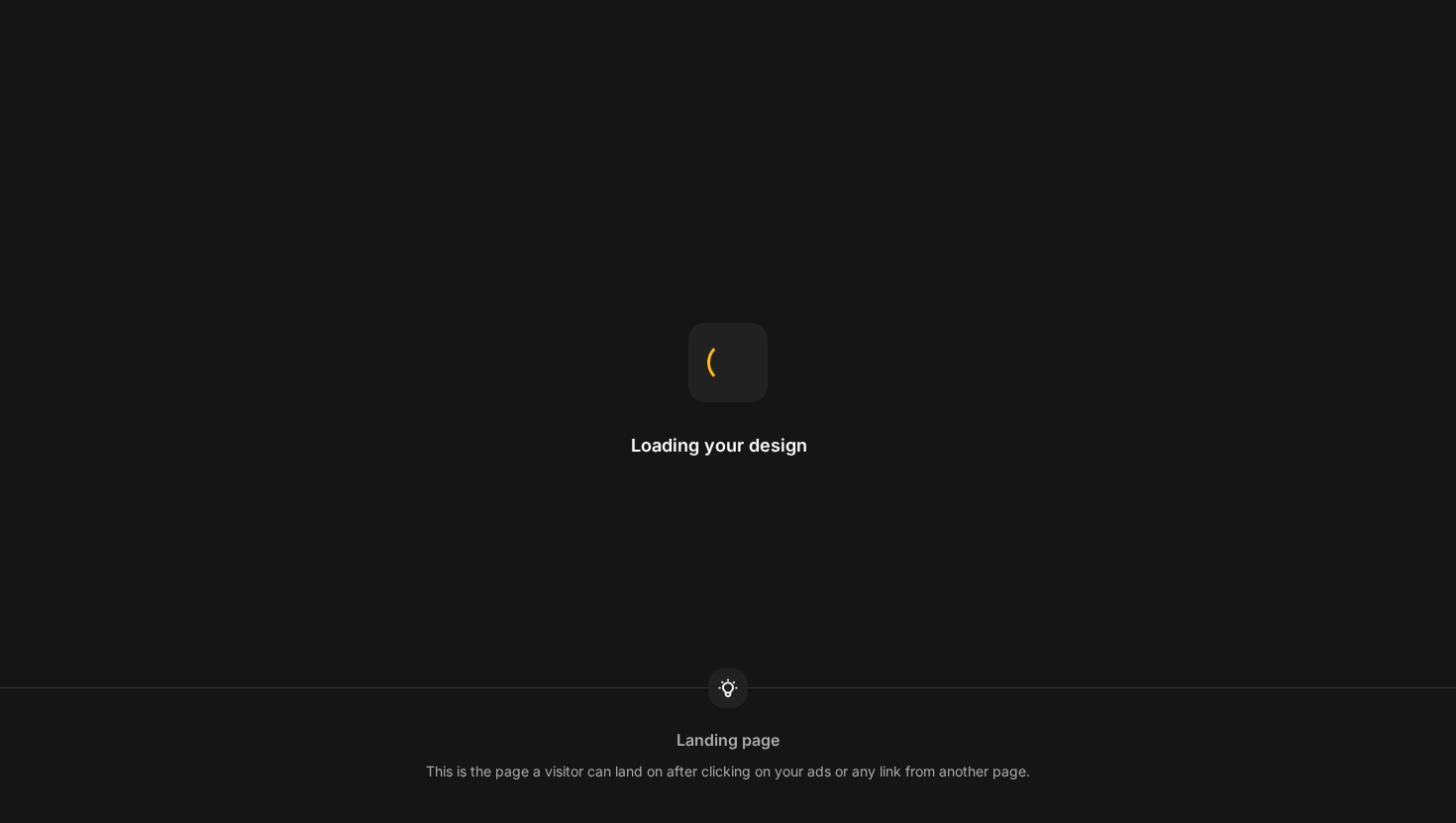 scroll, scrollTop: 0, scrollLeft: 0, axis: both 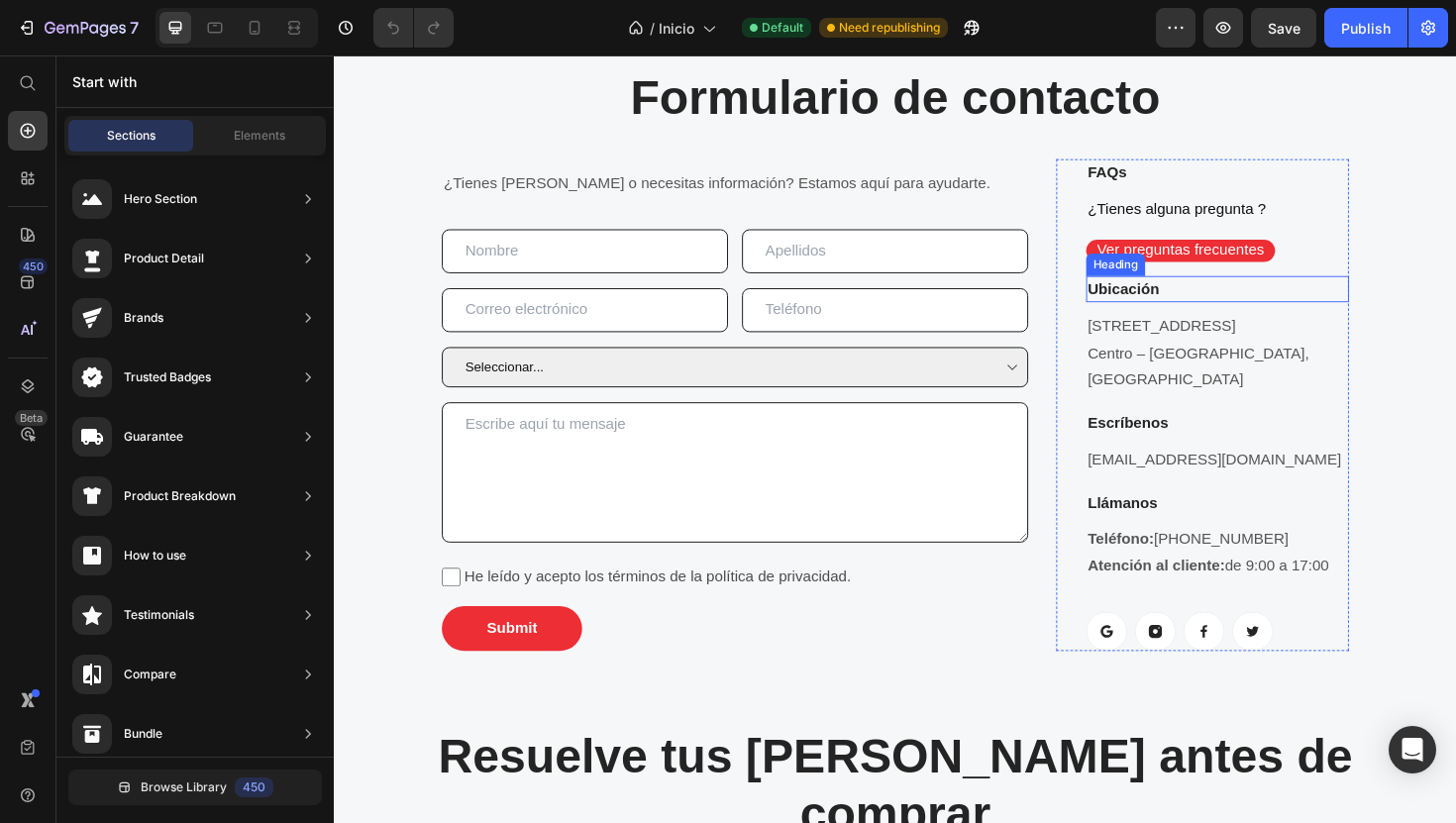 click on "Heading" at bounding box center (1161, 277) 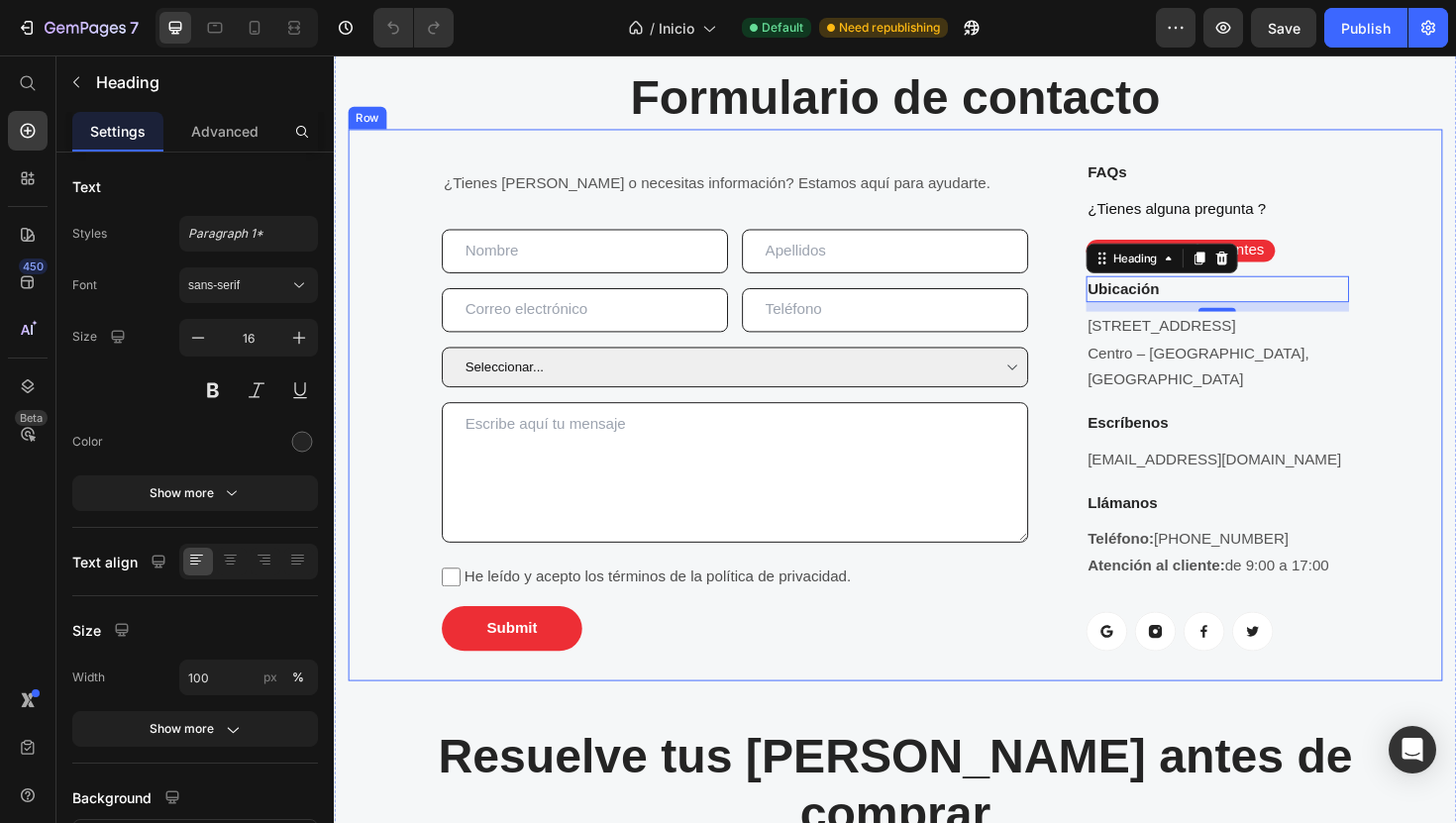 click on "¿Tienes dudas o necesitas información? Estamos aquí para ayudarte. Text block Text Field Text Field Row Email Field Text Field Row Seleccionar... Autocaravanas Caravanas Campers Taller Dropdown Textarea He leído y acepto los términos de la política de privacidad. Checkbox Submit Submit Button Contact Form FAQs Heading ¿Tienes alguna pregunta ? Text block Ver preguntas frecuentes Button Ubicación Heading   10 Calle Color, Nº22 Centro – Valencia, España Text block Escríbenos Heading caravaninghome@gmail.com Text block Llámanos Heading Teléfono:  +34 634 492 177 Atención al cliente:  de 9:00 a 17:00 Text block           Button     Button     Button     Button Row Row Row" at bounding box center [928, 426] 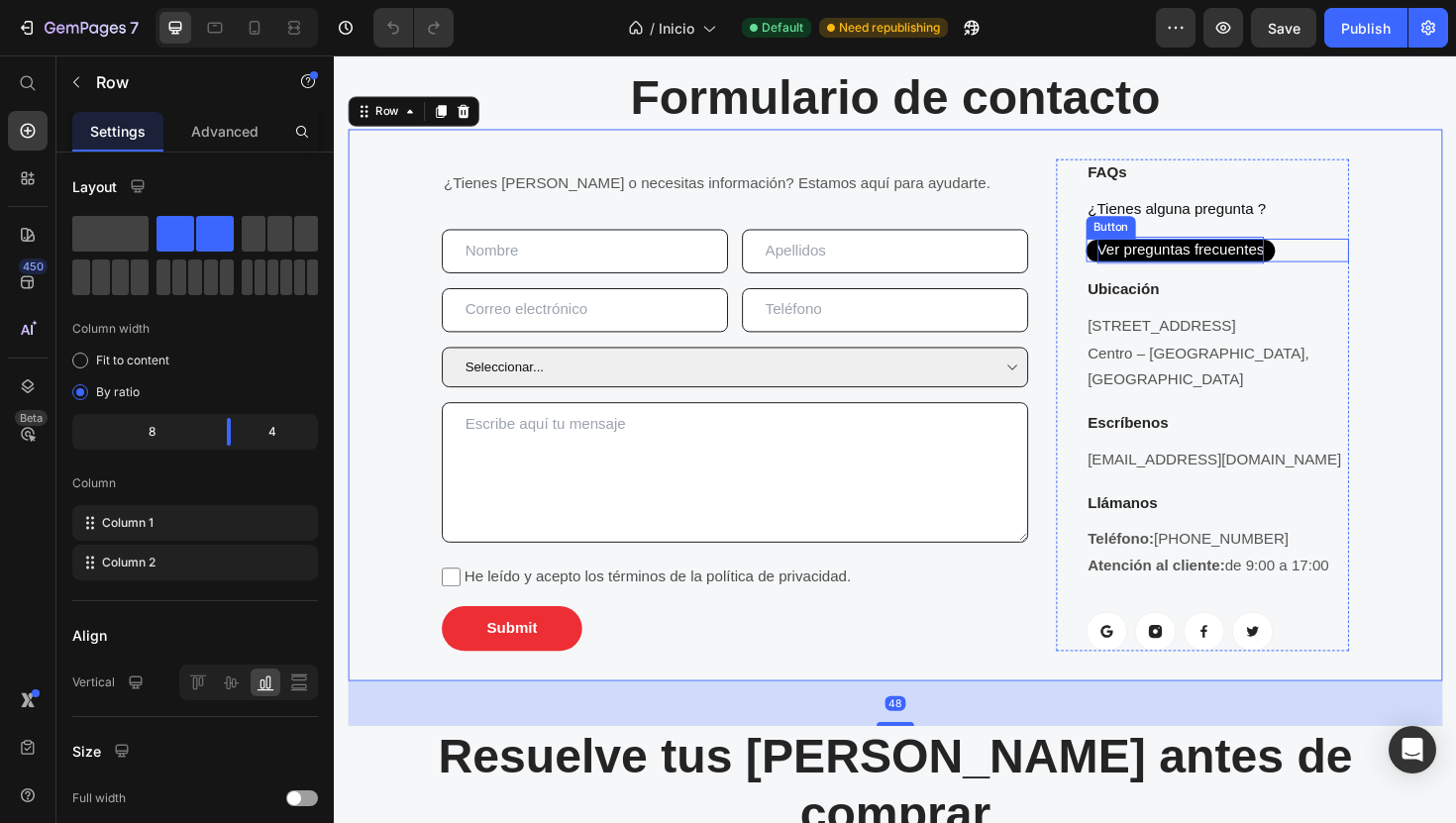 click on "Ver preguntas frecuentes" at bounding box center [1230, 261] 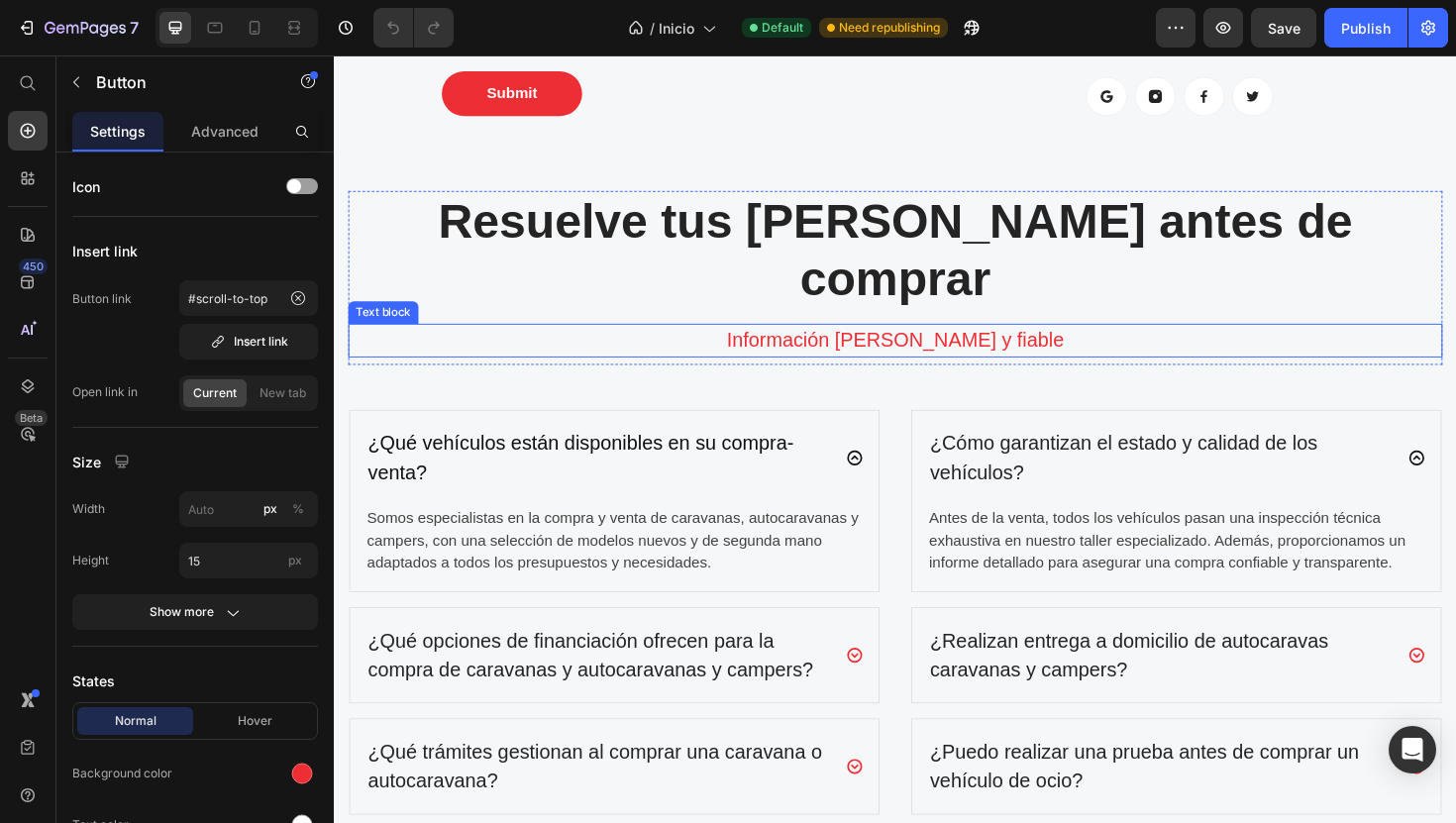scroll, scrollTop: 5678, scrollLeft: 0, axis: vertical 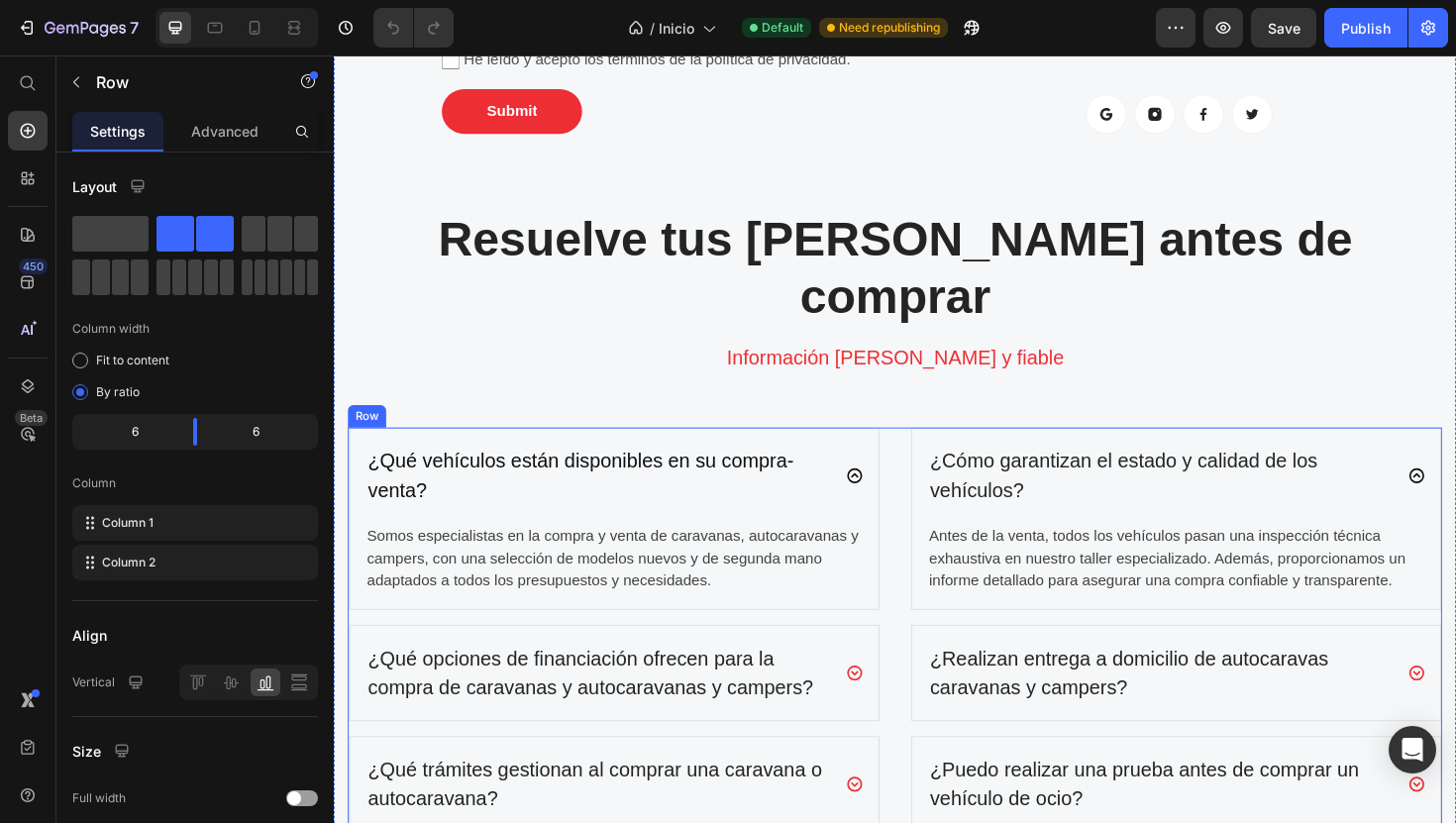 click on "¿Qué vehículos están disponibles en su compra-venta? Somos especialistas en la compra y venta de caravanas, autocaravanas y campers, con una selección de modelos nuevos y de segunda mano adaptados a todos los presupuestos y necesidades. Text block
¿Qué opciones de financiación ofrecen para la compra de caravanas y autocaravanas y campers?
¿Qué trámites gestionan al comprar una caravana o autocaravana?
¿Cómo puedo vender mi caravana, autocaravana o camper a través de su plataforma?
¿Qué garantías incluyen los vehículos vendidos en su compra-venta? Accordion
¿Cómo garantizan el estado y calidad de los vehículos? Antes de la venta, todos los vehículos pasan una inspección técnica exhaustiva en nuestro taller especializado. Además, proporcionamos un informe detallado para asegurar una compra confiable y transparente. Text block
Row" at bounding box center (928, 781) 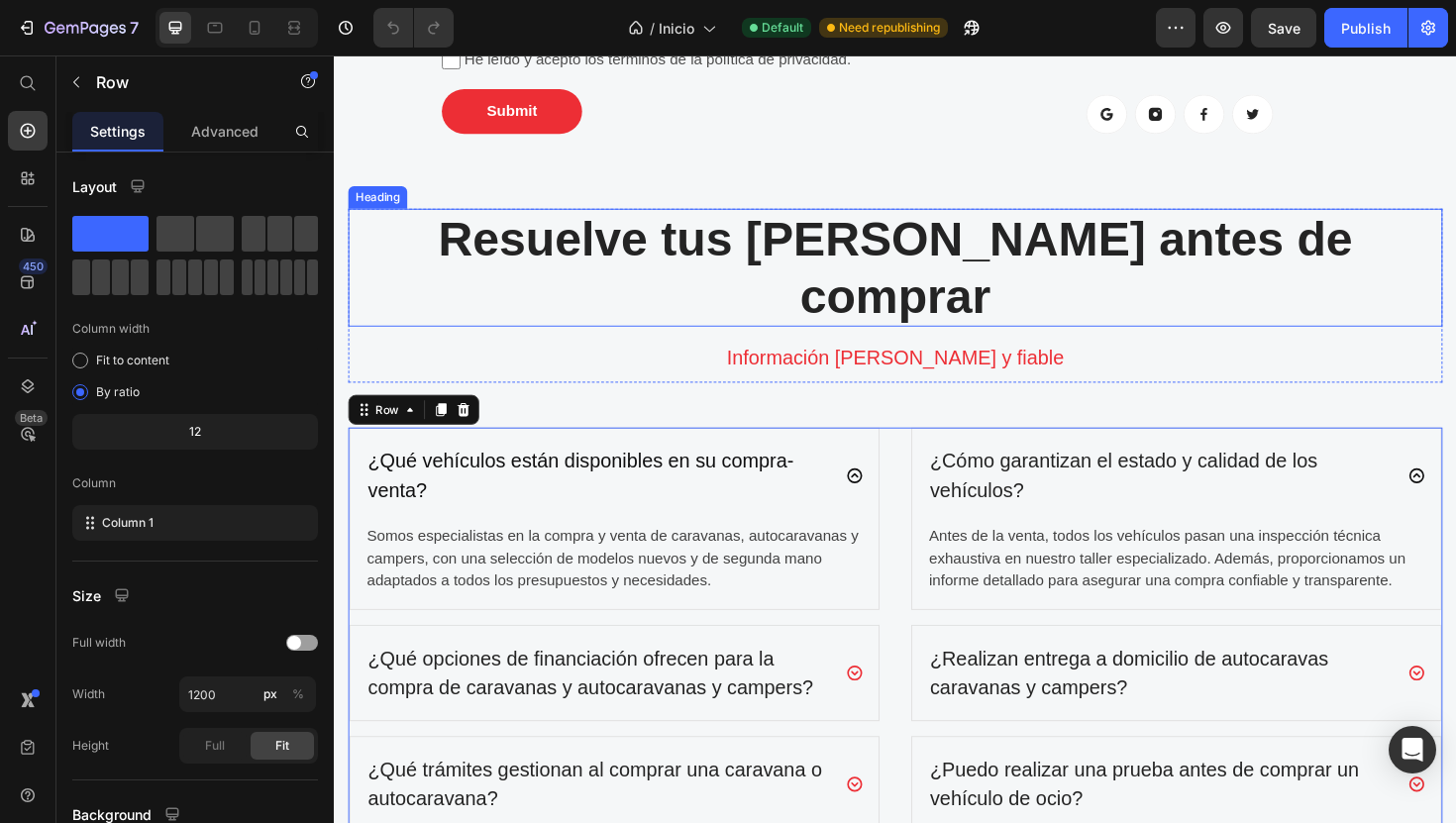 click on "Resuelve tus dudas antes de comprar Heading Información clara y fiable Text block" at bounding box center (928, 310) 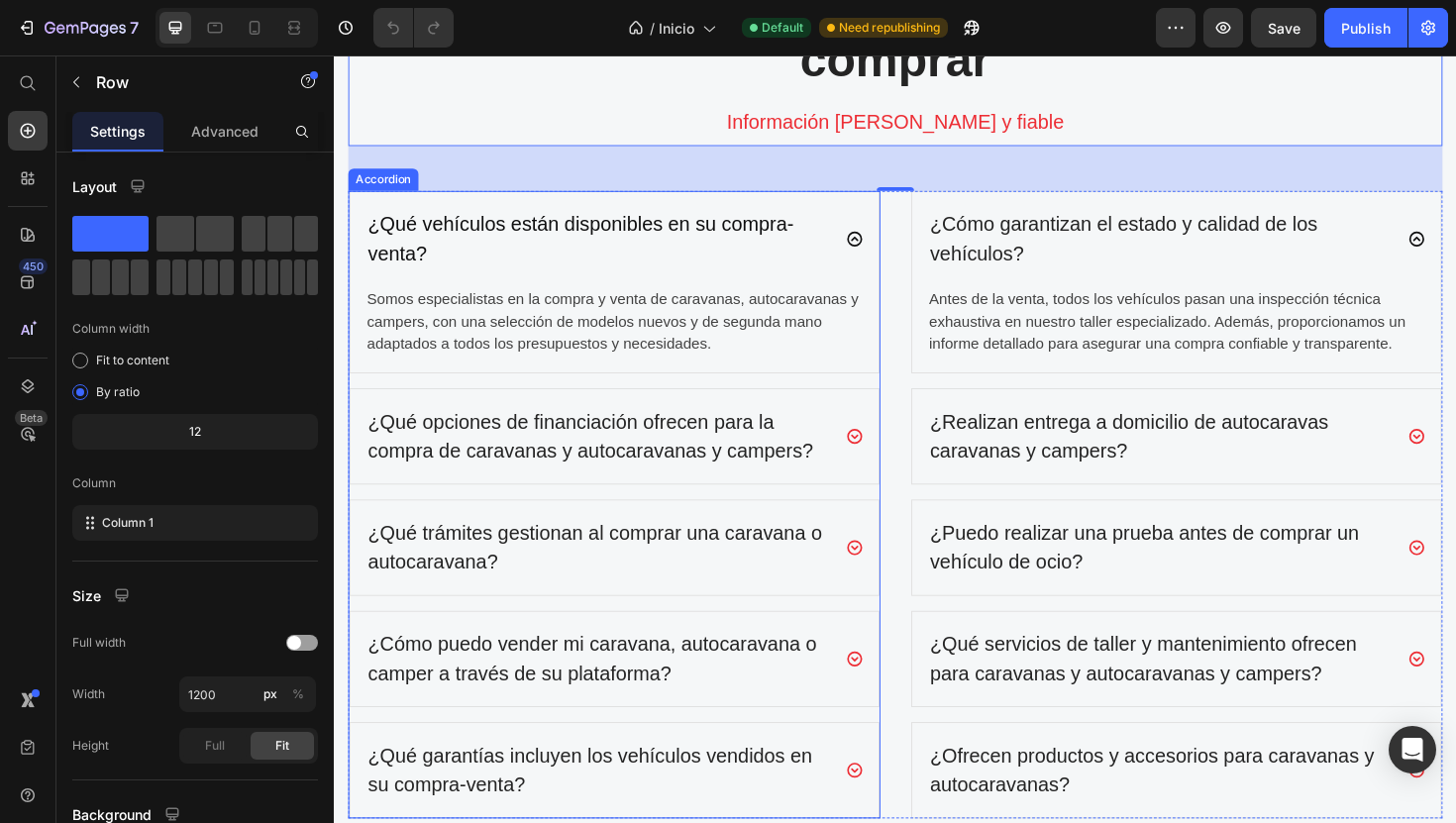 scroll, scrollTop: 5929, scrollLeft: 0, axis: vertical 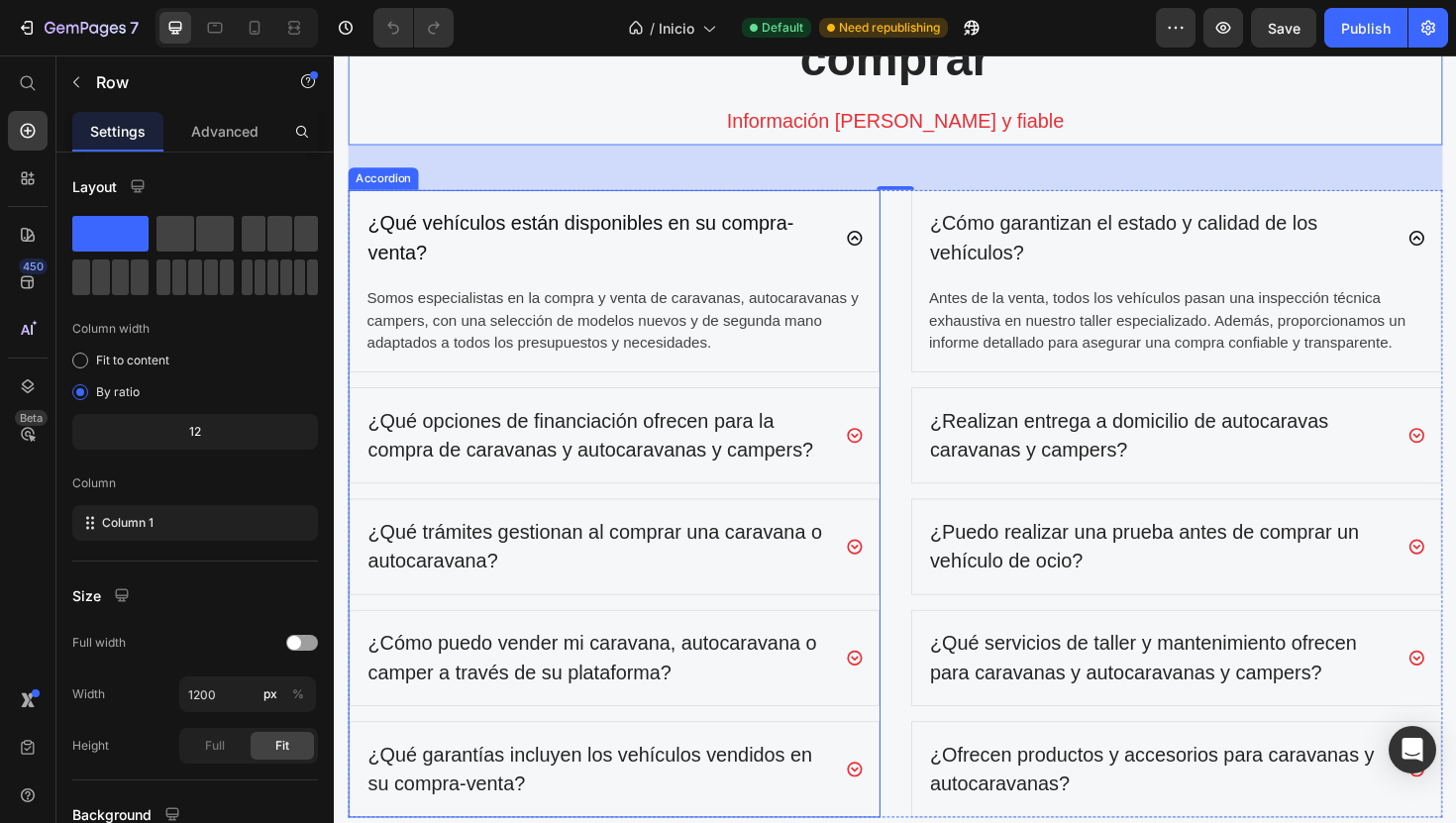 click on "Accordion" at bounding box center (385, 186) 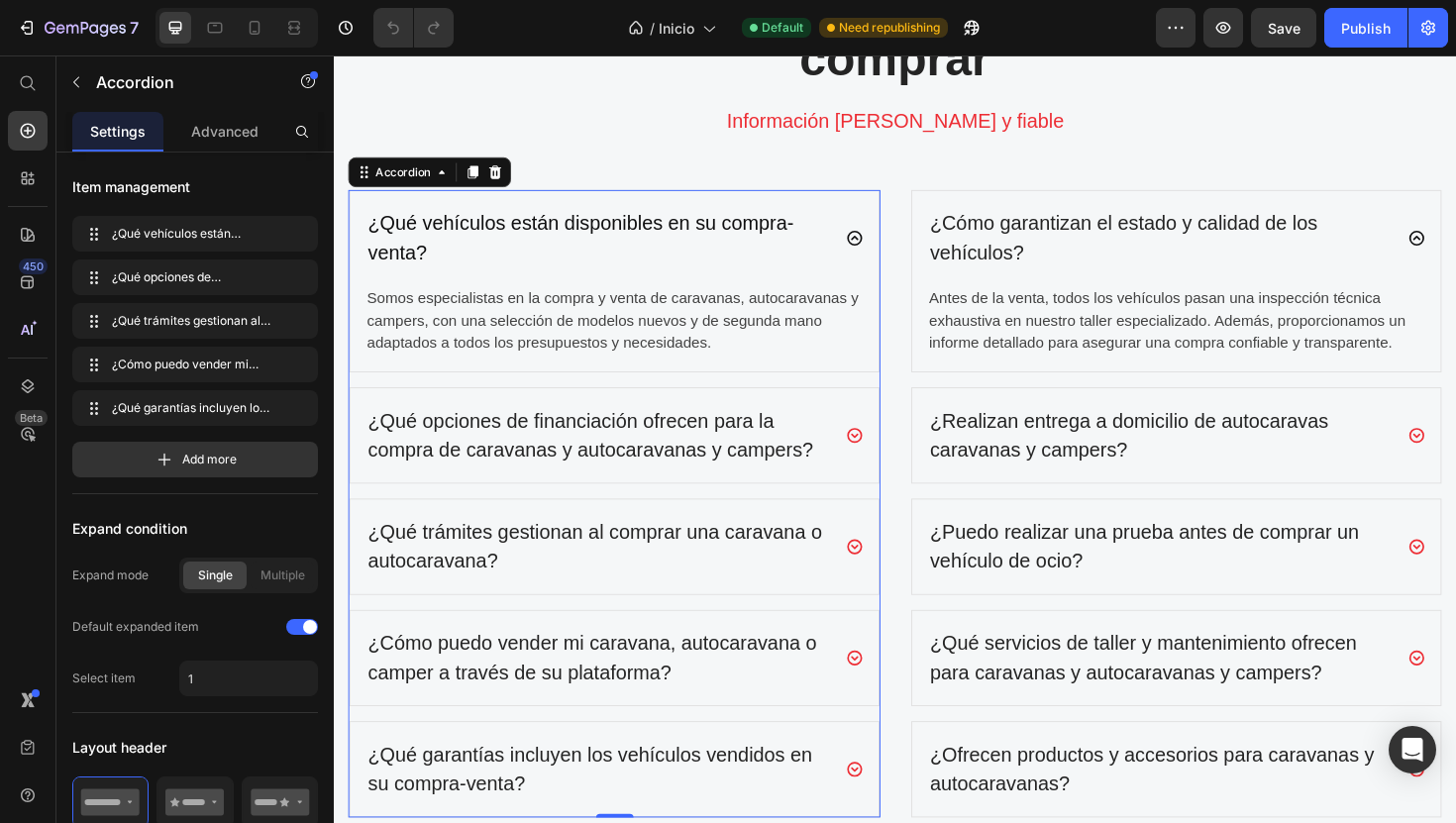 scroll, scrollTop: 5844, scrollLeft: 0, axis: vertical 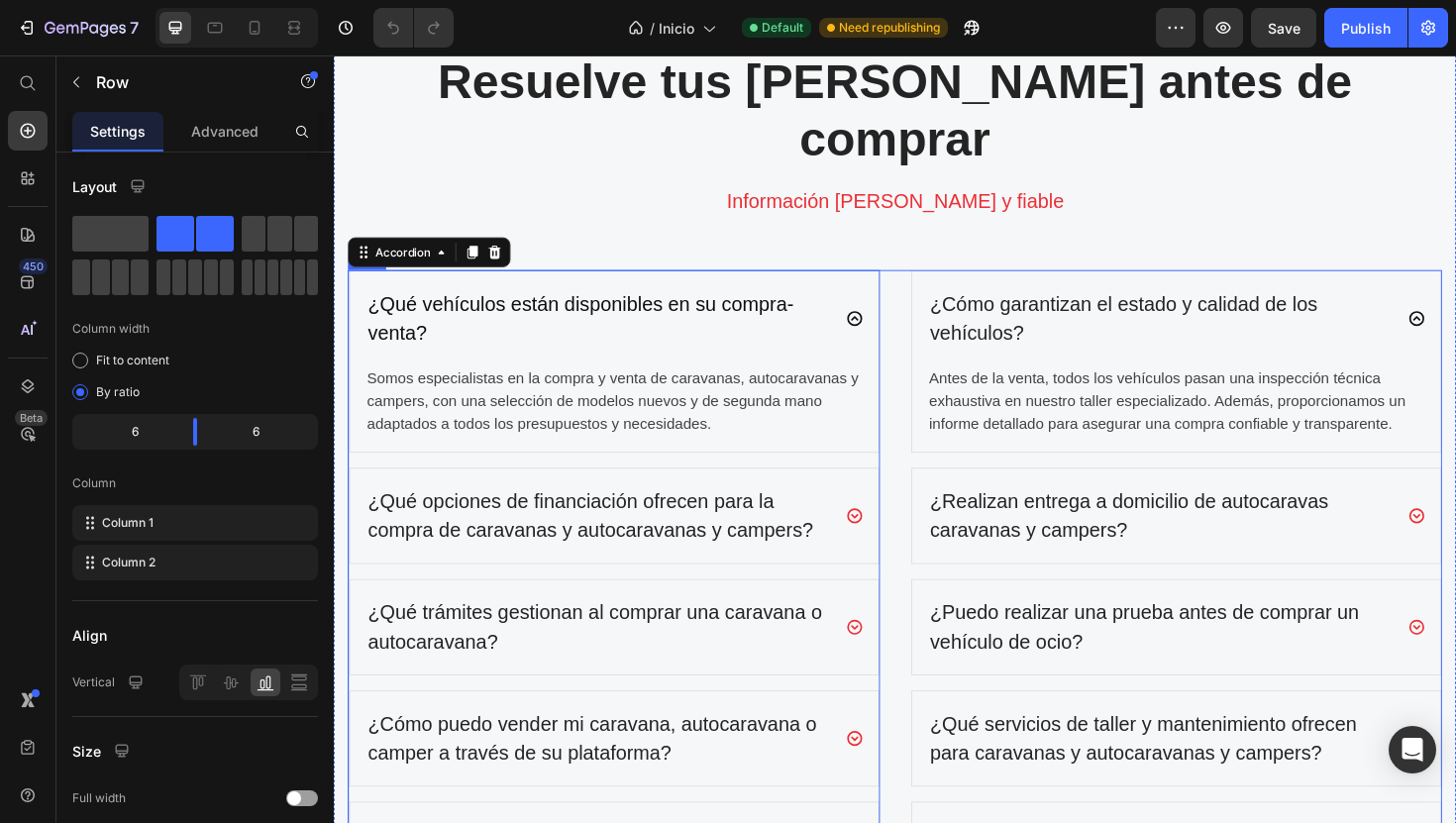 click on "¿Qué vehículos están disponibles en su compra-venta? Somos especialistas en la compra y venta de caravanas, autocaravanas y campers, con una selección de modelos nuevos y de segunda mano adaptados a todos los presupuestos y necesidades. Text block
¿Qué opciones de financiación ofrecen para la compra de caravanas y autocaravanas y campers?
¿Qué trámites gestionan al comprar una caravana o autocaravana?
¿Cómo puedo vender mi caravana, autocaravana o camper a través de su plataforma?
¿Qué garantías incluyen los vehículos vendidos en su compra-venta? Accordion   0
¿Cómo garantizan el estado y calidad de los vehículos? Antes de la venta, todos los vehículos pasan una inspección técnica exhaustiva en nuestro taller especializado. Además, proporcionamos un informe detallado para asegurar una compra confiable y transparente. Text block" at bounding box center (928, 615) 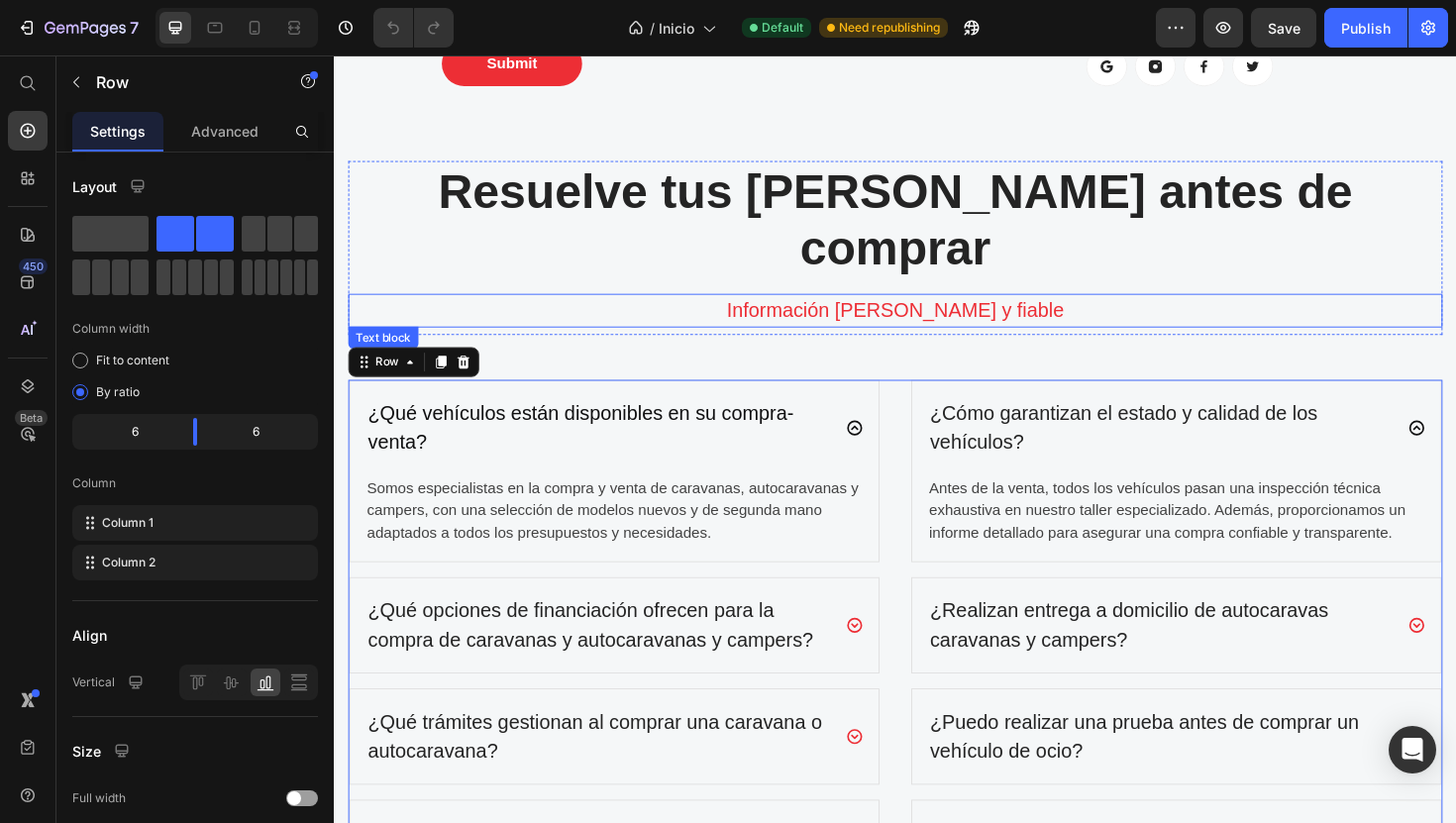scroll, scrollTop: 5653, scrollLeft: 0, axis: vertical 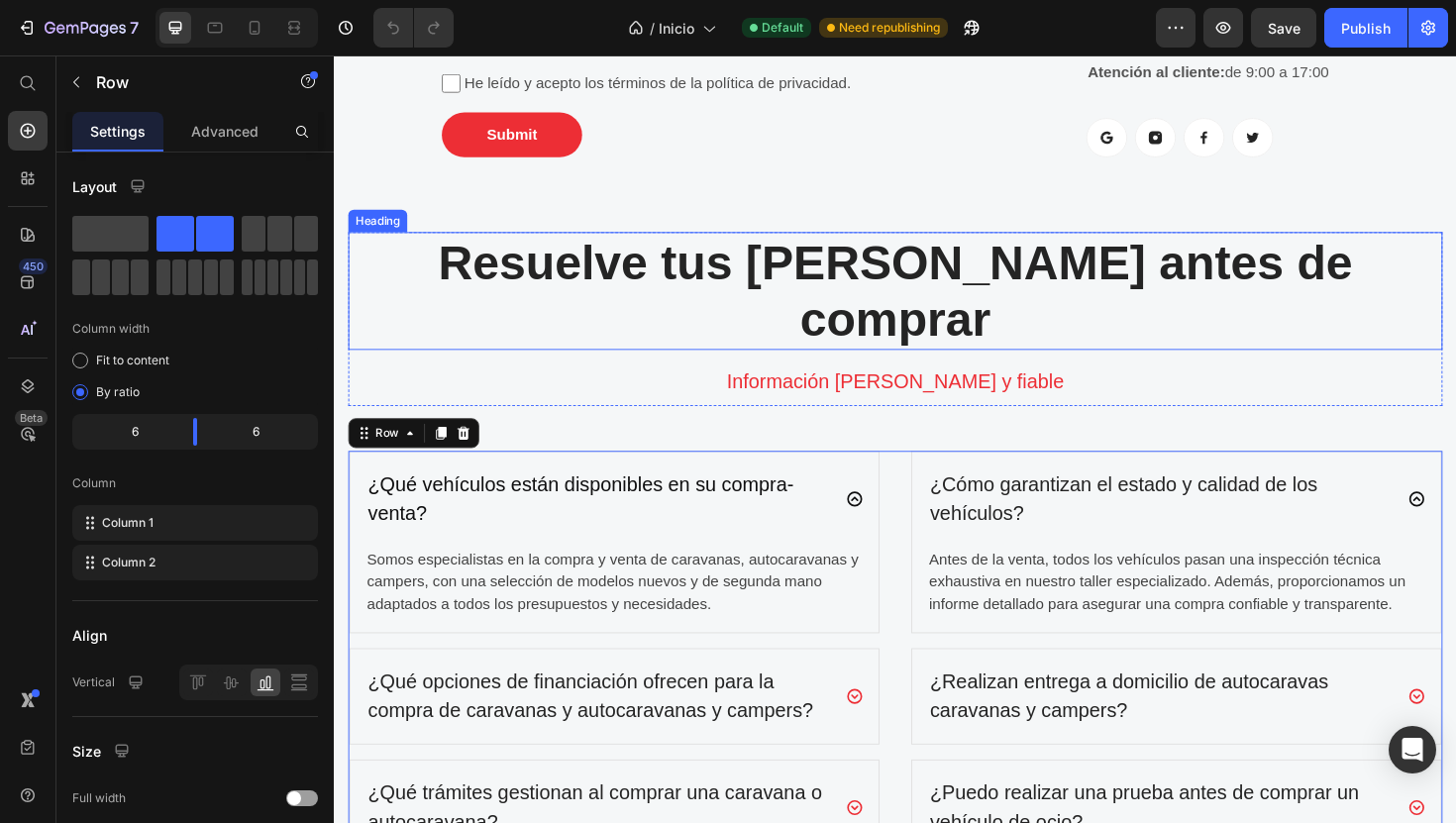 click on "Resuelve tus [PERSON_NAME] antes de comprar" at bounding box center (928, 305) 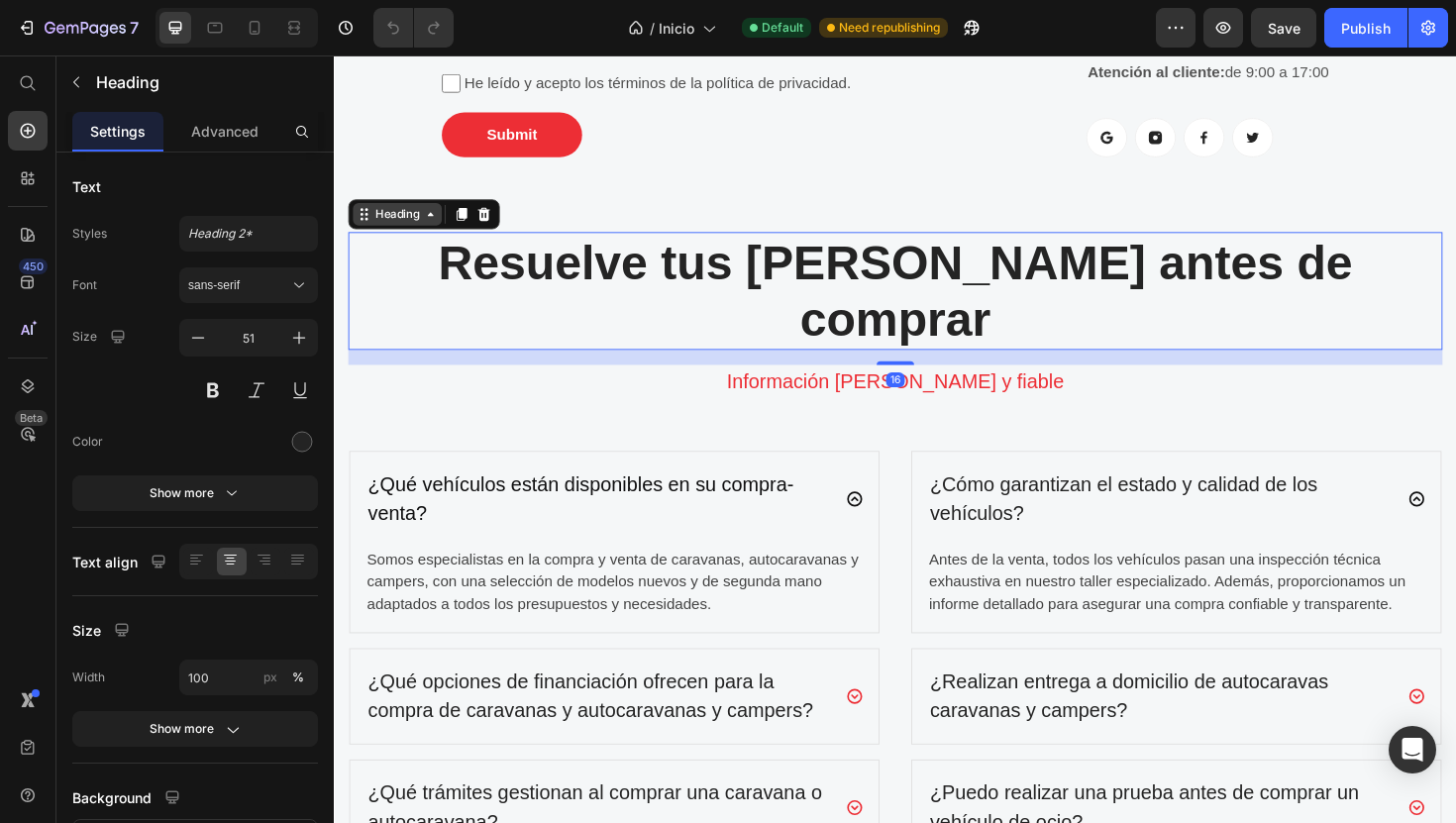 click on "Heading" at bounding box center [400, 224] 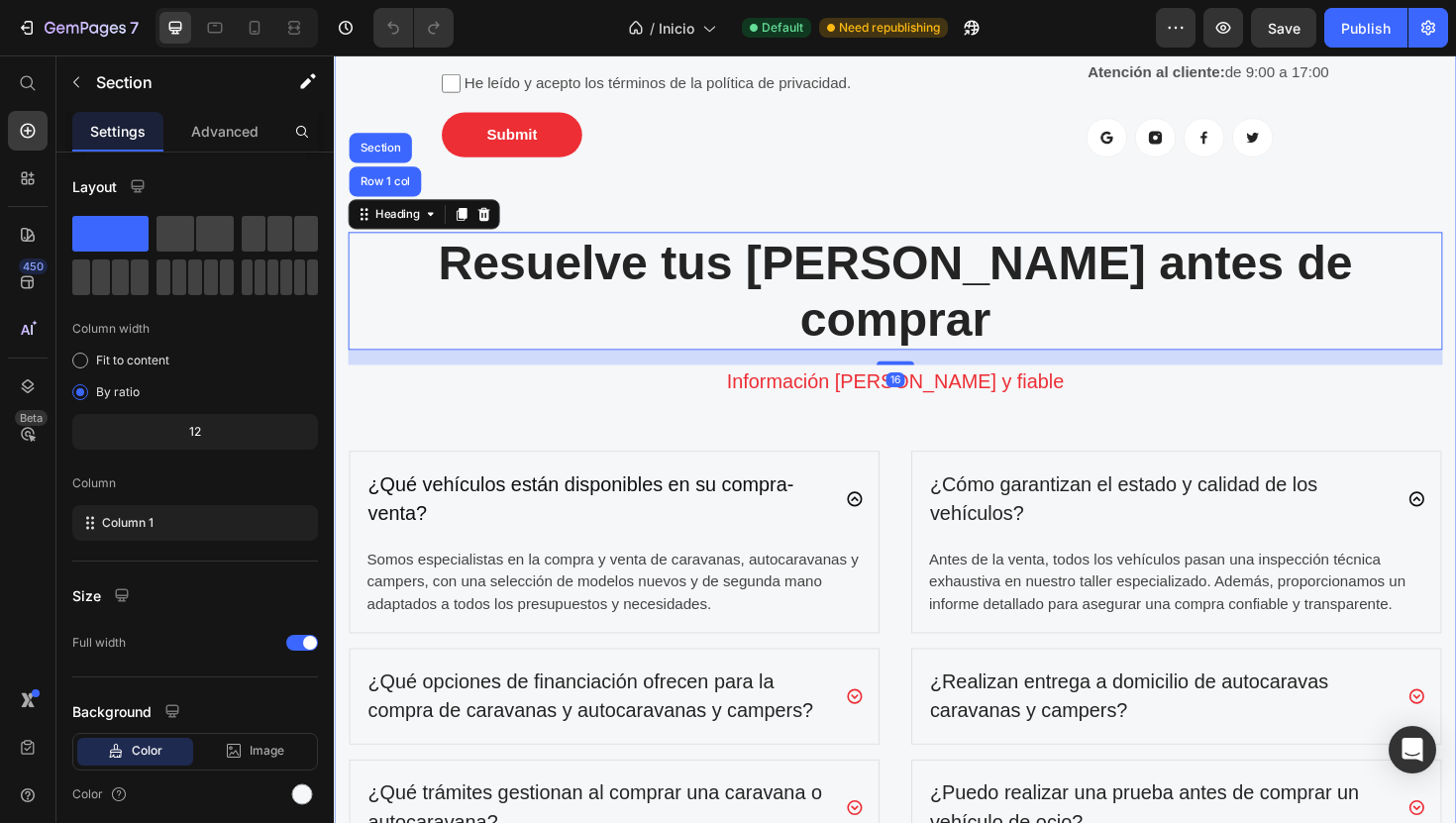 click on "Formulario de contacto Heading ¿Tienes dudas o necesitas información? Estamos aquí para ayudarte. Text block Text Field Text Field Row Email Field Text Field Row Seleccionar... Autocaravanas Caravanas Campers Taller Dropdown Textarea He leído y acepto los términos de la política de privacidad. Checkbox Submit Submit Button Contact Form FAQs Heading ¿Tienes alguna pregunta ? Text block Ver preguntas frecuentes Button Ubicación Heading Calle Color, Nº22 Centro – Valencia, España Text block Escríbenos Heading caravaninghome@gmail.com Text block Llámanos Heading Teléfono:  +34 634 492 177 Atención al cliente:  de 9:00 a 17:00 Text block           Button     Button     Button     Button Row Row Row Resuelve tus dudas antes de comprar Heading Row 1 col Section   16 Información clara y fiable Text block Row
¿Qué vehículos están disponibles en su compra-venta? Text block
¿Qué opciones de financiación ofrecen para la compra de caravanas y autocaravanas y campers?" at bounding box center (928, 342) 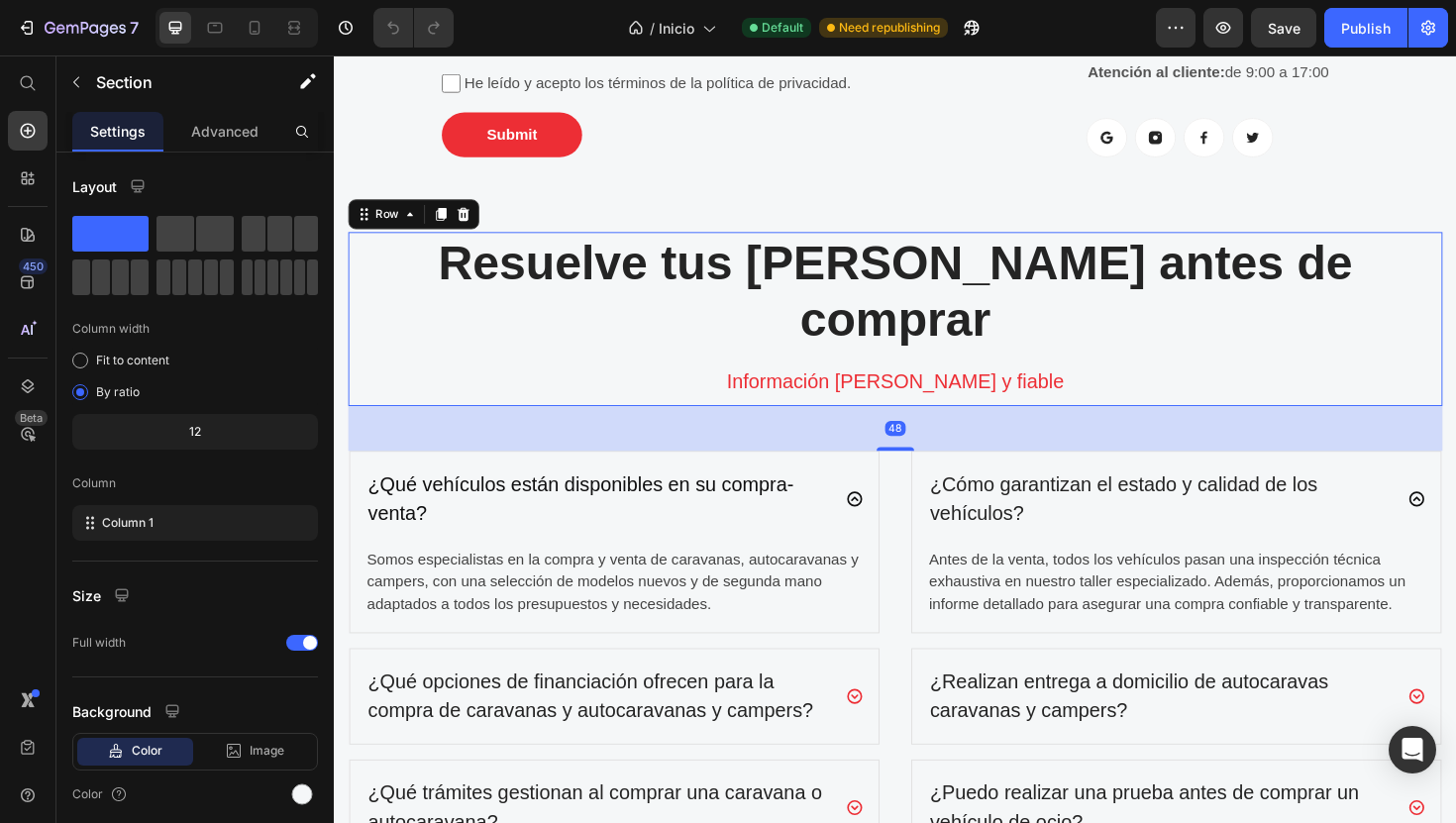 click on "Resuelve tus dudas antes de comprar Heading Información clara y fiable Text block" at bounding box center (928, 335) 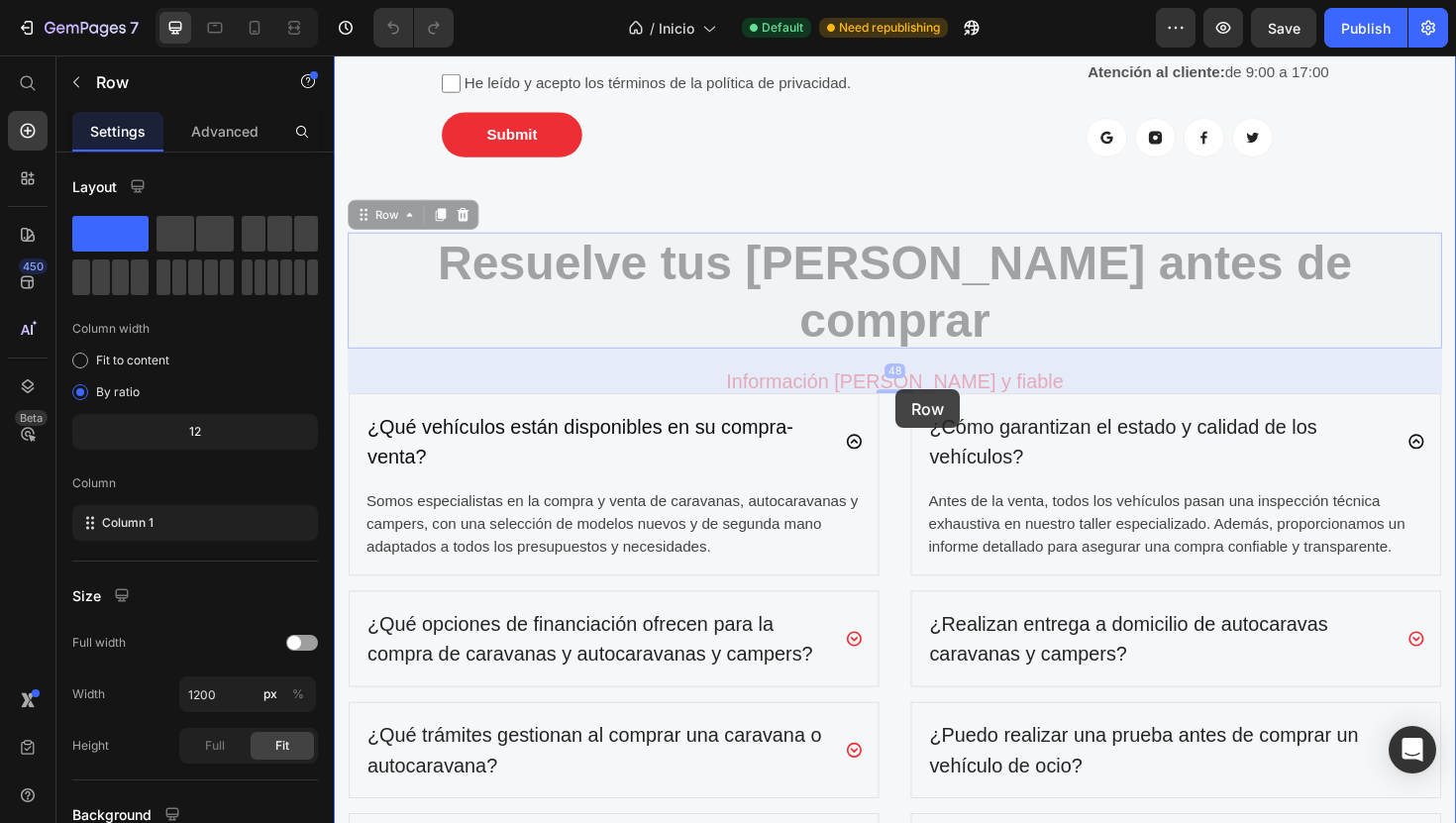 drag, startPoint x: 405, startPoint y: 209, endPoint x: 926, endPoint y: 406, distance: 557.0009 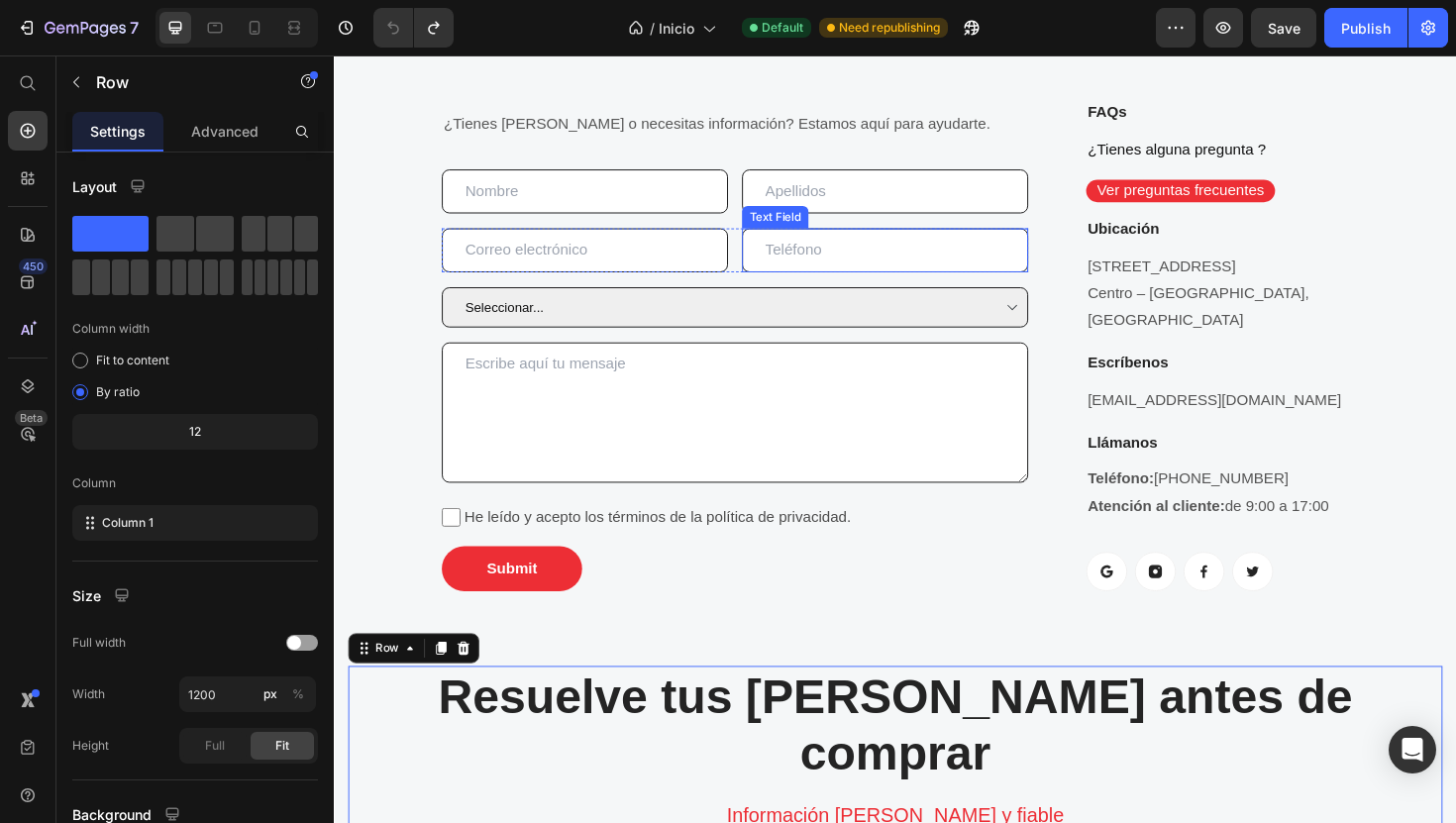 scroll, scrollTop: 5171, scrollLeft: 0, axis: vertical 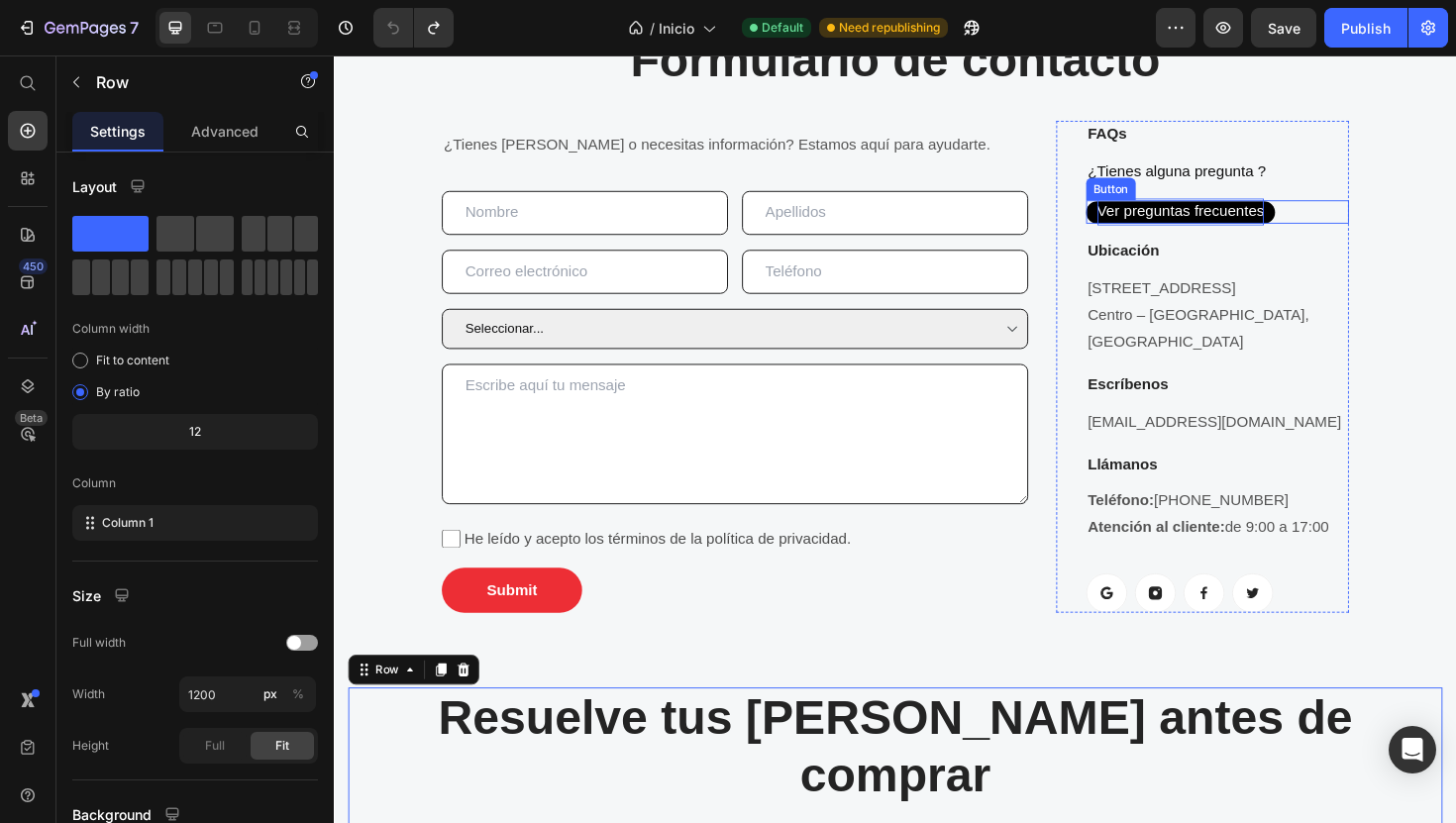 click on "Ver preguntas frecuentes" at bounding box center [1230, 221] 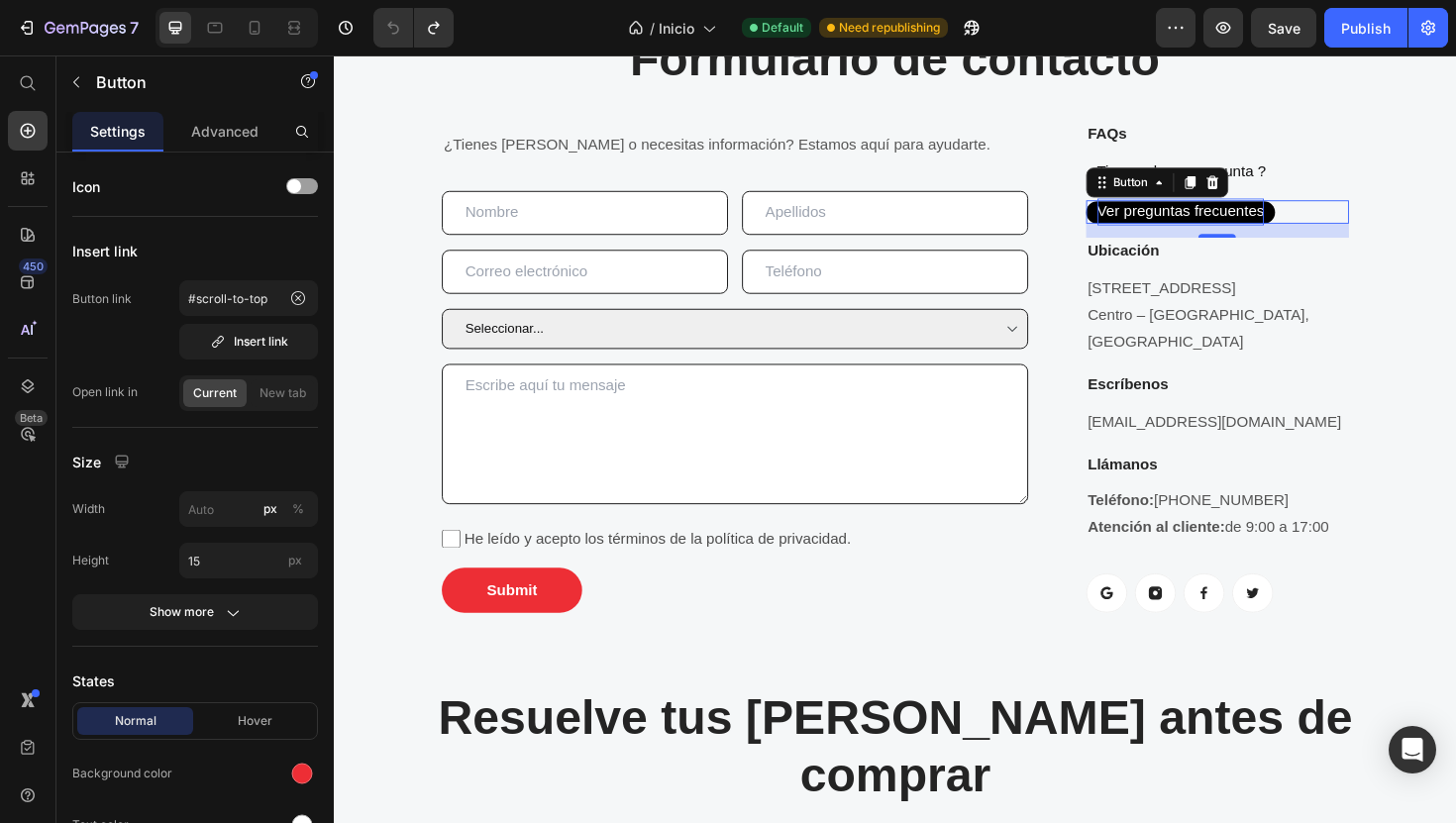 click on "Ver preguntas frecuentes" at bounding box center (1230, 220) 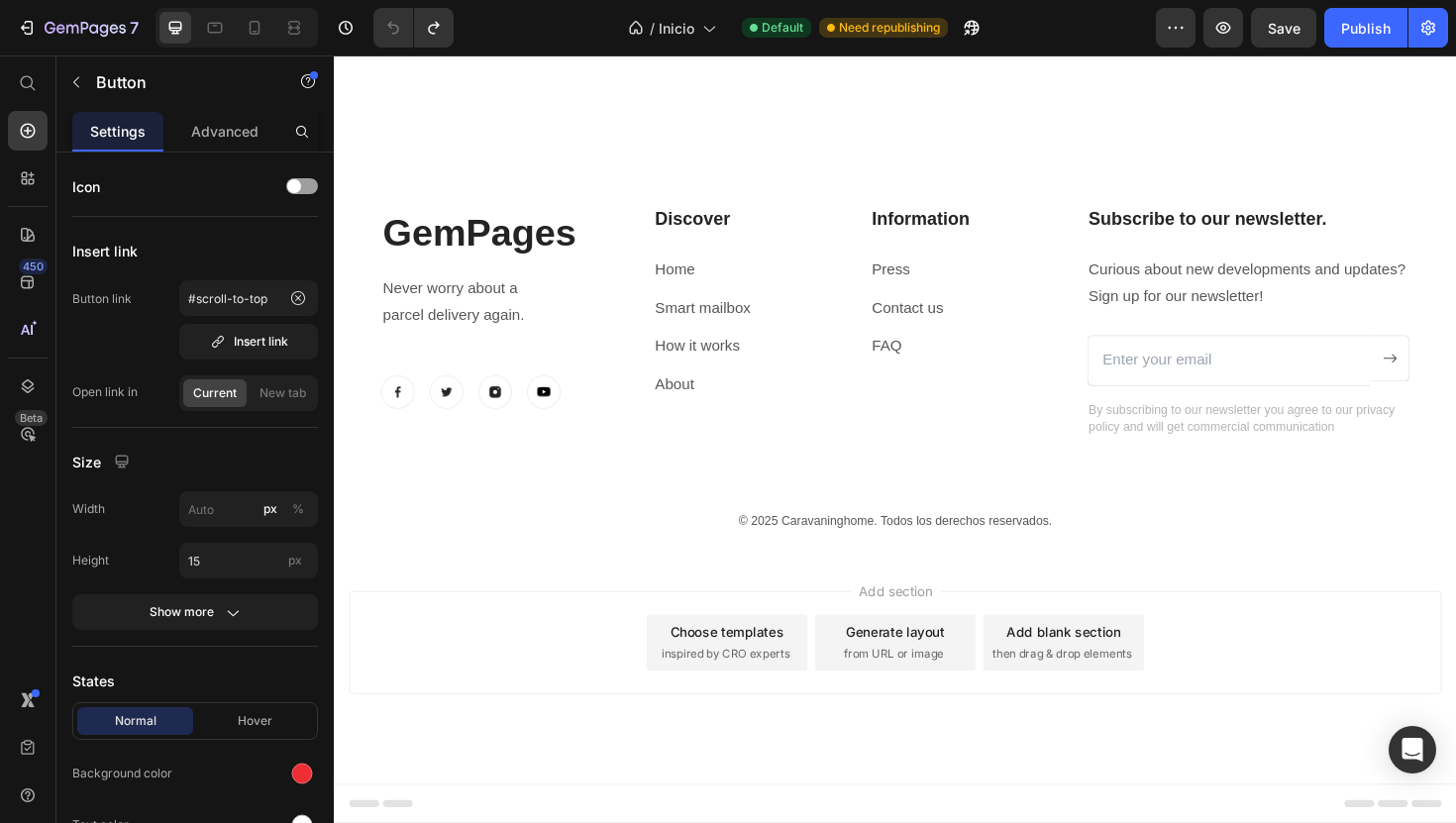 scroll, scrollTop: 7432, scrollLeft: 0, axis: vertical 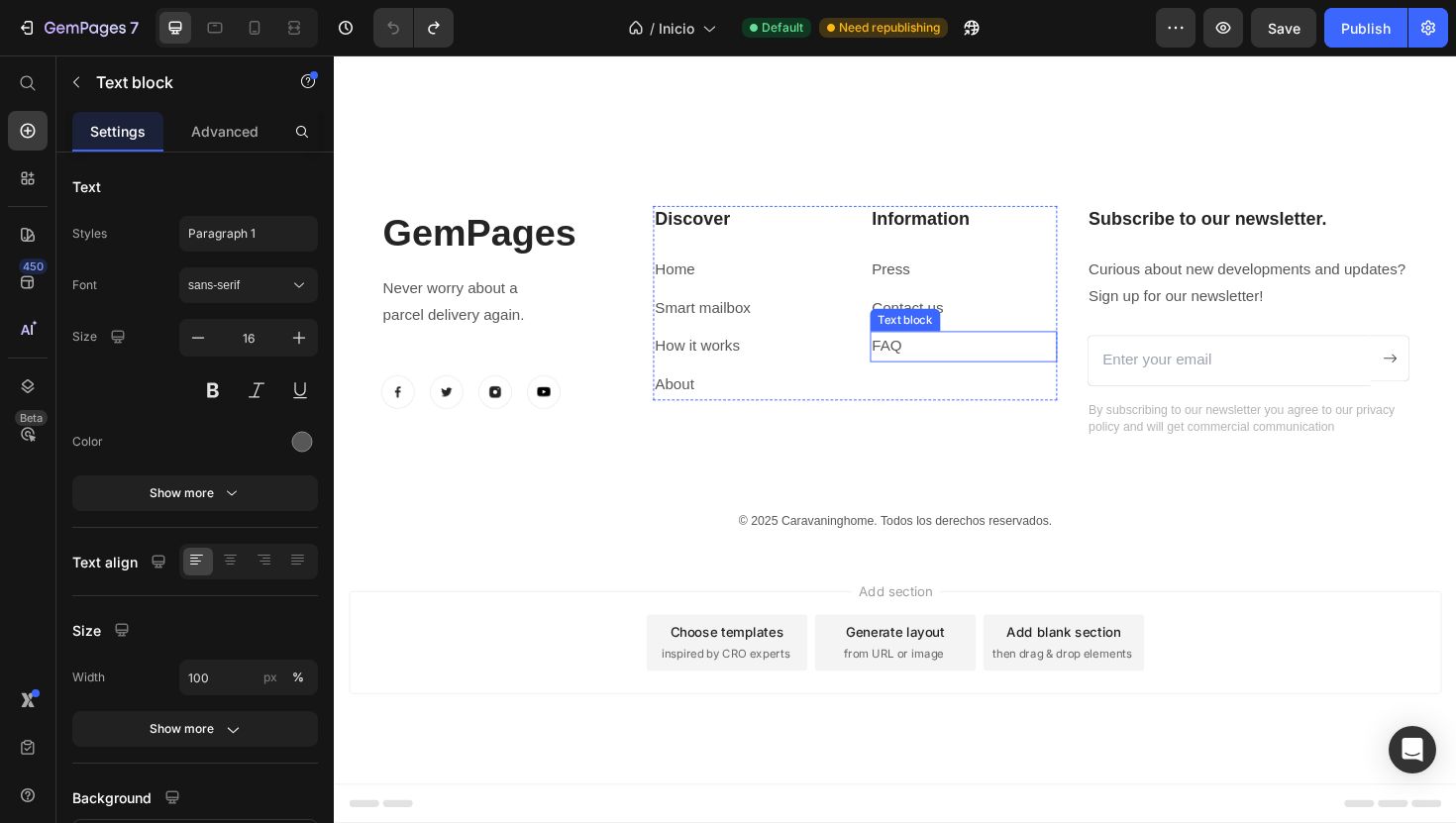 click on "FAQ" at bounding box center (1000, 363) 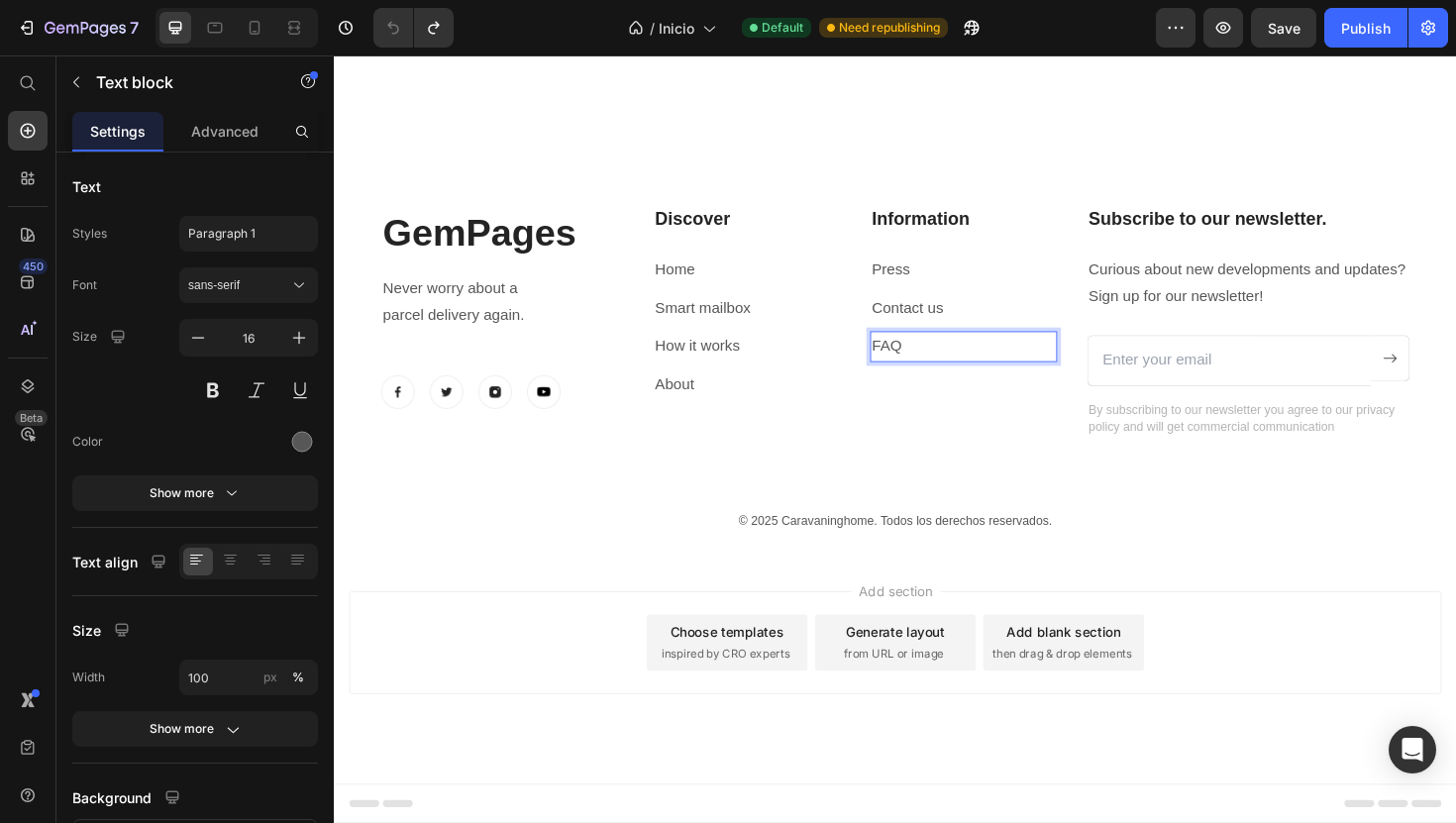 click on "FAQ" at bounding box center [1000, 363] 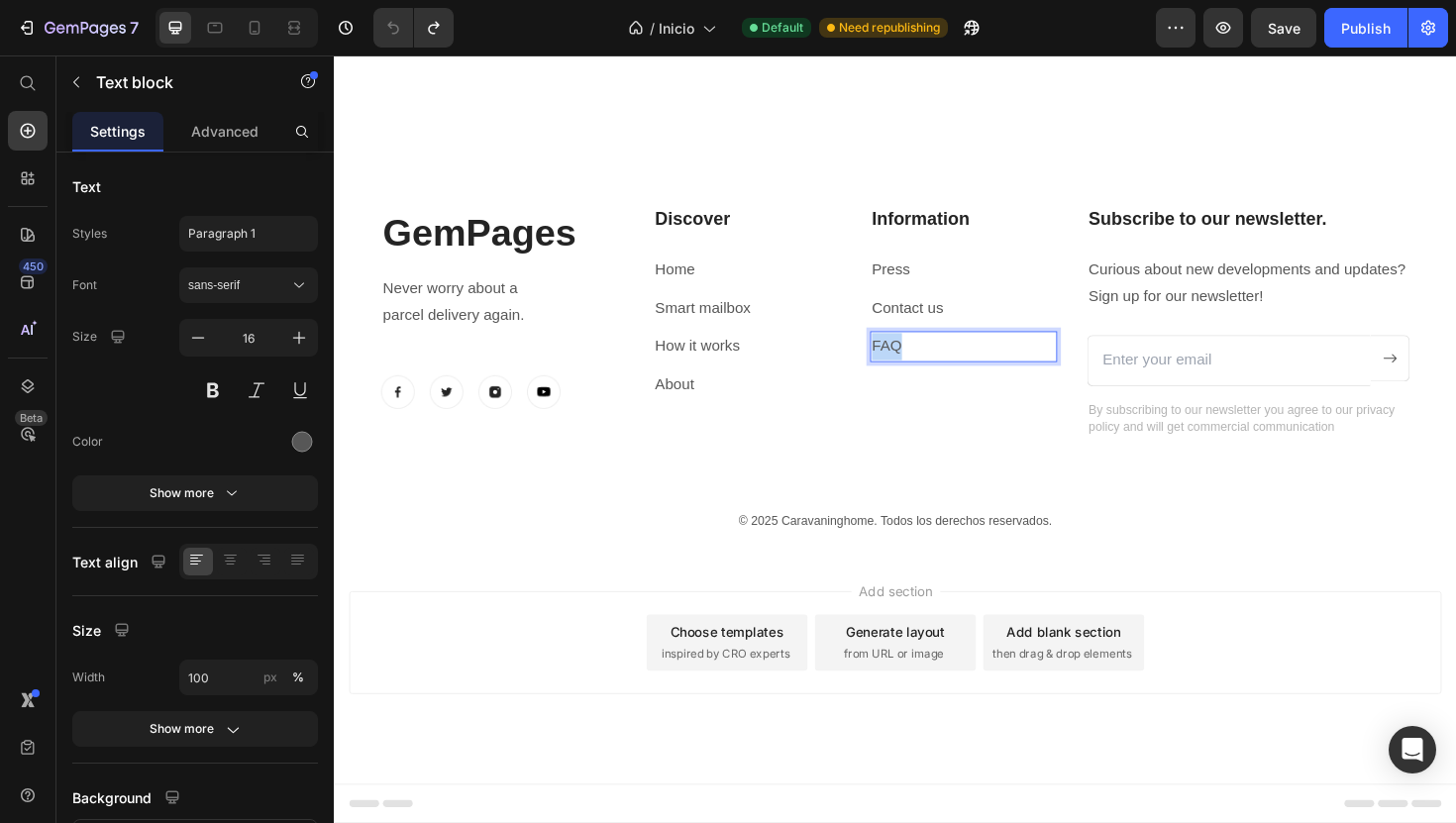 click on "FAQ" at bounding box center (1000, 363) 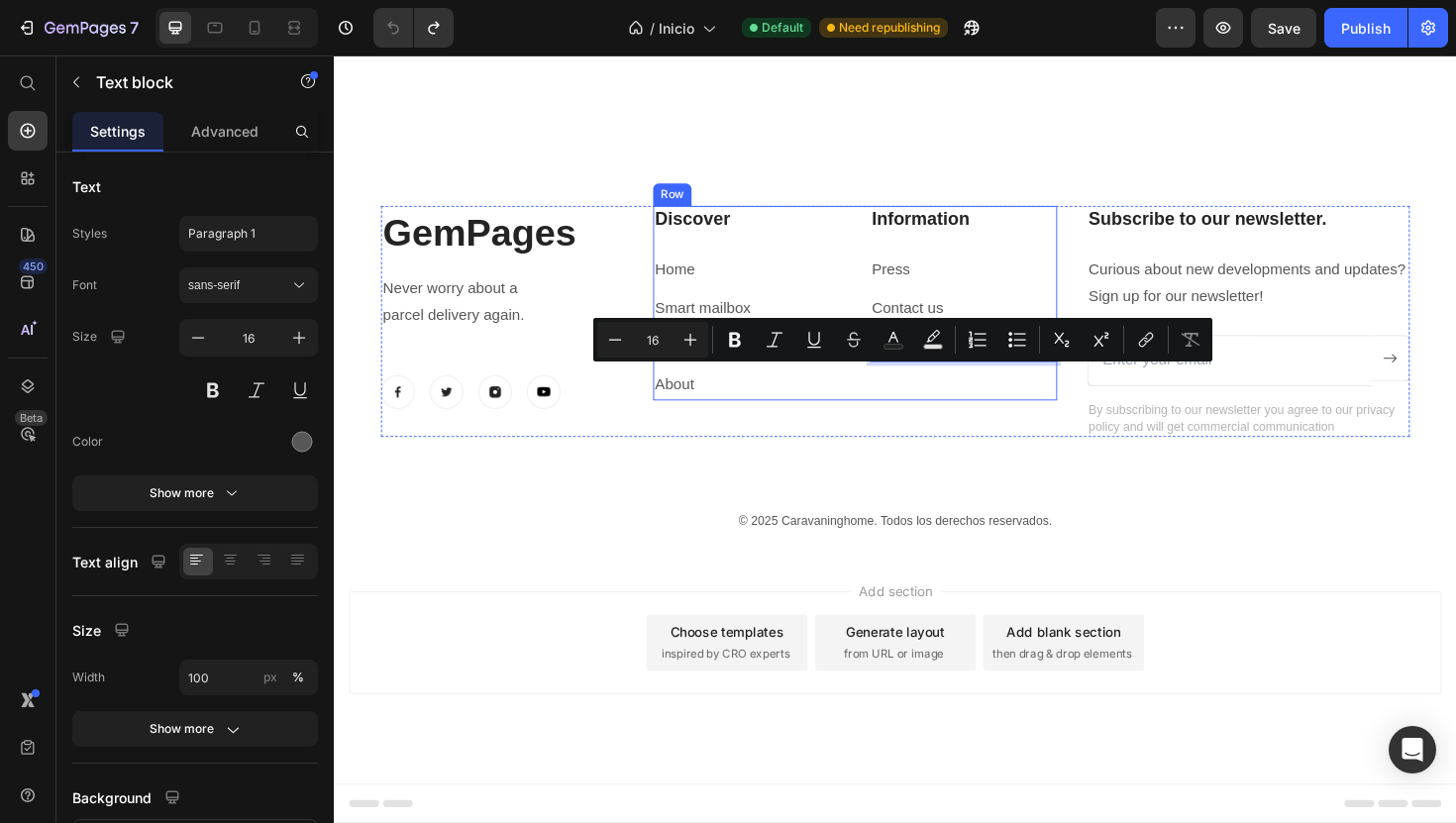 click on "Information Heading Press Text block Contact us Text block FAQ Text block   0" at bounding box center (1000, 318) 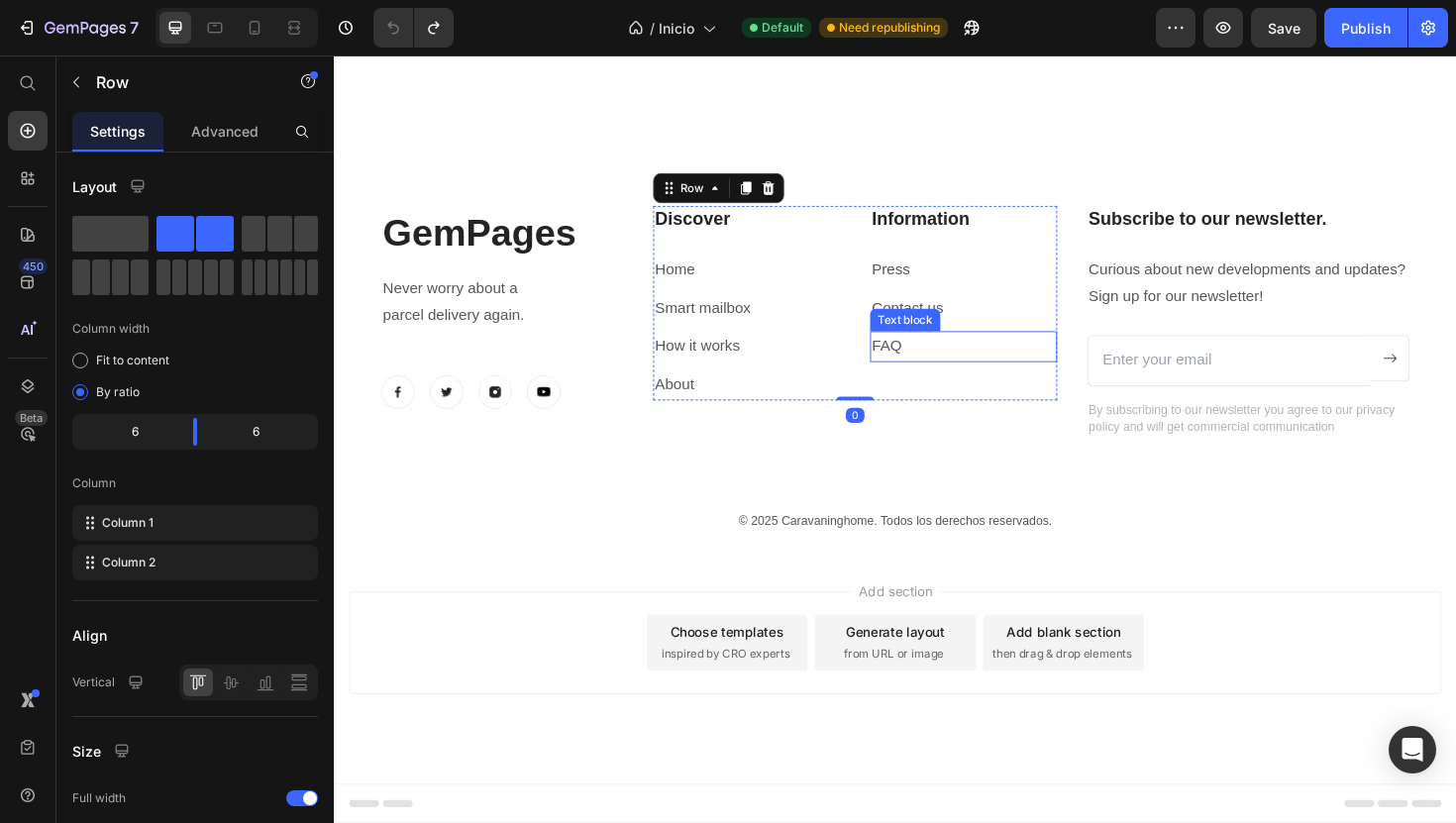 click on "FAQ" at bounding box center (1000, 363) 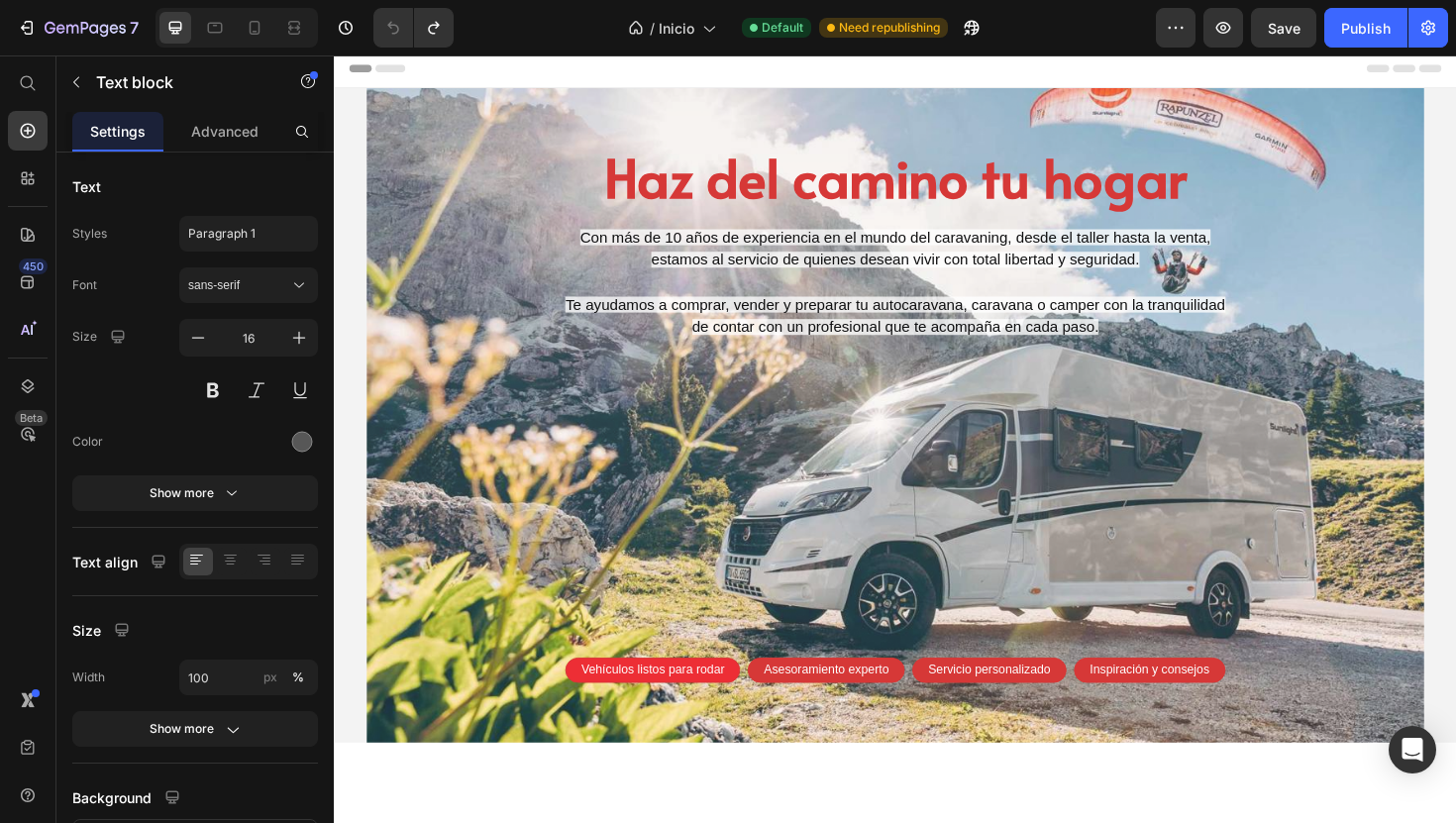 scroll, scrollTop: 0, scrollLeft: 0, axis: both 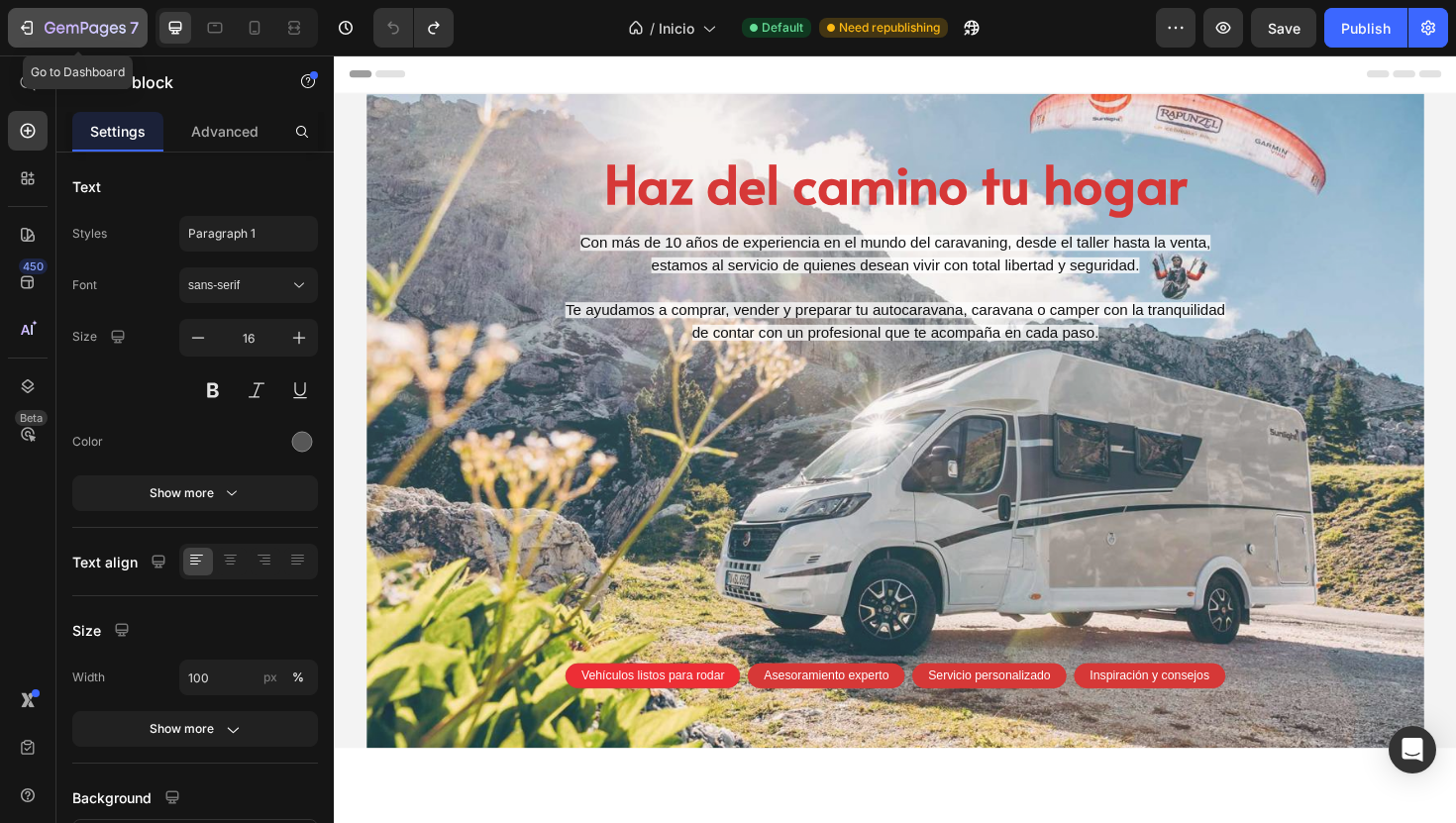 click 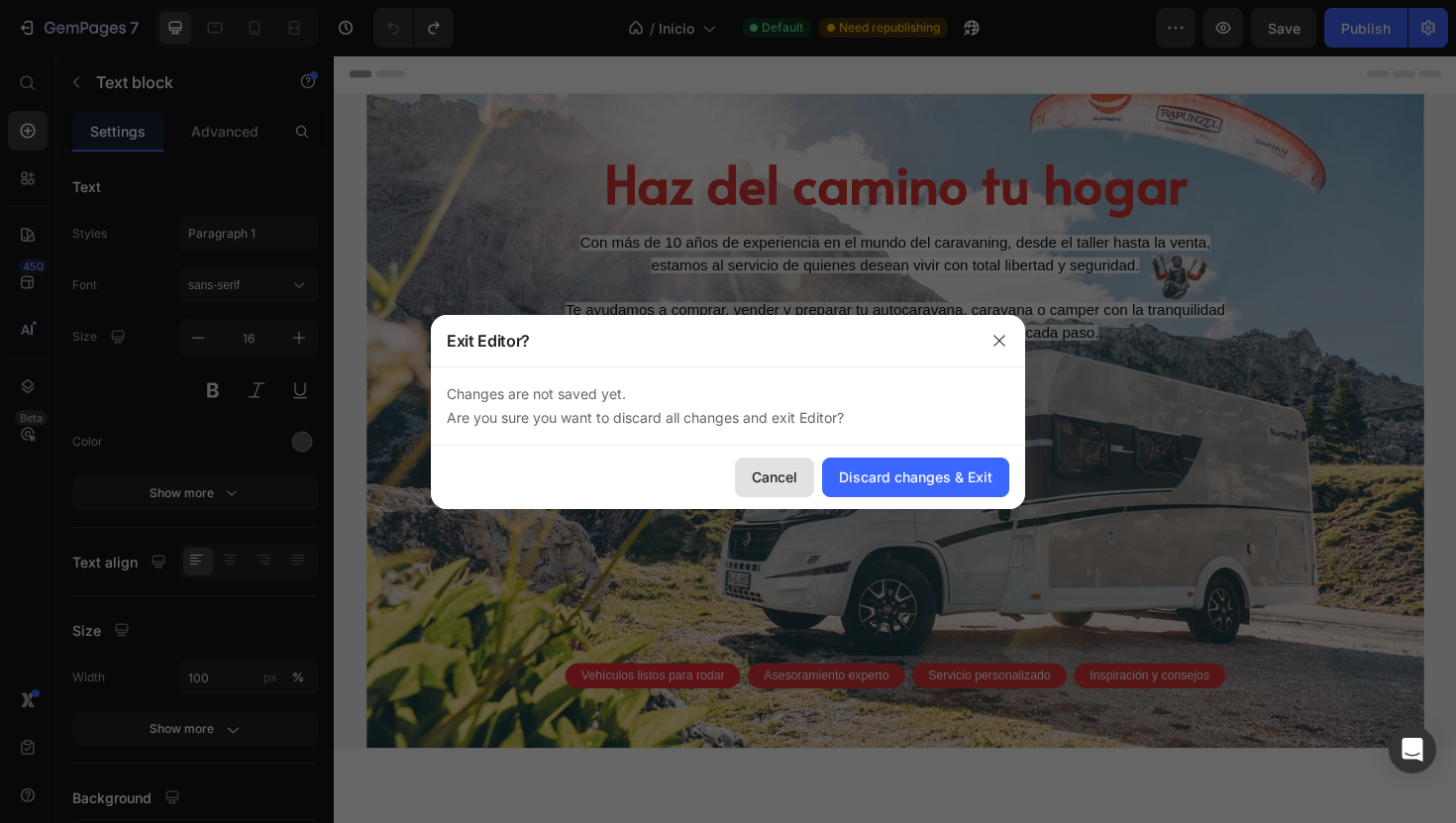click on "Cancel" at bounding box center [775, 476] 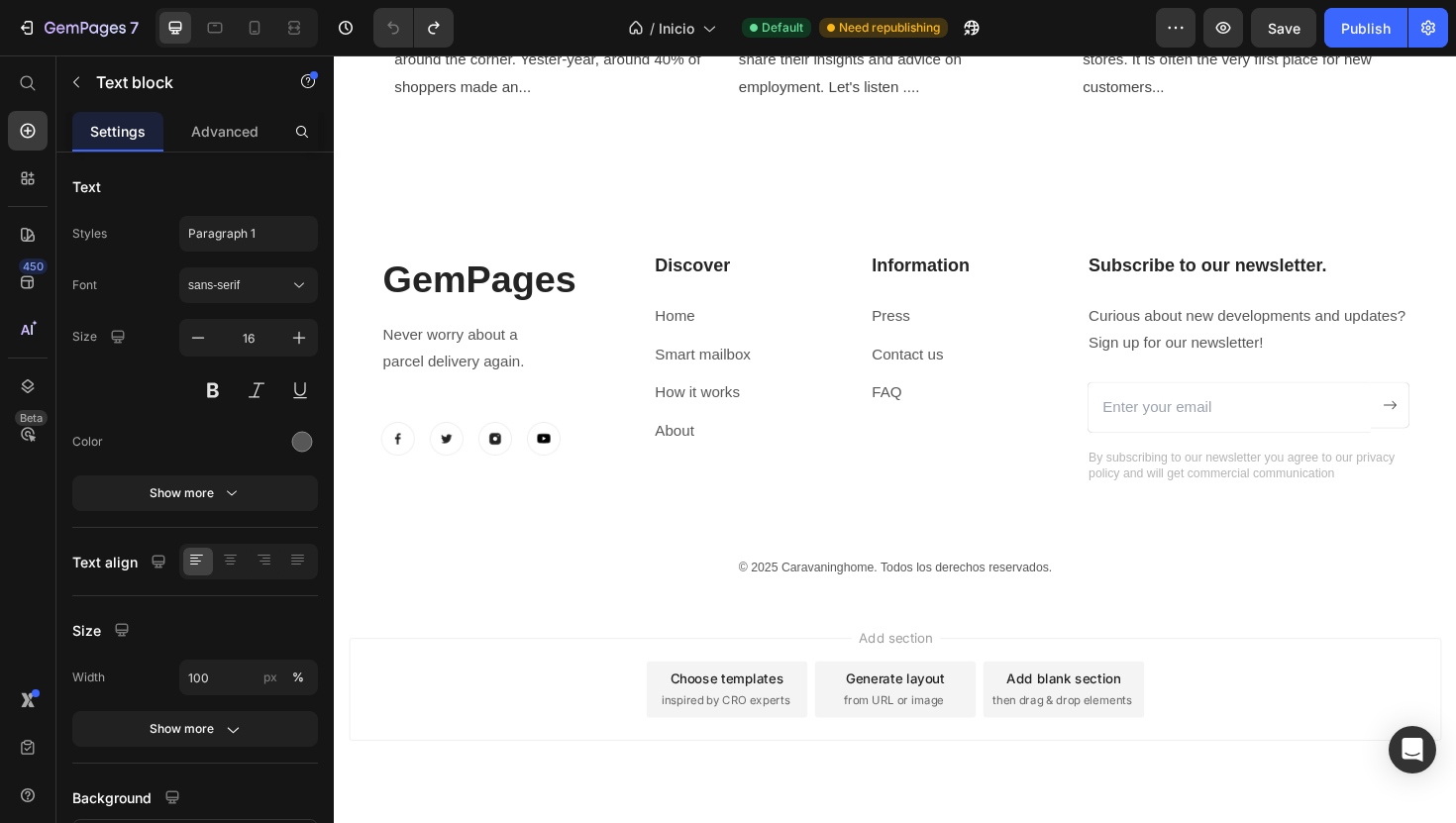 scroll, scrollTop: 7464, scrollLeft: 0, axis: vertical 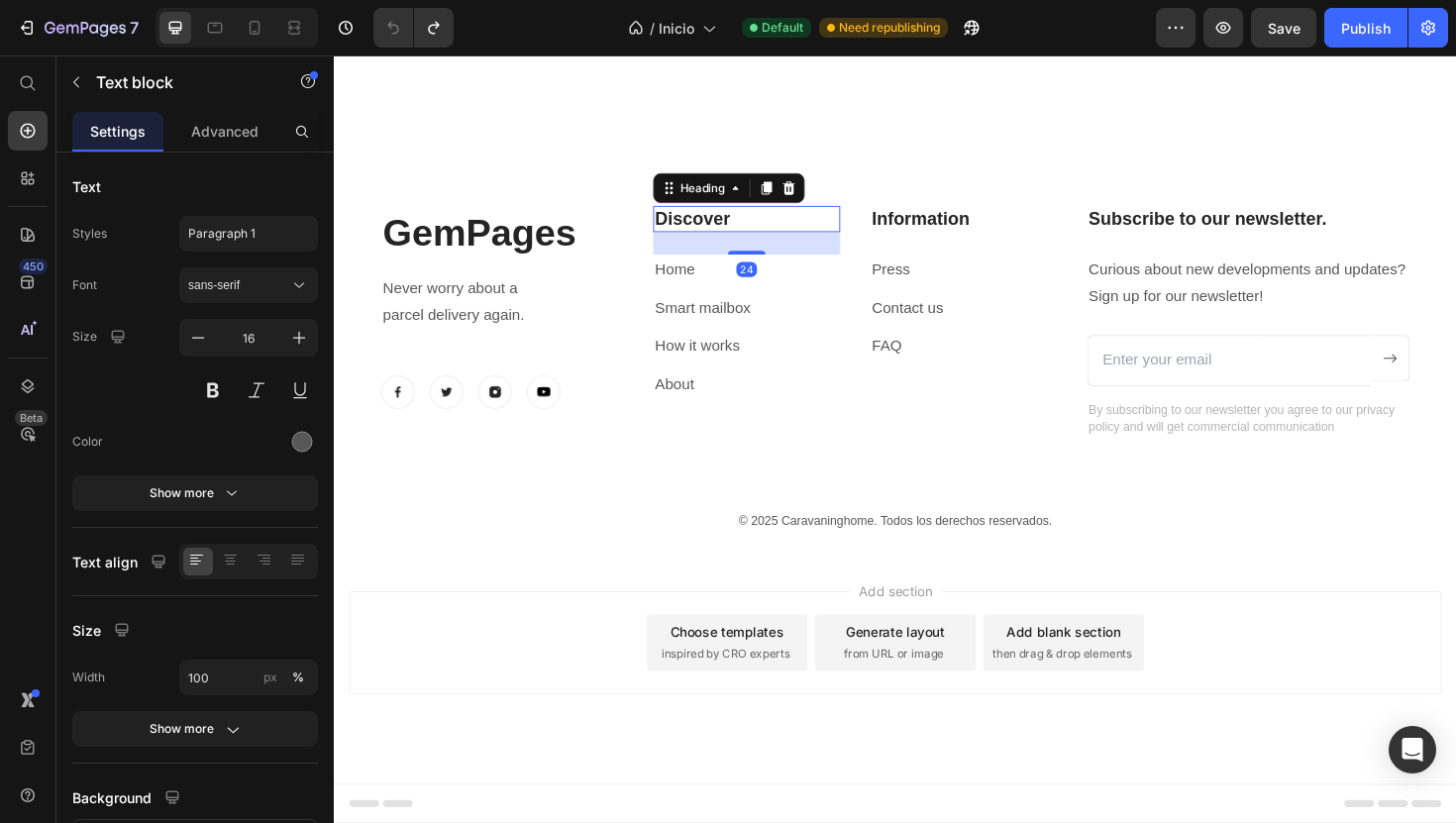 click on "Discover" at bounding box center (771, 229) 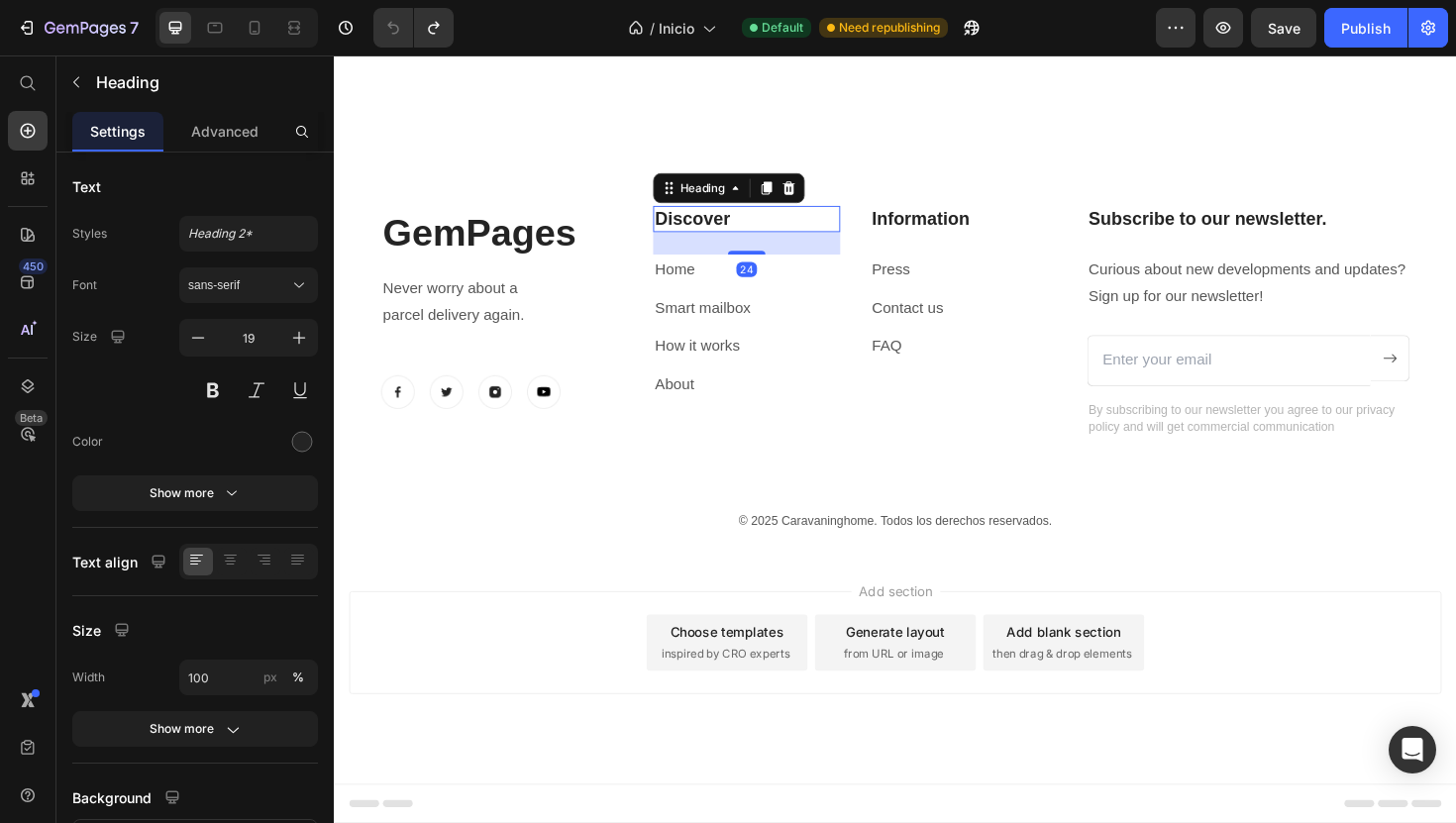 click on "Discover" at bounding box center [771, 229] 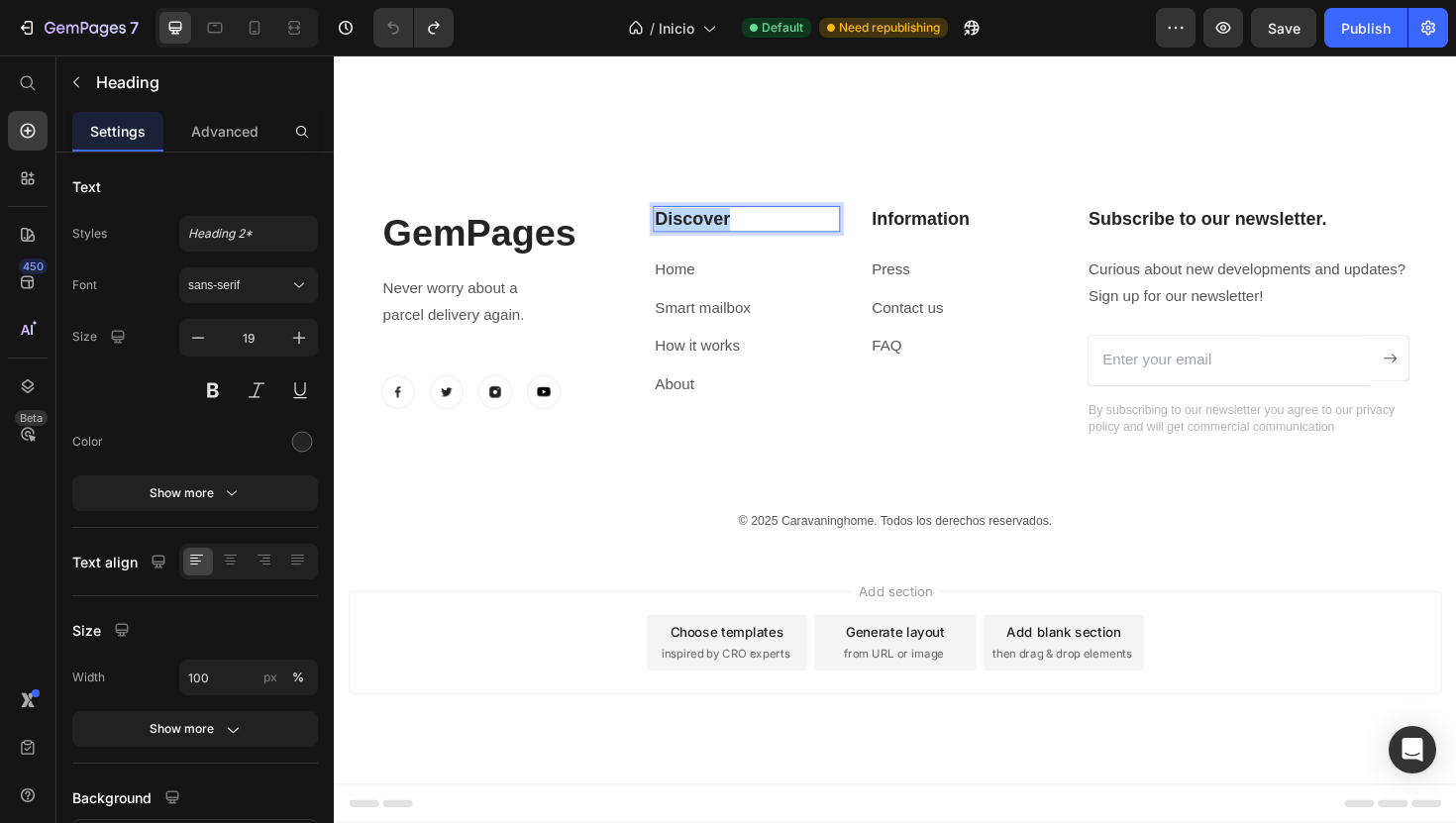 click on "Discover" at bounding box center [771, 229] 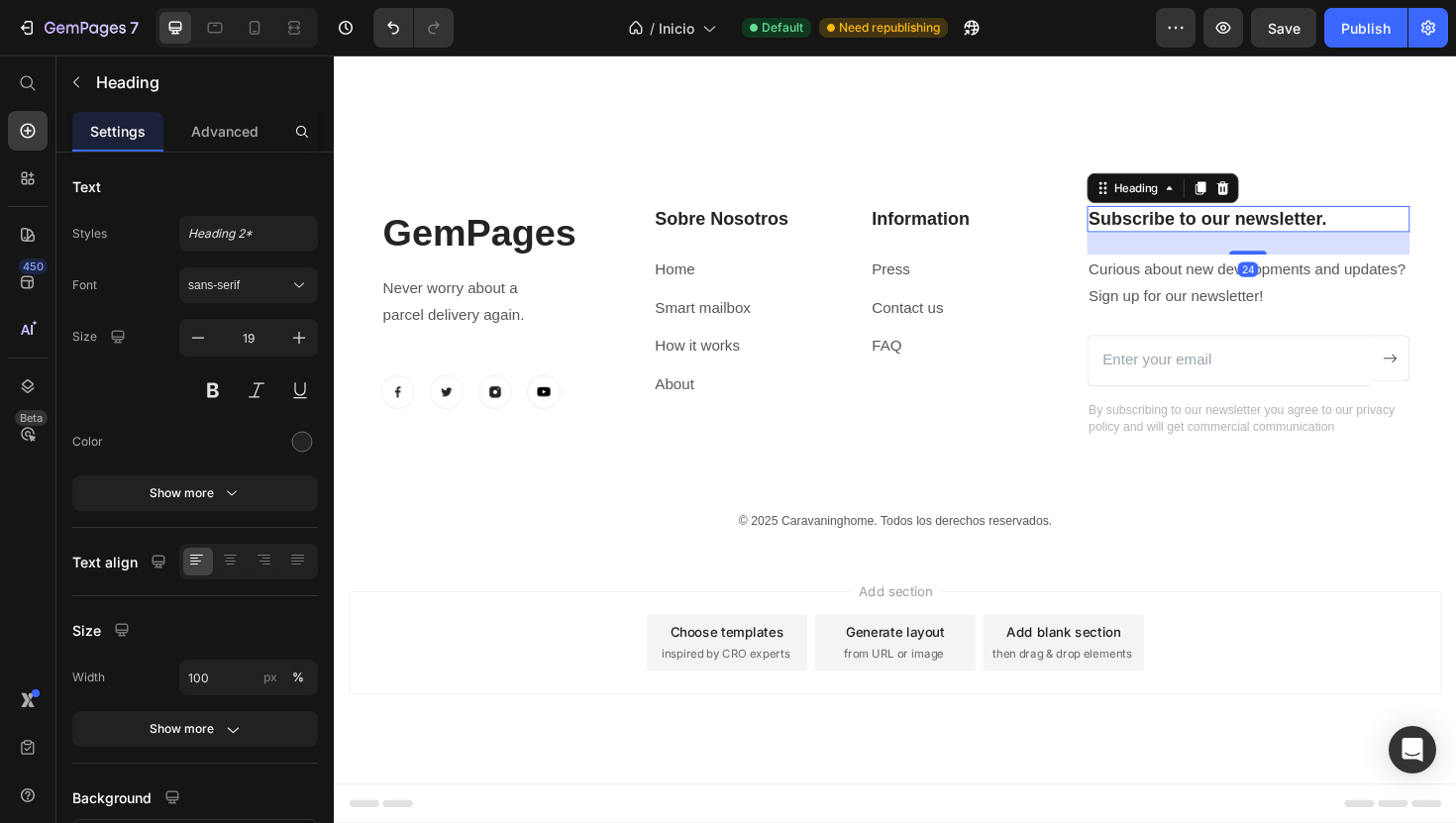 click on "Subscribe to our newsletter." at bounding box center [1301, 229] 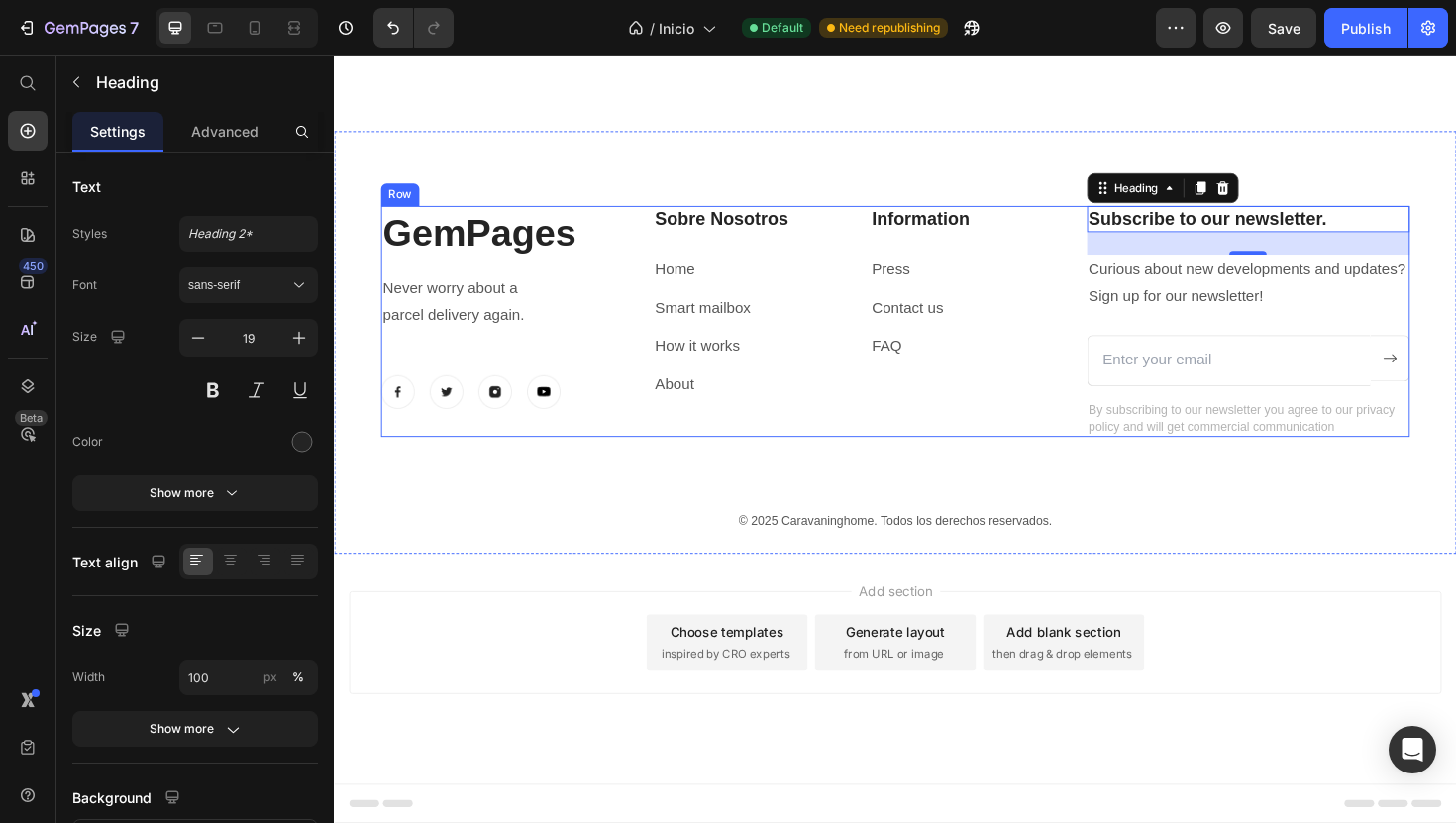 click on "Subscribe to our newsletter.  Heading   24 Curious about new developments and updates? Sign up for our newsletter! Text block Email Field
Submit Button Row Newsletter By subscribing to our newsletter you agree to our privacy policy and will get commercial communication Text block" at bounding box center [1301, 337] 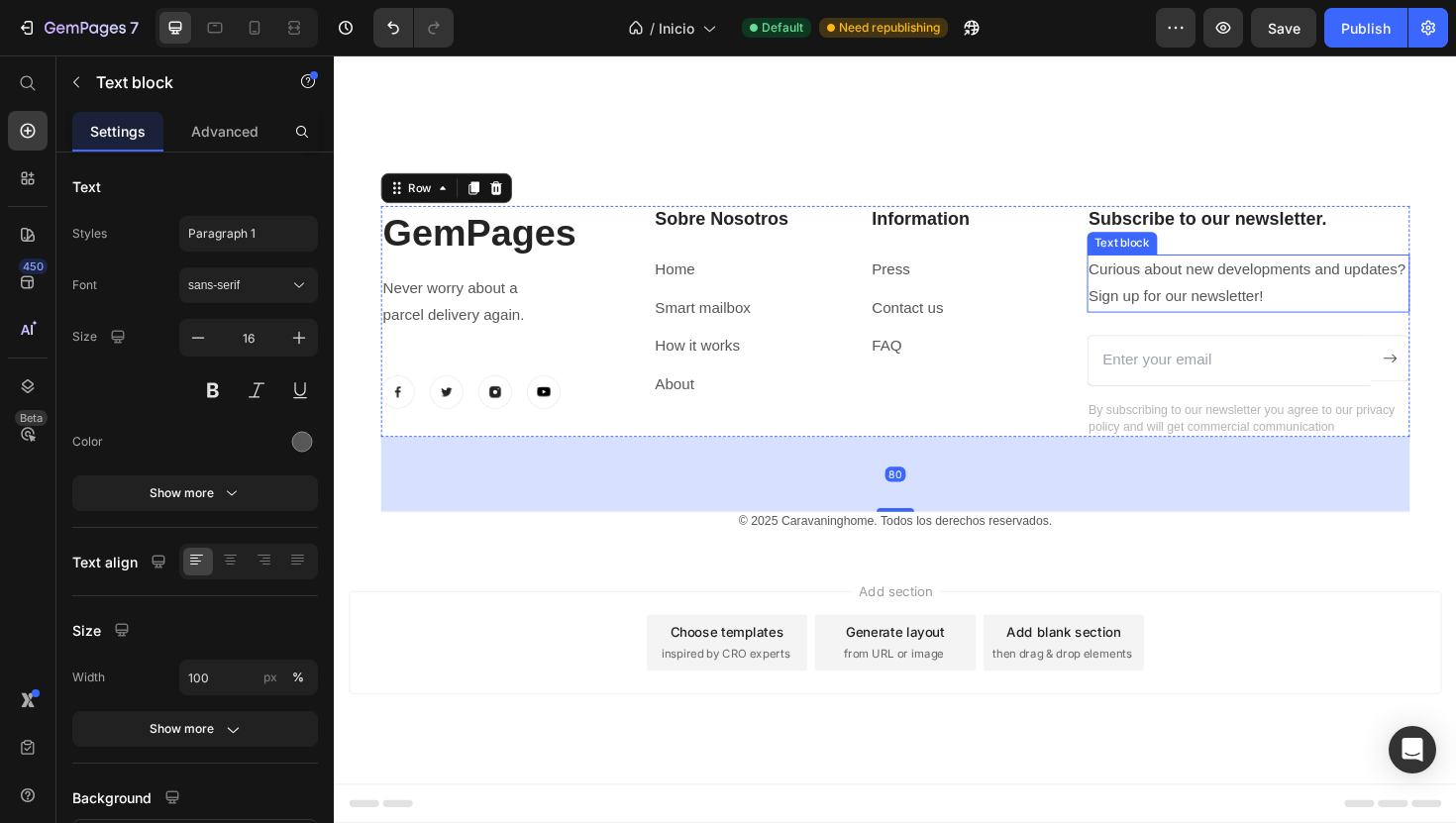 click on "Text block" at bounding box center (1168, 255) 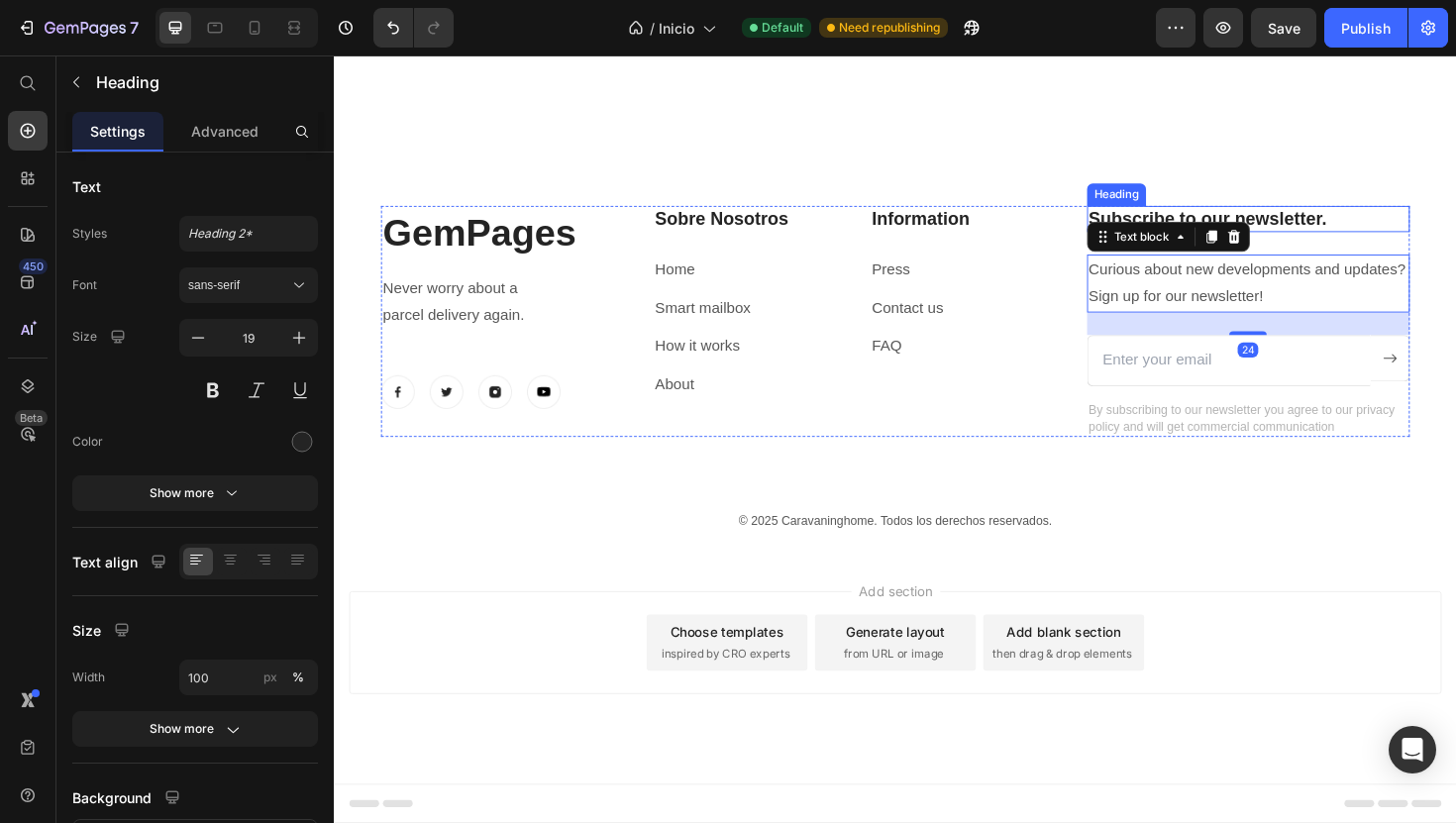 click on "Subscribe to our newsletter." at bounding box center (1301, 229) 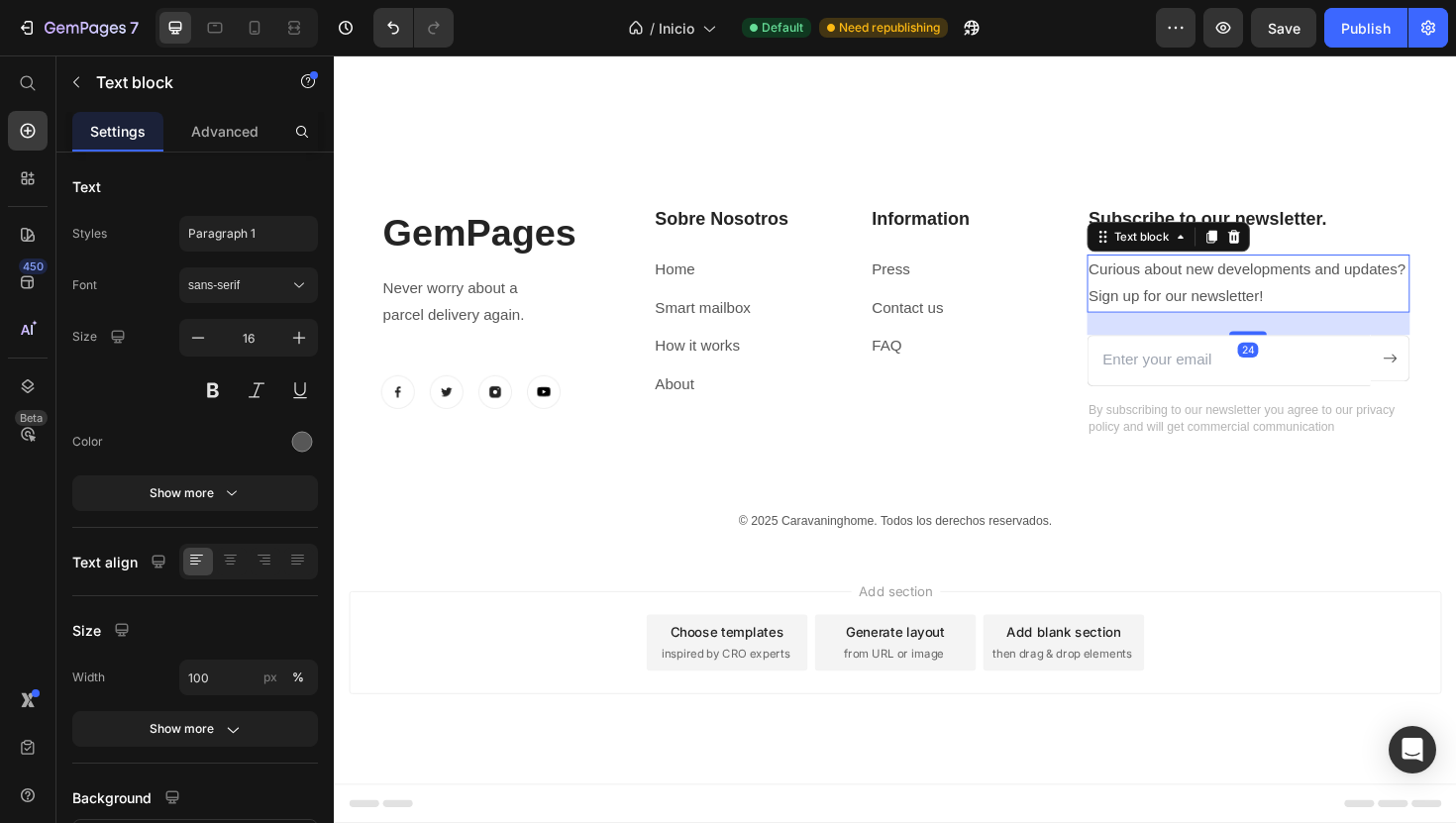 click on "Curious about new developments and updates? Sign up for our newsletter!" at bounding box center (1301, 297) 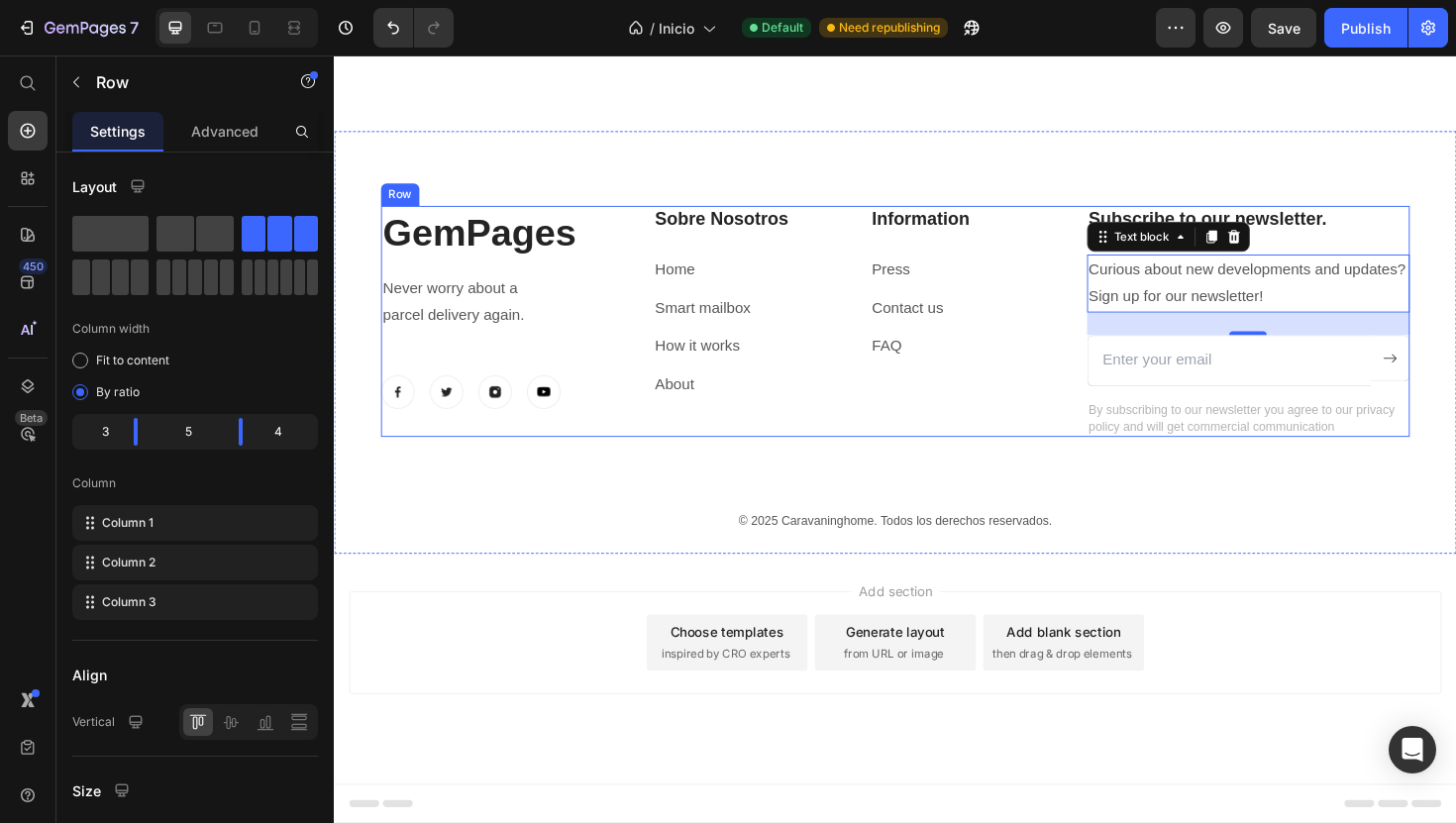 click on "Sobre Nosotros Heading Home Text block Smart mailbox Text block How it works Text block About  Text block Information Heading Press Text block Contact us Text block FAQ Text block Row" at bounding box center (885, 337) 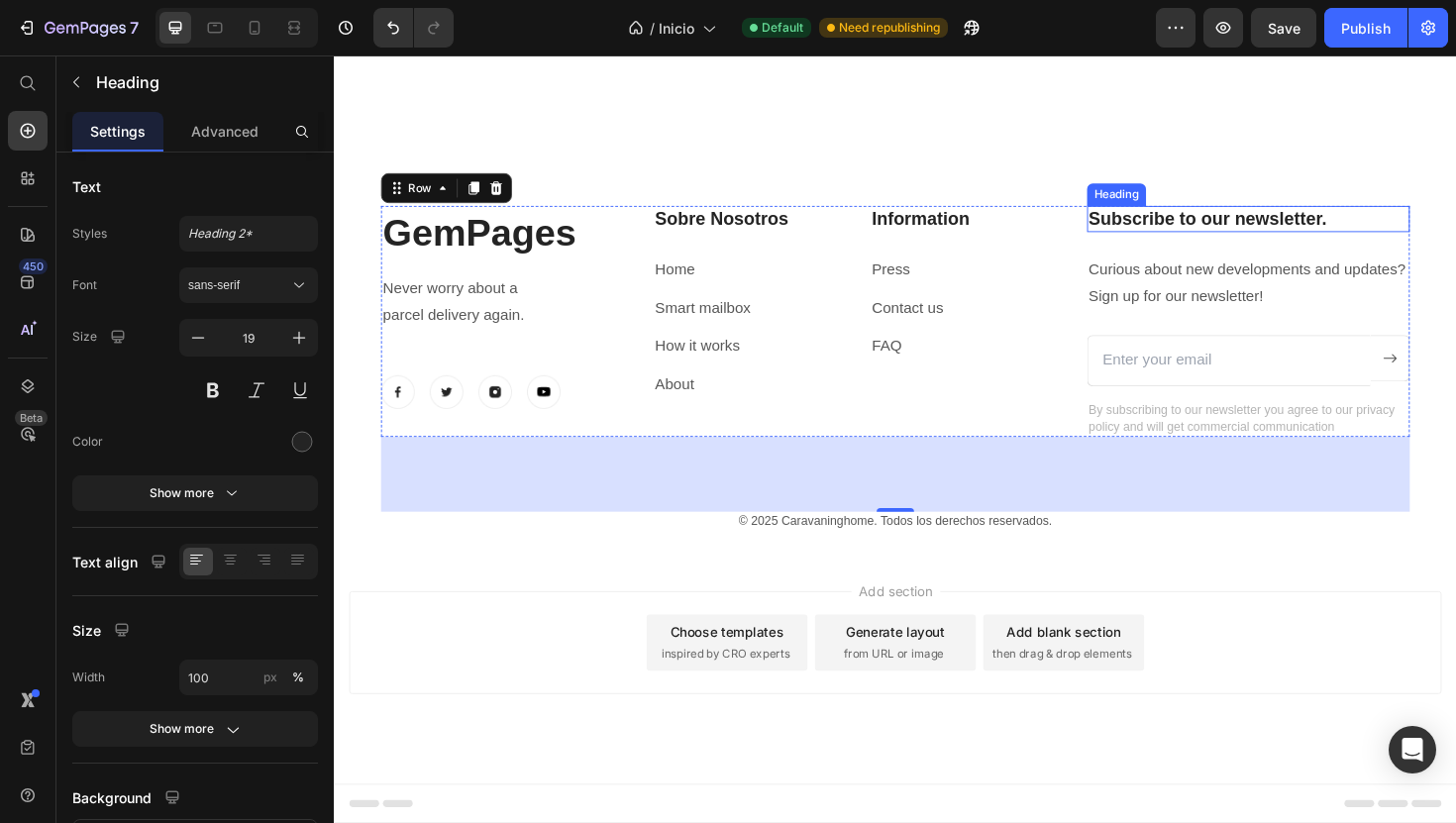 click on "Subscribe to our newsletter." at bounding box center [1301, 229] 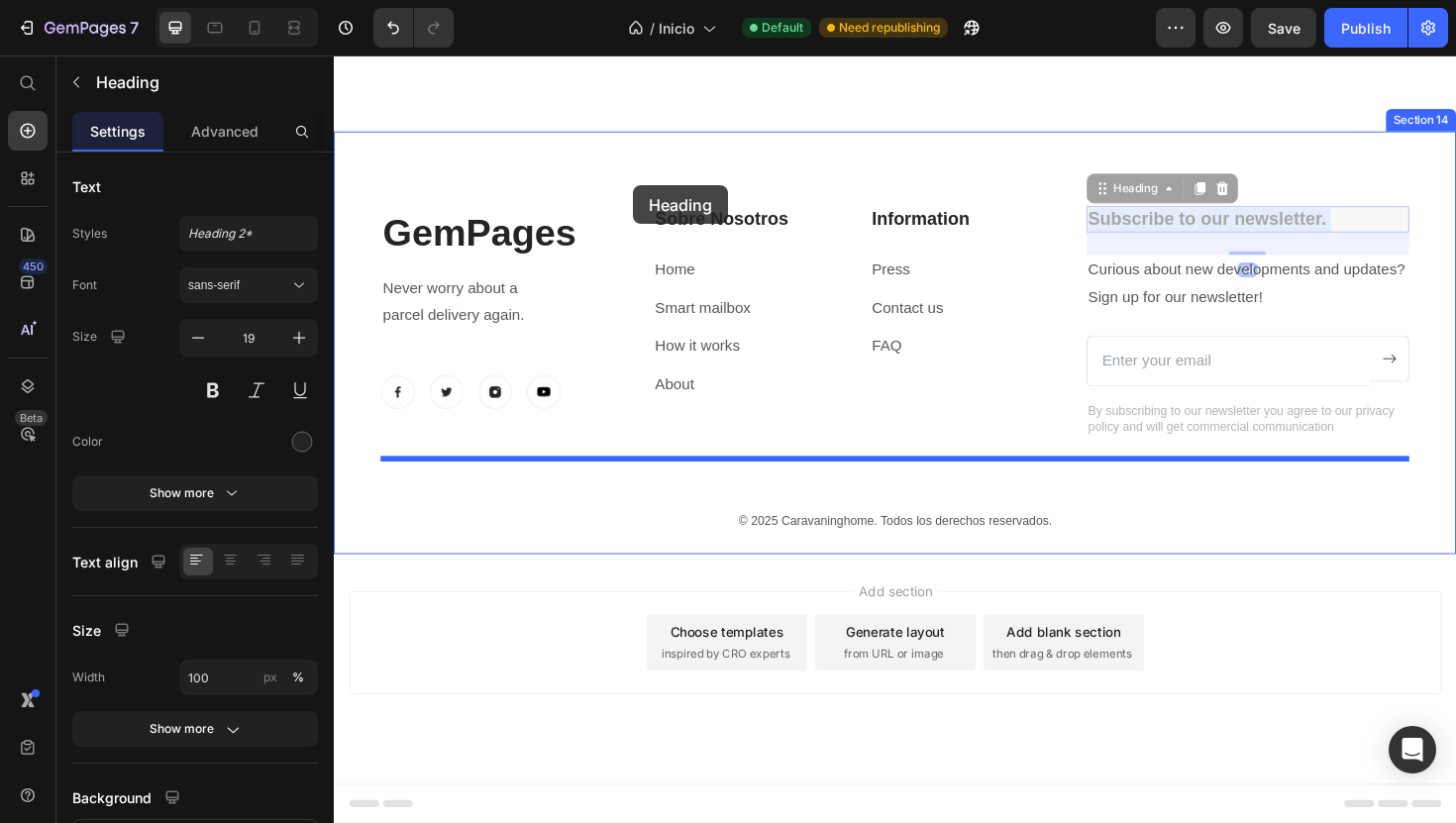 drag, startPoint x: 1190, startPoint y: 233, endPoint x: 651, endPoint y: 193, distance: 540.4822 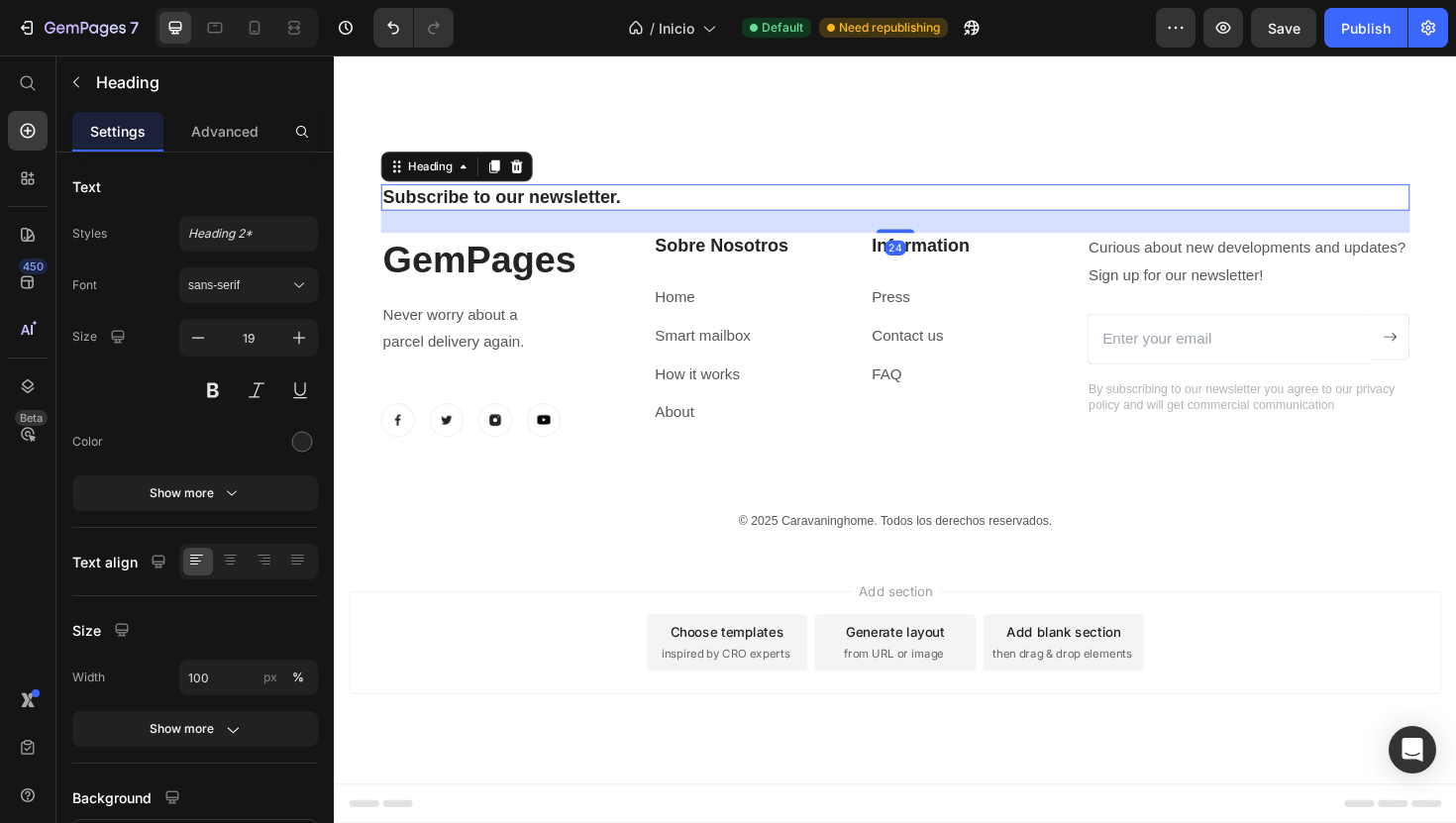 scroll, scrollTop: 7436, scrollLeft: 0, axis: vertical 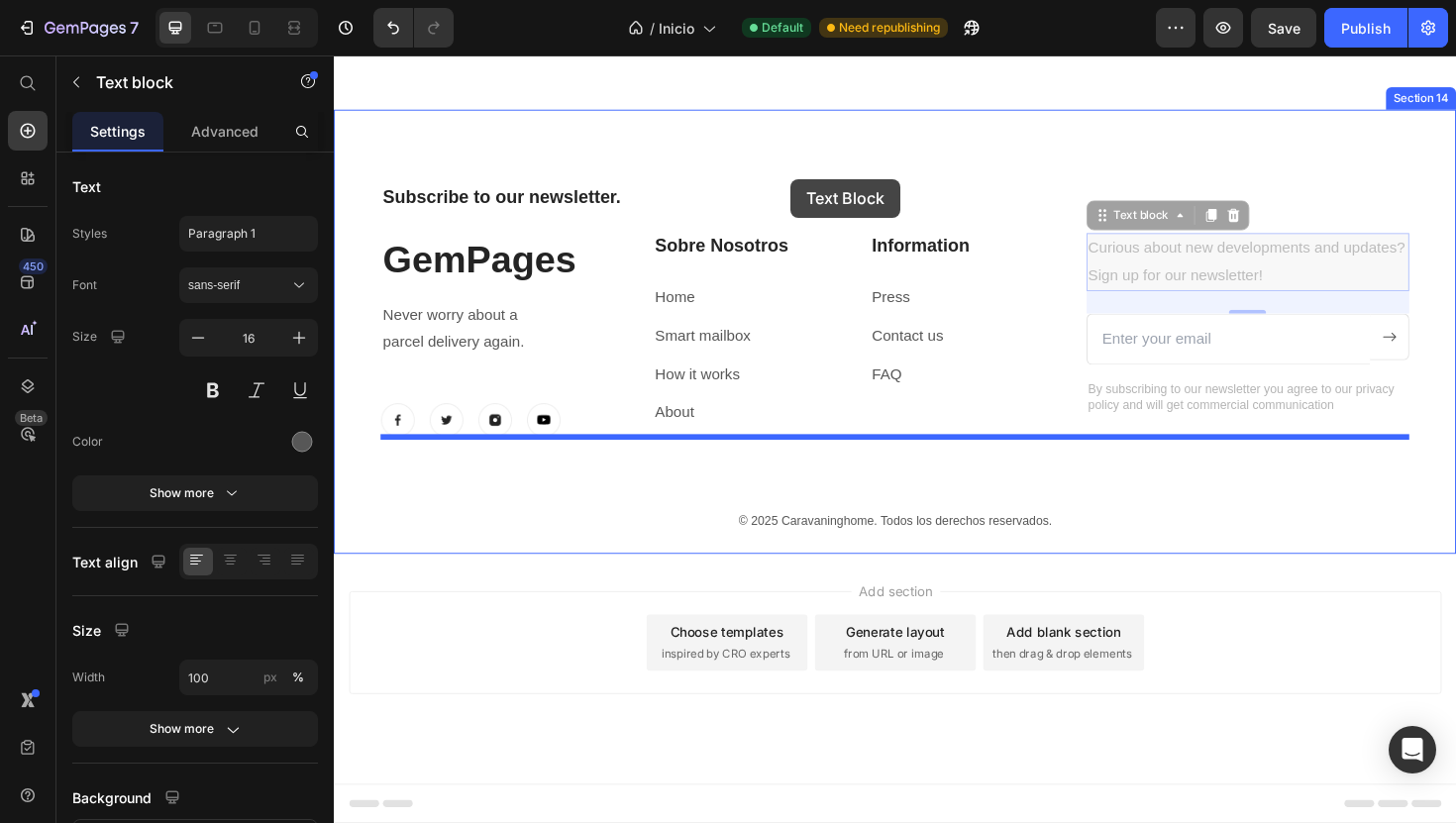 drag, startPoint x: 1165, startPoint y: 320, endPoint x: 818, endPoint y: 186, distance: 371.9745 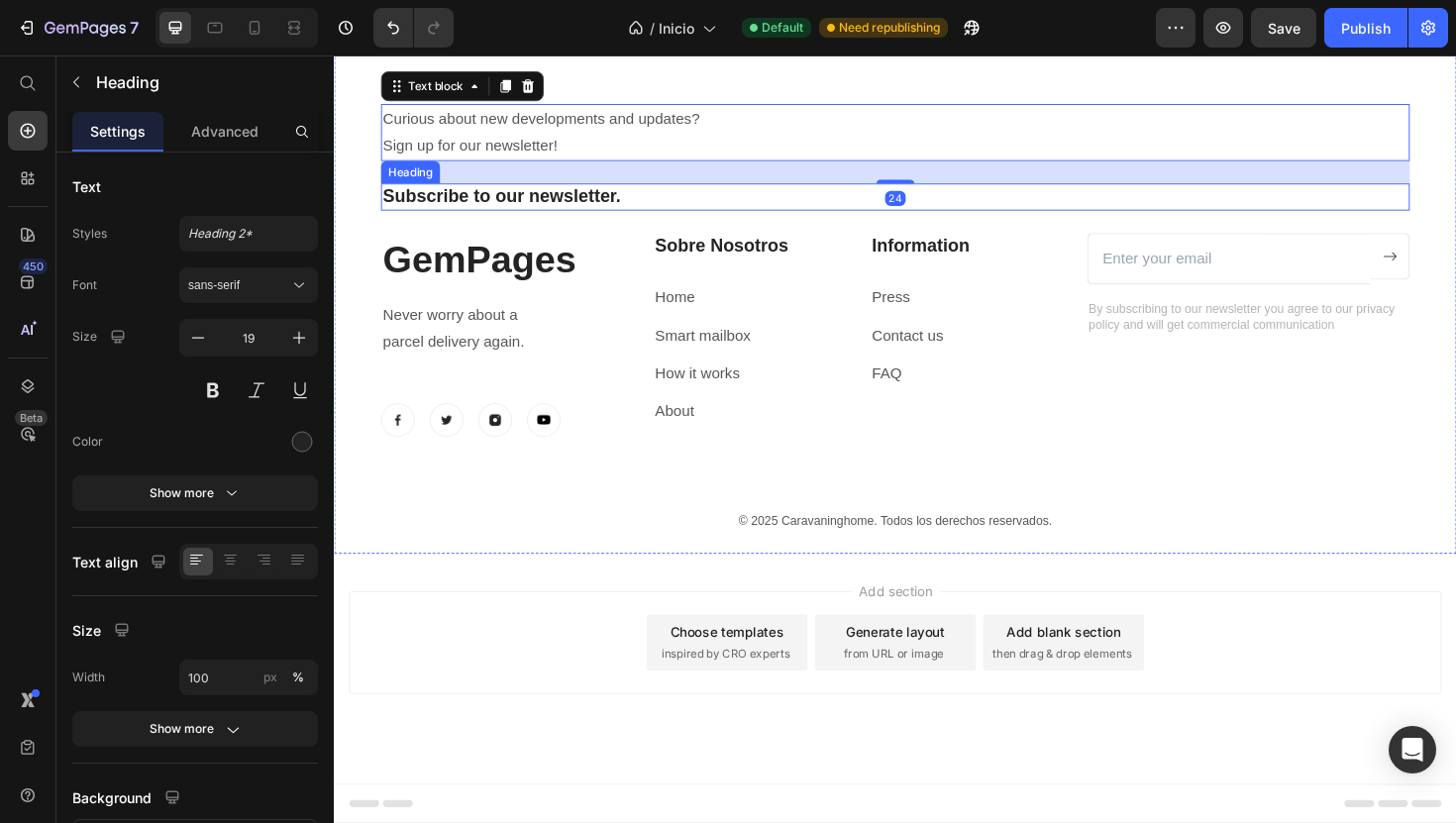 click on "Subscribe to our newsletter." at bounding box center (928, 205) 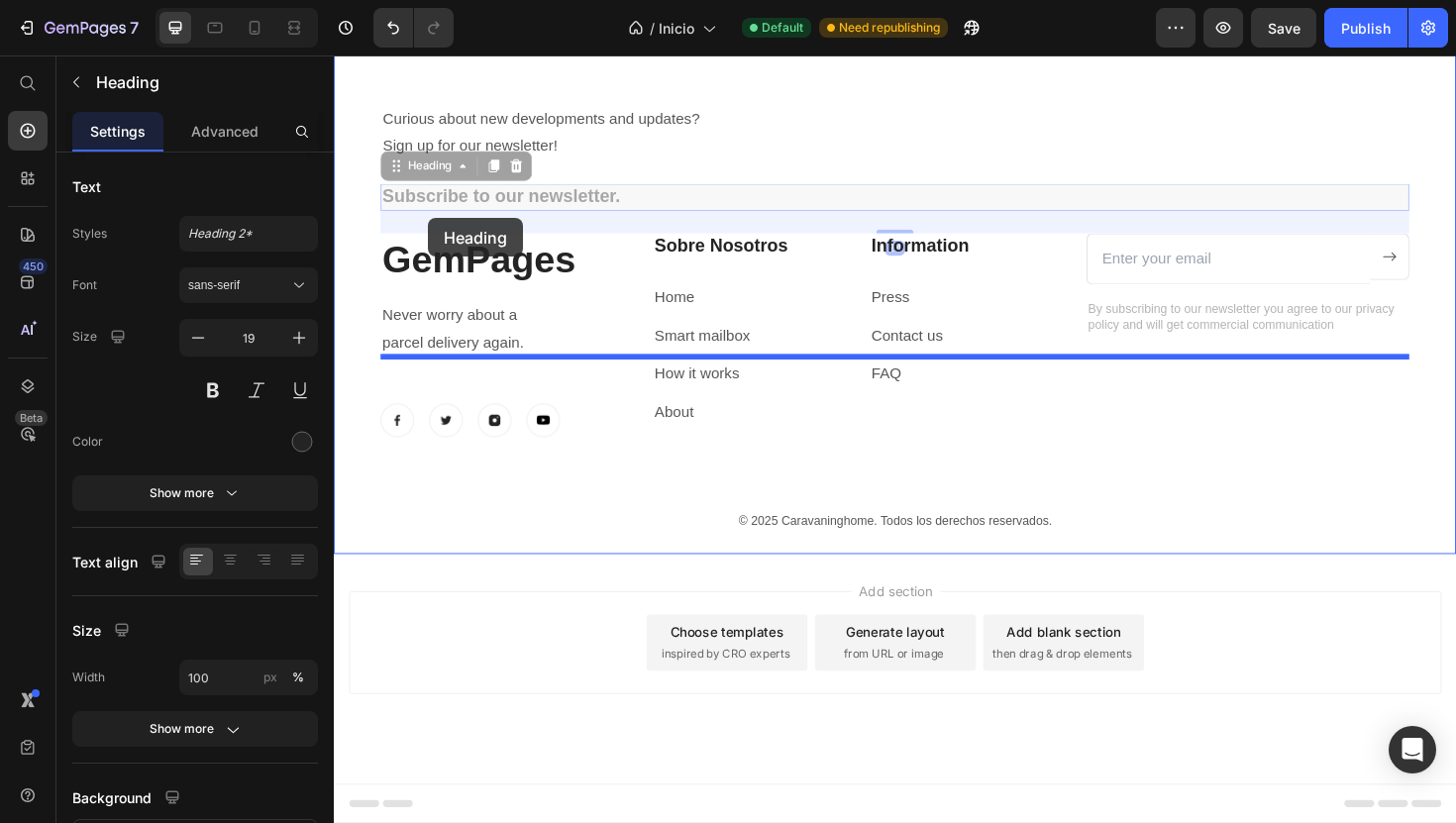 drag, startPoint x: 435, startPoint y: 308, endPoint x: 434, endPoint y: 228, distance: 80.00625 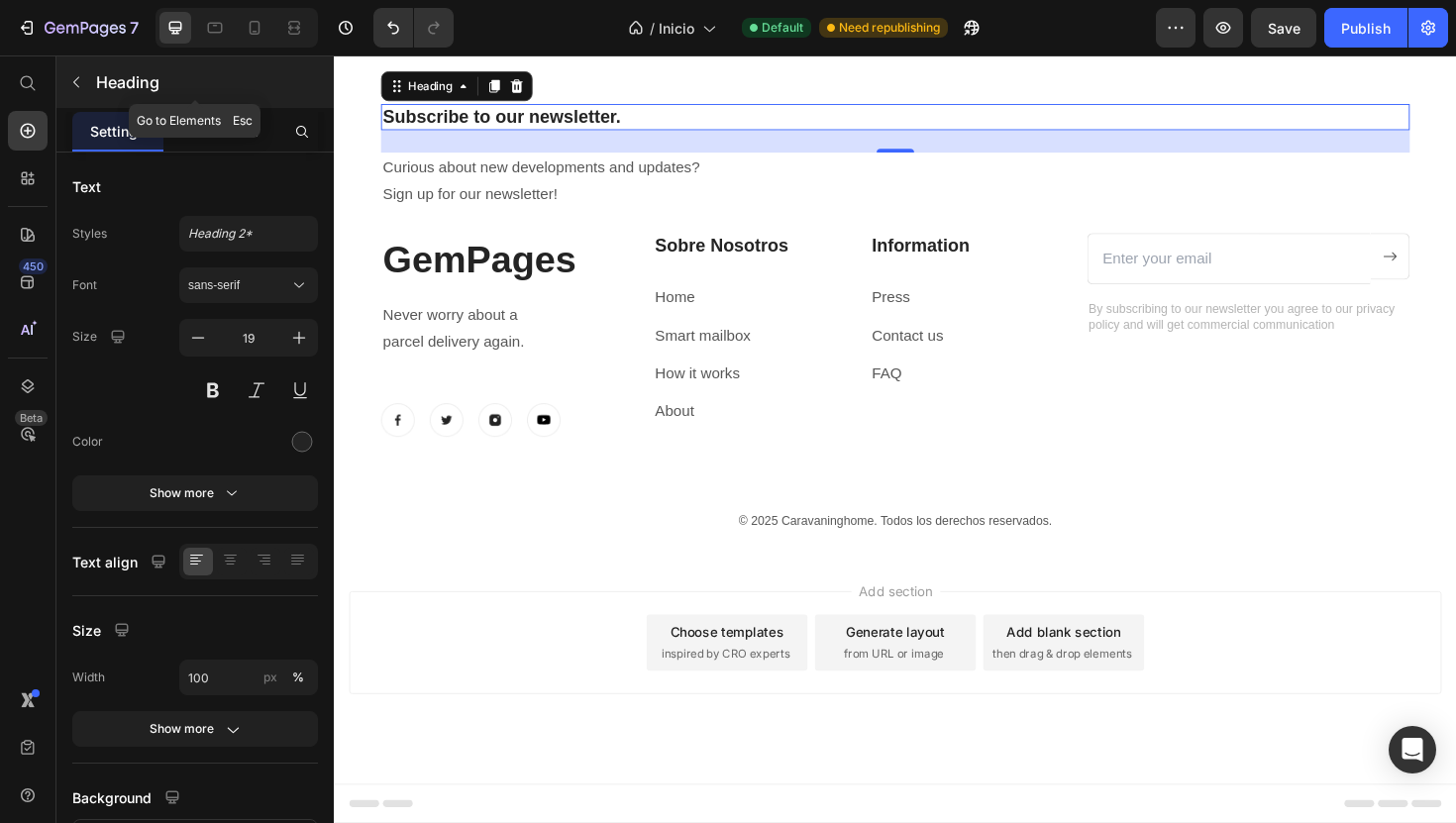click at bounding box center (76, 82) 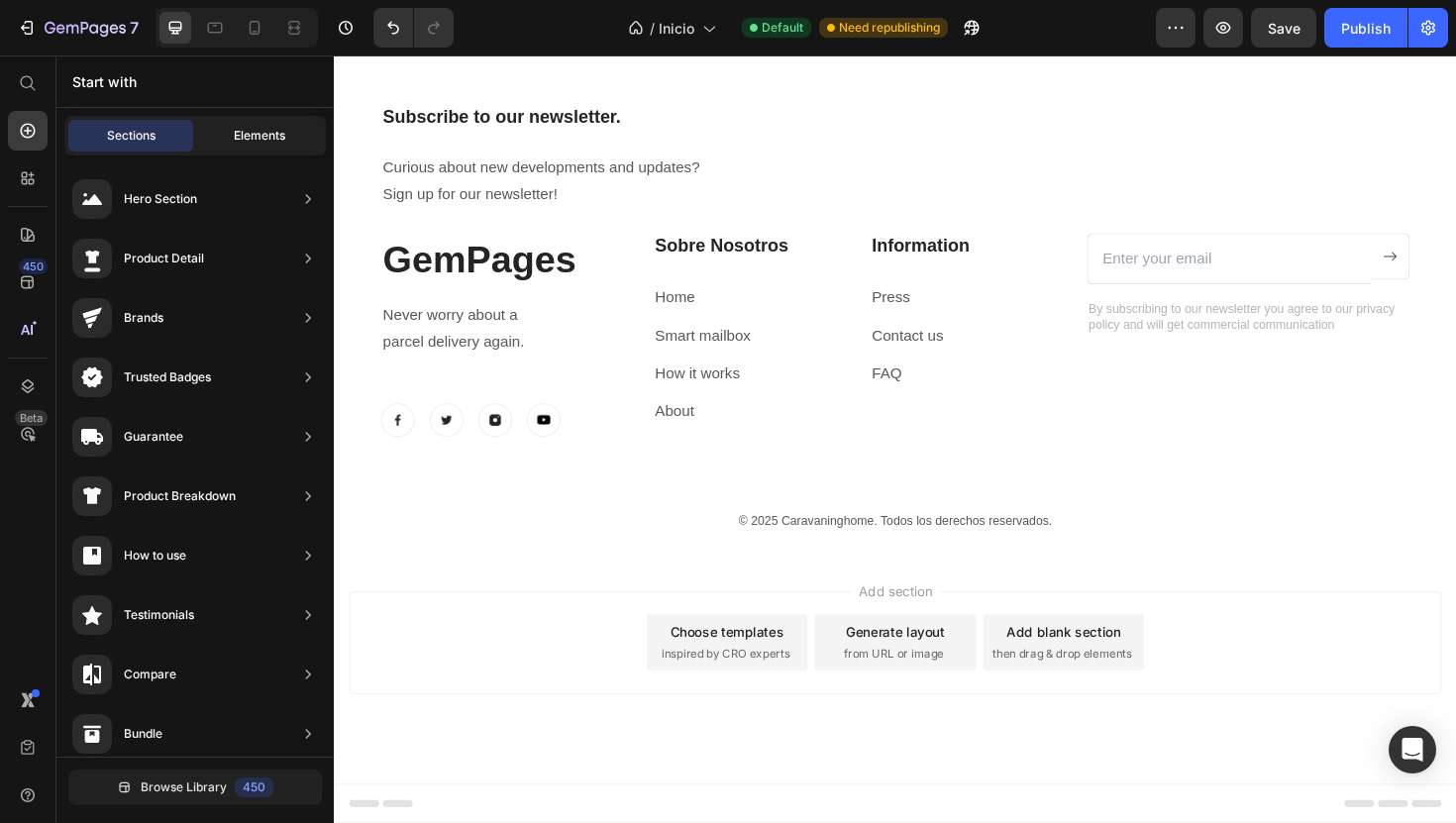 click on "Elements" 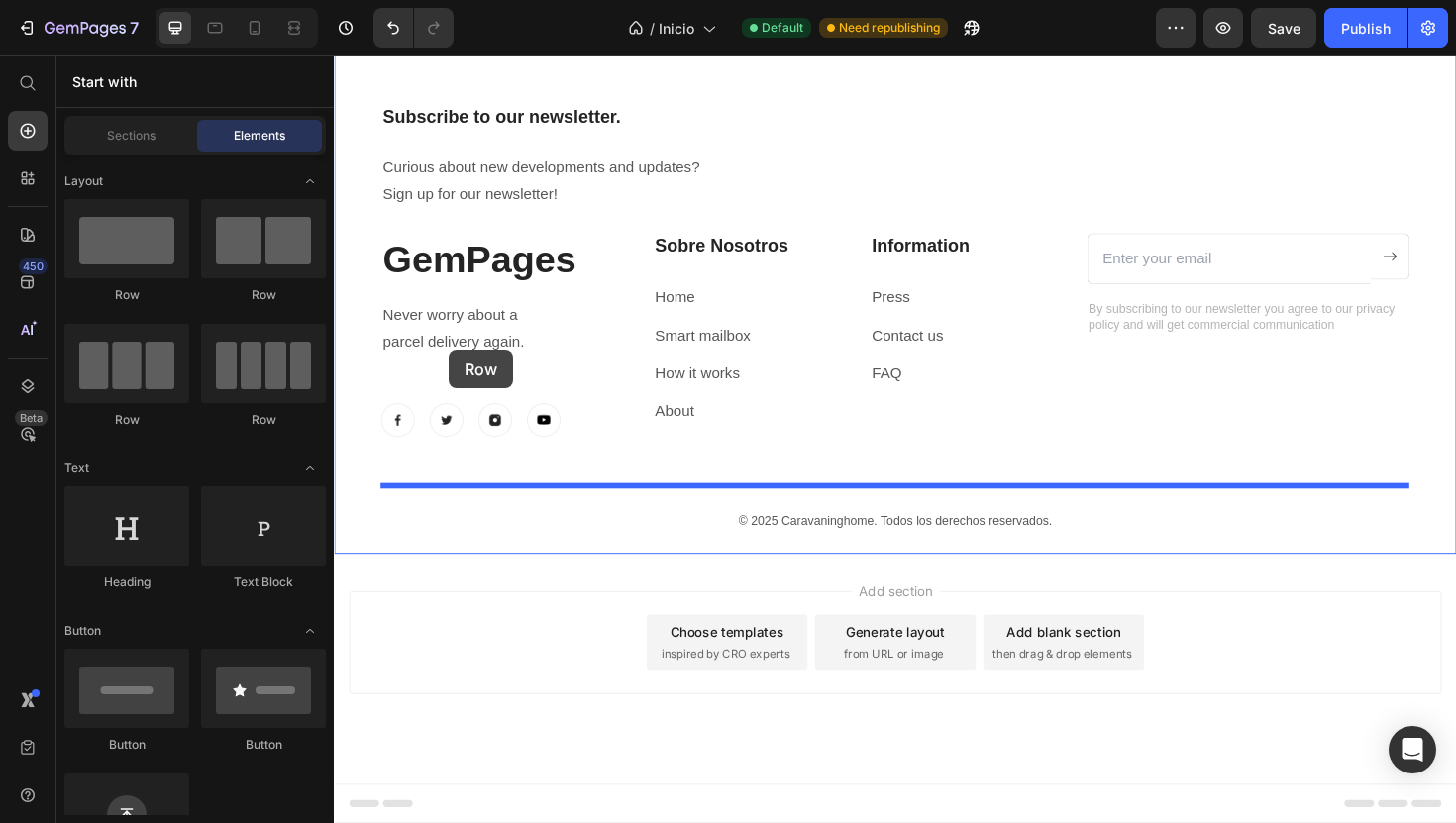 drag, startPoint x: 454, startPoint y: 331, endPoint x: 456, endPoint y: 365, distance: 34.058773 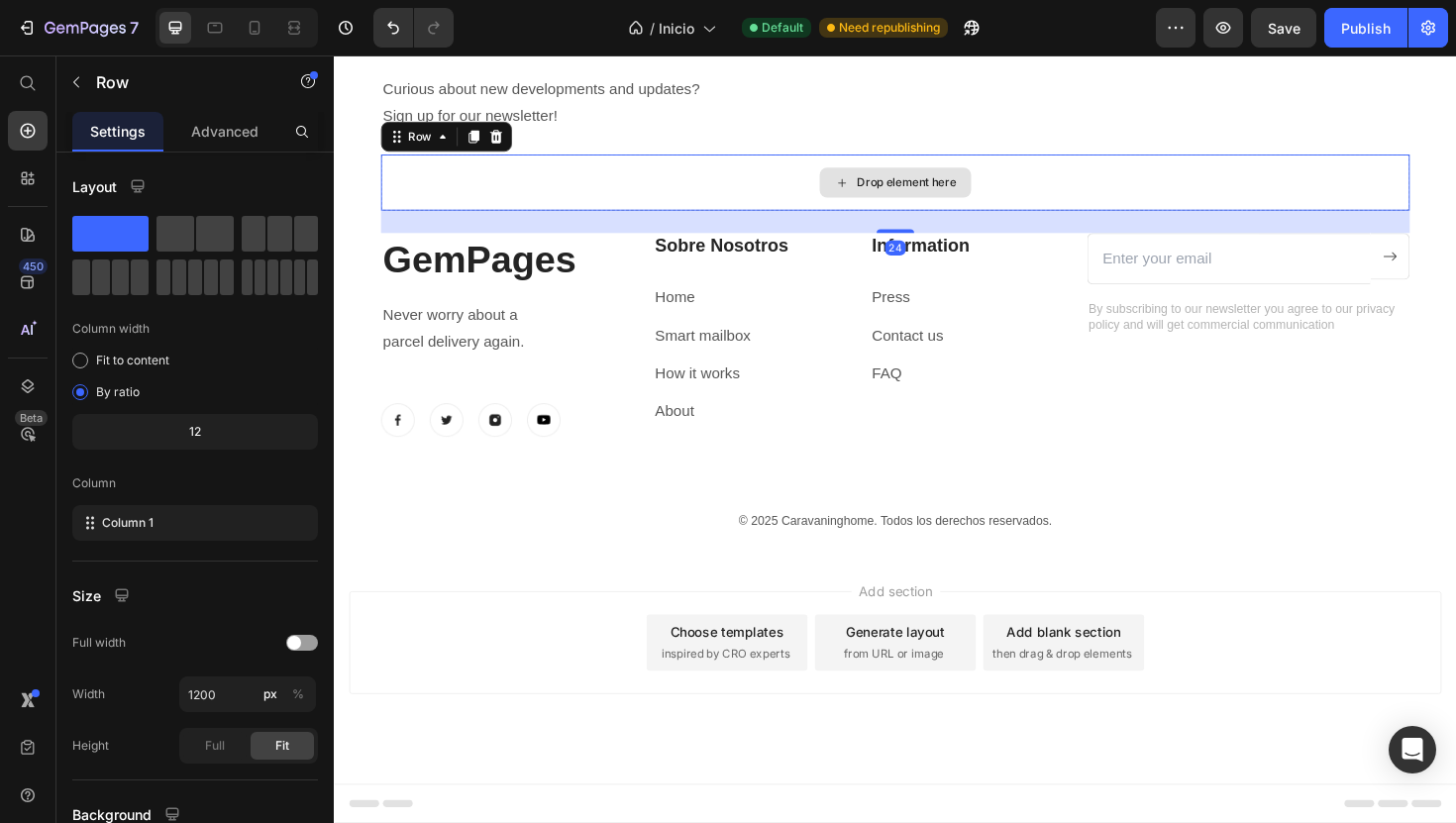 click on "Drop element here" at bounding box center [928, 190] 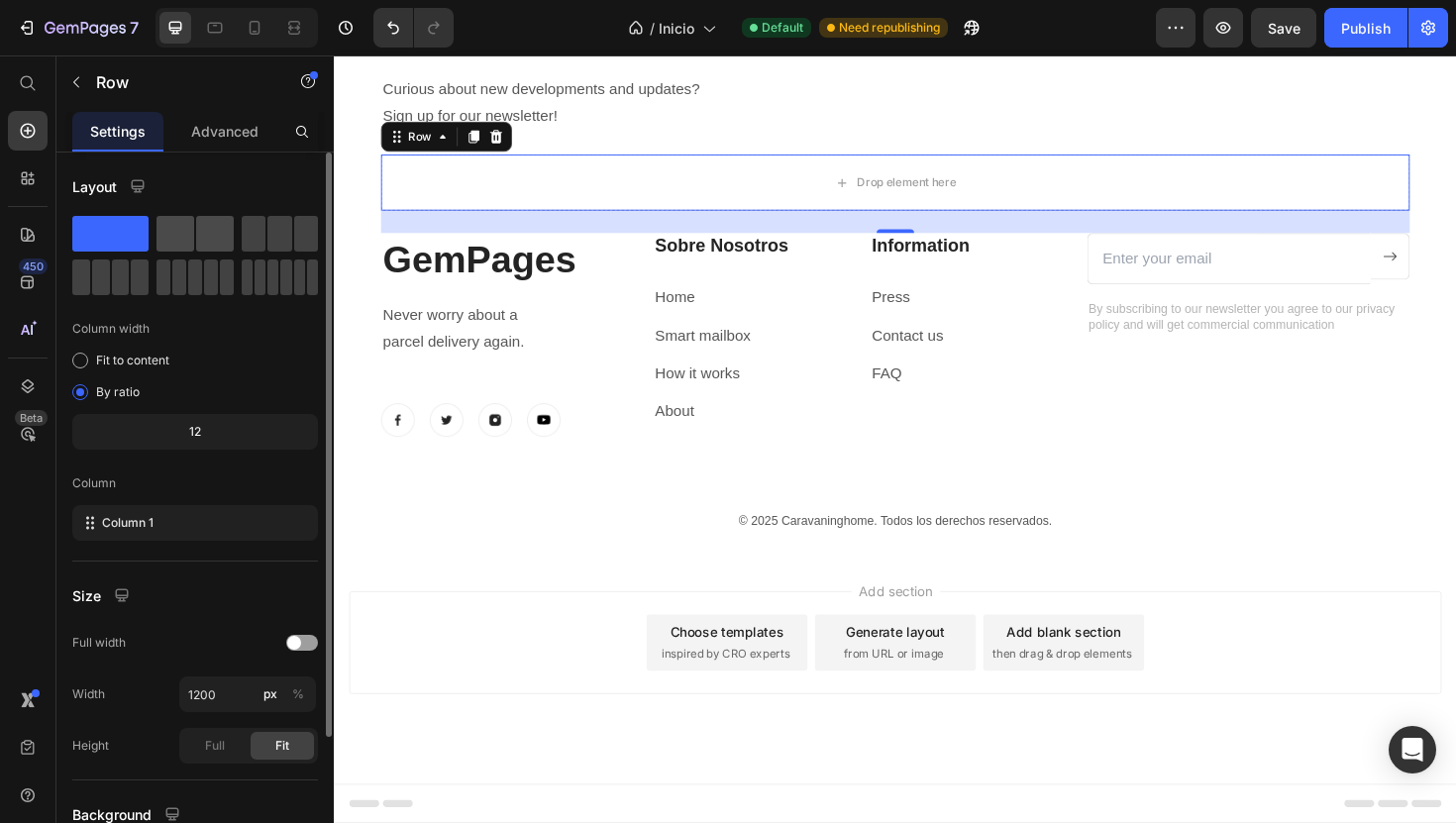 click 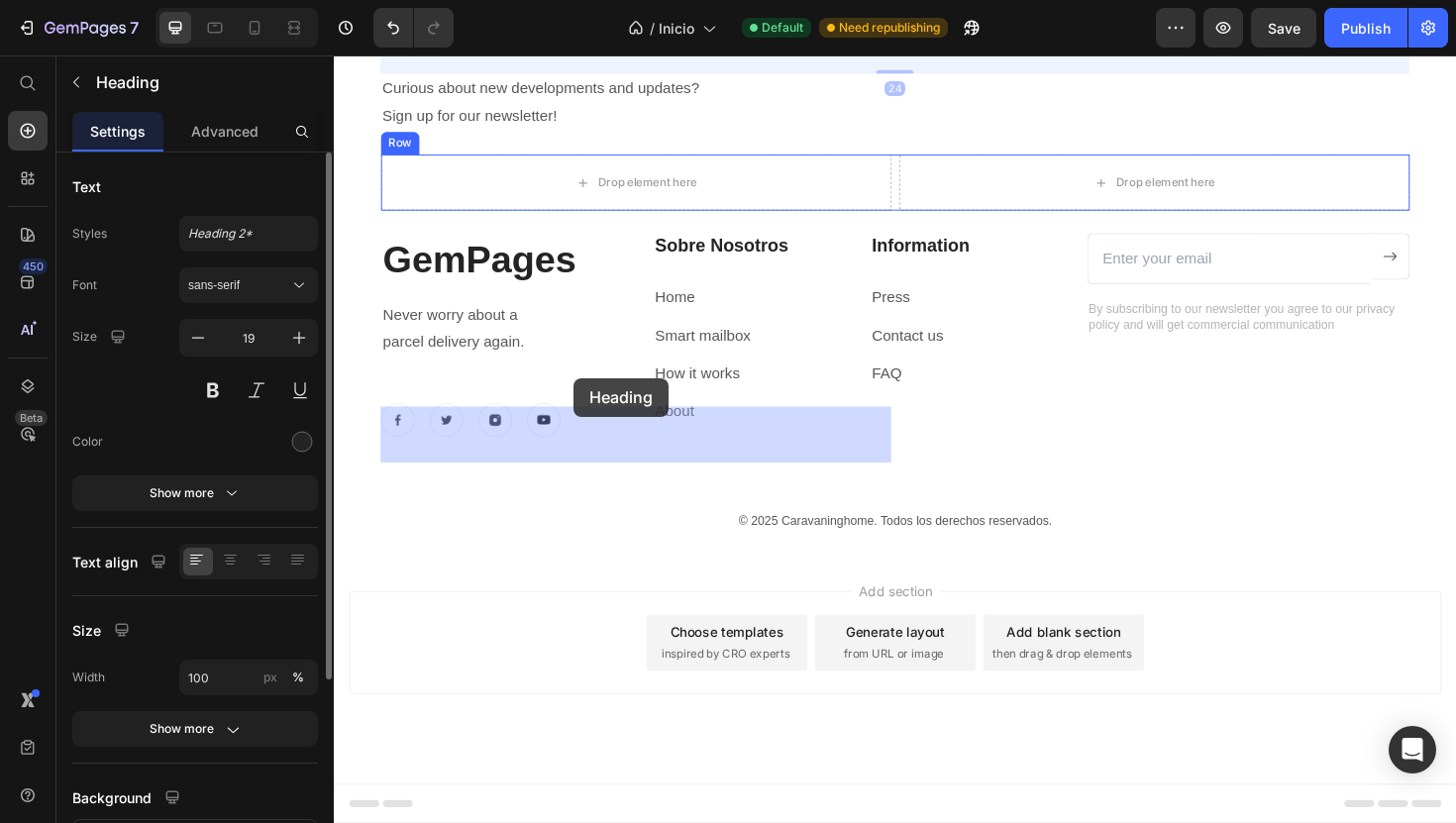drag, startPoint x: 585, startPoint y: 262, endPoint x: 587, endPoint y: 391, distance: 129.0155 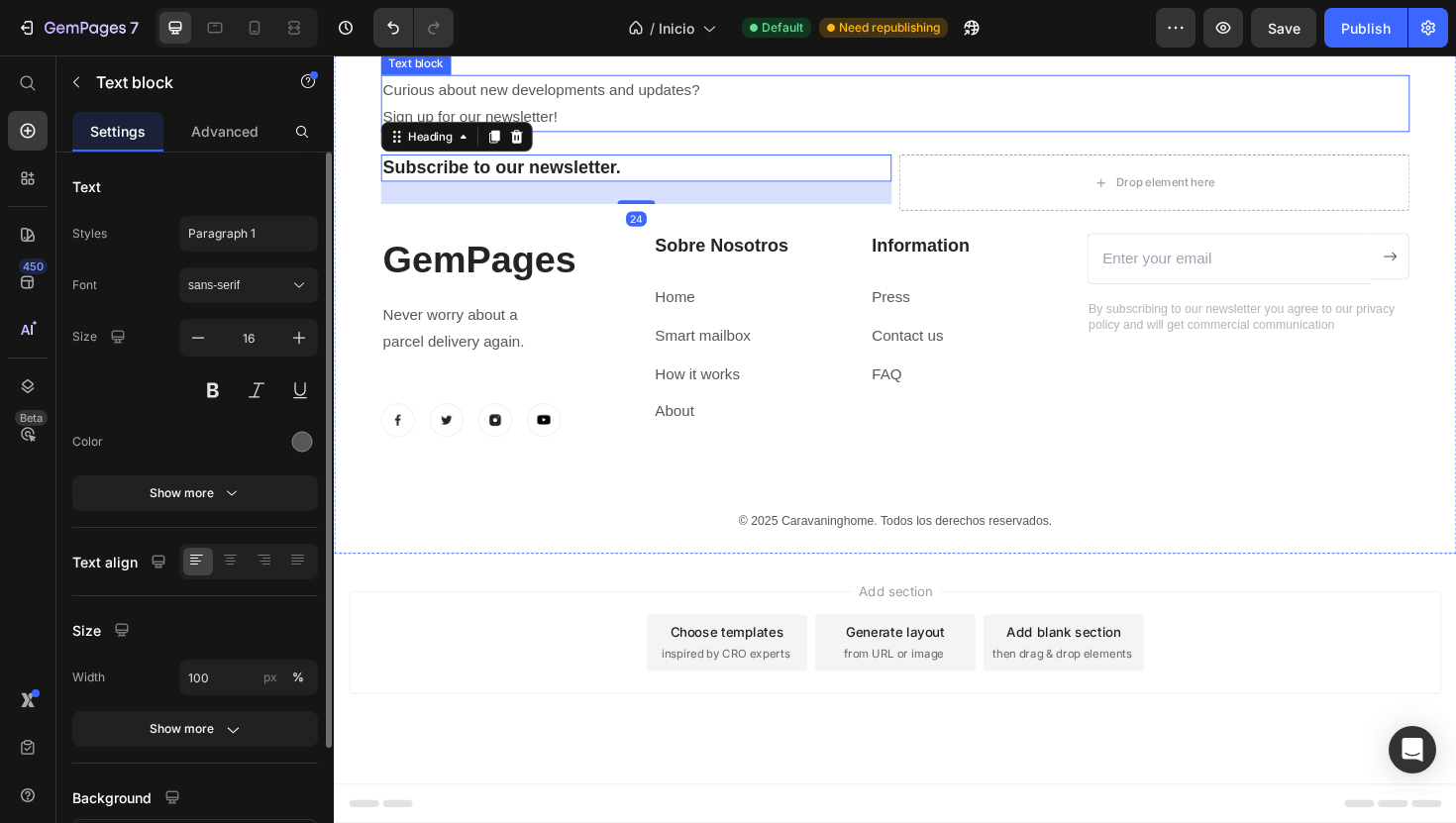click on "Curious about new developments and updates? Sign up for our newsletter!" at bounding box center (928, 107) 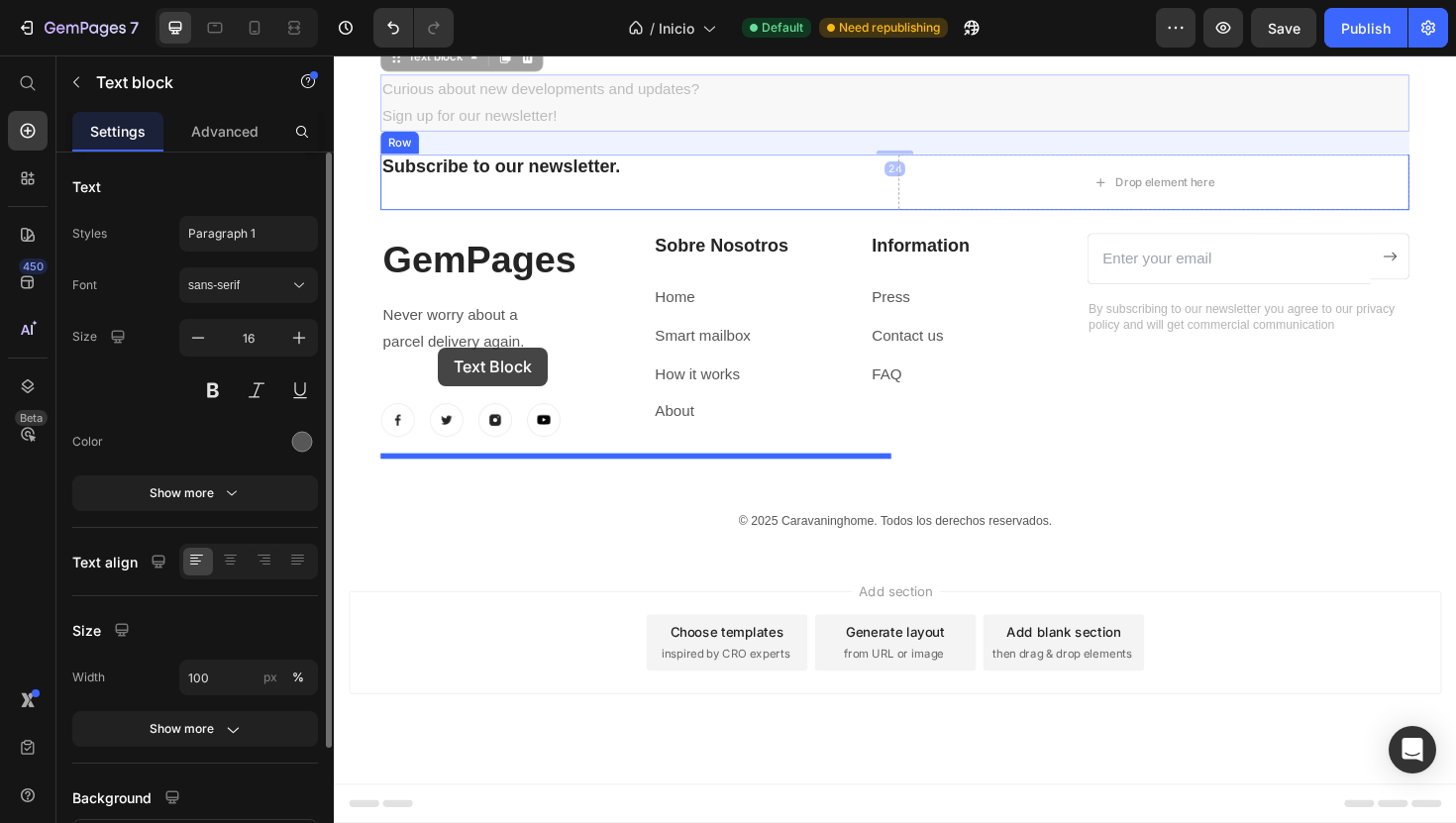 drag, startPoint x: 460, startPoint y: 225, endPoint x: 444, endPoint y: 364, distance: 139.91783 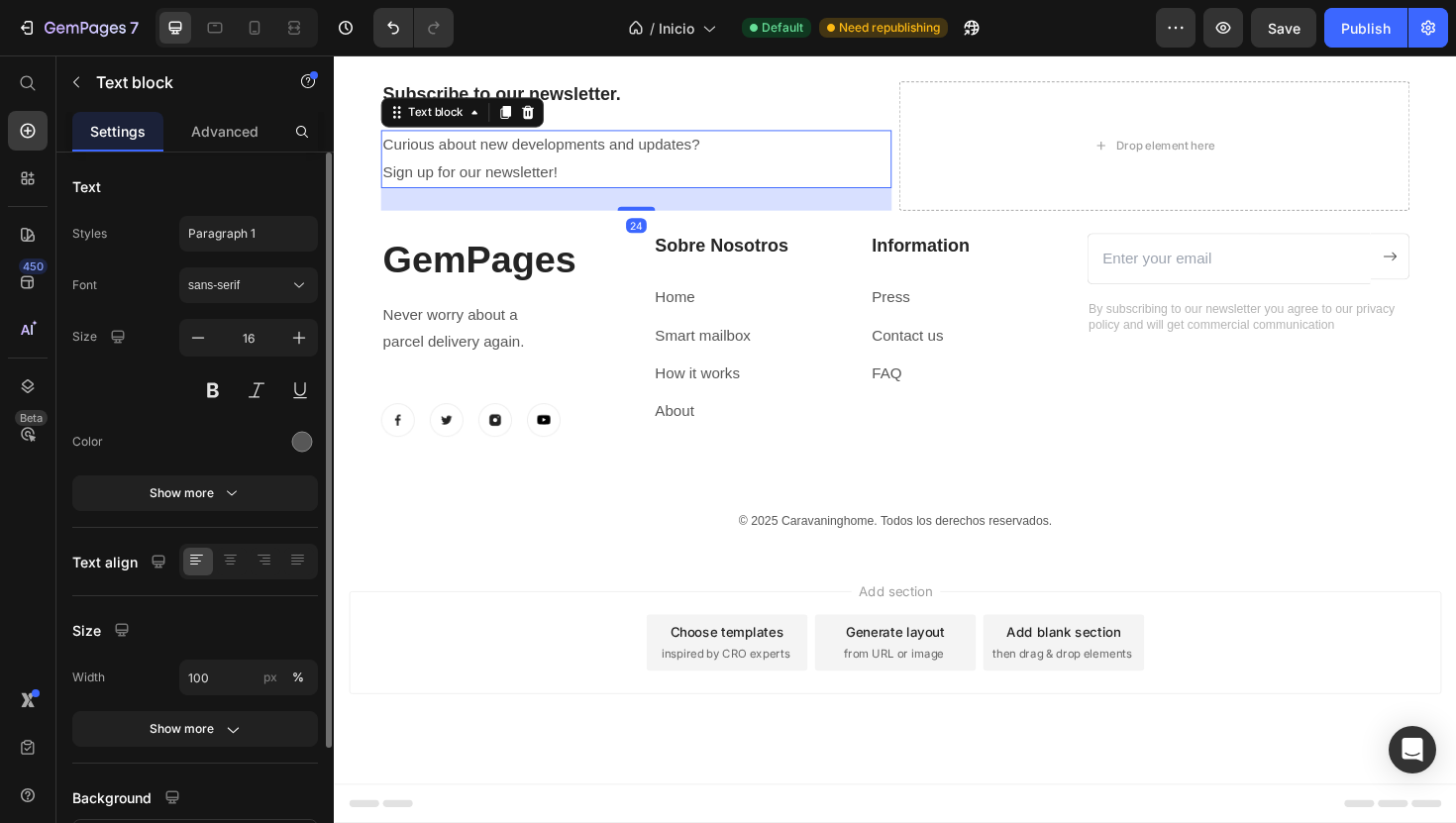 scroll, scrollTop: 7359, scrollLeft: 0, axis: vertical 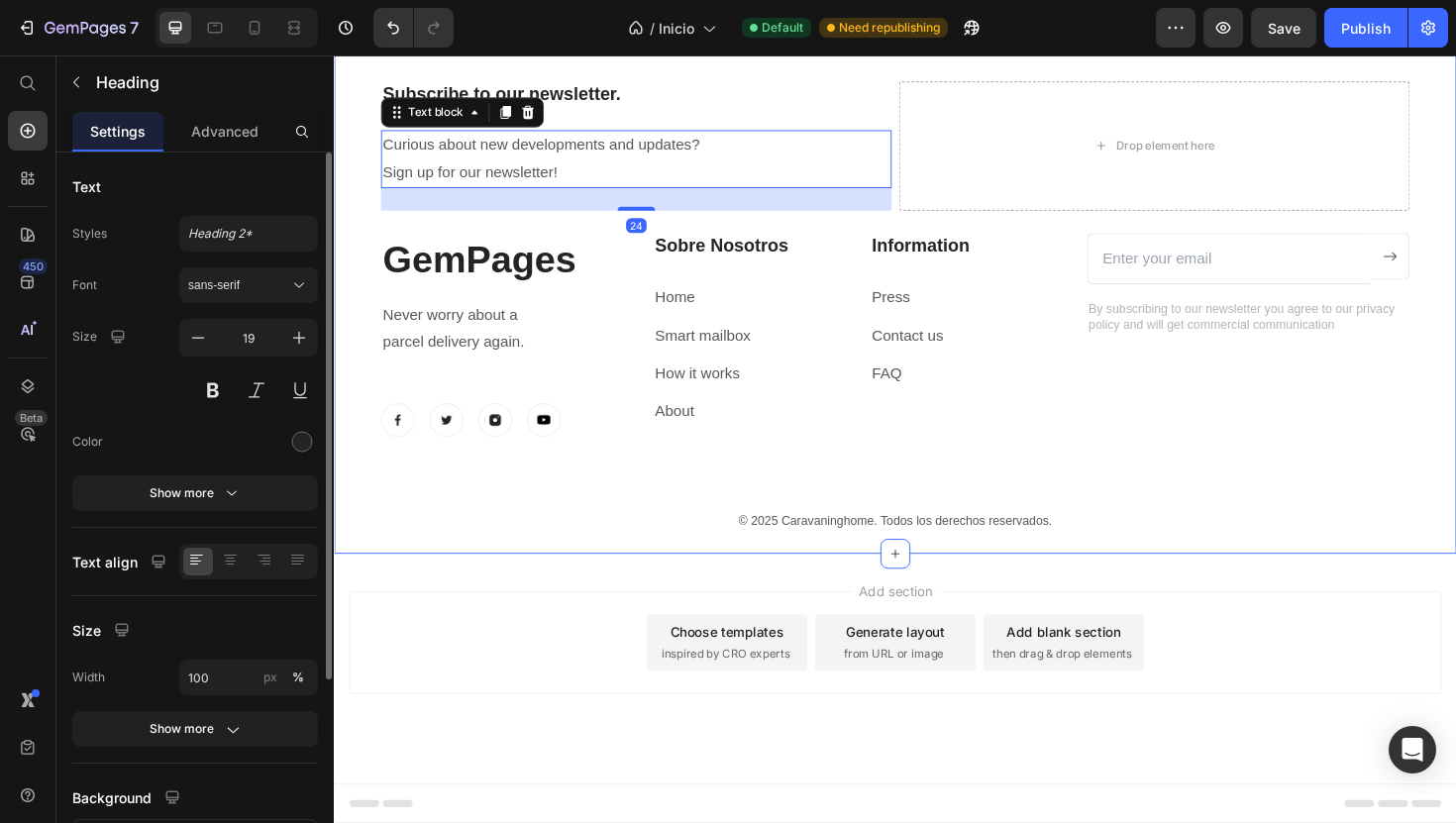 click on "Subscribe to our newsletter." at bounding box center (654, 97) 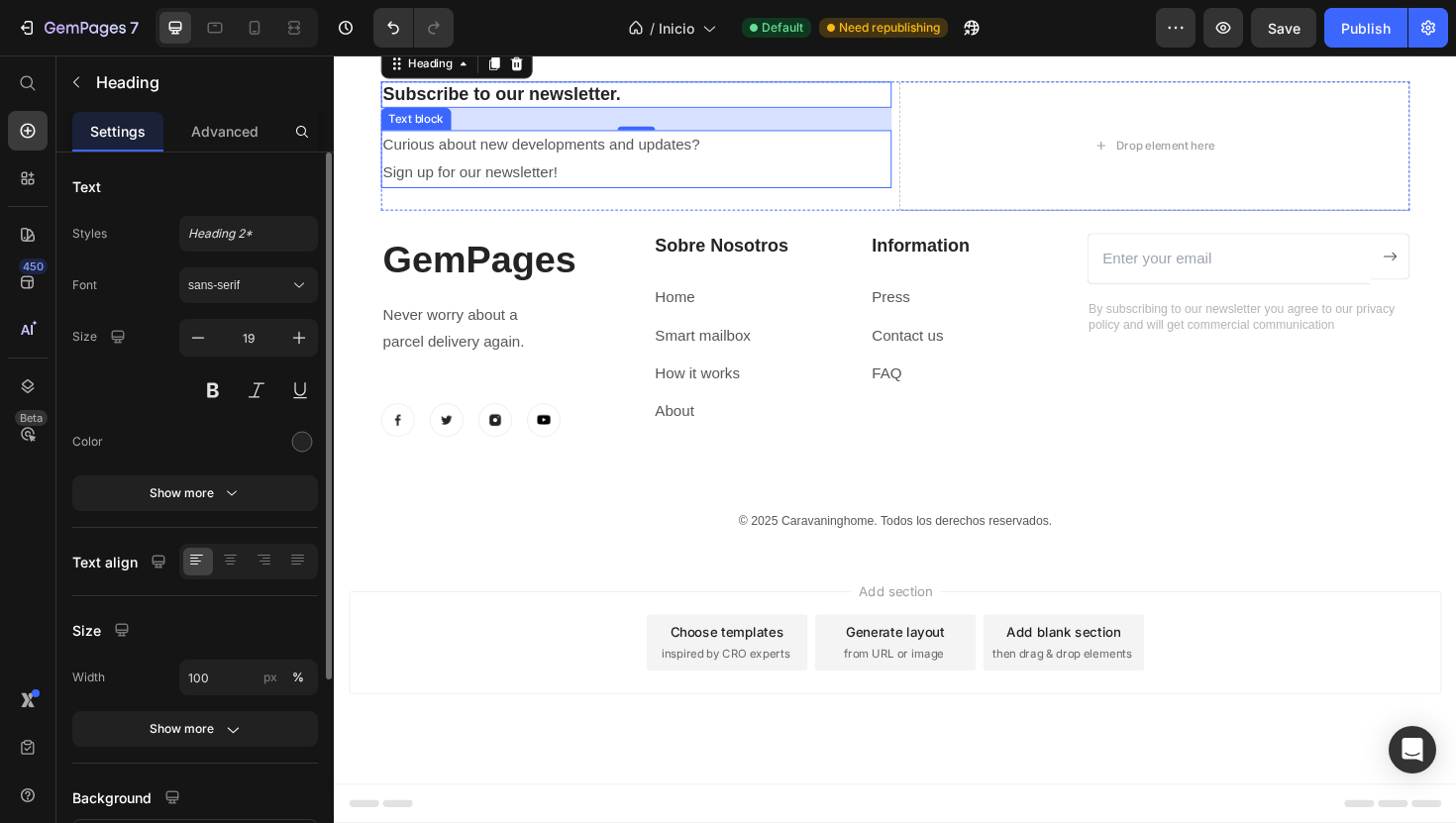 scroll, scrollTop: 7383, scrollLeft: 0, axis: vertical 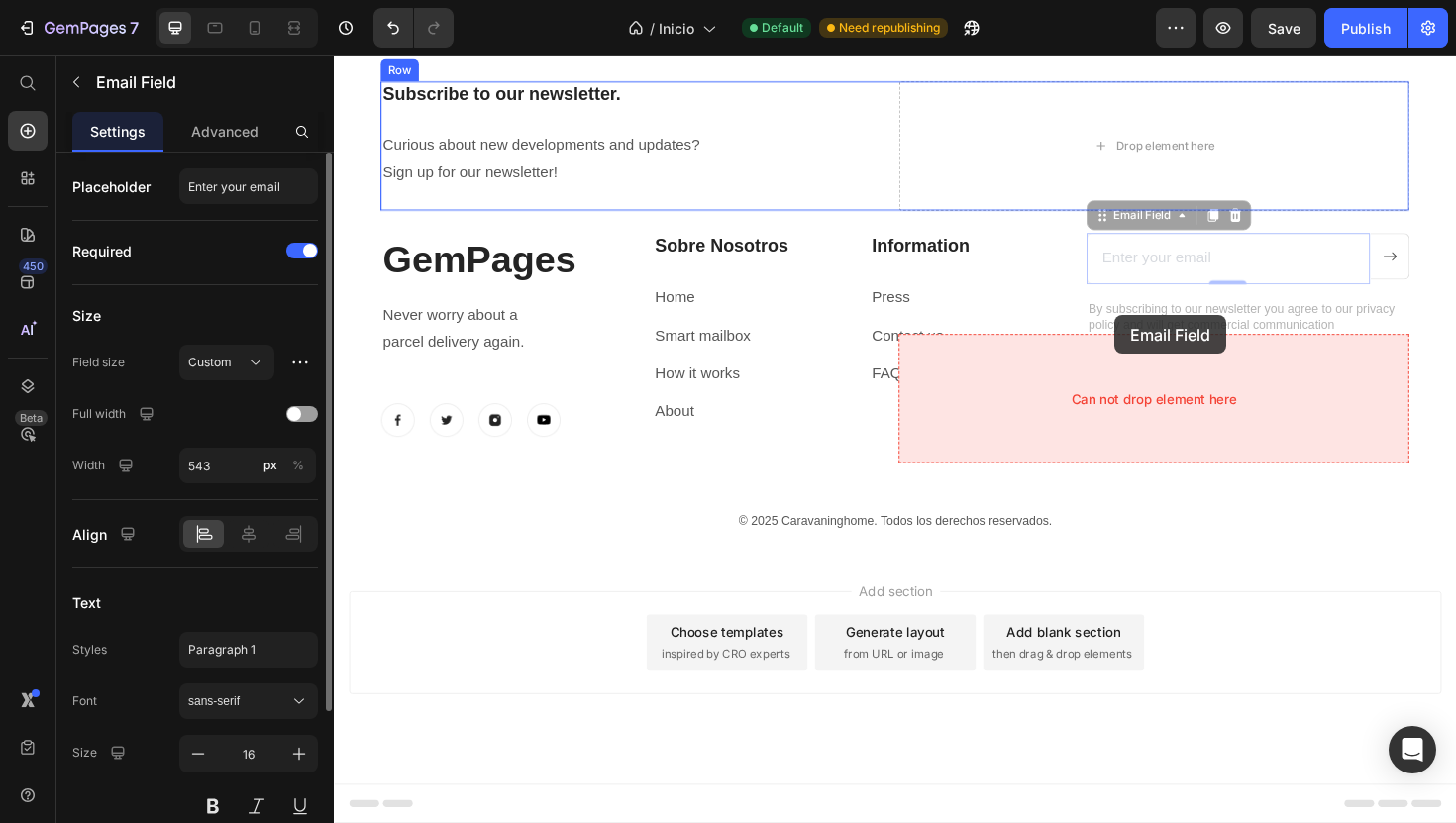 drag, startPoint x: 1173, startPoint y: 451, endPoint x: 1161, endPoint y: 331, distance: 120.59851 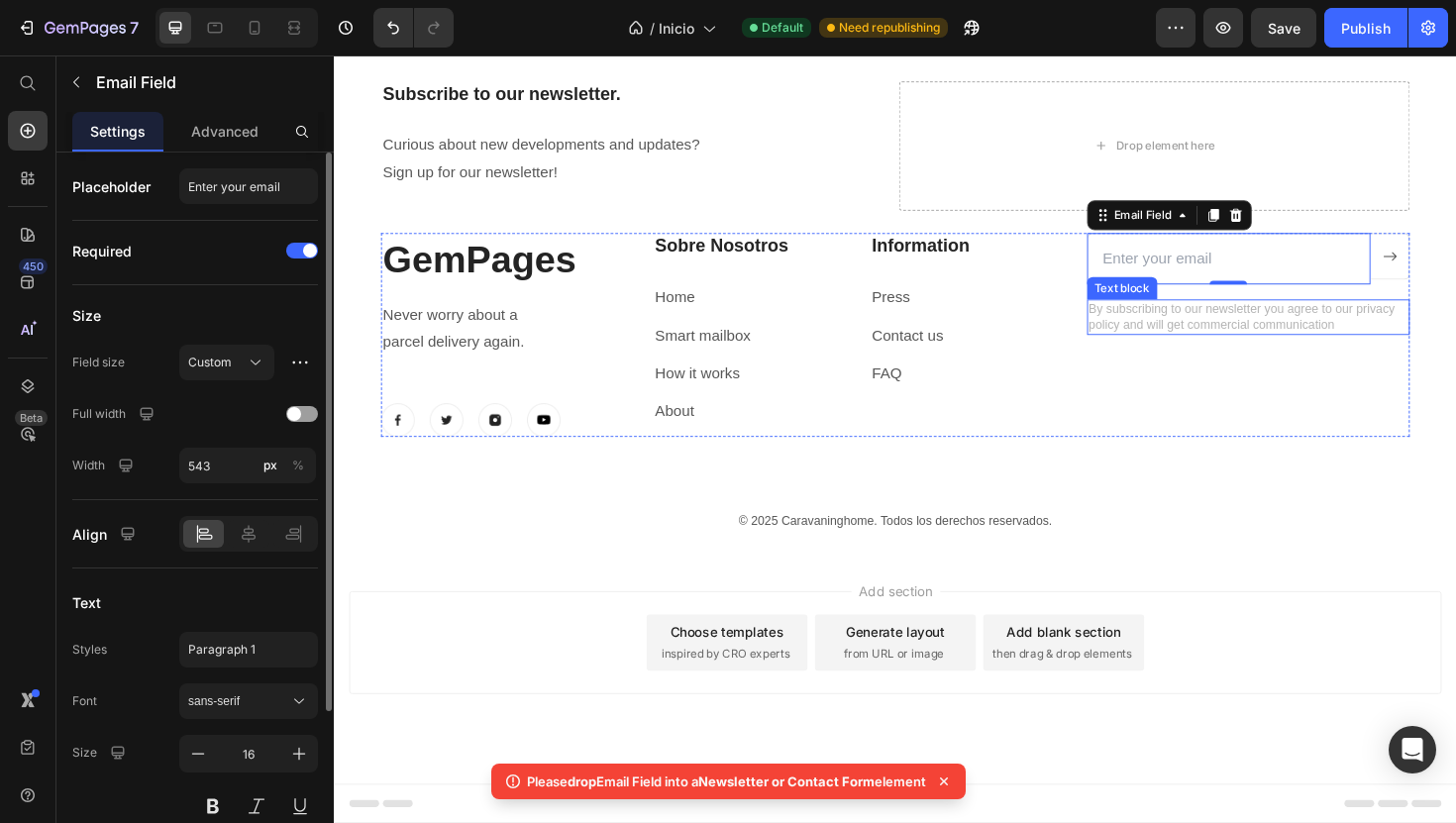 click on "By subscribing to our newsletter you agree to our privacy policy and will get commercial communication" at bounding box center [1301, 333] 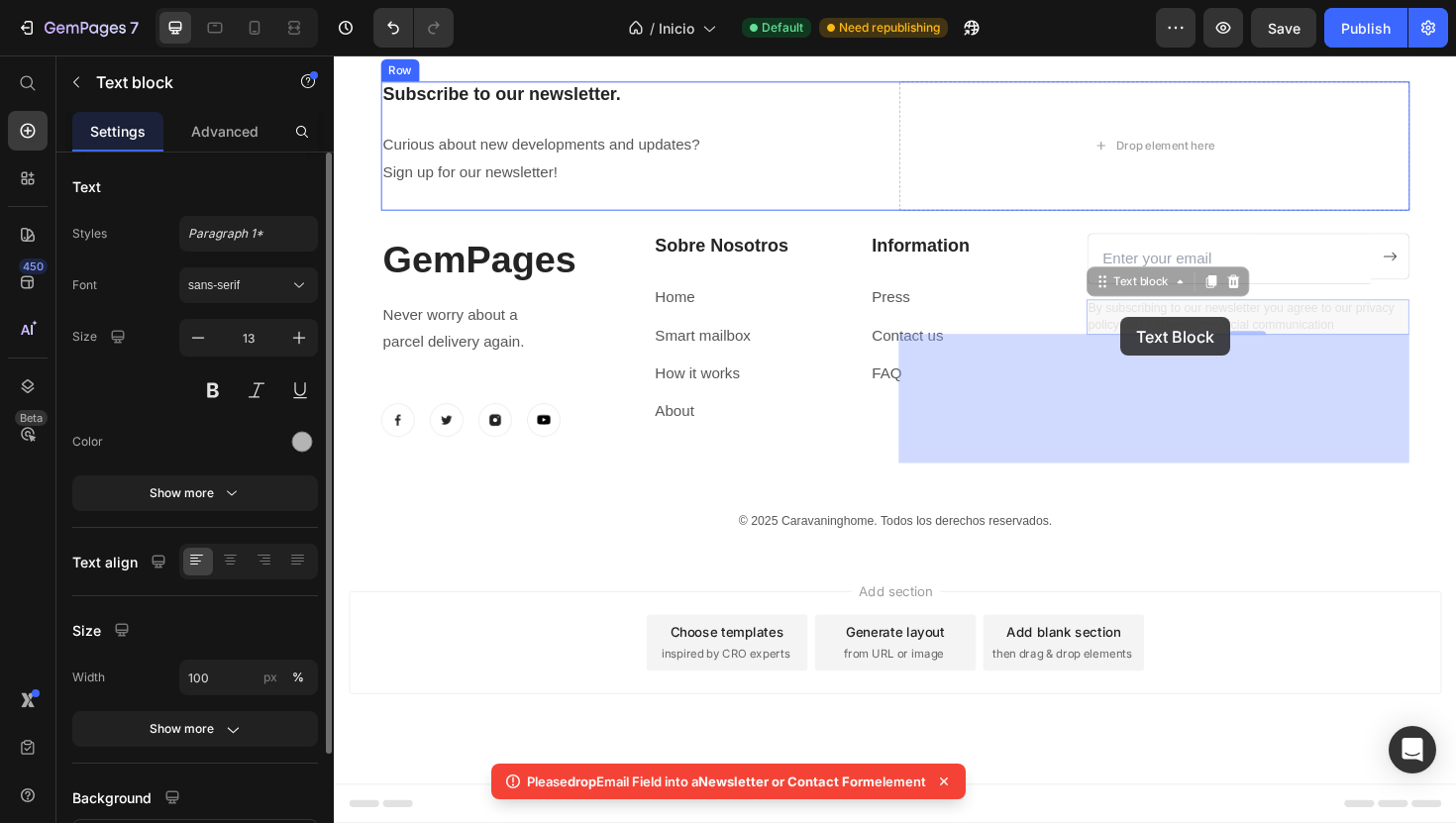 drag, startPoint x: 1167, startPoint y: 516, endPoint x: 1167, endPoint y: 333, distance: 183 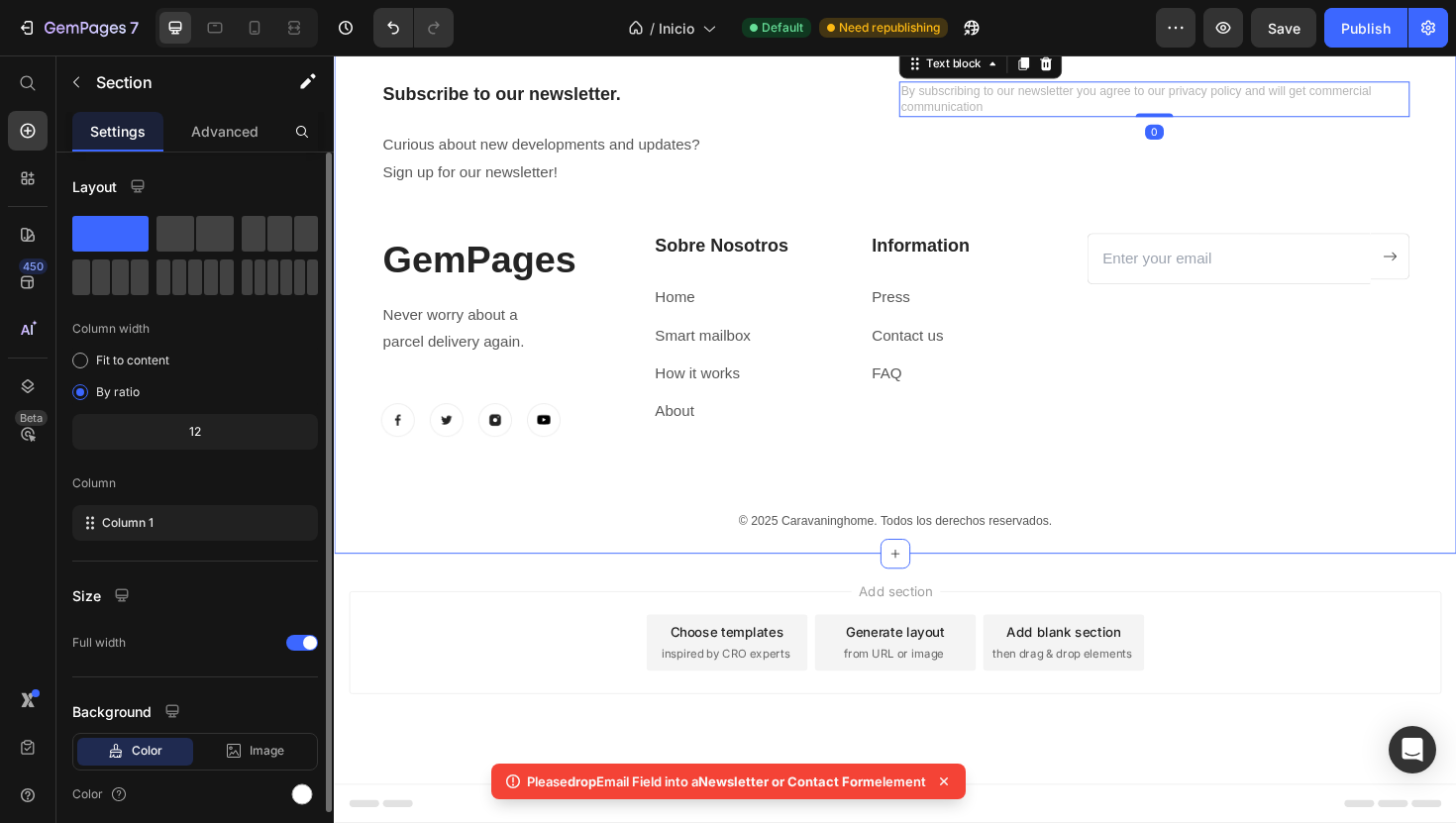 click on "Subscribe to our newsletter.  Heading Curious about new developments and updates? Sign up for our newsletter! Text block By subscribing to our newsletter you agree to our privacy policy and will get commercial communication Text block   0 Row GemPages Heading Never worry about a  parcel delivery again. Text block Image Image Image Image Row Sobre Nosotros Heading Home Text block Smart mailbox Text block How it works Text block About  Text block Information Heading Press Text block Contact us Text block FAQ Text block Row Email Field
Submit Button Row Newsletter Row © 2025 Caravaninghome. Todos los derechos reservados. Text block" at bounding box center [928, 321] 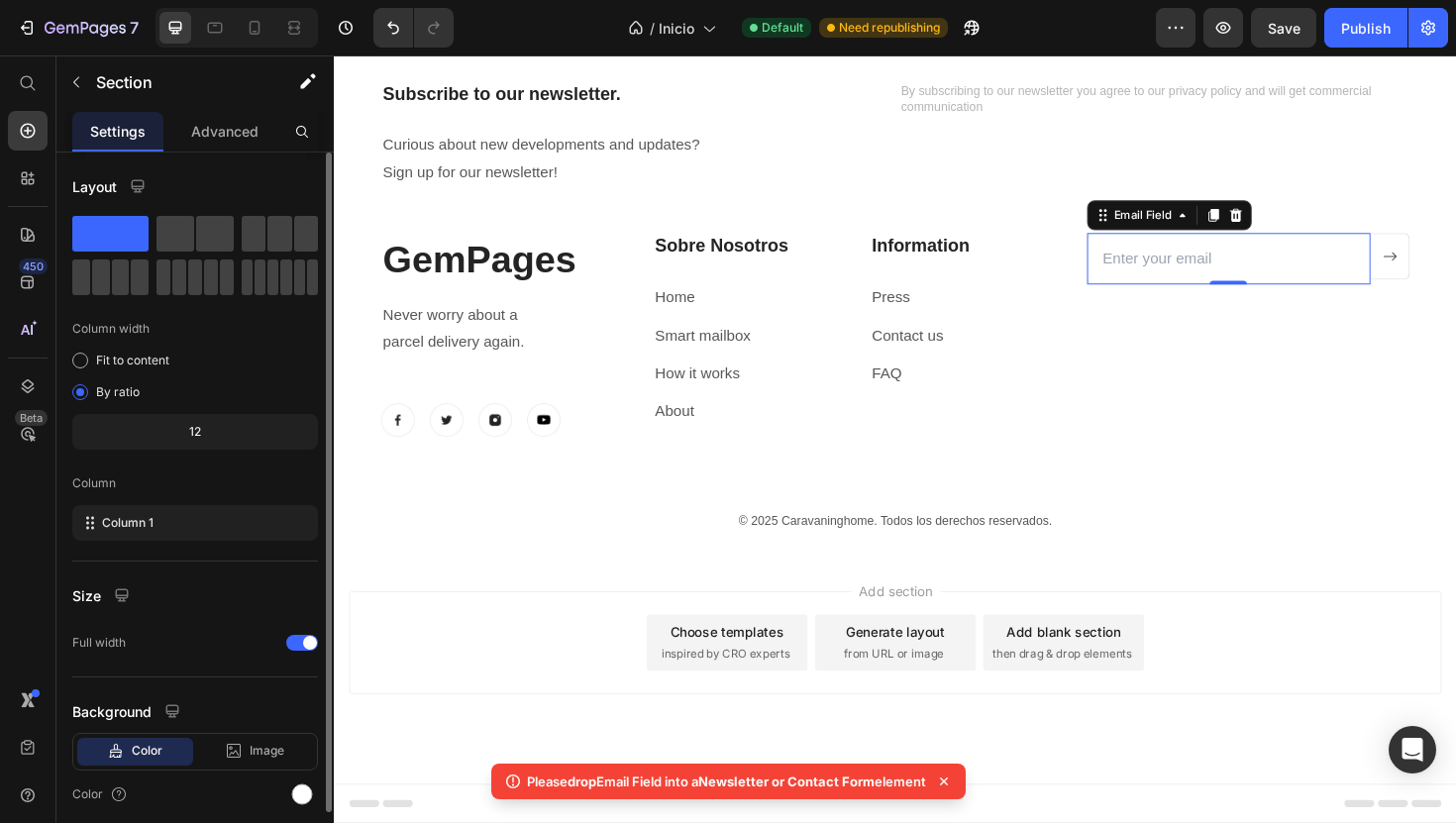 click at bounding box center (1281, 270) 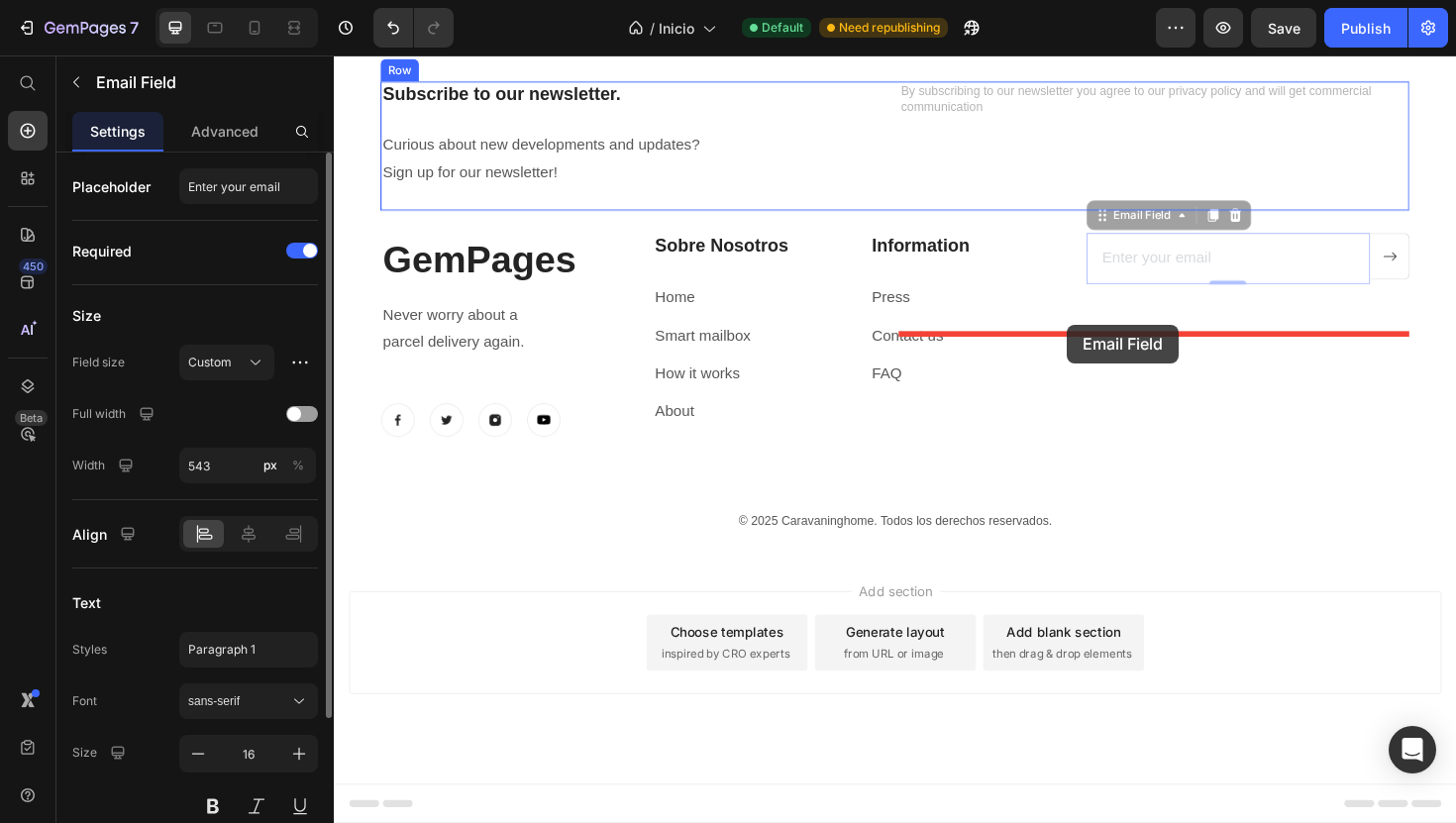 drag, startPoint x: 1193, startPoint y: 446, endPoint x: 1110, endPoint y: 340, distance: 134.62912 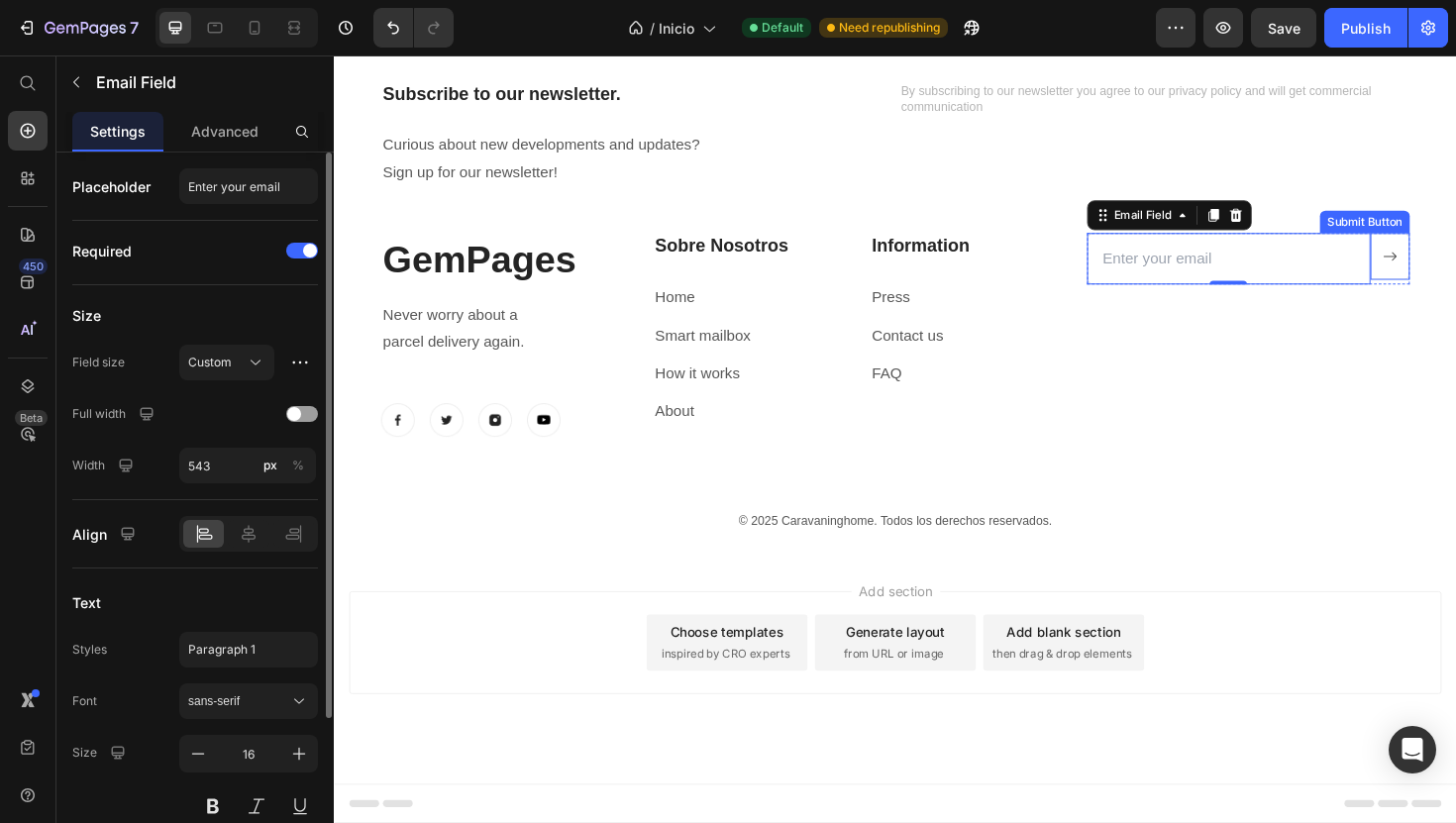 click at bounding box center (1452, 268) 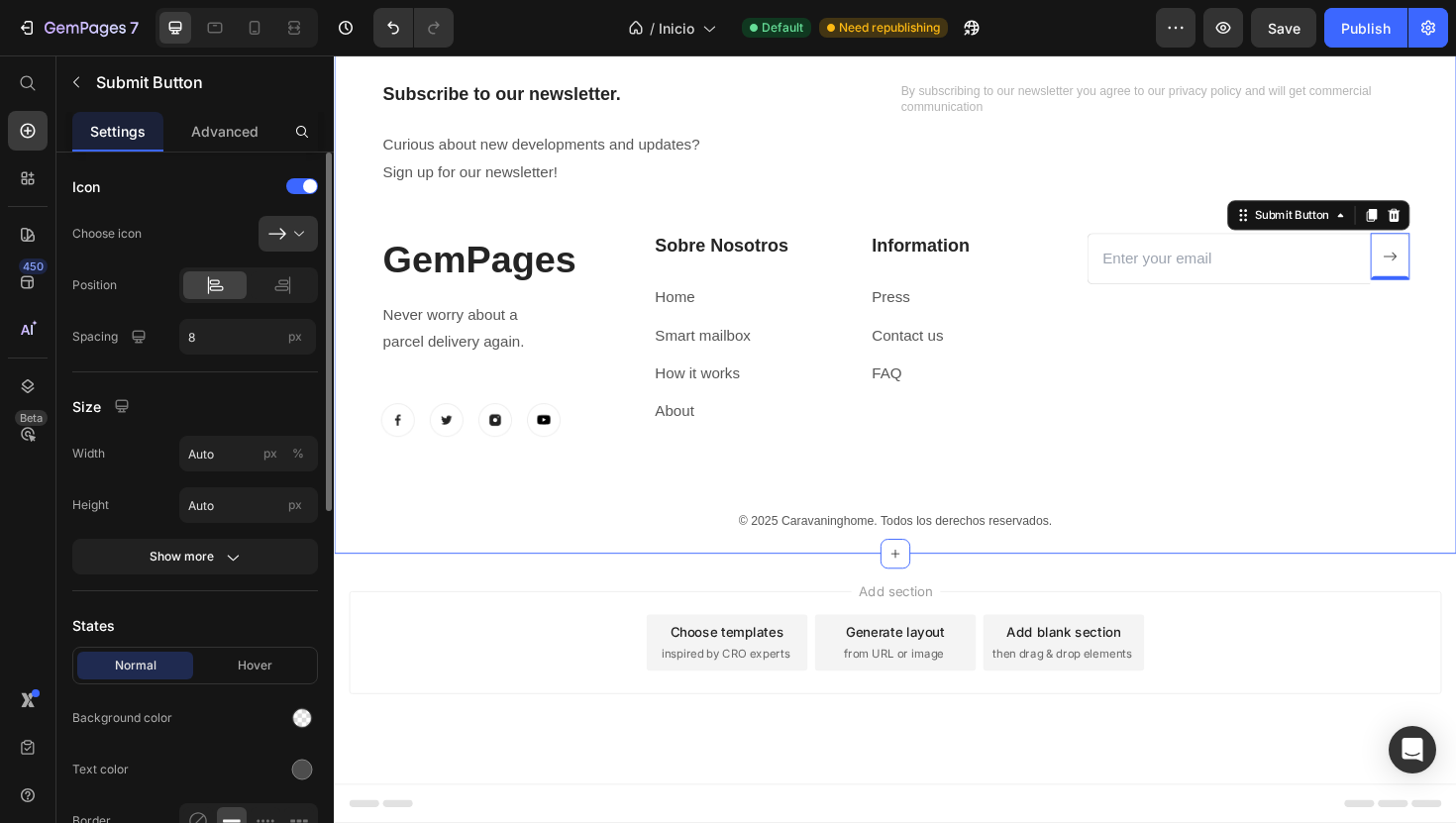type 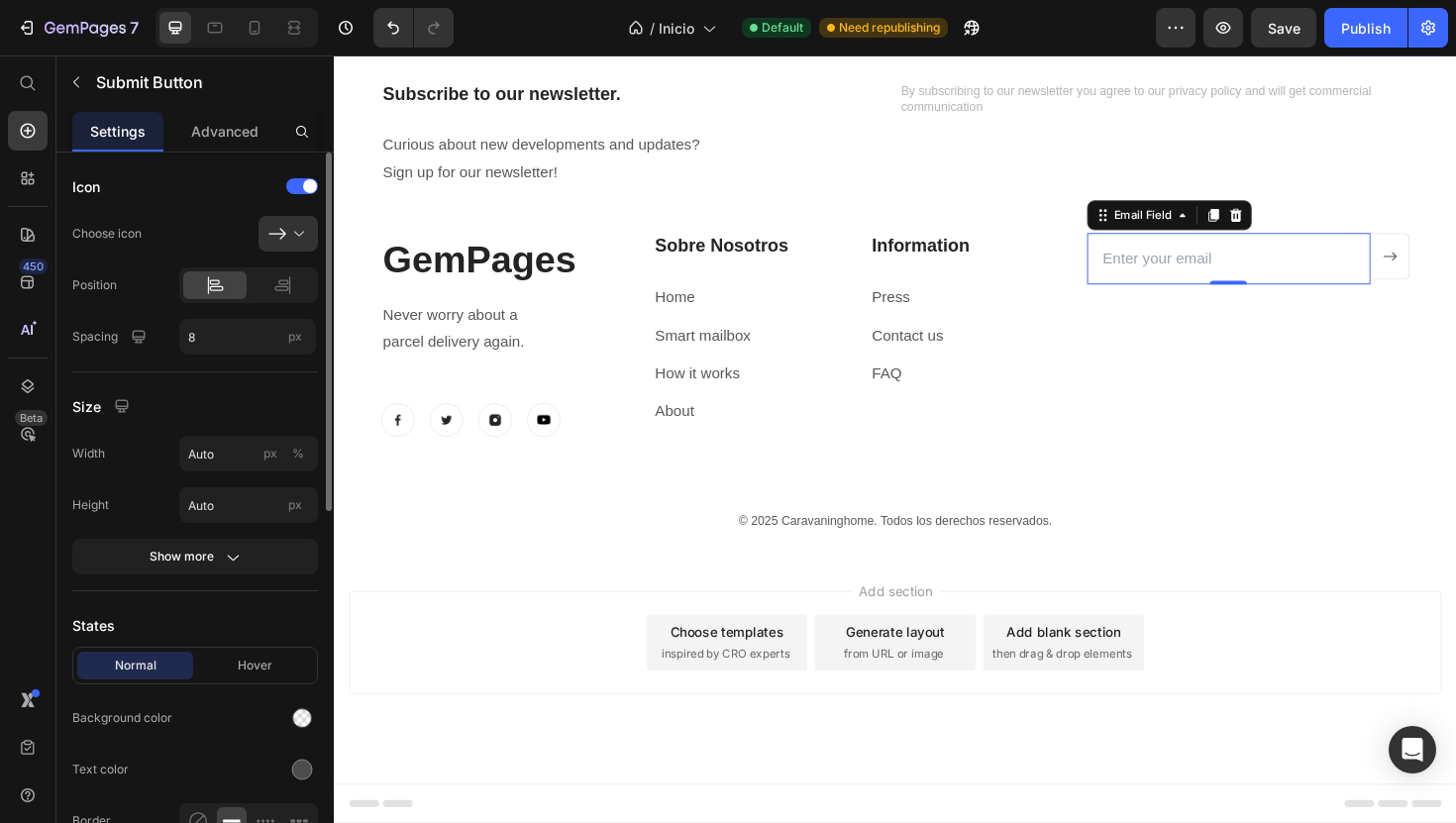click at bounding box center (1281, 270) 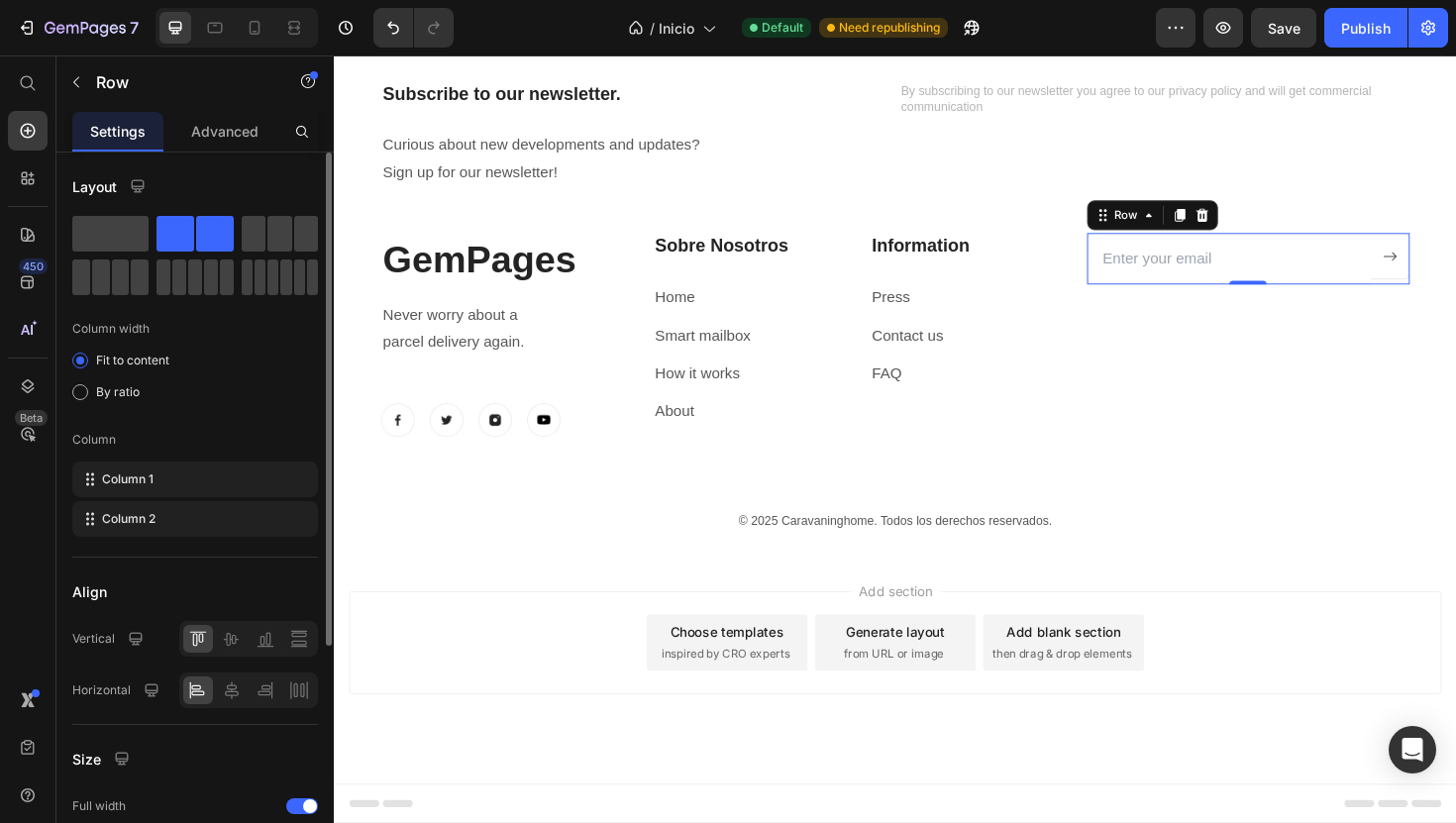 click on "Submit Button" at bounding box center (1452, 270) 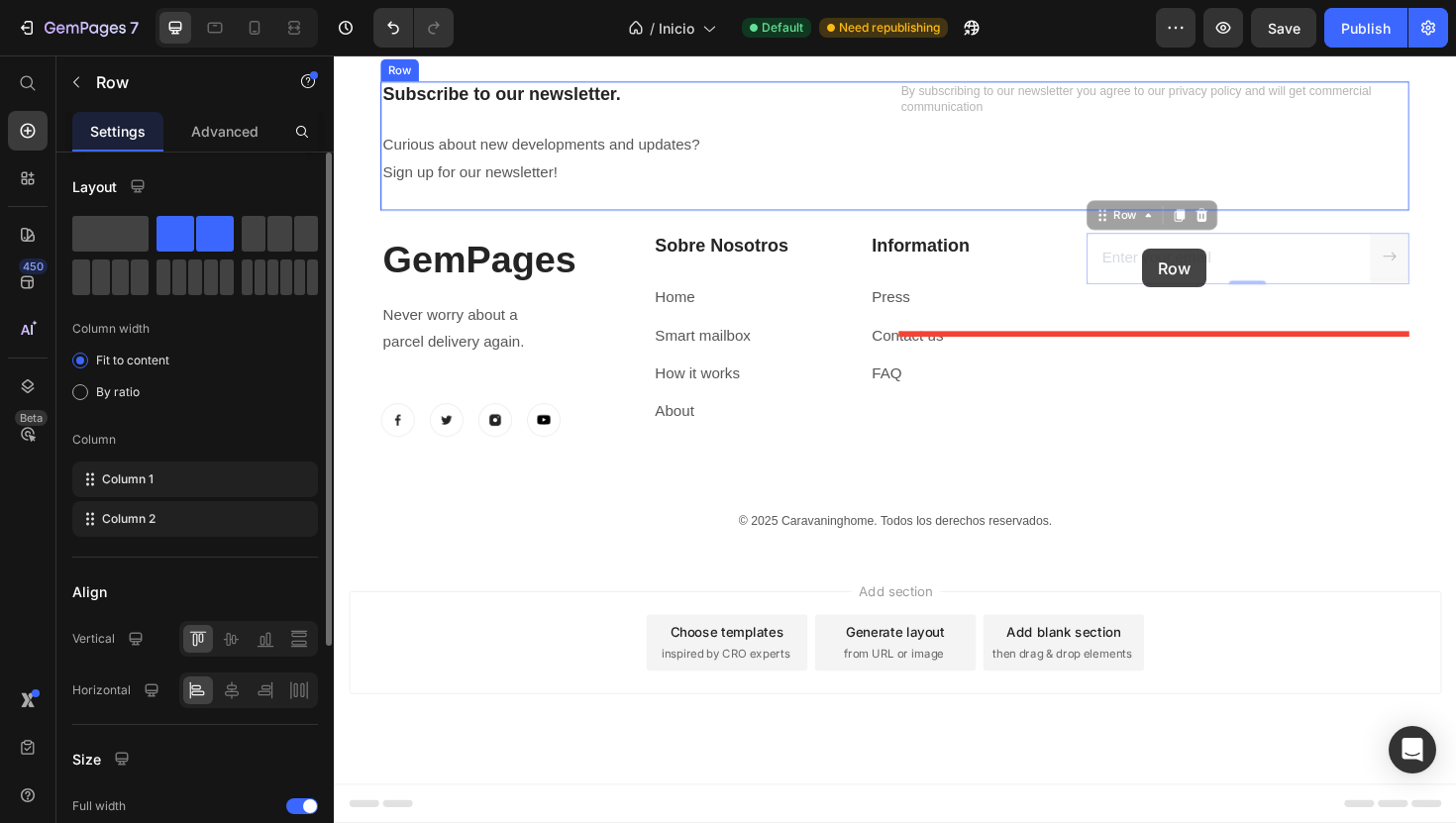 drag, startPoint x: 1160, startPoint y: 431, endPoint x: 1191, endPoint y: 260, distance: 173.78723 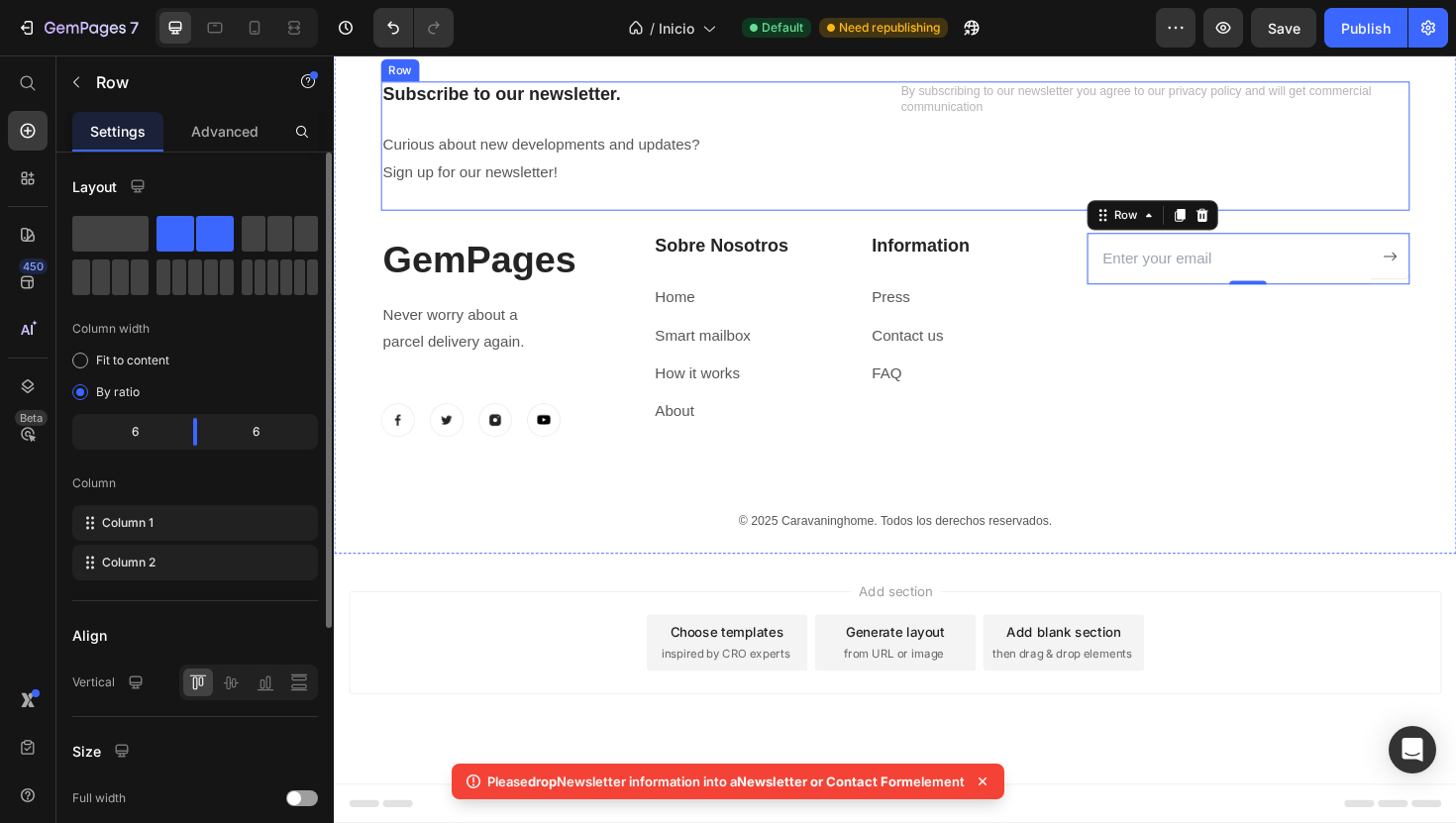 click on "By subscribing to our newsletter you agree to our privacy policy and will get commercial communication Text block" at bounding box center [1202, 152] 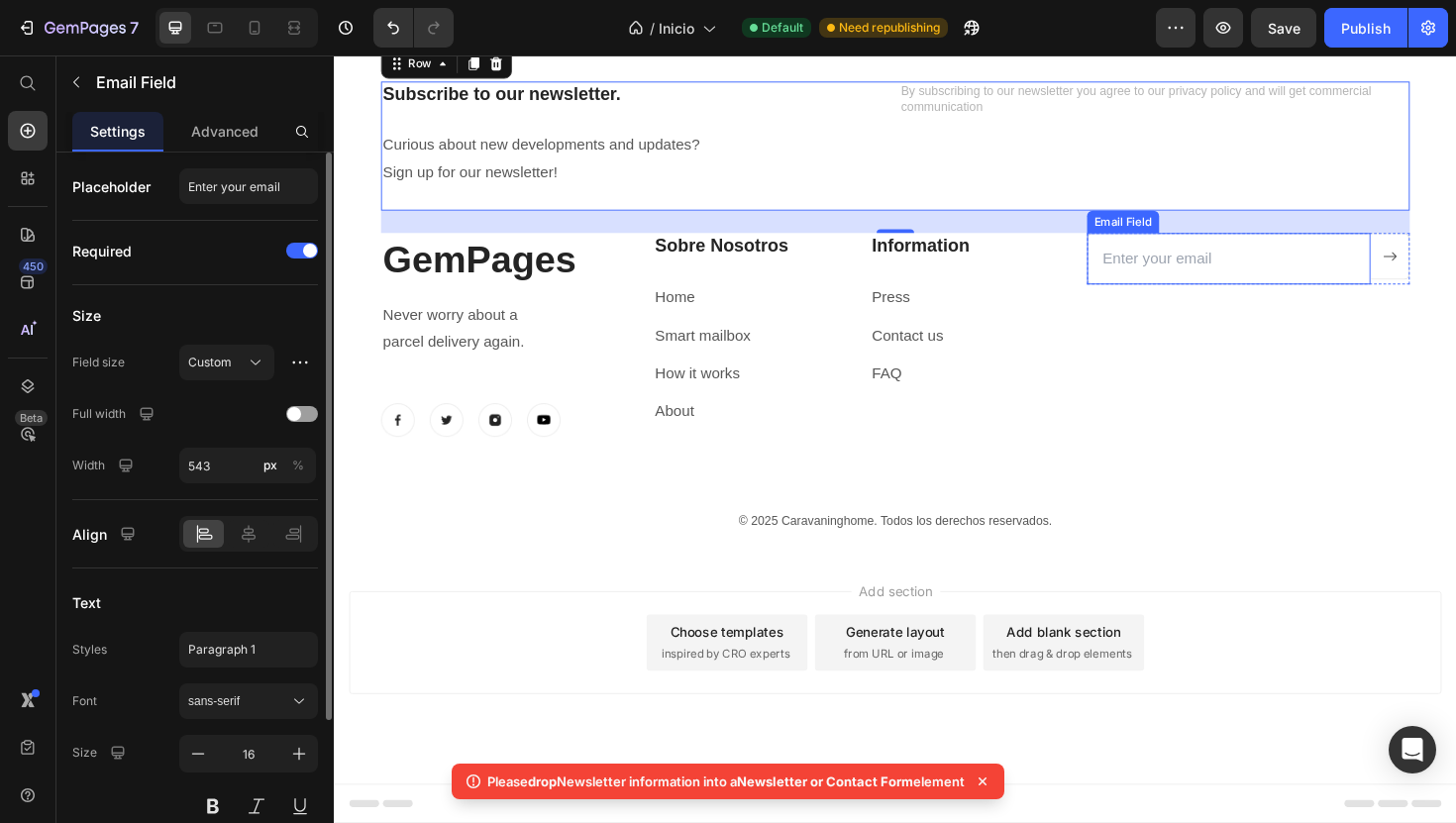 click at bounding box center [1281, 270] 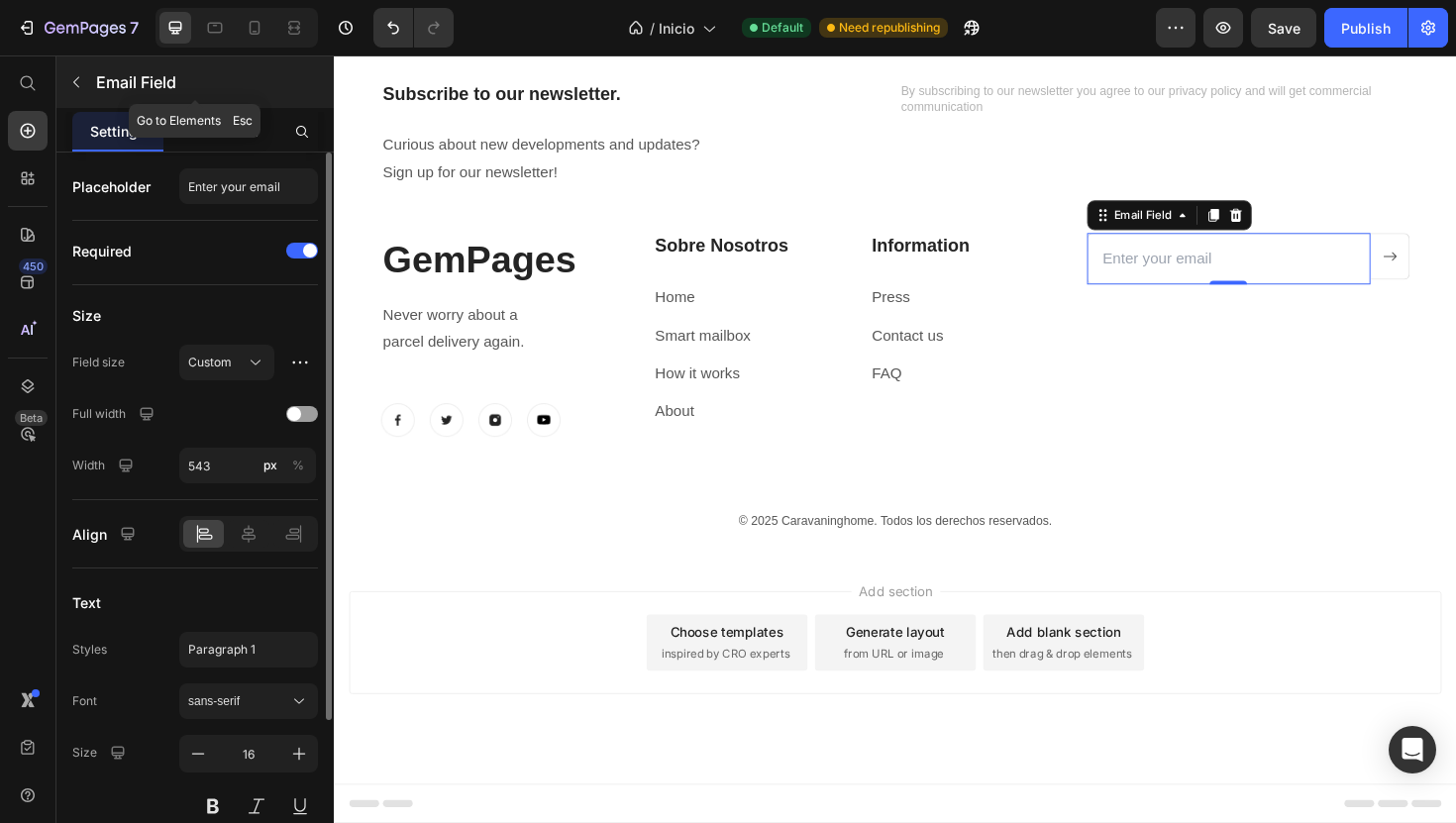 click on "Email Field" at bounding box center (195, 82) 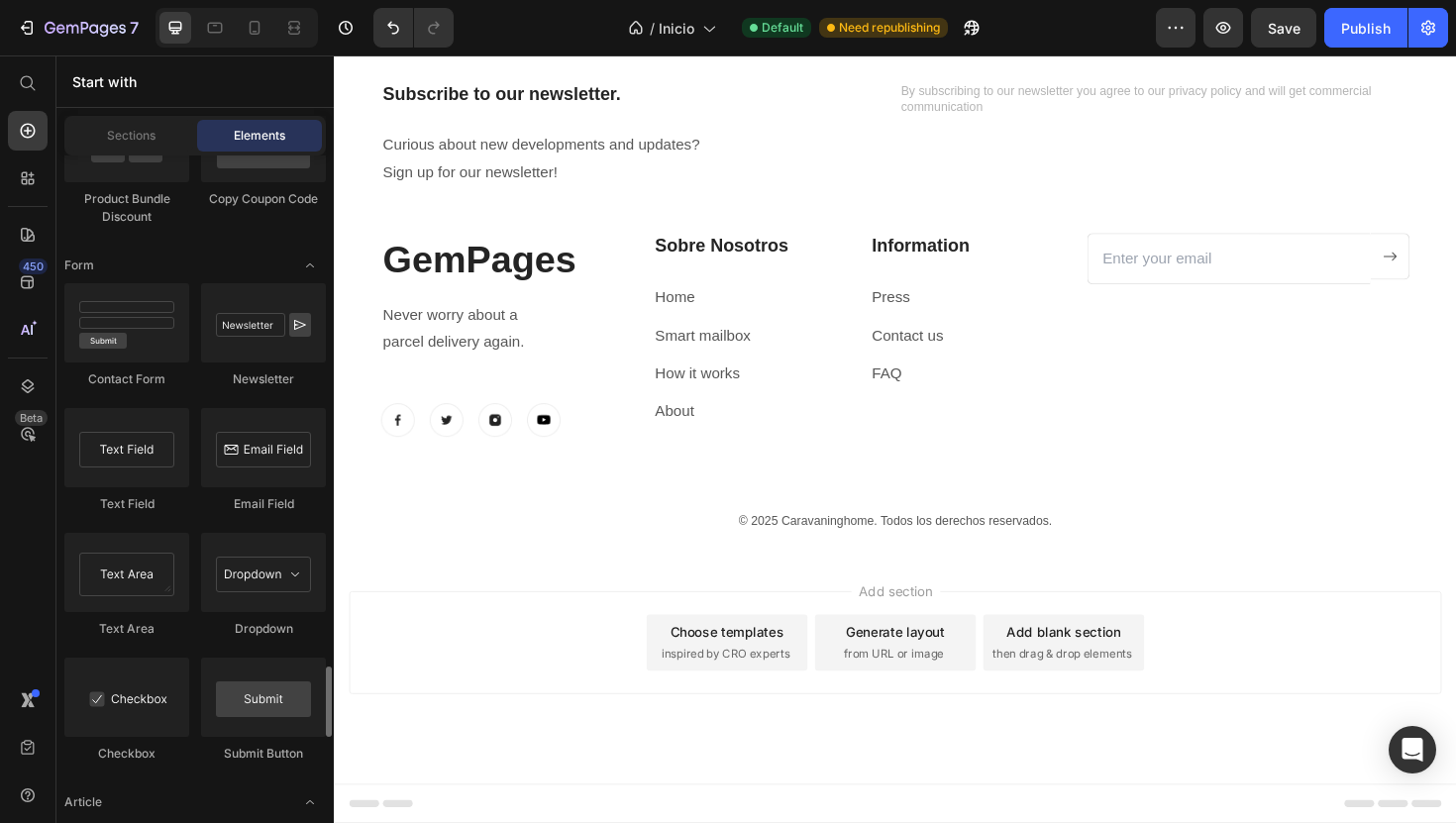 scroll, scrollTop: 4723, scrollLeft: 0, axis: vertical 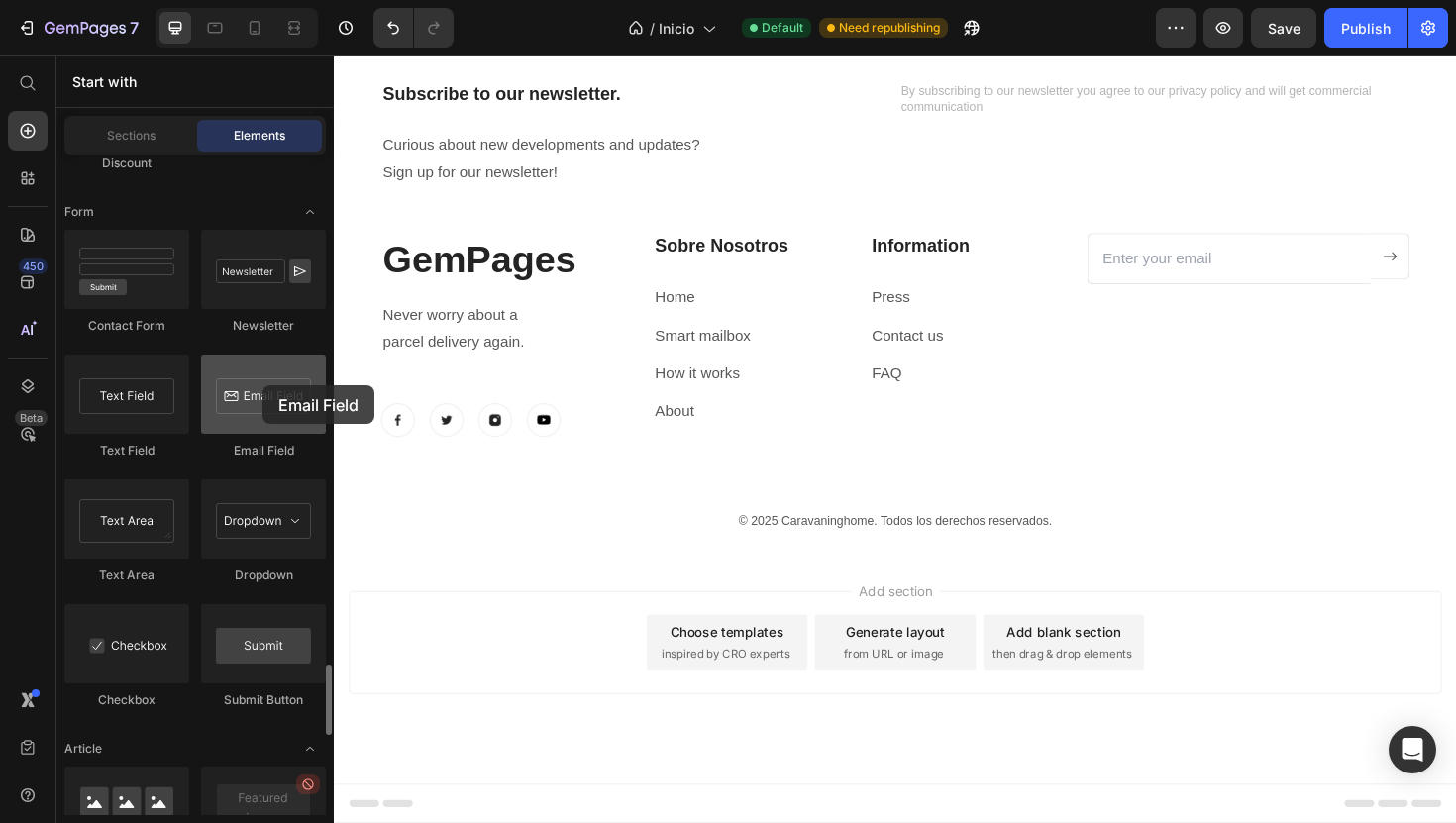 drag, startPoint x: 247, startPoint y: 413, endPoint x: 249, endPoint y: 385, distance: 28.071338 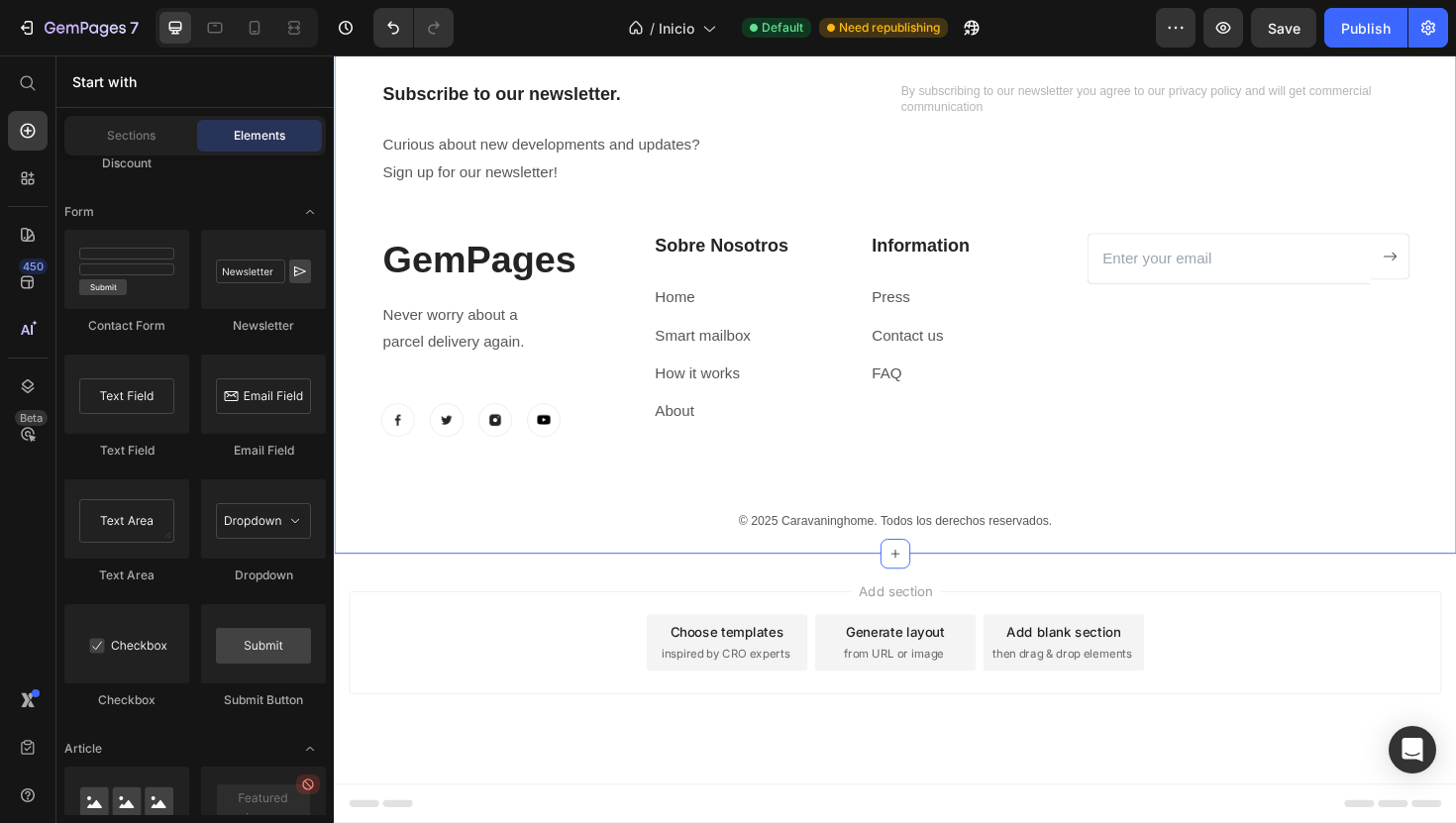 click on "Subscribe to our newsletter.  Heading Curious about new developments and updates? Sign up for our newsletter! Text block By subscribing to our newsletter you agree to our privacy policy and will get commercial communication Text block Row GemPages Heading Never worry about a  parcel delivery again. Text block Image Image Image Image Row Sobre Nosotros Heading Home Text block Smart mailbox Text block How it works Text block About  Text block Information Heading Press Text block Contact us Text block FAQ Text block Row Email Field
Submit Button Row Newsletter Row © 2025 Caravaninghome. Todos los derechos reservados. Text block Section 14   You can create reusable sections Create Theme Section AI Content Write with GemAI What would you like to describe here? Tone and Voice Persuasive Product Marco Polo Show more Generate" at bounding box center (928, 293) 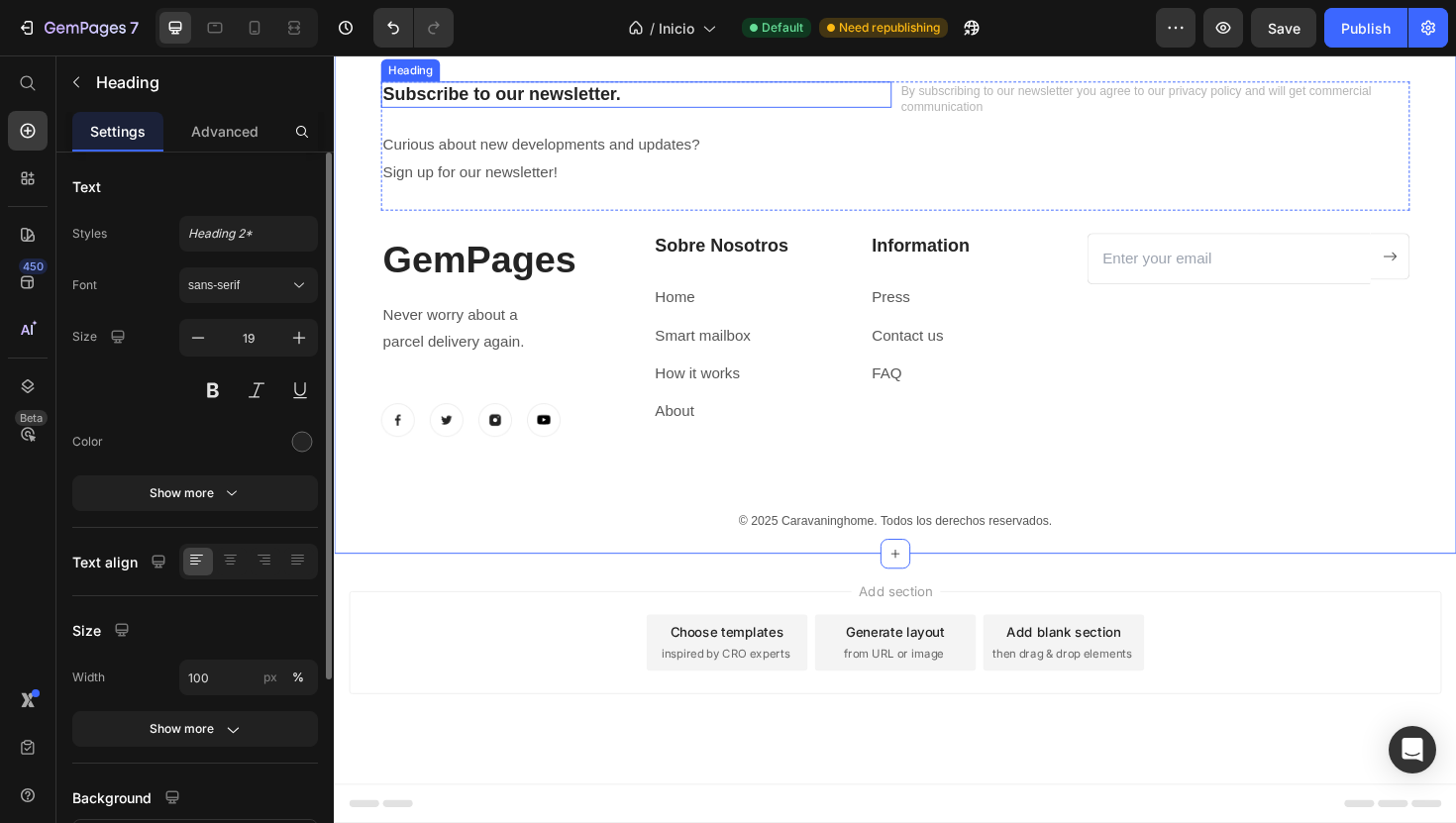 click on "Subscribe to our newsletter." at bounding box center (654, 97) 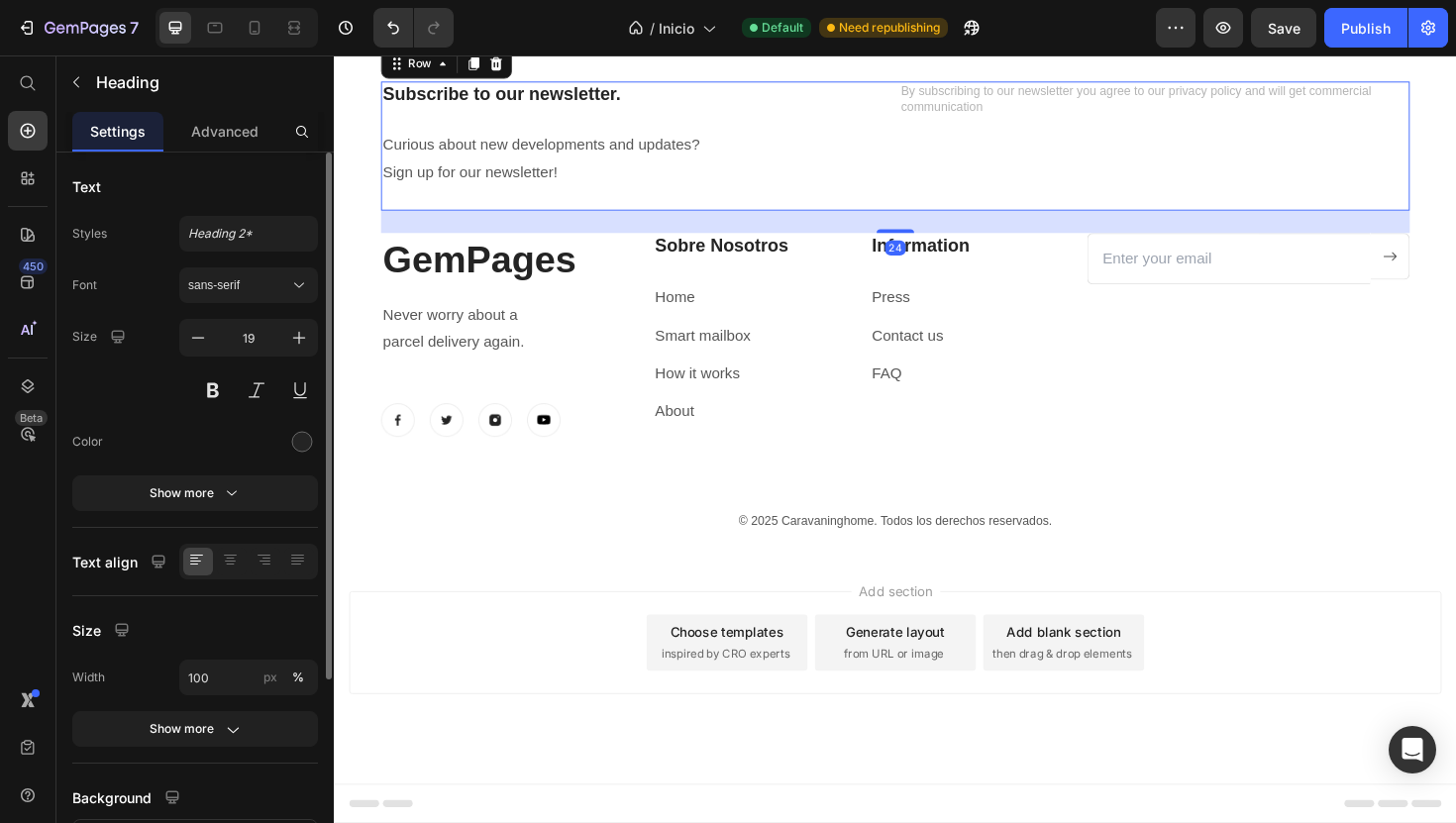 click on "By subscribing to our newsletter you agree to our privacy policy and will get commercial communication Text block" at bounding box center (1202, 152) 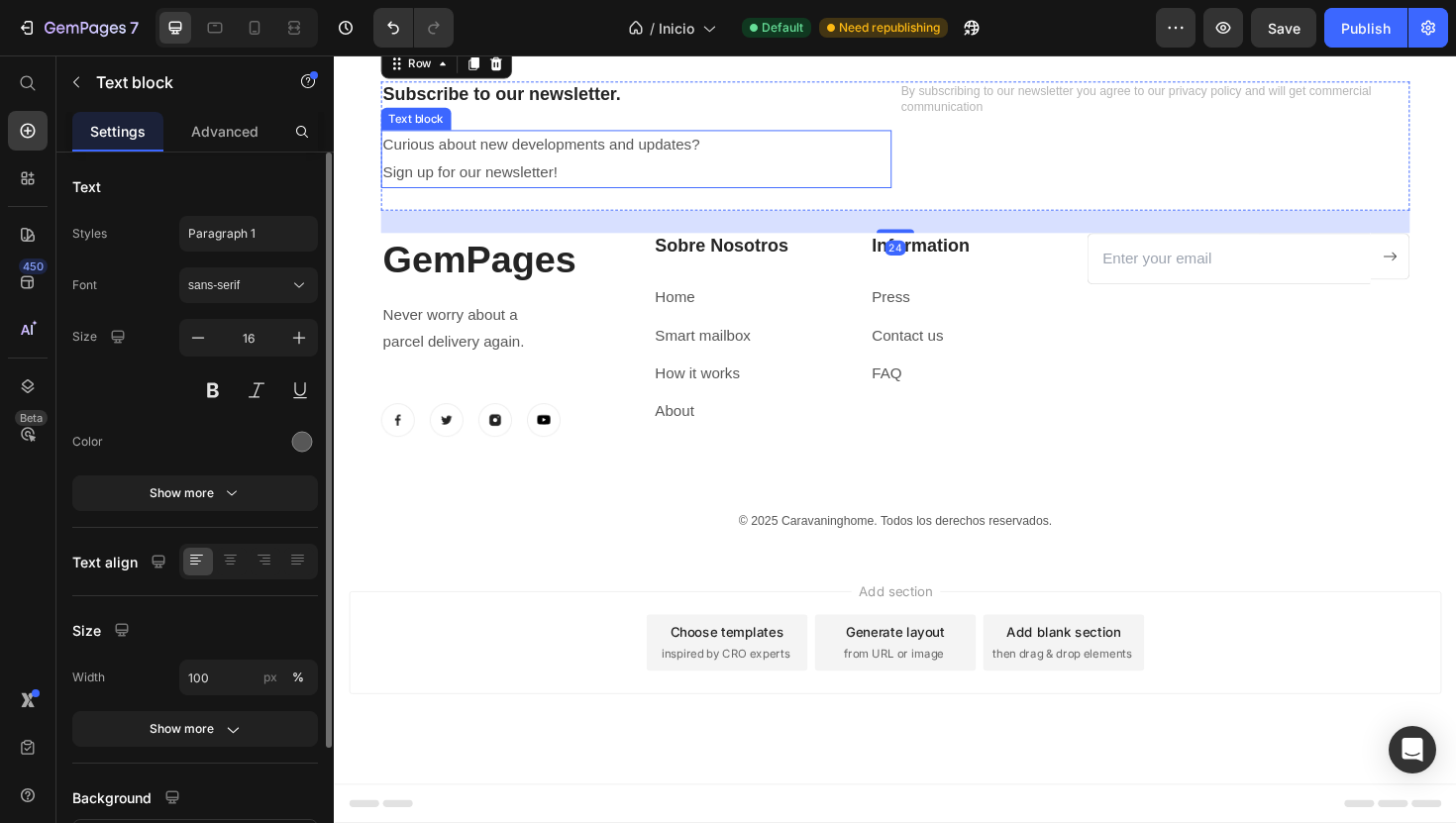 click on "Curious about new developments and updates? Sign up for our newsletter!" at bounding box center (654, 165) 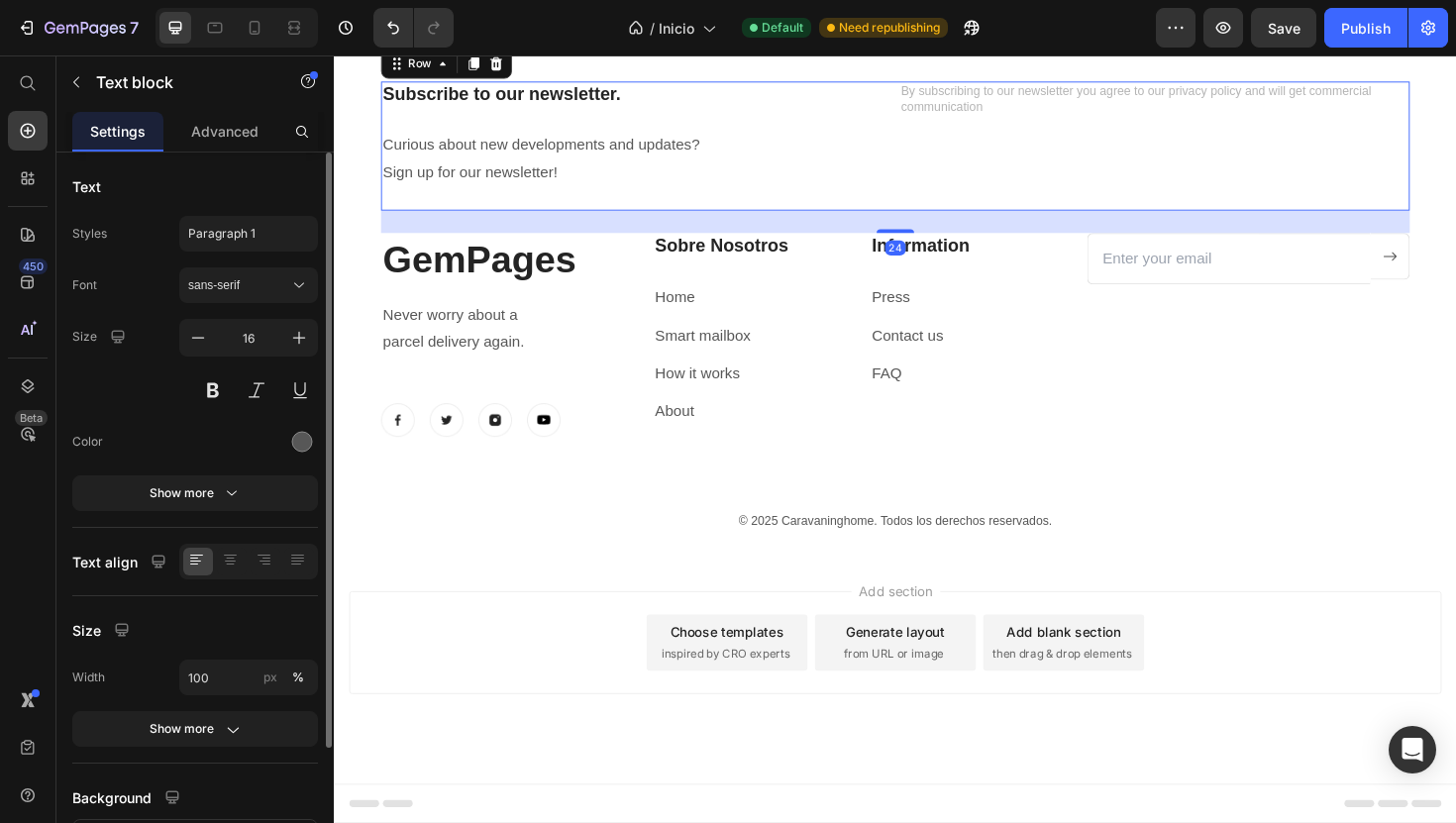 click on "Subscribe to our newsletter.  Heading Curious about new developments and updates? Sign up for our newsletter! Text block" at bounding box center [654, 152] 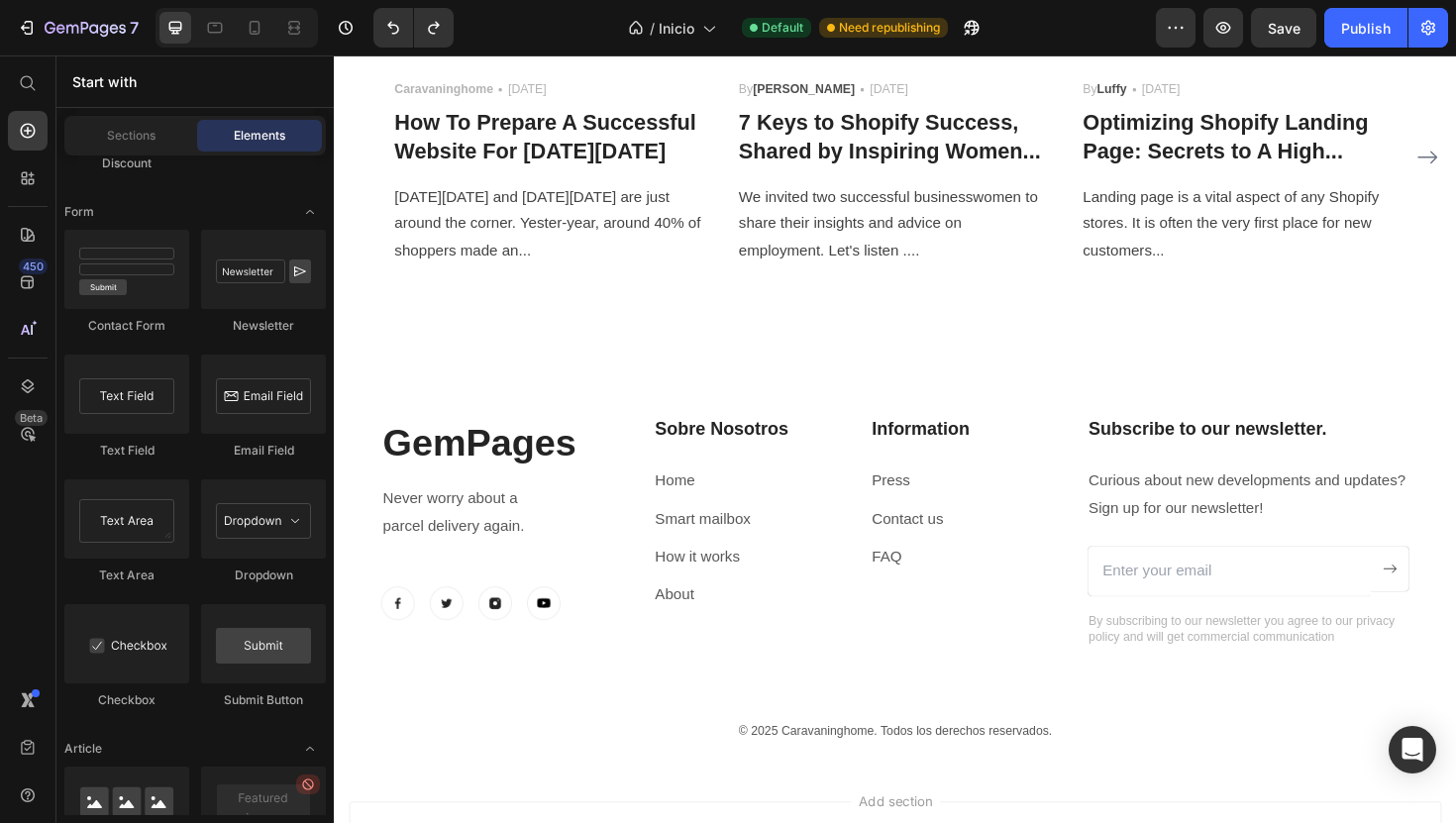 scroll, scrollTop: 7146, scrollLeft: 0, axis: vertical 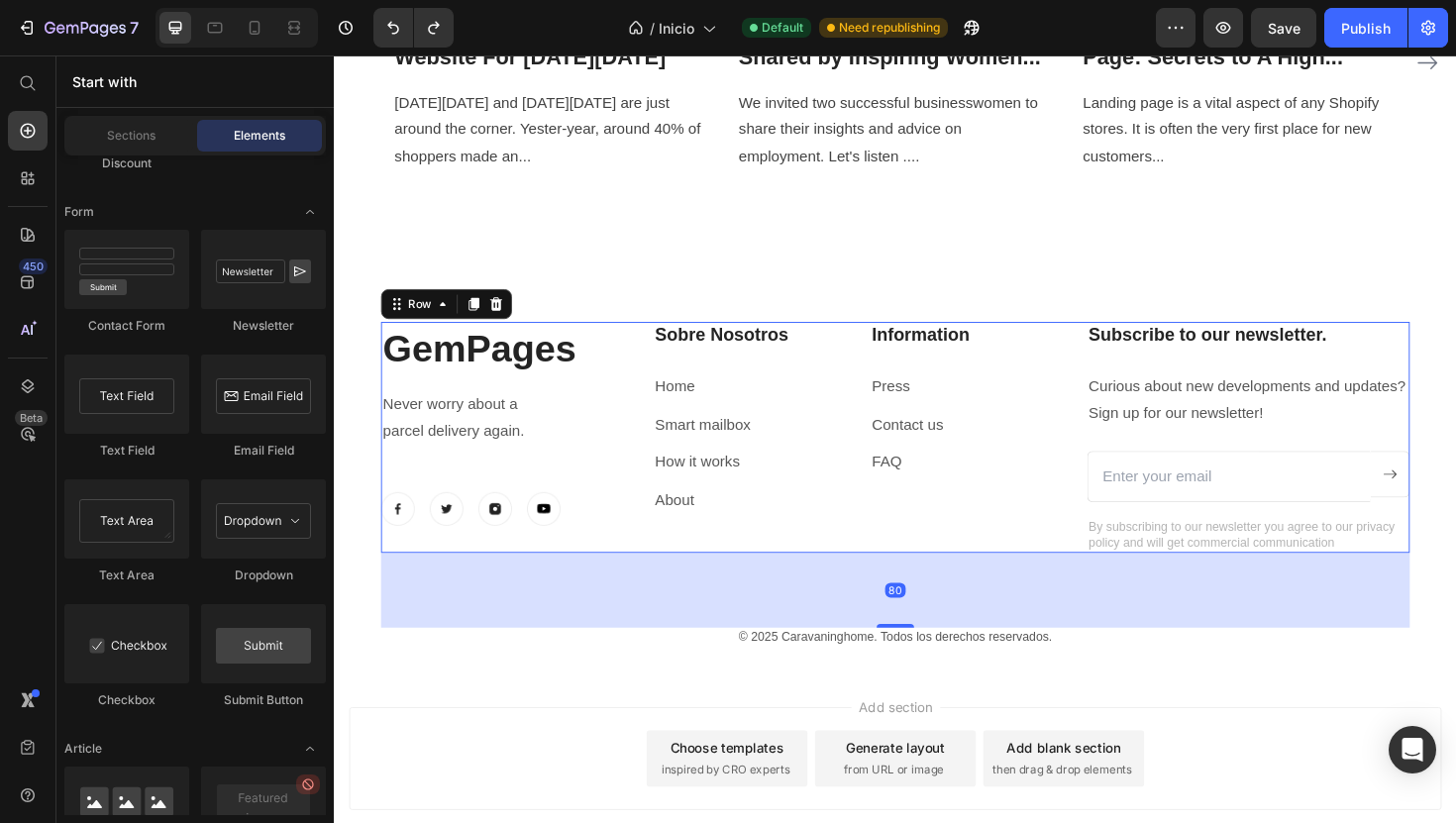 click on "Subscribe to our newsletter.  Heading Curious about new developments and updates? Sign up for our newsletter! Text block Email Field
Submit Button Row Newsletter By subscribing to our newsletter you agree to our privacy policy and will get commercial communication Text block" at bounding box center (1301, 460) 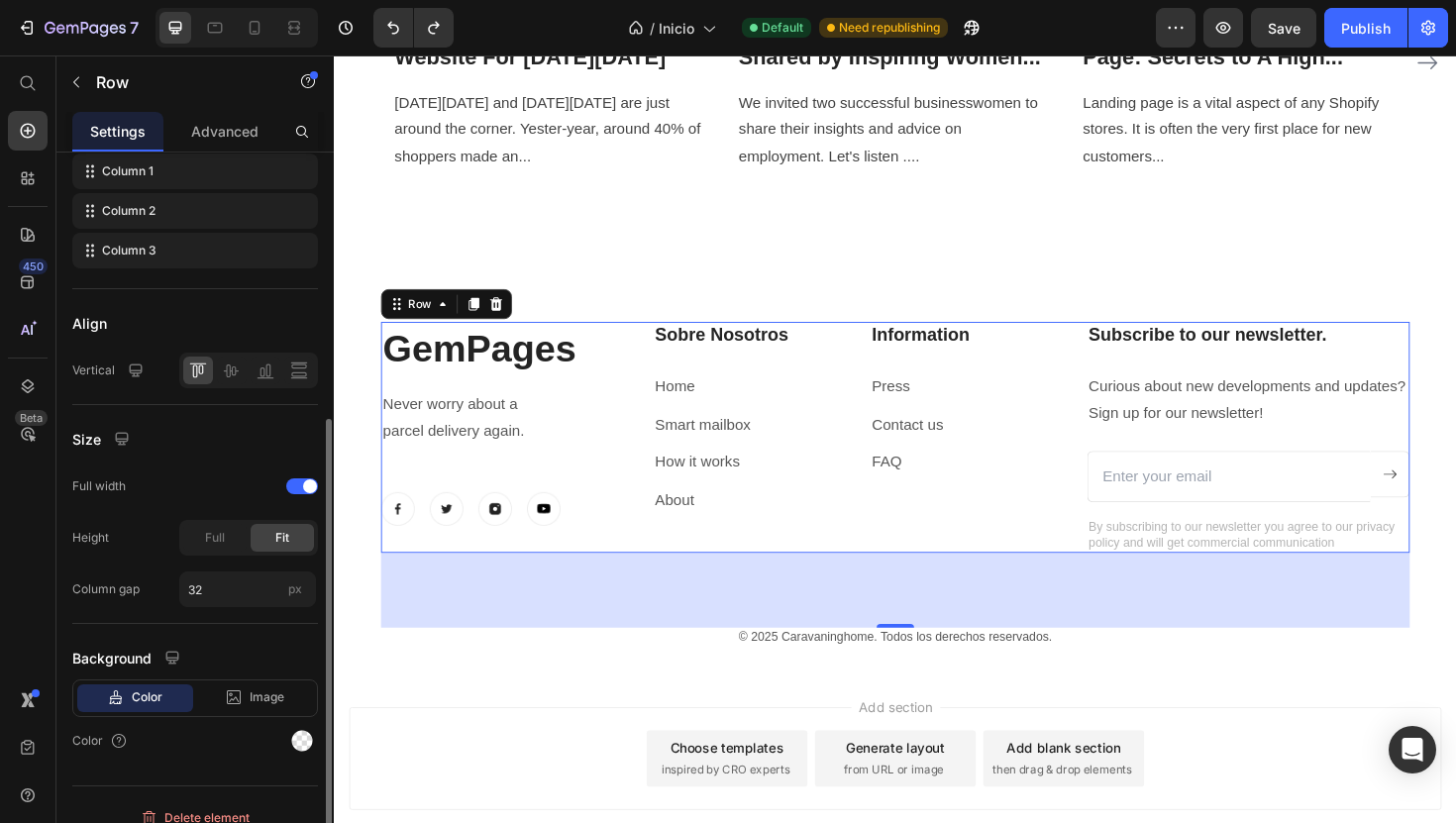 scroll, scrollTop: 371, scrollLeft: 0, axis: vertical 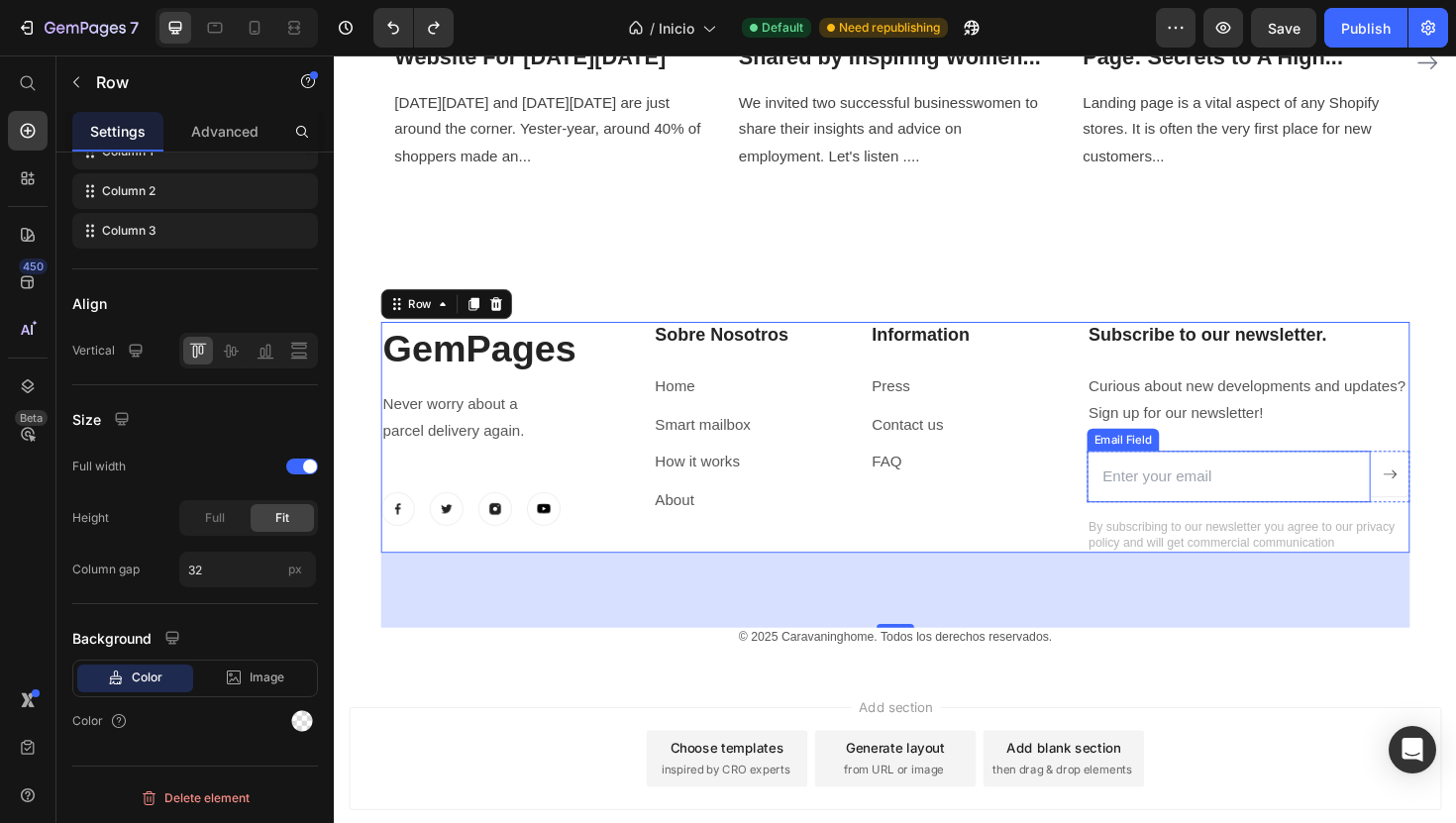 click at bounding box center [1281, 501] 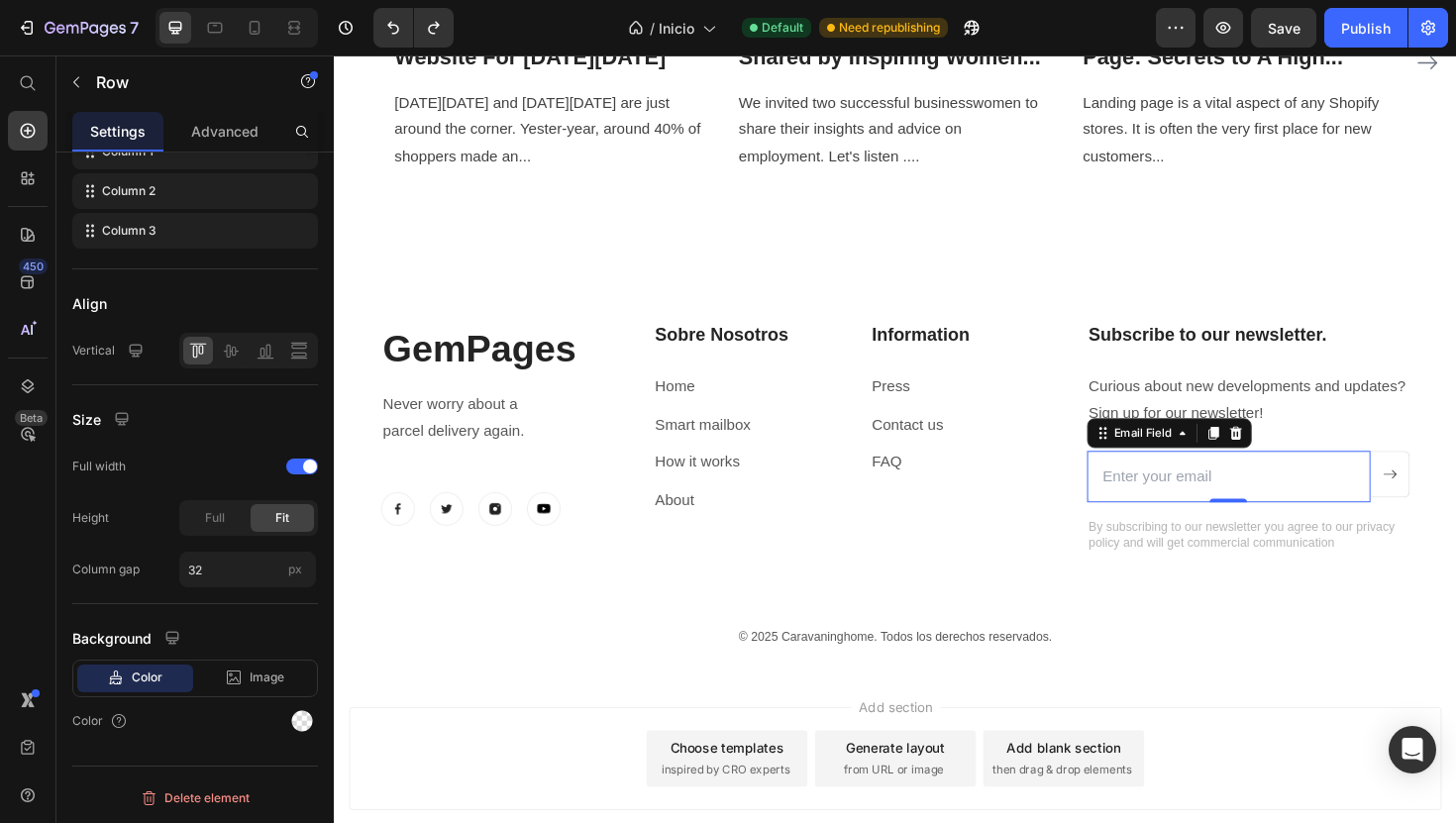 scroll, scrollTop: 0, scrollLeft: 0, axis: both 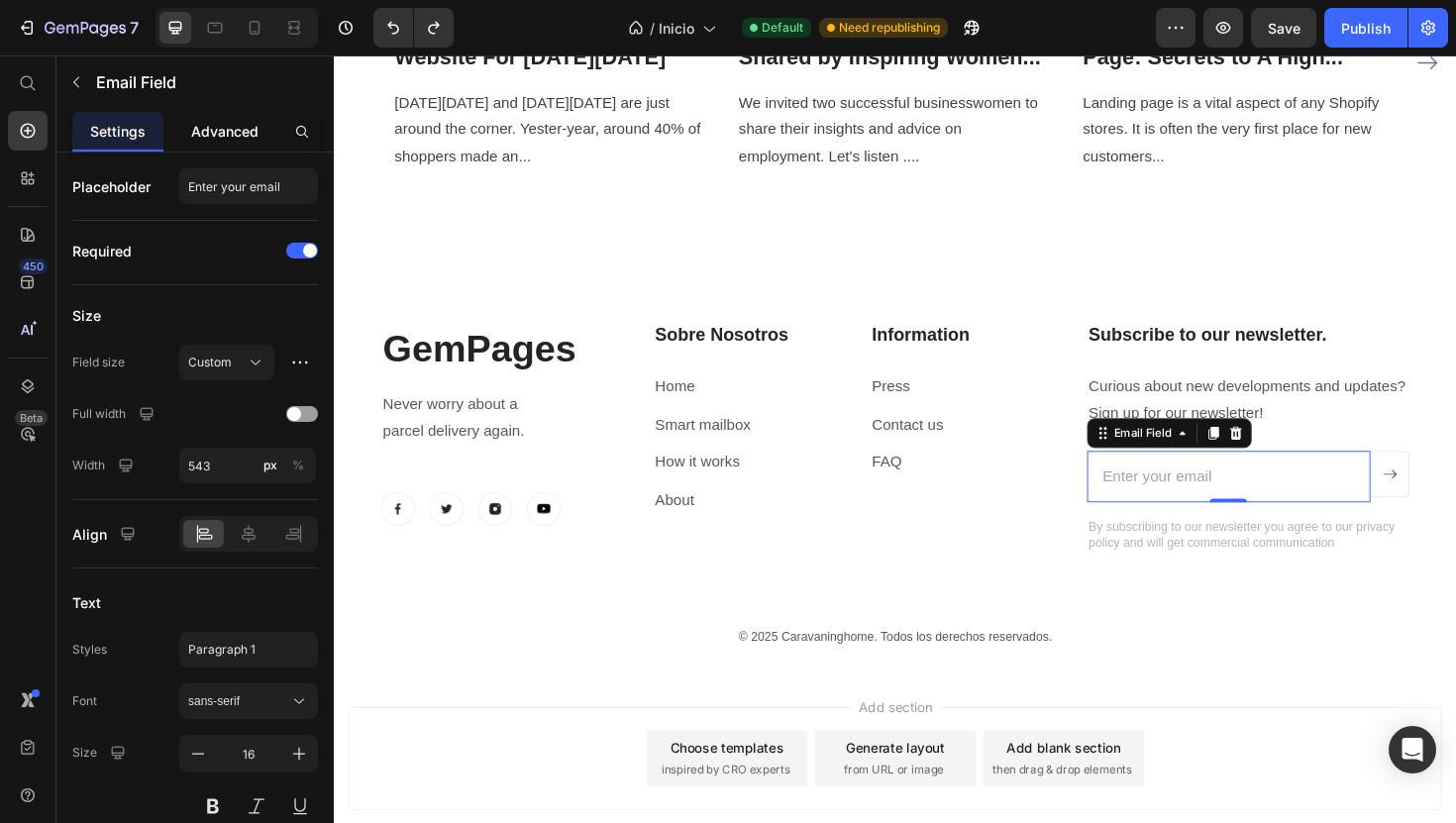 click on "Advanced" at bounding box center (225, 131) 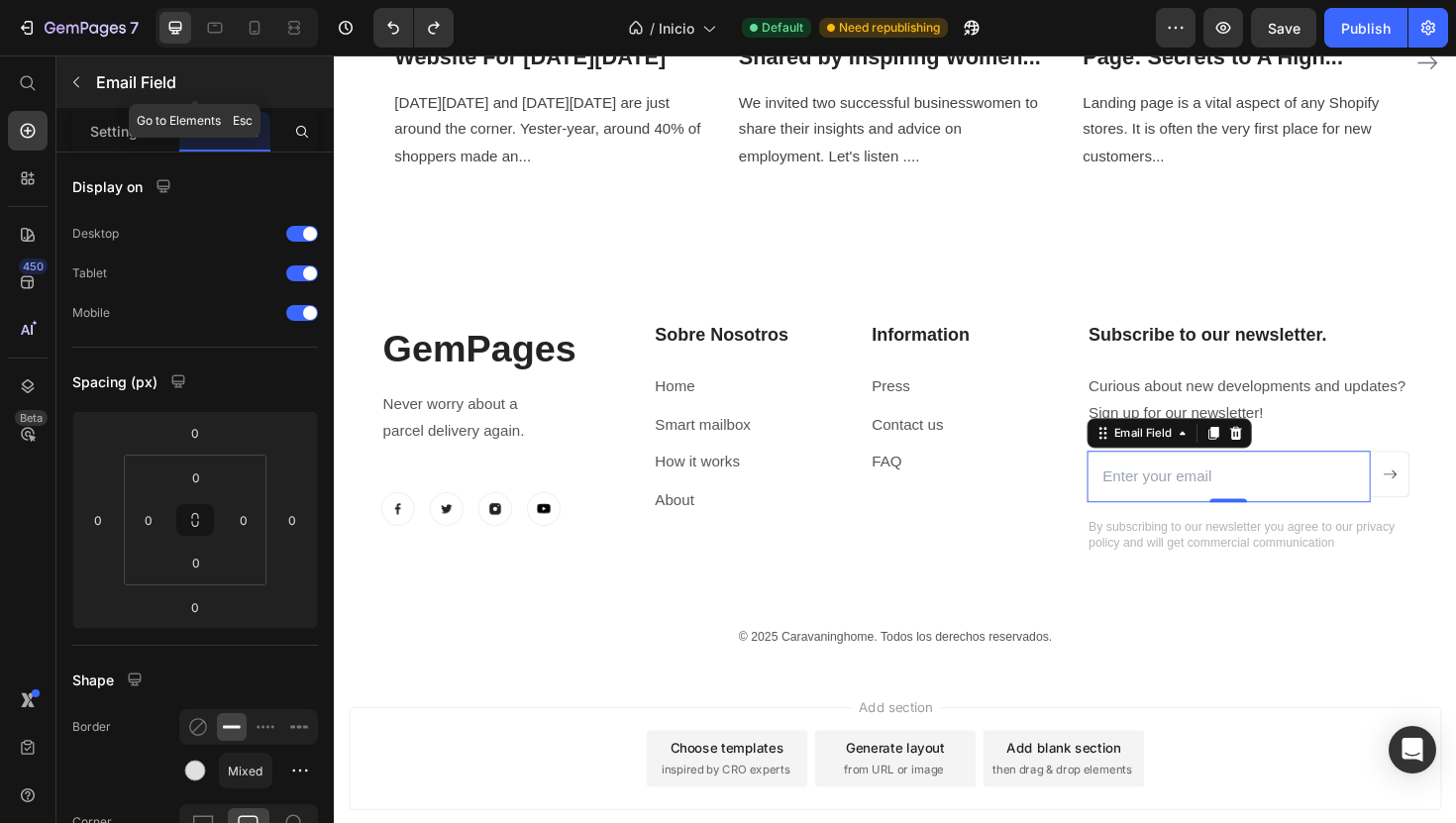 click 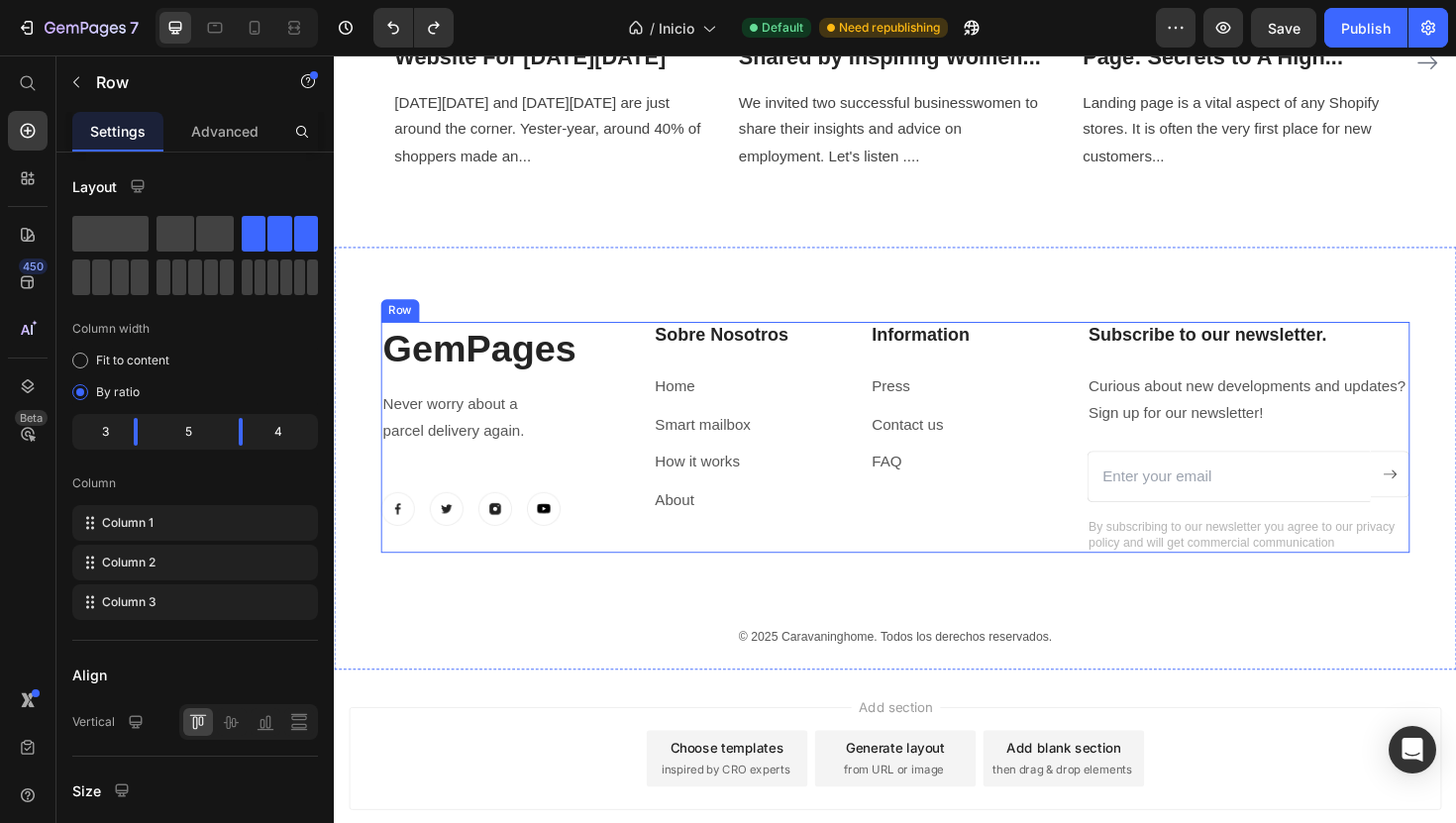 click on "GemPages Heading Never worry about a  parcel delivery again. Text block Image Image Image Image Row" at bounding box center (511, 460) 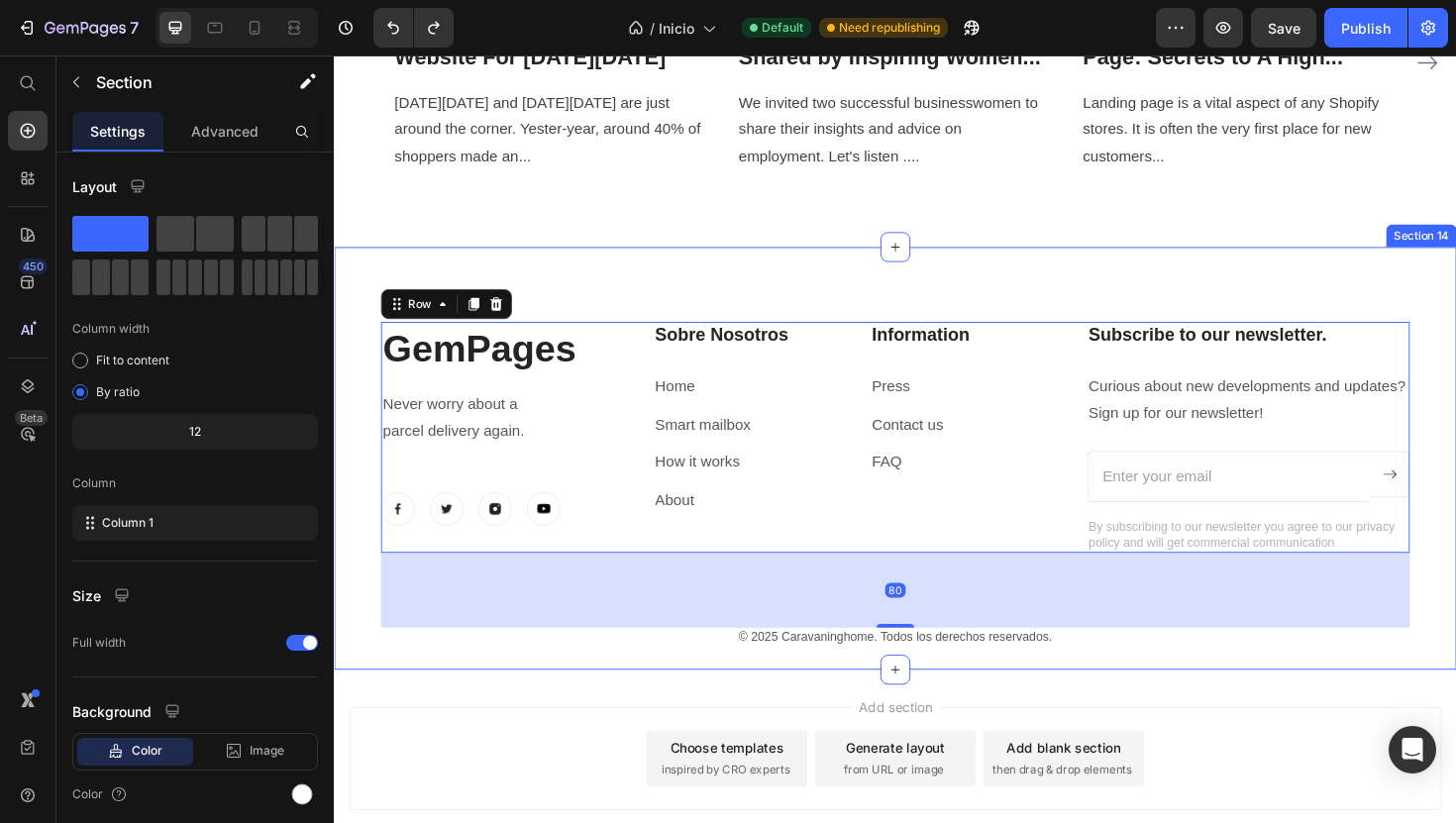 click on "GemPages Heading Never worry about a  parcel delivery again. Text block Image Image Image Image Row Sobre Nosotros Heading Home Text block Smart mailbox Text block How it works Text block About  Text block Information Heading Press Text block Contact us Text block FAQ Text block Row Subscribe to our newsletter.  Heading Curious about new developments and updates? Sign up for our newsletter! Text block Email Field
Submit Button Row Newsletter By subscribing to our newsletter you agree to our privacy policy and will get commercial communication Text block Row   80 © 2025 Caravaninghome. Todos los derechos reservados. Text block Section 14" at bounding box center [928, 482] 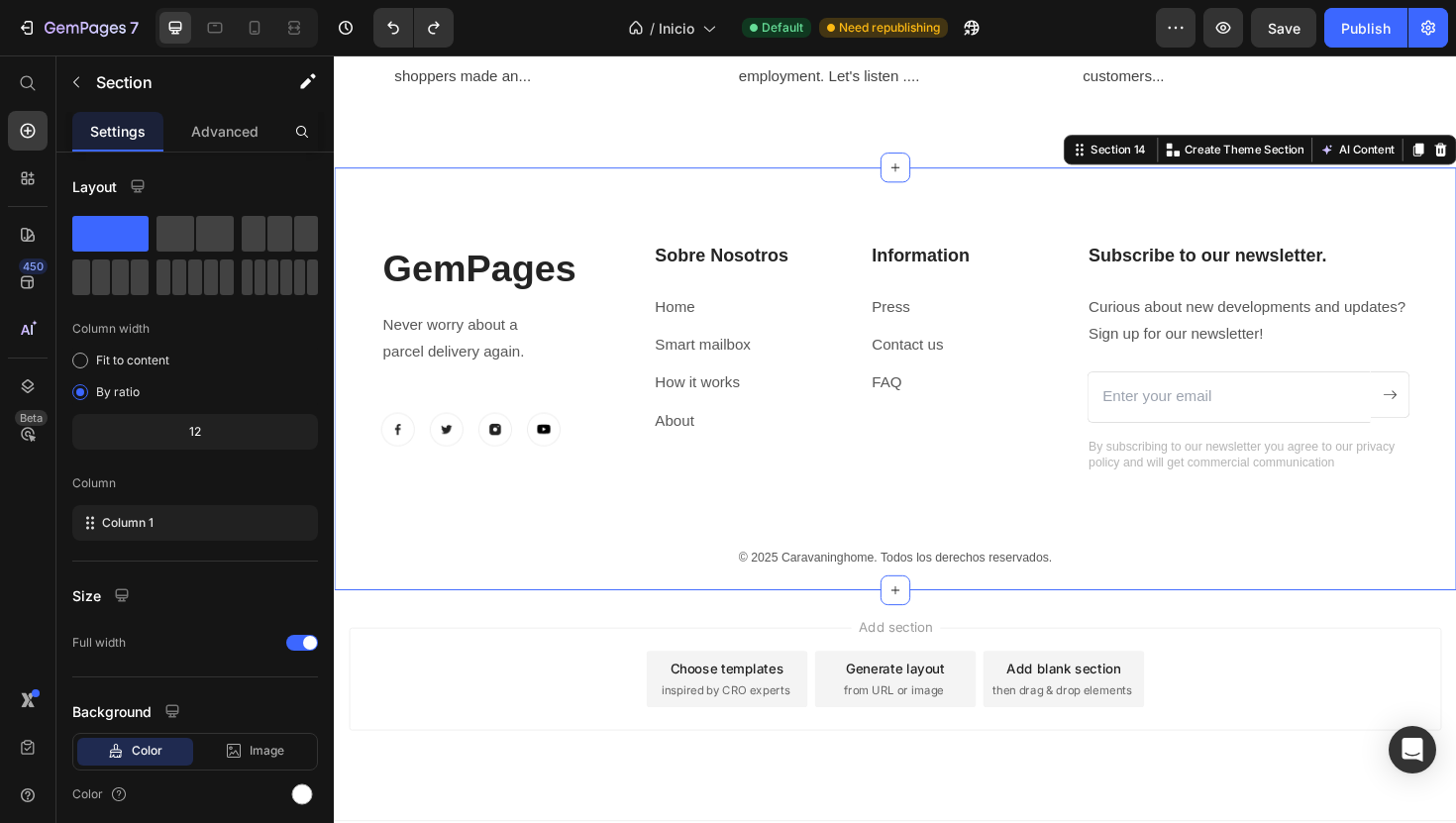 scroll, scrollTop: 7234, scrollLeft: 0, axis: vertical 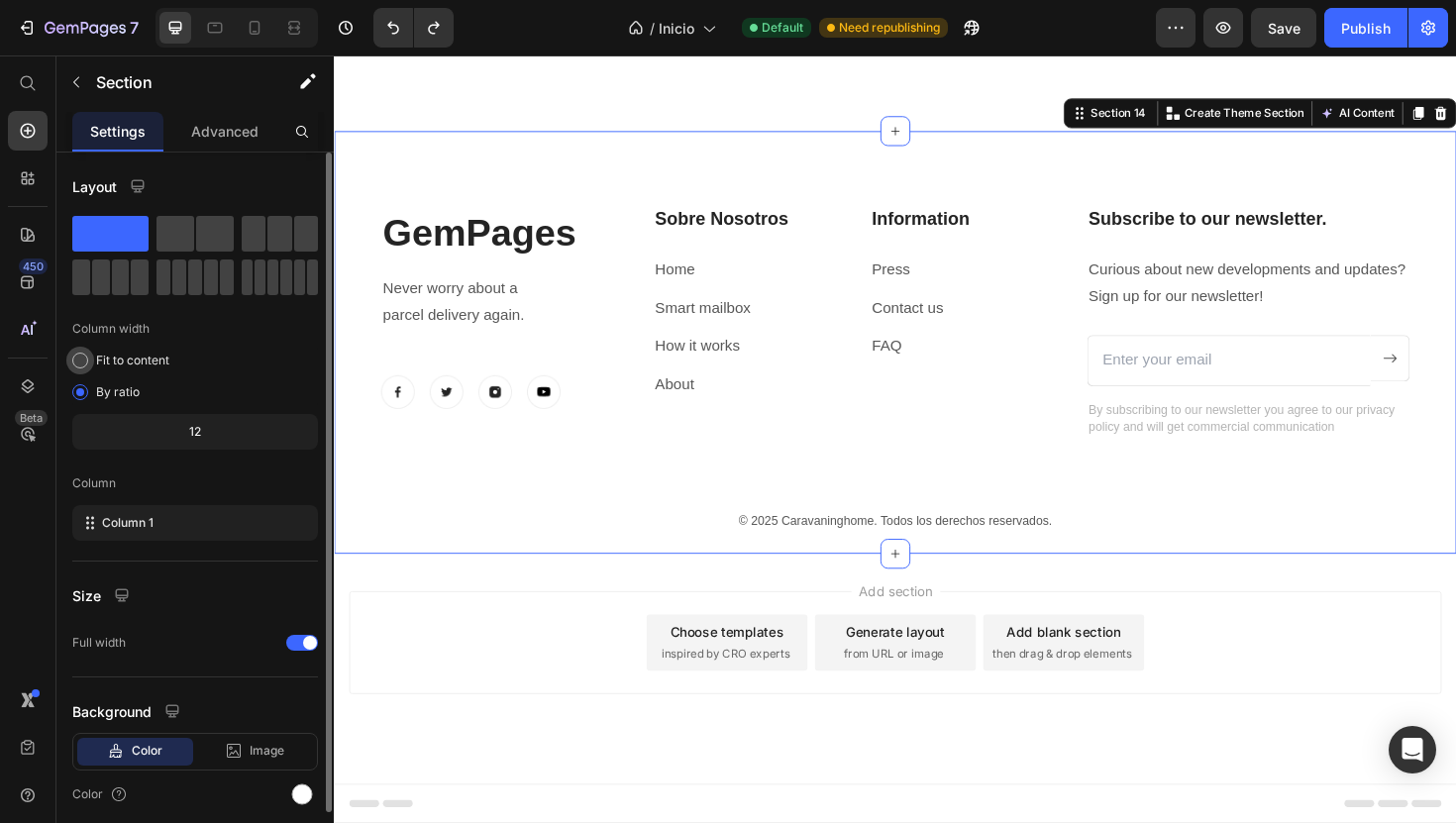 click on "Fit to content" 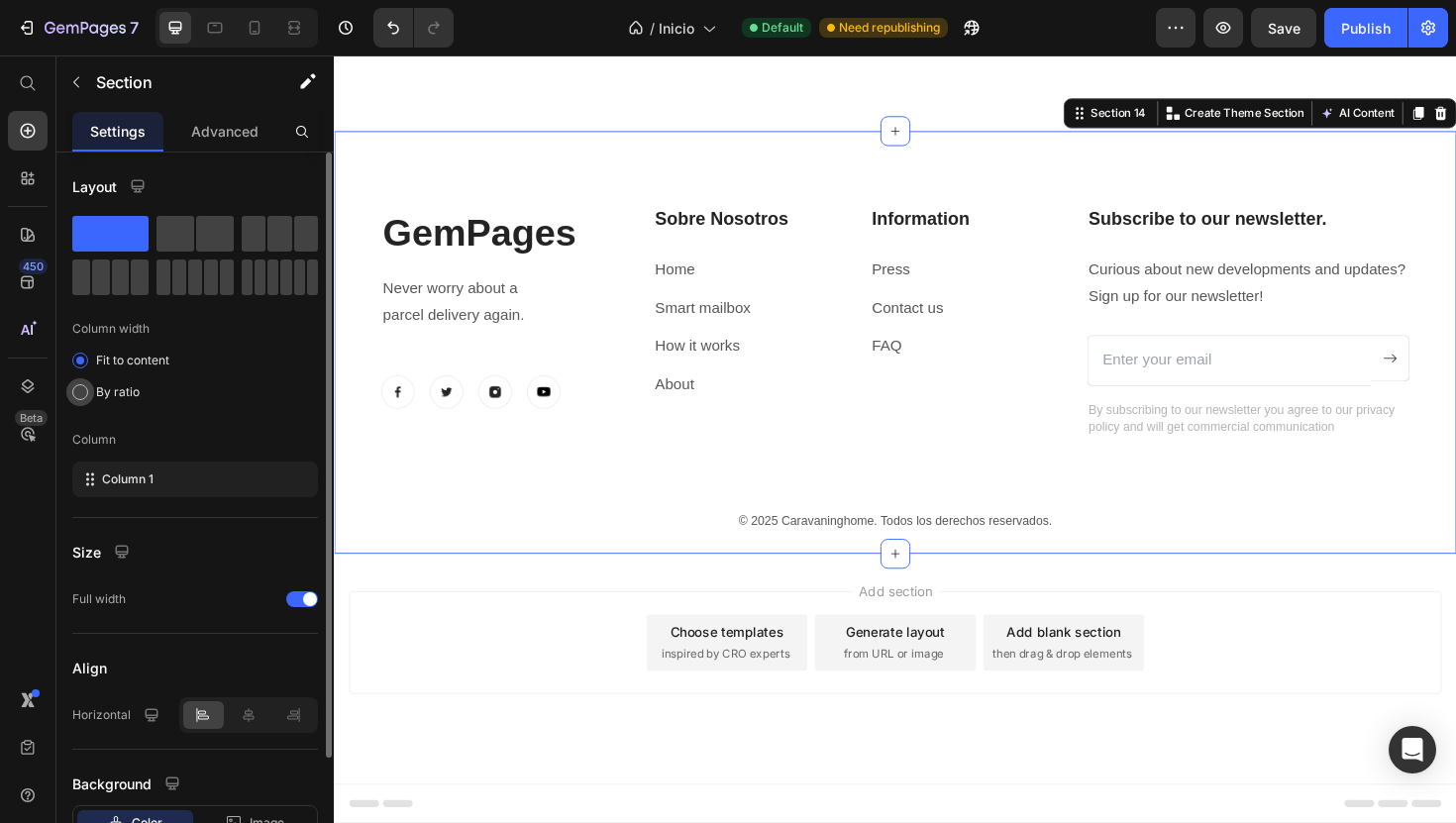 click on "By ratio" 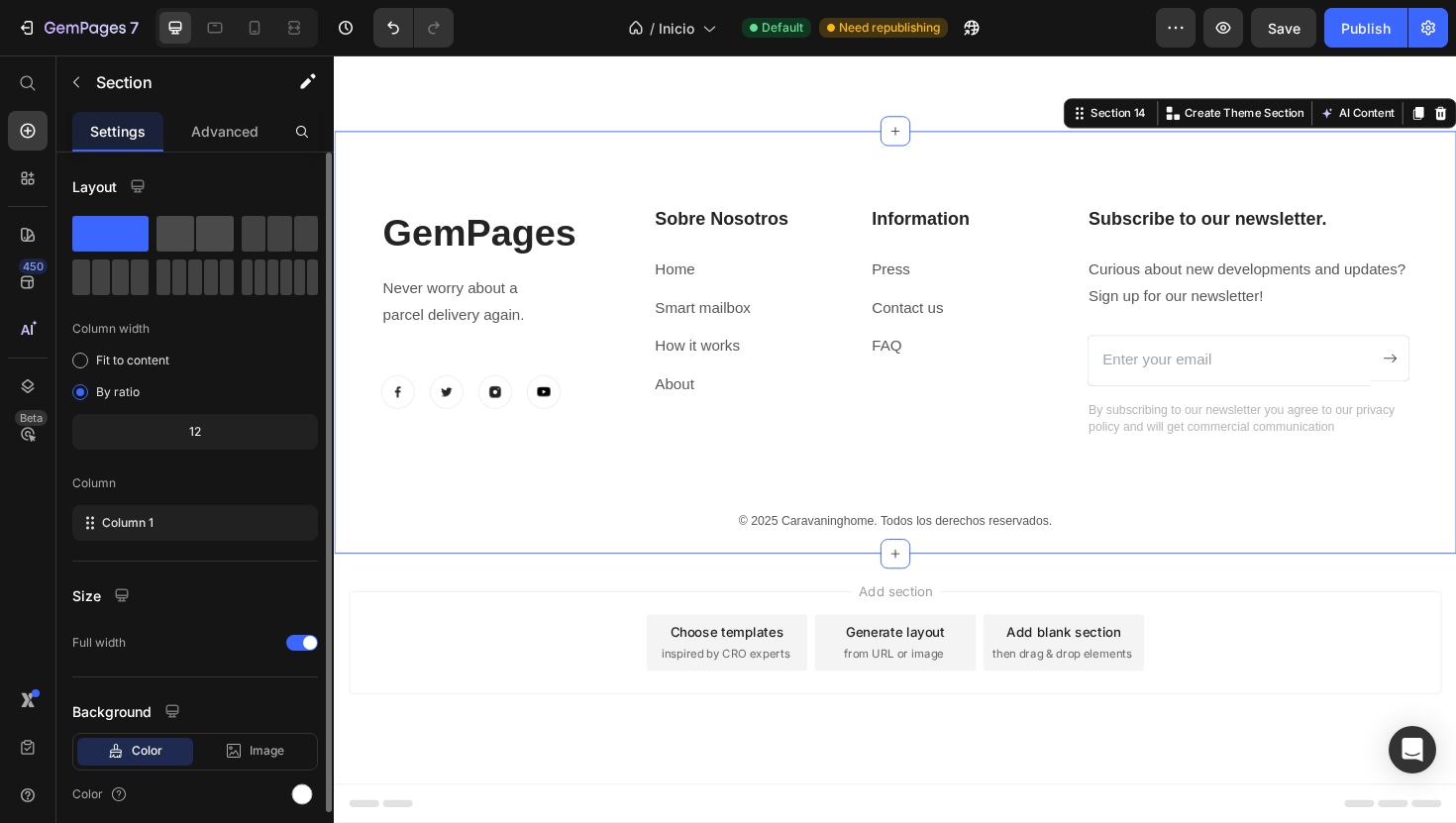 click 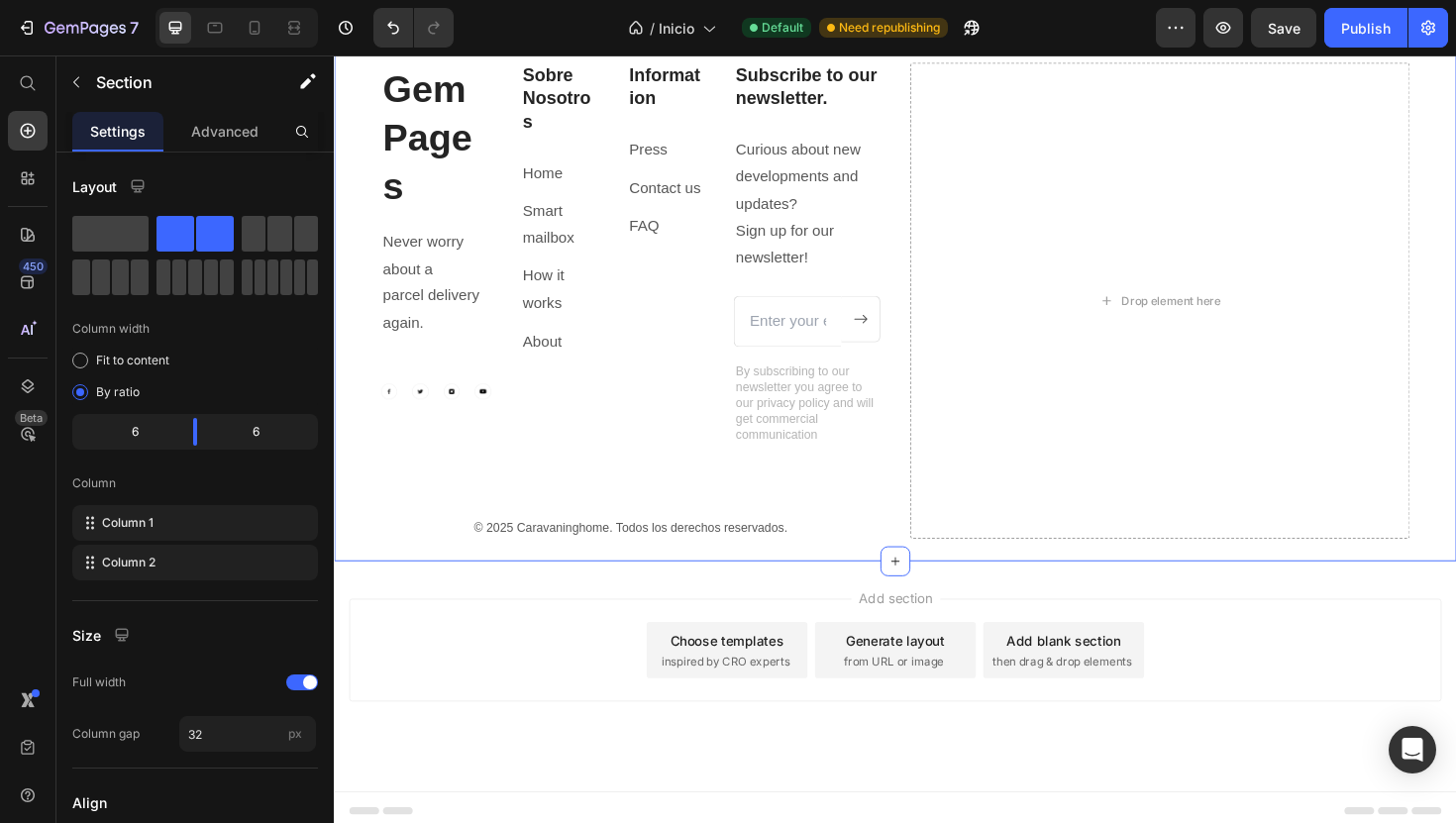 scroll, scrollTop: 7348, scrollLeft: 0, axis: vertical 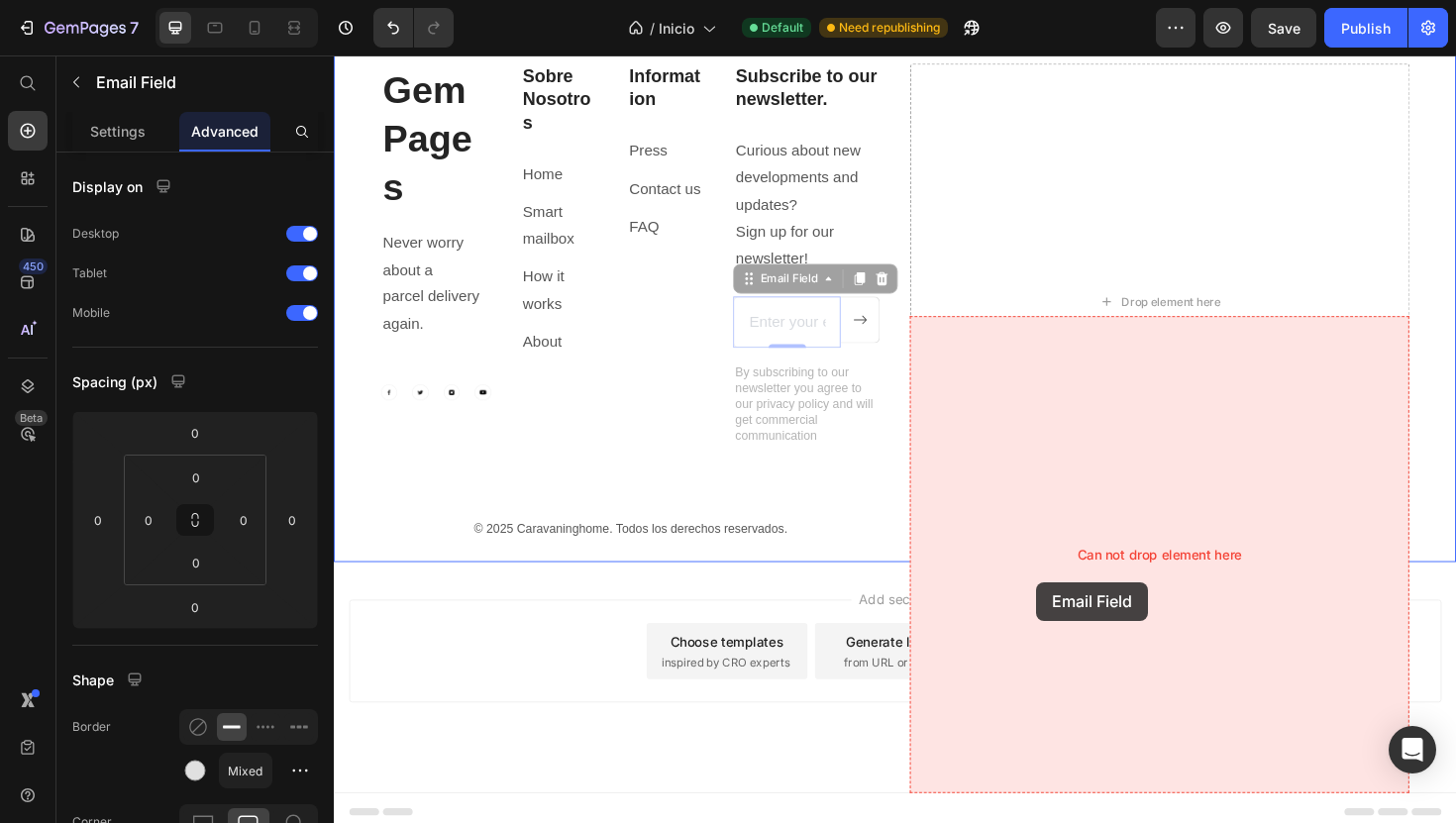drag, startPoint x: 828, startPoint y: 610, endPoint x: 1073, endPoint y: 607, distance: 245.01837 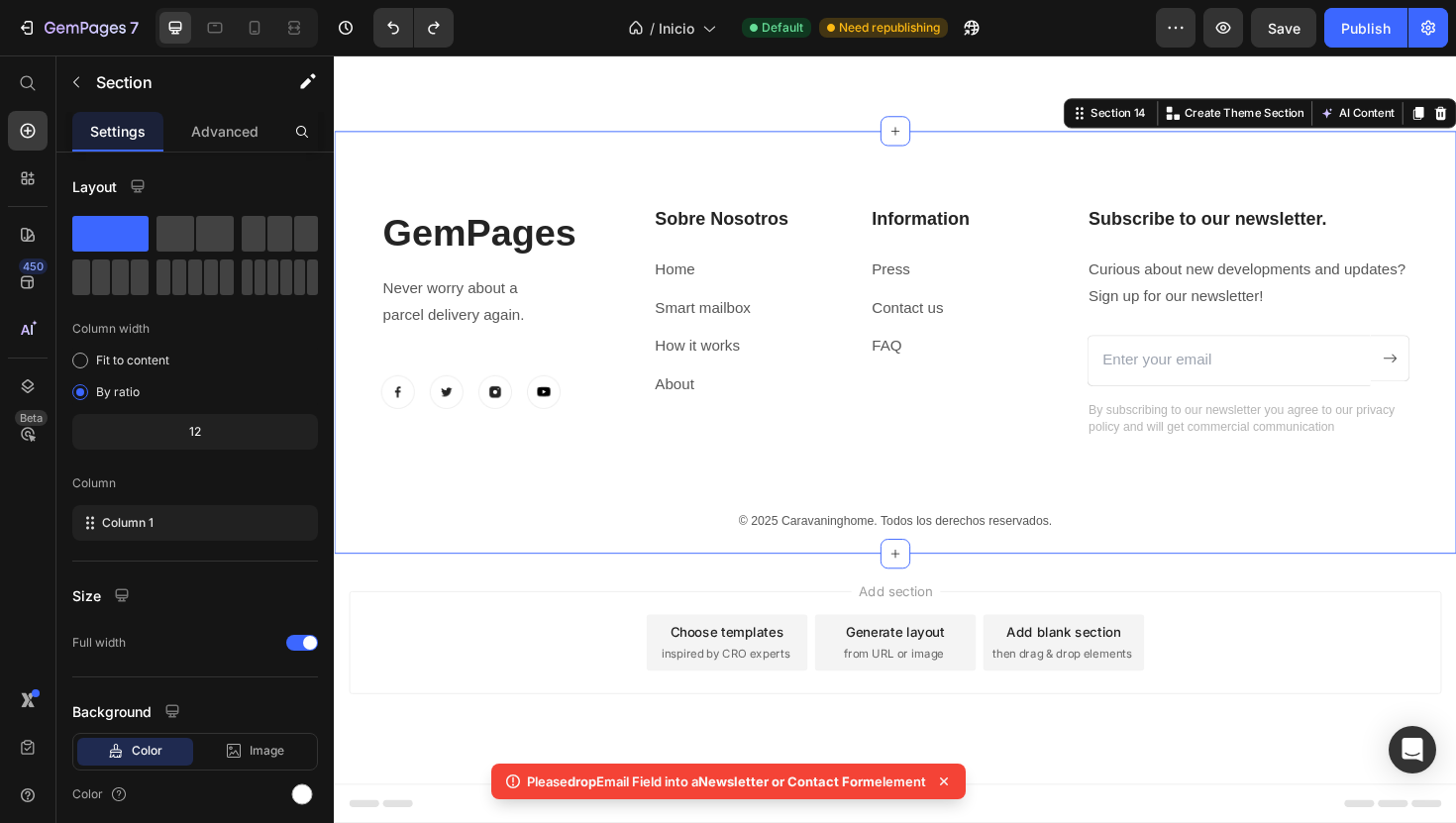 click on "GemPages Heading Never worry about a  parcel delivery again. Text block Image Image Image Image Row Sobre Nosotros Heading Home Text block Smart mailbox Text block How it works Text block About  Text block Information Heading Press Text block Contact us Text block FAQ Text block Row Subscribe to our newsletter.  Heading Curious about new developments and updates? Sign up for our newsletter! Text block Email Field
Submit Button Row Newsletter By subscribing to our newsletter you agree to our privacy policy and will get commercial communication Text block Row © 2025 Caravaninghome. Todos los derechos reservados. Text block Section 14   You can create reusable sections Create Theme Section AI Content Write with GemAI What would you like to describe here? Tone and Voice Persuasive Product Marco Polo Show more Generate" at bounding box center (928, 360) 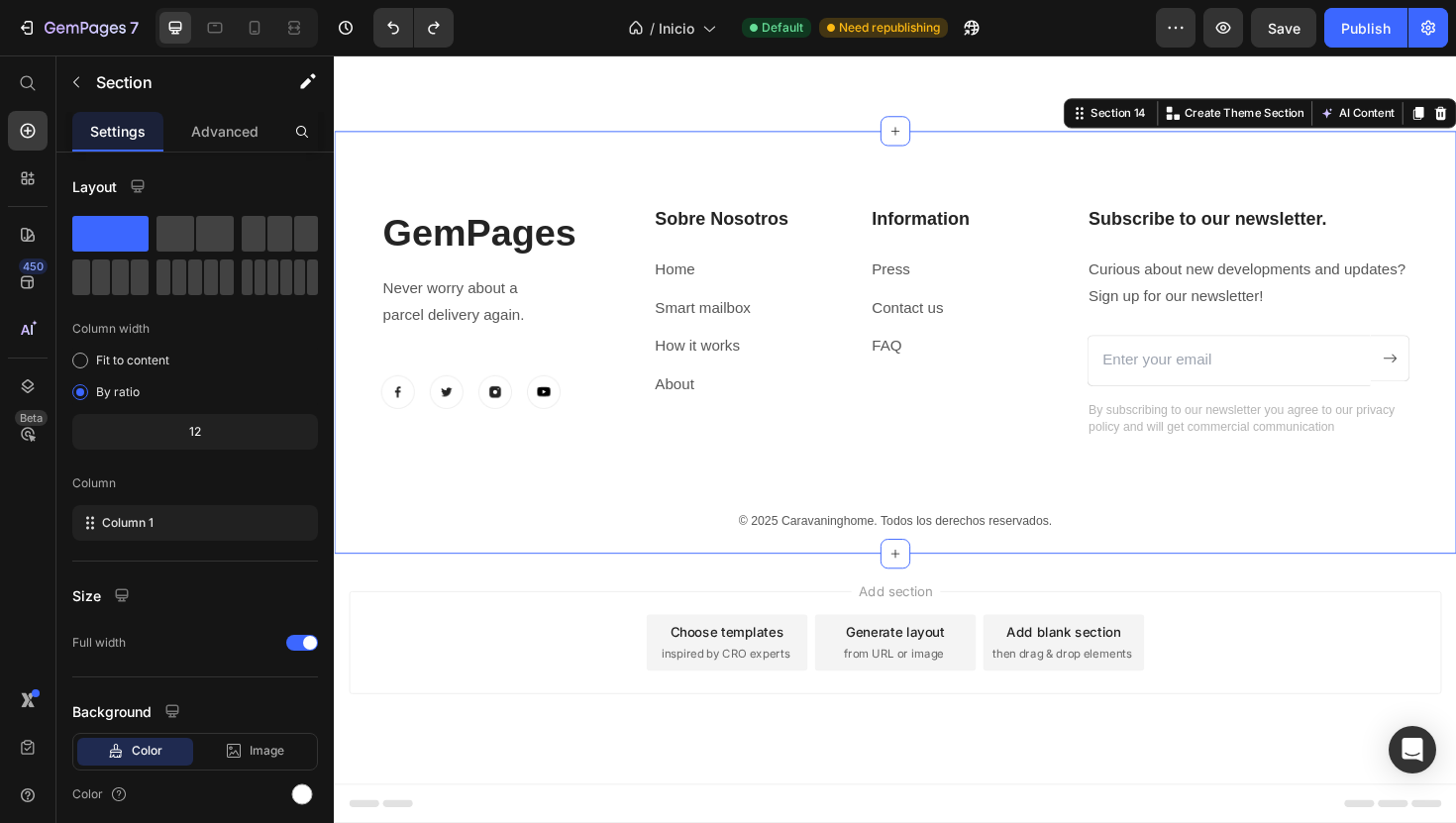 scroll, scrollTop: 7155, scrollLeft: 0, axis: vertical 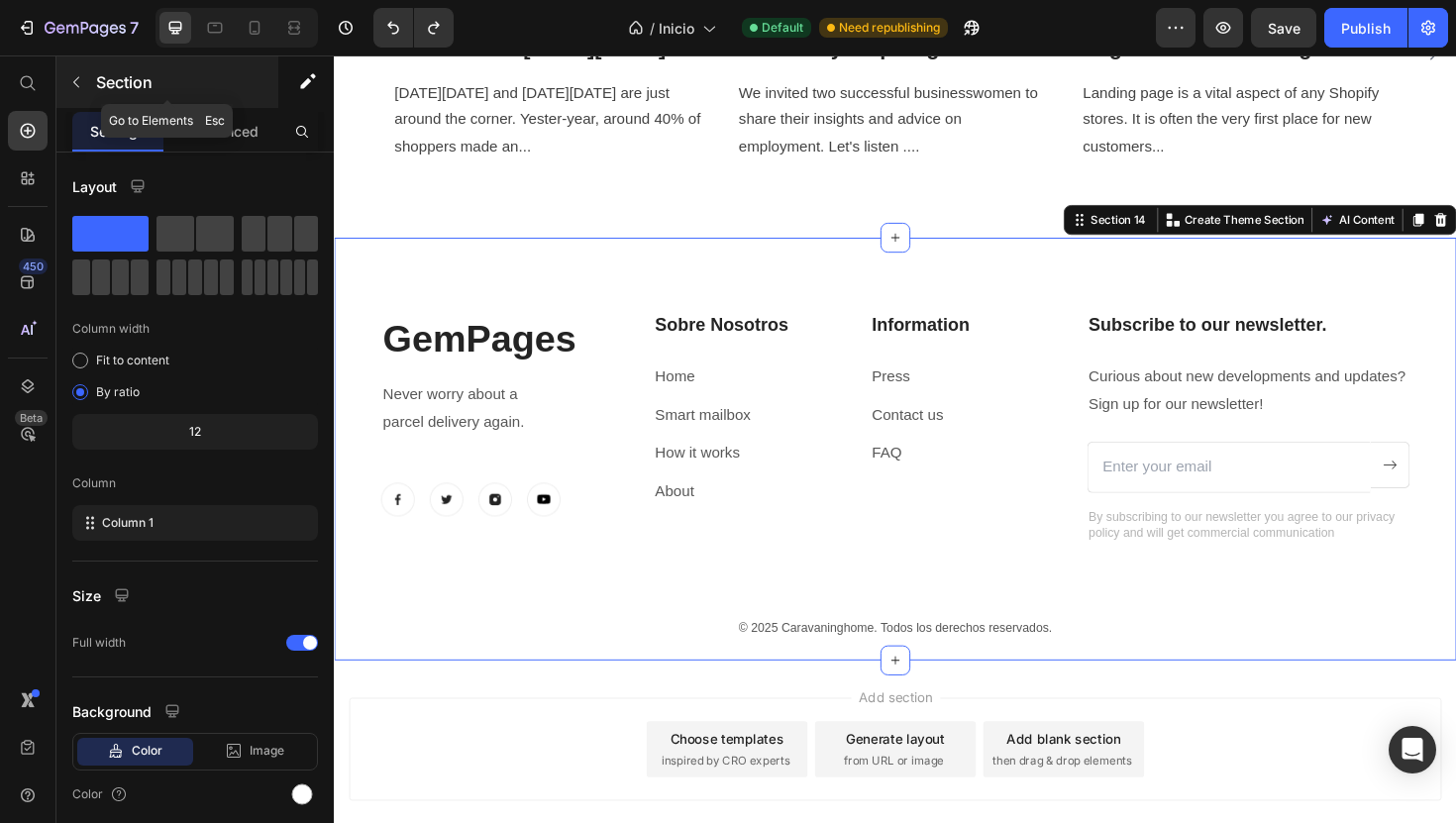 click on "Section" at bounding box center [167, 82] 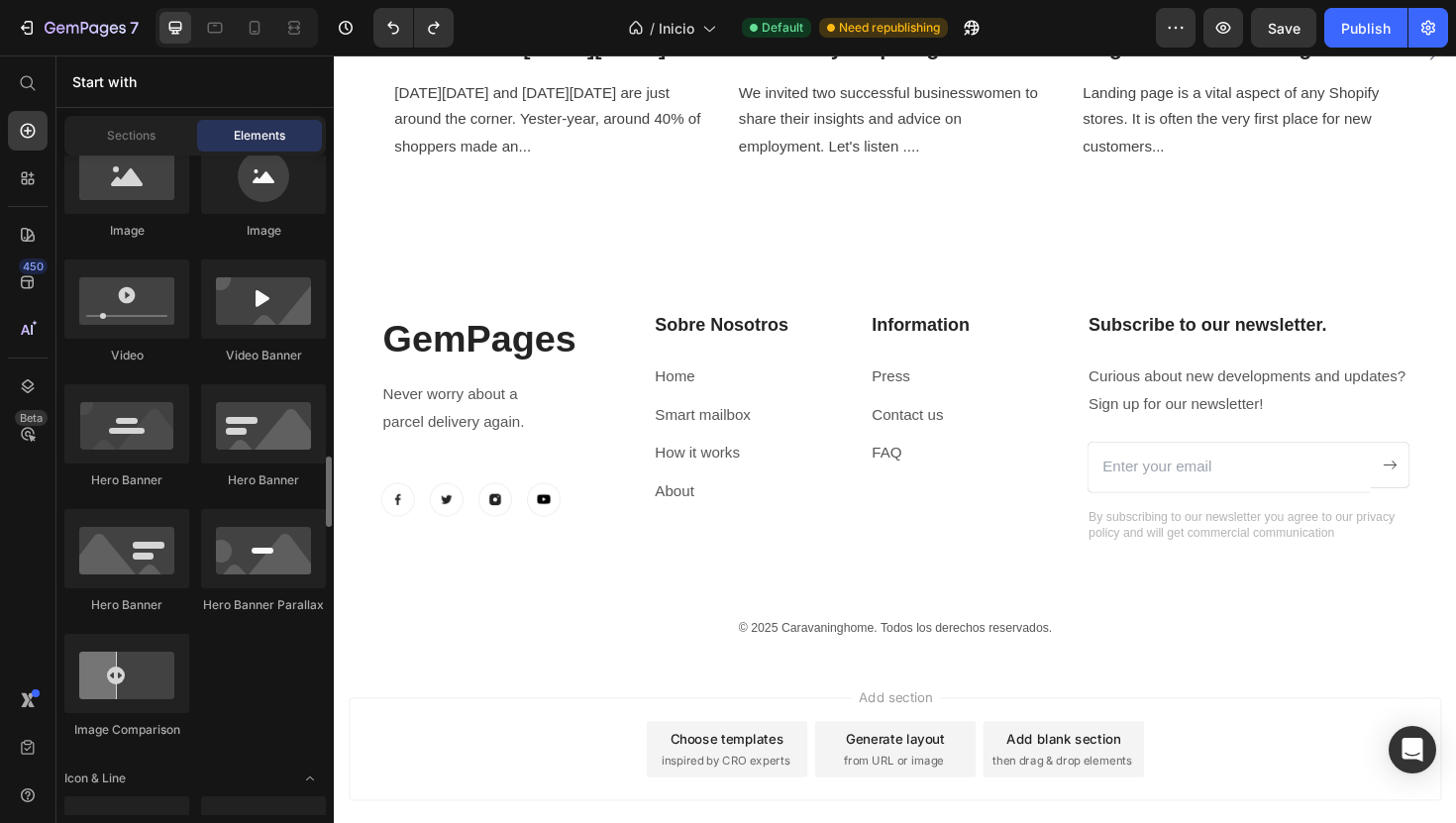 scroll, scrollTop: 0, scrollLeft: 0, axis: both 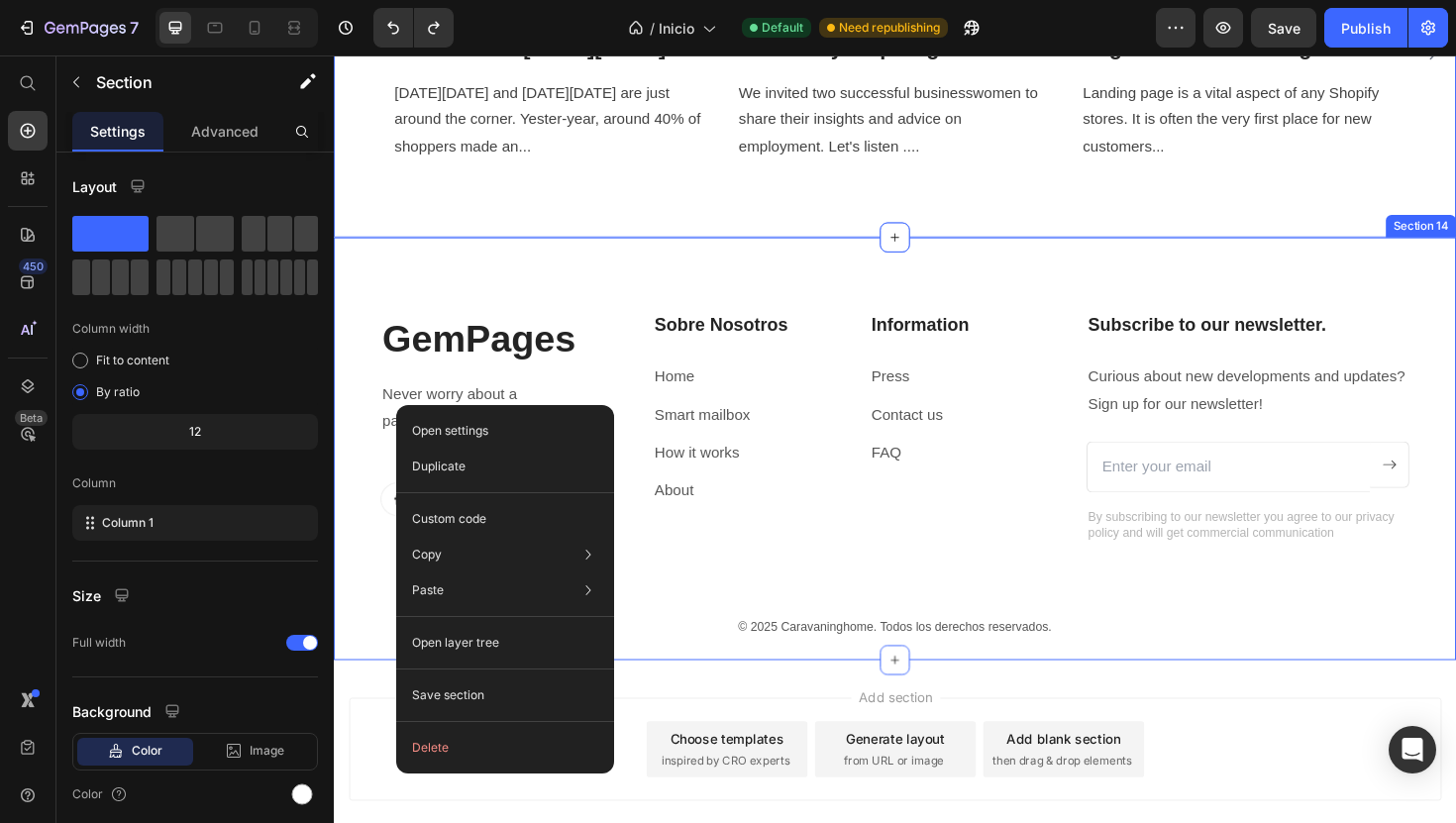 click on "GemPages Heading Never worry about a  parcel delivery again. Text block Image Image Image Image Row Sobre Nosotros Heading Home Text block Smart mailbox Text block How it works Text block About  Text block Information Heading Press Text block Contact us Text block FAQ Text block Row Subscribe to our newsletter.  Heading Curious about new developments and updates? Sign up for our newsletter! Text block Email Field
Submit Button Row Newsletter By subscribing to our newsletter you agree to our privacy policy and will get commercial communication Text block Row © 2025 Caravaninghome. Todos los derechos reservados. Text block Section 14" at bounding box center [928, 472] 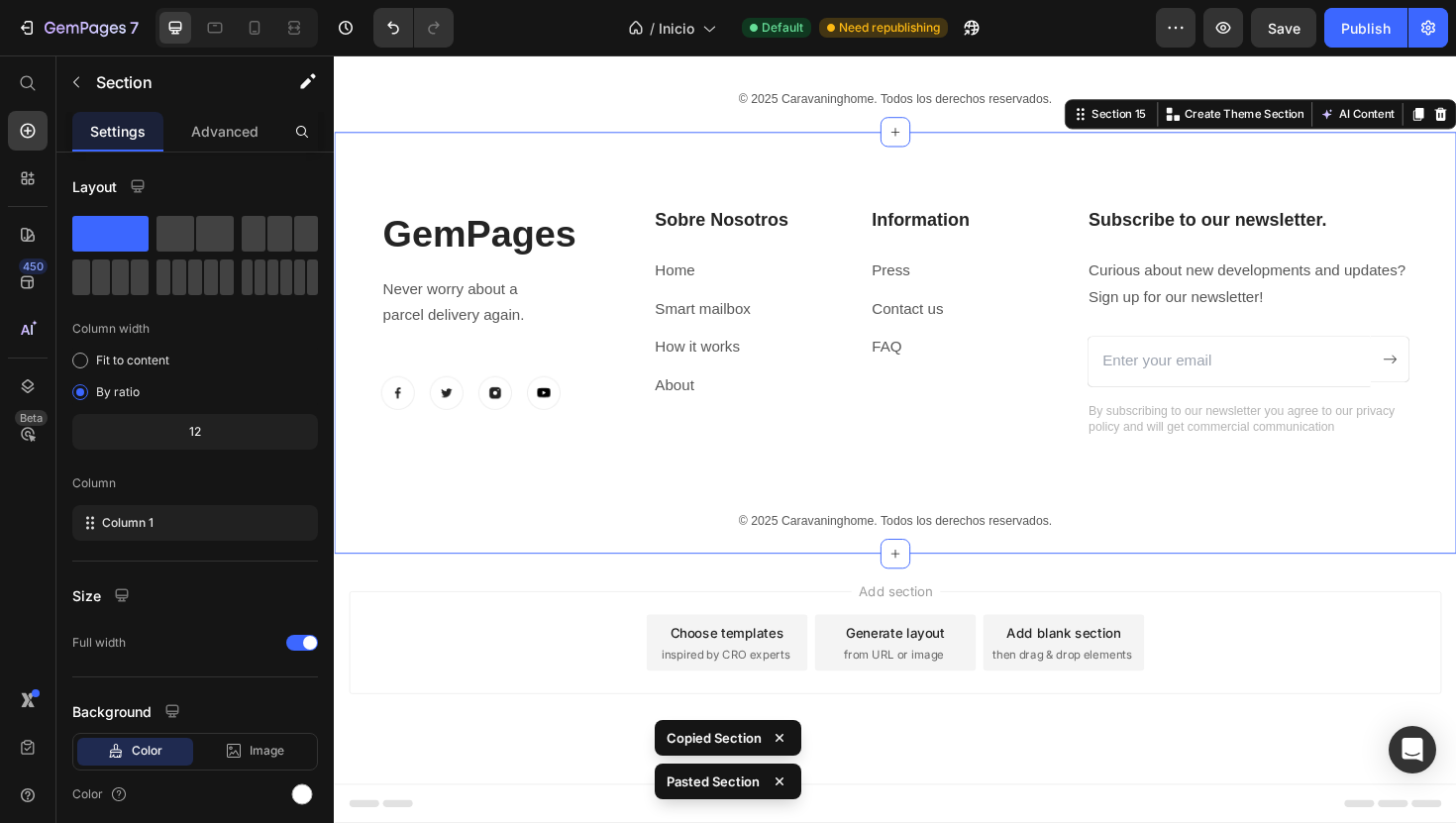 scroll, scrollTop: 7912, scrollLeft: 0, axis: vertical 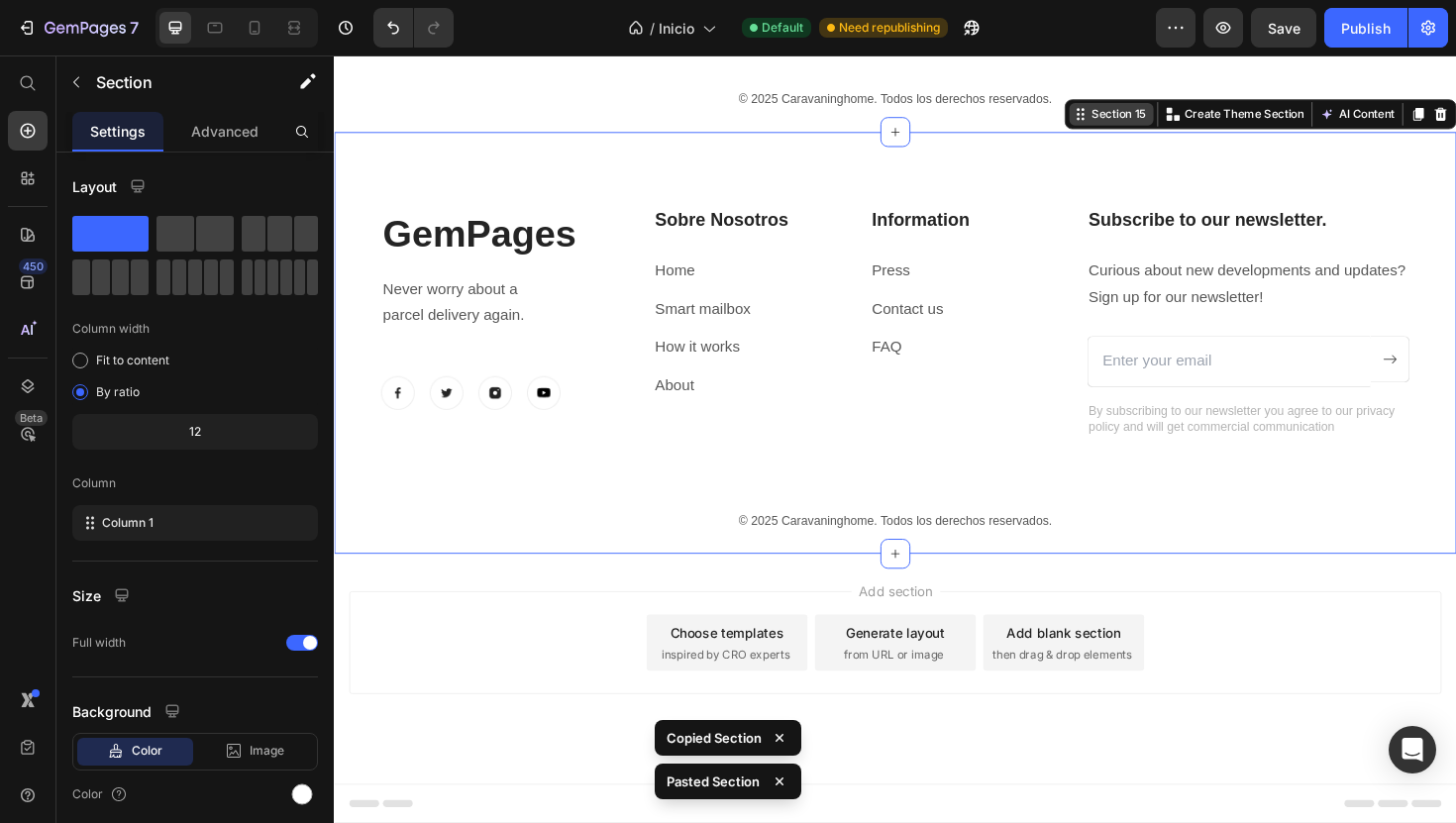 click on "Section 15" at bounding box center [1165, 118] 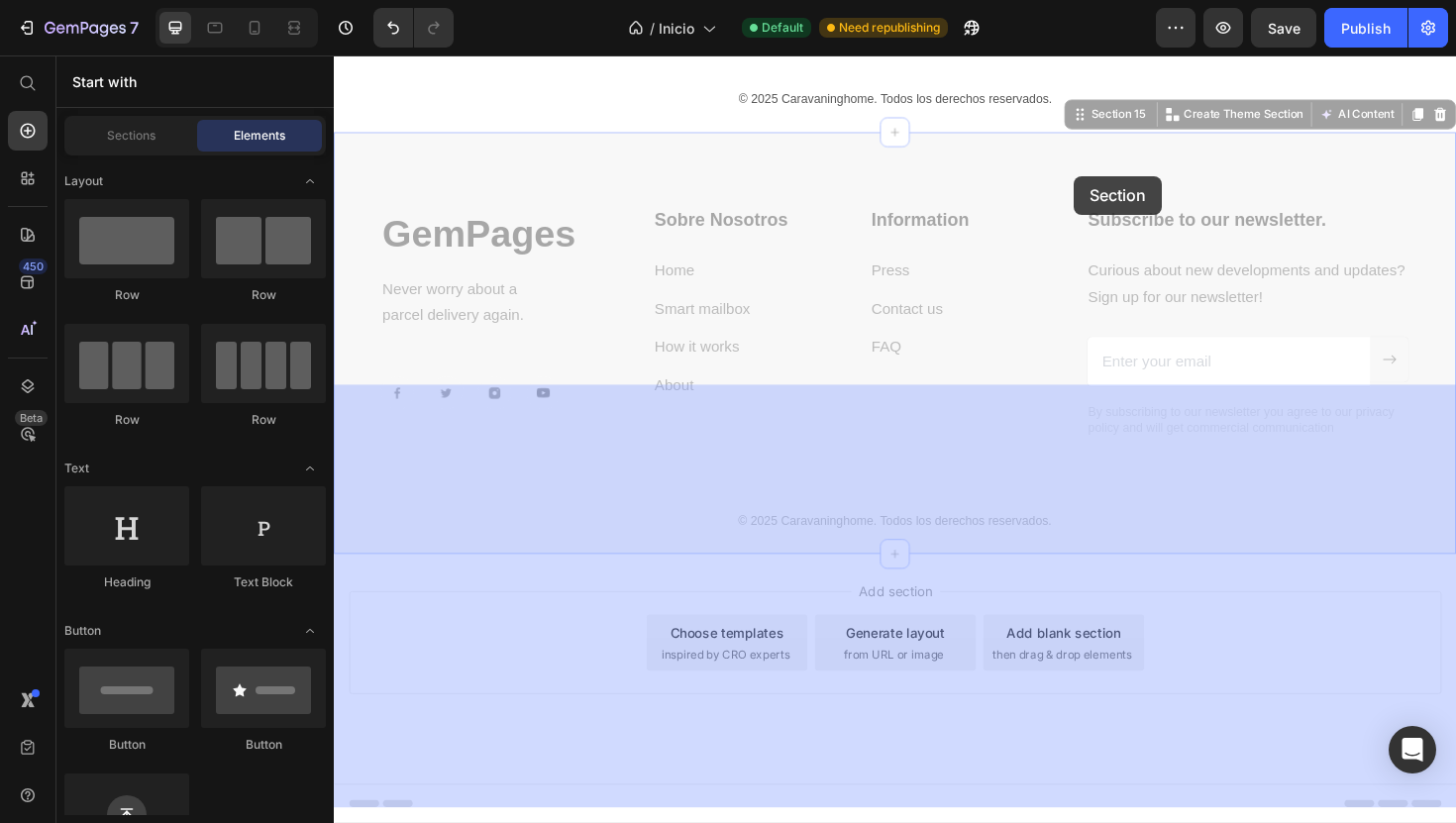 drag, startPoint x: 1168, startPoint y: 118, endPoint x: 1117, endPoint y: 183, distance: 82.61961 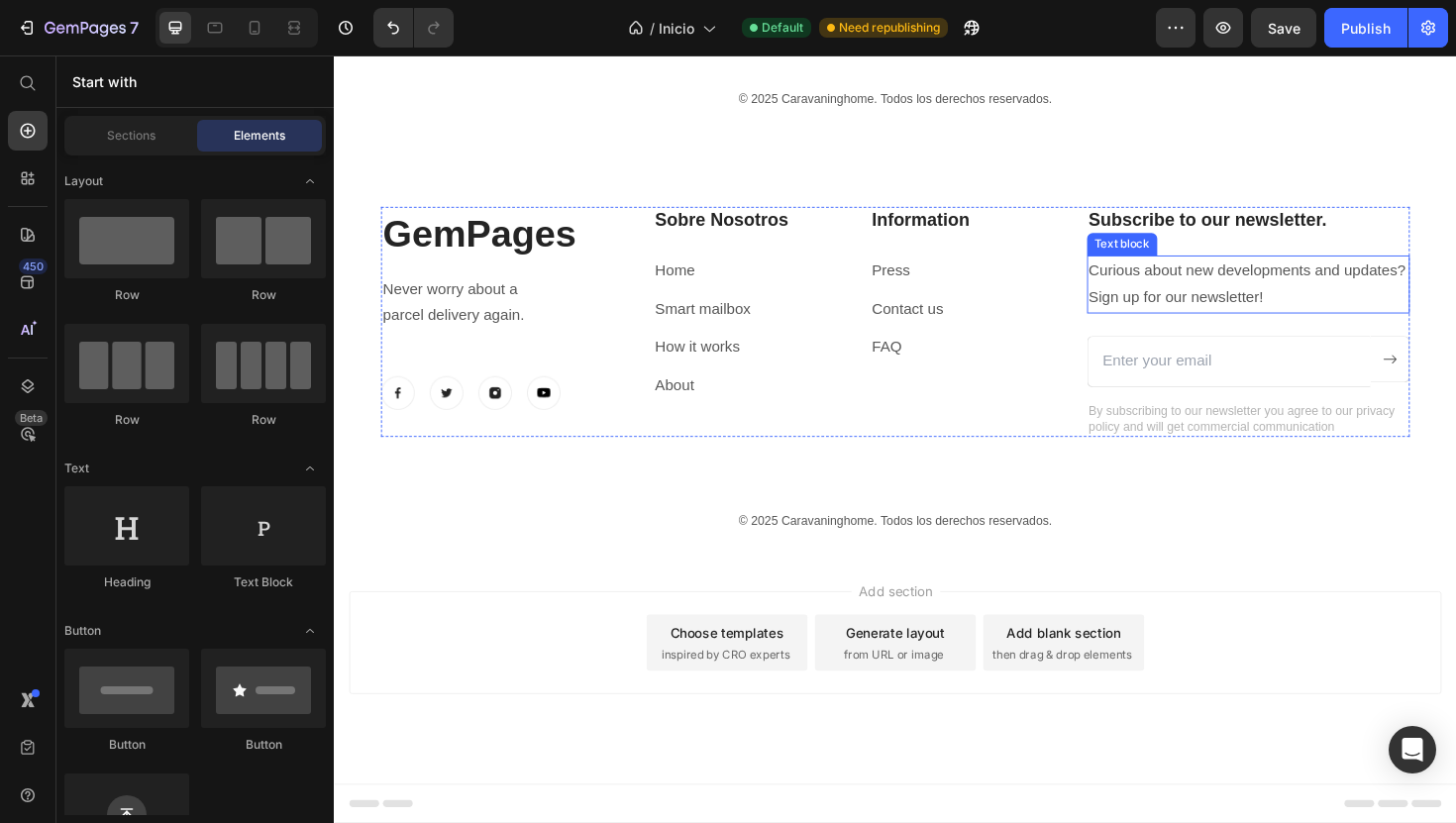 scroll, scrollTop: 7775, scrollLeft: 0, axis: vertical 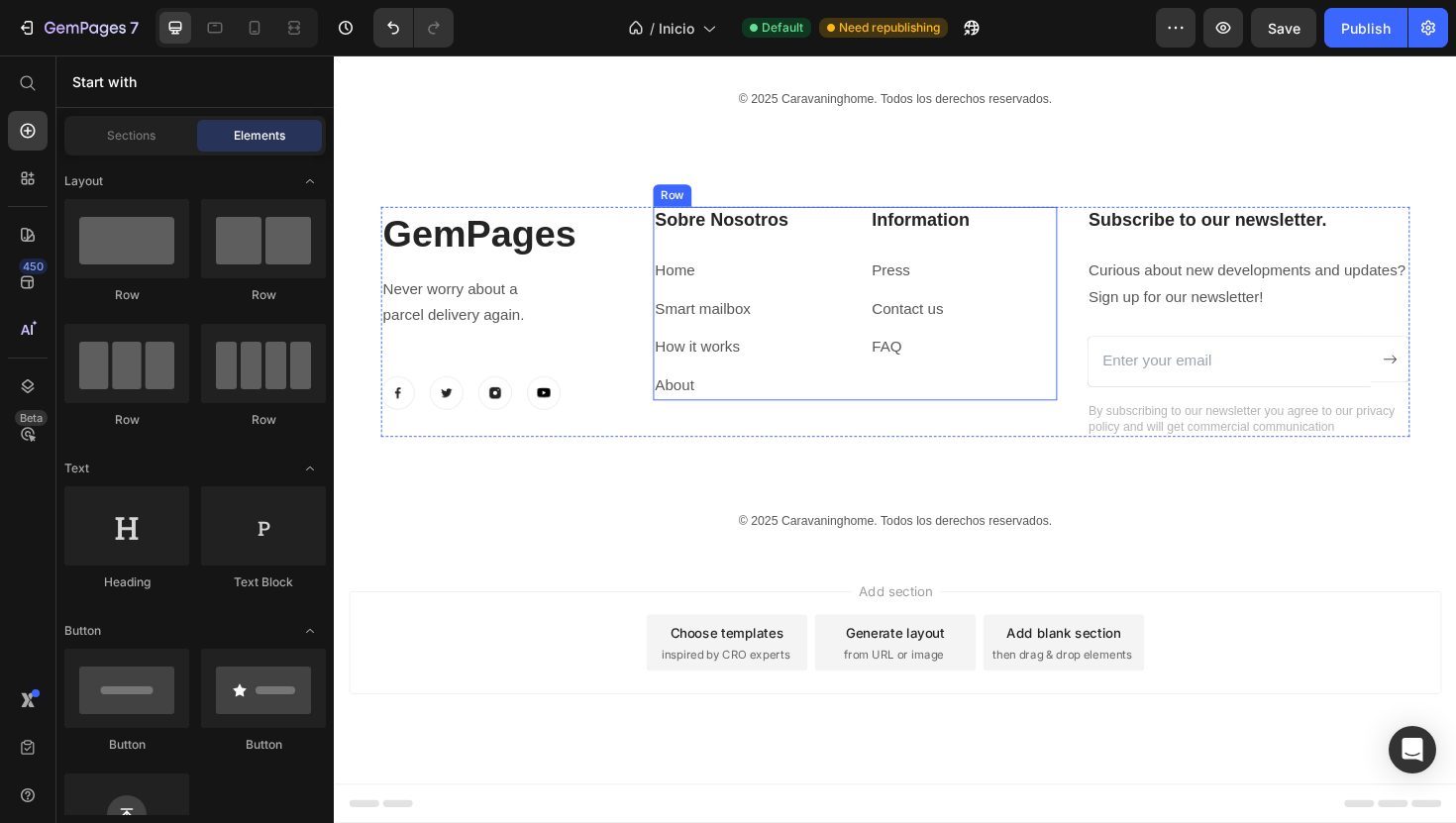 click on "Sobre Nosotros Heading Home Text block Smart mailbox Text block How it works Text block About  Text block Information Heading Press Text block Contact us Text block FAQ Text block Row" at bounding box center (885, 319) 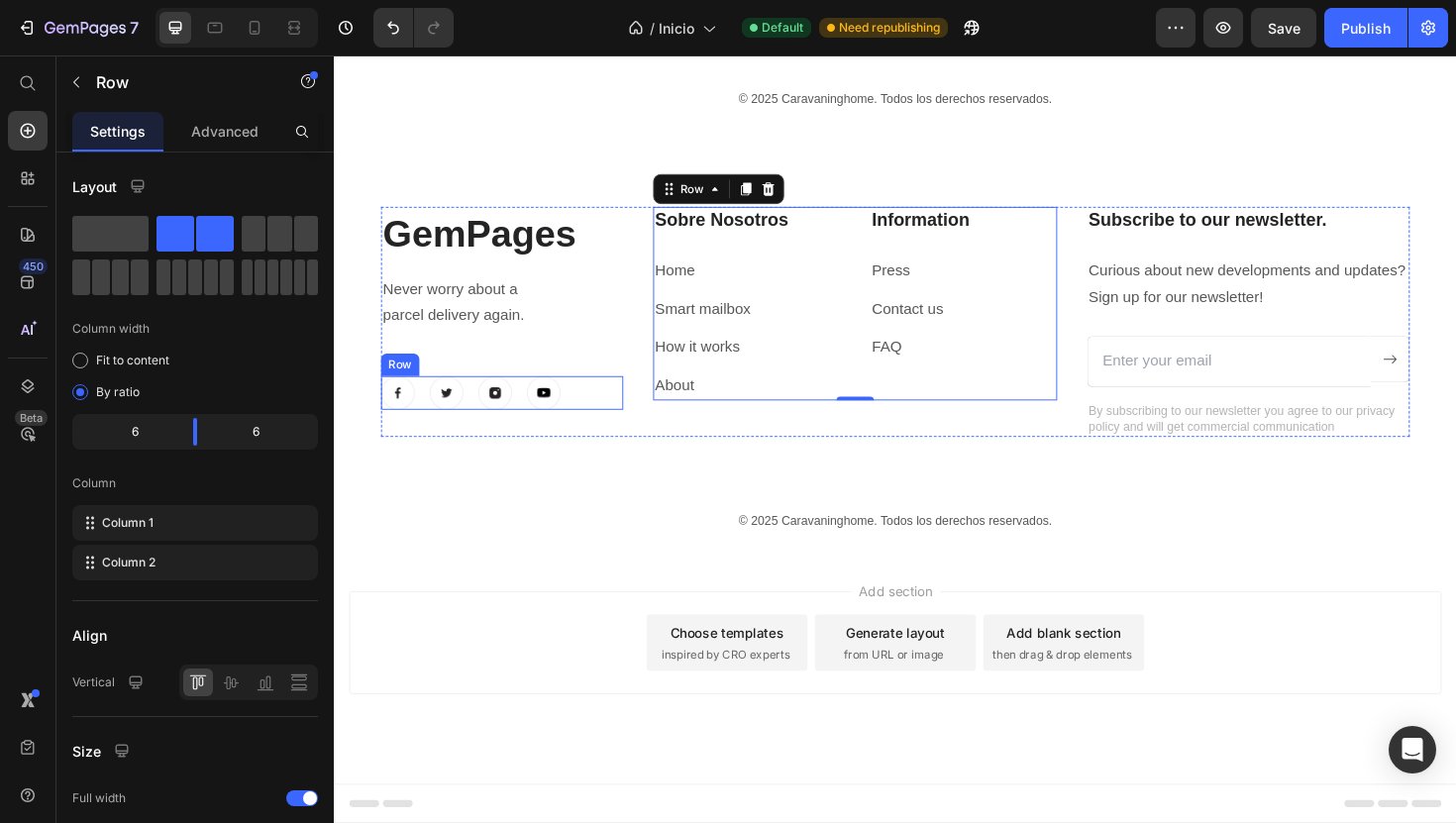 click on "Image Image Image Image Row" at bounding box center (511, 413) 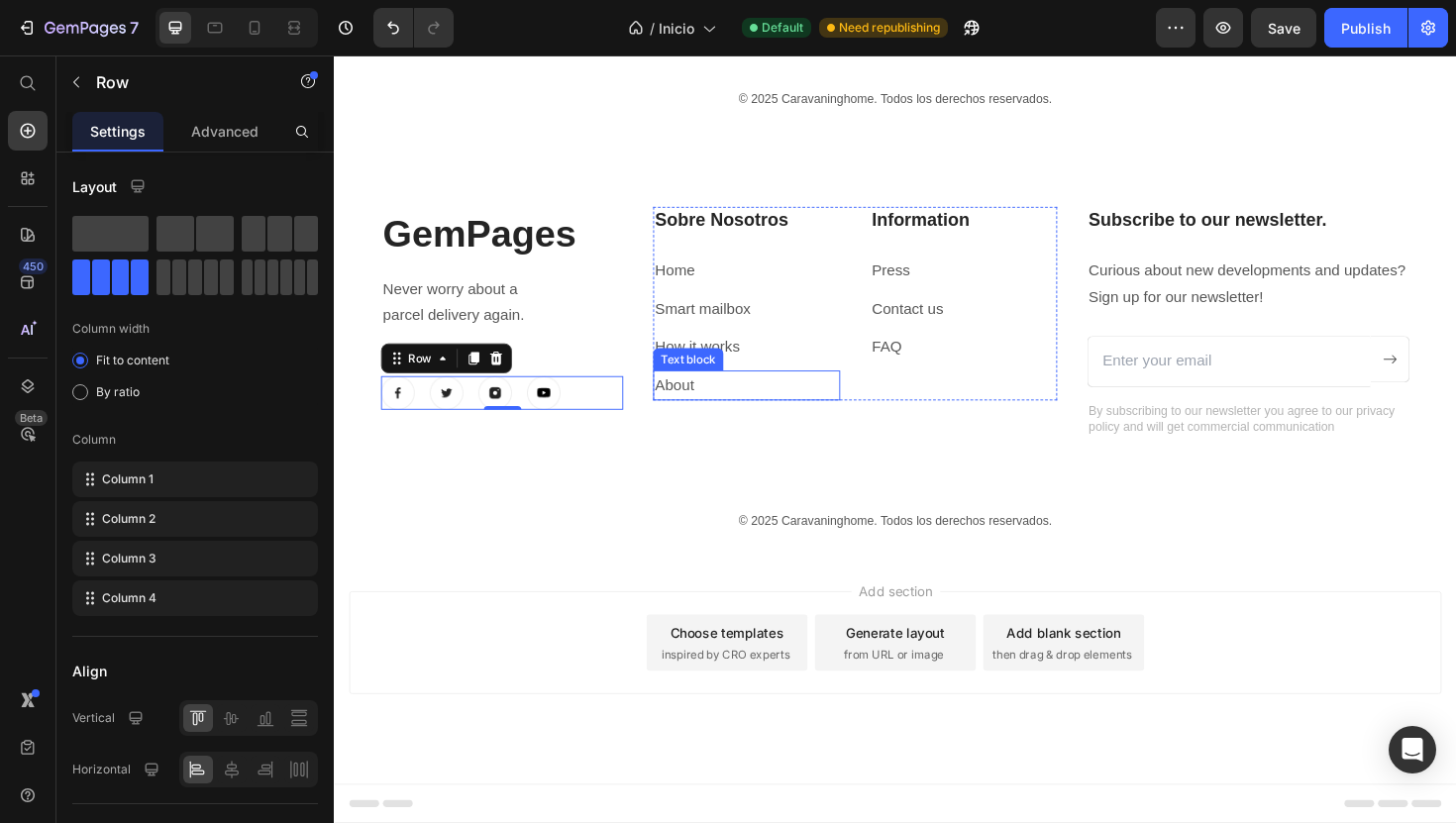 scroll, scrollTop: 7797, scrollLeft: 0, axis: vertical 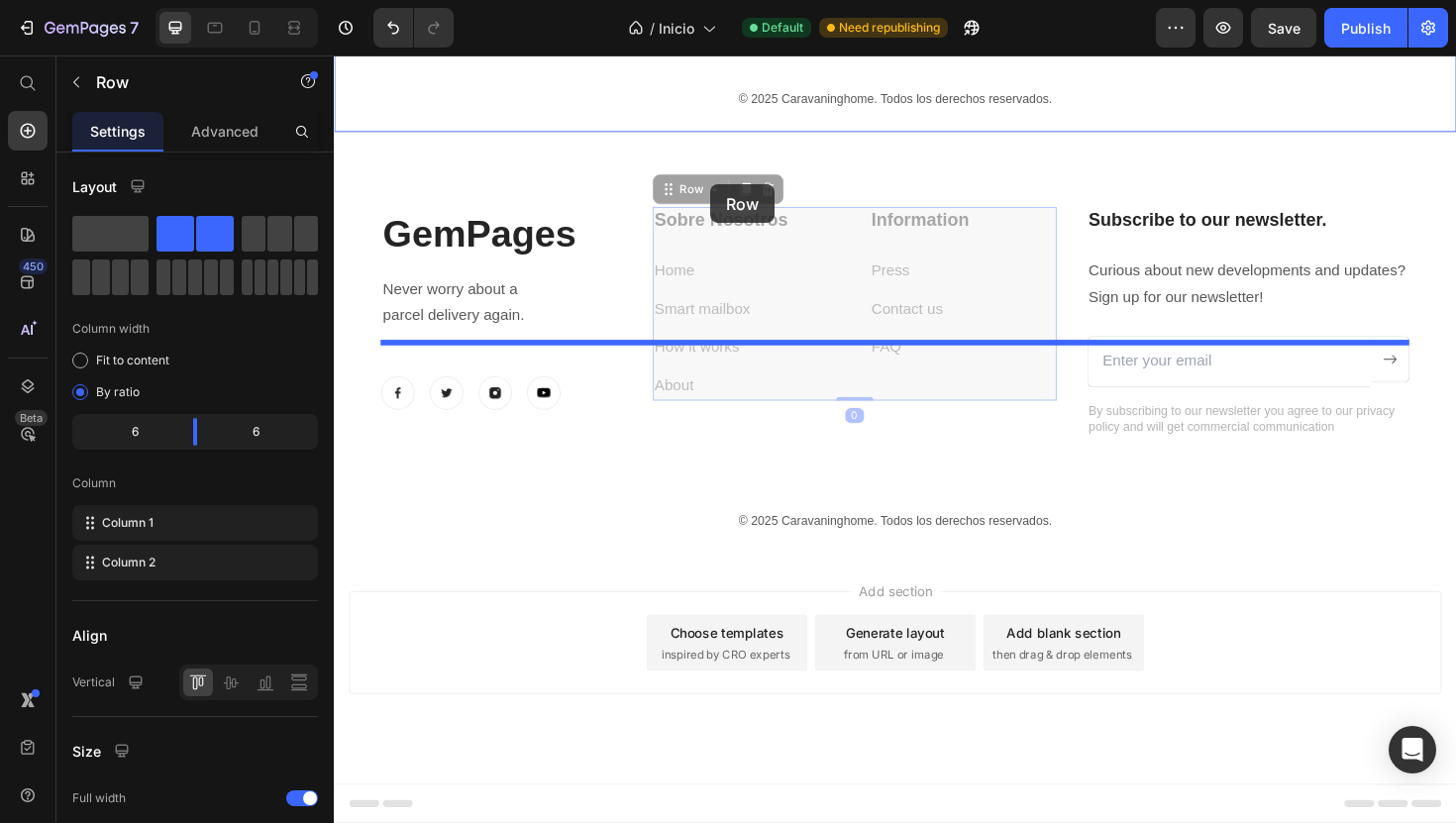 drag, startPoint x: 717, startPoint y: 310, endPoint x: 732, endPoint y: 195, distance: 115.974135 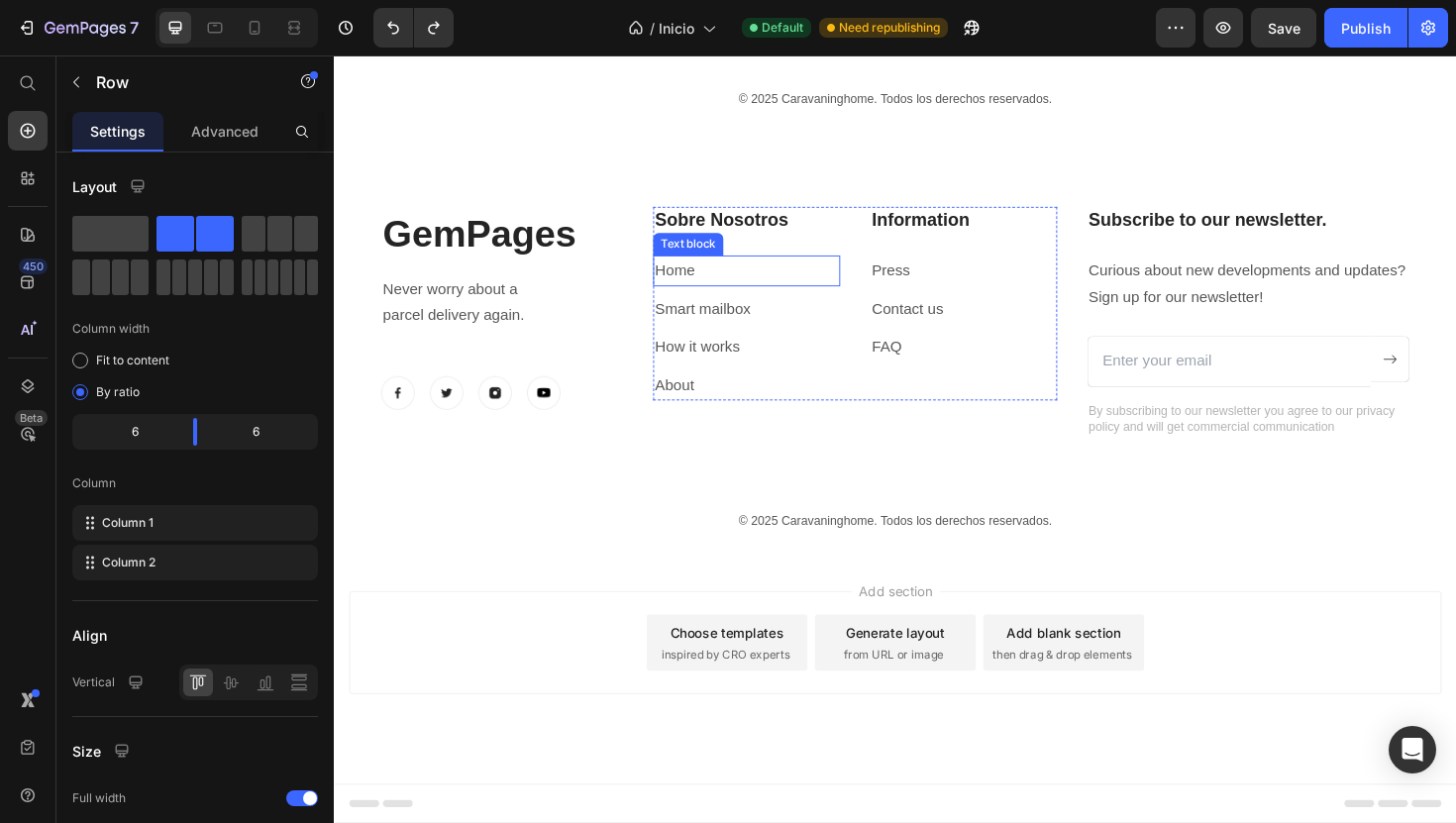 click on "Home" at bounding box center [771, 283] 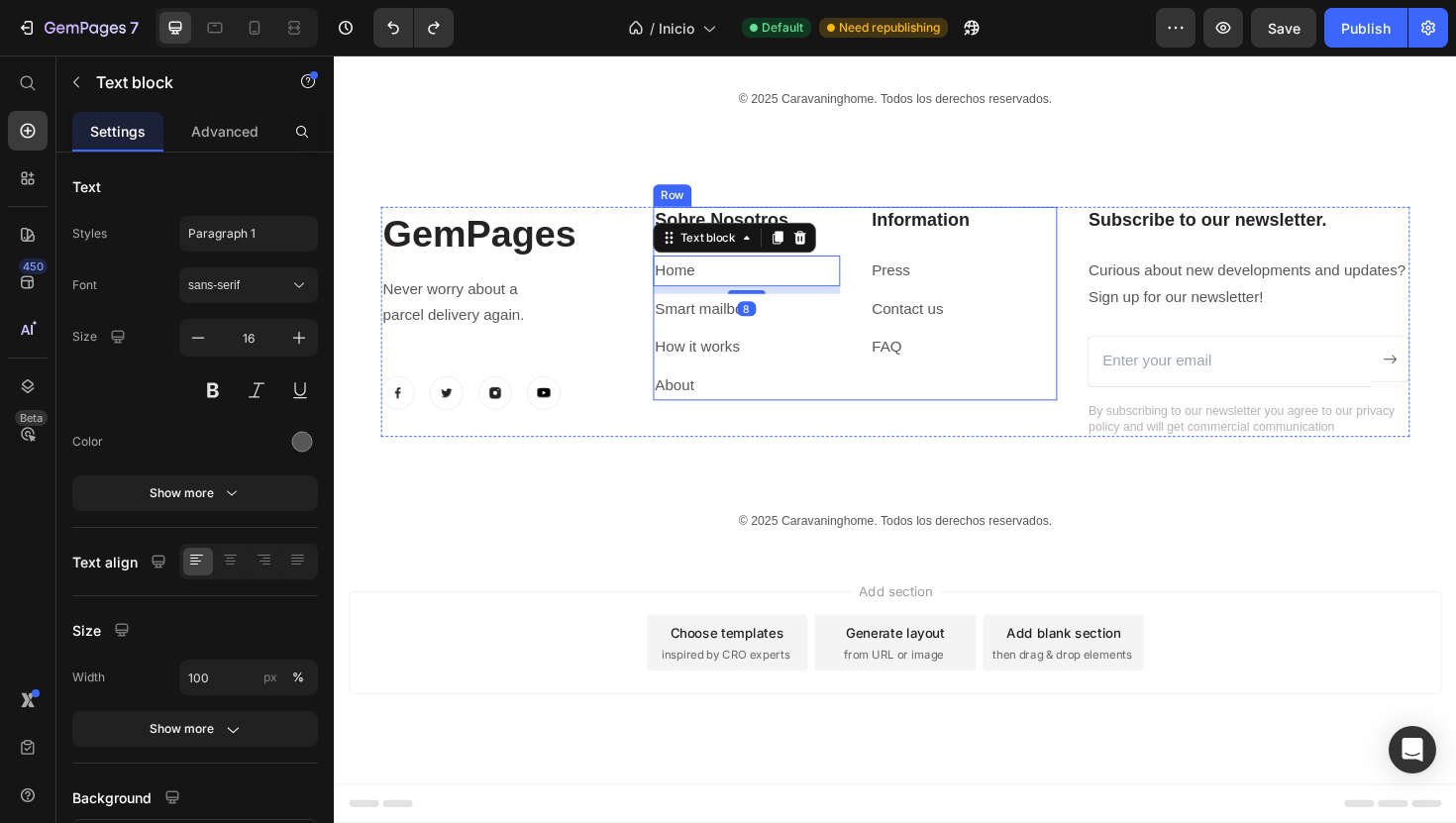click on "Sobre Nosotros Heading Home Text block   8 Smart mailbox Text block How it works Text block About  Text block" at bounding box center (771, 319) 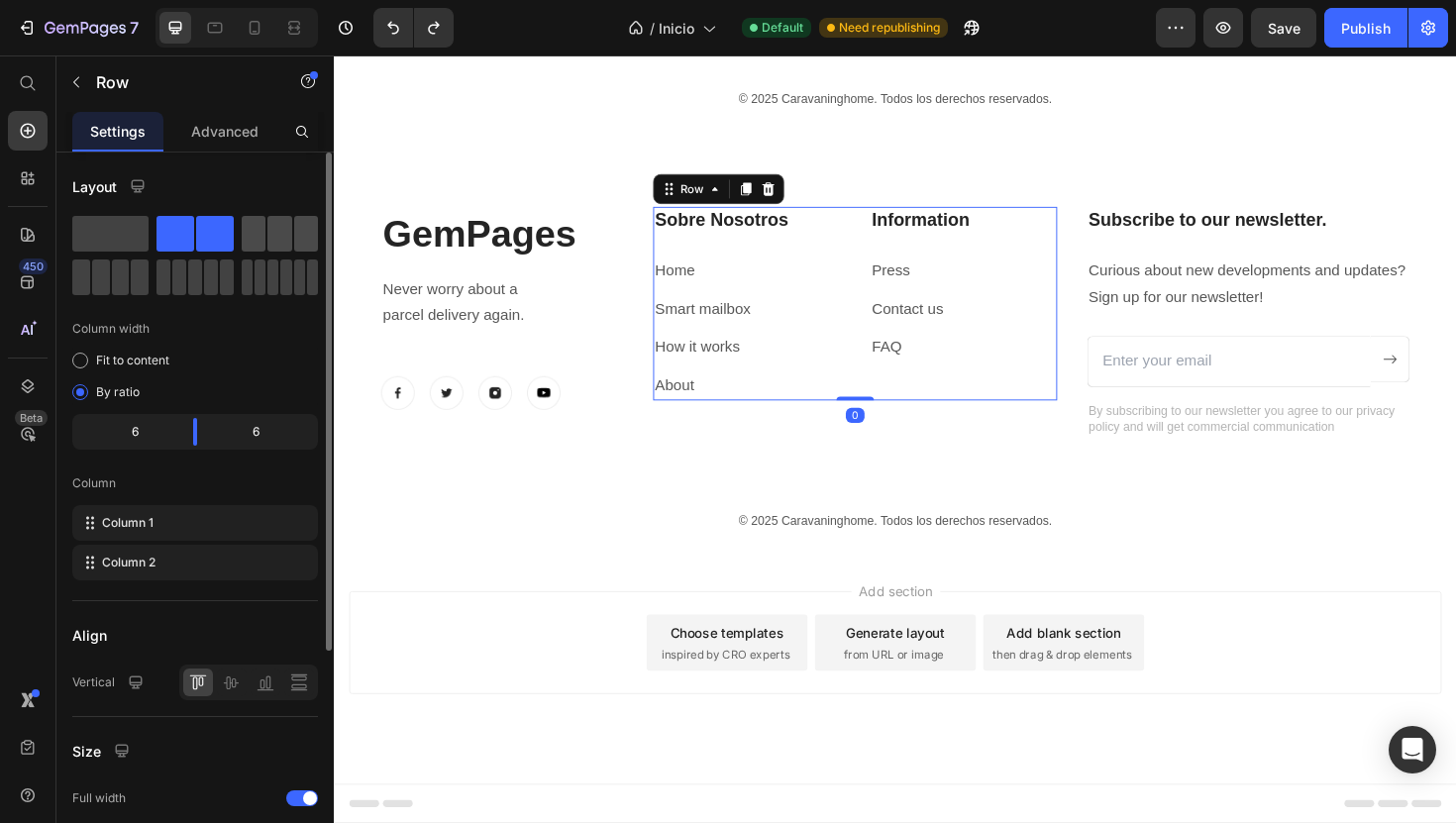 click 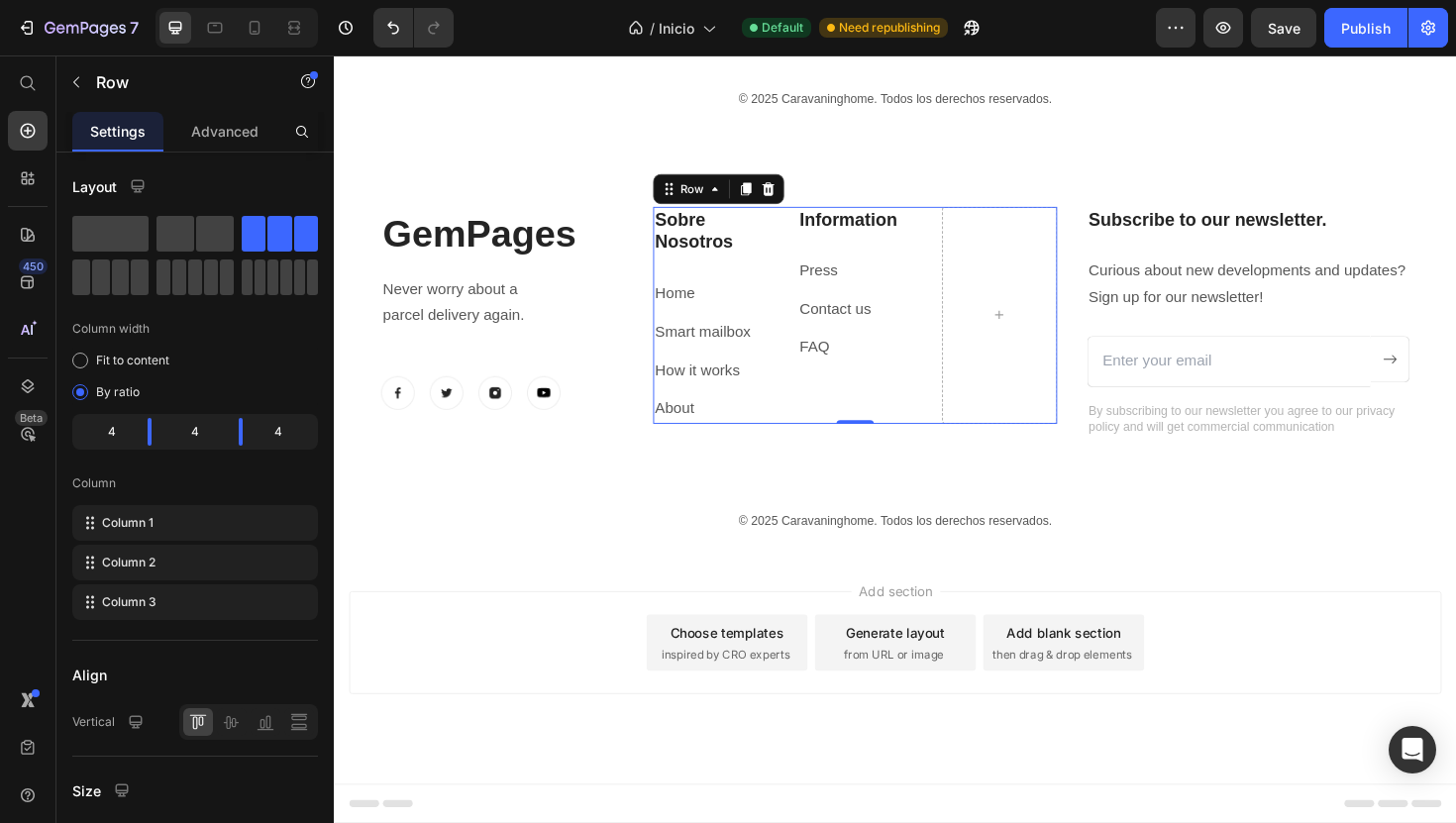 click on "Sobre Nosotros Heading Home Text block Smart mailbox Text block How it works Text block About  Text block Information Heading Press Text block Contact us Text block FAQ Text block
Row   0" at bounding box center [885, 331] 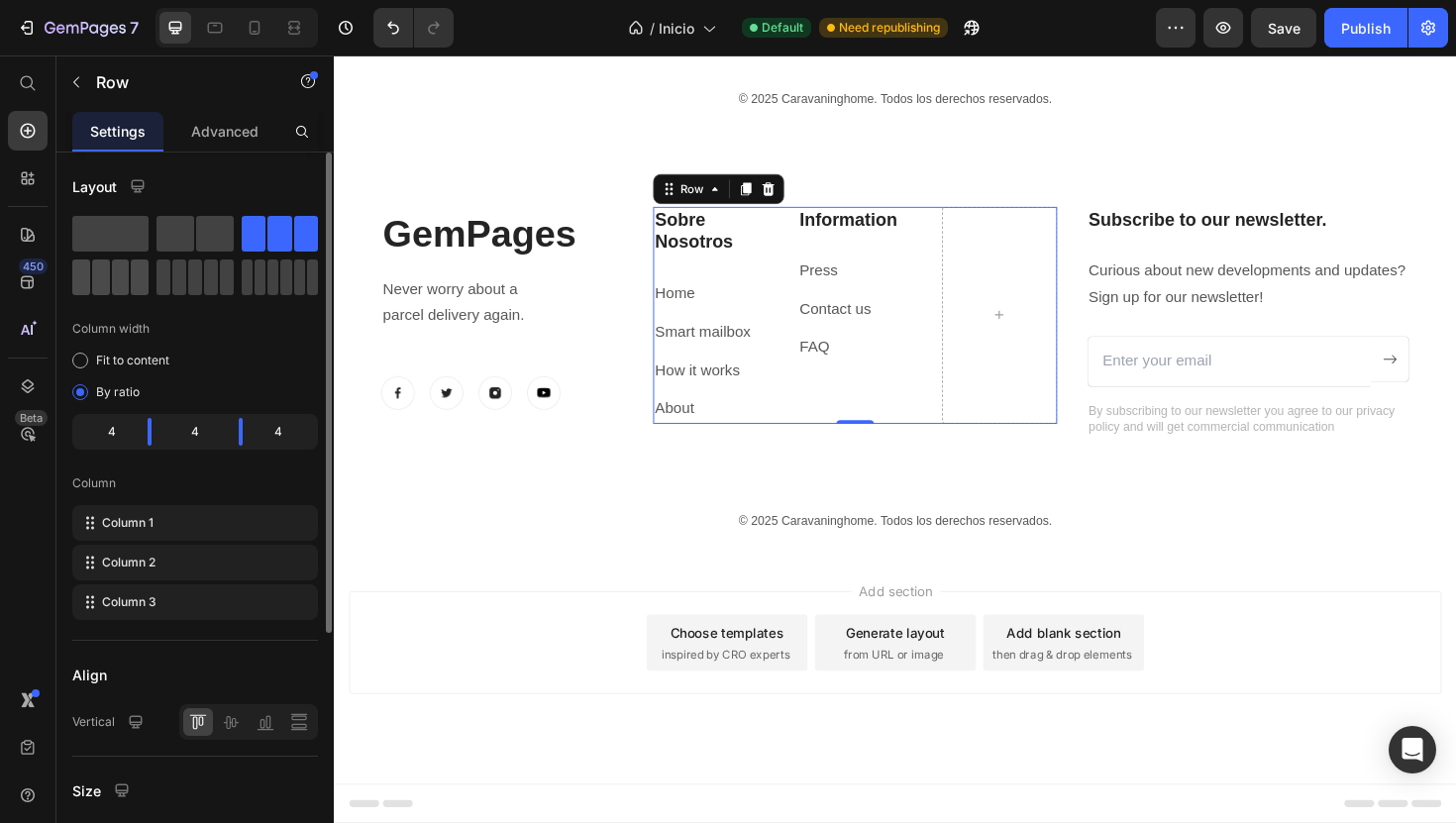 click 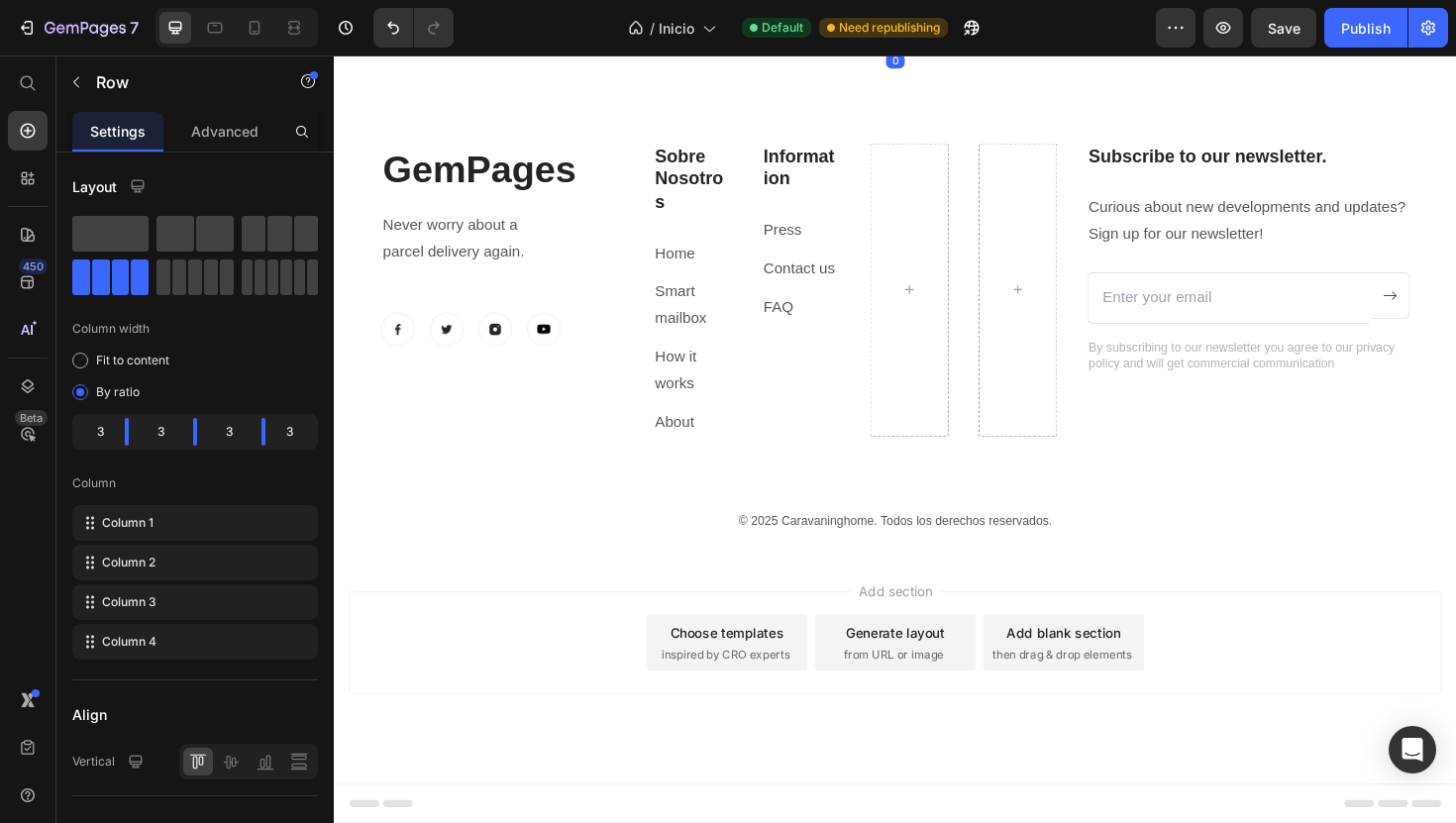 click on "© 2025 Caravaninghome. Todos los derechos reservados." at bounding box center [928, 35] 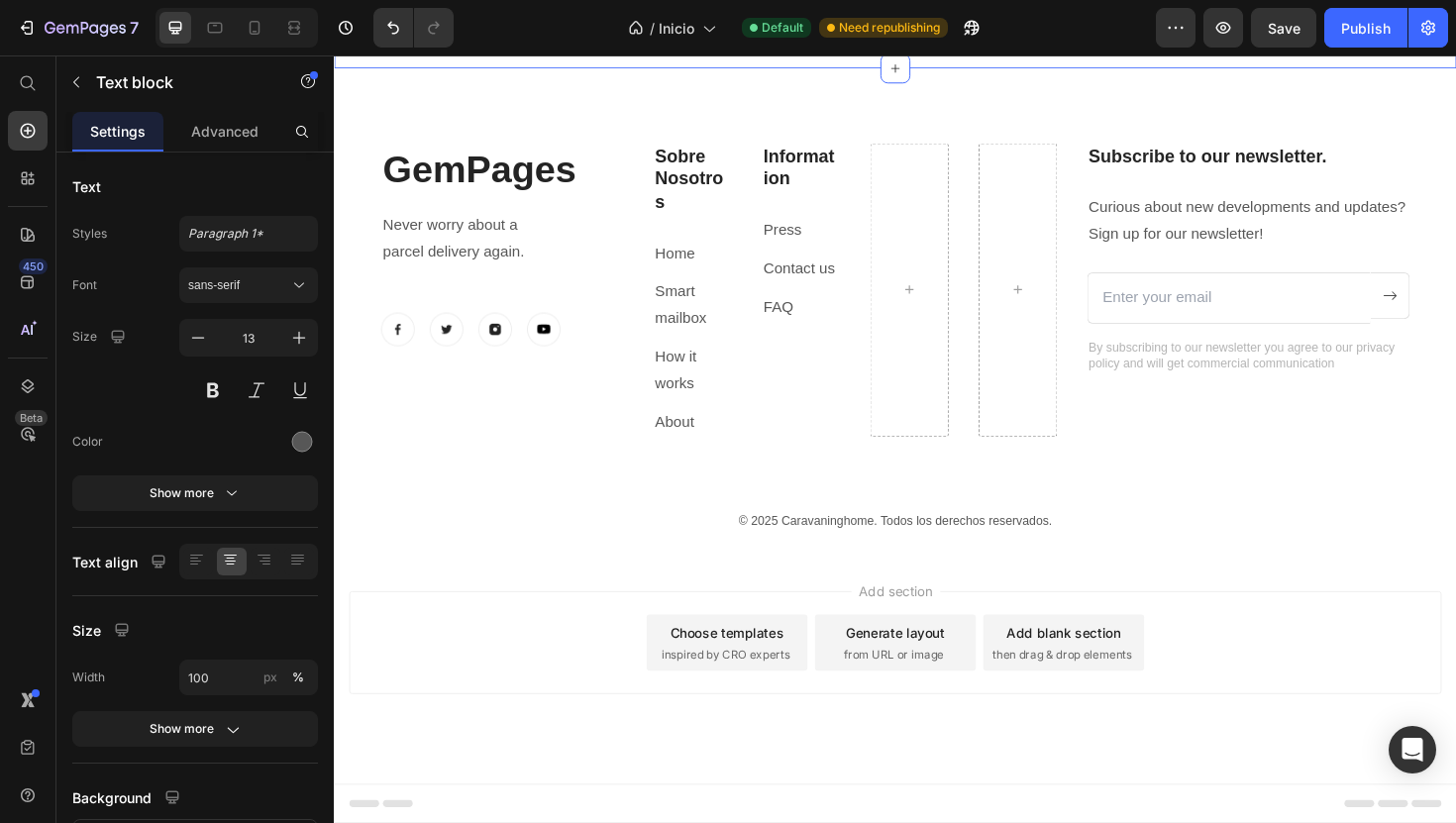 click on "GemPages Heading Never worry about a  parcel delivery again. Text block Image Image Image Image Row Sobre Nosotros Heading Home Text block Smart mailbox Text block How it works Text block About  Text block Information Heading Press Text block Contact us Text block FAQ Text block Row Subscribe to our newsletter.  Heading Curious about new developments and updates? Sign up for our newsletter! Text block Email Field
Submit Button Row Newsletter By subscribing to our newsletter you agree to our privacy policy and will get commercial communication Text block Row © 2025 Caravaninghome. Todos los derechos reservados. Text block   0 Section 14" at bounding box center [928, -154] 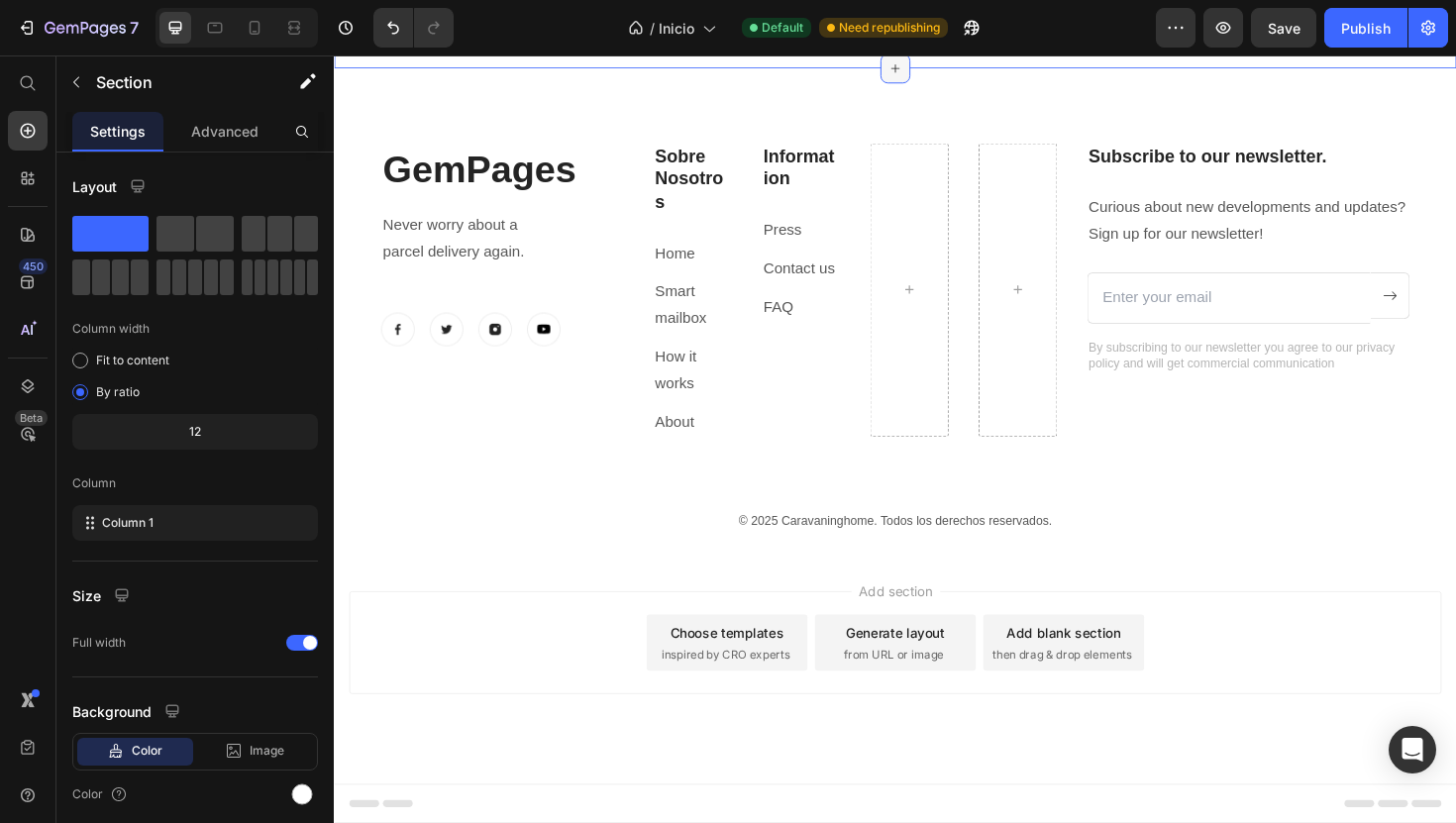 click at bounding box center [928, 69] 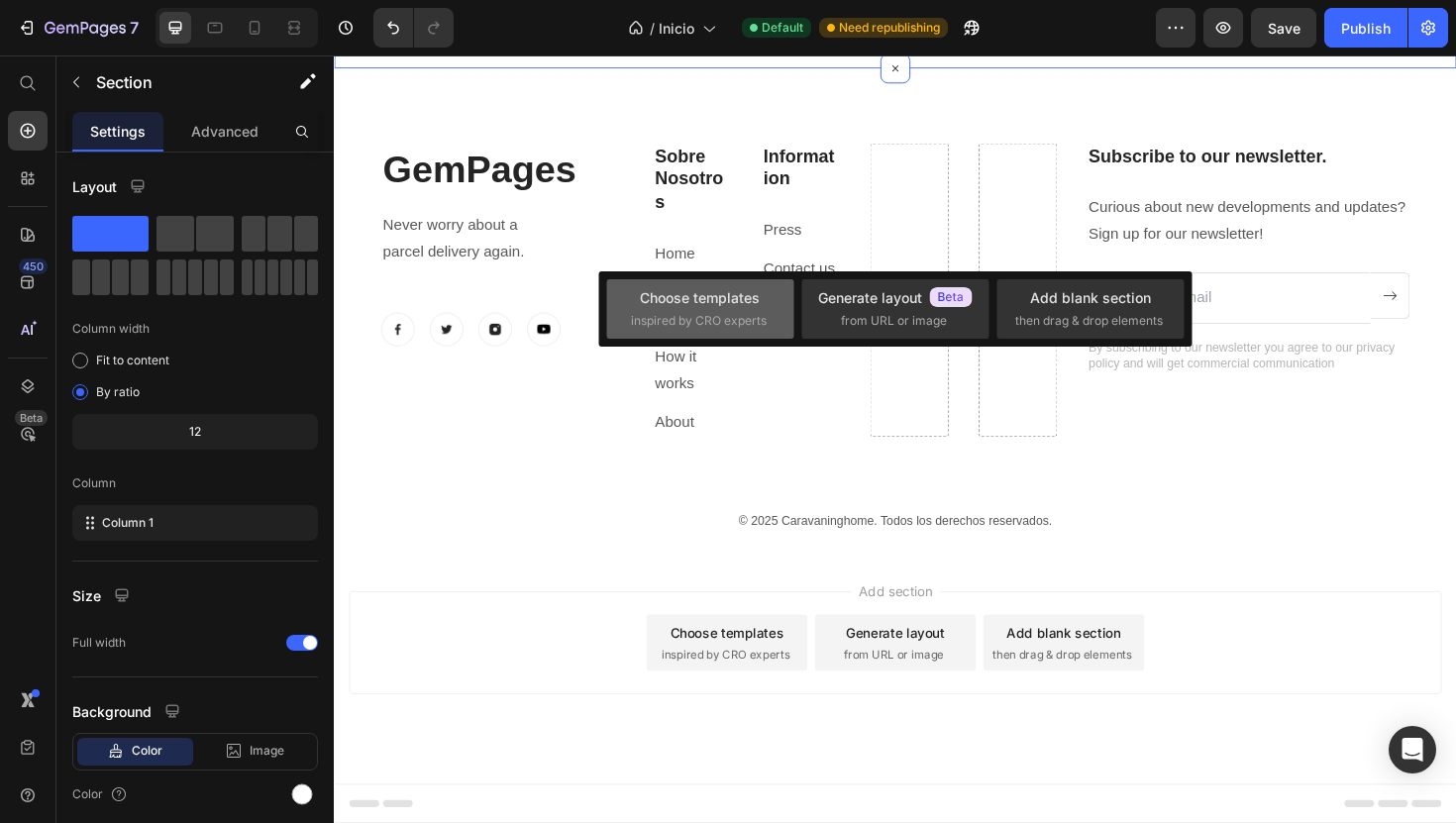 click on "Choose templates" at bounding box center [699, 297] 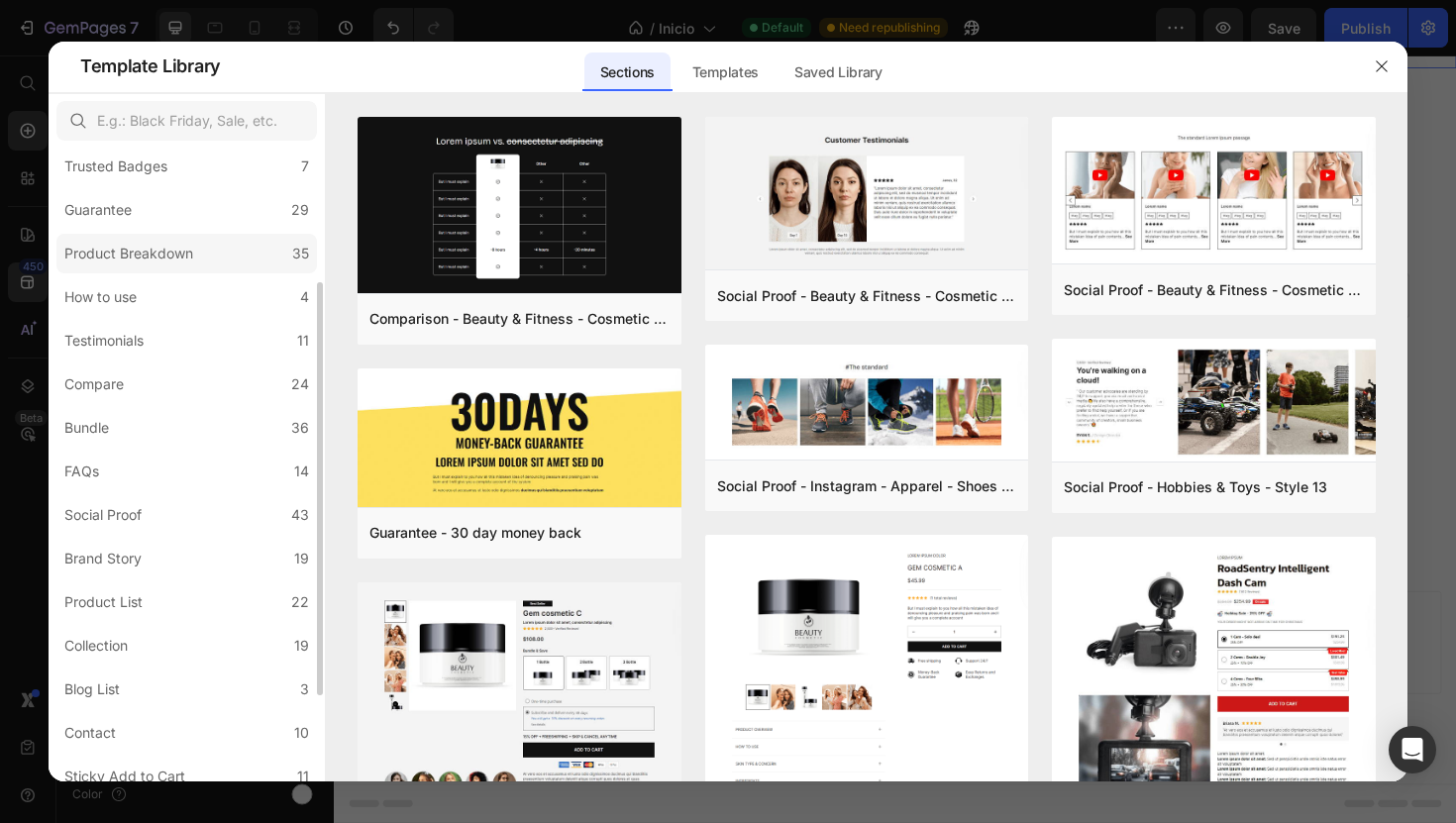 scroll, scrollTop: 208, scrollLeft: 0, axis: vertical 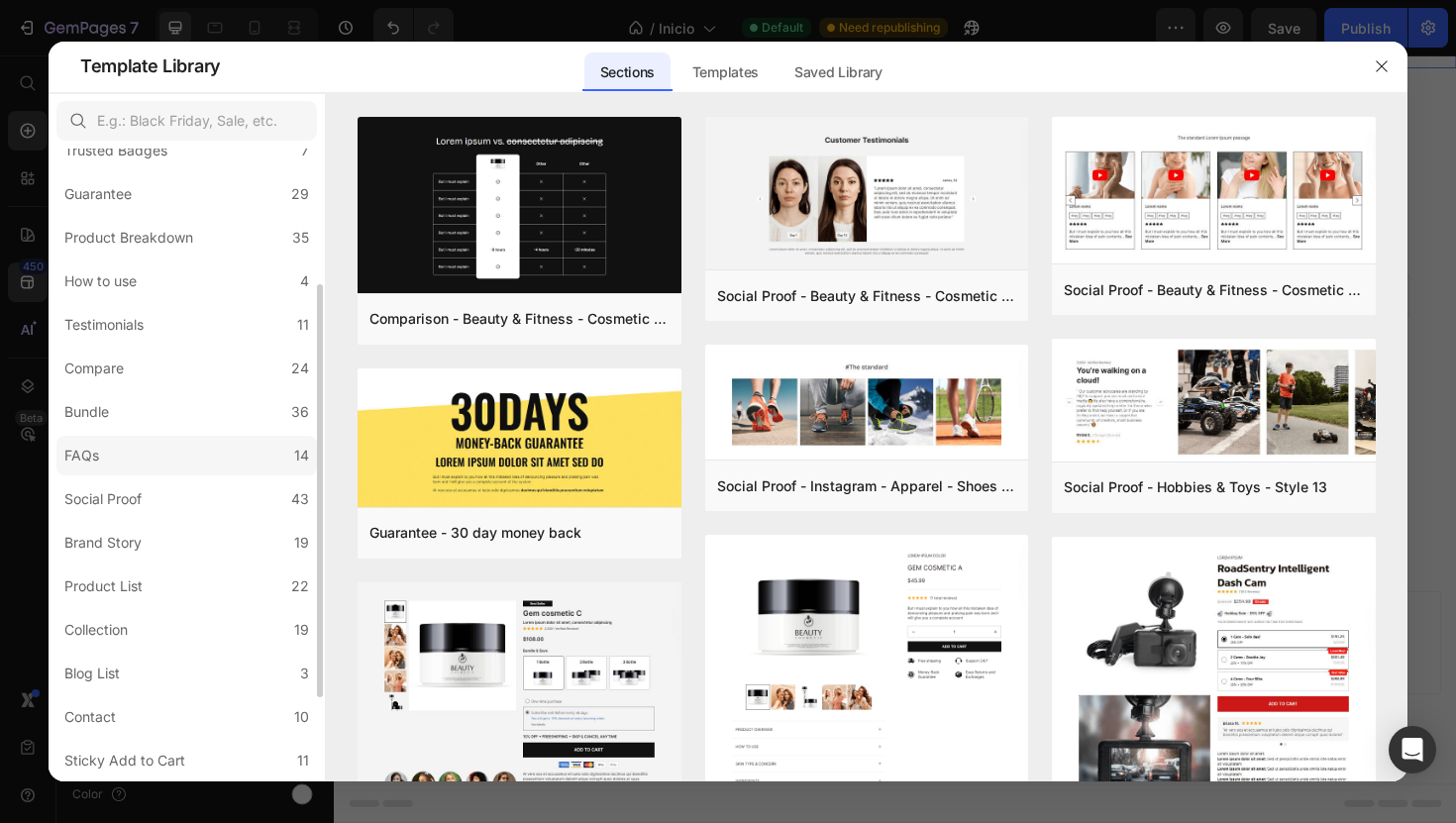 click on "FAQs" at bounding box center [85, 456] 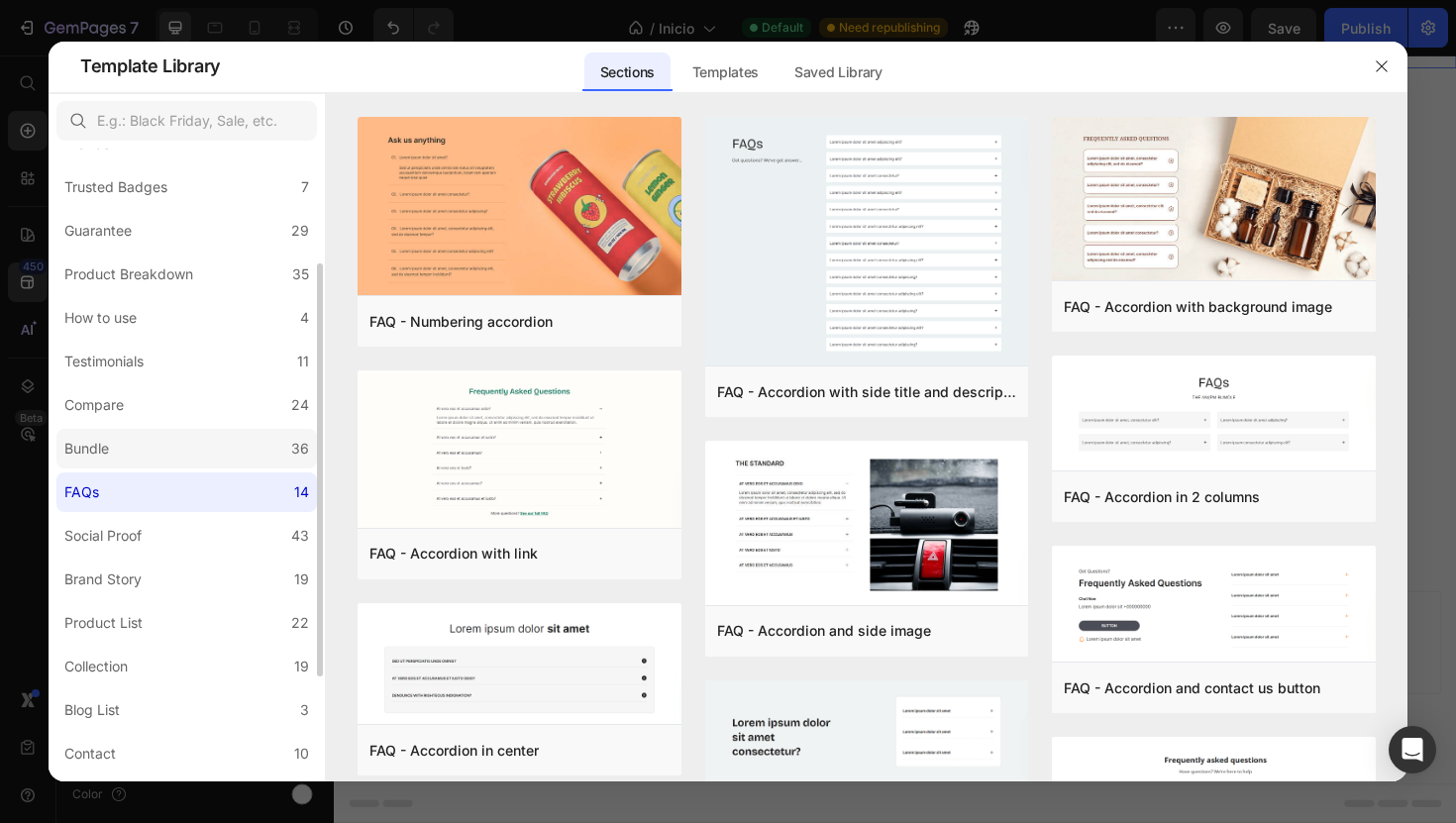 scroll, scrollTop: 176, scrollLeft: 0, axis: vertical 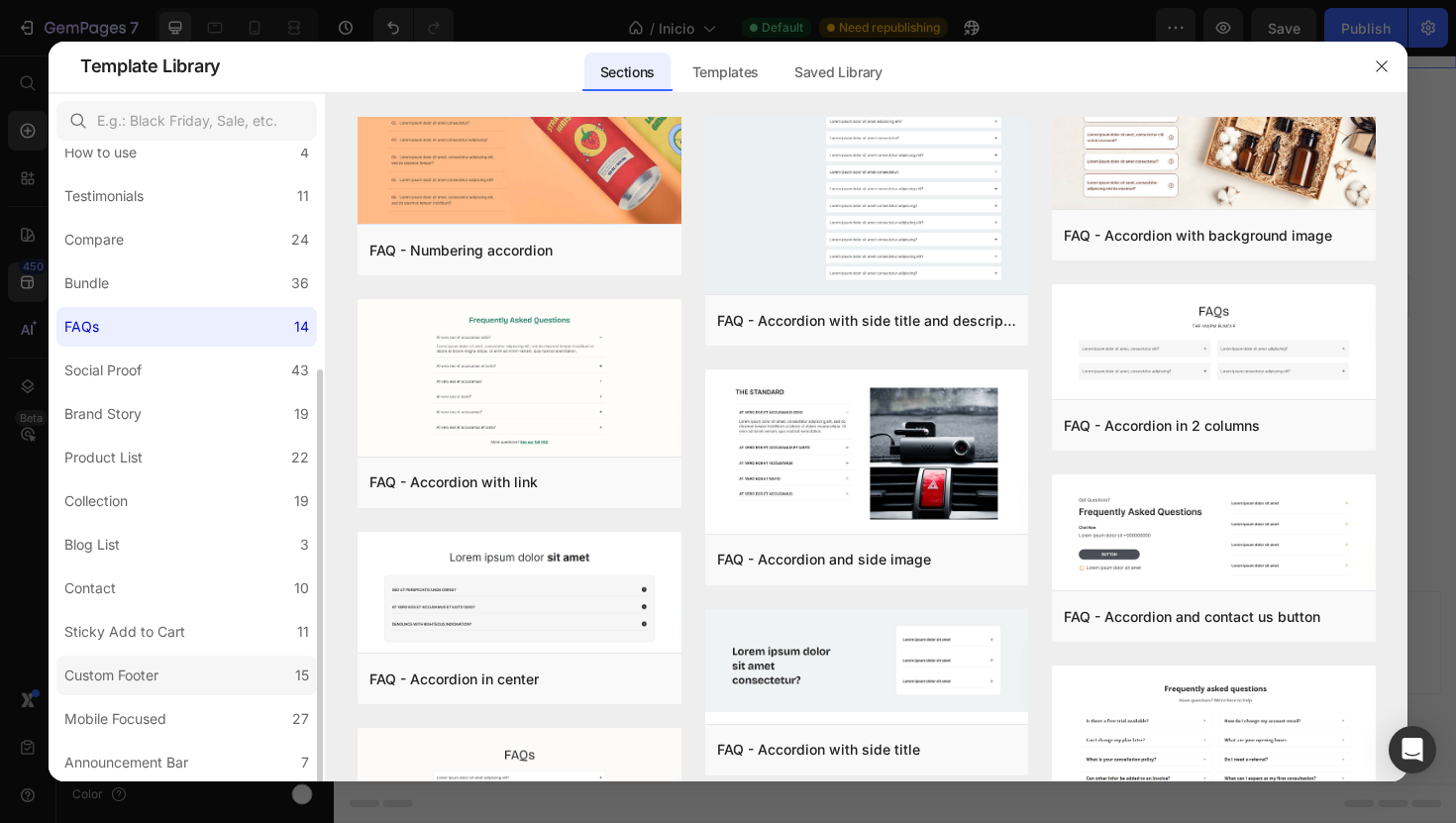 click on "Custom Footer 15" 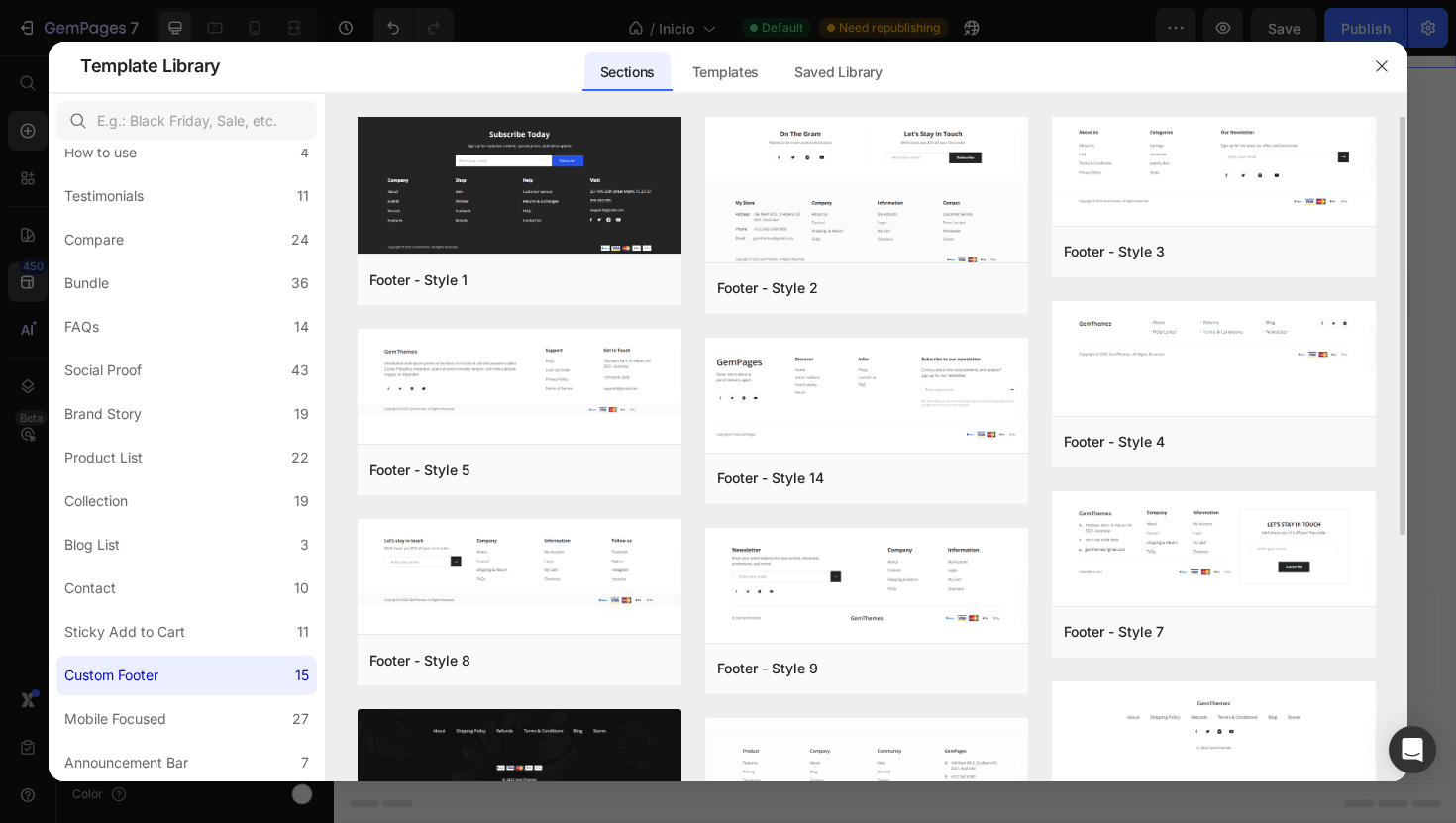 scroll, scrollTop: 0, scrollLeft: 0, axis: both 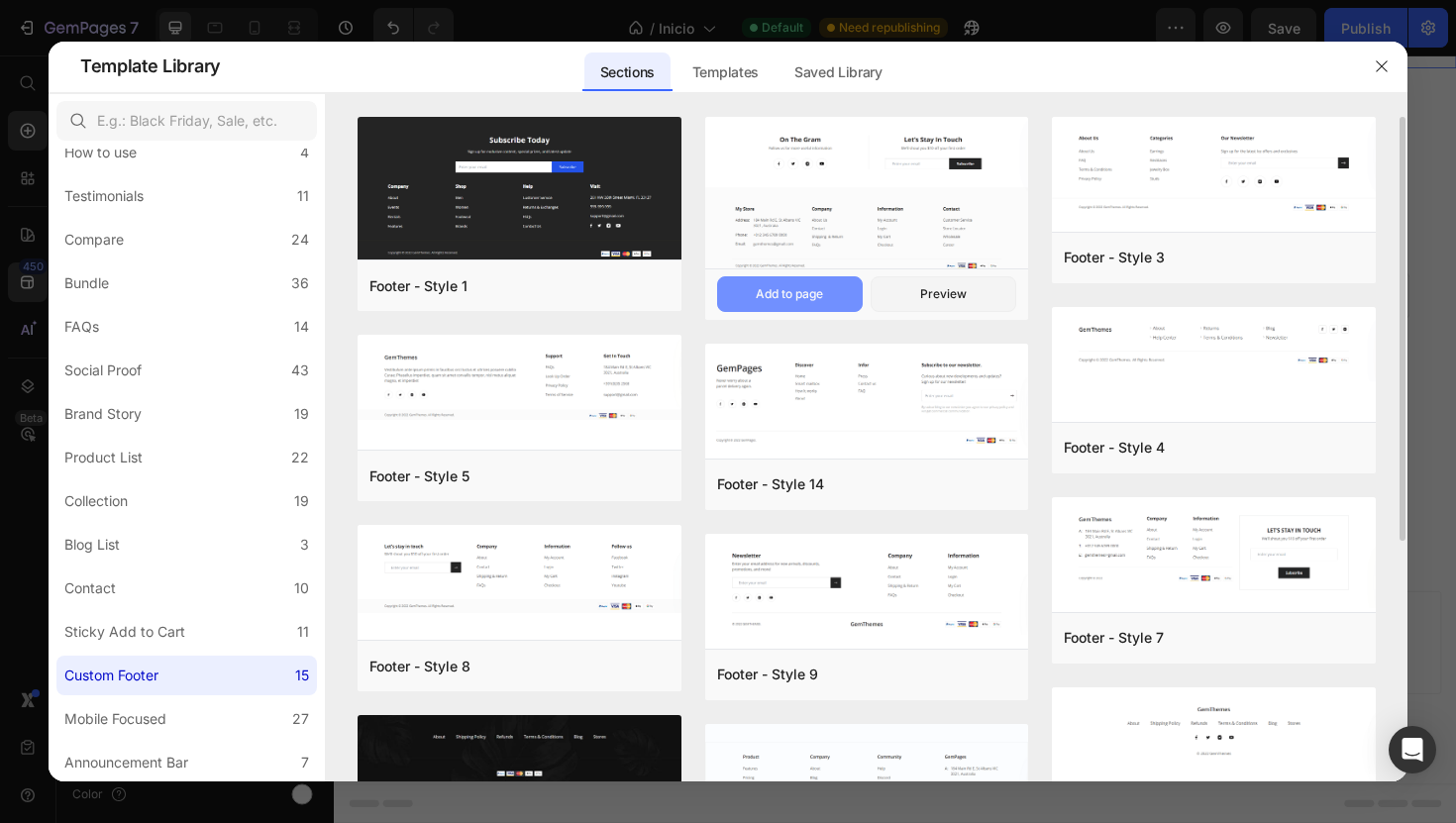 click on "Add to page" at bounding box center (789, 294) 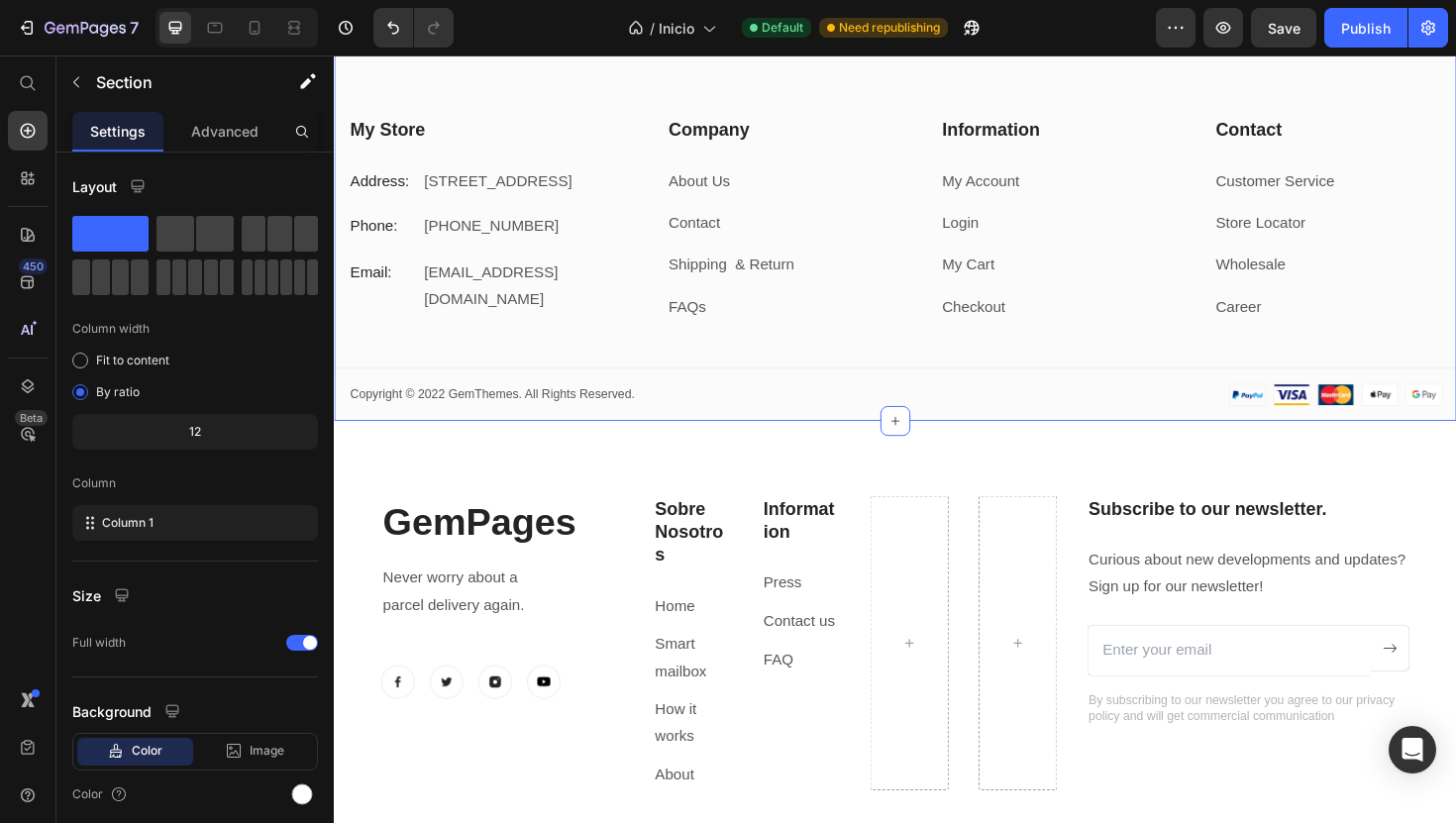 scroll, scrollTop: 8421, scrollLeft: 0, axis: vertical 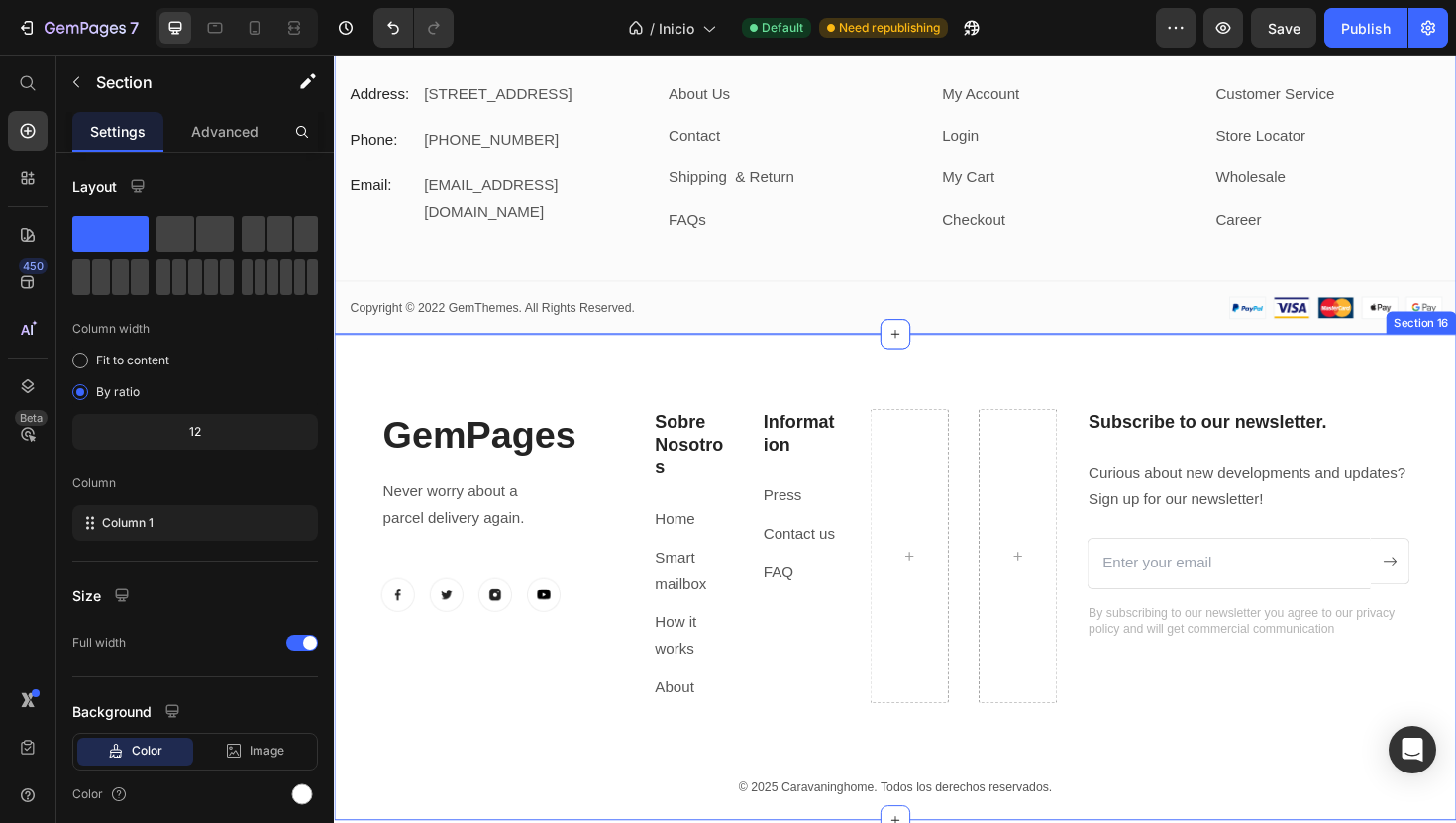 click on "GemPages Heading Never worry about a  parcel delivery again. Text block Image Image Image Image Row Sobre Nosotros Heading Home Text block Smart mailbox Text block How it works Text block About  Text block Information Heading Press Text block Contact us Text block FAQ Text block
Row Subscribe to our newsletter.  Heading Curious about new developments and updates? Sign up for our newsletter! Text block Email Field
Submit Button Row Newsletter By subscribing to our newsletter you agree to our privacy policy and will get commercial communication Text block Row © 2025 Caravaninghome. Todos los derechos reservados. Text block Section 16" at bounding box center [928, 608] 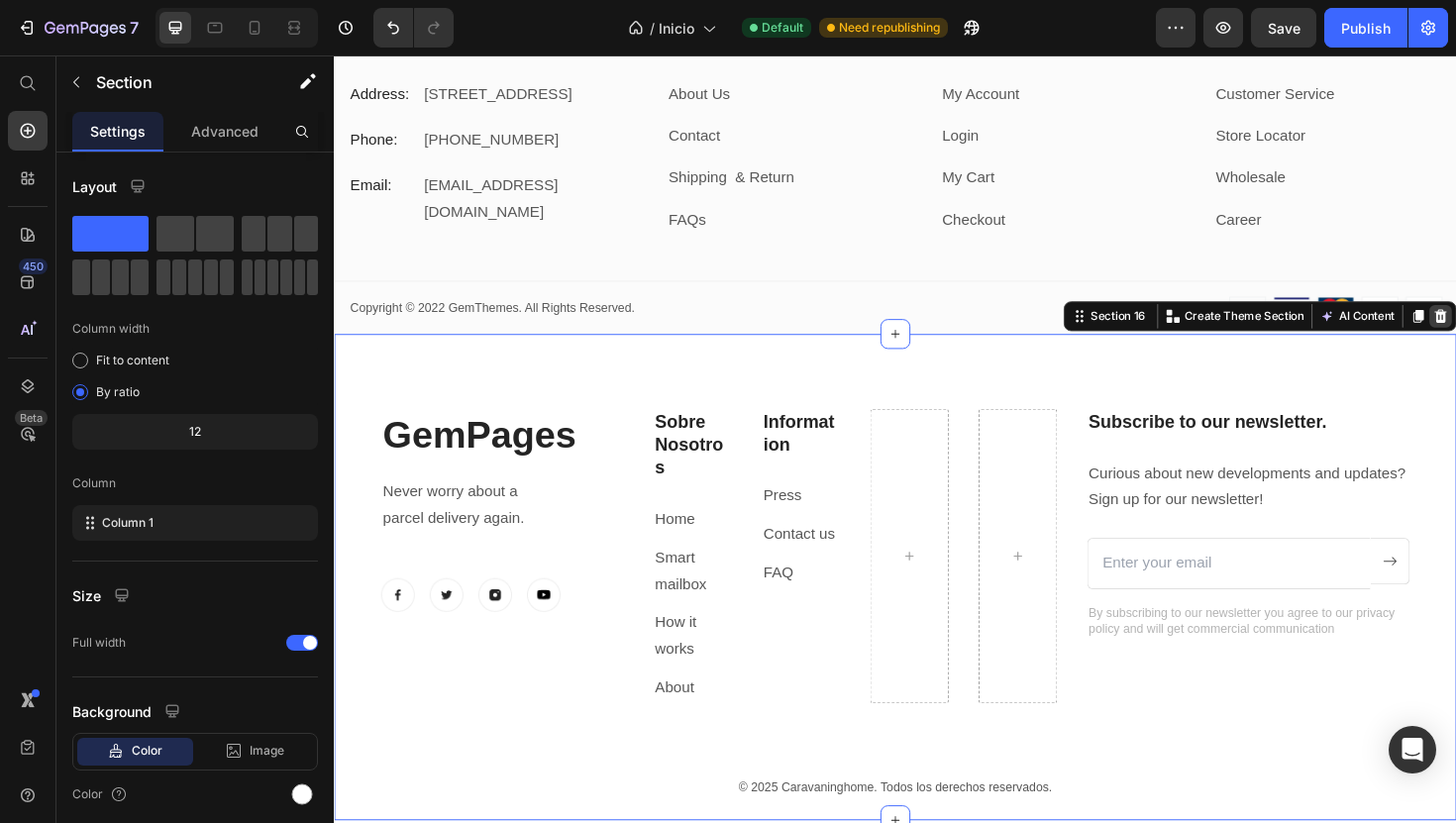 click 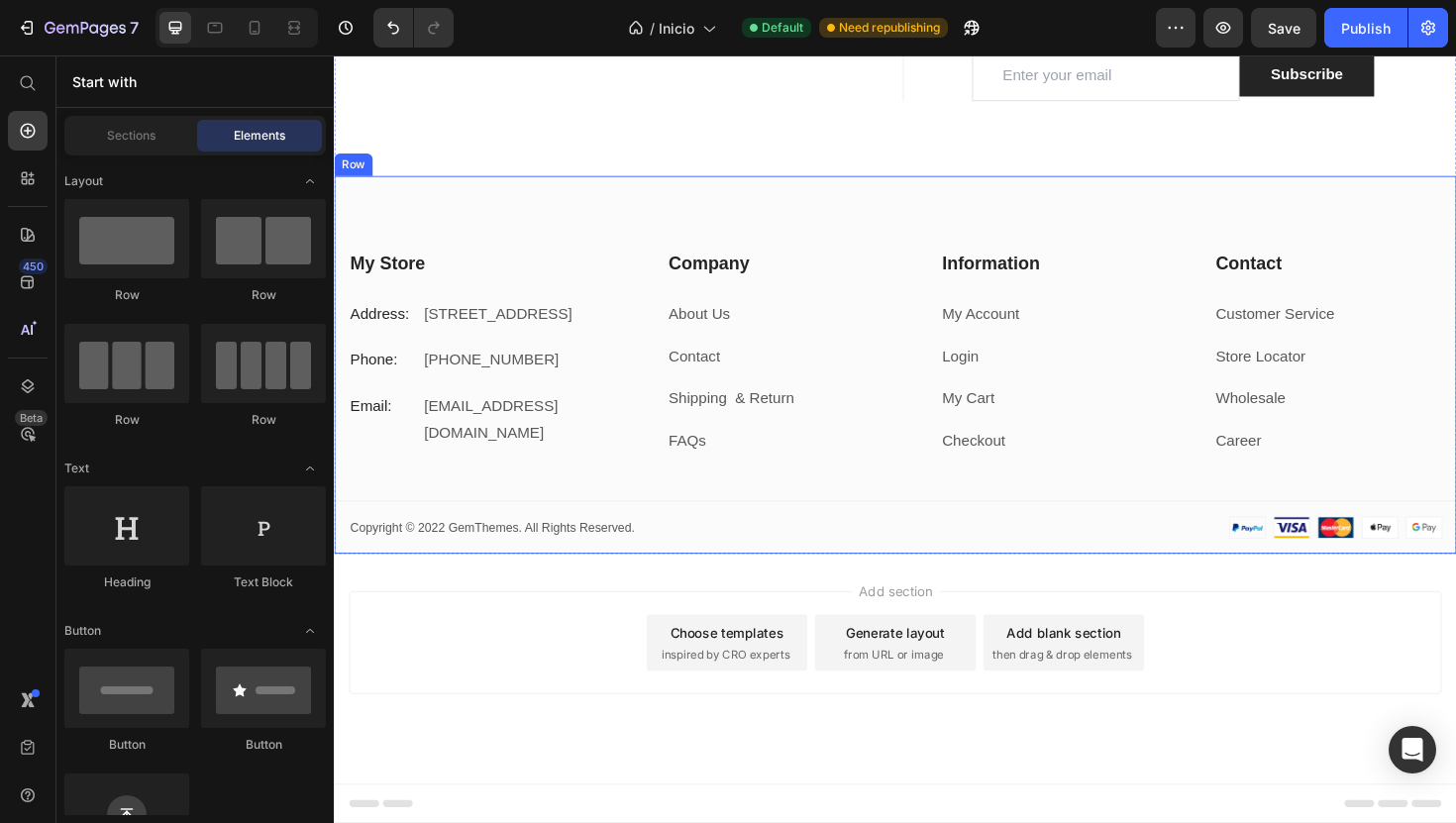 scroll, scrollTop: 7971, scrollLeft: 0, axis: vertical 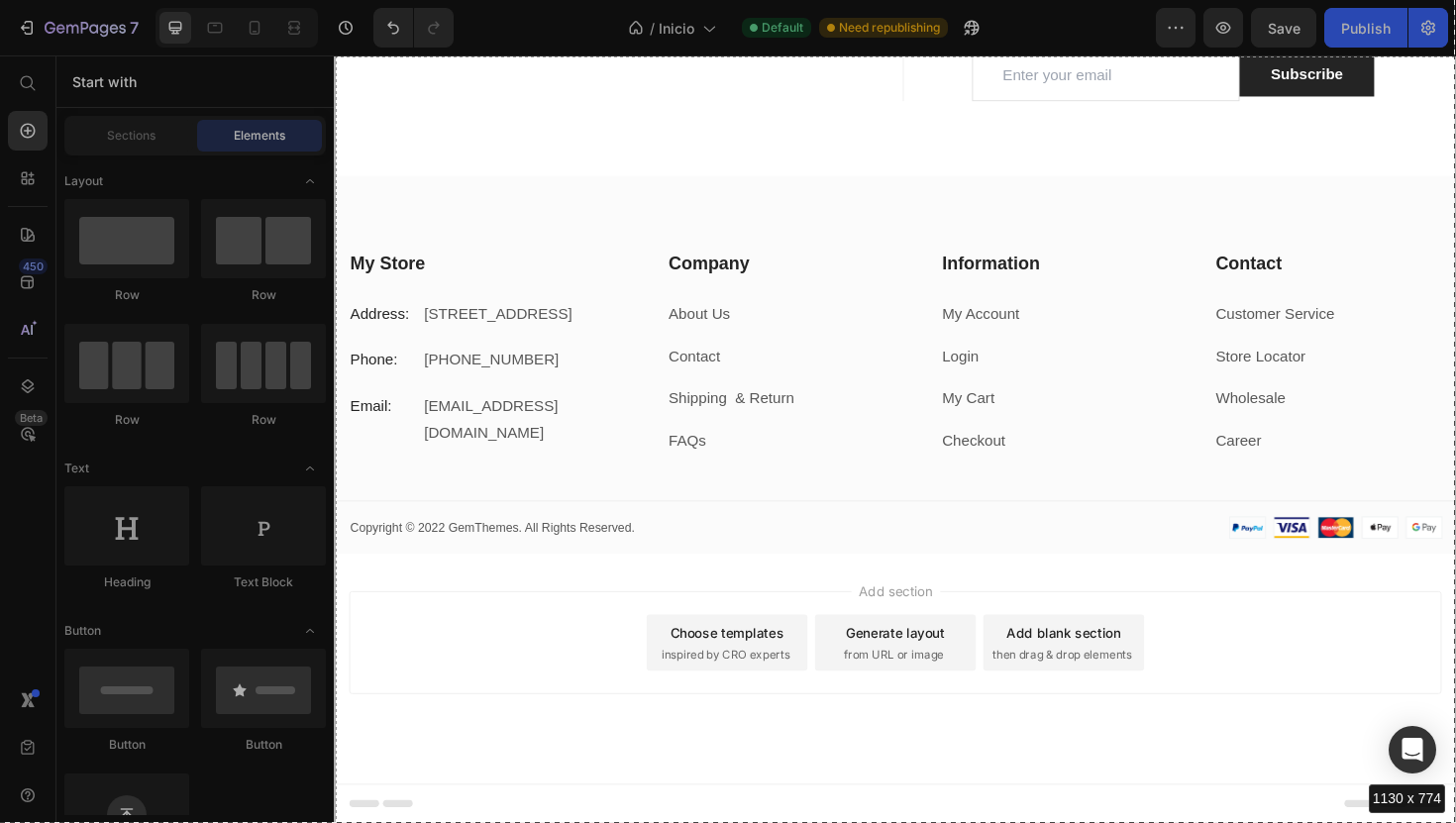 drag, startPoint x: 336, startPoint y: 56, endPoint x: 1455, endPoint y: 822, distance: 1356.0667 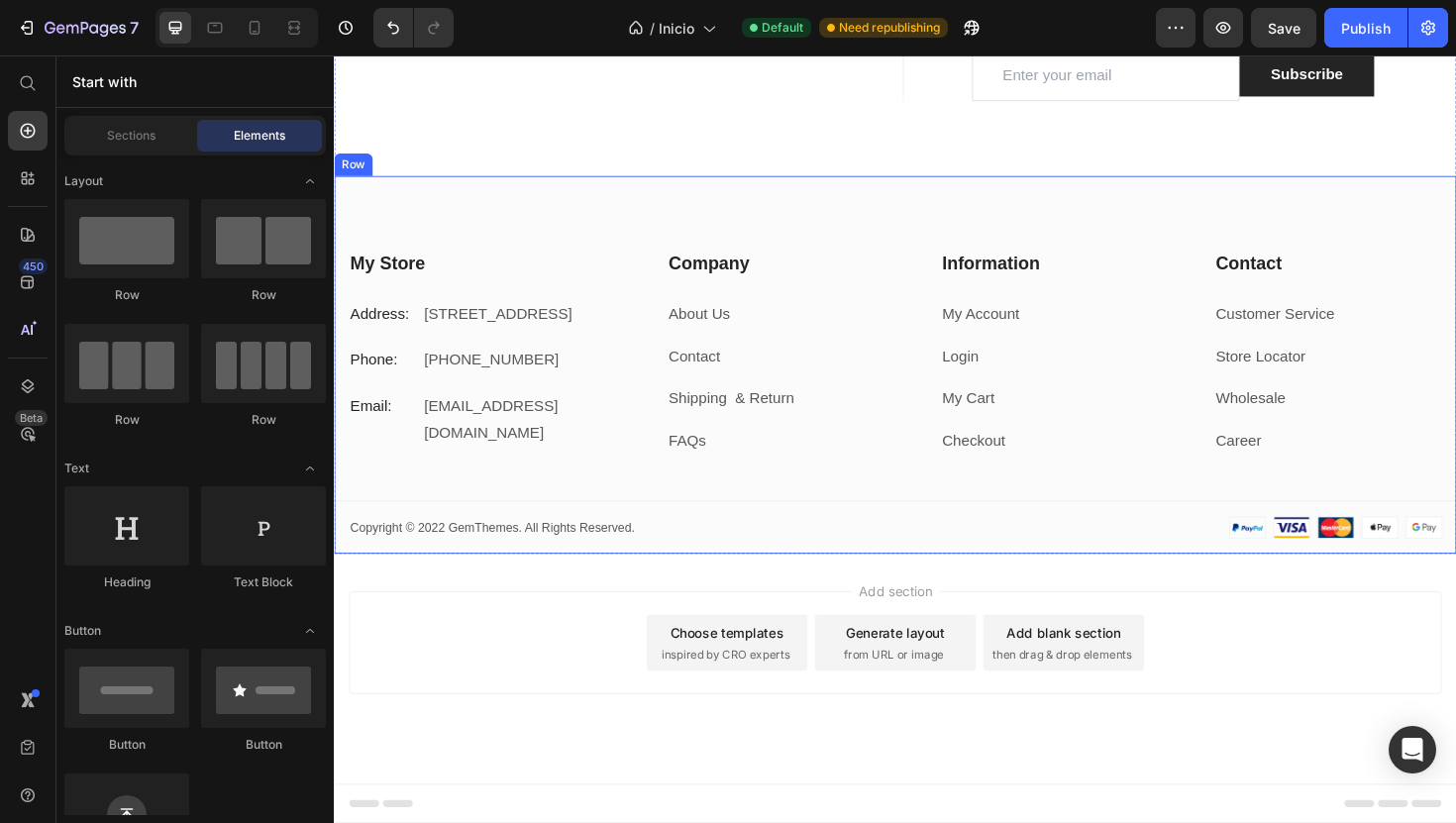 click on "My Store" at bounding box center (493, 276) 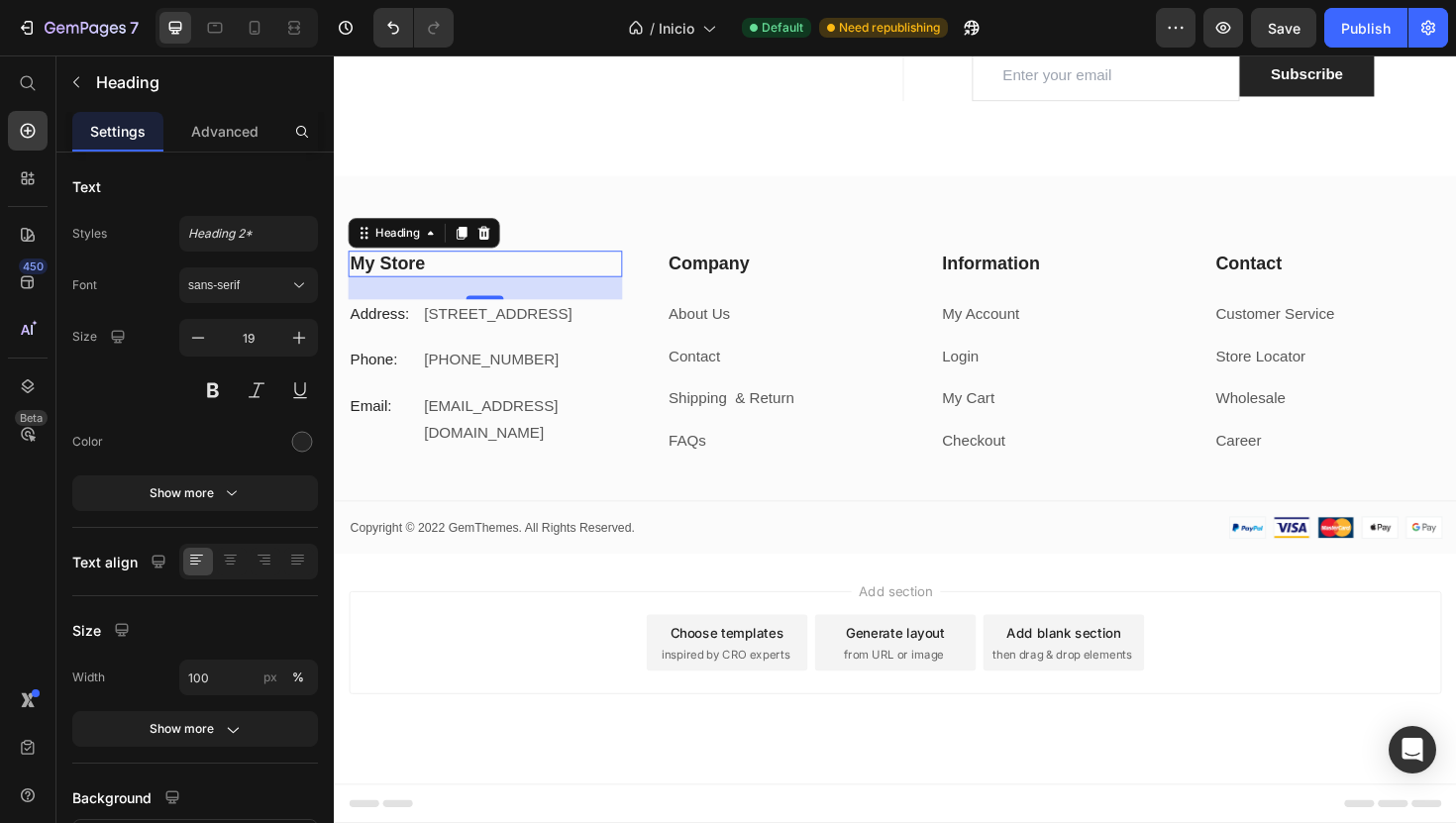 click on "My Store" at bounding box center [493, 276] 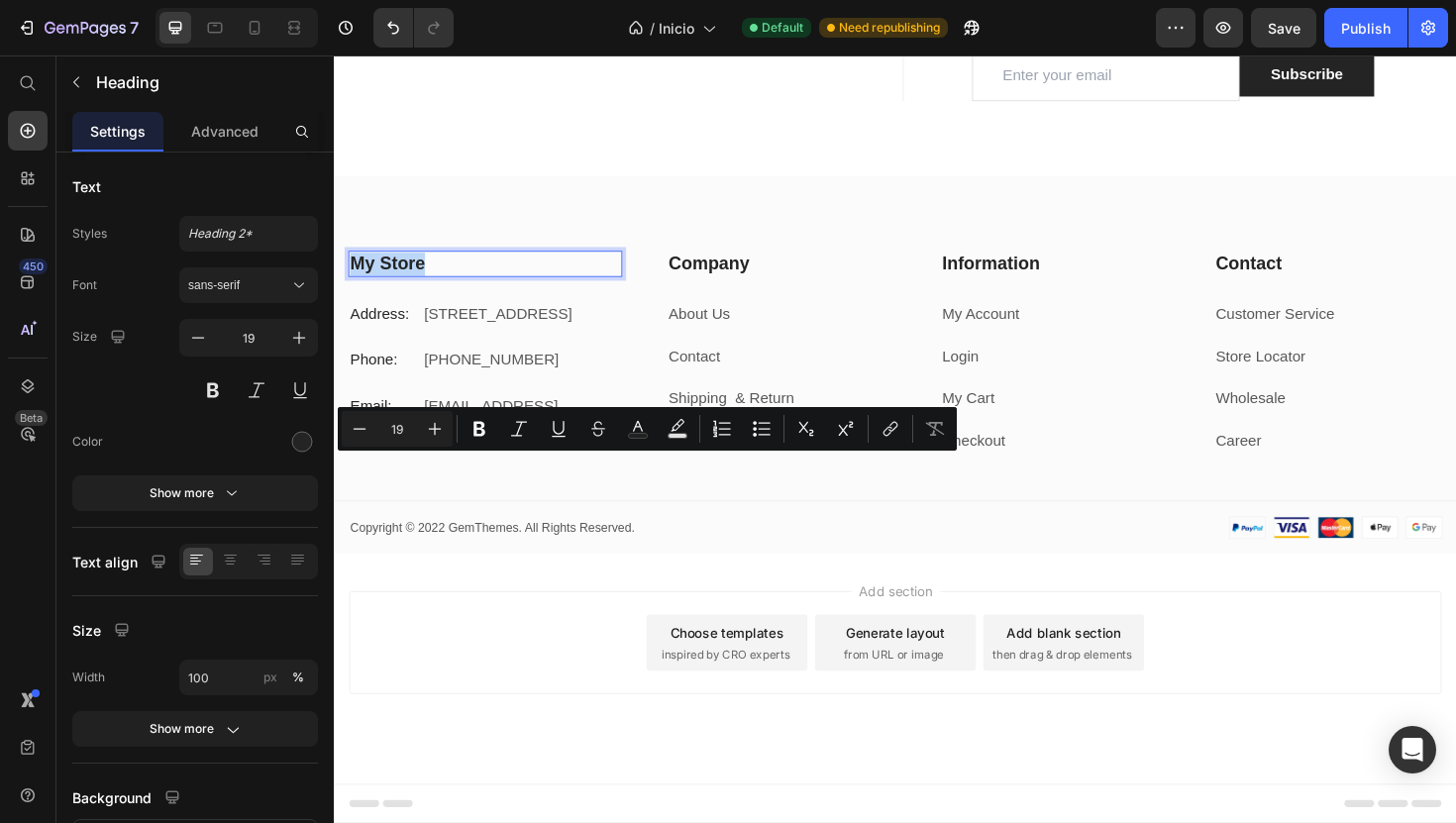 click on "My Store" at bounding box center [493, 276] 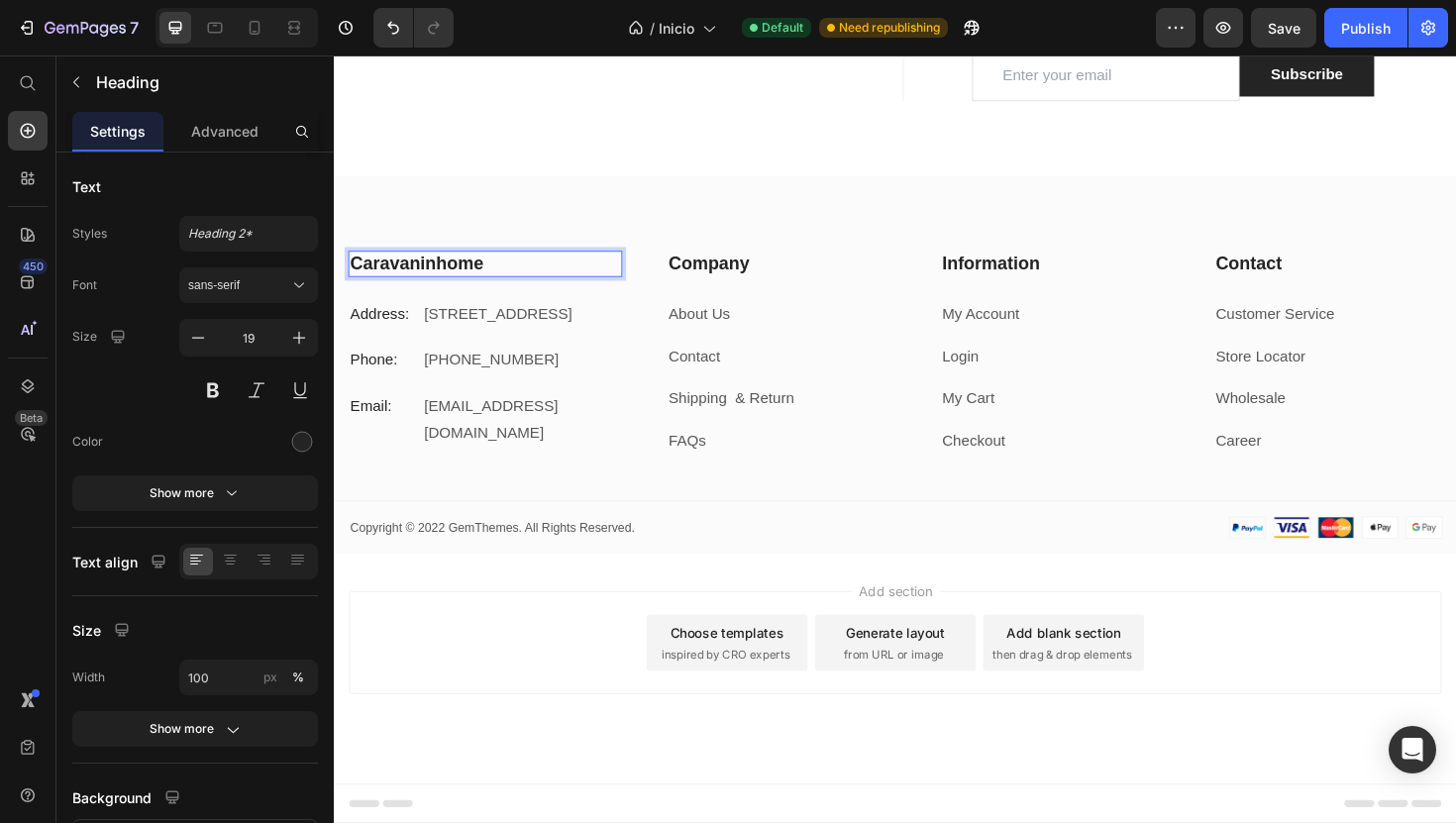 click on "Caravaninhome" at bounding box center [493, 276] 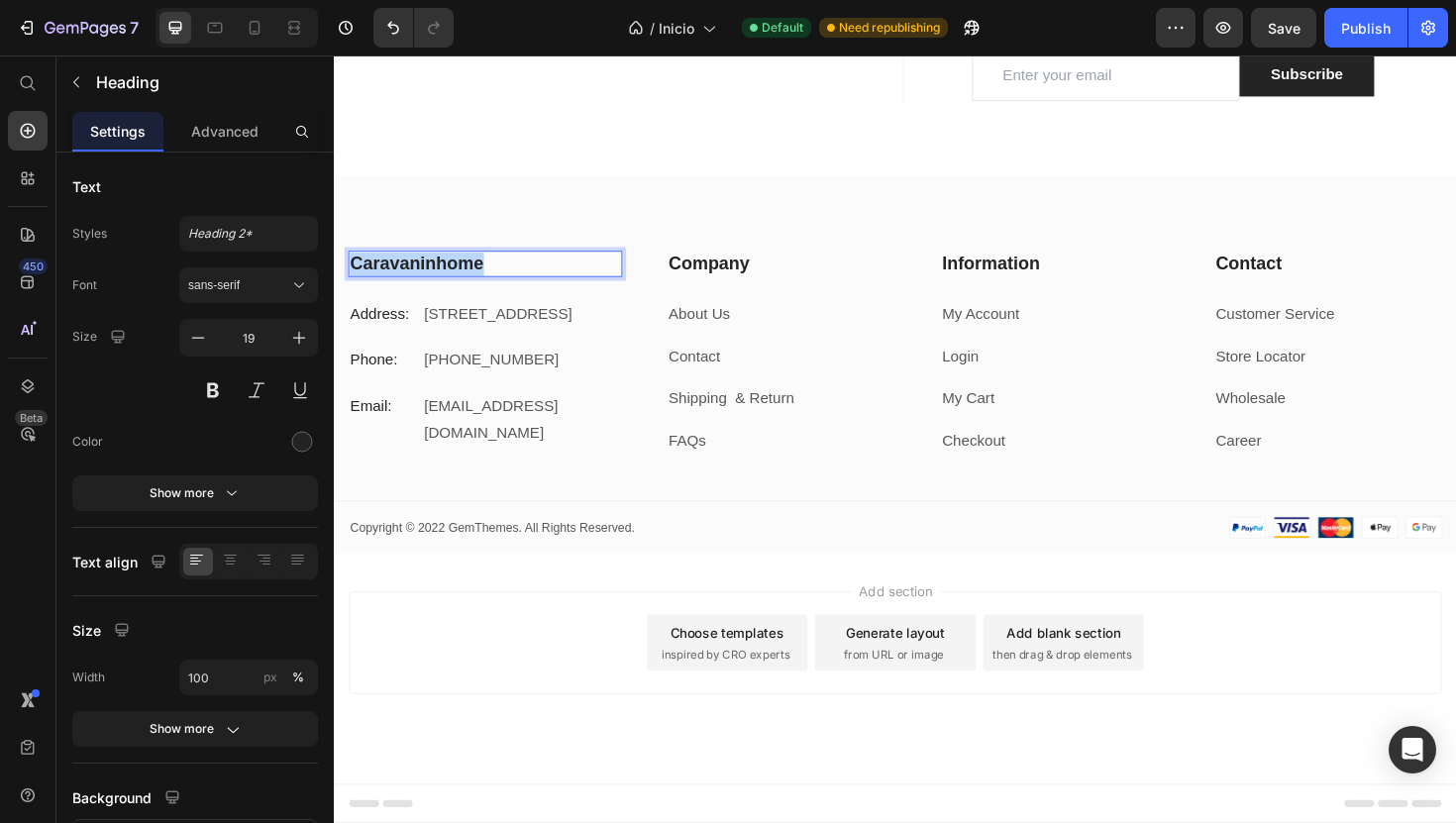 click on "Caravaninhome" at bounding box center [493, 276] 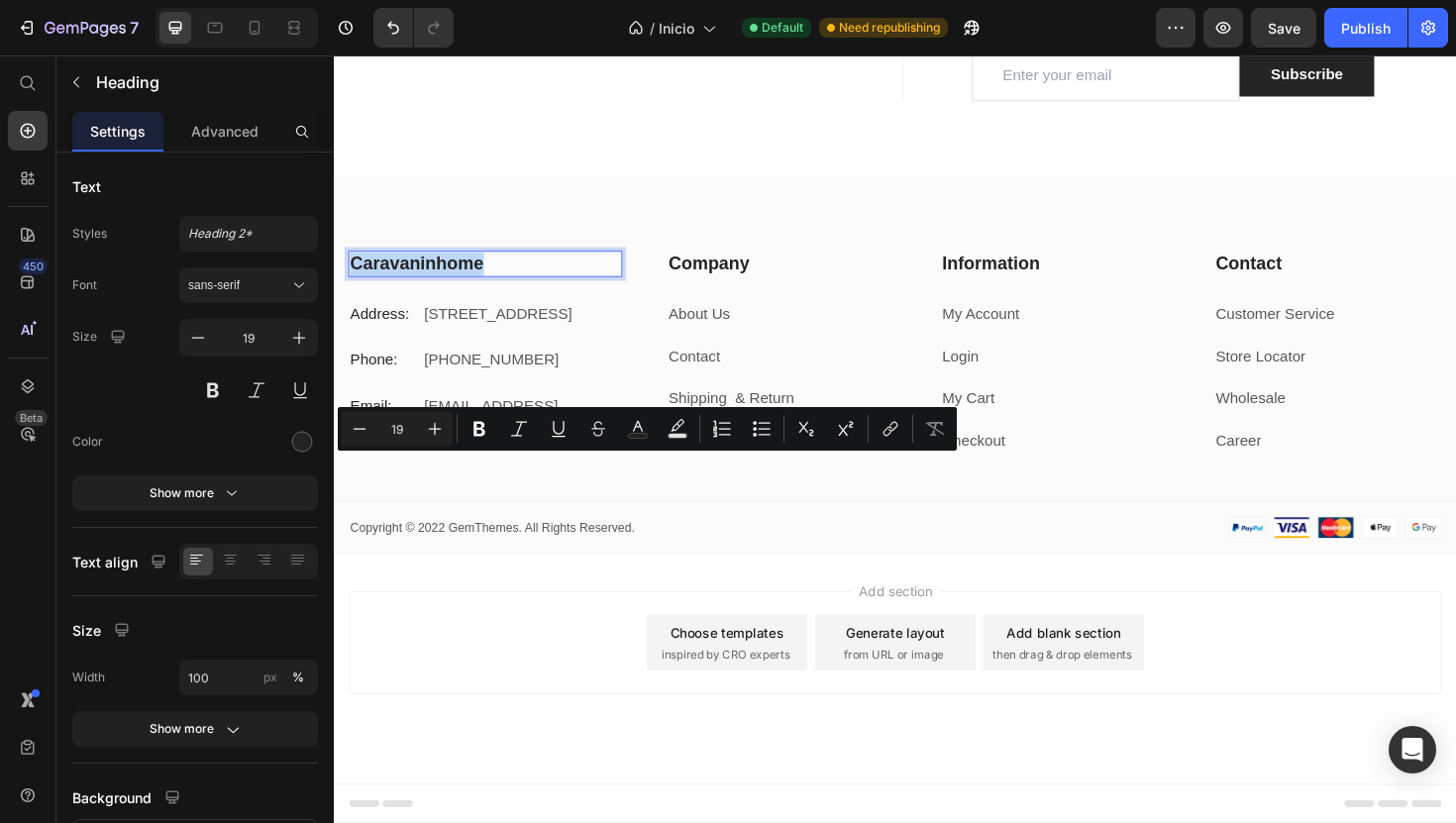 click on "Caravaninhome" at bounding box center (493, 276) 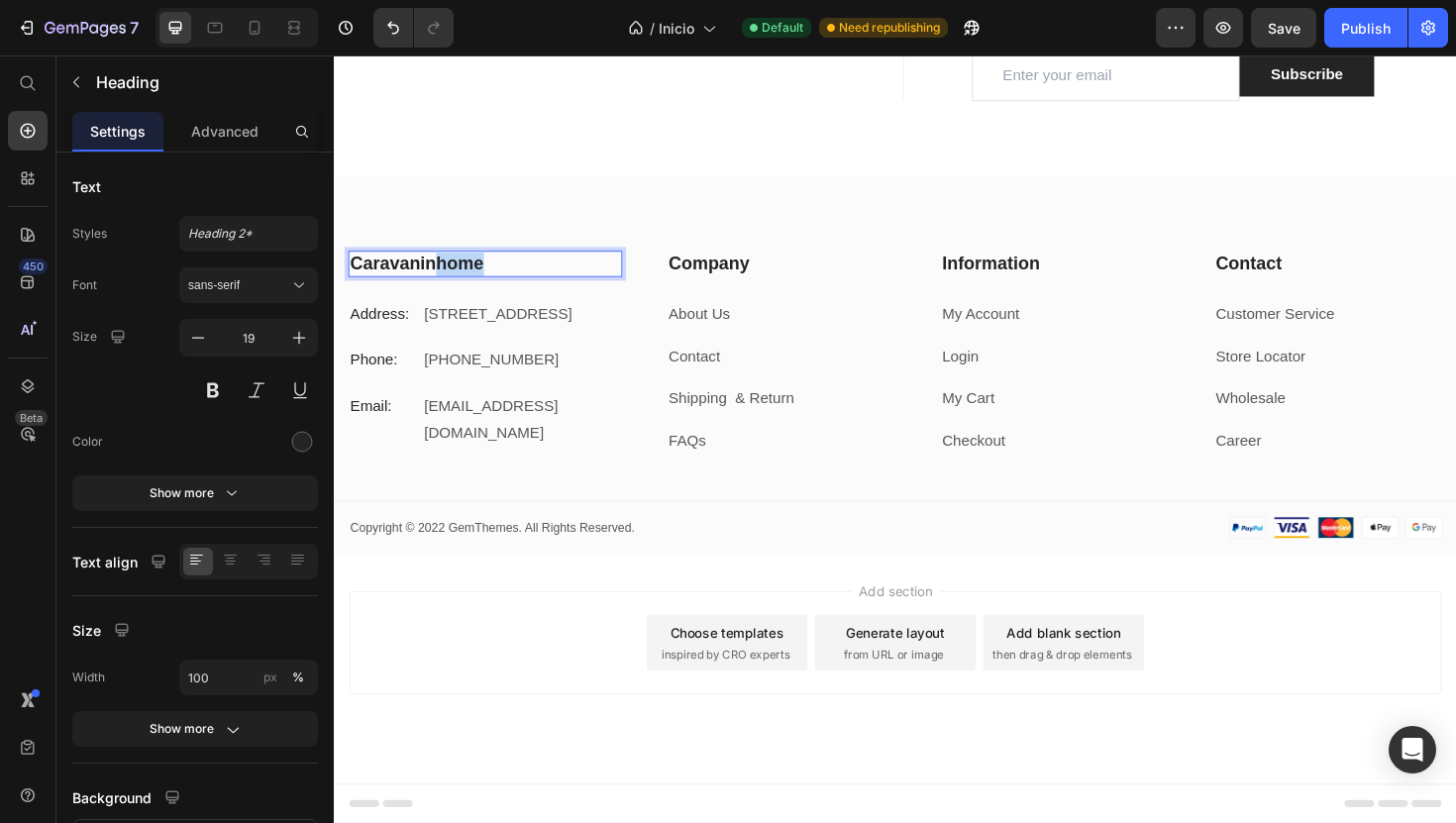 drag, startPoint x: 446, startPoint y: 492, endPoint x: 496, endPoint y: 496, distance: 50.159745 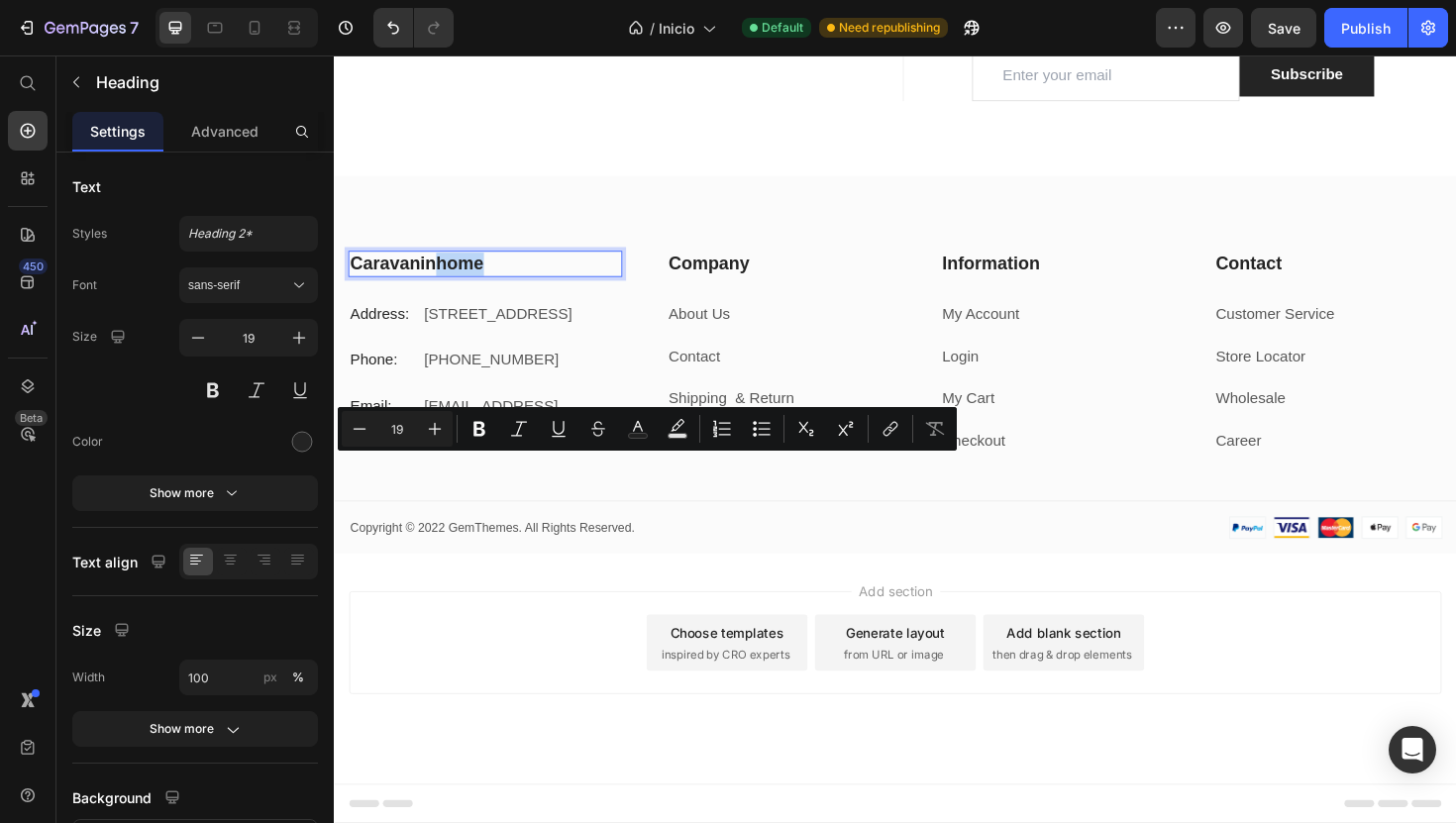 click on "Caravaninhome" at bounding box center [493, 276] 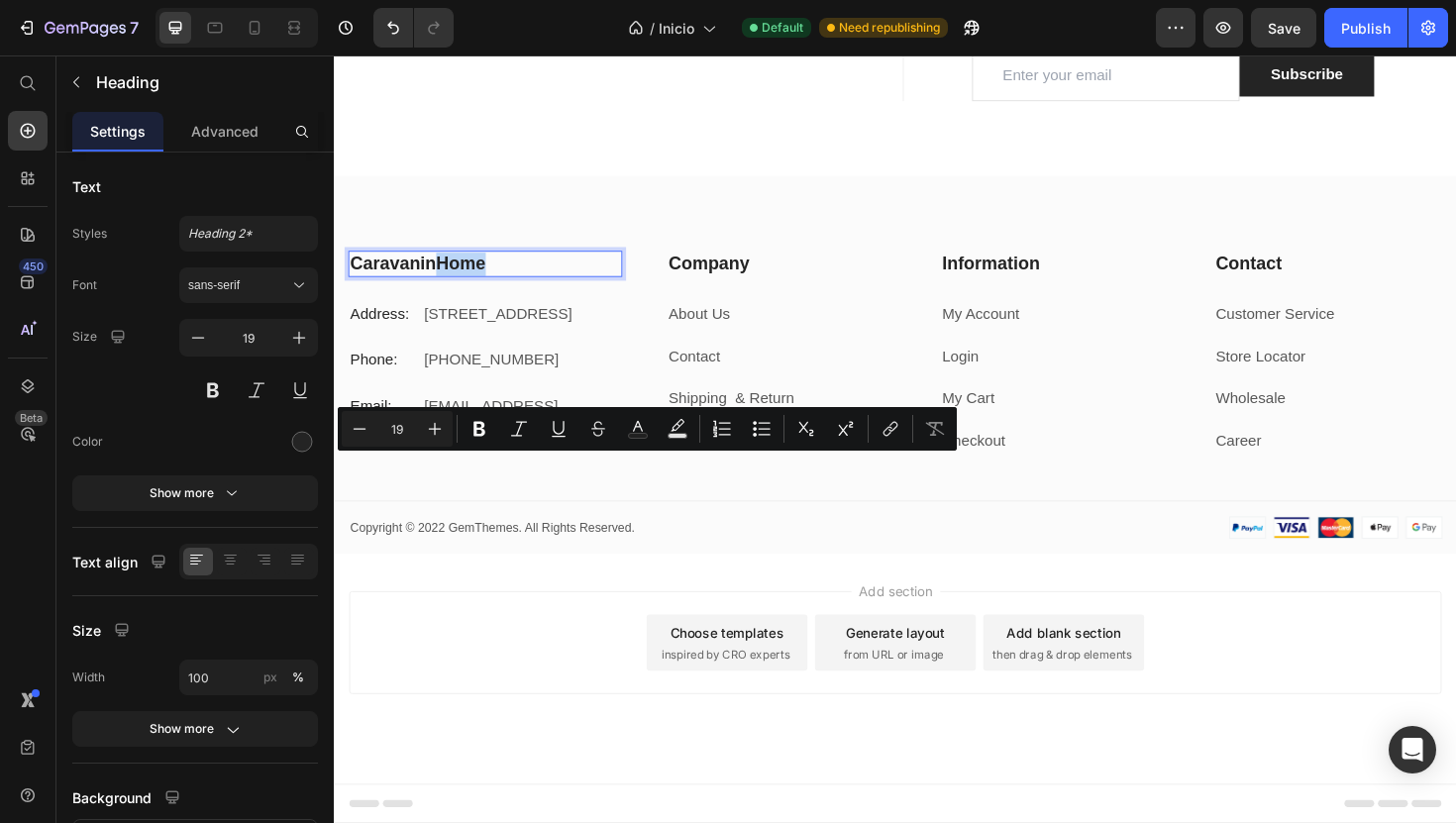 drag, startPoint x: 497, startPoint y: 497, endPoint x: 437, endPoint y: 497, distance: 60 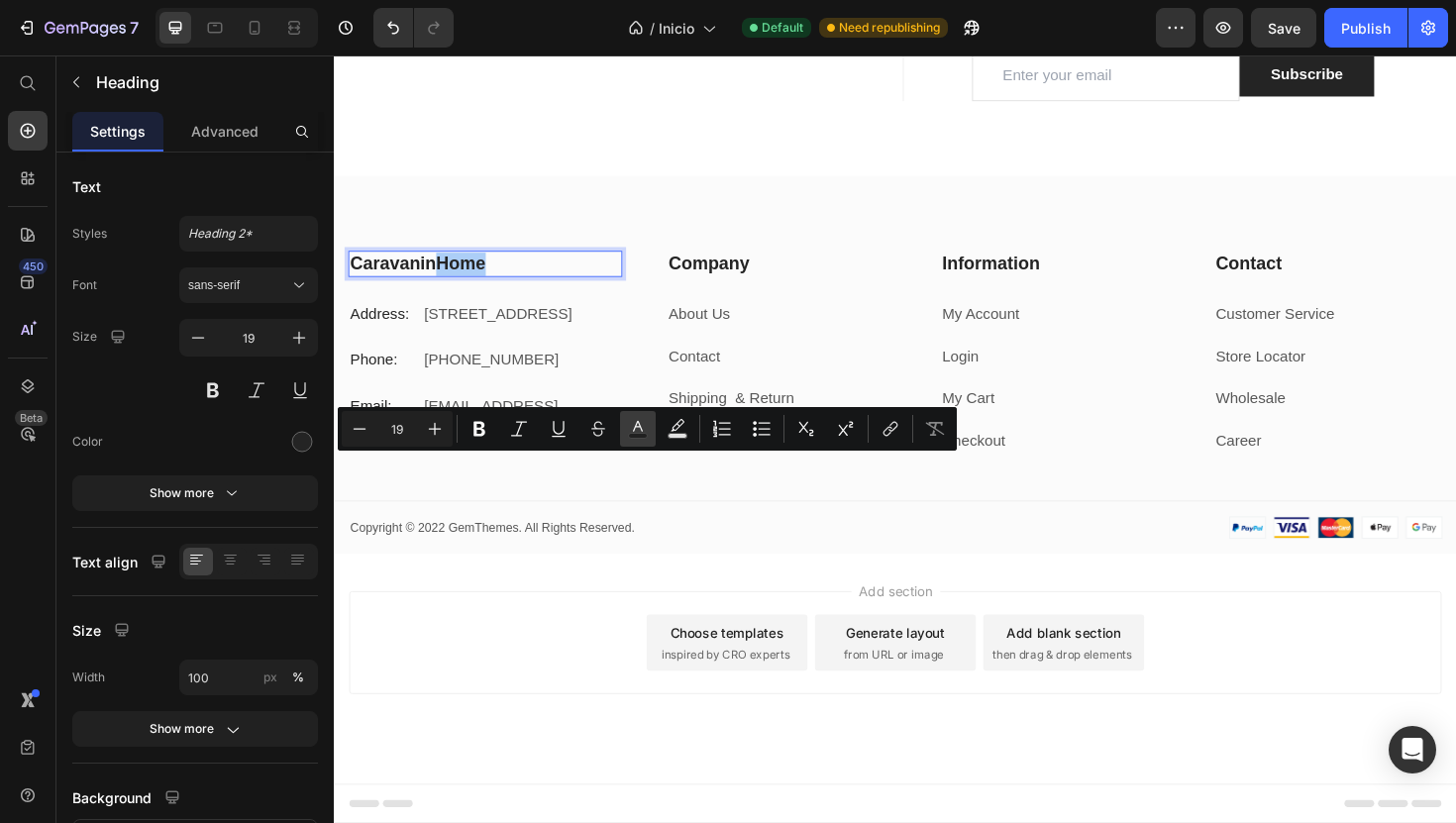 click 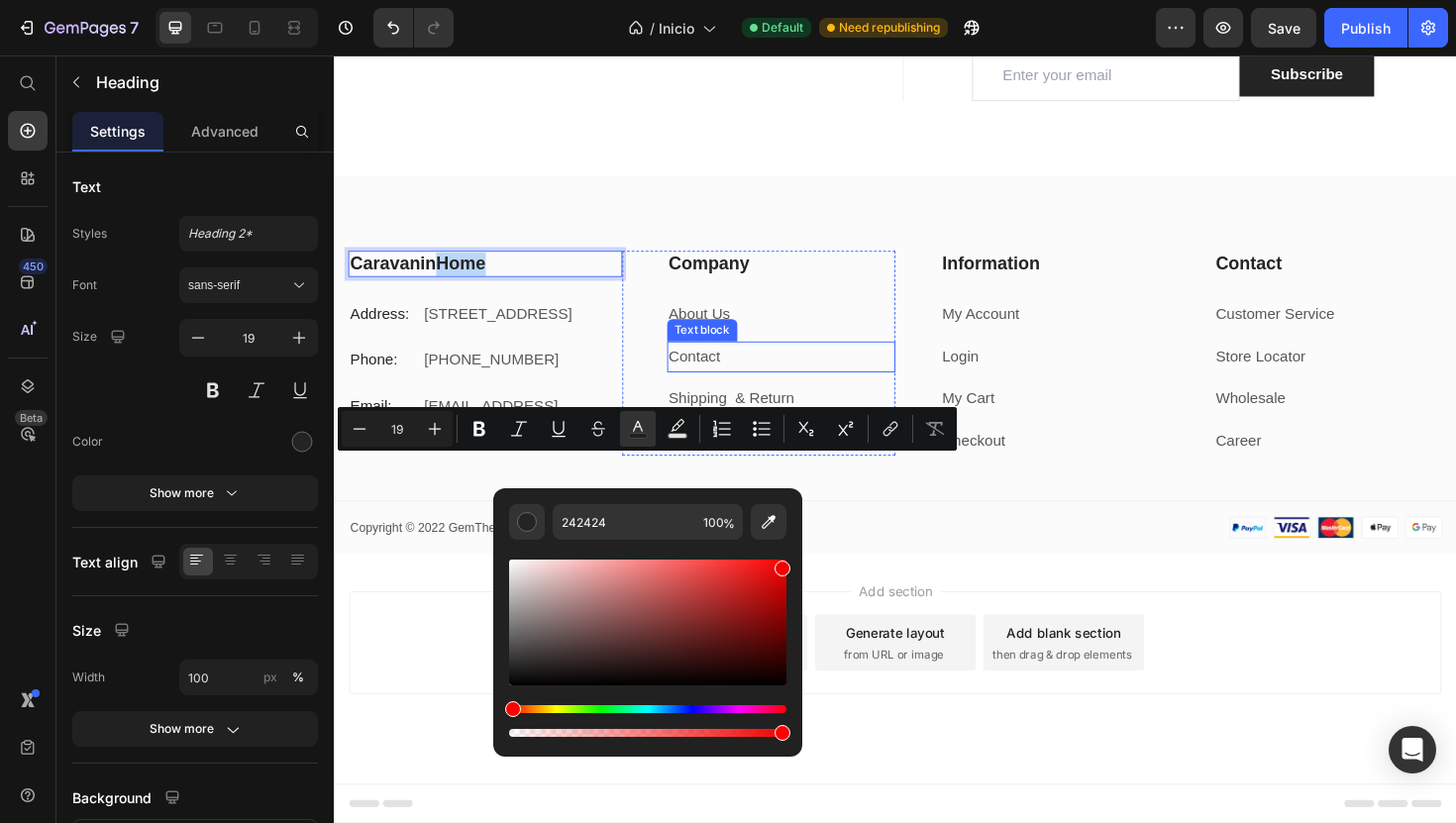 type on "F40000" 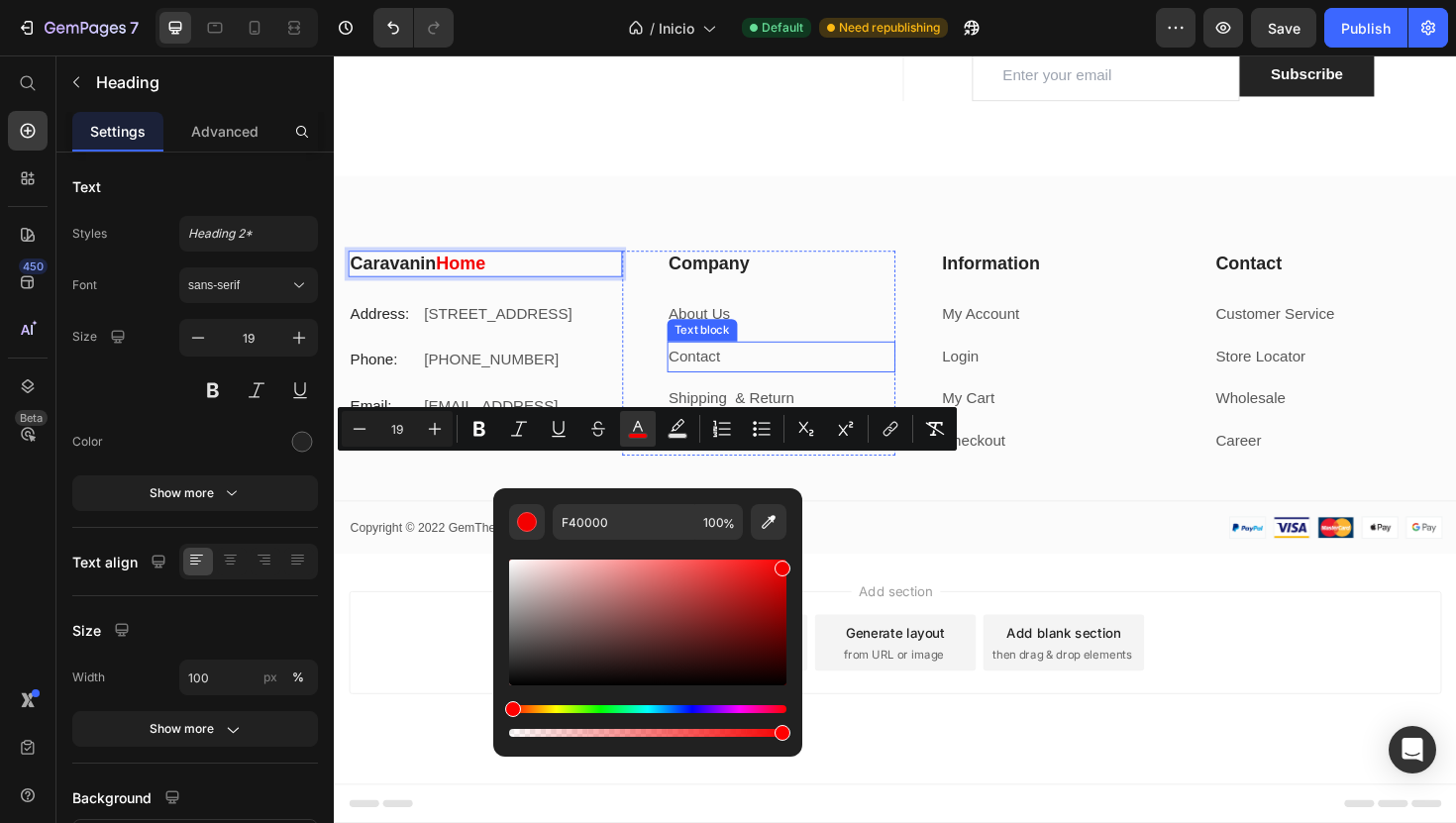 drag, startPoint x: 1040, startPoint y: 638, endPoint x: 856, endPoint y: 584, distance: 191.76027 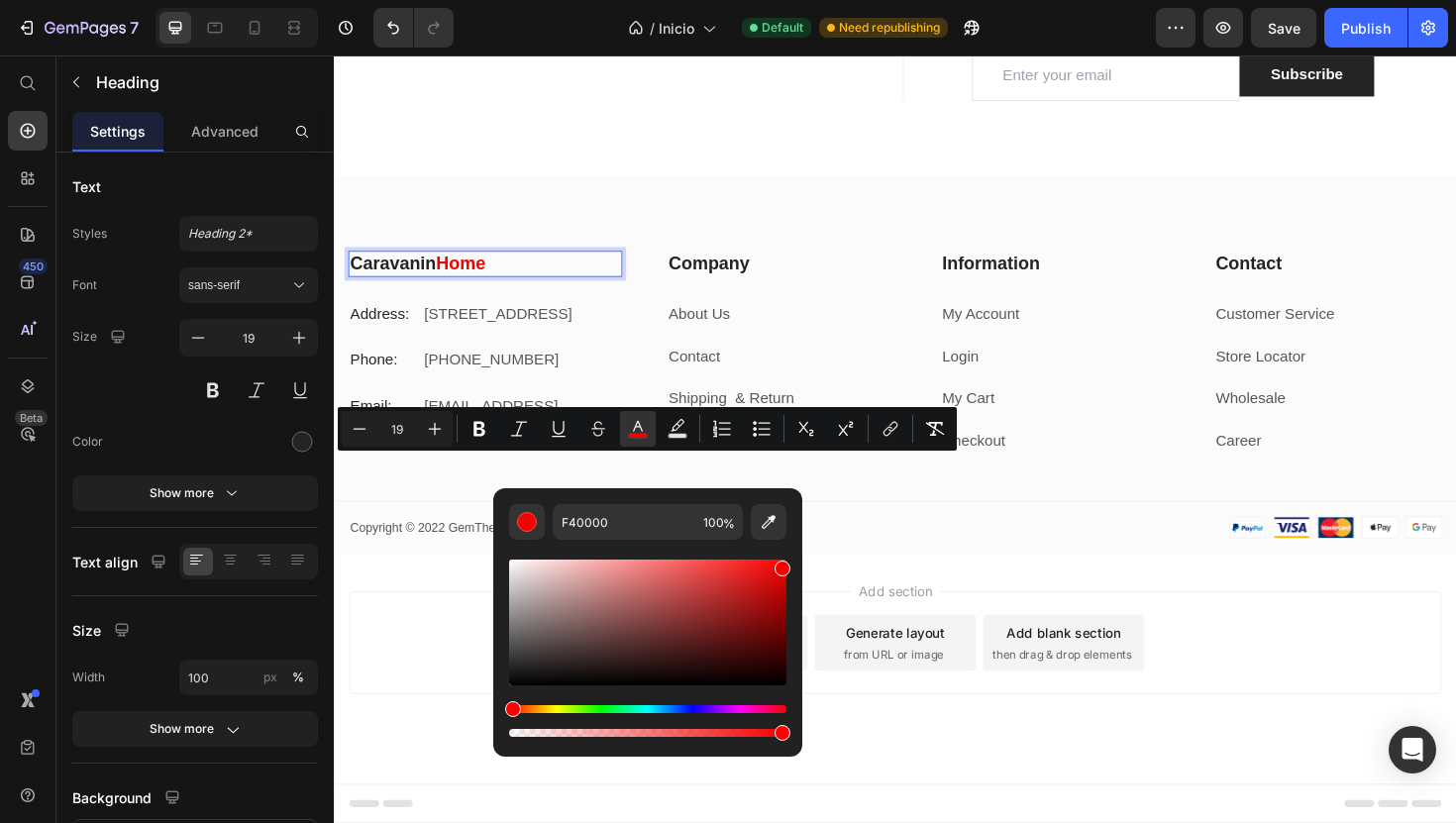 click on "F40000 100 %" at bounding box center [648, 614] 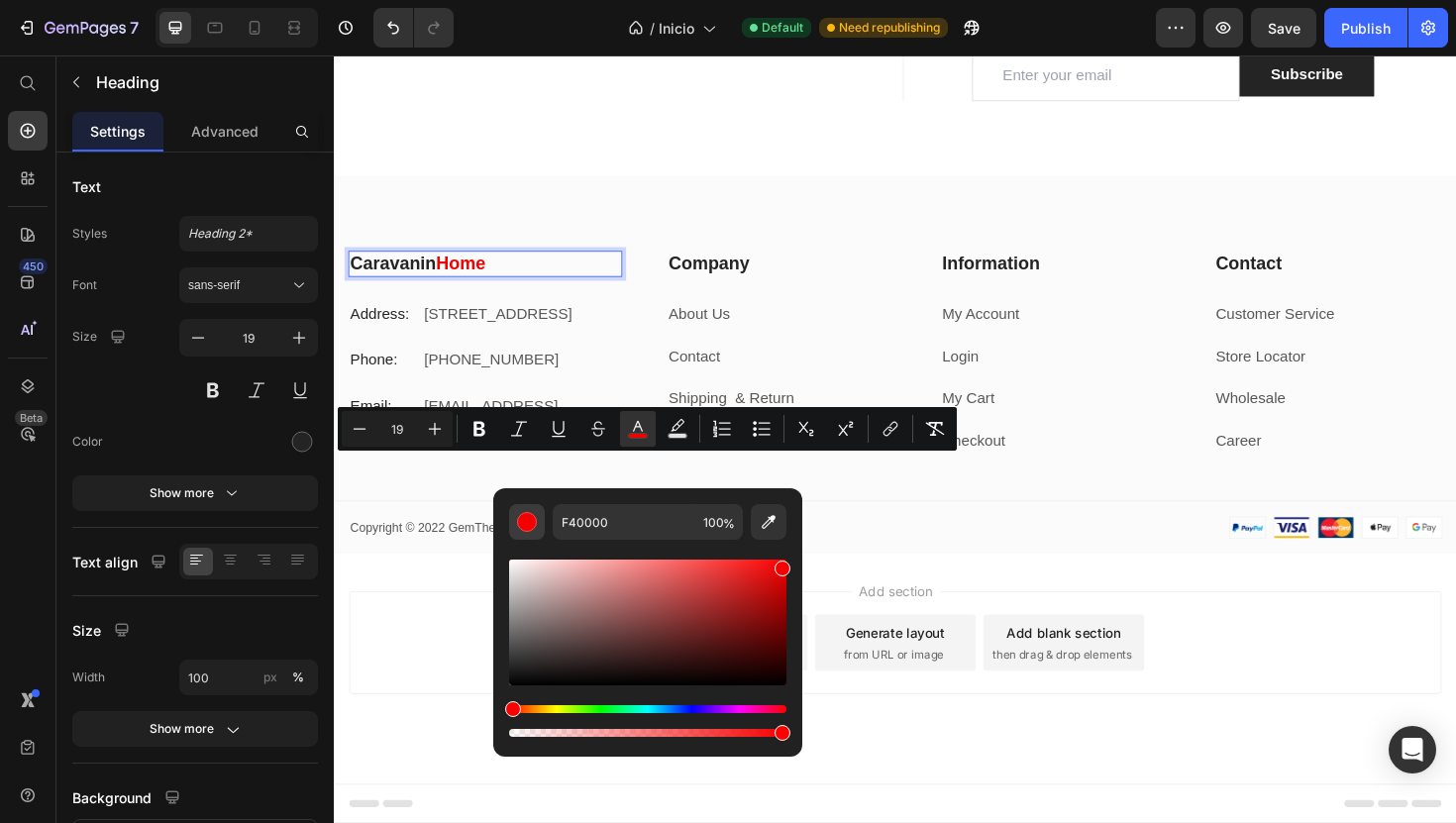 click at bounding box center (527, 522) 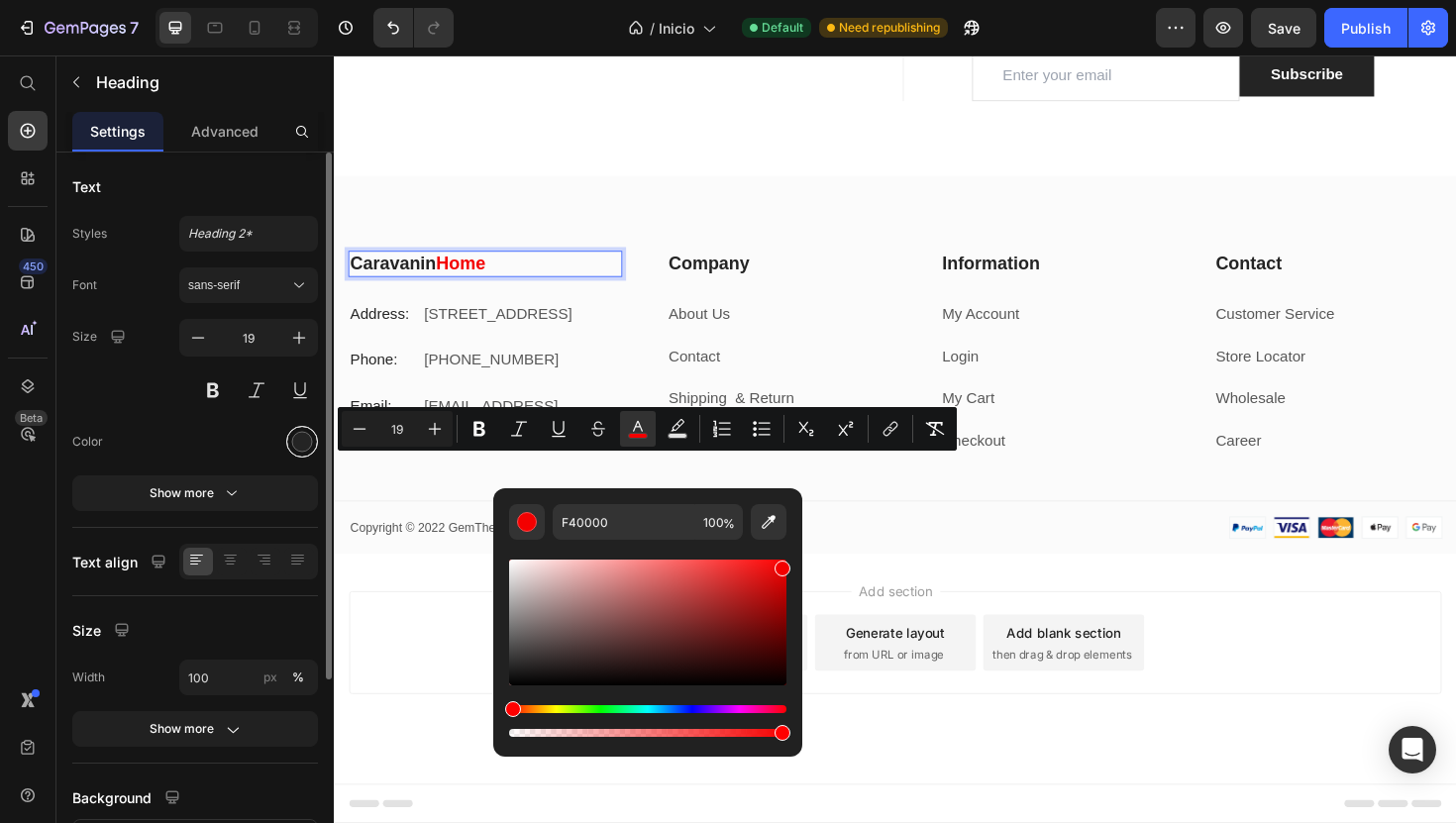 click at bounding box center [302, 442] 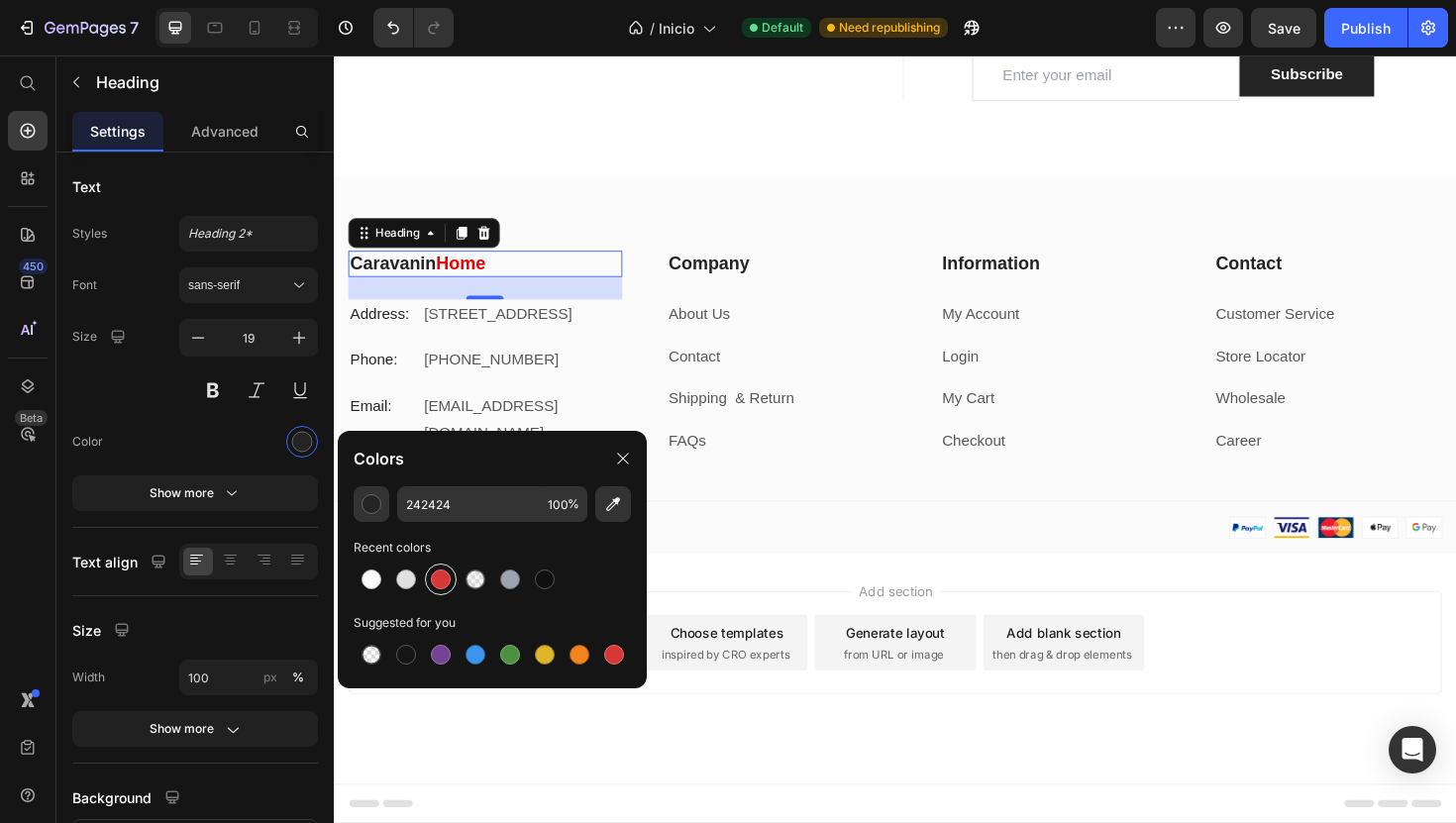 click at bounding box center [441, 579] 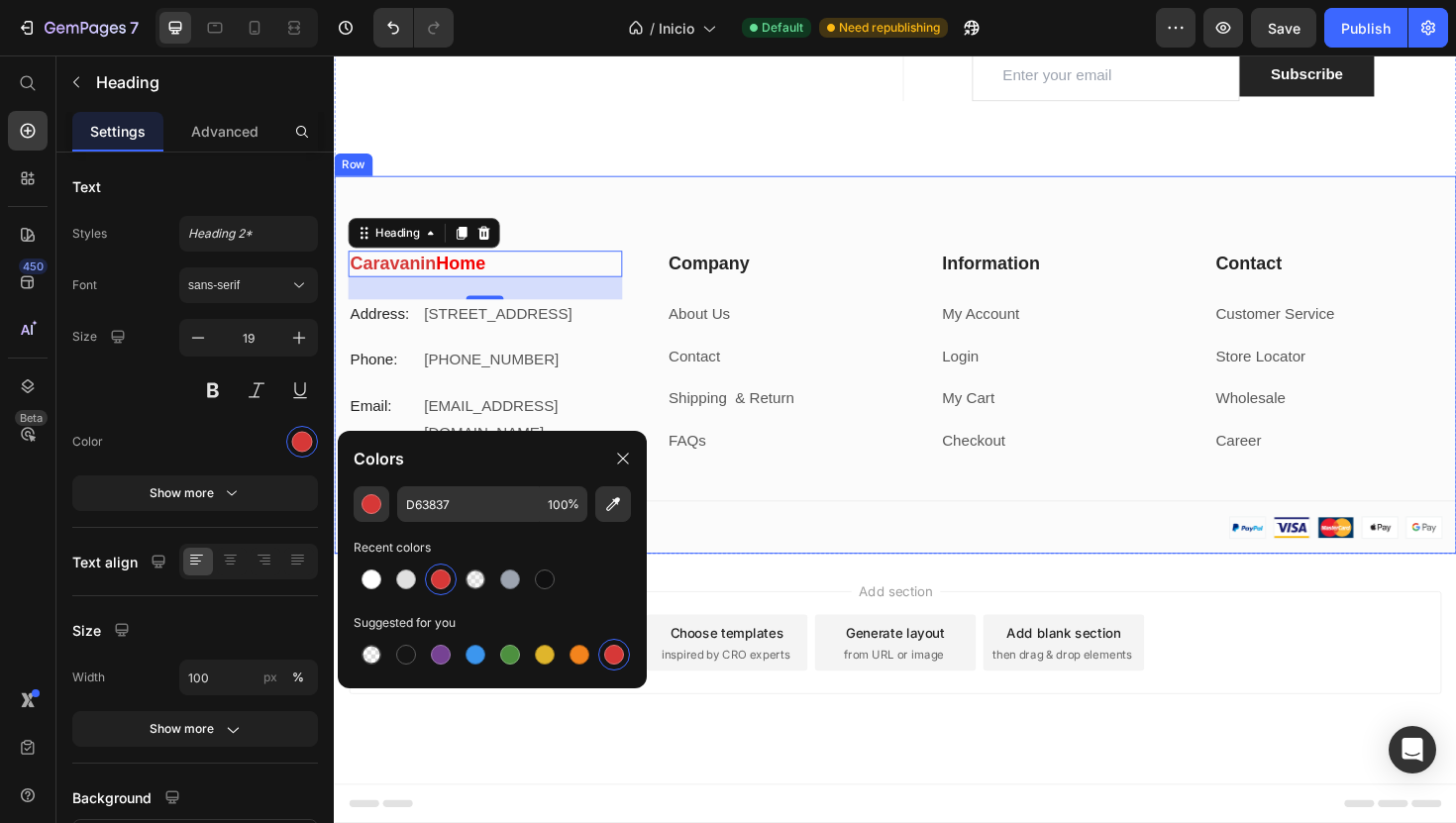 click on "Caravanin Home Heading   24 Address: Text block 184 Main Rd E, St Albans VIC 3021, Australia Text block Row Phone: Text block +012 345 6789 0000 Text block Row Email: Text block gemthemes@gmail.com Text block Row Company Heading About Us Text block Contact Text block Shipping  & Return Text block FAQs Text block Row Information Heading My Account Text block Login Text block My Cart Text block Checkout Text block Row Contact Heading Customer Service Text block Store Locator Text block Wholesale Text block Career Text block Row Row
My Store
Company
Information
Contact Accordion                Title Line Row Copyright © 2022 GemThemes. All Rights Reserved. Text block Image Row Row" at bounding box center [928, 383] 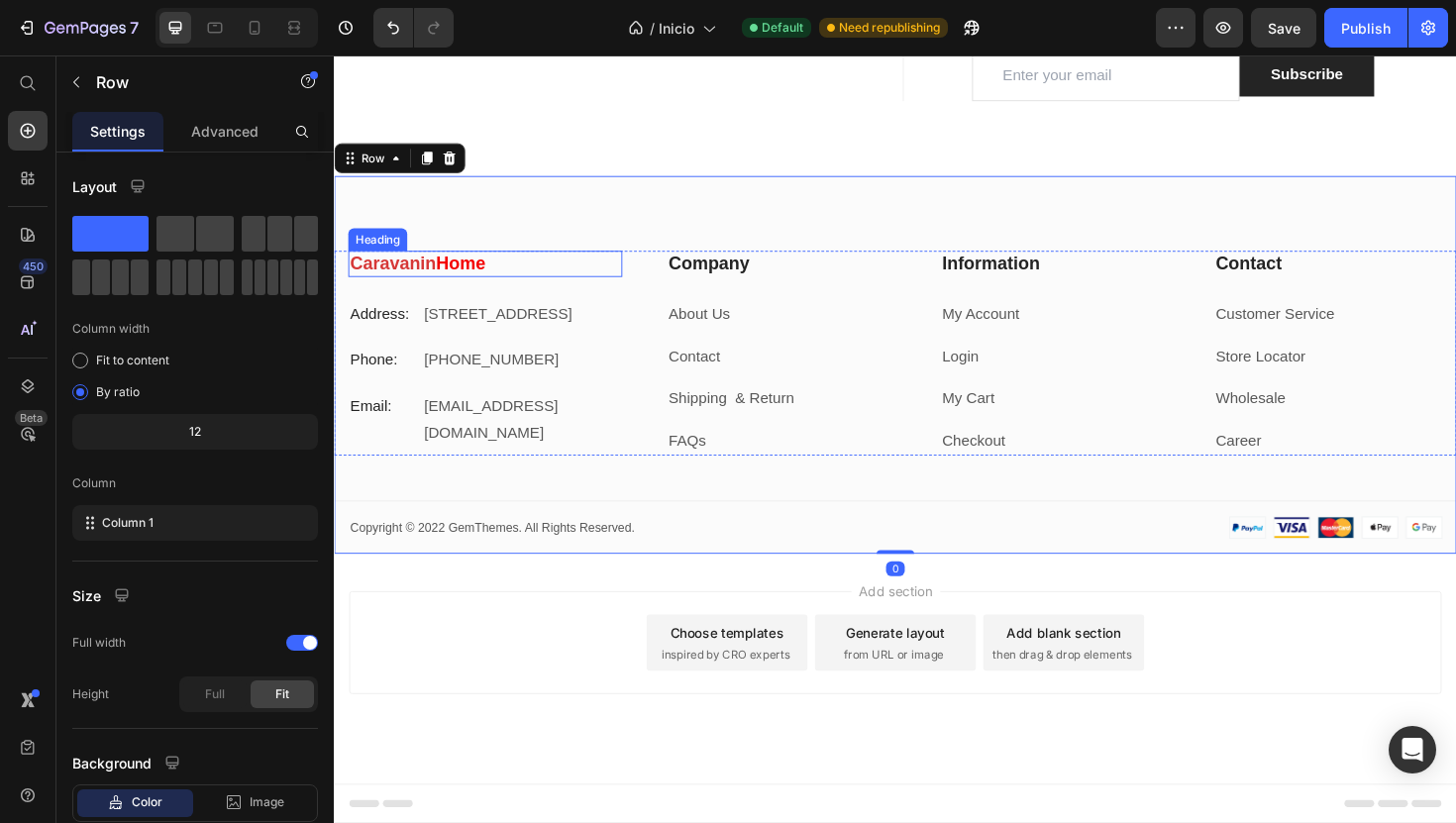click on "Caravanin Home" at bounding box center [493, 276] 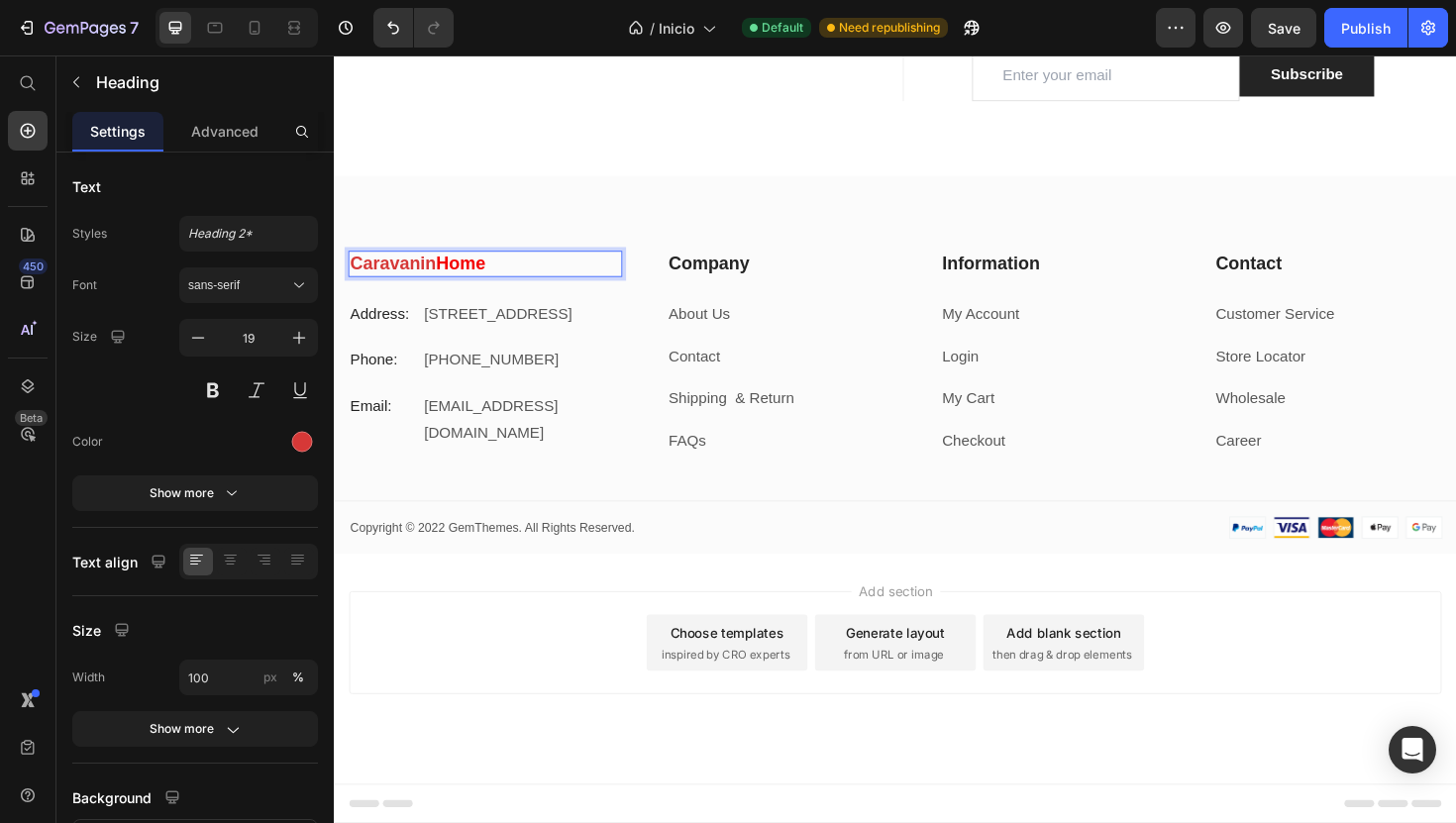 click on "Caravanin Home" at bounding box center (493, 276) 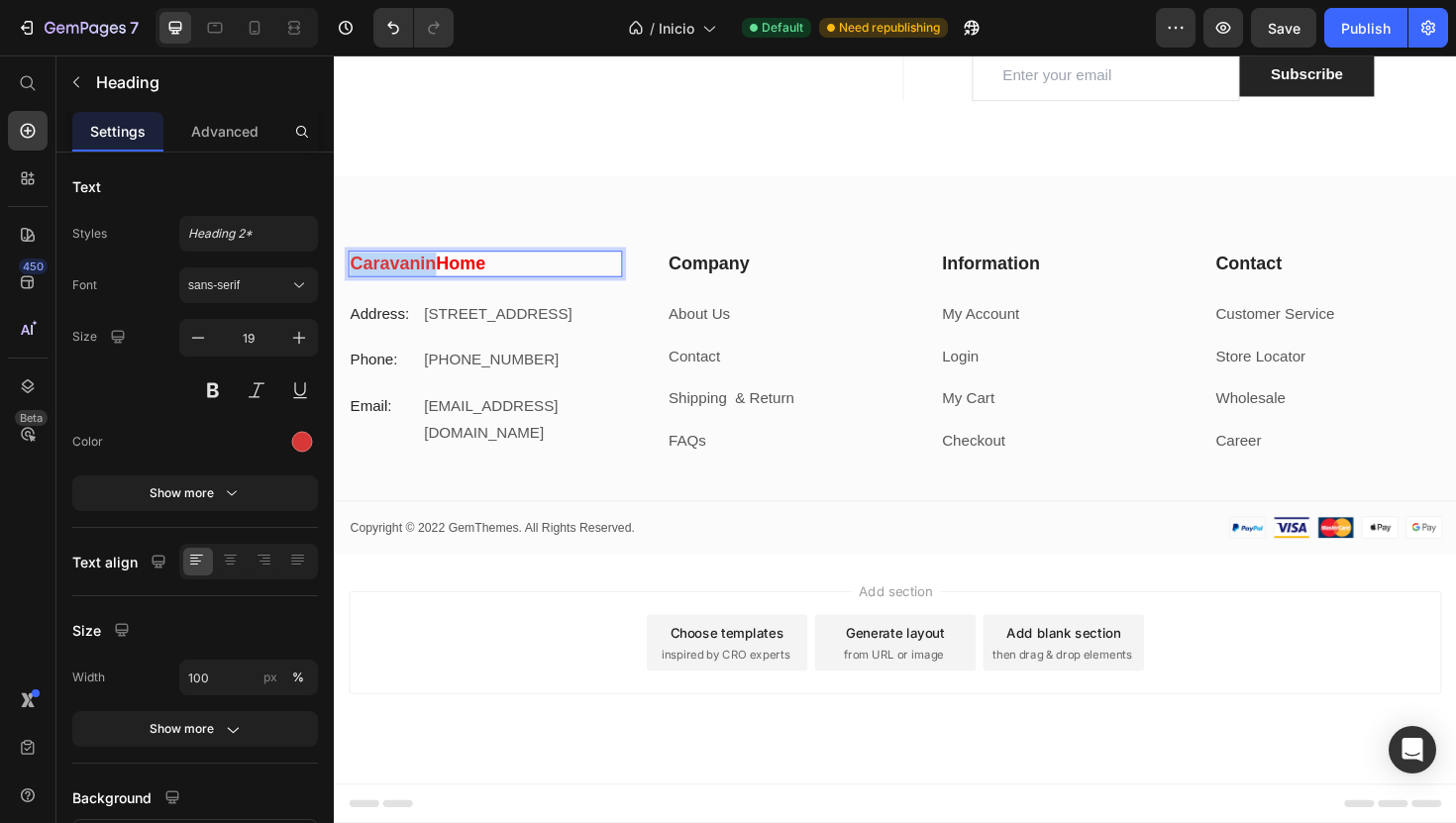 drag, startPoint x: 440, startPoint y: 496, endPoint x: 338, endPoint y: 495, distance: 102.0049 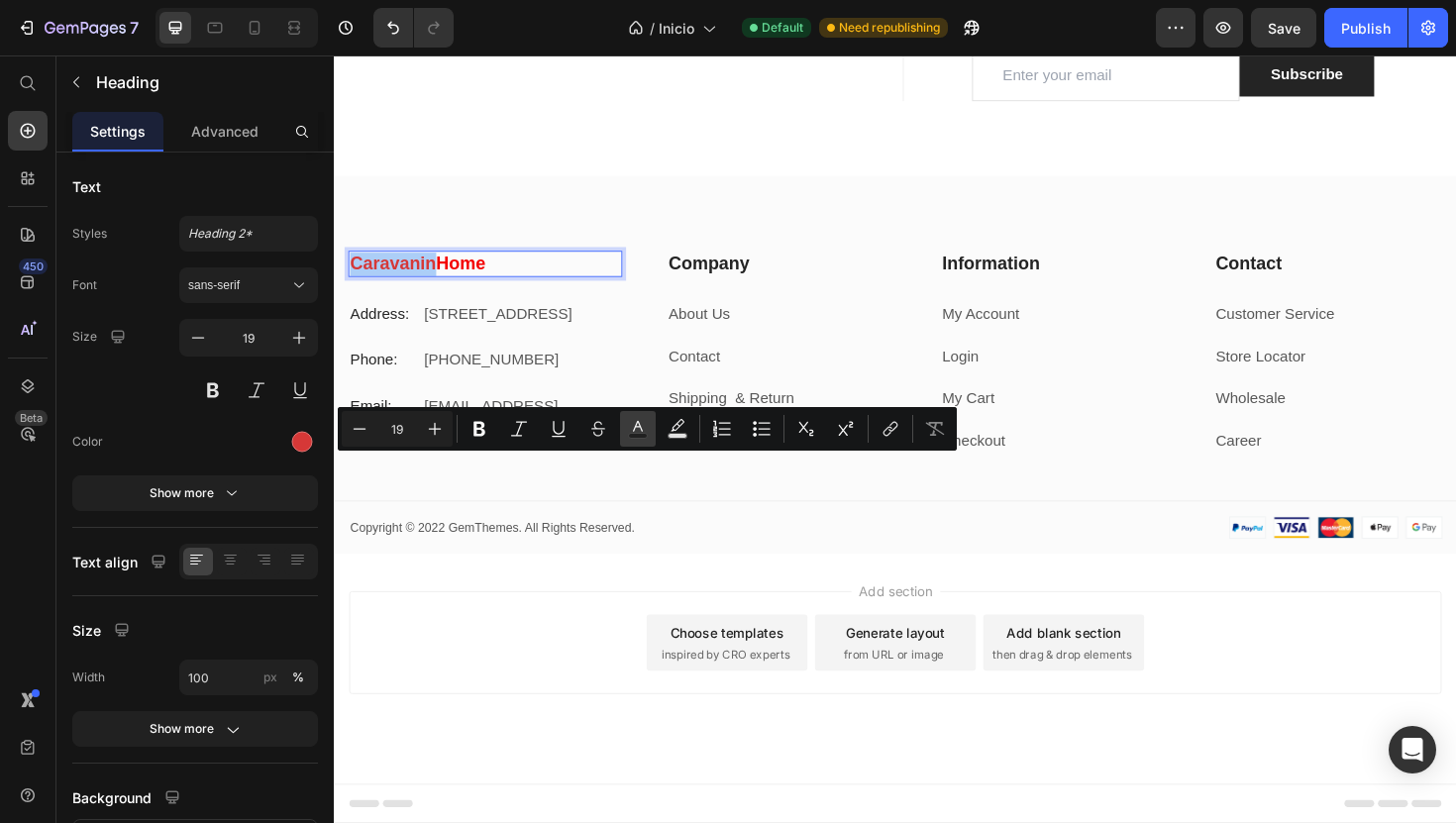 click 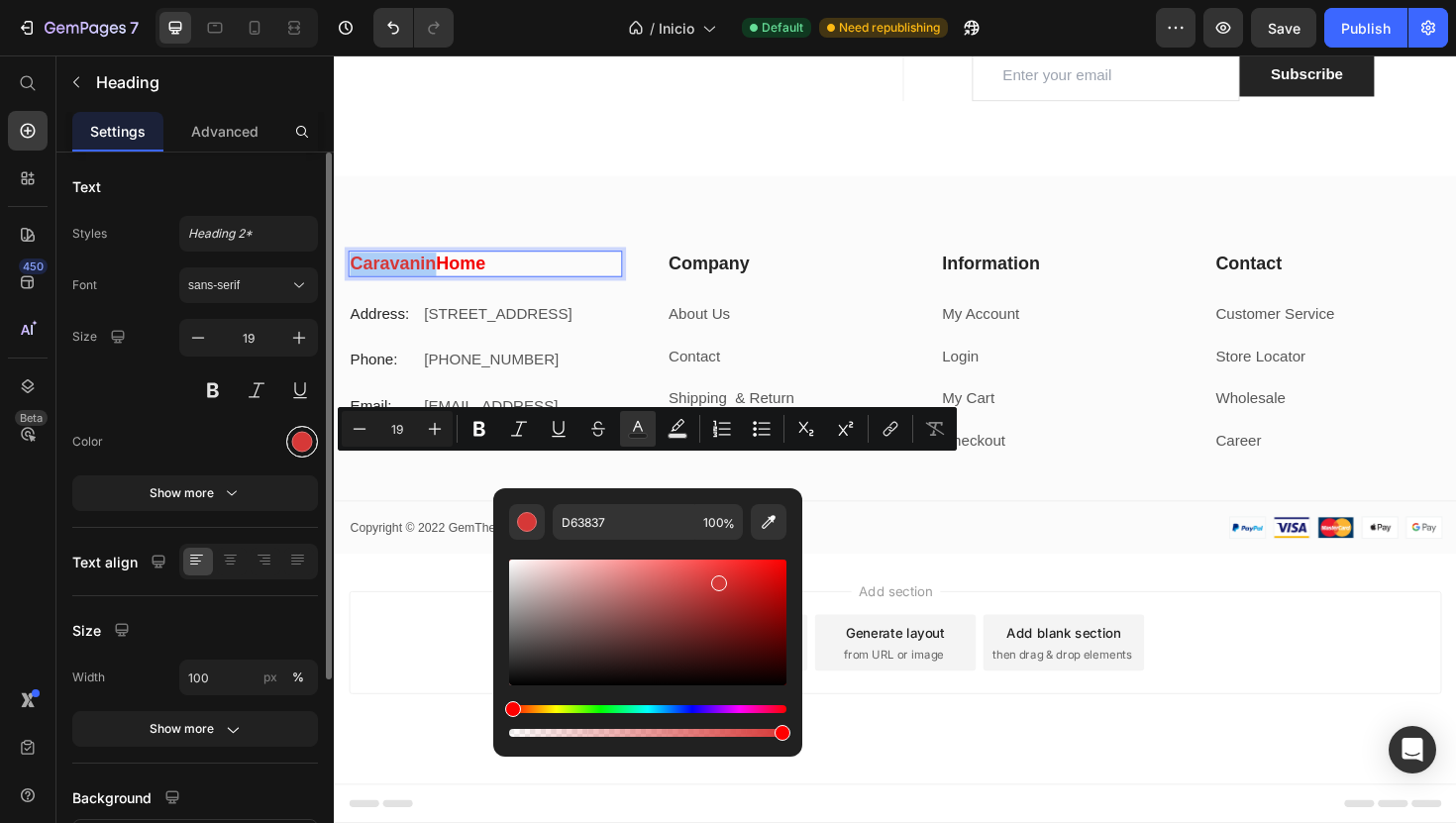 click at bounding box center (302, 442) 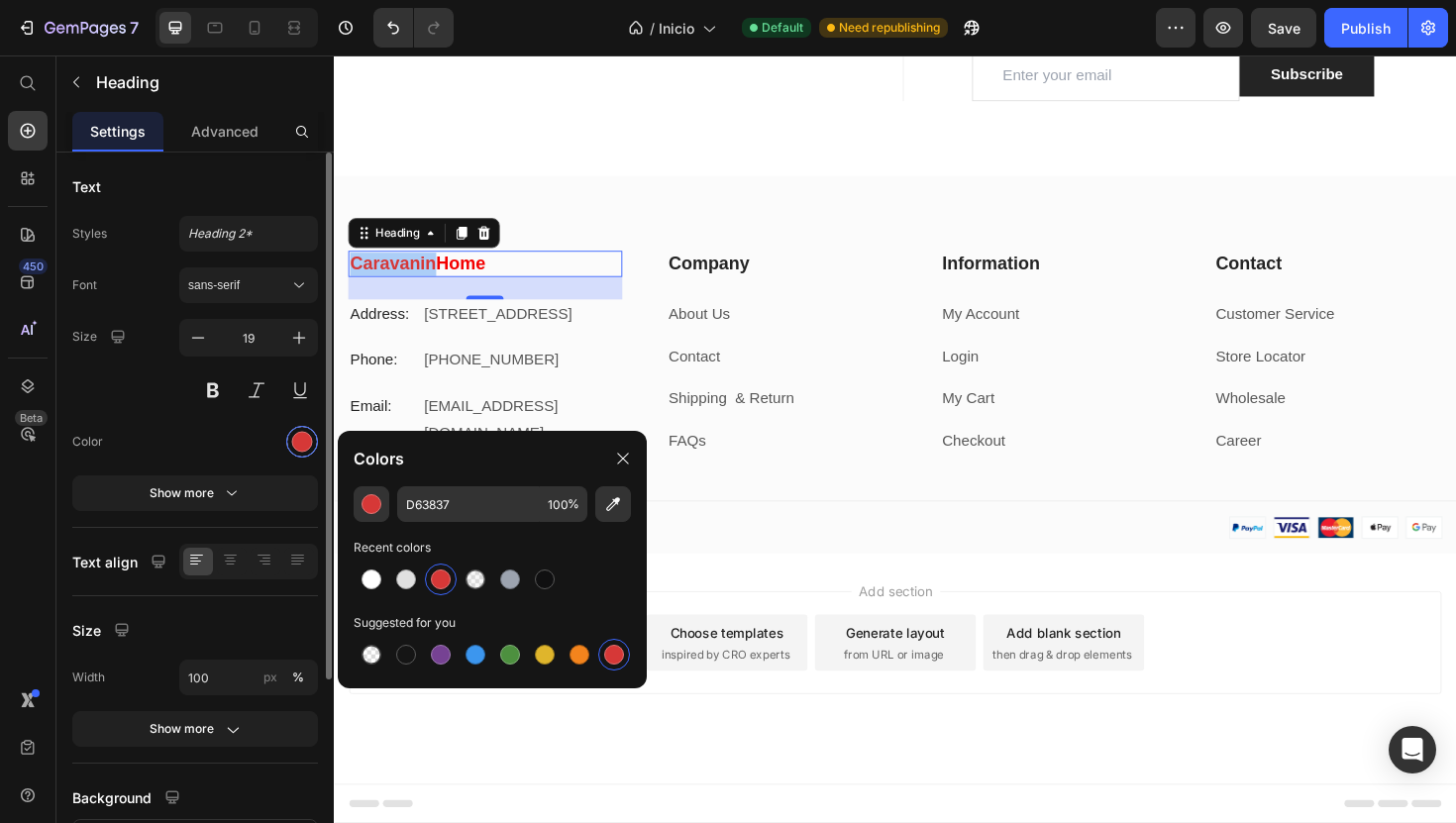 click at bounding box center (302, 442) 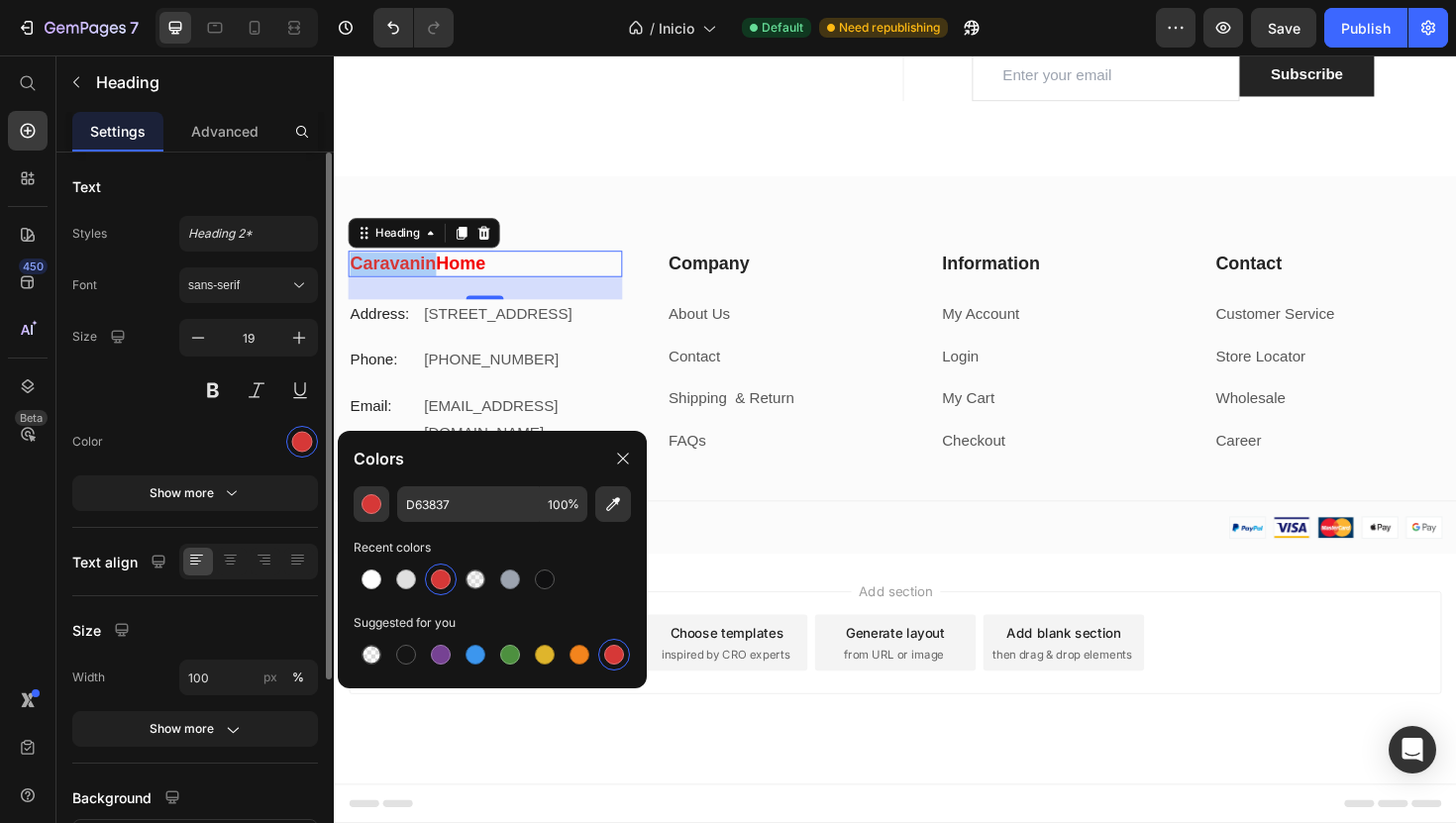 click on "Font sans-serif Size 19 Color Show more" at bounding box center [195, 389] 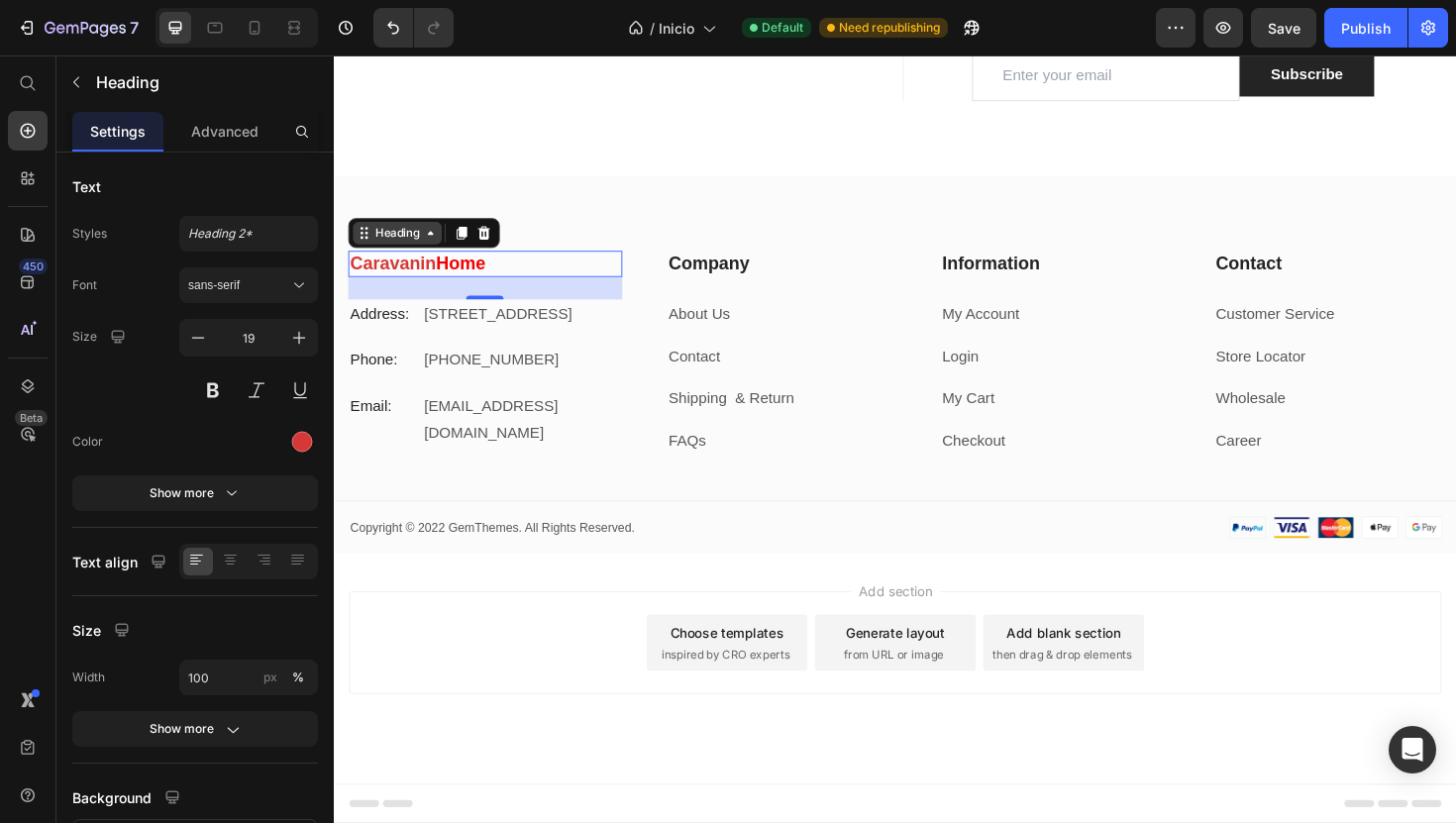 click on "Heading" at bounding box center [400, 244] 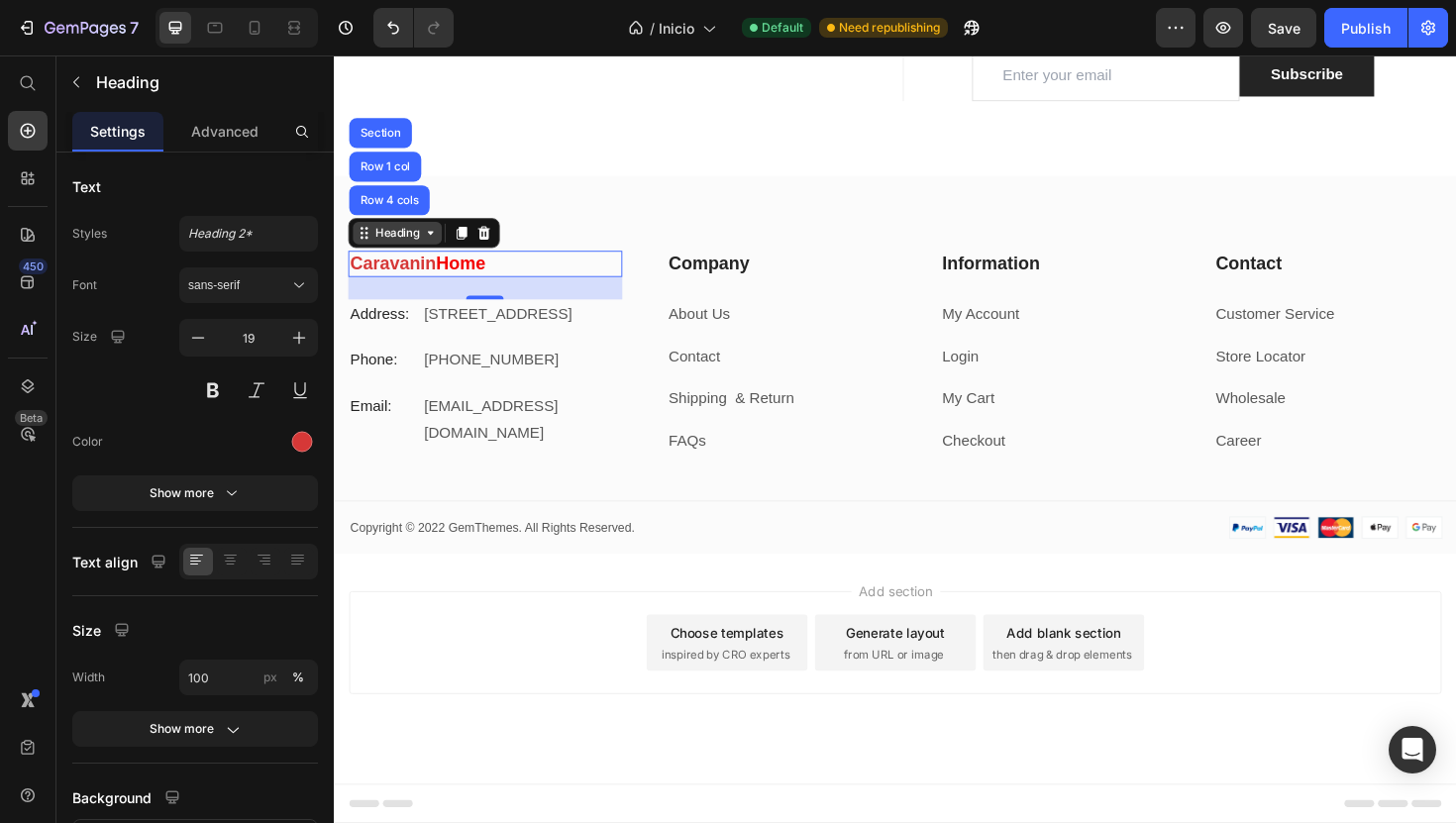 click on "Heading" at bounding box center (400, 244) 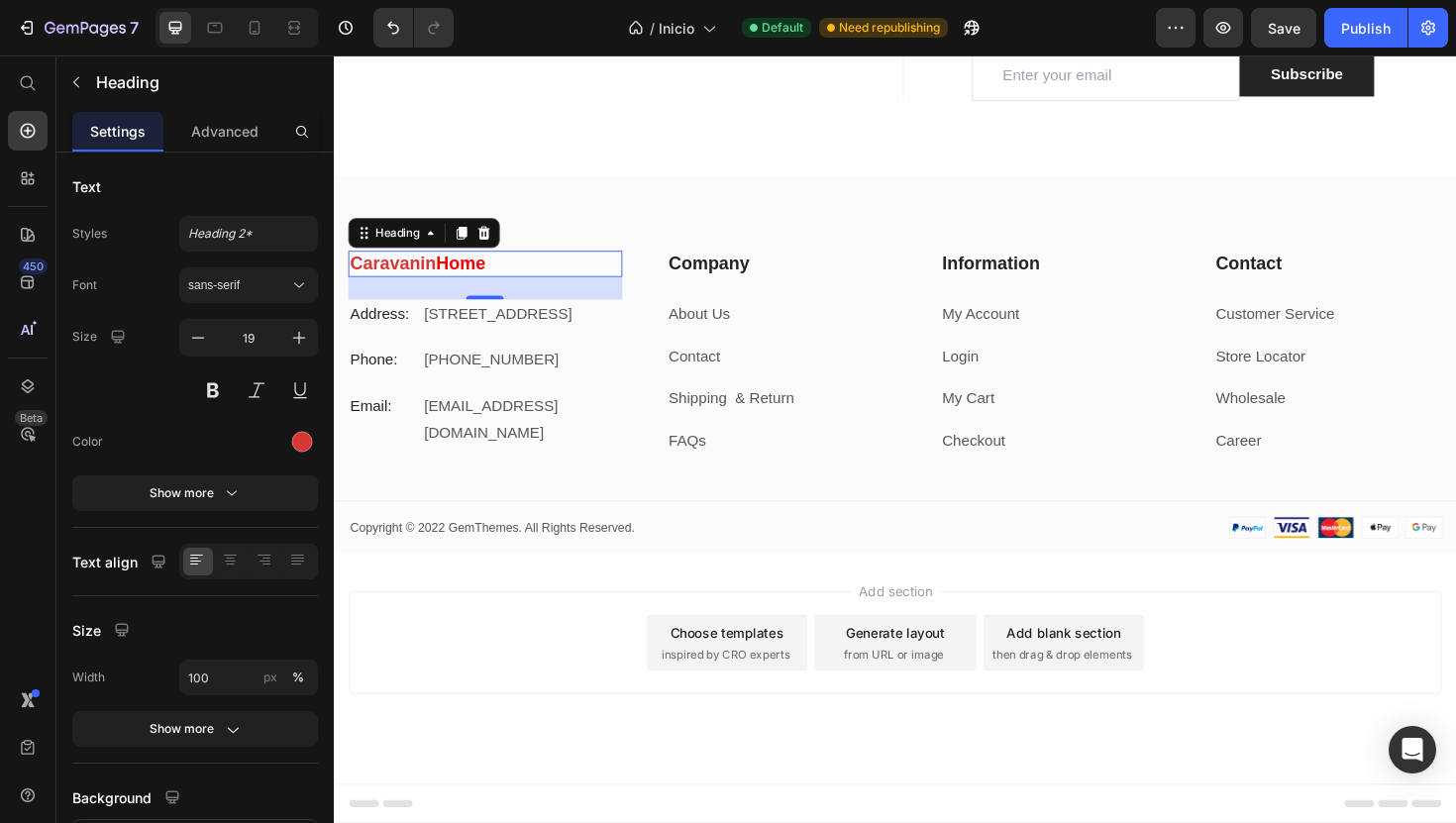 click on "Caravanin Home" at bounding box center (493, 276) 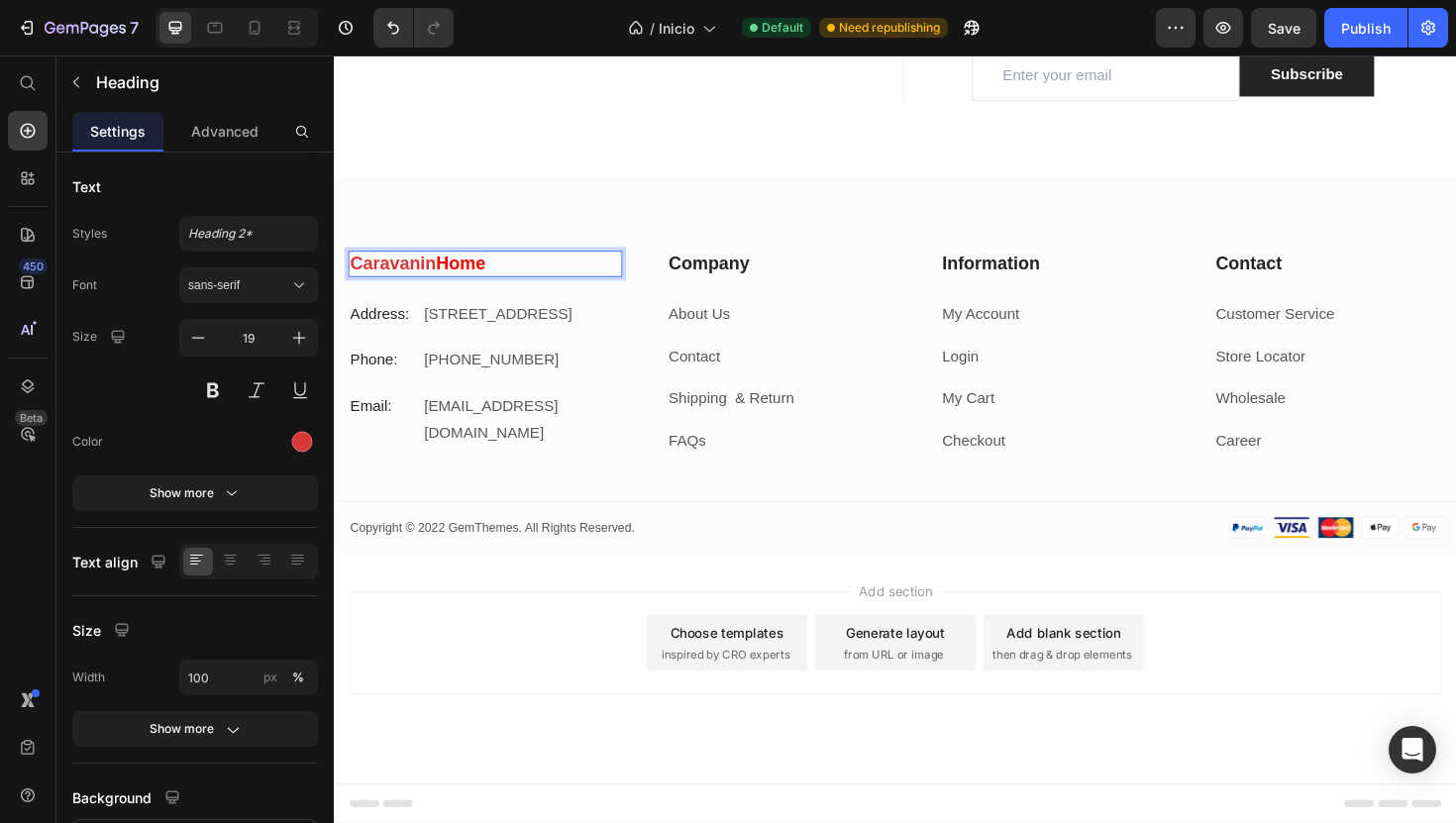 click on "Caravanin Home" at bounding box center [493, 276] 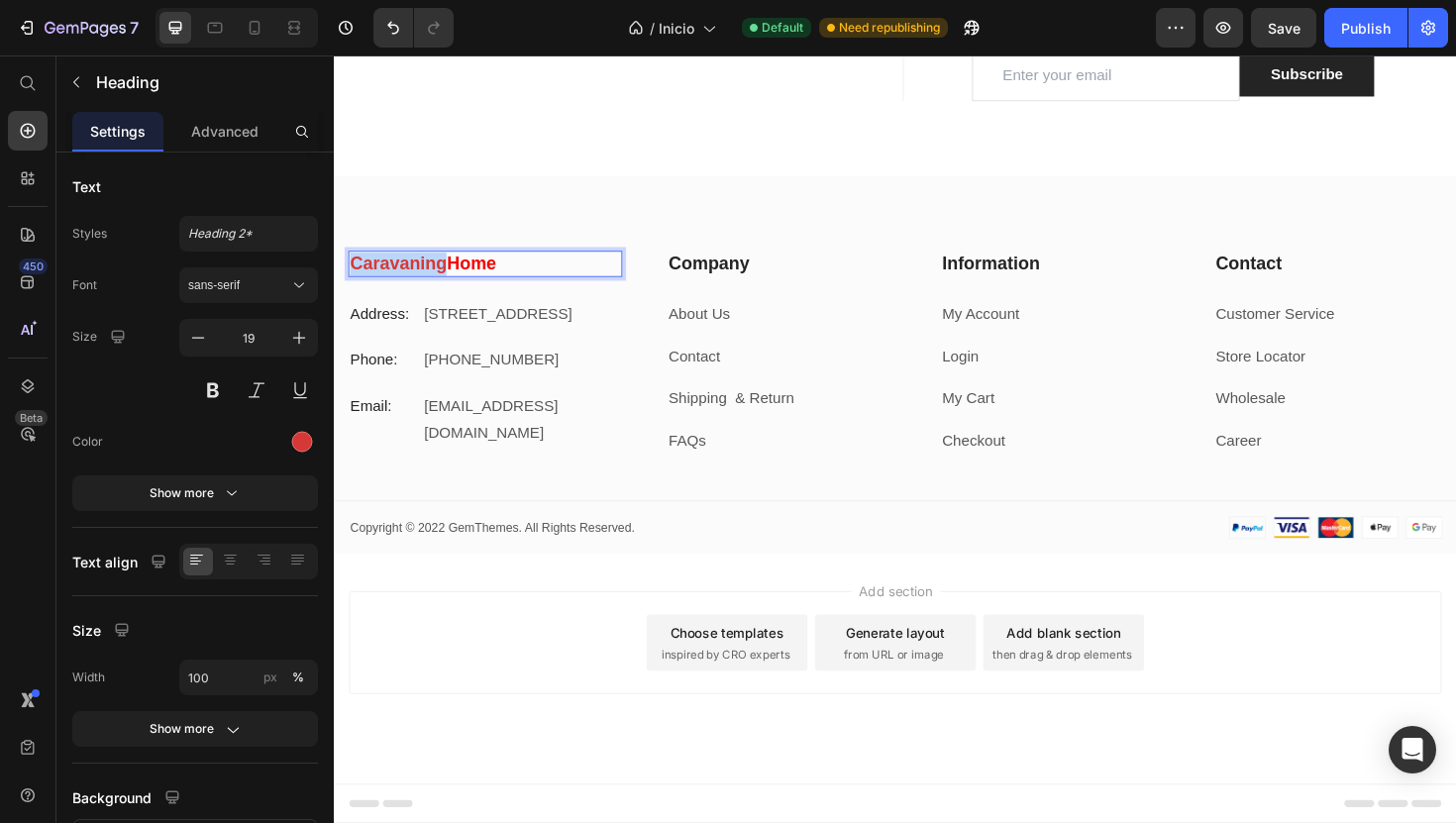 drag, startPoint x: 453, startPoint y: 491, endPoint x: 311, endPoint y: 491, distance: 142 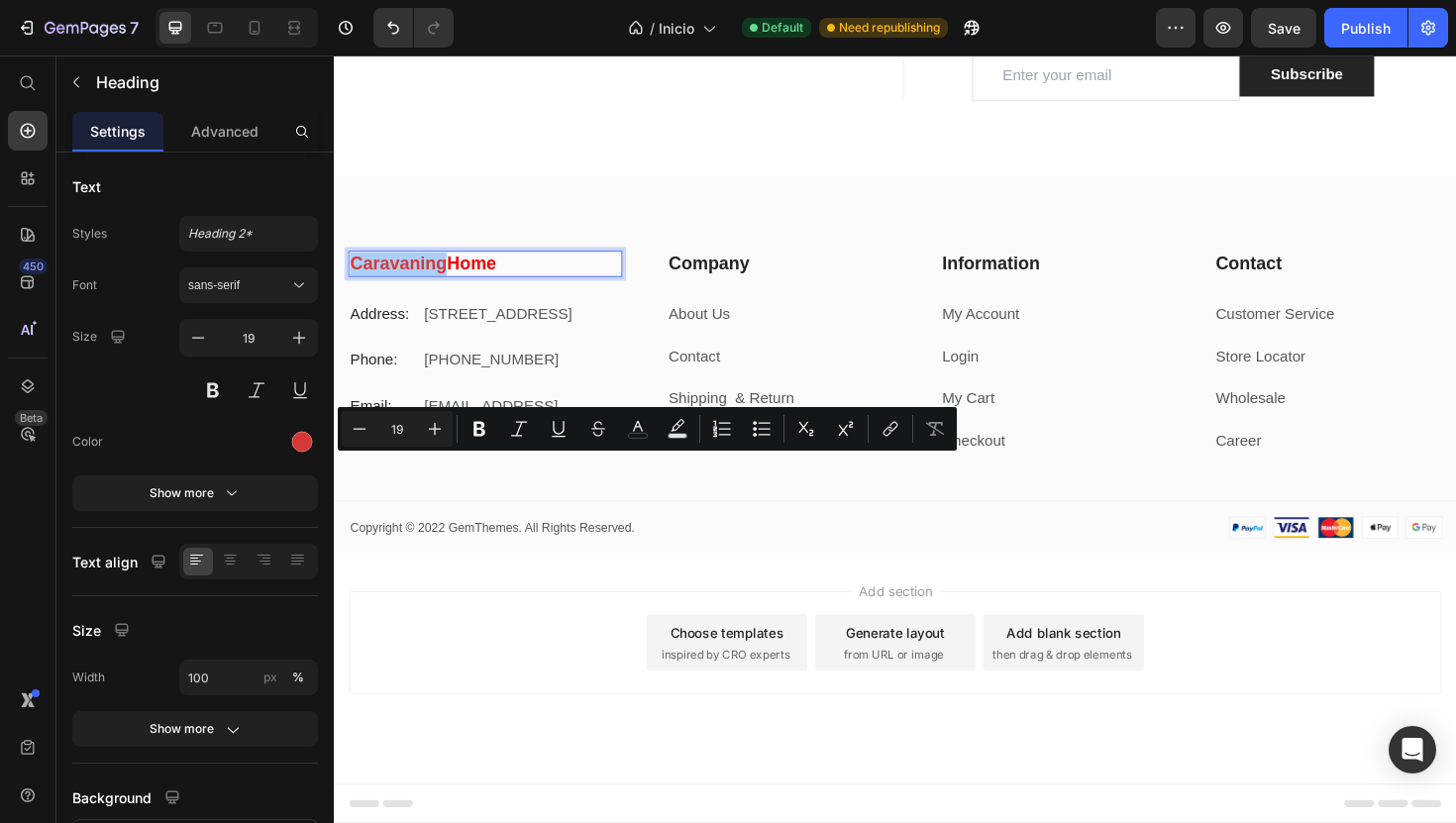 click on "Minus 19 Plus Bold Italic Underline       Strikethrough
color
Text Background Color Numbered List Bulleted List Subscript Superscript       link Remove Format" at bounding box center (647, 429) 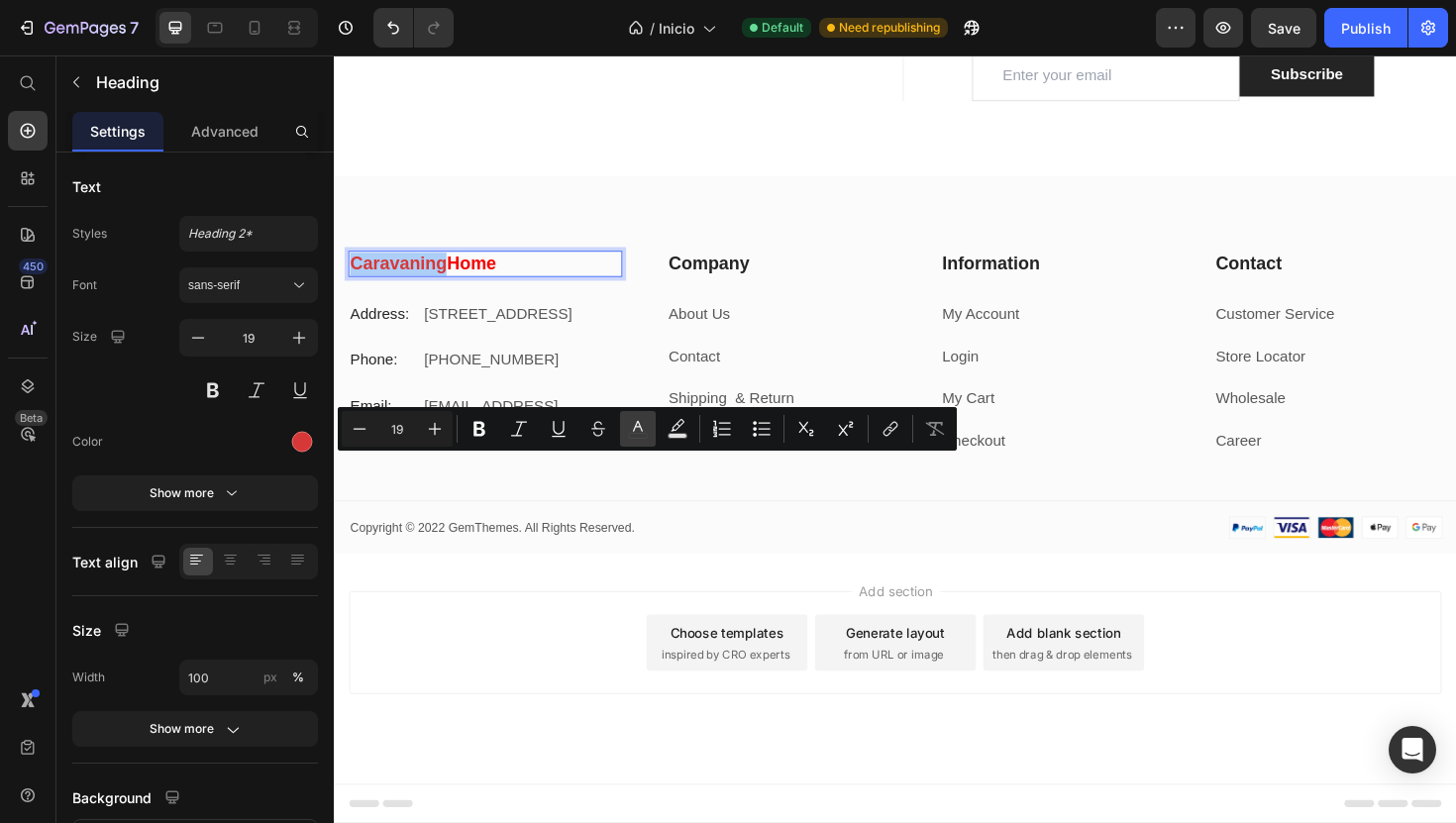 click on "color" at bounding box center (638, 429) 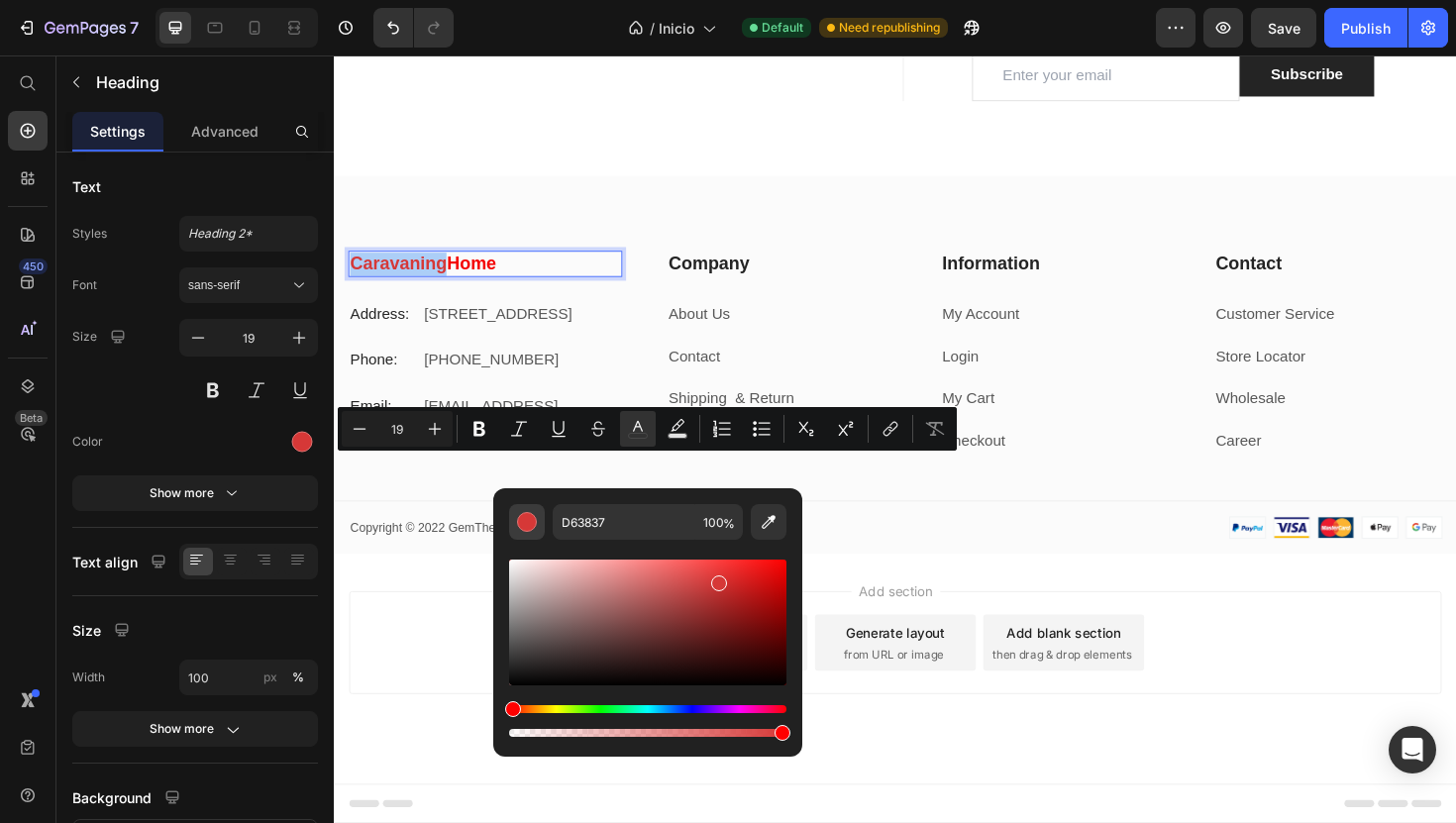 click at bounding box center (527, 522) 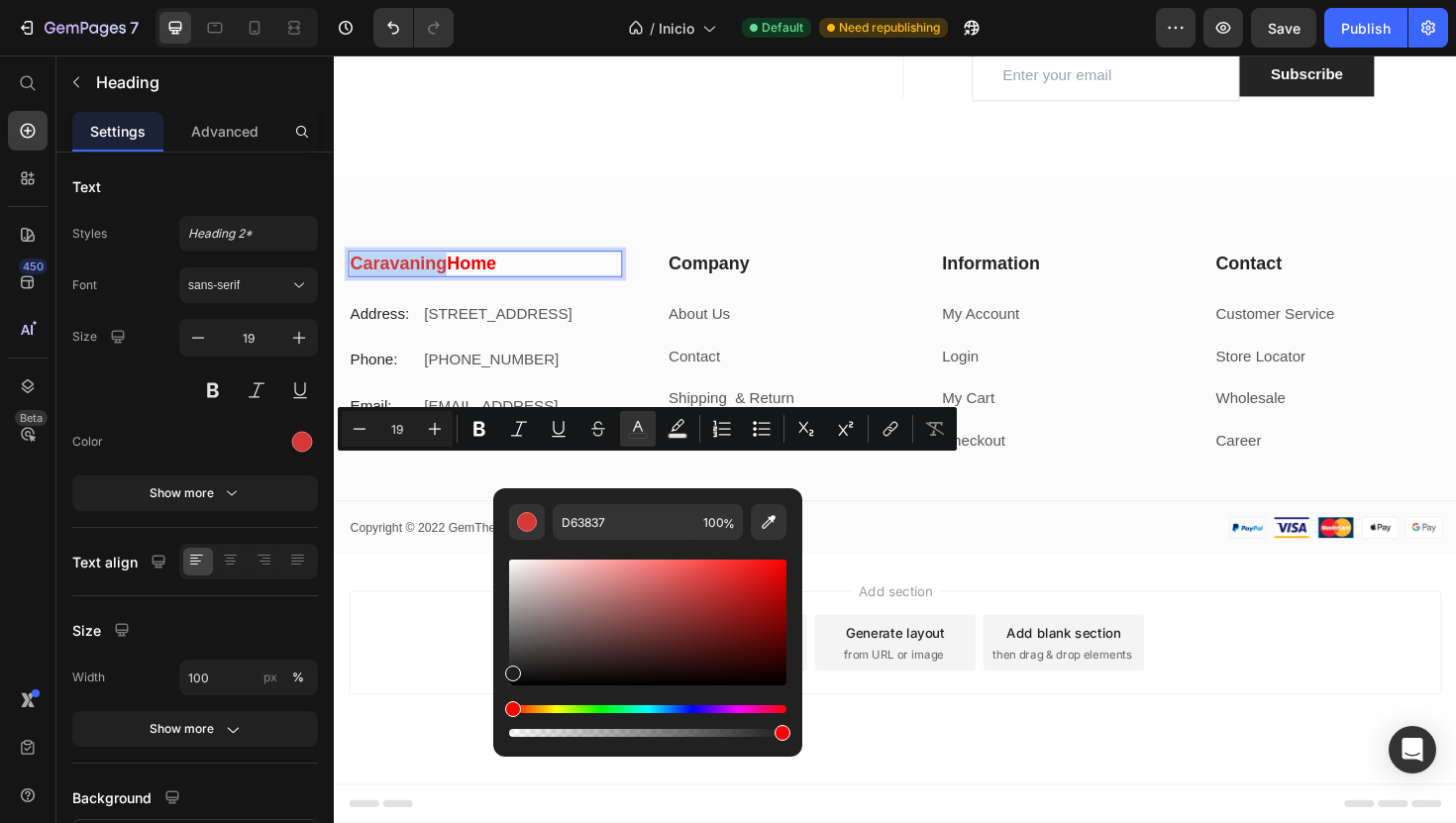 type on "1E1E1E" 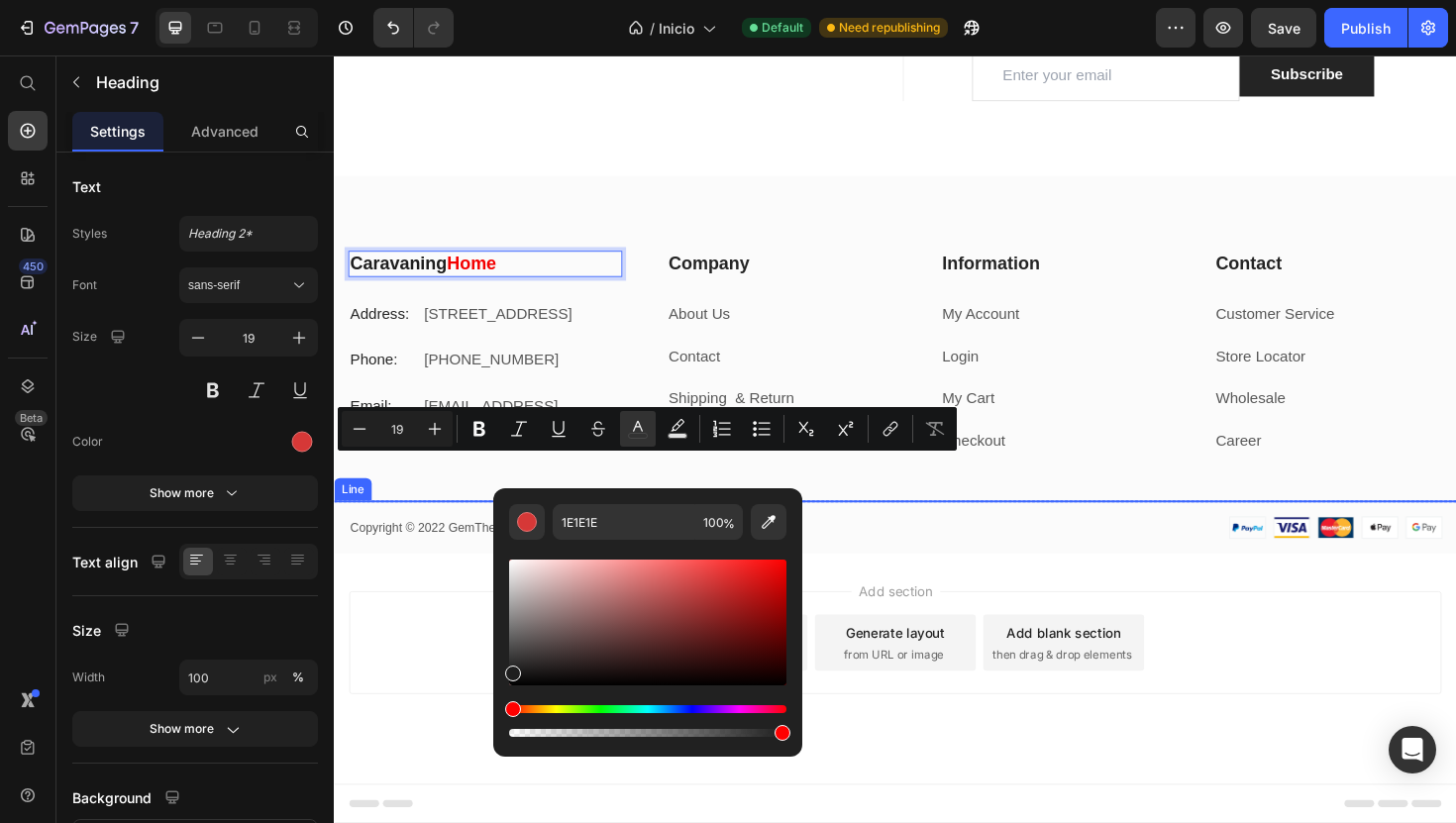drag, startPoint x: 900, startPoint y: 668, endPoint x: 465, endPoint y: 744, distance: 441.58918 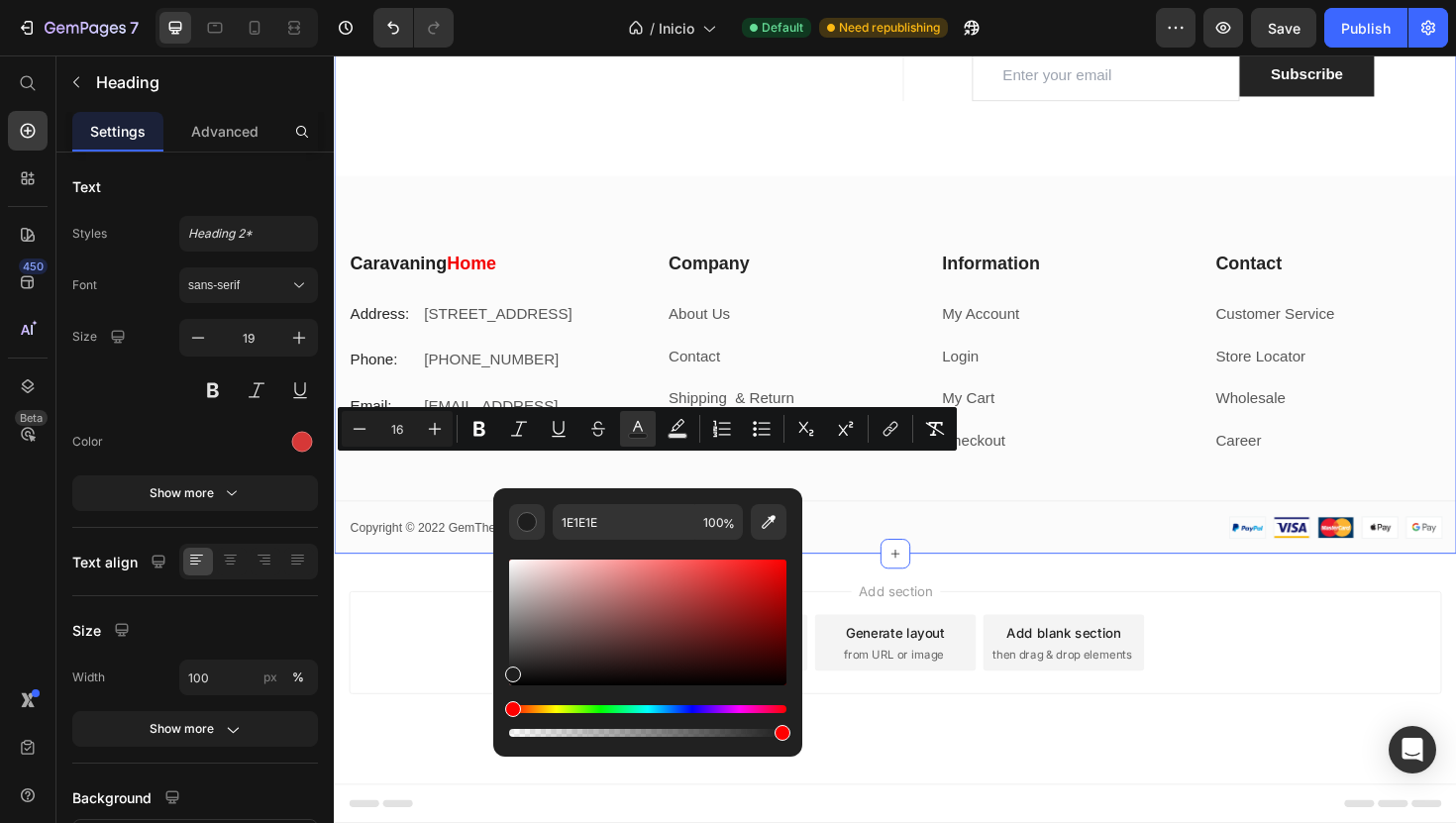 click on "On The Gram Heading Follow us for more useful information Text block Image Image Image Image Row                Title Line Let’s Stay In Touch Heading We’ll shout you $10 off your first order Text block Email Field Subscribe Submit Button Row Newsletter Row Let’s Stay In Touch Heading We’ll shout you $10 off your first order Text block Email Field Subscribe Submit Button Row Newsletter Row Row ⁠⁠⁠⁠⁠⁠⁠ Caravaning Home Heading Address: Text block 184 Main Rd E, St Albans VIC 3021, Australia Text block Row Phone: Text block +012 345 6789 0000 Text block Row Email: Text block gemthemes@gmail.com Text block Row Company Heading About Us Text block Contact Text block Shipping  & Return Text block FAQs Text block Row Information Heading My Account Text block Login Text block My Cart Text block Checkout Text block Row Contact Heading Customer Service Text block Store Locator Text block Wholesale Text block Career Text block Row Row
My Store Company Contact" at bounding box center (928, 261) 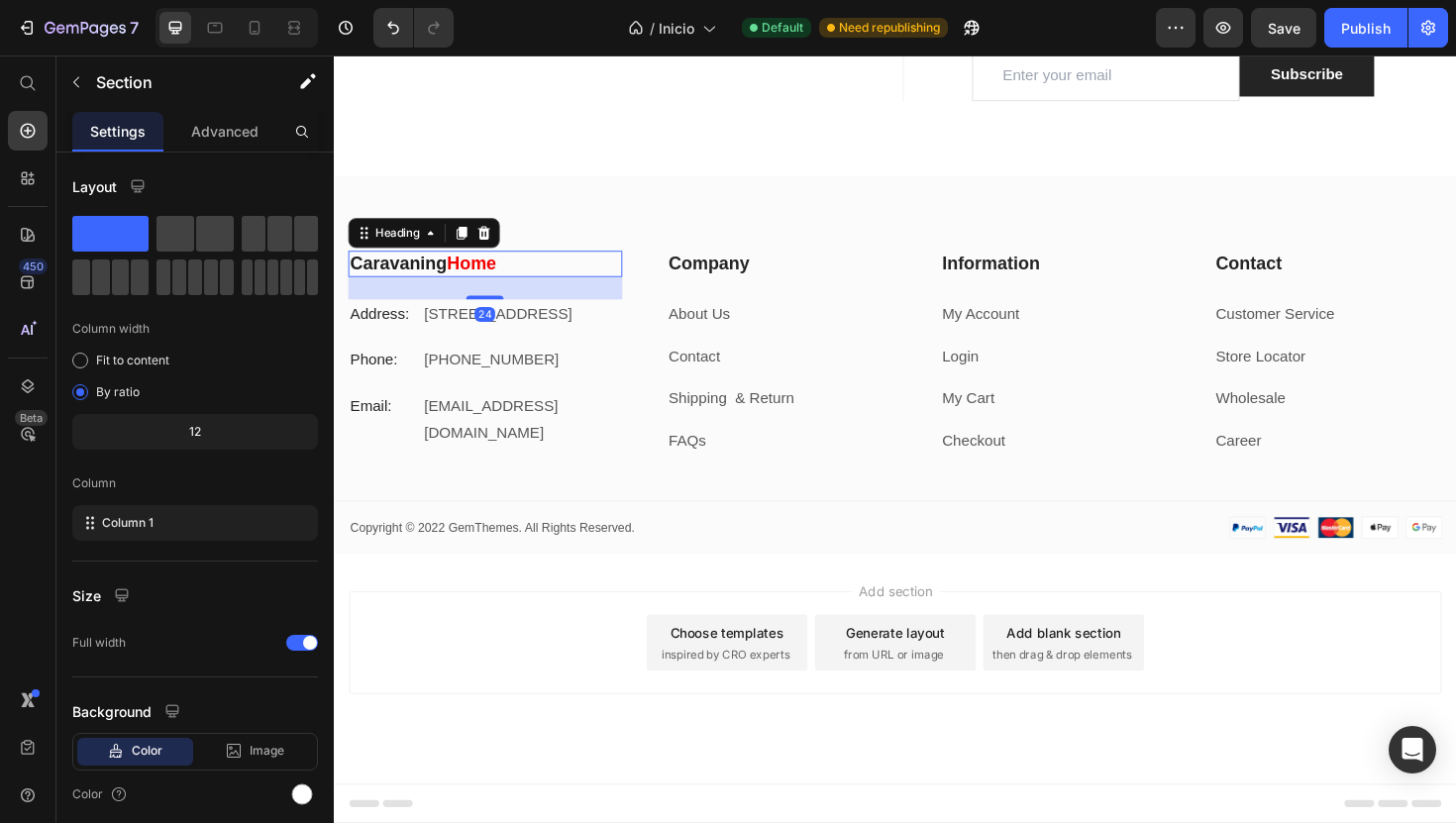 click on "Home" at bounding box center [478, 275] 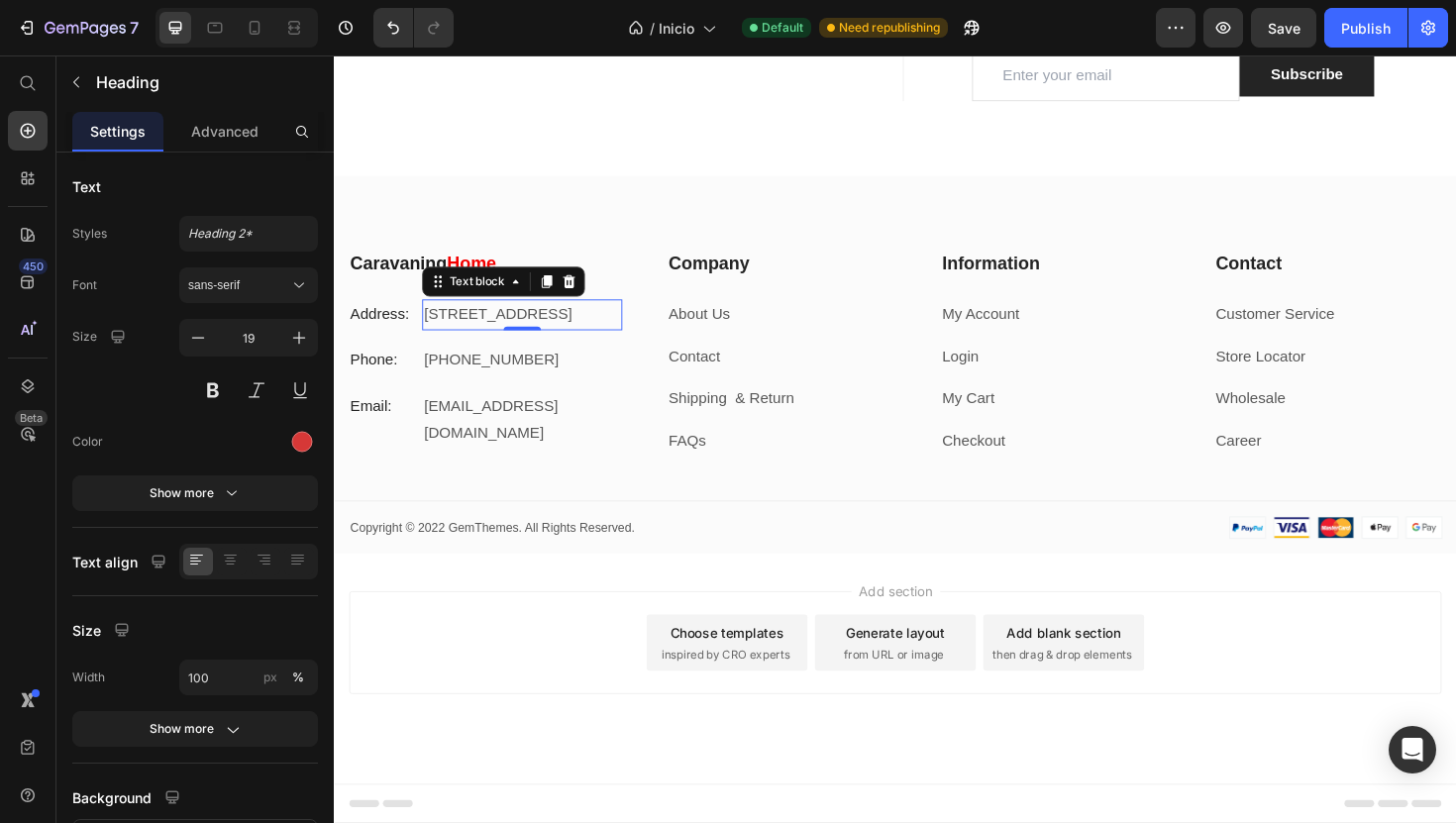 click on "184 Main Rd E, St Albans VIC 3021, Australia" at bounding box center [532, 330] 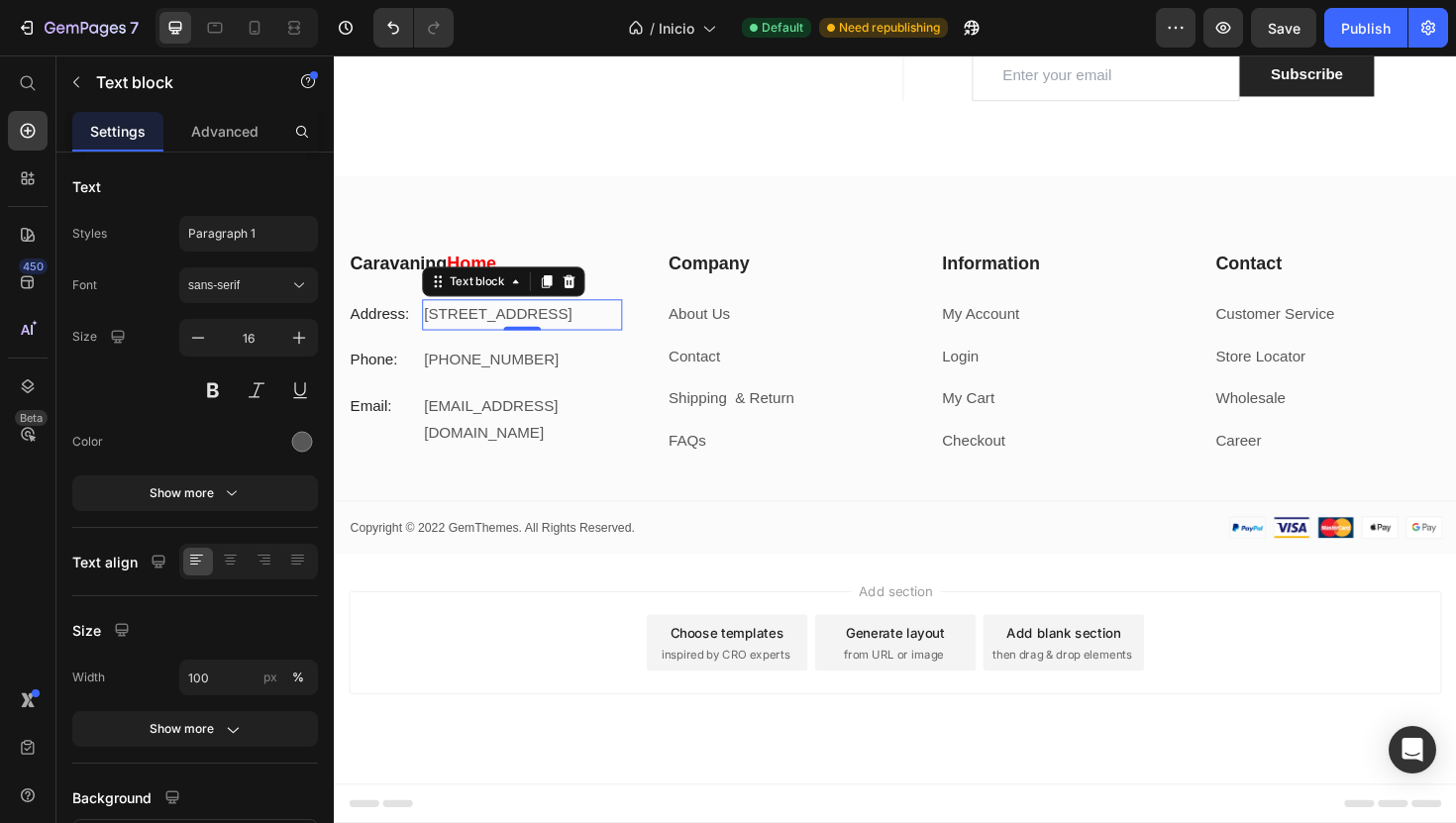 click on "184 Main Rd E, St Albans VIC 3021, Australia" at bounding box center [532, 330] 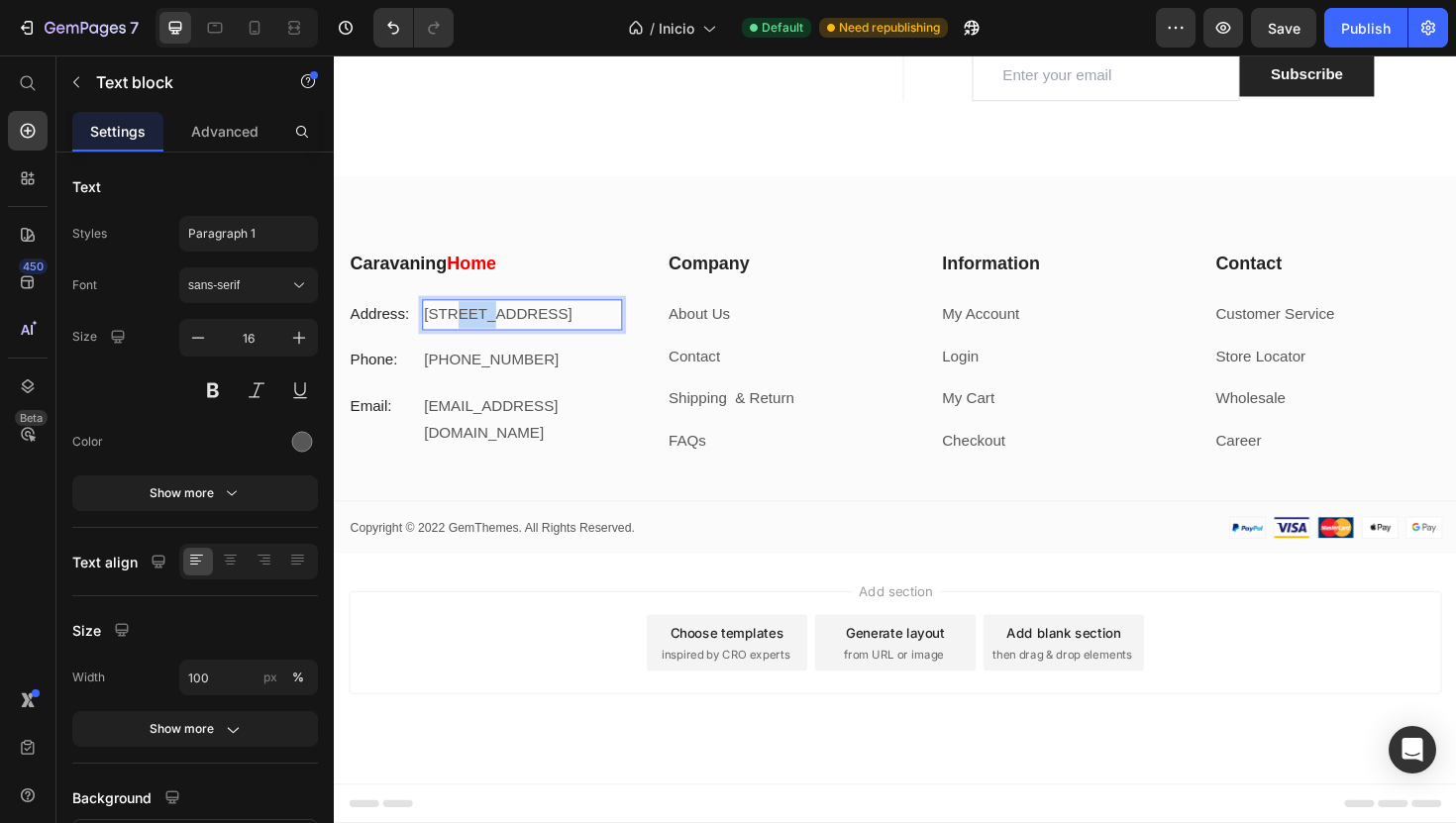 click on "184 Main Rd E, St Albans VIC 3021, Australia" at bounding box center [532, 330] 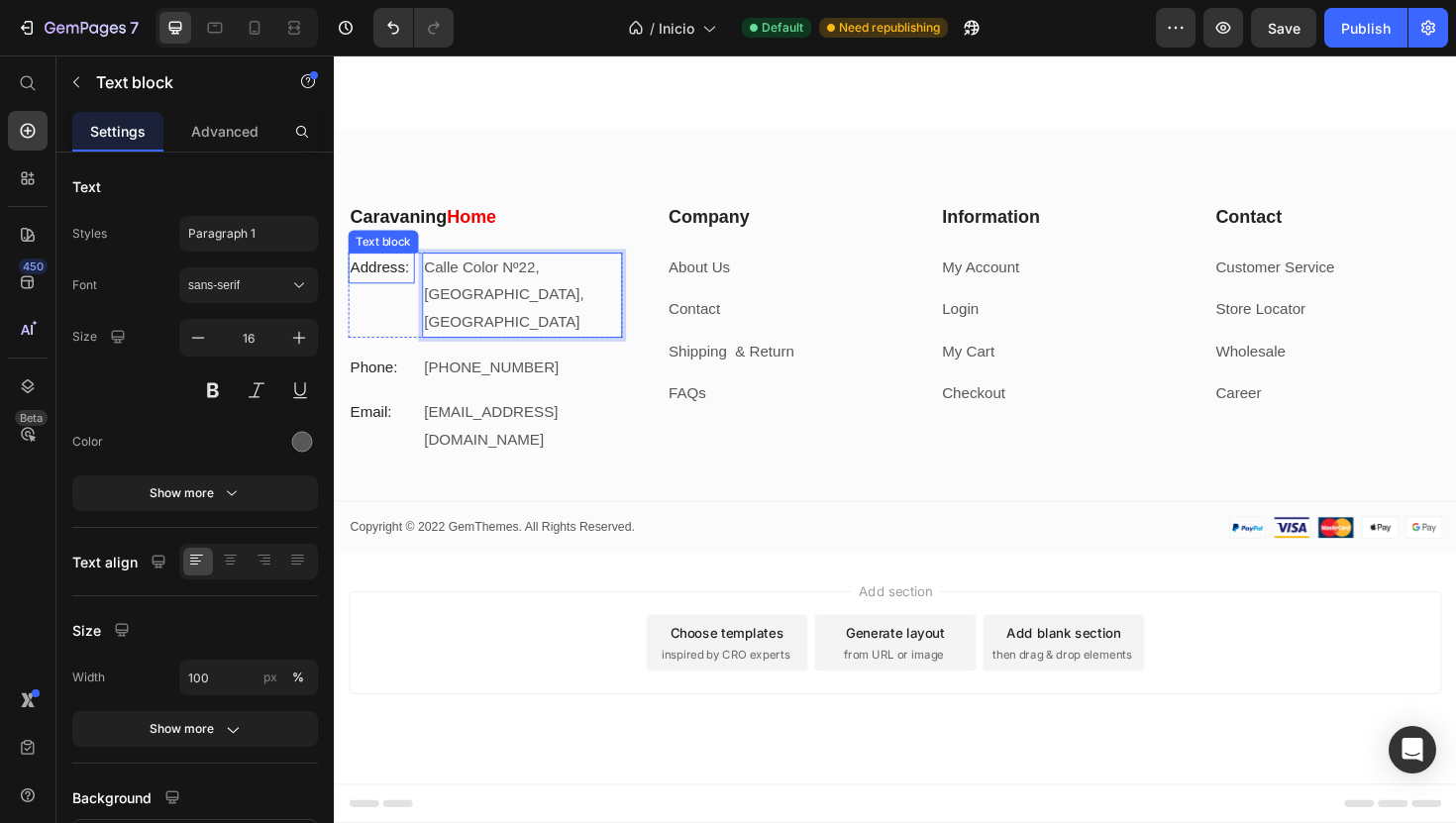 click on "Address:" at bounding box center (383, 280) 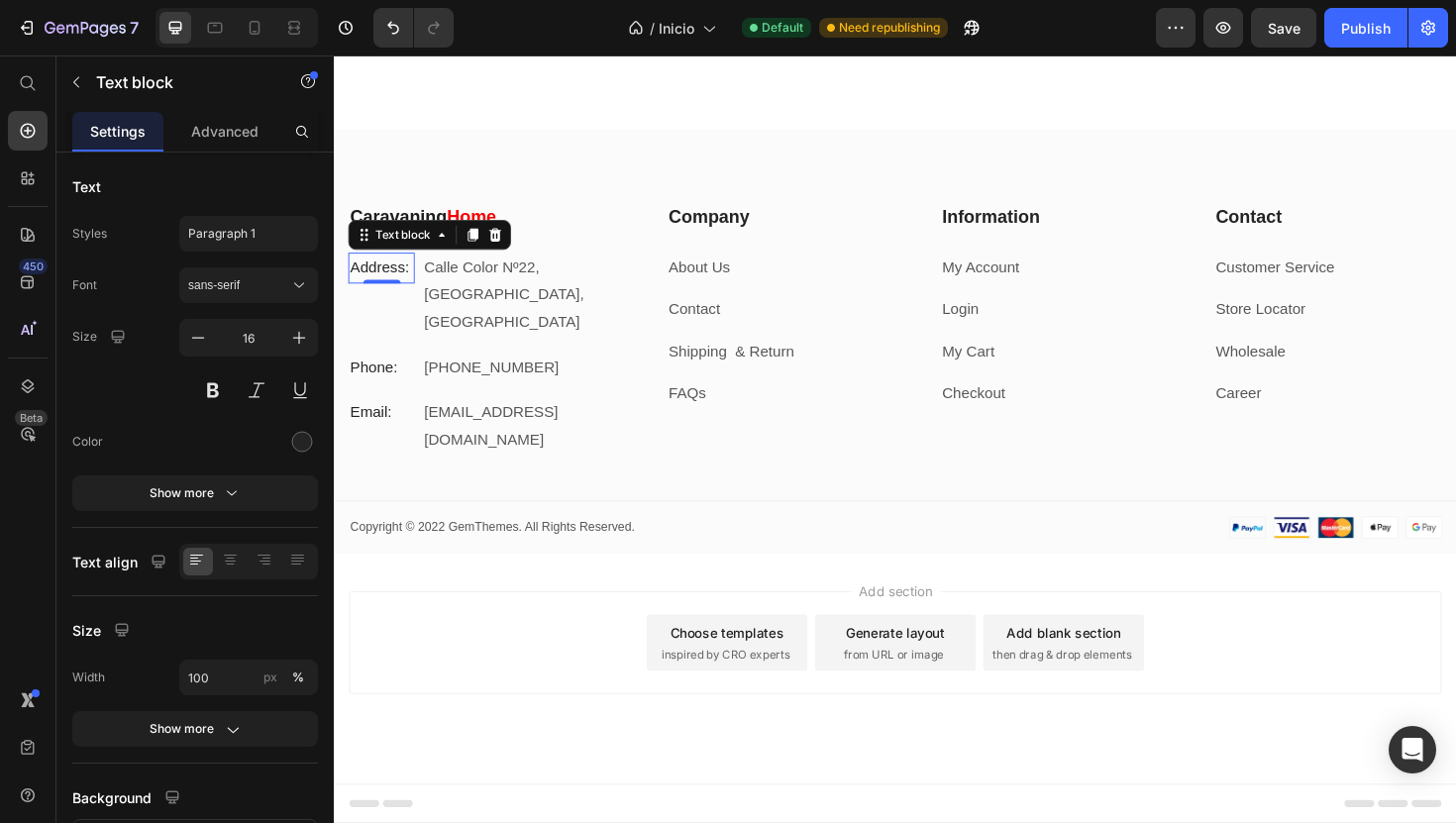 click on "Address:" at bounding box center [383, 280] 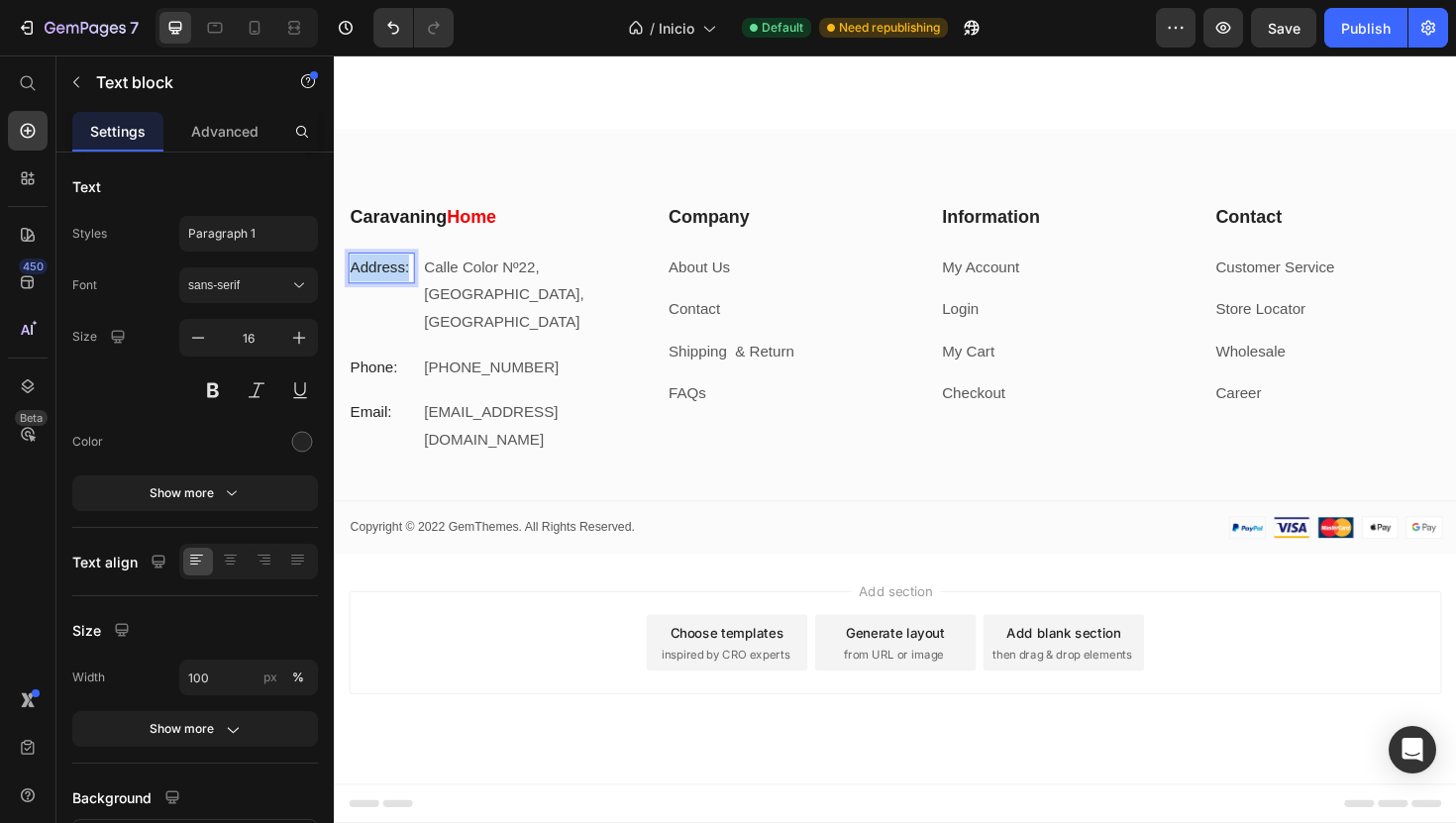 click on "Address:" at bounding box center (383, 280) 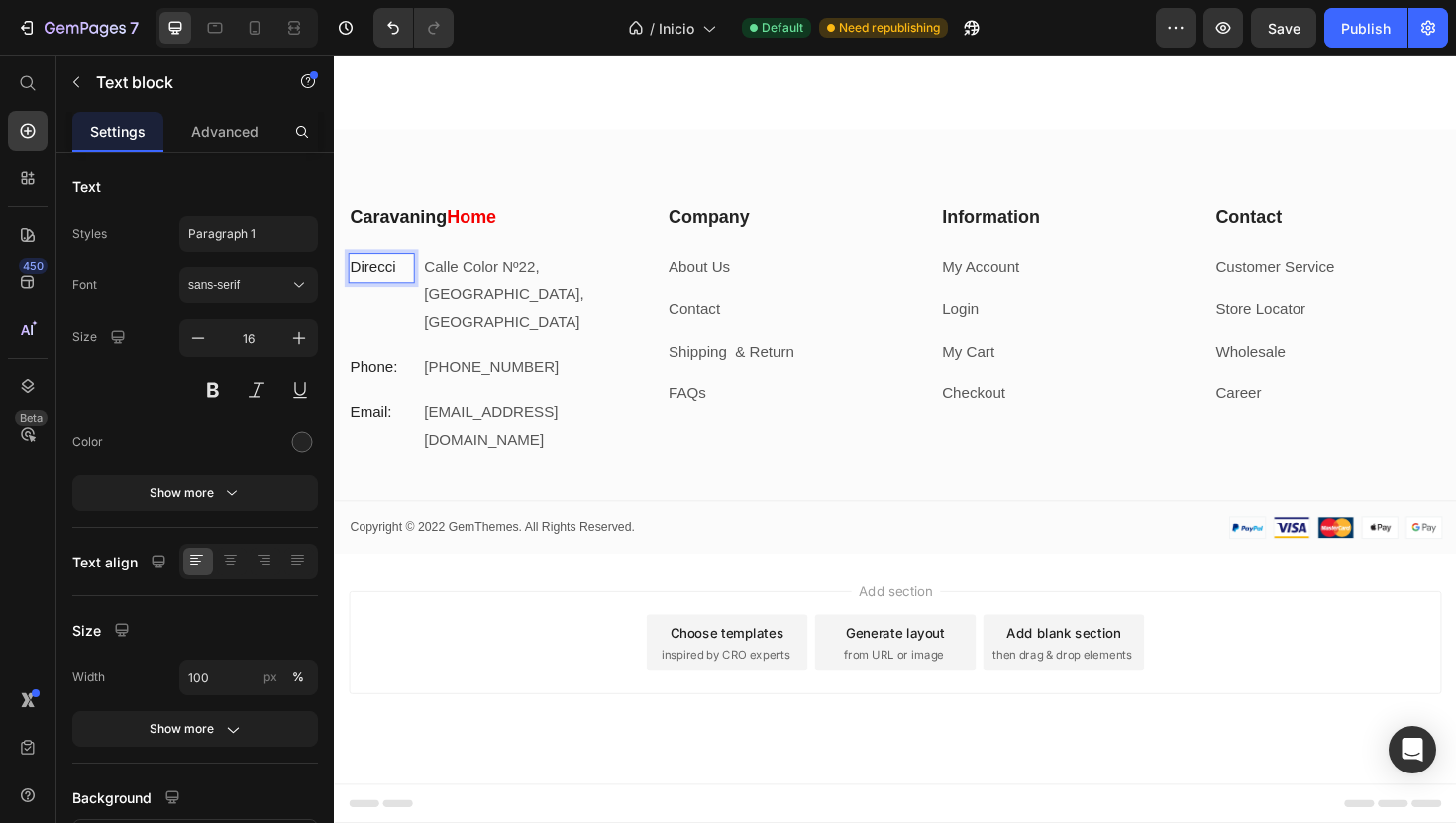 type 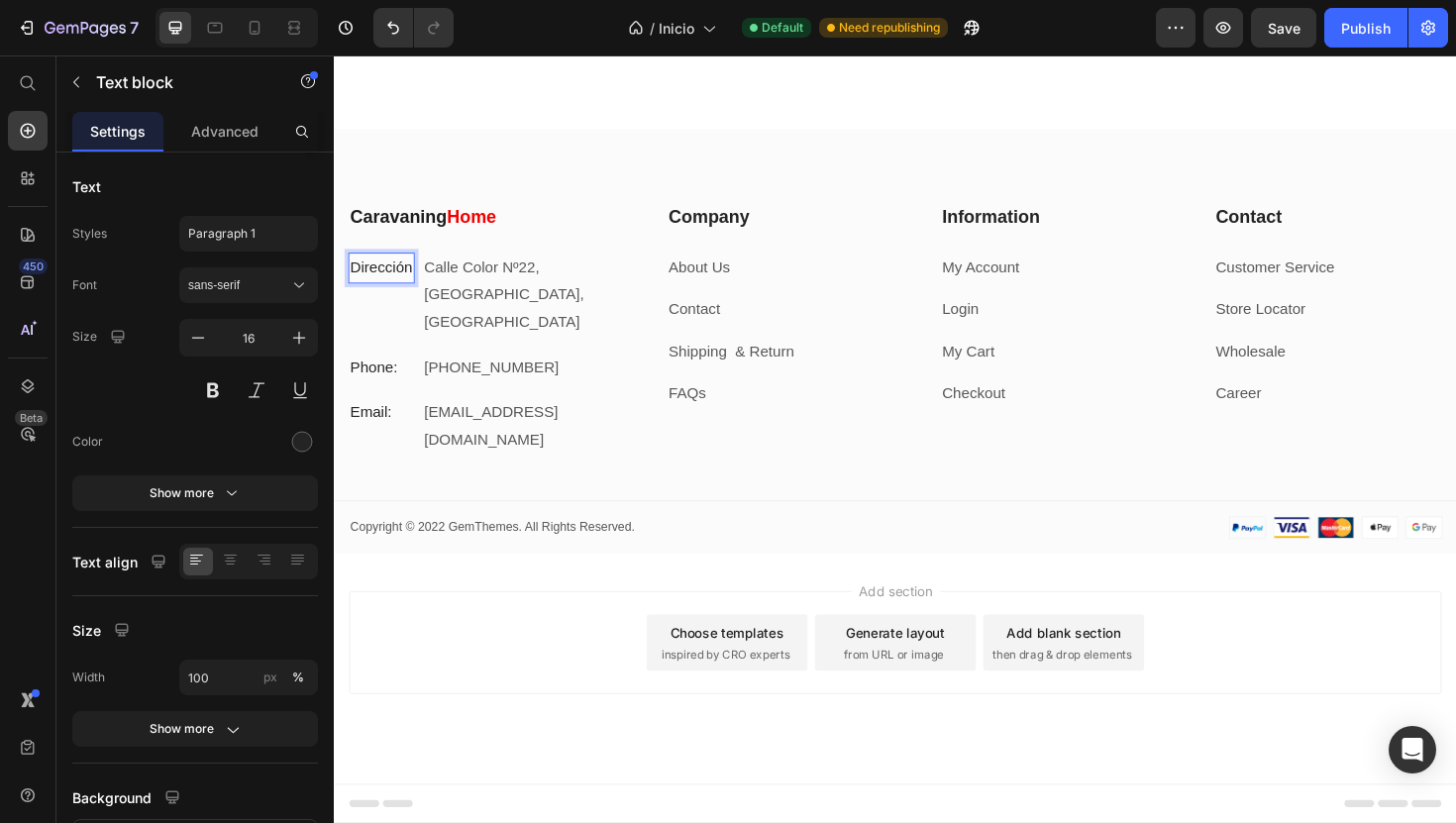 click on "⁠⁠⁠⁠⁠⁠⁠ Caravaning Home Heading Dirección Text block   0 Calle Color Nº22, Valencia Centro, España Text block Row Phone: Text block +012 345 6789 0000 Text block Row Email: Text block gemthemes@gmail.com Text block Row" at bounding box center (493, 346) 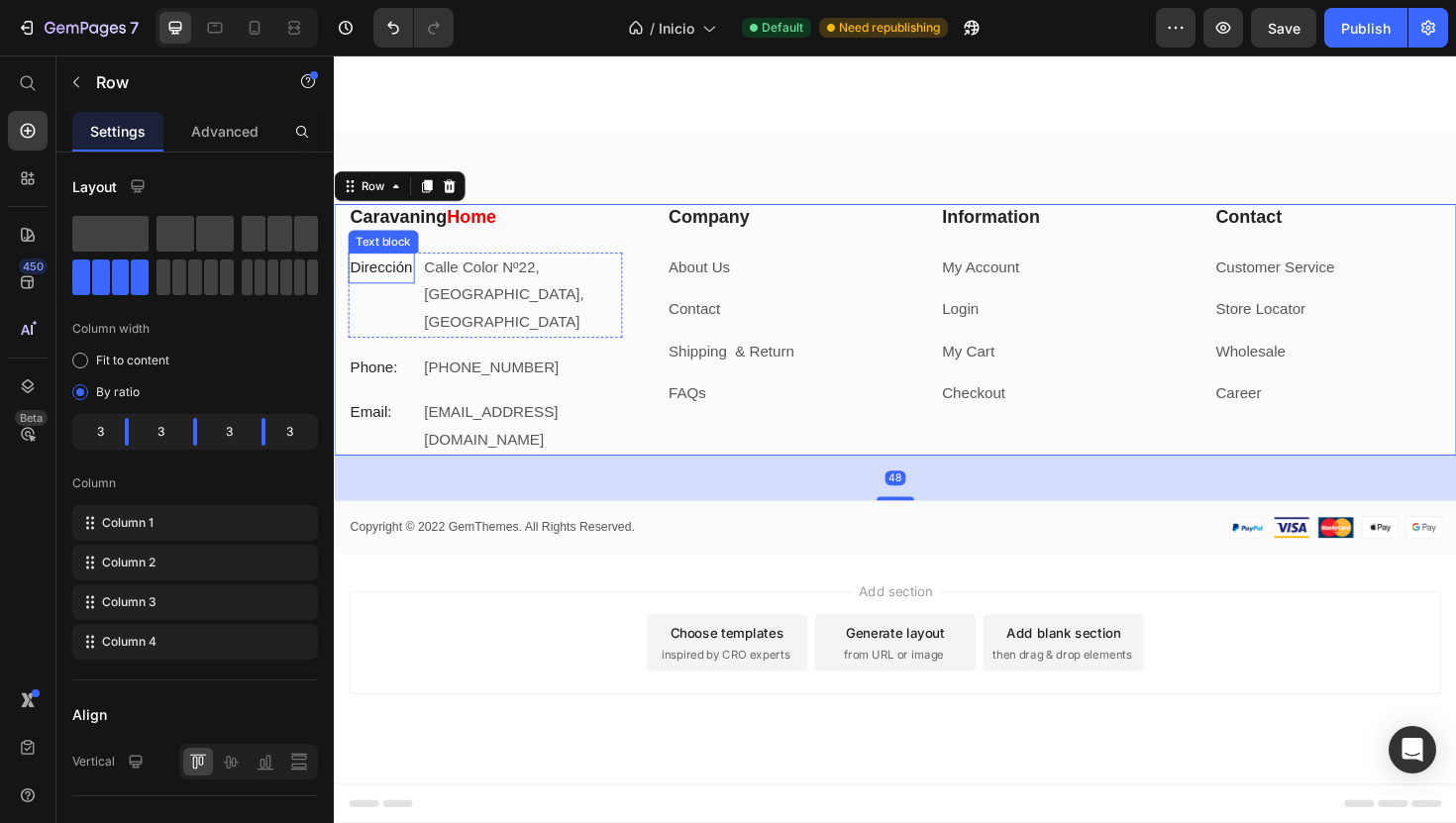 click on "Dirección" at bounding box center [383, 280] 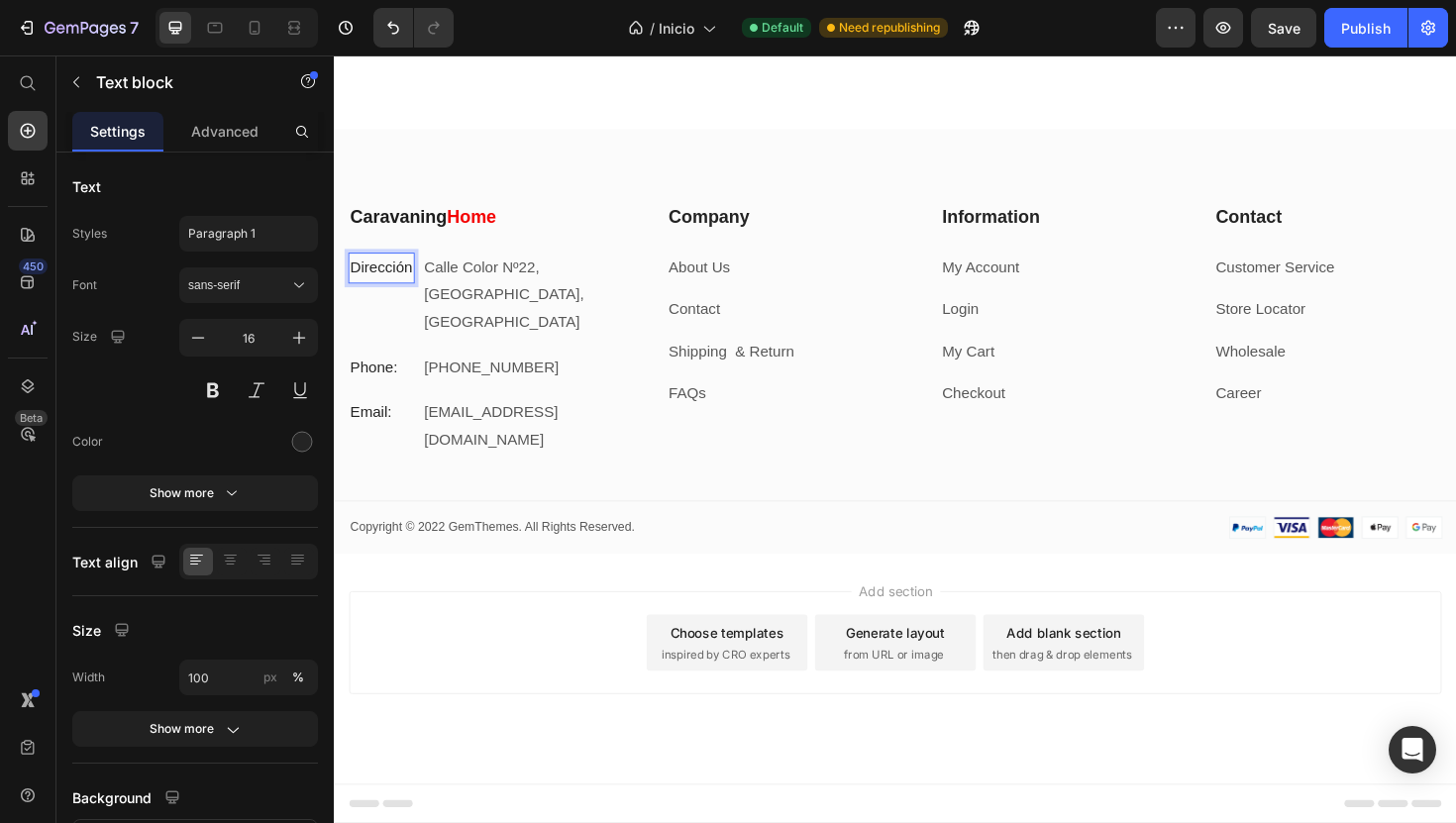 click on "Dirección" at bounding box center [383, 280] 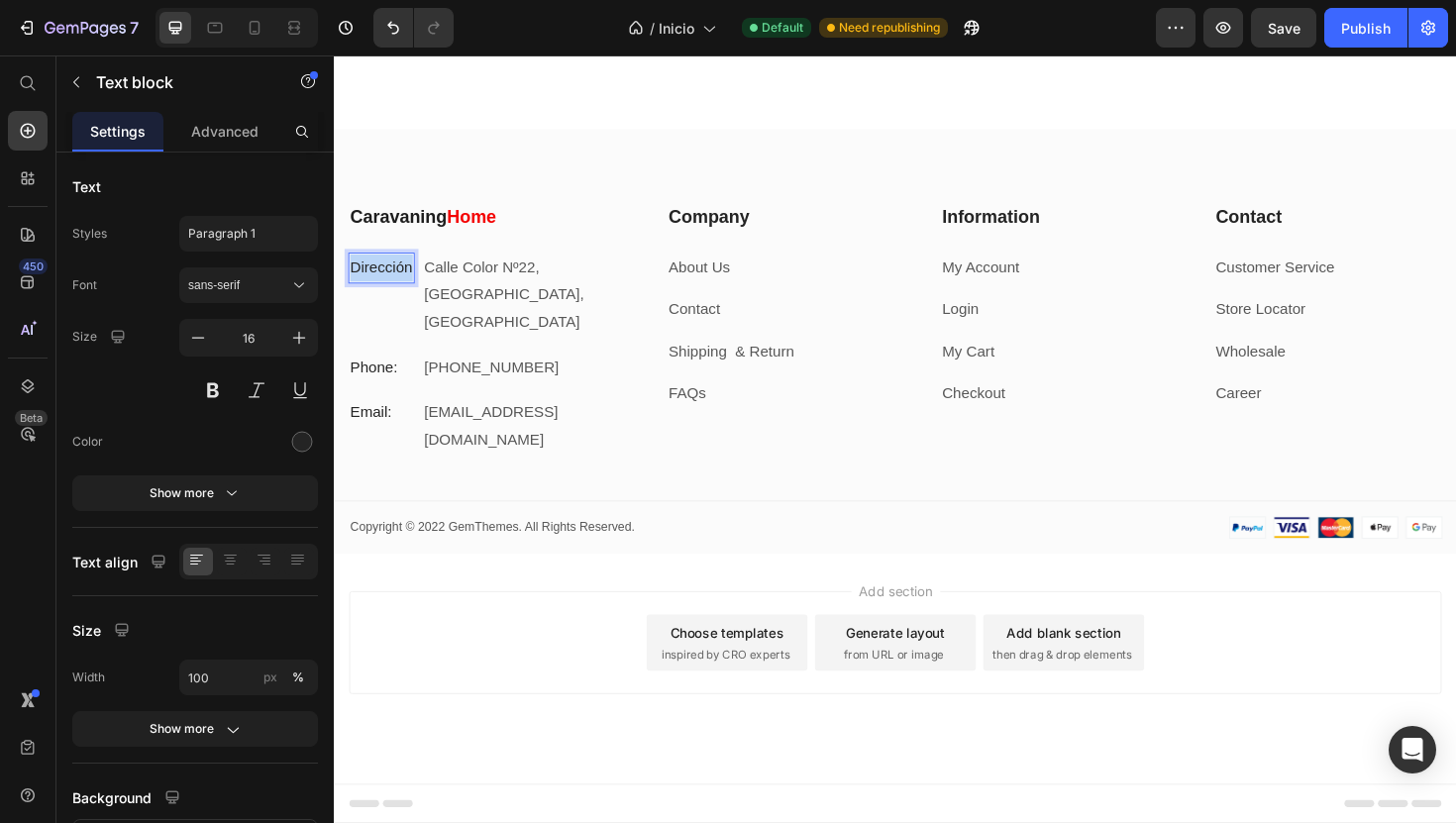 click on "Dirección" at bounding box center (383, 280) 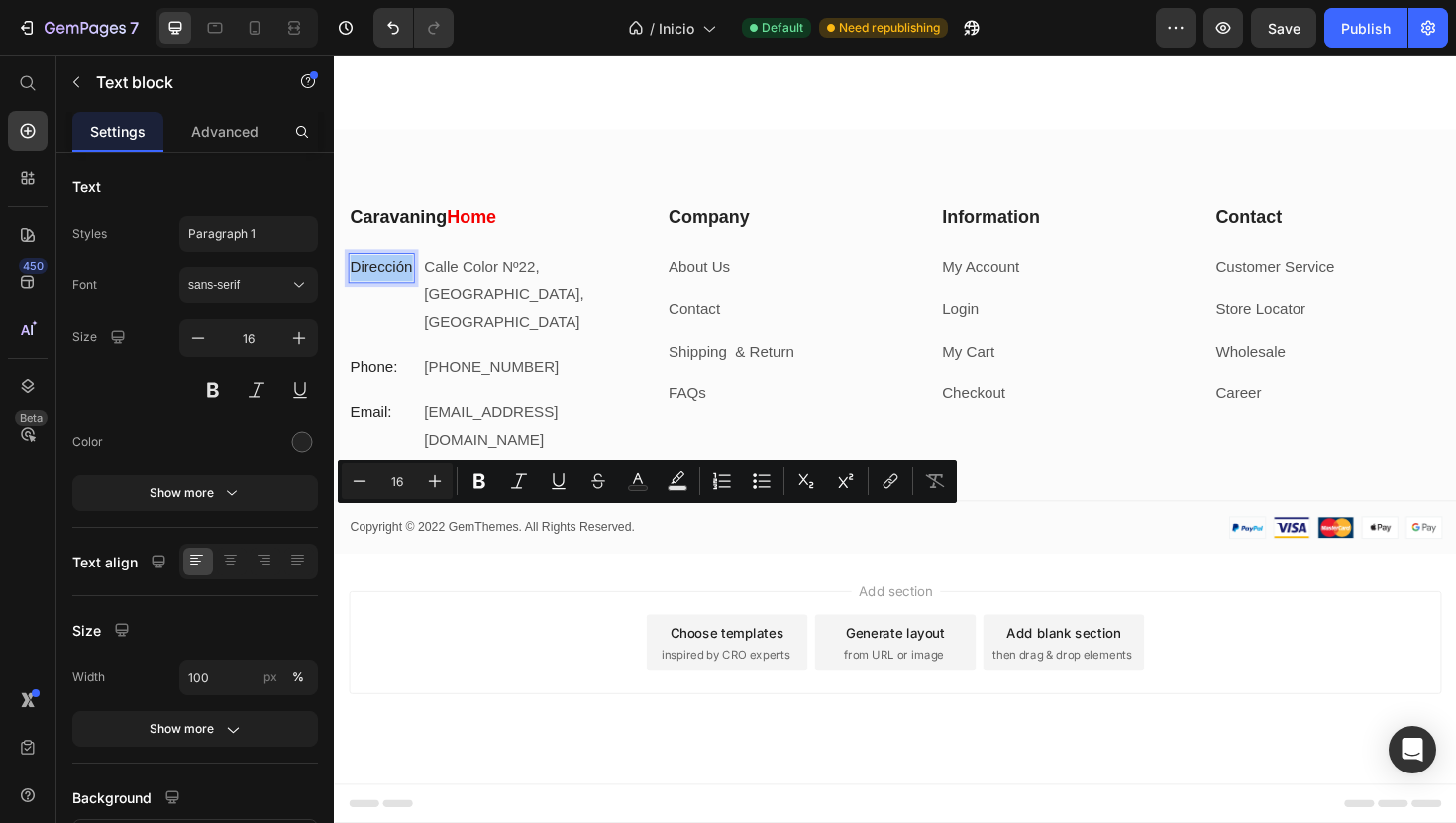 click on "Minus 16 Plus Bold Italic Underline       Strikethrough
Text Color
Text Background Color Numbered List Bulleted List Subscript Superscript       link Remove Format" at bounding box center (647, 481) 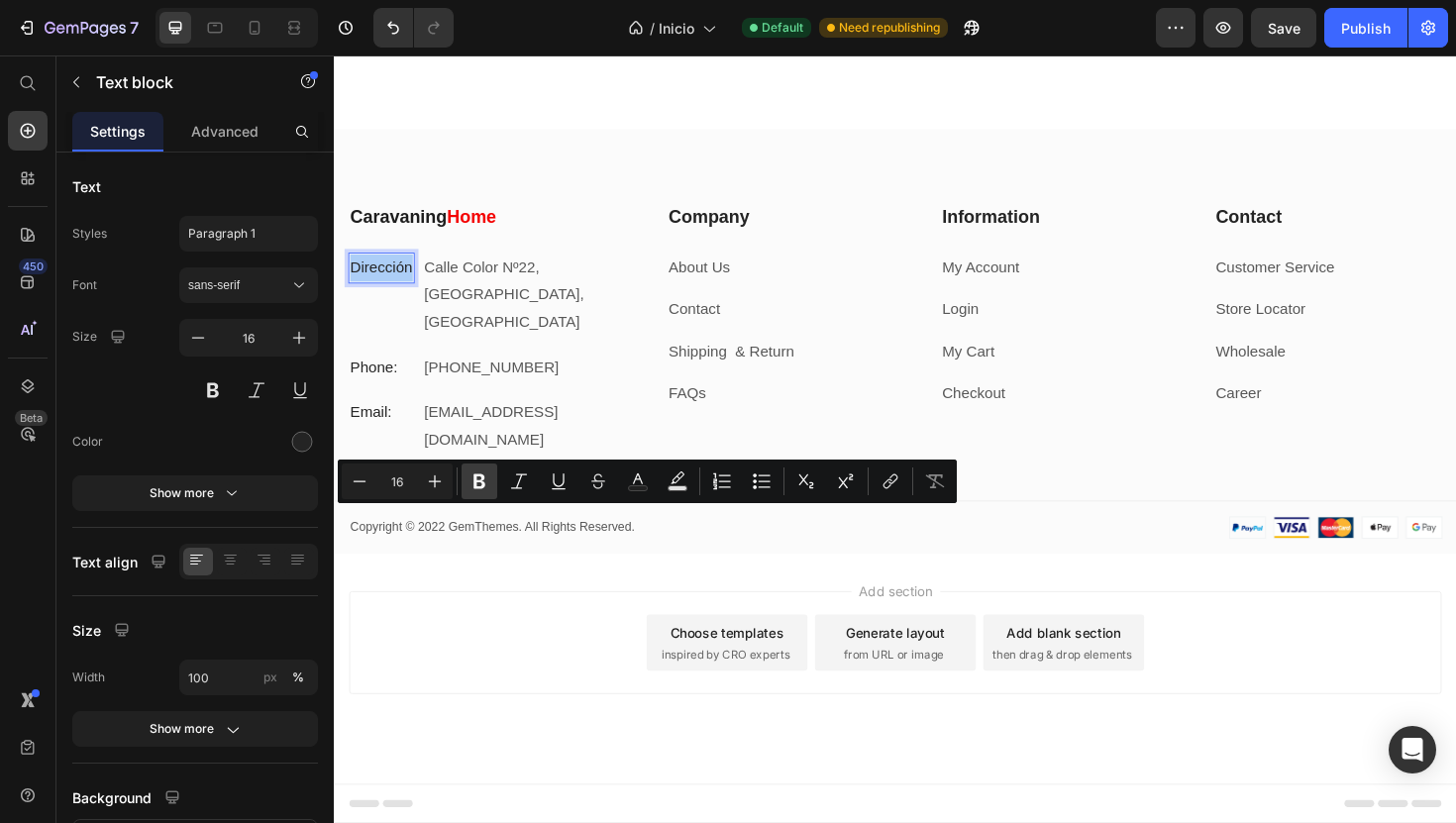 click on "Bold" at bounding box center (479, 481) 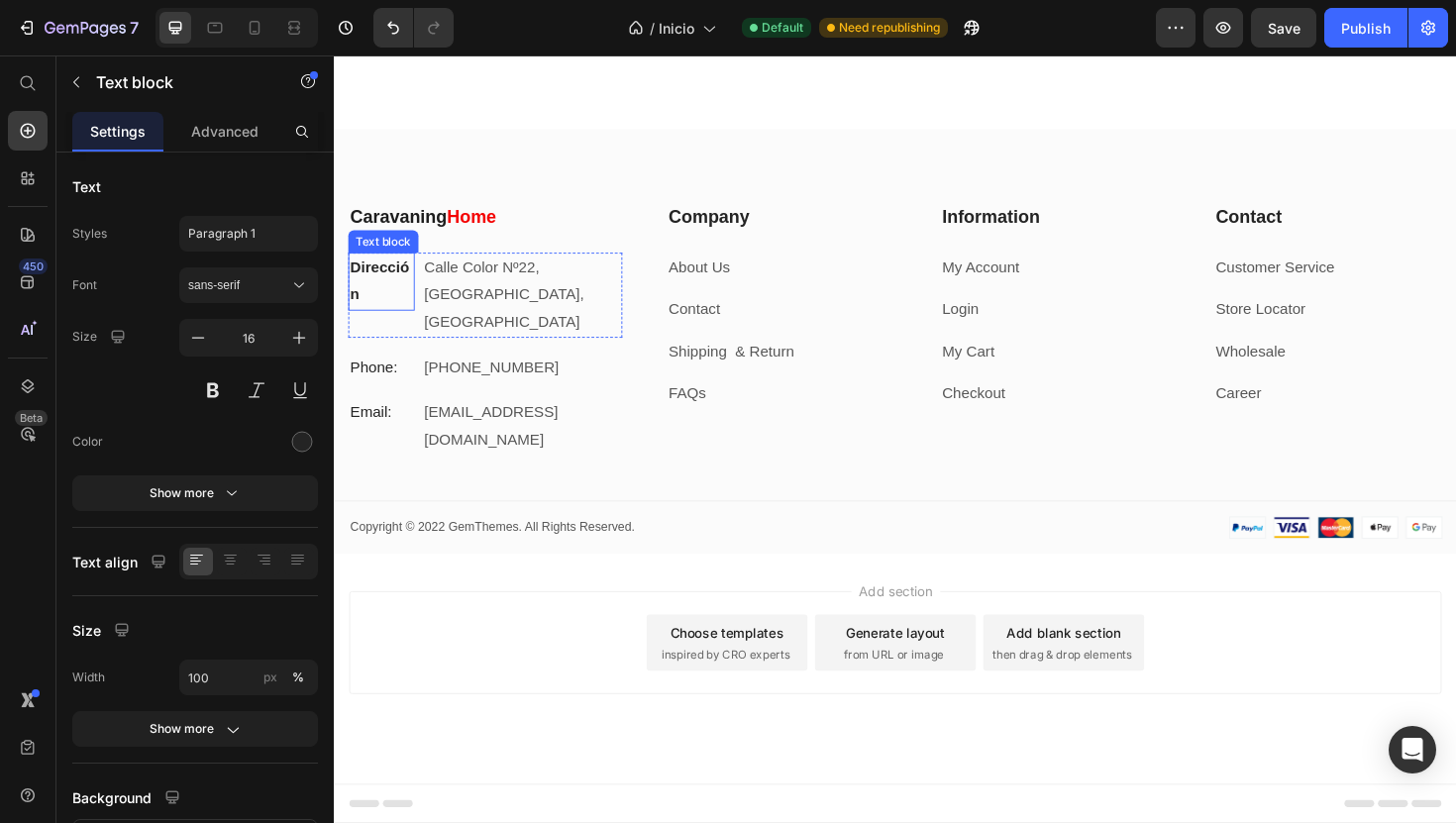 click on "Dirección" at bounding box center (381, 294) 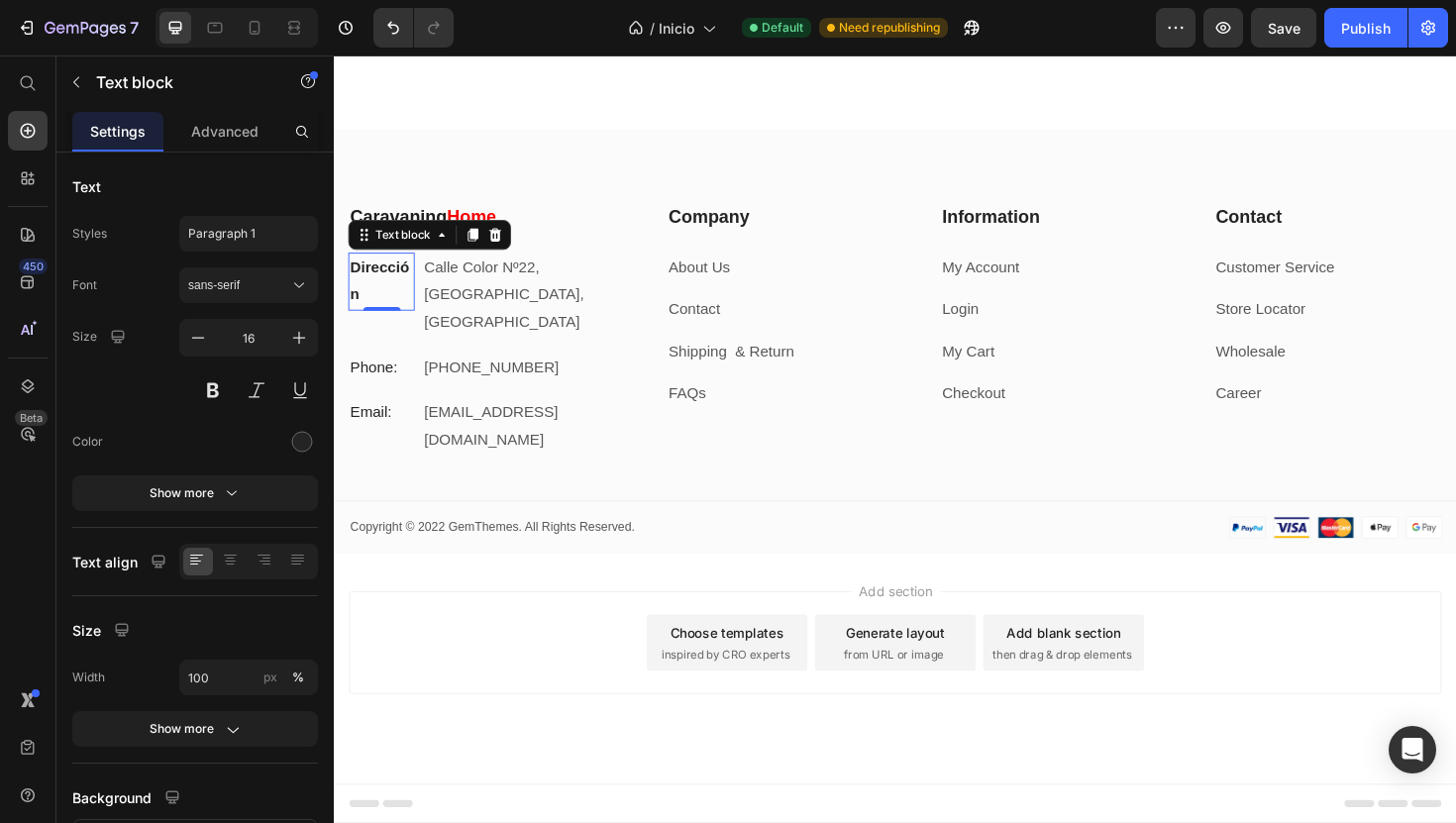 click on "[GEOGRAPHIC_DATA], [GEOGRAPHIC_DATA]" at bounding box center (532, 309) 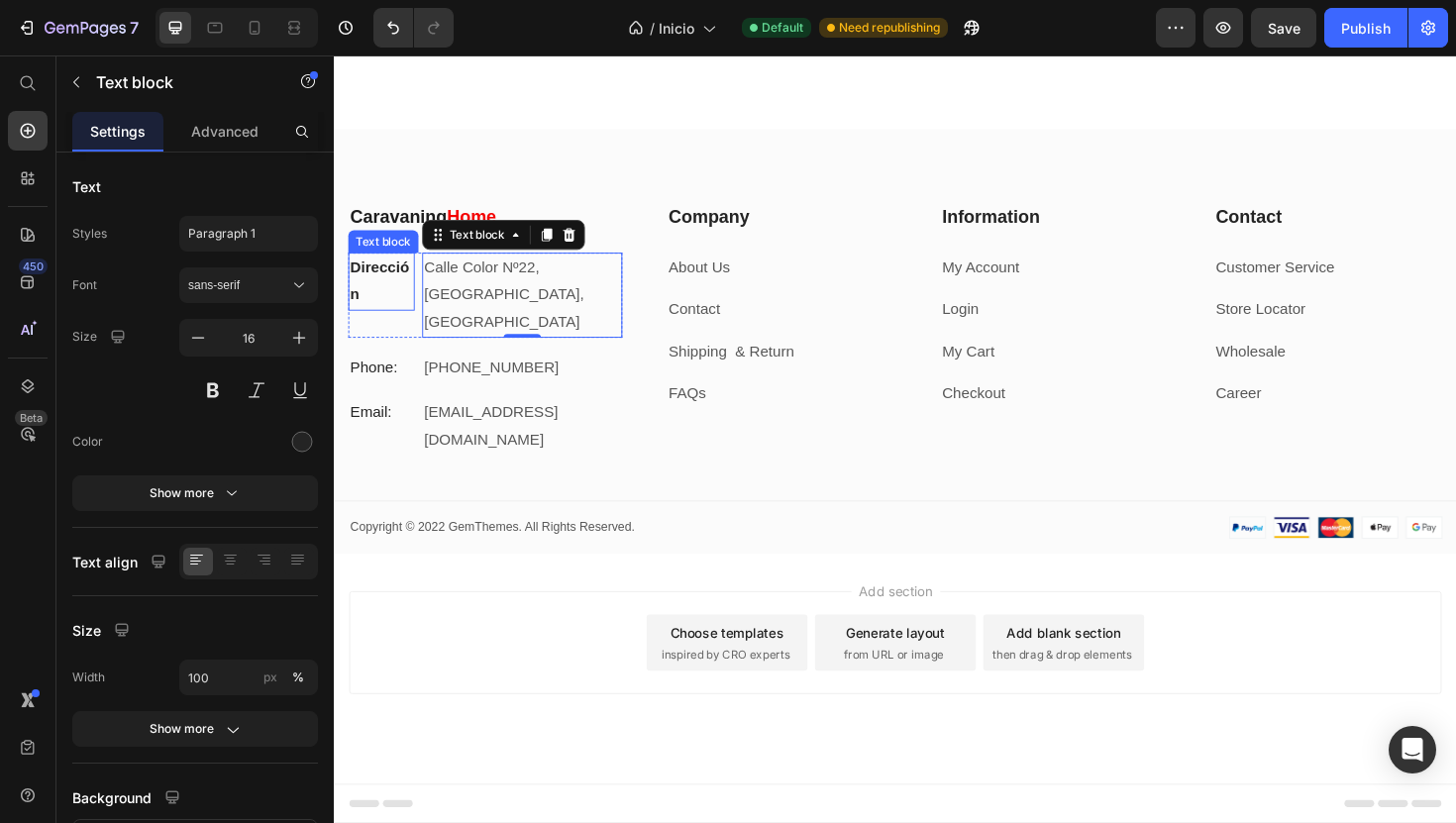 click on "Dirección" at bounding box center (383, 295) 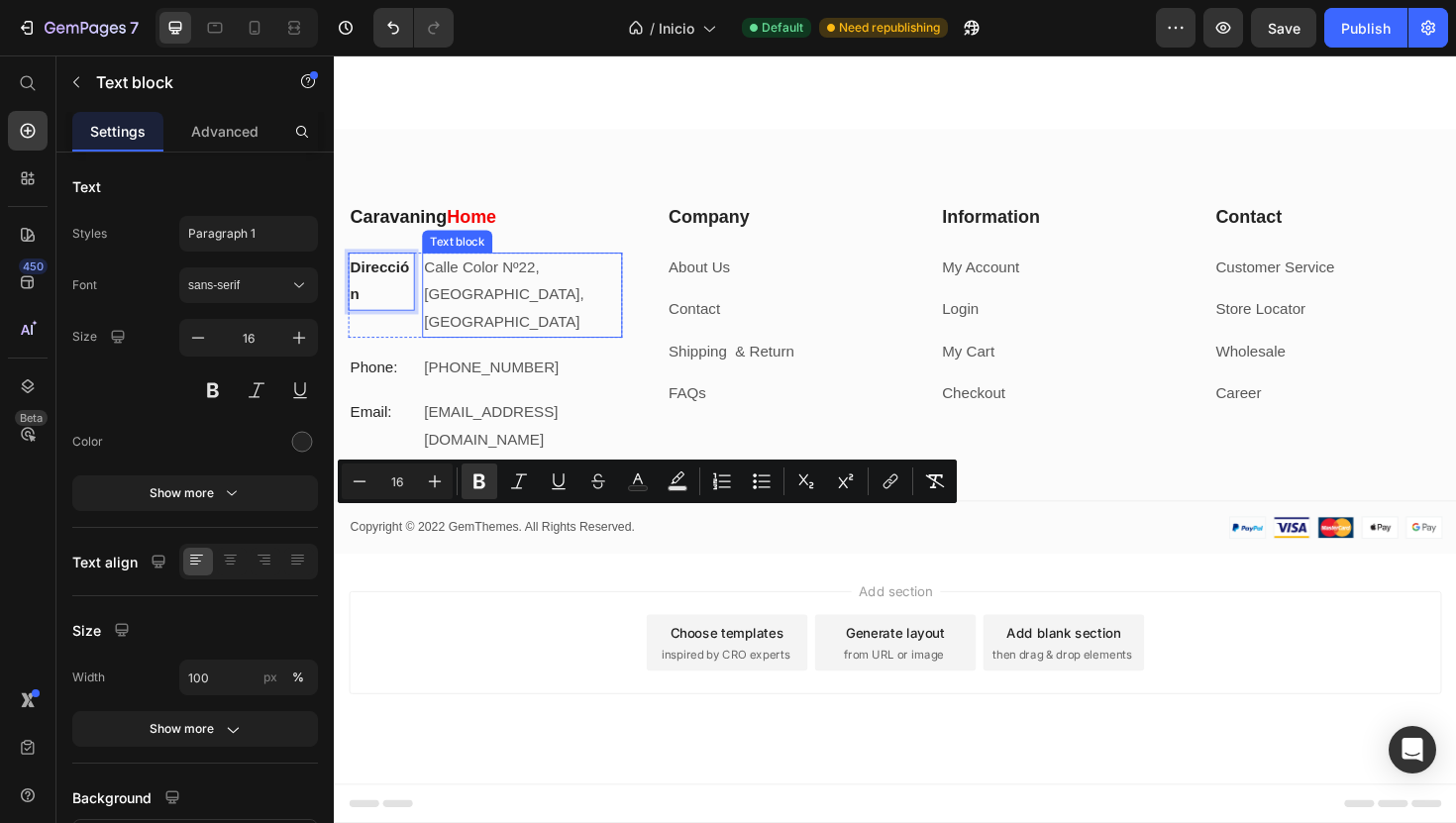click on "[GEOGRAPHIC_DATA], [GEOGRAPHIC_DATA]" at bounding box center [532, 309] 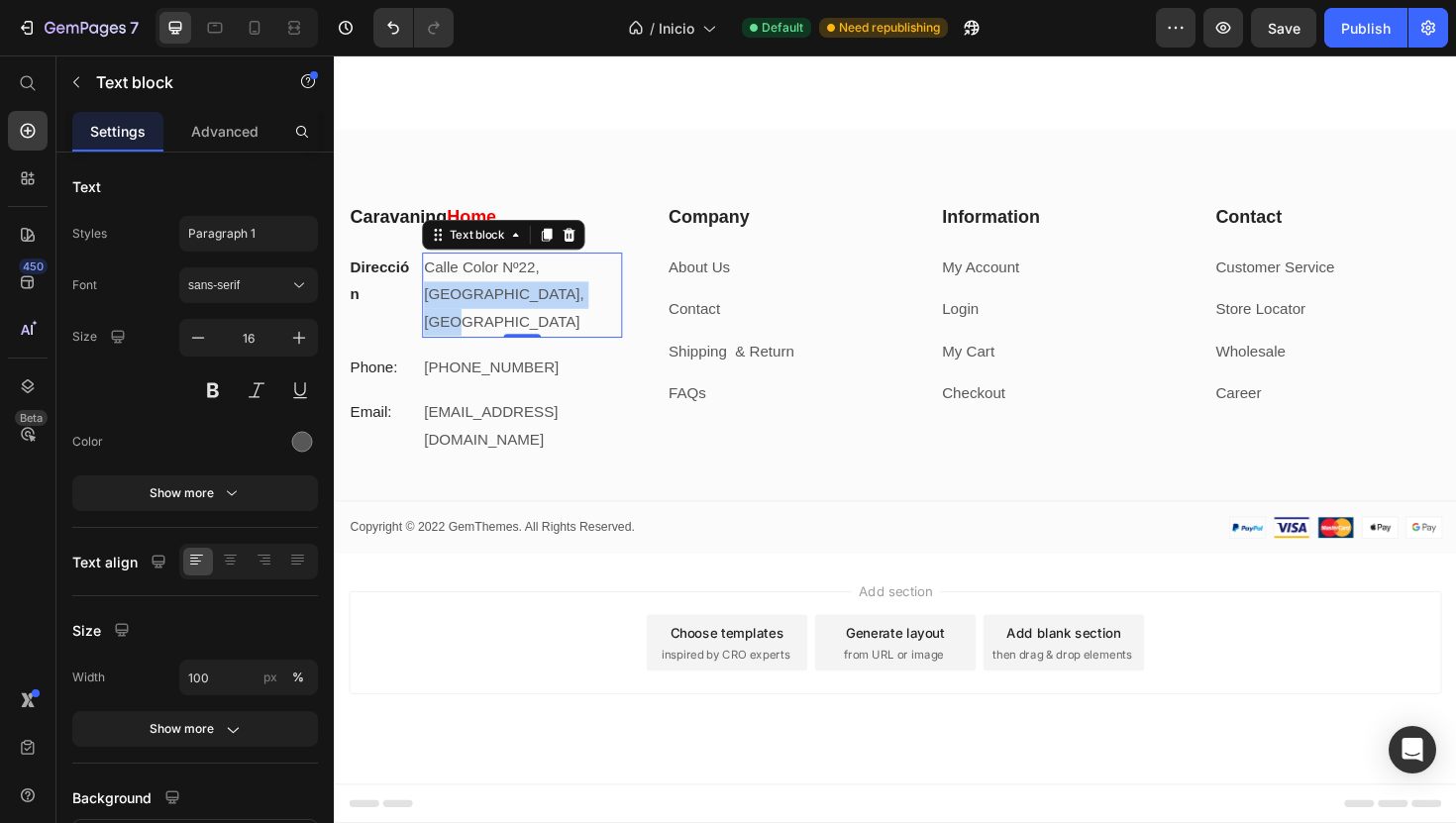 click on "[GEOGRAPHIC_DATA], [GEOGRAPHIC_DATA]" at bounding box center (532, 309) 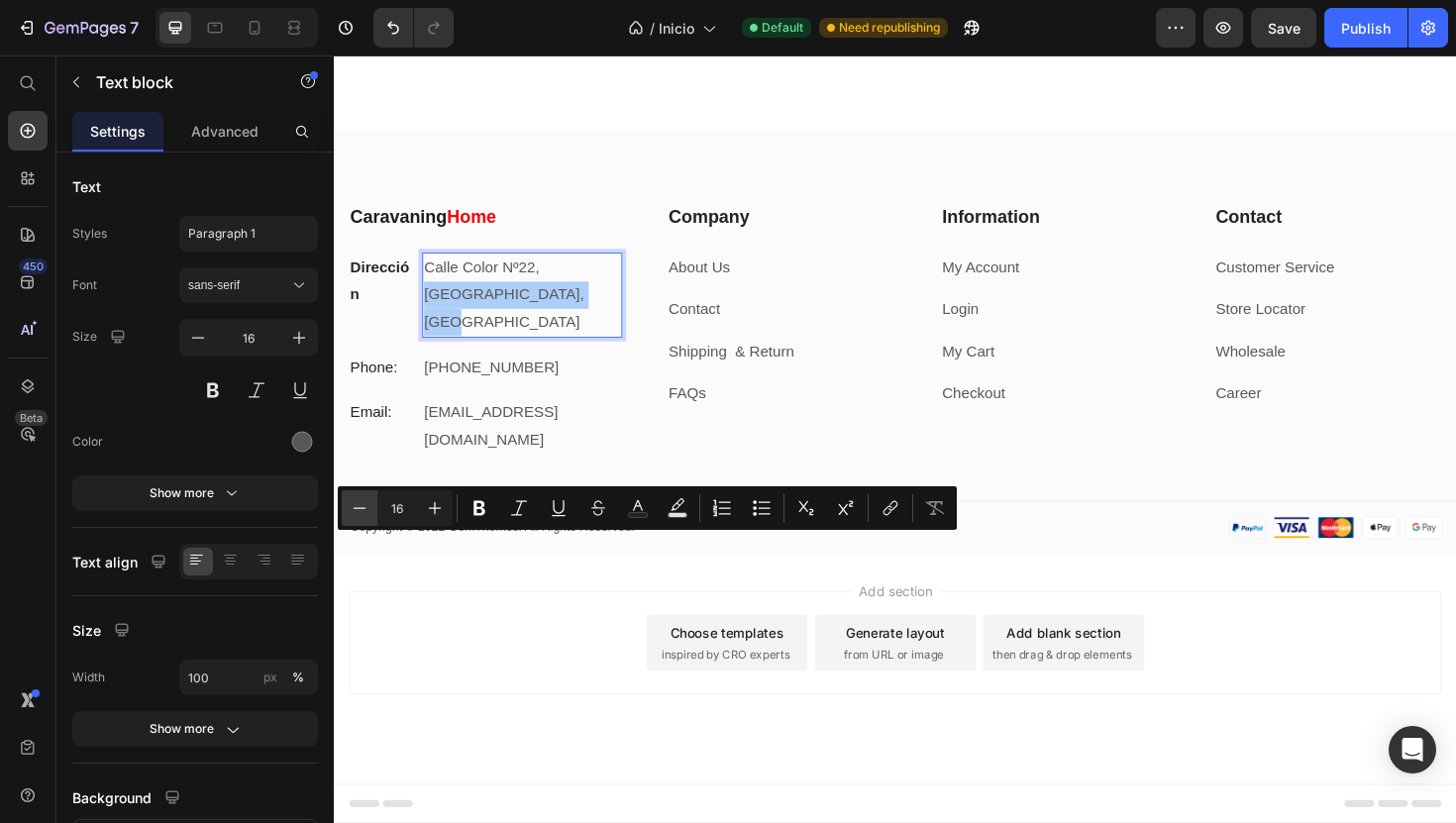 click 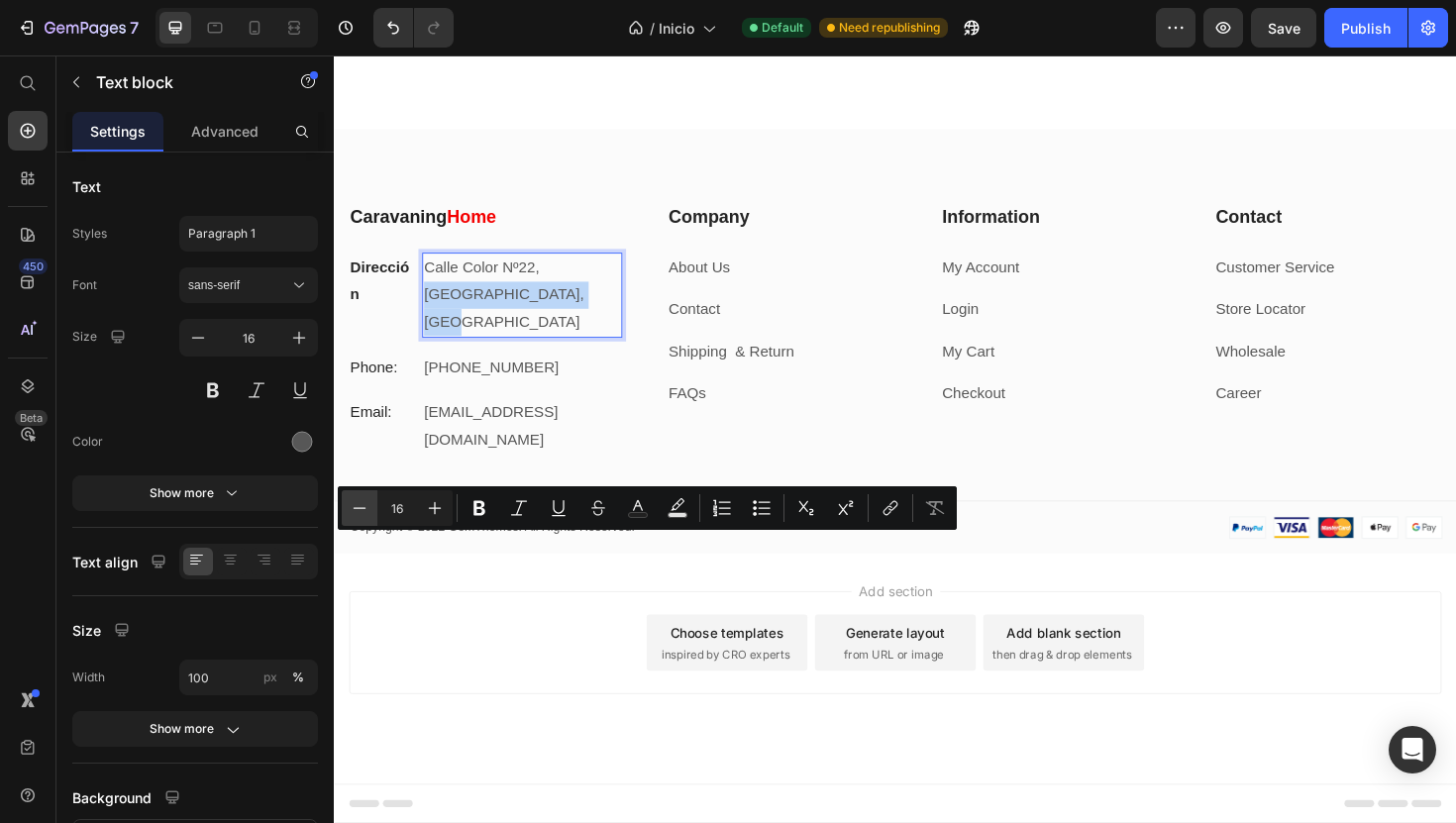 type on "15" 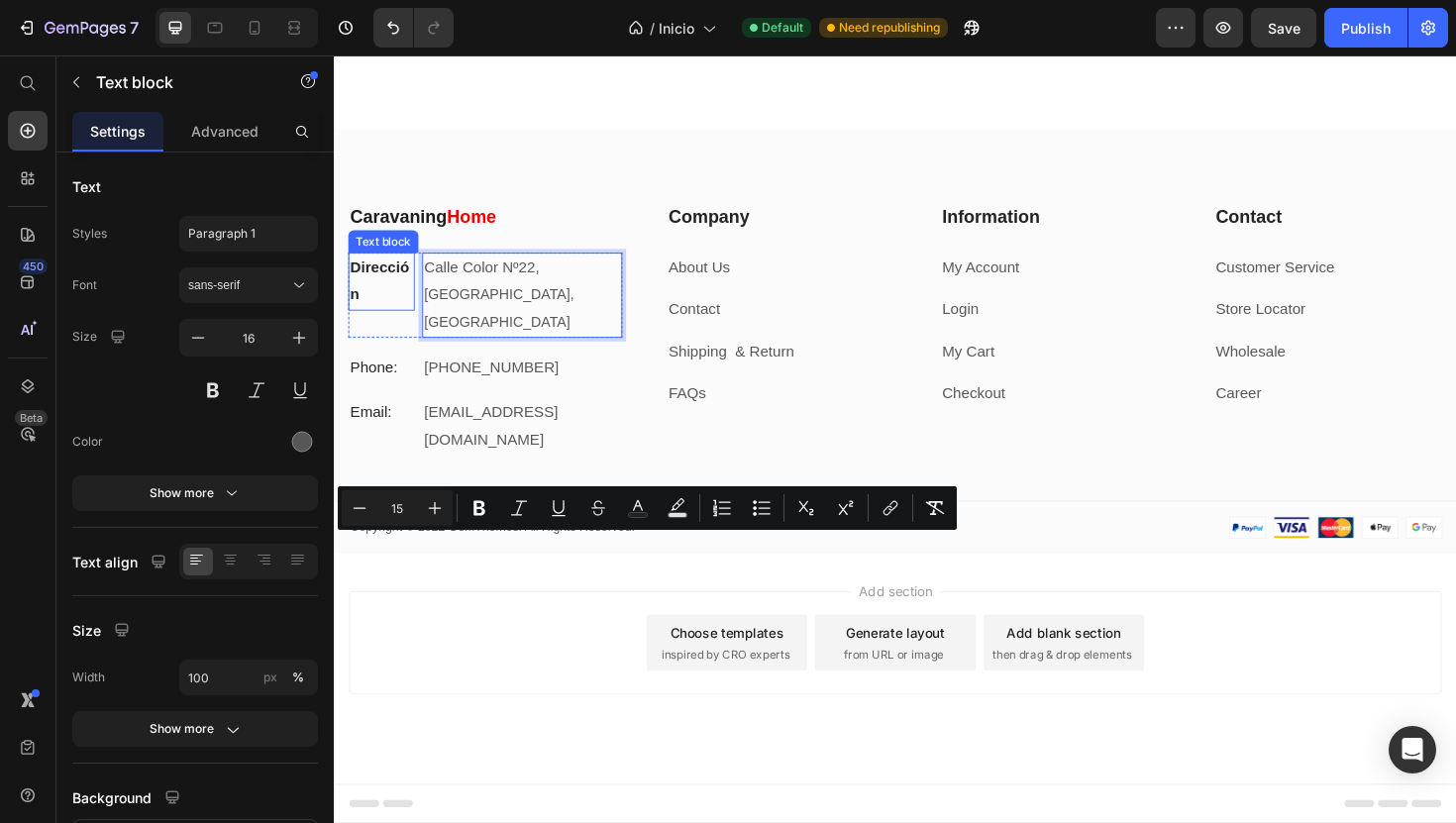 click on "Dirección" at bounding box center [383, 295] 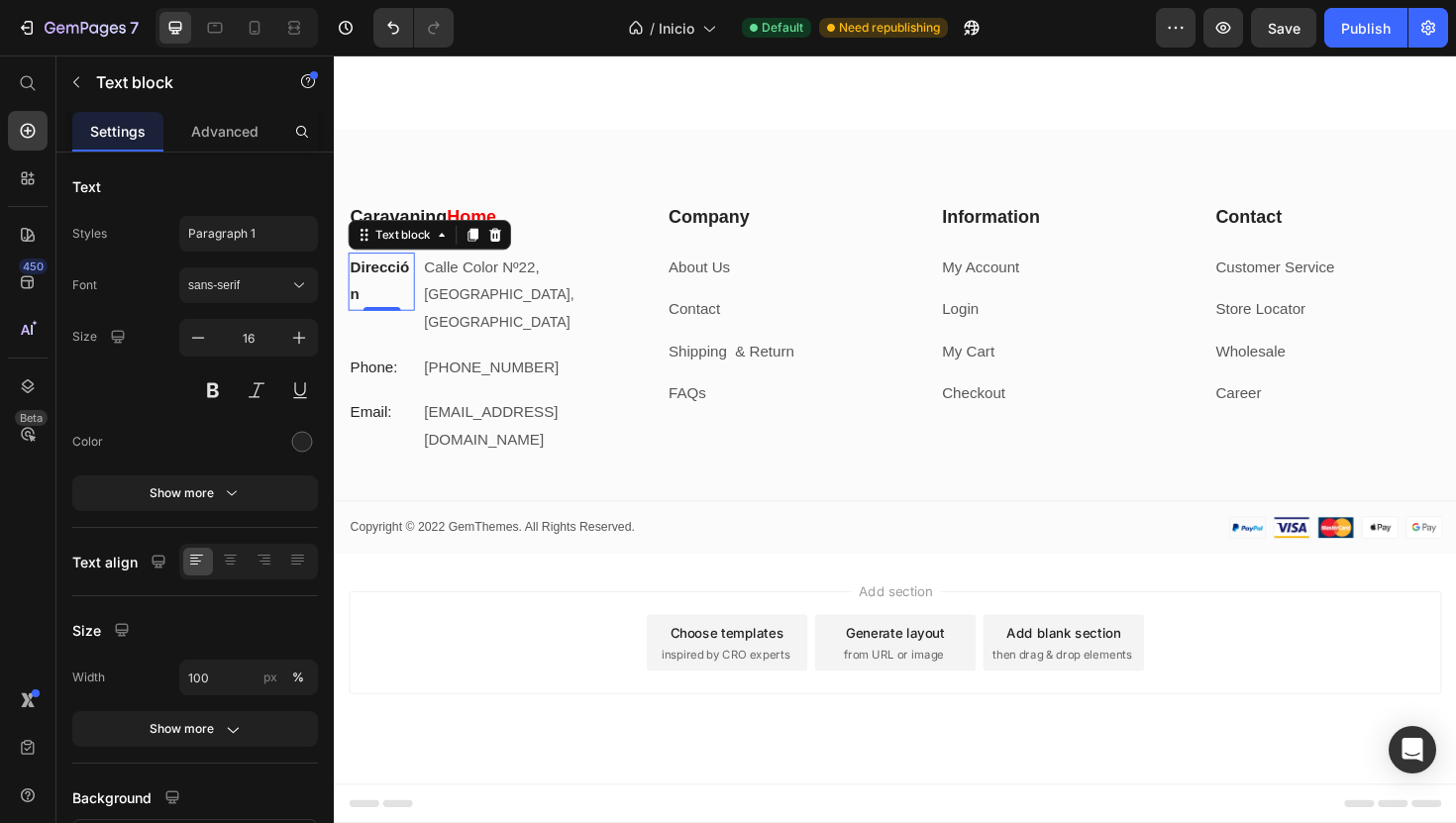 click on "Dirección" at bounding box center (383, 295) 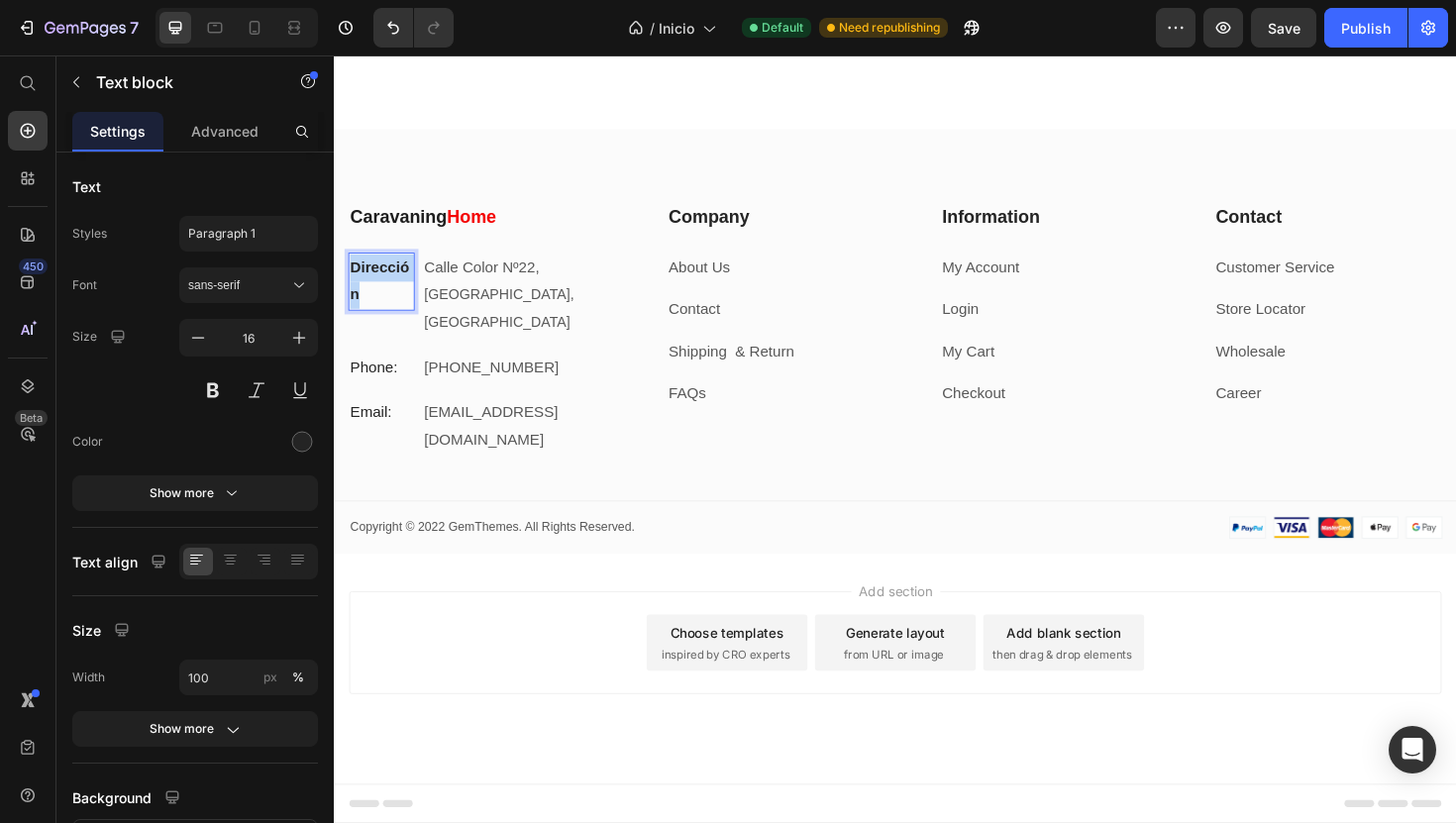 click on "Dirección" at bounding box center [383, 295] 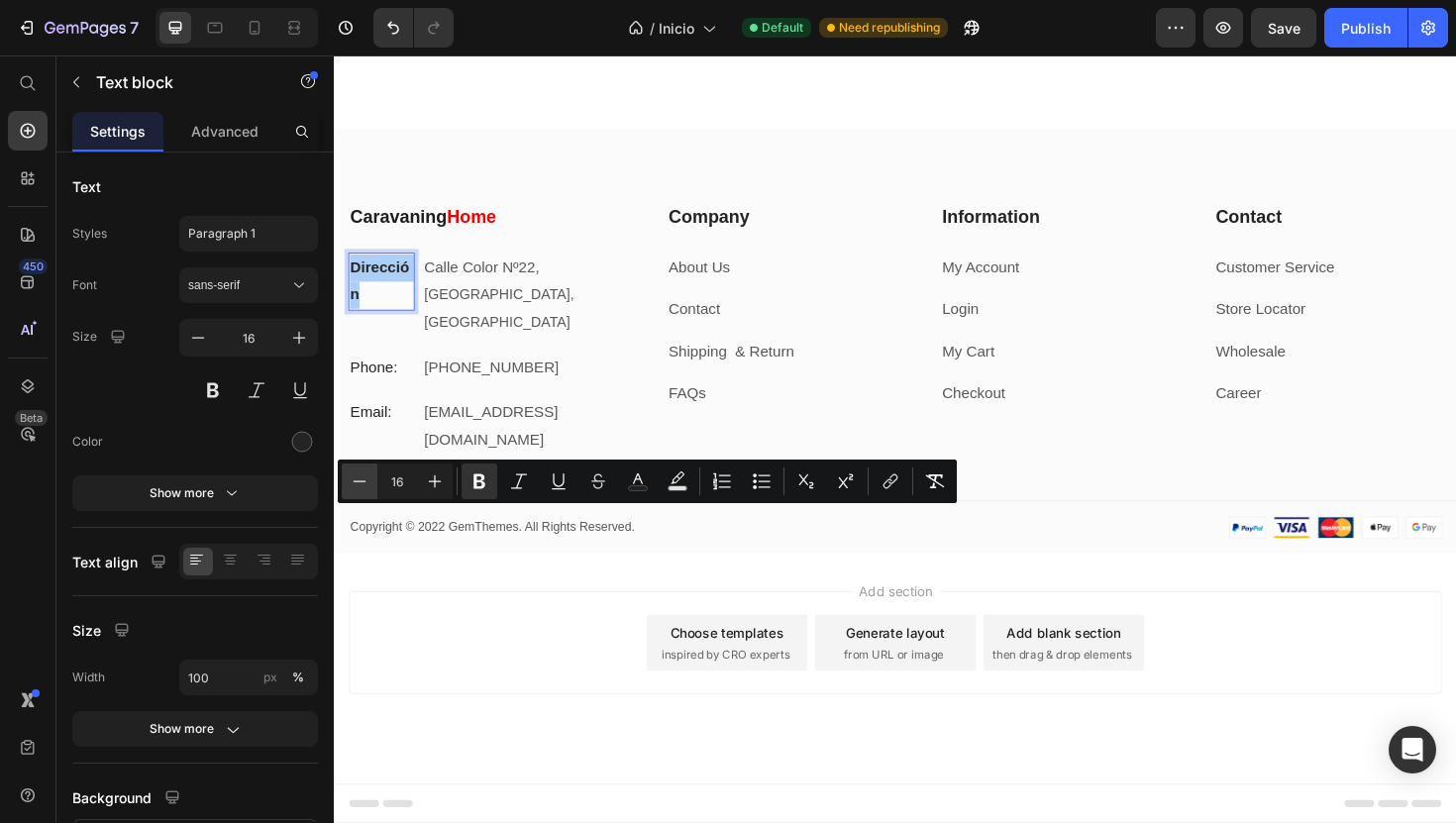 click on "Minus" at bounding box center (360, 481) 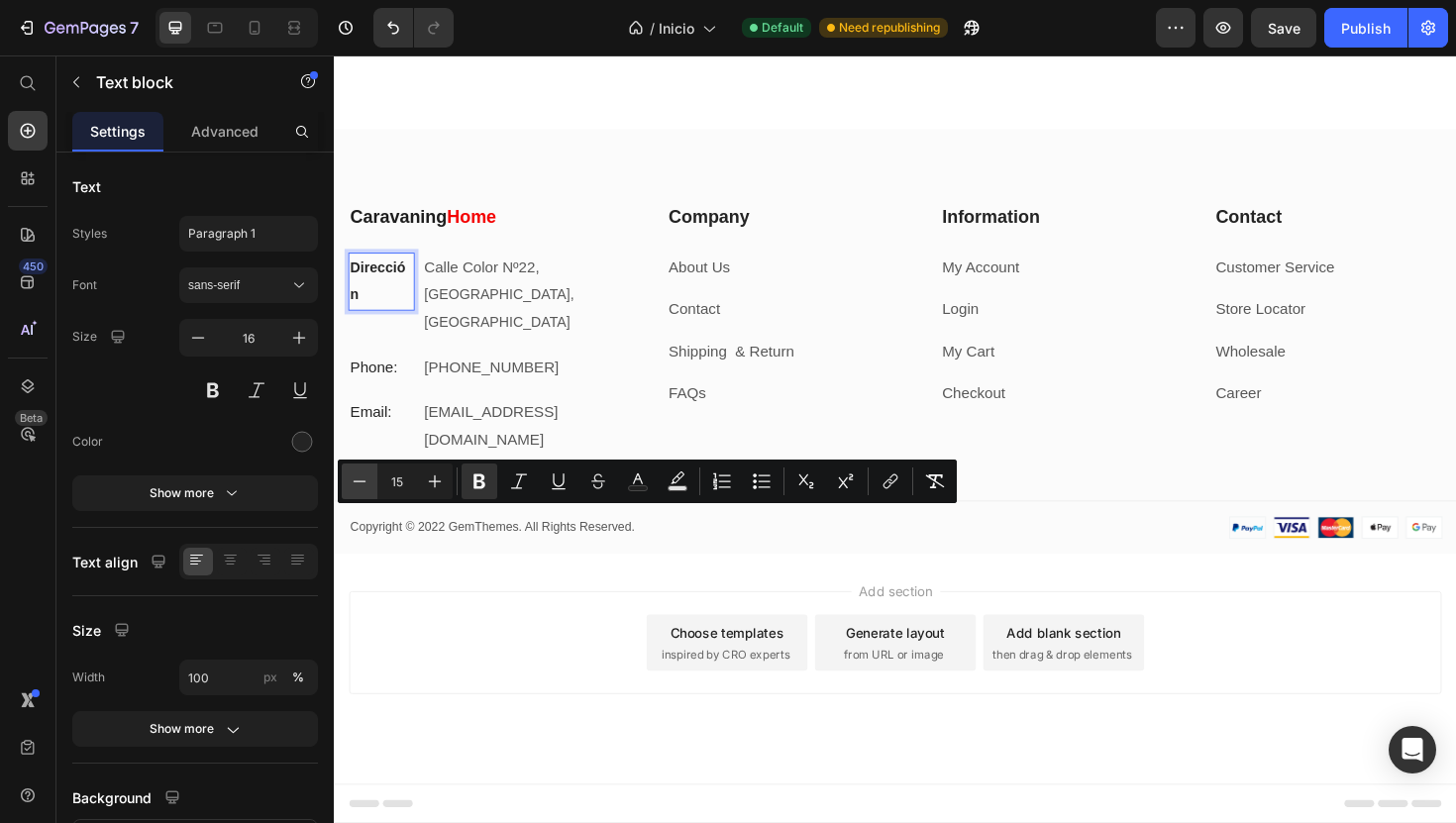 click on "Minus" at bounding box center (360, 481) 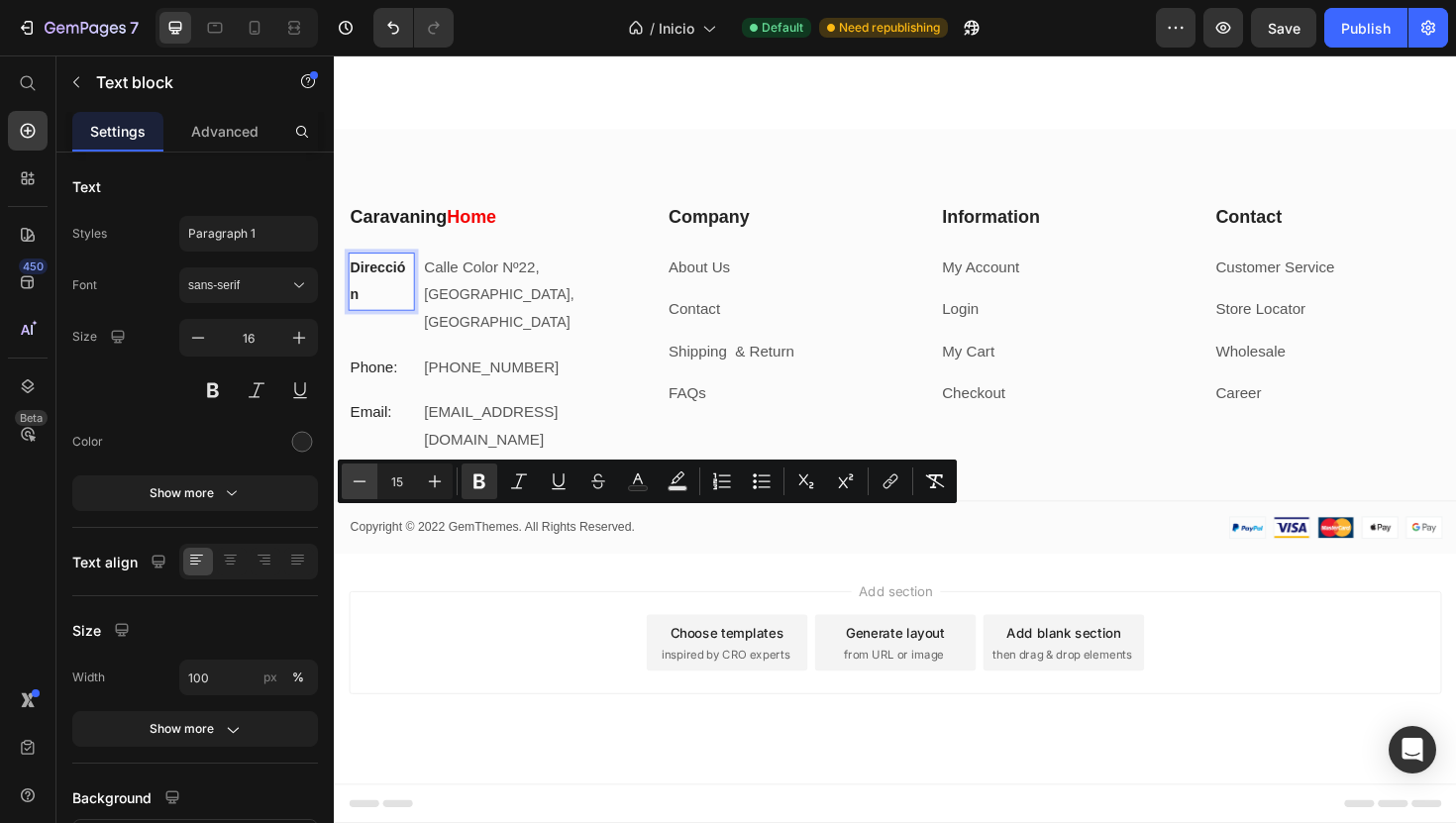 type on "14" 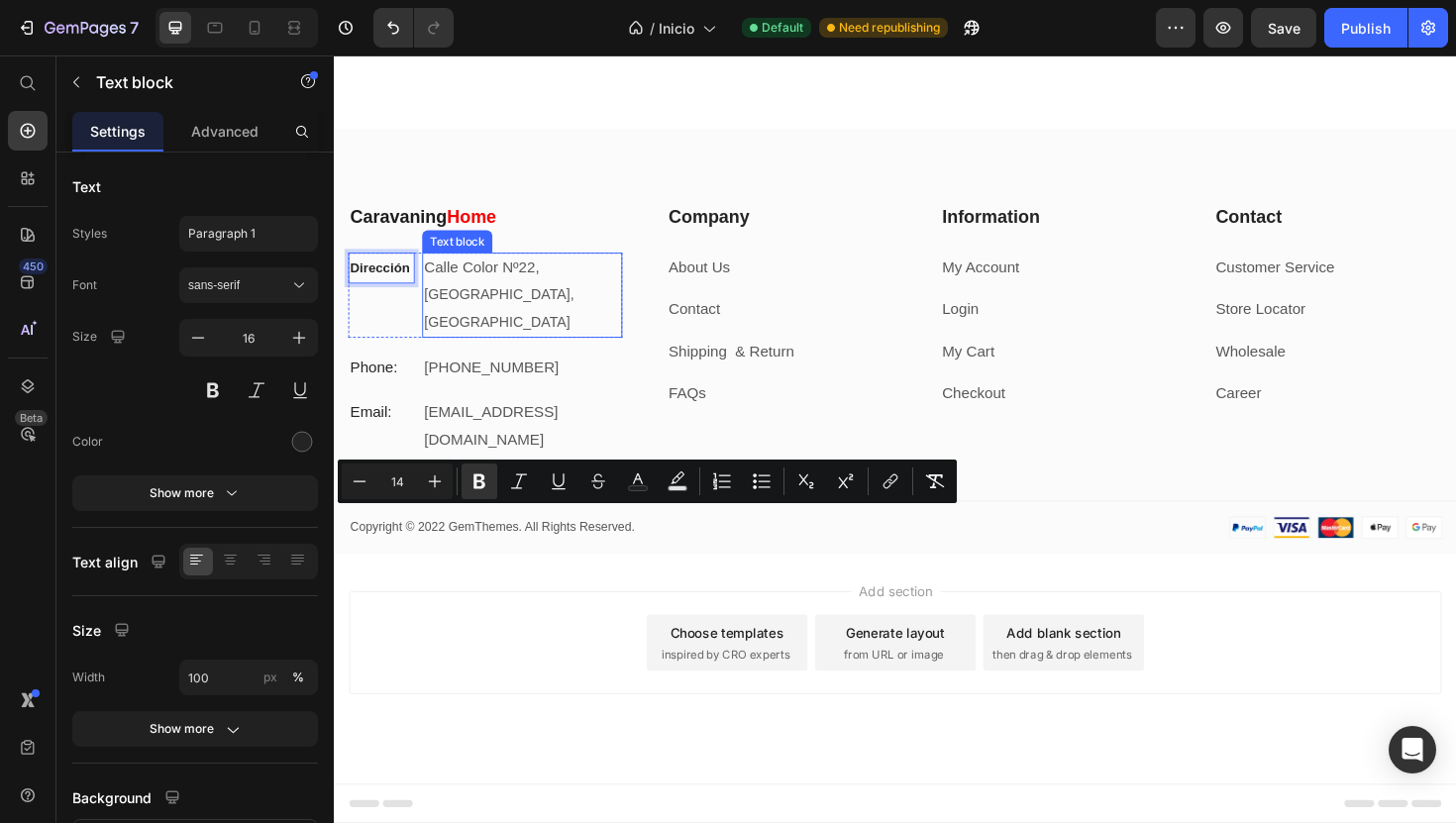 click on "[GEOGRAPHIC_DATA], [GEOGRAPHIC_DATA]" at bounding box center [532, 309] 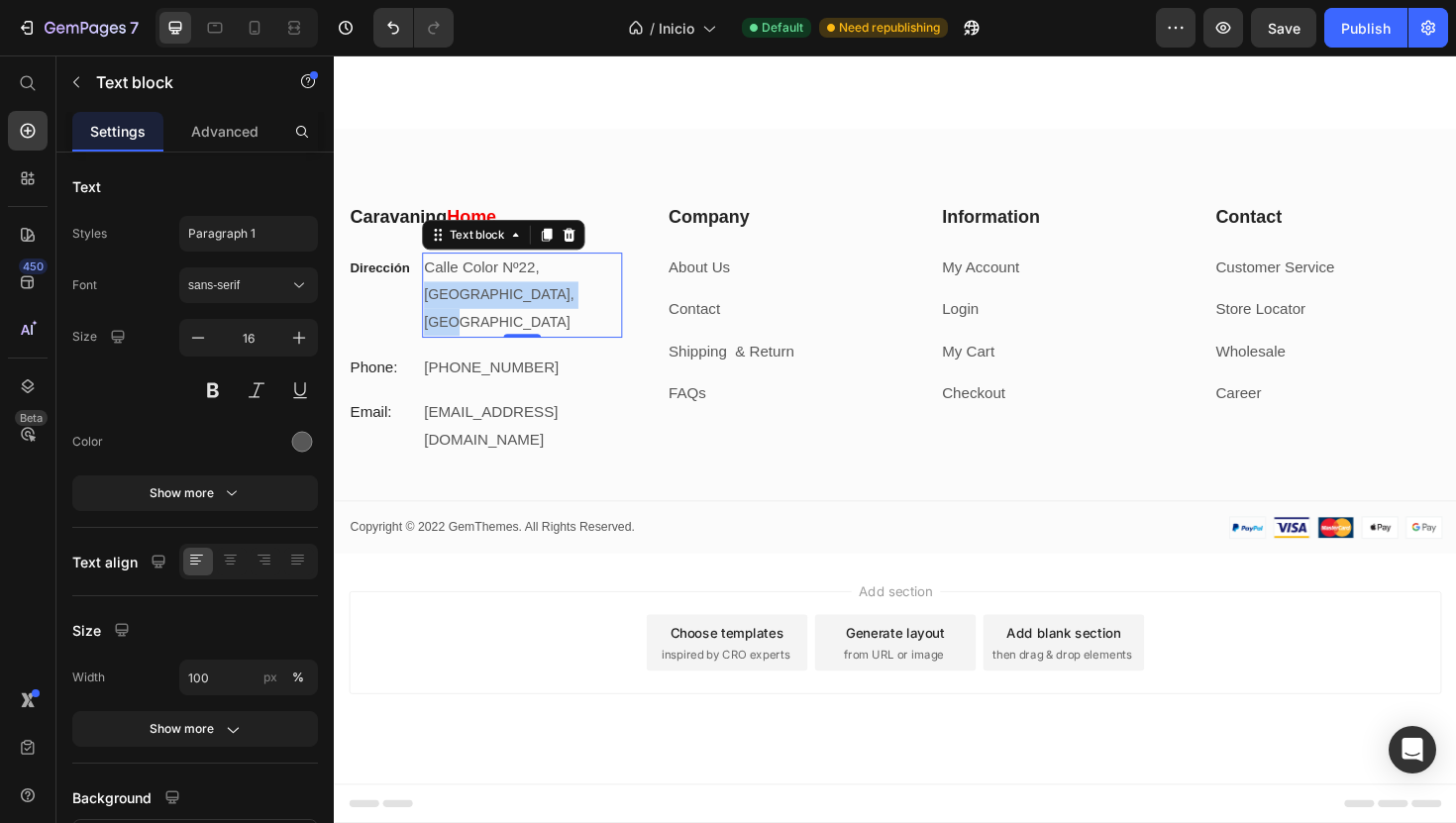 click on "[GEOGRAPHIC_DATA], [GEOGRAPHIC_DATA]" at bounding box center [532, 309] 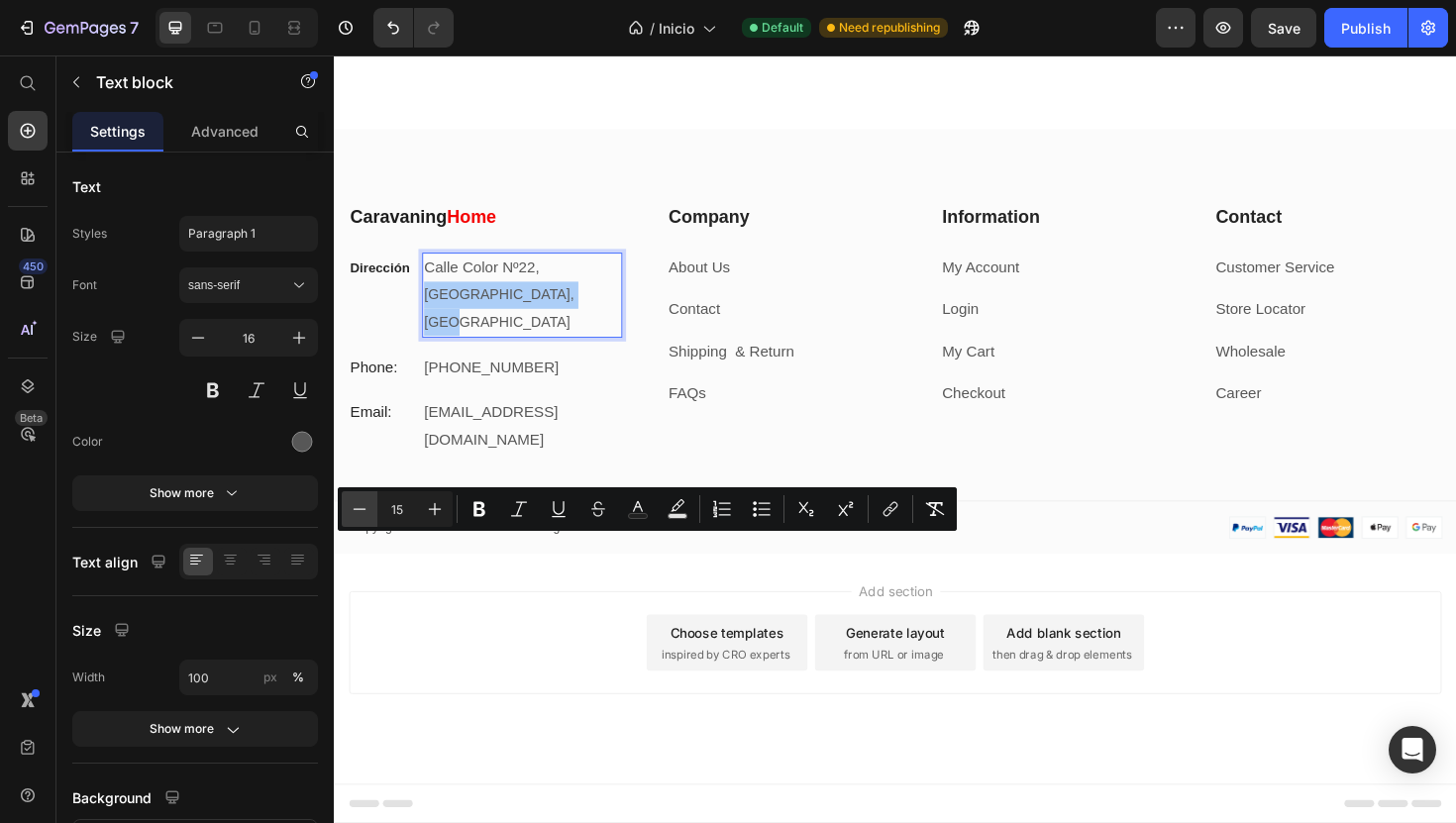 click on "Minus" at bounding box center (360, 509) 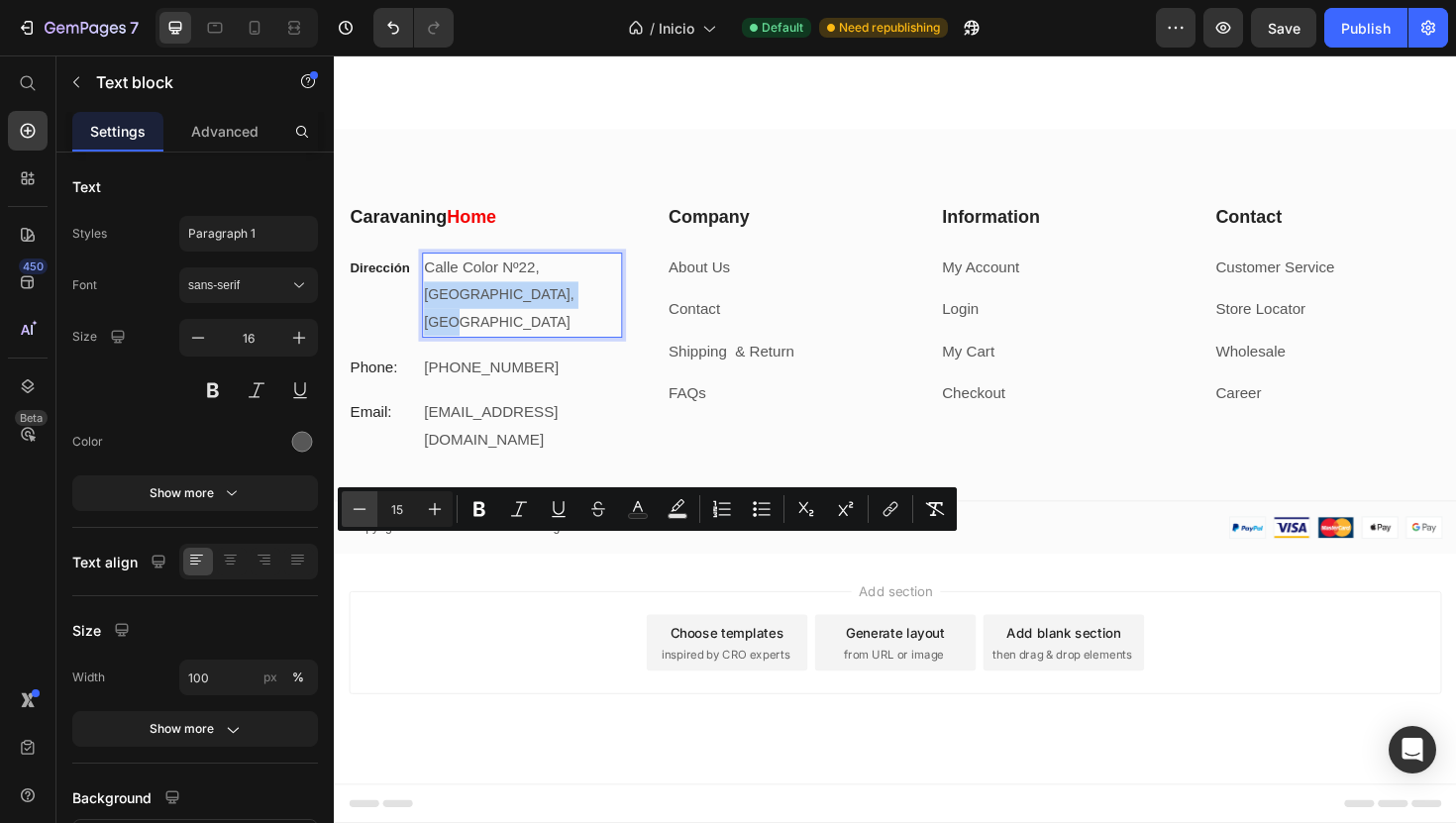 type on "14" 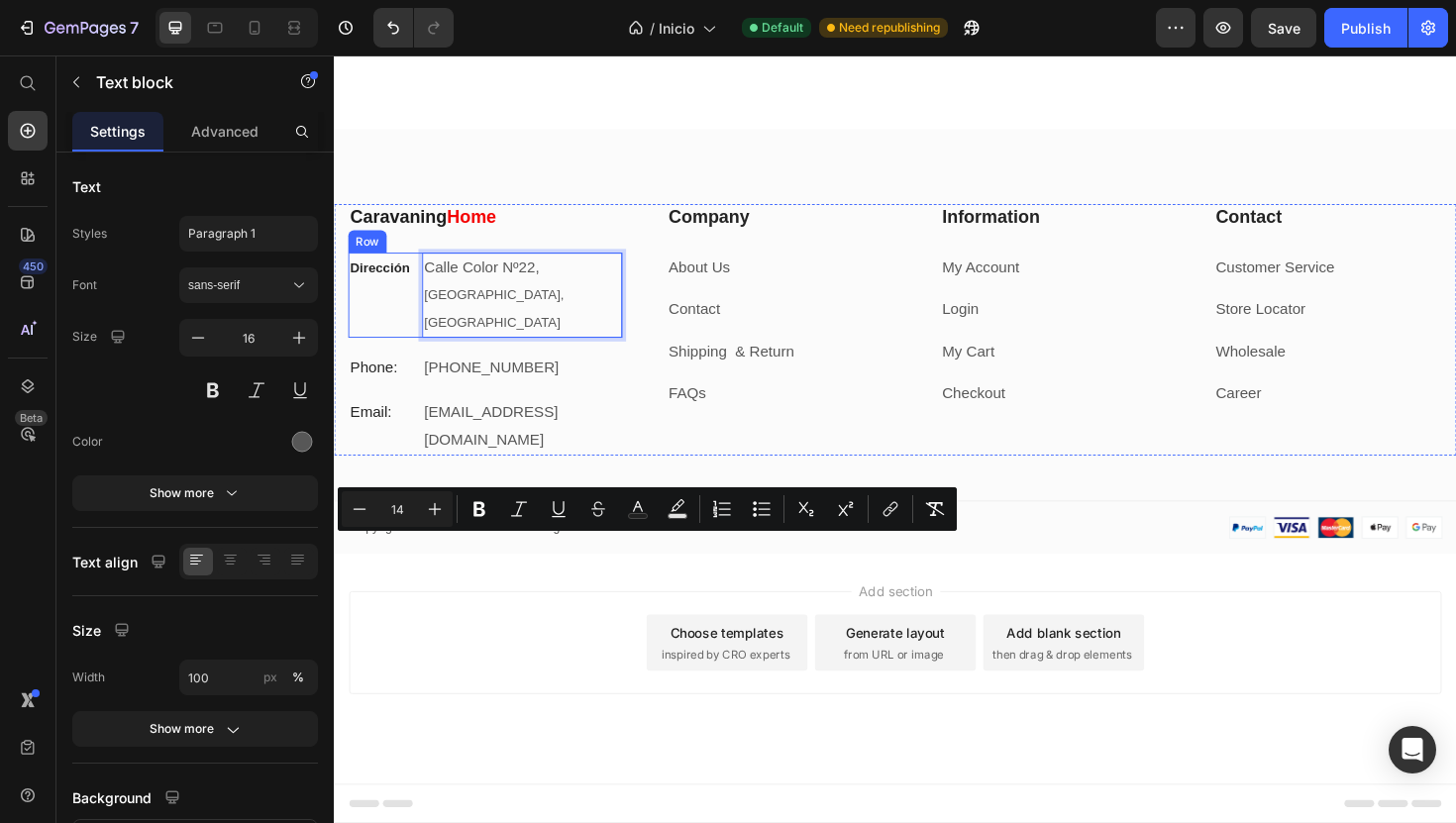 click on "⁠⁠⁠⁠⁠⁠⁠ Caravaning Home Heading Dirección Text block Calle Color Nº22, Valencia Centro, España Text block   0 Row Phone: Text block +012 345 6789 0000 Text block Row Email: Text block gemthemes@gmail.com Text block Row" at bounding box center [493, 346] 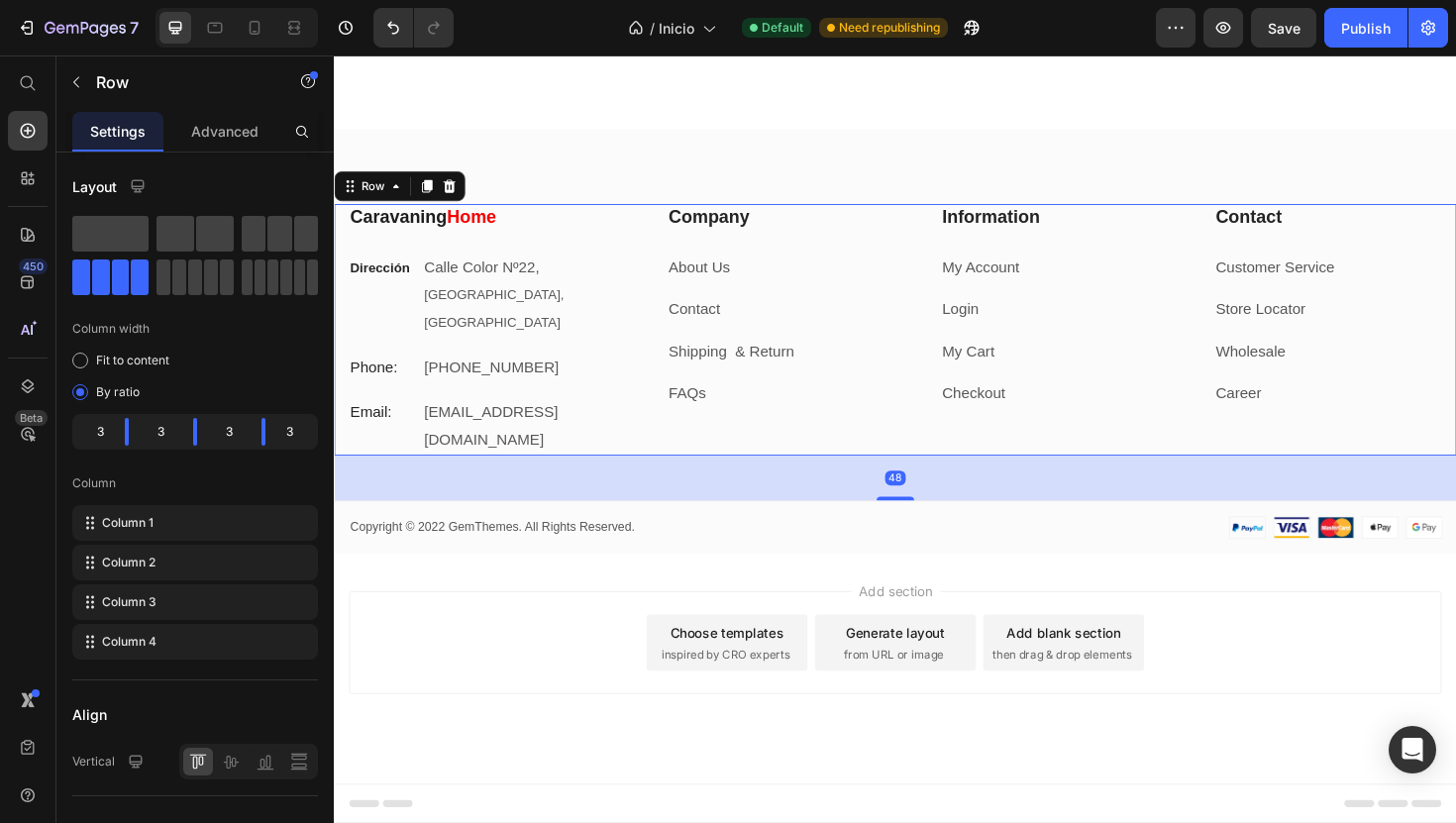 click on "Phone:" at bounding box center [383, 386] 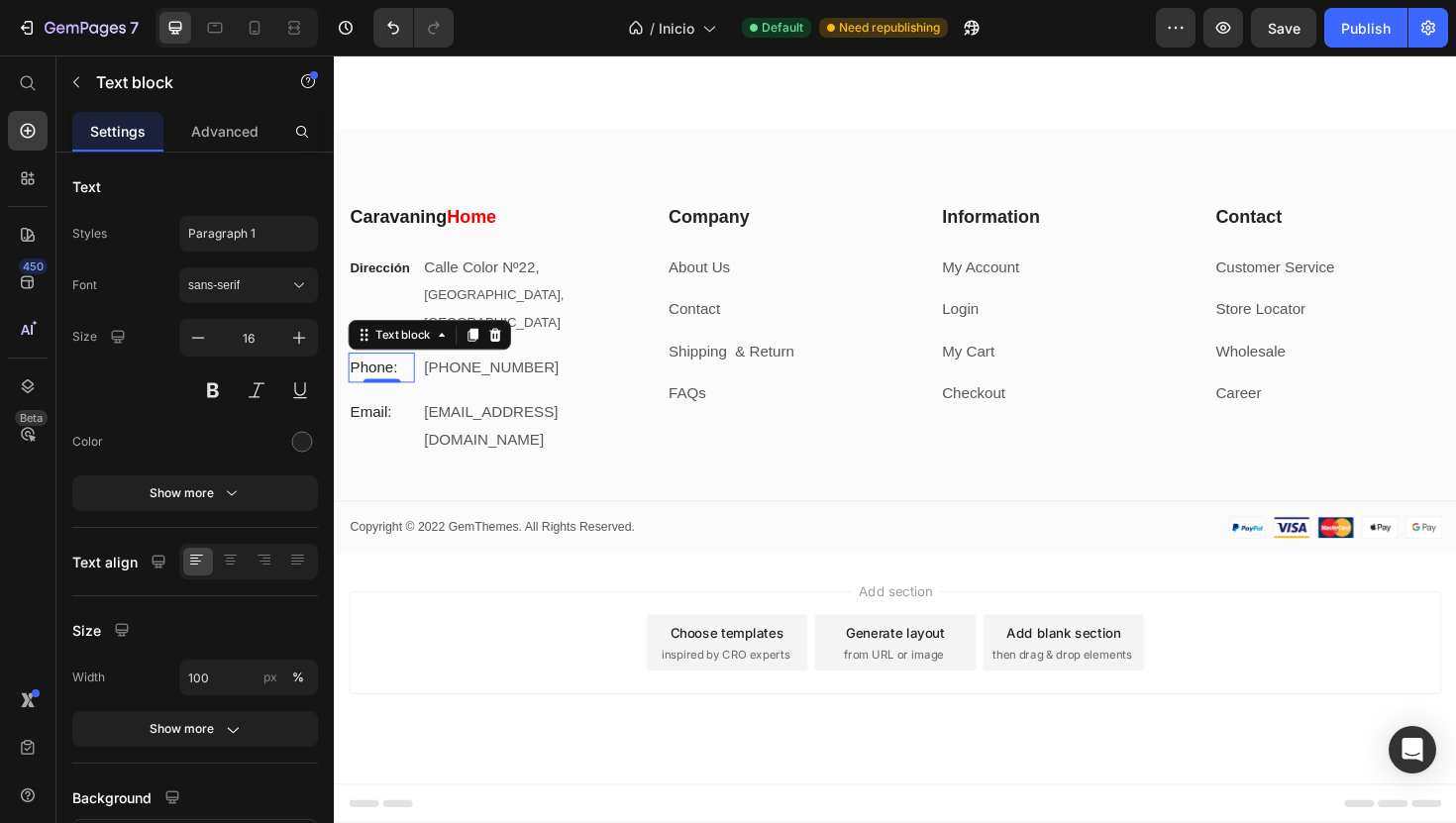 click at bounding box center [384, 400] 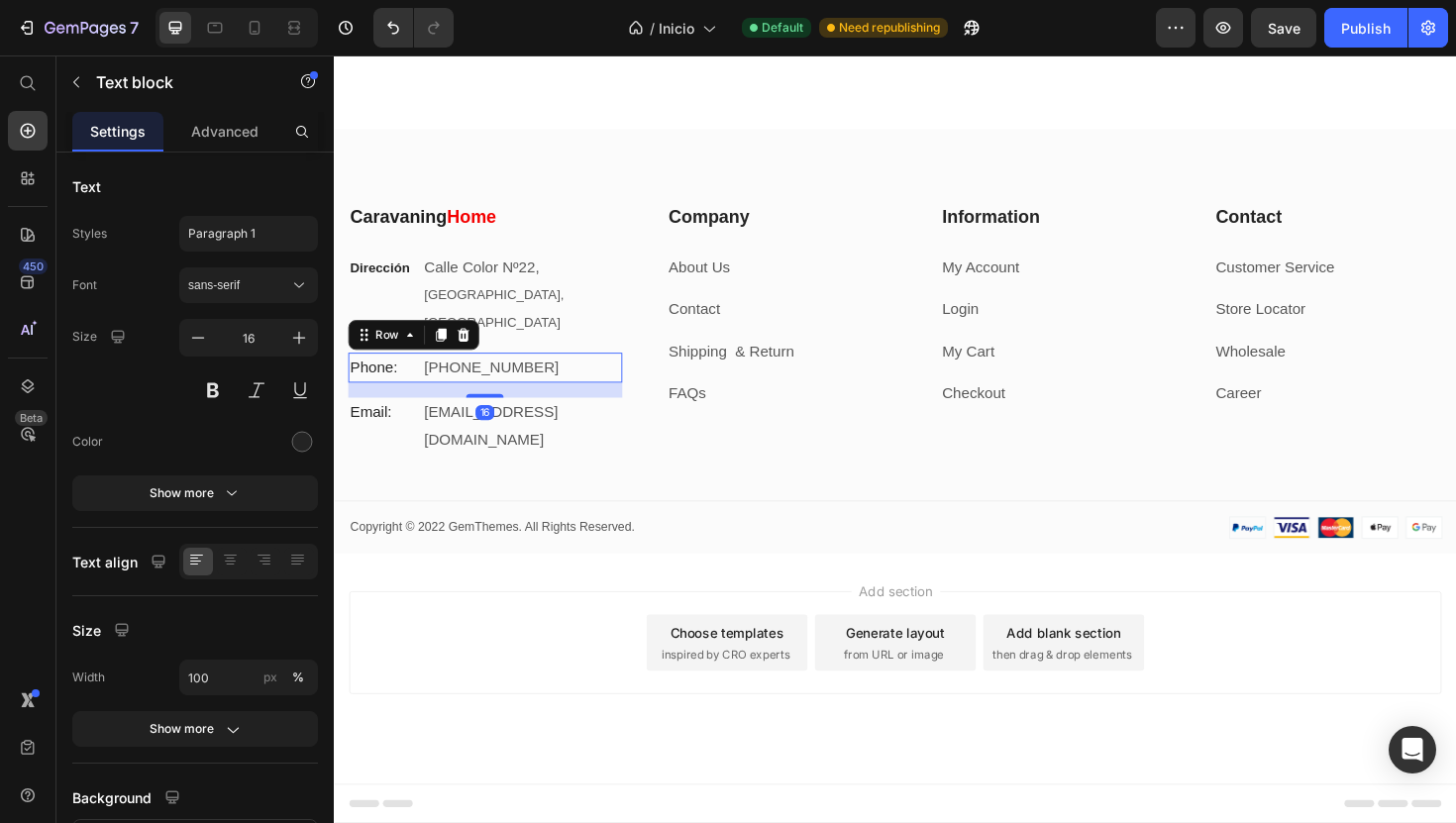 click on "Phone: Text block +012 345 6789 0000 Text block Row   16" at bounding box center (493, 386) 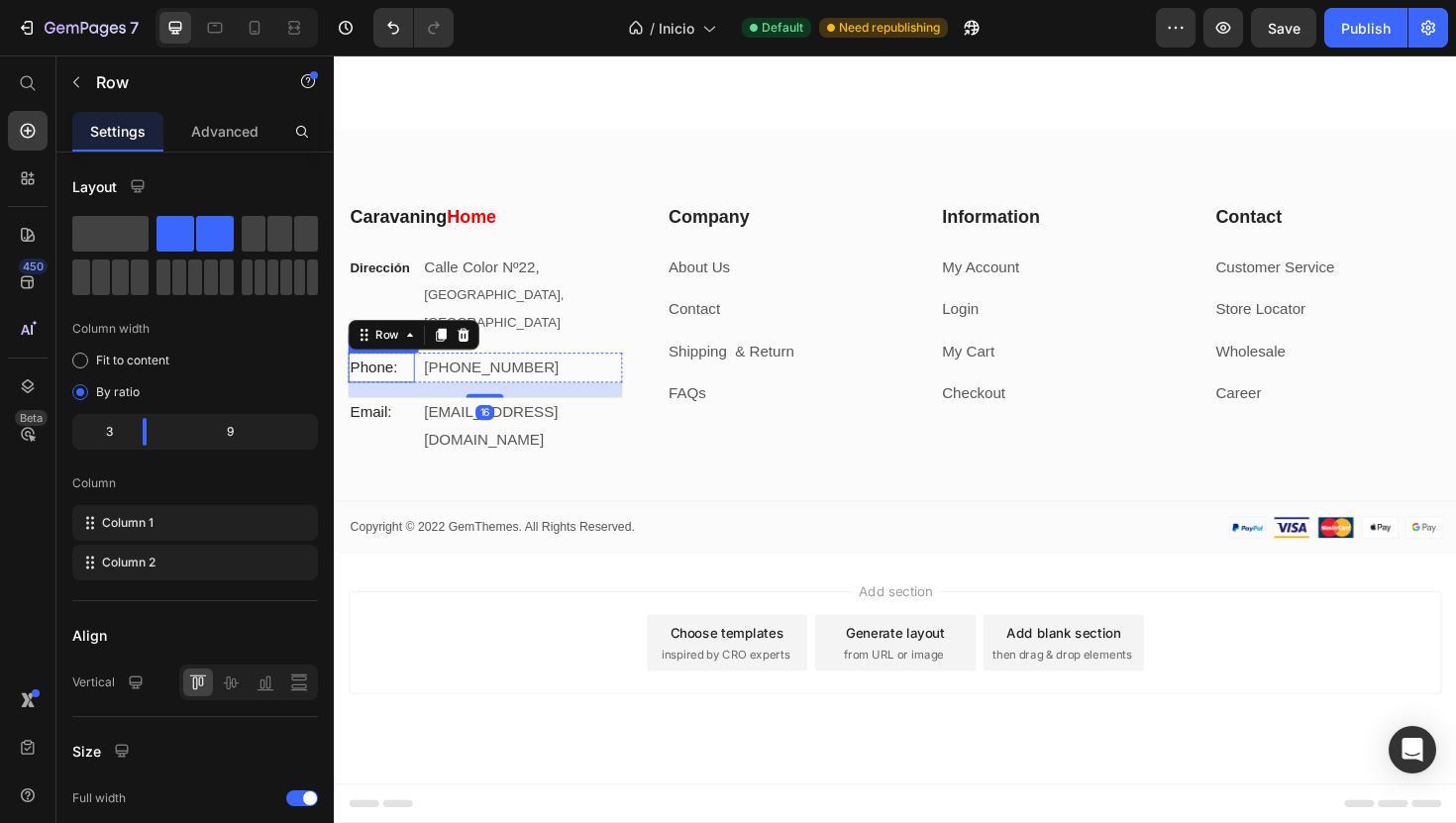 click on "Phone:" at bounding box center (383, 386) 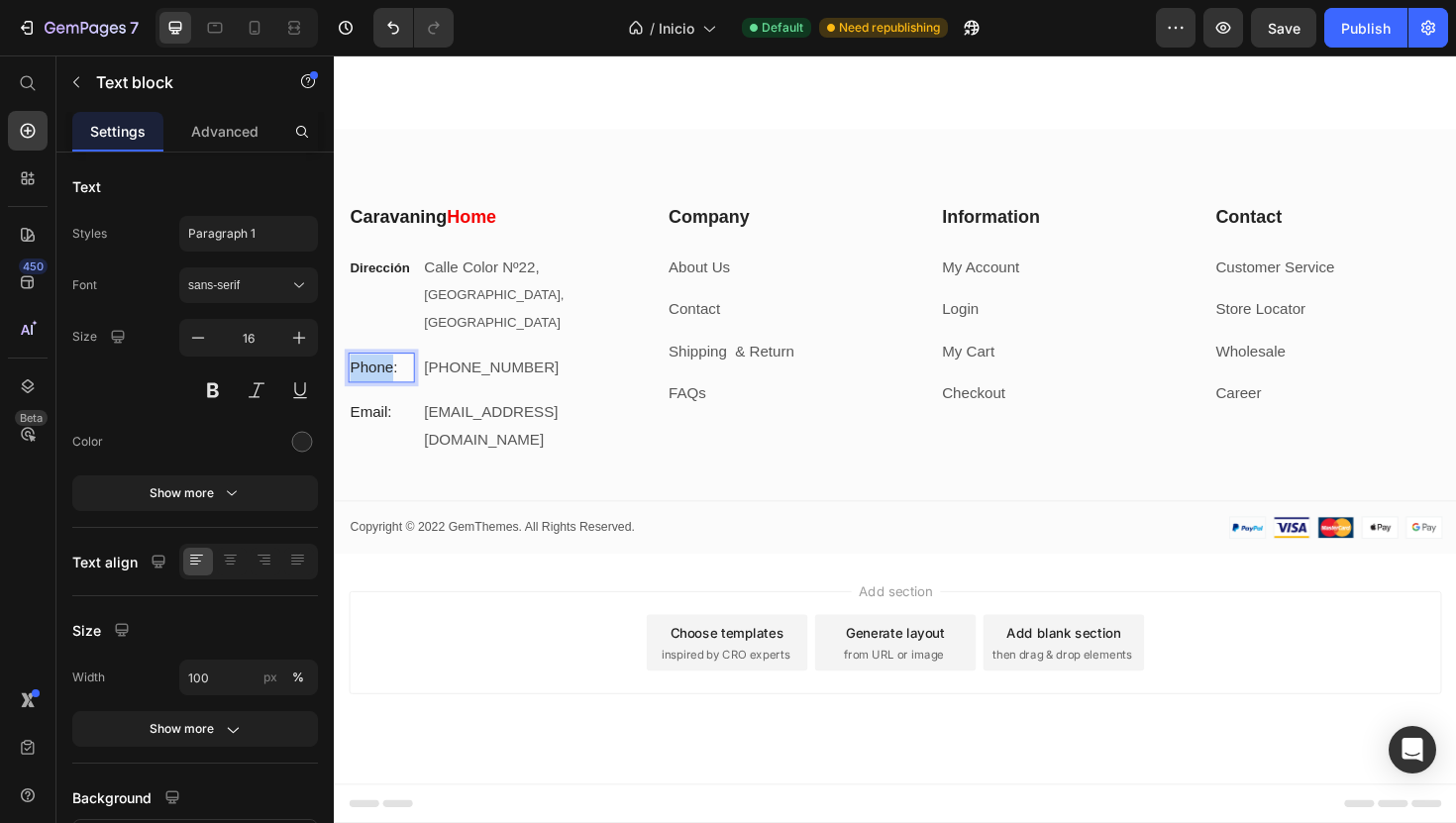 click on "Phone:" at bounding box center (383, 386) 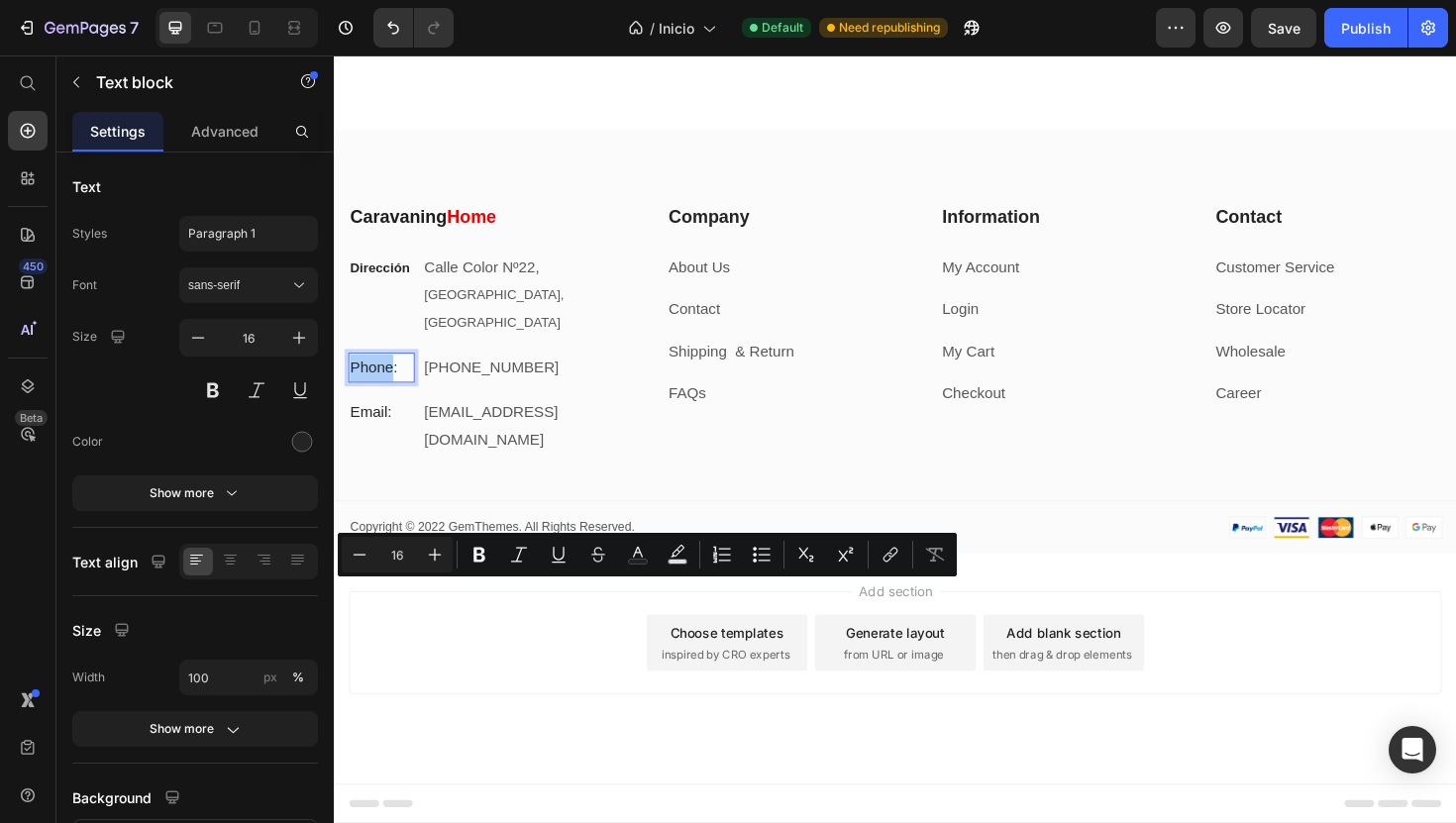 click on "16" at bounding box center [397, 555] 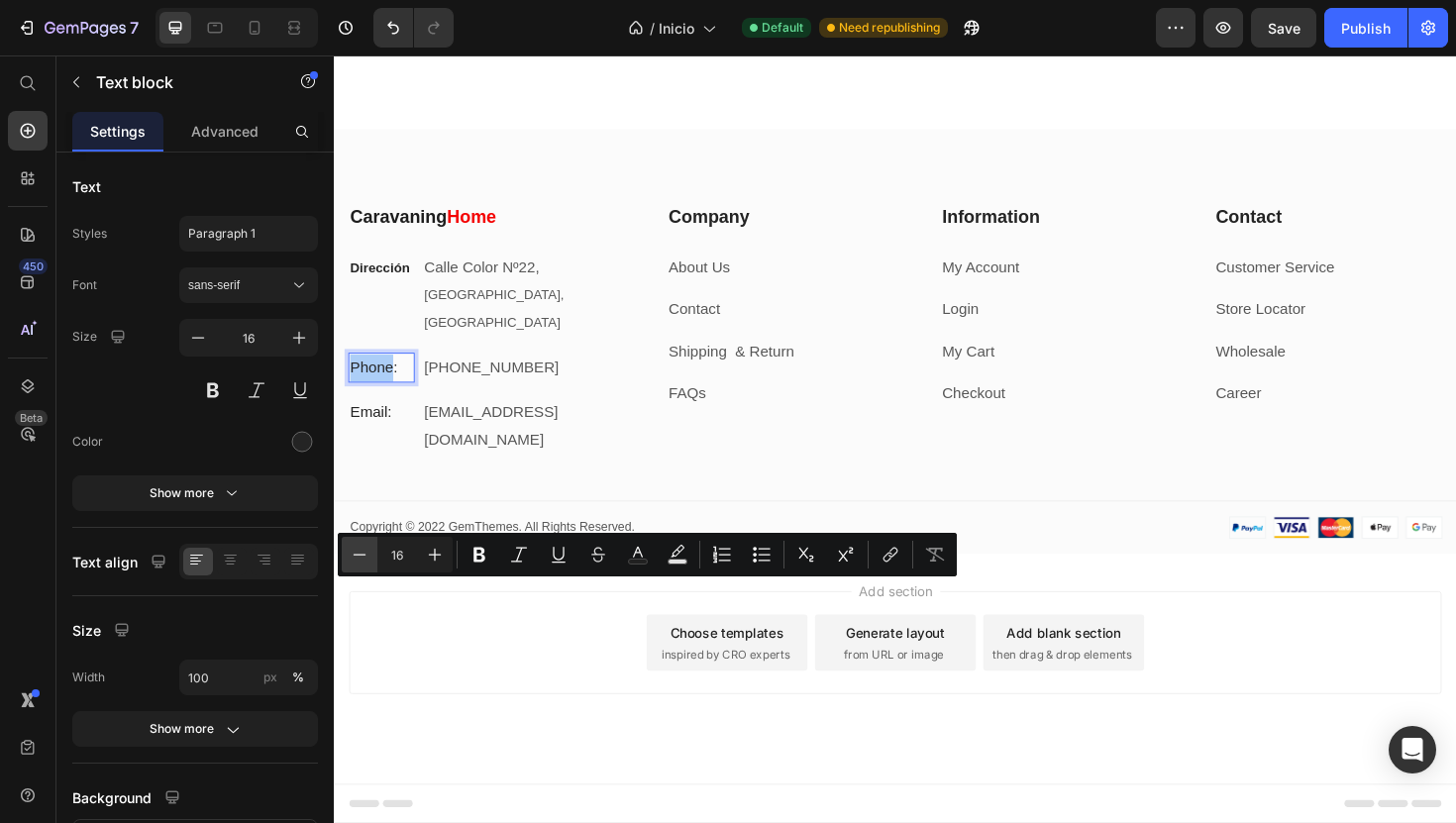 click on "Minus" at bounding box center [360, 555] 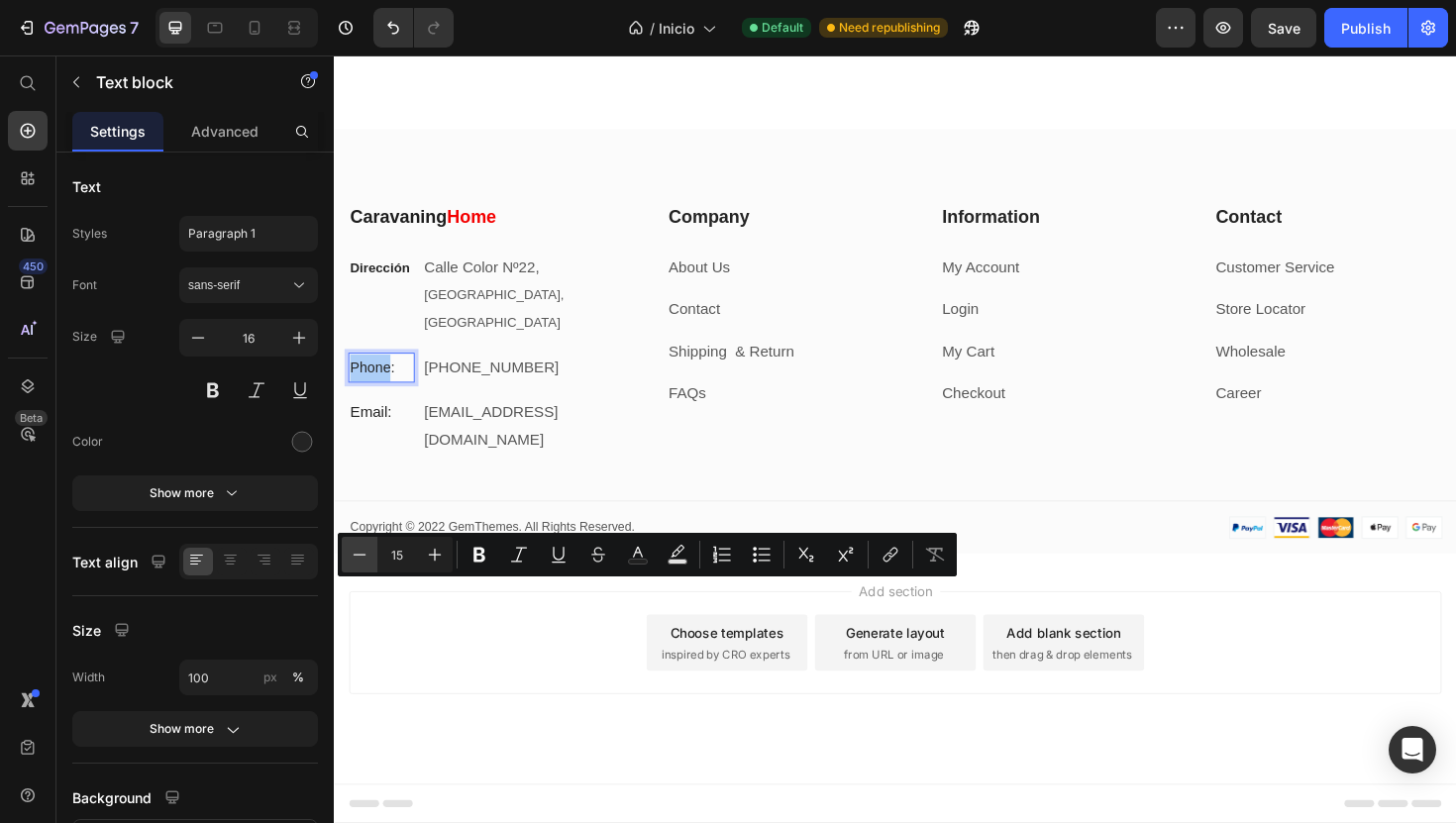 click on "Minus" at bounding box center (360, 555) 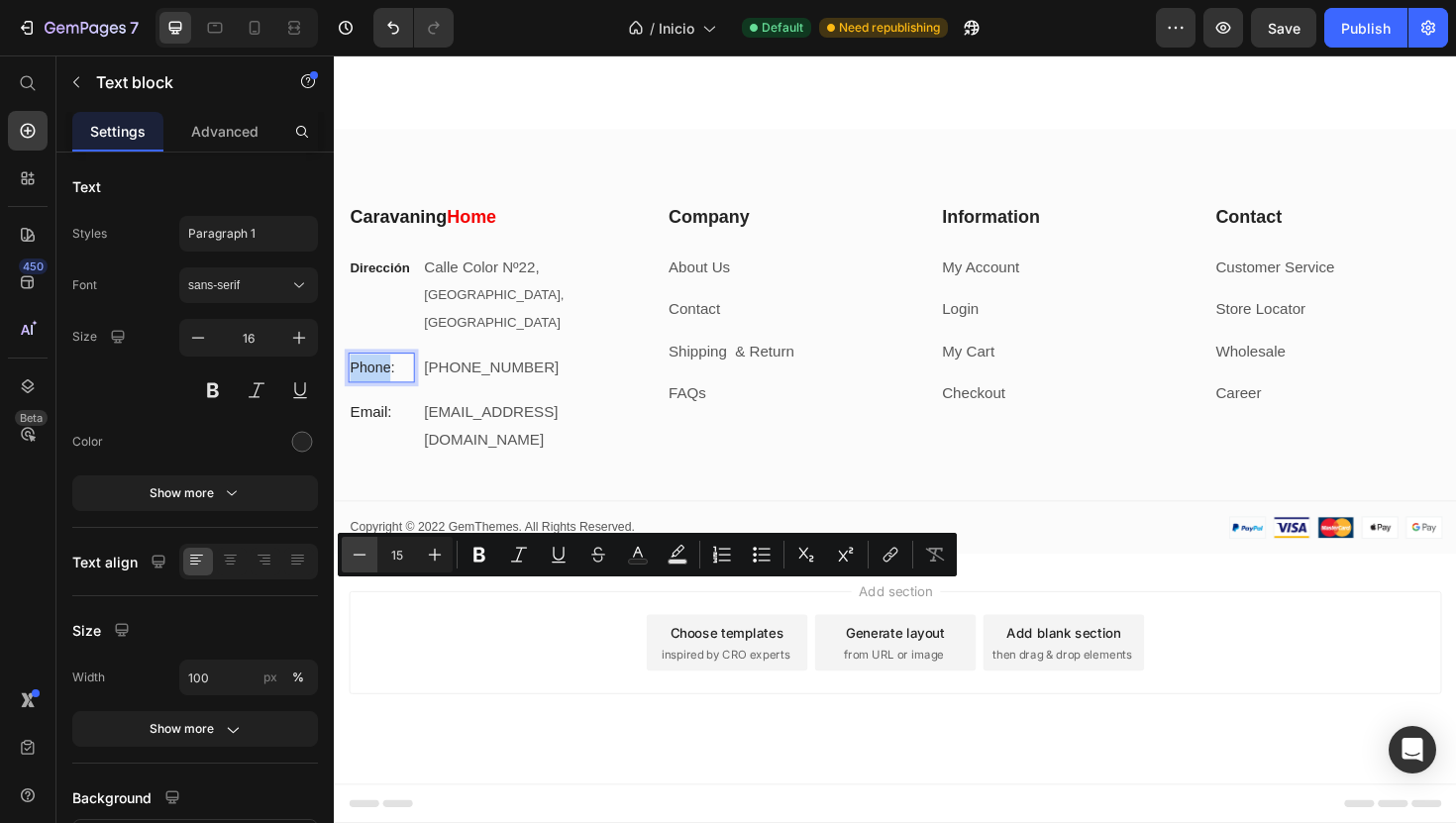 type on "14" 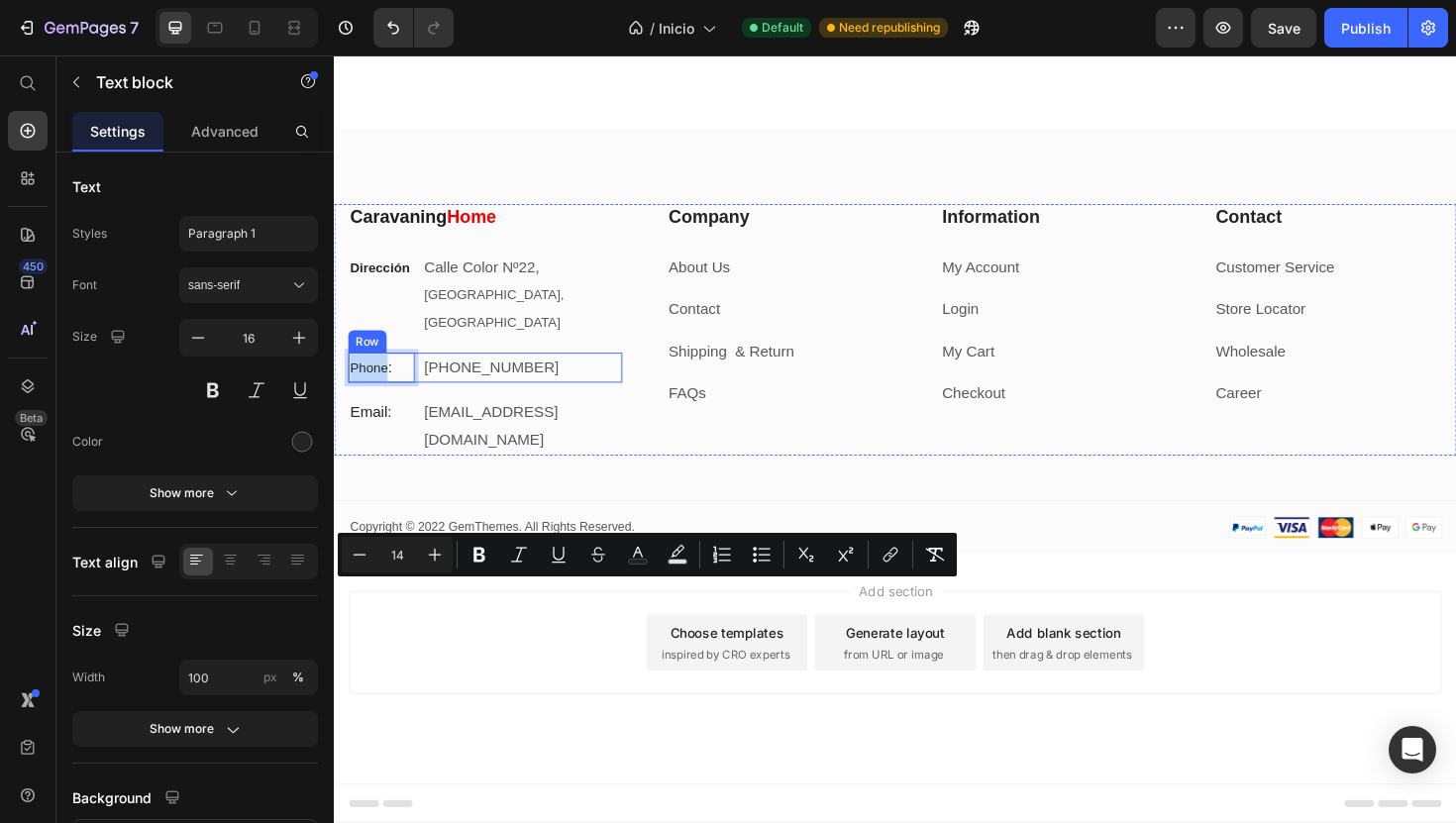 click on "+012 345 6789 0000" at bounding box center (532, 386) 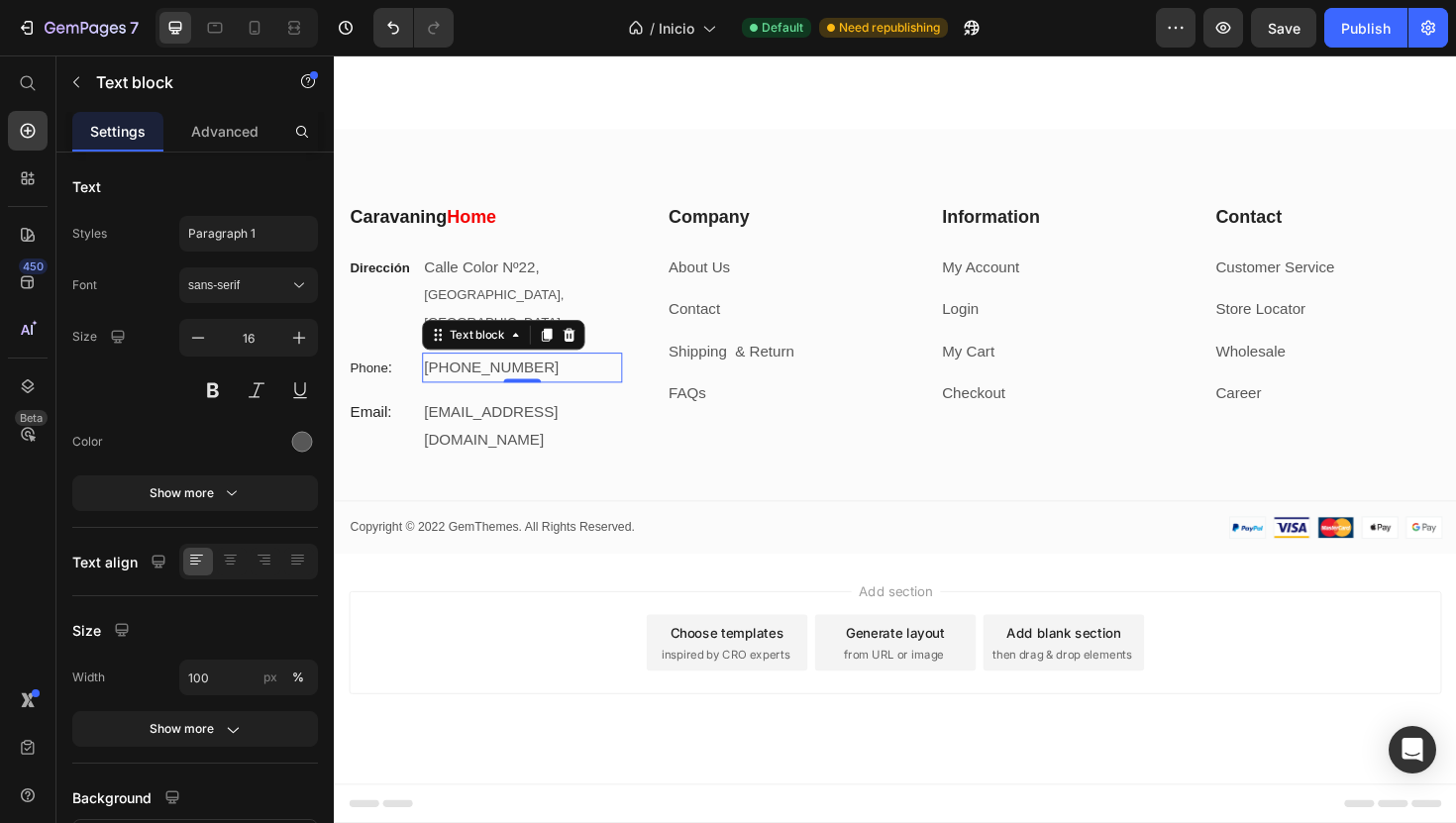 click on "+012 345 6789 0000" at bounding box center (532, 386) 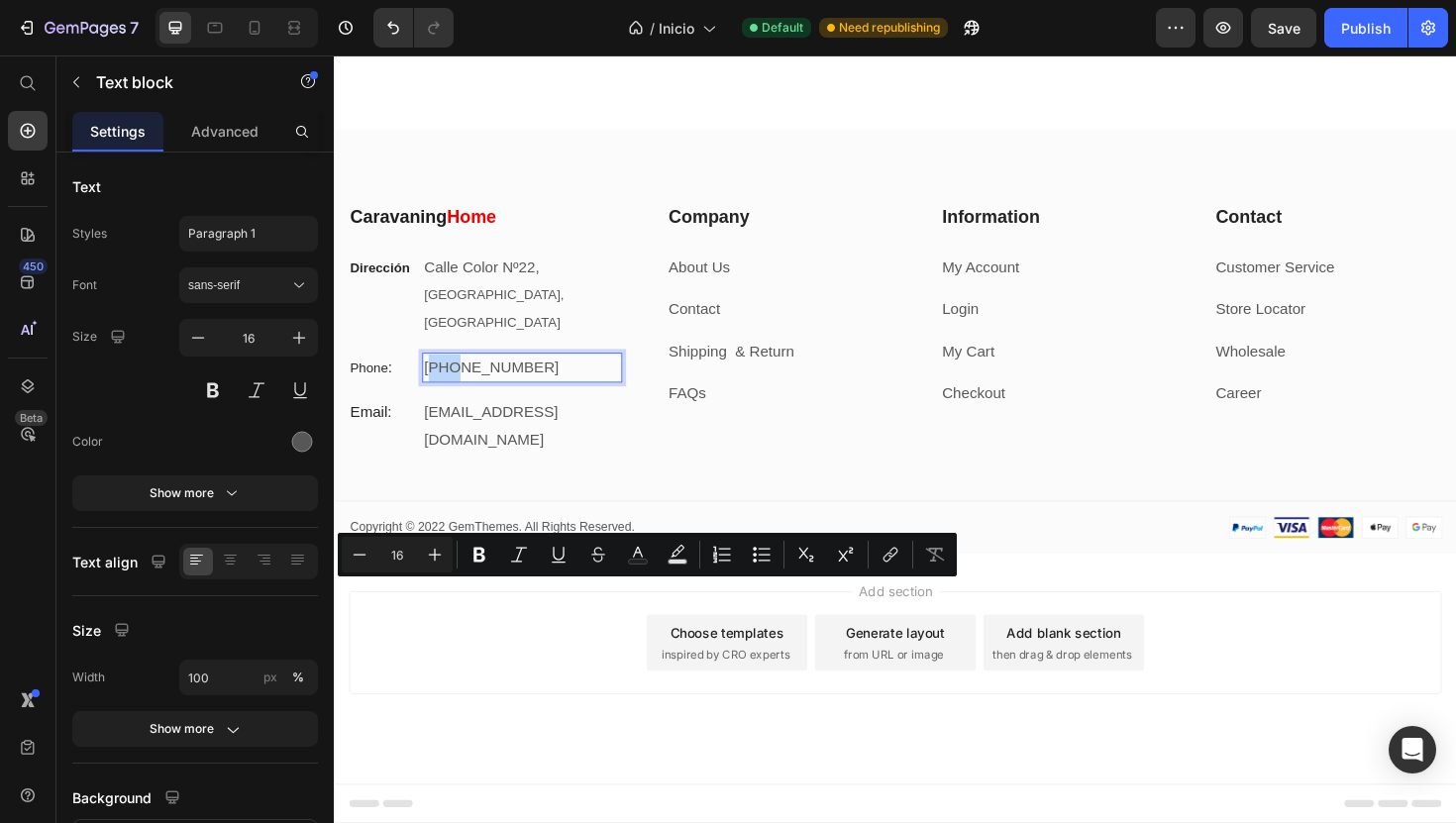 click on "+012 345 6789 0000" at bounding box center (532, 386) 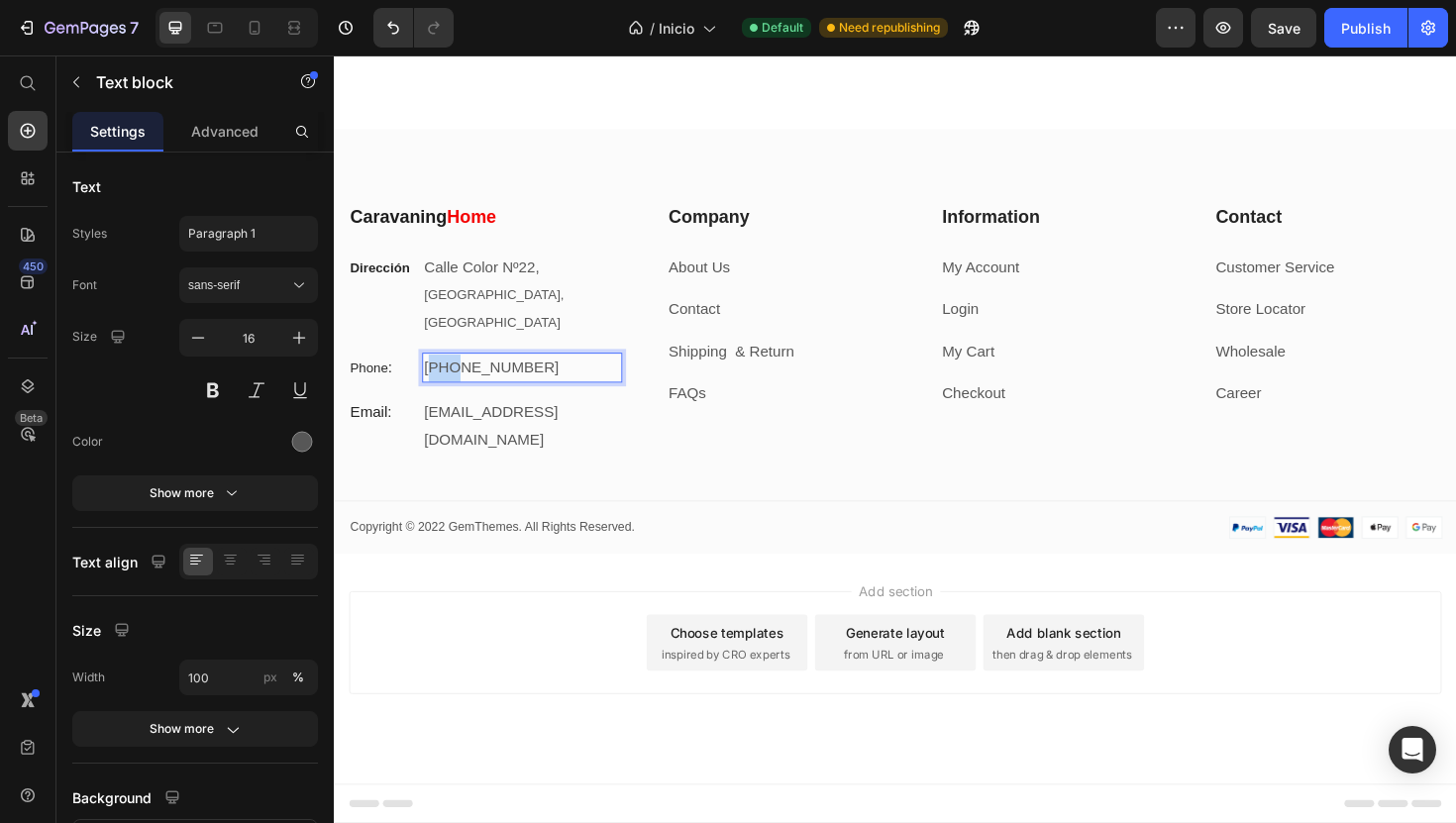 click on "+012 345 6789 0000" at bounding box center [532, 386] 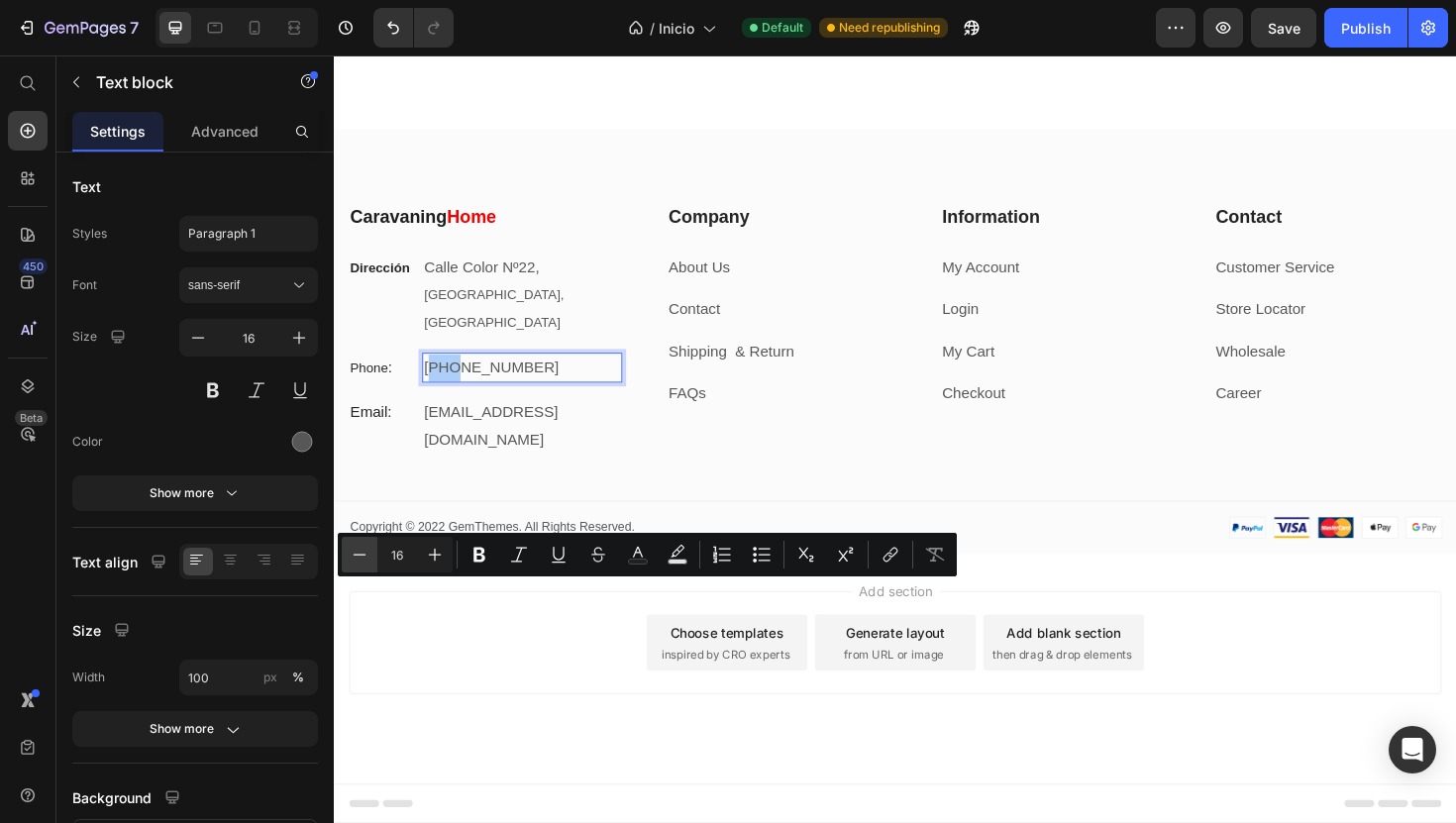click 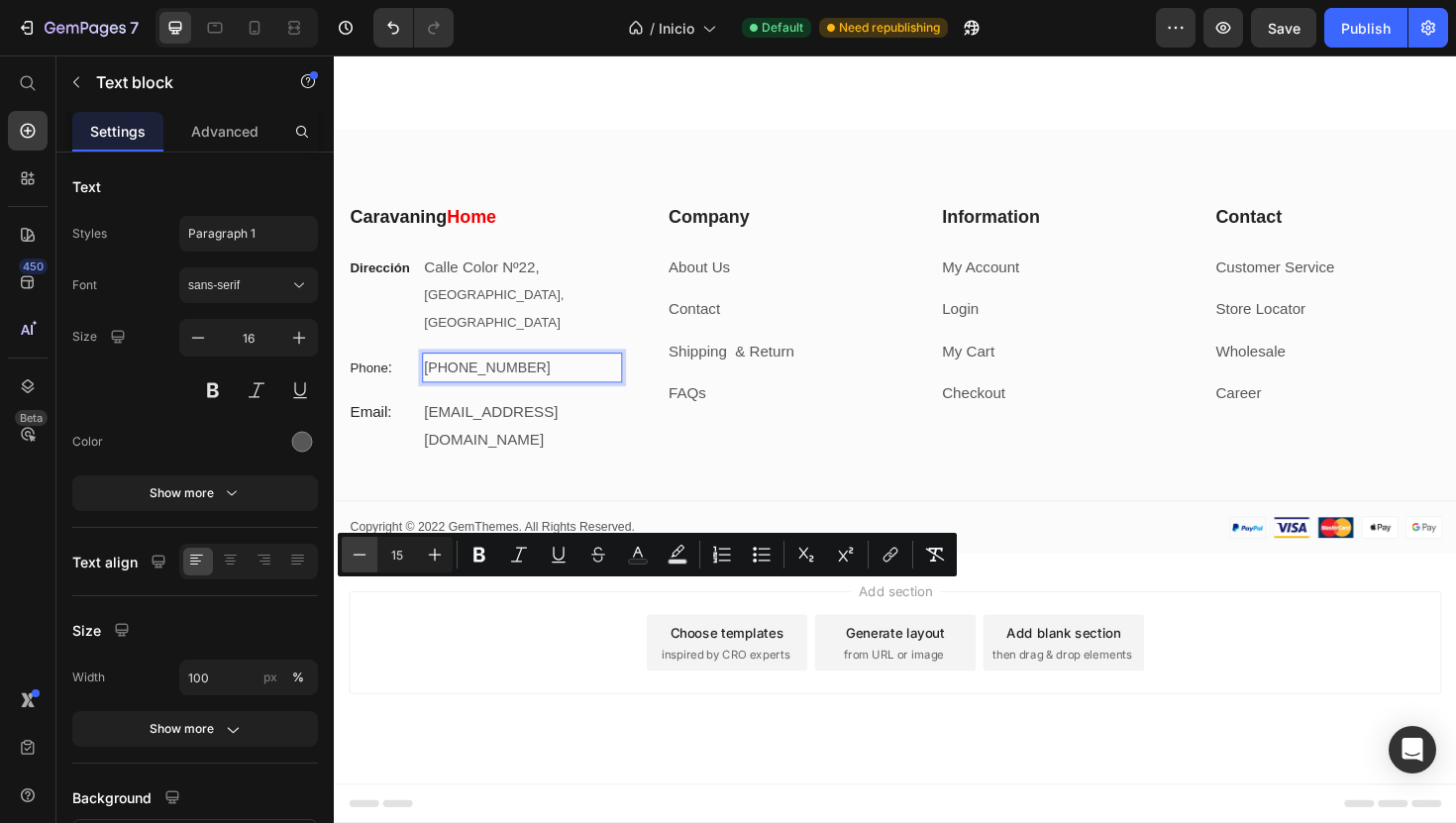 click 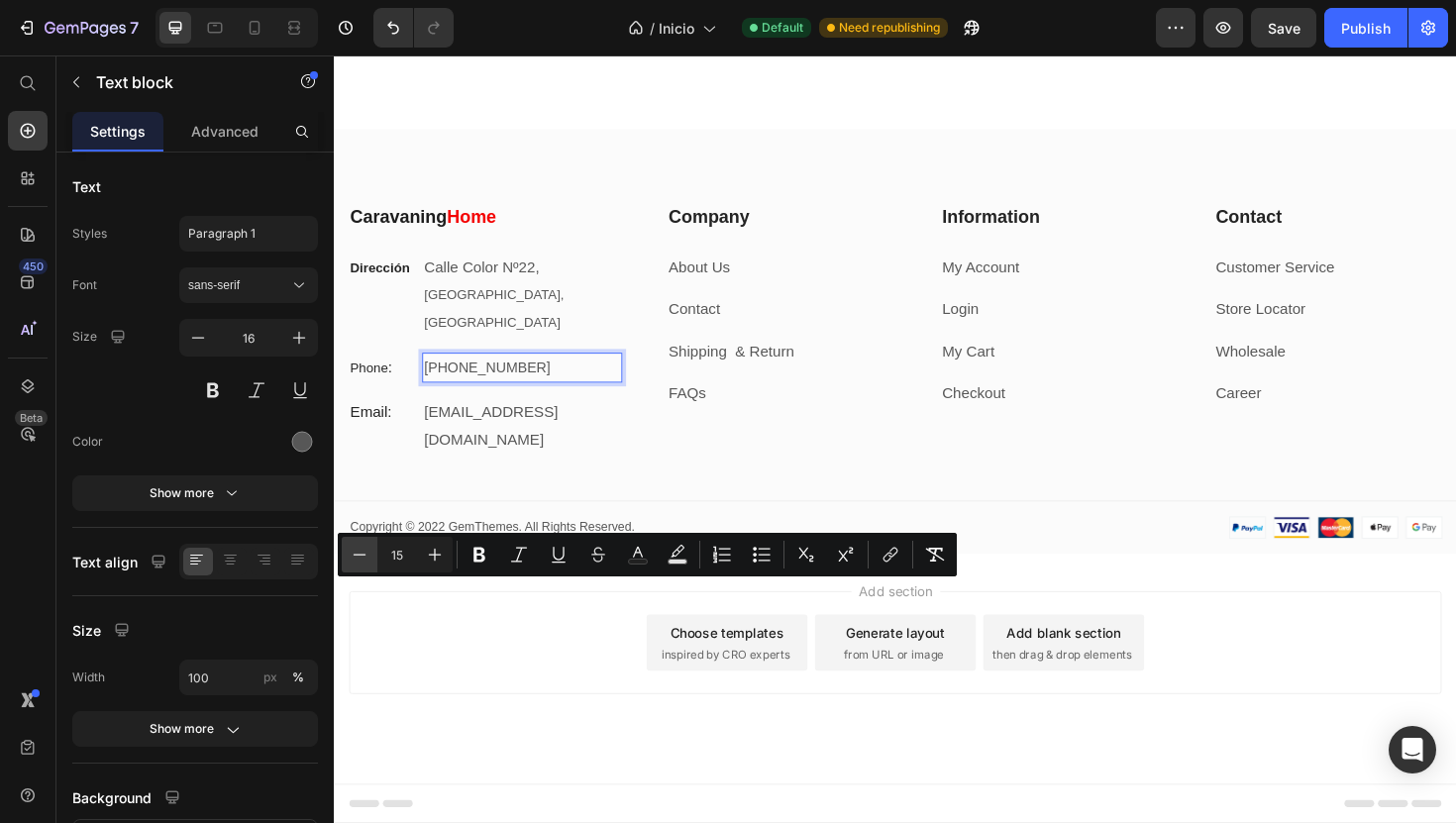 type on "14" 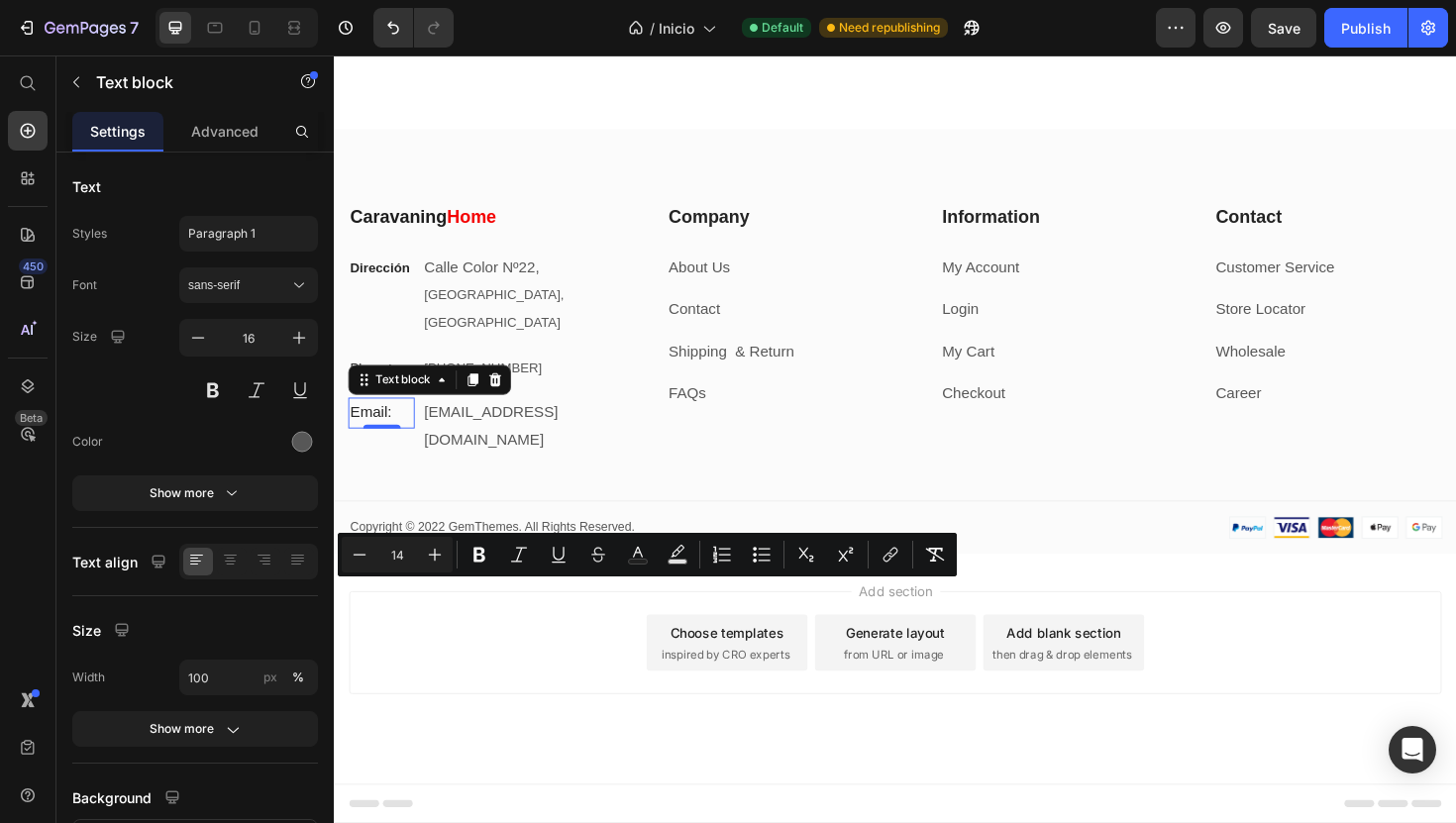 click on "Email:" at bounding box center (383, 434) 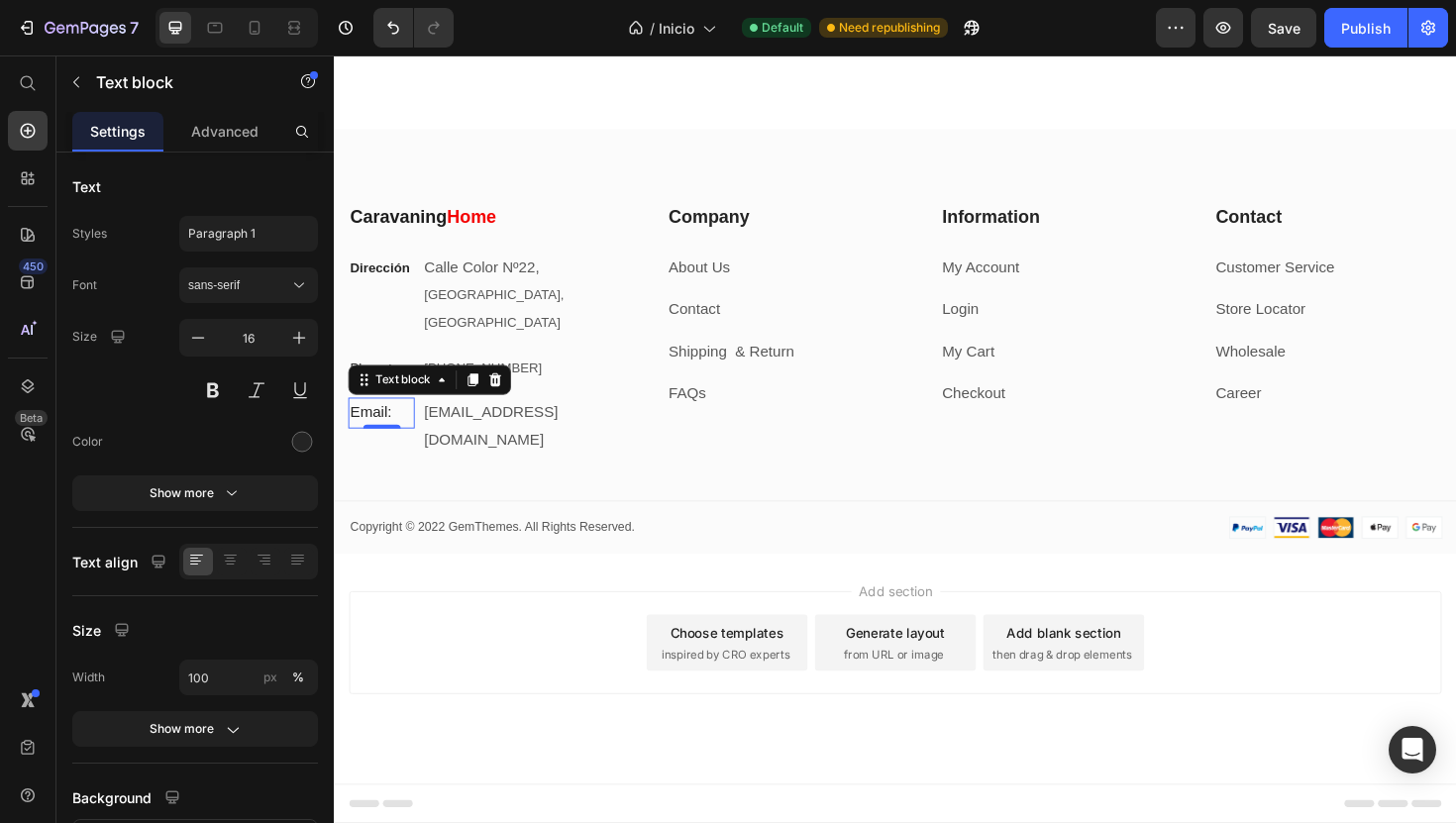 click on "Email:" at bounding box center [383, 434] 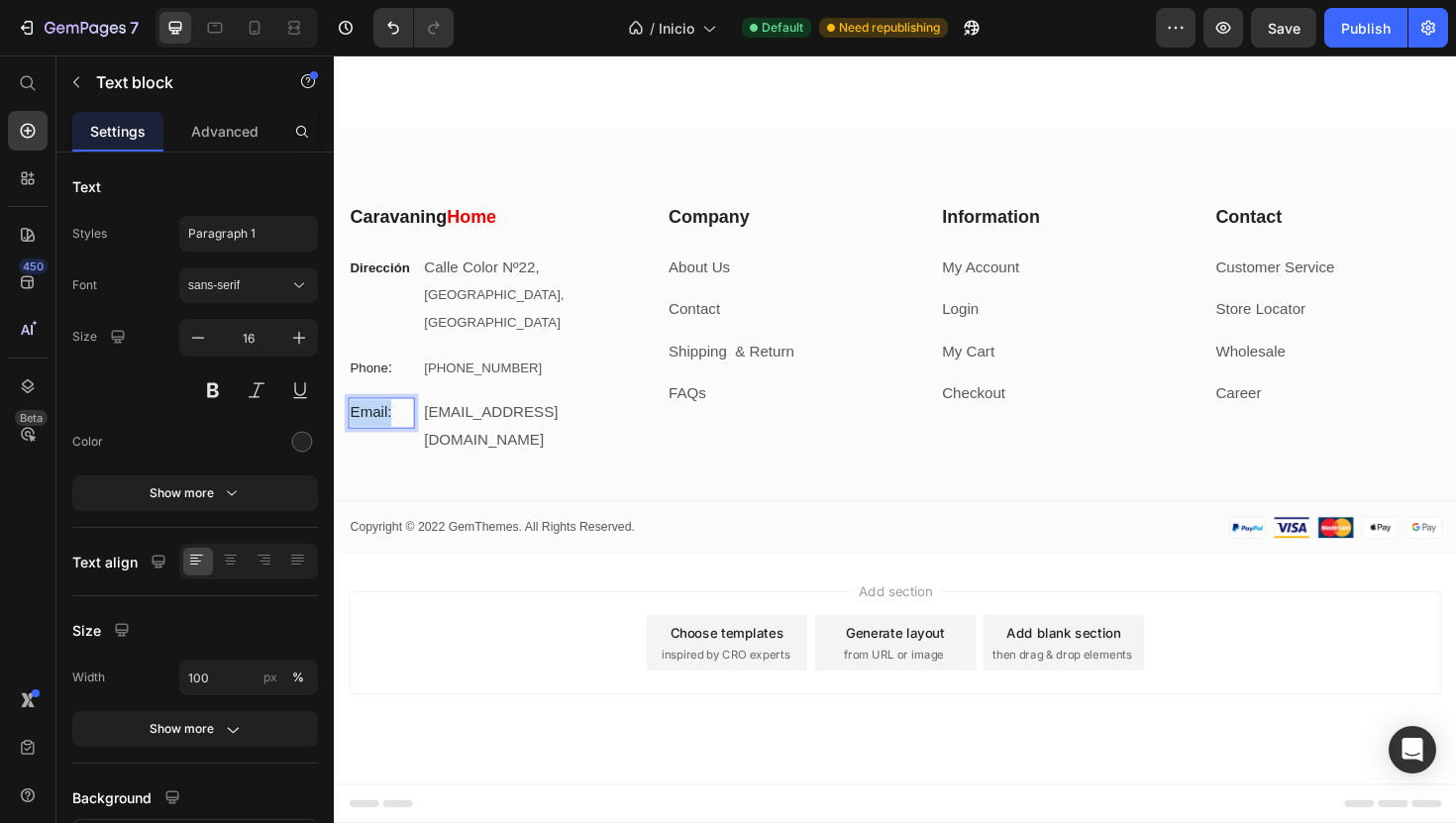 click on "Email:" at bounding box center (383, 434) 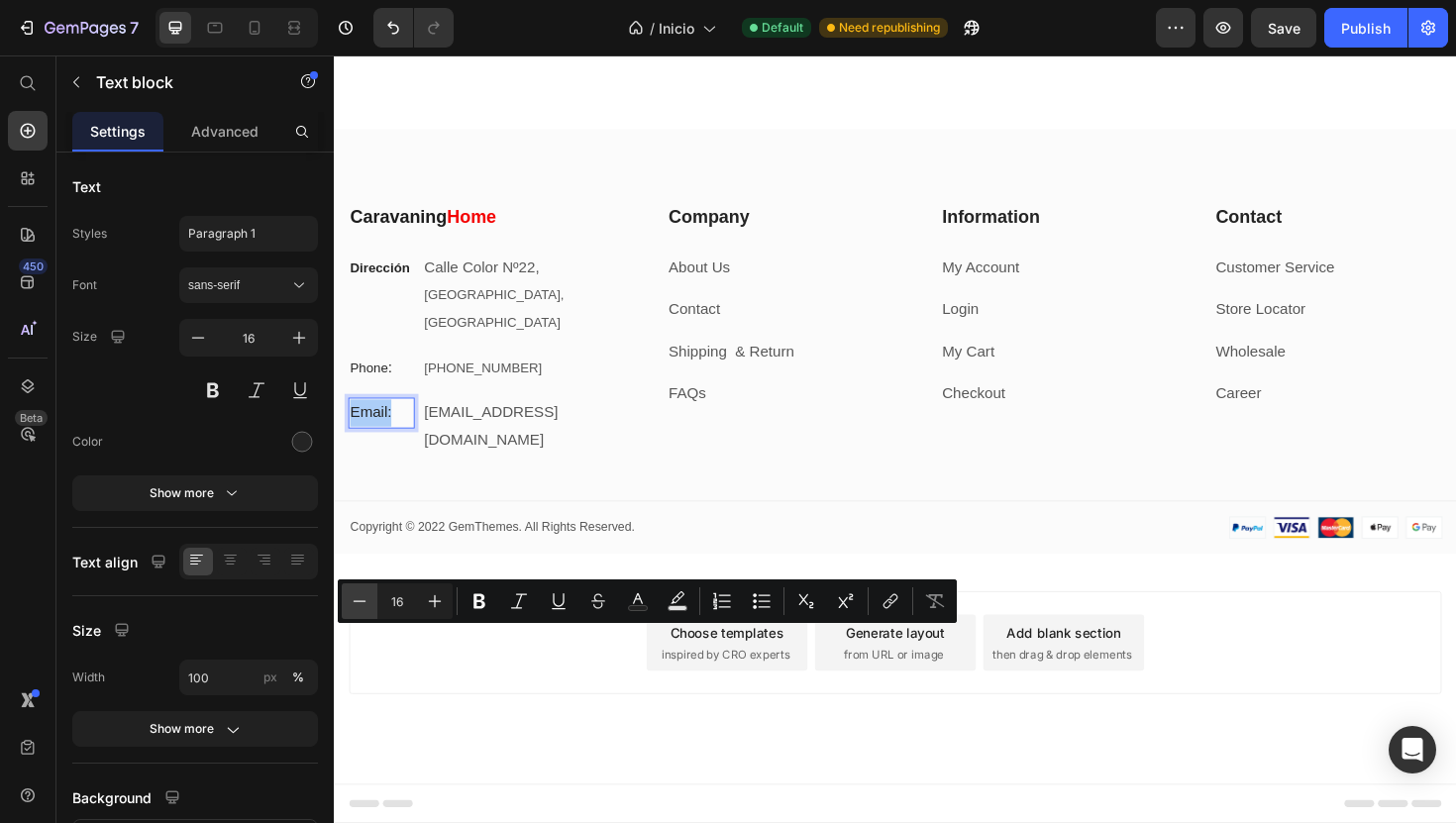 click 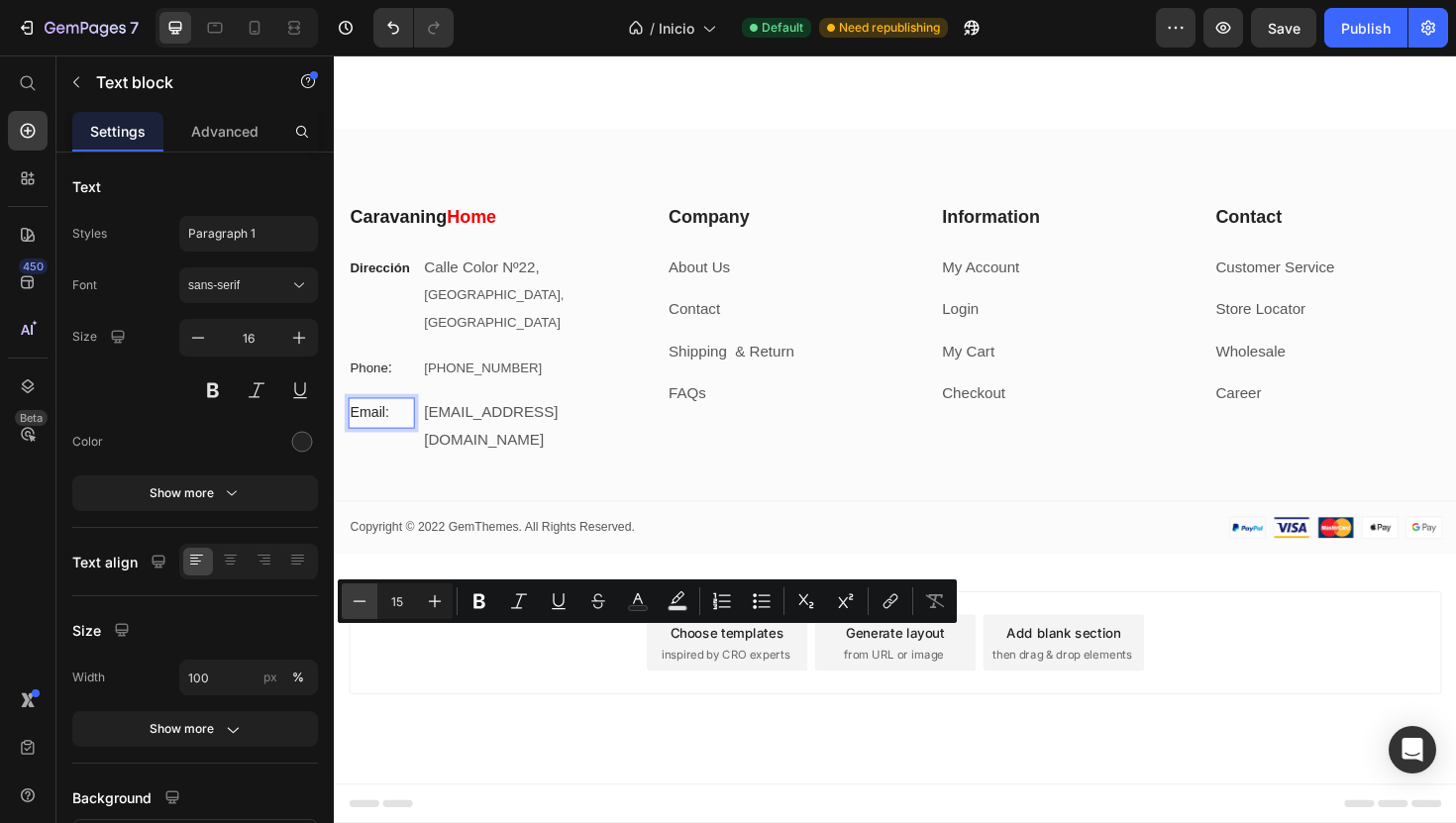 click 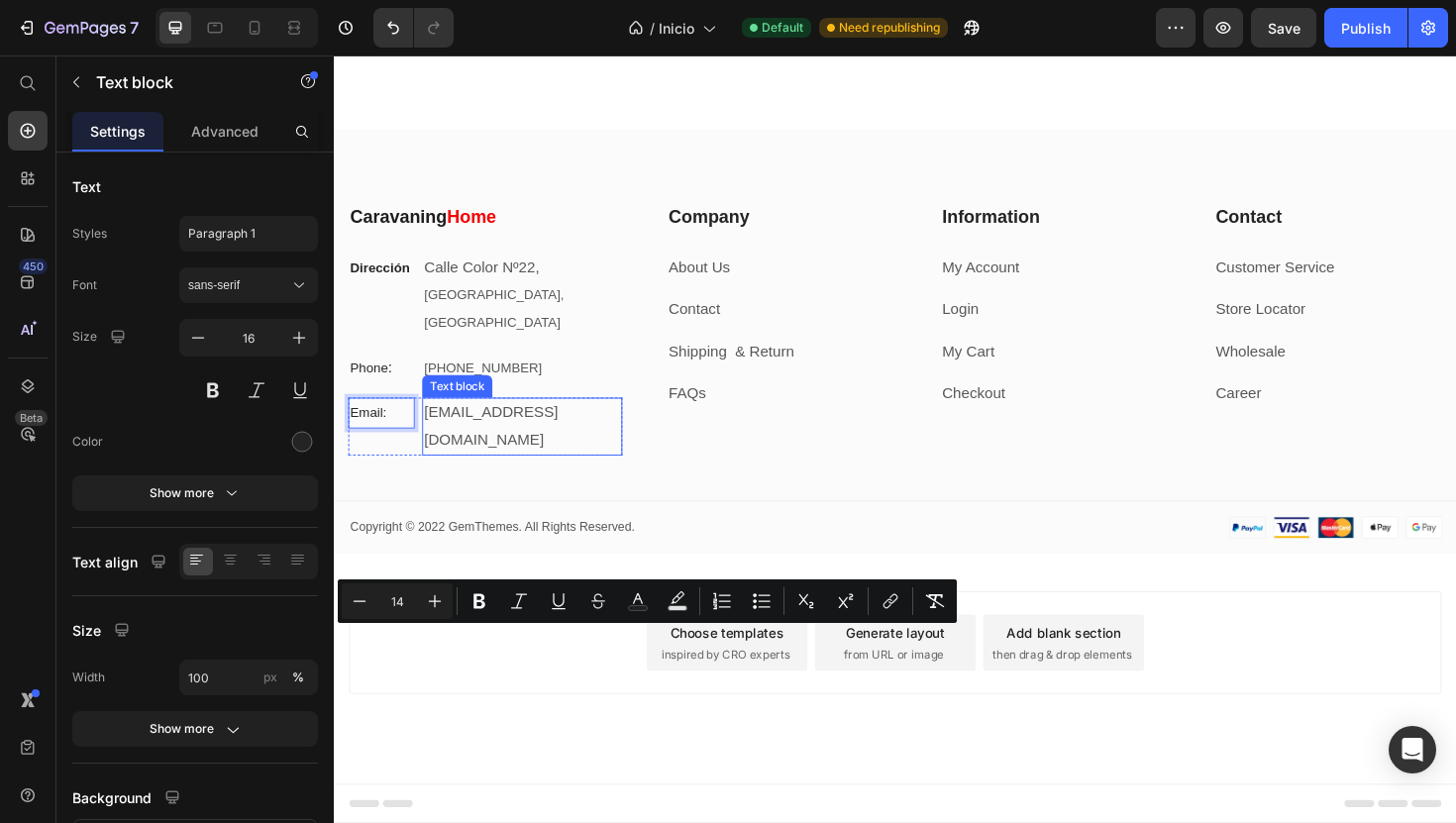 click on "[EMAIL_ADDRESS][DOMAIN_NAME]" at bounding box center [532, 449] 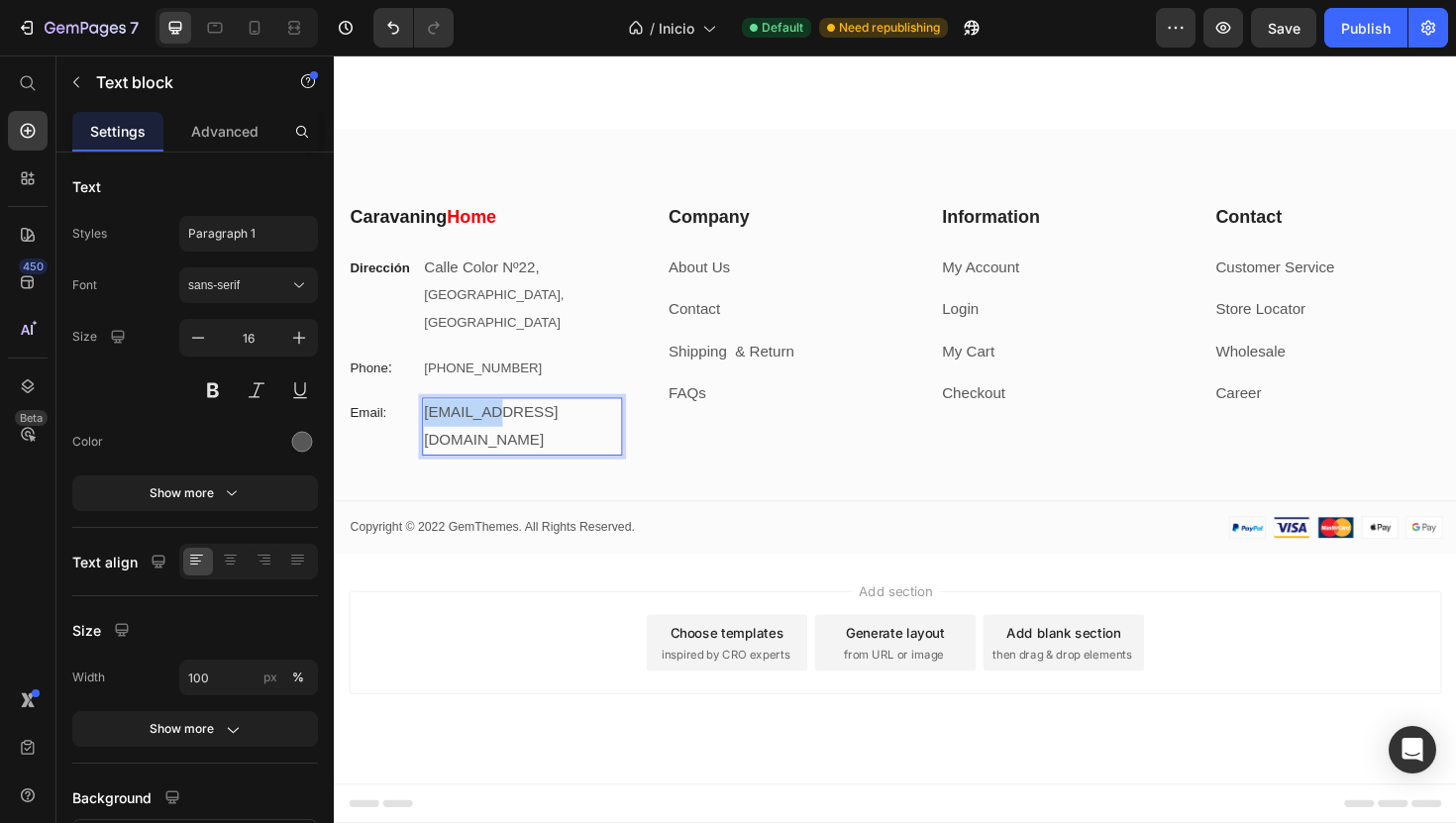 click on "[EMAIL_ADDRESS][DOMAIN_NAME]" at bounding box center (532, 449) 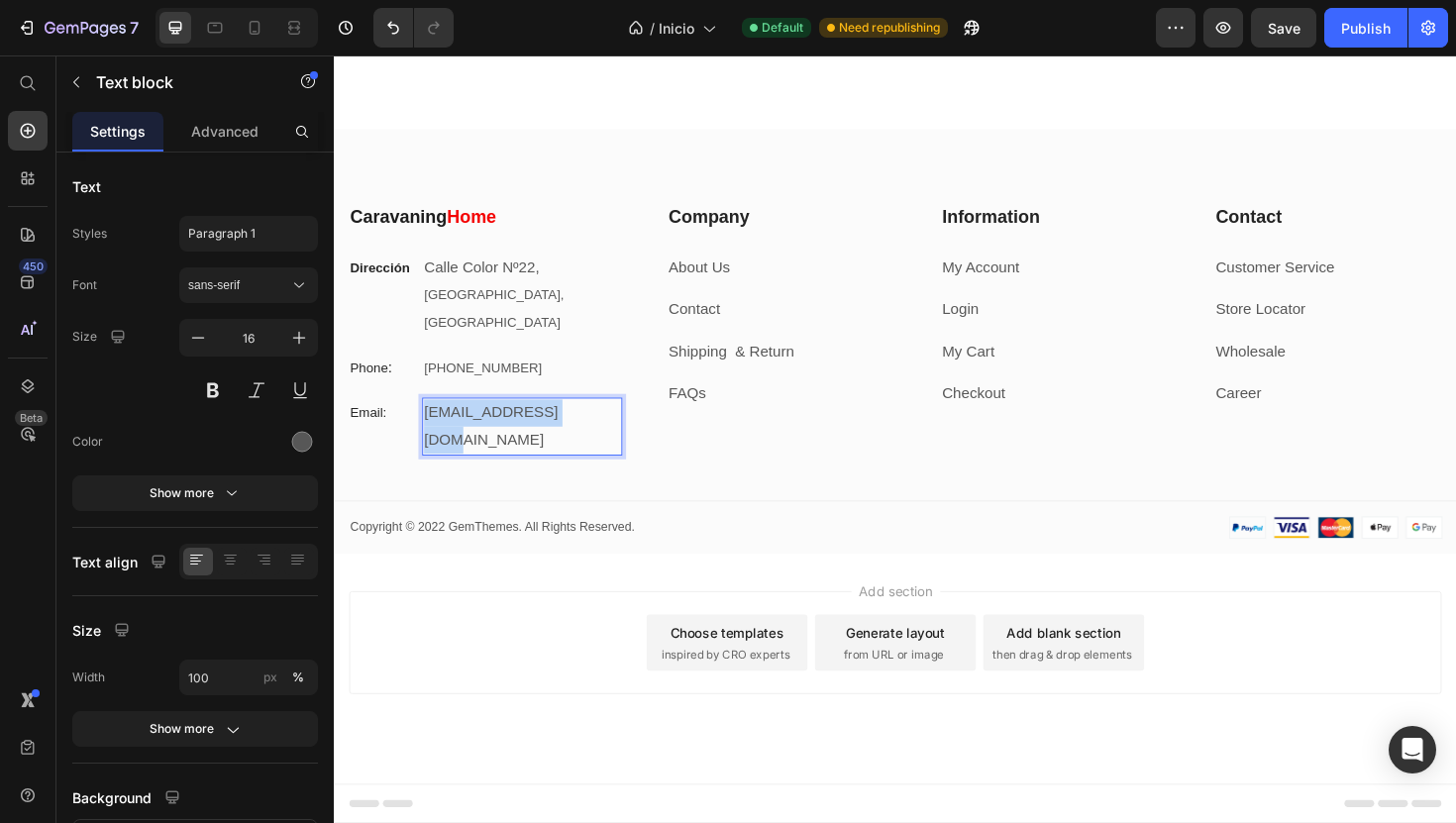 click on "[EMAIL_ADDRESS][DOMAIN_NAME]" at bounding box center [532, 449] 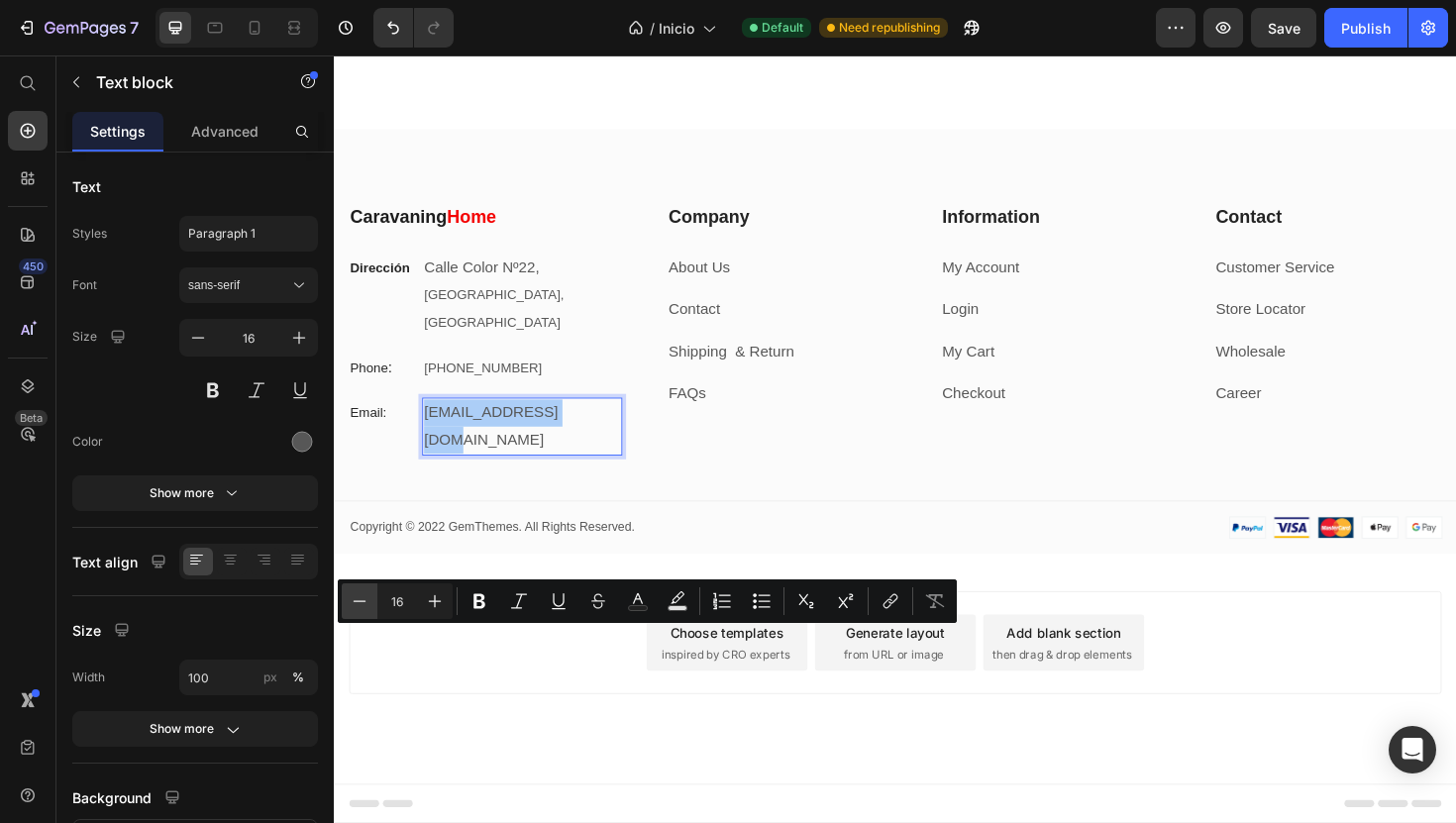 click 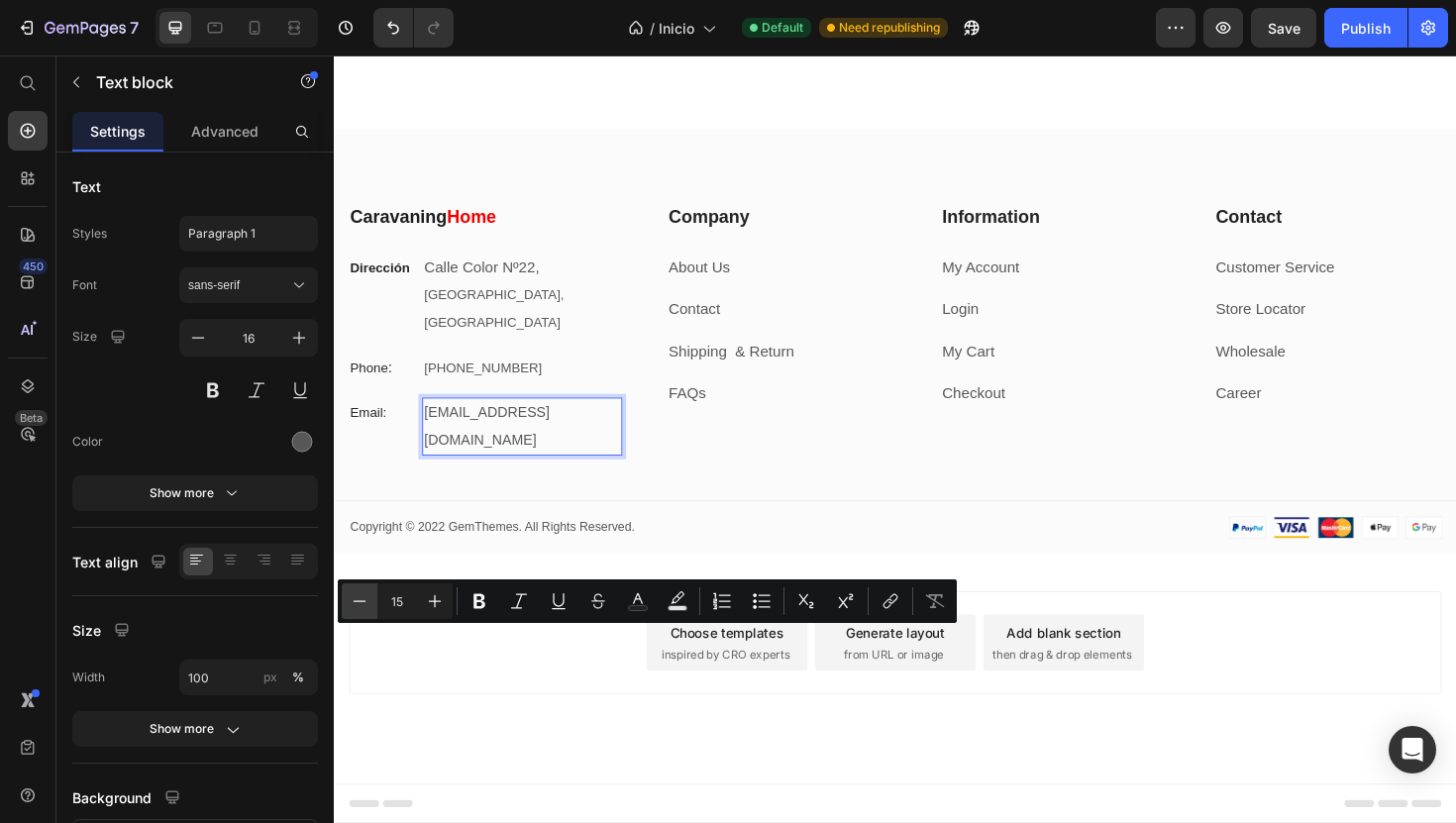 click 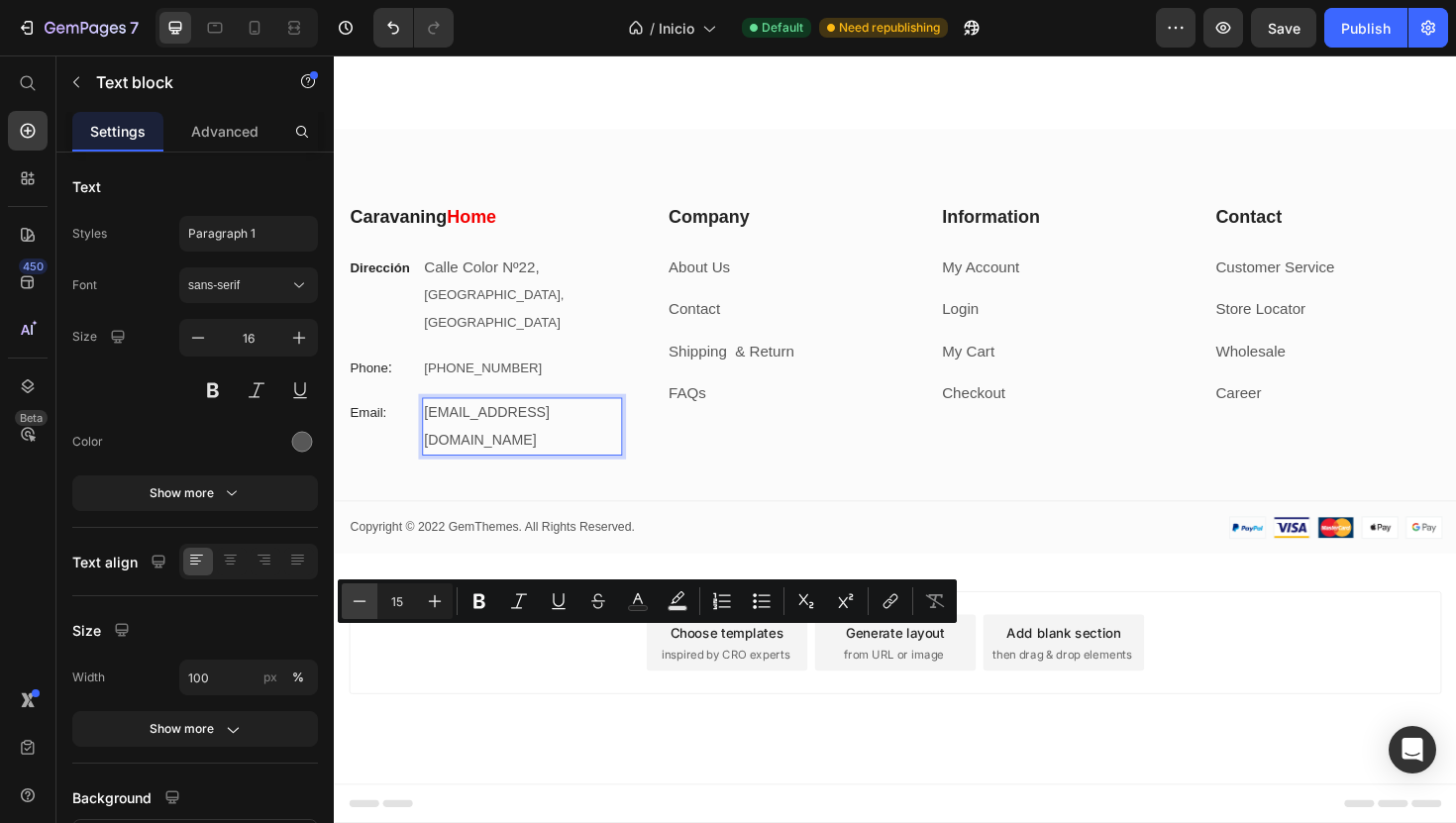 type on "14" 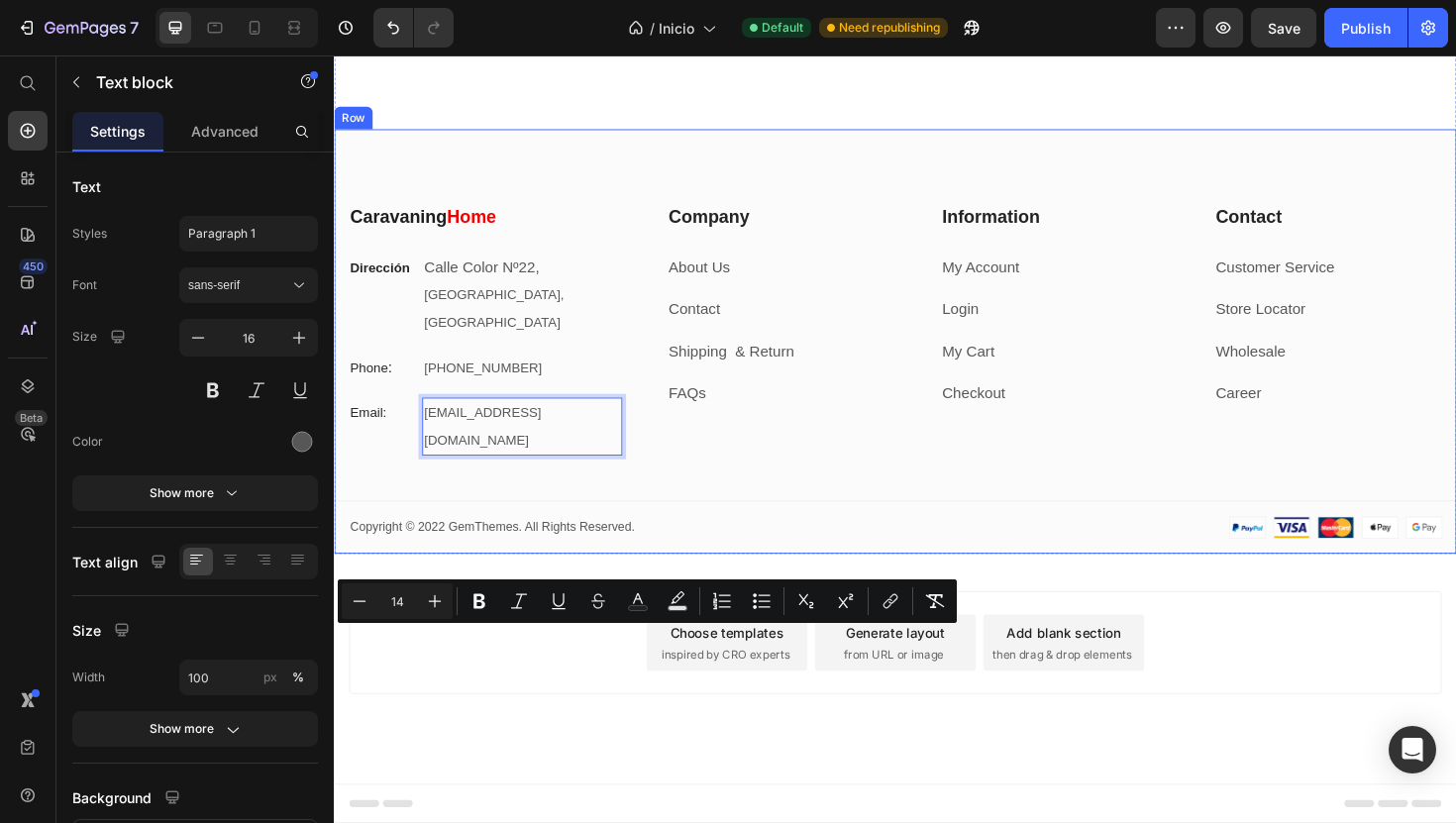 click on "⁠⁠⁠⁠⁠⁠⁠ Caravaning Home Heading Dirección Text block Calle Color Nº22, Valencia Centro, España Text block Row Phone : Text block +012 345 6789 0000 Text block Row Email: Text block gemthemes@gmail.com Text block   0 Row Company Heading About Us Text block Contact Text block Shipping  & Return Text block FAQs Text block Row Information Heading My Account Text block Login Text block My Cart Text block Checkout Text block Row Contact Heading Customer Service Text block Store Locator Text block Wholesale Text block Career Text block Row Row
My Store
Company
Information
Contact Accordion                Title Line Row Copyright © 2022 GemThemes. All Rights Reserved. Text block Image Row" at bounding box center [928, 398] 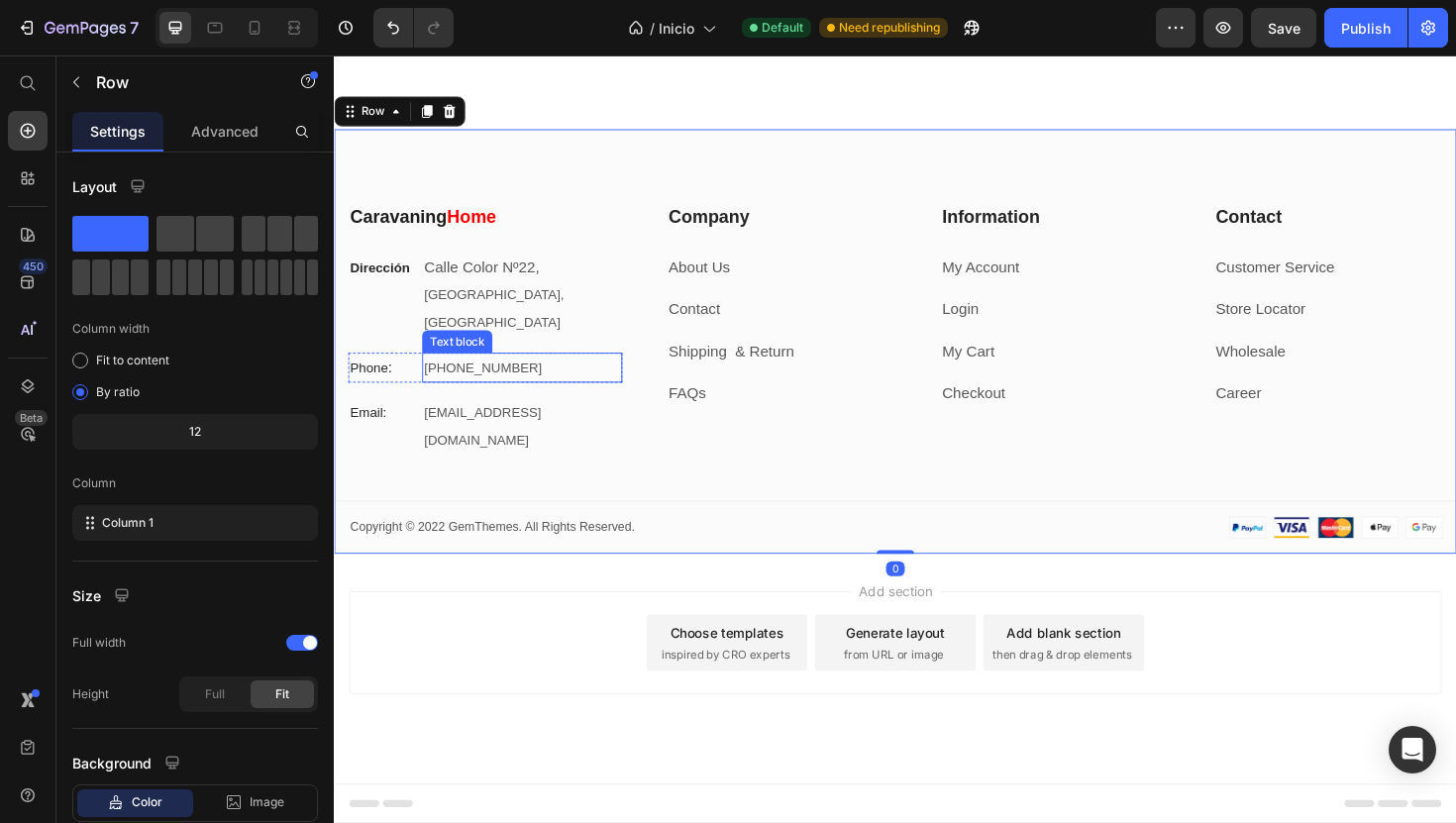 click on "+012 345 6789 0000 Text block" at bounding box center [532, 386] 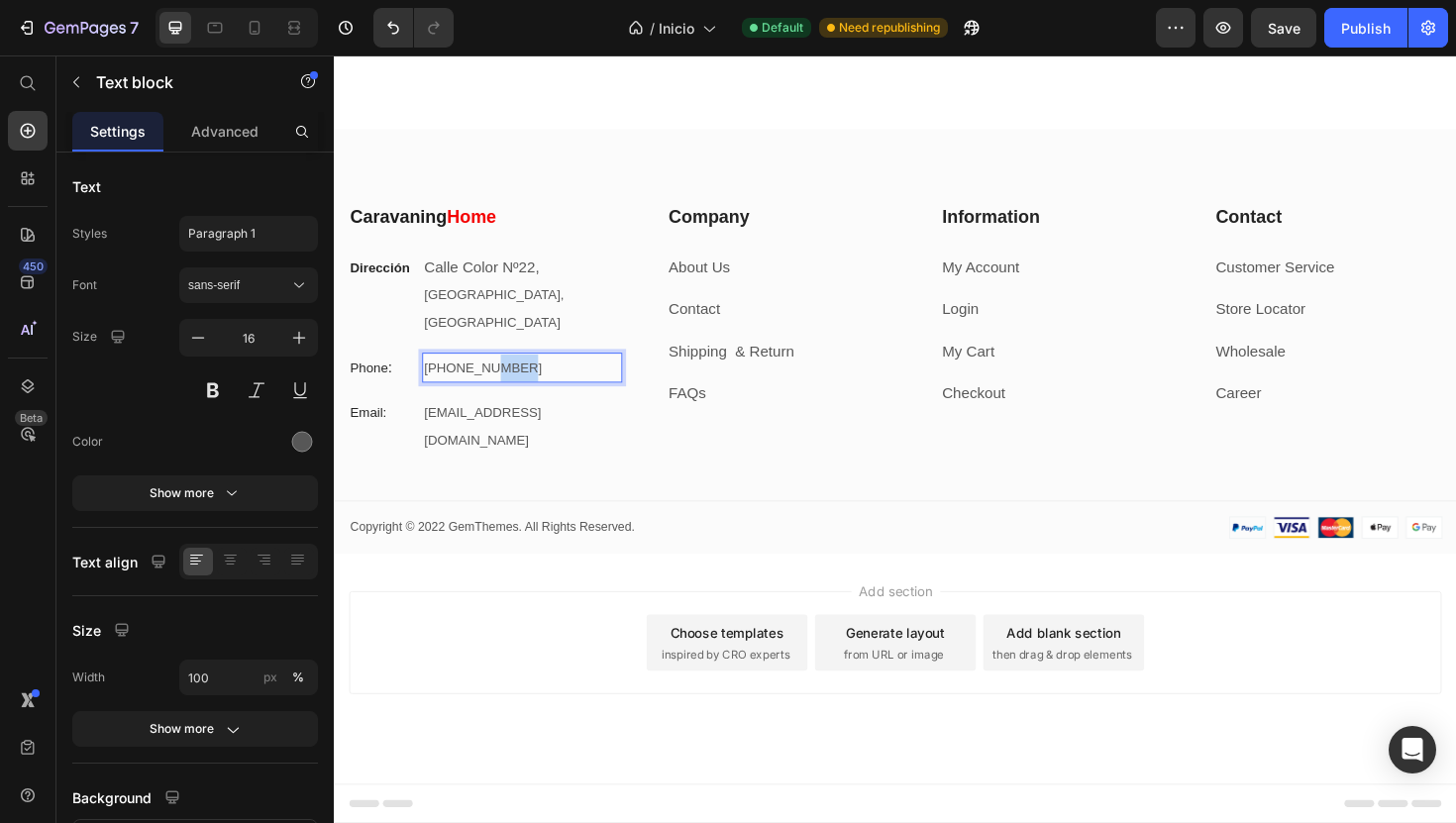 click on "+012 345 6789 0000" at bounding box center [491, 386] 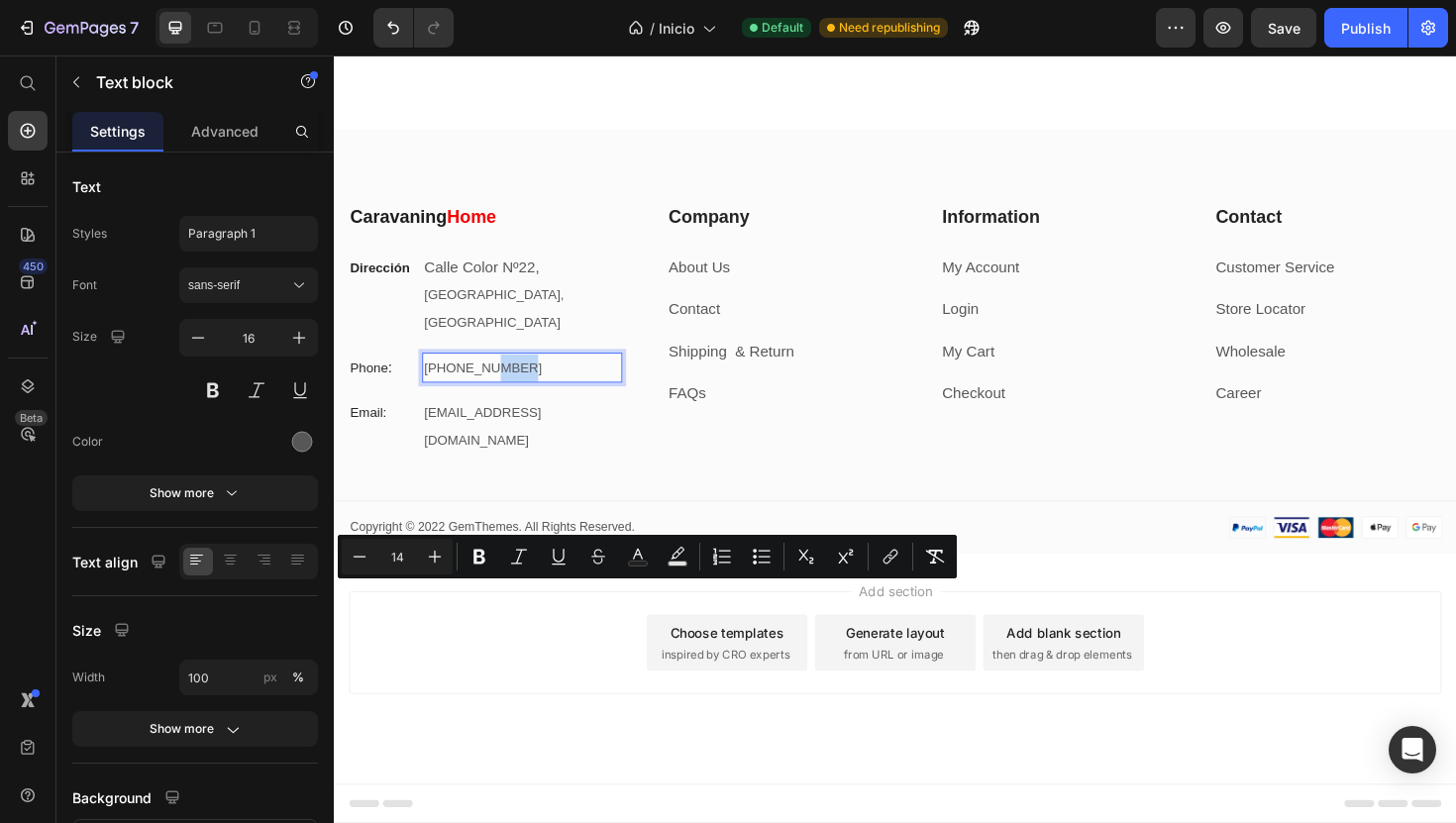 click on "+012 345 6789 0000" at bounding box center (491, 386) 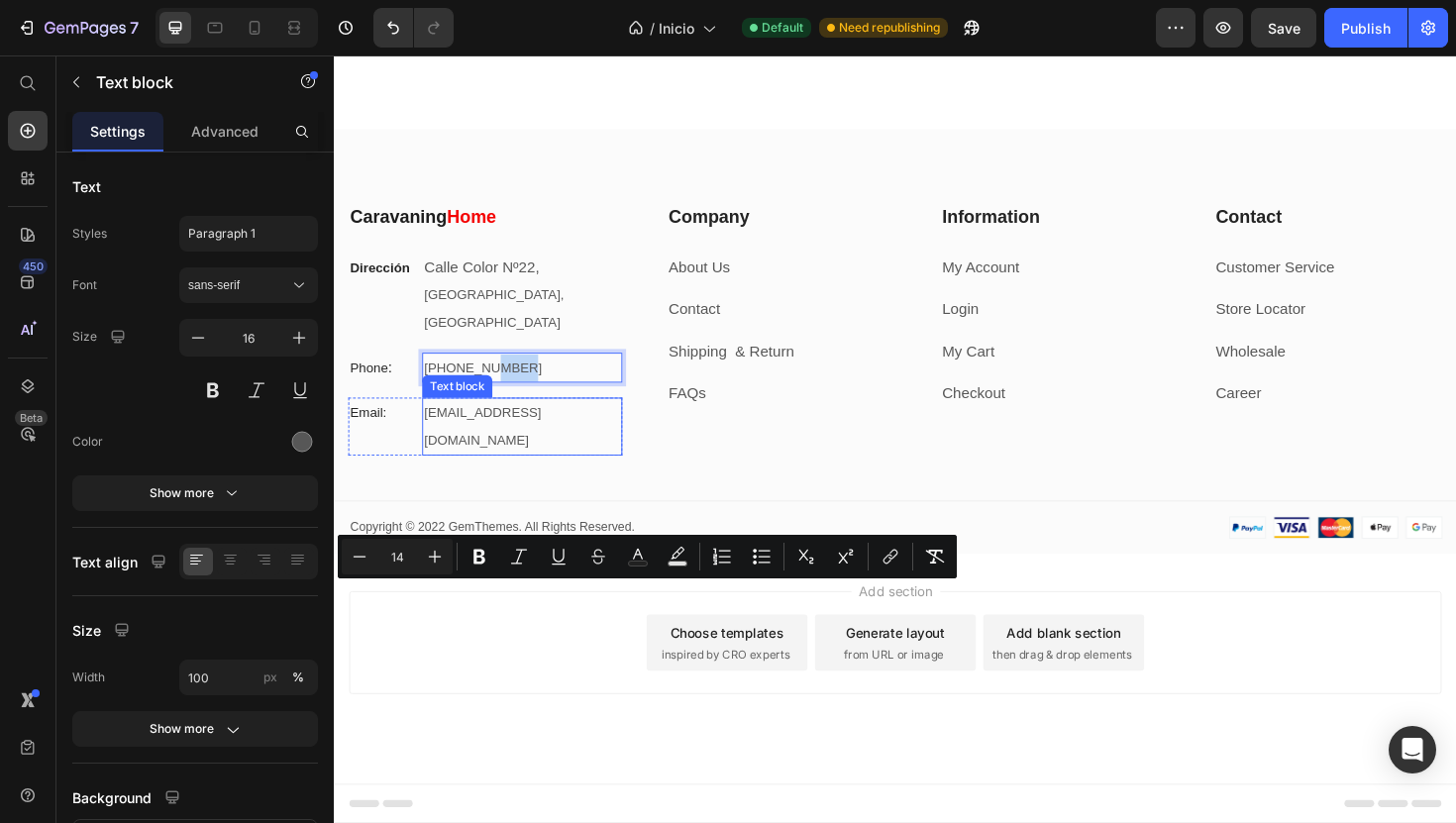 click on "gemthemes@gmail.com" at bounding box center [490, 448] 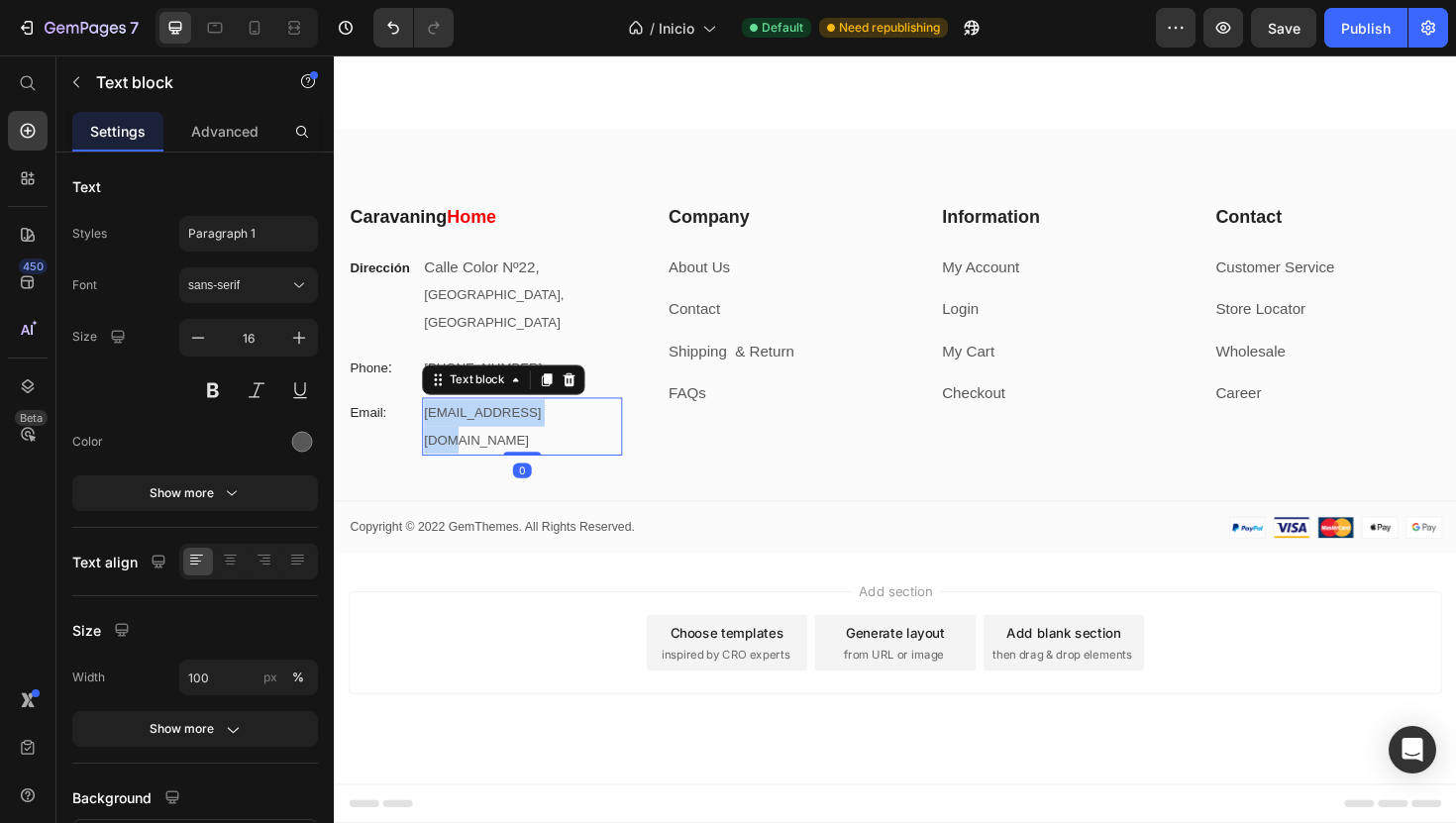 click on "gemthemes@gmail.com" at bounding box center [490, 448] 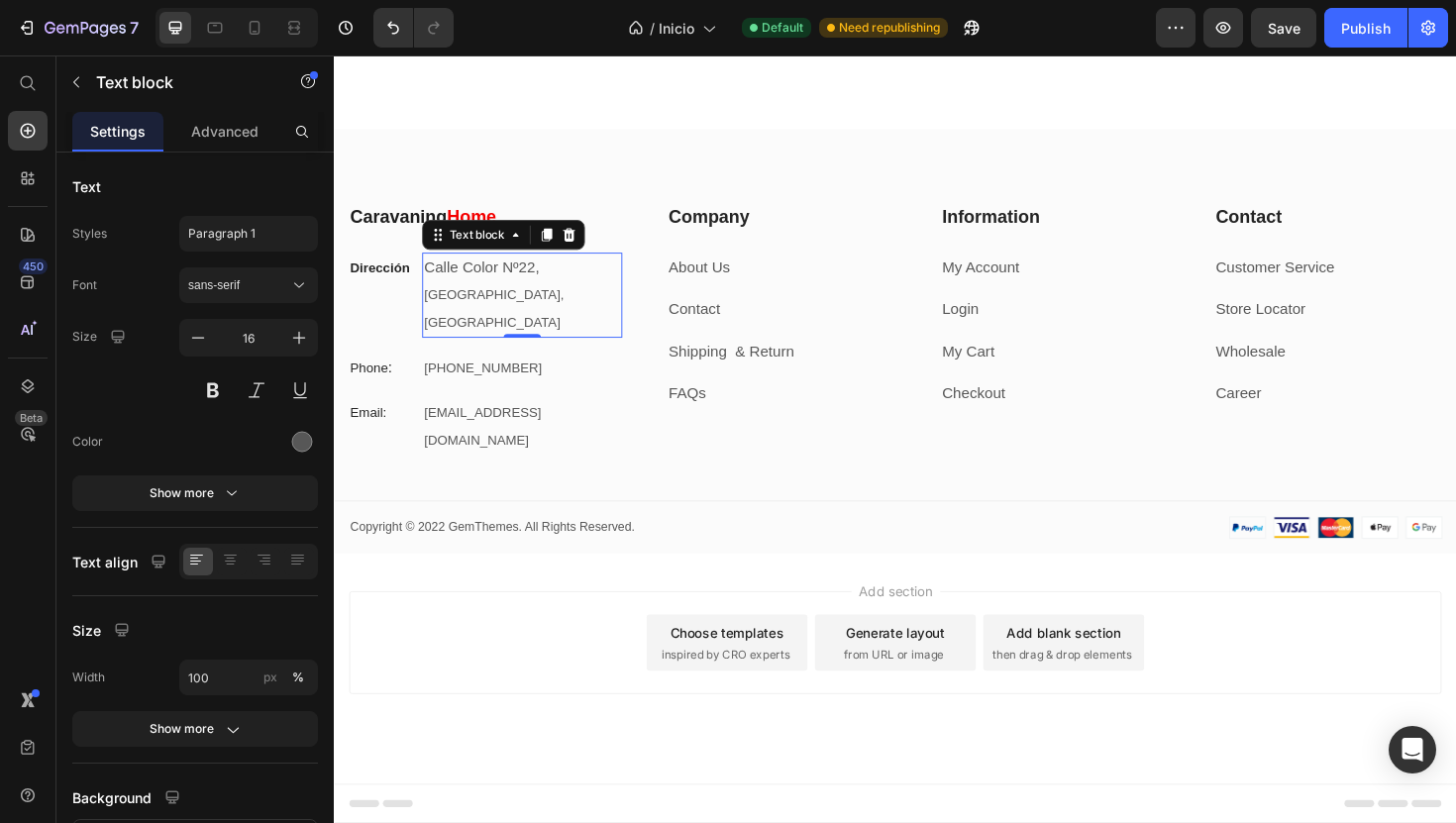 click on "Calle Color Nº22, Valencia Centro, España" at bounding box center (532, 309) 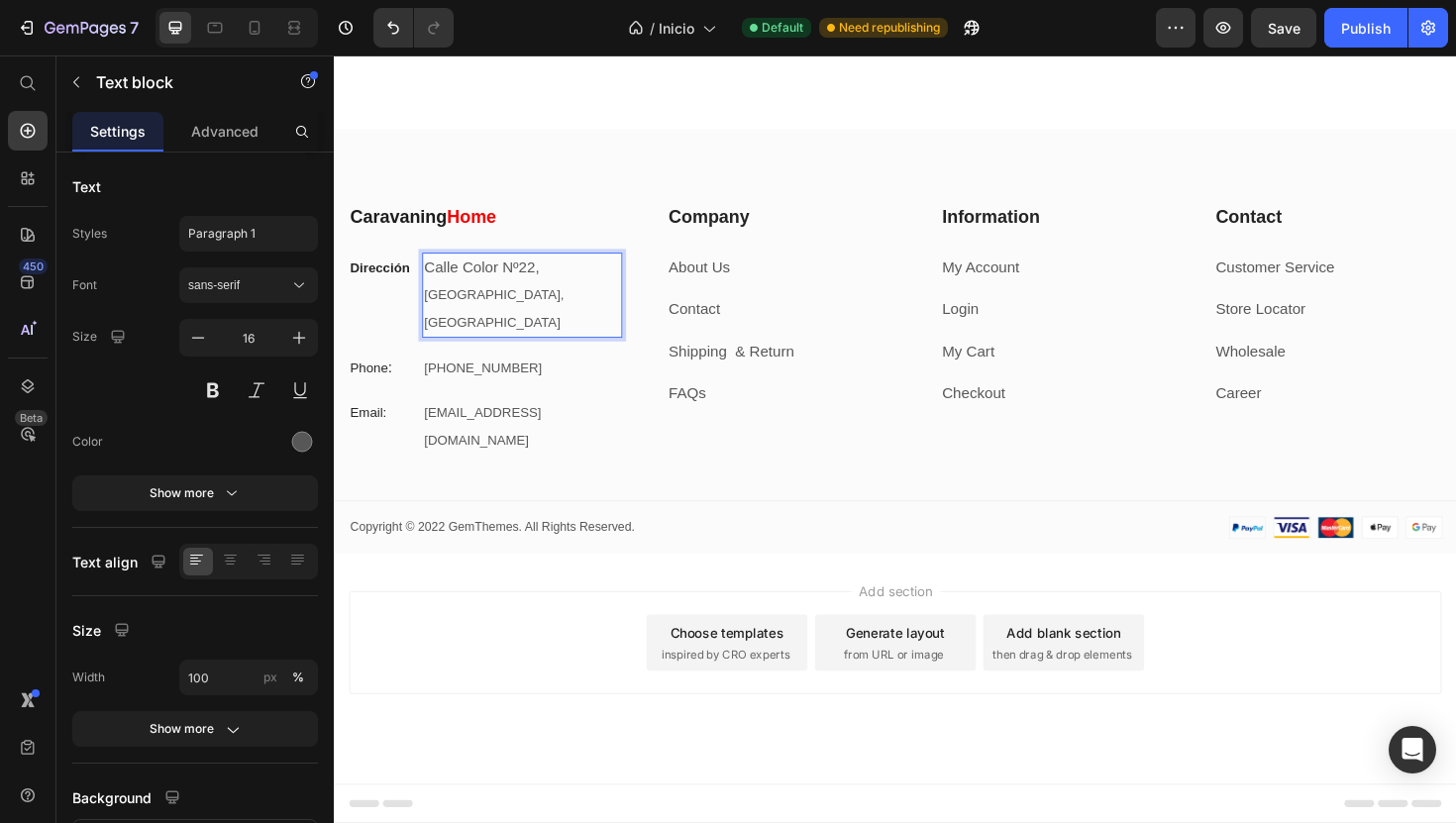 click on "Calle Color Nº22, Valencia Centro, España" at bounding box center [532, 309] 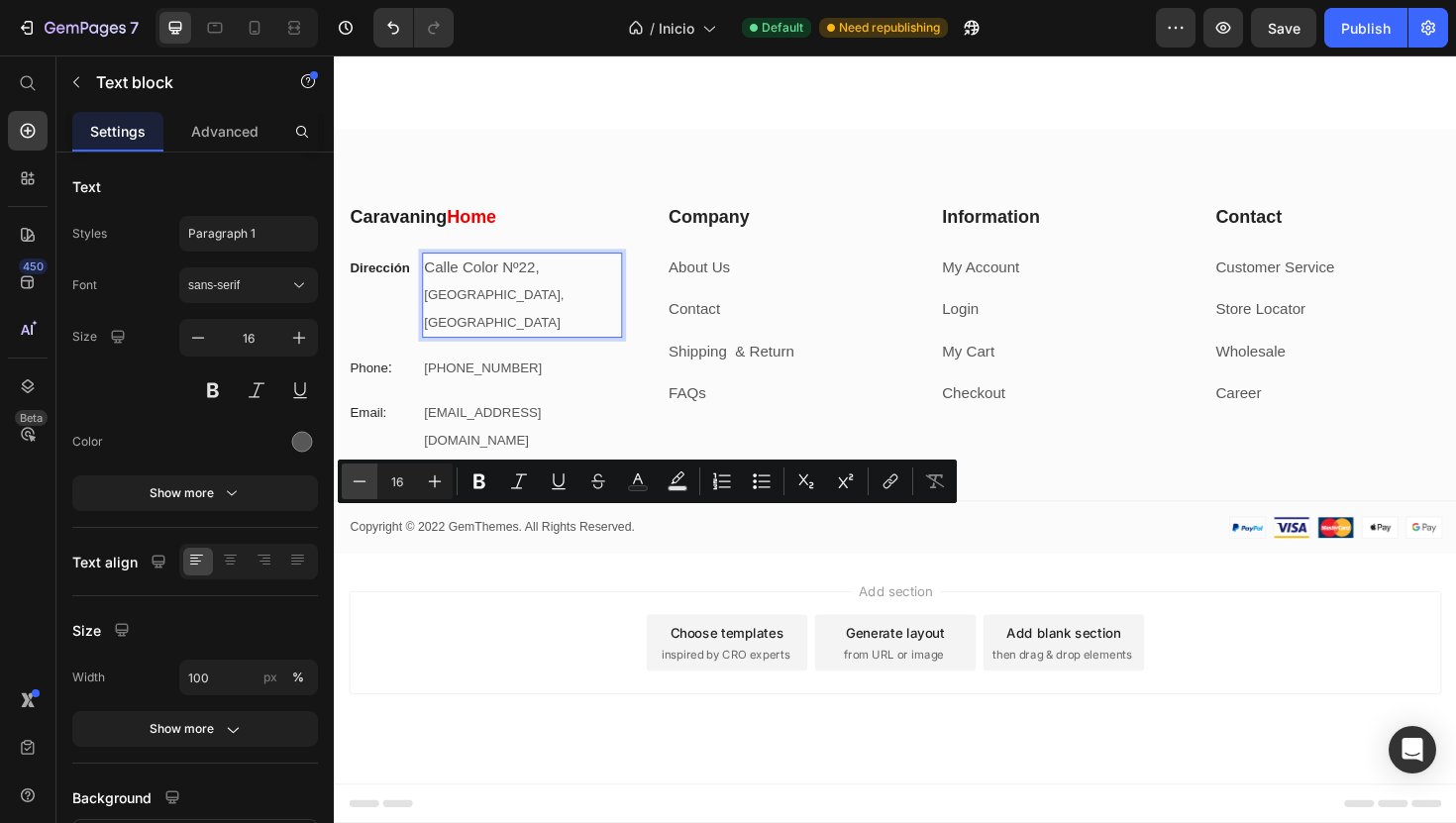 click on "Minus" at bounding box center (360, 481) 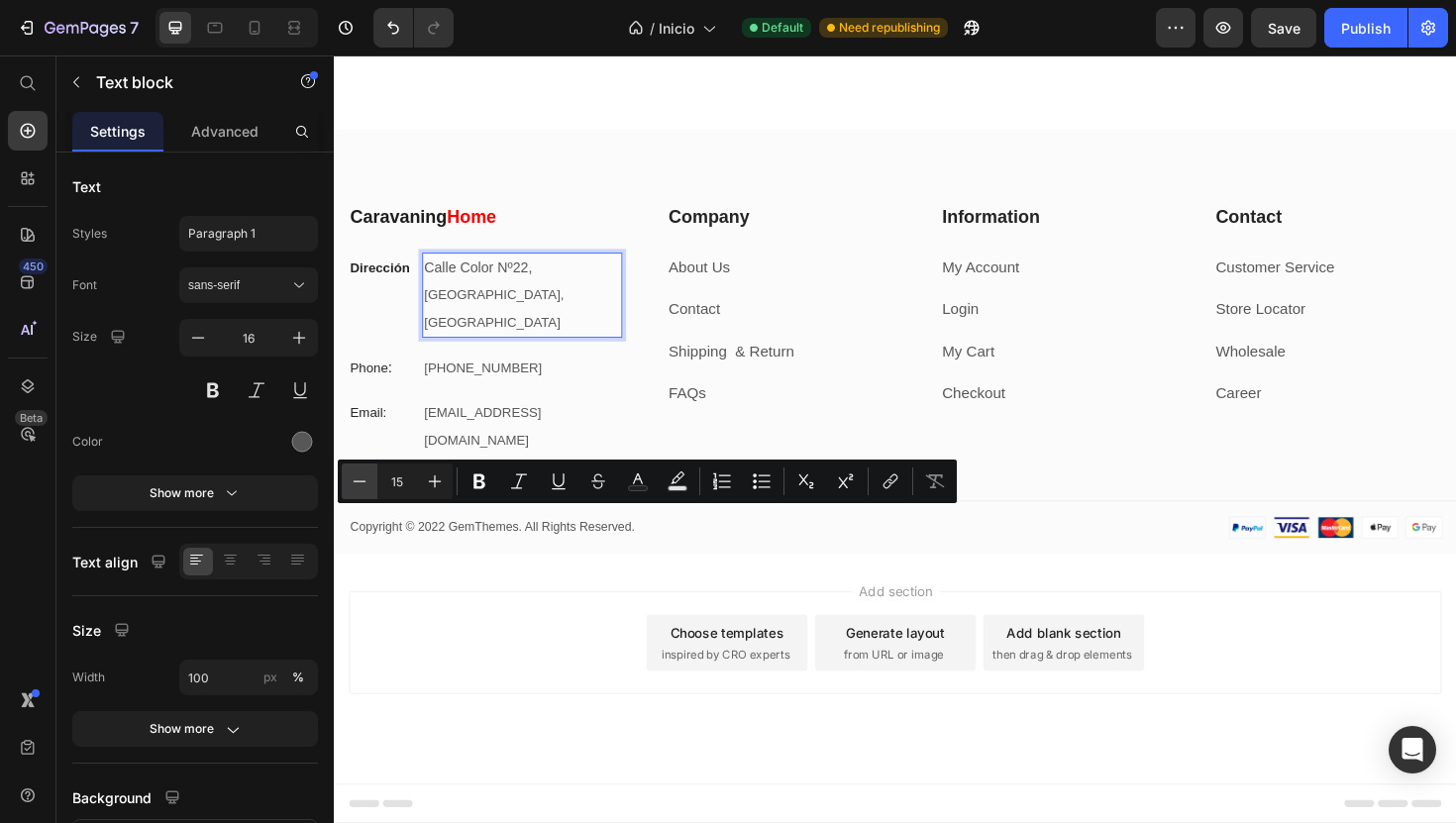 click on "Minus" at bounding box center (360, 481) 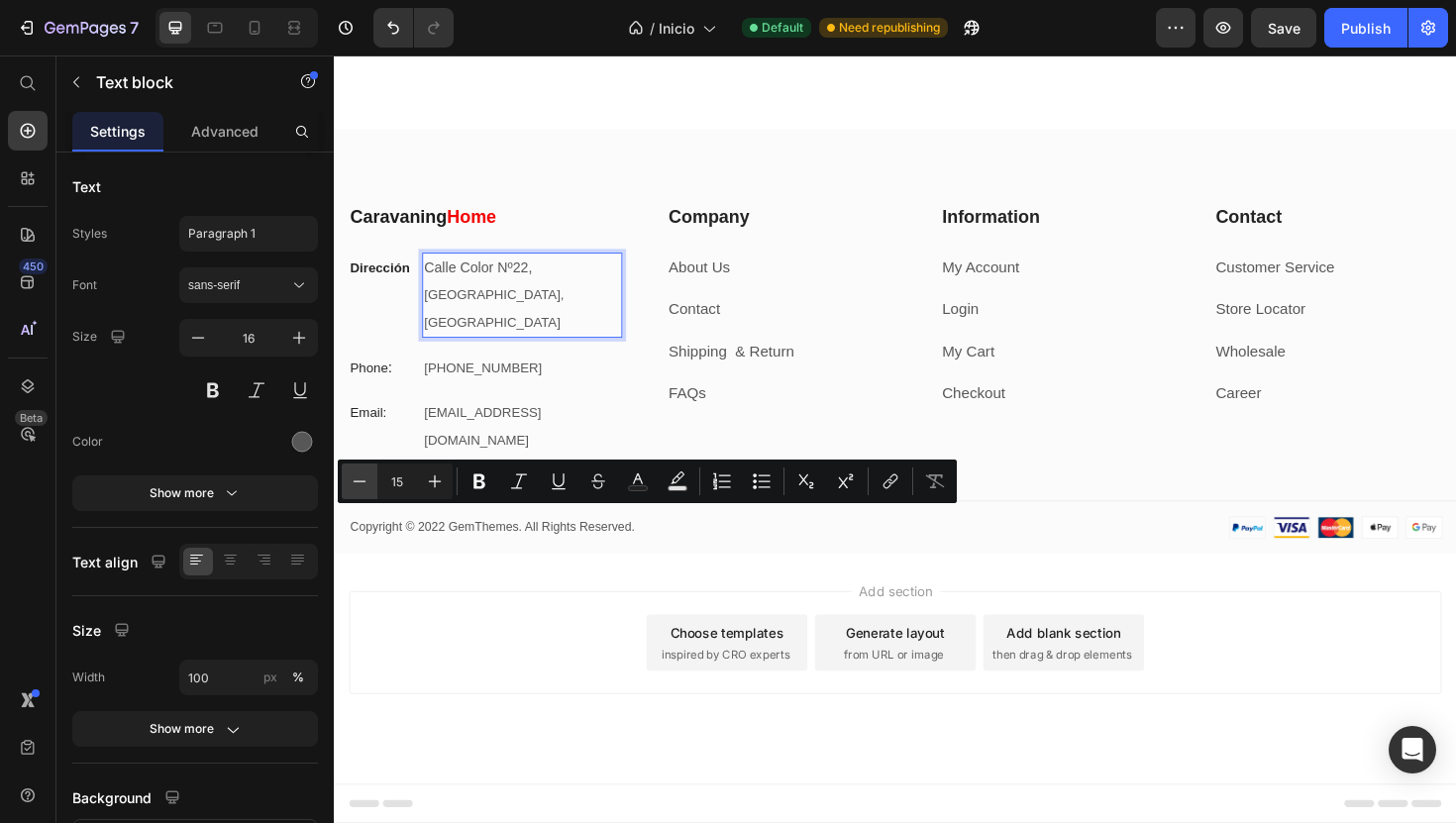 type on "14" 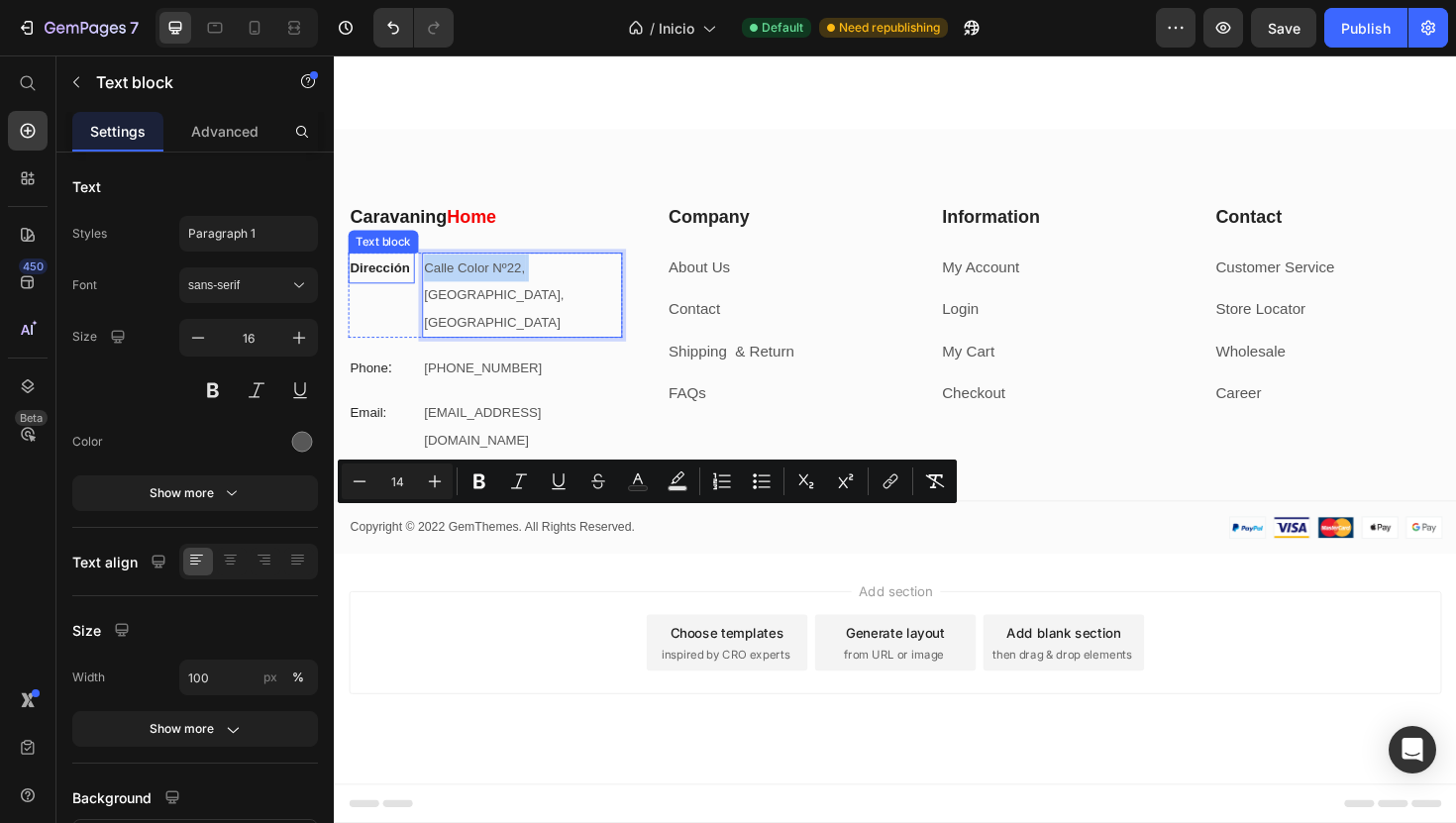 click on "Dirección" at bounding box center [383, 280] 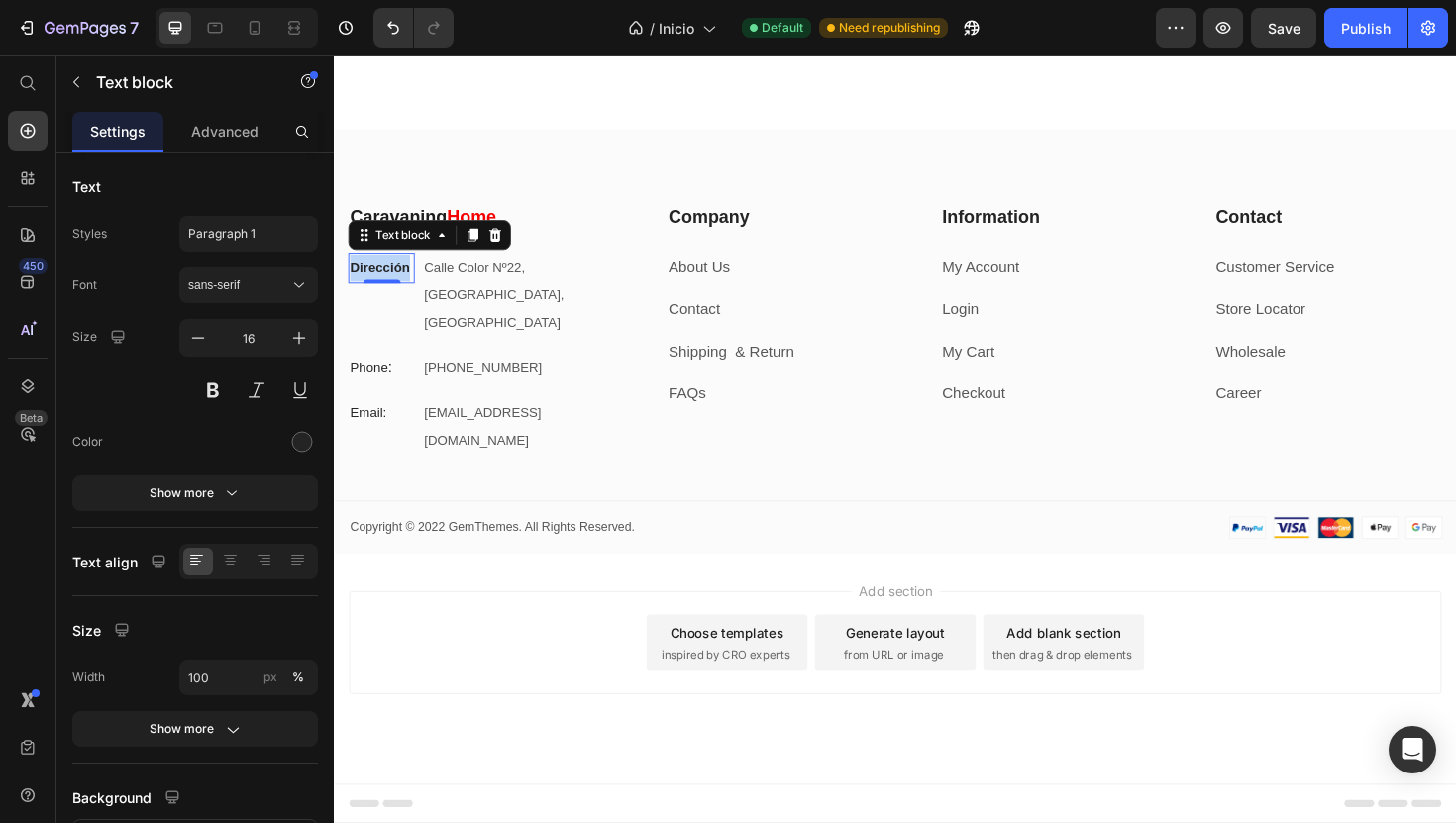 click on "Dirección" at bounding box center (382, 280) 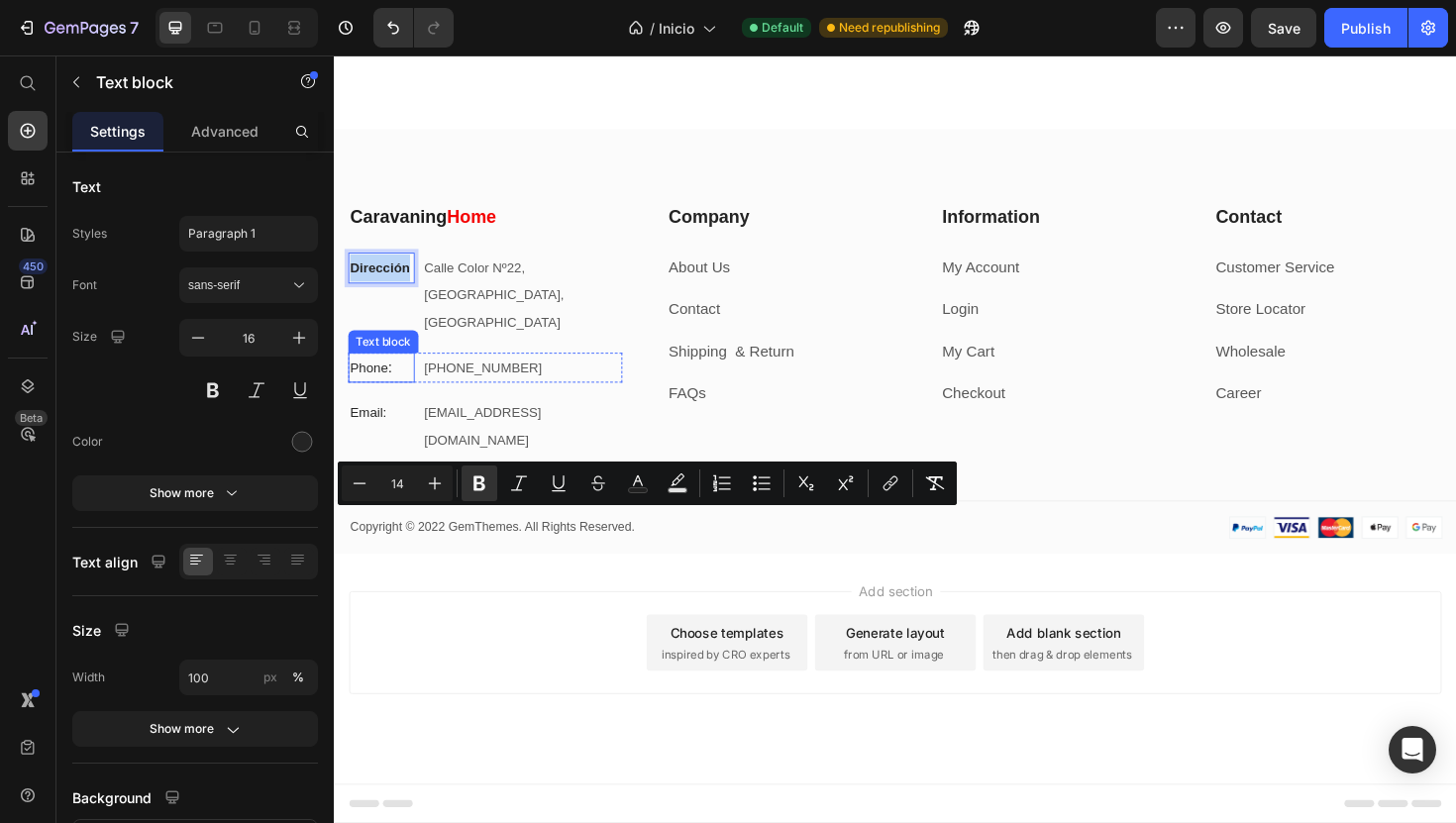 click on "Phone" at bounding box center (370, 386) 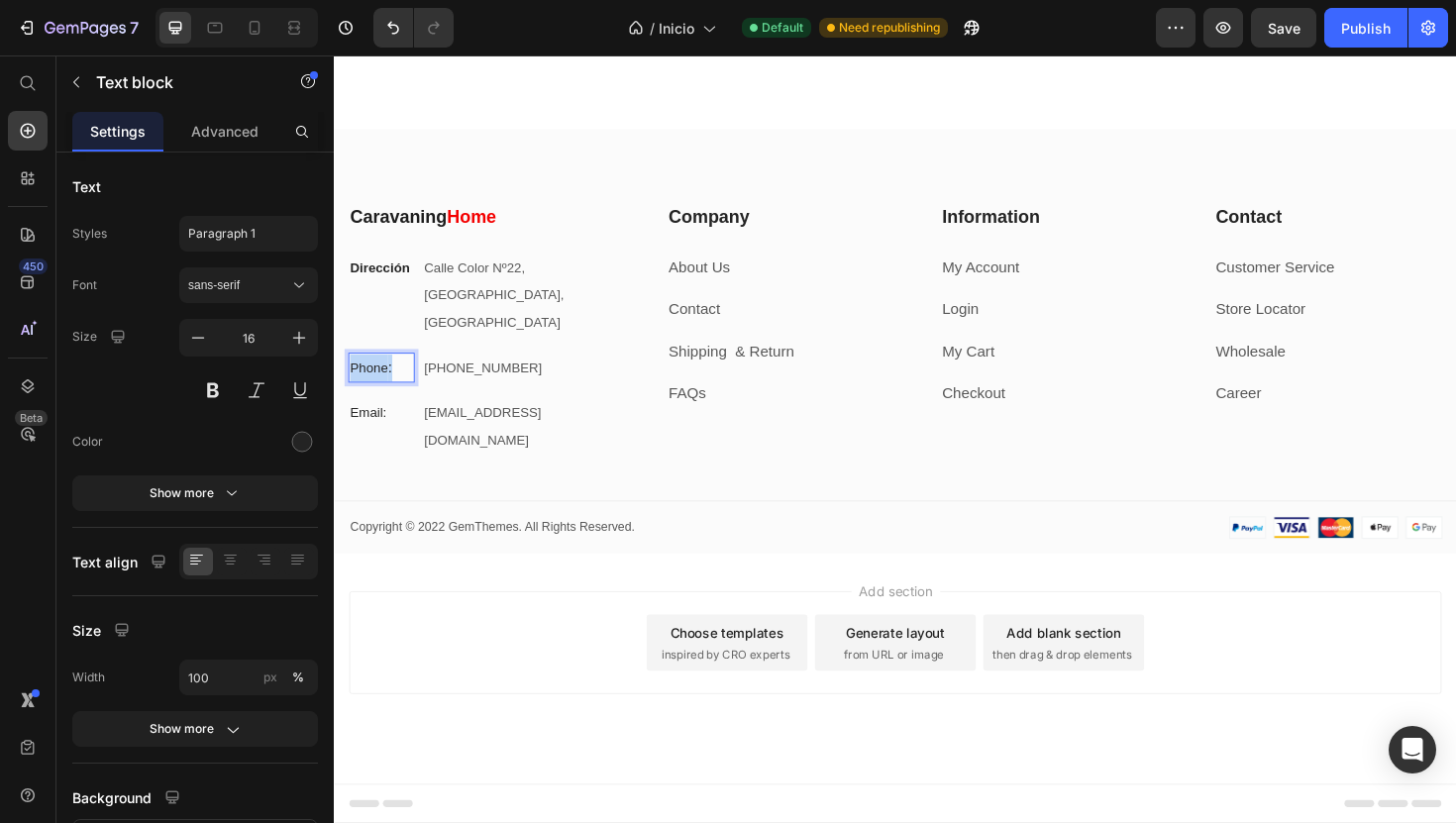 click on "Phone" at bounding box center [370, 386] 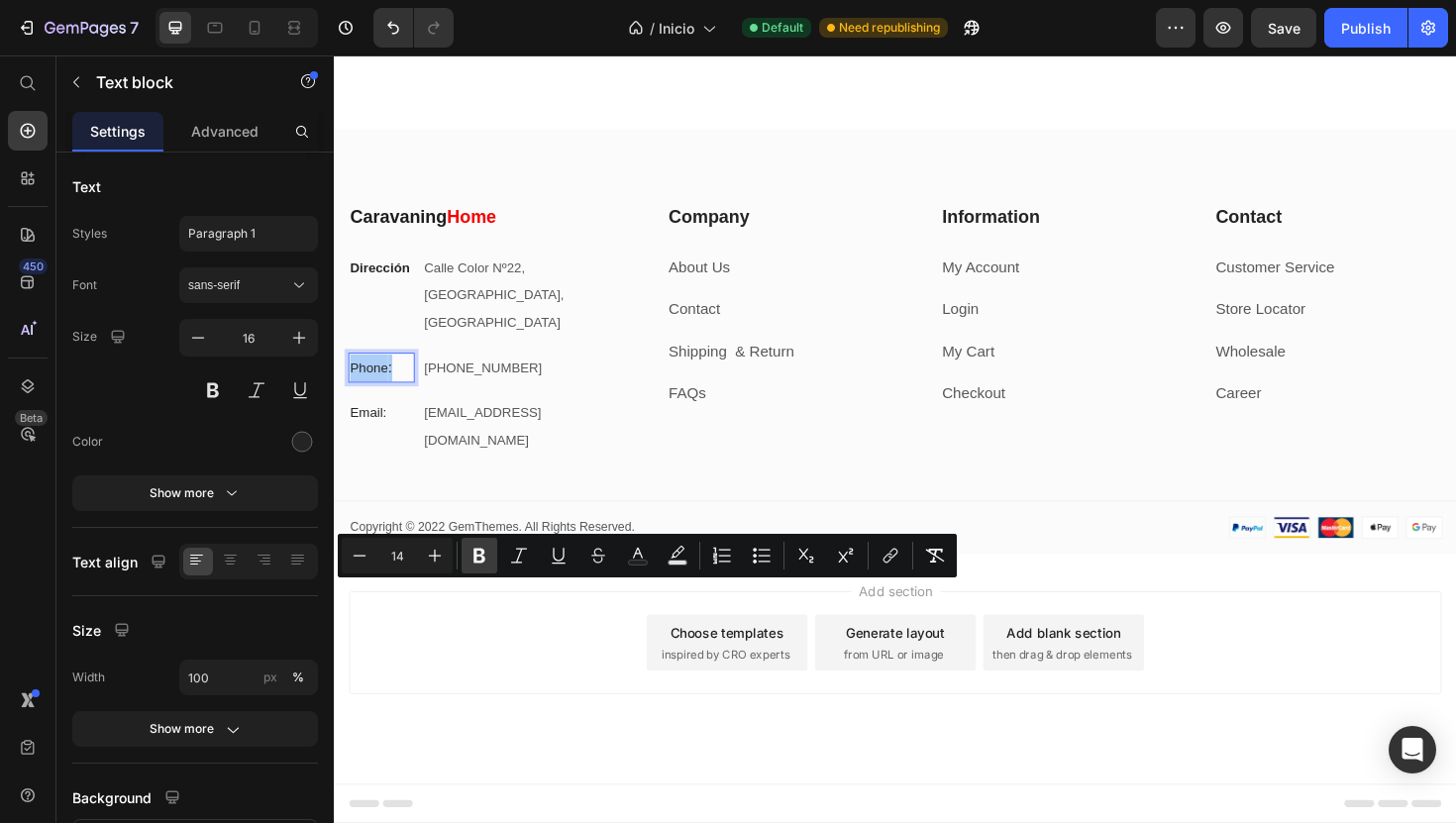 click on "Bold" at bounding box center [479, 556] 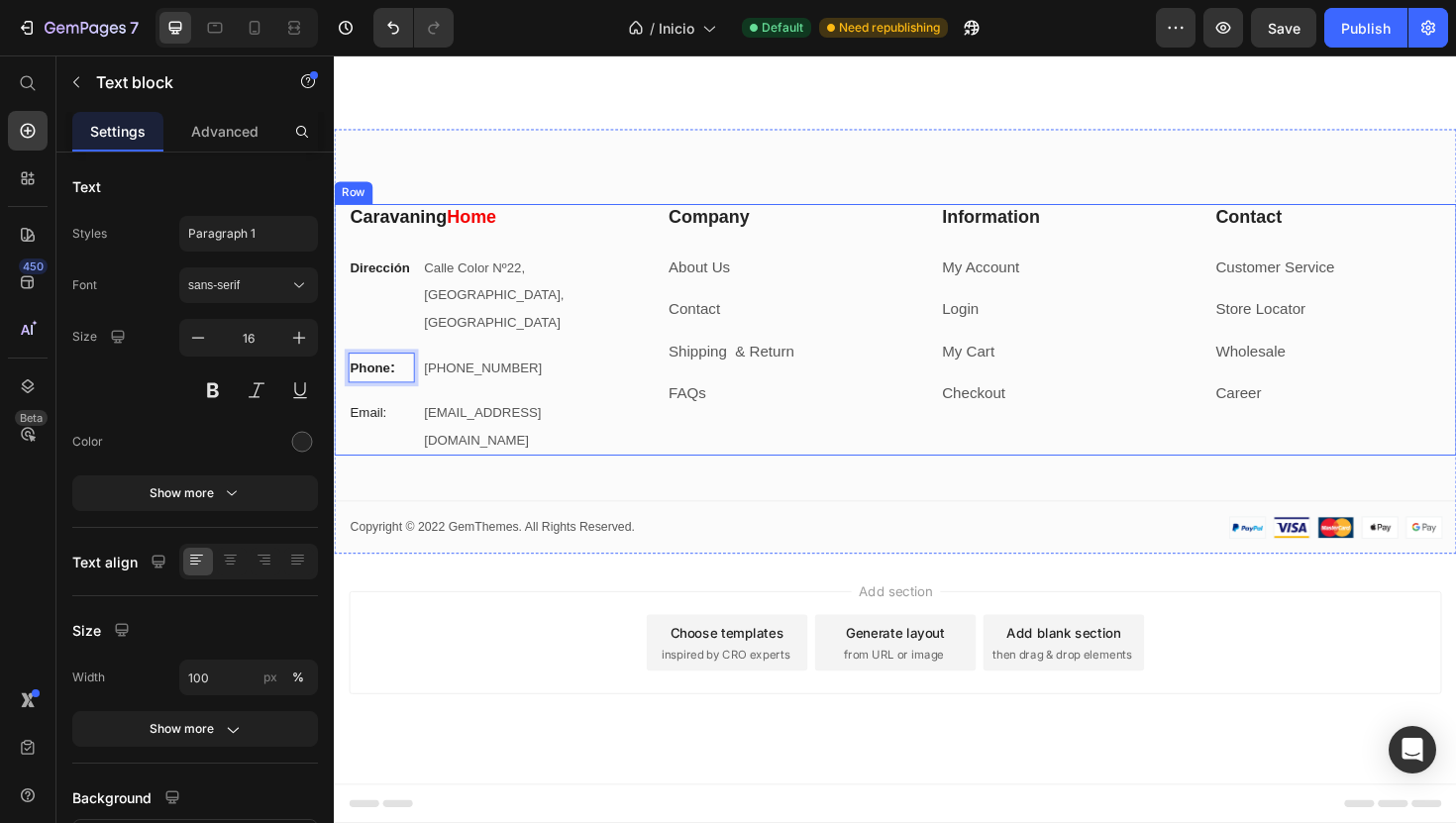 click on "Email:" at bounding box center (383, 434) 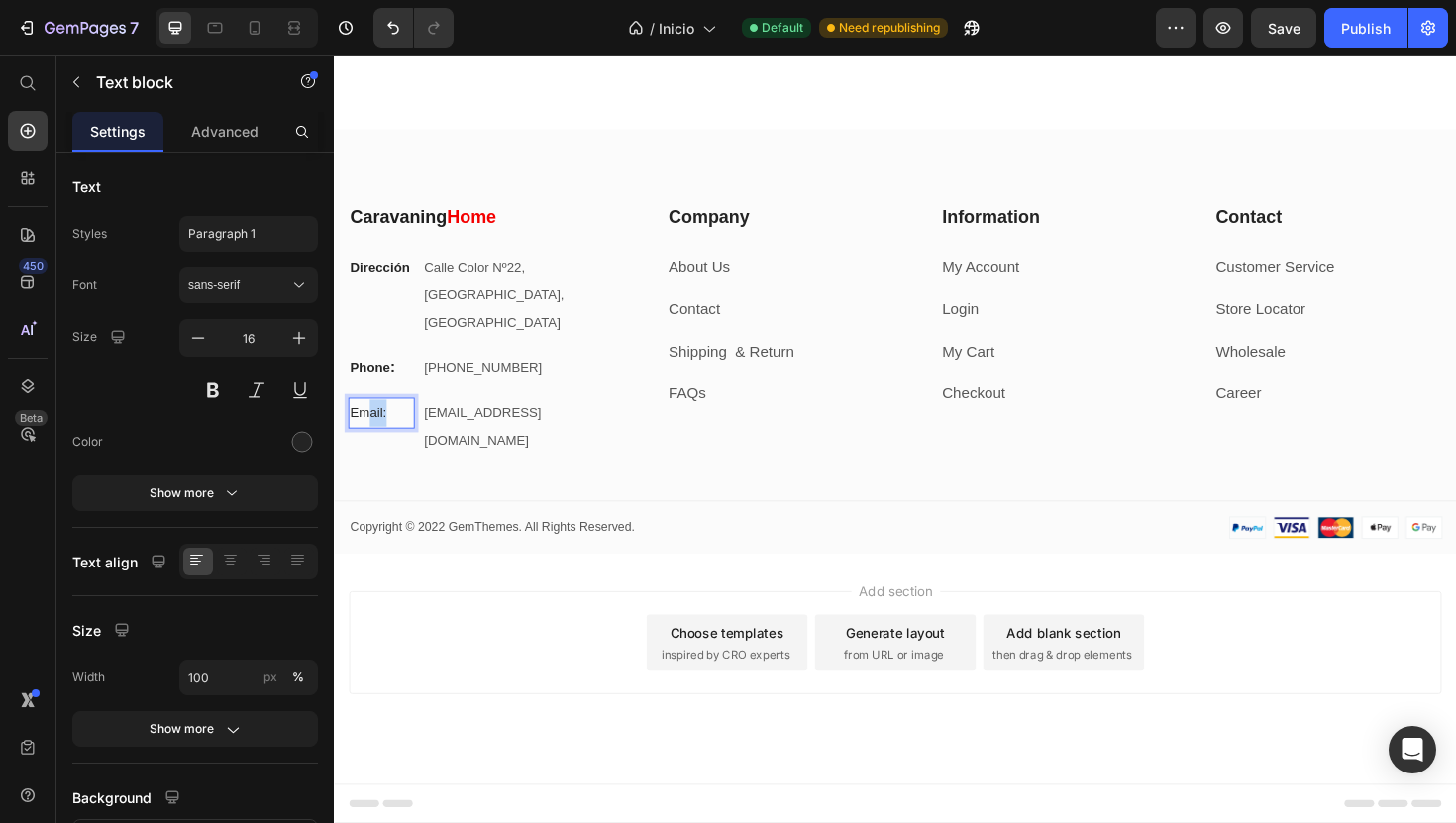 drag, startPoint x: 396, startPoint y: 676, endPoint x: 359, endPoint y: 676, distance: 37 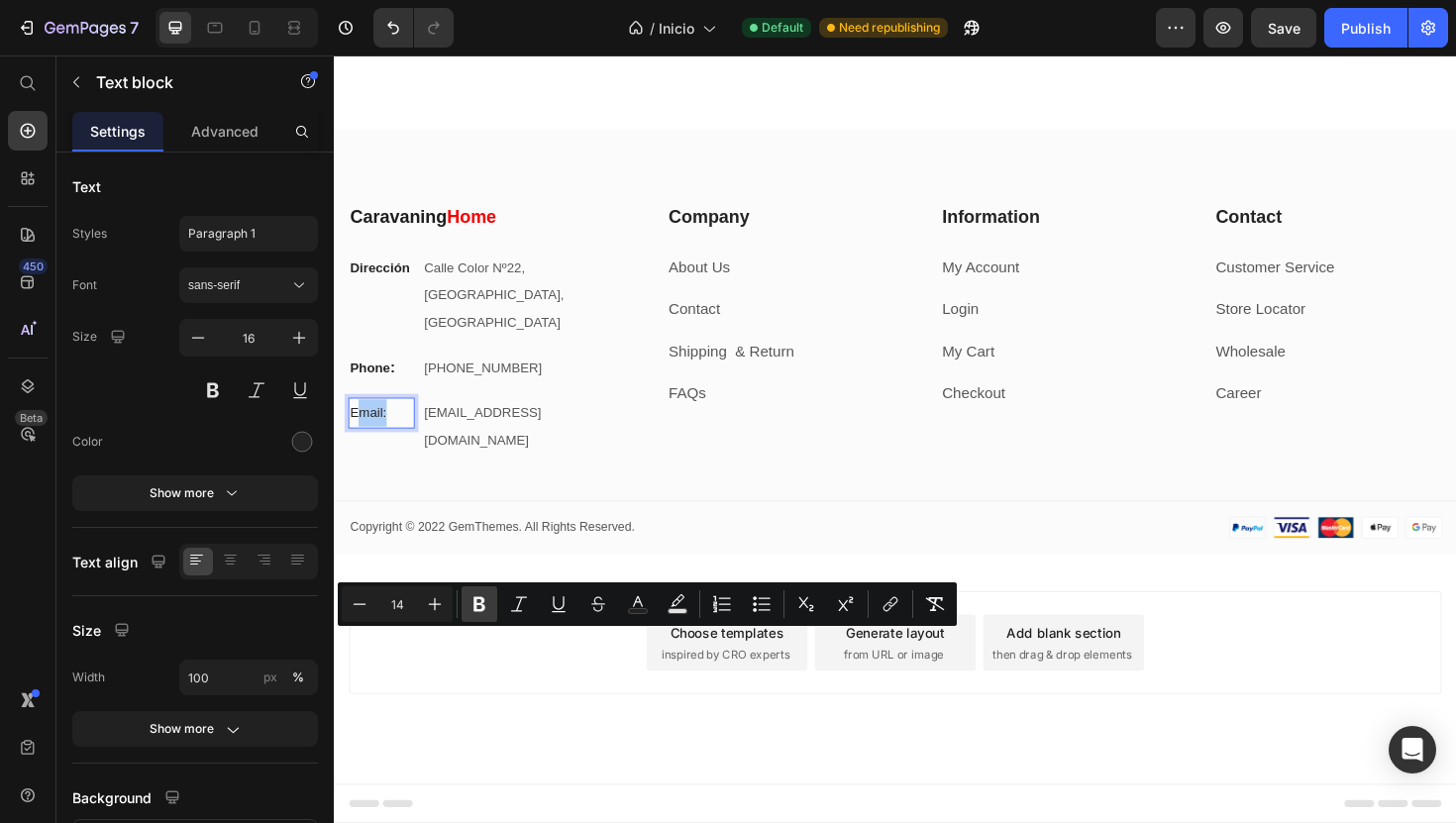 click 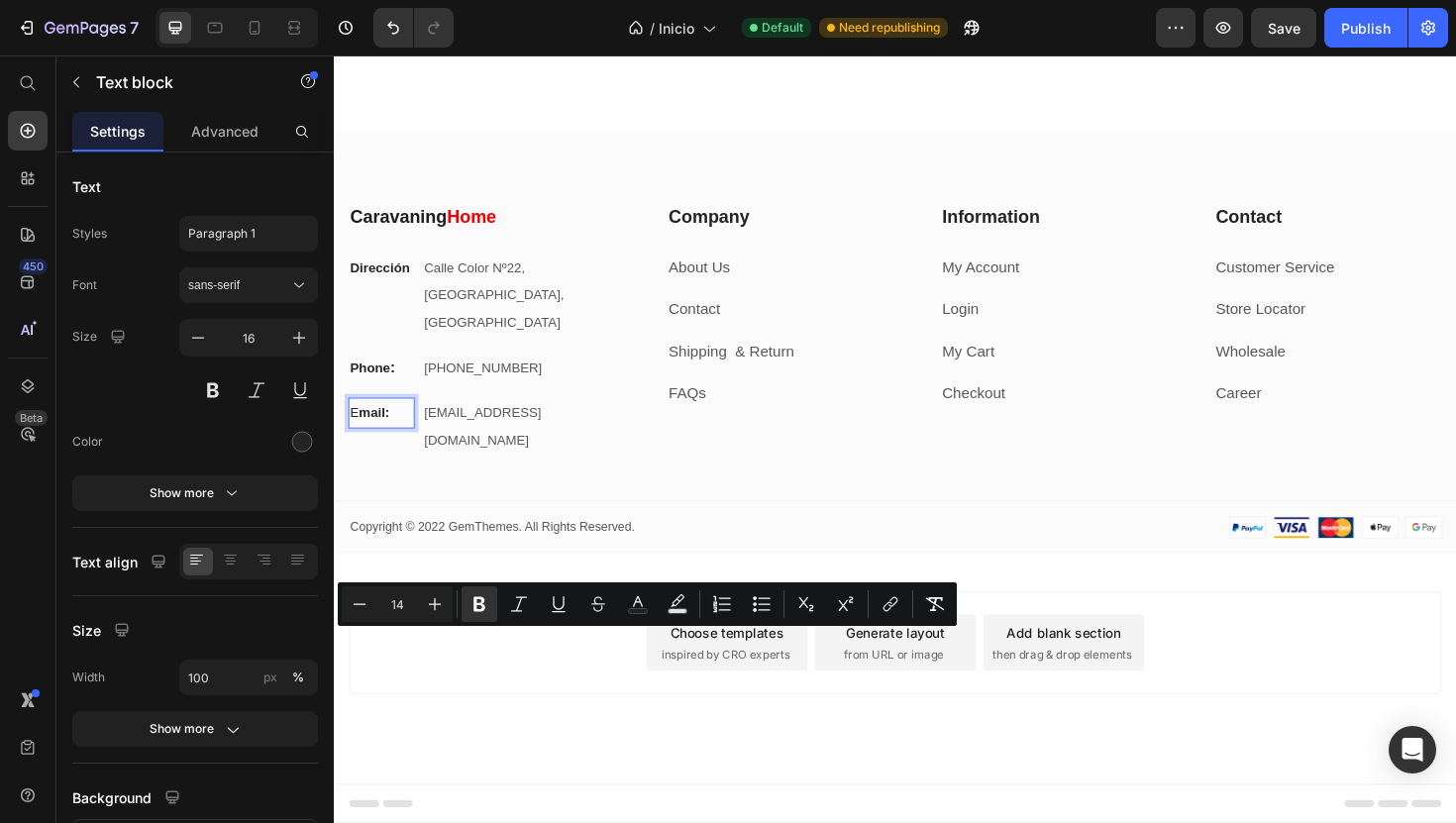 click on "mail:" at bounding box center (375, 434) 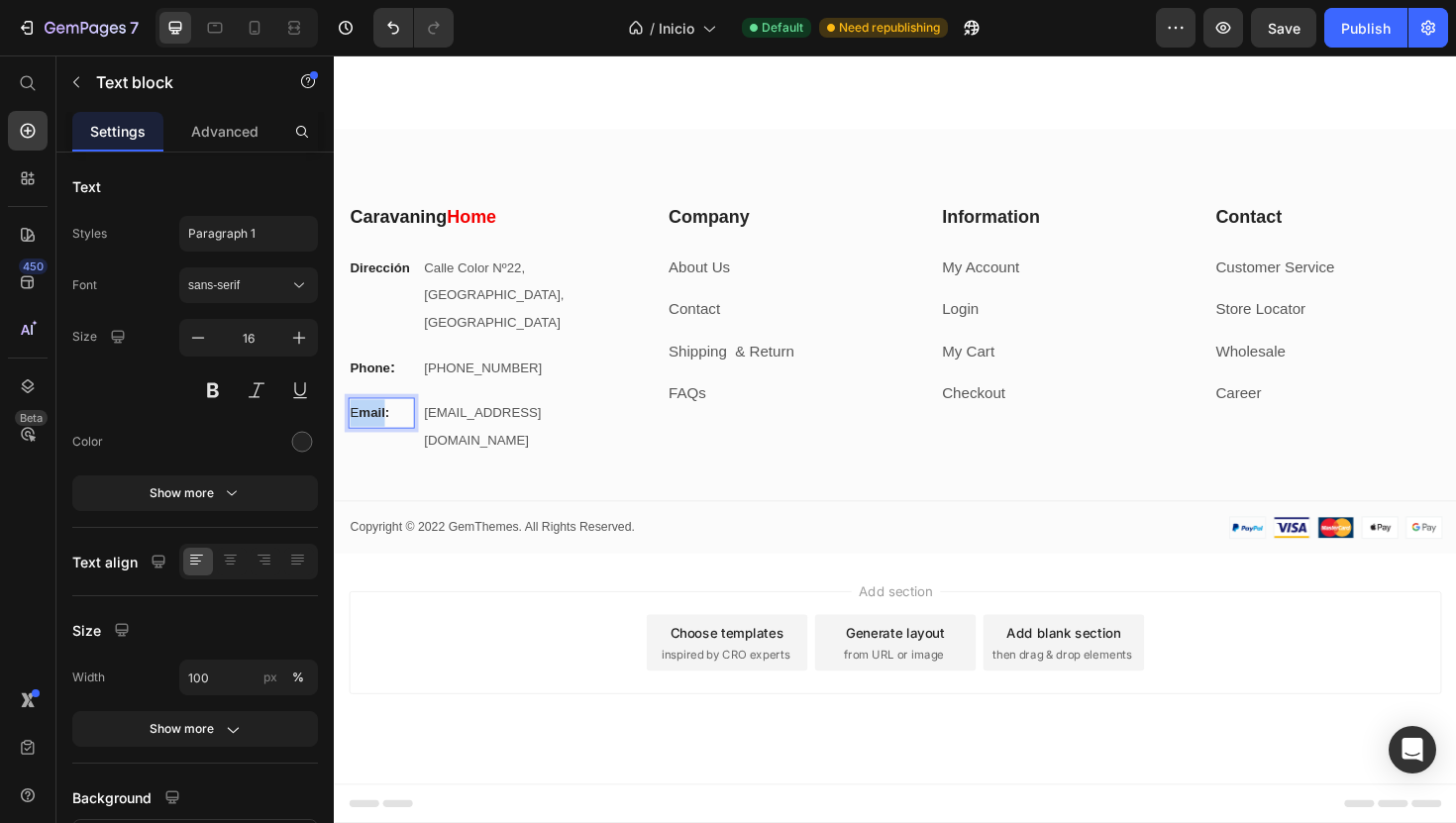 click on "mail:" at bounding box center (375, 434) 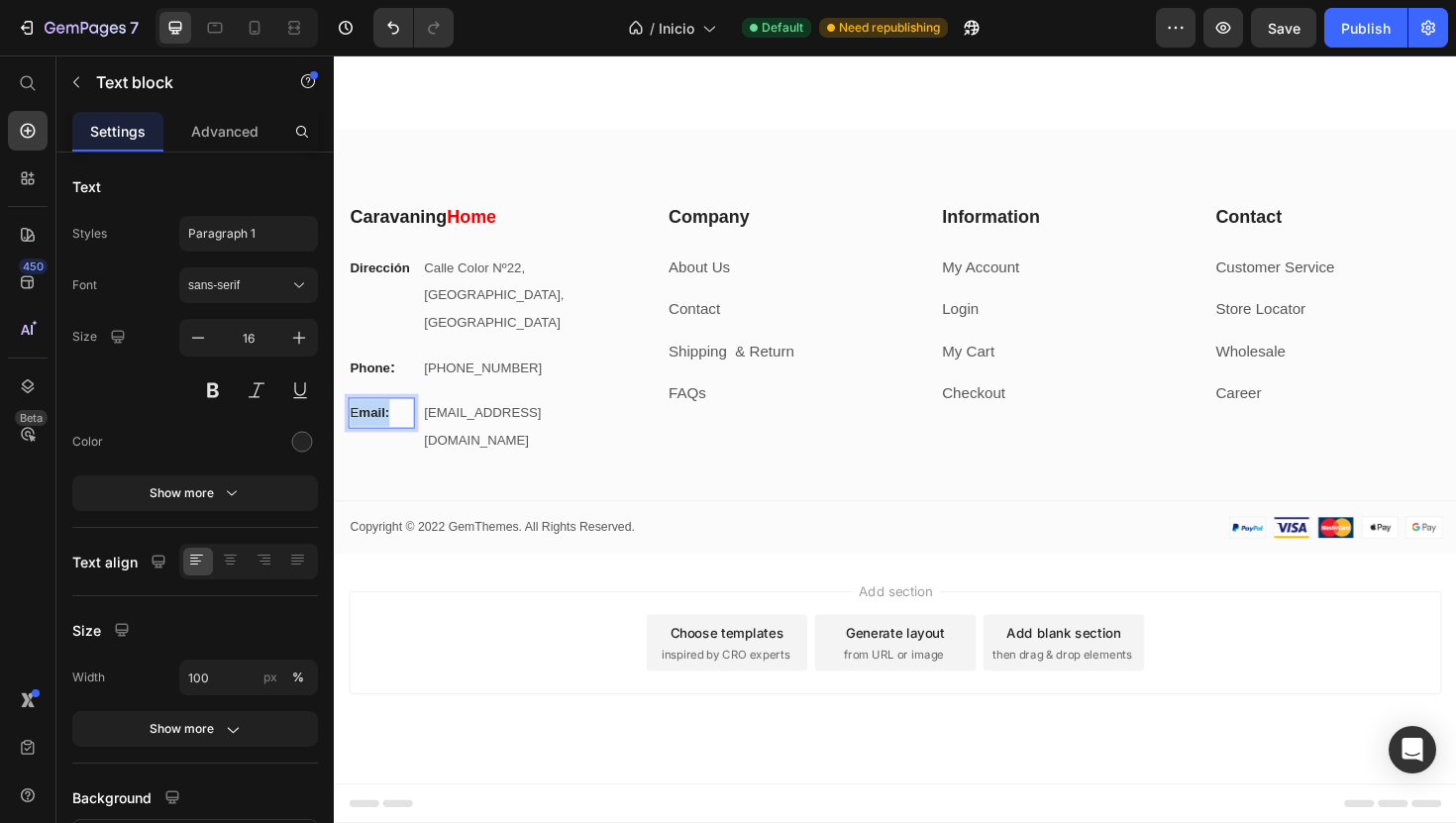 click on "mail:" at bounding box center [375, 434] 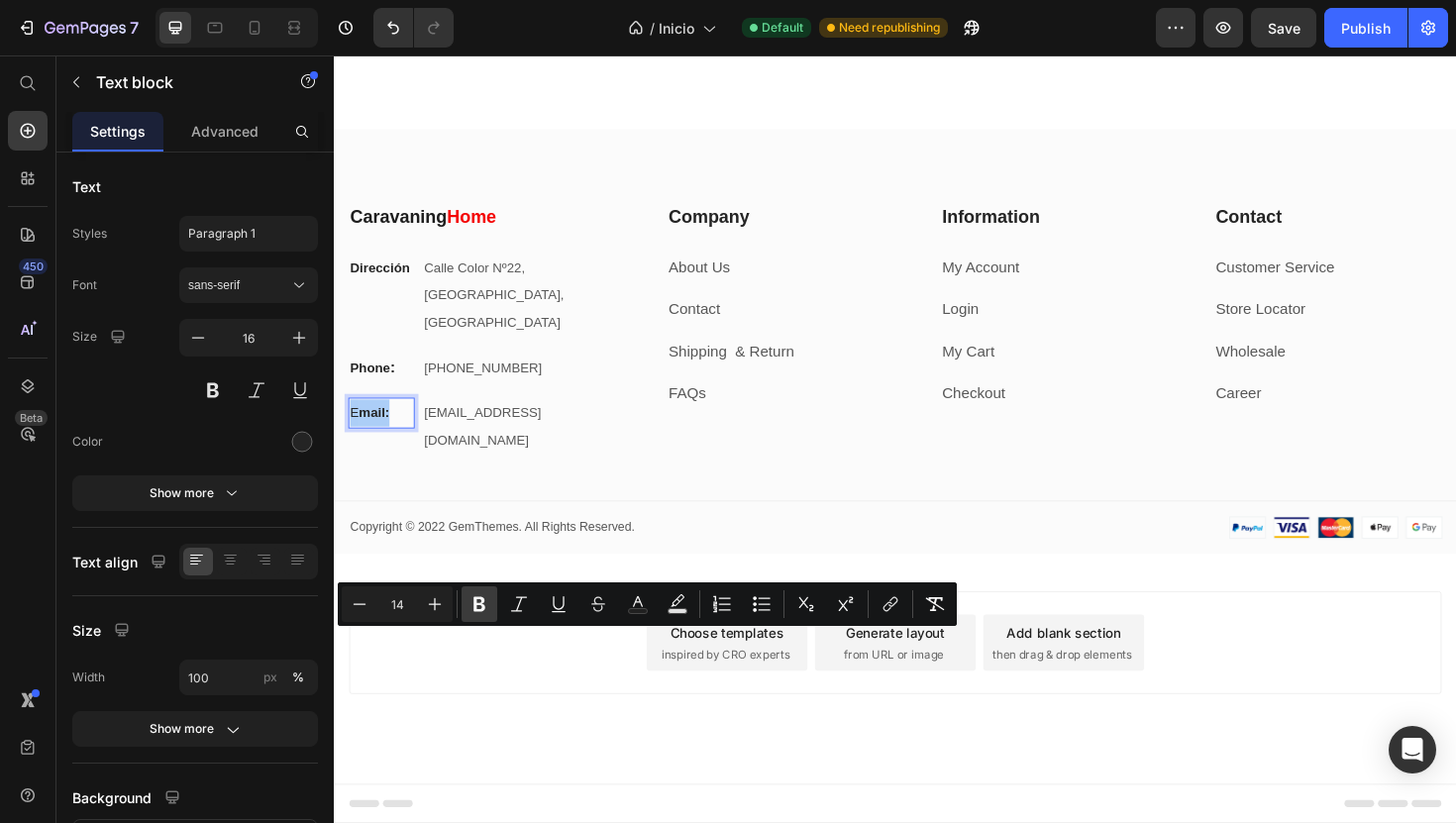 click 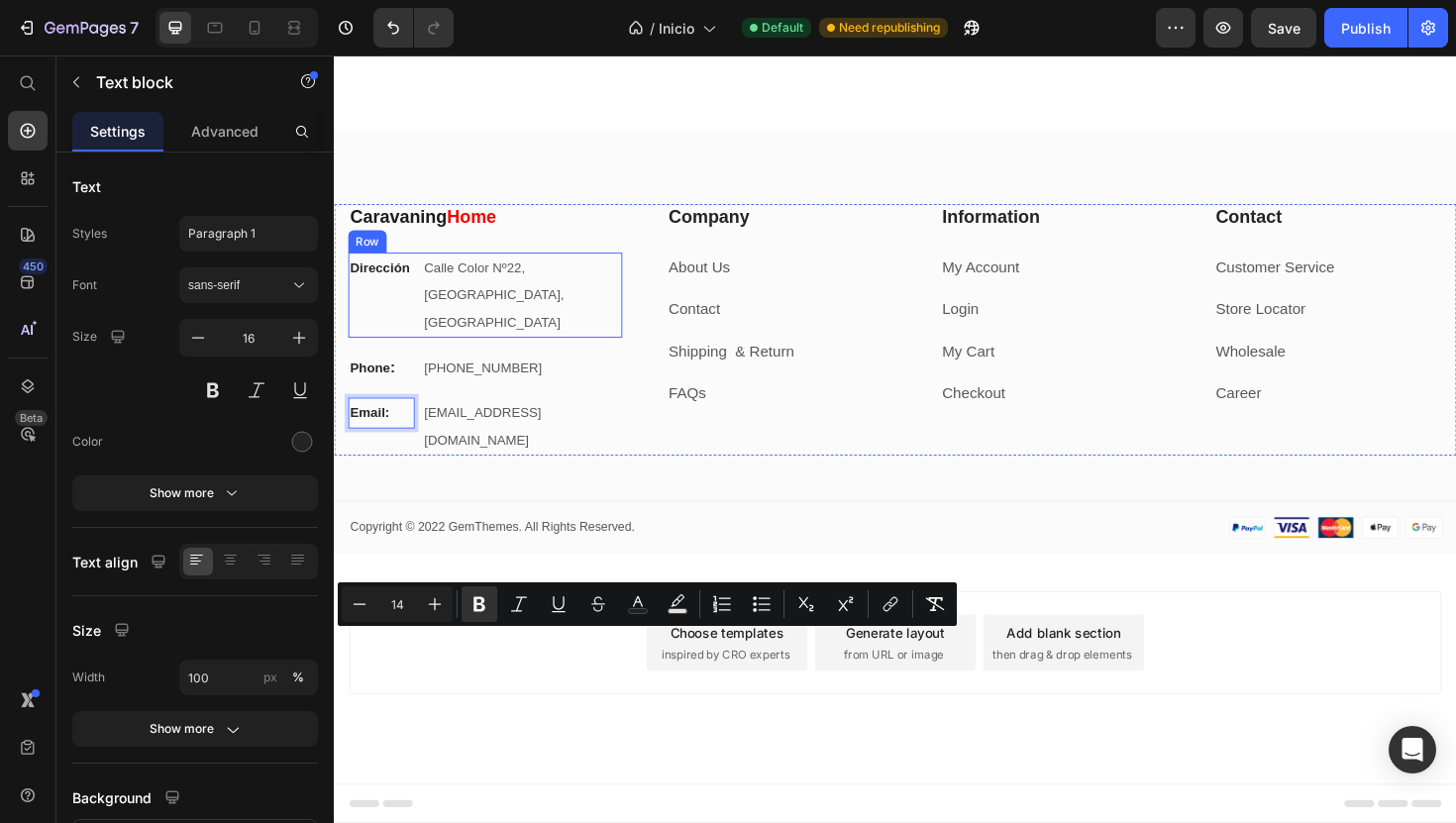 click on "Dirección" at bounding box center (383, 280) 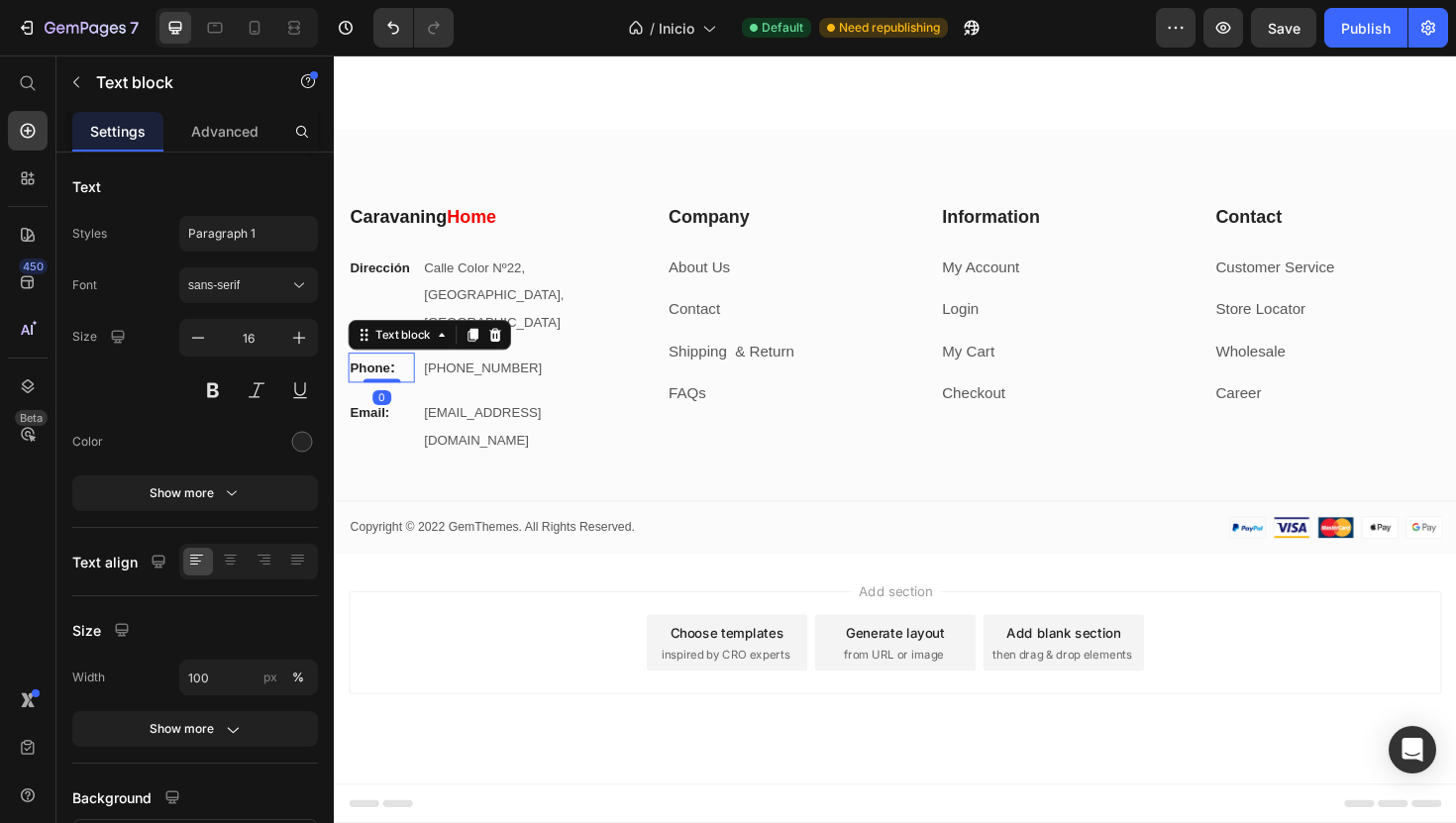 click on "Phone :" at bounding box center [383, 386] 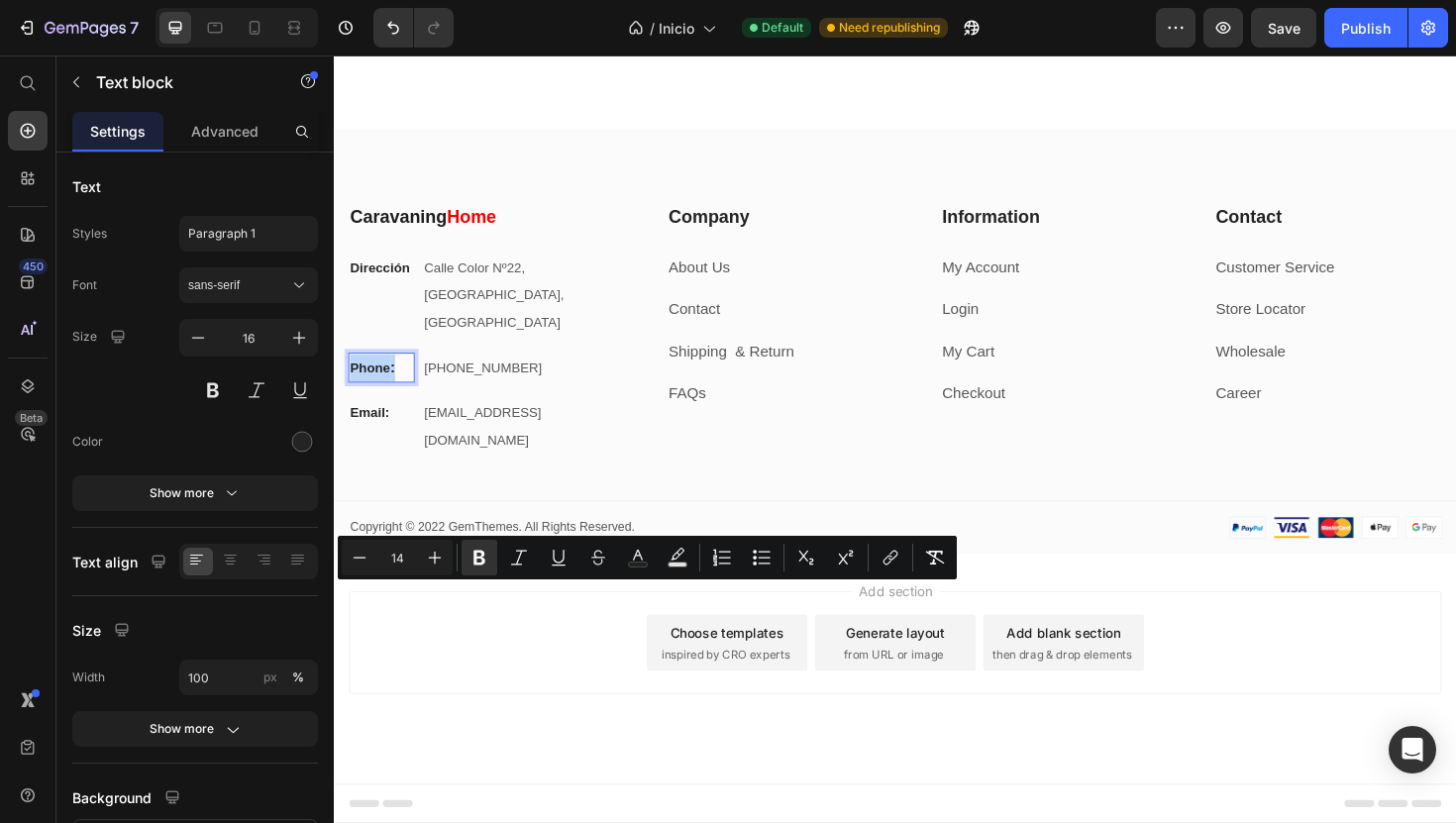 click on "Phone :" at bounding box center [383, 386] 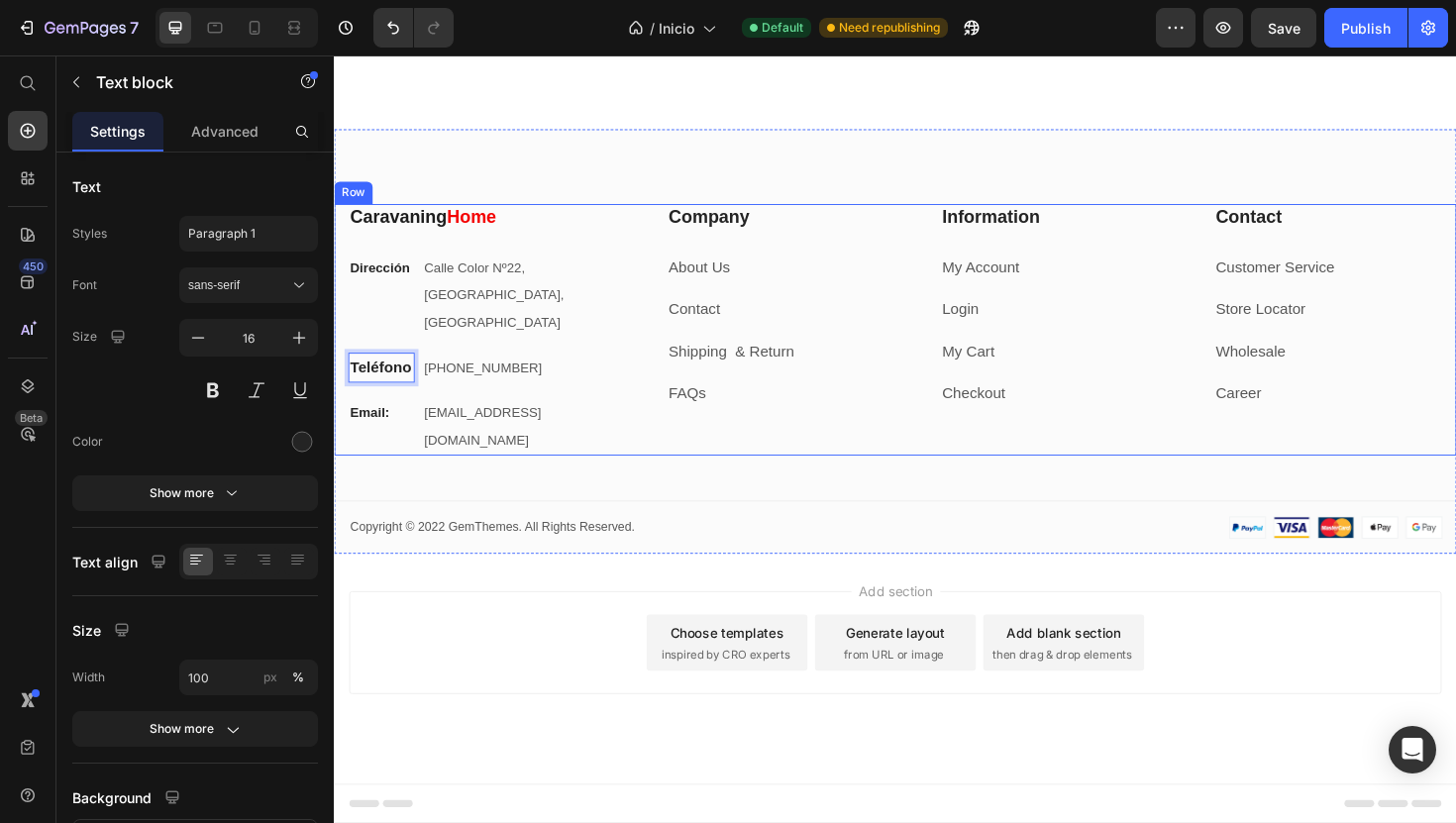 click on "+012 345 6789 0000" at bounding box center (532, 386) 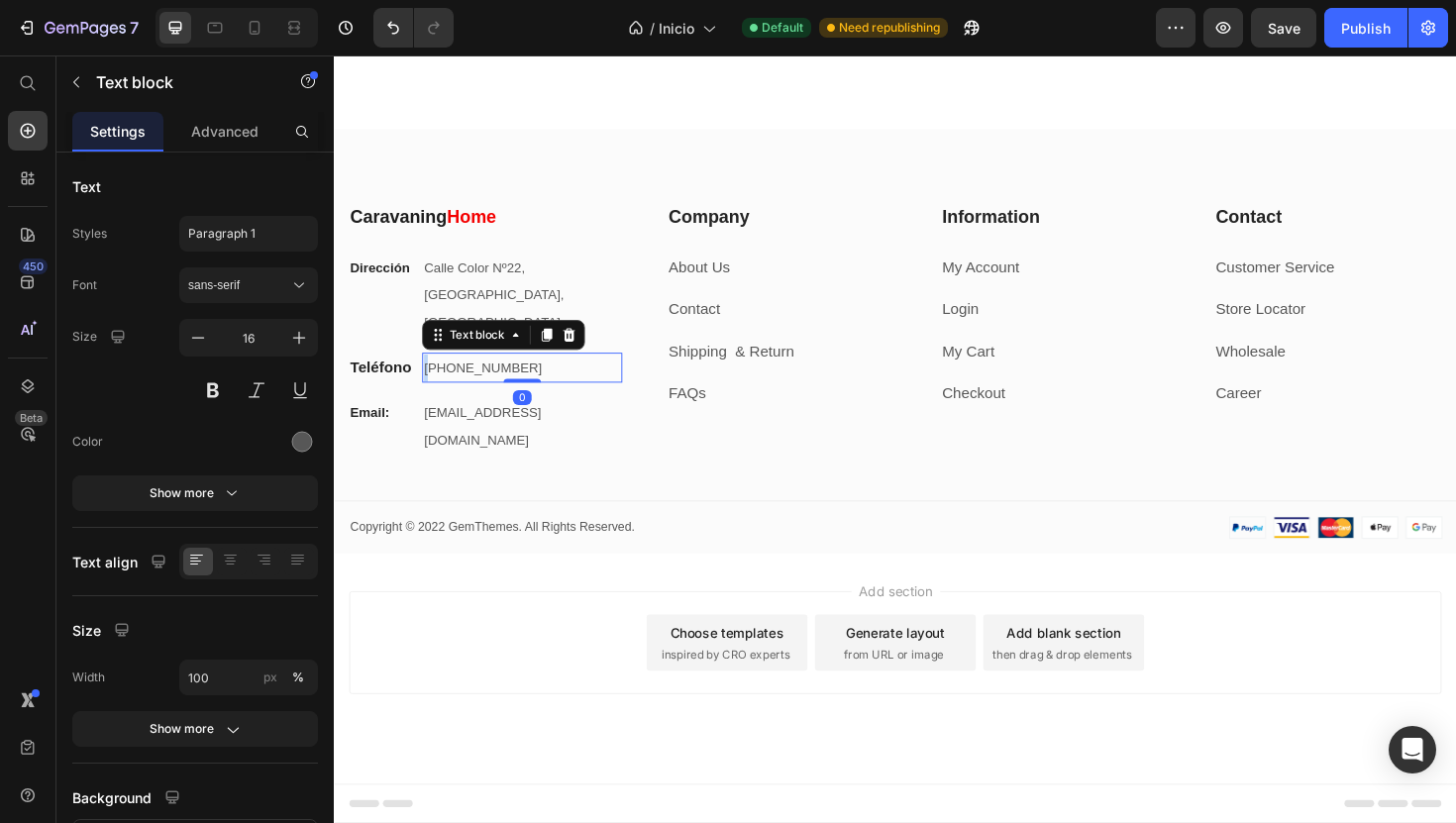 click on "+012 345 6789 0000" at bounding box center (532, 386) 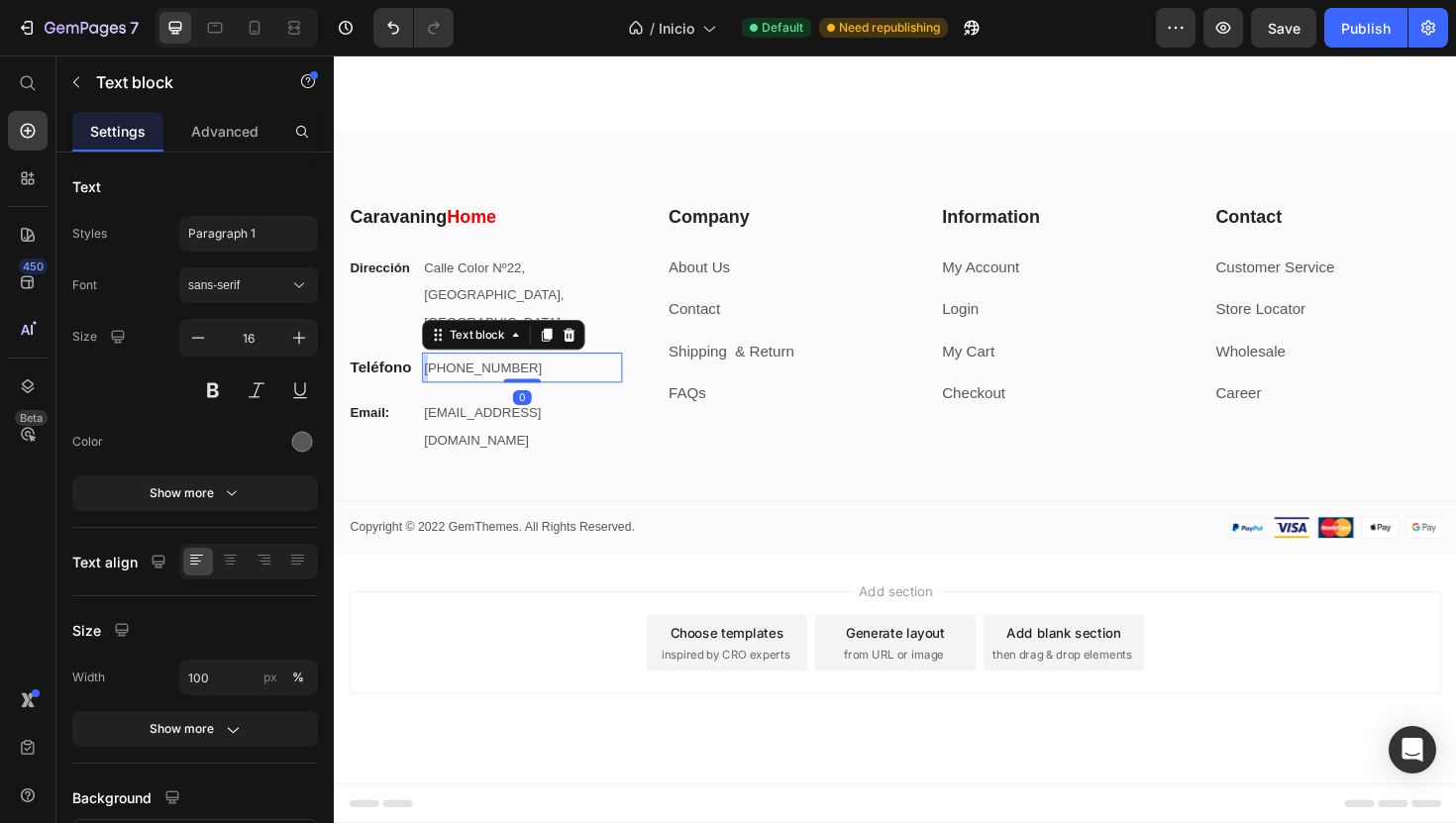 click on "+012 345 6789 0000" at bounding box center [532, 386] 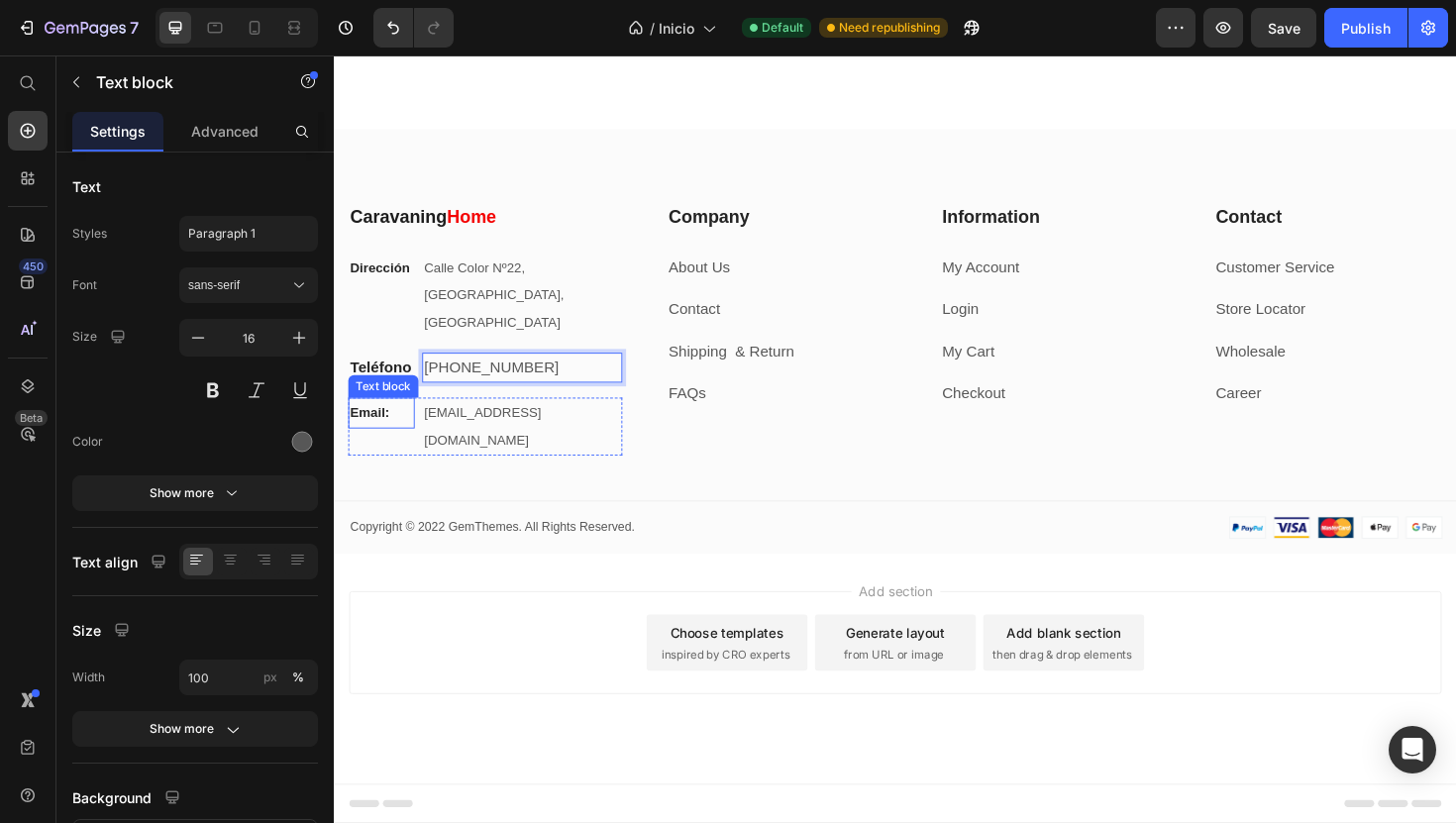 click on "Email:" at bounding box center (383, 434) 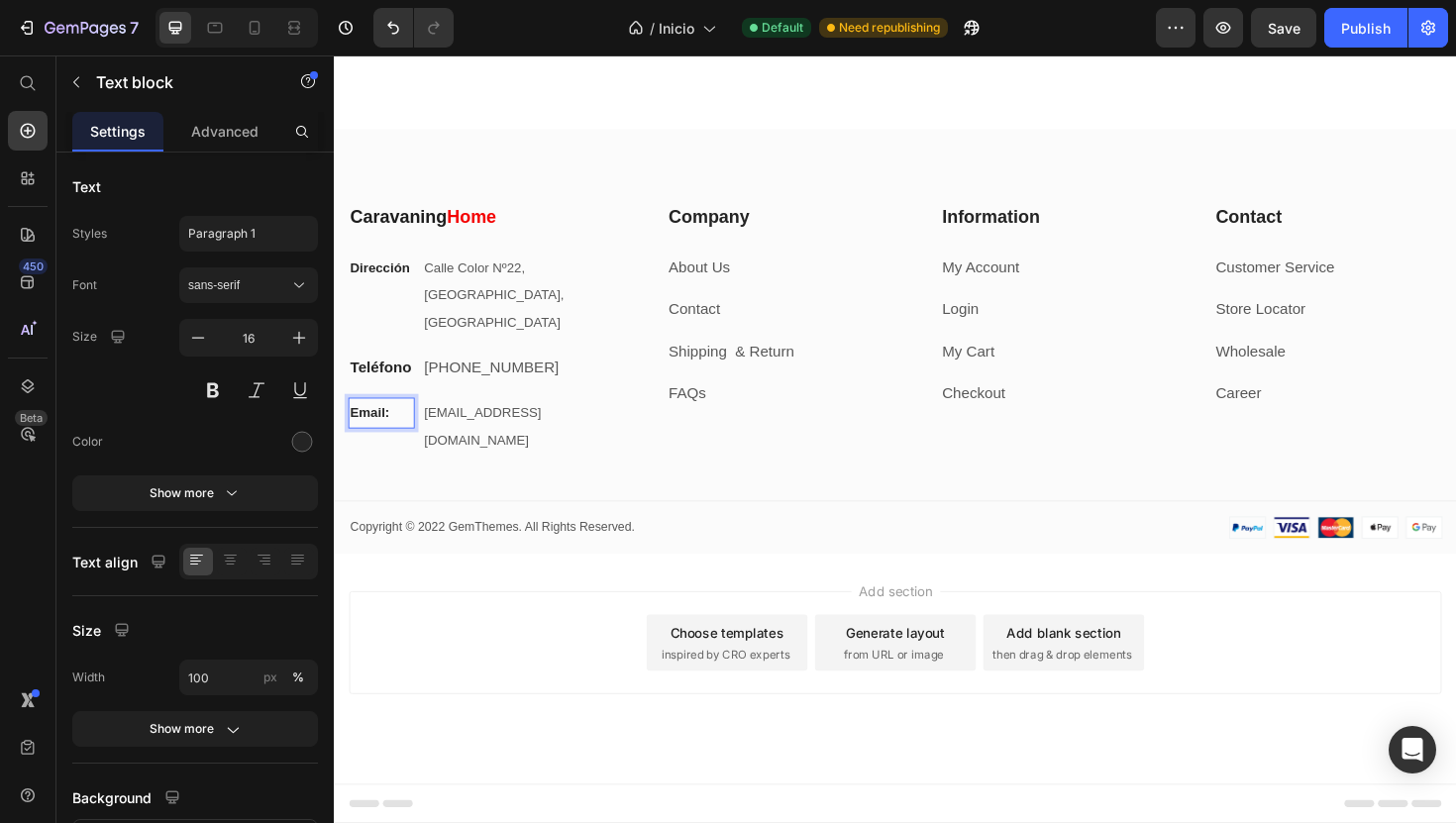 click on "Email:" at bounding box center (383, 434) 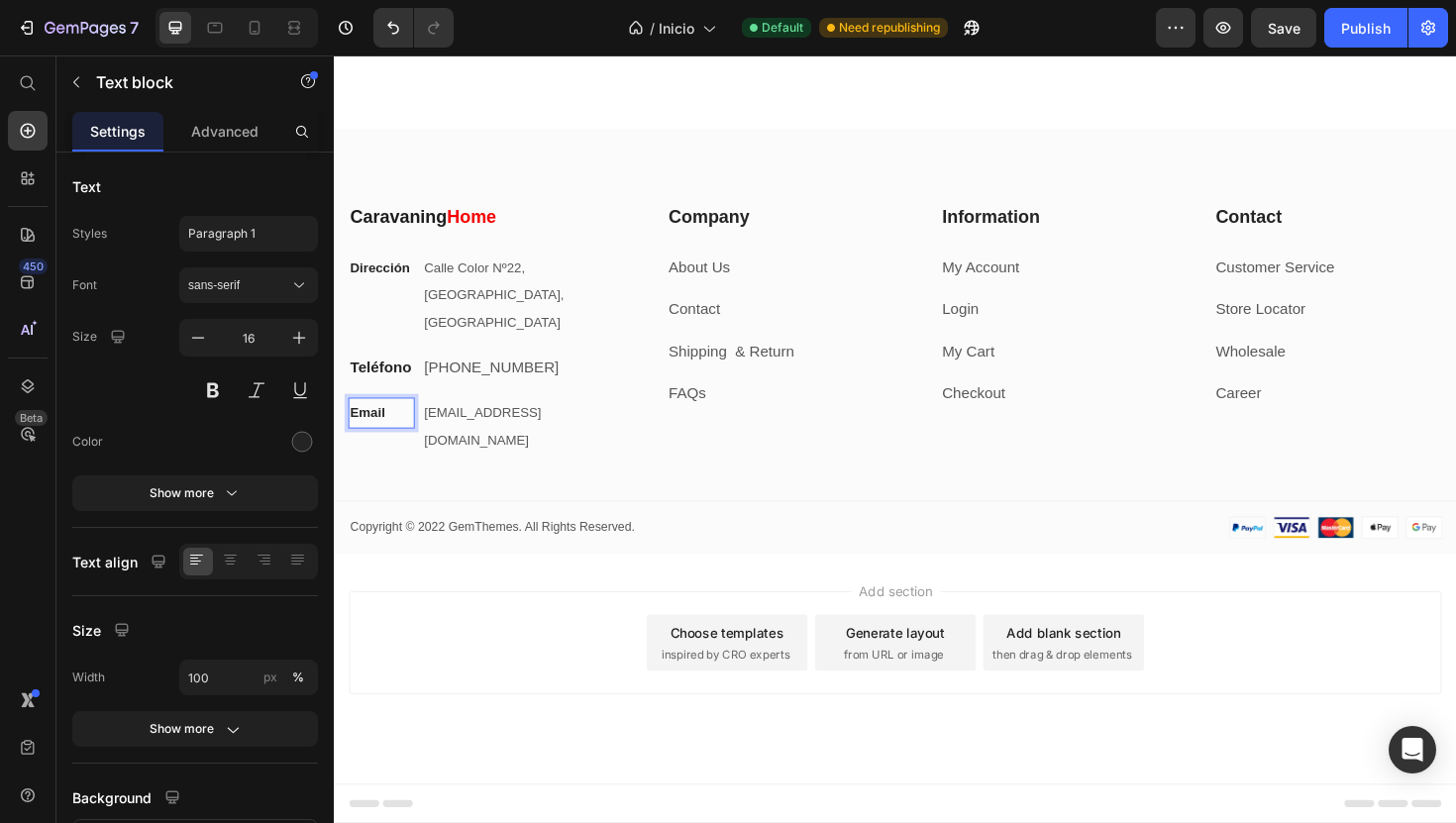 click on "Email" at bounding box center [368, 434] 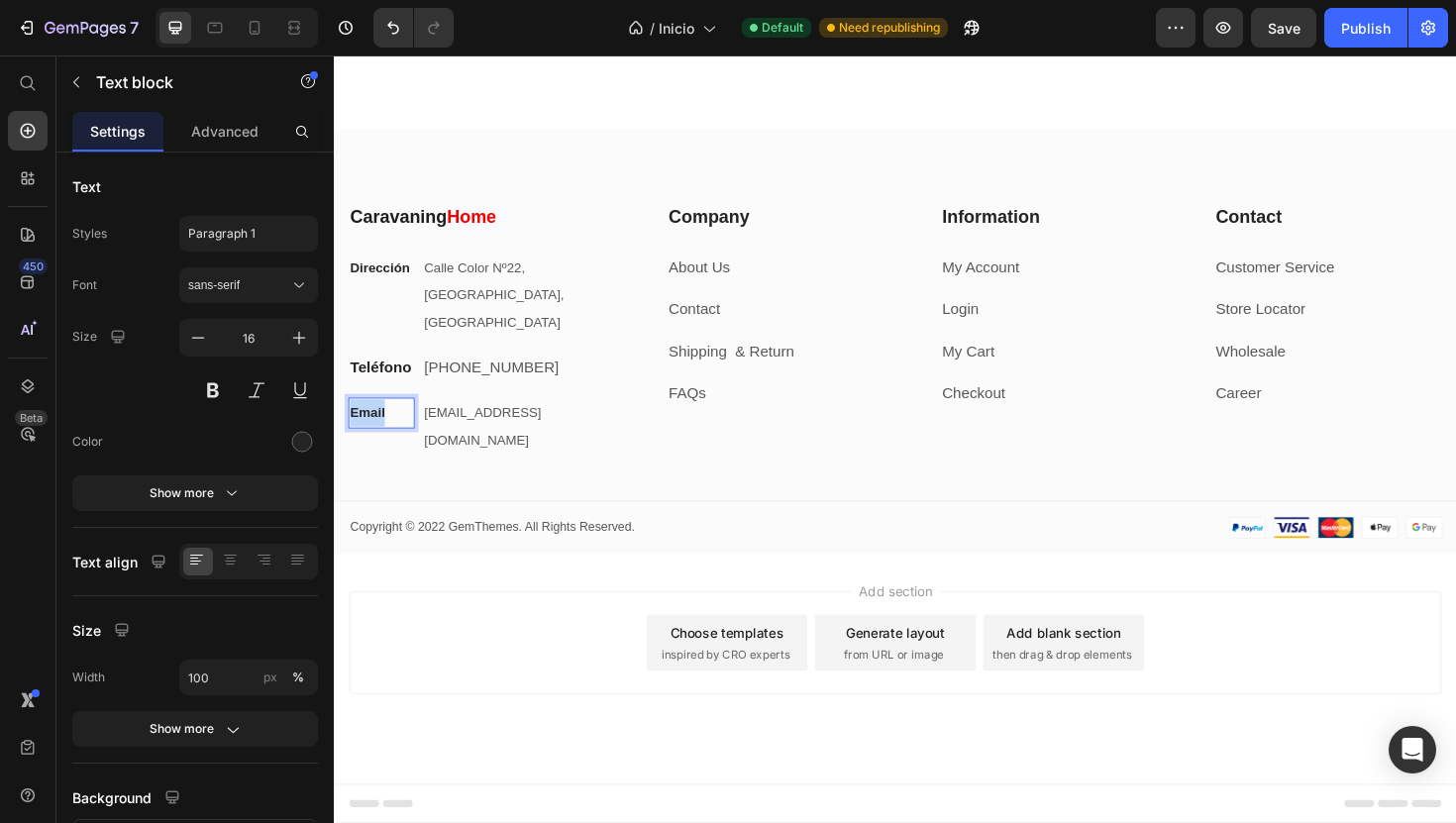click on "Email" at bounding box center (368, 434) 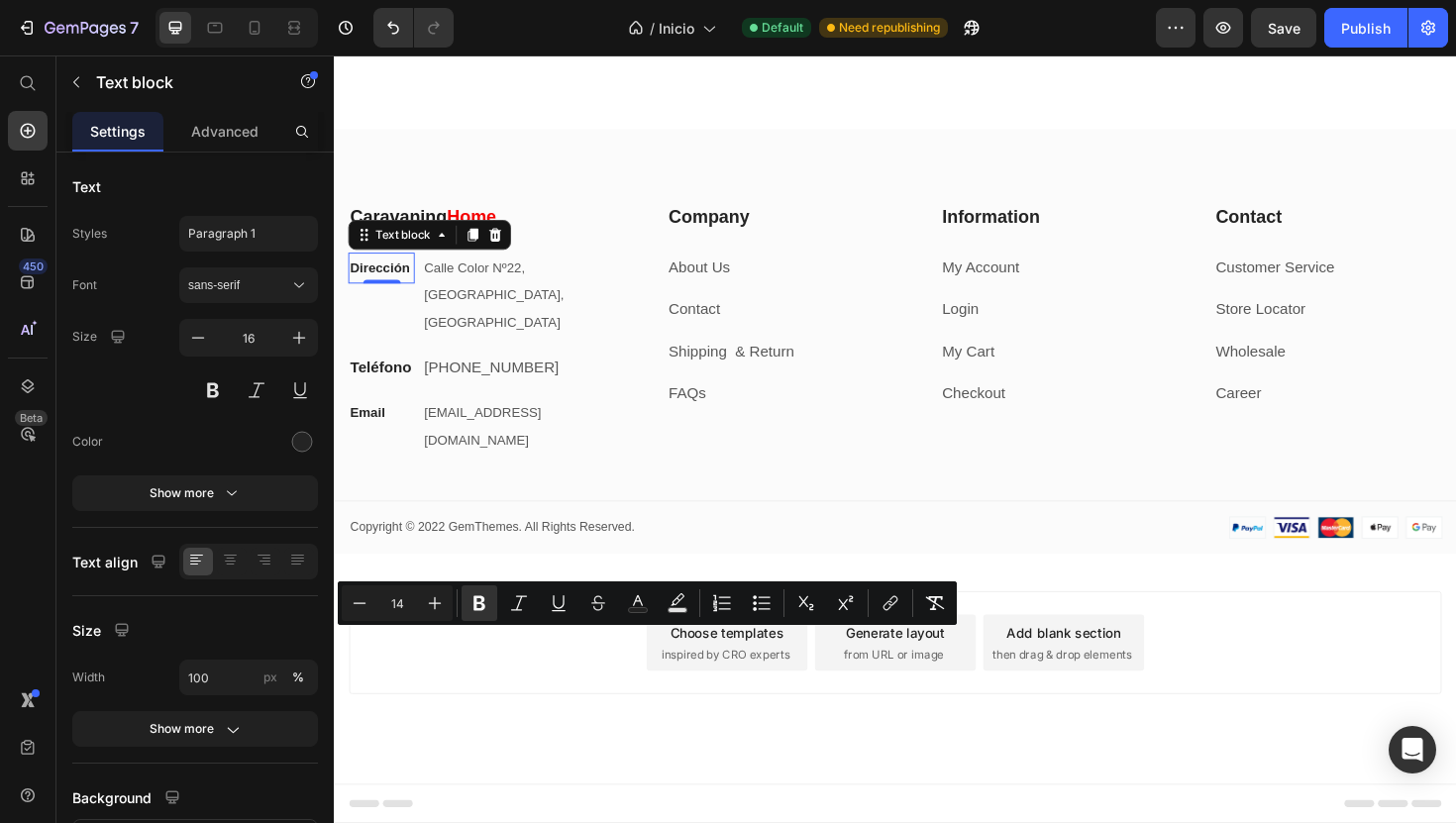 click on "Dirección" at bounding box center [382, 280] 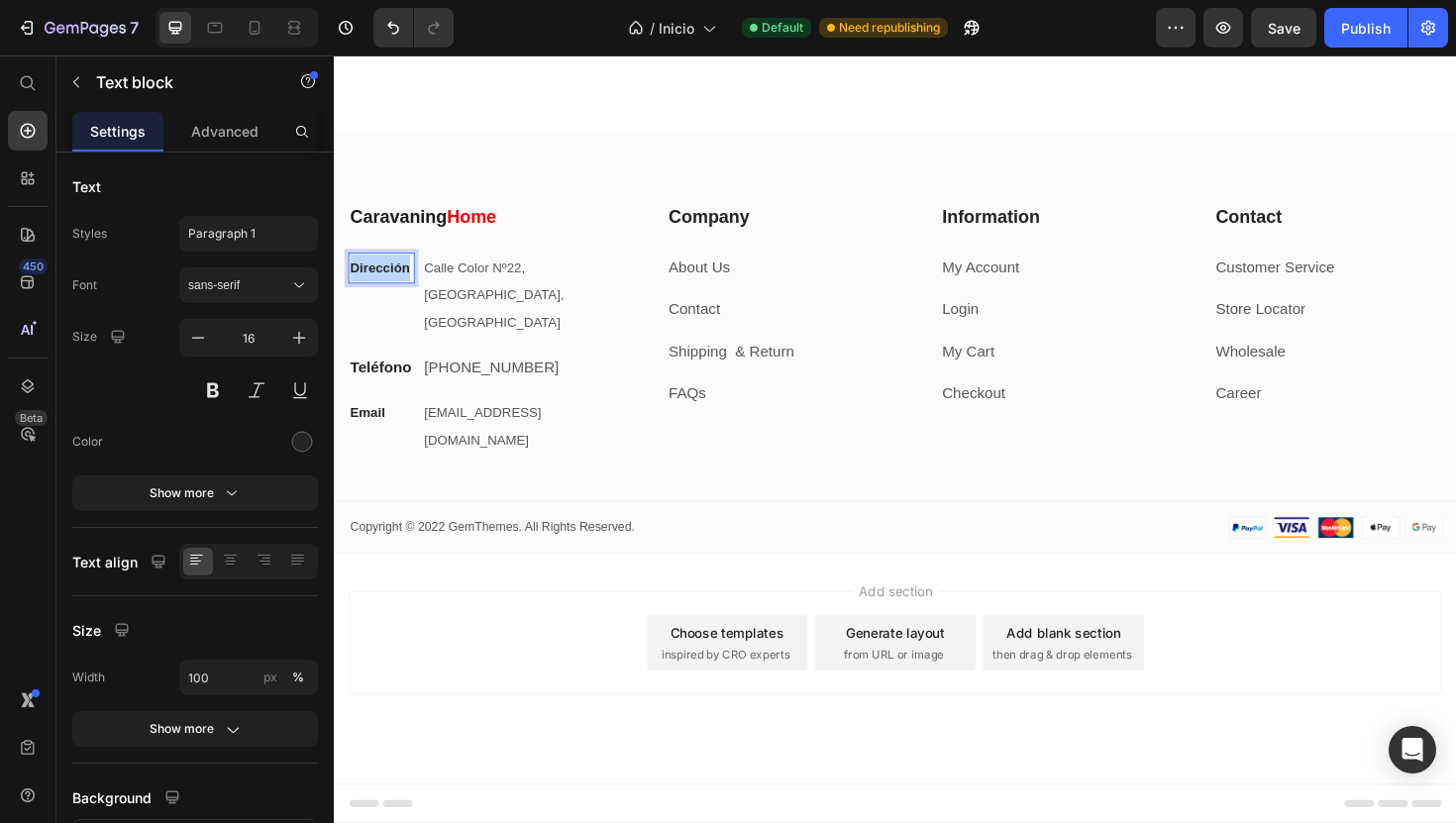 click on "Dirección" at bounding box center (382, 280) 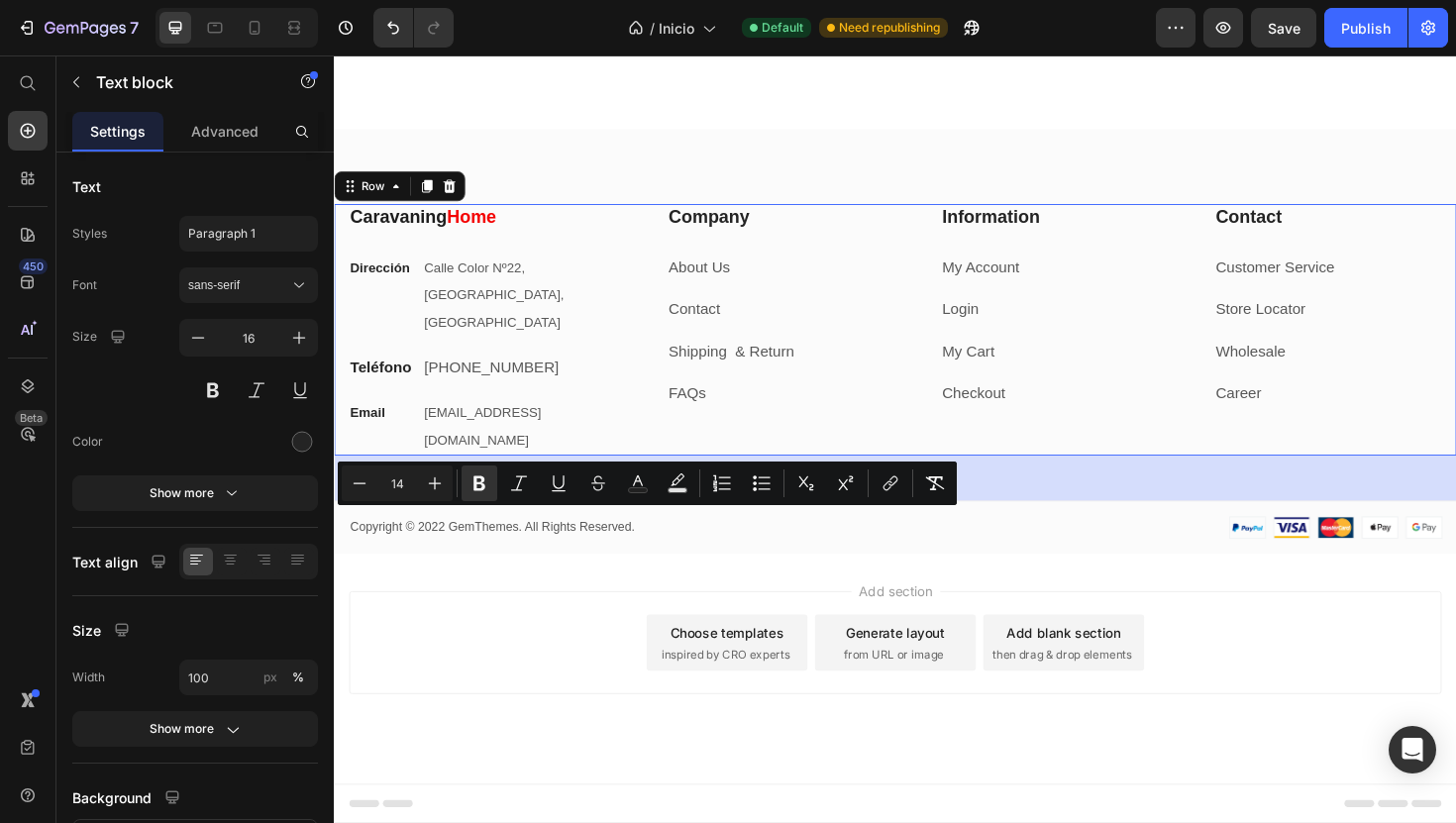 click on "⁠⁠⁠⁠⁠⁠⁠ Caravaning Home Heading Dirección Text block Calle Color Nº22, Valencia Centro, España Text block Row Teléfono Text block +34 960 000 000 Text block Row Email Text block gemthemes@gmail.com Text block Row" at bounding box center (493, 346) 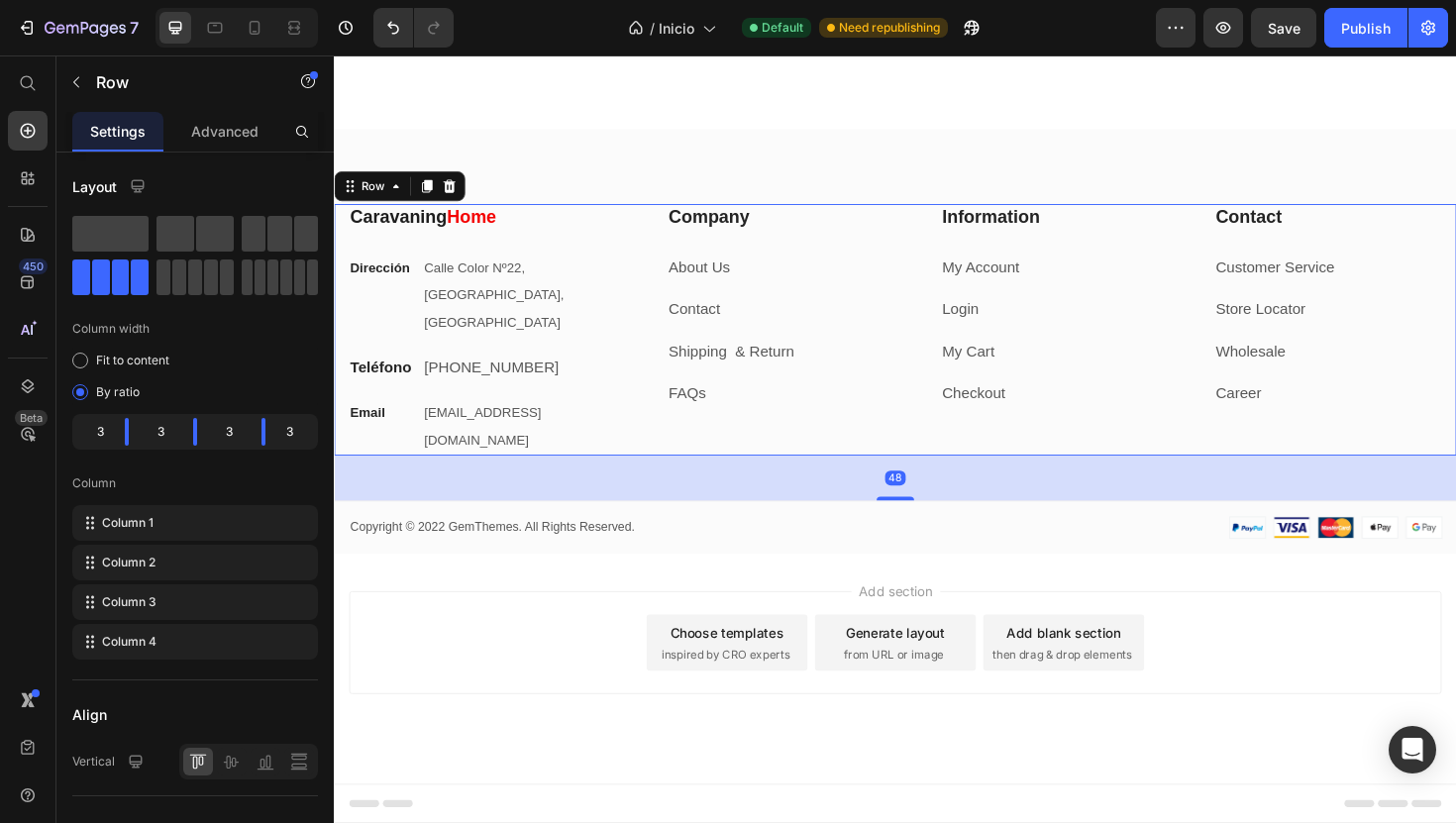 click on "⁠⁠⁠⁠⁠⁠⁠ Caravaning Home Heading Dirección Text block Calle Color Nº22, Valencia Centro, España Text block Row Teléfono Text block +34 960 000 000 Text block Row Email Text block gemthemes@gmail.com Text block Row" at bounding box center (493, 346) 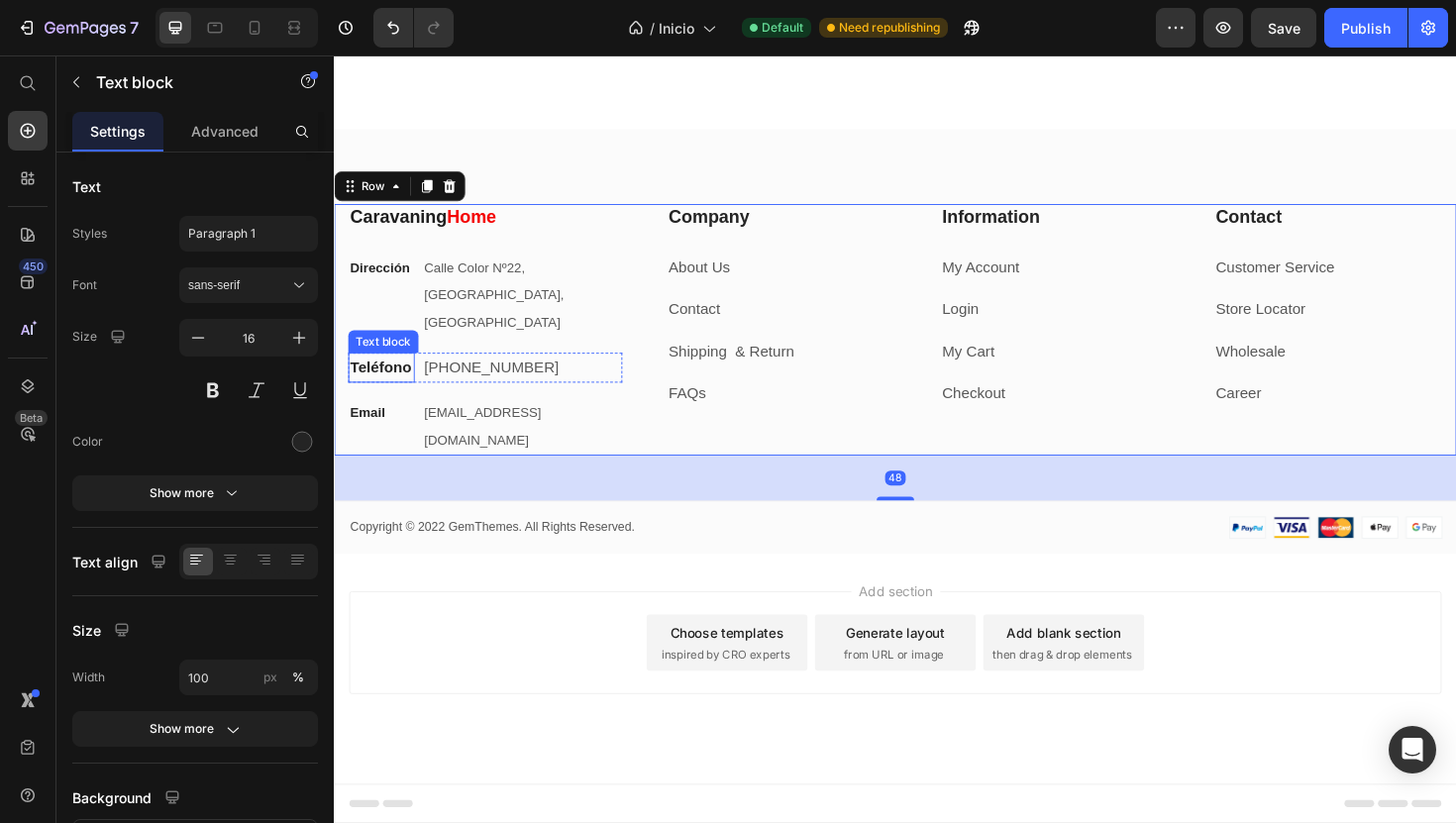 click on "Teléfono" at bounding box center (383, 386) 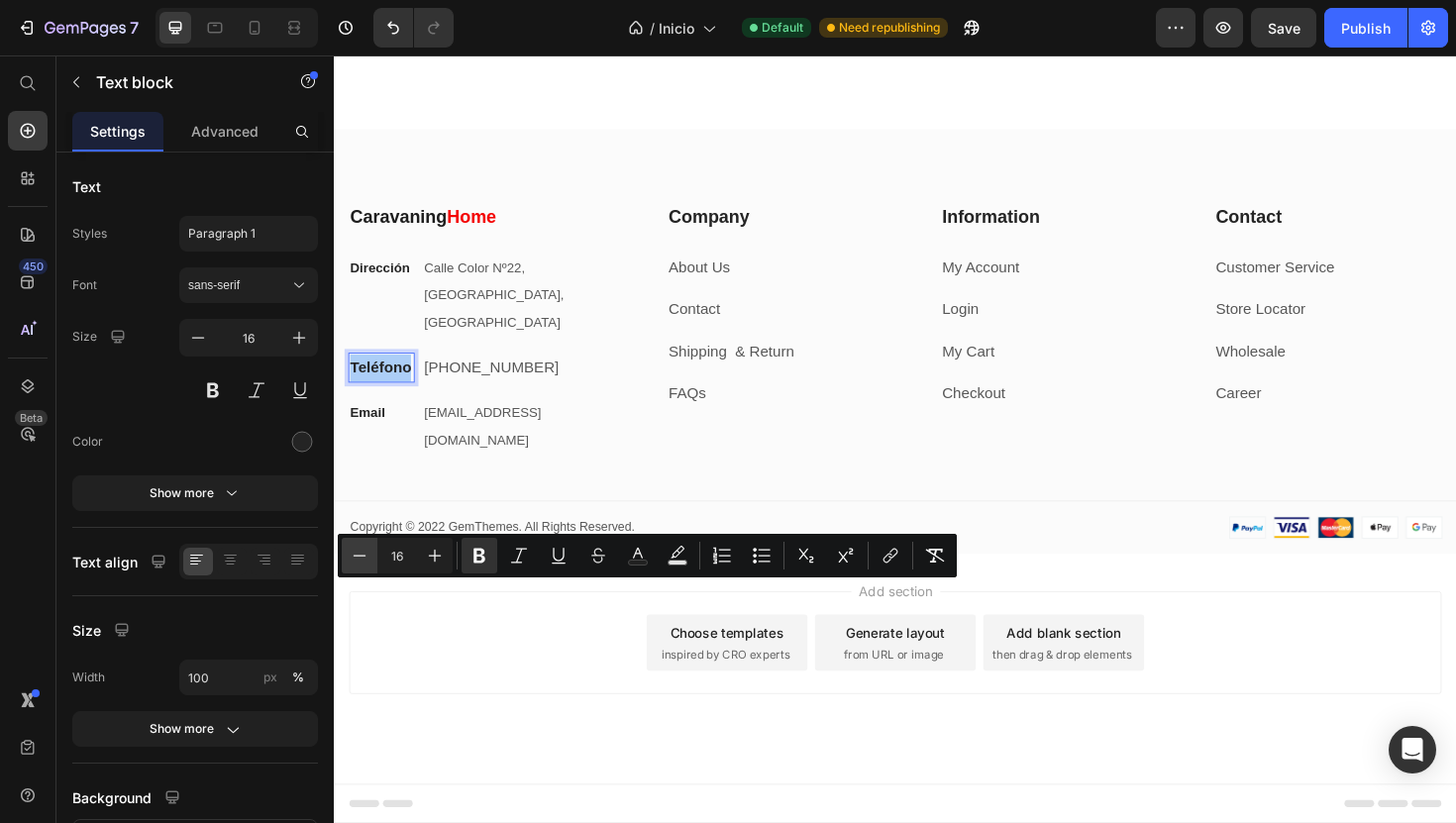 click 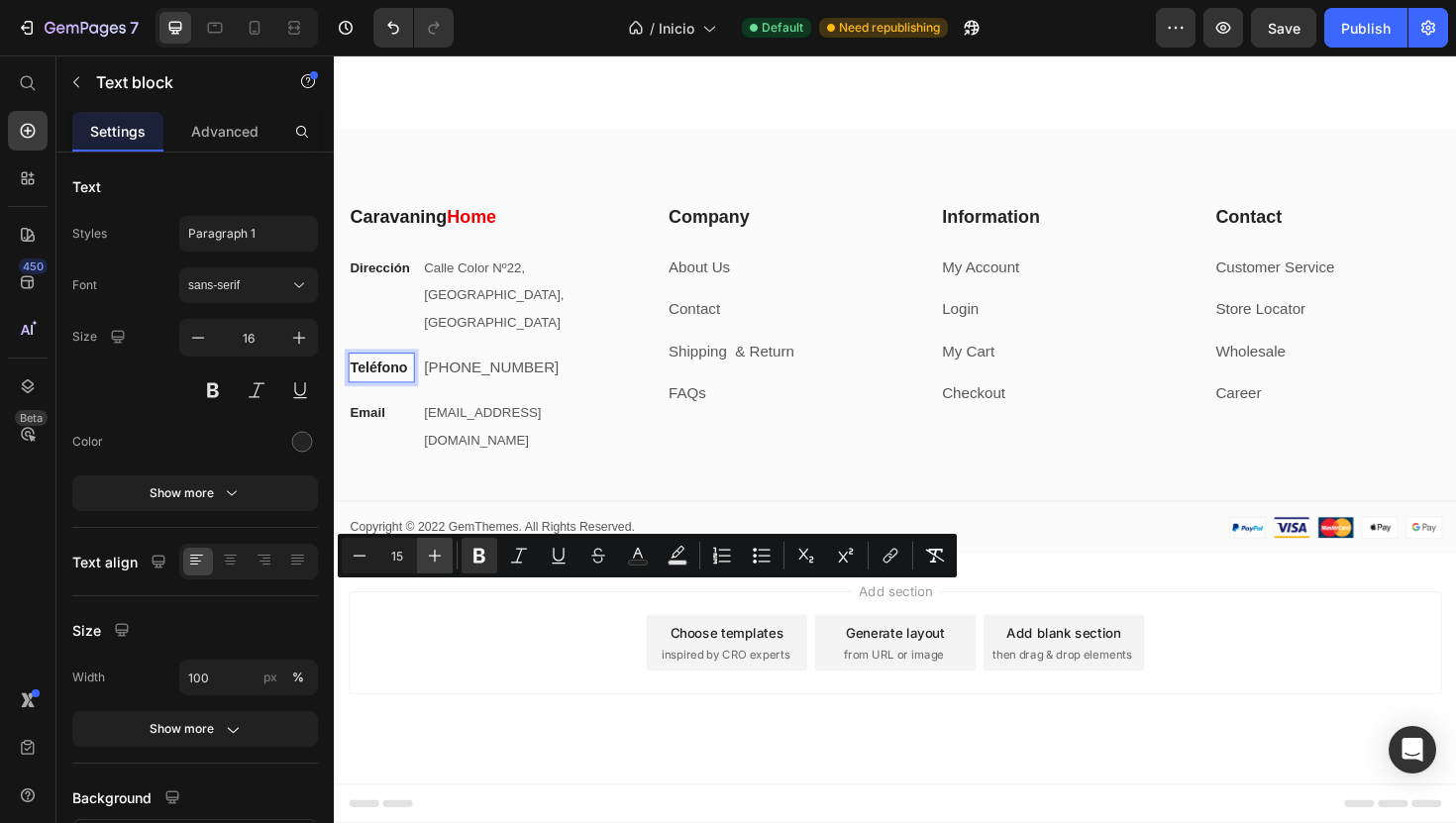 click 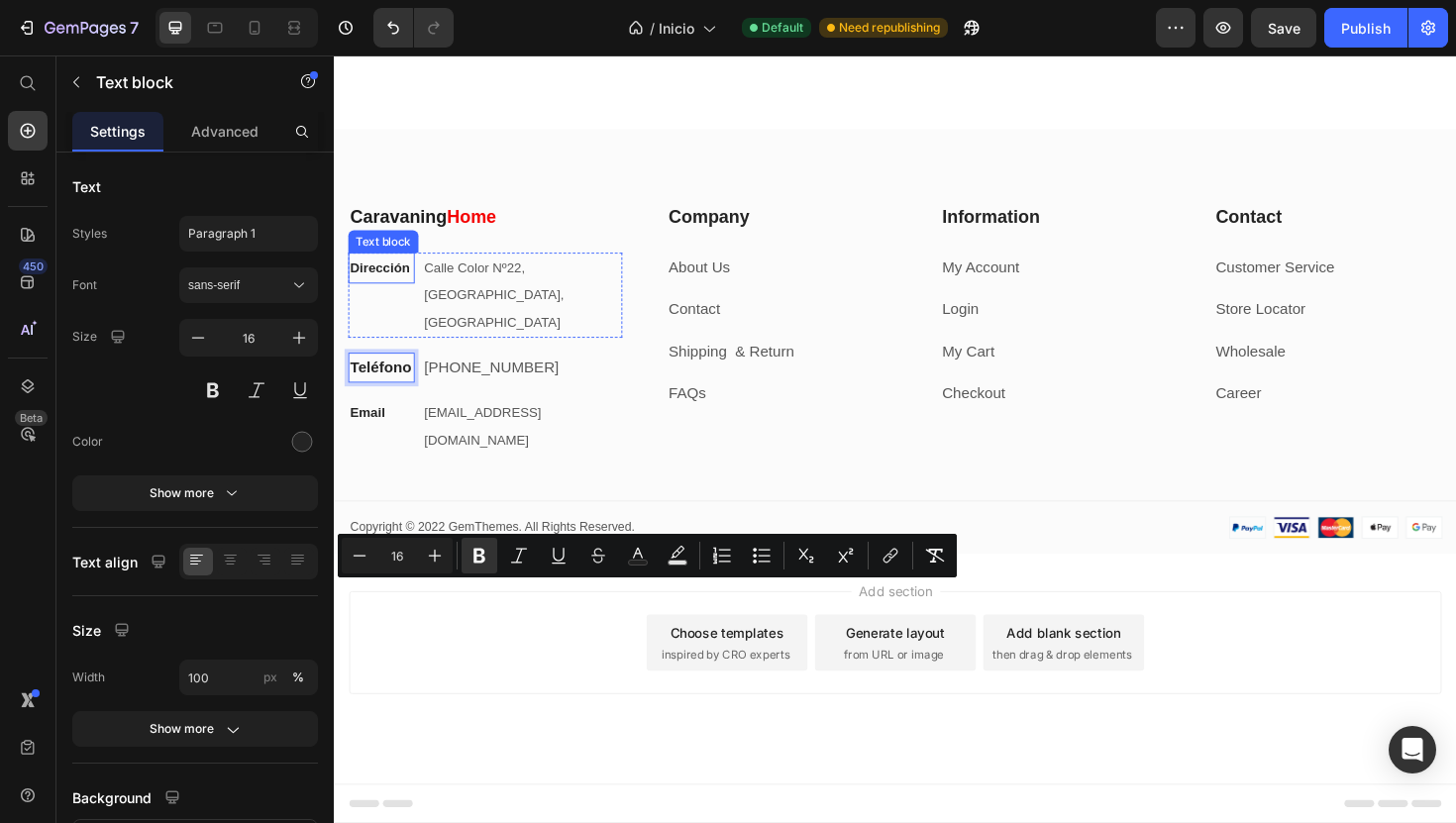 click on "Dirección" at bounding box center [382, 280] 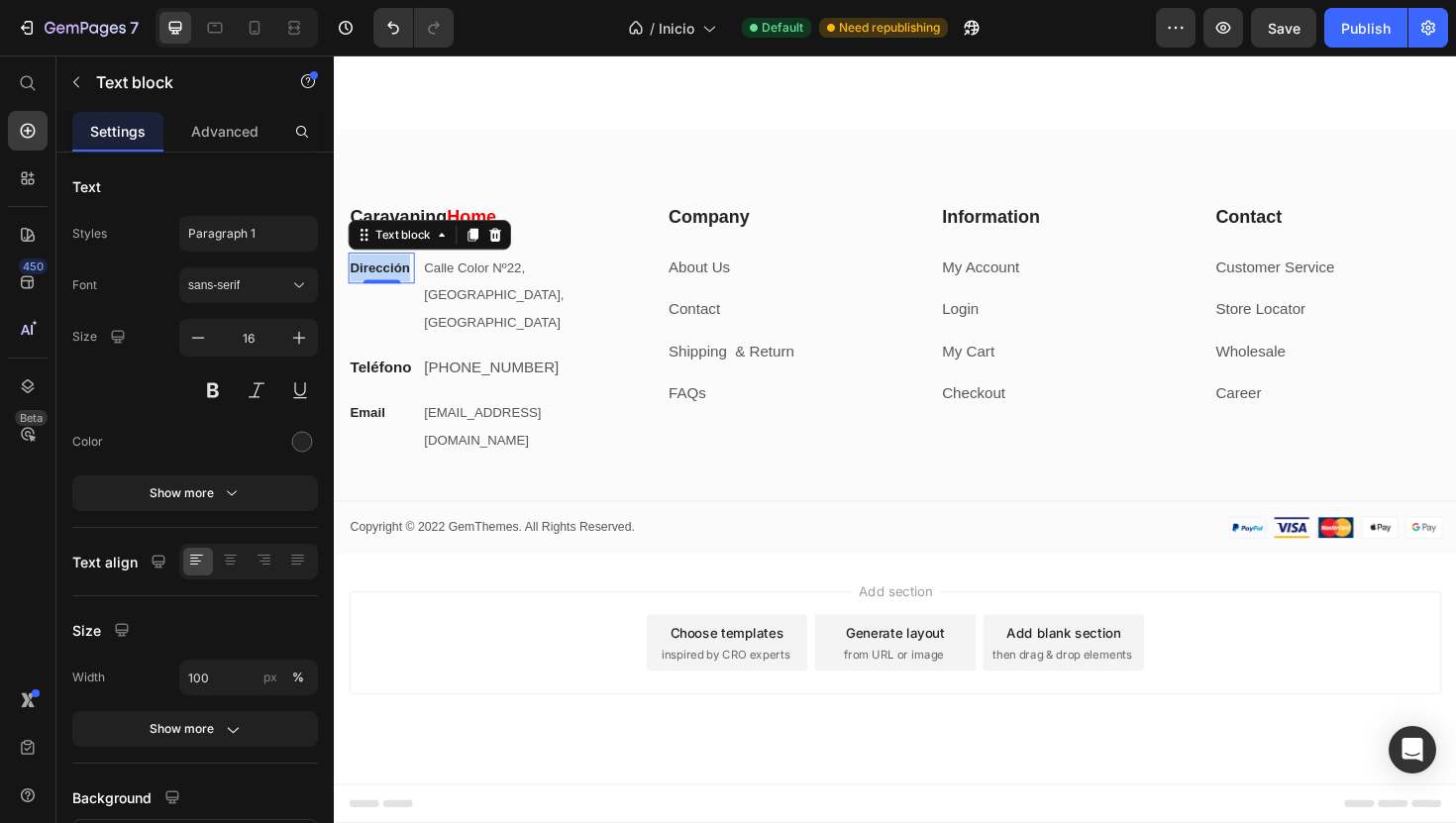 click on "Dirección" at bounding box center (382, 280) 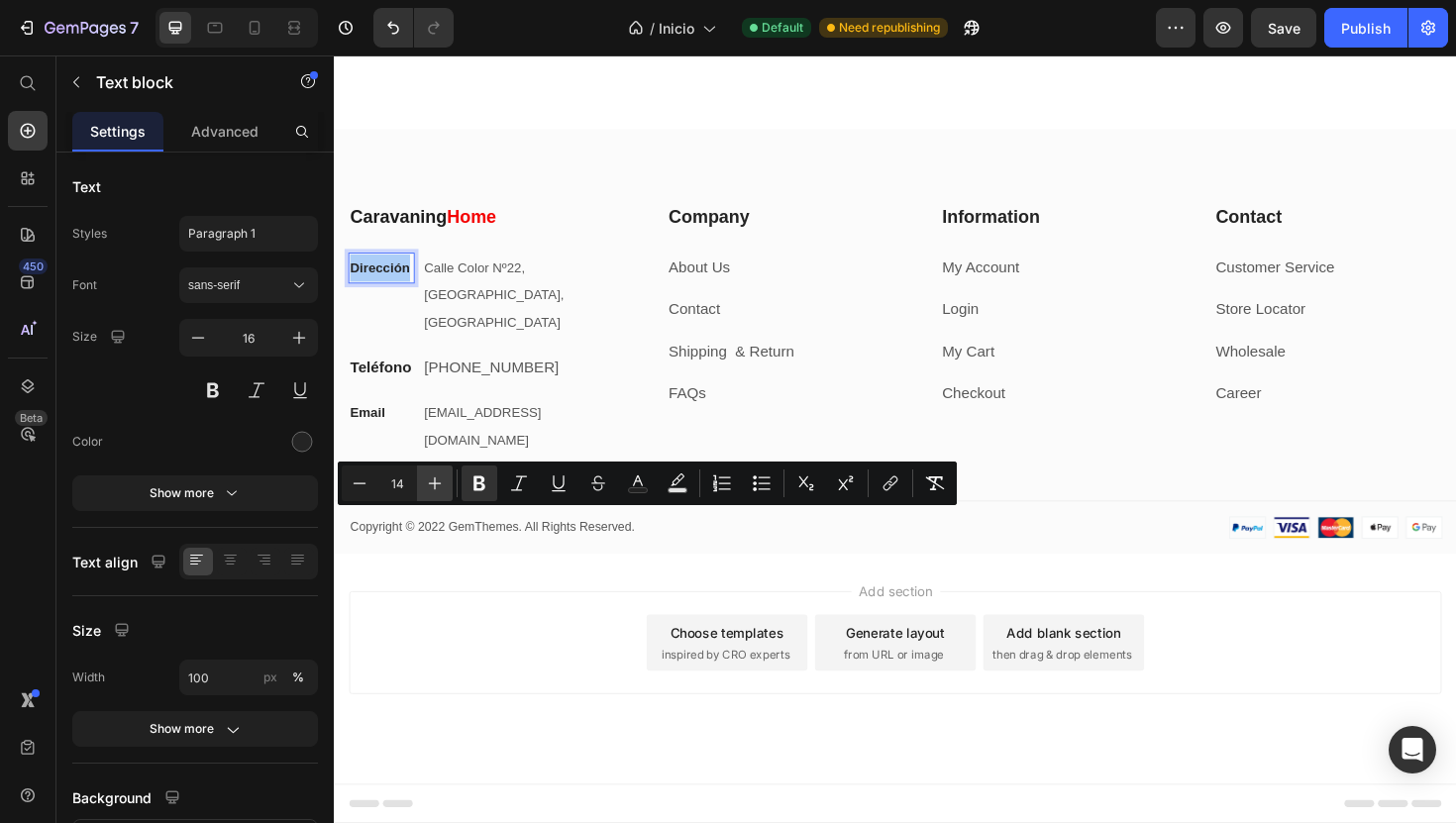 click 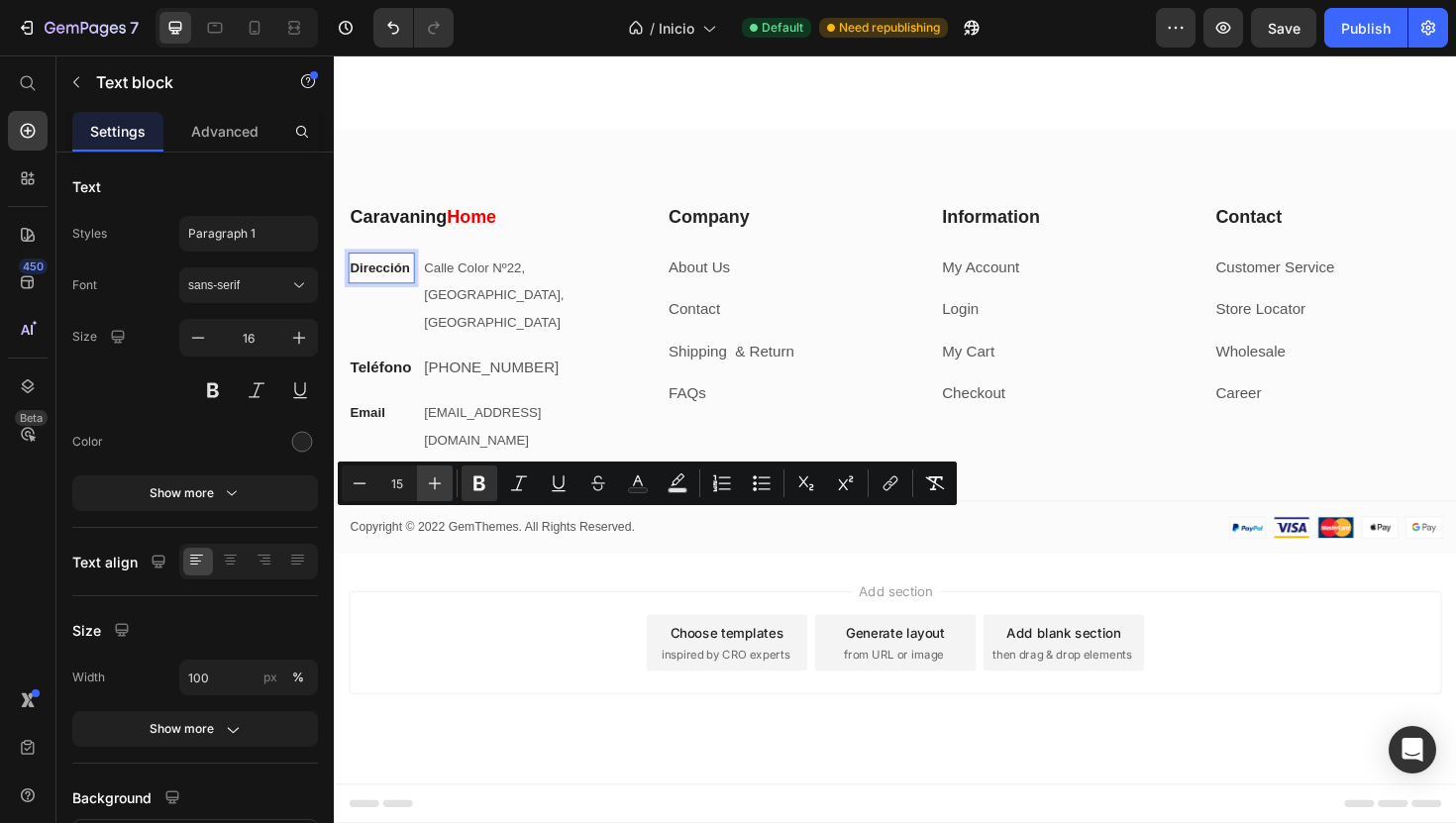 click 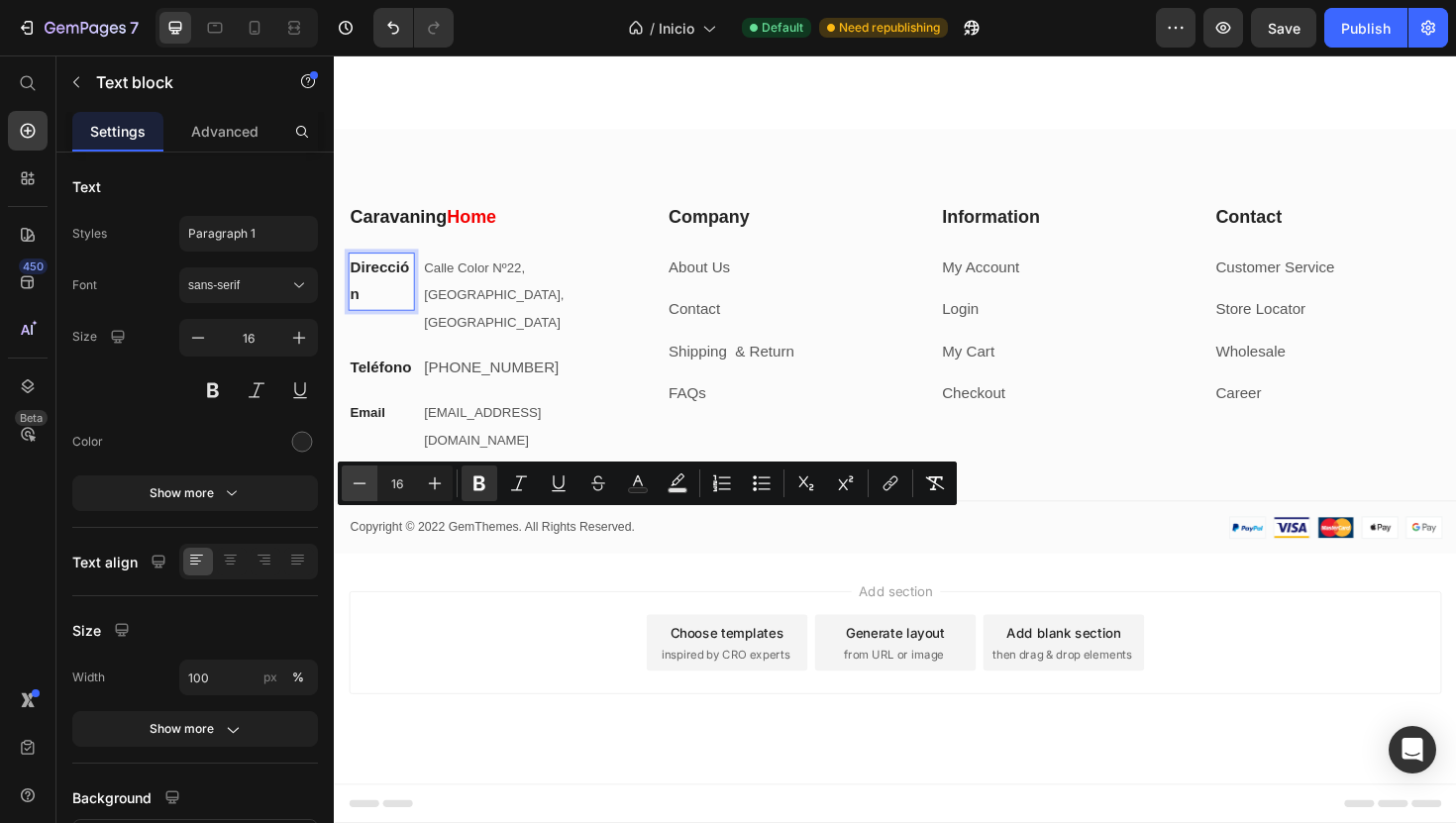 click on "Minus" at bounding box center (360, 483) 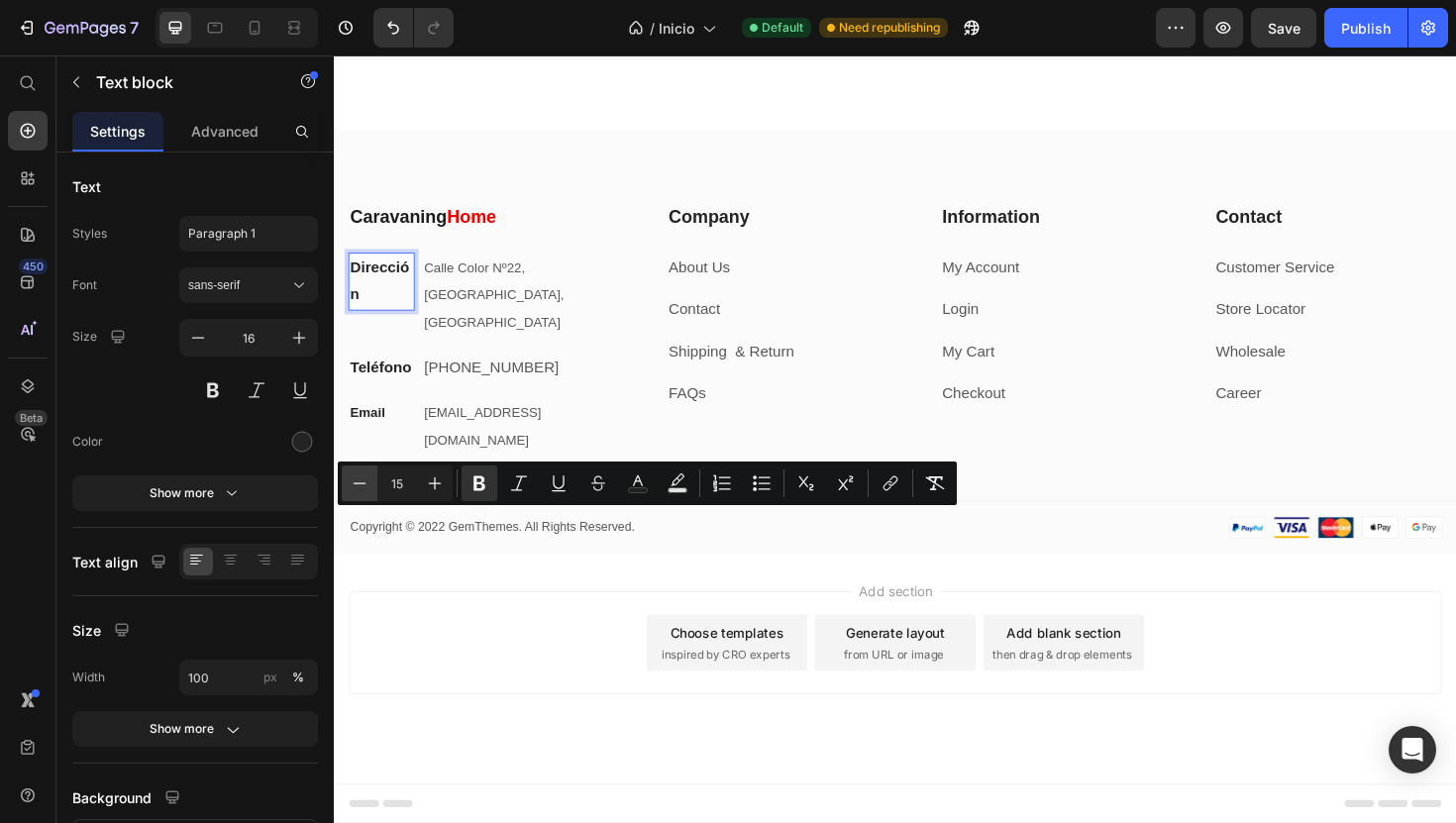 click on "Minus" at bounding box center [360, 483] 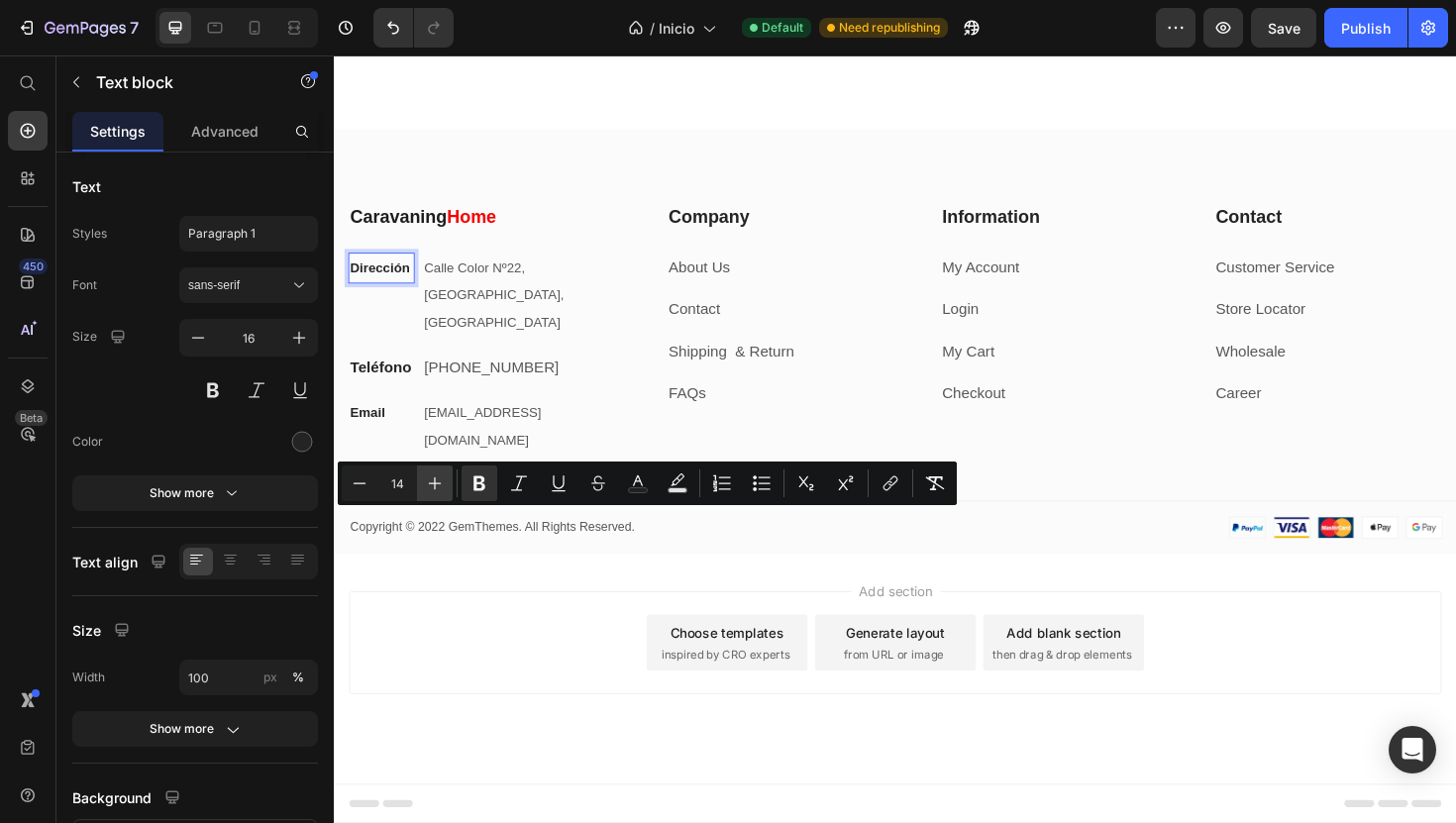 click on "Plus" at bounding box center (435, 483) 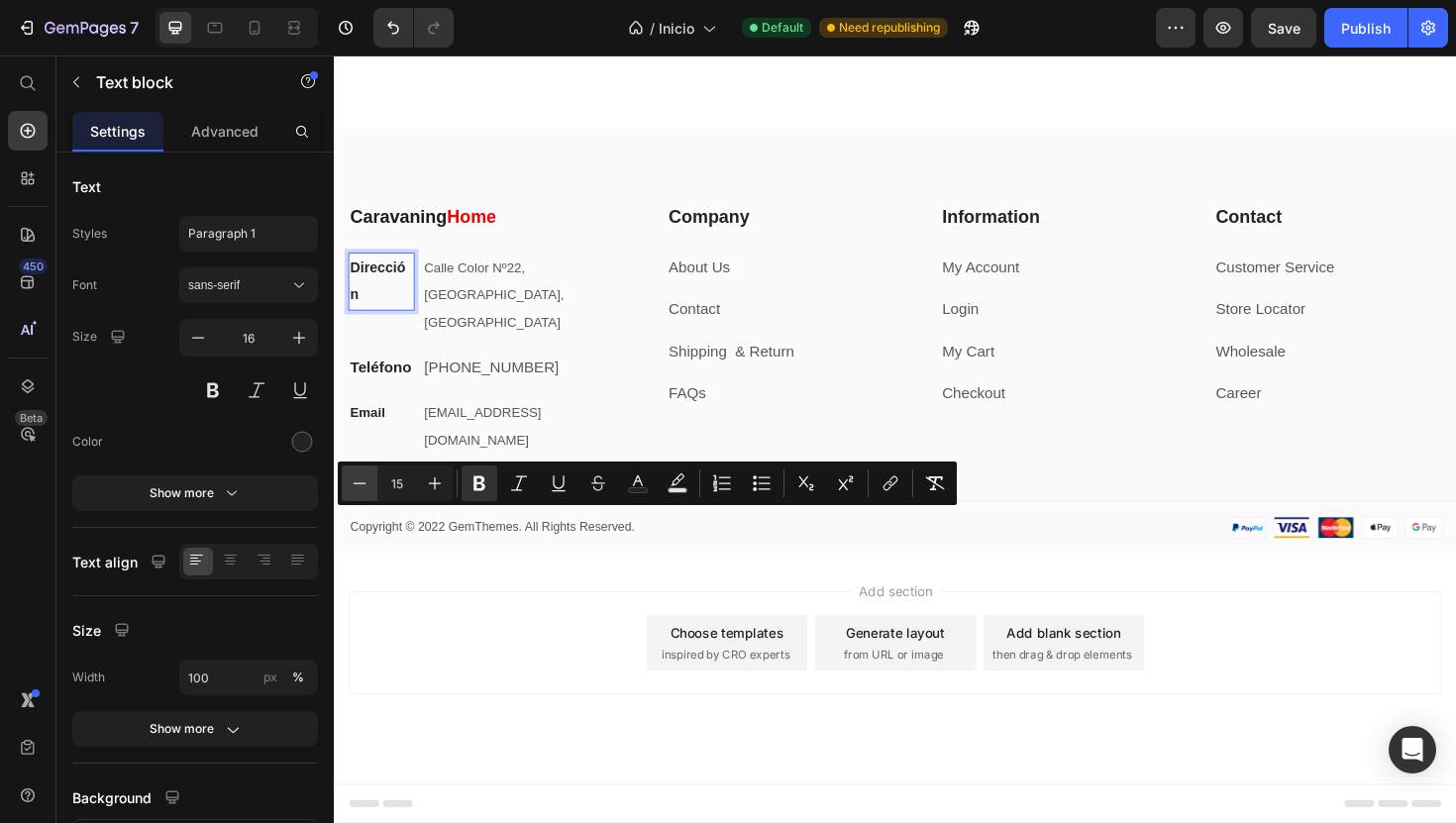 click 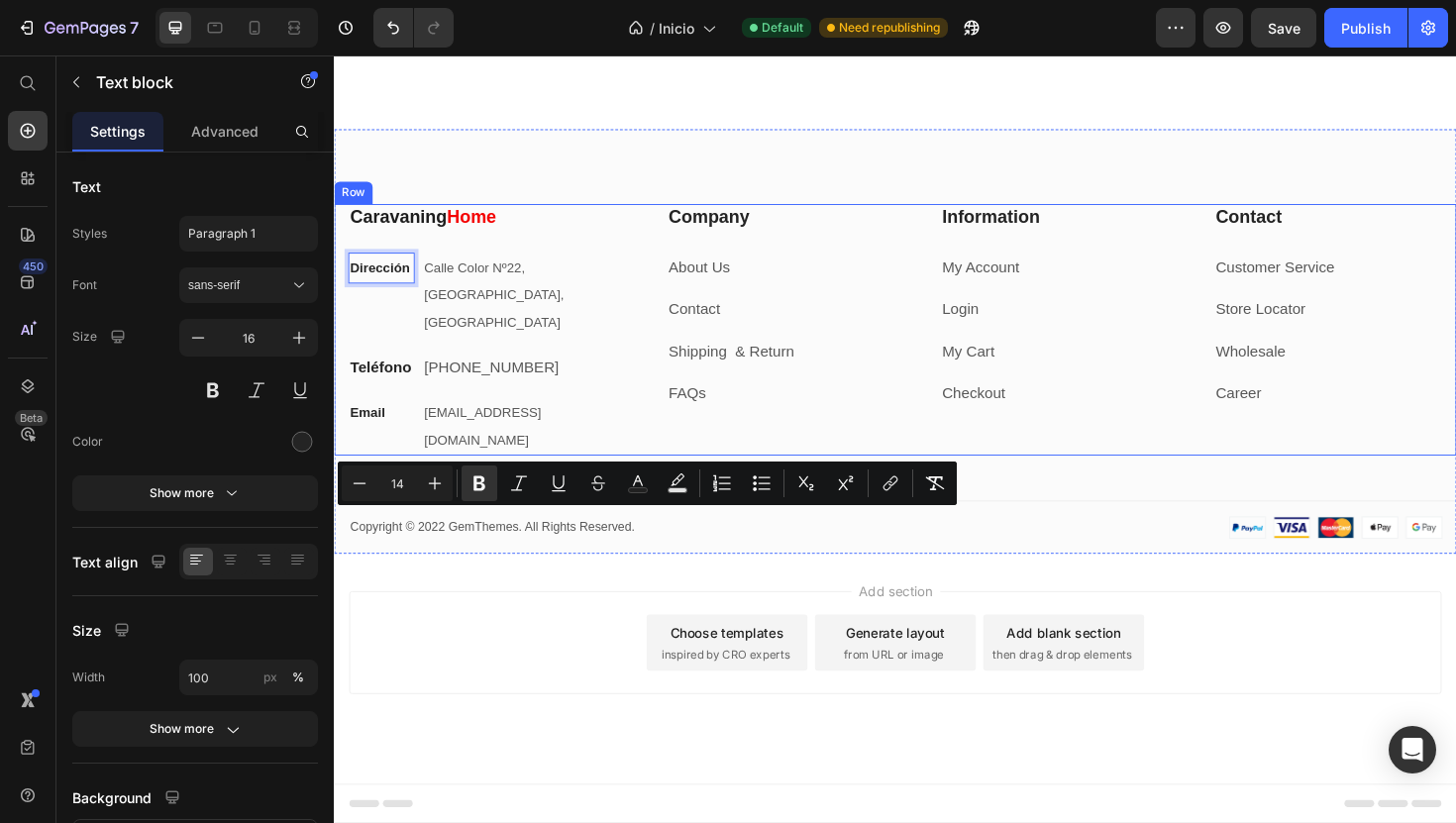 click on "Teléfono" at bounding box center [383, 386] 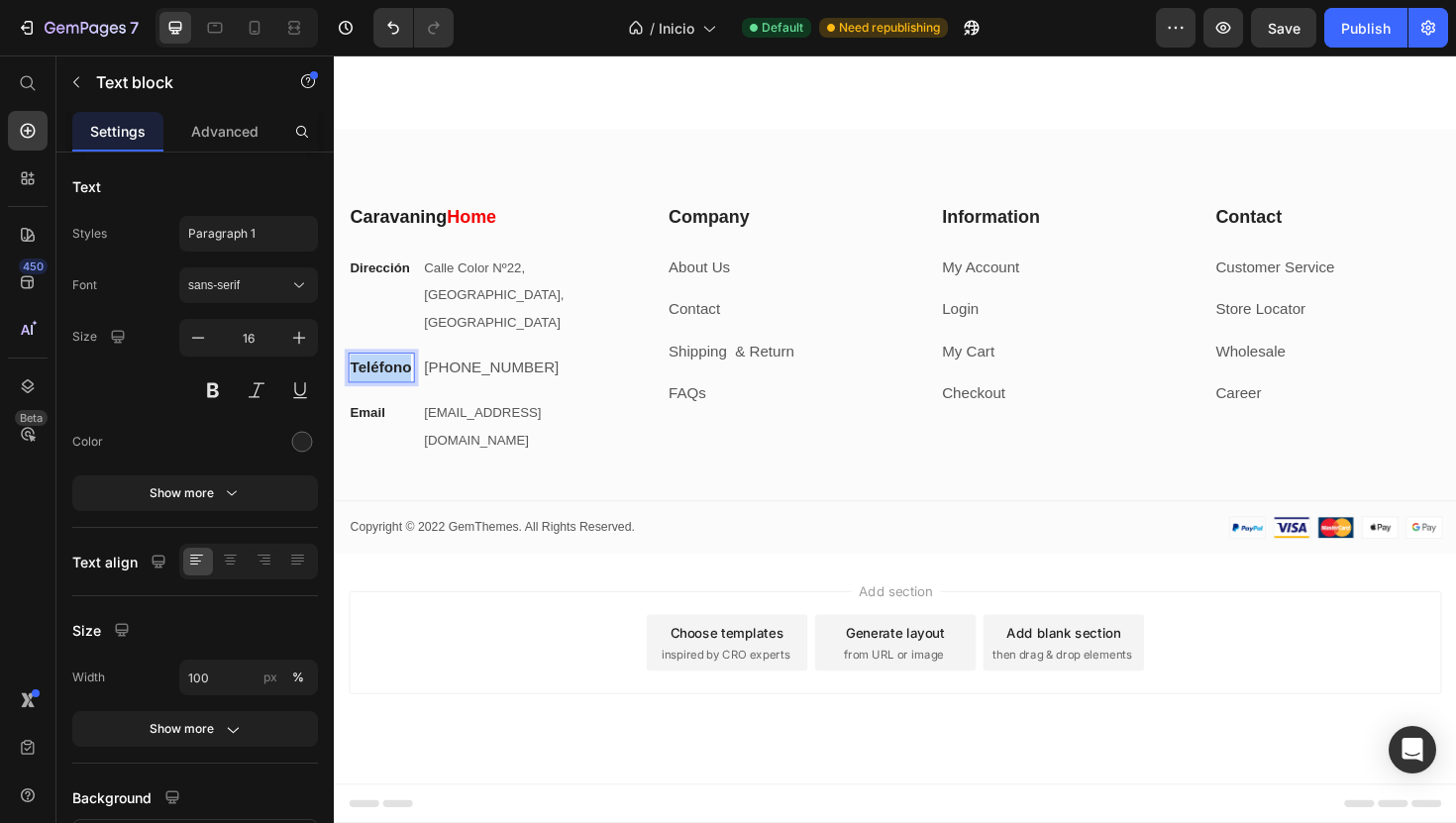 click on "Teléfono" at bounding box center [383, 386] 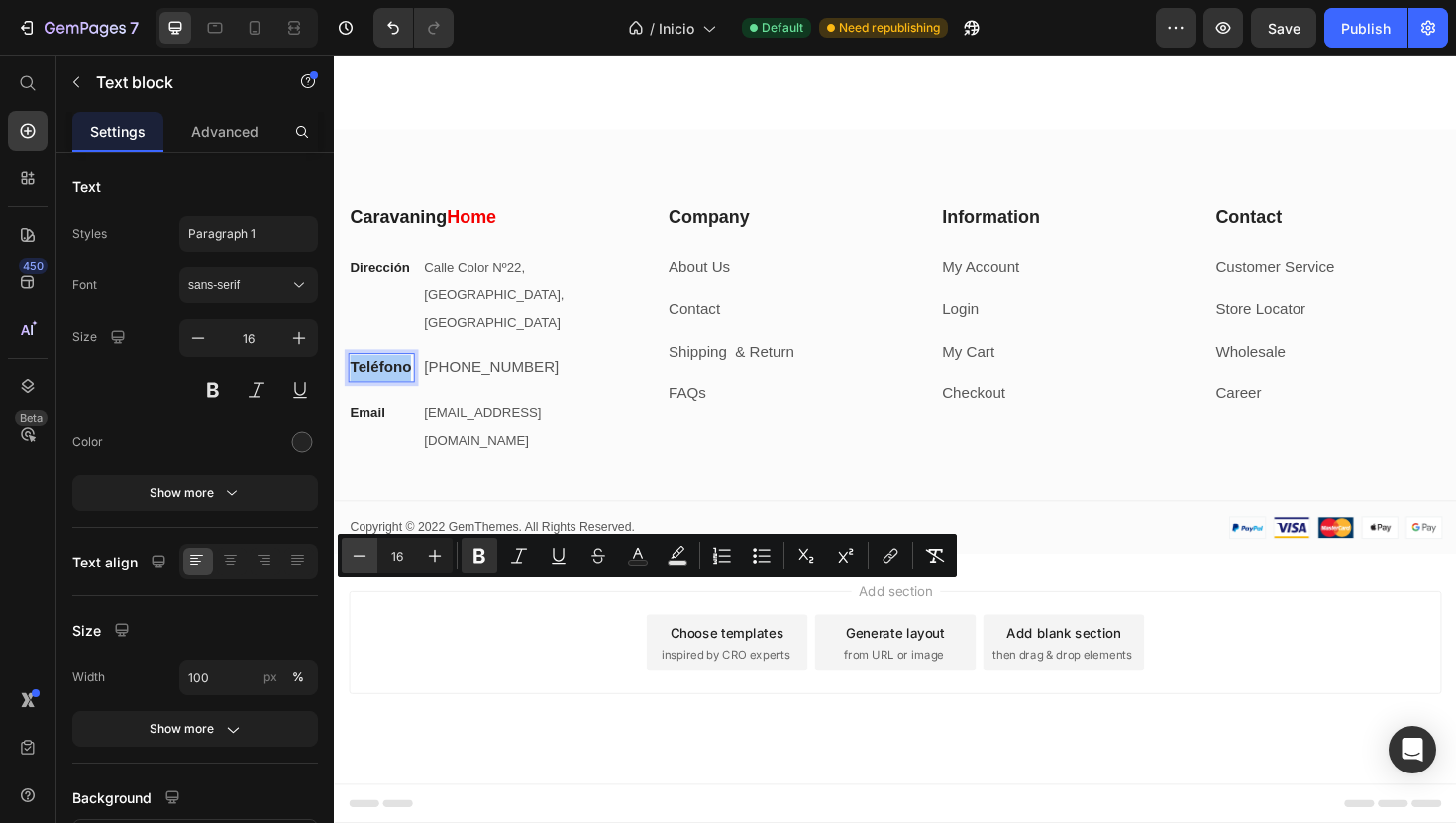 click 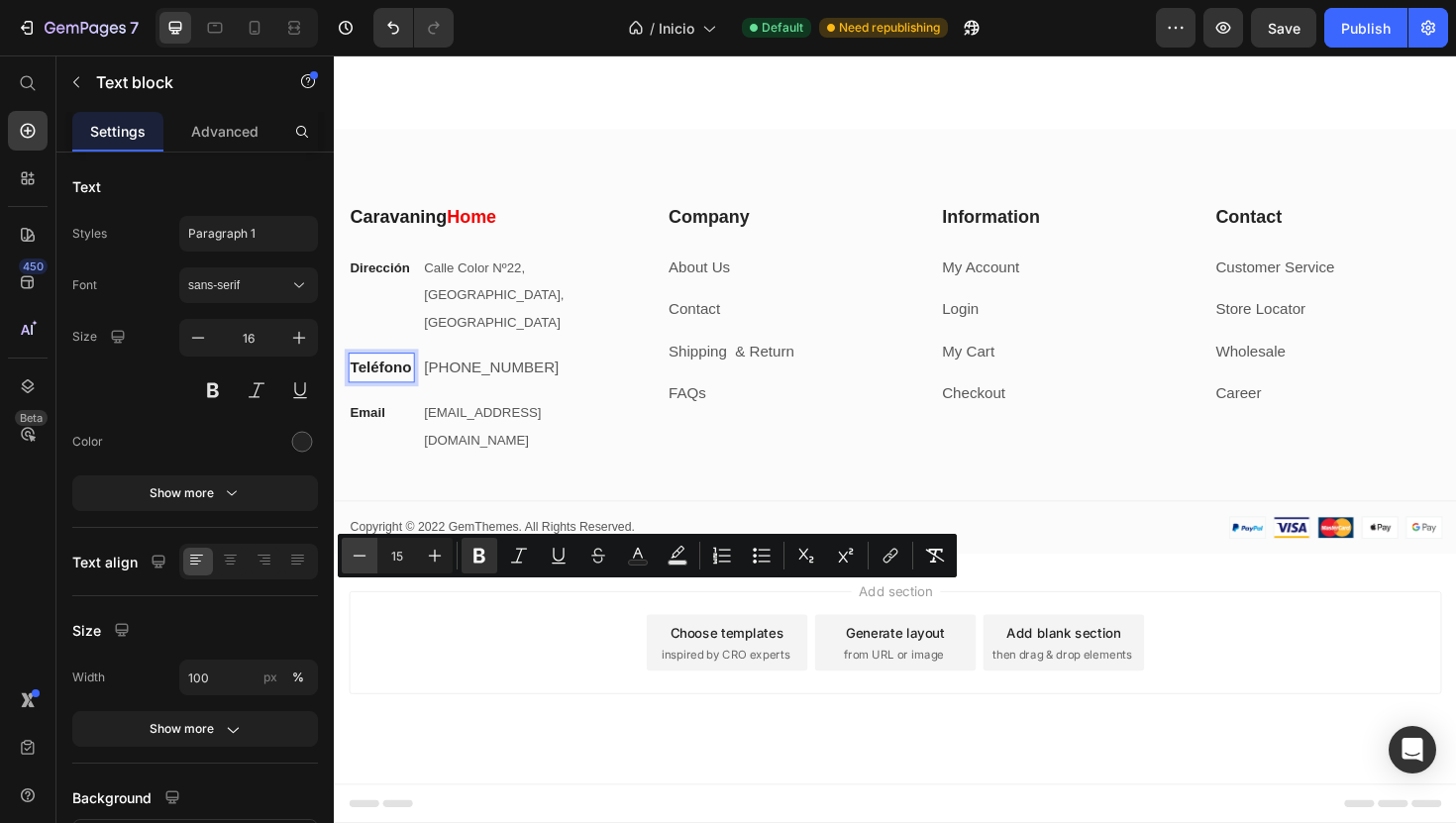 click 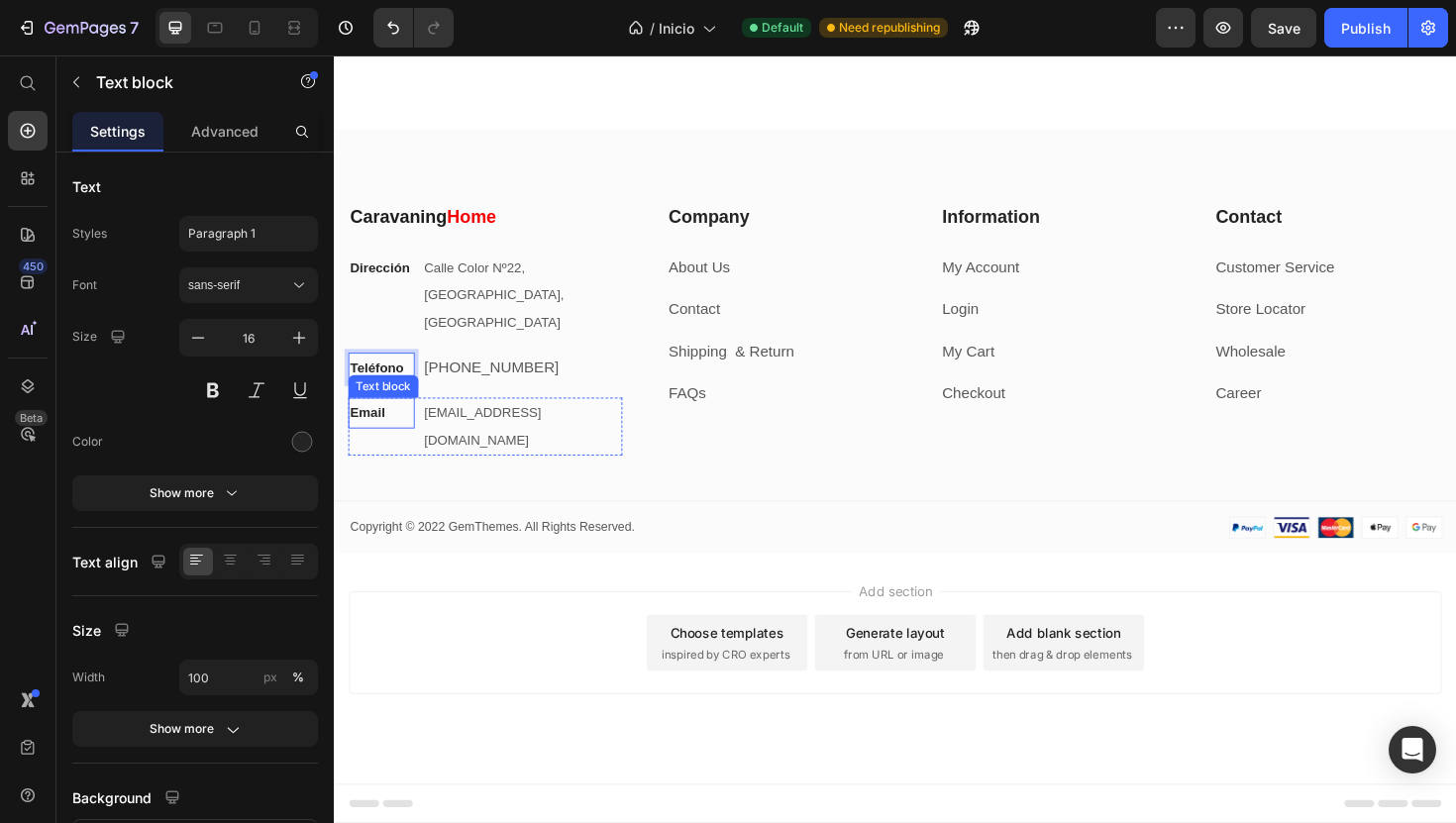 click on "Email" at bounding box center (383, 434) 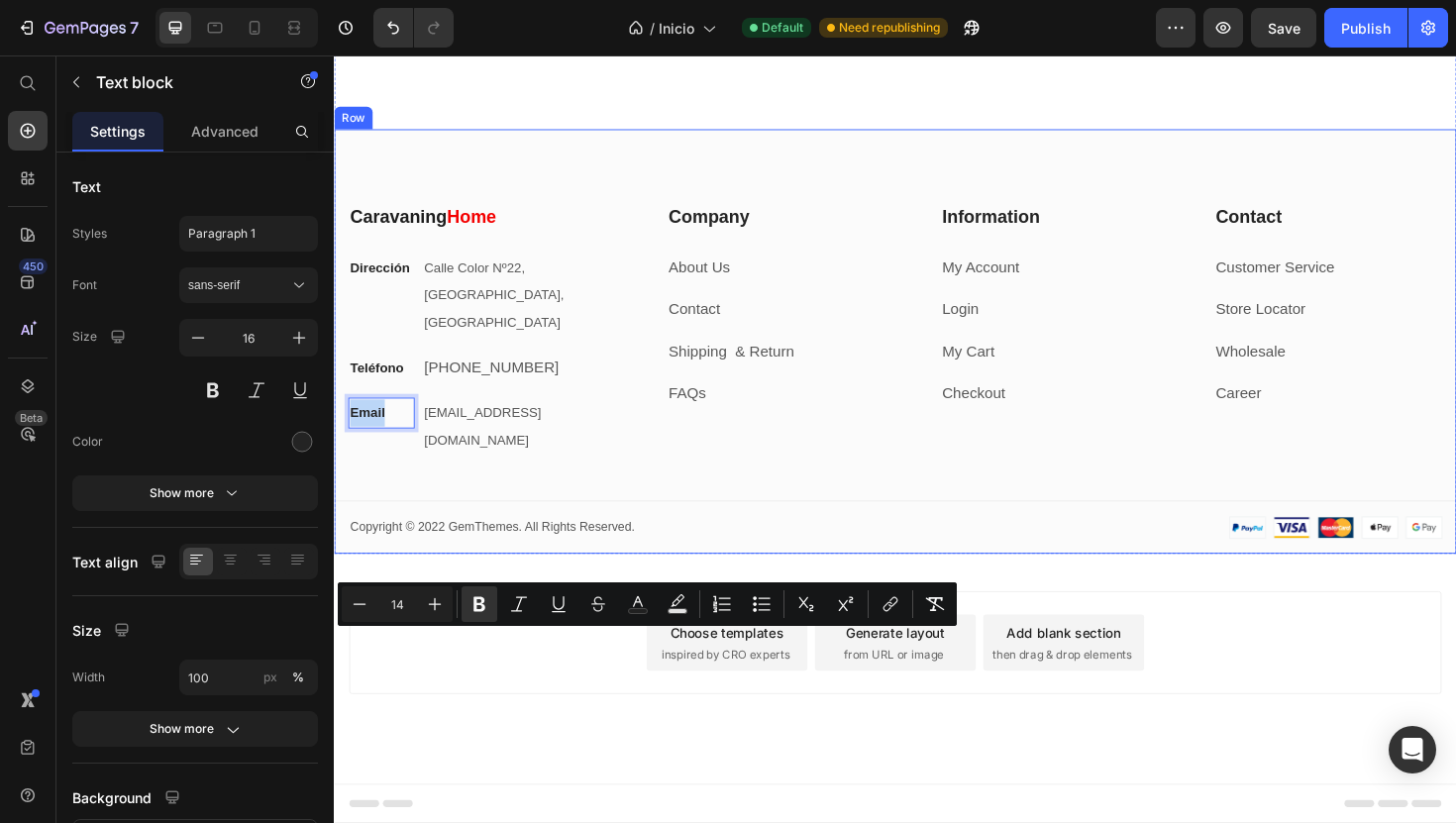 click on "⁠⁠⁠⁠⁠⁠⁠ Caravaning Home Heading Dirección Text block Calle Color Nº22, Valencia Centro, España Text block Row Teléfono Text block +34 960 000 000 Text block Row Email Text block   0 gemthemes@gmail.com Text block Row Company Heading About Us Text block Contact Text block Shipping  & Return Text block FAQs Text block Row Information Heading My Account Text block Login Text block My Cart Text block Checkout Text block Row Contact Heading Customer Service Text block Store Locator Text block Wholesale Text block Career Text block Row Row
My Store
Company
Information
Contact Accordion                Title Line Row Copyright © 2022 GemThemes. All Rights Reserved. Text block Image Row" at bounding box center (928, 398) 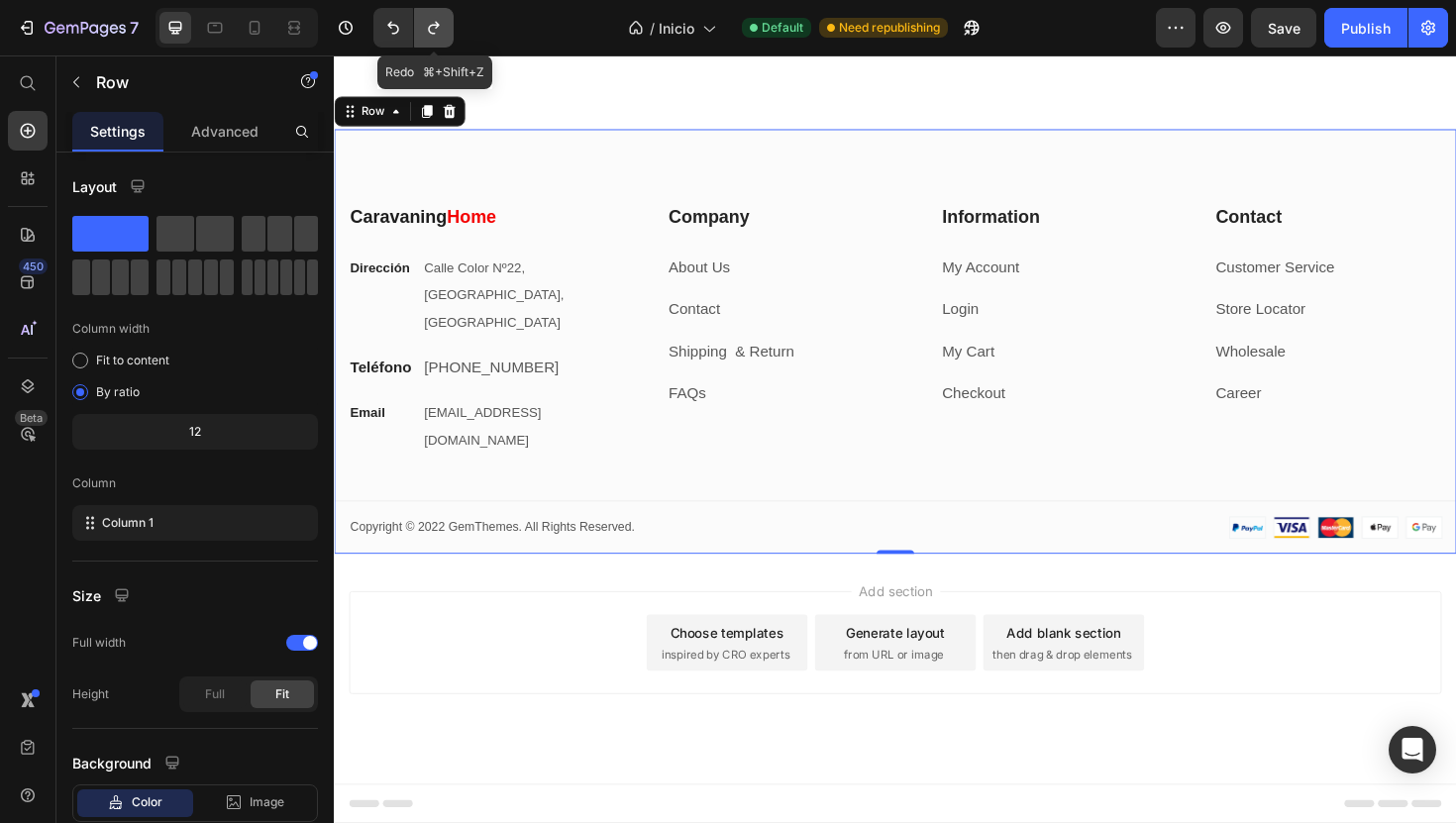 click 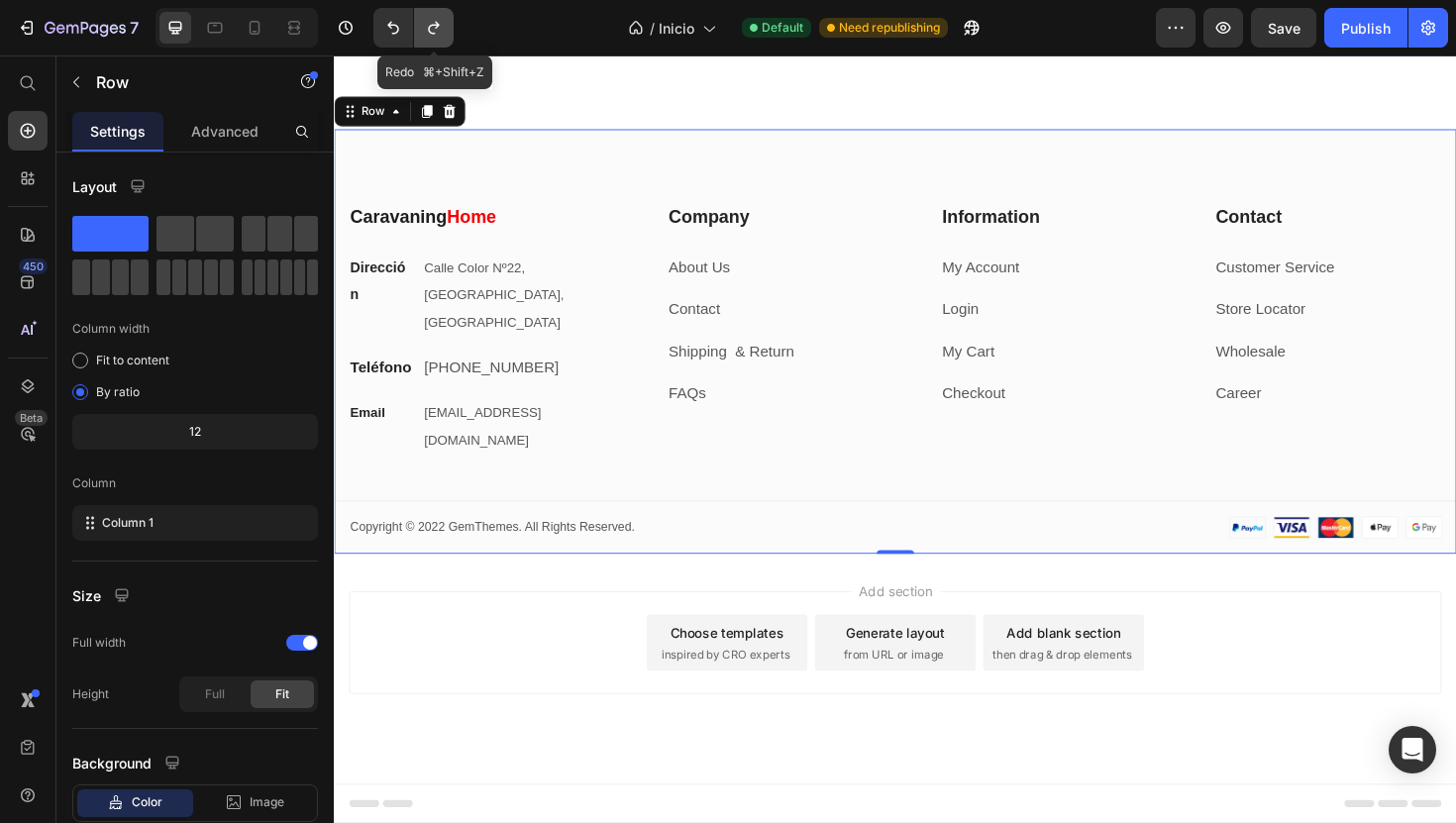 click 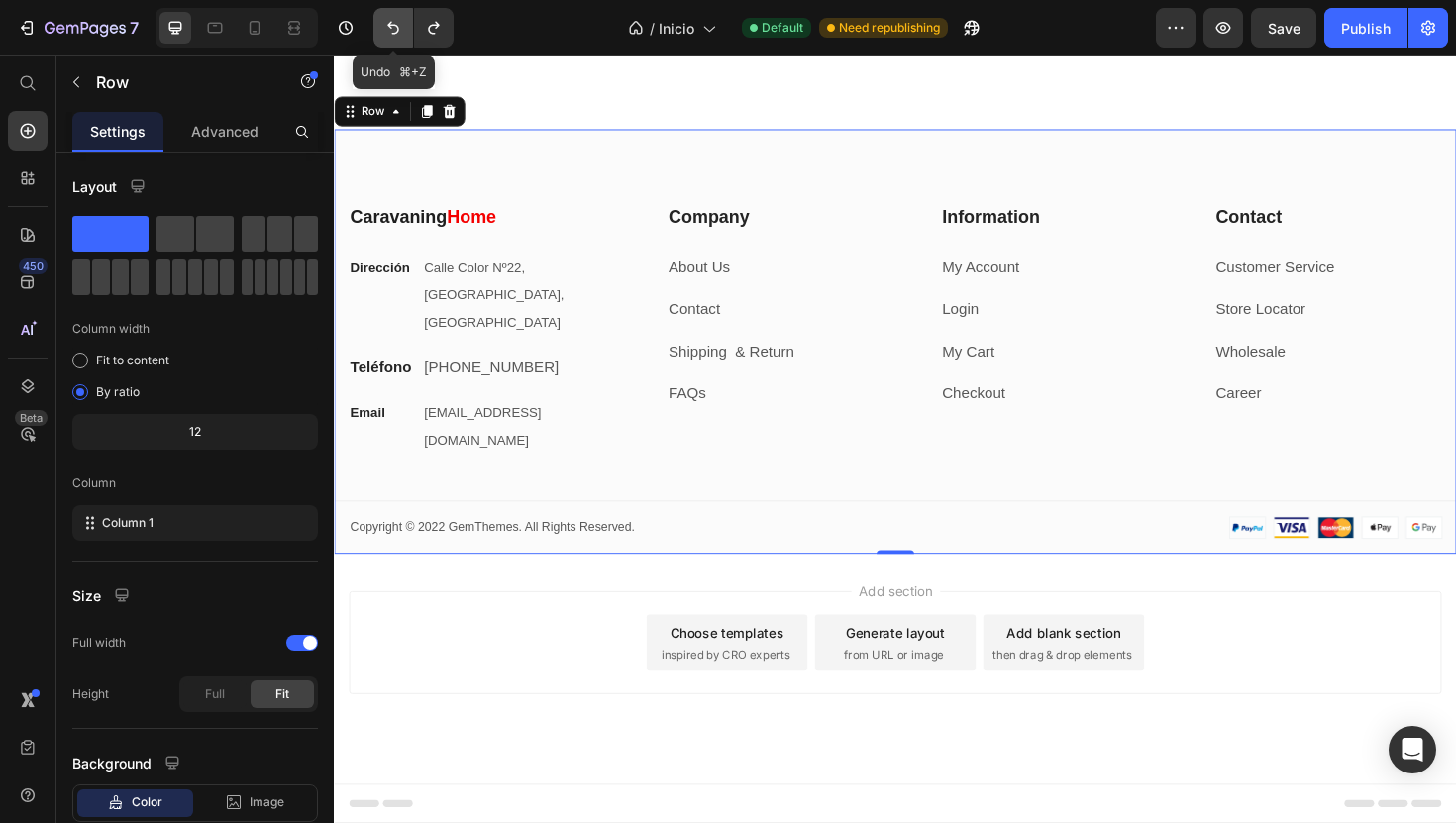 click 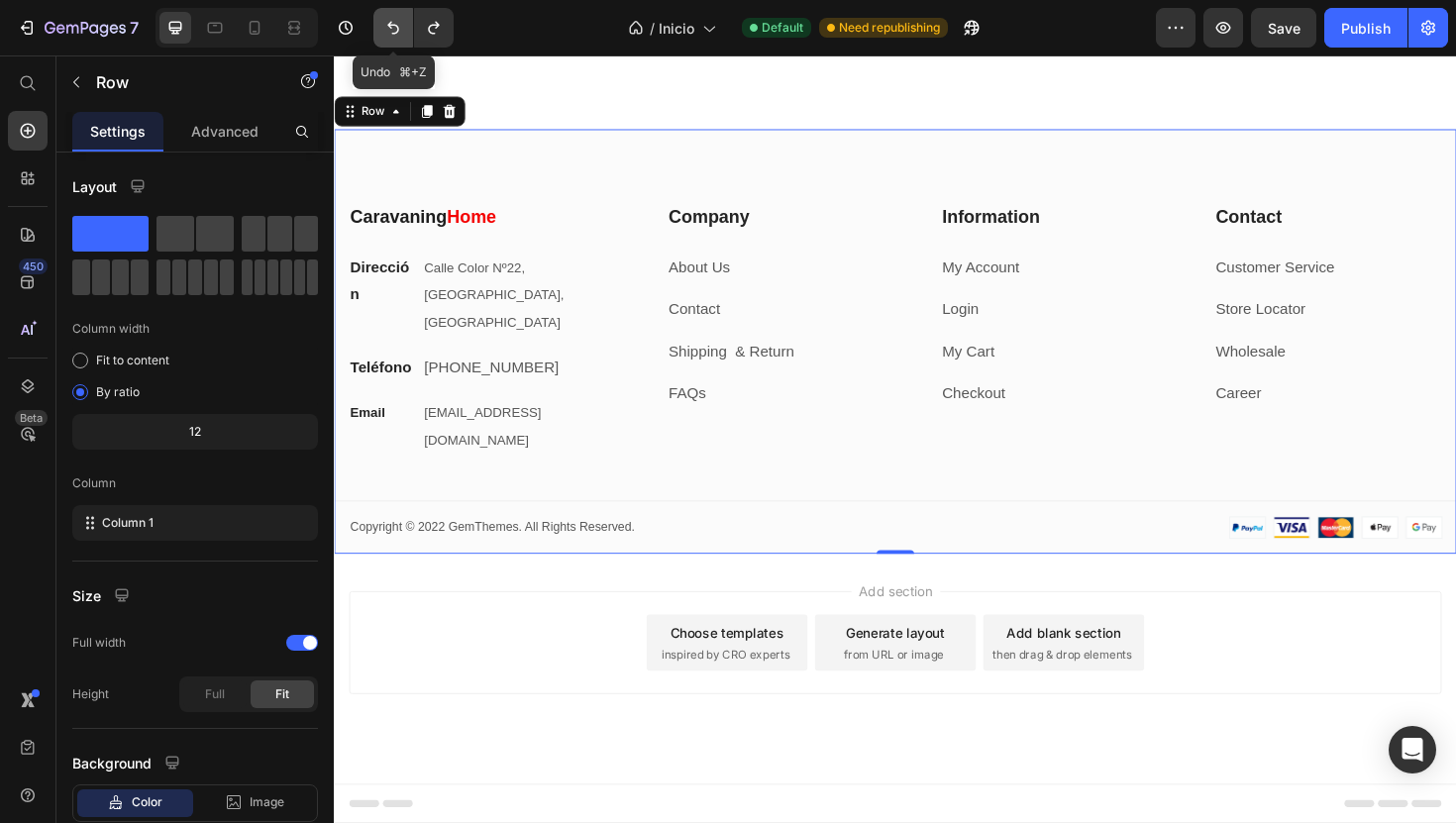 click 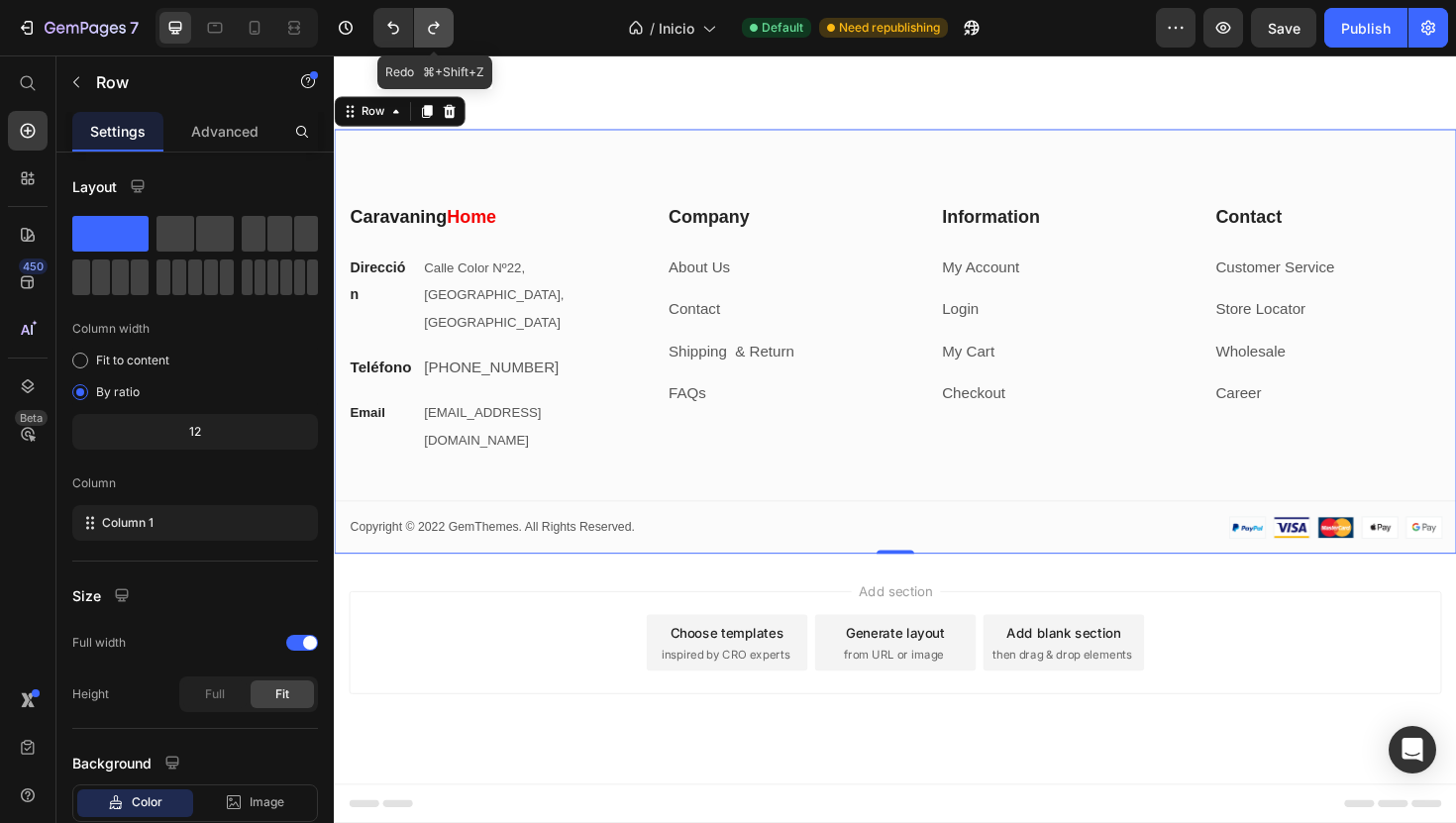 click 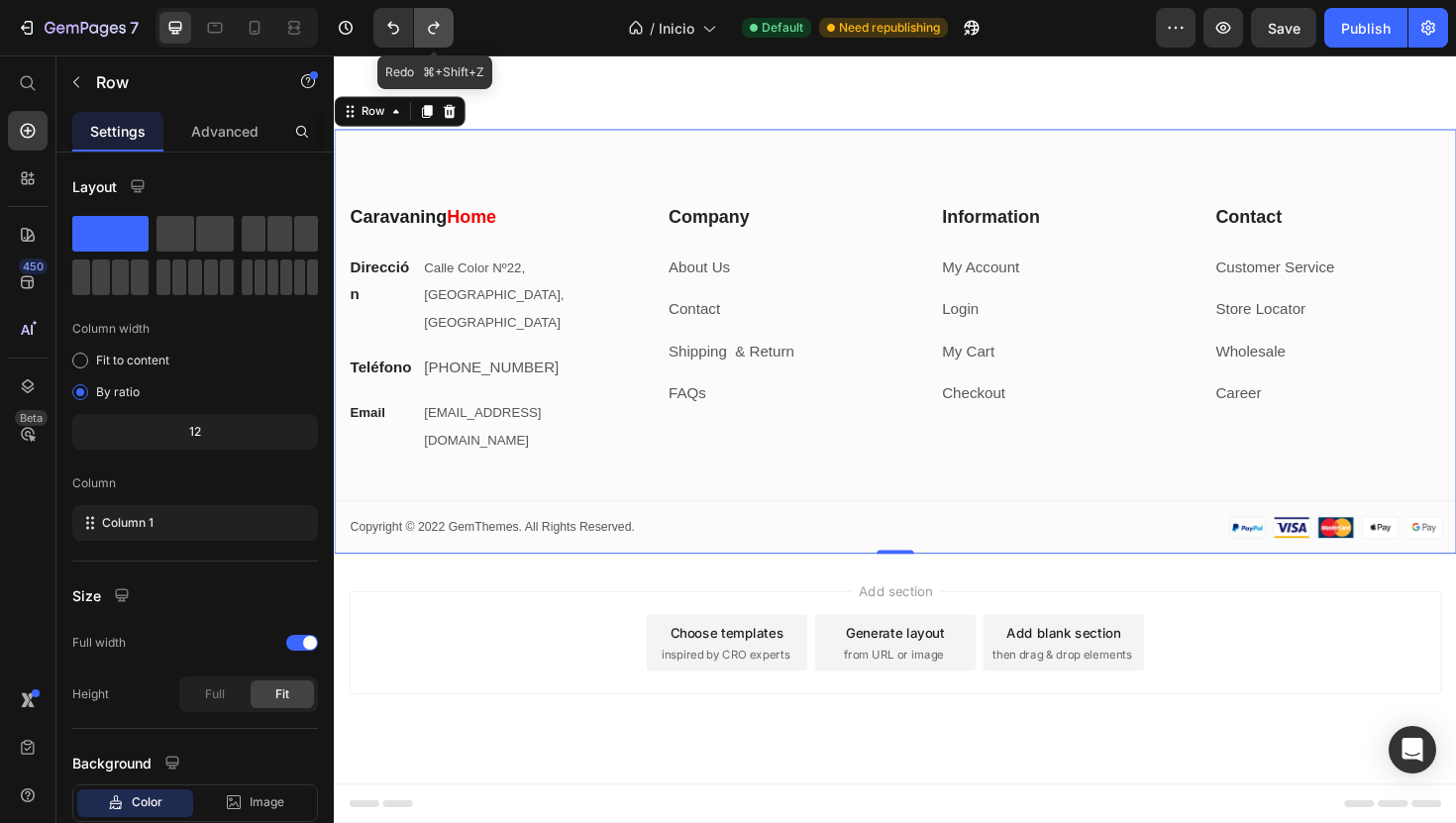 click 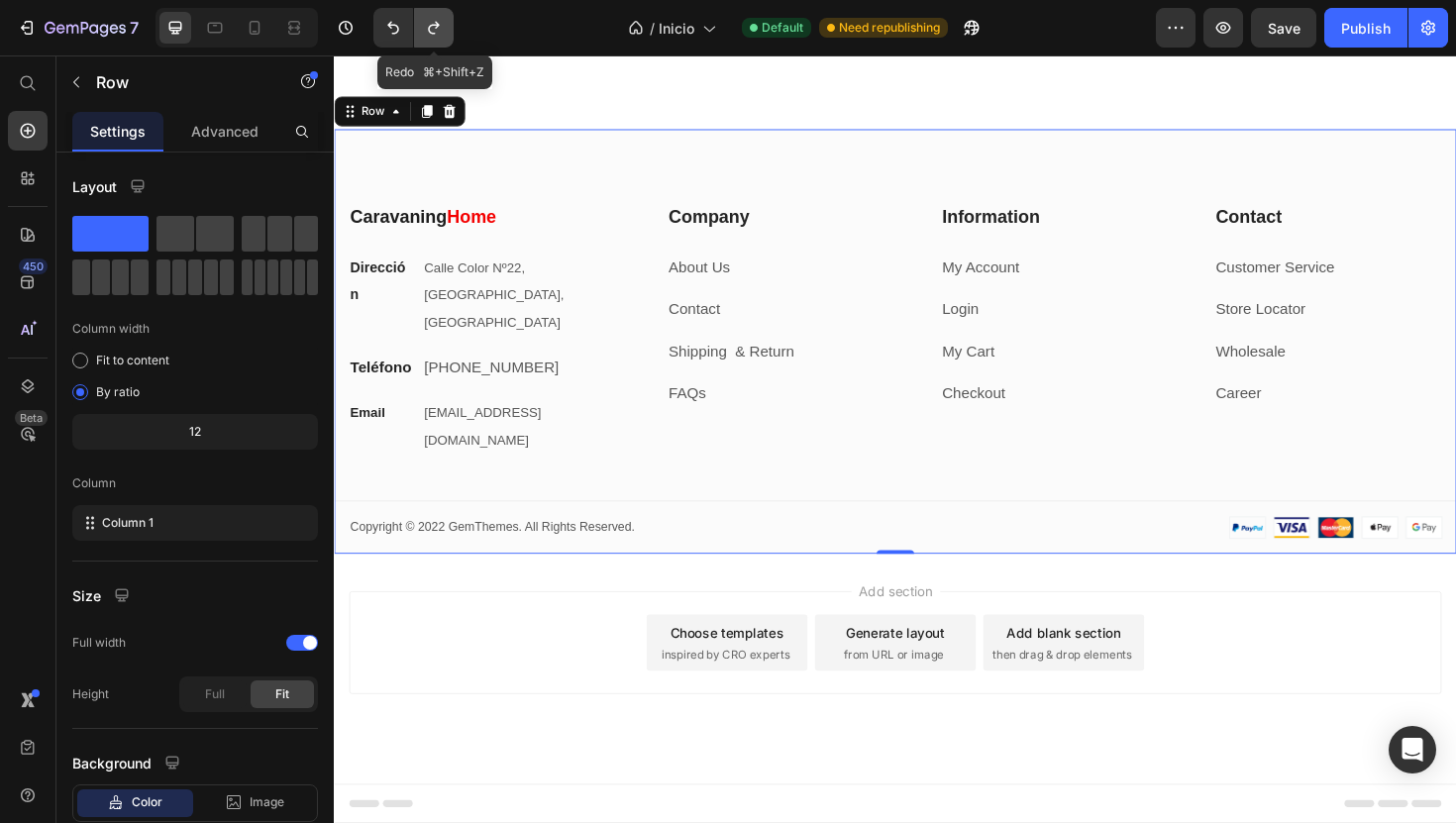 click 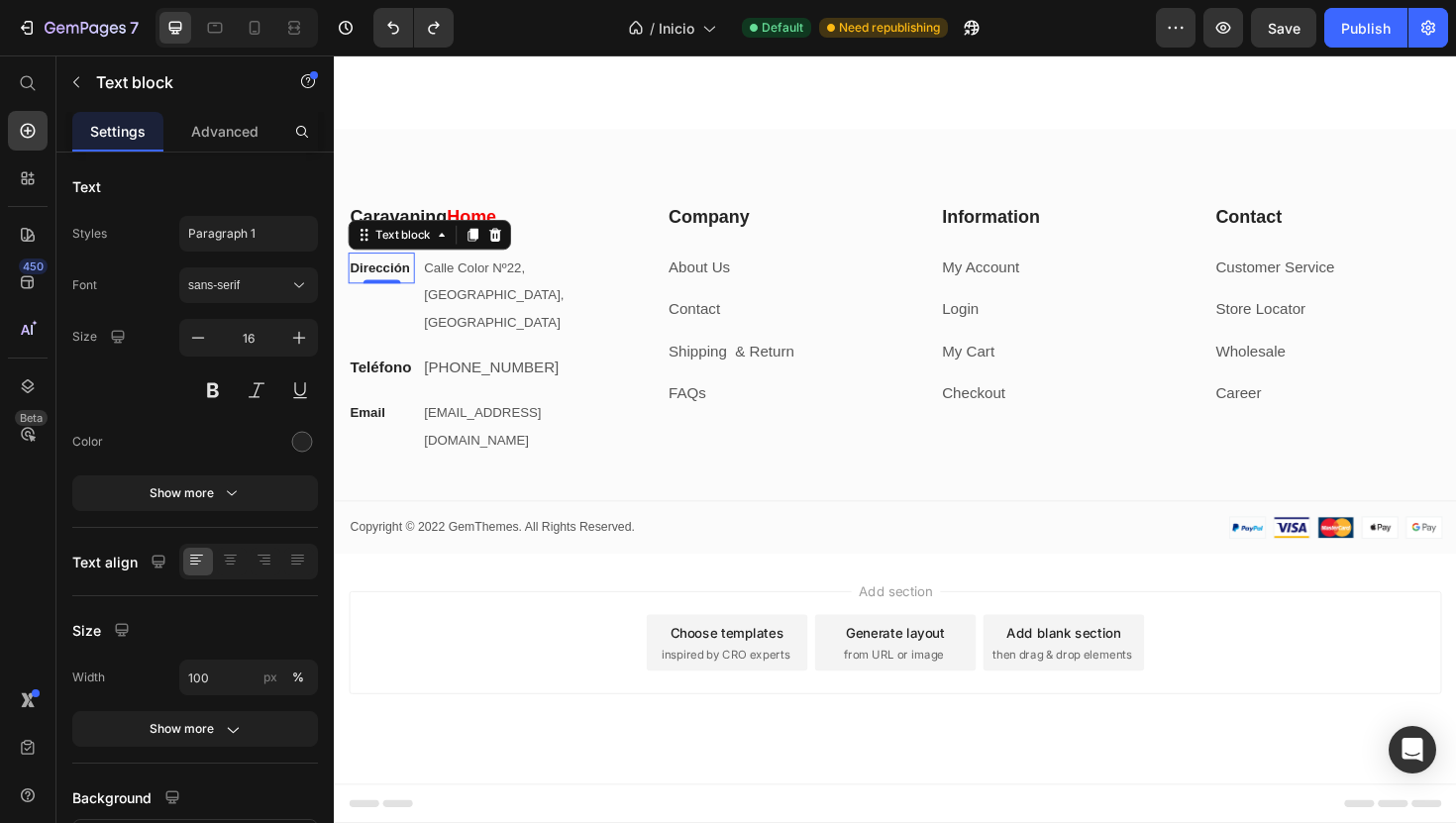 click on "Dirección" at bounding box center [383, 280] 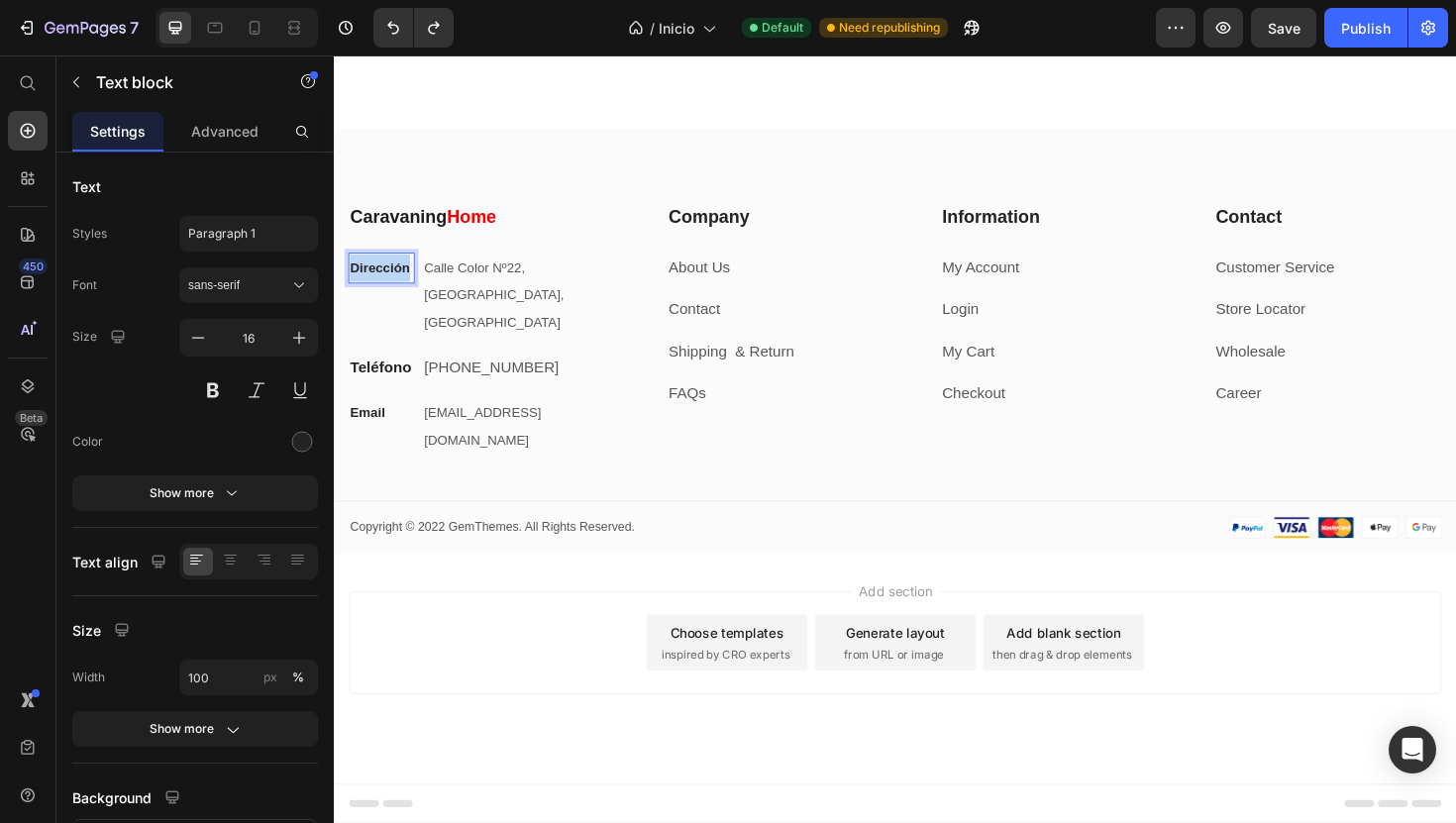 click on "Dirección" at bounding box center [383, 280] 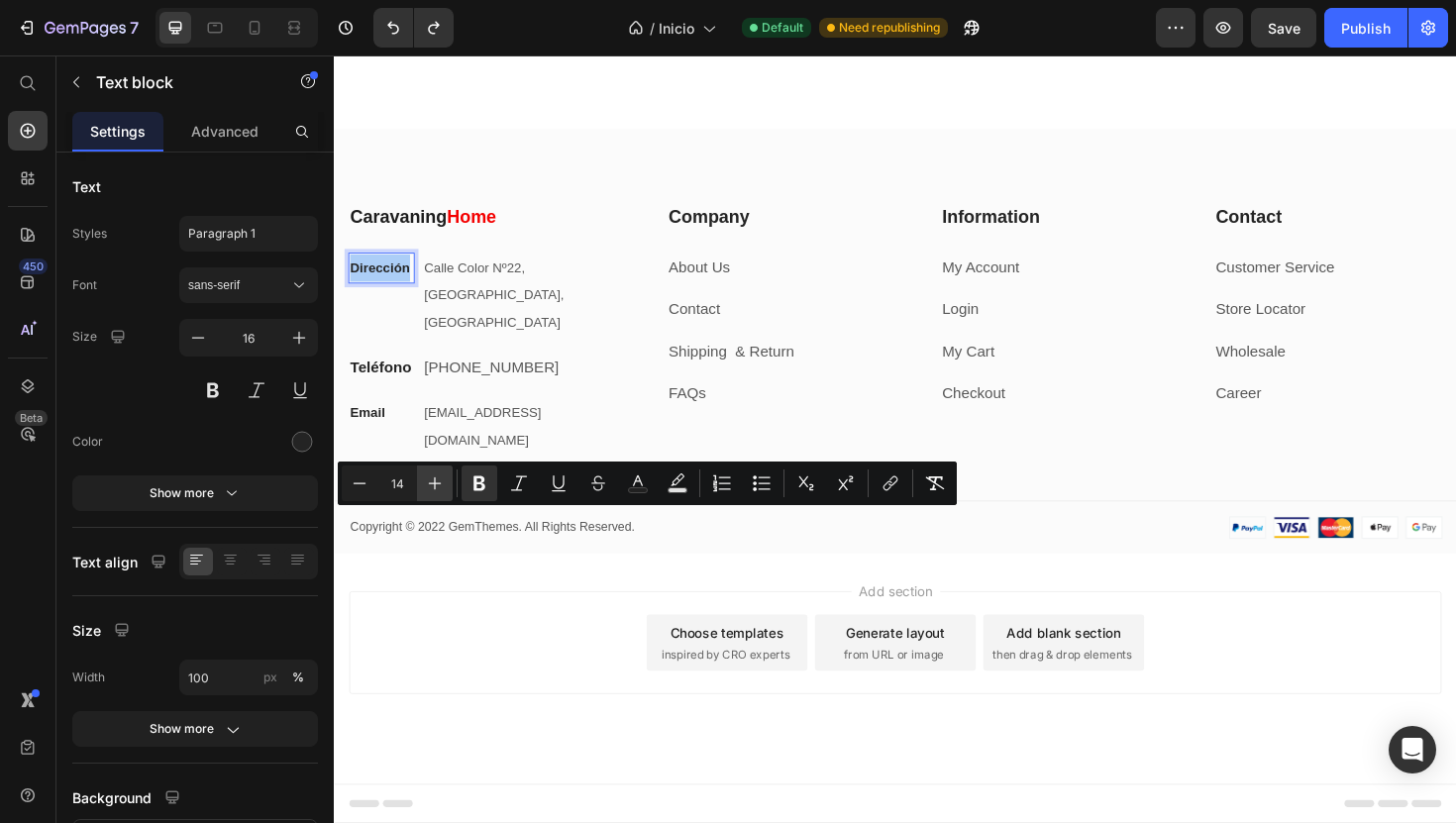 click on "Plus" at bounding box center [435, 483] 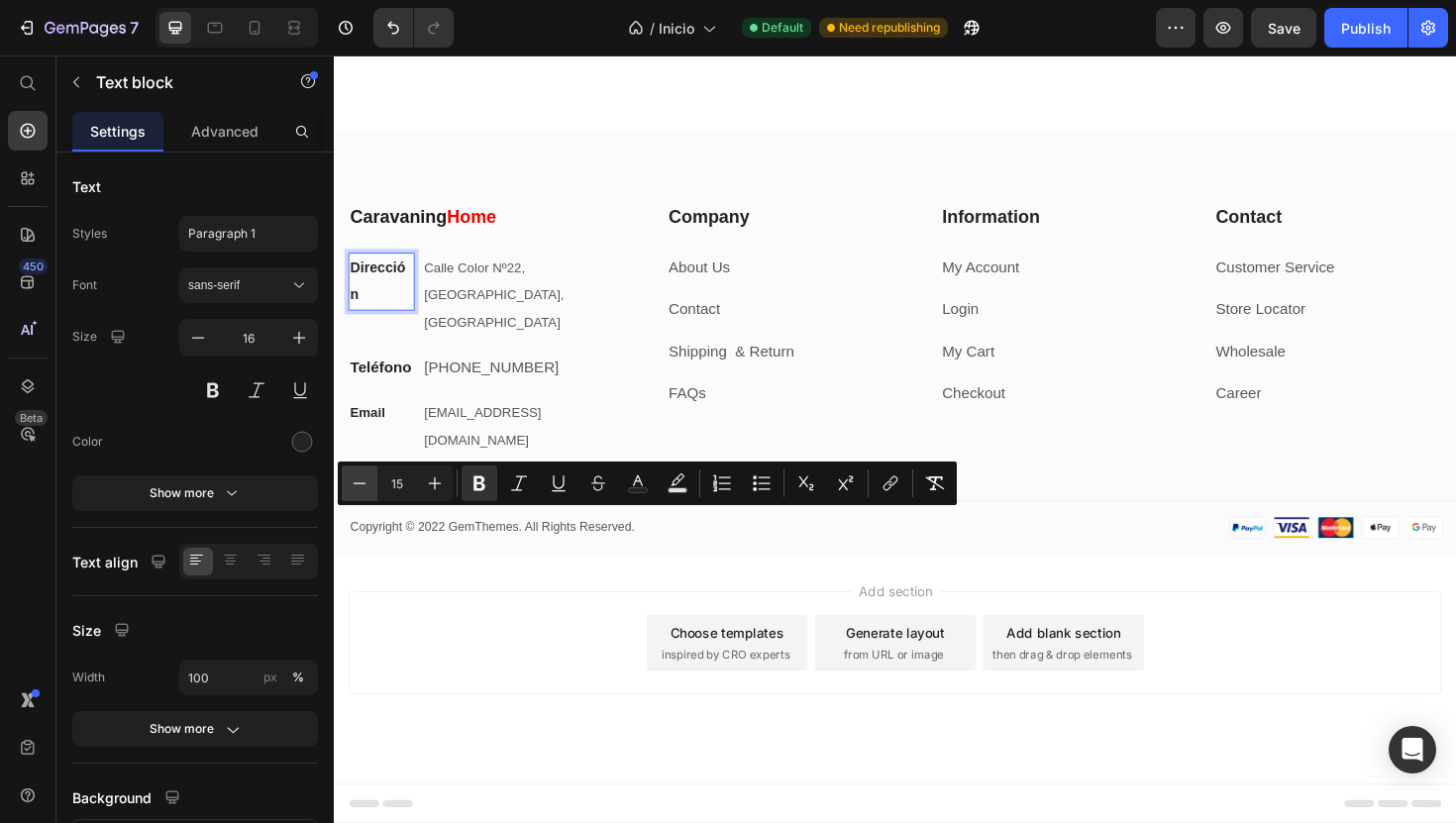 click 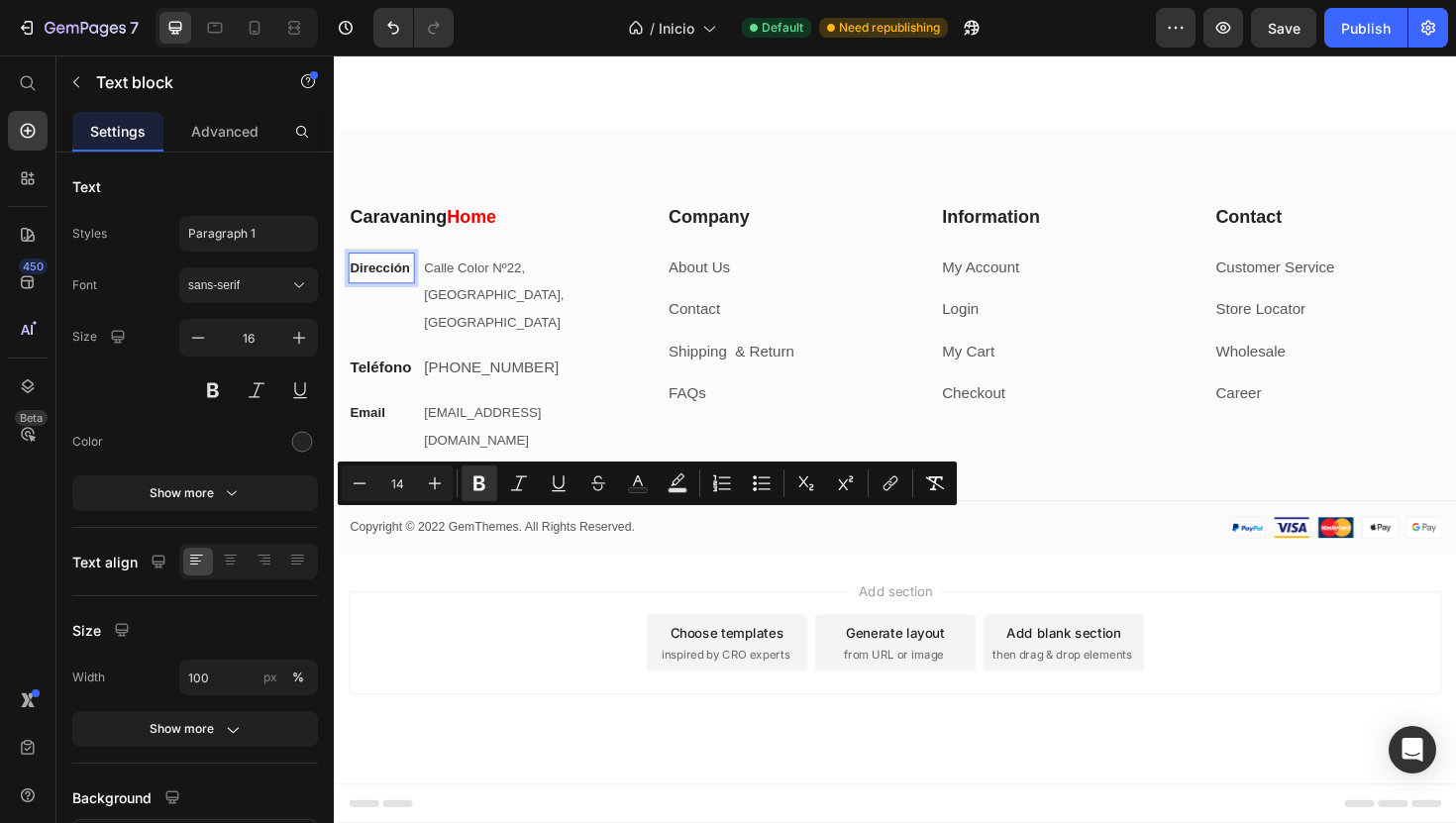 click on "Minus 14 Plus Bold Italic Underline       Strikethrough
Text Color
Text Background Color Numbered List Bulleted List Subscript Superscript       link Remove Format" at bounding box center (647, 483) 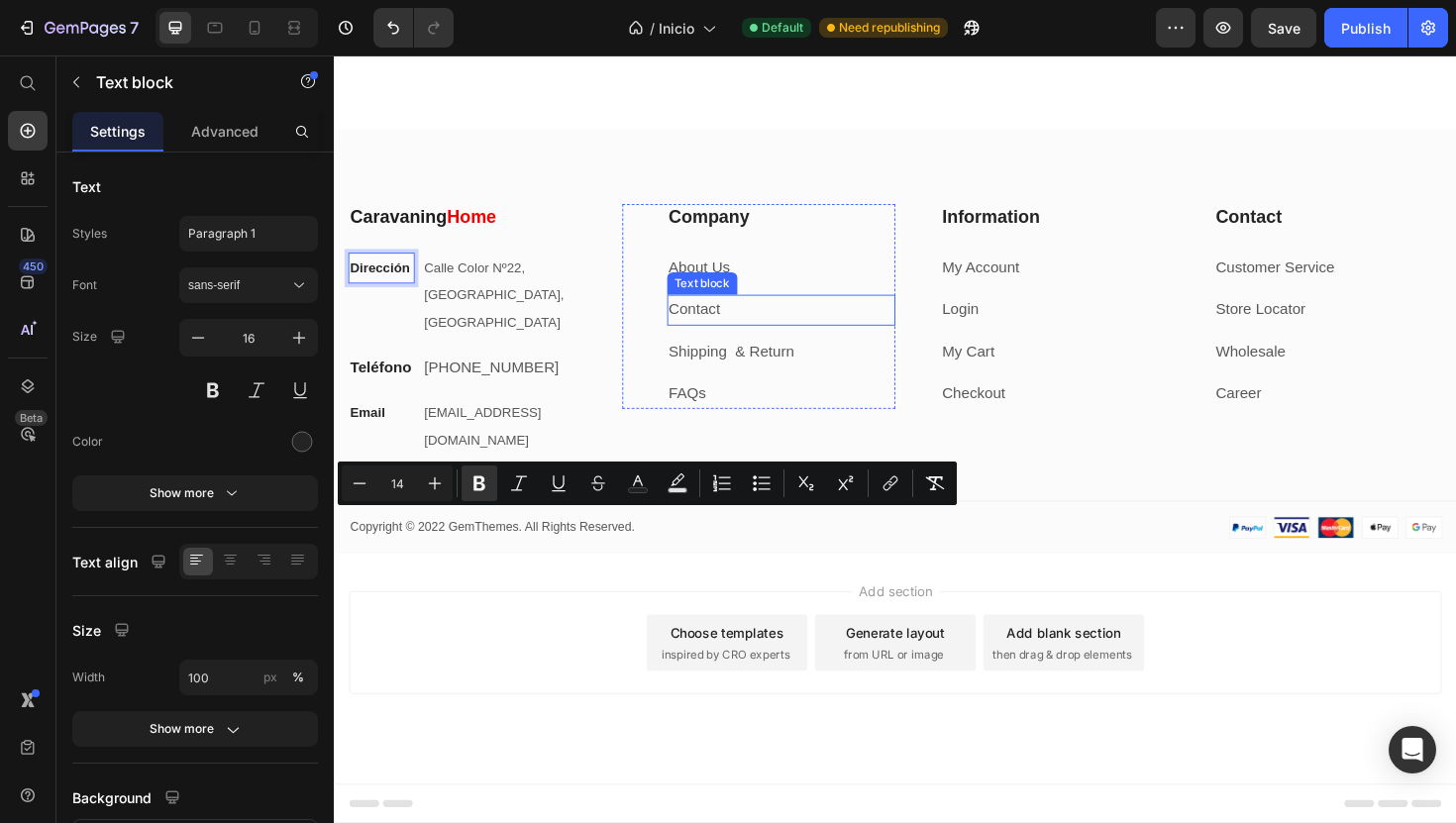 click on "Contact" at bounding box center (807, 325) 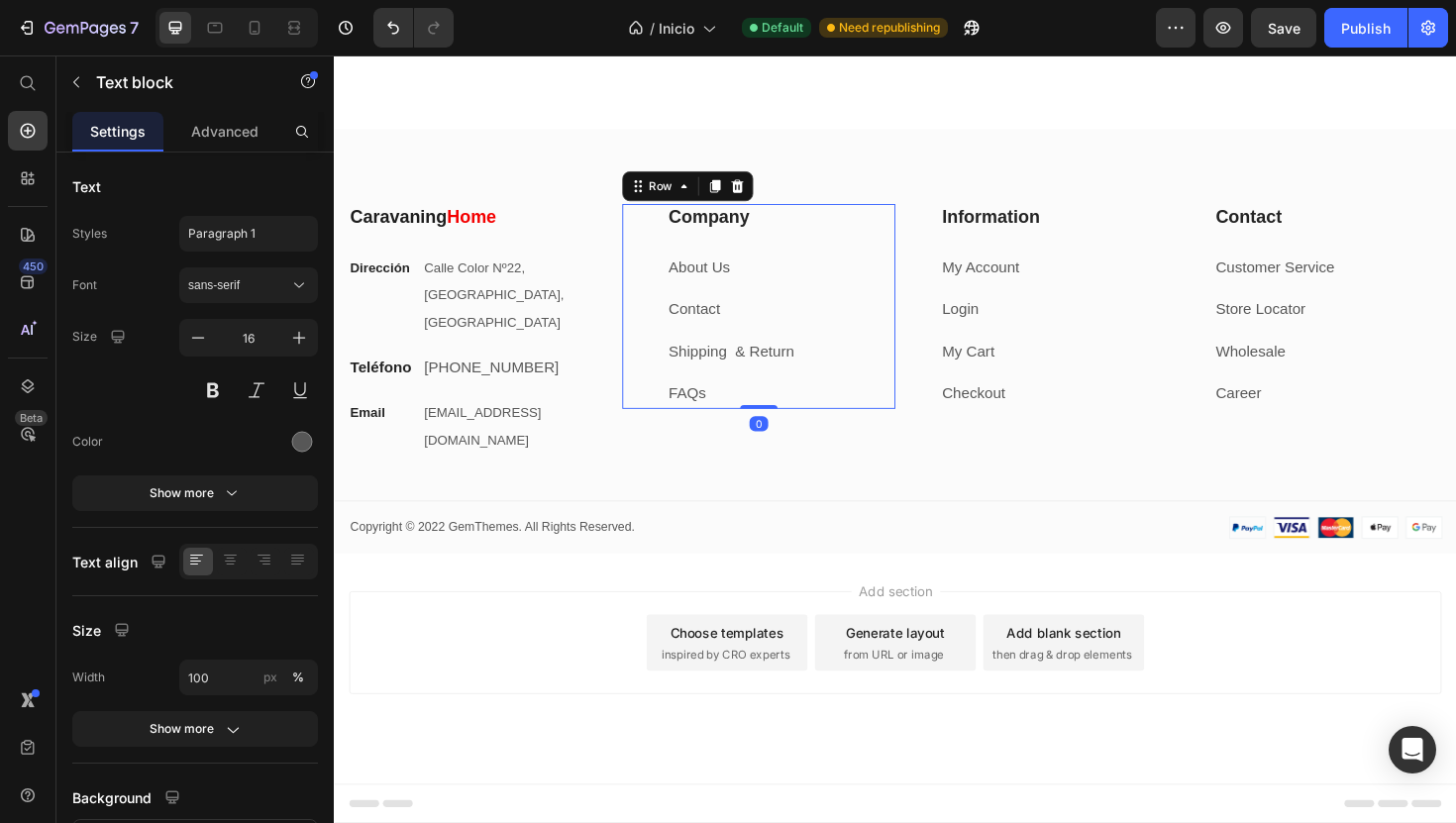 click on "Company Heading About Us Text block Contact Text block Shipping  & Return Text block FAQs Text block Row   0" at bounding box center (783, 322) 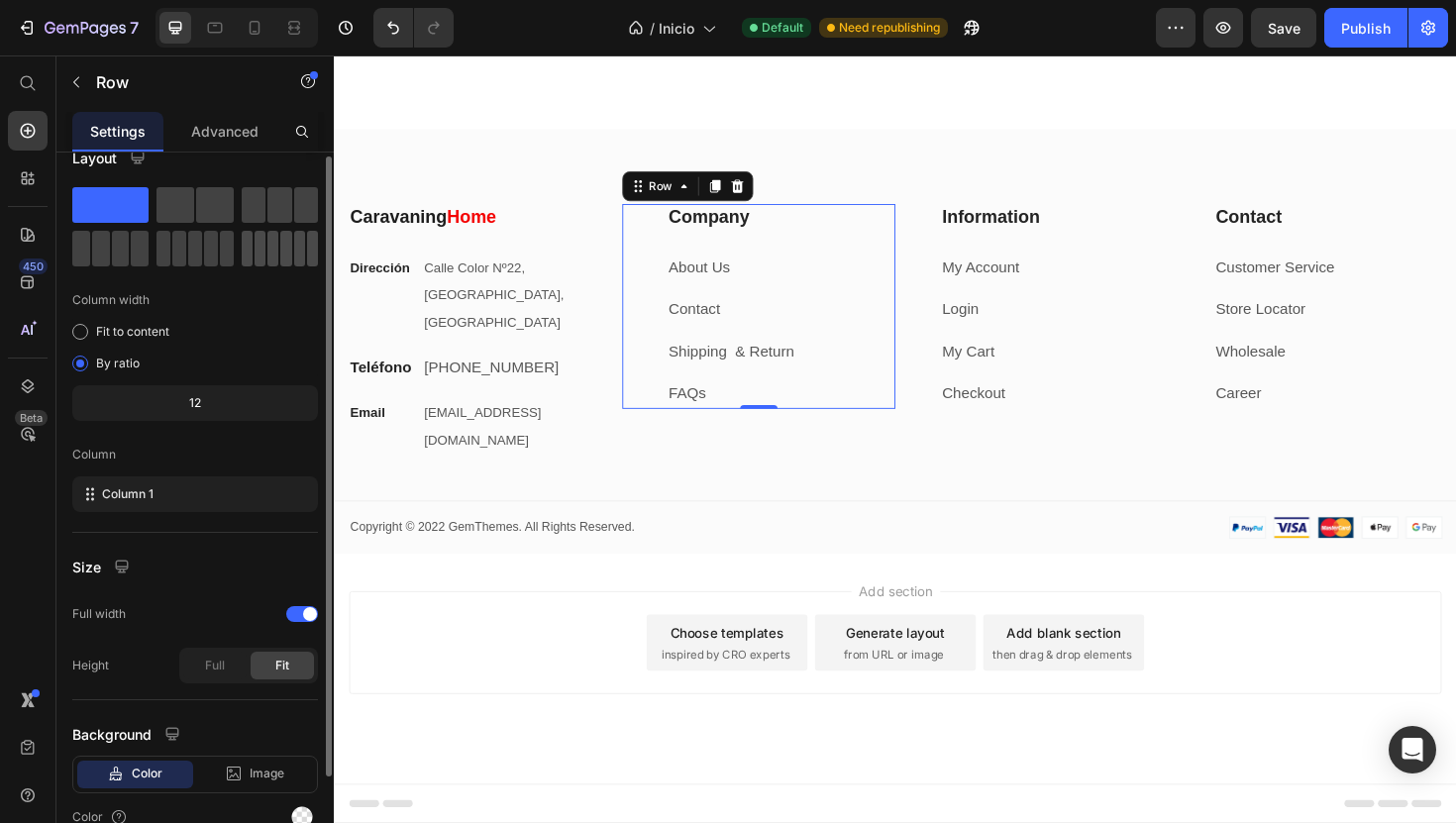 scroll, scrollTop: 18, scrollLeft: 0, axis: vertical 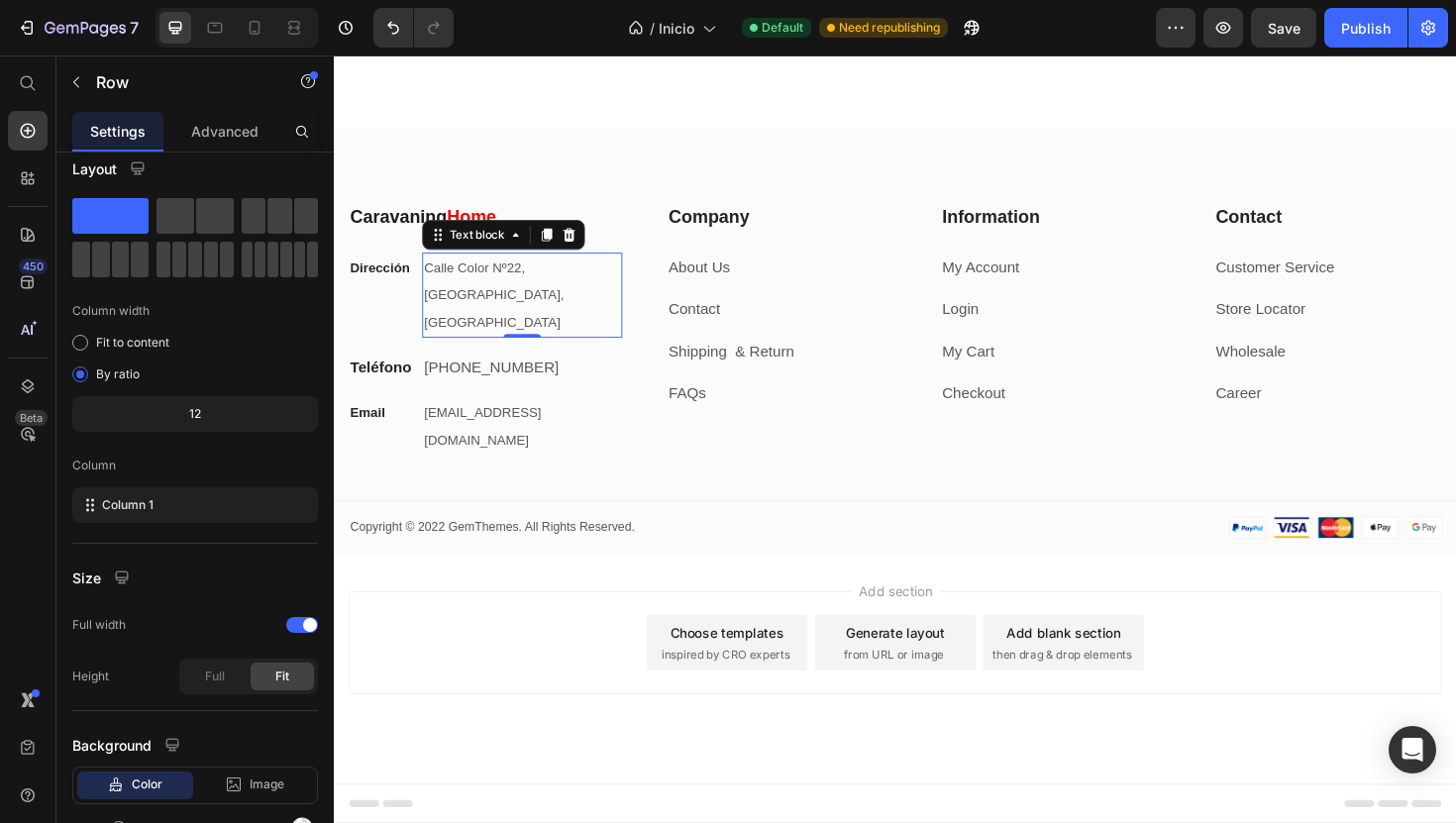 click on "Calle Color Nº22, Valencia Centro, España" at bounding box center (532, 309) 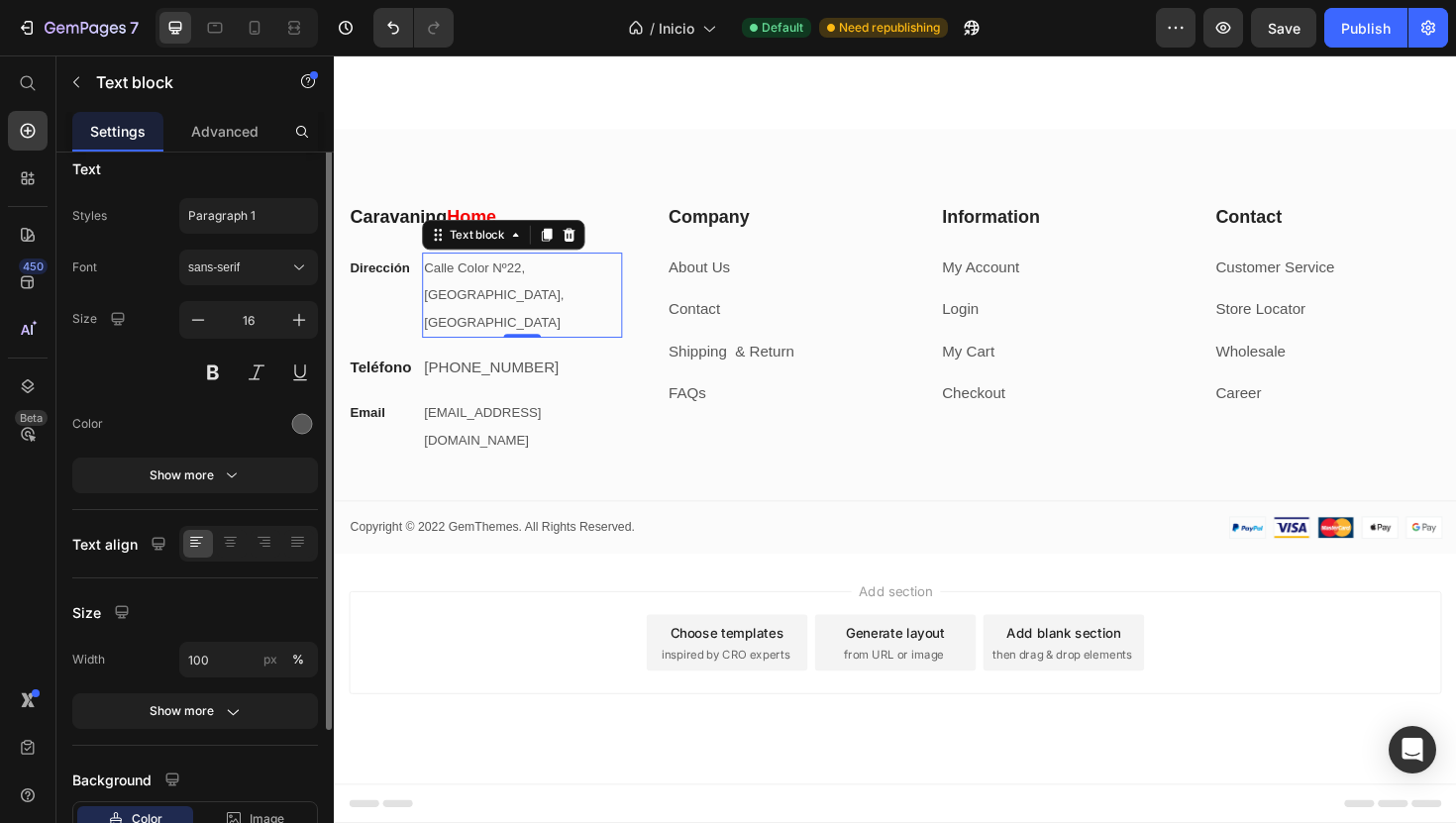 scroll, scrollTop: 0, scrollLeft: 0, axis: both 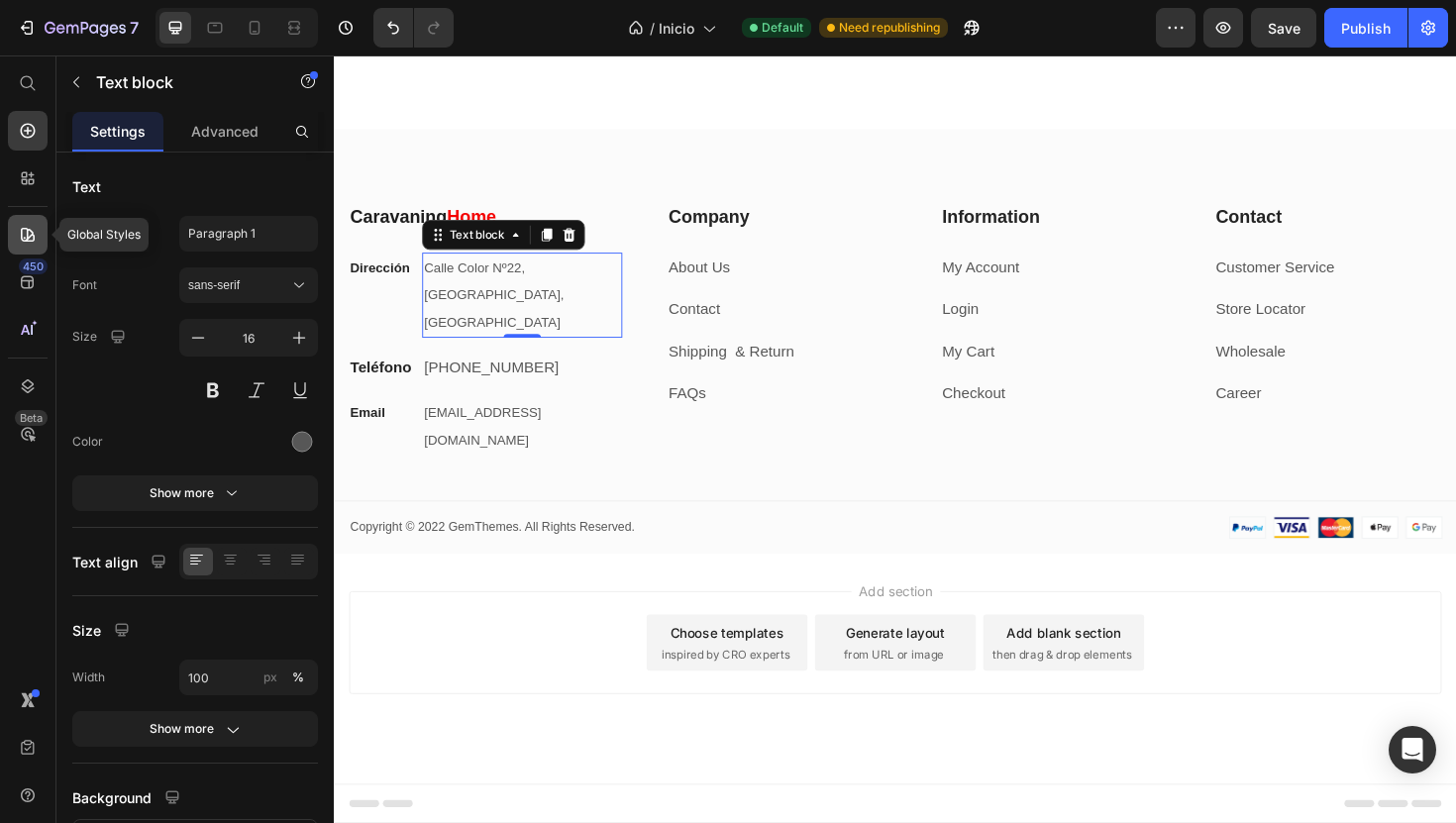 click 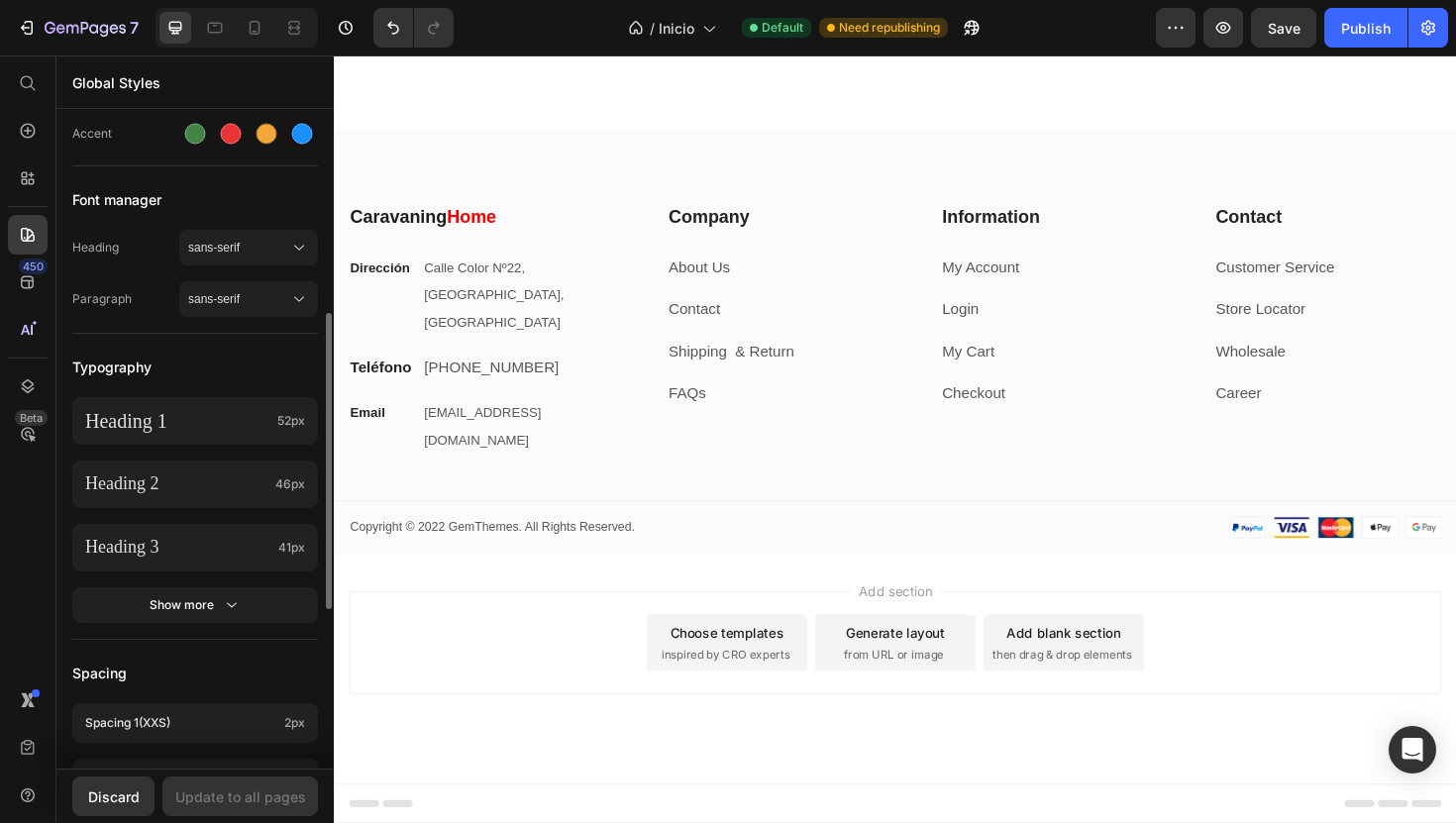 scroll, scrollTop: 298, scrollLeft: 0, axis: vertical 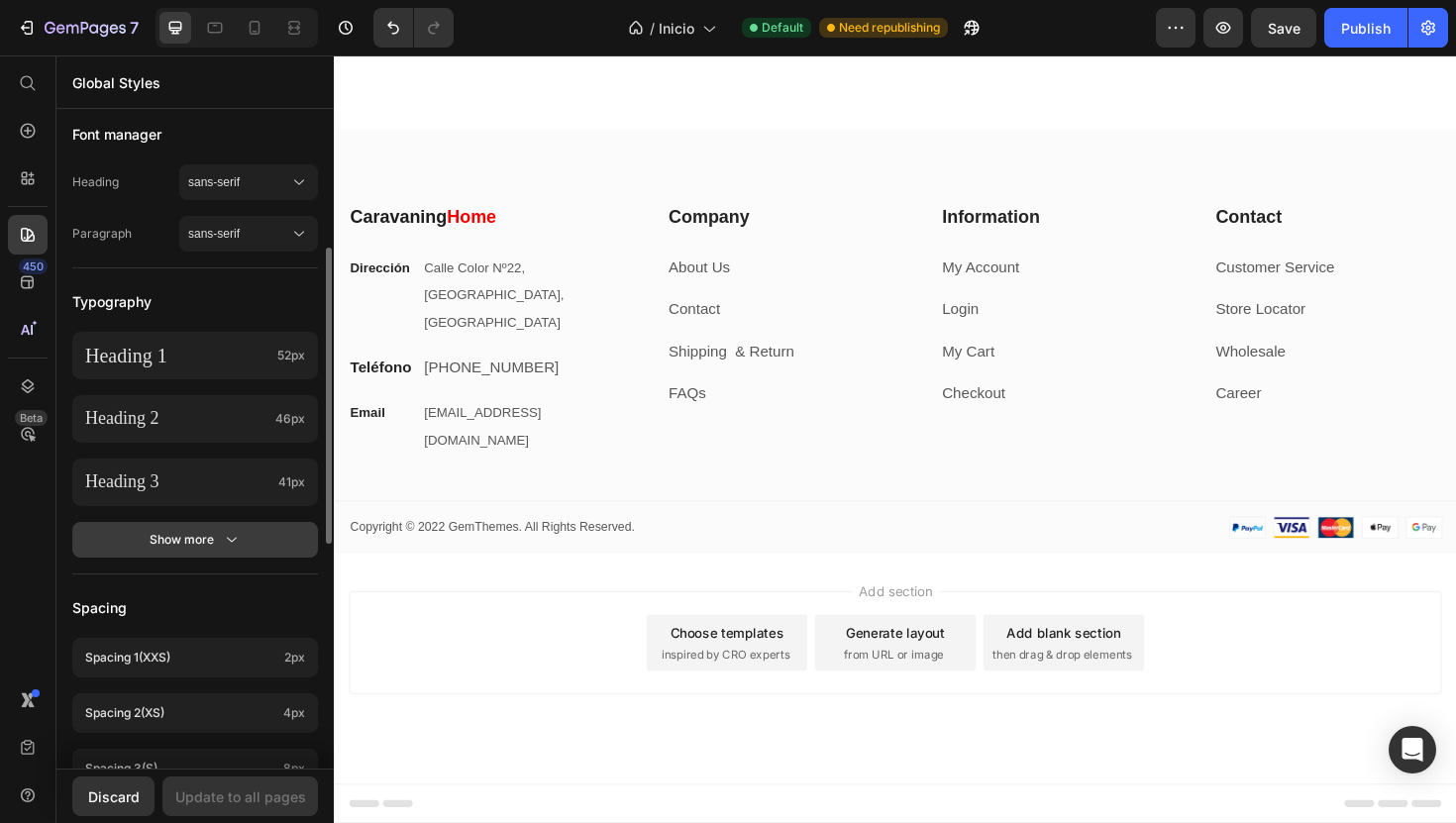 click on "Show more" 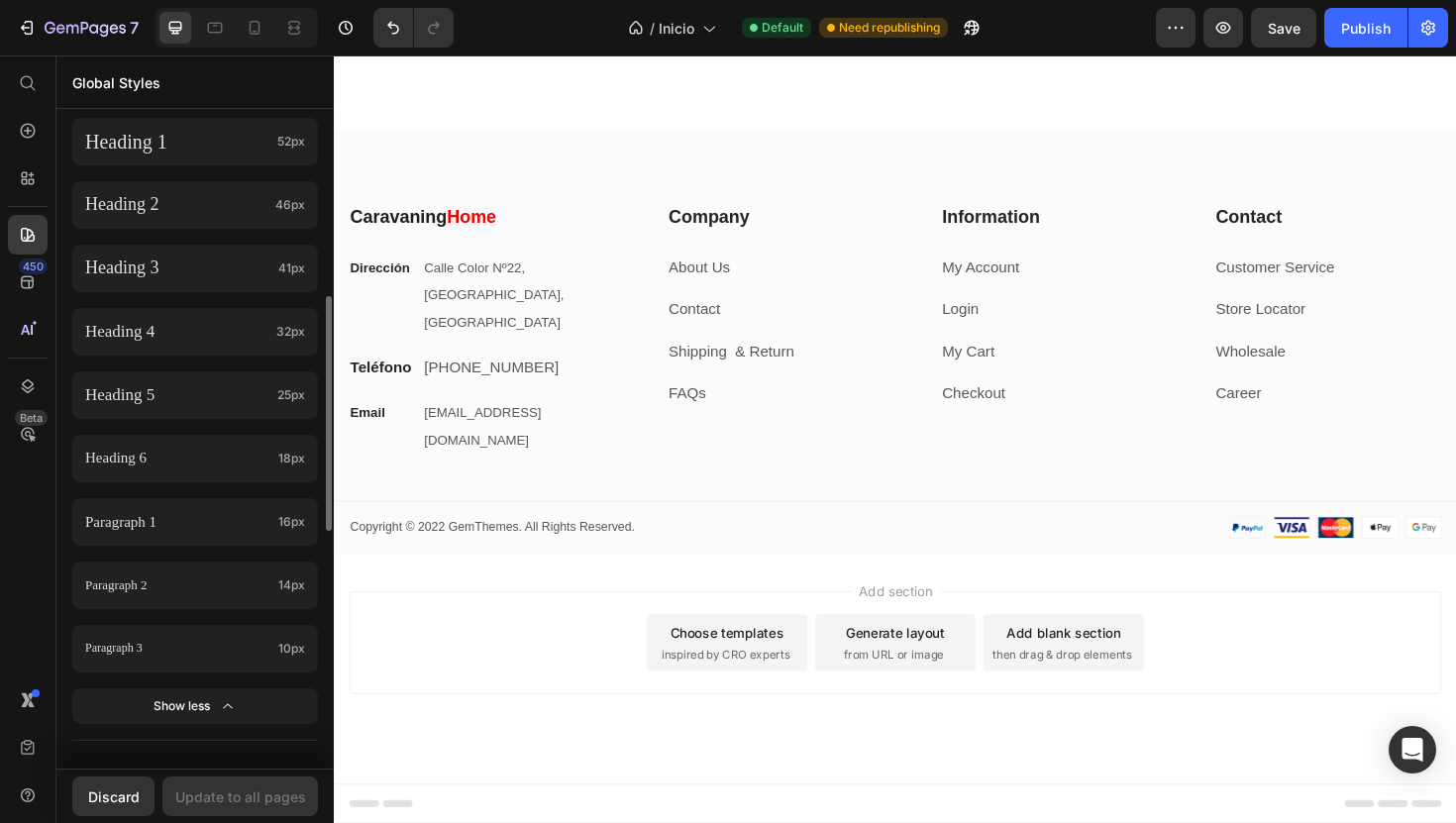 scroll, scrollTop: 531, scrollLeft: 0, axis: vertical 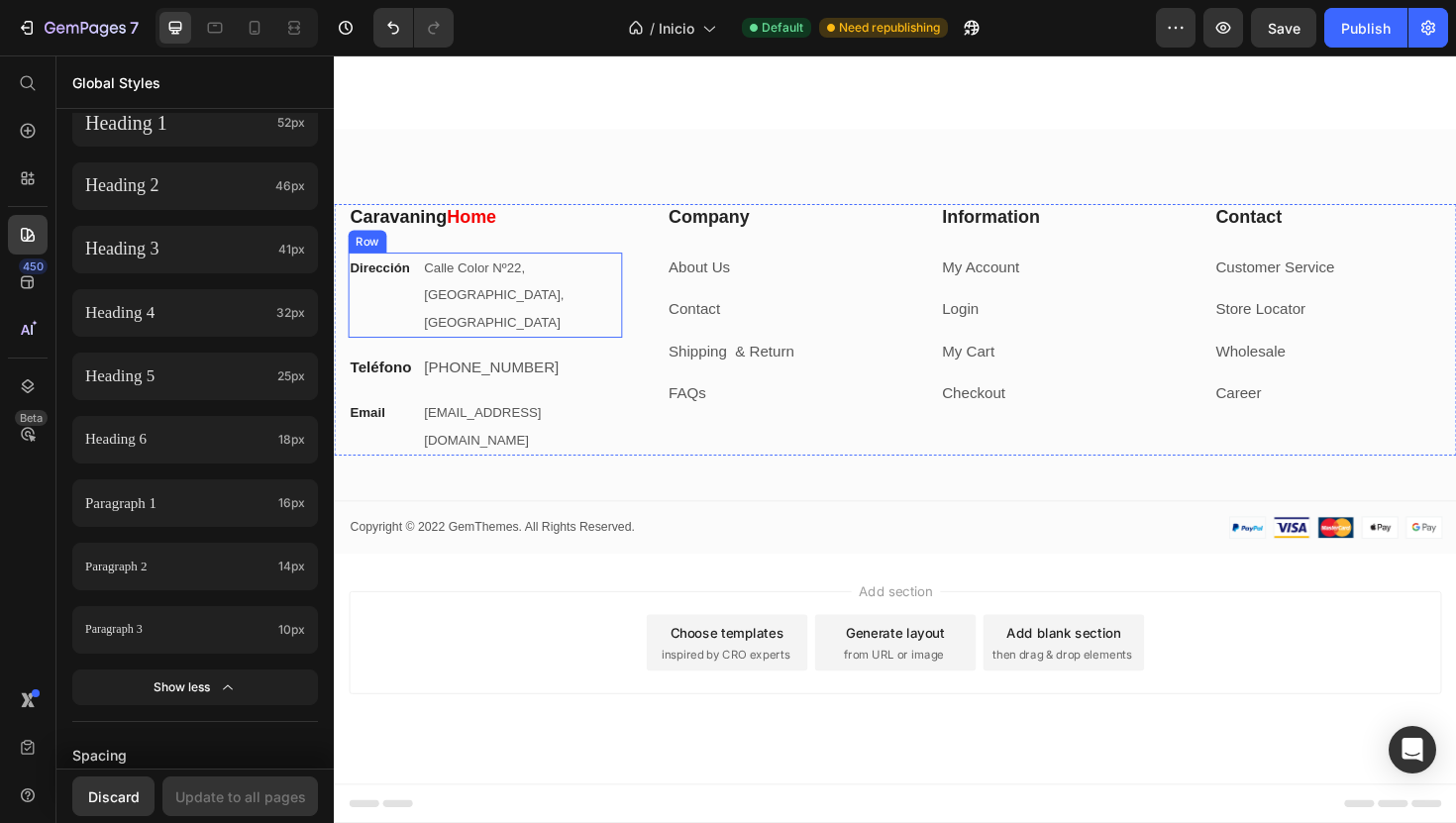 click on "Calle Color Nº22, Valencia Centro, España" at bounding box center (532, 309) 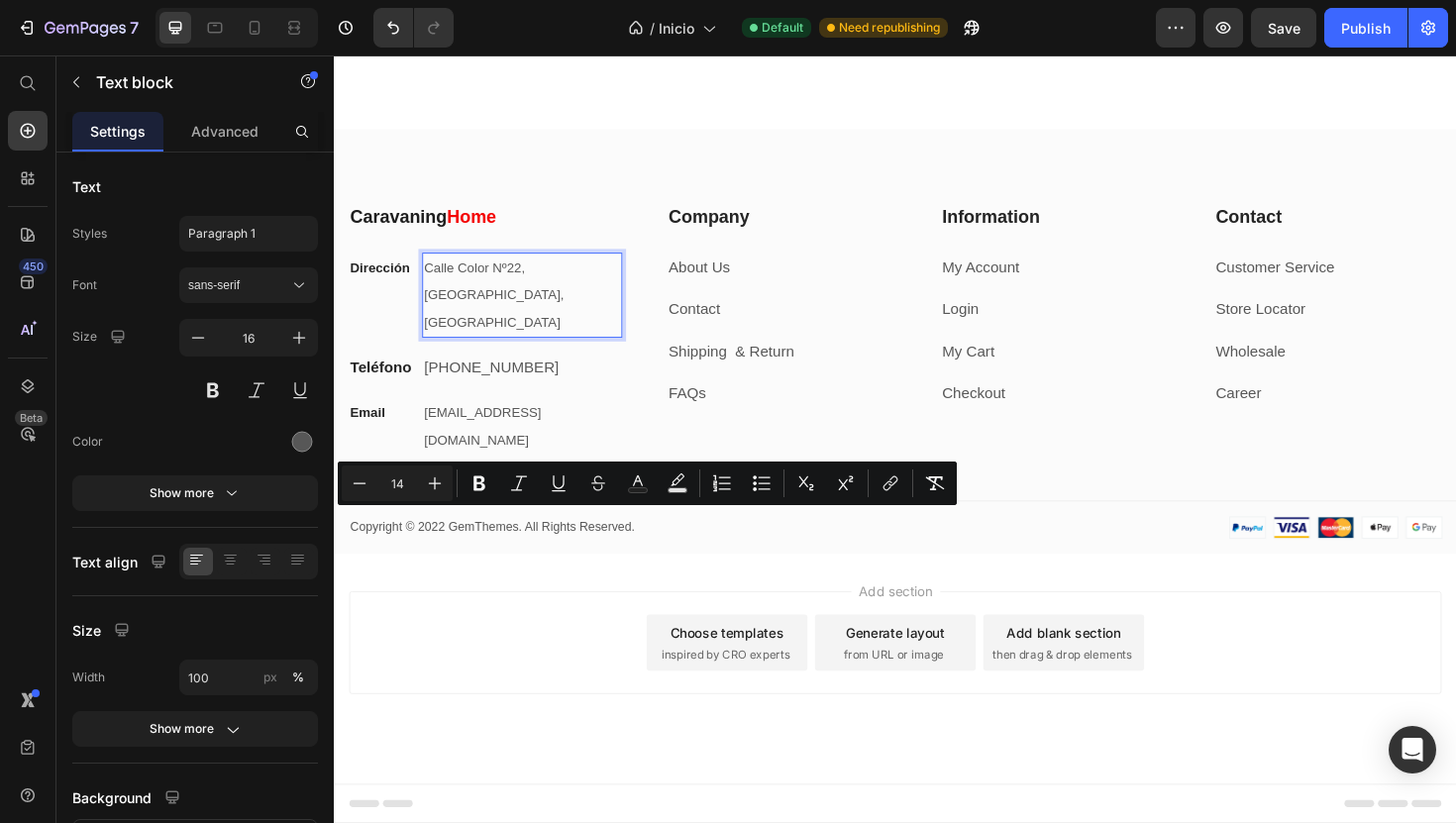 click on "Calle Color Nº22, Valencia Centro, España" at bounding box center [532, 309] 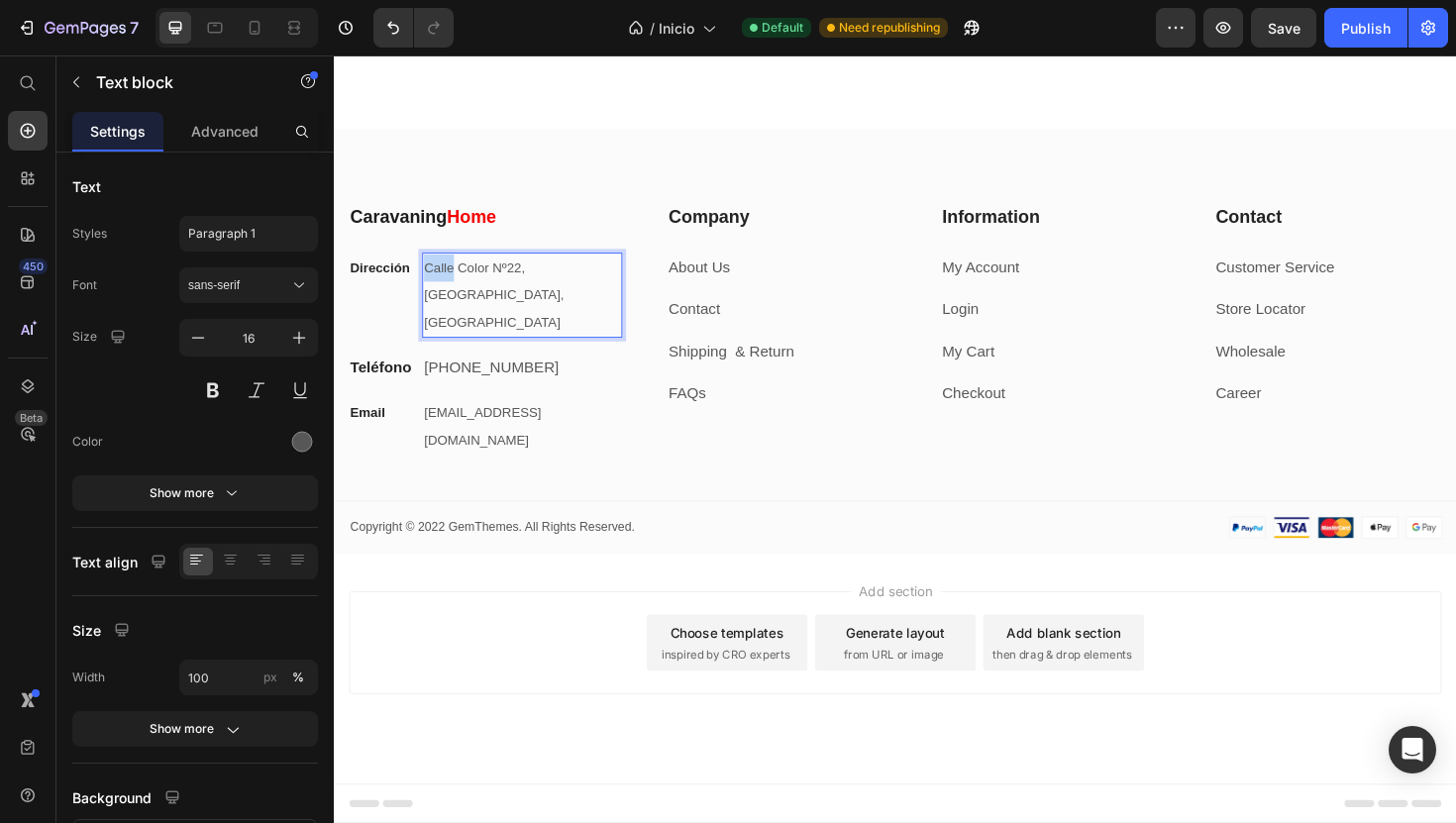 click on "Calle Color Nº22, Valencia Centro, España" at bounding box center [532, 309] 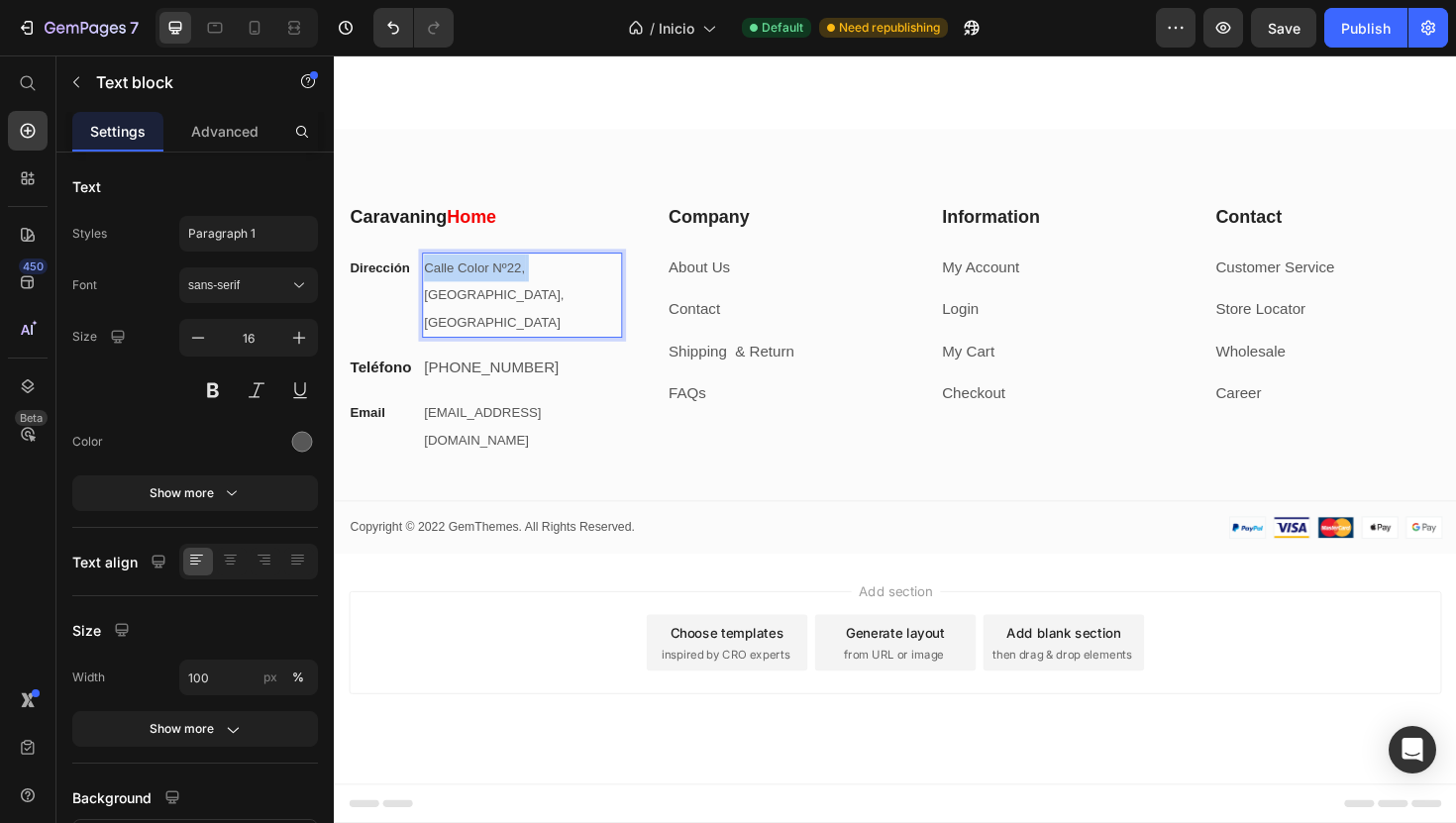 click on "Calle Color Nº22, Valencia Centro, España" at bounding box center (532, 309) 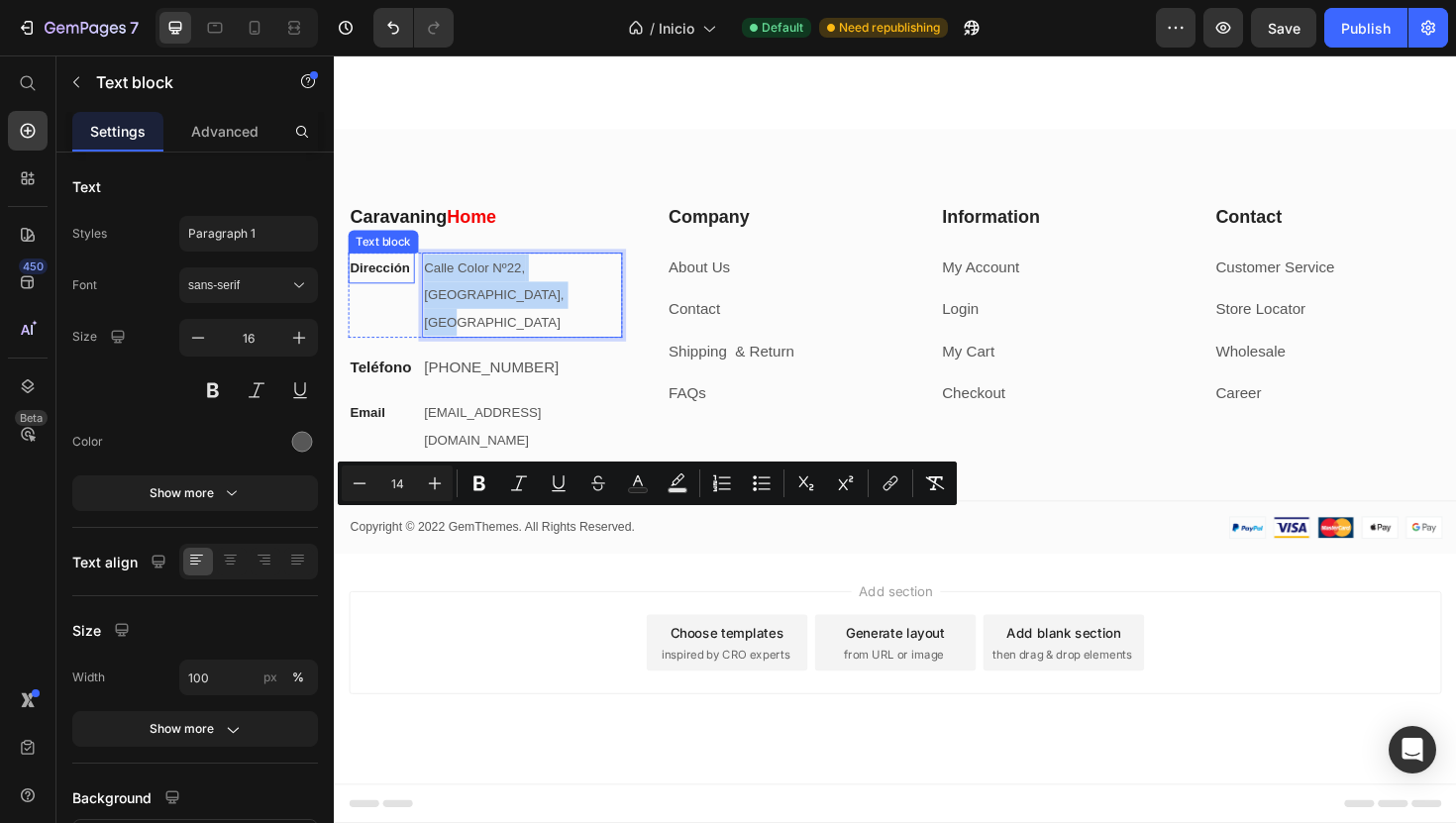 drag, startPoint x: 580, startPoint y: 576, endPoint x: 411, endPoint y: 547, distance: 171.47011 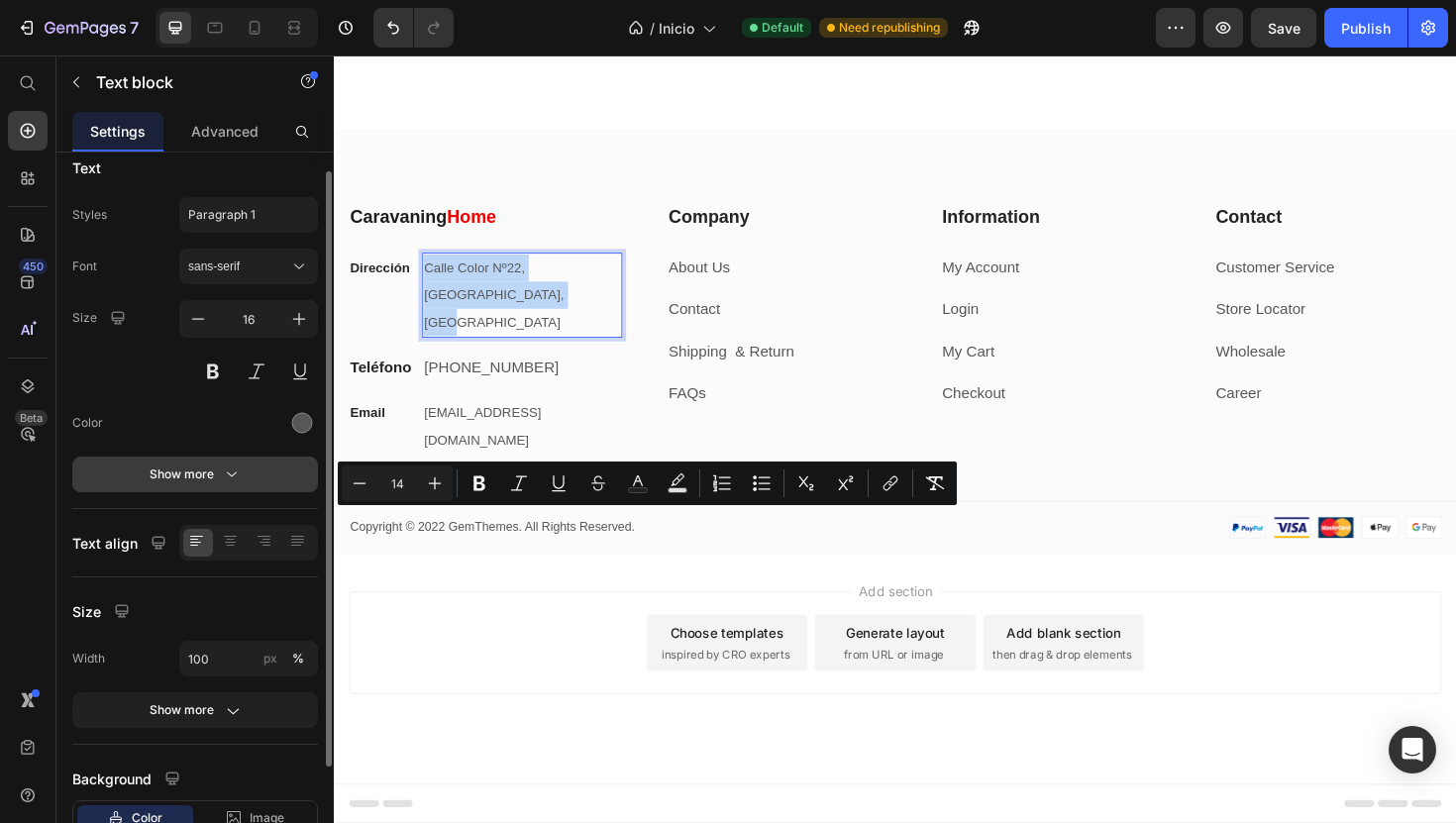 scroll, scrollTop: 21, scrollLeft: 0, axis: vertical 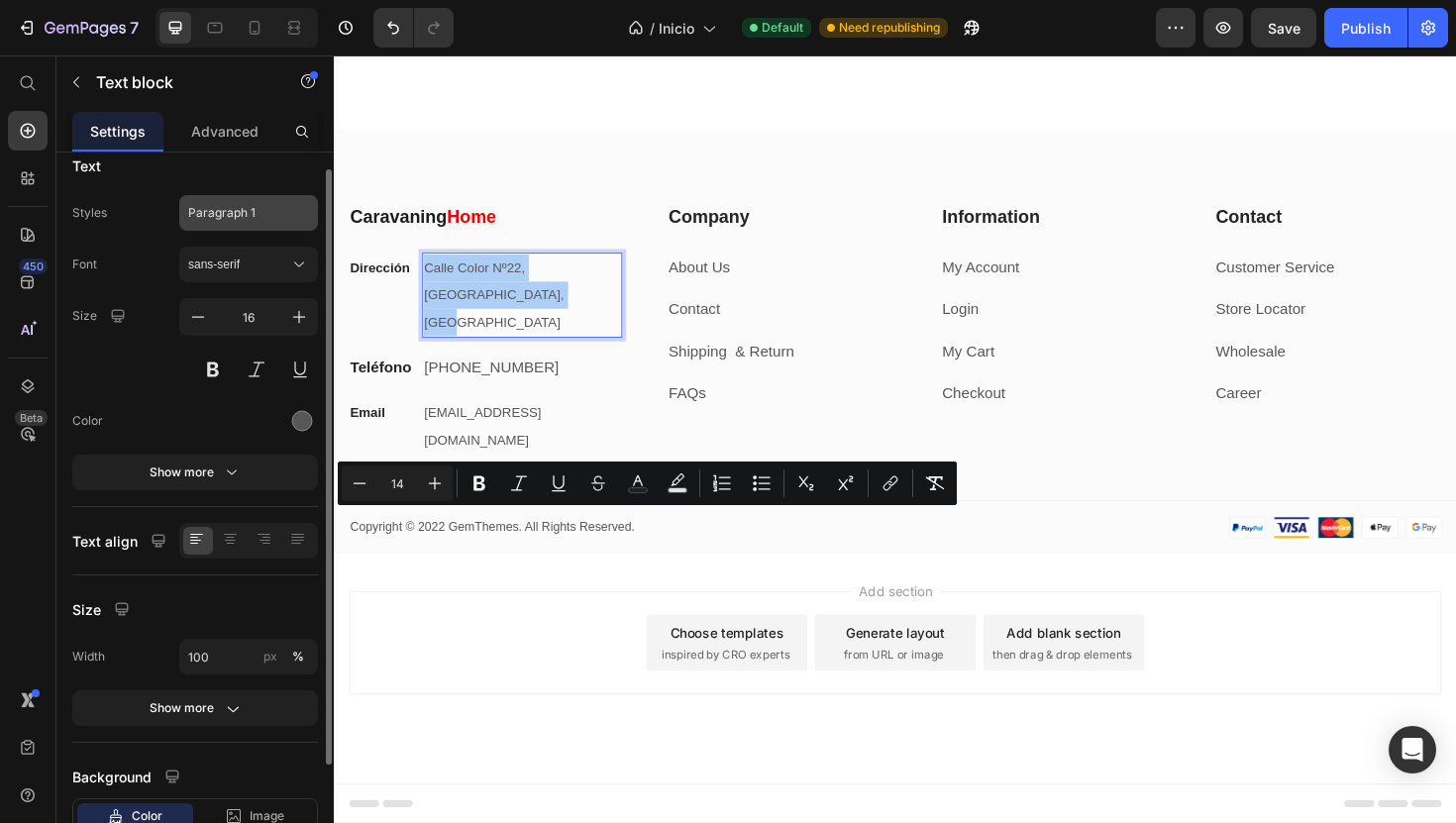 click on "Paragraph 1" at bounding box center [249, 213] 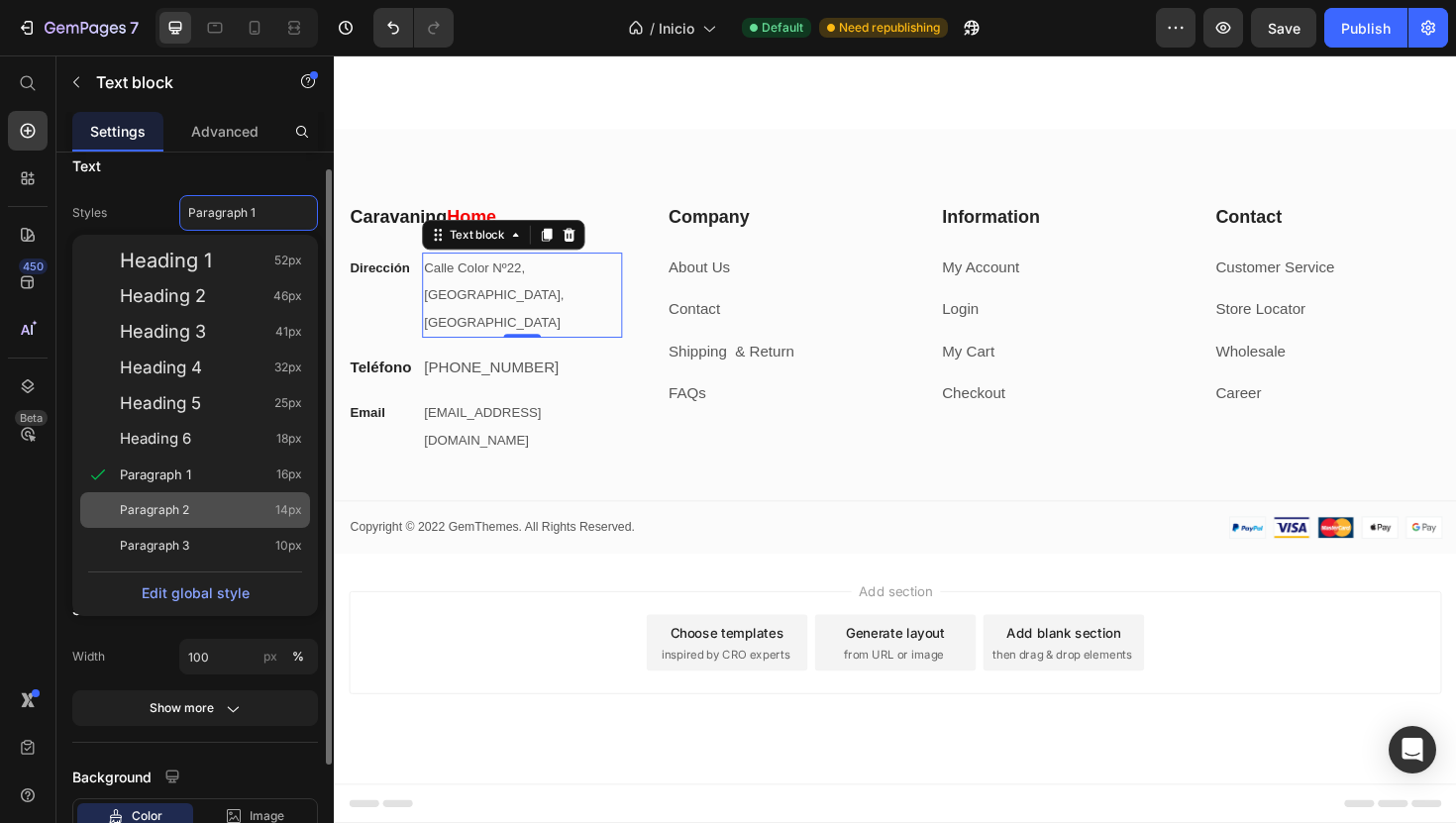 click on "Paragraph 2 14px" at bounding box center [211, 510] 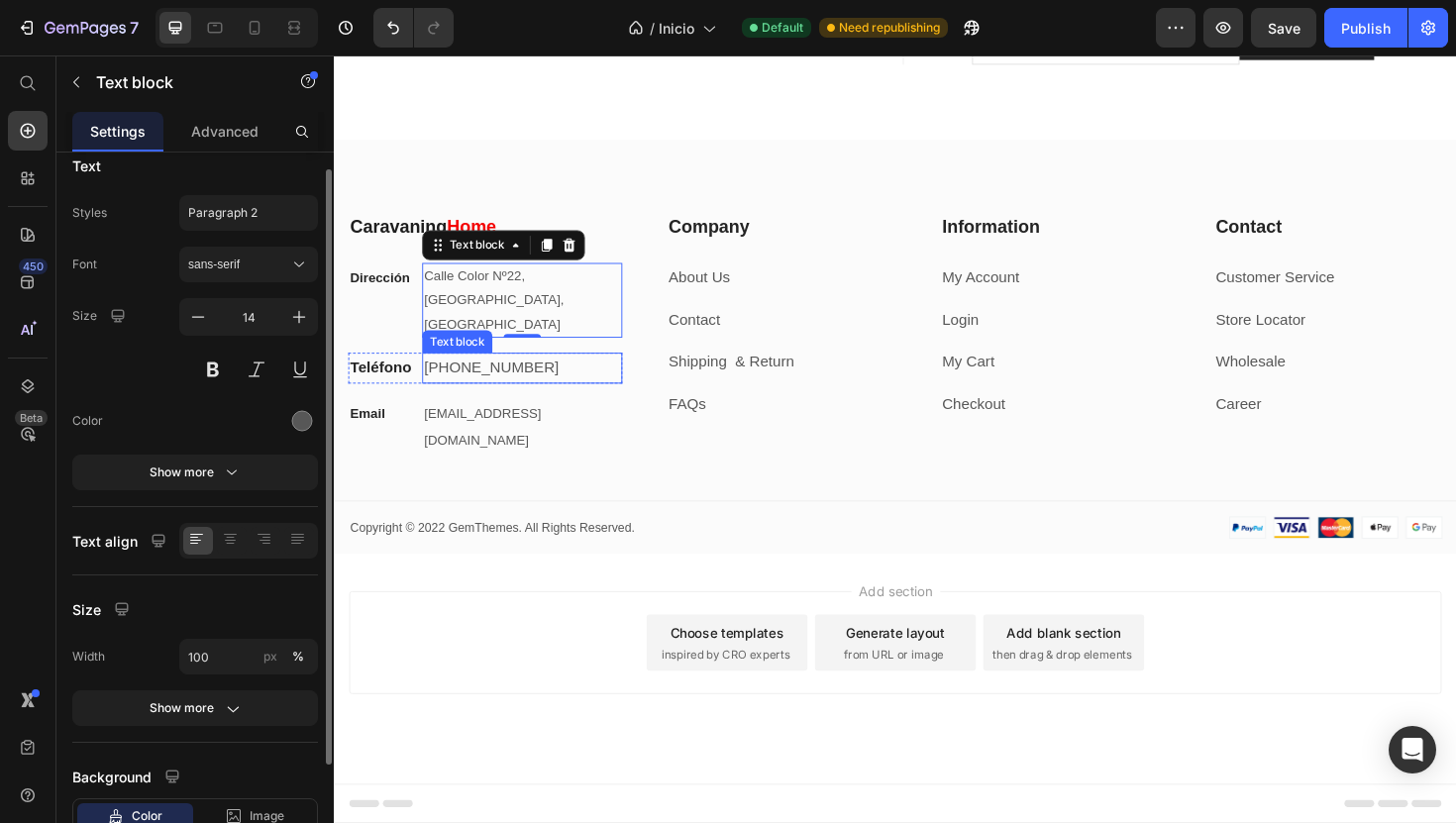 click on "[PHONE_NUMBER]" at bounding box center [532, 386] 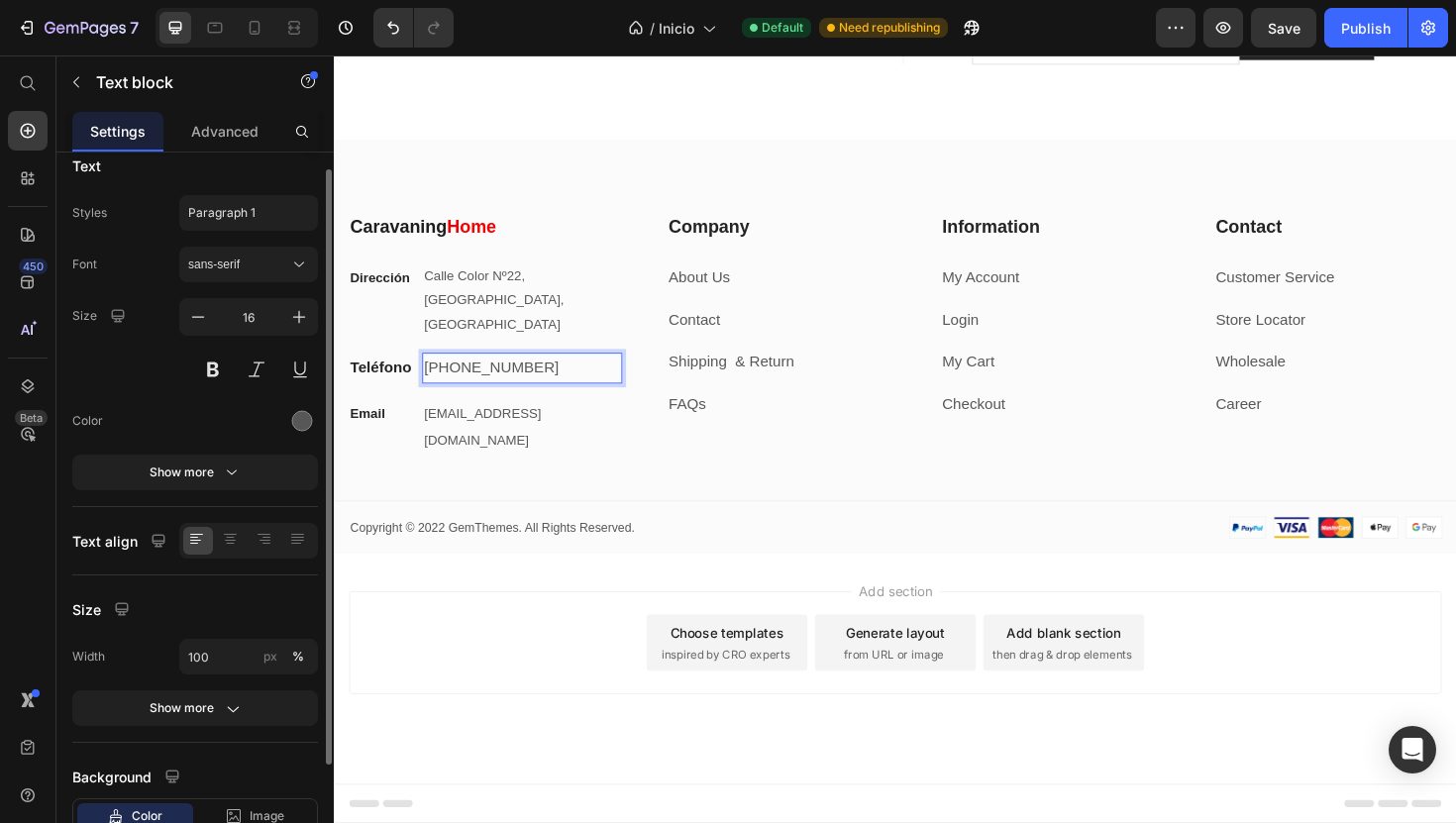 click on "[PHONE_NUMBER]" at bounding box center [532, 386] 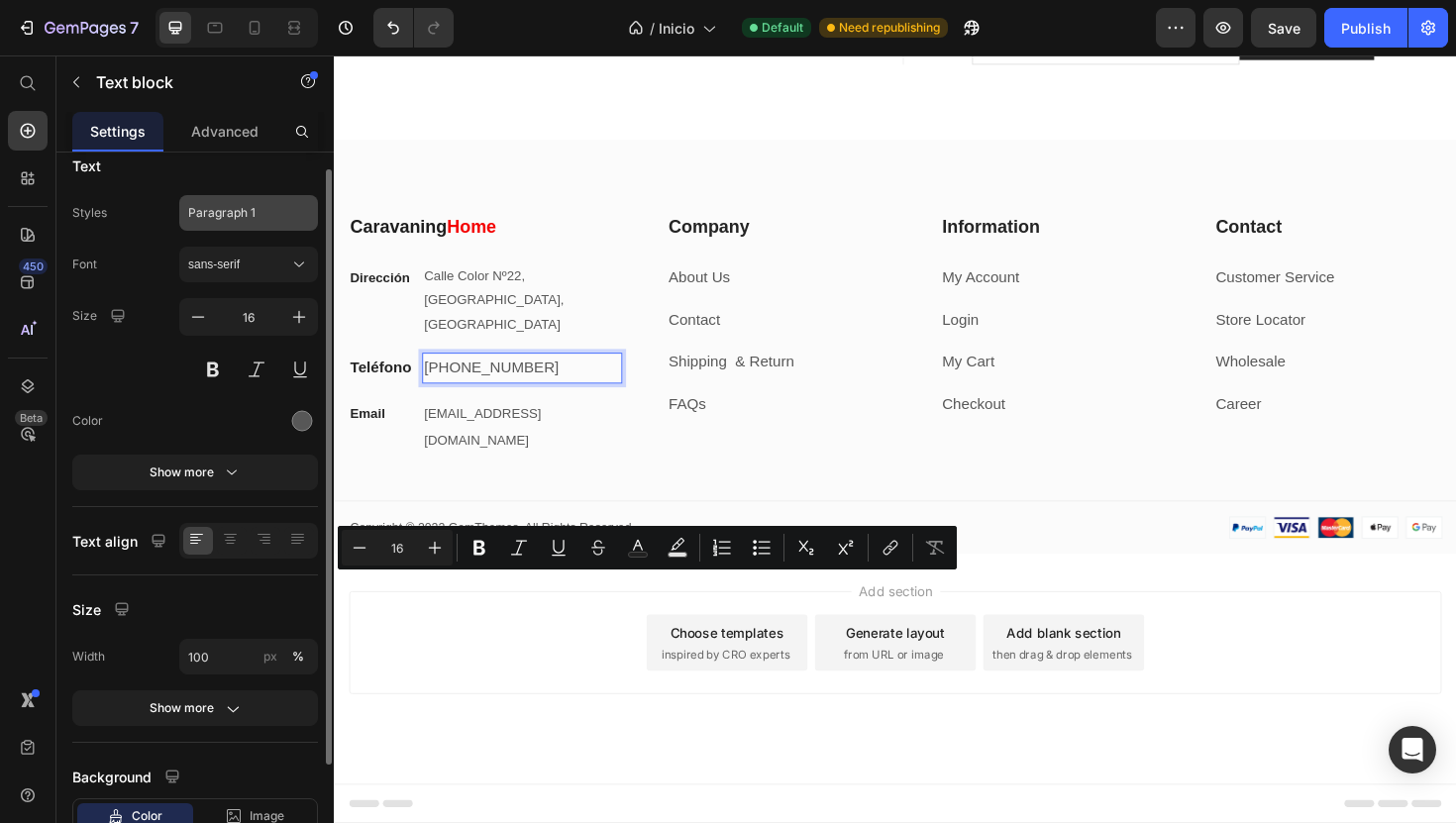 click on "Paragraph 1" at bounding box center (249, 213) 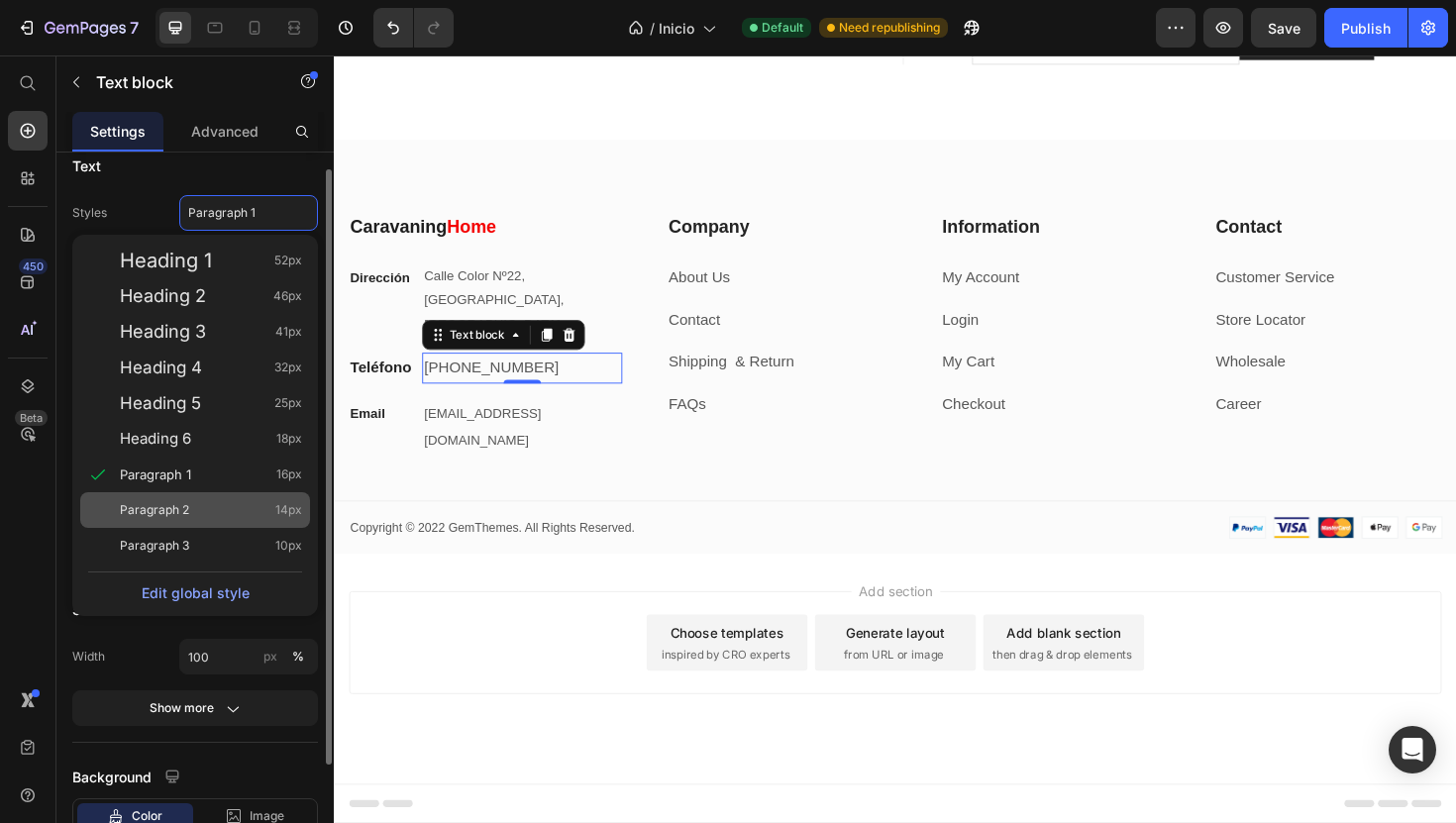 click on "Paragraph 2" at bounding box center (155, 510) 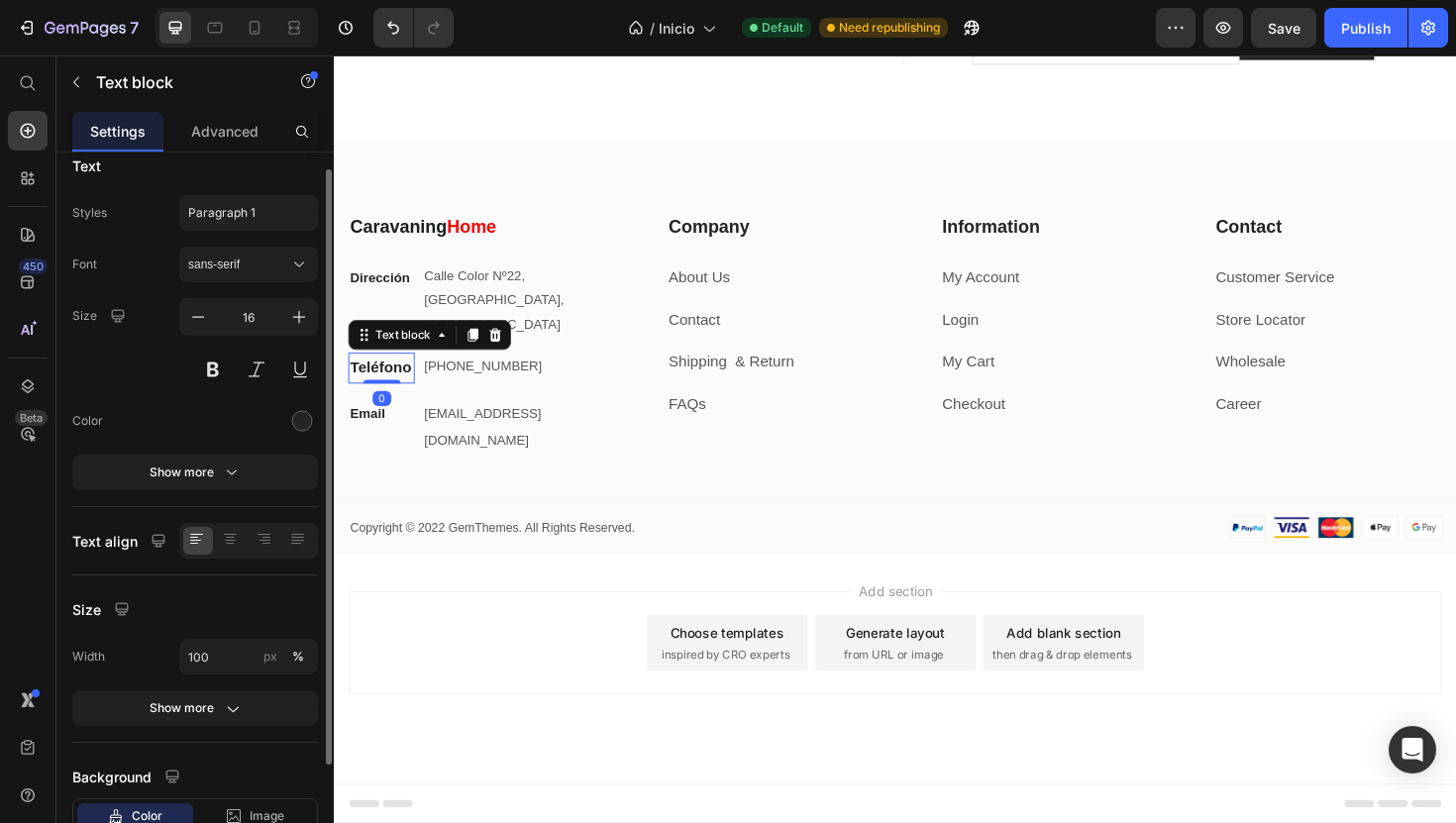 click on "Teléfono" at bounding box center [382, 385] 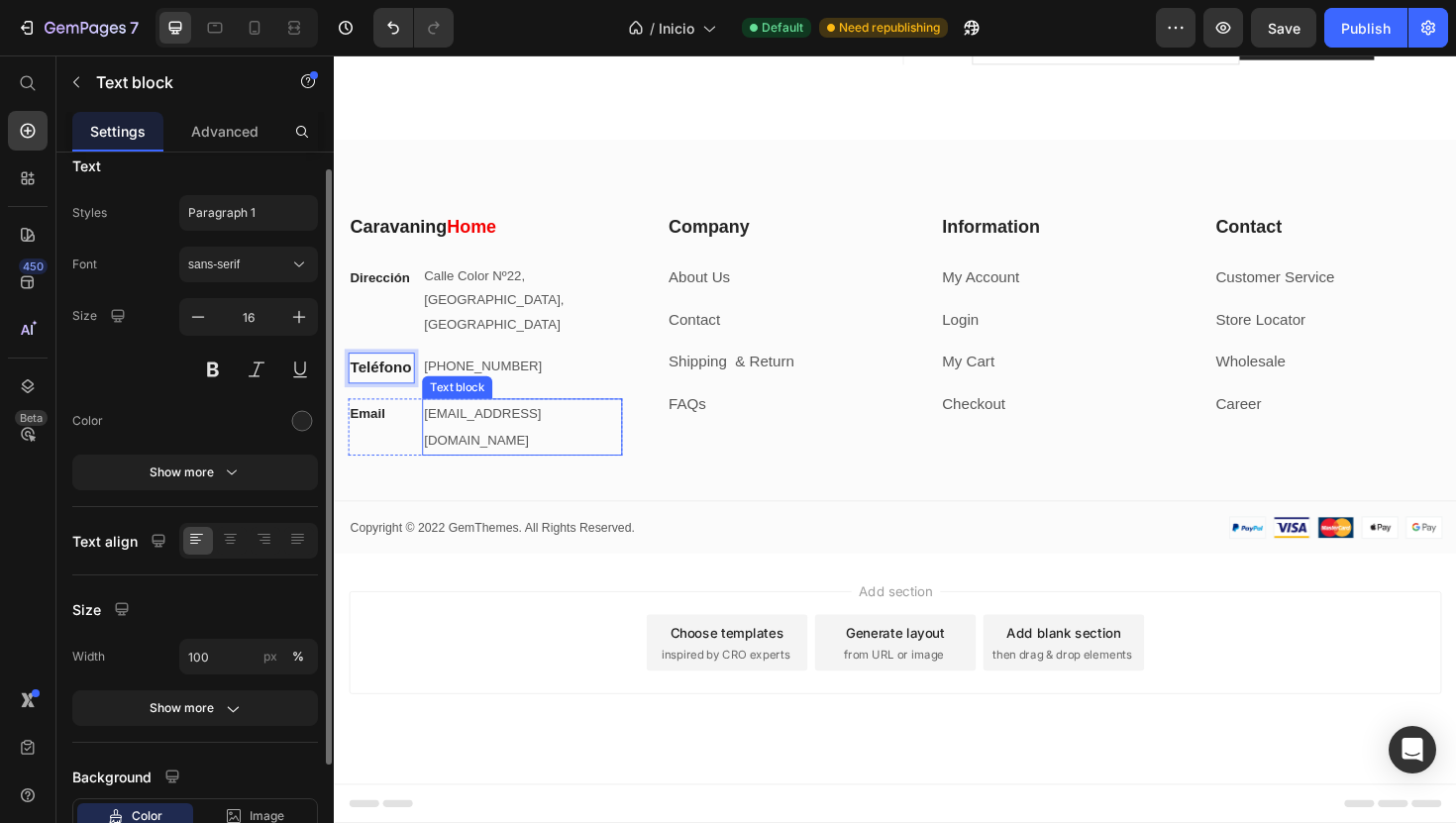 click on "gemthemes@gmail.com" at bounding box center (490, 449) 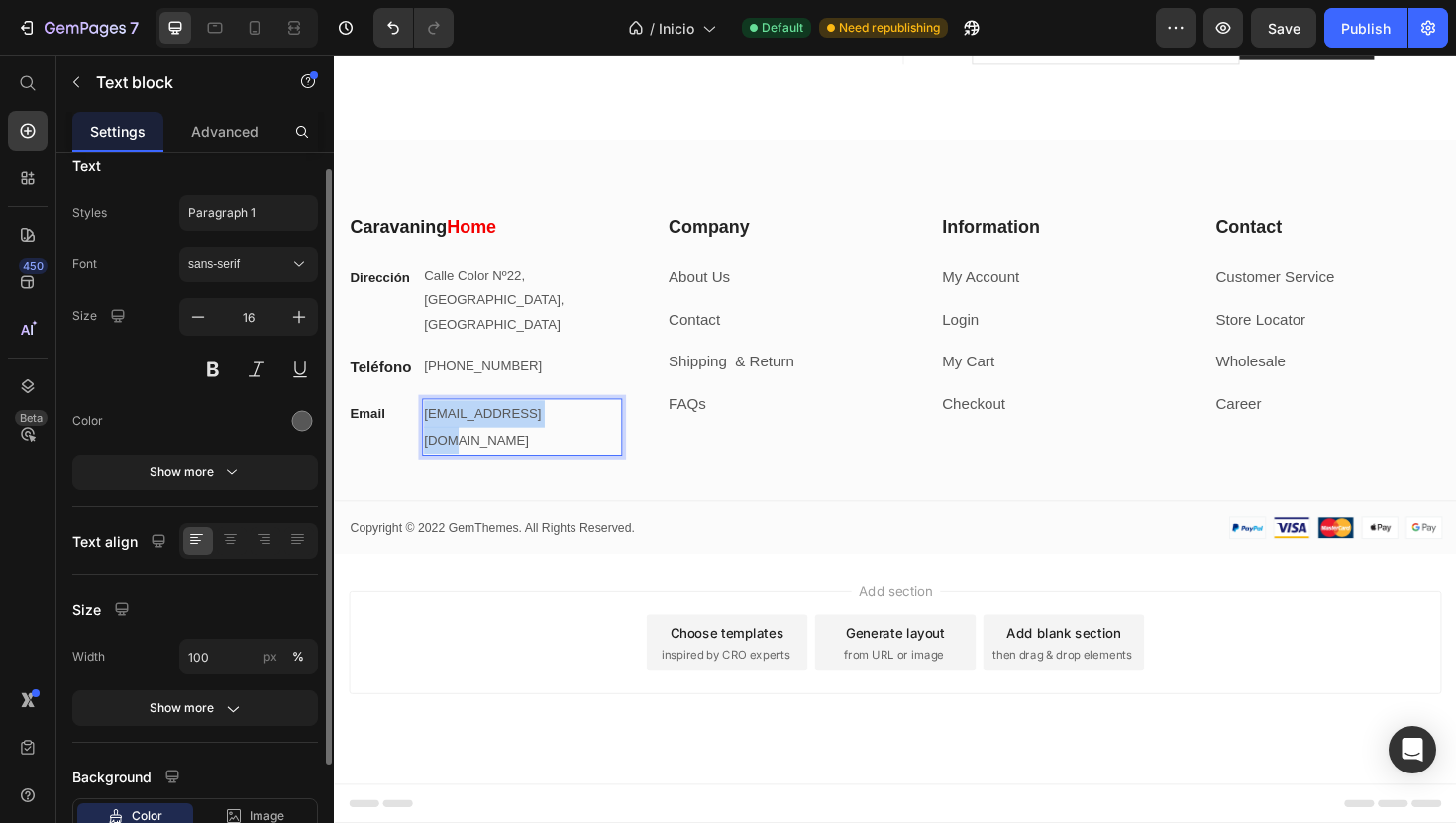 click on "gemthemes@gmail.com" at bounding box center (490, 449) 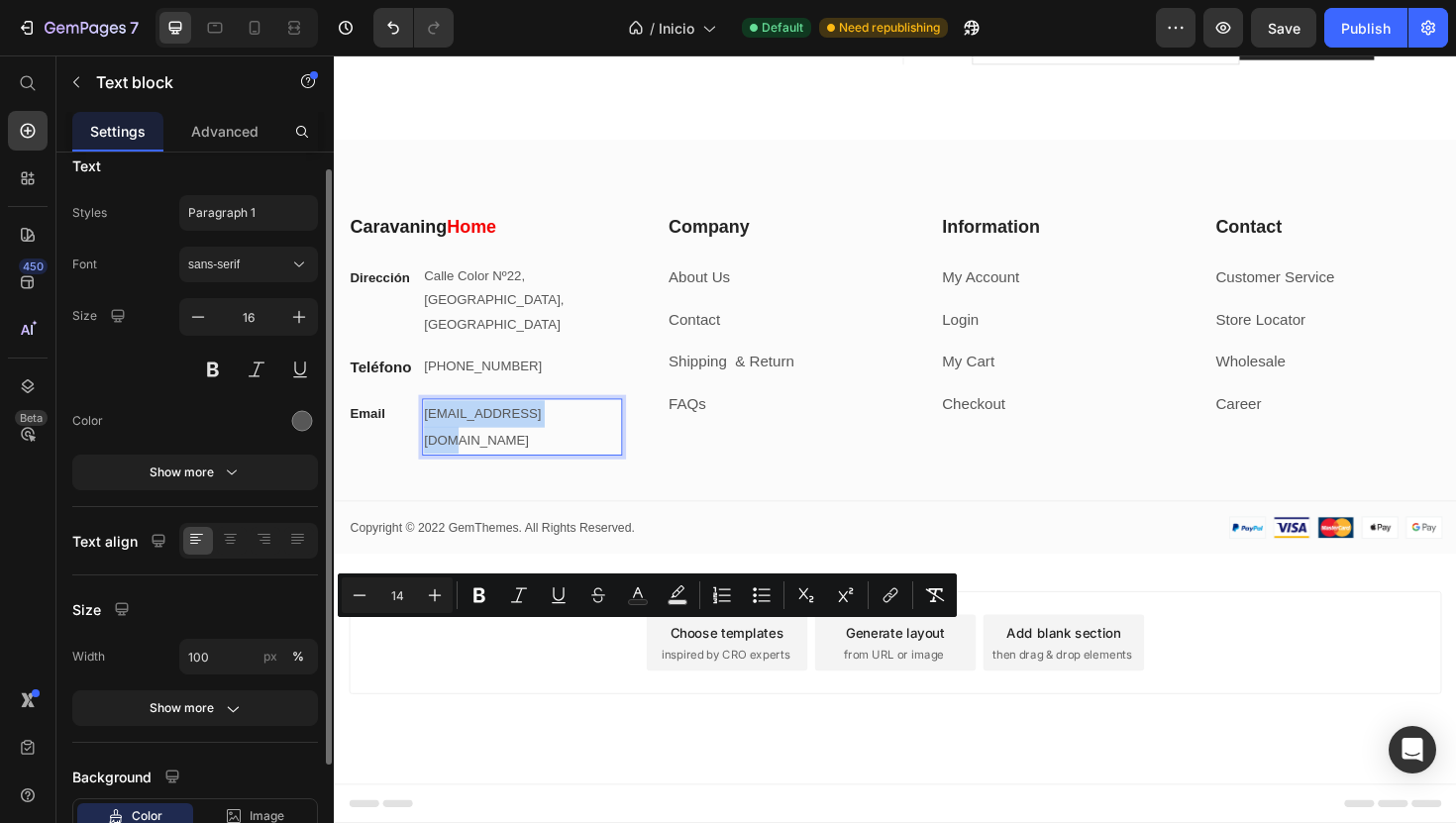 click on "gemthemes@gmail.com" at bounding box center (490, 449) 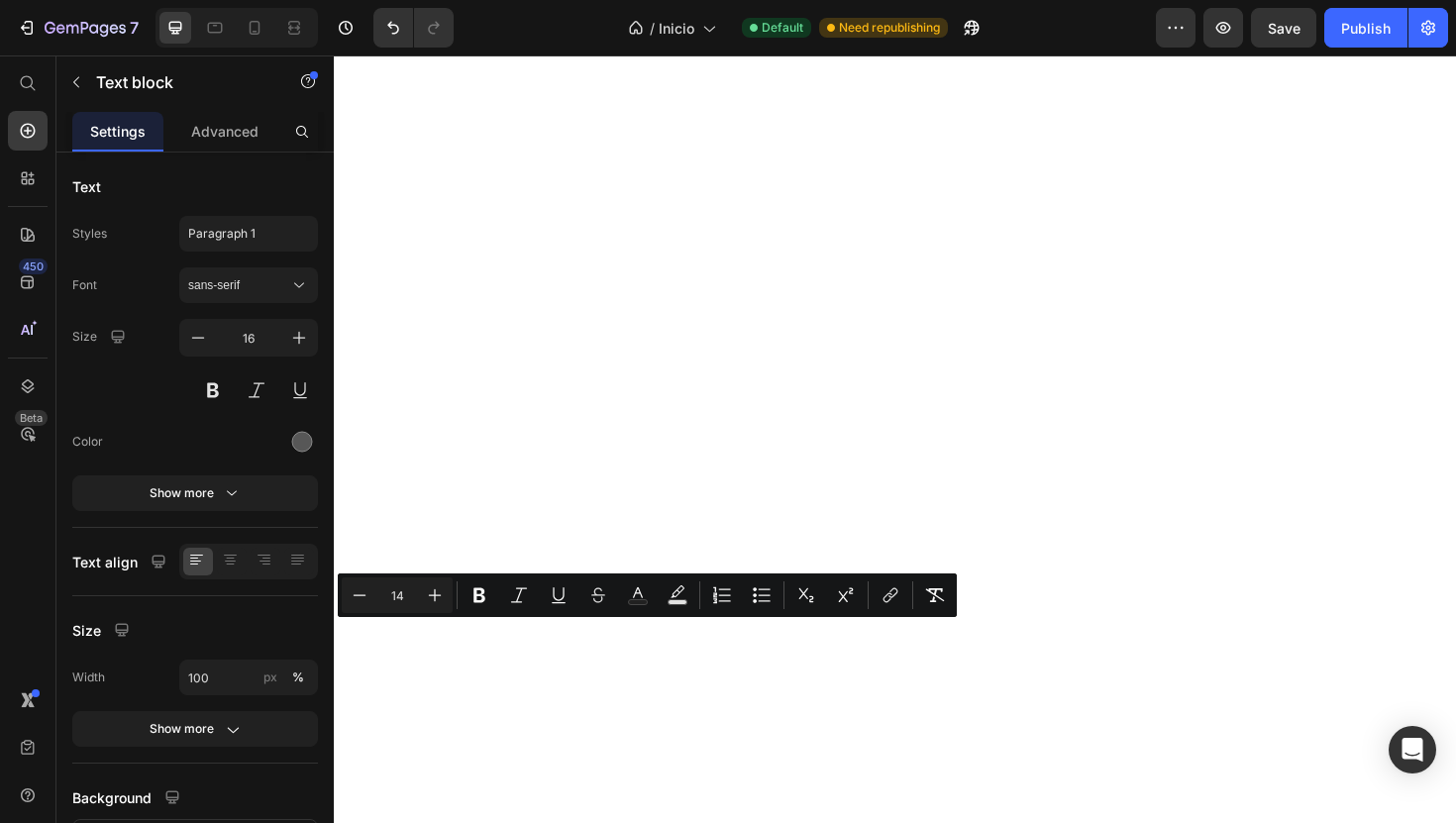 scroll, scrollTop: 0, scrollLeft: 0, axis: both 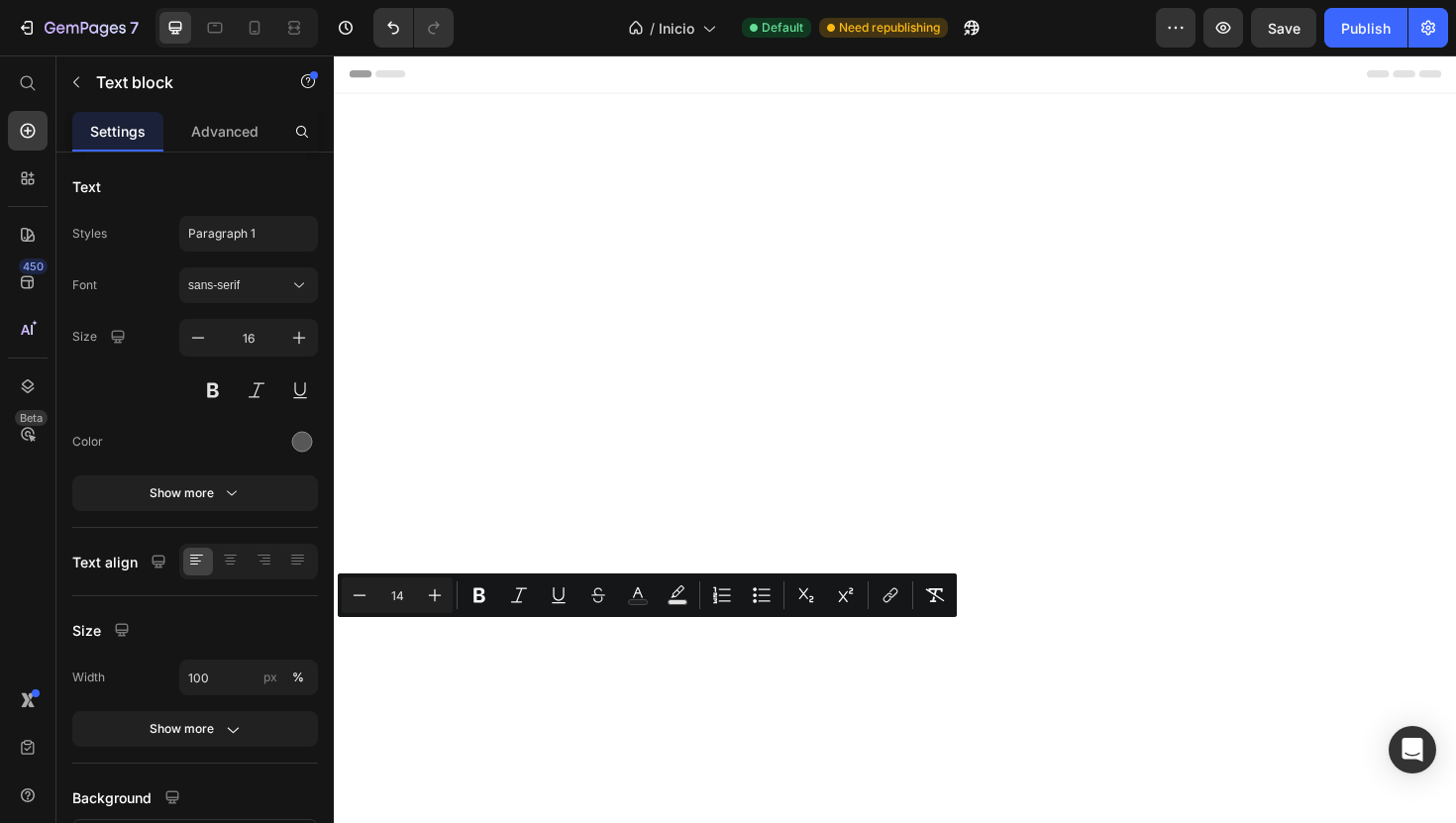 click on "Paragraph 1" at bounding box center [249, 234] 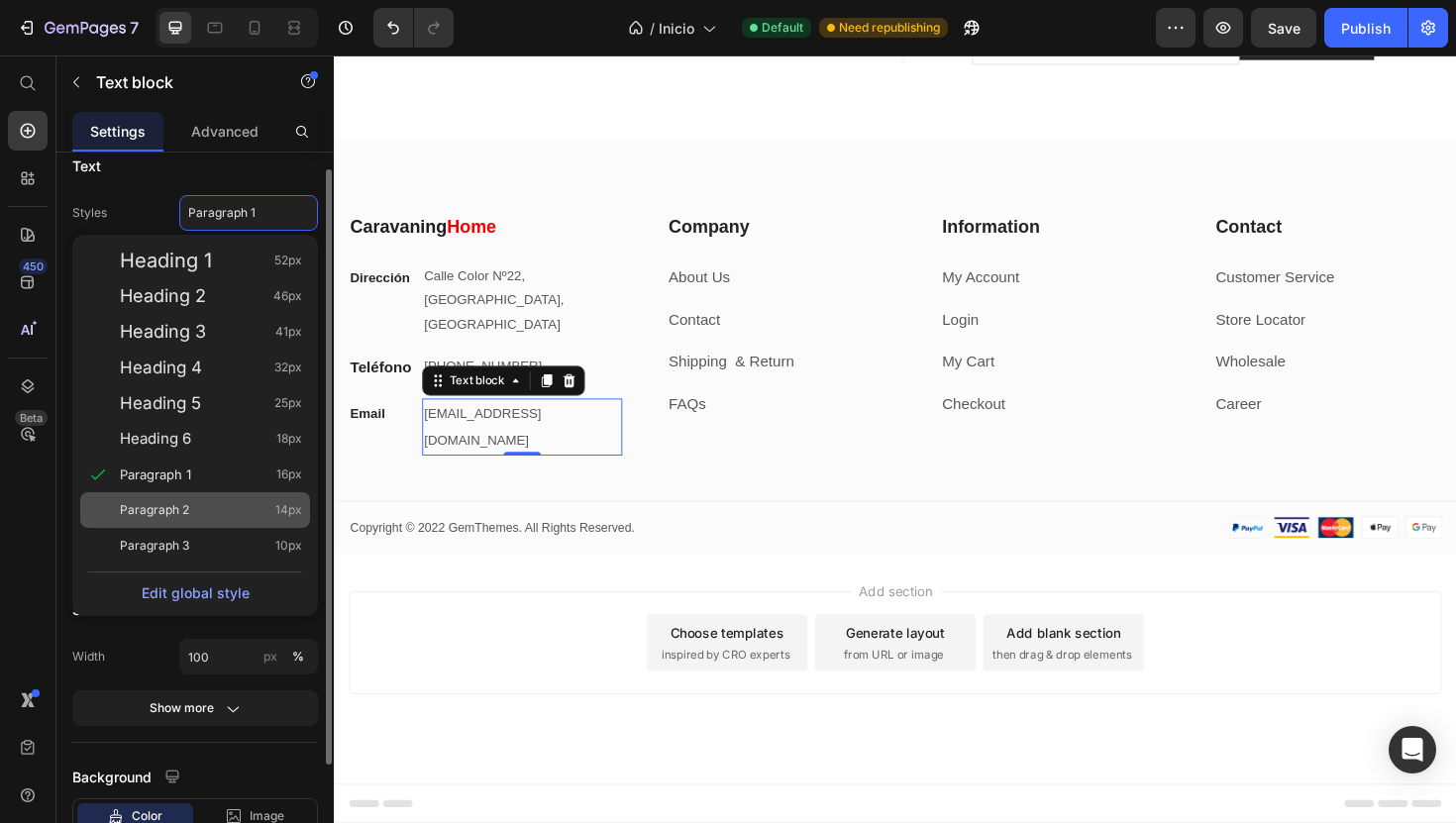 click on "Paragraph 2" at bounding box center [155, 510] 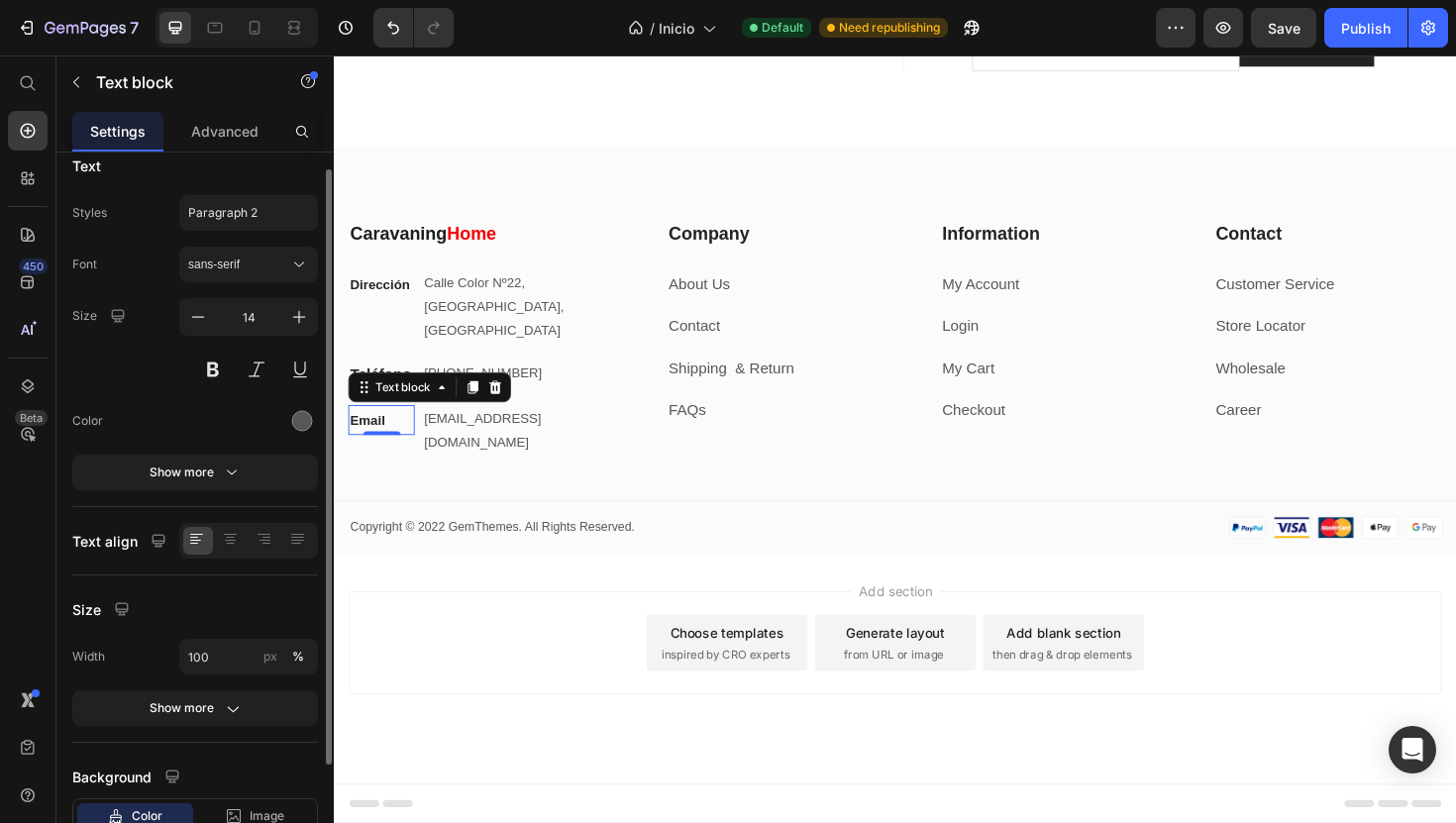 click on "Email" at bounding box center [368, 442] 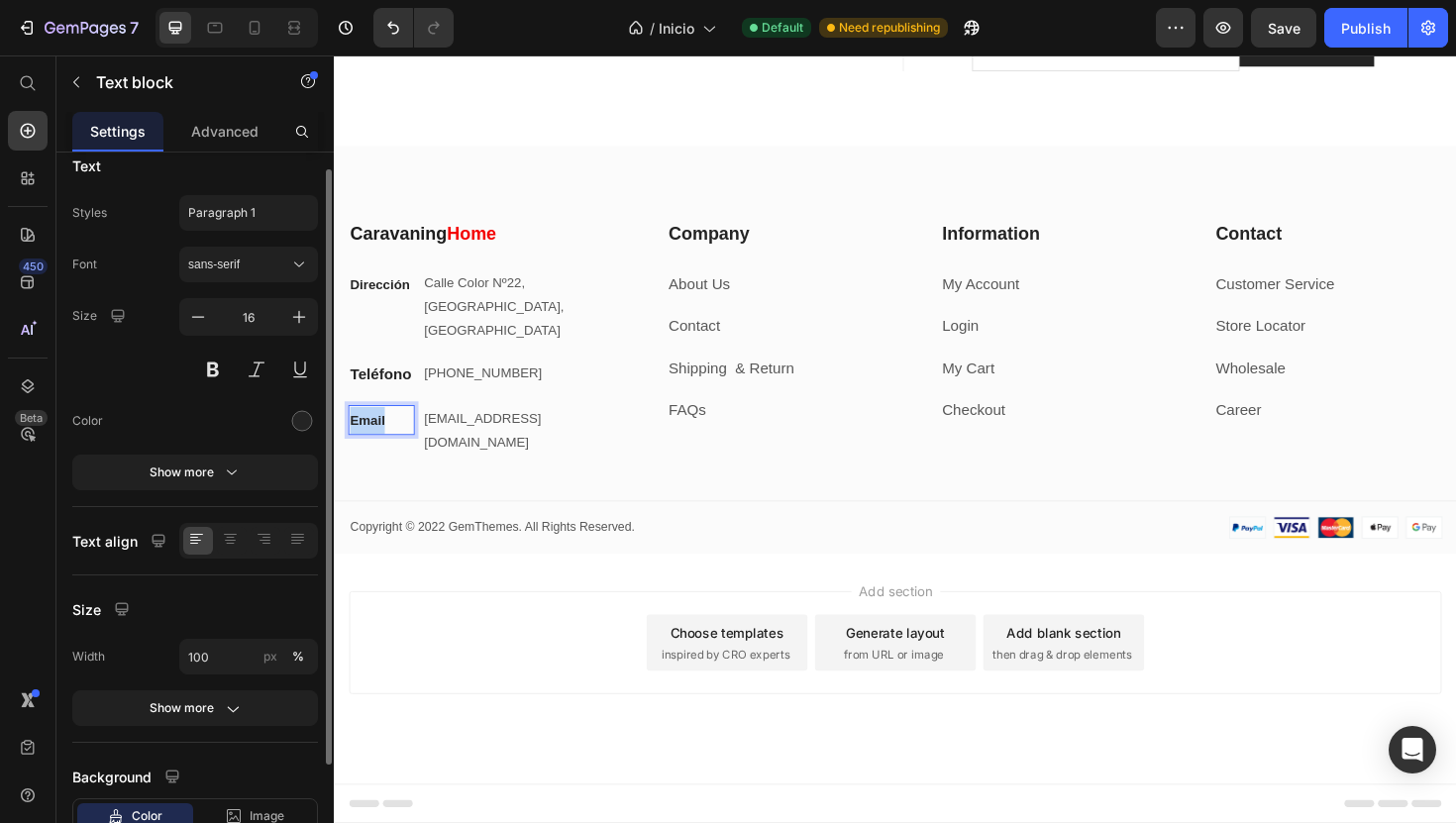click on "Email" at bounding box center [368, 442] 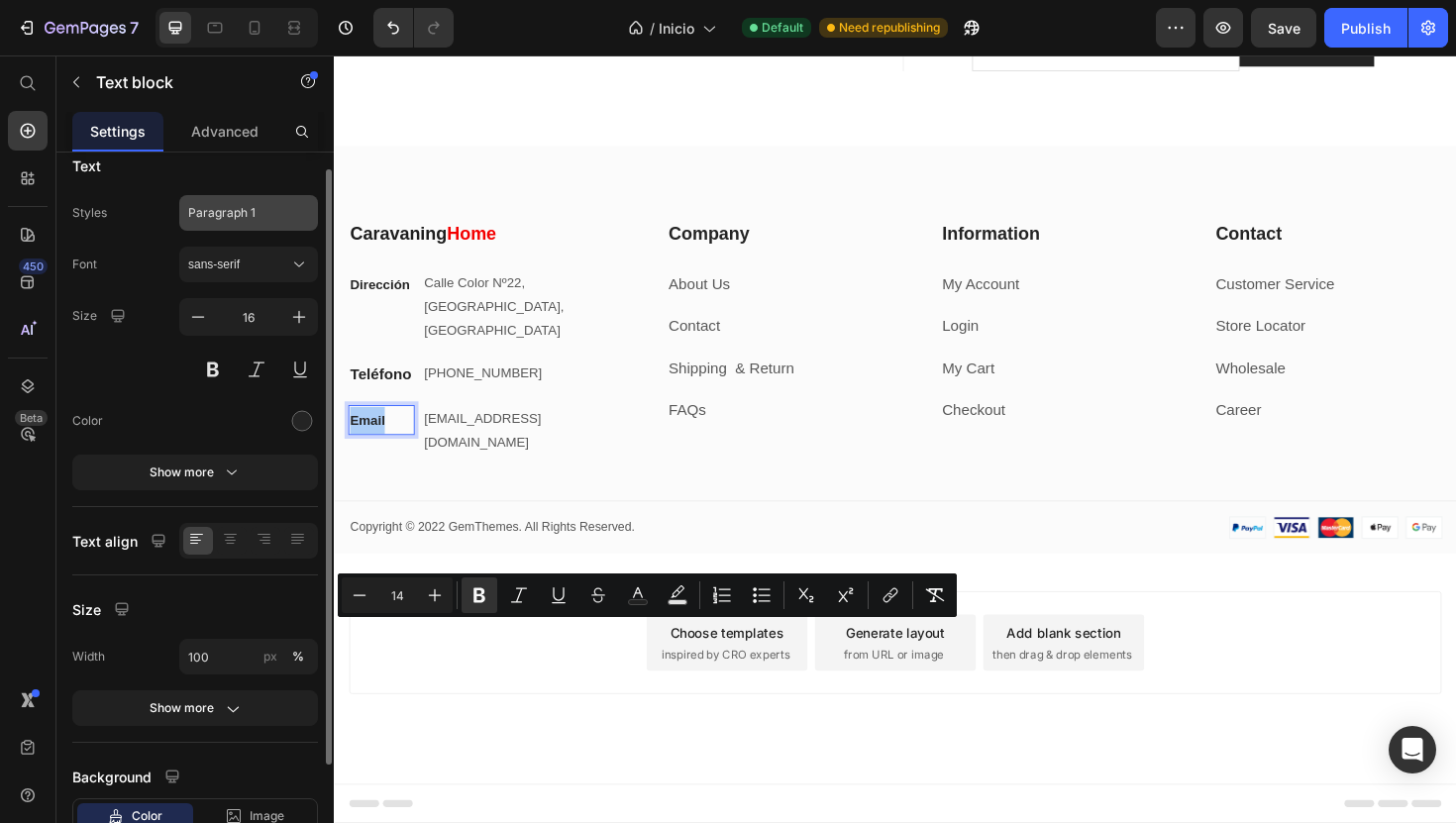 click on "Paragraph 1" at bounding box center (249, 213) 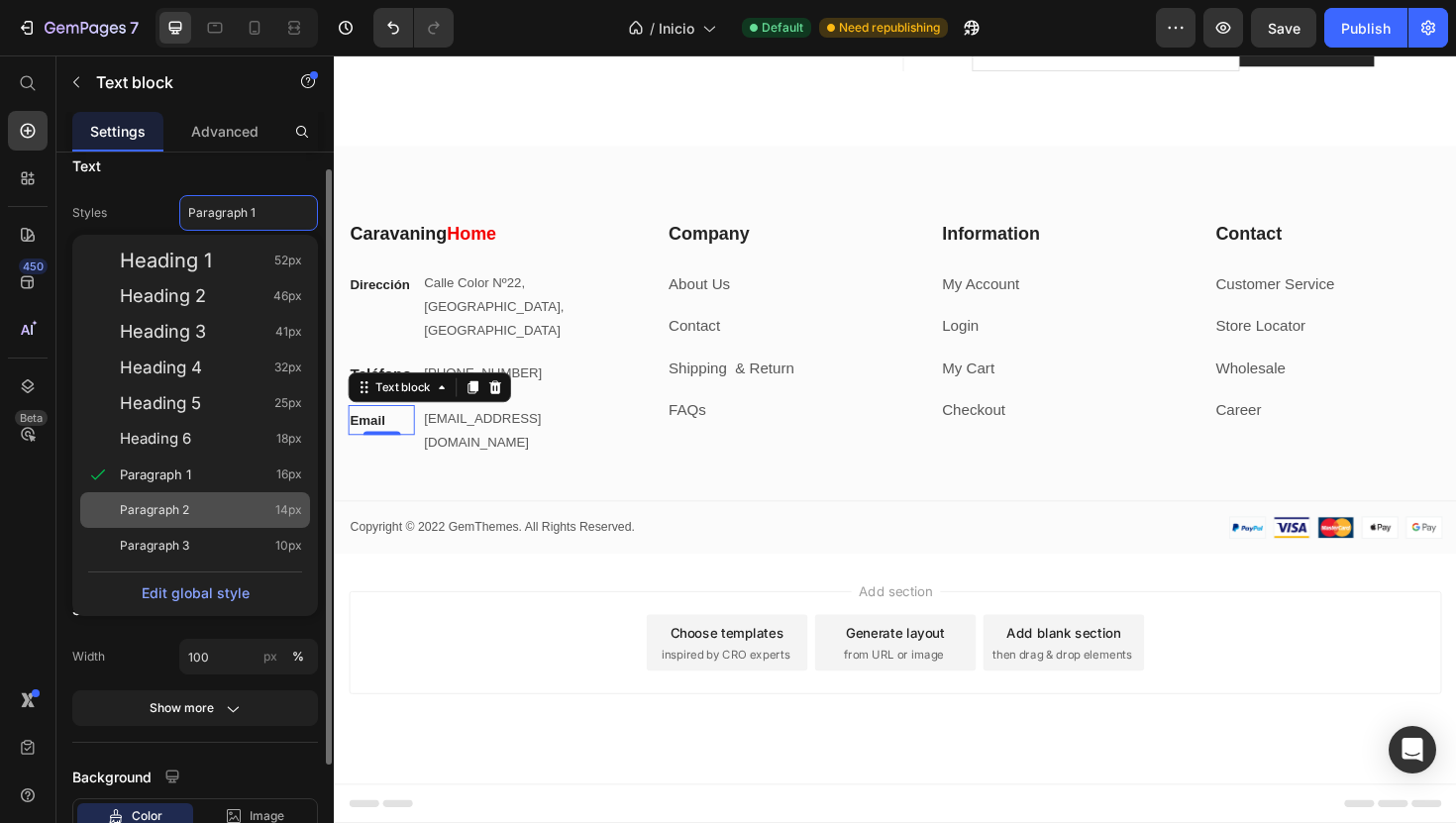 click on "Paragraph 2" at bounding box center [155, 510] 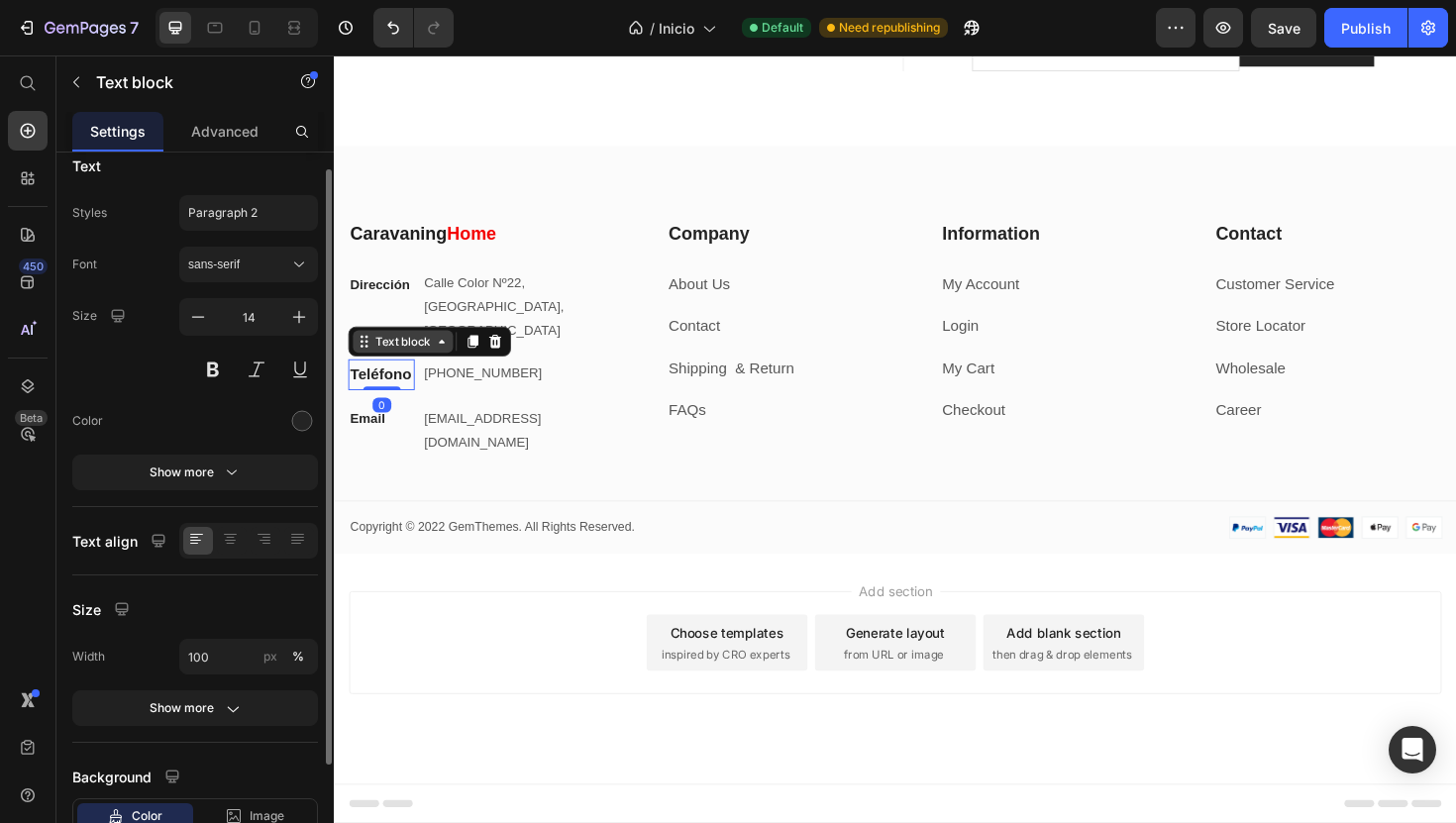 click on "Text block" at bounding box center [406, 359] 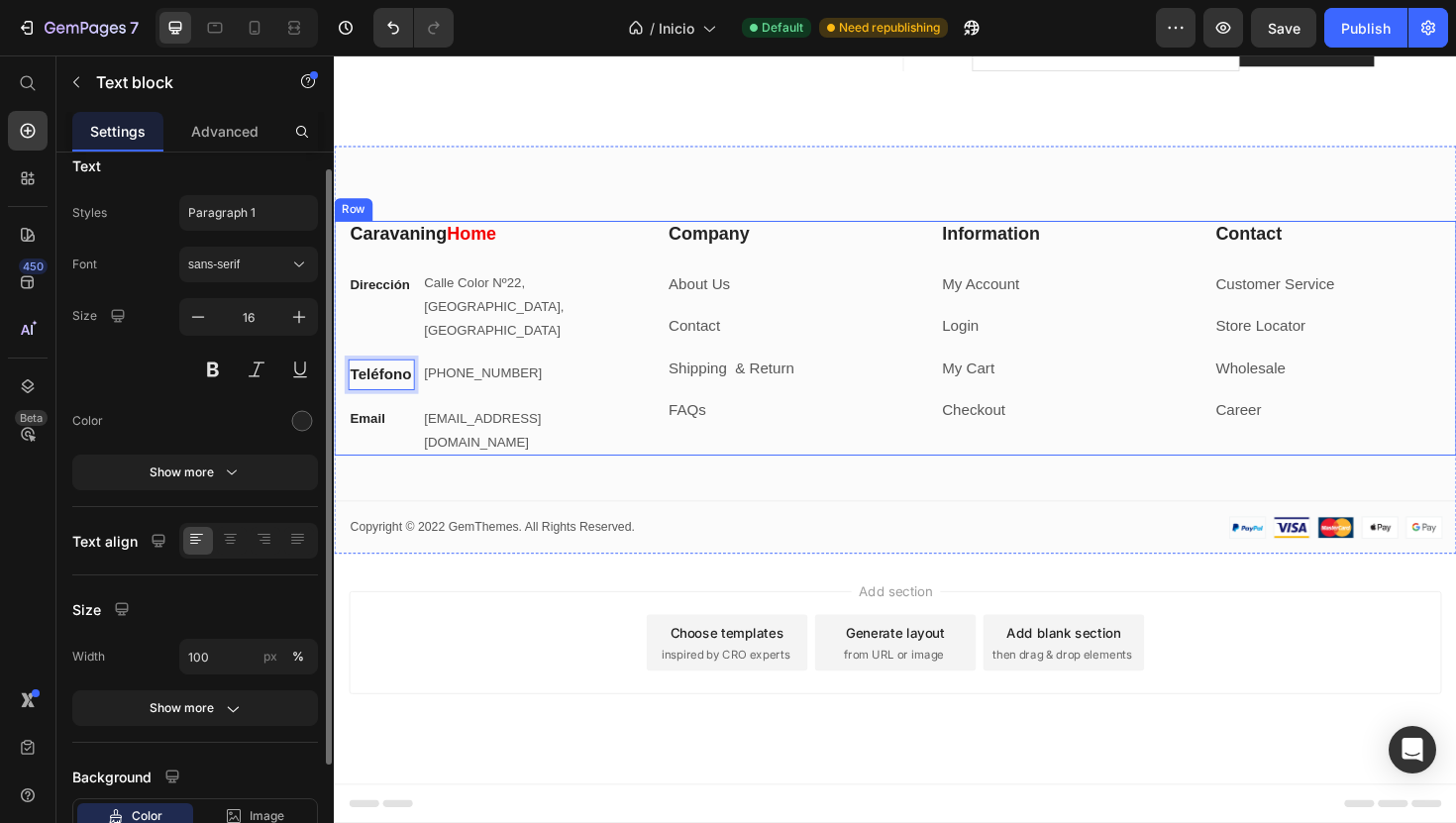 click on "Teléfono" at bounding box center (382, 392) 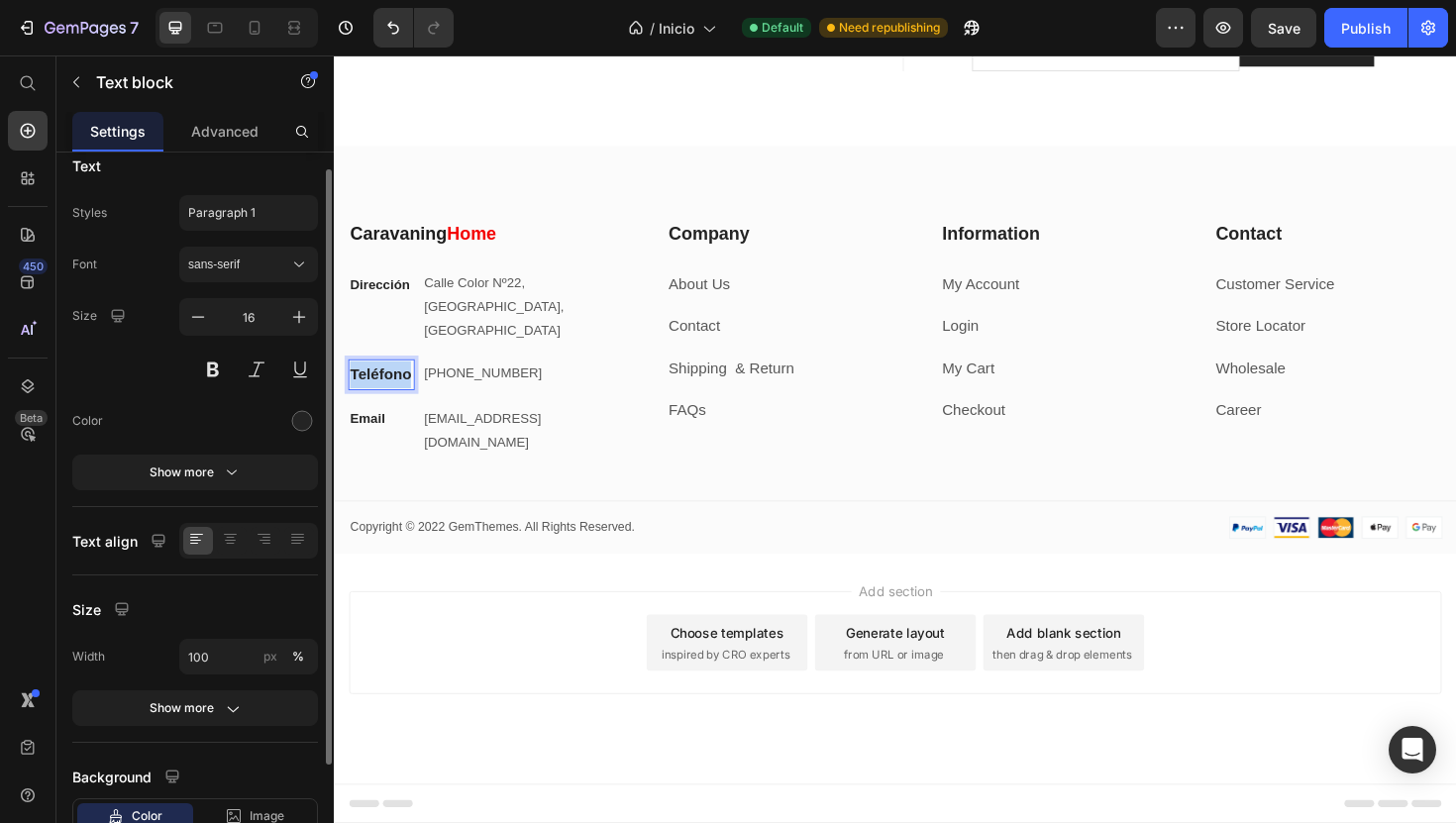 click on "Teléfono" at bounding box center (382, 392) 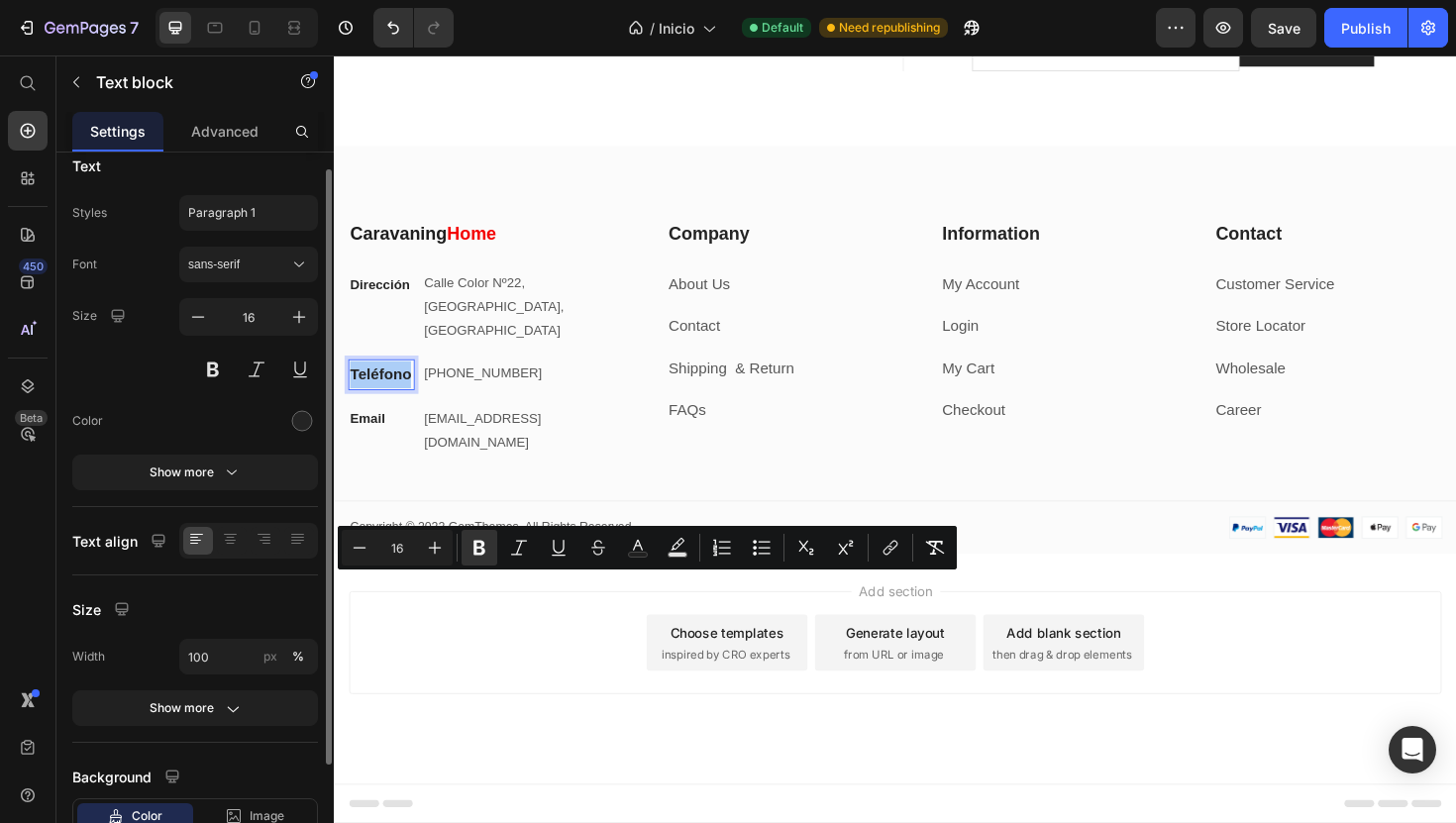 click on "Text Styles Paragraph 1 Font sans-serif Size 16 Color Show more" 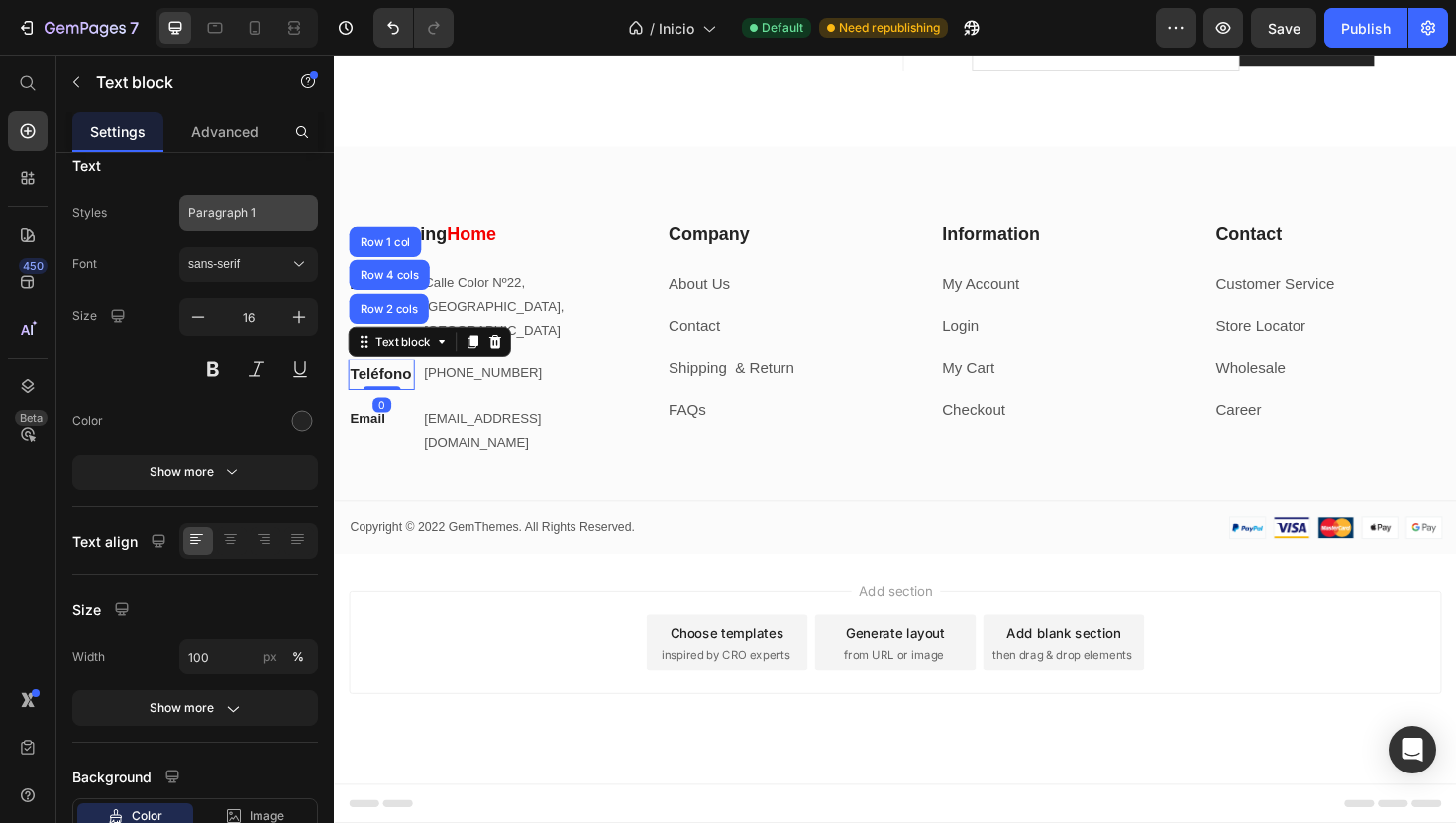 click on "Paragraph 1" at bounding box center (237, 213) 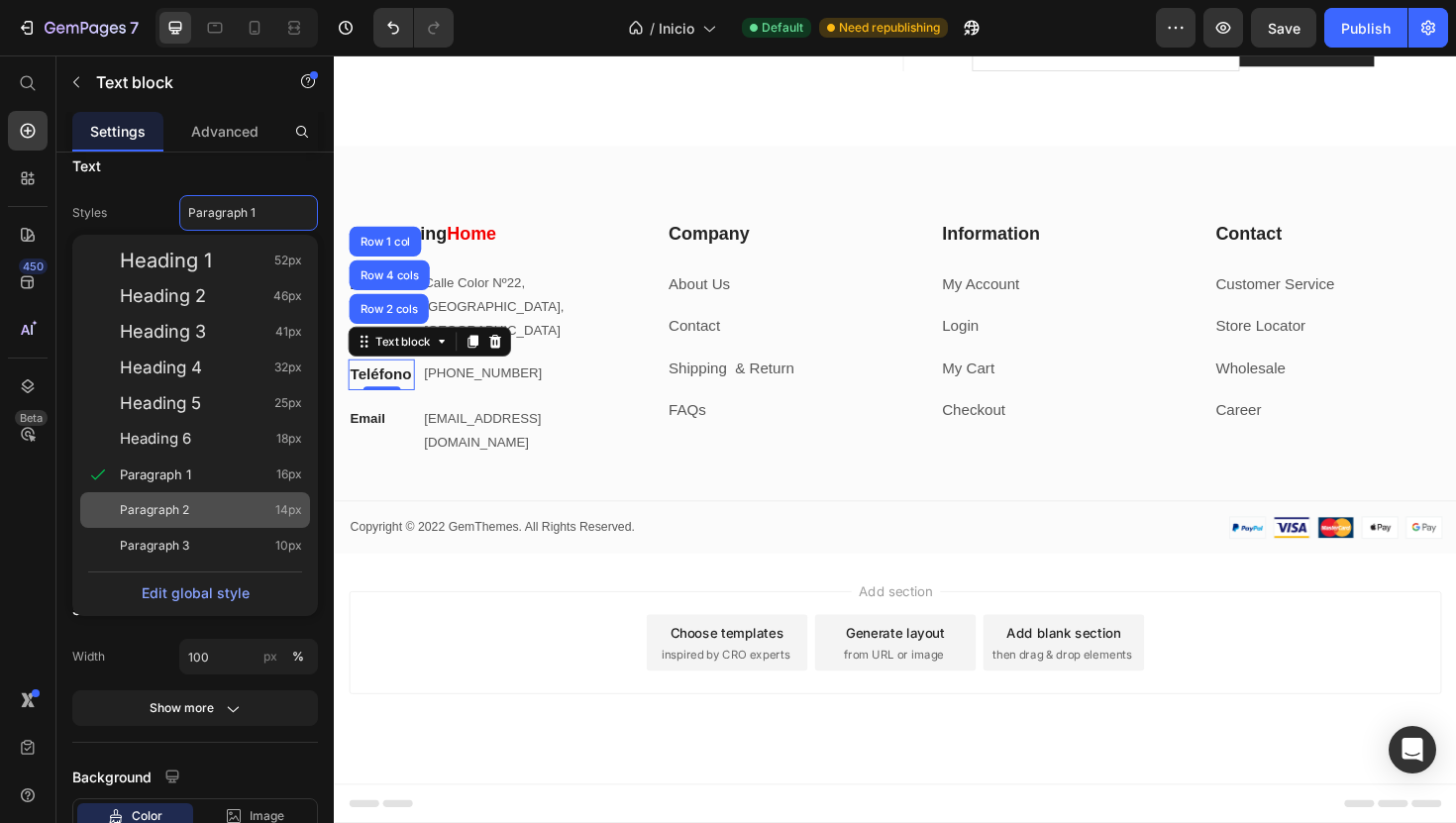 click on "Paragraph 2 14px" at bounding box center (211, 510) 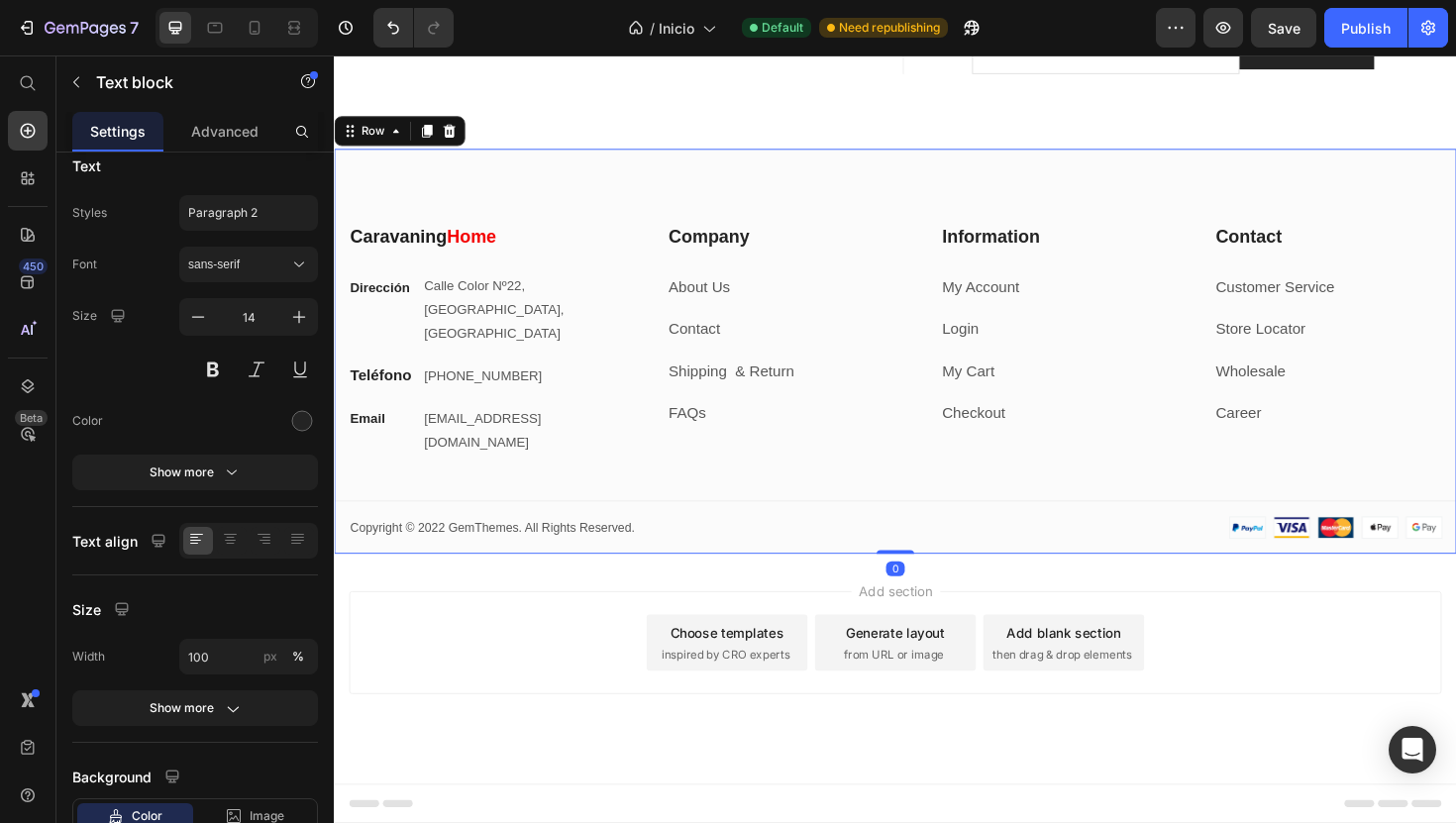 click on "⁠⁠⁠⁠⁠⁠⁠ Caravaning Home Heading Dirección Text block [GEOGRAPHIC_DATA], [GEOGRAPHIC_DATA] Text block Row Teléfono Text block [PHONE_NUMBER] Text block Row Email Text block [EMAIL_ADDRESS][DOMAIN_NAME] Text block Row Company Heading About Us Text block Contact Text block Shipping  & Return Text block FAQs Text block Row Information Heading My Account Text block Login Text block My Cart Text block Checkout Text block Row Contact Heading Customer Service Text block Store Locator Text block Wholesale Text block Career Text block Row Row
My Store
Company
Information
Contact Accordion                Title Line Row Copyright © 2022 GemThemes. All Rights Reserved. Text block Image Row" at bounding box center [928, 409] 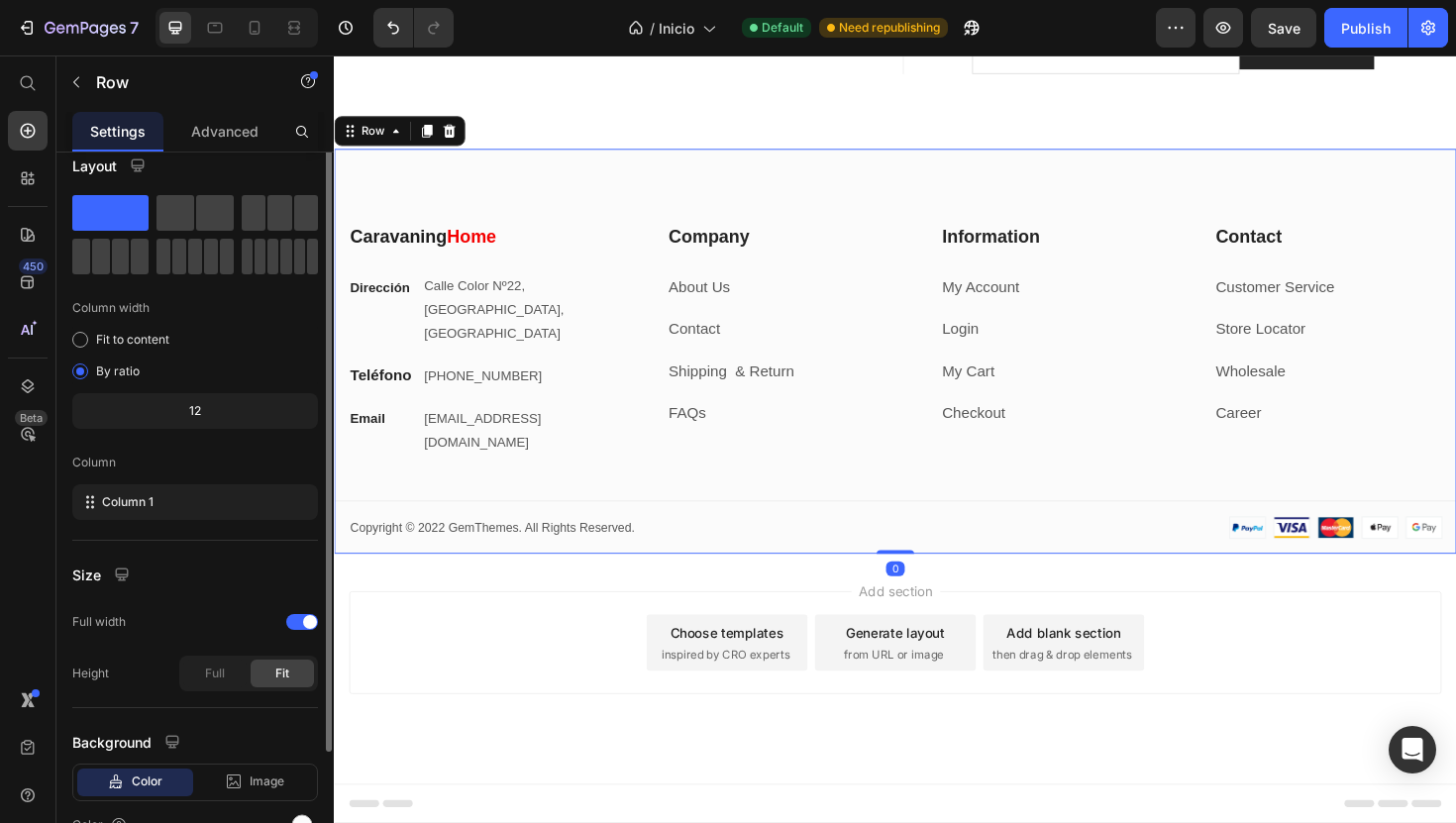 scroll, scrollTop: 0, scrollLeft: 0, axis: both 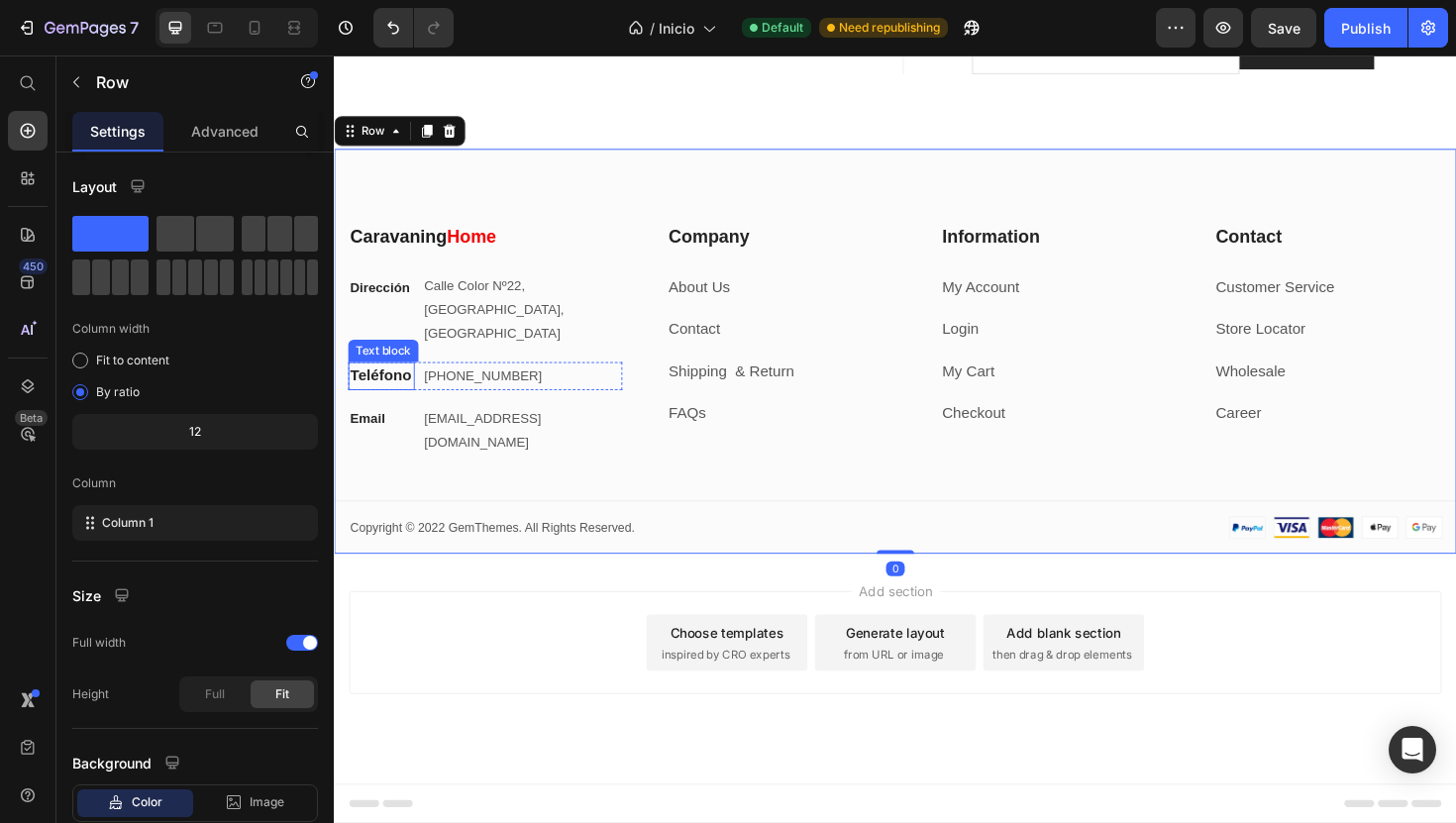 click on "Teléfono" at bounding box center [383, 395] 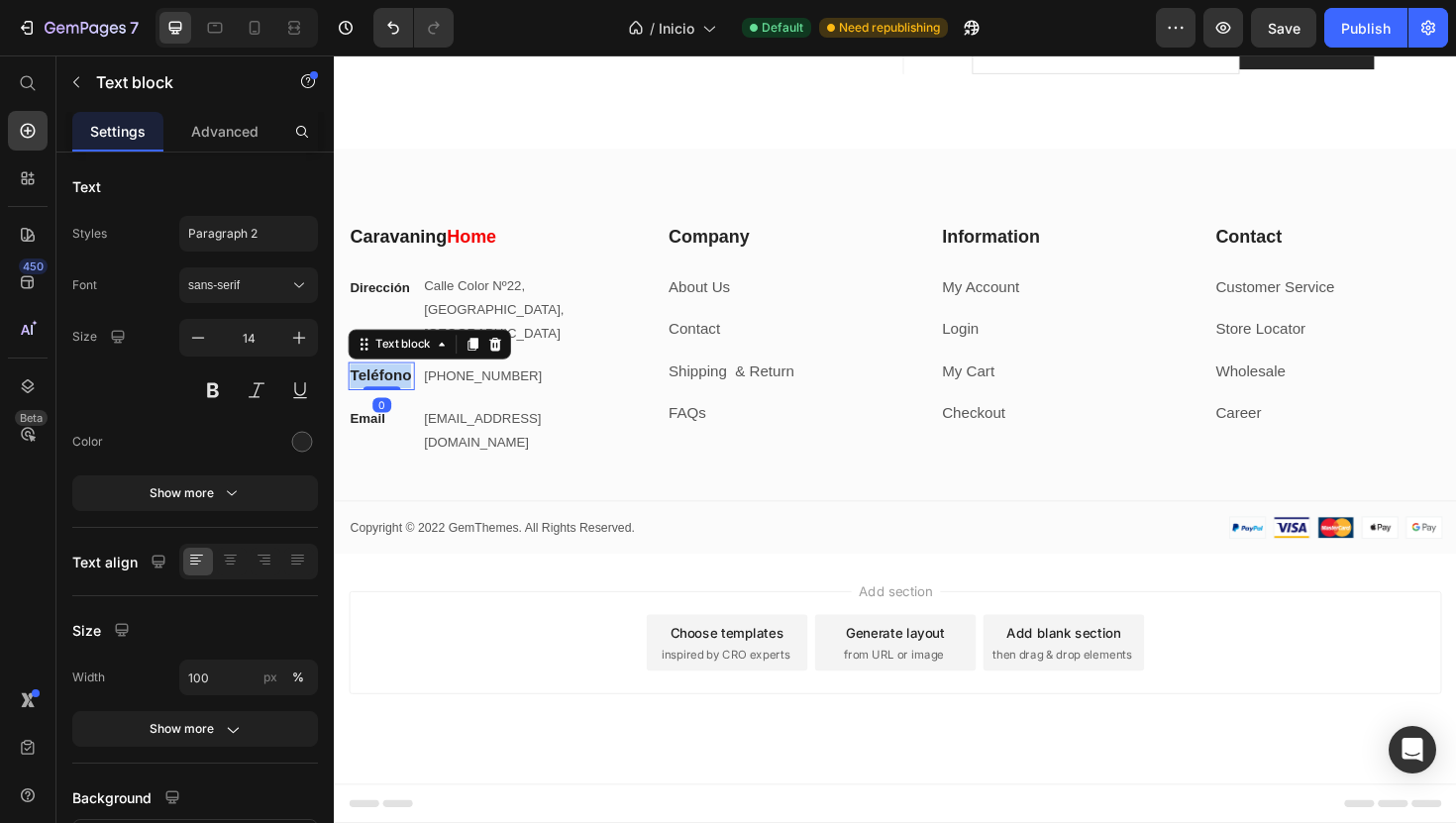 click on "Teléfono" at bounding box center [383, 395] 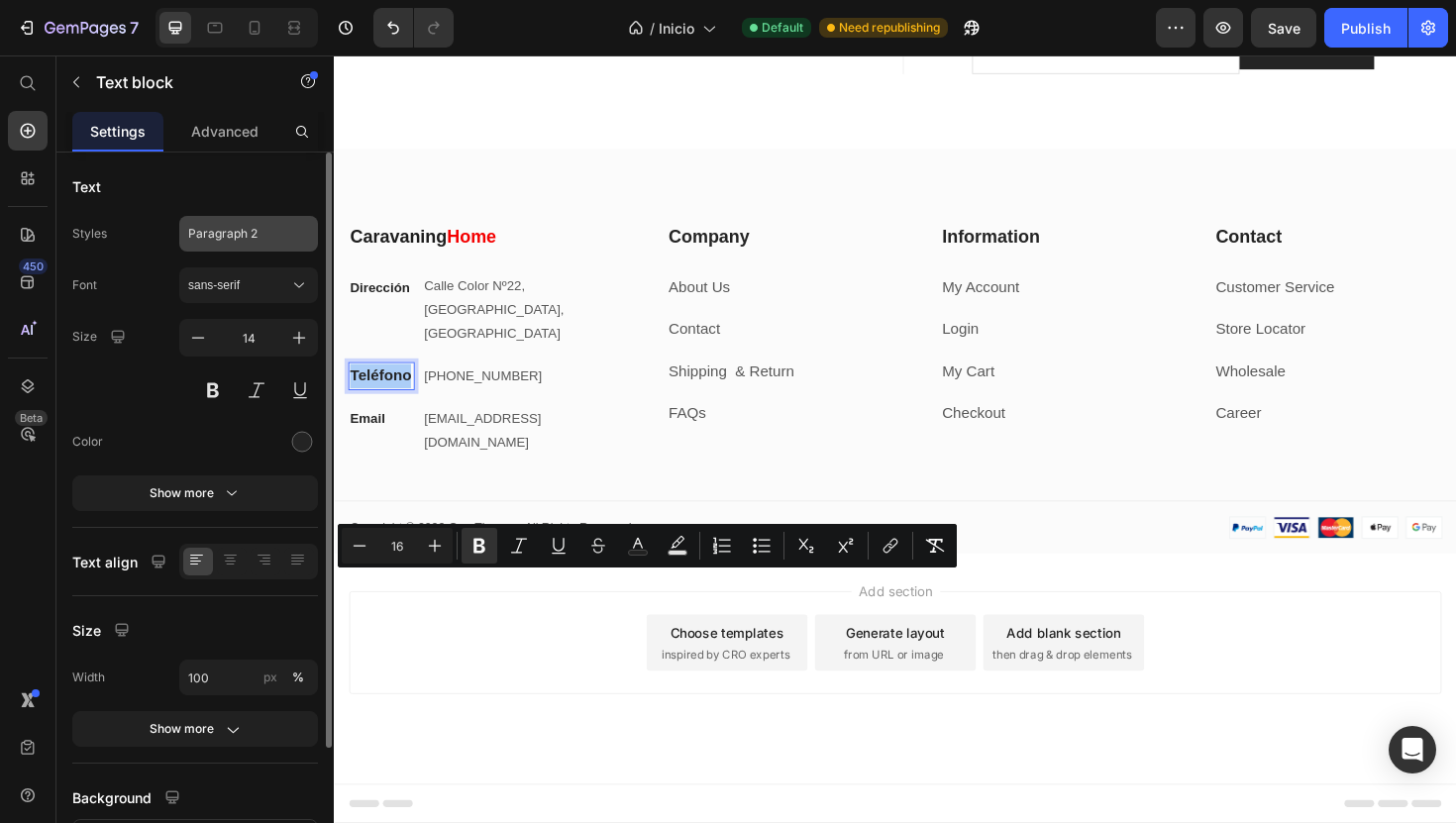 click on "Paragraph 2" at bounding box center [249, 234] 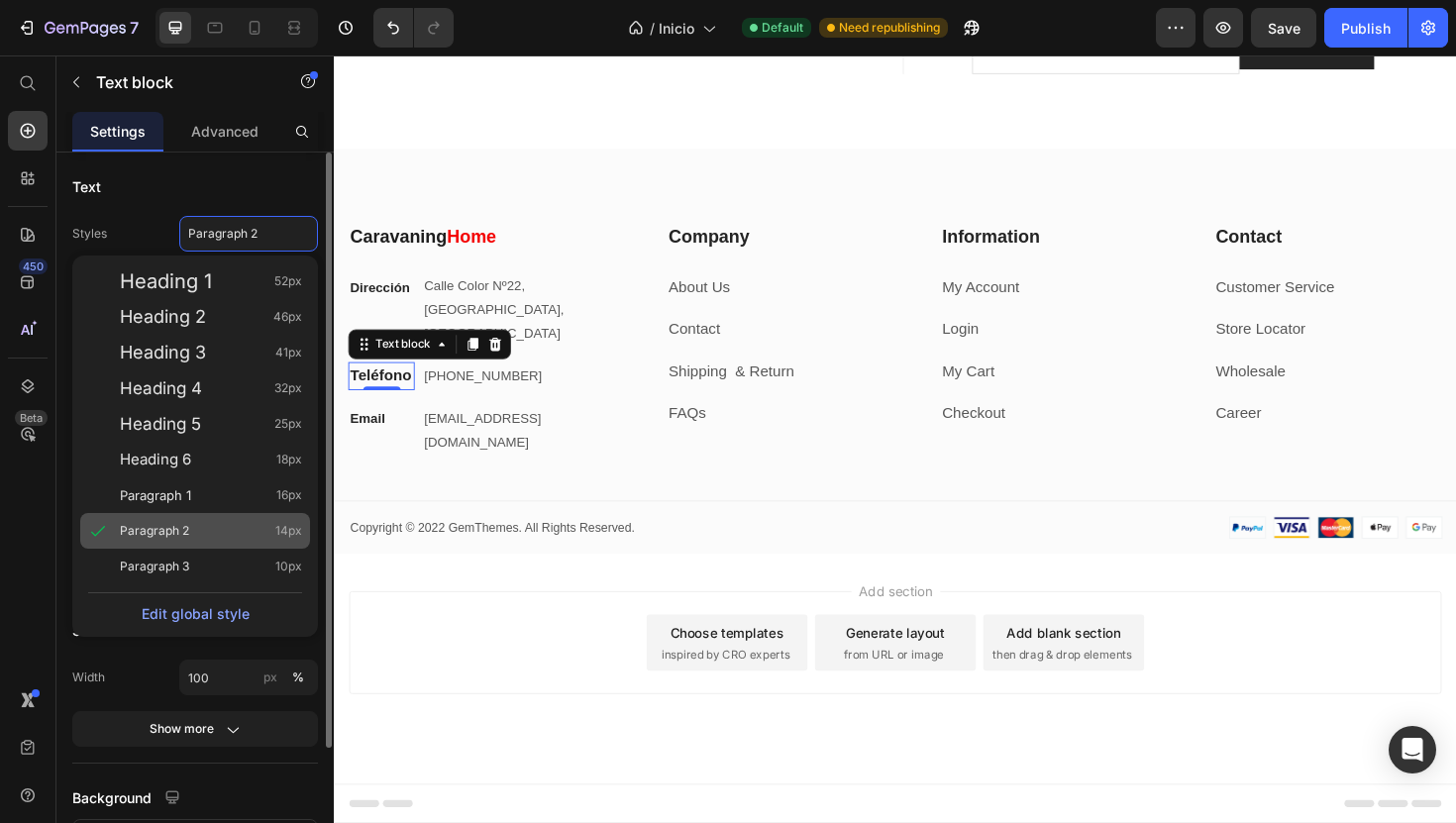 click on "Paragraph 2 14px" at bounding box center [211, 531] 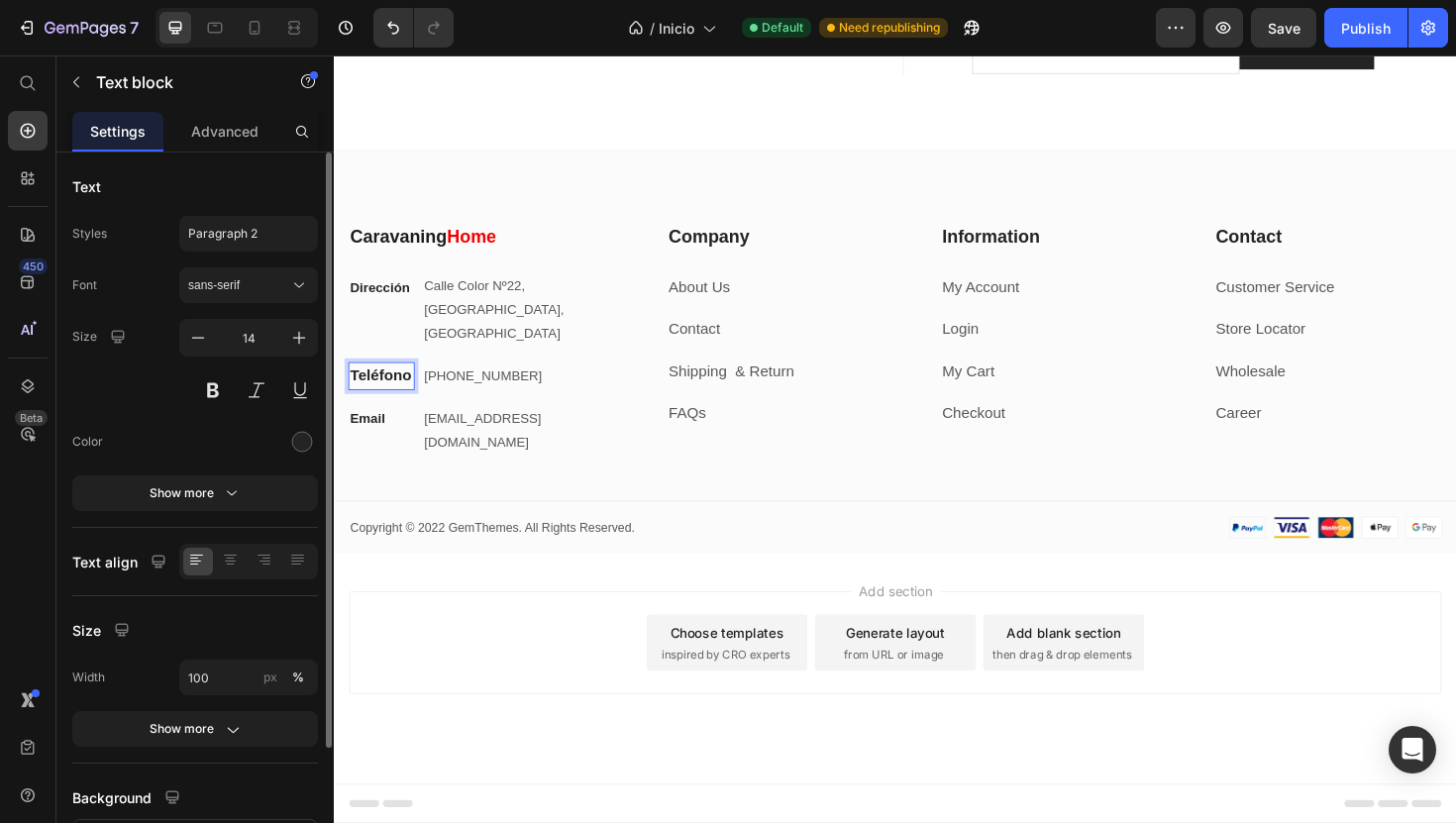 click on "Teléfono" at bounding box center (382, 394) 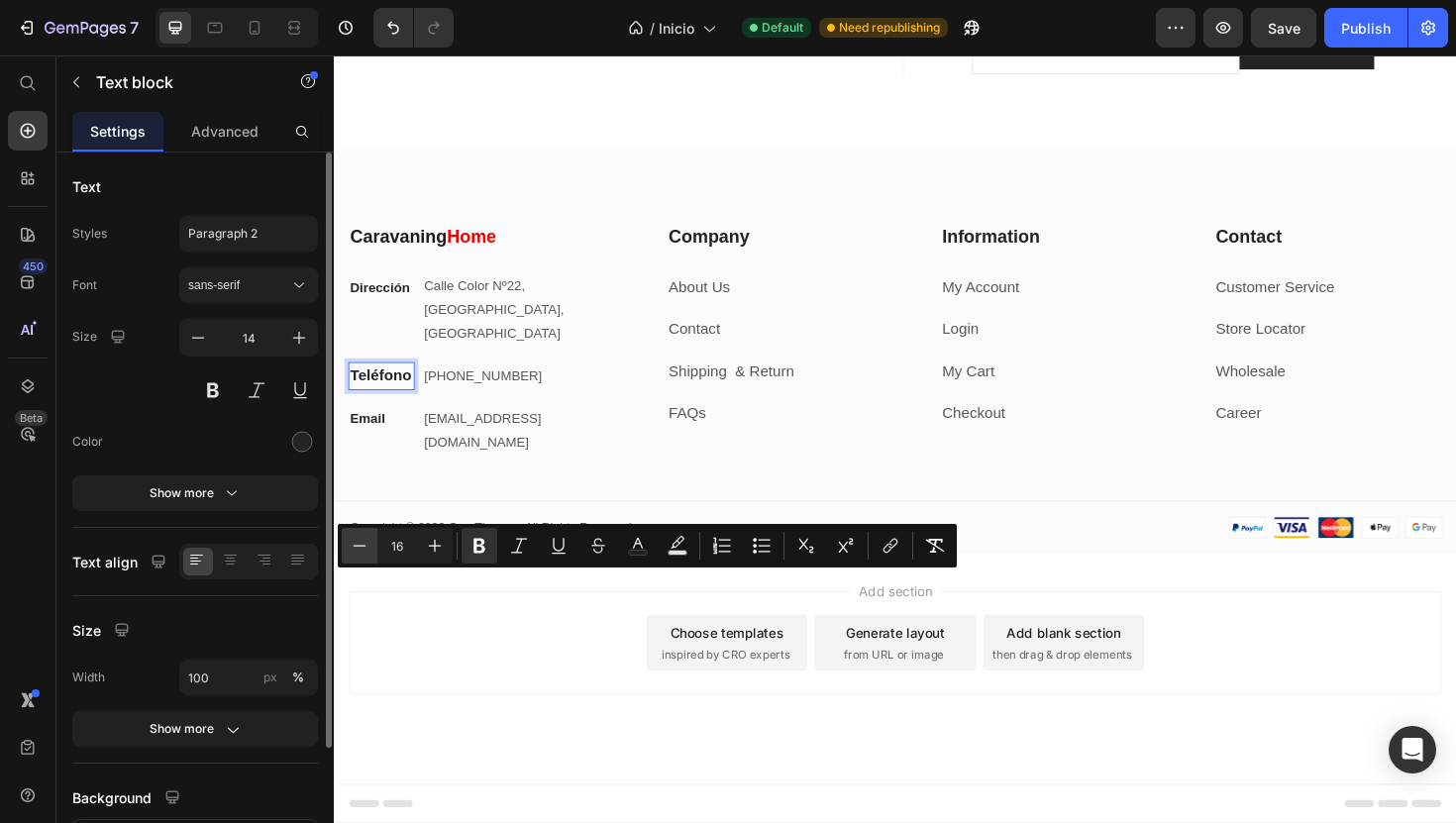 click on "Minus" at bounding box center [360, 546] 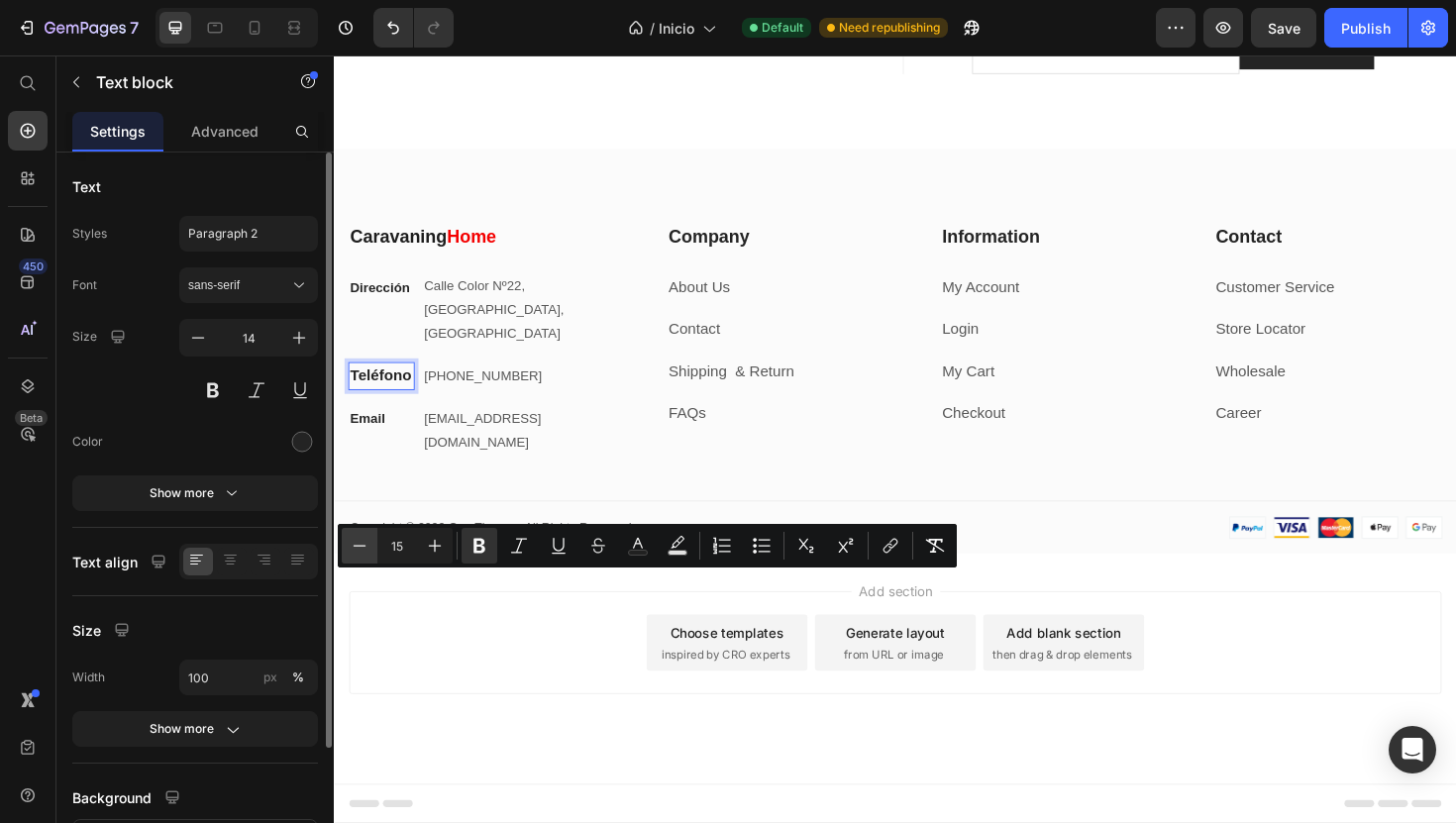 click on "Minus" at bounding box center [360, 546] 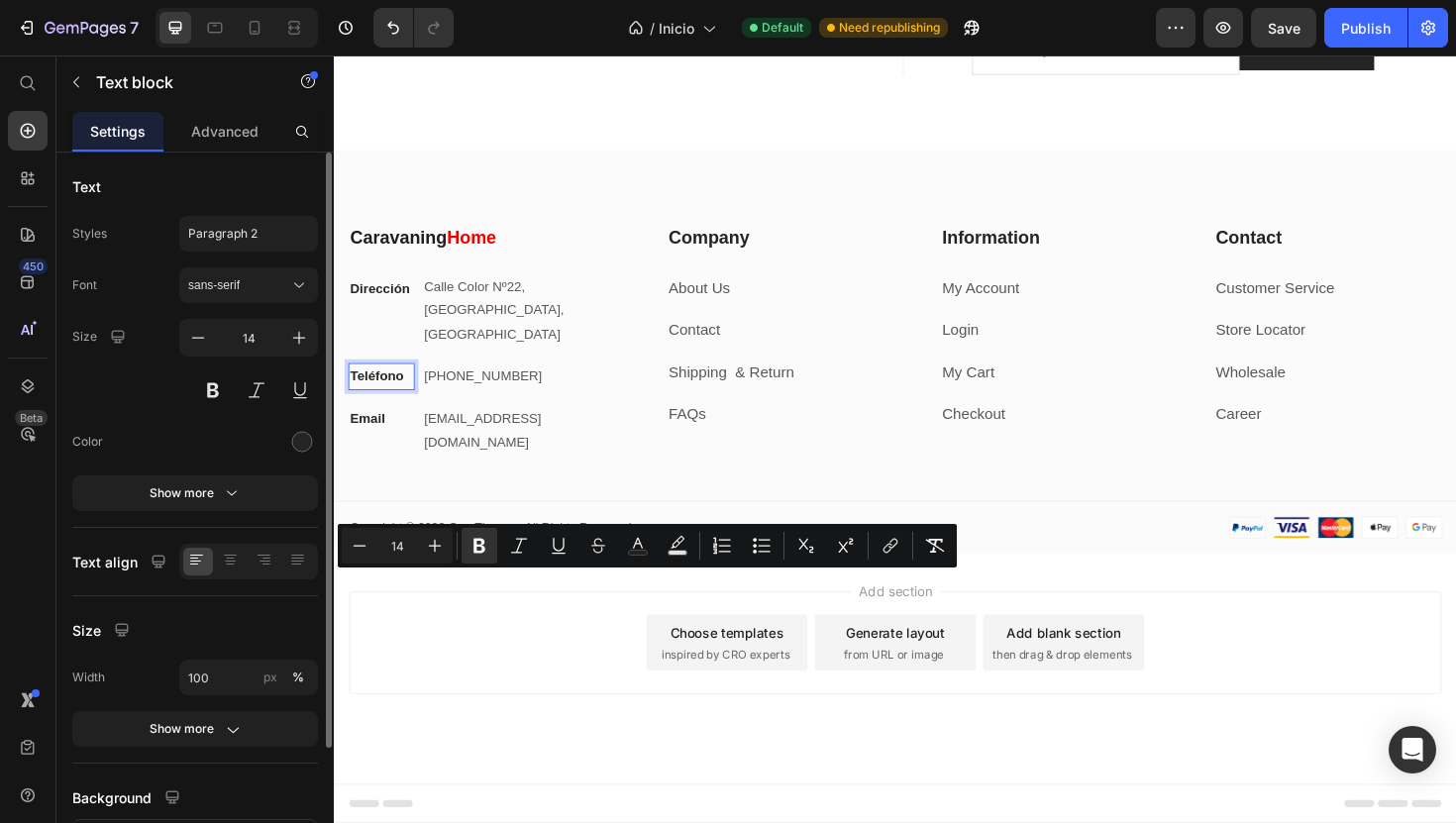 click on "⁠⁠⁠⁠⁠⁠⁠ Caravaning Home Heading Dirección Text block [GEOGRAPHIC_DATA] Text block Row Teléfono Text block   0 [PHONE_NUMBER] Text block Row Email Text block [EMAIL_ADDRESS][DOMAIN_NAME] Text block Row" at bounding box center (493, 358) 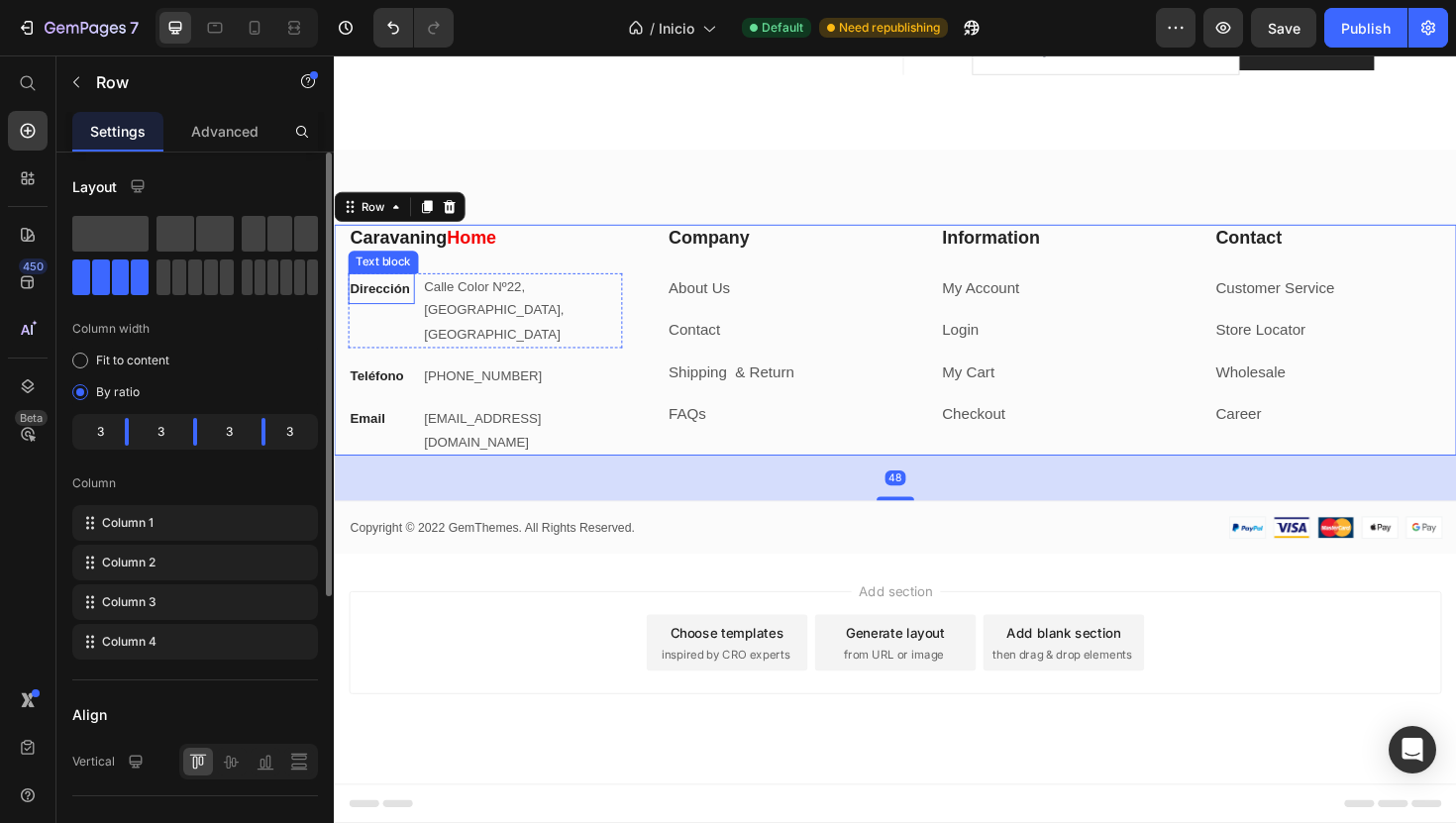 click on "Dirección" at bounding box center [382, 302] 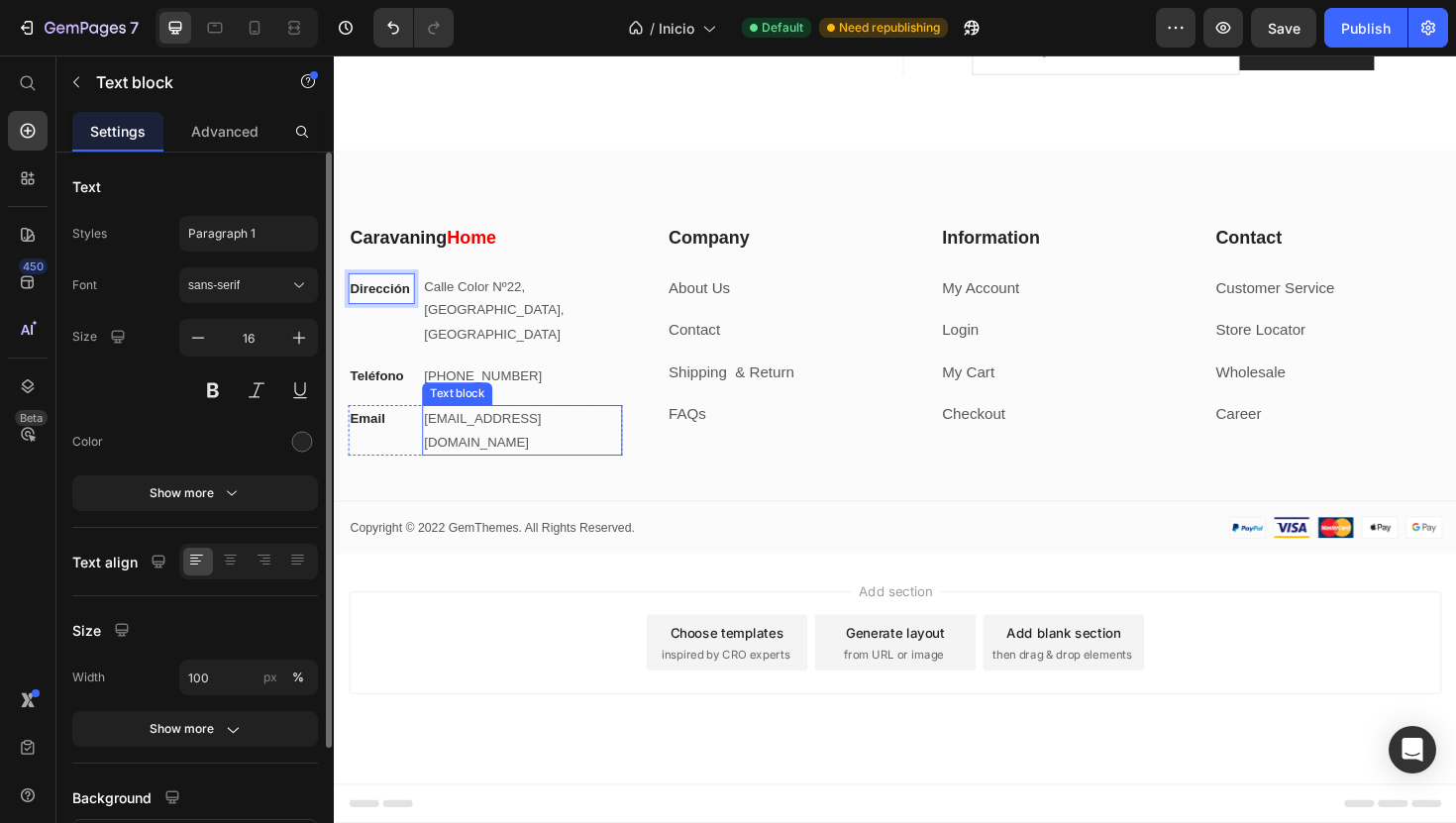 click on "[EMAIL_ADDRESS][DOMAIN_NAME]" at bounding box center [490, 452] 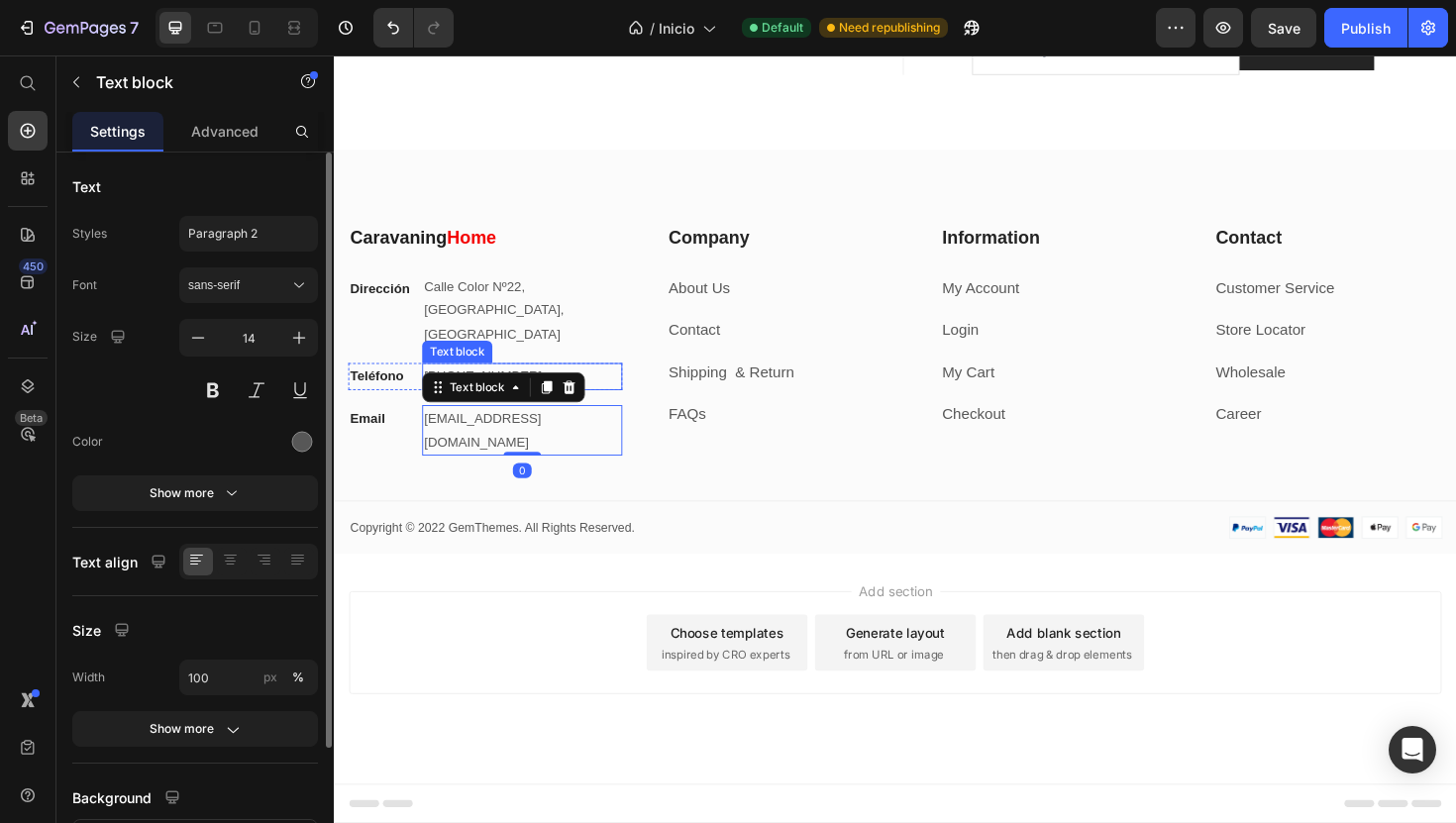 click on "[GEOGRAPHIC_DATA], [GEOGRAPHIC_DATA]" at bounding box center [503, 337] 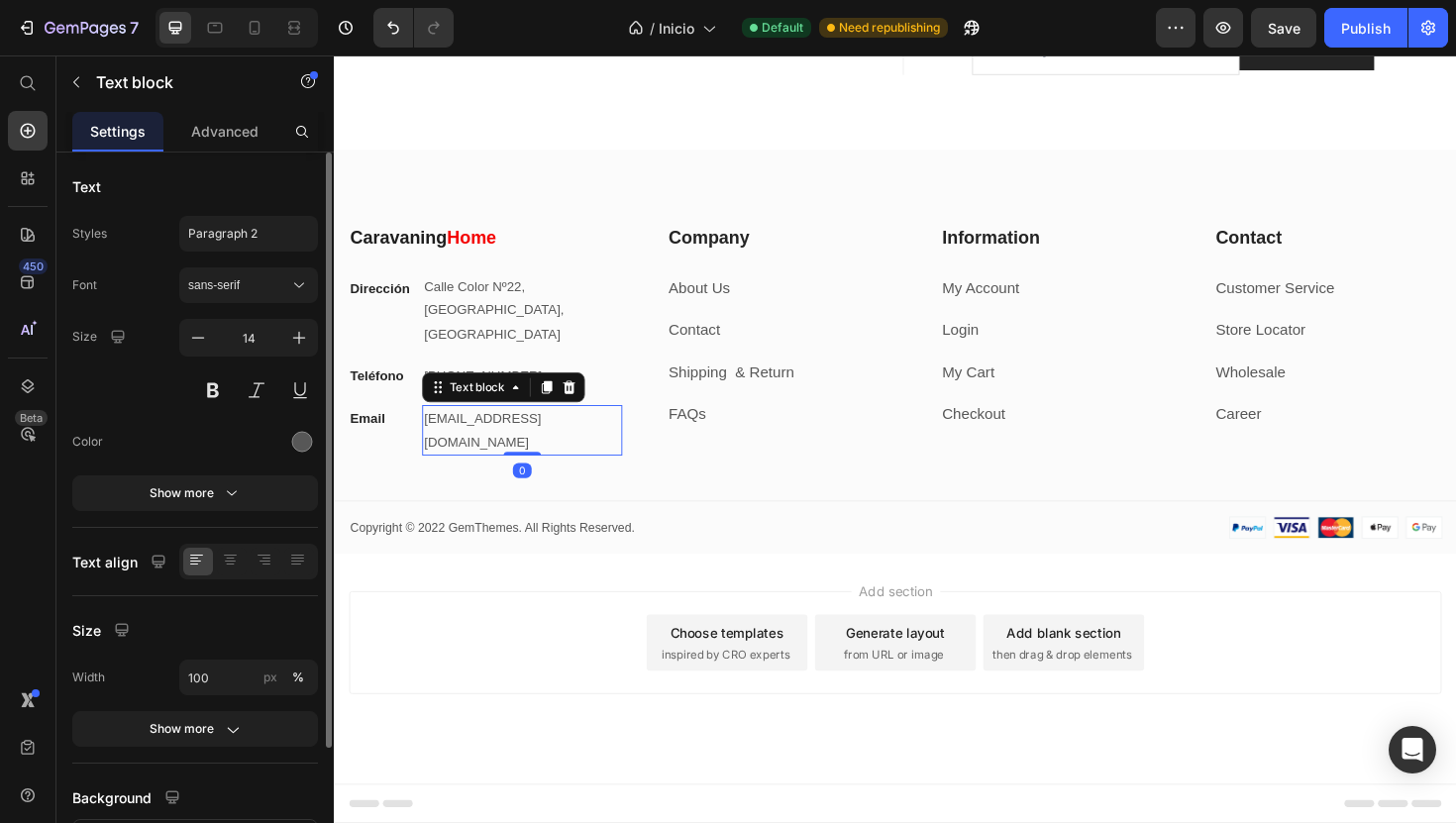click on "[EMAIL_ADDRESS][DOMAIN_NAME]" at bounding box center [490, 452] 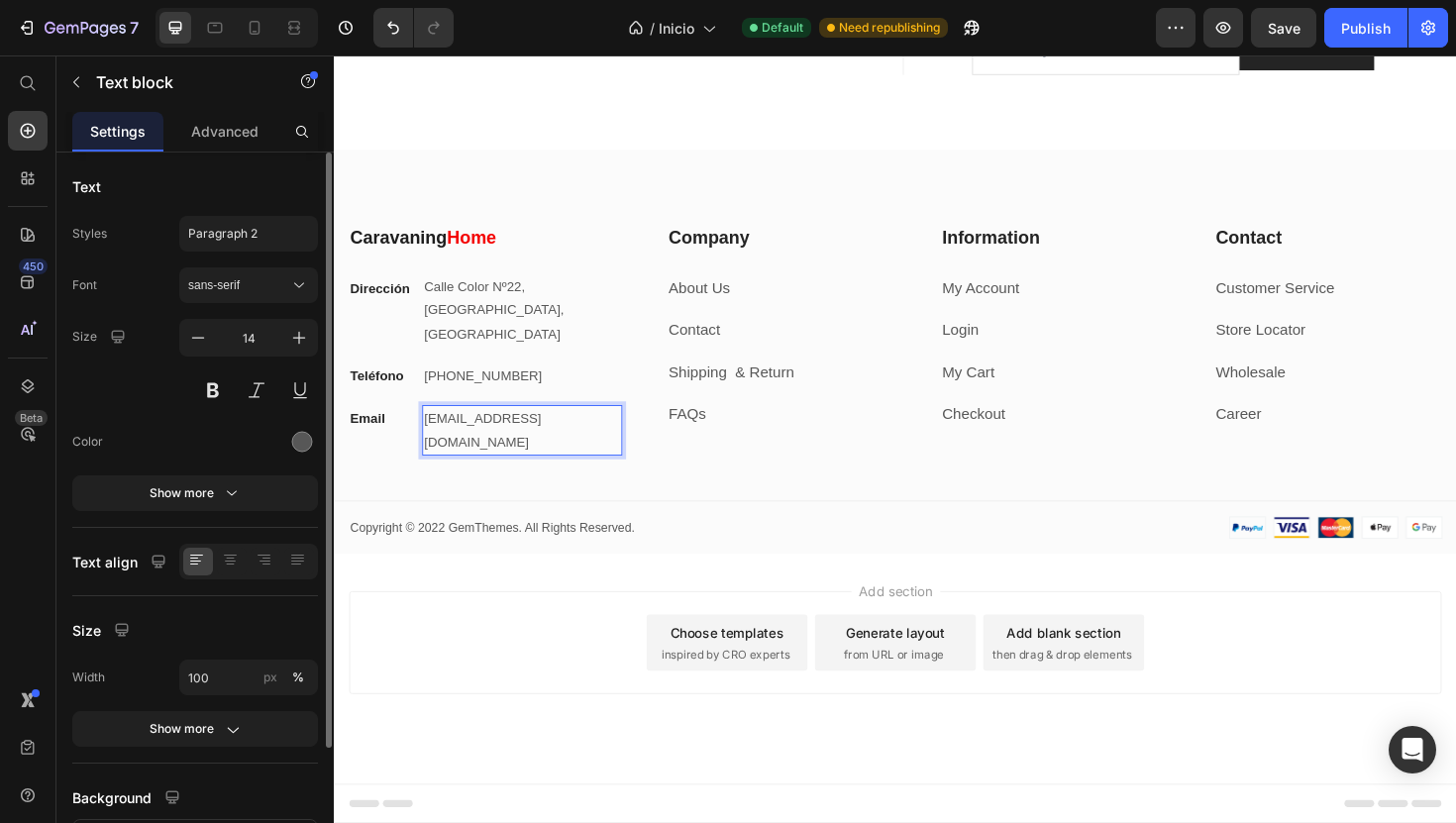 click on "[EMAIL_ADDRESS][DOMAIN_NAME]" at bounding box center (490, 452) 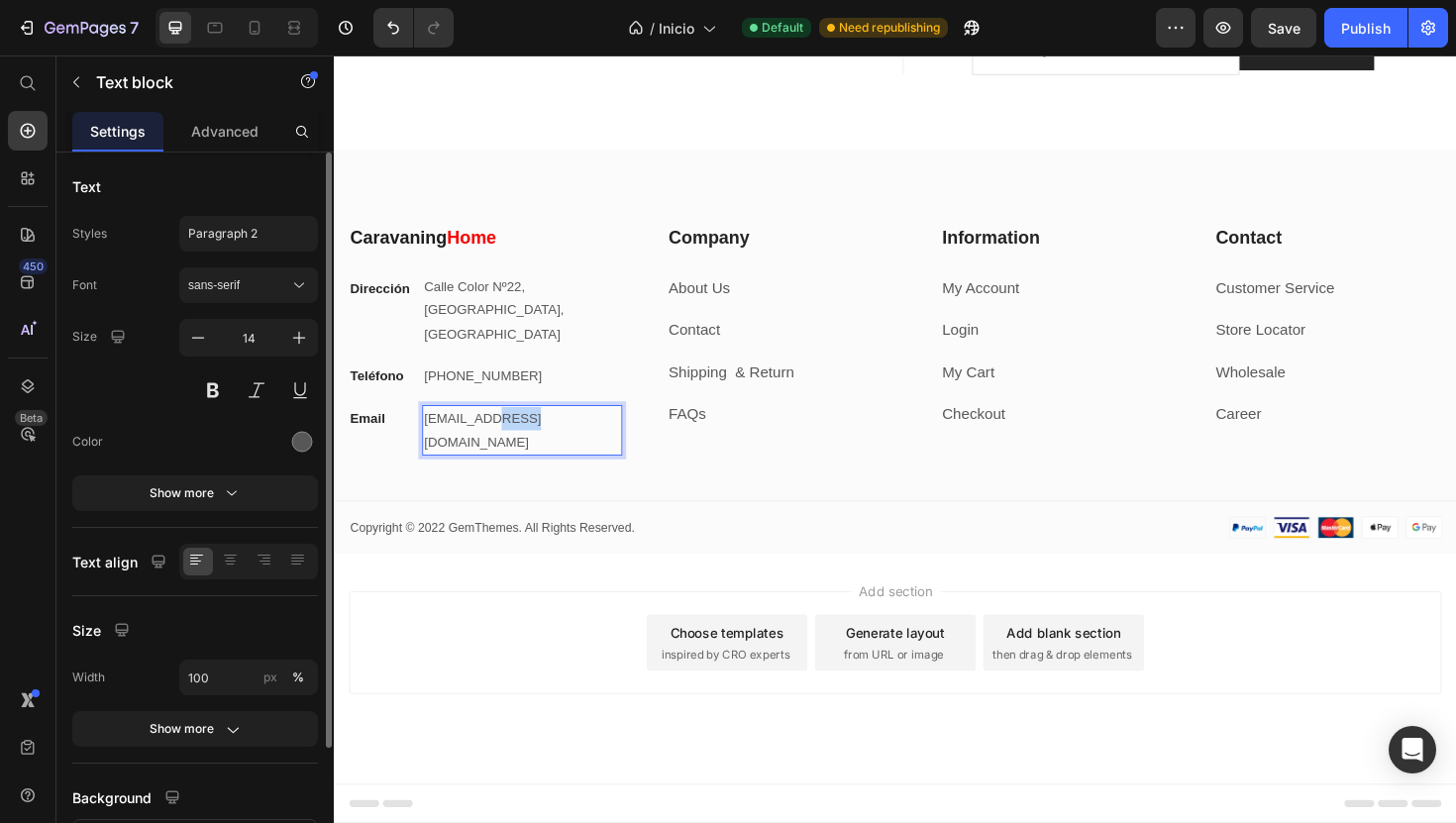click on "[EMAIL_ADDRESS][DOMAIN_NAME]" at bounding box center [490, 452] 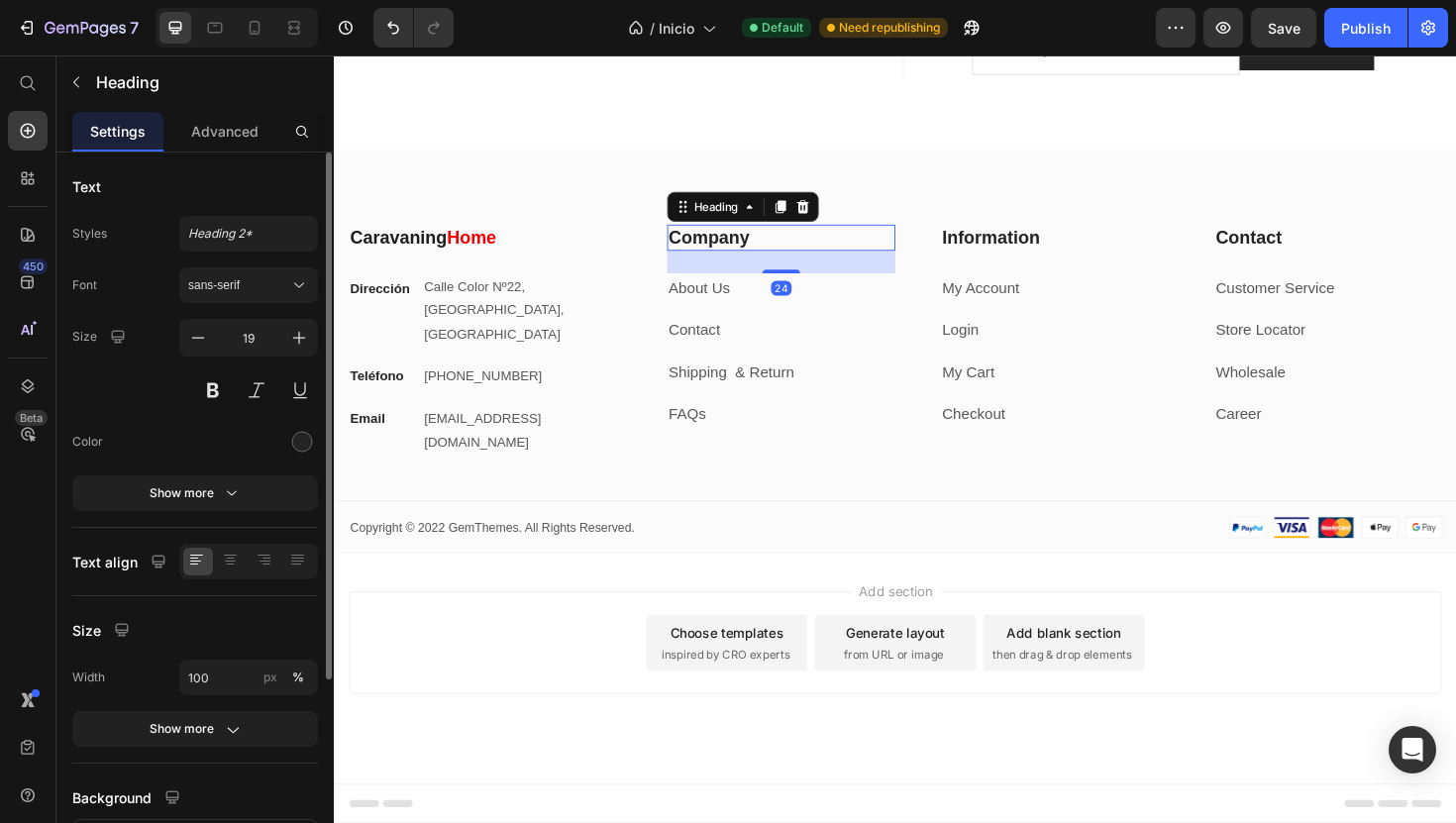 click on "Company" at bounding box center [807, 249] 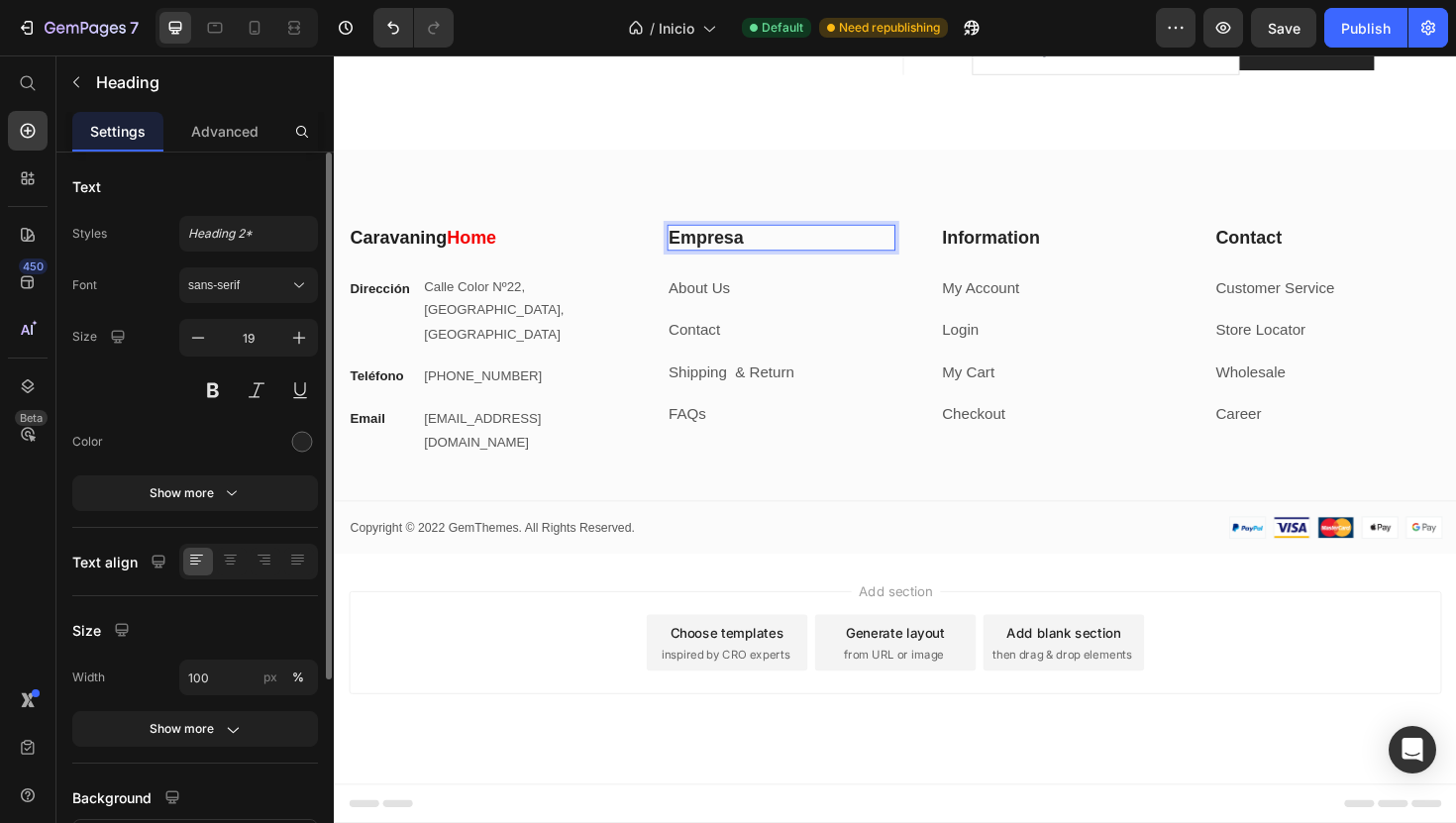 click on "Empresa" at bounding box center [807, 249] 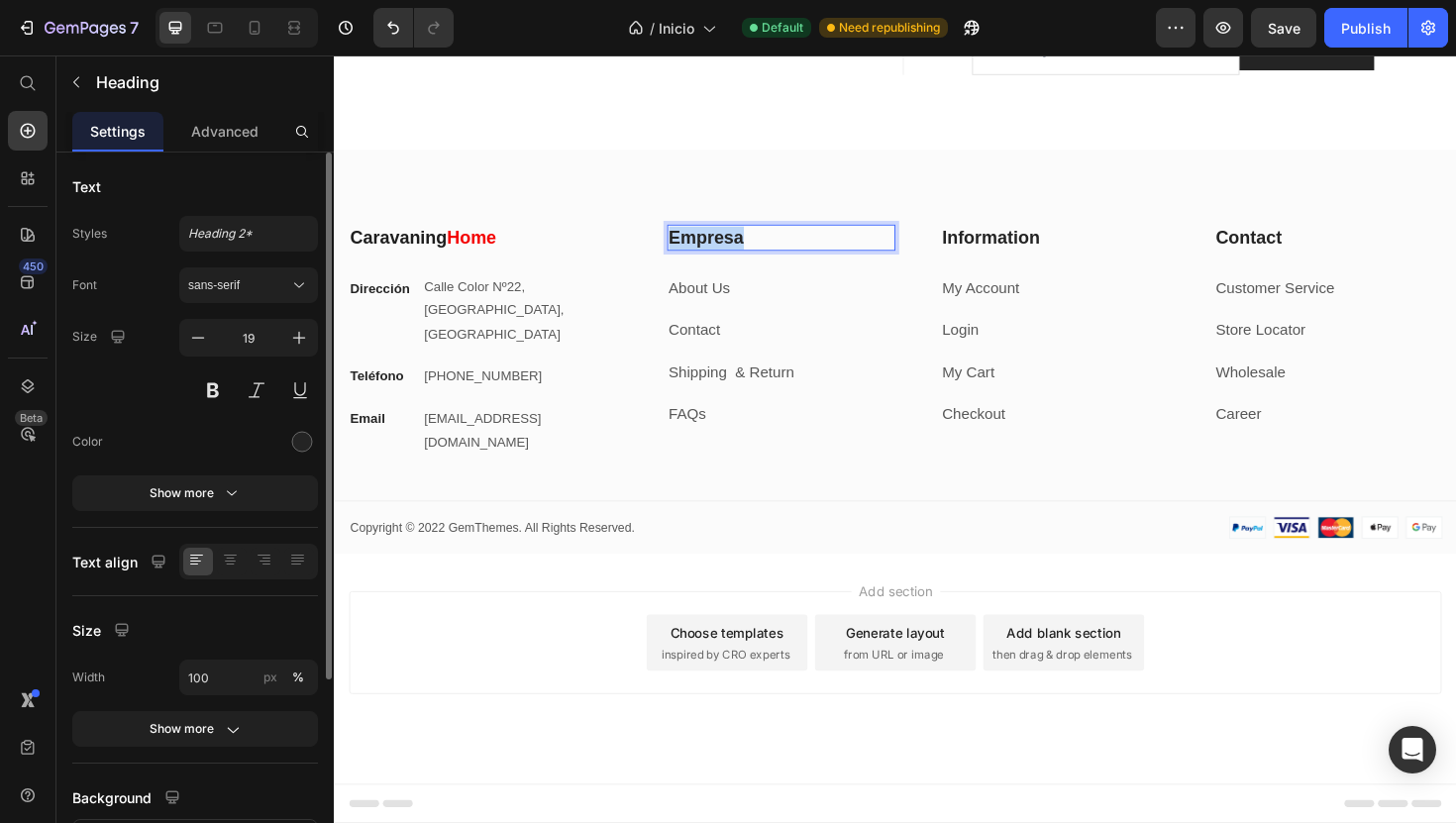 click on "Empresa" at bounding box center [807, 249] 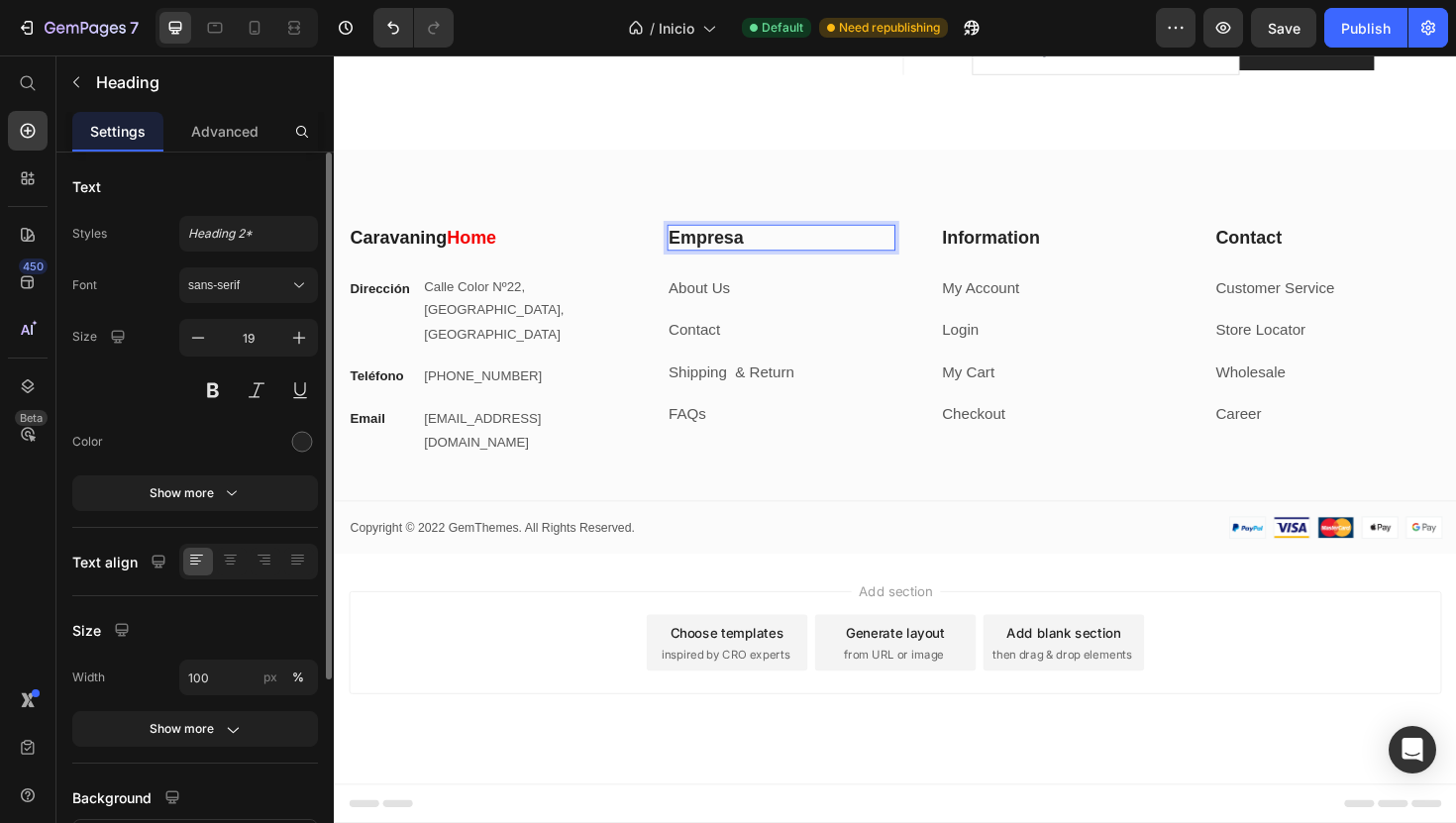 click on "Empresa" at bounding box center (807, 249) 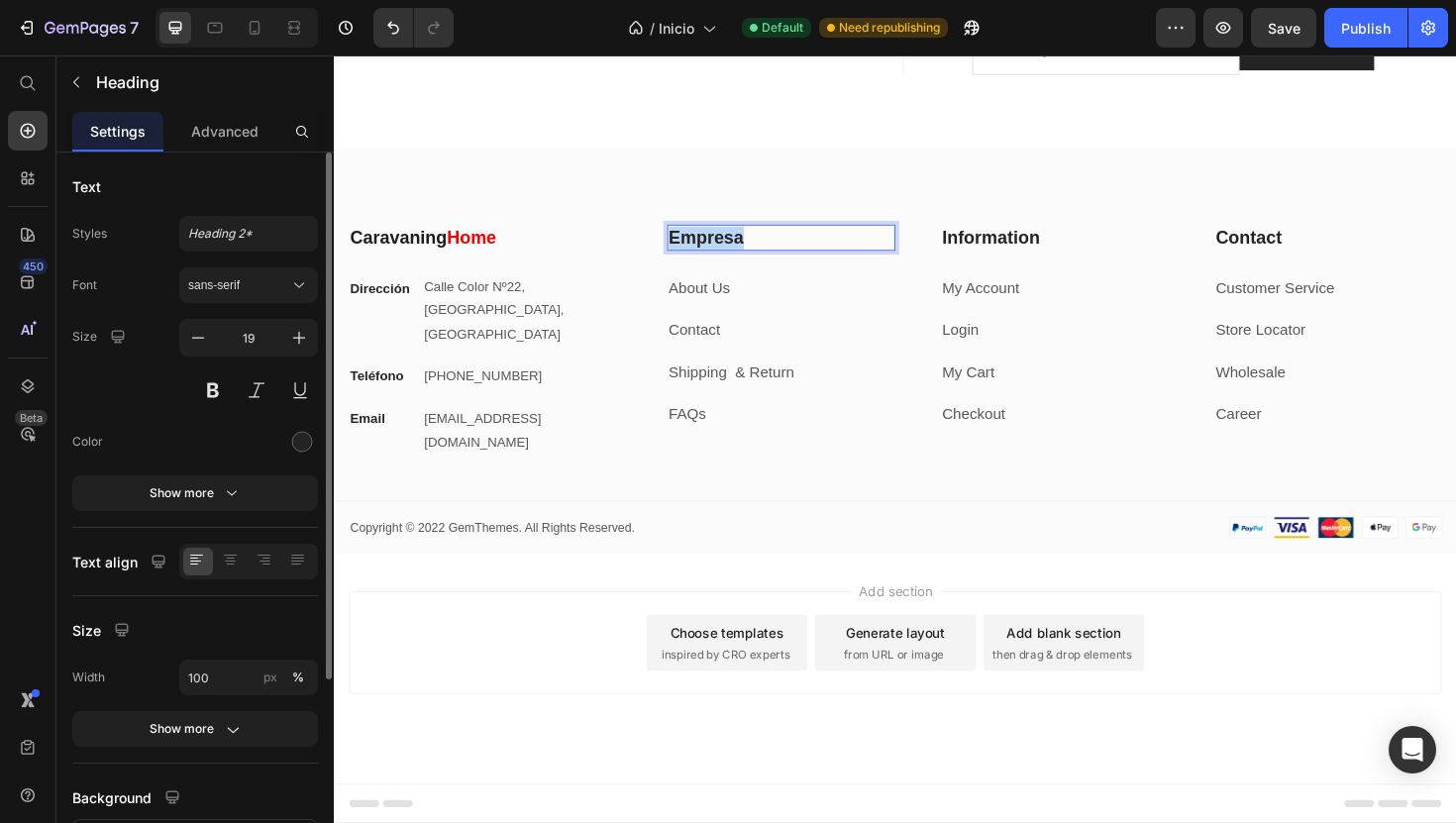 click on "Empresa" at bounding box center (807, 249) 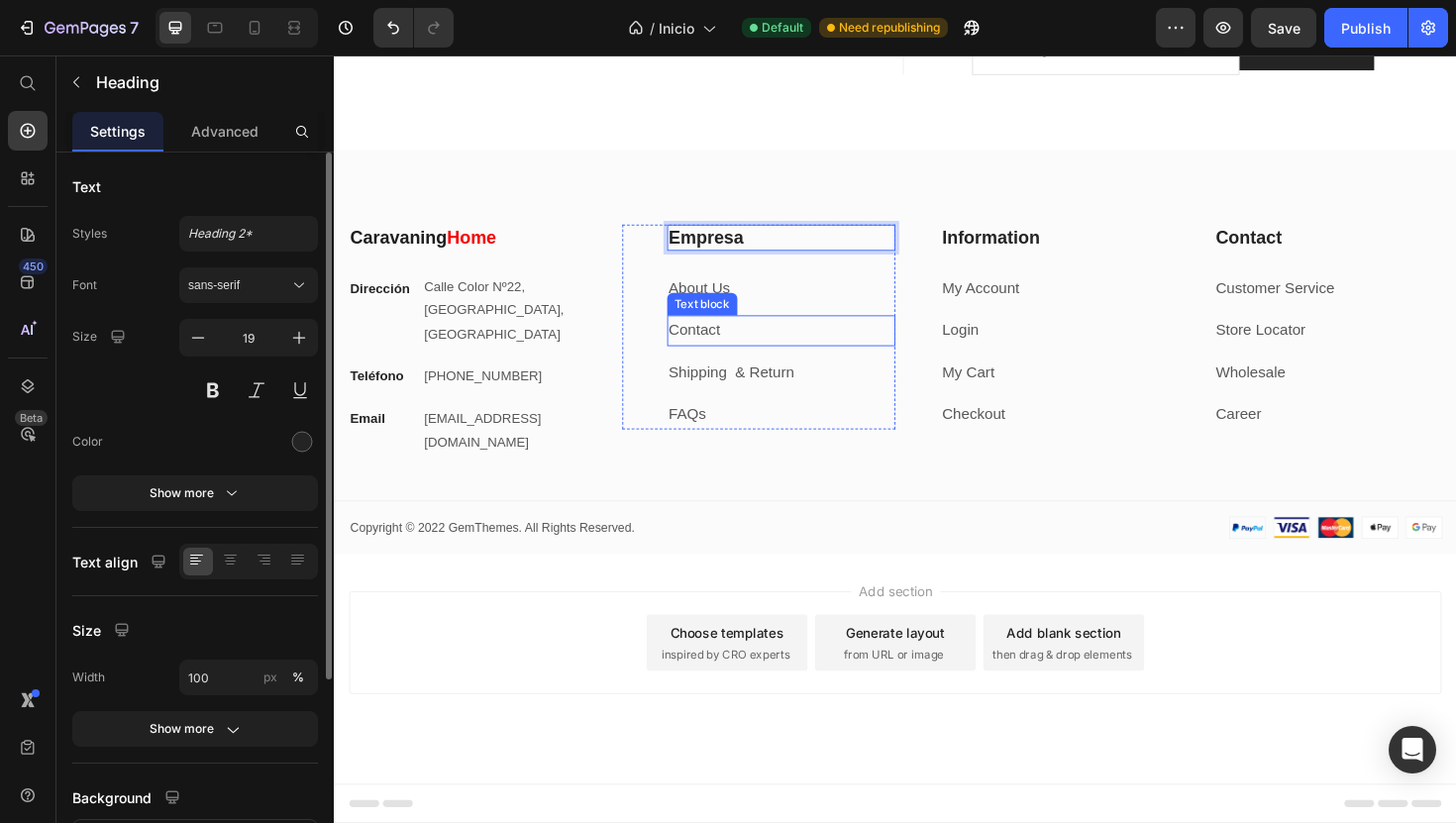 click on "Text block" at bounding box center (723, 319) 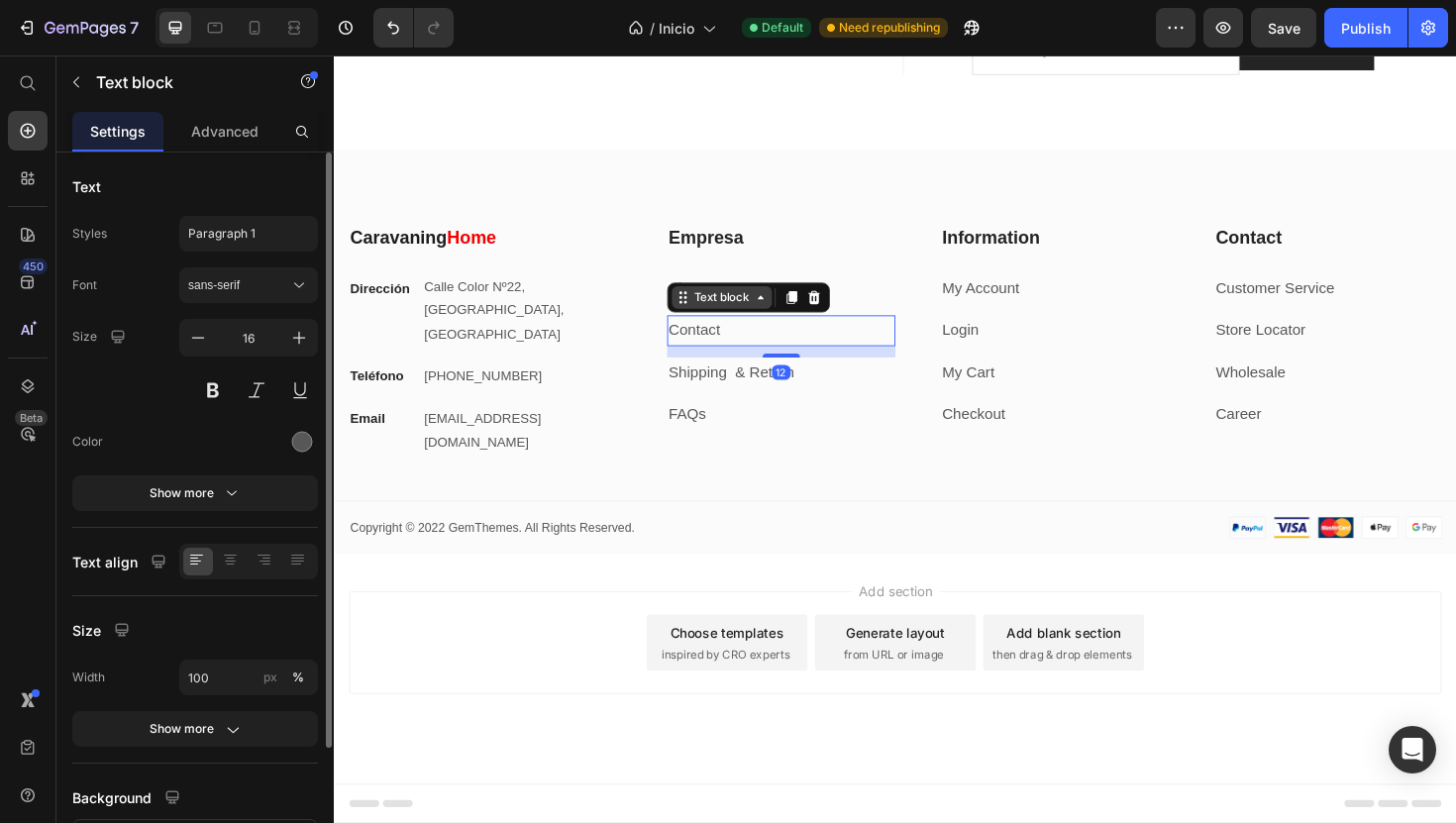 click on "About Us" at bounding box center (807, 302) 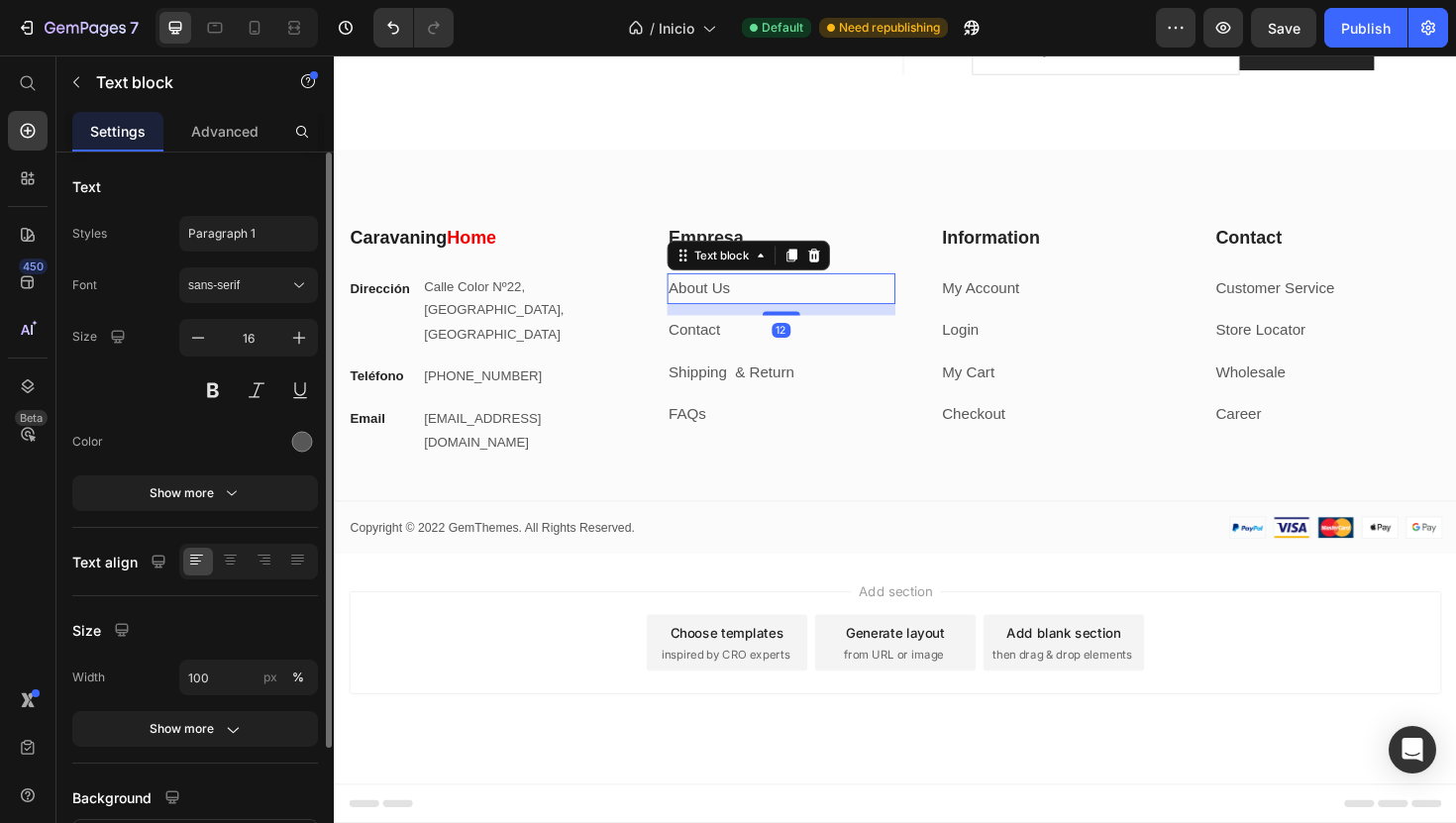click on "About Us" at bounding box center (807, 302) 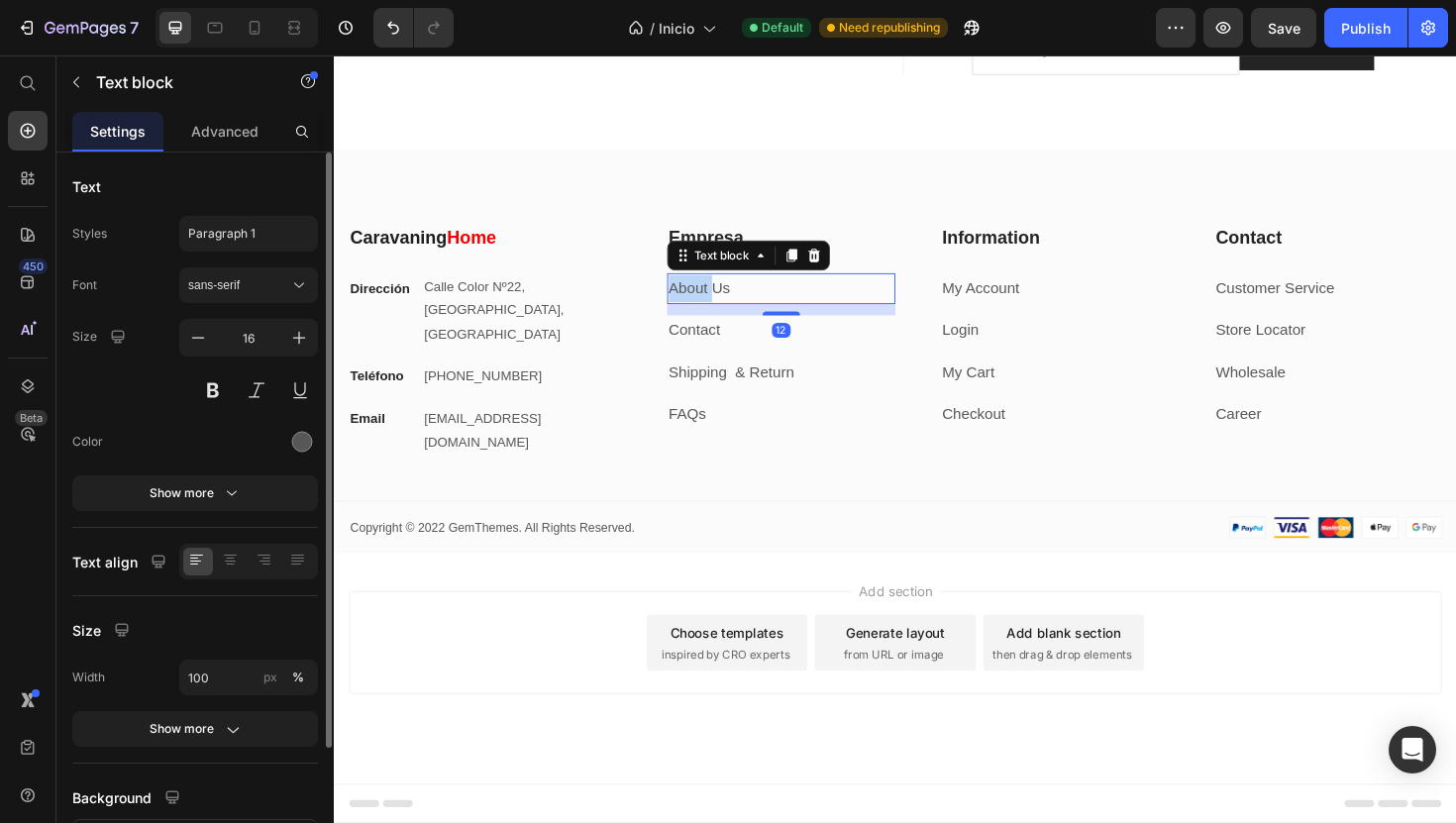 click on "About Us" at bounding box center [807, 302] 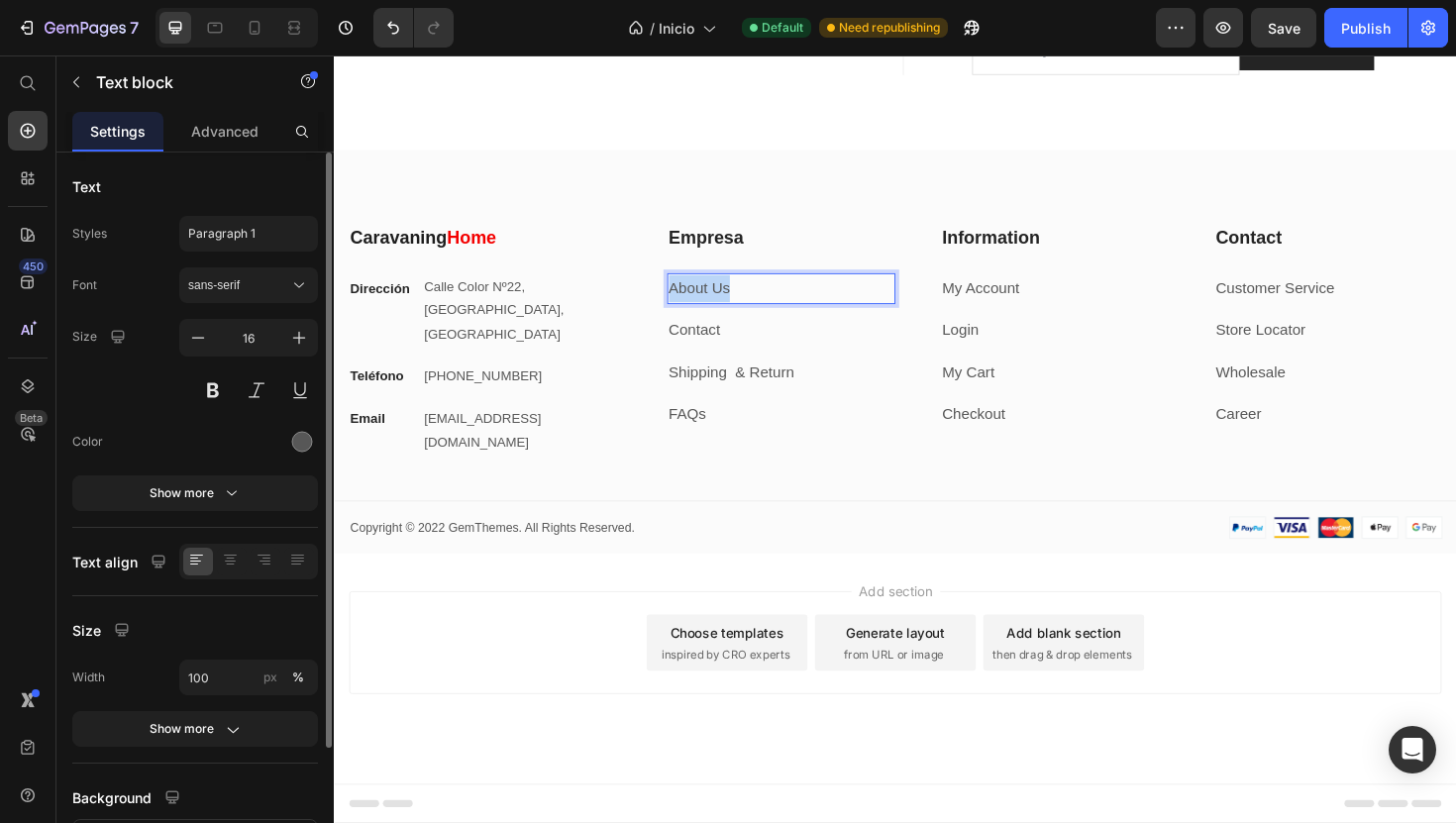 click on "About Us" at bounding box center (807, 302) 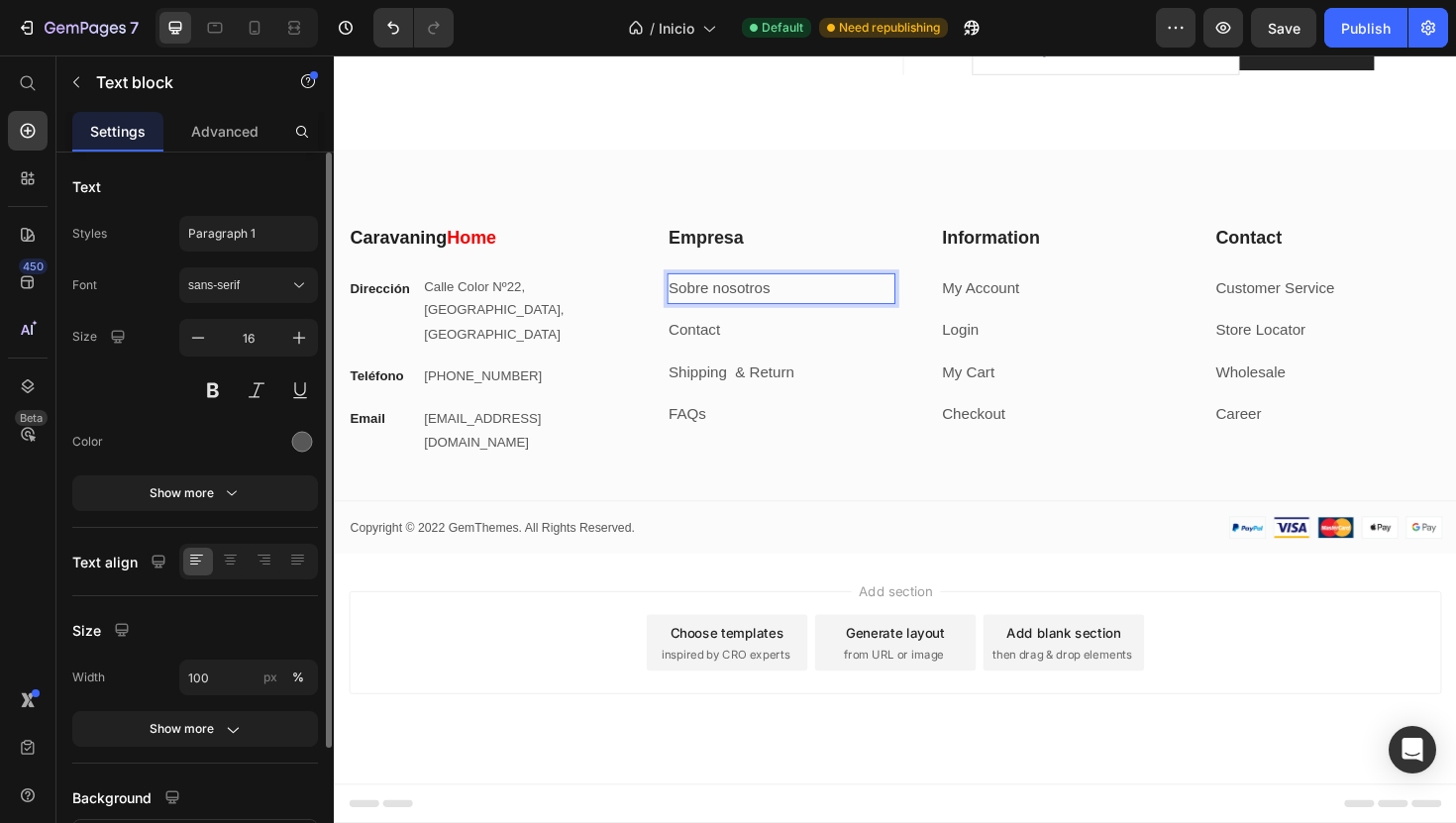 click on "Sobre nosotros" at bounding box center (807, 302) 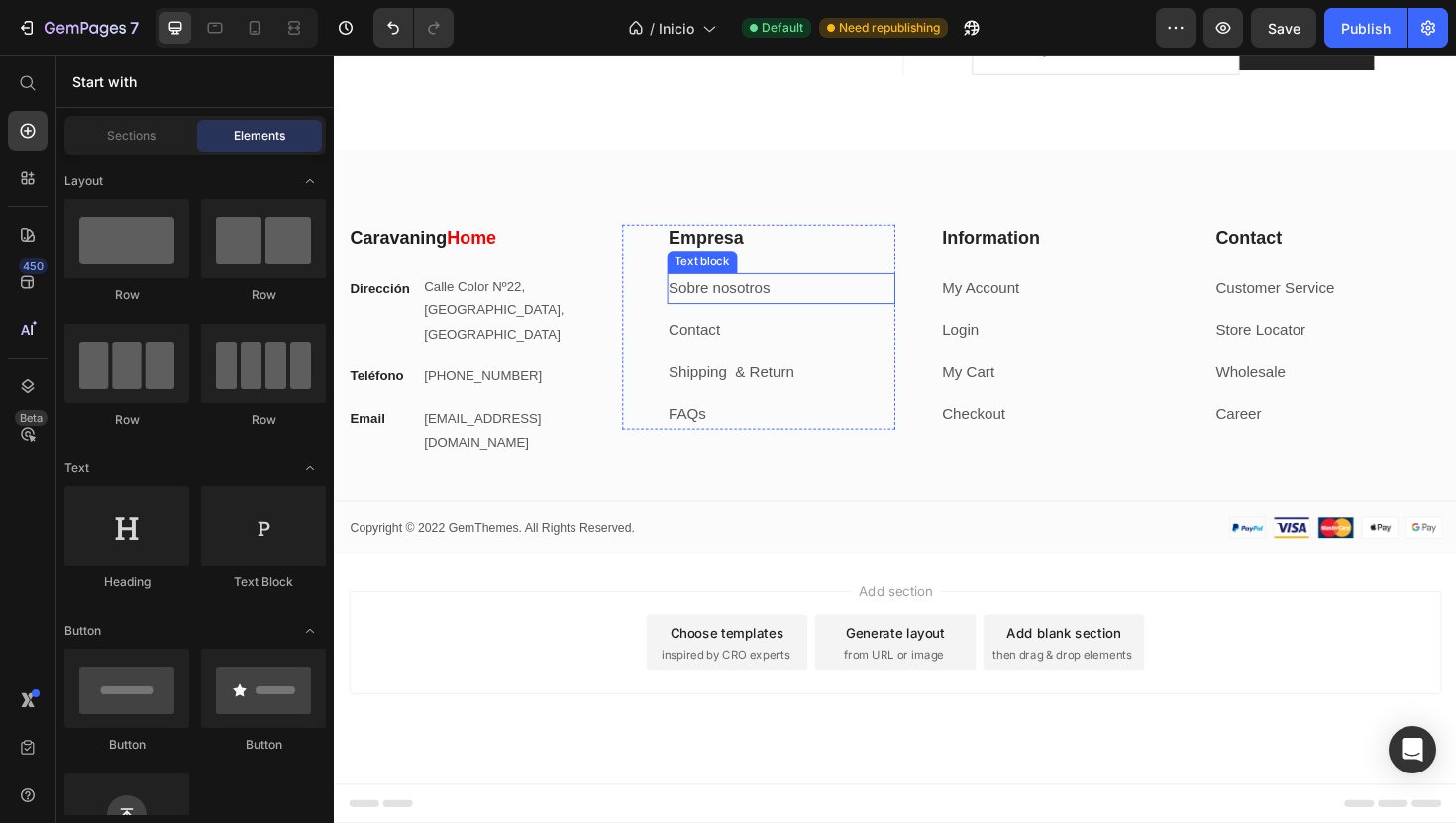 click on "Sobre nosotros" at bounding box center [807, 302] 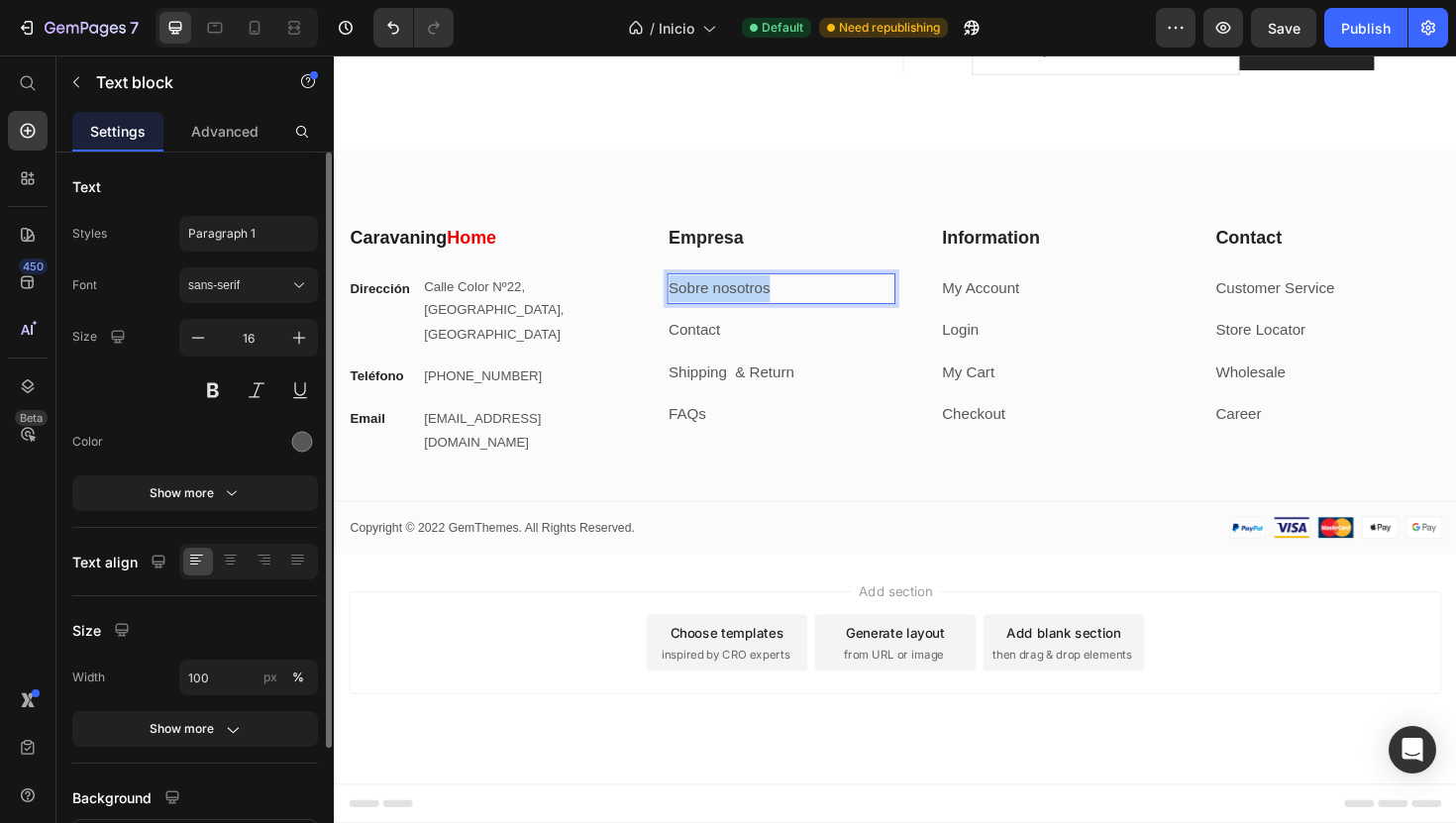 click on "Sobre nosotros" at bounding box center (807, 302) 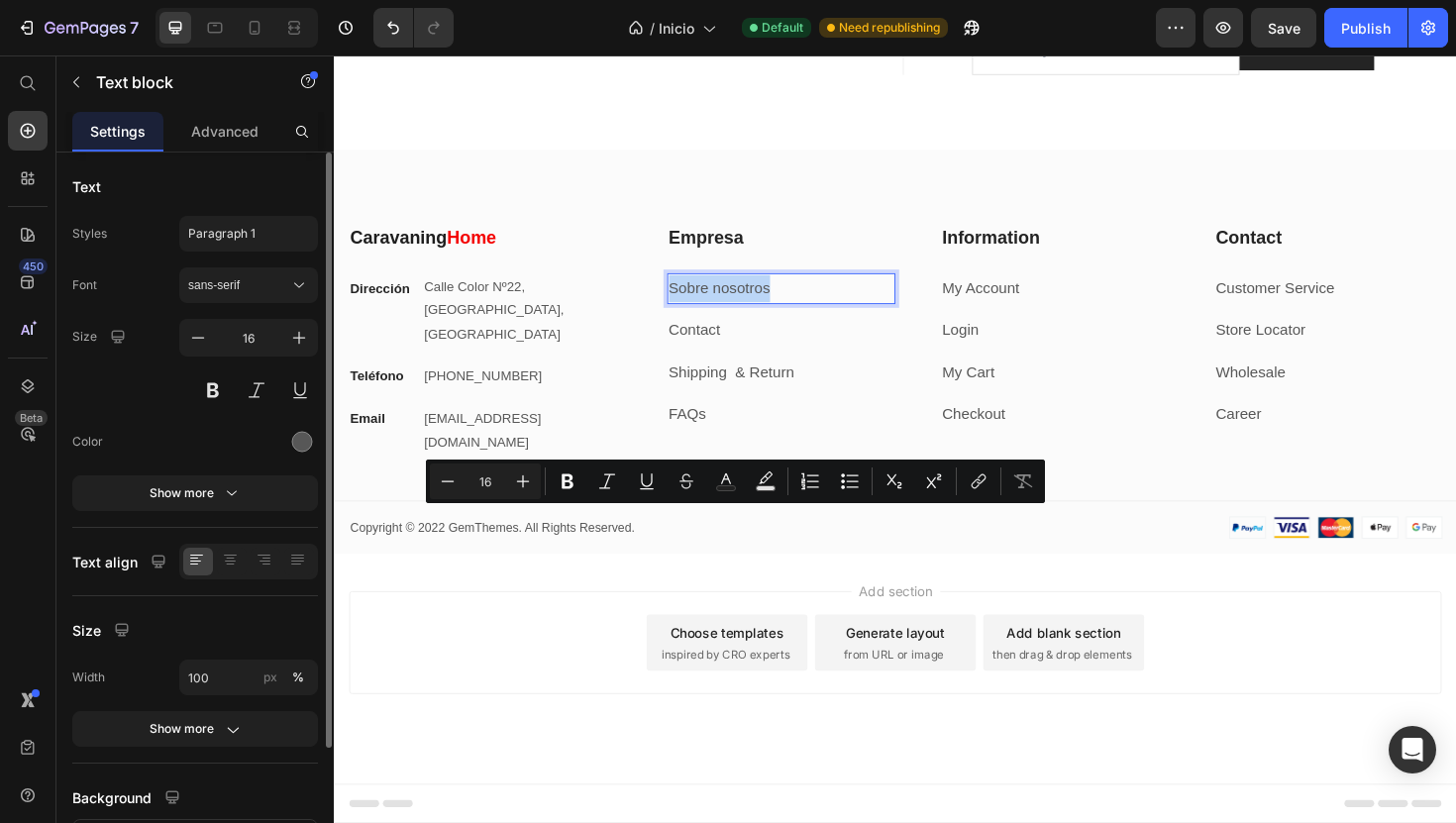 click on "Sobre nosotros" at bounding box center [807, 302] 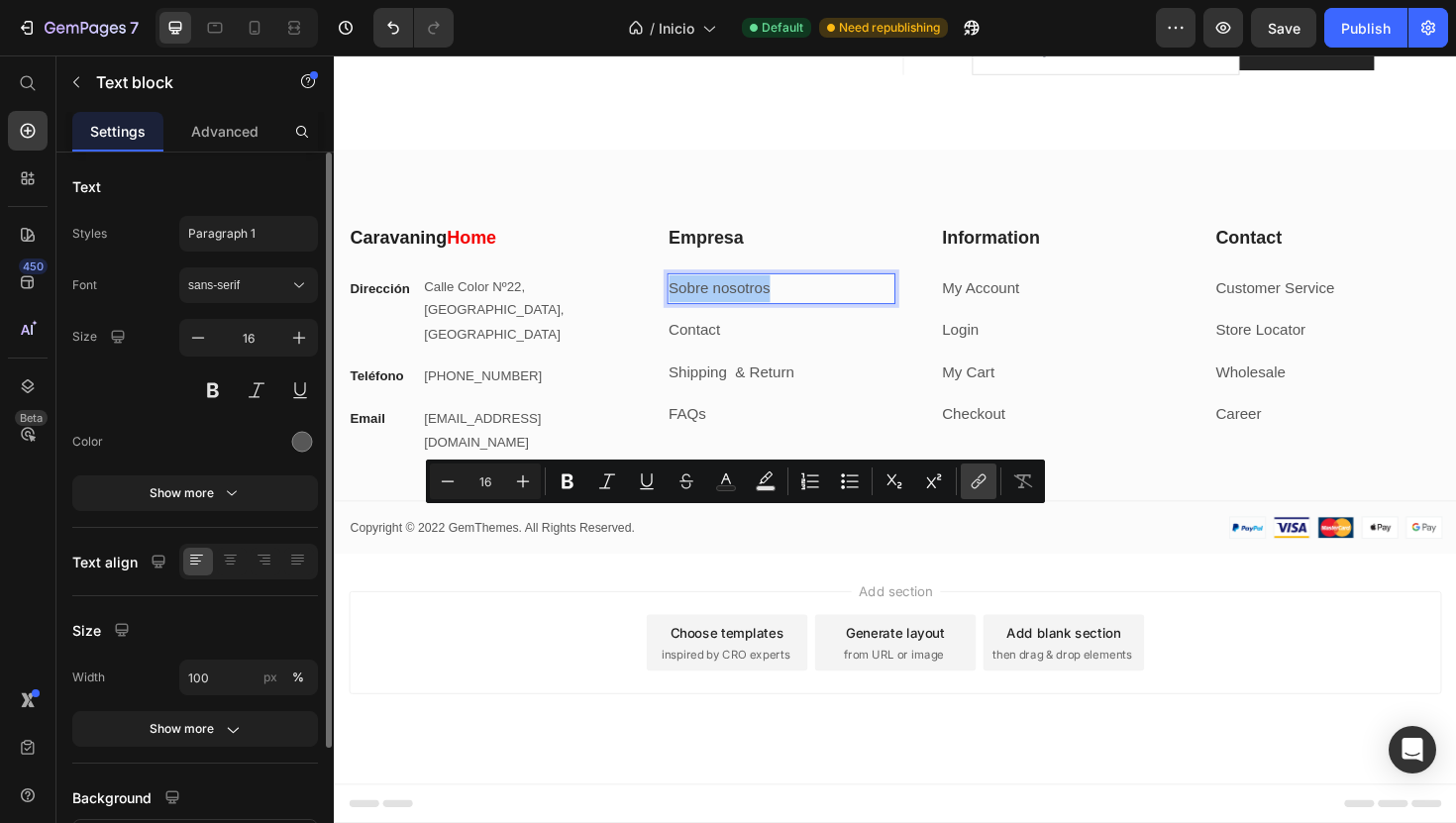 click on "link" at bounding box center (979, 481) 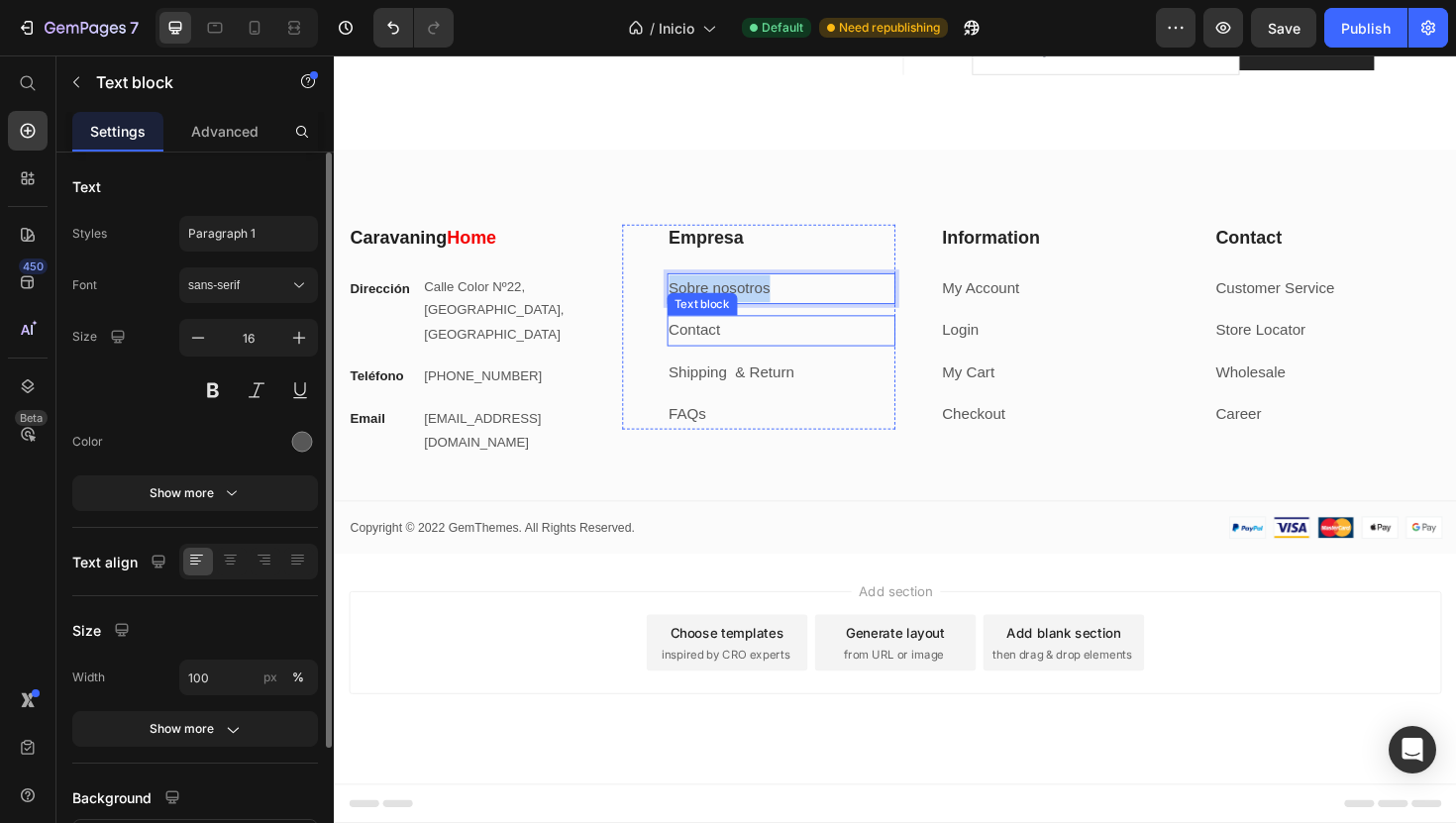 click on "Contact" at bounding box center [715, 346] 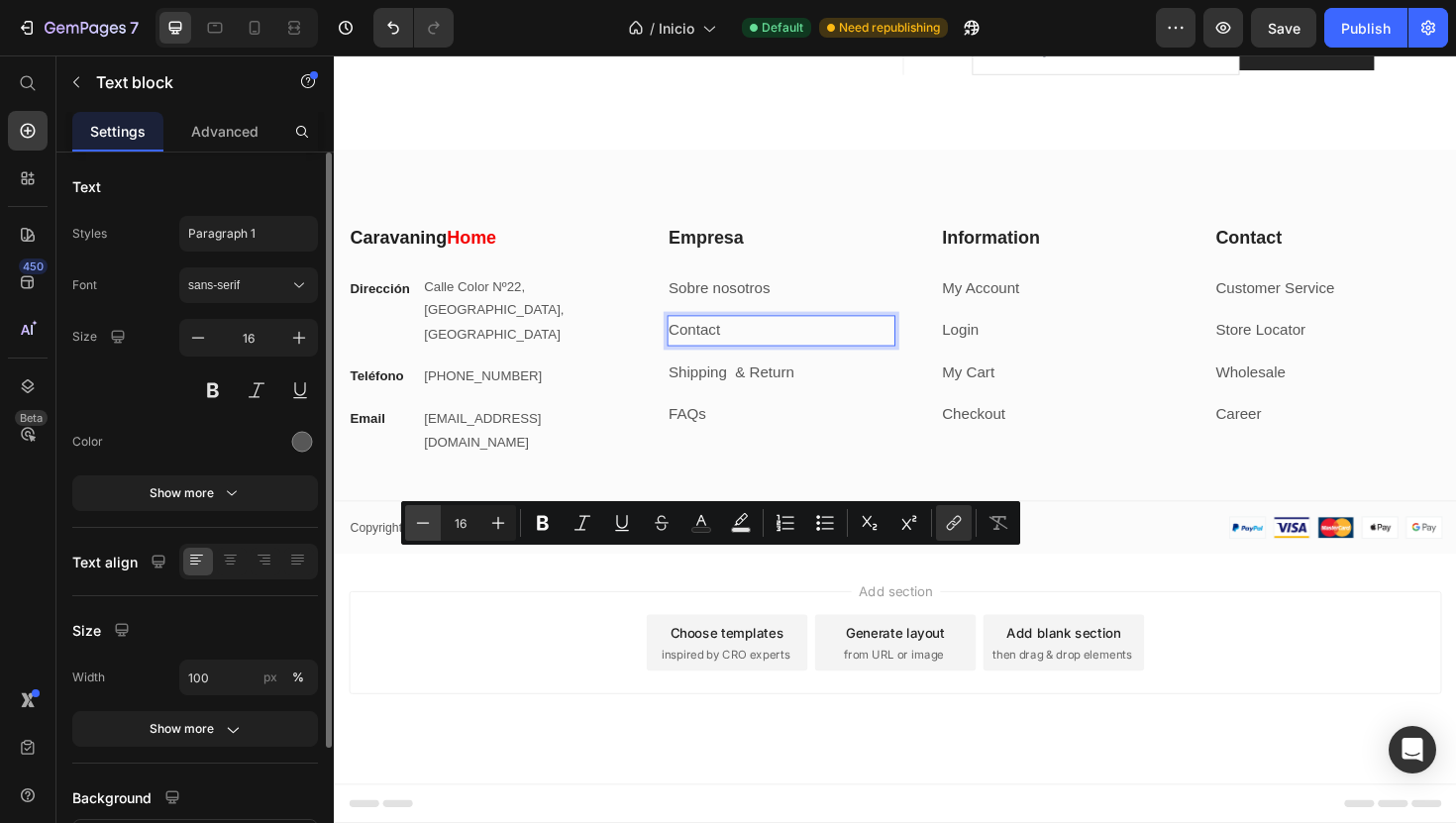 click 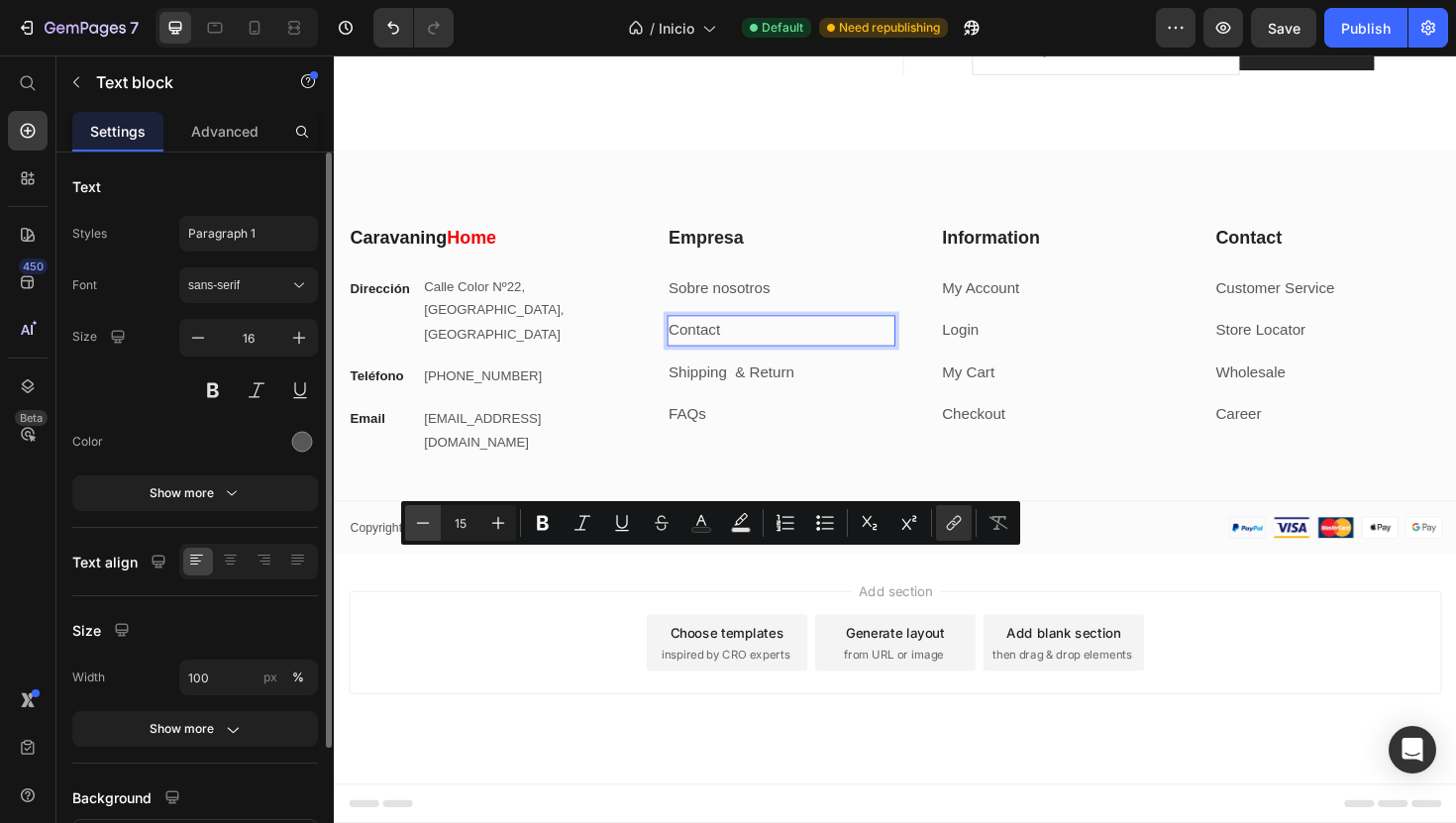 click 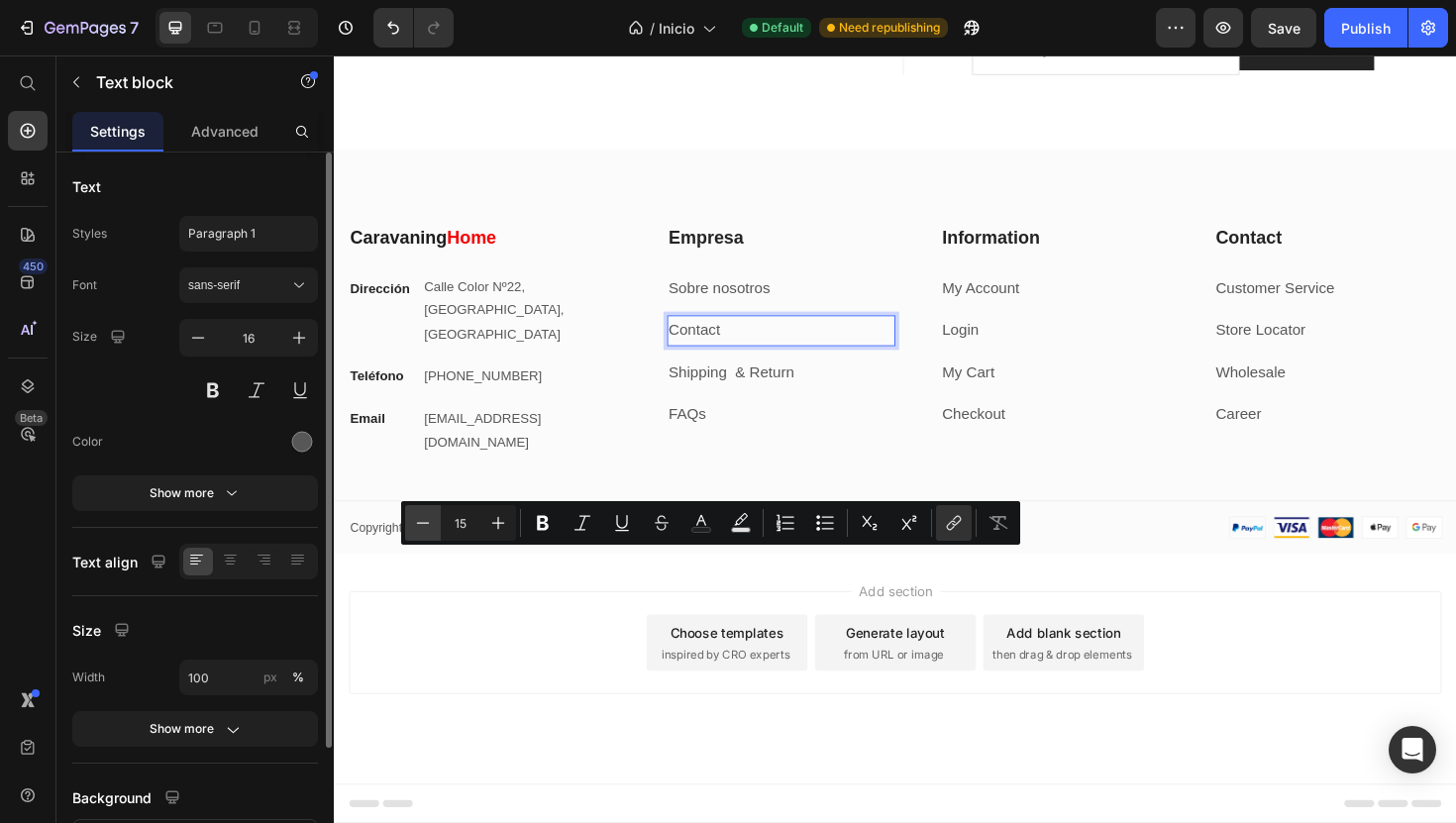 type on "14" 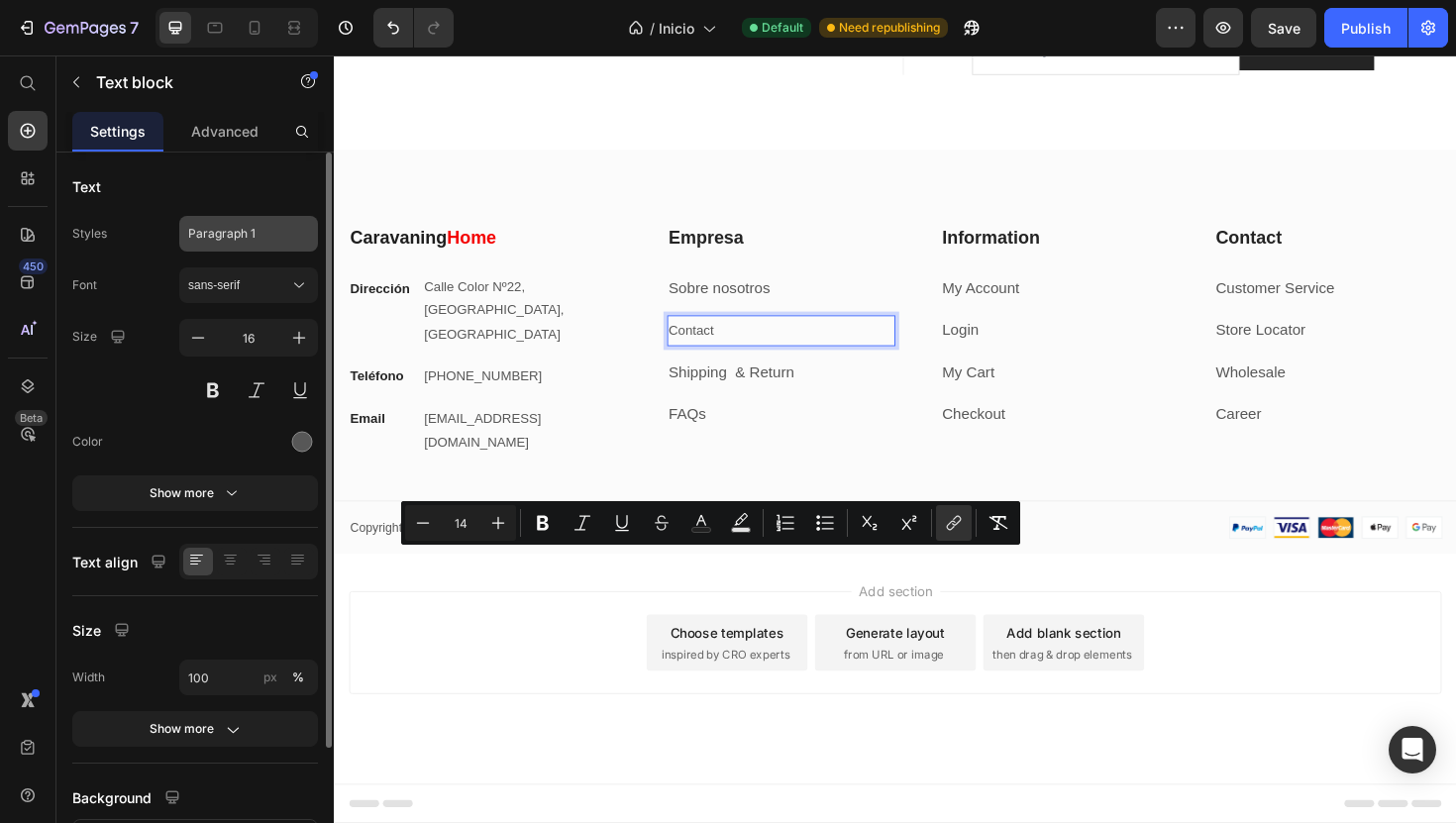 click on "Paragraph 1" at bounding box center (249, 234) 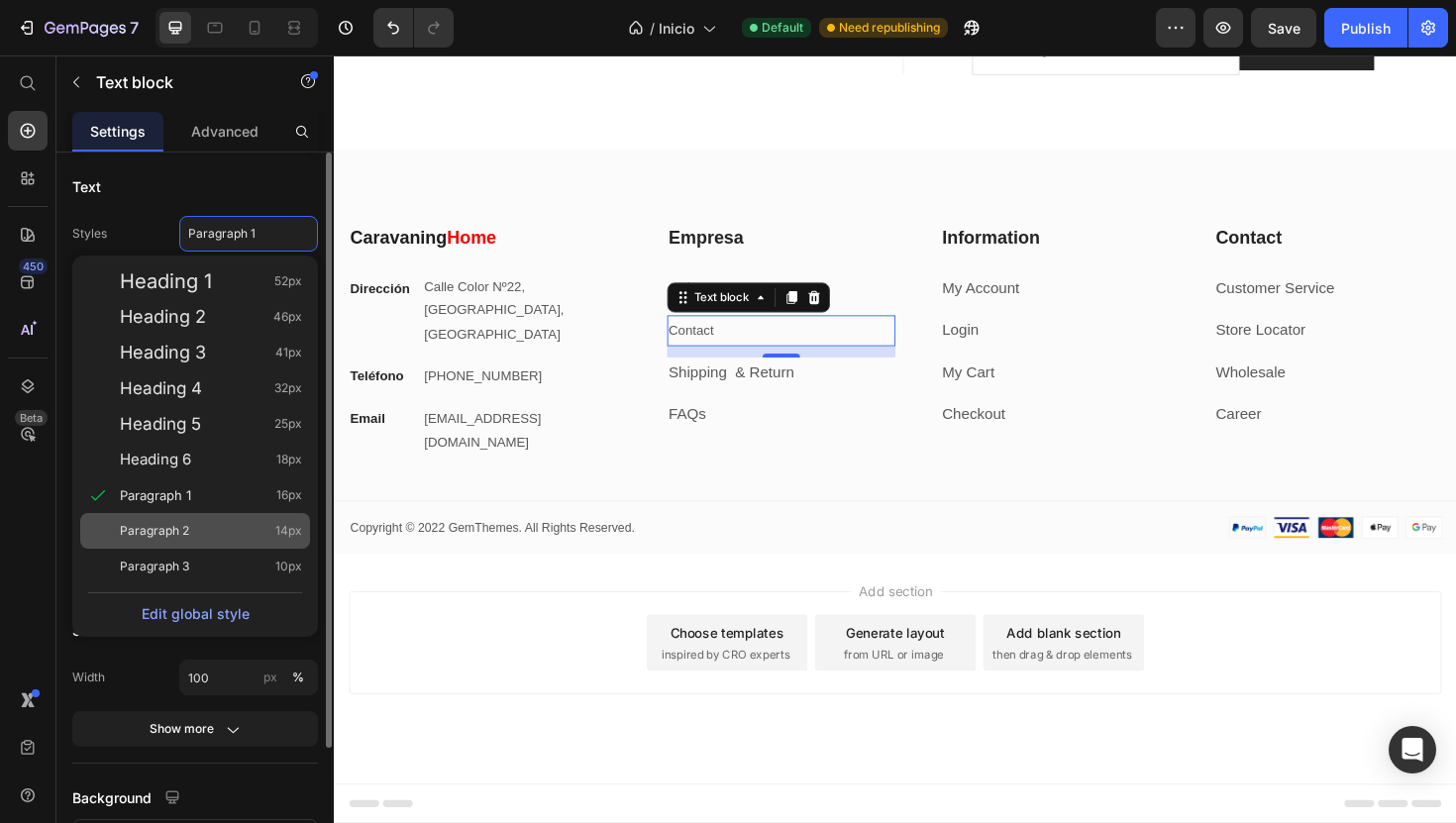 click on "Paragraph 2" at bounding box center [155, 531] 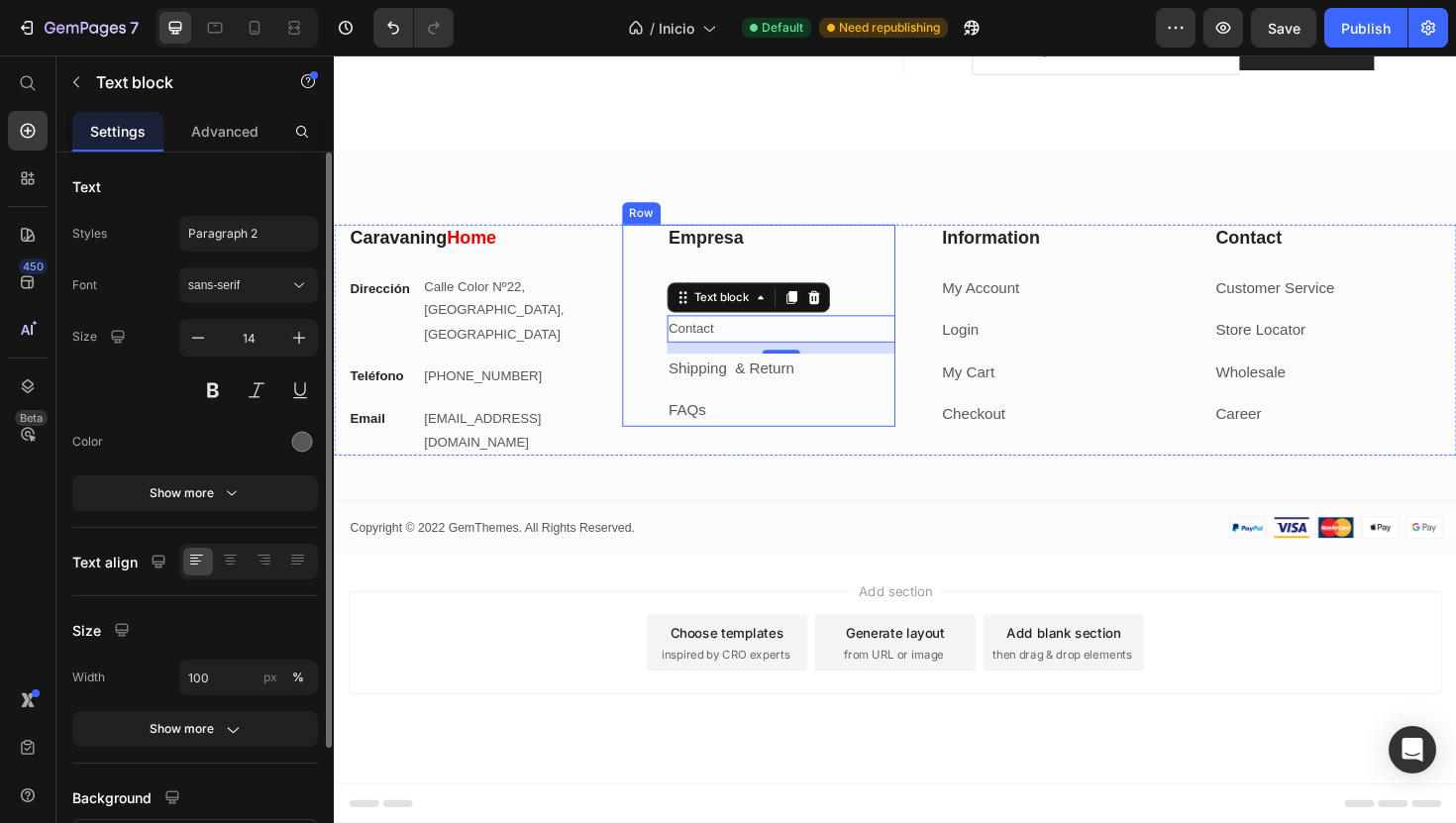 click on "Shipping  & Return" at bounding box center (807, 387) 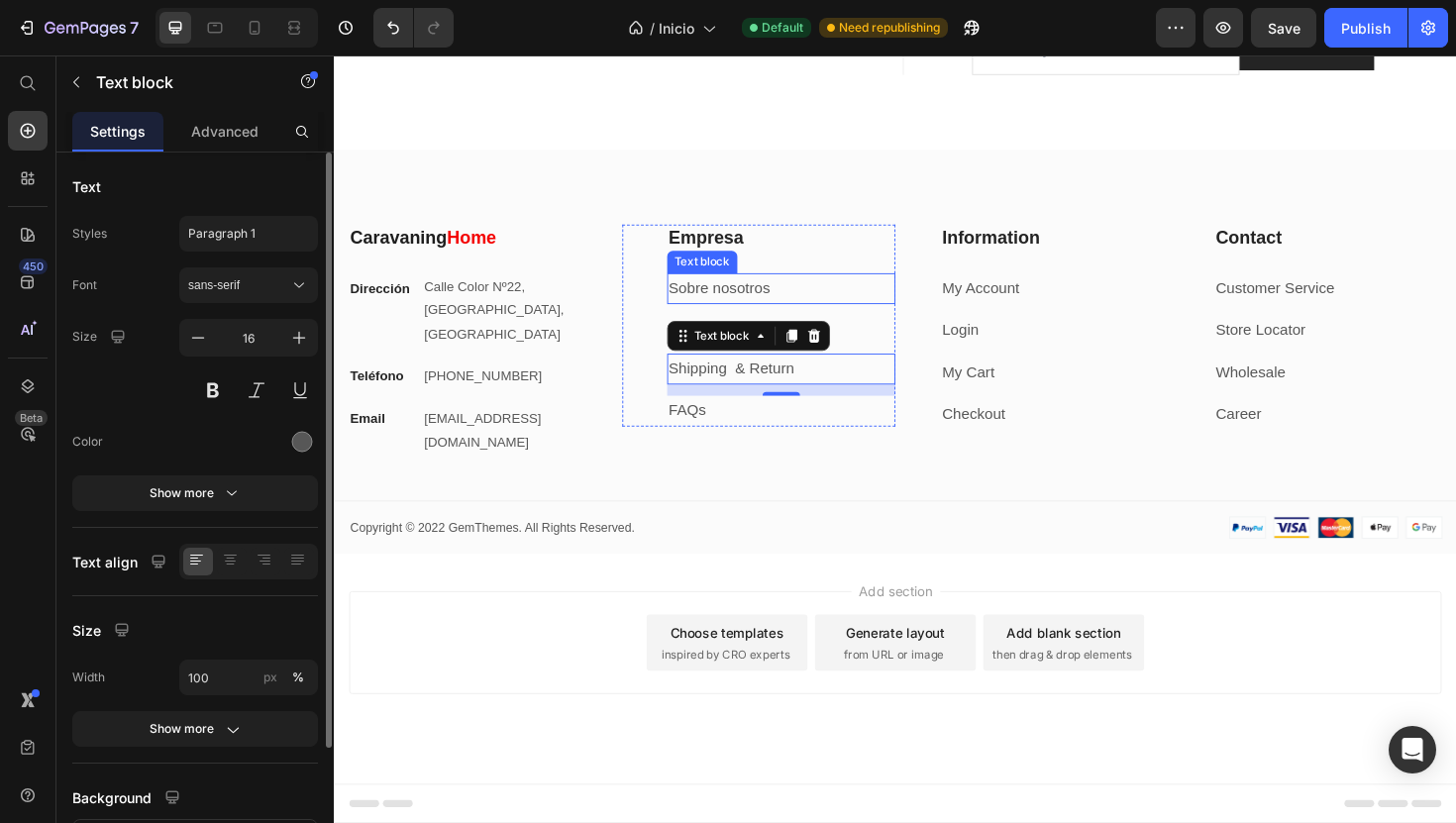 click on "Sobre nosotros" at bounding box center (807, 302) 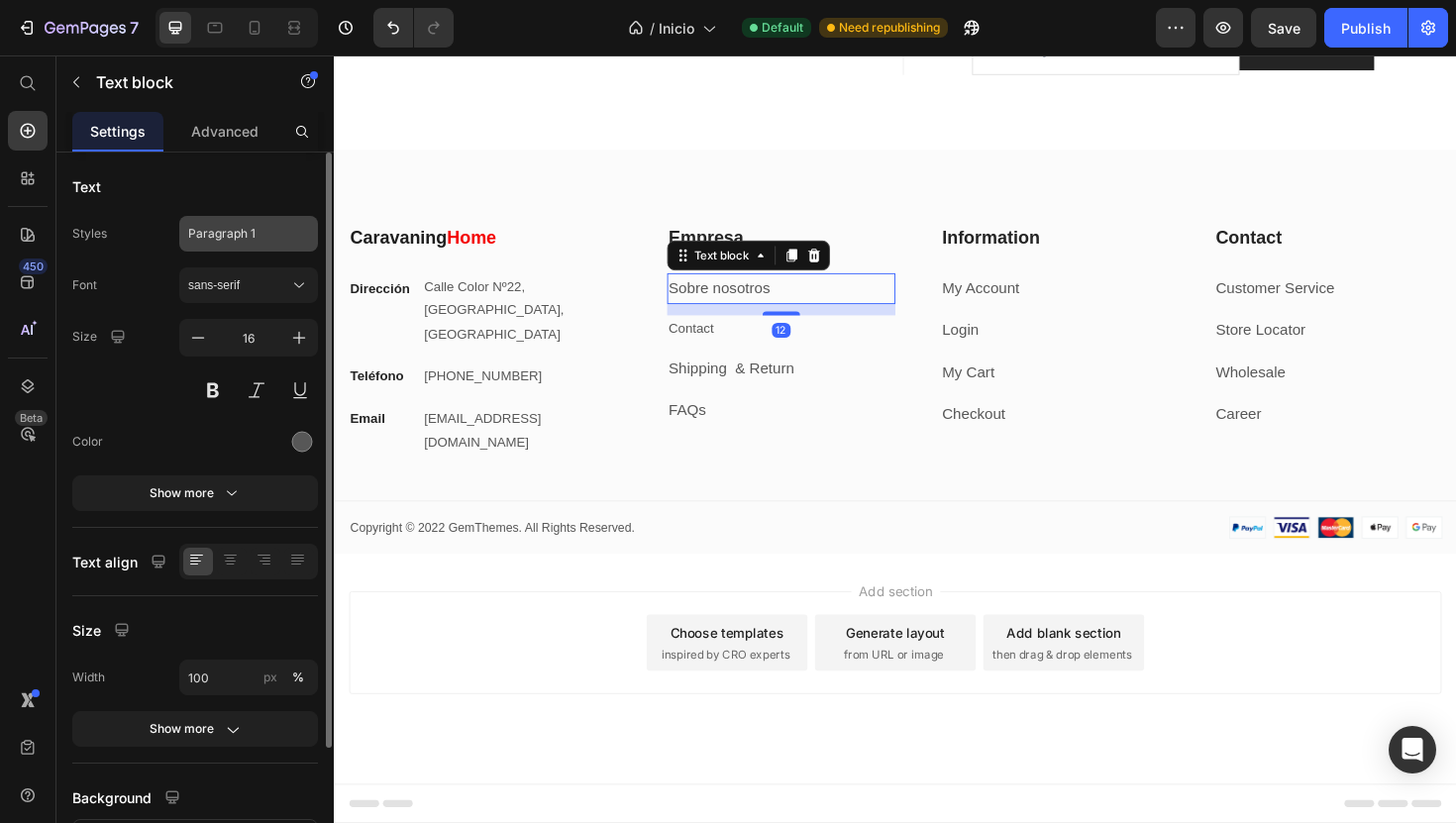 click on "Paragraph 1" at bounding box center [249, 234] 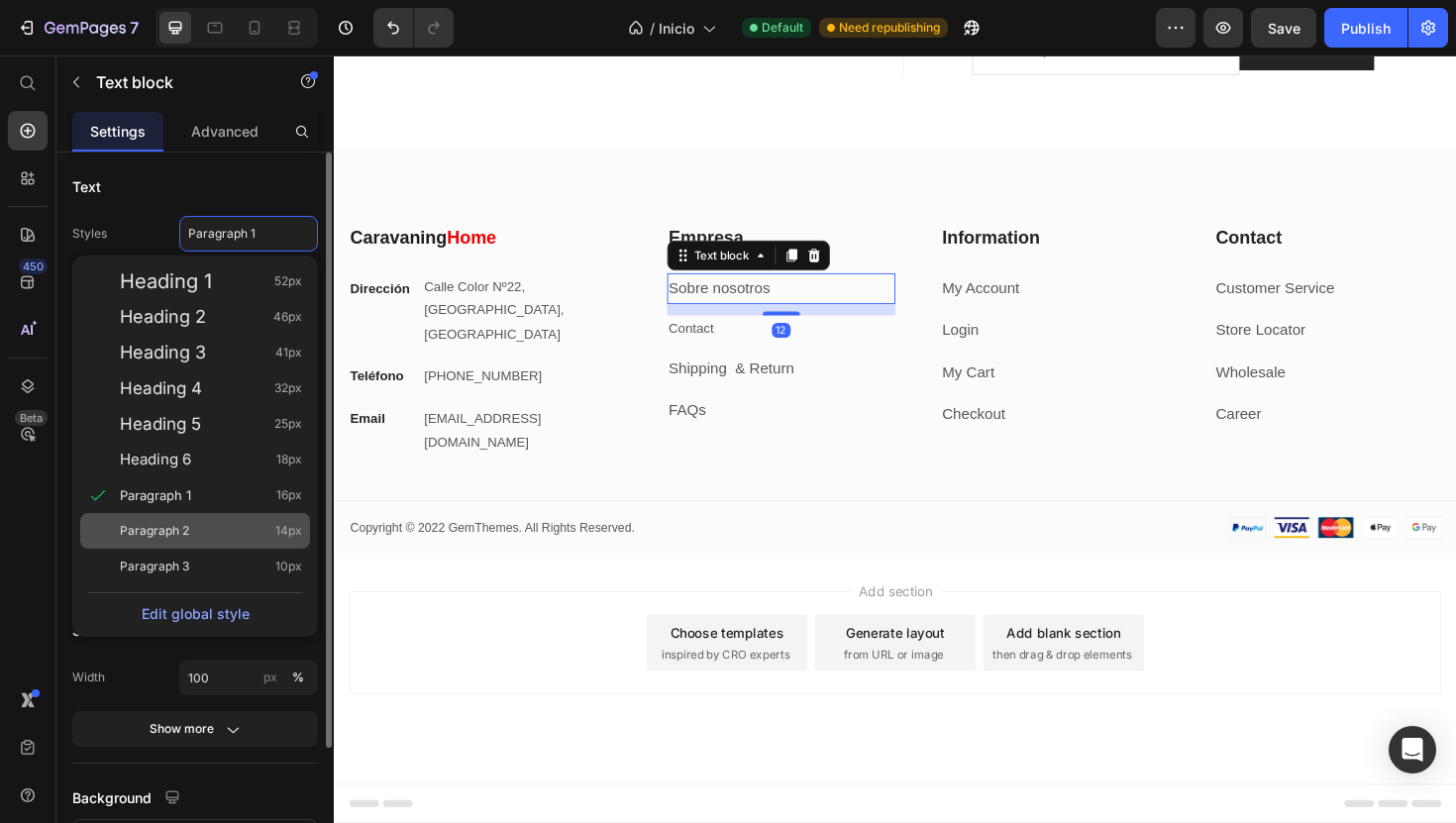 click on "Paragraph 2 14px" 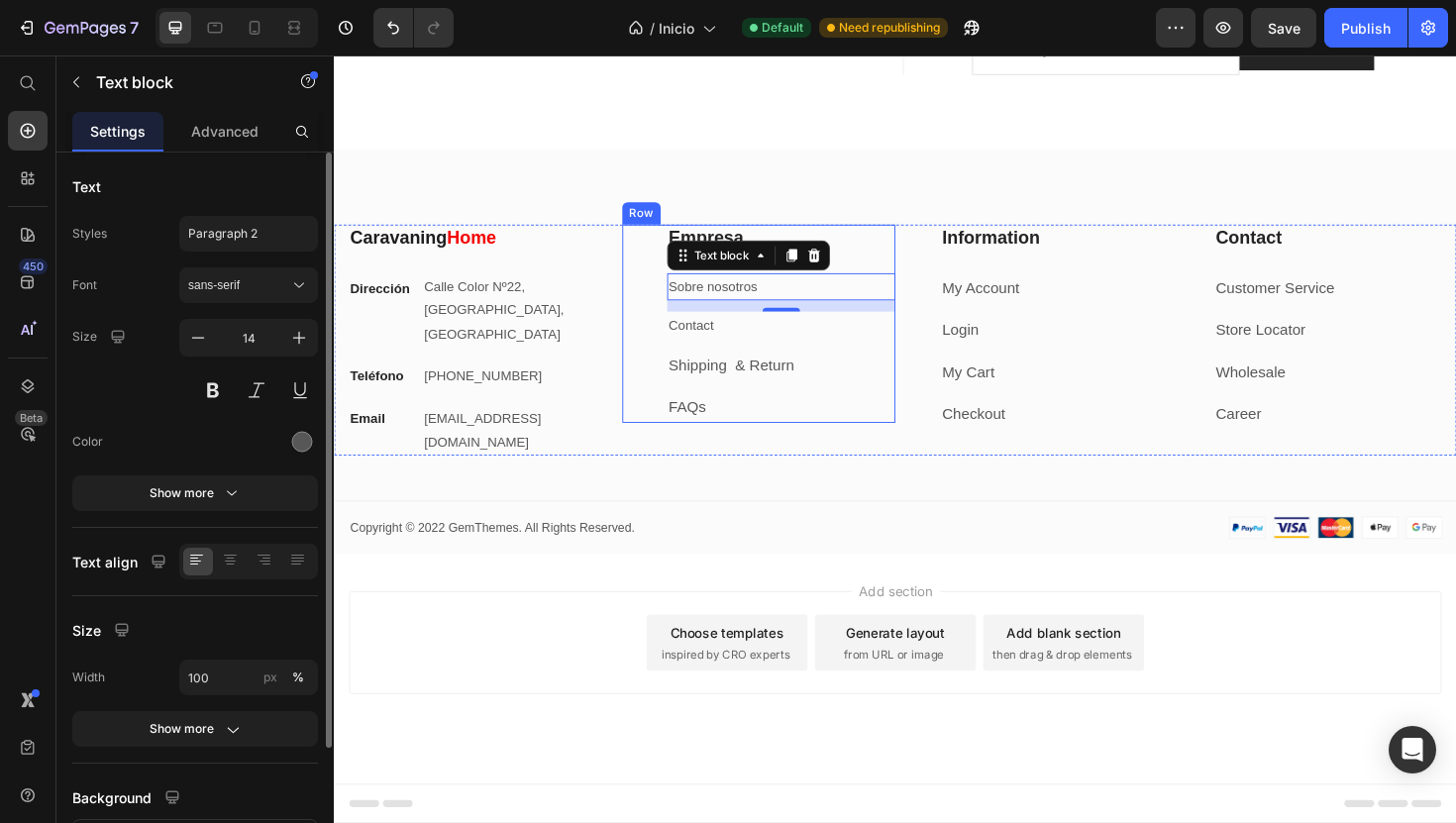 click on "Contact" at bounding box center [712, 341] 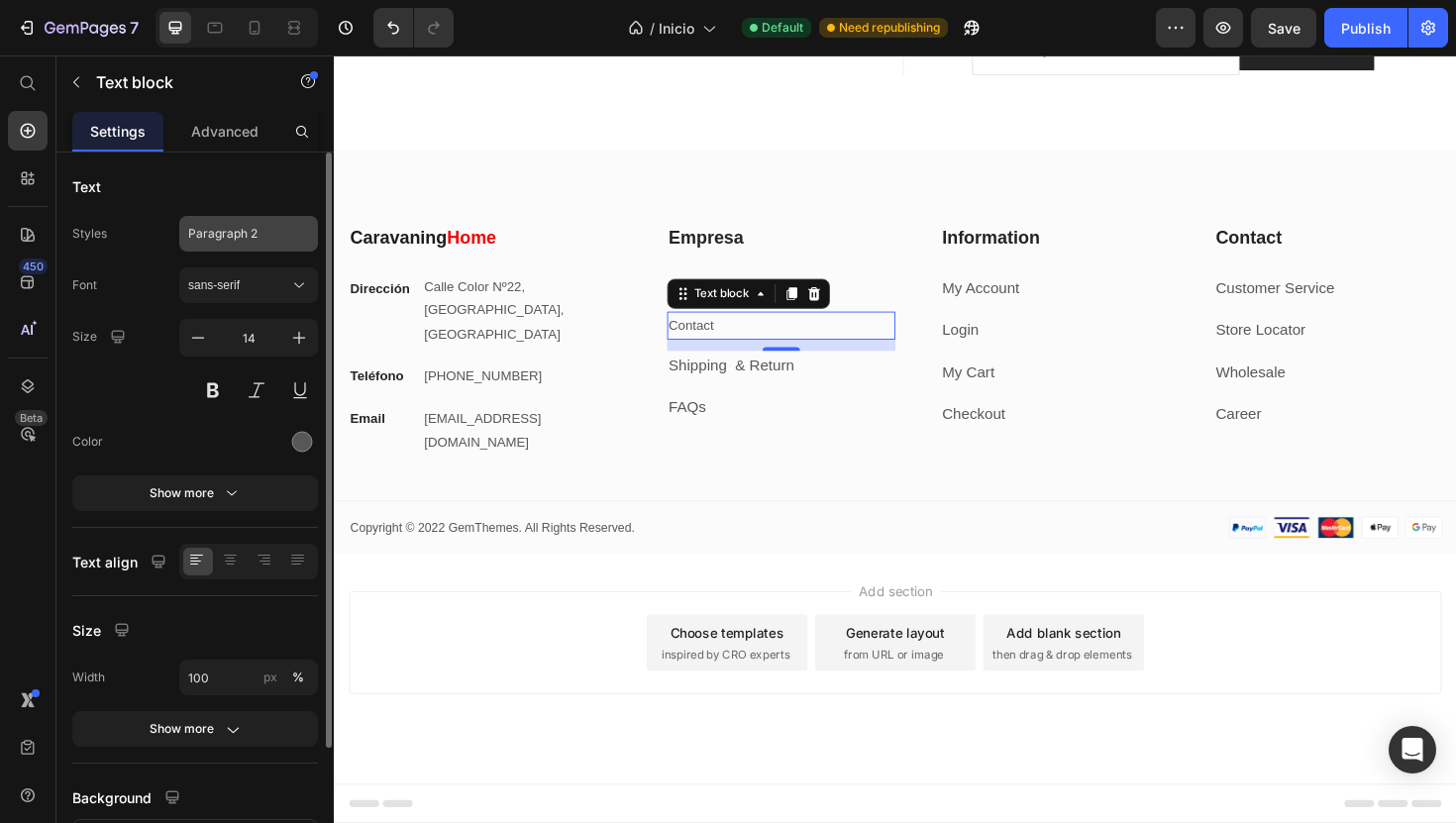 click on "Paragraph 2" at bounding box center [249, 234] 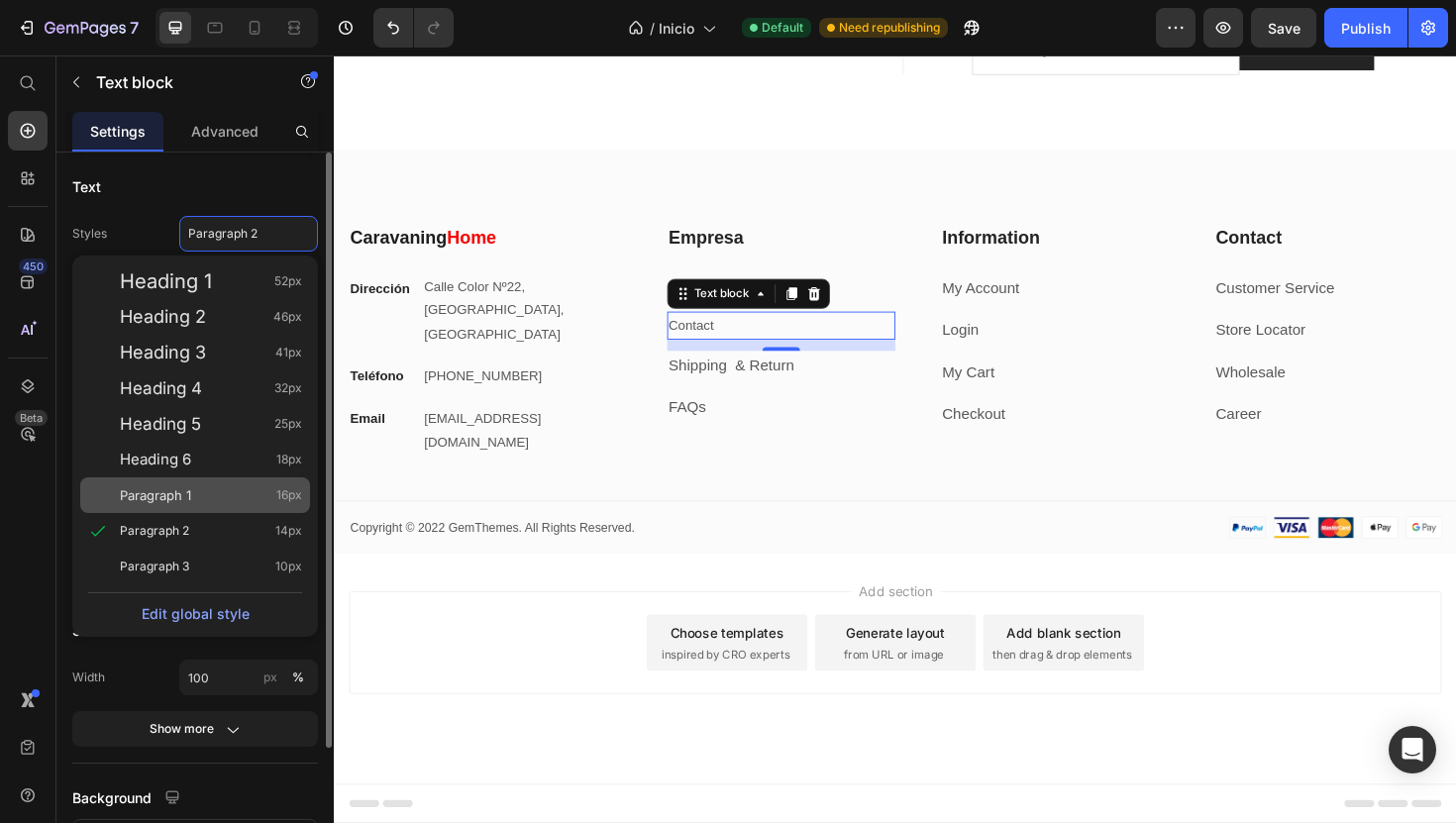 click on "Paragraph 1 16px" 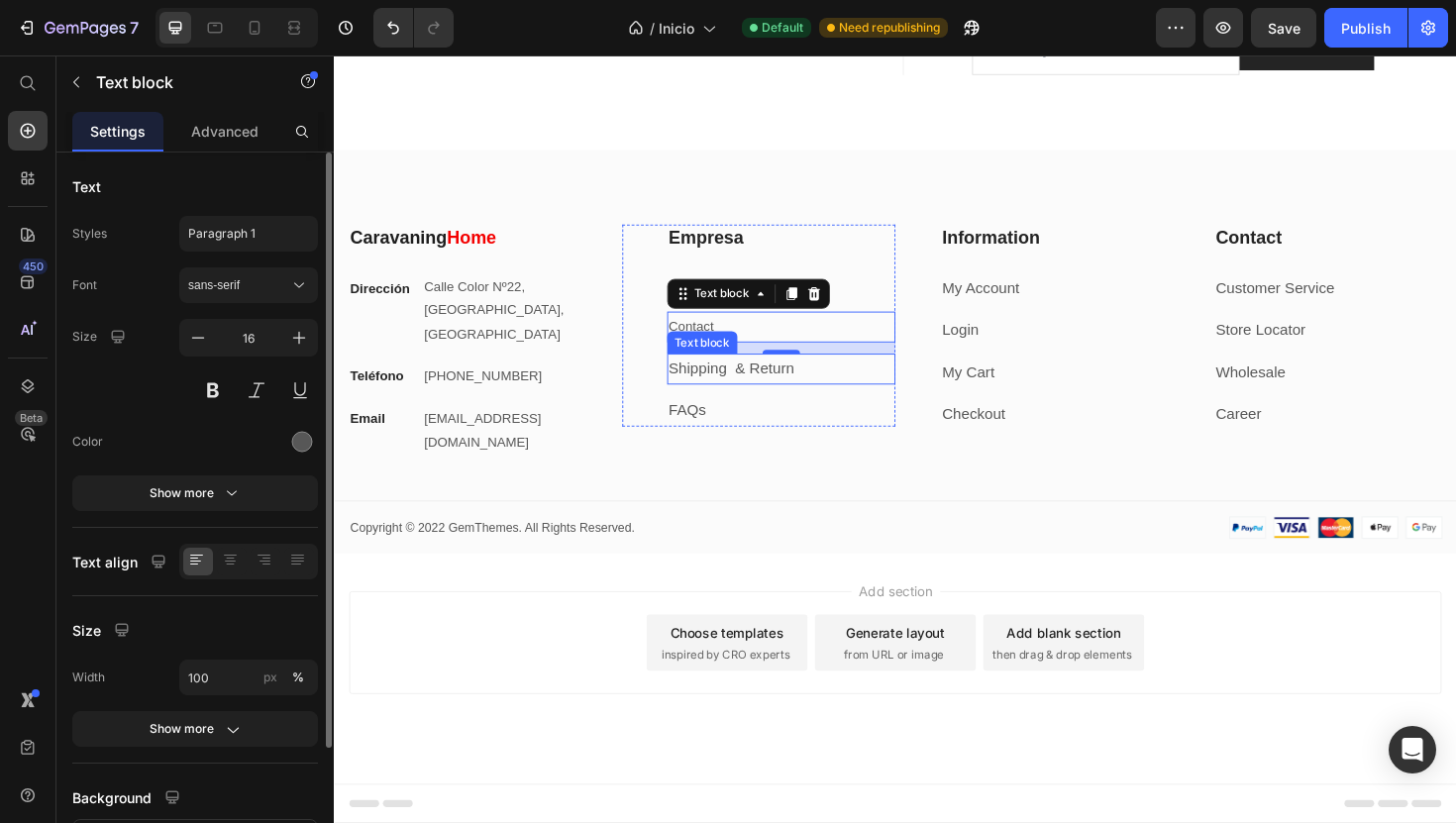 click on "Shipping  & Return" at bounding box center (755, 386) 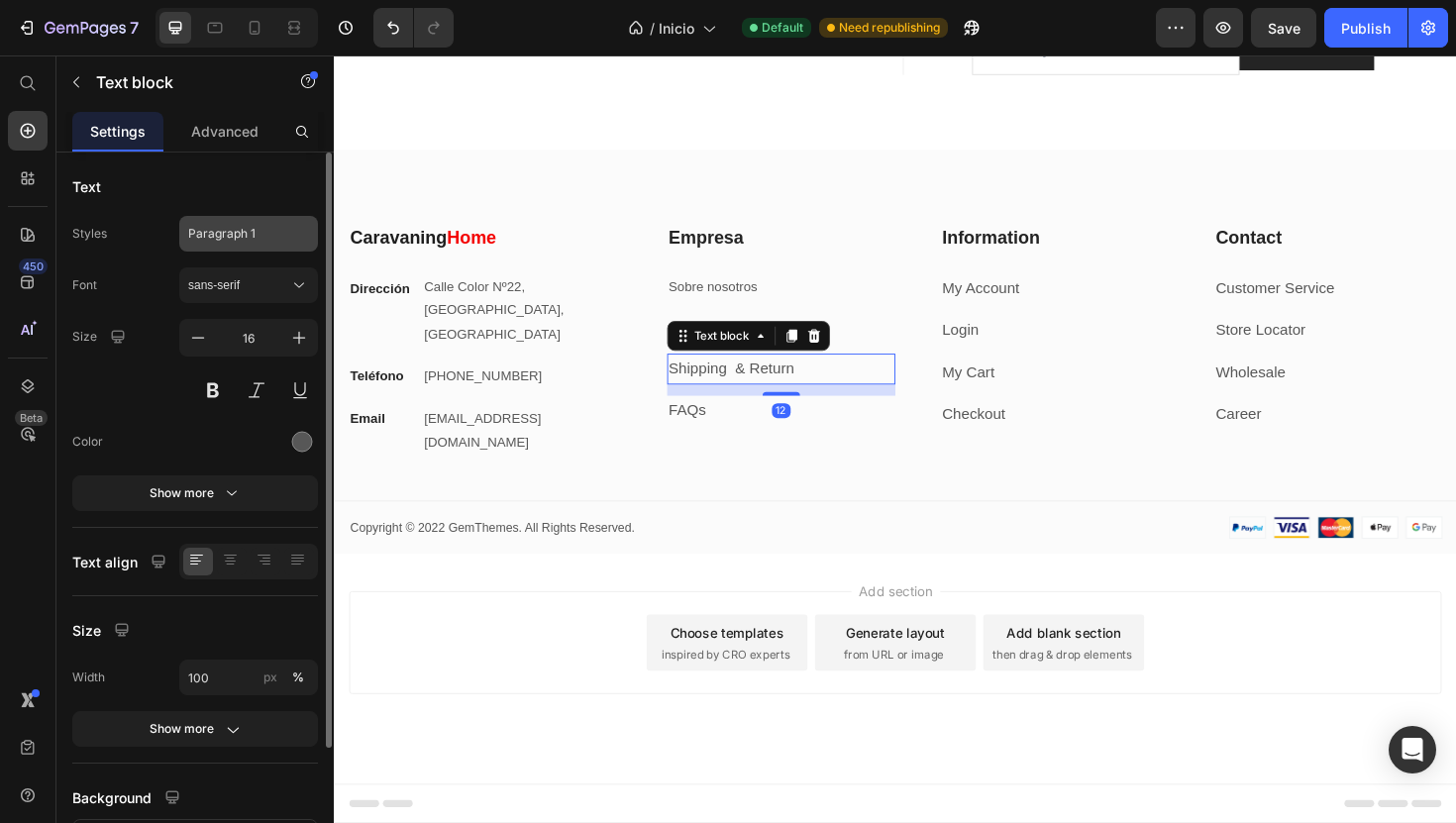 click on "Paragraph 1" at bounding box center [249, 234] 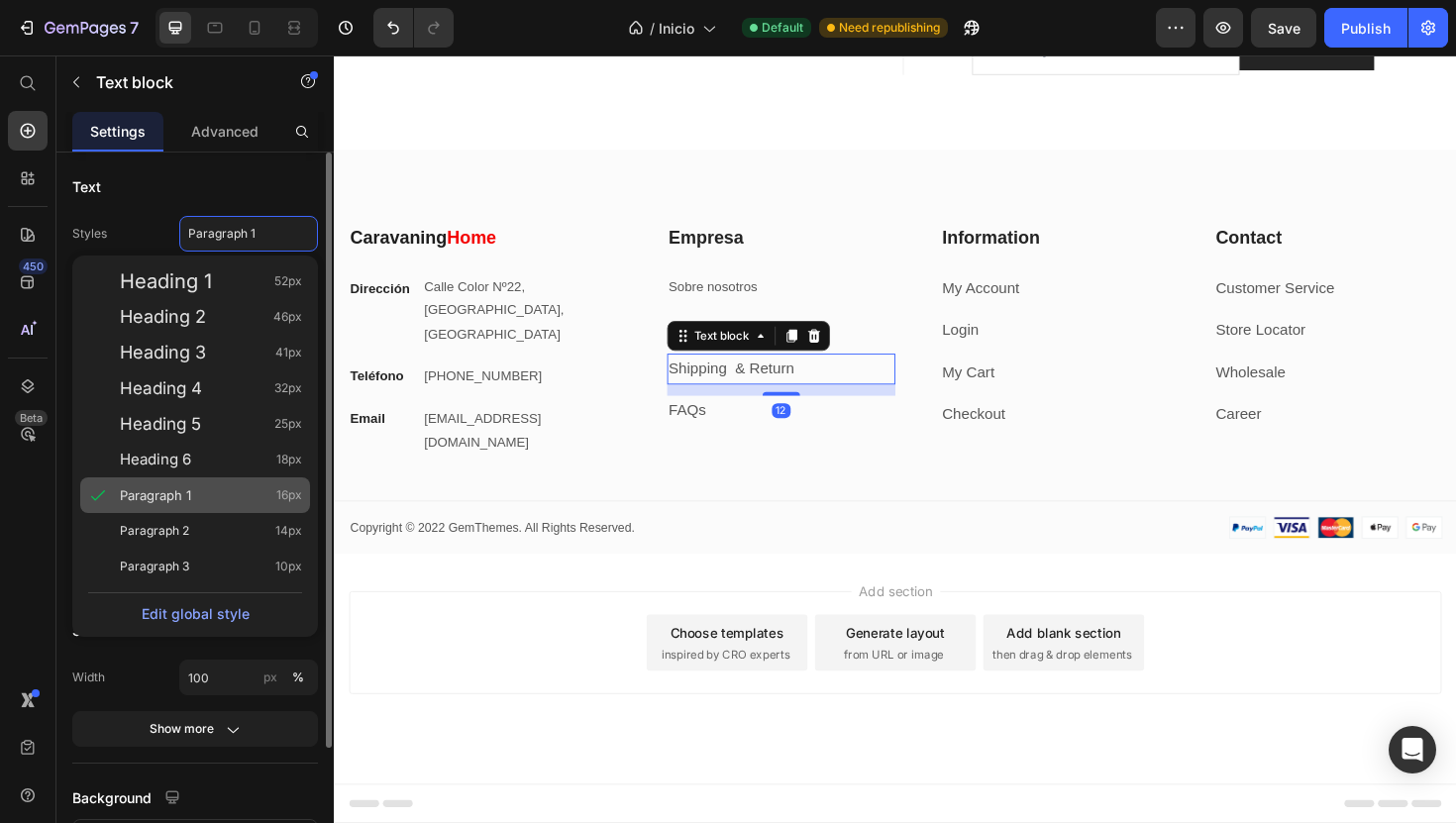 click on "Paragraph 1" at bounding box center (156, 495) 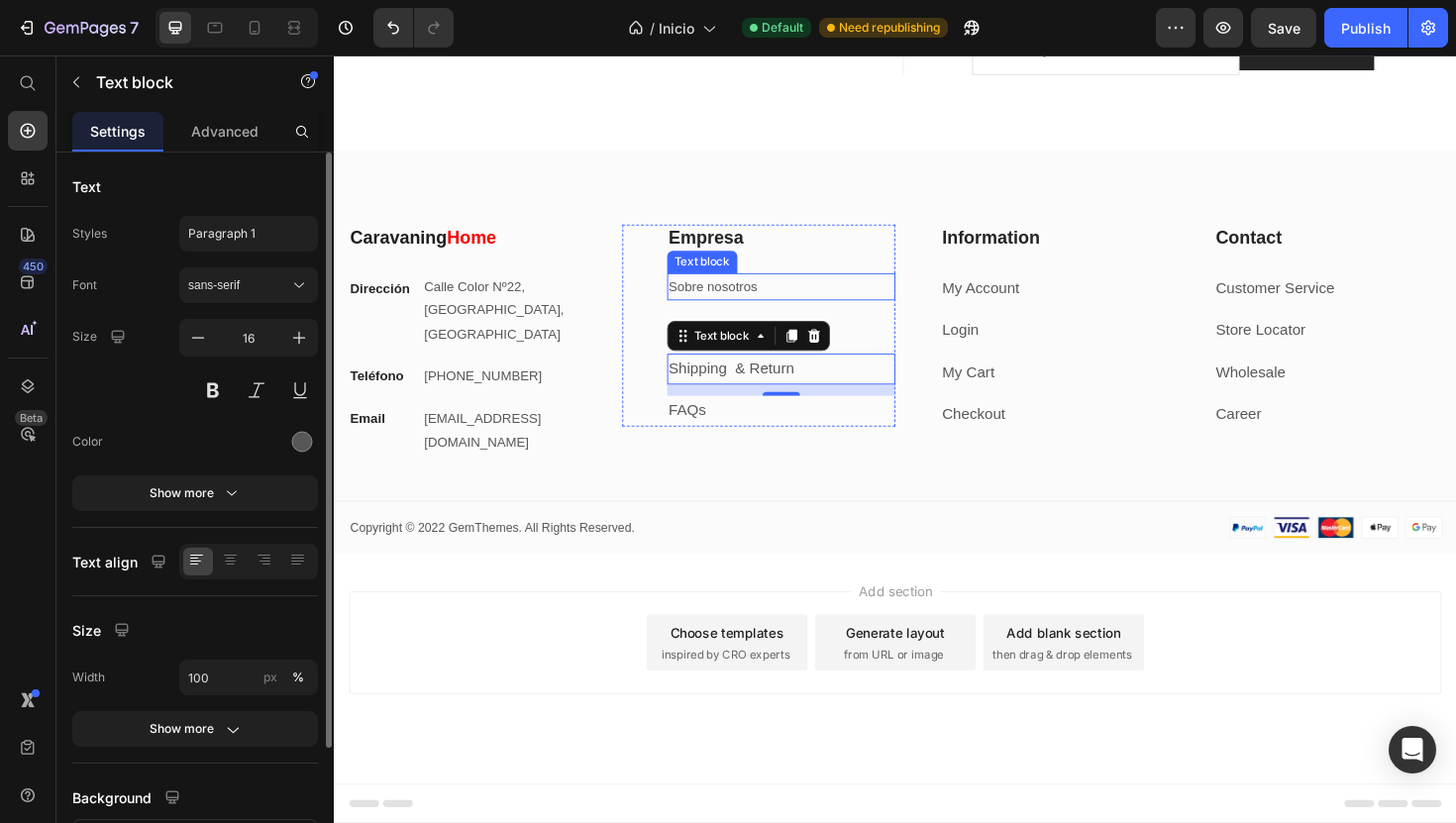 click on "Sobre nosotros" at bounding box center (807, 300) 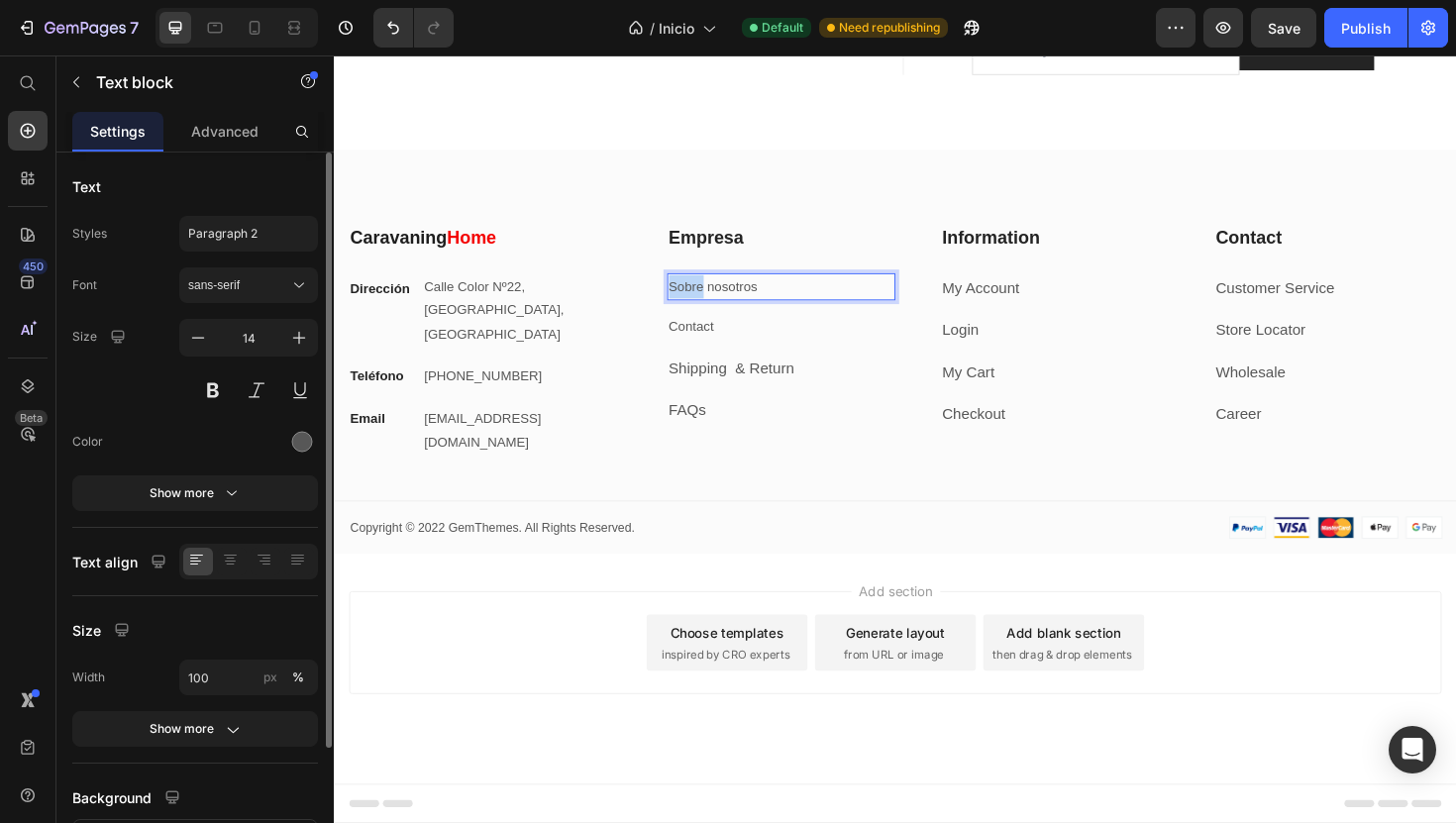 click on "Sobre nosotros" at bounding box center [807, 300] 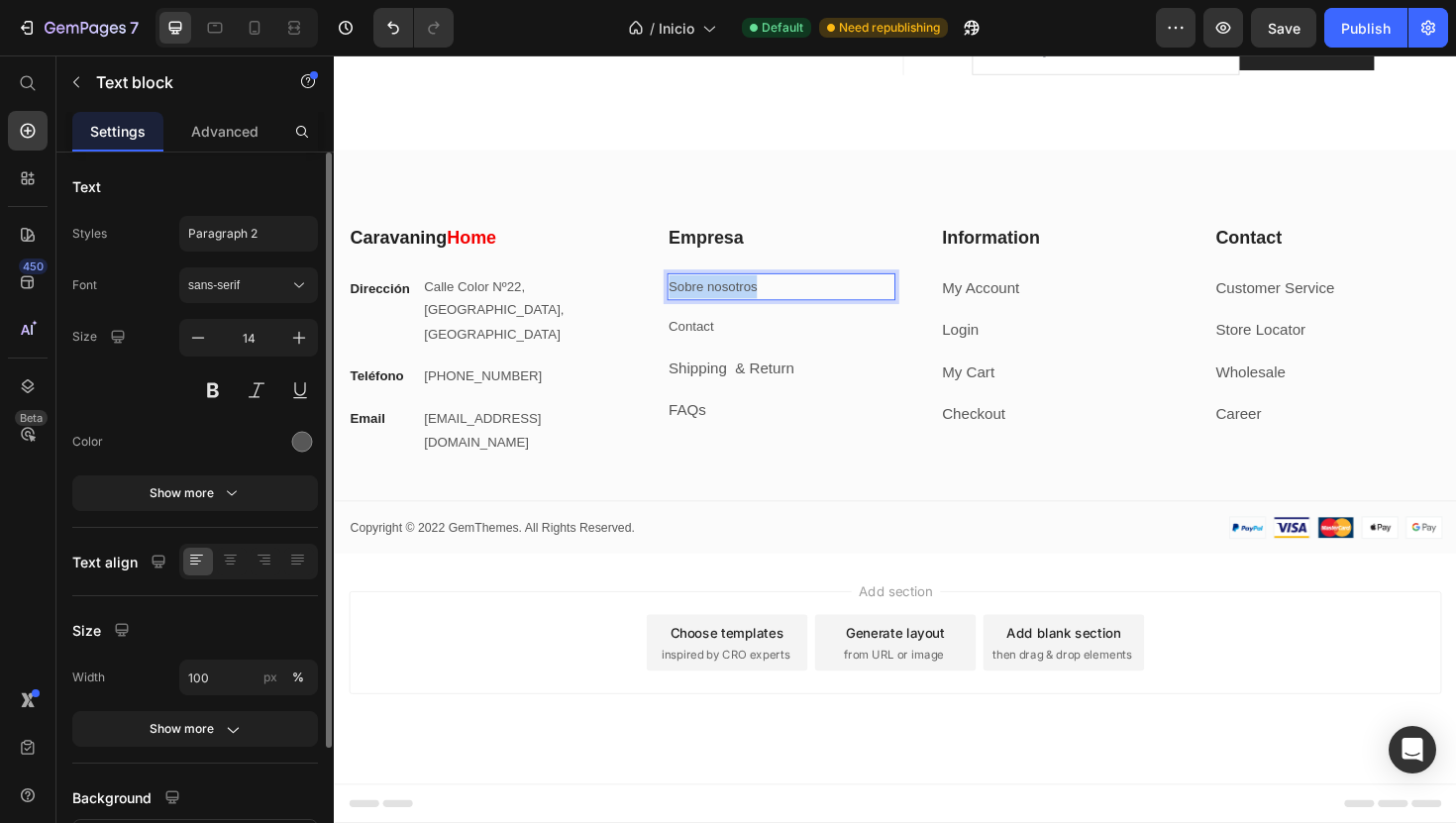 click on "Sobre nosotros" at bounding box center [807, 300] 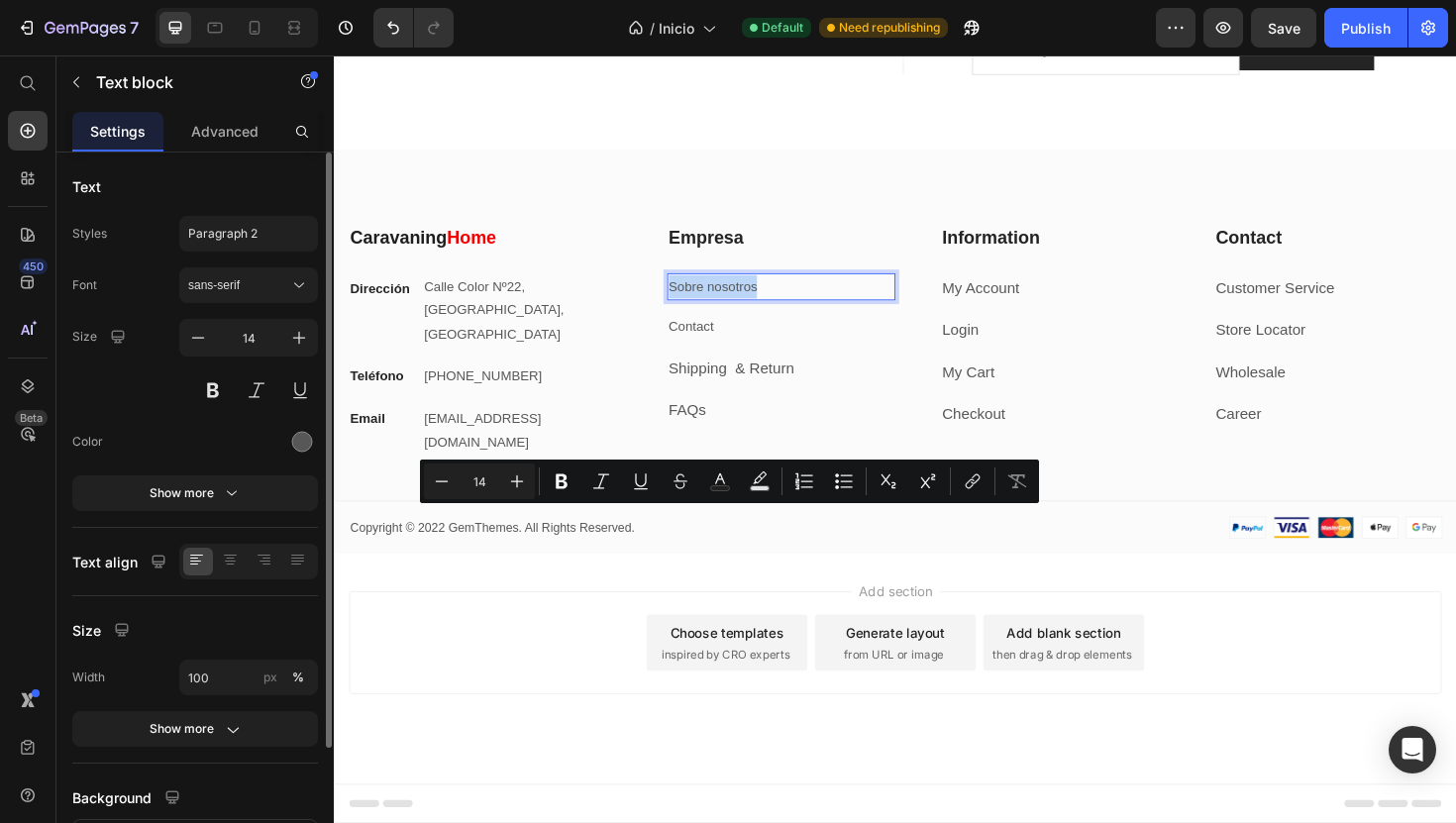 click on "Sobre nosotros" at bounding box center [807, 300] 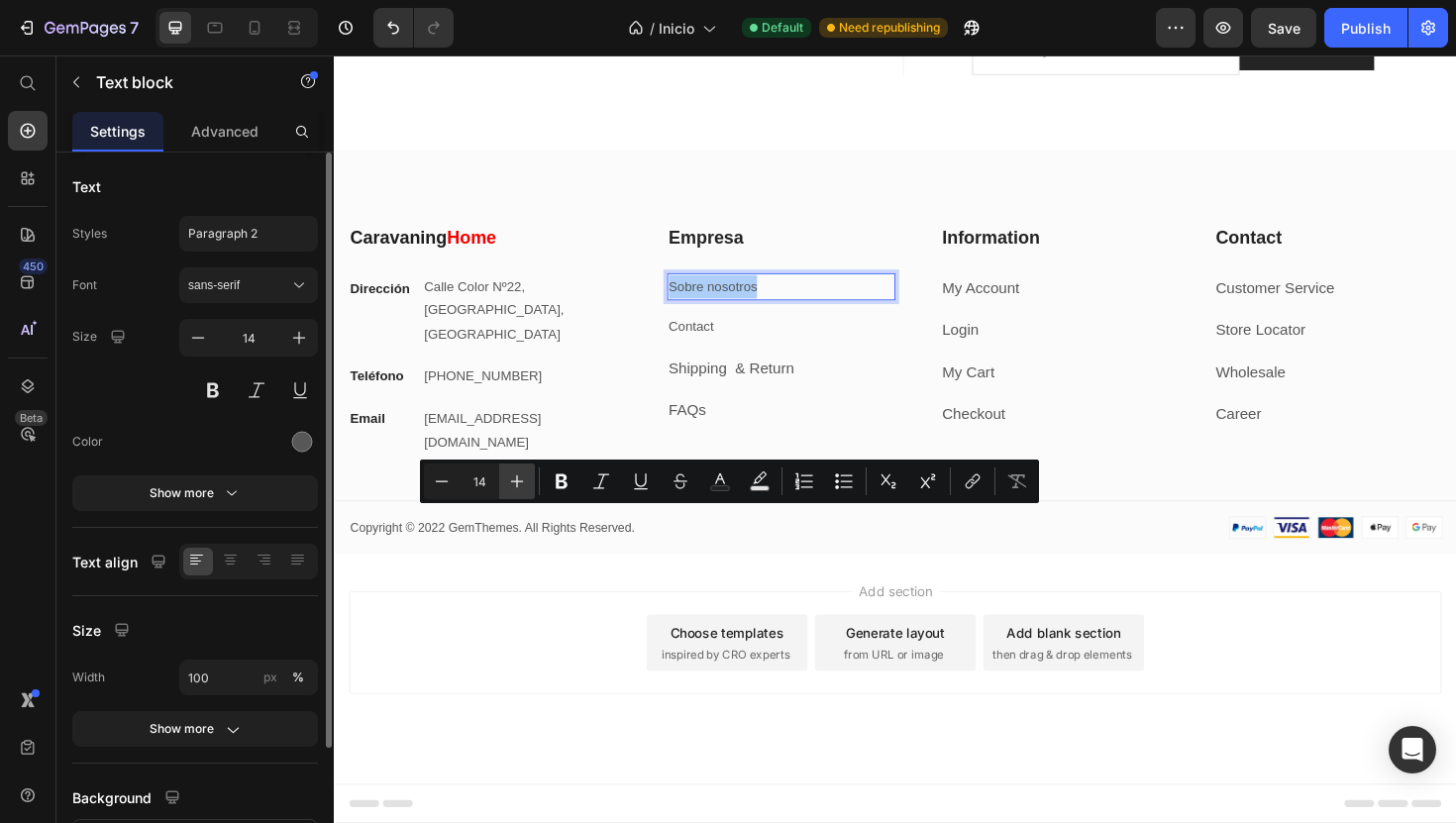 click 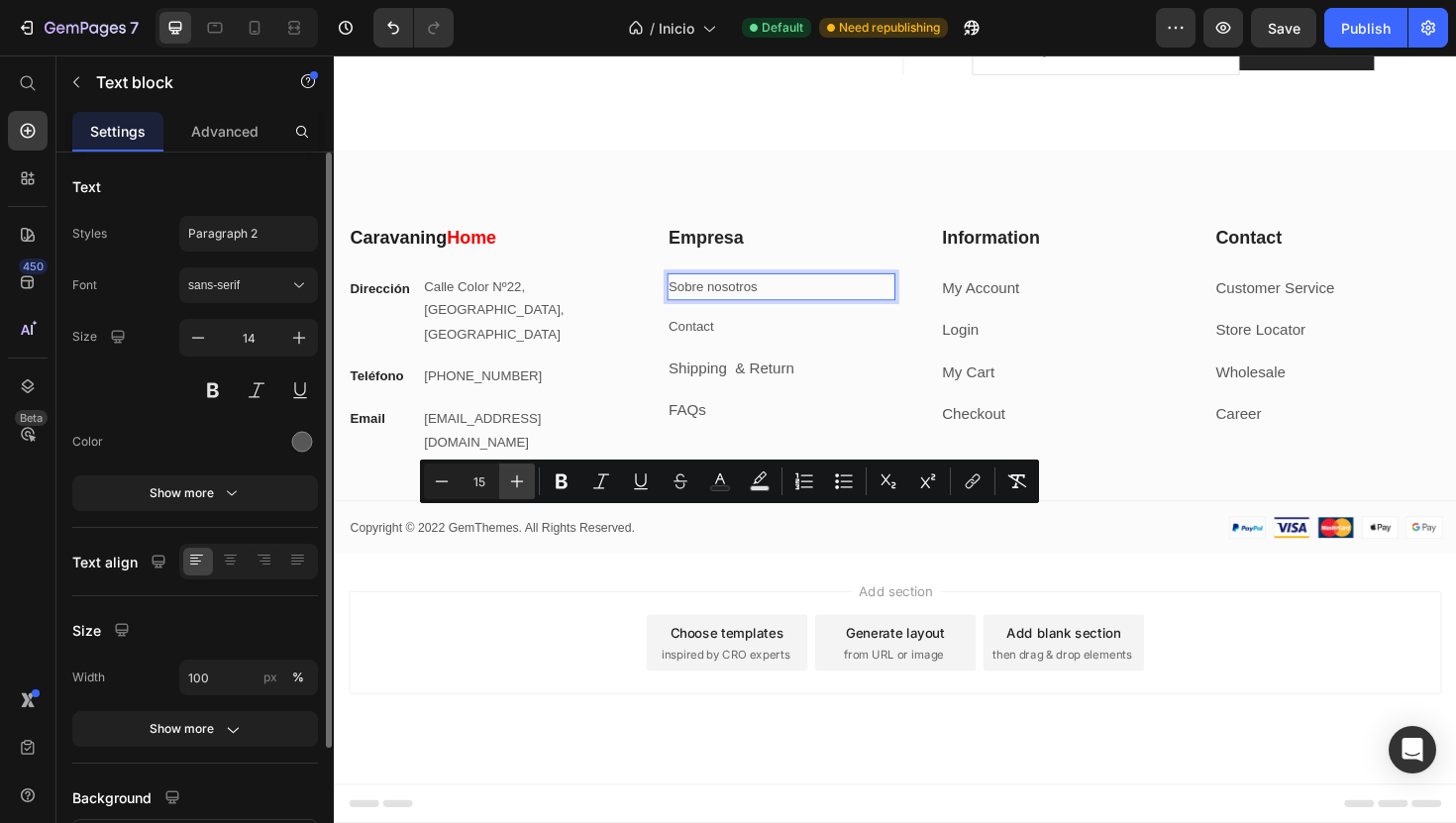 click 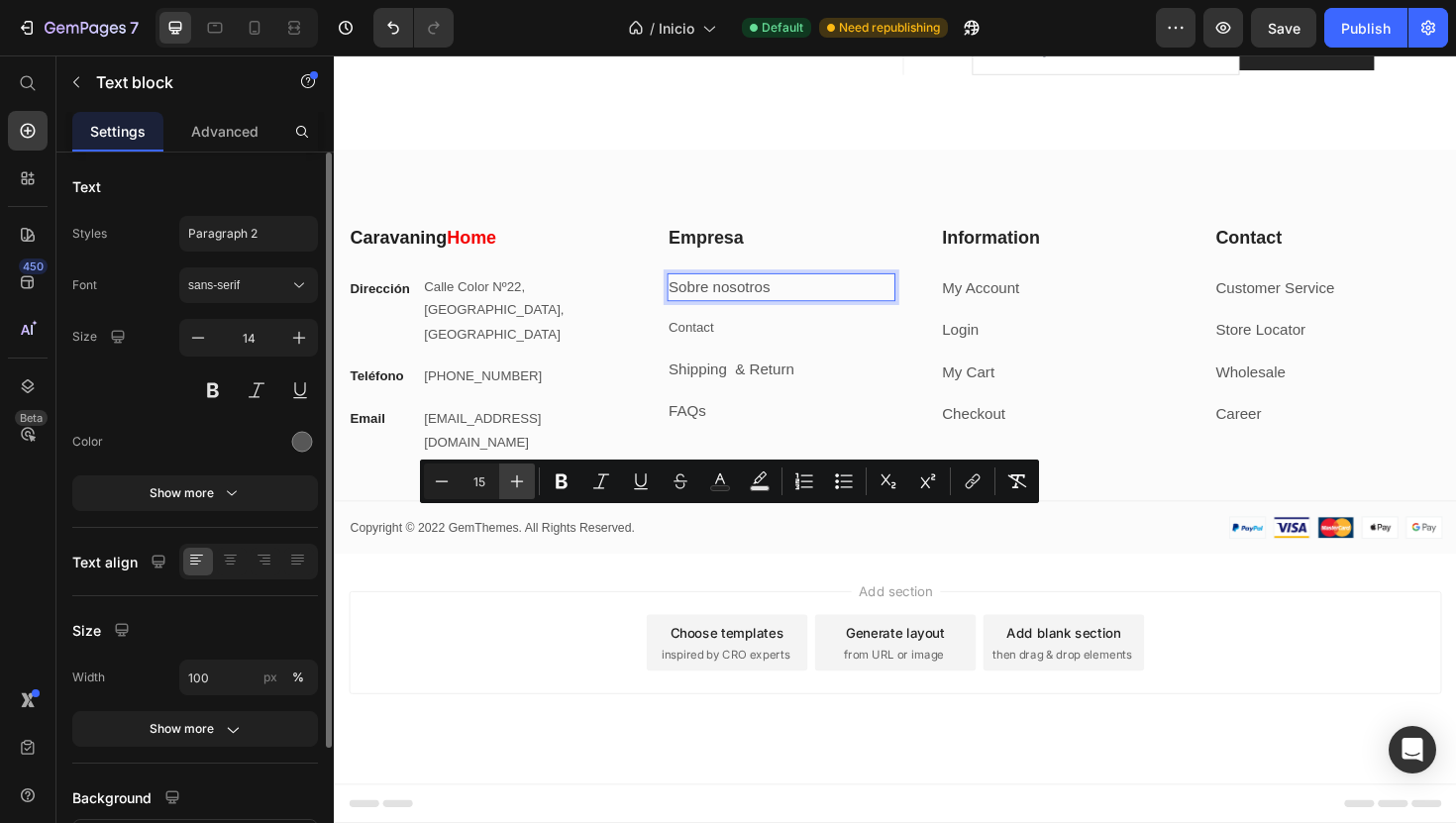type on "16" 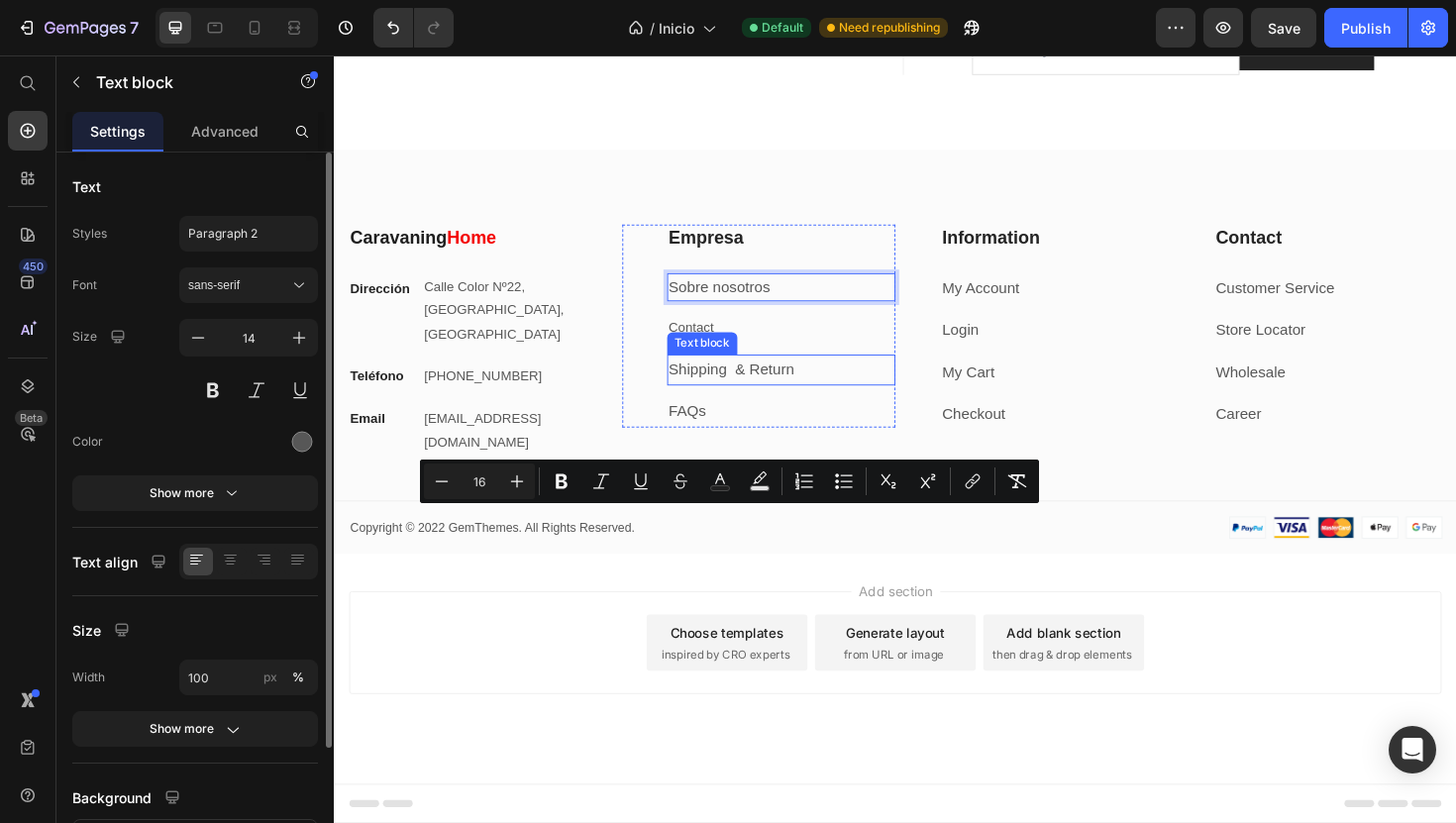 click on "Text block" at bounding box center [723, 360] 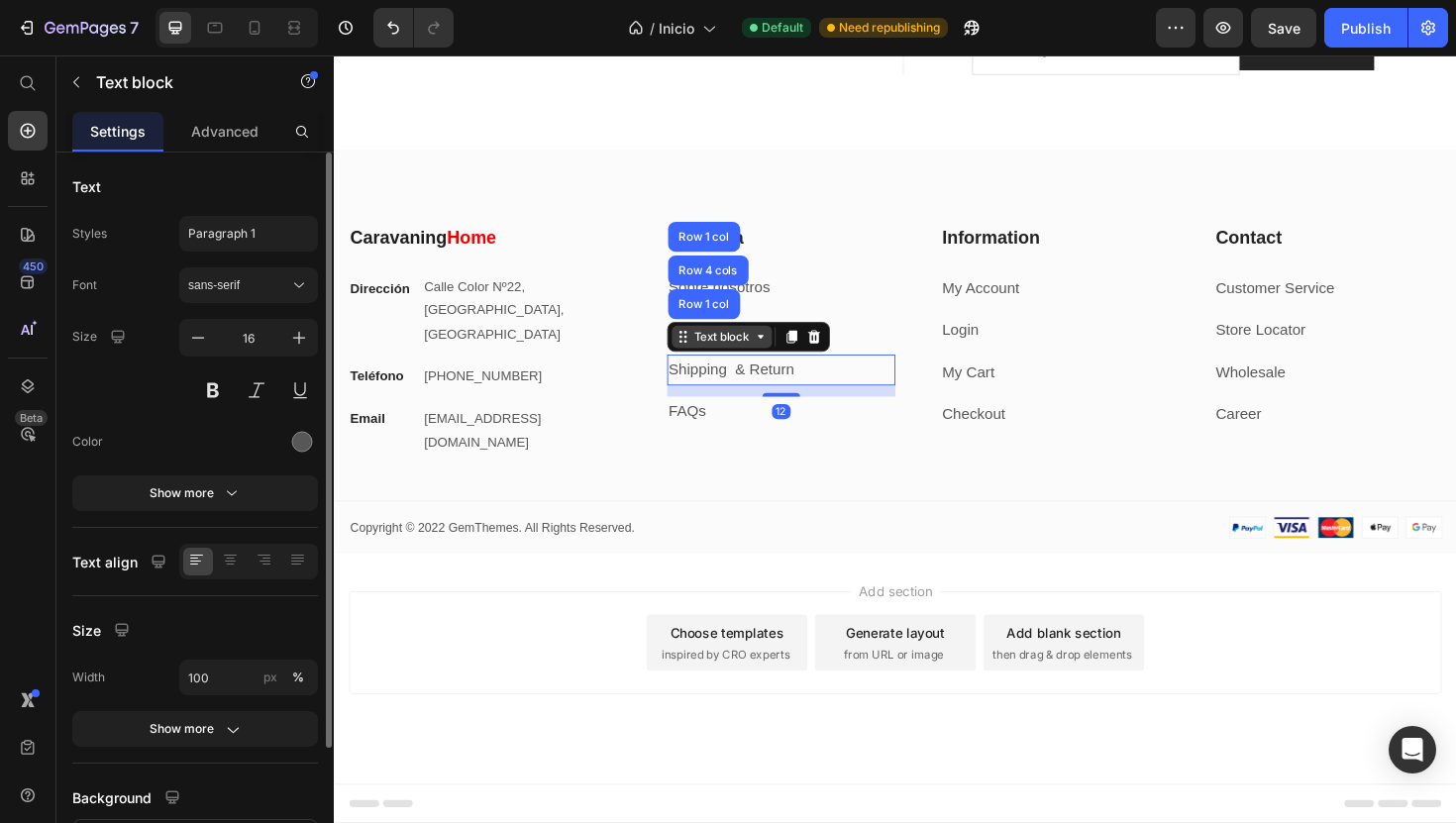 click on "Text block" at bounding box center [744, 354] 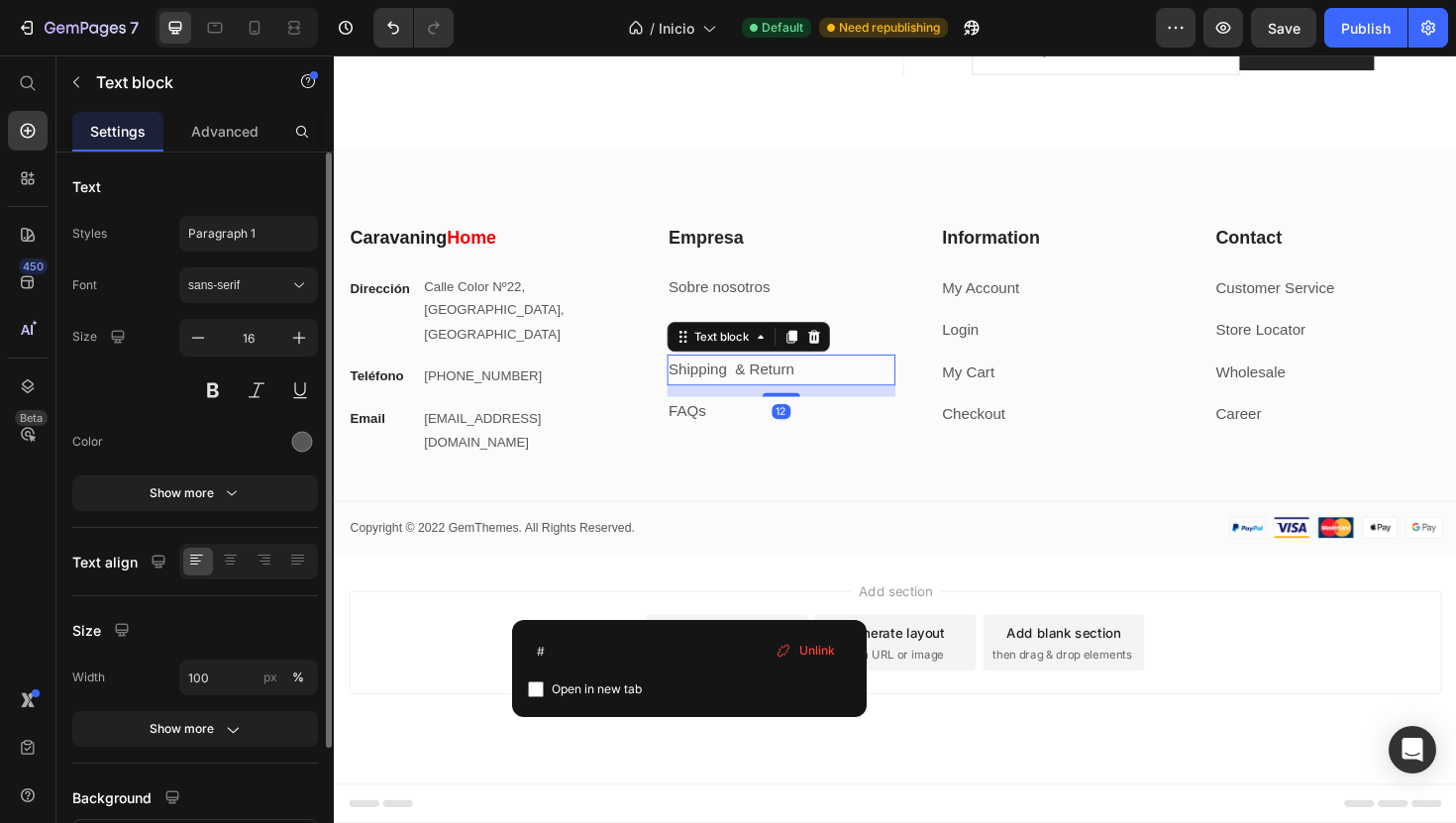 click on "Shipping  & Return" at bounding box center (755, 387) 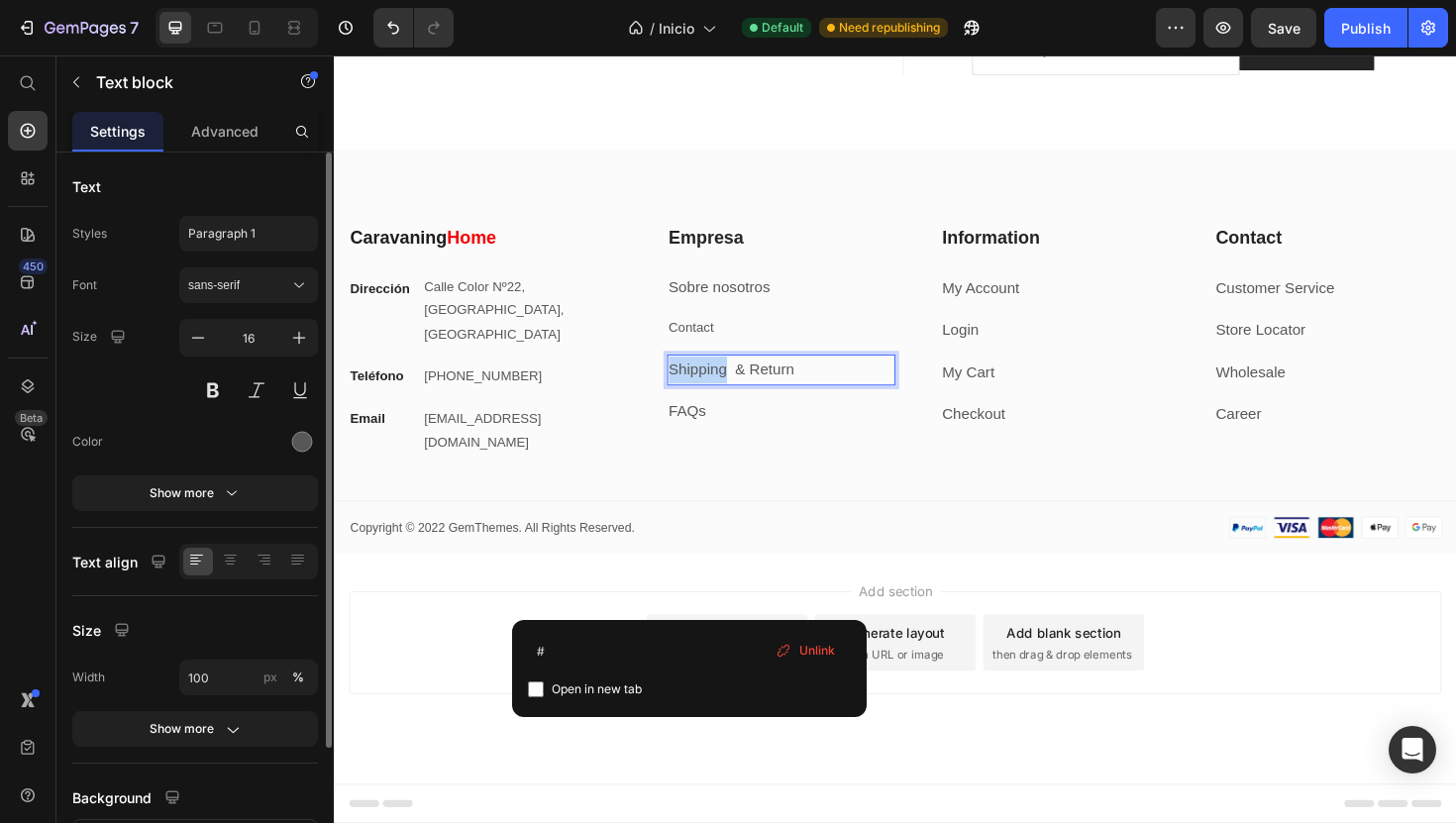 click on "Shipping  & Return" at bounding box center (755, 387) 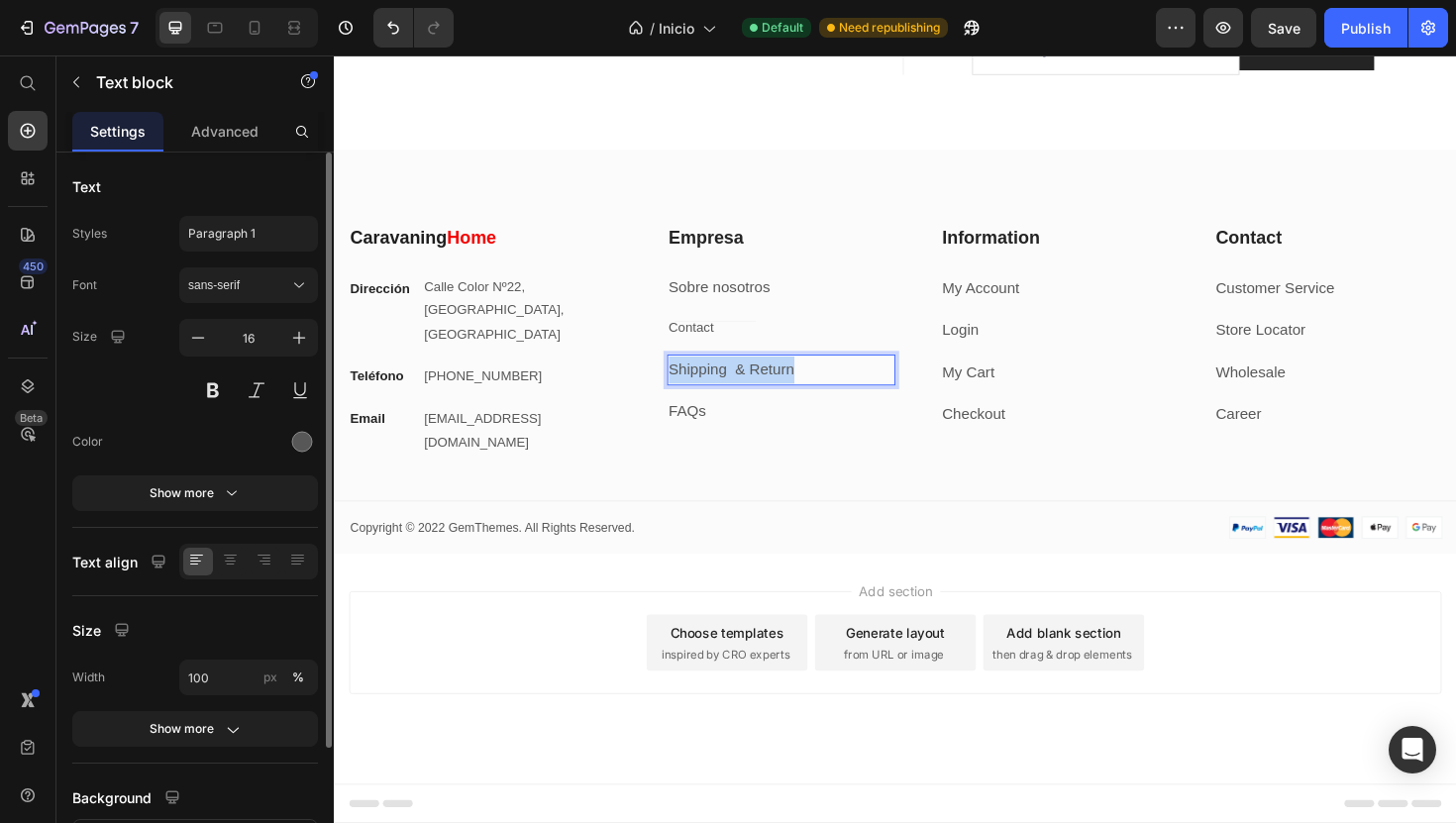 click on "Shipping  & Return" at bounding box center [755, 387] 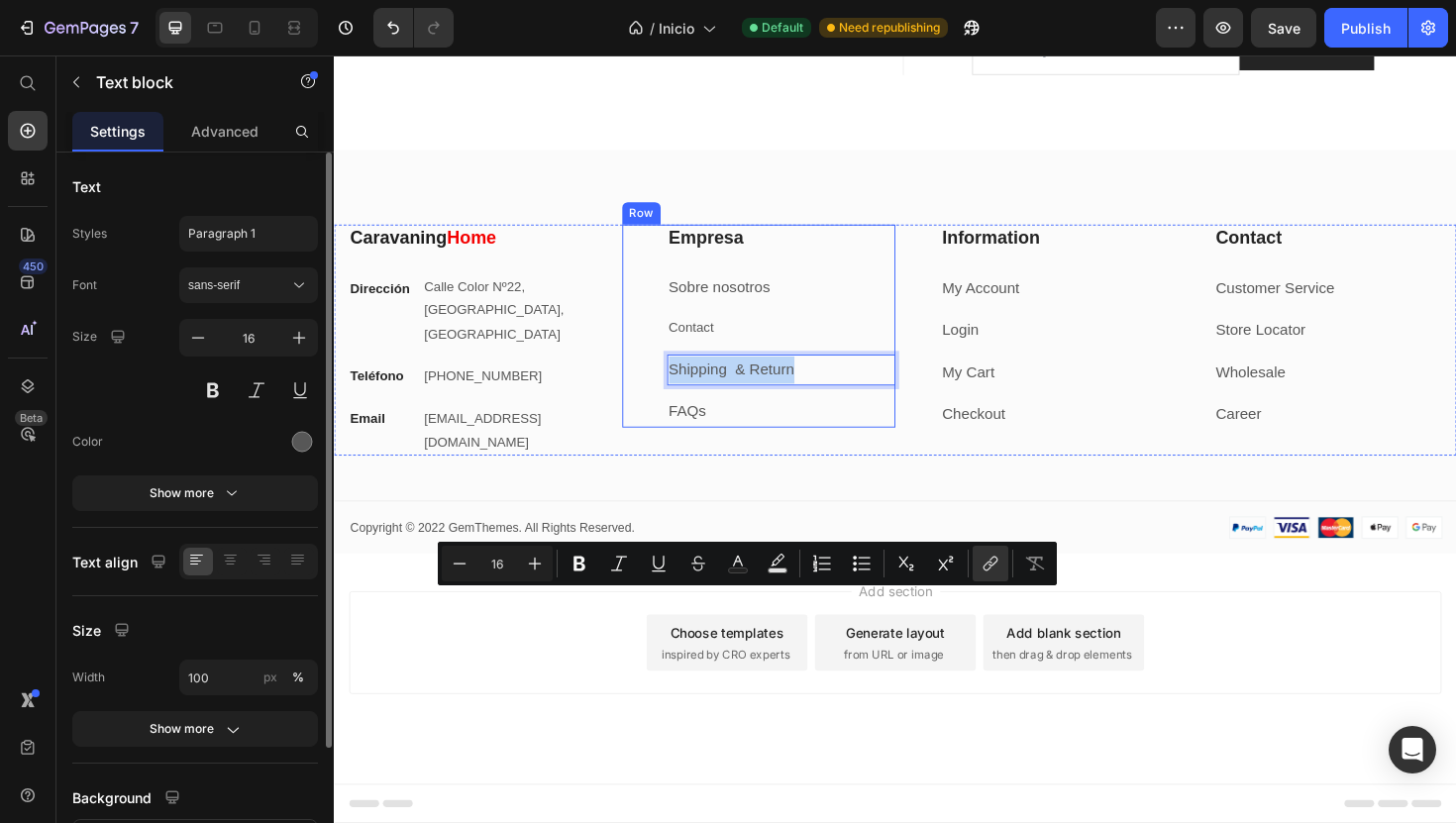 click on "Sobre nosotros" at bounding box center (742, 300) 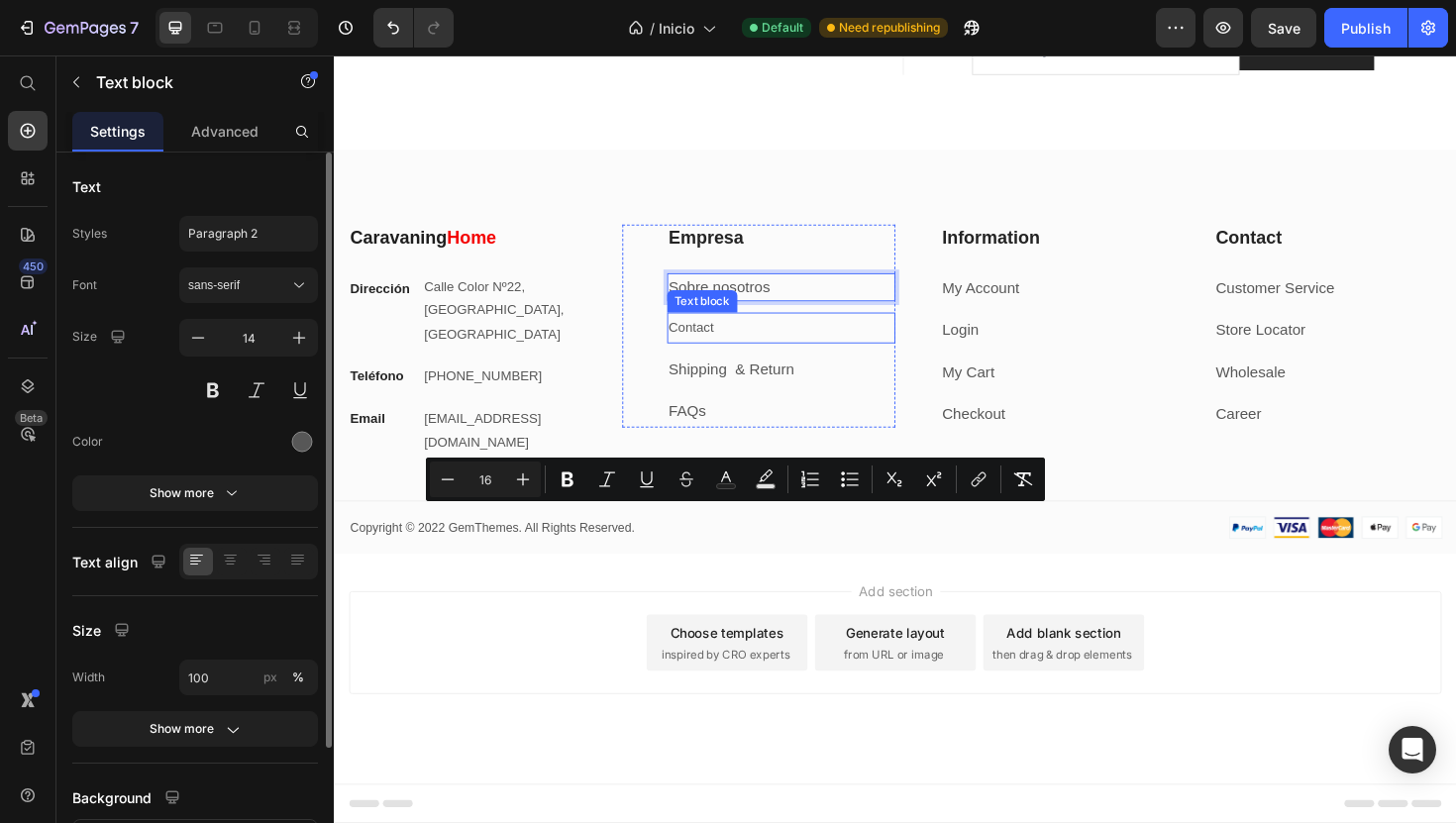 click on "Contact" at bounding box center [712, 344] 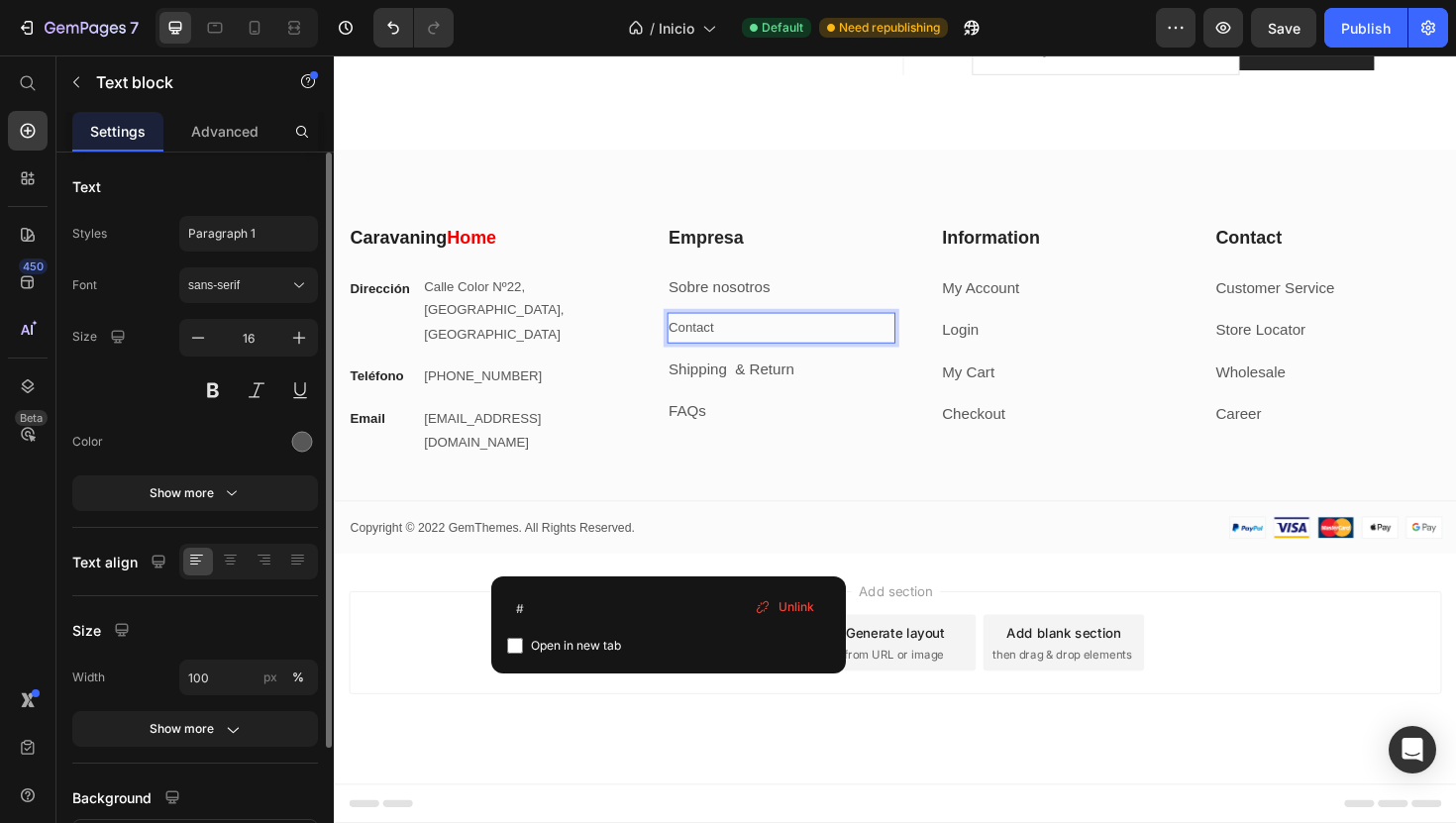 click on "Contact" at bounding box center [712, 344] 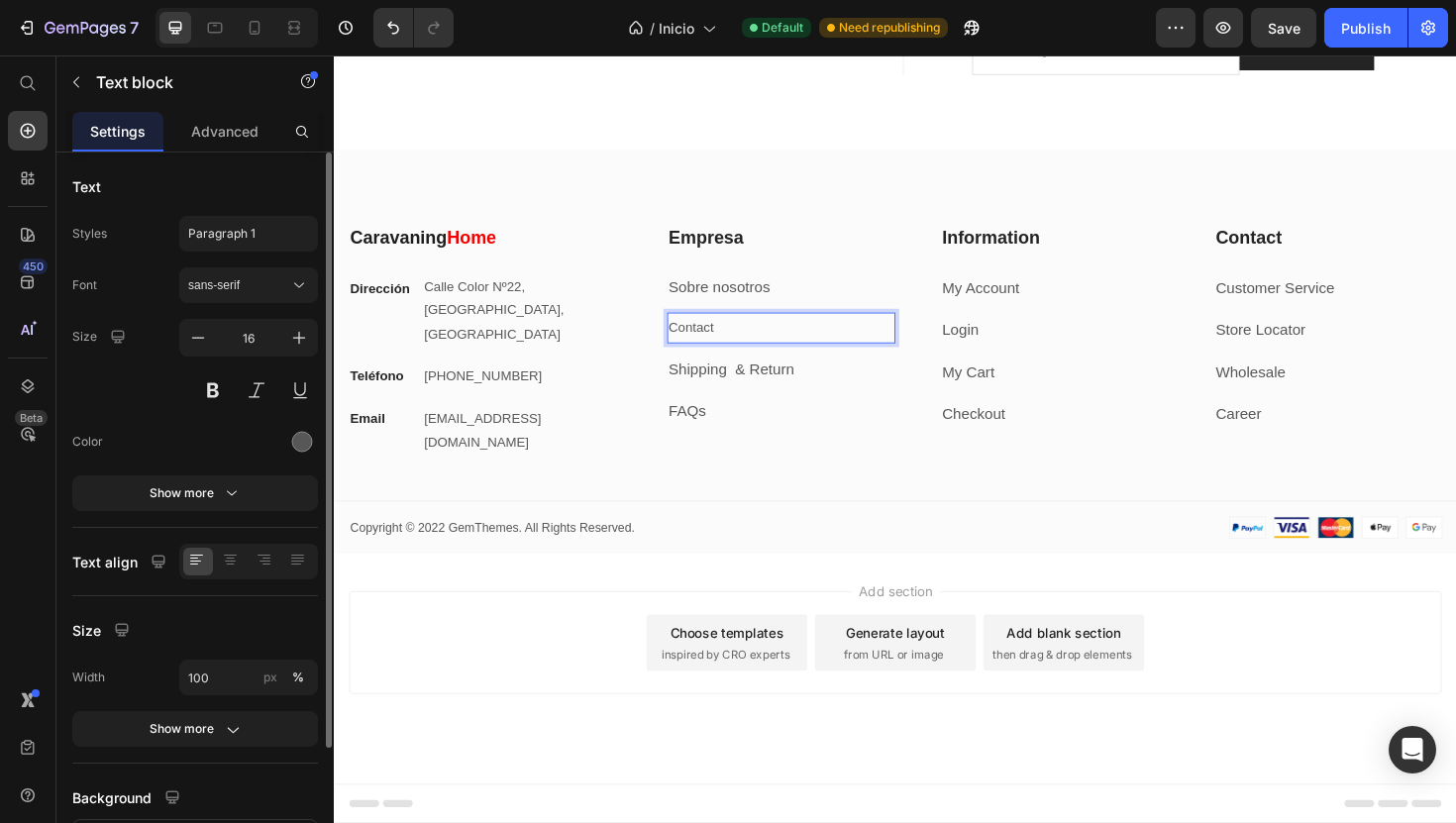 click on "Contact" at bounding box center (712, 344) 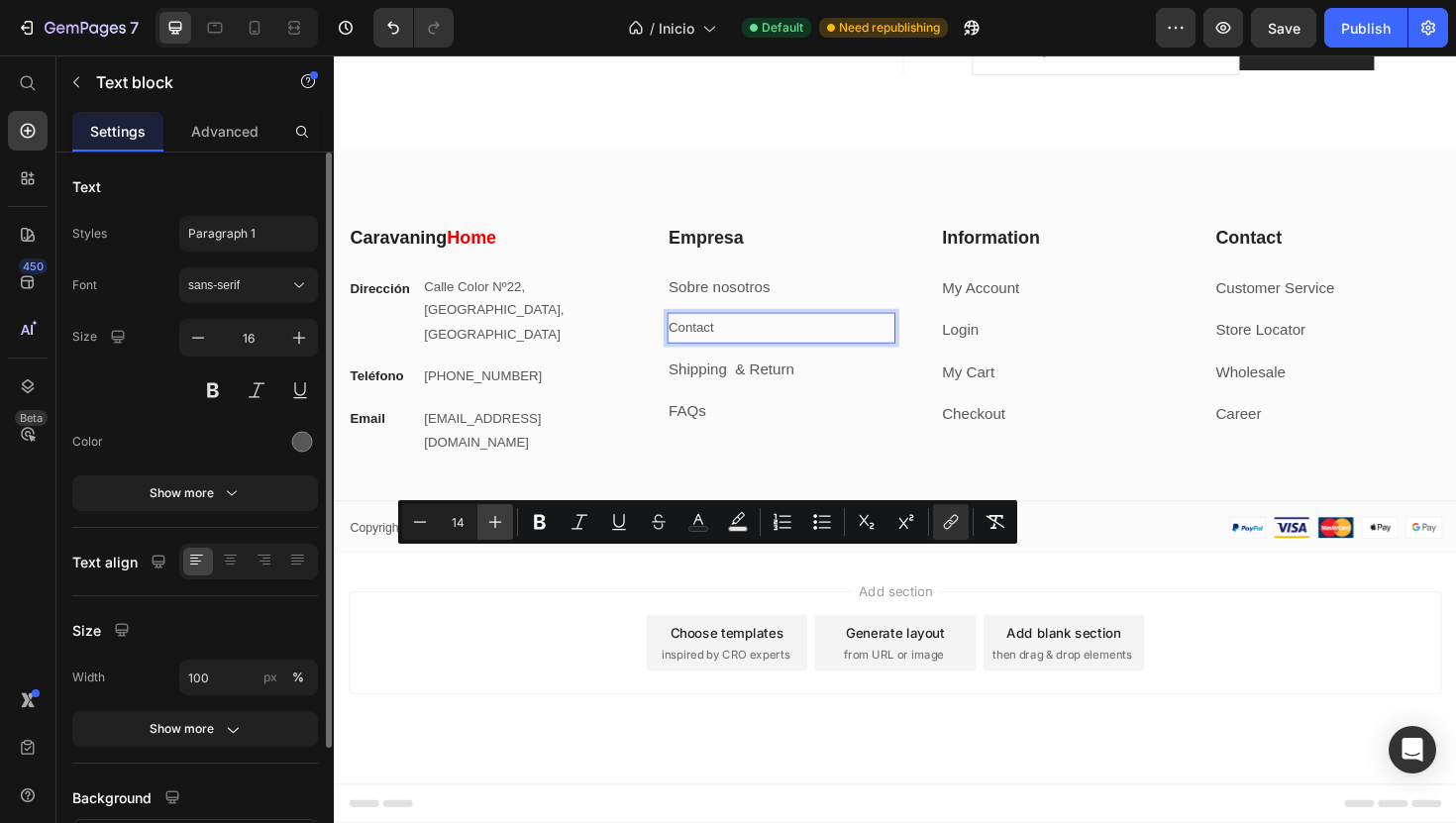 click 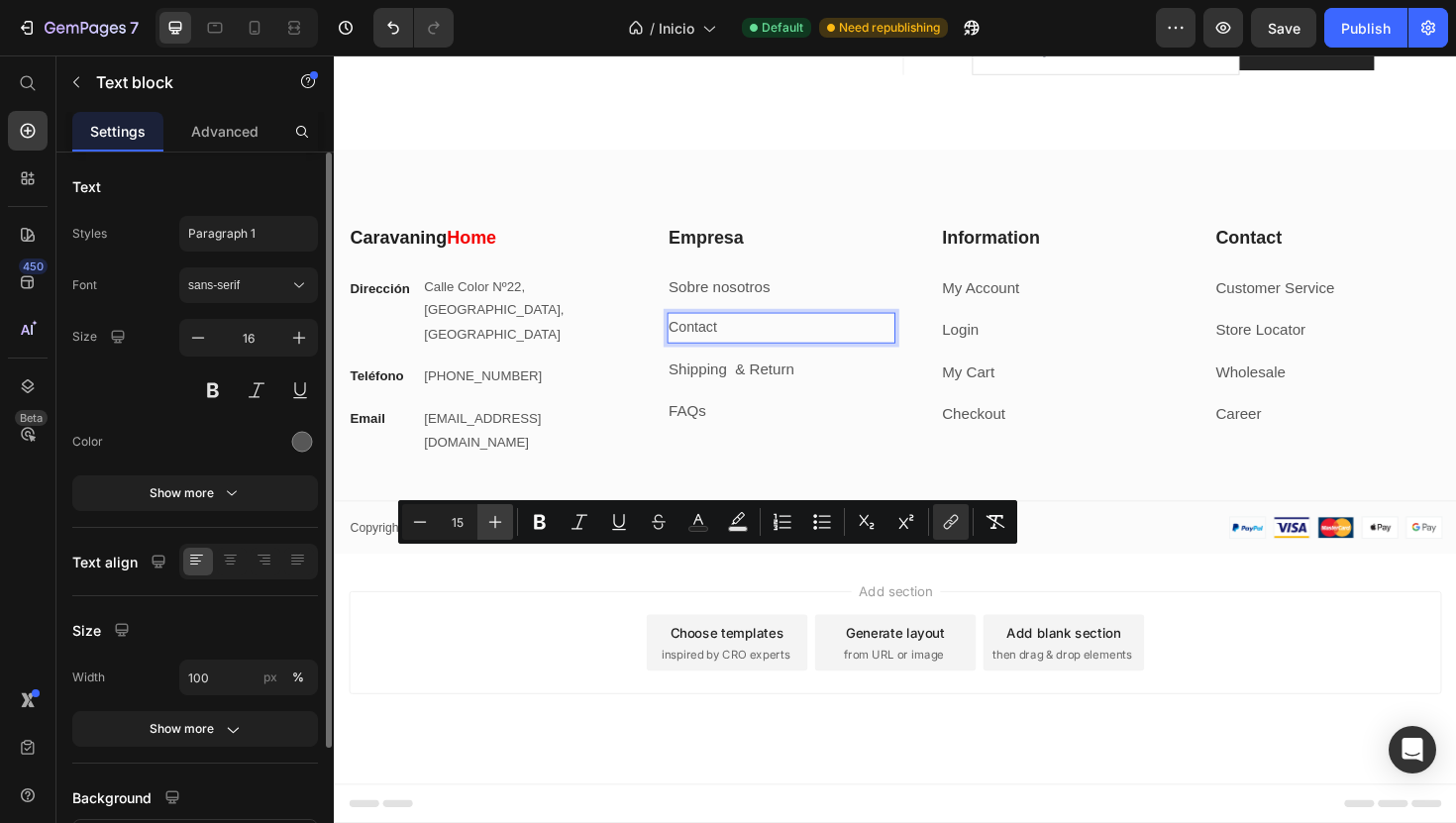 click 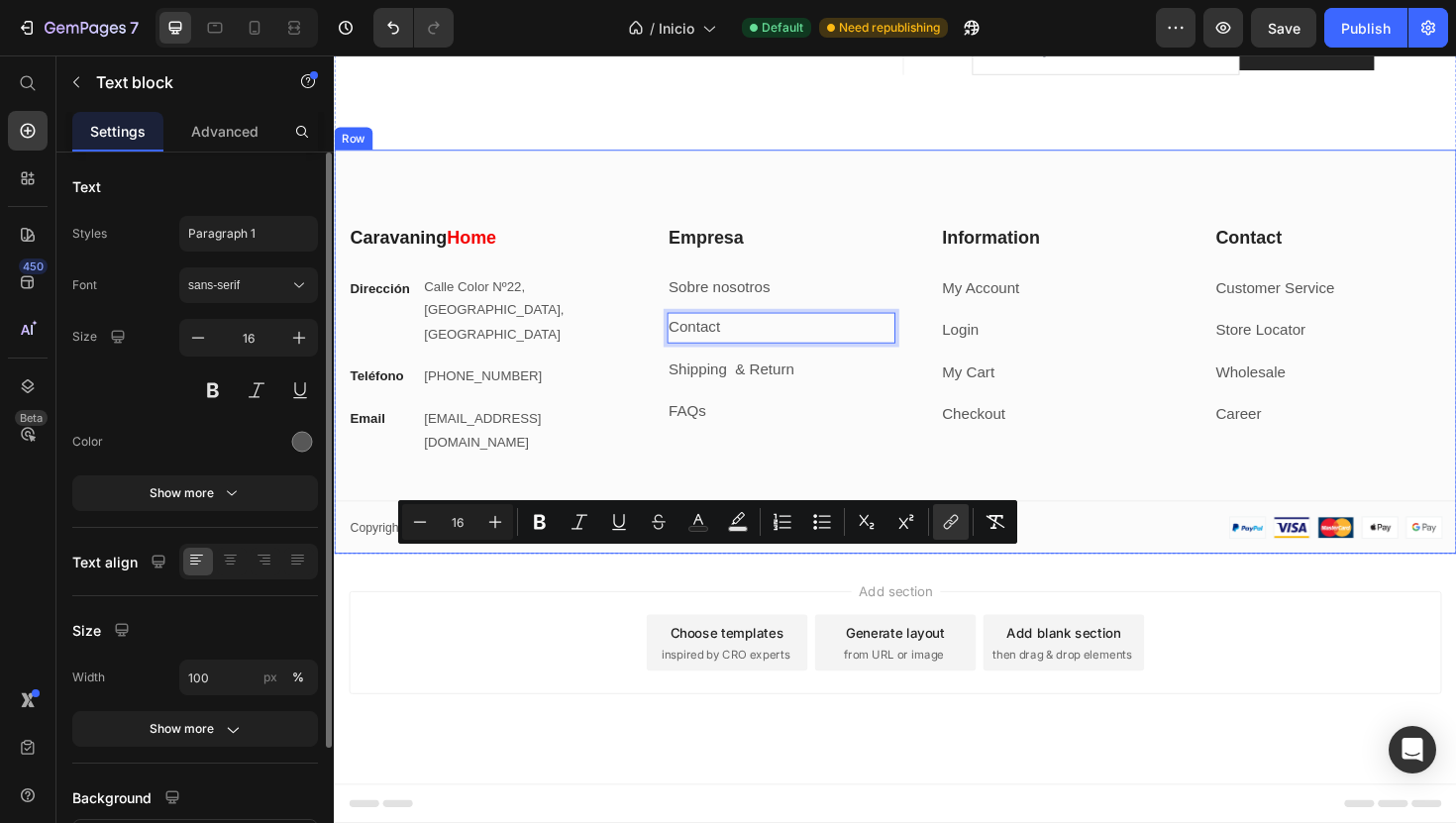 click on "⁠⁠⁠⁠⁠⁠⁠ Caravaning Home Heading Dirección Text block [GEOGRAPHIC_DATA] Text block Row Teléfono Text block [PHONE_NUMBER] Text block Row Email Text block [EMAIL_ADDRESS][DOMAIN_NAME] Text block Row Empresa Heading Sobre nosotros Text block Contact Text block   12 Shipping  & Return Text block FAQs Text block Row Information Heading My Account Text block Login Text block My Cart Text block Checkout Text block Row Contact Heading Customer Service Text block Store Locator Text block Wholesale Text block Career Text block Row Row
My Store
Company
Information
Contact Accordion                Title Line Row Copyright © 2022 GemThemes. All Rights Reserved. Text block Image Row" at bounding box center (928, 409) 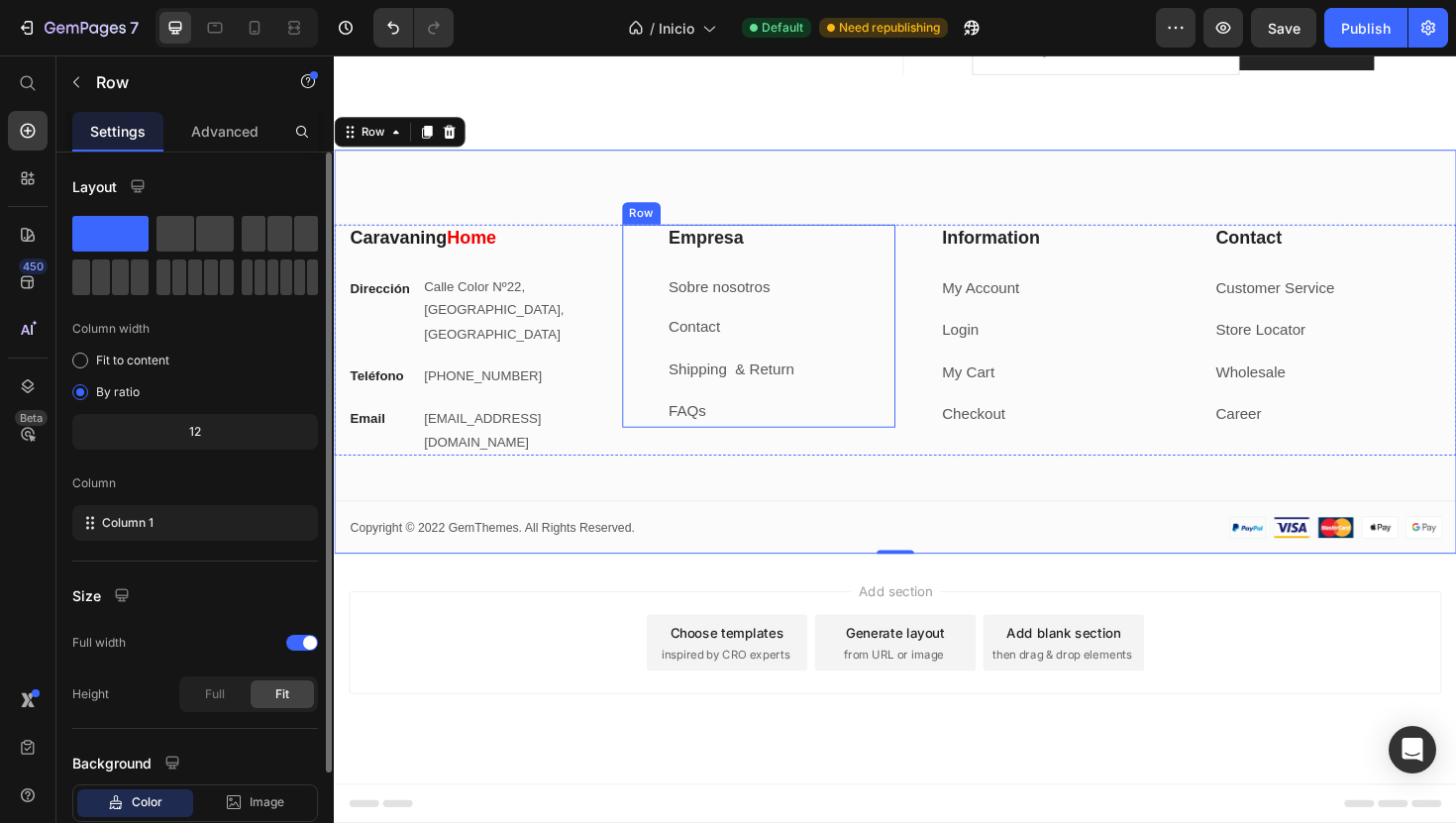 click on "Empresa Heading Sobre nosotros Text block Contact Text block Shipping  & Return Text block FAQs Text block" at bounding box center [807, 342] 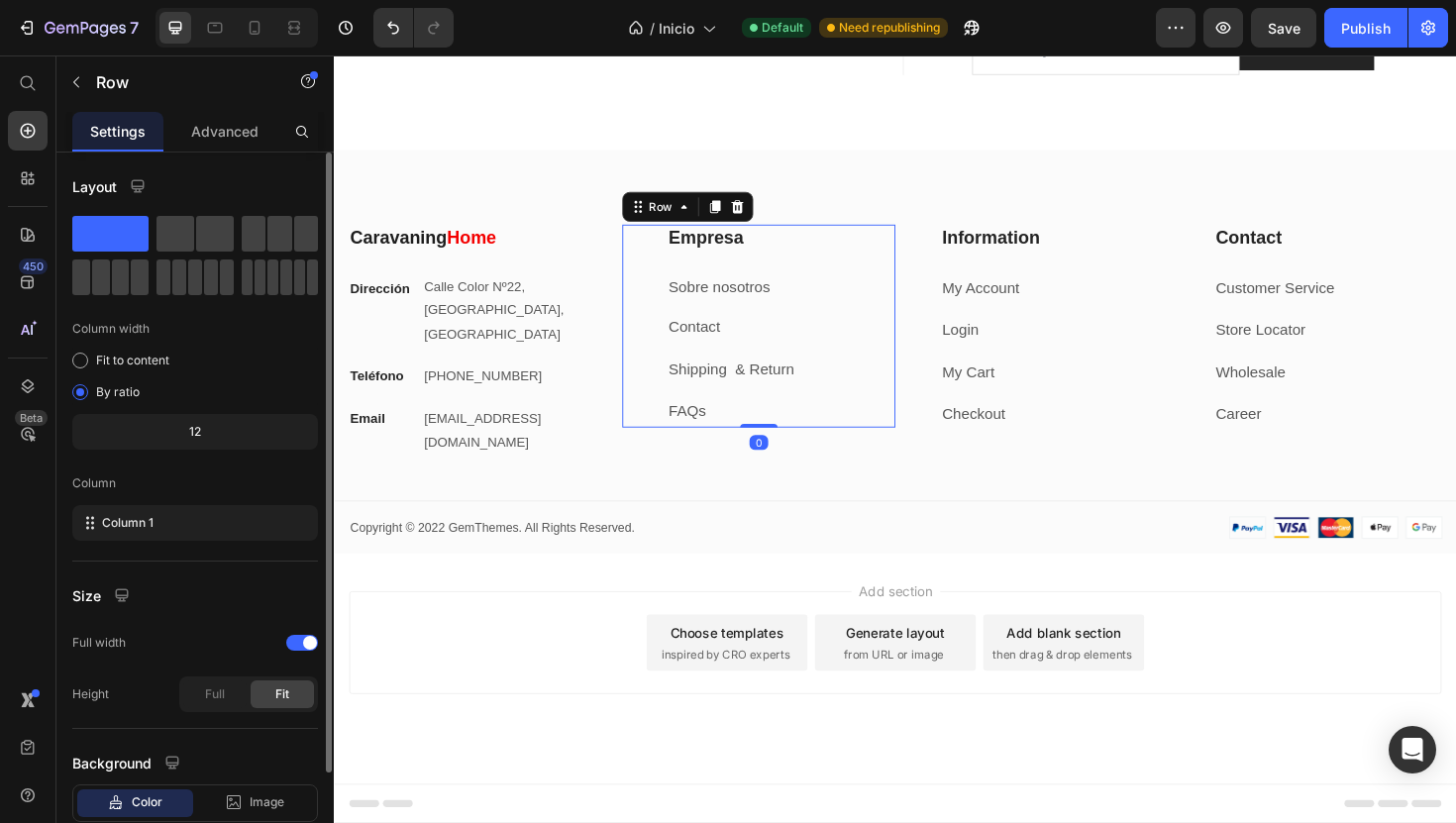click on "Contact" at bounding box center (715, 343) 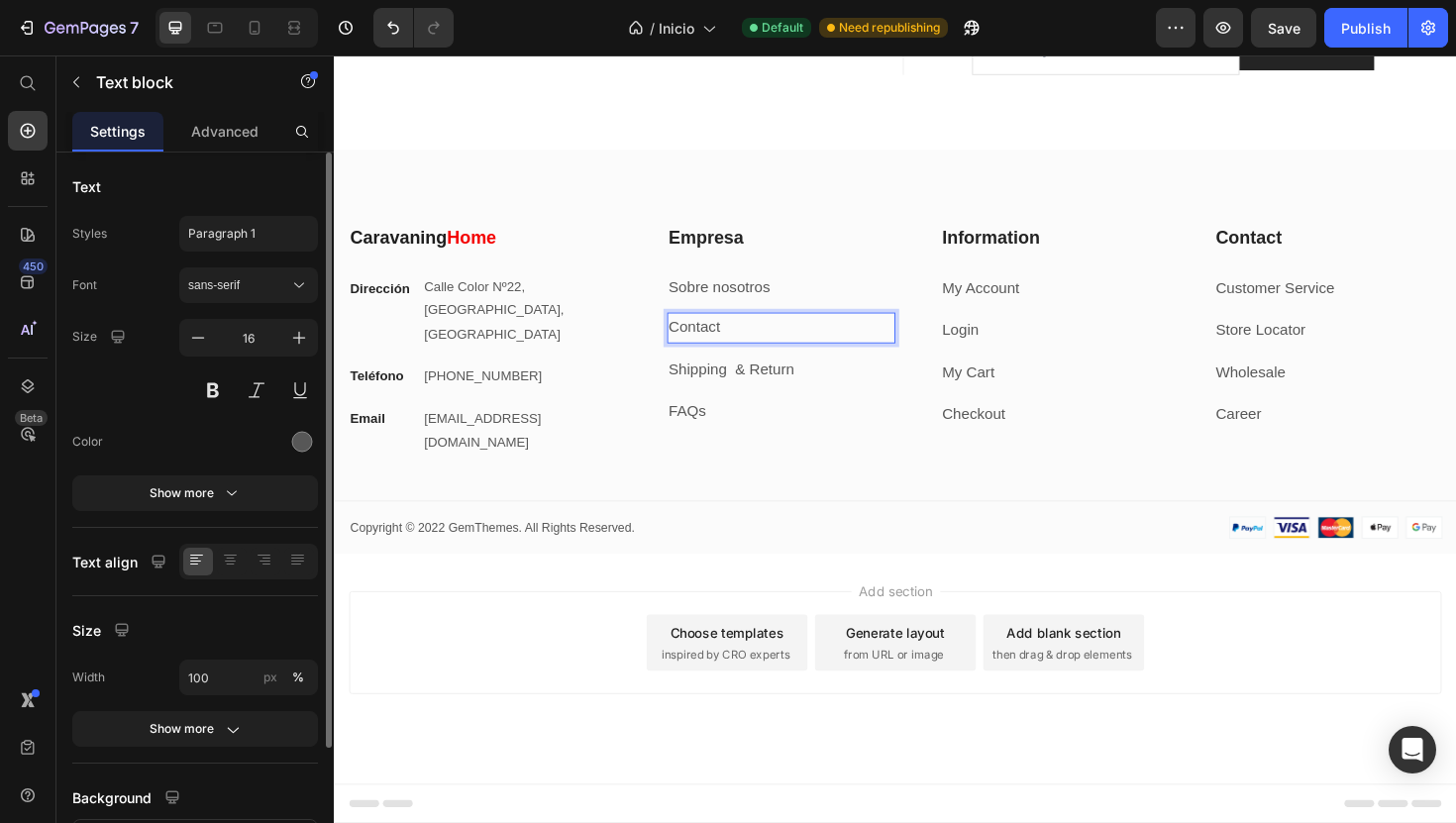 click on "Contact" at bounding box center (715, 343) 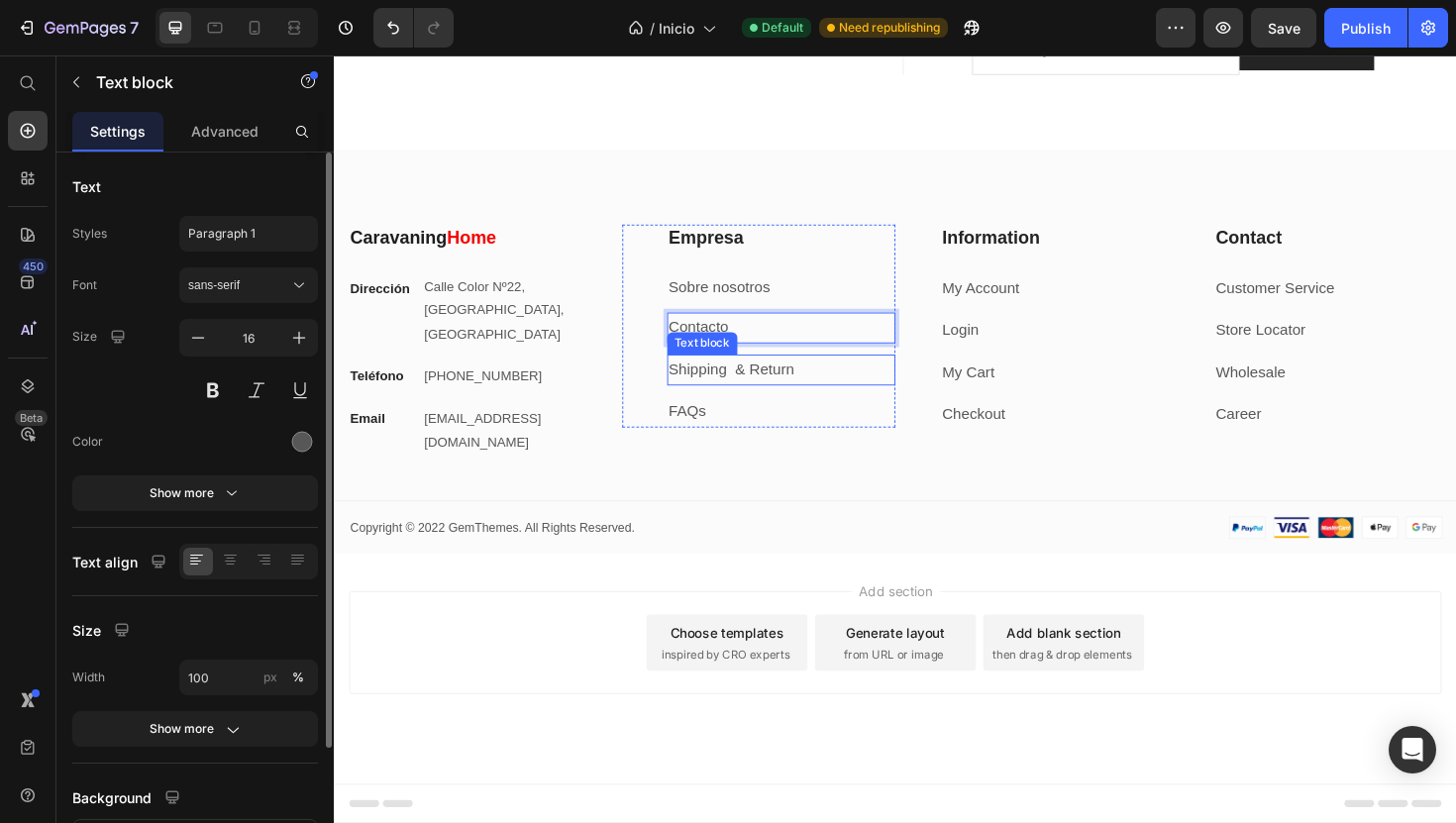 click on "Shipping  & Return" at bounding box center [755, 387] 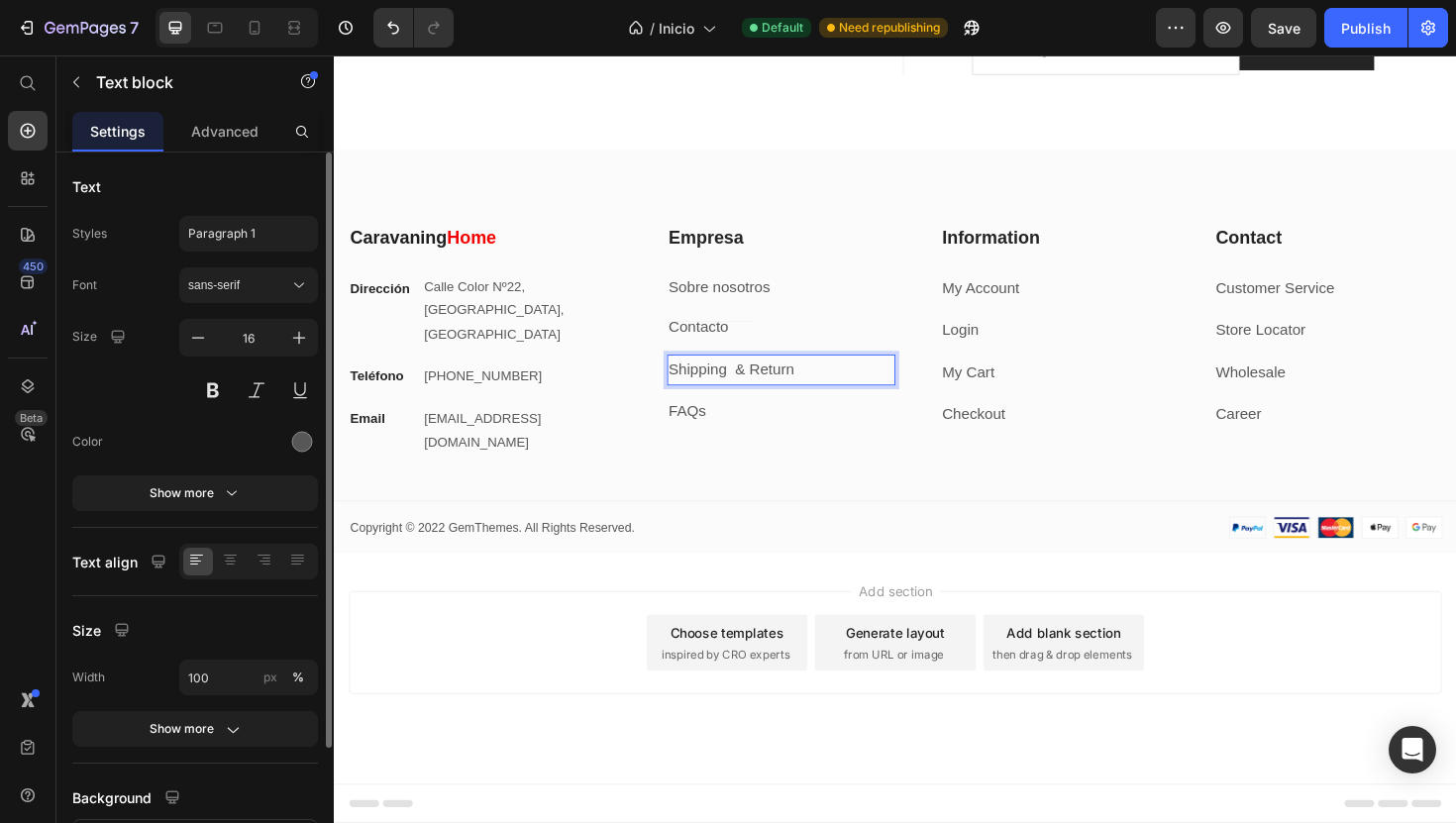 click on "Shipping  & Return" at bounding box center [755, 387] 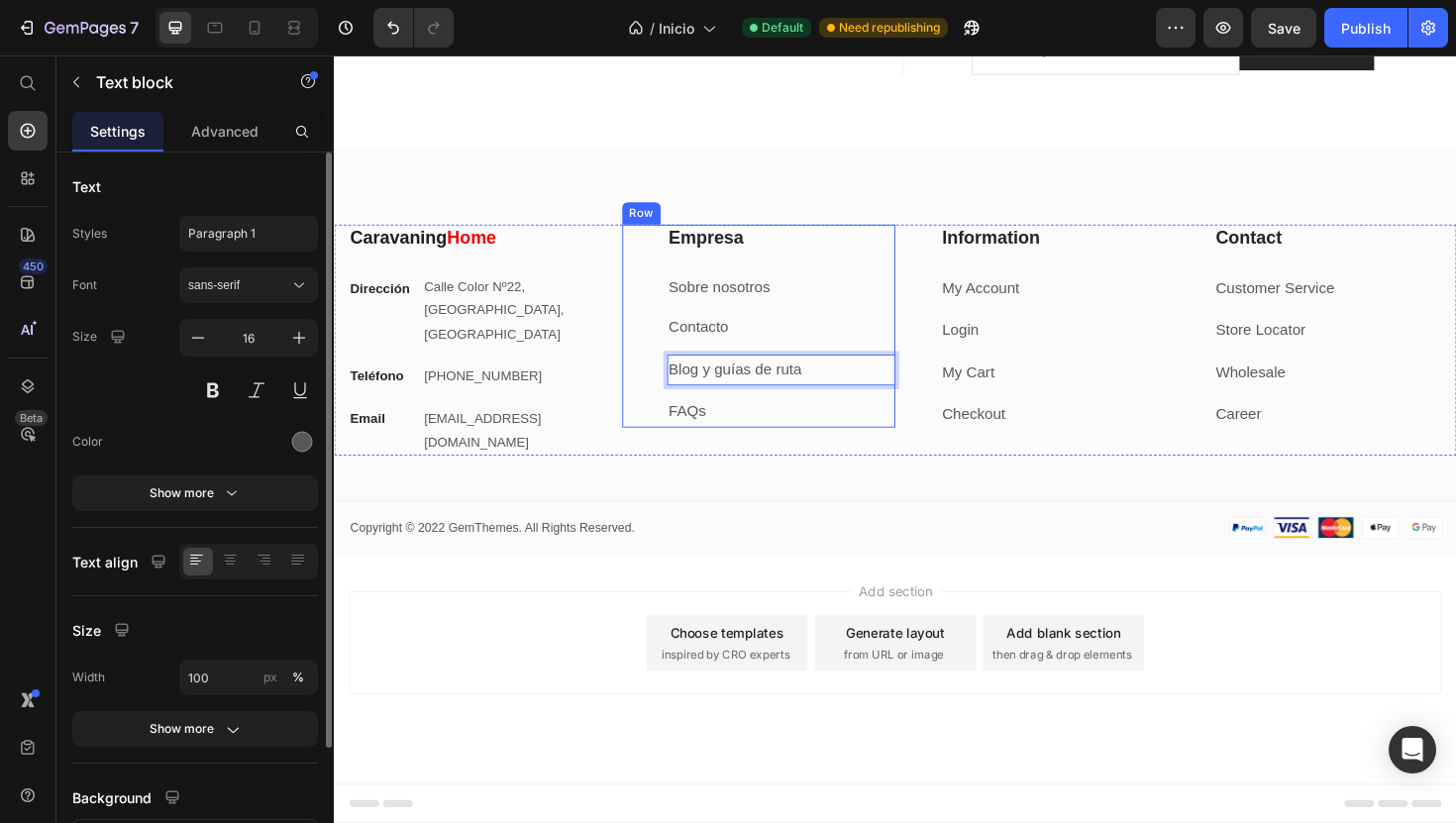 click on "FAQs" at bounding box center (807, 433) 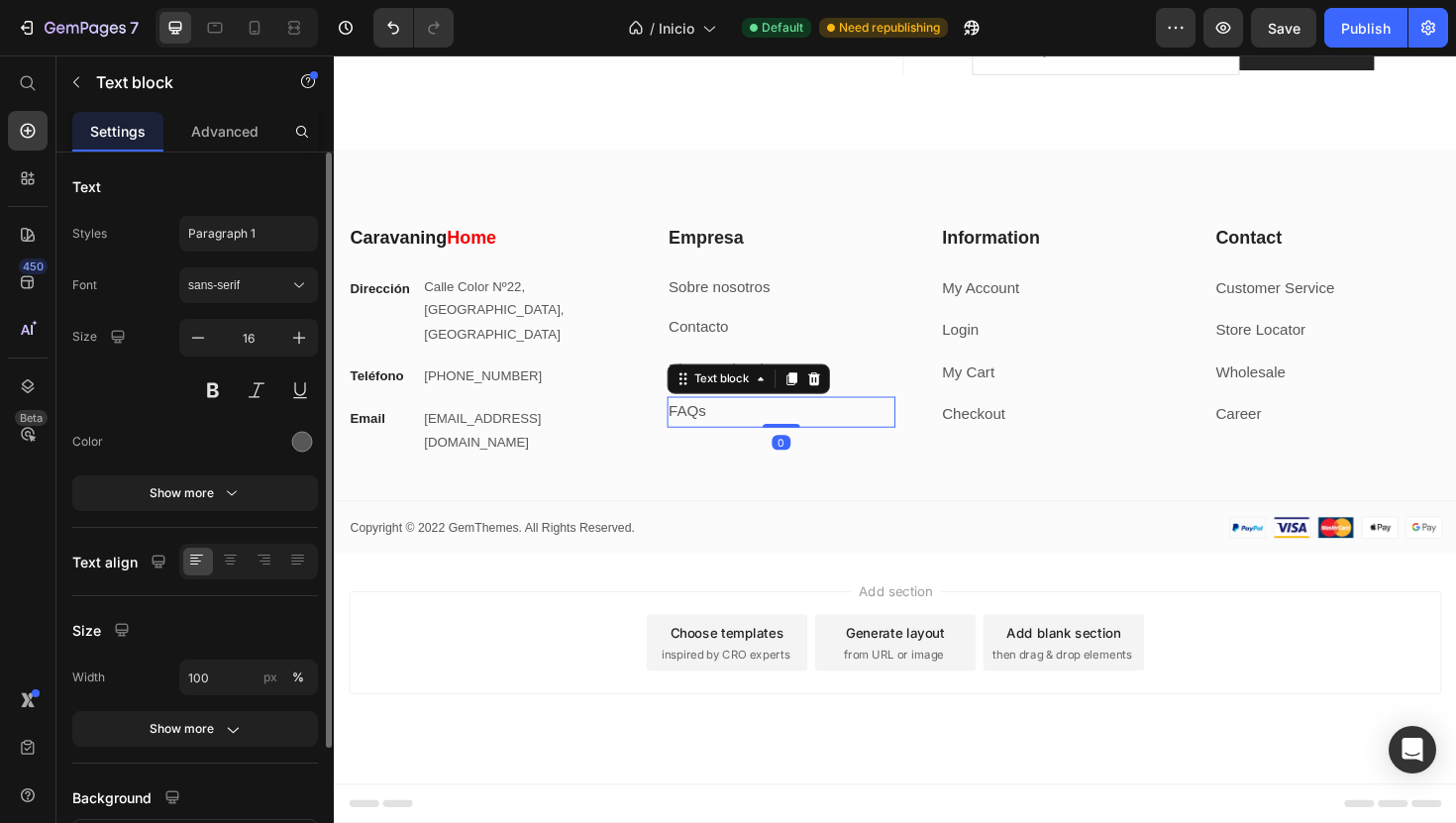 click on "FAQs" at bounding box center [807, 433] 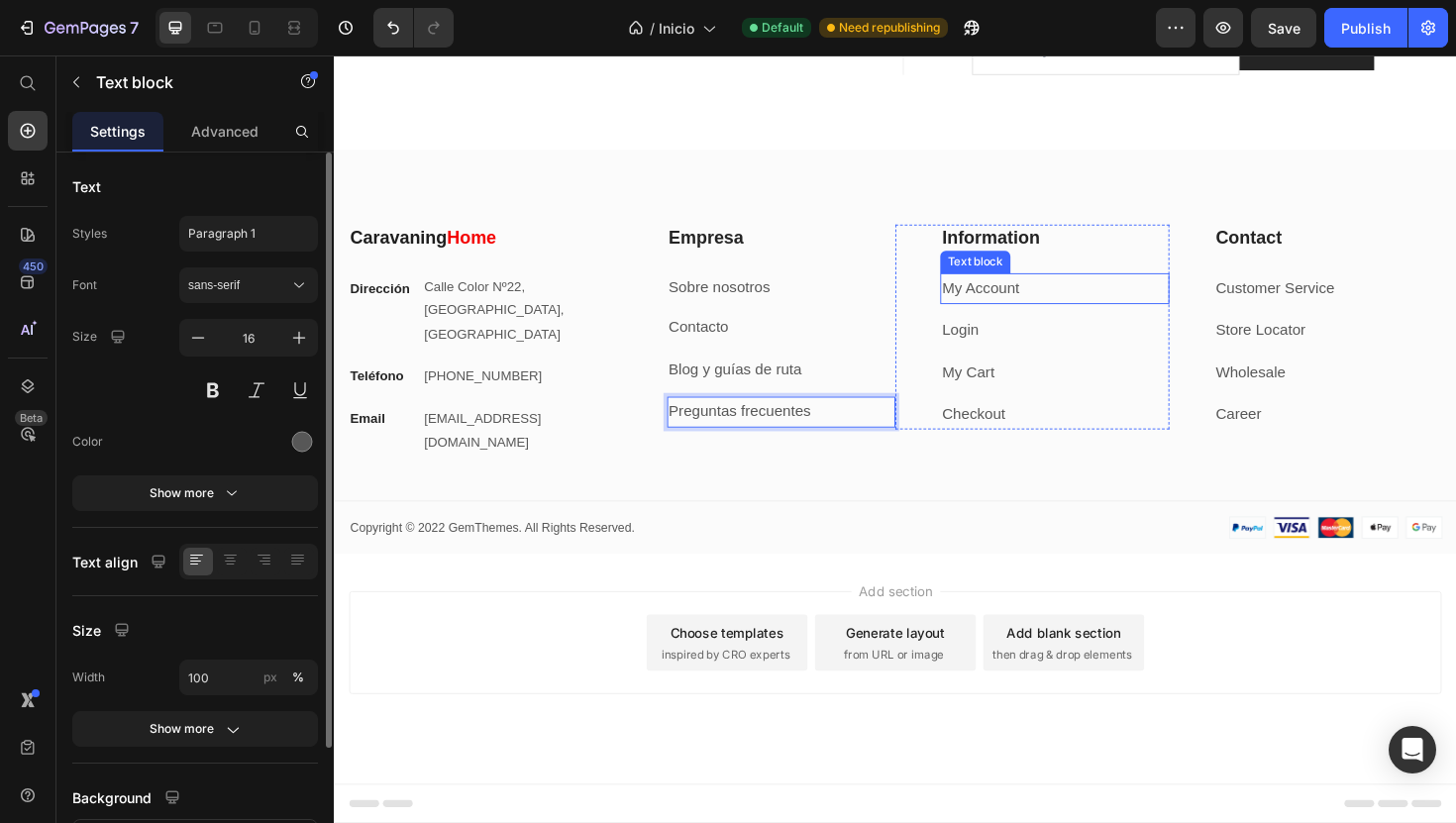 click on "Information" at bounding box center (1096, 249) 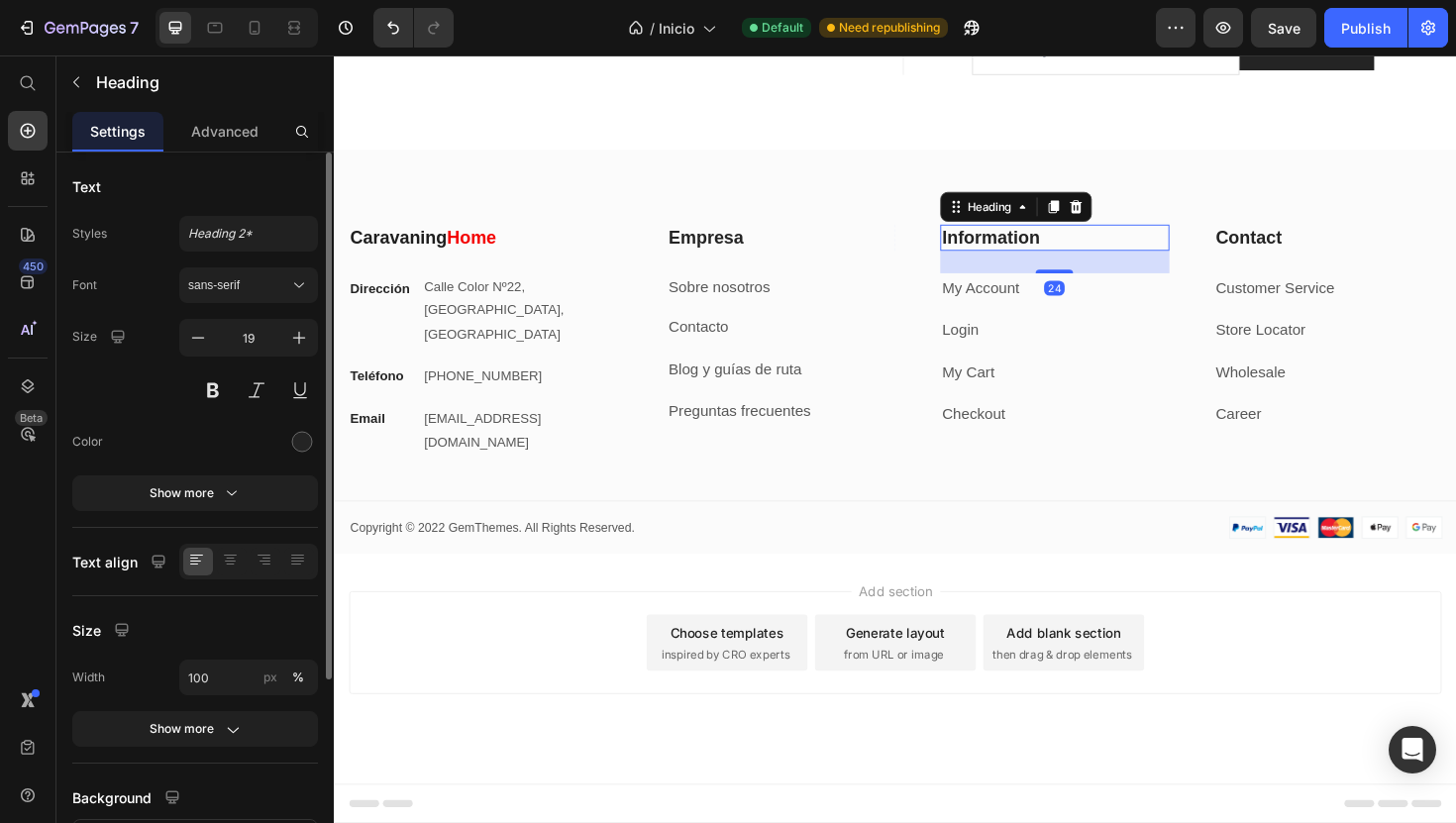 click on "Information" at bounding box center (1096, 249) 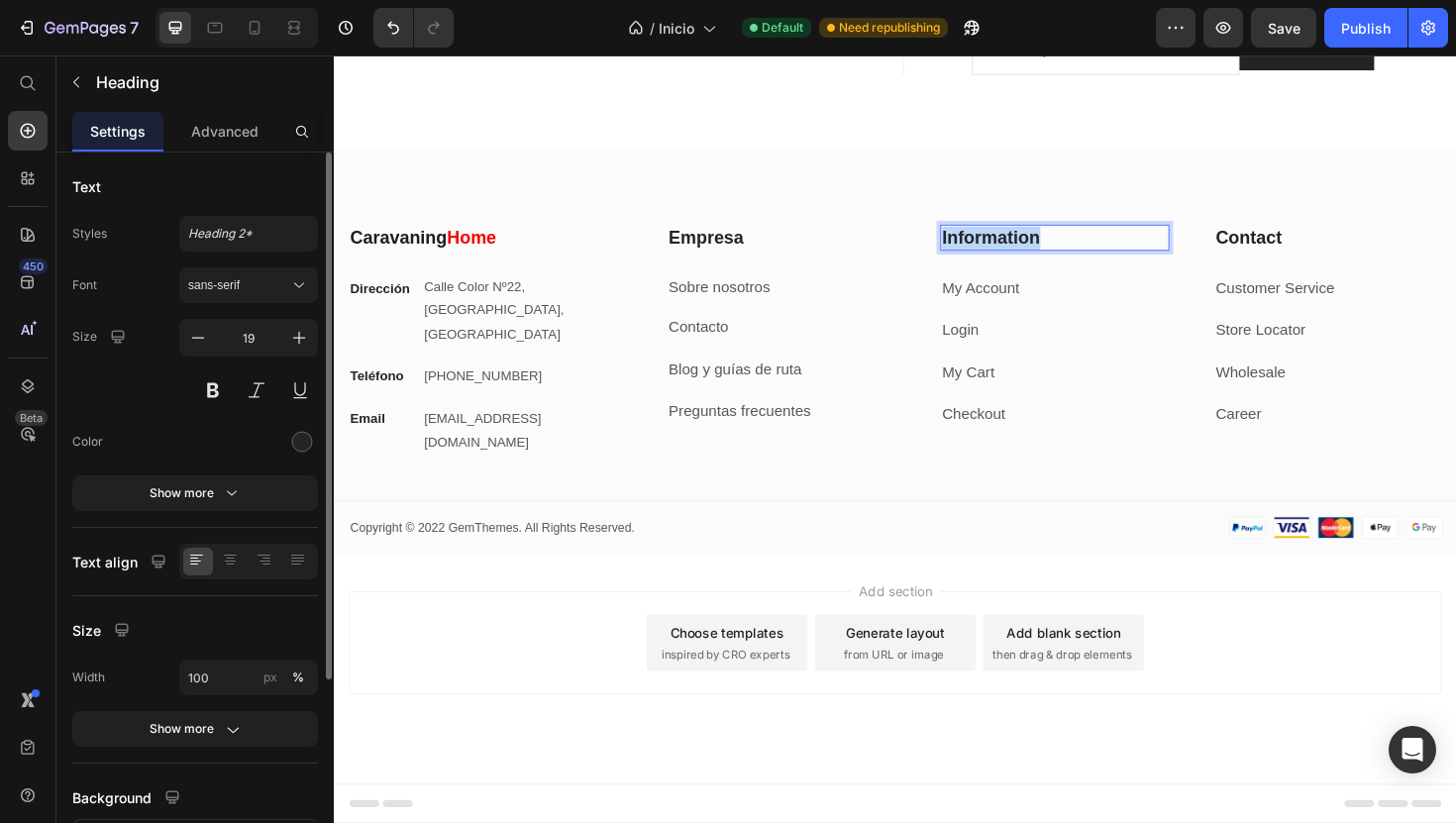 click on "Information" at bounding box center [1096, 249] 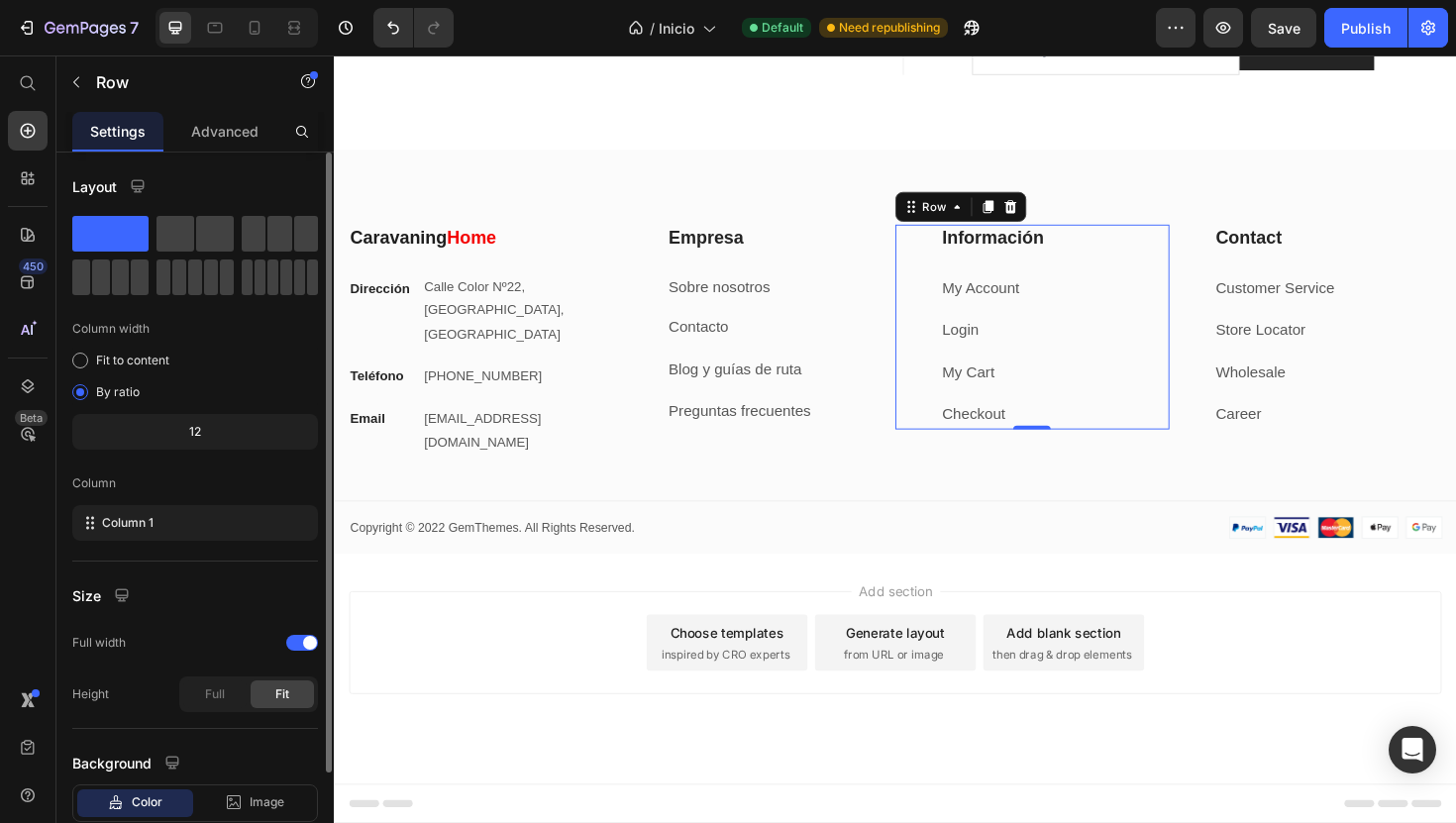 click on "Información Heading My Account Text block Login Text block My Cart Text block Checkout Text block" at bounding box center (1096, 344) 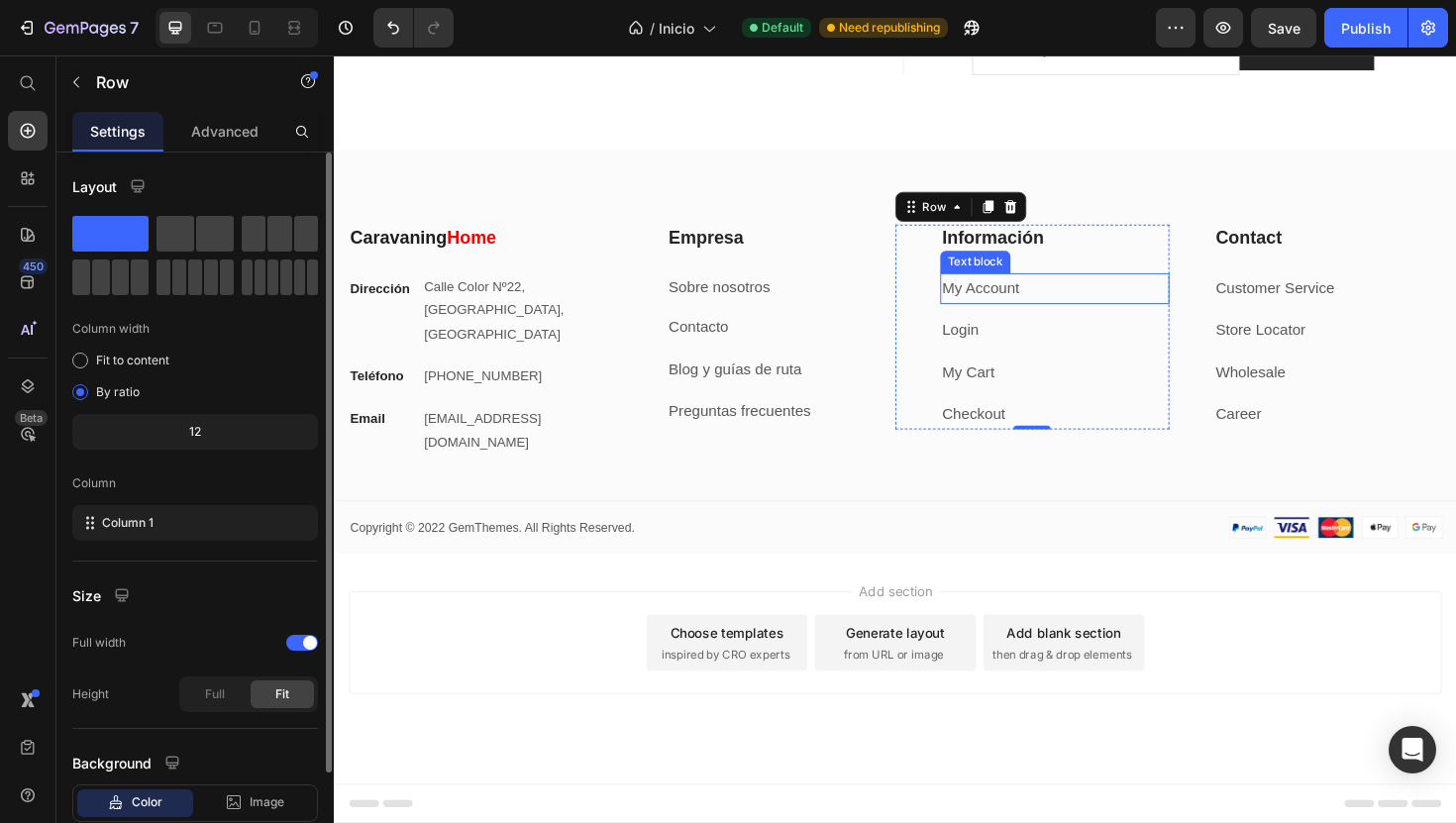 click on "My Account" at bounding box center [1018, 301] 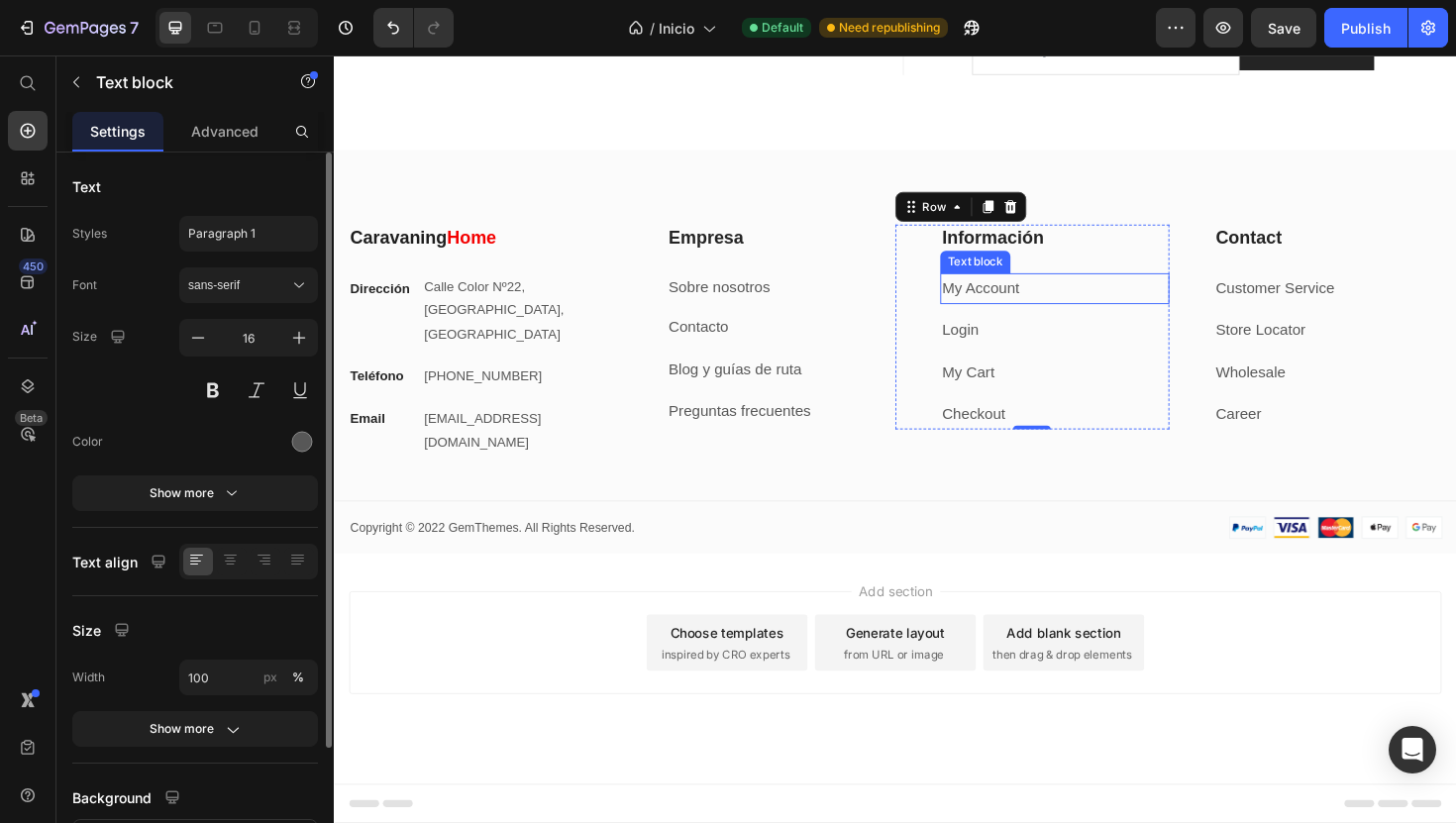click on "My Account" at bounding box center [1018, 301] 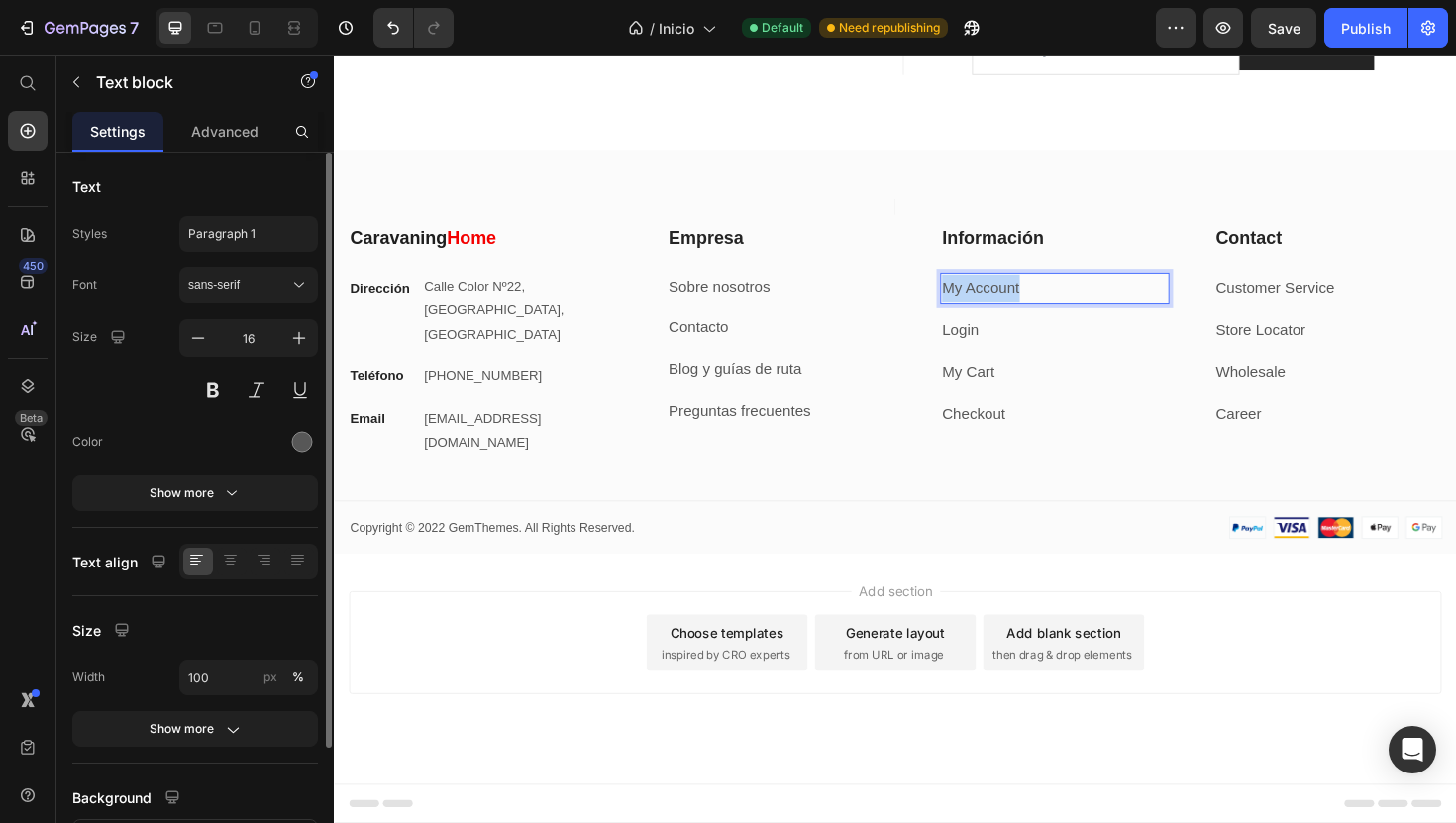 click on "My Account" at bounding box center (1018, 301) 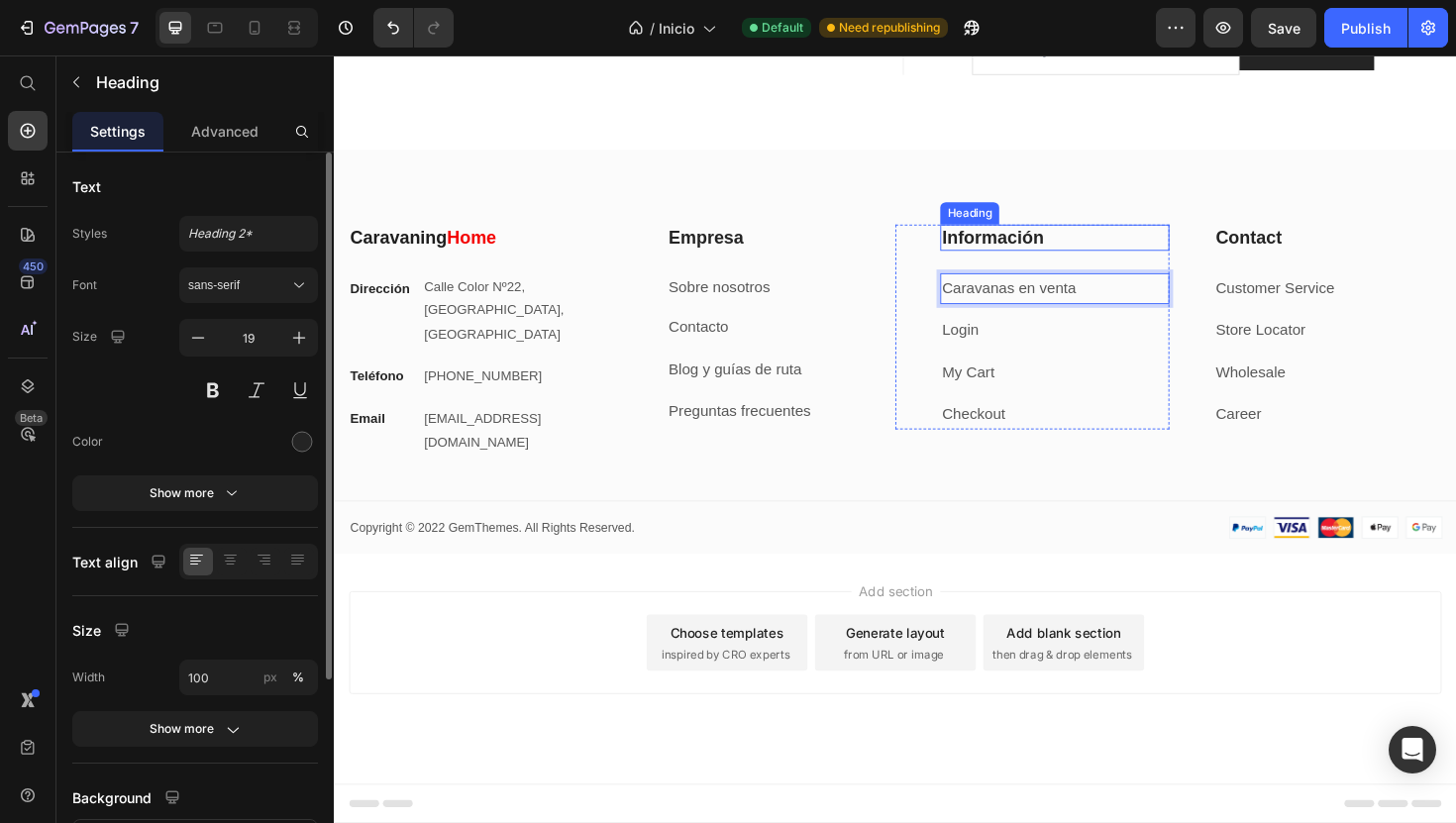 click on "Información" at bounding box center [1096, 249] 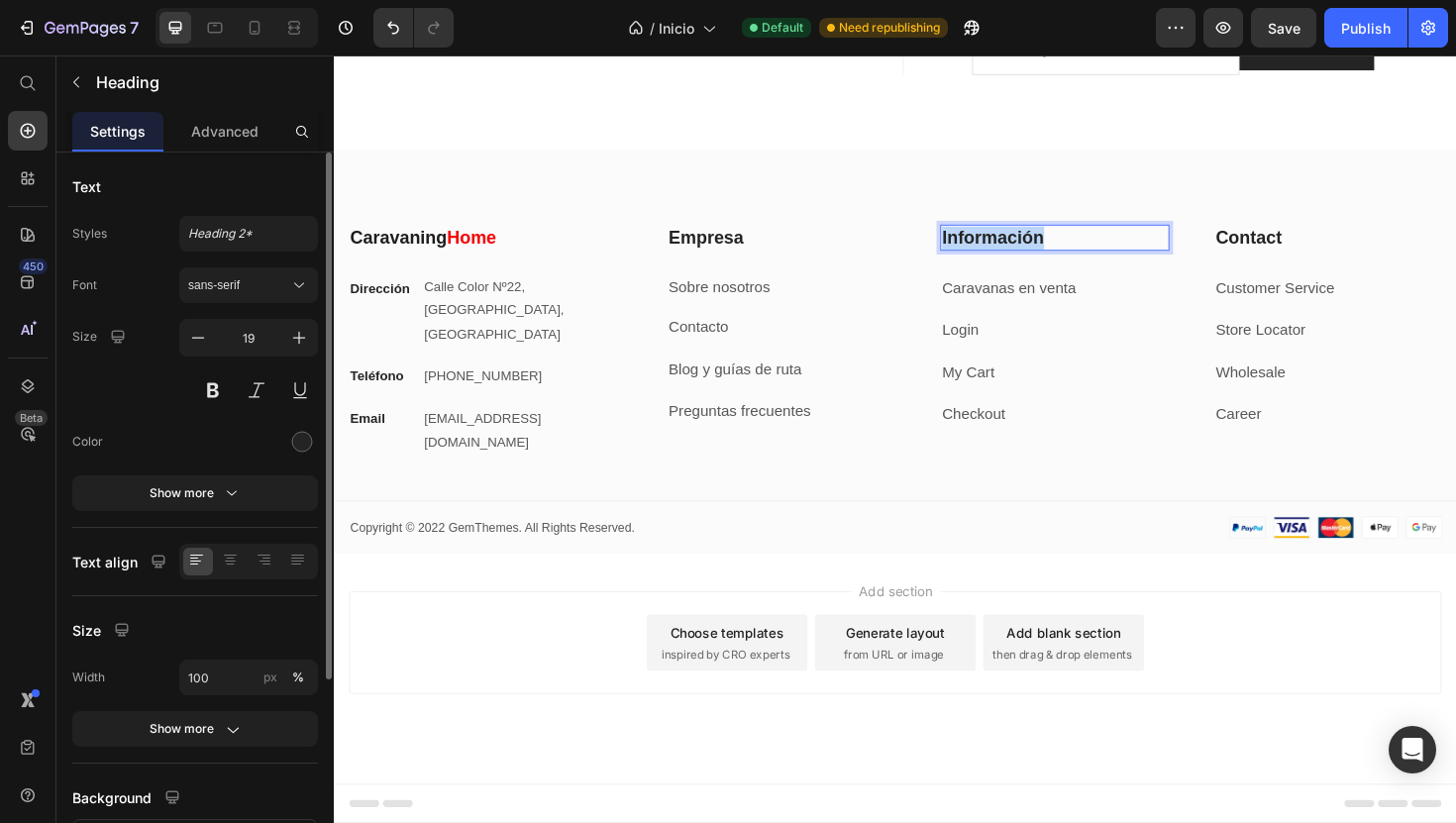 click on "Información" at bounding box center (1096, 249) 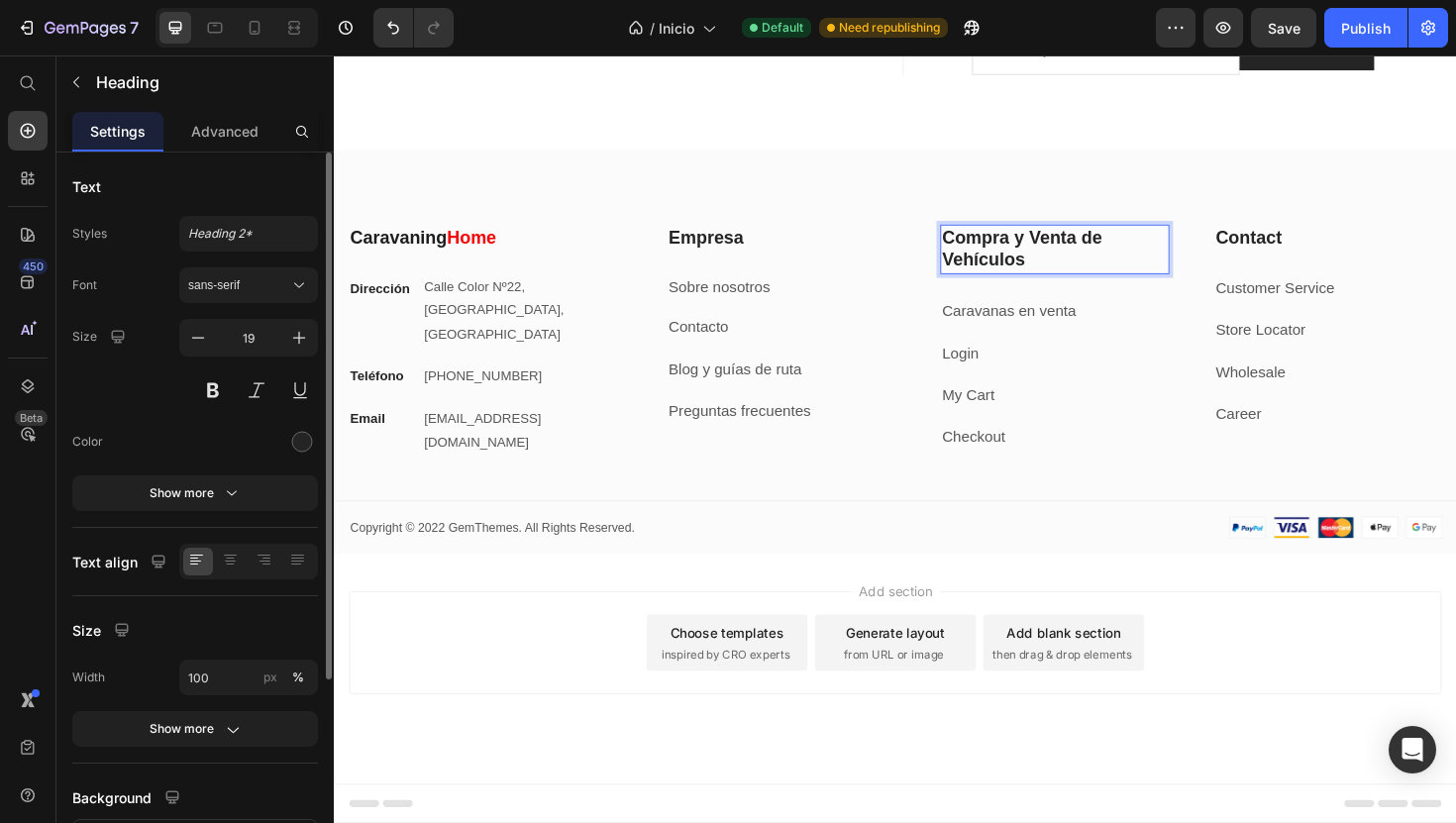 click on "Compra y Venta de Vehículos" at bounding box center (1096, 260) 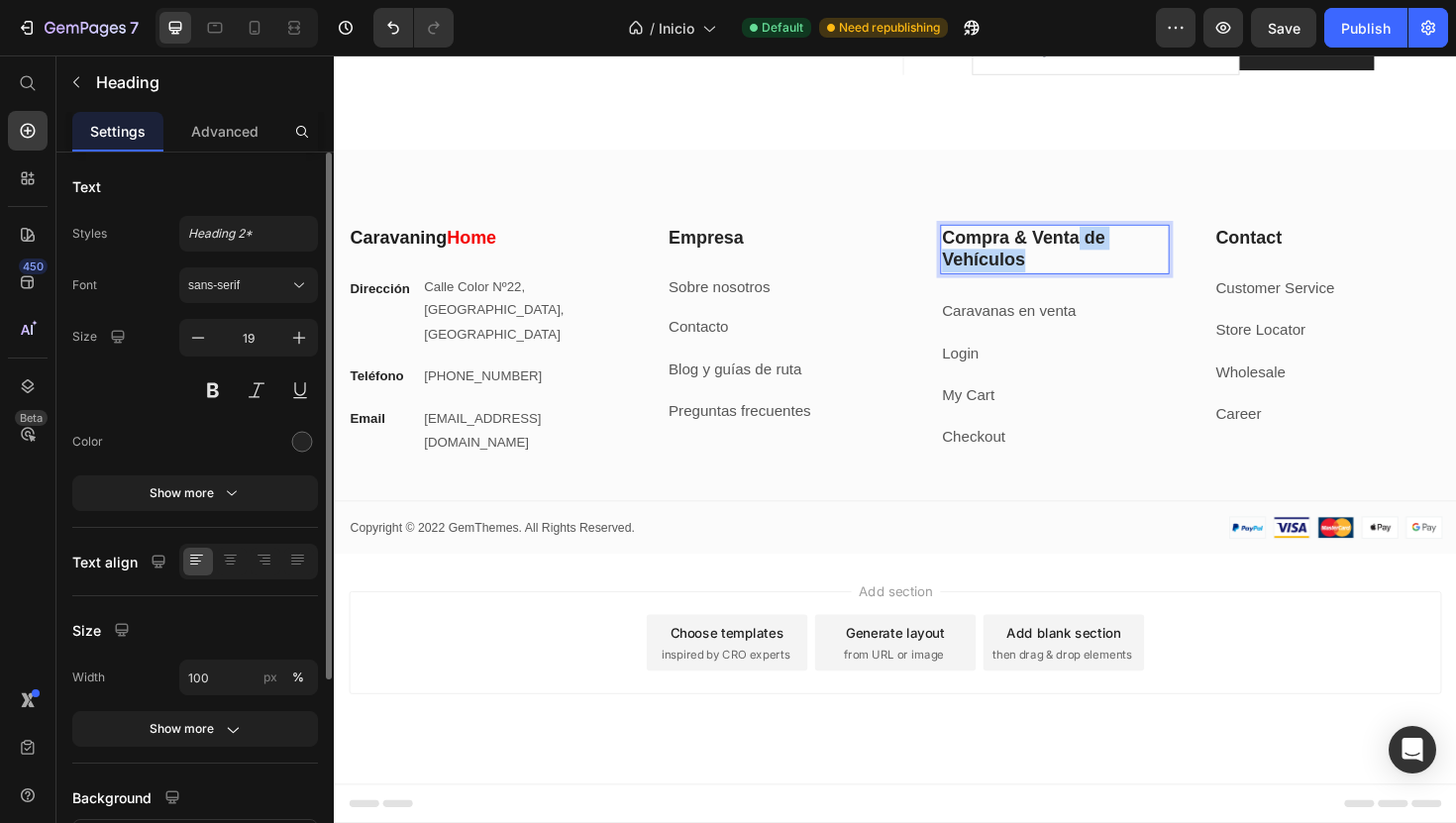 drag, startPoint x: 1120, startPoint y: 494, endPoint x: 1149, endPoint y: 527, distance: 43.931765 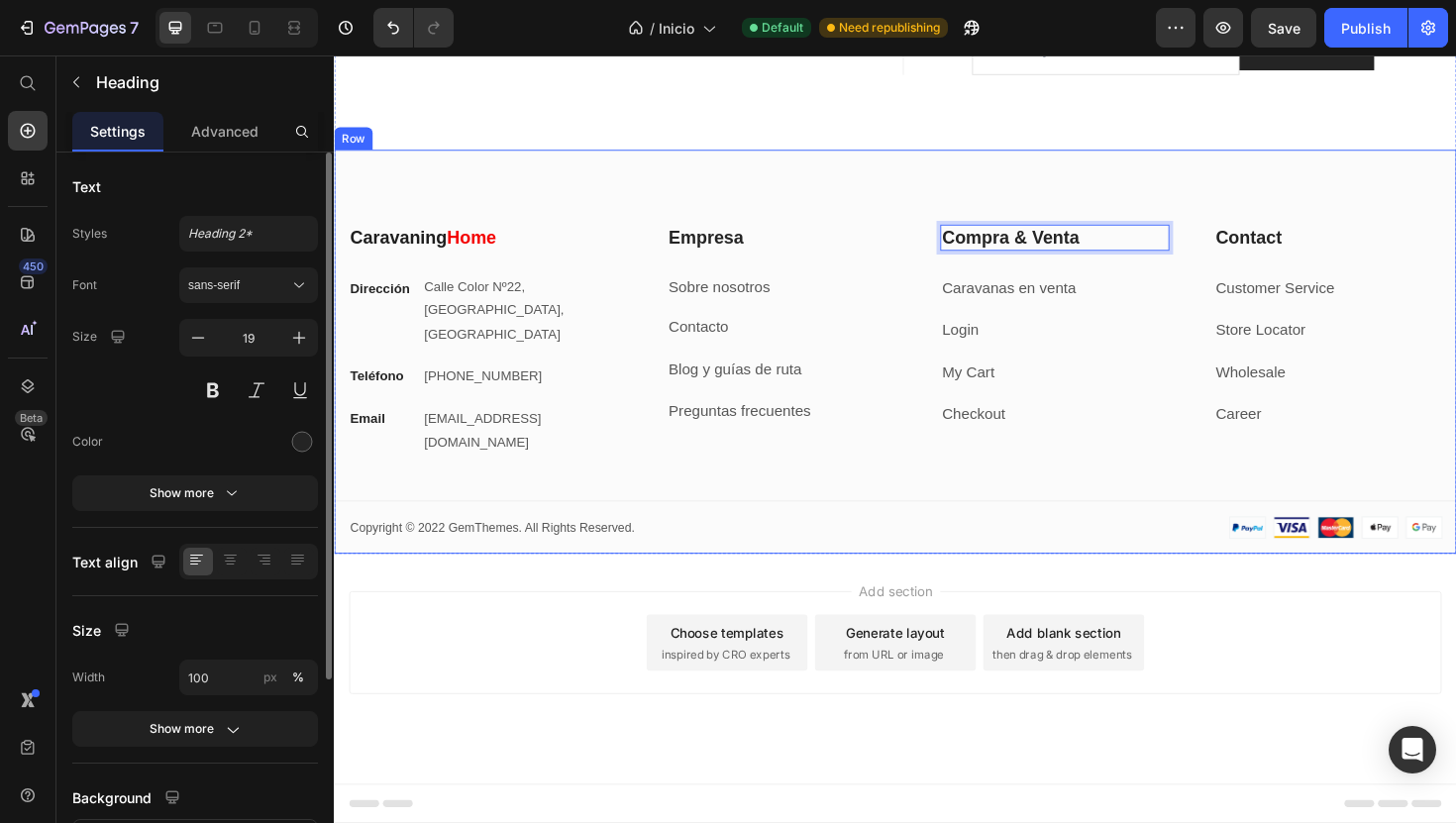 click on "⁠⁠⁠⁠⁠⁠⁠ Caravaning Home Heading Dirección Text block [GEOGRAPHIC_DATA] Text block Row Teléfono Text block [PHONE_NUMBER] Text block Row Email Text block [EMAIL_ADDRESS][DOMAIN_NAME] Text block Row Empresa Heading Sobre nosotros Text block Contacto Text block Blog y guías de ruta Text block Preguntas frecuentes Text block Row Compra & Venta Heading   24 Caravanas en venta Text block Login Text block My Cart Text block Checkout Text block Row Contact Heading Customer Service Text block Store Locator Text block Wholesale Text block Career Text block Row Row
My Store
Company
Information
Contact Accordion                Title Line Row Copyright © 2022 GemThemes. All Rights Reserved. Text block Image Row Row" at bounding box center [928, 369] 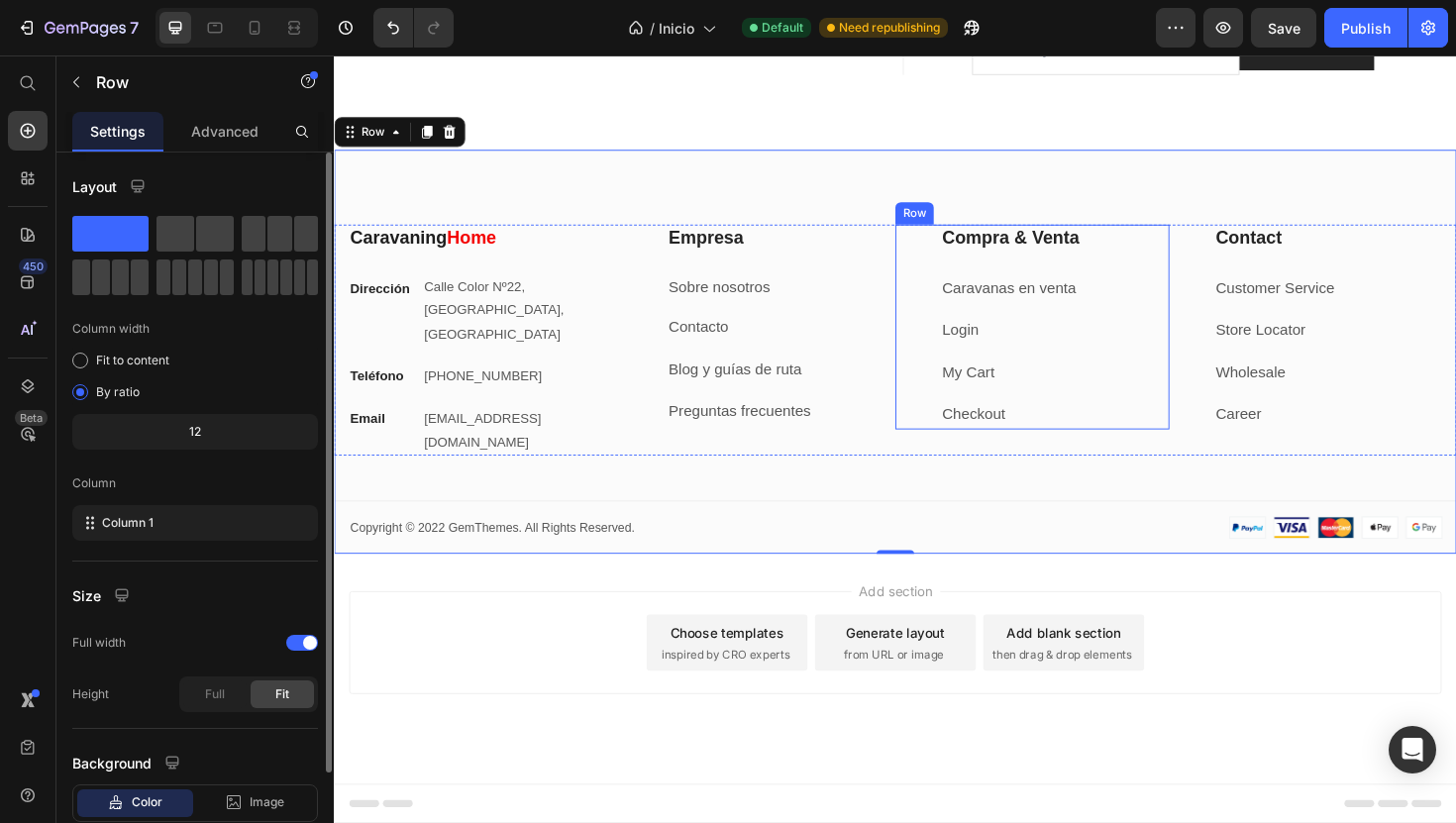 click on "Caravanas en venta" at bounding box center [1096, 302] 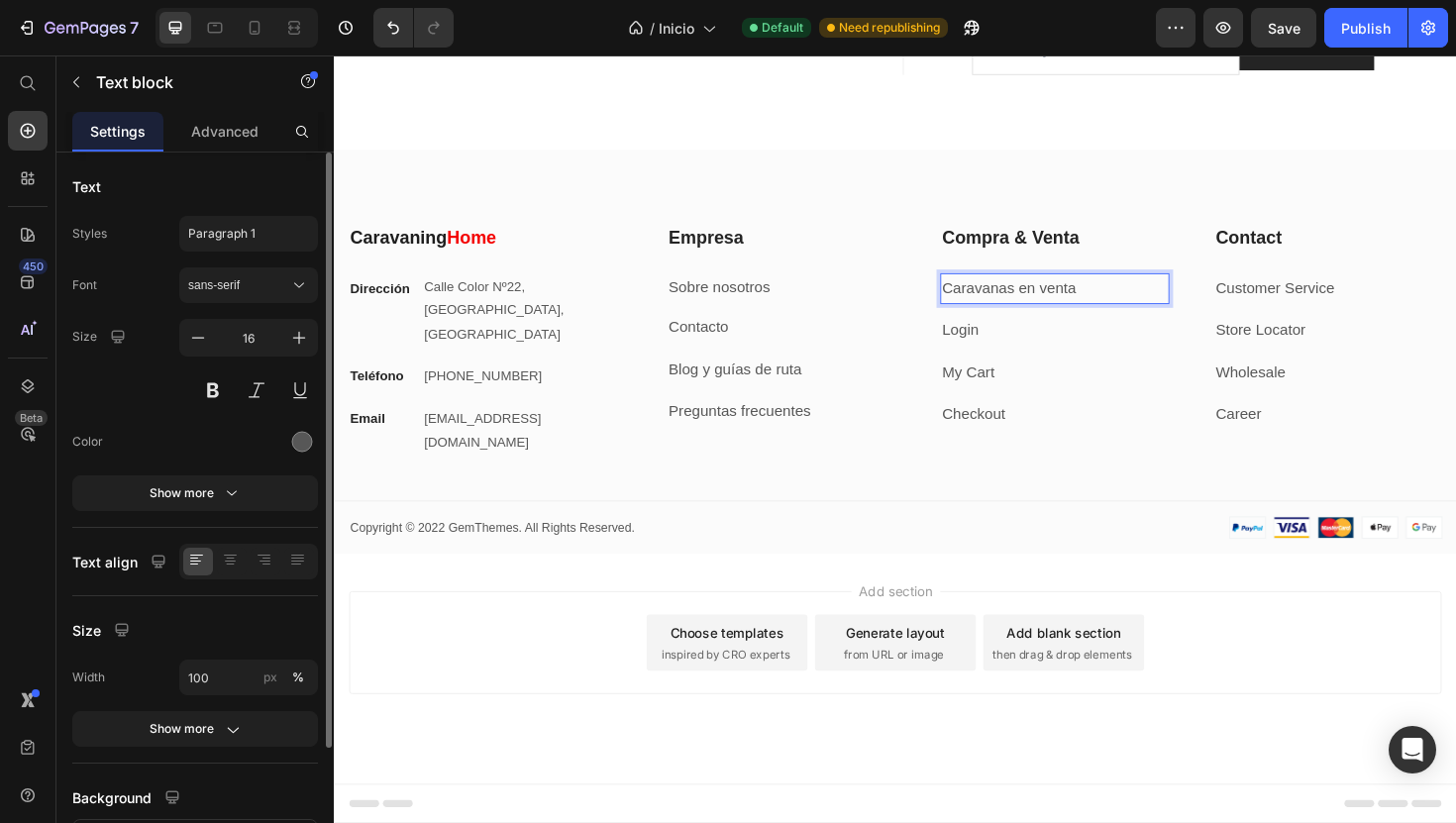 click on "Caravanas en venta" at bounding box center [1096, 302] 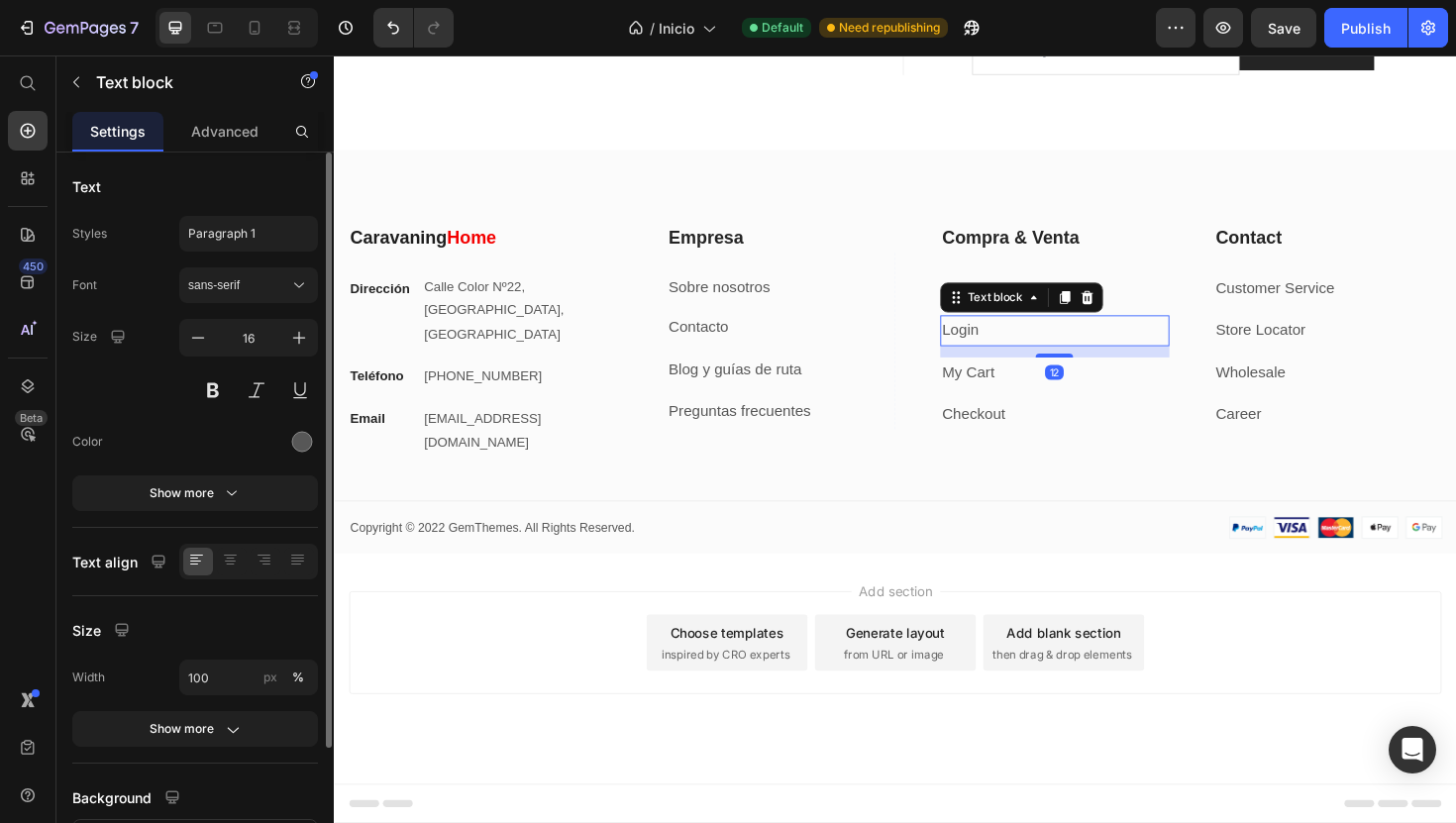click on "Login" at bounding box center [996, 346] 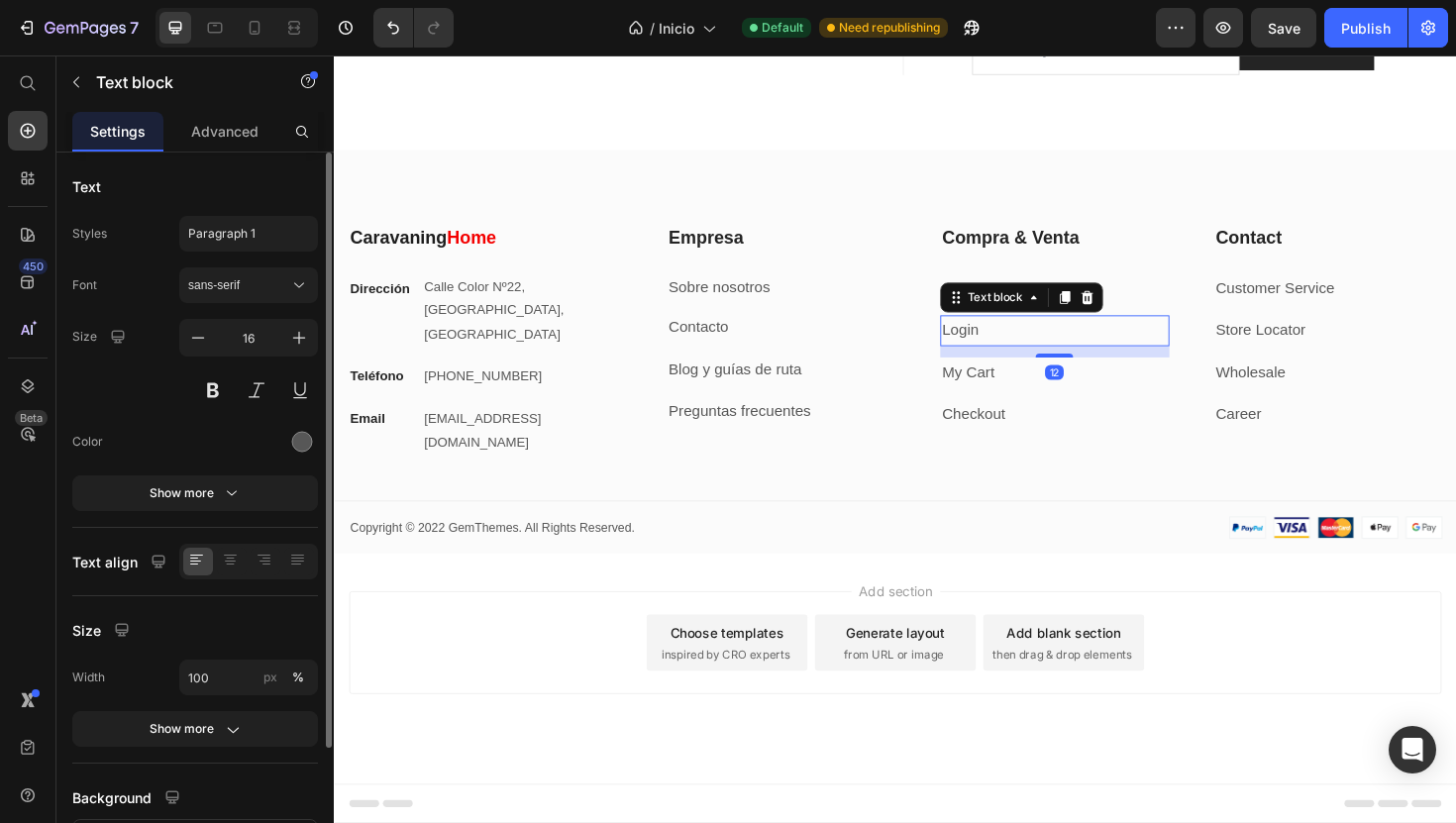 click on "Login" at bounding box center (996, 346) 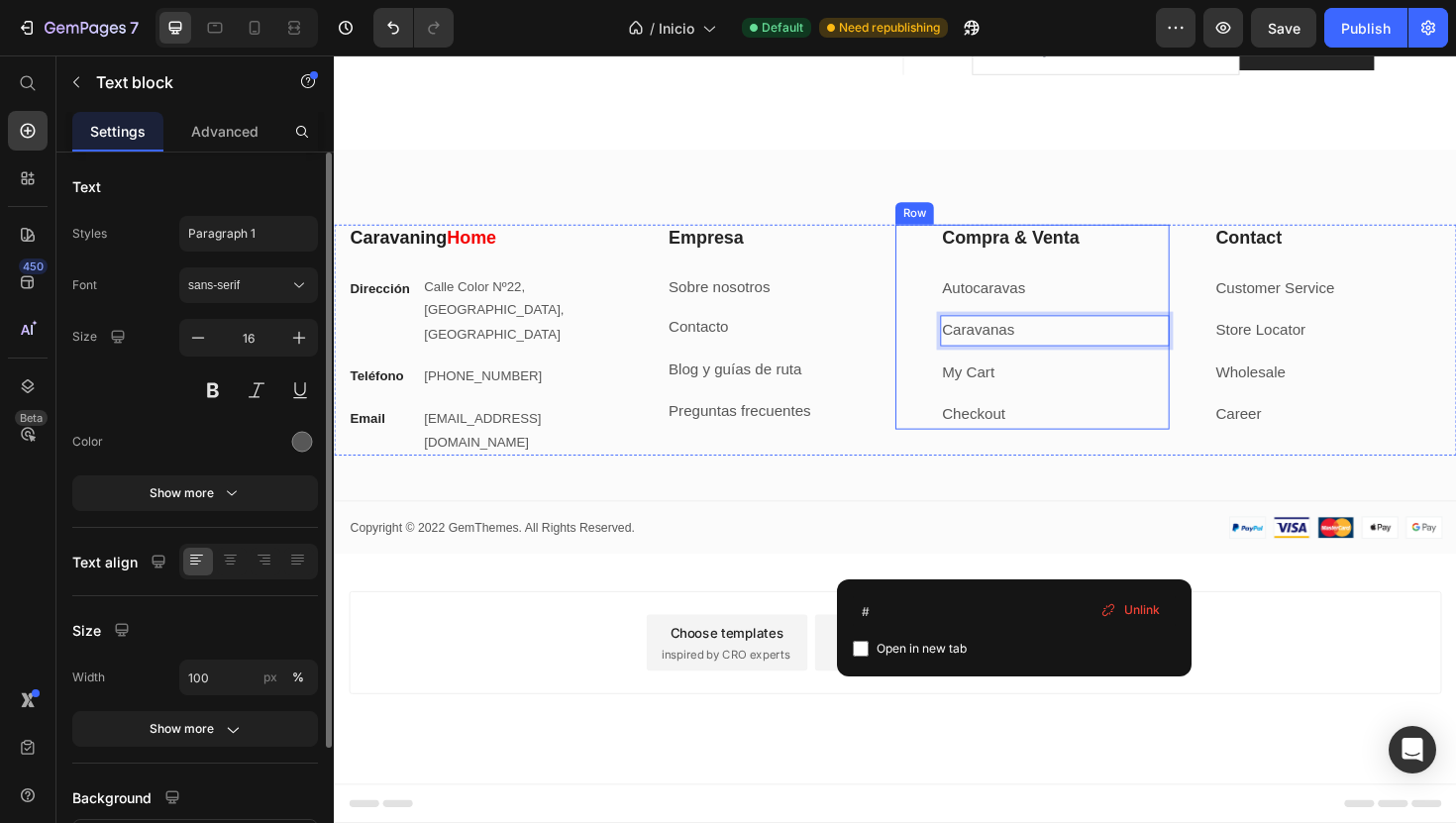 click on "Autocaravas" at bounding box center (1096, 302) 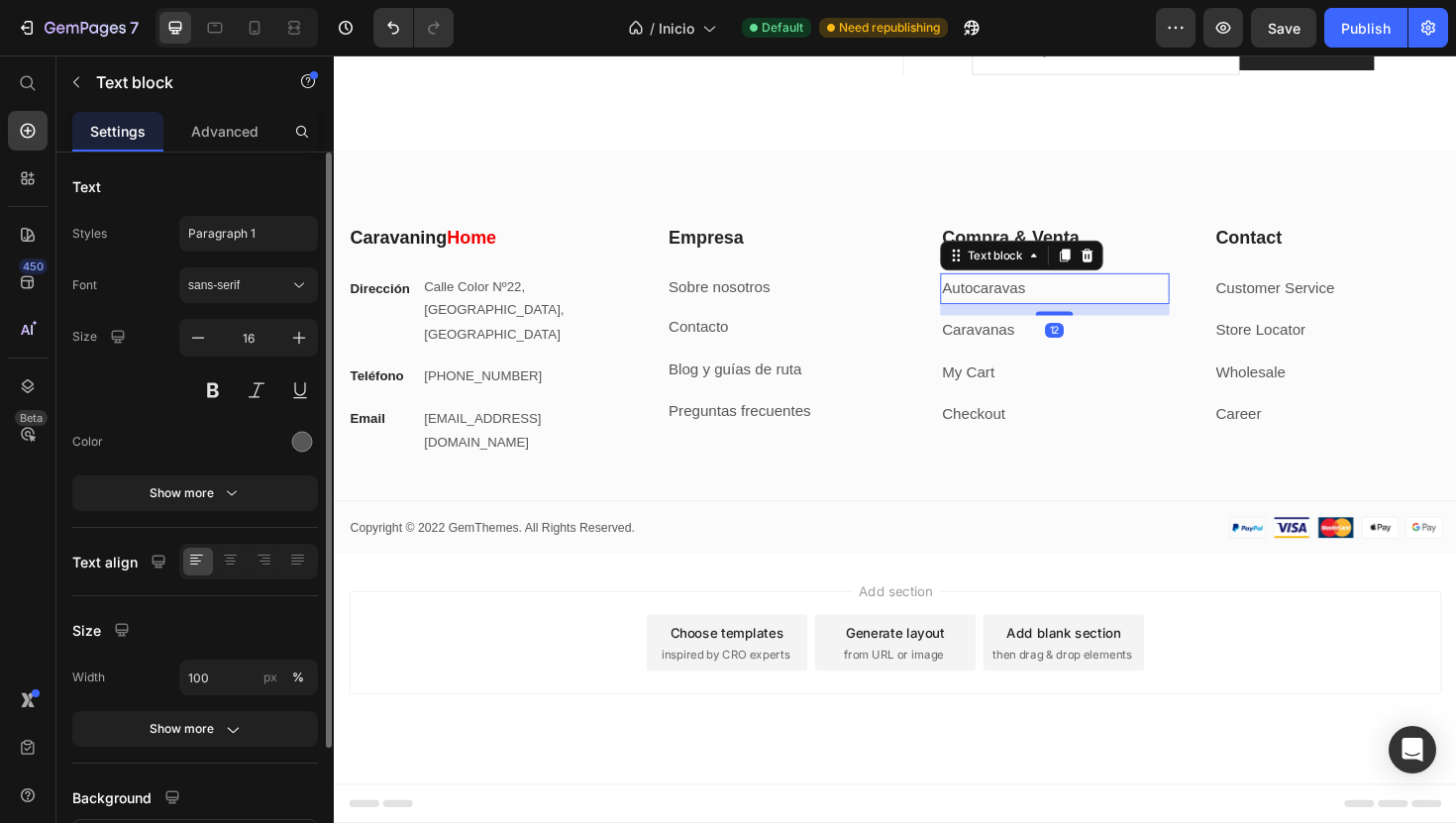 scroll, scrollTop: 8043, scrollLeft: 0, axis: vertical 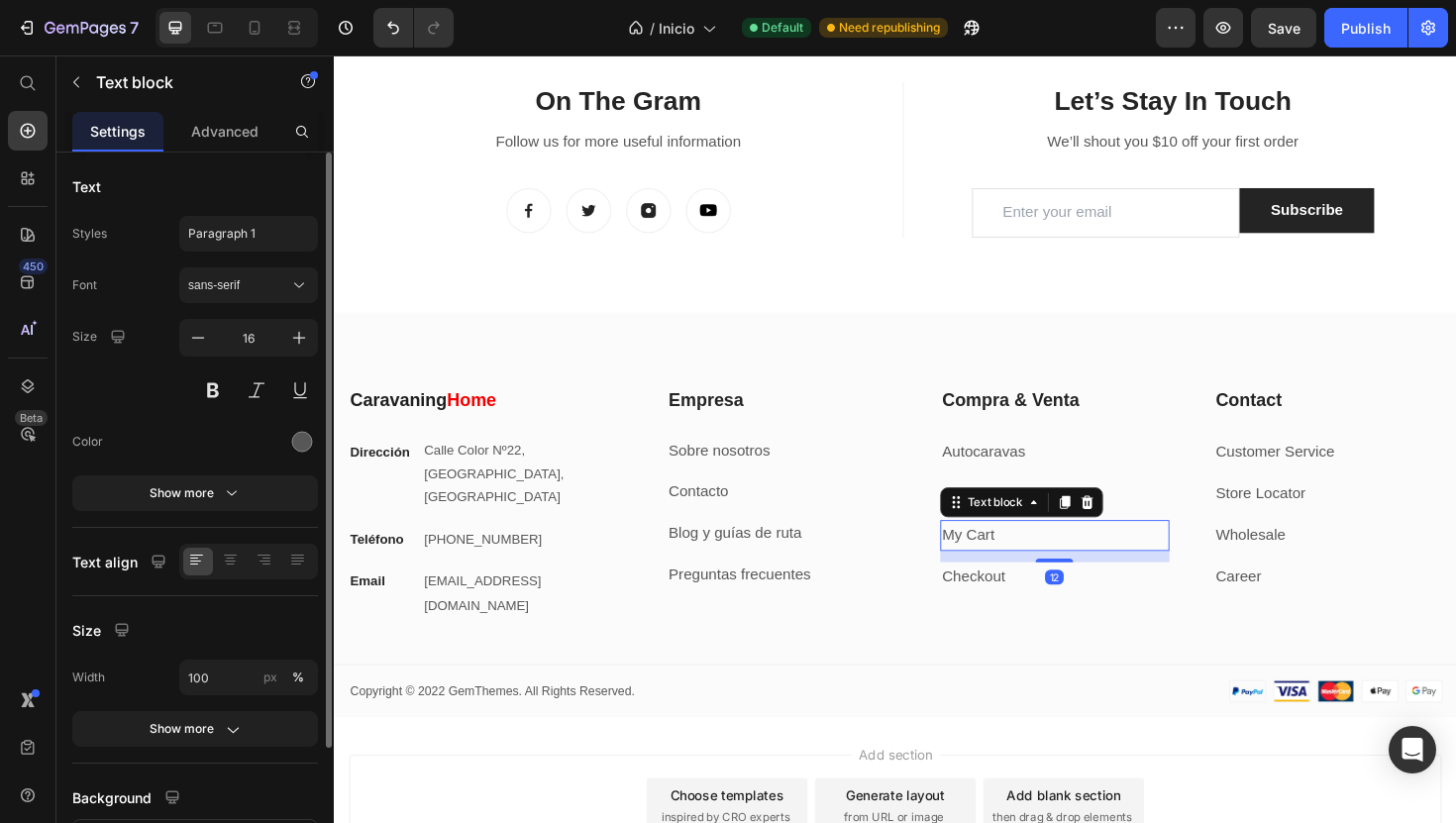click on "My Cart" at bounding box center (1005, 563) 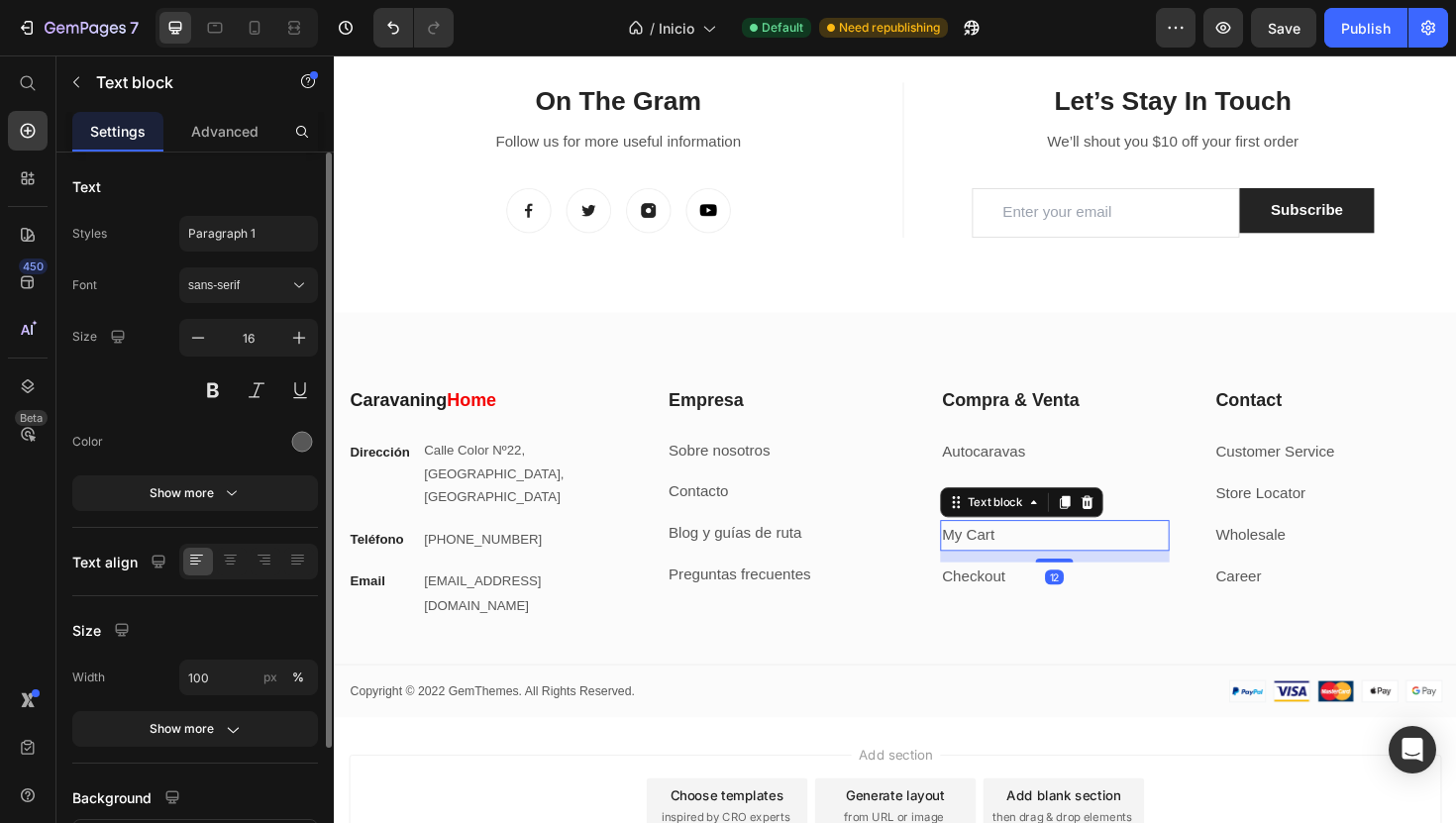 click on "My Cart" at bounding box center (1005, 563) 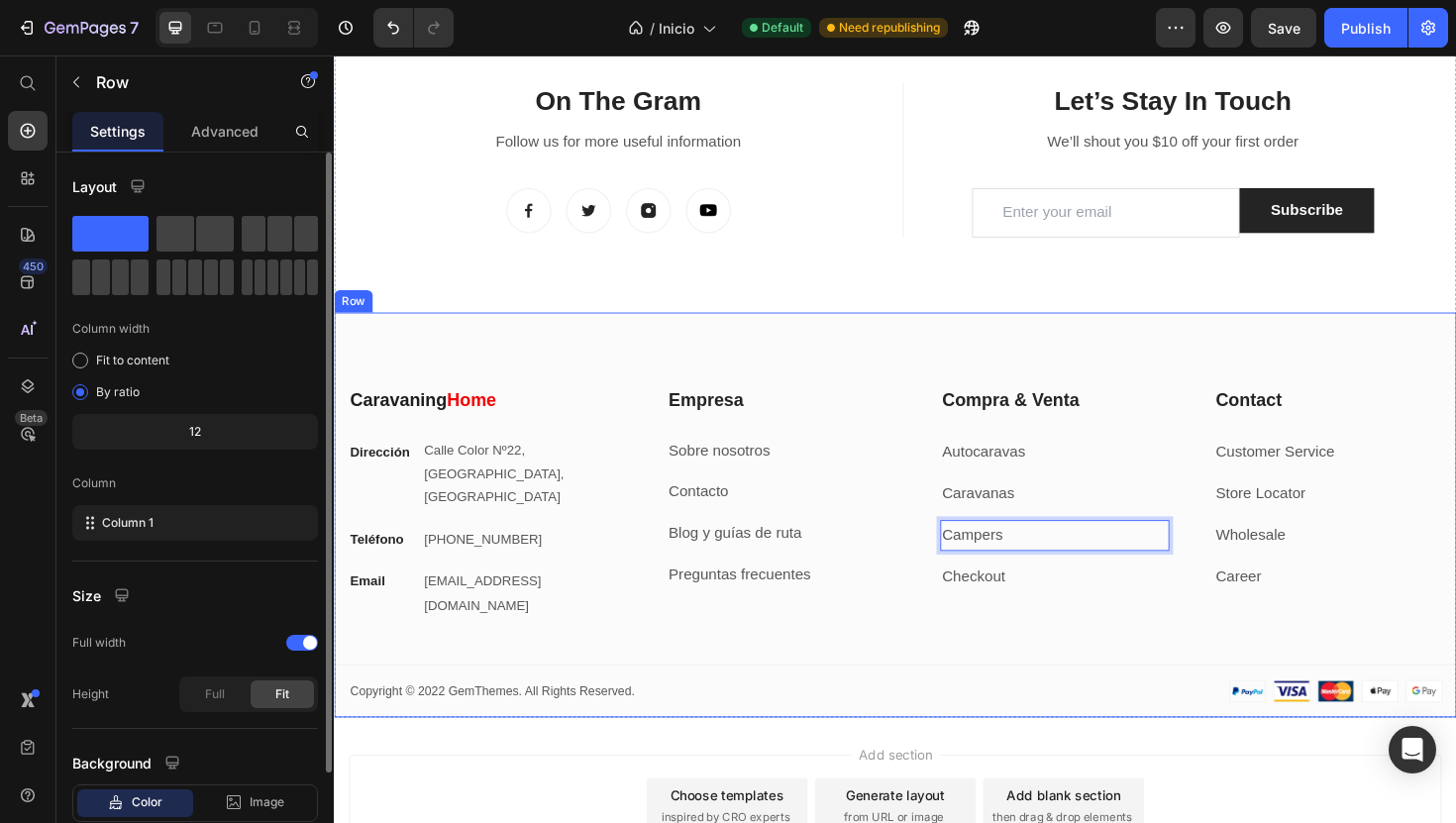 click on "⁠⁠⁠⁠⁠⁠⁠ Caravaning Home Heading Dirección Text block [GEOGRAPHIC_DATA] Text block Row Teléfono Text block [PHONE_NUMBER] Text block Row Email Text block [EMAIL_ADDRESS][DOMAIN_NAME] Text block Row Empresa Heading Sobre nosotros Text block Contacto Text block Blog y guías de ruta Text block Preguntas frecuentes Text block Row Compra & Venta Heading Autocaravas Text block Caravanas Text block Campers Text block   12 Checkout Text block Row Contact Heading Customer Service Text block Store Locator Text block Wholesale Text block Career Text block Row Row
My Store
Company
Information
Contact Accordion                Title Line Row Copyright © 2022 GemThemes. All Rights Reserved. Text block Image Row Row" at bounding box center [928, 542] 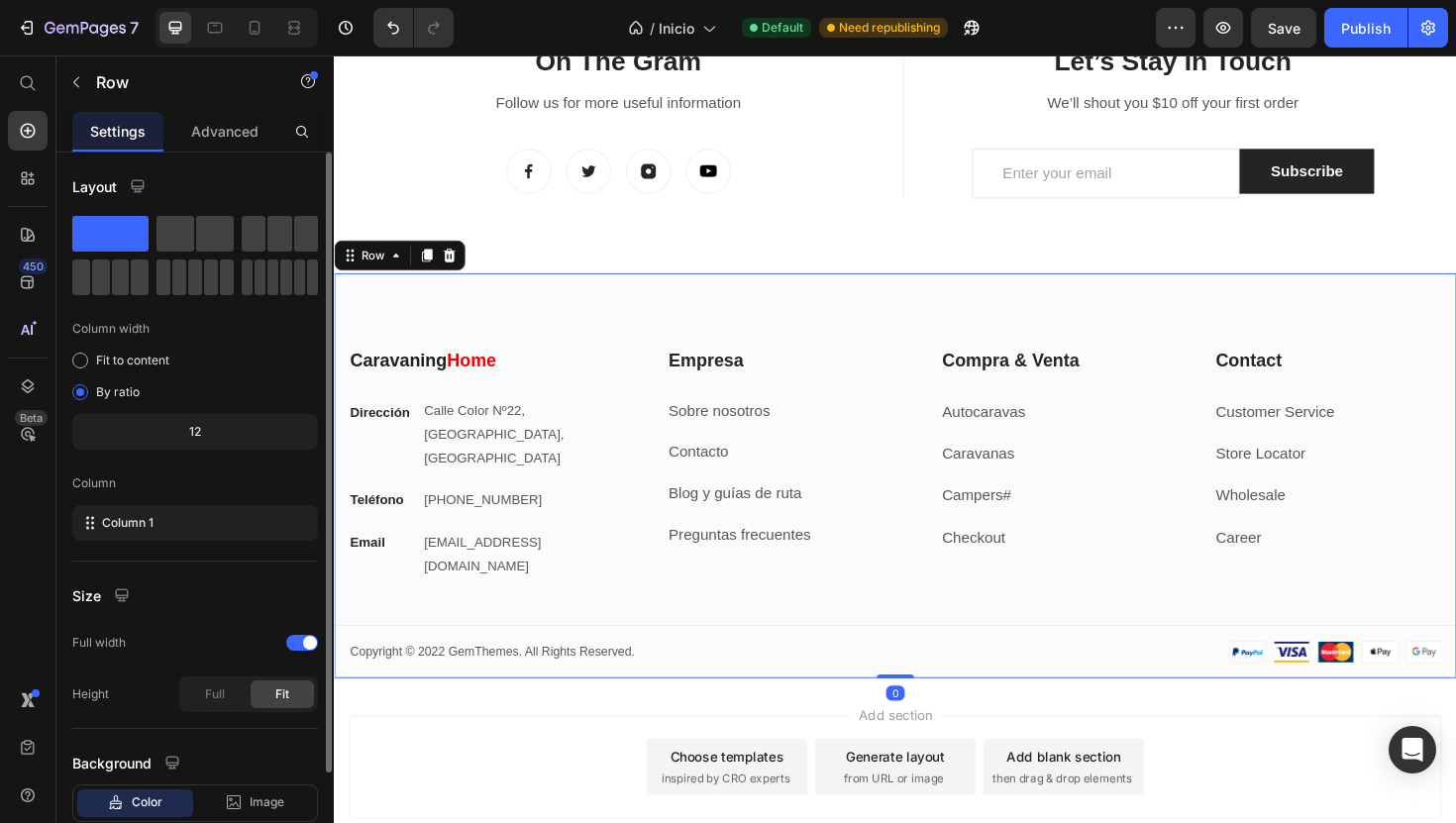 scroll, scrollTop: 8130, scrollLeft: 0, axis: vertical 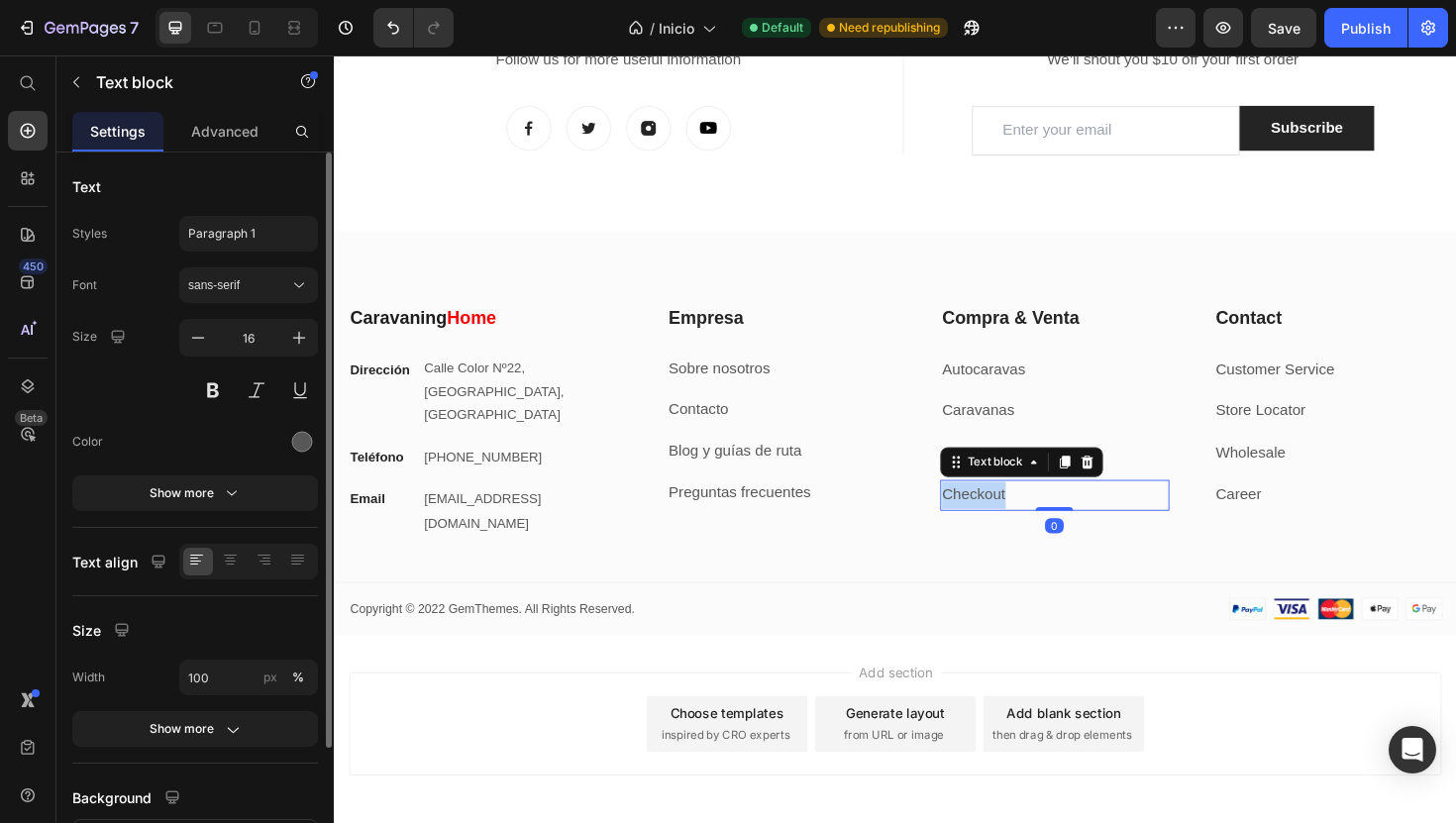 click on "Checkout" at bounding box center [1011, 520] 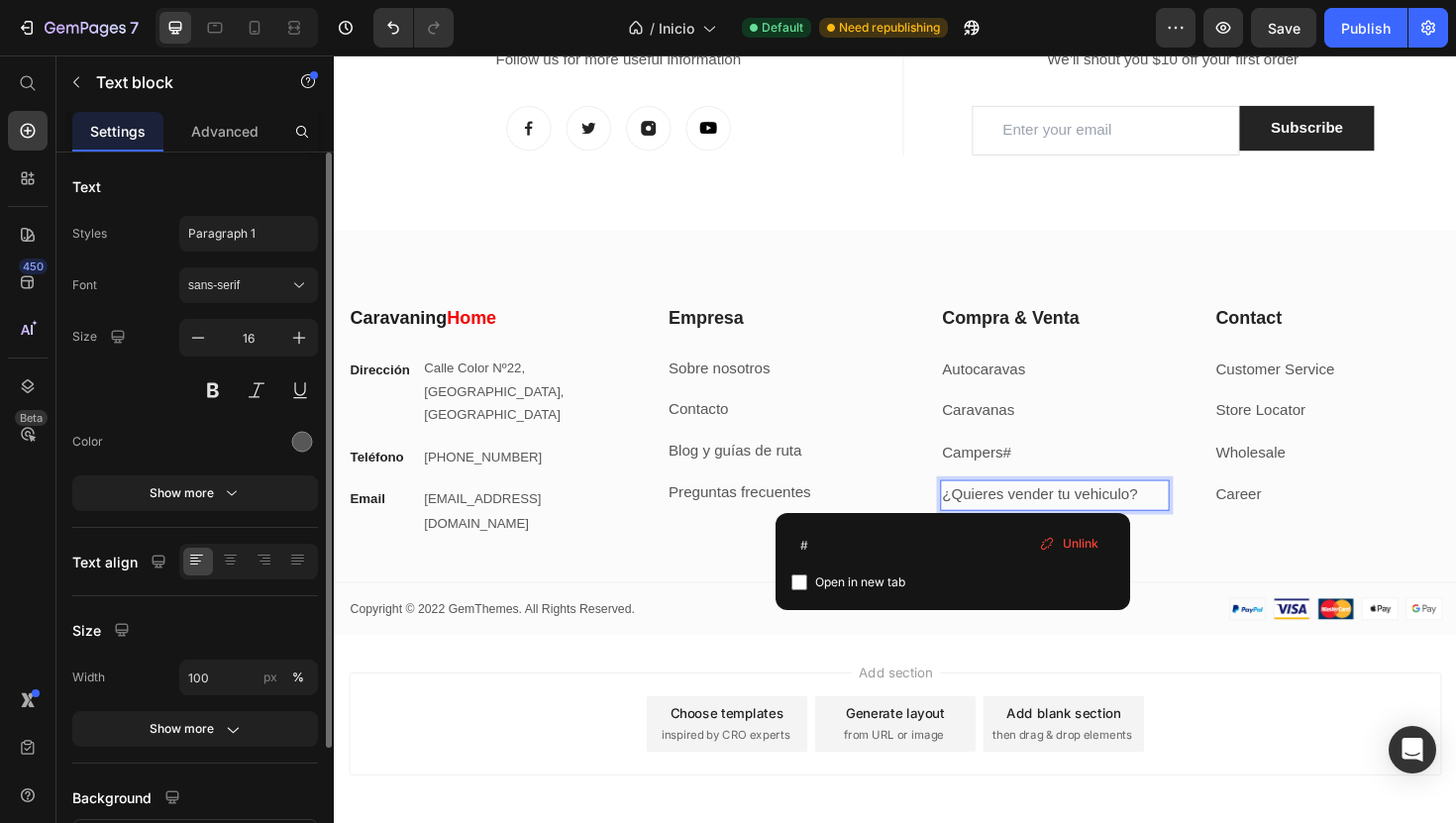 click on "Add section Choose templates inspired by CRO experts Generate layout from URL or image Add blank section then drag & drop elements" at bounding box center (928, 764) 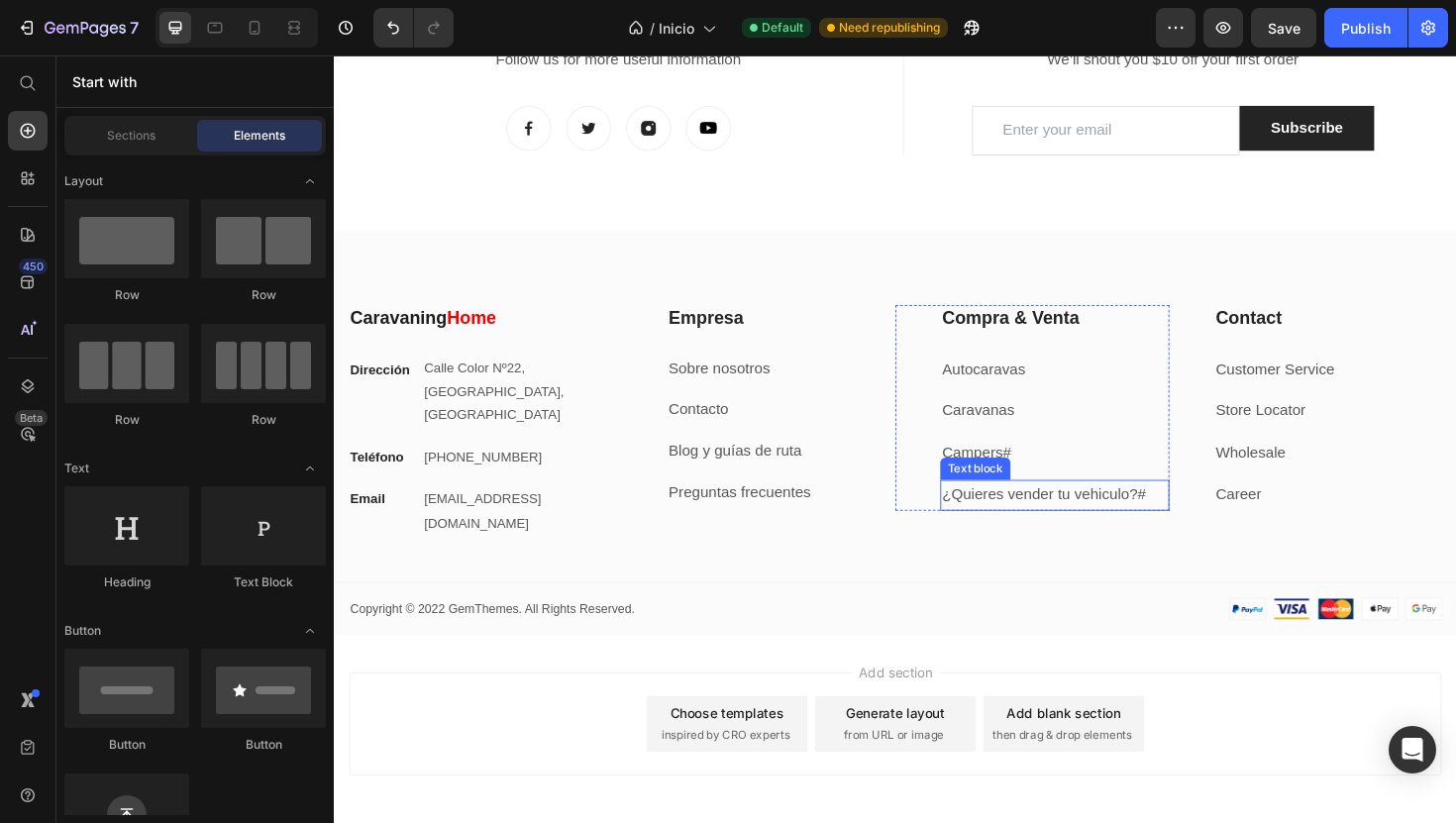 click on "¿Quieres vender tu vehiculo? #" at bounding box center [1096, 521] 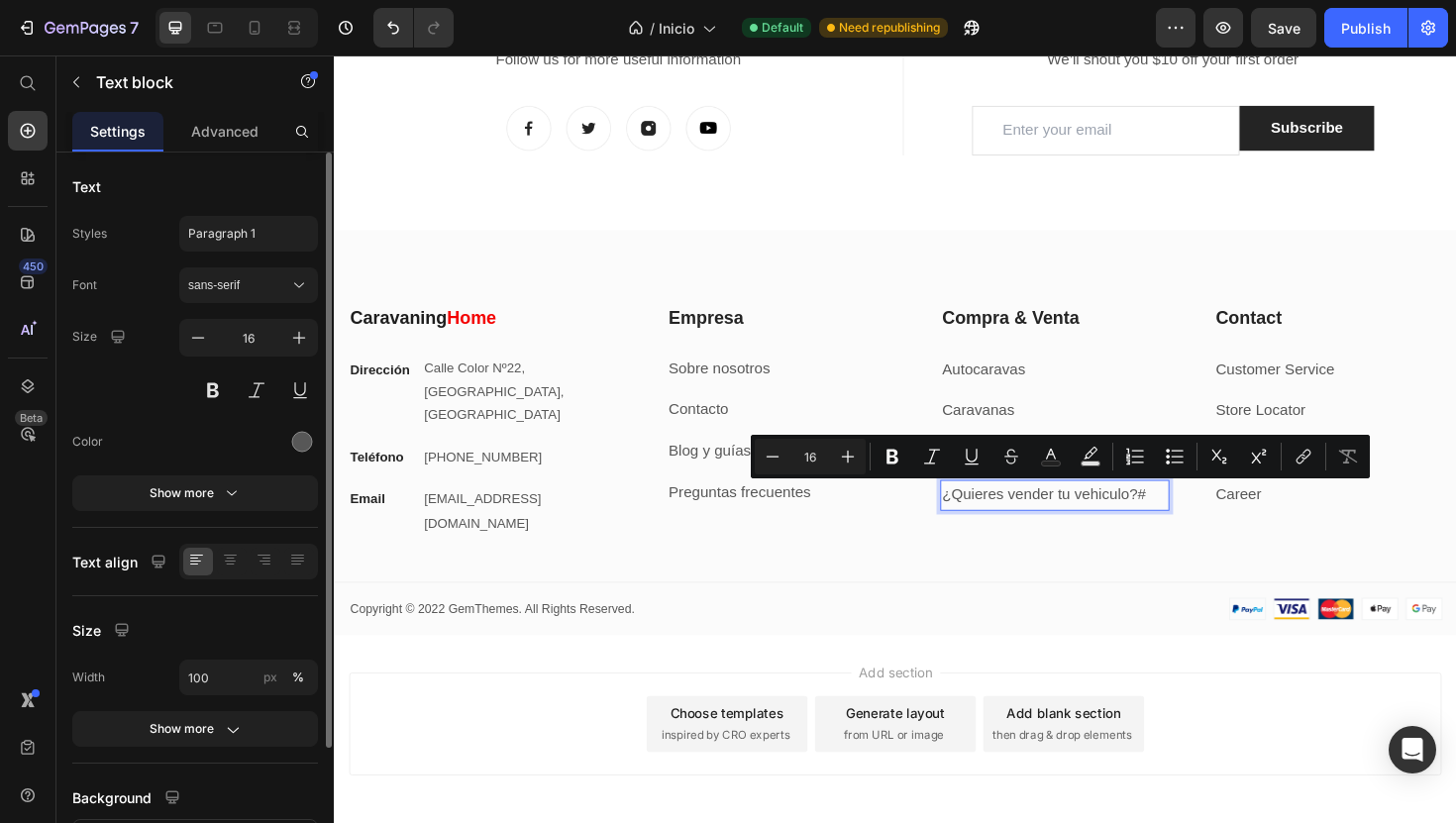 click on "¿Quieres vender tu vehiculo? #" at bounding box center (1096, 521) 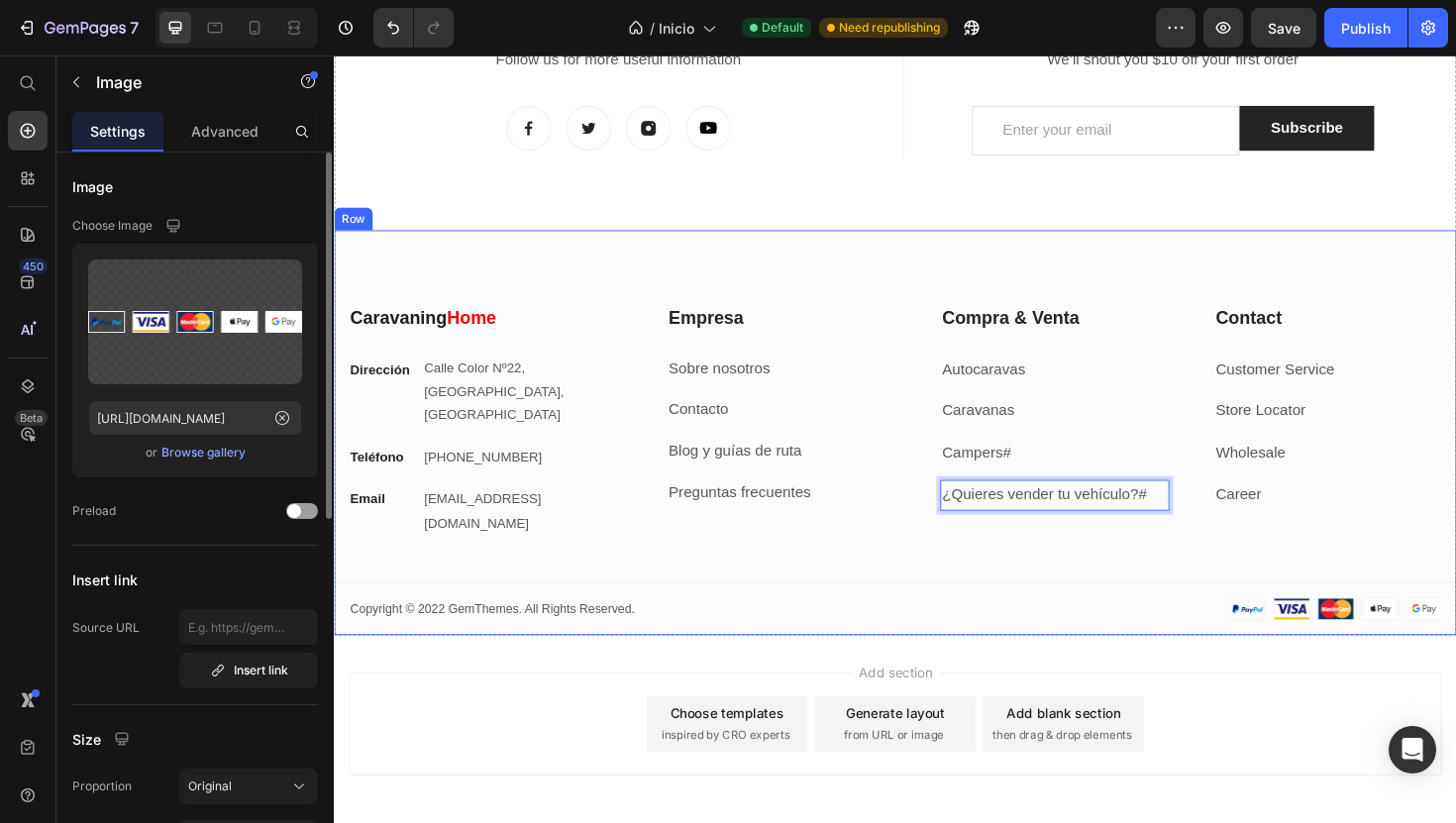 click at bounding box center (1225, 642) 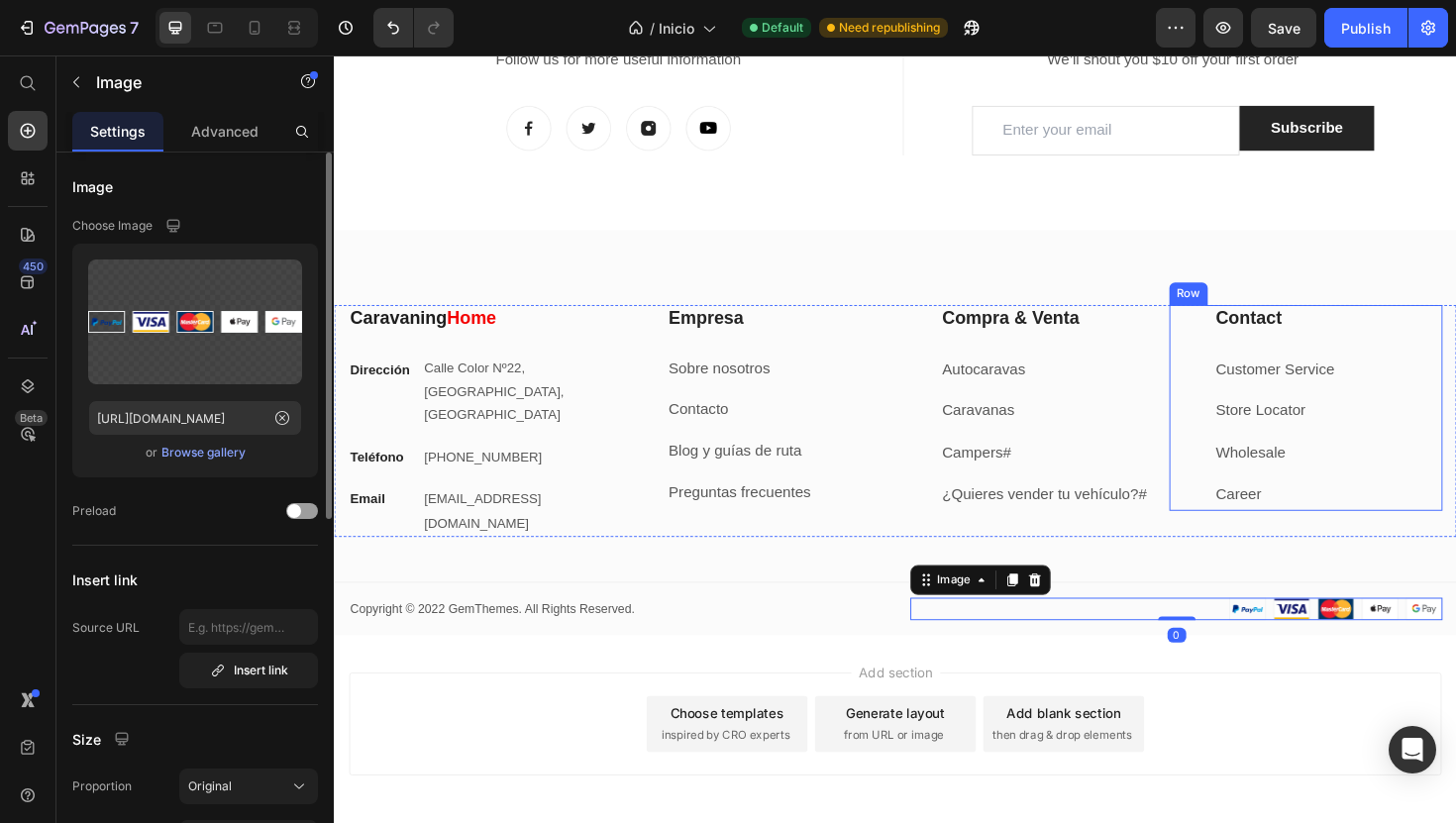 click on "¿Quieres vender tu vehículo? #" at bounding box center [1096, 521] 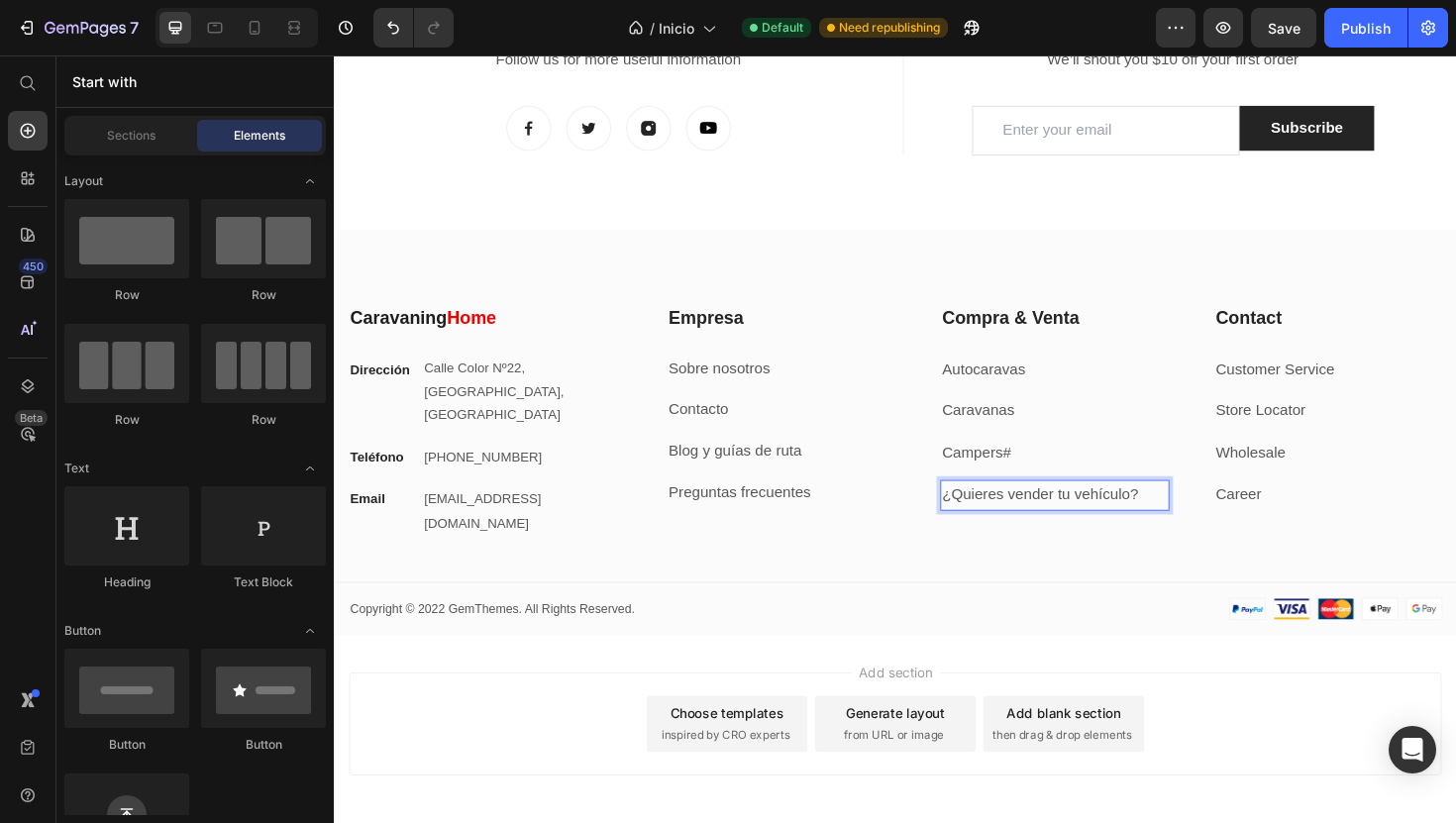 click on "Add section Choose templates inspired by CRO experts Generate layout from URL or image Add blank section then drag & drop elements" at bounding box center [928, 791] 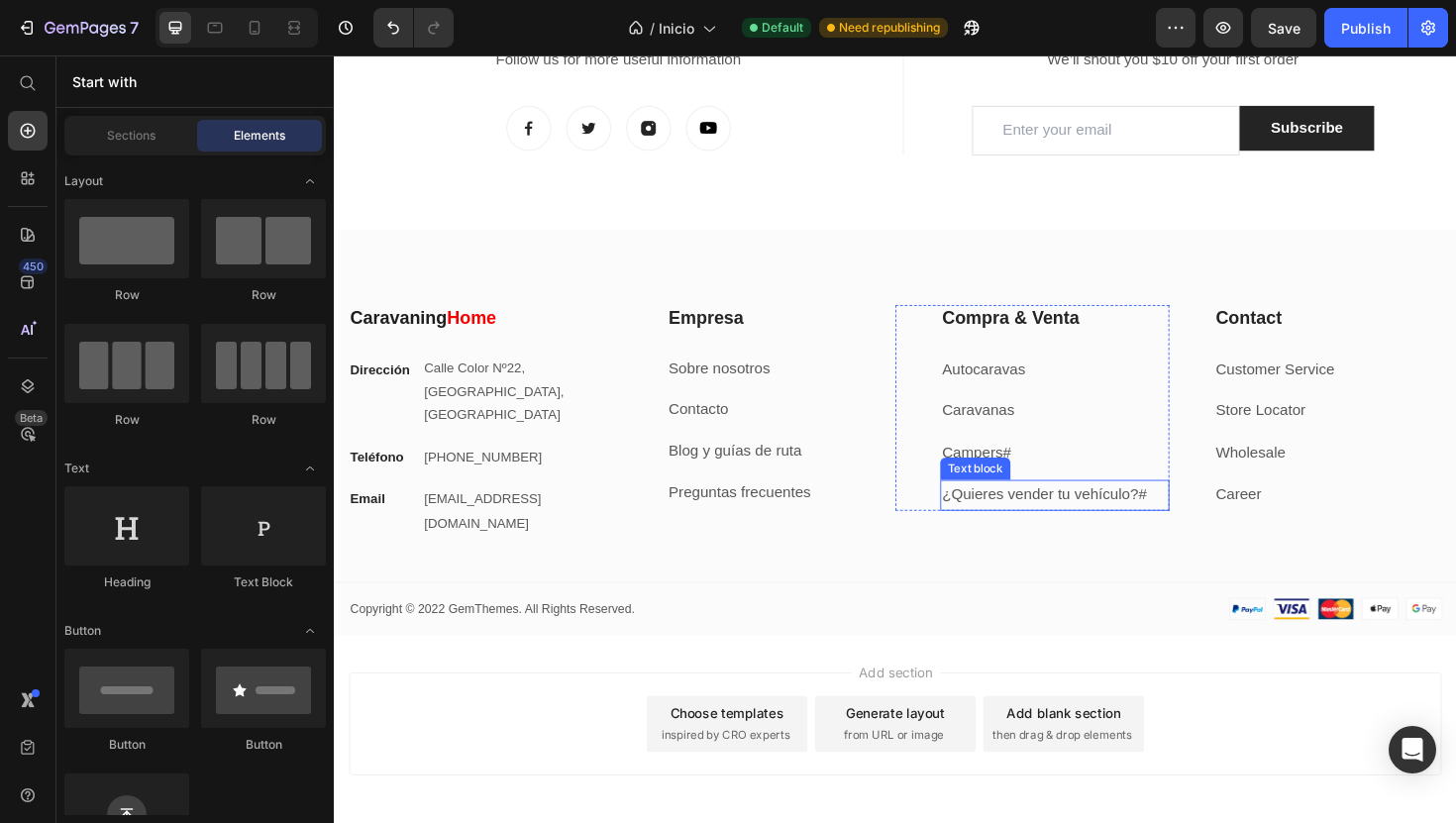 click on "¿Quieres vender tu vehículo? #" at bounding box center [1096, 521] 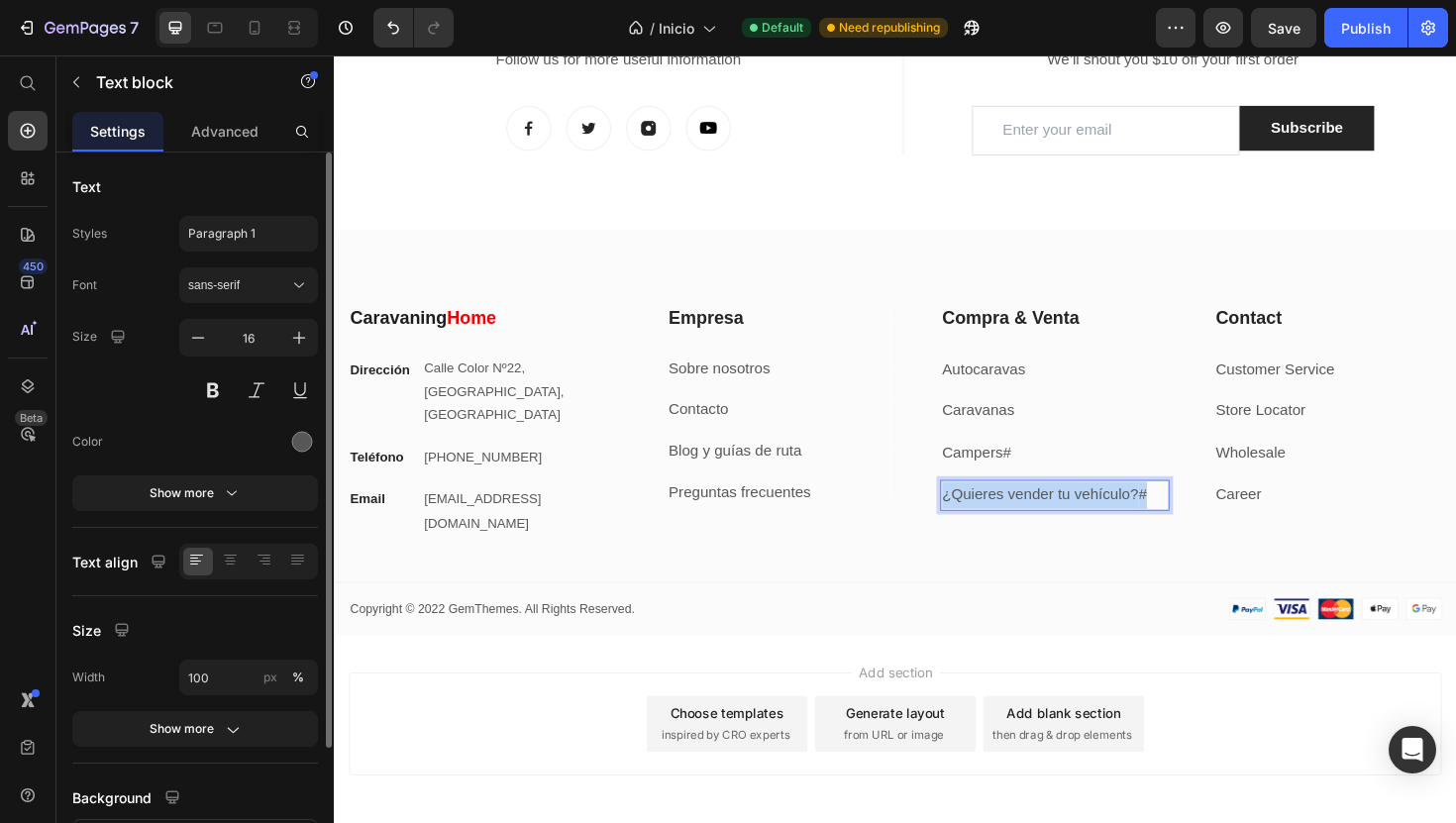 click on "¿Quieres vender tu vehículo? #" at bounding box center [1096, 521] 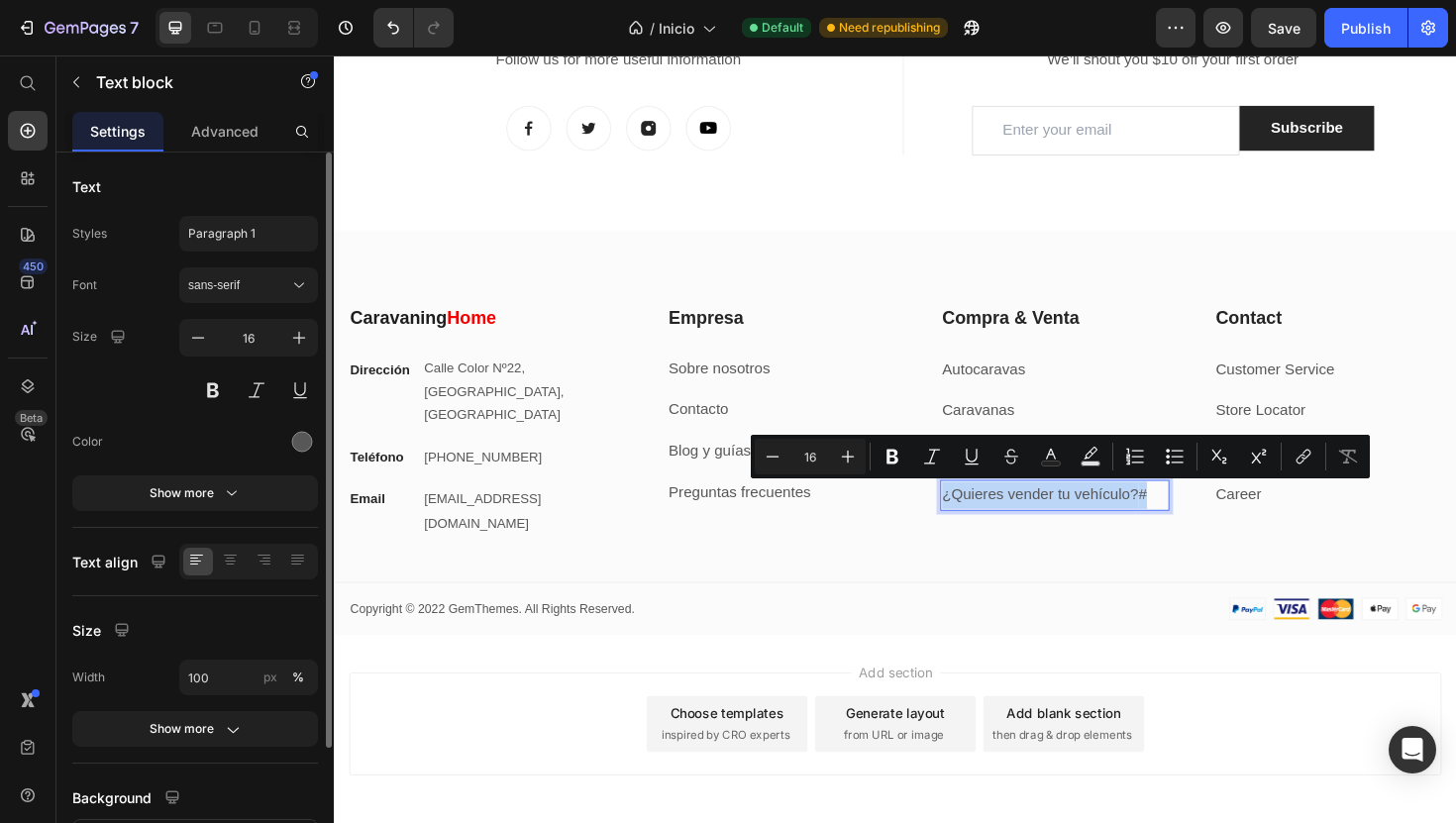 click on "¿Quieres vender tu vehículo? #" at bounding box center [1096, 521] 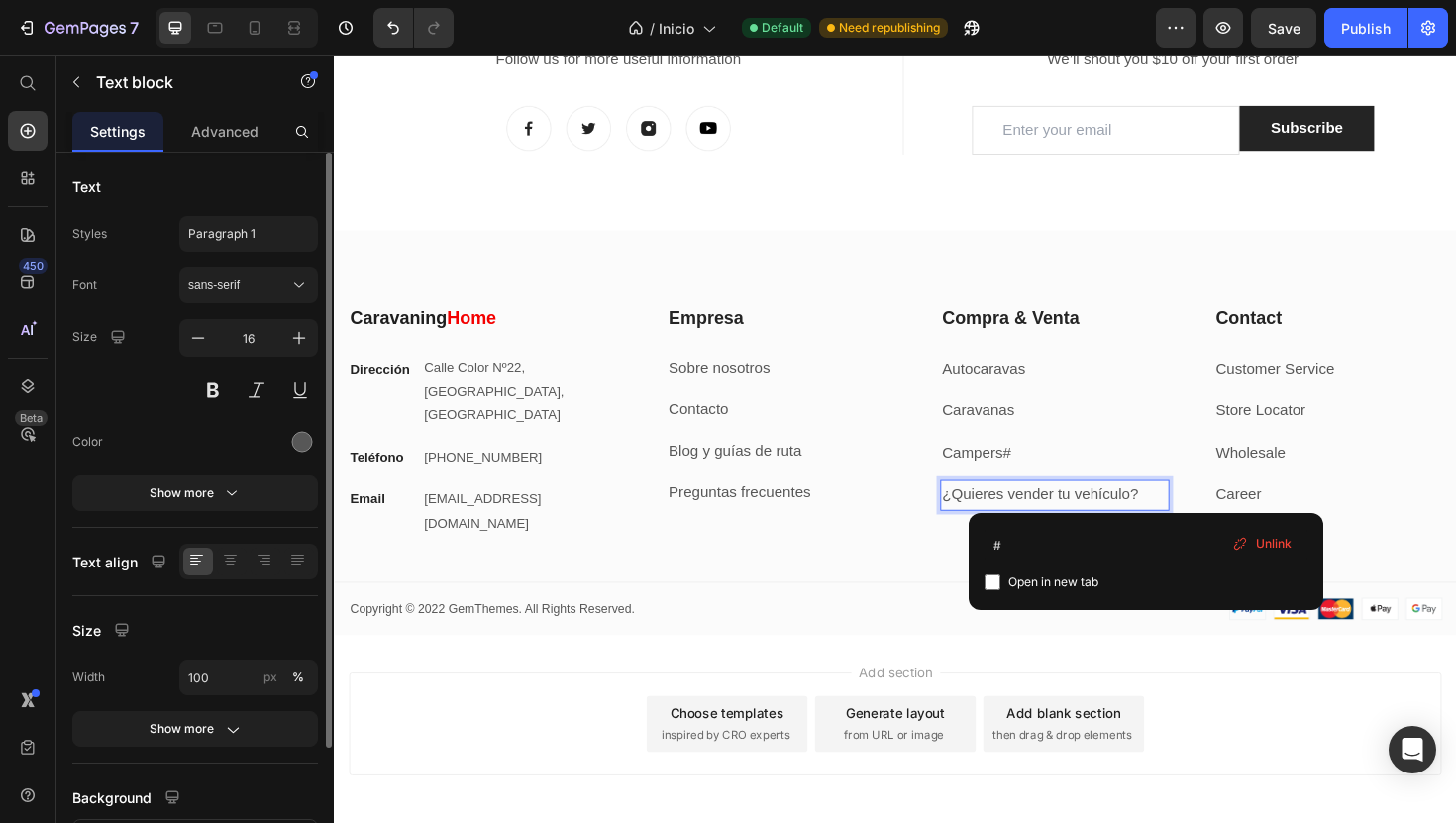 click on "Unlink" at bounding box center (1262, 544) 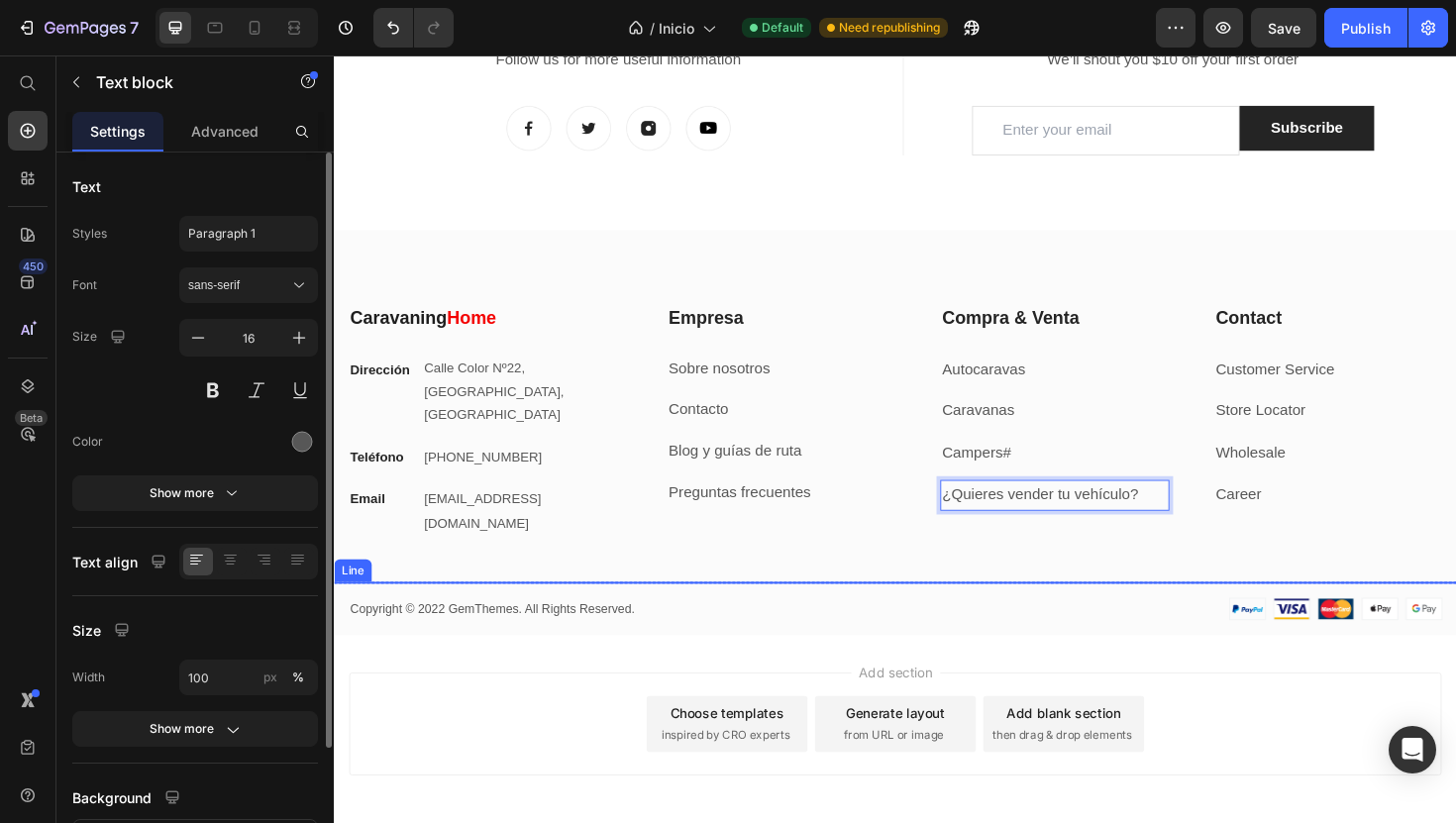 click at bounding box center [928, 613] 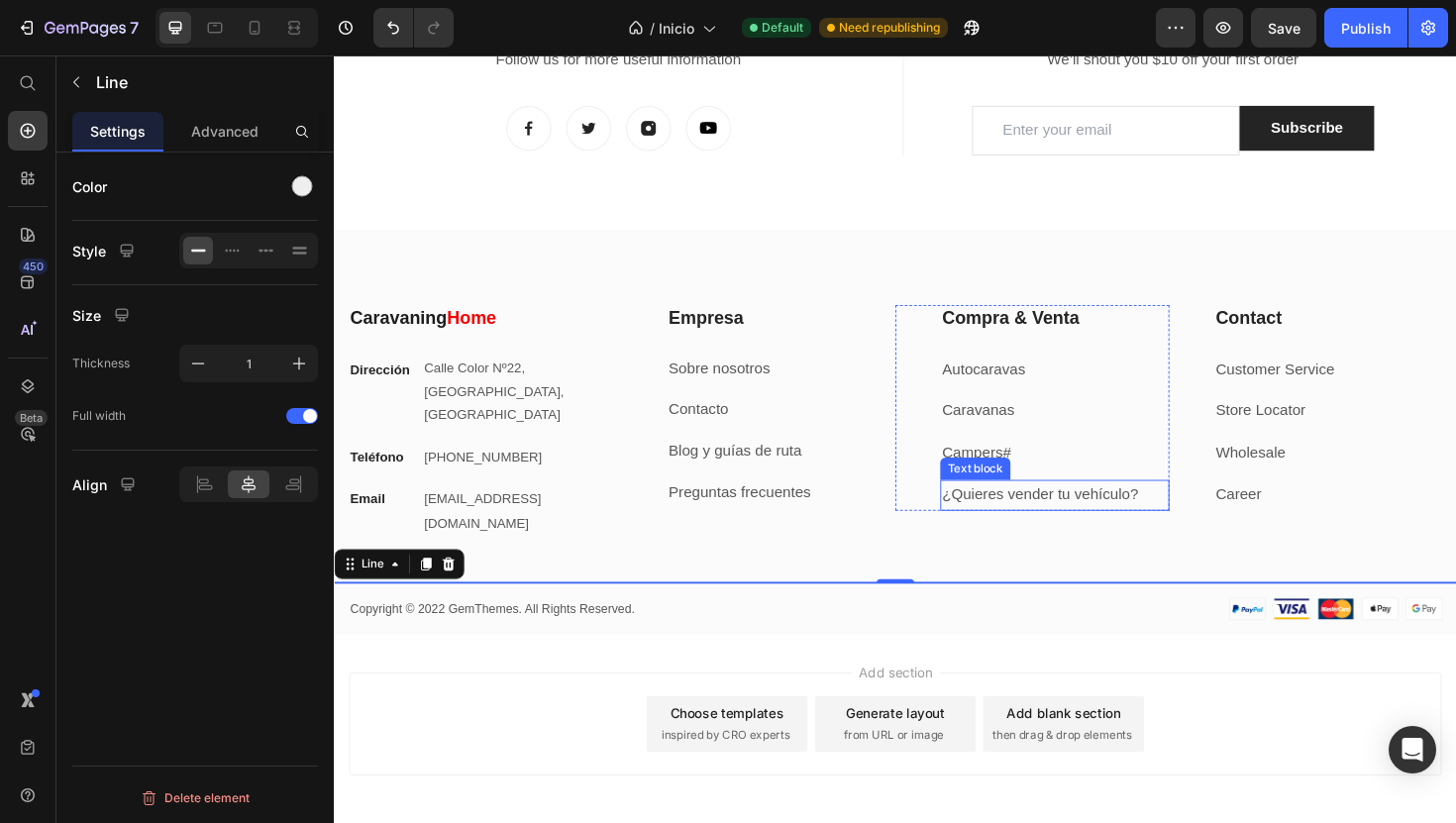 click on "Text block" at bounding box center [1012, 493] 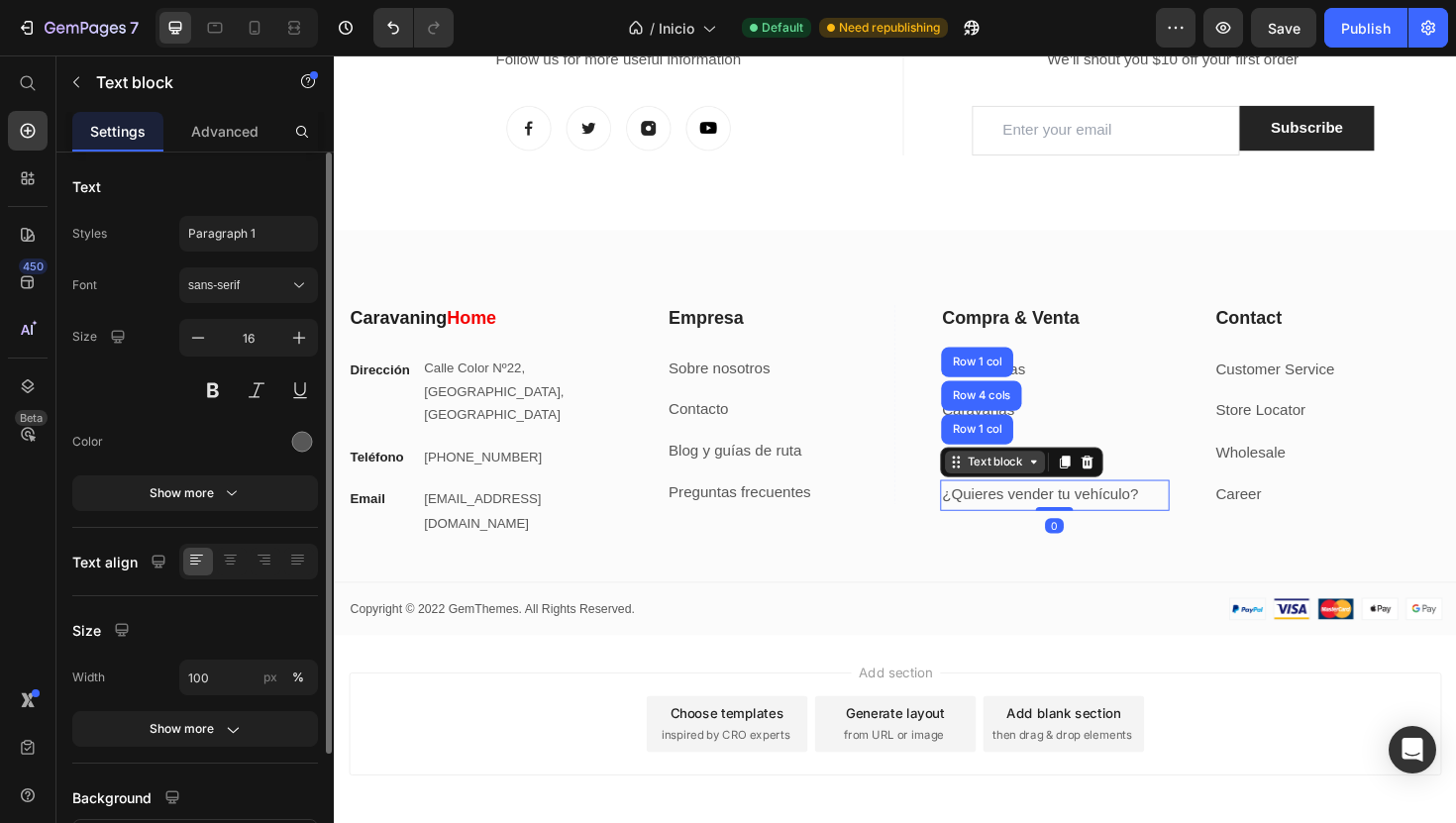 click on "Text block" at bounding box center [1033, 486] 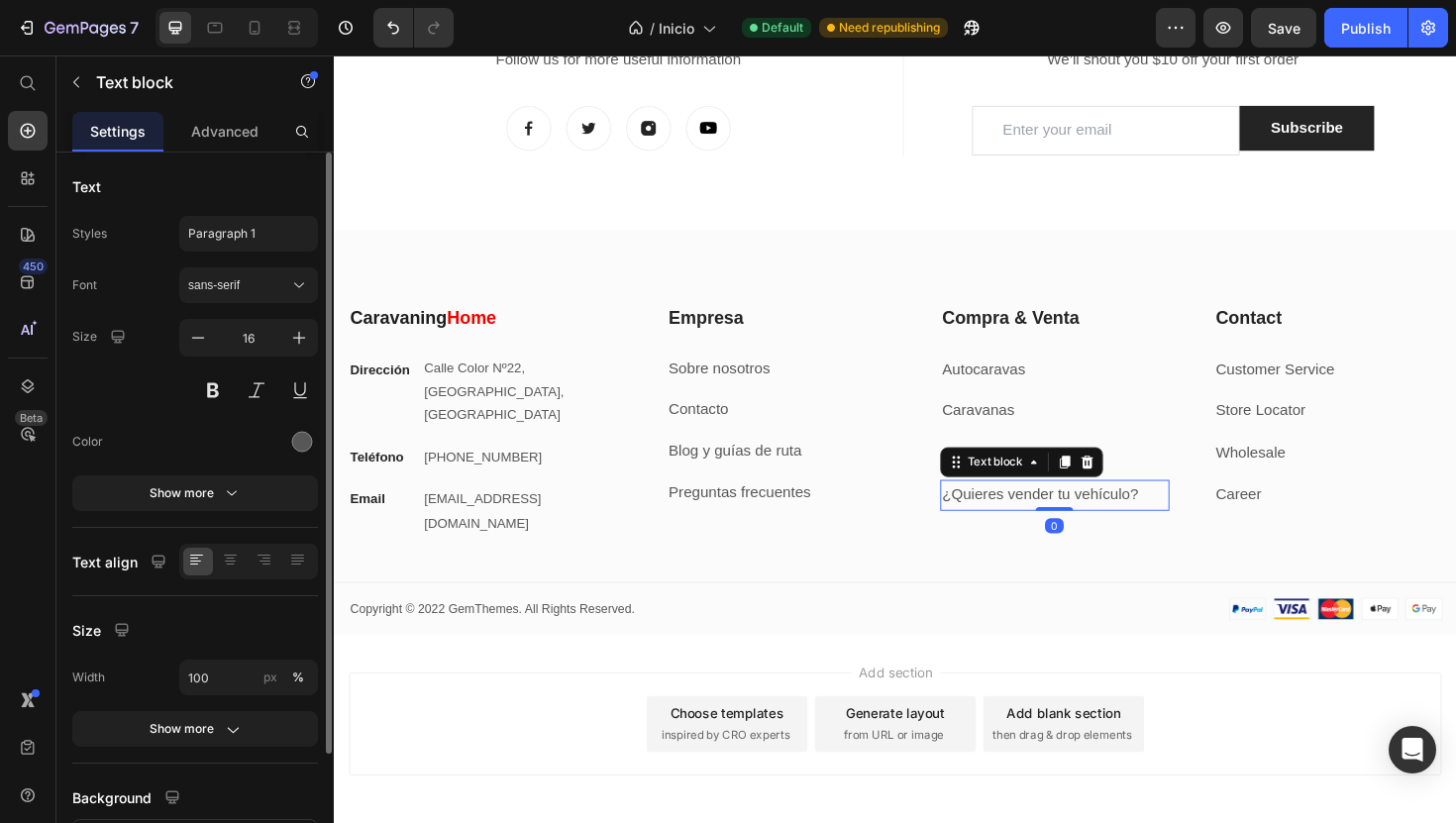 click on "Text block" at bounding box center (1062, 486) 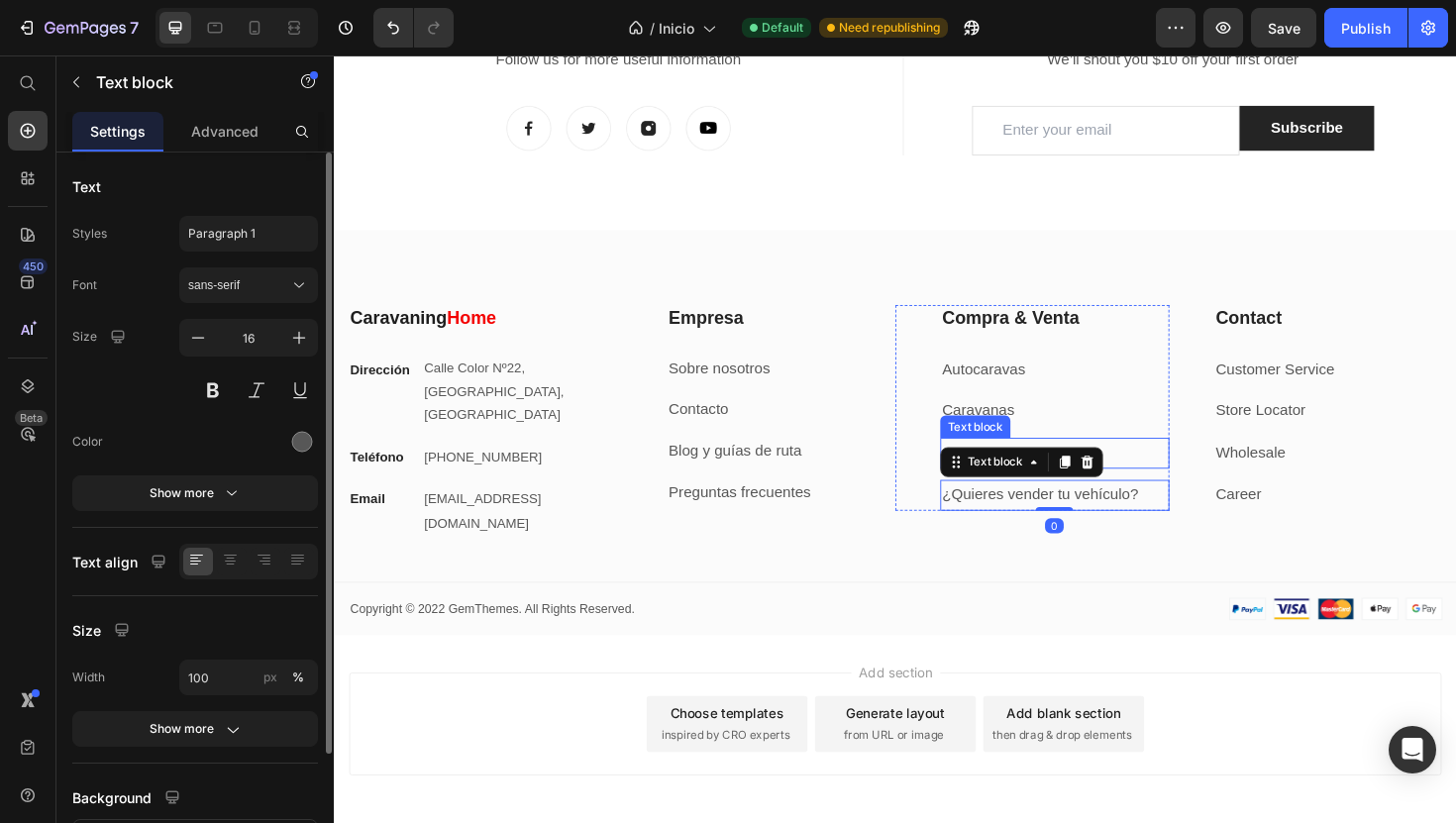 click on "Campers #" at bounding box center (1096, 476) 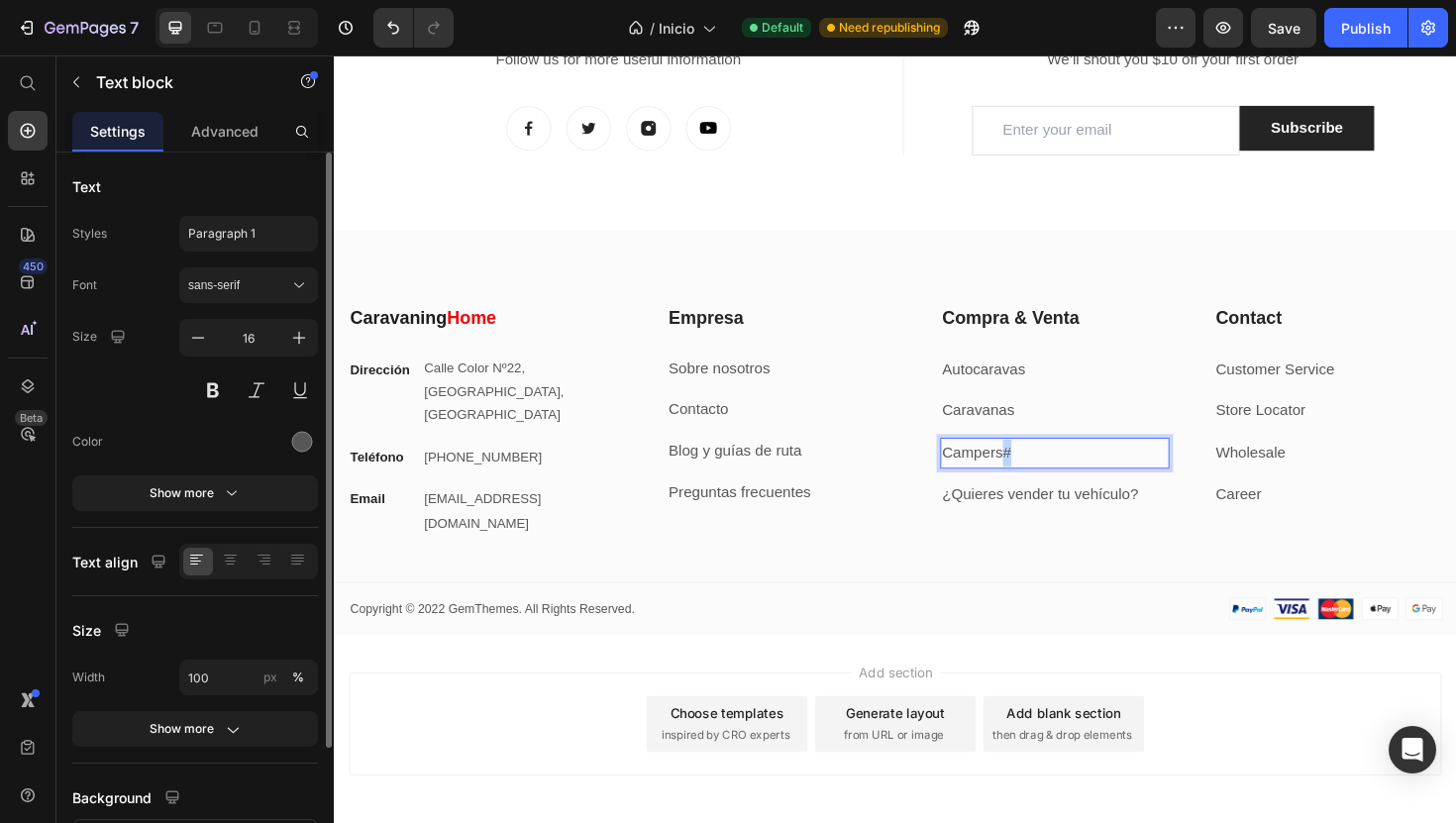 click on "Campers #" at bounding box center (1096, 476) 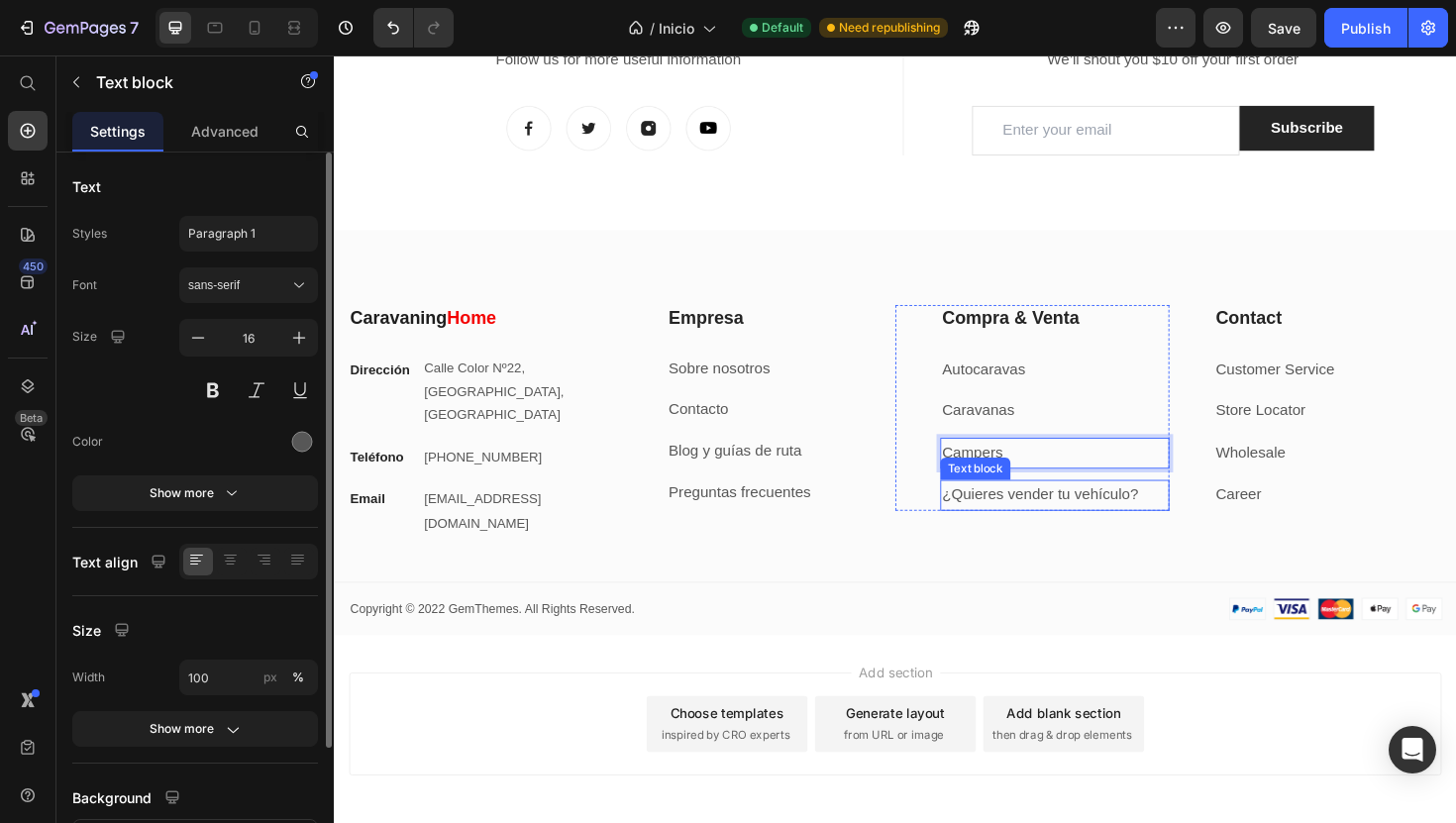 click on "¿Quieres vender tu vehículo?" at bounding box center [1096, 521] 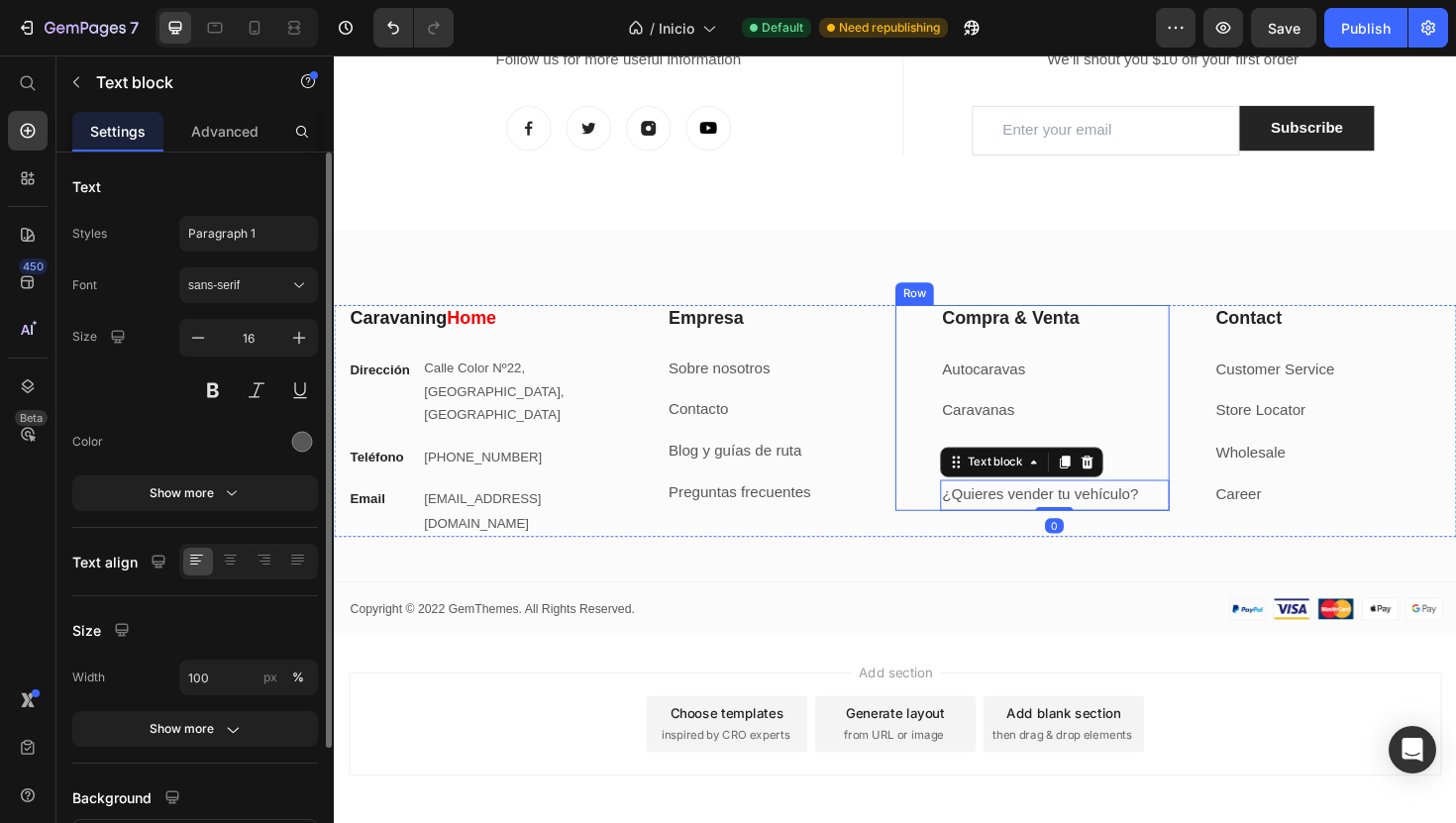 click on "Compra & Venta Heading Autocaravas Text block Caravanas Text block Campers Text block ¿Quieres vender tu vehículo? Text block   0" at bounding box center (1096, 429) 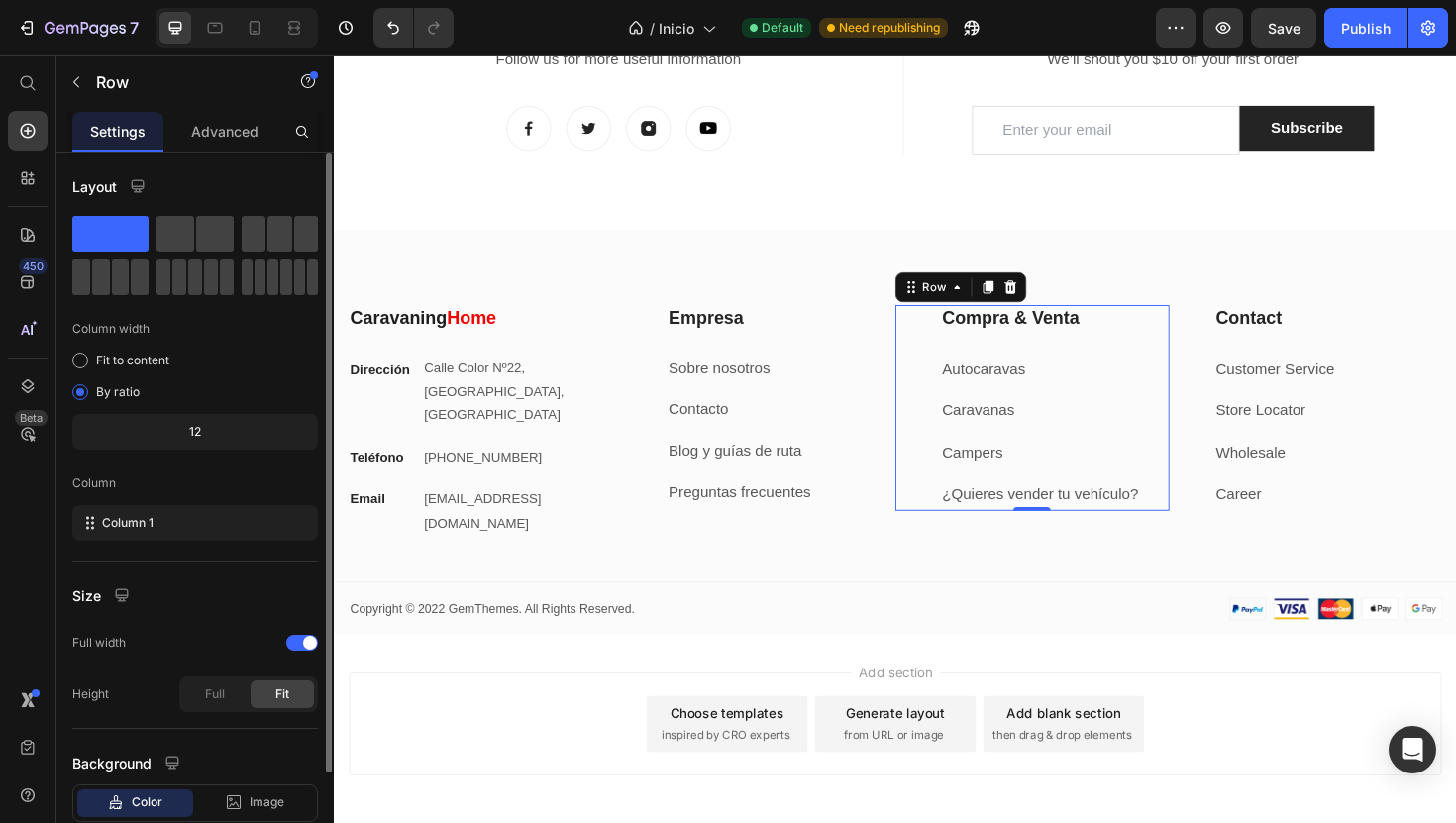 click on "Campers" at bounding box center [1096, 476] 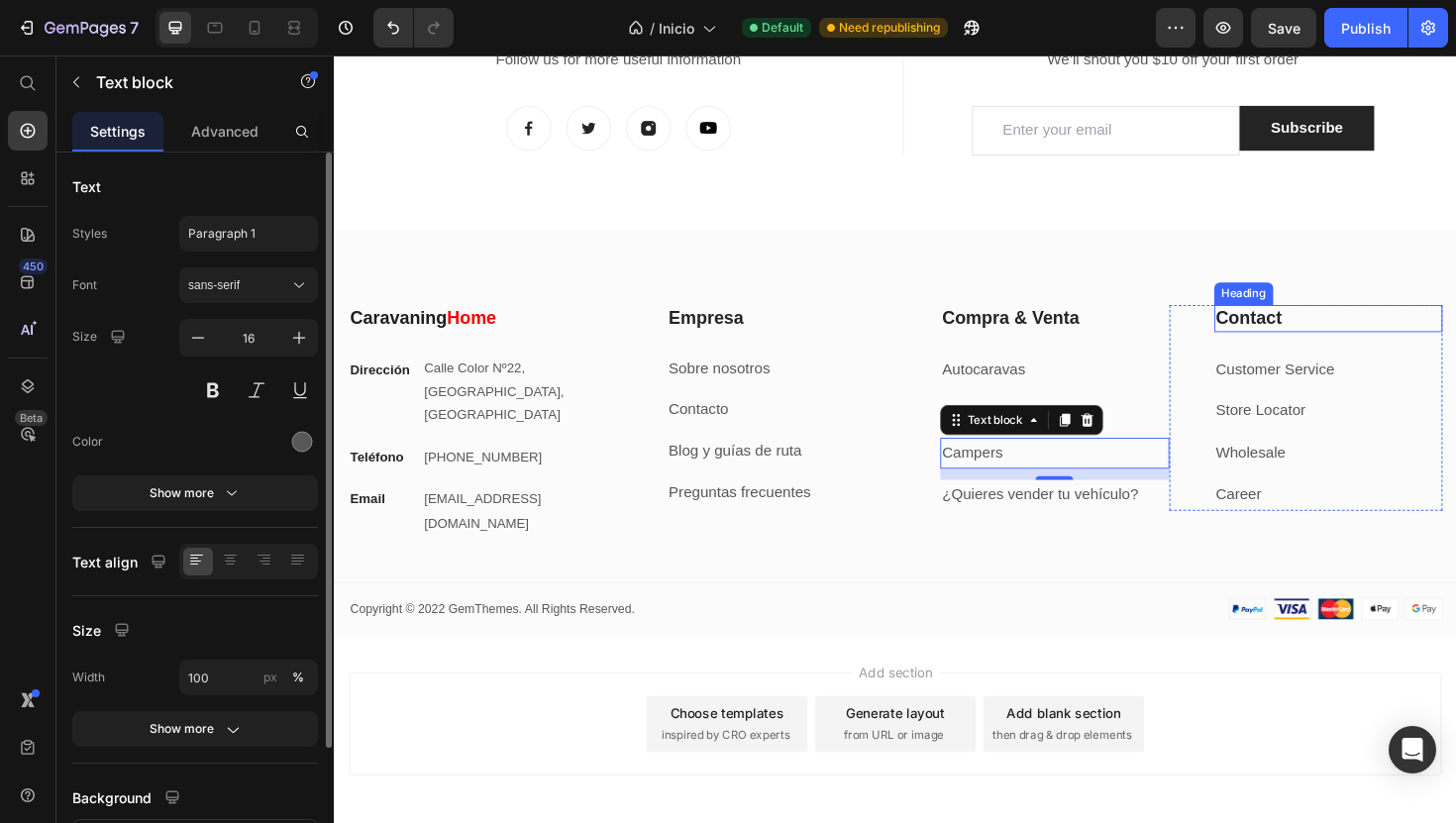 click on "Contact" at bounding box center [1387, 334] 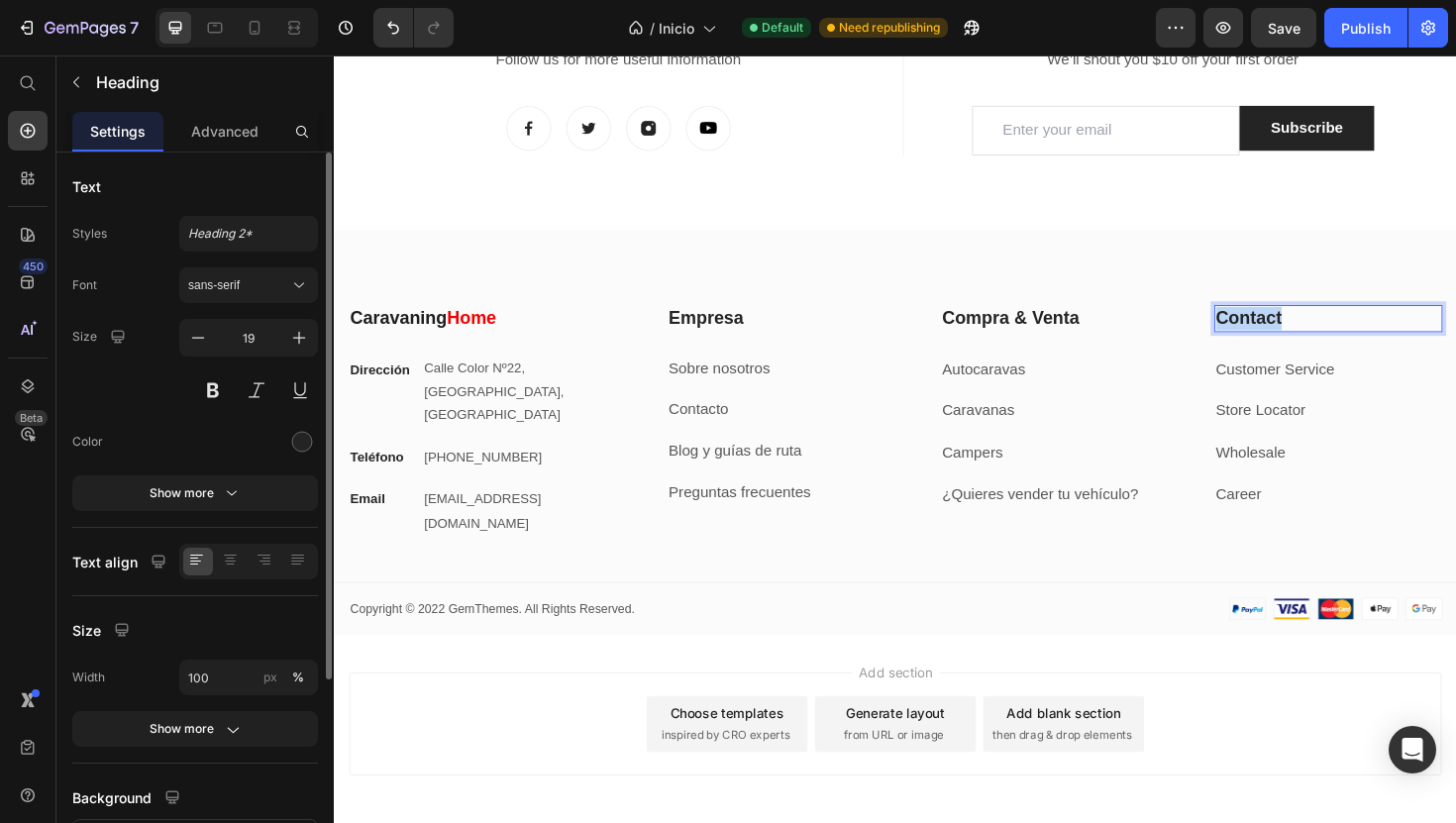 click on "Contact" at bounding box center (1387, 334) 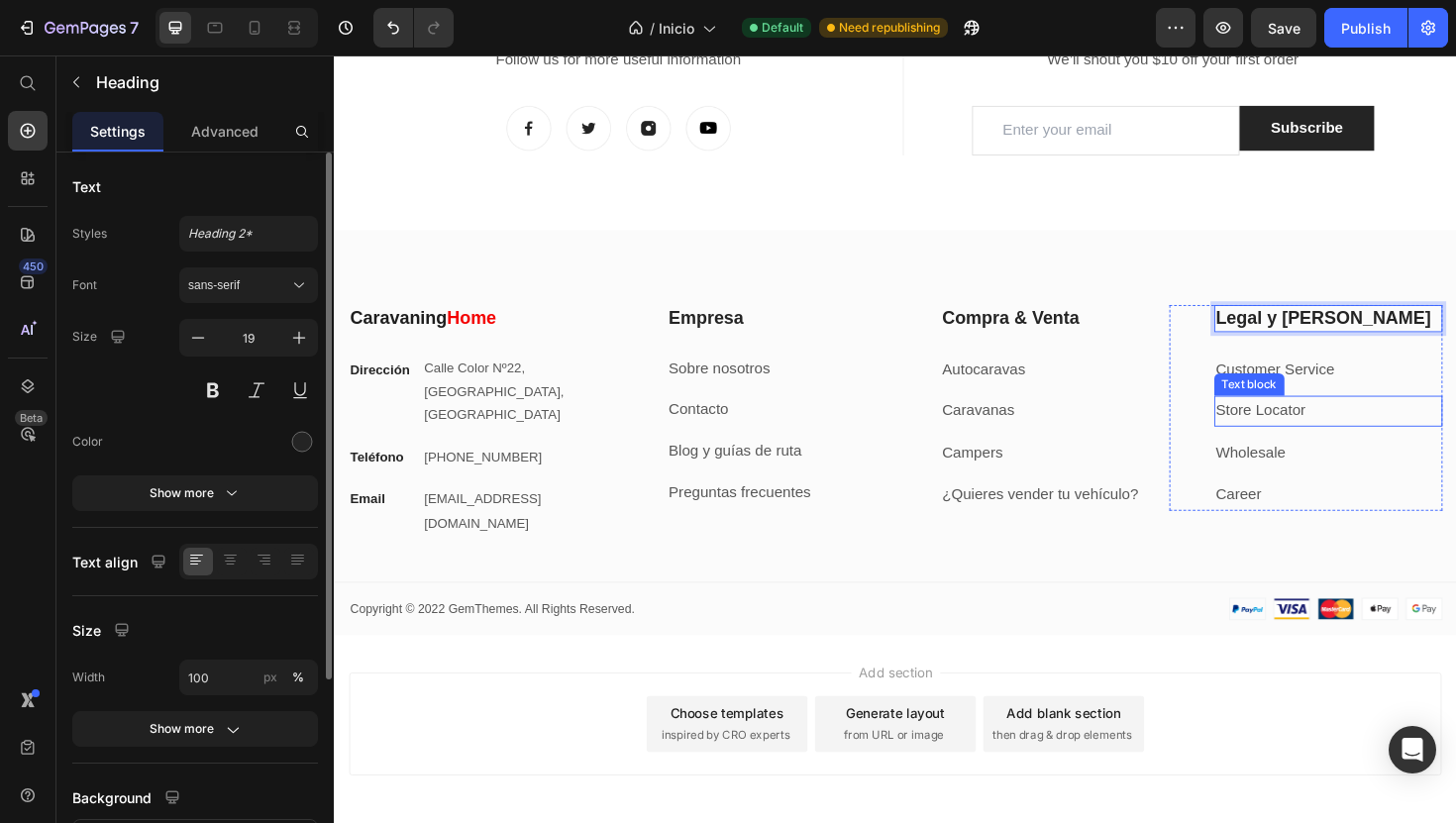 click on "Customer Service" at bounding box center [1330, 387] 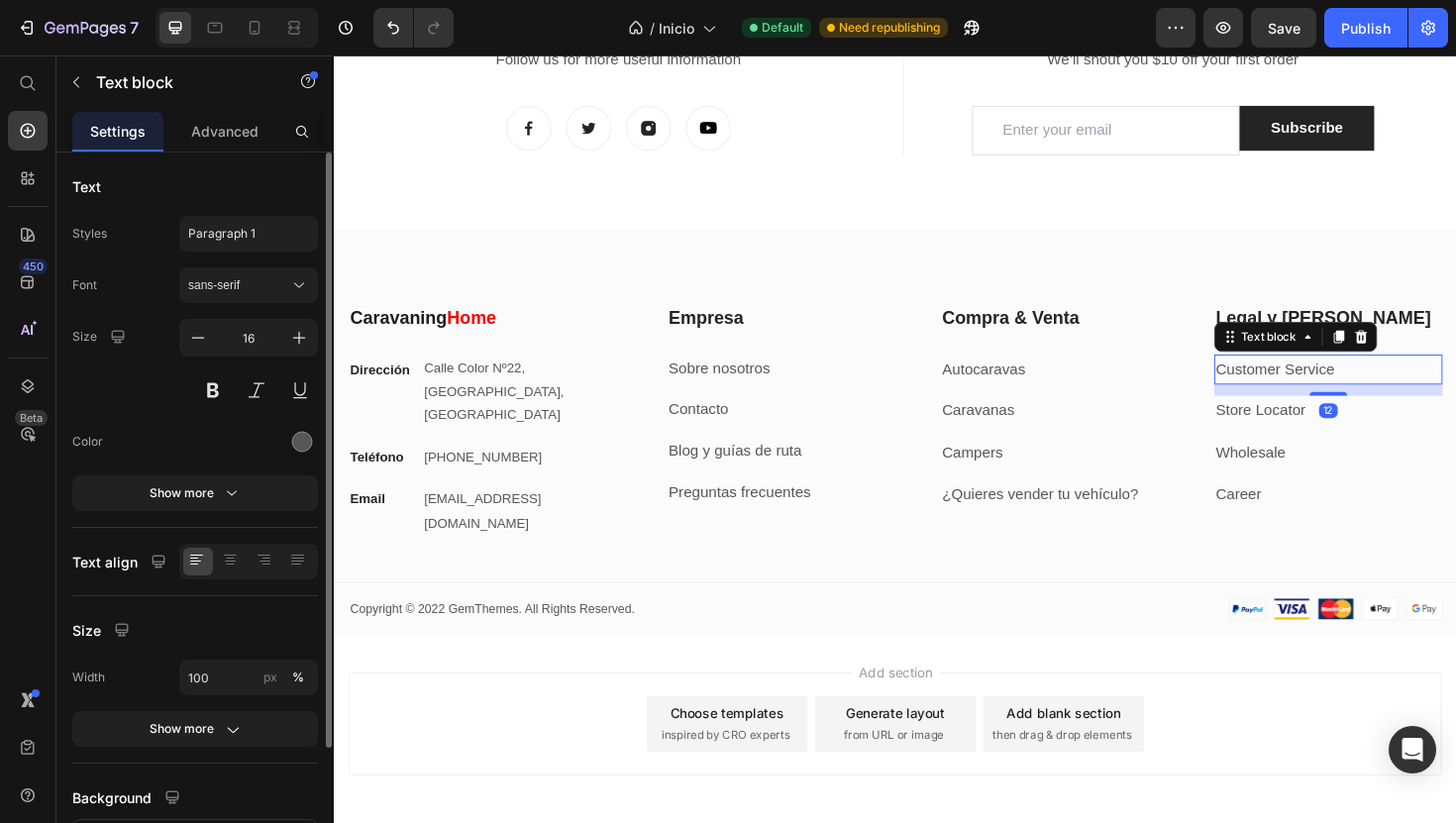click on "Customer Service" at bounding box center [1330, 387] 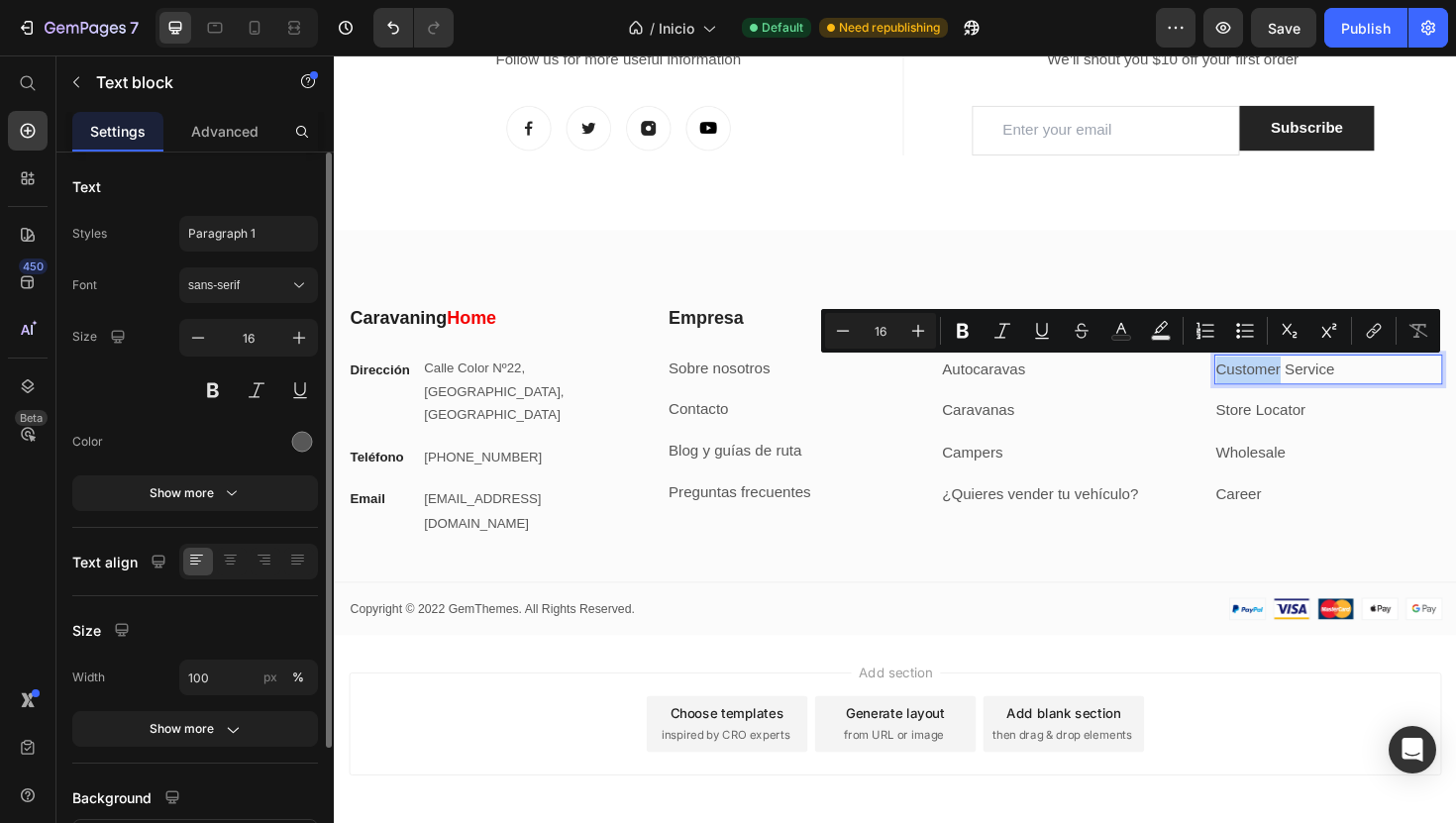 click on "Customer Service" at bounding box center [1330, 387] 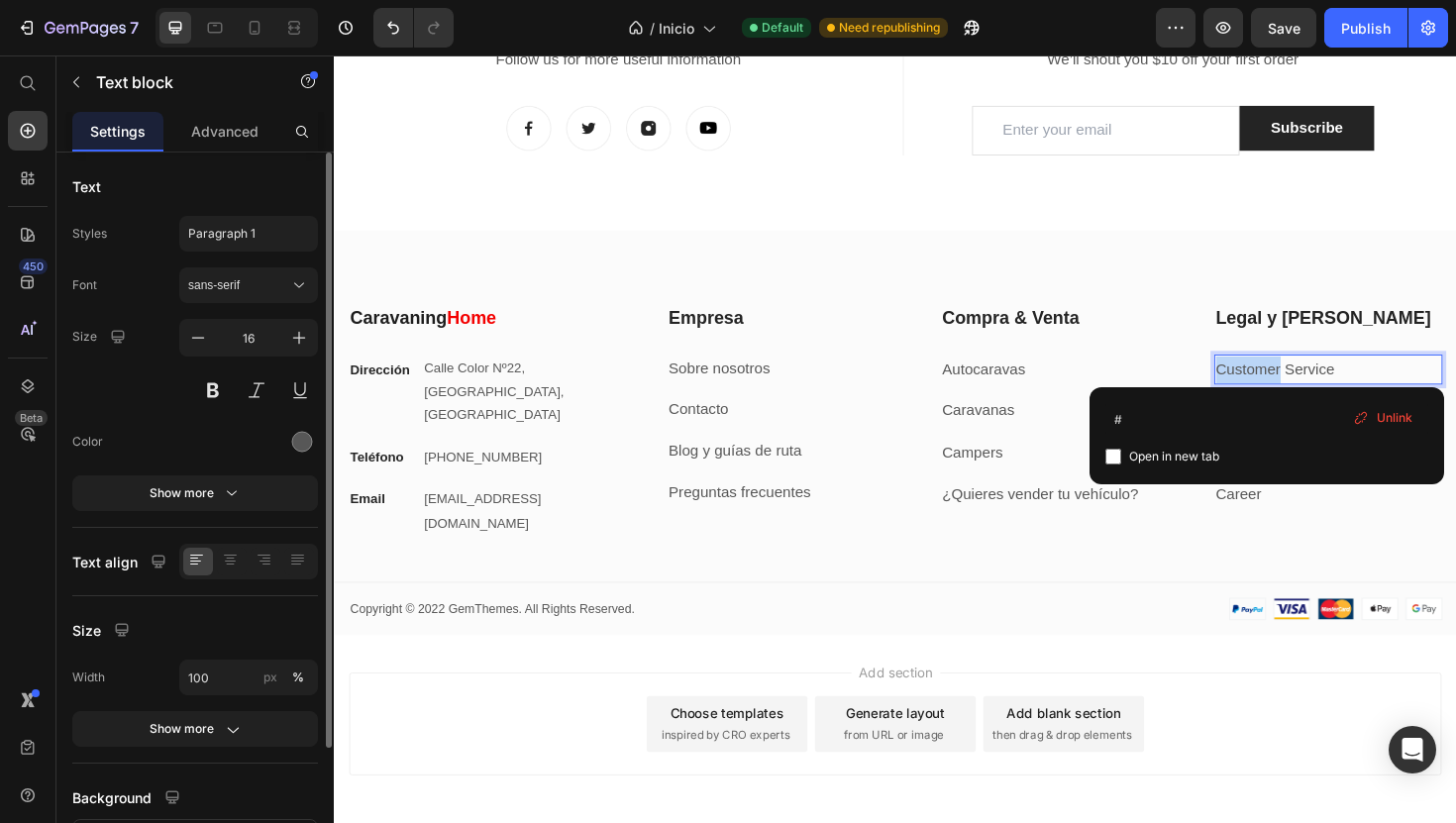 click on "Customer Service" at bounding box center (1330, 387) 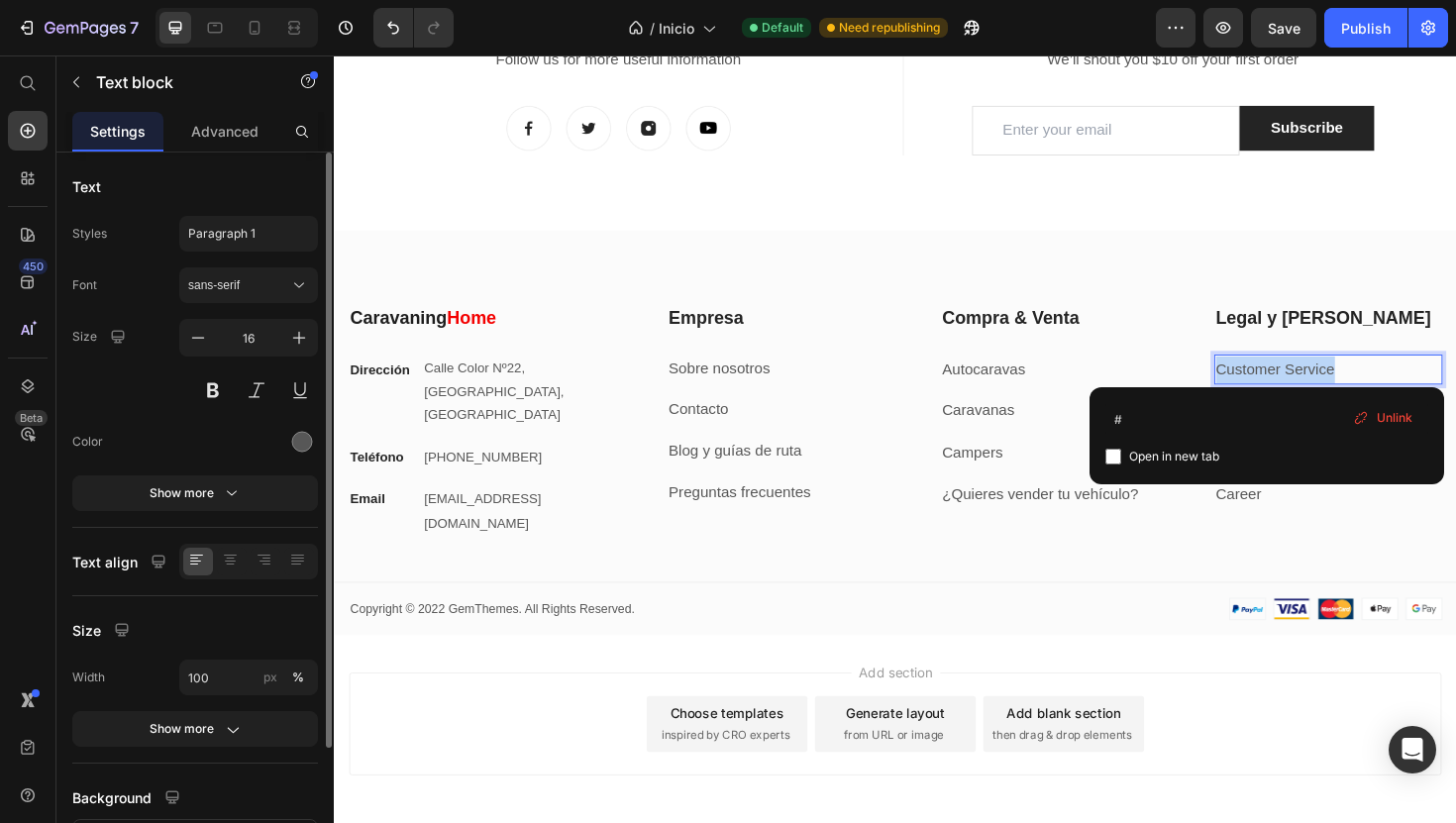click on "Customer Service" at bounding box center (1330, 387) 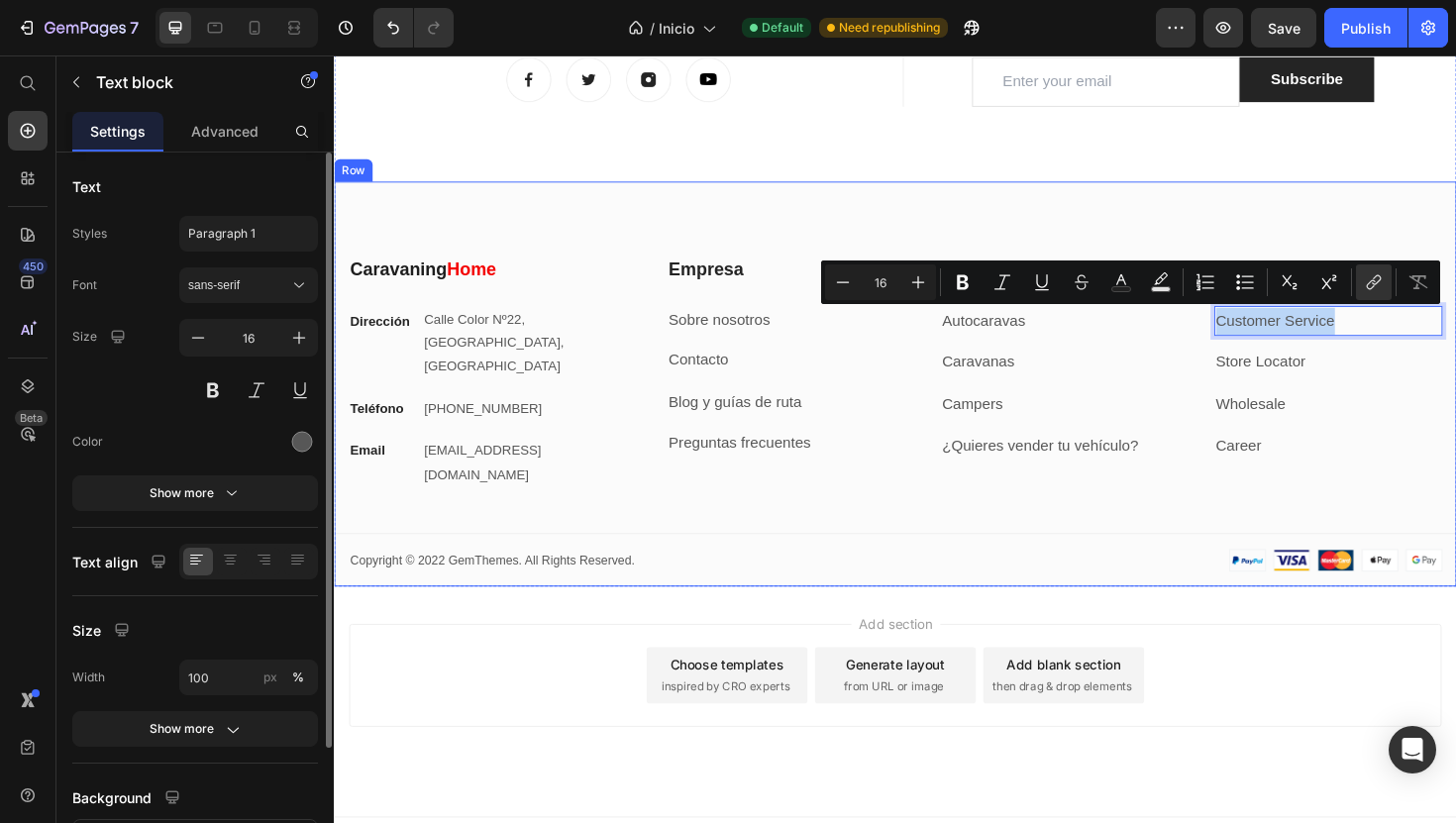 scroll, scrollTop: 8188, scrollLeft: 0, axis: vertical 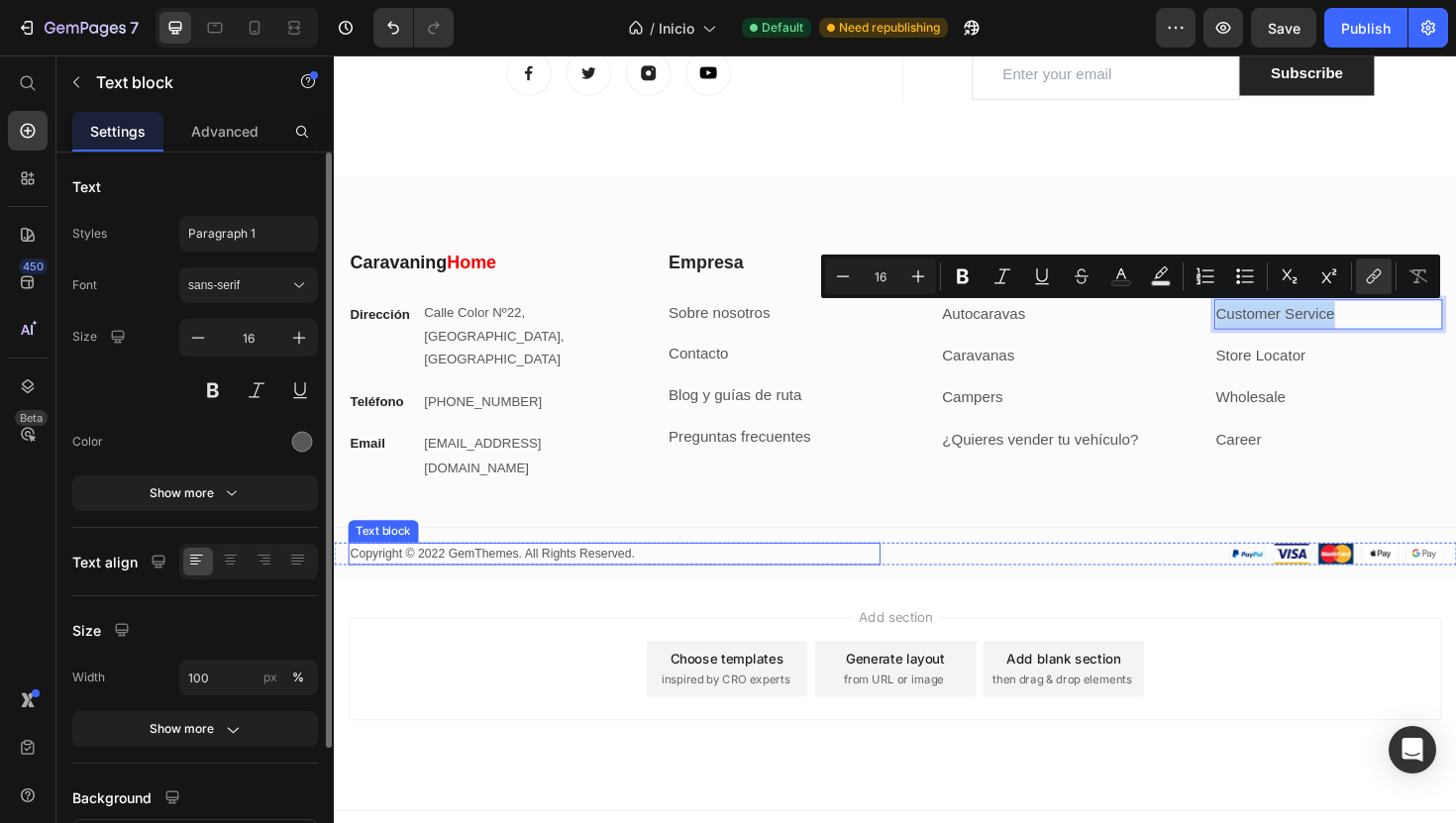 click on "Copyright © 2022 GemThemes. All Rights Reserved." at bounding box center [630, 583] 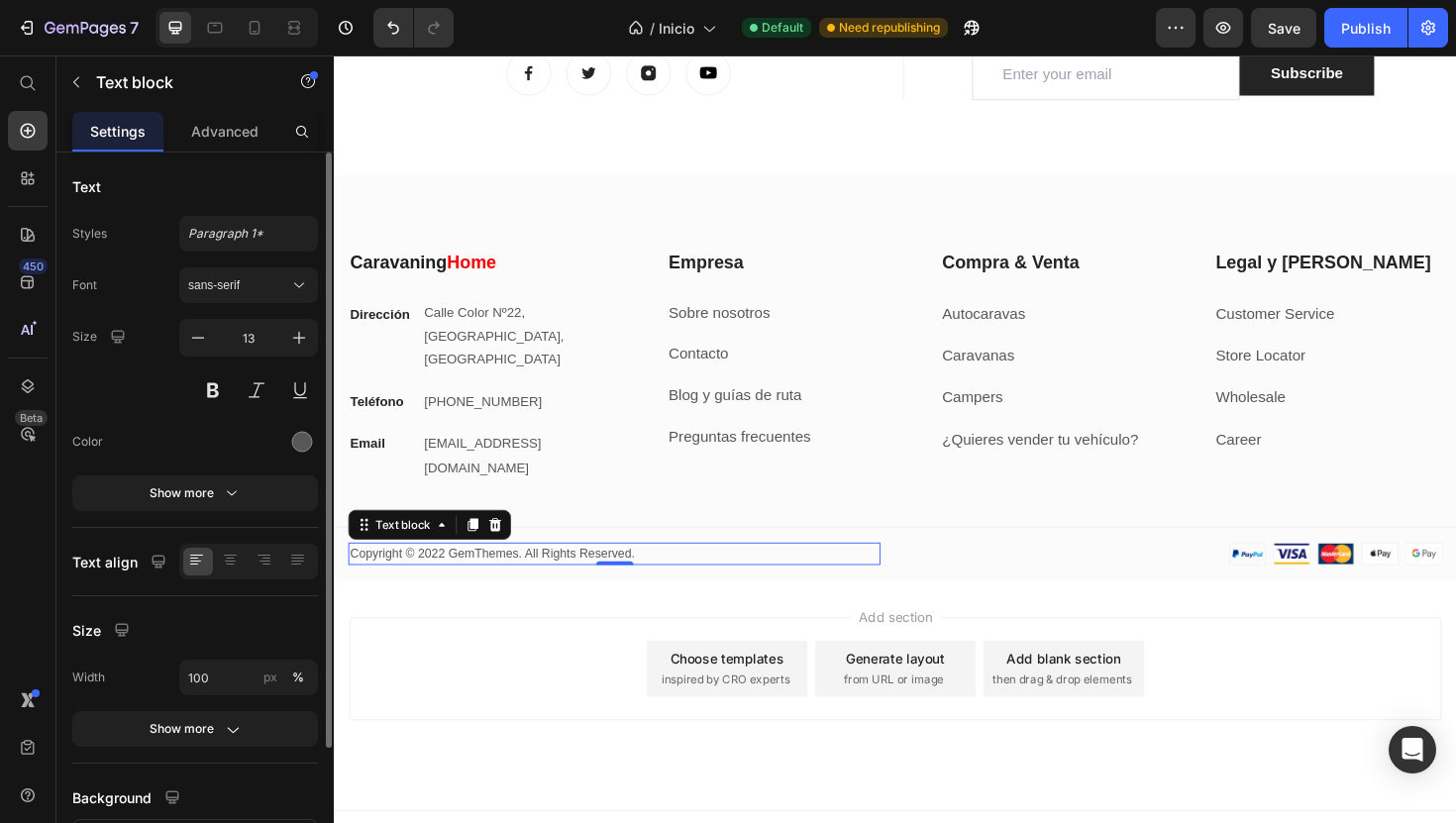 click on "Copyright © 2022 GemThemes. All Rights Reserved." at bounding box center [630, 583] 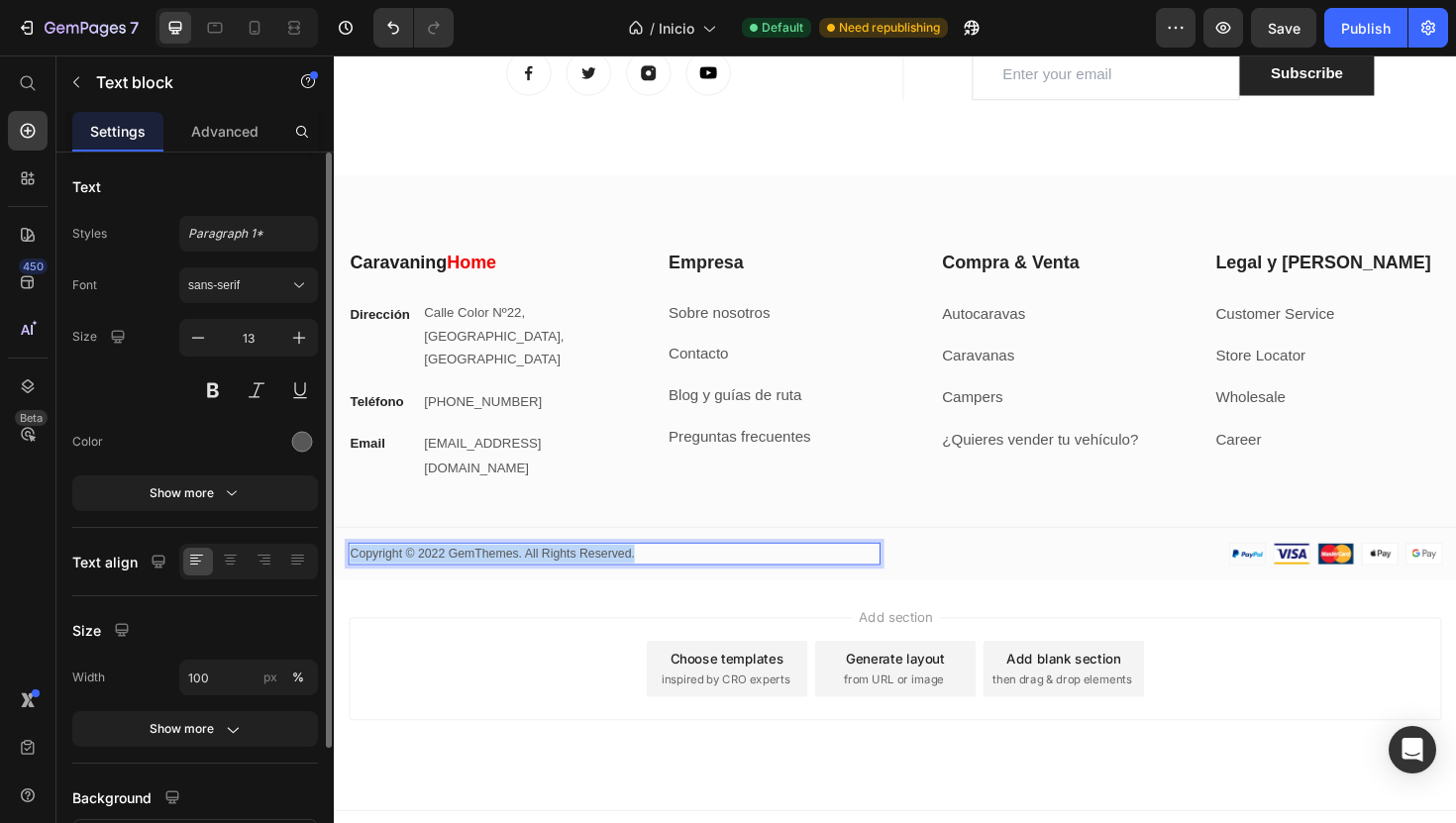 click on "Copyright © 2022 GemThemes. All Rights Reserved." at bounding box center (630, 583) 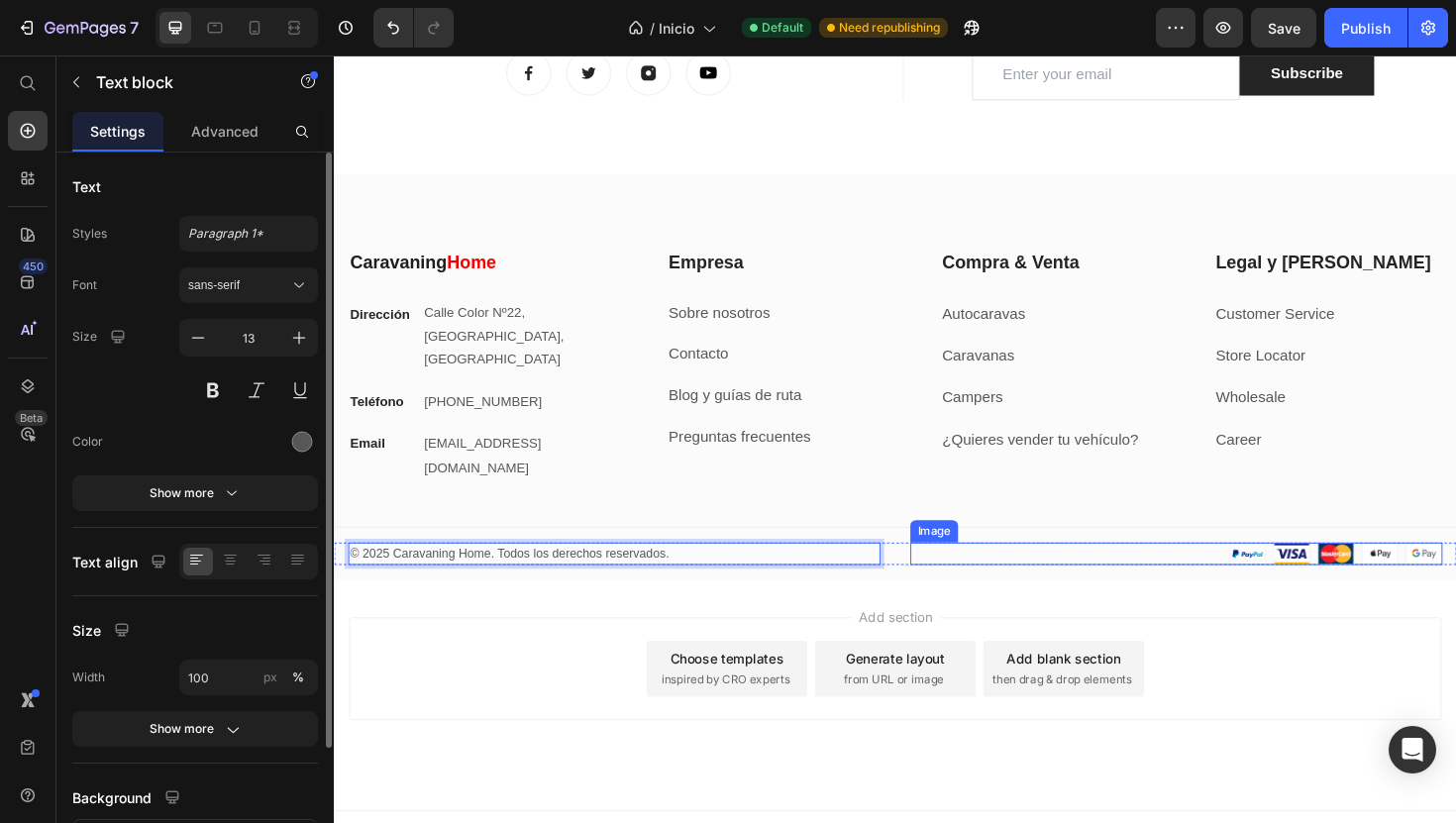 click at bounding box center (1225, 583) 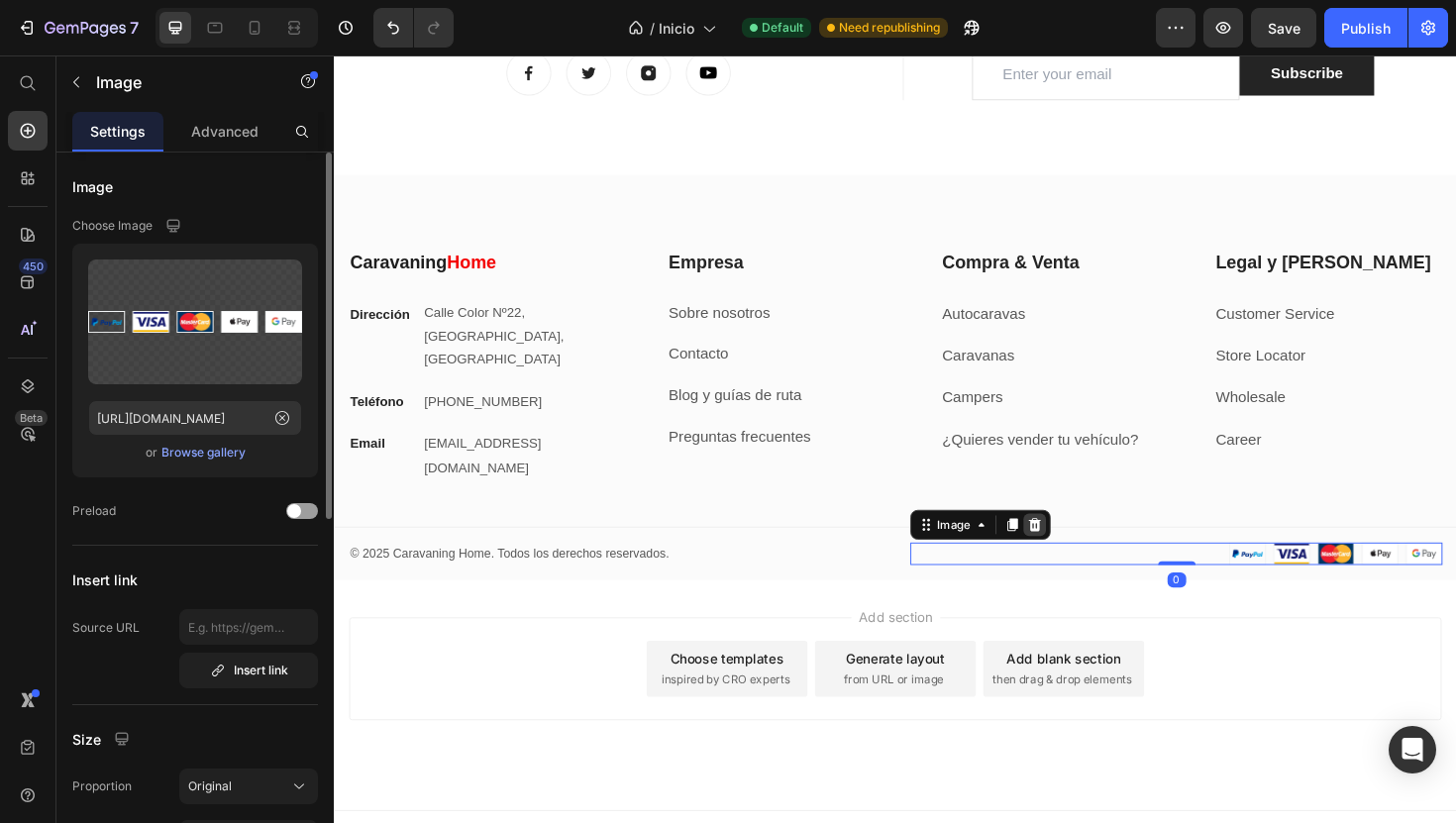 click 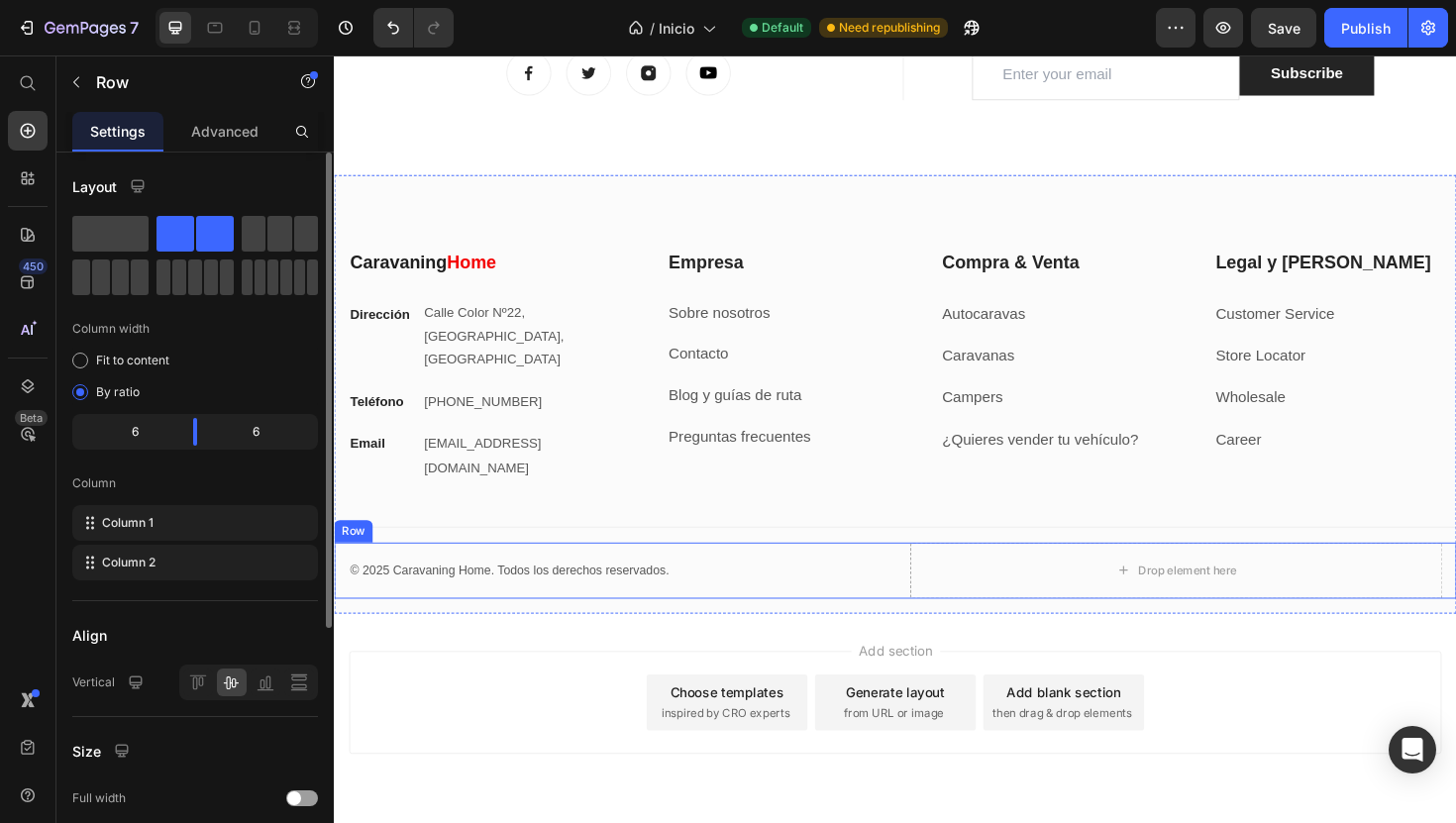 click on "© 2025 Caravaning Home. Todos los derechos reservados. Text block
Drop element here Row" at bounding box center (928, 601) 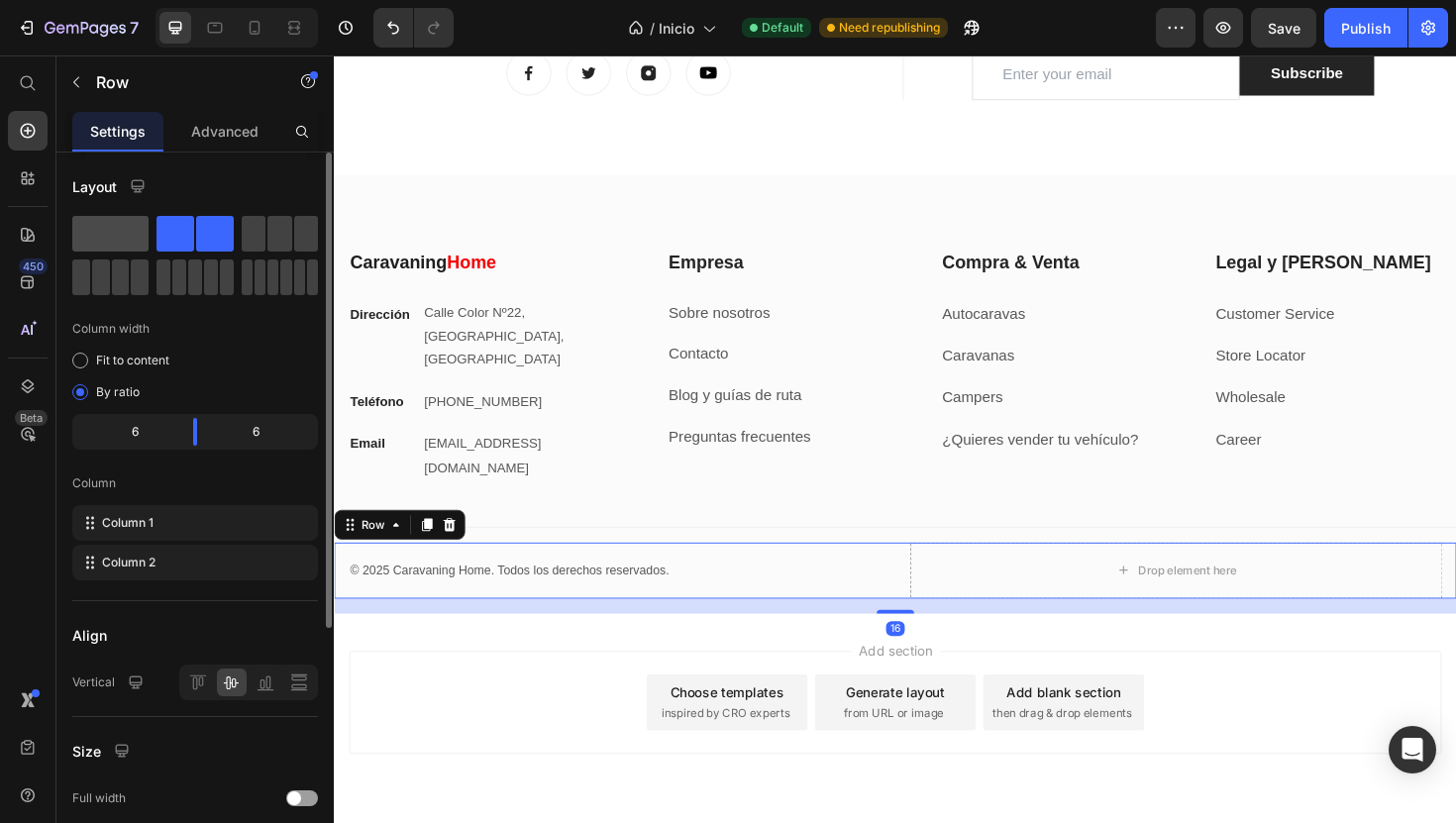 click 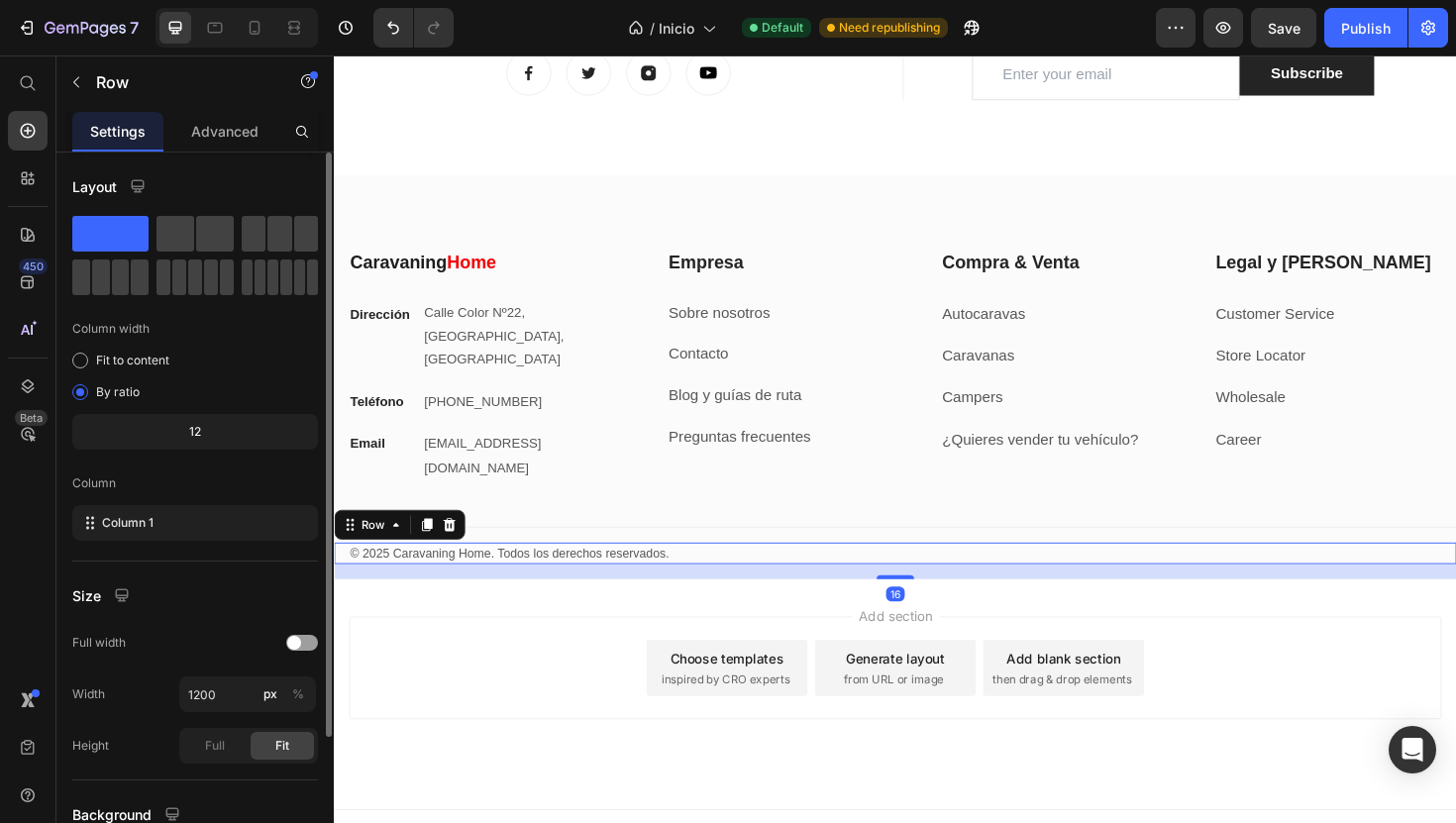 scroll, scrollTop: 8187, scrollLeft: 0, axis: vertical 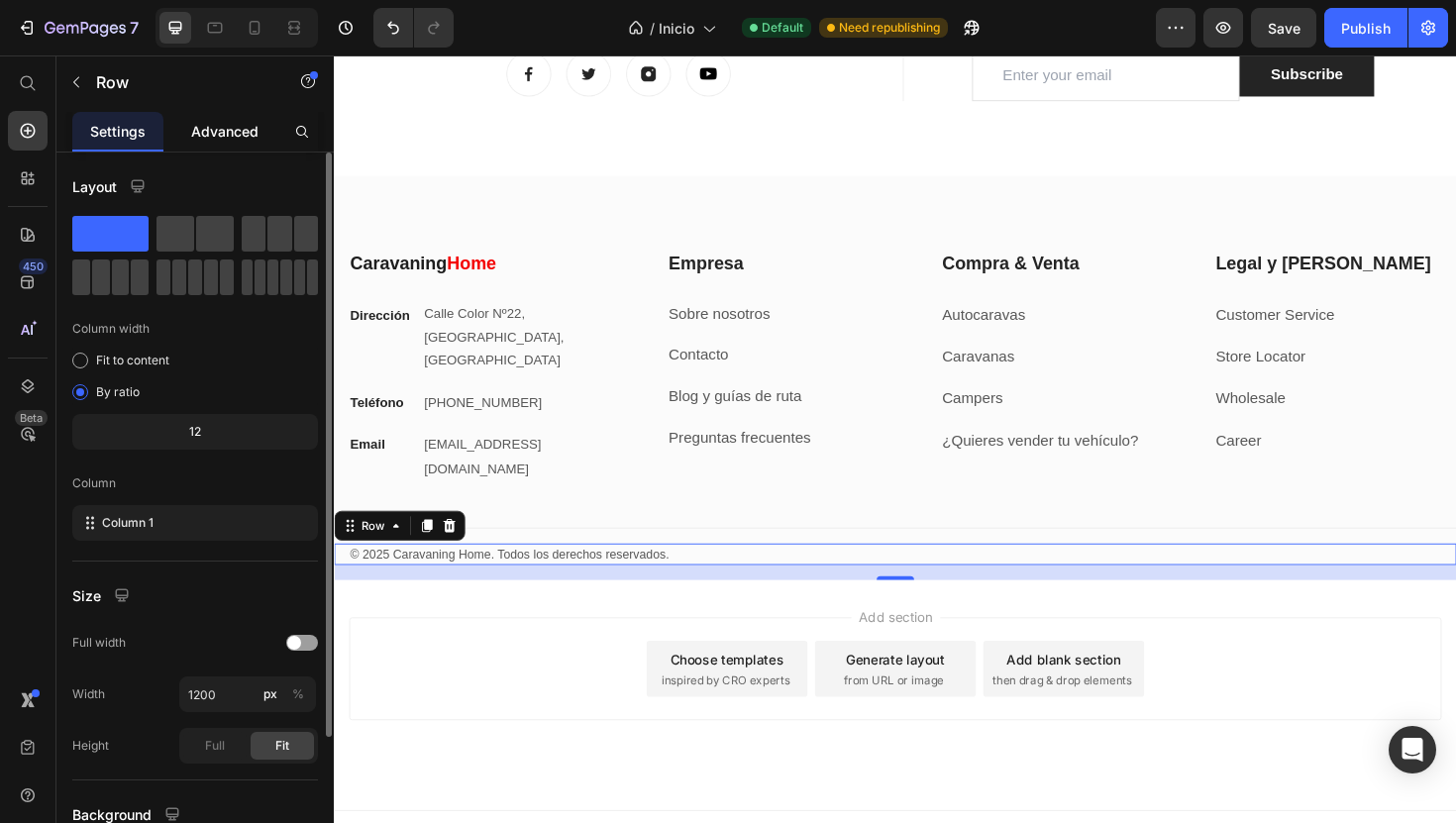 click on "Advanced" 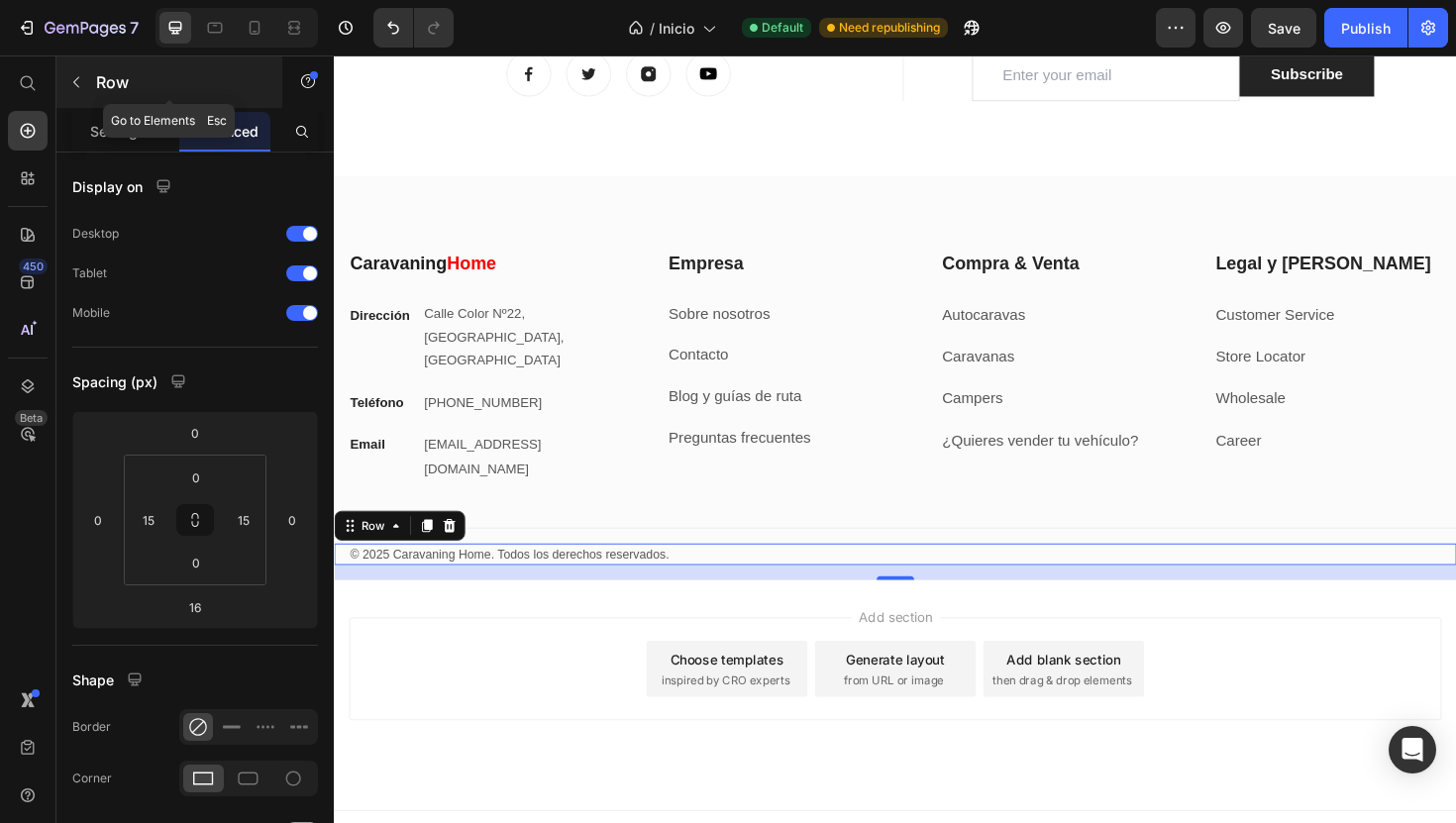 click at bounding box center [76, 82] 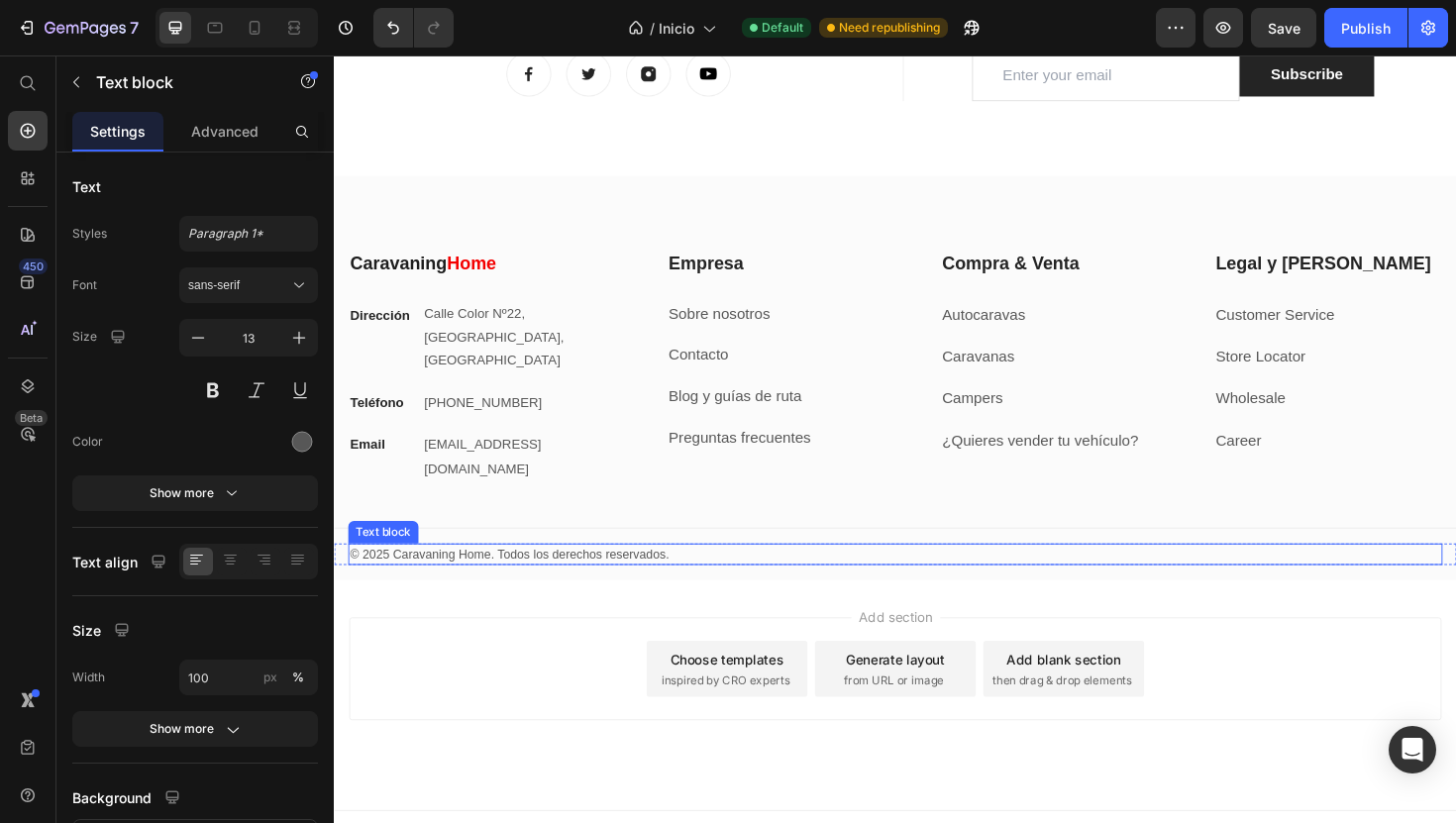 click on "© 2025 Caravaning Home. Todos los derechos reservados." at bounding box center [928, 584] 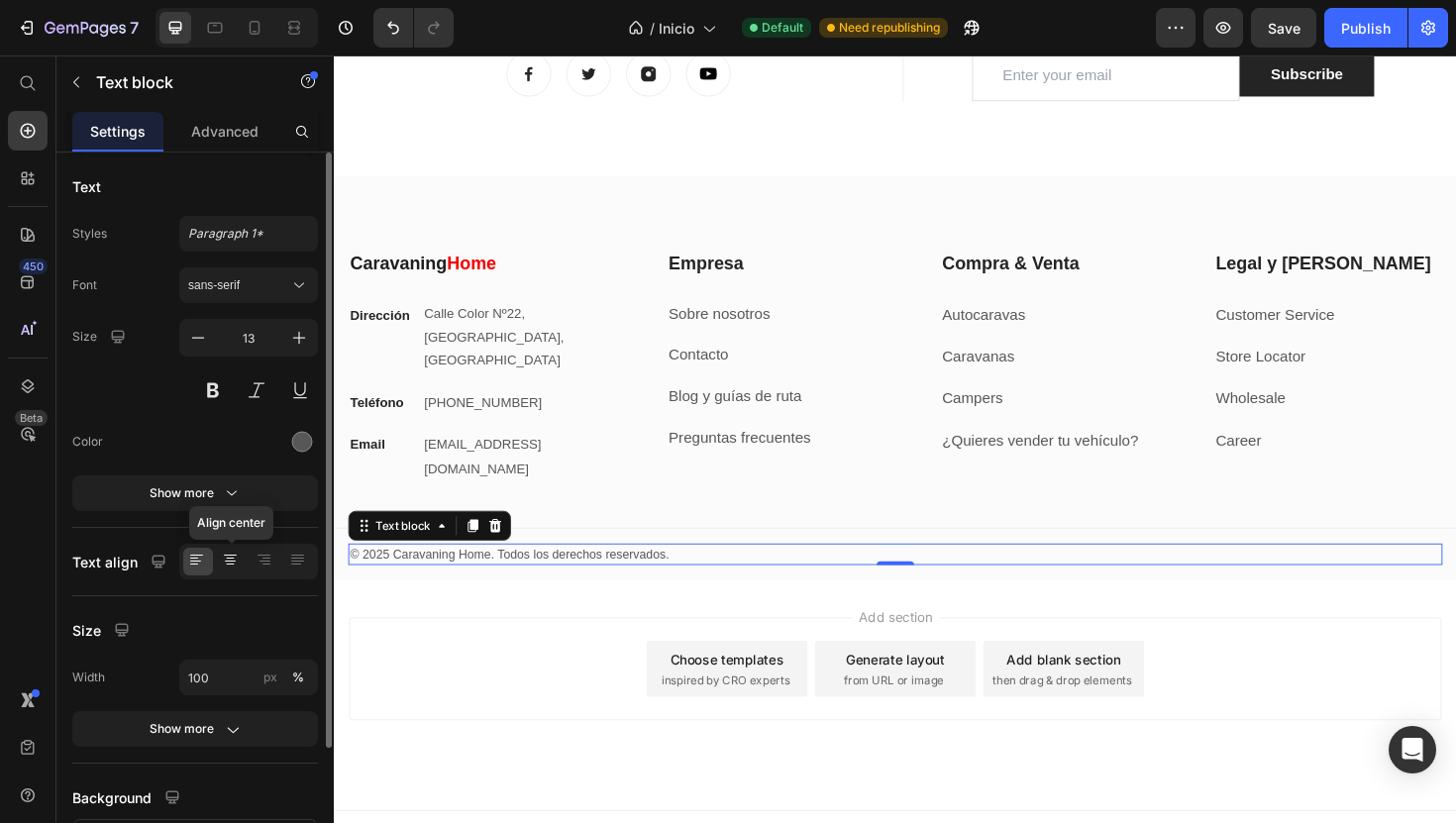 click 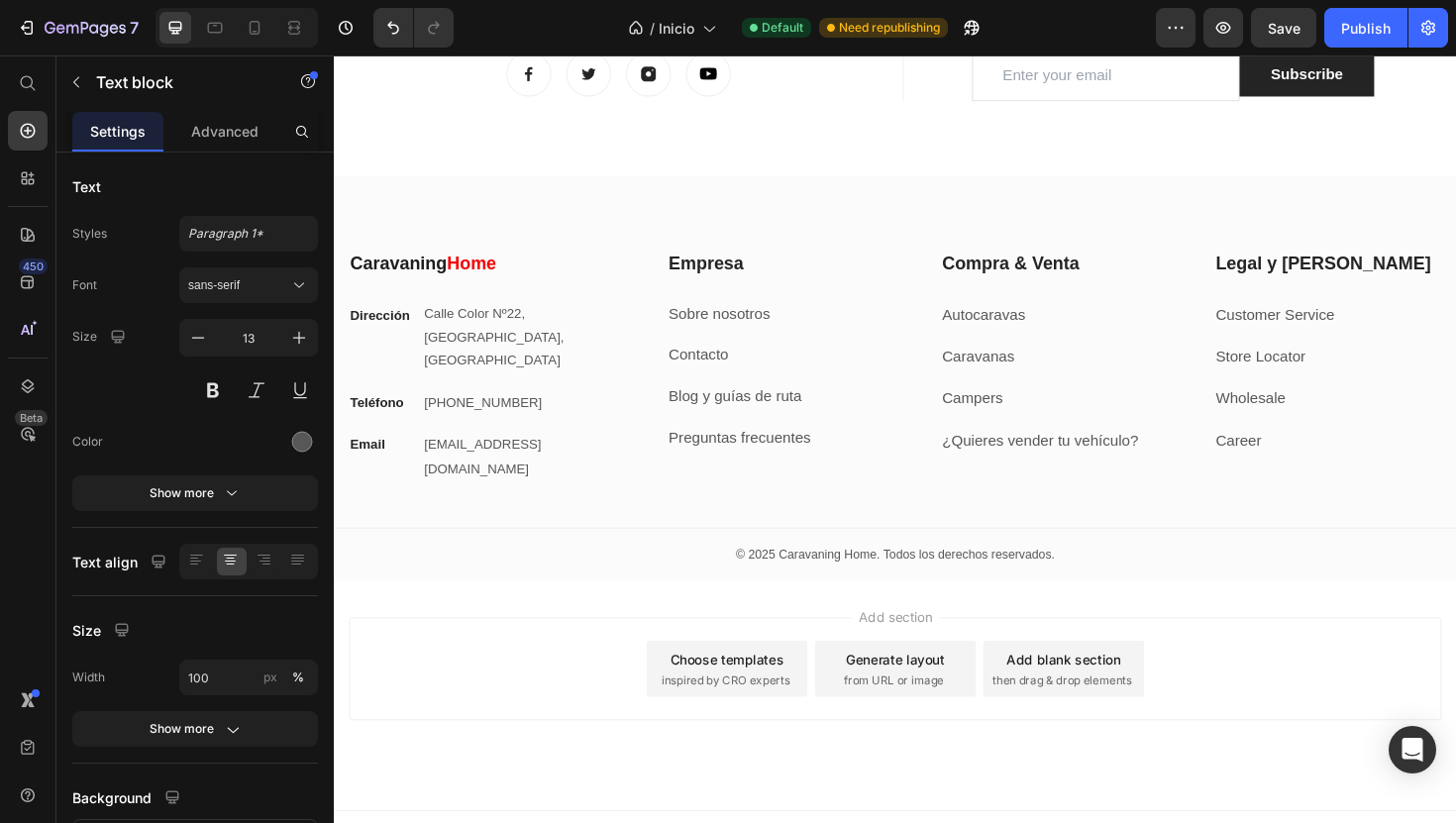 click on "Add section Choose templates inspired by CRO experts Generate layout from URL or image Add blank section then drag & drop elements" at bounding box center [928, 705] 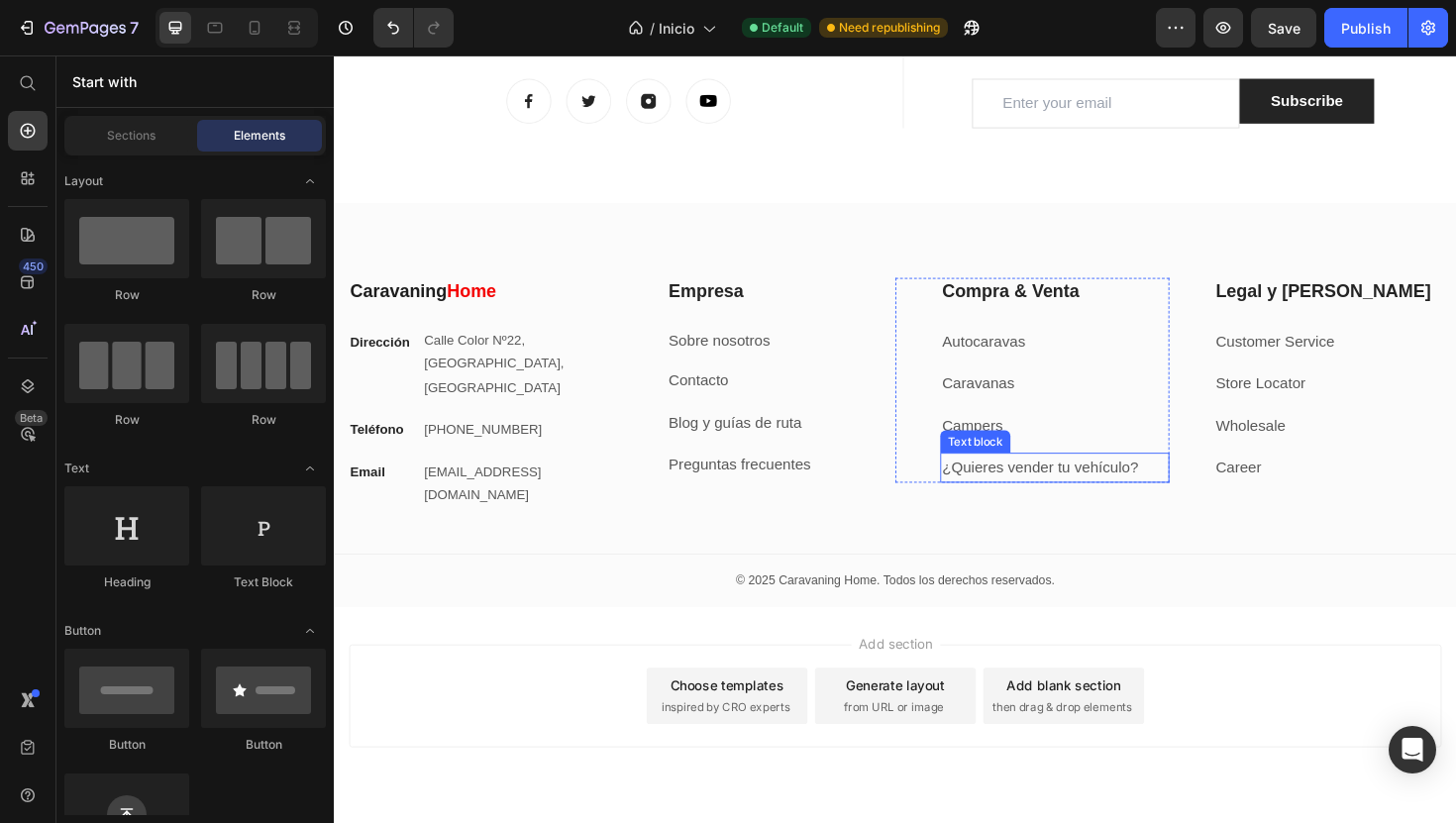 scroll, scrollTop: 7864, scrollLeft: 0, axis: vertical 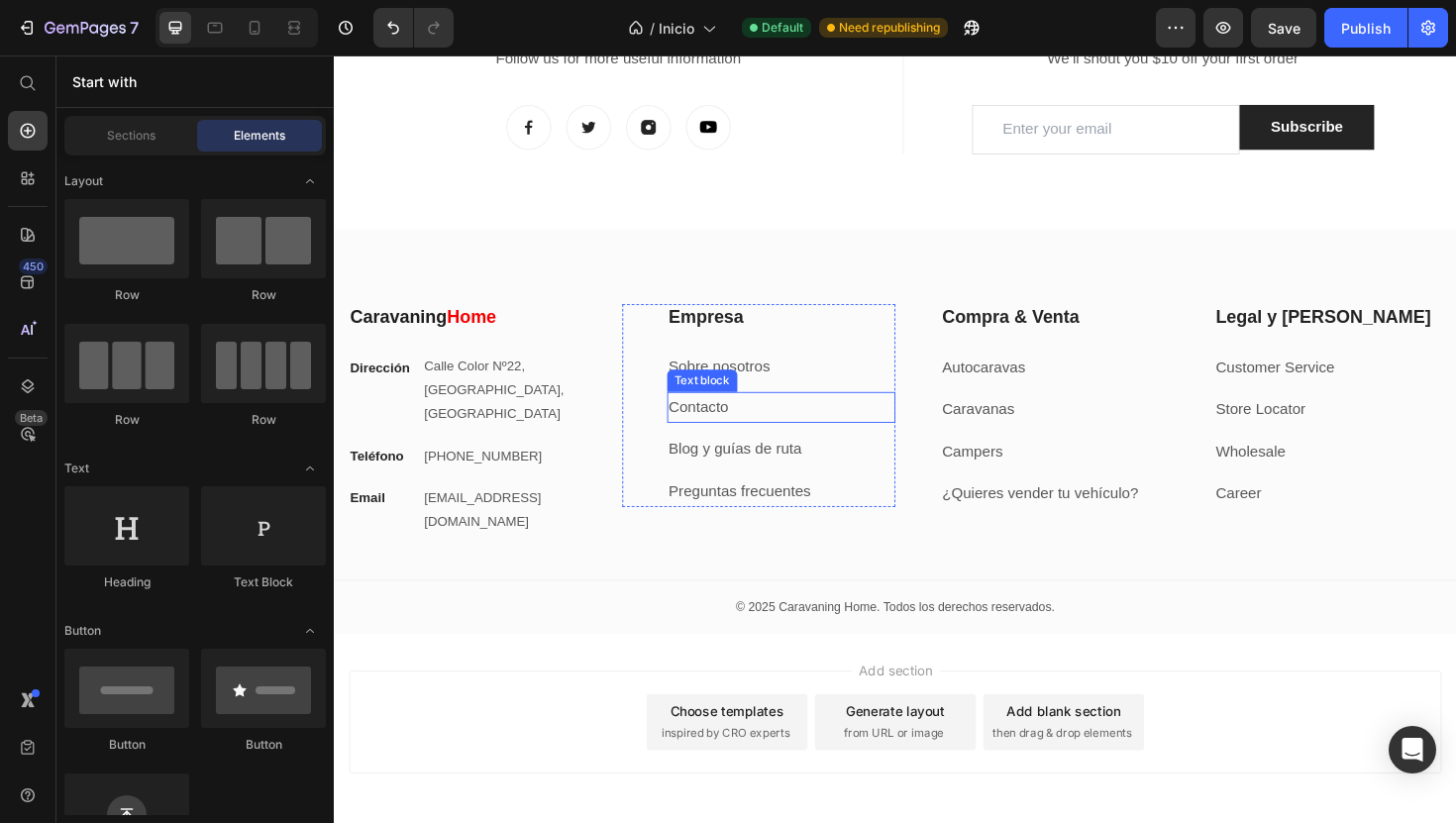click on "Contacto" at bounding box center (807, 428) 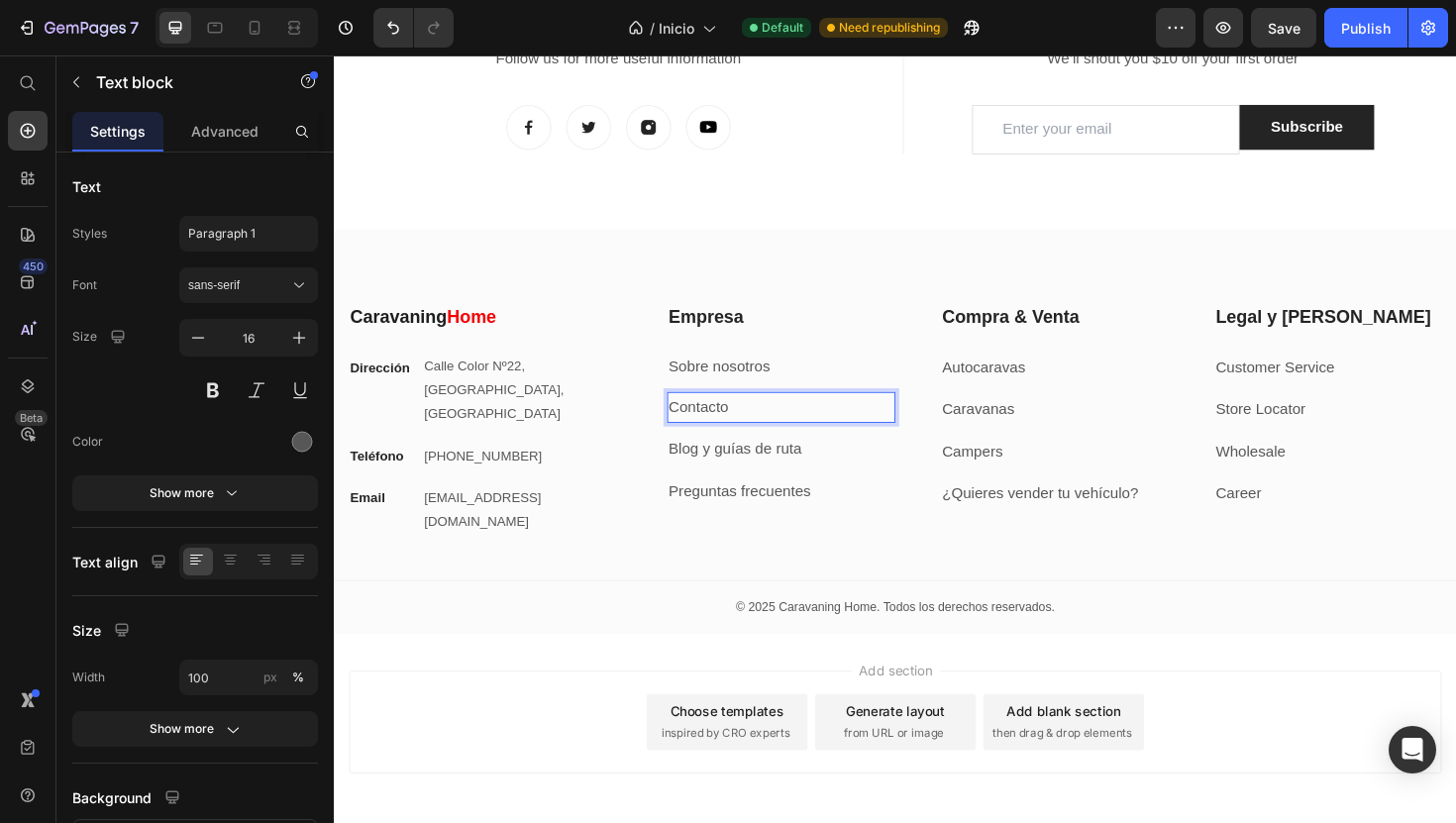 click on "Contacto" at bounding box center (807, 428) 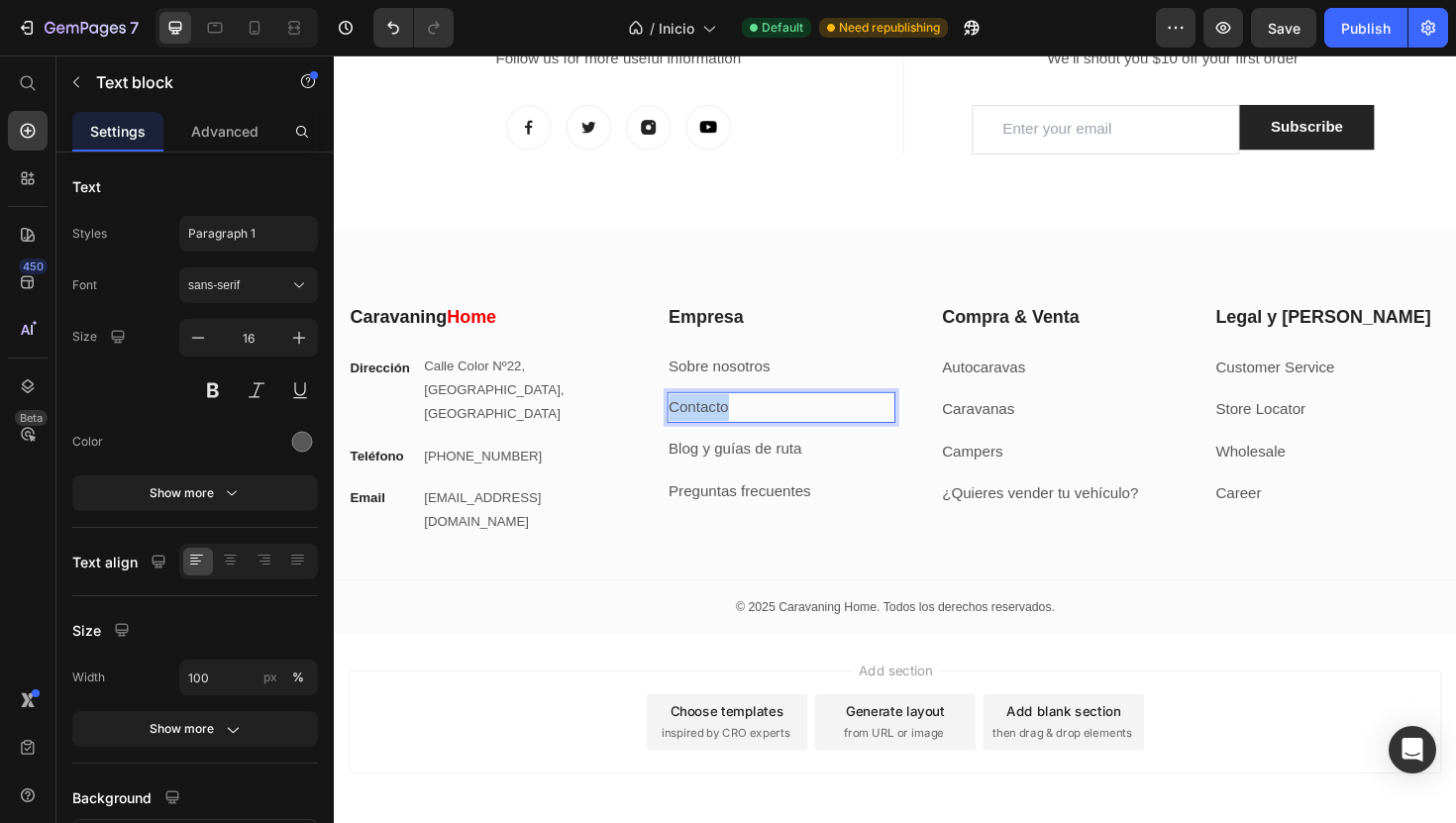 click on "Contacto" at bounding box center (807, 428) 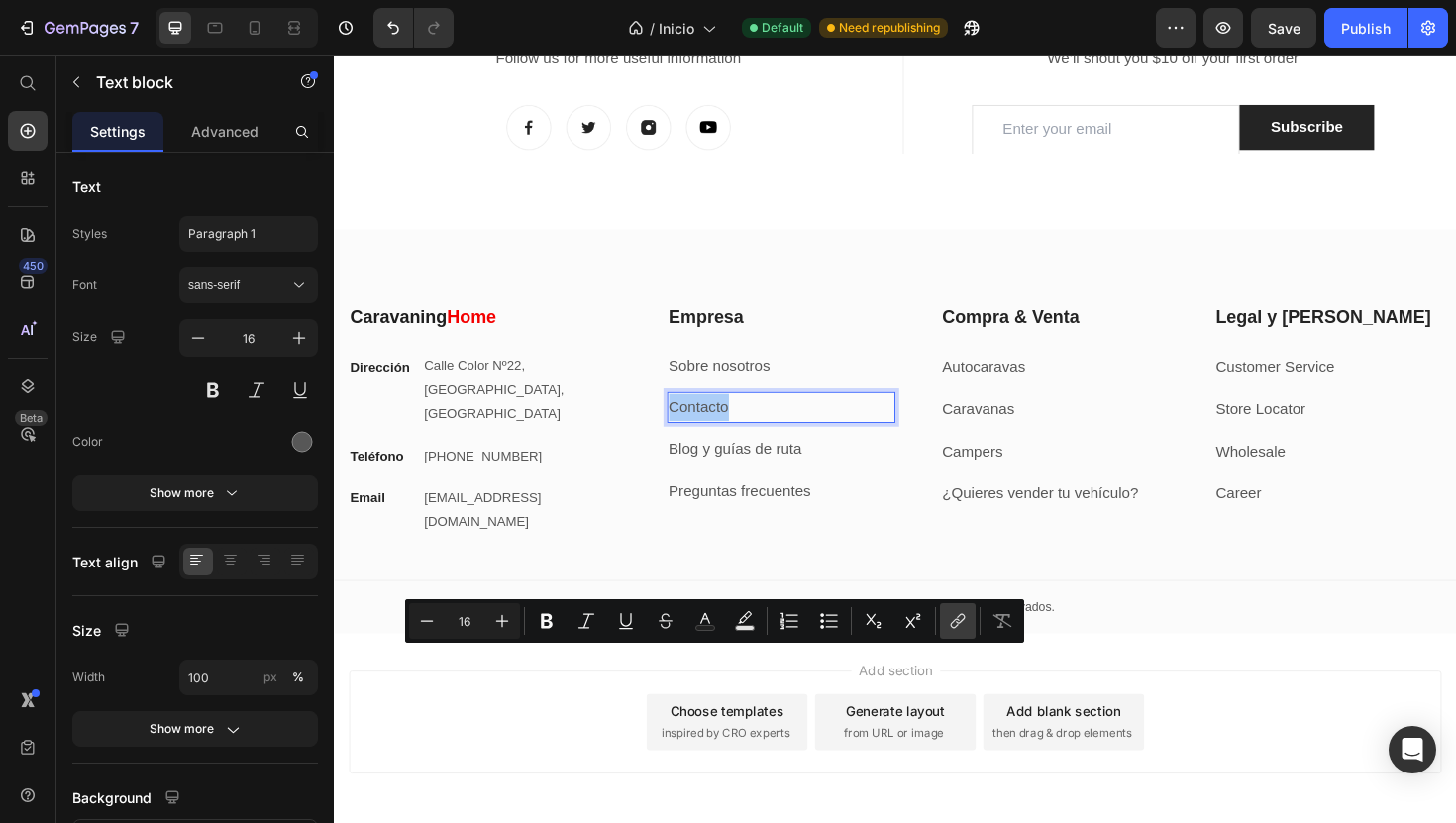click on "link" at bounding box center [958, 621] 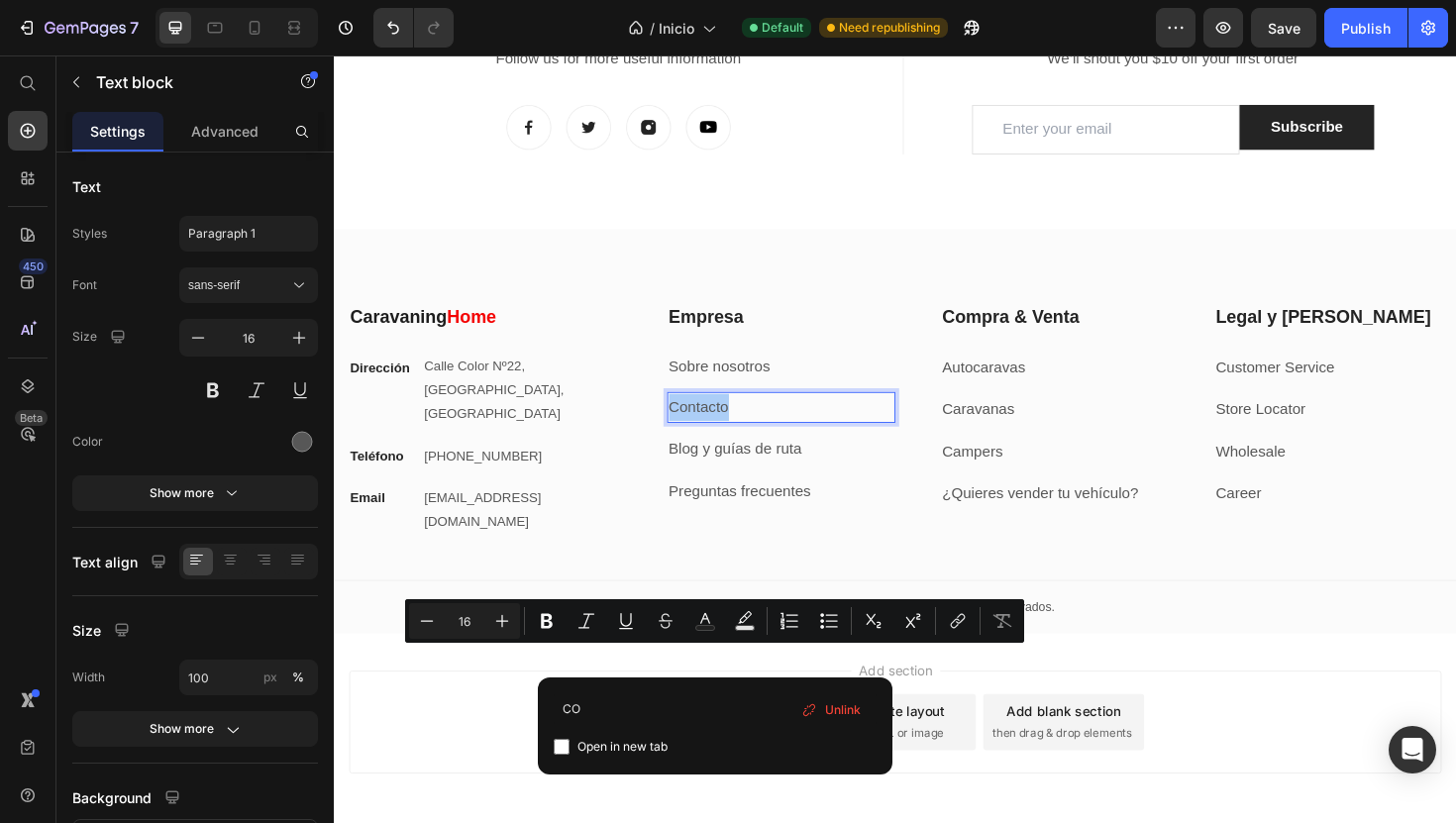 type on "C" 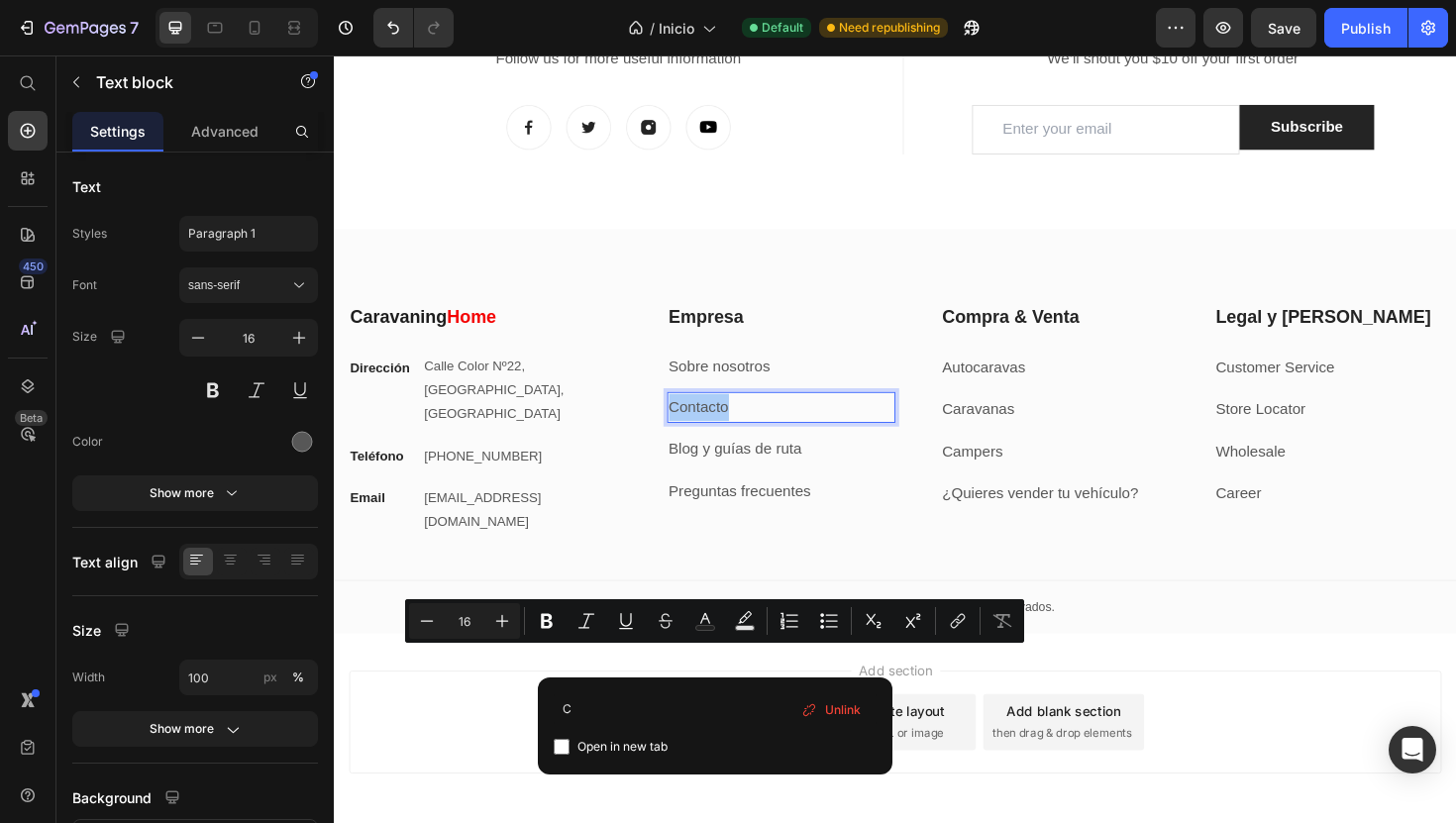 type 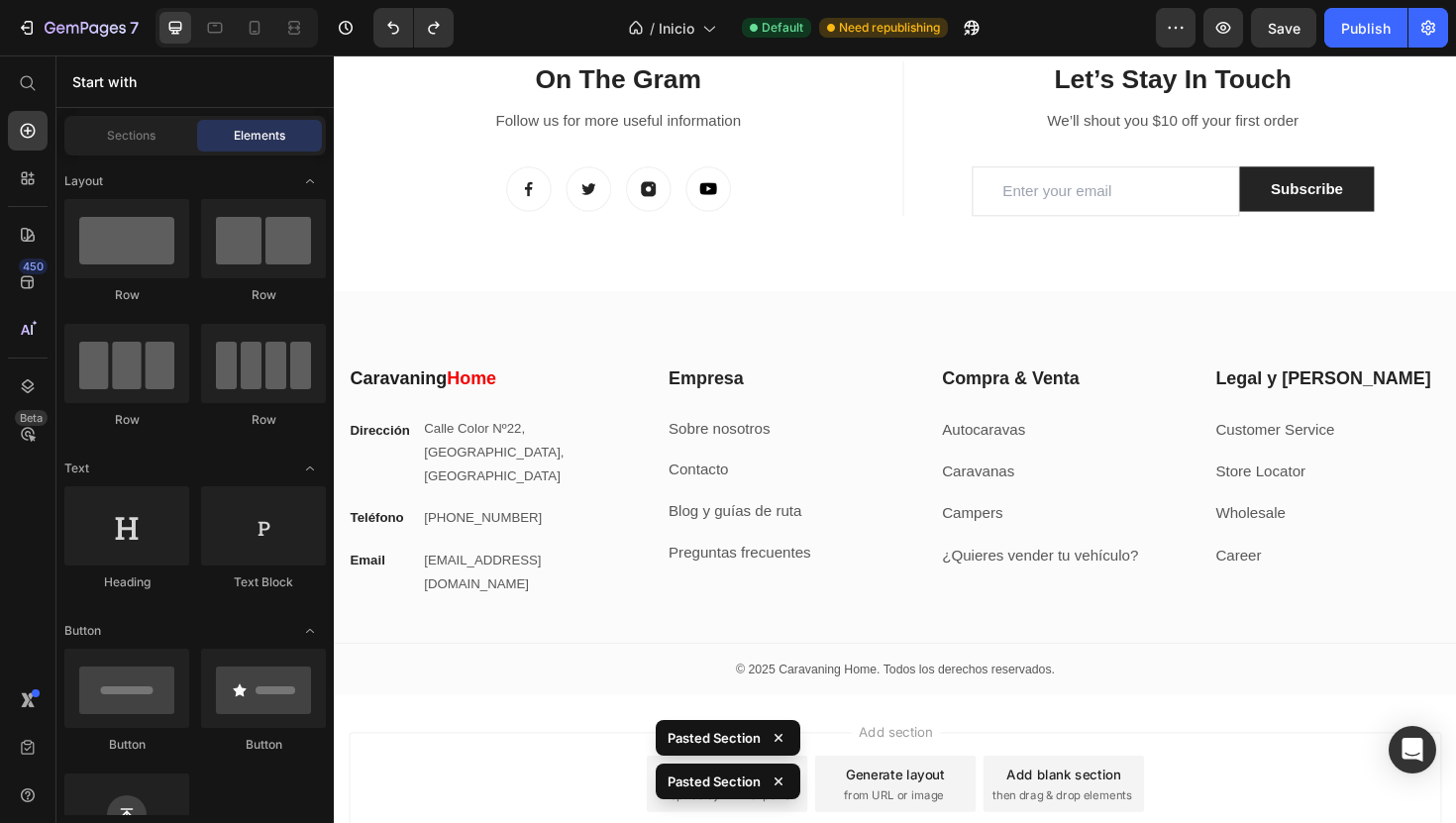 scroll, scrollTop: 8072, scrollLeft: 0, axis: vertical 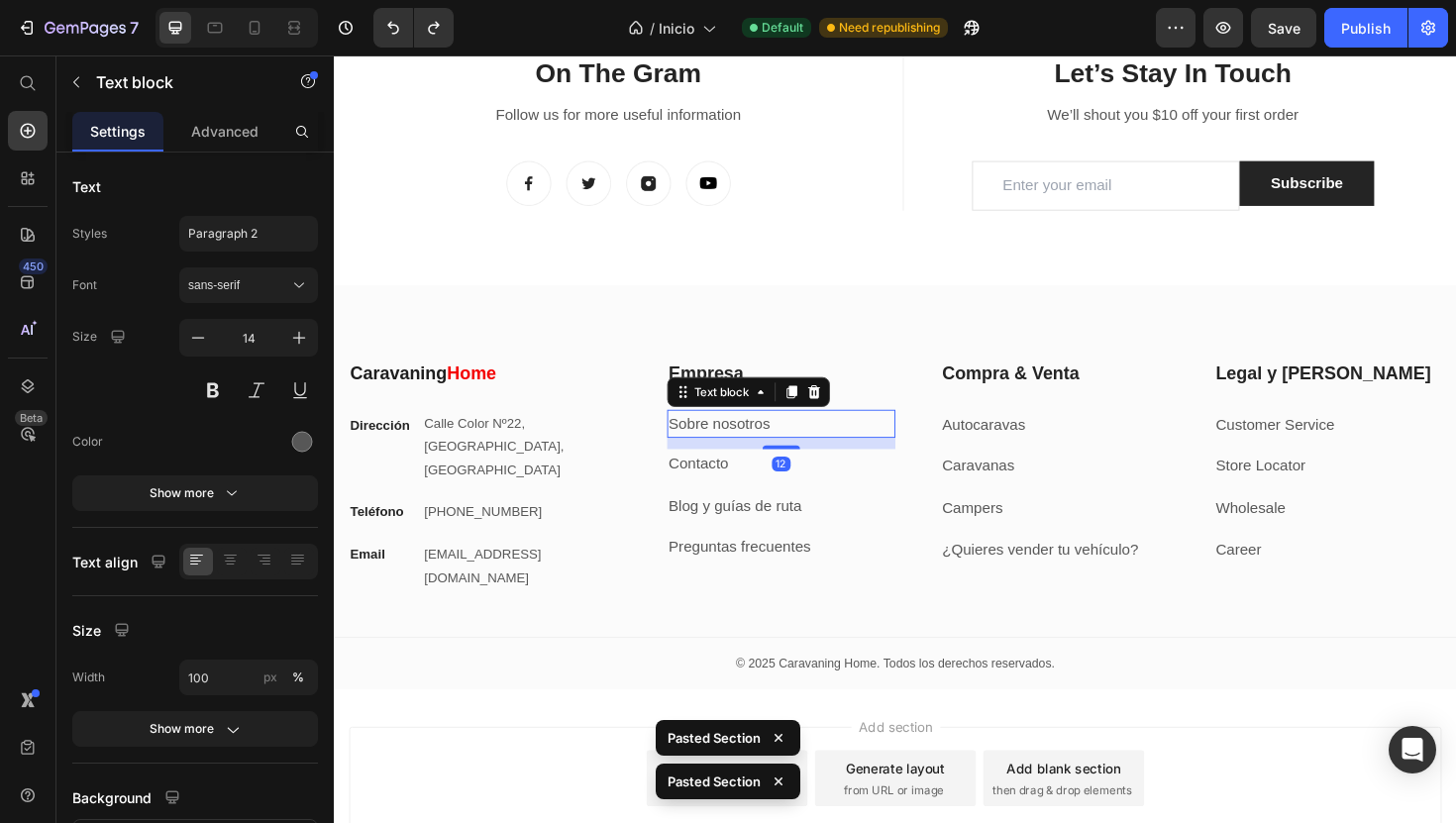 click on "Sobre nosotros" at bounding box center [742, 445] 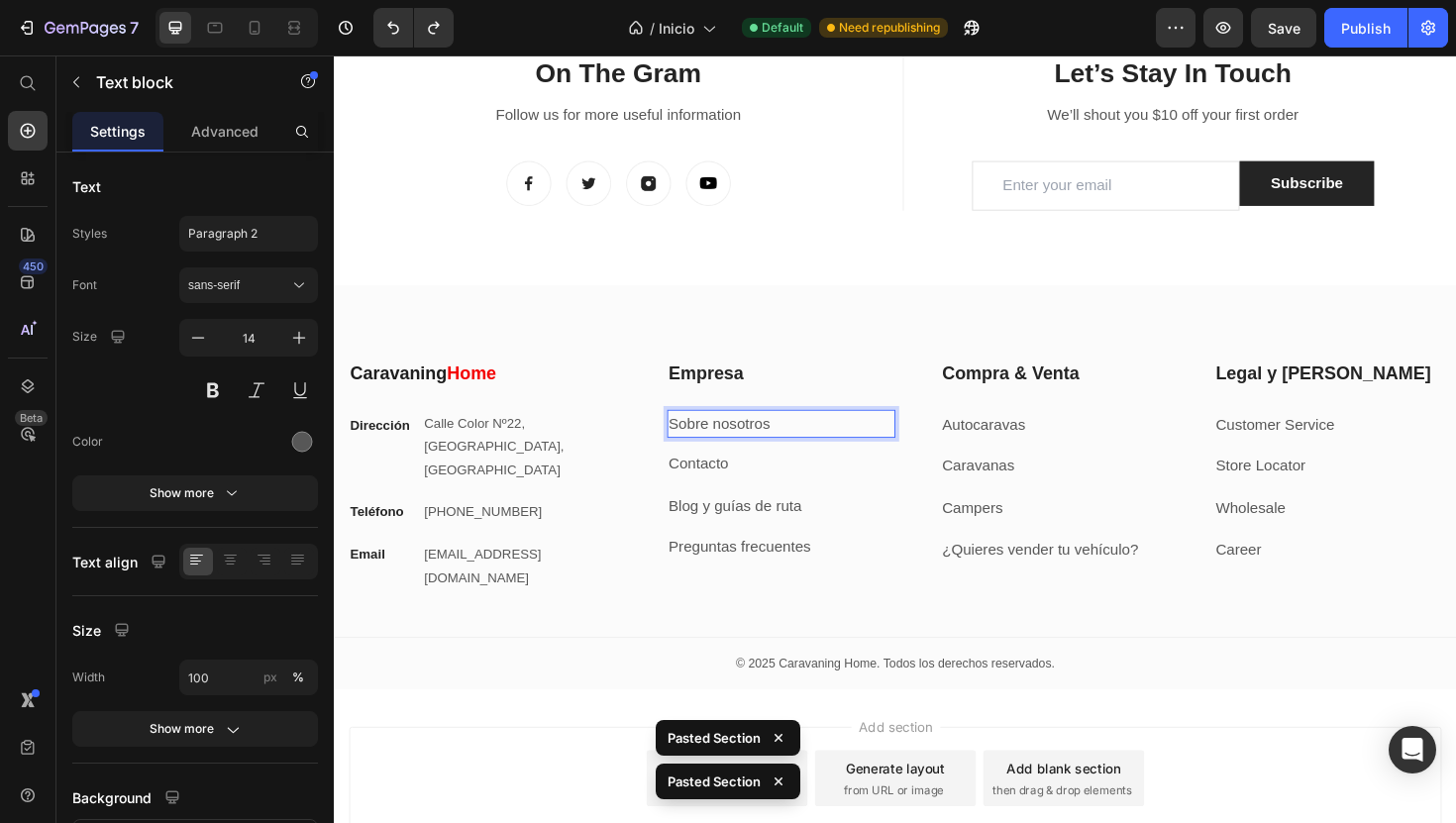 click on "Sobre nosotros" at bounding box center (742, 445) 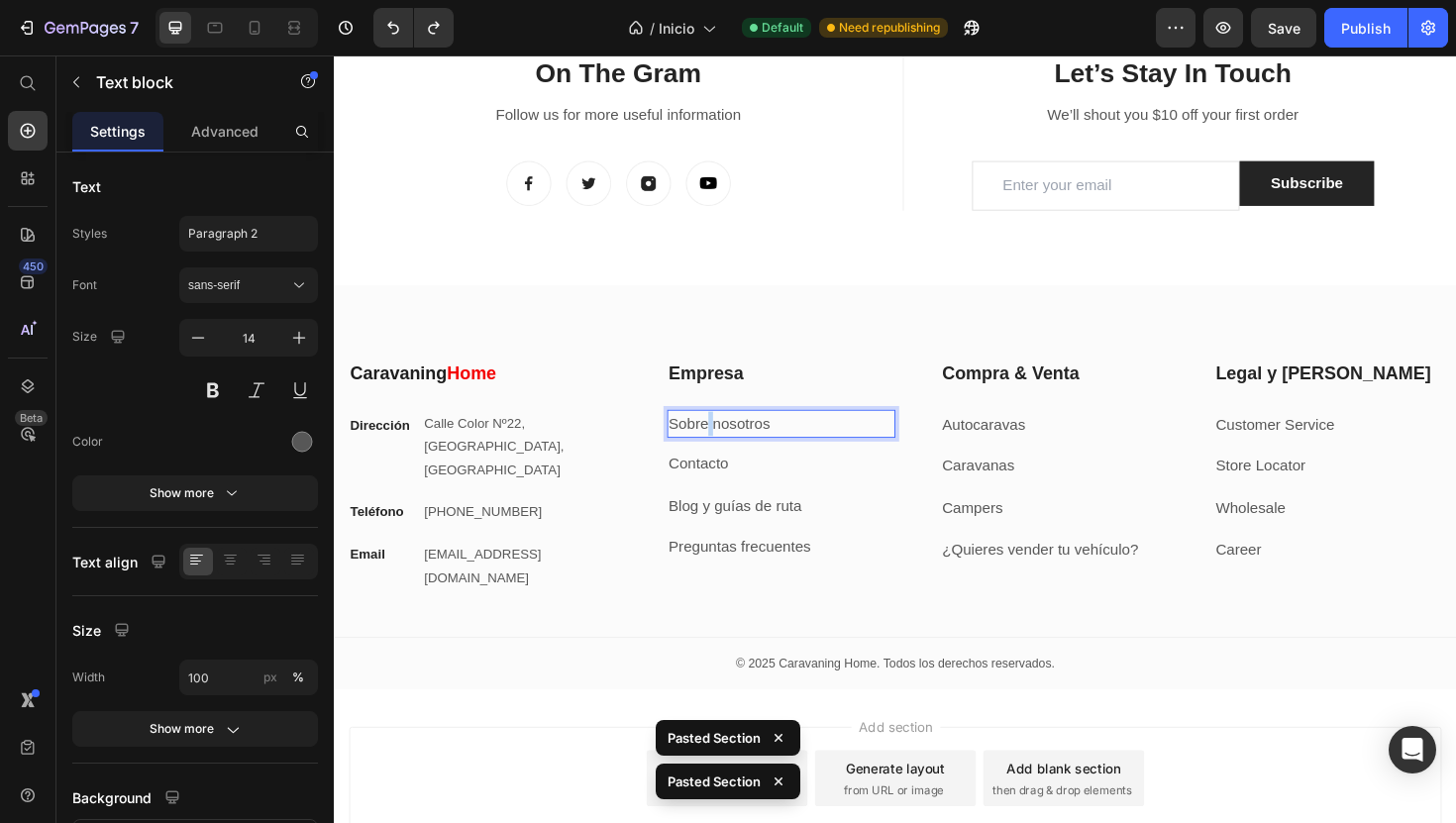 click on "Sobre nosotros" at bounding box center [742, 445] 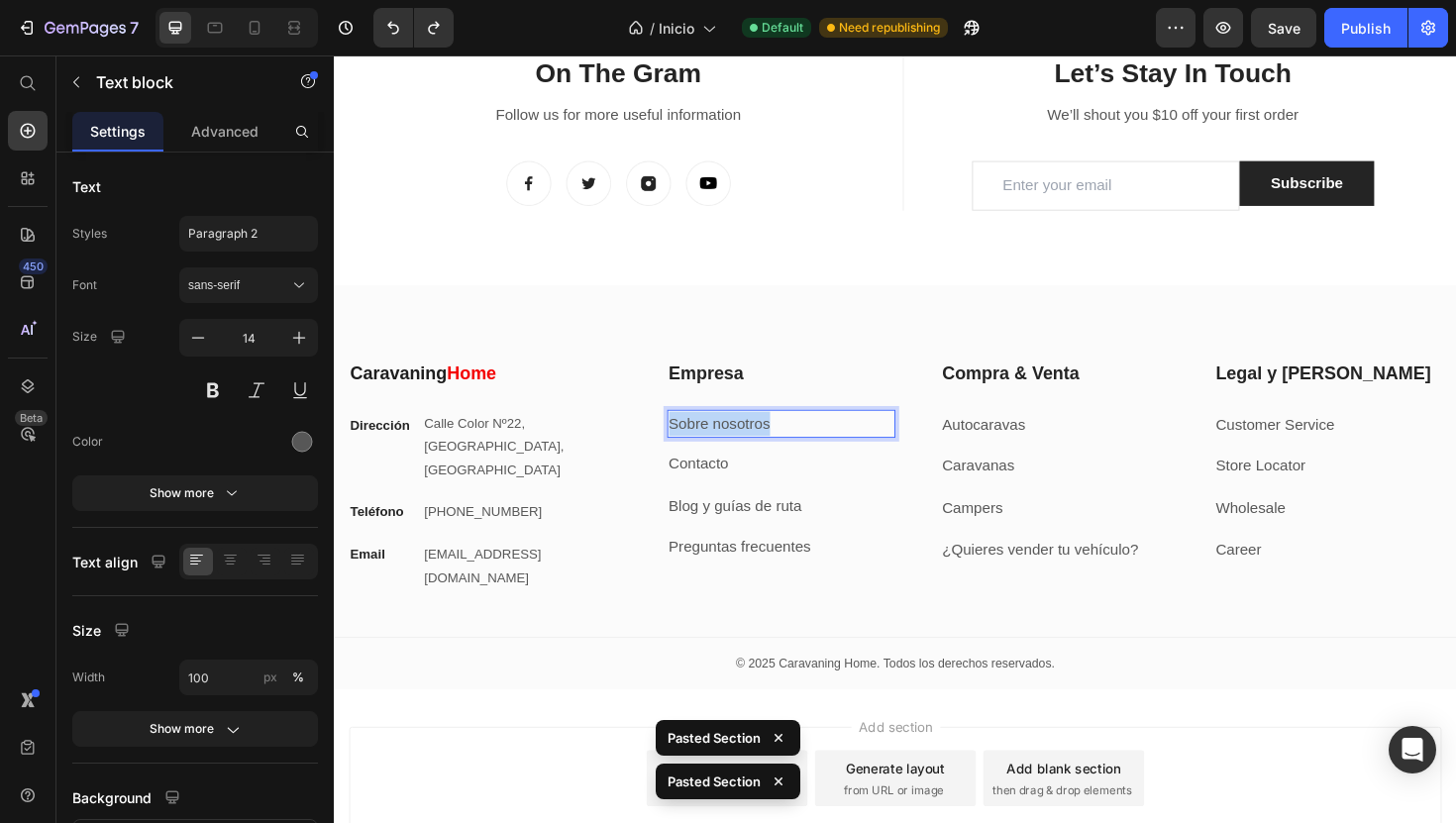 click on "Sobre nosotros" at bounding box center (742, 445) 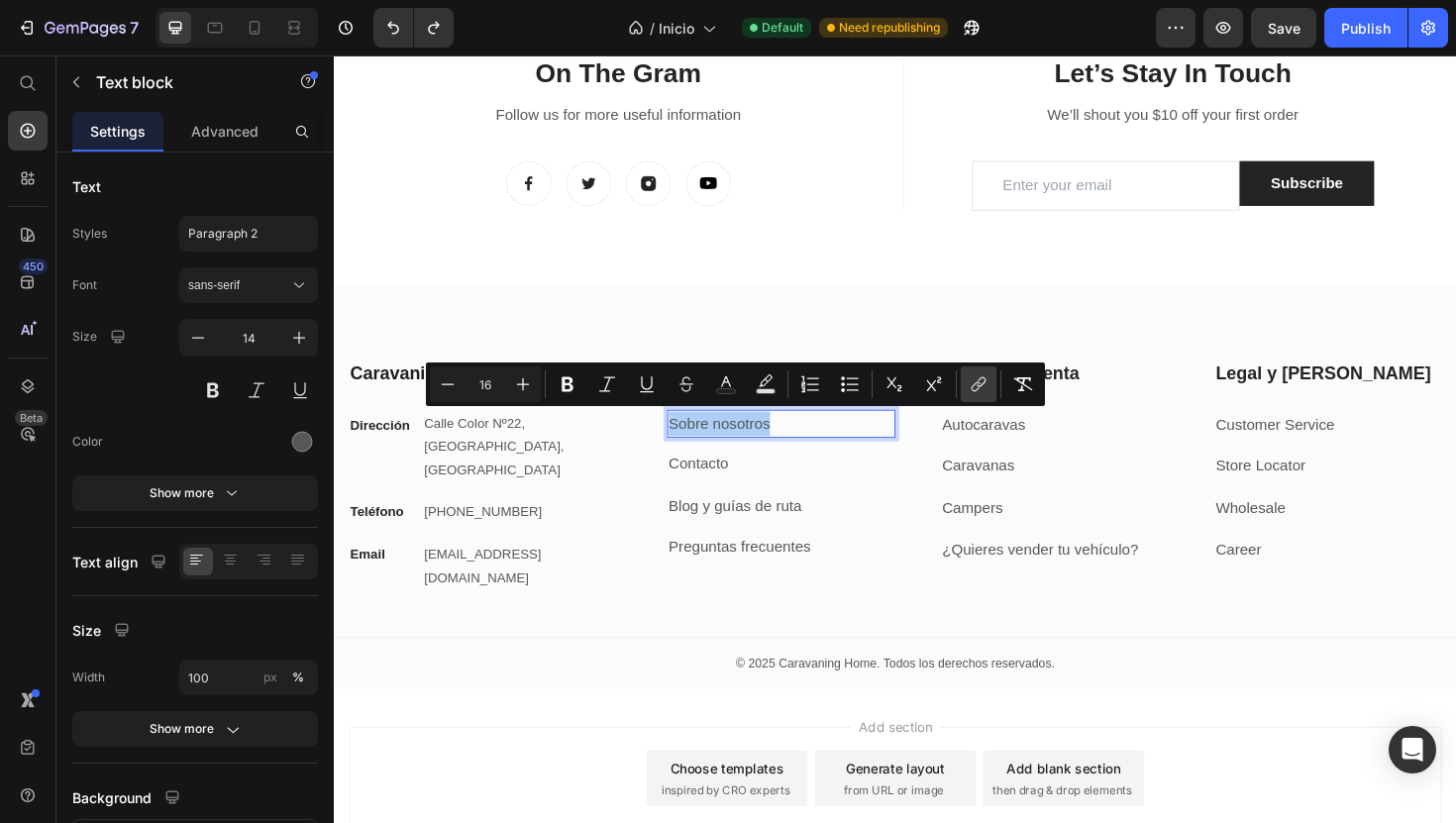 click on "link" at bounding box center (979, 384) 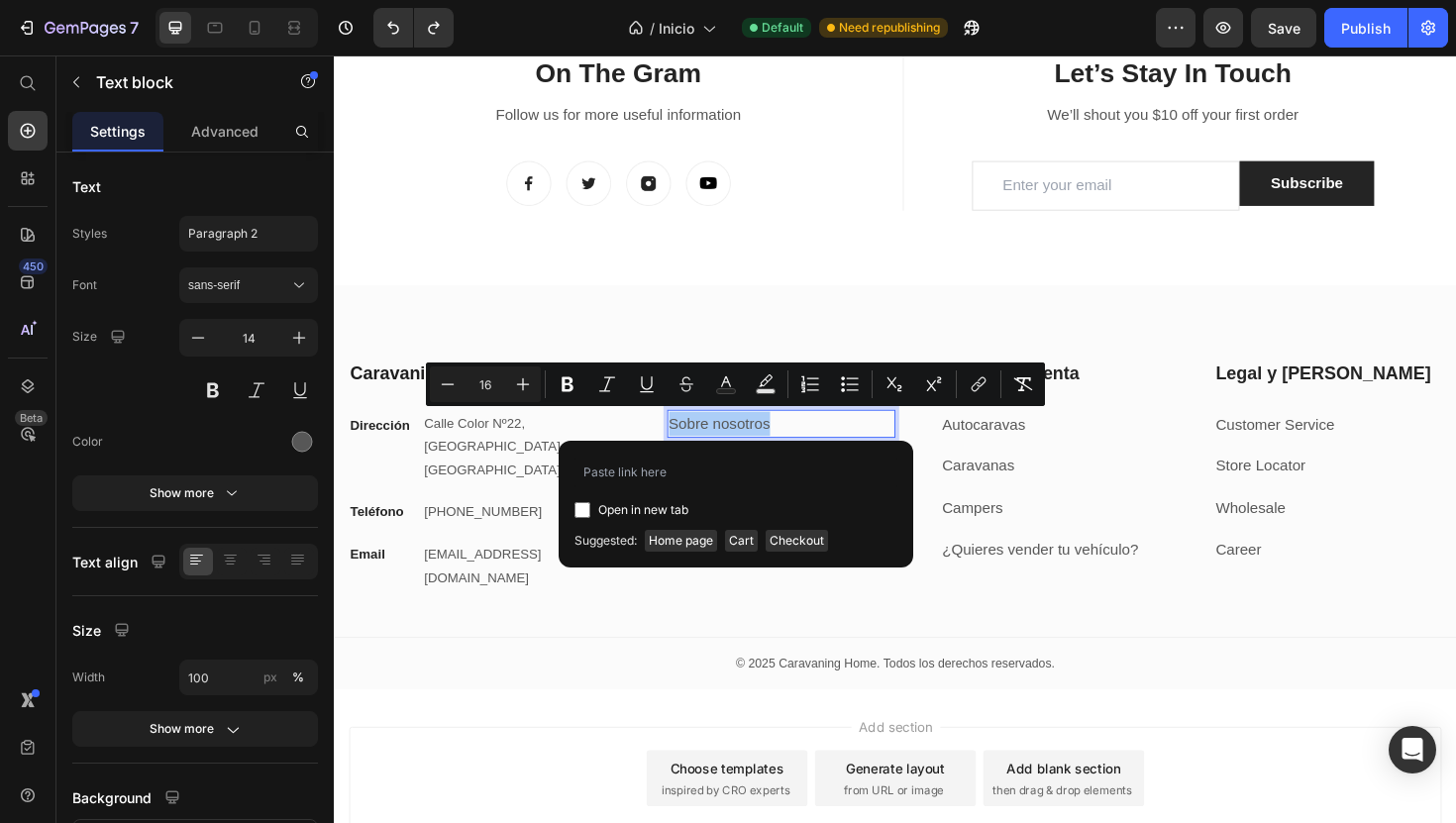type on "[URL][DOMAIN_NAME]" 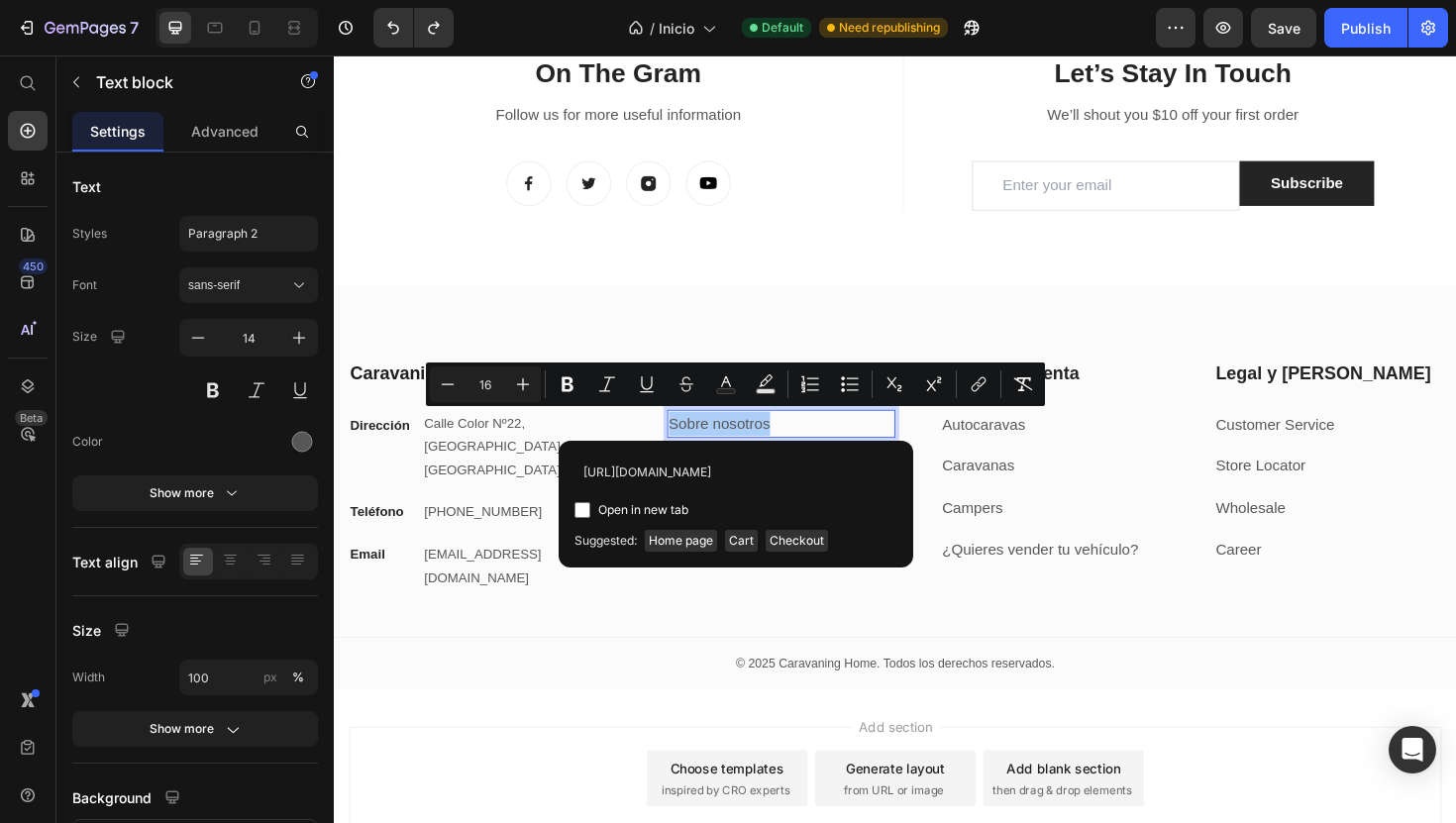 scroll, scrollTop: 0, scrollLeft: 32, axis: horizontal 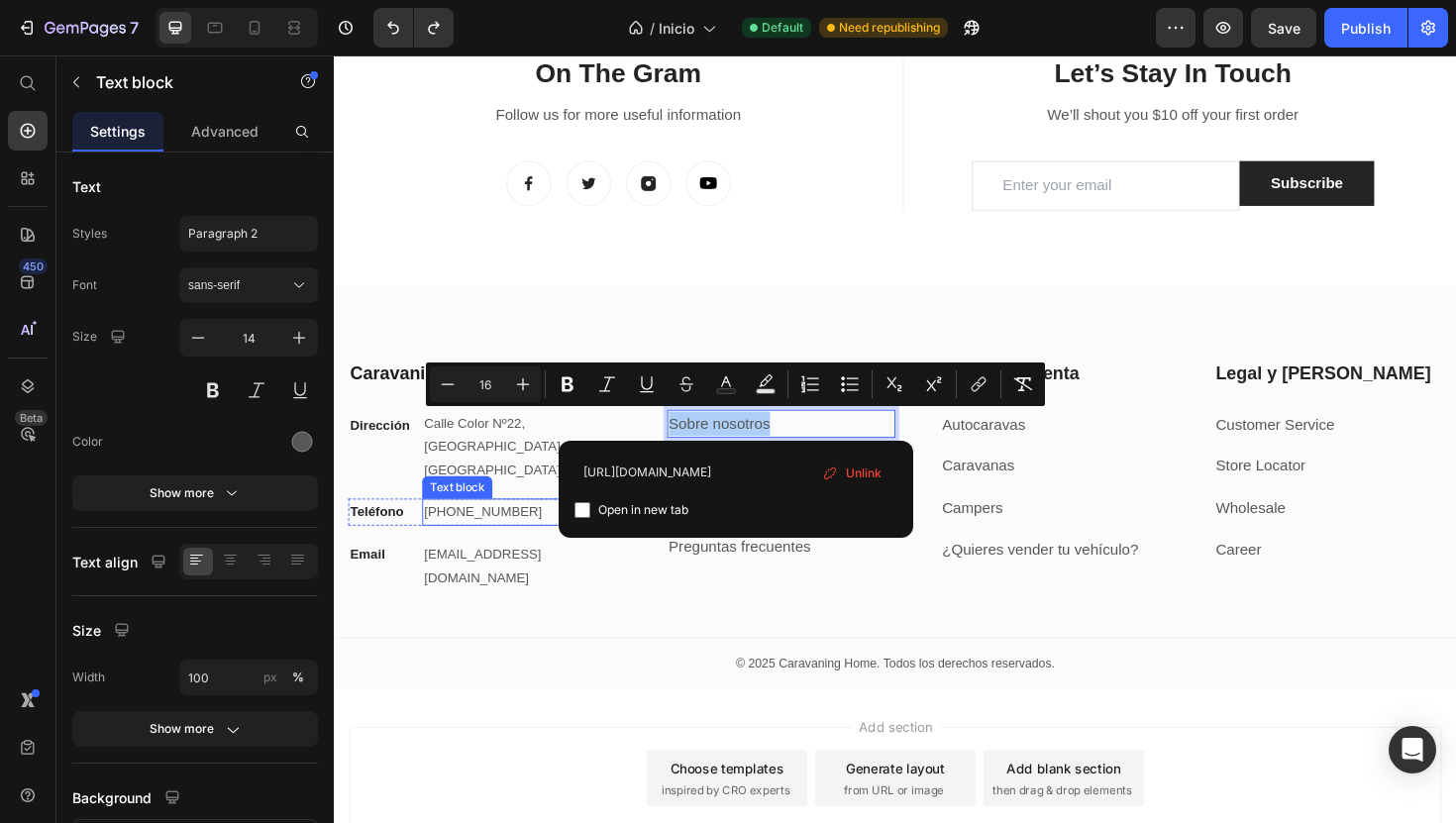 drag, startPoint x: 925, startPoint y: 530, endPoint x: 556, endPoint y: 500, distance: 370.2175 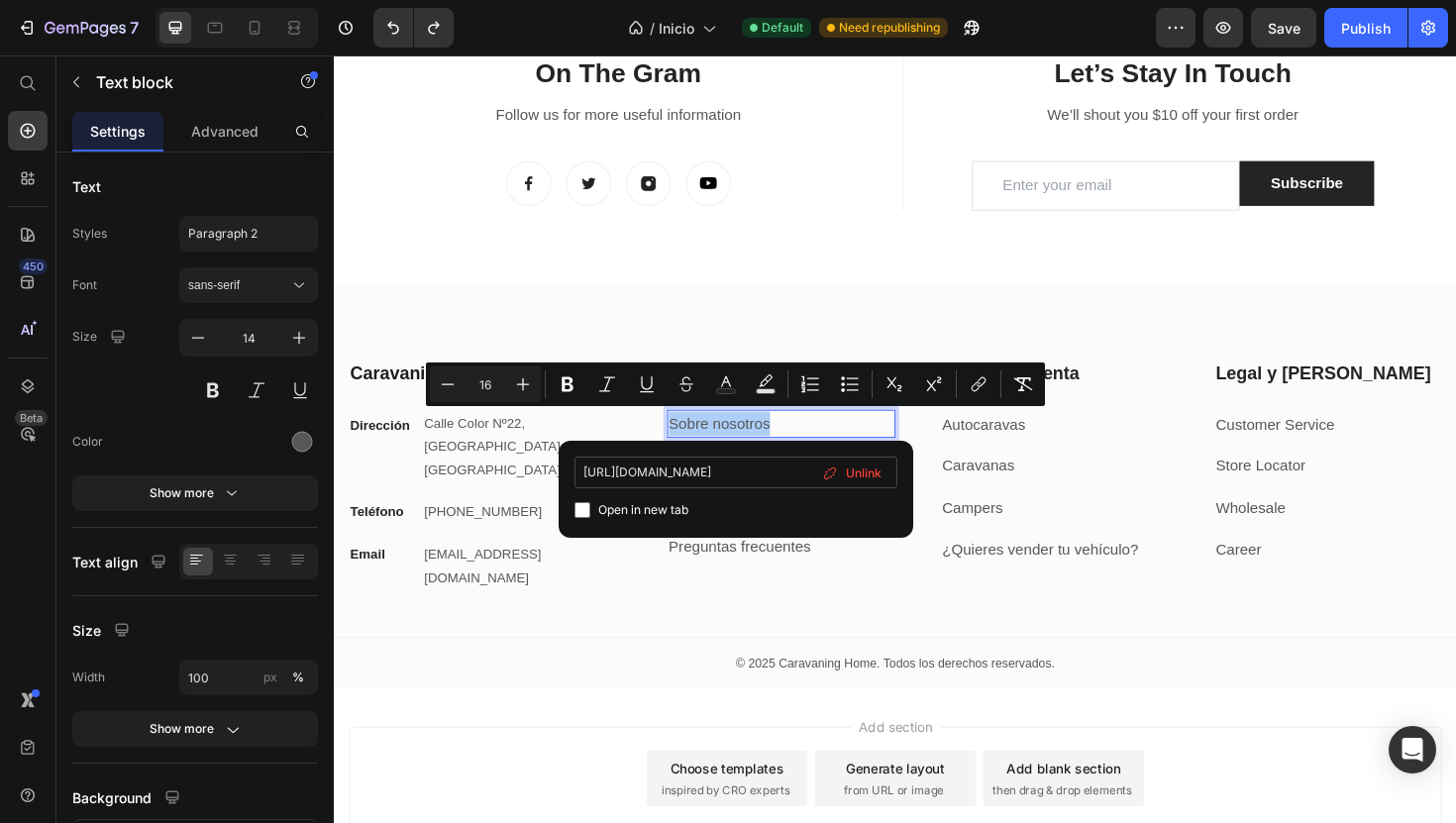 click on "[URL][DOMAIN_NAME]" at bounding box center [736, 472] 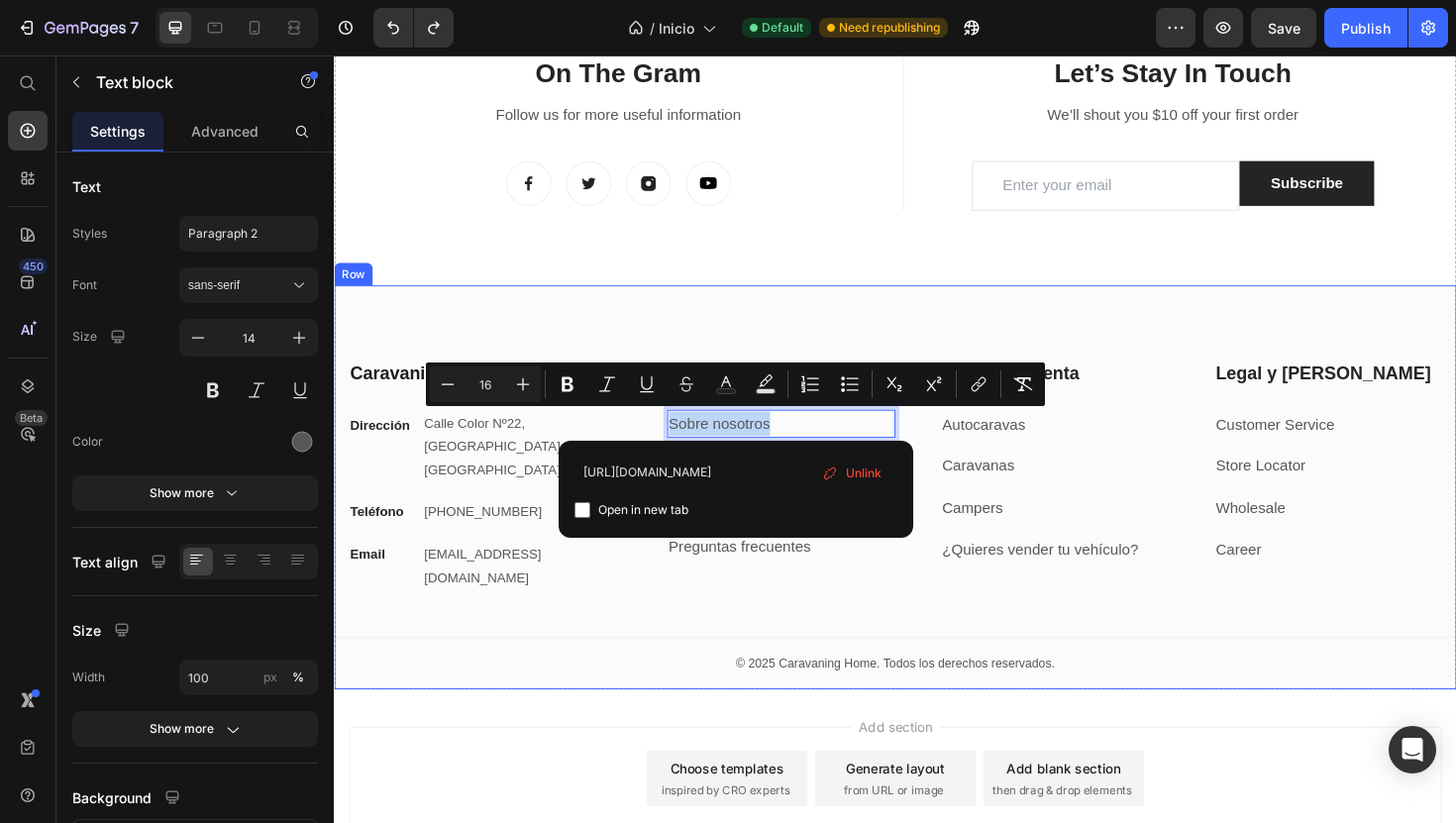 click on "⁠⁠⁠⁠⁠⁠⁠ Caravaning Home Heading Dirección Text block [GEOGRAPHIC_DATA] Text block Row Teléfono Text block [PHONE_NUMBER] Text block Row Email Text block [EMAIL_ADDRESS][DOMAIN_NAME] Text block Row Empresa Heading Sobre nosotros Text block   12 Contacto Text block Blog y guías de ruta Text block Preguntas frecuentes Text block Row Compra & Venta Heading Autocaravas Text block Caravanas Text block Campers Text block ¿Quieres vender tu vehículo? Text block Row Legal y Ayuda Heading Customer Service Text block Store Locator Text block Wholesale Text block Career Text block Row Row
My Store
Company
Information
Contact Accordion                Title Line Row © 2025 Caravaning Home. Todos los derechos reservados. Text block Row" at bounding box center [928, 553] 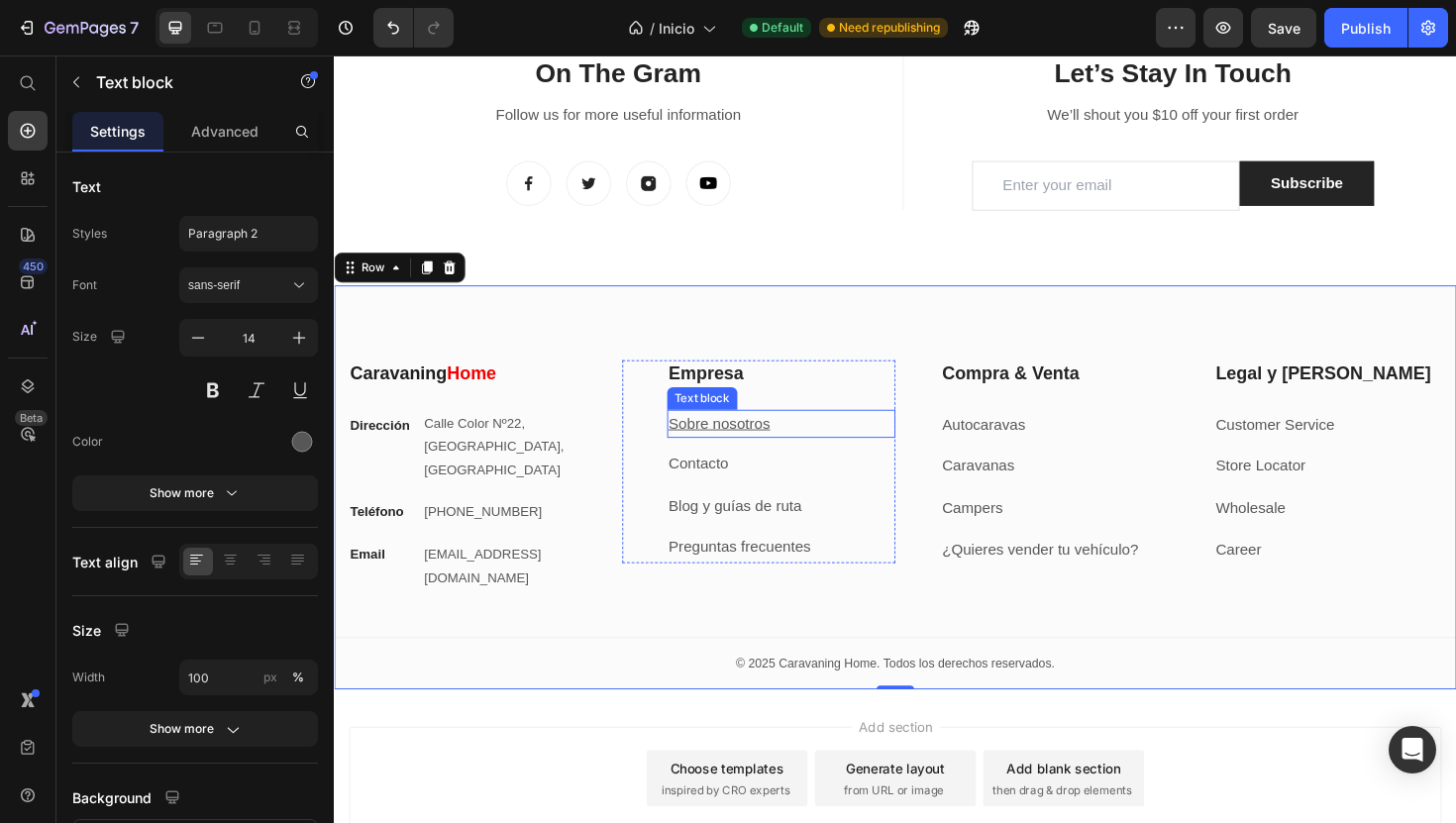 click on "Sobre nosotros" at bounding box center (742, 445) 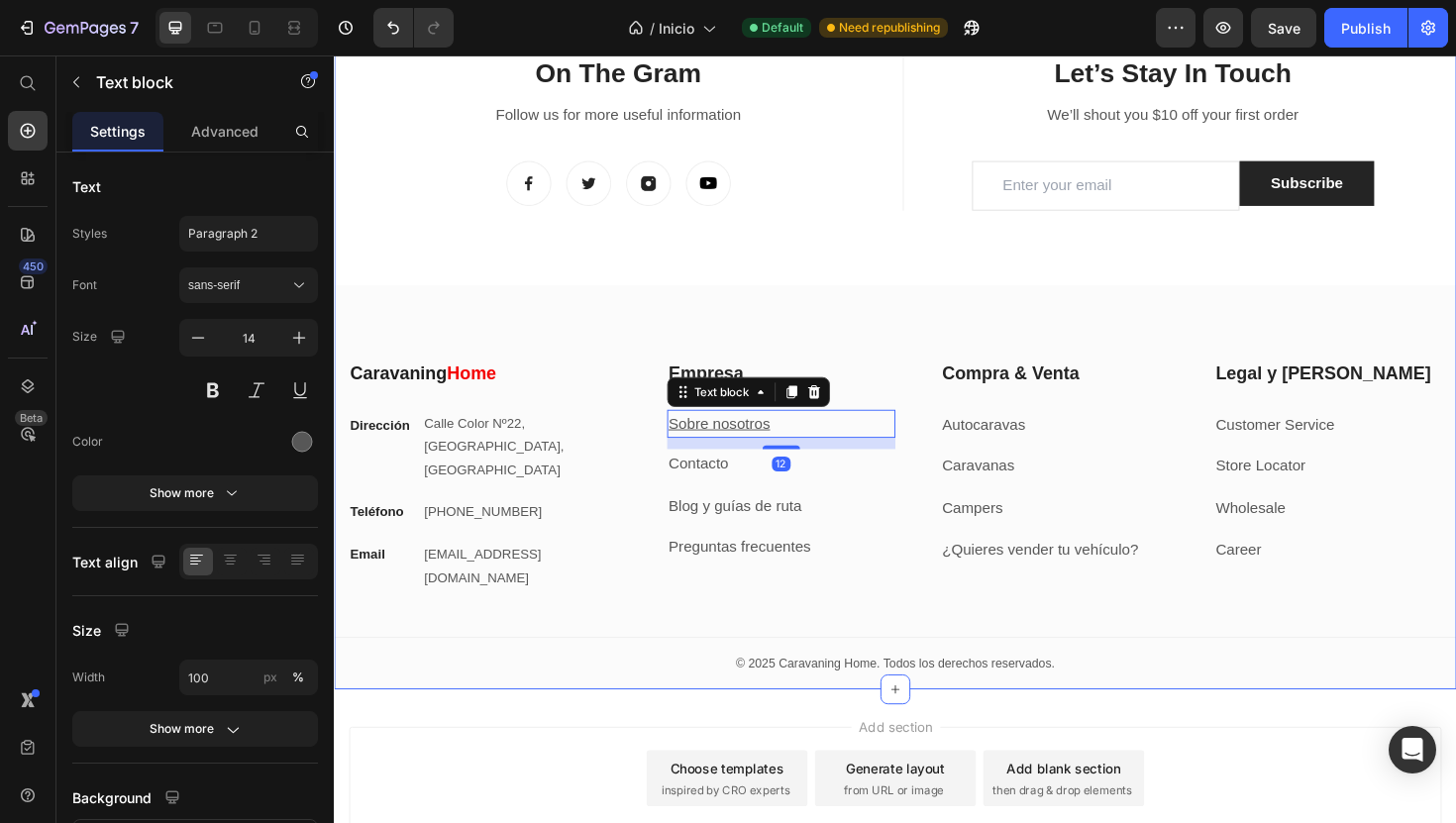 click on "On The Gram Heading Follow us for more useful information Text block Image Image Image Image Row                Title Line Let’s Stay In Touch Heading We’ll shout you $10 off your first order Text block Email Field Subscribe Submit Button Row Newsletter Row Let’s Stay In Touch Heading We’ll shout you $10 off your first order Text block Email Field Subscribe Submit Button Row Newsletter Row Row ⁠⁠⁠⁠⁠⁠⁠ Caravaning Home Heading Dirección Text block Calle Color Nº22, [GEOGRAPHIC_DATA] Text block Row Teléfono Text block [PHONE_NUMBER] Text block Row Email Text block [EMAIL_ADDRESS][DOMAIN_NAME] Text block Row Empresa Heading Sobre nosotros Text block   12 Contacto Text block Blog y guías de ruta Text block Preguntas frecuentes Text block Row Compra & Venta Heading Autocaravas Text block Caravanas Text block Campers Text block ¿Quieres vender tu vehículo? Text block Row Legal y Ayuda Heading Customer Service Text block Store Locator Text block Wholesale Text block Career Text block" at bounding box center (928, 391) 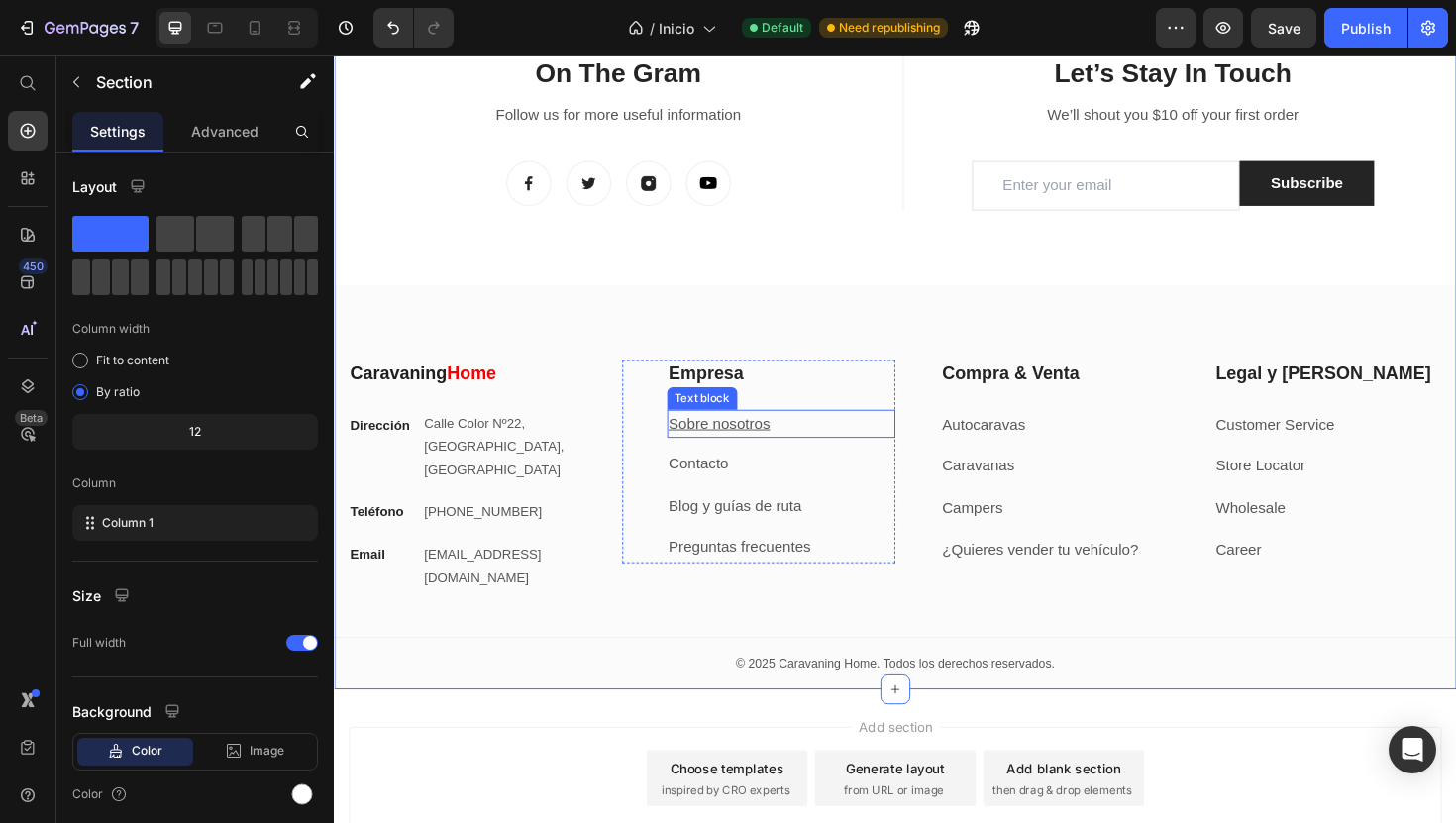 click on "Sobre nosotros" at bounding box center (742, 445) 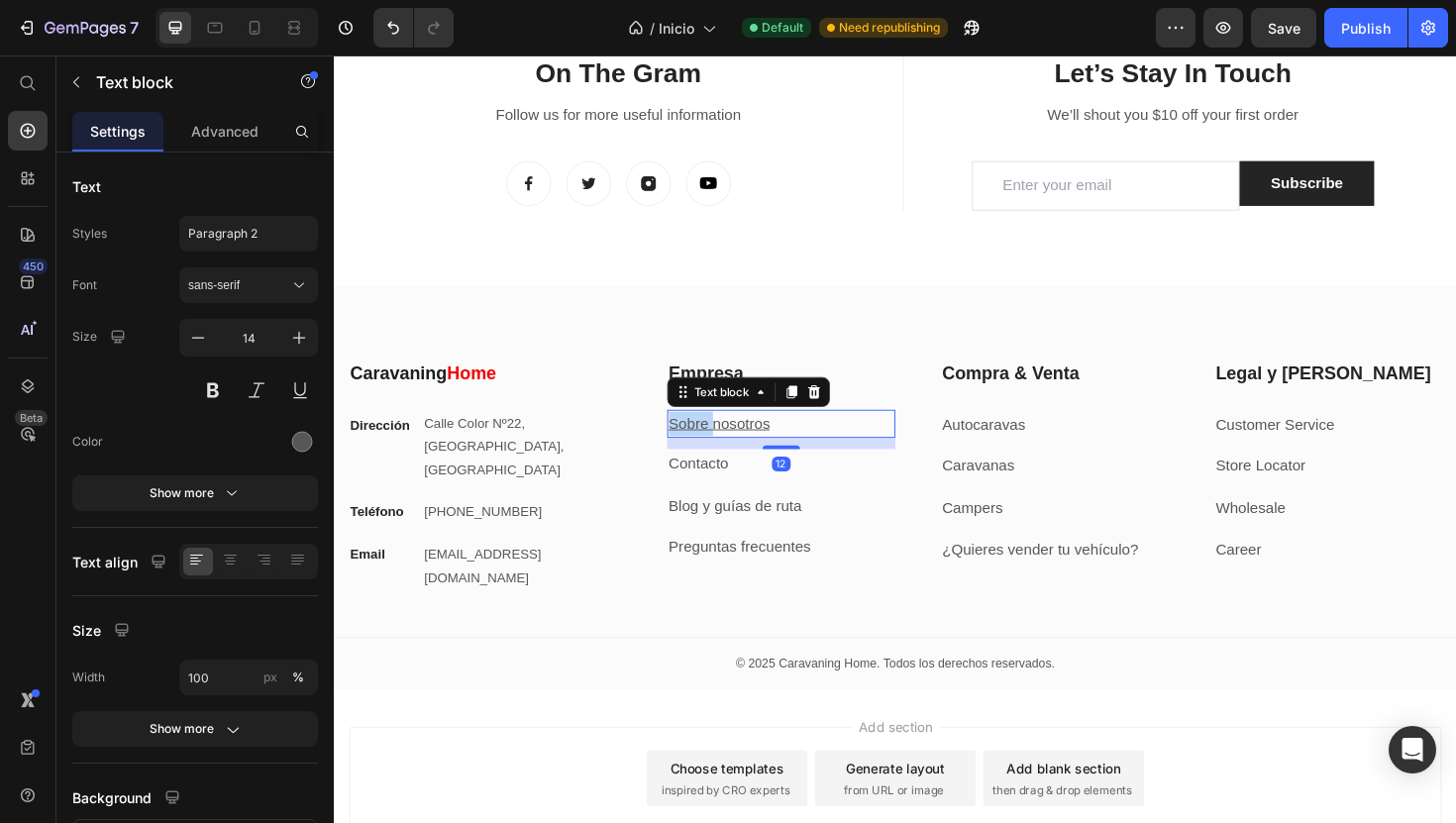 click on "Sobre nosotros" at bounding box center (742, 445) 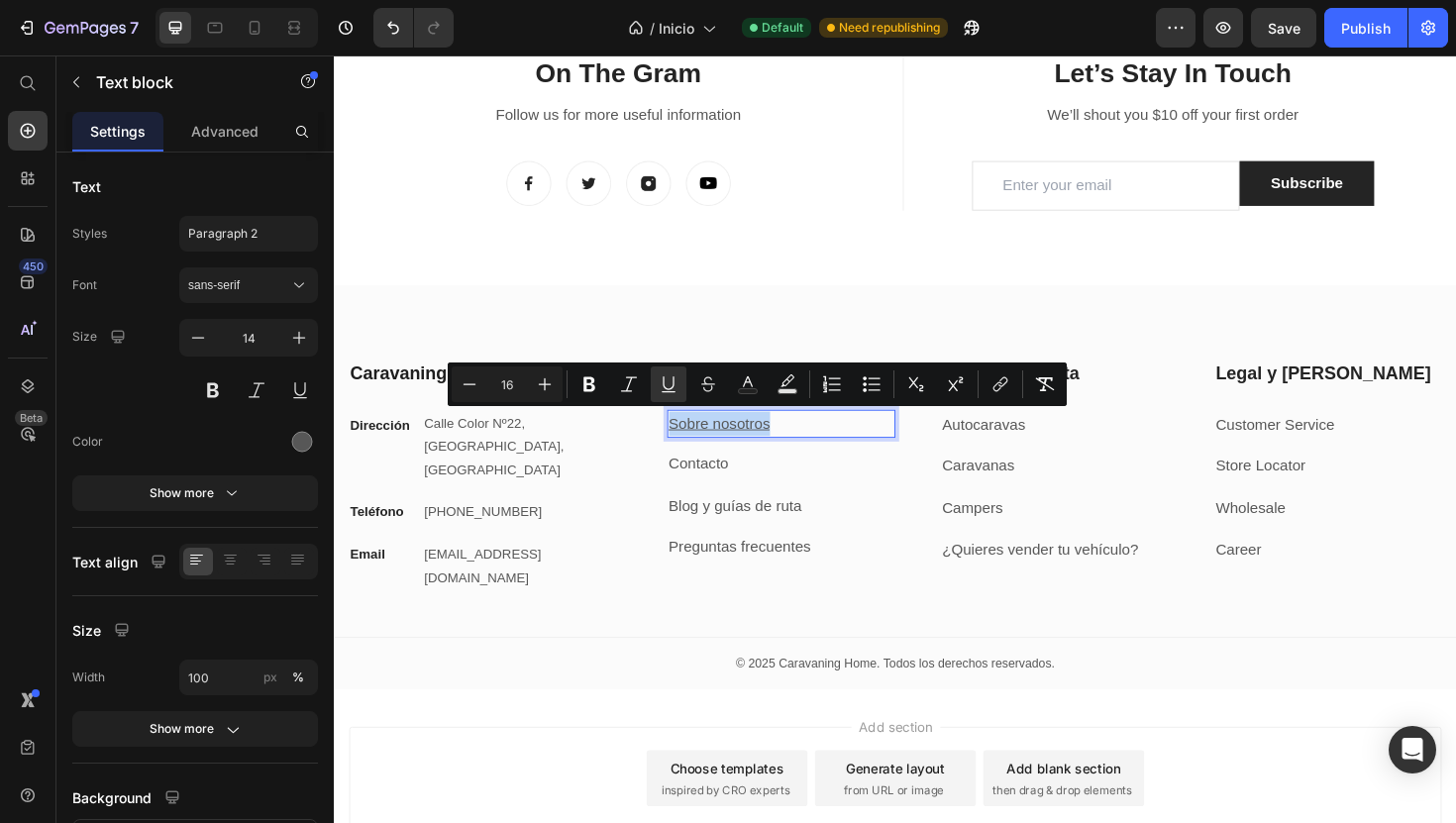 click on "Sobre nosotros" at bounding box center (742, 445) 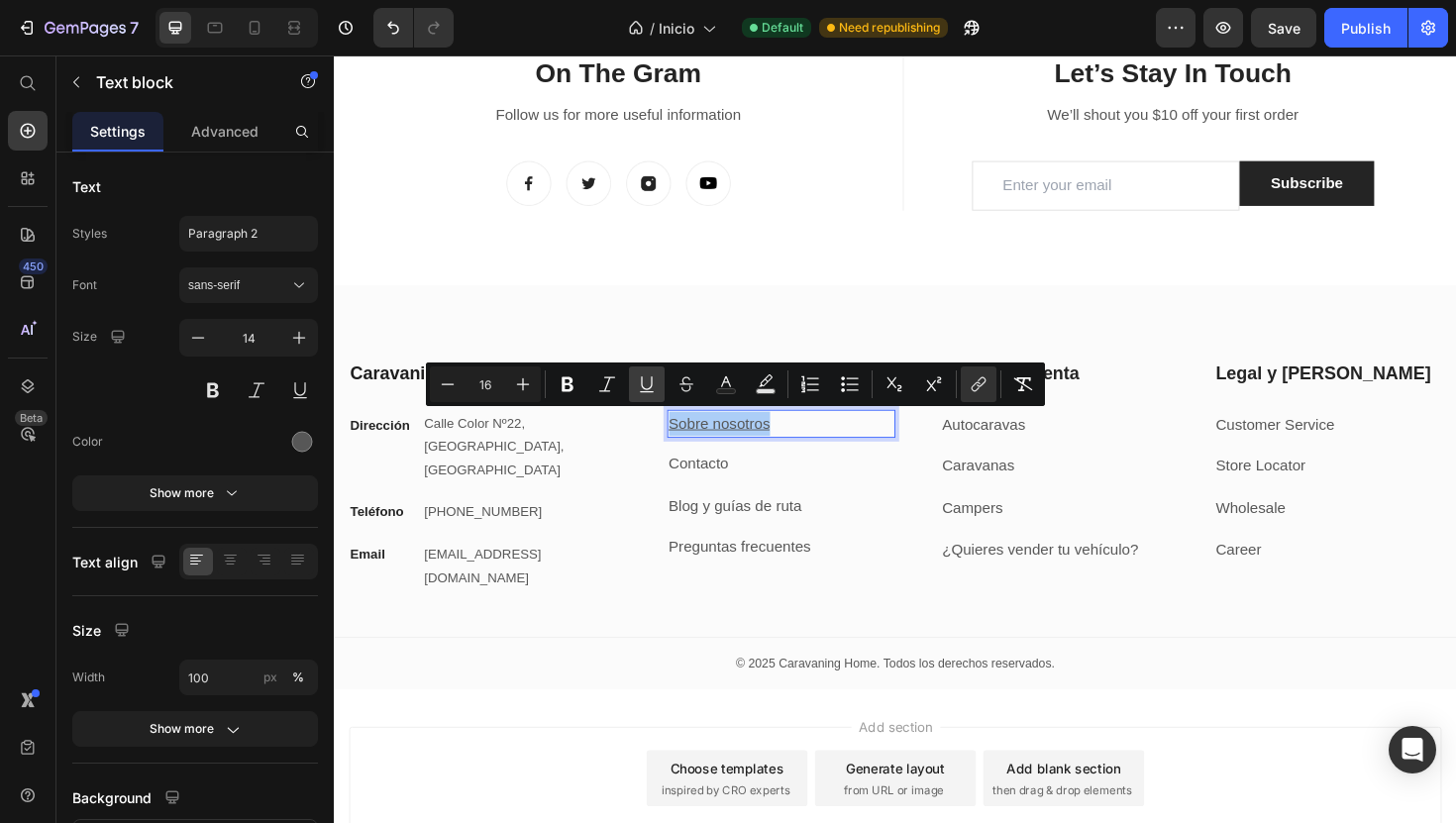 click 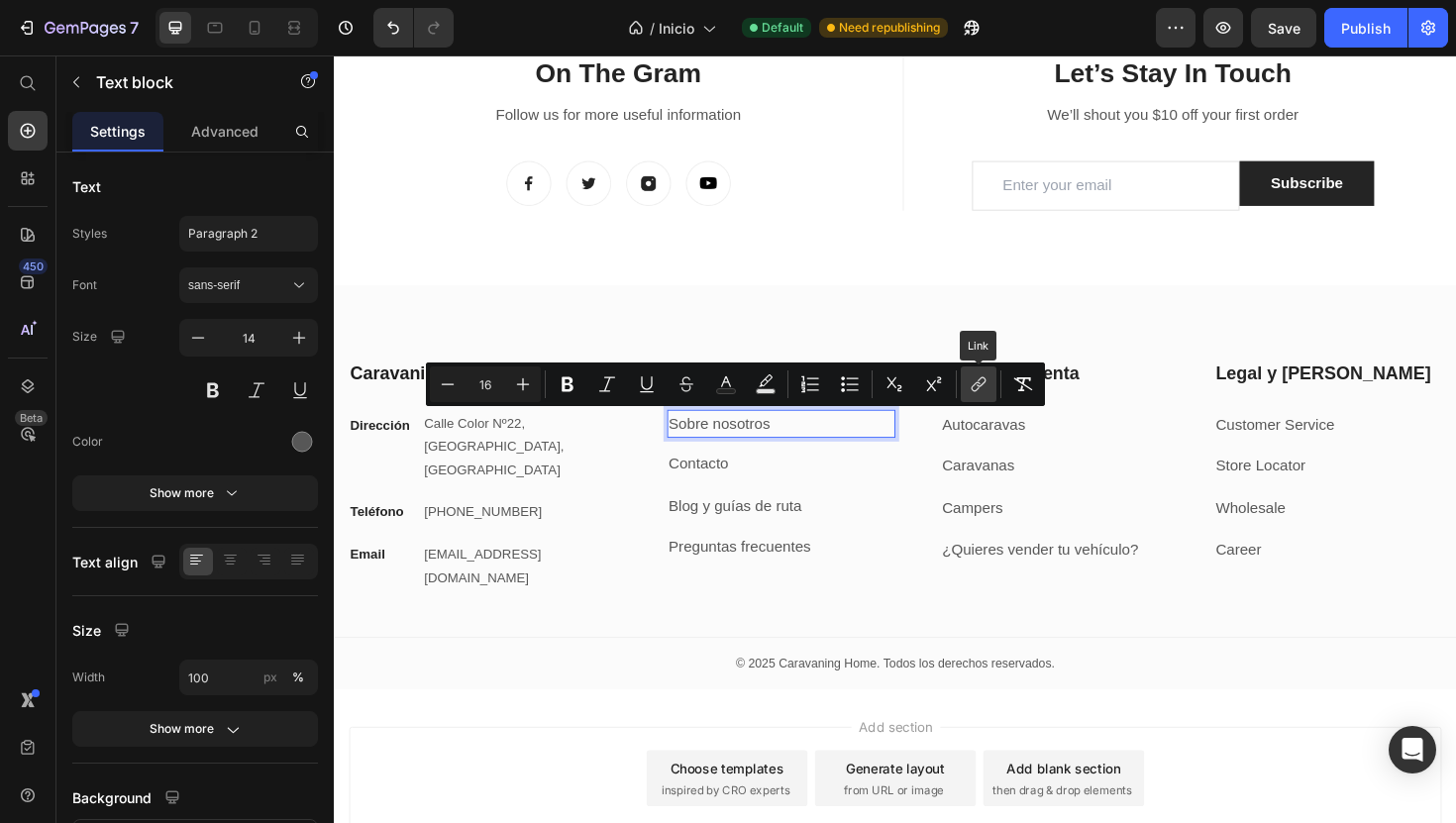 click on "link" at bounding box center (979, 384) 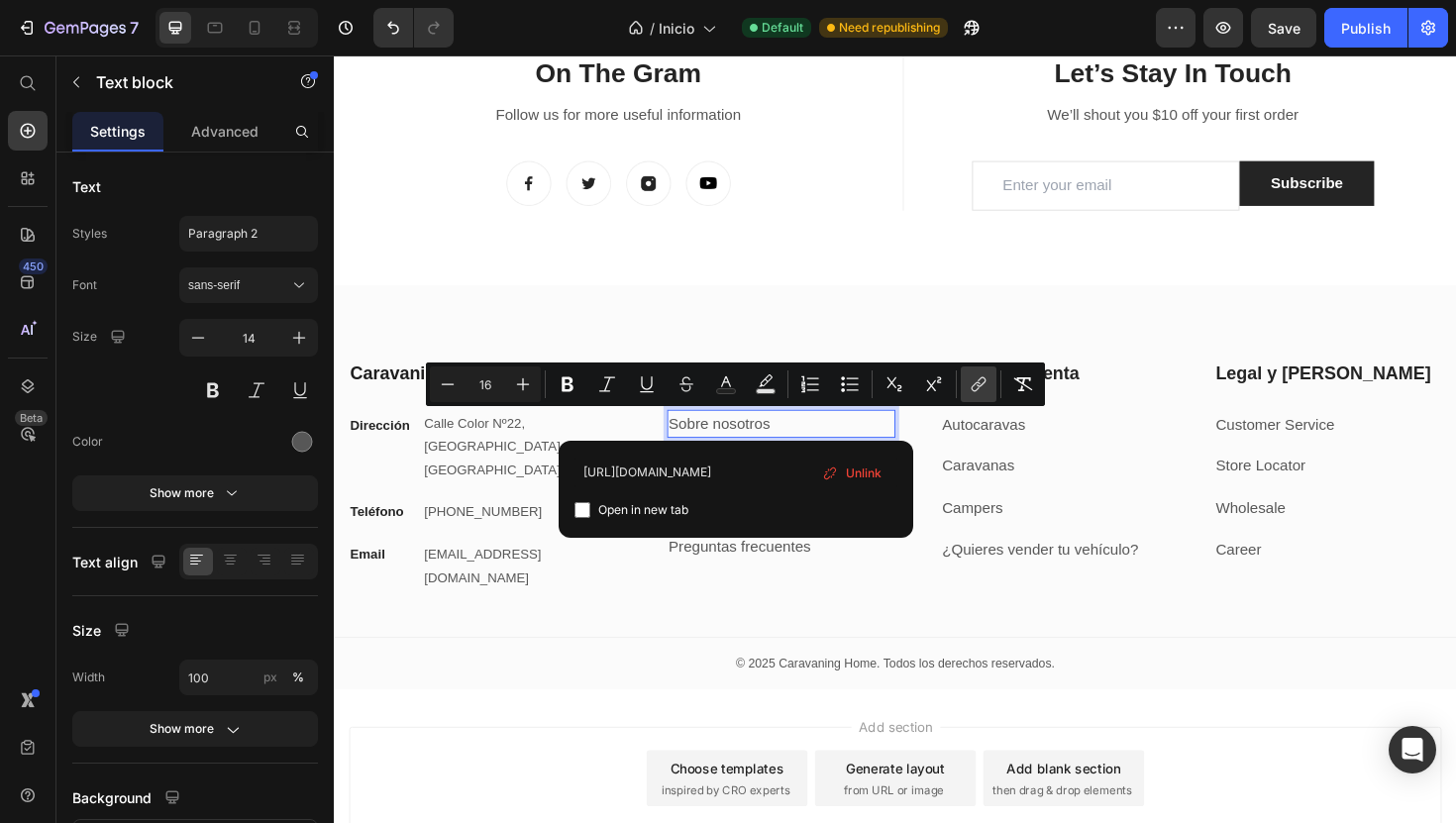scroll, scrollTop: 0, scrollLeft: 32, axis: horizontal 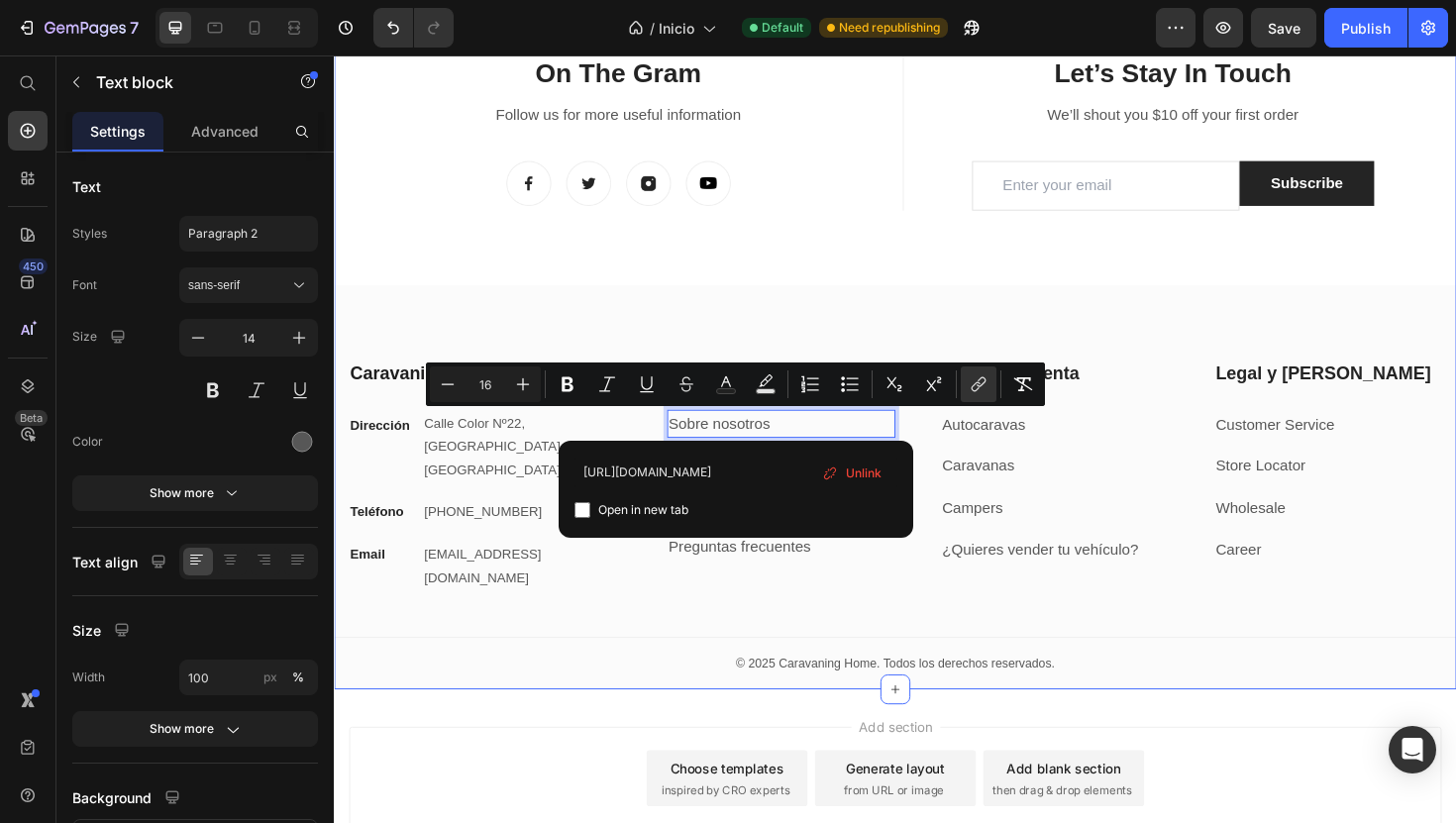 click on "On The Gram Heading Follow us for more useful information Text block Image Image Image Image Row                Title Line Let’s Stay In Touch Heading We’ll shout you $10 off your first order Text block Email Field Subscribe Submit Button Row Newsletter Row Let’s Stay In Touch Heading We’ll shout you $10 off your first order Text block Email Field Subscribe Submit Button Row Newsletter Row Row ⁠⁠⁠⁠⁠⁠⁠ Caravaning Home Heading Dirección Text block Calle Color Nº22, [GEOGRAPHIC_DATA] Text block Row Teléfono Text block [PHONE_NUMBER] Text block Row Email Text block [EMAIL_ADDRESS][DOMAIN_NAME] Text block Row Empresa Heading Sobre nosotros Text block   12 Contacto Text block Blog y guías de ruta Text block Preguntas frecuentes Text block Row Compra & Venta Heading Autocaravas Text block Caravanas Text block Campers Text block ¿Quieres vender tu vehículo? Text block Row Legal y Ayuda Heading Customer Service Text block Store Locator Text block Wholesale Text block Career Text block" at bounding box center [928, 391] 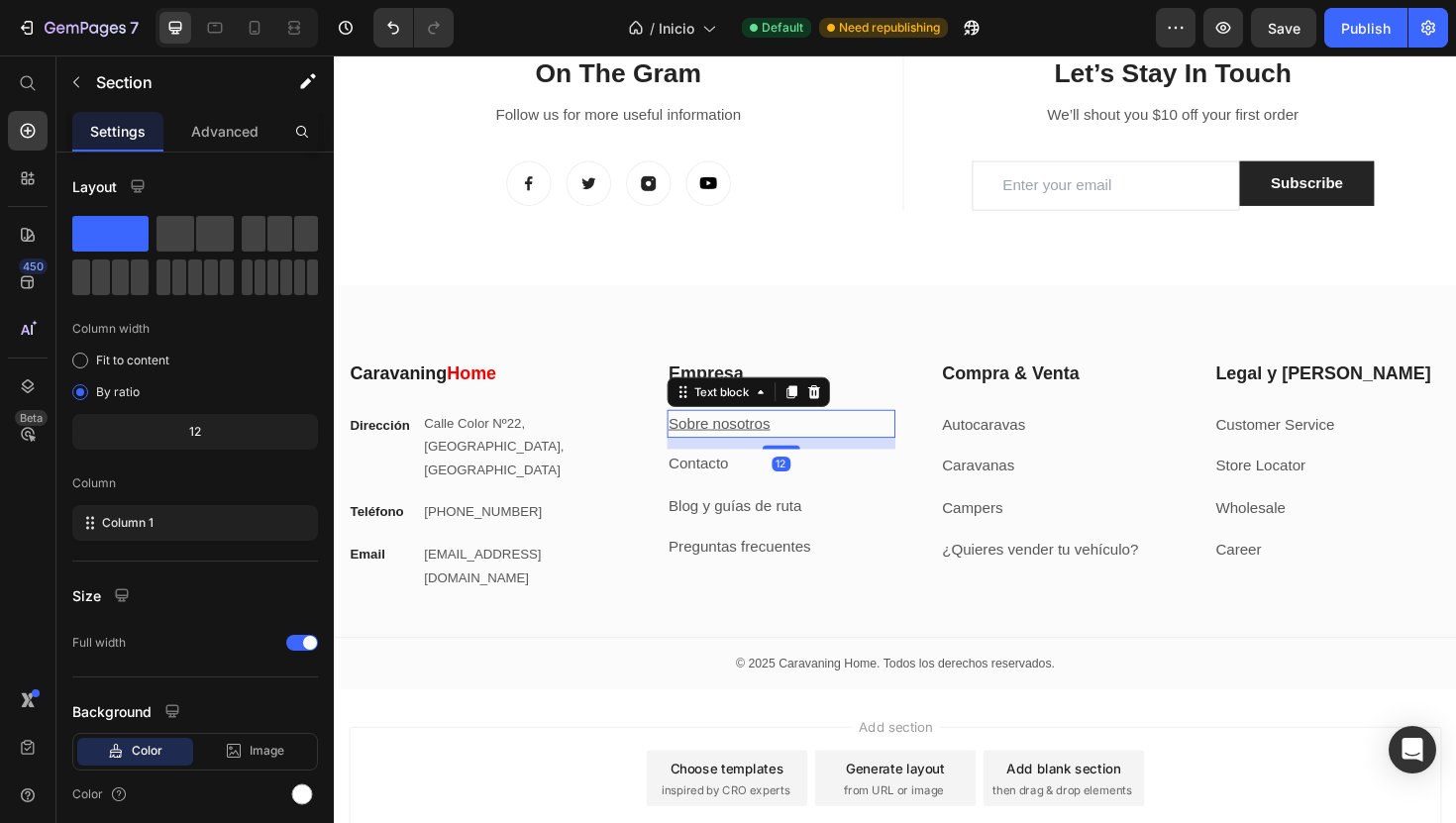 click on "Sobre nosotros" at bounding box center (807, 446) 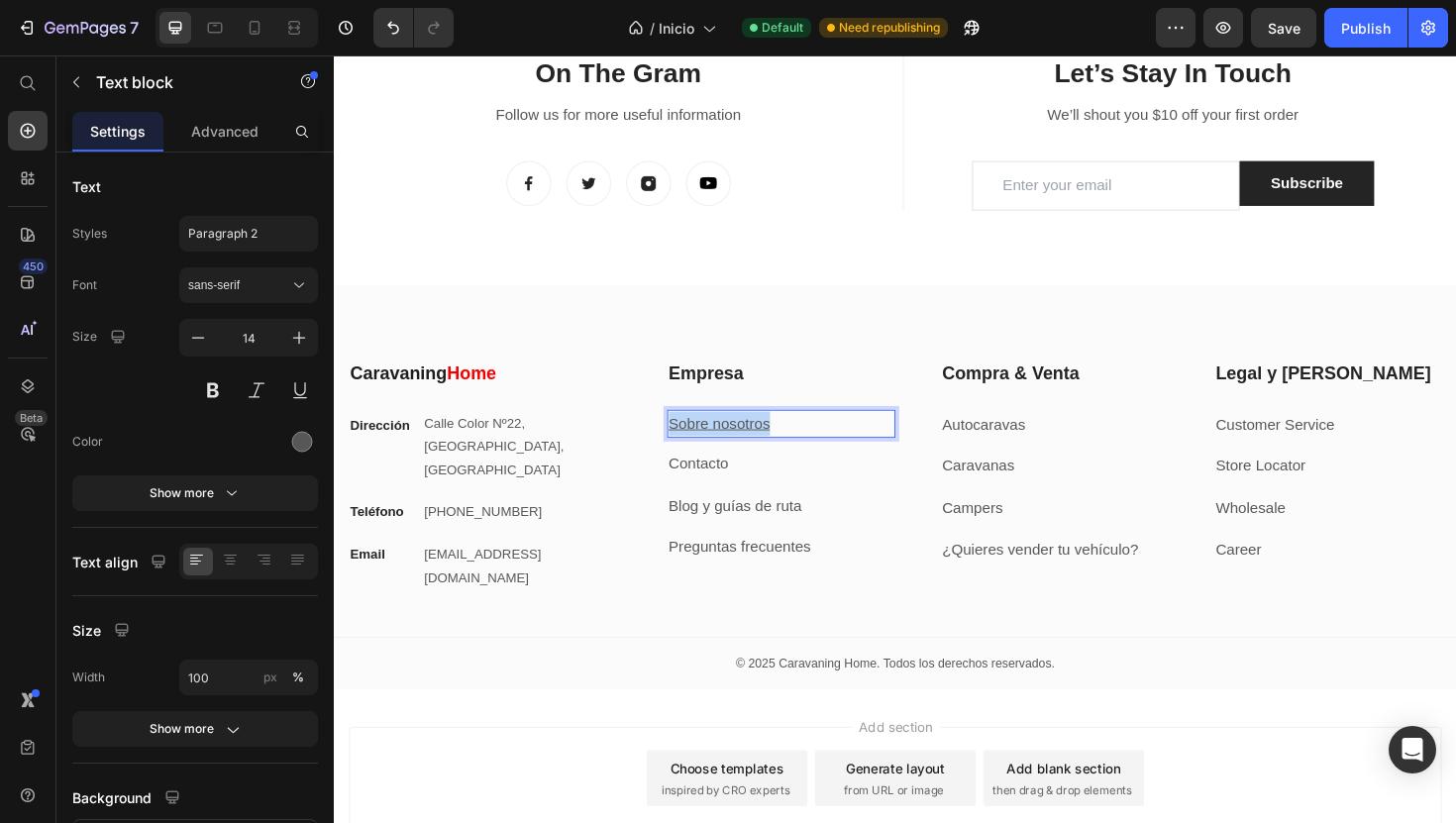 click on "Sobre nosotros" at bounding box center (807, 446) 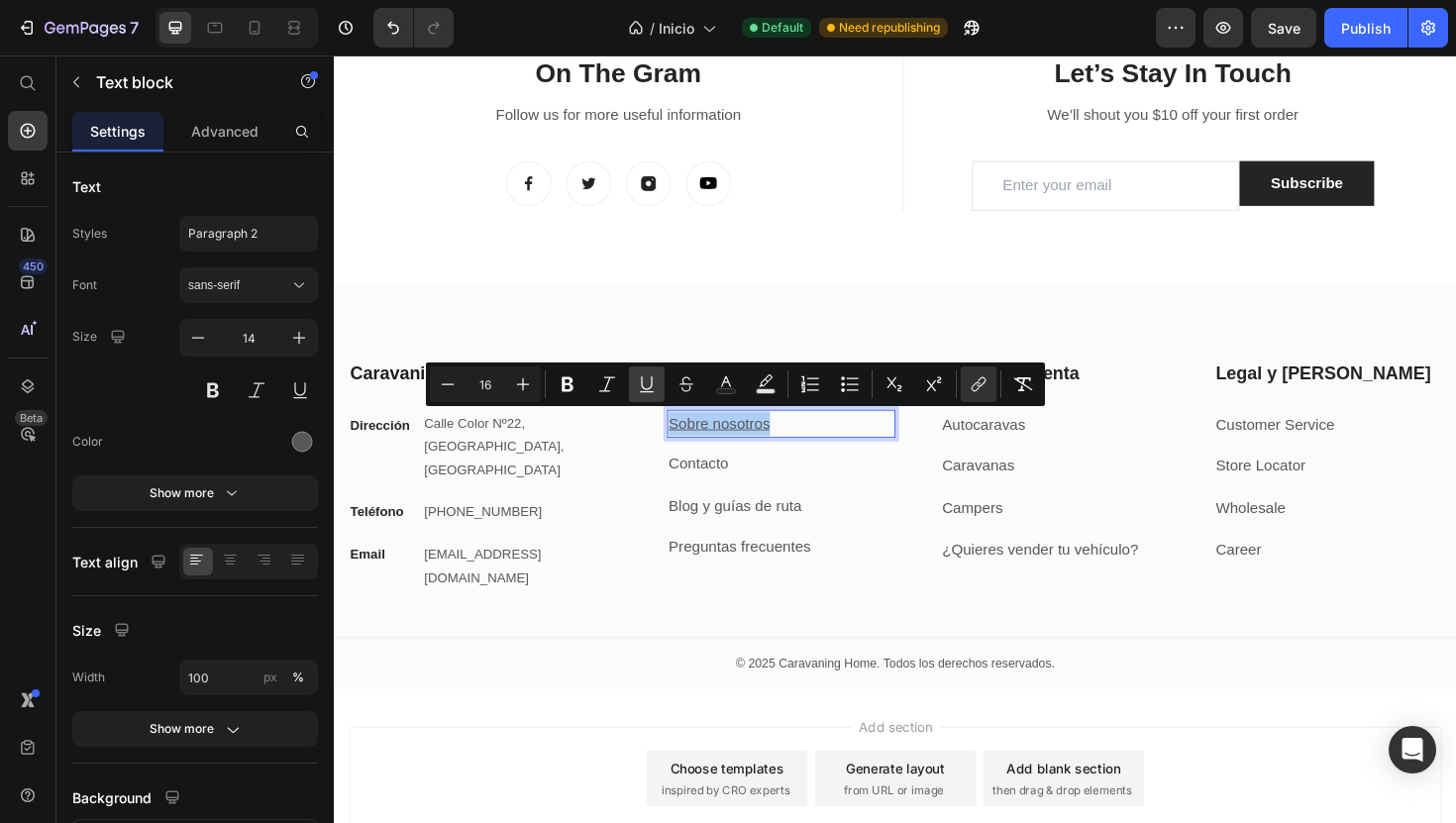 click 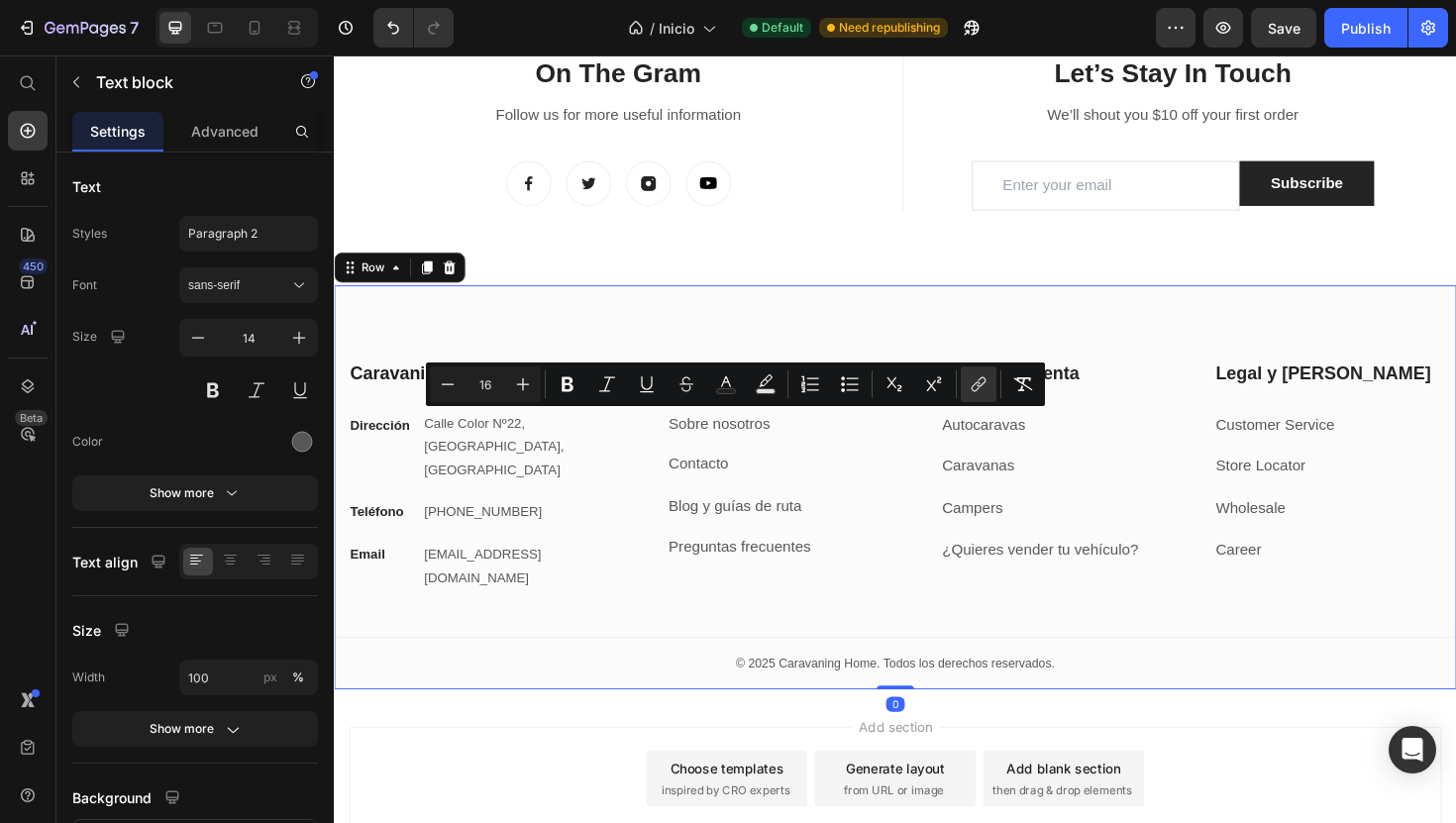 click on "⁠⁠⁠⁠⁠⁠⁠ Caravaning Home Heading Dirección Text block [GEOGRAPHIC_DATA] Text block Row Teléfono Text block [PHONE_NUMBER] Text block Row Email Text block [EMAIL_ADDRESS][DOMAIN_NAME] Text block Row Empresa Heading Sobre nosotros Text block Contacto Text block Blog y guías de ruta Text block Preguntas frecuentes Text block Row Compra & Venta Heading Autocaravas Text block Caravanas Text block Campers Text block ¿Quieres vender tu vehículo? Text block Row Legal y Ayuda Heading Customer Service Text block Store Locator Text block Wholesale Text block Career Text block Row Row
My Store
Company
Information
Contact Accordion                Title Line Row © 2025 Caravaning Home. Todos los derechos reservados. Text block Row Row   0" at bounding box center [928, 513] 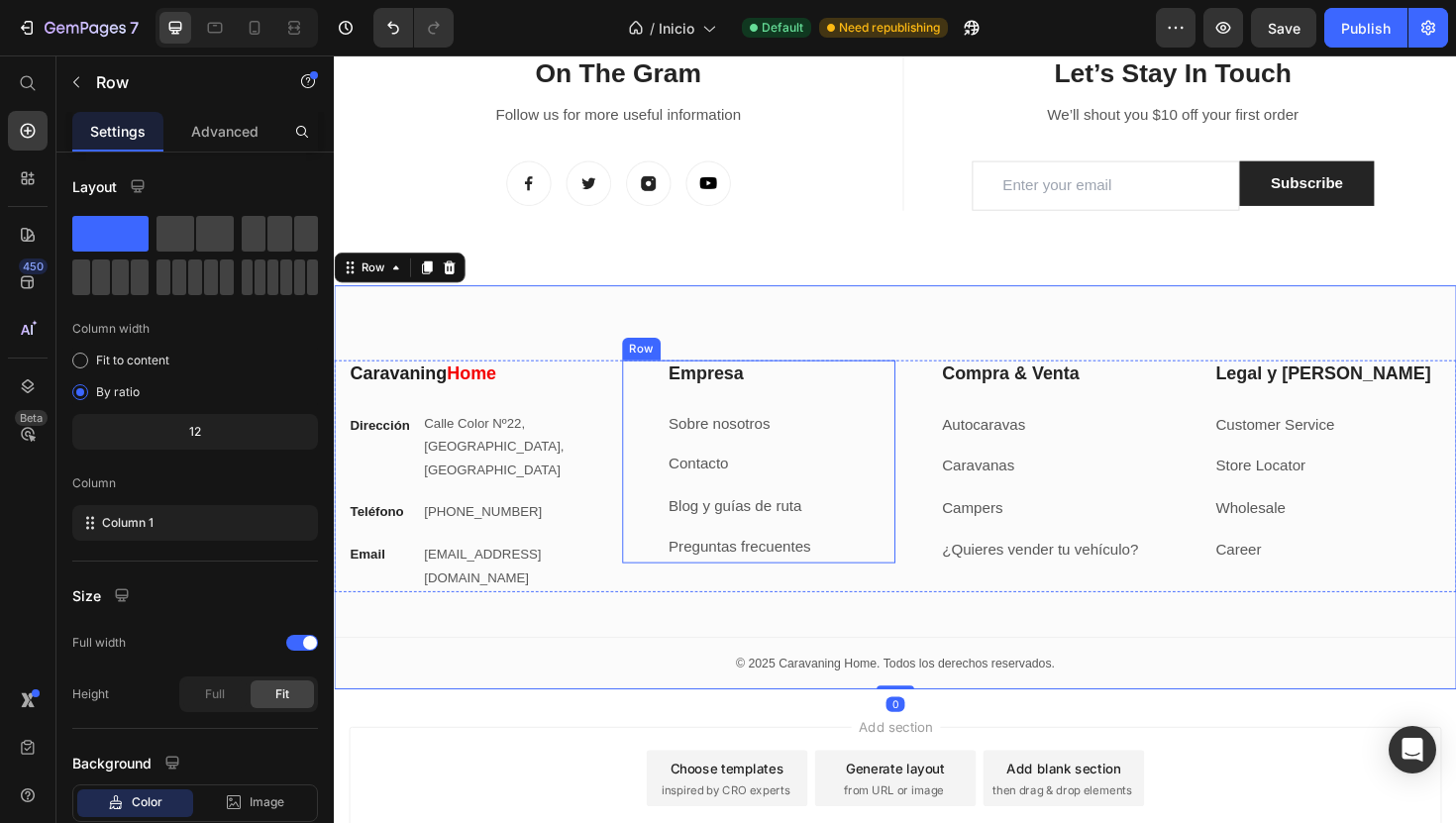 click on "Empresa Heading Sobre nosotros Text block Contacto Text block Blog y guías de ruta Text block Preguntas frecuentes Text block" at bounding box center [807, 485] 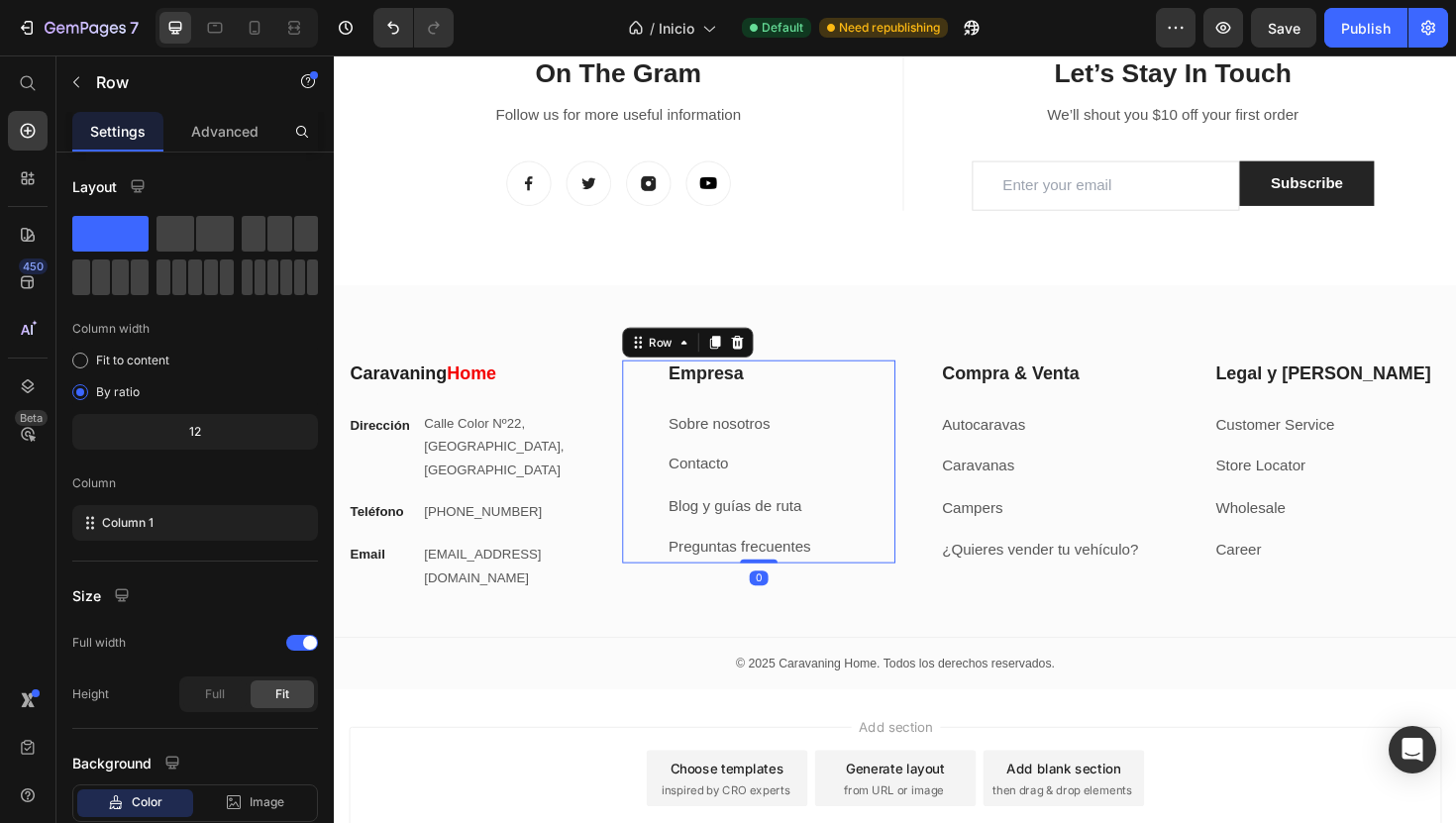 click on "Empresa Heading Sobre nosotros Text block Contacto Text block Blog y guías de ruta Text block Preguntas frecuentes Text block" at bounding box center (807, 485) 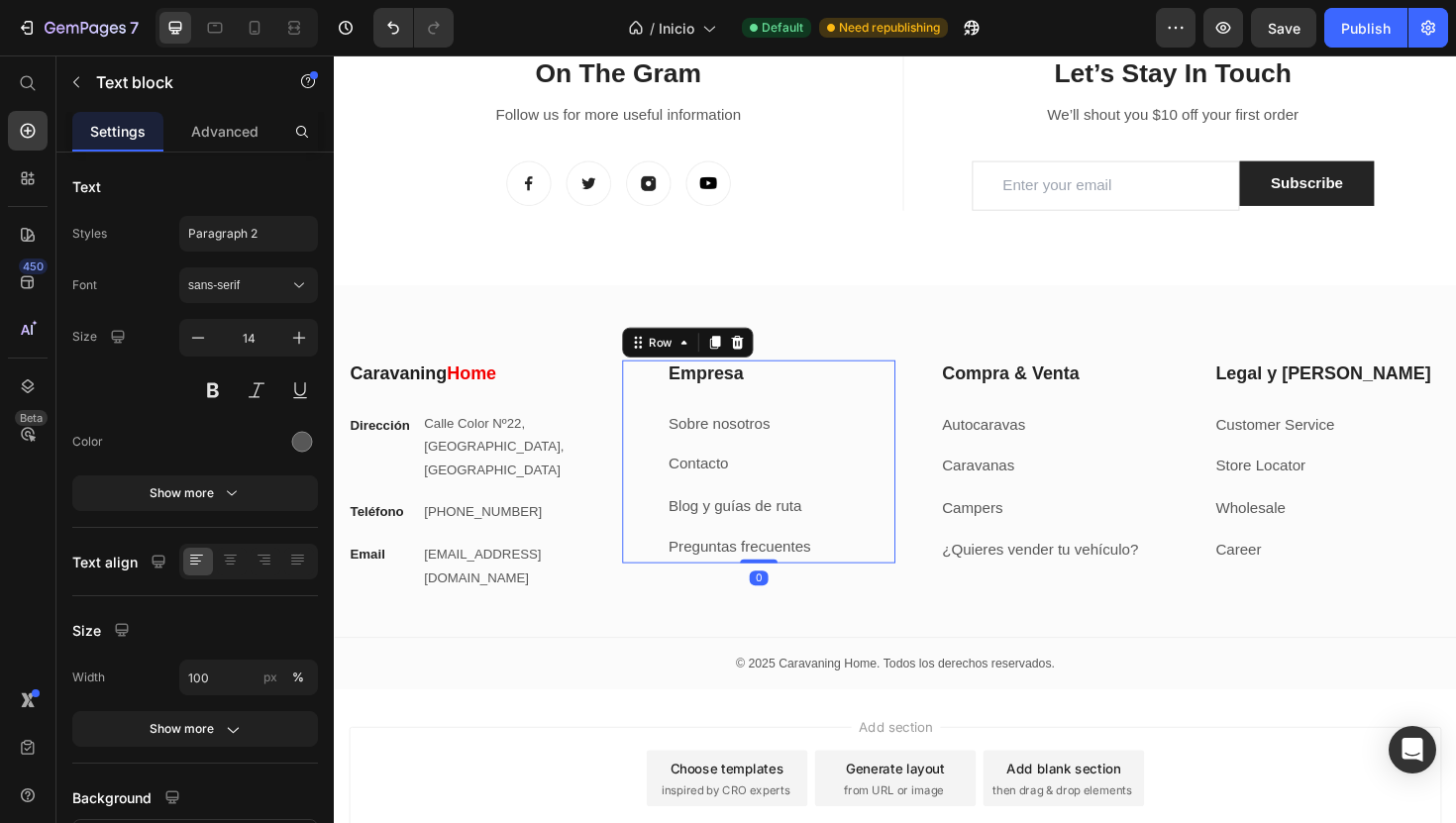 click on "Sobre nosotros" at bounding box center (742, 445) 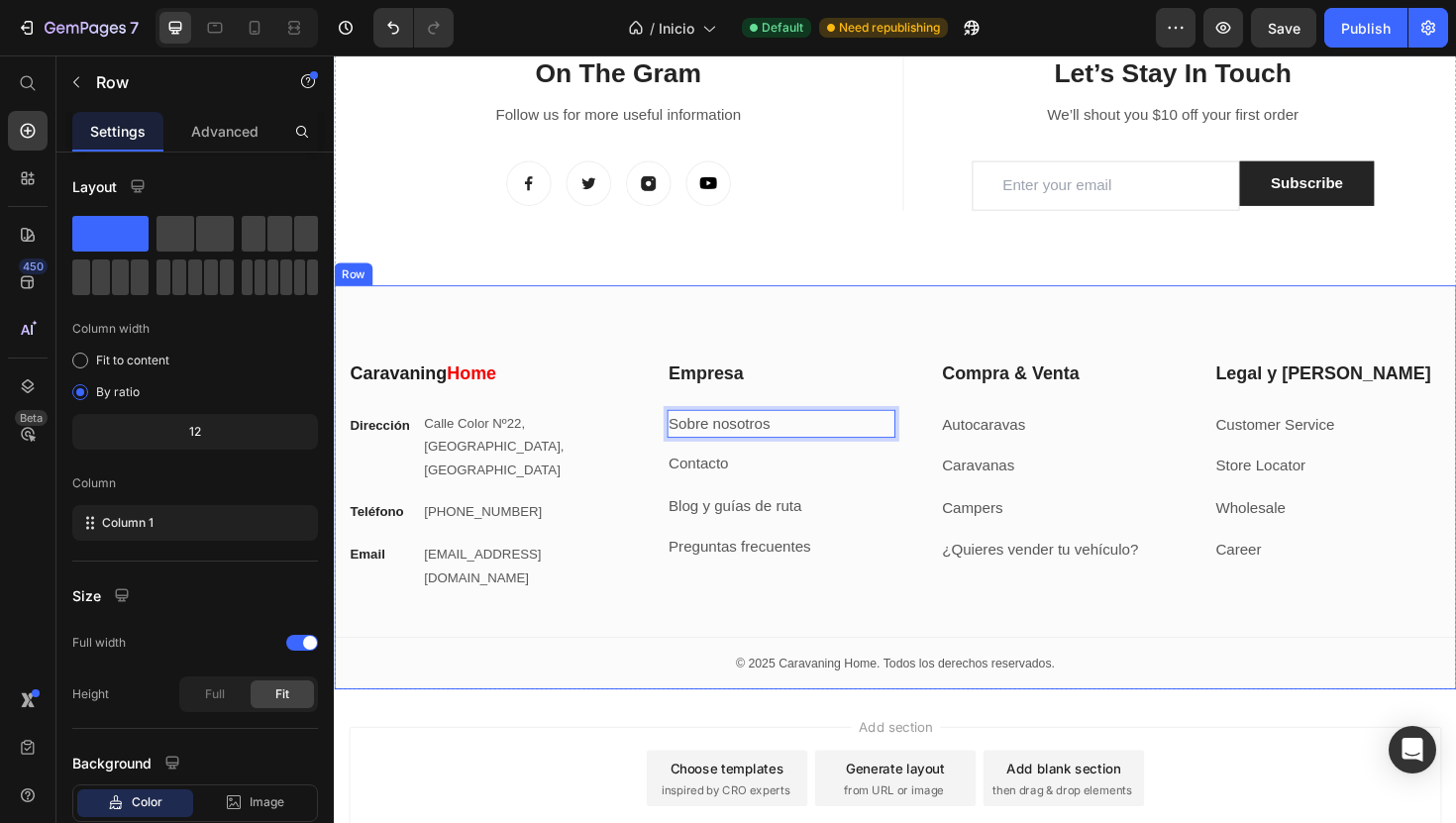 click on "⁠⁠⁠⁠⁠⁠⁠ Caravaning Home Heading Dirección Text block [GEOGRAPHIC_DATA] Text block Row Teléfono Text block [PHONE_NUMBER] Text block Row Email Text block [EMAIL_ADDRESS][DOMAIN_NAME] Text block Row Empresa Heading Sobre nosotros Text block   12 Contacto Text block Blog y guías de ruta Text block Preguntas frecuentes Text block Row Compra & Venta Heading Autocaravas Text block Caravanas Text block Campers Text block ¿Quieres vender tu vehículo? Text block Row Legal y Ayuda Heading Customer Service Text block Store Locator Text block Wholesale Text block Career Text block Row Row
My Store
Company
Information
Contact Accordion                Title Line Row © 2025 Caravaning Home. Todos los derechos reservados. Text block Row Row" at bounding box center [928, 513] 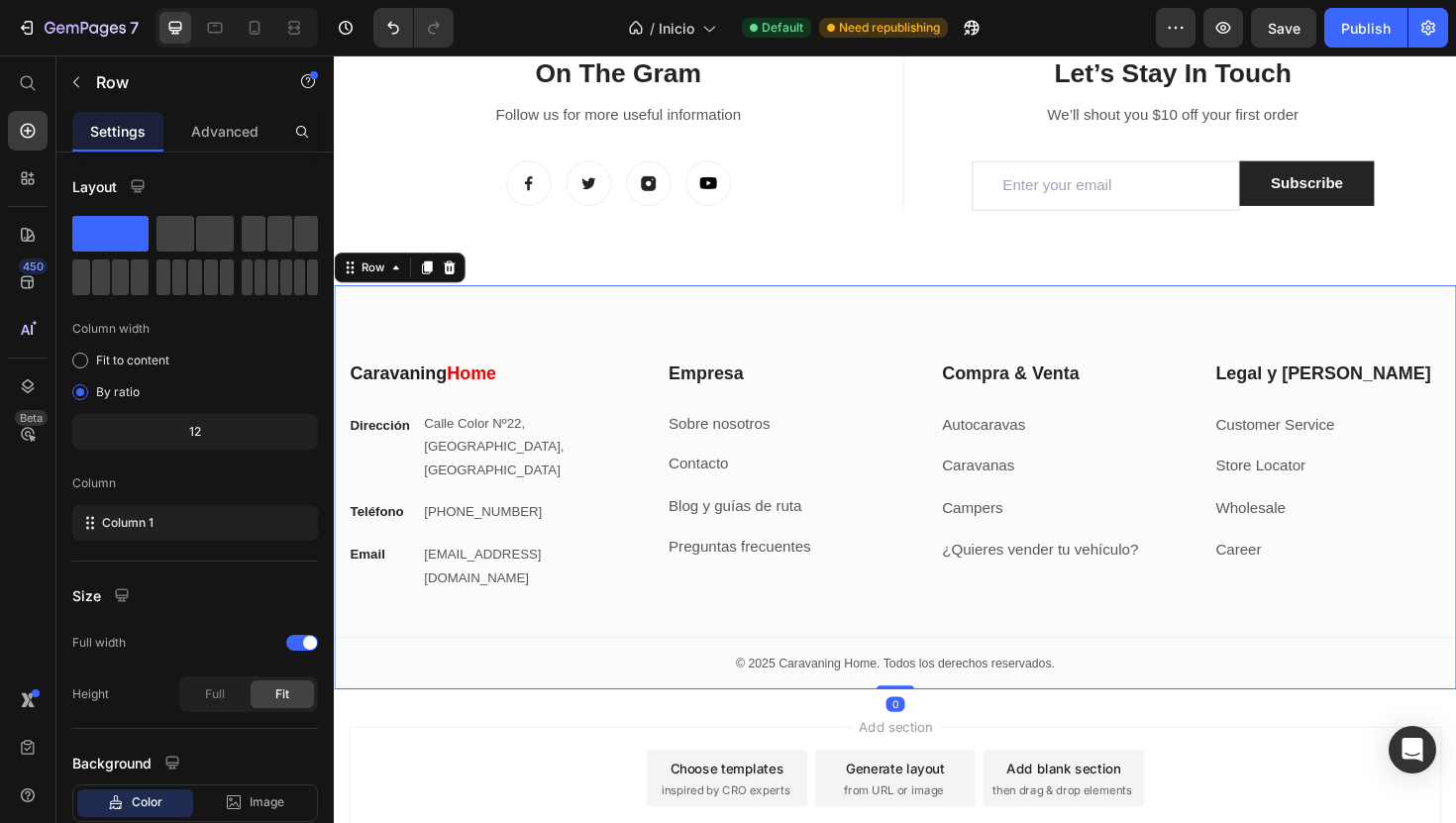 click on "⁠⁠⁠⁠⁠⁠⁠ Caravaning Home Heading Dirección Text block [GEOGRAPHIC_DATA] Text block Row Teléfono Text block [PHONE_NUMBER] Text block Row Email Text block [EMAIL_ADDRESS][DOMAIN_NAME] Text block Row Empresa Heading Sobre nosotros Text block Contacto Text block Blog y guías de ruta Text block Preguntas frecuentes Text block Row Compra & Venta Heading Autocaravas Text block Caravanas Text block Campers Text block ¿Quieres vender tu vehículo? Text block Row Legal y Ayuda Heading Customer Service Text block Store Locator Text block Wholesale Text block Career Text block Row Row
My Store
Company
Information
Contact Accordion                Title Line Row © 2025 Caravaning Home. Todos los derechos reservados. Text block Row Row   0" at bounding box center [928, 513] 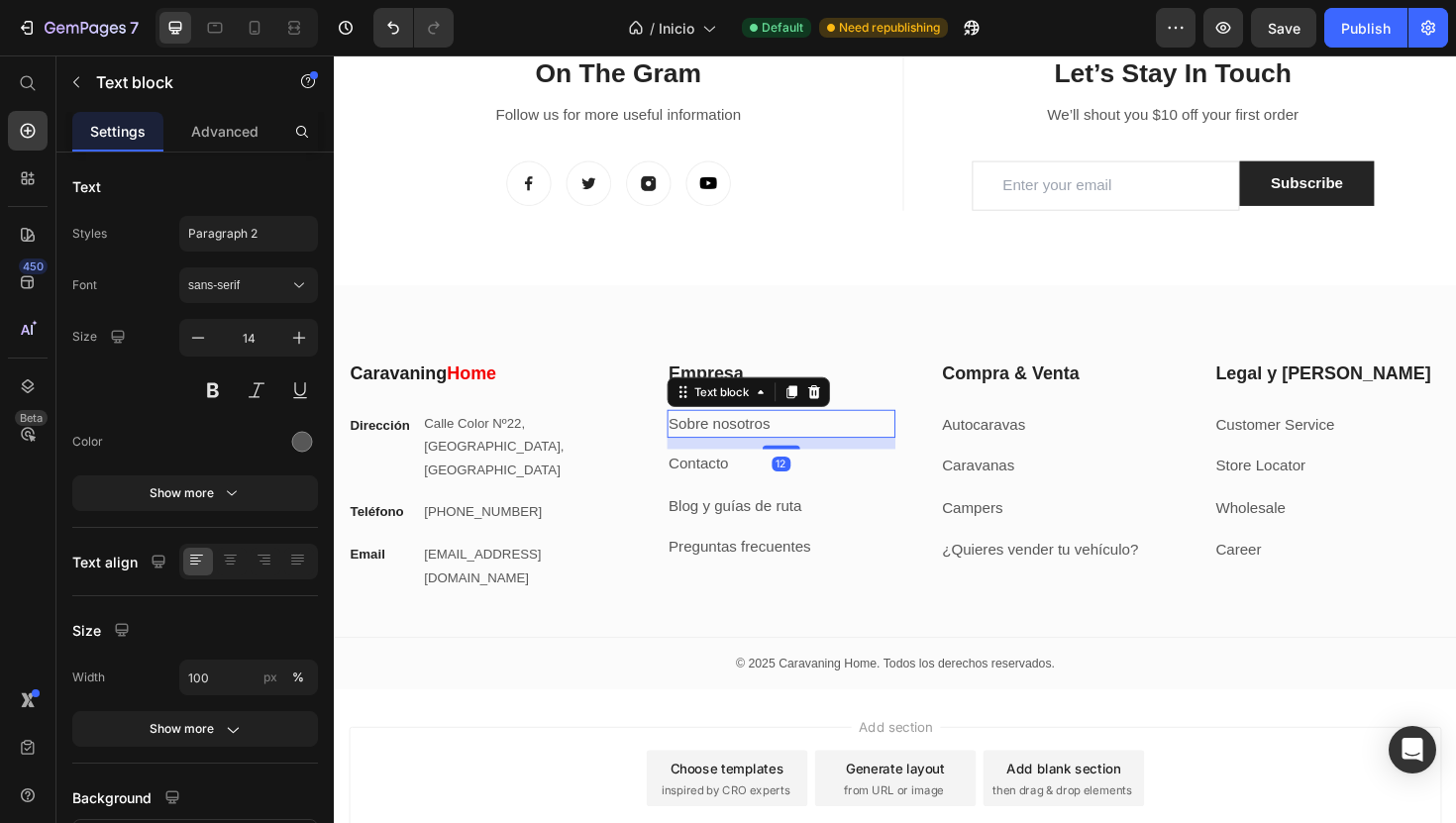 click on "Sobre nosotros" at bounding box center (742, 445) 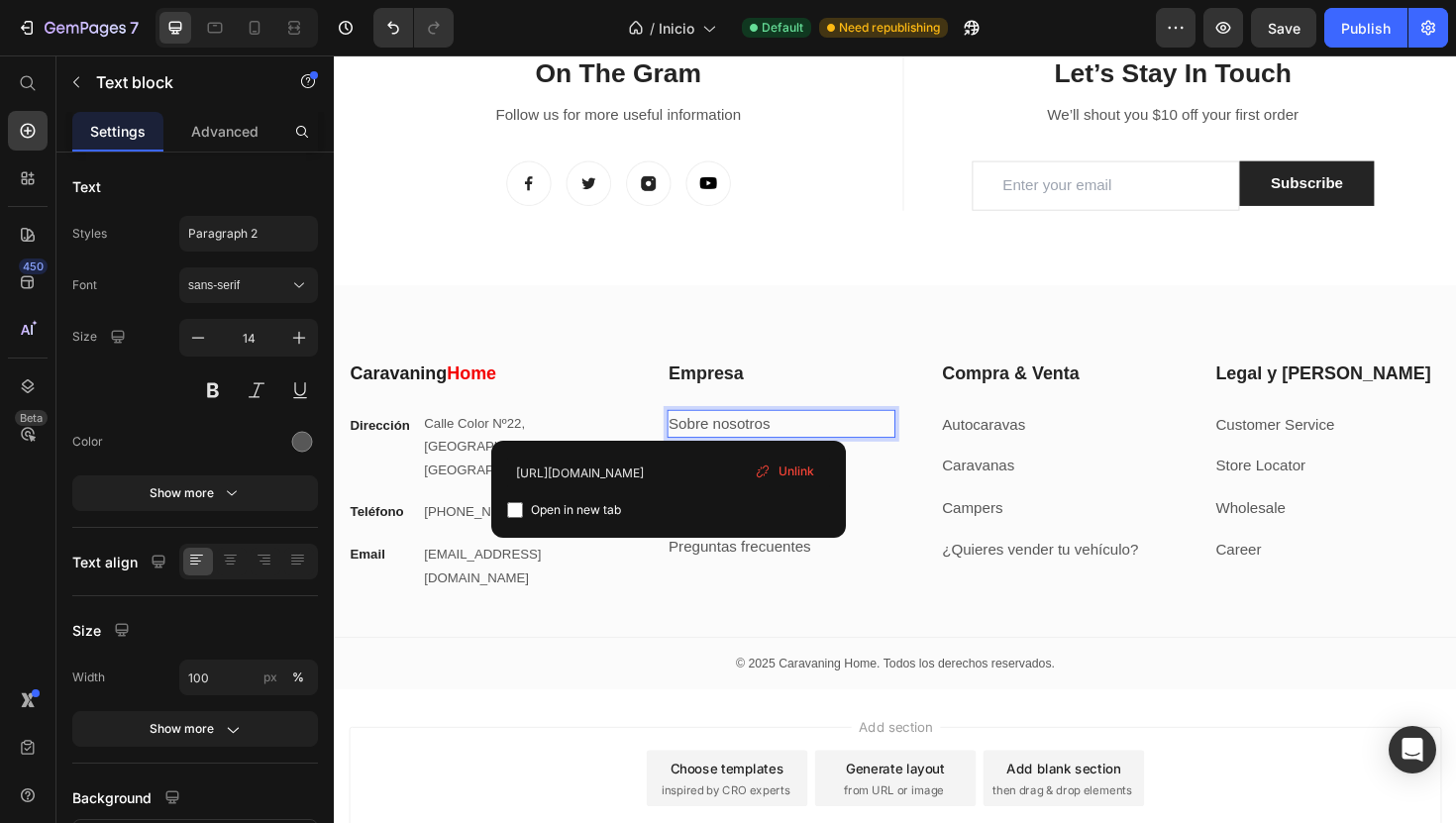 click on "Sobre nosotros" at bounding box center [742, 445] 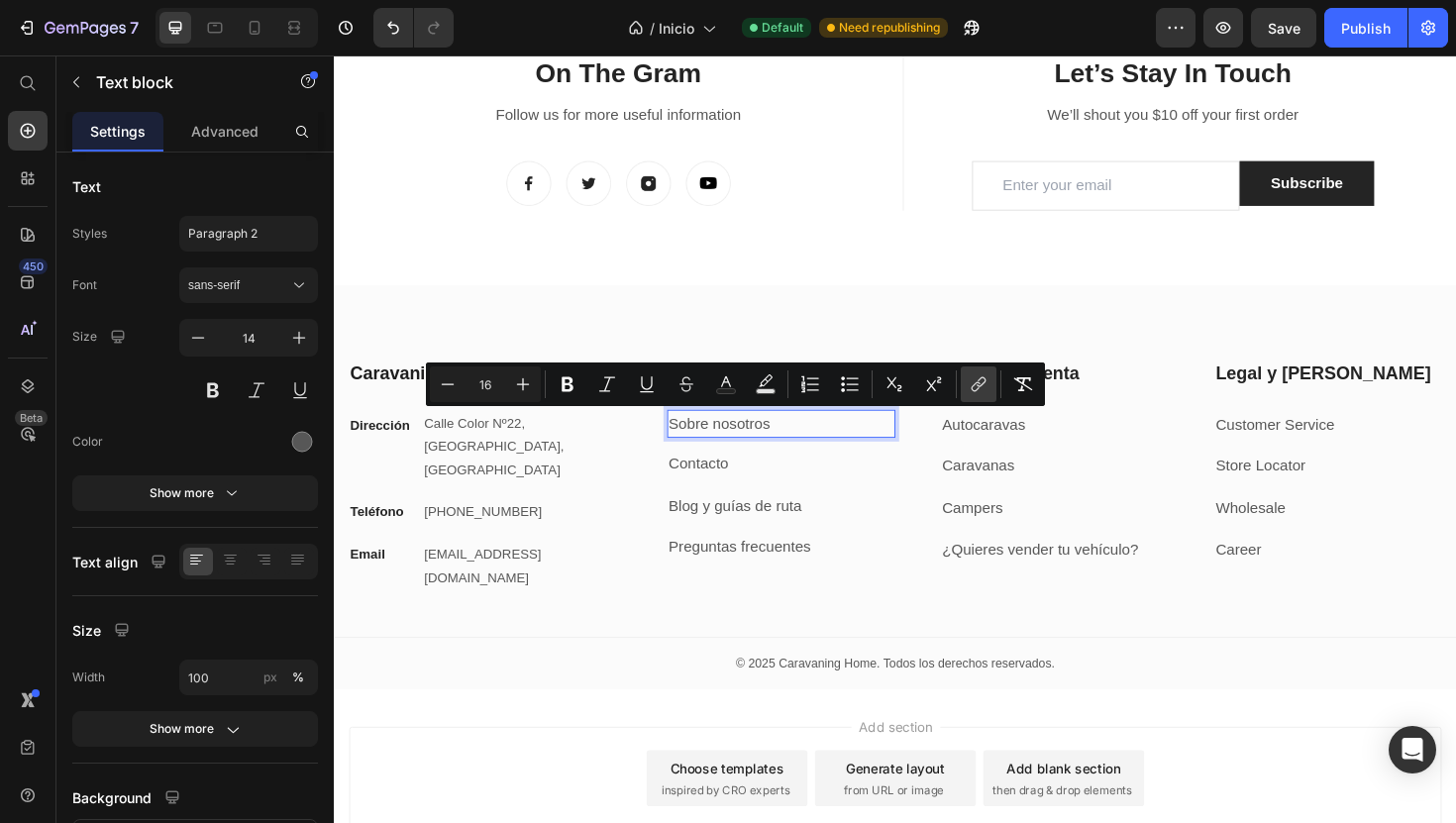click 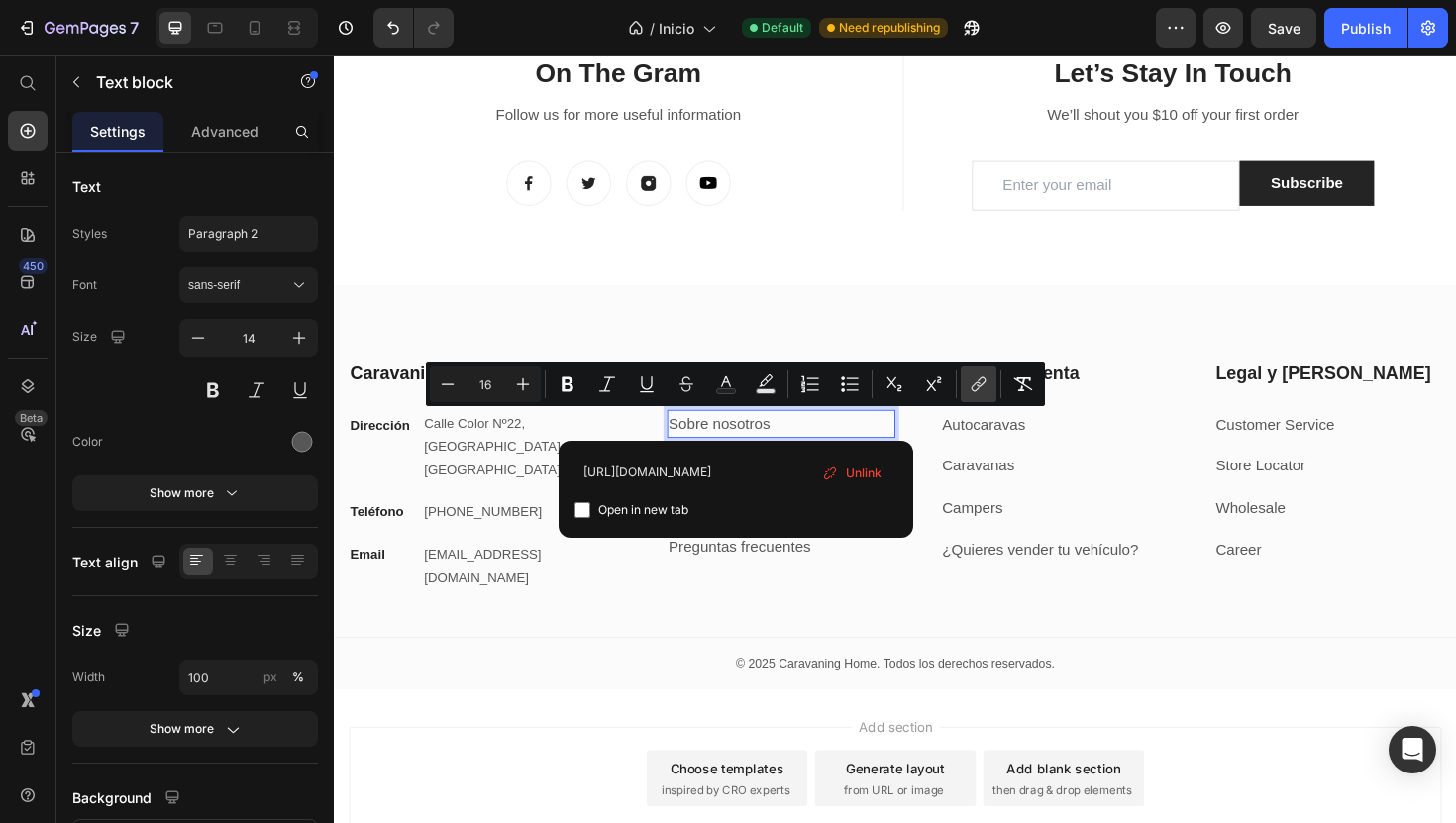 scroll, scrollTop: 0, scrollLeft: 32, axis: horizontal 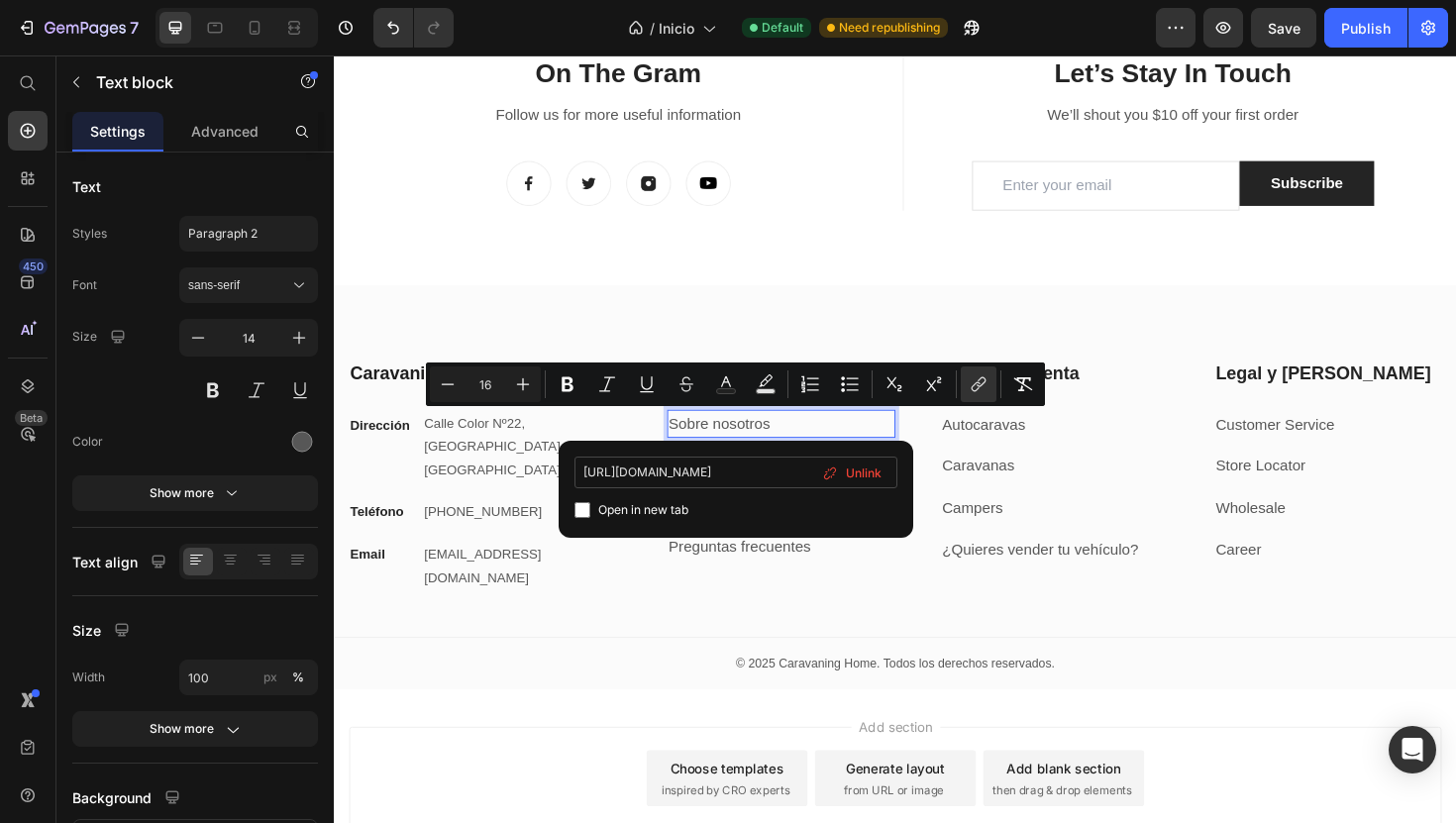 click on "[URL][DOMAIN_NAME]" at bounding box center (736, 472) 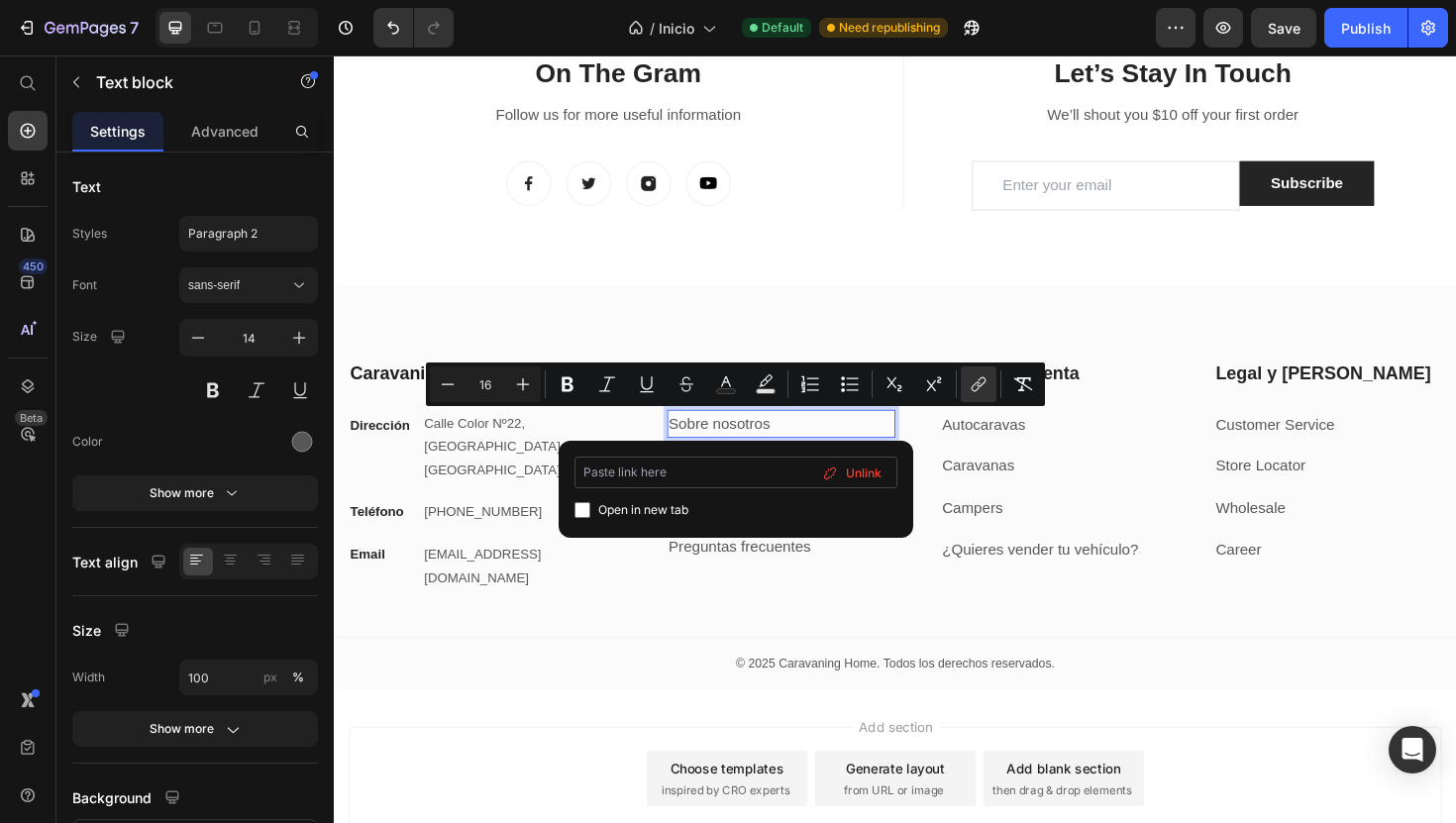 scroll, scrollTop: 0, scrollLeft: 0, axis: both 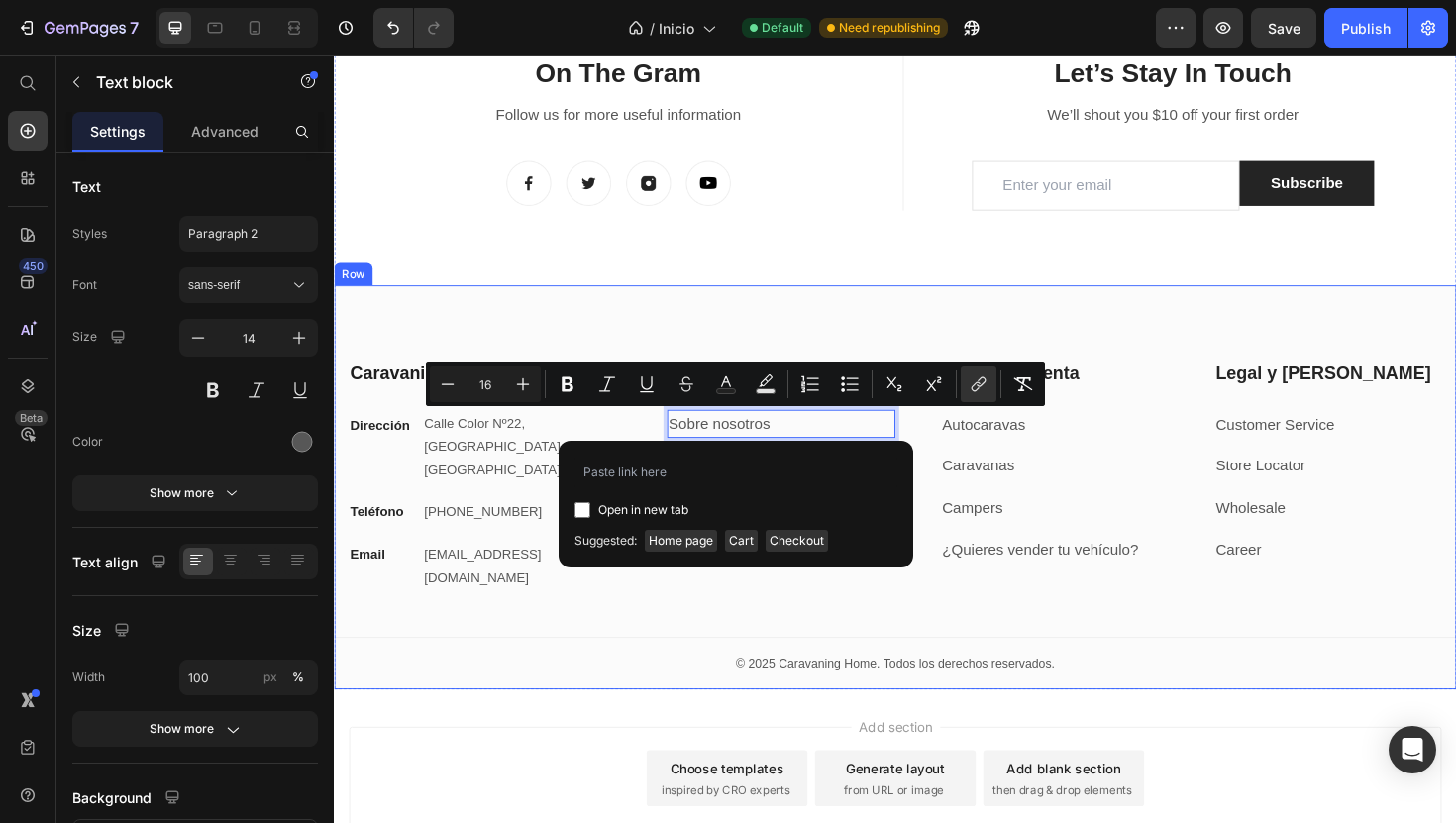 click on "⁠⁠⁠⁠⁠⁠⁠ Caravaning Home Heading Dirección Text block [GEOGRAPHIC_DATA] Text block Row Teléfono Text block [PHONE_NUMBER] Text block Row Email Text block [EMAIL_ADDRESS][DOMAIN_NAME] Text block Row Empresa Heading Sobre nosotros Text block   12 Contacto Text block Blog y guías de ruta Text block Preguntas frecuentes Text block Row Compra & Venta Heading Autocaravas Text block Caravanas Text block Campers Text block ¿Quieres vender tu vehículo? Text block Row Legal y Ayuda Heading Customer Service Text block Store Locator Text block Wholesale Text block Career Text block Row Row
My Store
Company
Information
Contact Accordion                Title Line Row © 2025 Caravaning Home. Todos los derechos reservados. Text block Row Row" at bounding box center [928, 513] 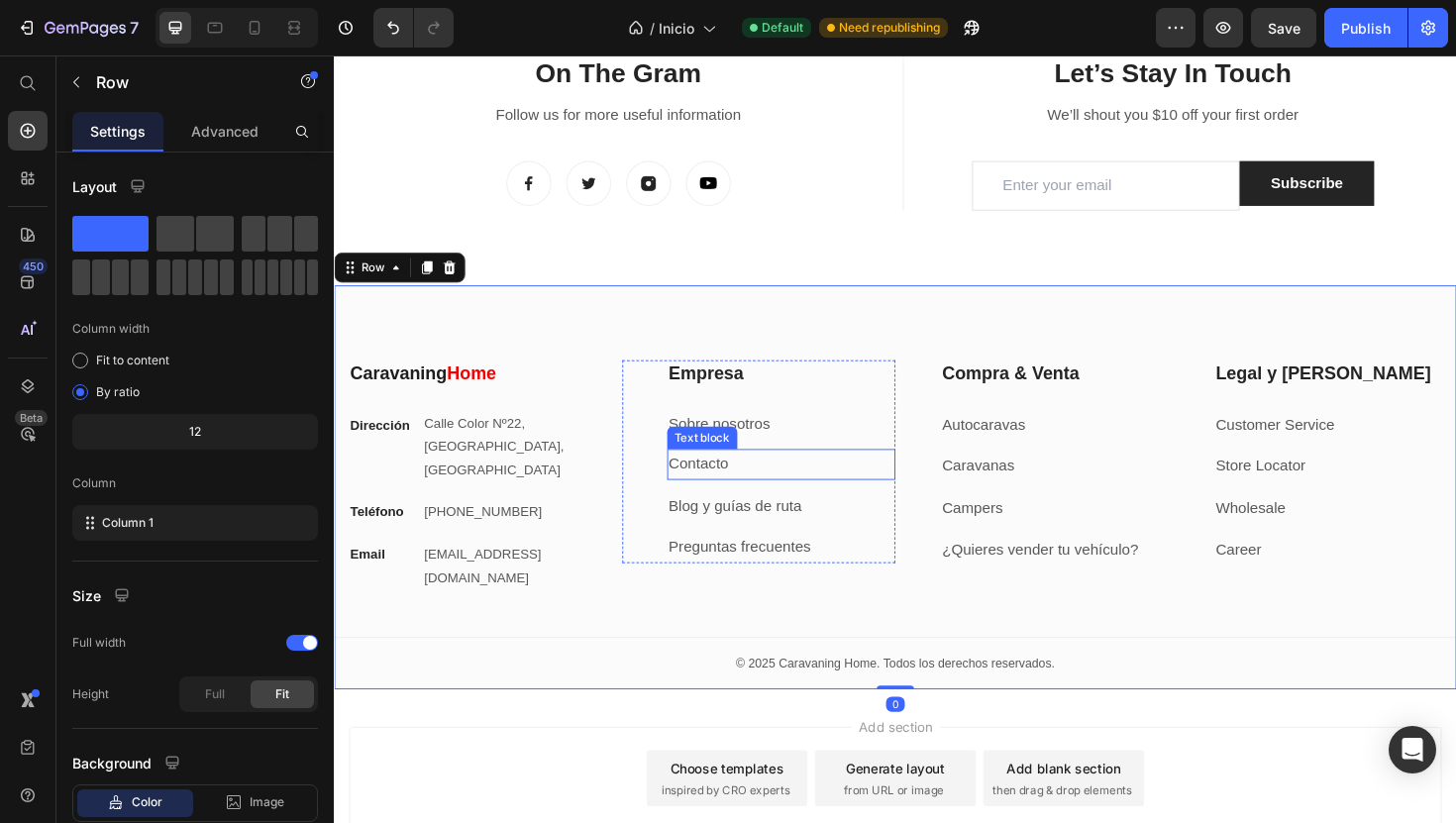 click on "Contacto" at bounding box center [807, 488] 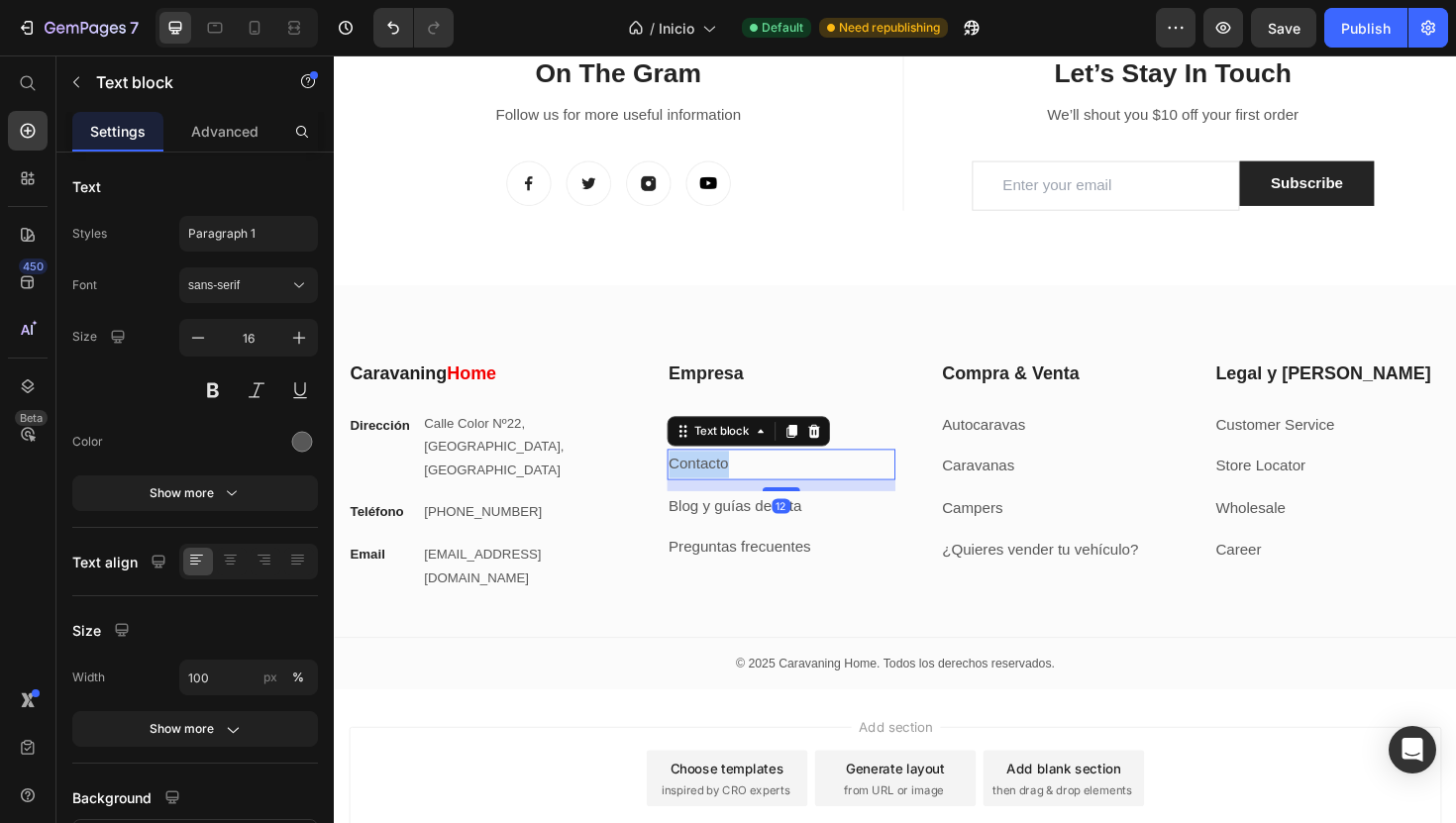 click on "Contacto" at bounding box center [807, 488] 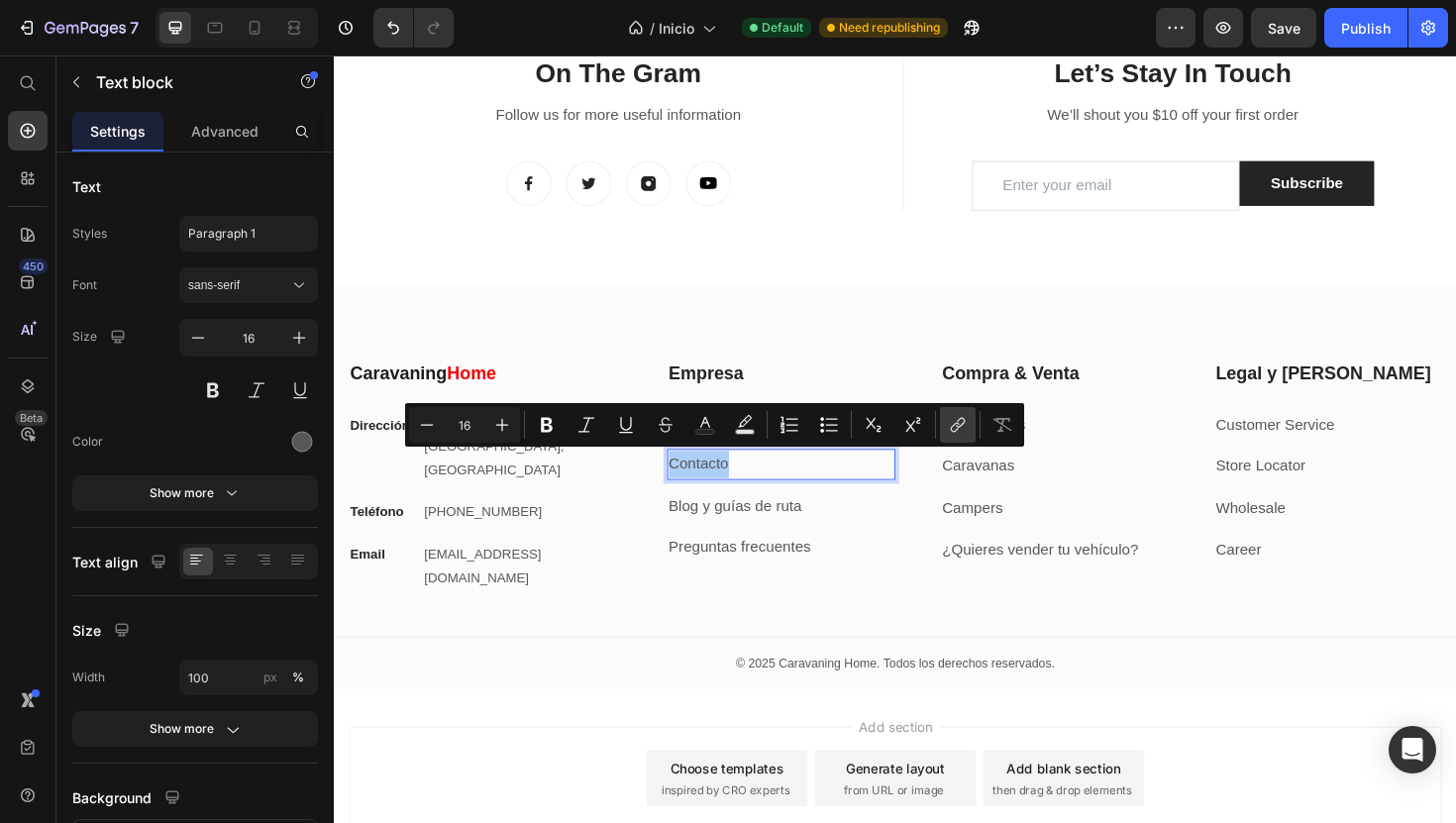 click on "link" at bounding box center [958, 425] 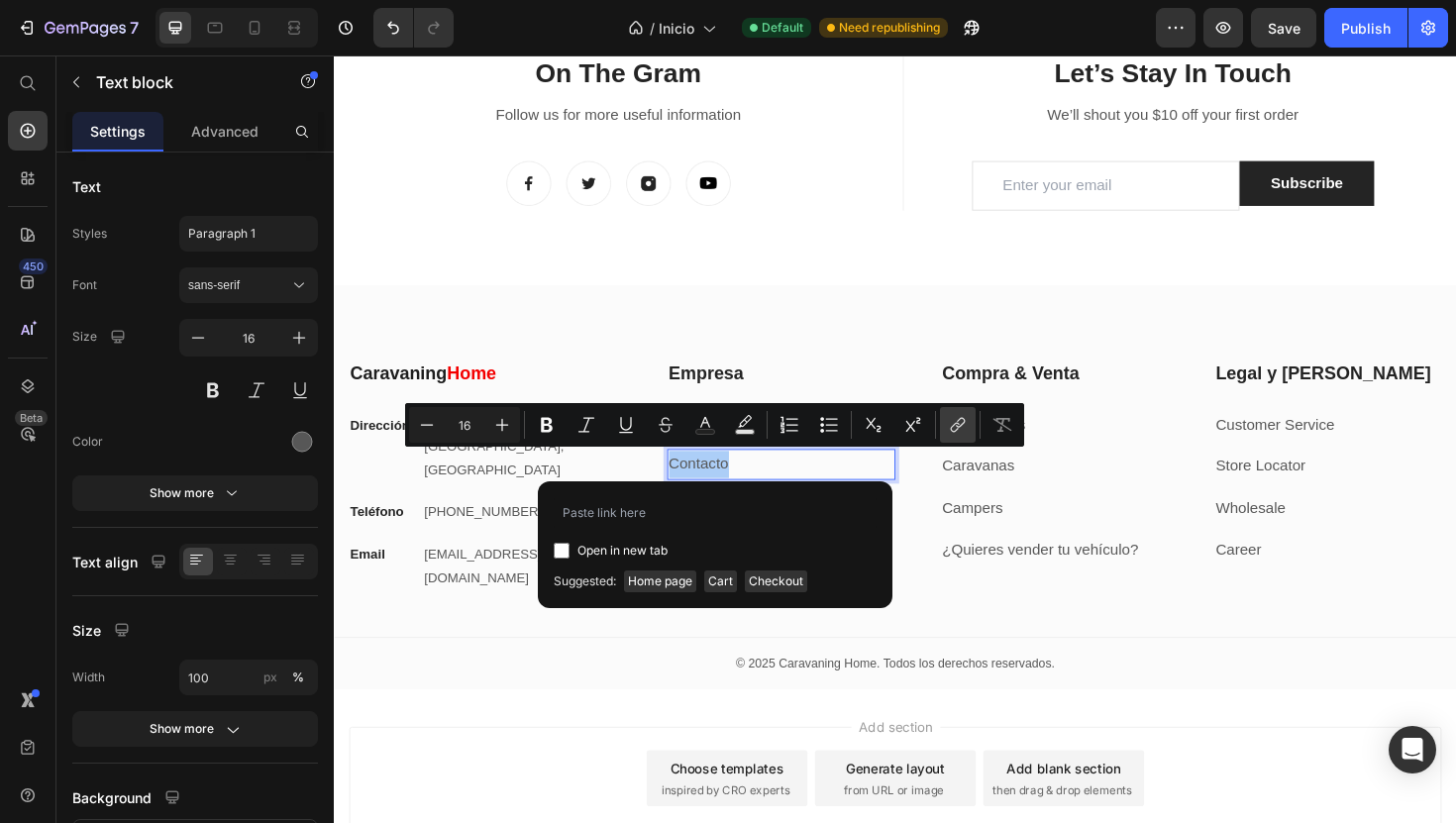 type on "[URL][DOMAIN_NAME]" 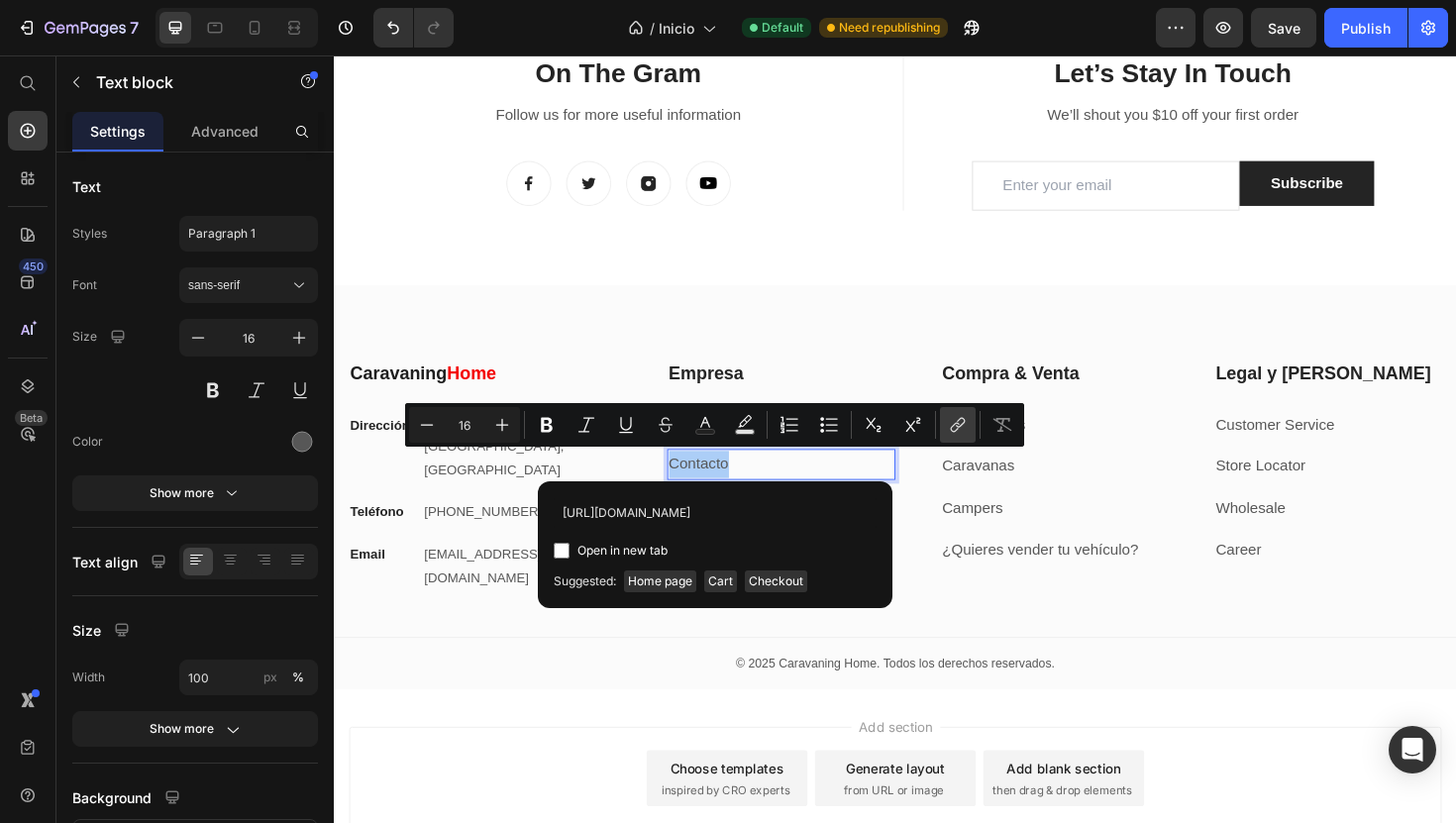 scroll, scrollTop: 0, scrollLeft: 32, axis: horizontal 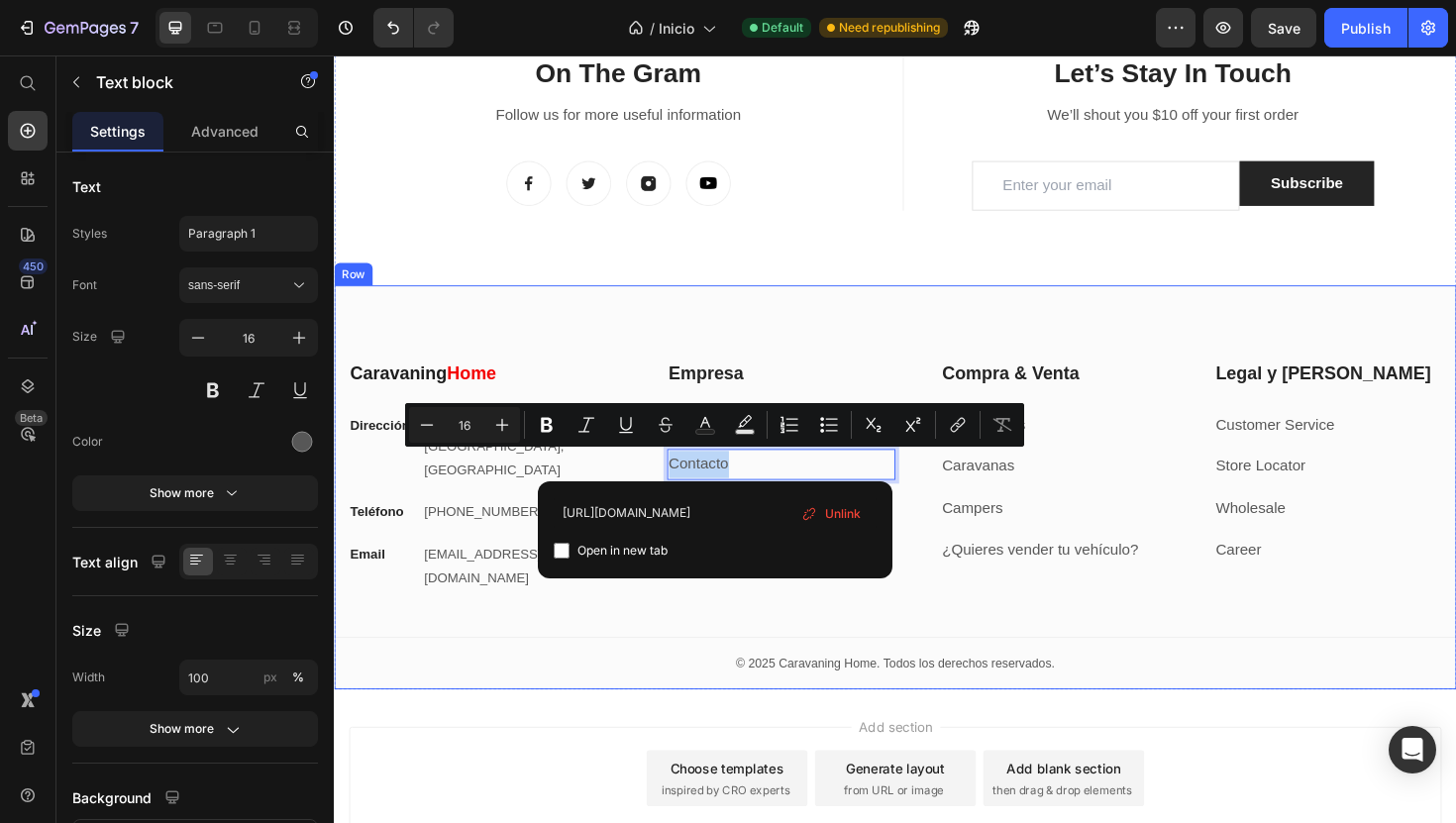 click on "⁠⁠⁠⁠⁠⁠⁠ Caravaning Home Heading Dirección Text block [GEOGRAPHIC_DATA] Text block Row Teléfono Text block [PHONE_NUMBER] Text block Row Email Text block [EMAIL_ADDRESS][DOMAIN_NAME] Text block Row Empresa Heading Sobre nosotros Text block Contacto Text block   12 Blog y guías de ruta Text block Preguntas frecuentes Text block Row Compra & Venta Heading Autocaravas Text block Caravanas Text block Campers Text block ¿Quieres vender tu vehículo? Text block Row Legal y Ayuda Heading Customer Service Text block Store Locator Text block Wholesale Text block Career Text block Row Row
My Store
Company
Information
Contact Accordion                Title Line Row © 2025 Caravaning Home. Todos los derechos reservados. Text block Row Row" at bounding box center [928, 513] 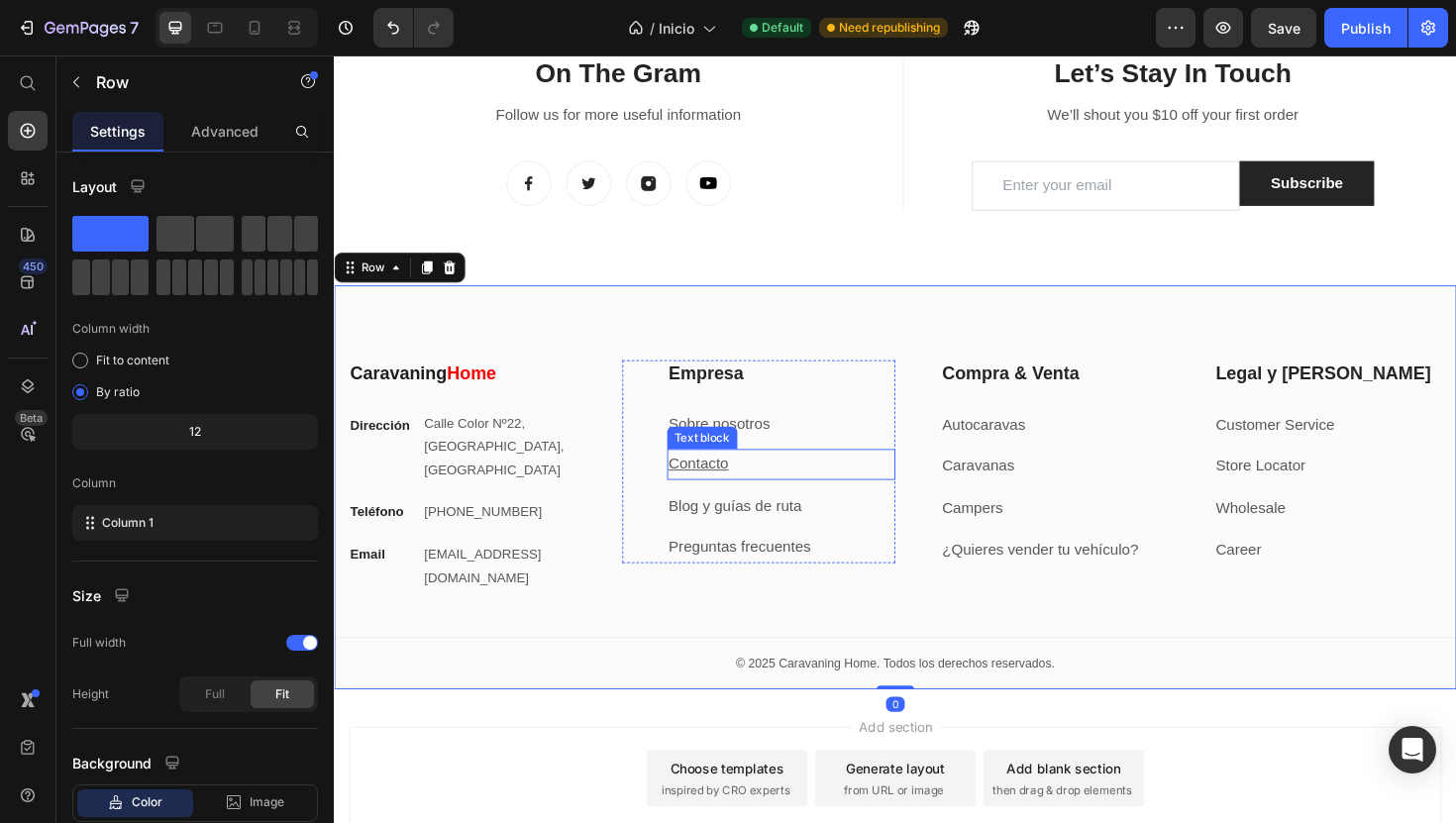 click on "Contacto" at bounding box center (807, 488) 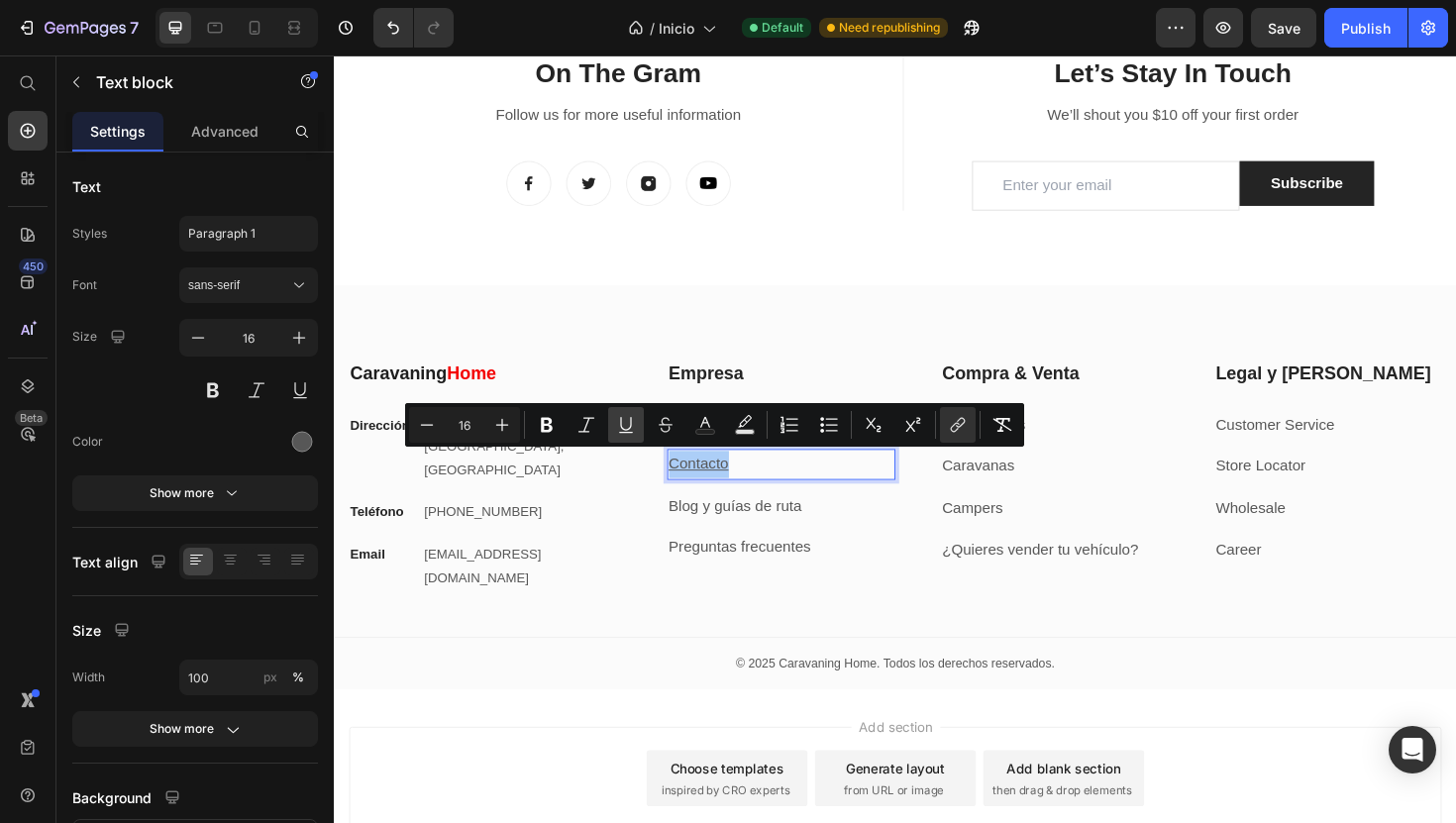 click 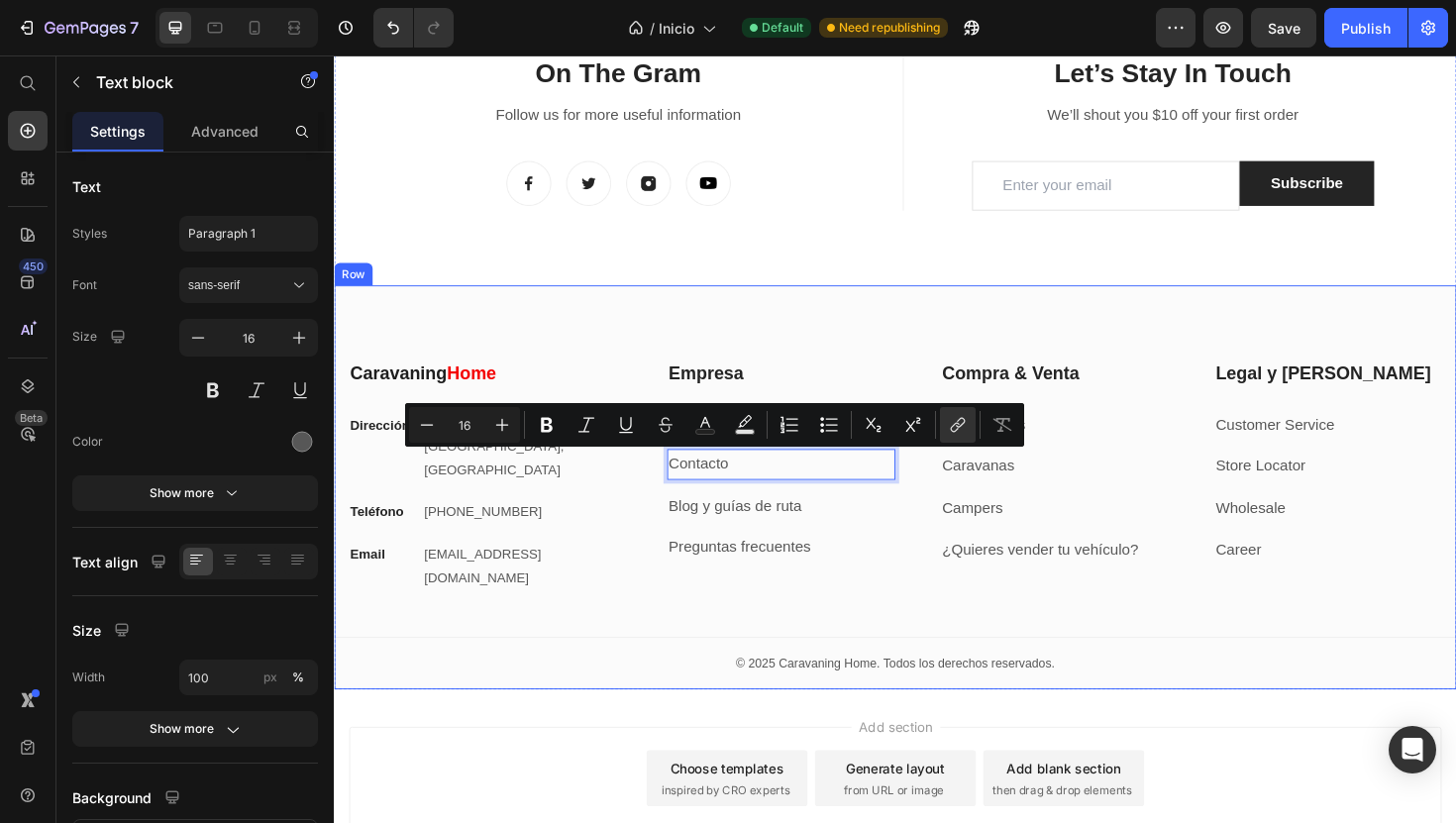 click on "⁠⁠⁠⁠⁠⁠⁠ Caravaning Home Heading Dirección Text block [GEOGRAPHIC_DATA] Text block Row Teléfono Text block [PHONE_NUMBER] Text block Row Email Text block [EMAIL_ADDRESS][DOMAIN_NAME] Text block Row Empresa Heading Sobre nosotros Text block Contacto Text block   12 Blog y guías de ruta Text block Preguntas frecuentes Text block Row Compra & Venta Heading Autocaravas Text block Caravanas Text block Campers Text block ¿Quieres vender tu vehículo? Text block Row Legal y Ayuda Heading Customer Service Text block Store Locator Text block Wholesale Text block Career Text block Row Row
My Store
Company
Information
Contact Accordion                Title Line Row © 2025 Caravaning Home. Todos los derechos reservados. Text block Row Row" at bounding box center [928, 513] 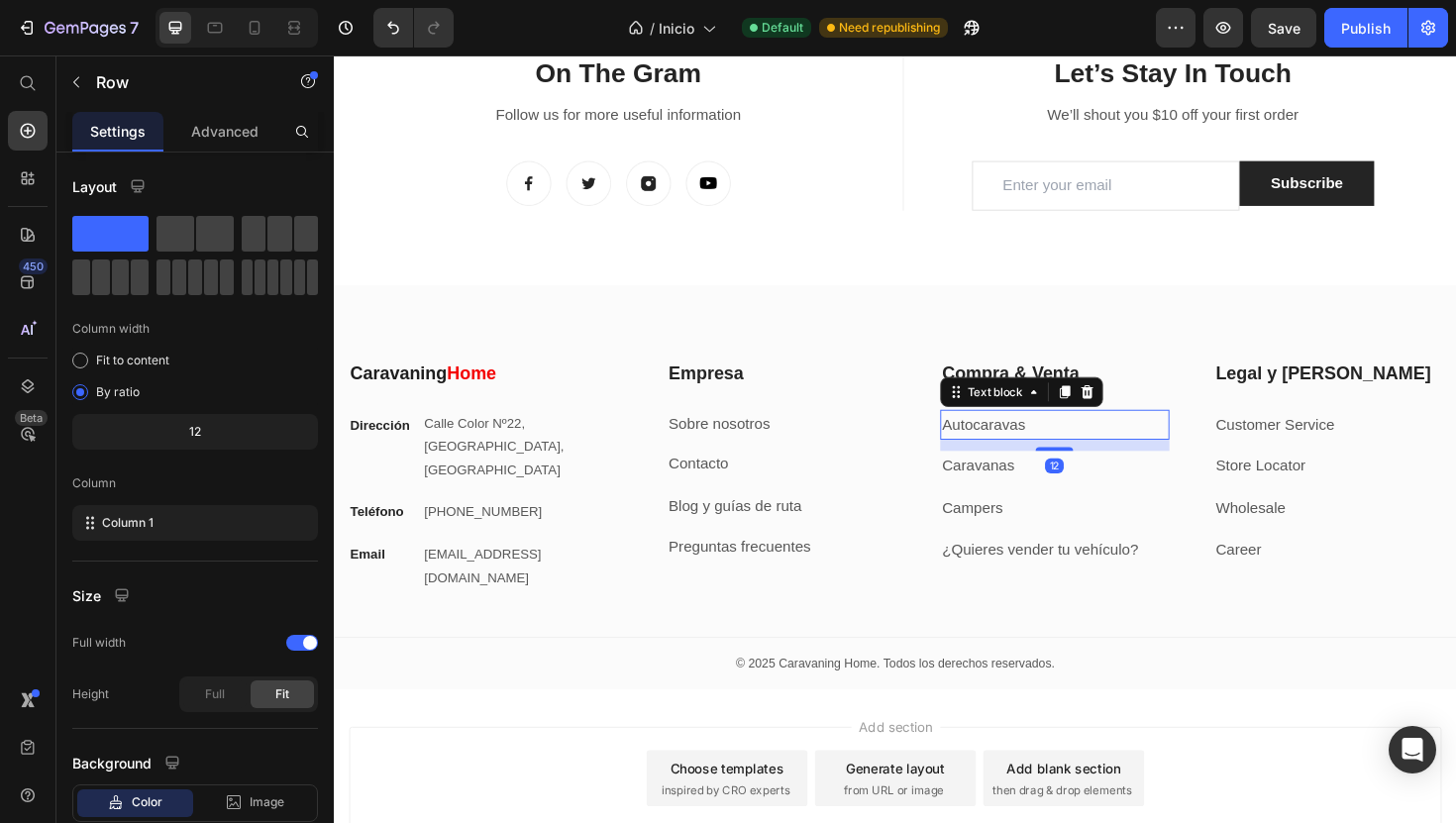click on "Autocaravas" at bounding box center [1096, 447] 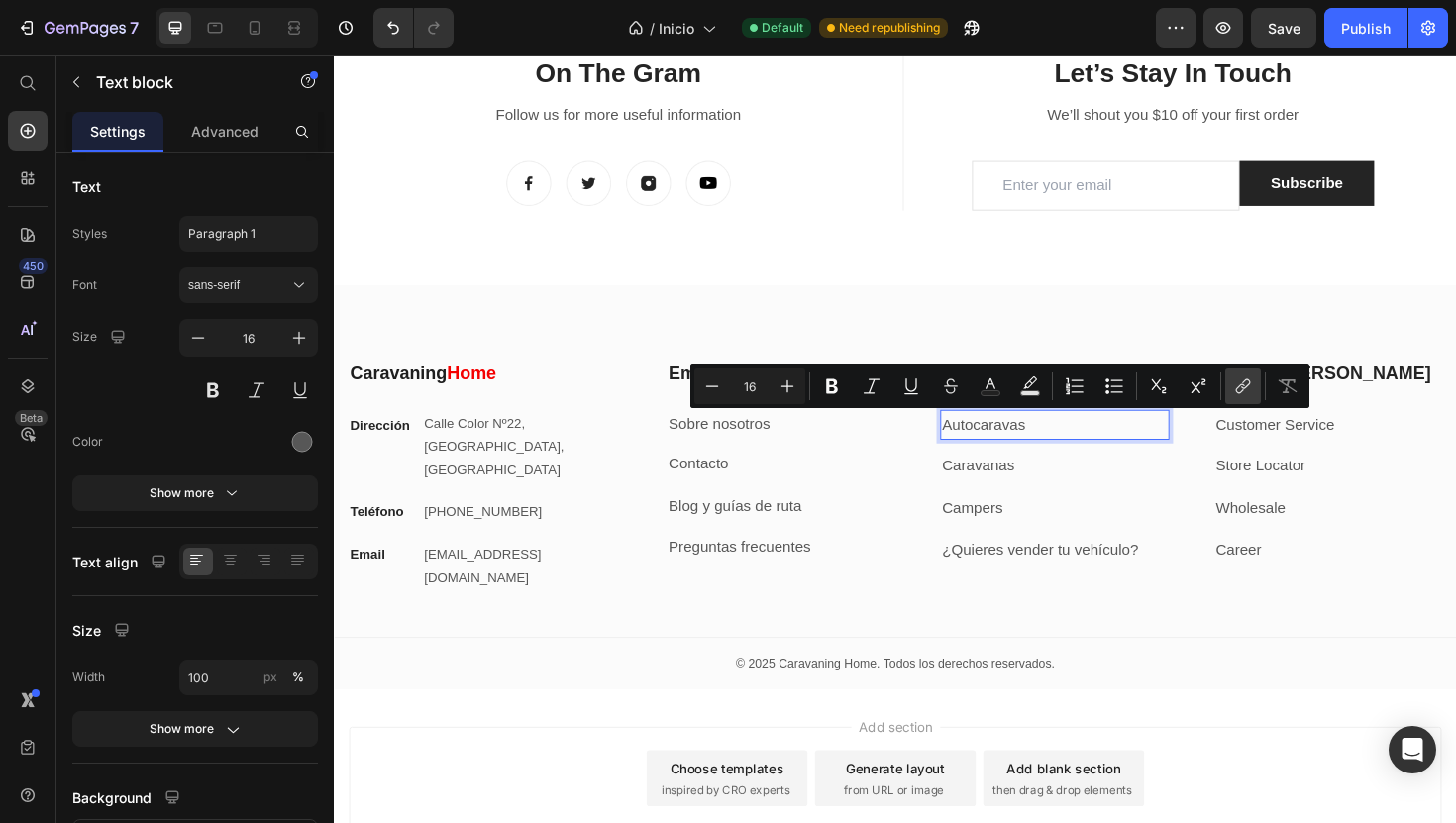 click 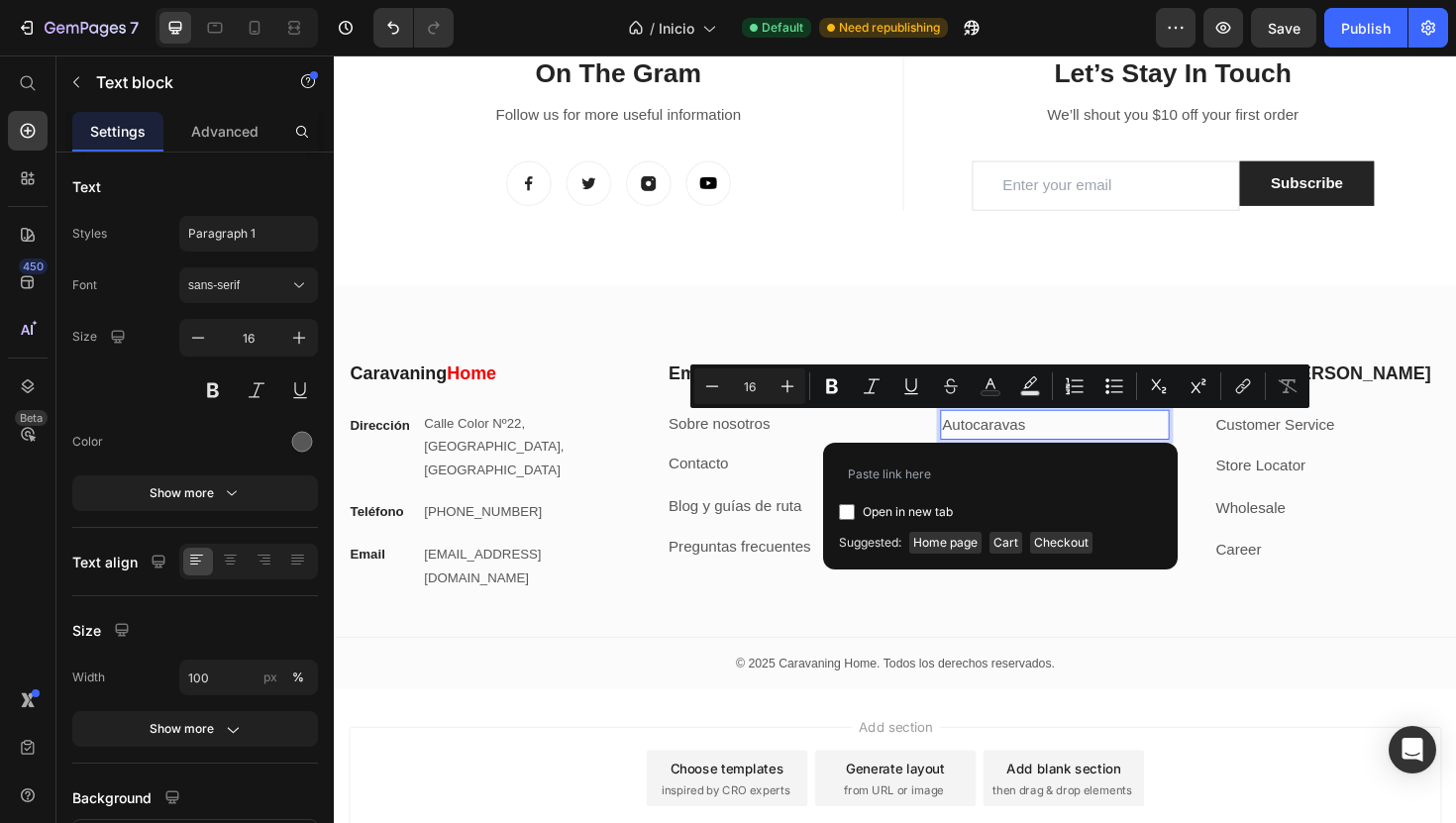 type on "[URL][DOMAIN_NAME]" 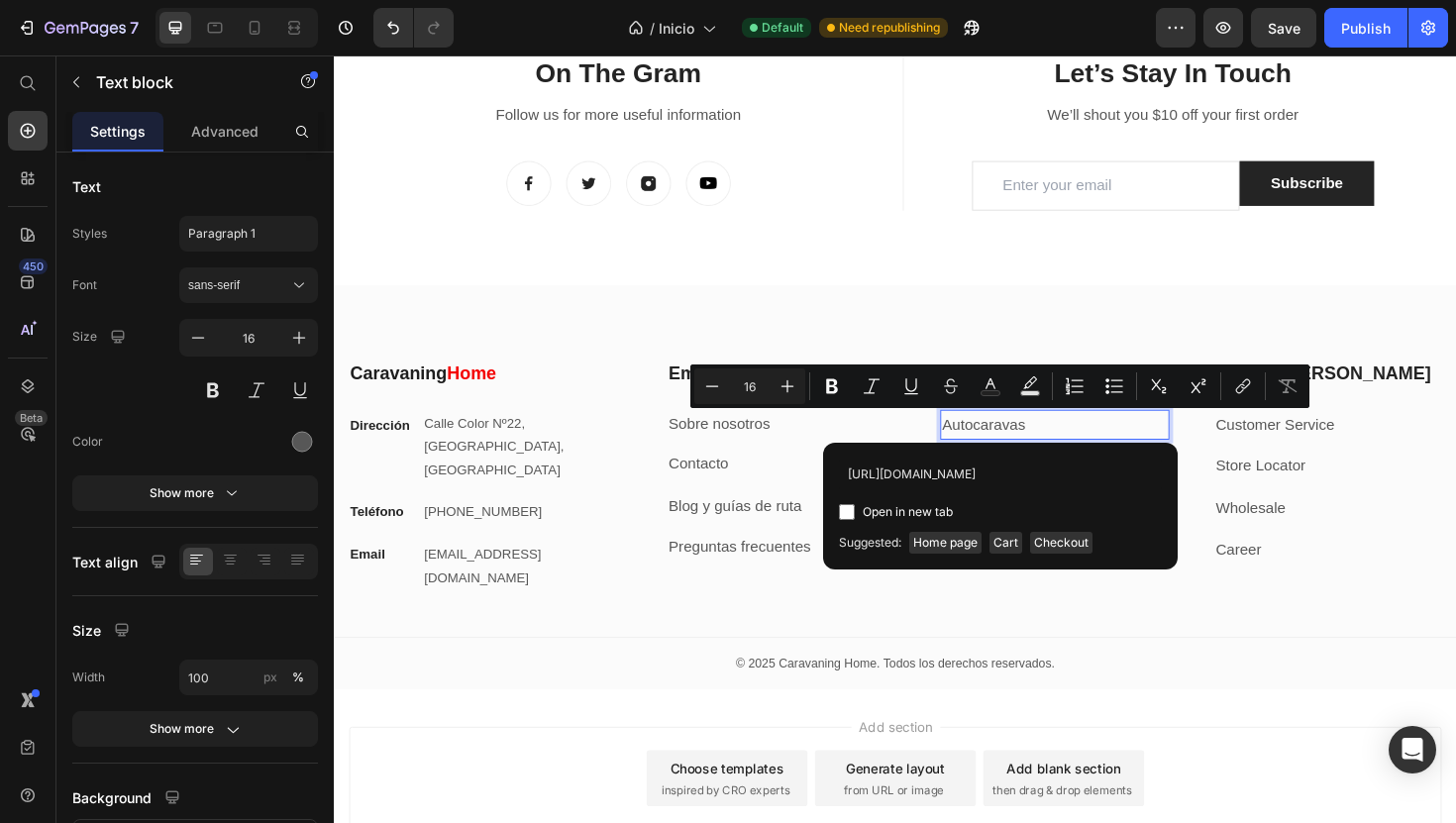 scroll, scrollTop: 0, scrollLeft: 91, axis: horizontal 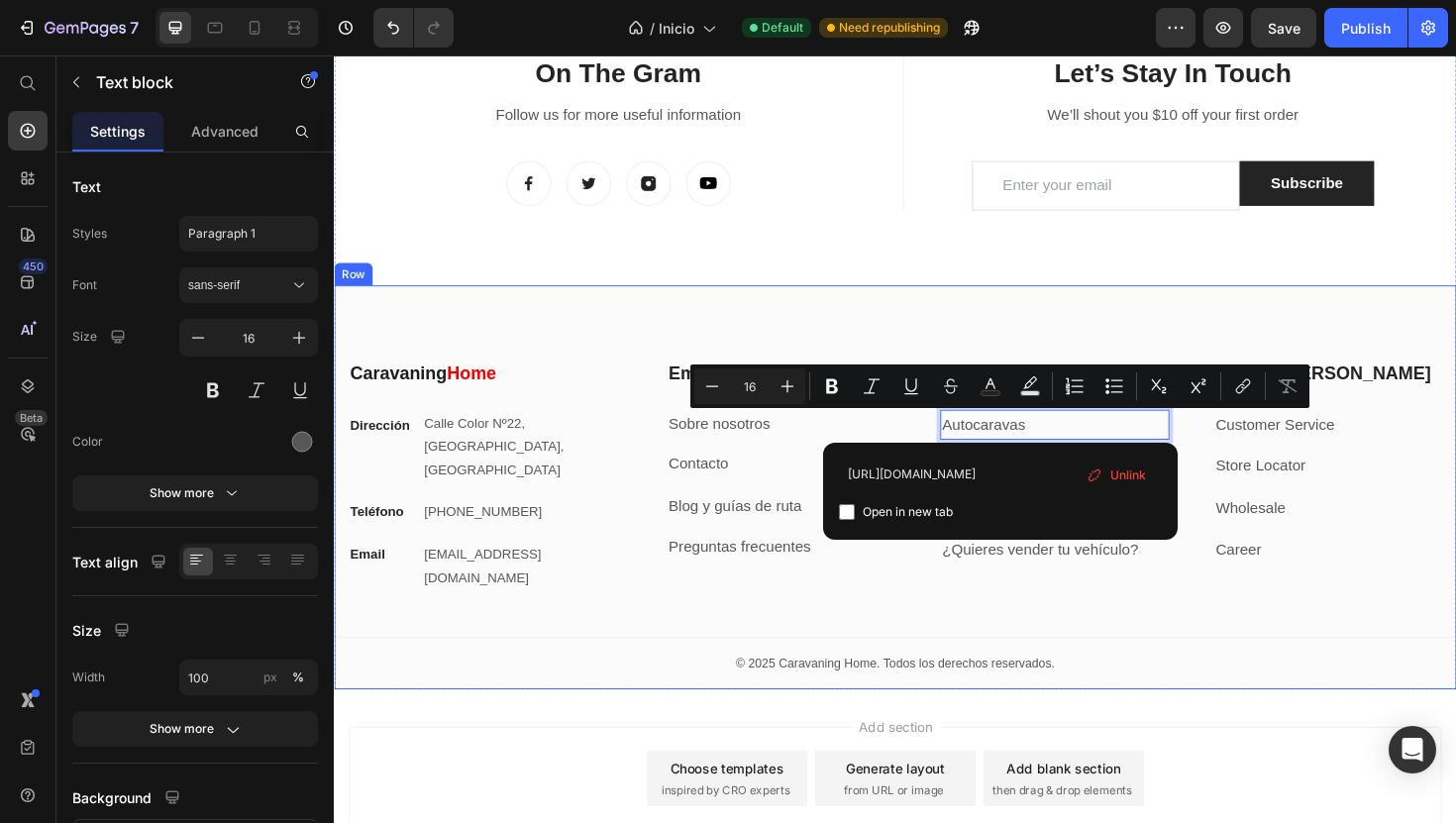 click on "⁠⁠⁠⁠⁠⁠⁠ Caravaning Home Heading Dirección Text block [GEOGRAPHIC_DATA] Text block Row Teléfono Text block [PHONE_NUMBER] Text block Row Email Text block [EMAIL_ADDRESS][DOMAIN_NAME] Text block Row Empresa Heading Sobre nosotros Text block Contacto Text block Blog y guías de ruta Text block Preguntas frecuentes Text block Row Compra & Venta Heading Autocaravas Text block   12 Caravanas Text block Campers Text block ¿Quieres vender tu vehículo? Text block Row Legal y Ayuda Heading Customer Service Text block Store Locator Text block Wholesale Text block Career Text block Row Row
My Store
Company
Information
Contact Accordion                Title Line Row © 2025 Caravaning Home. Todos los derechos reservados. Text block Row Row" at bounding box center (928, 513) 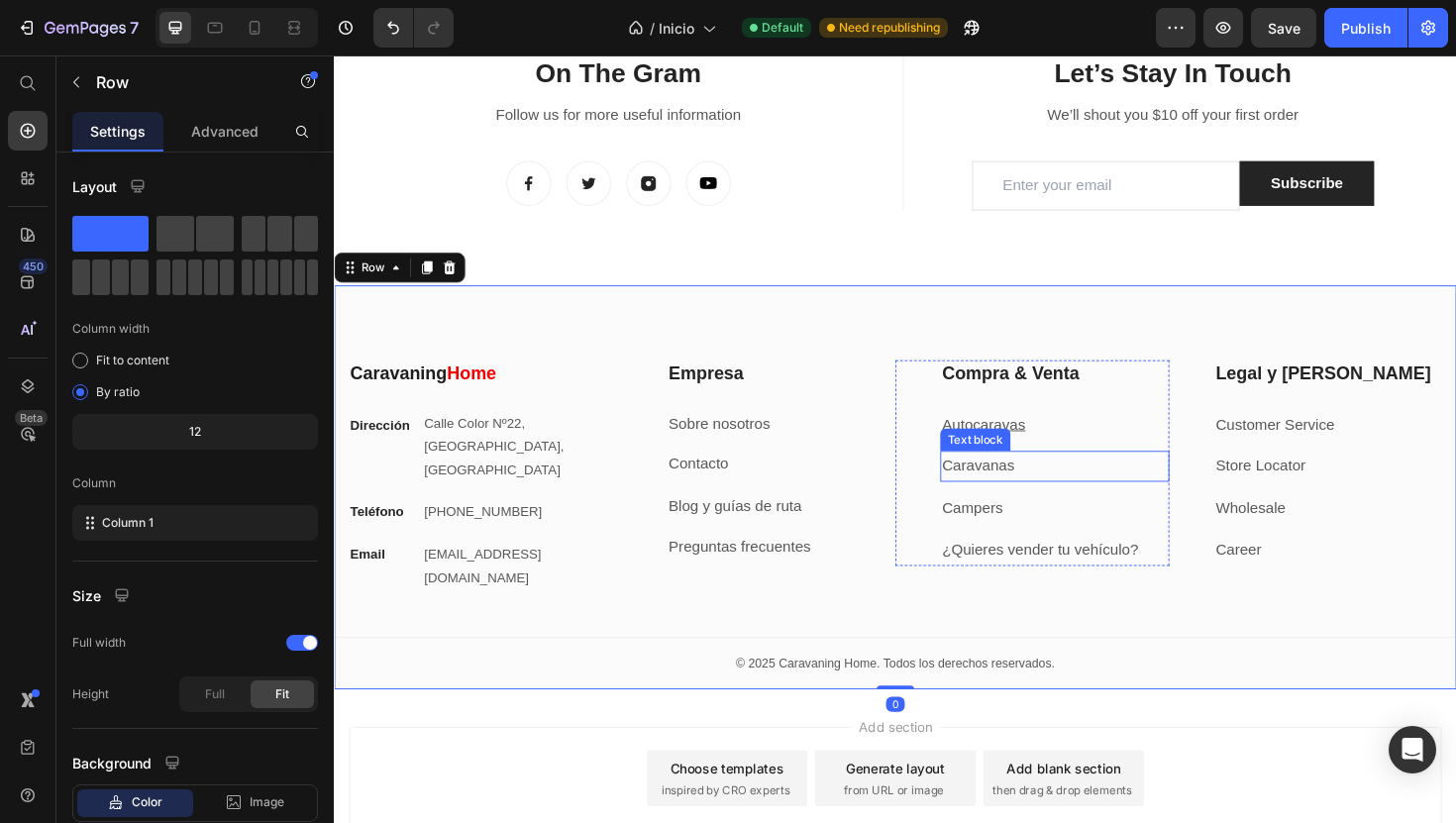 click on "Text block" at bounding box center (1012, 463) 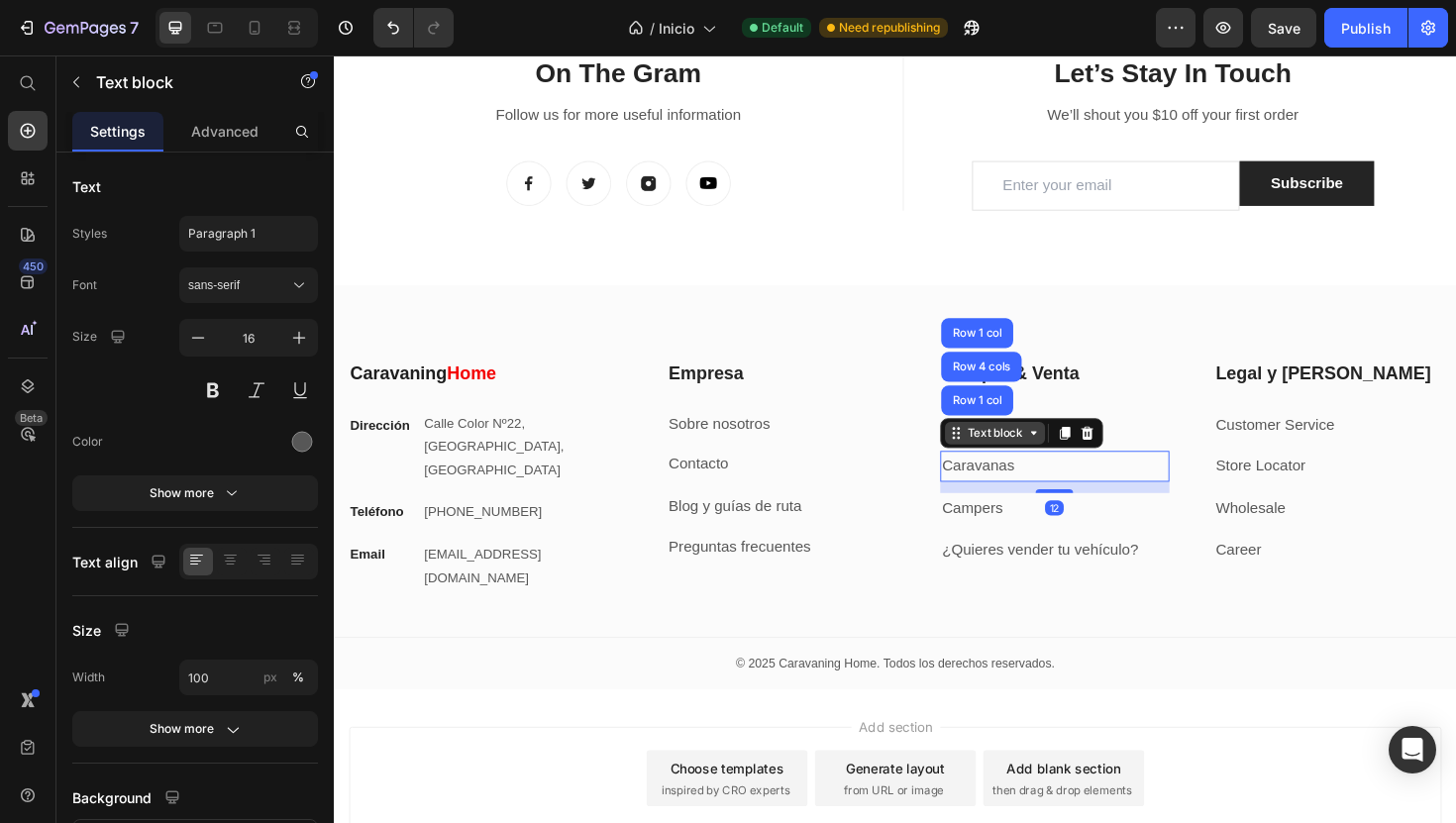 click on "Text block" at bounding box center [1033, 456] 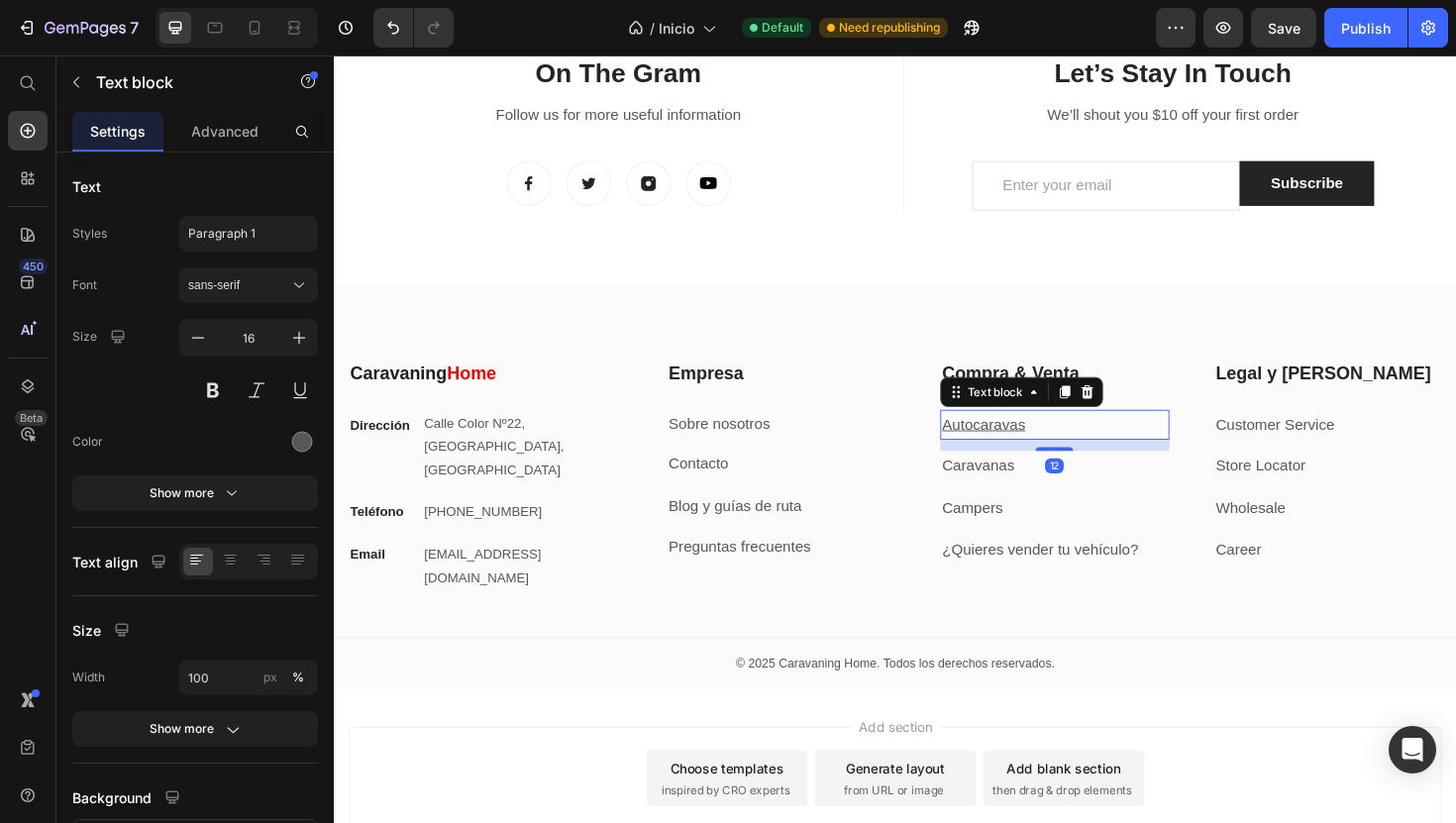 click on "Autocaravas" at bounding box center (1021, 446) 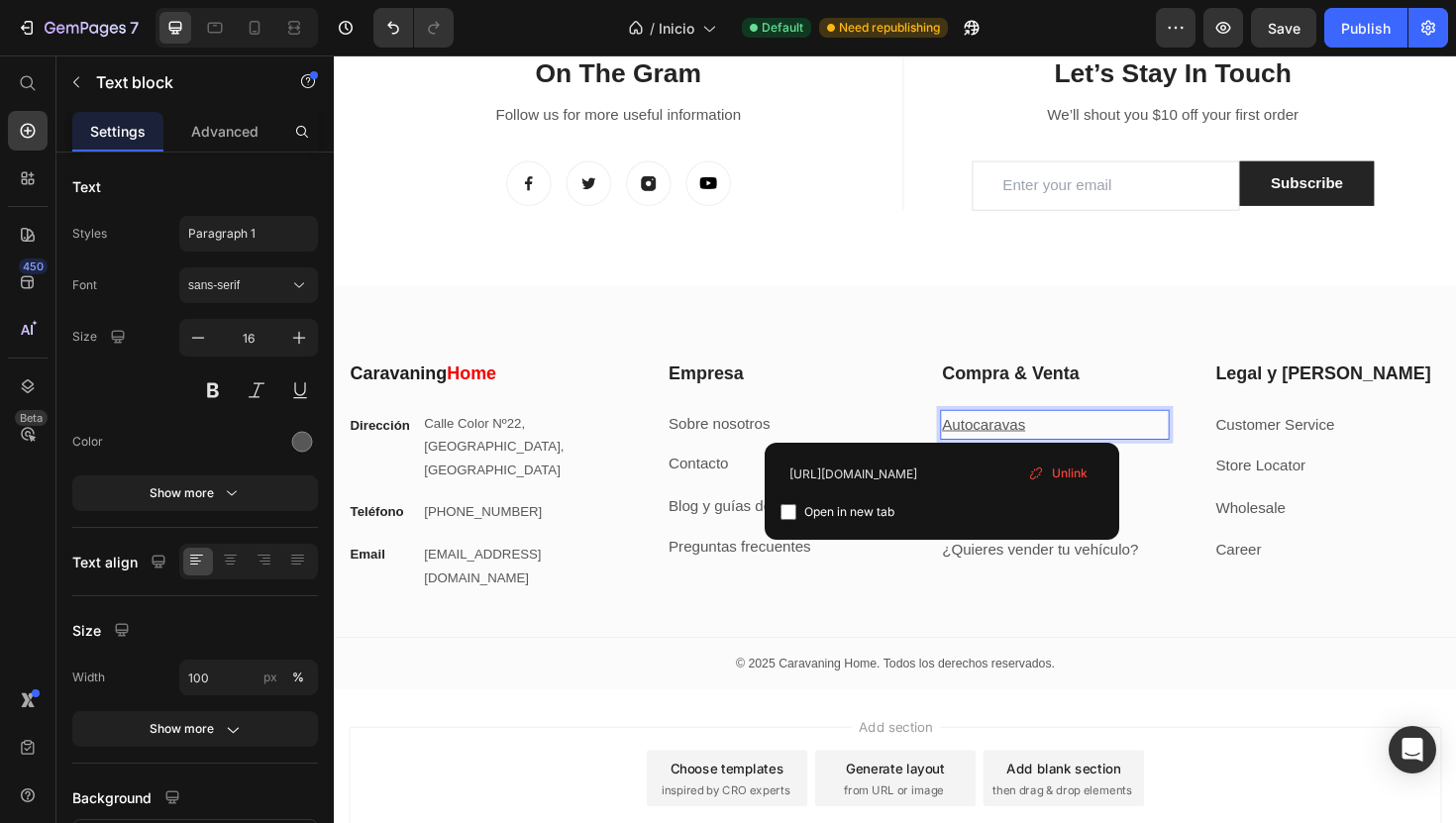click on "Autocaravas" at bounding box center (1021, 446) 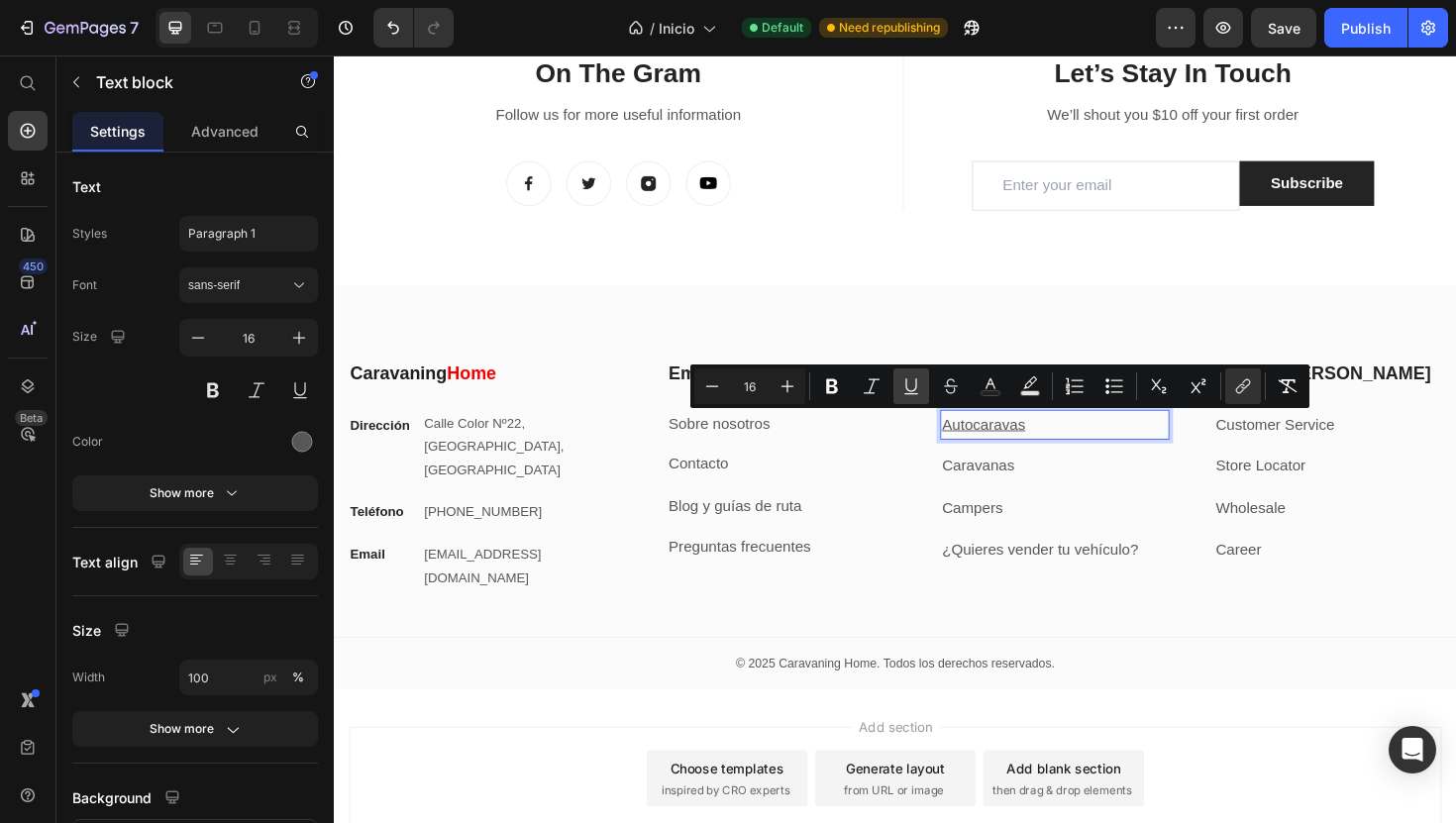 click on "Underline" at bounding box center (911, 386) 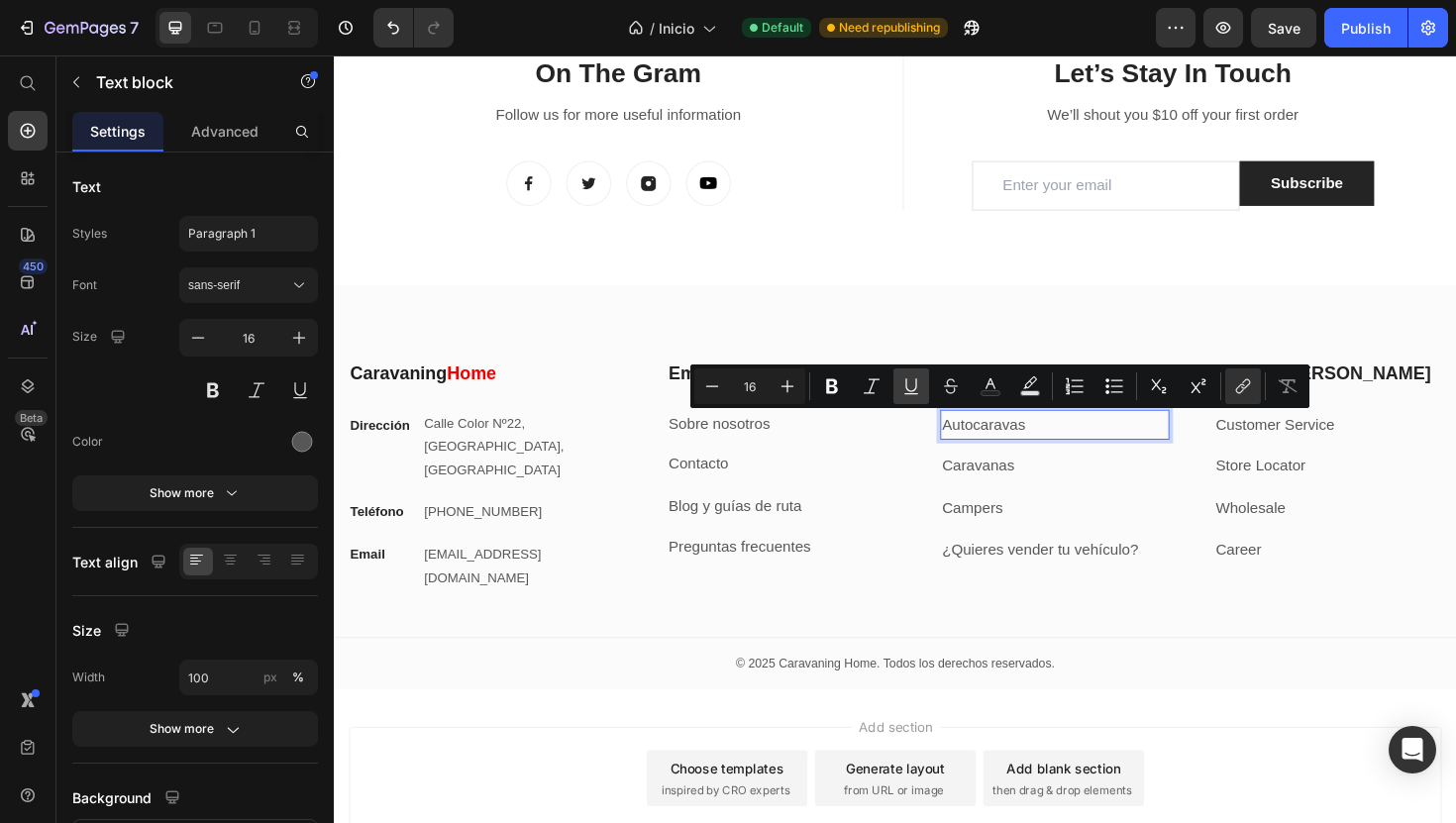 click on "Underline" at bounding box center [911, 386] 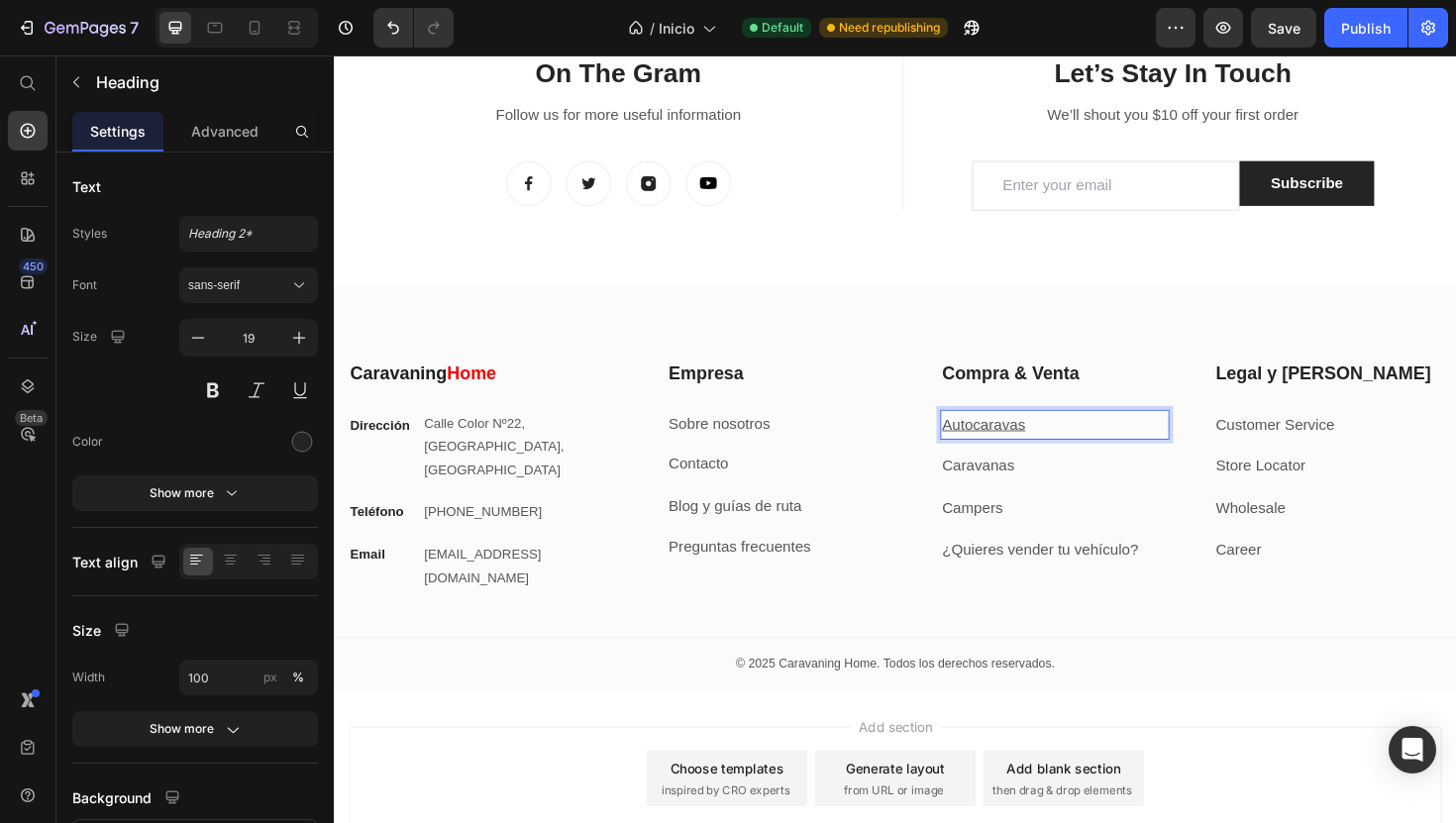 click on "Heading" at bounding box center [1007, 366] 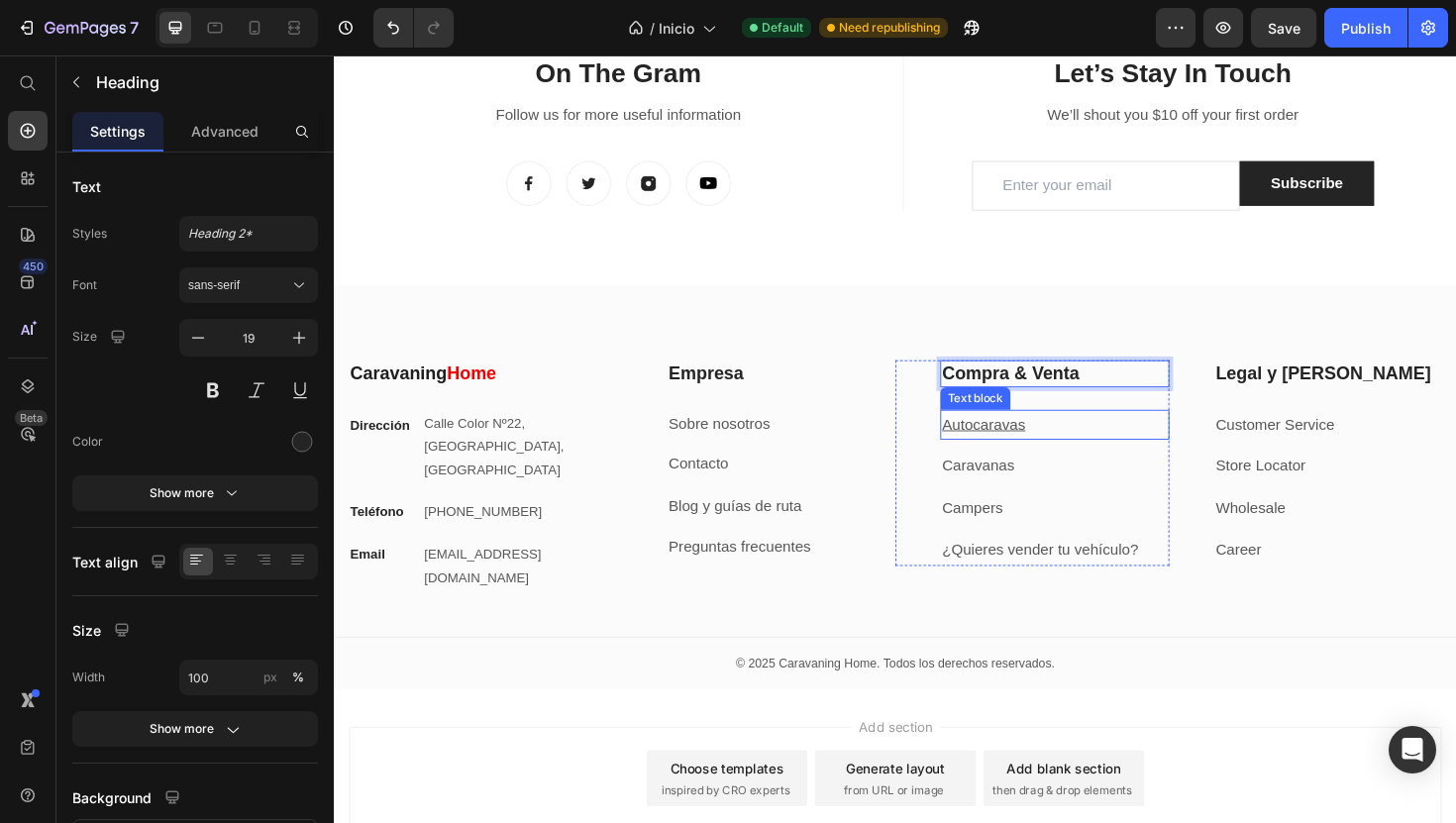 click on "Autocaravas" at bounding box center (1021, 446) 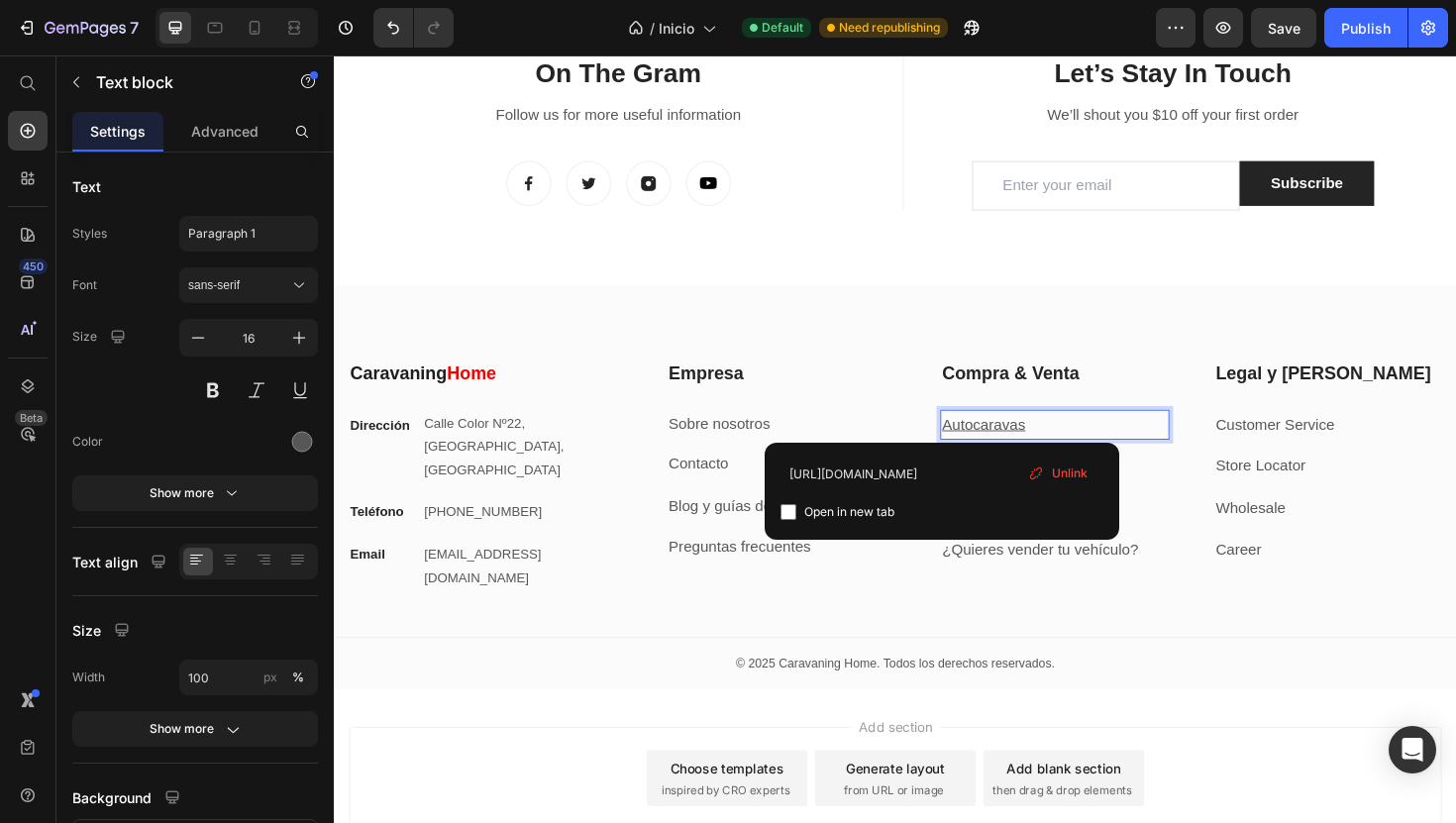 click on "Autocaravas" at bounding box center (1021, 446) 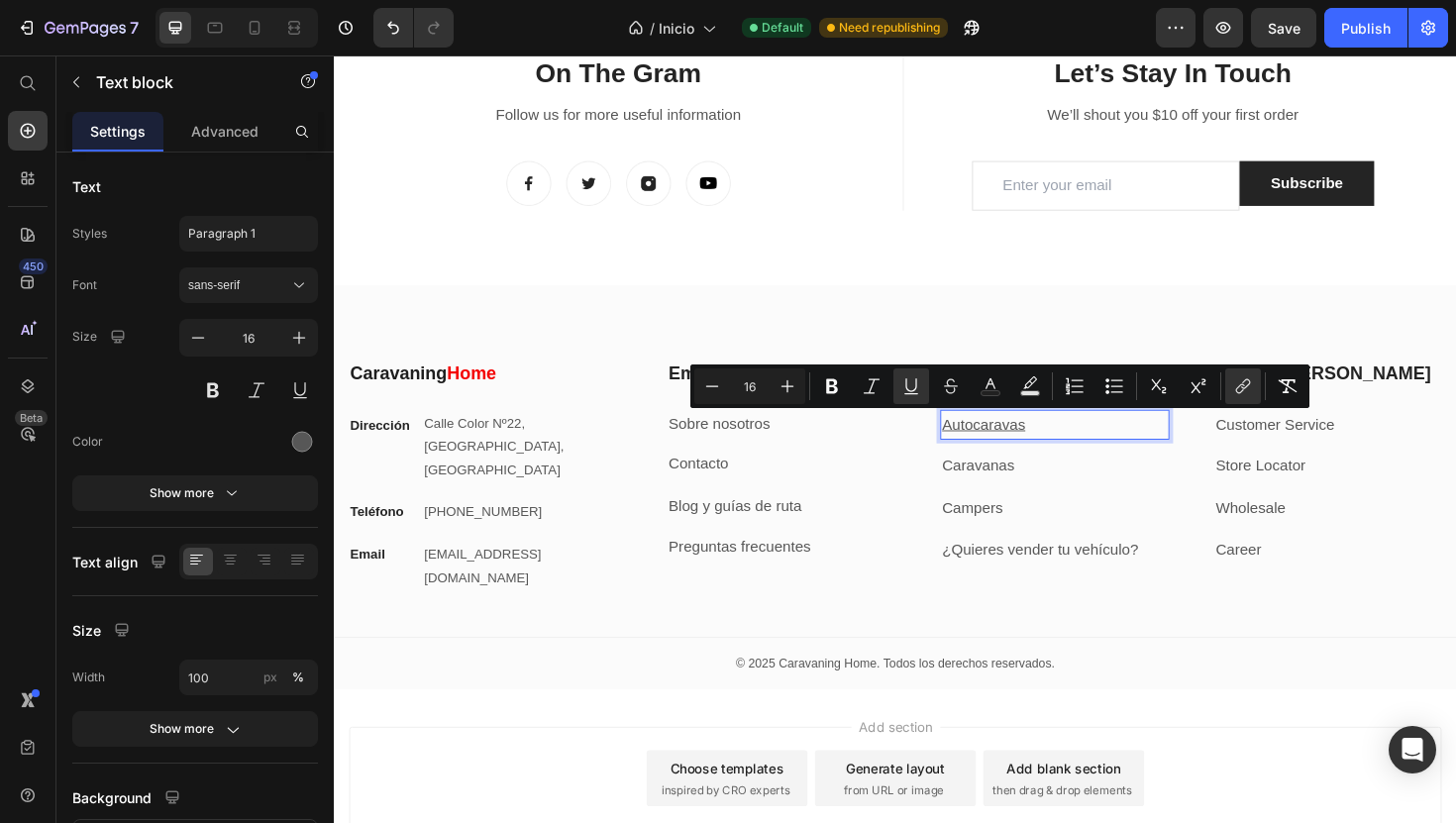 click on "Autocaravas" at bounding box center [1021, 446] 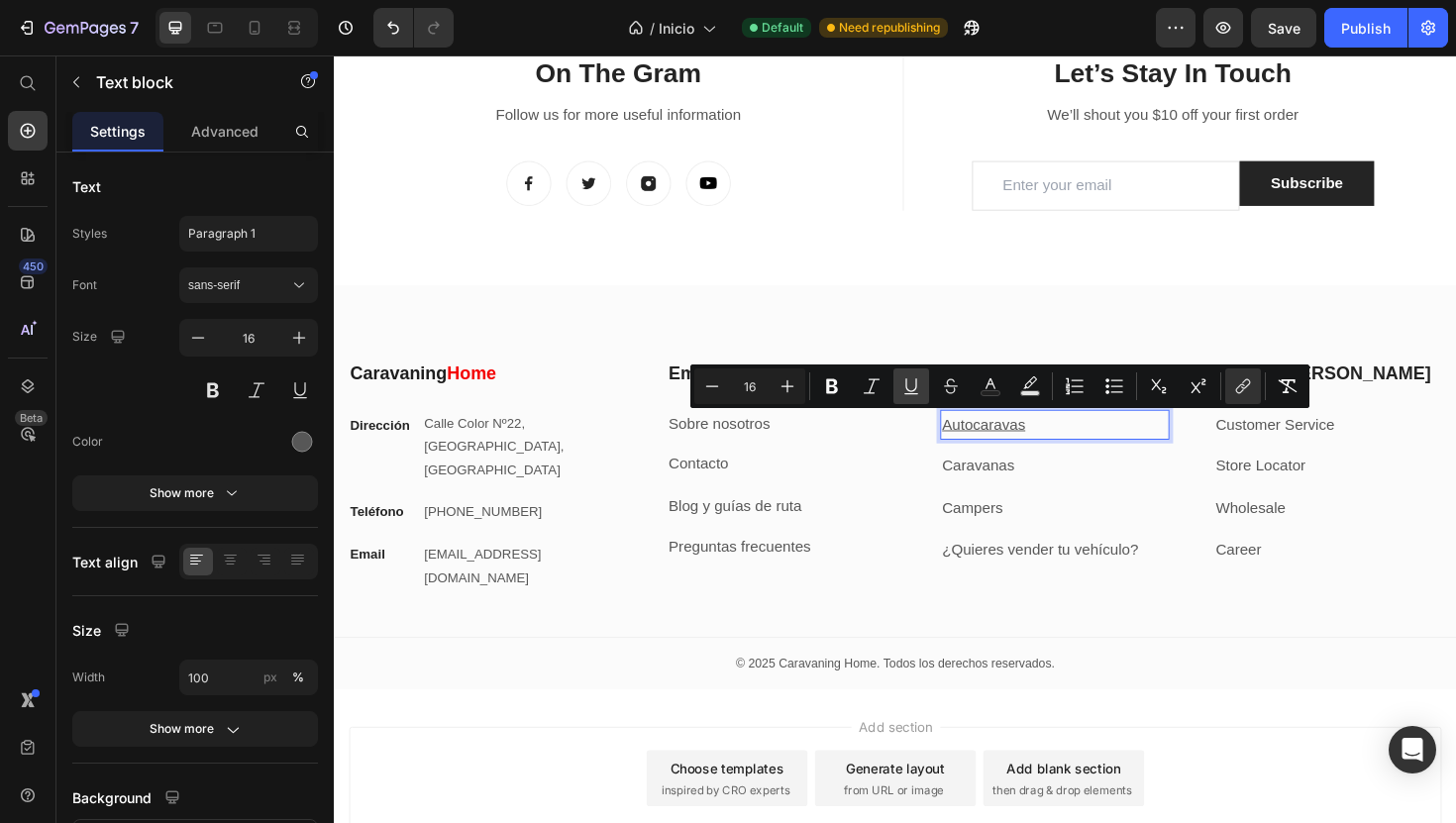 click 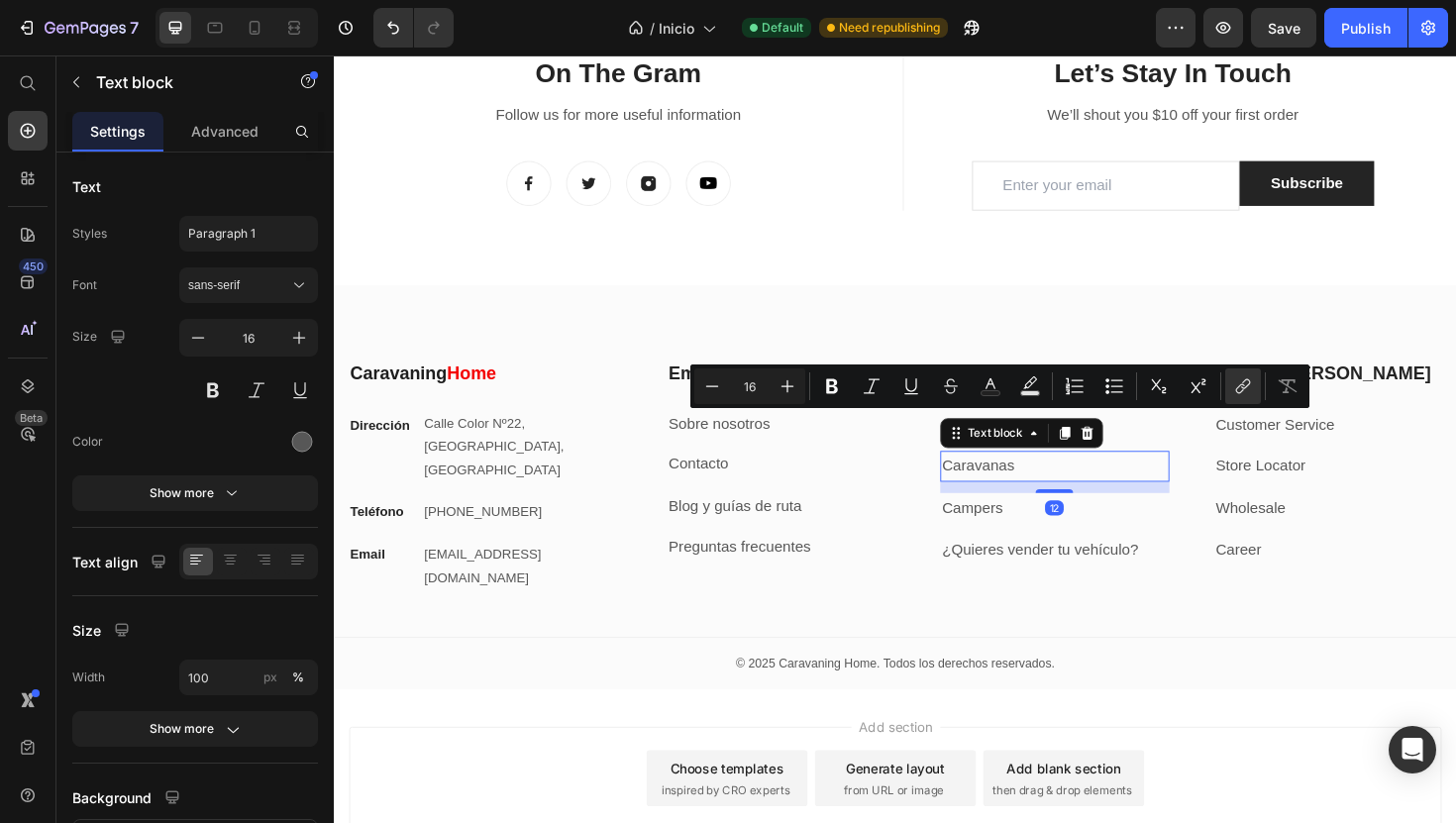 click on "Caravanas" at bounding box center (1015, 489) 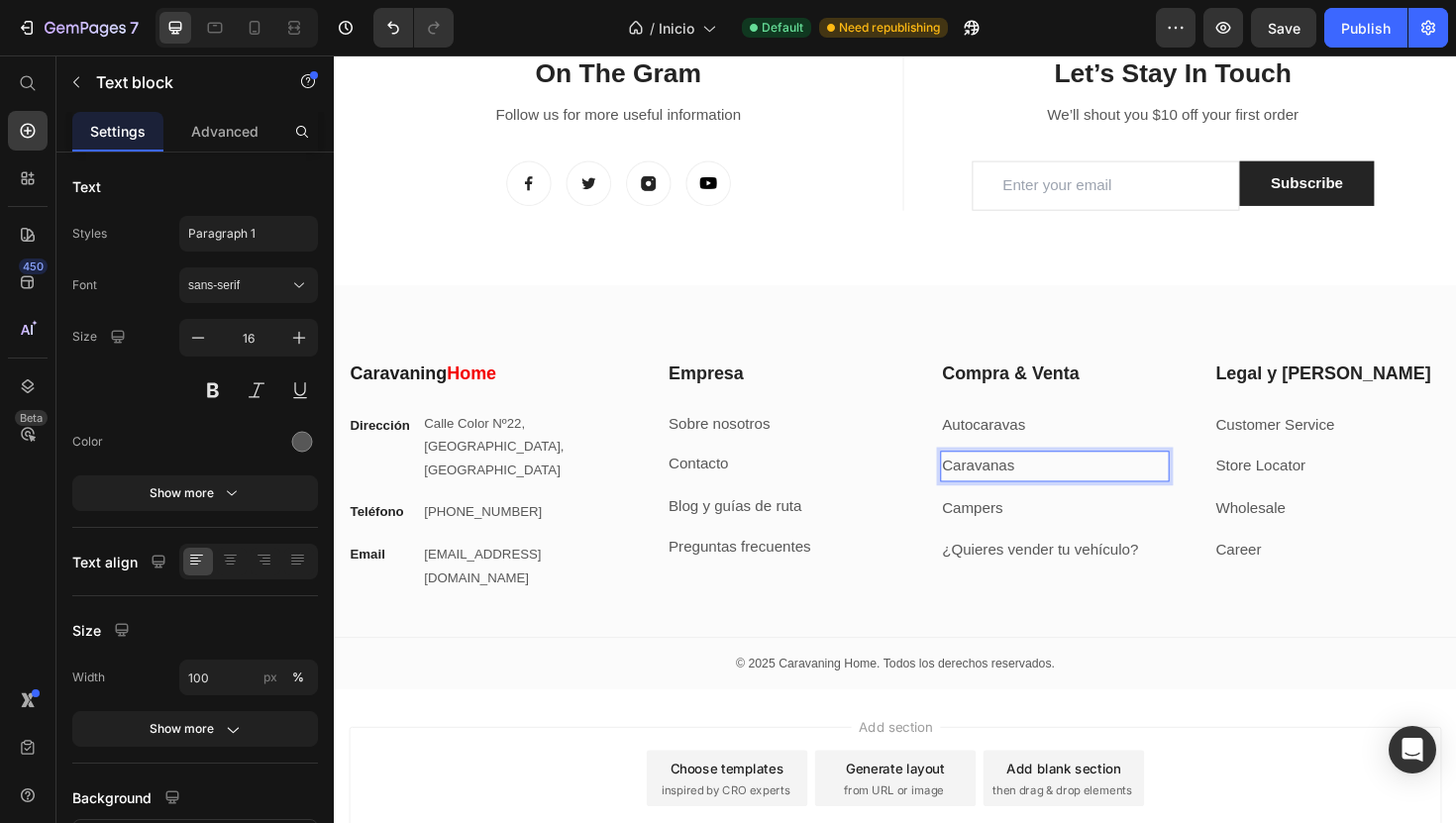 click on "Caravanas" at bounding box center (1015, 489) 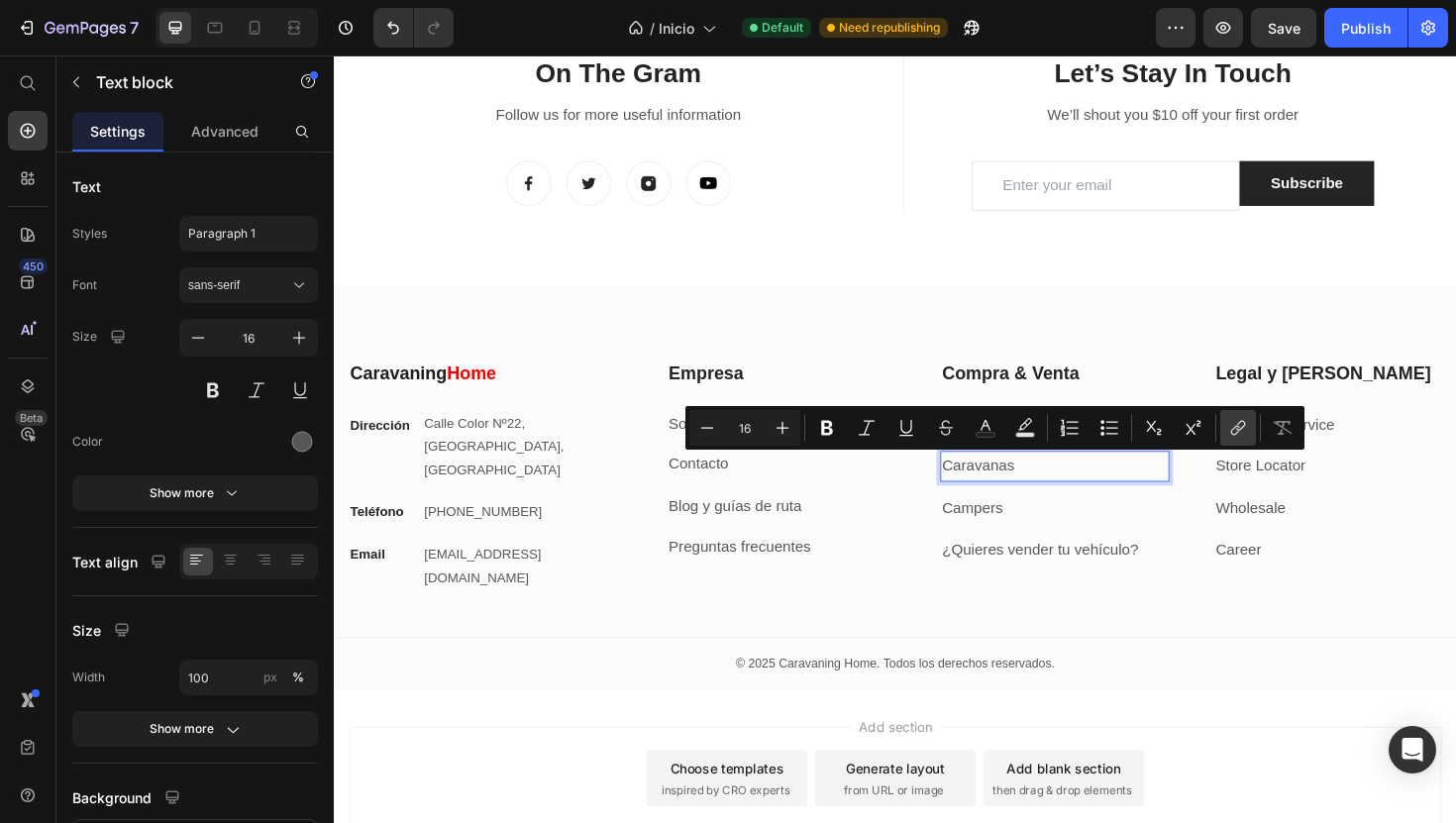 click 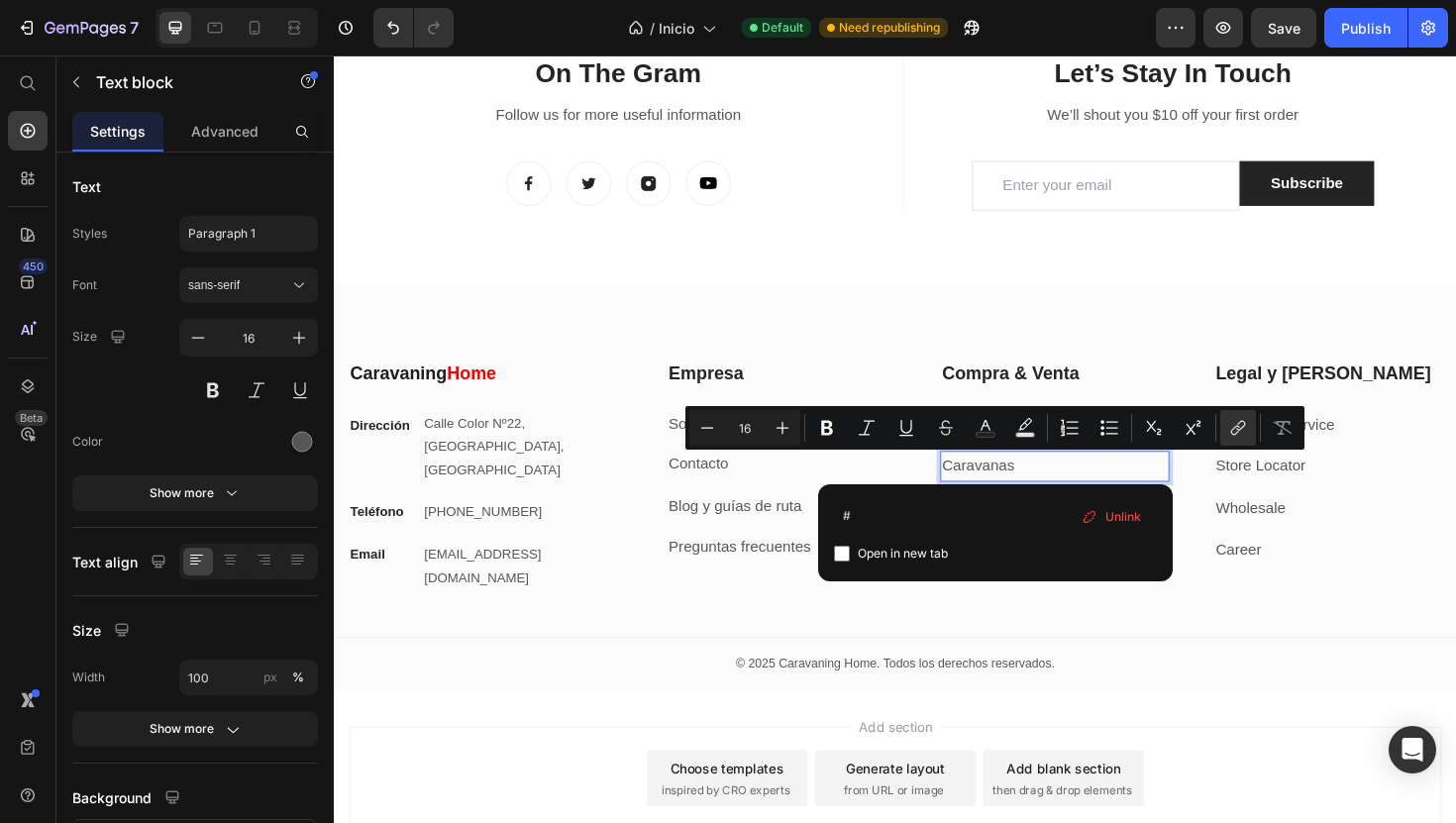 type on "#[URL][DOMAIN_NAME]" 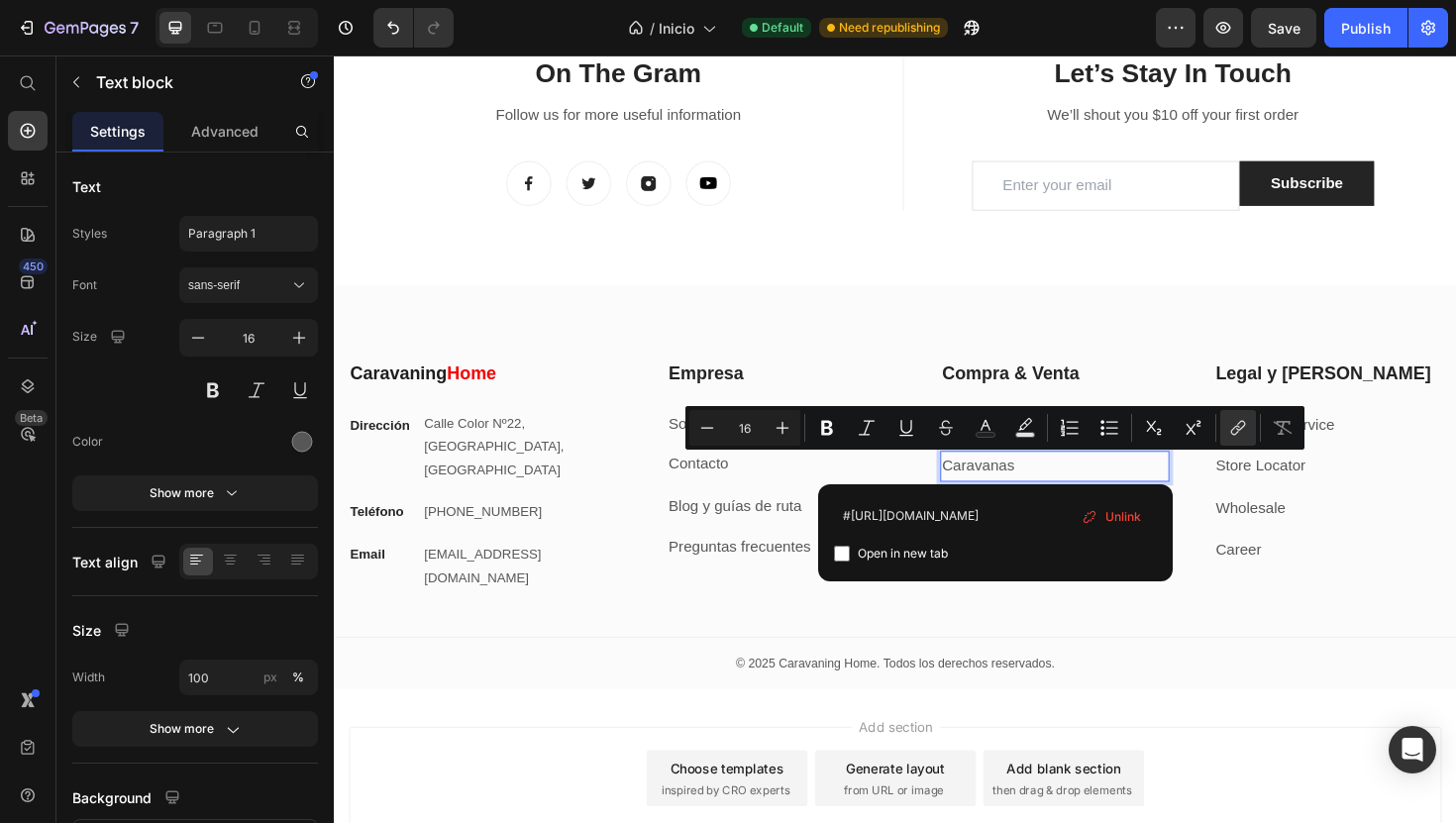 scroll, scrollTop: 0, scrollLeft: 74, axis: horizontal 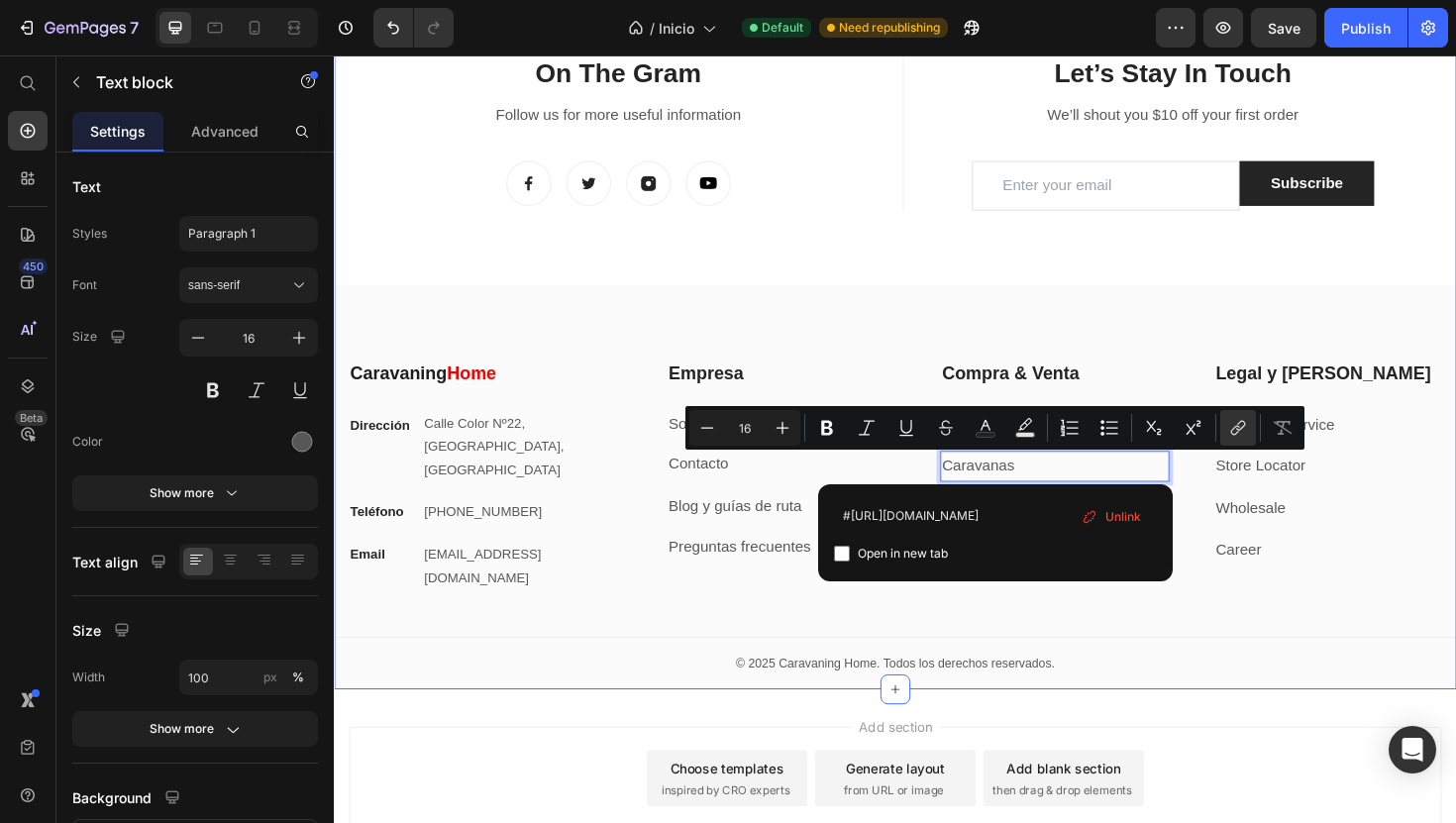 click on "On The Gram Heading Follow us for more useful information Text block Image Image Image Image Row                Title Line Let’s Stay In Touch Heading We’ll shout you $10 off your first order Text block Email Field Subscribe Submit Button Row Newsletter Row Let’s Stay In Touch Heading We’ll shout you $10 off your first order Text block Email Field Subscribe Submit Button Row Newsletter Row Row ⁠⁠⁠⁠⁠⁠⁠ Caravaning Home Heading Dirección Text block Calle Color Nº22, [GEOGRAPHIC_DATA] Text block Row Teléfono Text block [PHONE_NUMBER] Text block Row Email Text block [EMAIL_ADDRESS][DOMAIN_NAME] Text block Row Empresa Heading Sobre nosotros Text block Contacto Text block Blog y guías de ruta Text block Preguntas frecuentes Text block Row Compra & Venta Heading Autocaravas Text block Caravanas Text block   12 Campers Text block ¿Quieres vender tu vehículo? Text block Row Legal y Ayuda Heading Customer Service Text block Store Locator Text block Wholesale Text block Career Text block" at bounding box center (928, 391) 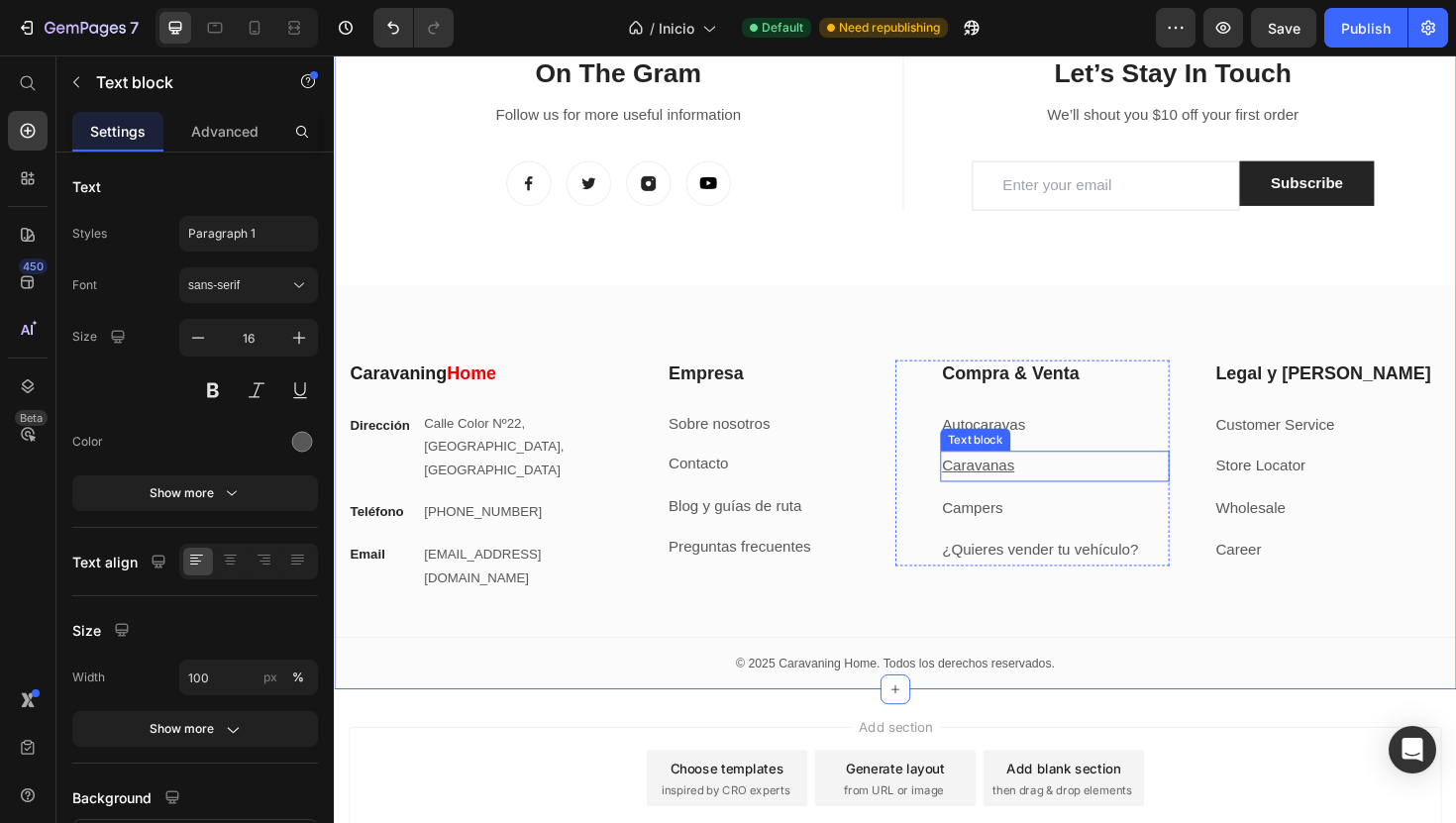 click on "Caravanas" at bounding box center [1015, 489] 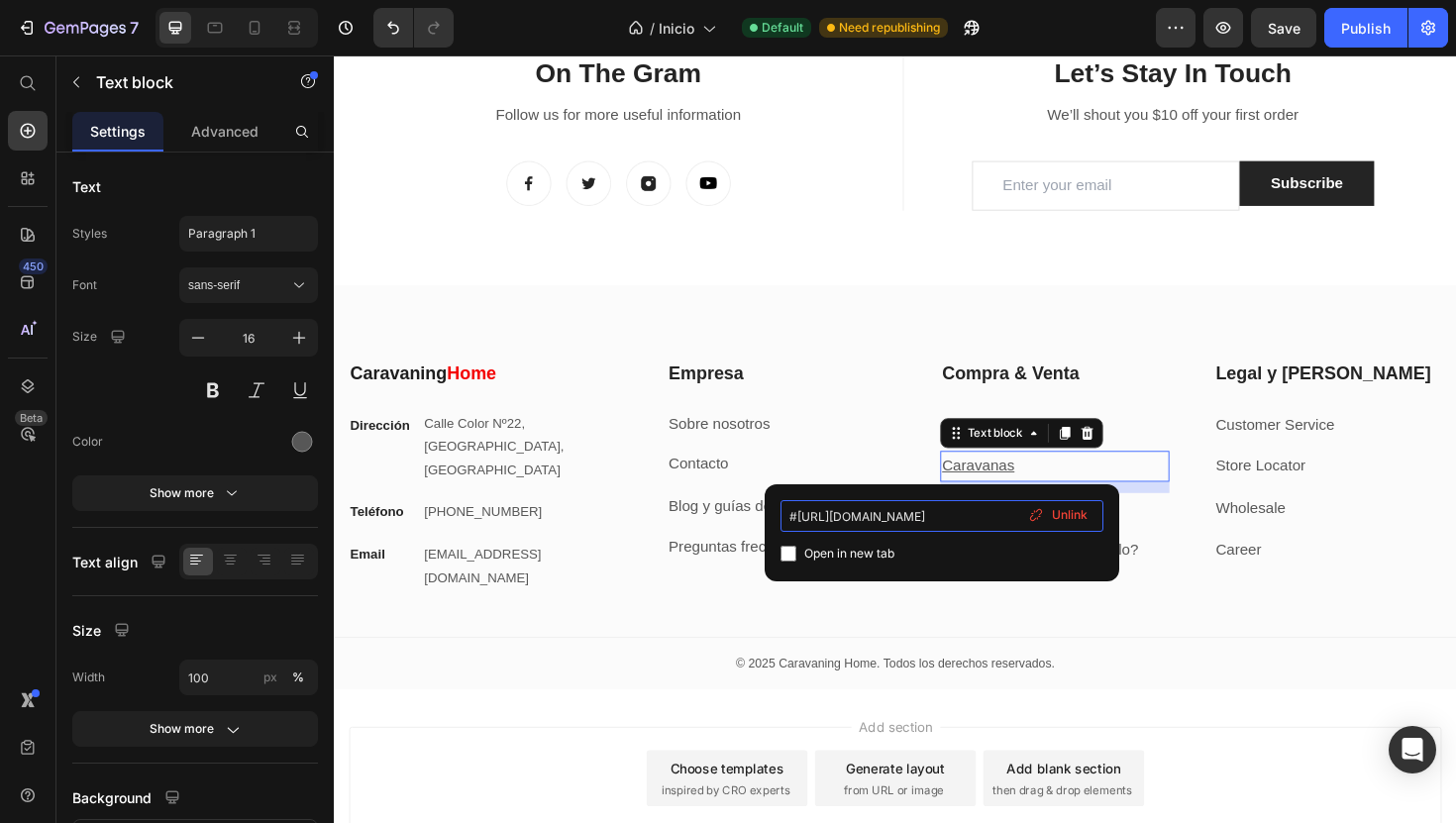 scroll, scrollTop: 0, scrollLeft: 74, axis: horizontal 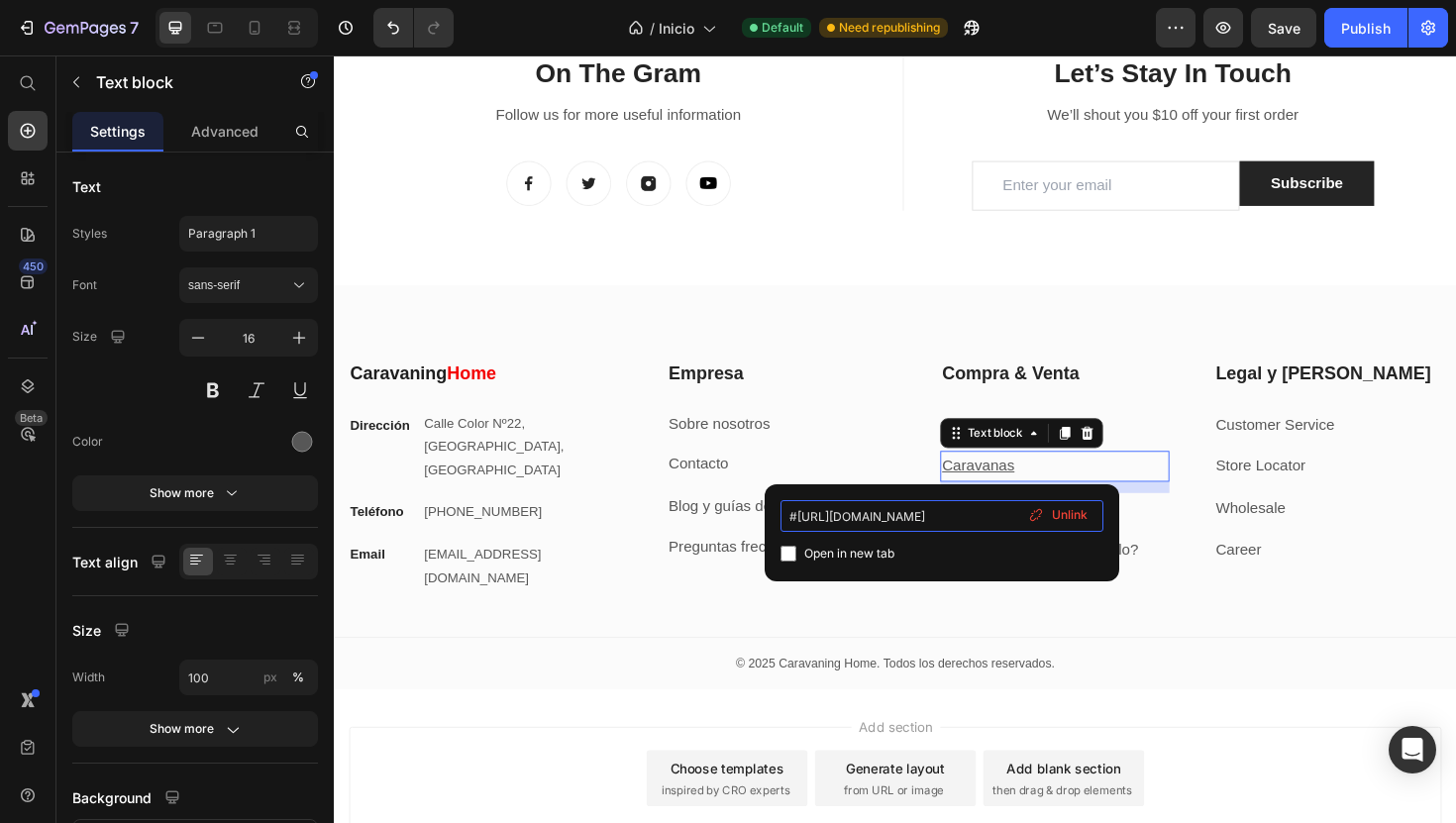 click on "#[URL][DOMAIN_NAME]" at bounding box center (942, 516) 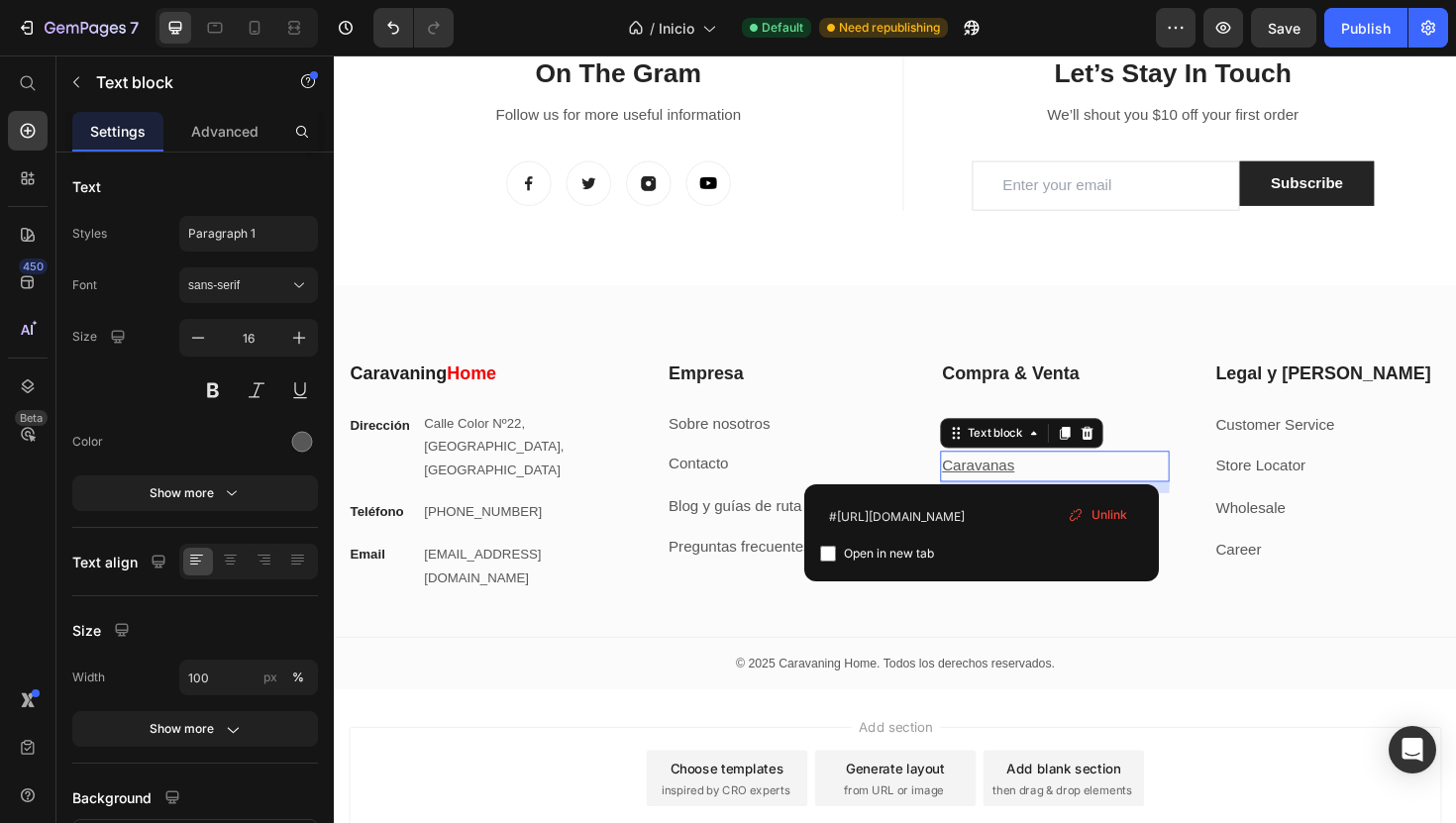 click on "Caravanas" at bounding box center [1096, 490] 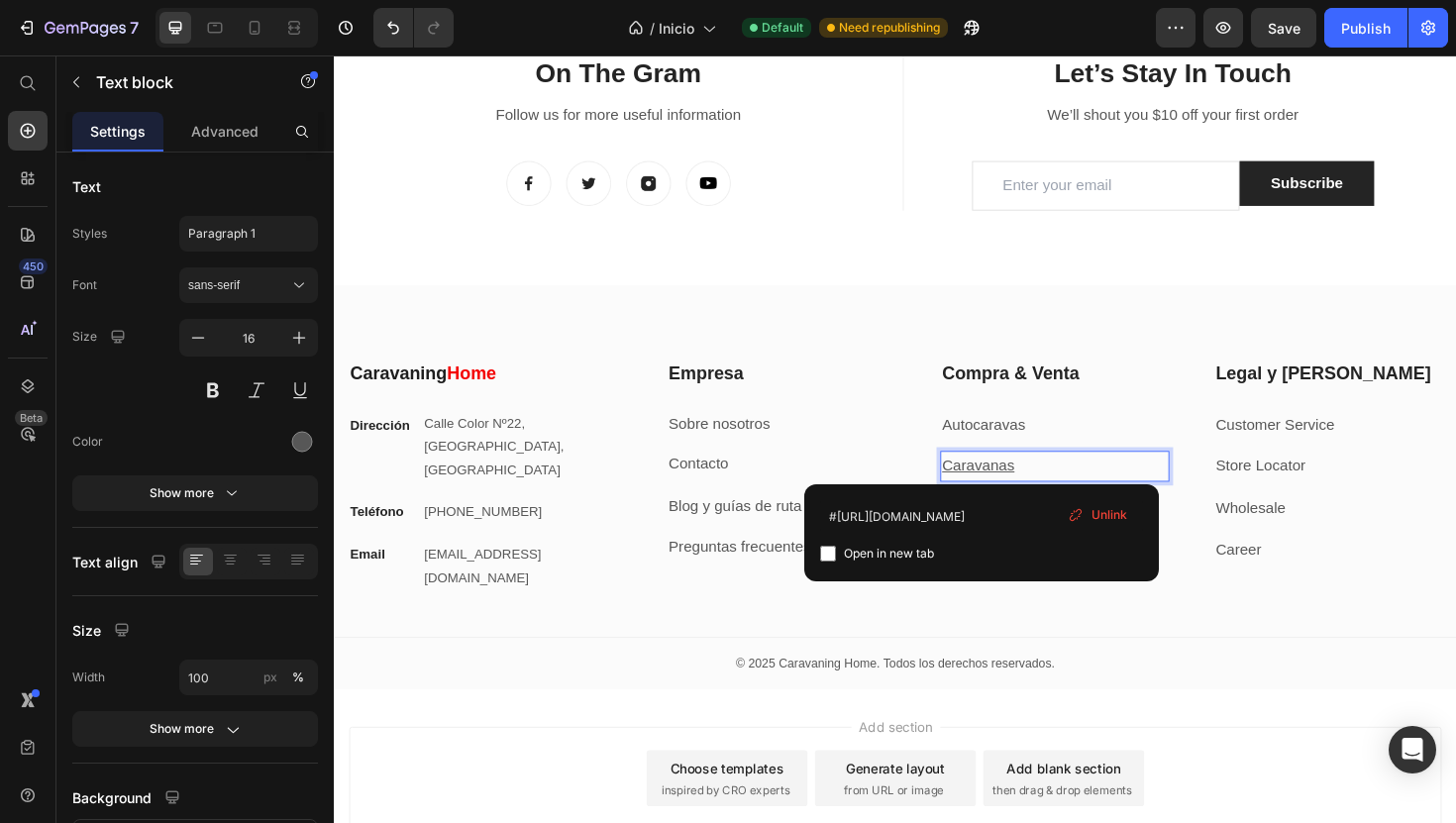click on "Caravanas" at bounding box center (1096, 490) 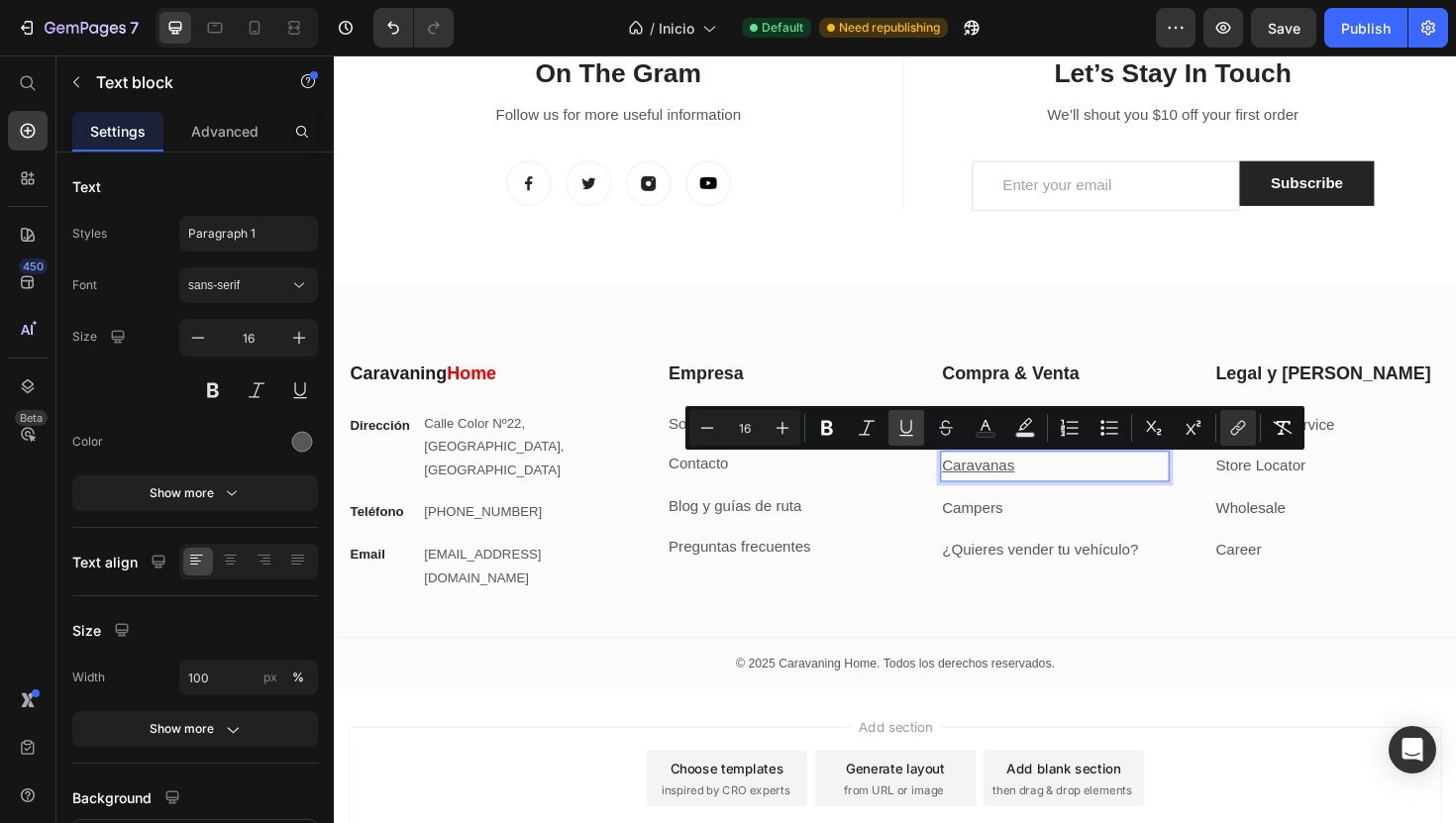 click 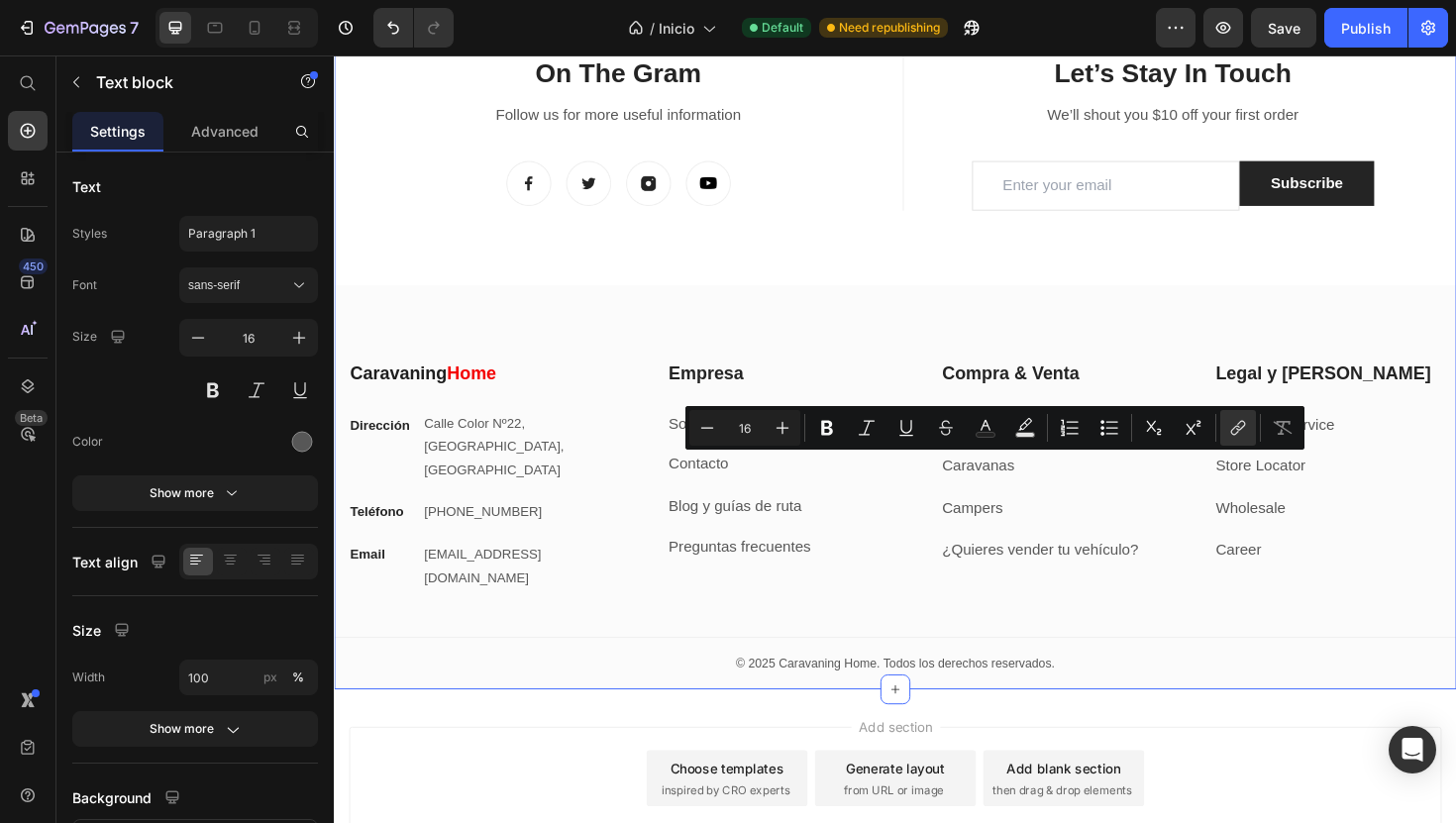 click on "On The Gram Heading Follow us for more useful information Text block Image Image Image Image Row                Title Line Let’s Stay In Touch Heading We’ll shout you $10 off your first order Text block Email Field Subscribe Submit Button Row Newsletter Row Let’s Stay In Touch Heading We’ll shout you $10 off your first order Text block Email Field Subscribe Submit Button Row Newsletter Row Row ⁠⁠⁠⁠⁠⁠⁠ Caravaning Home Heading Dirección Text block Calle Color Nº22, [GEOGRAPHIC_DATA], España Text block Row Teléfono Text block [PHONE_NUMBER] Text block Row Email Text block [EMAIL_ADDRESS][DOMAIN_NAME] Text block Row Empresa Heading Sobre nosotros Text block Contacto Text block Blog y guías de ruta Text block Preguntas frecuentes Text block Row Compra & Venta Heading Autocaravas Text block Caravanas Text block Campers Text block ¿Quieres vender tu vehículo? Text block Row Legal y Ayuda Heading Customer Service Text block Store Locator Text block Wholesale Text block Career Text block Row Row" at bounding box center [928, 391] 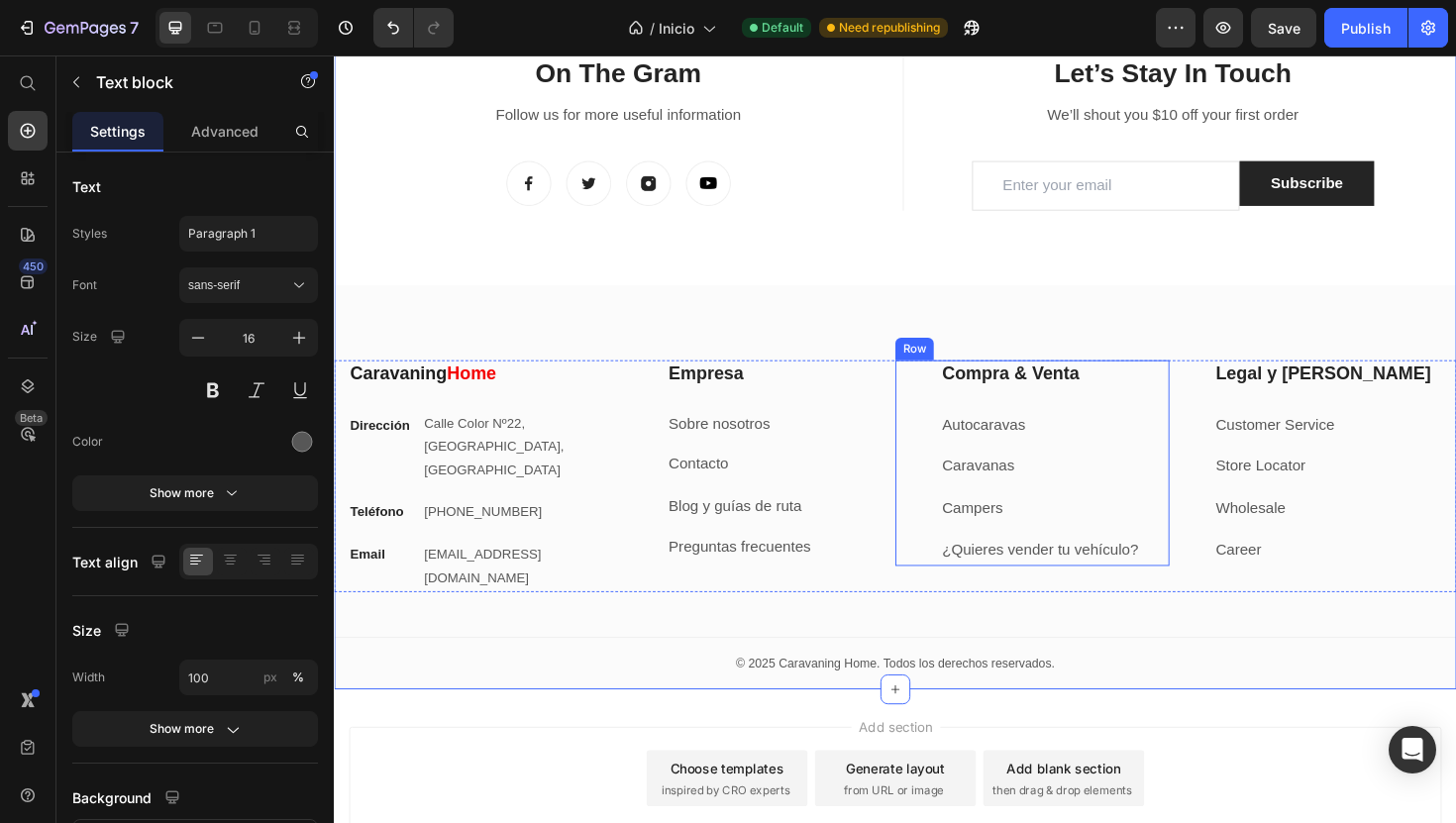 click on "Campers" at bounding box center (1096, 535) 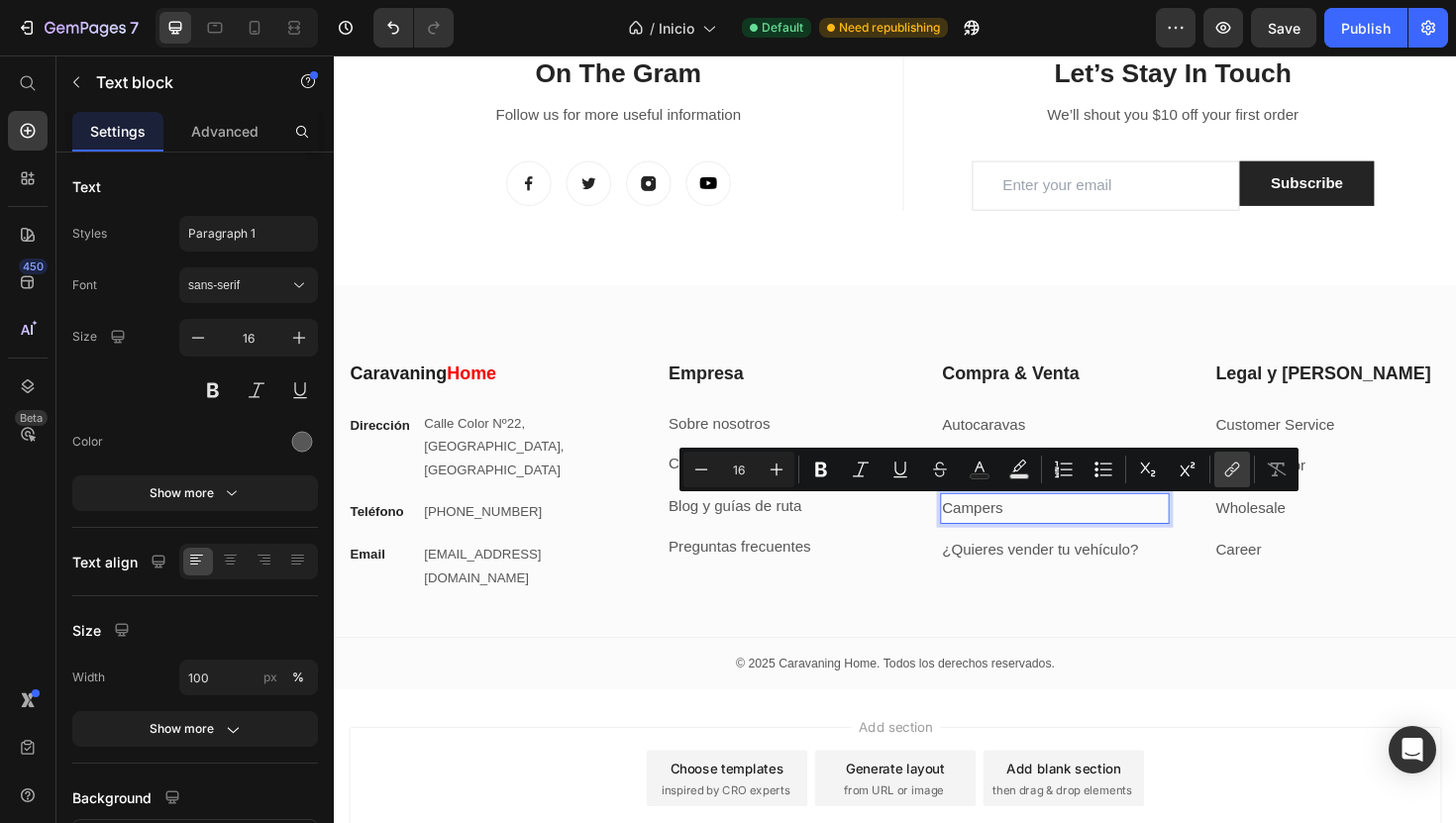 click on "link" at bounding box center (1232, 469) 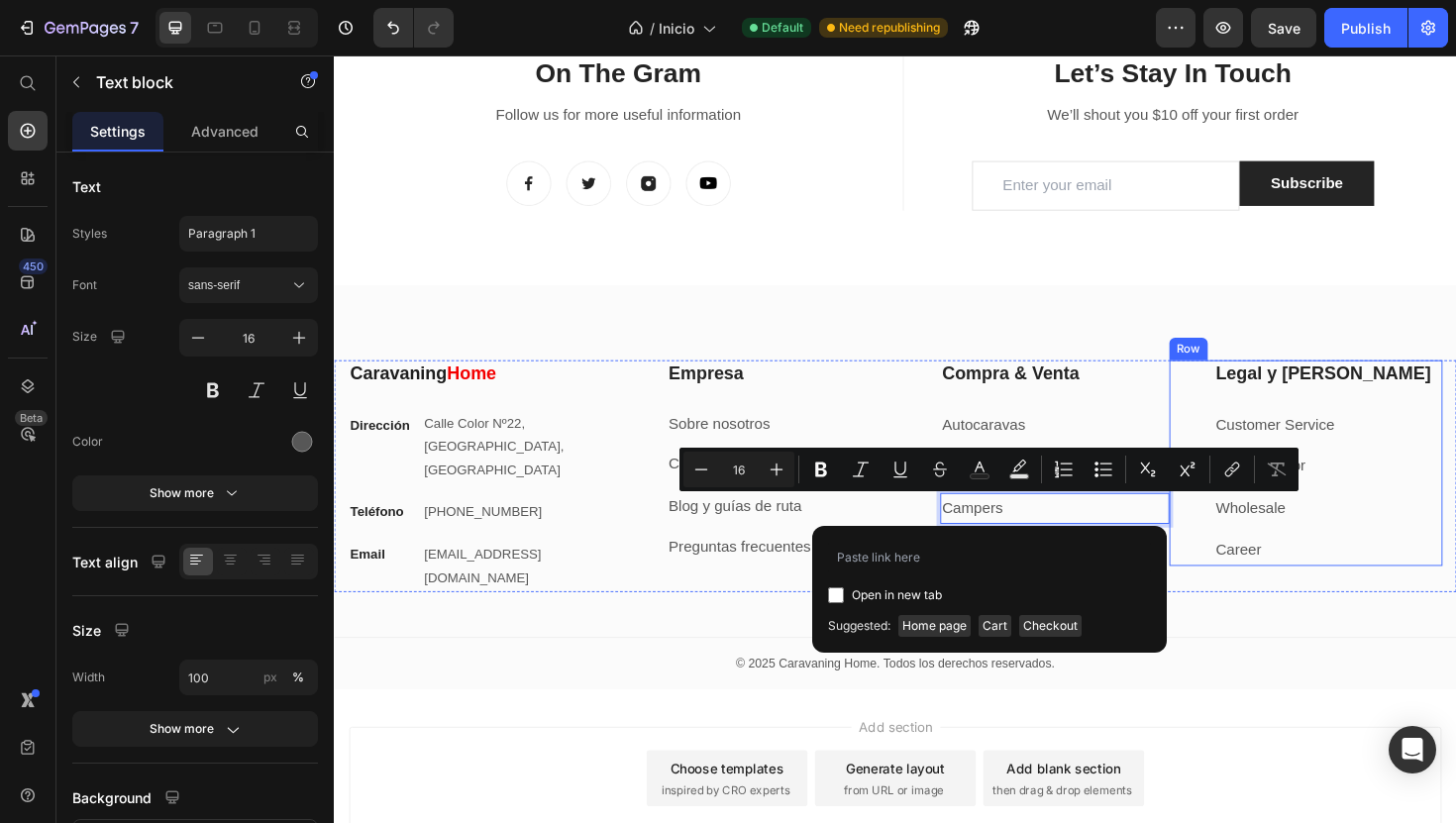 type on "[URL][DOMAIN_NAME]" 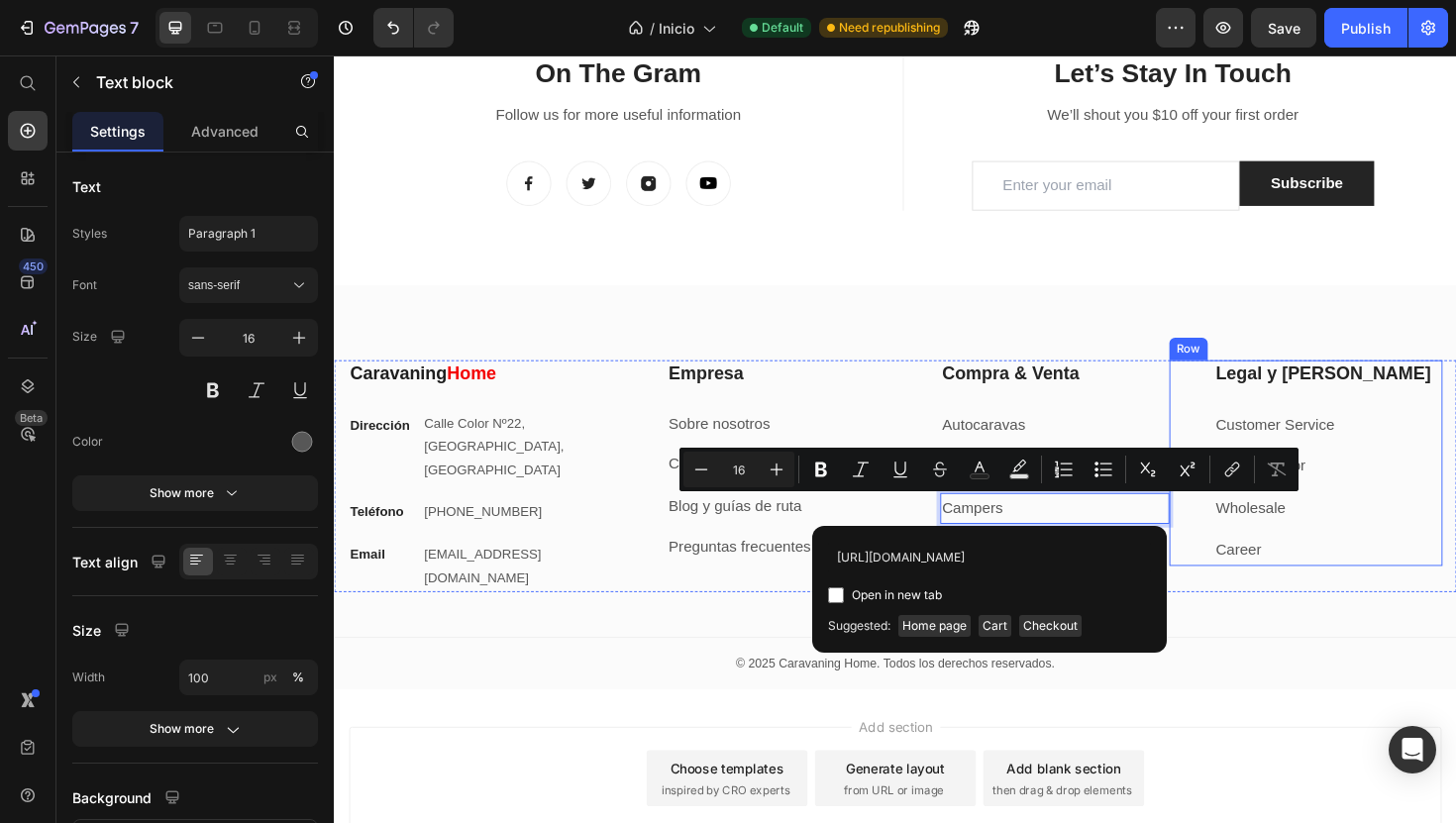 scroll, scrollTop: 0, scrollLeft: 57, axis: horizontal 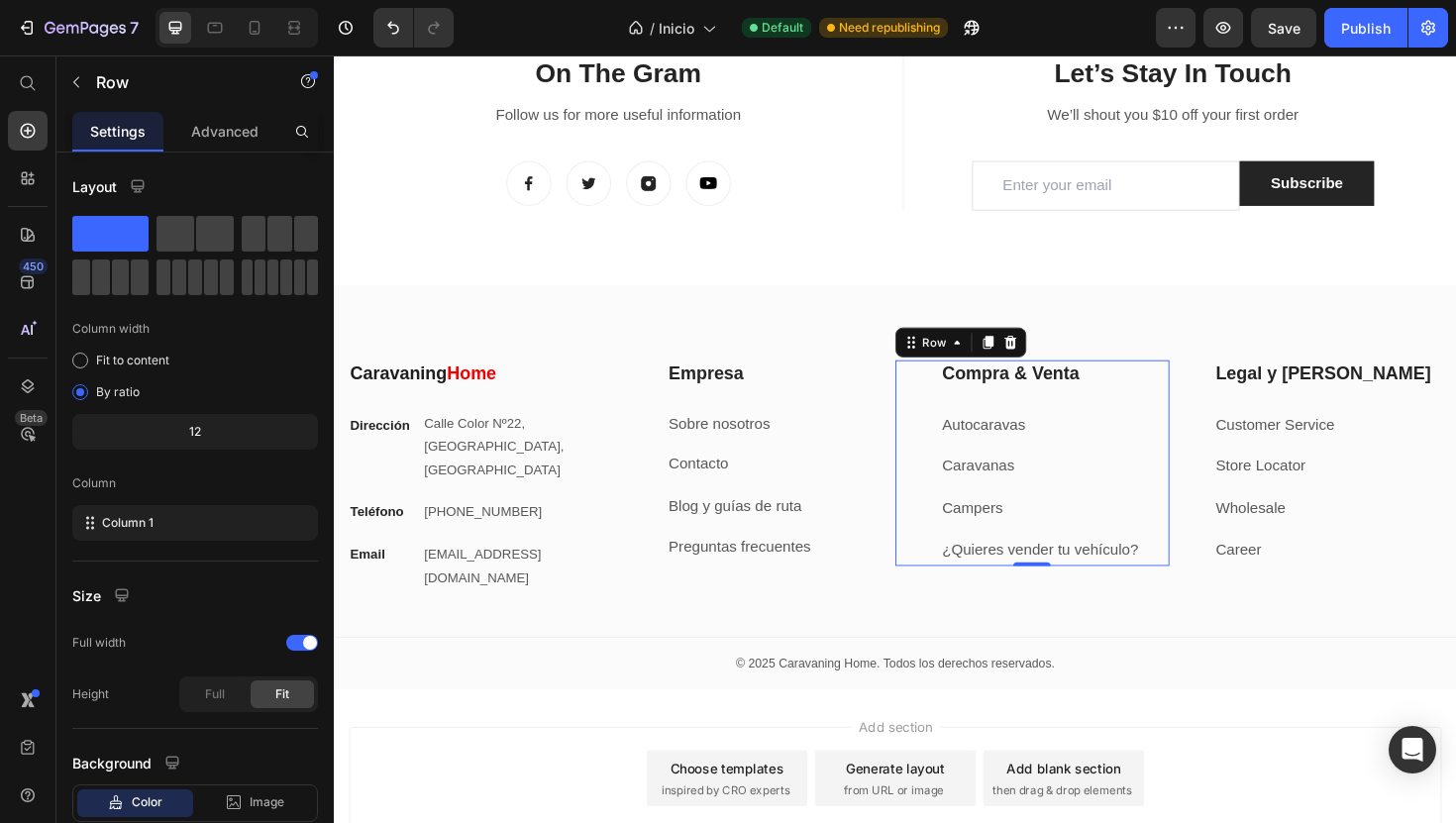 click on "Compra & Venta Heading Autocaravas Text block Caravanas Text block Campers Text block ¿Quieres vender tu vehículo? Text block Row   0" at bounding box center [1073, 487] 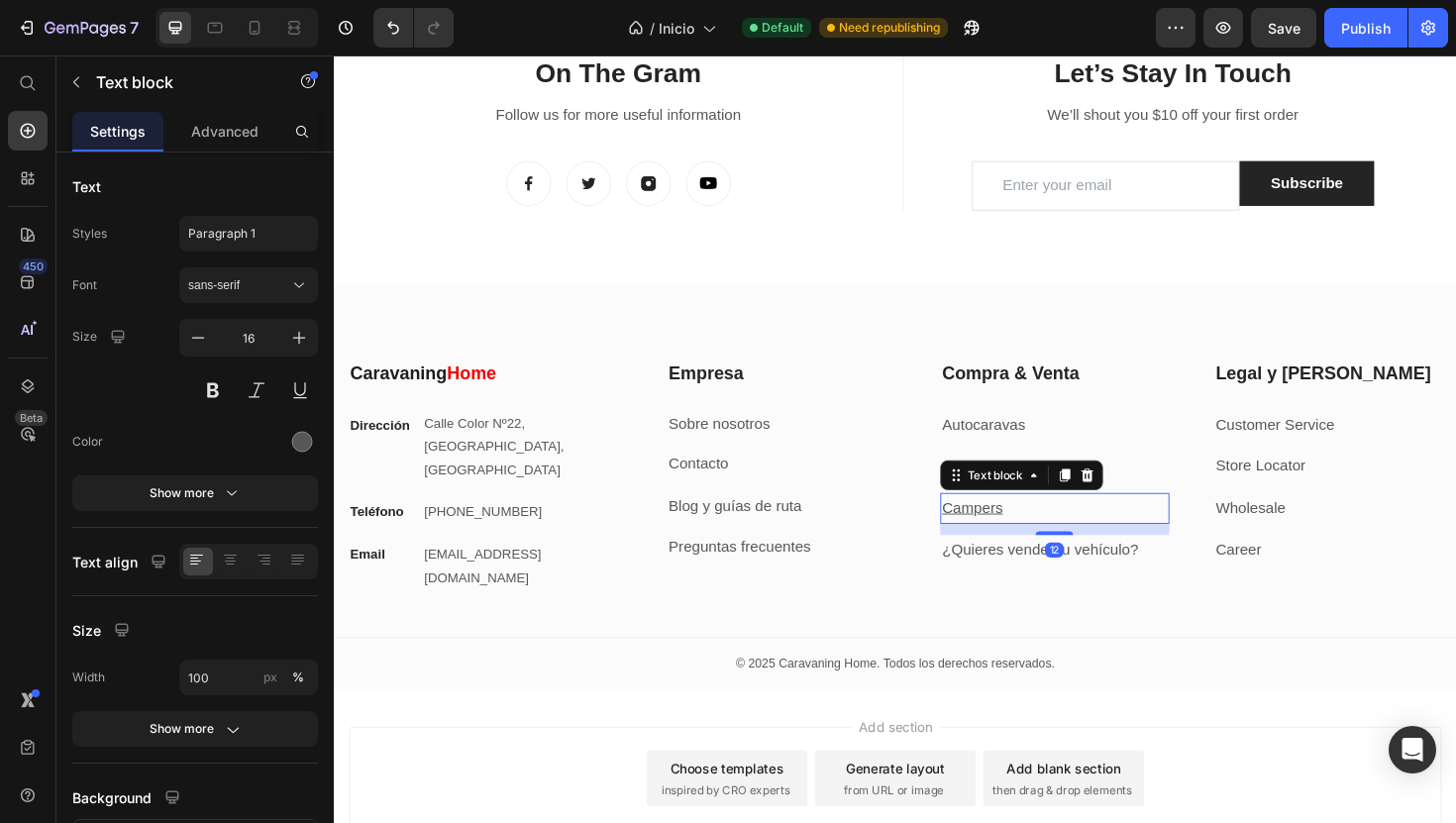 click on "Campers" at bounding box center (1096, 535) 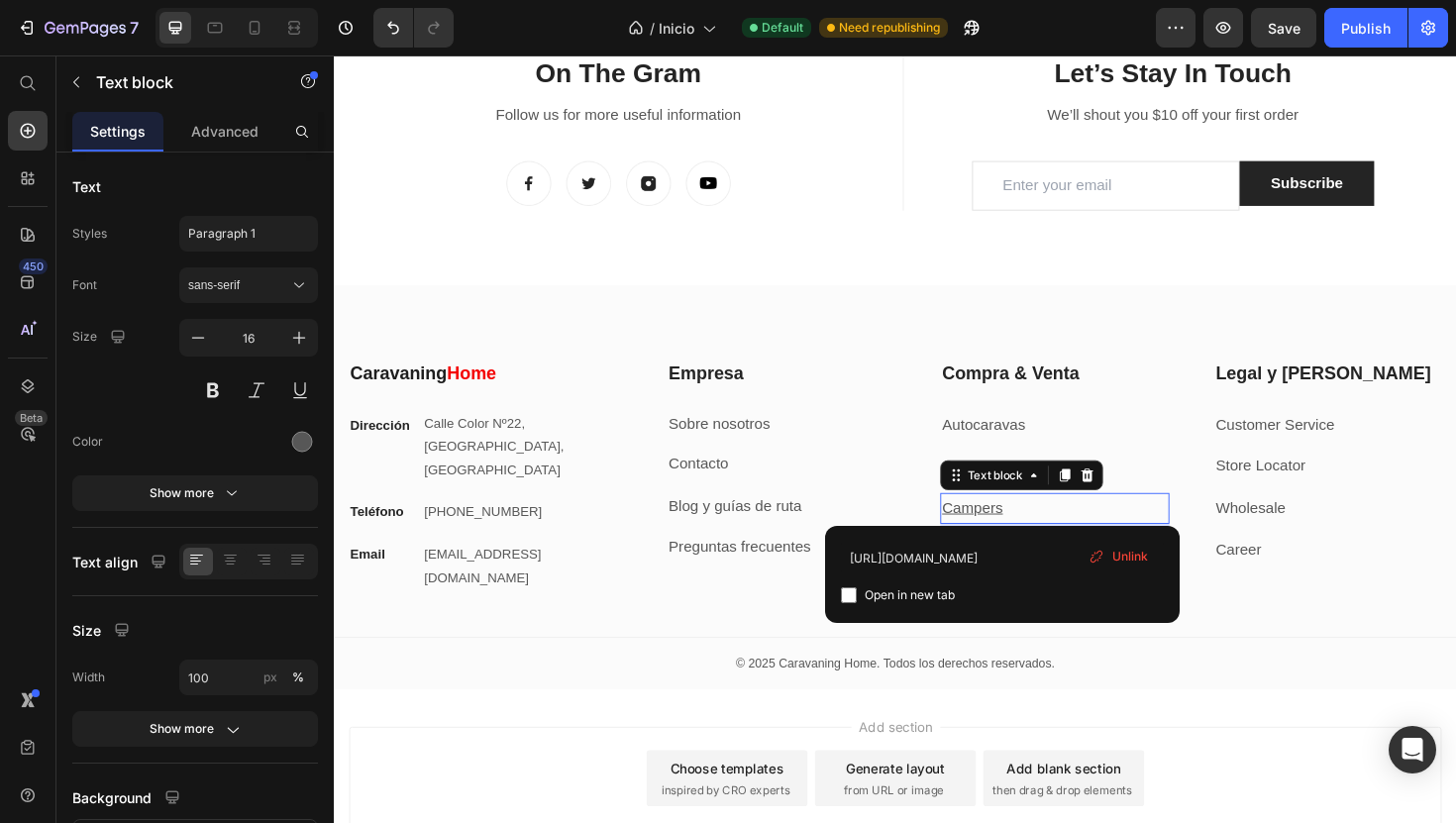 click on "Campers" at bounding box center (1096, 535) 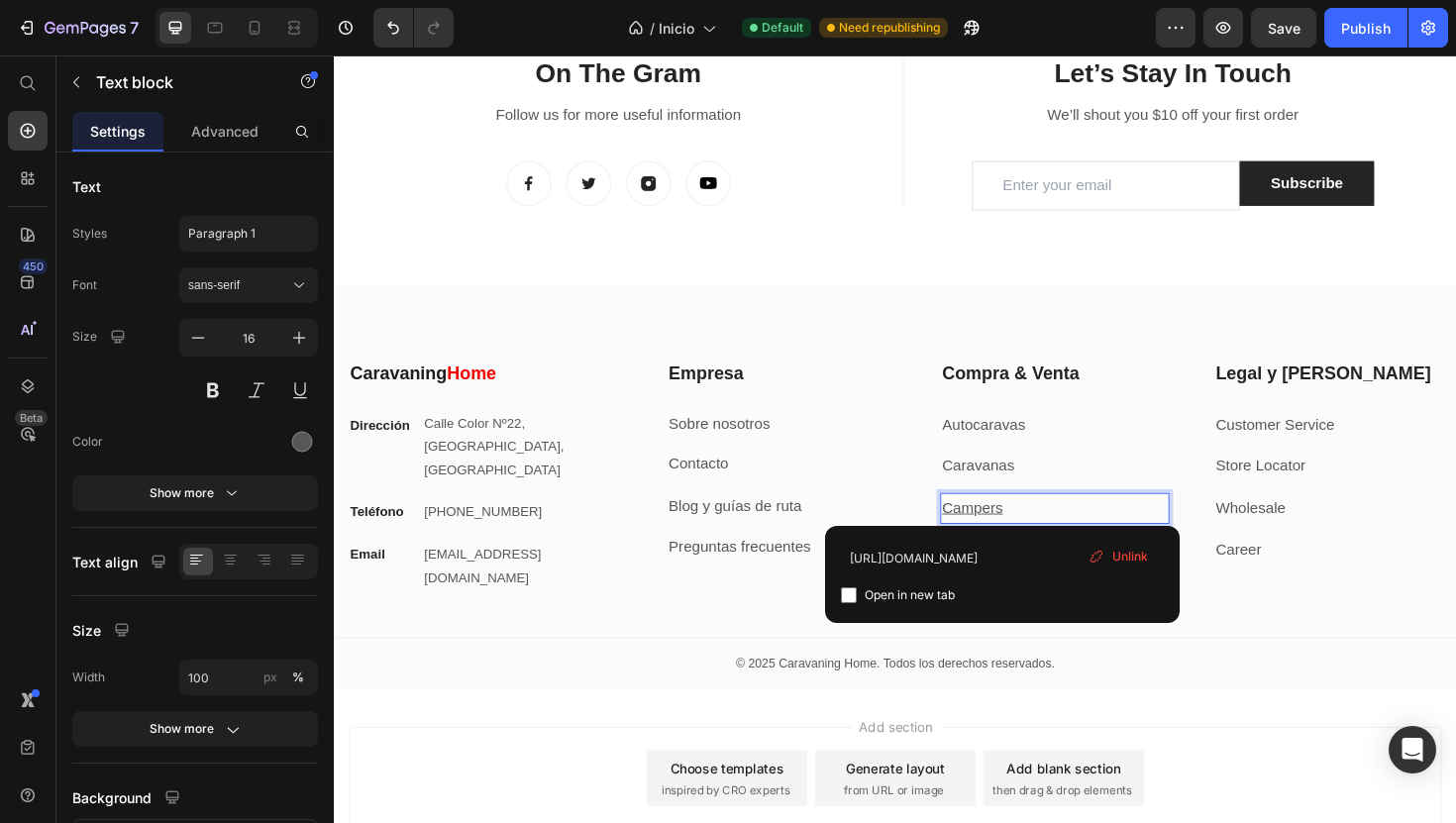 click on "Campers" at bounding box center (1096, 535) 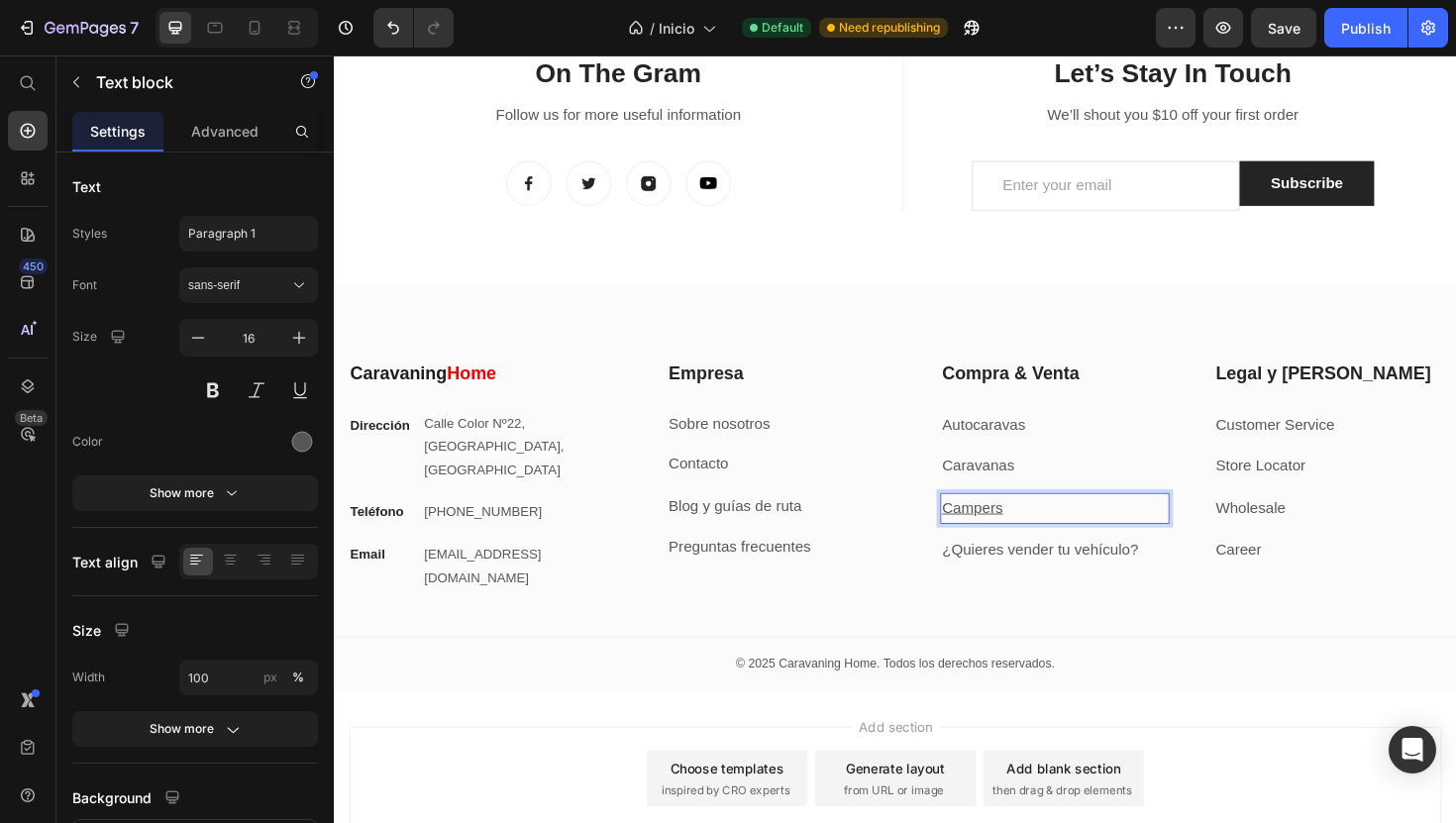 click on "Campers" at bounding box center (1096, 535) 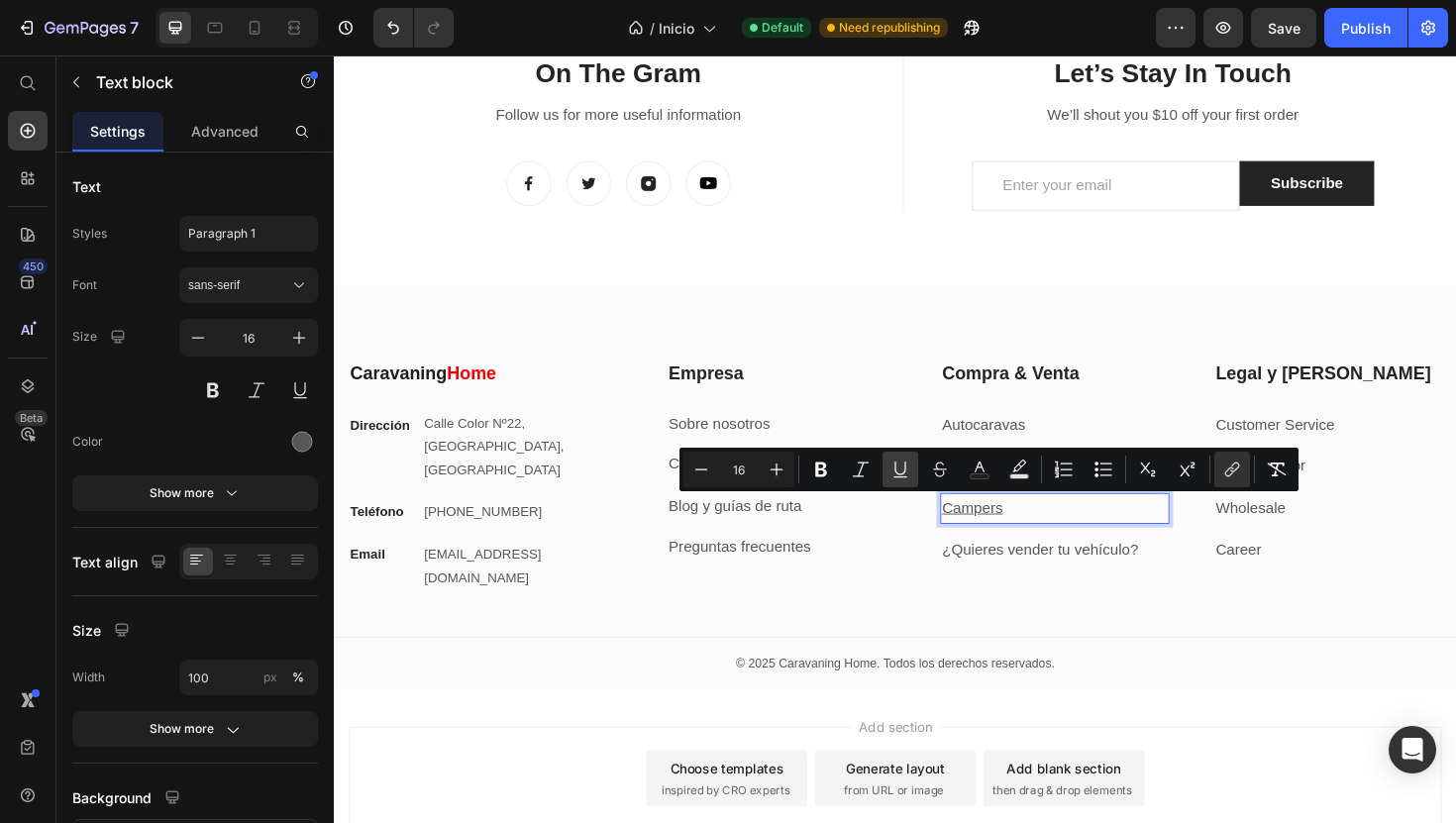 click on "Underline" at bounding box center [900, 469] 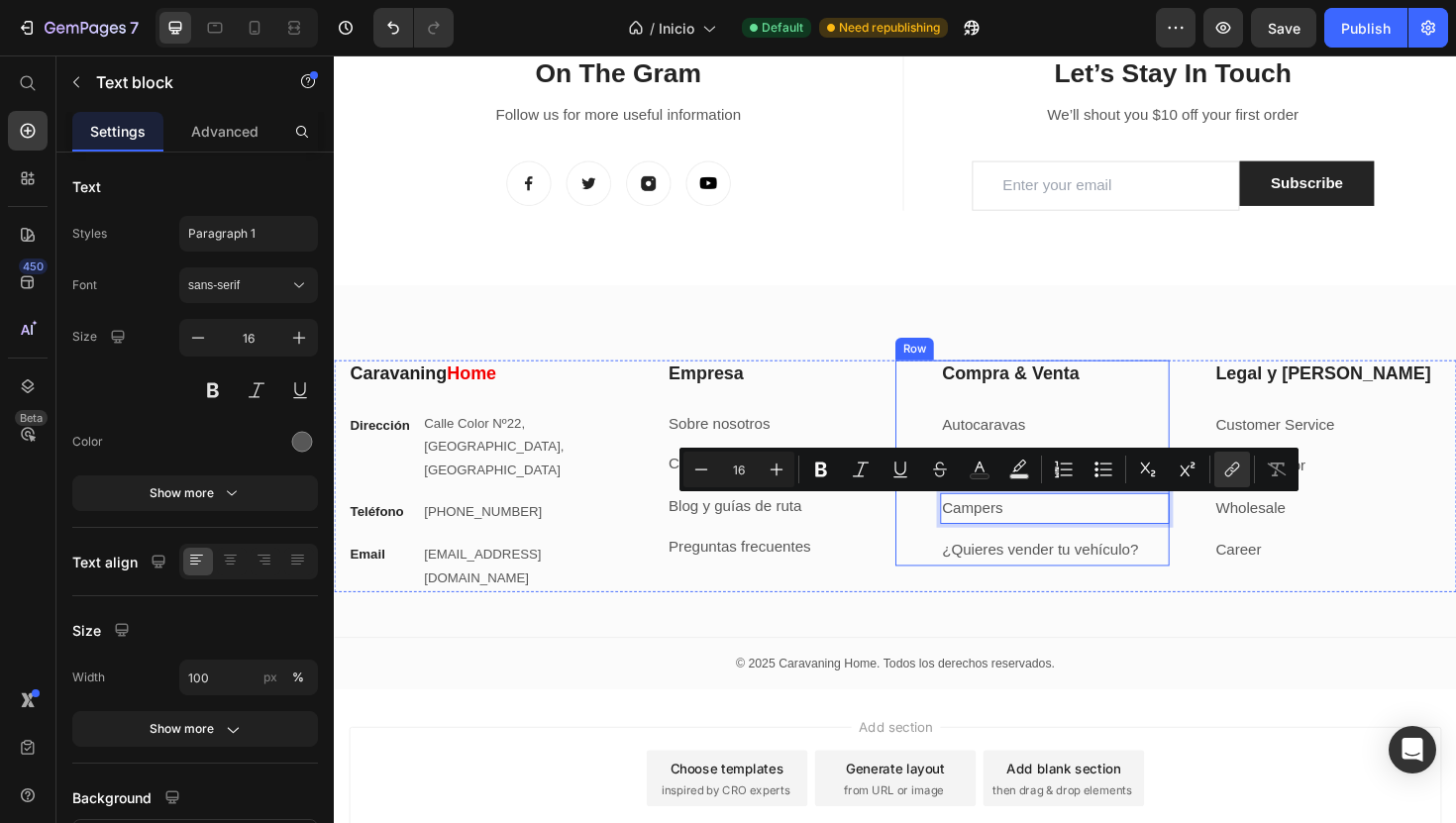 click on "Compra & Venta Heading Autocaravas Text block Caravanas Text block Campers Text block   12 ¿Quieres vender tu vehículo? Text block Row" at bounding box center (1073, 487) 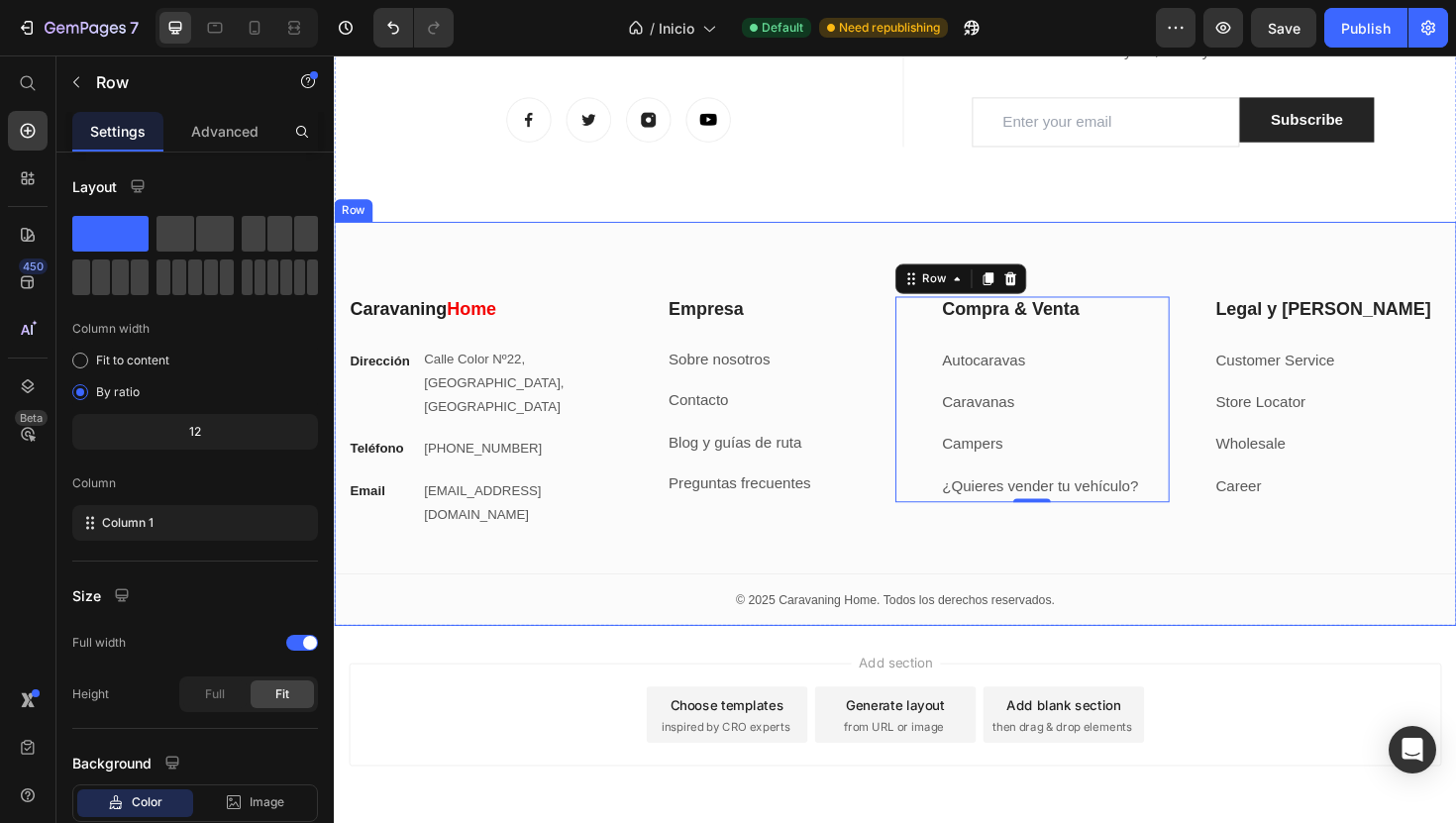 scroll, scrollTop: 8137, scrollLeft: 0, axis: vertical 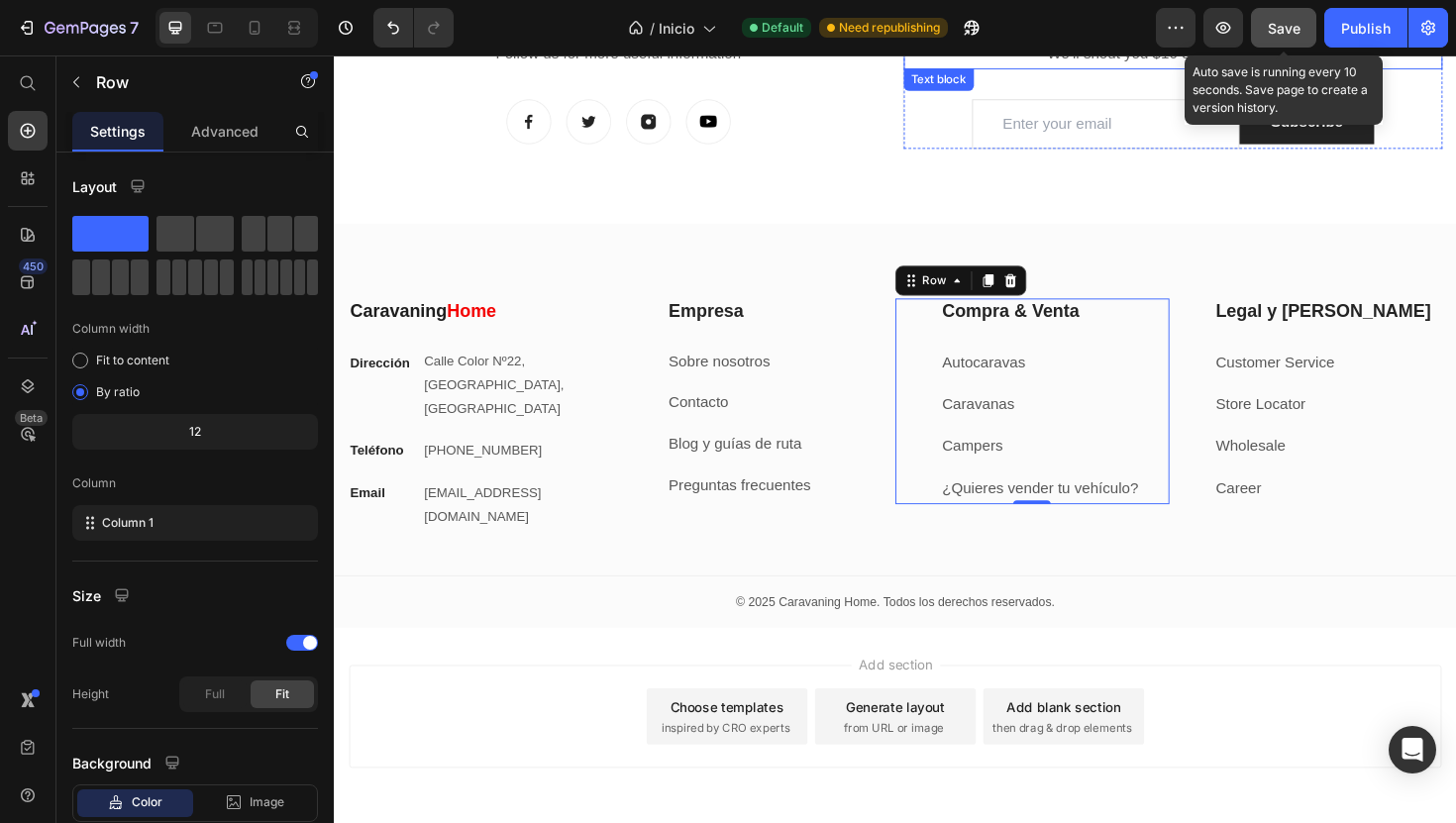 click on "Save" at bounding box center [1284, 28] 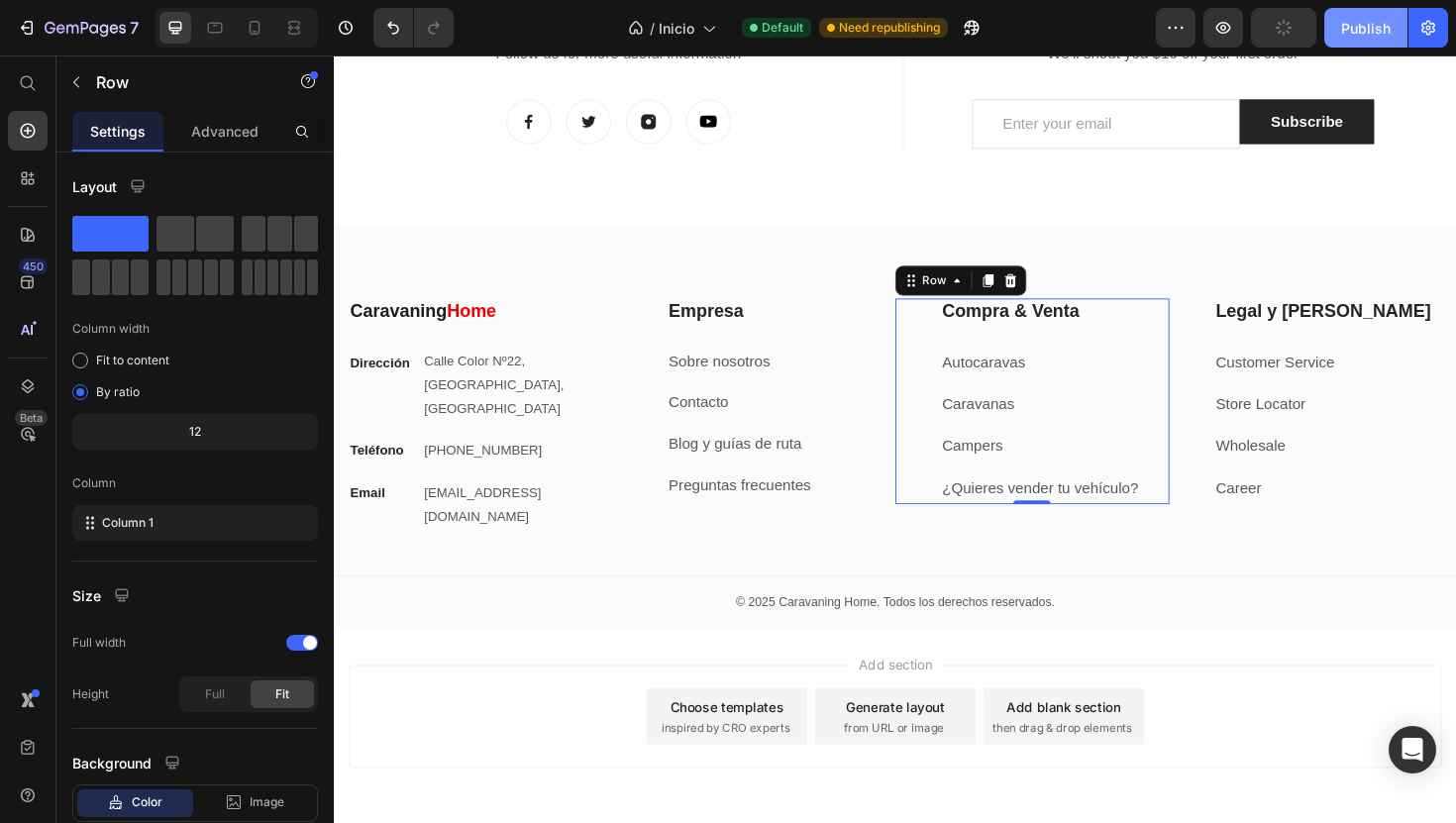 click on "Publish" at bounding box center [1366, 28] 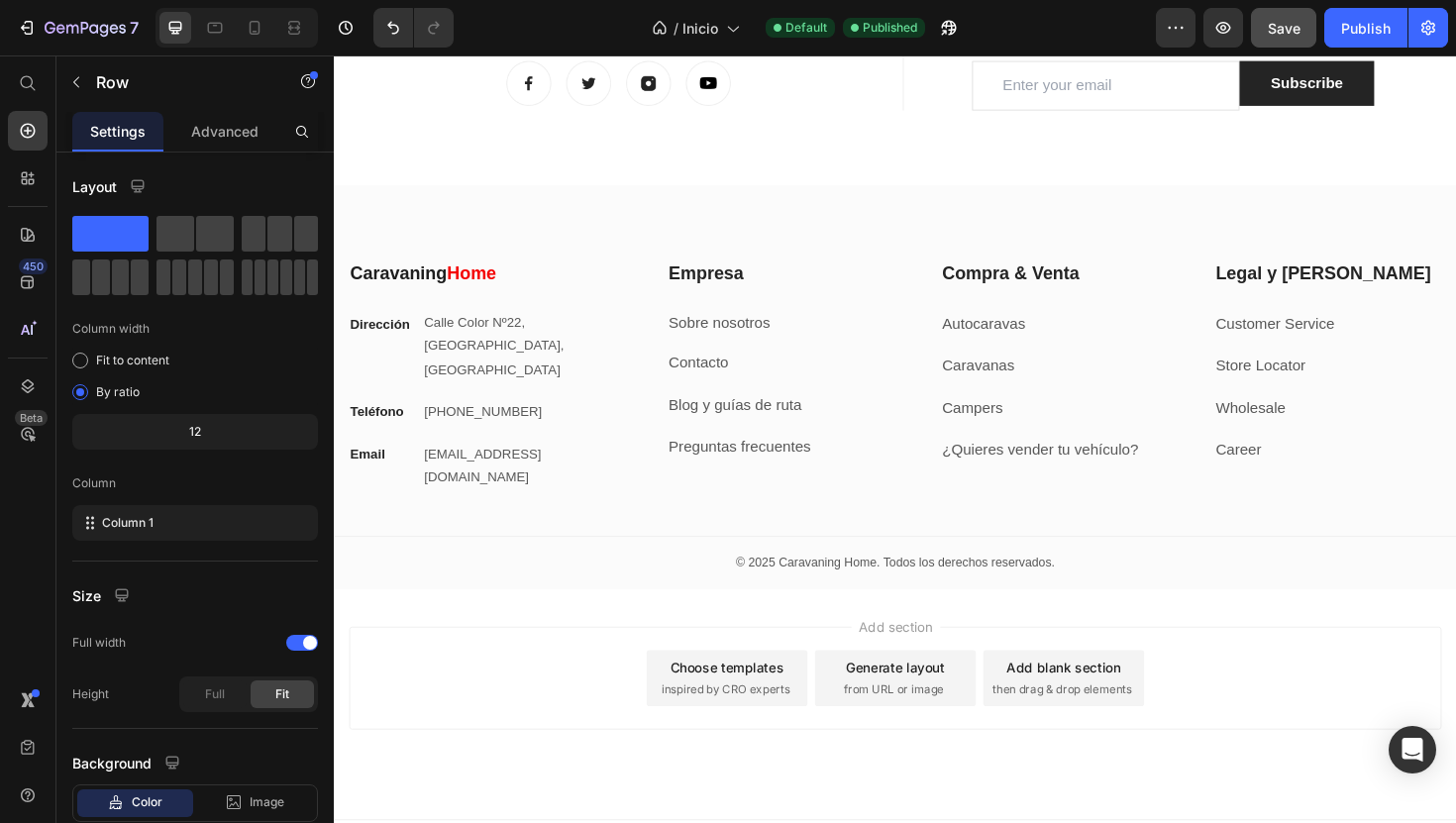 scroll, scrollTop: 7911, scrollLeft: 0, axis: vertical 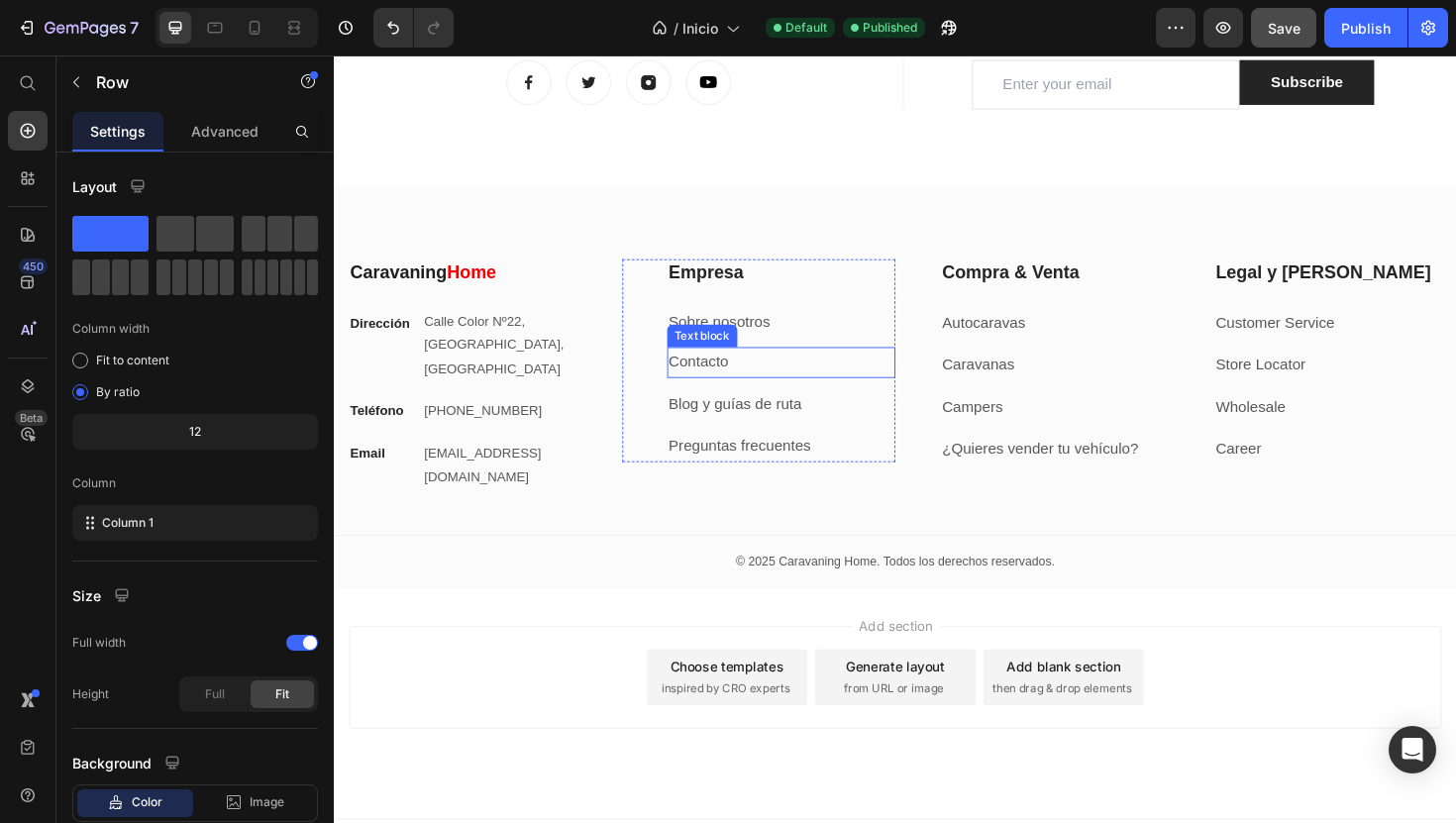 click on "Contacto" at bounding box center [720, 379] 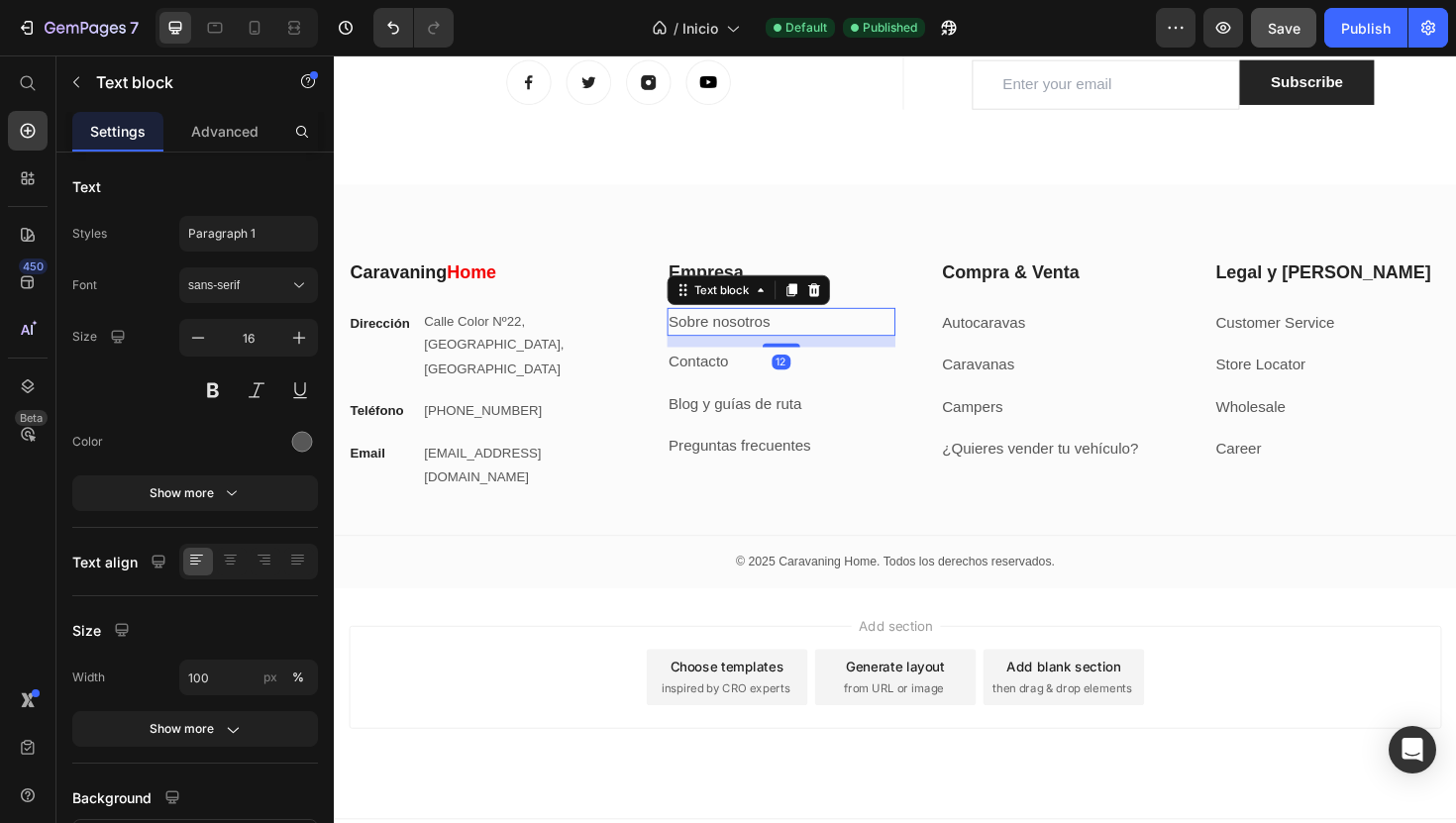 click on "Sobre nosotros" at bounding box center [807, 338] 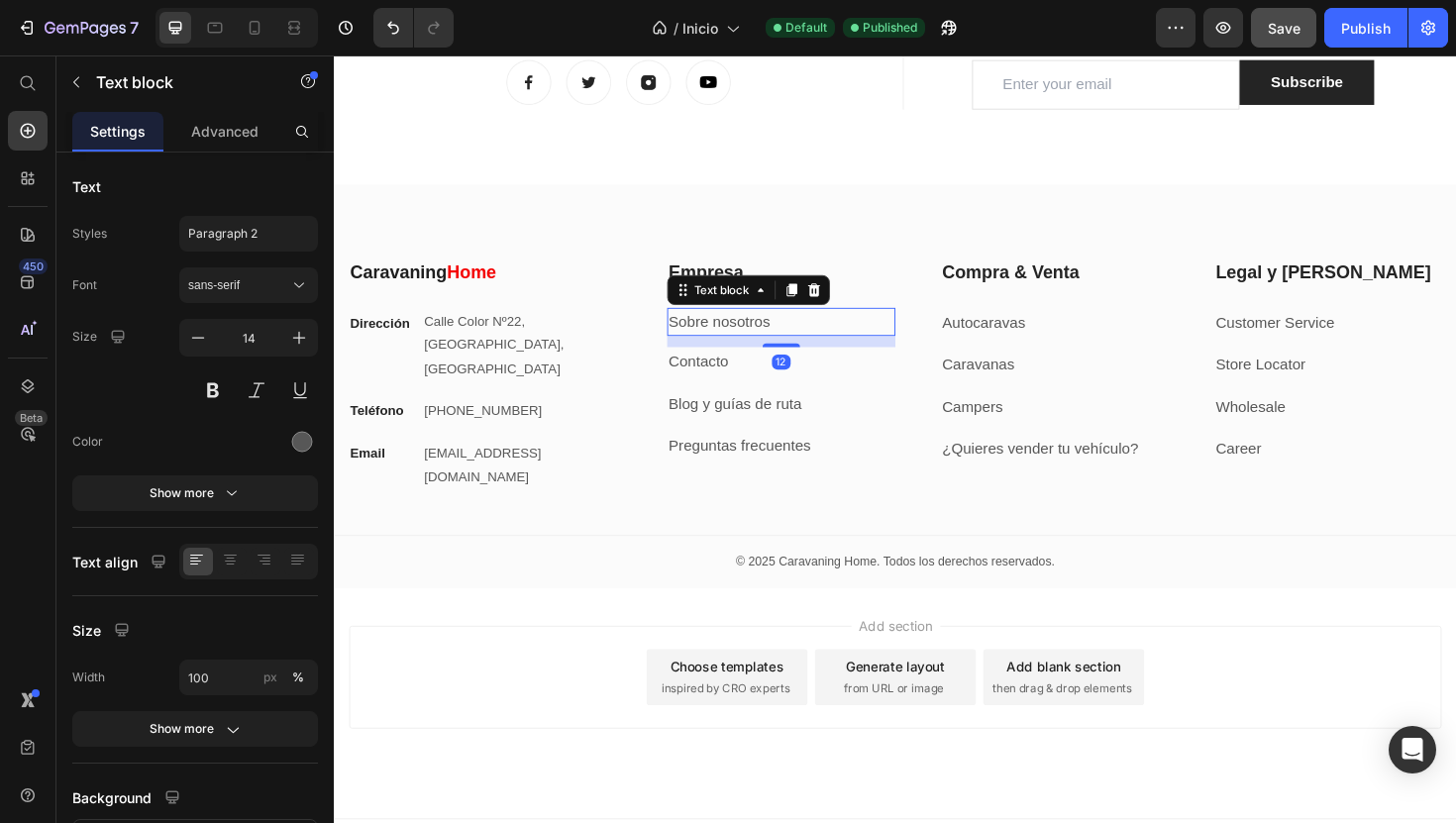 click on "Sobre nosotros" at bounding box center [807, 338] 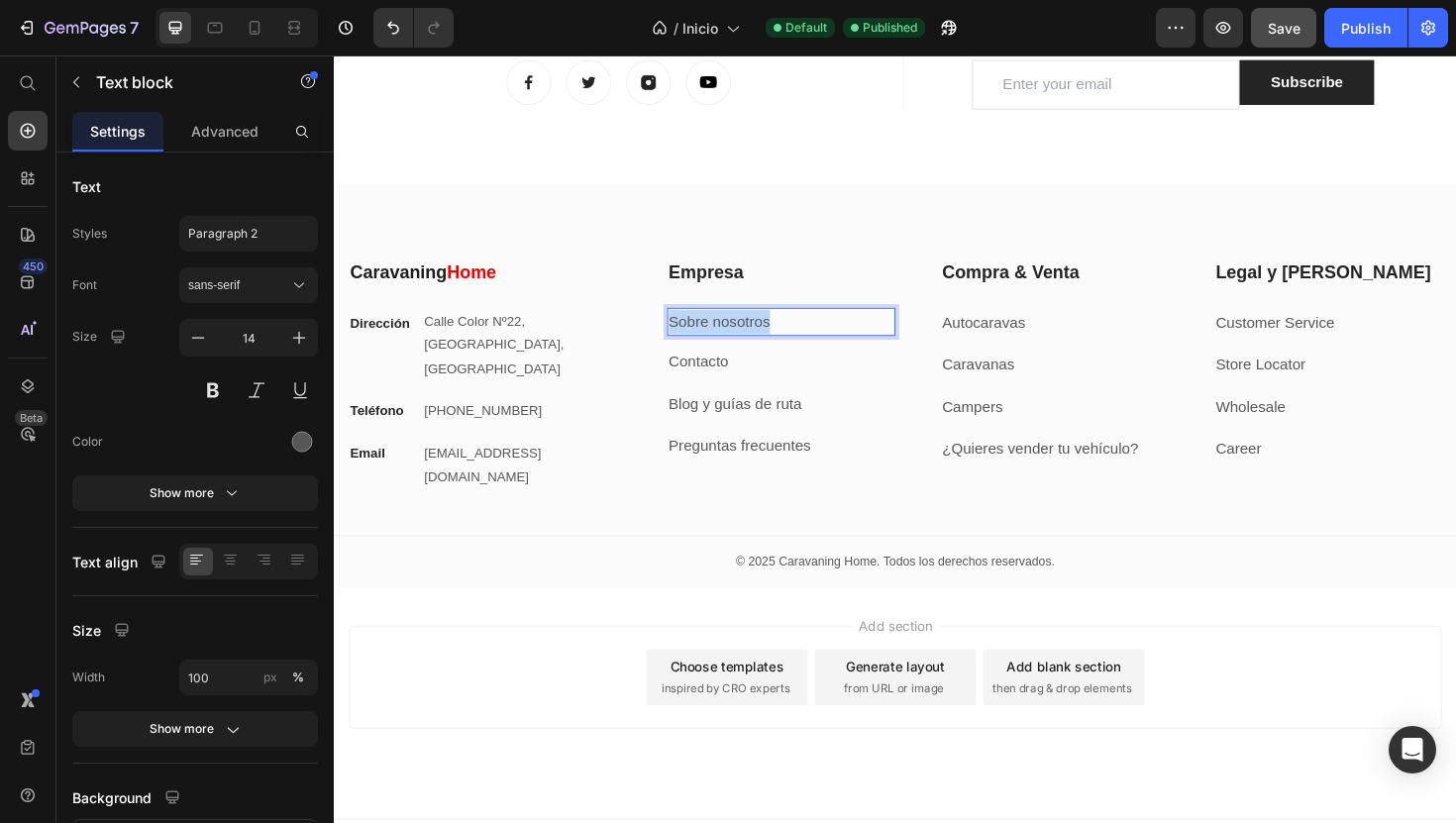 click on "Sobre nosotros" at bounding box center (807, 338) 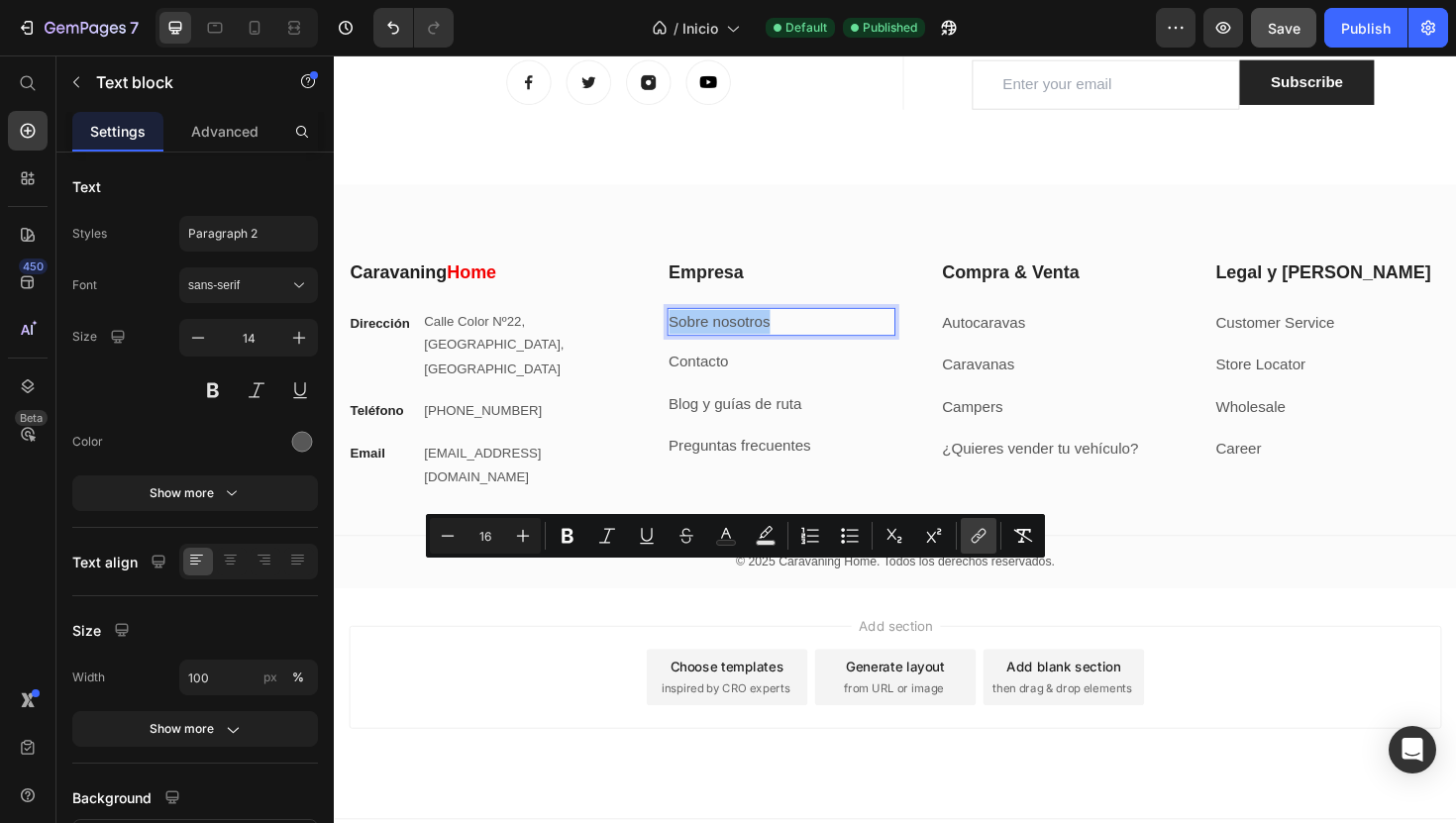 click 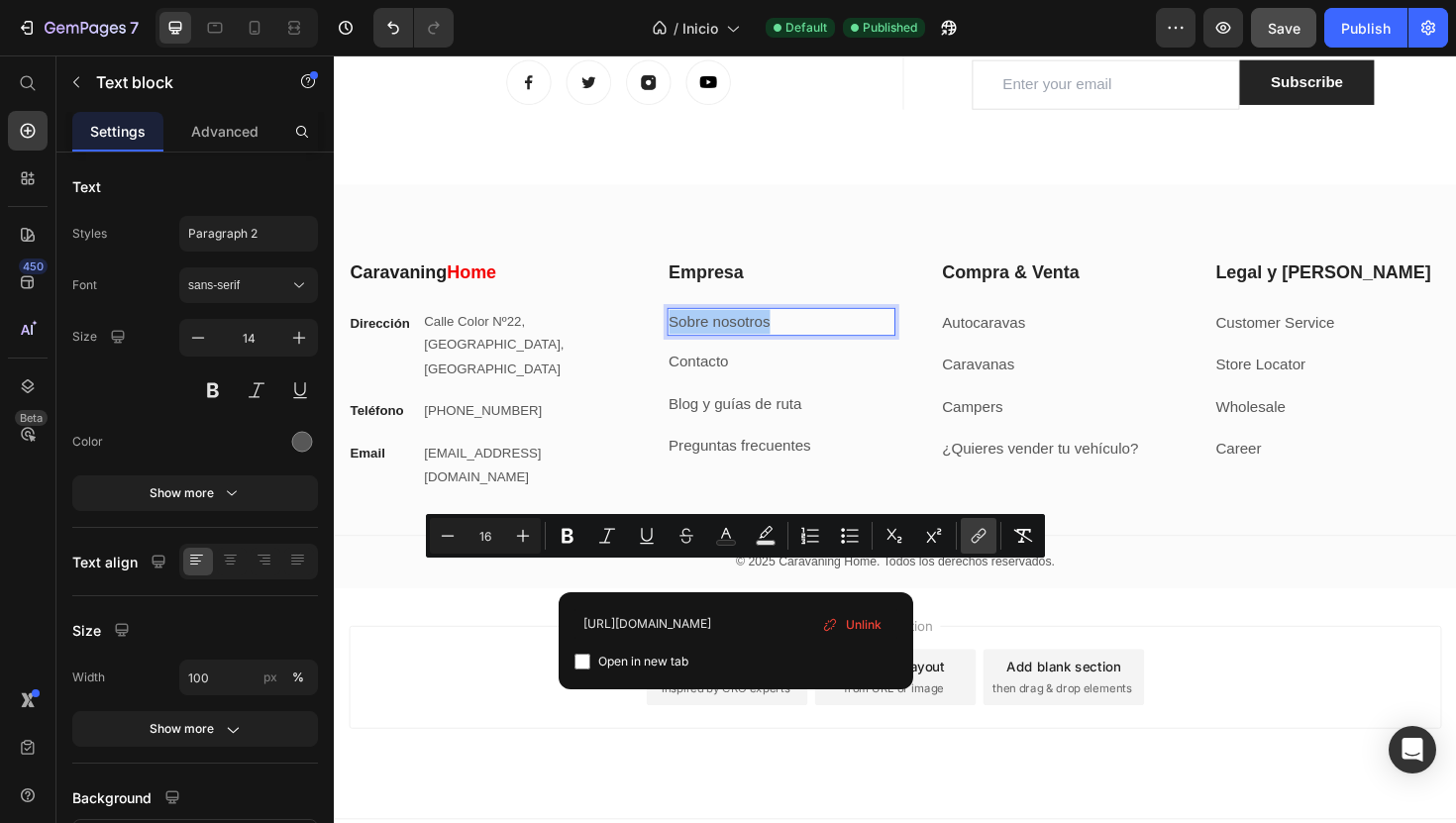 scroll, scrollTop: 0, scrollLeft: 32, axis: horizontal 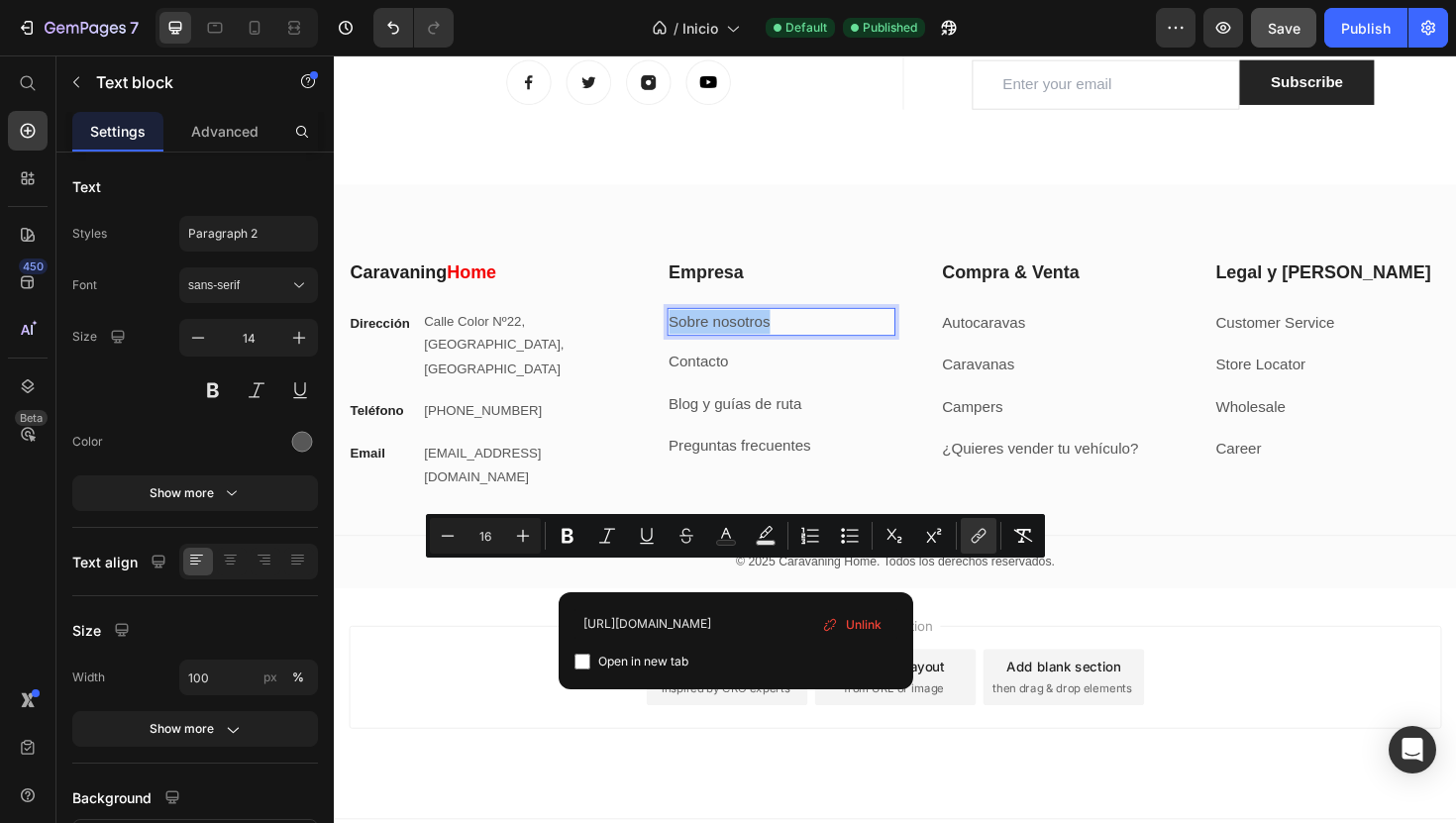 click on "Unlink" at bounding box center (864, 625) 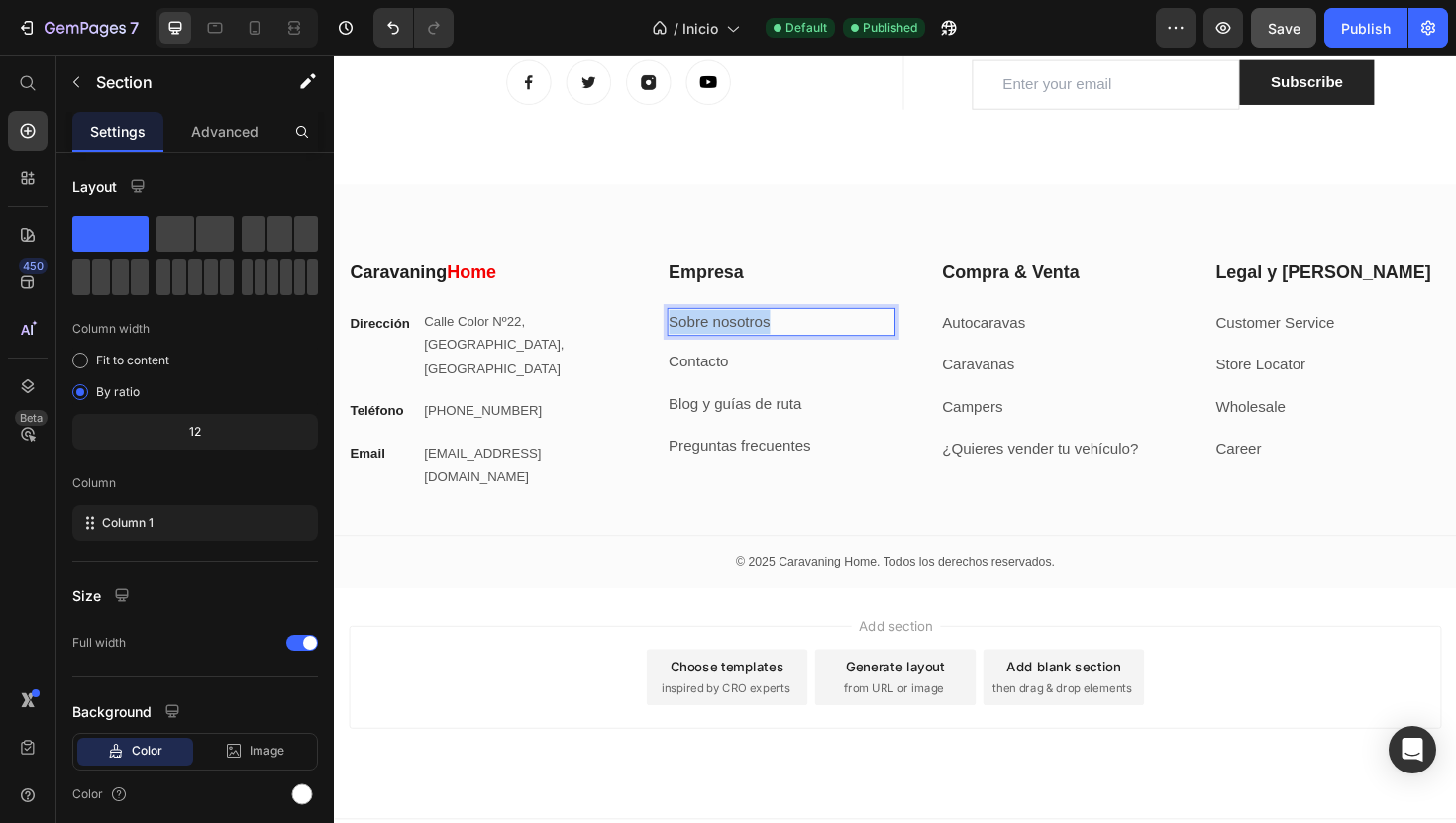 click on "On The Gram Heading Follow us for more useful information Text block Image Image Image Image Row                Title Line Let’s Stay In Touch Heading We’ll shout you $10 off your first order Text block Email Field Subscribe Submit Button Row Newsletter Row Let’s Stay In Touch Heading We’ll shout you $10 off your first order Text block Email Field Subscribe Submit Button Row Newsletter Row Row Caravaning Home Heading Dirección Text block [GEOGRAPHIC_DATA] Text block Row Teléfono Text block [PHONE_NUMBER] Text block Row Email Text block [EMAIL_ADDRESS][DOMAIN_NAME] Text block Row Empresa Heading Sobre nosotros Text block   12 Contacto Text block Blog y guías de ruta Text block Preguntas frecuentes Text block Row Compra & Venta Heading Autocaravas Text block Caravanas Text block Campers Text block ¿Quieres vender tu vehículo? Text block Row Legal y Ayuda Heading Customer Service Text block Store Locator Text block Wholesale Text block Career Text block Row Row My Store Company" at bounding box center (928, 284) 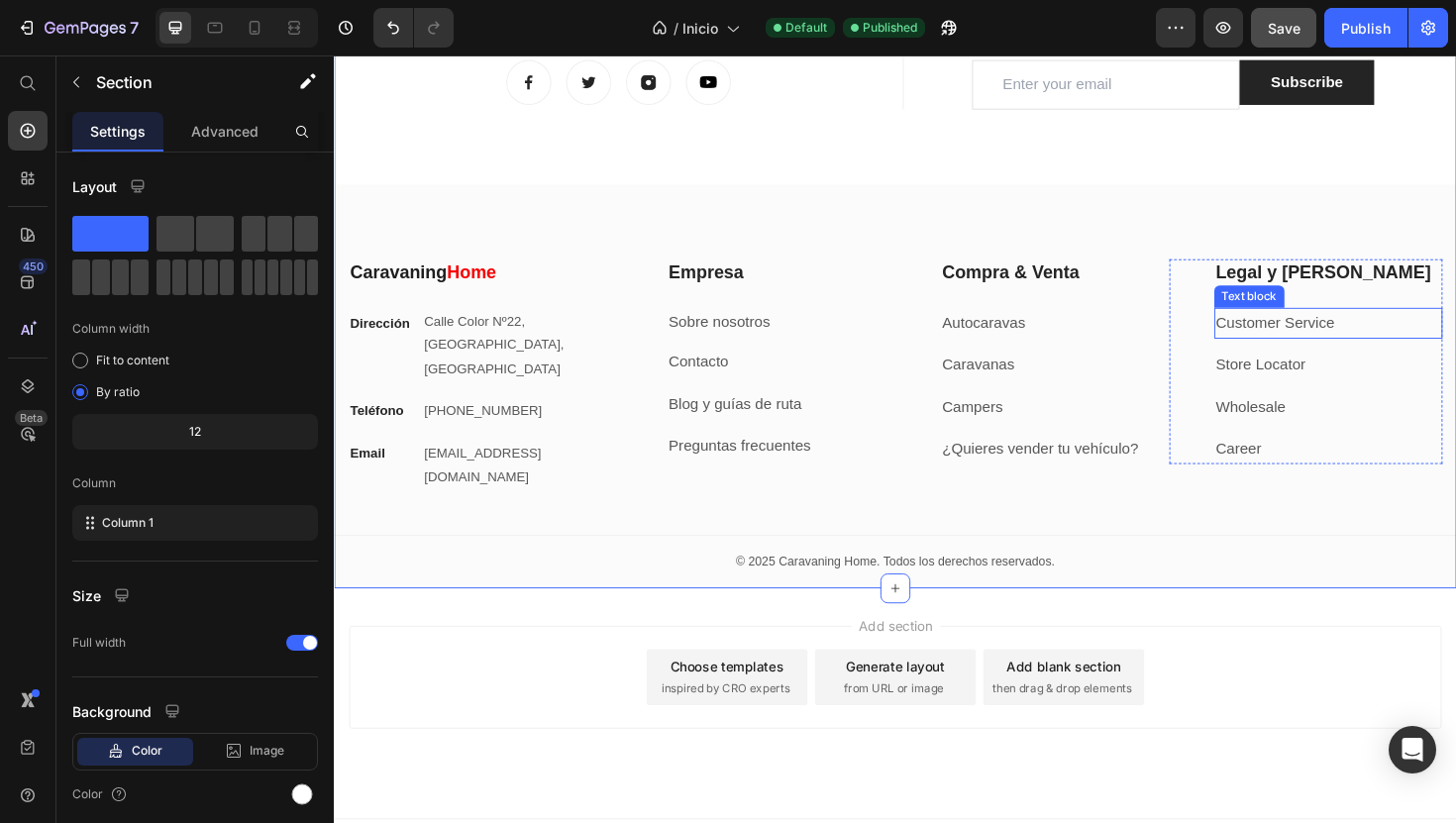 click on "Customer Service" at bounding box center (1330, 338) 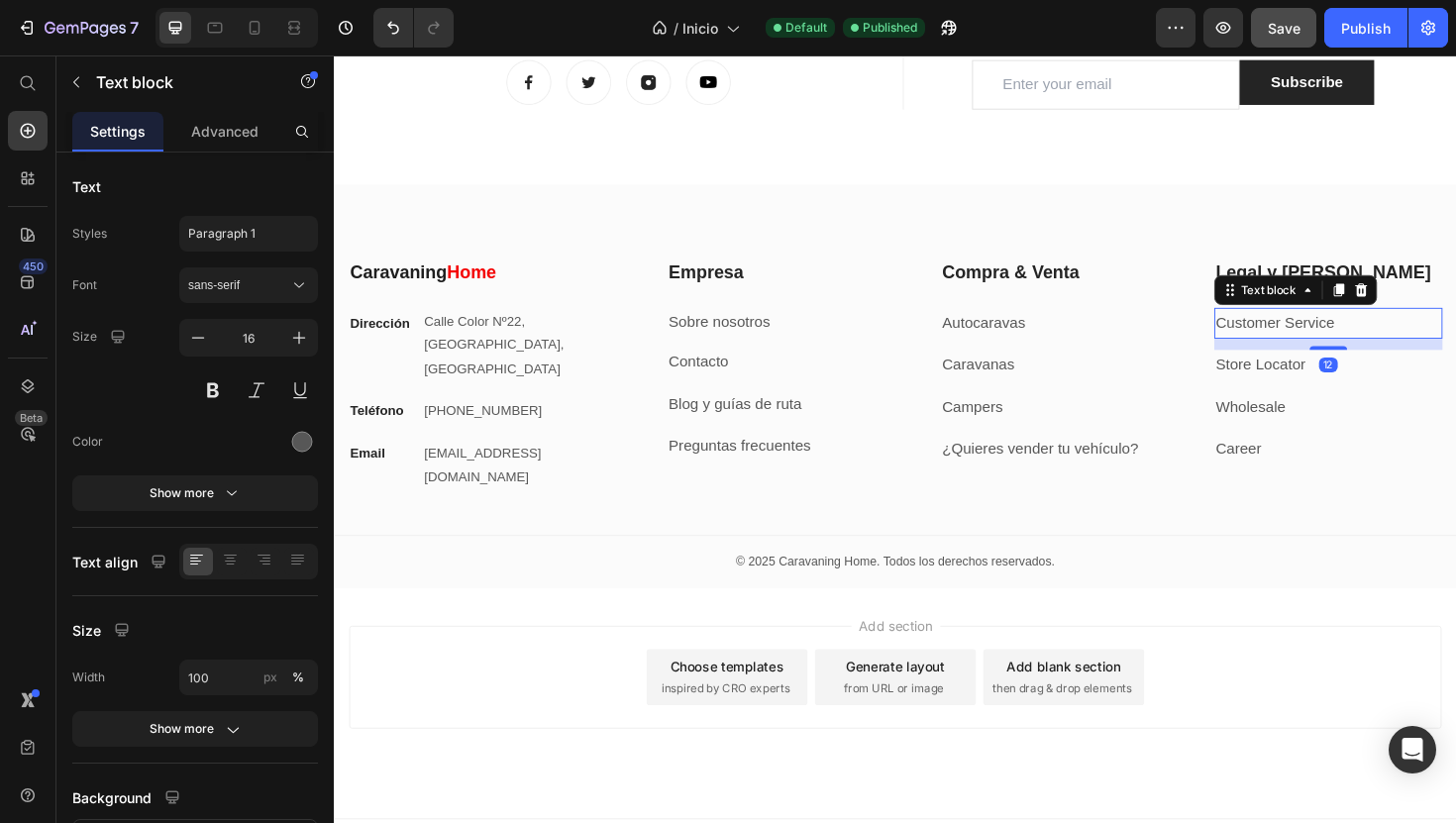click on "Customer Service" at bounding box center (1330, 338) 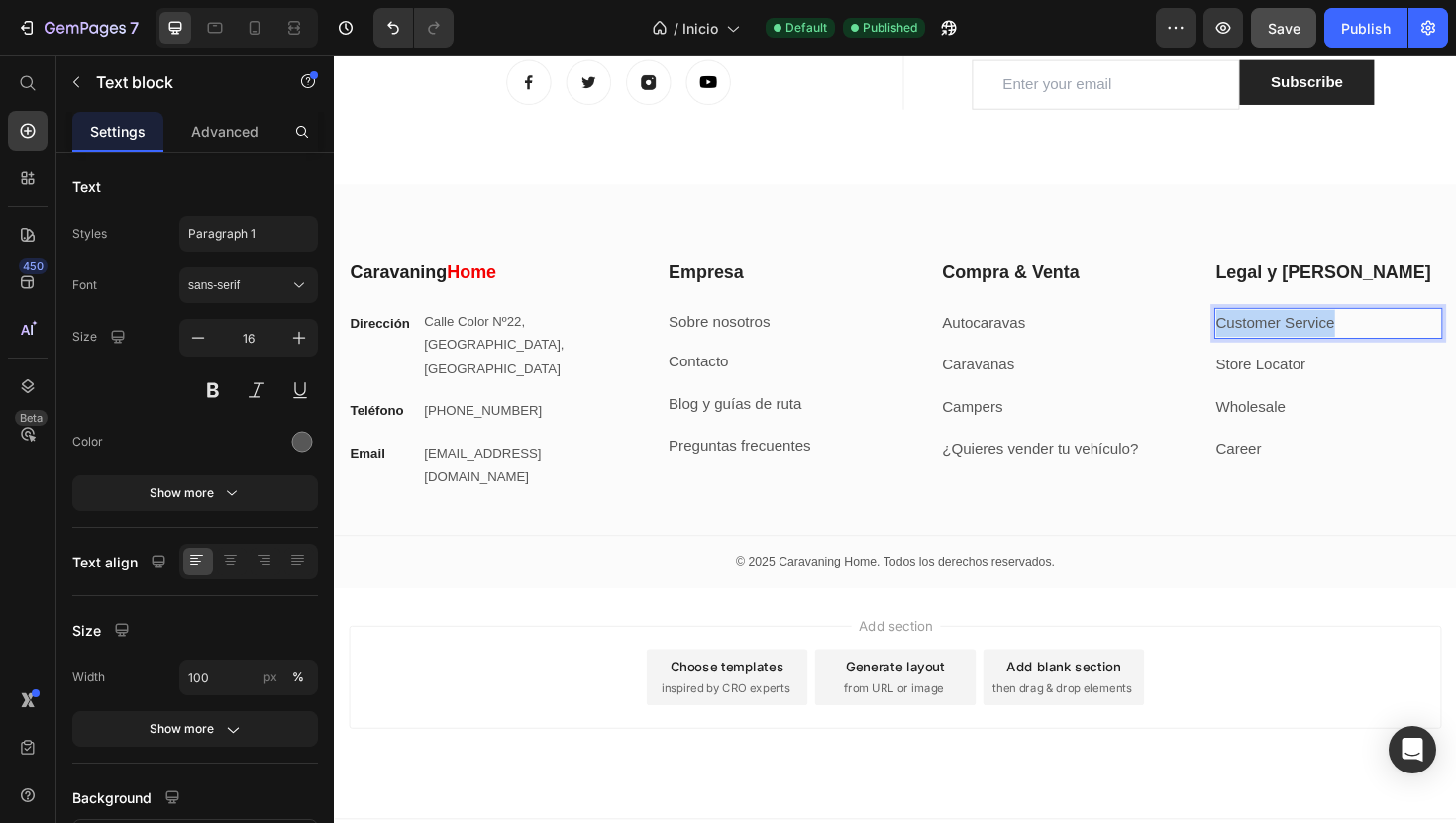 click on "Customer Service" at bounding box center [1330, 338] 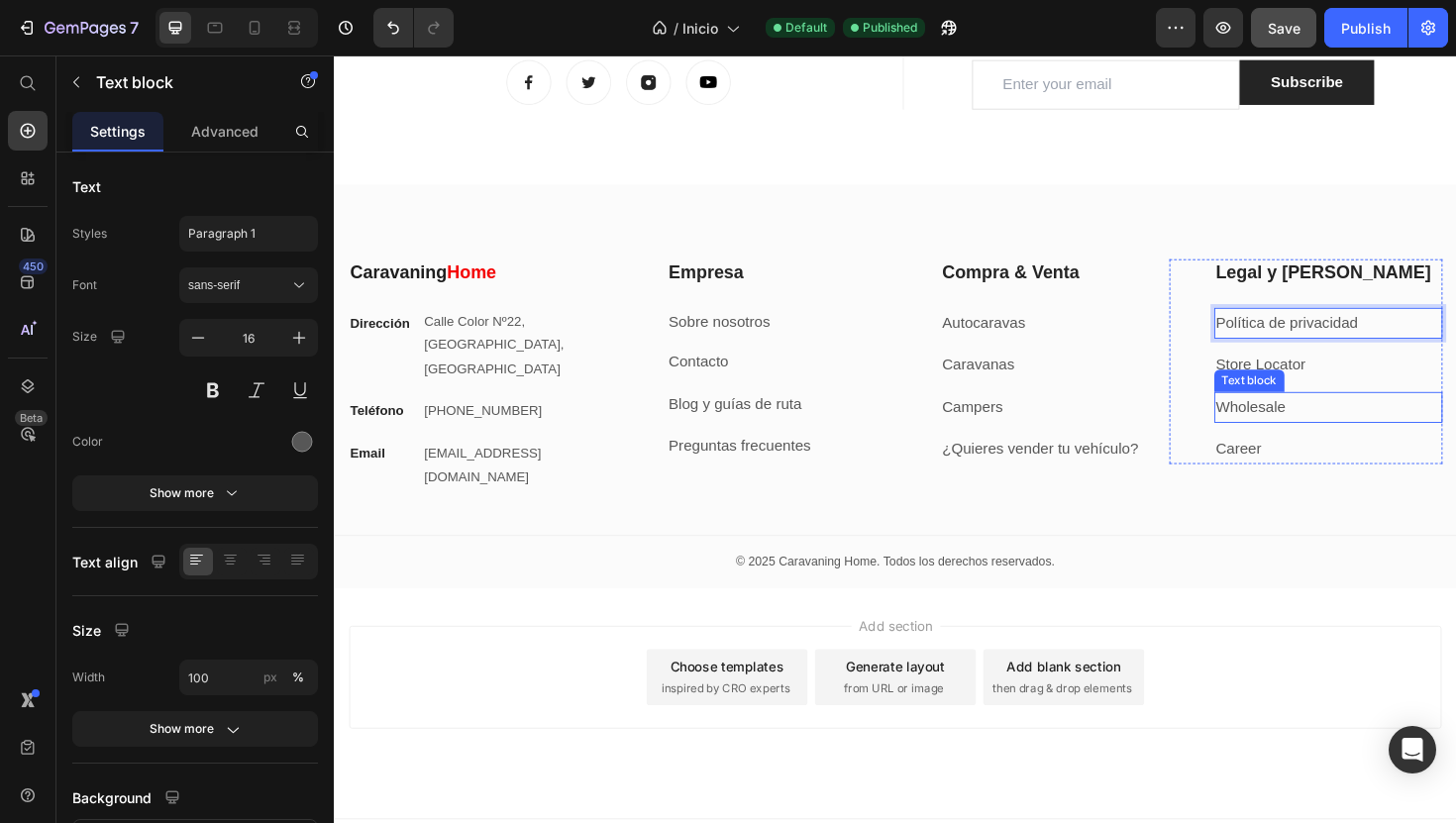 click on "Wholesale" at bounding box center (1304, 427) 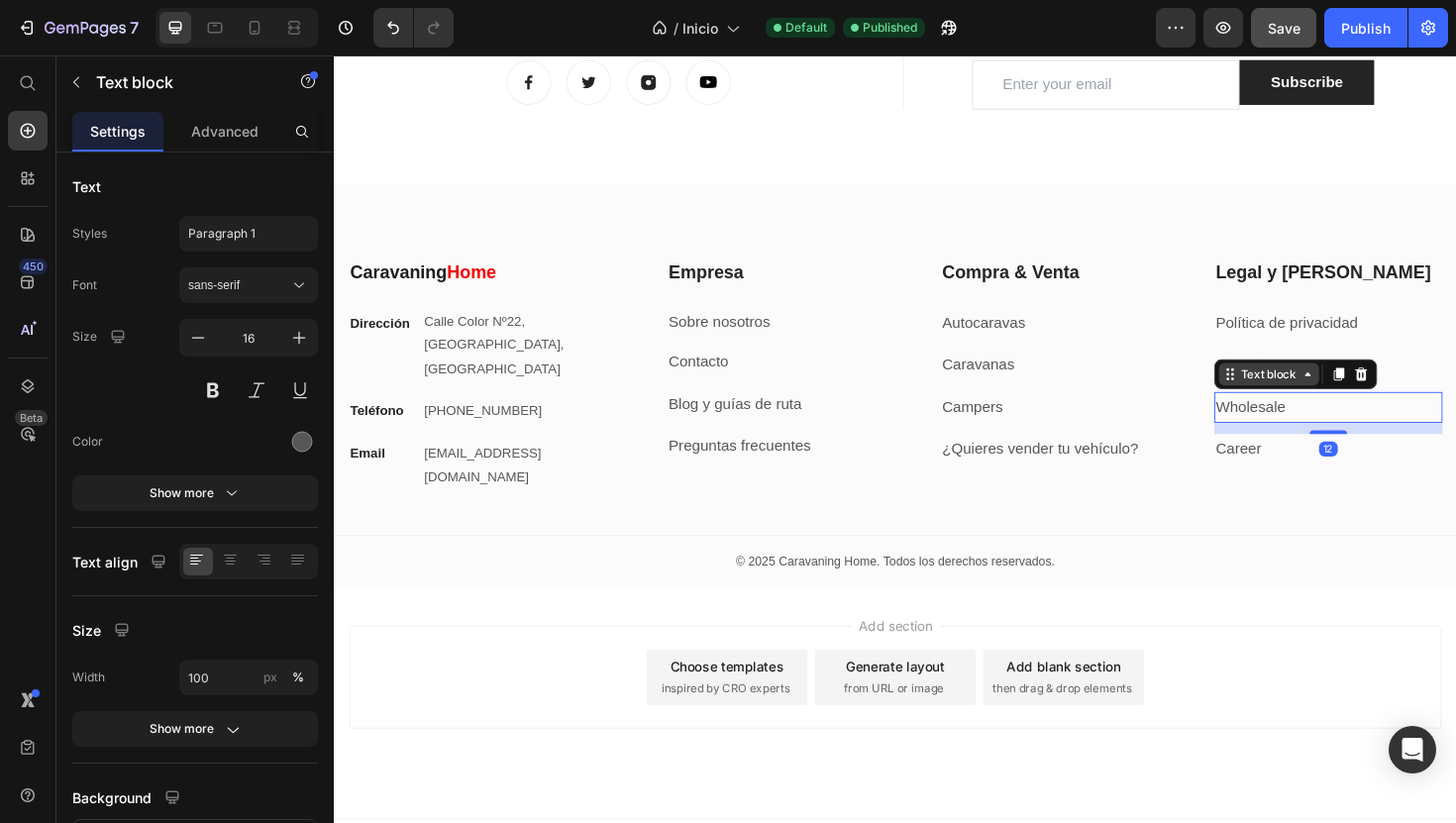 click on "Text block" at bounding box center [1323, 393] 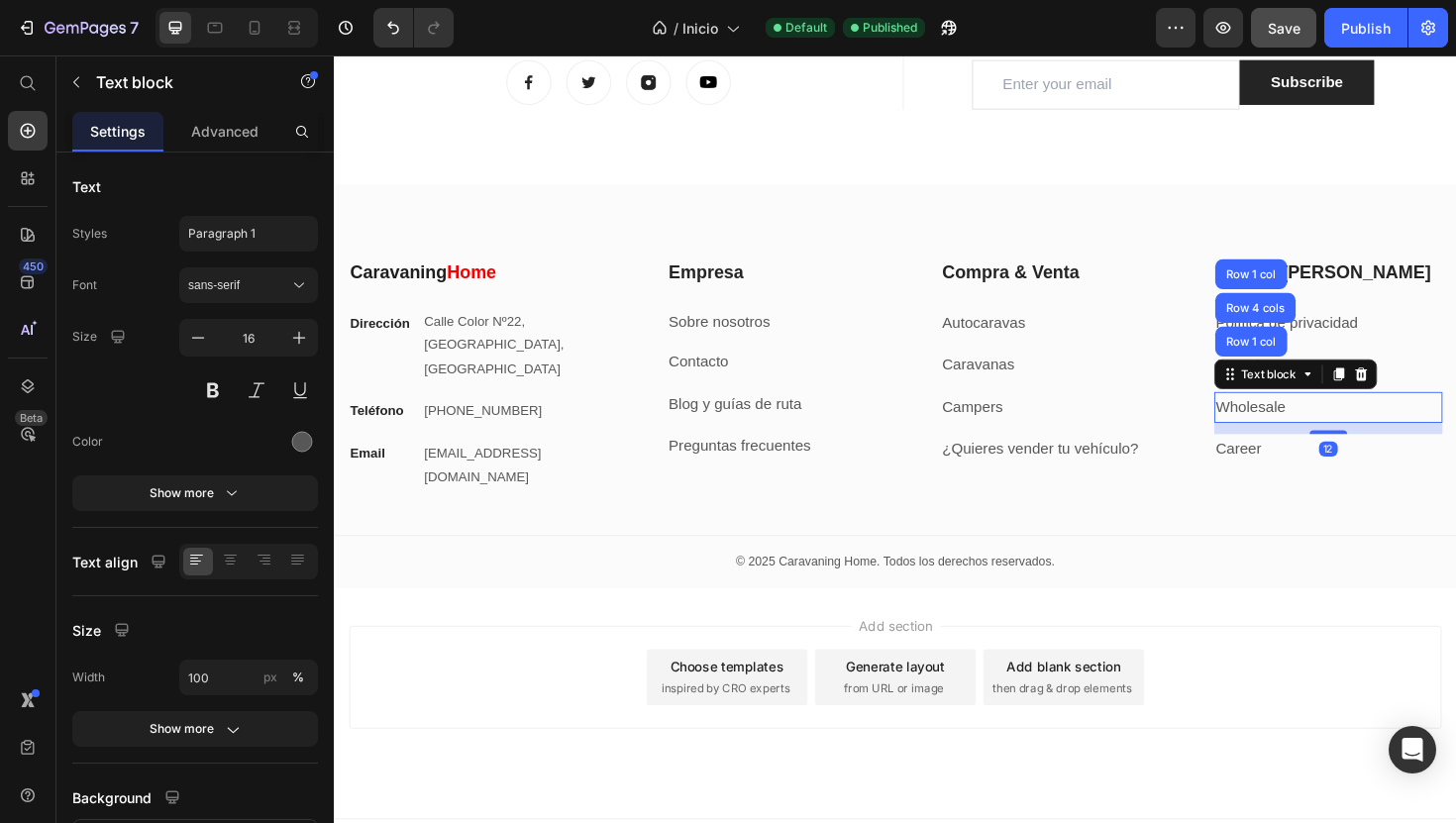 click on "Text block Row 1 col Row 4 cols Row 1 col" at bounding box center [1352, 393] 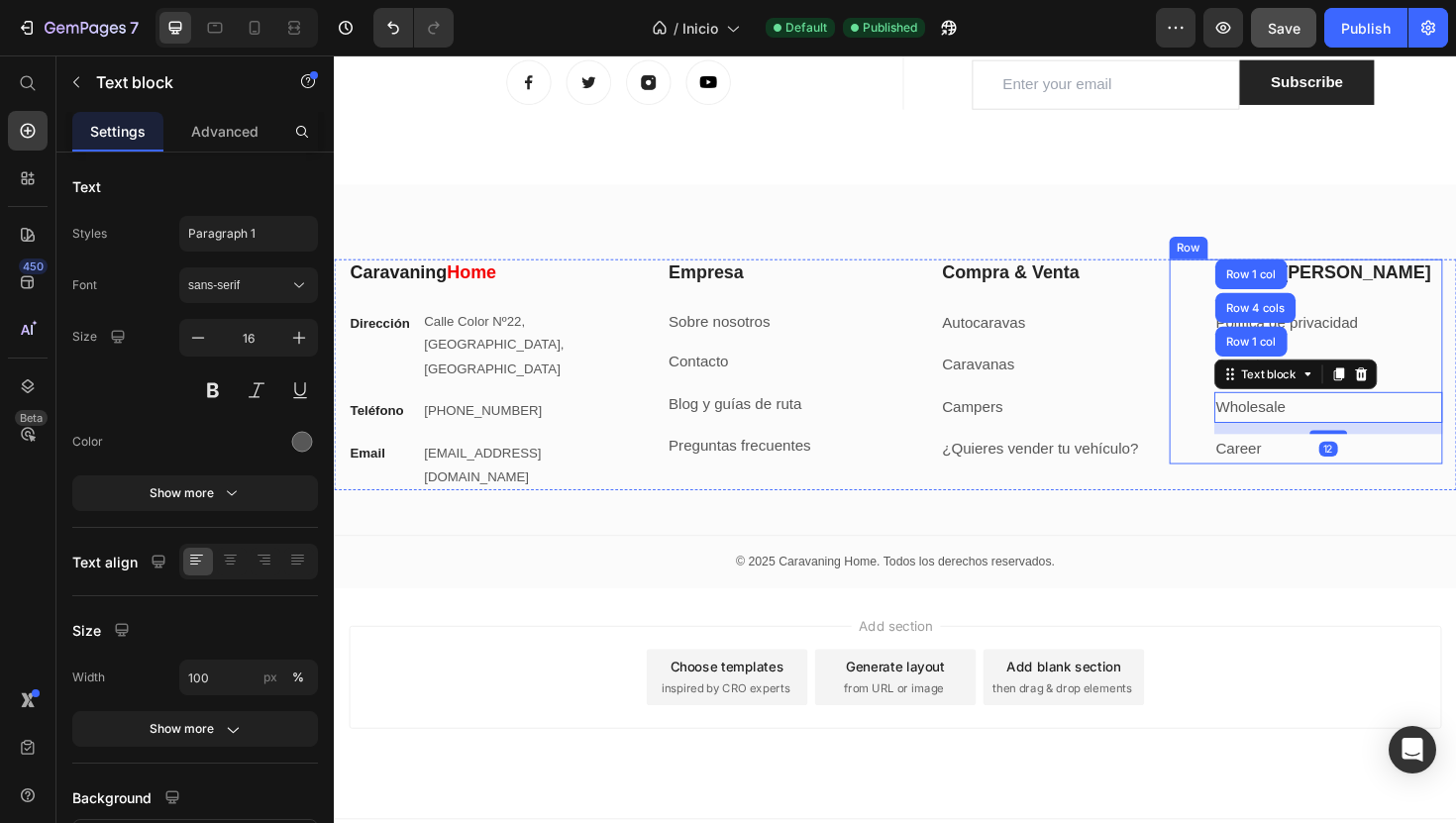 click on "Legal y Ayuda Heading Política de privacidad Text block Store Locator Text block Wholesale Text block Row 1 col Row 4 cols Row 1 col   12 Career Text block Row" at bounding box center [1363, 380] 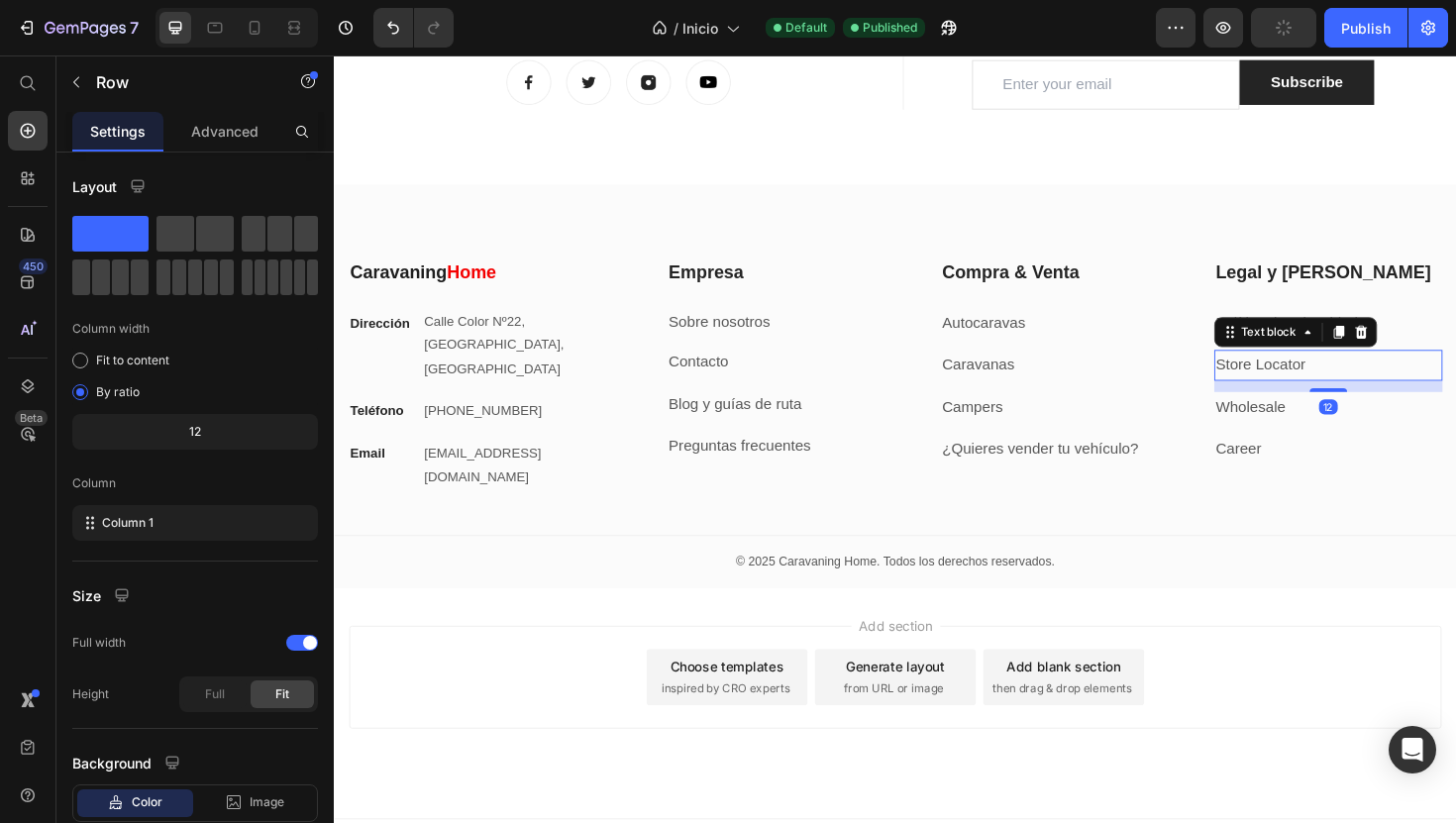 click on "Store Locator" at bounding box center (1315, 382) 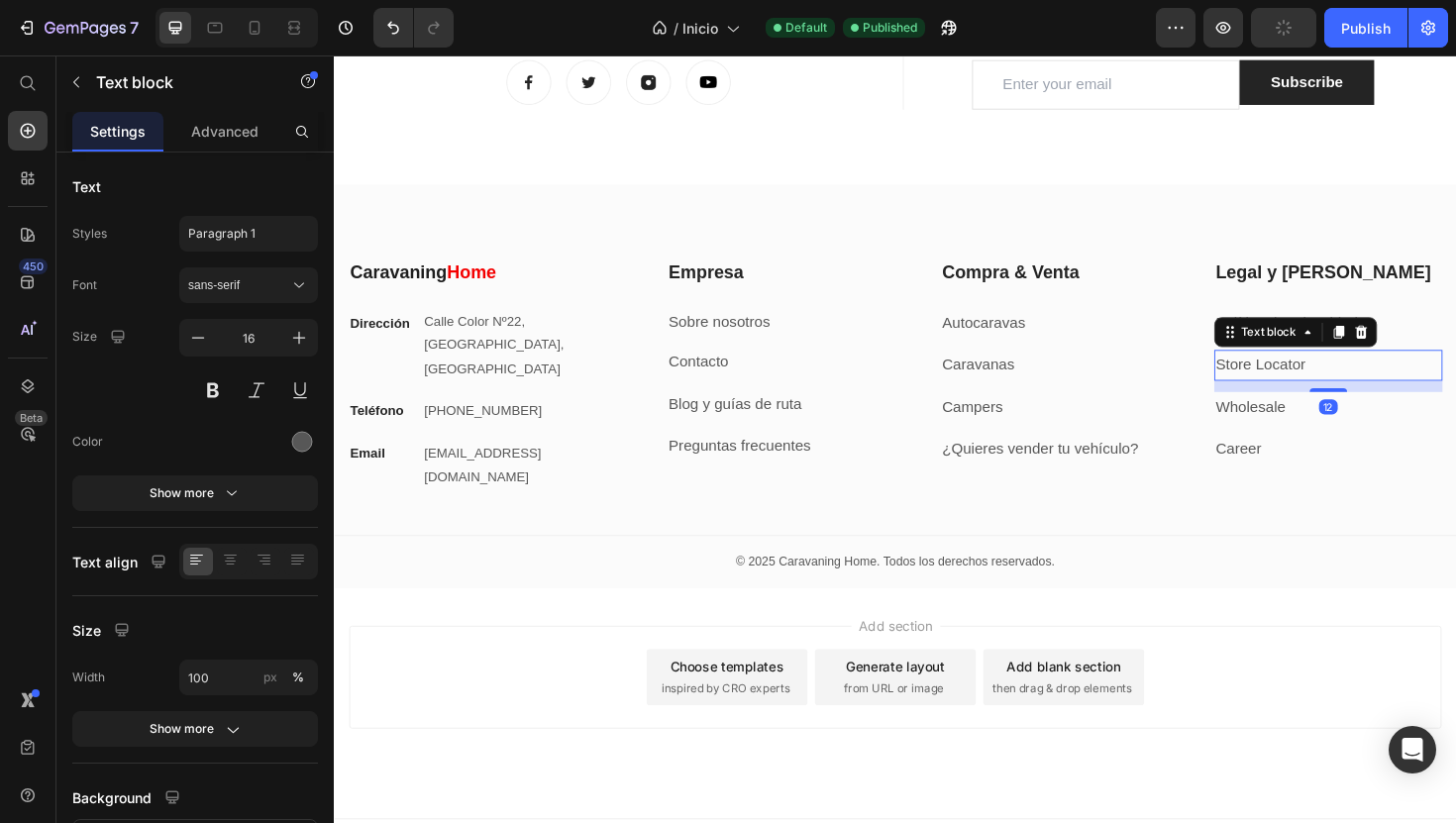 click on "Store Locator" at bounding box center (1315, 382) 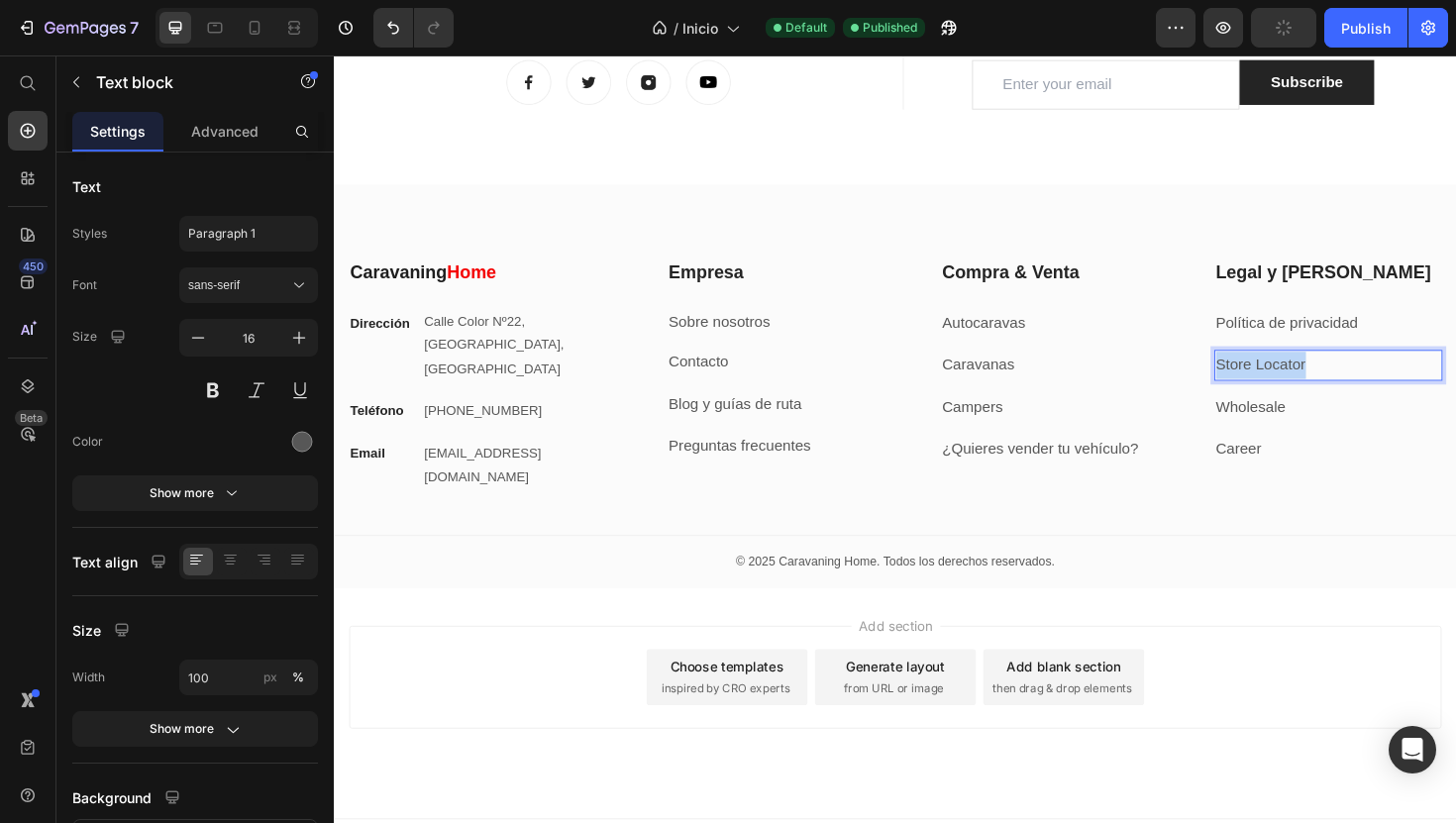 click on "Store Locator" at bounding box center (1315, 382) 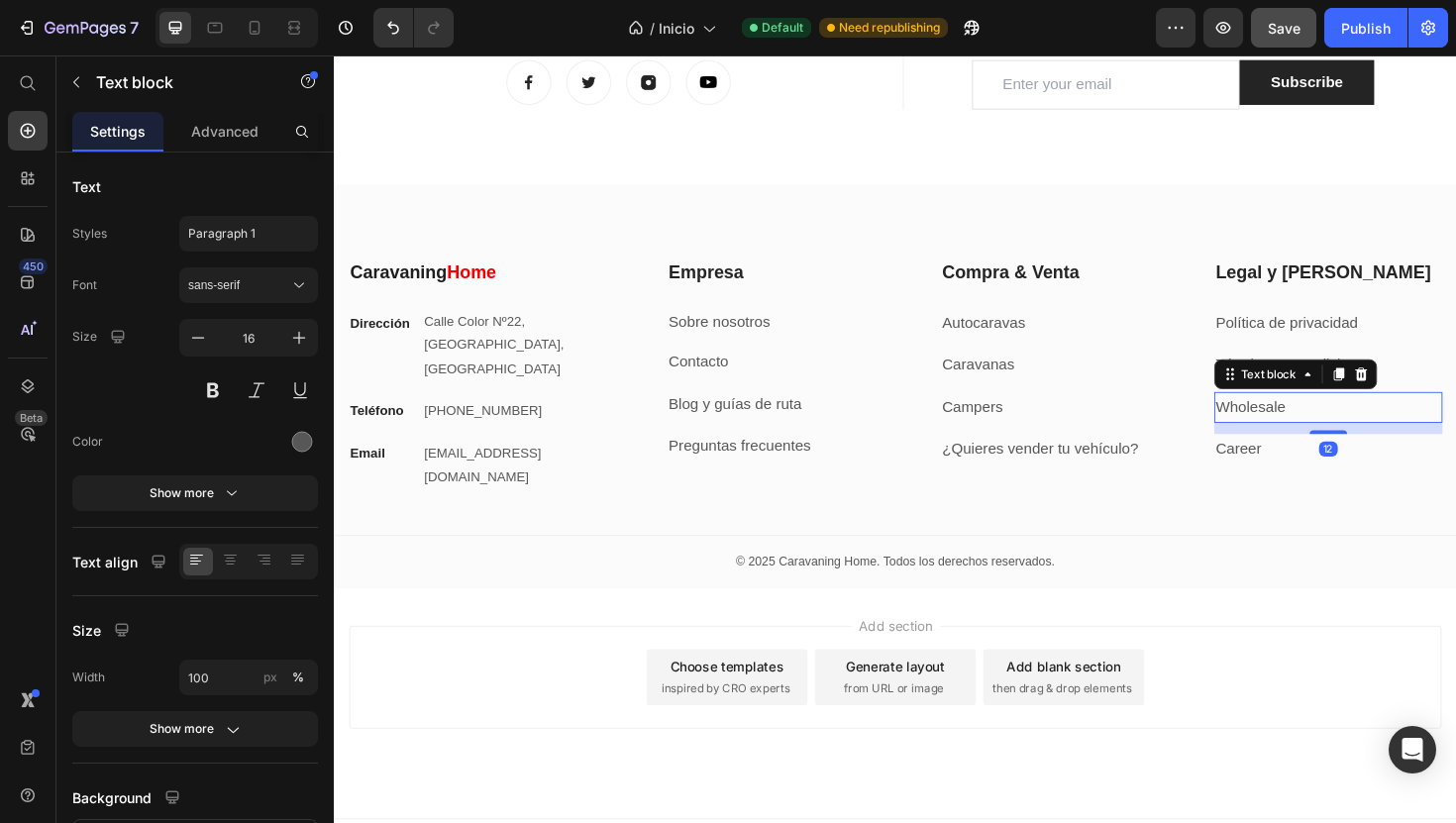 click on "Wholesale" at bounding box center (1304, 427) 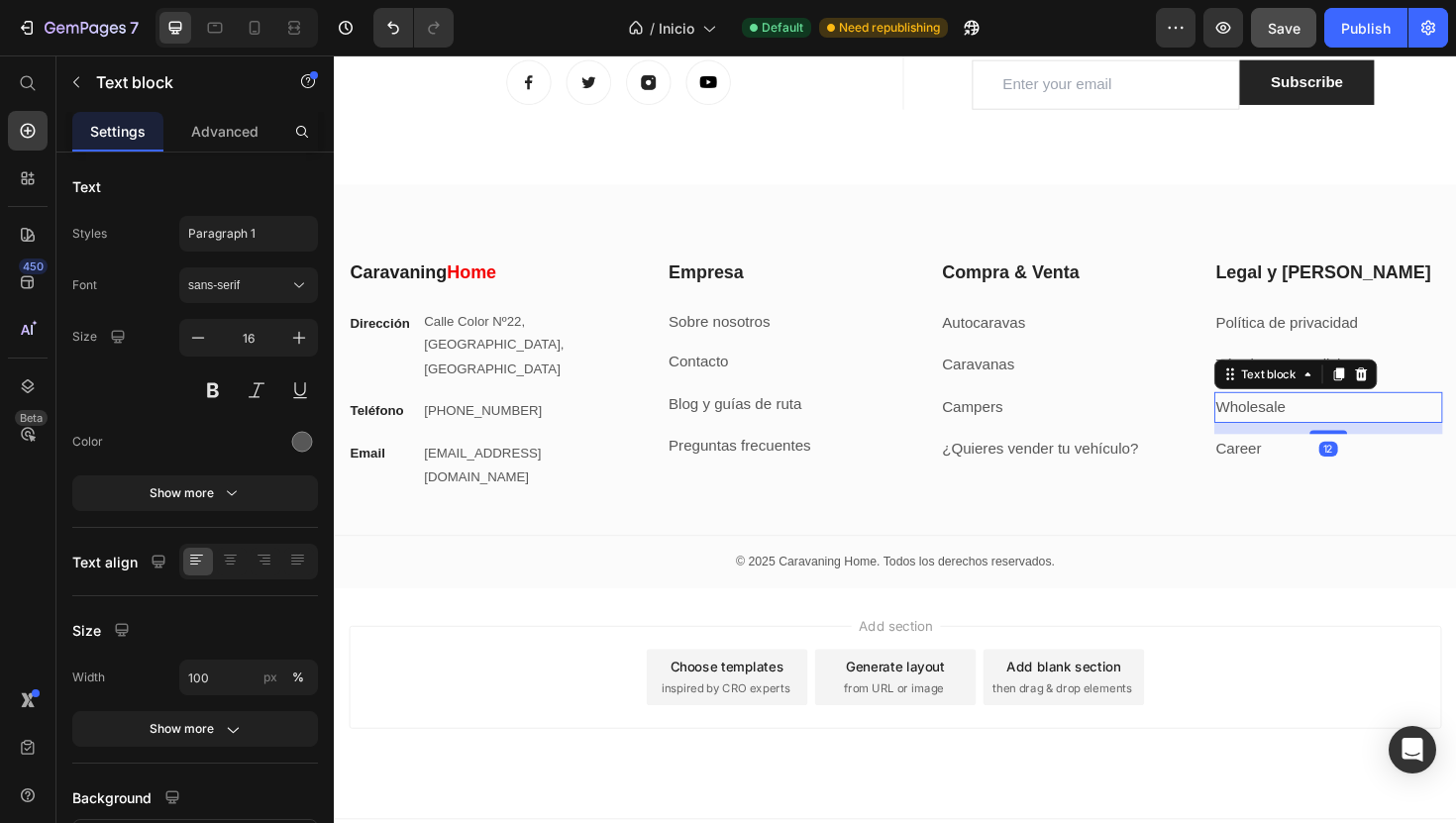 click on "Wholesale" at bounding box center (1304, 427) 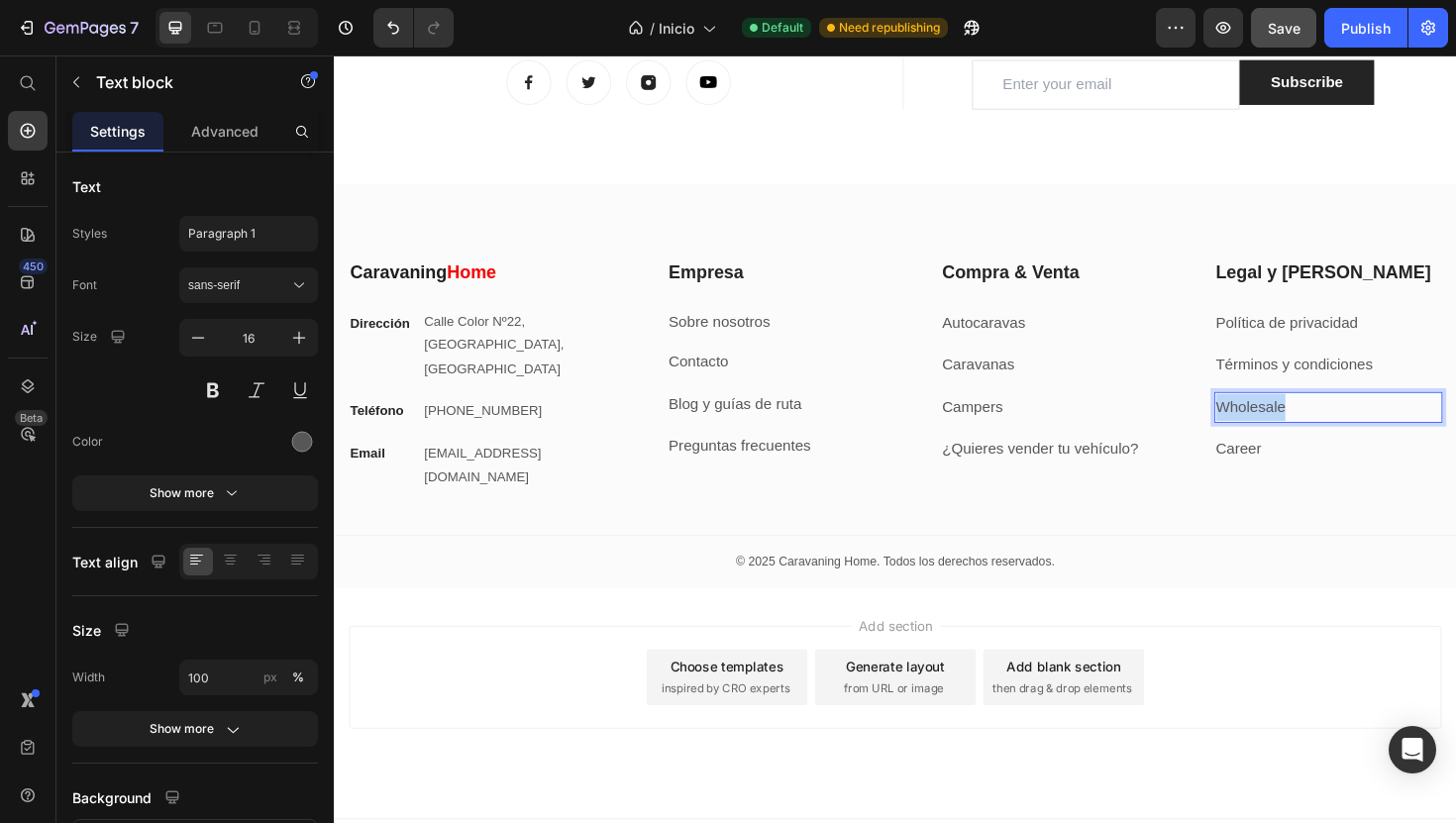 click on "Wholesale" at bounding box center [1304, 427] 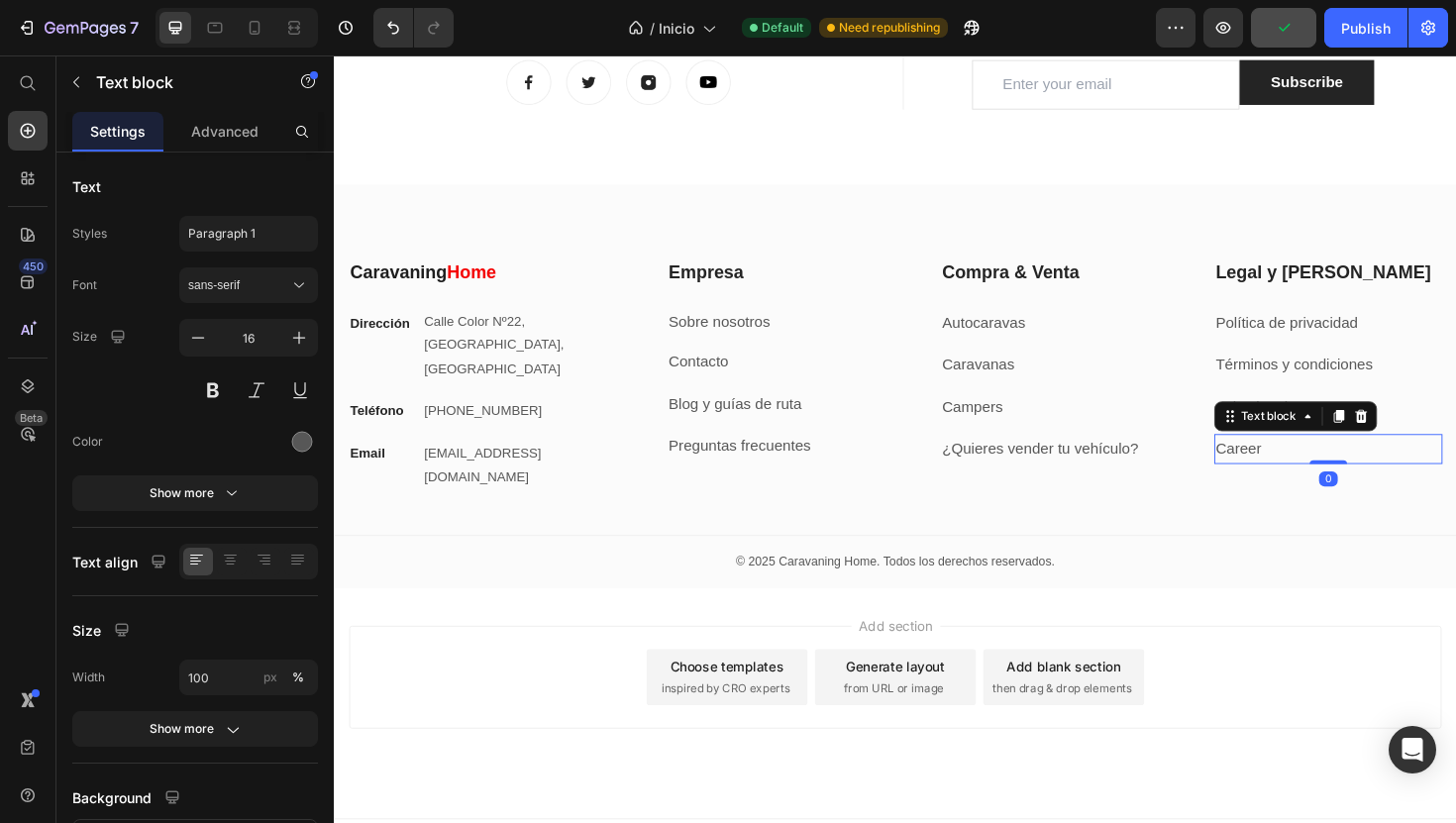 click on "Career" at bounding box center (1387, 472) 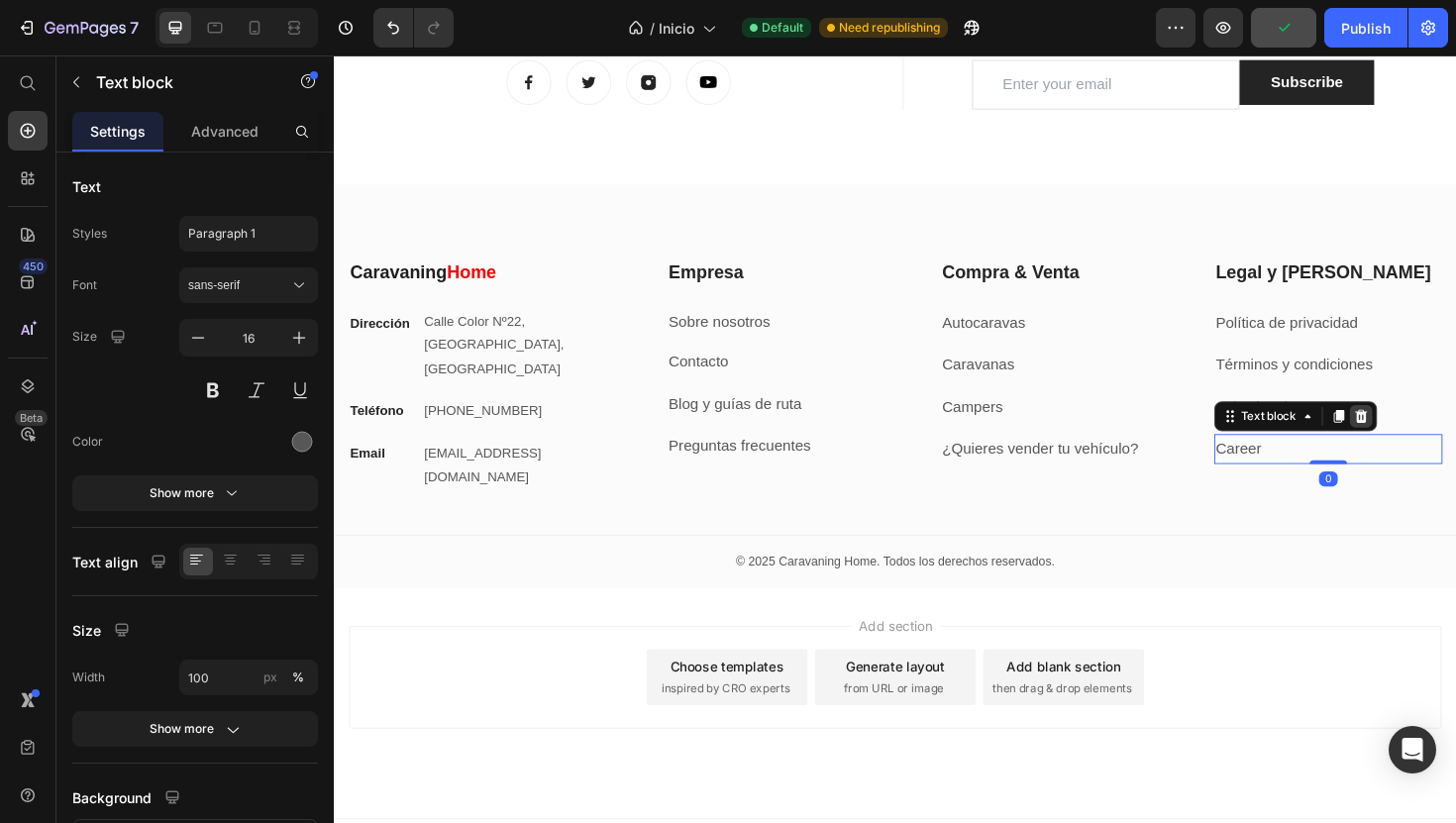 click 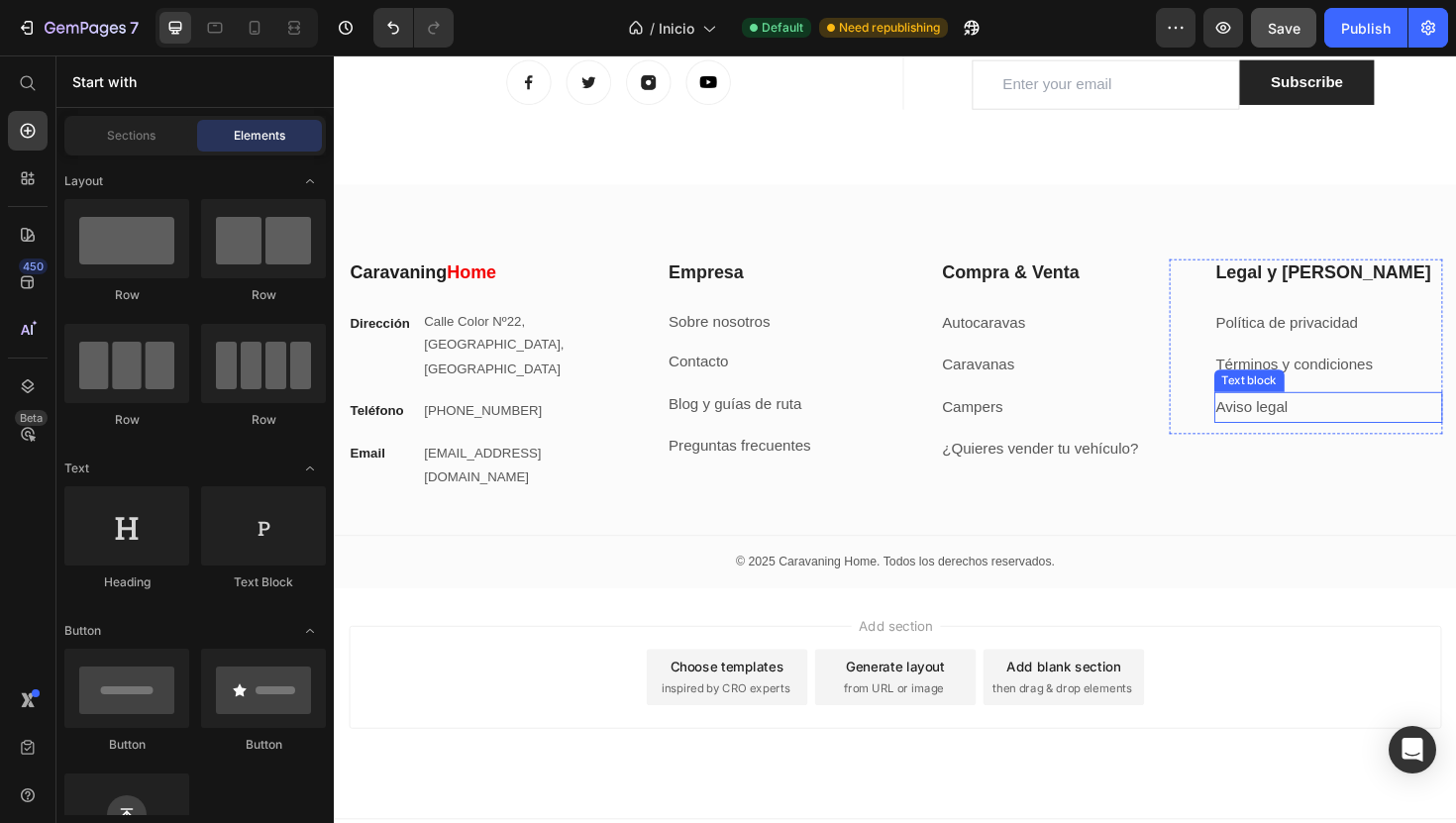 click on "Aviso legal" at bounding box center [1387, 428] 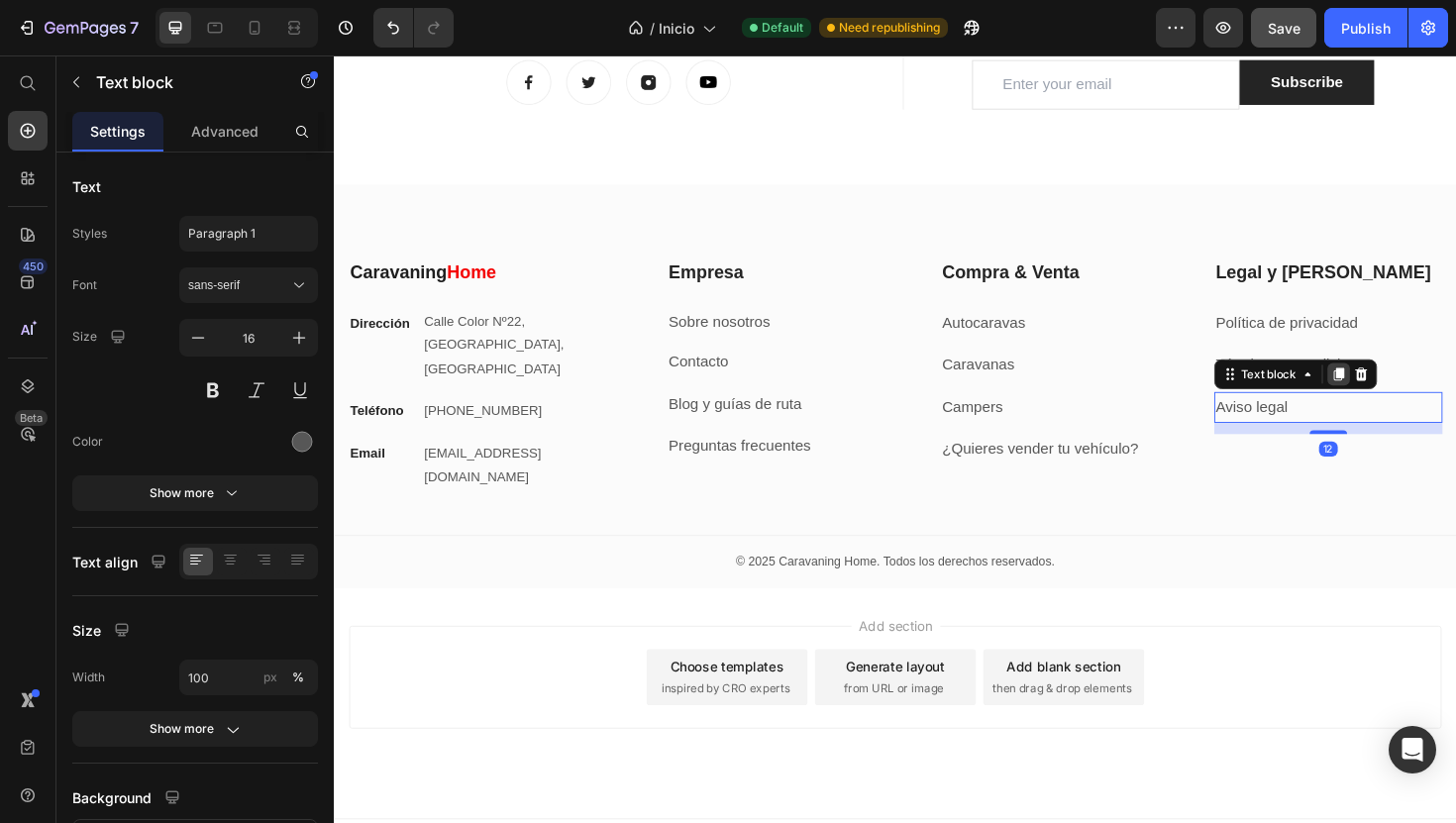 click 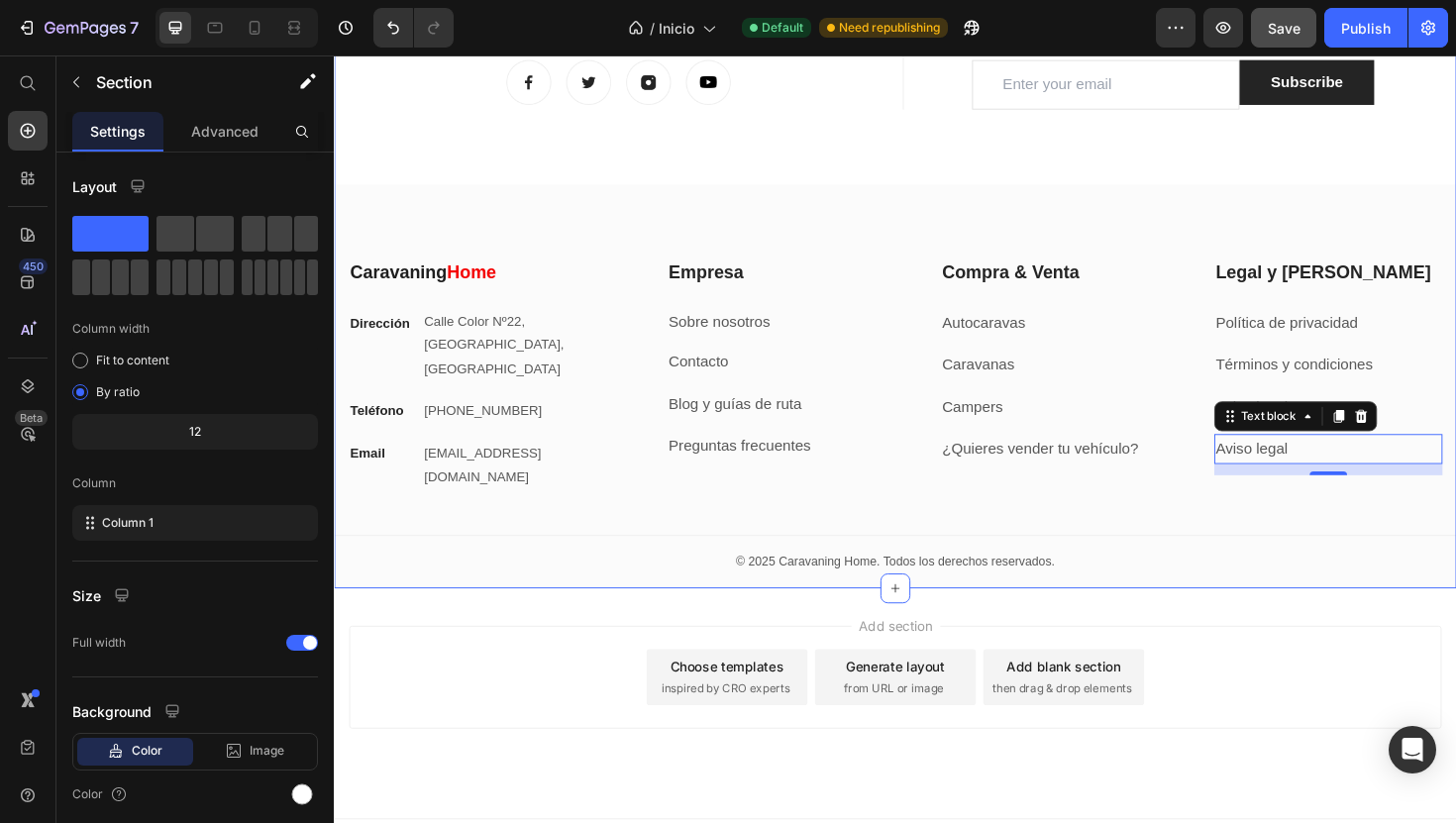 click on "On The Gram Heading Follow us for more useful information Text block Image Image Image Image Row                Title Line Let’s Stay In Touch Heading We’ll shout you $10 off your first order Text block Email Field Subscribe Submit Button Row Newsletter Row Let’s Stay In Touch Heading We’ll shout you $10 off your first order Text block Email Field Subscribe Submit Button Row Newsletter Row Row Caravaning Home Heading Dirección Text block Calle Color Nº22, Valencia Centro, España Text block Row Teléfono Text block +34 960 000 000 Text block Row Email Text block info@caravaninghome.com Text block Row Empresa Heading Sobre nosotros Text block Contacto Text block Blog y guías de ruta Text block Preguntas frecuentes Text block Row Compra & Venta Heading Autocaravas Text block Caravanas Text block Campers Text block ¿Quieres vender tu vehículo? Text block Row Legal y Ayuda Heading Política de privacidad Text block Términos y condiciones Text block Aviso legal Text block Aviso legal Text block   12" at bounding box center (928, 284) 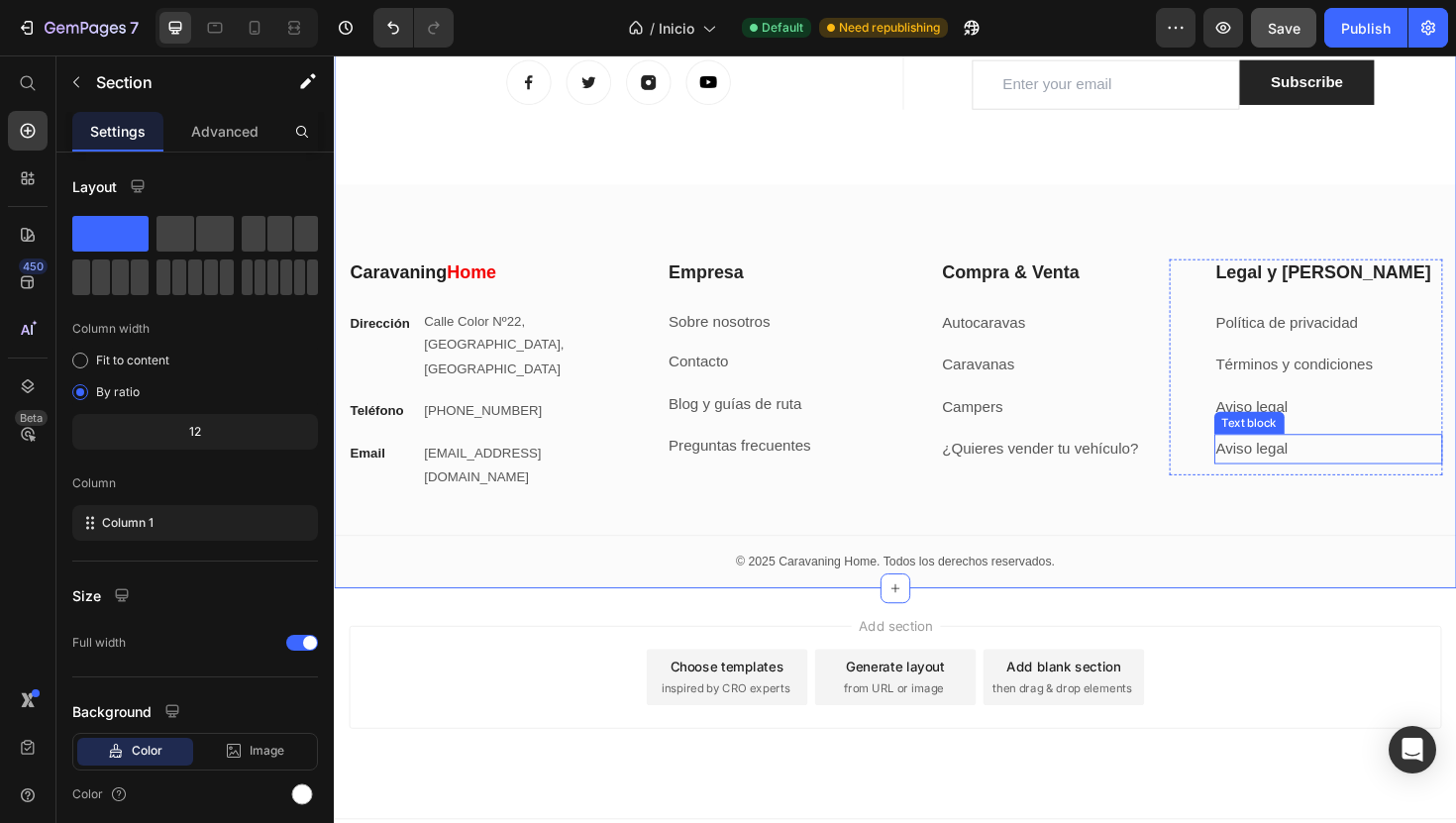 click on "Aviso legal" at bounding box center [1387, 472] 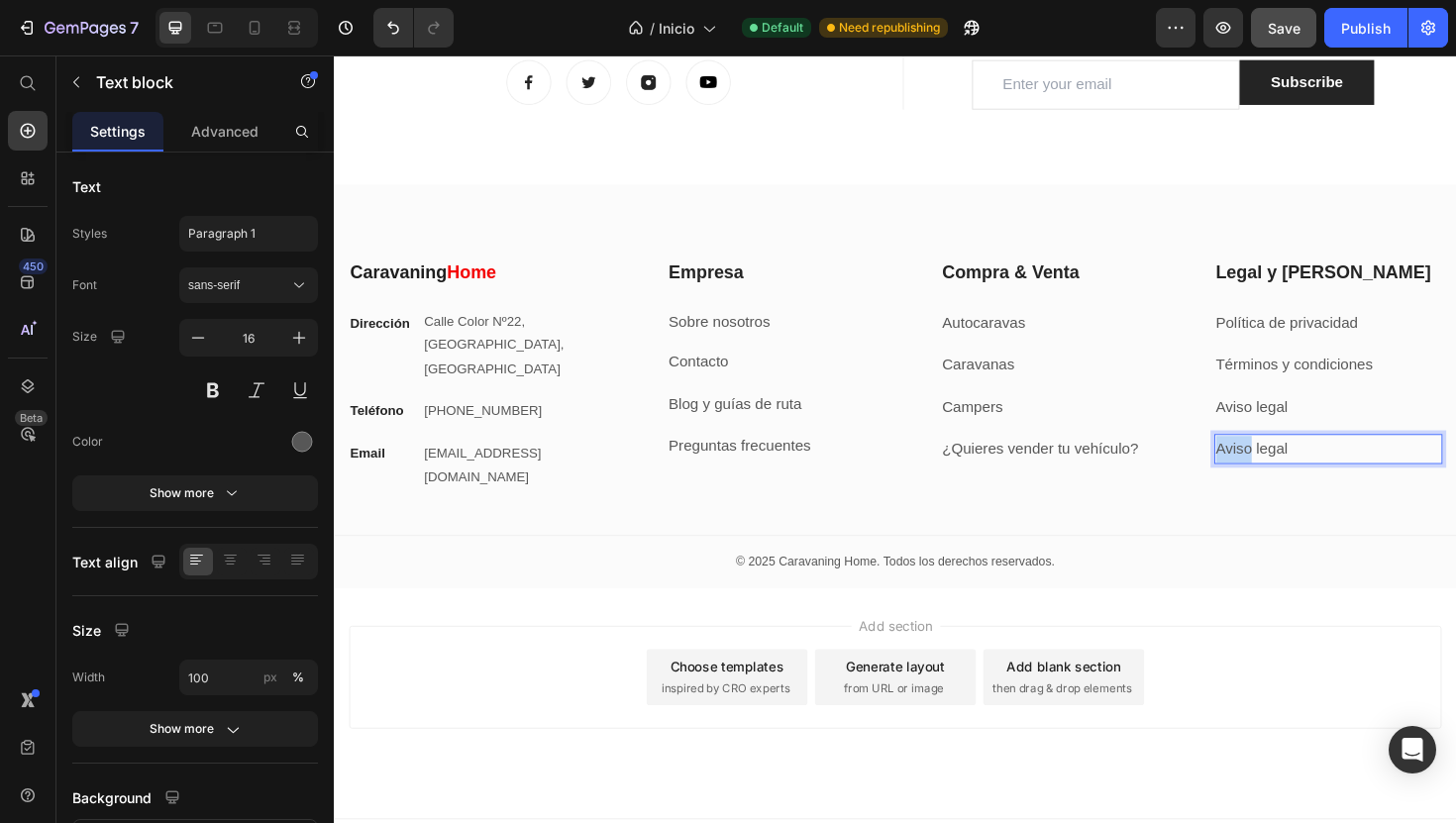 click on "Aviso legal" at bounding box center (1387, 472) 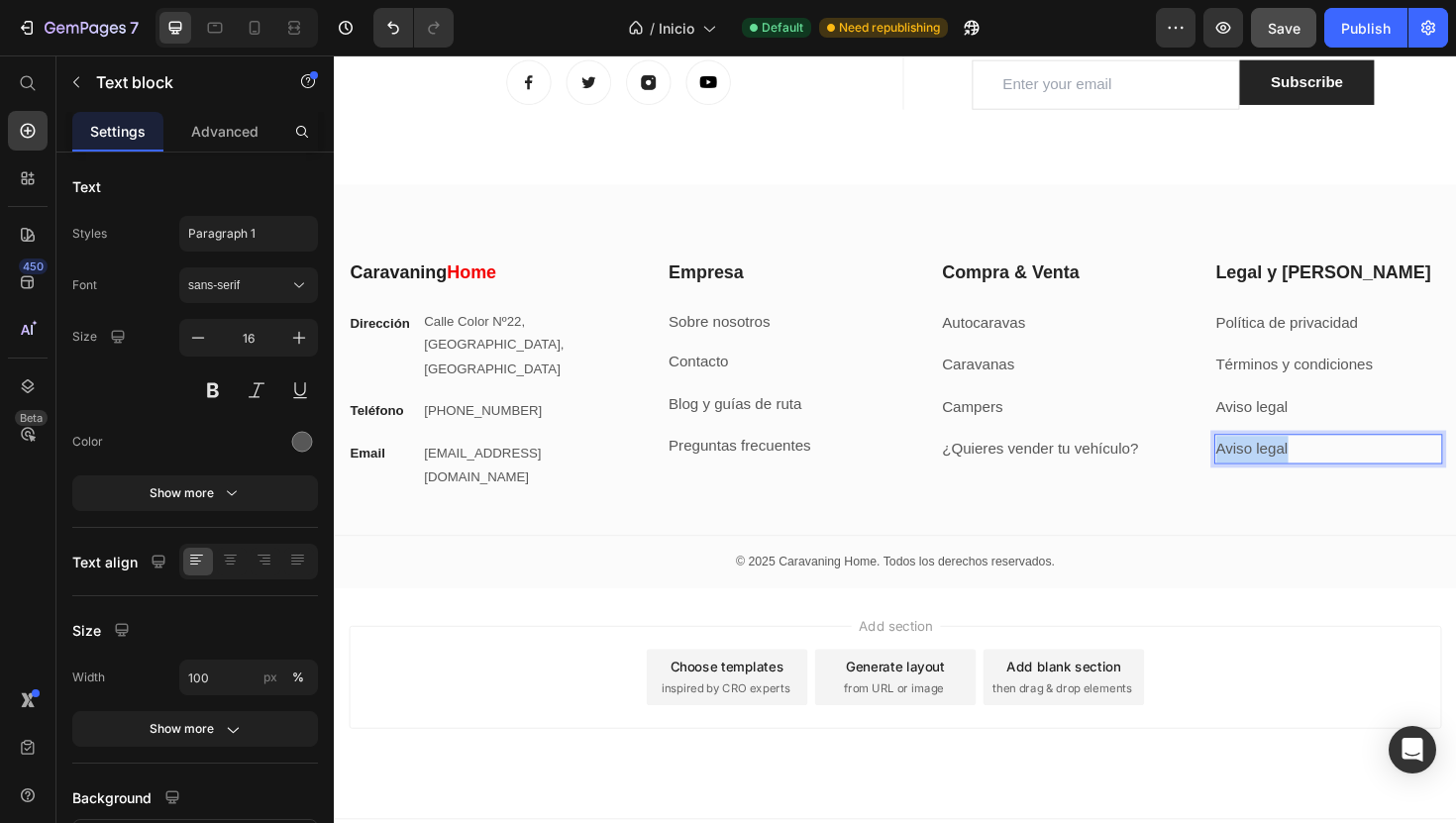 click on "Aviso legal" at bounding box center (1387, 472) 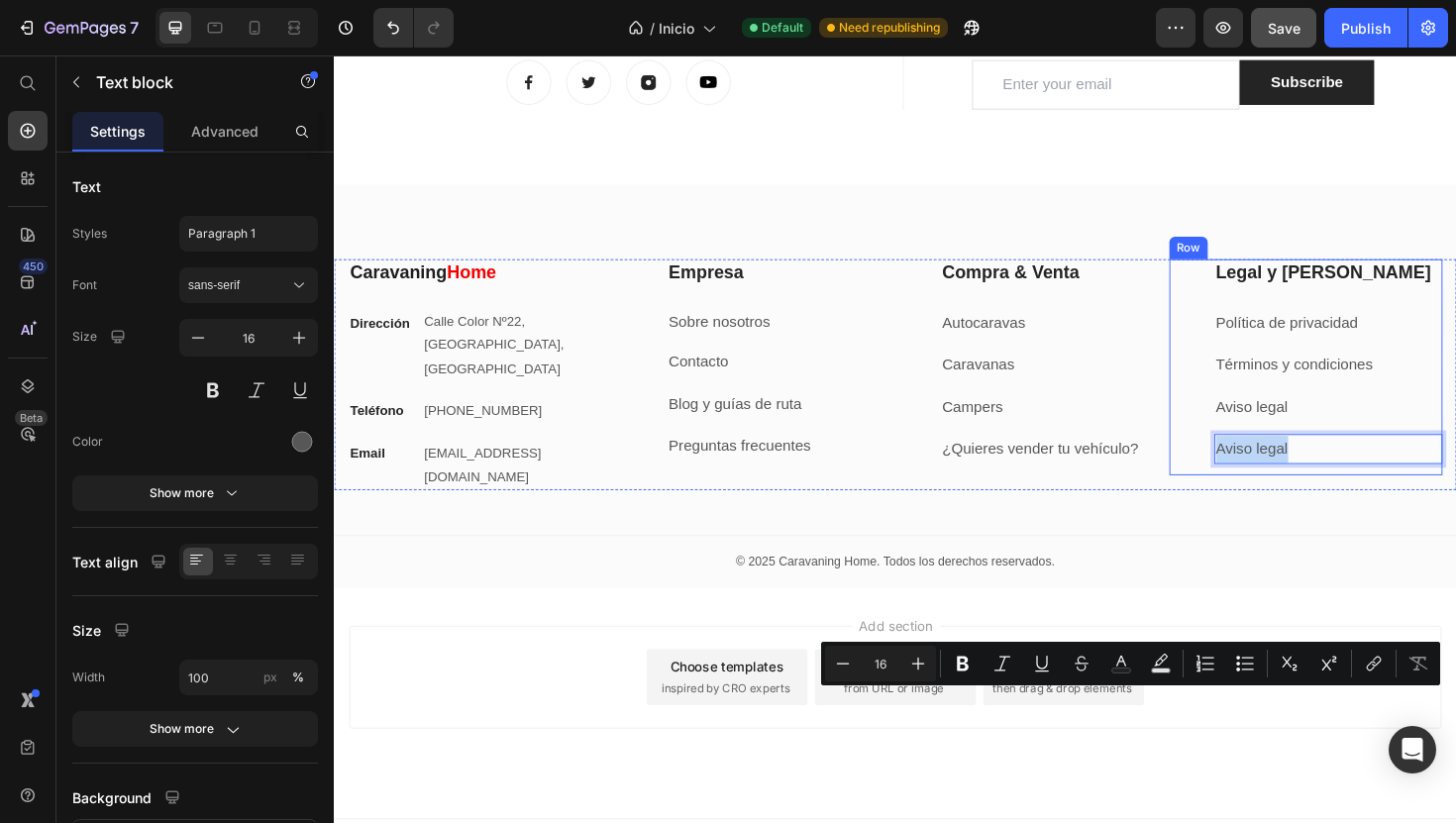 click on "Legal y Ayuda Heading Política de privacidad Text block Términos y condiciones Text block Aviso legal Text block Aviso legal Text block   12" at bounding box center (1387, 386) 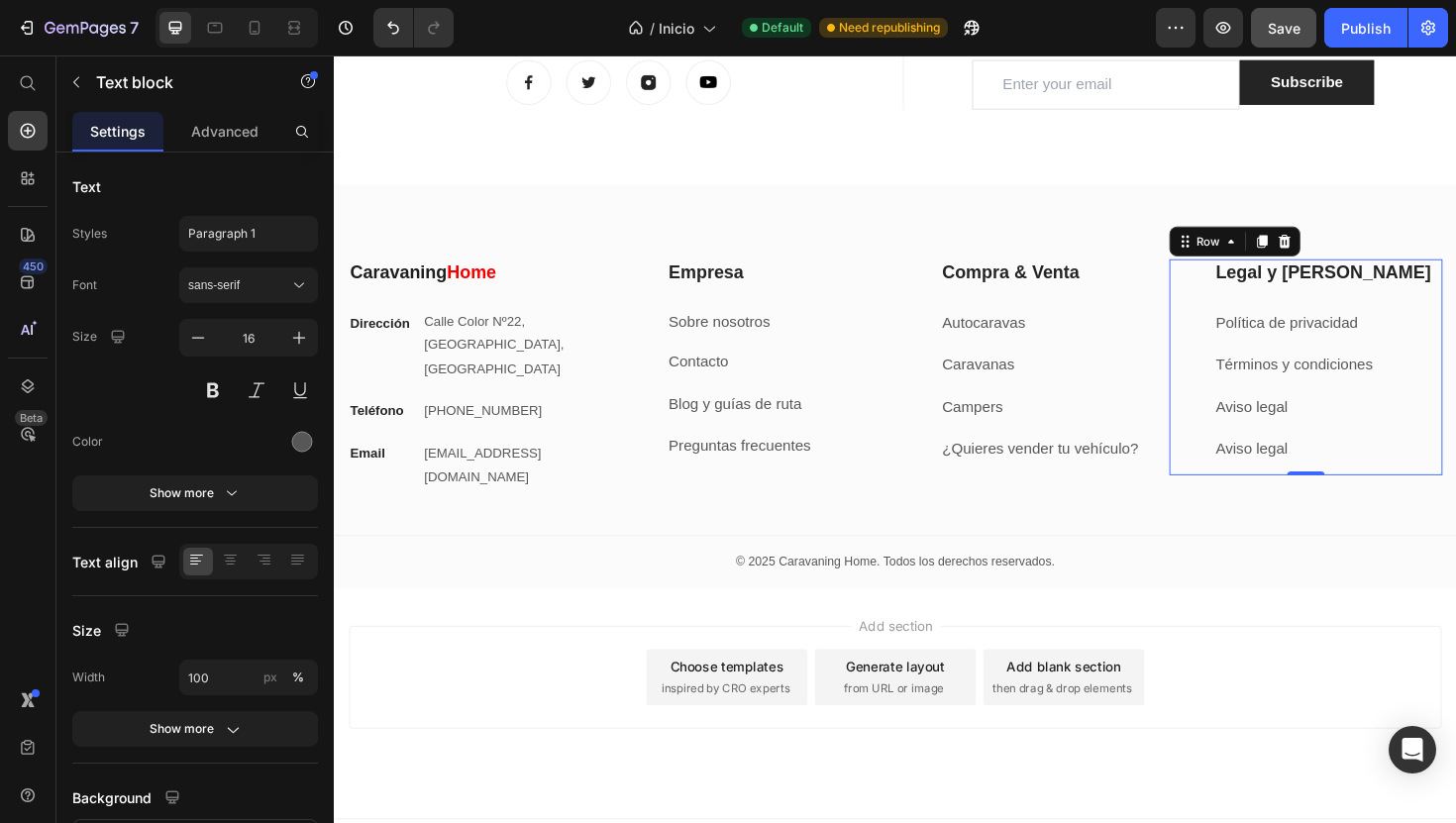 click on "Aviso legal" at bounding box center (1387, 428) 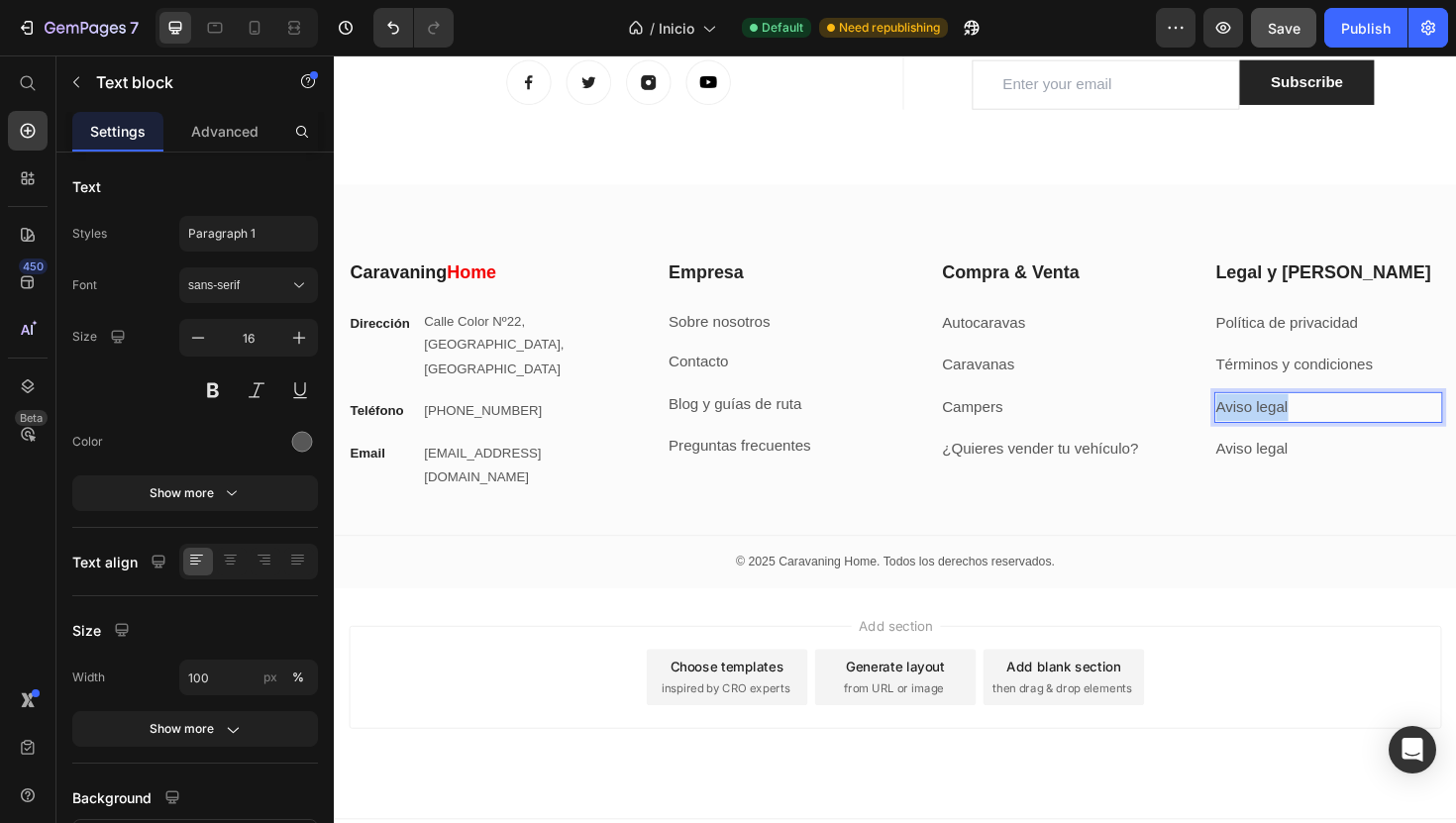 click on "Aviso legal" at bounding box center [1387, 428] 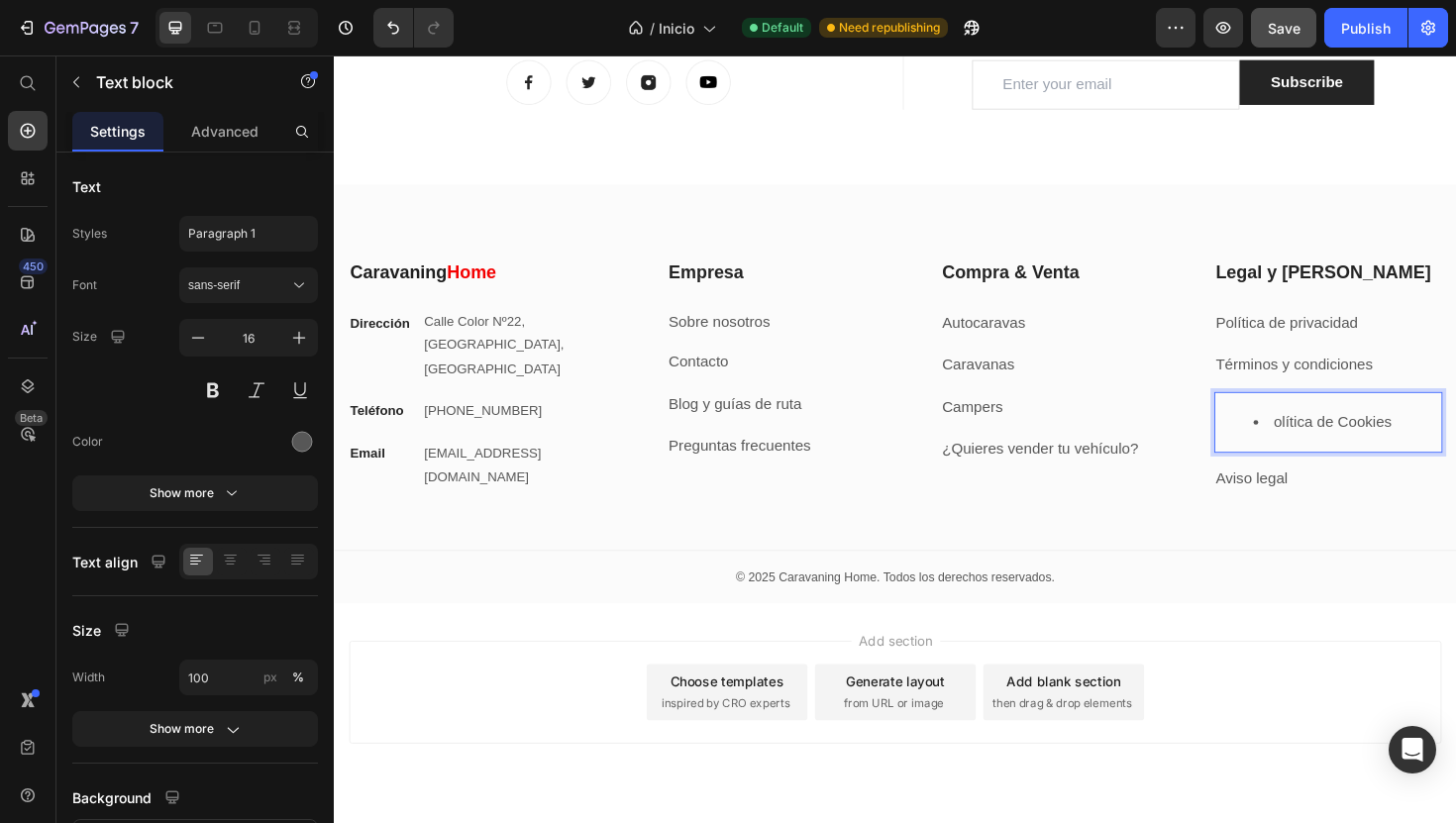 click on "olítica de Cookies" at bounding box center (1406, 444) 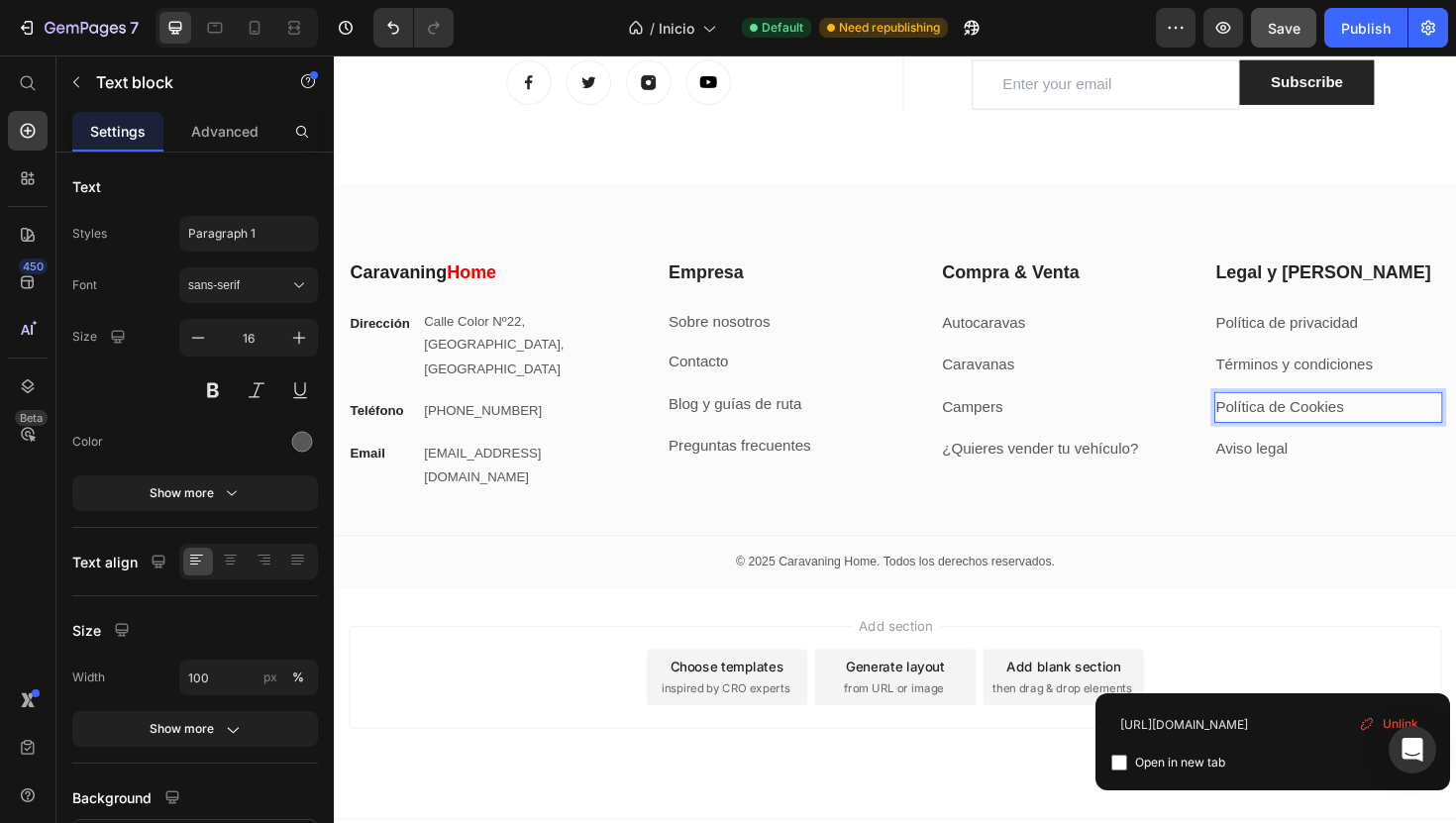 click 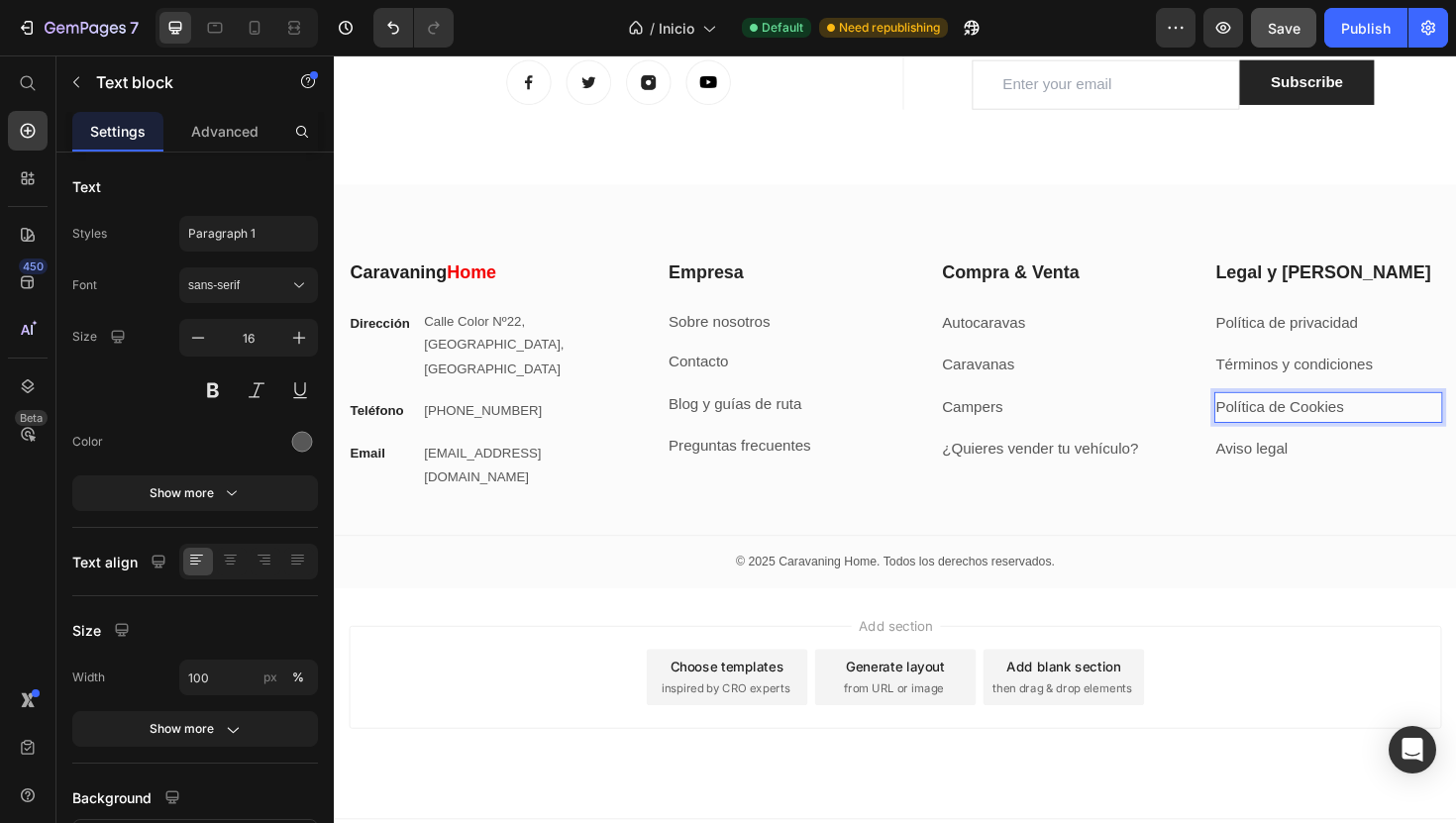 click on "olítica de Cookies" at bounding box center [1340, 427] 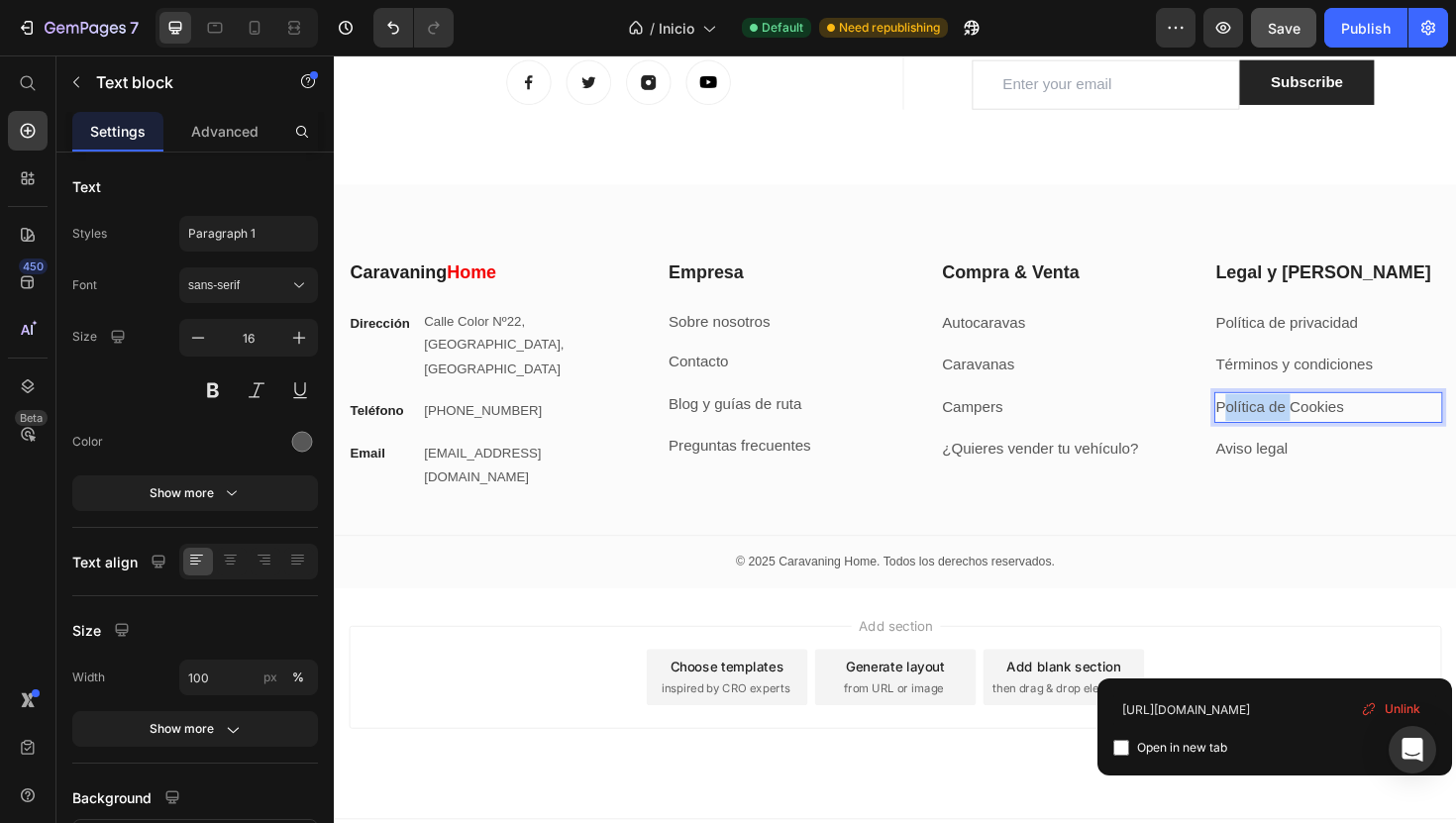click on "olítica de Cookies" at bounding box center (1340, 427) 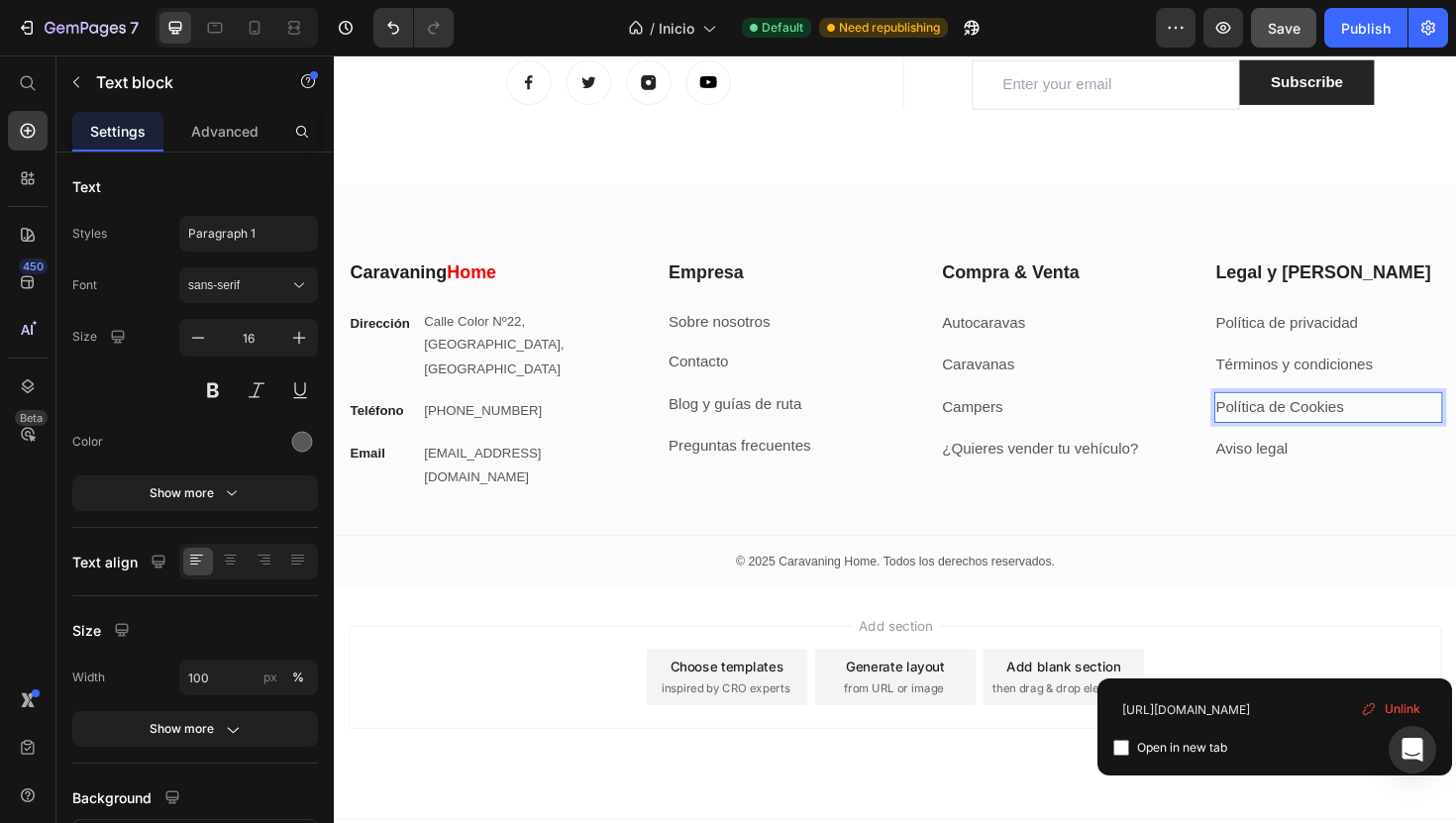 click on "olítica de Cookies" at bounding box center [1340, 427] 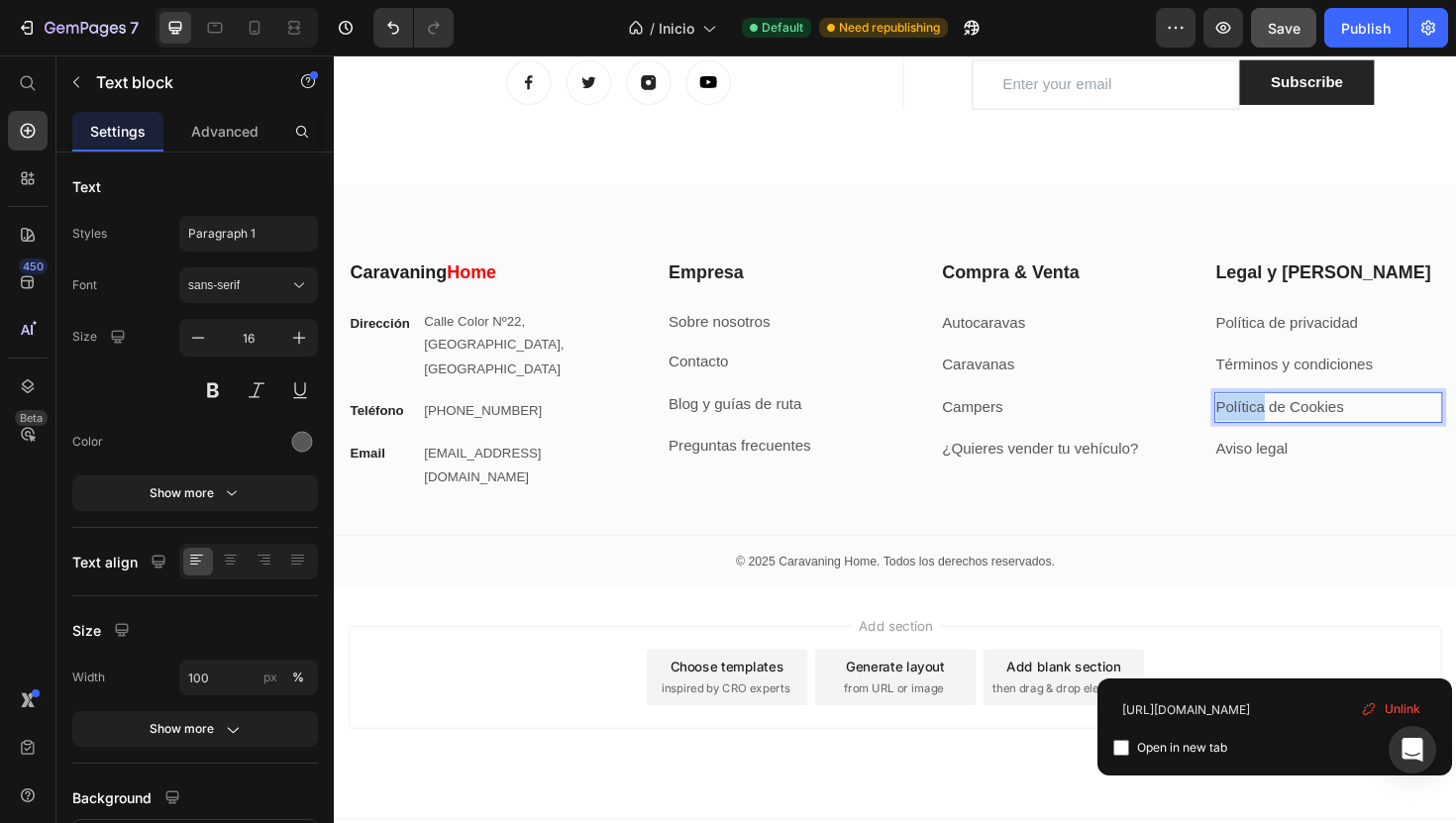 click on "olítica de Cookies" at bounding box center (1340, 427) 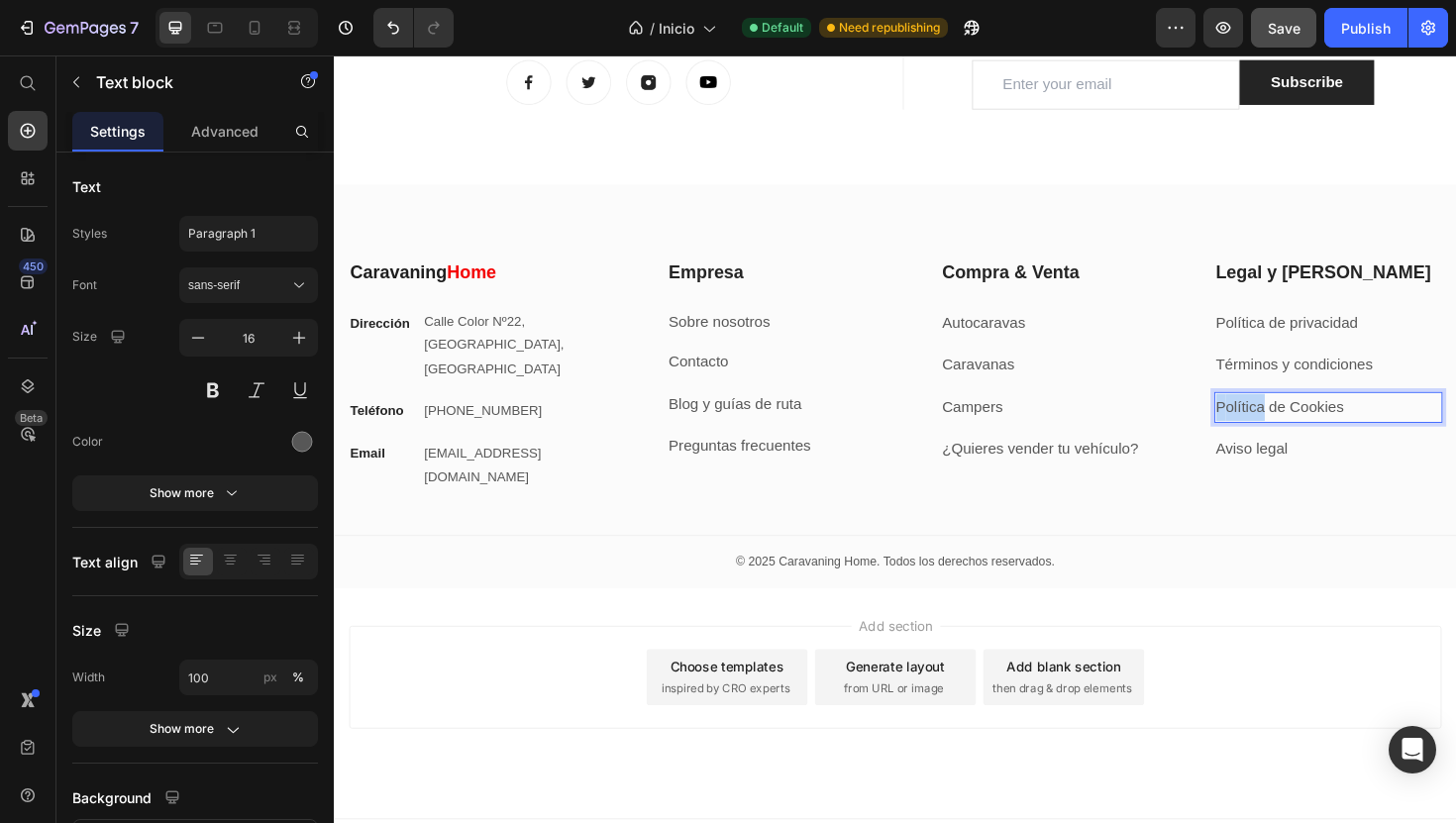click on "olítica de Cookies" at bounding box center [1340, 427] 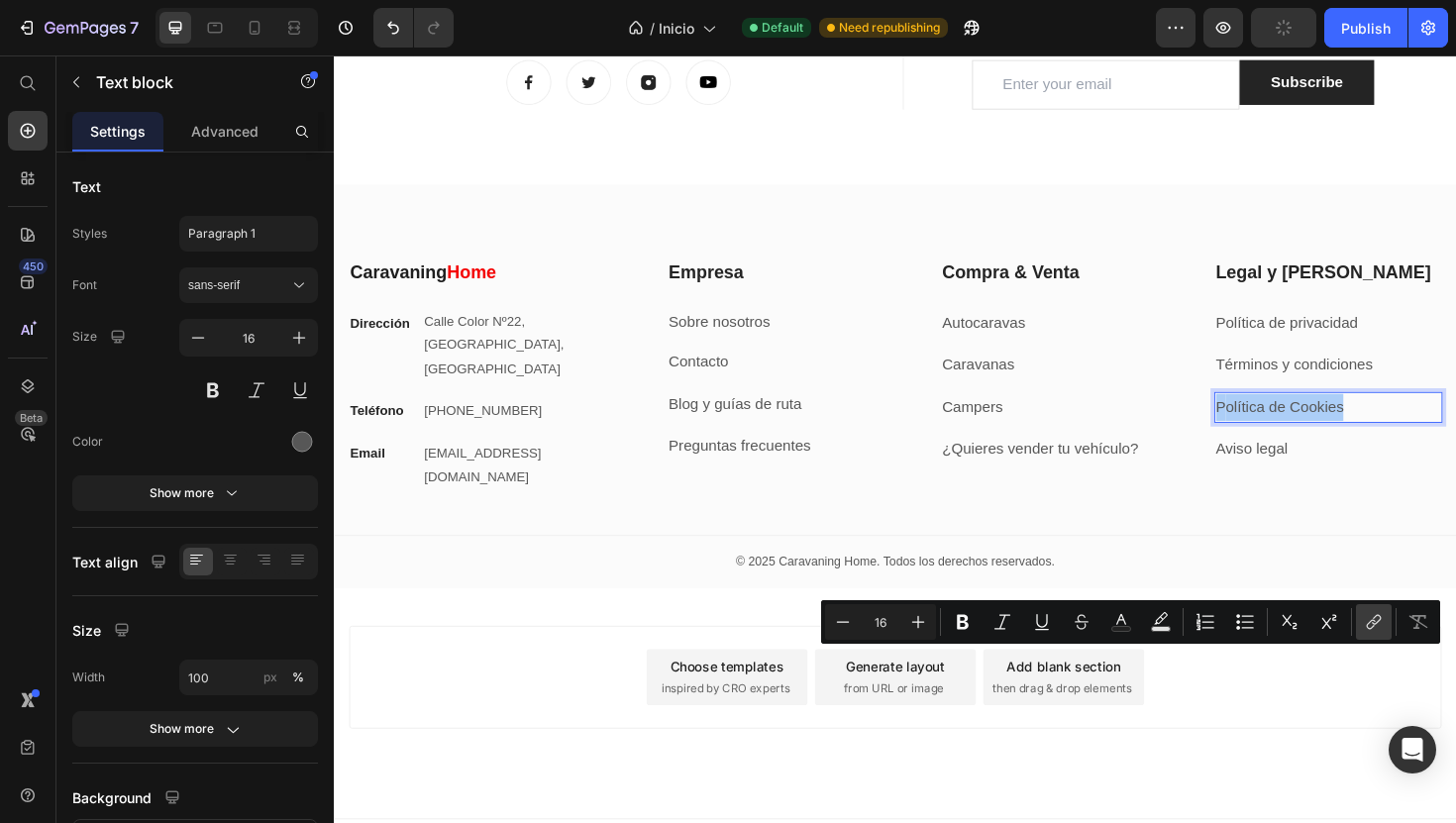 click 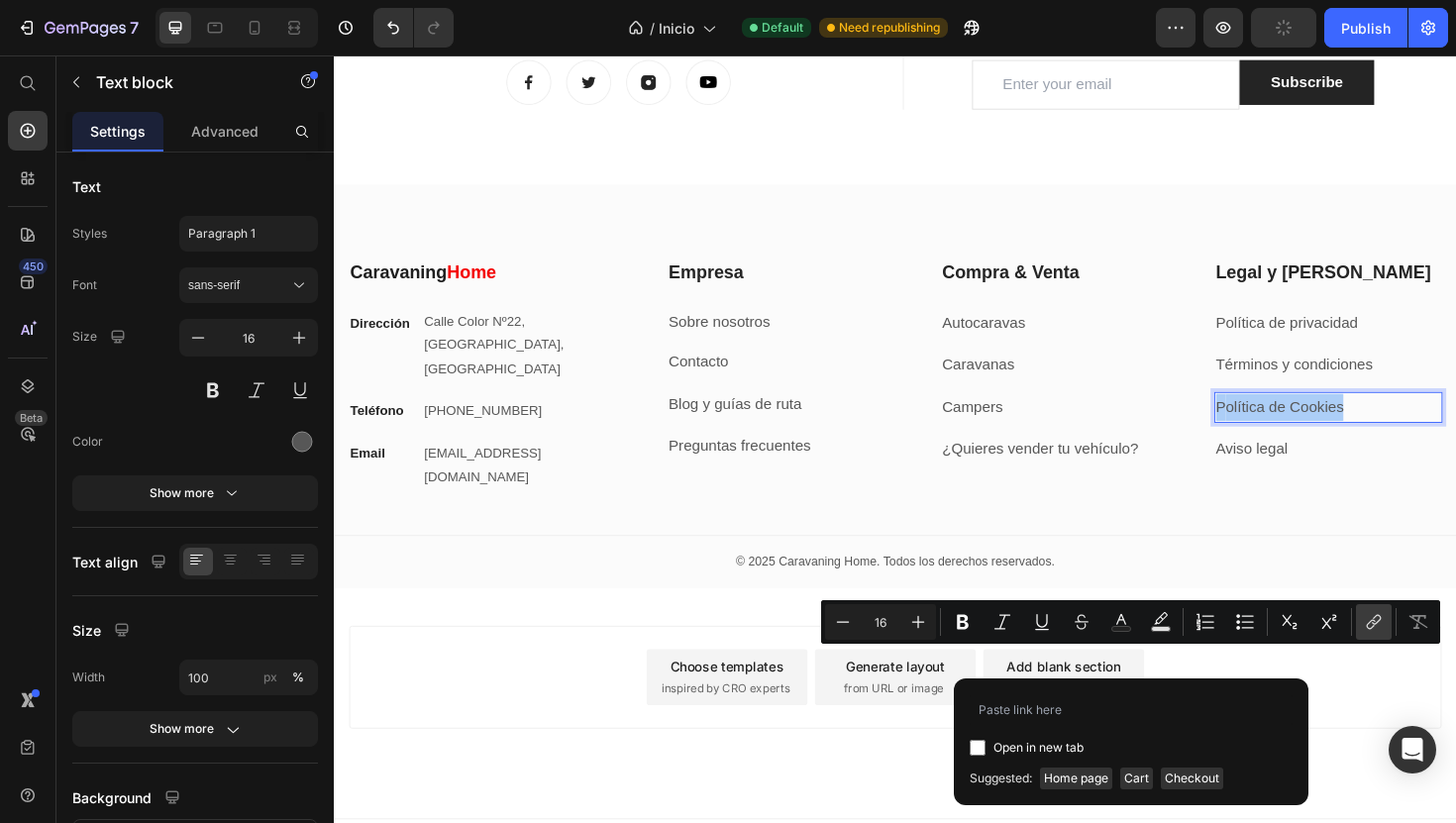 click 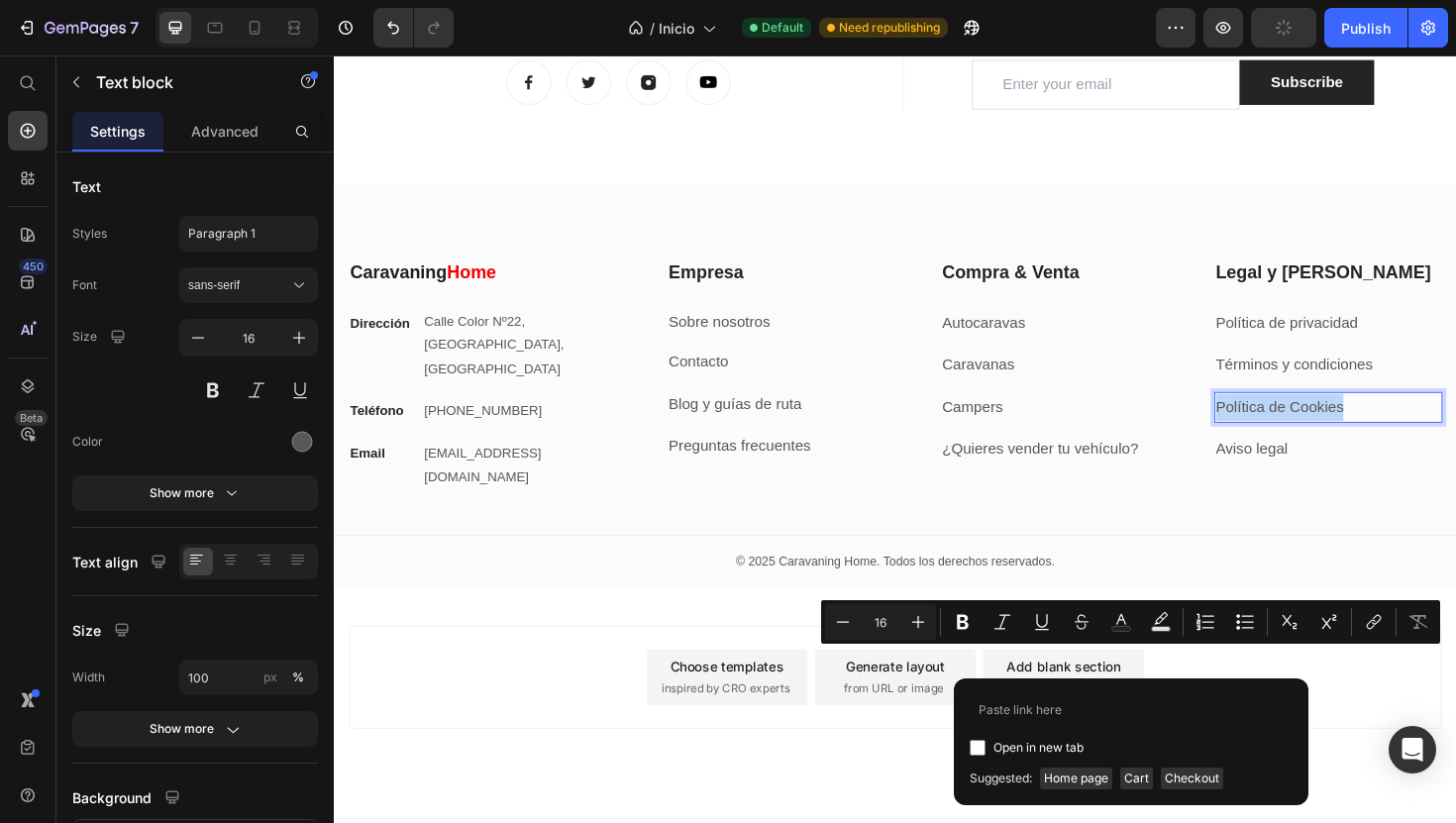 click on "Aviso legal" at bounding box center (1387, 472) 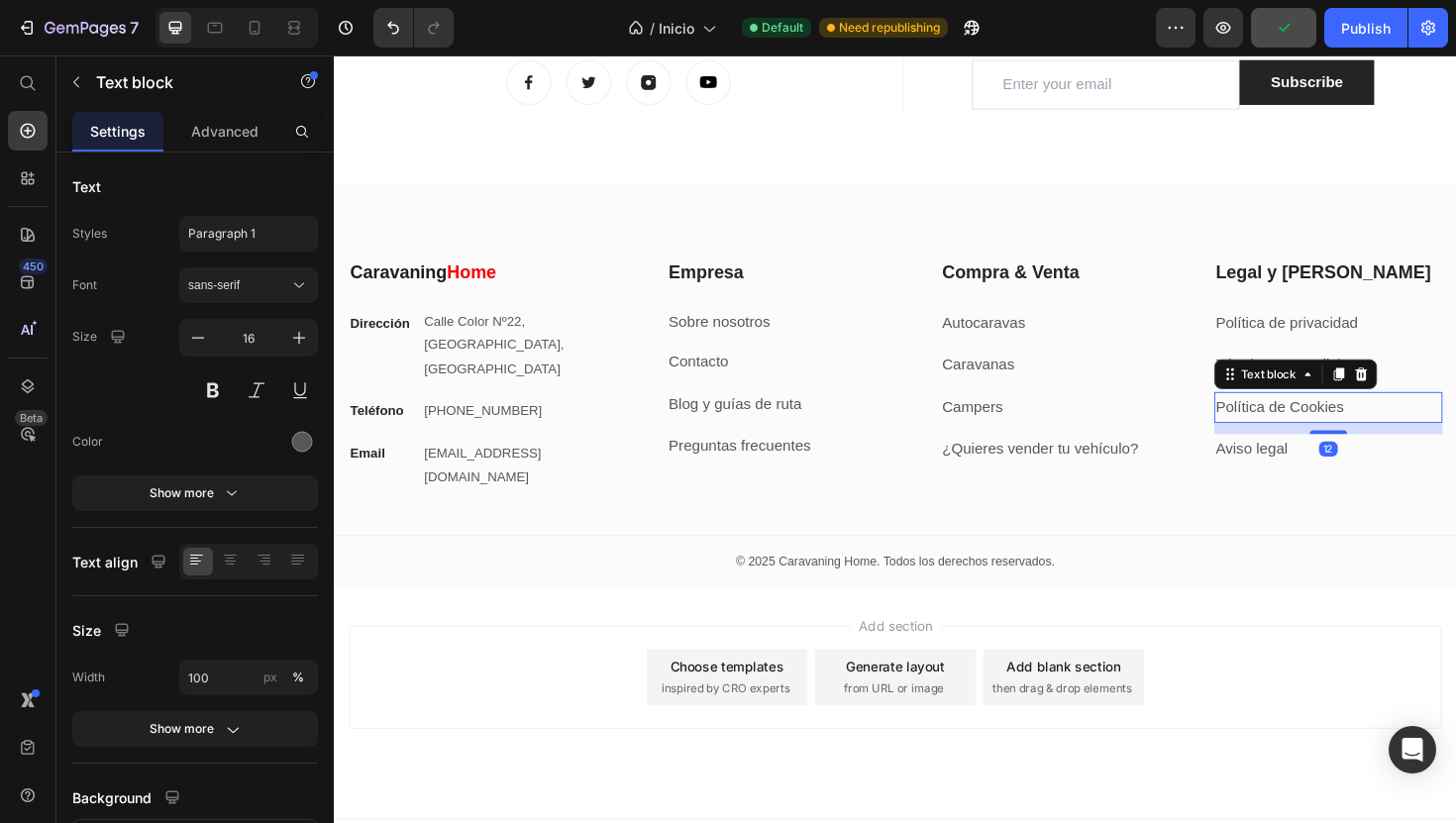 click on "P olítica de Cookies" at bounding box center (1387, 428) 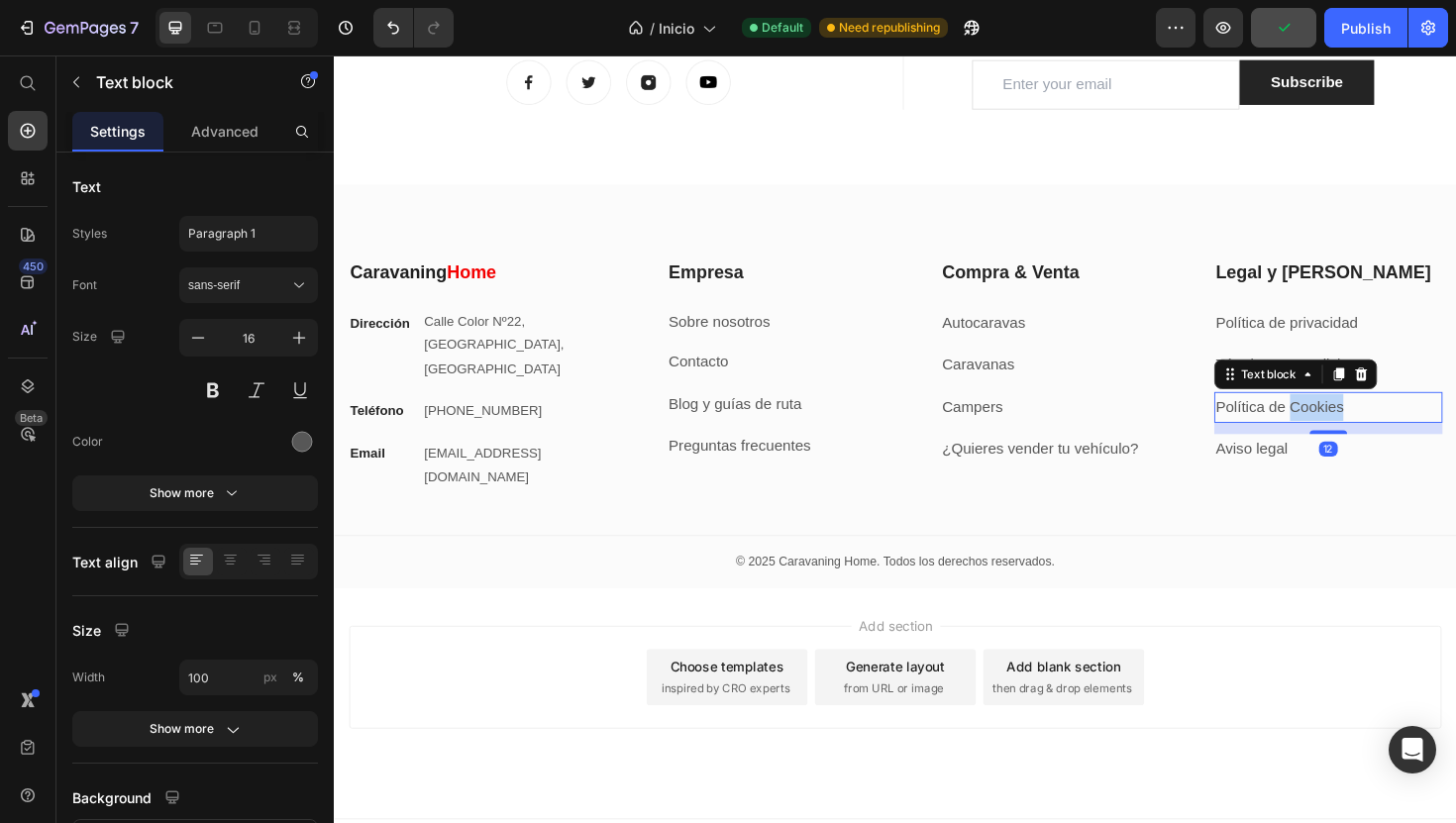 click on "olítica de Cookies" at bounding box center (1340, 427) 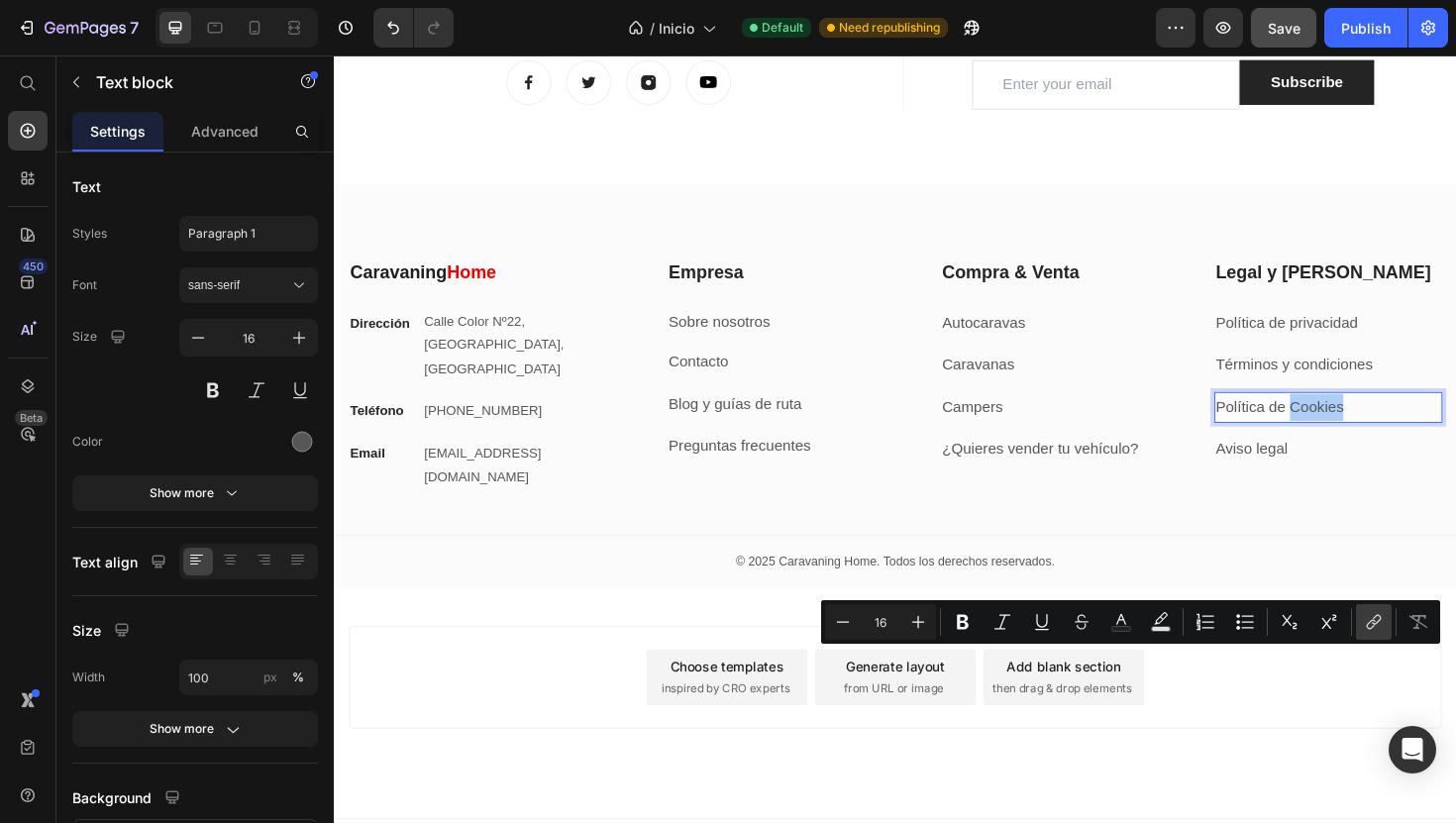click 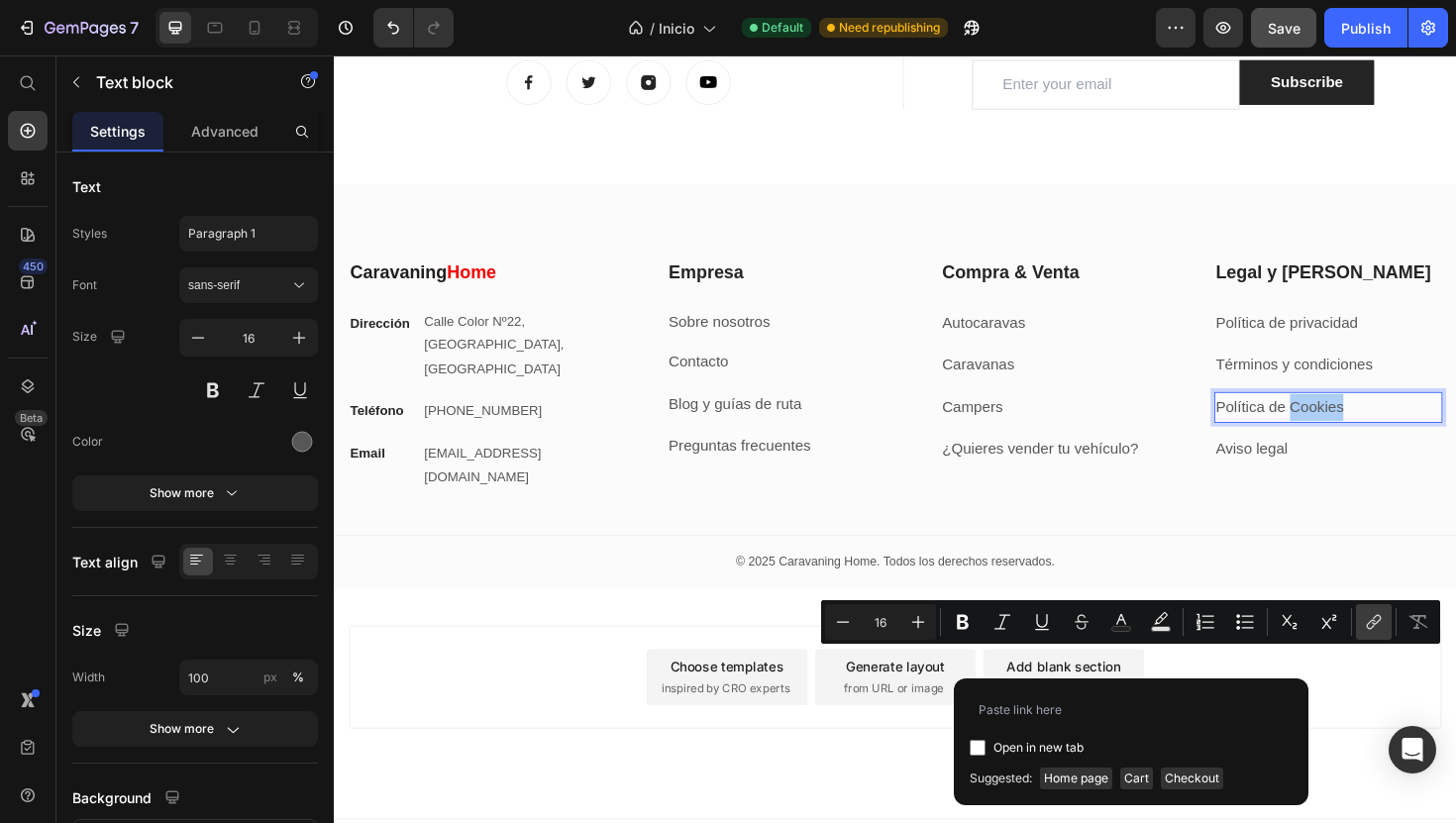 click 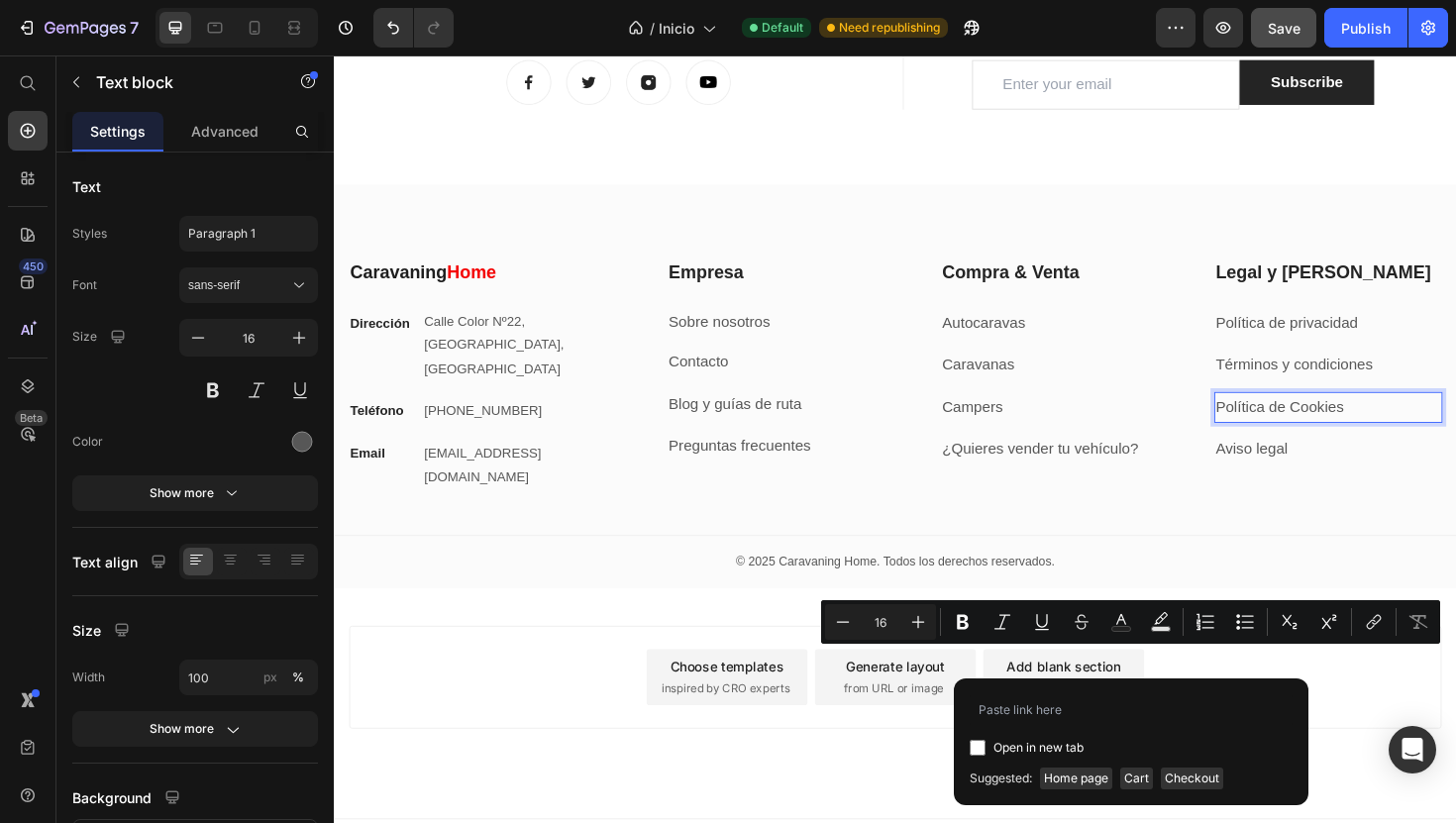 click on "olítica de Cookies" at bounding box center (1340, 427) 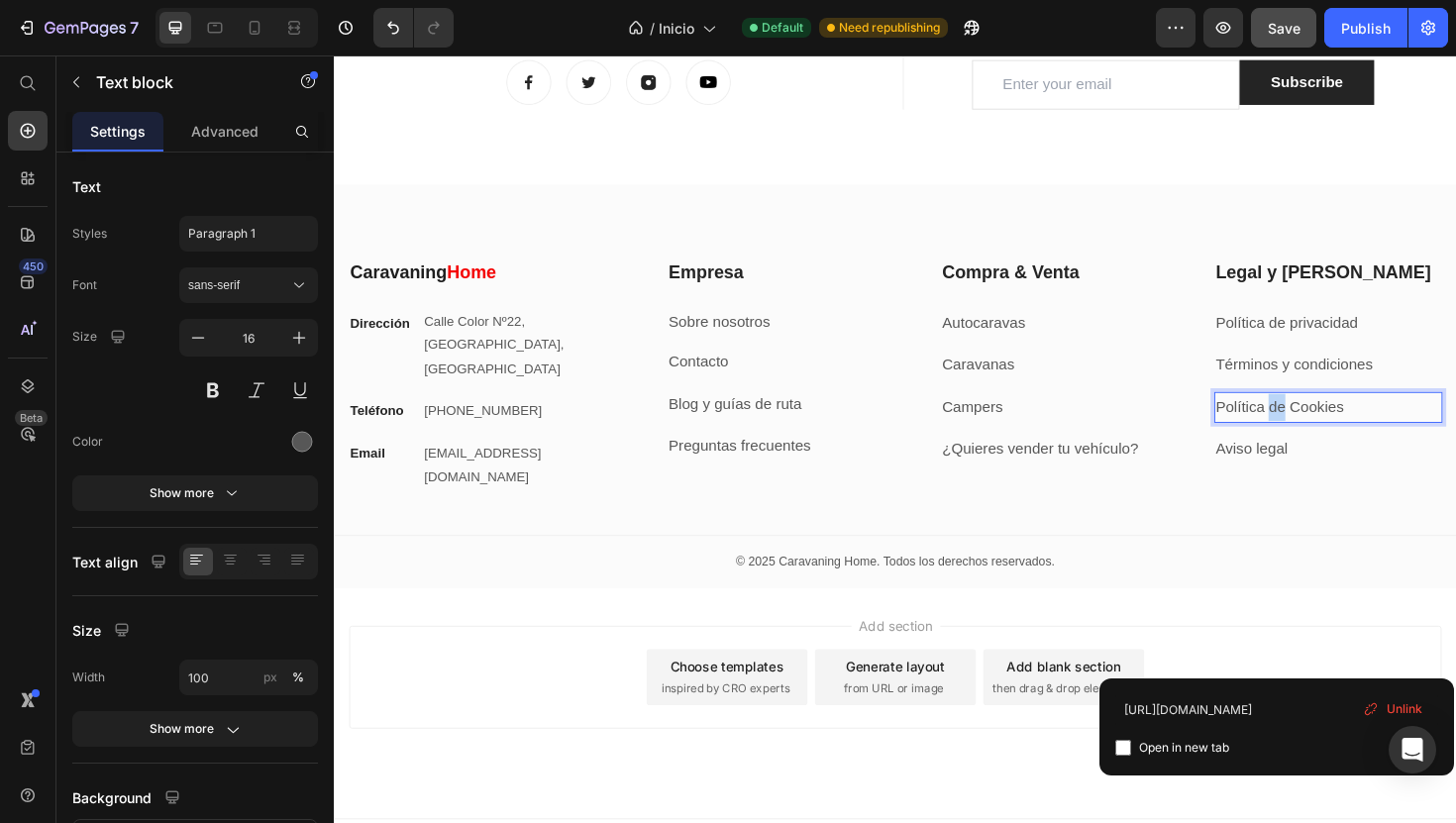 click on "olítica de Cookies" at bounding box center [1340, 427] 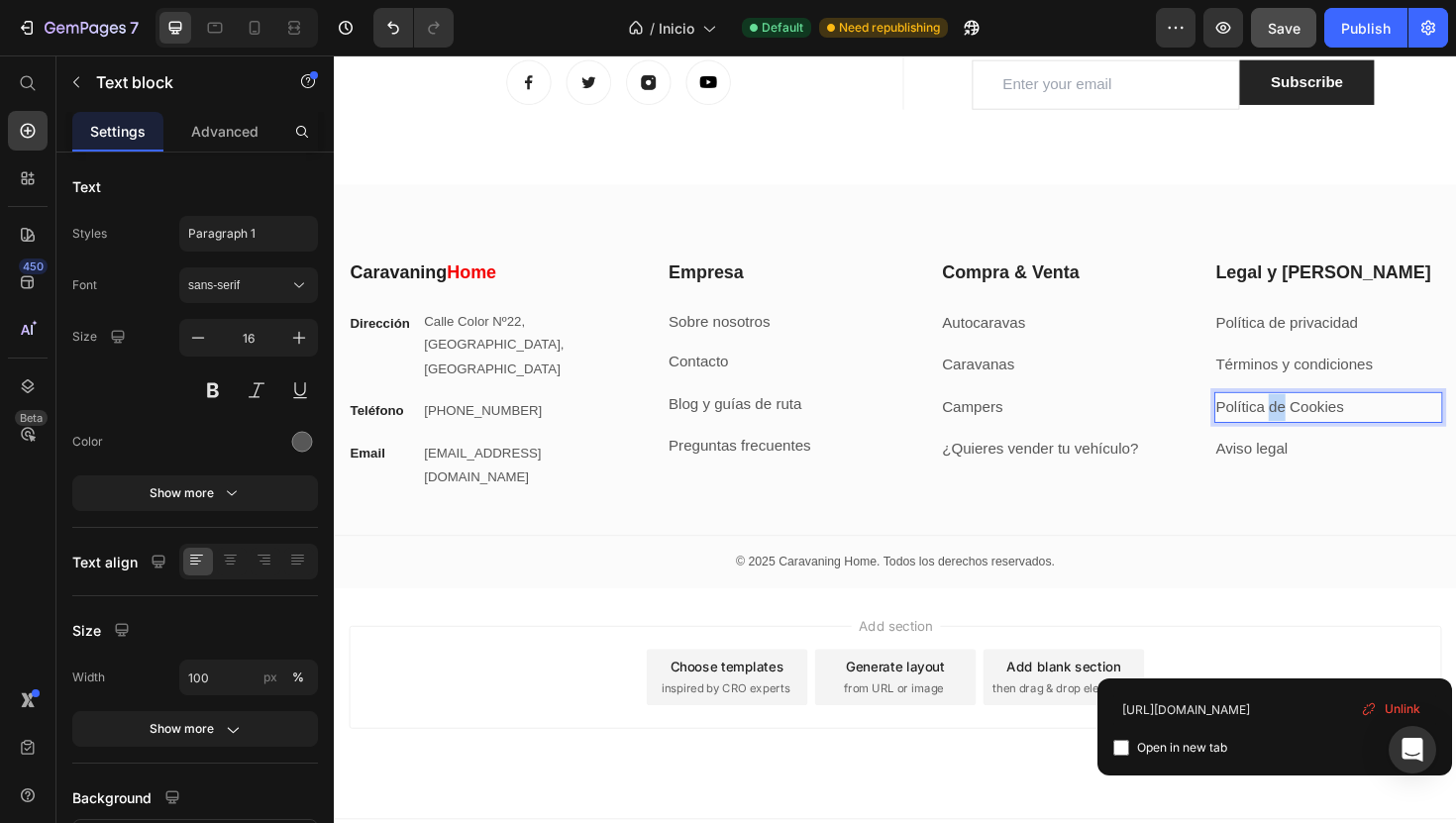 click on "olítica de Cookies" at bounding box center (1340, 427) 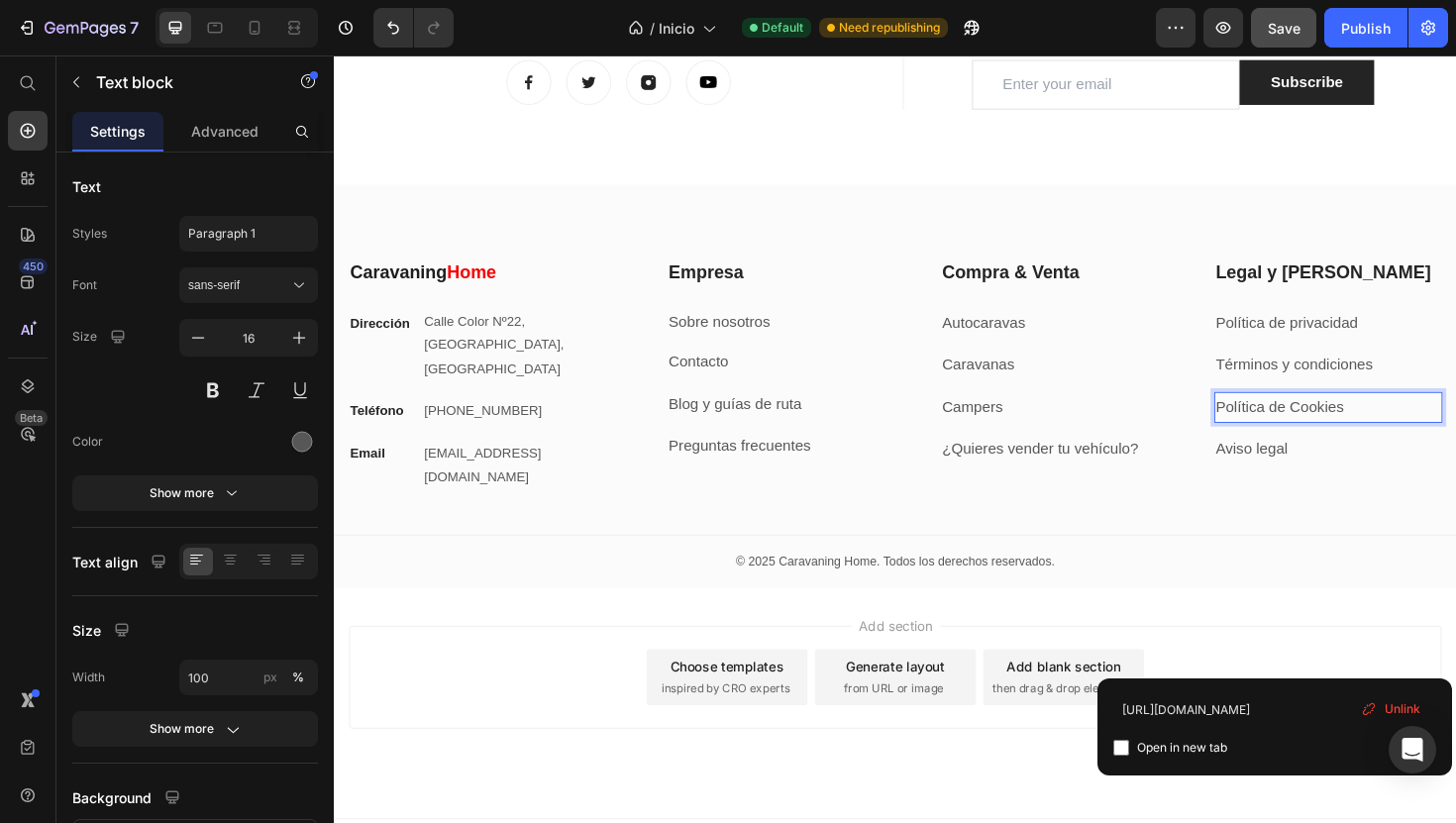 click on "Unlink" at bounding box center (1403, 709) 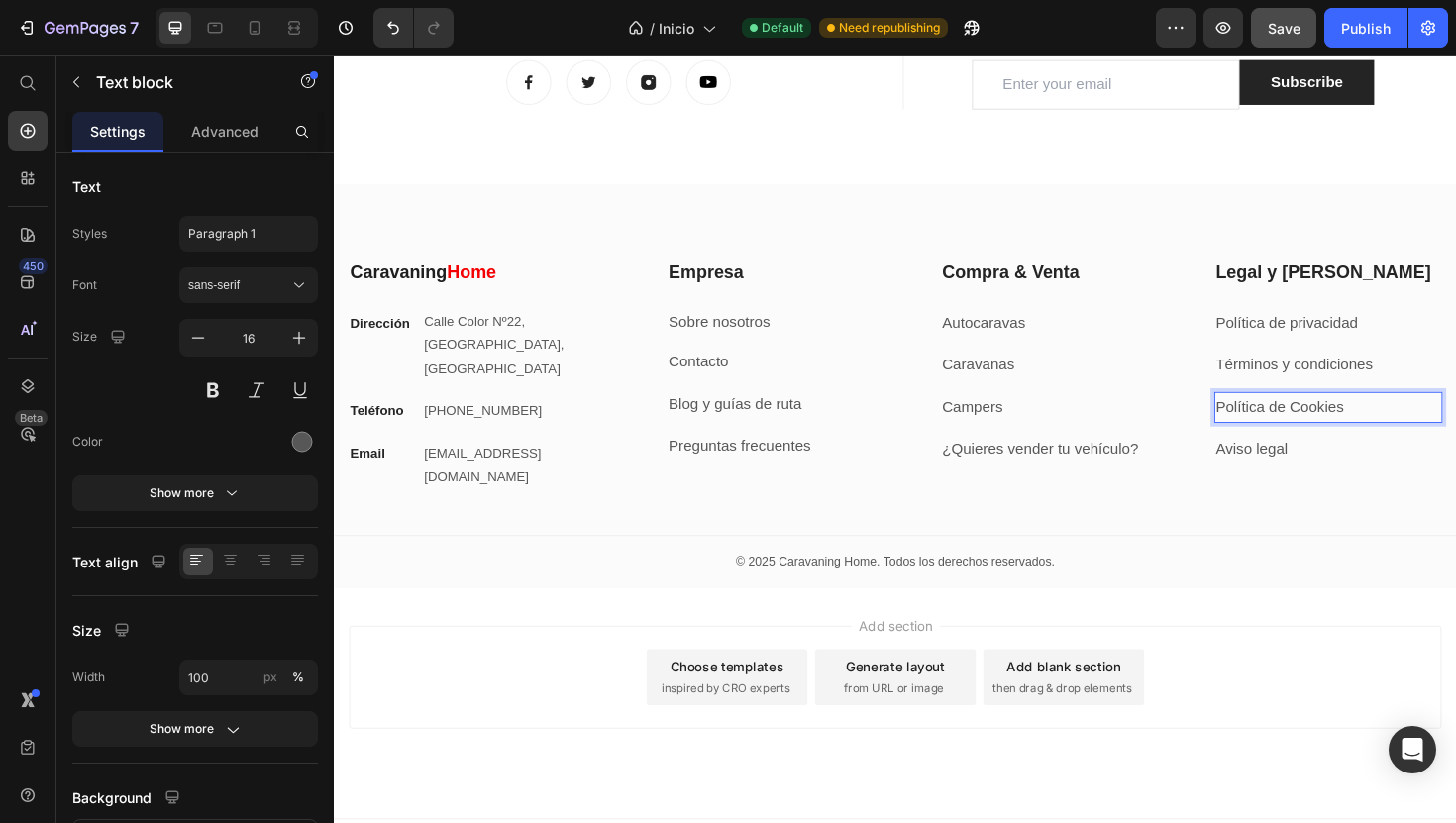 click on "Política de Cookies" at bounding box center [1387, 428] 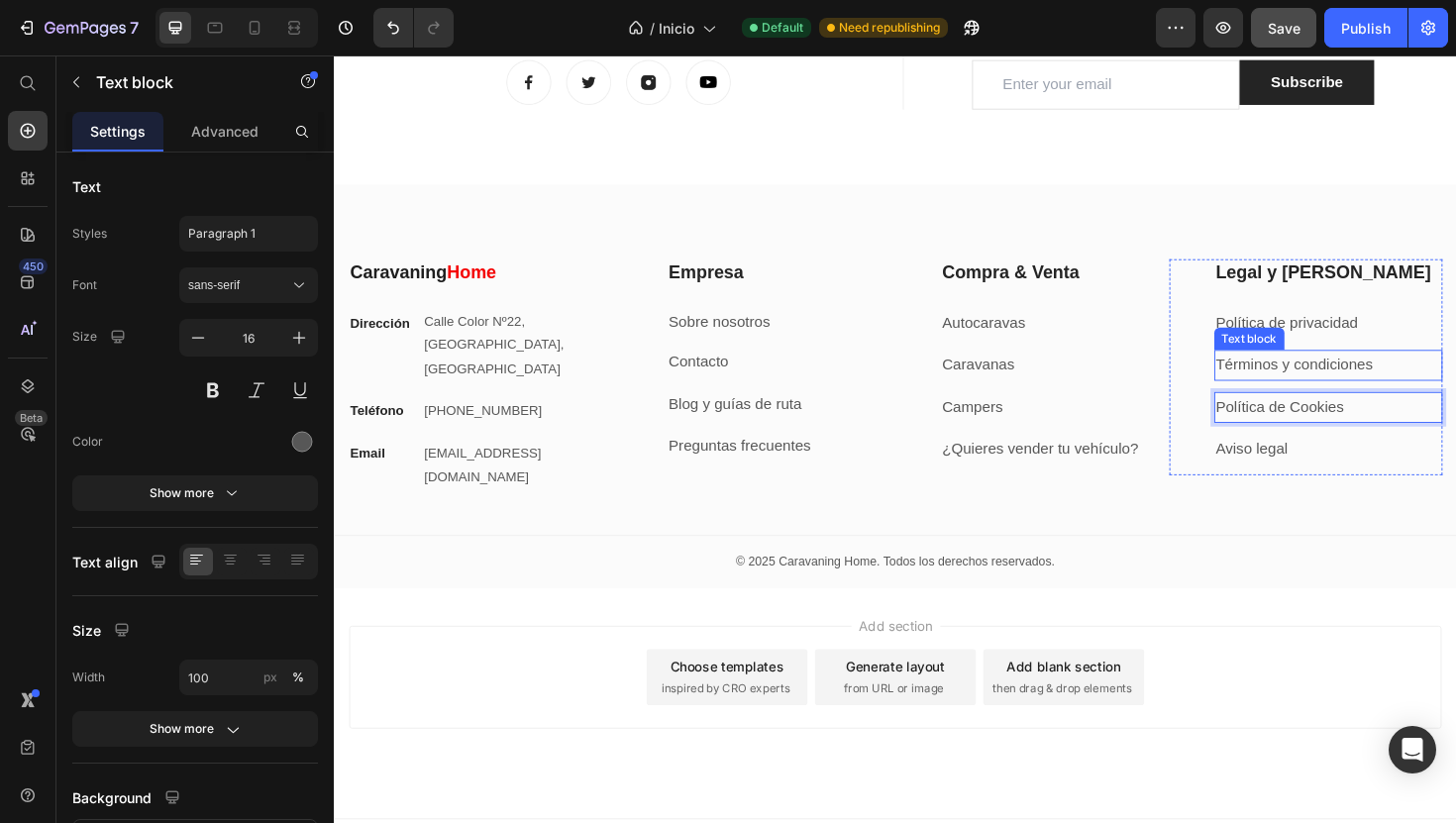 click on "Términos y condiciones" at bounding box center [1387, 383] 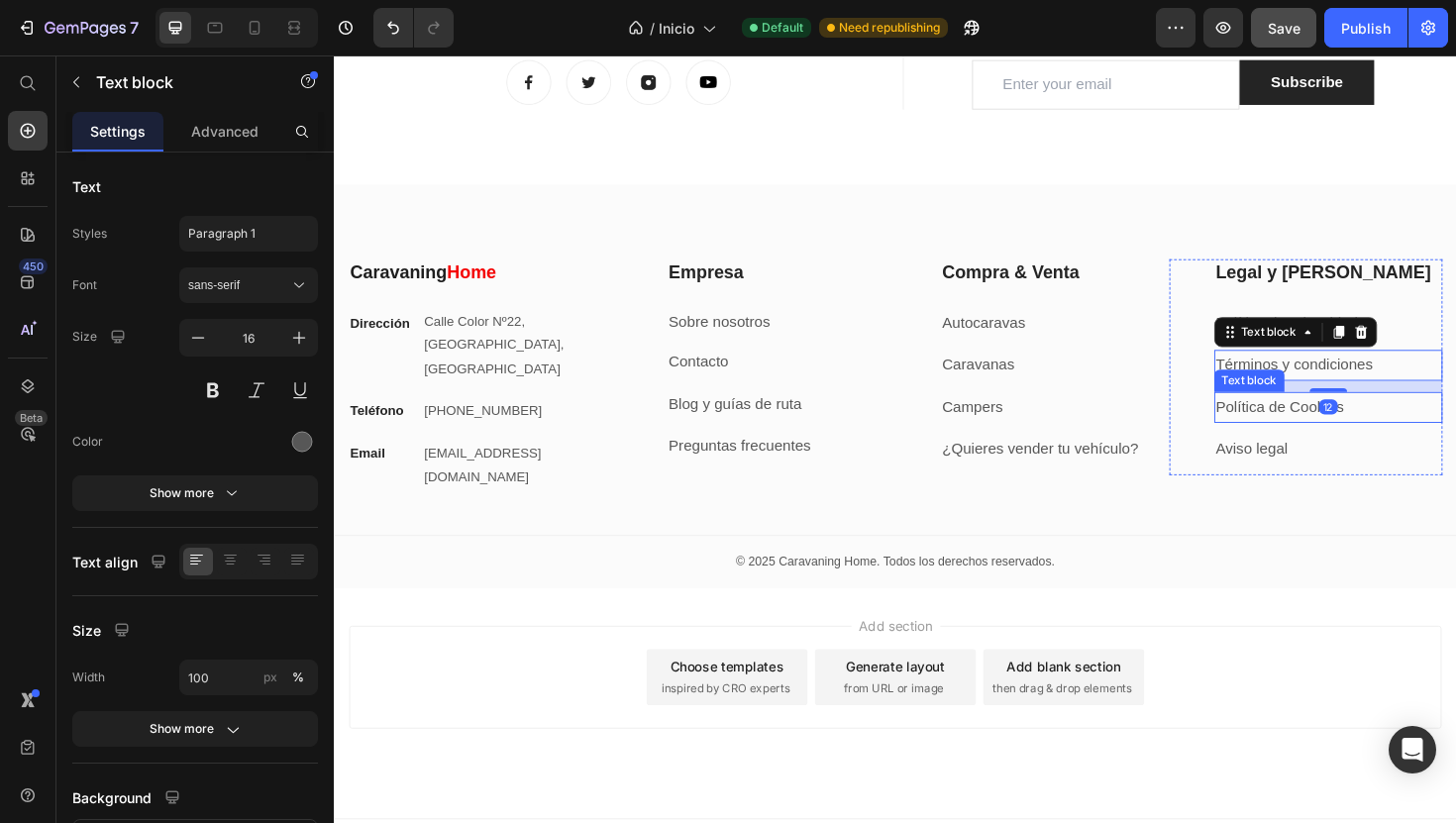 click on "Política de Cookies" at bounding box center (1387, 428) 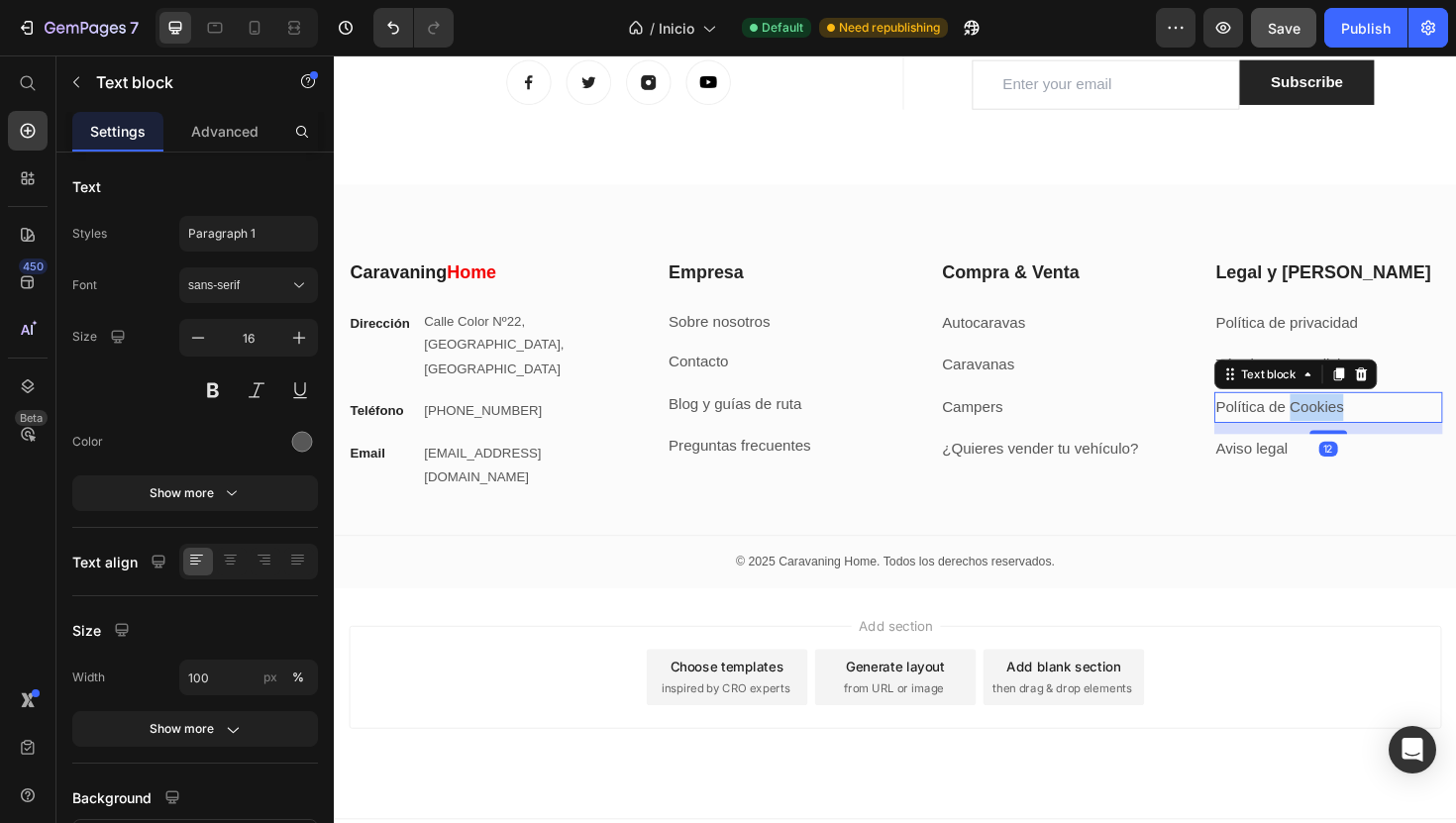 click on "Política de Cookies" at bounding box center [1387, 428] 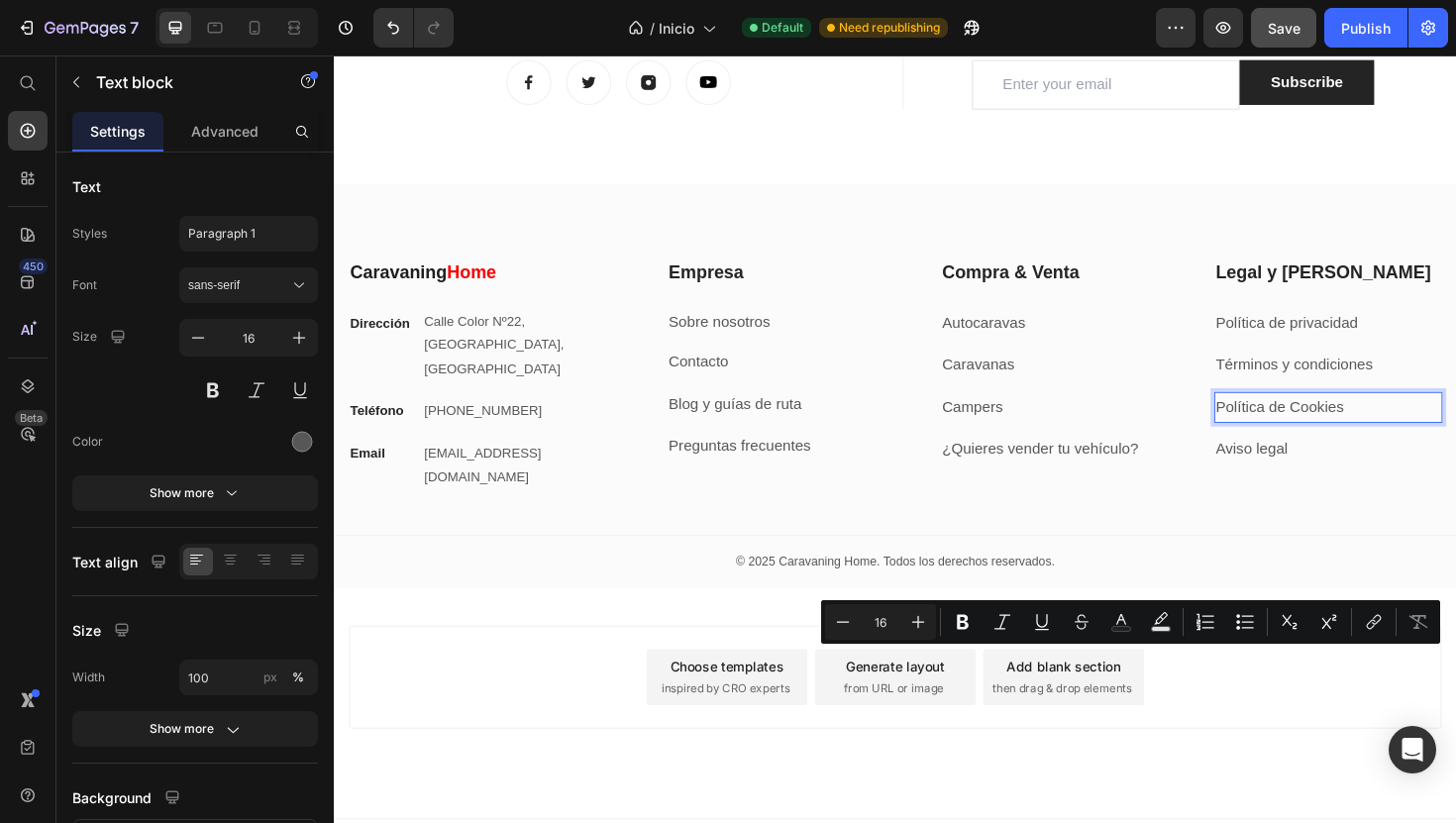 click on "Política de Cookies" at bounding box center (1387, 428) 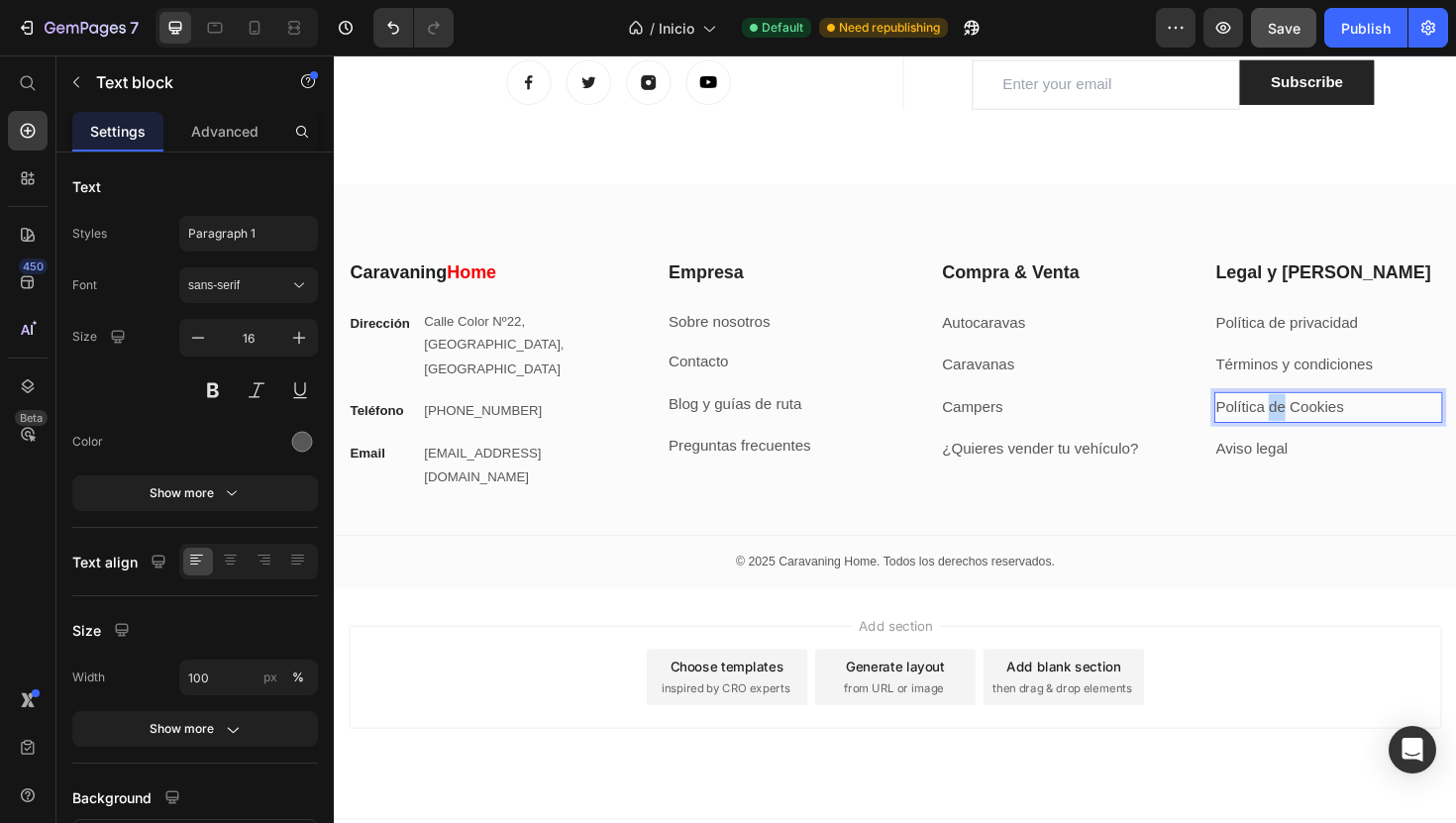 click on "Política de Cookies" at bounding box center (1387, 428) 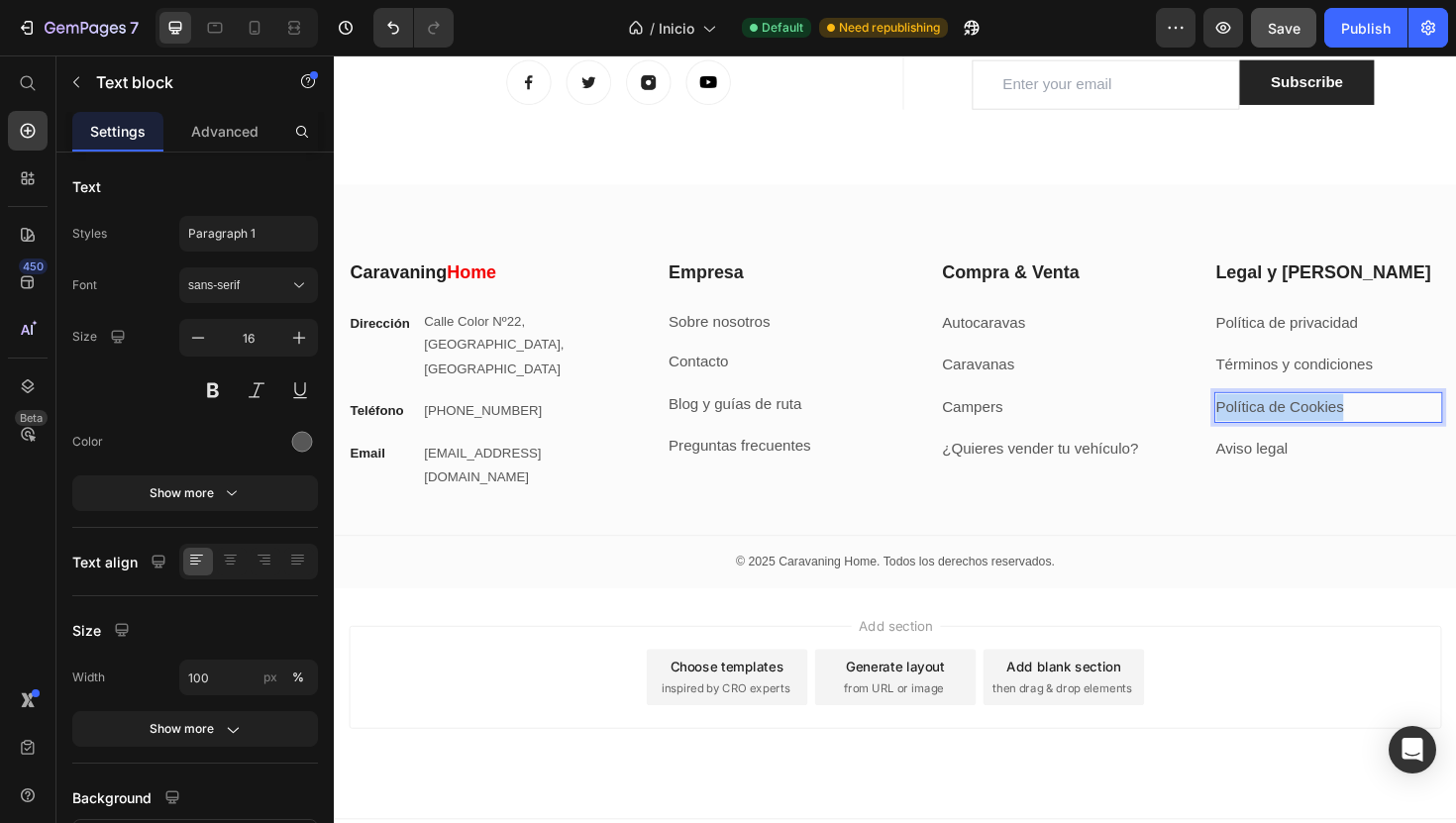 click on "Política de Cookies" at bounding box center [1387, 428] 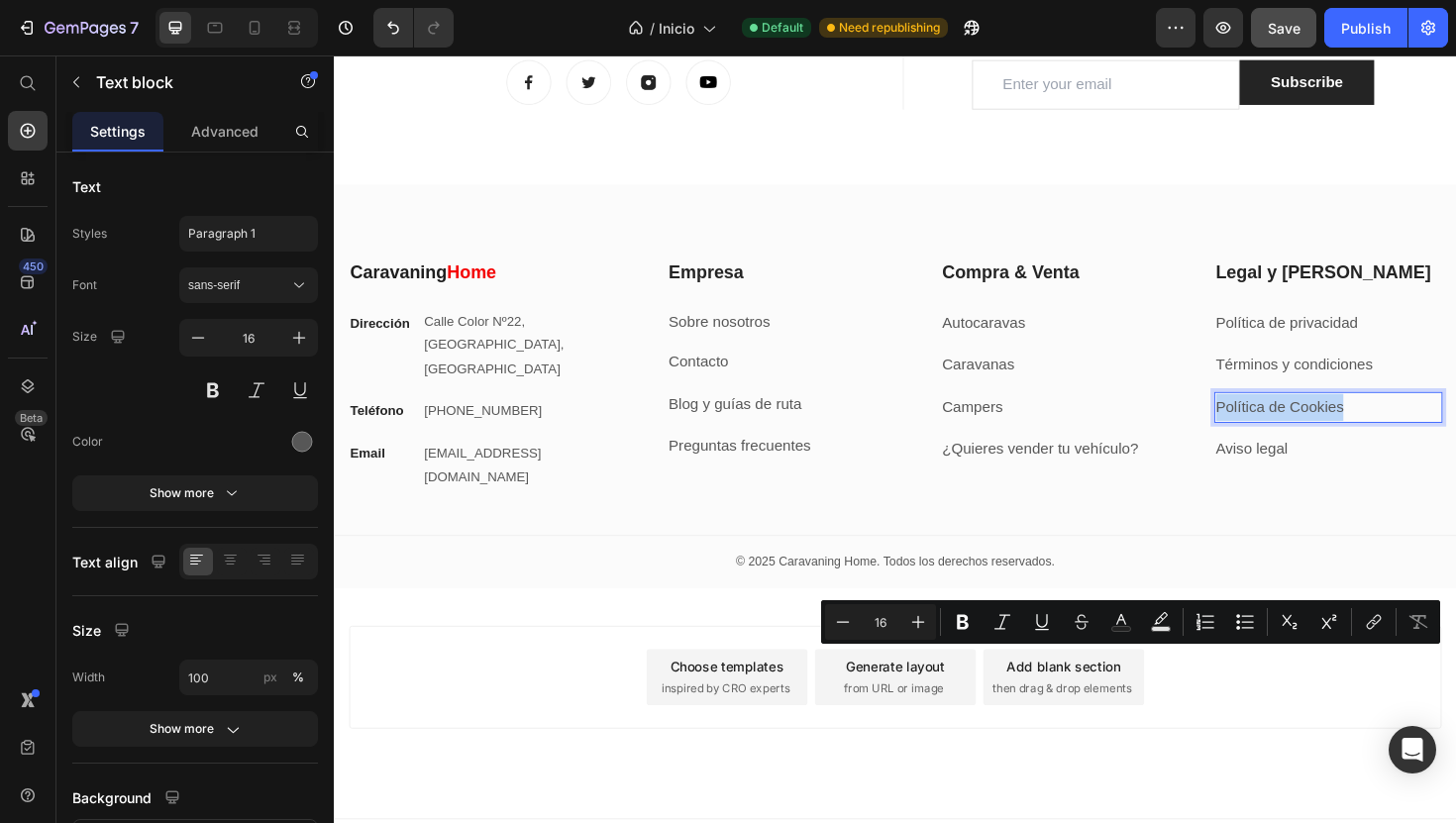 click on "Política de Cookies" at bounding box center (1387, 428) 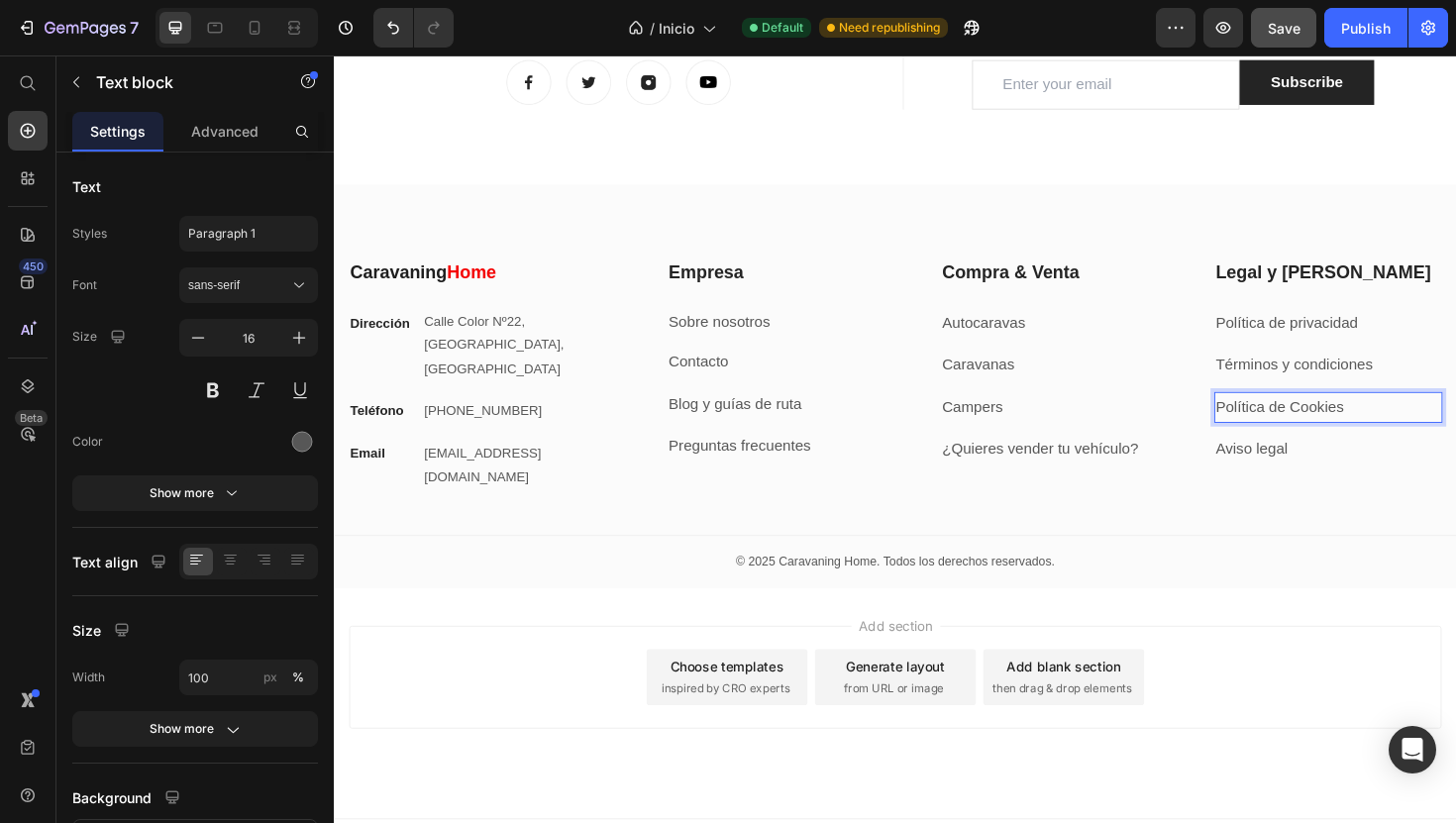 click on "Política de Cookies" at bounding box center (1387, 428) 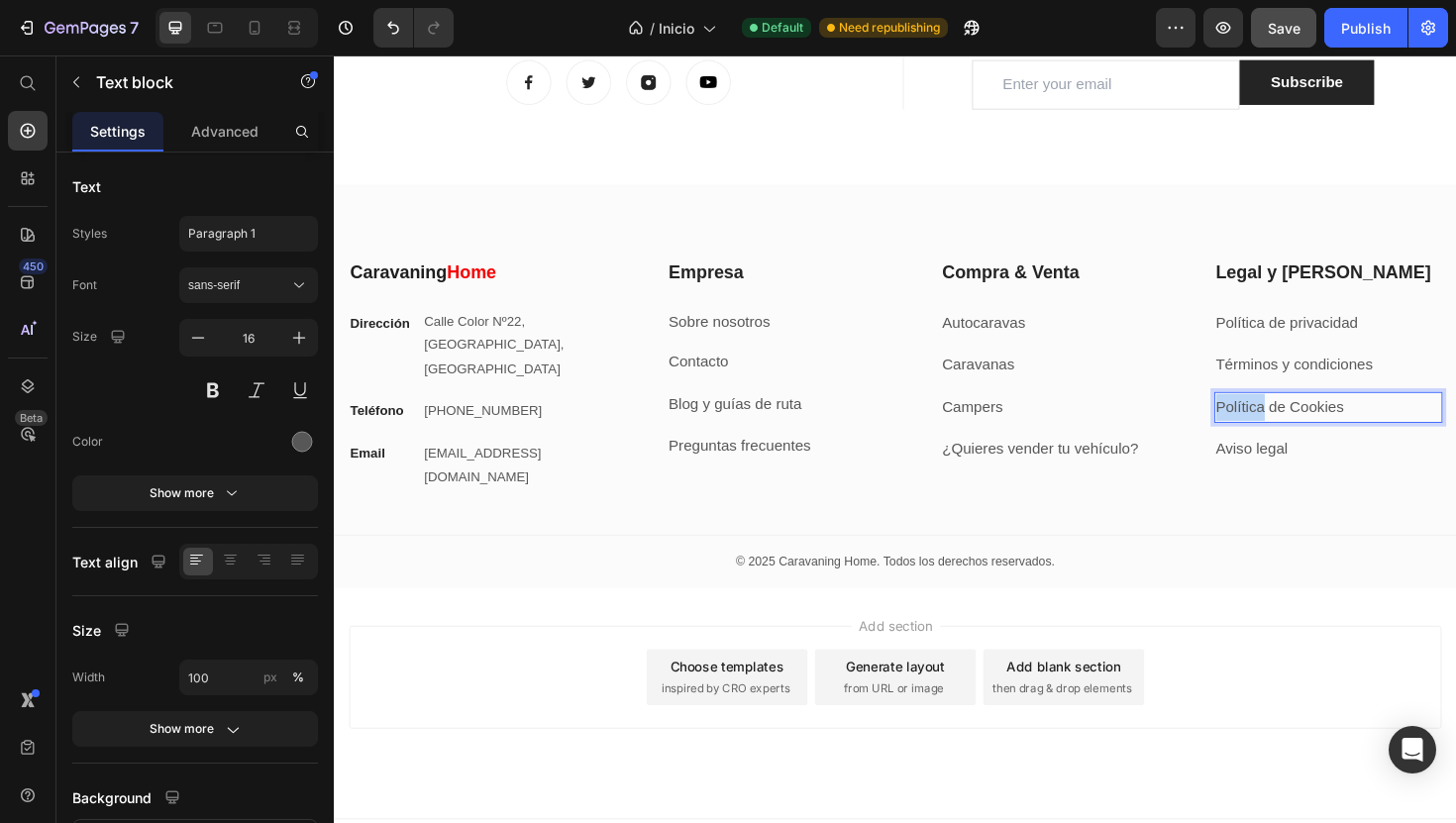 click on "Política de Cookies" at bounding box center (1387, 428) 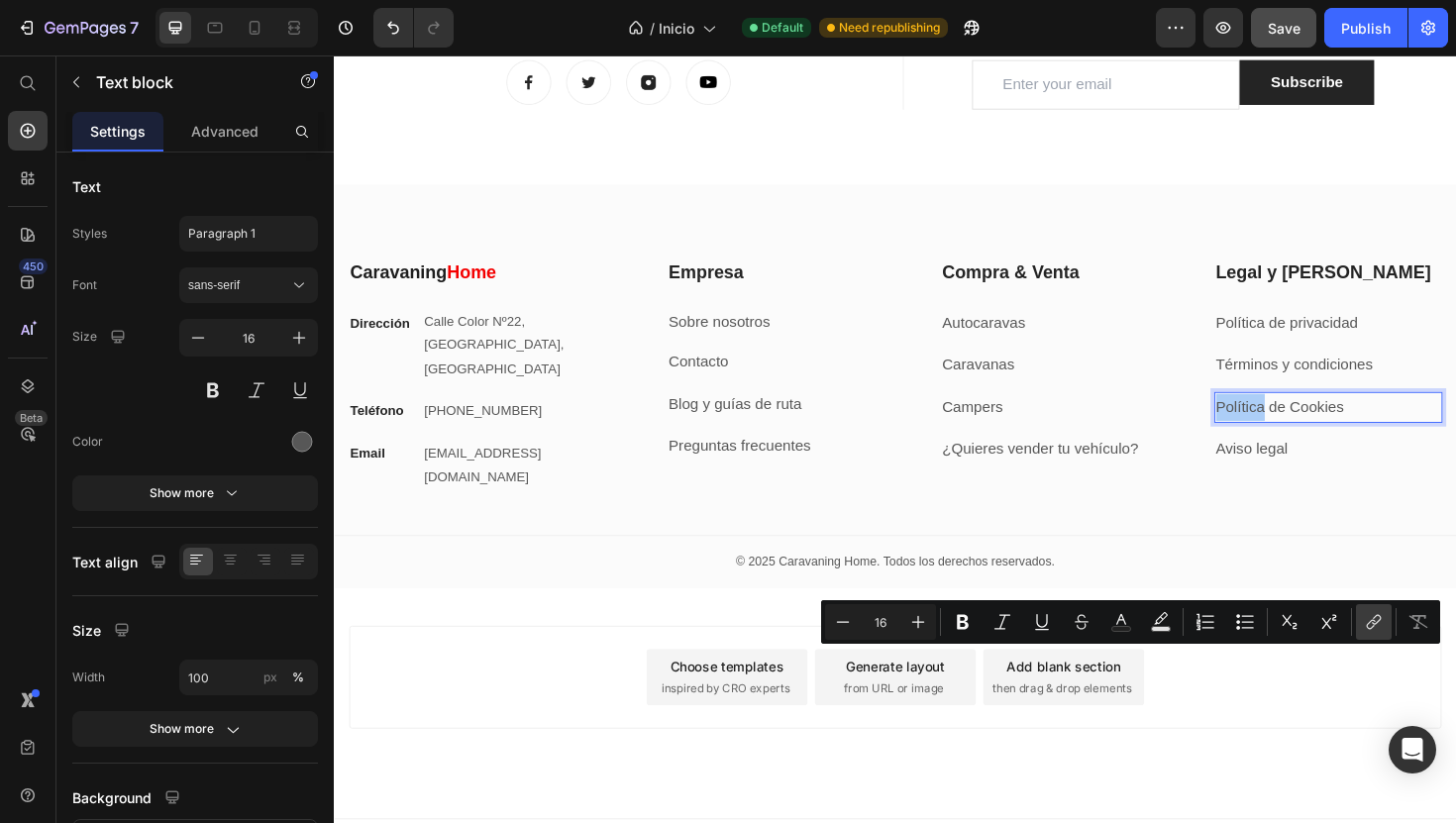 click on "link" at bounding box center [1374, 622] 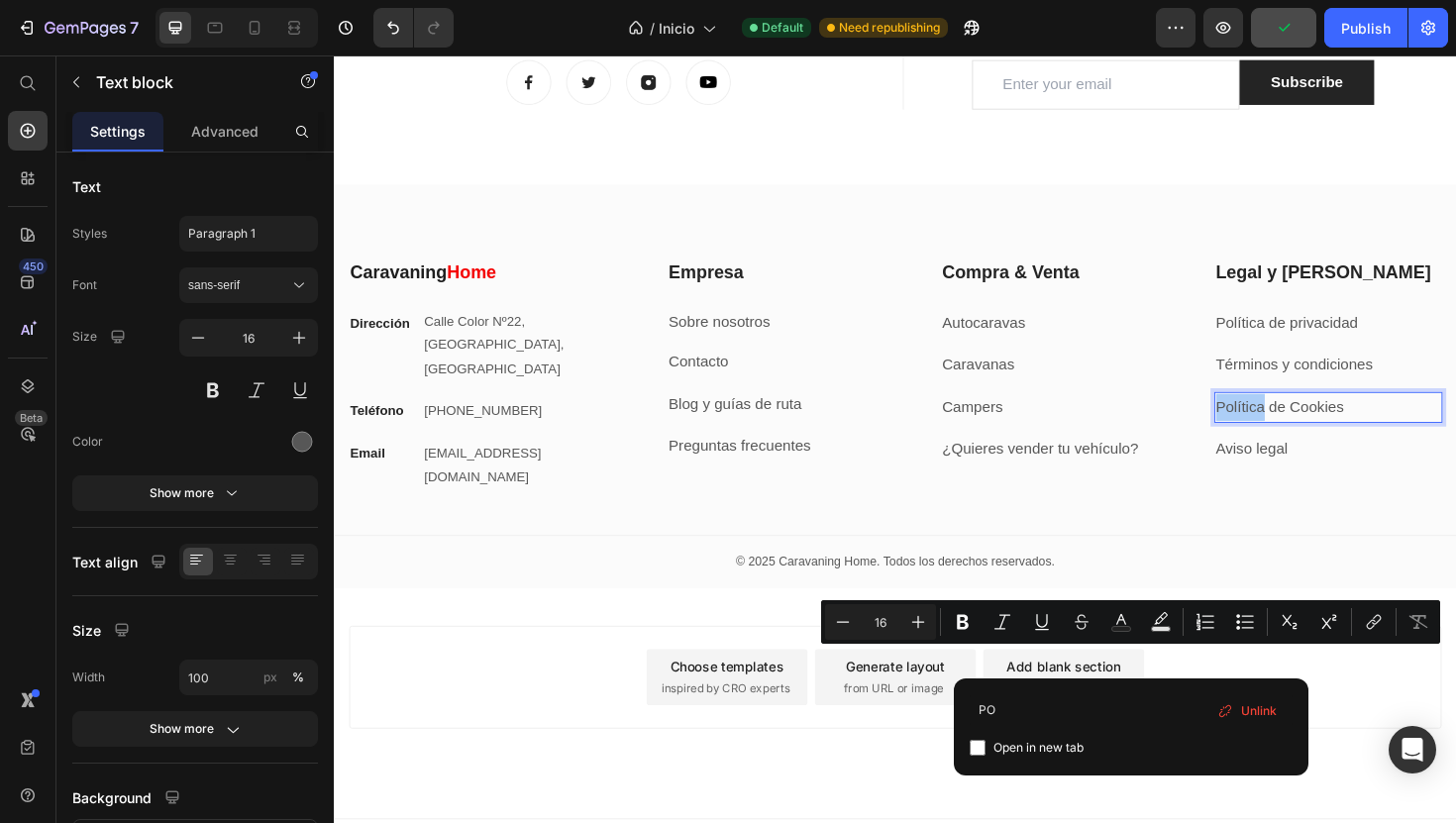 type on "P" 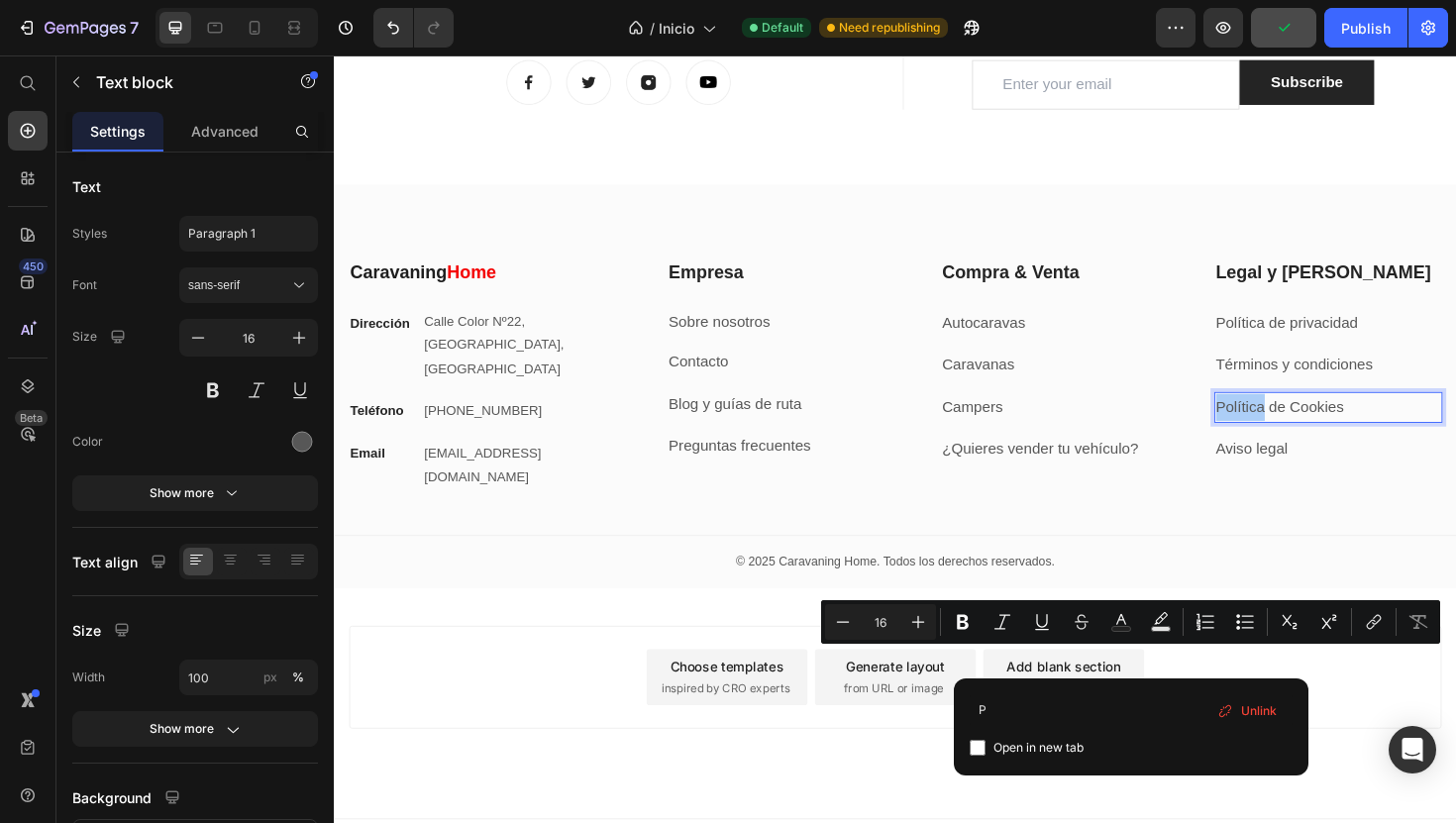 type 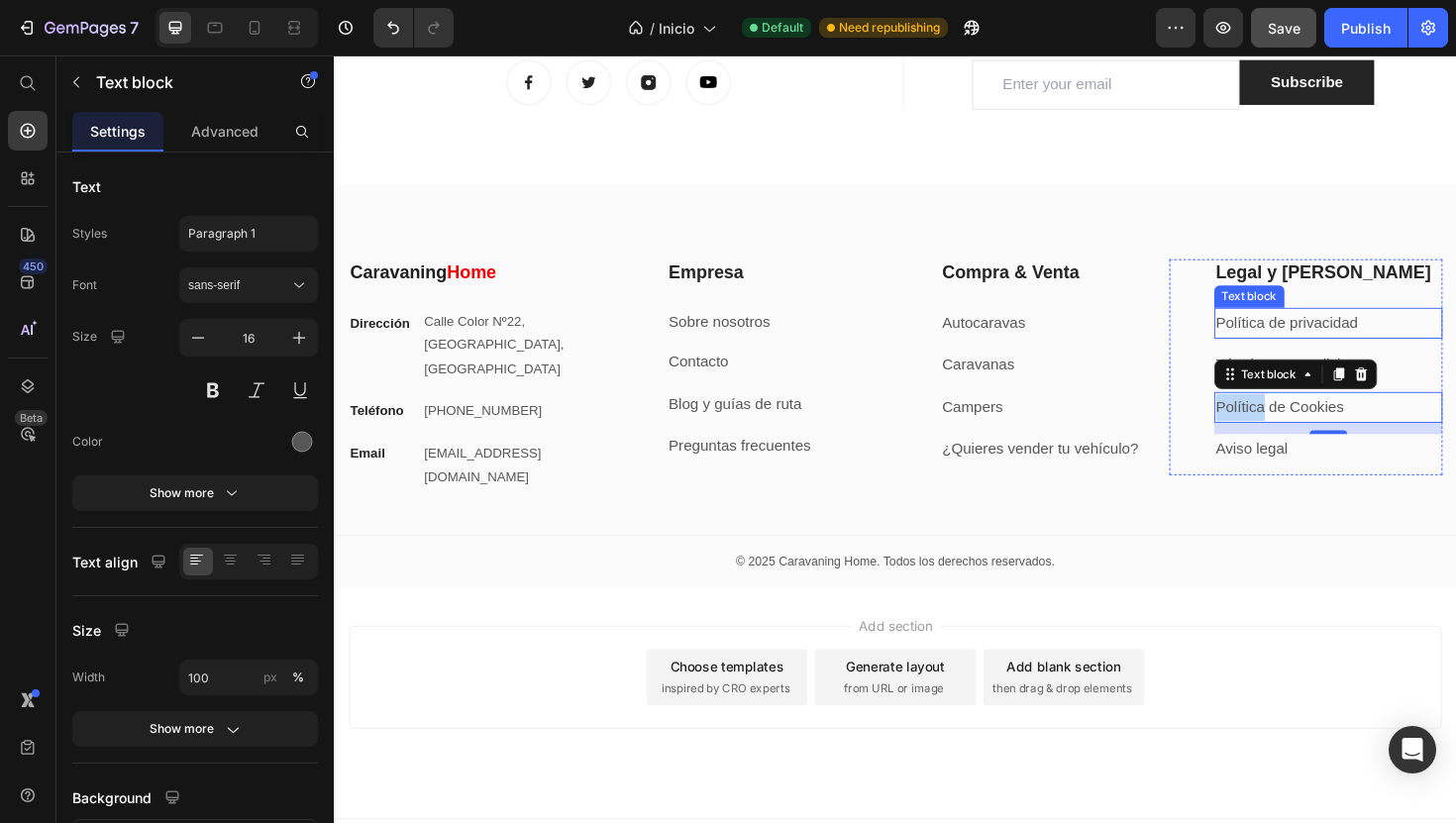 click on "Política de privacidad" at bounding box center (1387, 339) 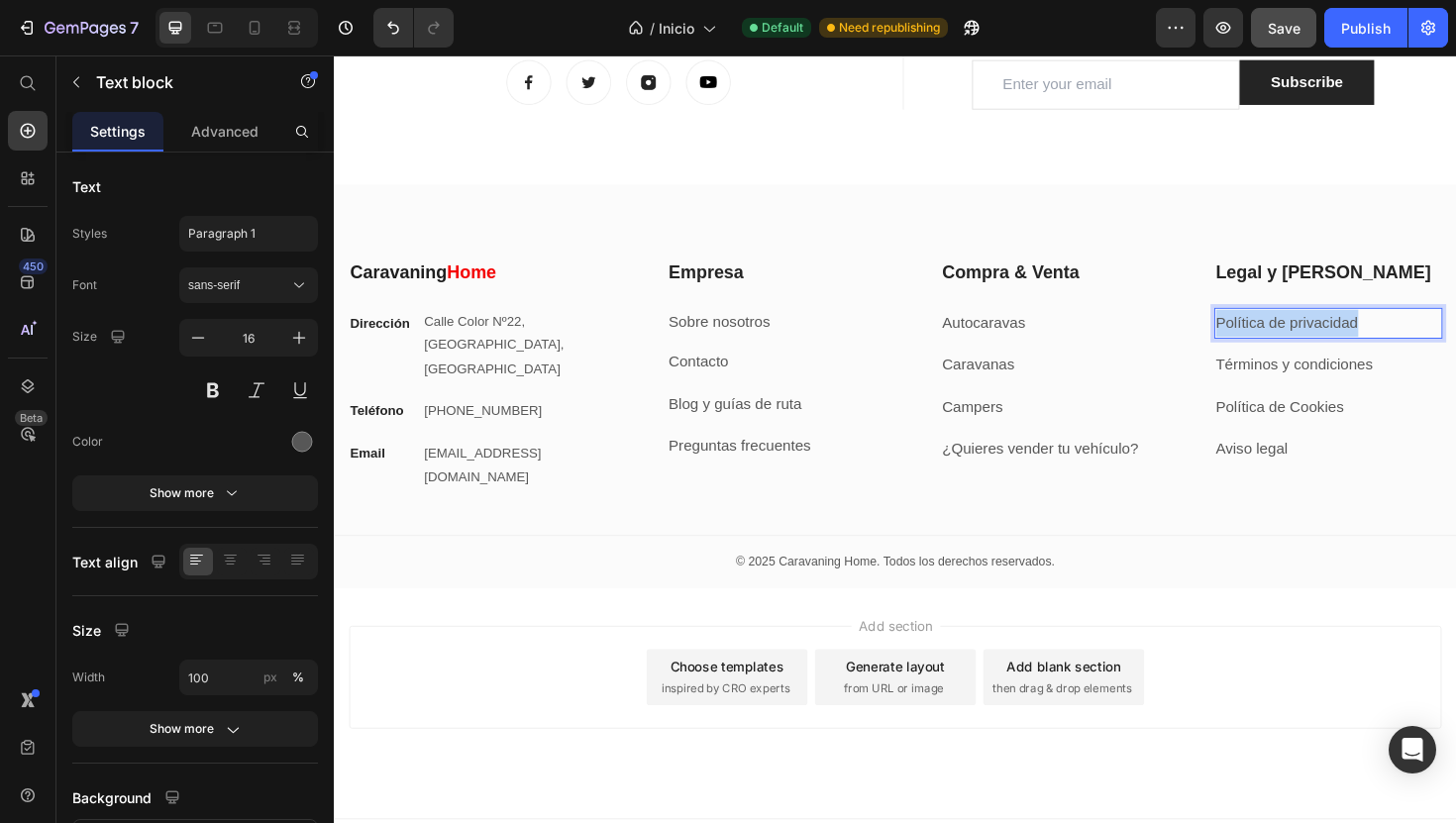 click on "Política de privacidad" at bounding box center (1387, 339) 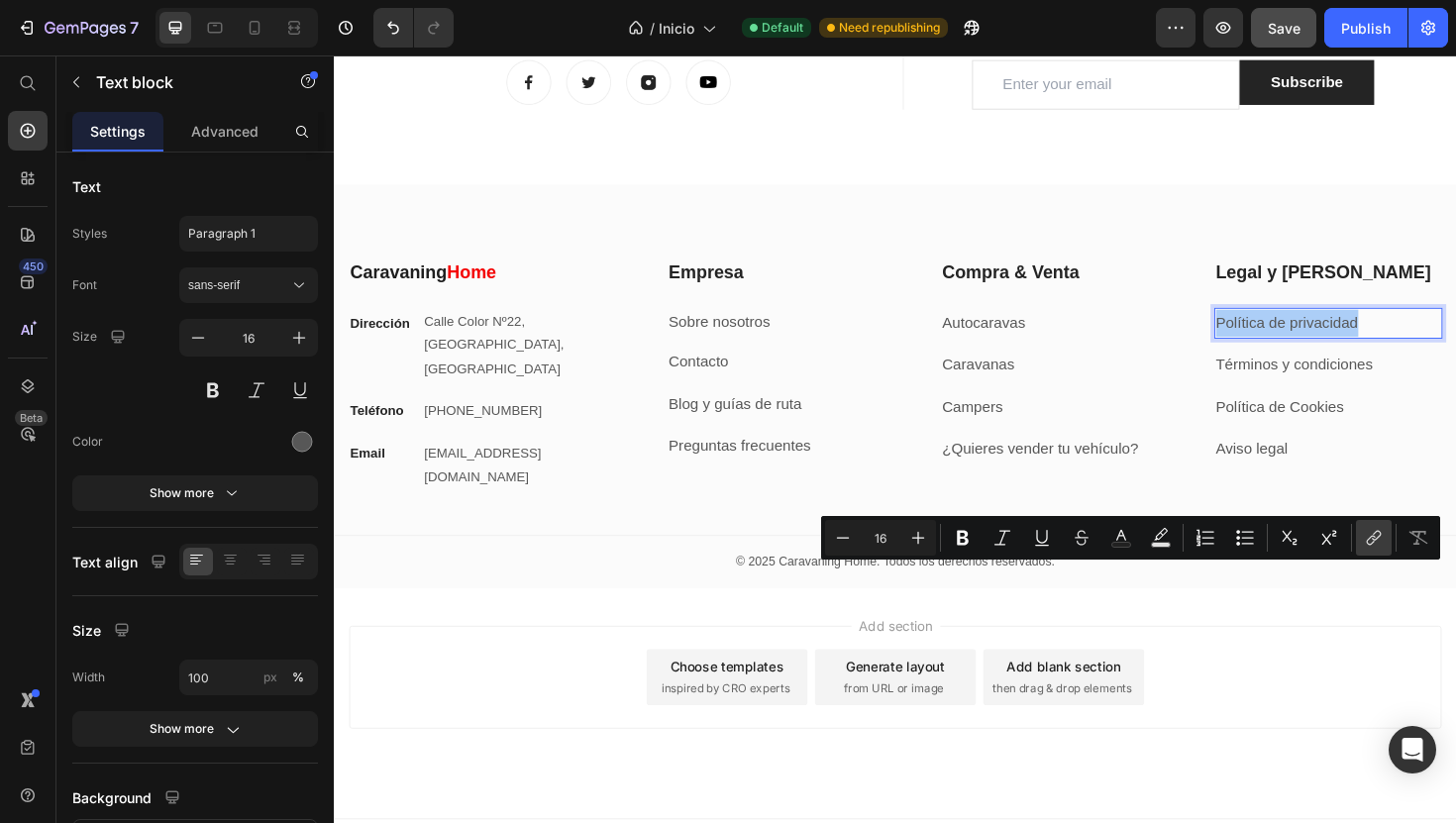 click 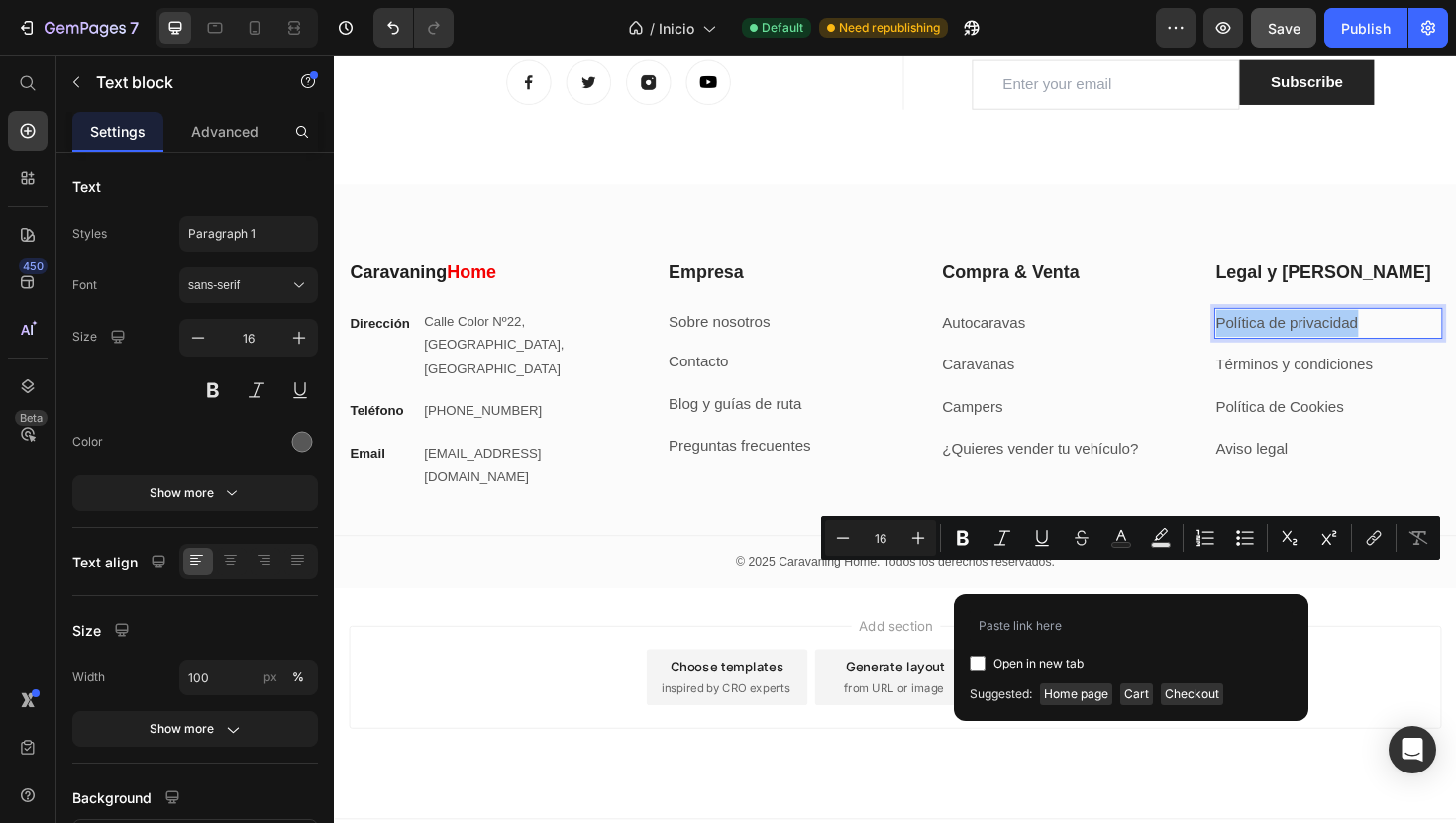 type on "https://caravaninghome.com/pages/politica-de-privacidad" 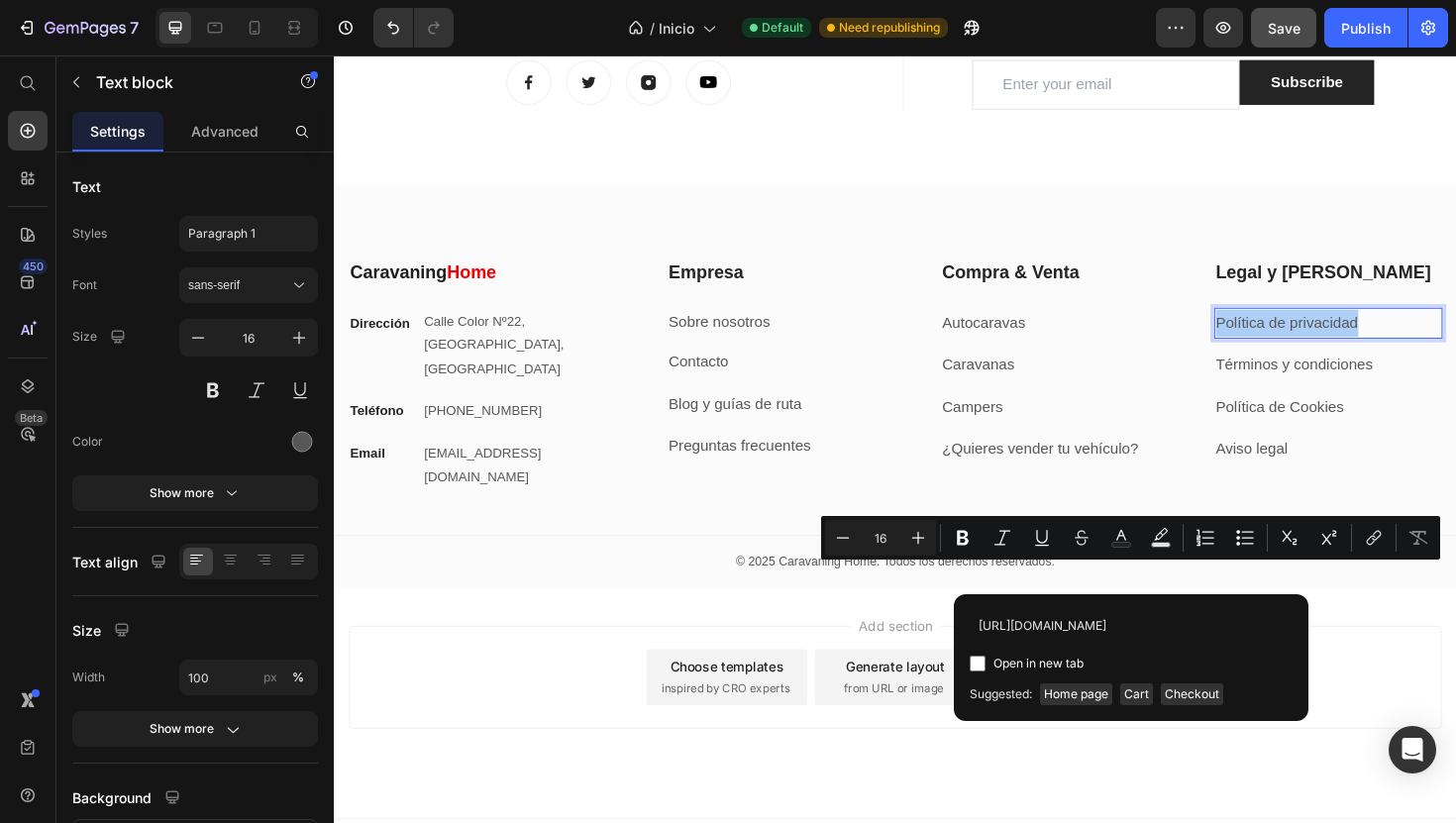 scroll, scrollTop: 0, scrollLeft: 107, axis: horizontal 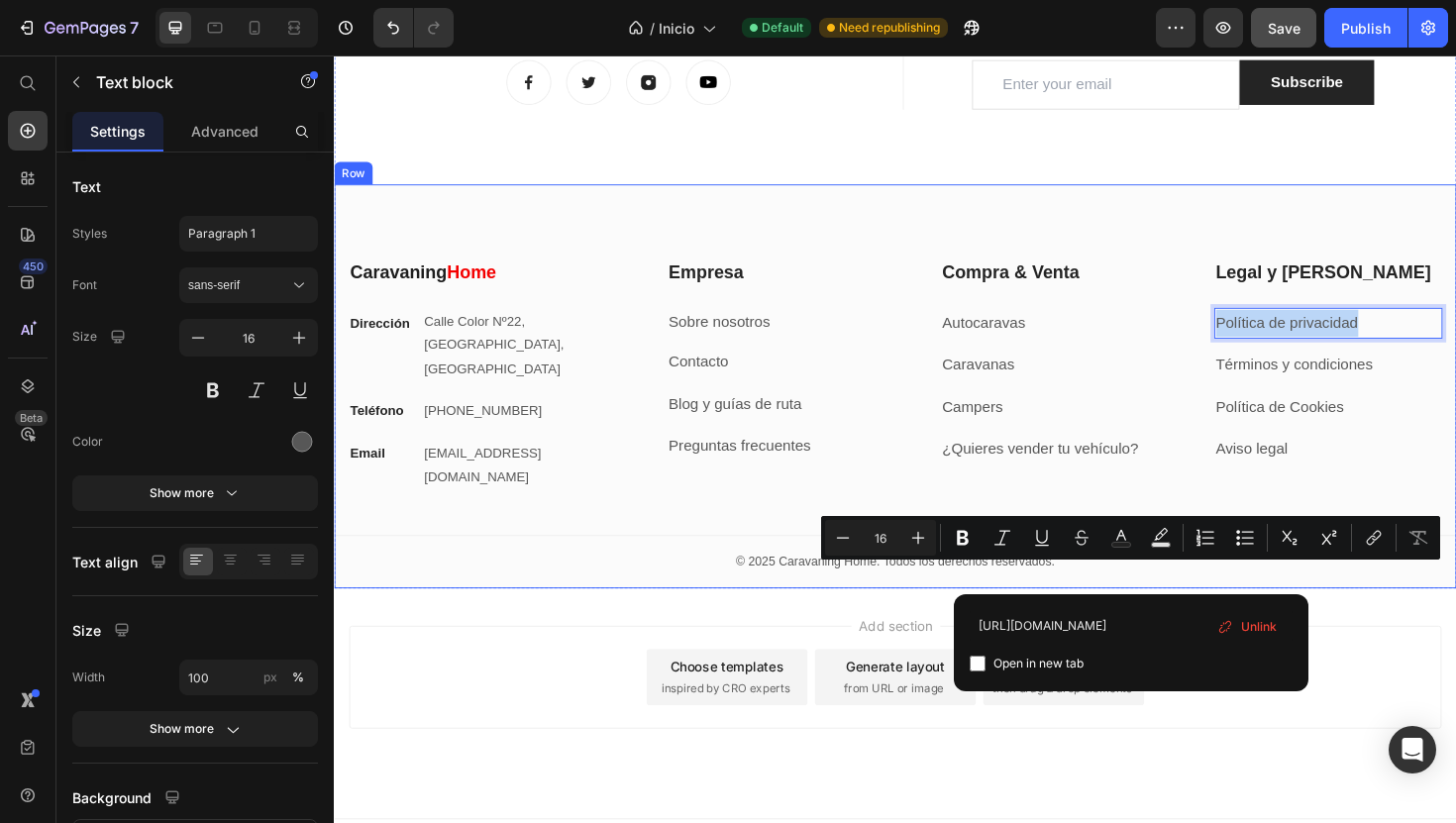 click on "Caravaning Home Heading Dirección Text block Calle Color Nº22, Valencia Centro, España Text block Row Teléfono Text block +34 960 000 000 Text block Row Email Text block info@caravaninghome.com Text block Row Empresa Heading Sobre nosotros Text block Contacto Text block Blog y guías de ruta Text block Preguntas frecuentes Text block Row Compra & Venta Heading Autocaravas Text block Caravanas Text block Campers Text block ¿Quieres vender tu vehículo? Text block Row Legal y Ayuda Heading Política de privacidad Text block   12 Términos y condiciones Text block Política de Cookies Text block Aviso legal Text block Row Row
My Store
Company
Information
Contact Accordion                Title Line Row © 2025 Caravaning Home. Todos los derechos reservados. Text block Row Row" at bounding box center [928, 406] 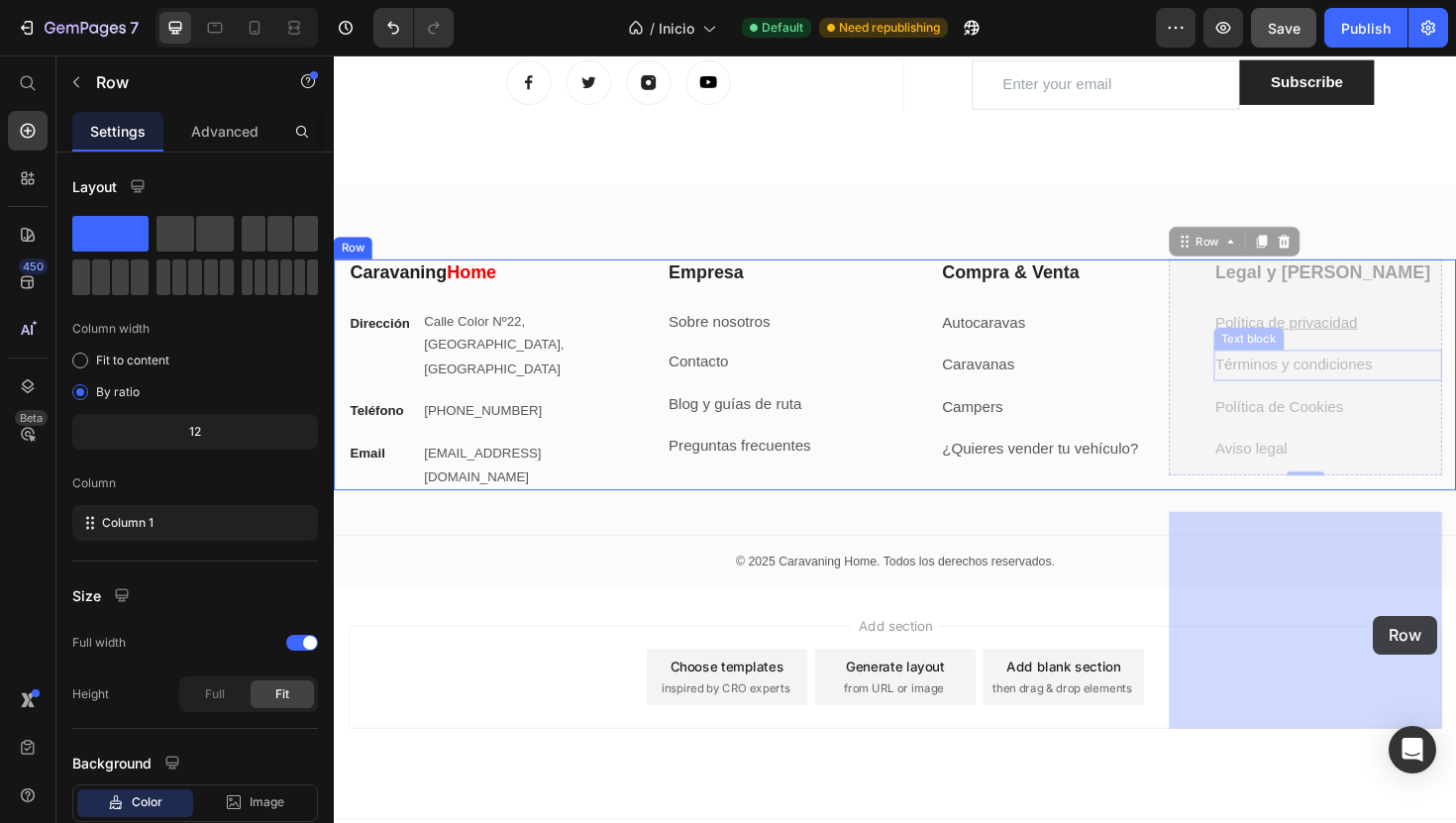 drag, startPoint x: 1260, startPoint y: 655, endPoint x: 1433, endPoint y: 648, distance: 173.14156 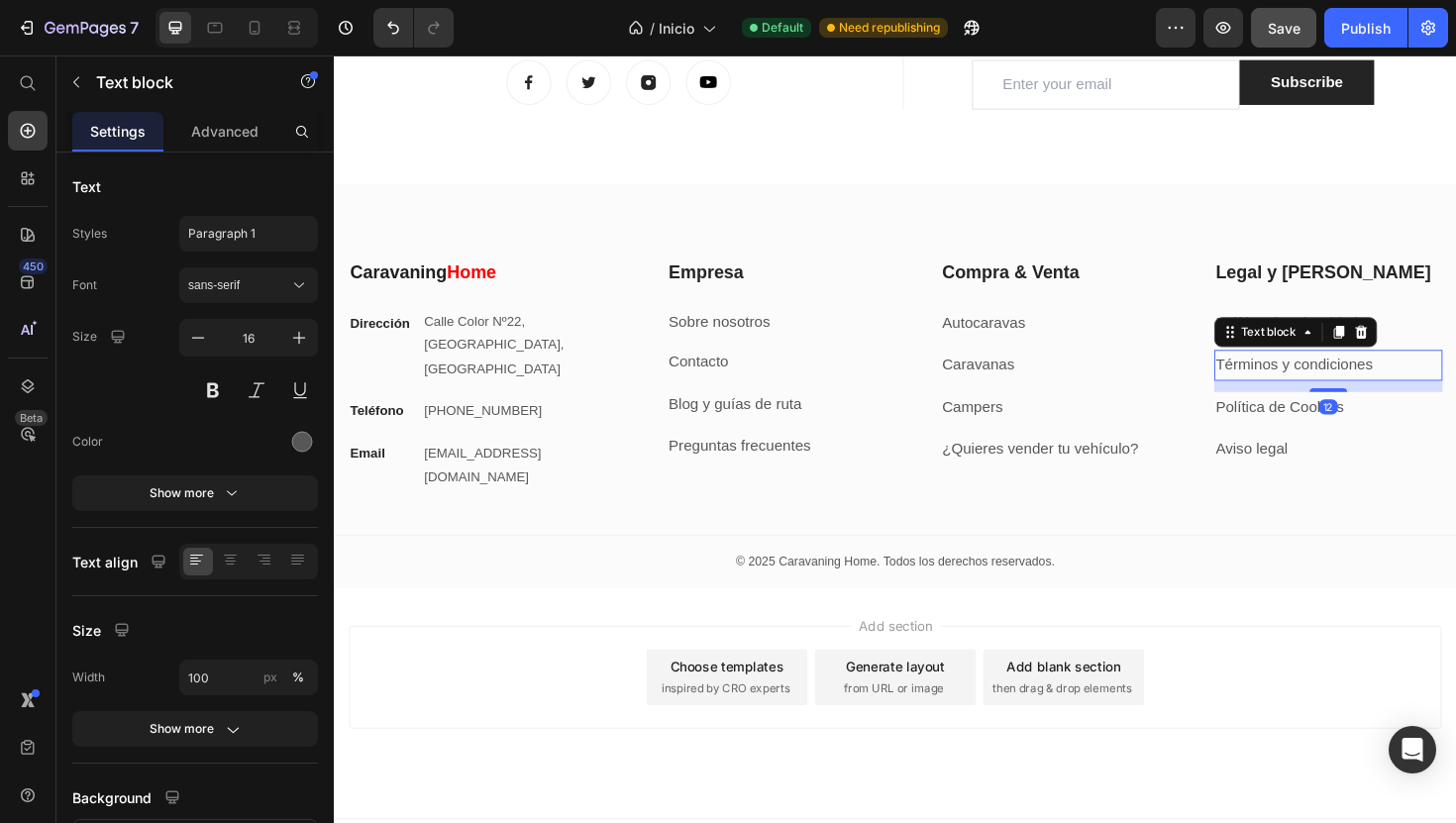 click on "Términos y condiciones" at bounding box center [1387, 383] 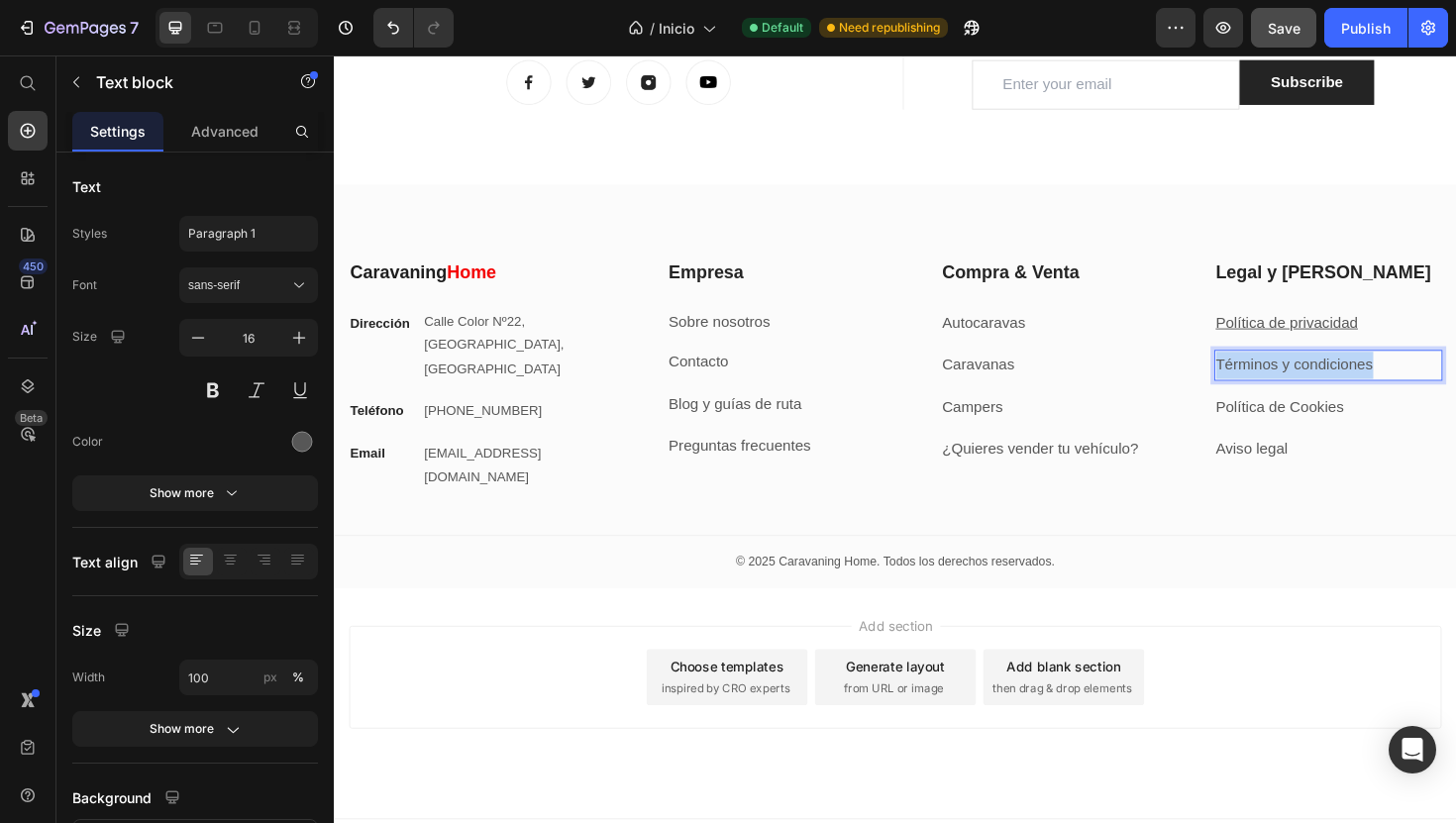 click on "Términos y condiciones" at bounding box center (1387, 383) 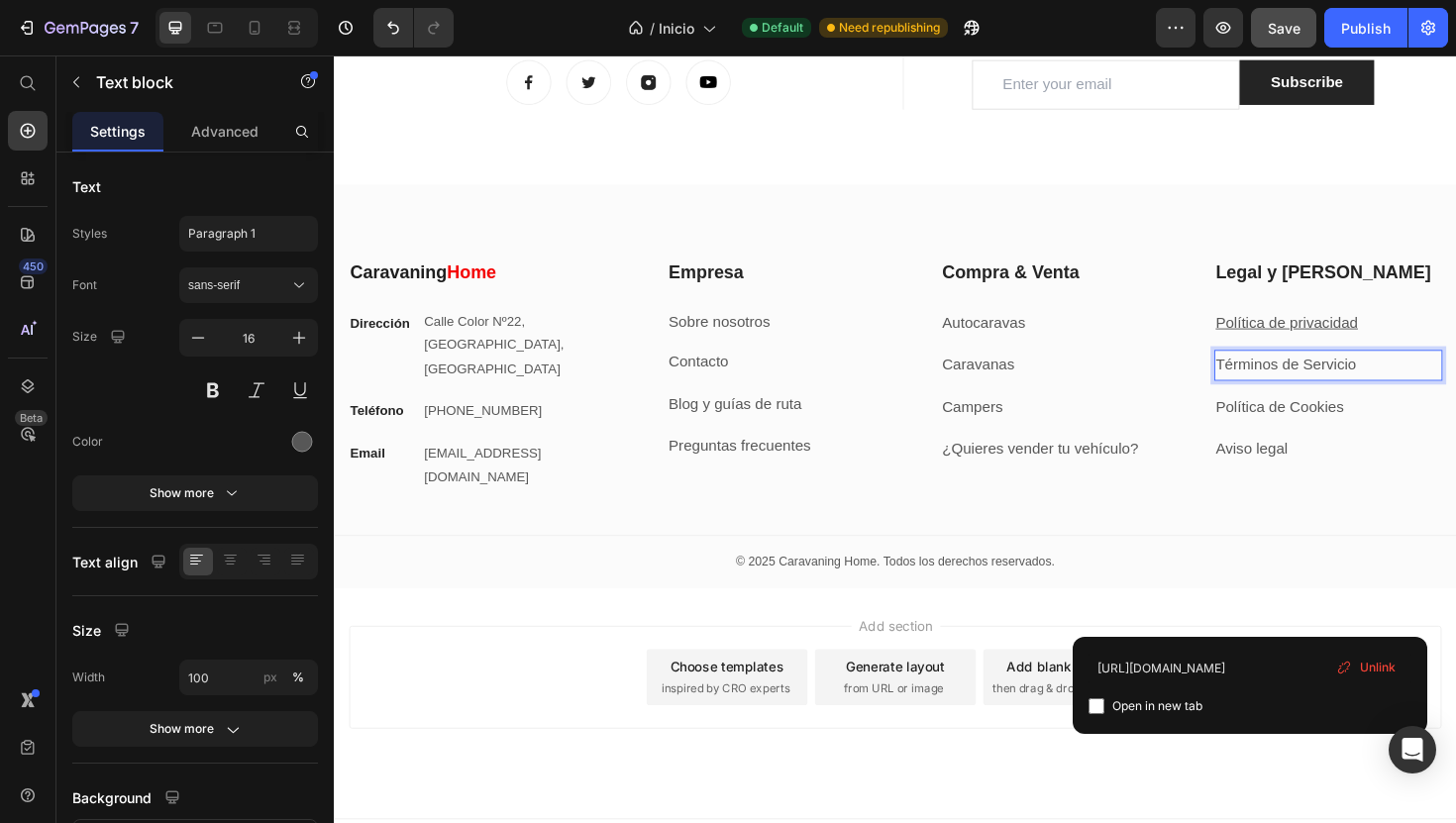 click on "Términos de Servicio ⁠⁠⁠⁠⁠⁠⁠" at bounding box center (1387, 383) 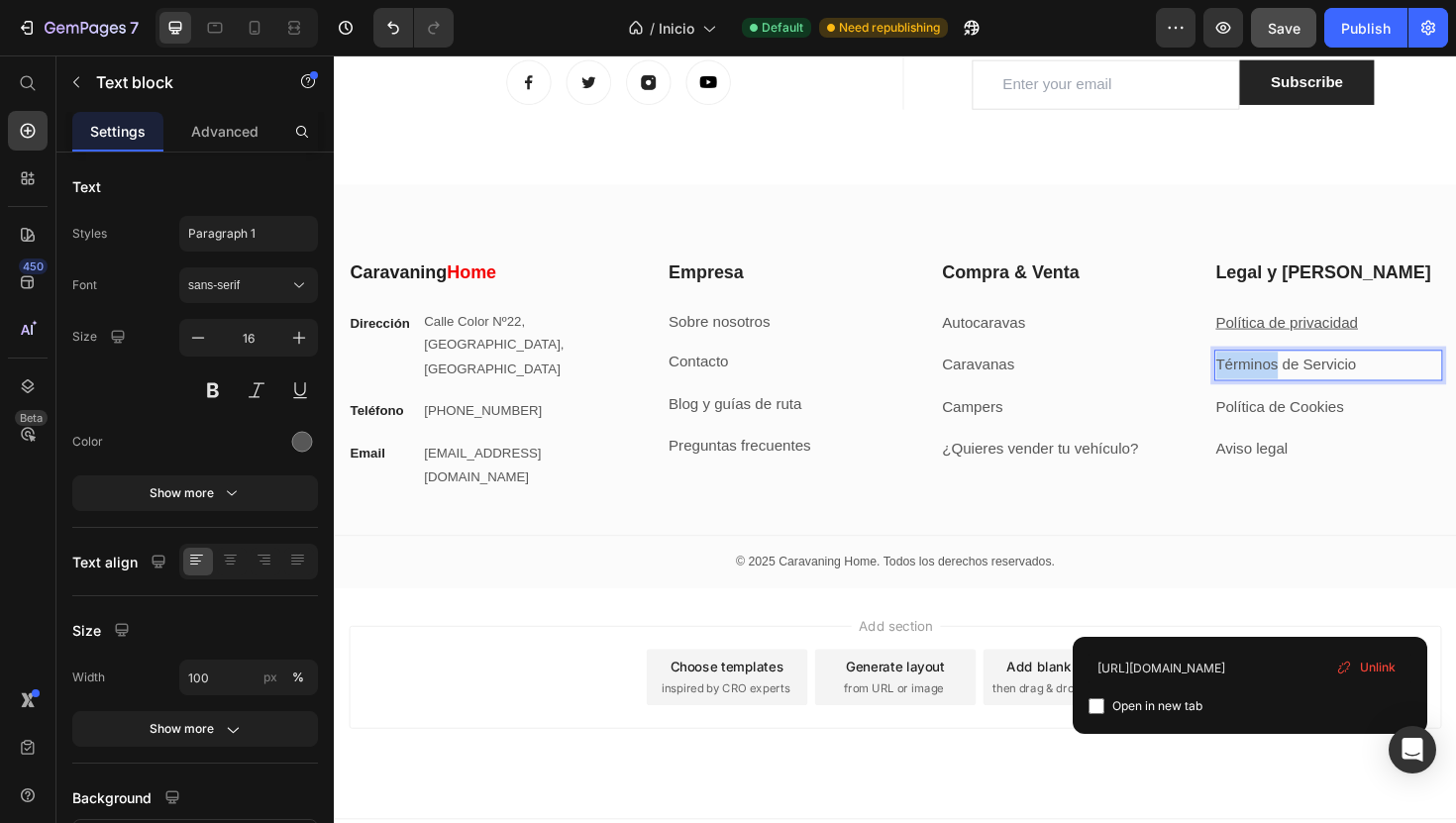 click on "Términos de Servicio ⁠⁠⁠⁠⁠⁠⁠" at bounding box center [1387, 383] 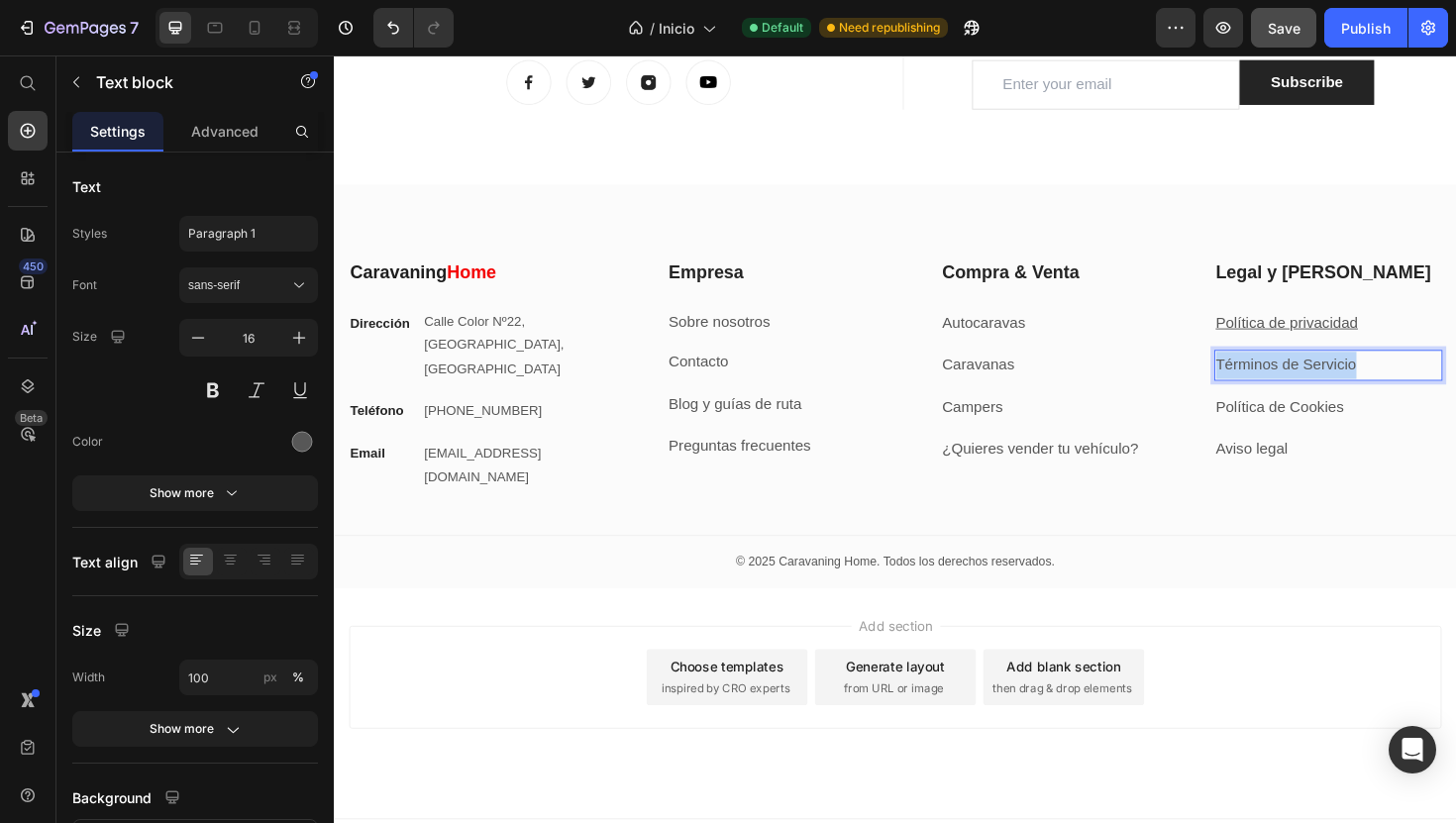 click on "Términos de Servicio" at bounding box center [1387, 383] 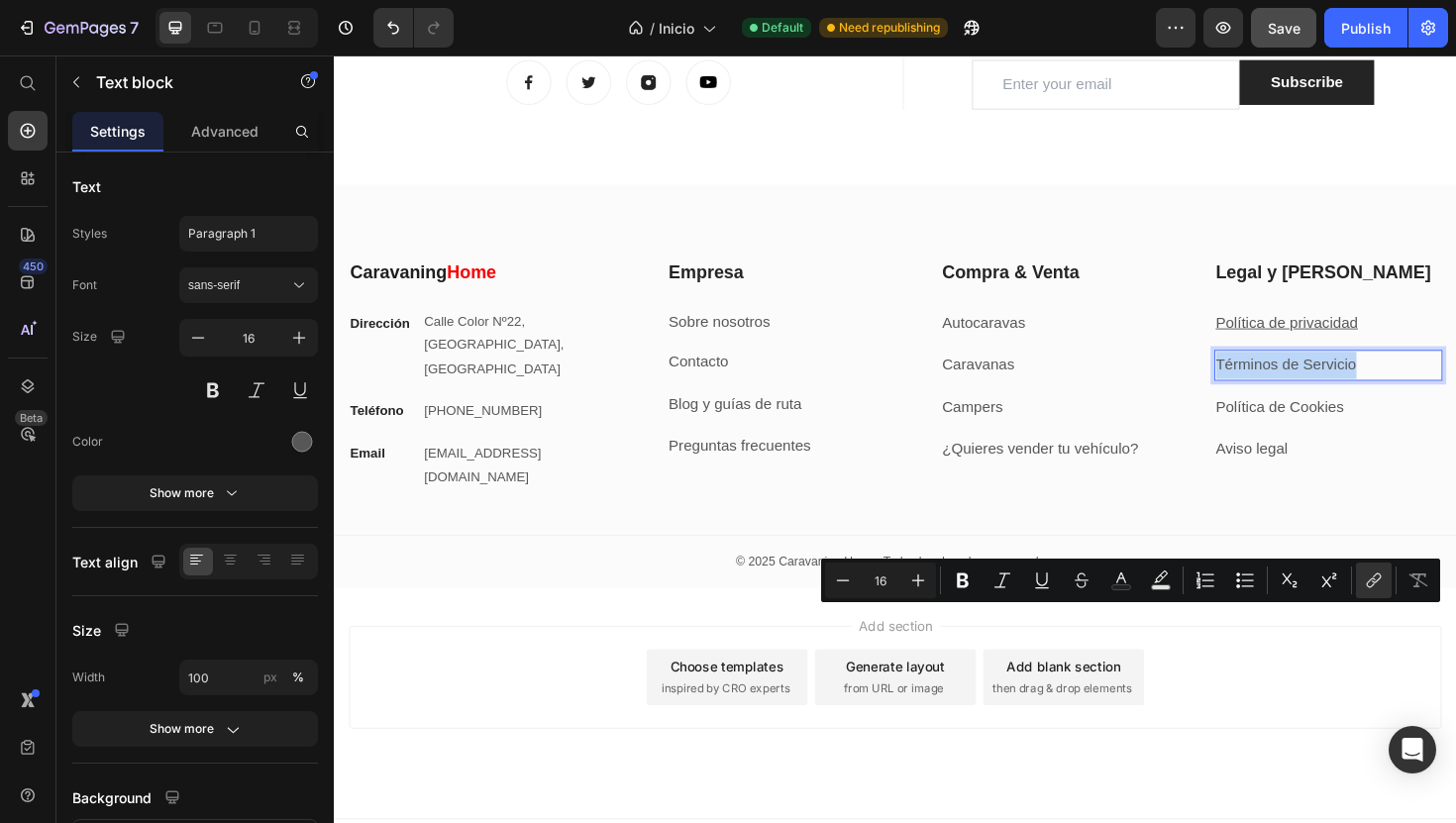 type on "12" 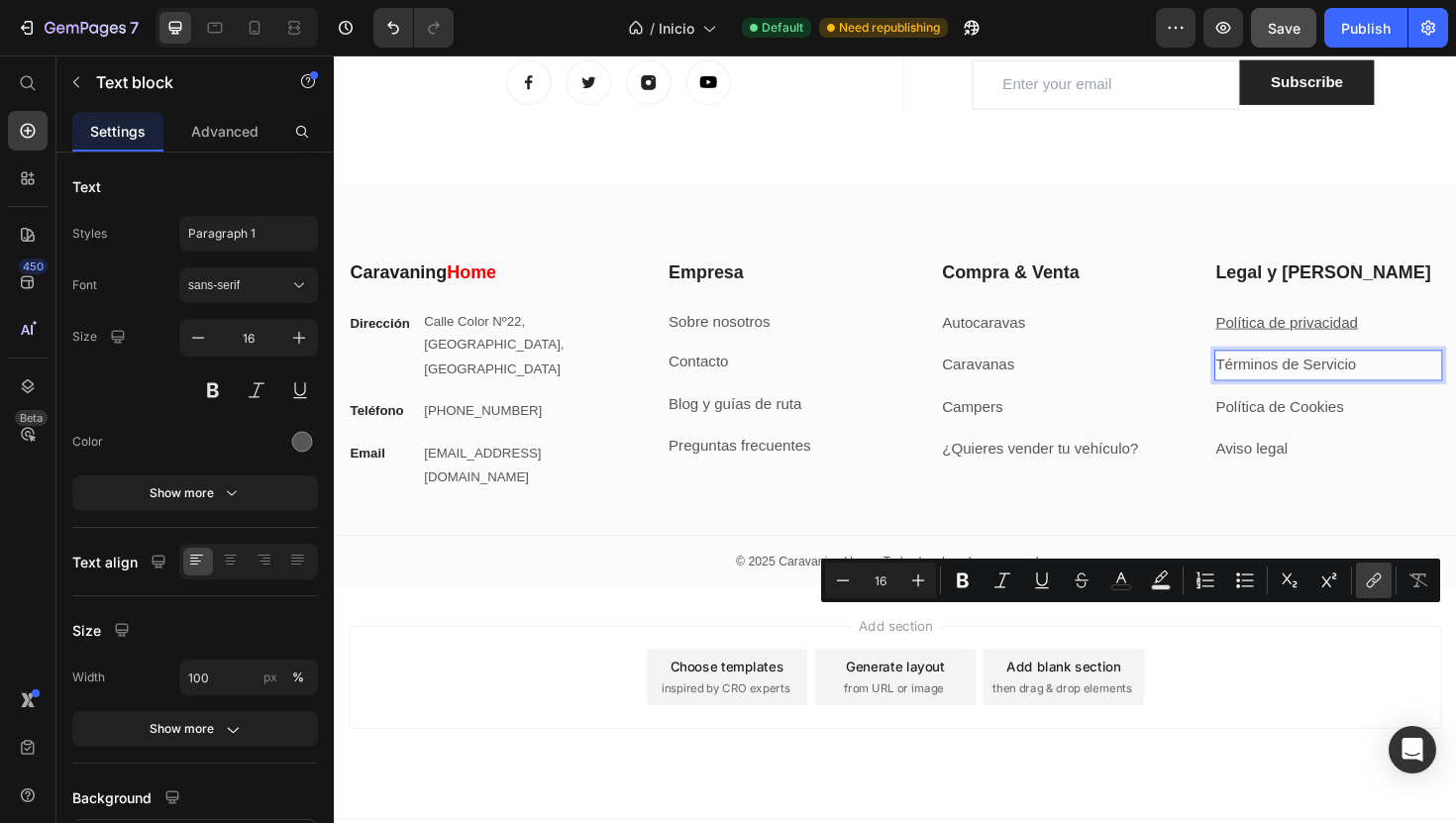 click 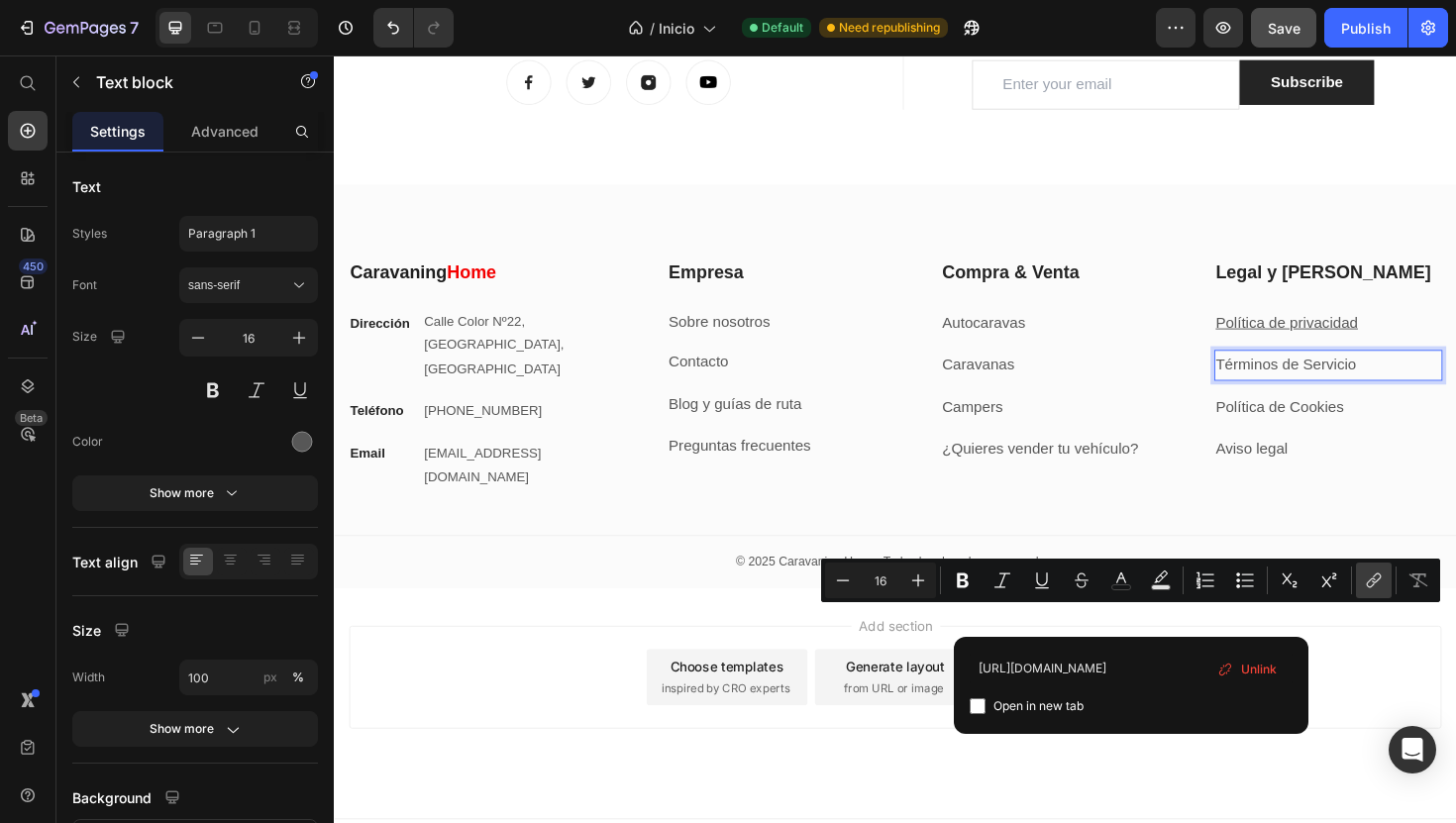 scroll, scrollTop: 0, scrollLeft: 53, axis: horizontal 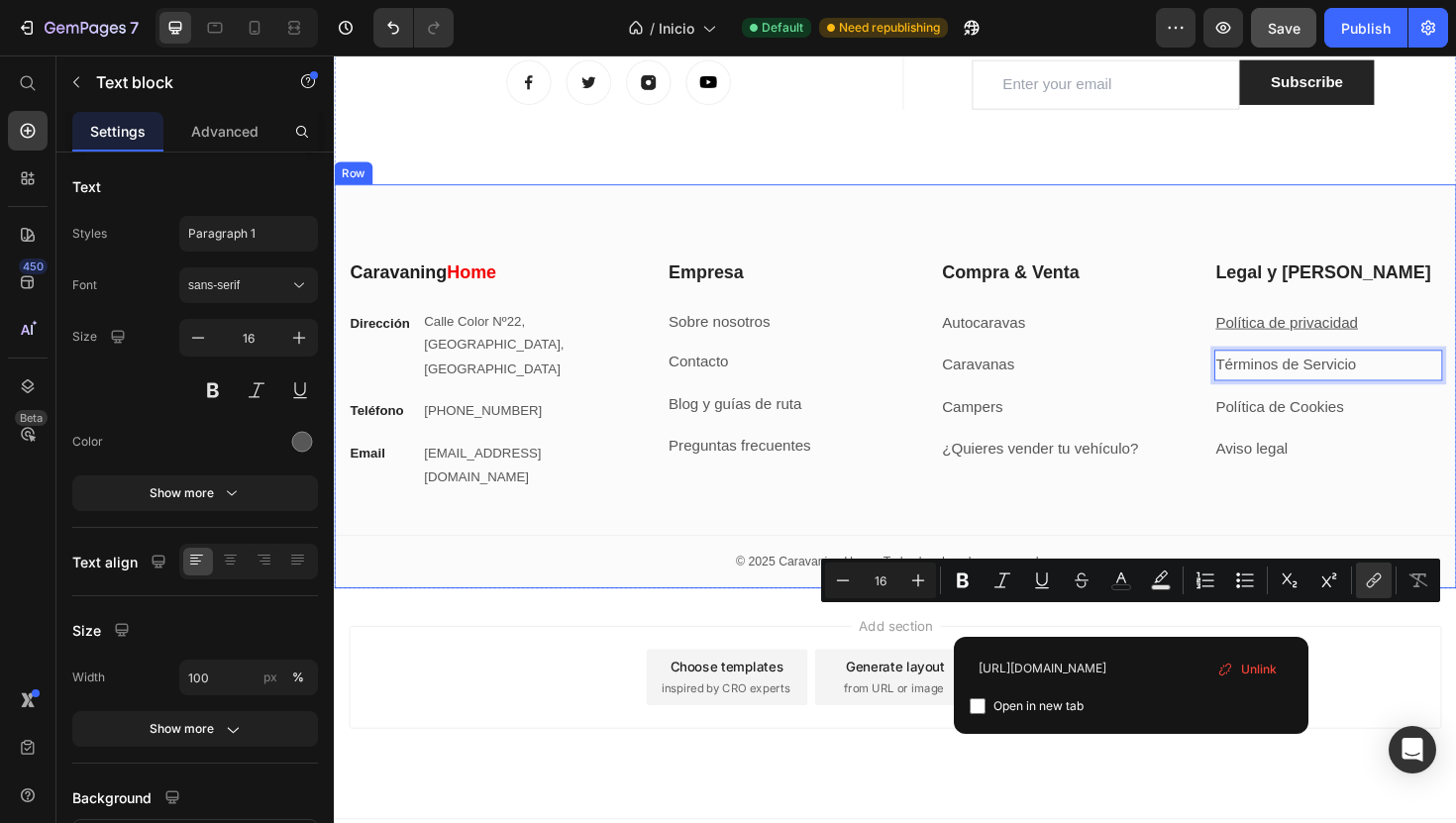 click on "Caravaning Home Heading Dirección Text block Calle Color Nº22, Valencia Centro, España Text block Row Teléfono Text block +34 960 000 000 Text block Row Email Text block info@caravaninghome.com Text block Row Empresa Heading Sobre nosotros Text block Contacto Text block Blog y guías de ruta Text block Preguntas frecuentes Text block Row Compra & Venta Heading Autocaravas Text block Caravanas Text block Campers Text block ¿Quieres vender tu vehículo? Text block Row Legal y Ayuda Heading Política de privacidad Text block Términos de Servicio Text block   12 Política de Cookies Text block Aviso legal Text block Row Row
My Store
Company
Information
Contact Accordion                Title Line Row © 2025 Caravaning Home. Todos los derechos reservados. Text block Row" at bounding box center (928, 446) 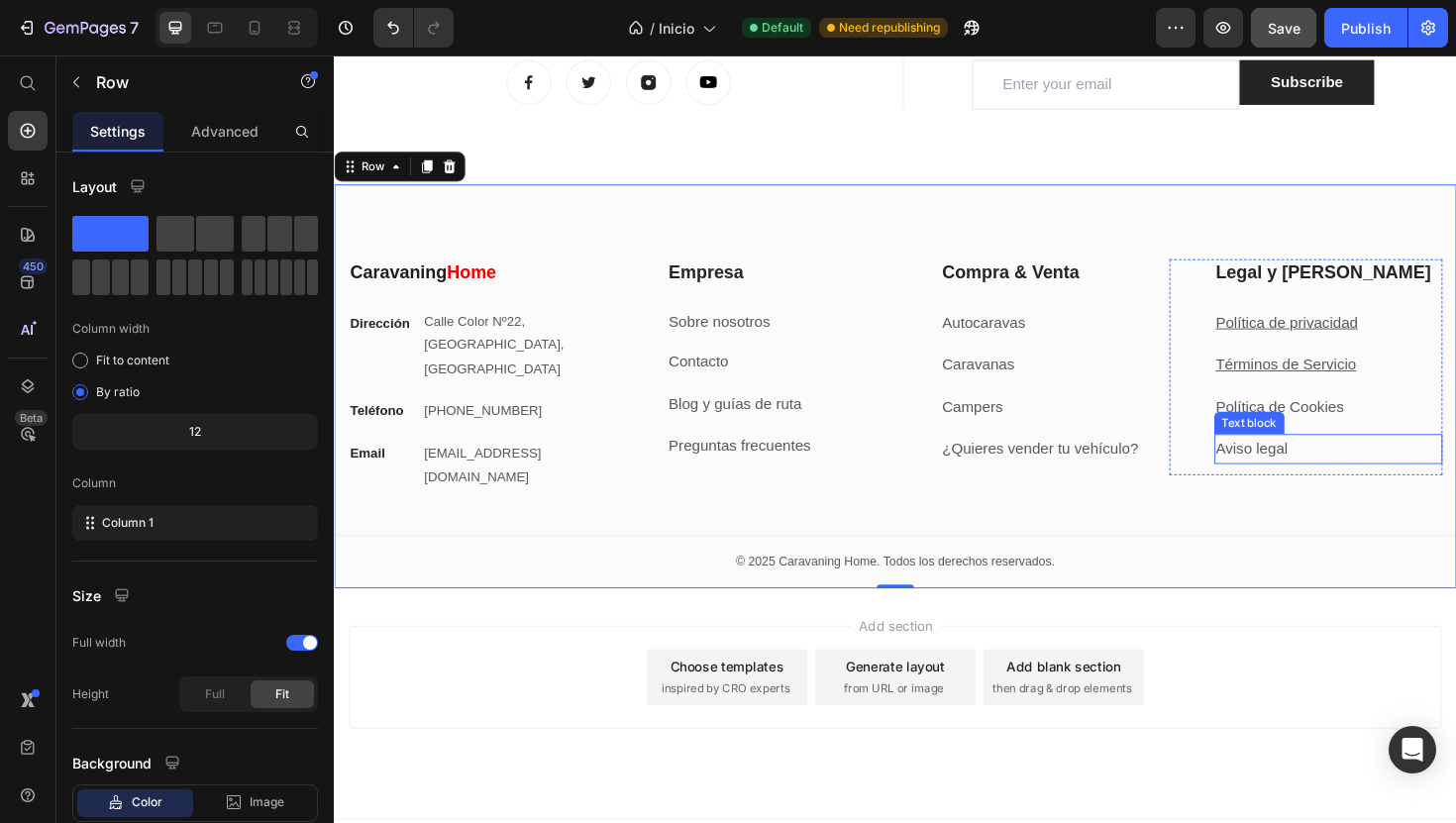 click on "Aviso legal" at bounding box center (1387, 472) 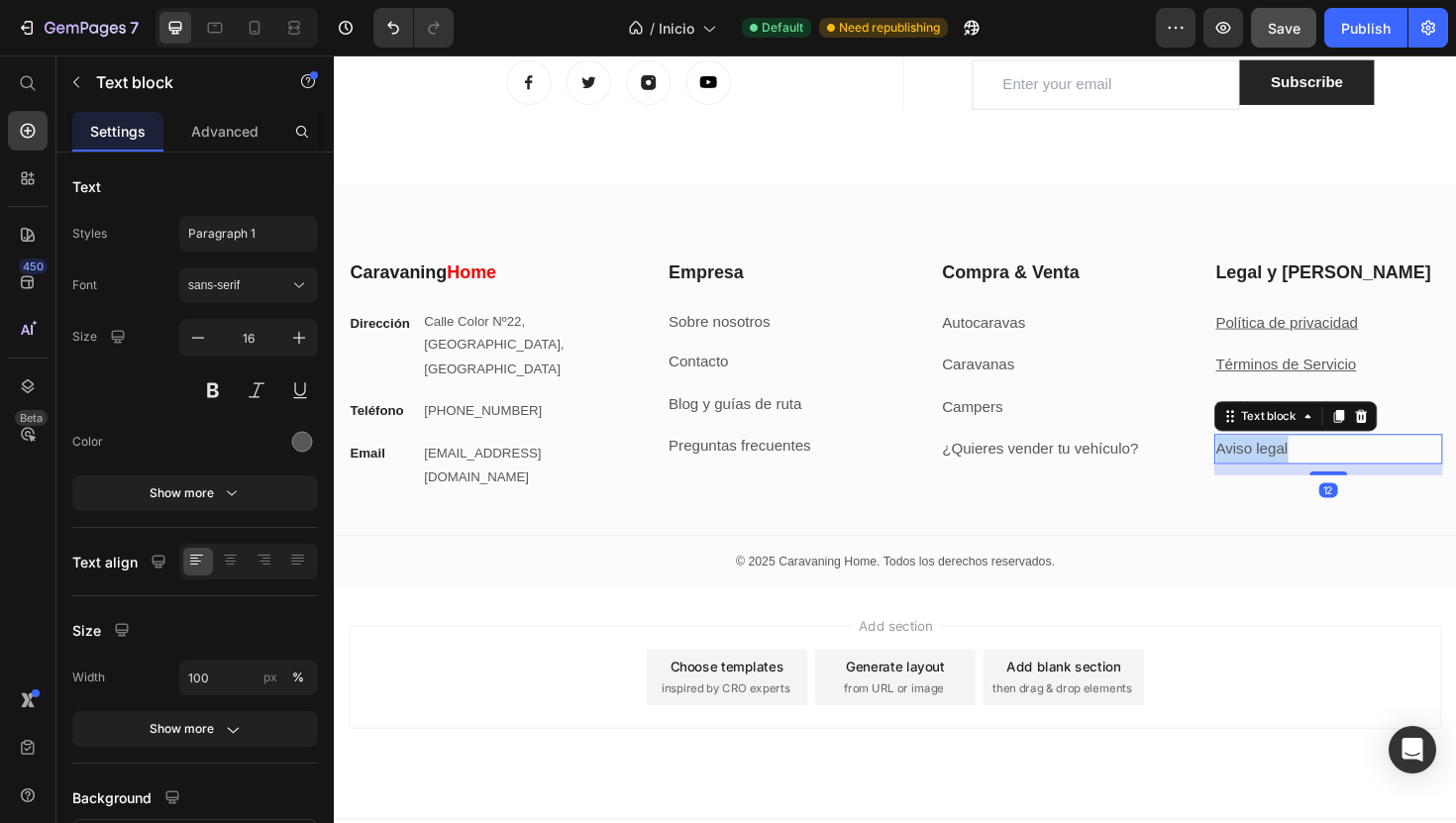 click on "Aviso legal" at bounding box center (1387, 472) 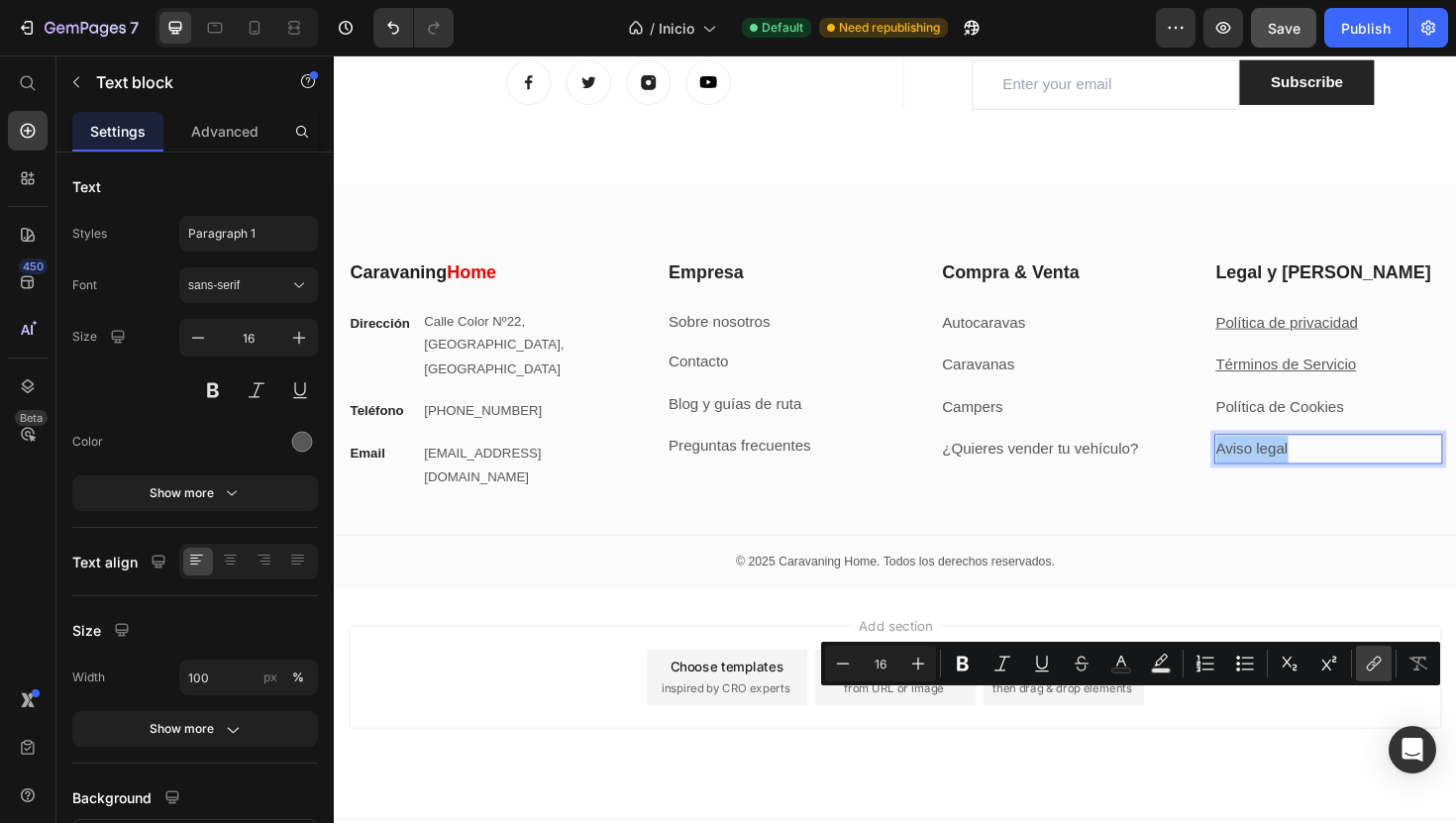 click 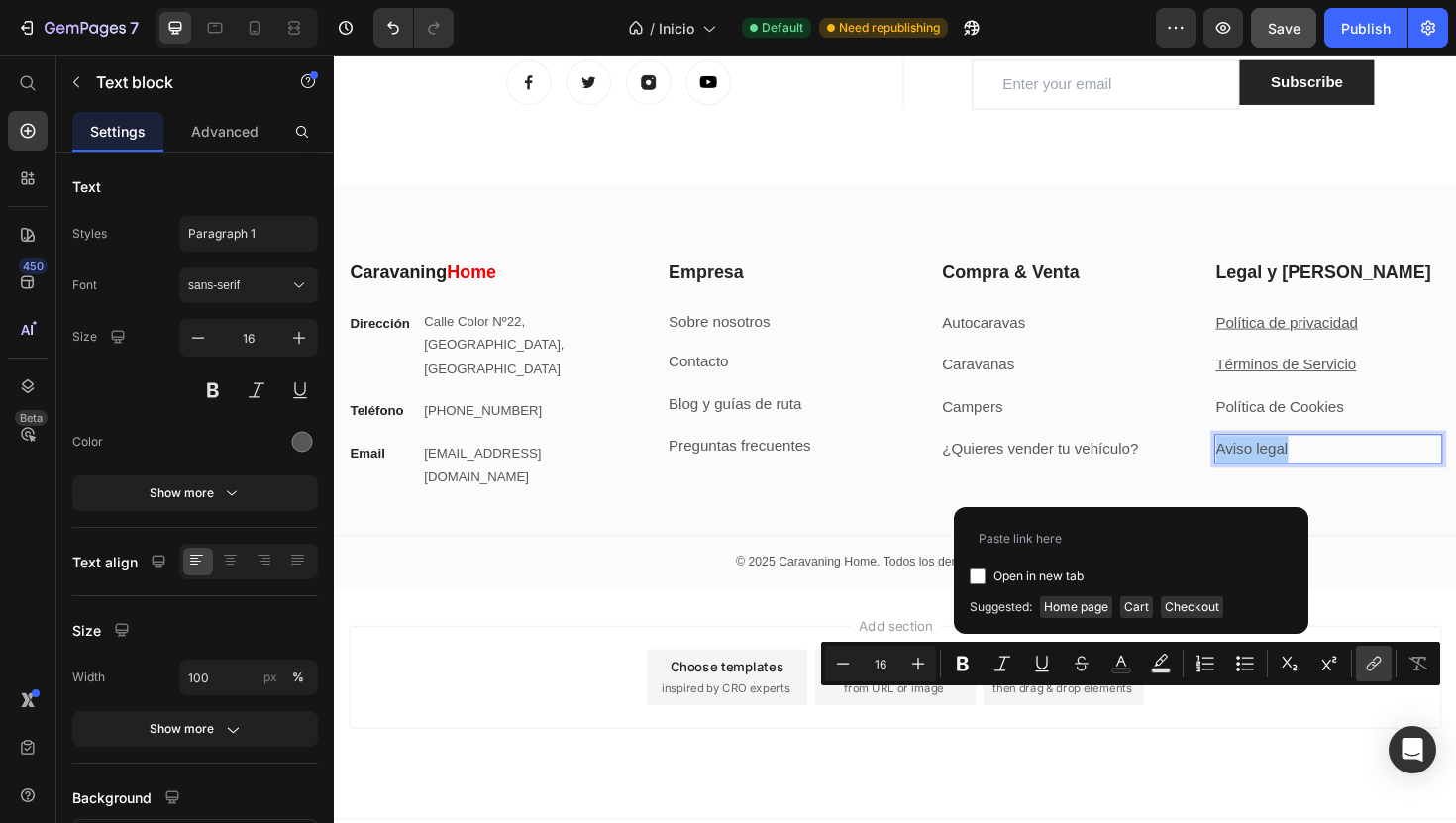 type on "https://caravaninghome.com › pages › aviso-legal" 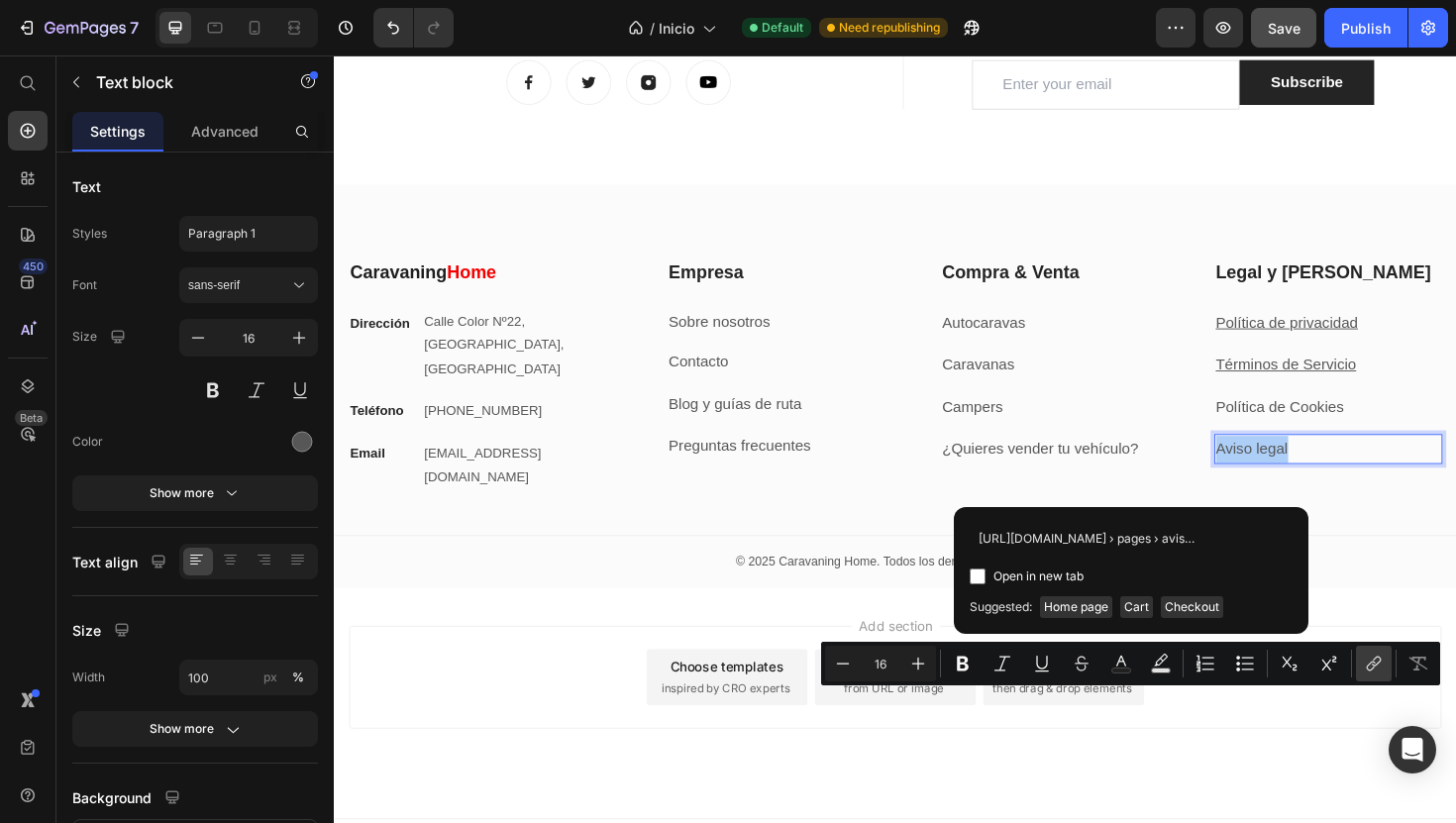 scroll, scrollTop: 0, scrollLeft: 58, axis: horizontal 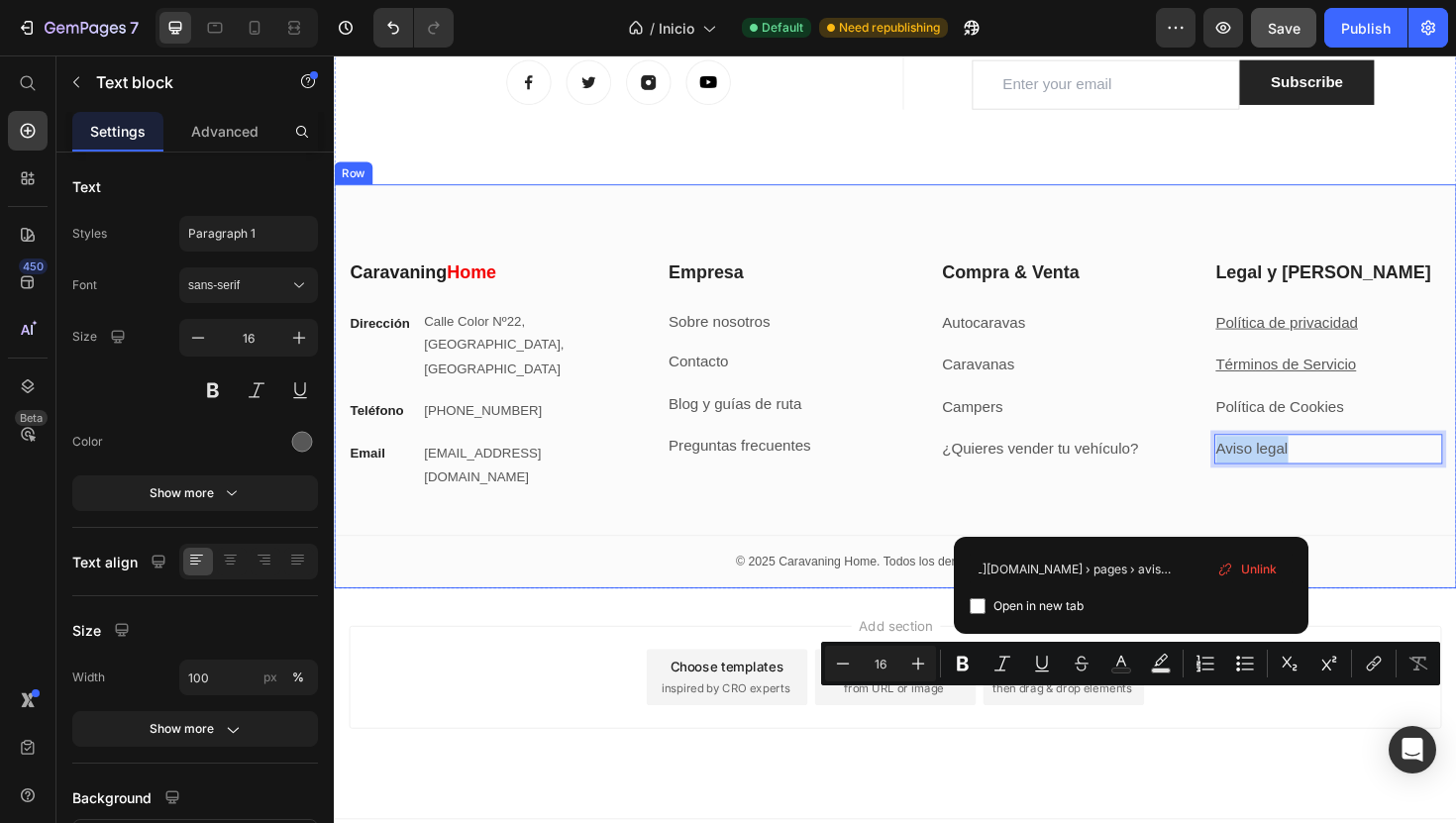 click on "Caravaning Home Heading Dirección Text block Calle Color Nº22, Valencia Centro, España Text block Row Teléfono Text block +34 960 000 000 Text block Row Email Text block info@caravaninghome.com Text block Row Empresa Heading Sobre nosotros Text block Contacto Text block Blog y guías de ruta Text block Preguntas frecuentes Text block Row Compra & Venta Heading Autocaravas Text block Caravanas Text block Campers Text block ¿Quieres vender tu vehículo? Text block Row Legal y Ayuda Heading Política de privacidad Text block Términos de Servicio Text block Política de Cookies Text block Aviso legal Text block   12 Row Row
My Store
Company
Information
Contact Accordion                Title Line Row © 2025 Caravaning Home. Todos los derechos reservados. Text block Row Row" at bounding box center (928, 406) 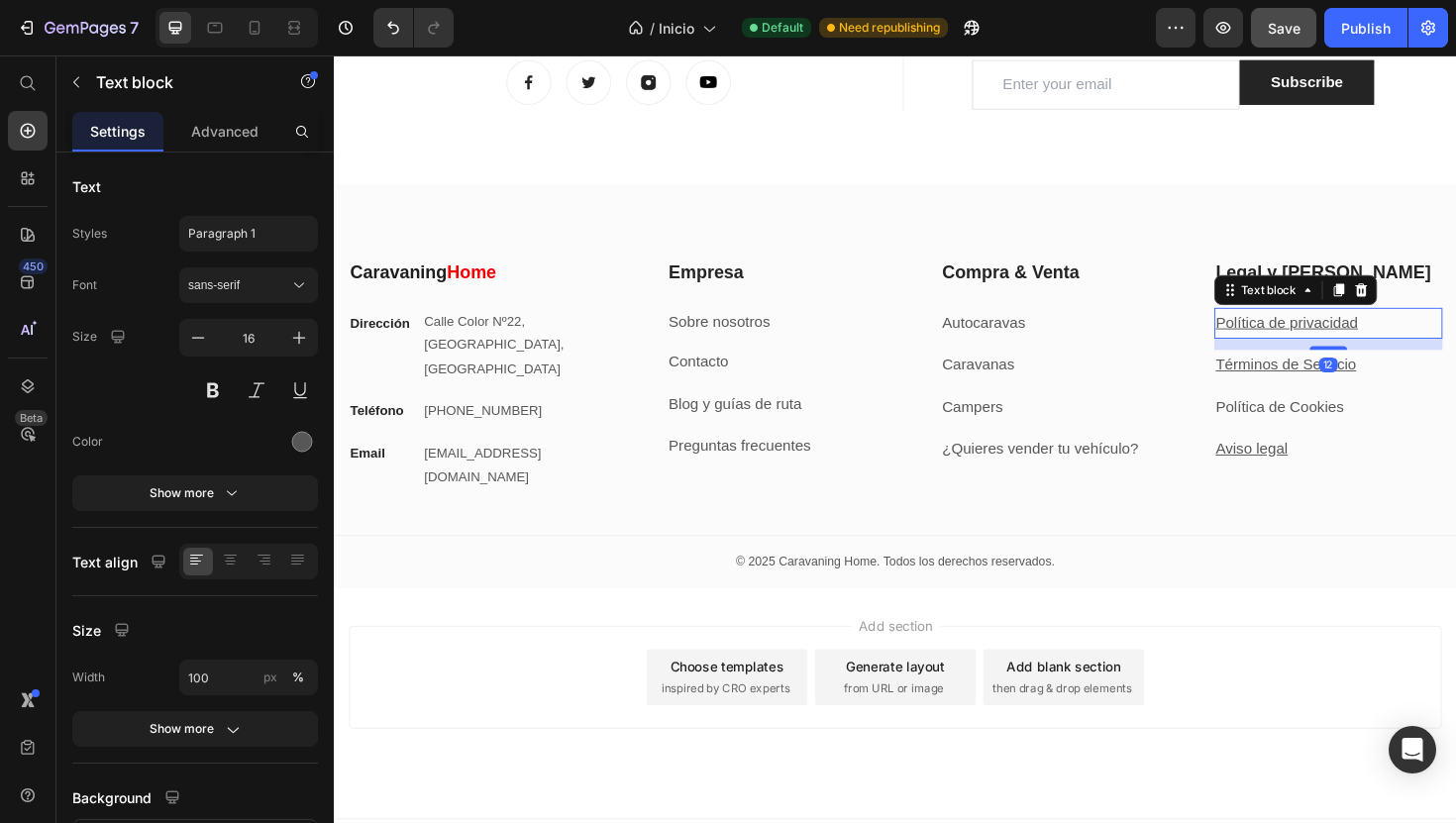 click on "Política de privacidad" at bounding box center [1343, 338] 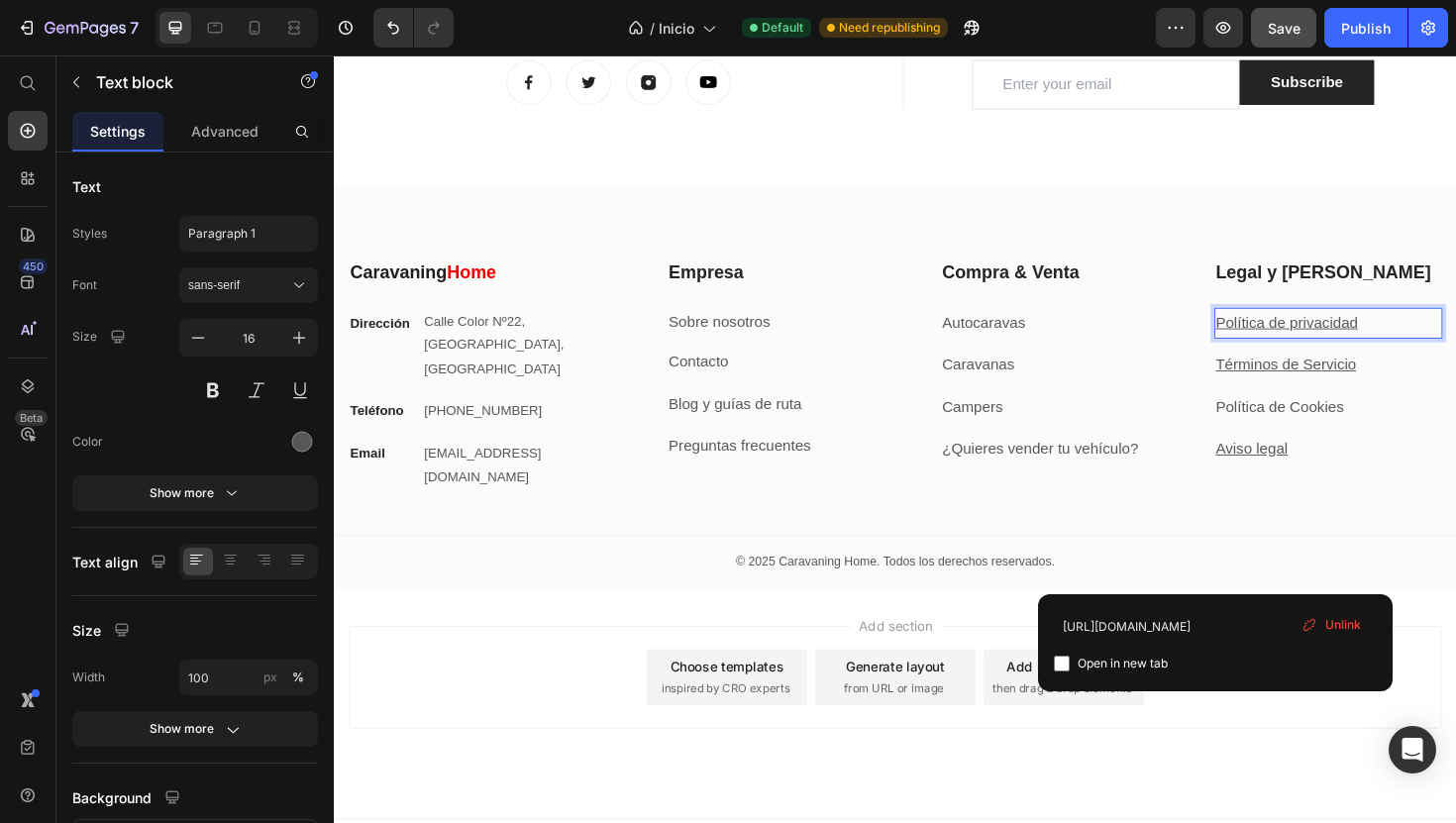 click on "Política de privacidad" at bounding box center (1343, 338) 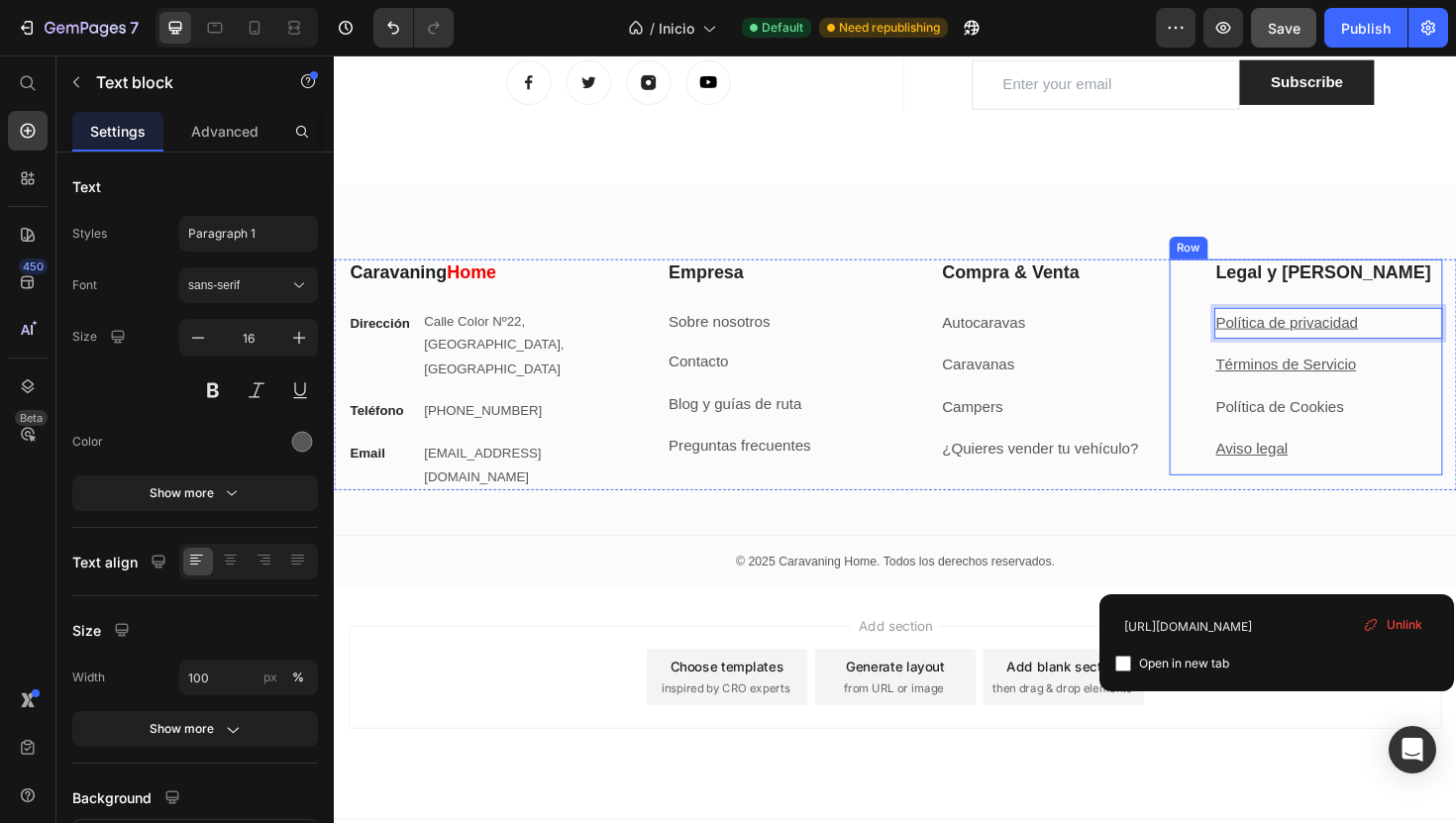 click on "Legal y Ayuda Heading Política de privacidad Text block   12 Términos de Servicio Text block Política de Cookies Text block Aviso legal Text block Row" at bounding box center [1363, 386] 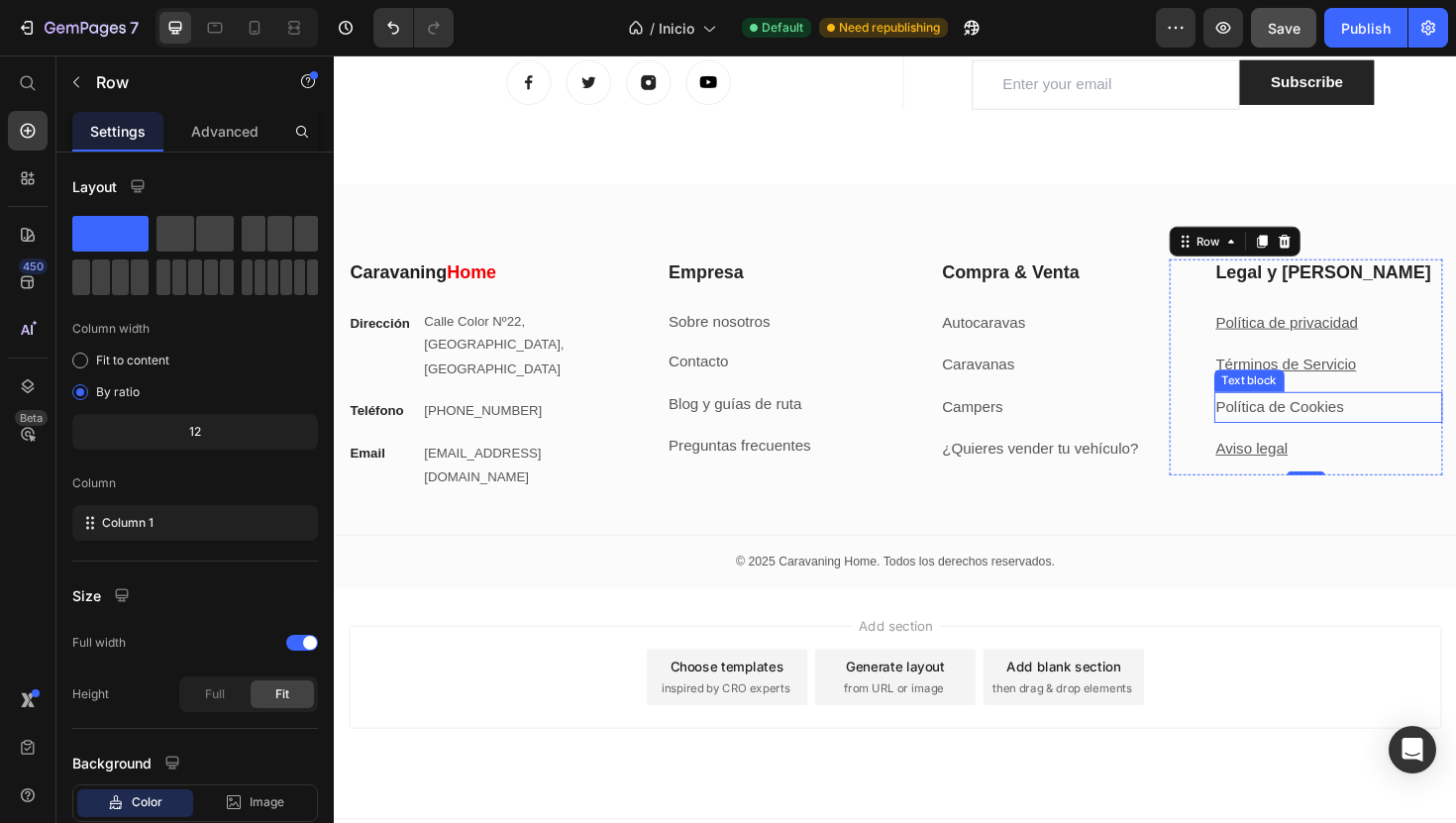 click on "Política de Cookies" at bounding box center [1387, 428] 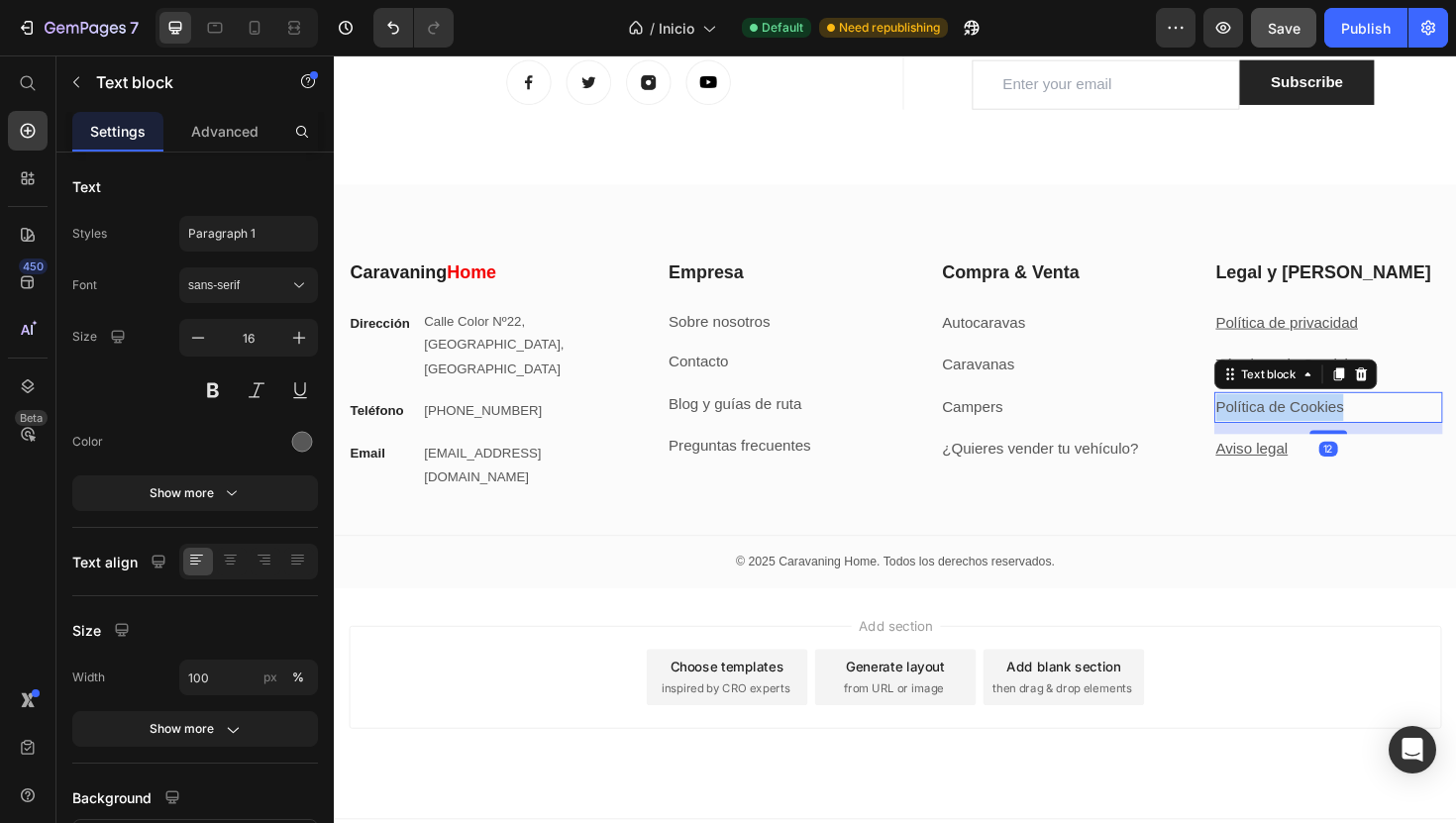 click on "Política de Cookies" at bounding box center (1387, 428) 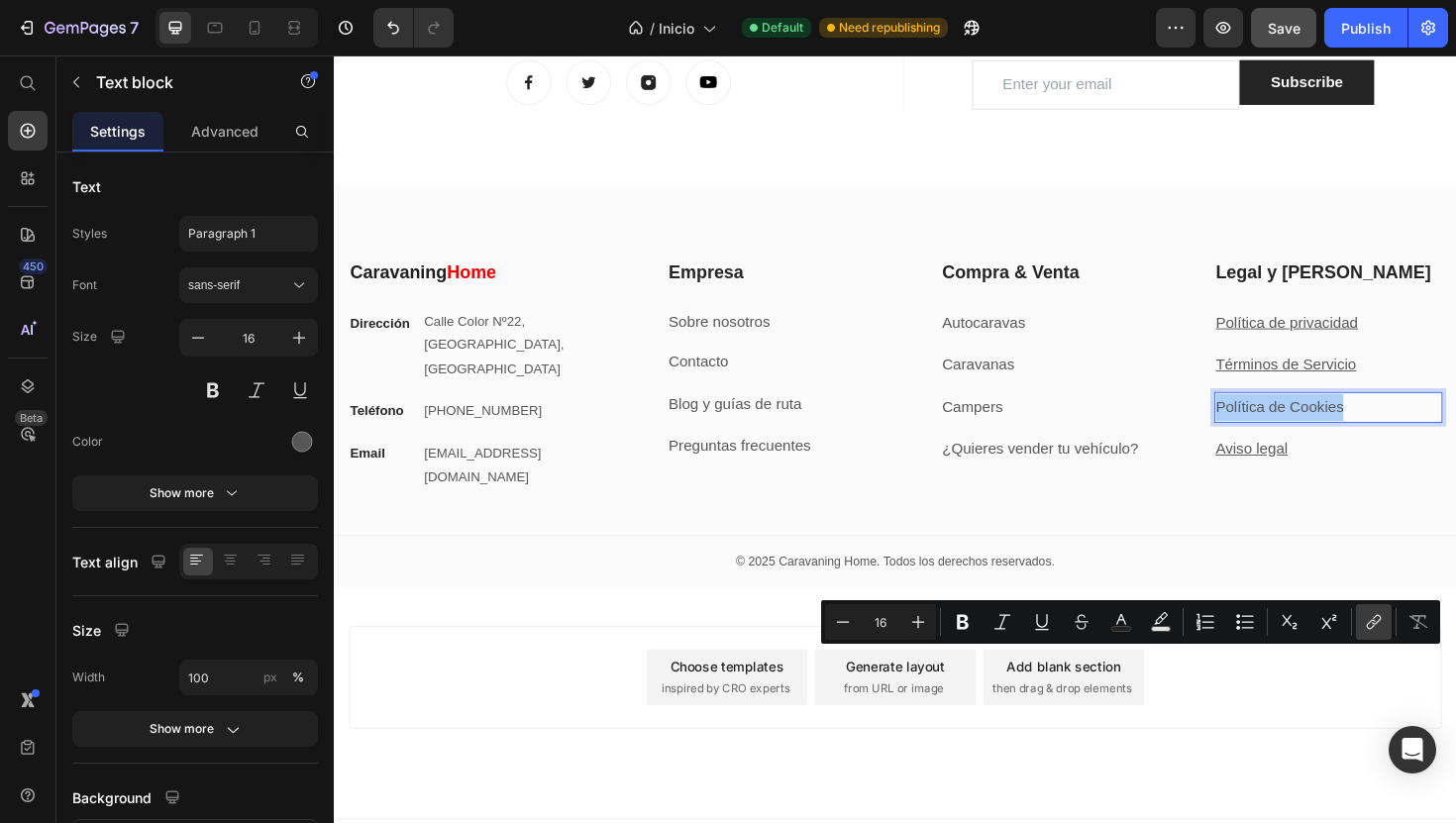 click 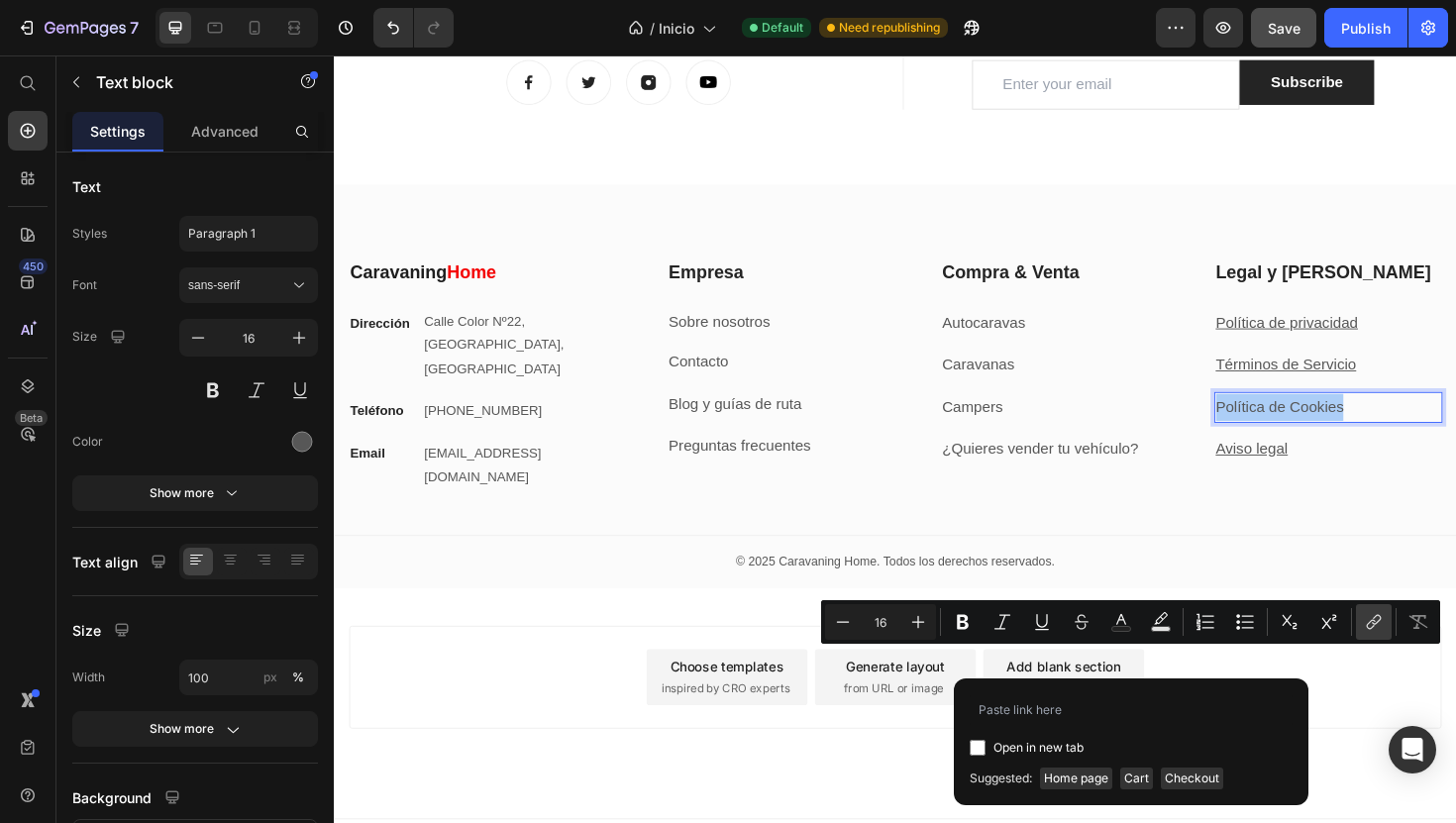 type on "https://caravaninghome.com › pages › politica-de-cookies" 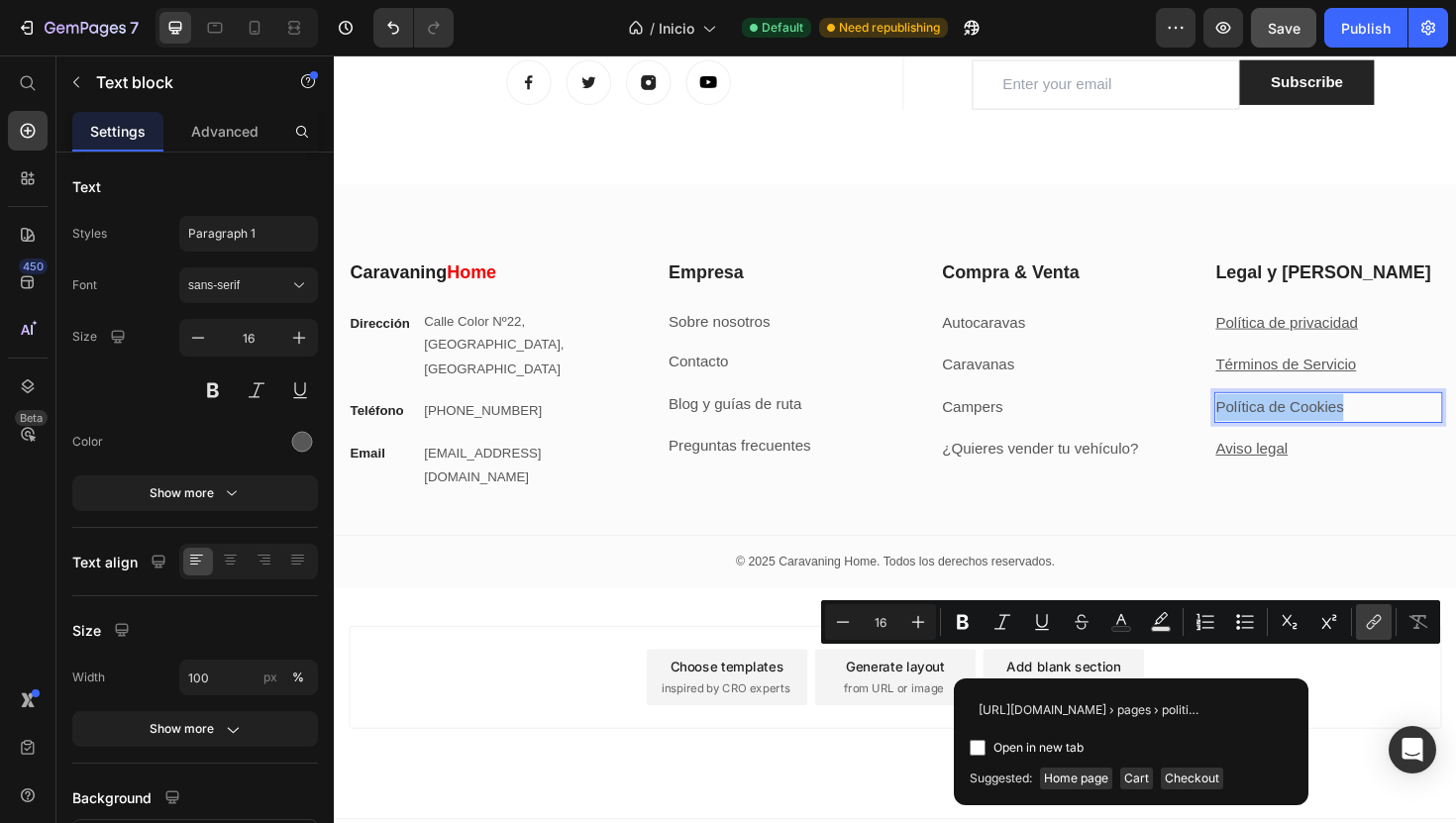 scroll, scrollTop: 0, scrollLeft: 106, axis: horizontal 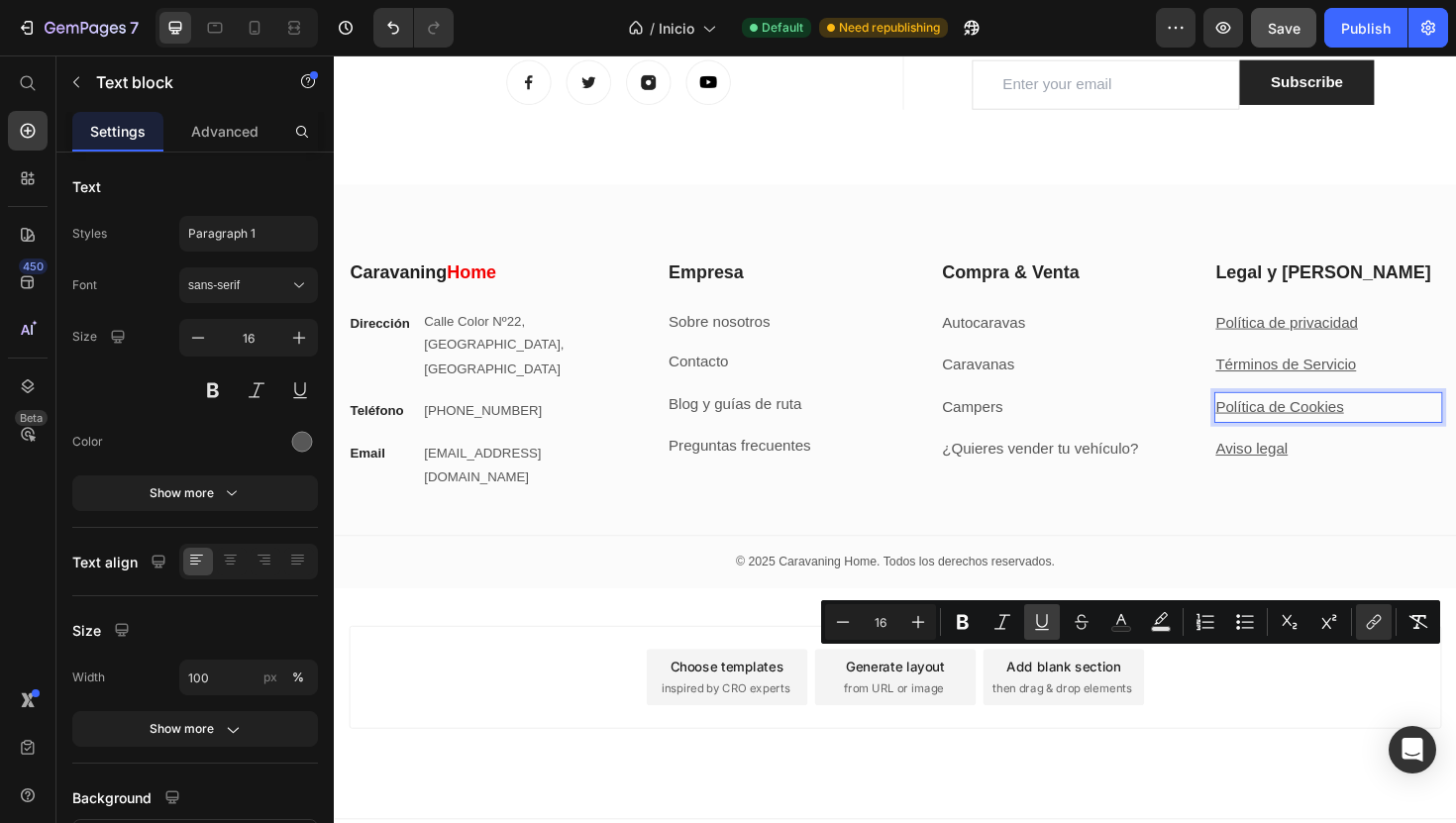 click 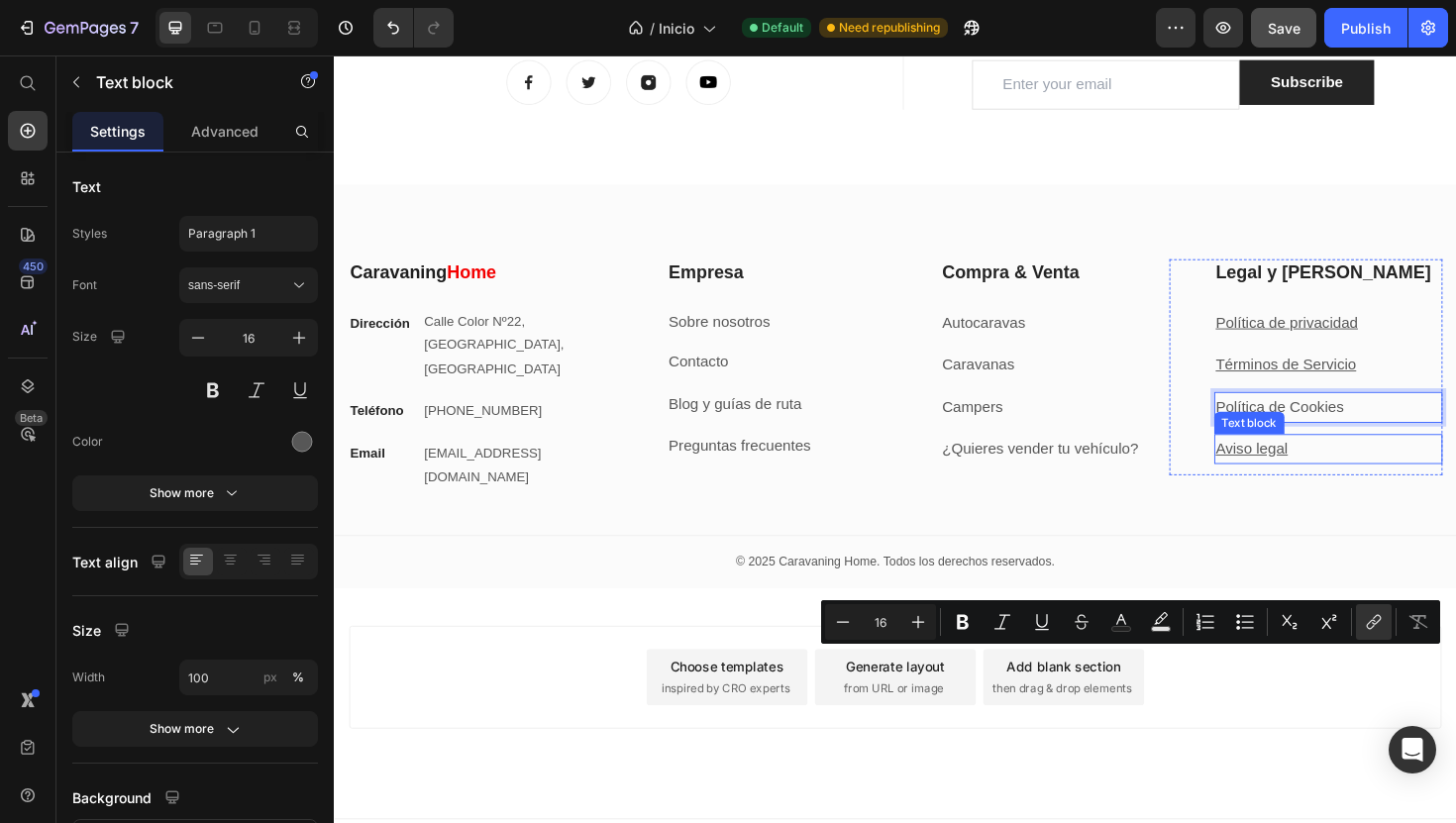 click on "Aviso legal" at bounding box center [1387, 472] 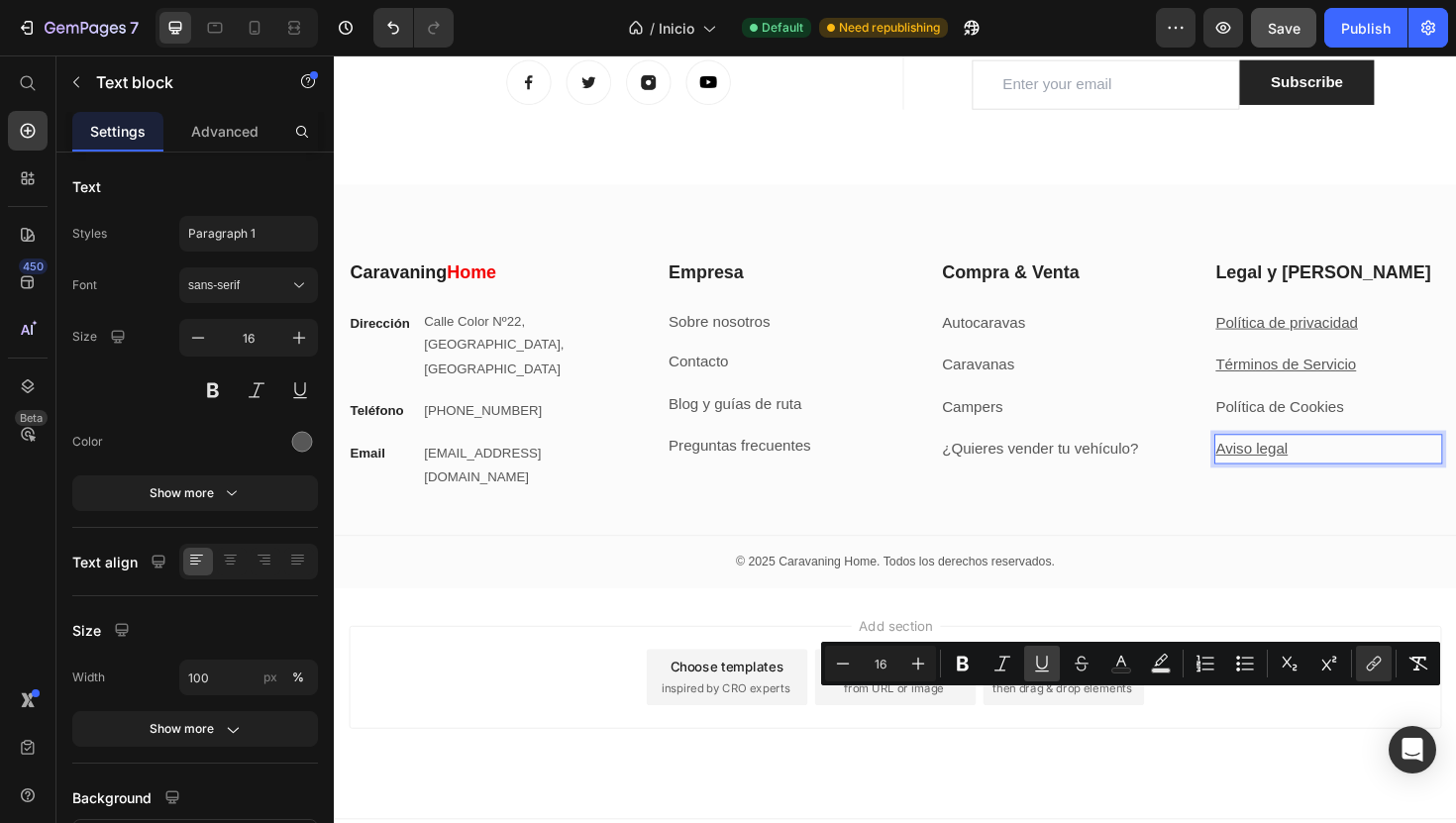 click on "Underline" at bounding box center (1042, 664) 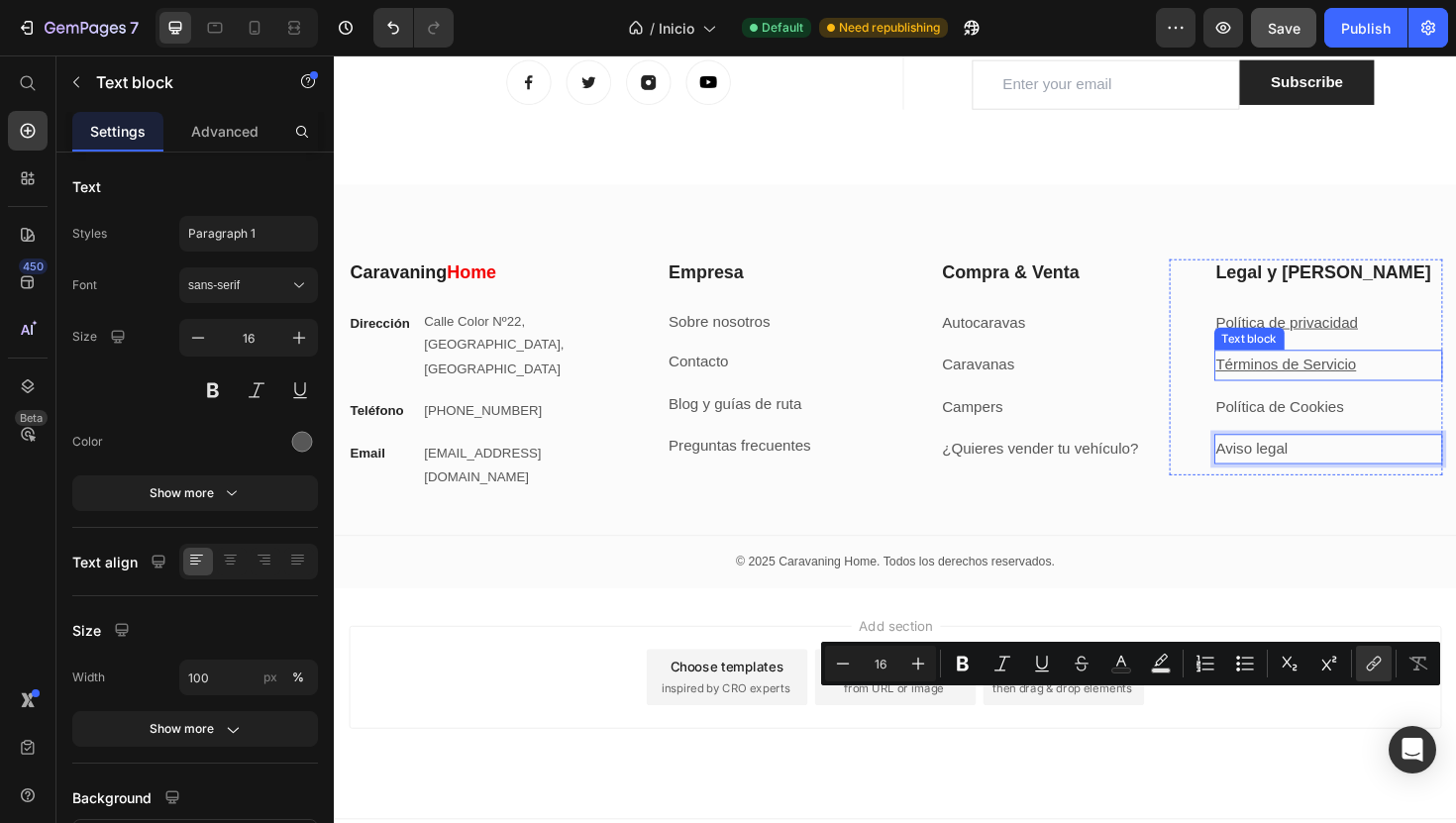 click on "Términos de Servicio" at bounding box center (1387, 383) 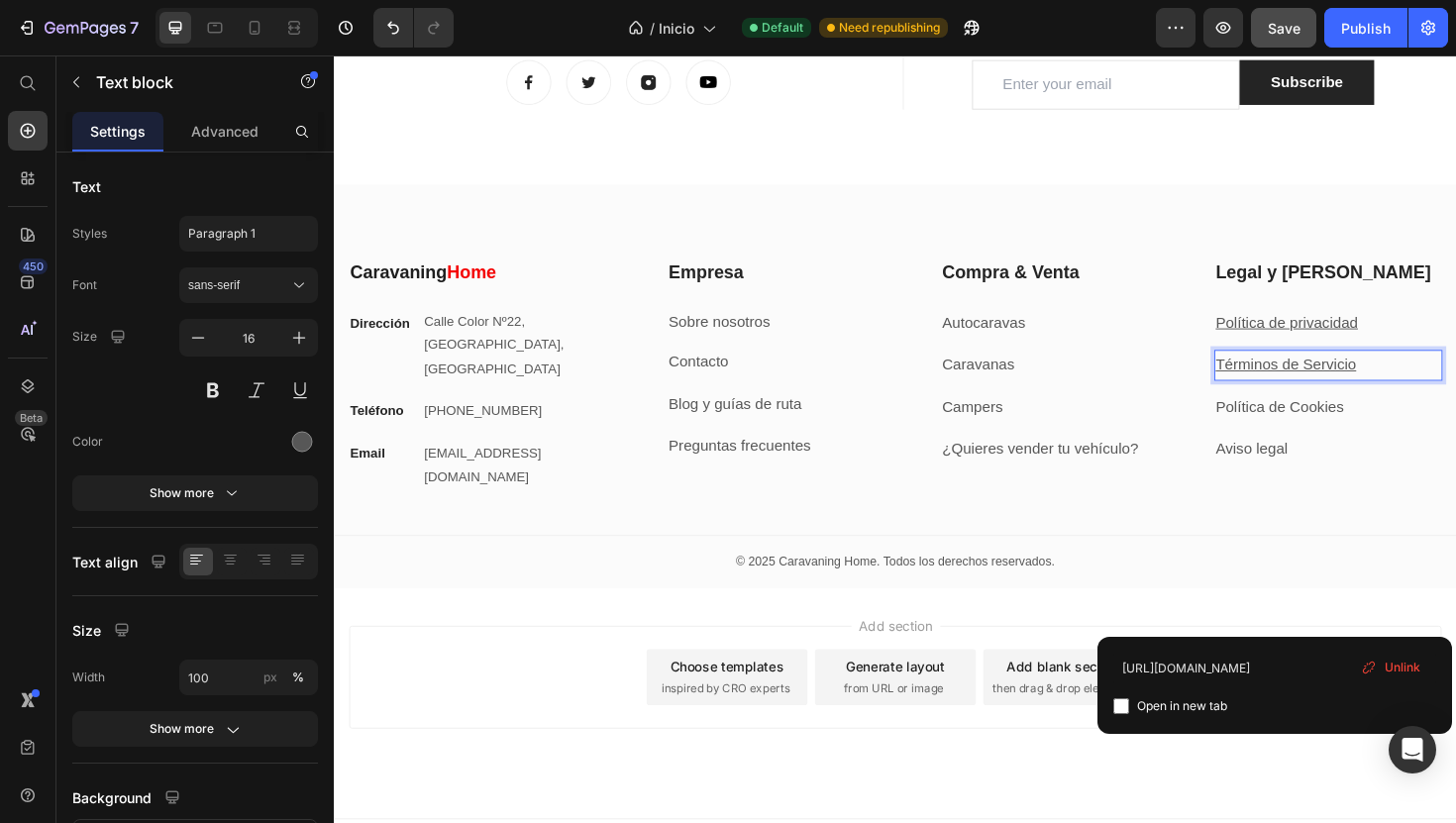 click on "Términos de Servicio" at bounding box center [1387, 383] 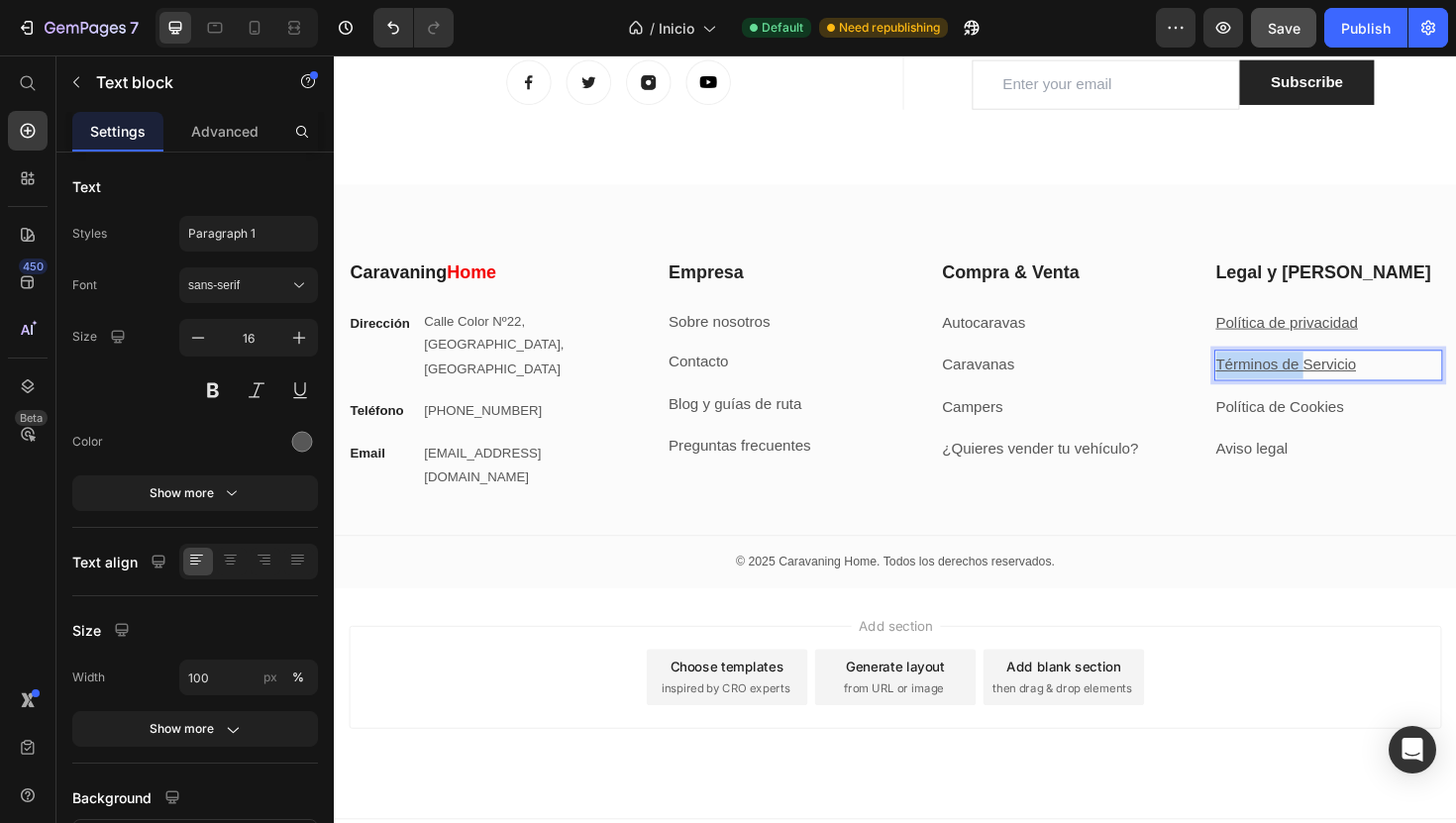 click on "Términos de Servicio" at bounding box center (1387, 383) 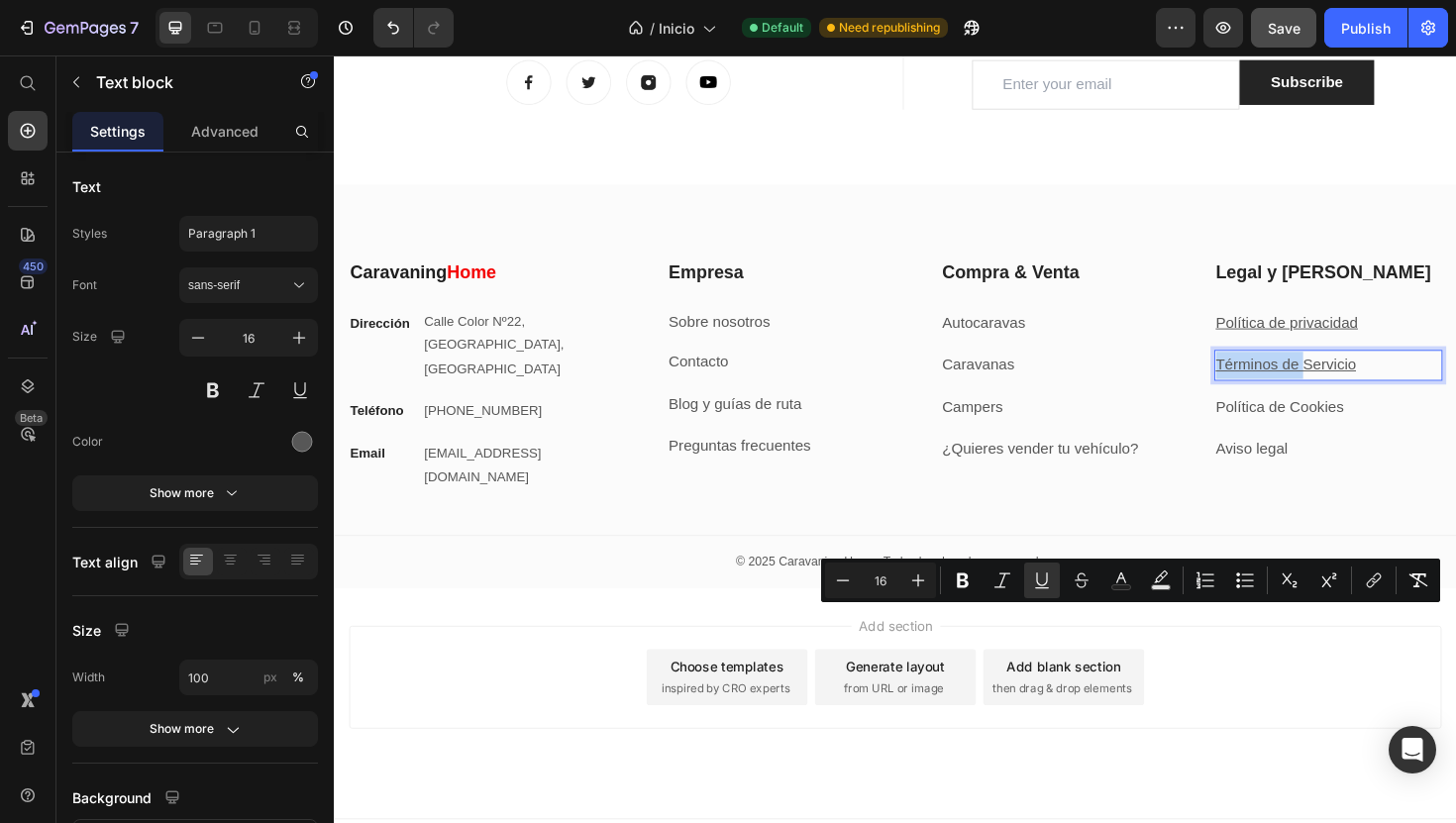 click on "Términos de Servicio" at bounding box center [1387, 383] 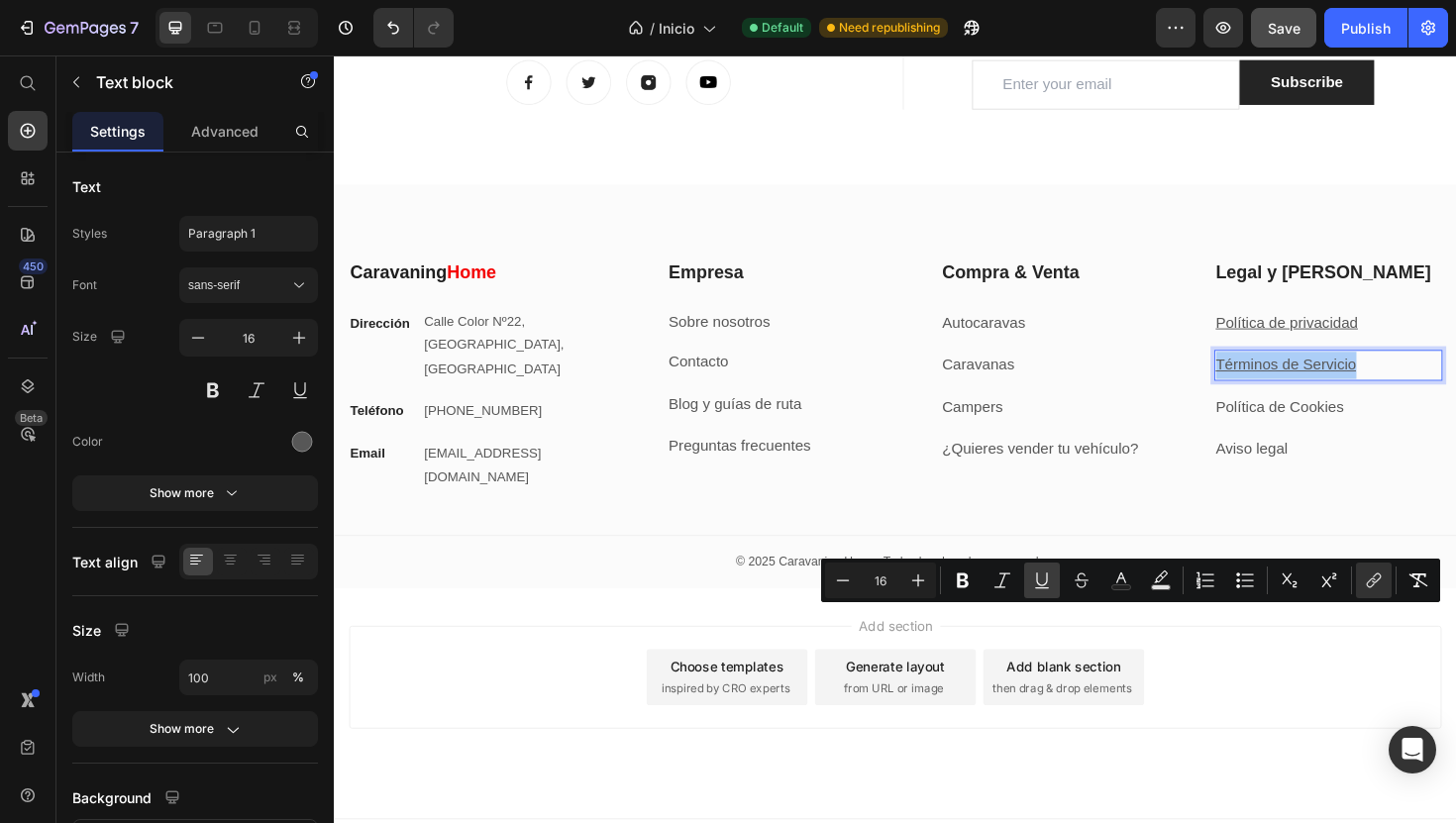 click 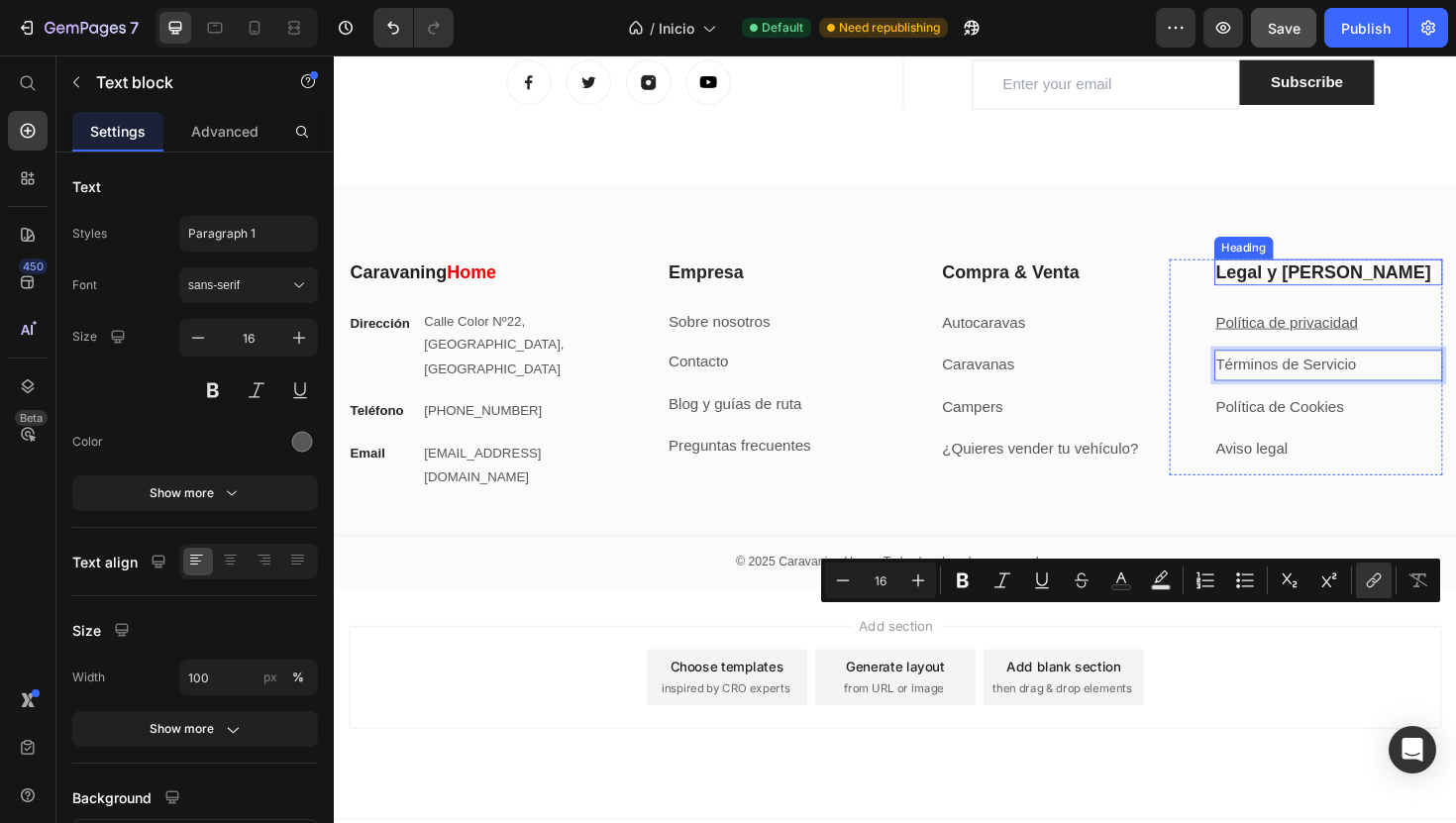 click on "Legal y Ayuda" at bounding box center [1387, 285] 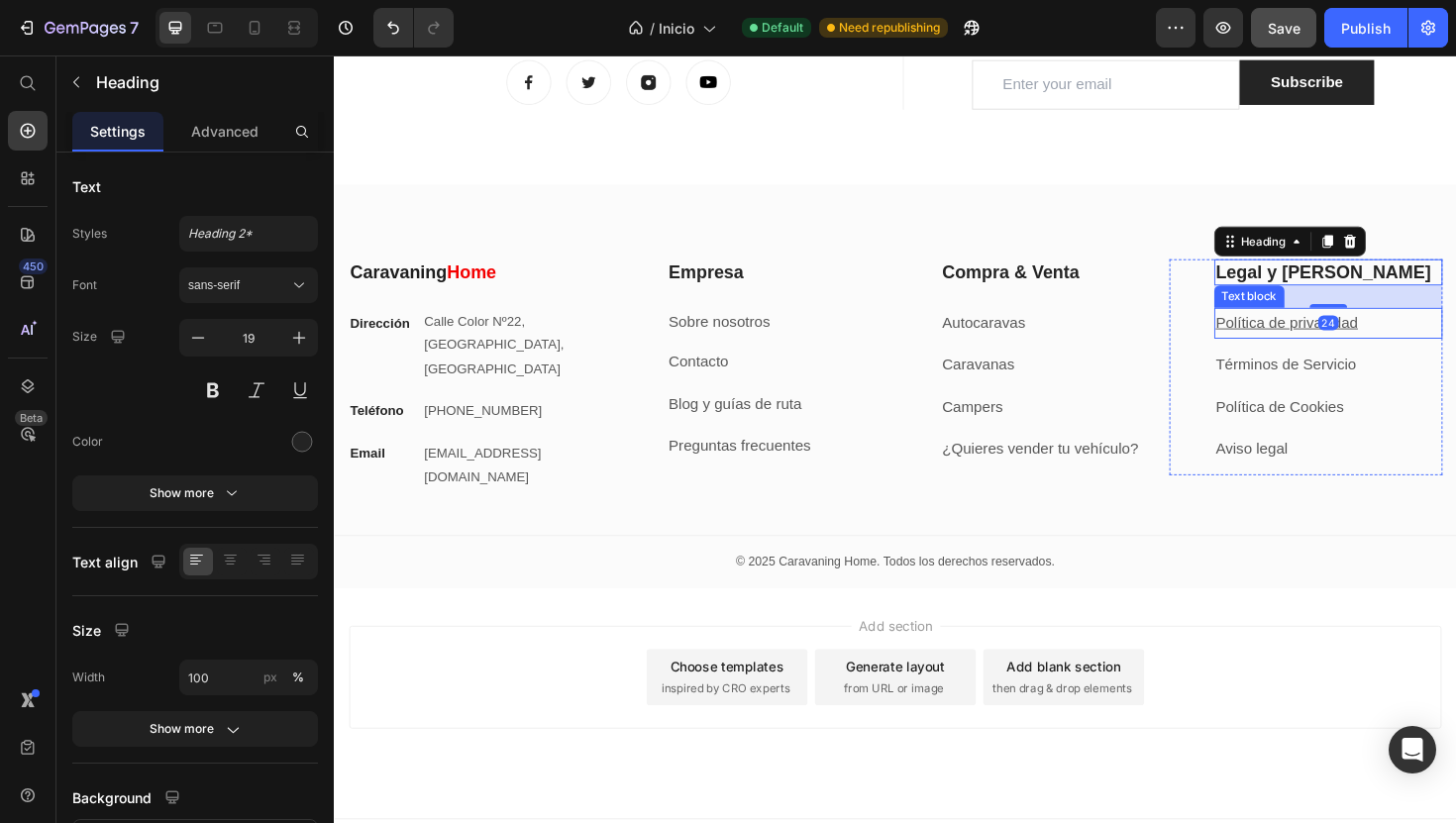 click on "Política de privacidad" at bounding box center (1387, 339) 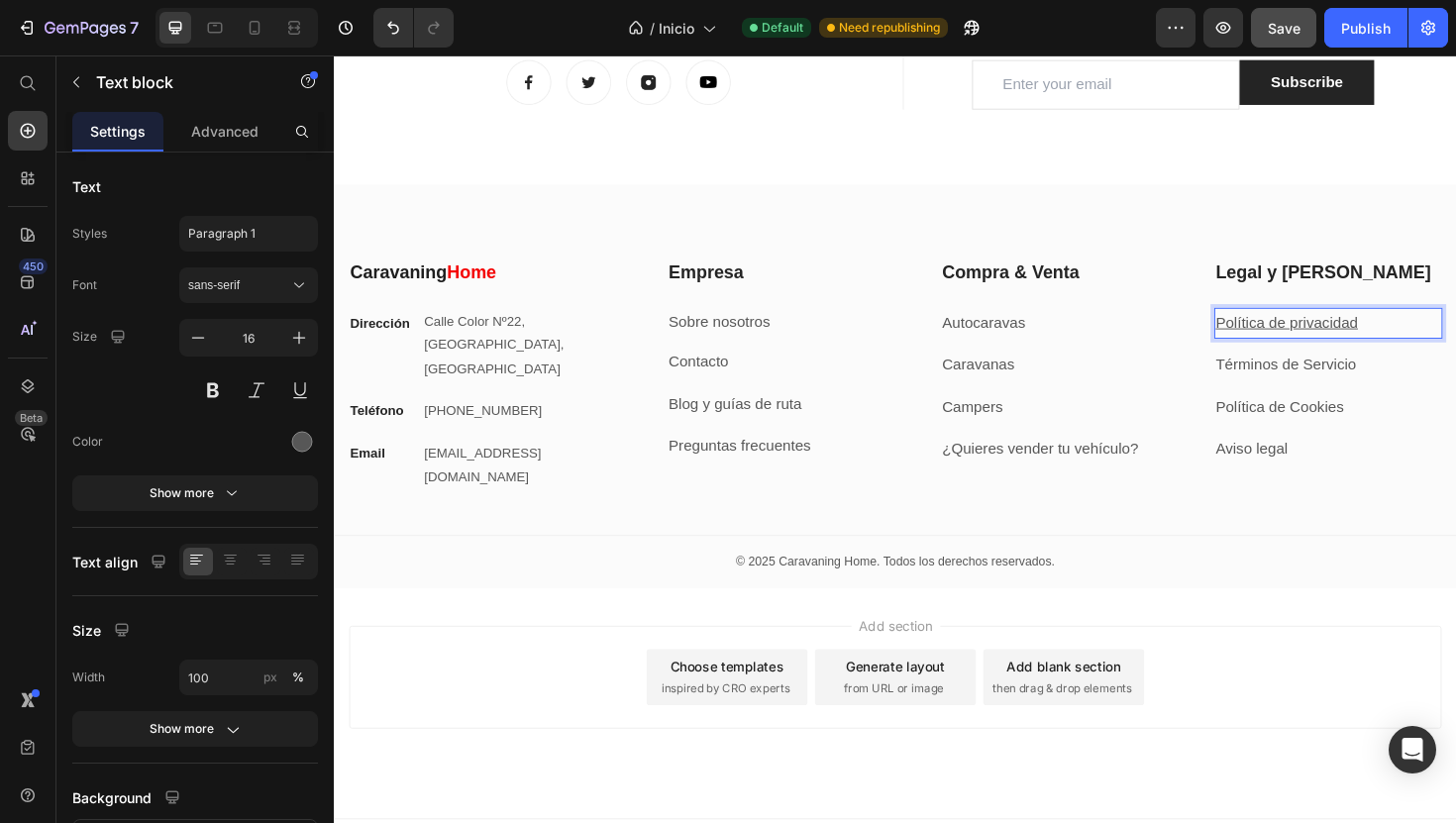 click on "Política de privacidad" at bounding box center (1387, 339) 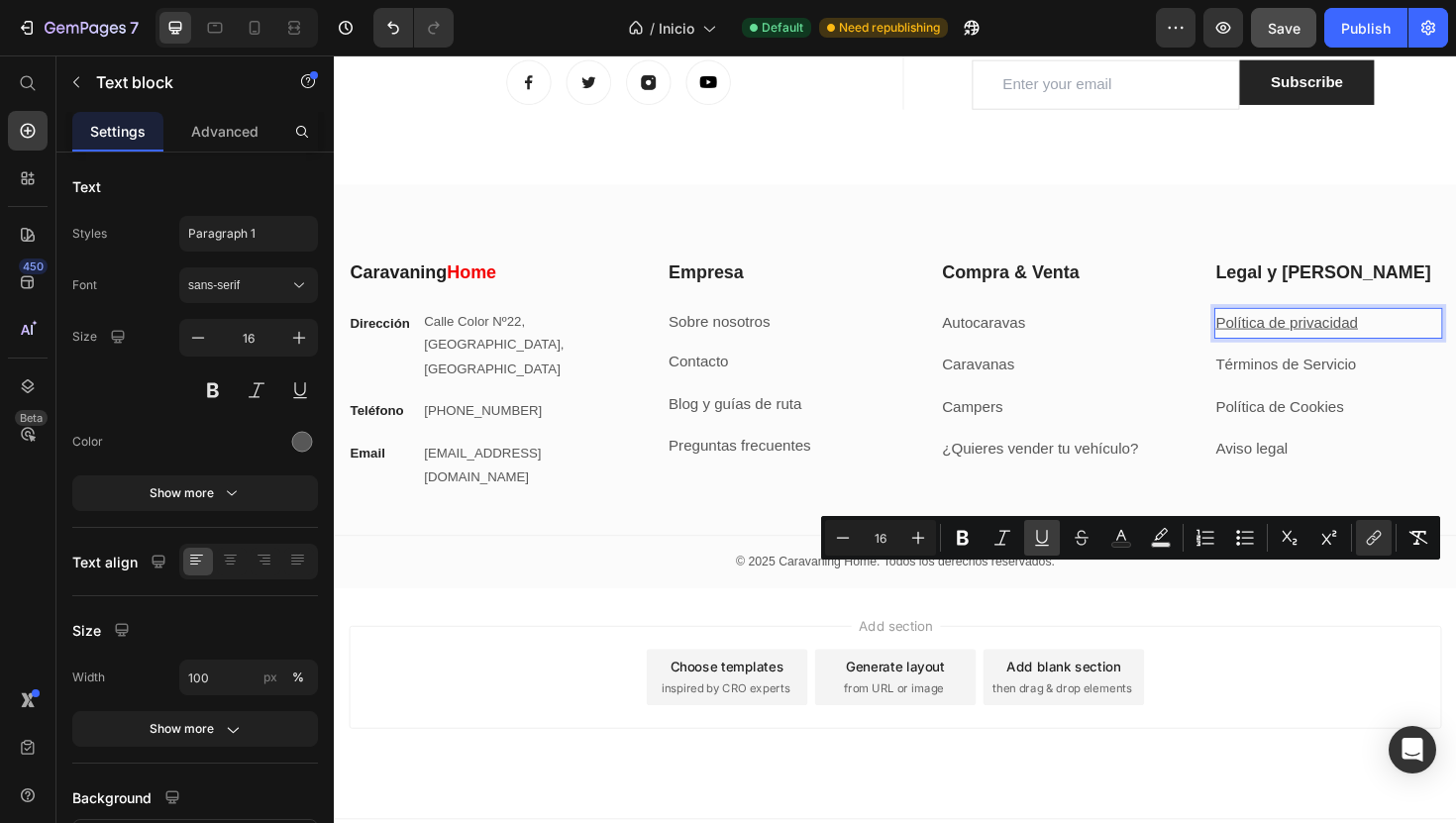 click 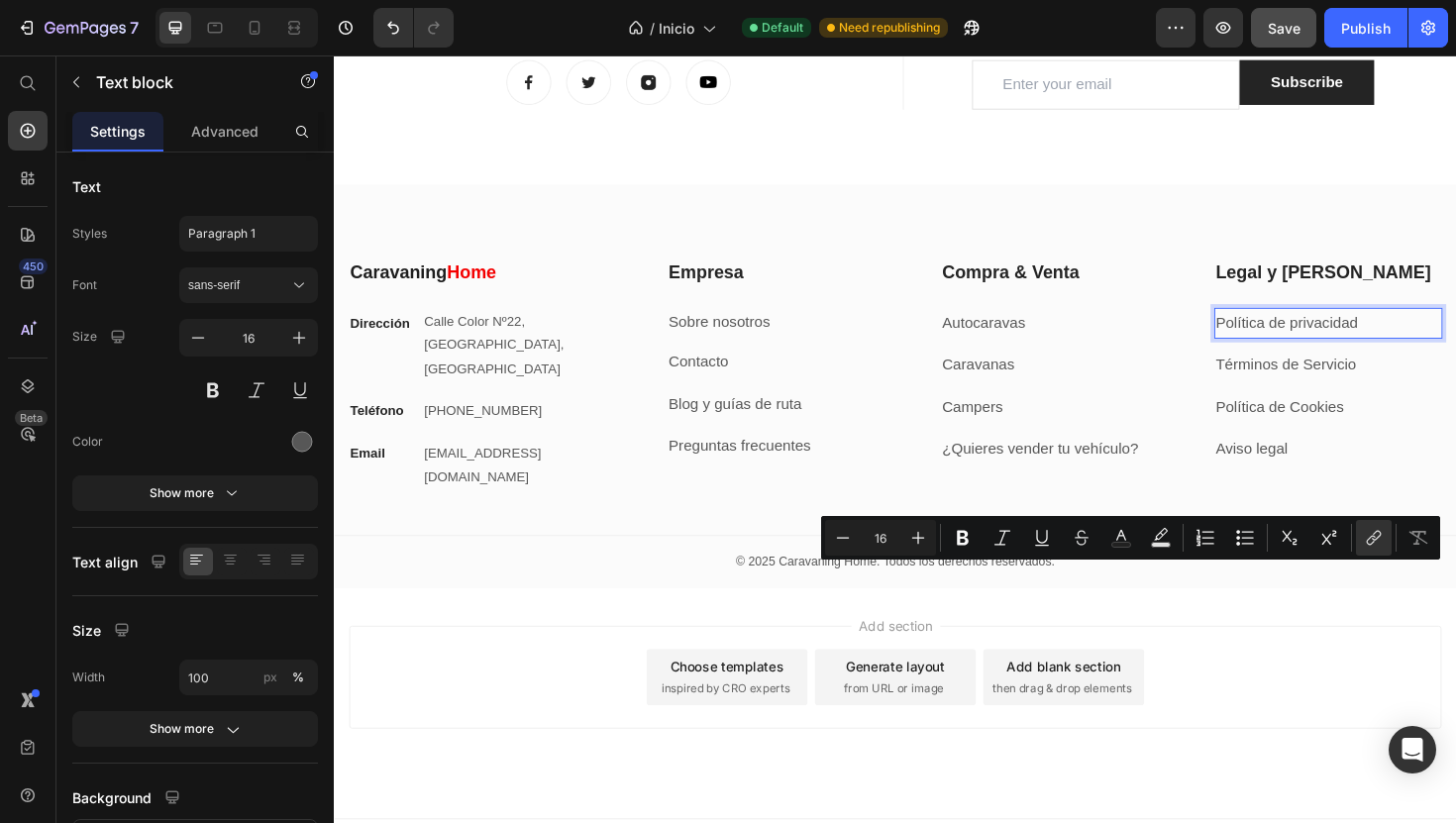 click on "Caravaning Home Heading Dirección Text block Calle Color Nº22, Valencia Centro, España Text block Row Teléfono Text block +34 960 000 000 Text block Row Email Text block info@caravaninghome.com Text block Row Empresa Heading Sobre nosotros Text block Contacto Text block Blog y guías de ruta Text block Preguntas frecuentes Text block Row Compra & Venta Heading Autocaravas Text block Caravanas Text block Campers Text block ¿Quieres vender tu vehículo? Text block Row Legal y Ayuda Heading Política de privacidad Text block   12 Términos de Servicio Text block Política de Cookies Text block Aviso legal Text block Row Row
My Store
Company
Information
Contact Accordion                Title Line Row © 2025 Caravaning Home. Todos los derechos reservados. Text block Row Row" at bounding box center [928, 406] 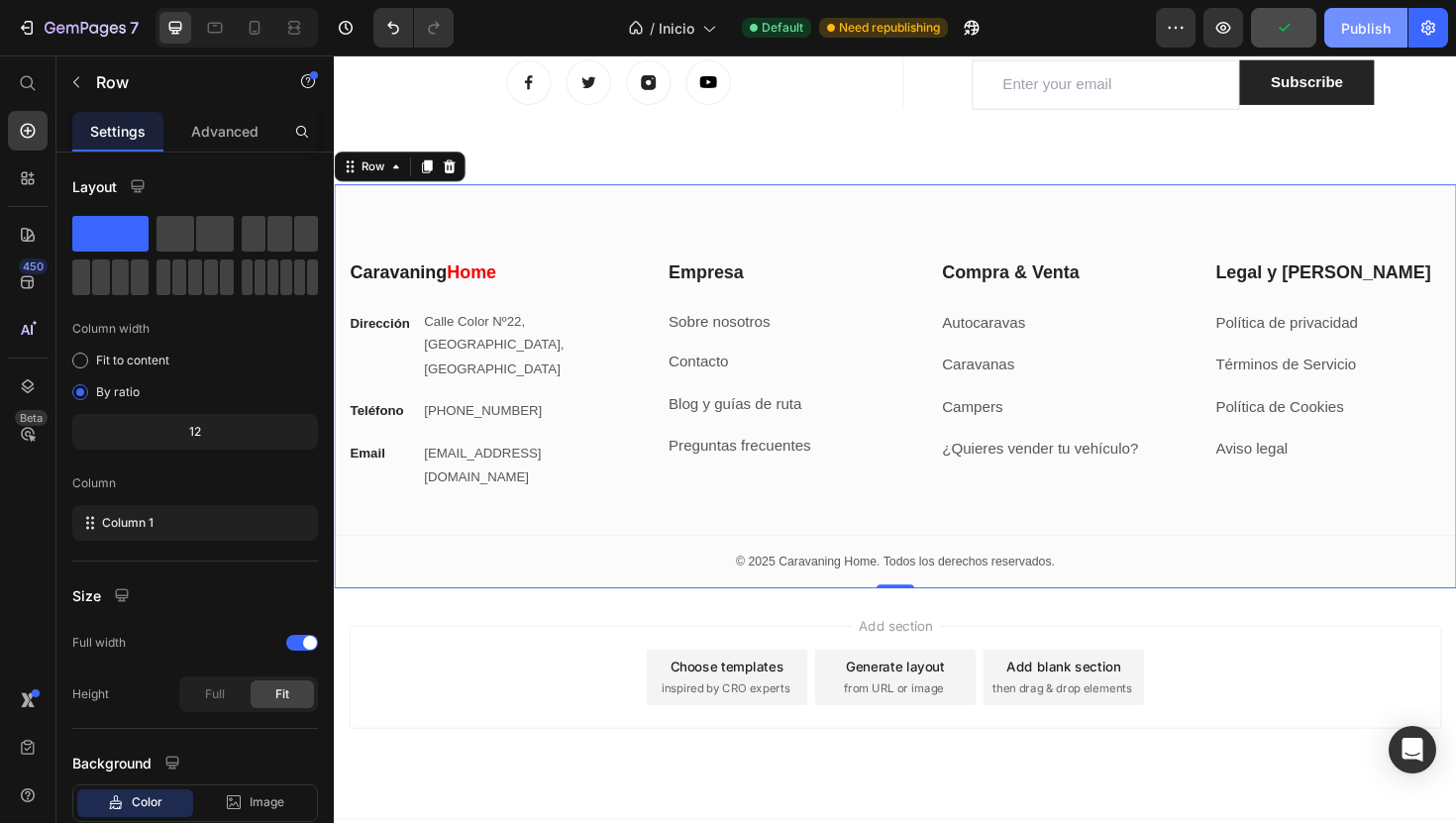click on "Publish" 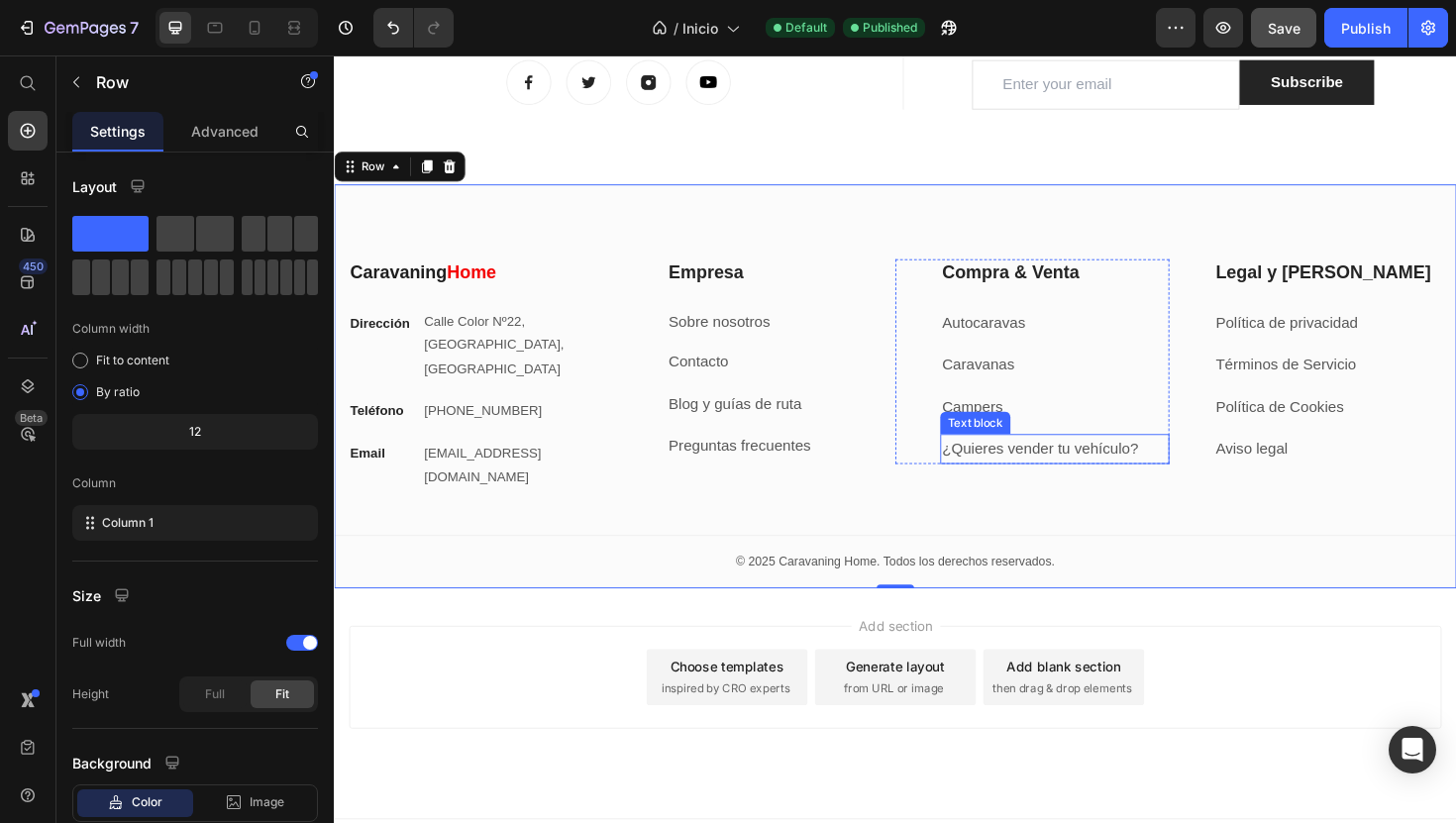 click on "¿Quieres vender tu vehículo?" at bounding box center (1096, 472) 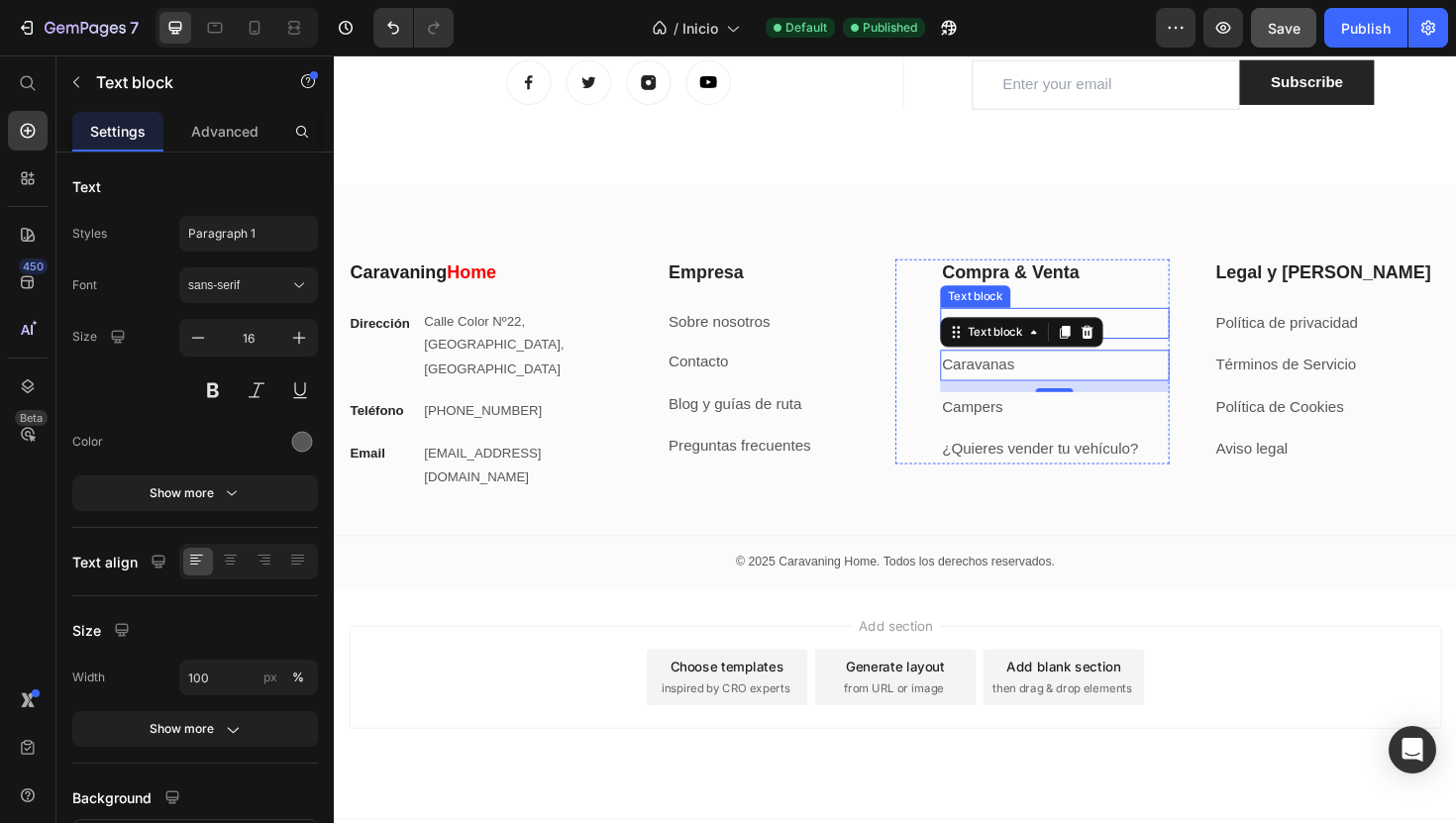 click on "Autocaravas" at bounding box center (1096, 339) 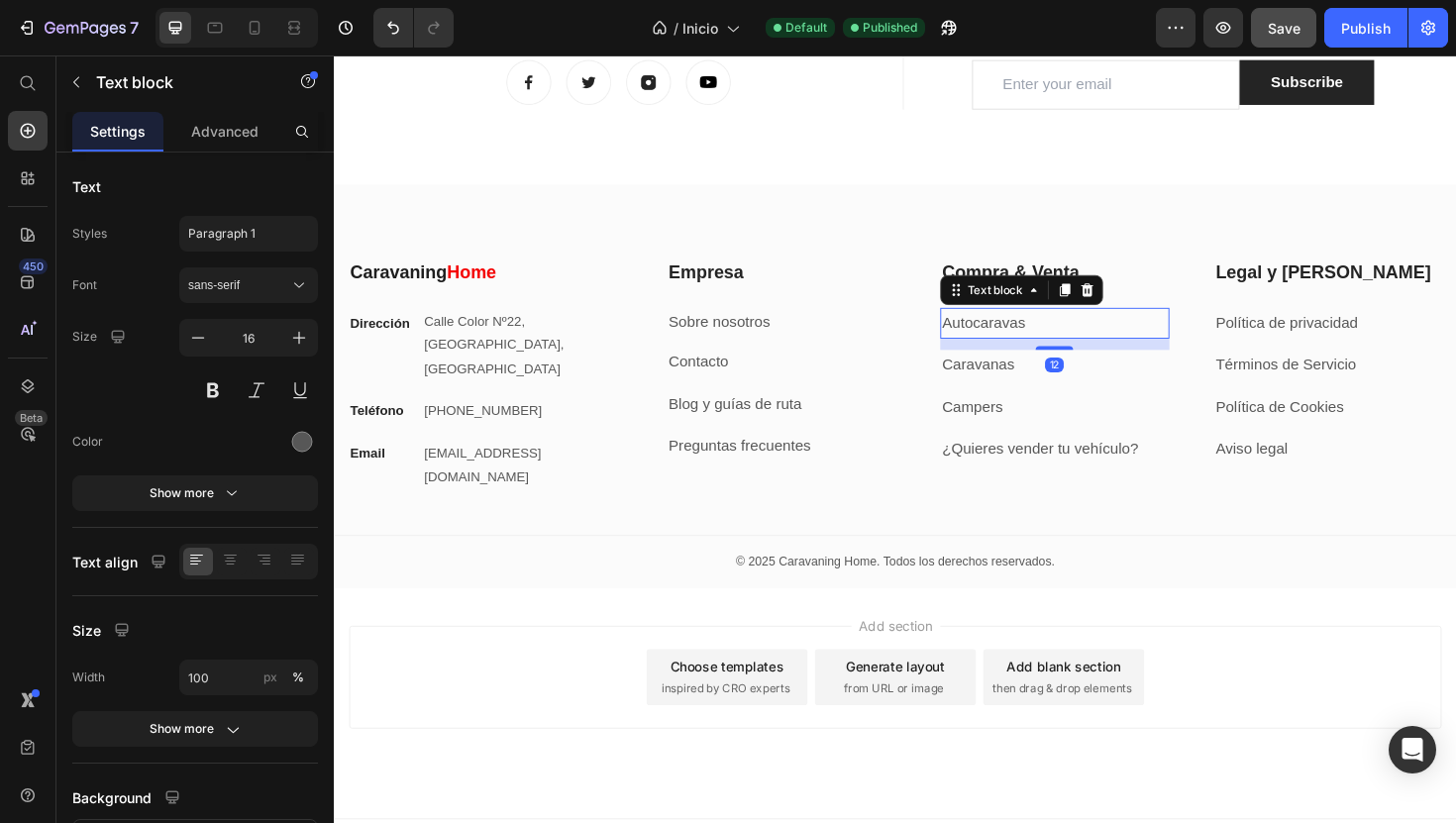 click on "Autocaravas" at bounding box center (1096, 339) 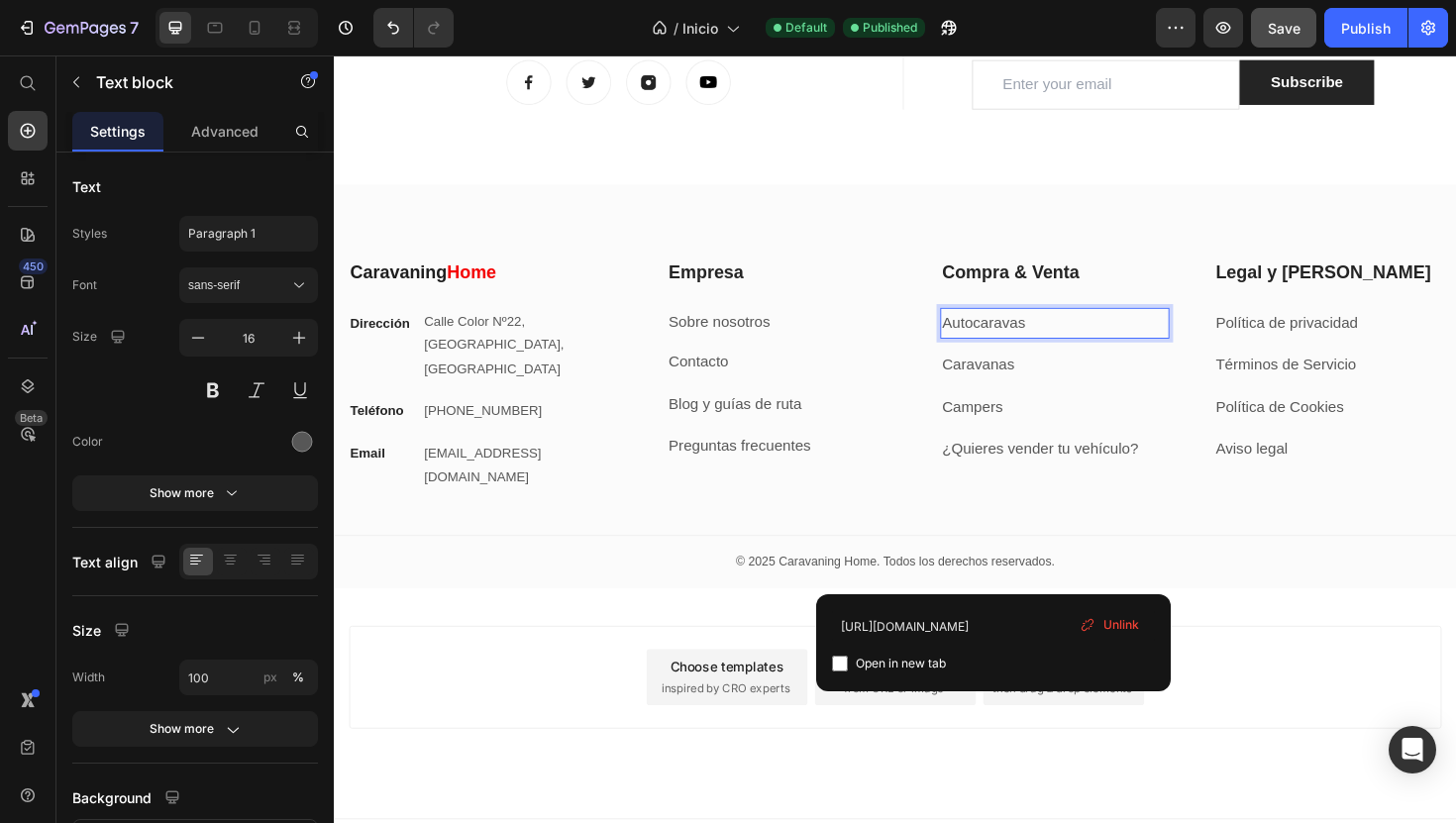 click on "Autocaravas" at bounding box center [1096, 339] 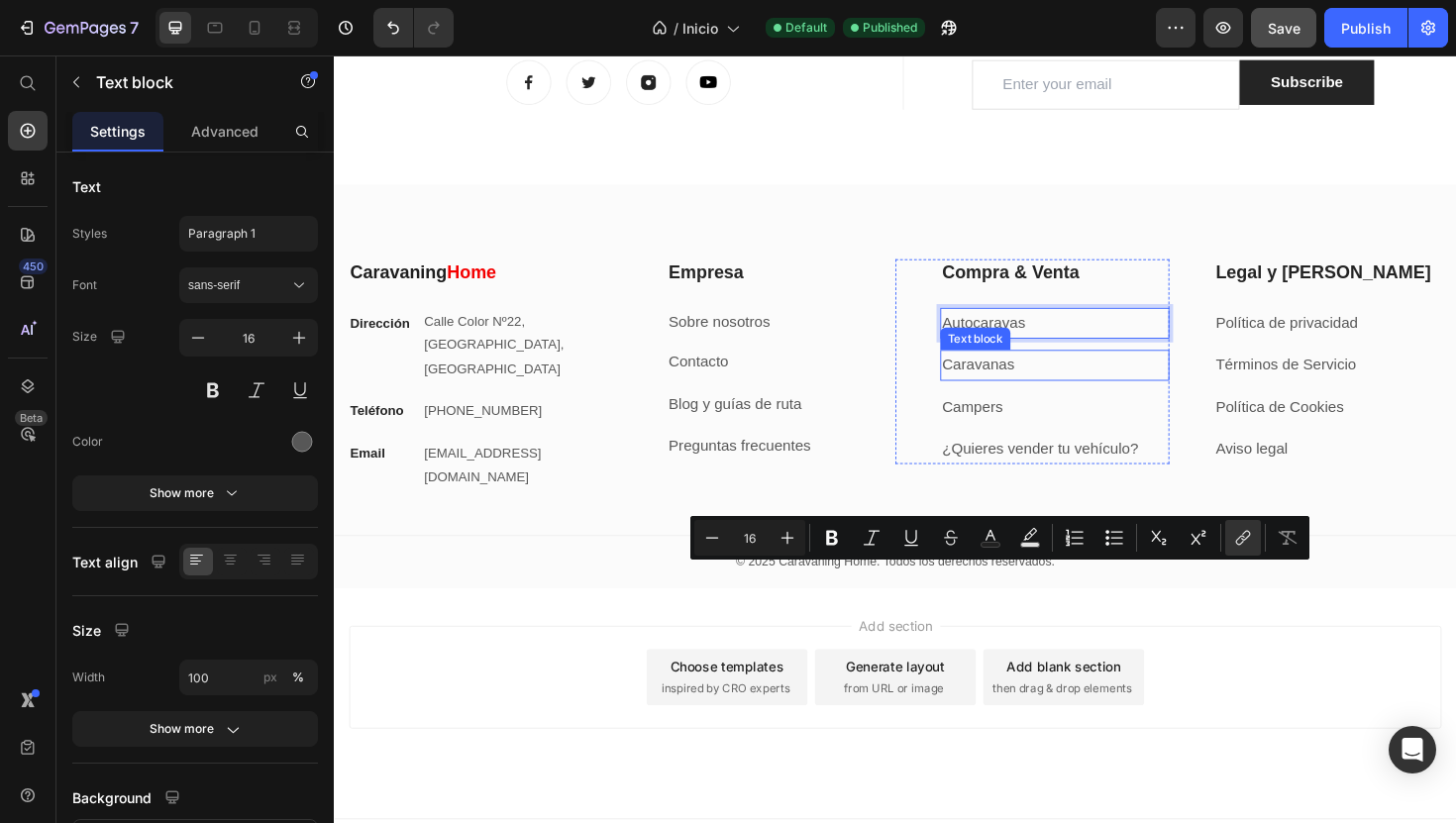 click on "Caravanas" at bounding box center [1096, 383] 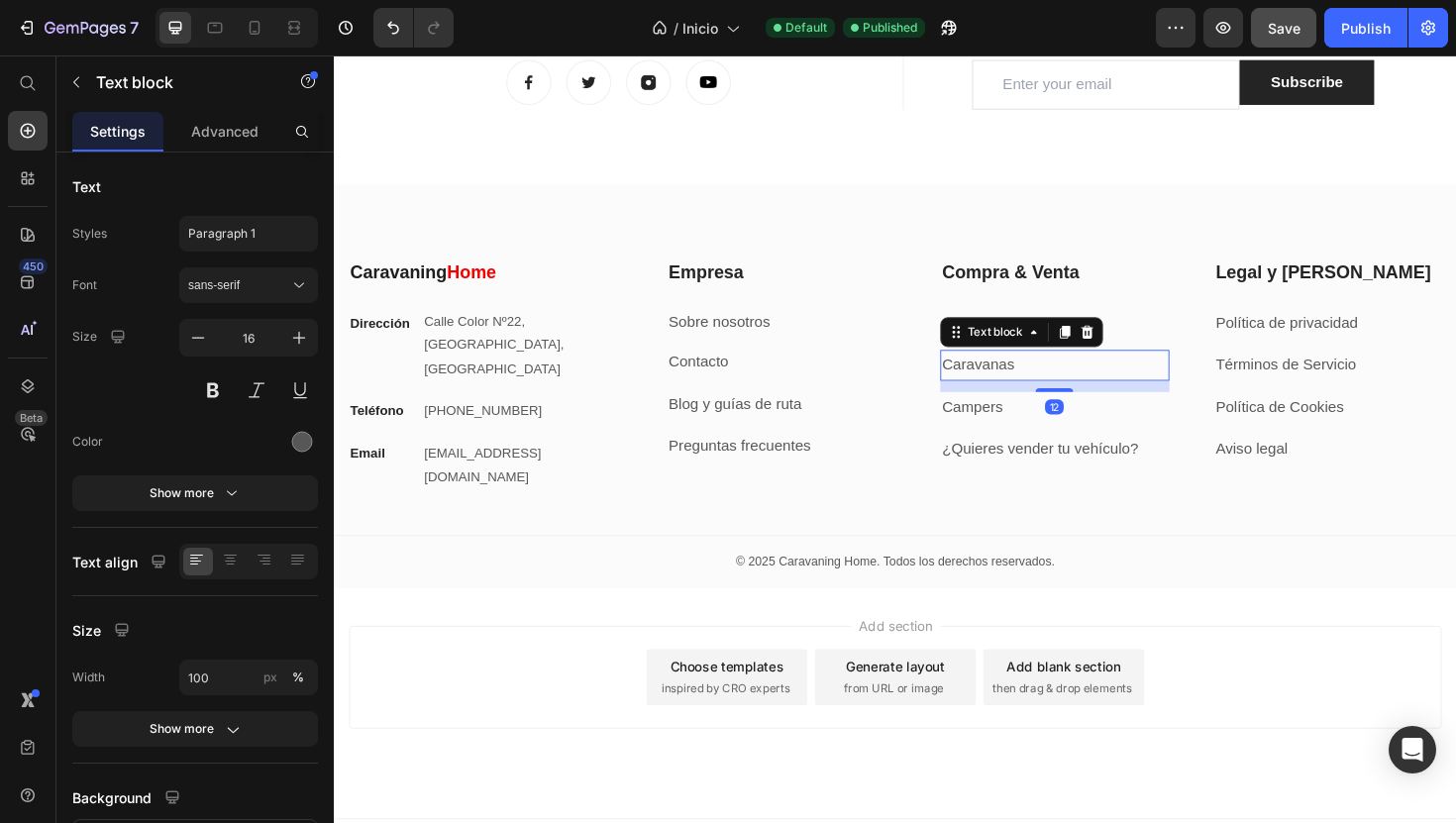 click on "Caravanas" at bounding box center [1015, 382] 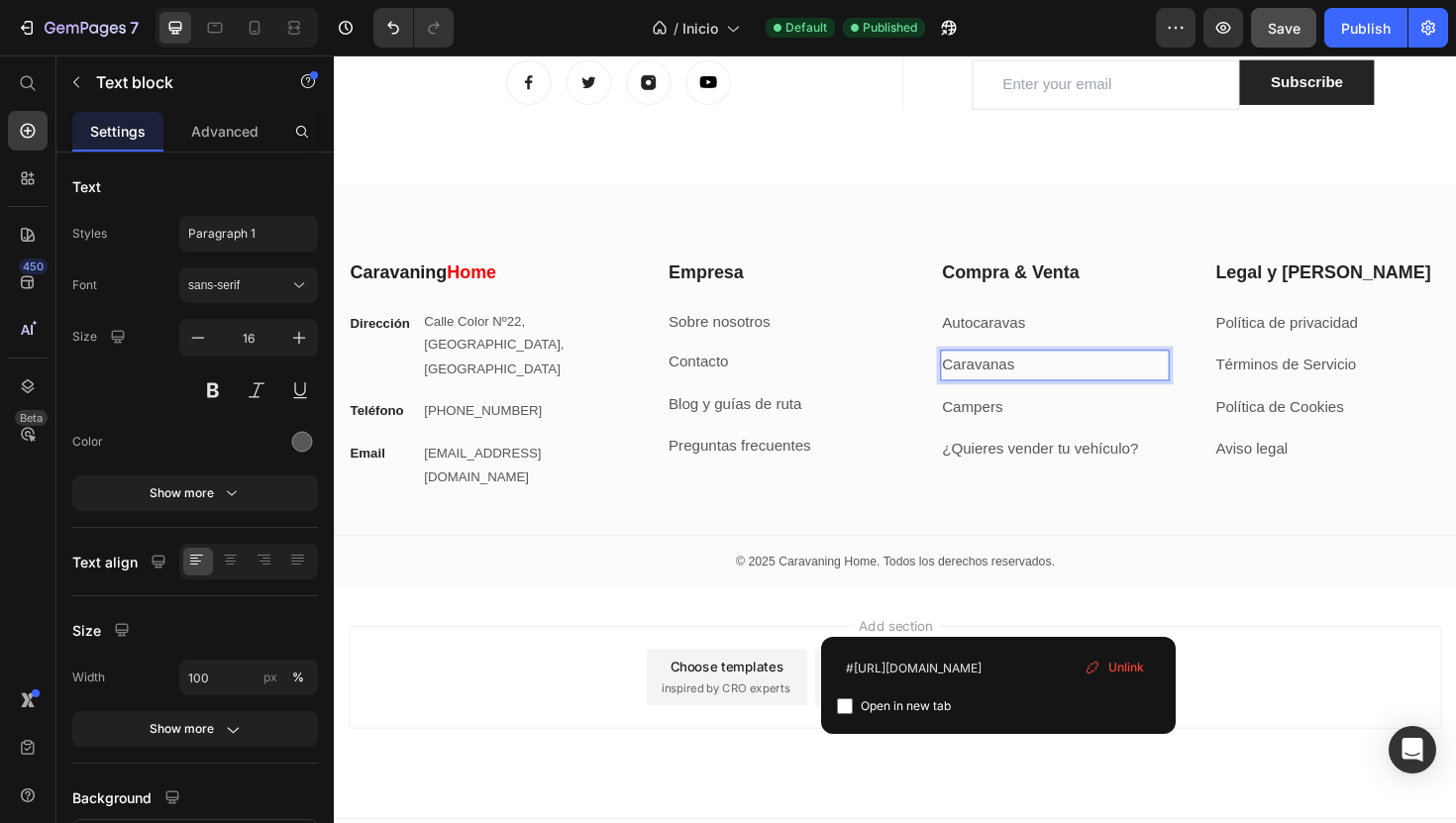 click on "Caravanas" at bounding box center [1015, 382] 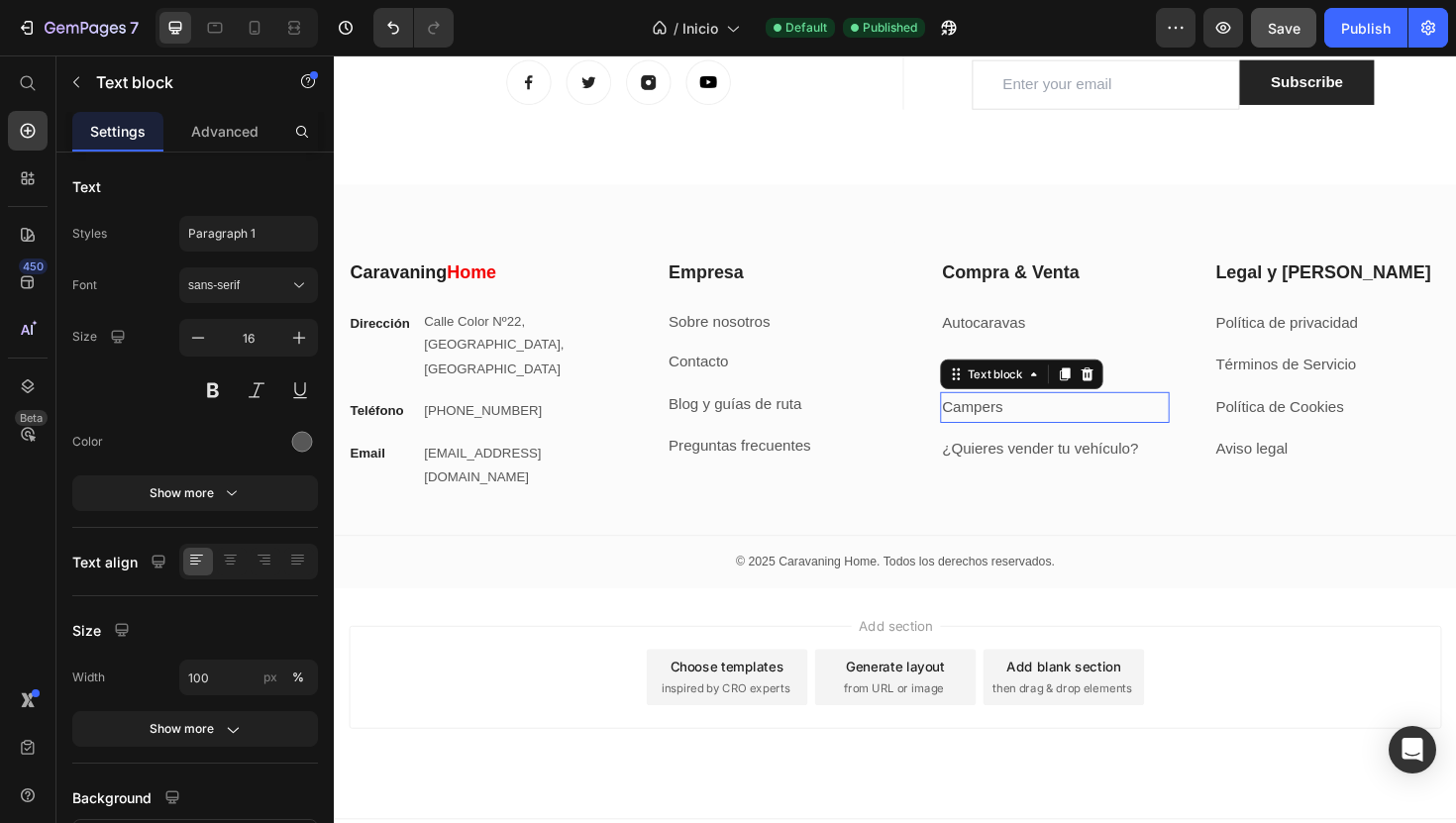 click on "Campers" at bounding box center [1009, 427] 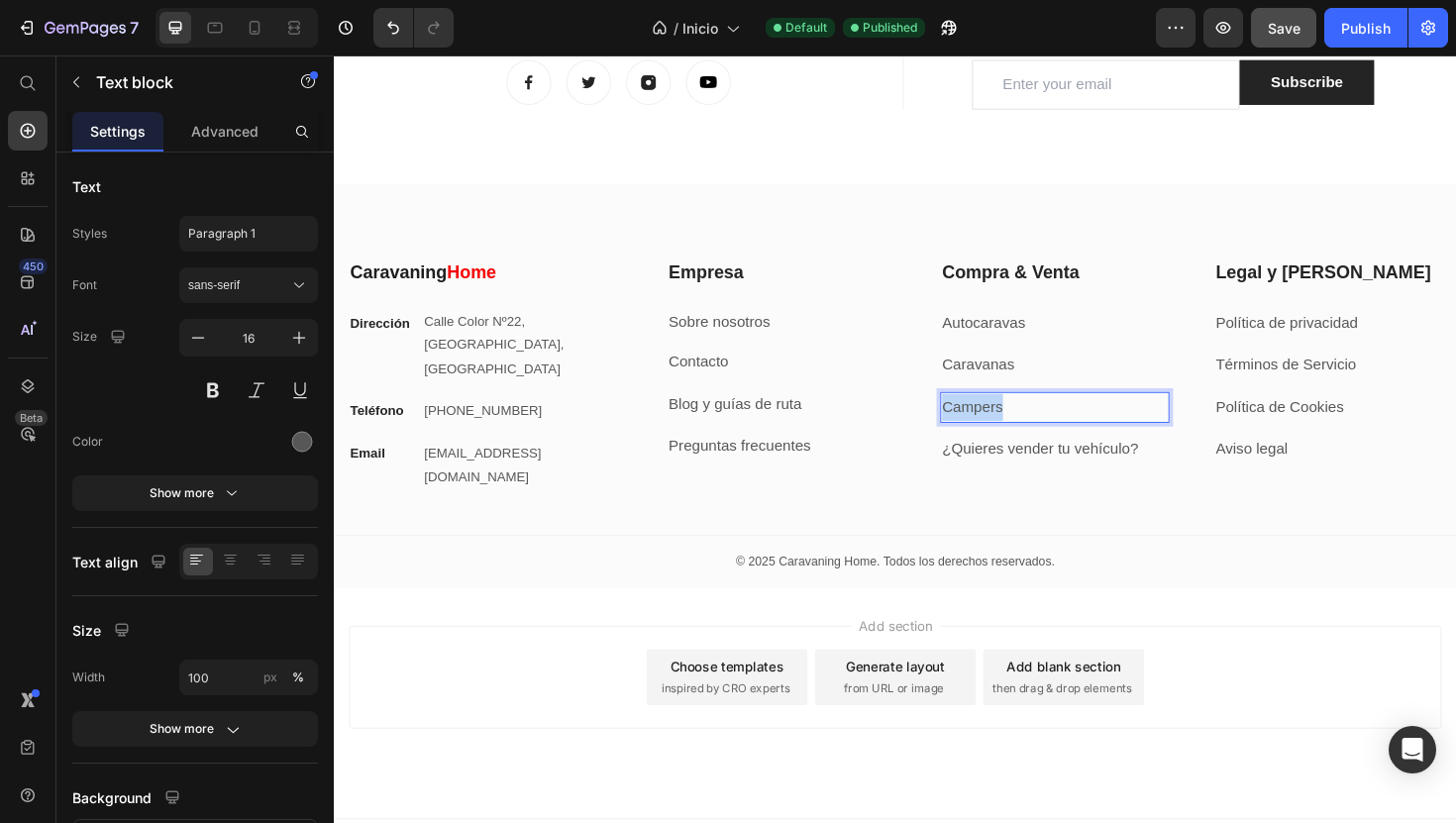 click on "Campers" at bounding box center (1009, 427) 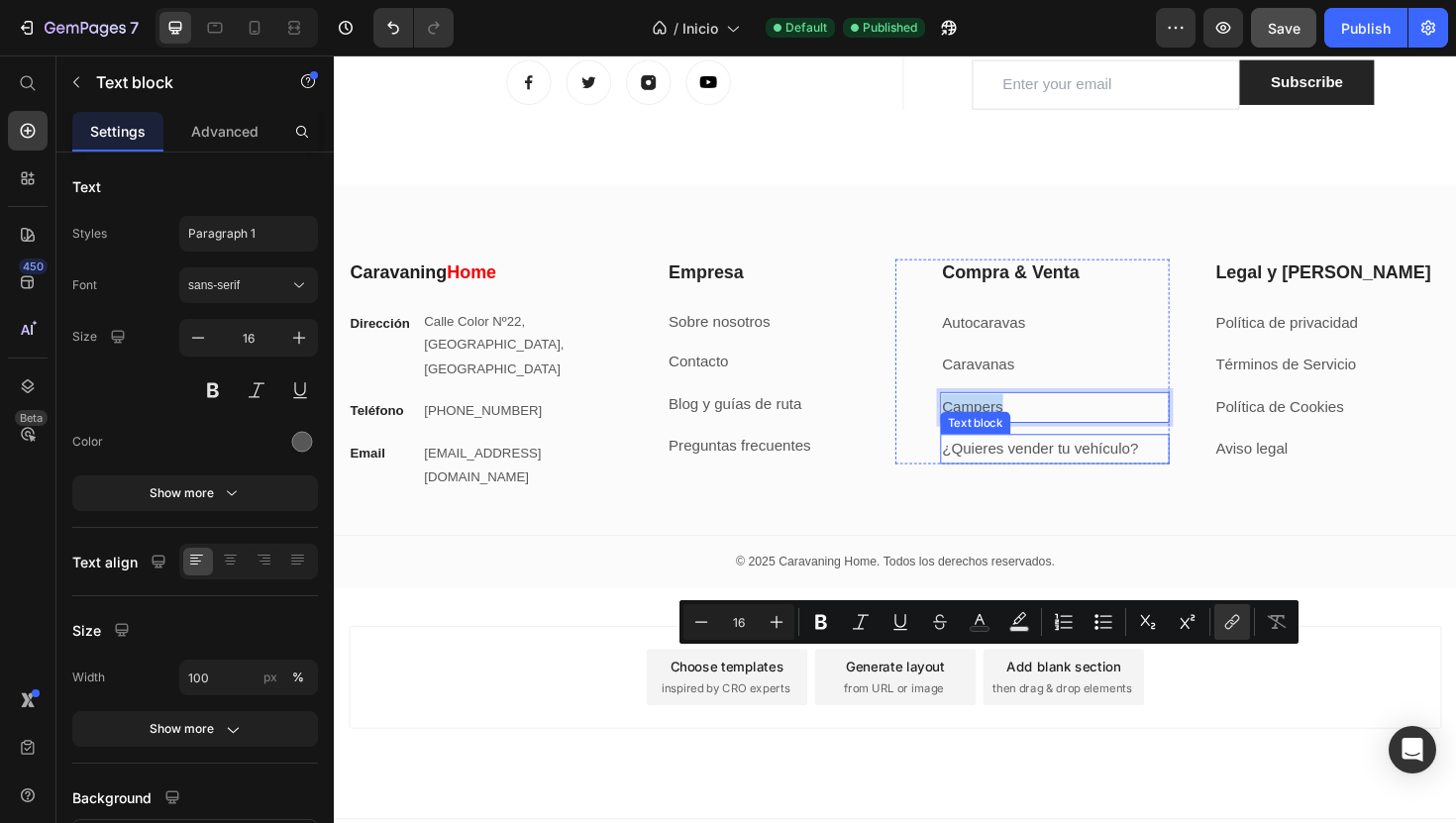 click on "¿Quieres vender tu vehículo?" at bounding box center [1096, 472] 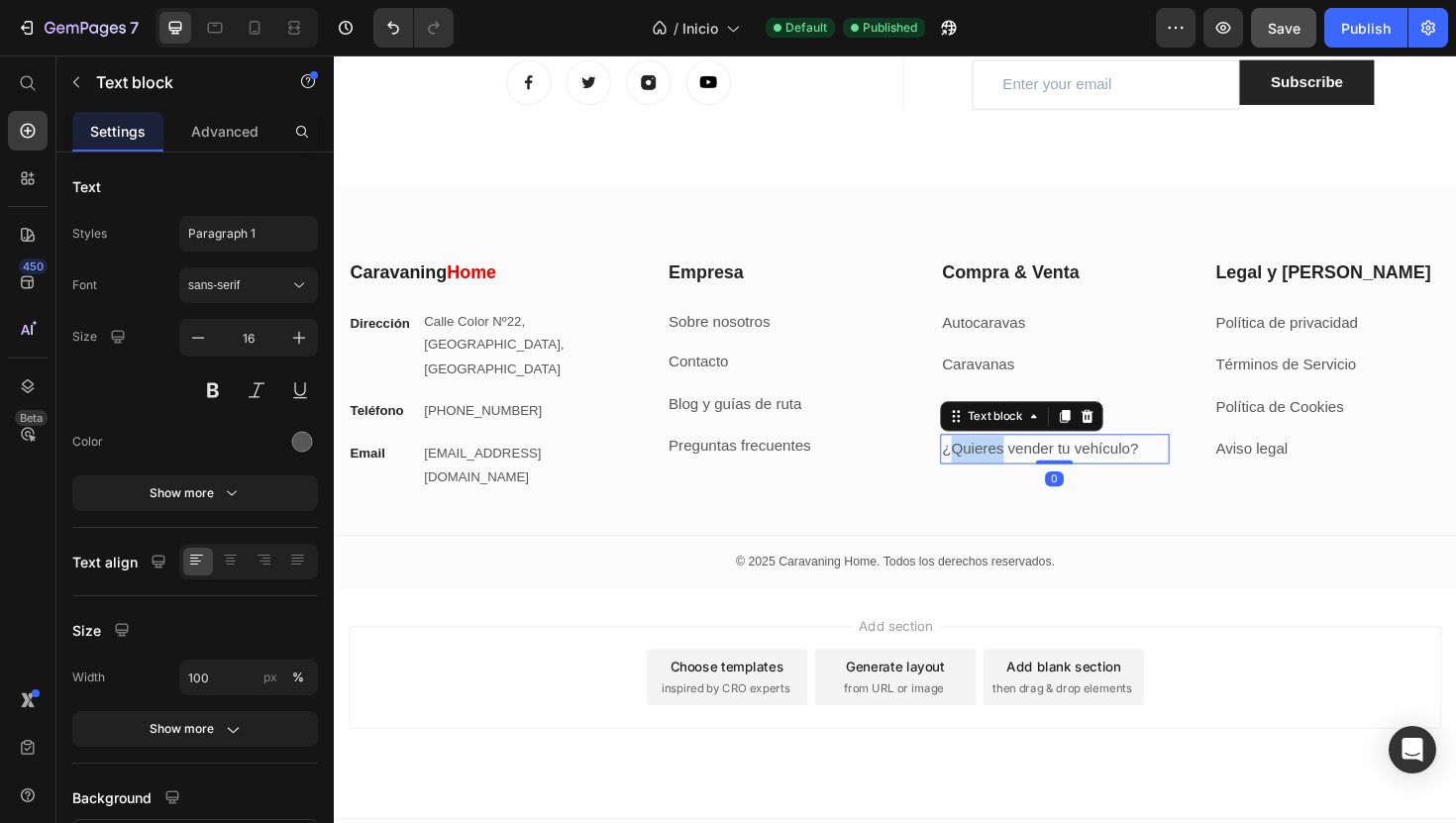 click on "¿Quieres vender tu vehículo?" at bounding box center [1096, 472] 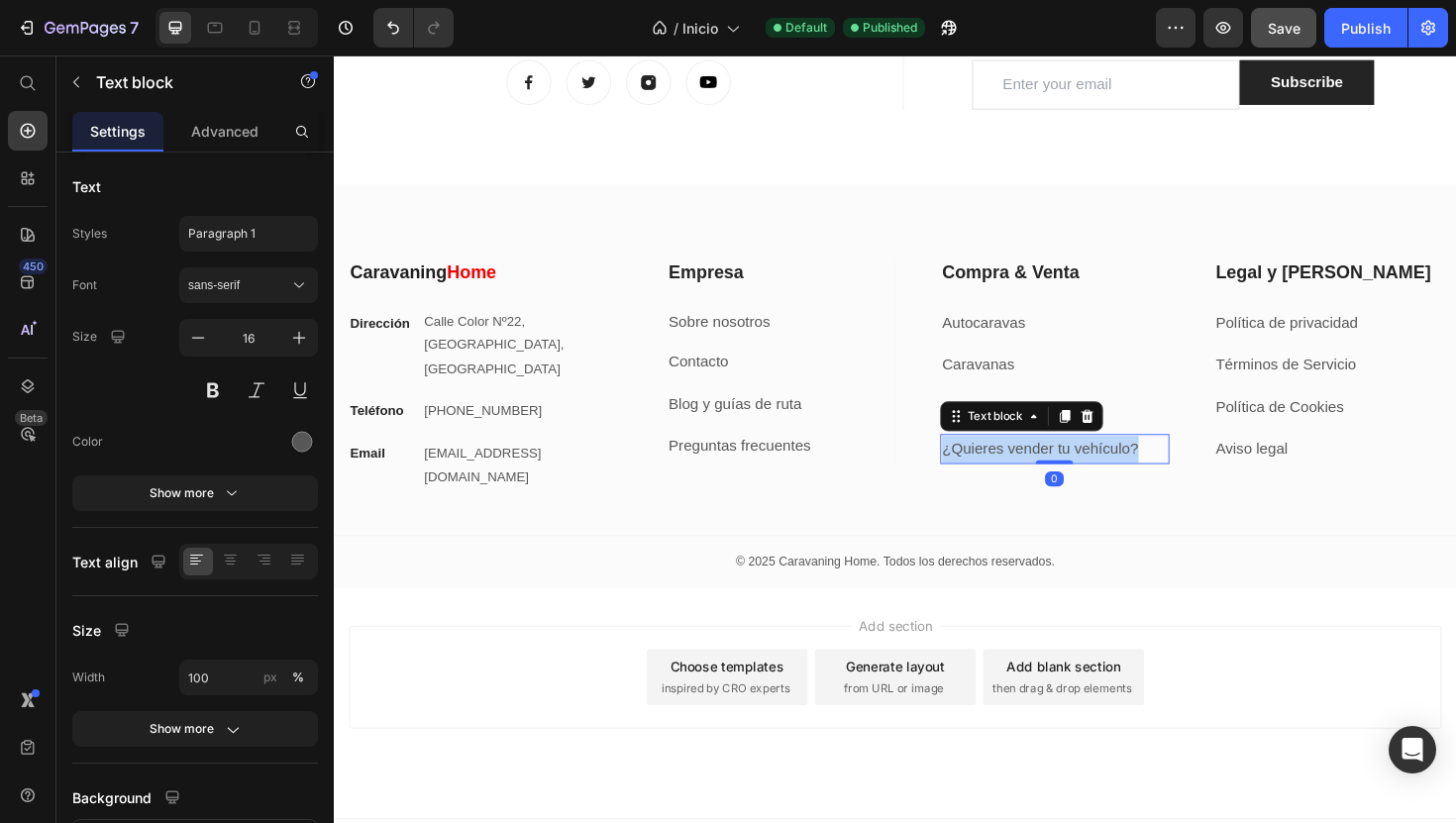 click on "¿Quieres vender tu vehículo?" at bounding box center [1096, 472] 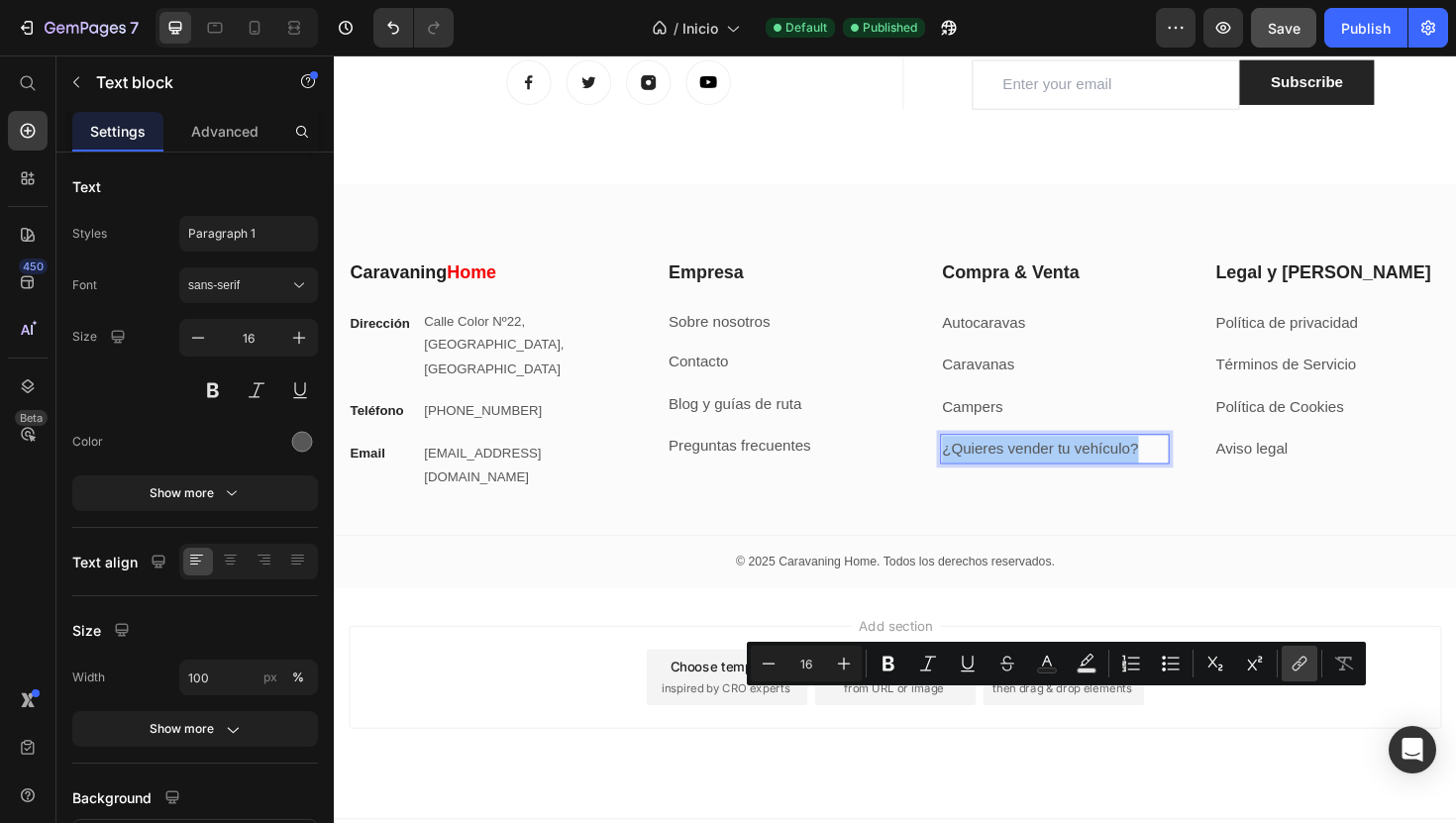 click 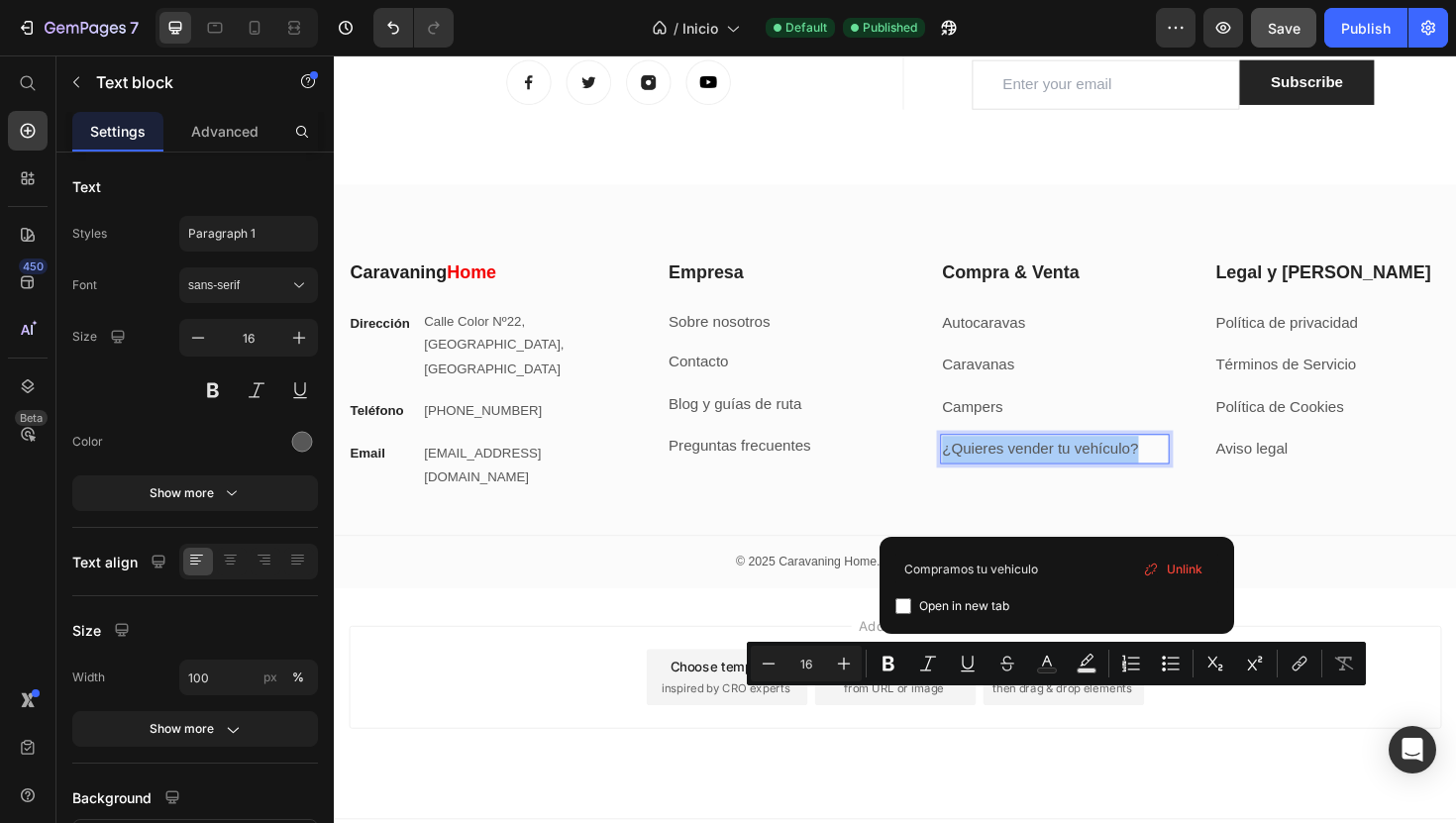 type on "Compramos tu vehiculo" 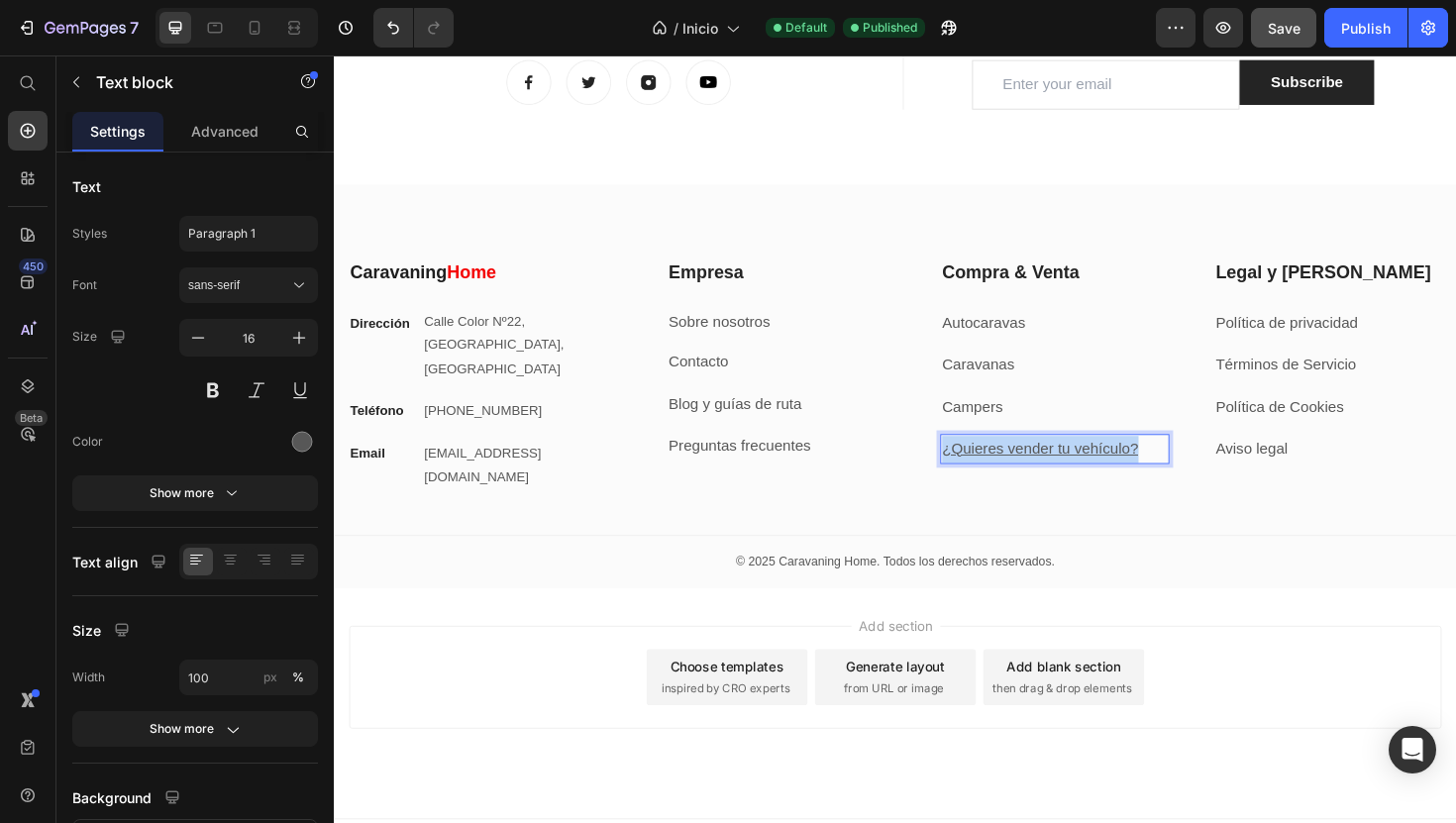 click on "¿Quieres vender tu vehículo?" at bounding box center (1082, 471) 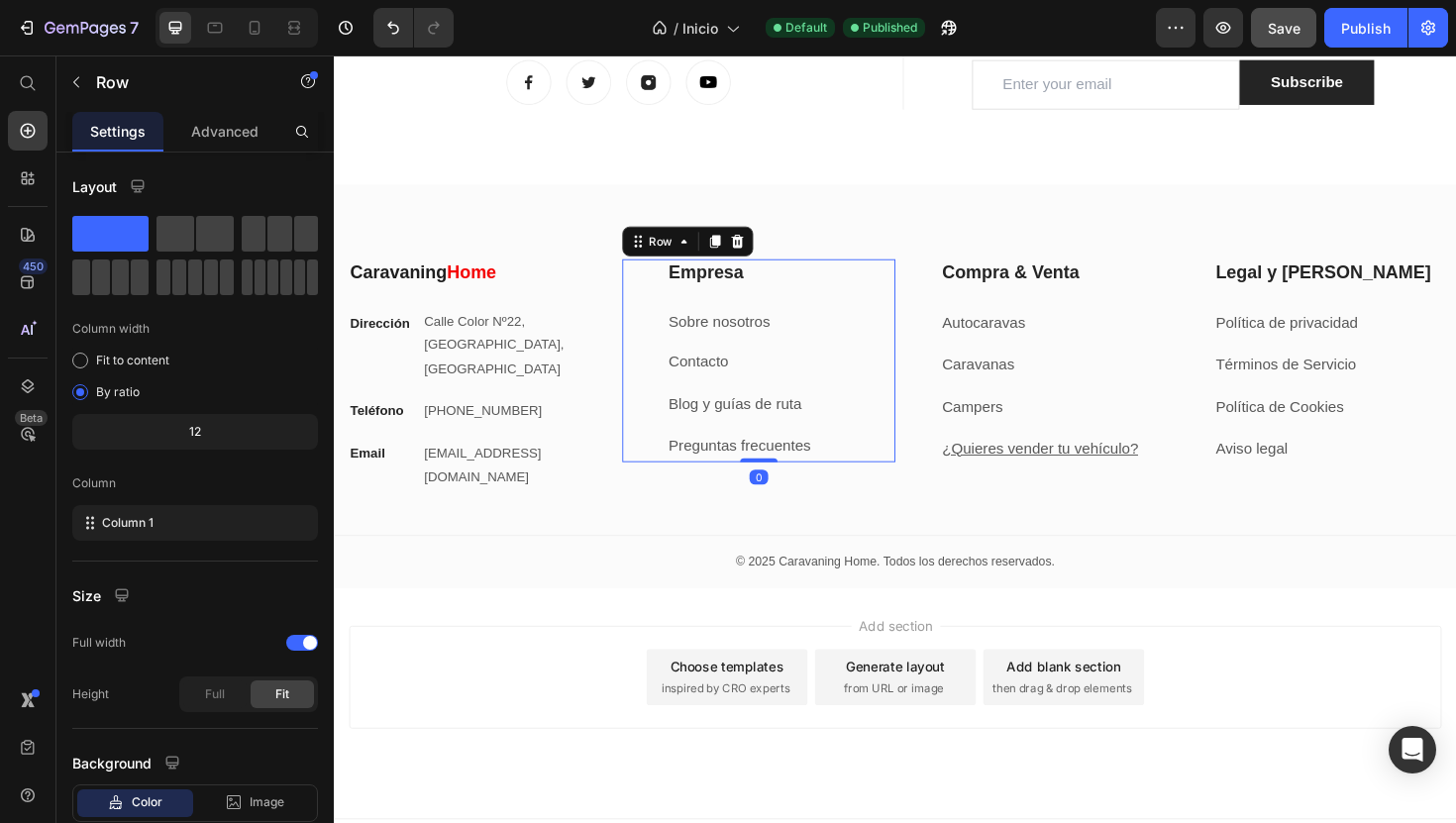 click on "Empresa Heading Sobre nosotros Text block Contacto Text block Blog y guías de ruta Text block Preguntas frecuentes Text block" at bounding box center [807, 378] 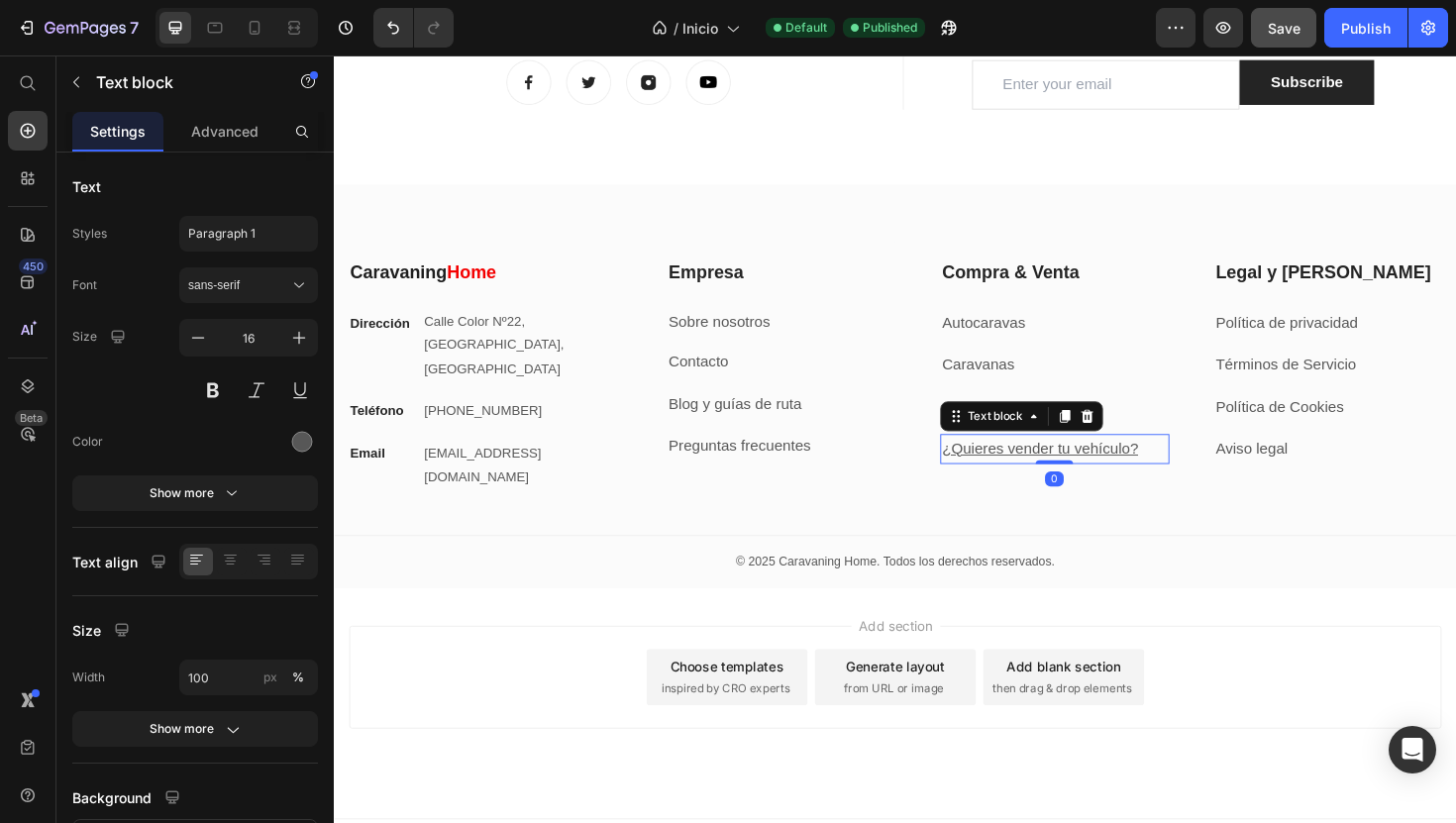 click on "¿Quieres vender tu vehículo?" at bounding box center [1082, 471] 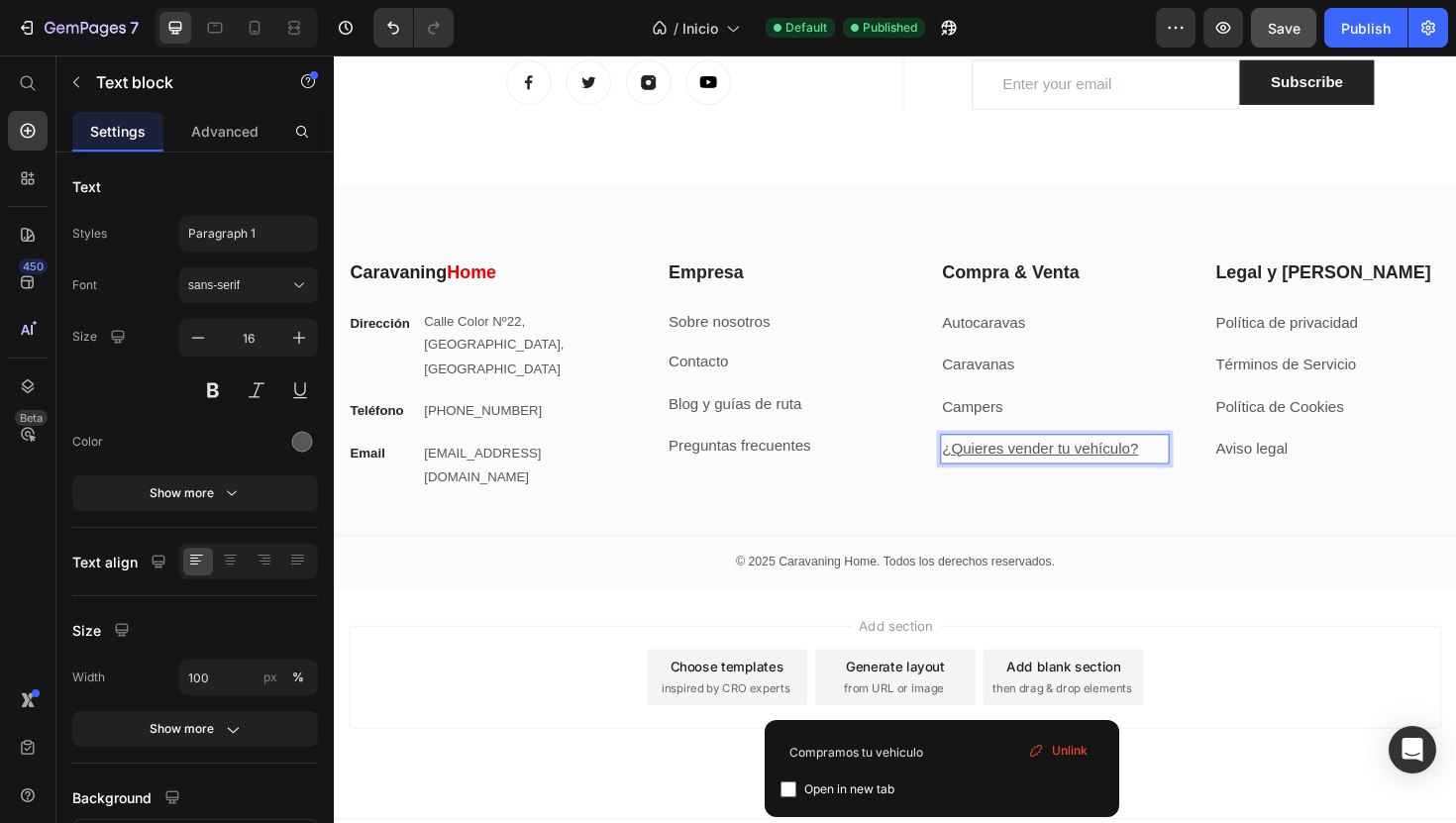 click on "¿Quieres vender tu vehículo?" at bounding box center (1082, 471) 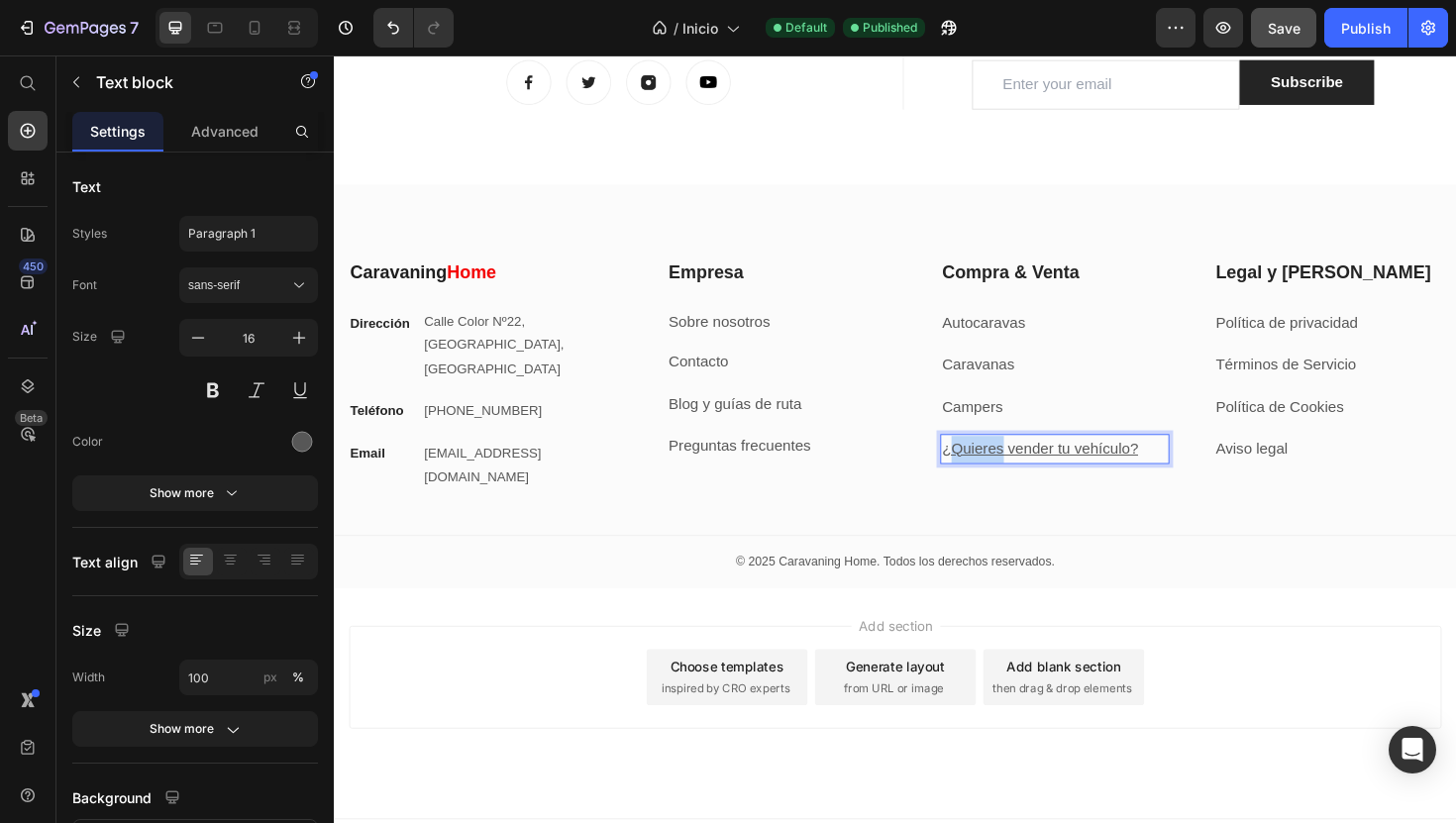 click on "¿Quieres vender tu vehículo?" at bounding box center (1082, 471) 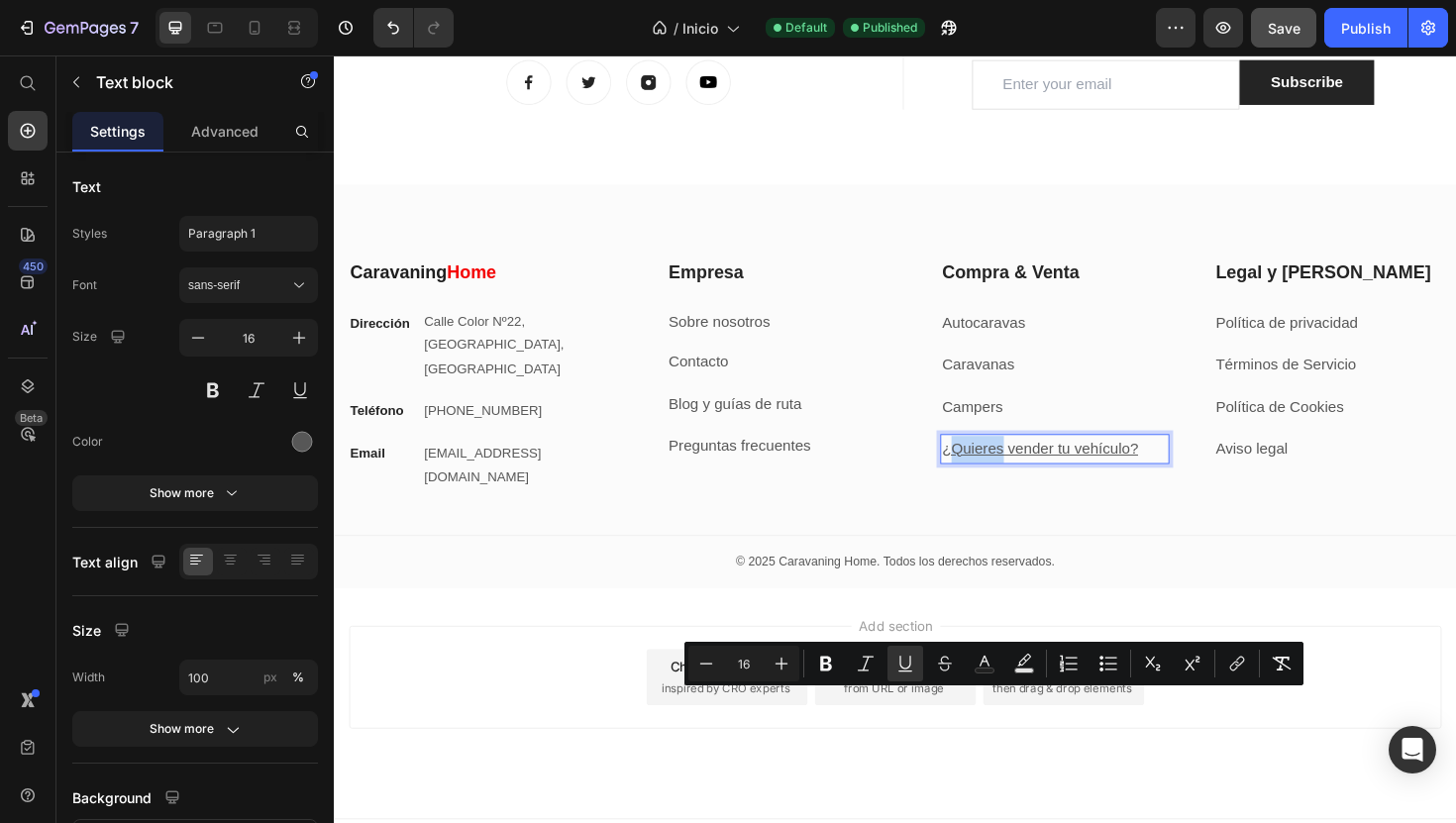 click on "¿Quieres vender tu vehículo?" at bounding box center (1082, 471) 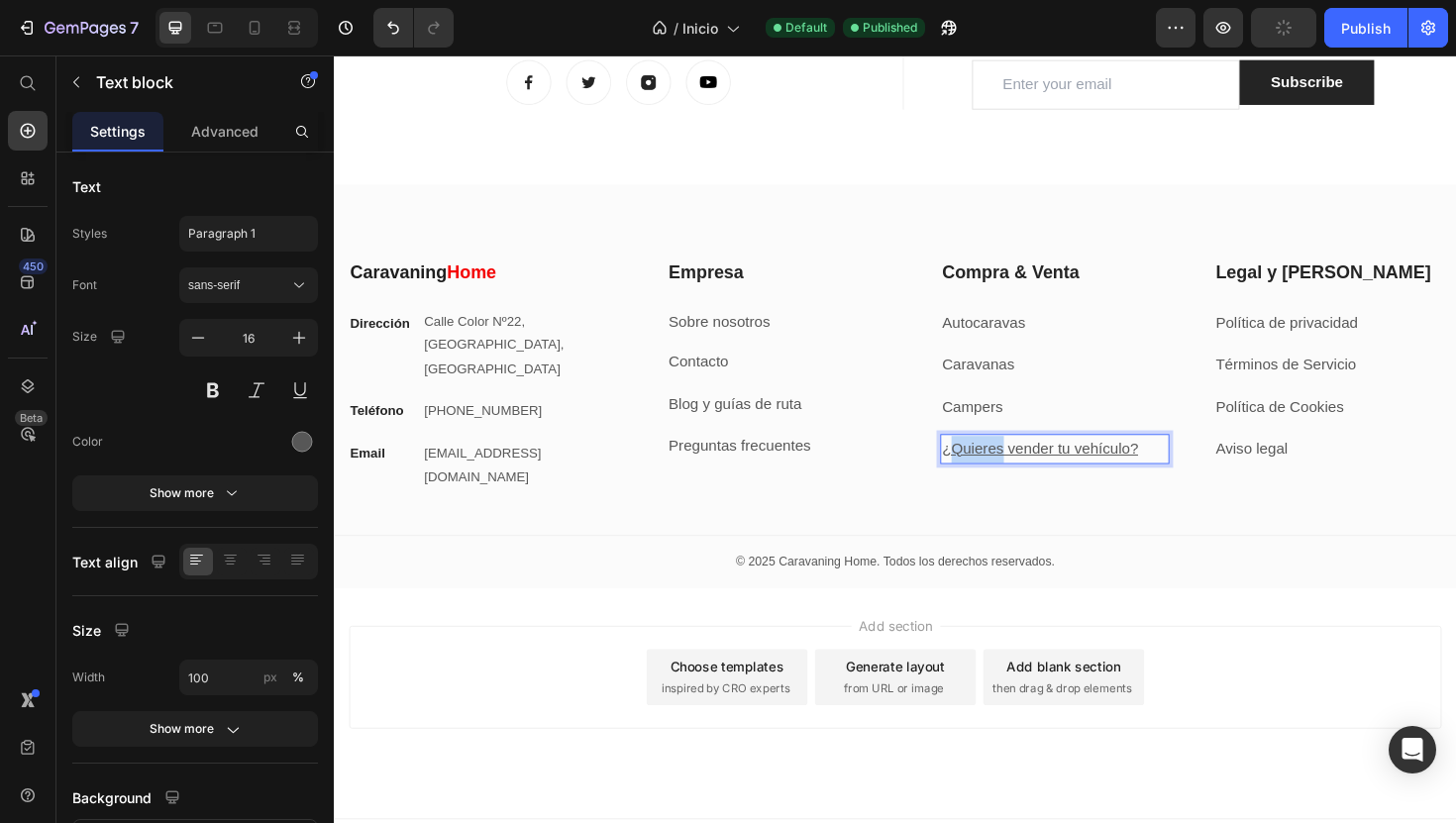 click on "¿Quieres vender tu vehículo?" at bounding box center [1082, 471] 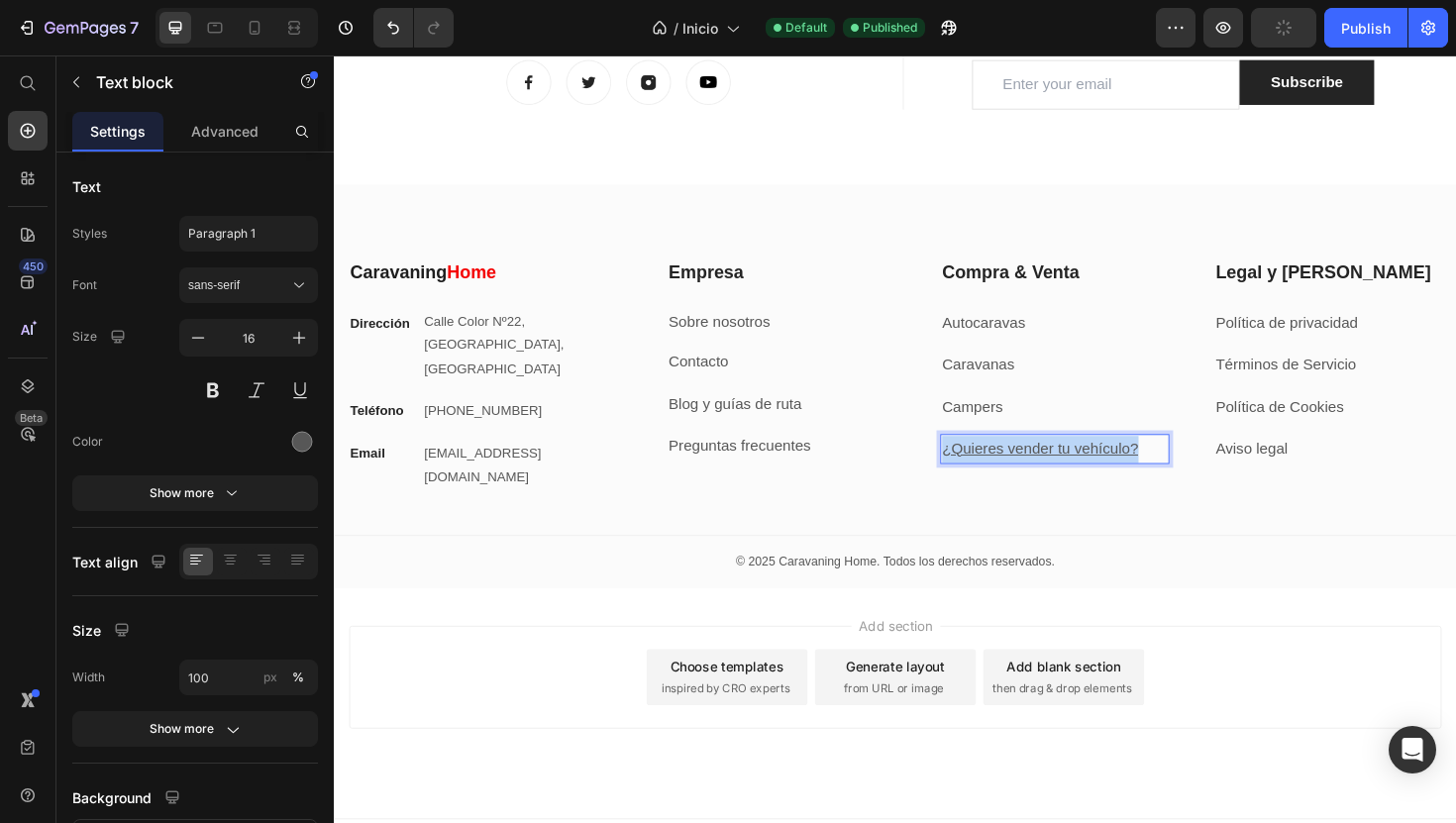 click on "¿Quieres vender tu vehículo?" at bounding box center [1082, 471] 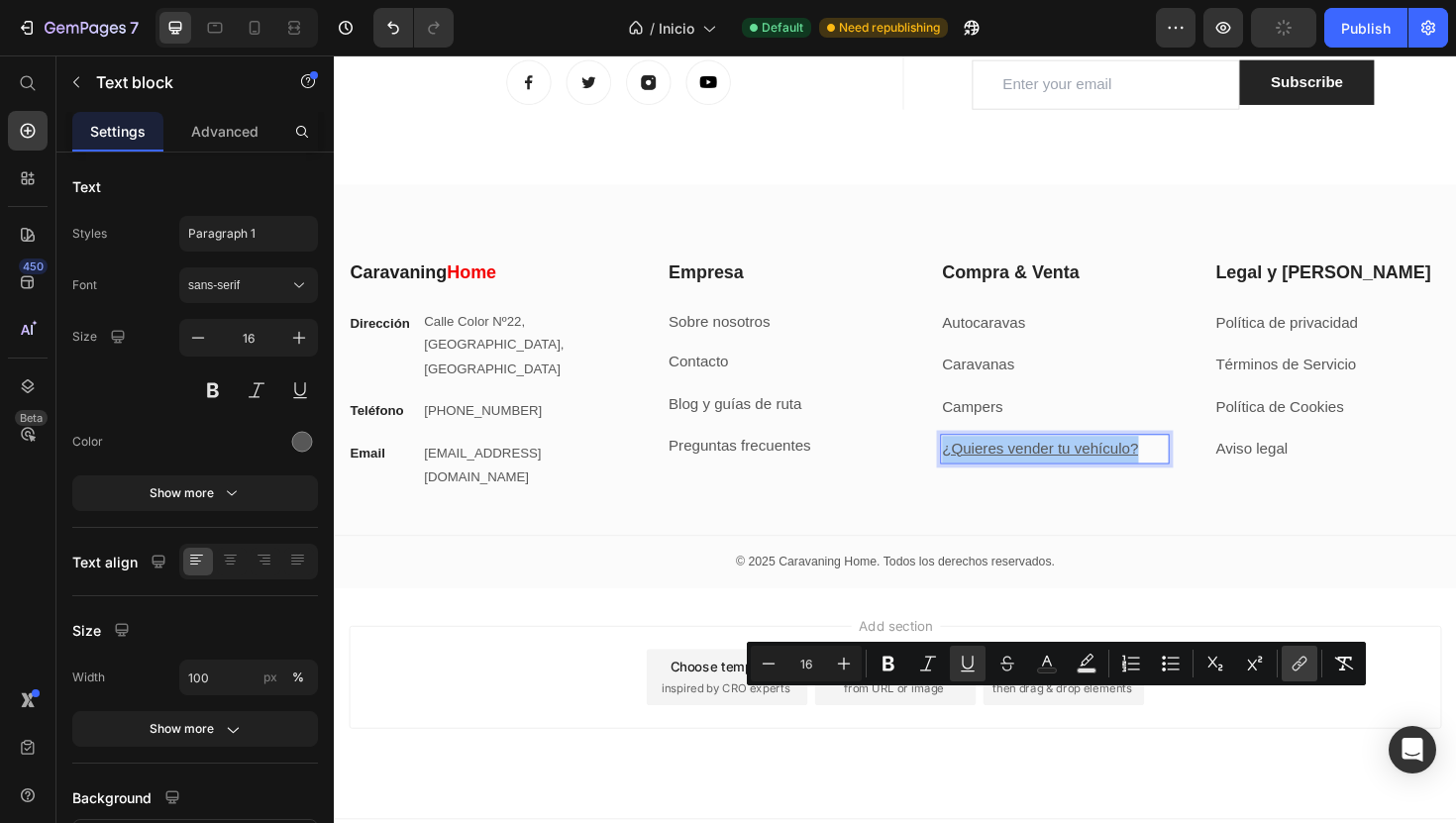 click 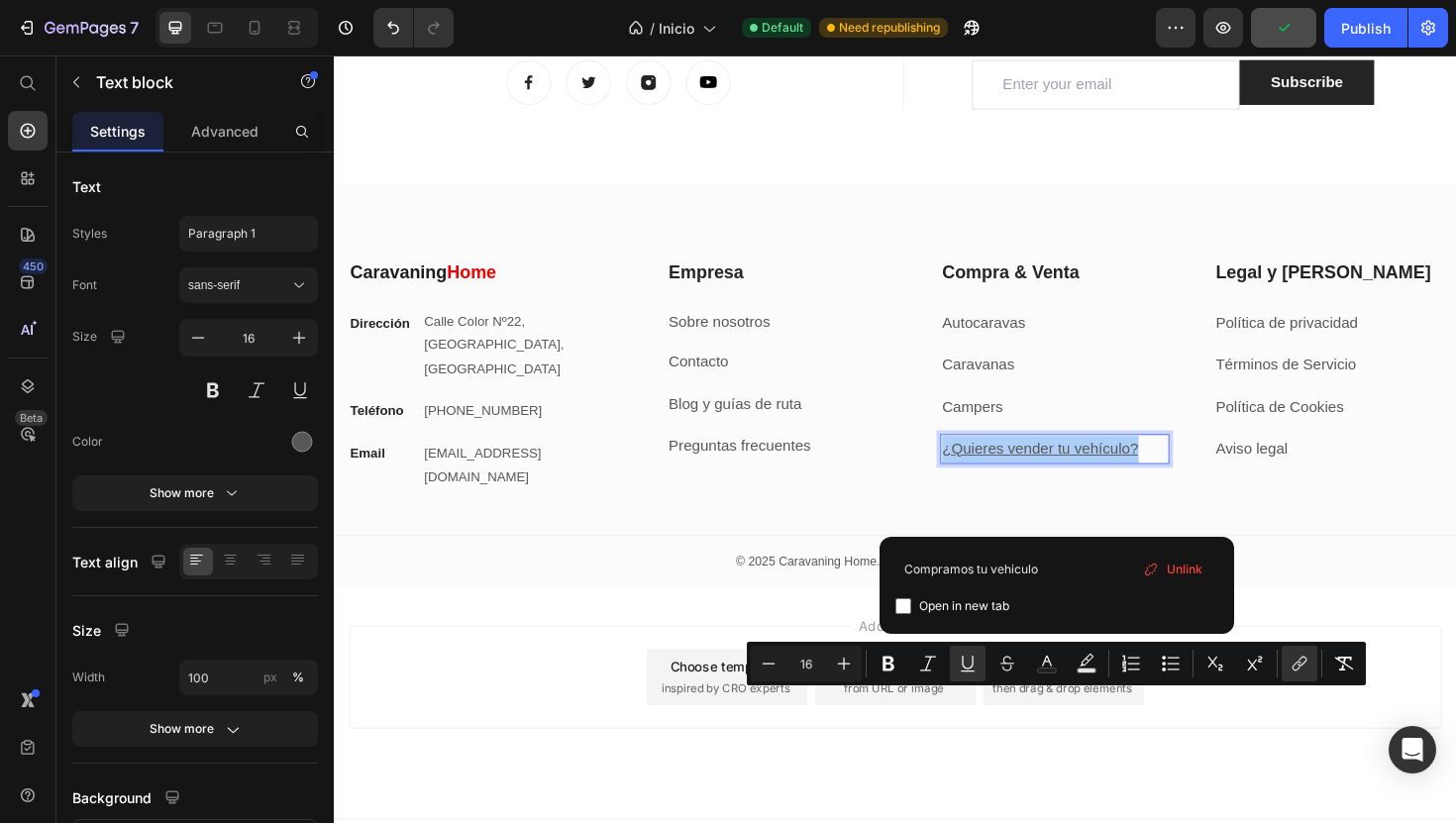 click on "Unlink" at bounding box center [1173, 569] 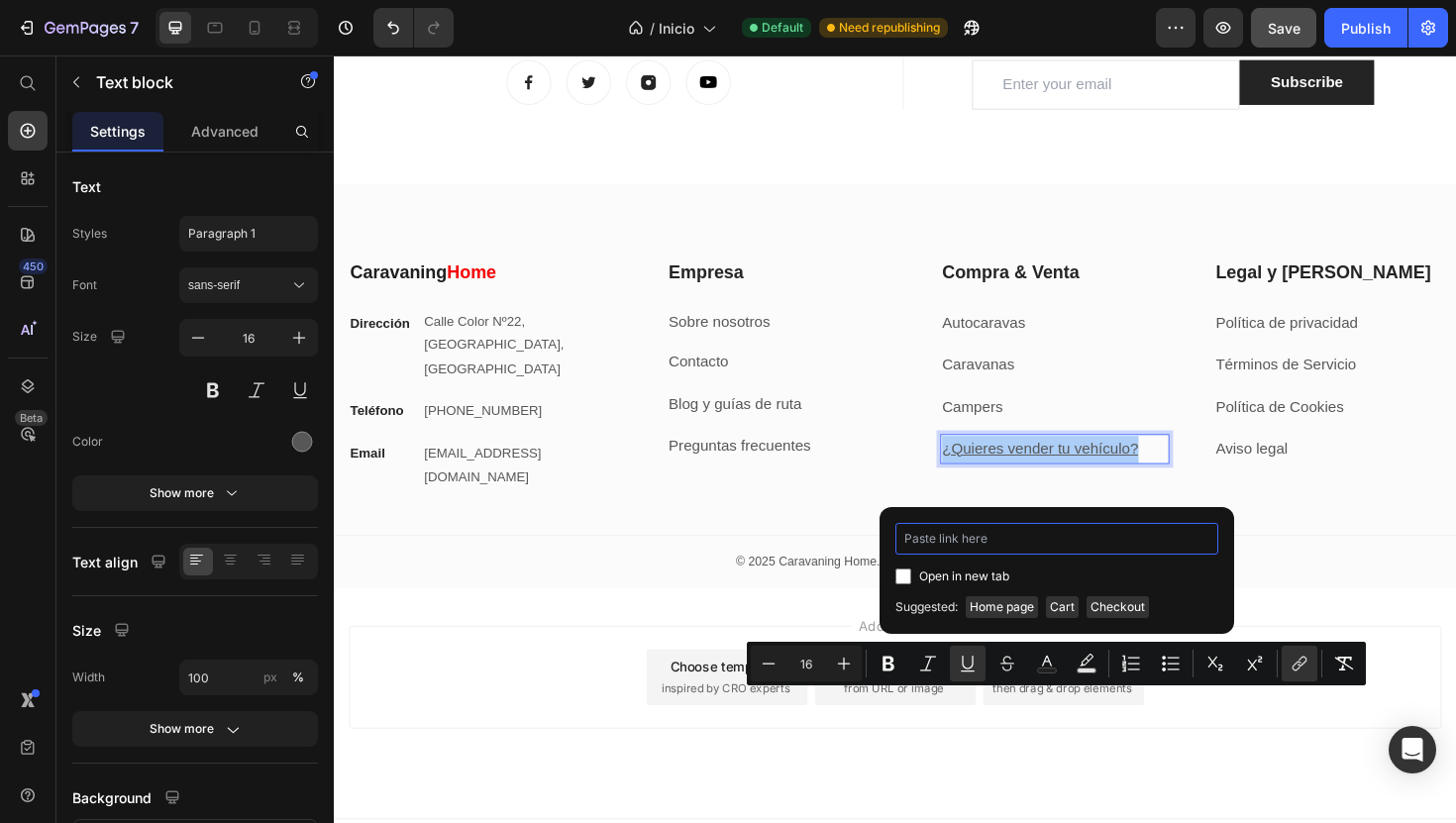 click at bounding box center [1057, 539] 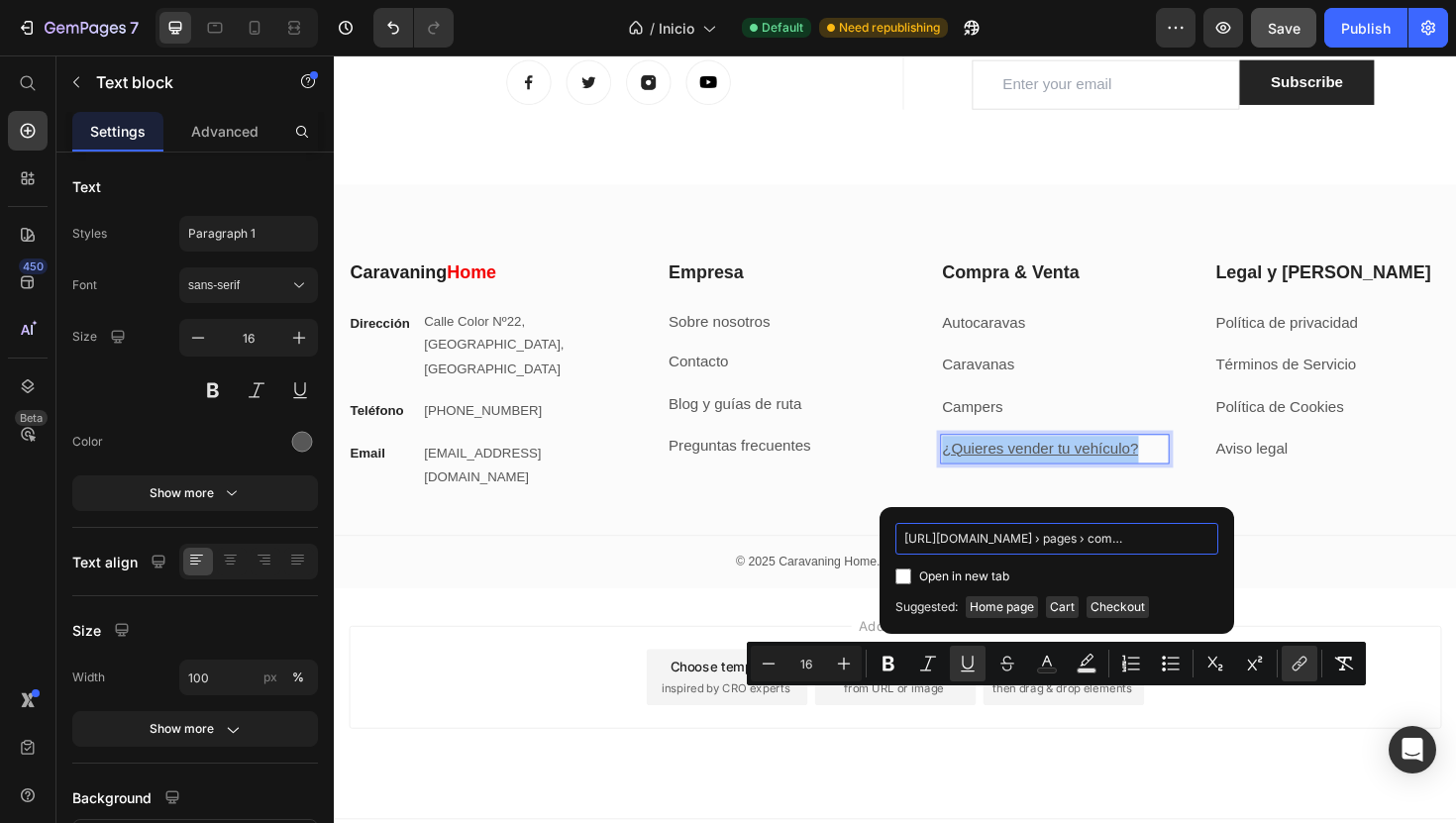 scroll, scrollTop: 0, scrollLeft: 132, axis: horizontal 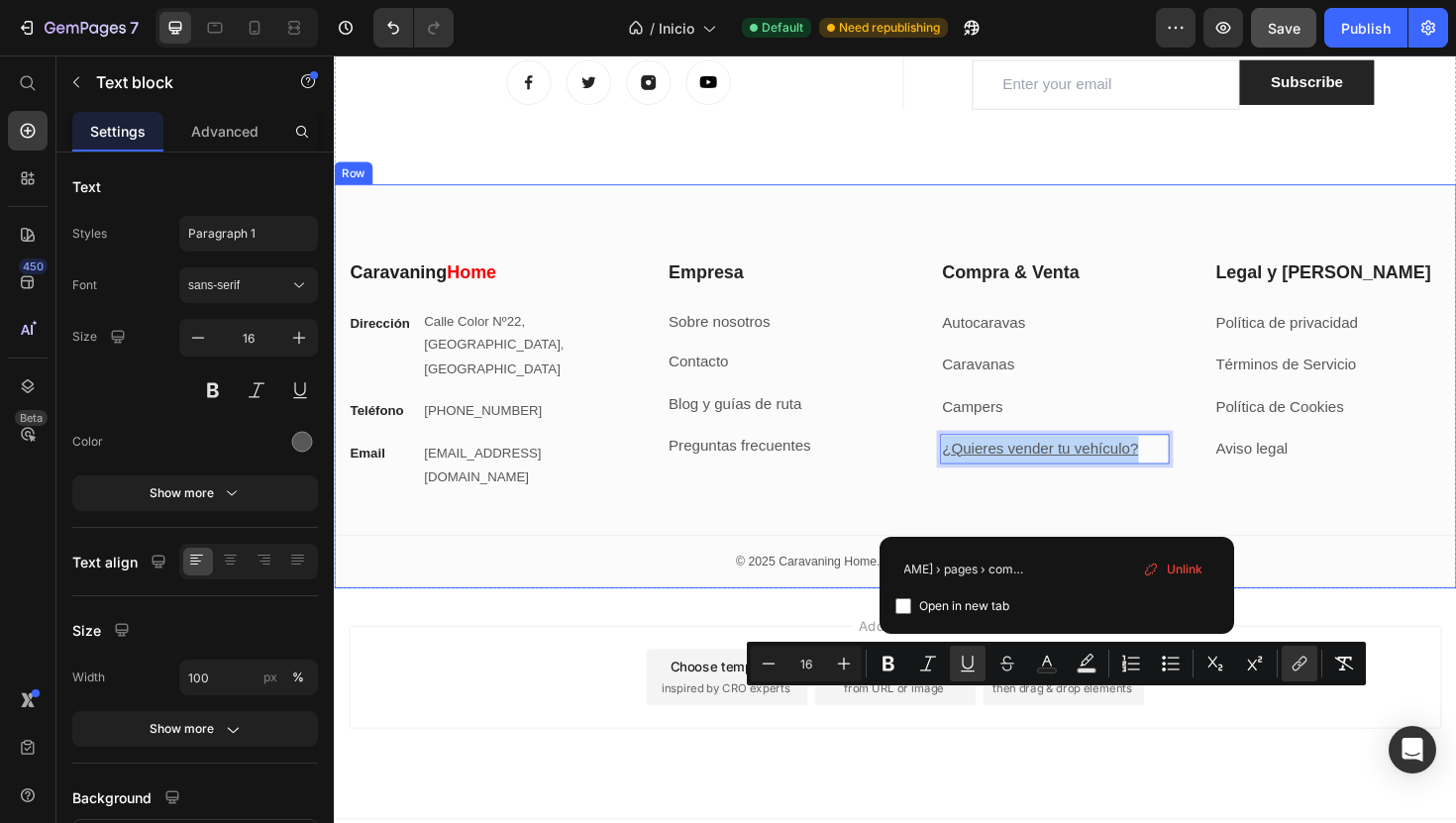 click on "Caravaning Home Heading Dirección Text block Calle Color Nº22, Valencia Centro, España Text block Row Teléfono Text block +34 960 000 000 Text block Row Email Text block info@caravaninghome.com Text block Row Empresa Heading Sobre nosotros Text block Contacto Text block Blog y guías de ruta Text block Preguntas frecuentes Text block Row Compra & Venta Heading Autocaravas Text block Caravanas Text block Campers Text block ¿Quieres vender tu vehículo? Text block   0 Row Legal y Ayuda Heading Política de privacidad Text block Términos de Servicio Text block Política de Cookies Text block Aviso legal Text block Row Row
My Store
Company
Information
Contact Accordion                Title Line Row © 2025 Caravaning Home. Todos los derechos reservados. Text block Row Row" at bounding box center [928, 406] 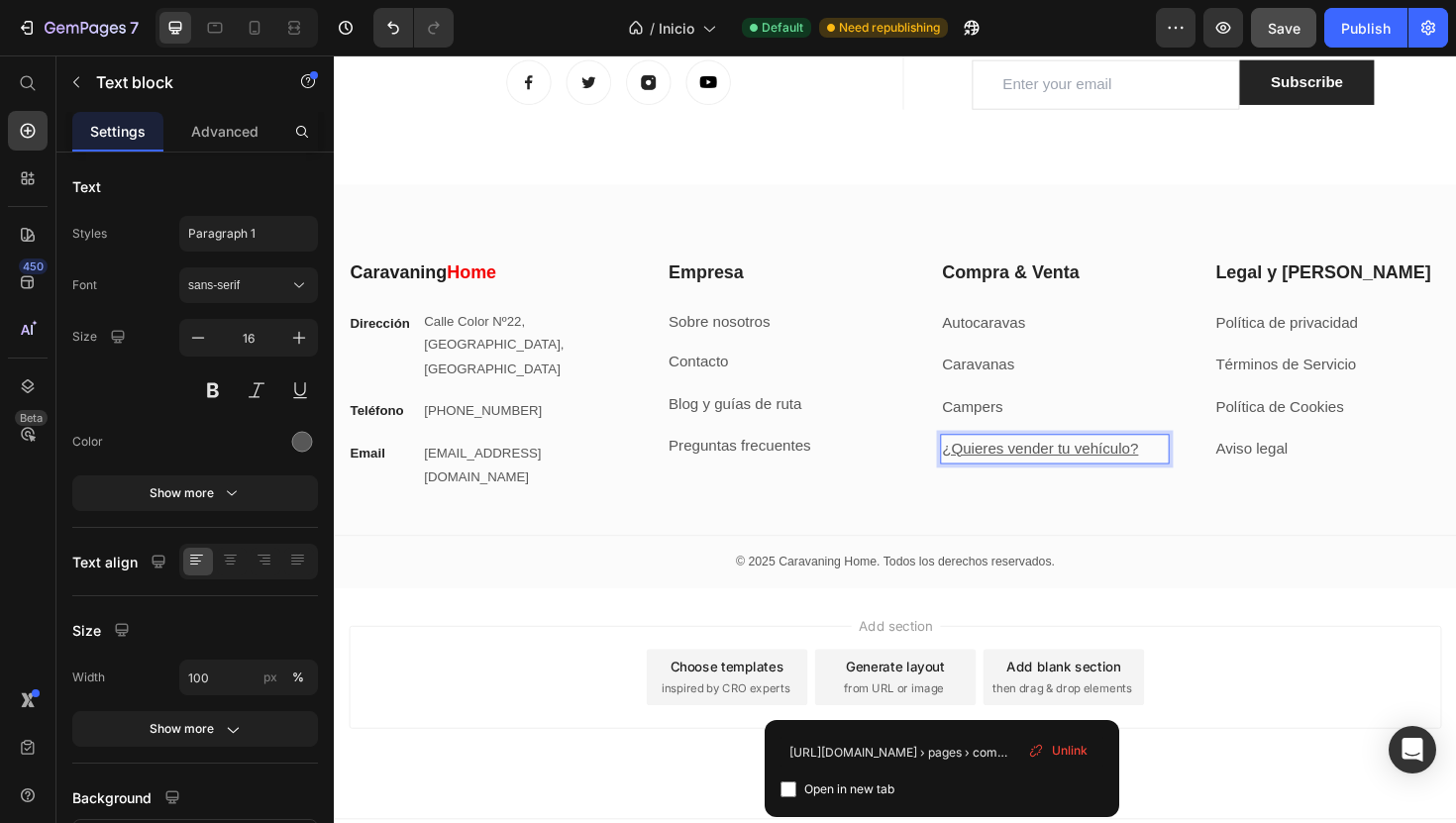 click on "¿Quieres vender tu vehículo?" at bounding box center (1082, 471) 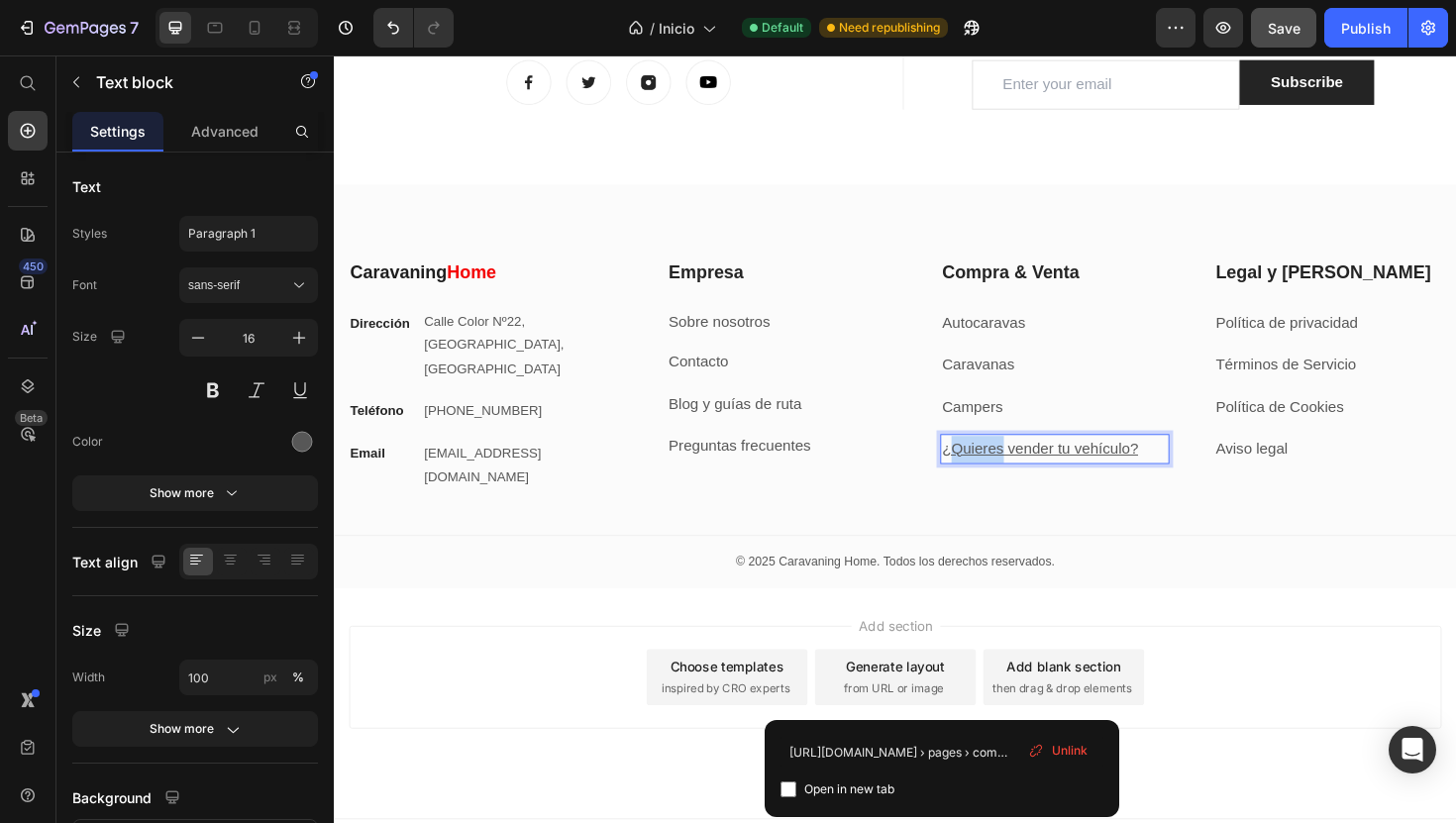 click on "¿Quieres vender tu vehículo?" at bounding box center [1082, 471] 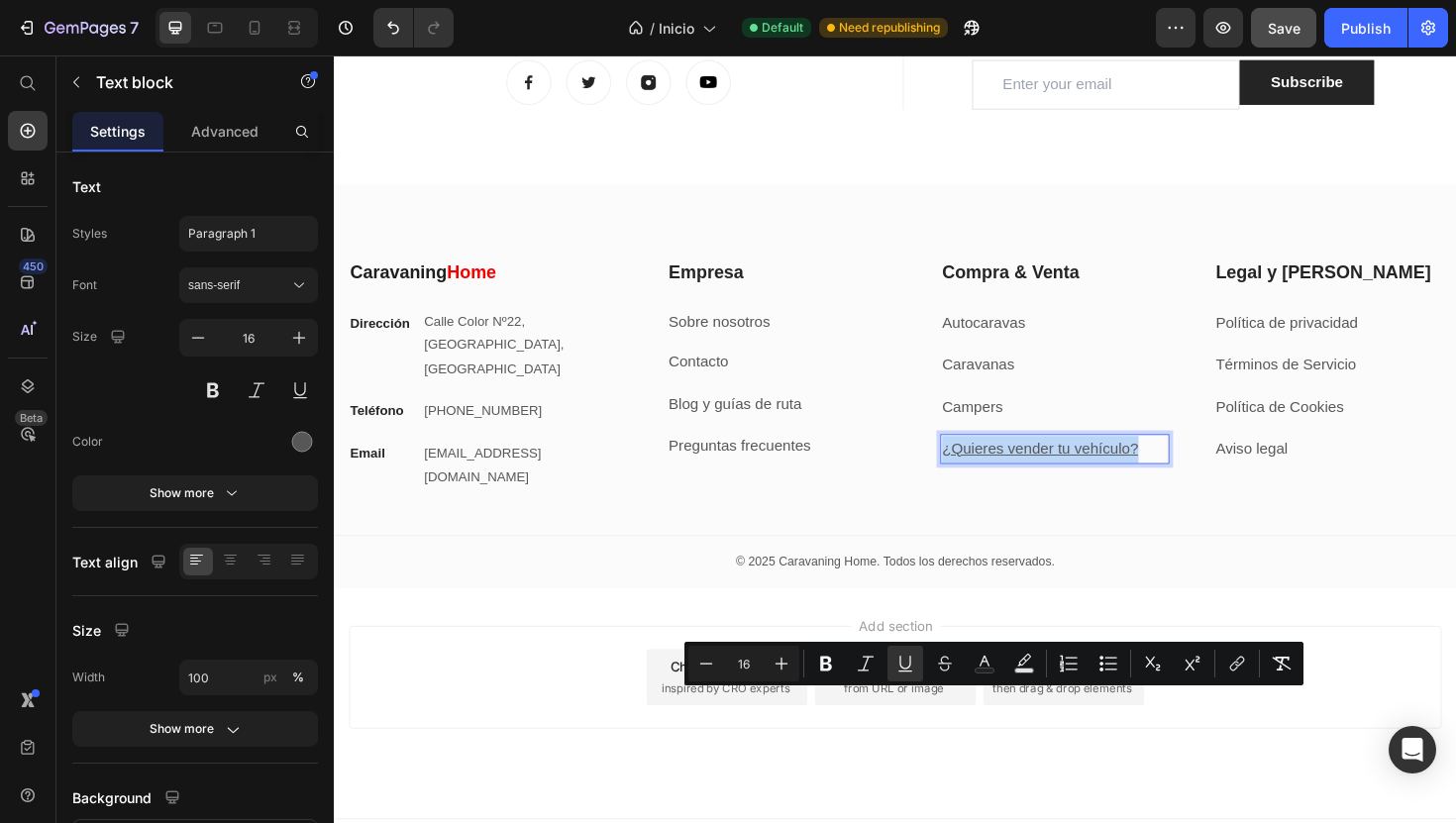 click on "¿Quieres vender tu vehículo?" at bounding box center (1082, 471) 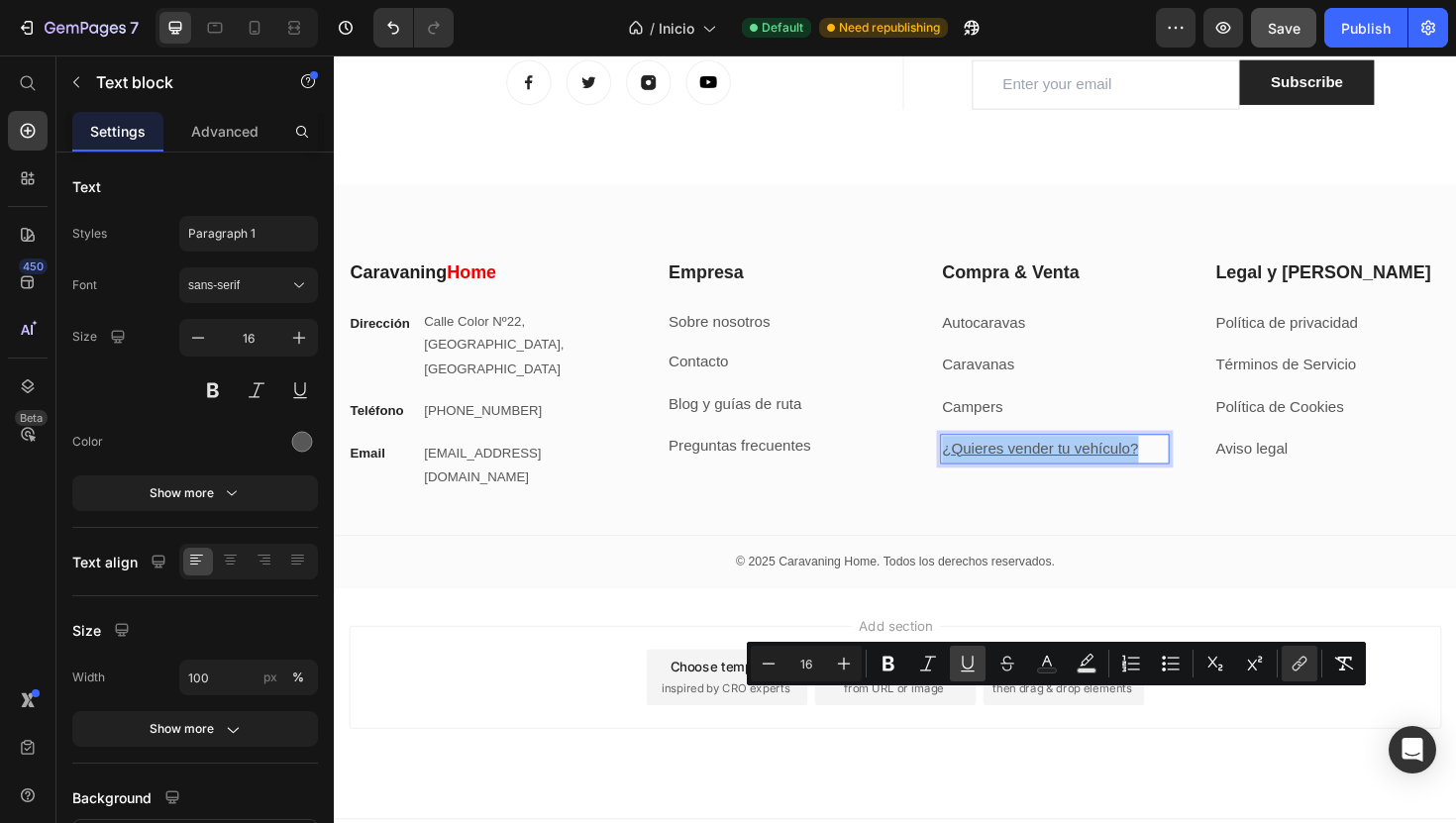 click 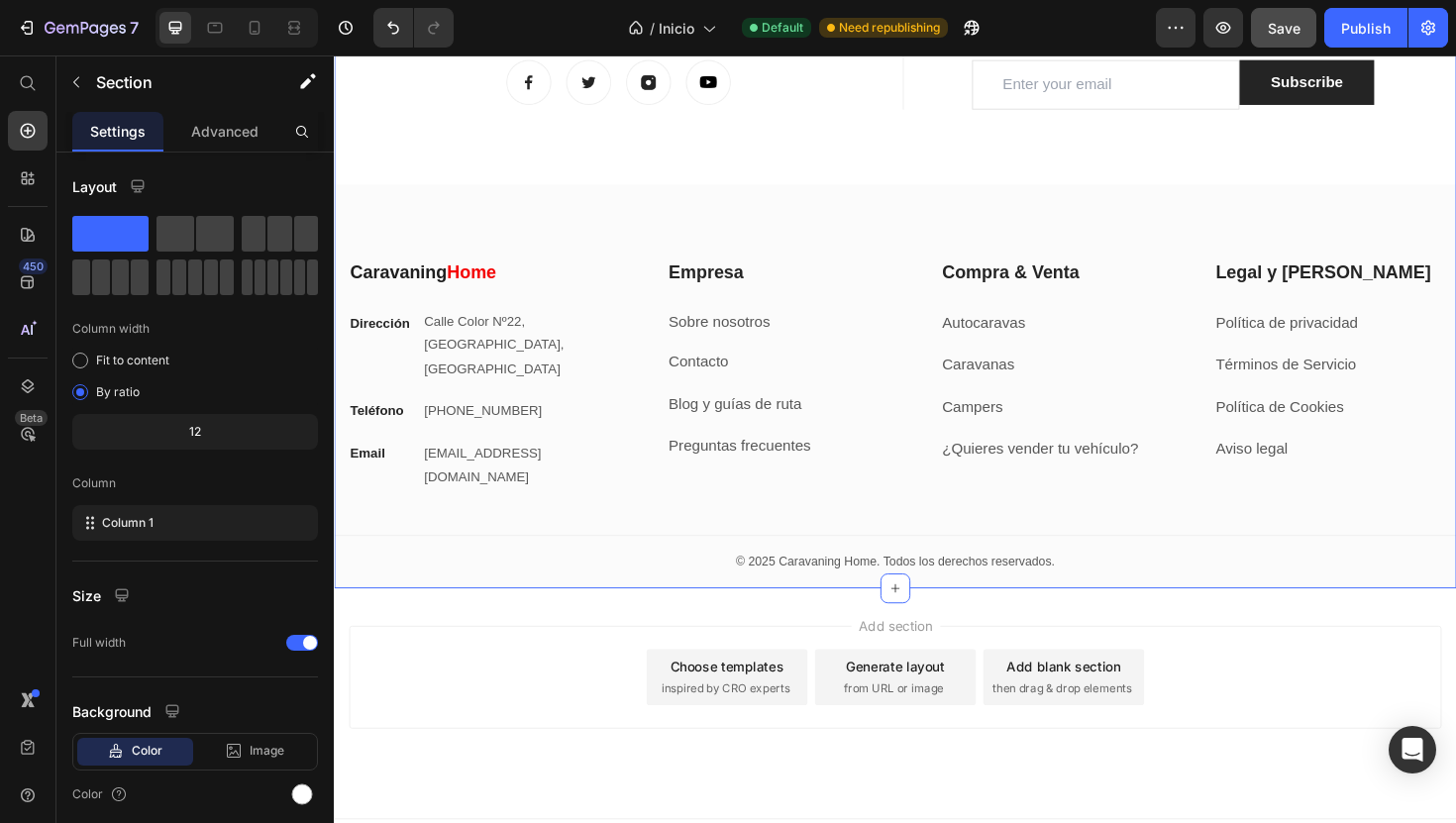 click on "On The Gram Heading Follow us for more useful information Text block Image Image Image Image Row                Title Line Let’s Stay In Touch Heading We’ll shout you $10 off your first order Text block Email Field Subscribe Submit Button Row Newsletter Row Let’s Stay In Touch Heading We’ll shout you $10 off your first order Text block Email Field Subscribe Submit Button Row Newsletter Row Row Caravaning Home Heading Dirección Text block Calle Color Nº22, Valencia Centro, España Text block Row Teléfono Text block +34 960 000 000 Text block Row Email Text block info@caravaninghome.com Text block Row Empresa Heading Sobre nosotros Text block Contacto Text block Blog y guías de ruta Text block Preguntas frecuentes Text block Row Compra & Venta Heading Autocaravas Text block Caravanas Text block Campers Text block ¿Quieres vender tu vehículo? Text block Row Legal y Ayuda Heading Política de privacidad Text block Términos de Servicio Text block Política de Cookies Text block Aviso legal Row Row" at bounding box center (928, 284) 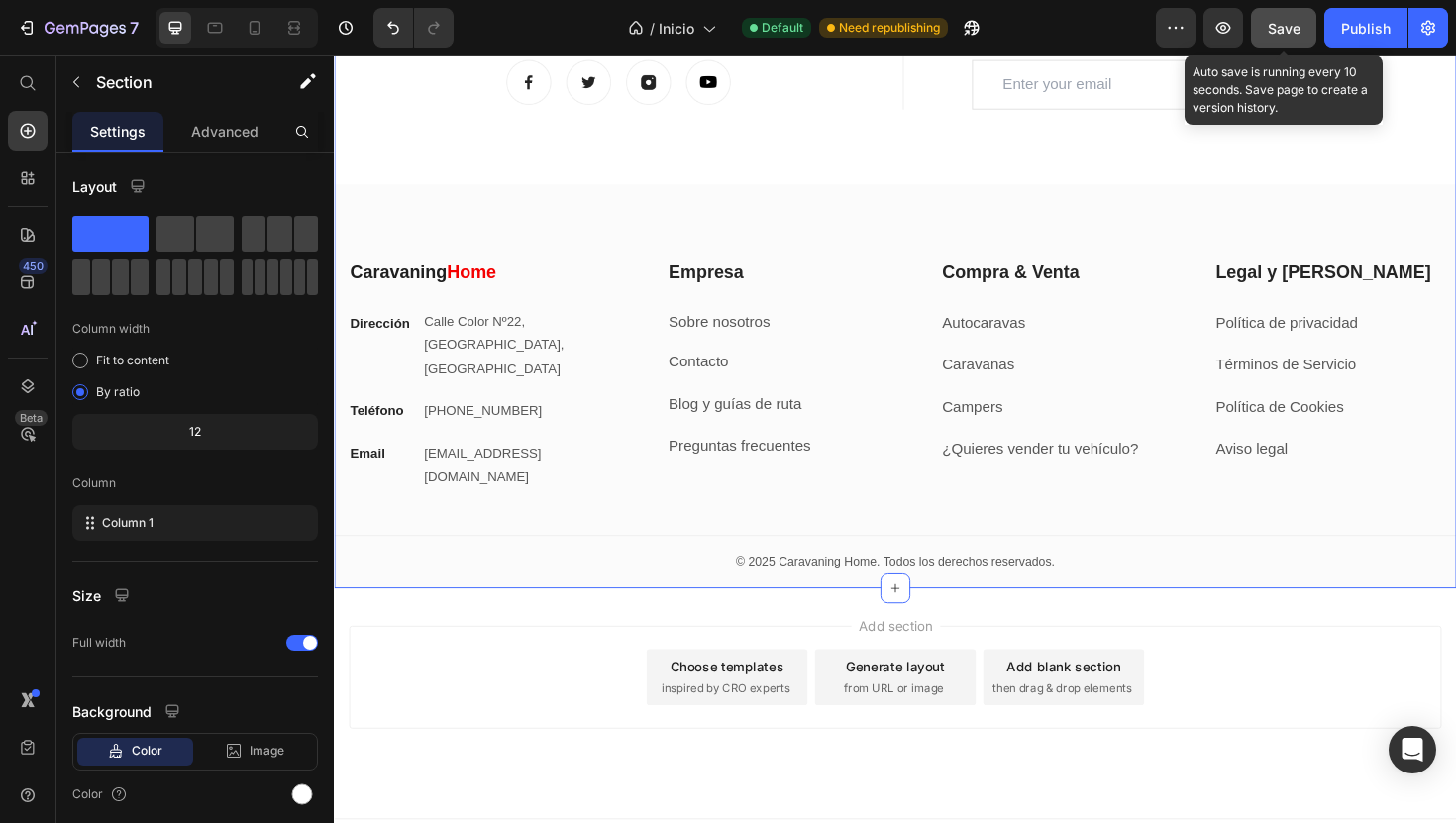 click on "Save" at bounding box center [1284, 28] 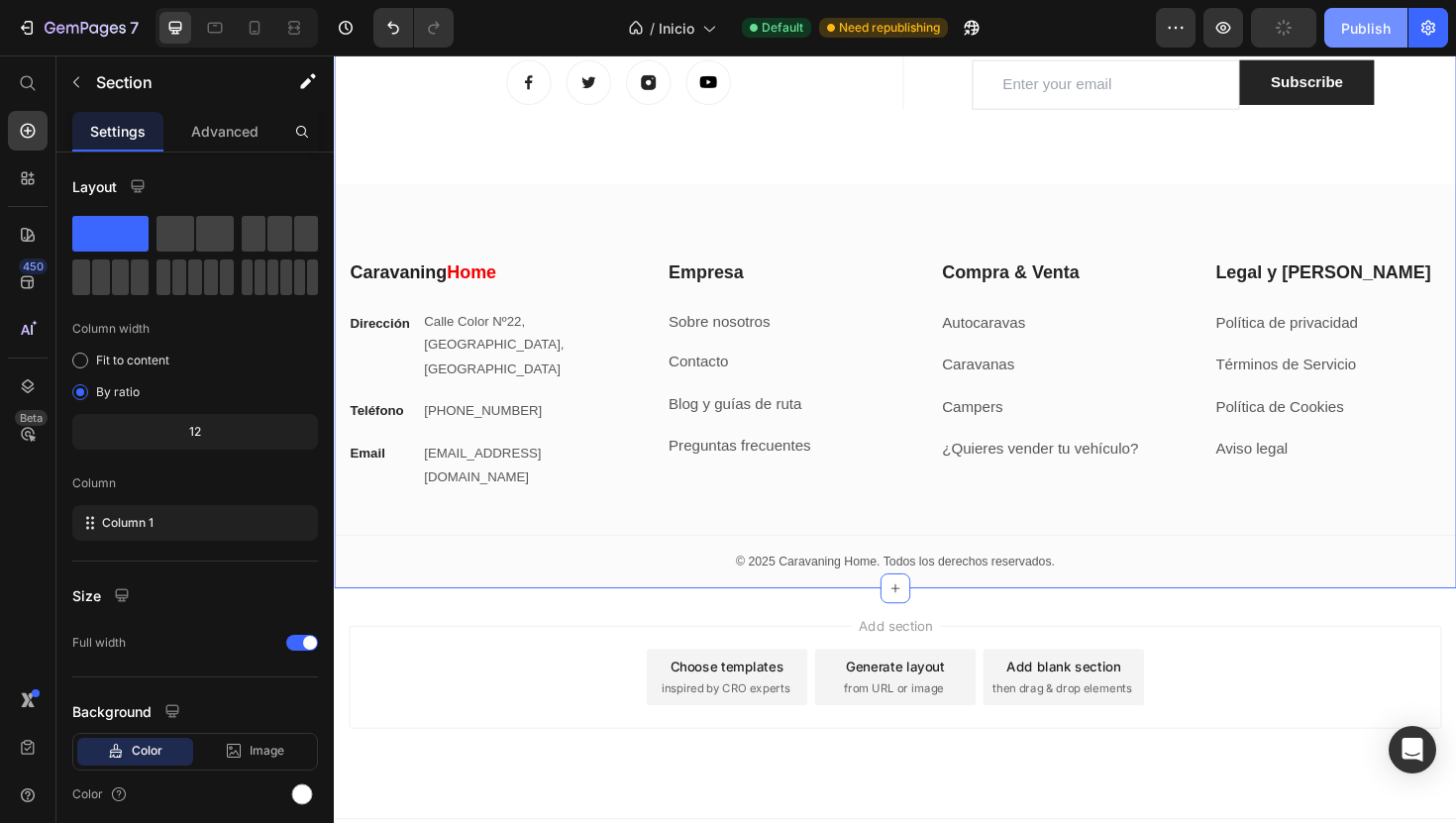 click on "Publish" at bounding box center [1366, 28] 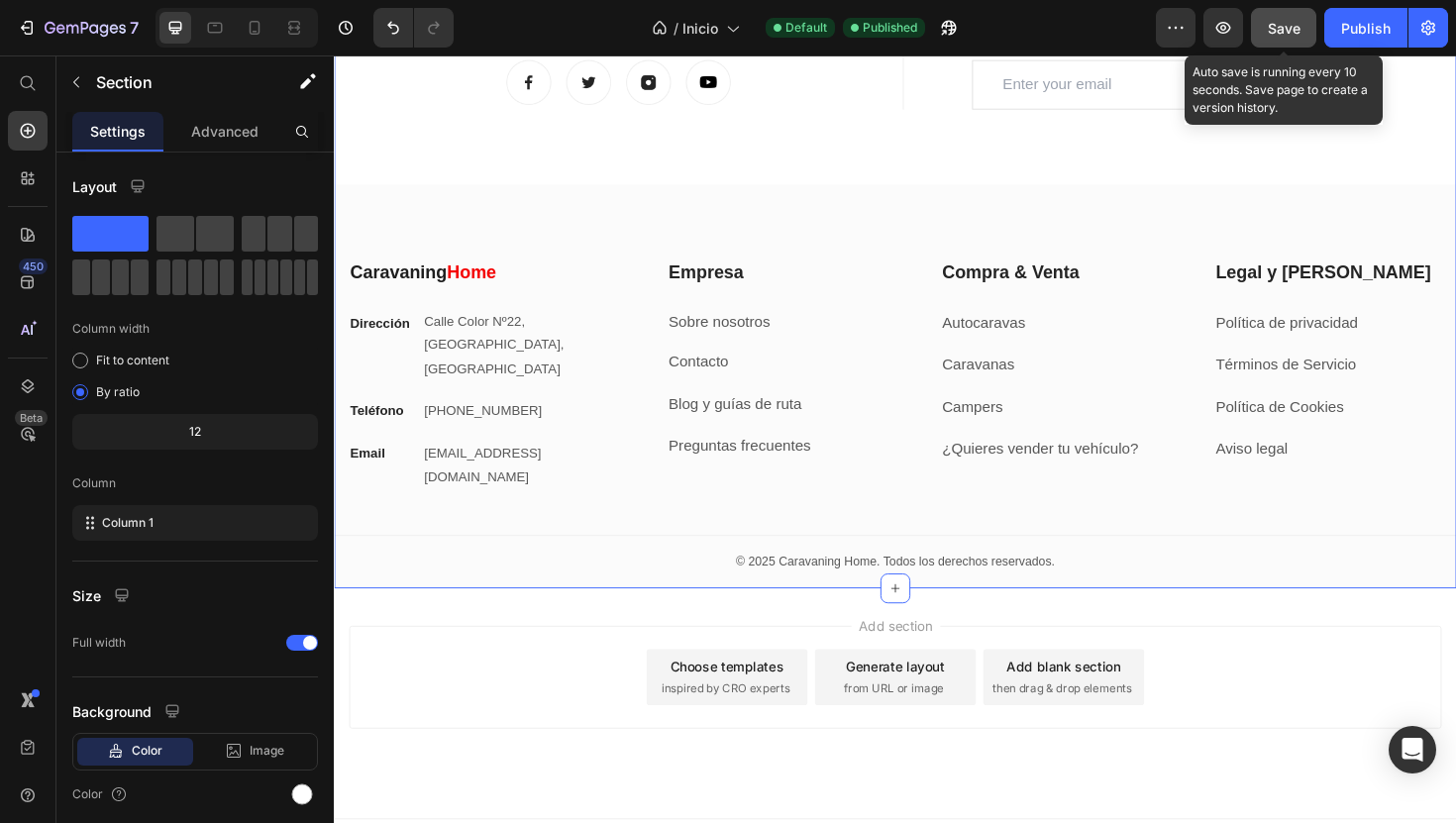 click on "Save" 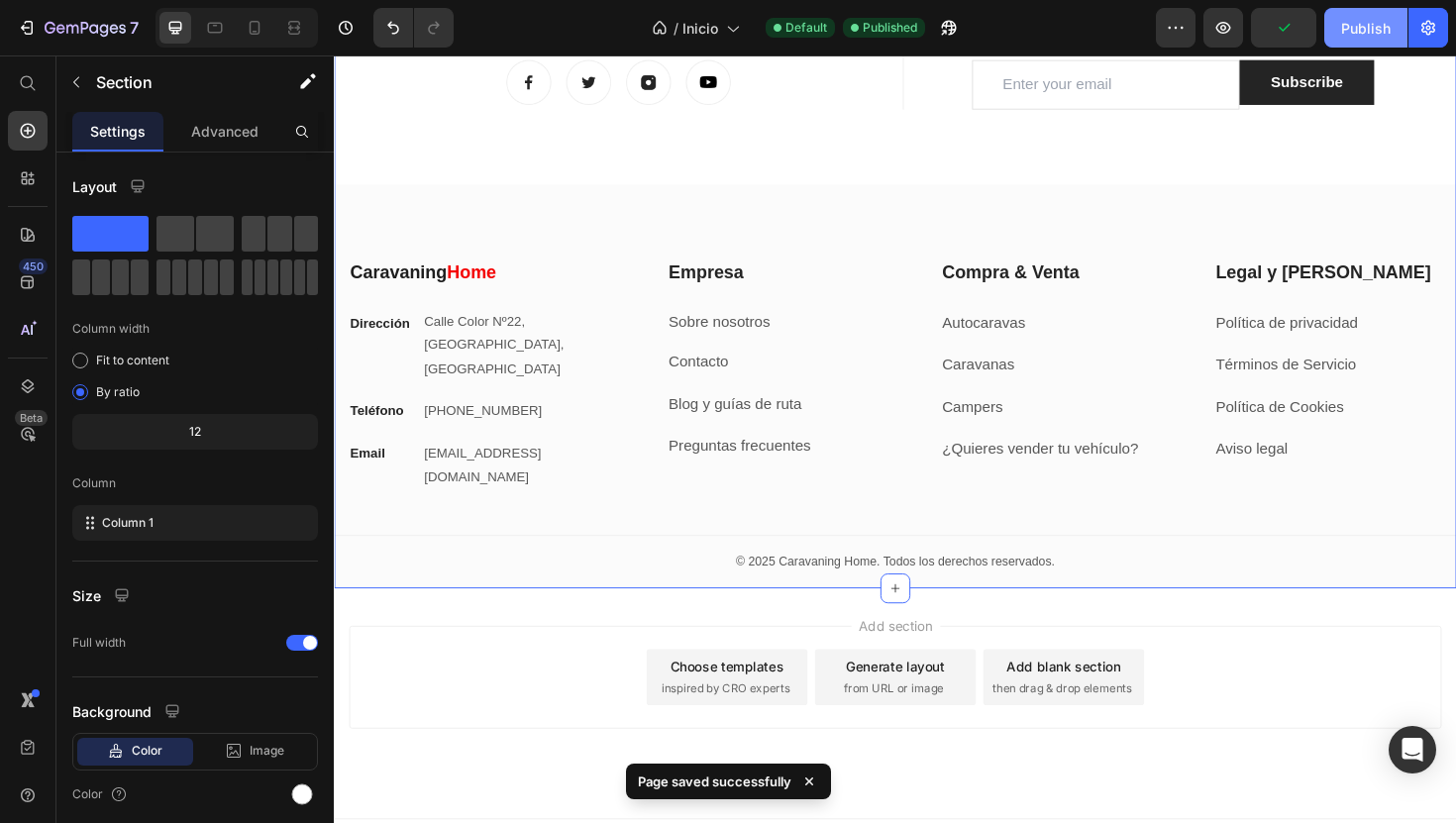 click on "Publish" at bounding box center [1366, 28] 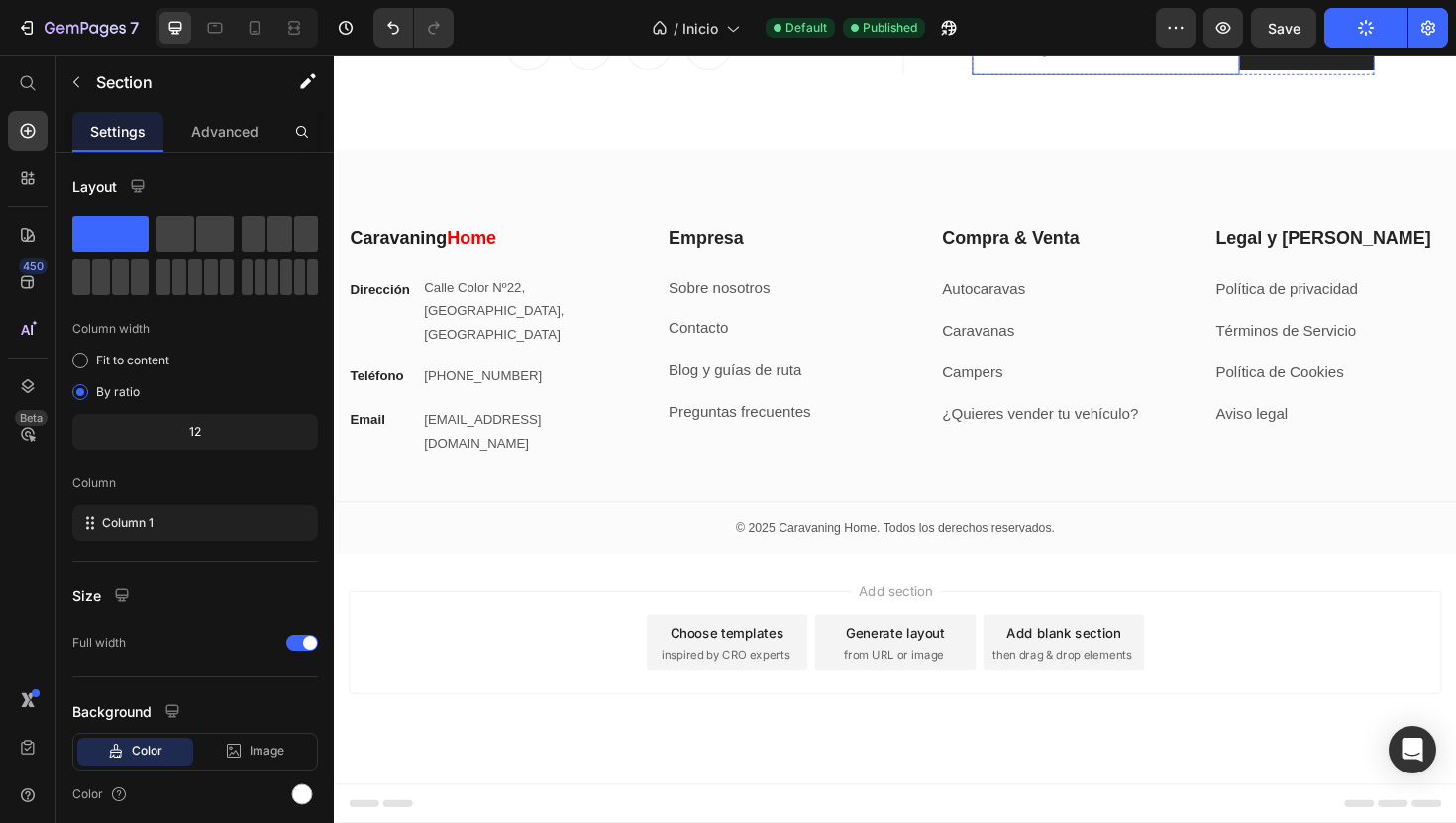 scroll, scrollTop: 7250, scrollLeft: 0, axis: vertical 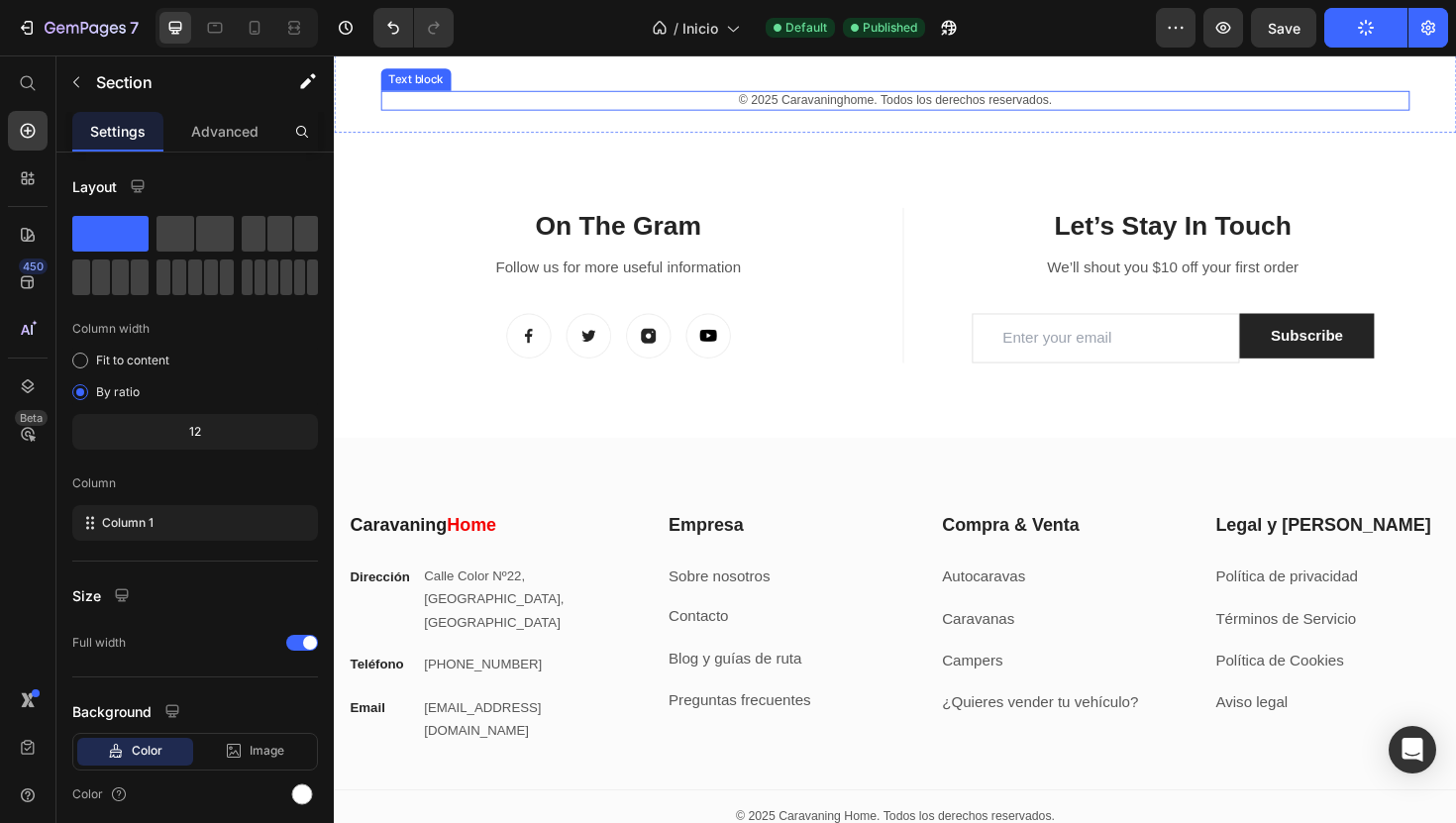 click on "© 2025 Caravaninghome. Todos los derechos reservados." at bounding box center [928, 103] 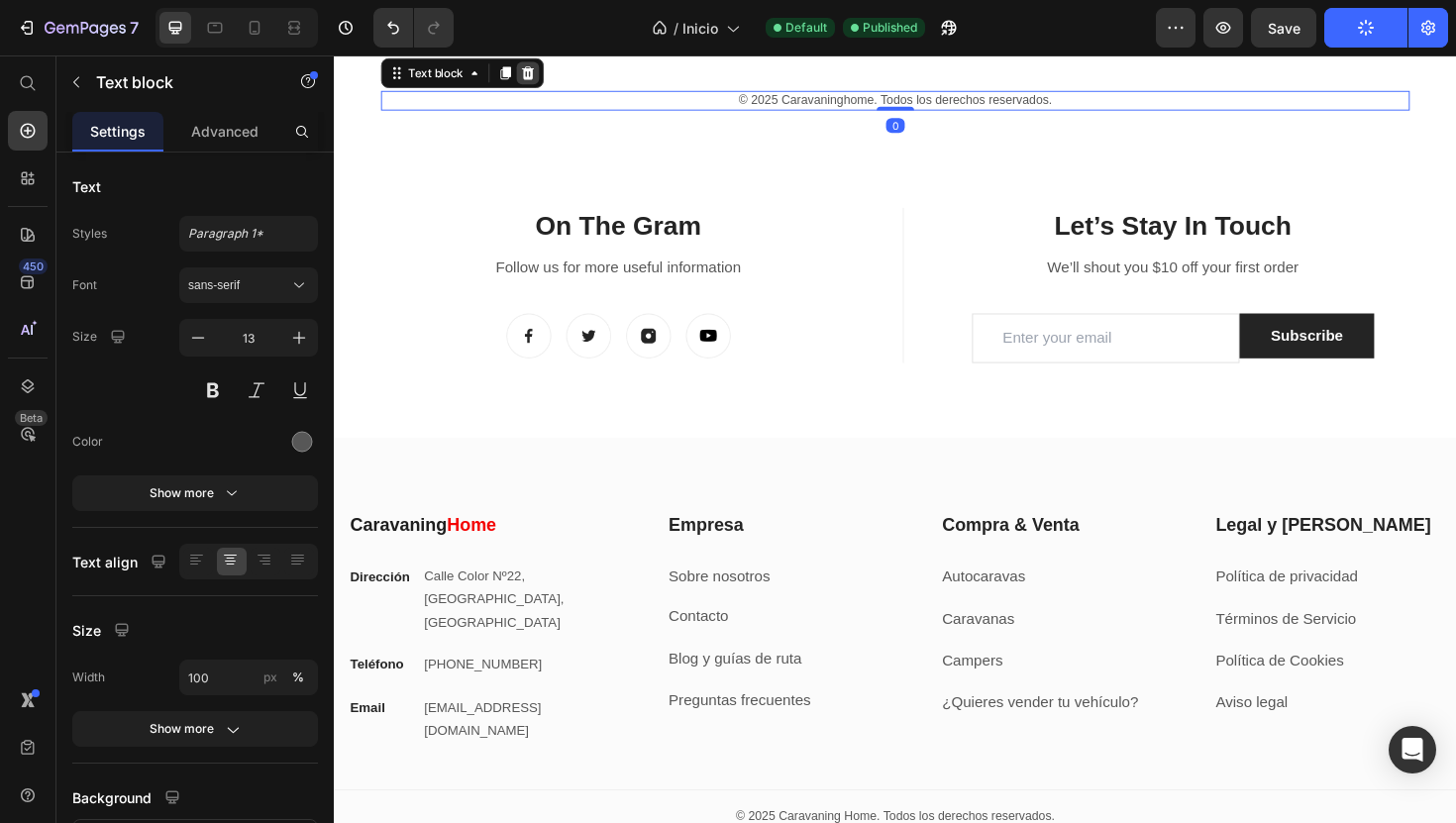 click 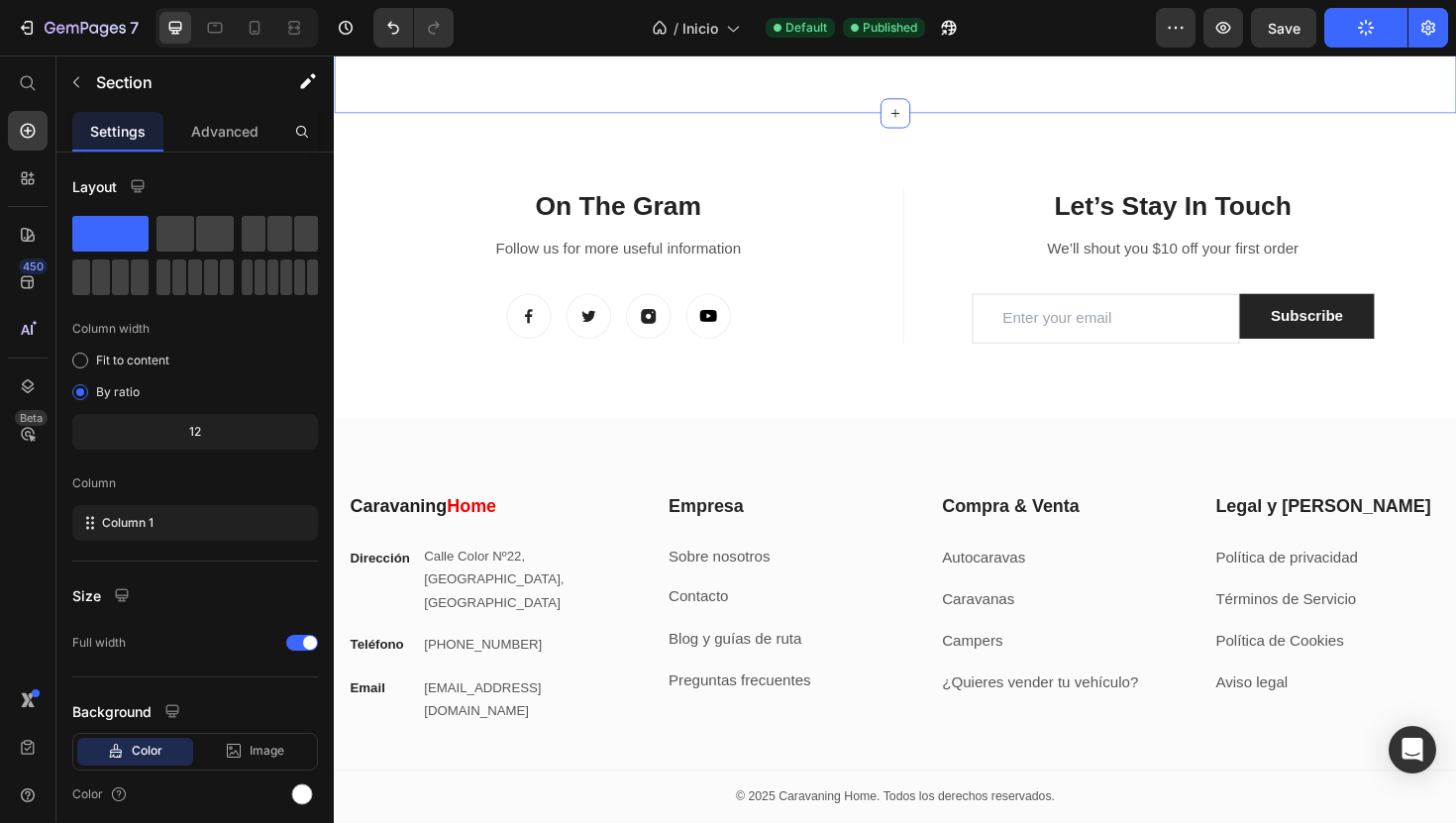 click on "GemPages Heading Never worry about a  parcel delivery again. Text block Image Image Image Image Row Sobre Nosotros Heading Home Text block Smart mailbox Text block How it works Text block About  Text block Information Heading Press Text block Contact us Text block FAQ Text block Row Subscribe to our newsletter.  Heading Curious about new developments and updates? Sign up for our newsletter! Text block Email Field
Submit Button Row Newsletter By subscribing to our newsletter you agree to our privacy policy and will get commercial communication Text block Row" at bounding box center [928, -69] 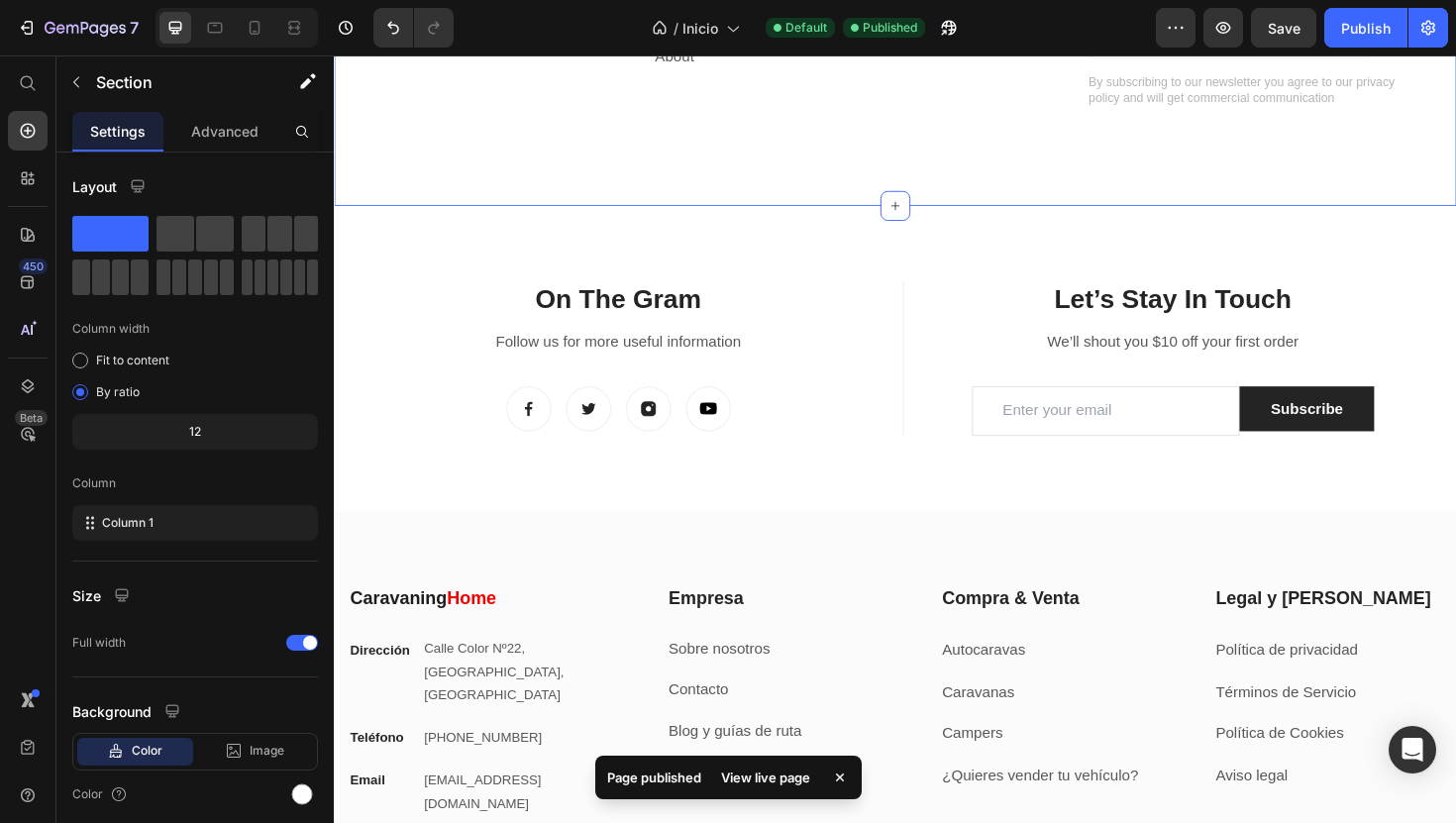 scroll, scrollTop: 7020, scrollLeft: 0, axis: vertical 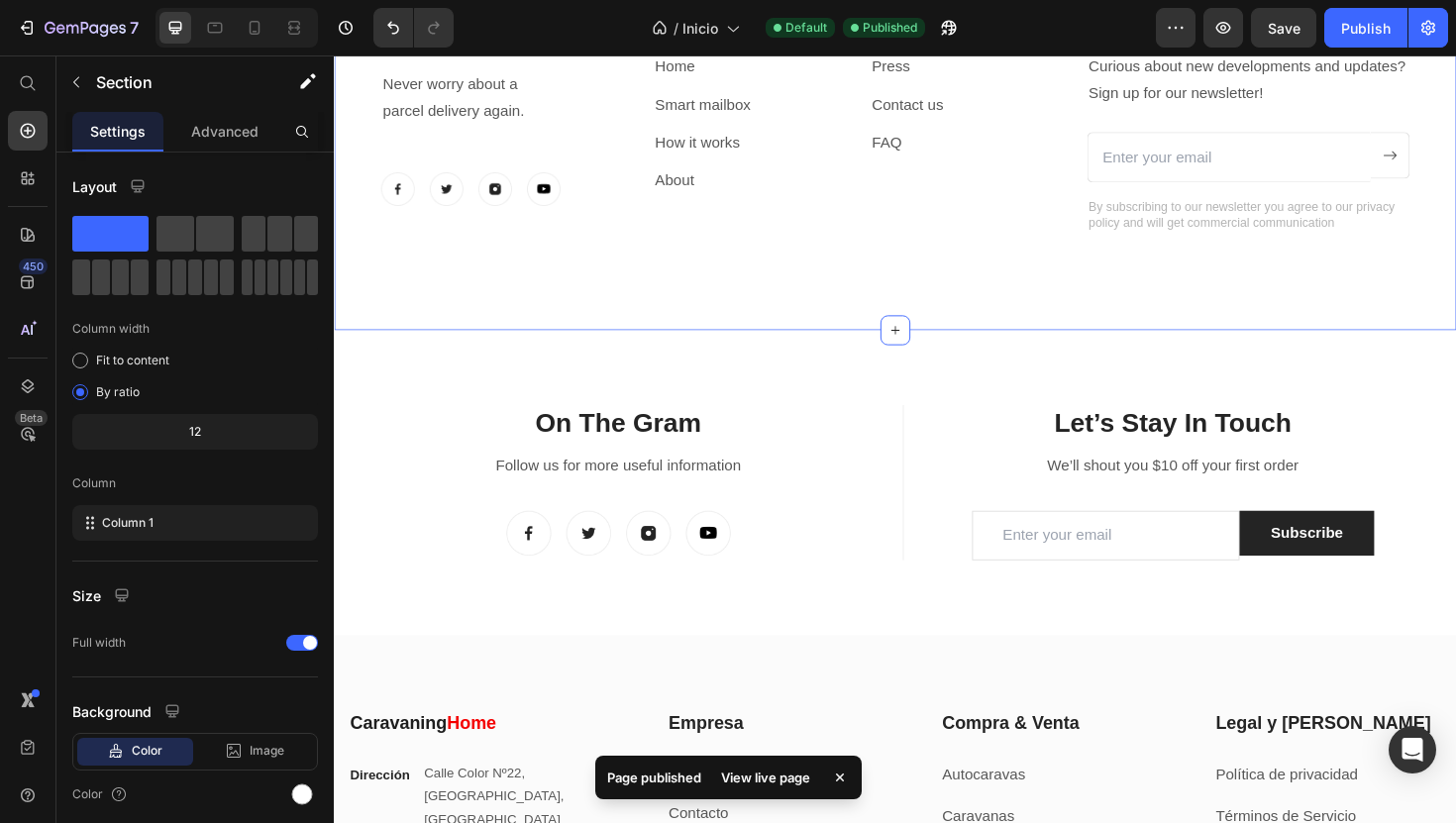 click on "GemPages Heading Never worry about a  parcel delivery again. Text block Image Image Image Image Row Sobre Nosotros Heading Home Text block Smart mailbox Text block How it works Text block About  Text block Information Heading Press Text block Contact us Text block FAQ Text block Row Subscribe to our newsletter.  Heading Curious about new developments and updates? Sign up for our newsletter! Text block Email Field
Submit Button Row Newsletter By subscribing to our newsletter you agree to our privacy policy and will get commercial communication Text block Row Section 14   You can create reusable sections Create Theme Section AI Content Write with GemAI What would you like to describe here? Tone and Voice Persuasive Product Marco Polo Show more Generate" at bounding box center (928, 133) 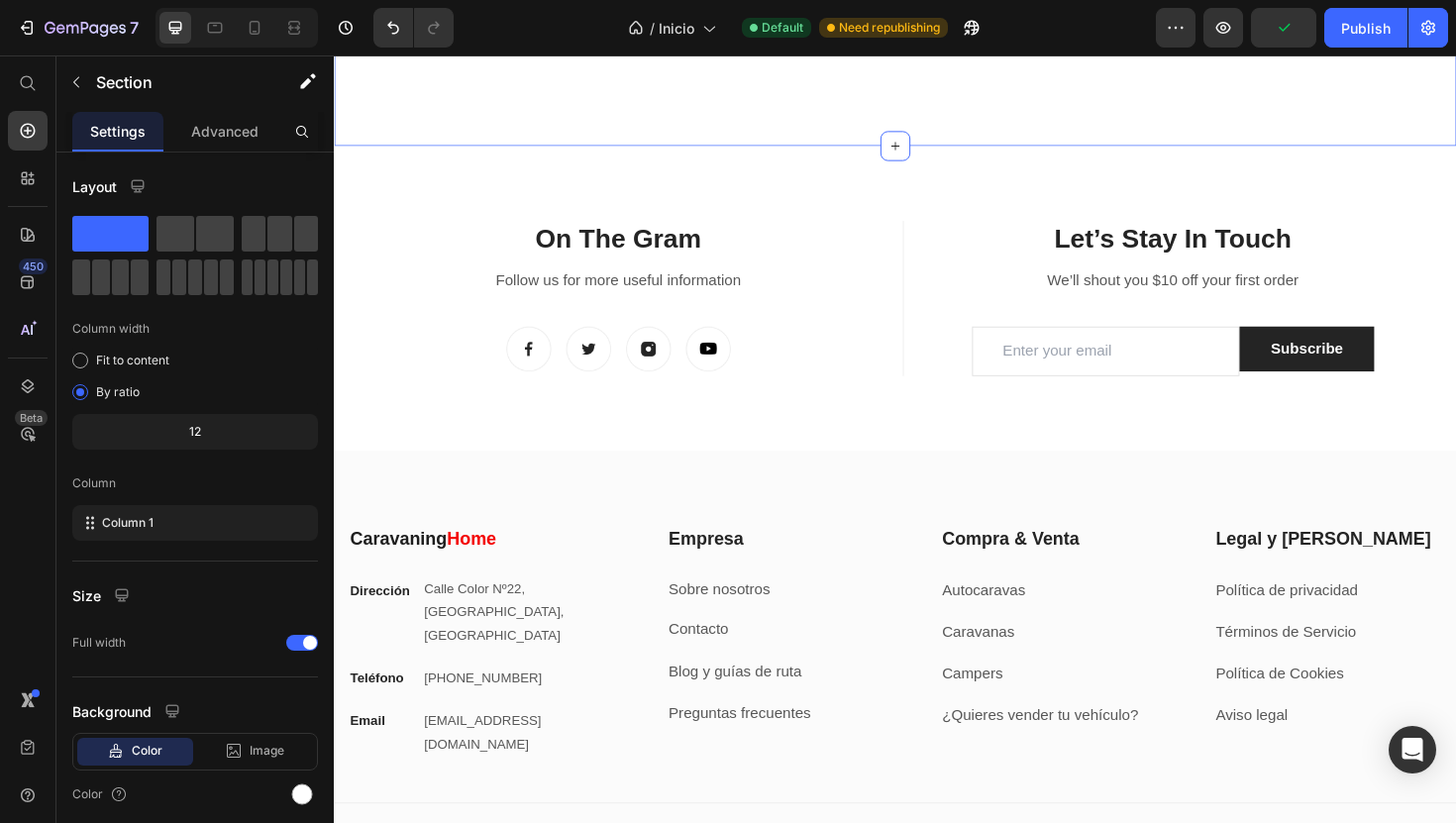 scroll, scrollTop: 7232, scrollLeft: 0, axis: vertical 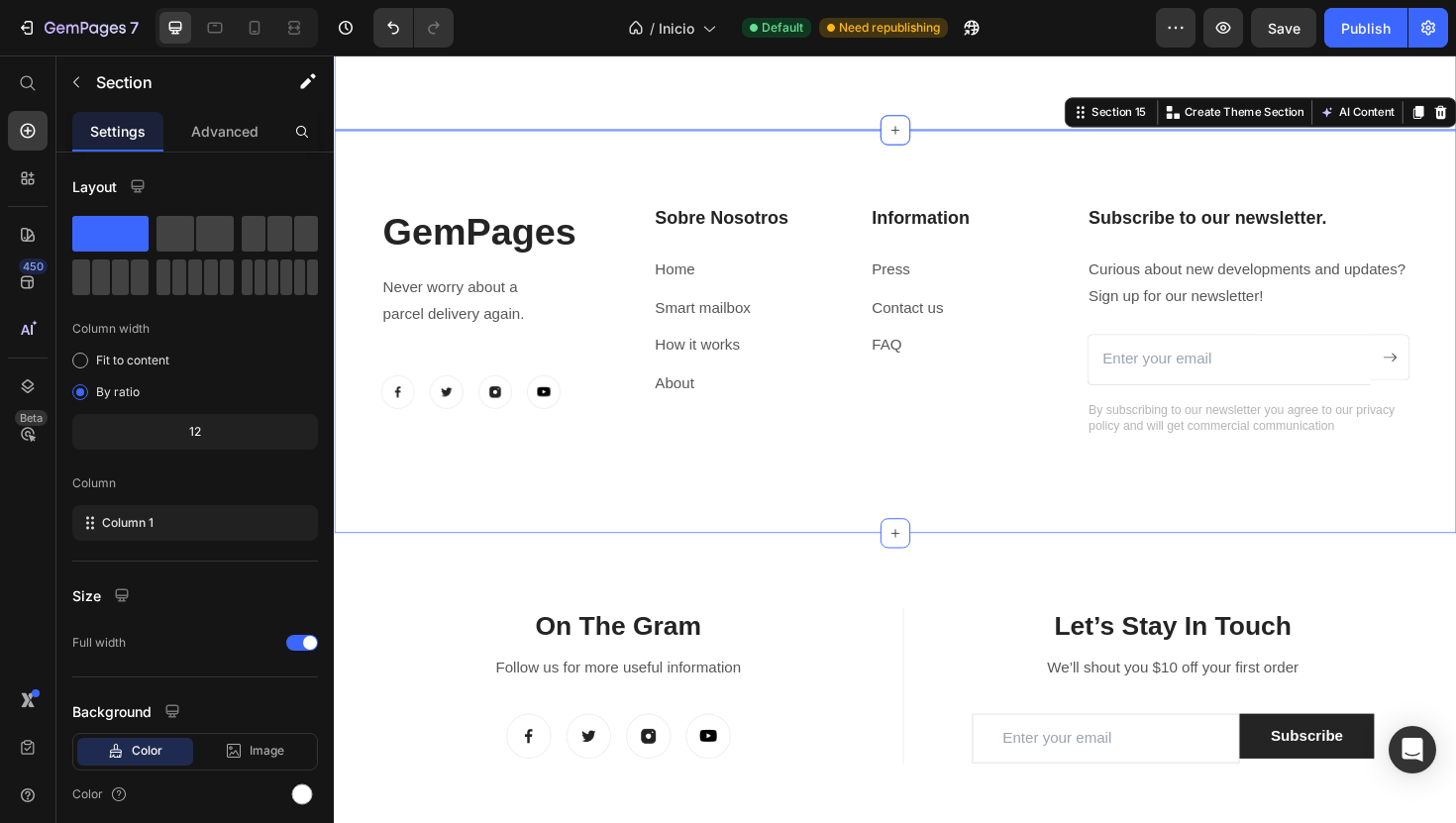 click on "GemPages Heading Never worry about a  parcel delivery again. Text block Image Image Image Image Row Sobre Nosotros Heading Home Text block Smart mailbox Text block How it works Text block About  Text block Information Heading Press Text block Contact us Text block FAQ Text block Row Subscribe to our newsletter.  Heading Curious about new developments and updates? Sign up for our newsletter! Text block Email Field
Submit Button Row Newsletter By subscribing to our newsletter you agree to our privacy policy and will get commercial communication Text block Row" at bounding box center [928, -51] 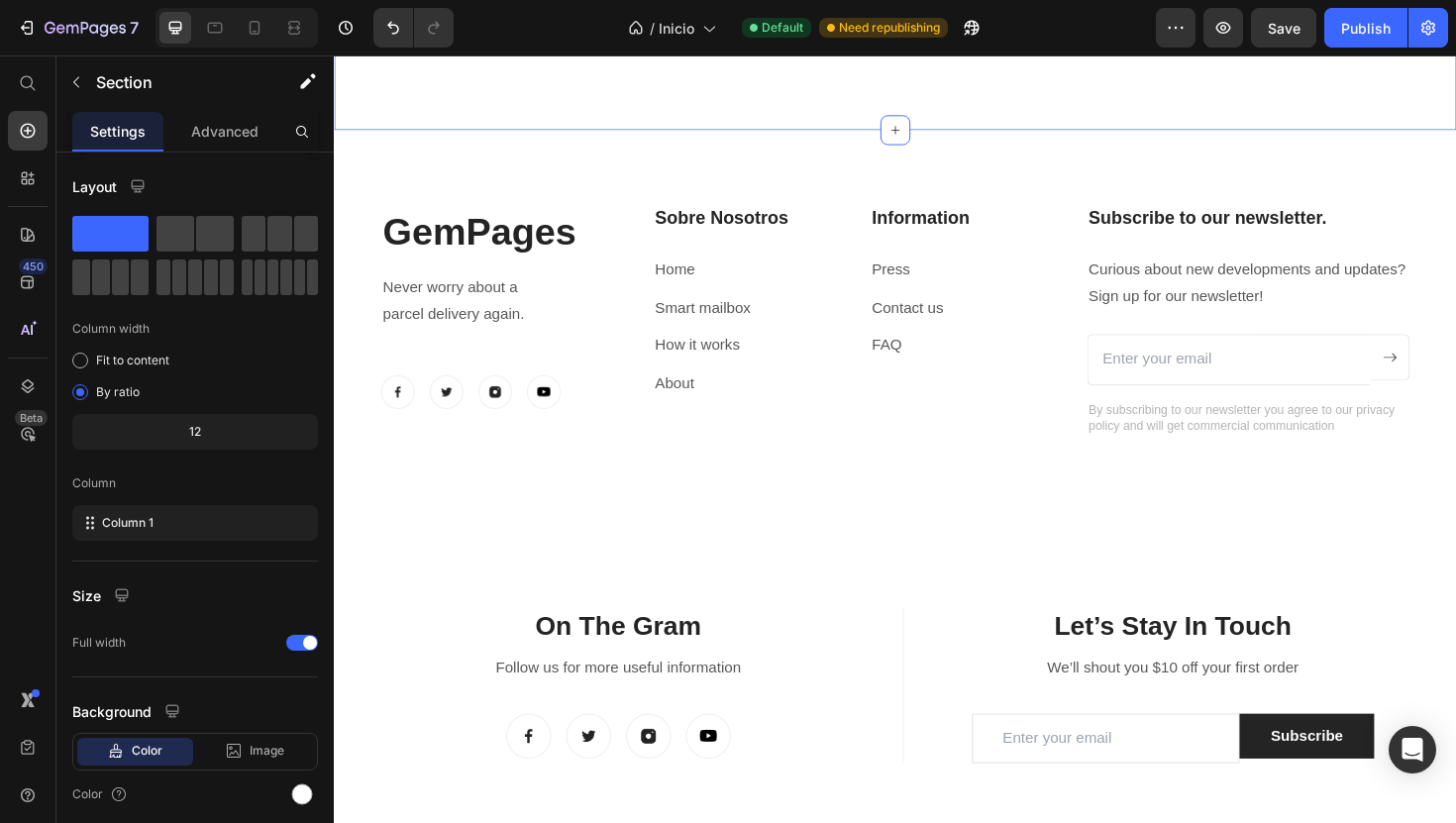 scroll, scrollTop: 7076, scrollLeft: 0, axis: vertical 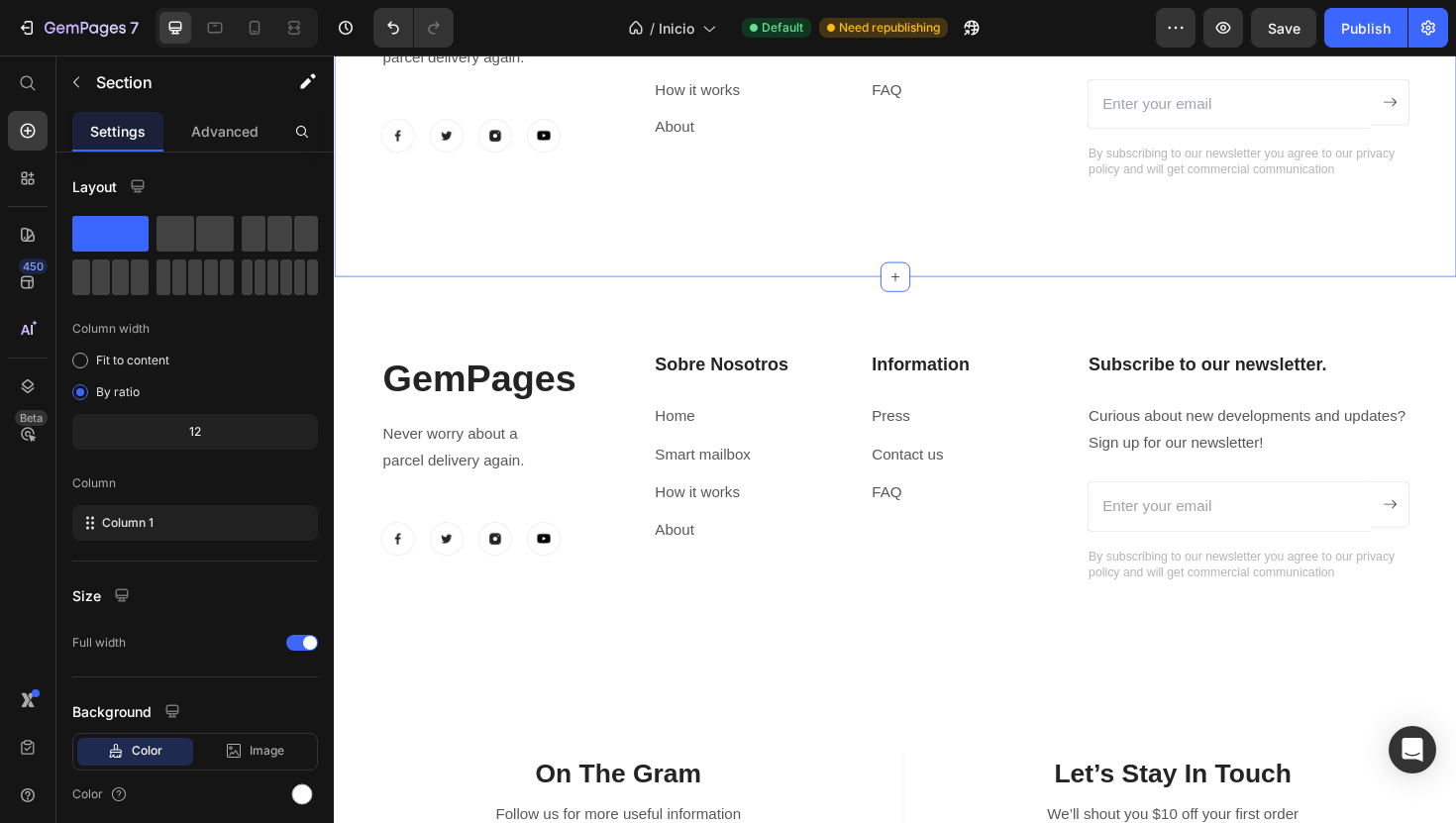 click 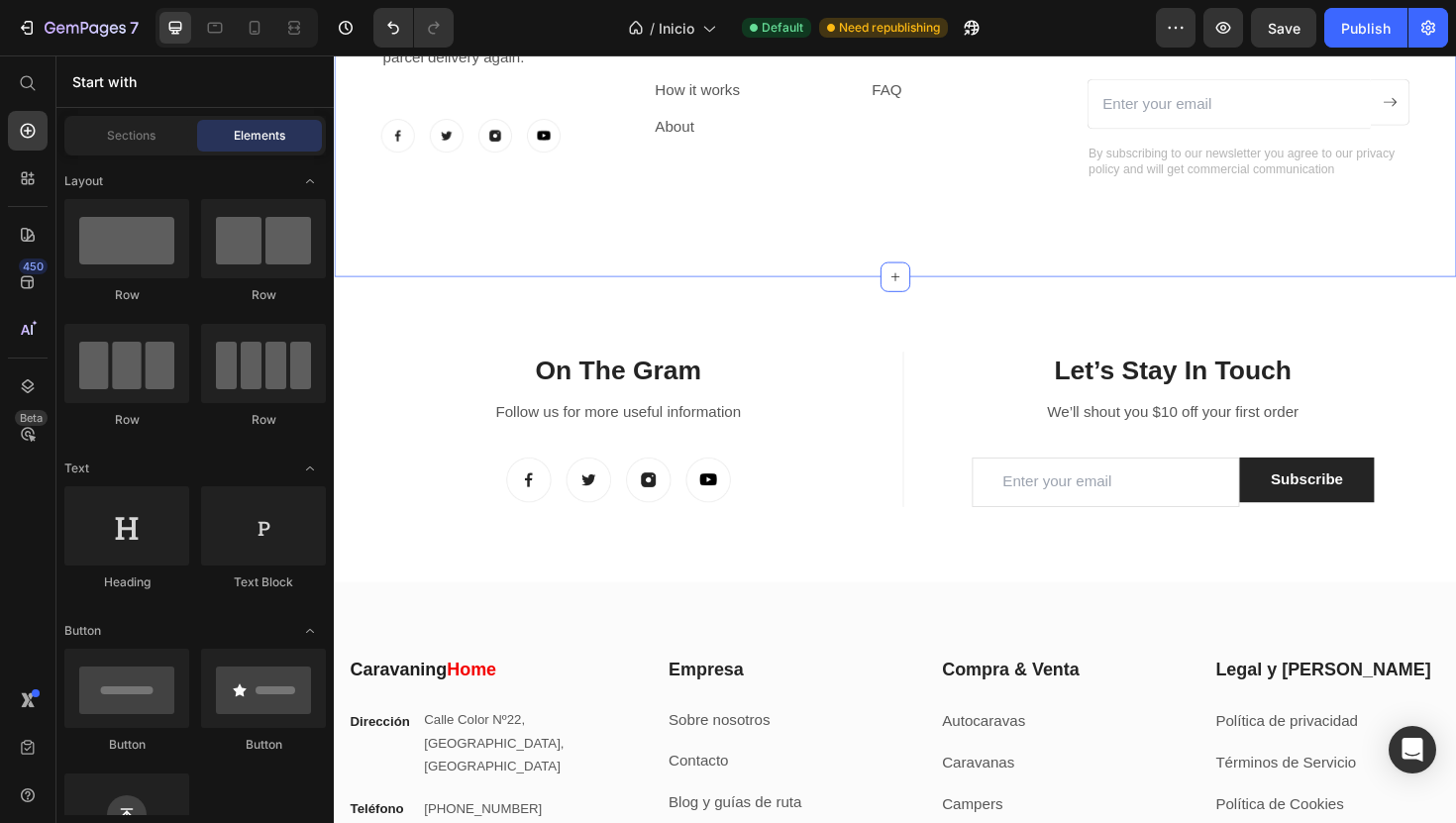 click on "GemPages Heading Never worry about a  parcel delivery again. Text block Image Image Image Image Row Sobre Nosotros Heading Home Text block Smart mailbox Text block How it works Text block About  Text block Information Heading Press Text block Contact us Text block FAQ Text block Row Subscribe to our newsletter.  Heading Curious about new developments and updates? Sign up for our newsletter! Text block Email Field
Submit Button Row Newsletter By subscribing to our newsletter you agree to our privacy policy and will get commercial communication Text block Row Section 14" at bounding box center (928, 76) 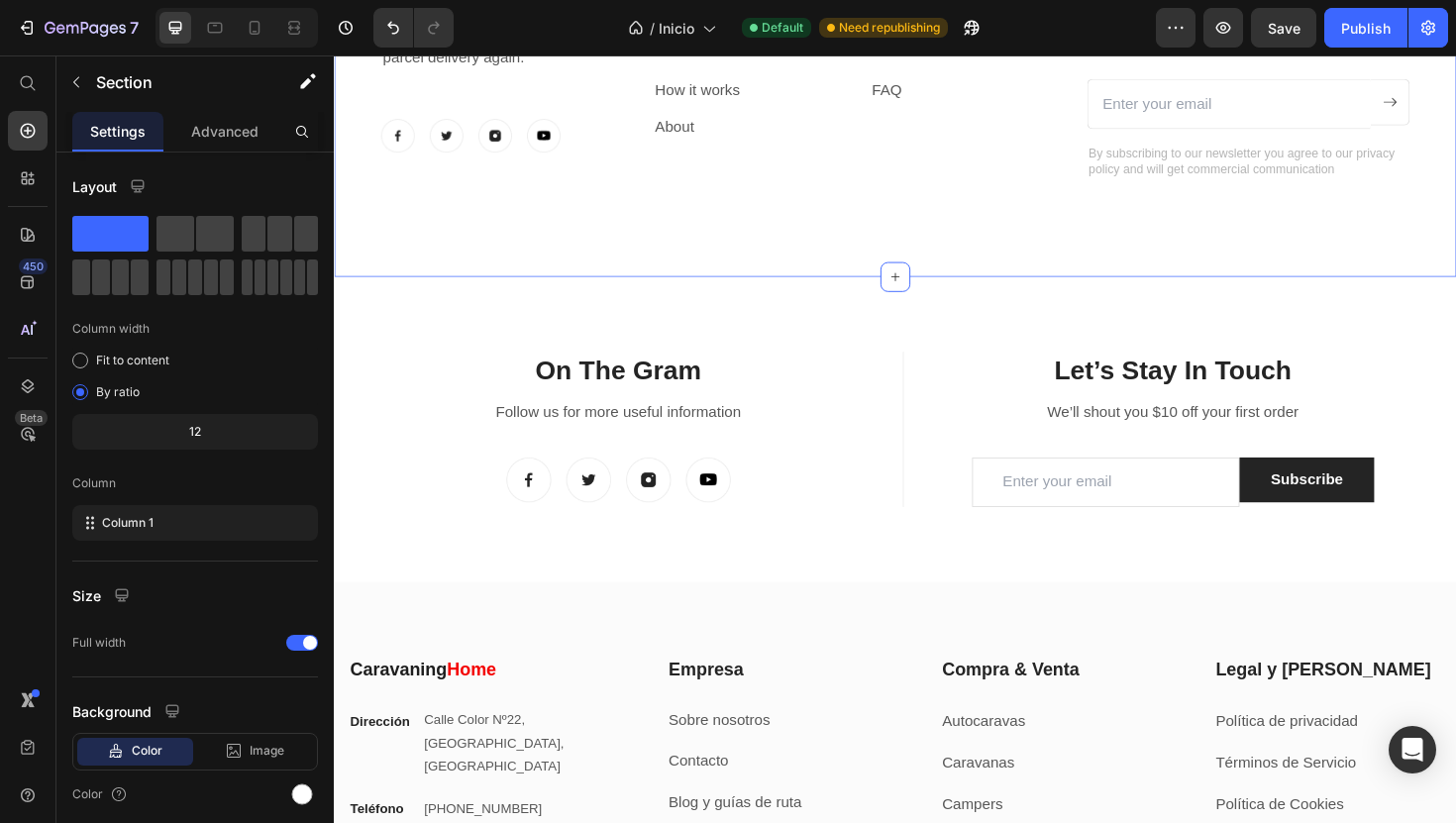 click 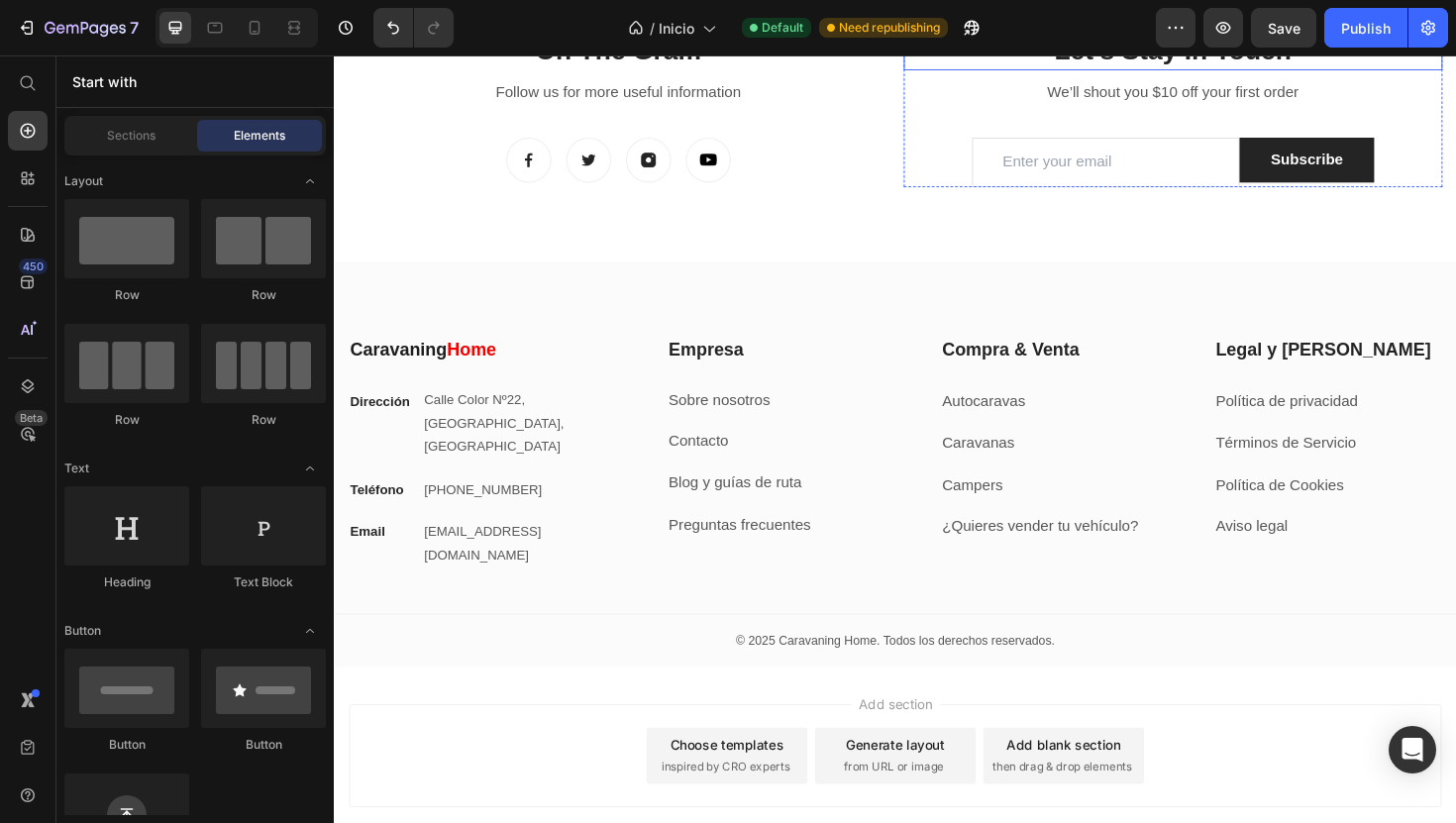 scroll, scrollTop: 7195, scrollLeft: 0, axis: vertical 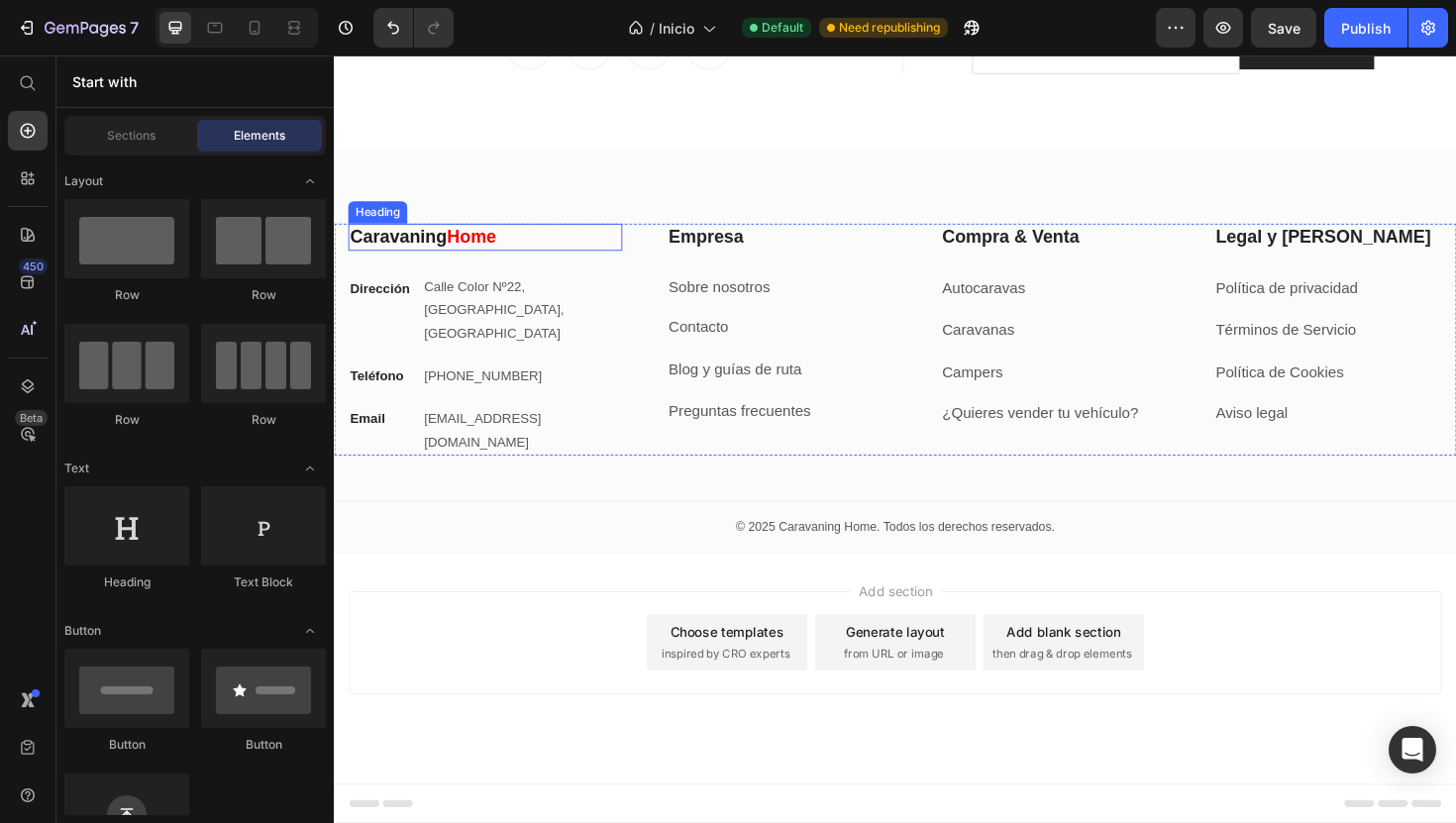 click on "Caravaning Home" at bounding box center (493, 248) 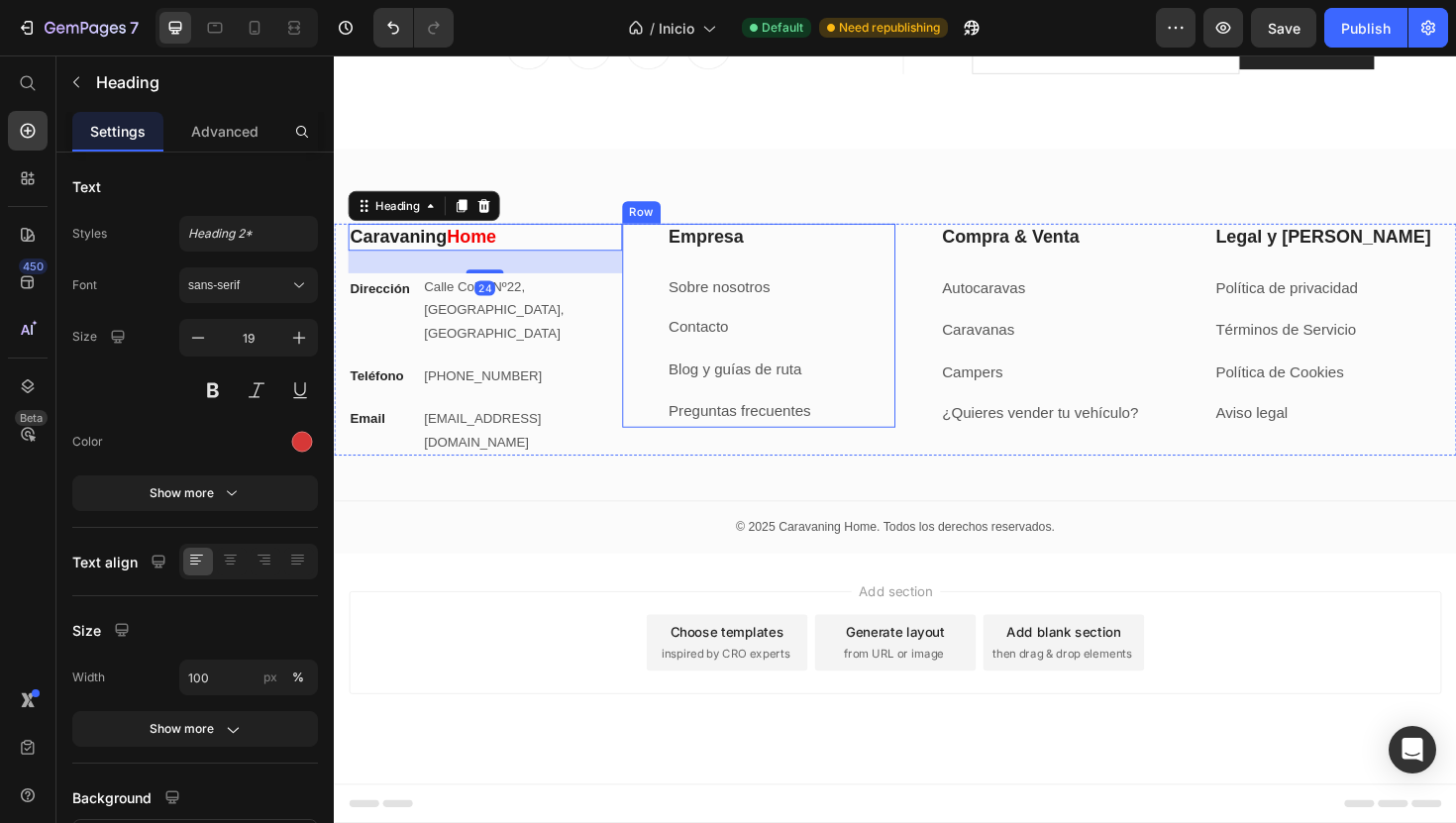 click on "Empresa Heading Sobre nosotros Text block Contacto Text block Blog y guías de ruta Text block Preguntas frecuentes Text block Row" at bounding box center (783, 341) 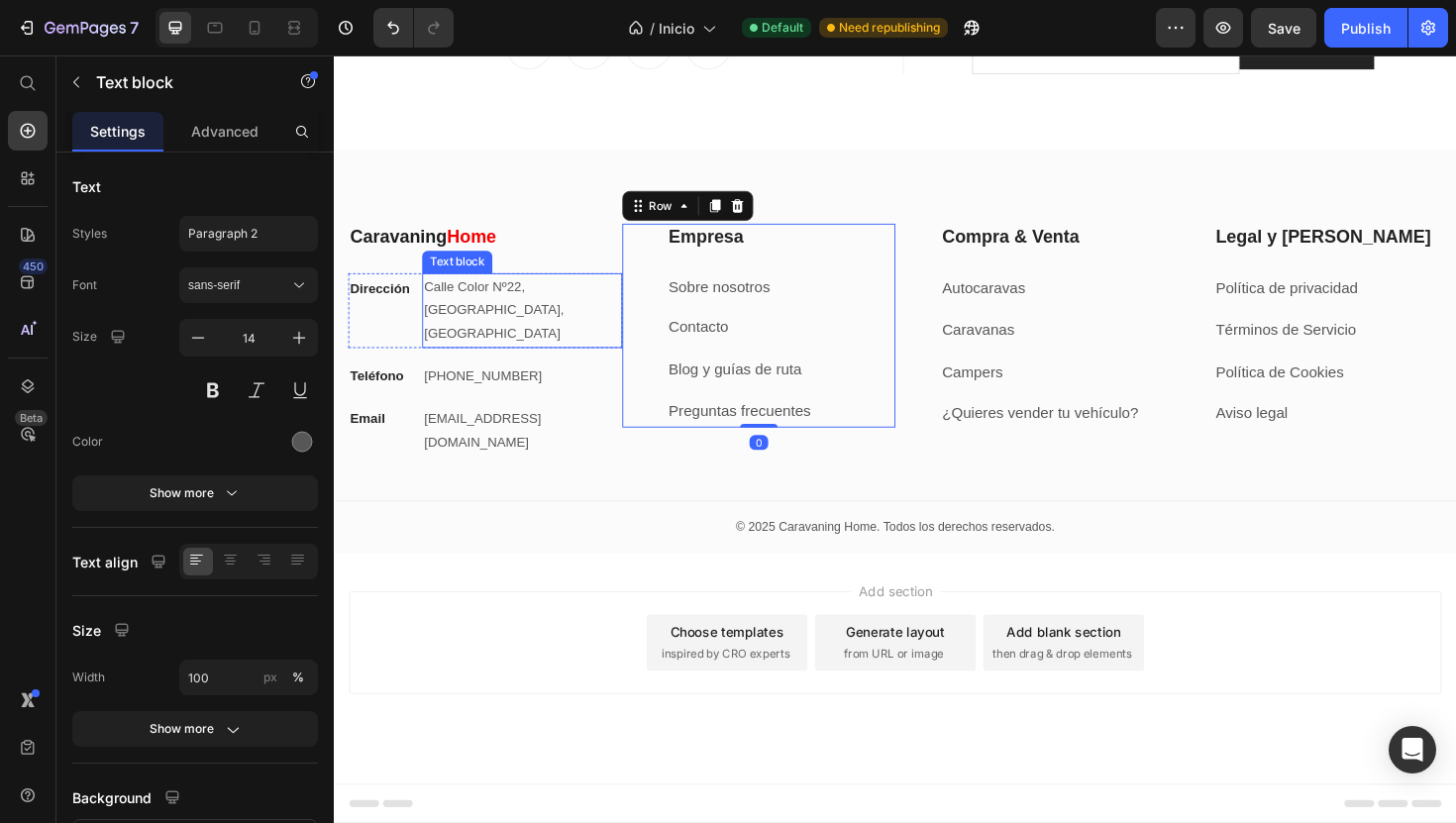 click on "Calle Color Nº22, Valencia Centro, España" at bounding box center (532, 326) 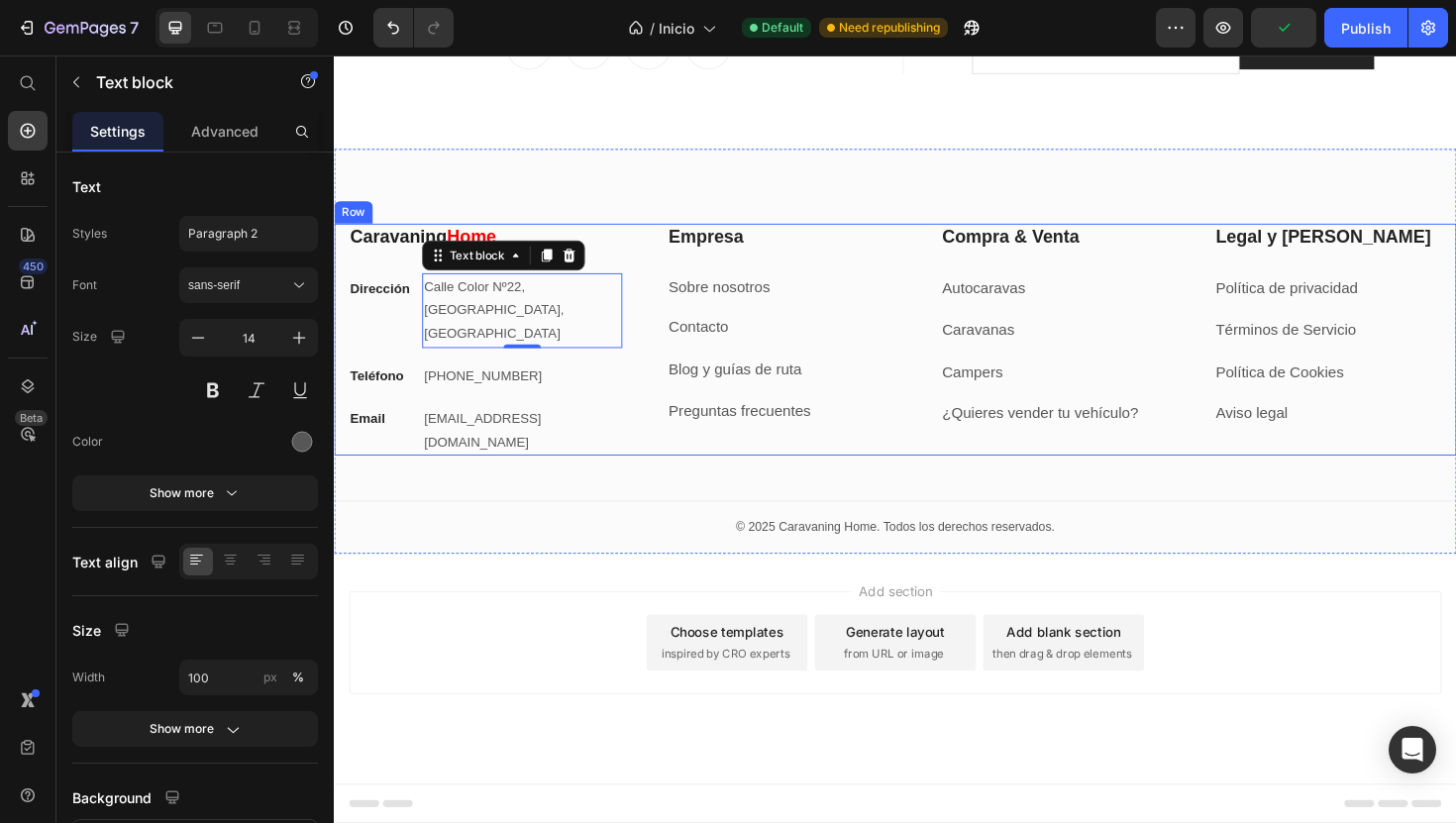 click on "Compra & Venta Heading Autocaravas Text block Caravanas Text block Campers Text block ¿Quieres vender tu vehículo? Text block Row" at bounding box center [1073, 357] 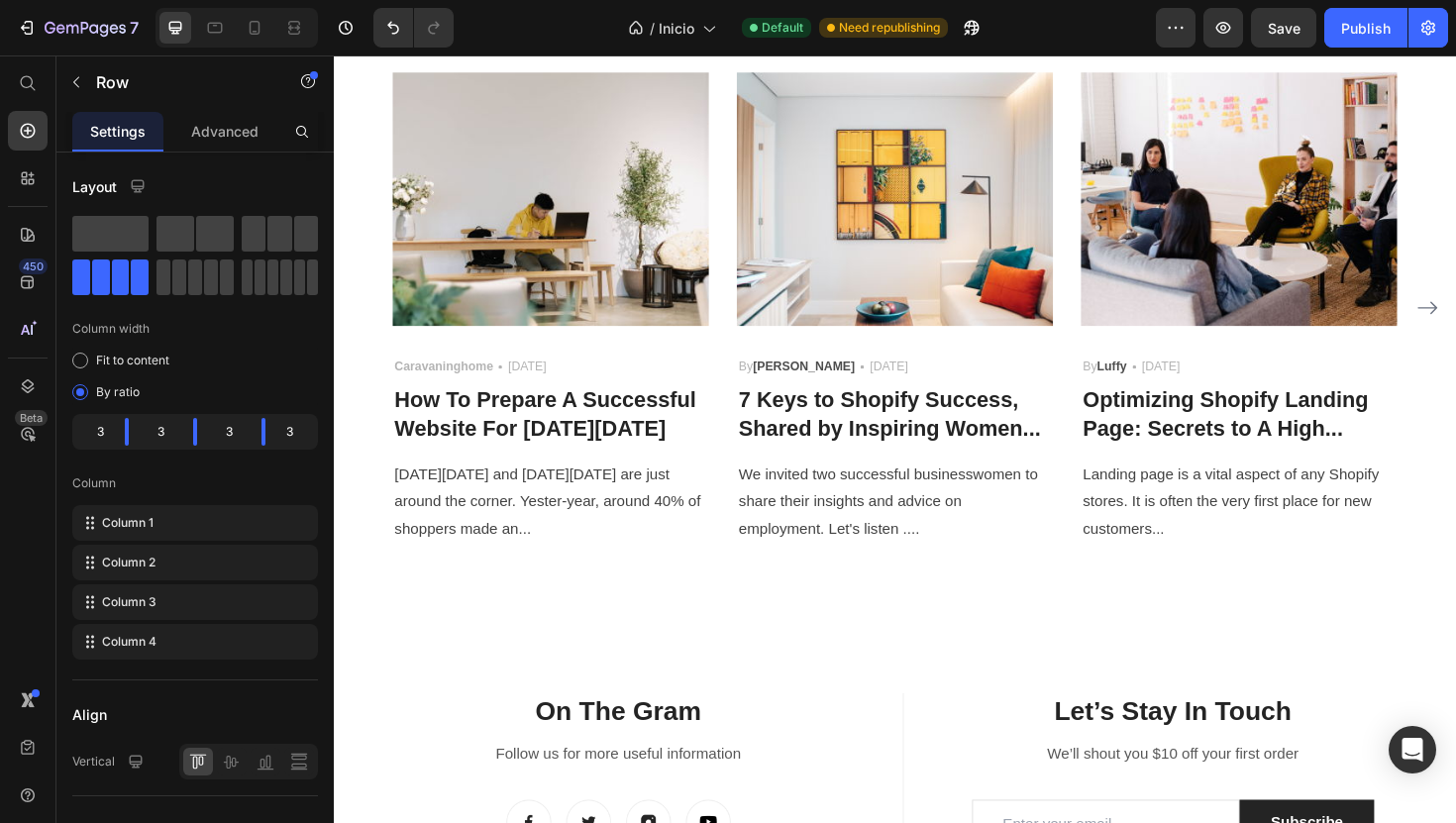 scroll, scrollTop: 6995, scrollLeft: 0, axis: vertical 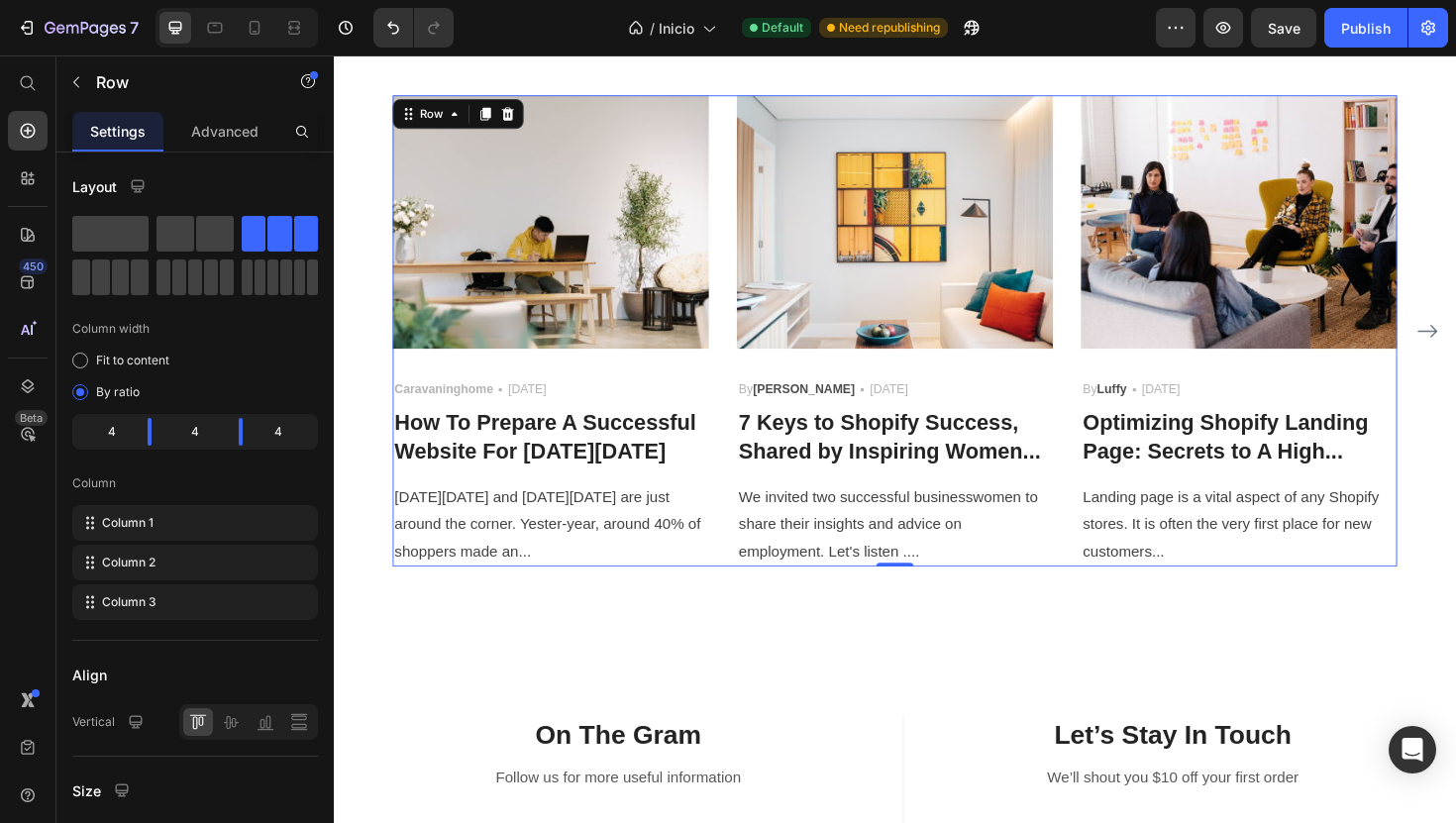 click on "Image Caravaninghome Text block
Icon May 04,2025 Text block Row How To Prepare A Successful Website For Black Friday Heading Black Friday and Cyber Monday are just around the corner. Yester-year, around 40% of shoppers made an... Text block Image By  Robin Text block
Icon May 29,2022 Text block Row 7 Keys to Shopify Success, Shared by Inspiring Women... Heading We invited two successful businesswomen to share their insights and advice on employment. Let's listen .... Text block Image By  Luffy Text block
Icon May 29,2022 Text block Row Optimizing Shopify Landing Page: Secrets to A High... Heading Landing page is a vital aspect of any Shopify stores. It is often the very first place for new customers... Text block Row   0" at bounding box center (928, 348) 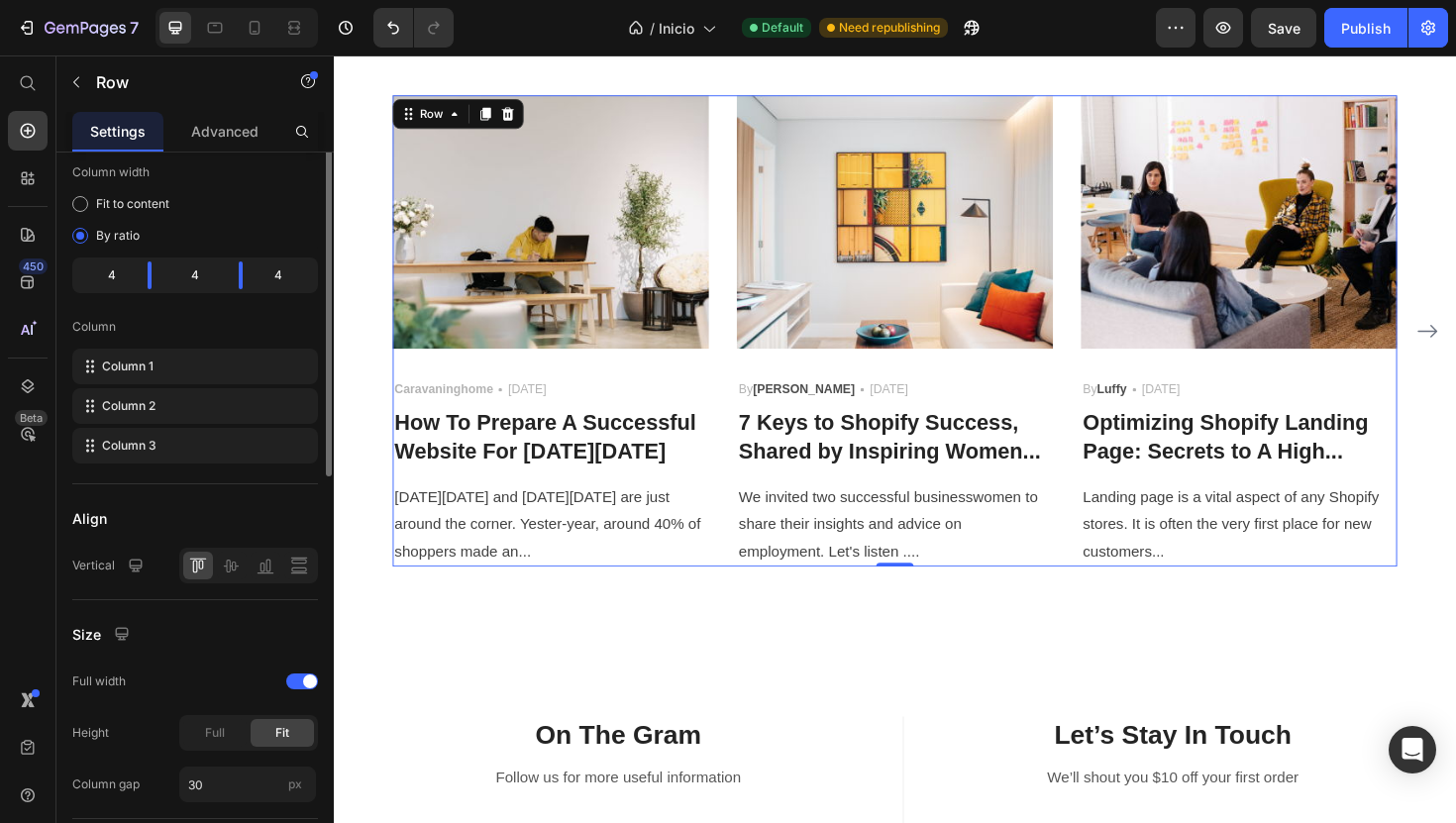 scroll, scrollTop: 371, scrollLeft: 0, axis: vertical 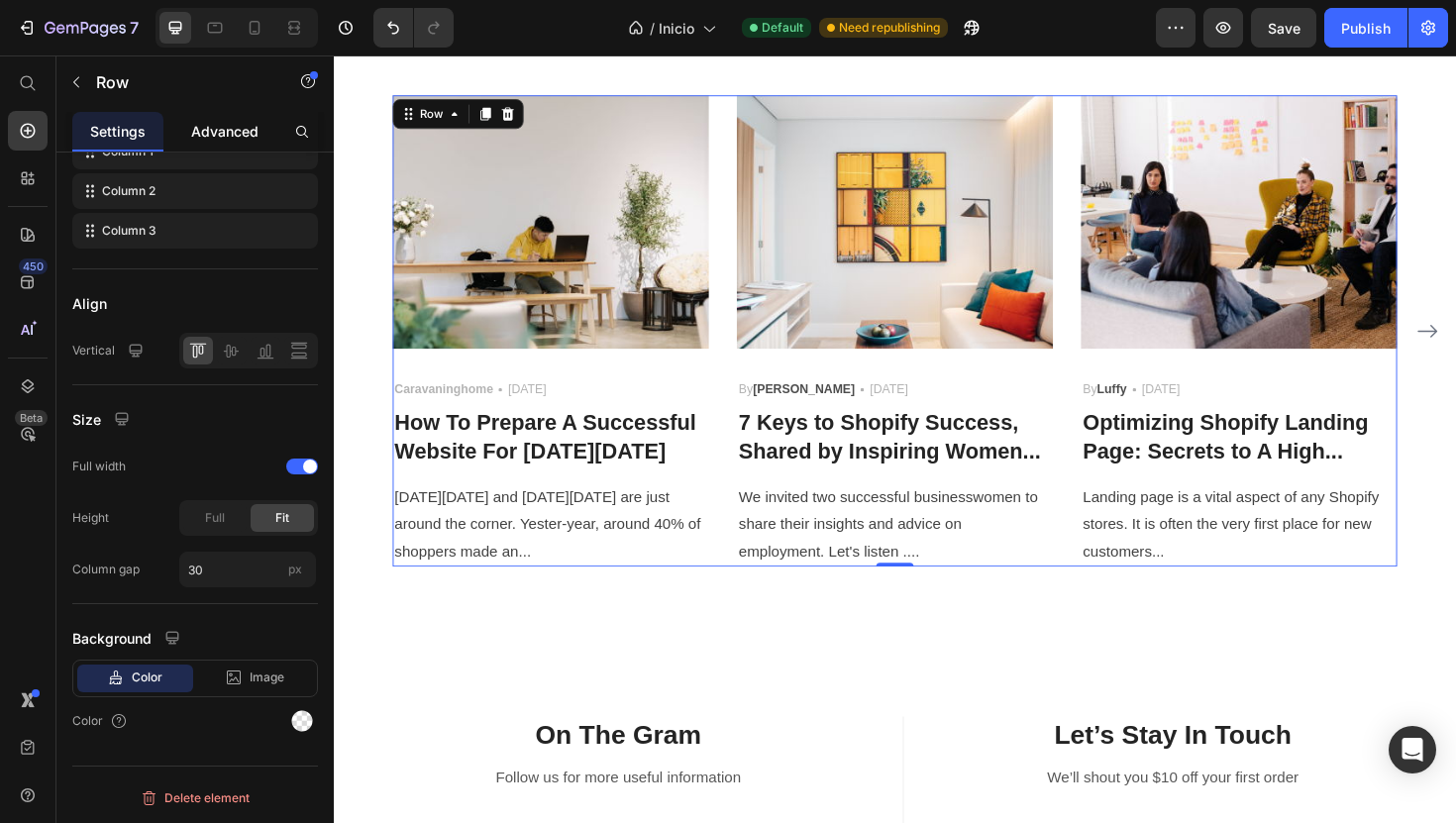click on "Advanced" at bounding box center [225, 131] 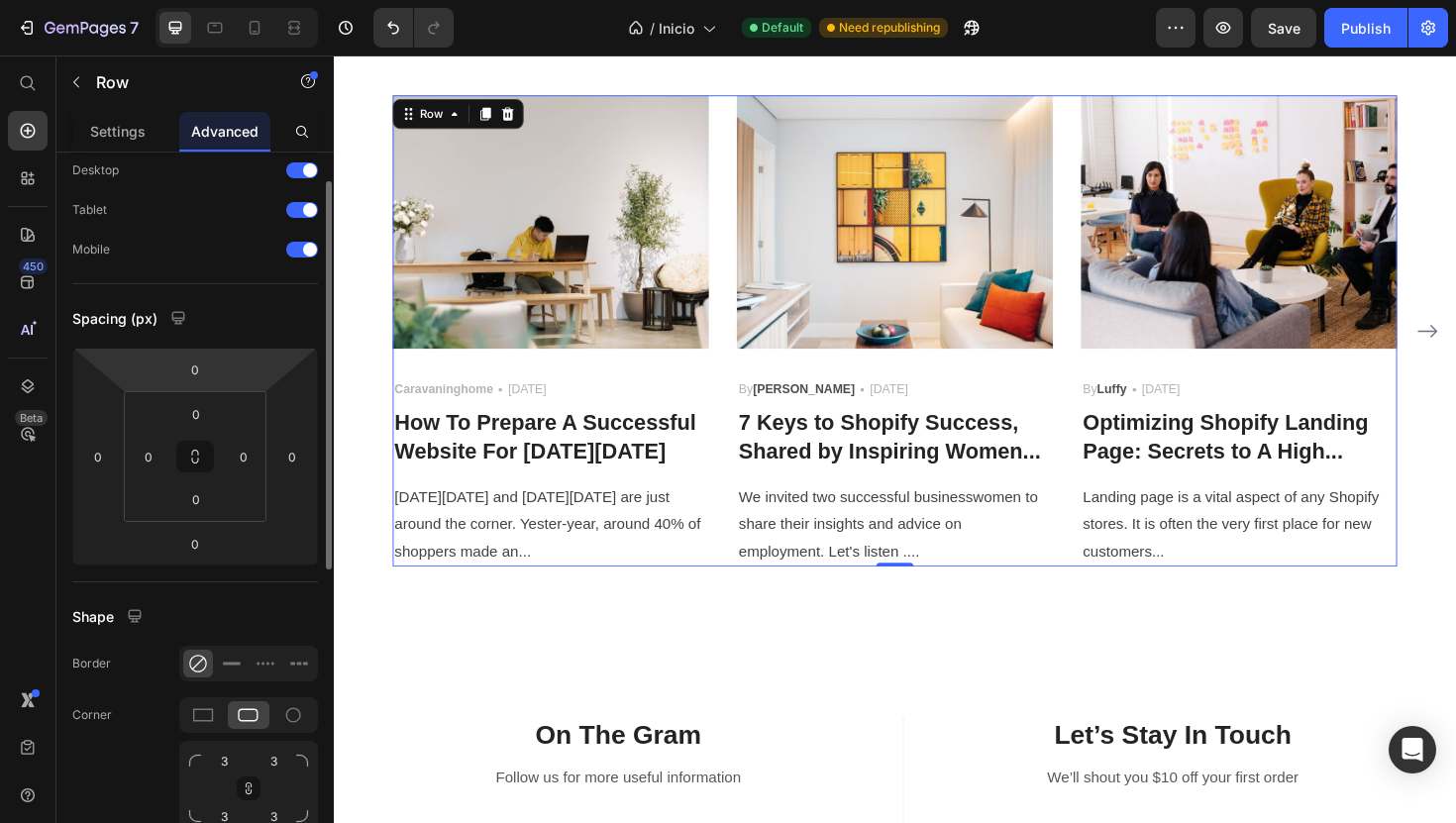 scroll, scrollTop: 64, scrollLeft: 0, axis: vertical 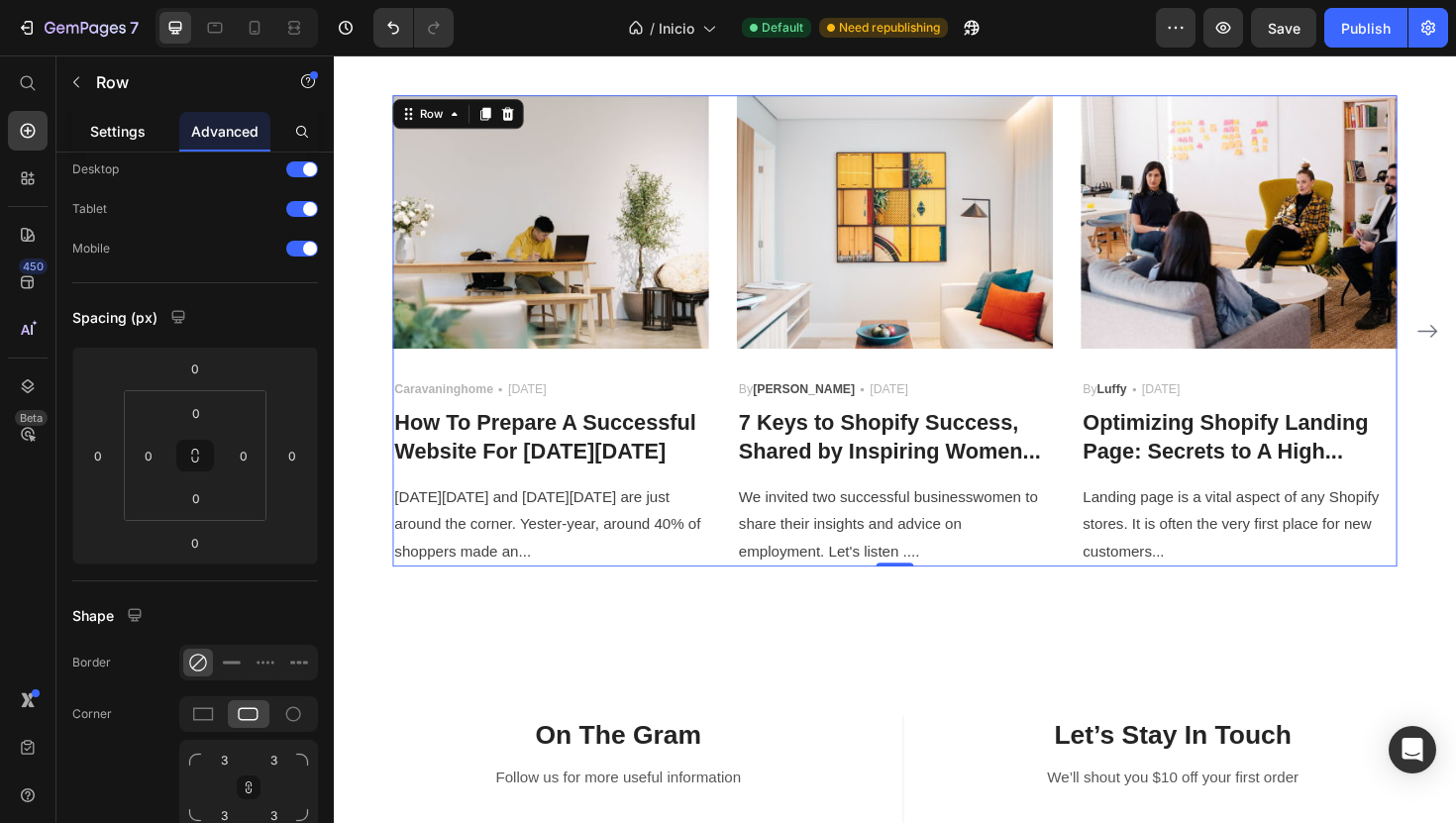 click on "Settings" 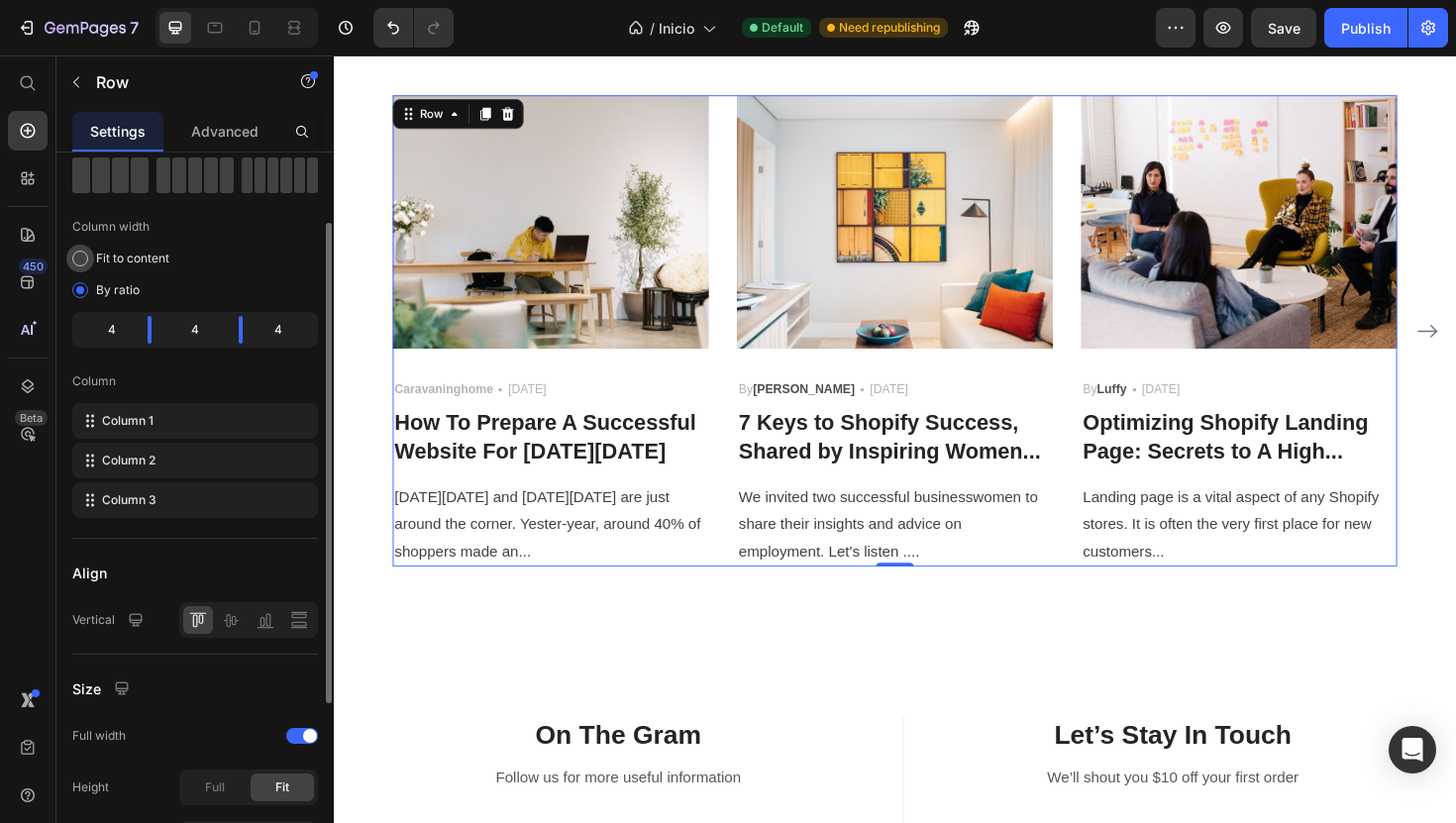 scroll, scrollTop: 104, scrollLeft: 0, axis: vertical 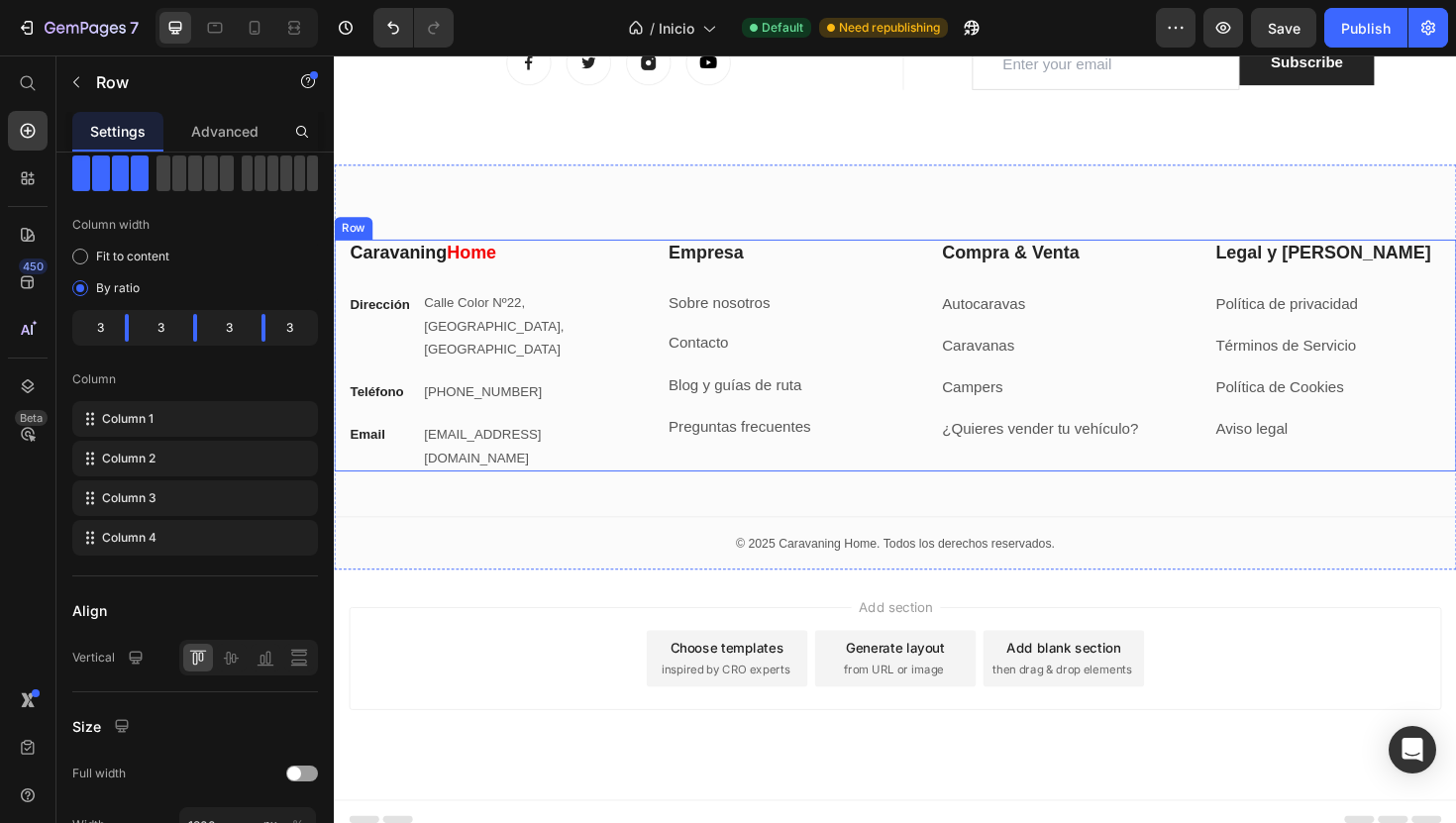 click on "Caravaning Home Heading Dirección Text block Calle Color Nº22, Valencia Centro, España Text block Row Teléfono Text block +34 960 000 000 Text block Row Email Text block info@caravaninghome.com Text block Row" at bounding box center [493, 373] 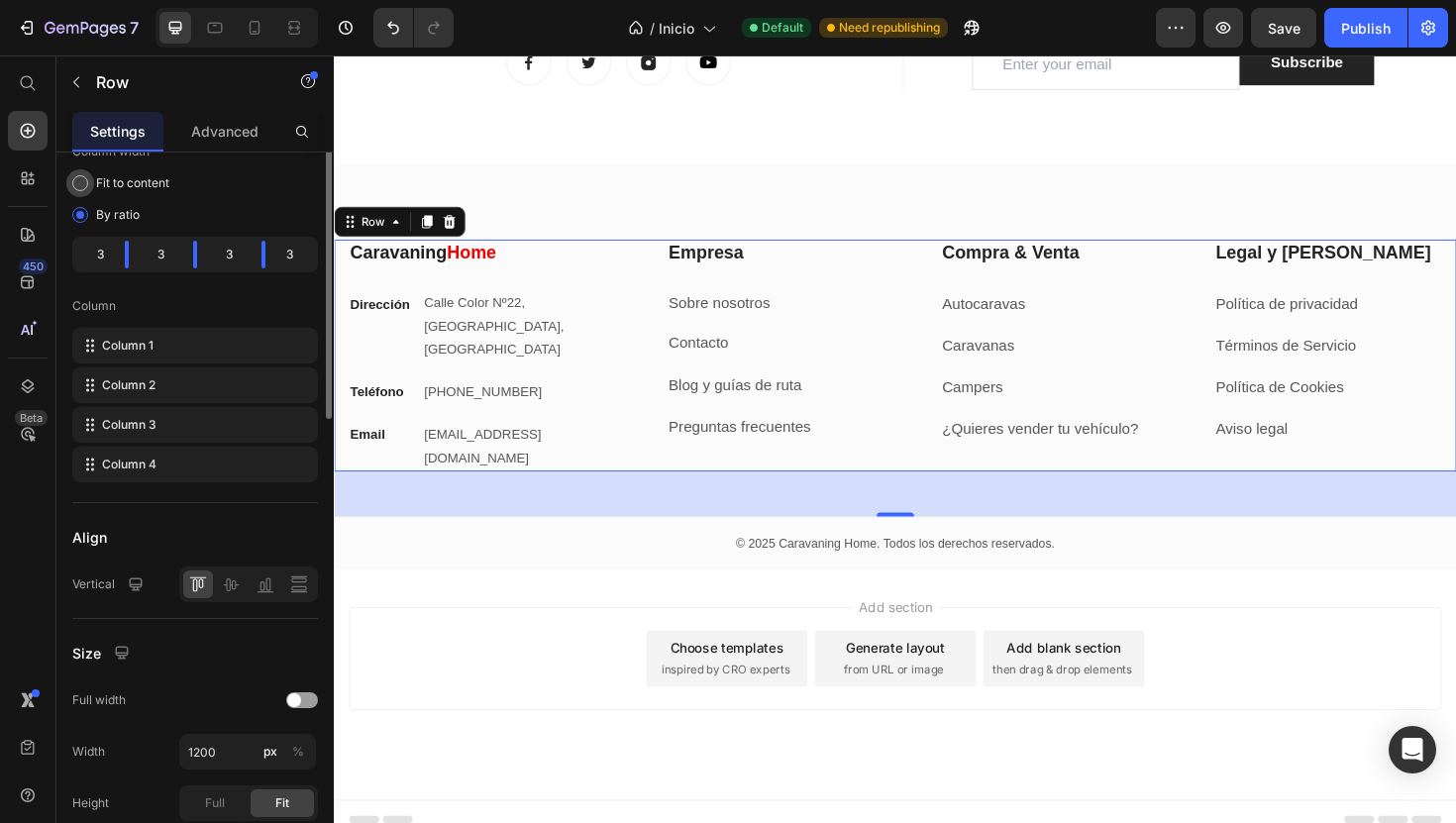 scroll, scrollTop: 0, scrollLeft: 0, axis: both 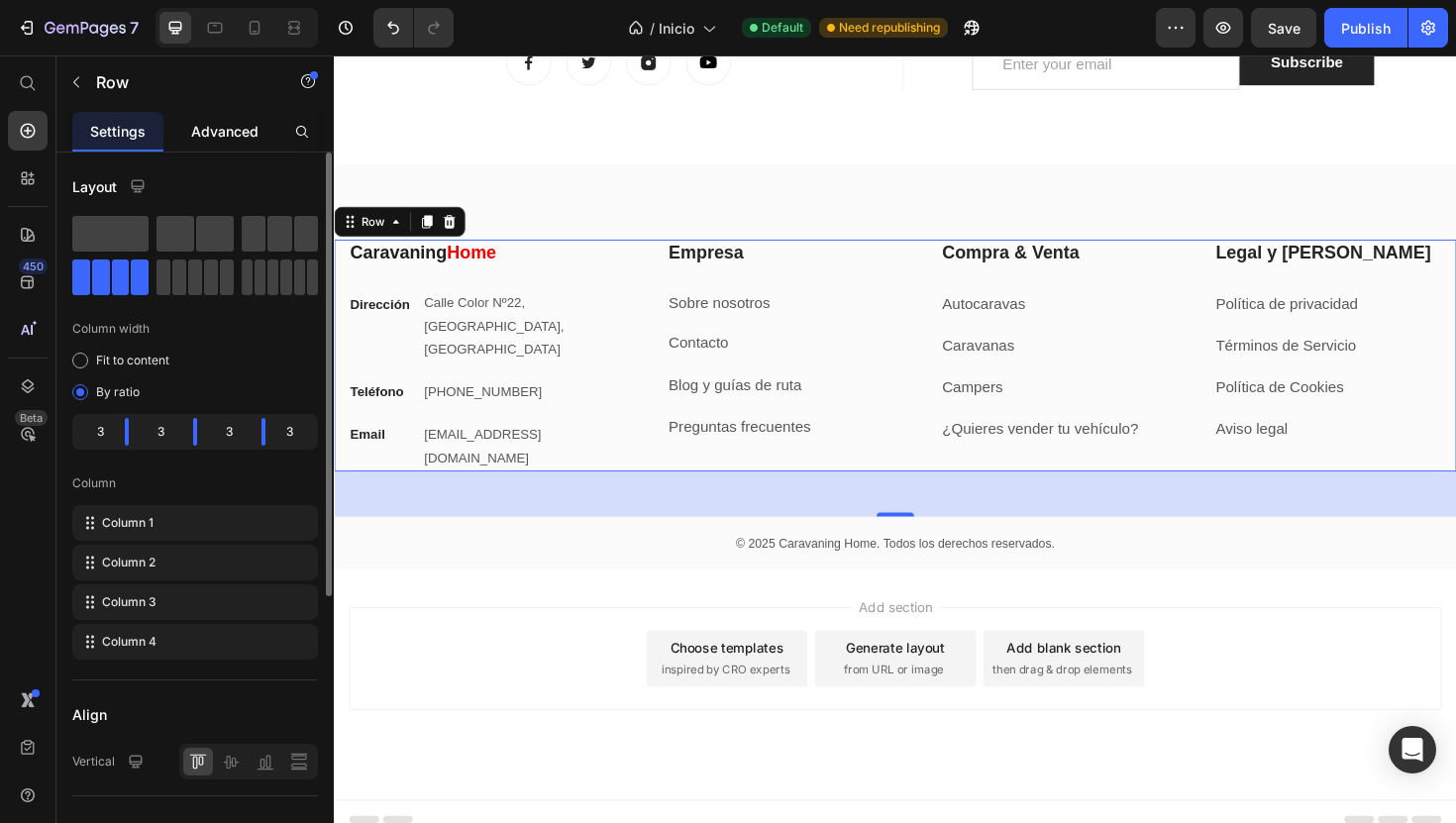 click on "Advanced" at bounding box center (225, 131) 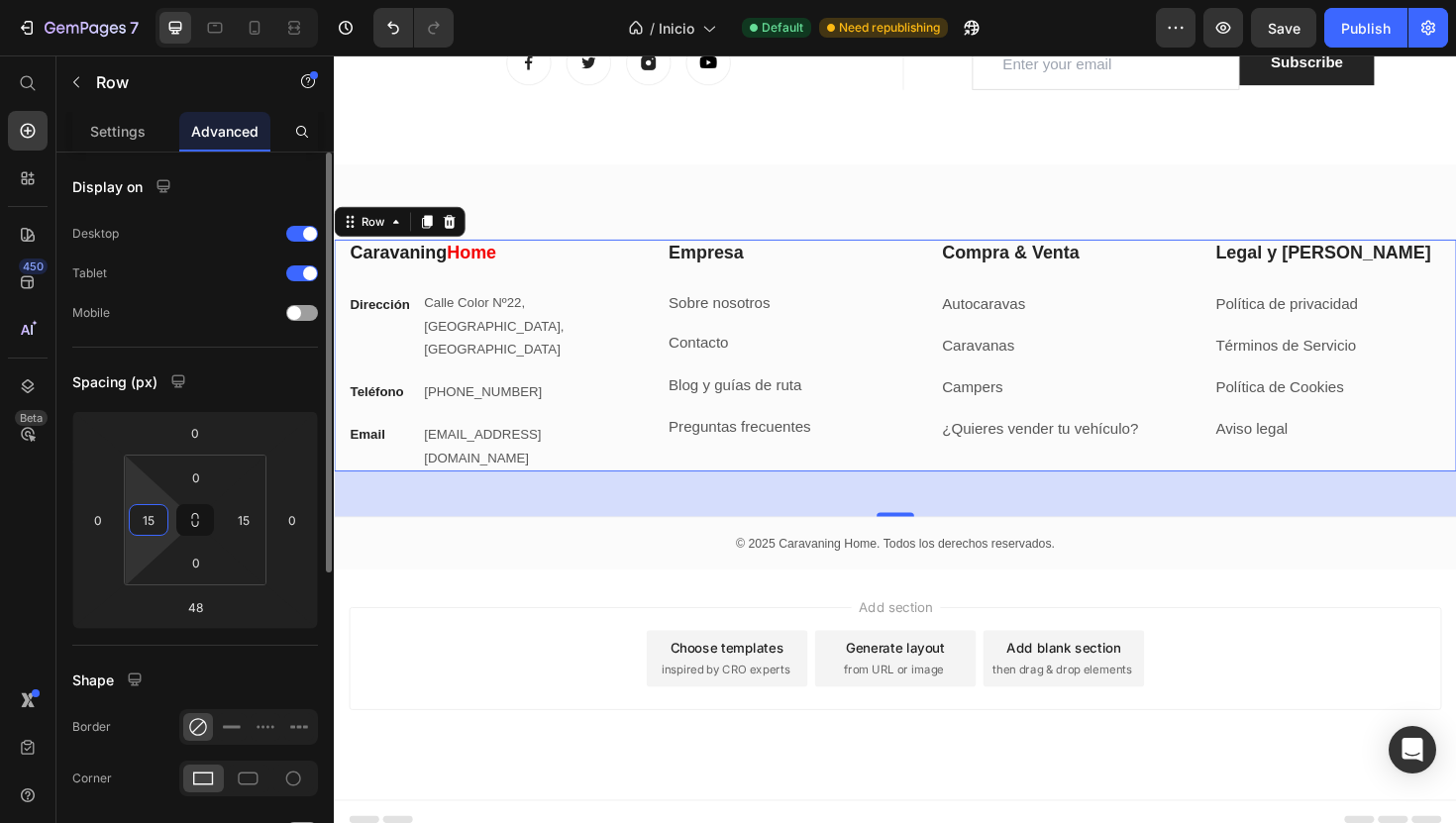 click on "15" at bounding box center (149, 520) 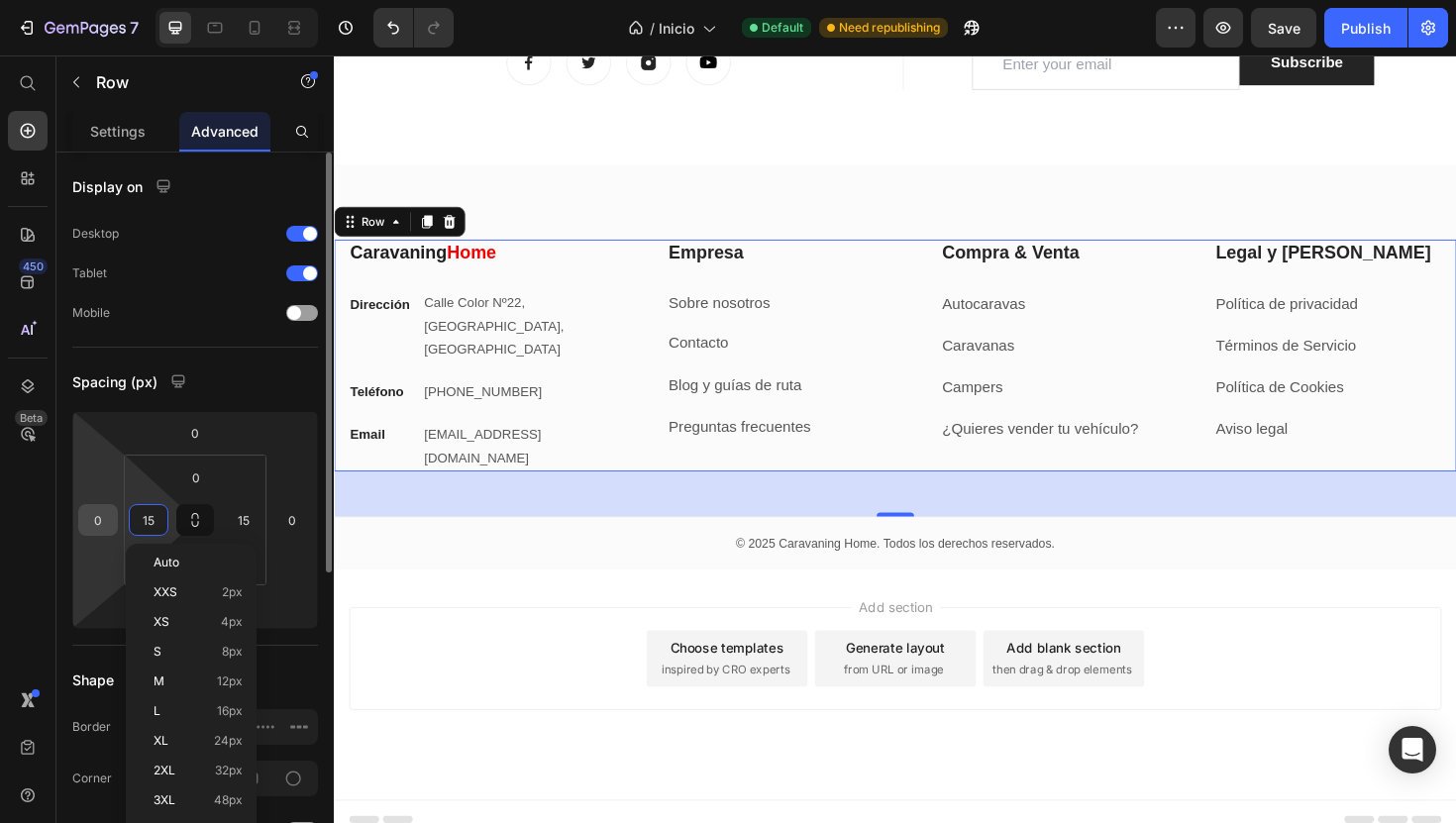 click on "0" at bounding box center (98, 520) 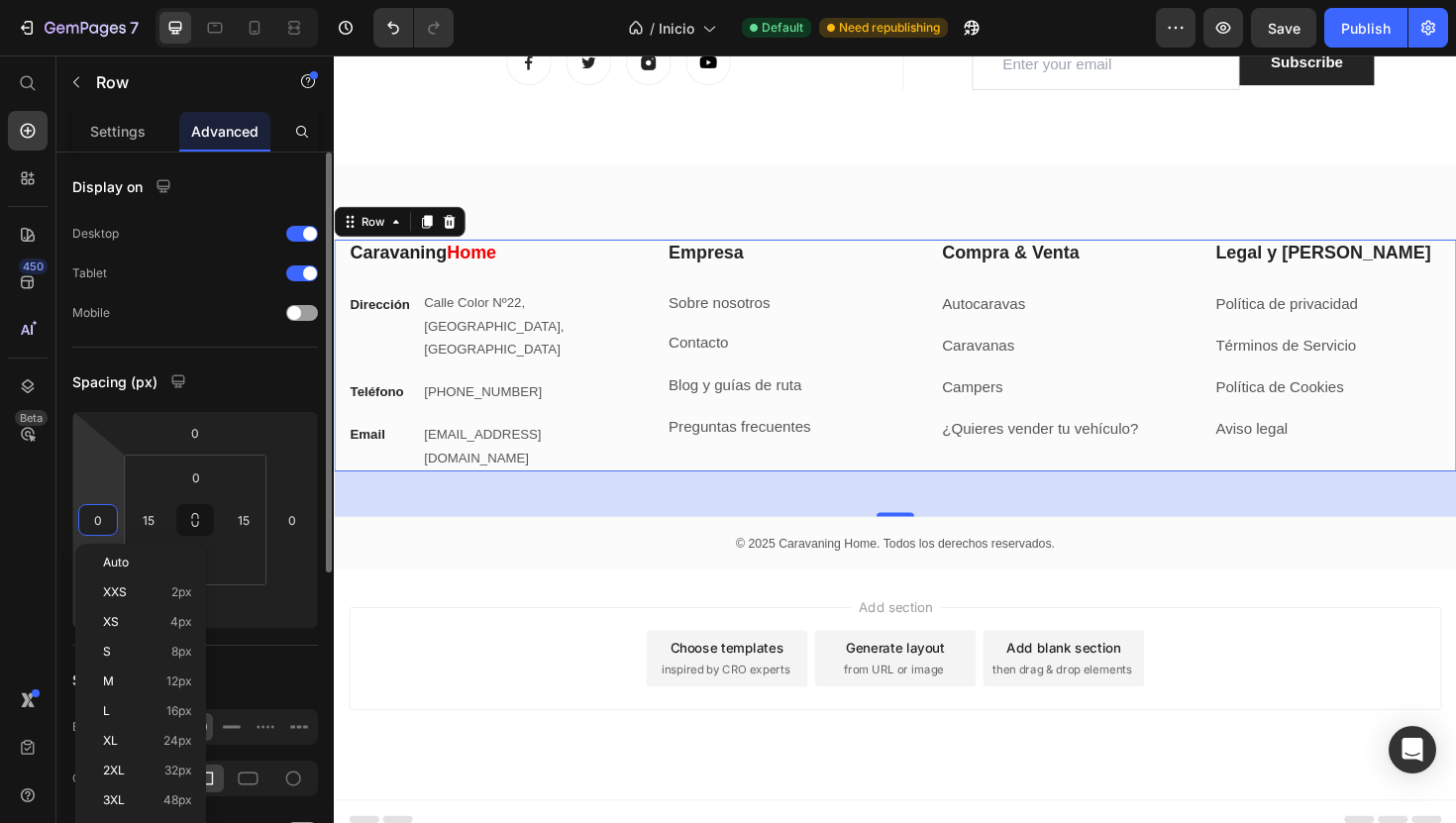 paste on "15" 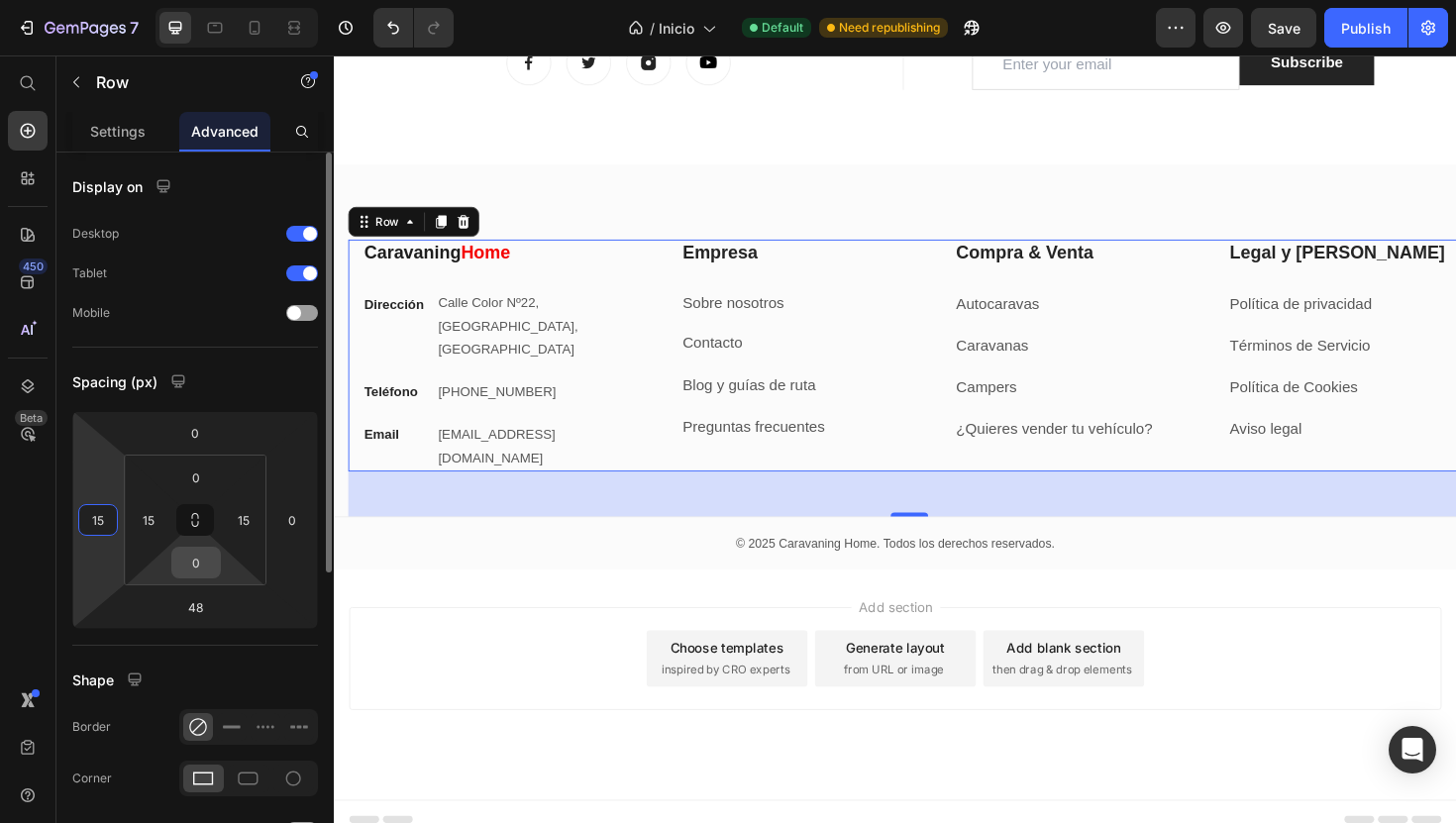 type on "1" 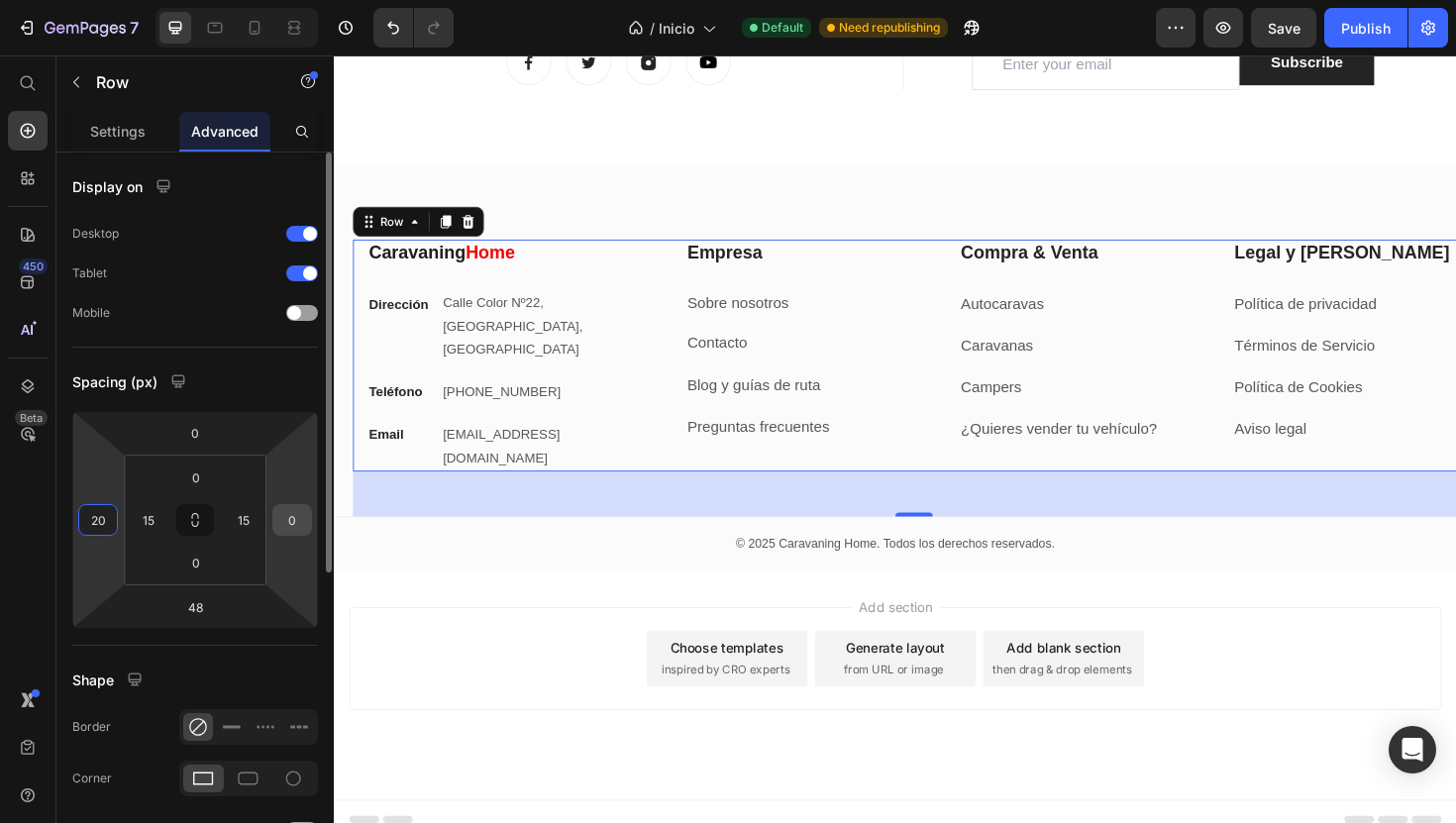 type on "20" 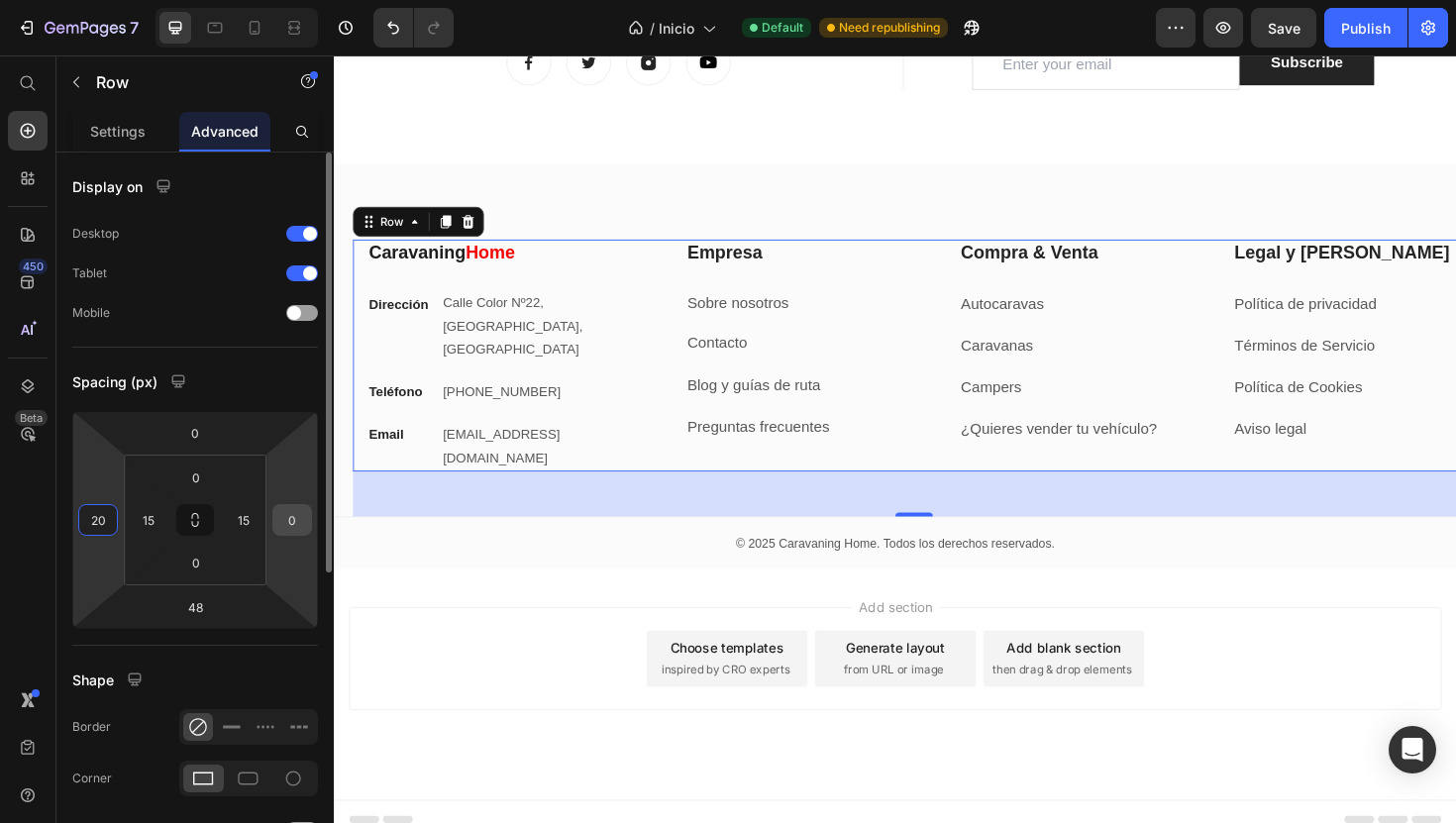 click on "0" at bounding box center [292, 520] 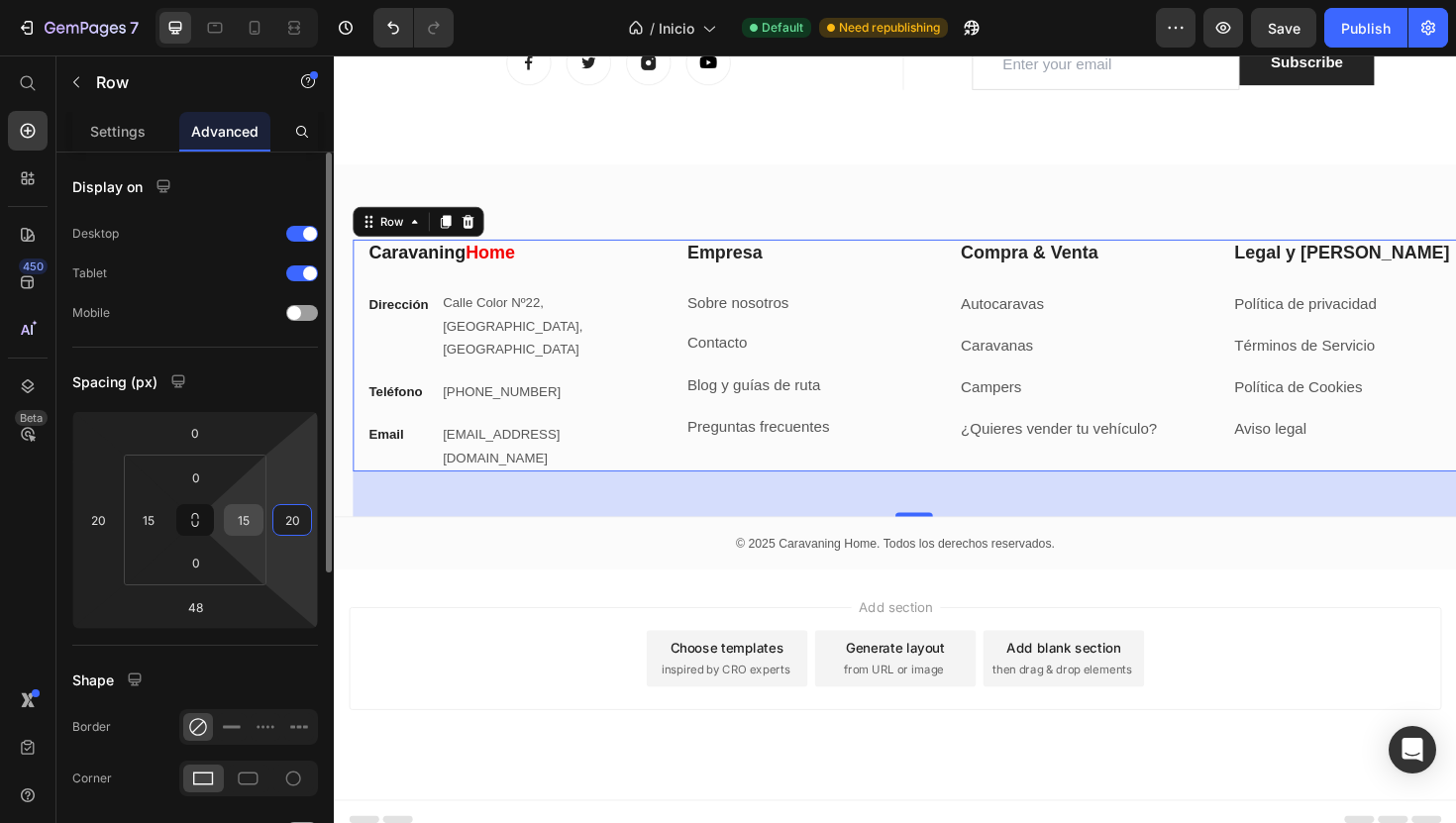 type on "20" 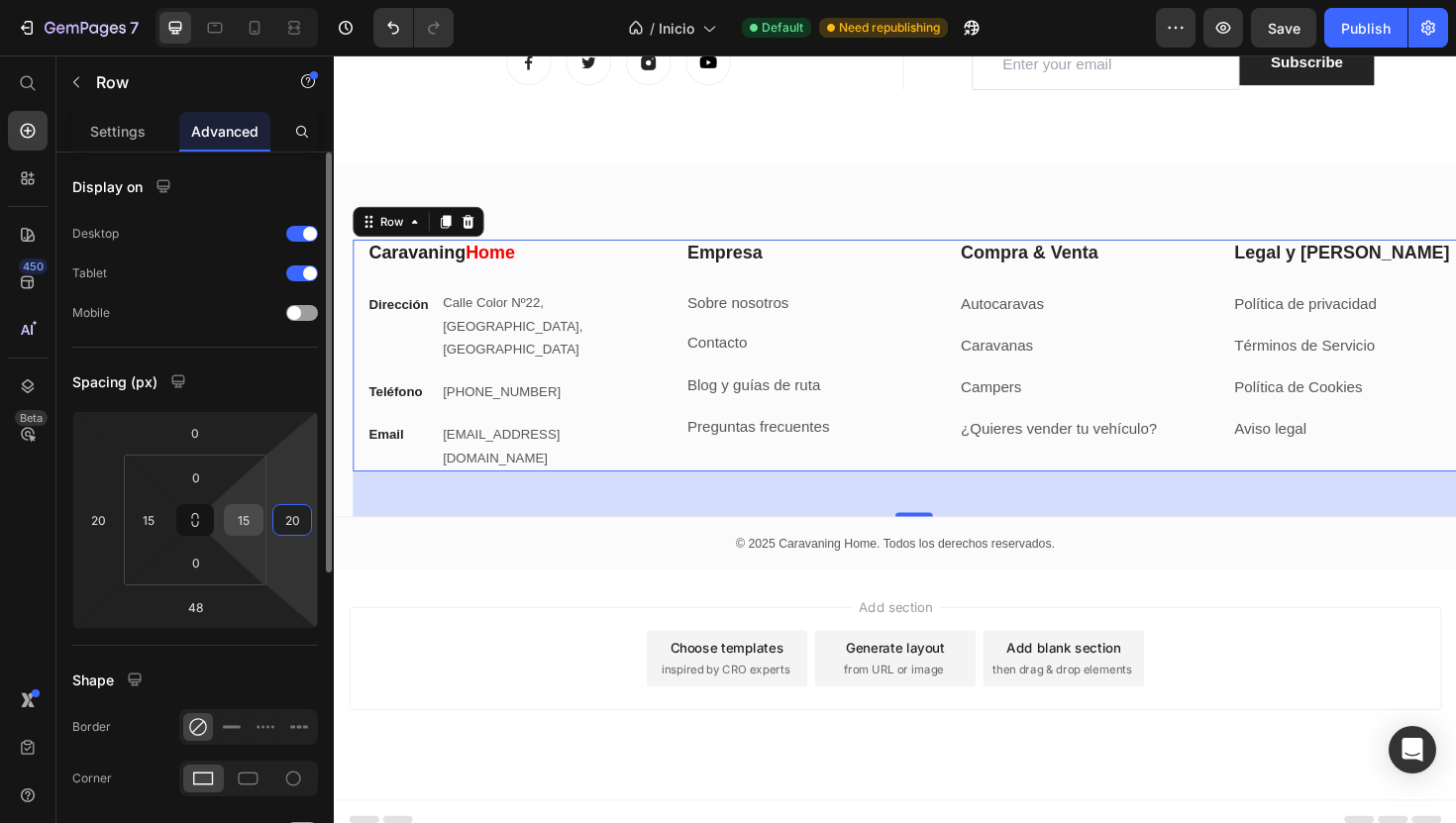 click on "15" at bounding box center [244, 520] 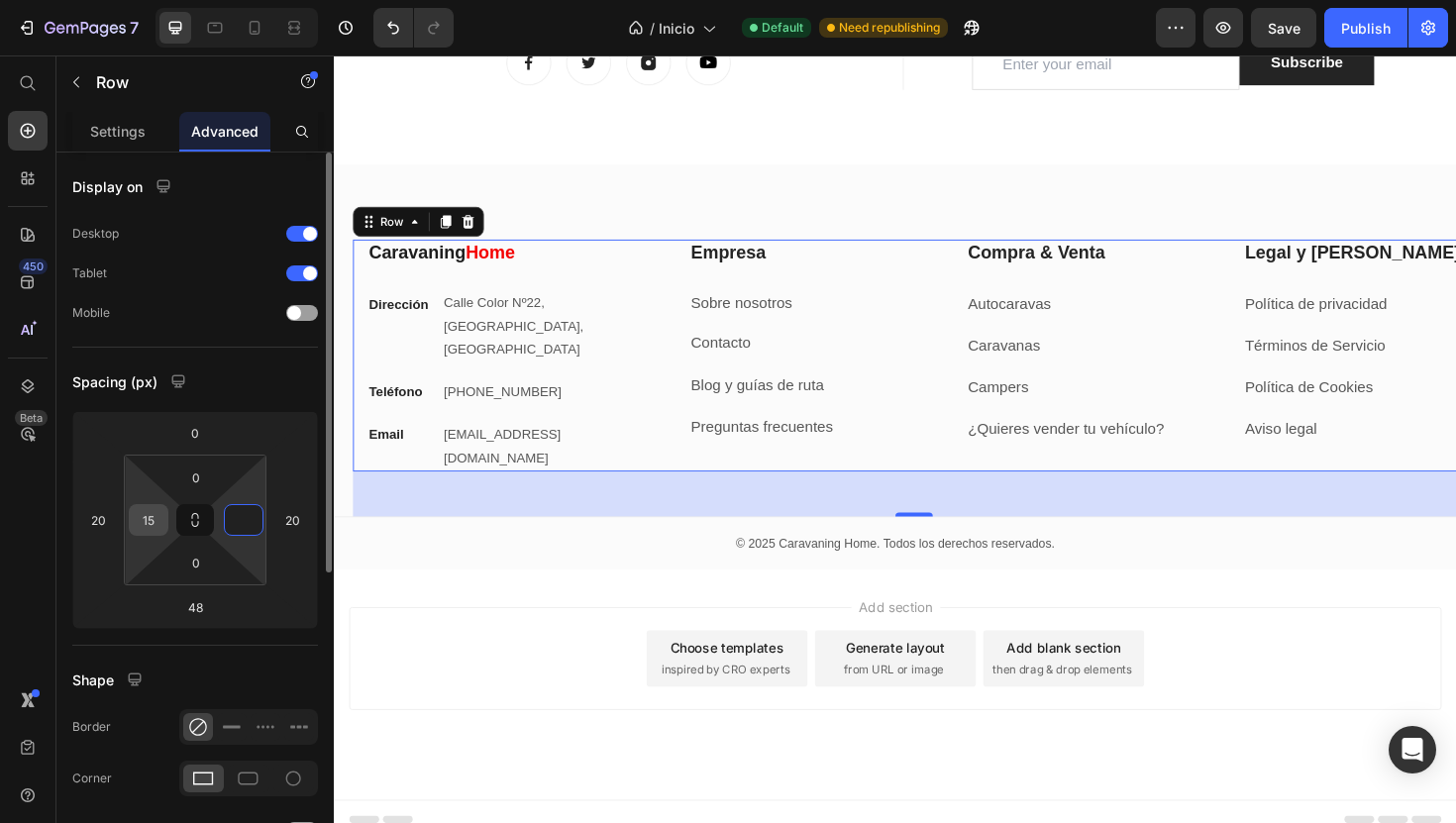 type on "0" 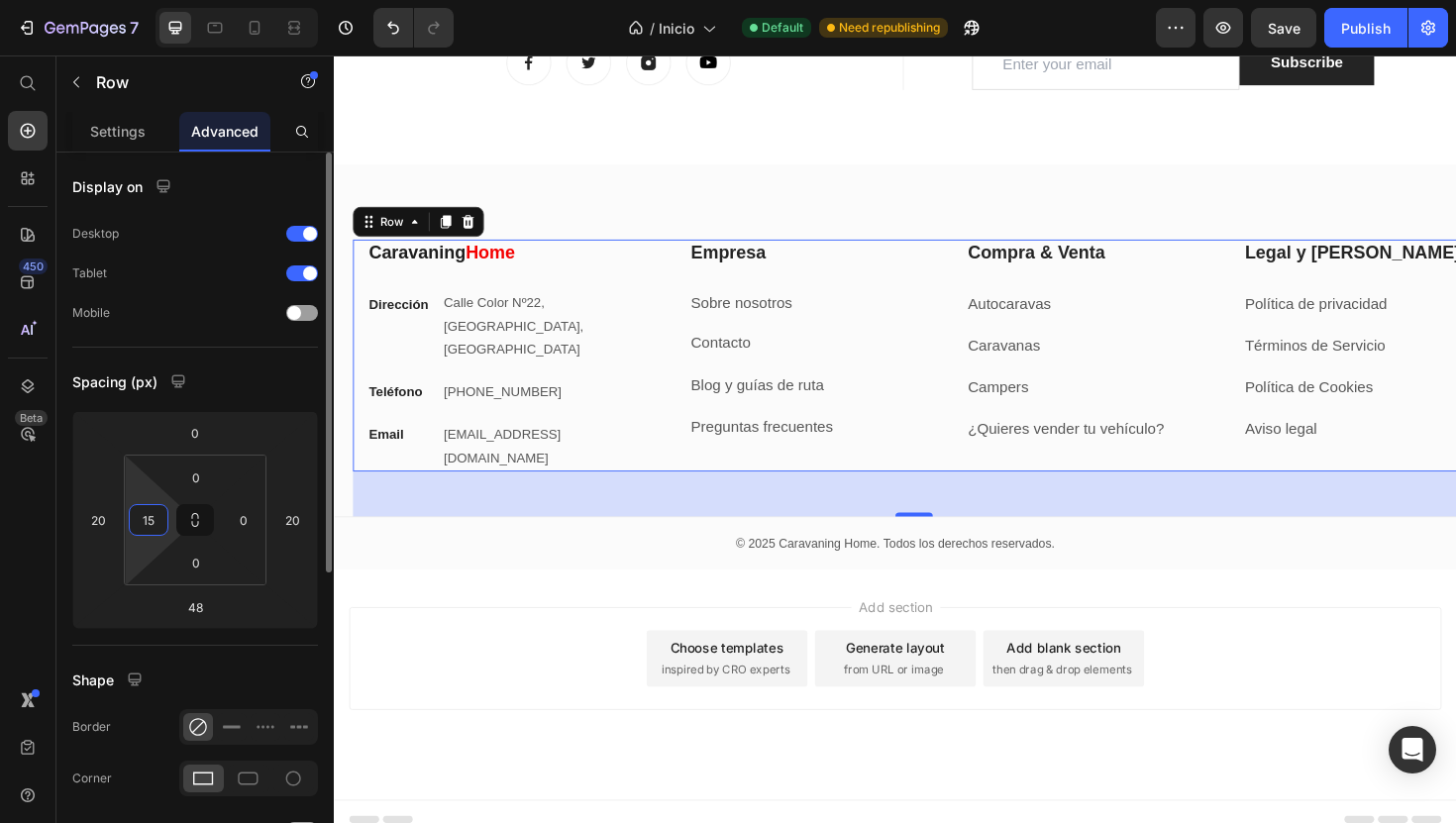 click on "15" at bounding box center (149, 520) 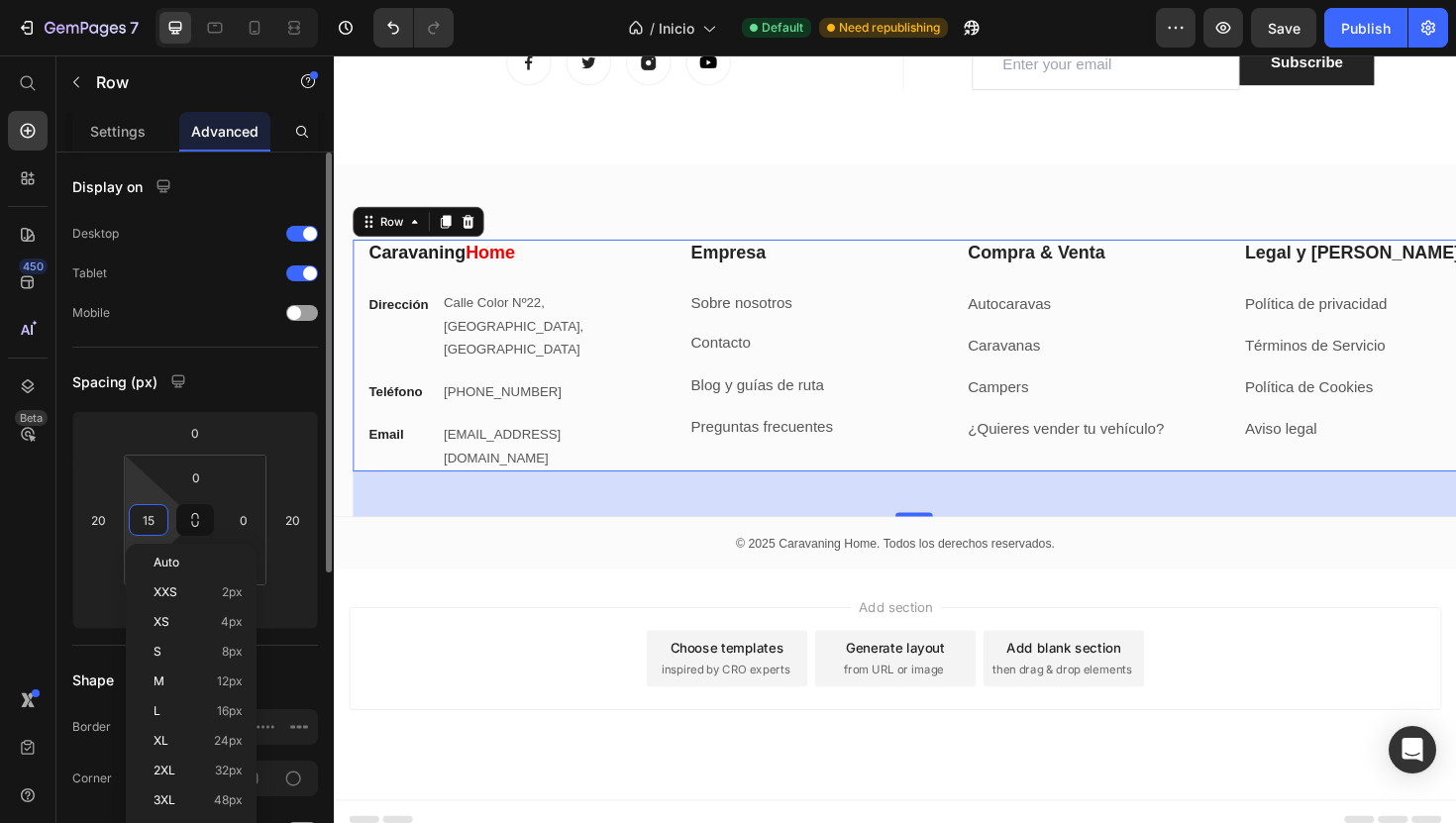 type 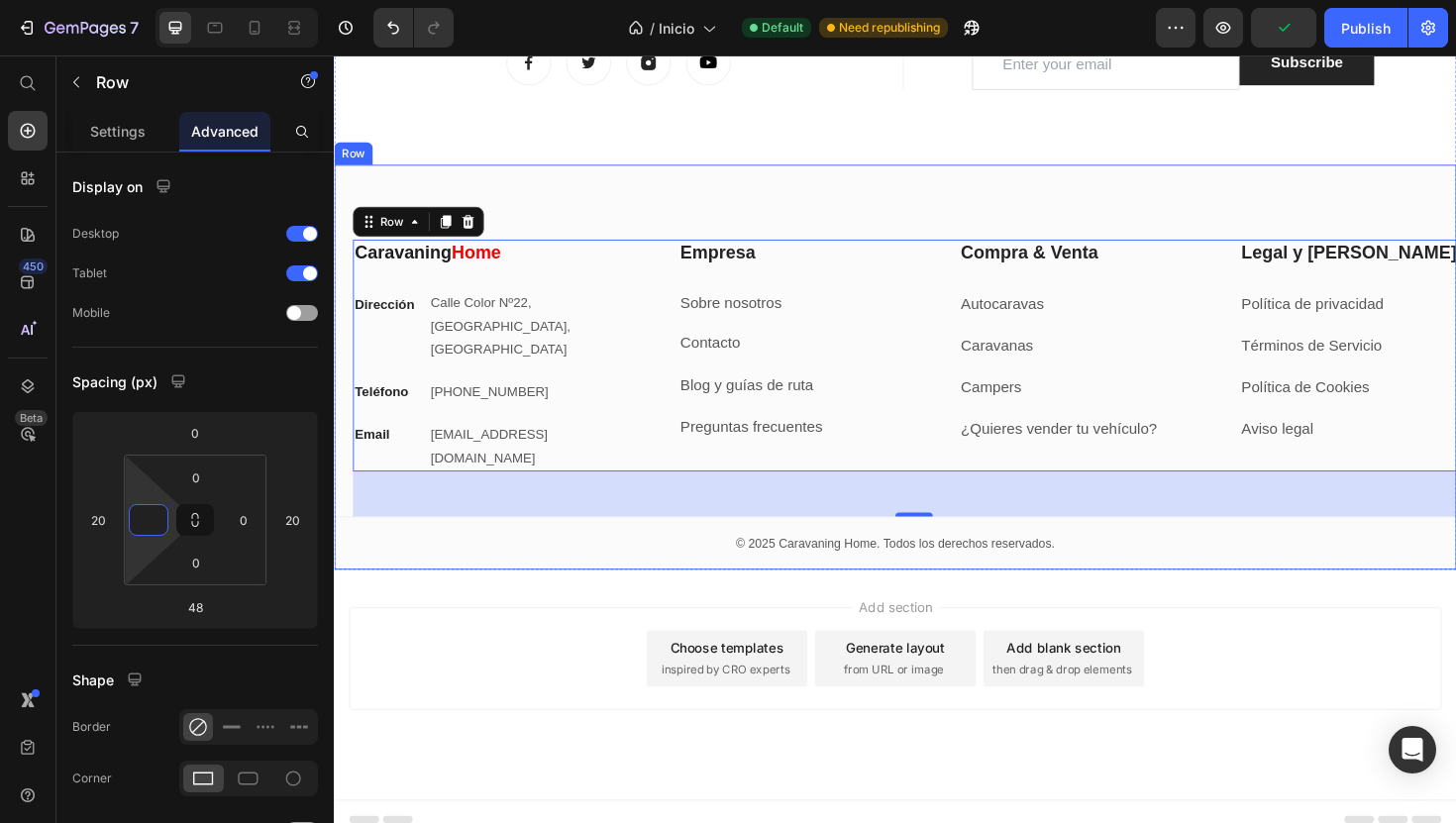 click on "Caravaning Home Heading Dirección Text block Calle Color Nº22, Valencia Centro, España Text block Row Teléfono Text block +34 960 000 000 Text block Row Email Text block info@caravaninghome.com Text block Row Empresa Heading Sobre nosotros Text block Contacto Text block Blog y guías de ruta Text block Preguntas frecuentes Text block Row Compra & Venta Heading Autocaravas Text block Caravanas Text block Campers Text block ¿Quieres vender tu vehículo? Text block Row Legal y Ayuda Heading Política de privacidad Text block Términos de Servicio Text block Política de Cookies Text block Aviso legal Text block Row Row   48
My Store
Company
Information
Contact Accordion                Title Line Row © 2025 Caravaning Home. Todos los derechos reservados. Text block Row" at bounding box center [928, 425] 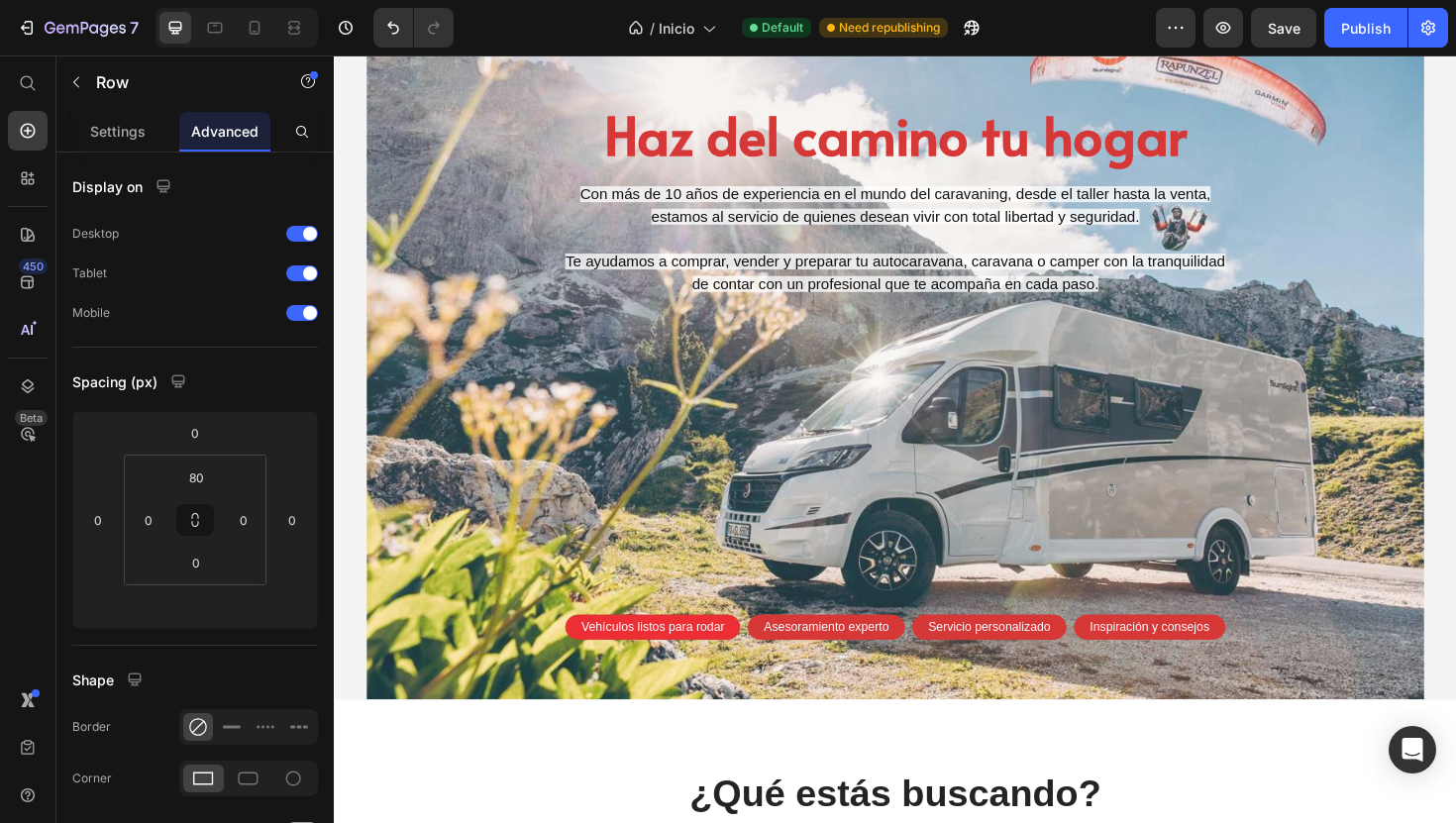 scroll, scrollTop: 0, scrollLeft: 0, axis: both 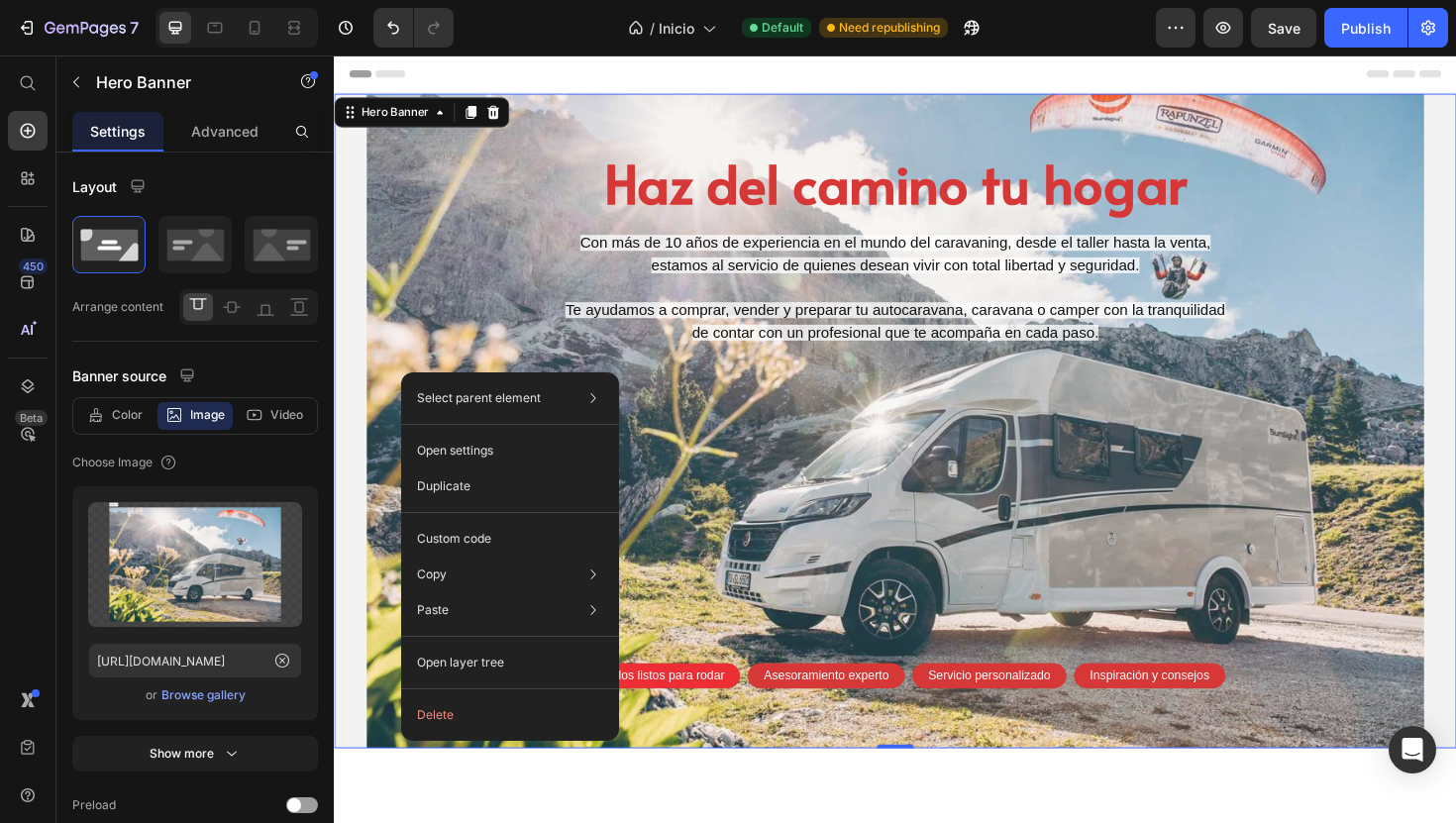 click on "Haz del camino tu hogar Heading Con más de 10 años de experiencia en el mundo del caravaning, desde el taller hasta la venta, estamos al servicio de quienes desean vivir con total libertad y seguridad.    Te ayudamos a comprar, vender y preparar tu autocaravana, caravana o camper con la tranquilidad de contar con un profesional que te acompaña en cada paso. Text Block Vehículos listos para rodar Text Block Row Asesoramiento experto Text Block Row Servicio personalizado Text Block Row Inspiración y consejos Text Block Row Row Row" at bounding box center (928, 451) 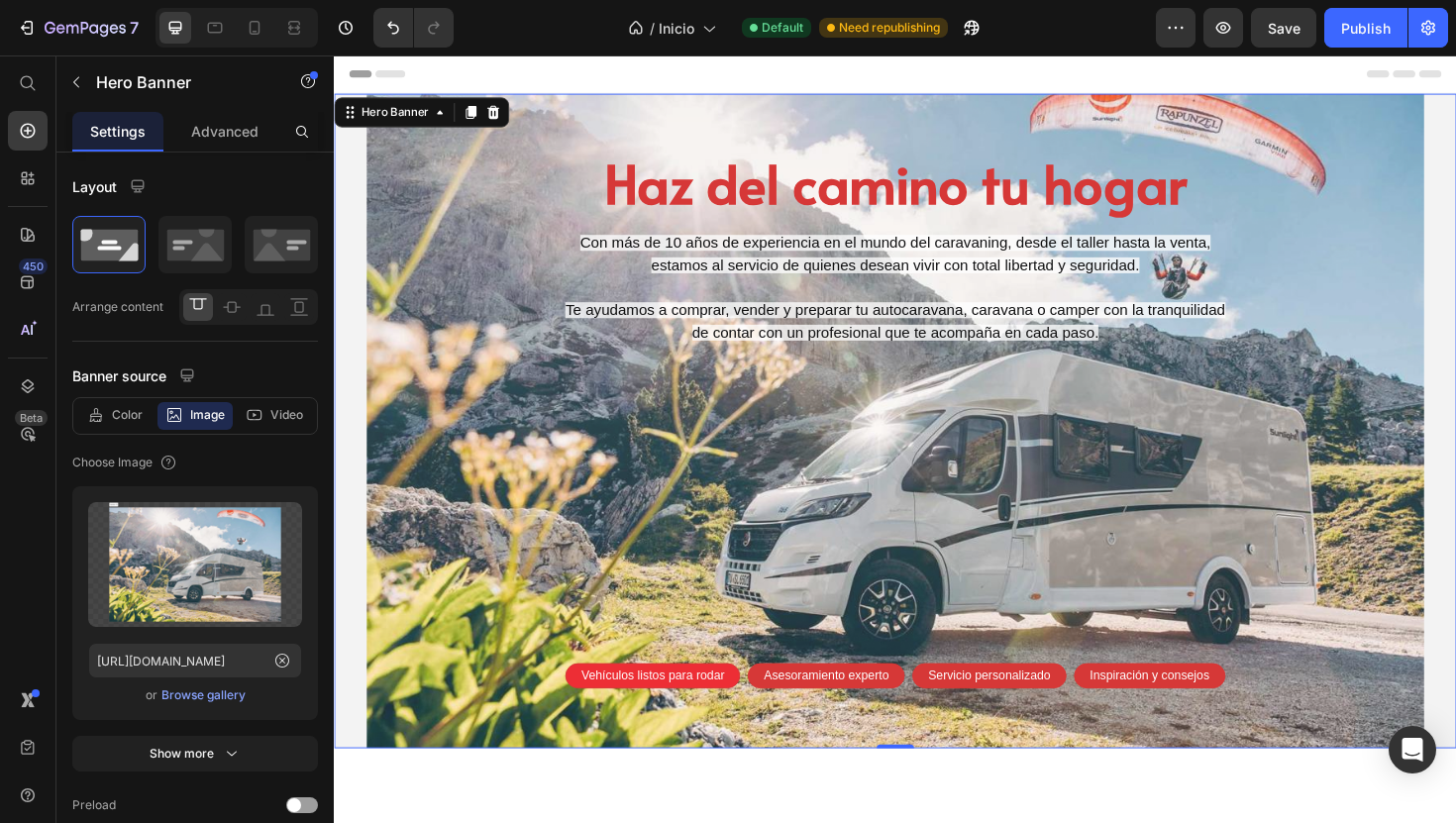 click on "Haz del camino tu hogar Heading Con más de 10 años de experiencia en el mundo del caravaning, desde el taller hasta la venta, estamos al servicio de quienes desean vivir con total libertad y seguridad.    Te ayudamos a comprar, vender y preparar tu autocaravana, caravana o camper con la tranquilidad de contar con un profesional que te acompaña en cada paso. Text Block Vehículos listos para rodar Text Block Row Asesoramiento experto Text Block Row Servicio personalizado Text Block Row Inspiración y consejos Text Block Row Row Row" at bounding box center [928, 451] 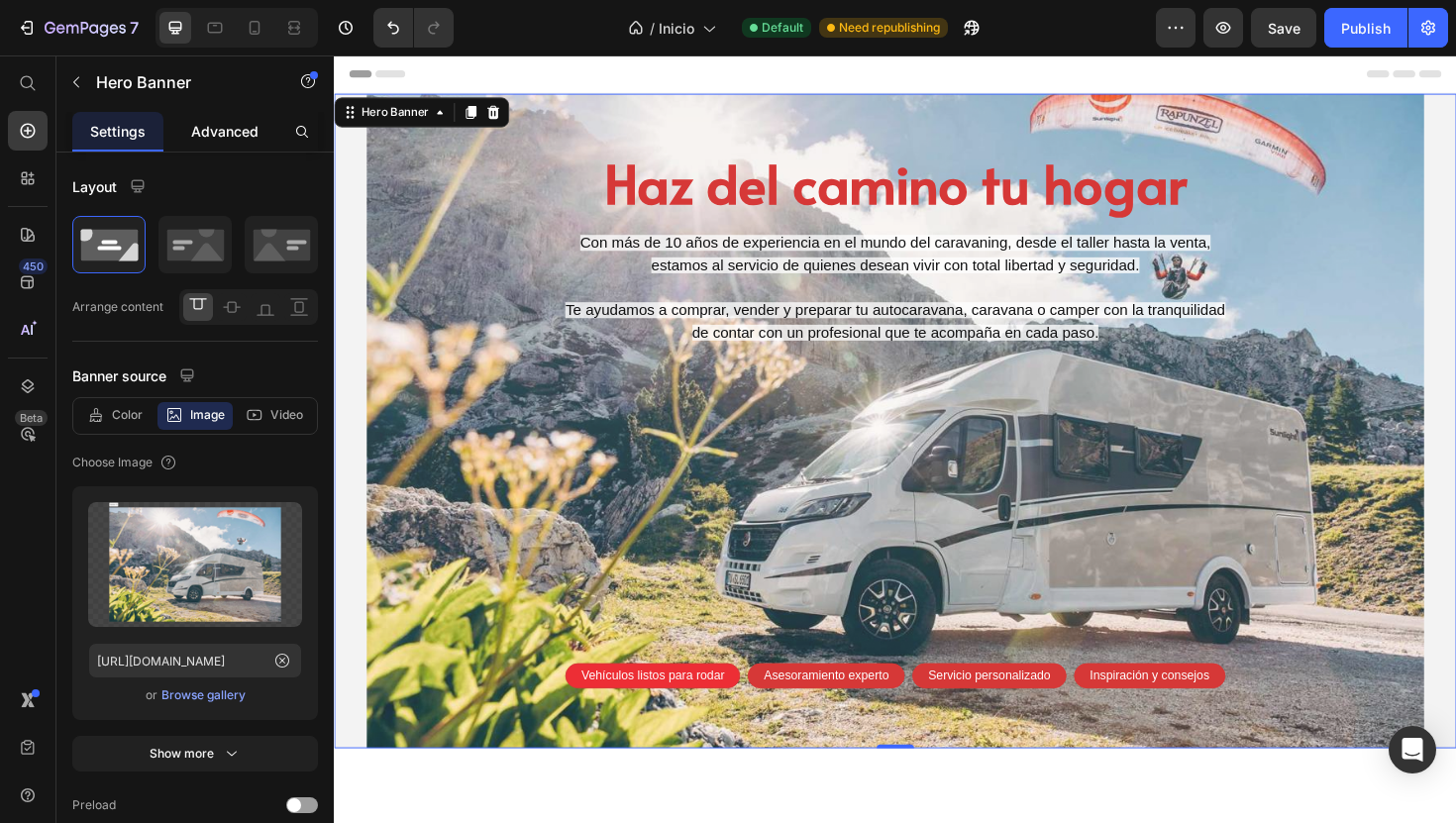 click on "Advanced" at bounding box center [225, 131] 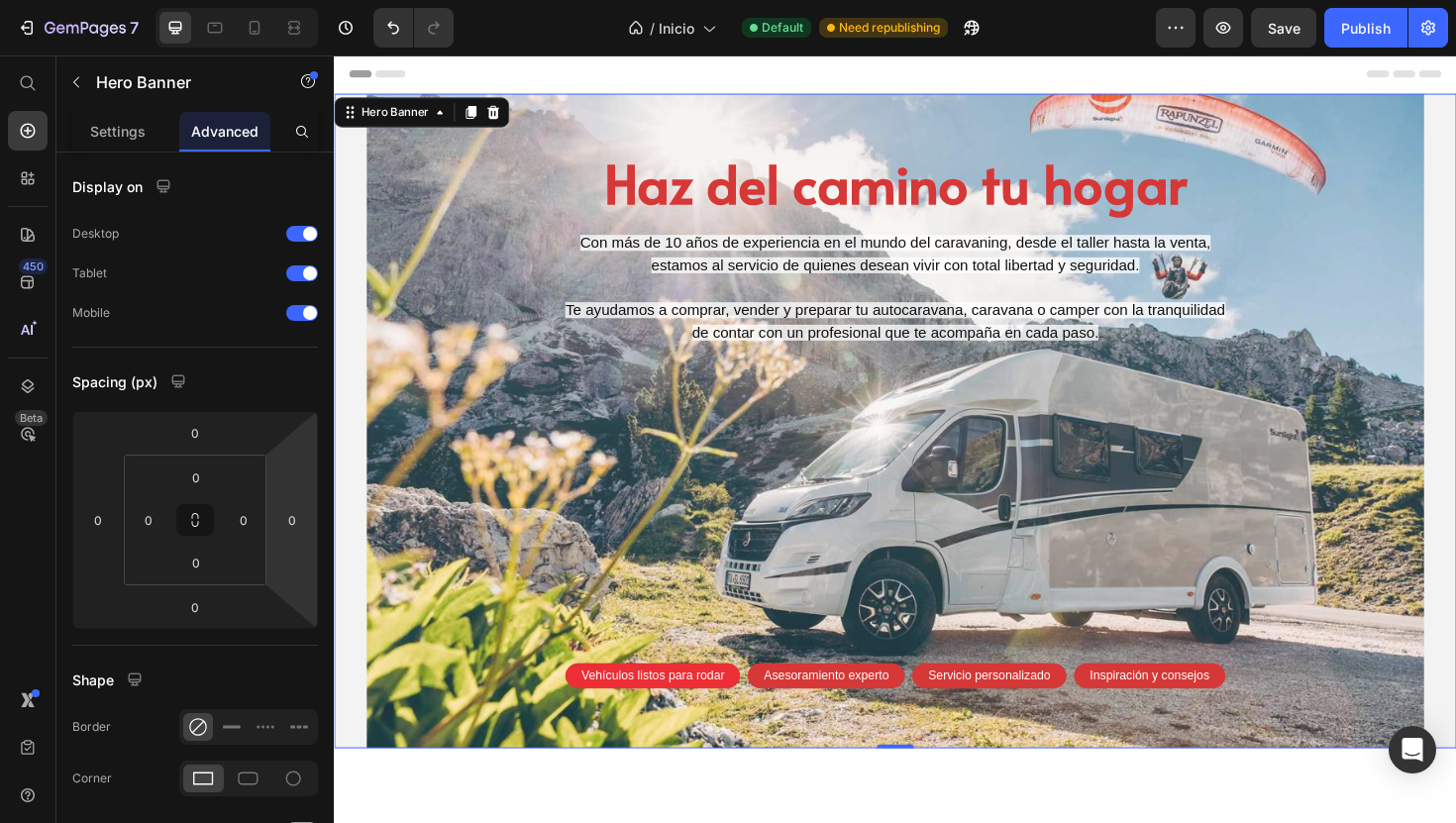 scroll, scrollTop: 545, scrollLeft: 0, axis: vertical 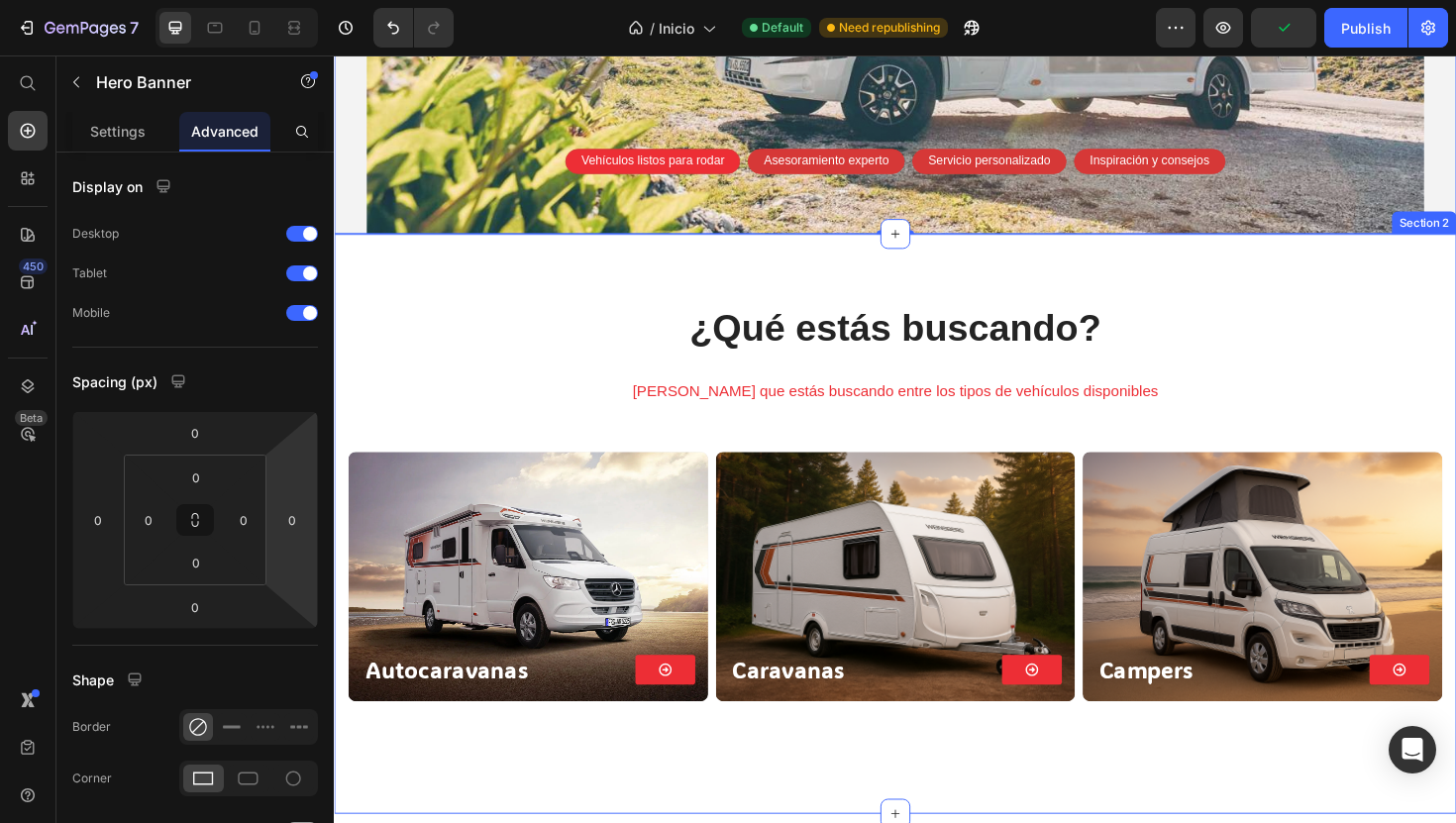 click on "¿Qué estás buscando? Heading Elige lo que estás buscando entre los tipos de vehículos disponibles Text block Autocaravanas Heading
Button Row Hero Banner Caravanas Heading
Button Row Hero Banner Campers Heading
Button Row Hero Banner Row" at bounding box center [928, 552] 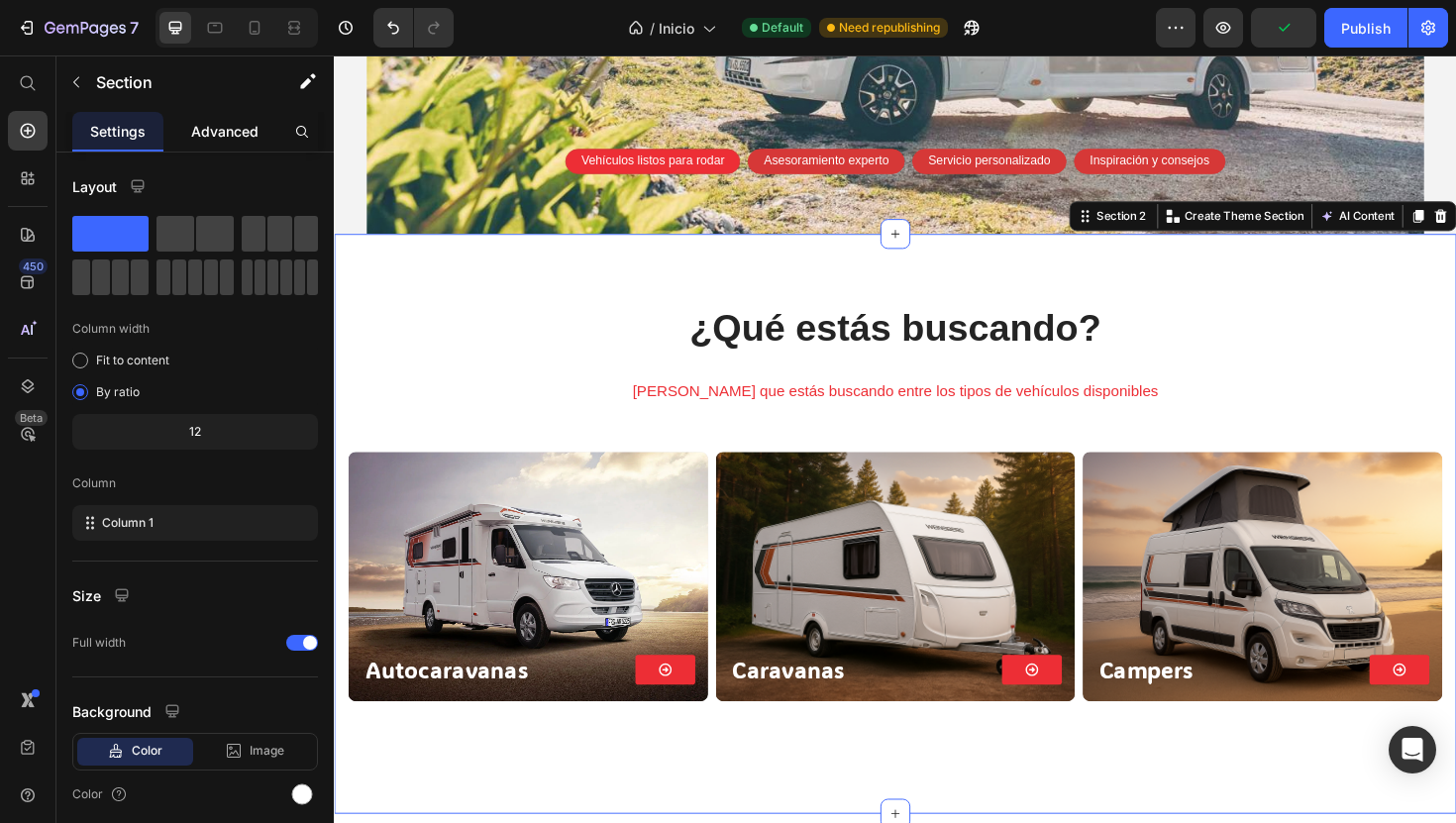 click on "Advanced" at bounding box center [225, 131] 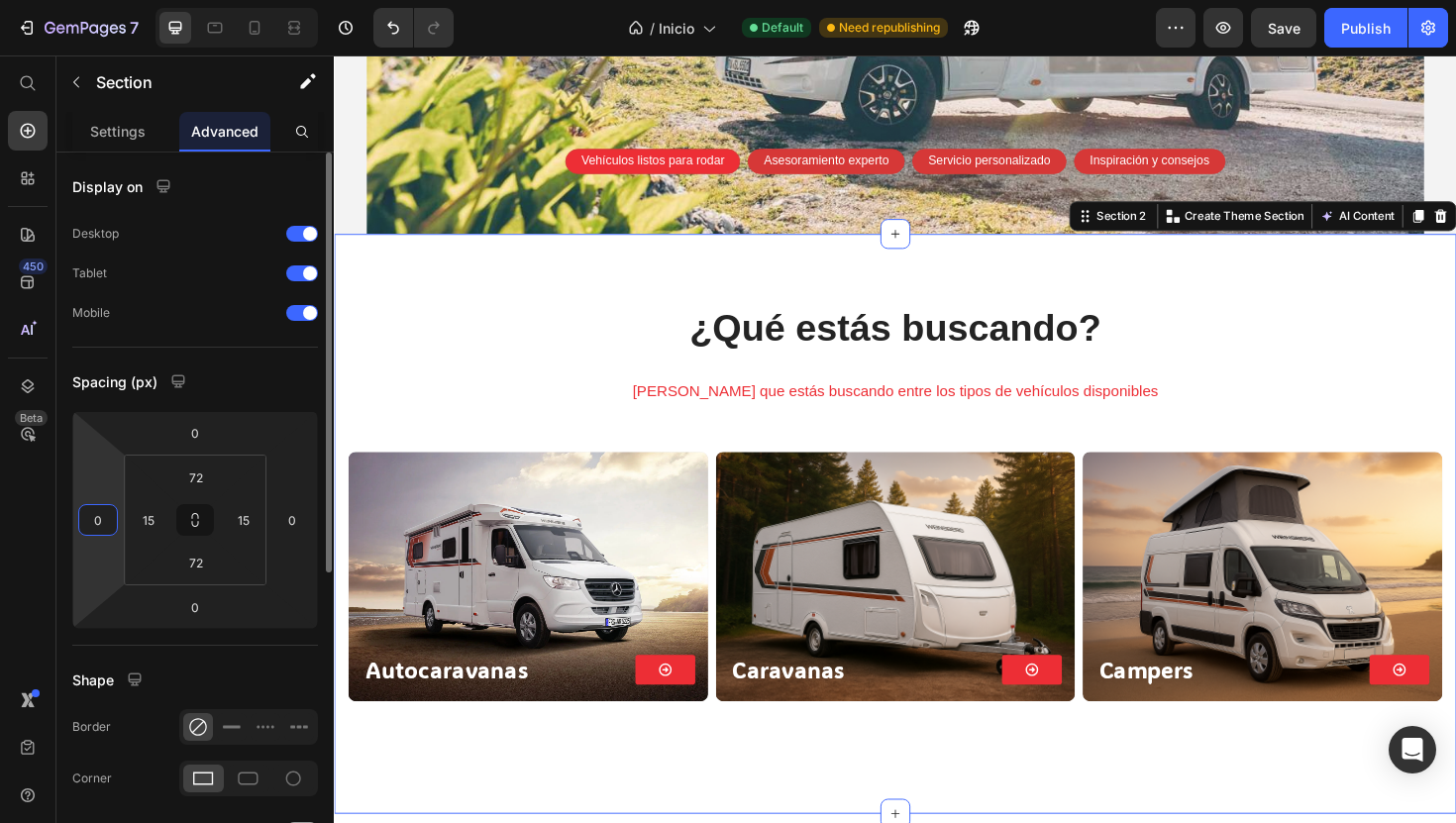 click on "0" at bounding box center (98, 520) 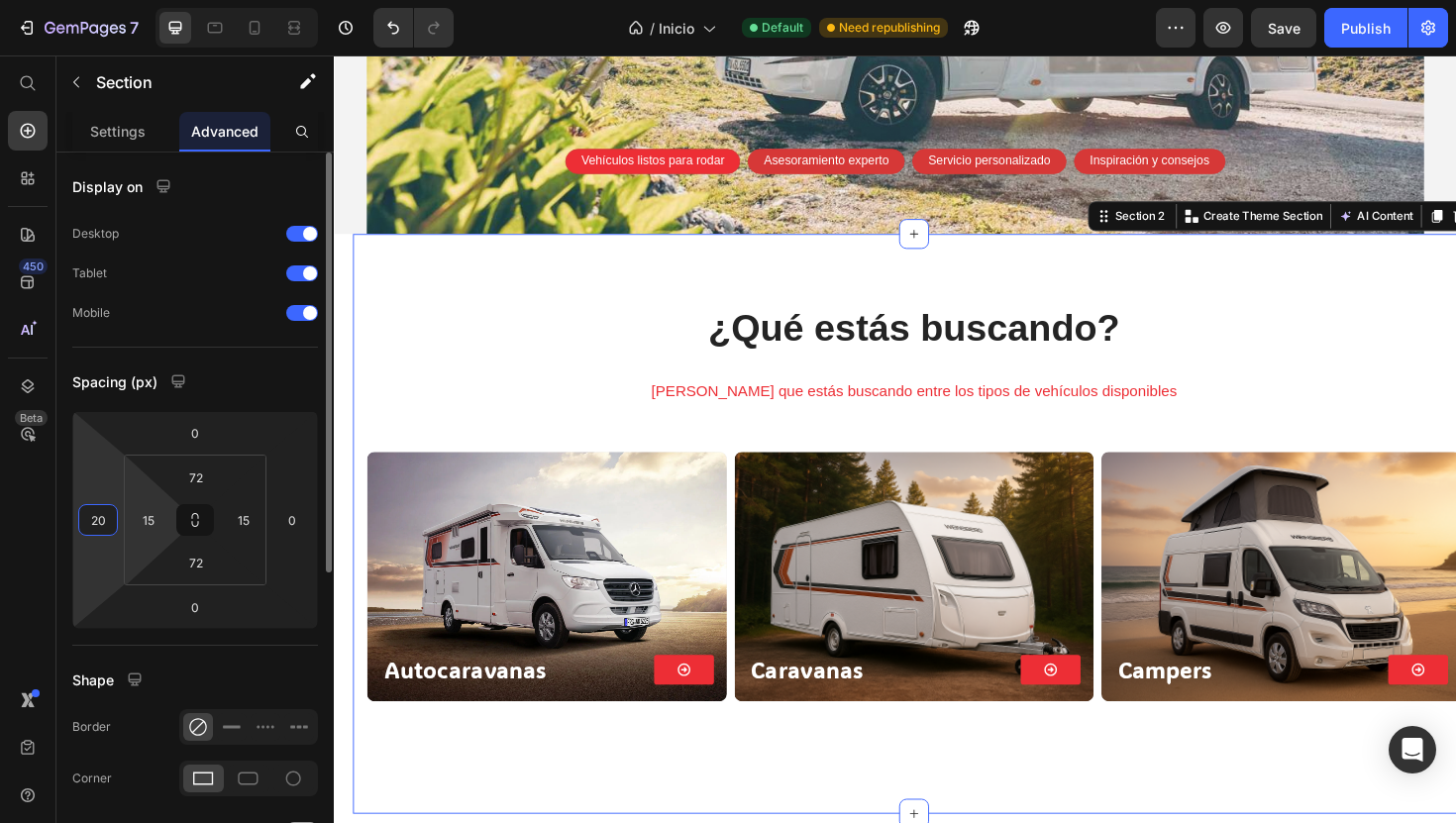 type on "2" 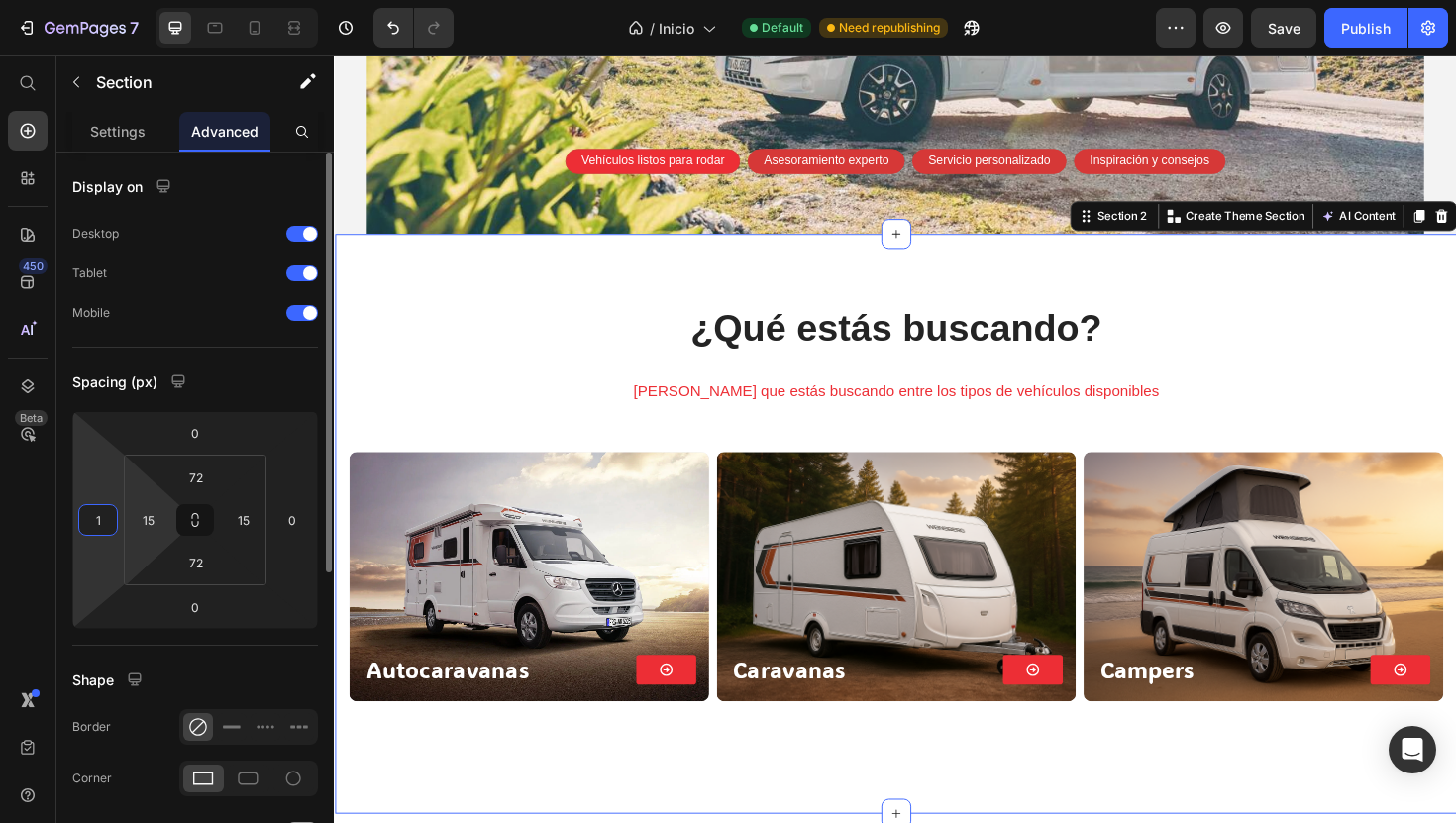 type on "15" 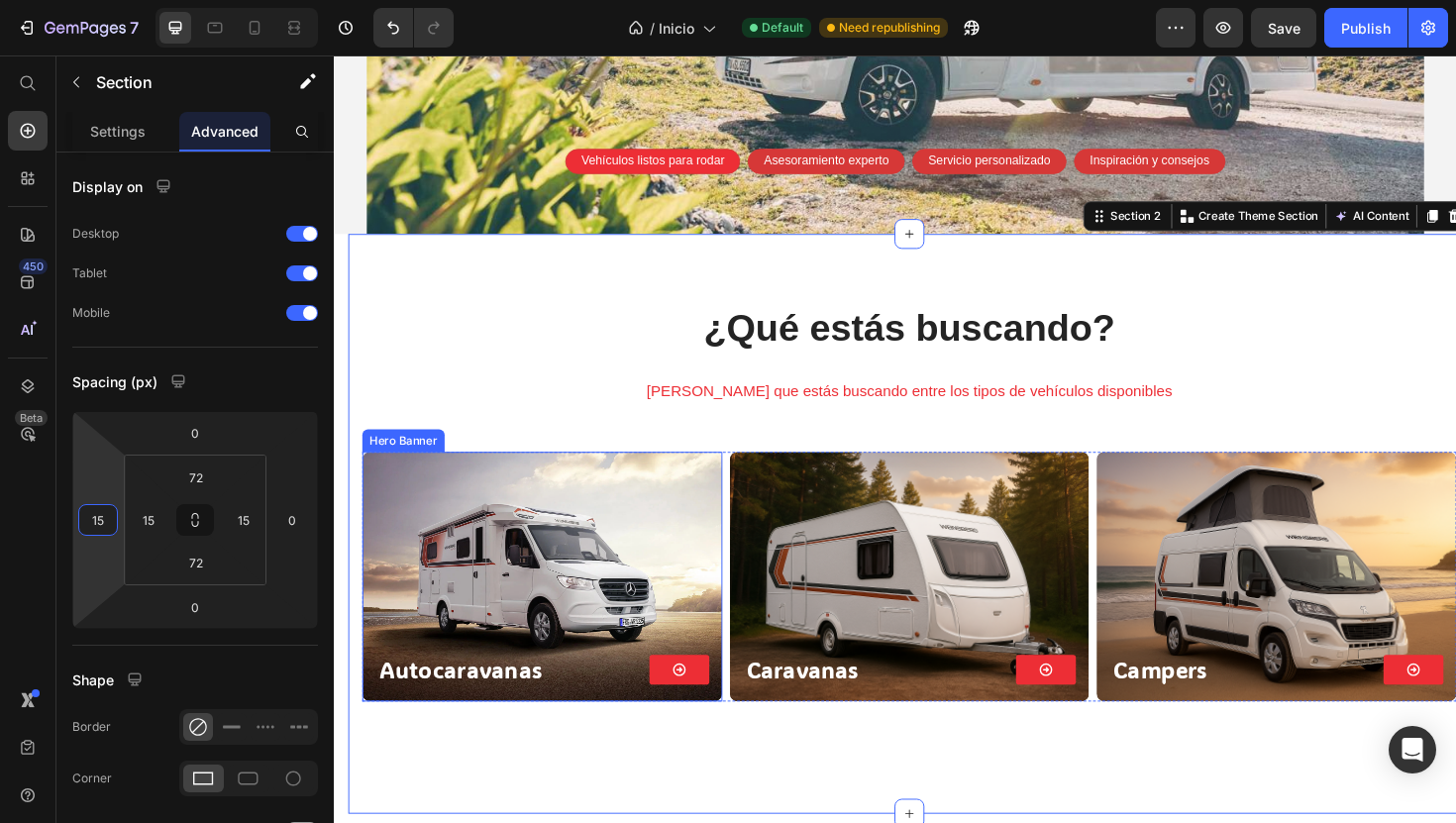 type 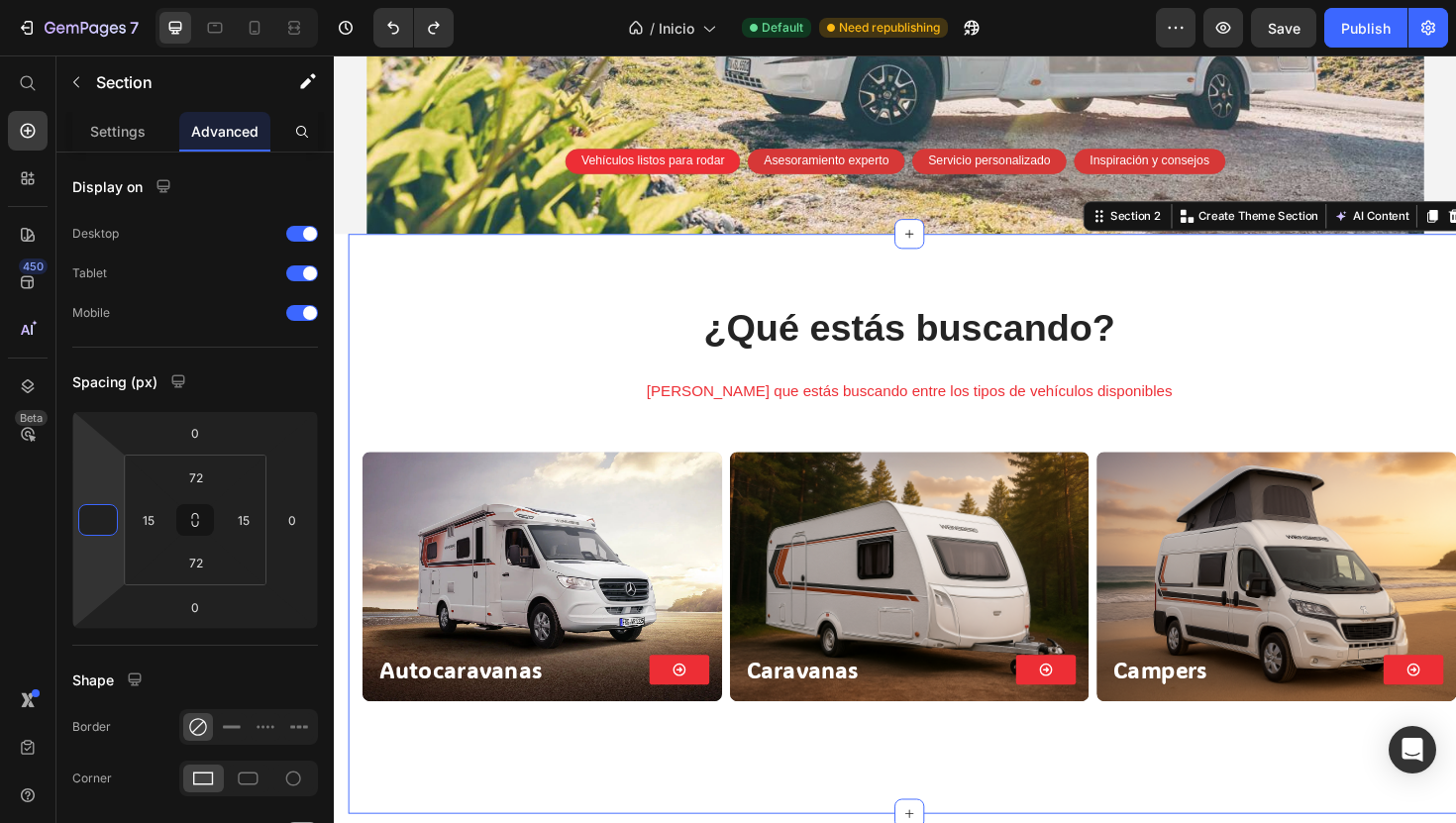 click on "¿Qué estás buscando? Heading Elige lo que estás buscando entre los tipos de vehículos disponibles Text block Autocaravanas Heading
Button Row Hero Banner Caravanas Heading
Button Row Hero Banner Campers Heading
Button Row Hero Banner Row Section 2   You can create reusable sections Create Theme Section AI Content Write with GemAI What would you like to describe here? Tone and Voice Persuasive Product Marco Polo Show more Generate" at bounding box center (928, 552) 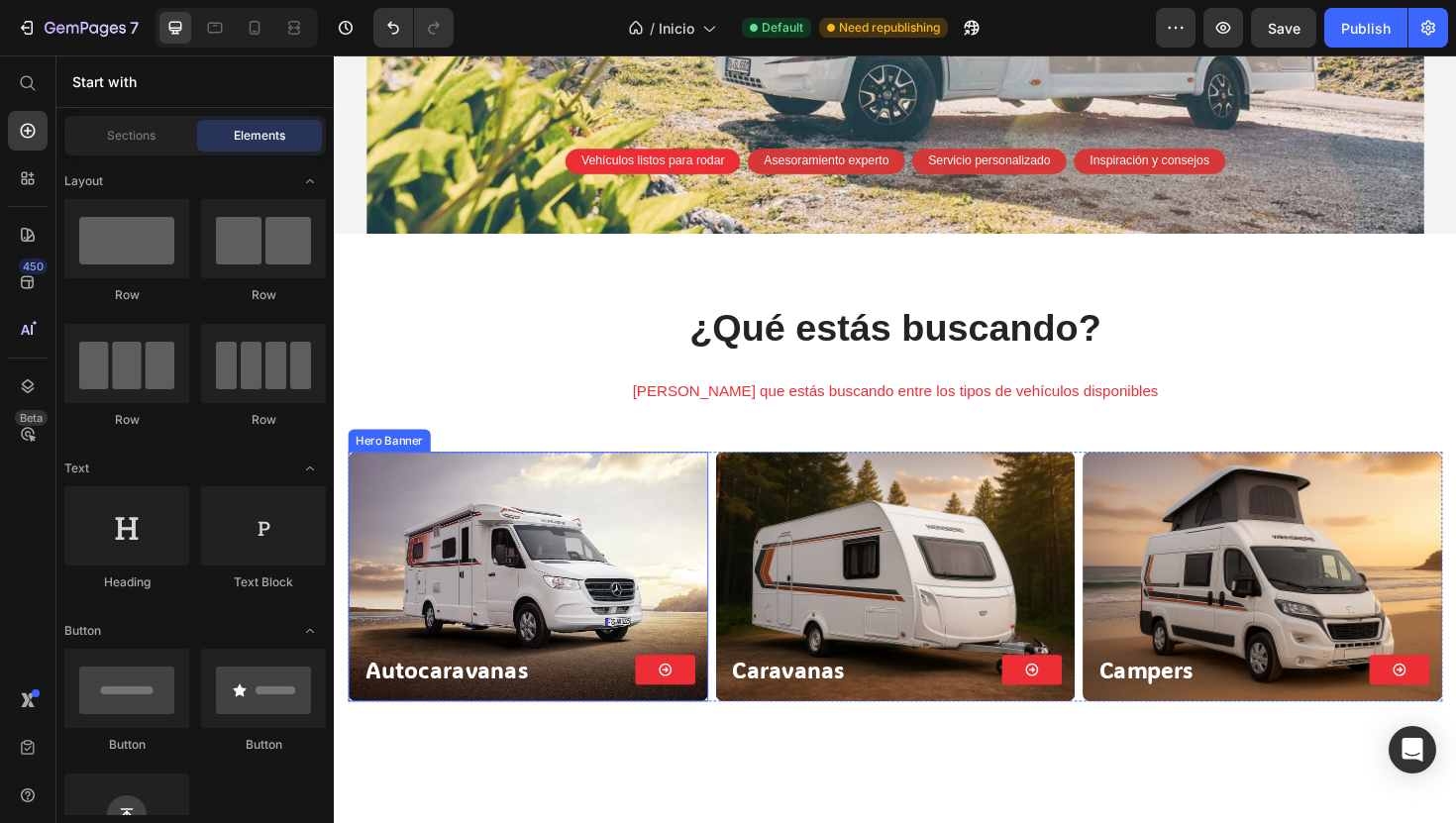 click at bounding box center [539, 607] 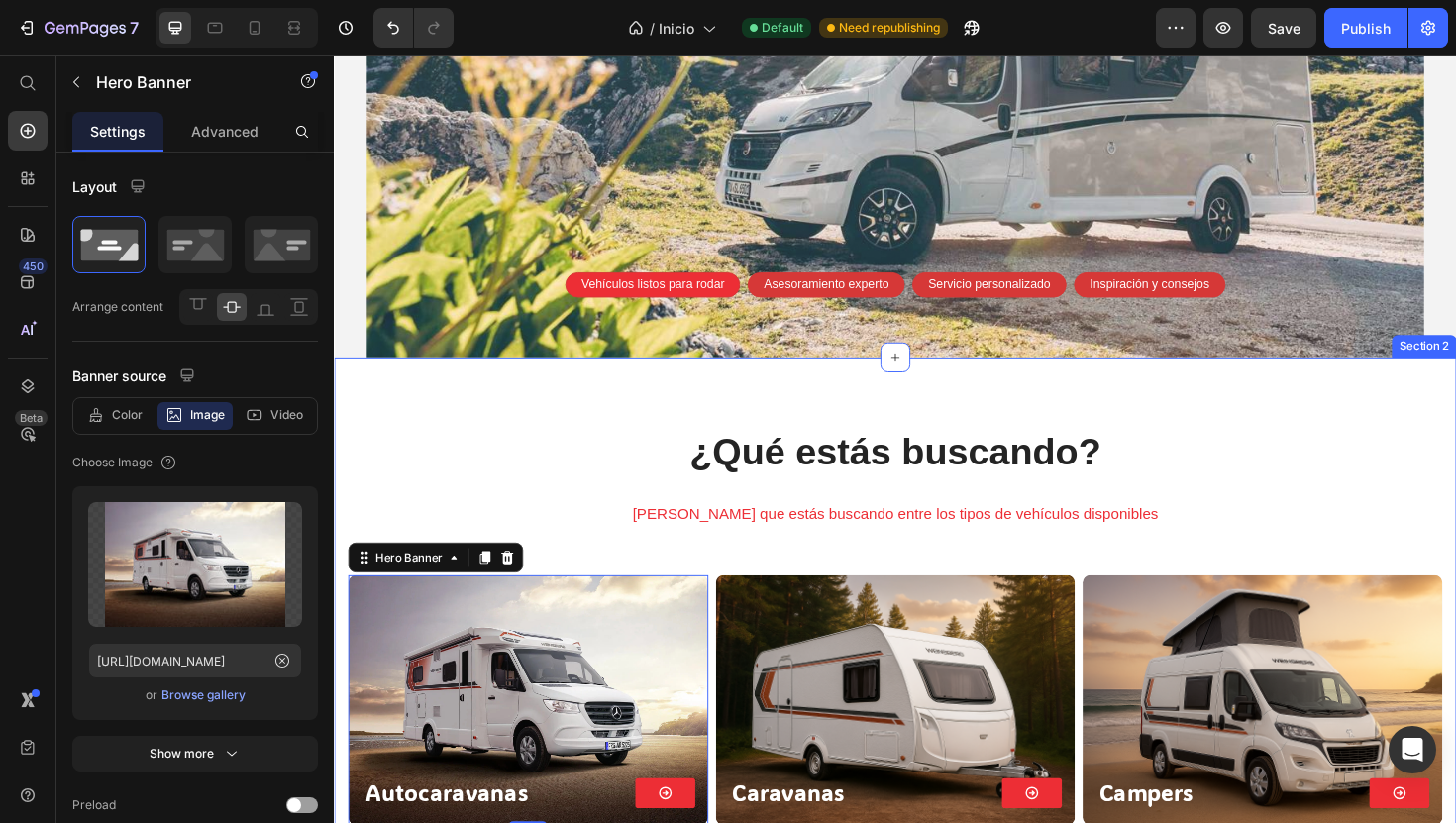 scroll, scrollTop: 300, scrollLeft: 0, axis: vertical 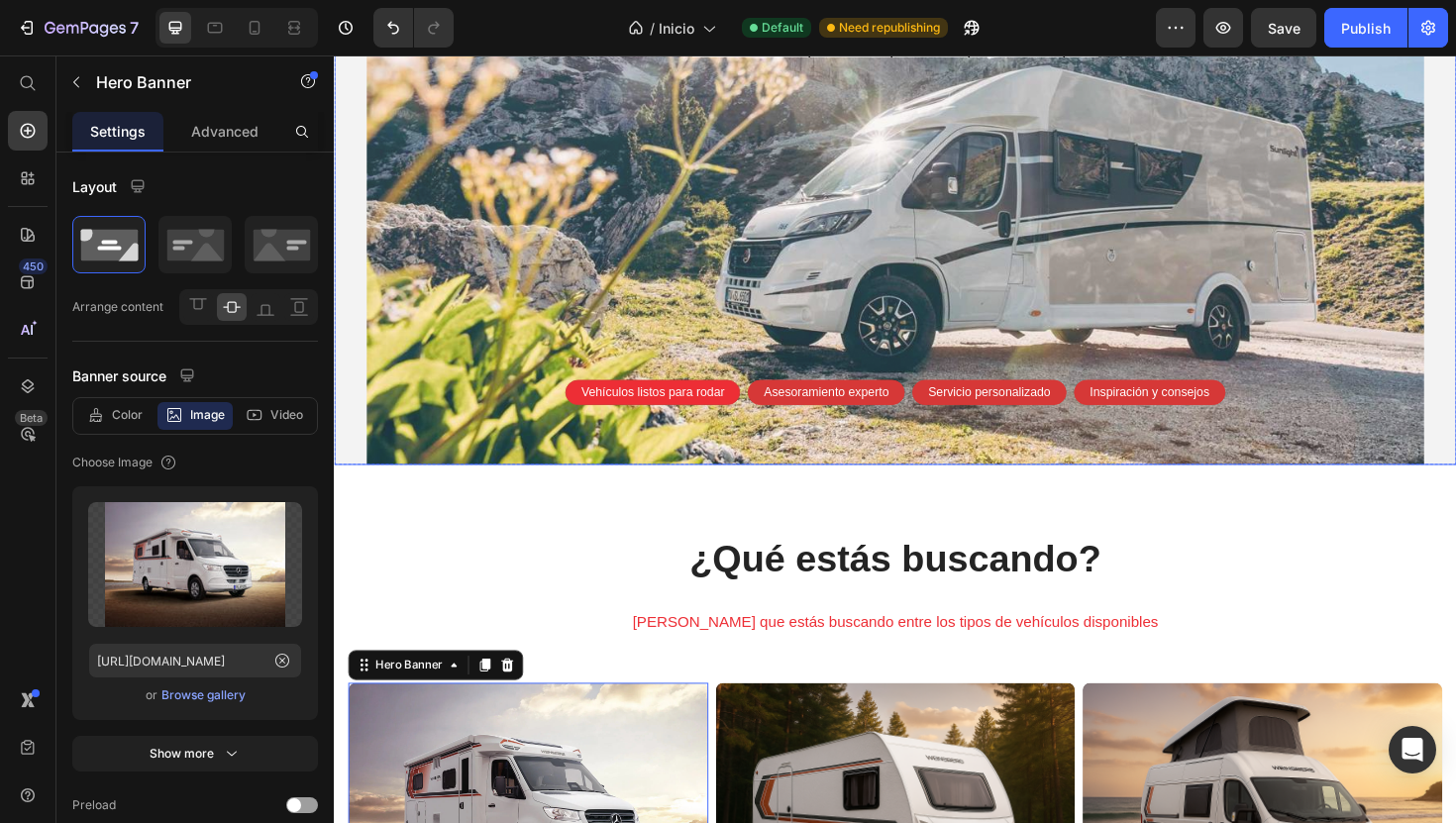 click on "Haz del camino tu hogar Heading Con más de 10 años de experiencia en el mundo del caravaning, desde el taller hasta la venta, estamos al servicio de quienes desean vivir con total libertad y seguridad.    Te ayudamos a comprar, vender y preparar tu autocaravana, caravana o camper con la tranquilidad de contar con un profesional que te acompaña en cada paso. Text Block Vehículos listos para rodar Text Block Row Asesoramiento experto Text Block Row Servicio personalizado Text Block Row Inspiración y consejos Text Block Row Row Row" at bounding box center (928, 151) 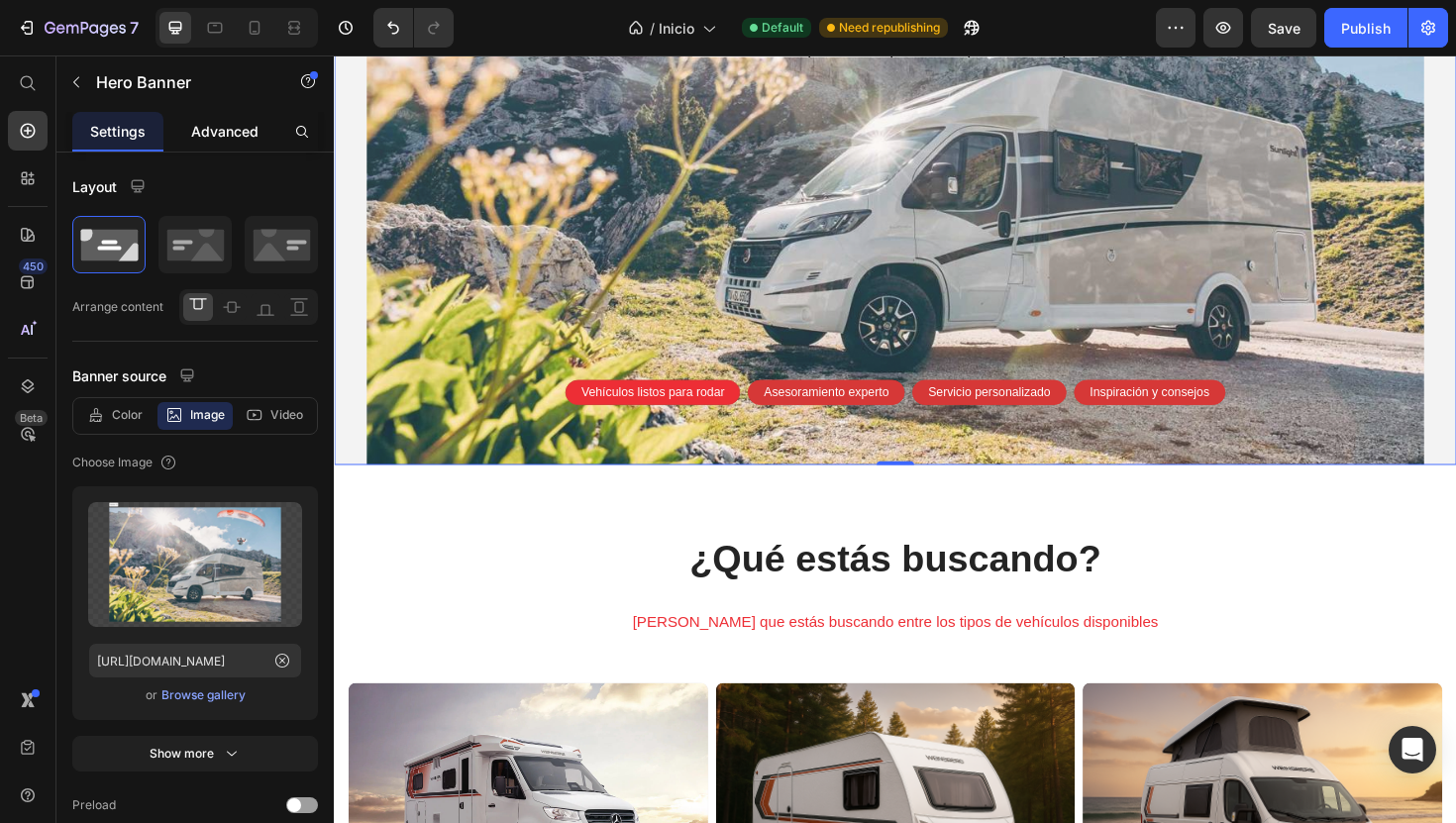 click on "Advanced" 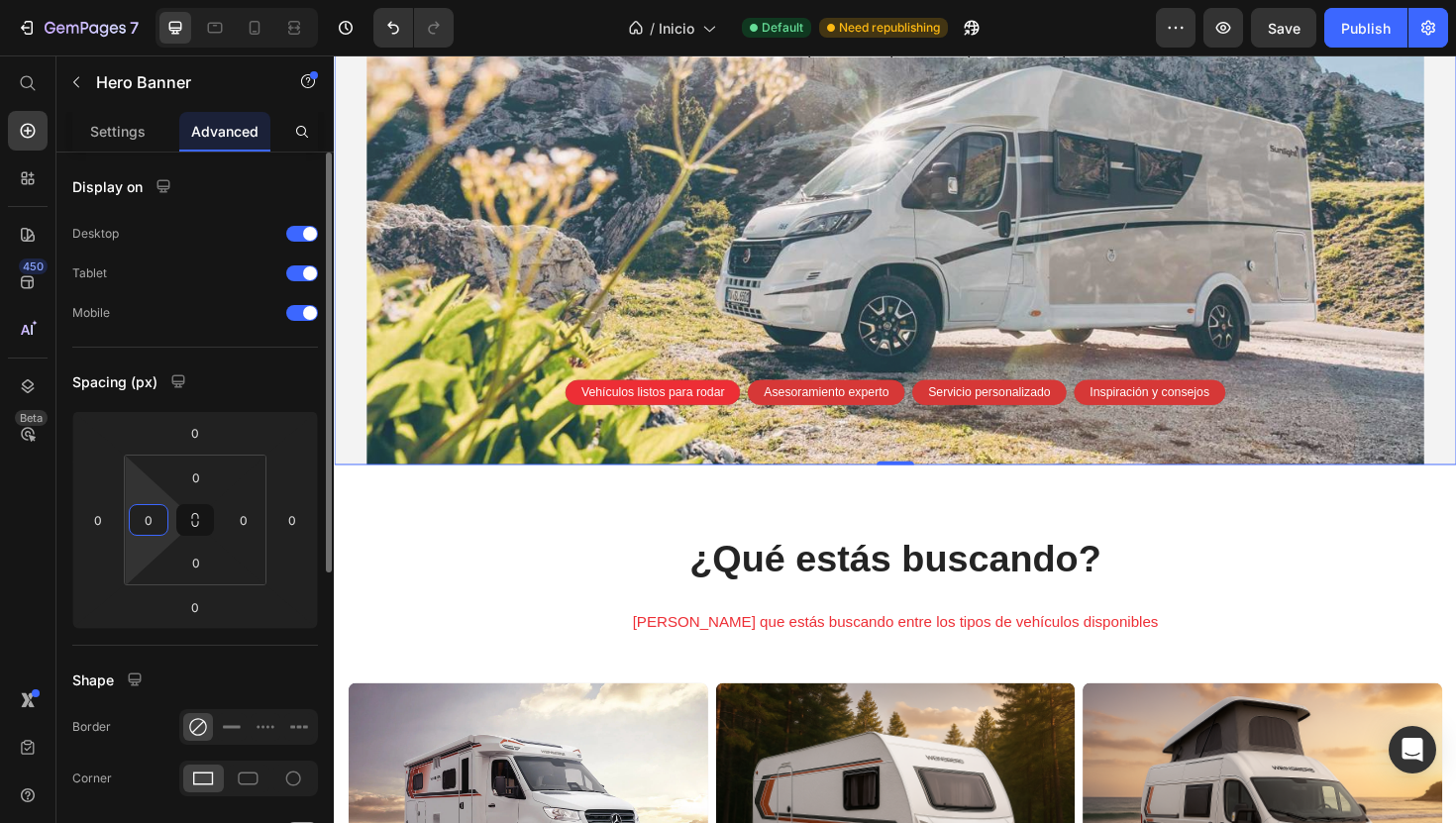 click on "0" at bounding box center [149, 520] 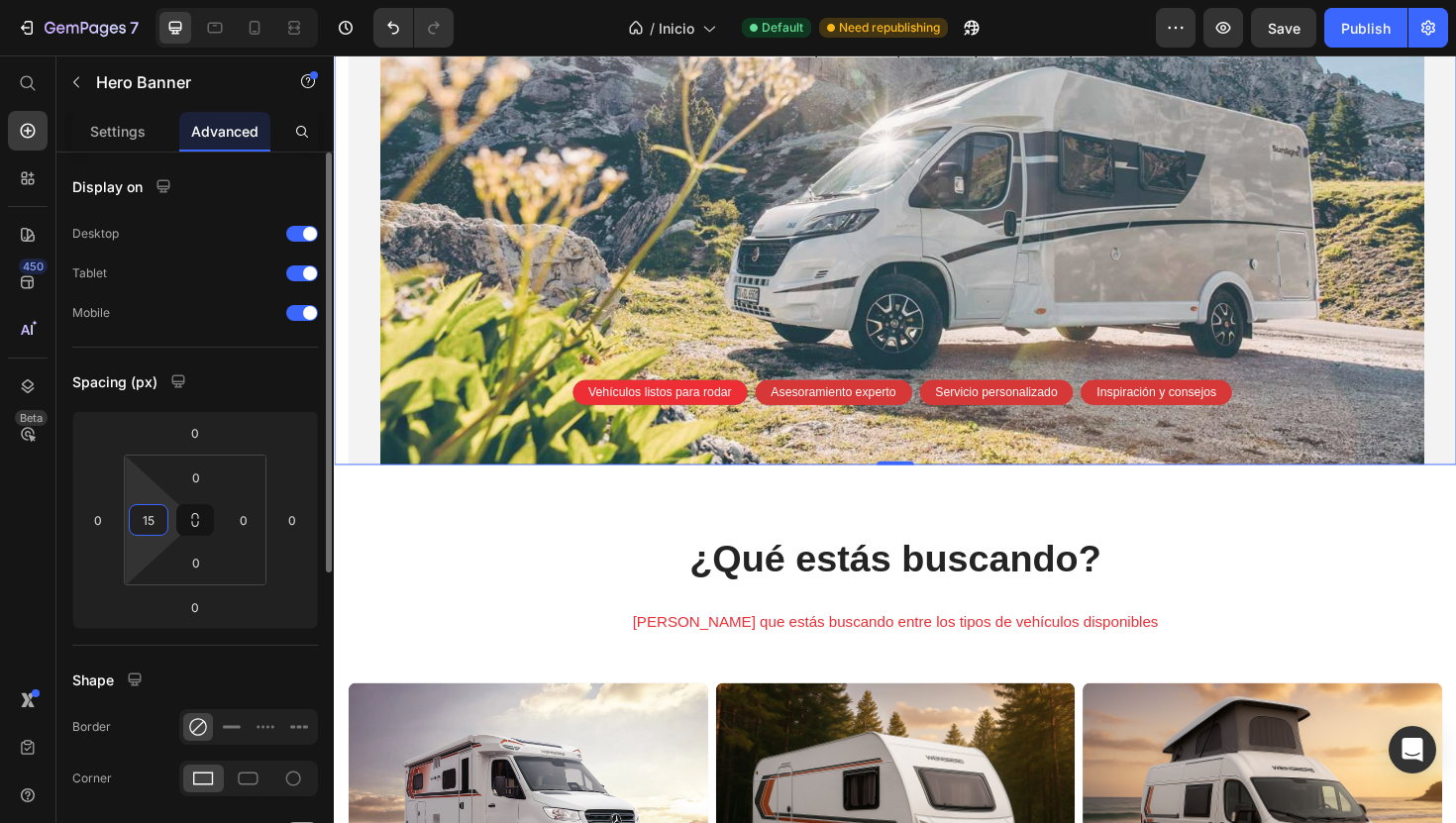 type on "0" 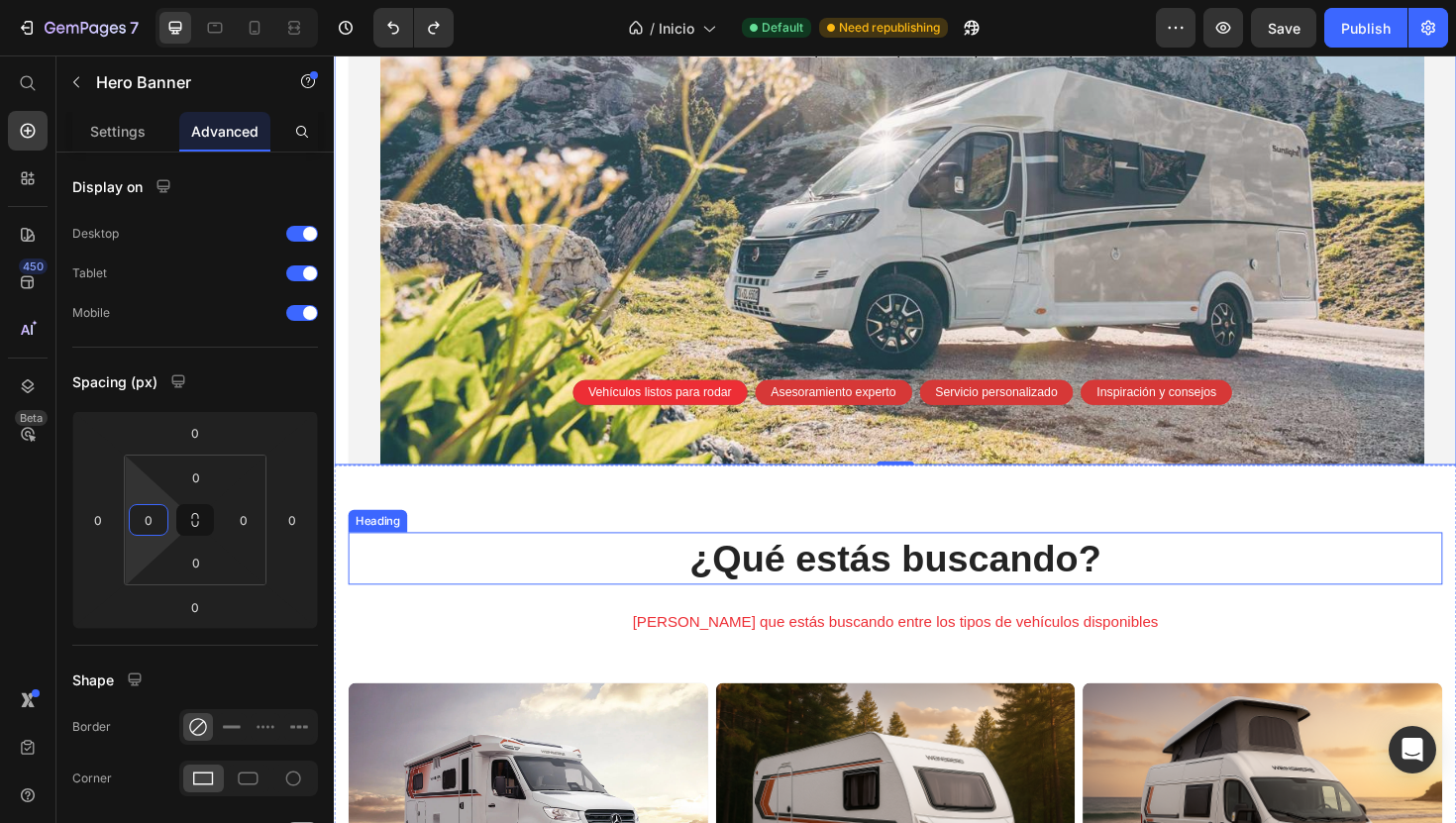 click on "¿Qué estás buscando?" at bounding box center (928, 588) 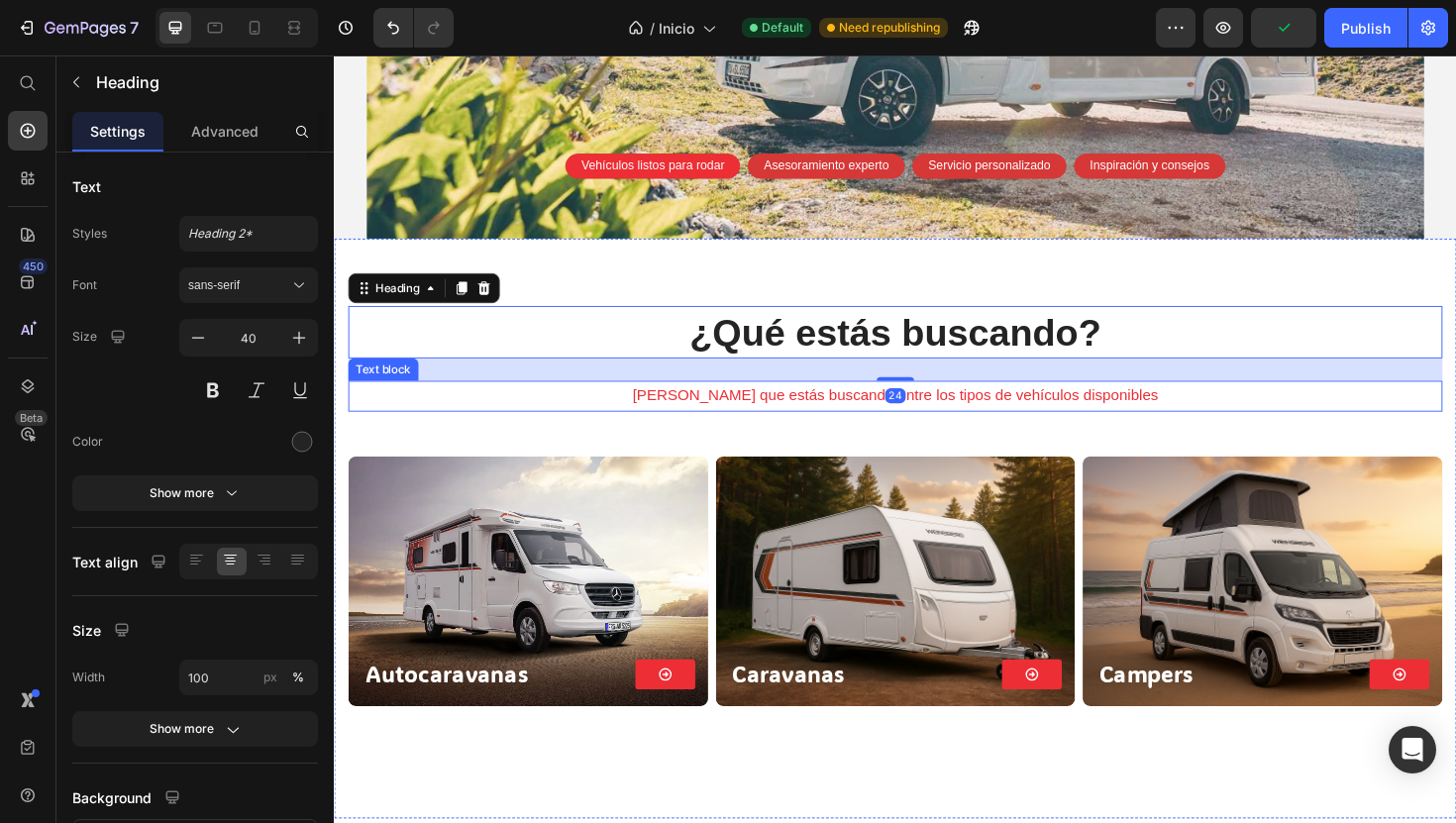 scroll, scrollTop: 369, scrollLeft: 0, axis: vertical 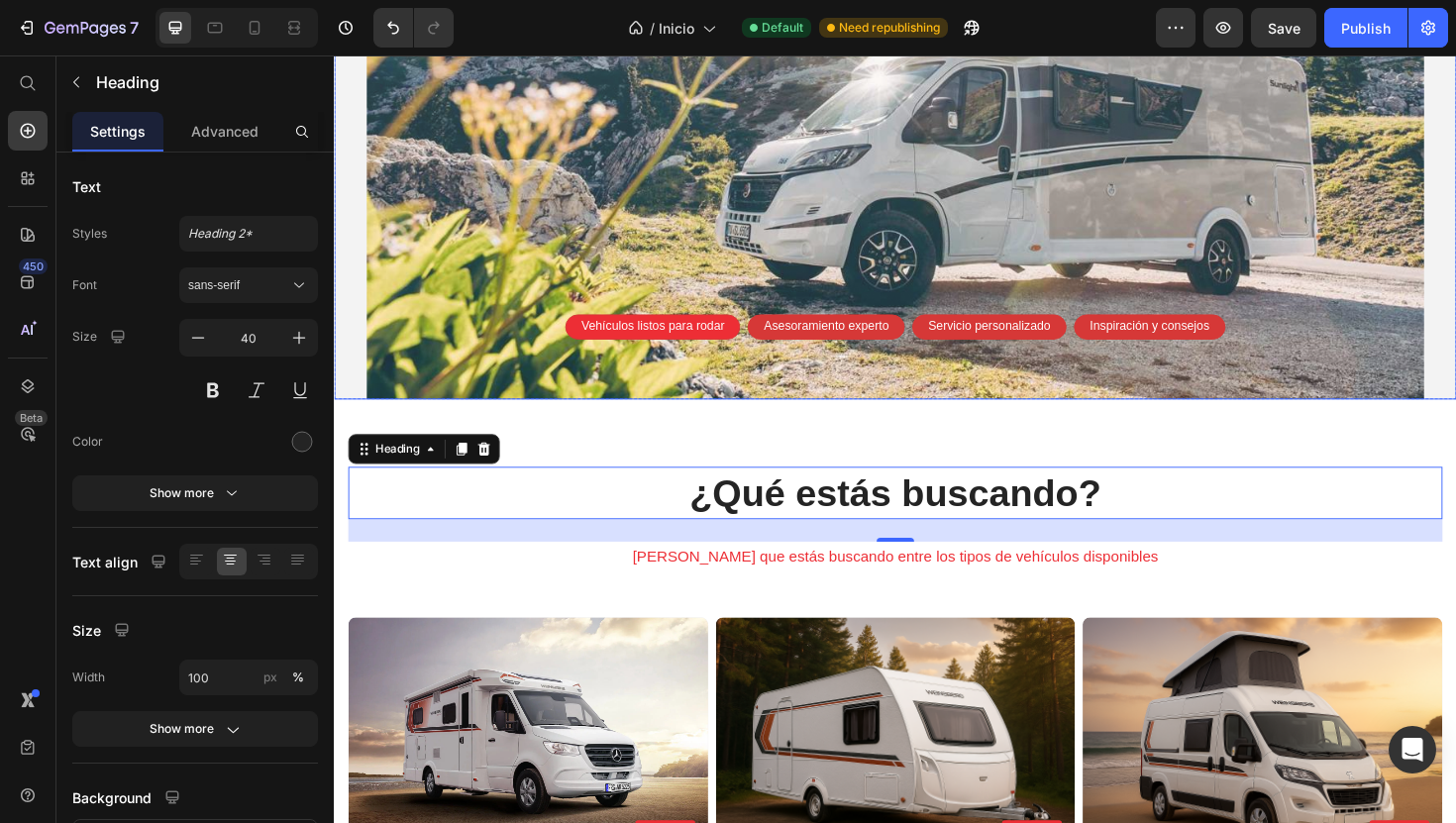 click on "Haz del camino tu hogar Heading Con más de 10 años de experiencia en el mundo del caravaning, desde el taller hasta la venta, estamos al servicio de quienes desean vivir con total libertad y seguridad.    Te ayudamos a comprar, vender y preparar tu autocaravana, caravana o camper con la tranquilidad de contar con un profesional que te acompaña en cada paso. Text Block Vehículos listos para rodar Text Block Row Asesoramiento experto Text Block Row Servicio personalizado Text Block Row Inspiración y consejos Text Block Row Row Row" at bounding box center [928, 69] 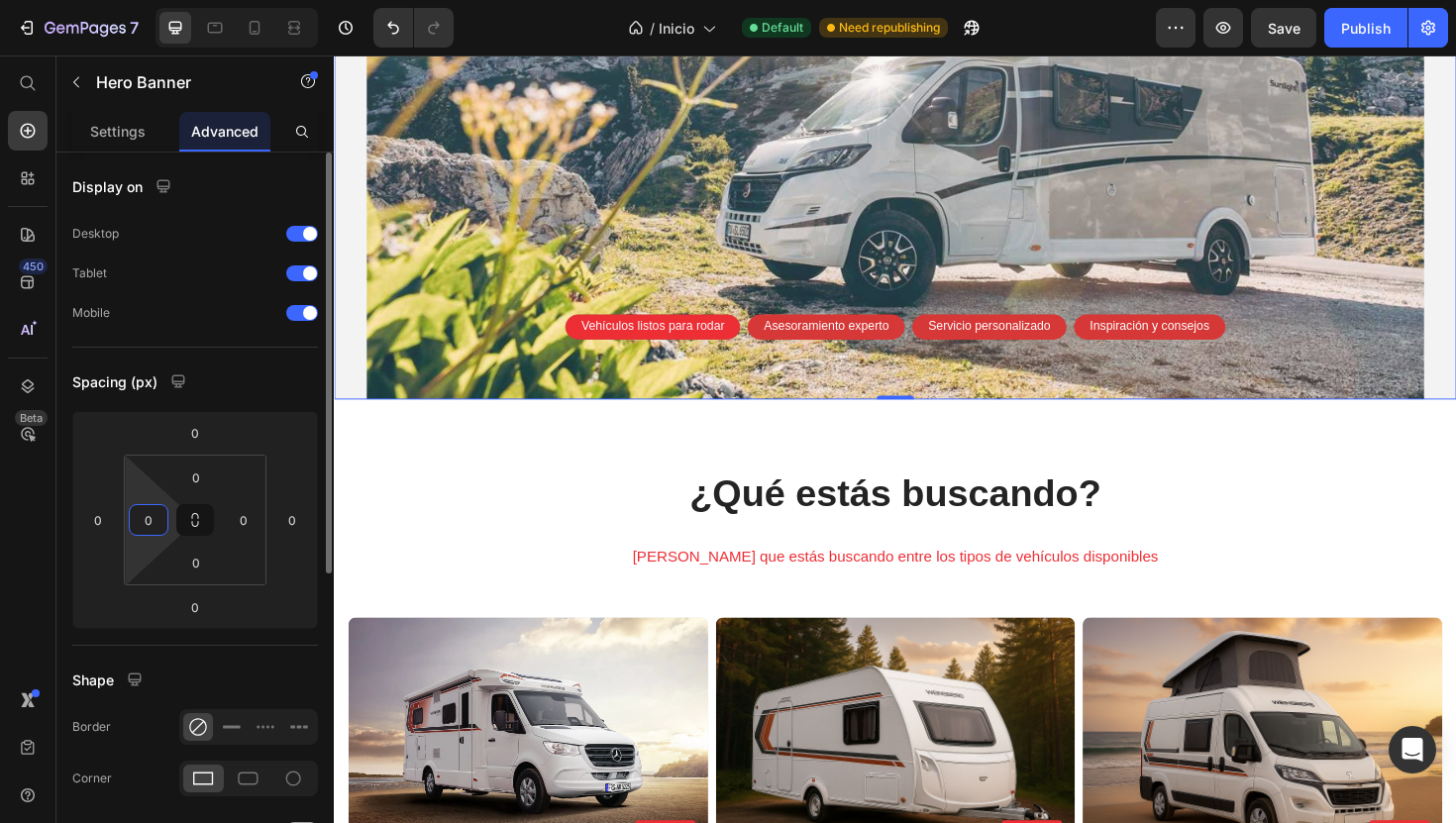 click on "0" at bounding box center (149, 520) 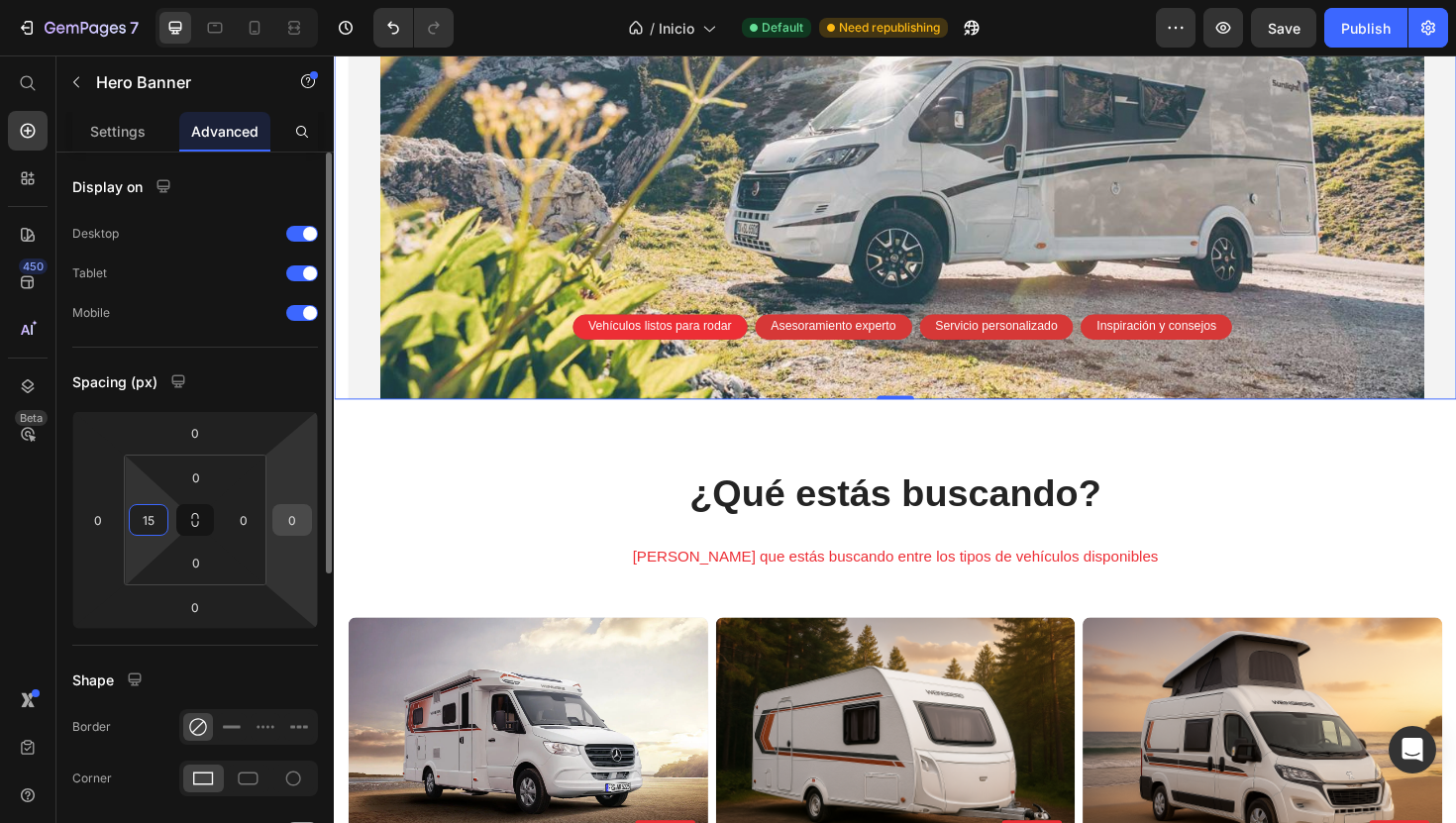 type on "15" 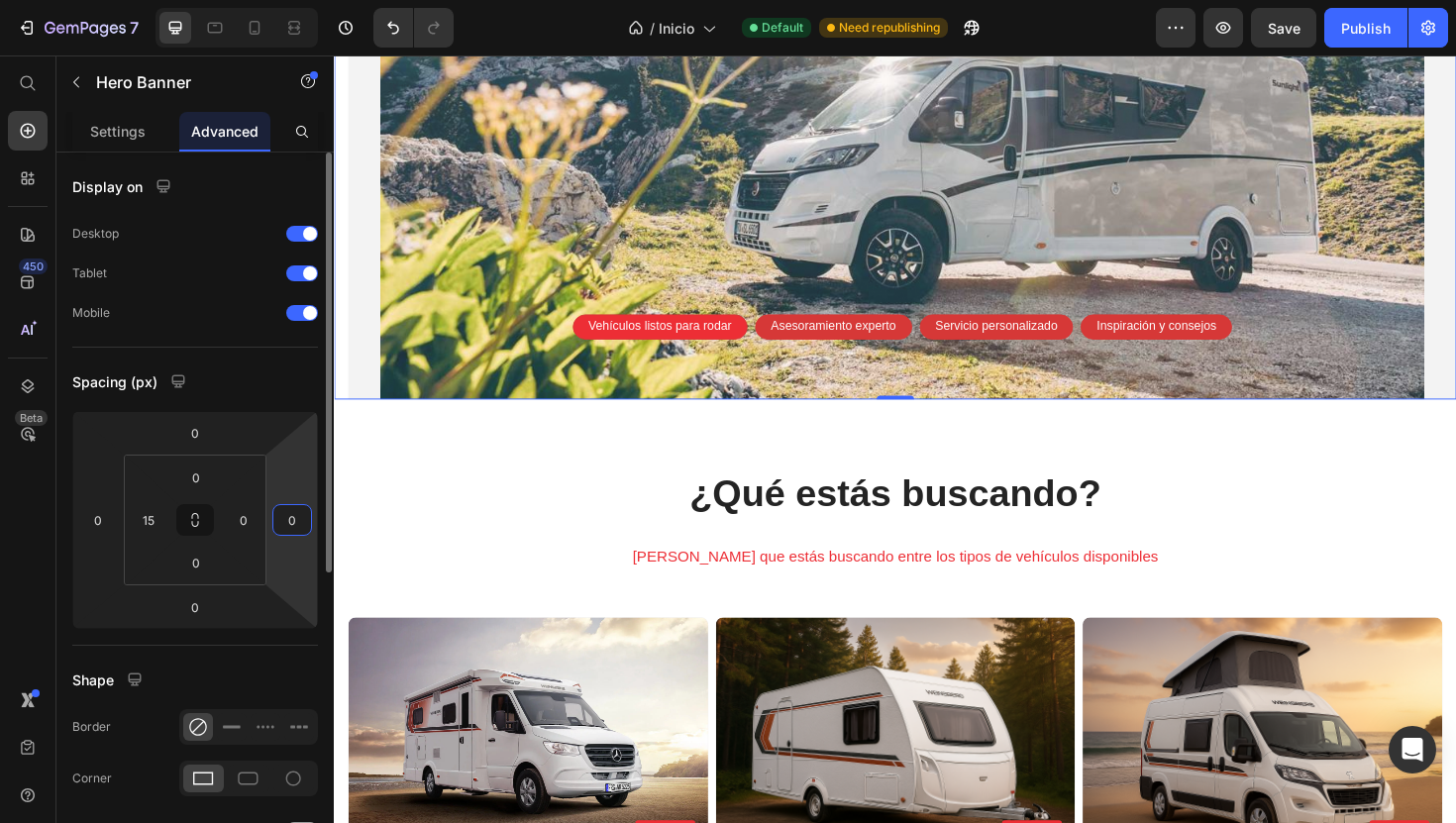 click on "0" at bounding box center (292, 520) 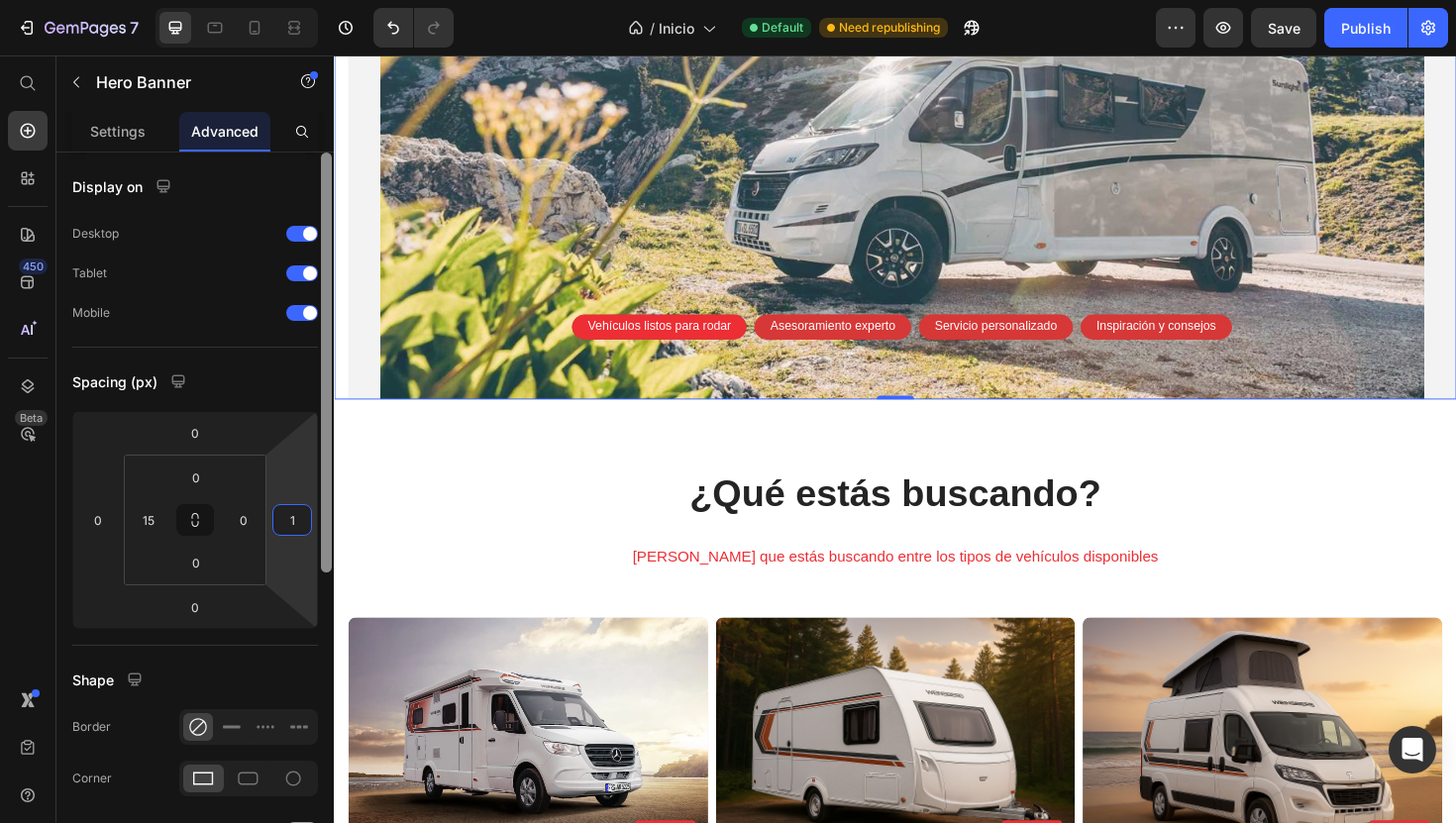 type on "15" 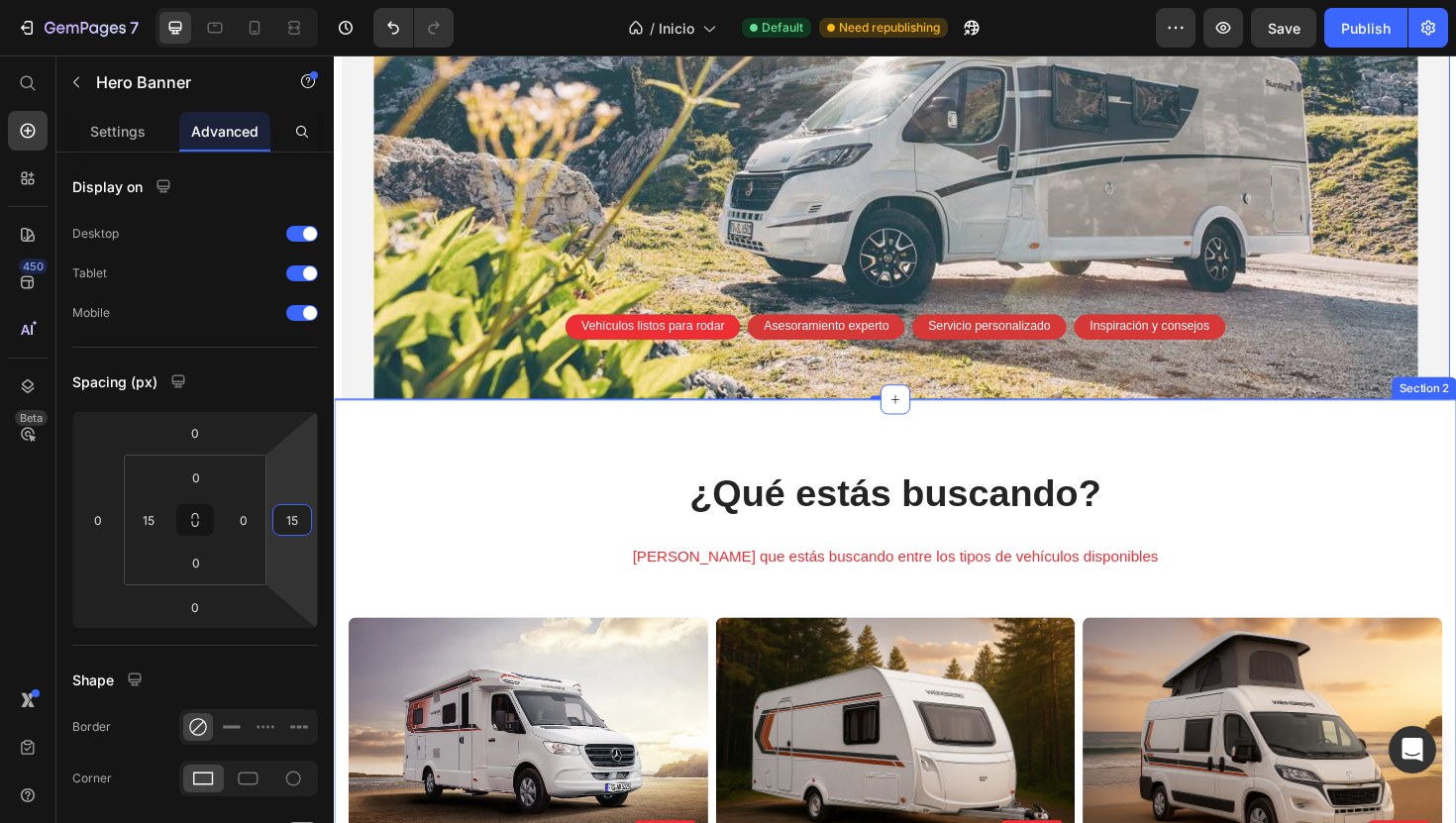 click on "Elige lo que estás buscando entre los tipos de vehículos disponibles" at bounding box center (928, 586) 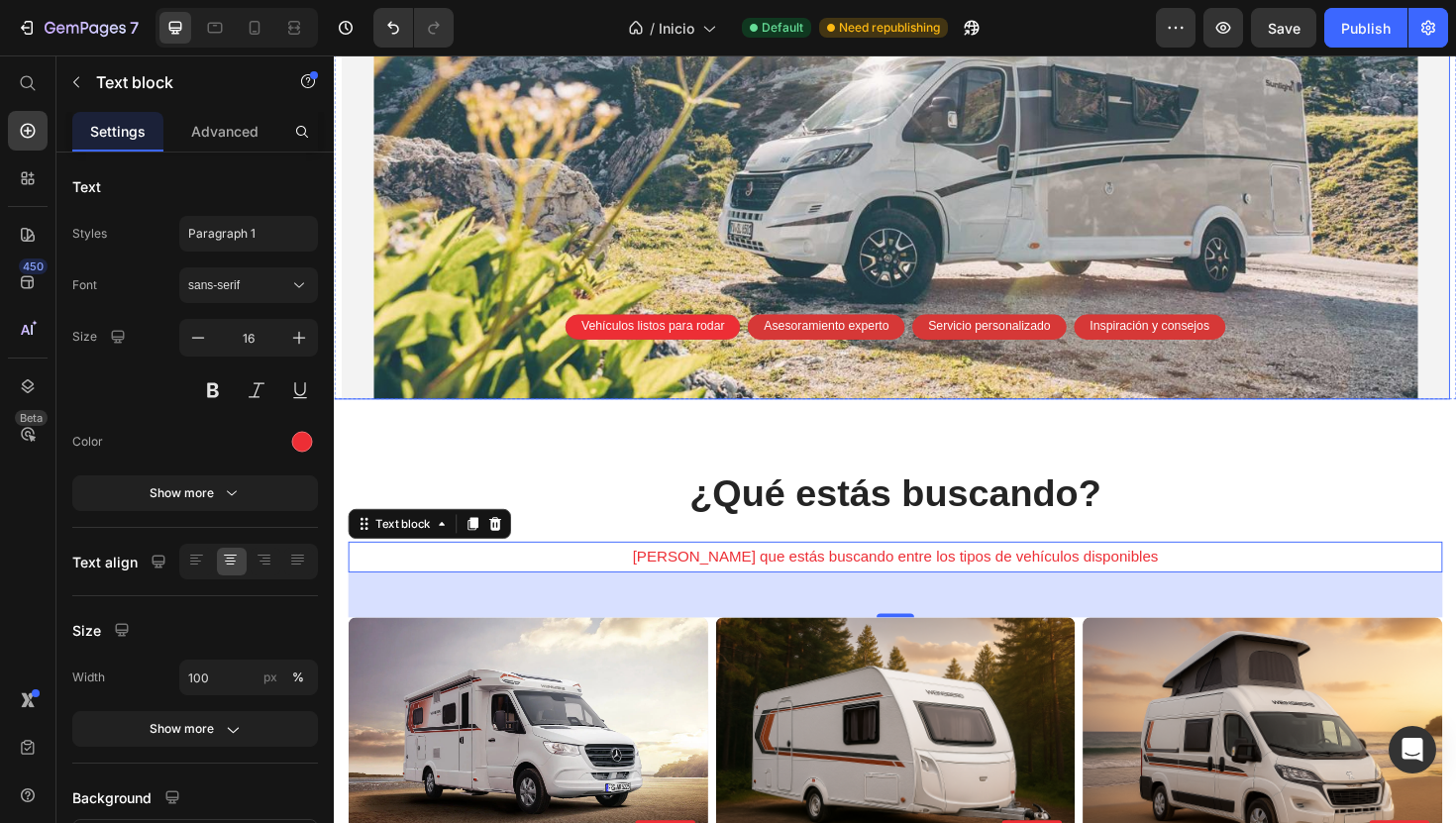 click on "Haz del camino tu hogar Heading Con más de 10 años de experiencia en el mundo del caravaning, desde el taller hasta la venta, estamos al servicio de quienes desean vivir con total libertad y seguridad.    Te ayudamos a comprar, vender y preparar tu autocaravana, caravana o camper con la tranquilidad de contar con un profesional que te acompaña en cada paso. Text Block Vehículos listos para rodar Text Block Row Asesoramiento experto Text Block Row Servicio personalizado Text Block Row Inspiración y consejos Text Block Row Row Row" at bounding box center [928, 69] 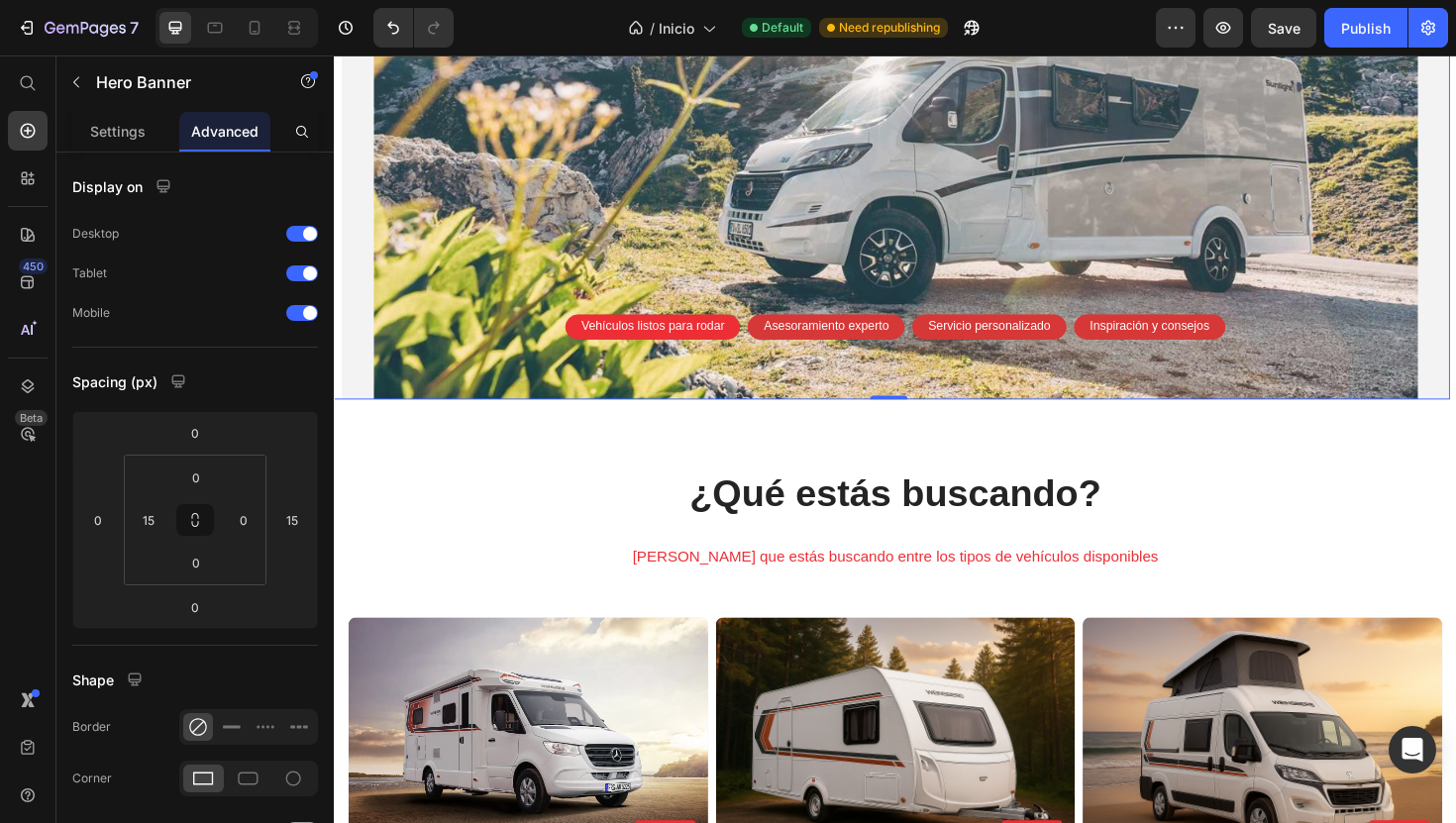 click on "Haz del camino tu hogar Heading Con más de 10 años de experiencia en el mundo del caravaning, desde el taller hasta la venta, estamos al servicio de quienes desean vivir con total libertad y seguridad.    Te ayudamos a comprar, vender y preparar tu autocaravana, caravana o camper con la tranquilidad de contar con un profesional que te acompaña en cada paso. Text Block Vehículos listos para rodar Text Block Row Asesoramiento experto Text Block Row Servicio personalizado Text Block Row Inspiración y consejos Text Block Row Row Row" at bounding box center [928, 69] 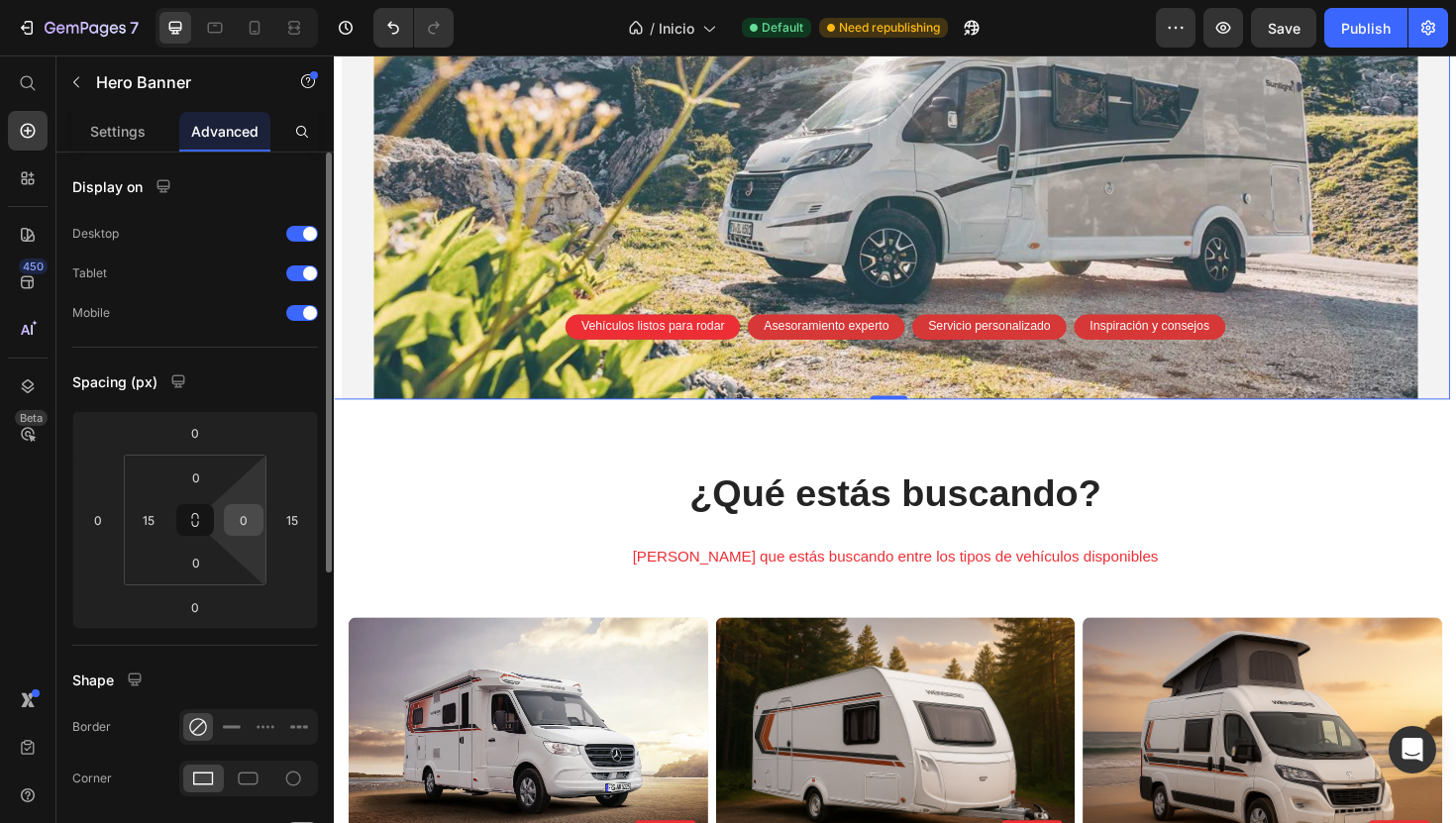 click on "0" at bounding box center (244, 520) 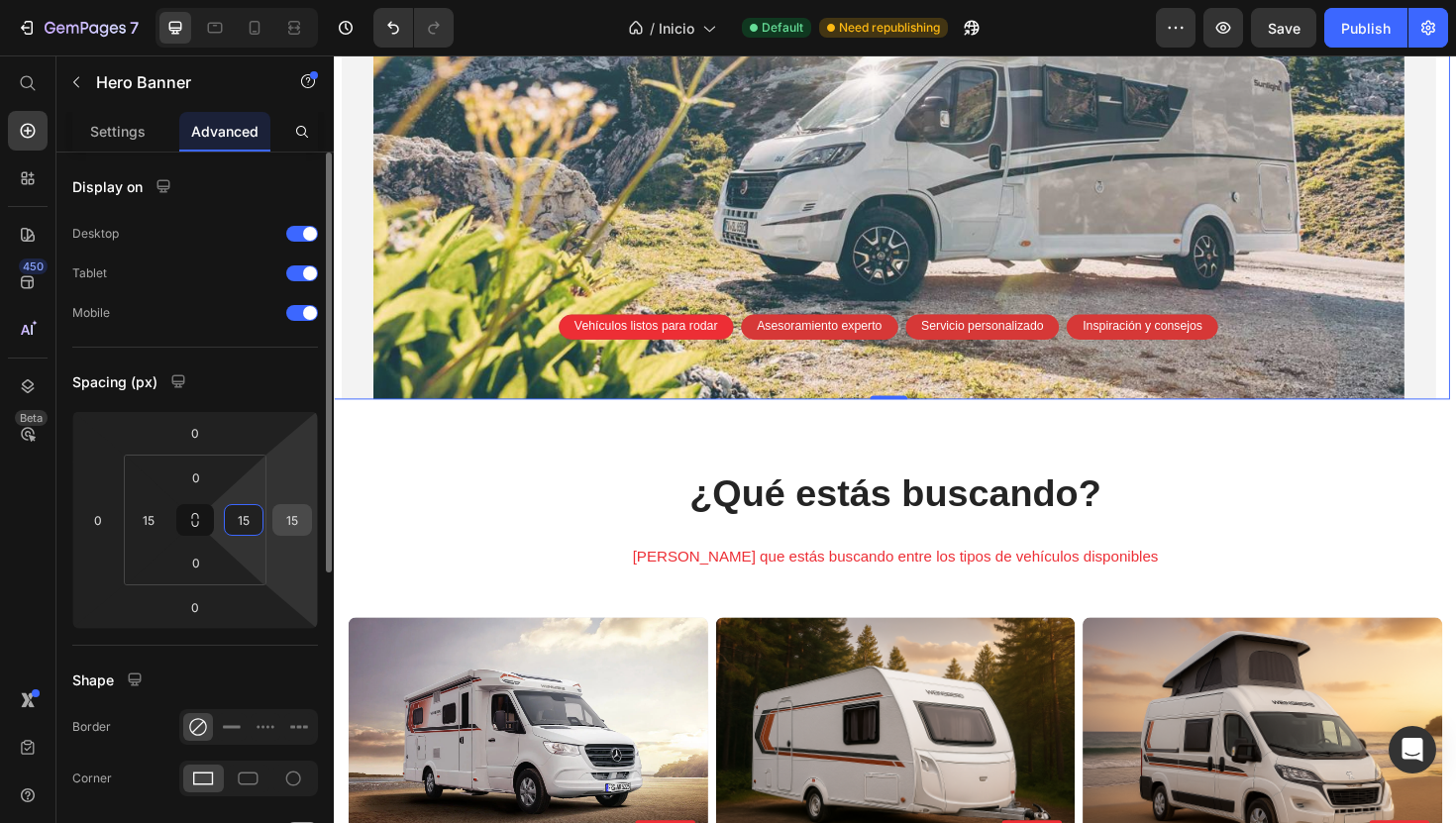 type on "15" 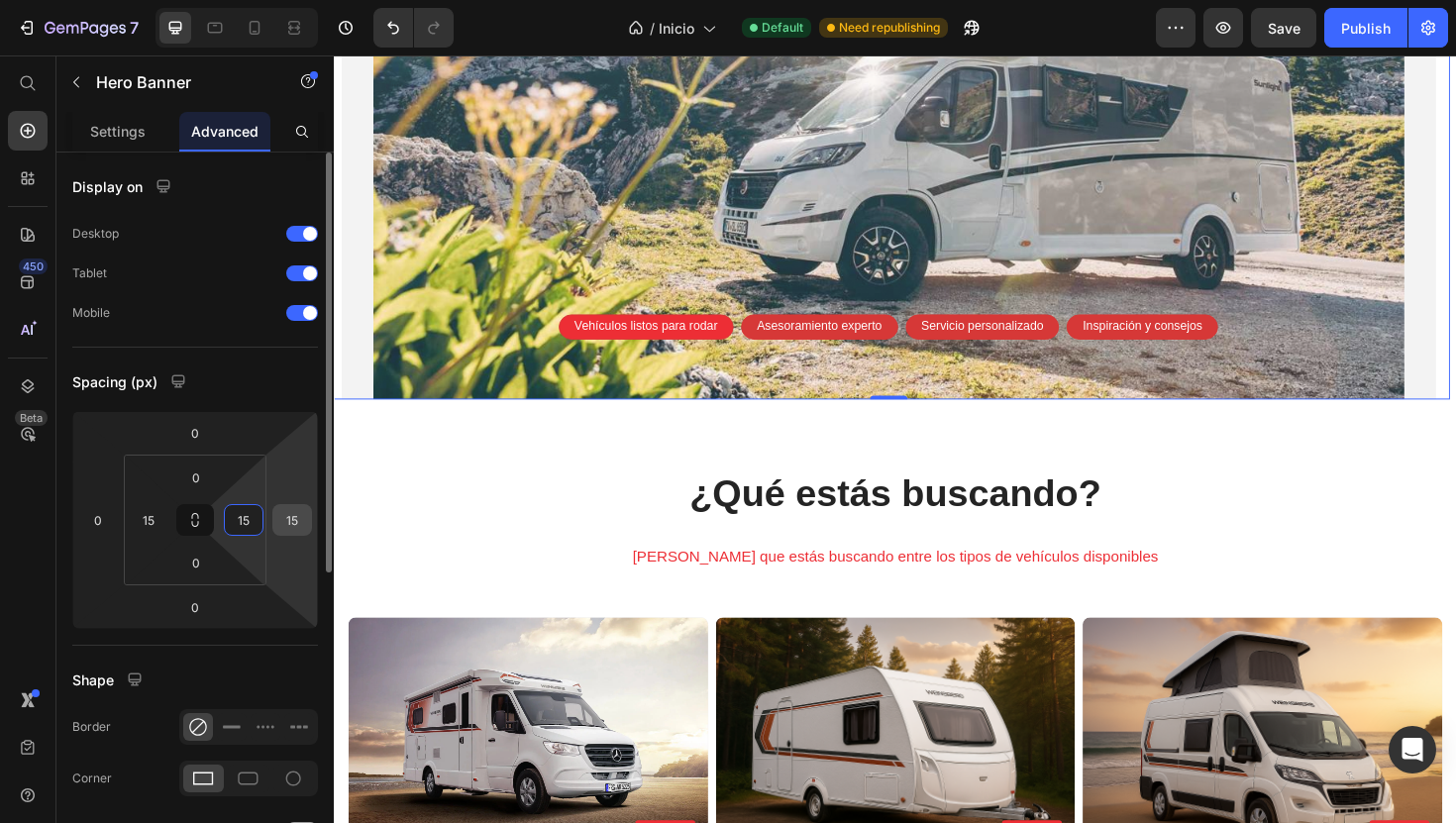 click on "15" at bounding box center (292, 520) 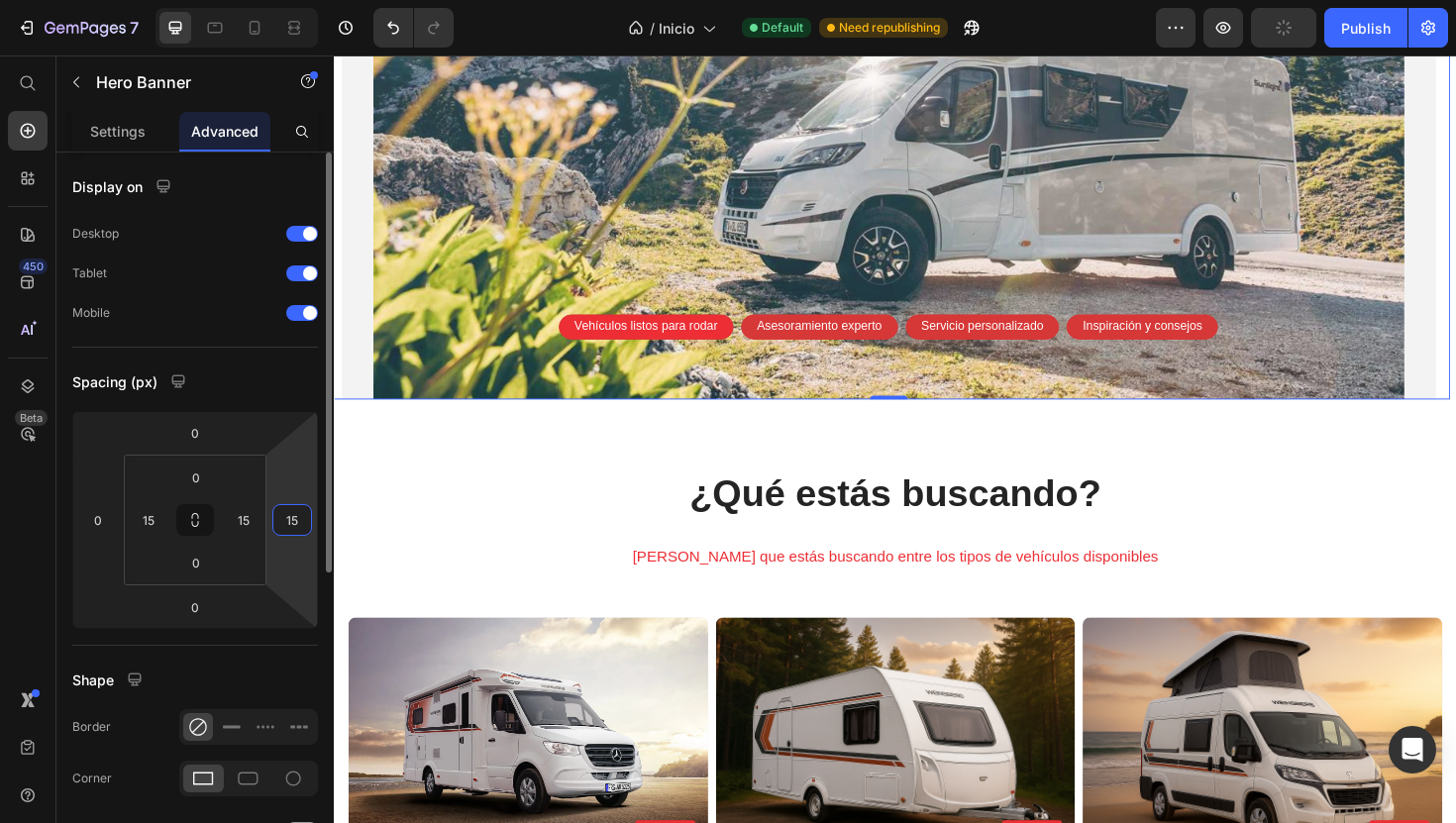 click on "15" at bounding box center [292, 520] 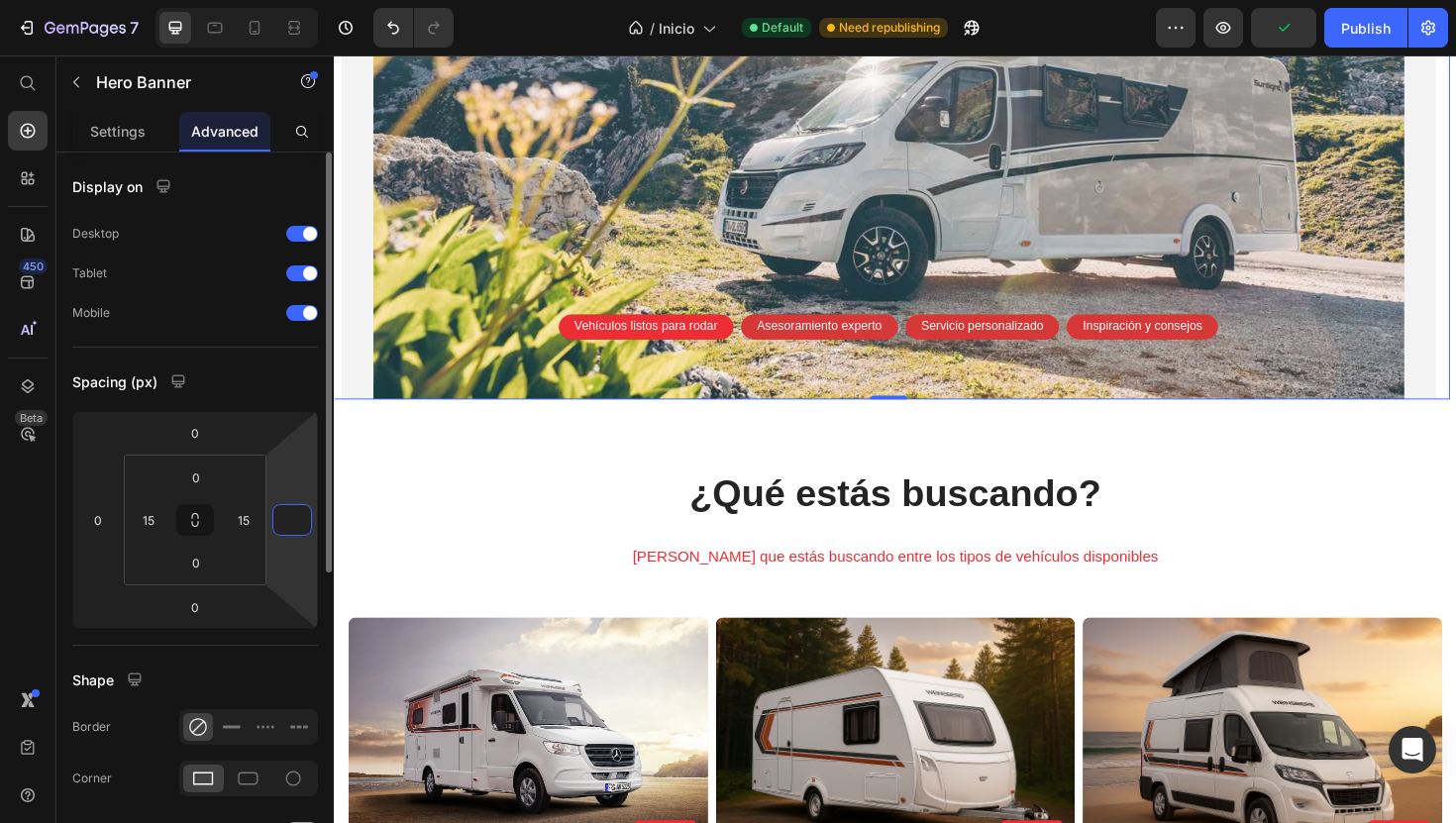 type on "0" 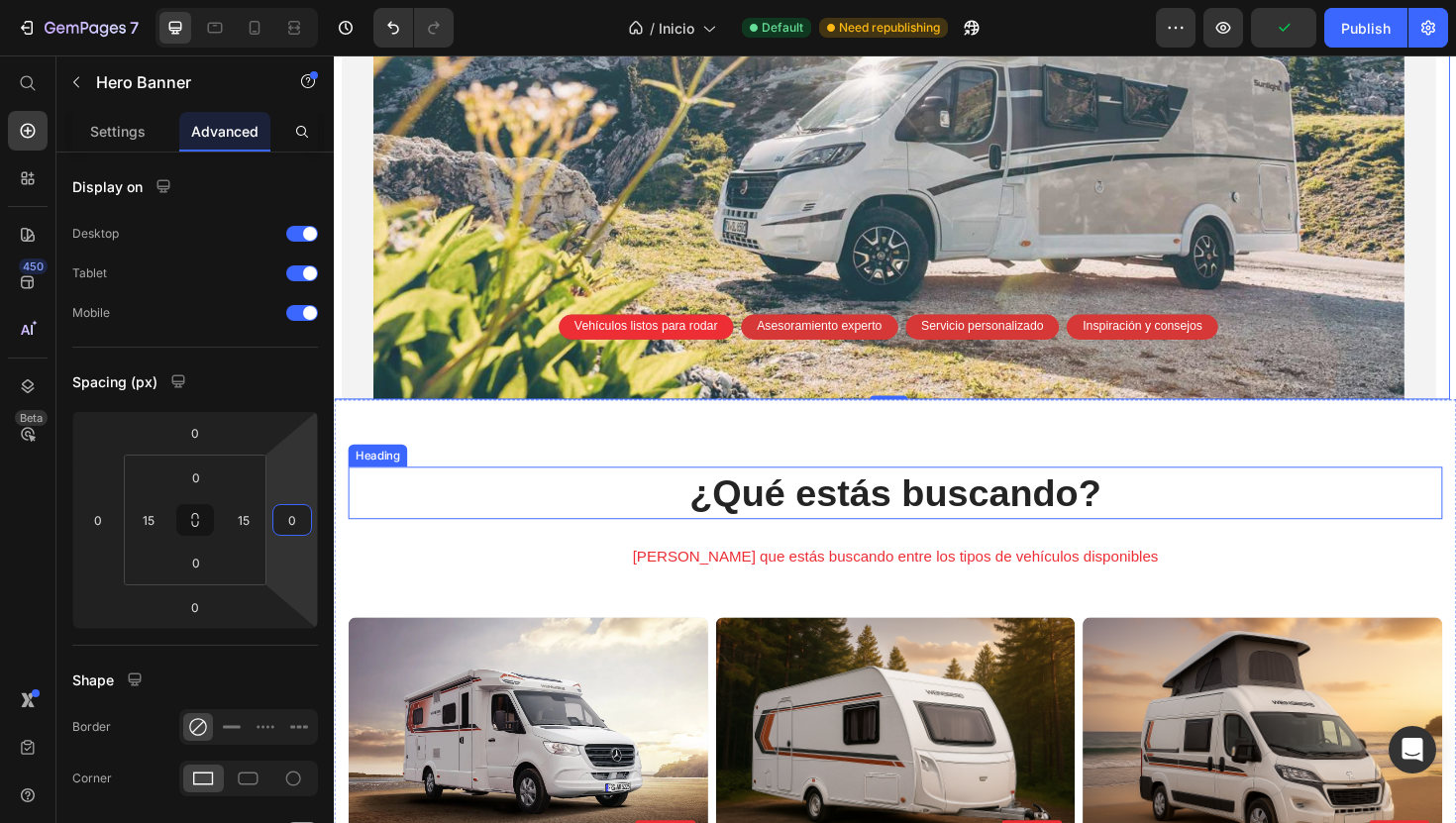 click on "¿Qué estás buscando?" at bounding box center [928, 519] 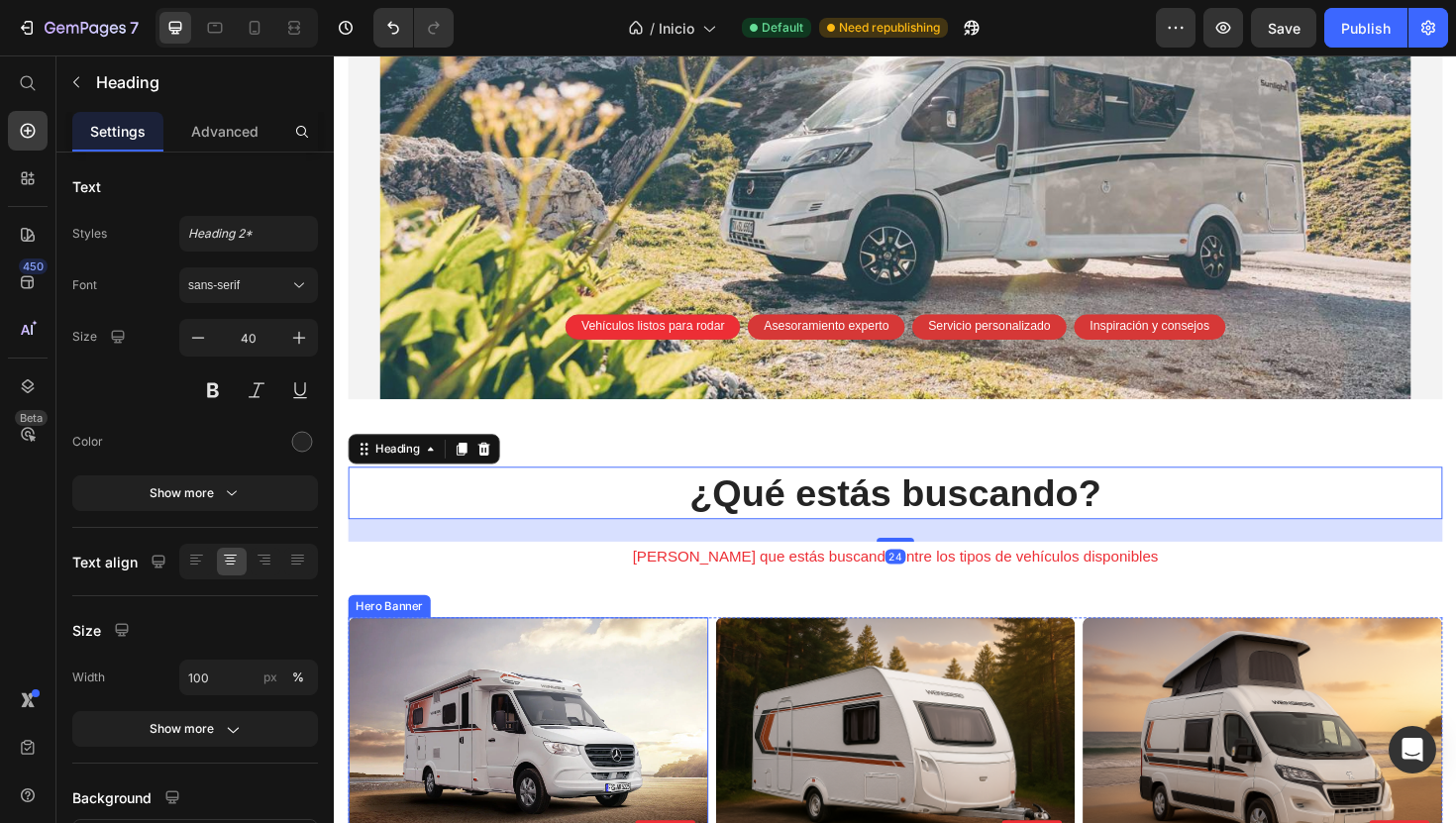 click at bounding box center [539, 782] 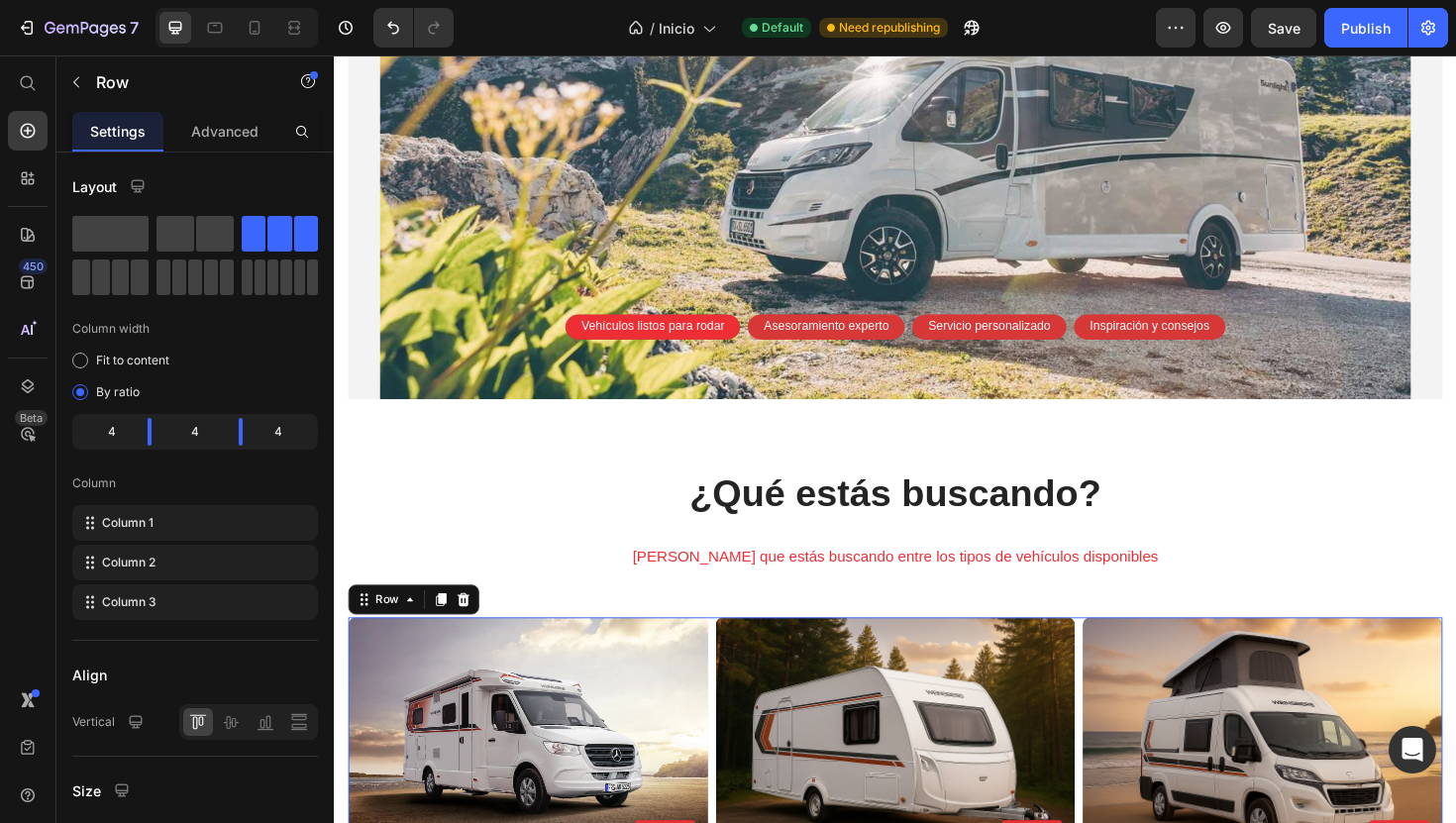 click on "Autocaravanas Heading
Button Row Hero Banner Caravanas Heading
Button Row Hero Banner Campers Heading
Button Row Hero Banner Row   48" at bounding box center (928, 782) 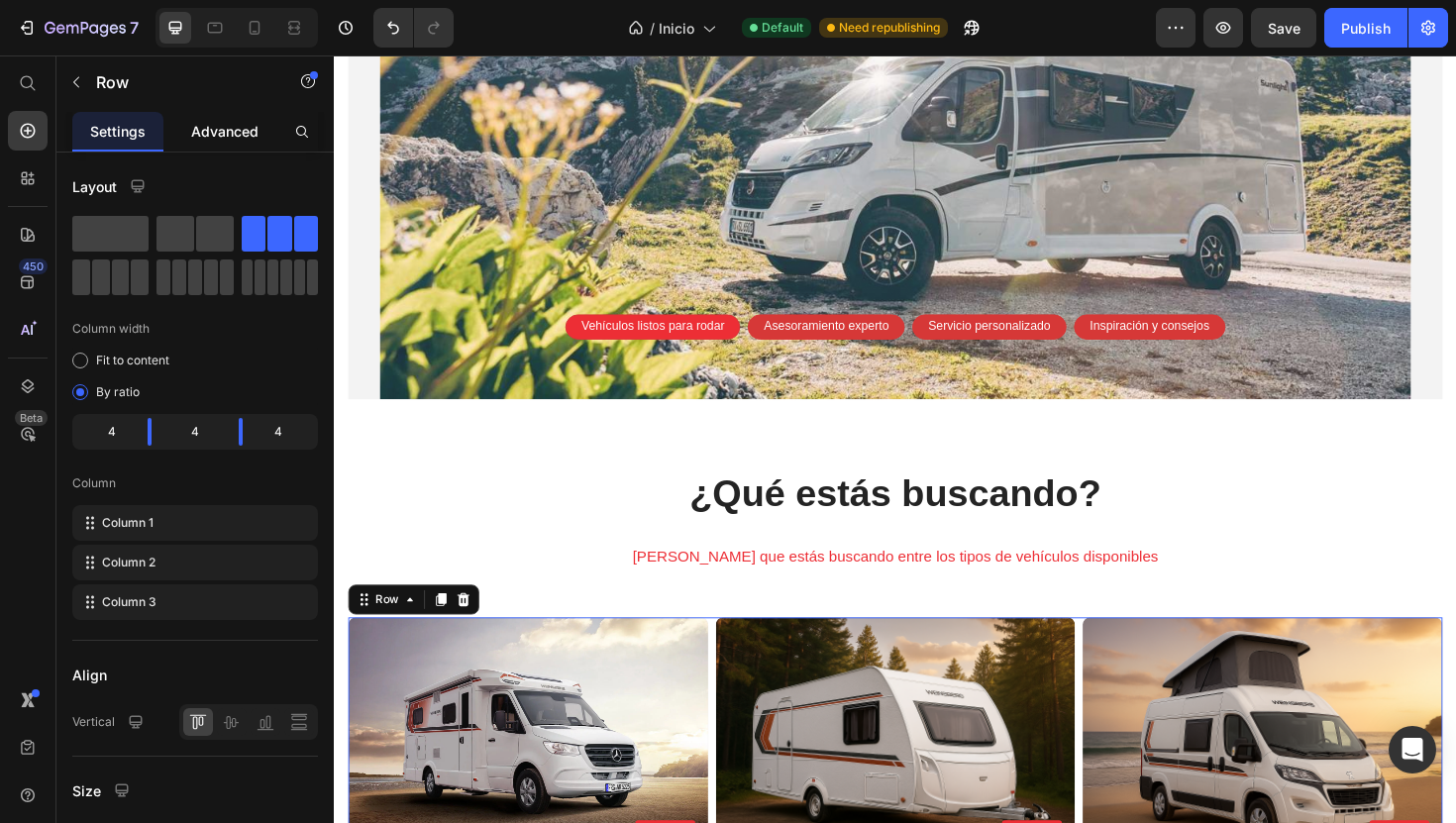 click on "Advanced" at bounding box center (225, 131) 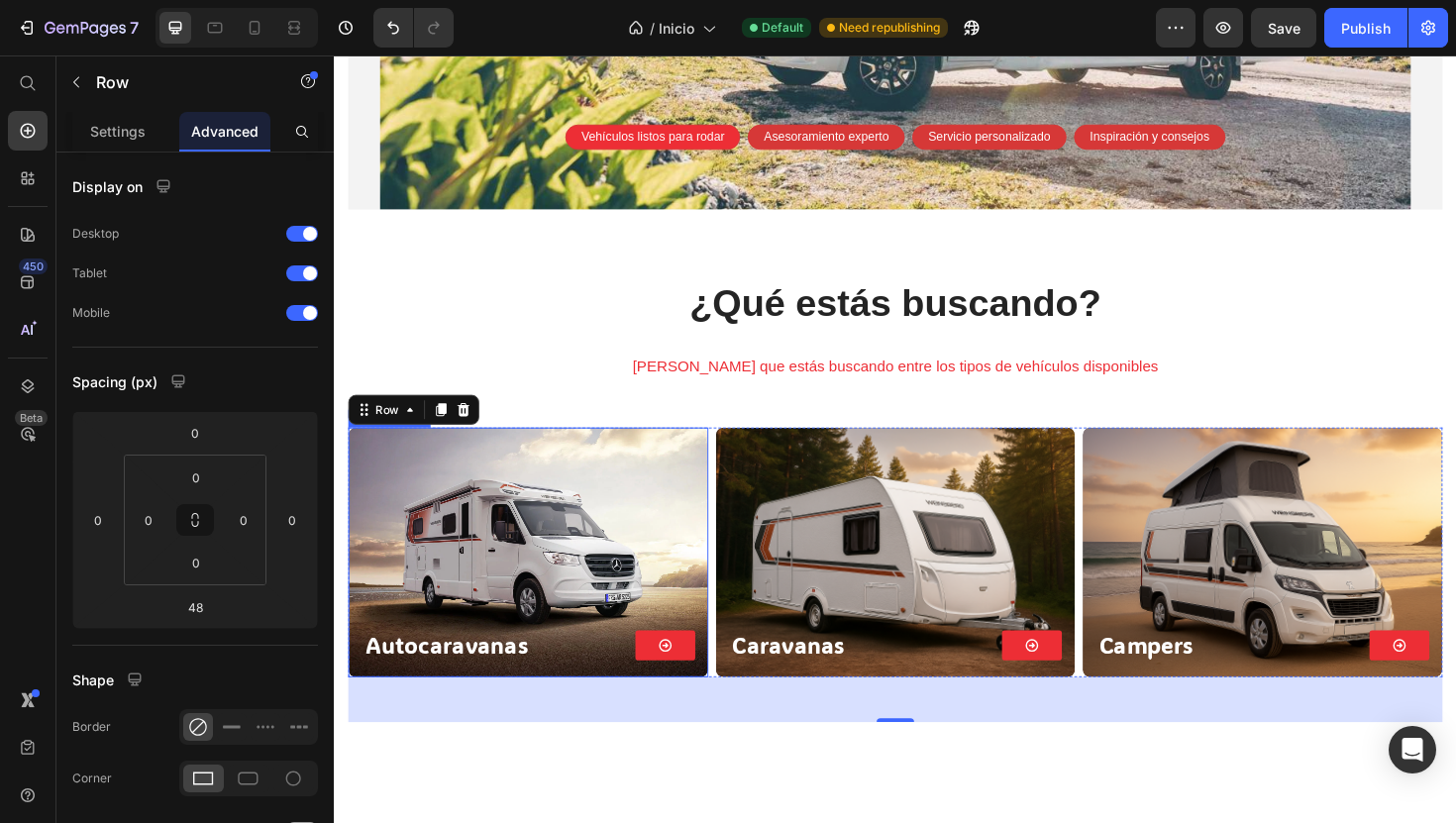 scroll, scrollTop: 576, scrollLeft: 0, axis: vertical 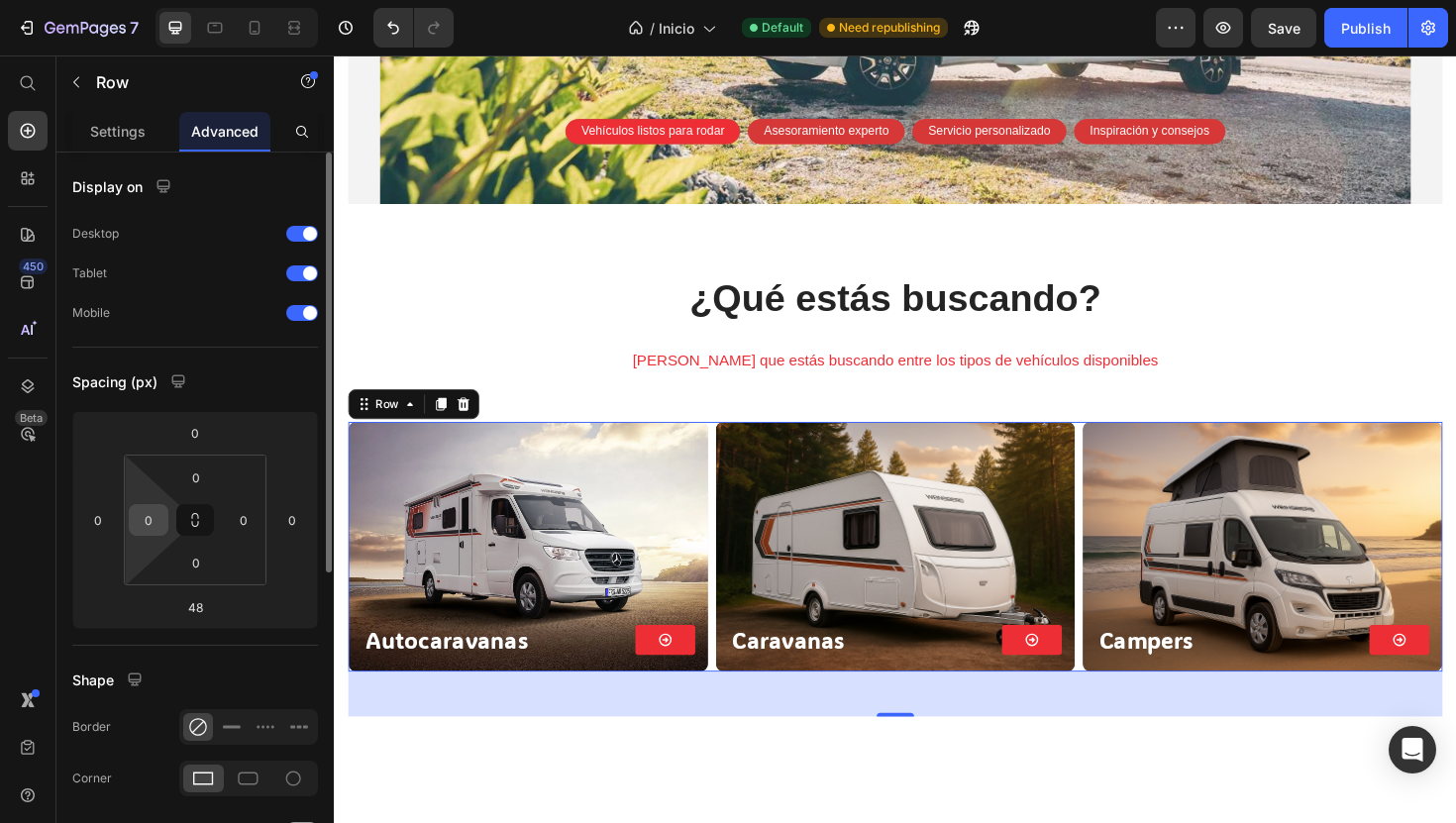 click on "0" at bounding box center (149, 520) 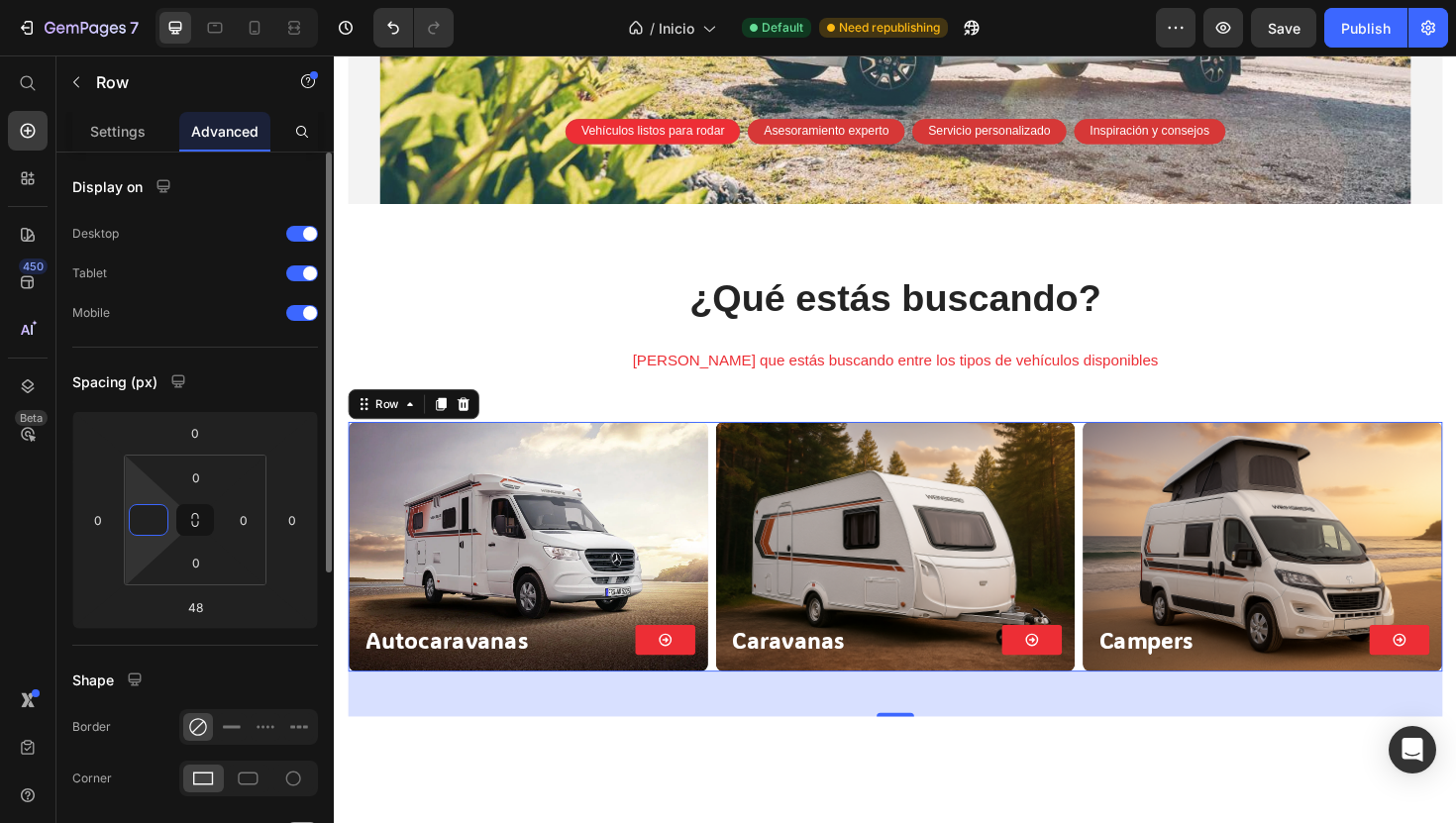 type on "2" 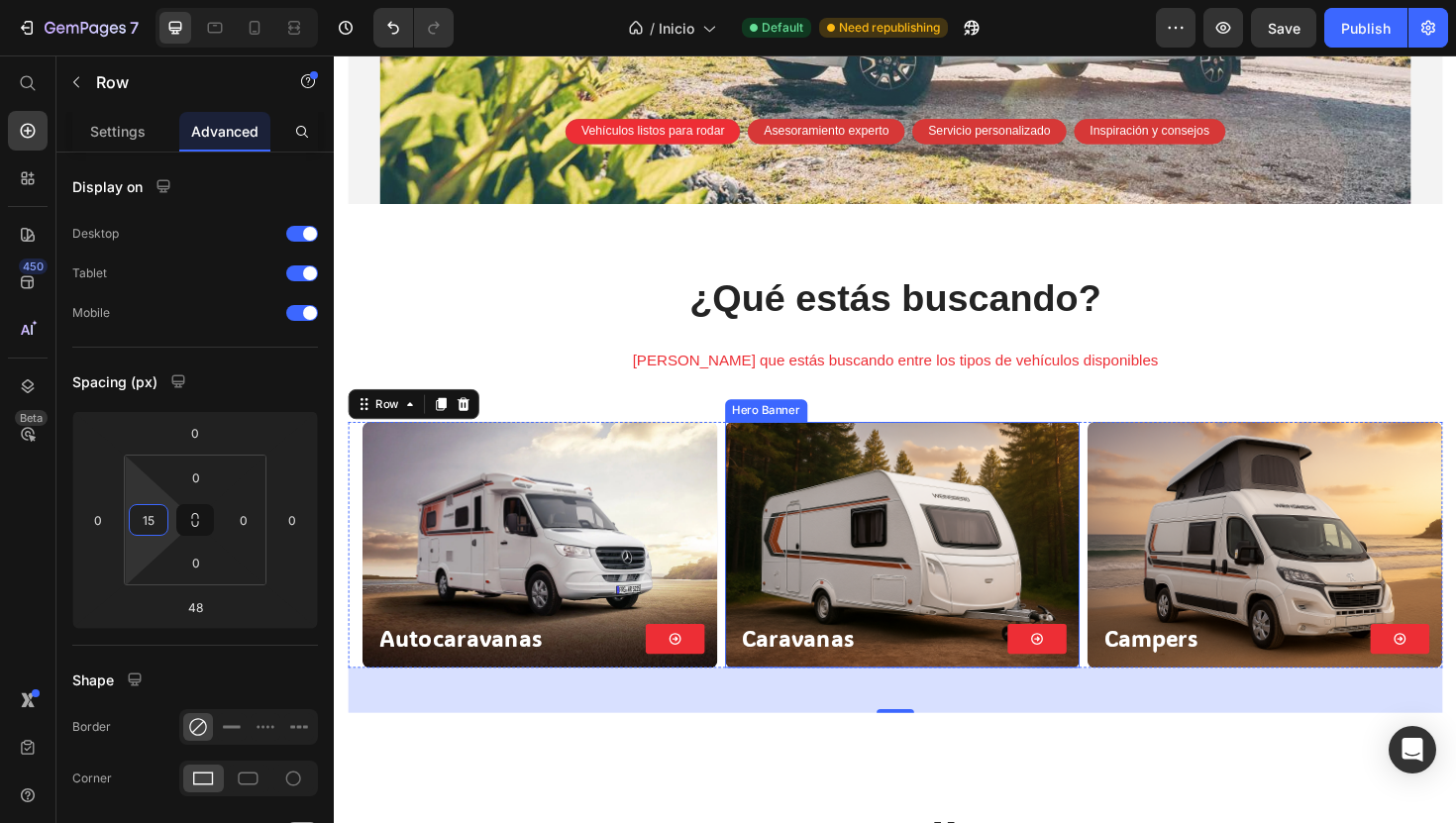 type on "1" 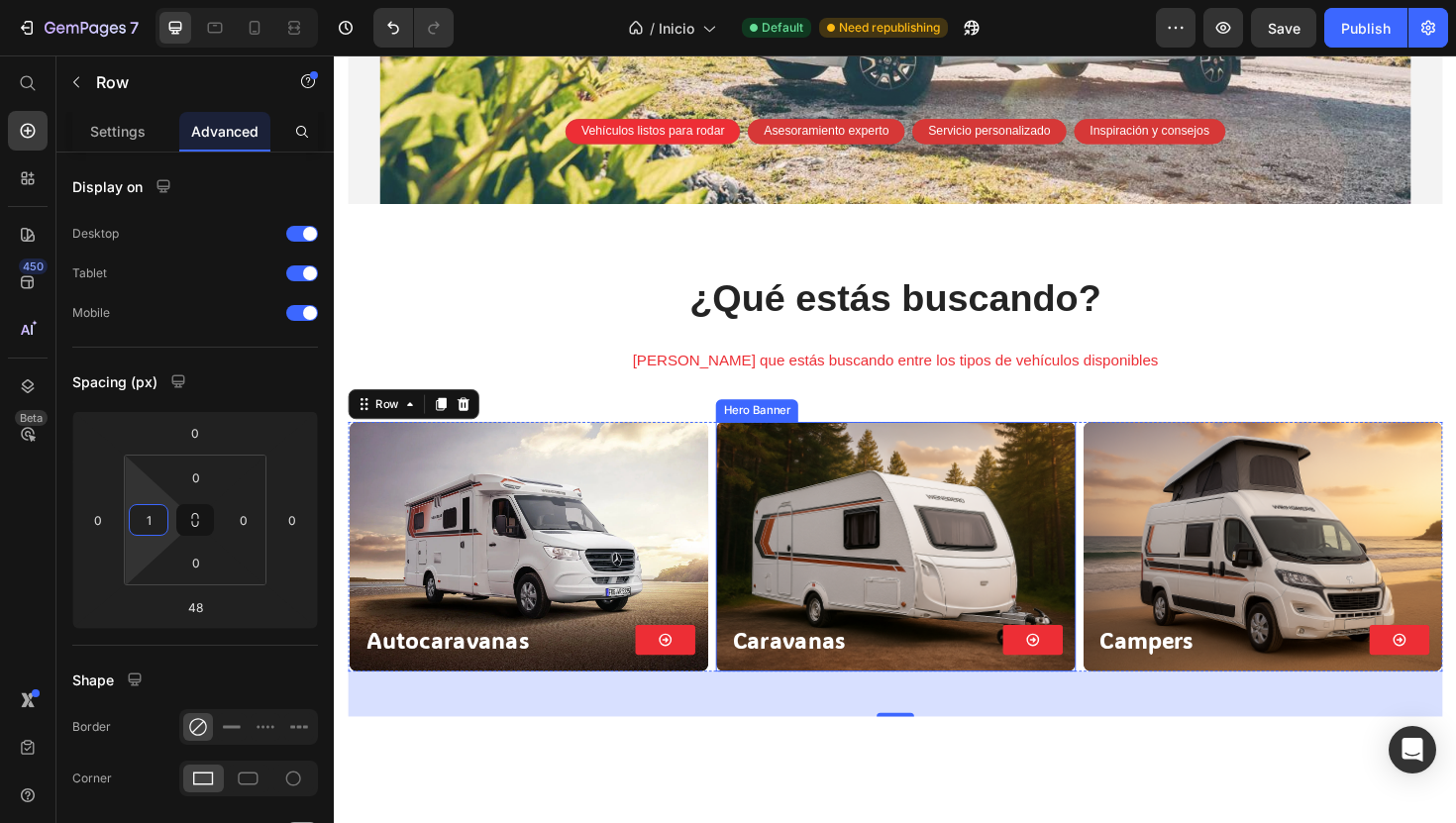 type 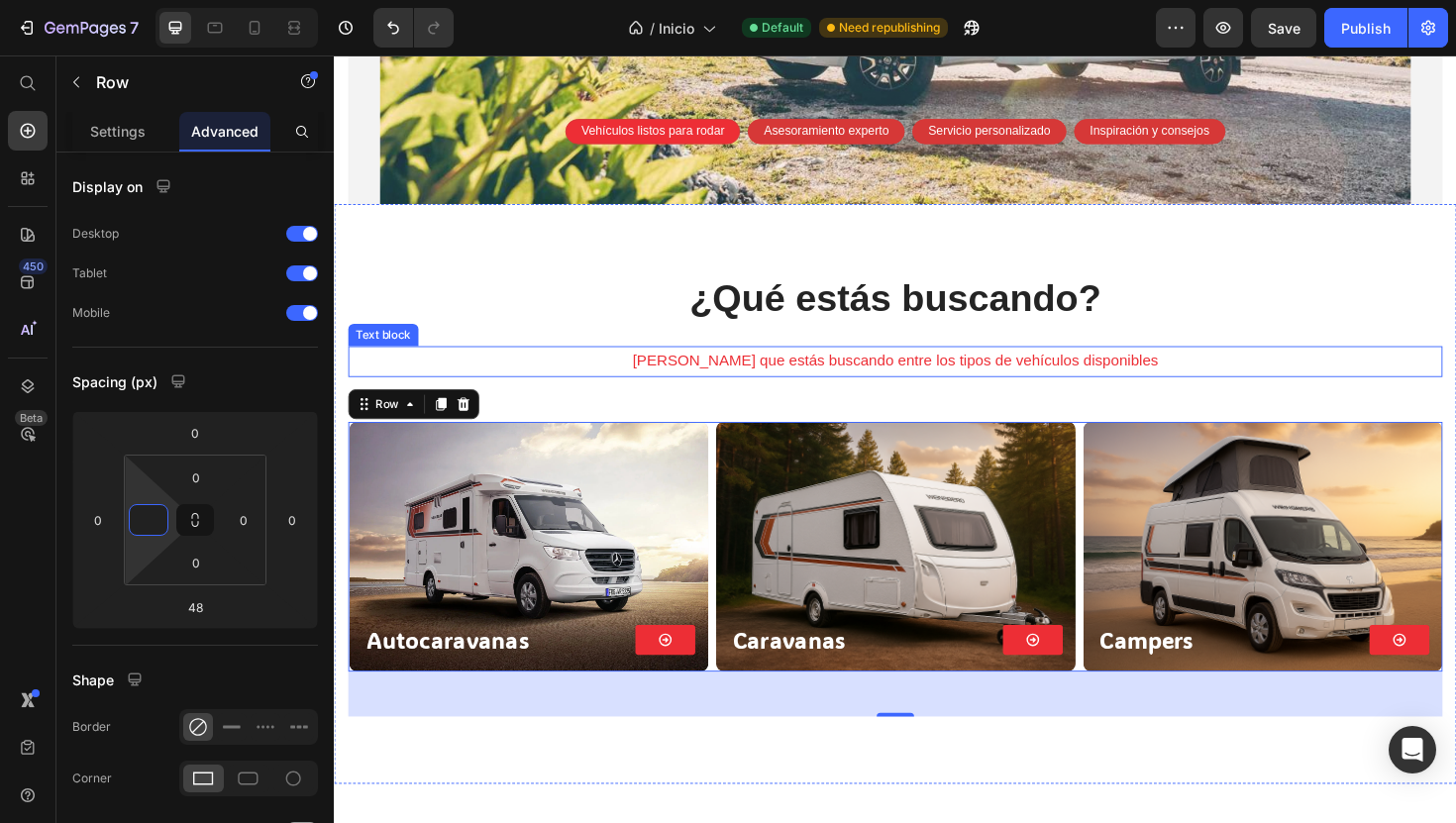 click on "Elige lo que estás buscando entre los tipos de vehículos disponibles" at bounding box center [928, 379] 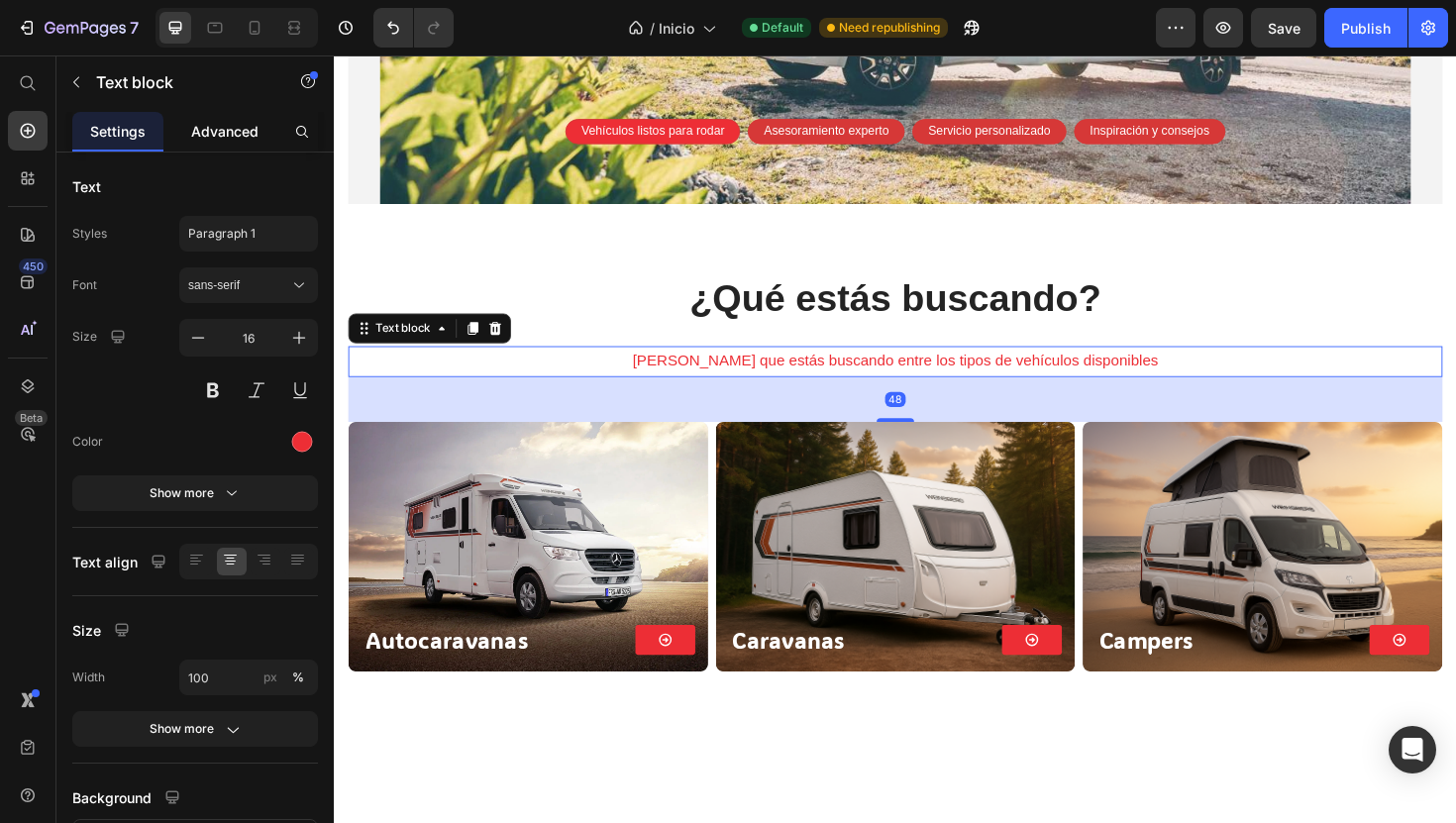 click on "Advanced" at bounding box center (225, 131) 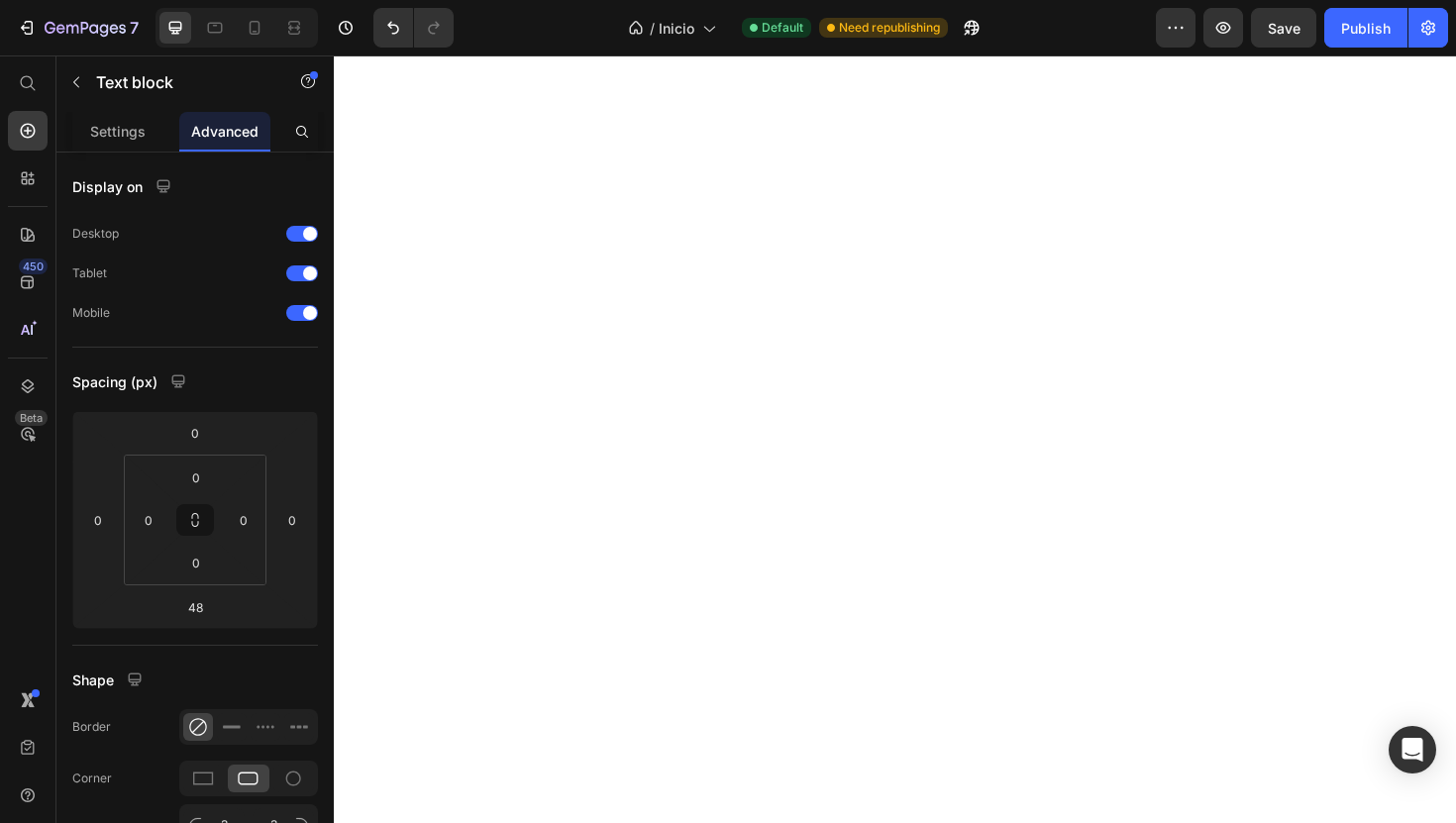 scroll, scrollTop: 0, scrollLeft: 0, axis: both 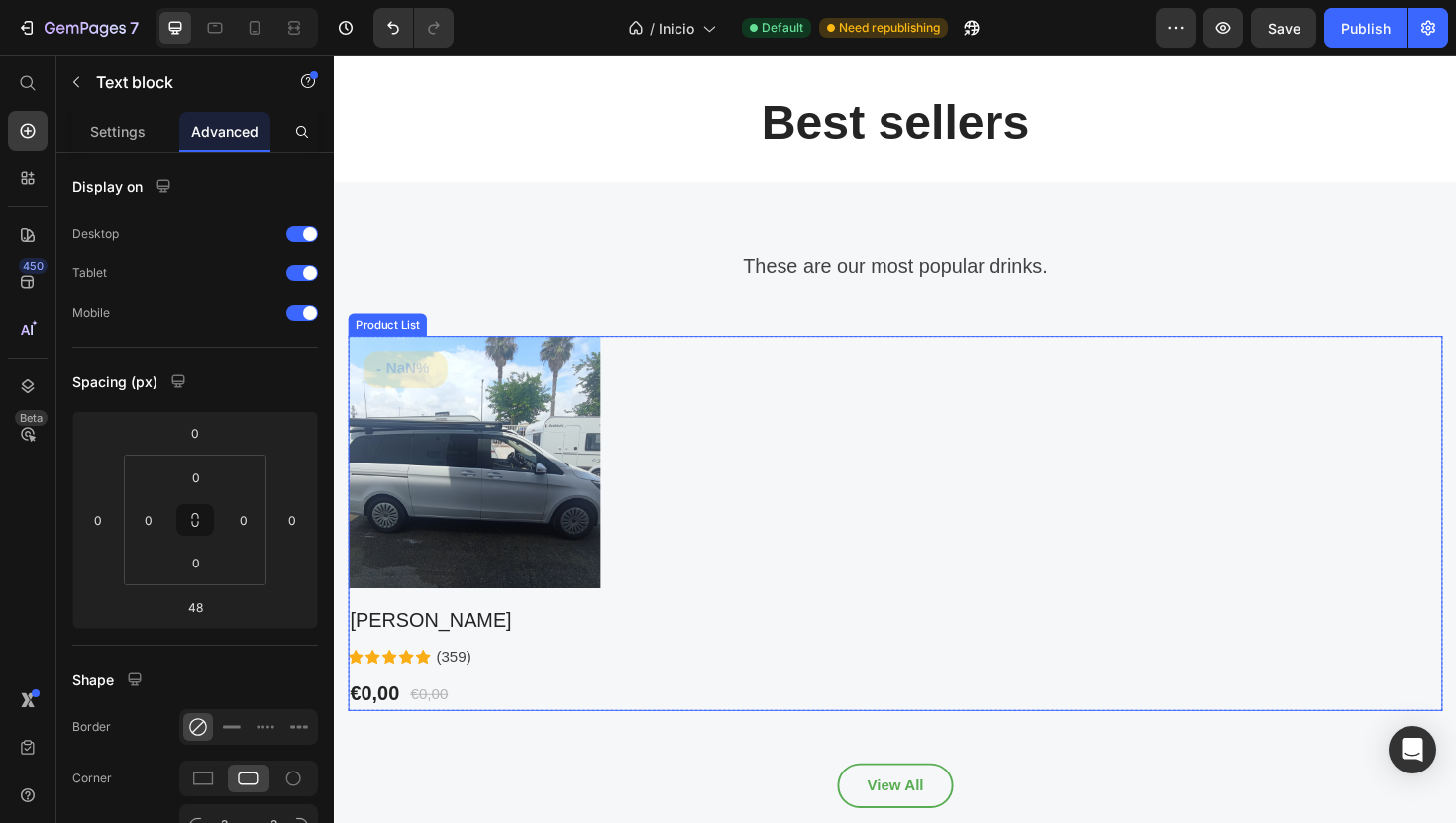 click on "Product Images & Gallery - NaN% (P) Tag Row Marco Polo (P) Title                Icon                Icon                Icon                Icon                Icon Icon List Hoz (359) Text block Row €0,00 (P) Price €0,00 (P) Price Row Row" at bounding box center [928, 551] 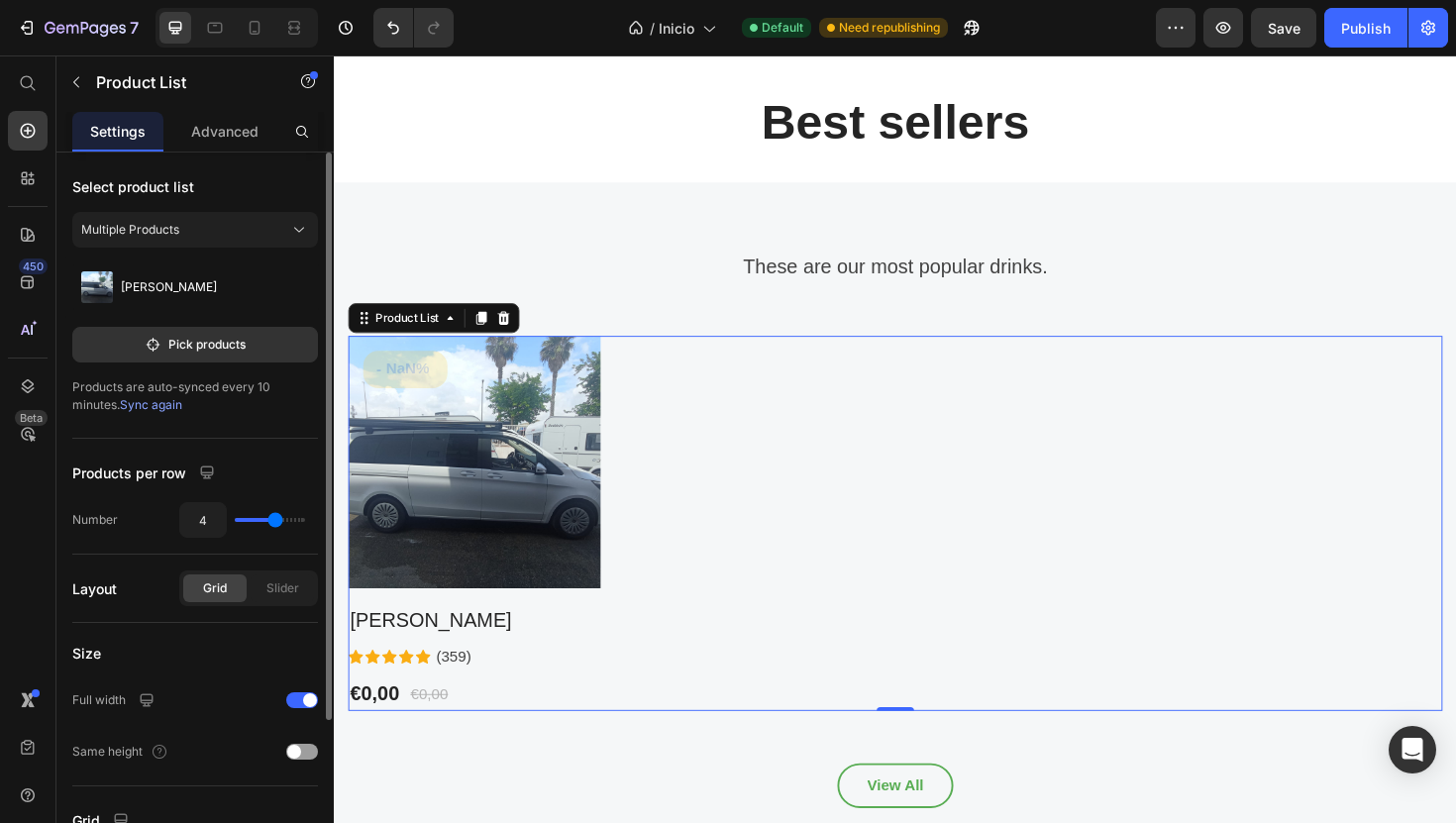 click on "Select product list Multiple Products Marco Polo  Pick products   Products are auto-synced every 10 minutes.  Sync again Products per row Number 4 Layout Grid Slider Size Full width Same height Grid Row gap 32 px Column gap 30 px  Delete element" at bounding box center (195, 618) 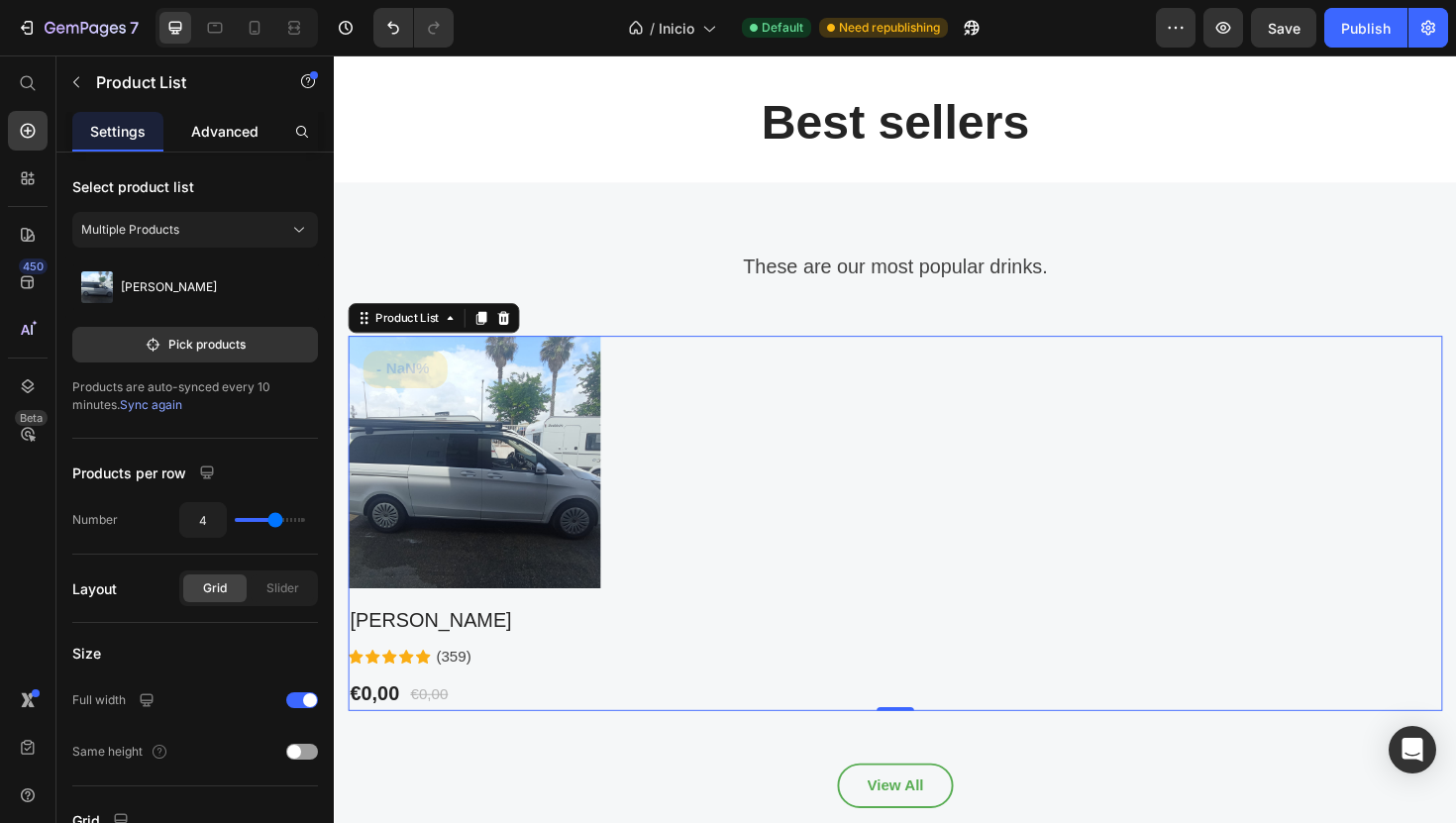 click on "Advanced" at bounding box center [225, 131] 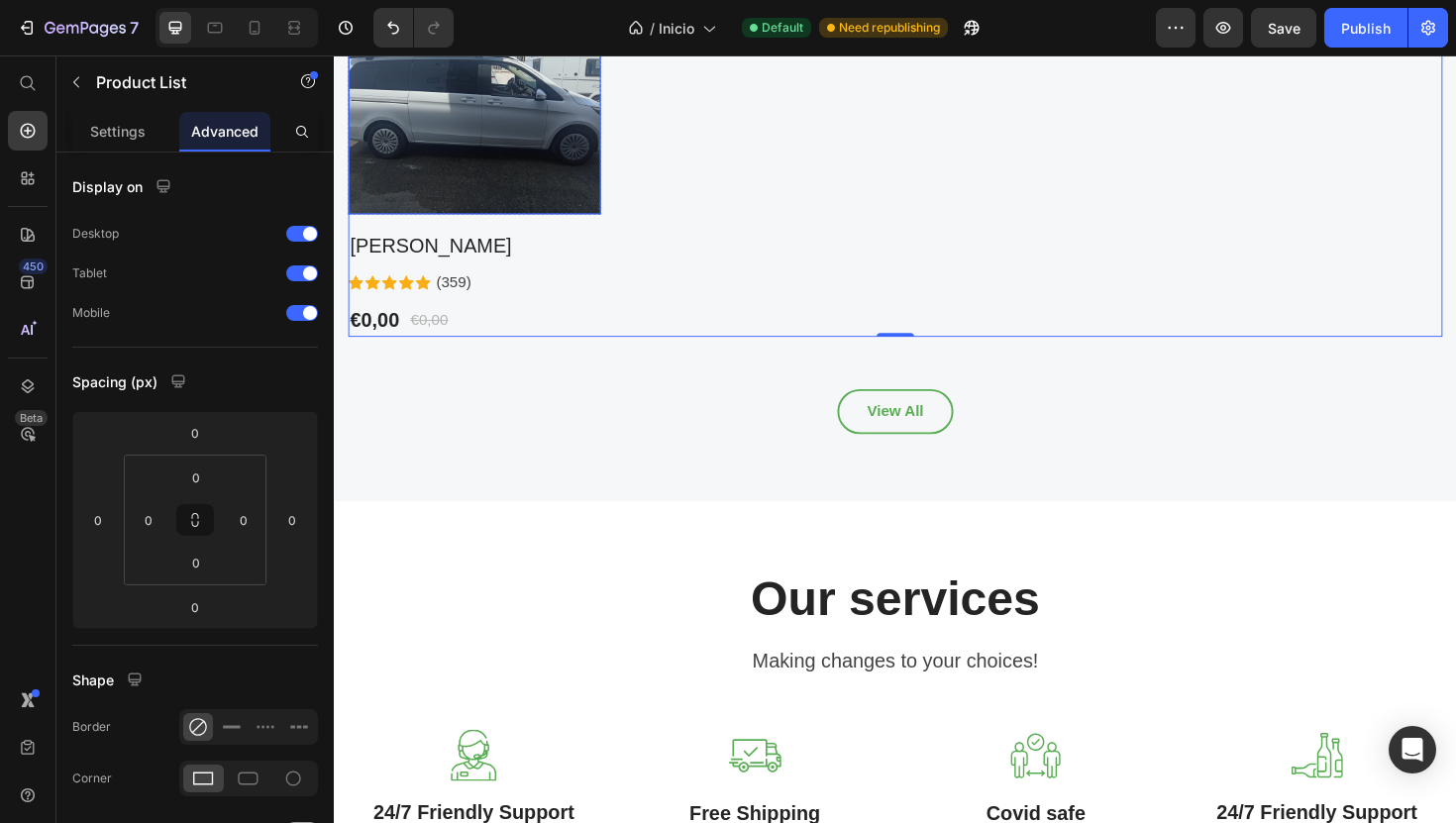 scroll, scrollTop: 1960, scrollLeft: 0, axis: vertical 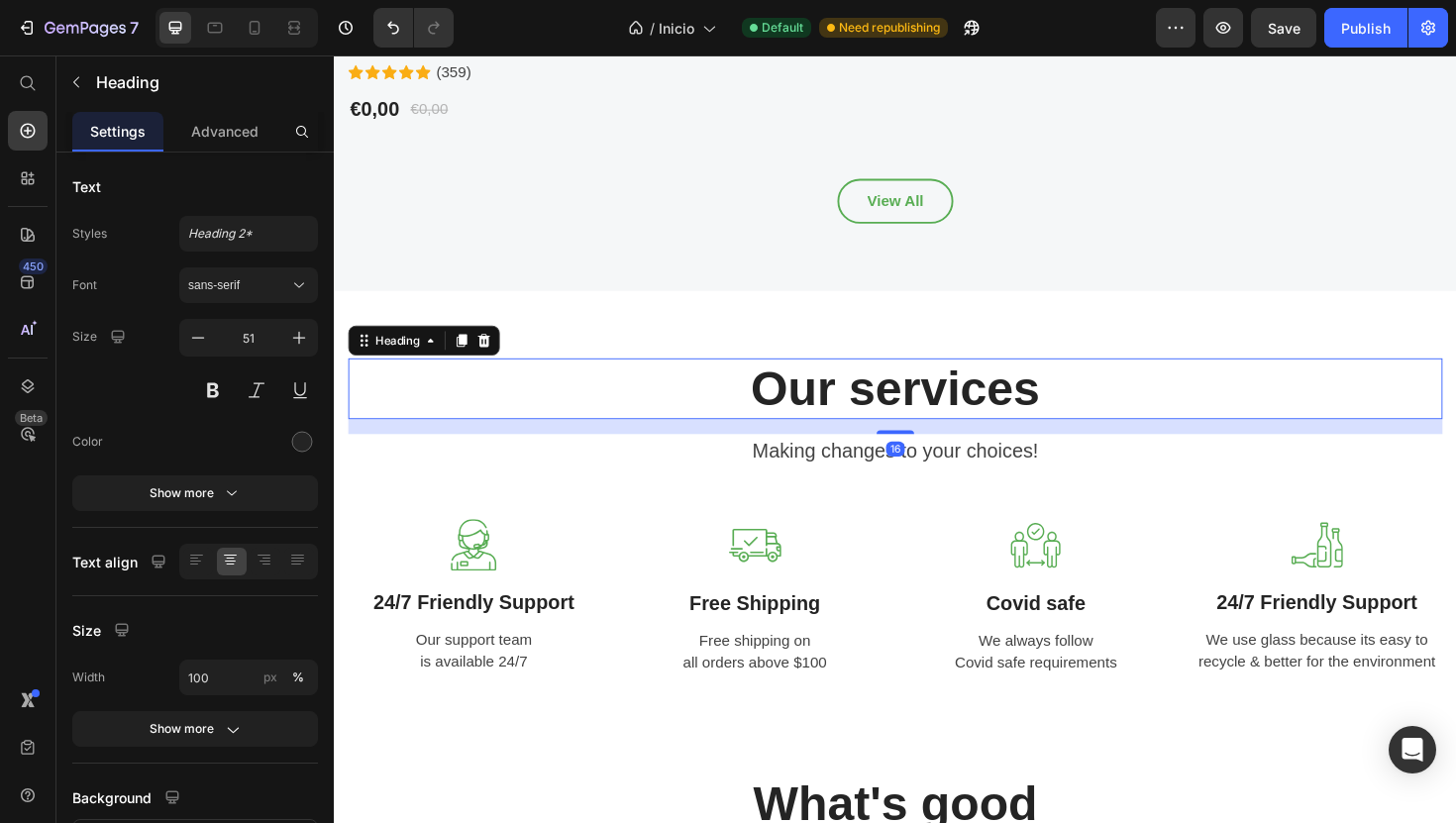 click on "Our services" at bounding box center [928, 408] 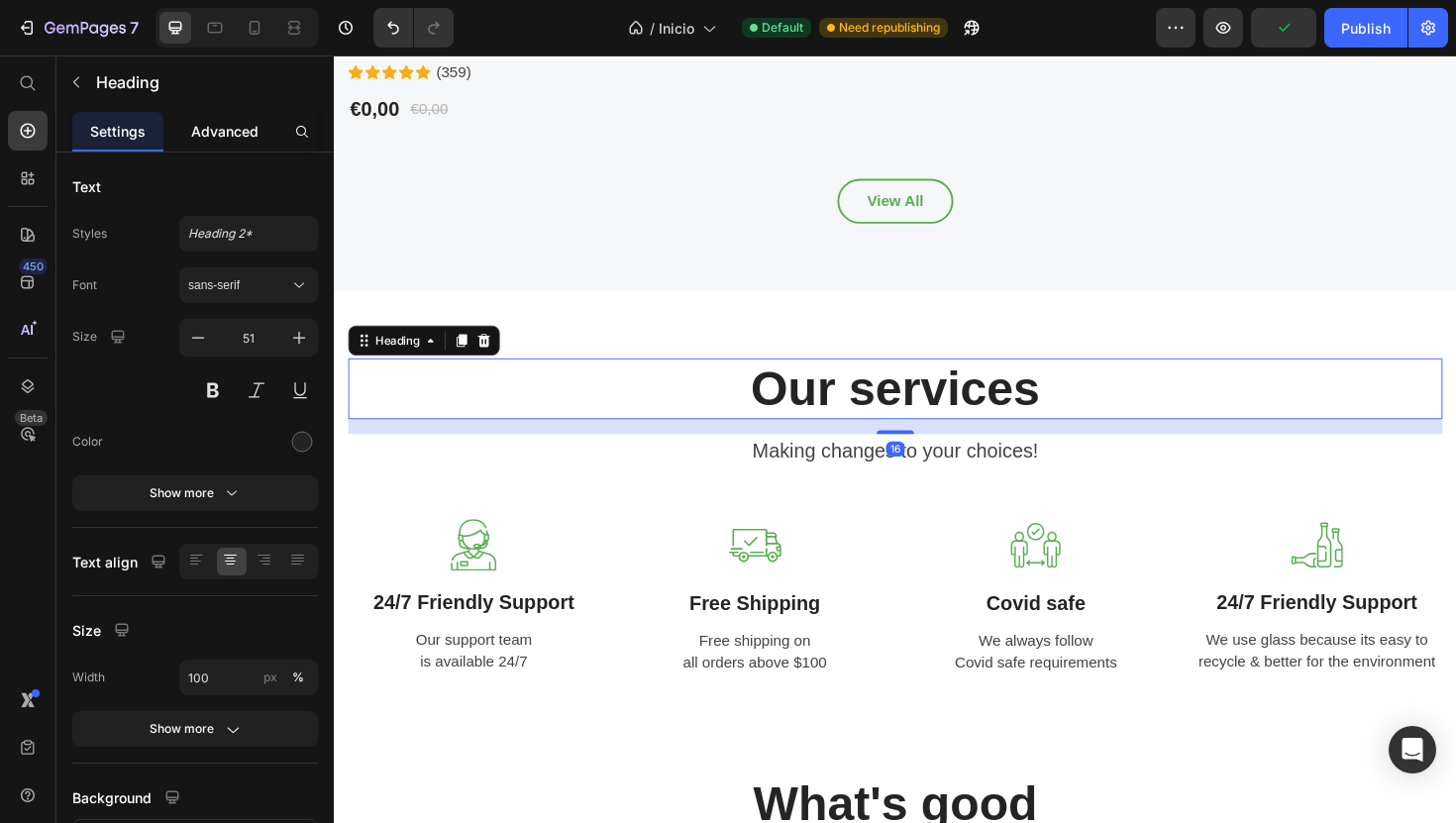 click on "Advanced" 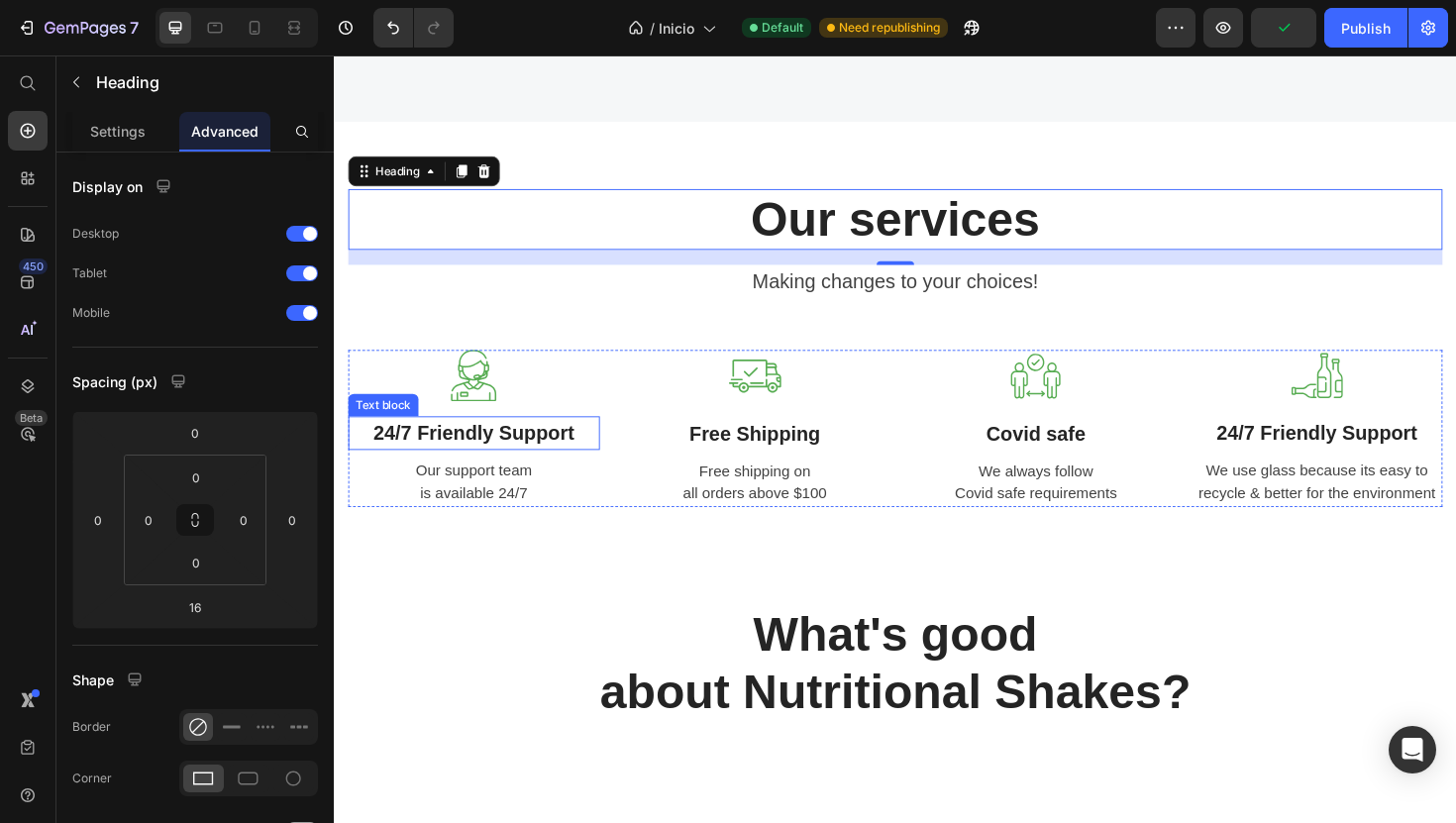 scroll, scrollTop: 2151, scrollLeft: 0, axis: vertical 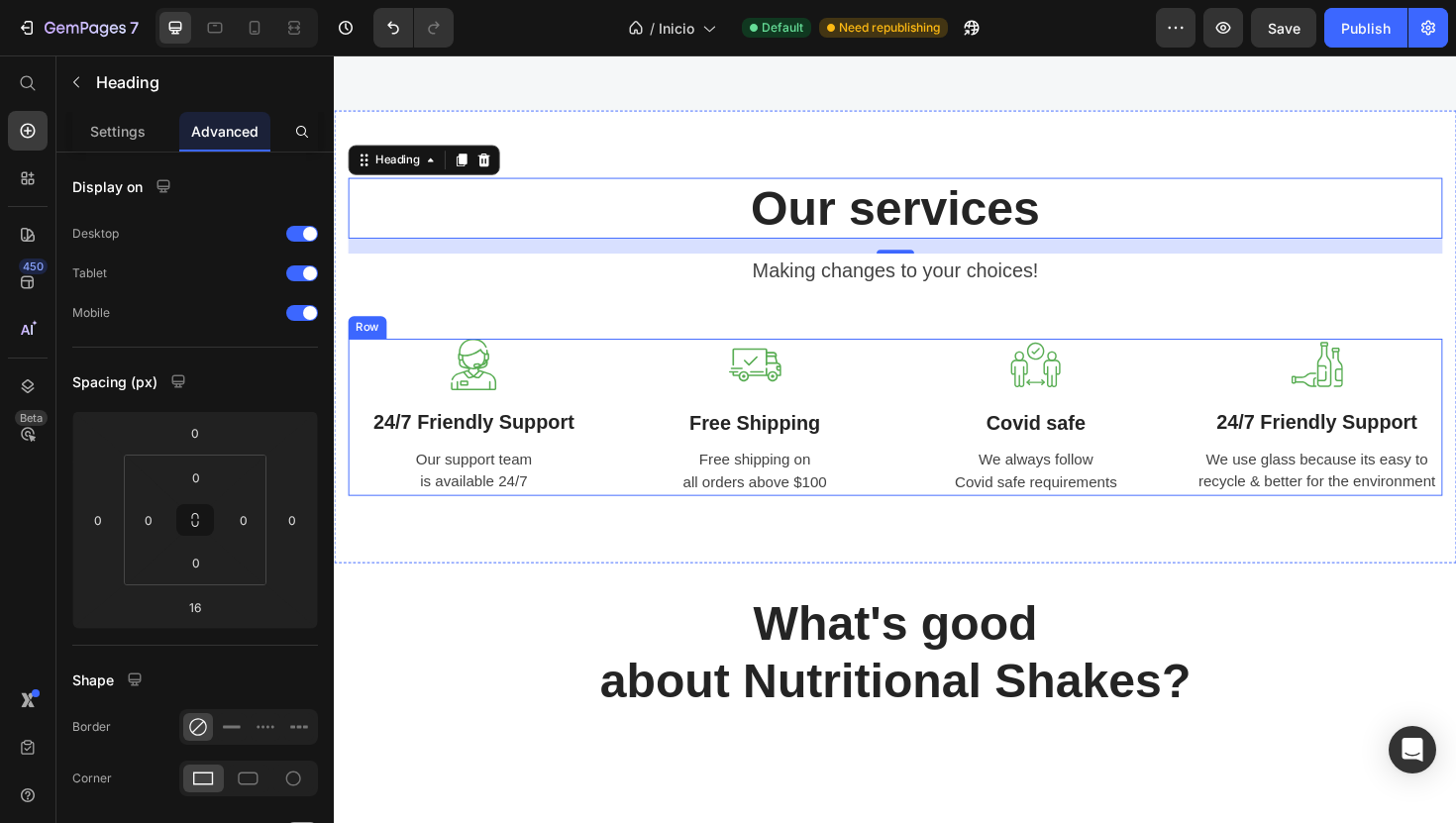 click on "Image Free Shipping Text block Free shipping on all orders above $100 Text block" at bounding box center [780, 439] 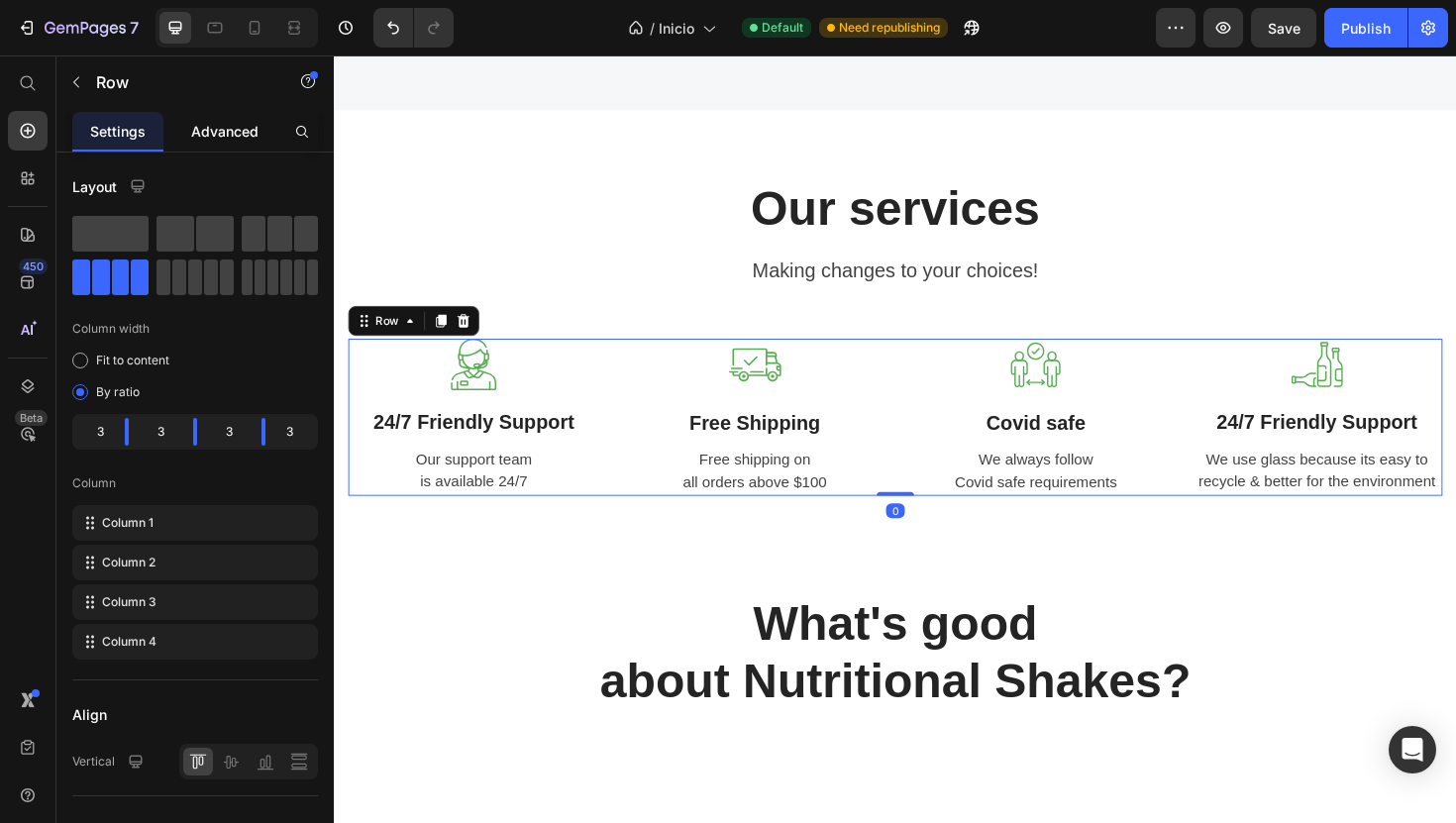 click on "Advanced" at bounding box center [225, 131] 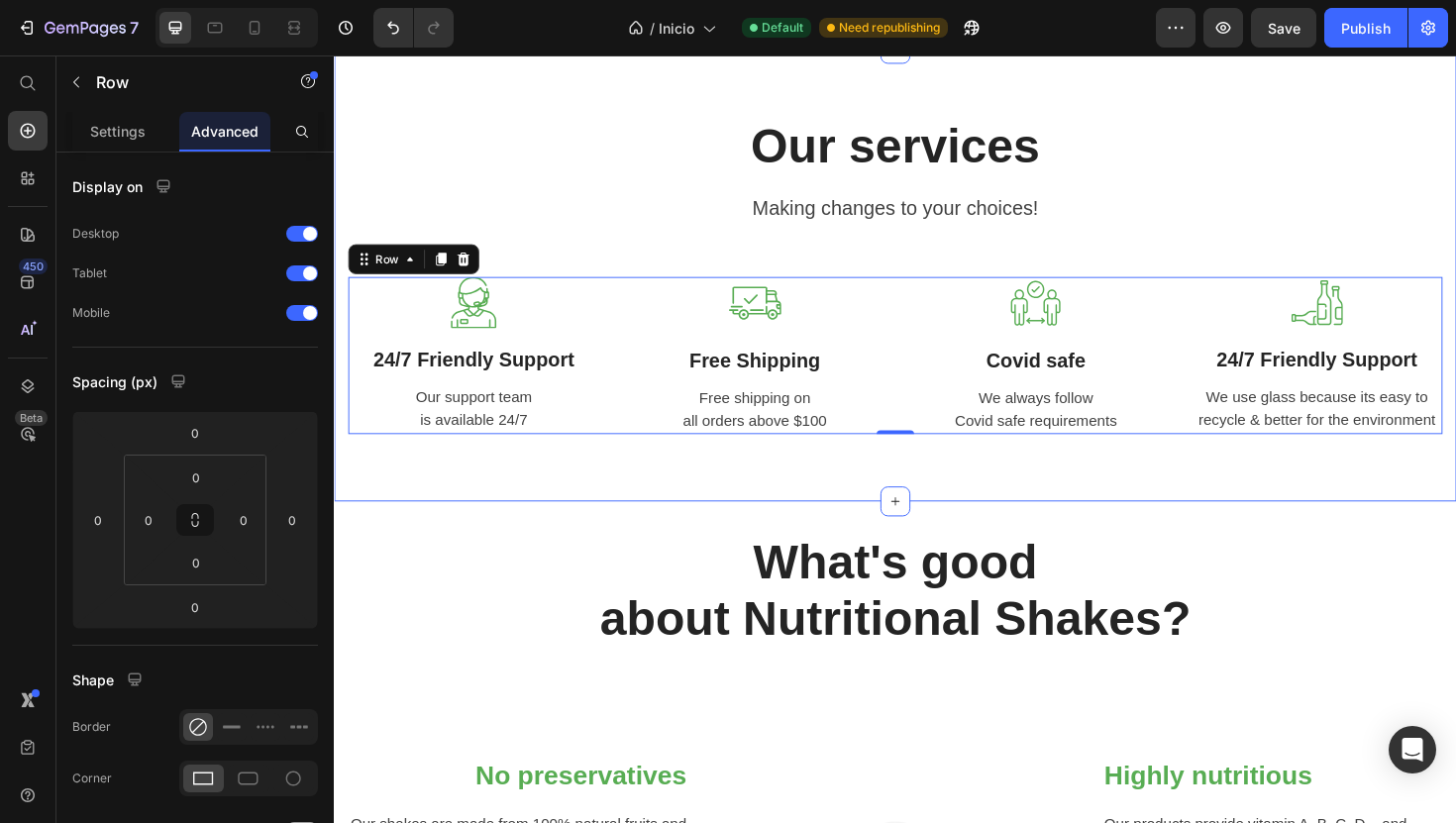 scroll, scrollTop: 2623, scrollLeft: 0, axis: vertical 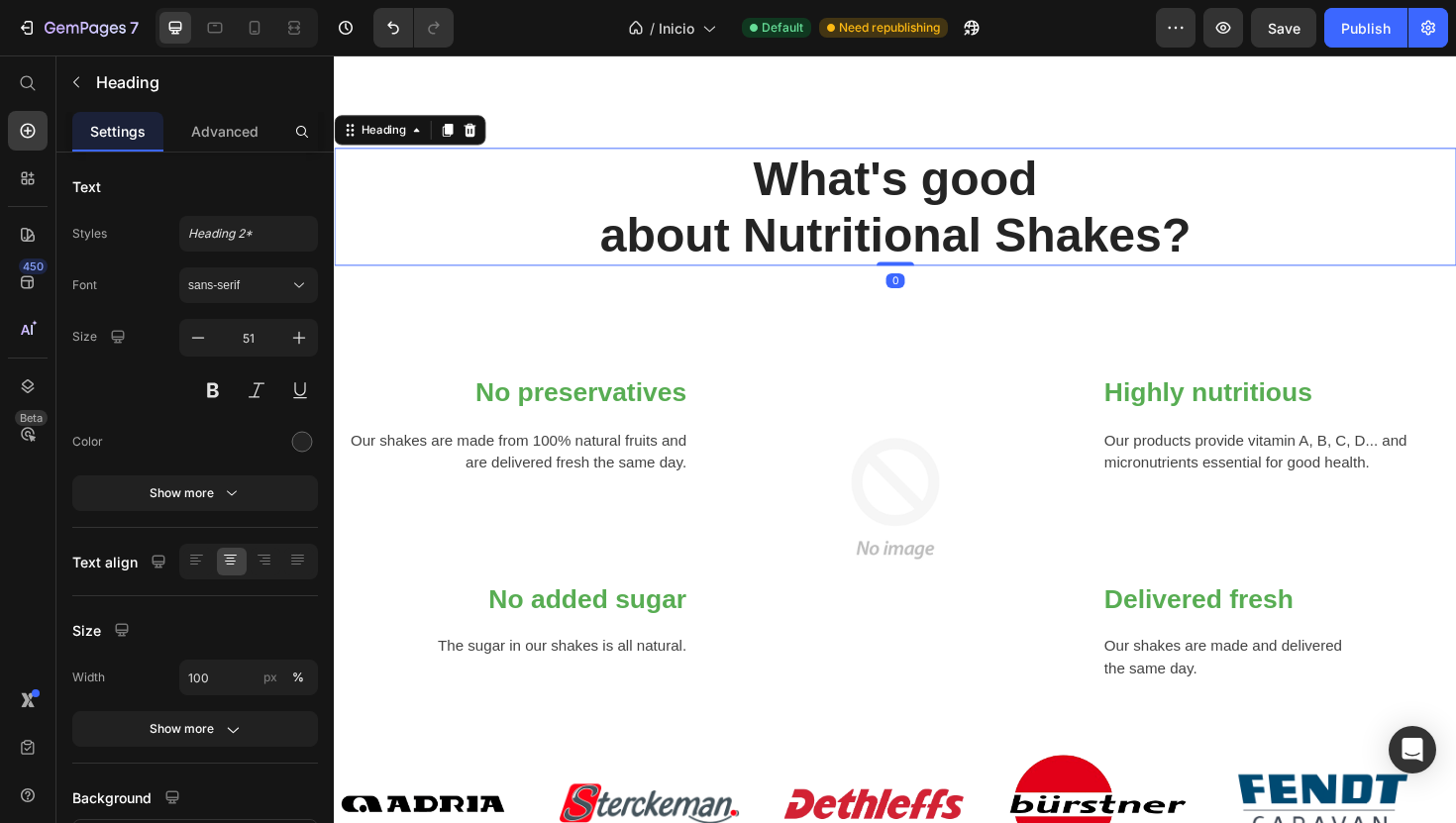 click on "What's good about Nutritional Shakes?" at bounding box center (928, 216) 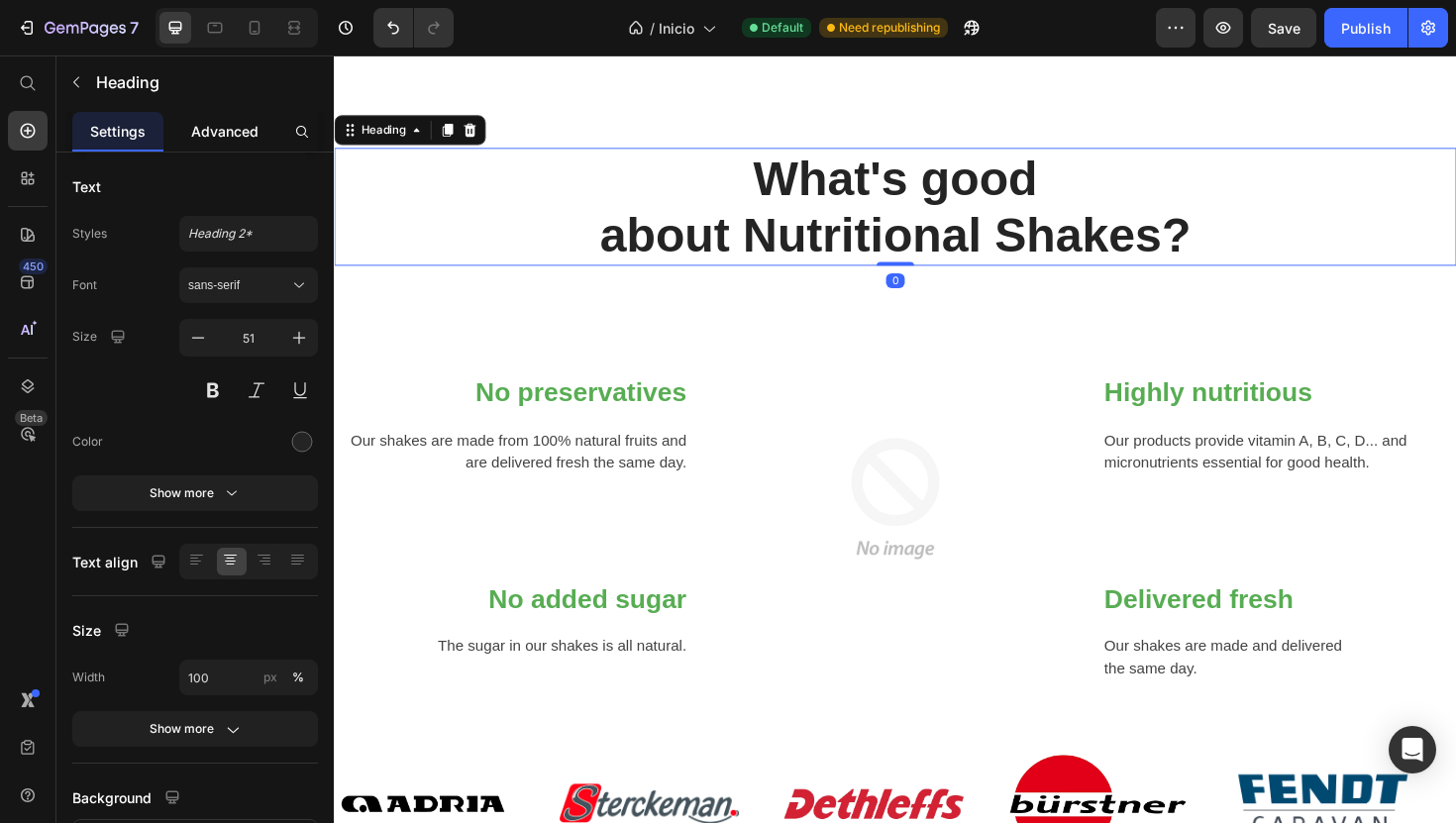 click on "Advanced" at bounding box center (225, 131) 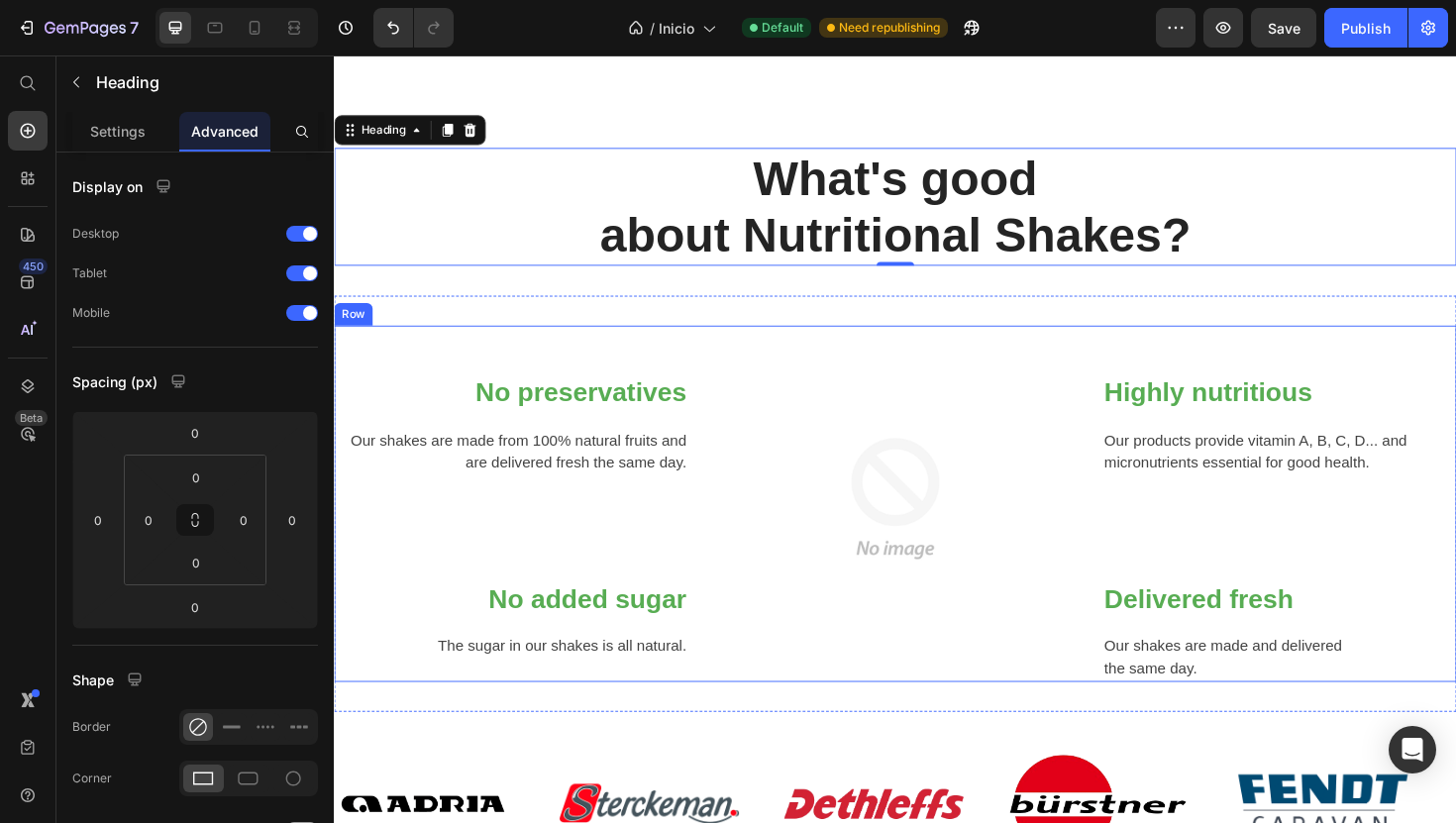 click on "No preservatives Heading Our shakes are made from 100% natural fruits and are delivered fresh the same day. Text block Row No added sugar Heading The sugar in our shakes is all natural. Text block Row Image Highly nutritious Heading Our products provide vitamin A, B, C, D... and micronutrients essential for good health. Text block Row Delivered fresh Heading Our shakes are made and delivered the same day. Text block Row Row" at bounding box center (928, 530) 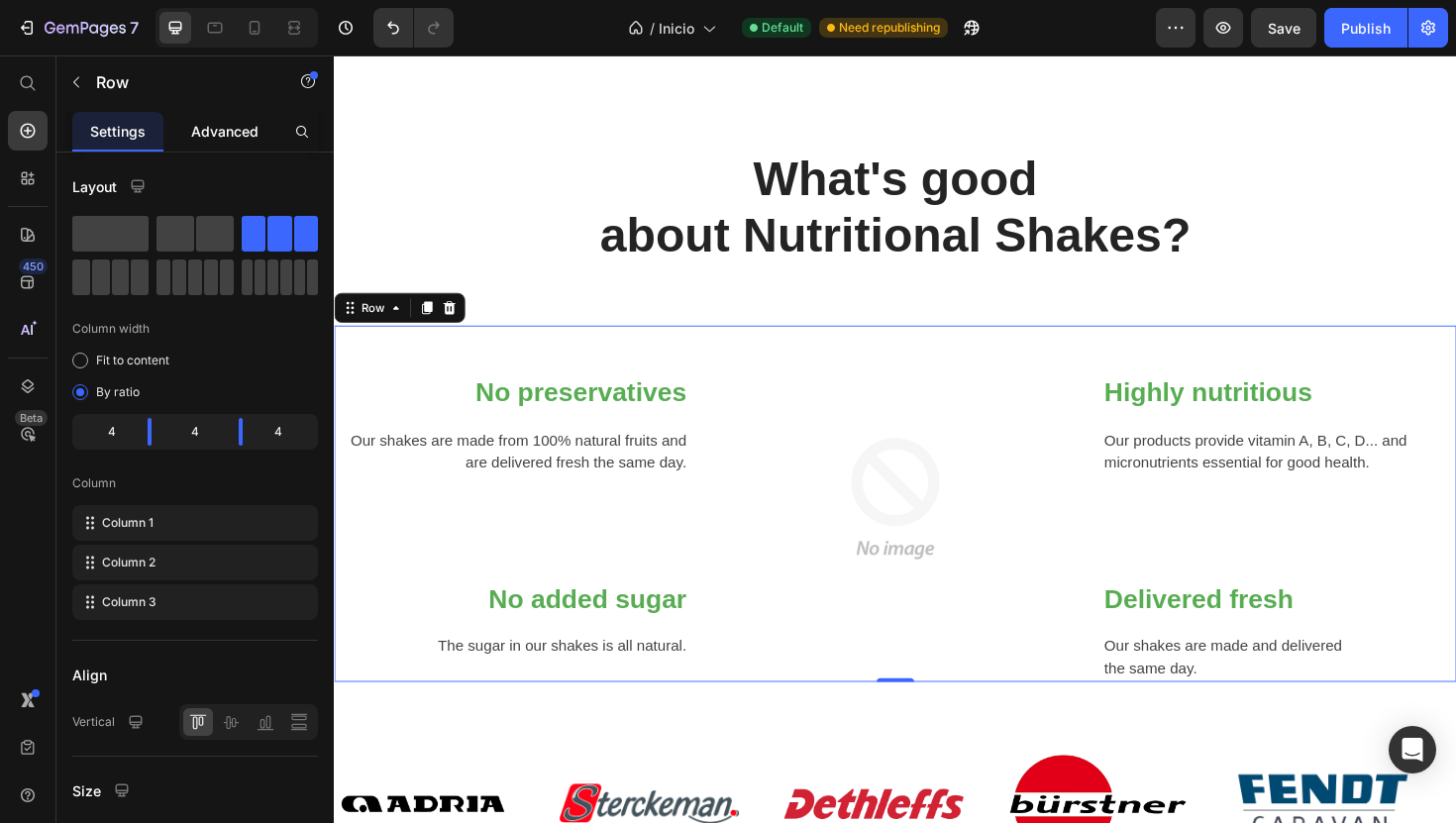click on "Advanced" at bounding box center [225, 131] 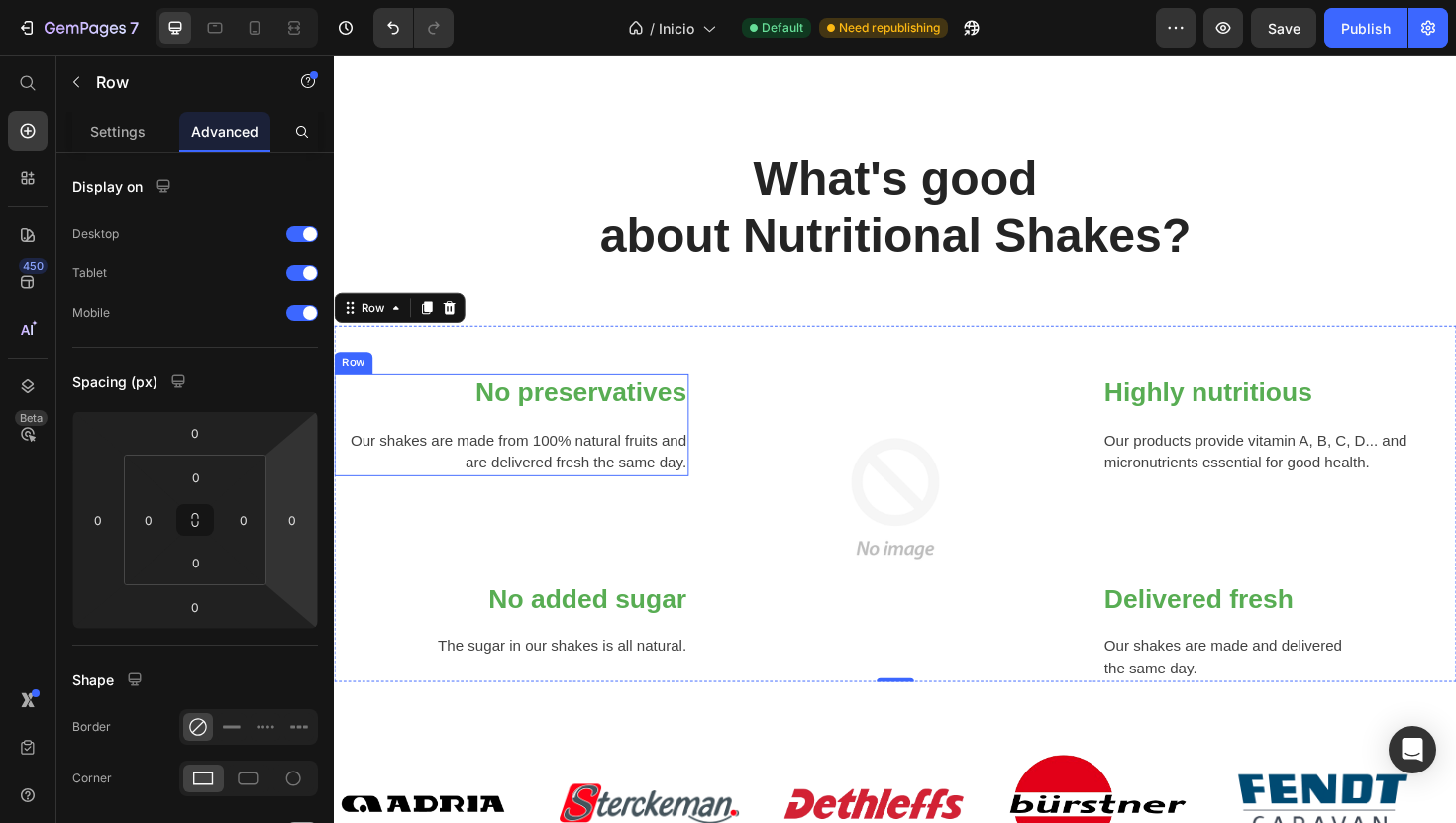 click on "No preservatives Heading Our shakes are made from 100% natural fruits and are delivered fresh the same day. Text block" at bounding box center [521, 447] 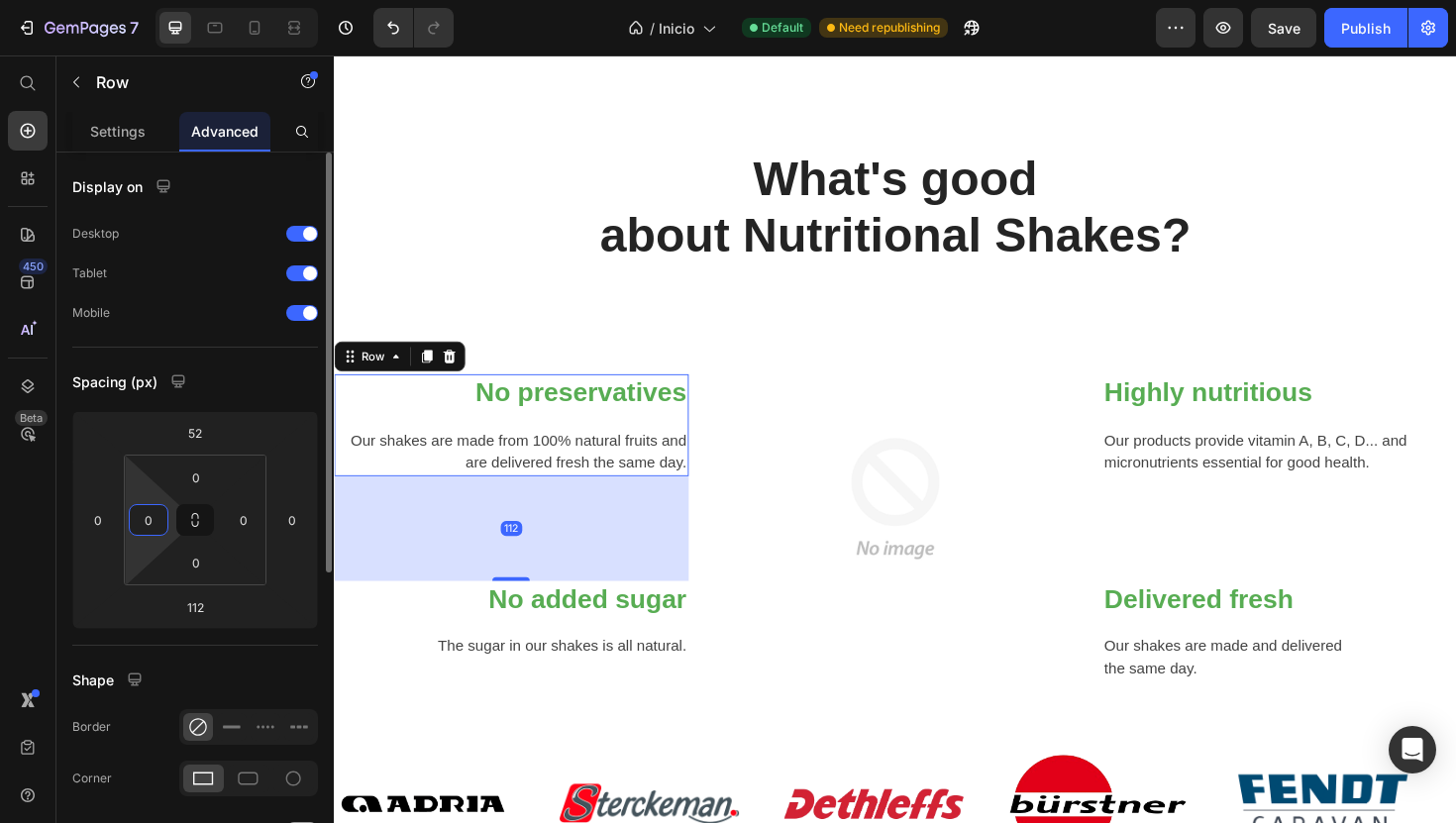 click on "0" at bounding box center [149, 520] 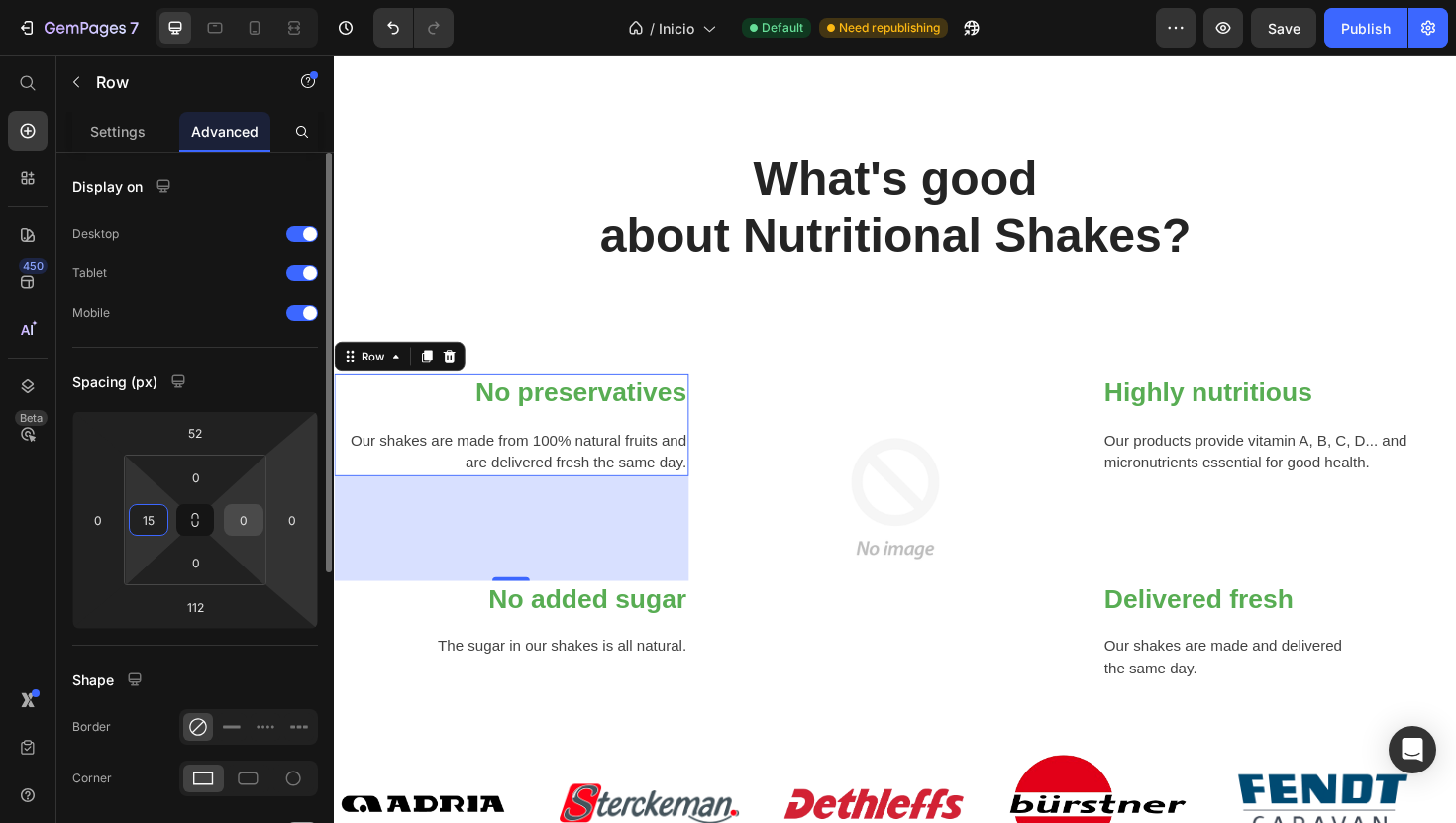 type on "15" 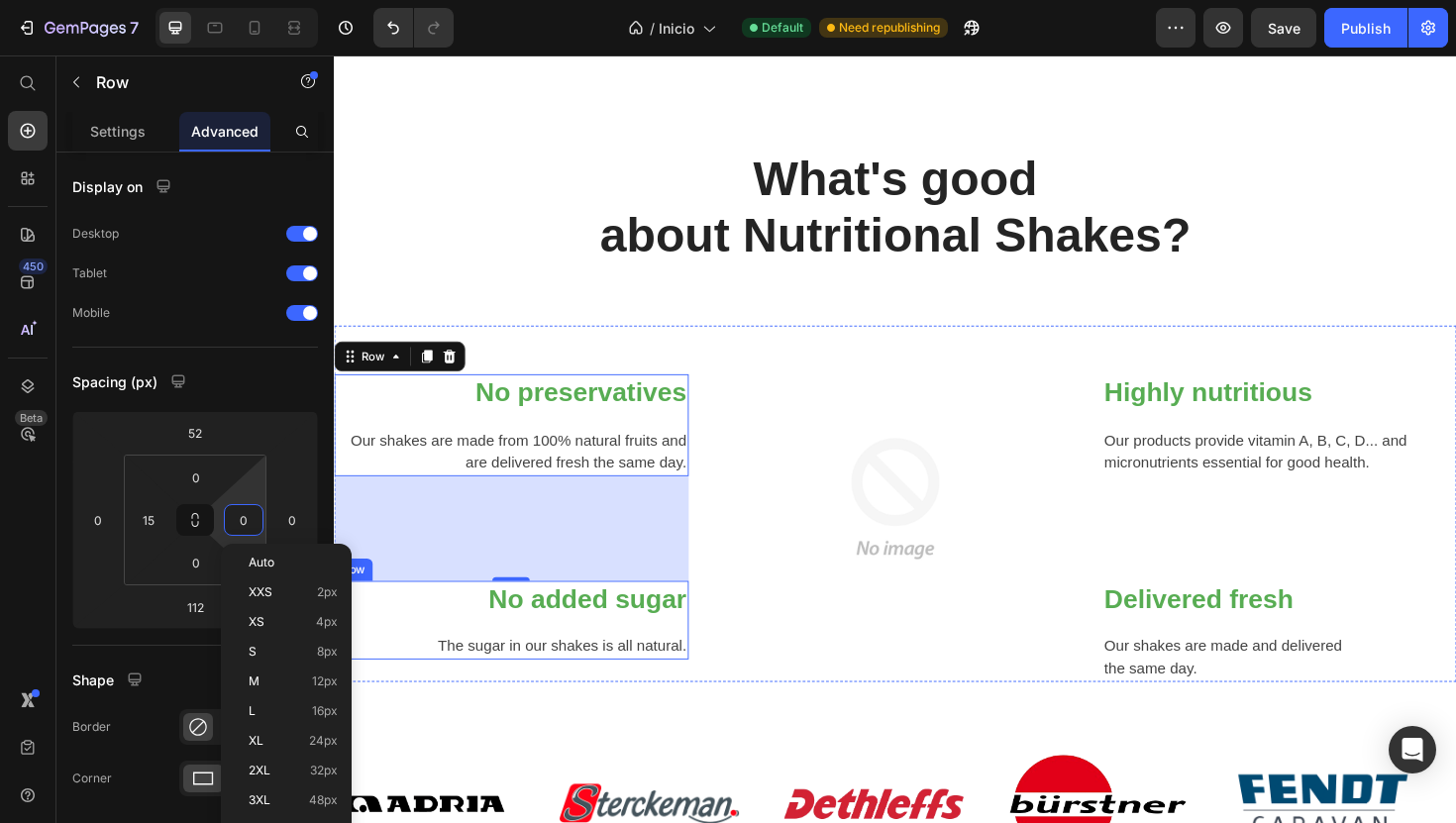 click on "The sugar in our shakes is all natural." at bounding box center [521, 681] 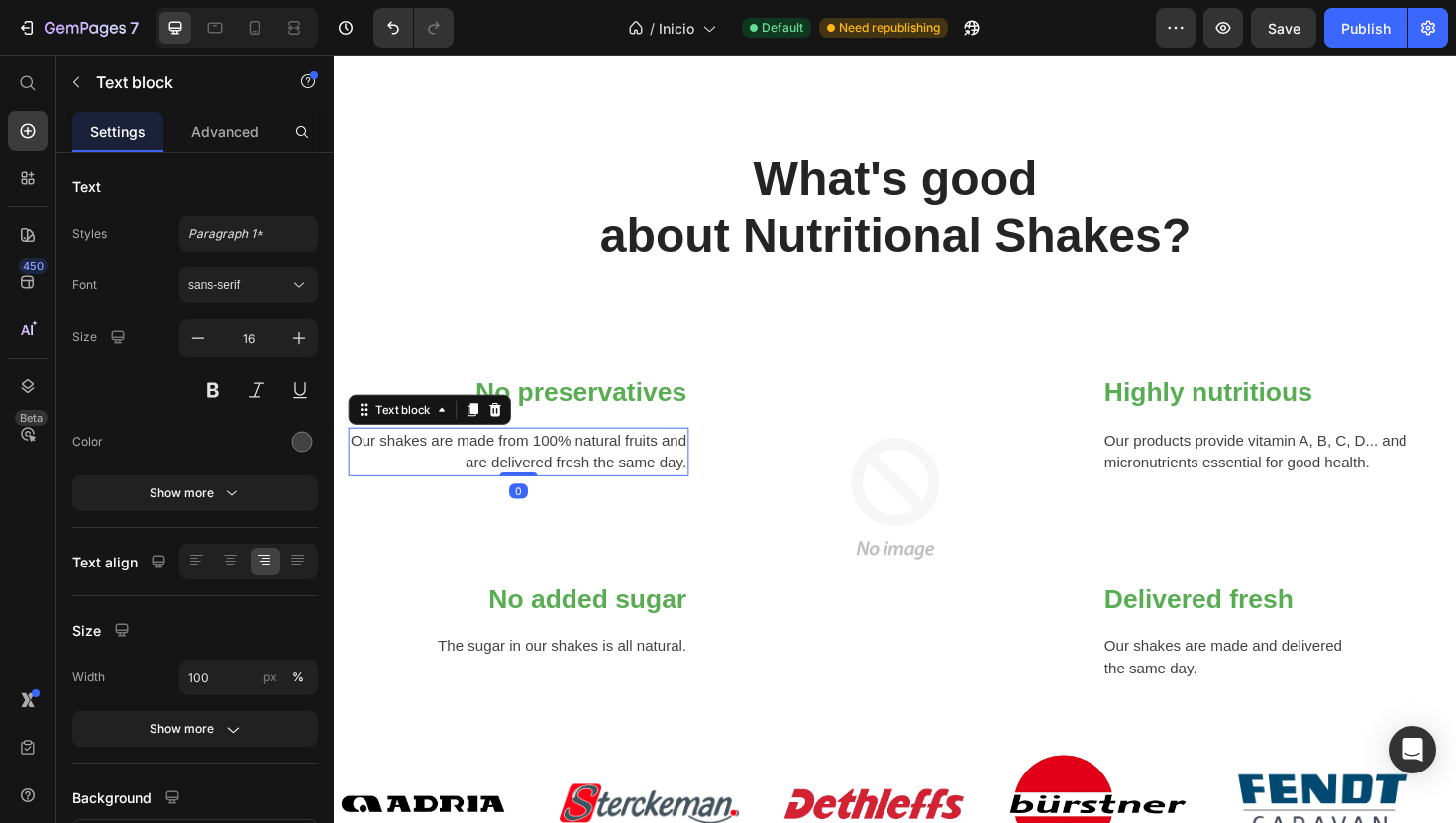click on "Our shakes are made from 100% natural fruits and are delivered fresh the same day." at bounding box center [529, 475] 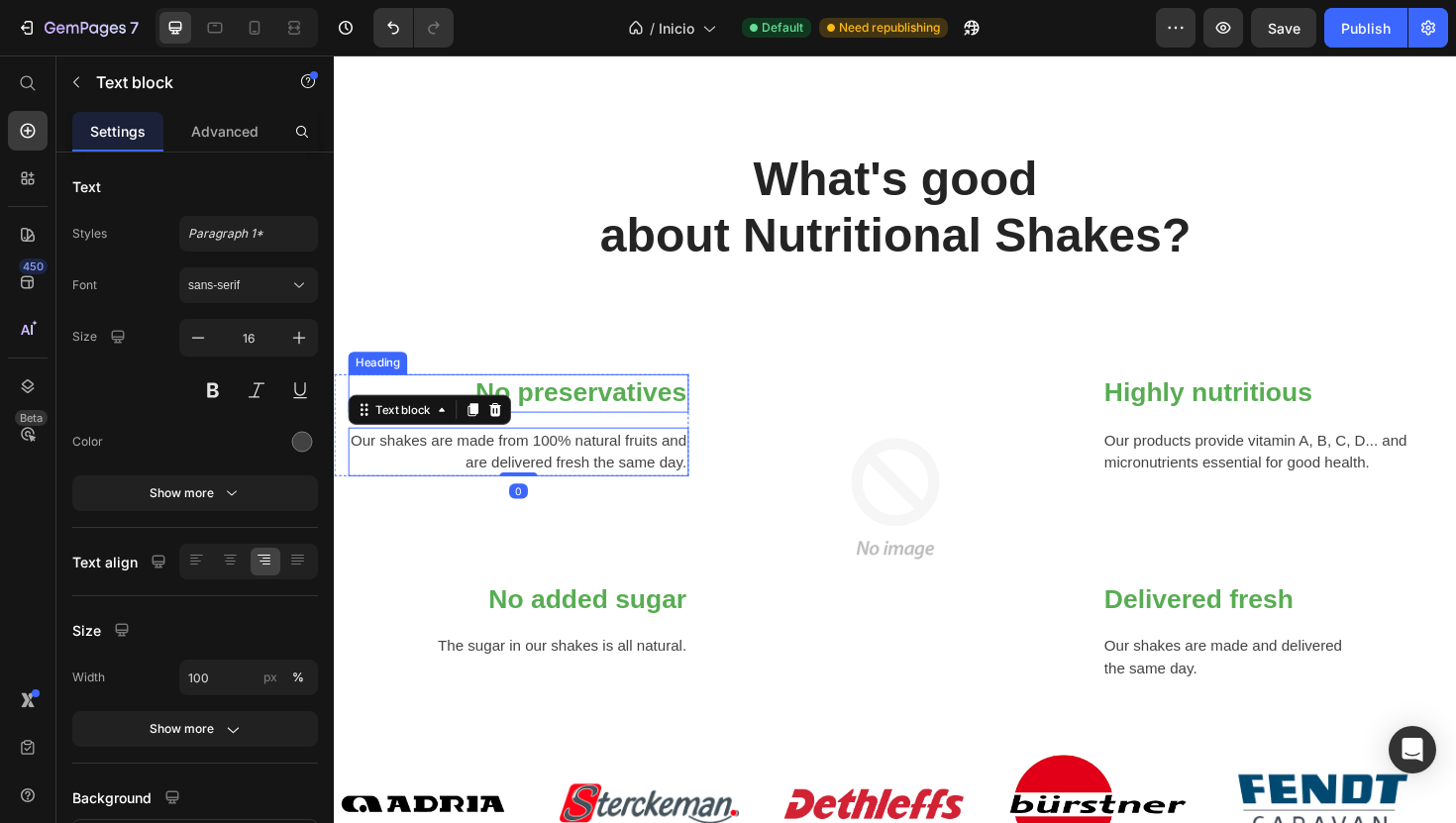 click on "No preservatives" at bounding box center [529, 413] 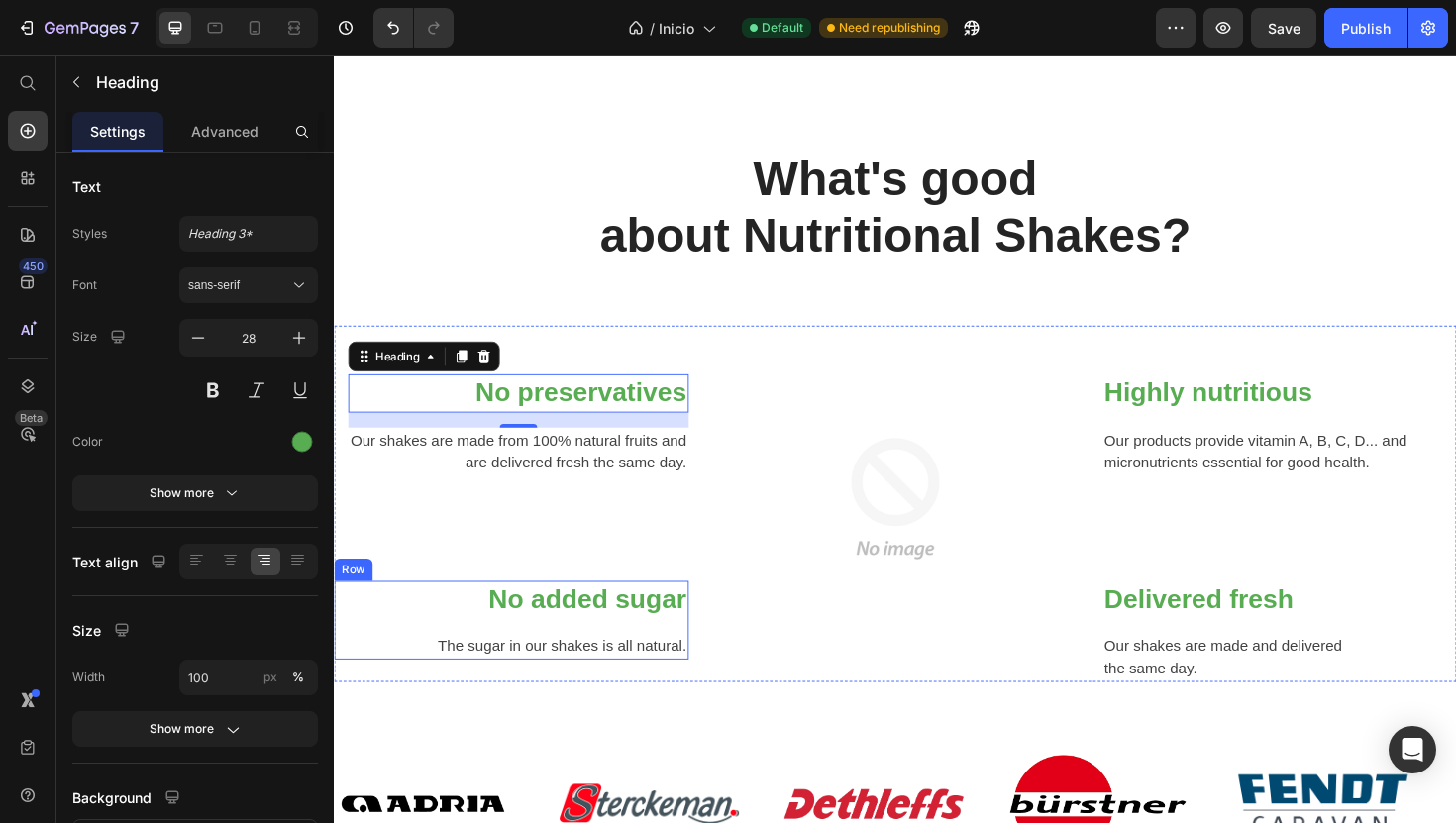 click on "No added sugar Heading The sugar in our shakes is all natural. Text block" at bounding box center (521, 654) 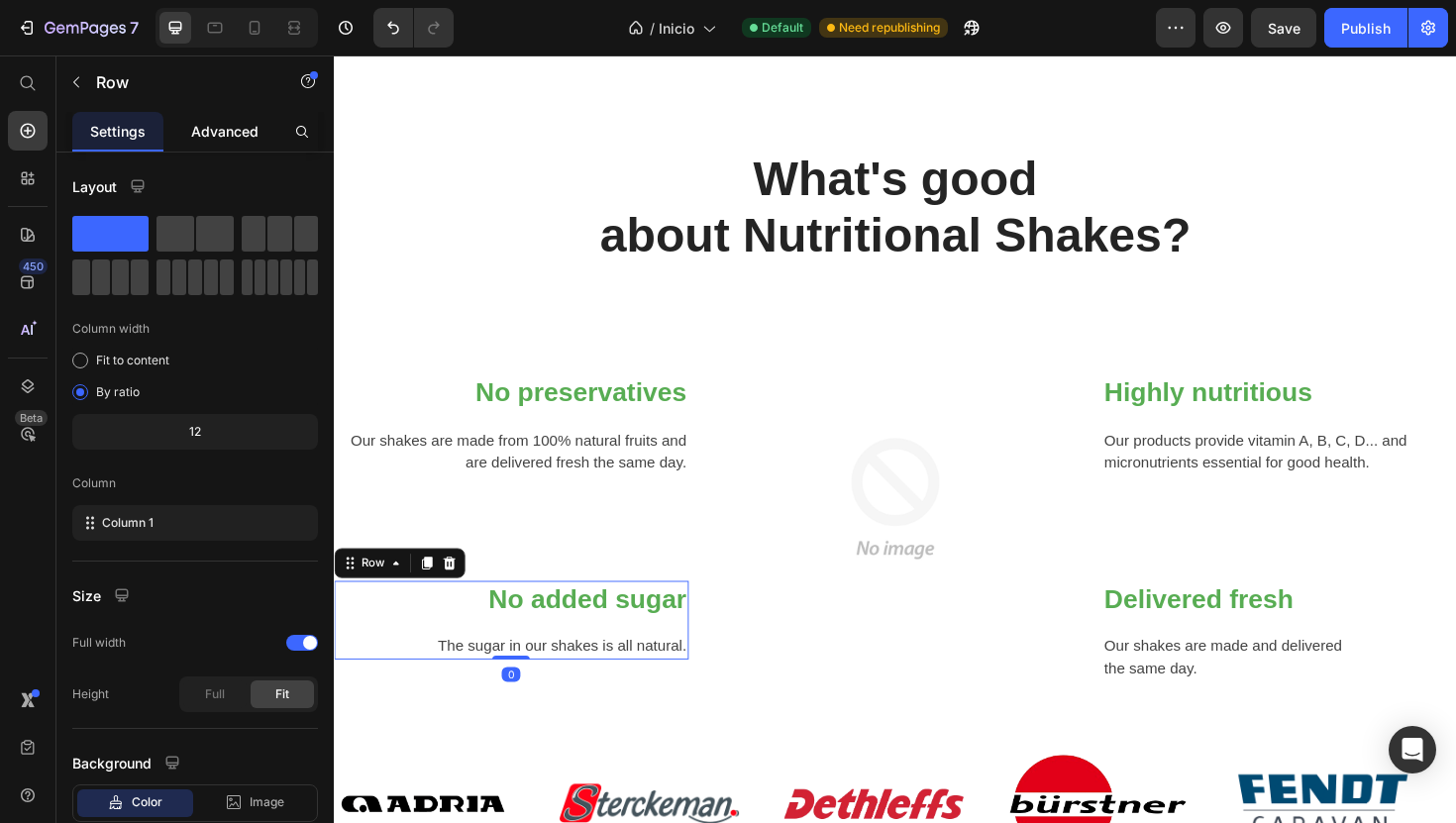 click on "Advanced" at bounding box center [225, 131] 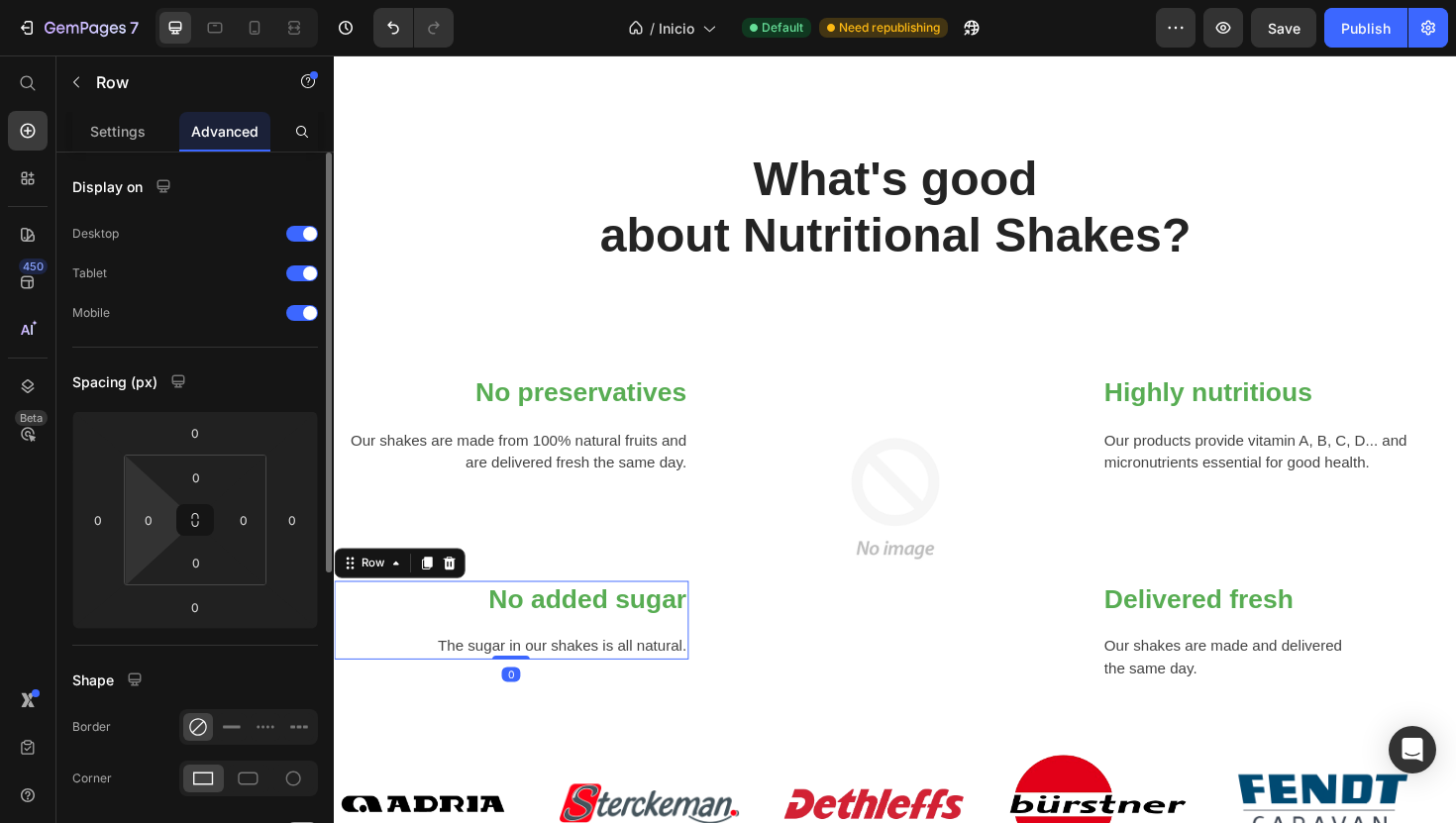 click on "7  Version history  /  Inicio Default Need republishing Preview  Save   Publish  450 Beta Start with Sections Elements Hero Section Product Detail Brands Trusted Badges Guarantee Product Breakdown How to use Testimonials Compare Bundle FAQs Social Proof Brand Story Product List Collection Blog List Contact Sticky Add to Cart Custom Footer Browse Library 450 Layout
Row
Row
Row
Row Text
Heading
Text Block Button
Button
Button
Sticky Back to top Media
Image" at bounding box center (728, 0) 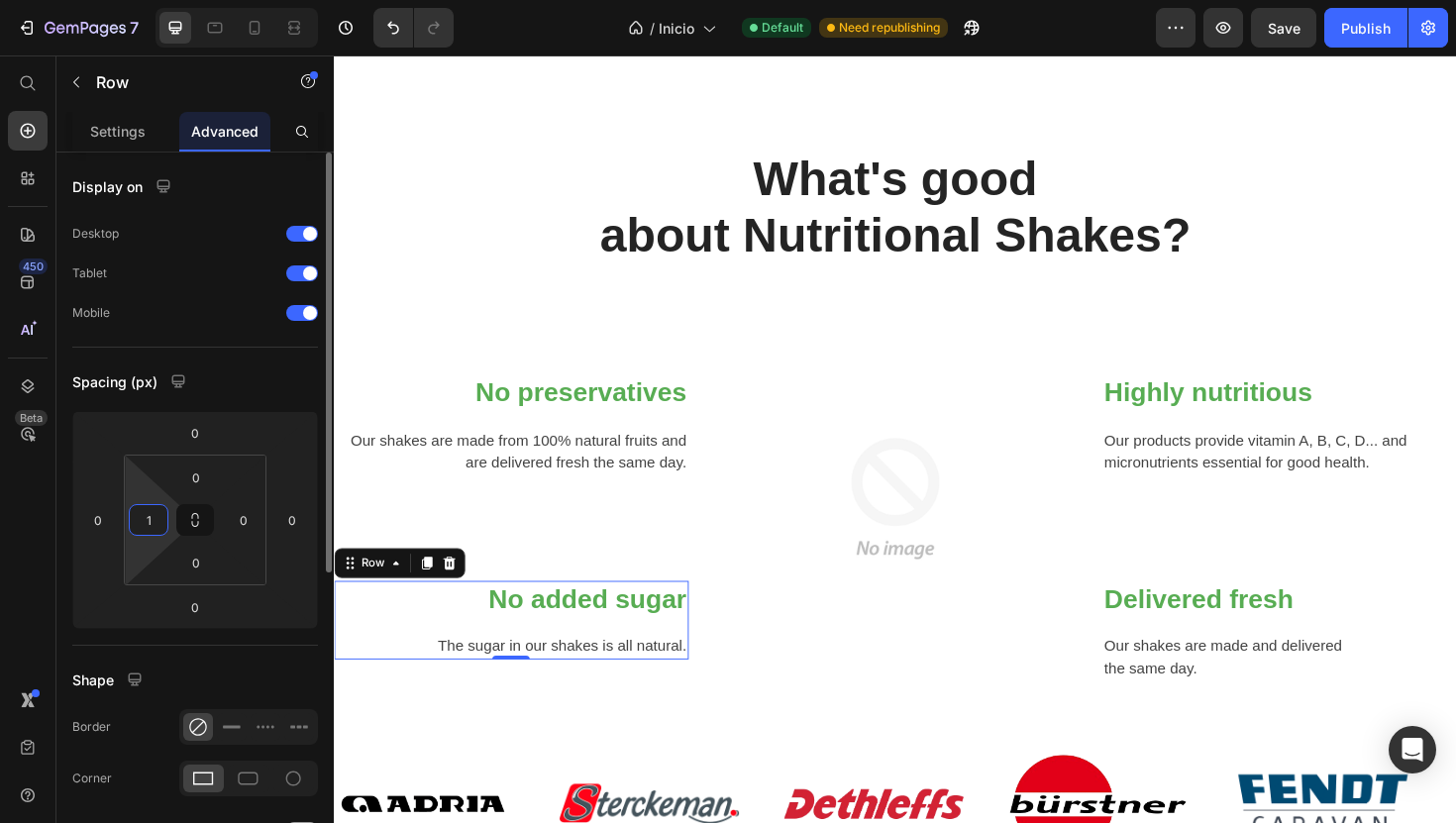type on "15" 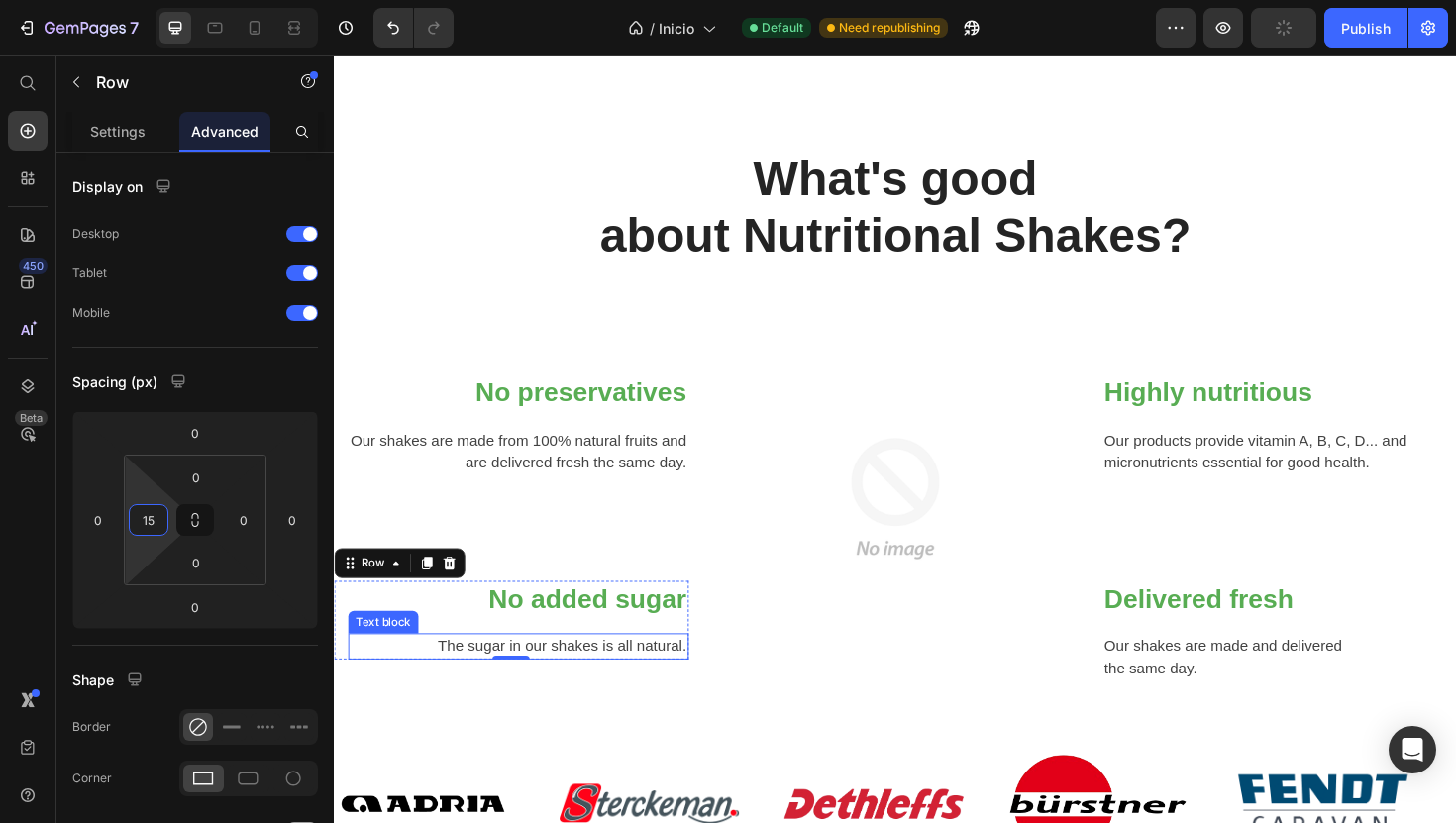 click on "No preservatives Heading Our shakes are made from 100% natural fruits and are delivered fresh the same day. Text block Row No added sugar Heading The sugar in our shakes is all natural. Text block Row   0 Image Highly nutritious Heading Our products provide vitamin A, B, C, D... and micronutrients essential for good health. Text block Row Delivered fresh Heading Our shakes are made and delivered the same day. Text block Row Row Section 7" at bounding box center (928, 530) 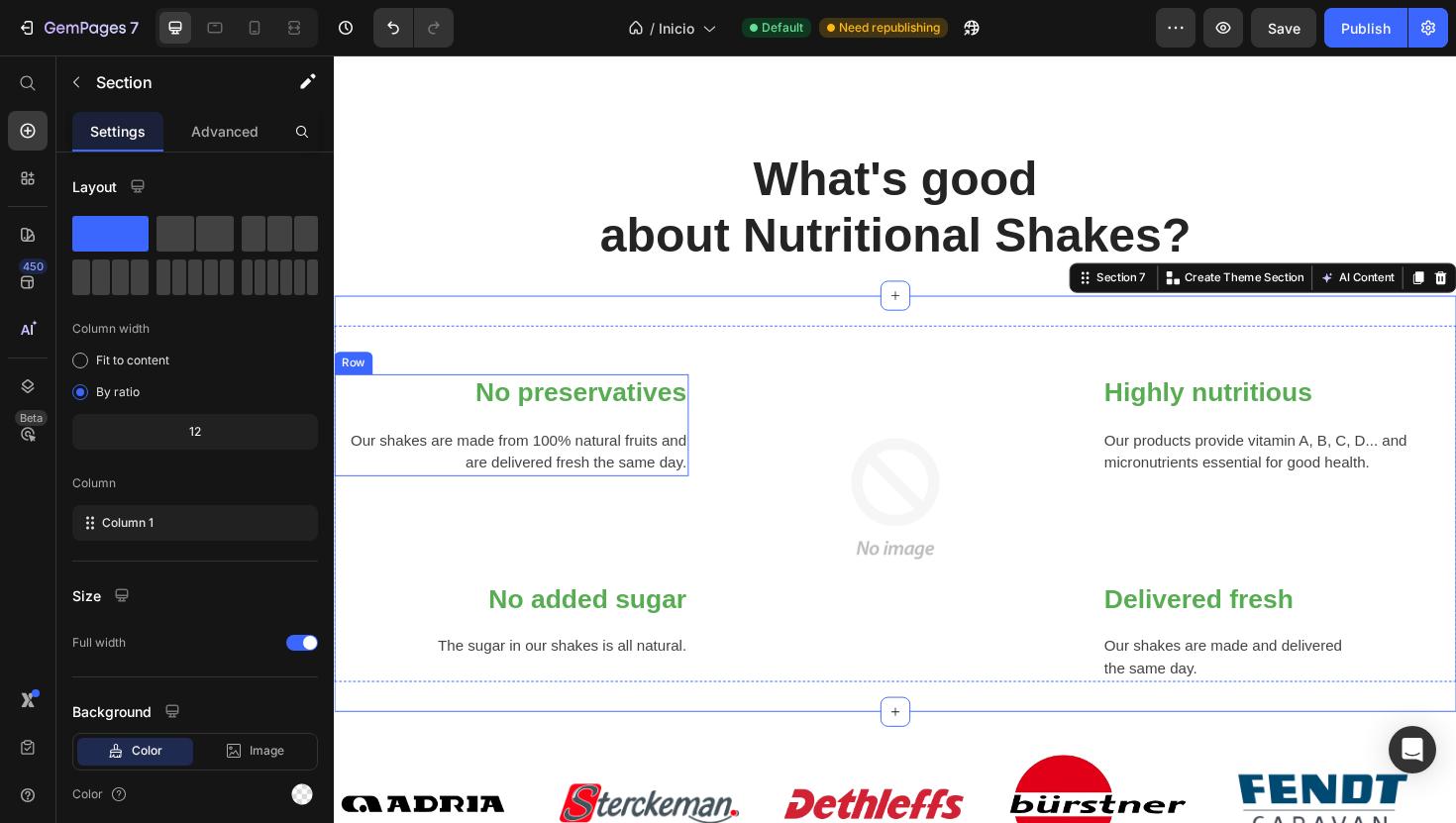 click on "No preservatives Heading Our shakes are made from 100% natural fruits and are delivered fresh the same day. Text block" at bounding box center (529, 447) 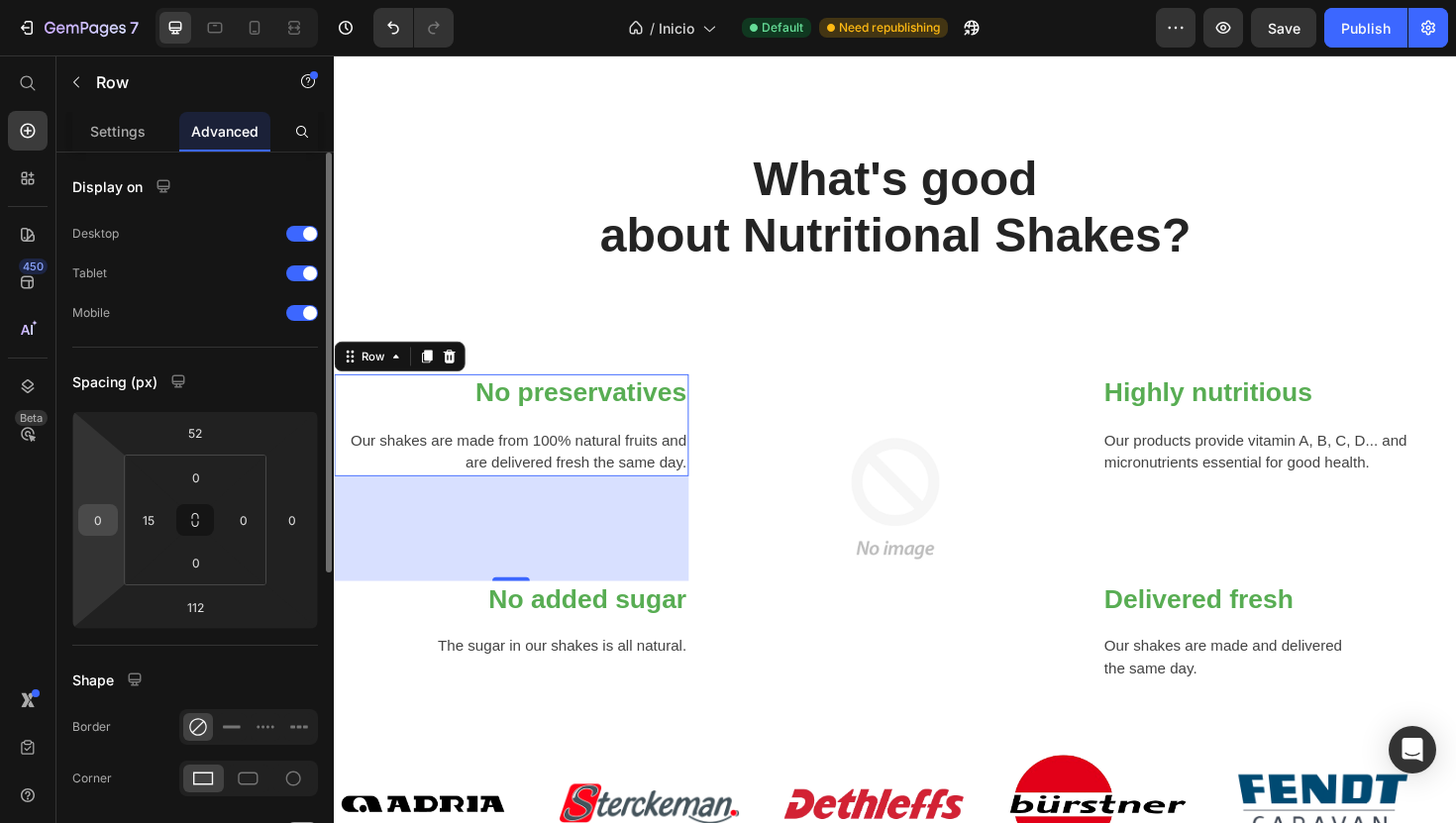 click on "0" at bounding box center [98, 520] 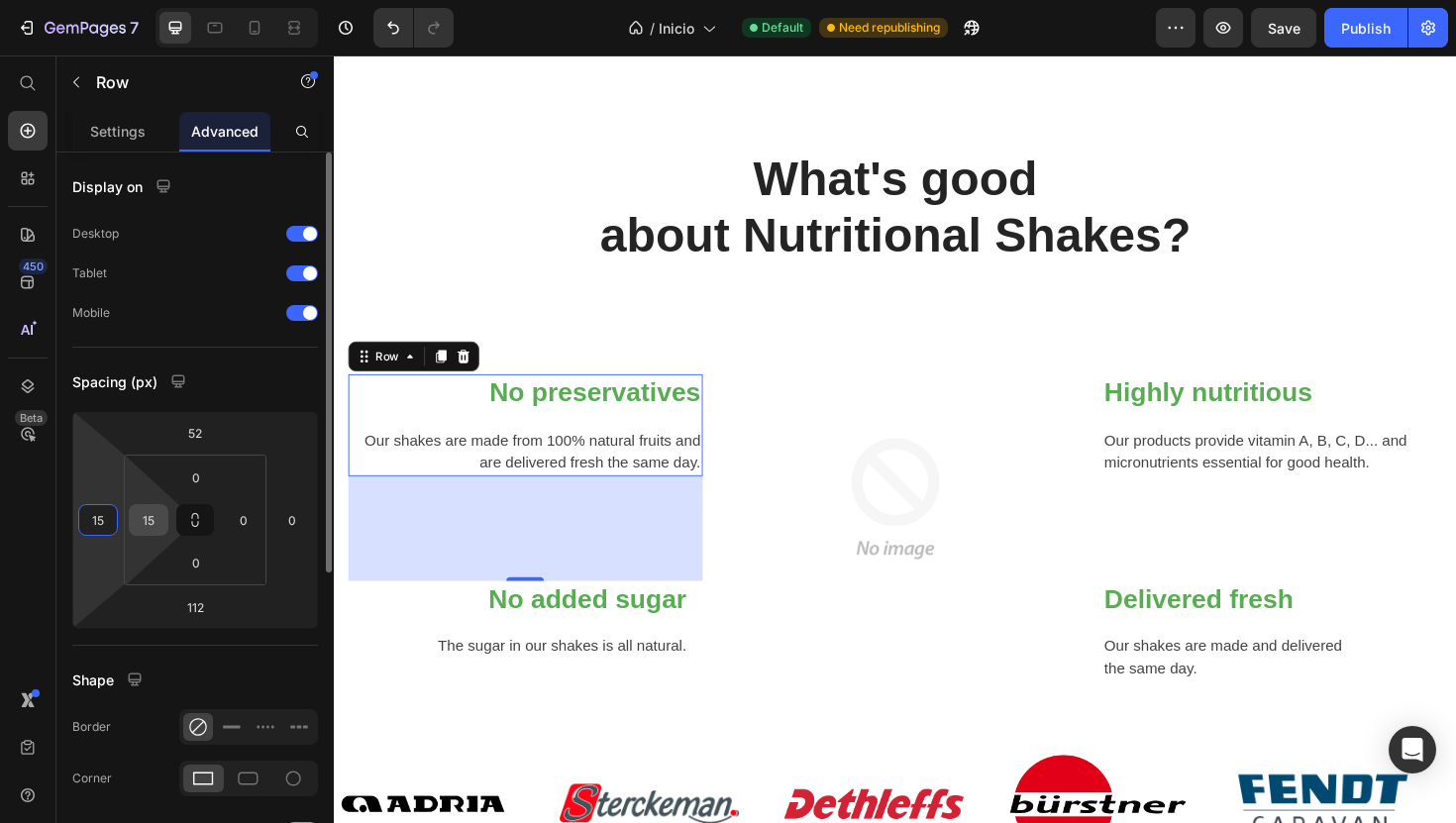 type on "15" 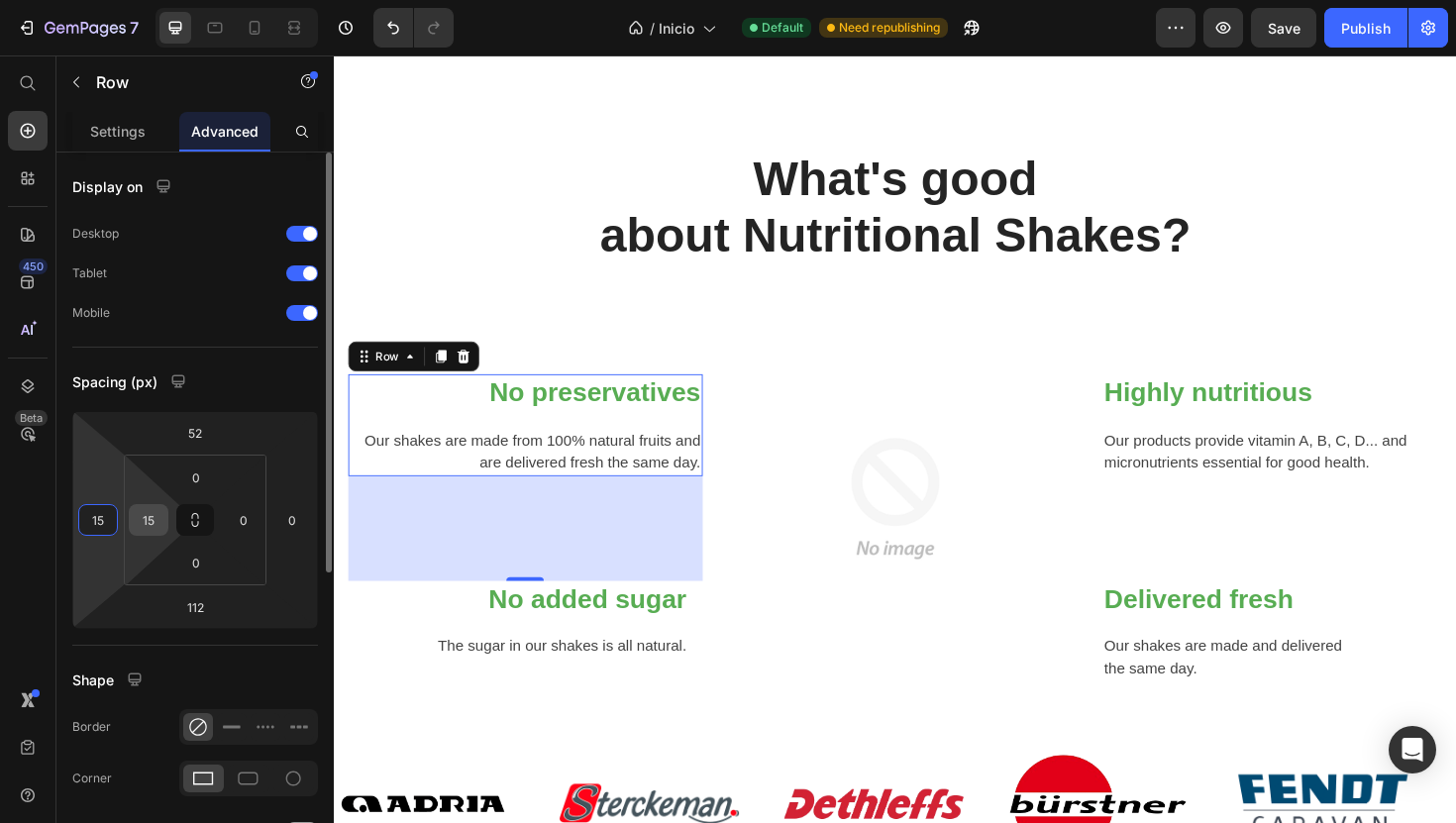 click on "15" at bounding box center (149, 520) 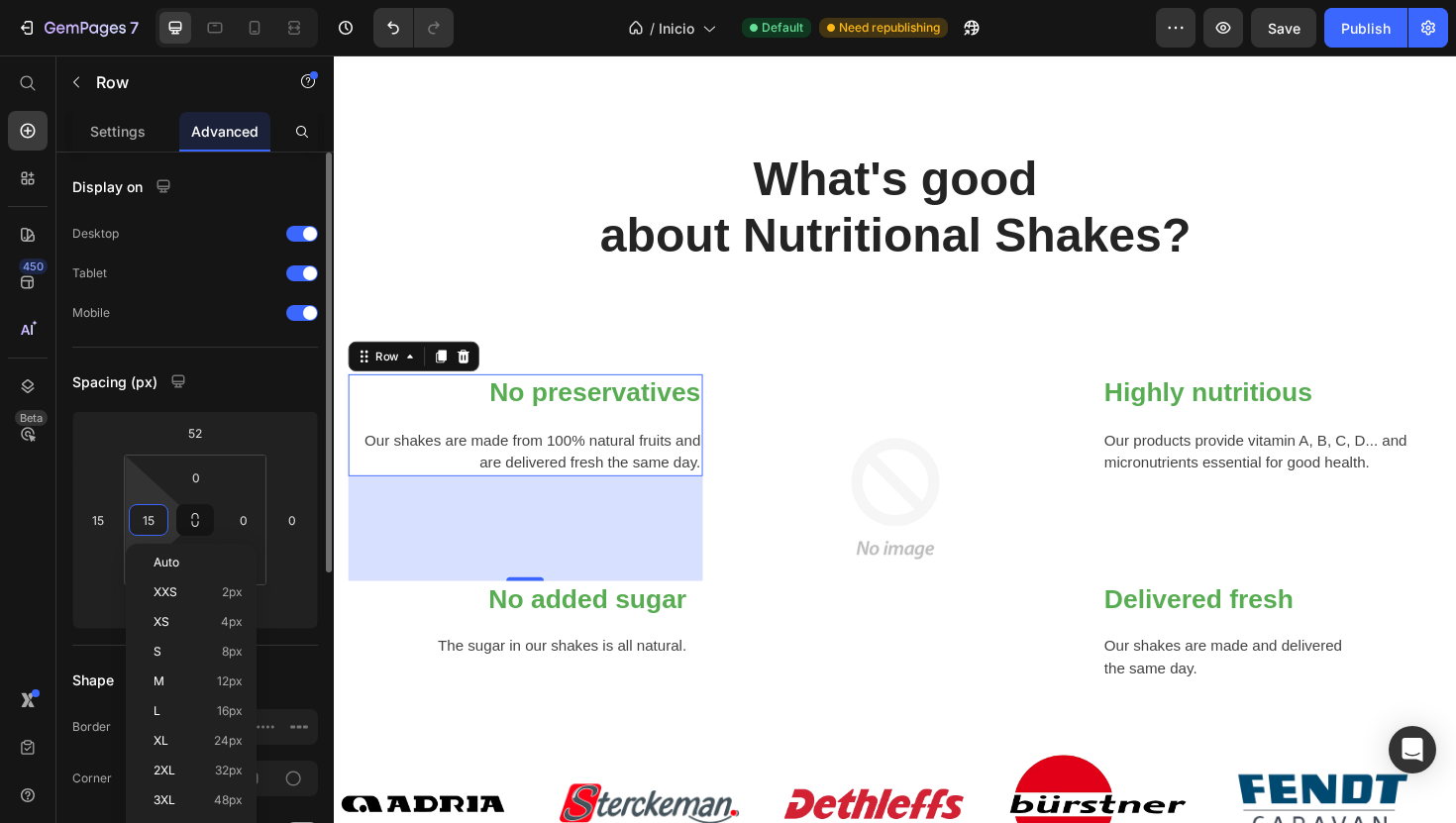 type 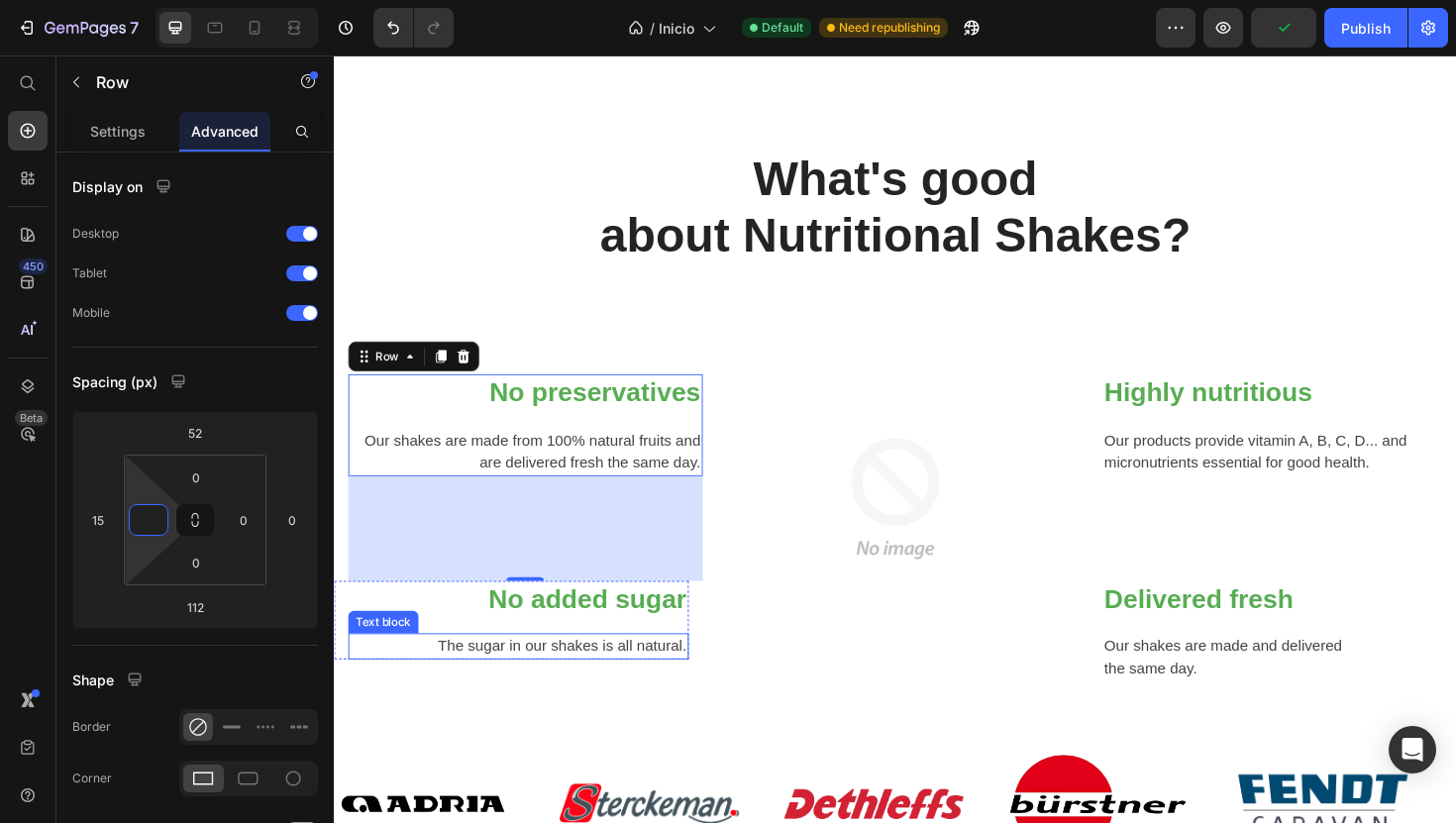 click on "The sugar in our shakes is all natural." at bounding box center [529, 681] 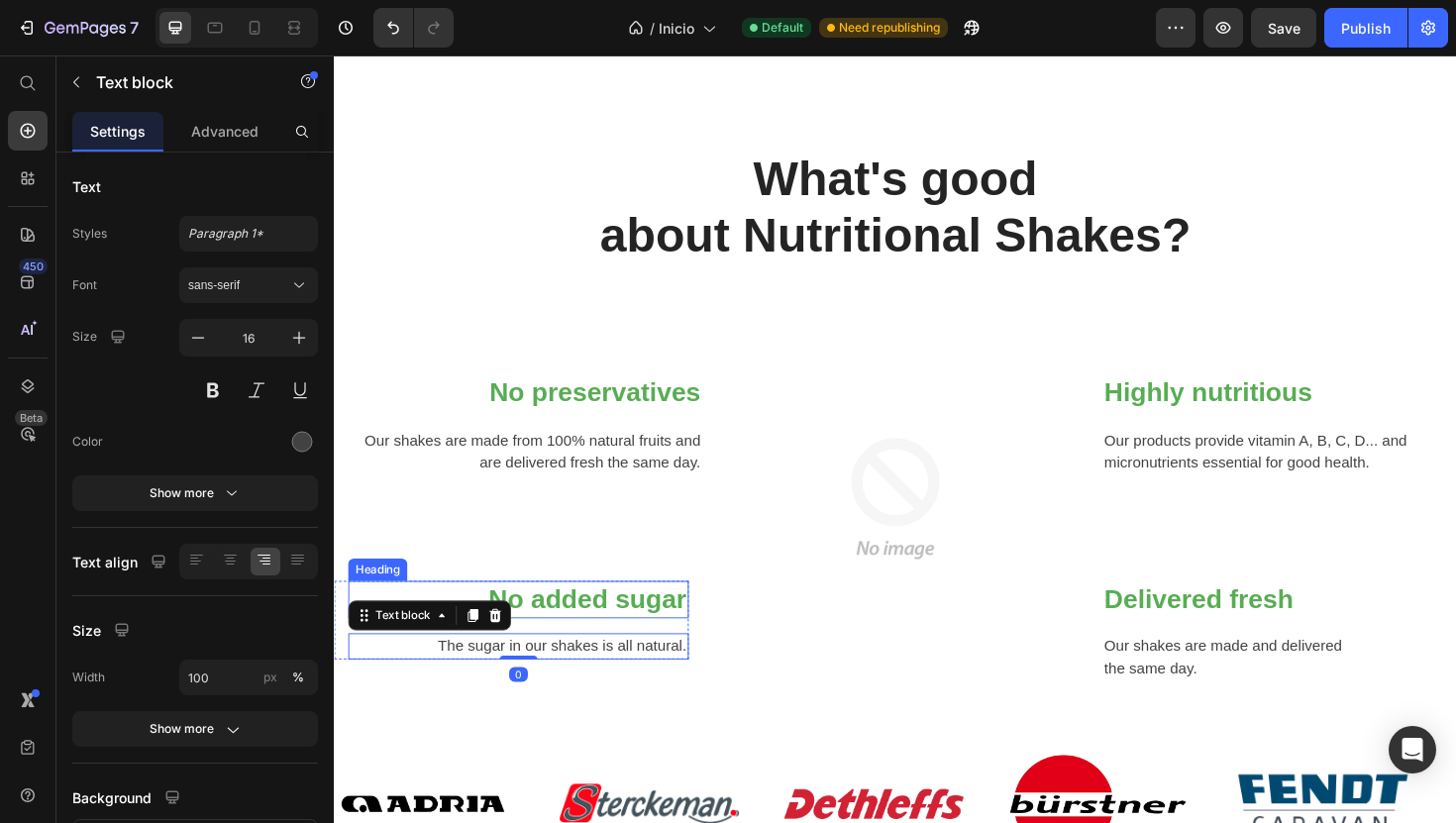 click on "No added sugar" at bounding box center (529, 632) 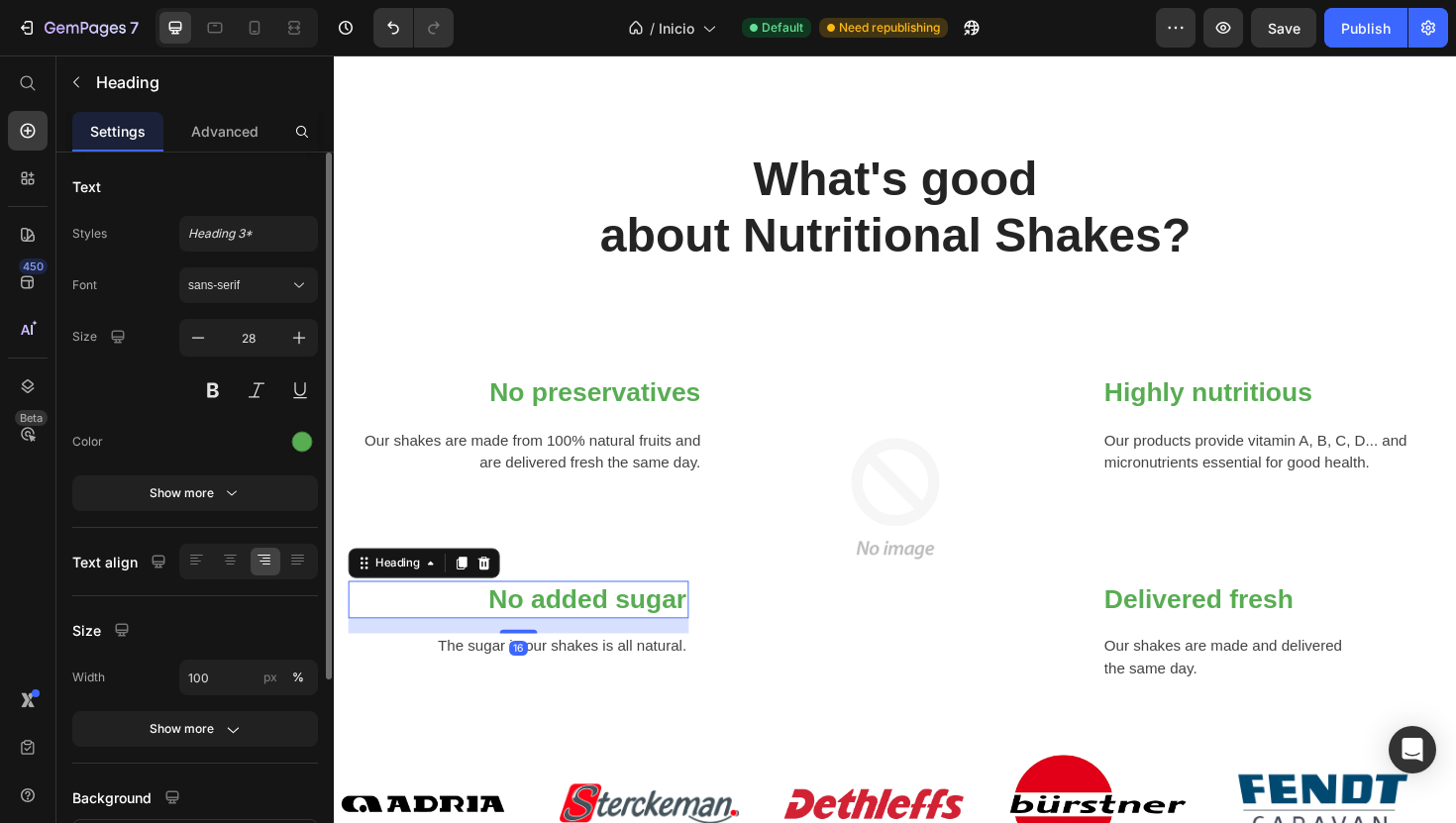 click on "Text Styles Heading 3* Font sans-serif Size 28 Color Show more Text align Size Width 100 px % Show more Background Color Image Video  Color  SEO HTML tag H2  Delete element" at bounding box center [195, 654] 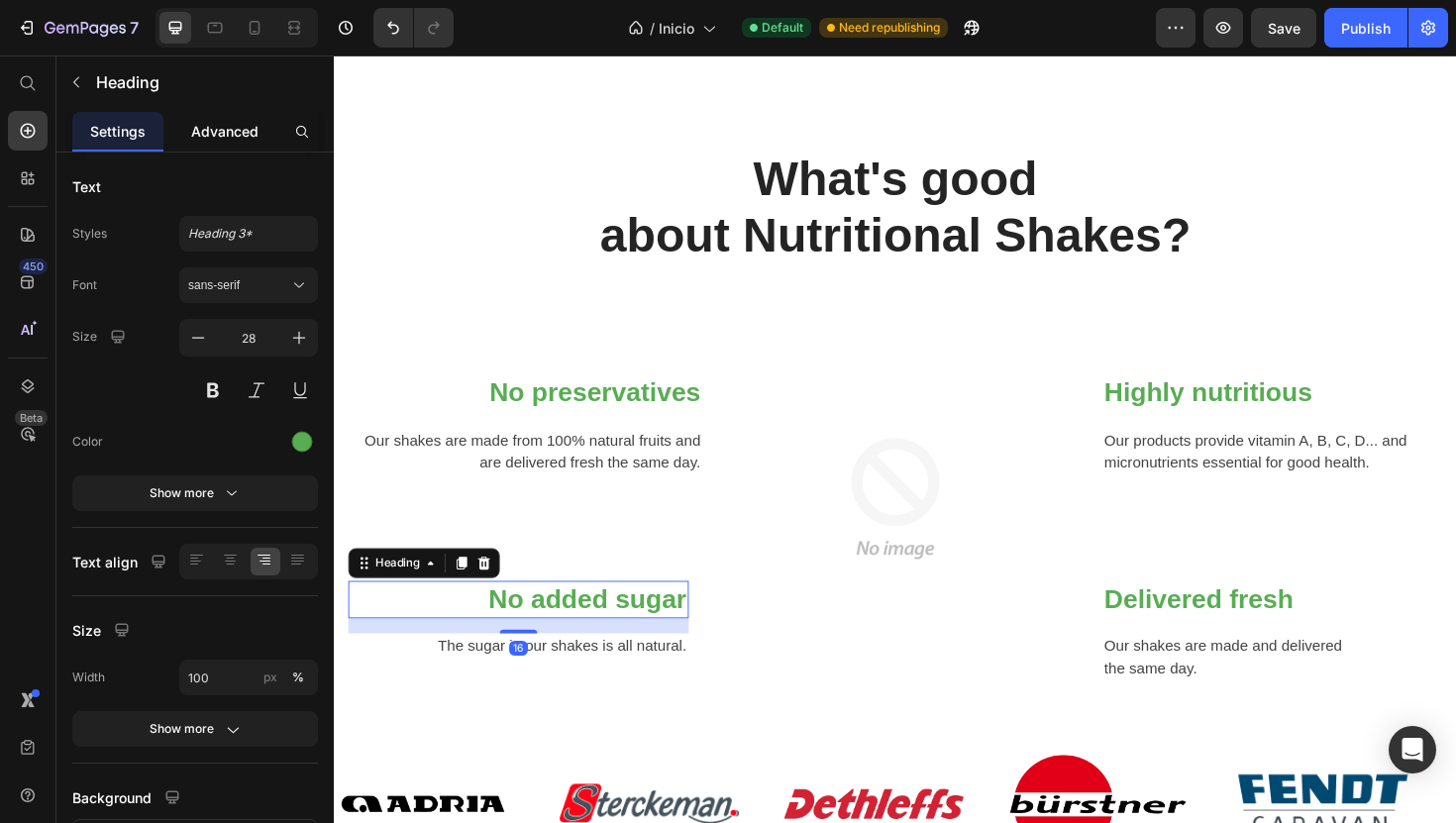 click on "Advanced" at bounding box center [225, 131] 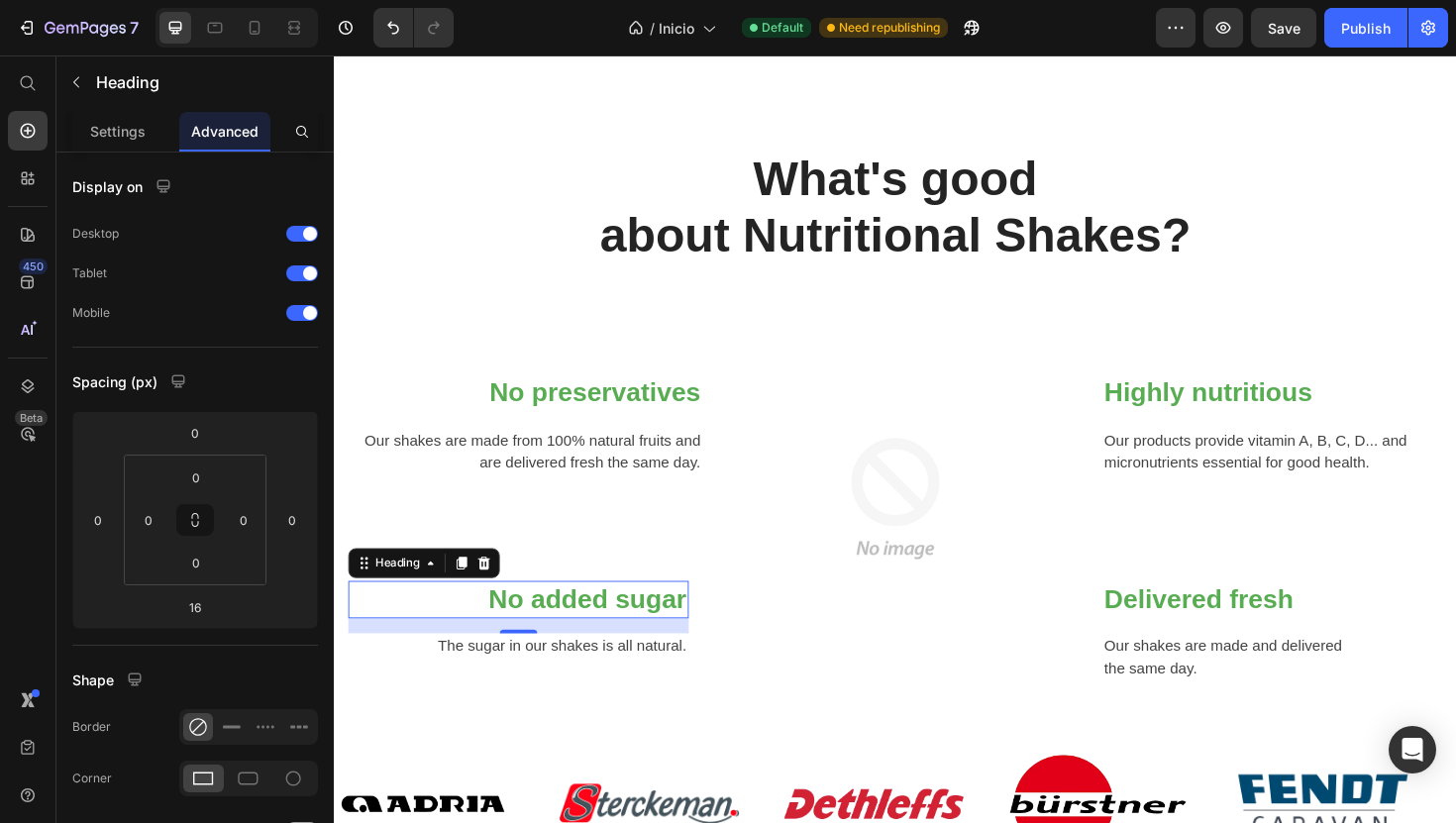 click on "16" at bounding box center [529, 660] 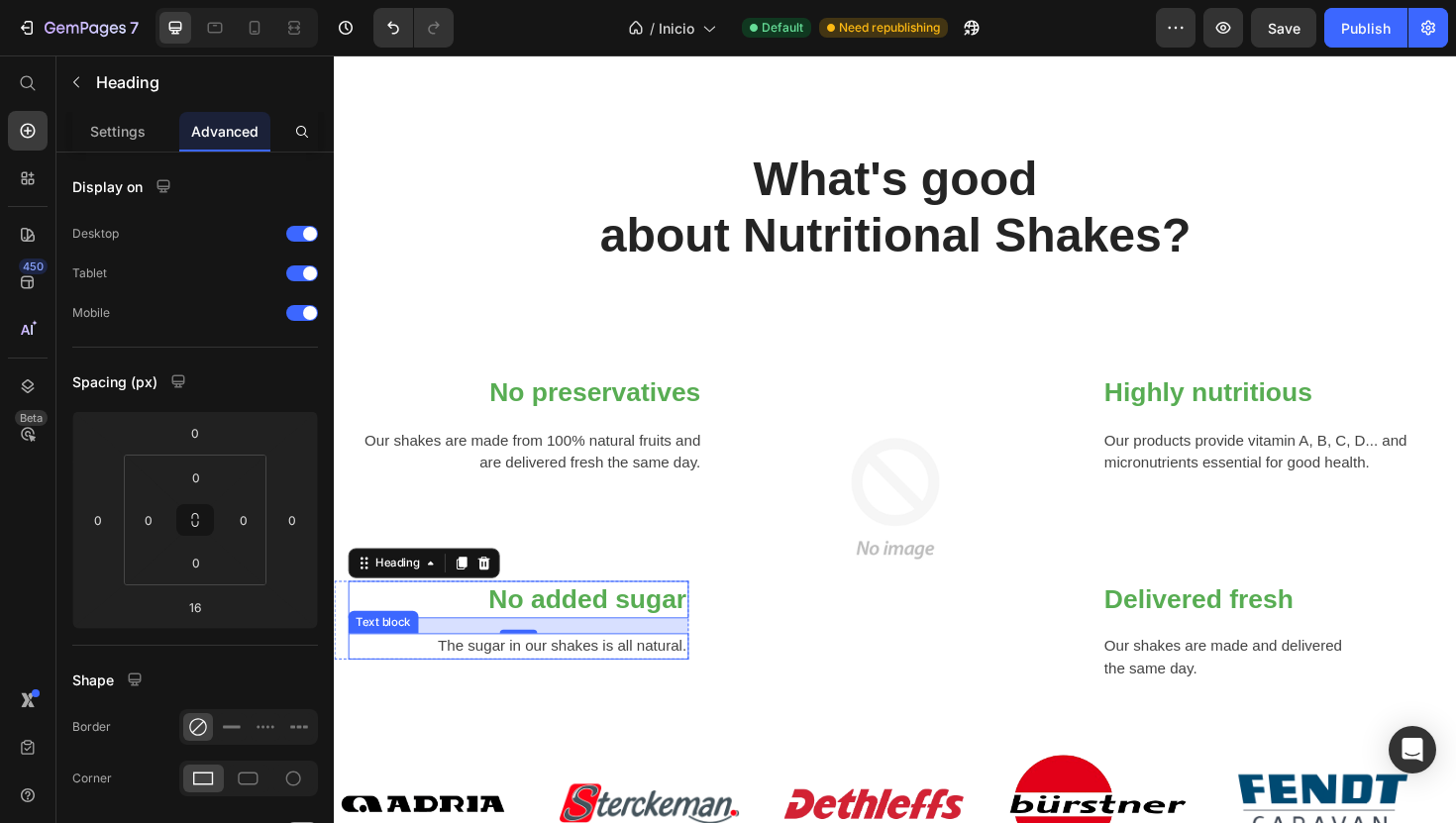 click on "The sugar in our shakes is all natural." at bounding box center [529, 681] 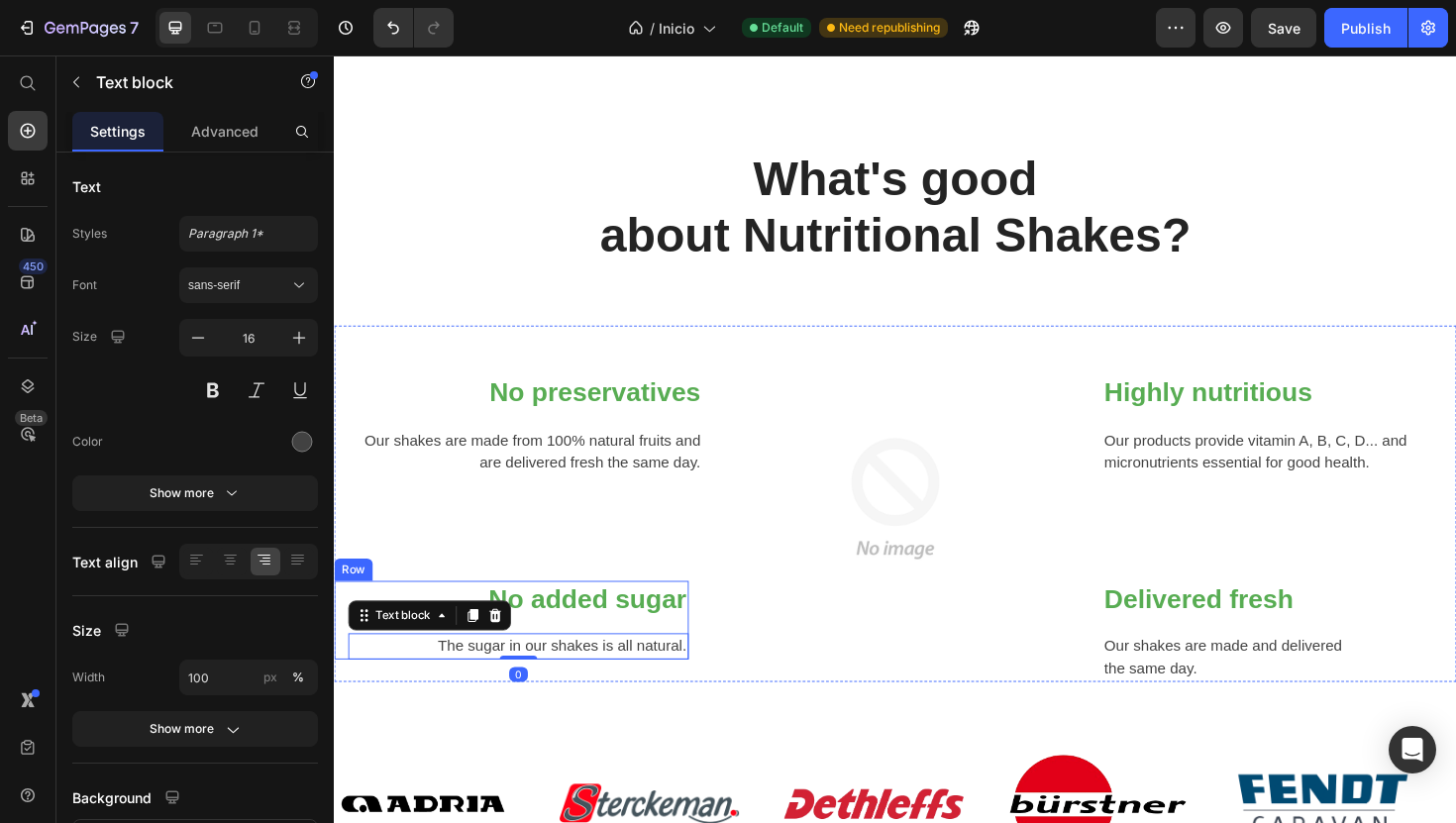 click on "No added sugar Heading The sugar in our shakes is all natural. Text block   0 Row" at bounding box center [521, 654] 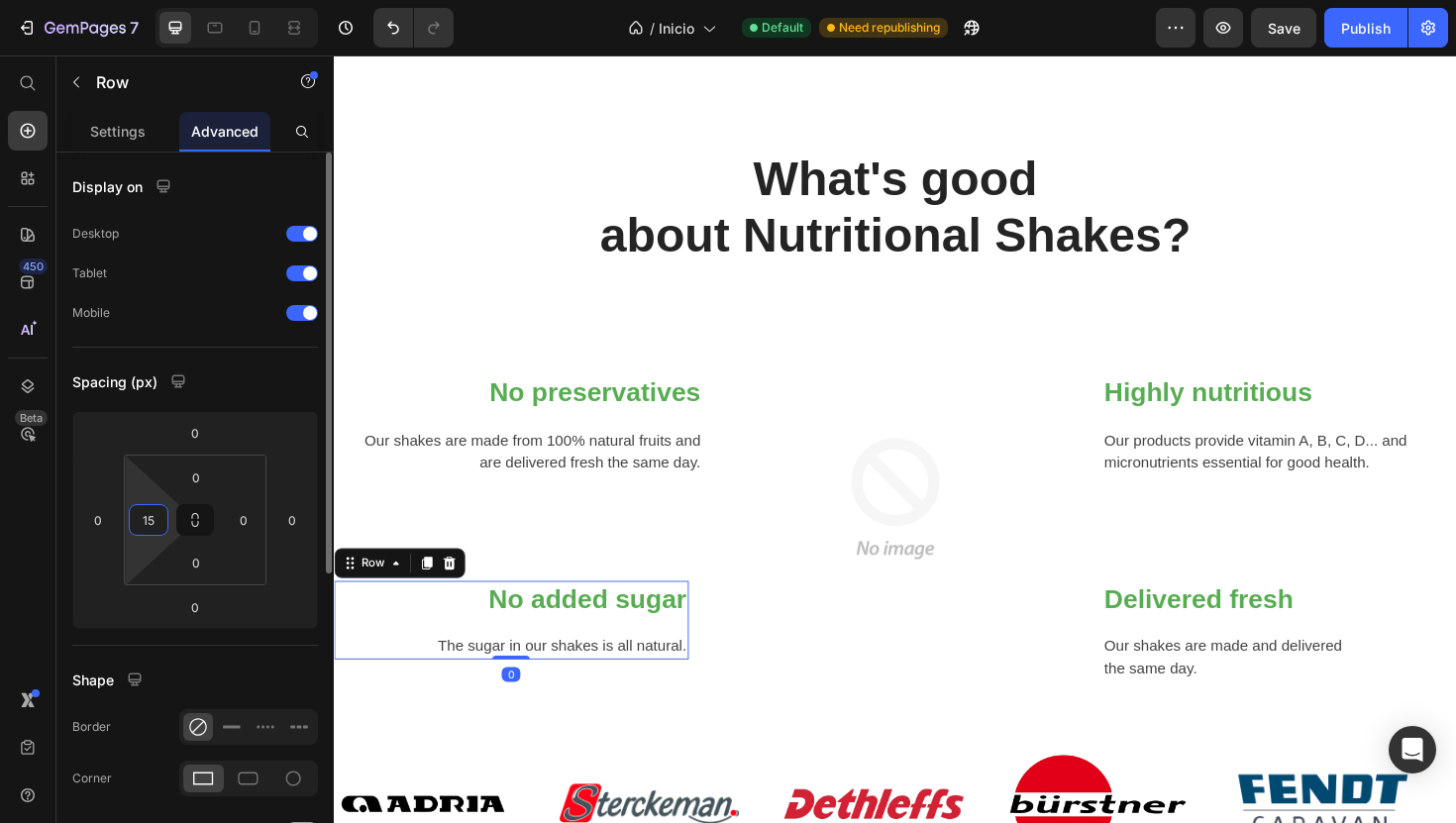 click on "15" at bounding box center (149, 520) 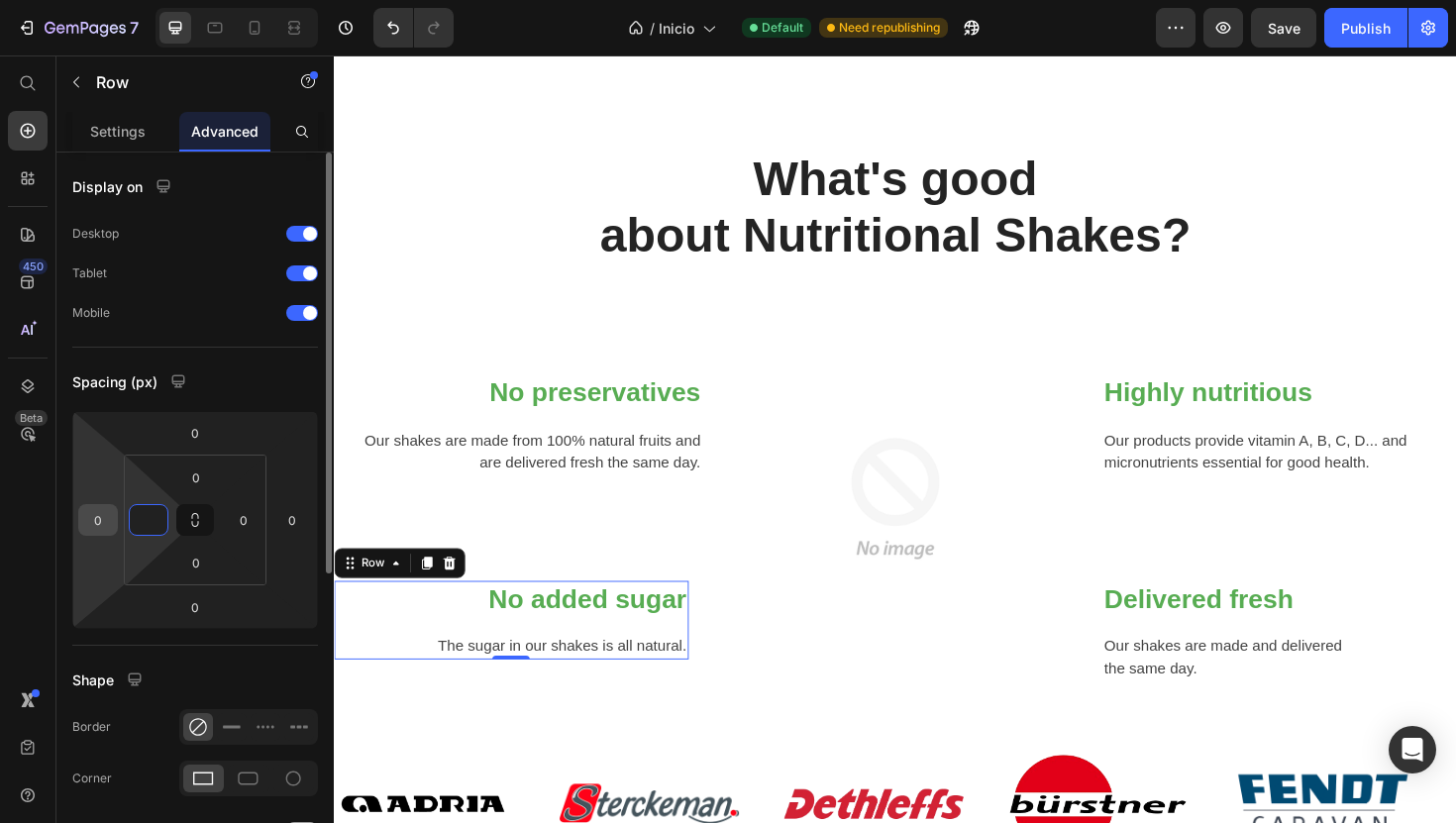 type on "0" 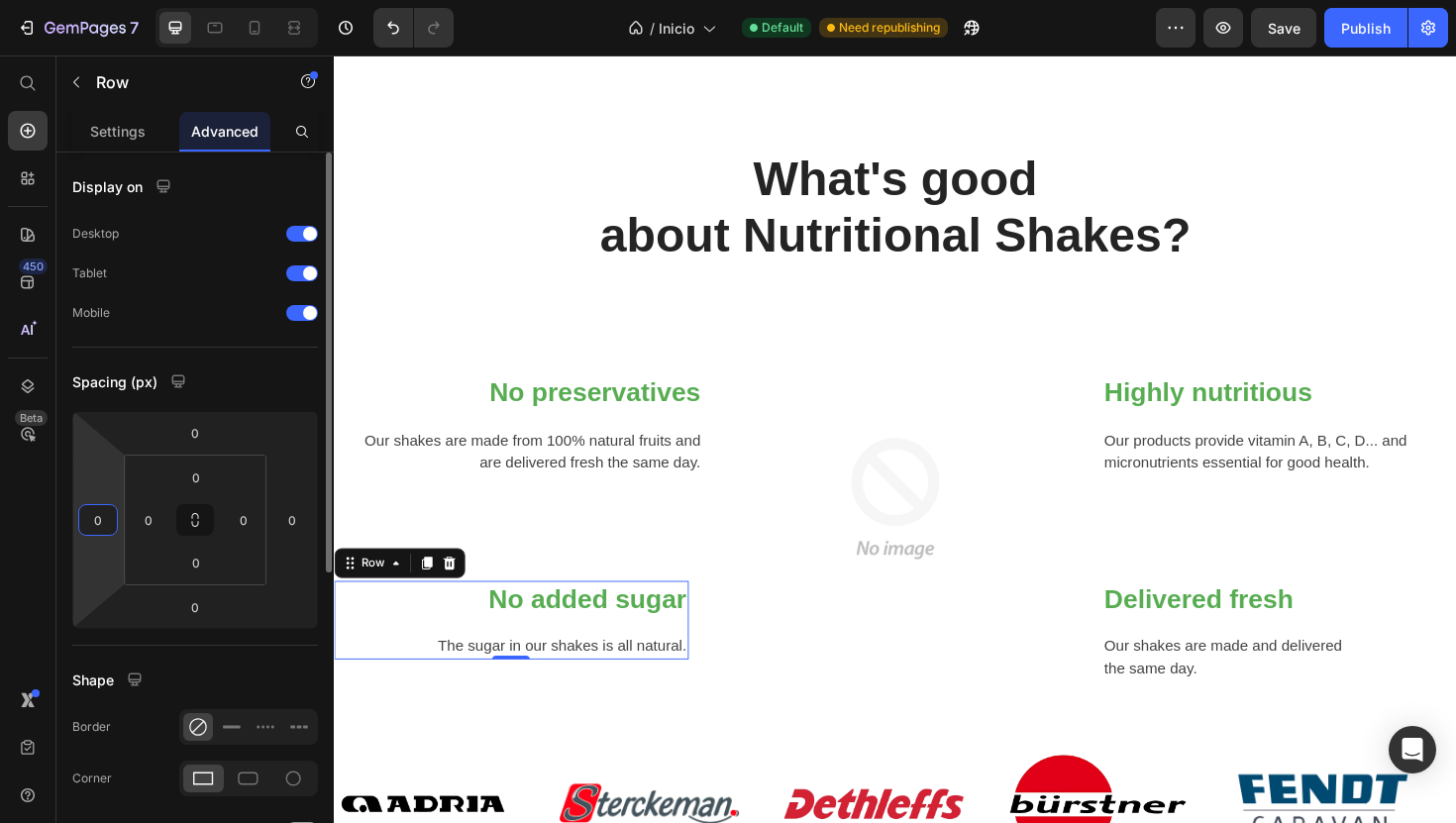 click on "0" at bounding box center (98, 520) 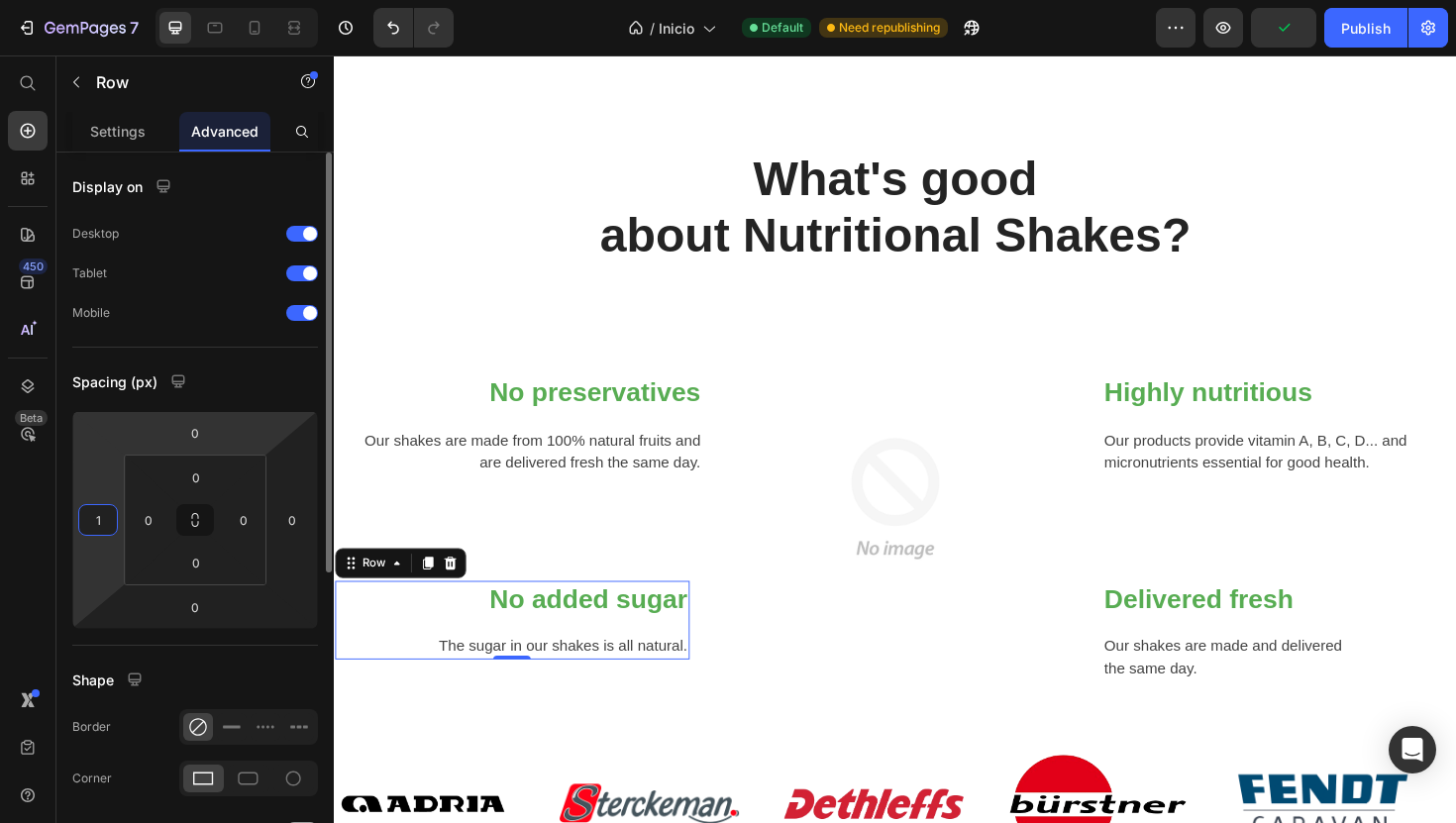 type on "15" 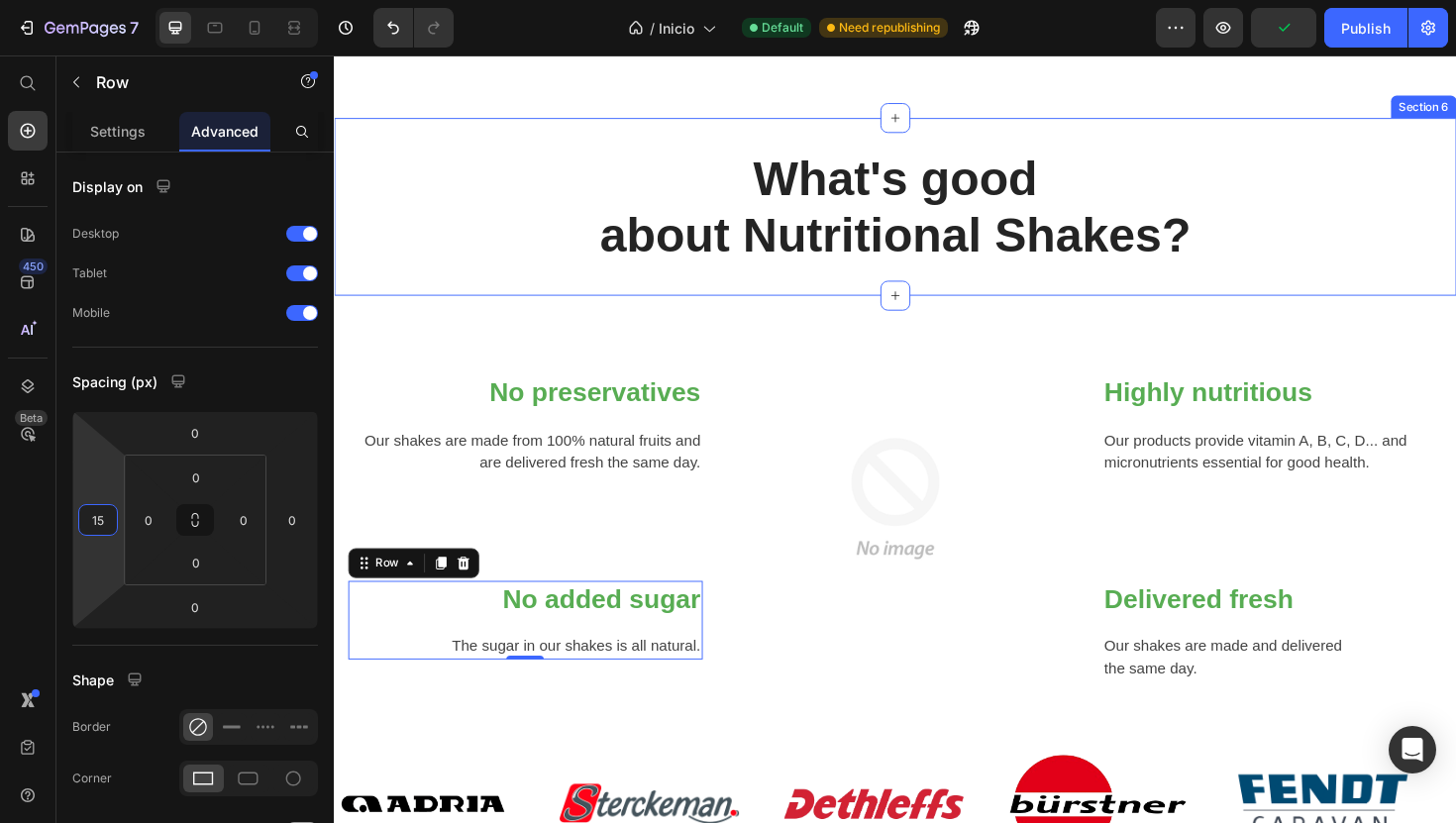 click on "What's good about Nutritional Shakes? Heading Section 6" at bounding box center [928, 216] 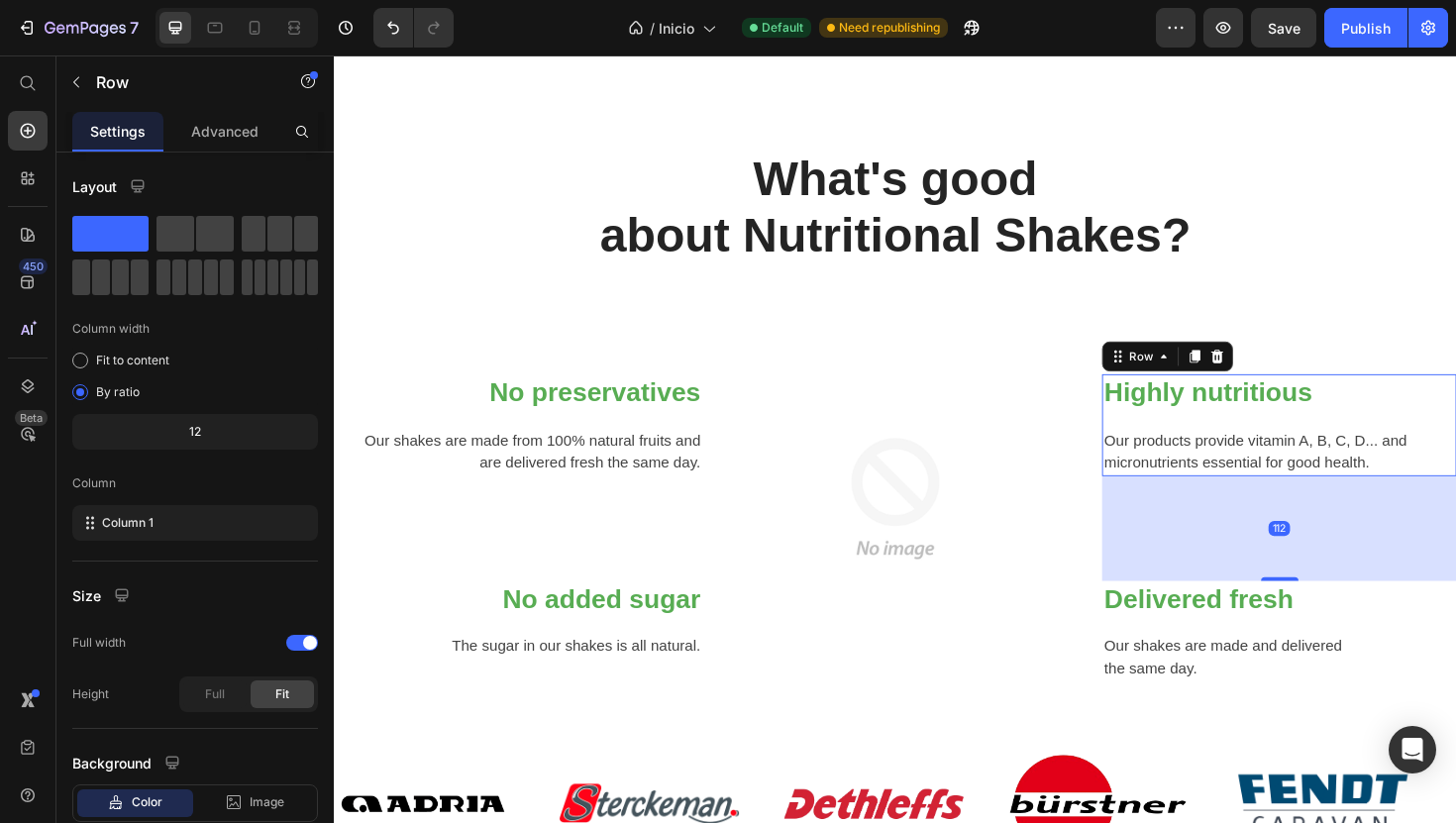 click on "Highly nutritious Heading Our products provide vitamin A, B, C, D... and micronutrients essential for good health. Text block" at bounding box center (1334, 447) 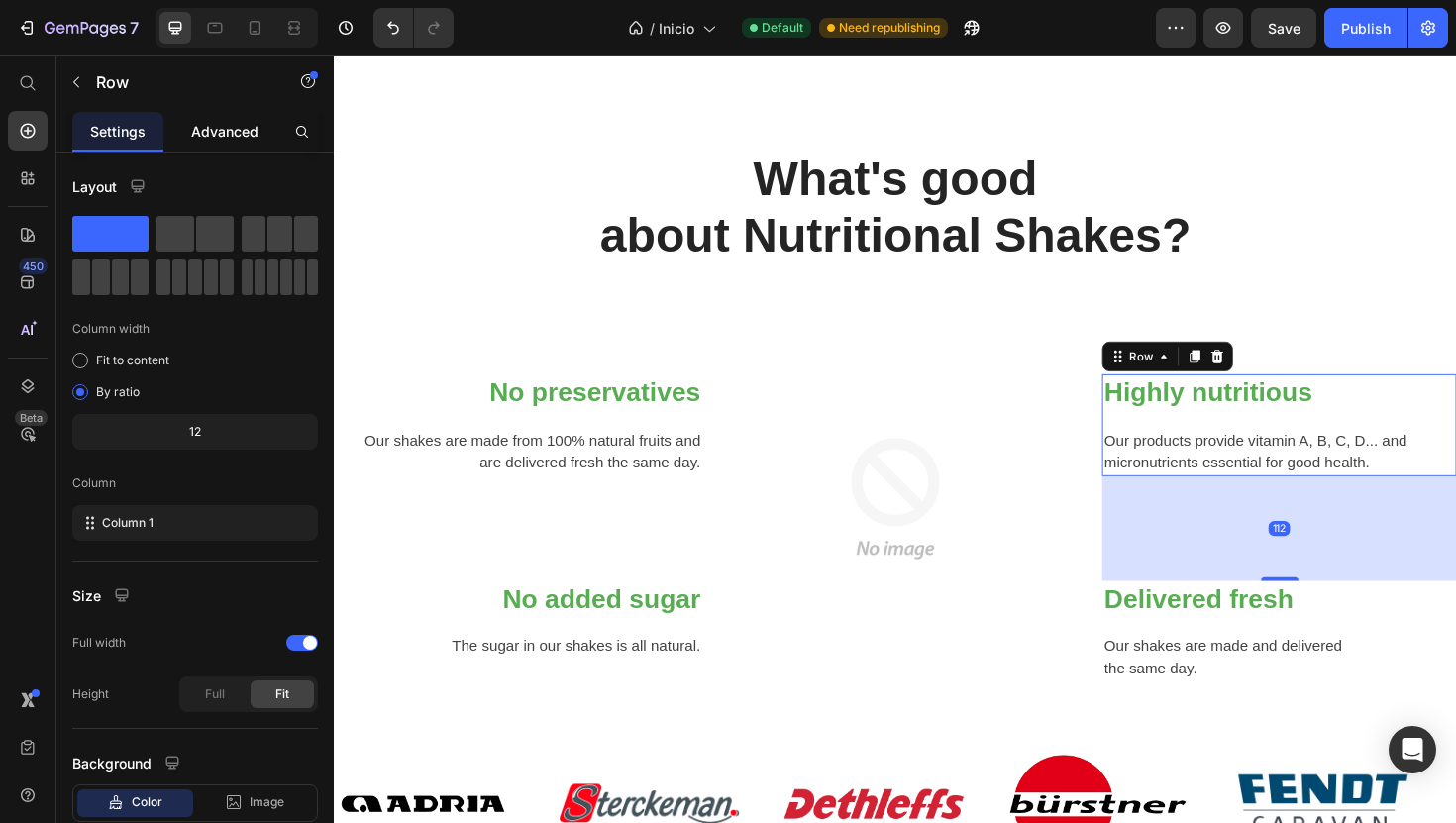 click on "Advanced" 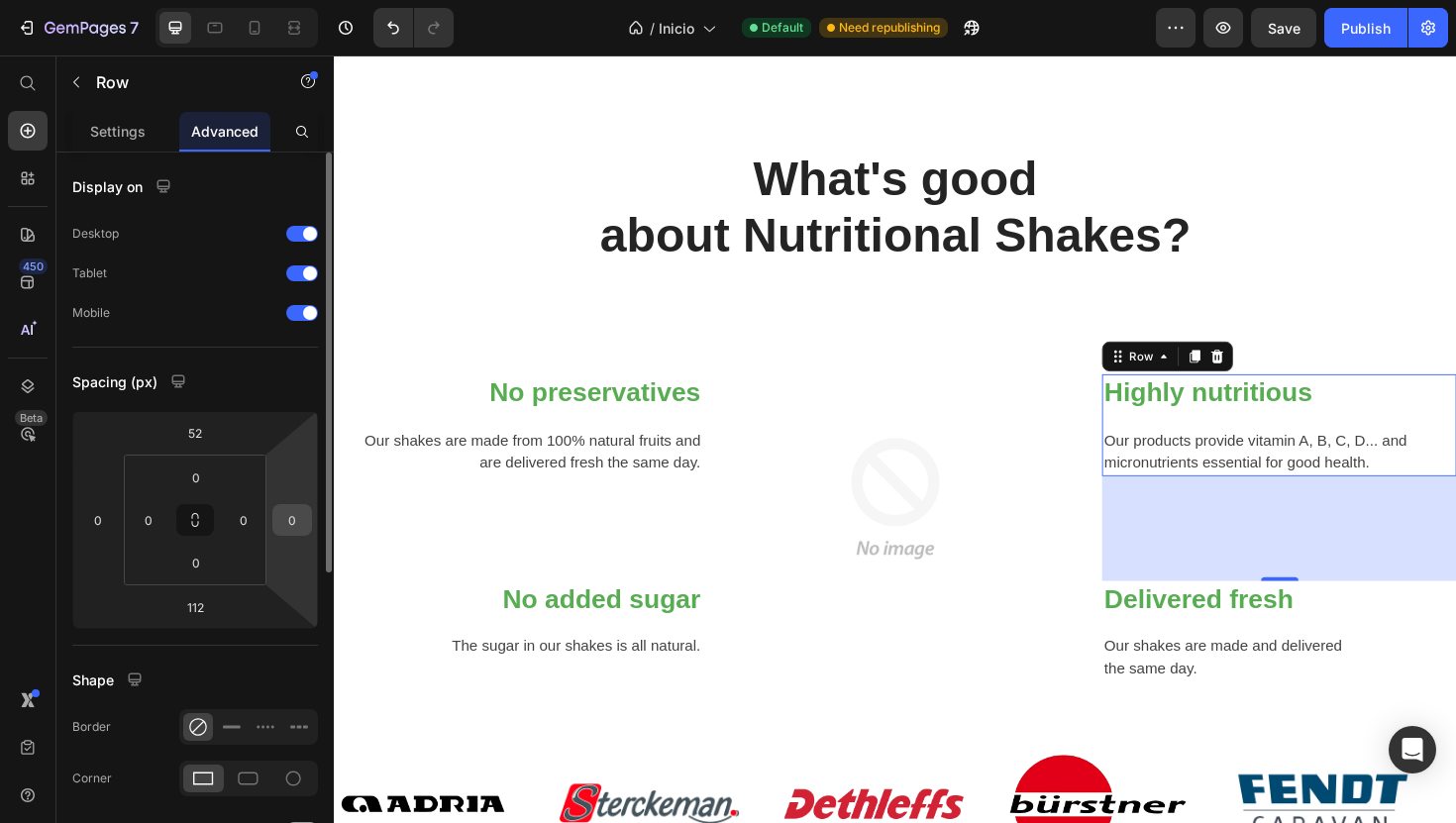 click on "0" at bounding box center (292, 520) 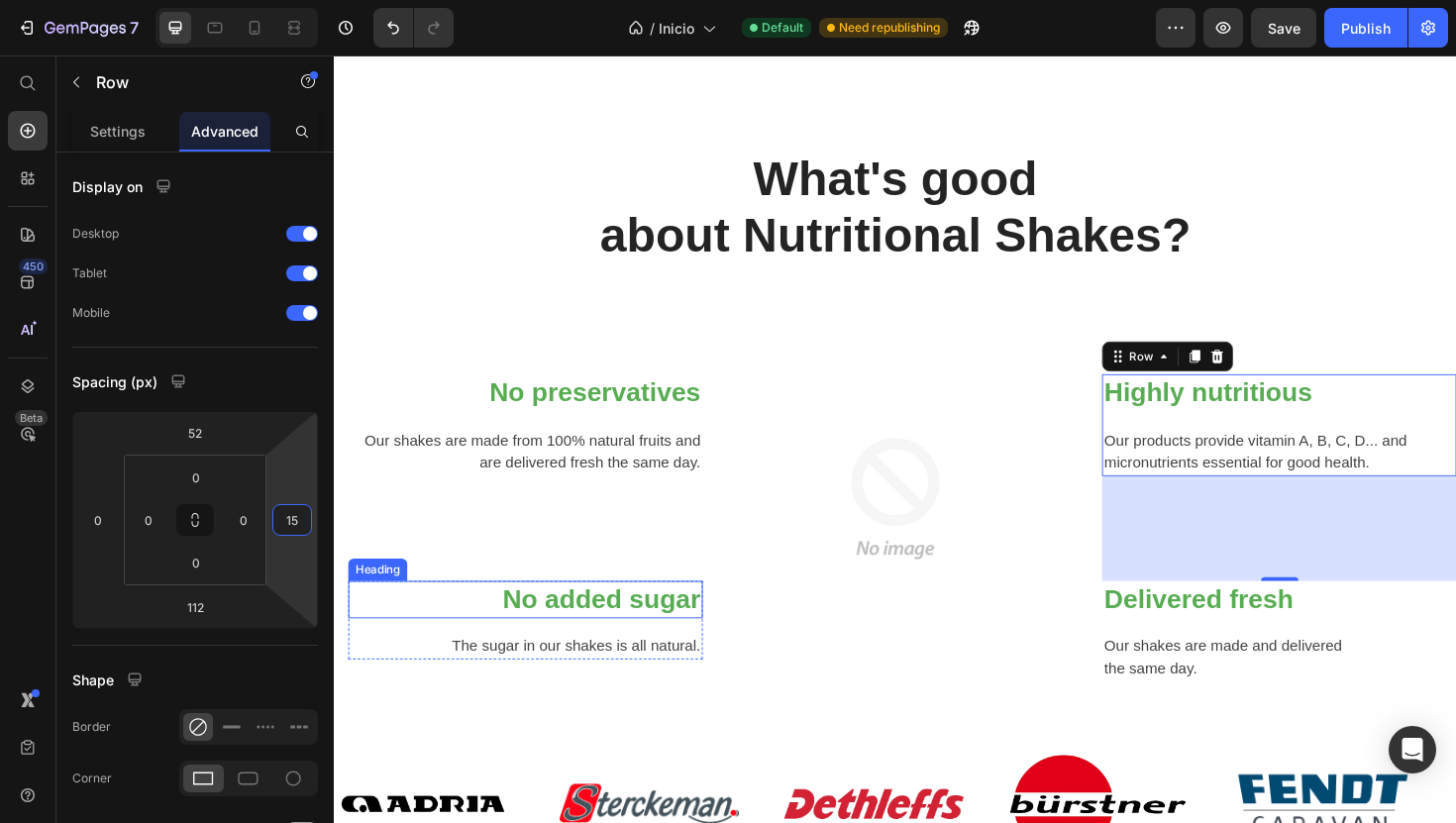 type on "15" 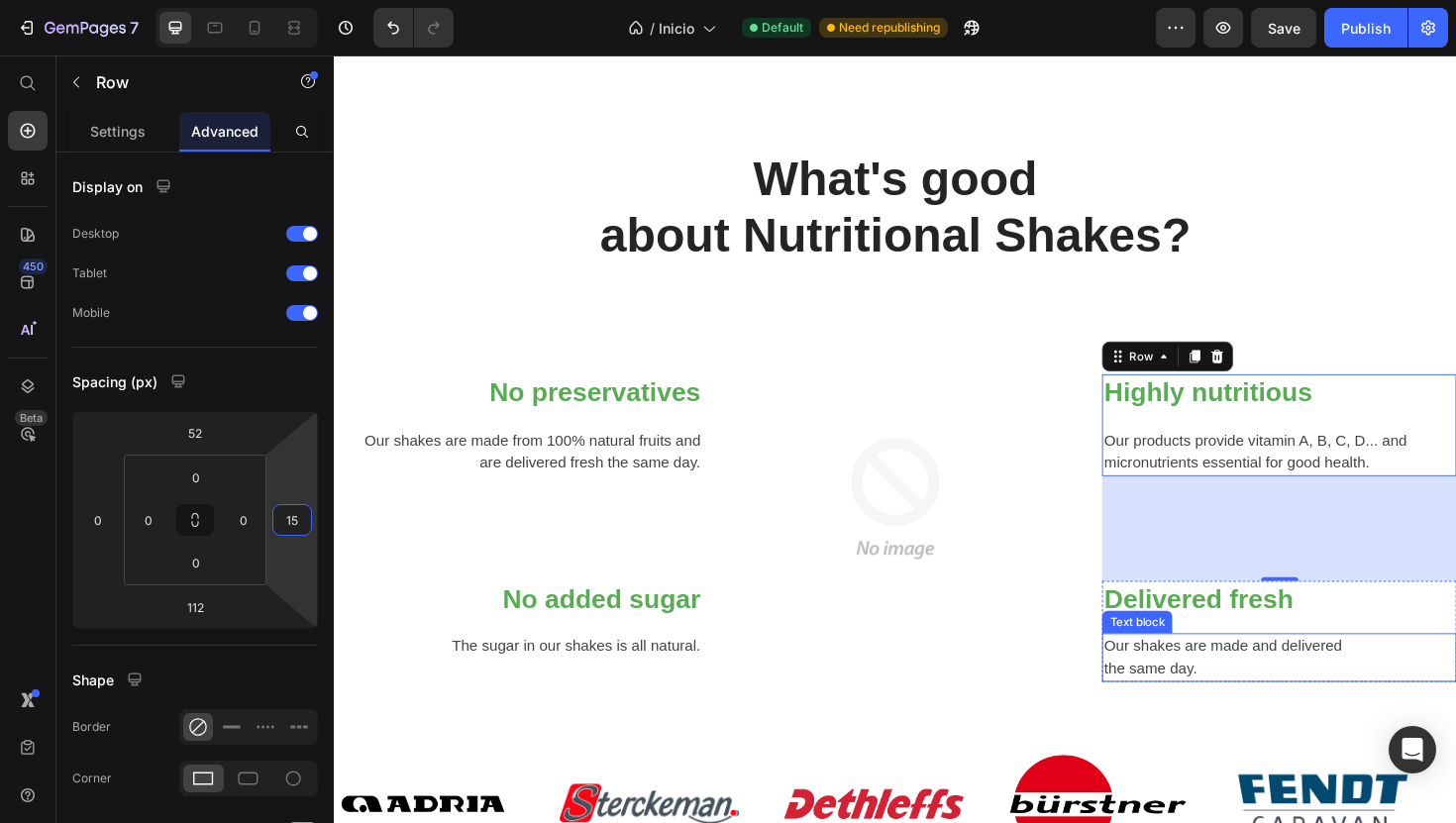 click on "Our shakes are made and delivered the same day." at bounding box center (1334, 693) 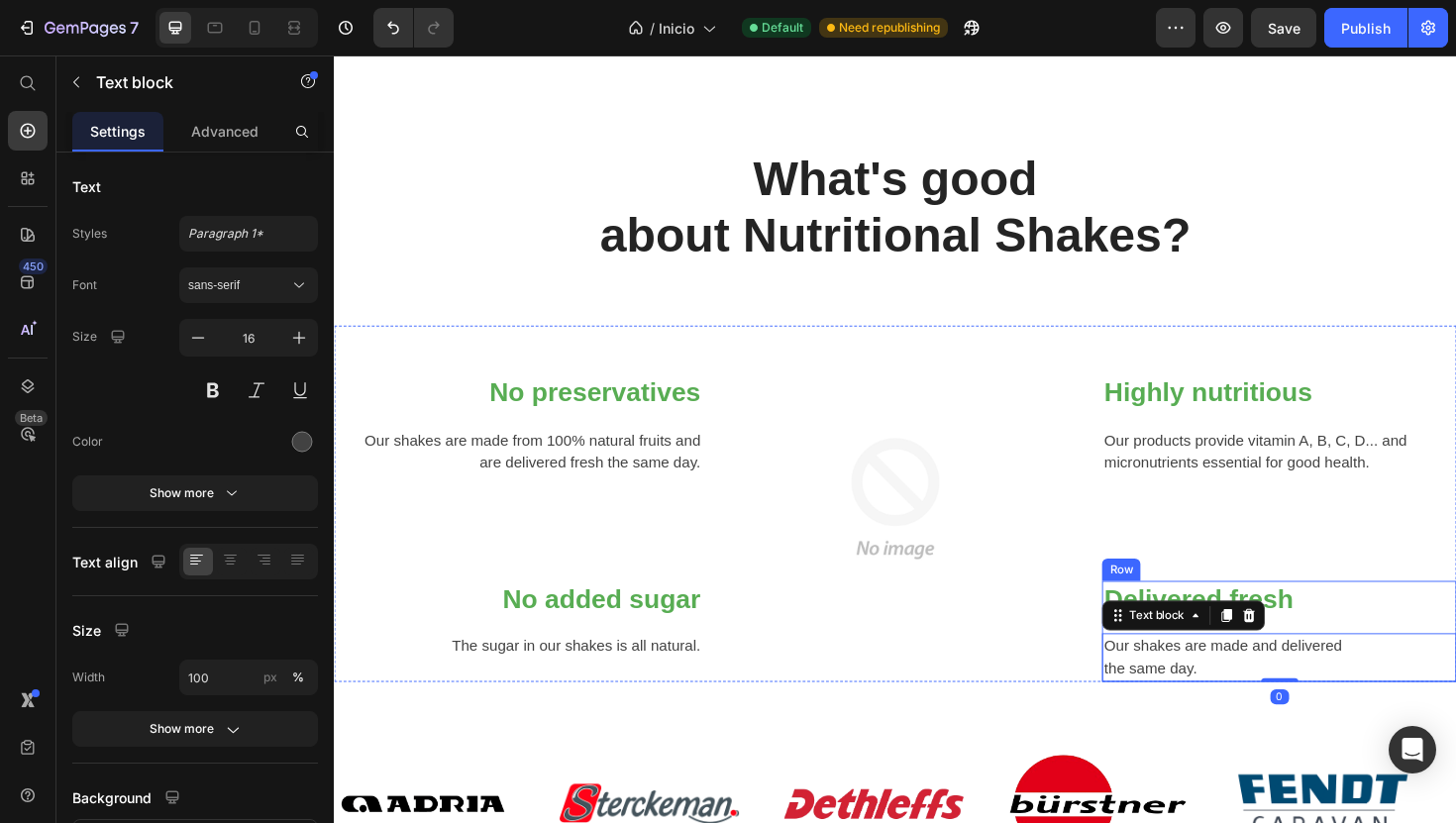 click on "Delivered fresh Heading Our shakes are made and delivered the same day. Text block   0" at bounding box center (1334, 666) 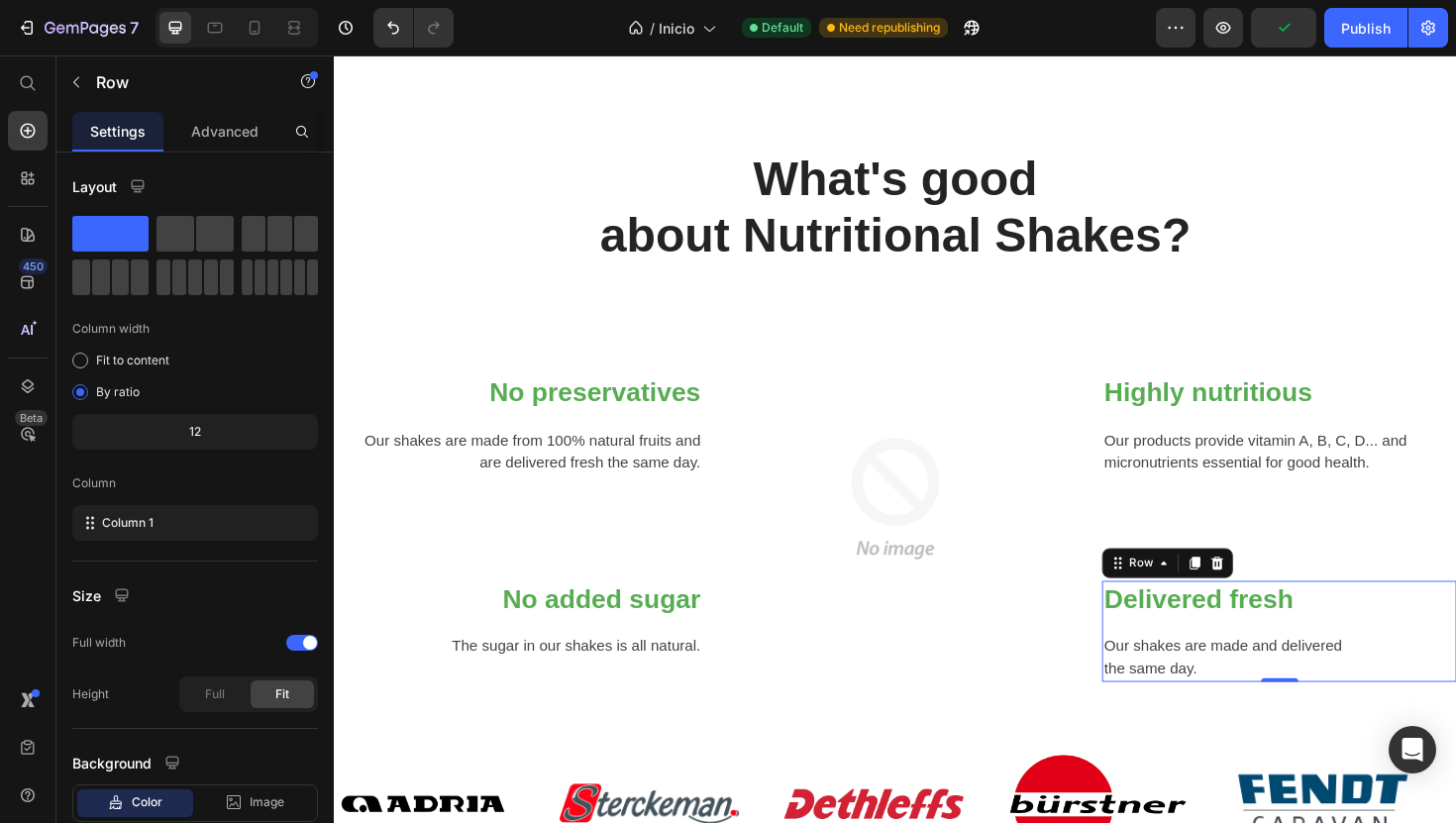 click on "Delivered fresh Heading Our shakes are made and delivered the same day. Text block" at bounding box center (1334, 666) 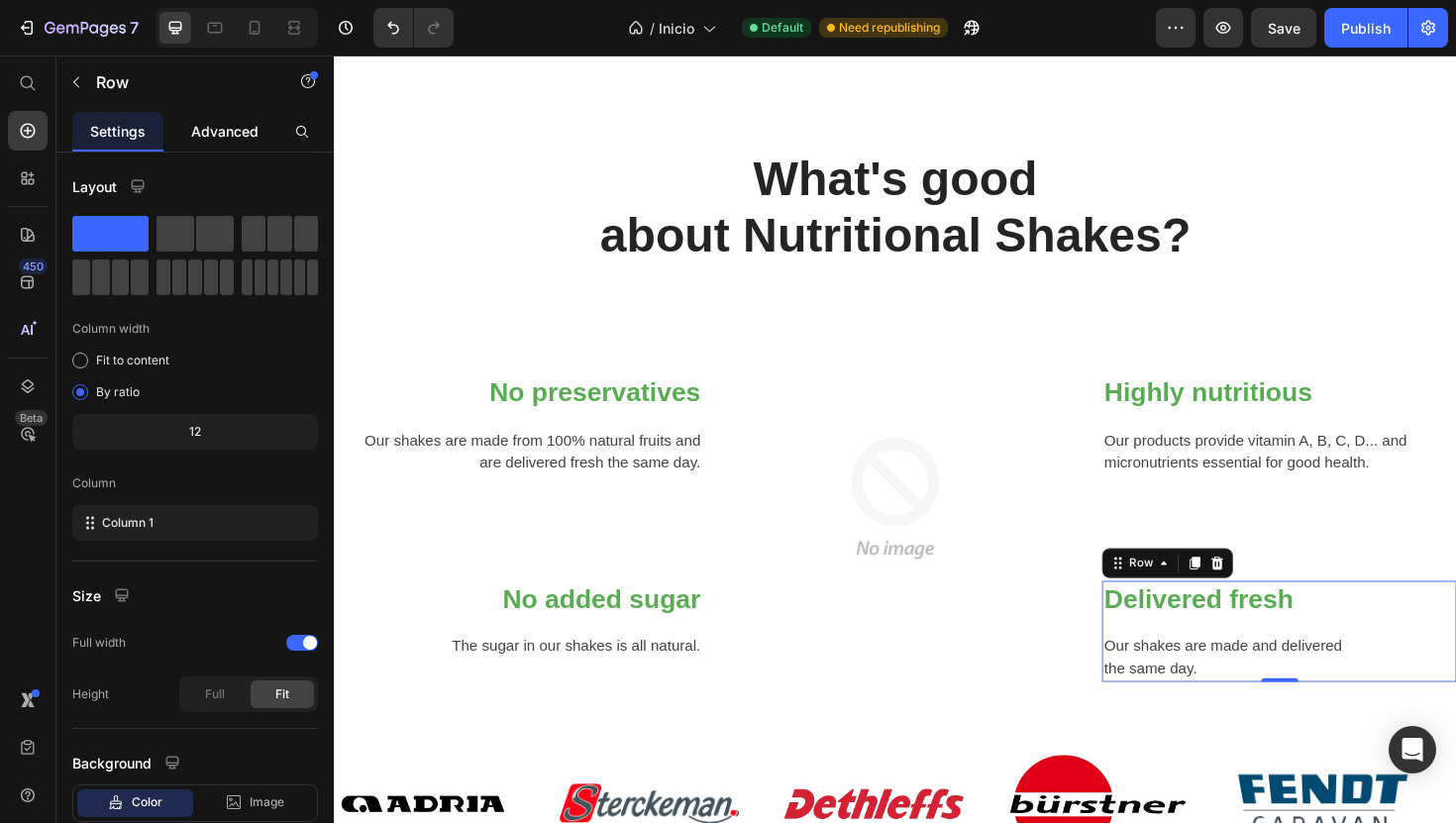 click on "Advanced" at bounding box center [225, 131] 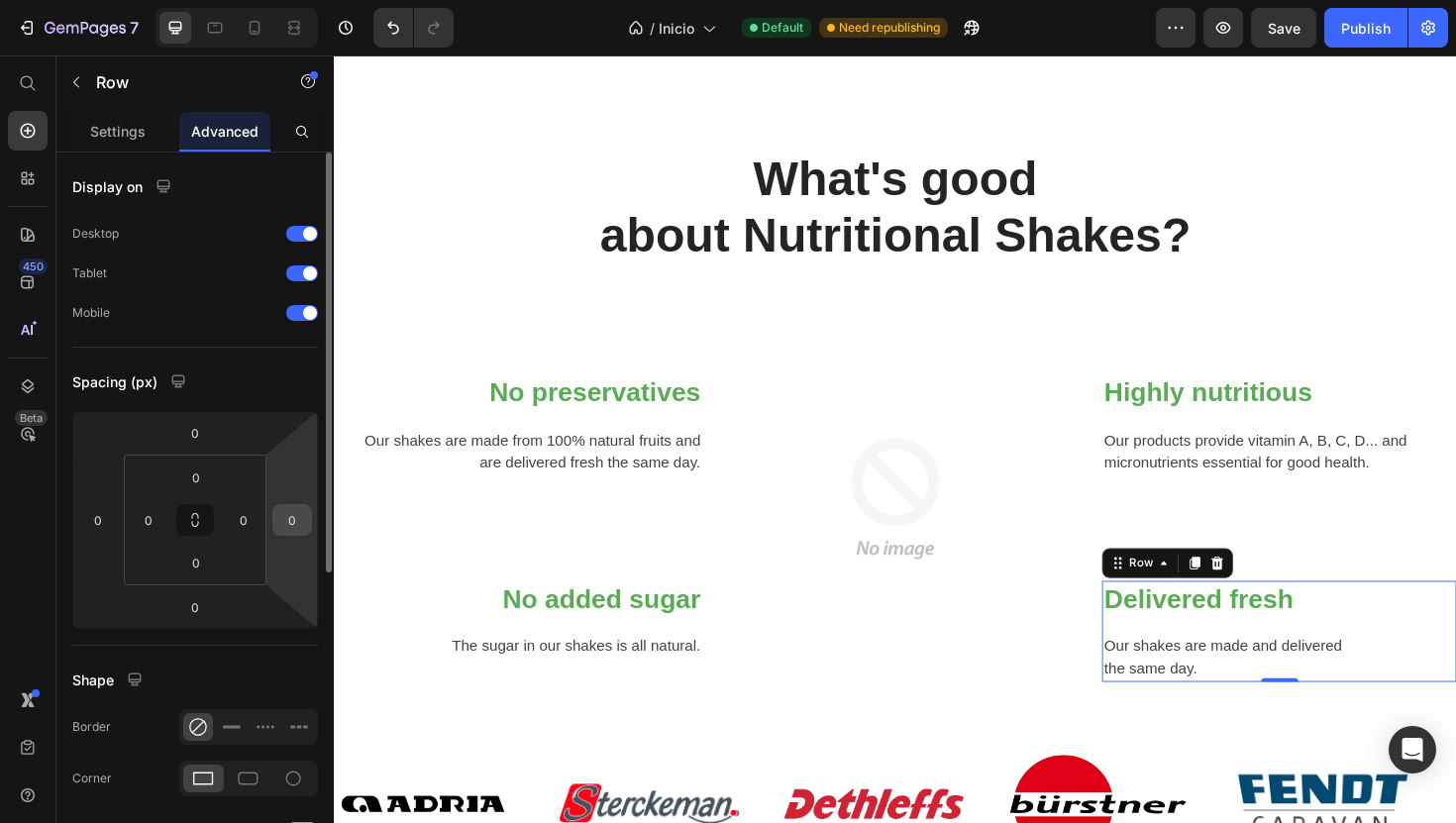 click on "0" at bounding box center (292, 520) 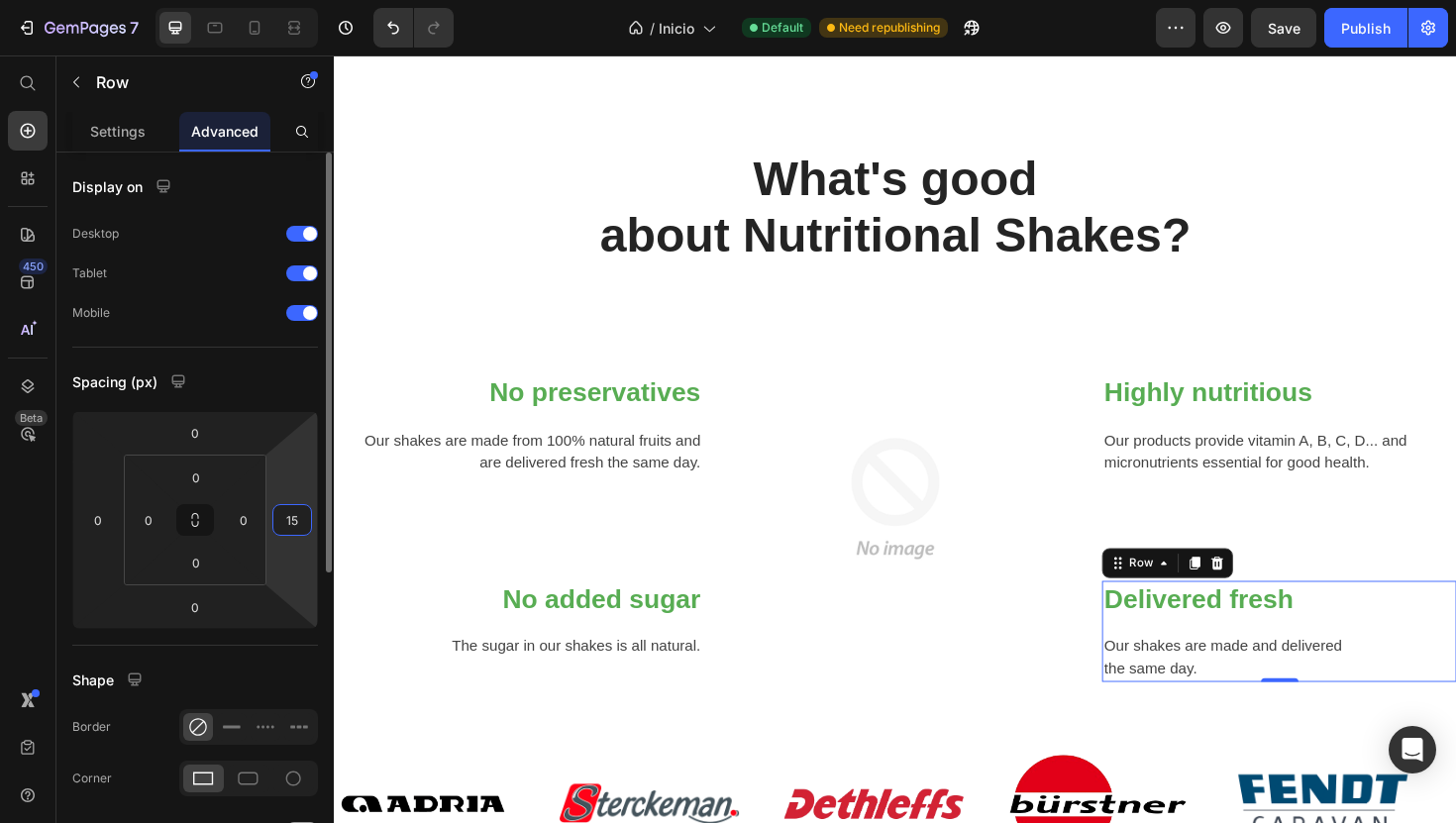 type on "15" 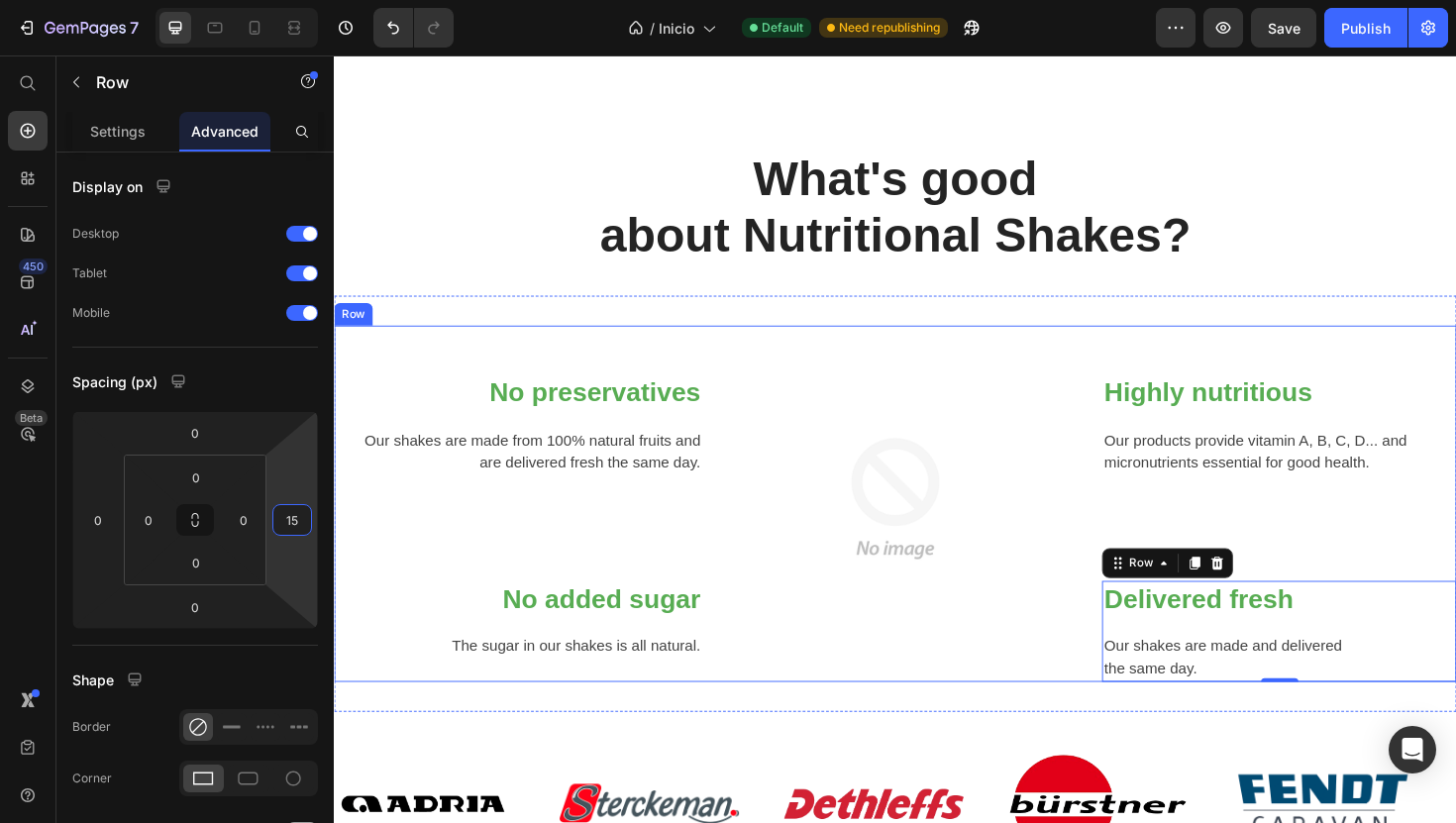click on "Highly nutritious Heading Our products provide vitamin A, B, C, D... and micronutrients essential for good health. Text block Row Delivered fresh Heading Our shakes are made and delivered the same day. Text block Row   0" at bounding box center [1334, 530] 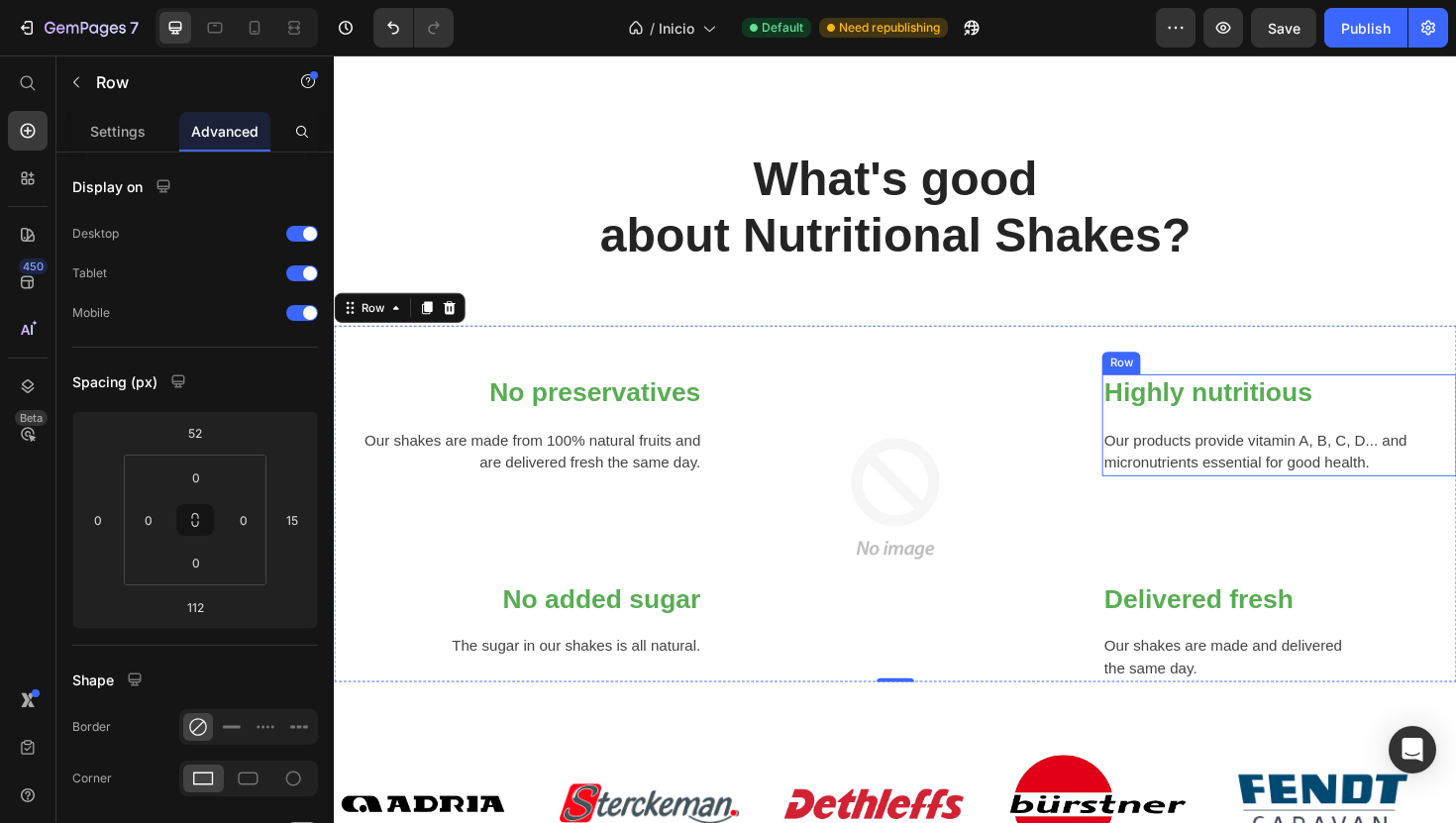 click on "Highly nutritious Heading Our products provide vitamin A, B, C, D... and micronutrients essential for good health. Text block" at bounding box center [1334, 447] 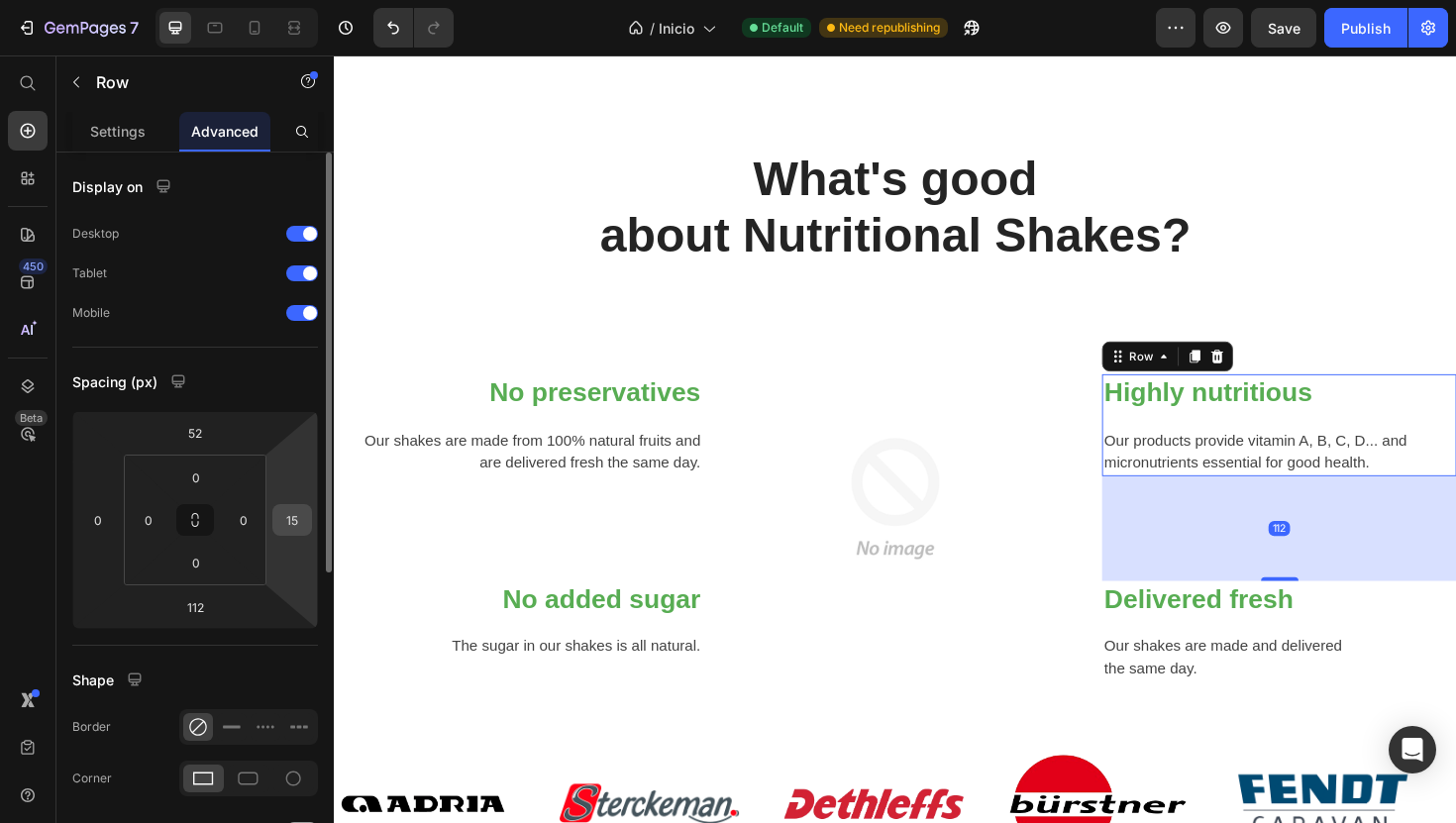 click on "15" at bounding box center [292, 520] 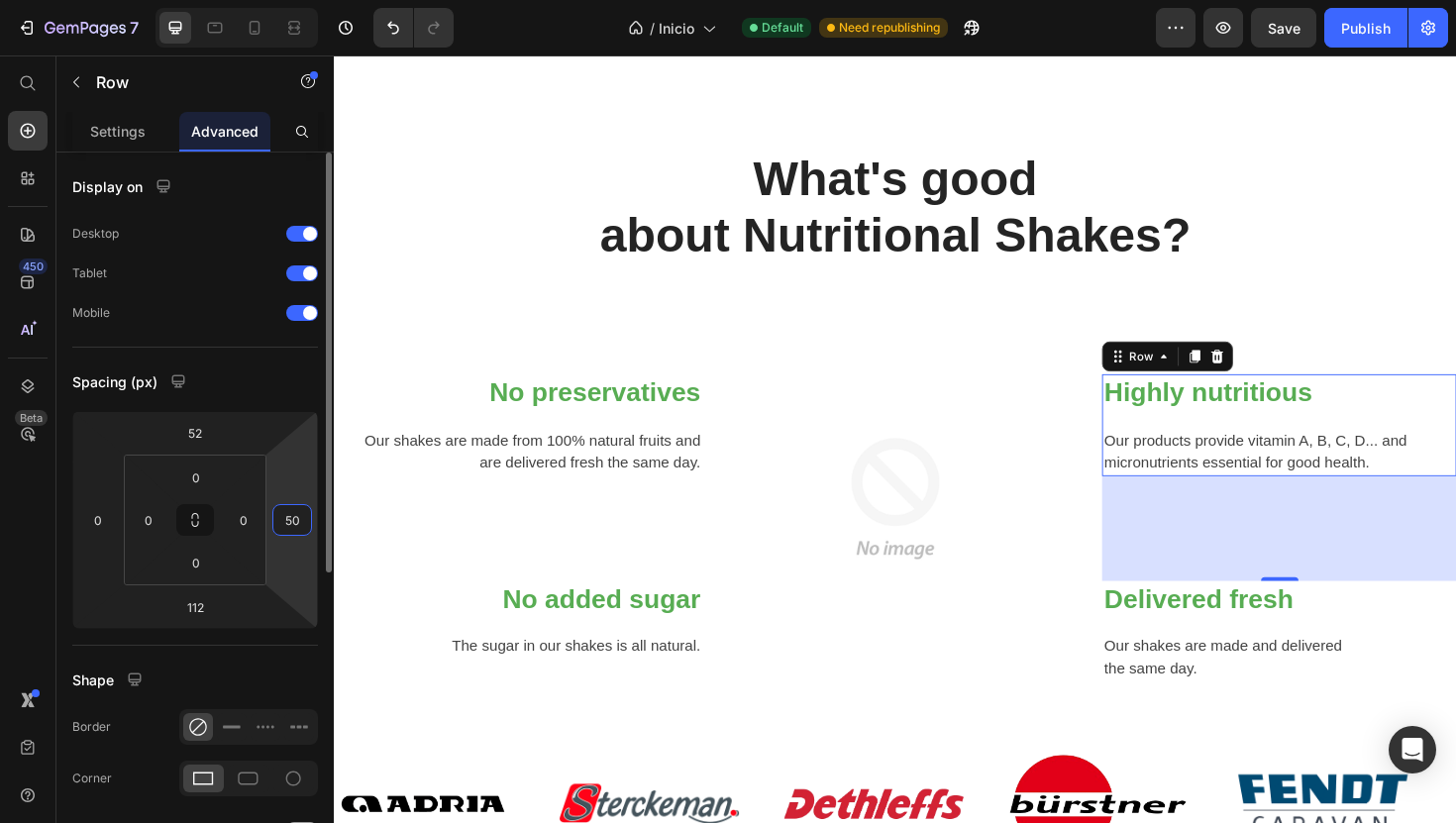 type on "5" 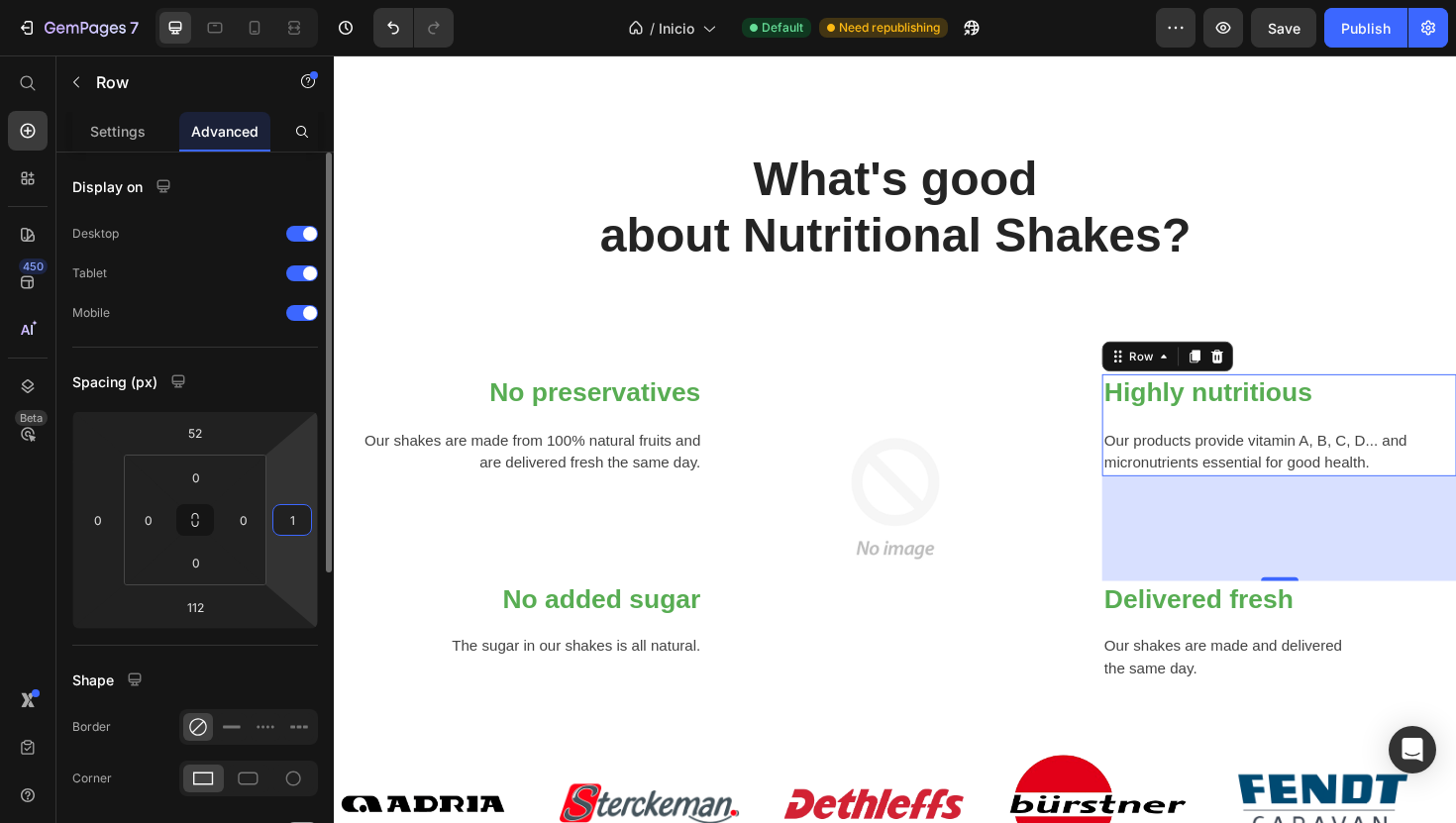 type on "15" 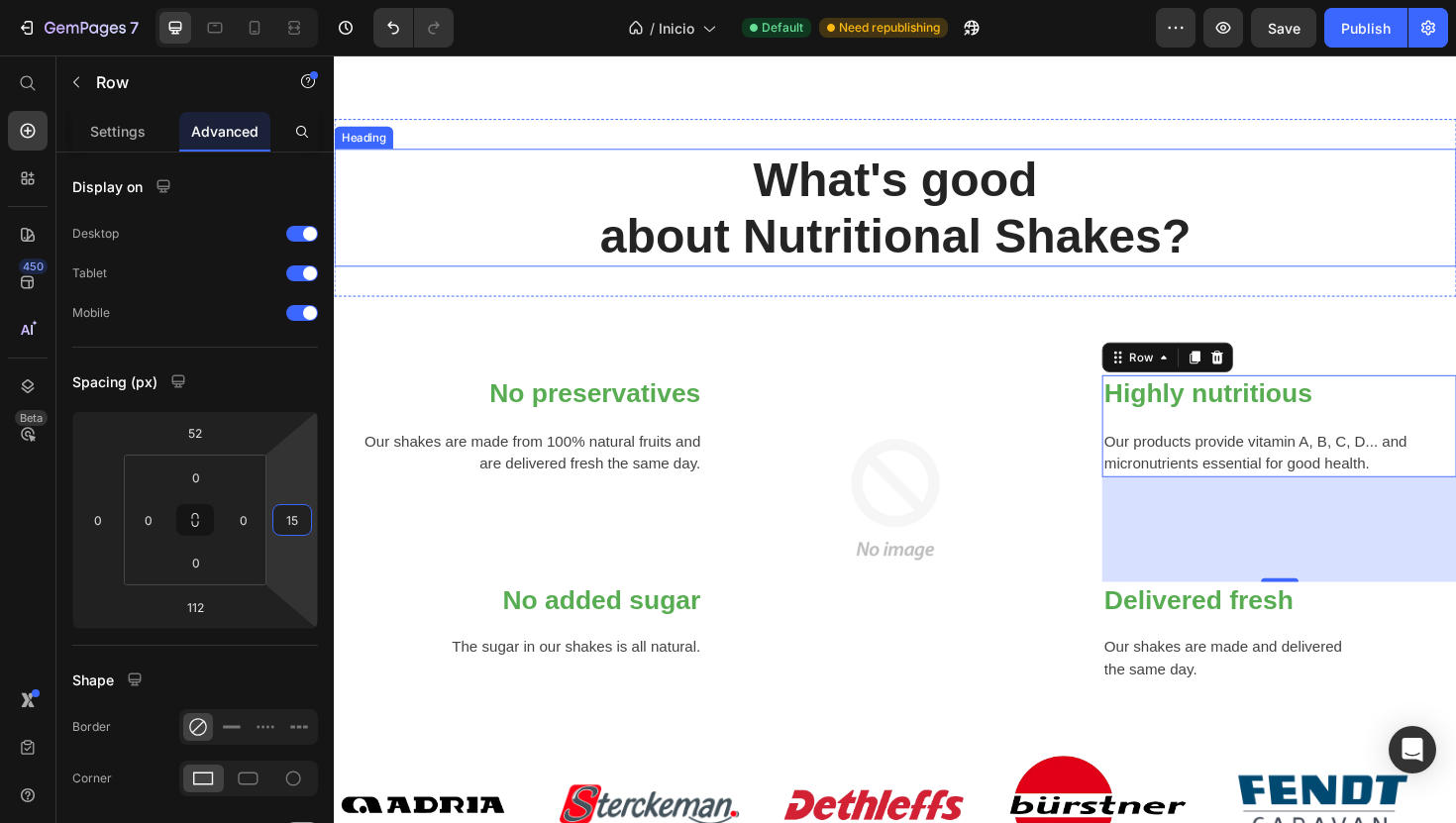 scroll, scrollTop: 2621, scrollLeft: 0, axis: vertical 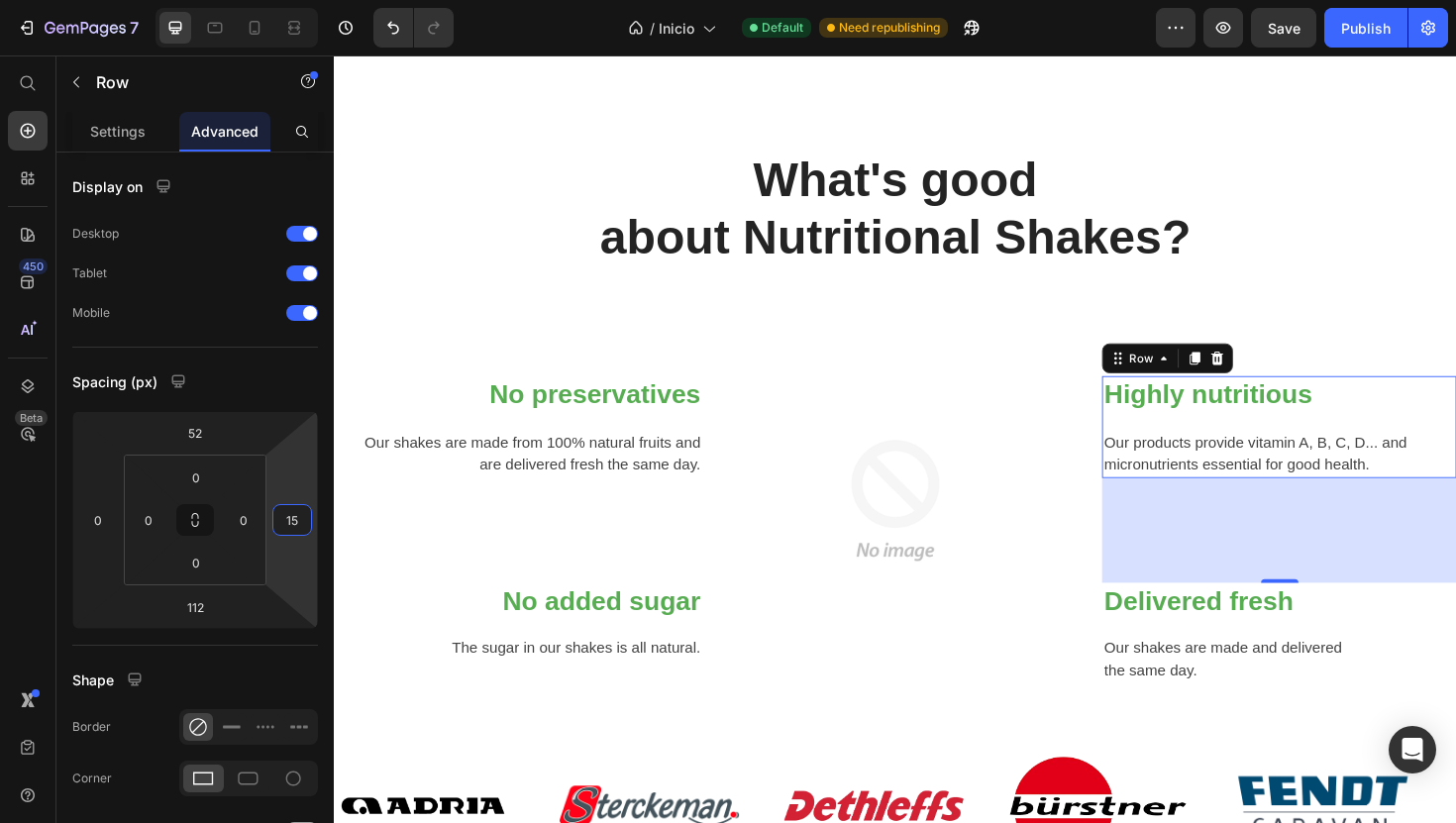 click on "112" at bounding box center (1334, 559) 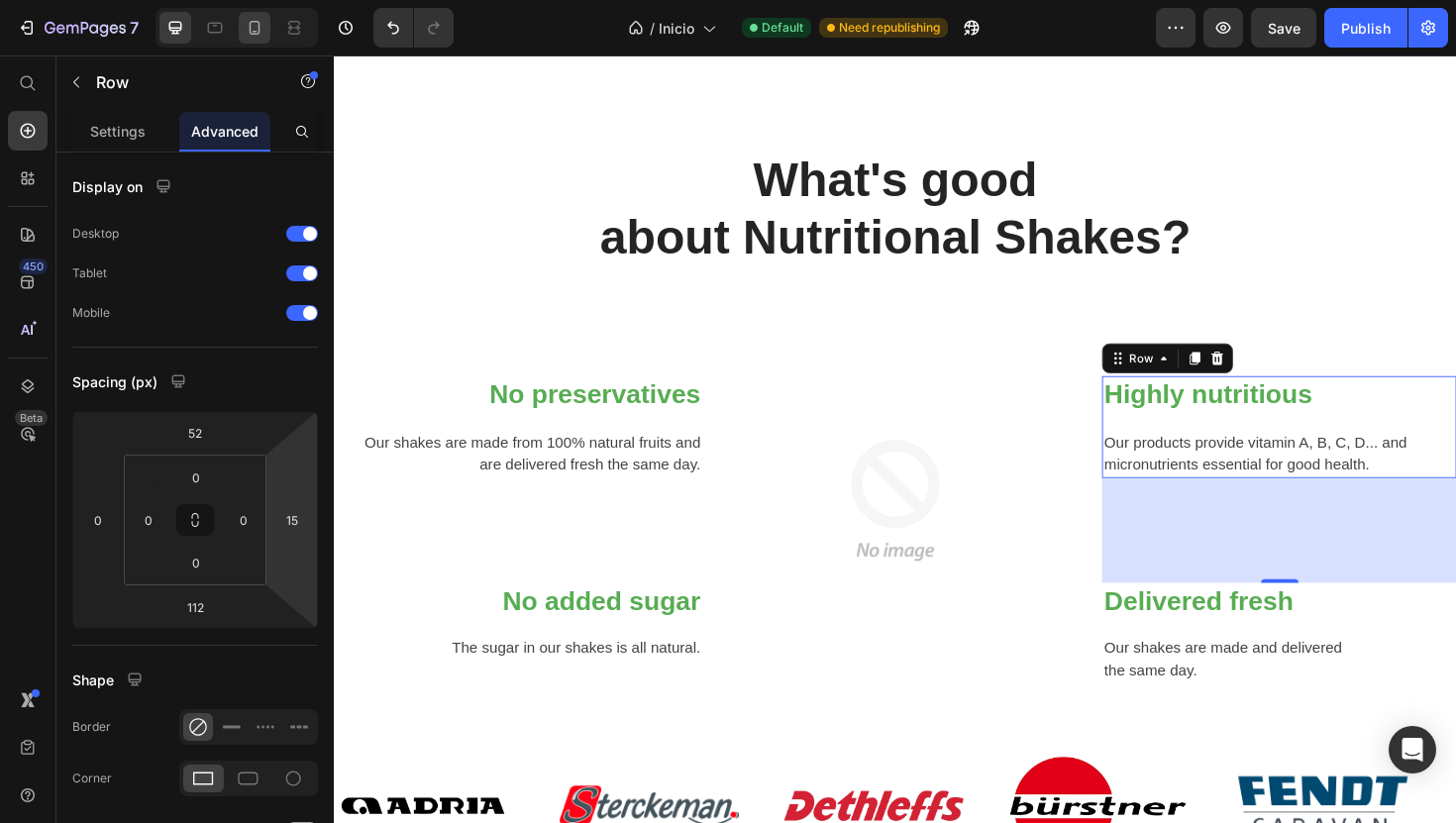 click 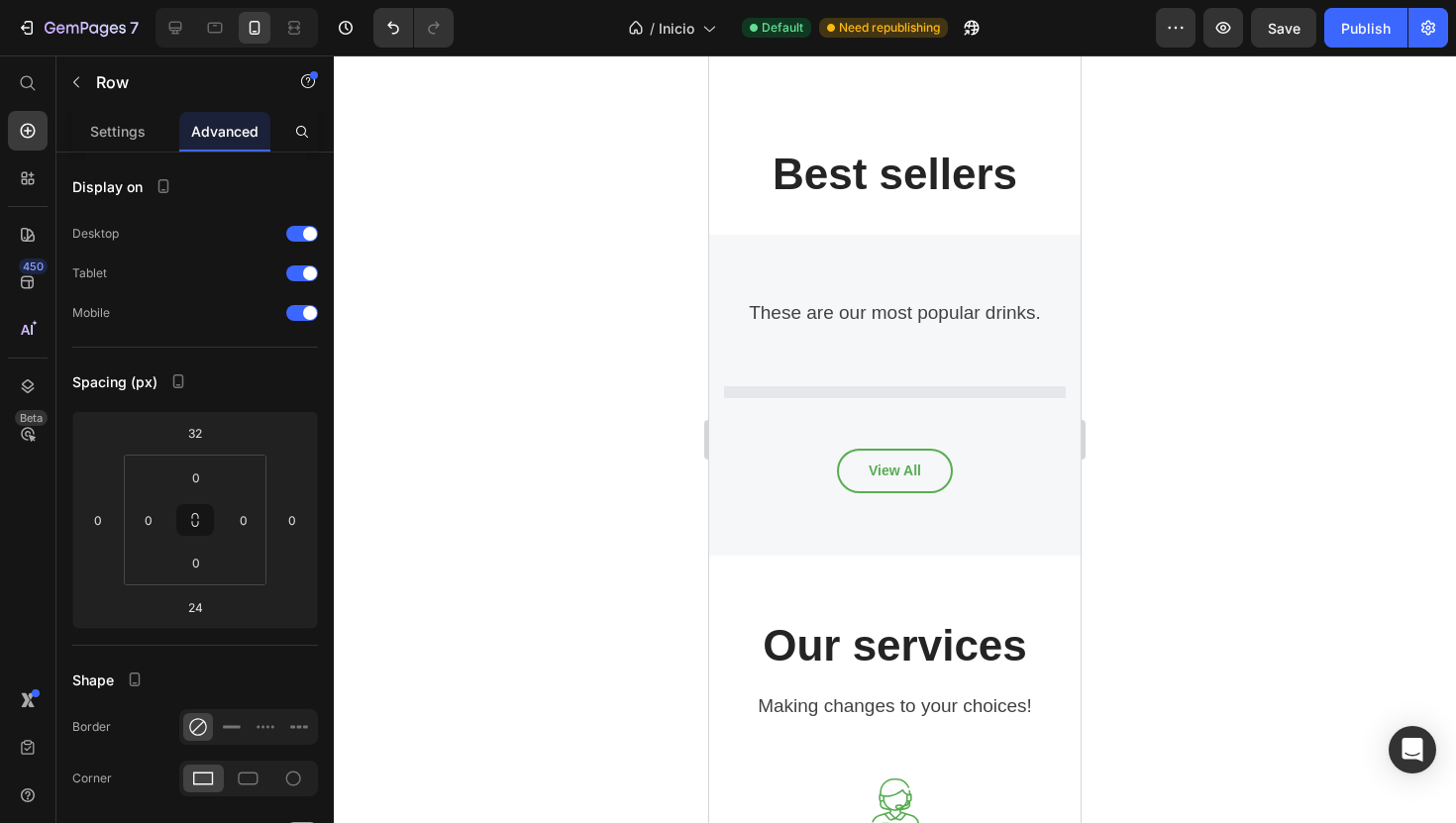scroll, scrollTop: 1701, scrollLeft: 0, axis: vertical 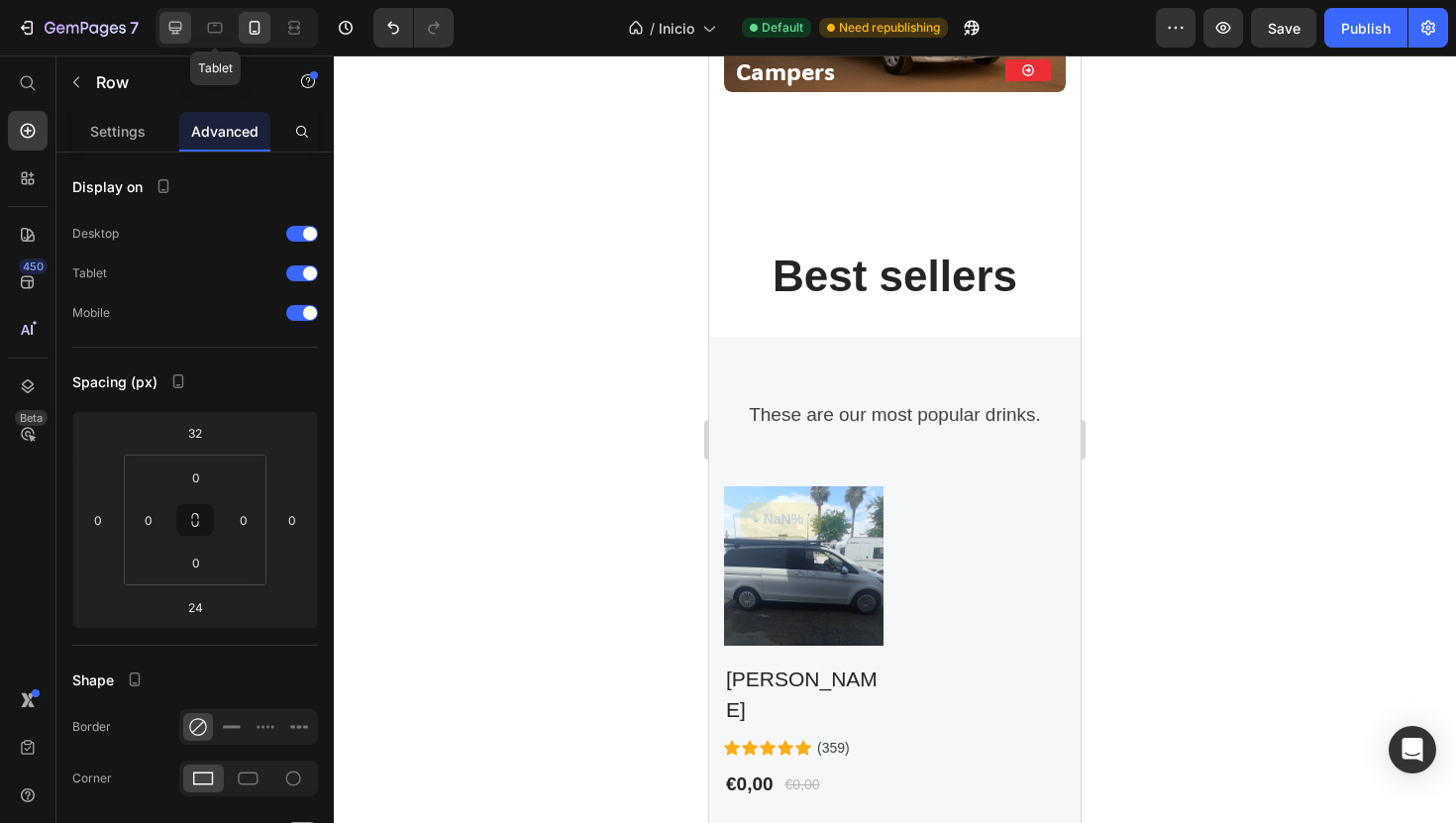 click 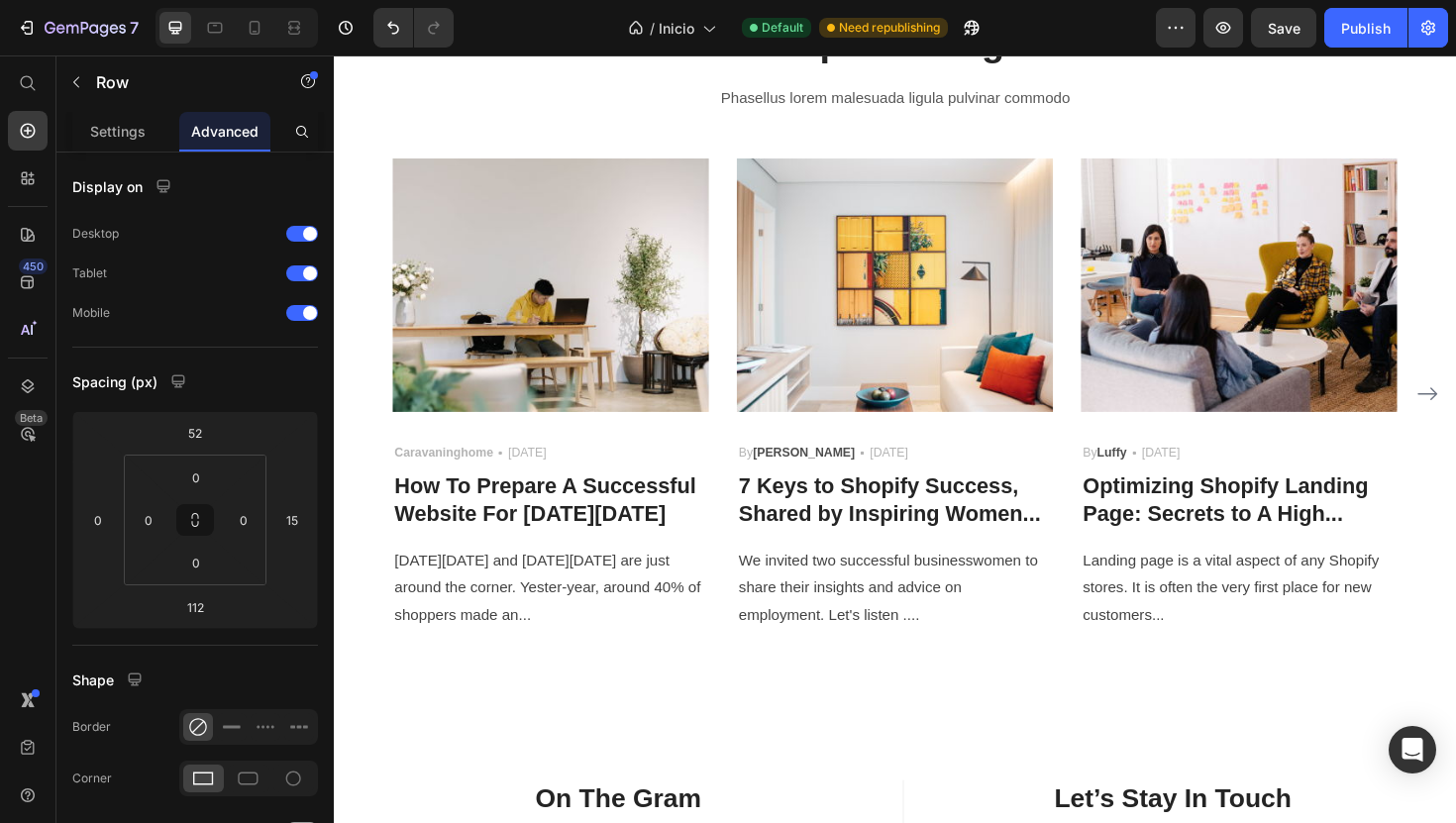 scroll, scrollTop: 6840, scrollLeft: 0, axis: vertical 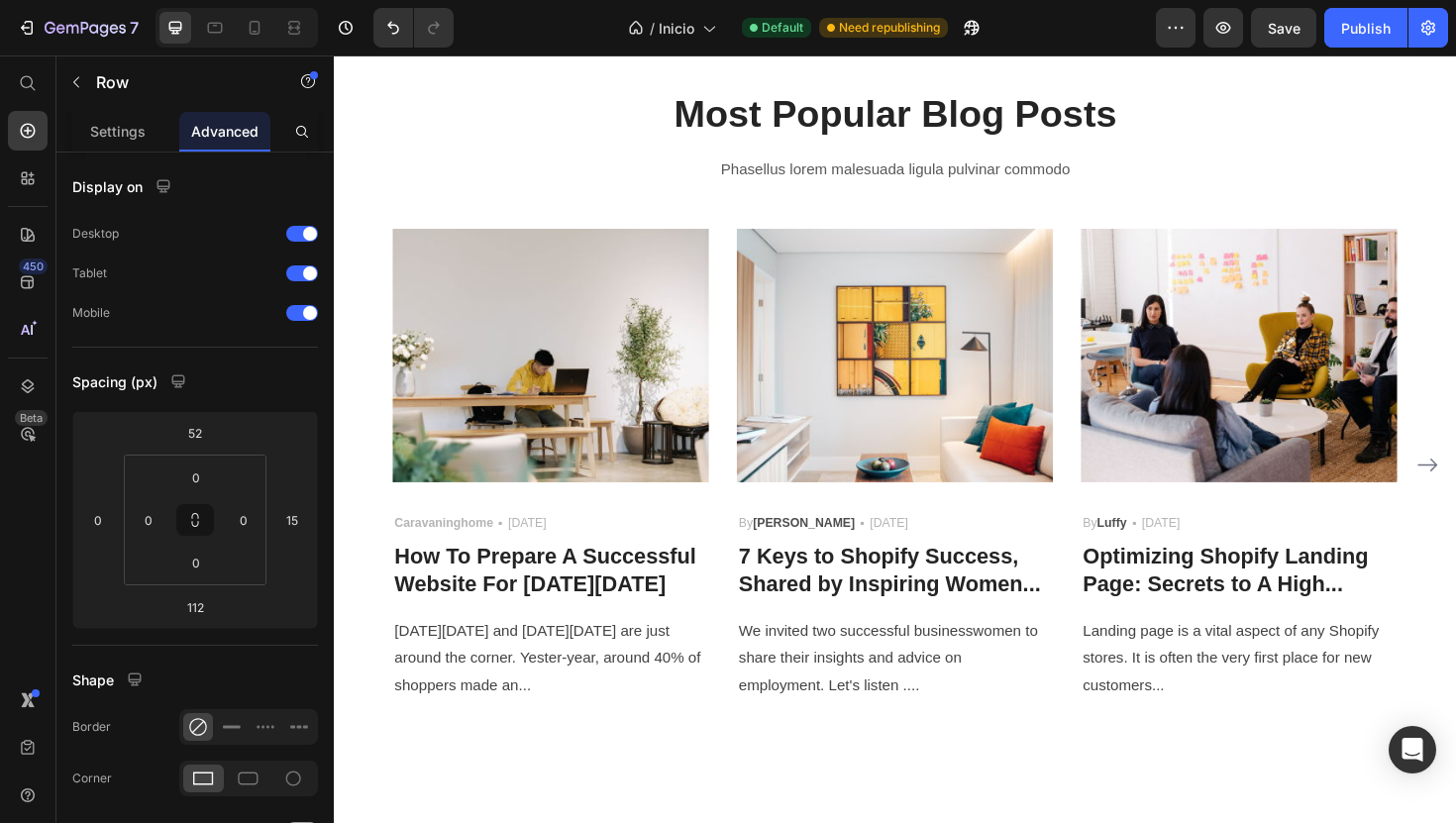 click on "7  Version history  /  Inicio Default Need republishing Preview  Save   Publish" 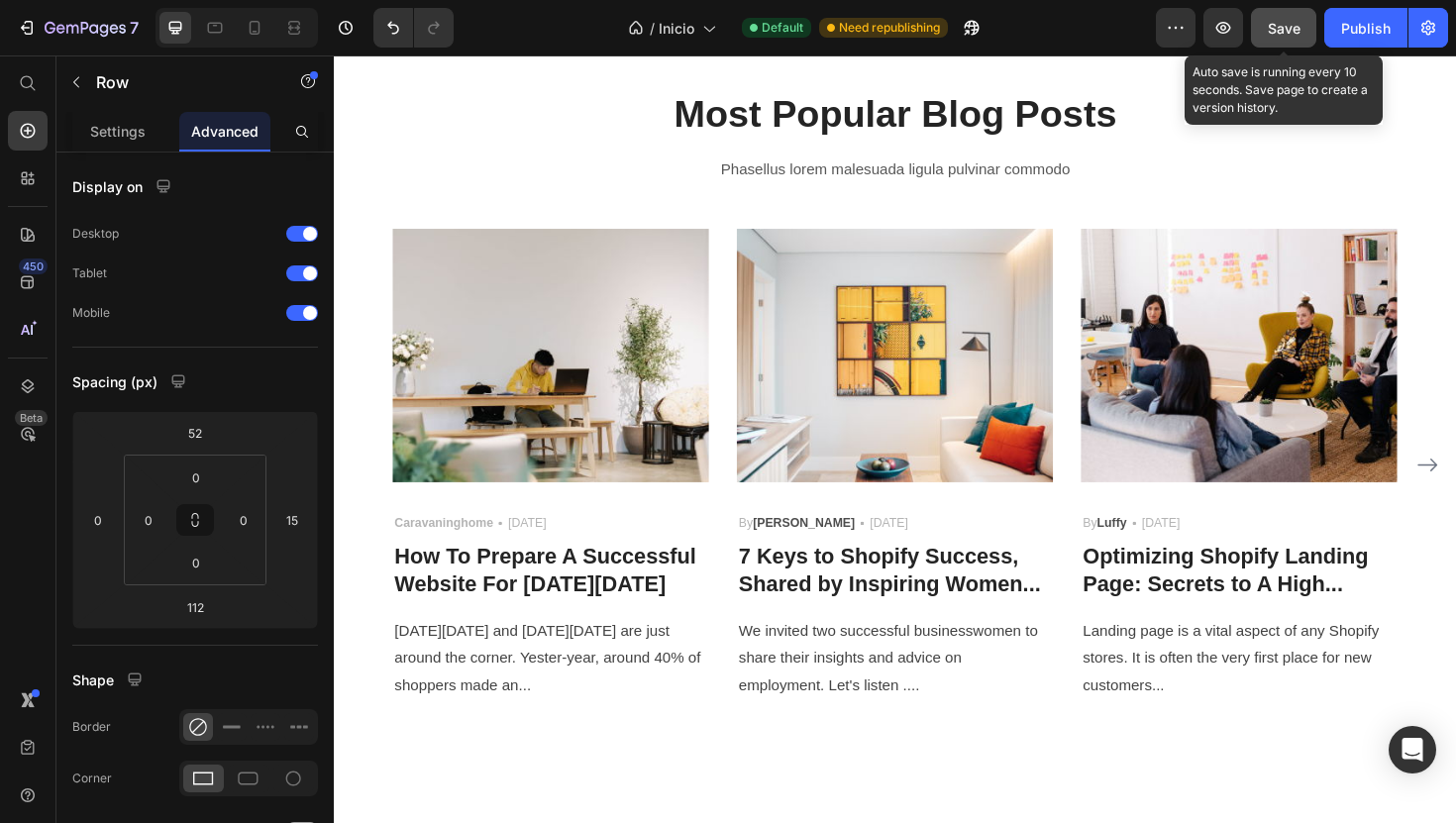 click on "Save" at bounding box center (1284, 28) 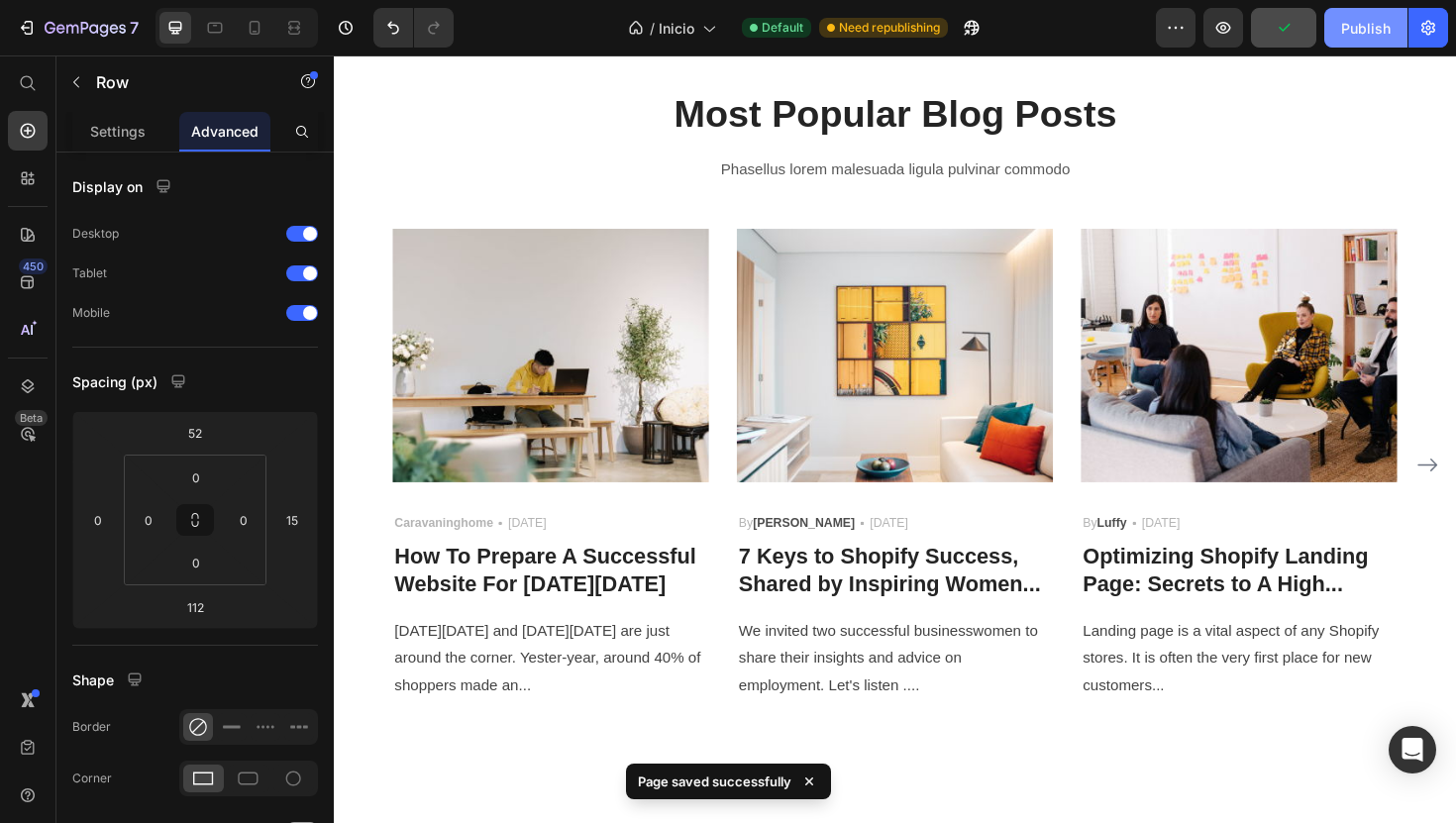click on "Publish" at bounding box center [1366, 28] 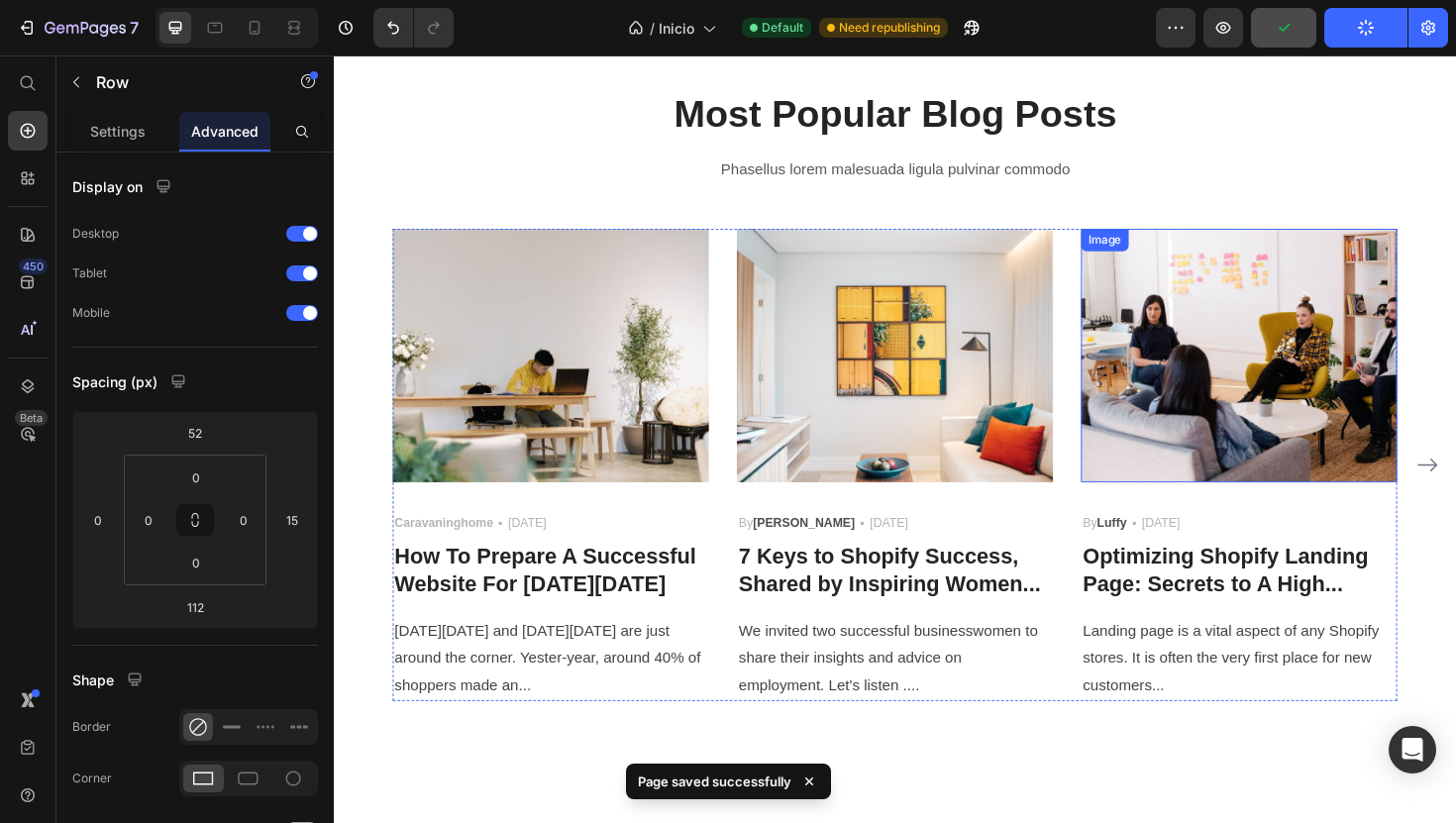 scroll, scrollTop: 7277, scrollLeft: 0, axis: vertical 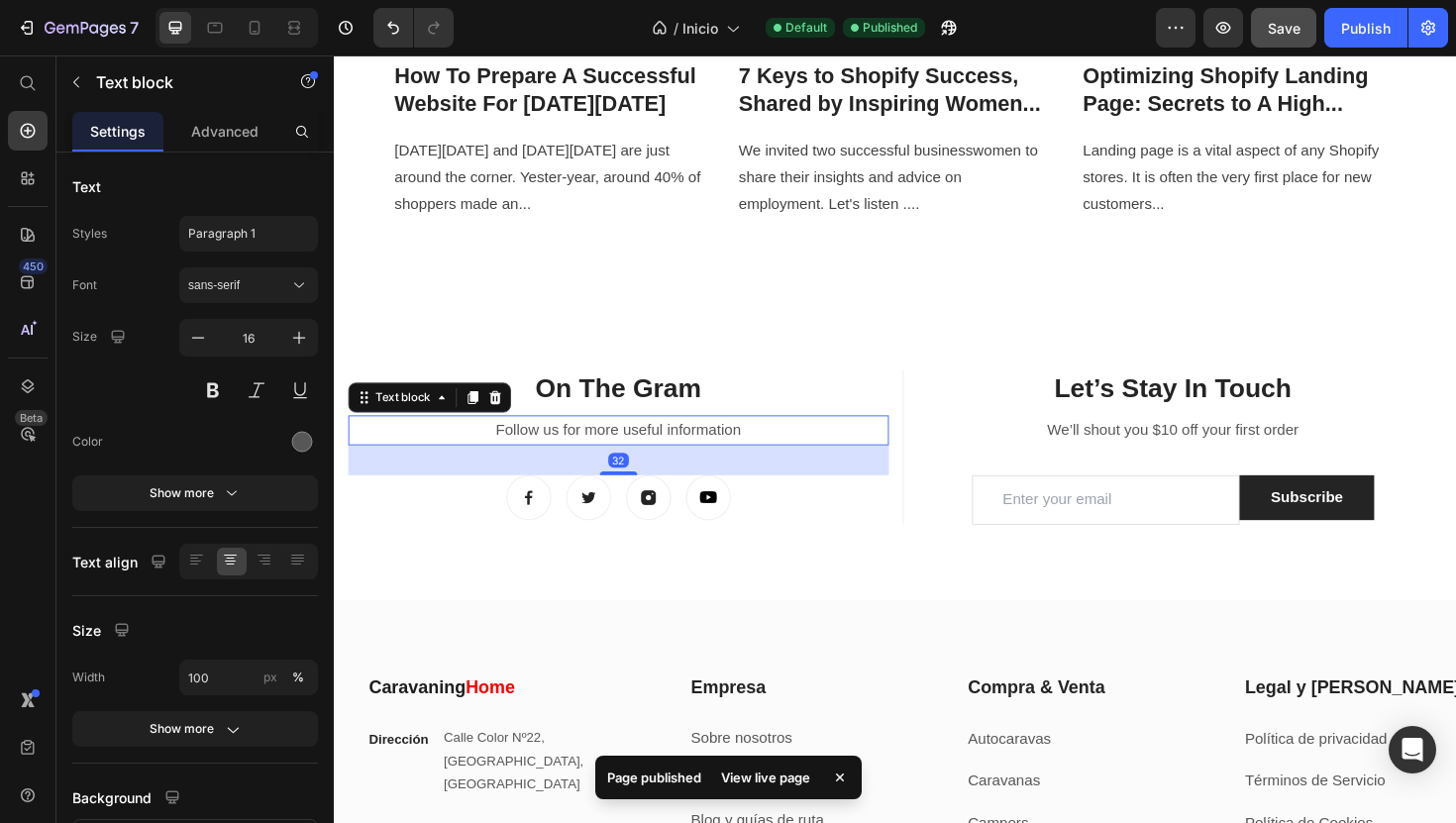 click on "Follow us for more useful information" at bounding box center (635, 453) 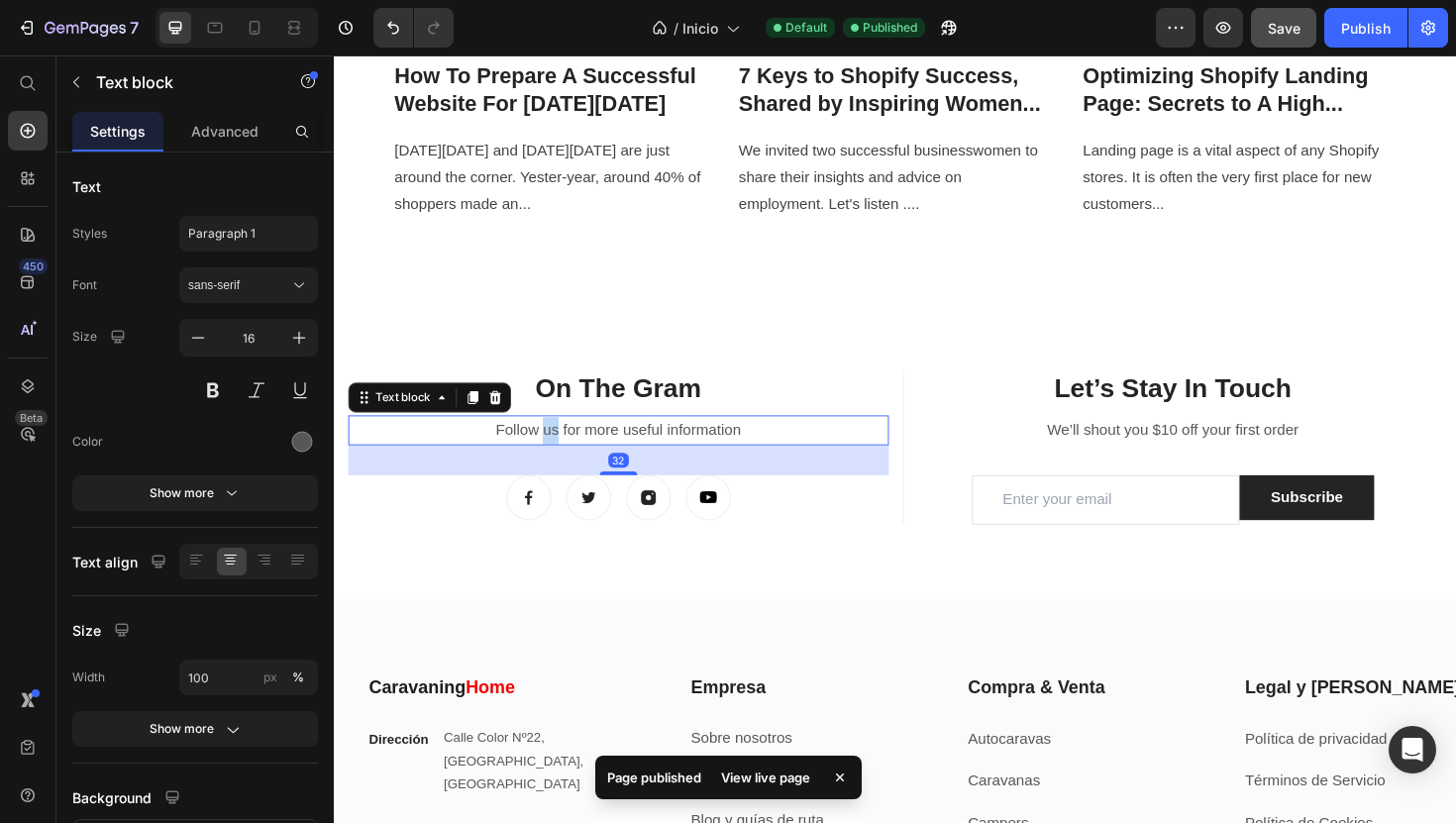 click on "Follow us for more useful information" at bounding box center [635, 453] 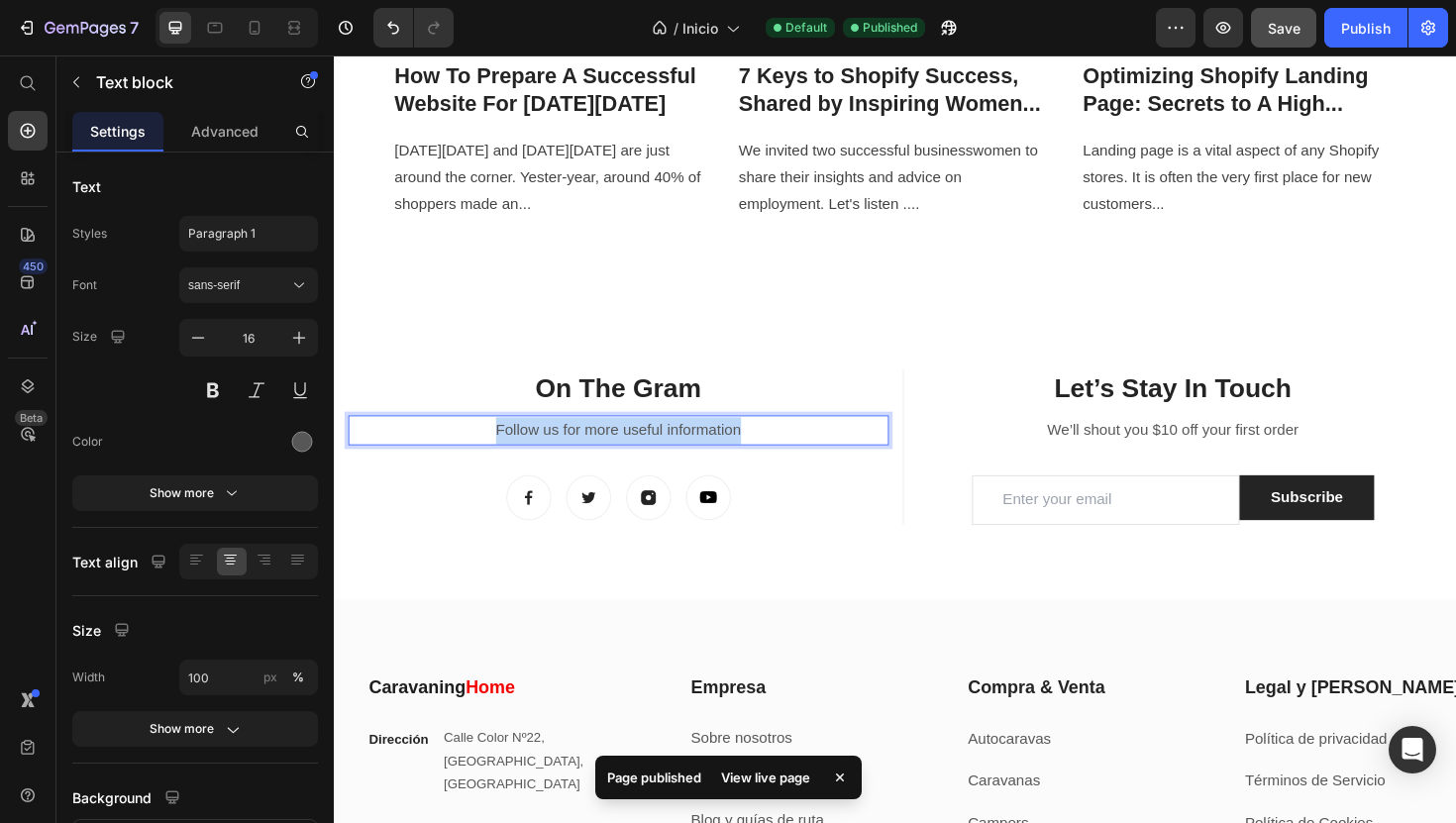 click on "Follow us for more useful information" at bounding box center [635, 453] 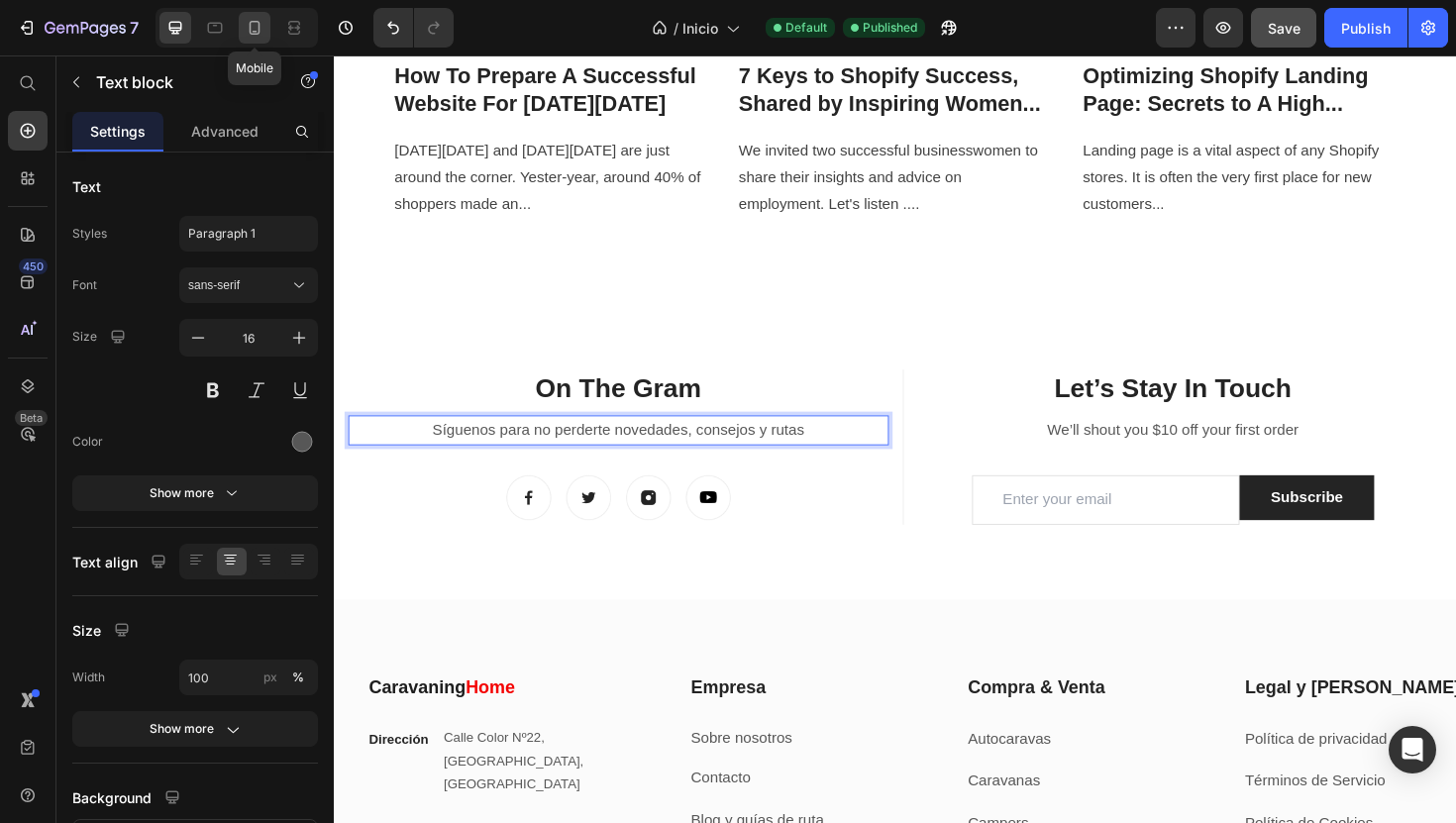 click 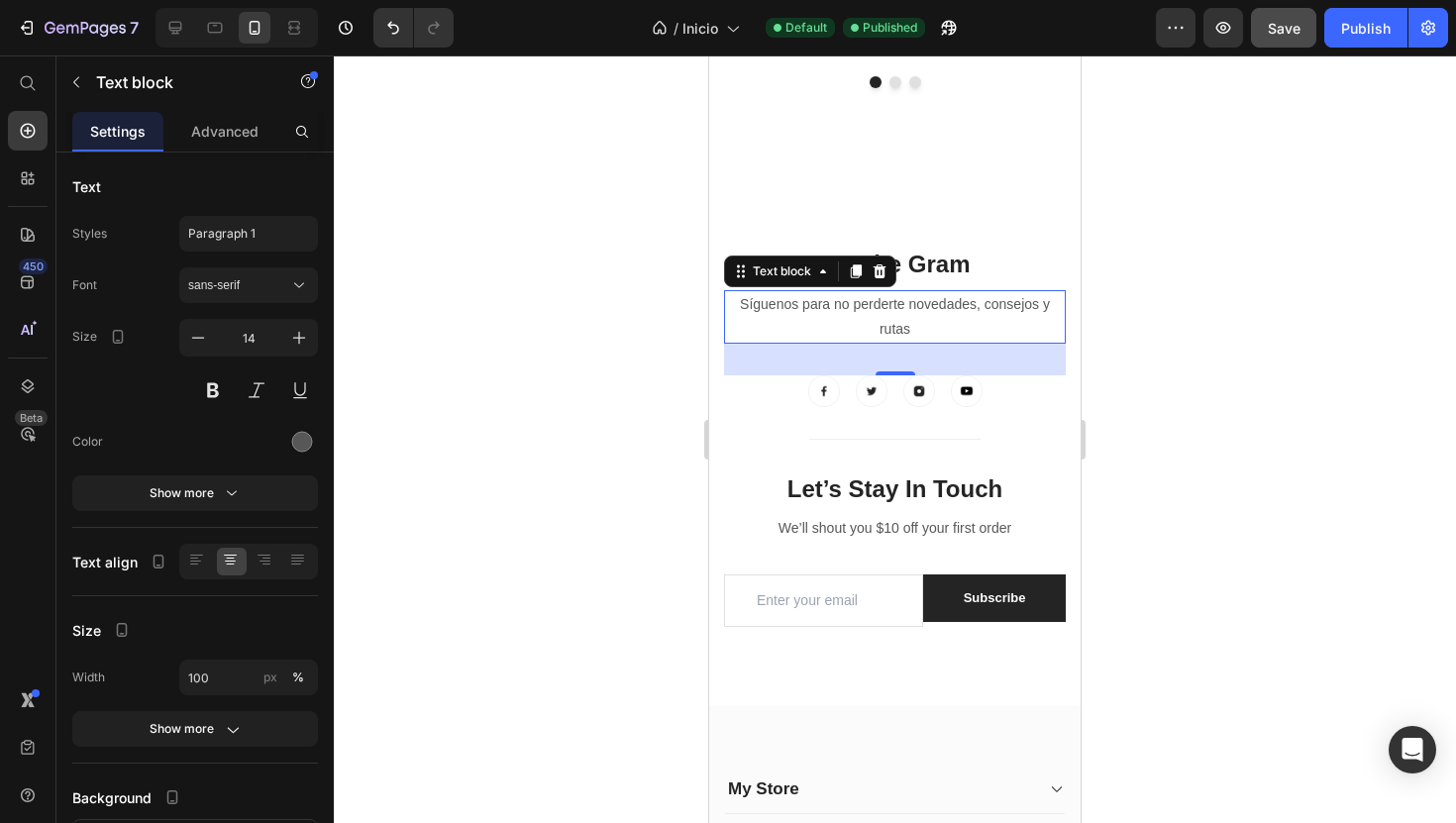 scroll, scrollTop: 8445, scrollLeft: 0, axis: vertical 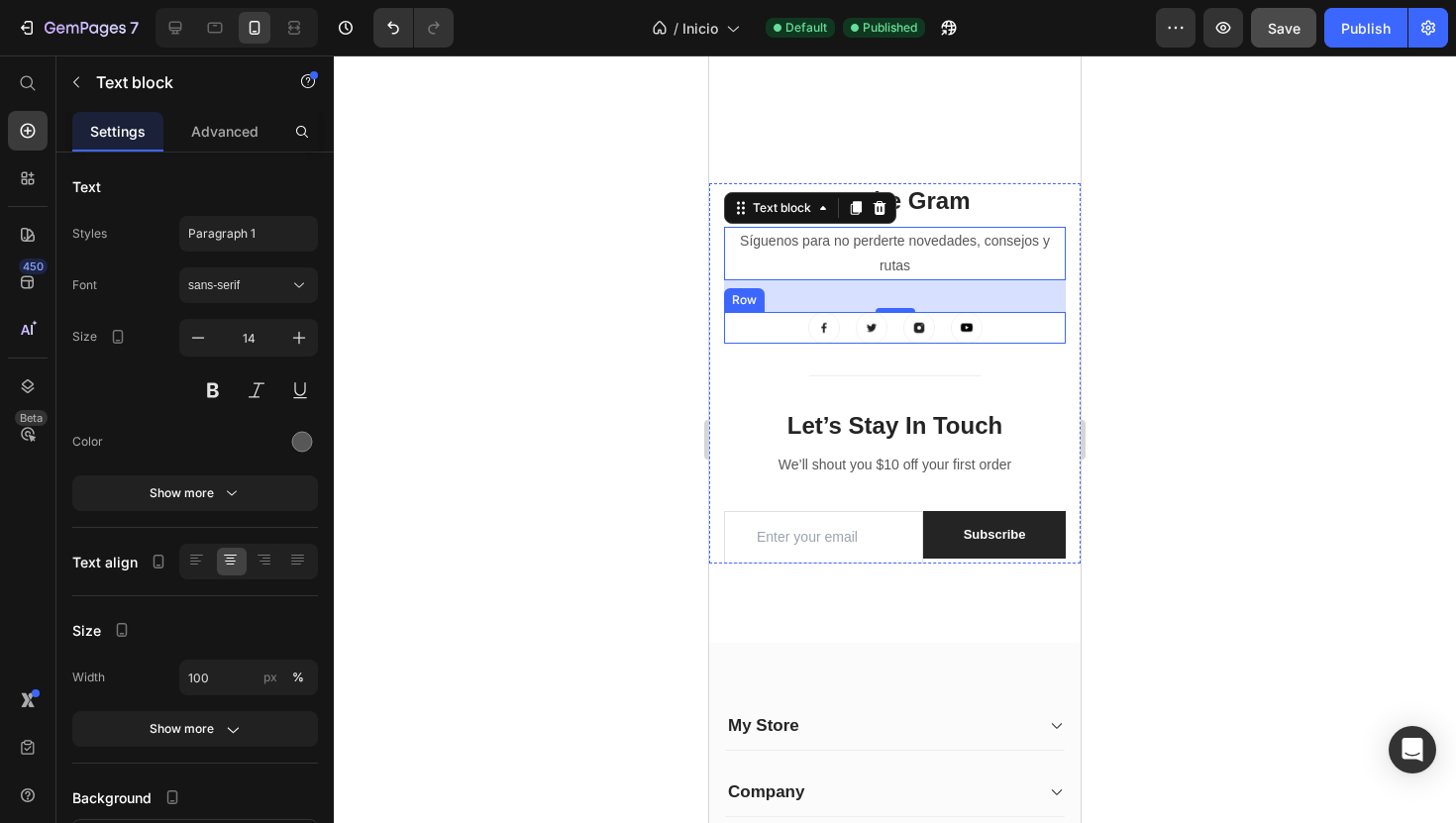 click on "Image Image Image Image Row" at bounding box center [894, 328] 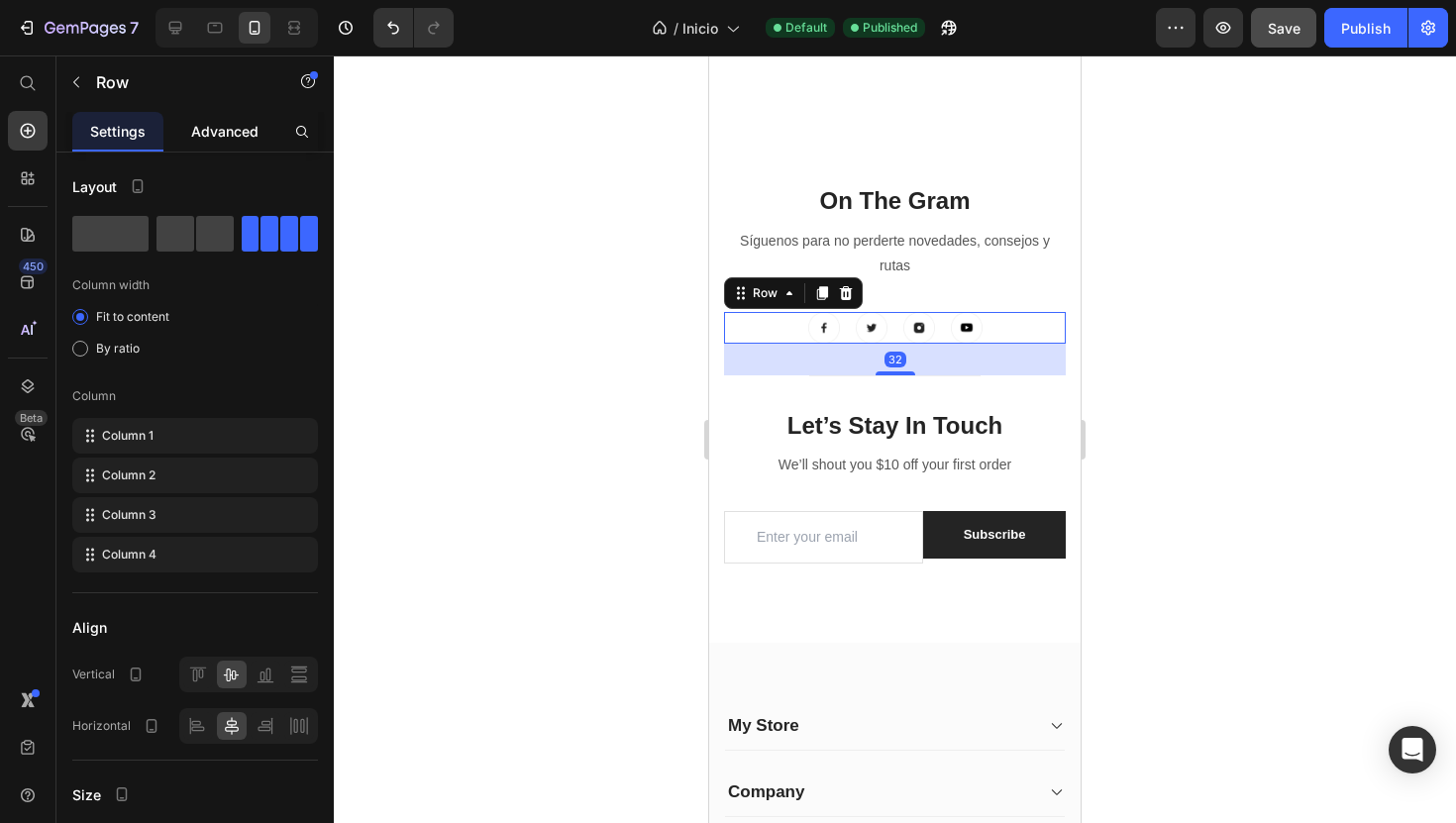 click on "Advanced" 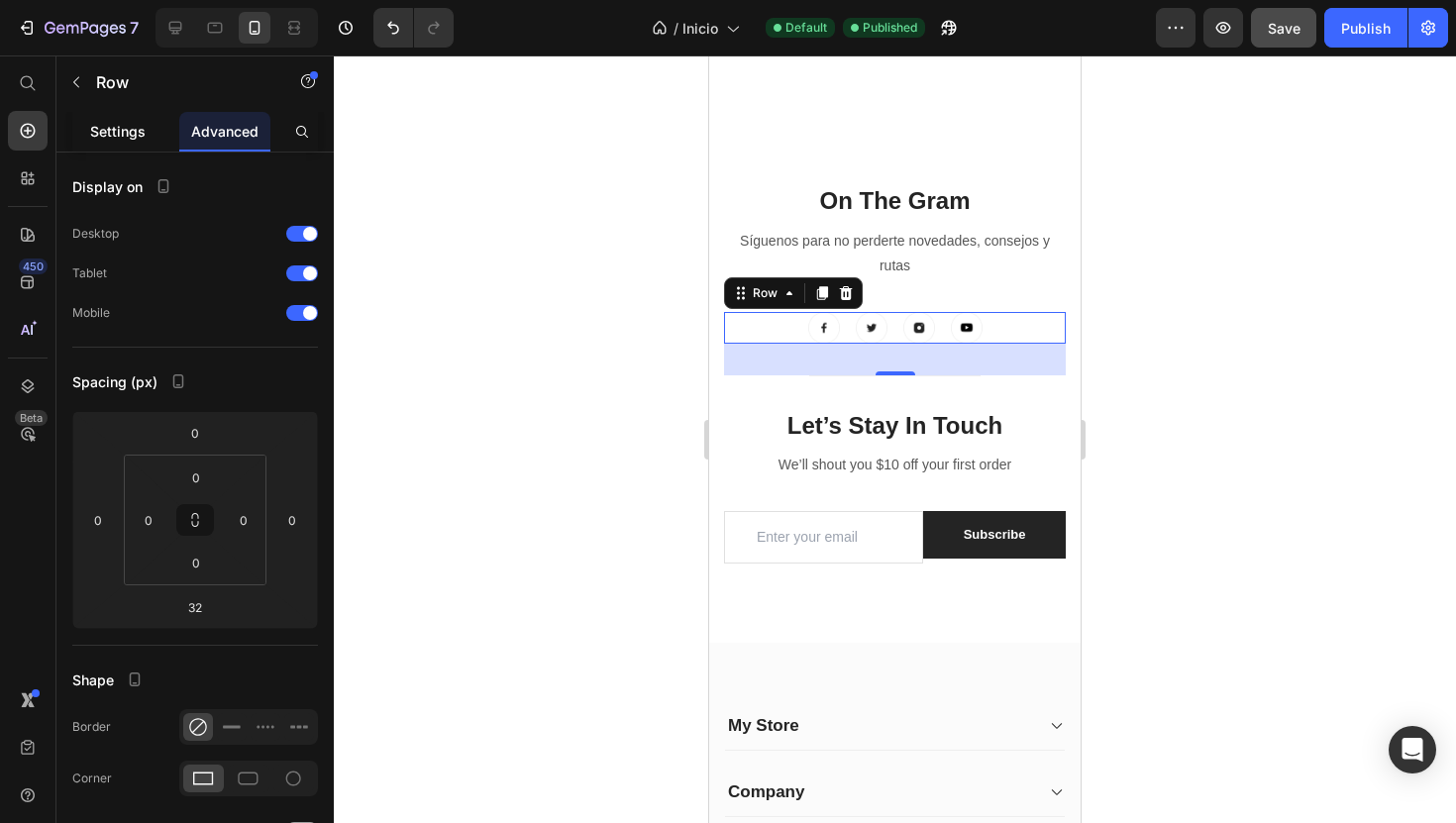 click on "Settings" 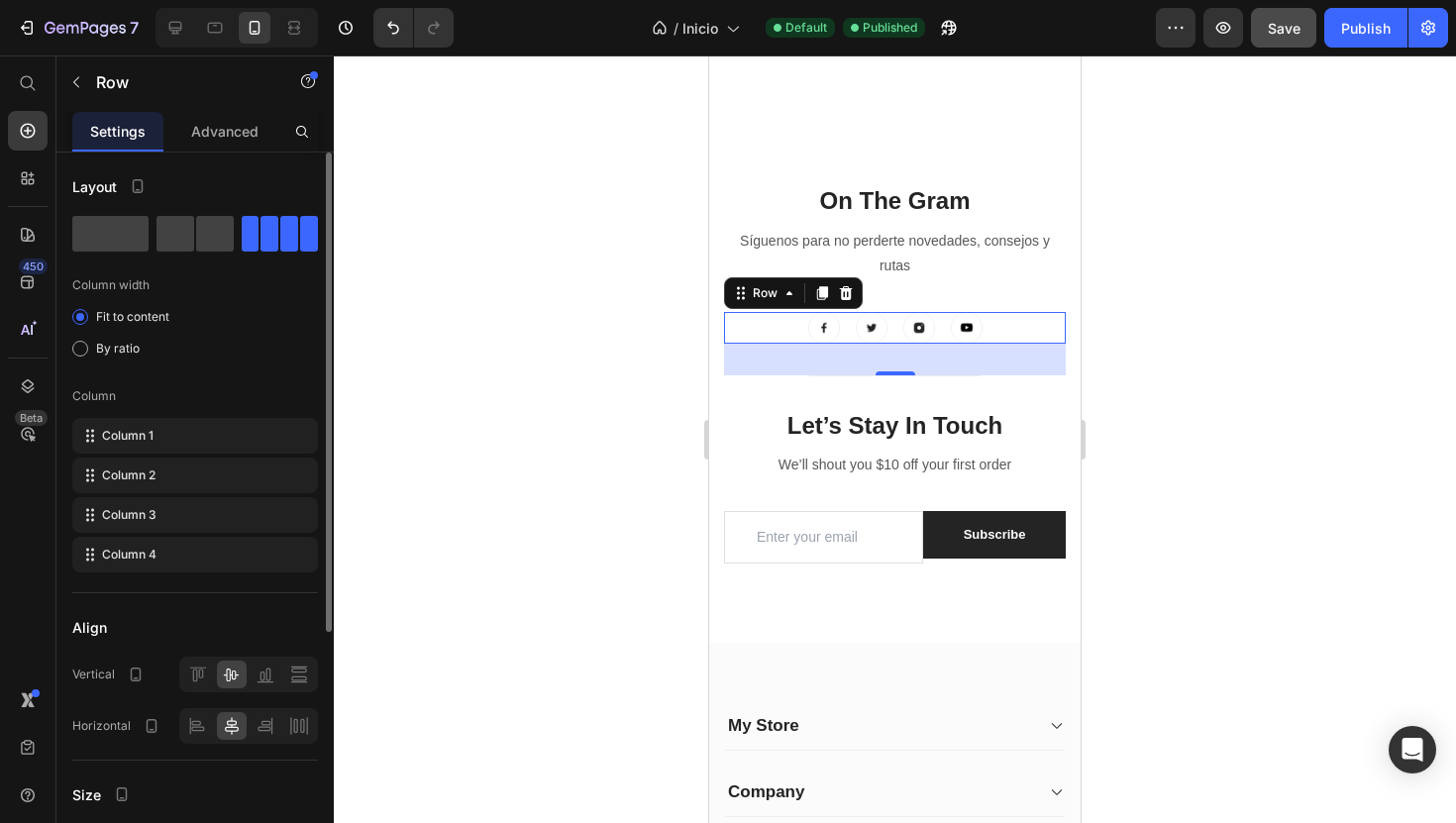 scroll, scrollTop: 375, scrollLeft: 0, axis: vertical 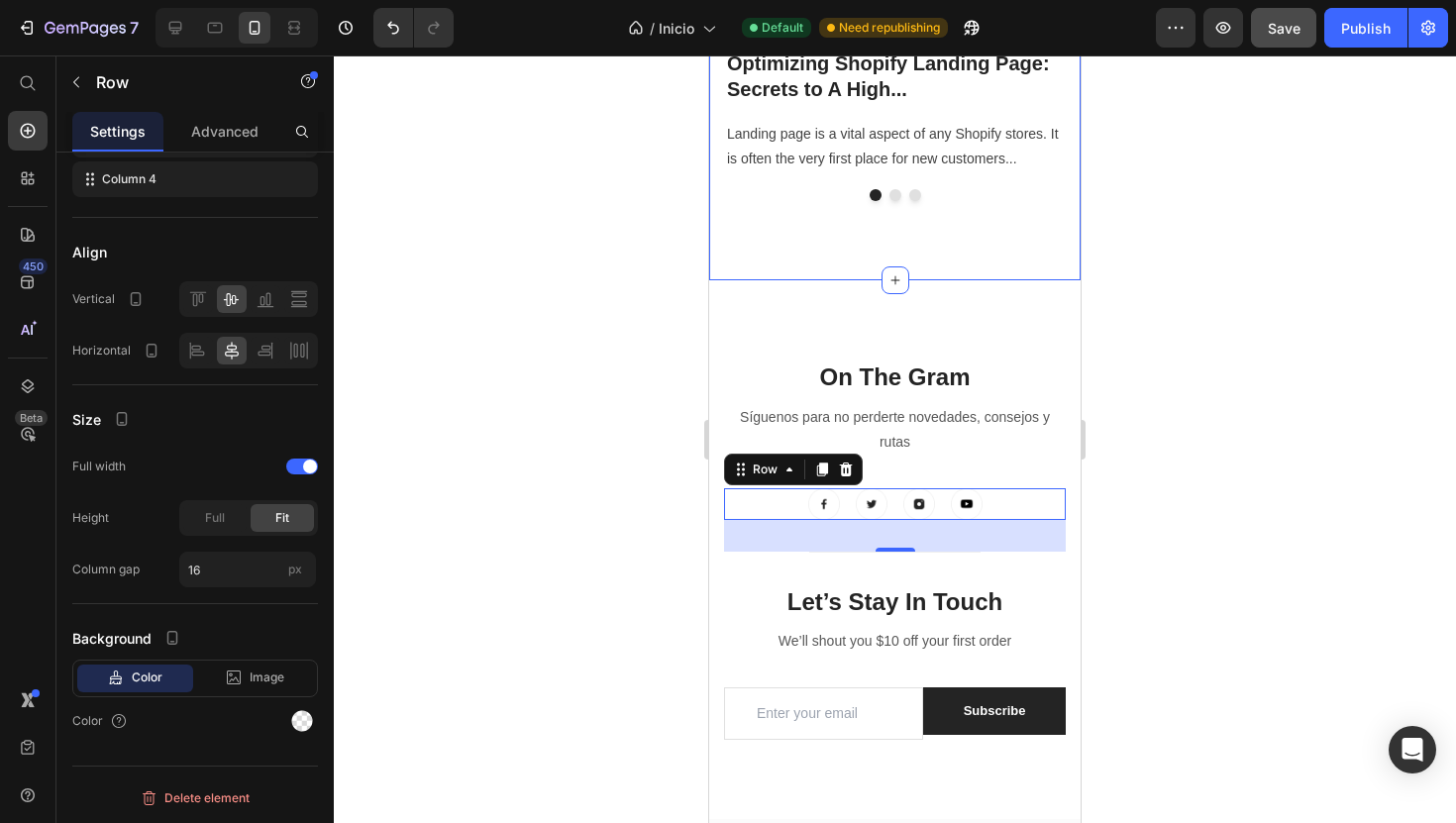 click 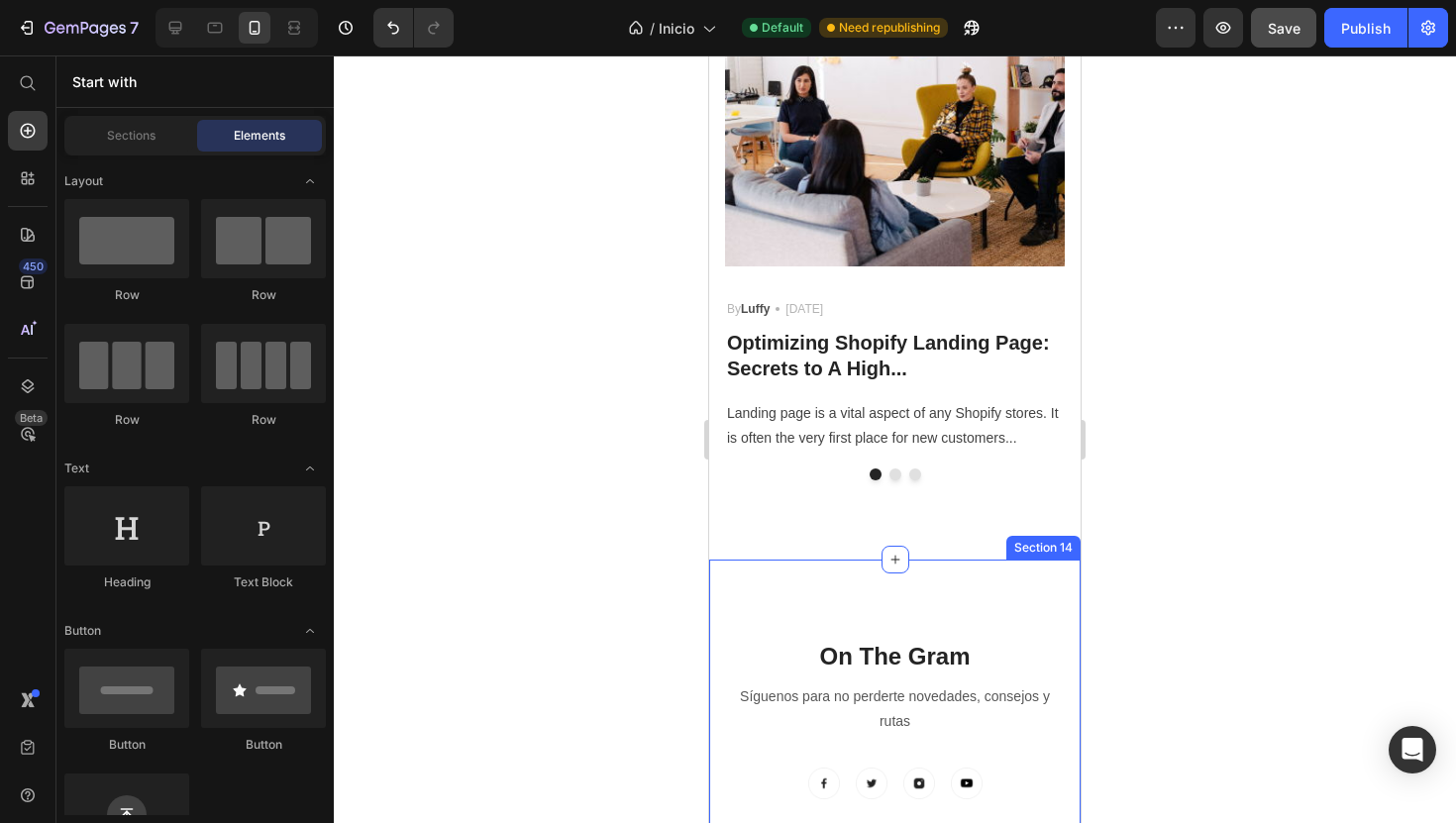 scroll, scrollTop: 8214, scrollLeft: 0, axis: vertical 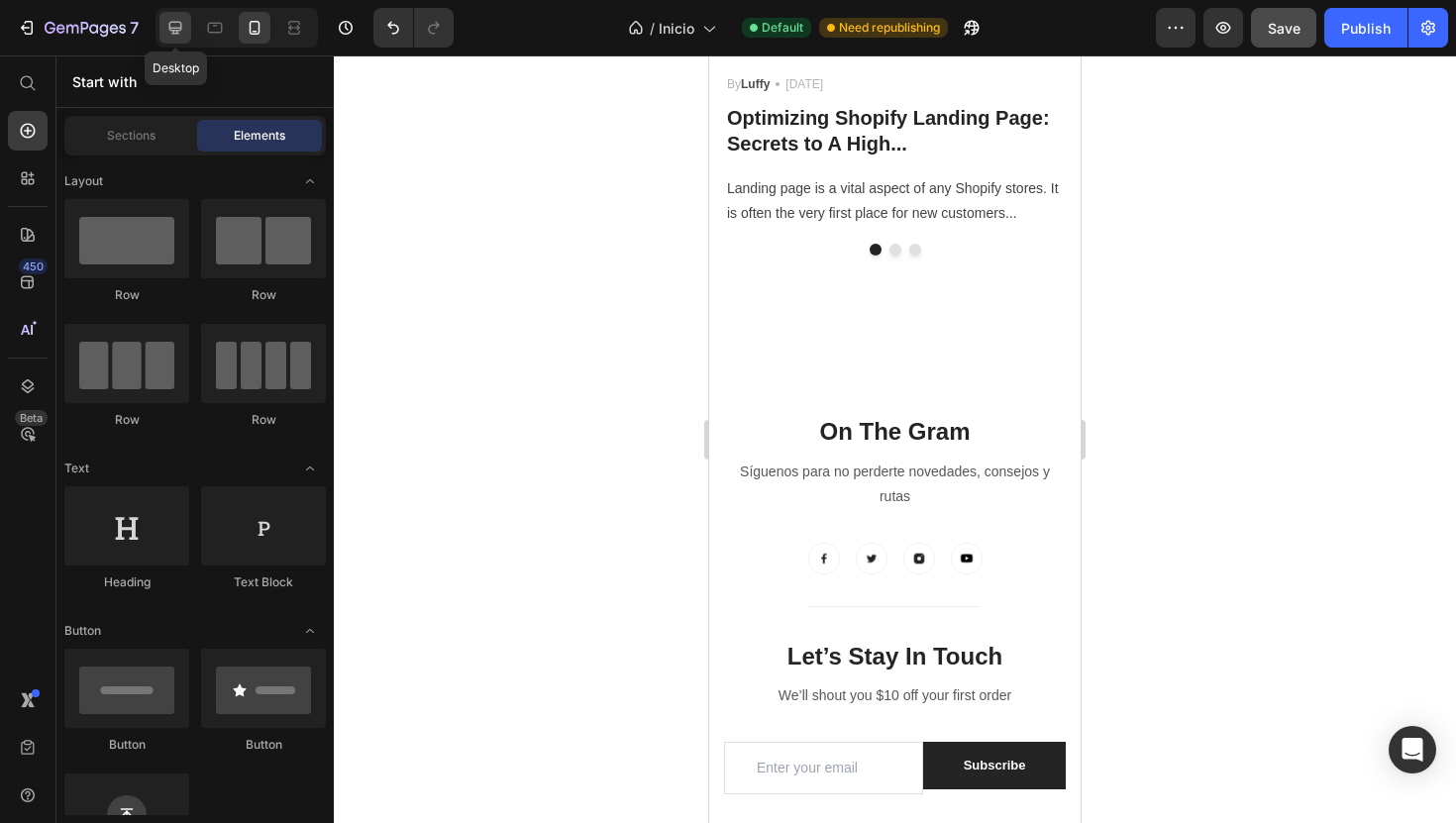 click 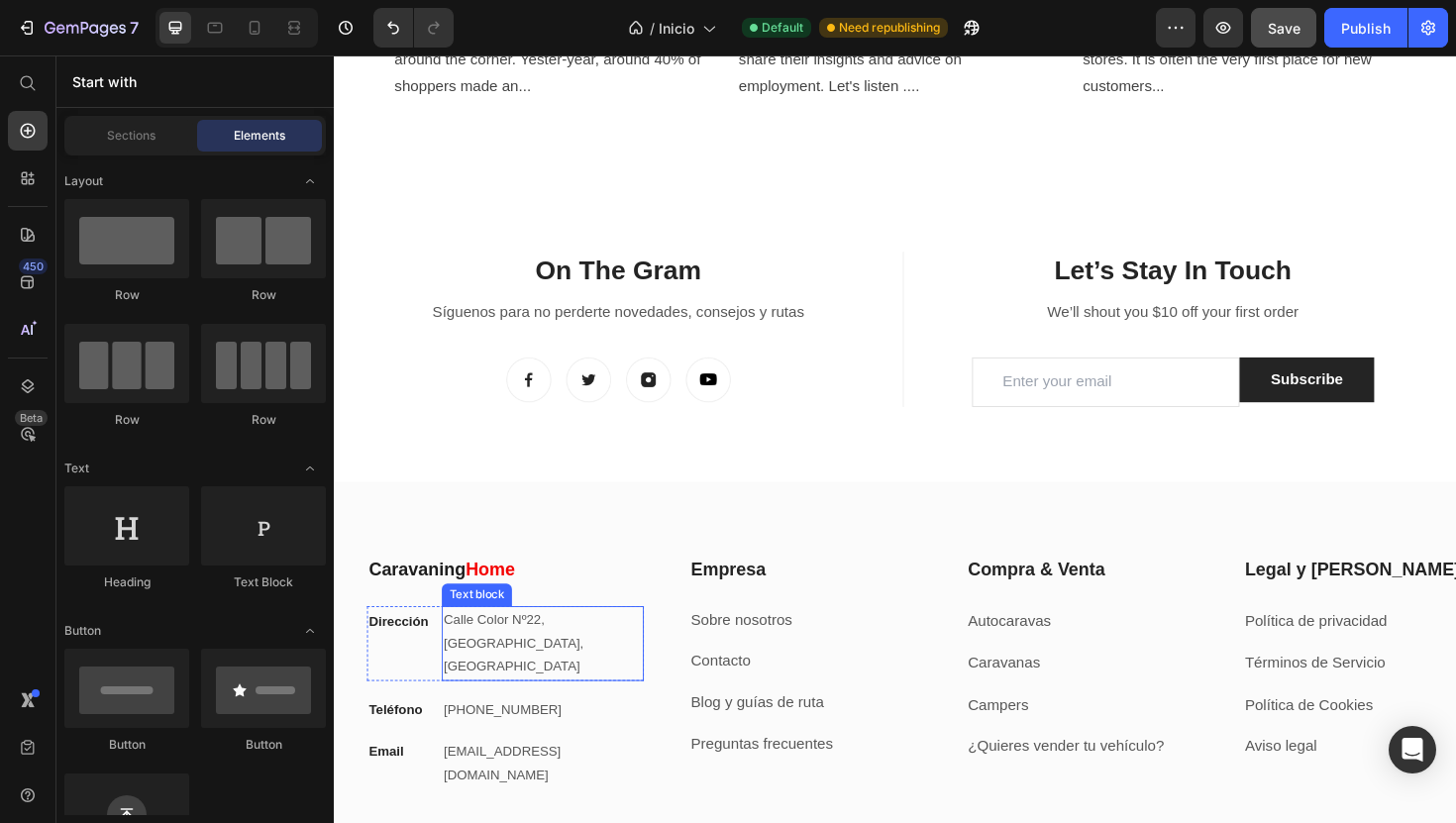 scroll, scrollTop: 7310, scrollLeft: 0, axis: vertical 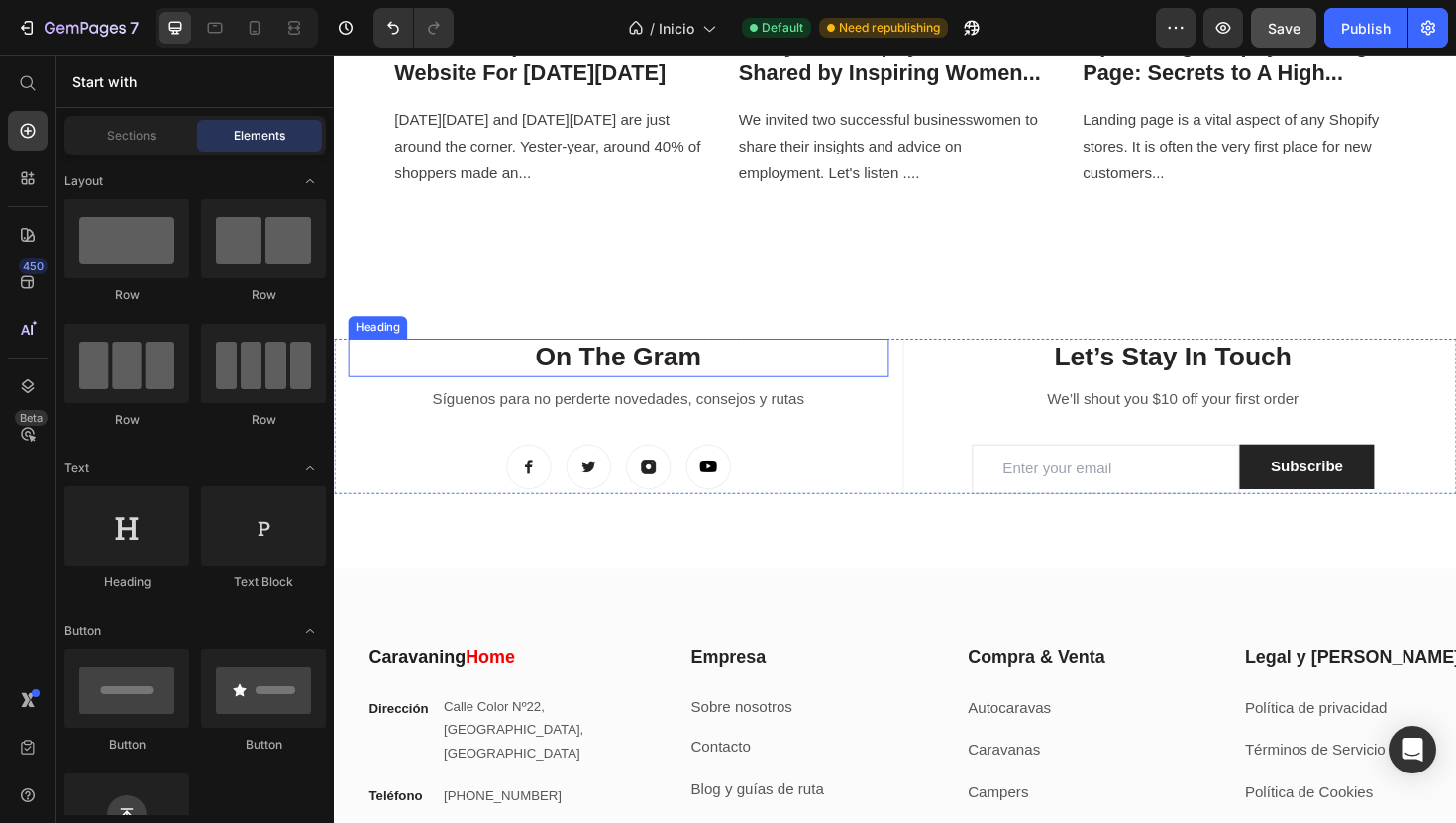click on "On The Gram" at bounding box center [635, 375] 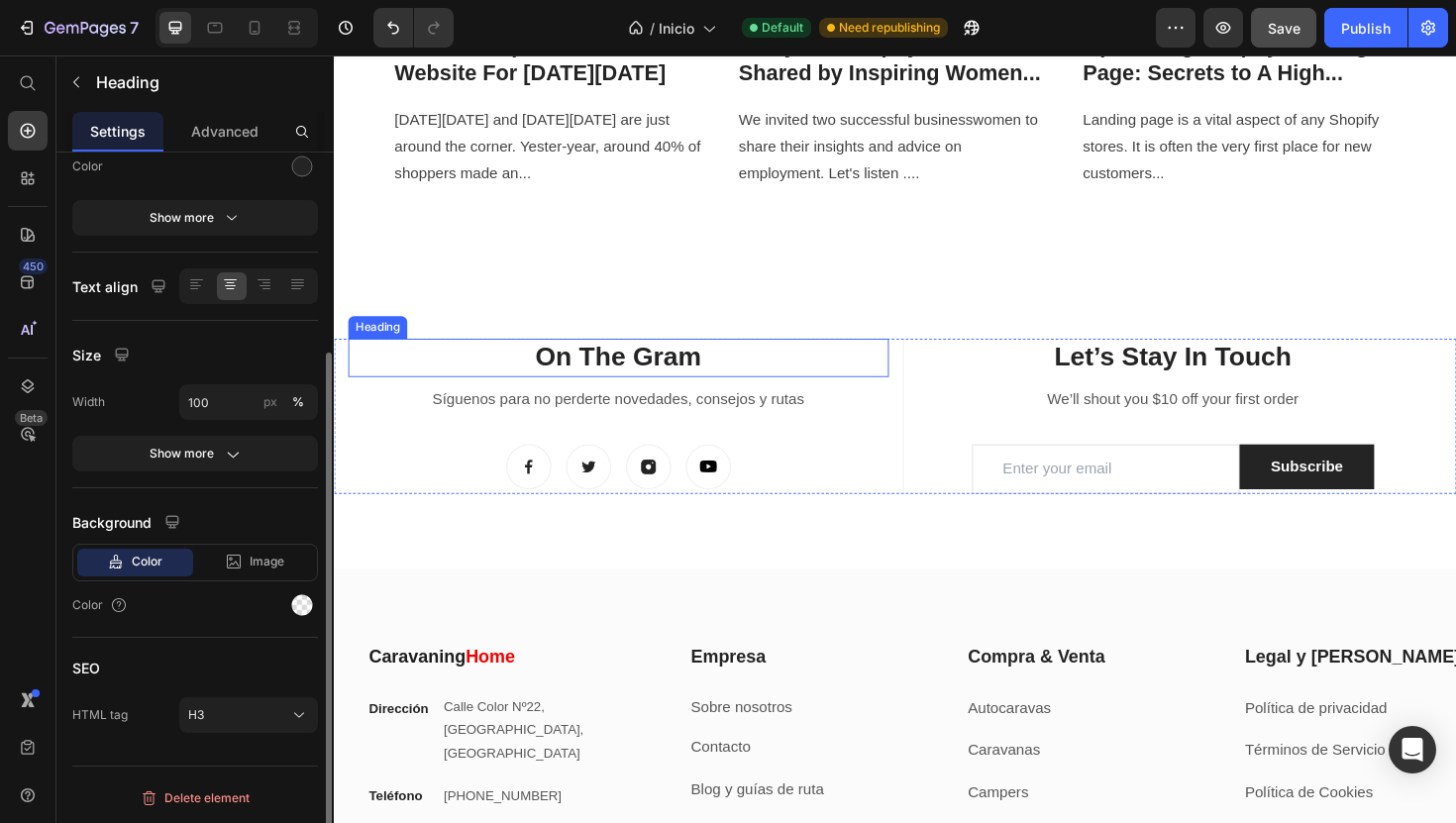scroll, scrollTop: 0, scrollLeft: 0, axis: both 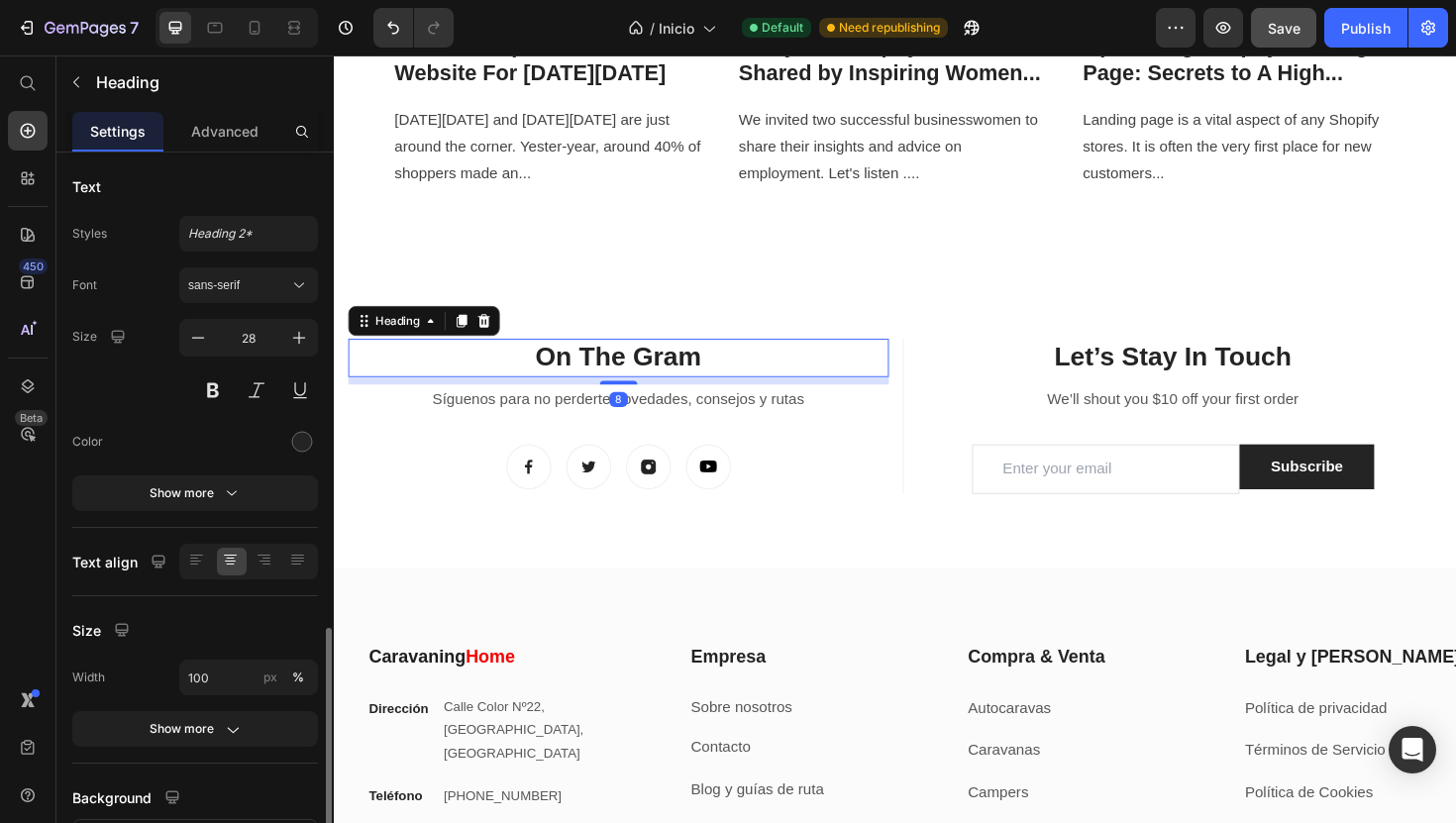 click on "On The Gram" at bounding box center [635, 375] 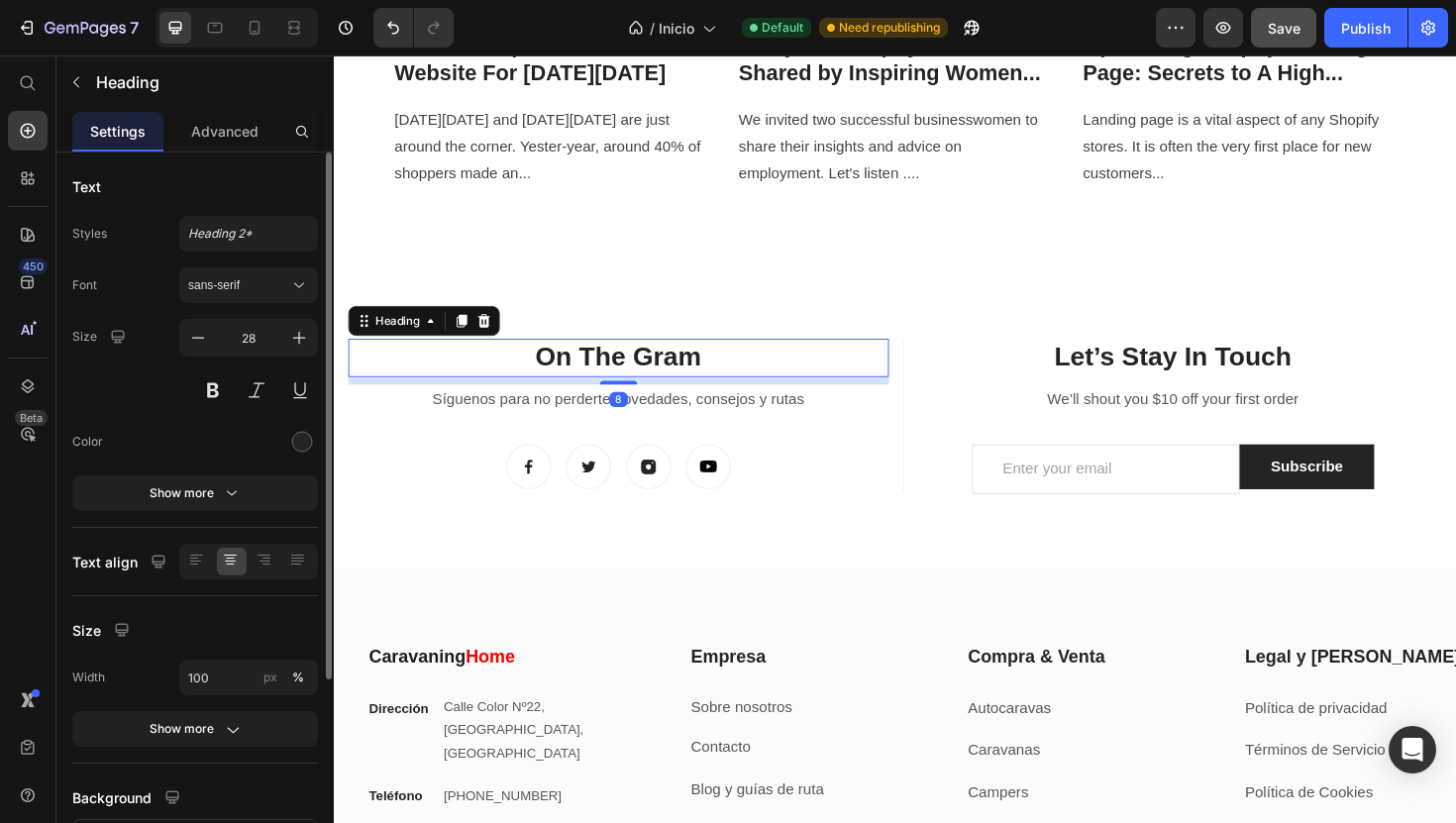 click on "On The Gram" at bounding box center (635, 375) 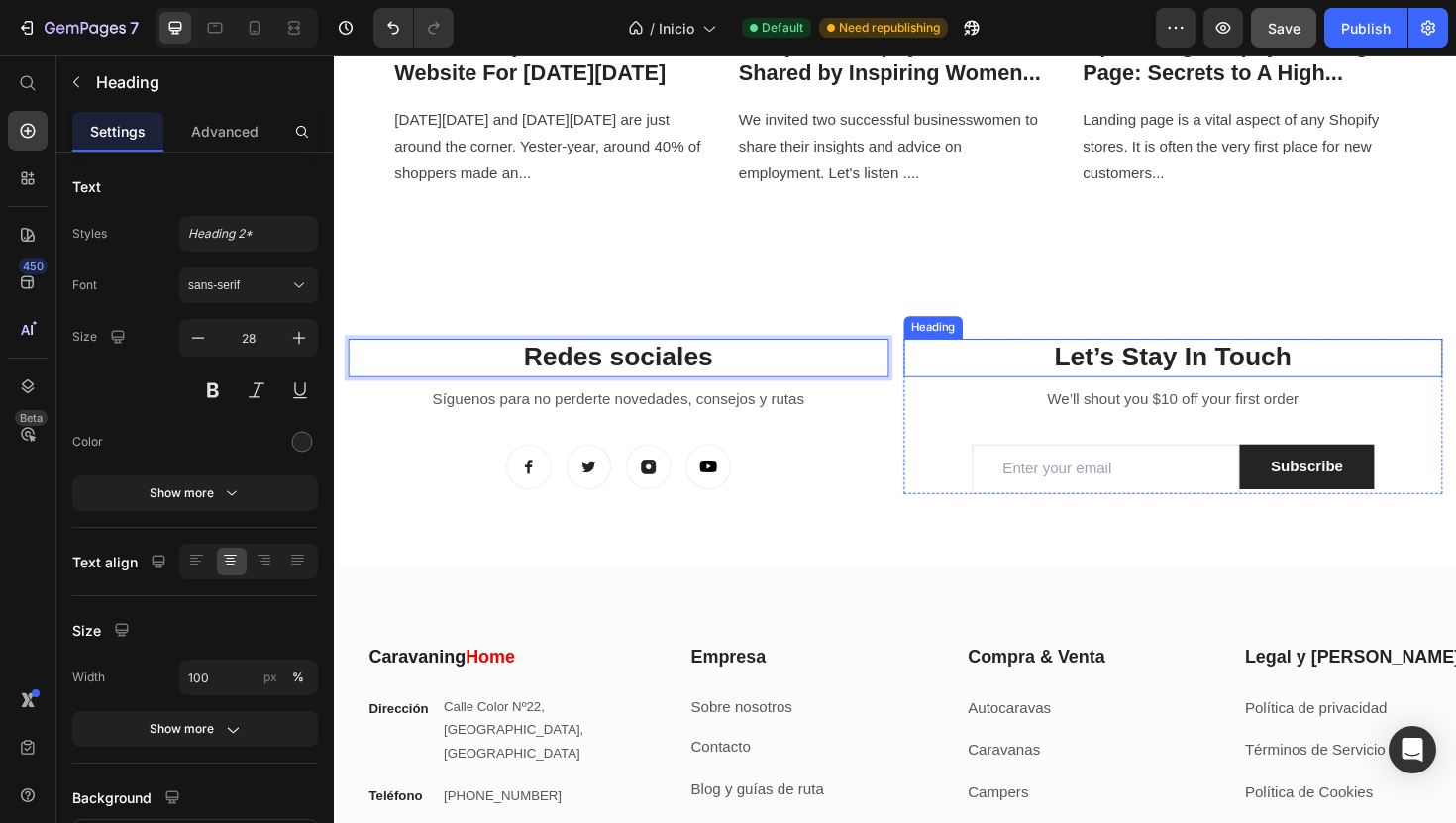 click on "Let’s Stay In Touch" at bounding box center [1222, 375] 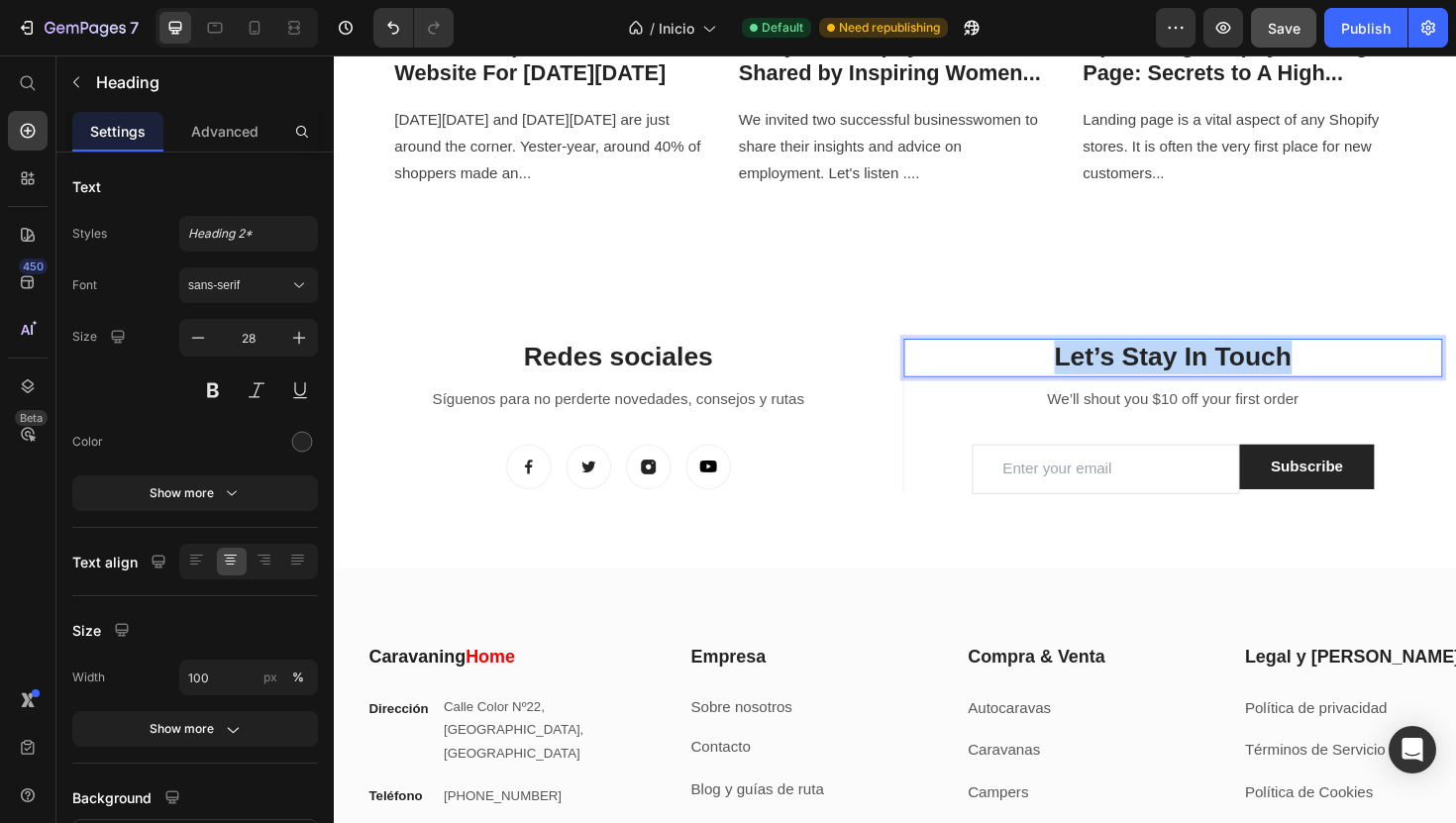 click on "Let’s Stay In Touch" at bounding box center [1222, 375] 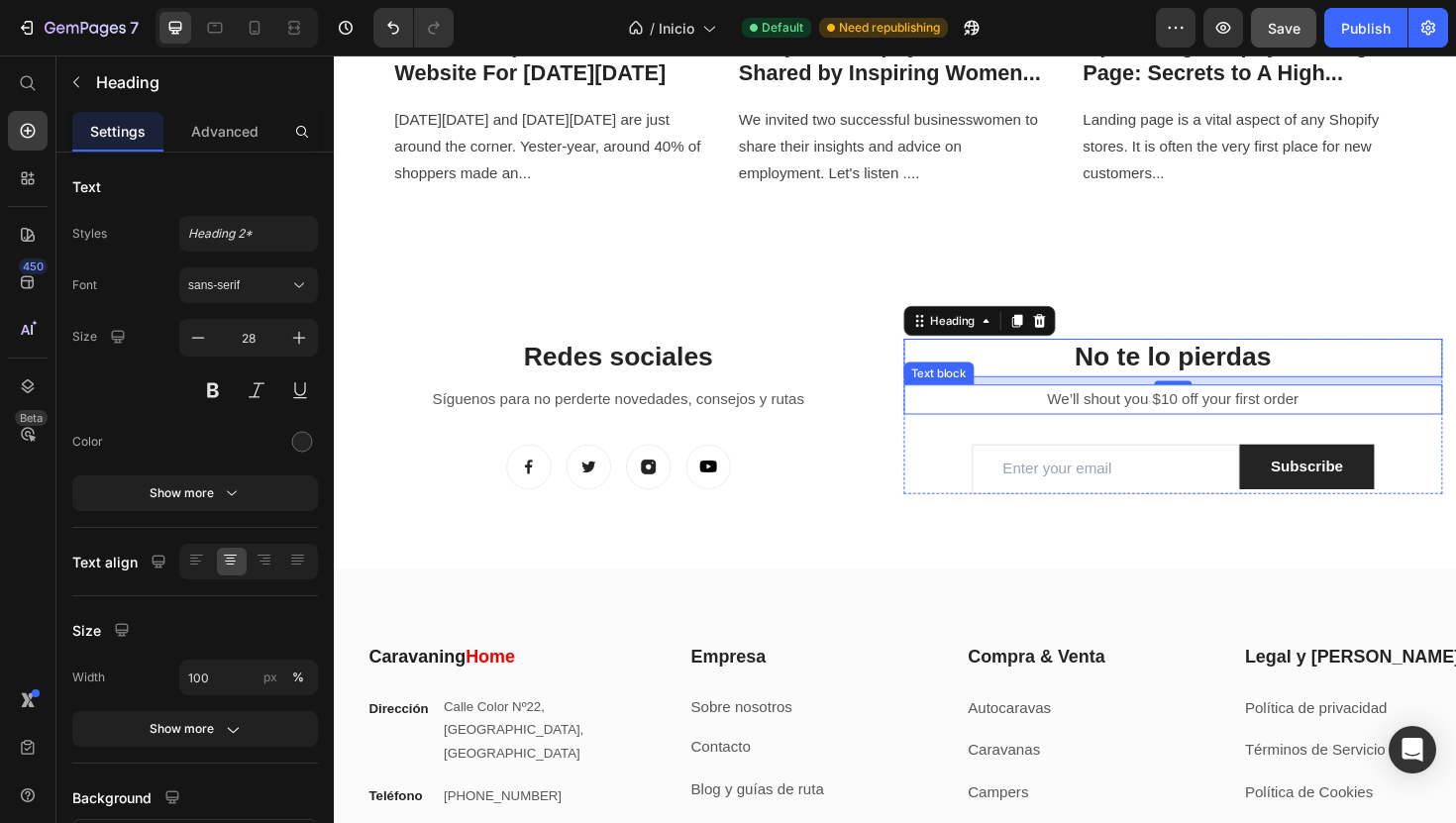 click on "We’ll shout you $10 off your first order" at bounding box center [1222, 420] 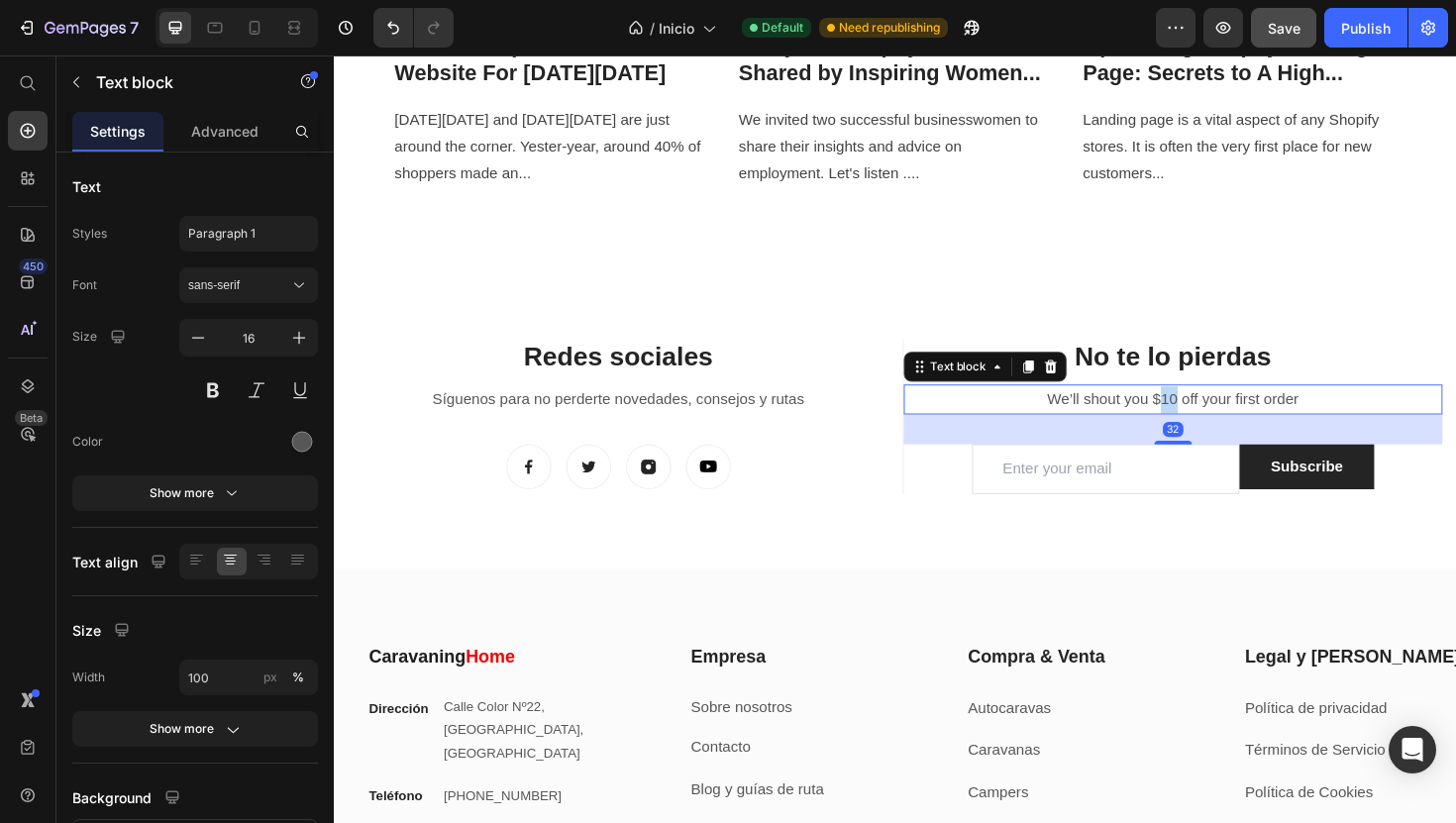 click on "We’ll shout you $10 off your first order" at bounding box center [1222, 420] 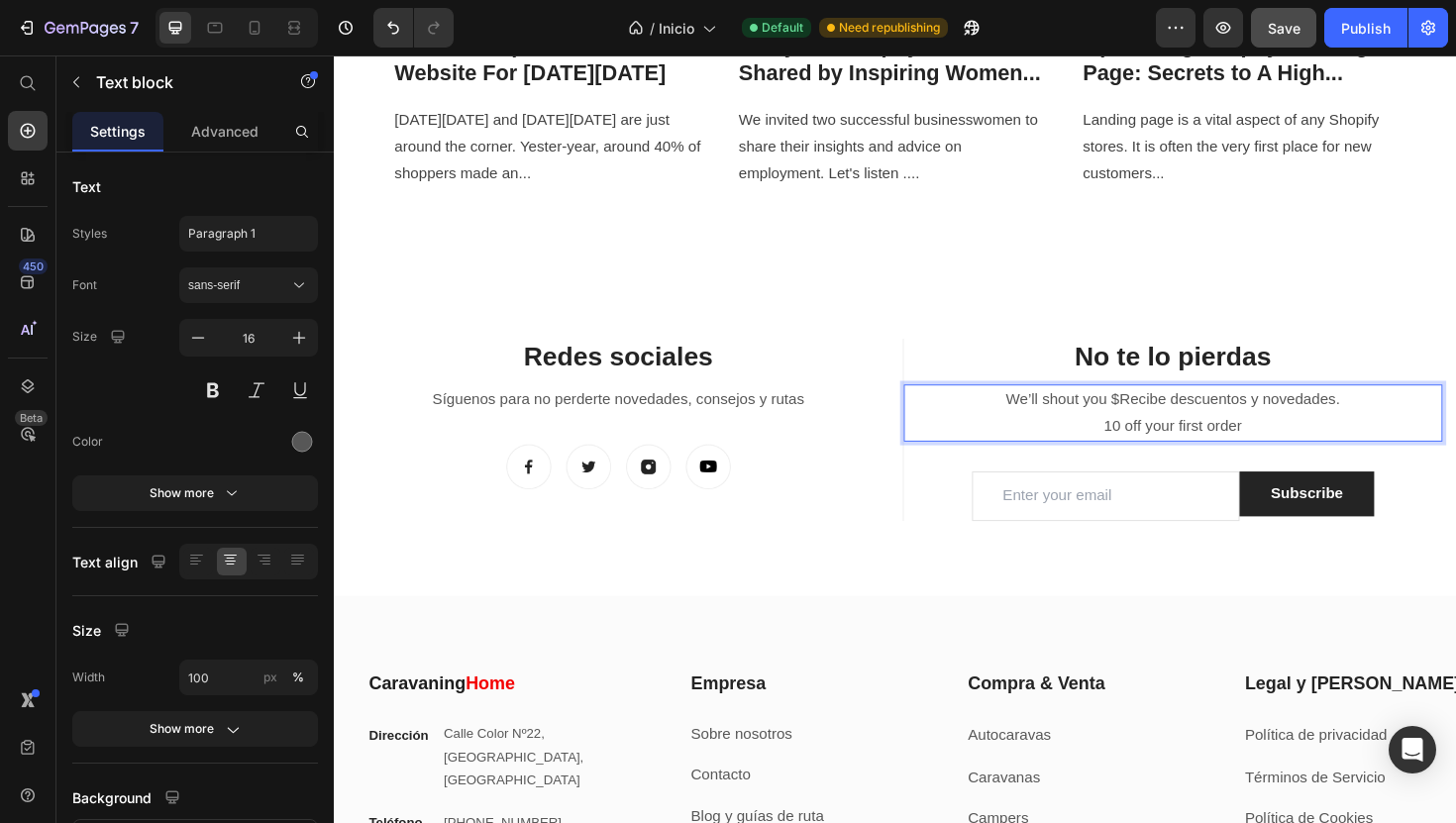 click on "10 off your first order" at bounding box center (1222, 448) 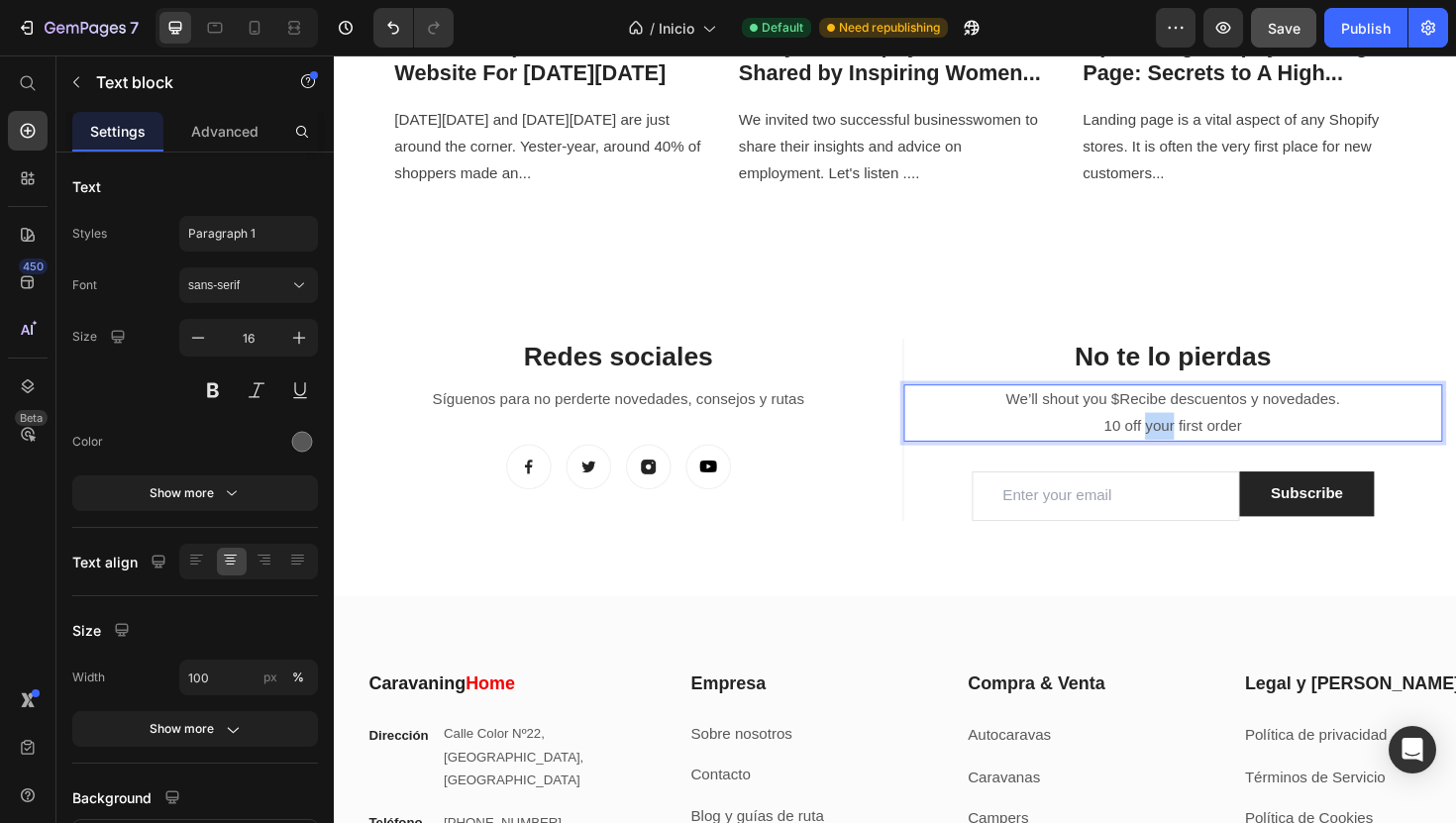 click on "10 off your first order" at bounding box center (1222, 448) 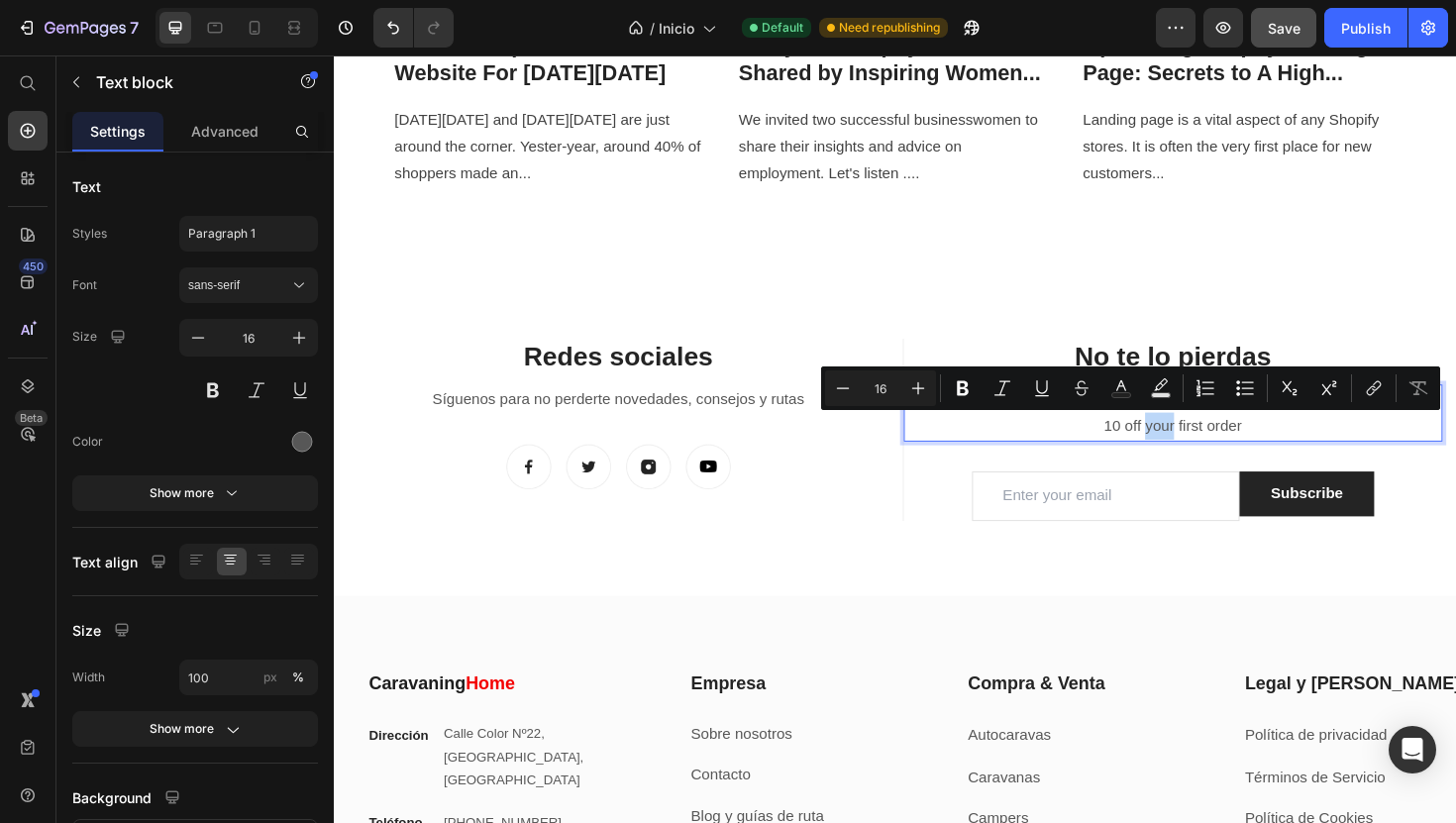 click on "10 off your first order" at bounding box center [1222, 448] 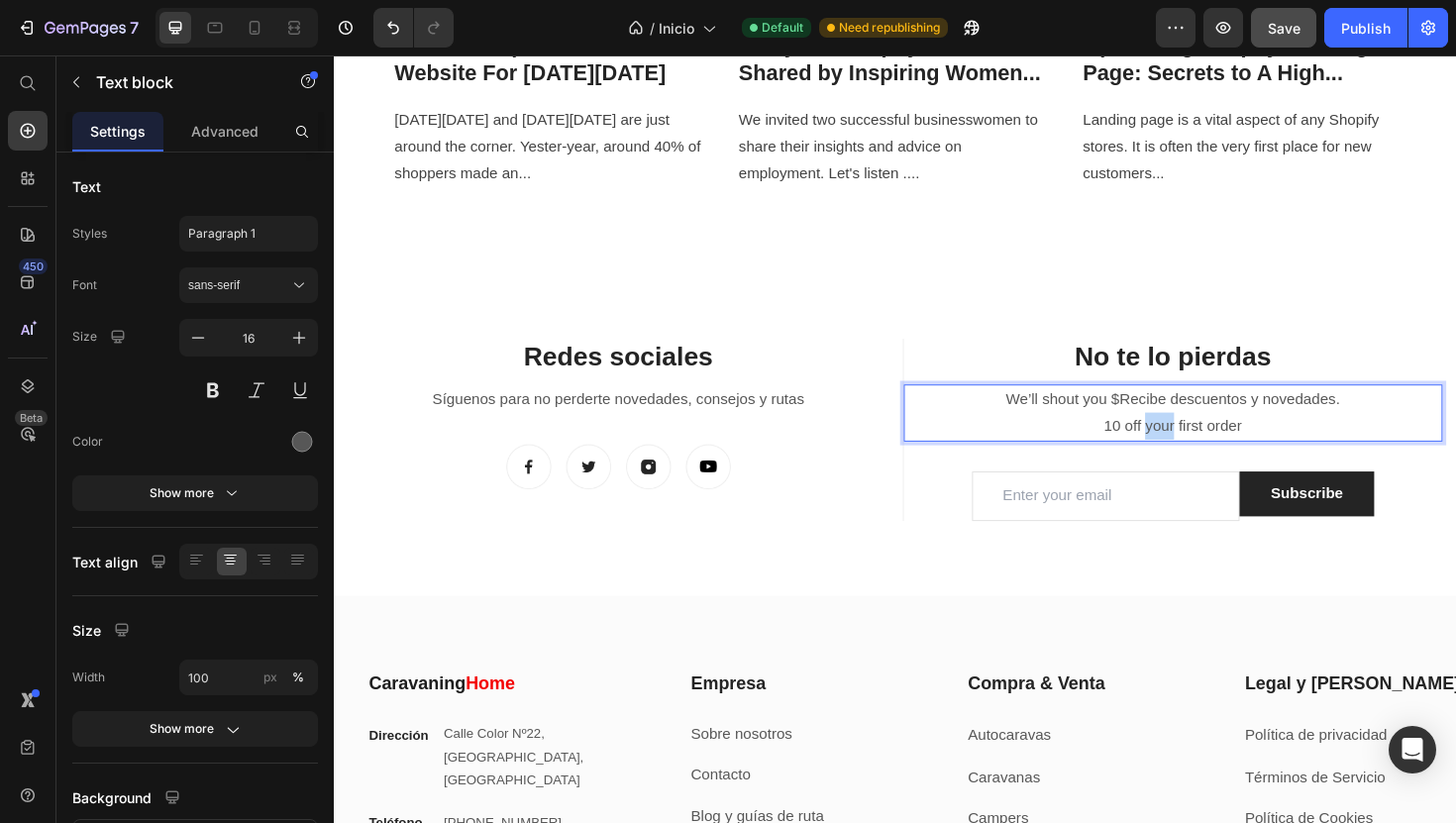 click on "10 off your first order" at bounding box center (1222, 448) 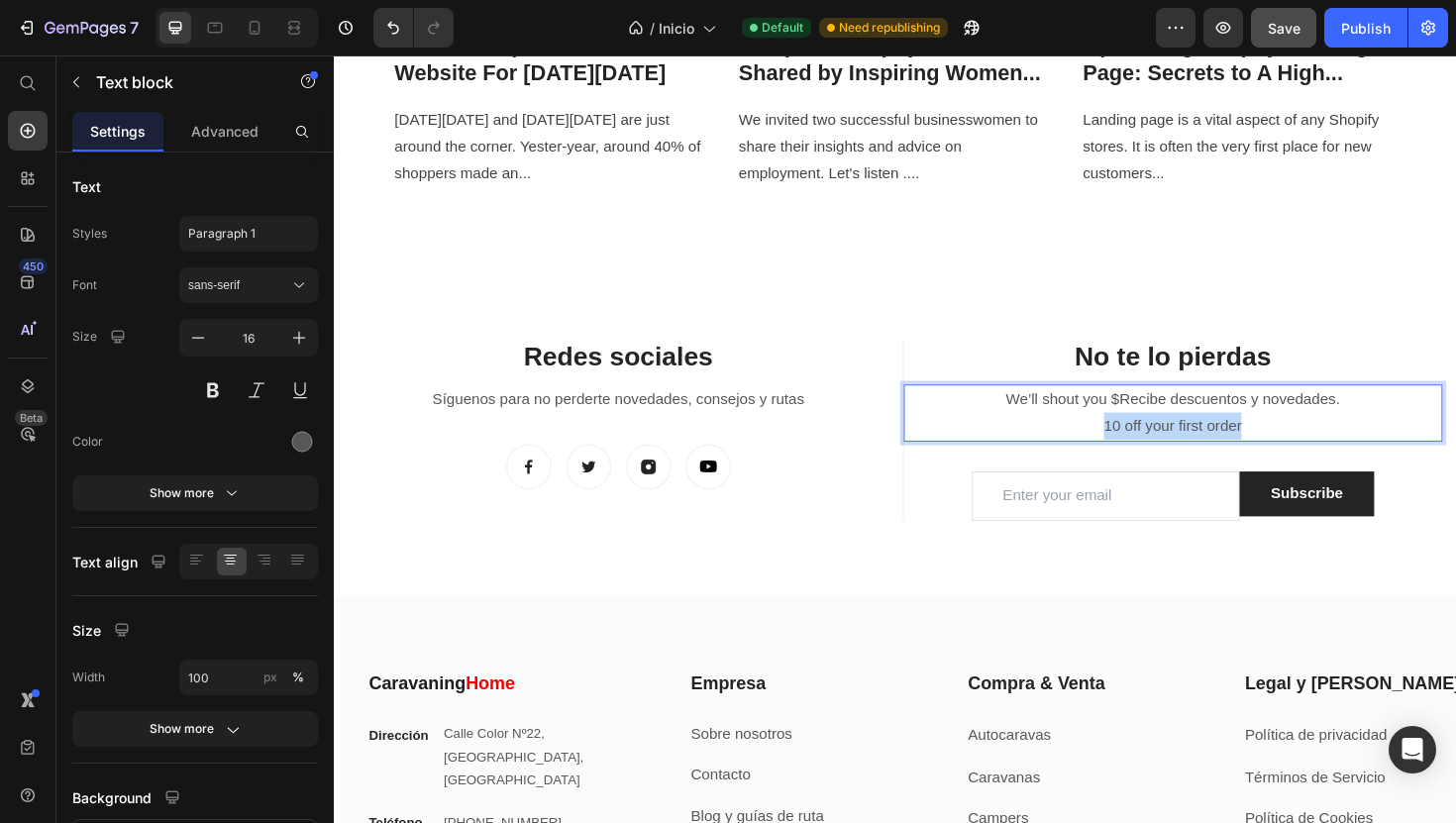 click on "10 off your first order" at bounding box center [1222, 448] 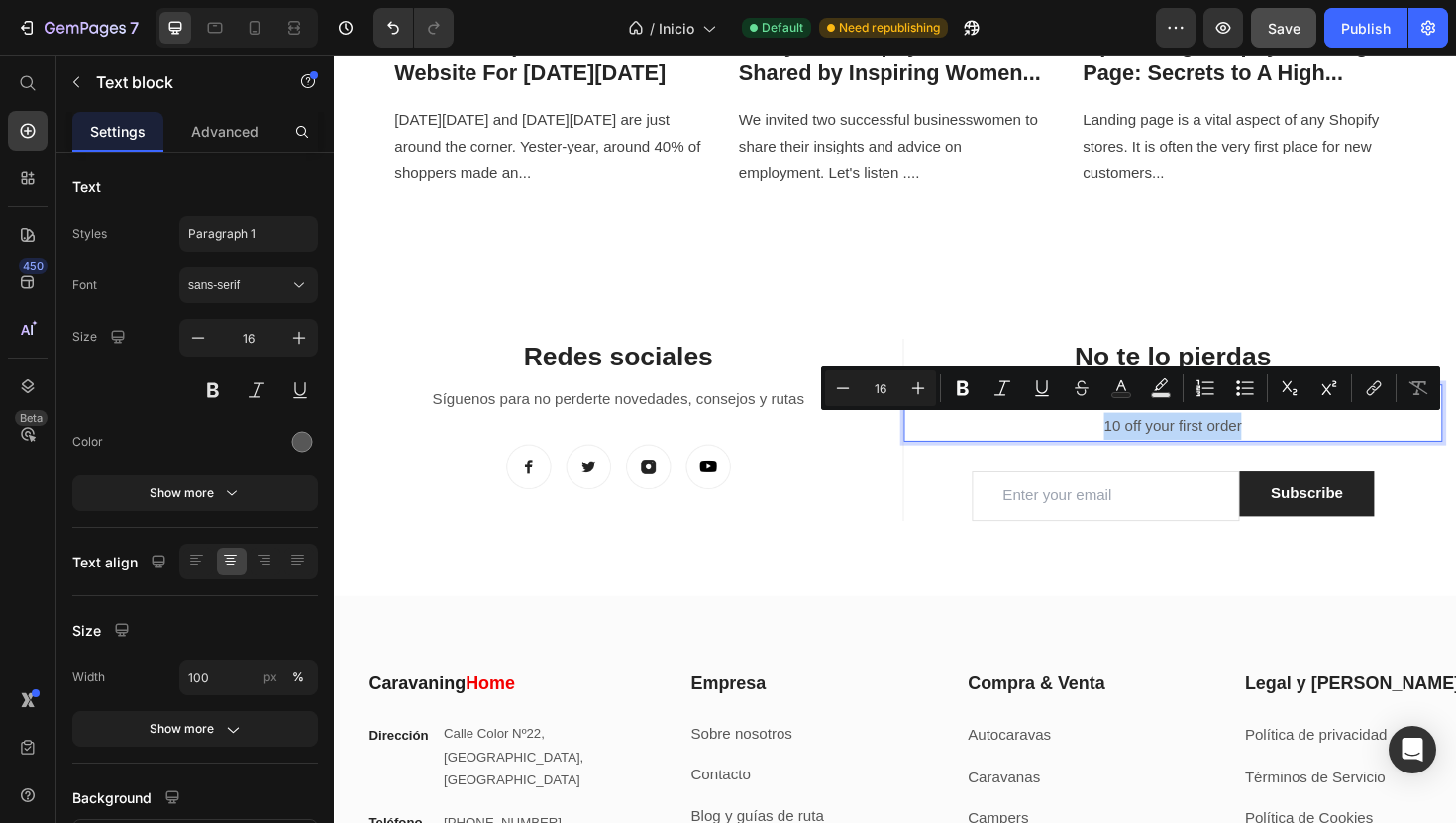 click on "10 off your first order" at bounding box center (1222, 448) 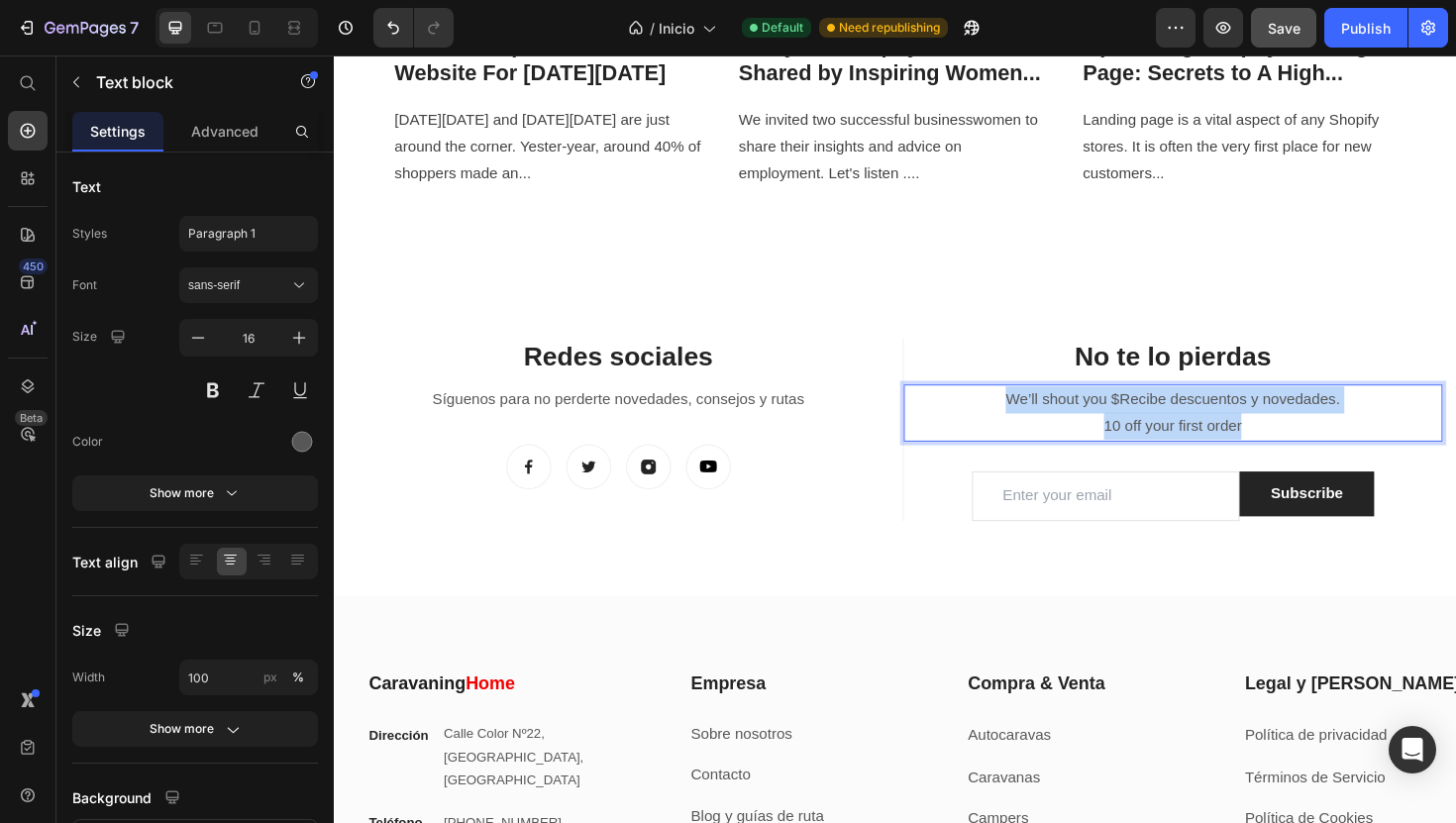 drag, startPoint x: 1298, startPoint y: 455, endPoint x: 966, endPoint y: 426, distance: 333.26416 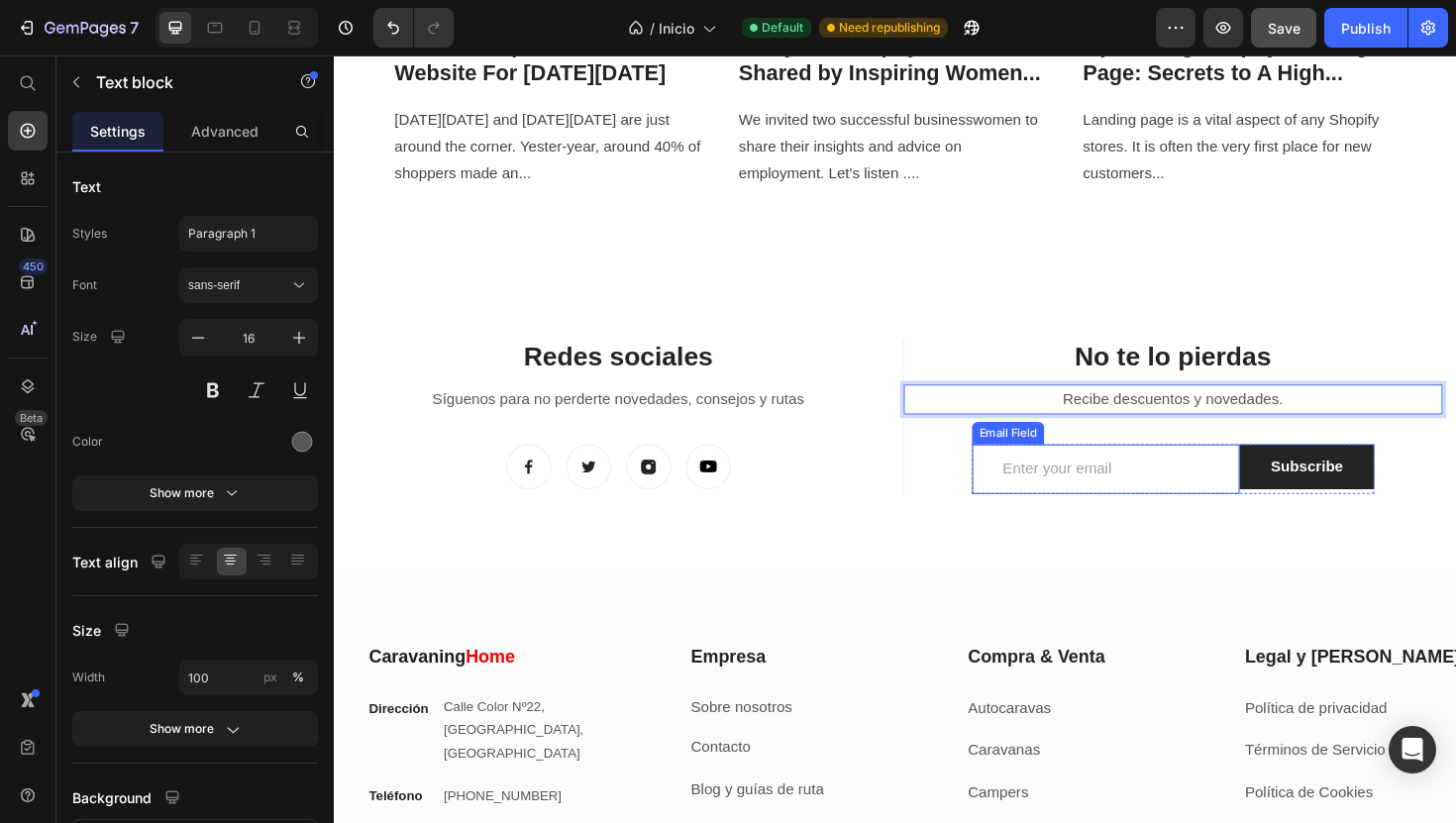 click at bounding box center [1151, 493] 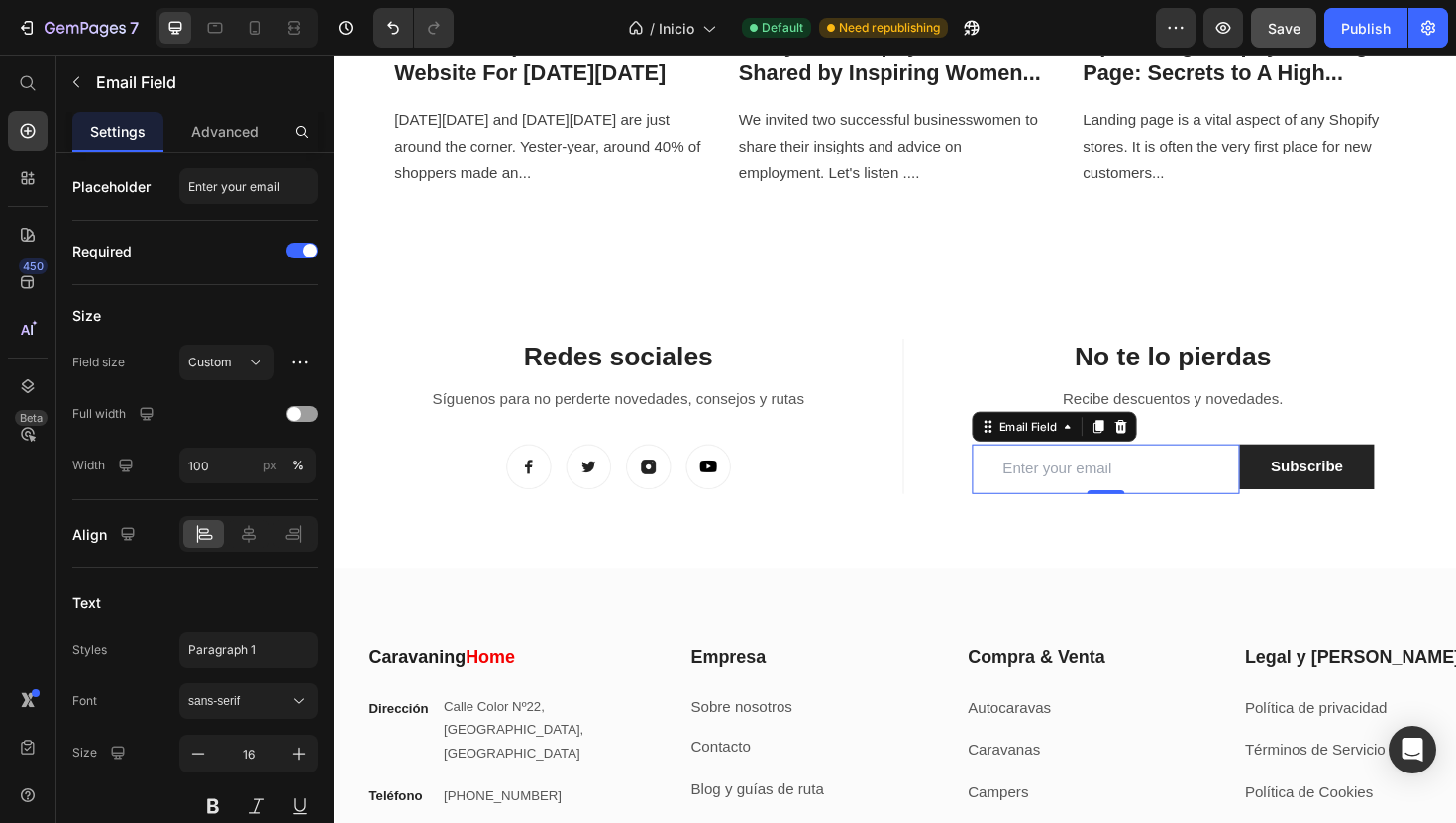 click at bounding box center (1151, 493) 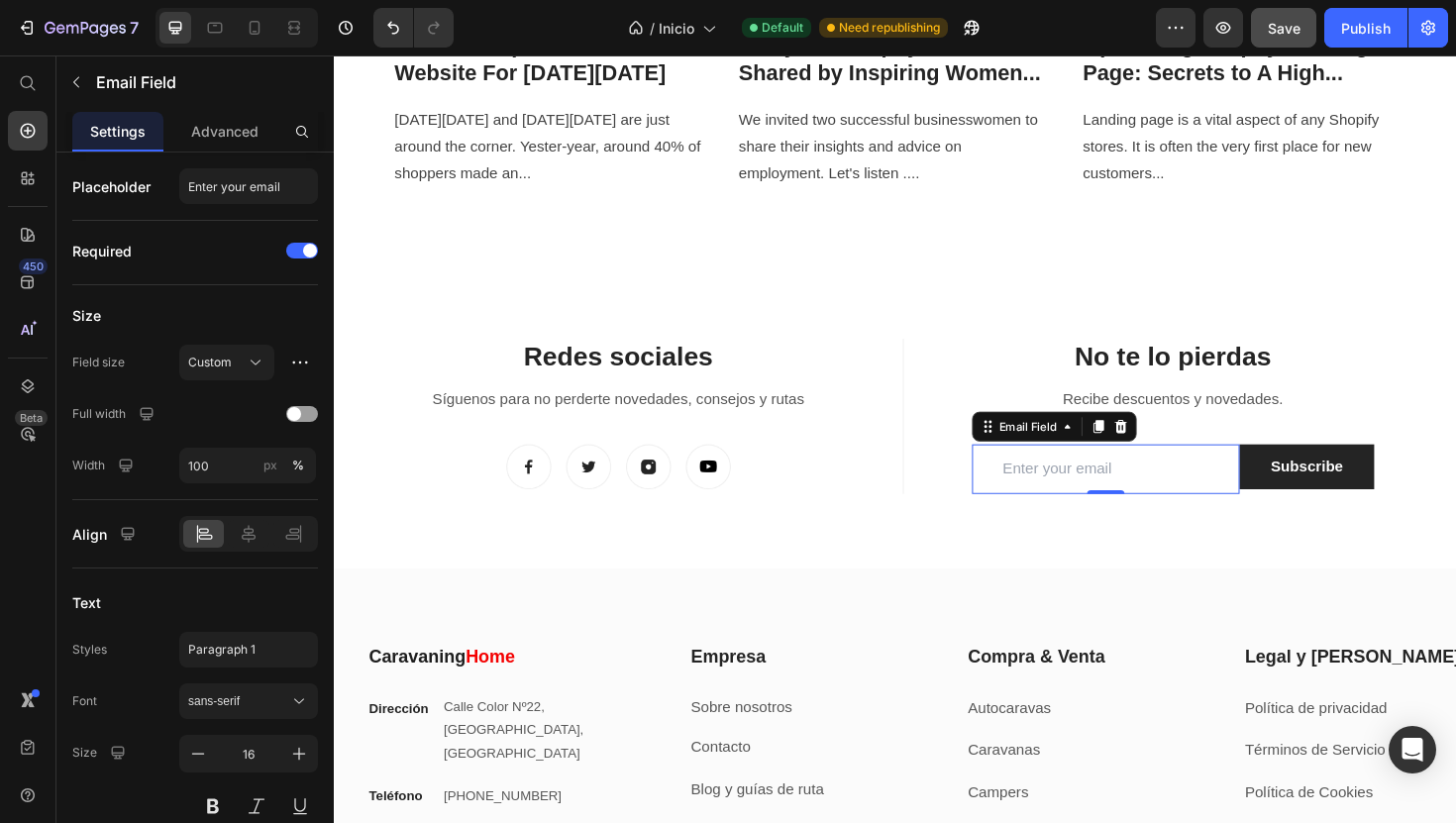 click at bounding box center (1151, 493) 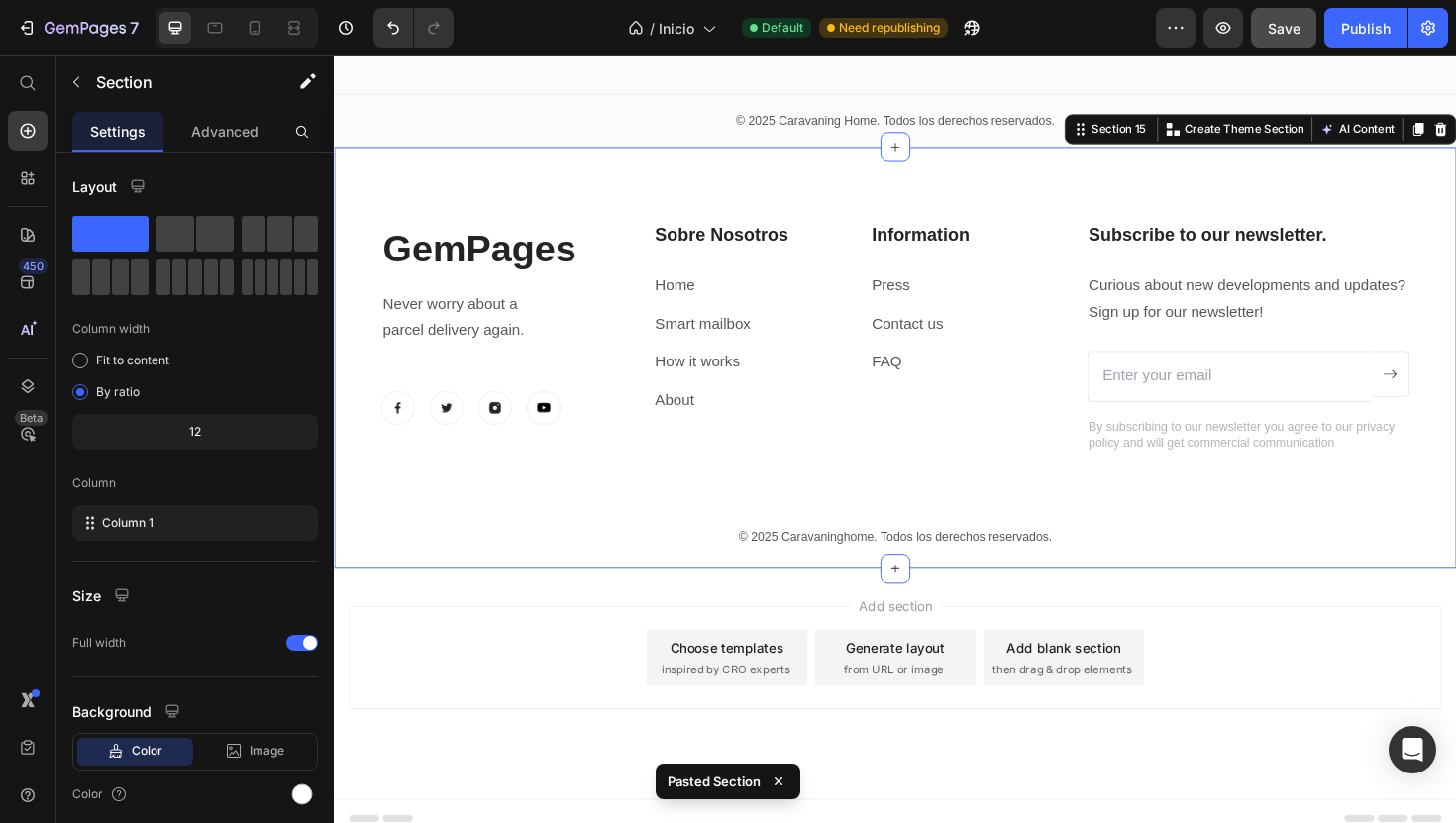 type 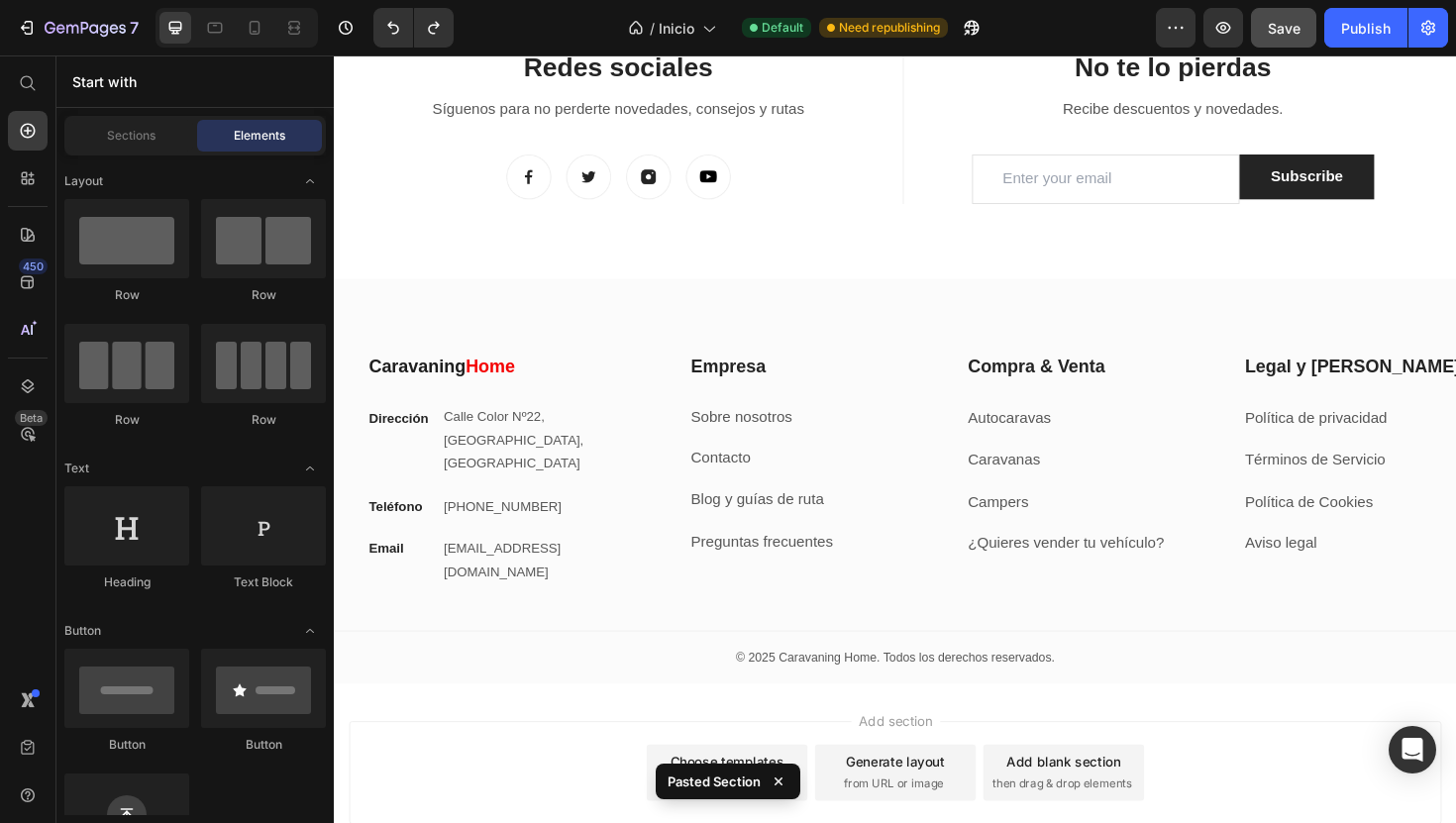 scroll, scrollTop: 7442, scrollLeft: 0, axis: vertical 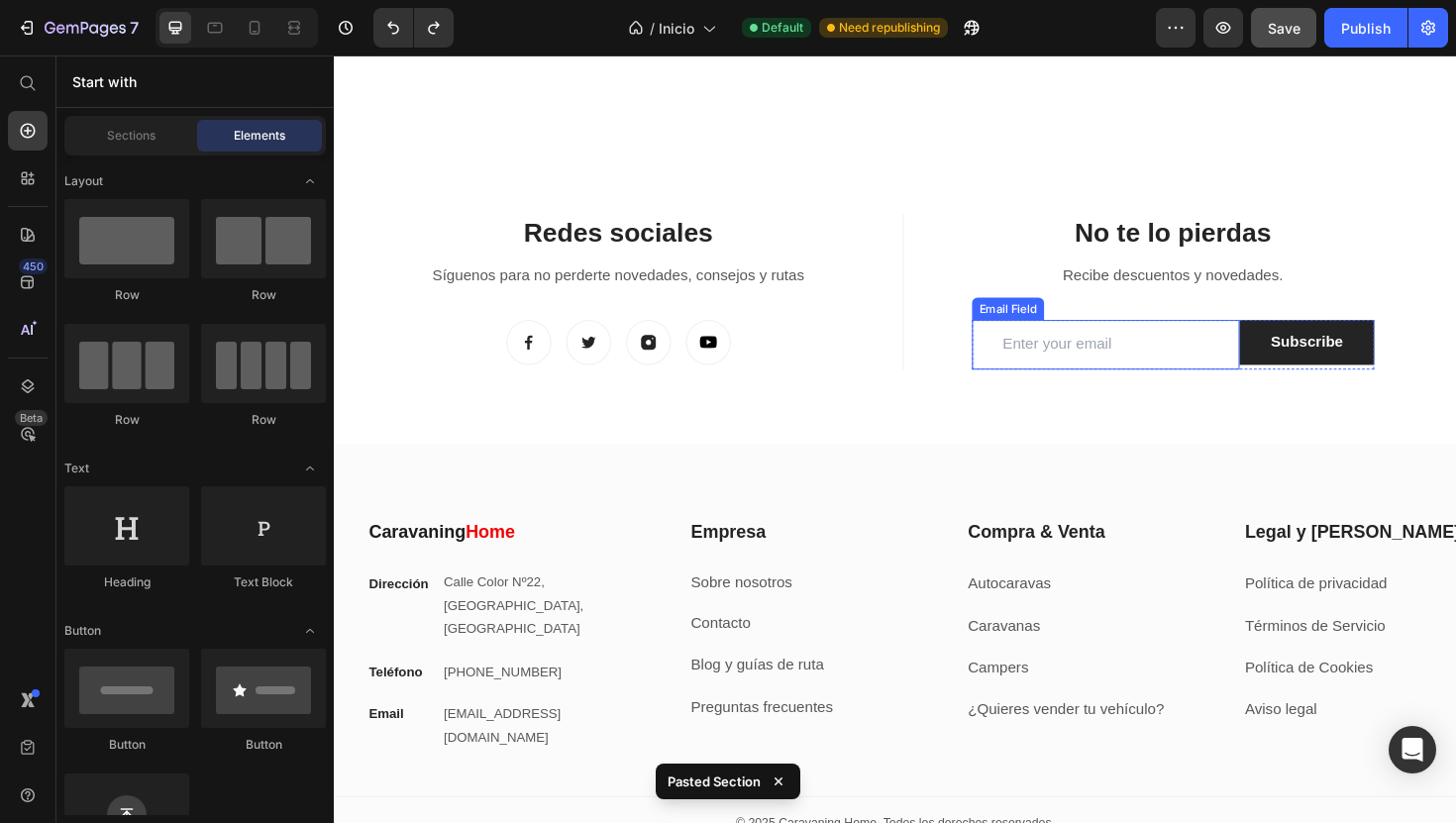 click at bounding box center (1151, 361) 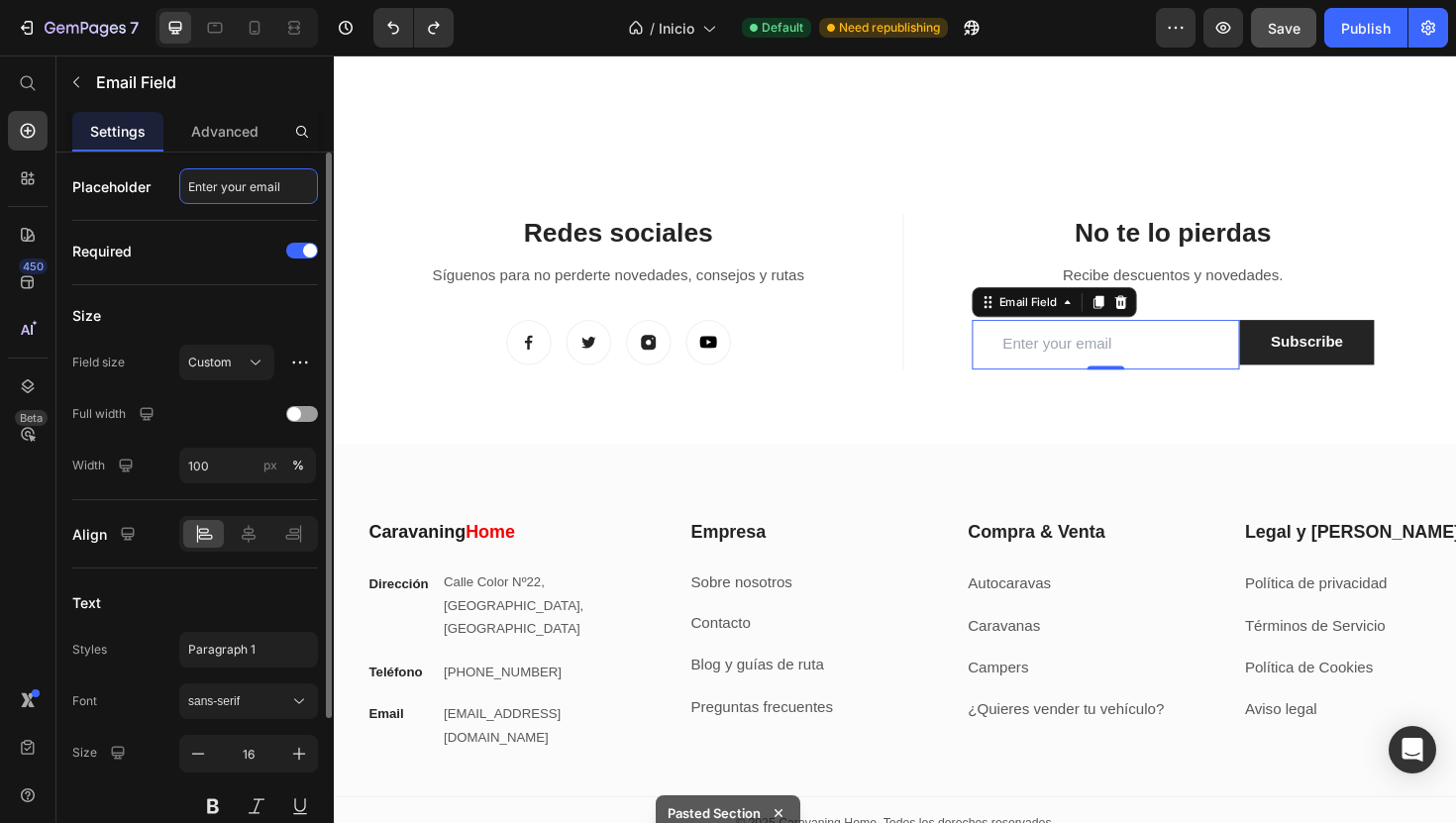 click on "Enter your email" 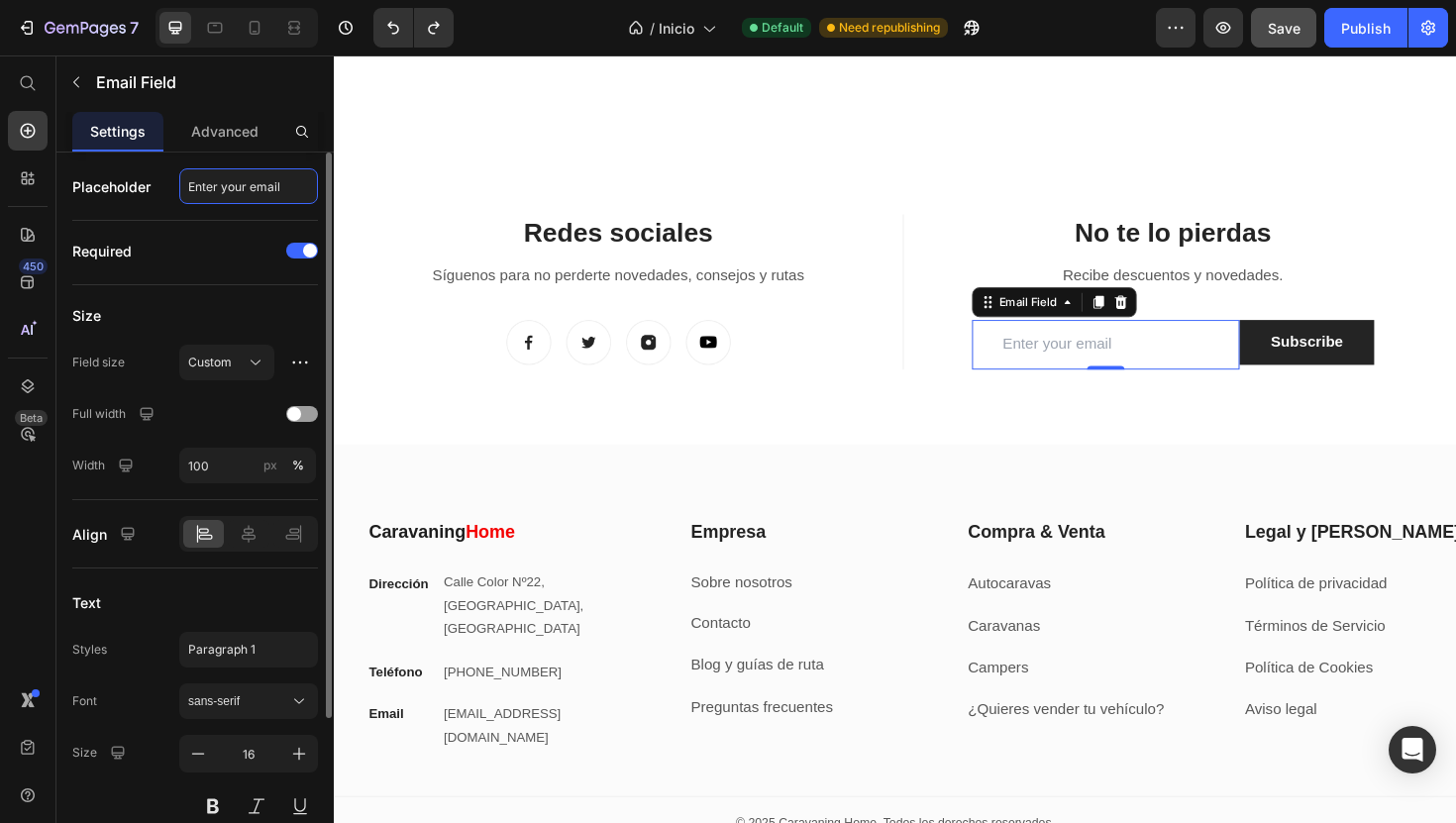 click on "Enter your email" 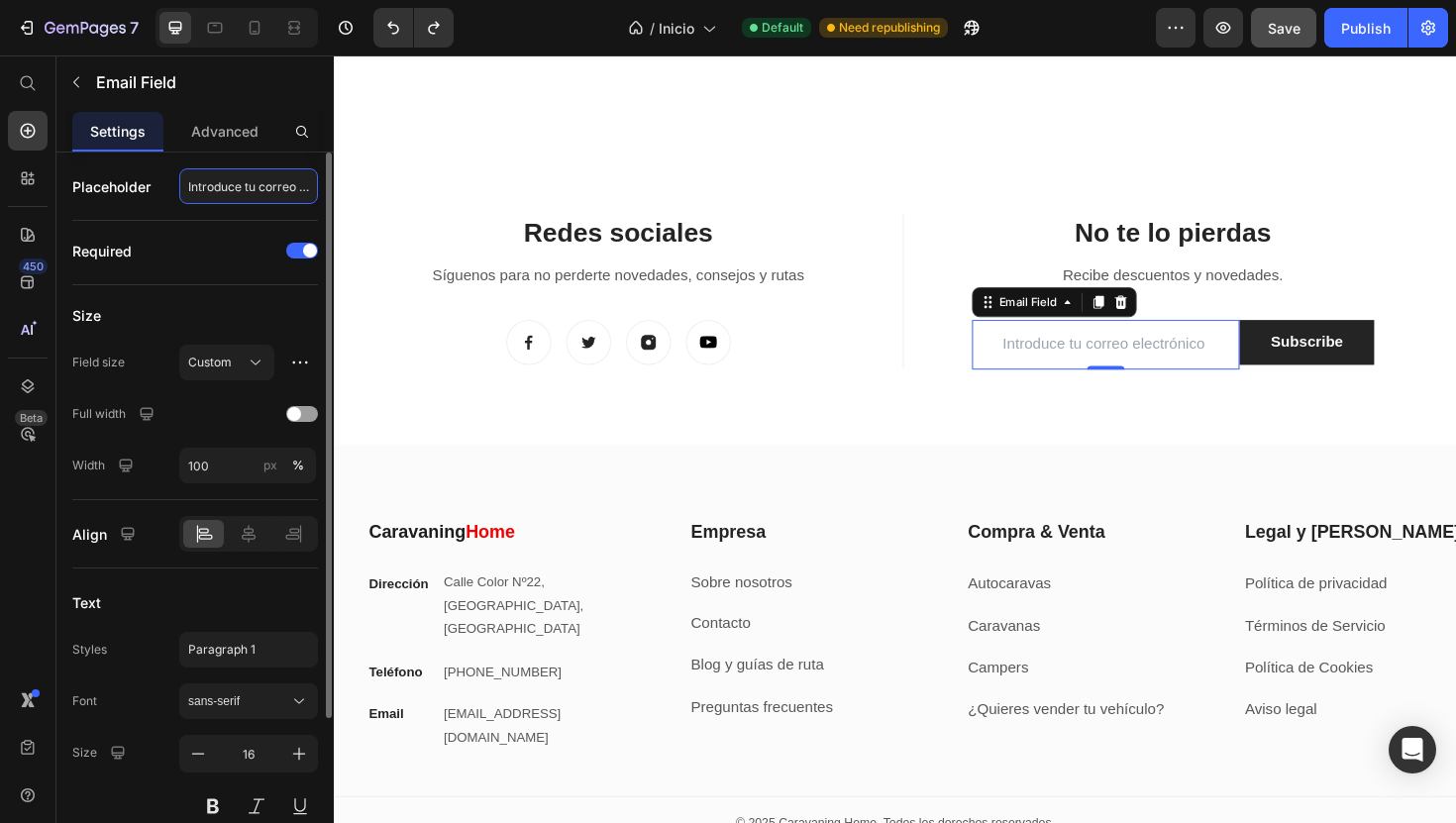 scroll, scrollTop: 0, scrollLeft: 52, axis: horizontal 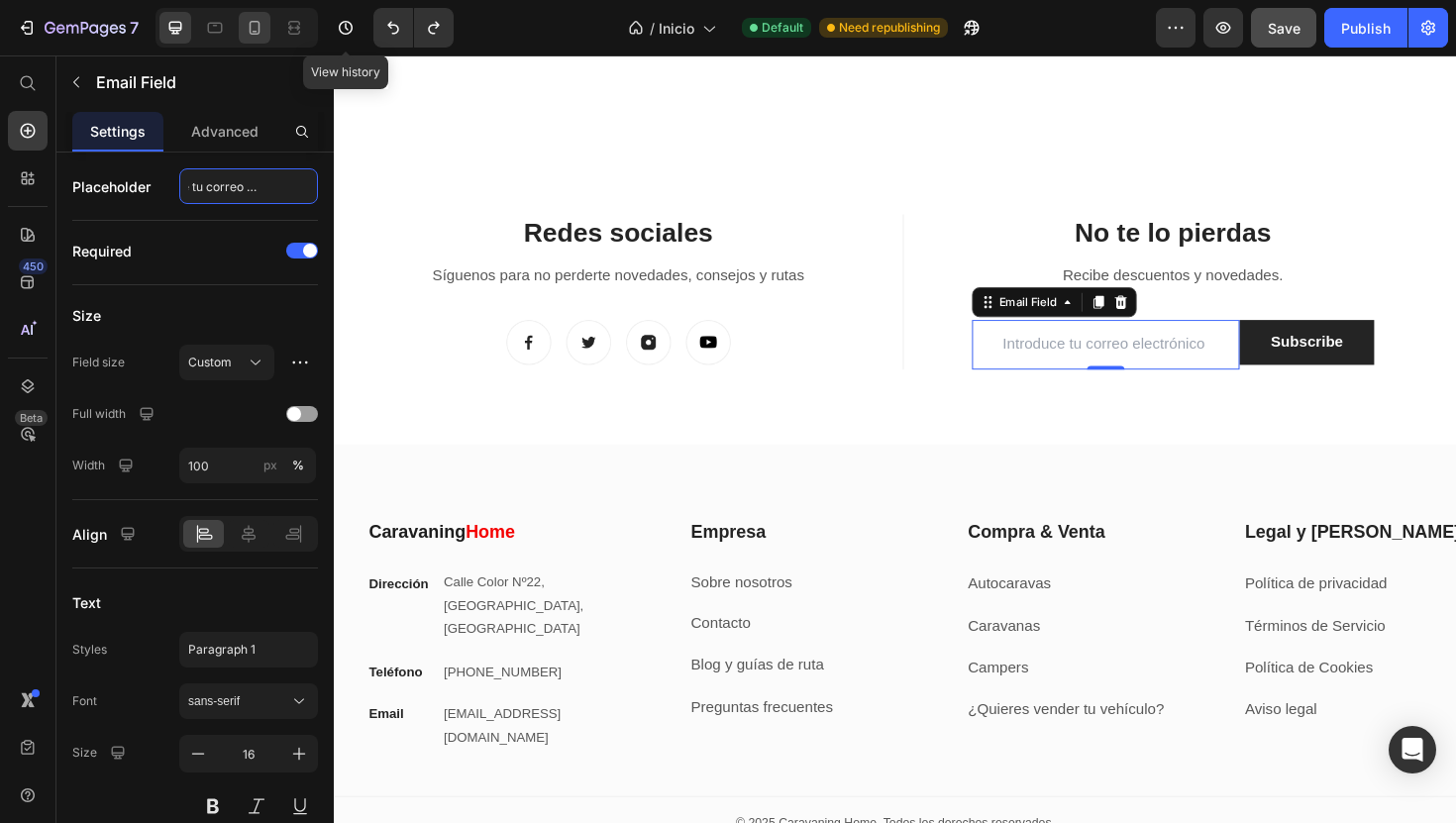 type on "Introduce tu correo electrónico" 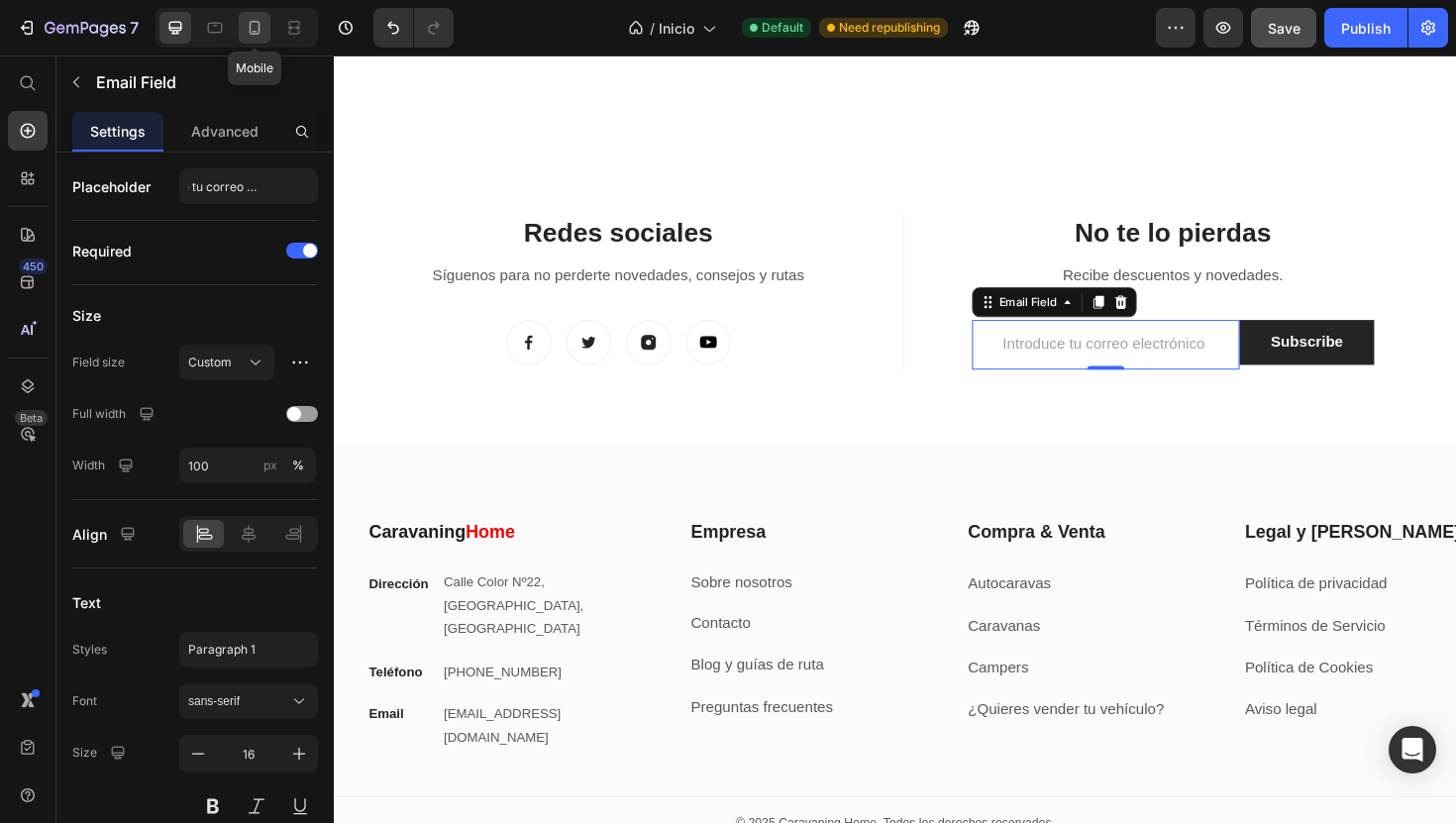 click 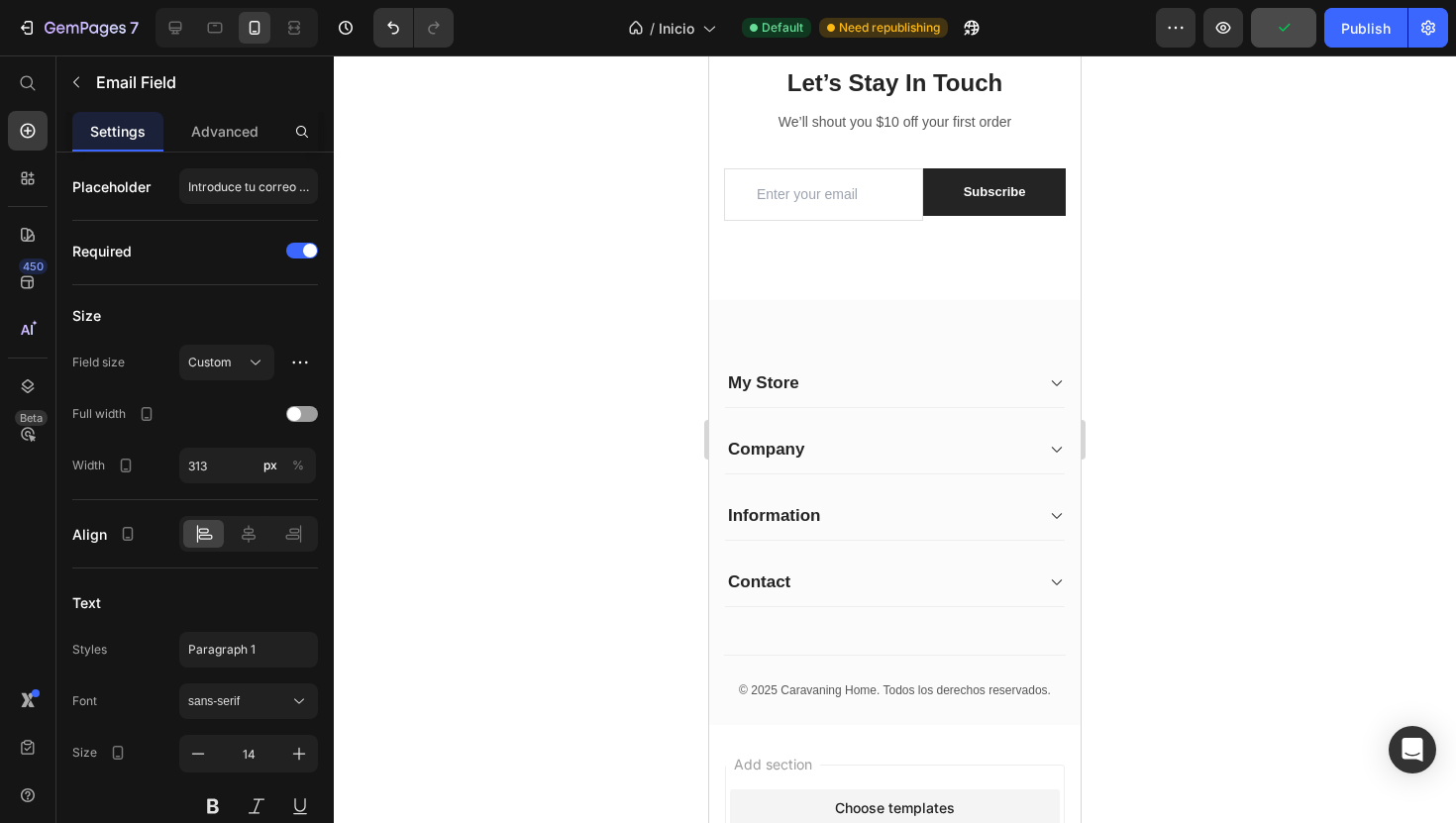scroll, scrollTop: 8555, scrollLeft: 0, axis: vertical 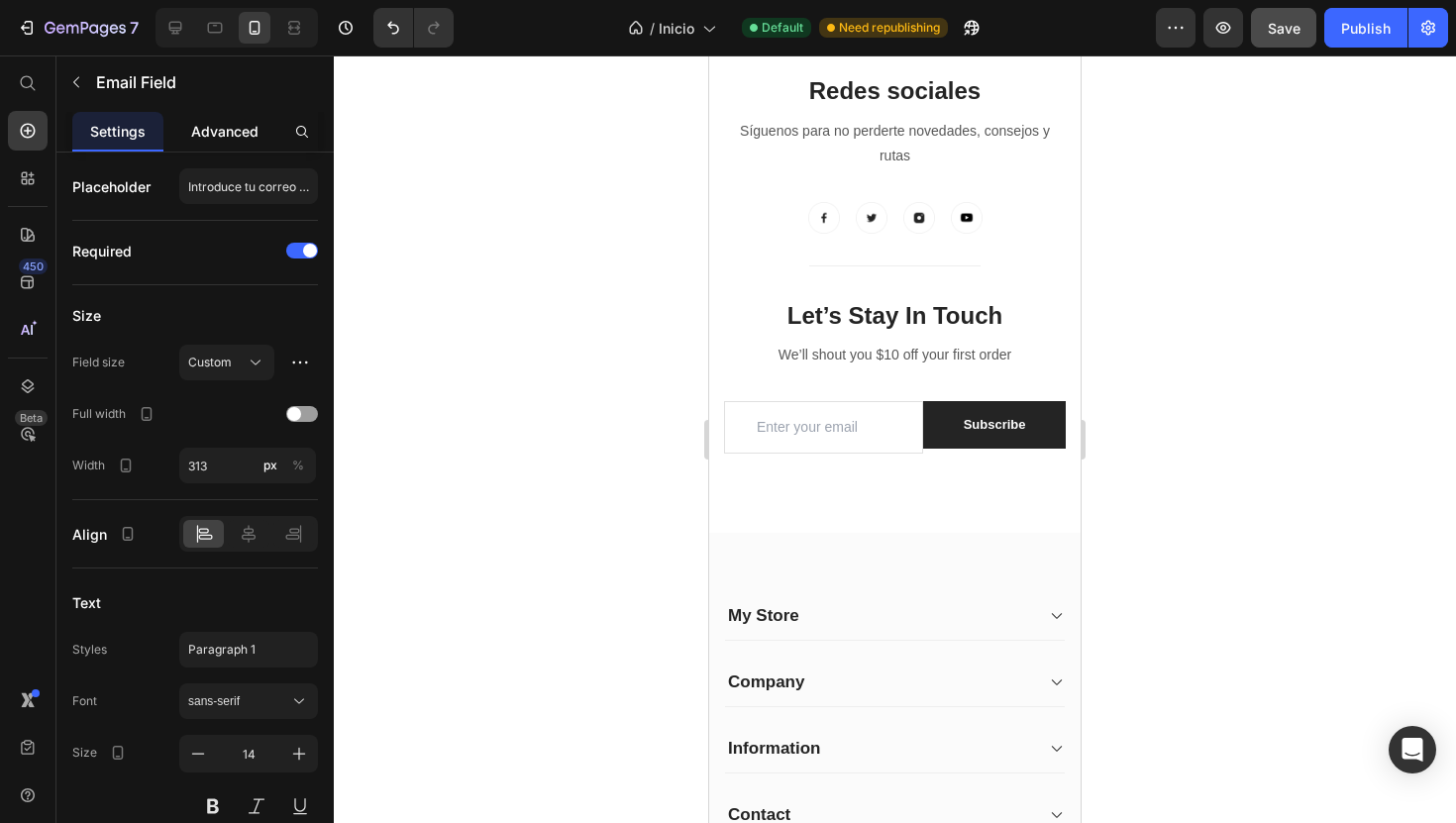 click on "Advanced" 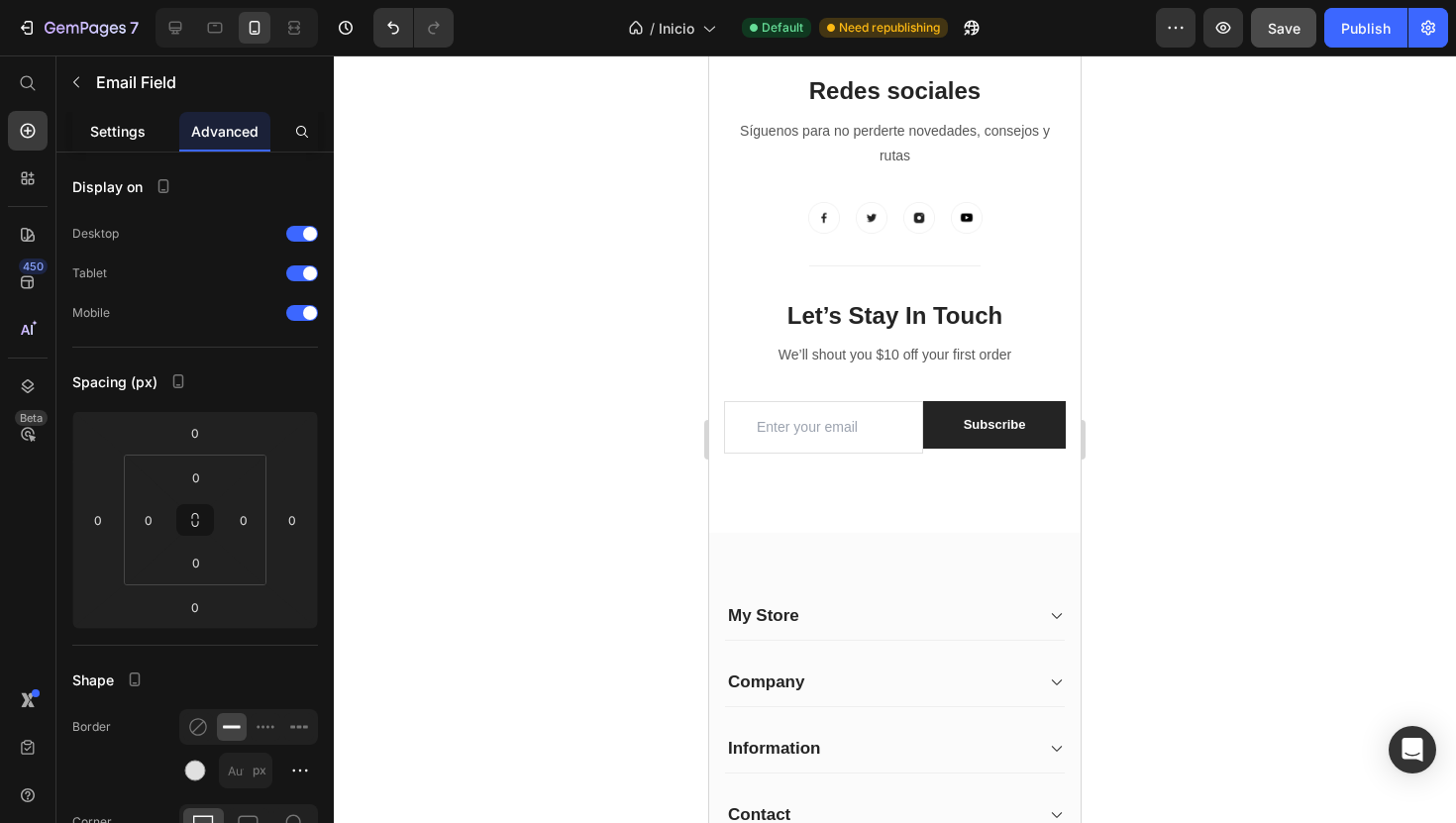 click on "Settings" at bounding box center [118, 131] 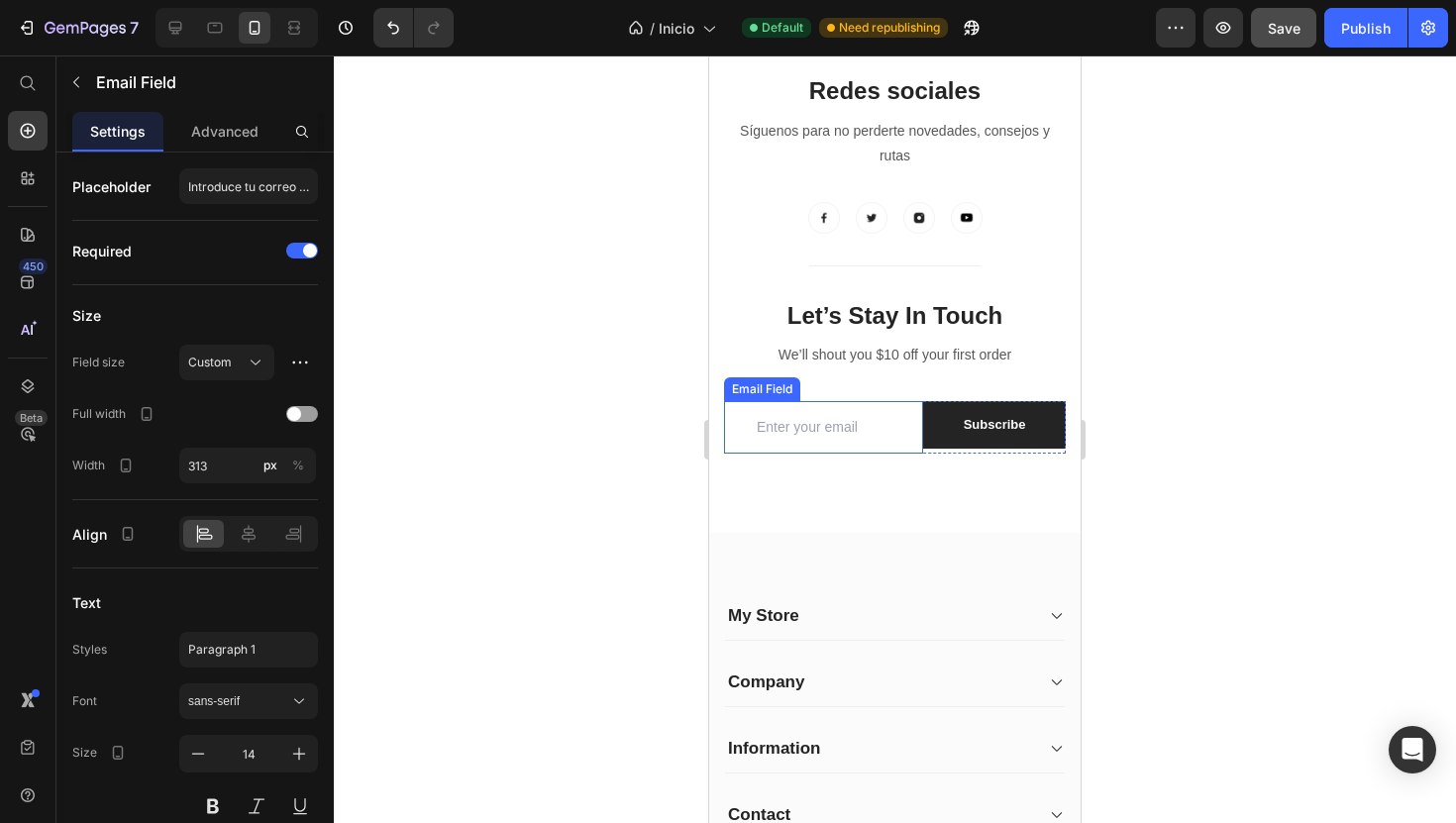 click at bounding box center (823, 427) 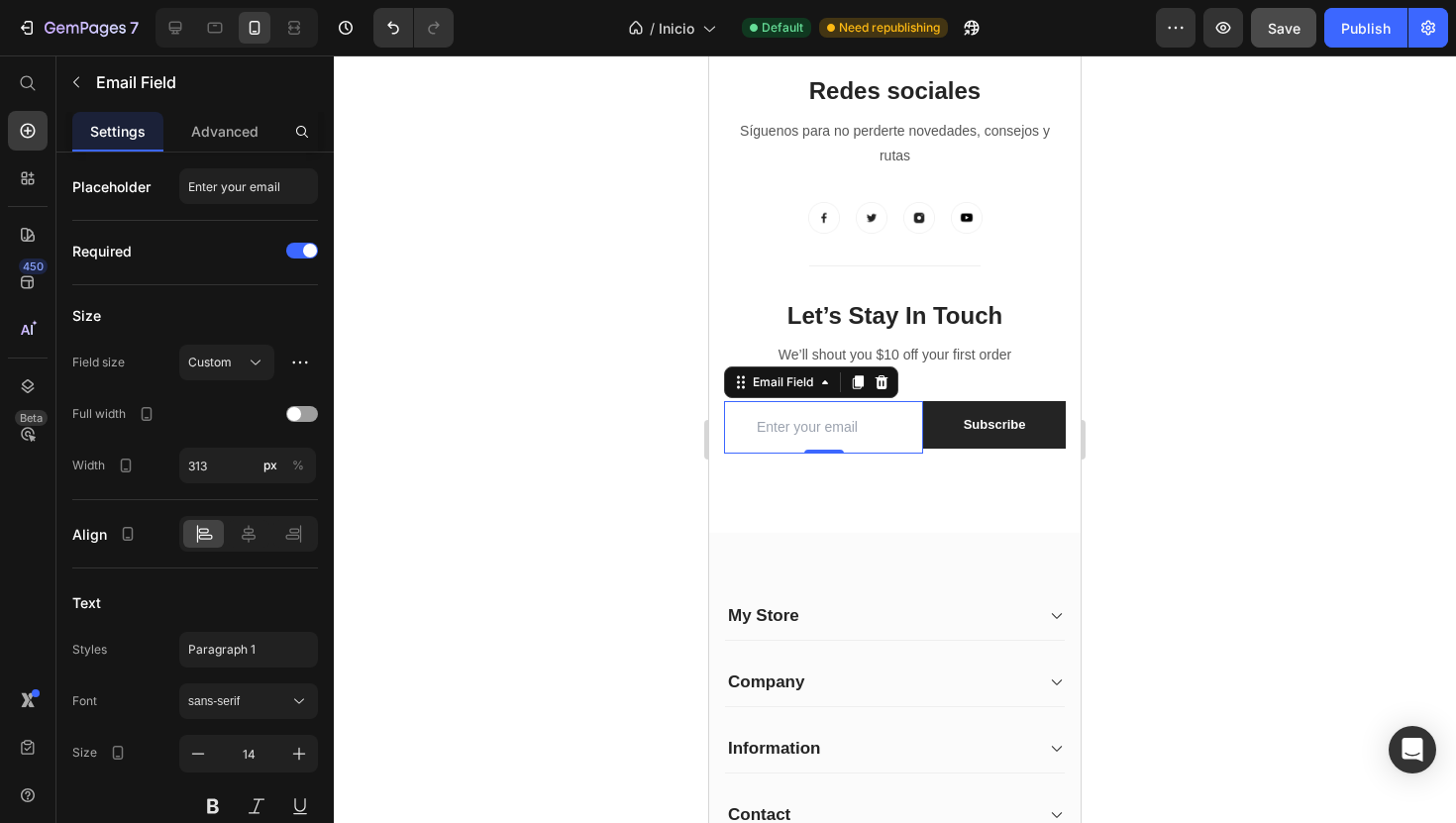 click at bounding box center (823, 427) 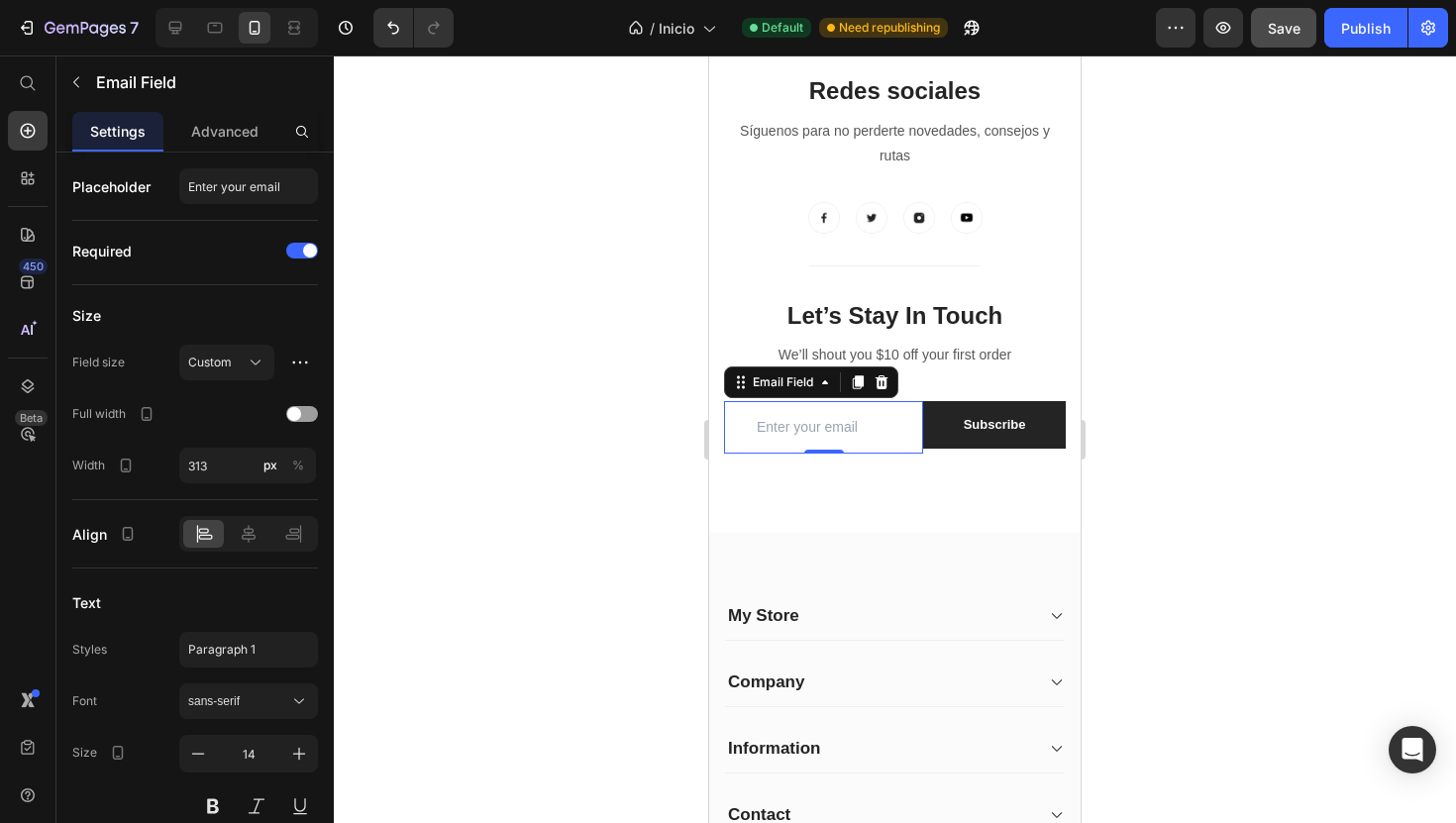 click at bounding box center [823, 427] 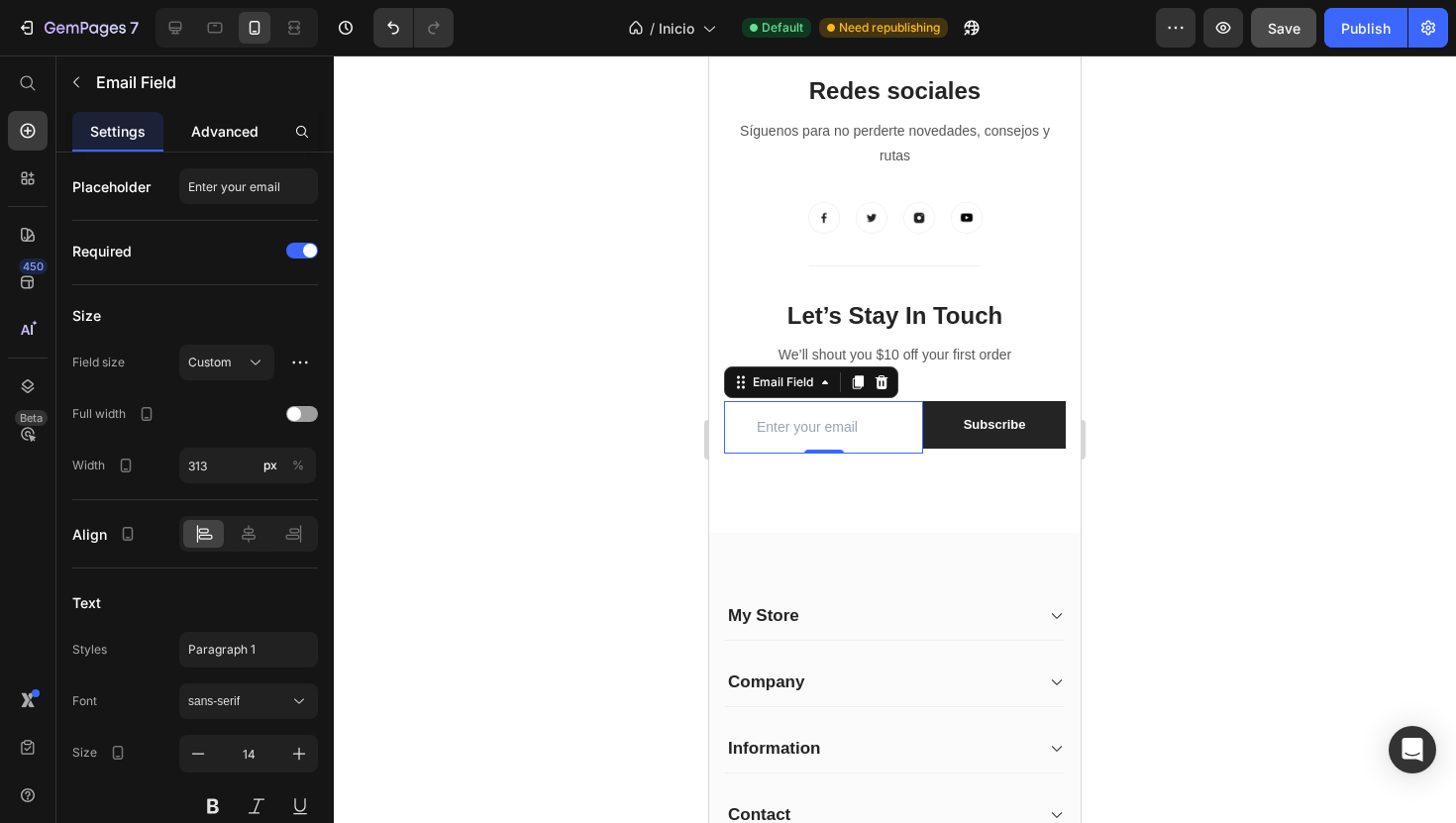 click on "Advanced" at bounding box center (225, 131) 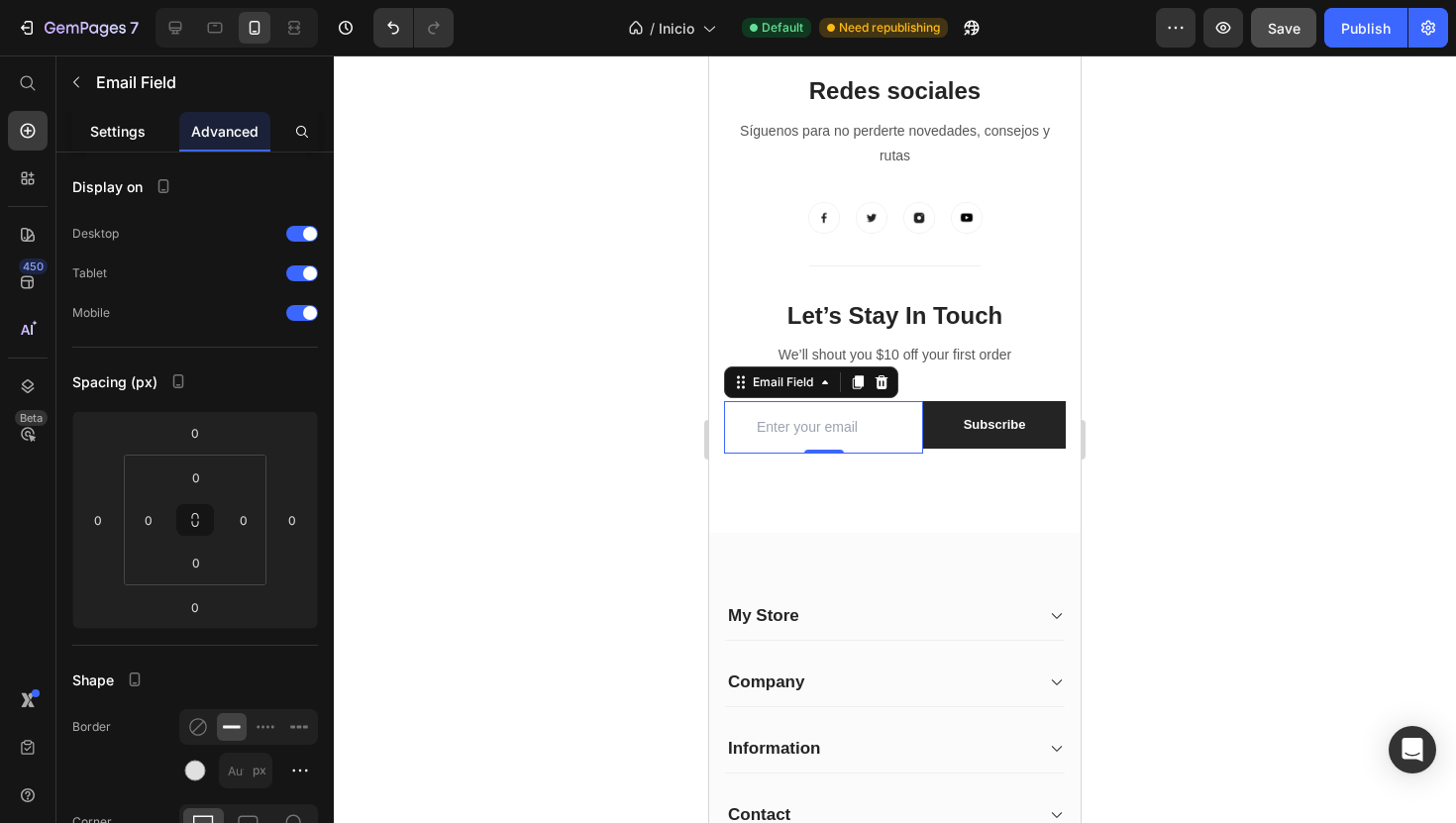 click on "Settings" at bounding box center (118, 131) 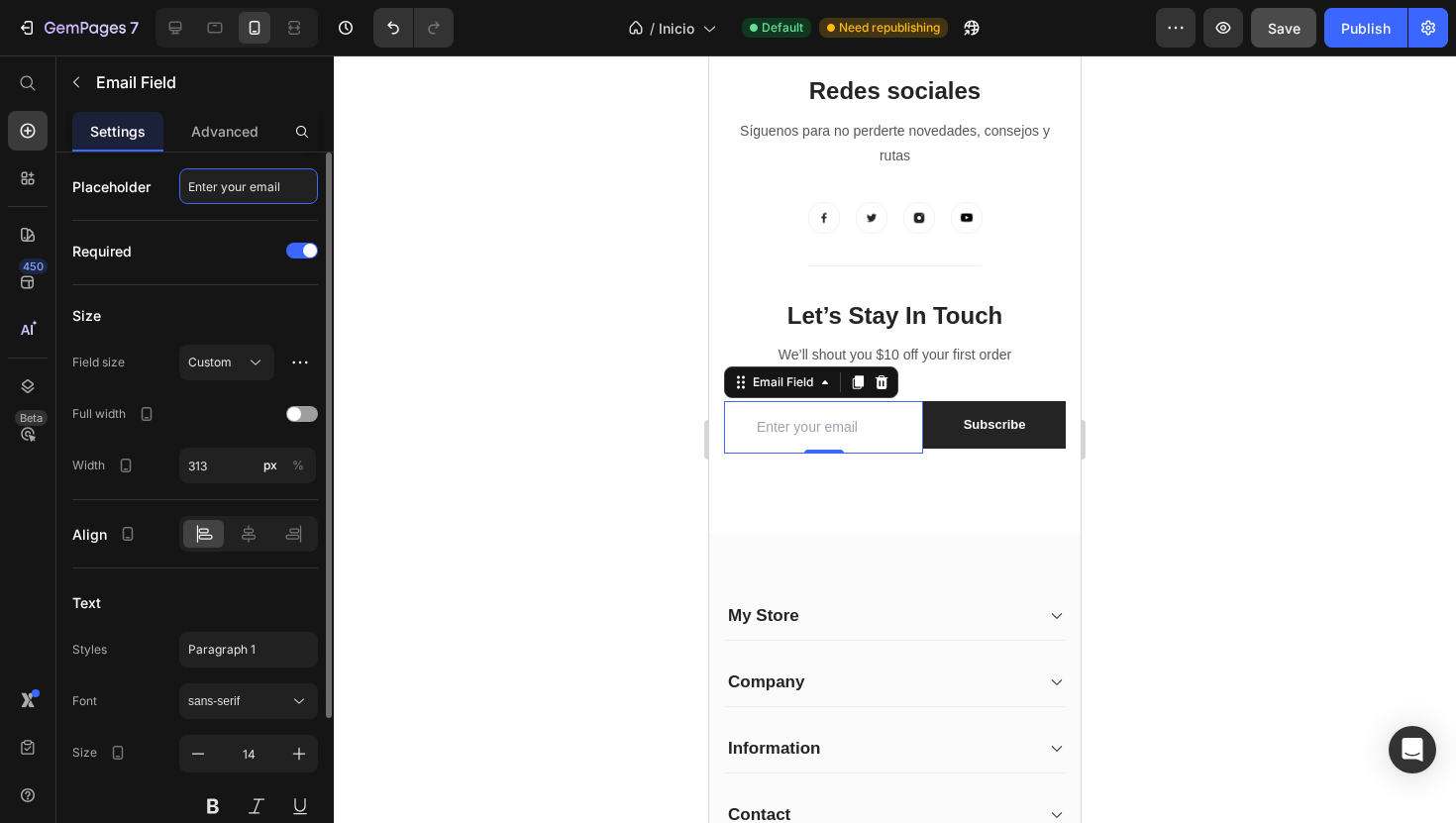 click on "Enter your email" 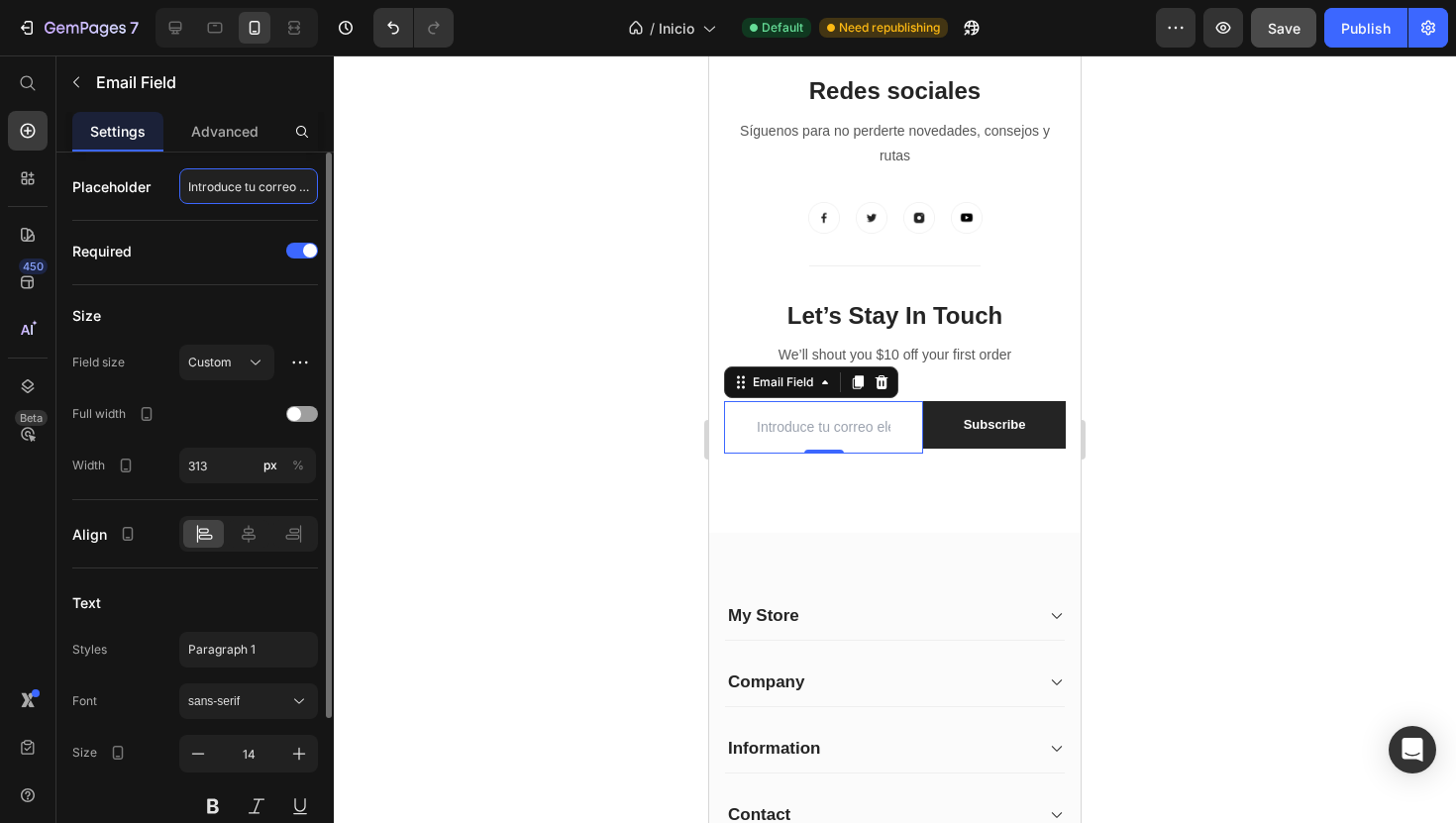 scroll, scrollTop: 0, scrollLeft: 52, axis: horizontal 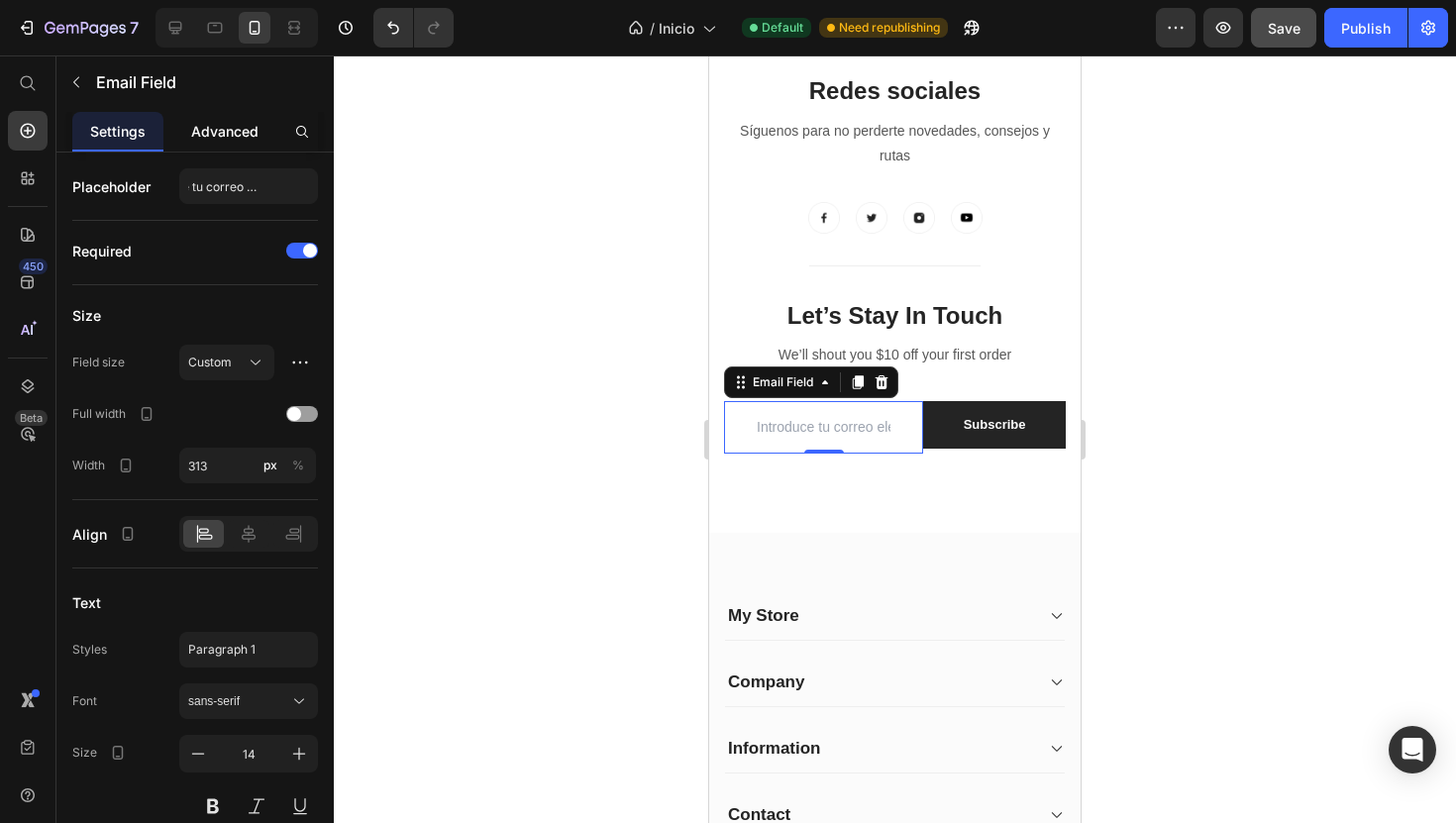click on "Advanced" at bounding box center (225, 131) 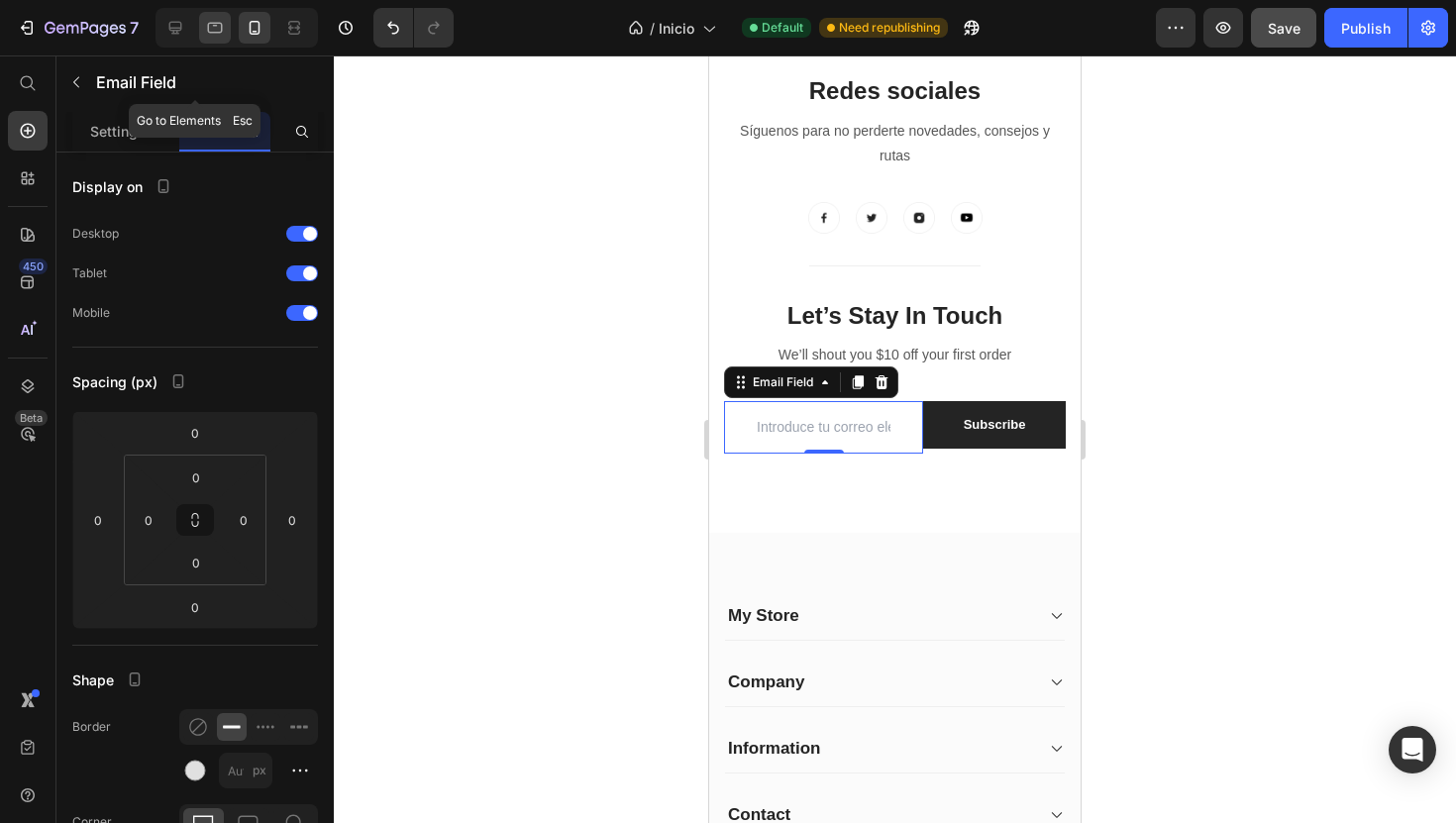 click 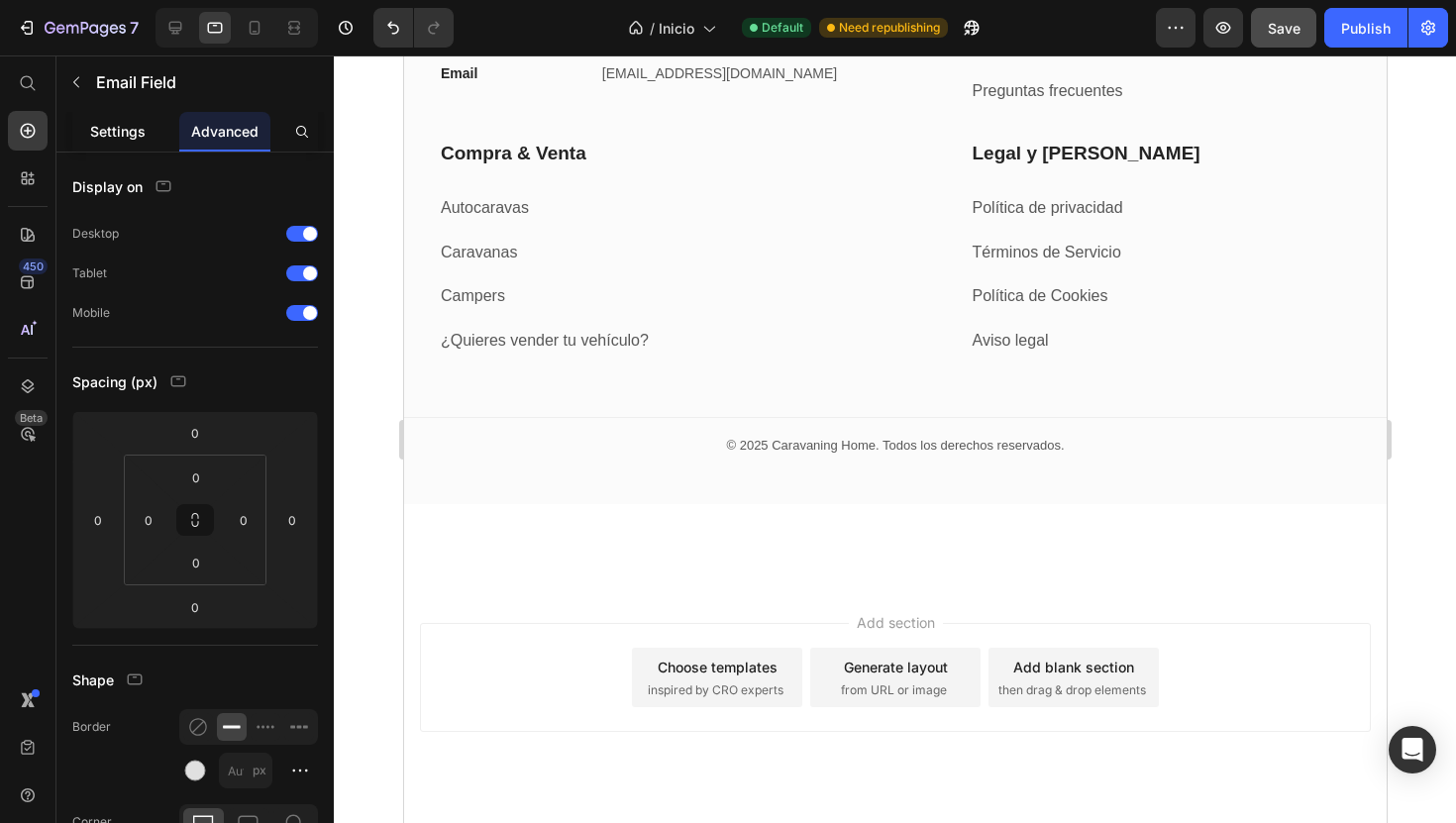 scroll, scrollTop: 8018, scrollLeft: 0, axis: vertical 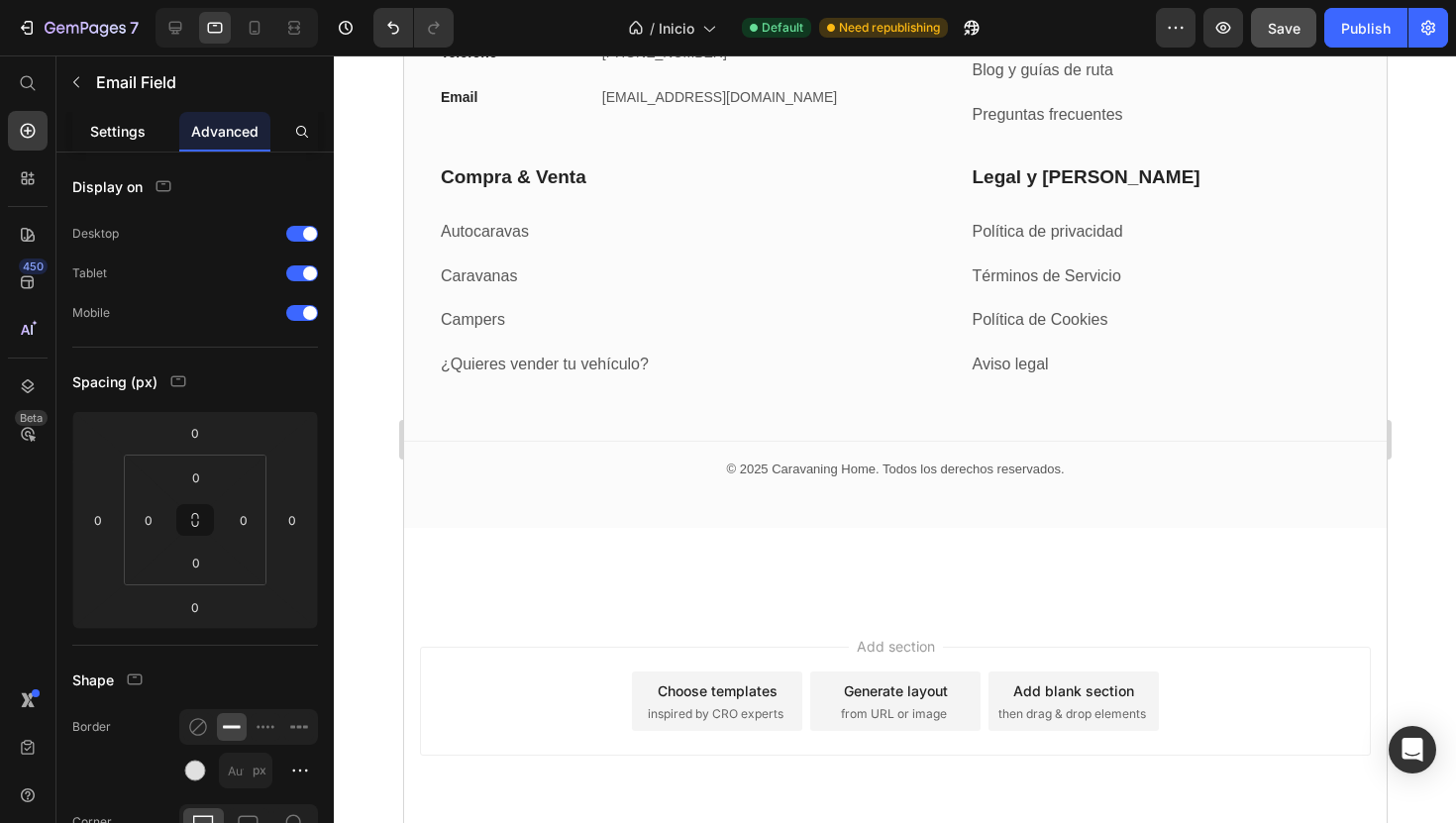 click on "Settings" at bounding box center (118, 131) 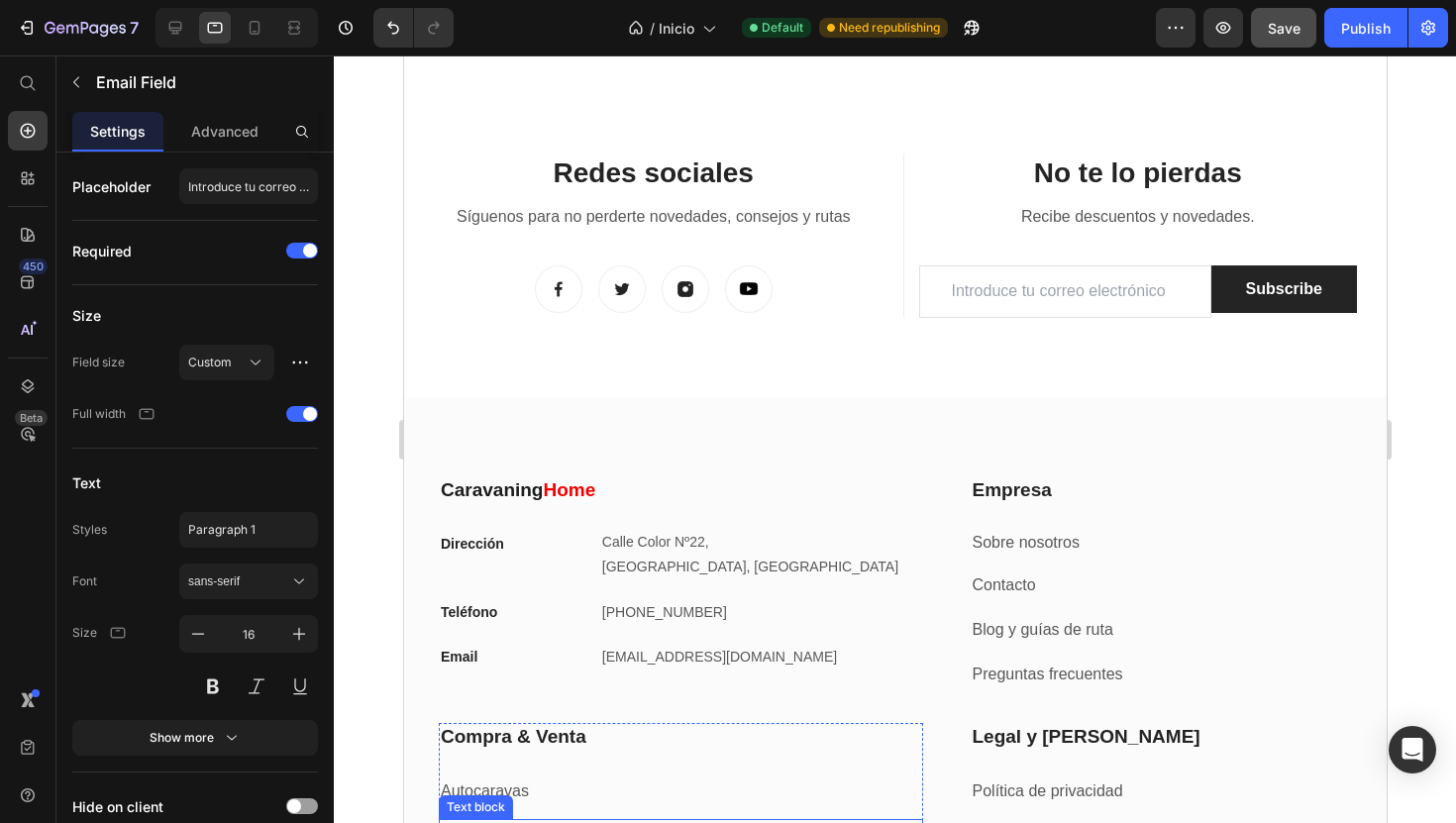 scroll, scrollTop: 7381, scrollLeft: 0, axis: vertical 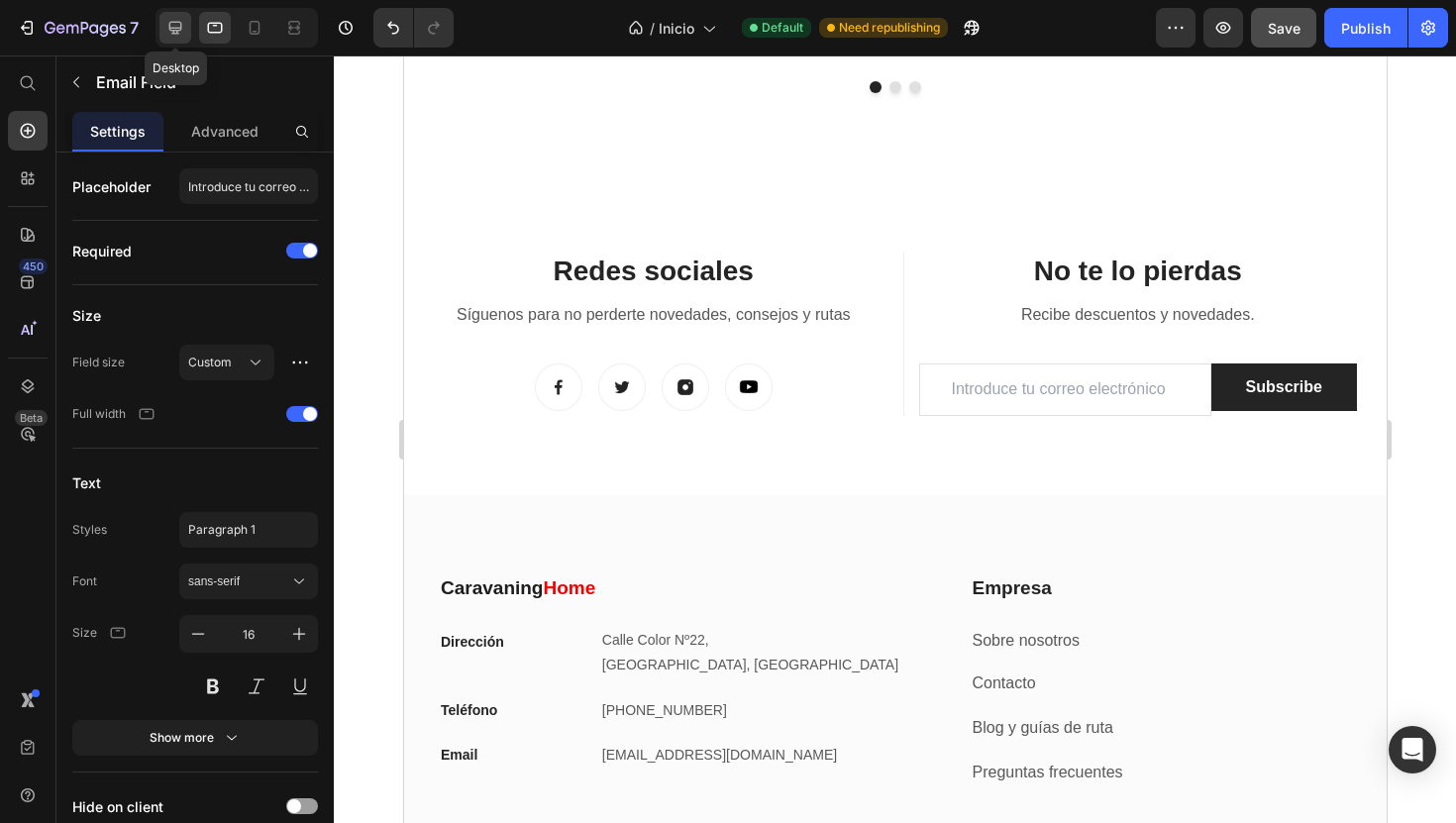 click 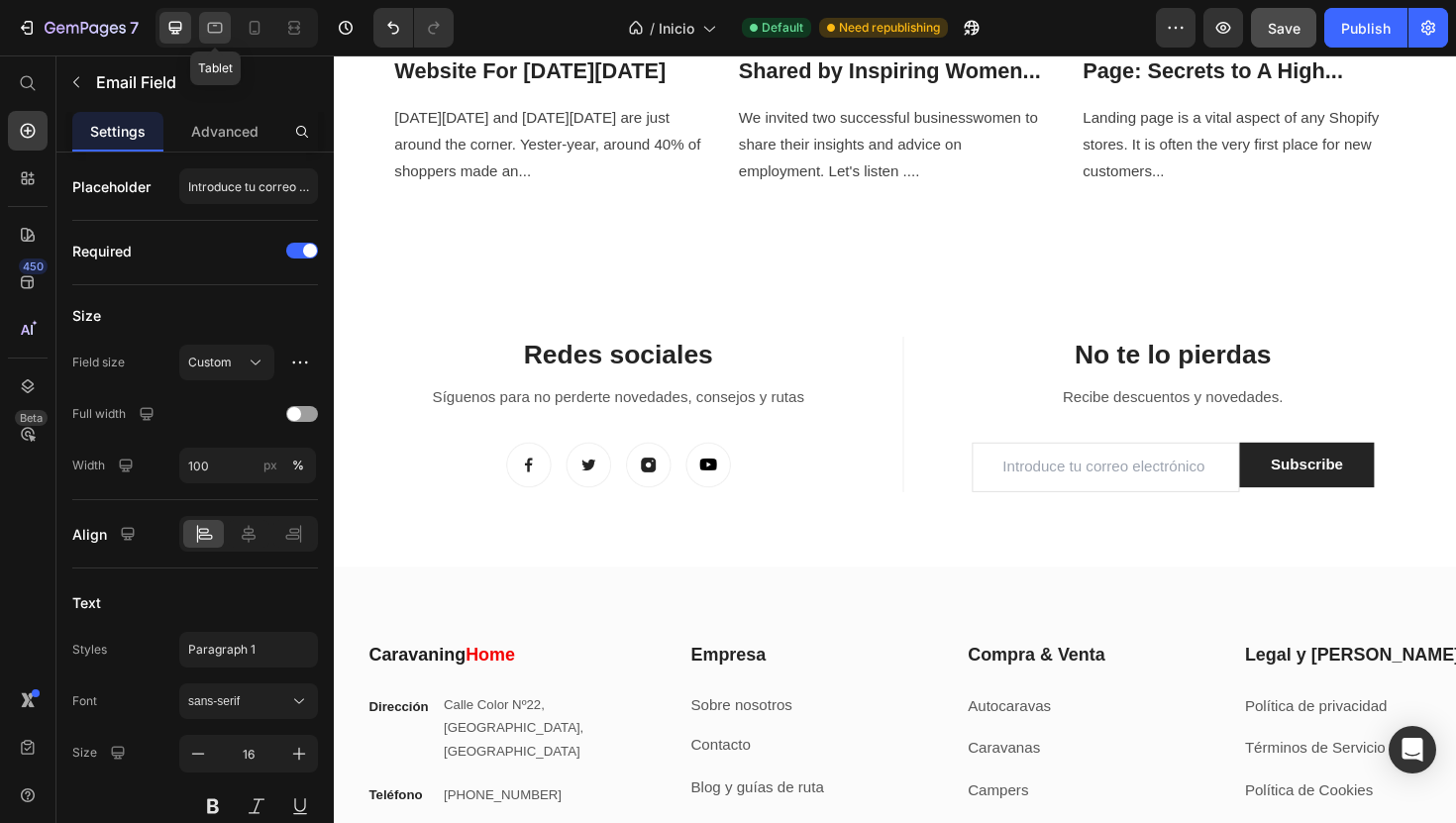 click 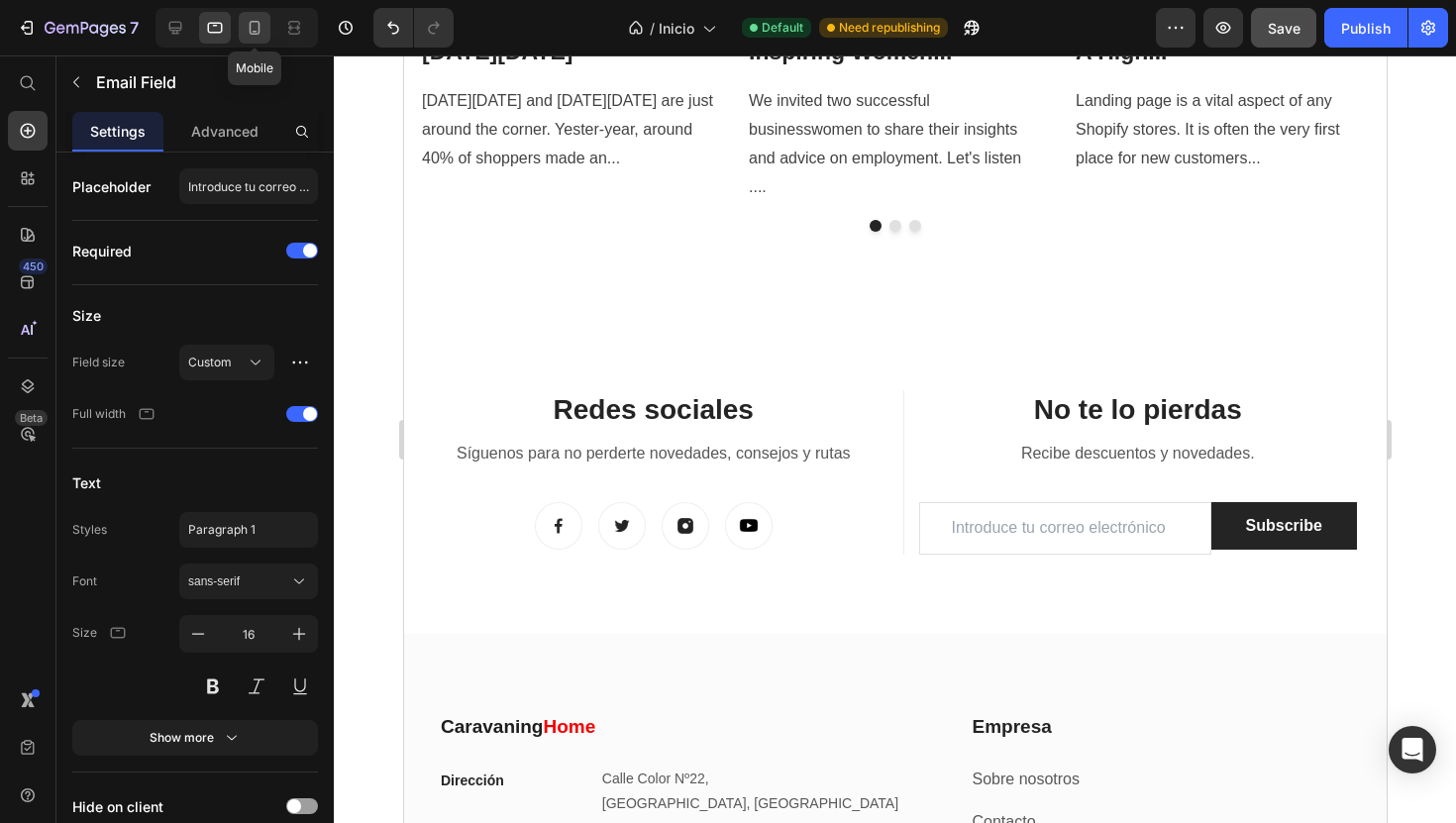 click 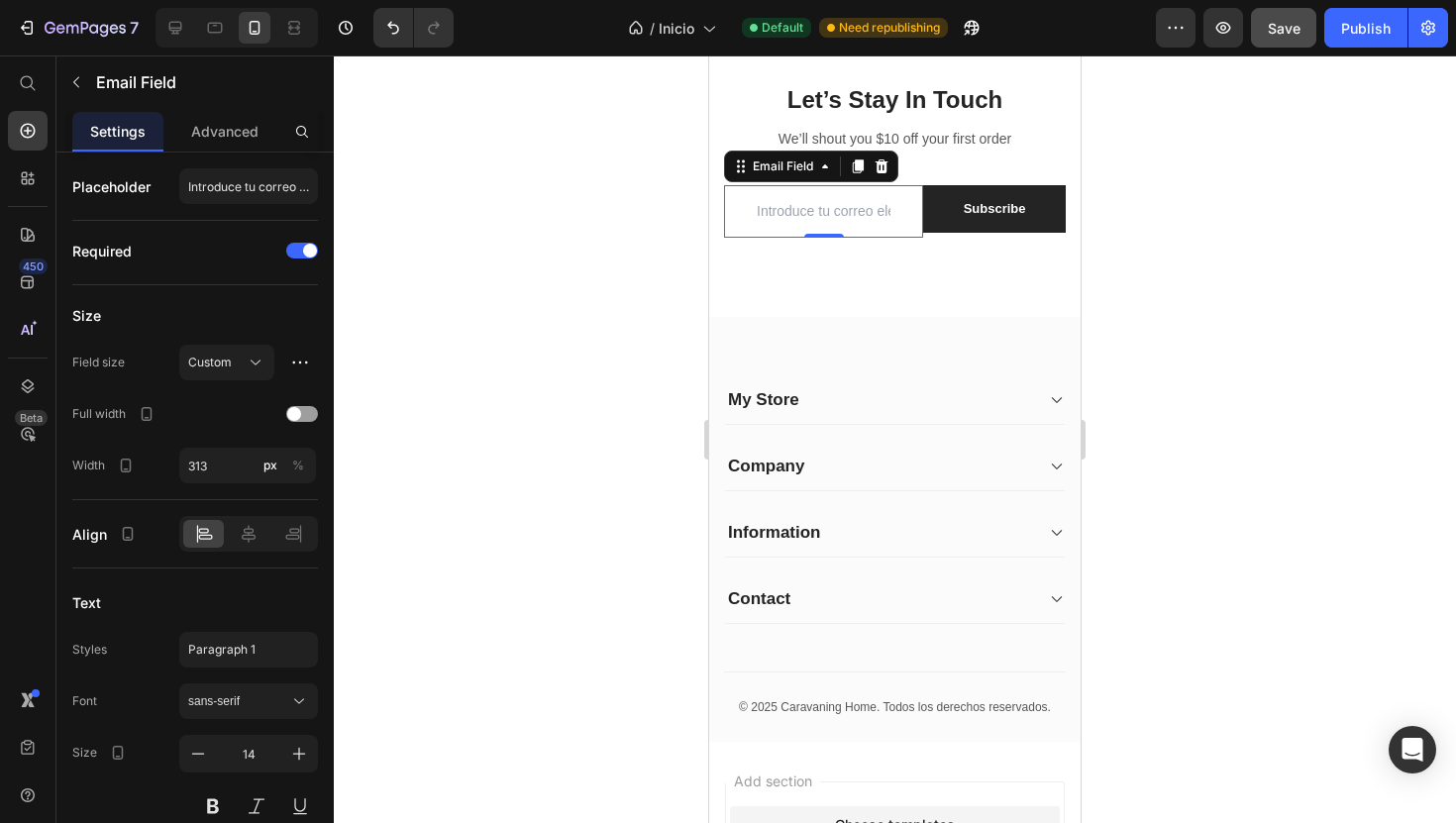scroll, scrollTop: 8831, scrollLeft: 0, axis: vertical 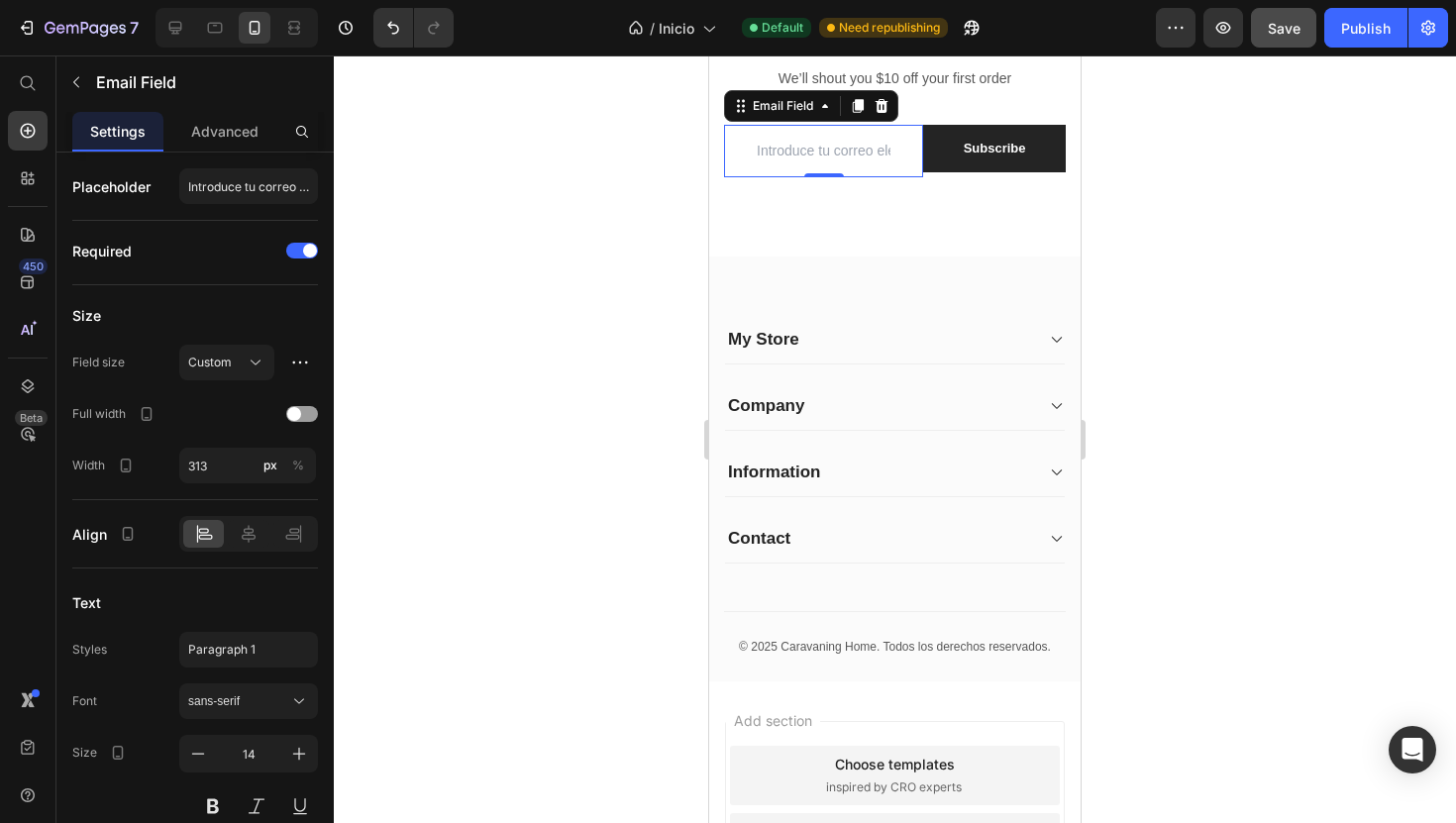 click 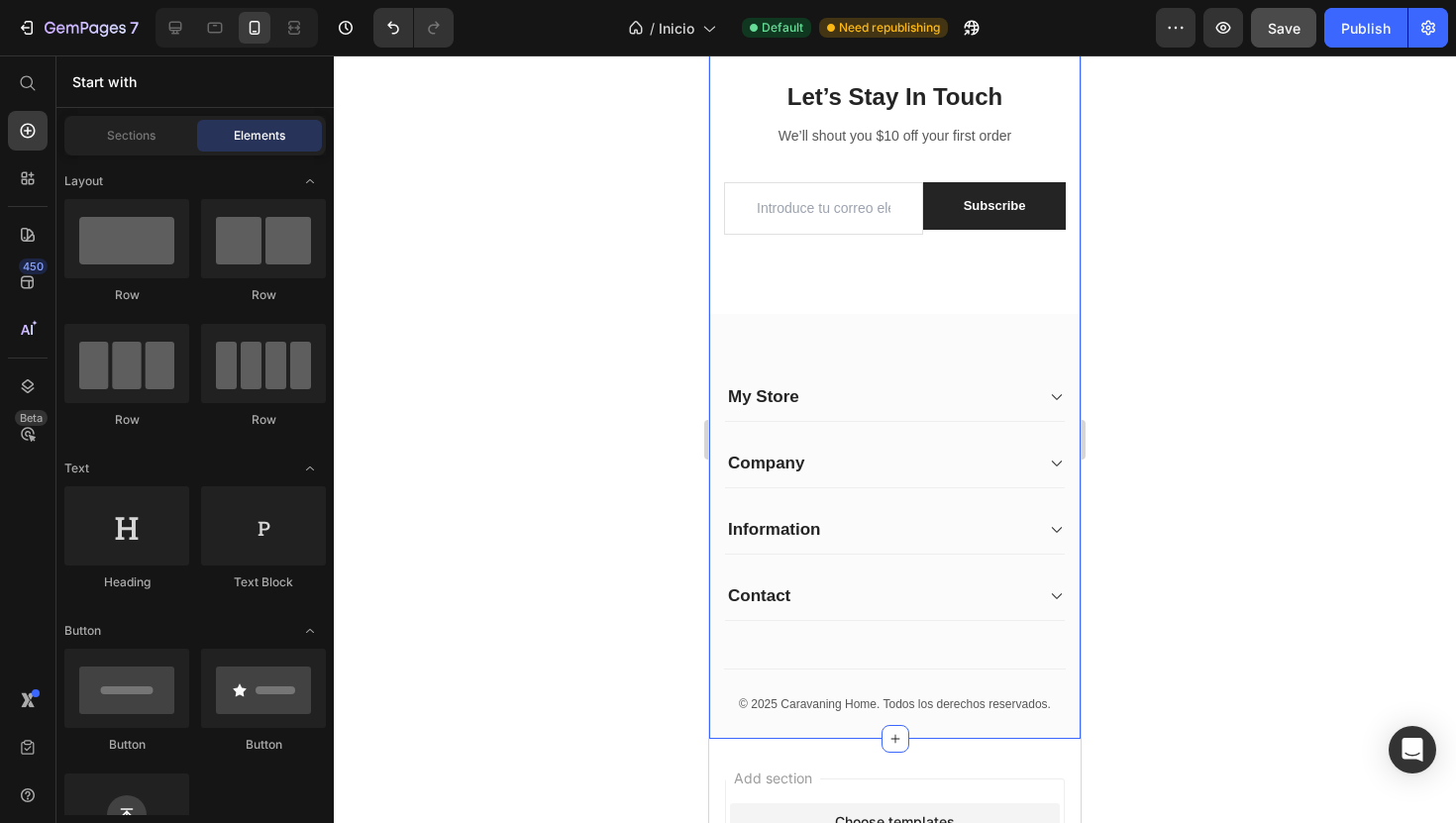 scroll, scrollTop: 8771, scrollLeft: 0, axis: vertical 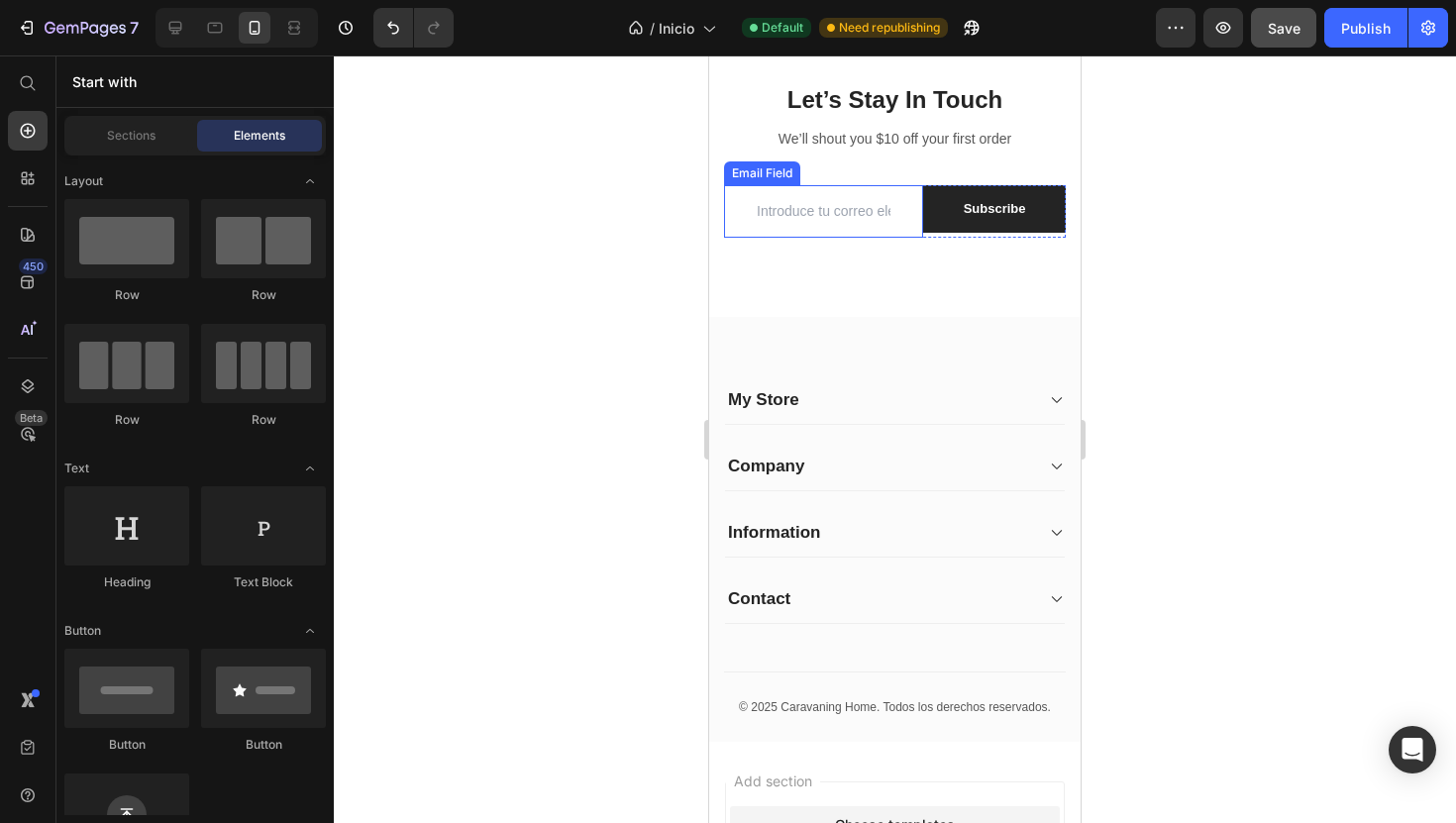 click at bounding box center (823, 211) 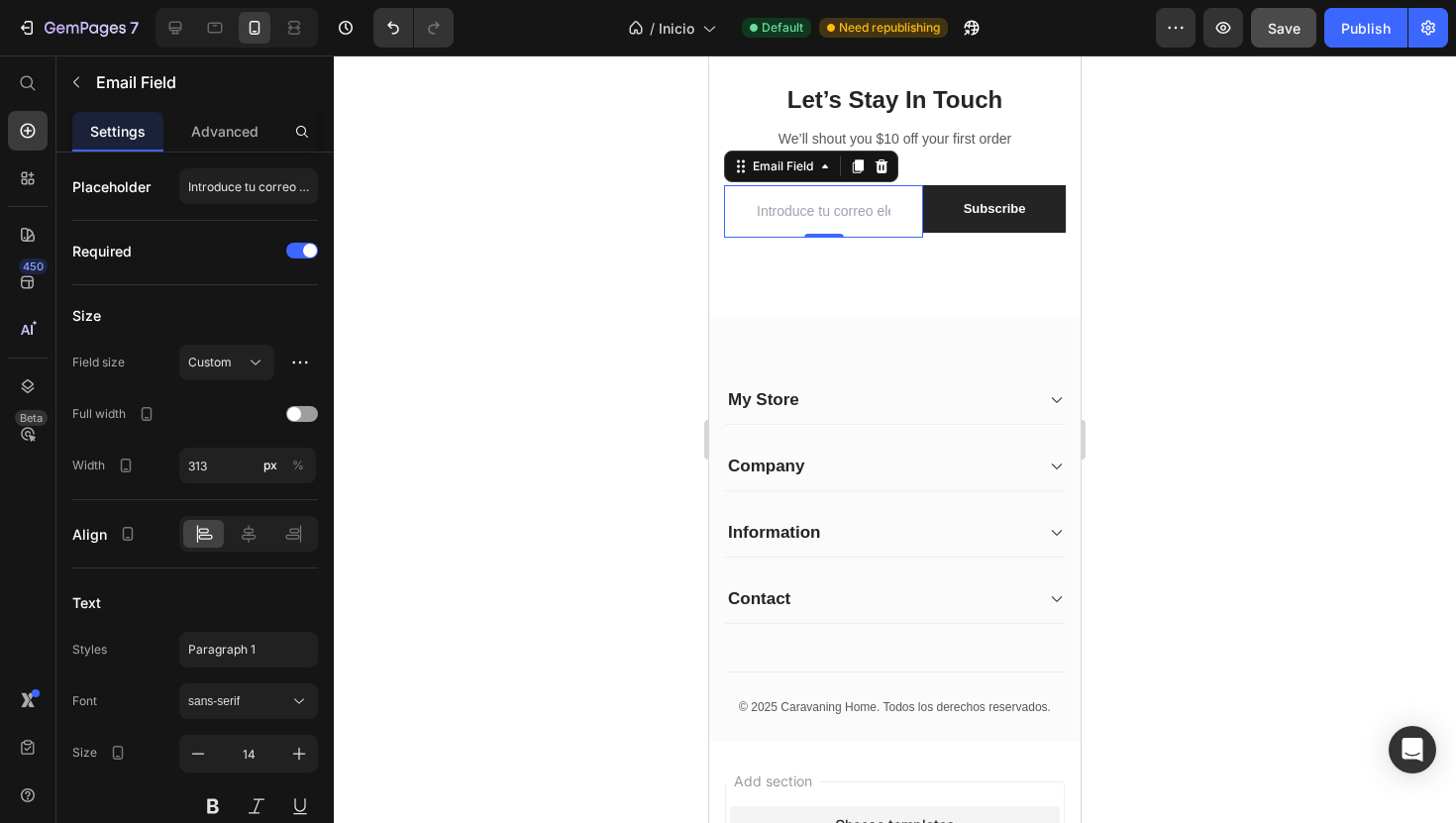 click 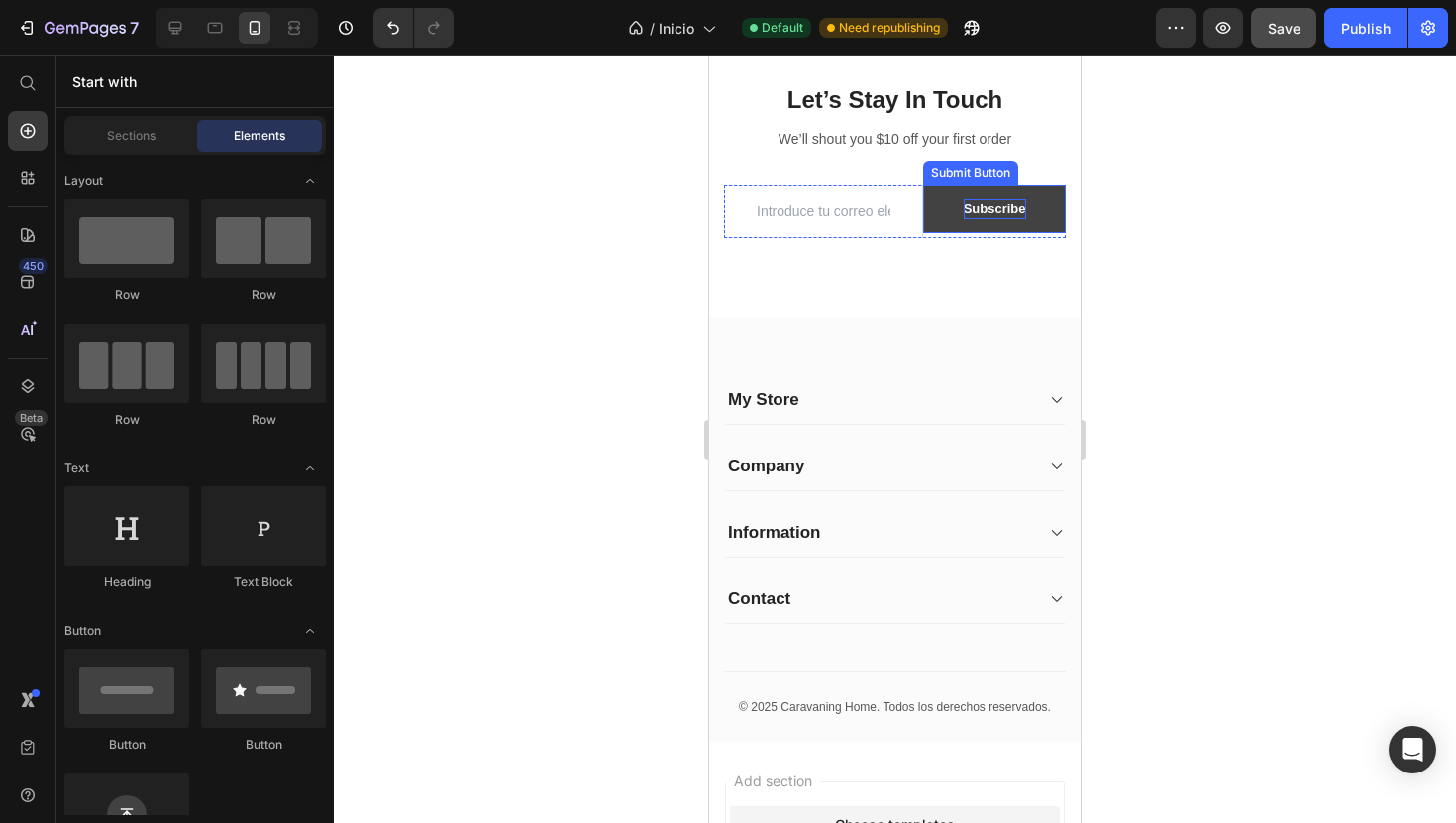 click on "Subscribe" at bounding box center (994, 209) 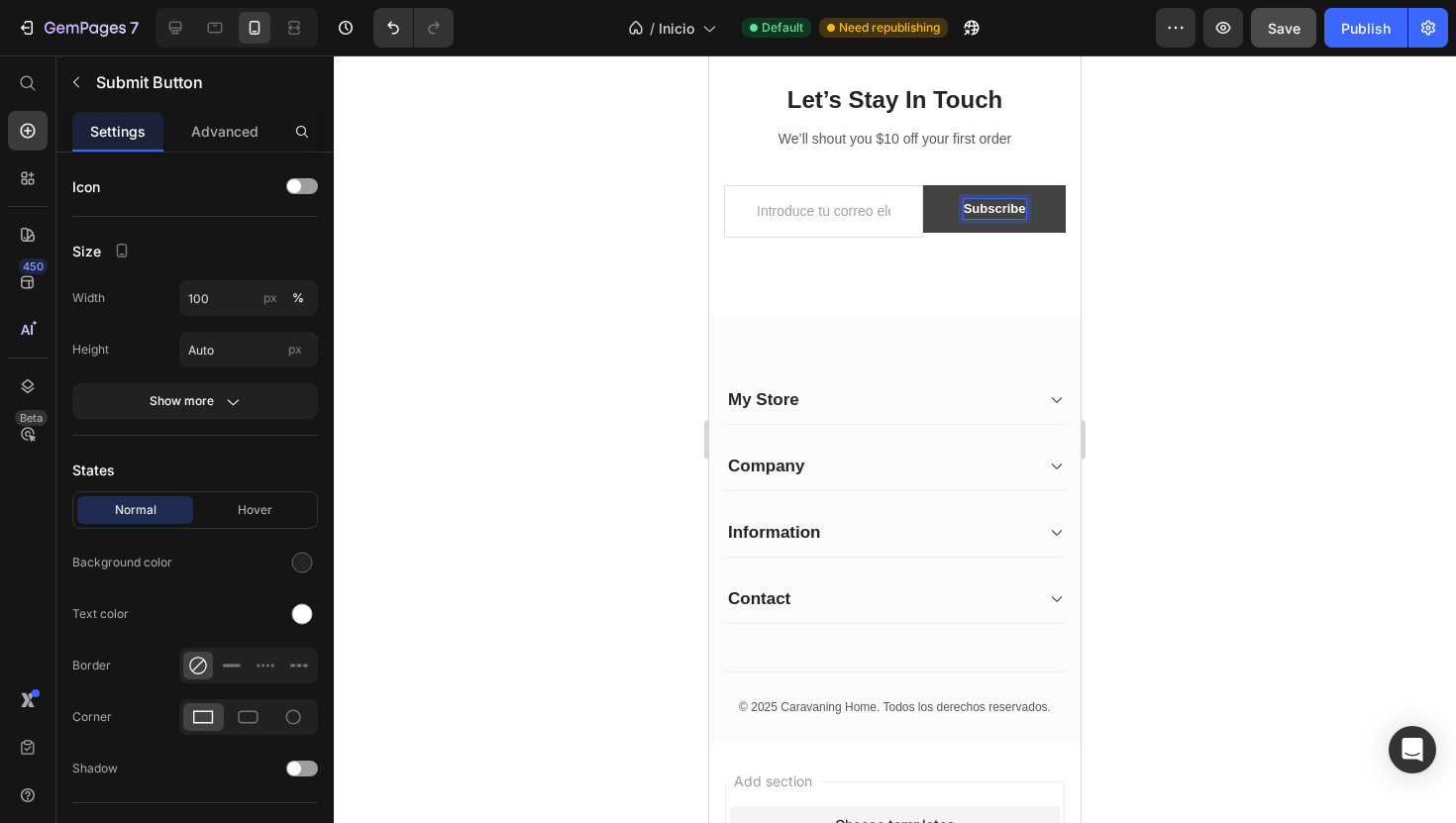 click on "Subscribe" at bounding box center (994, 209) 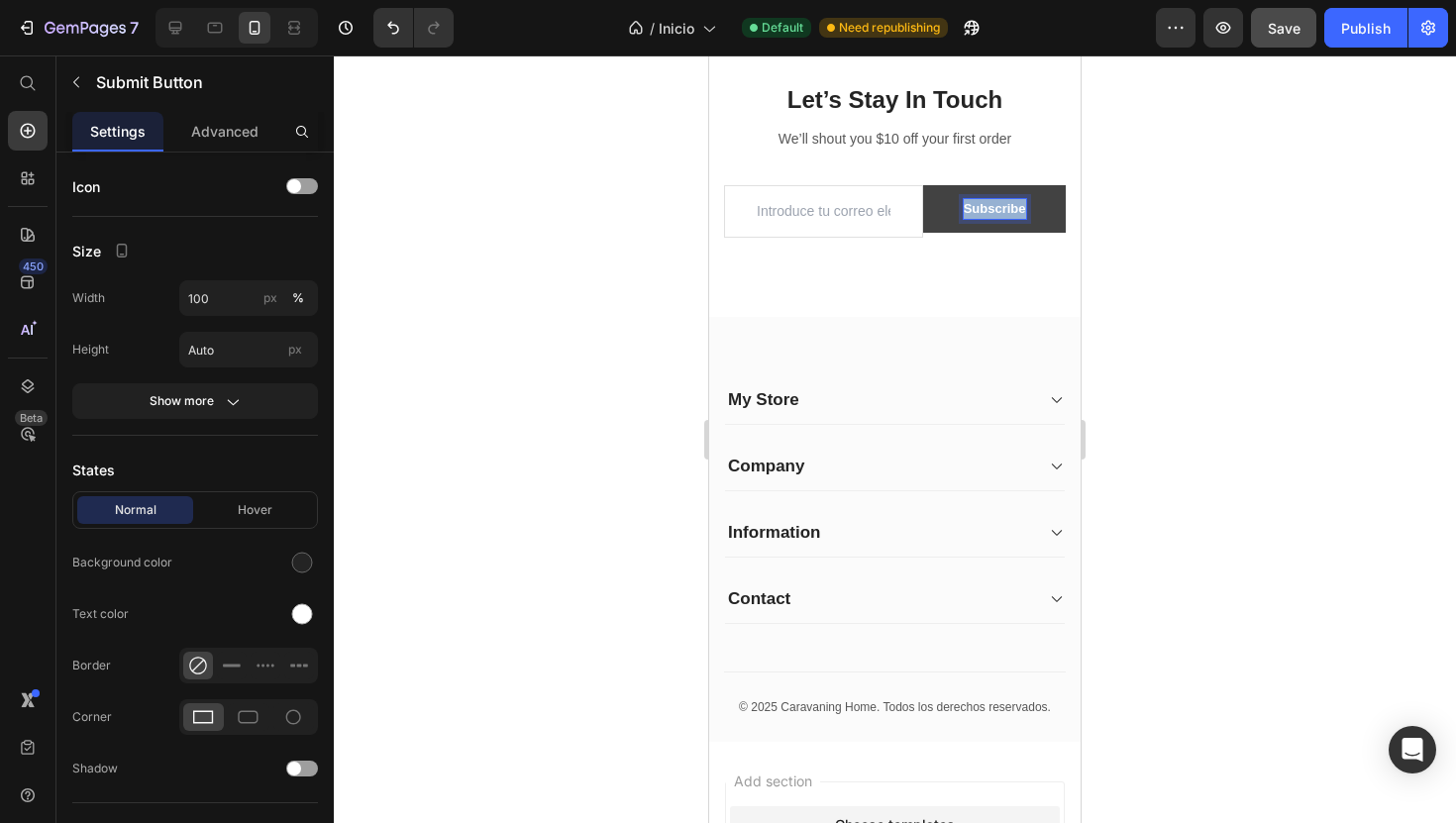 click on "Subscribe" at bounding box center (994, 209) 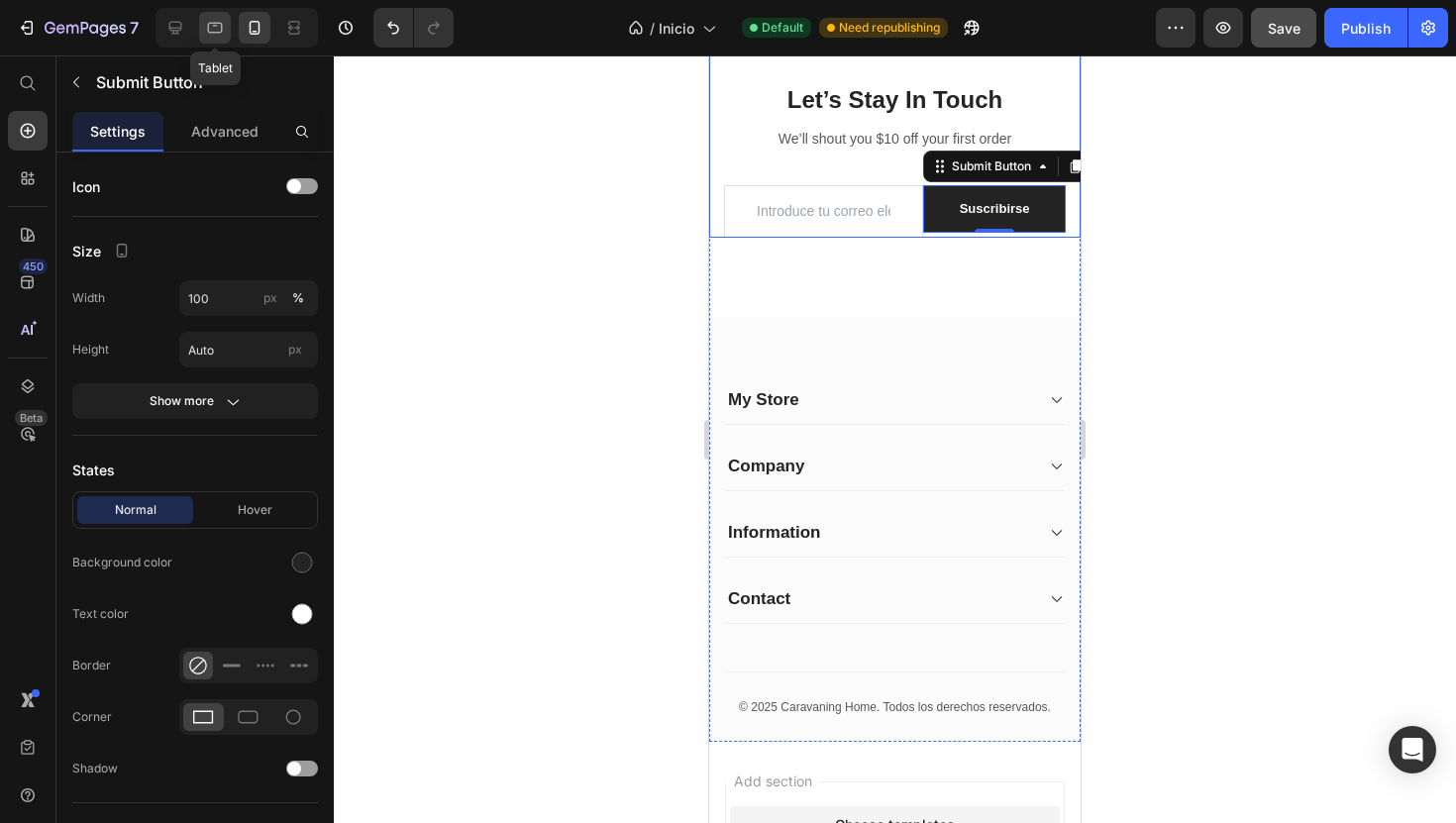 click 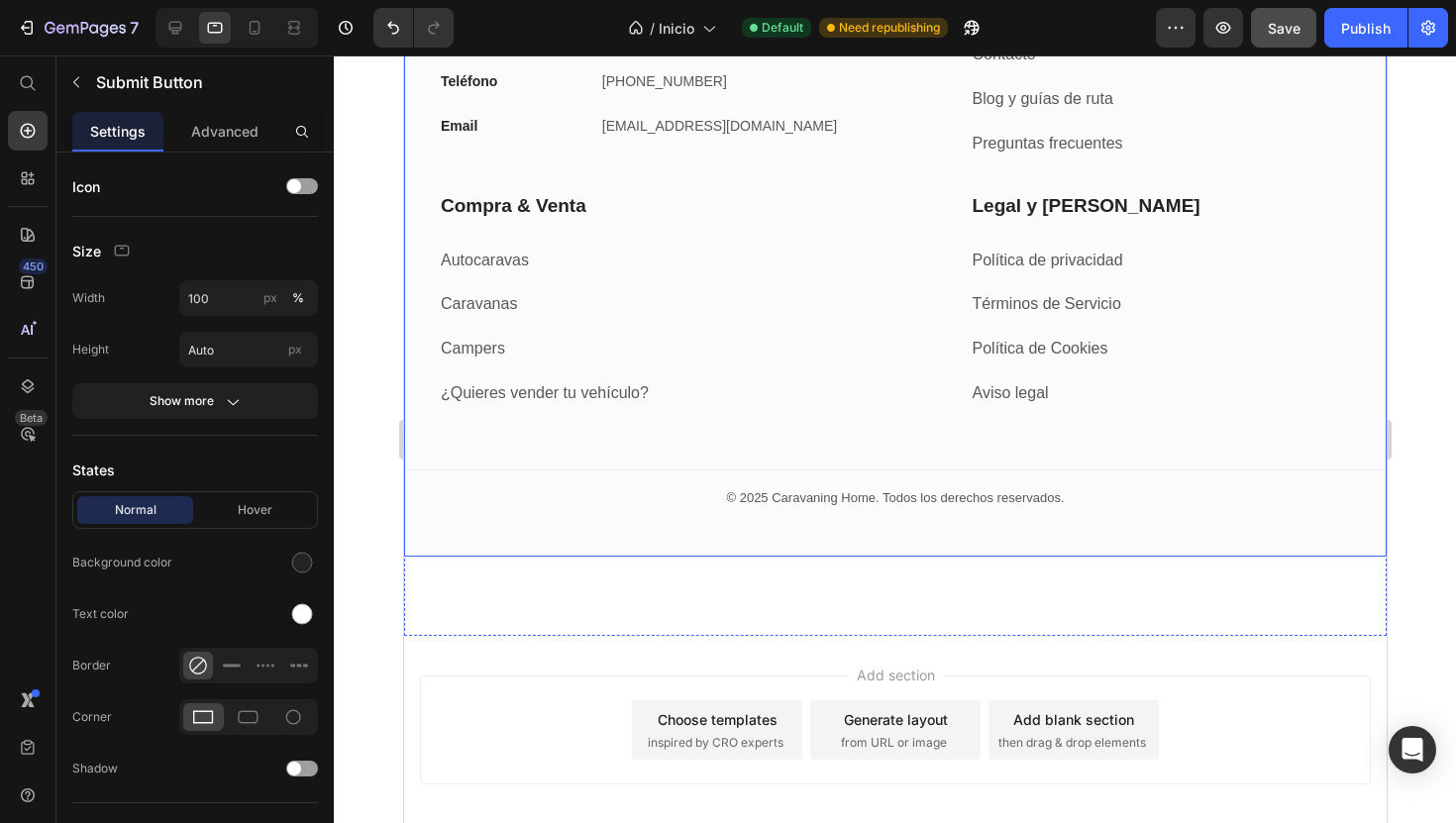 scroll, scrollTop: 7530, scrollLeft: 0, axis: vertical 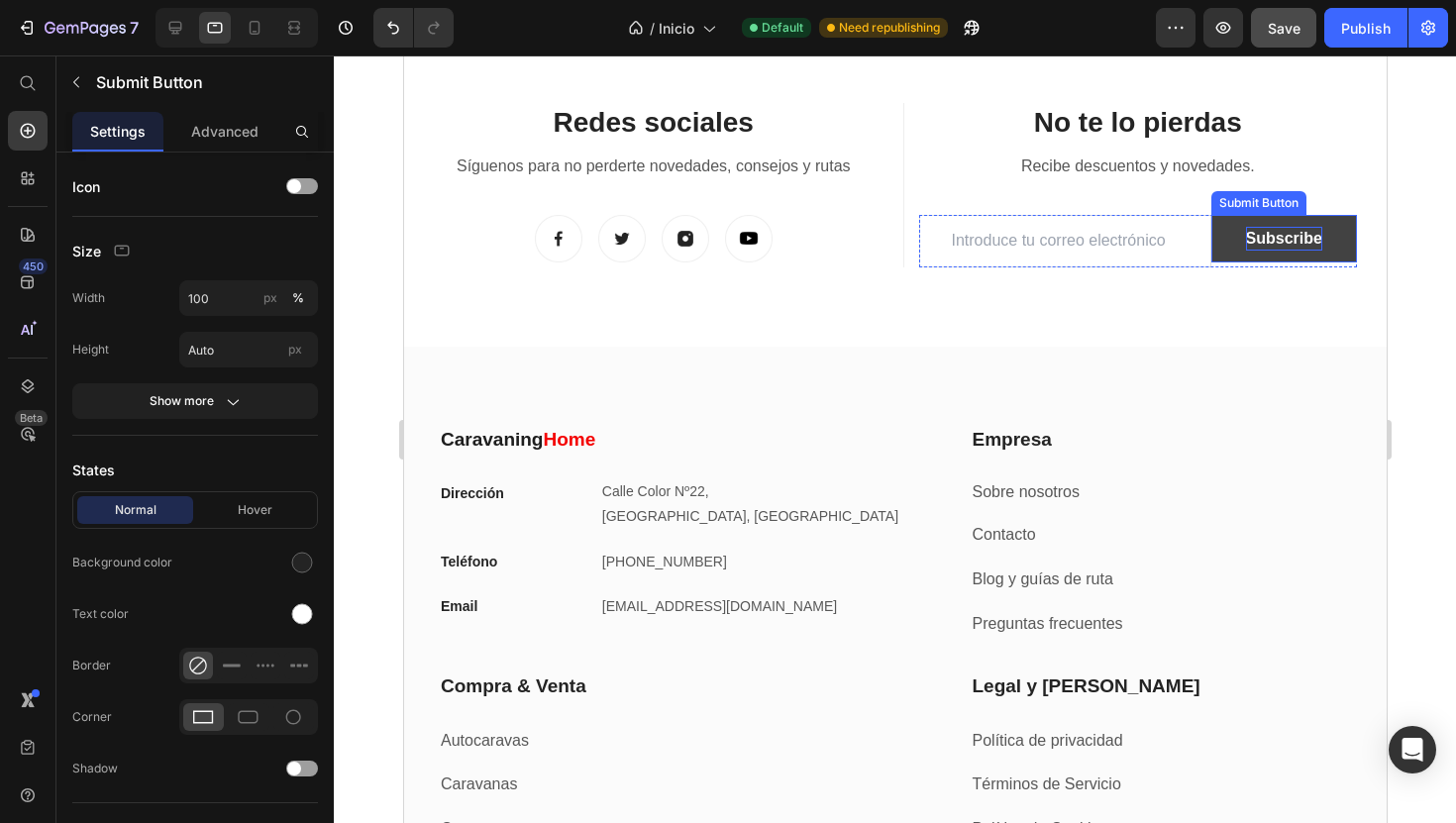 click on "Subscribe" at bounding box center [1283, 239] 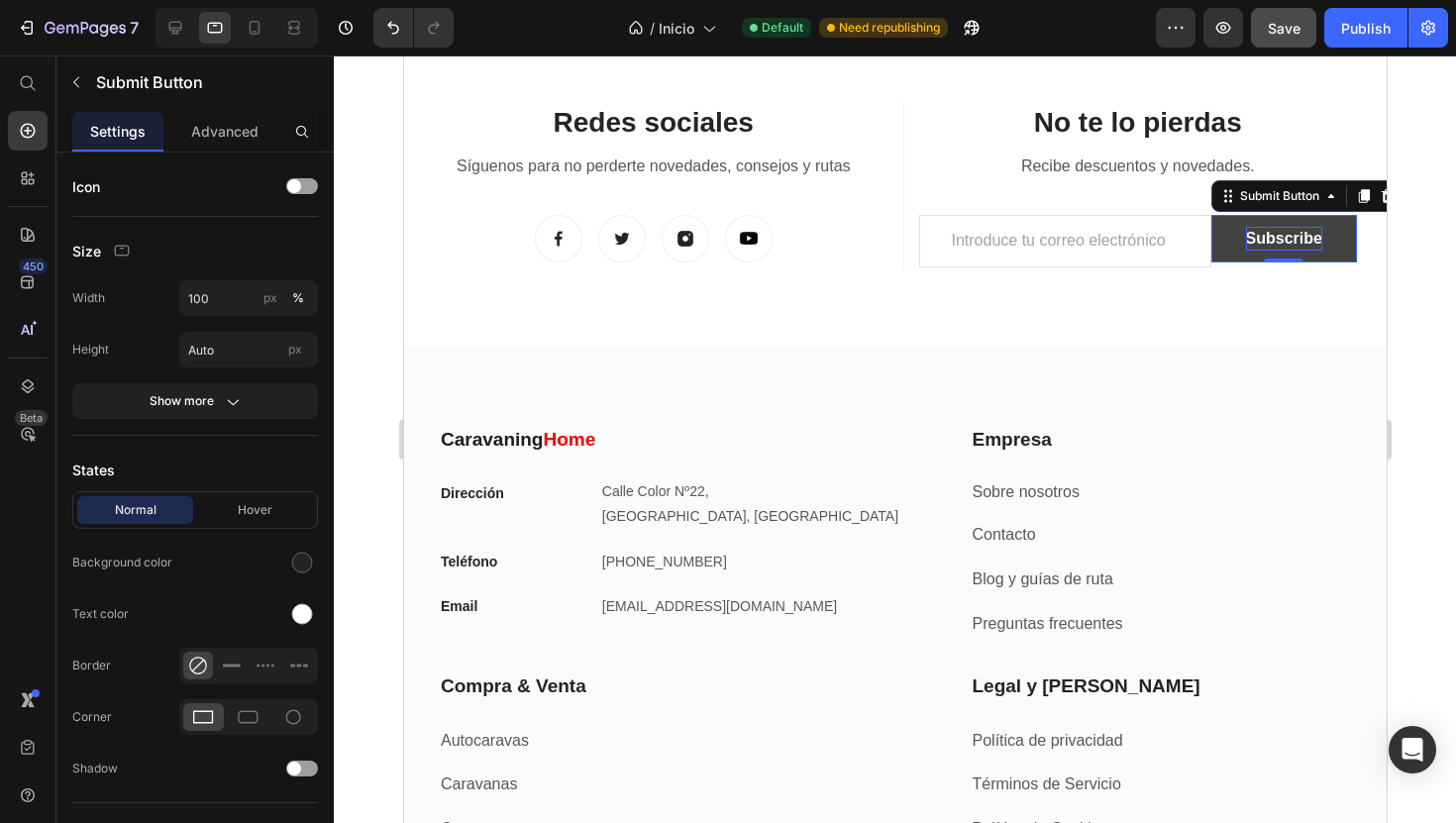 click on "Subscribe" at bounding box center [1283, 239] 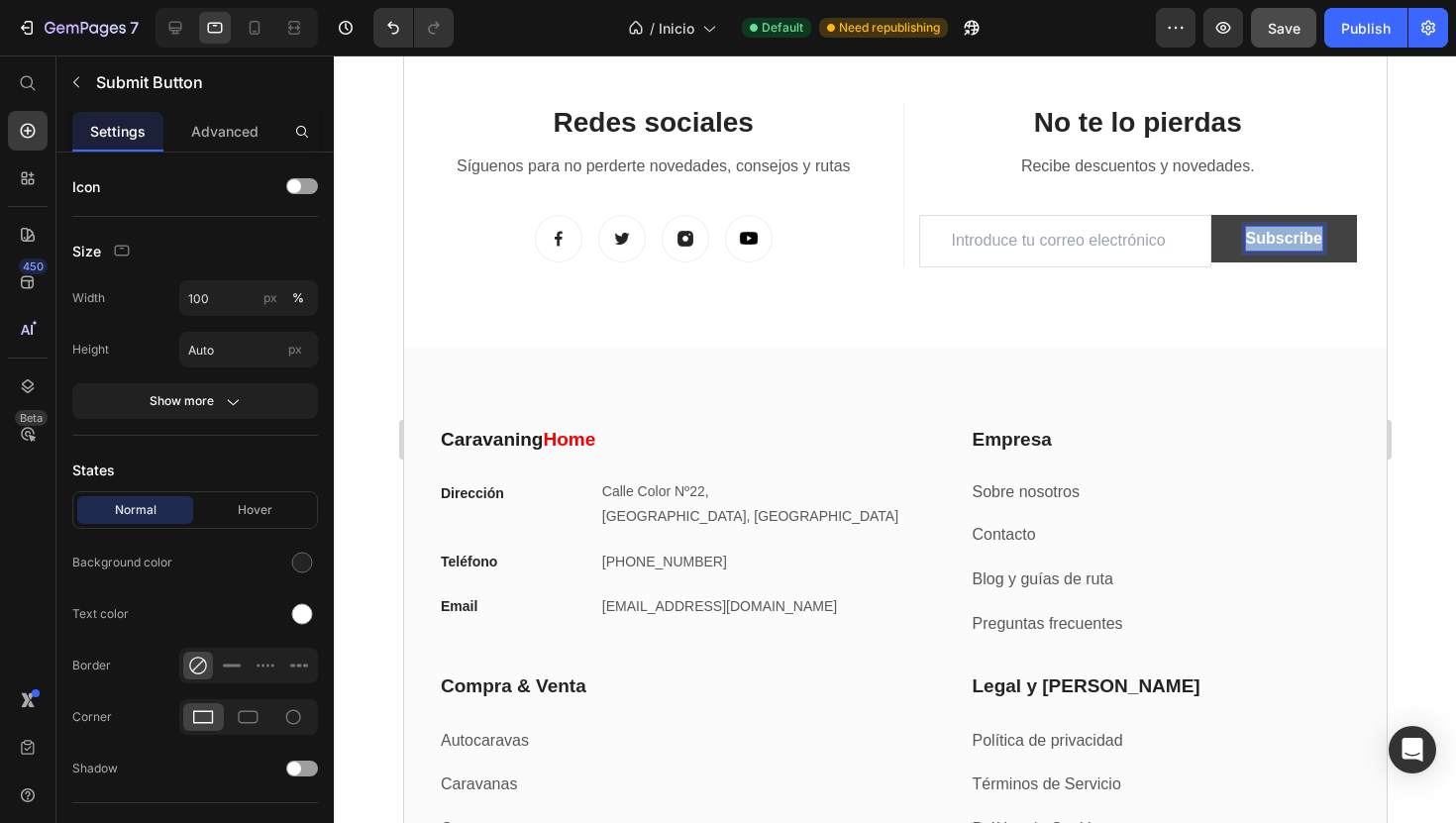 click on "Subscribe" at bounding box center [1283, 239] 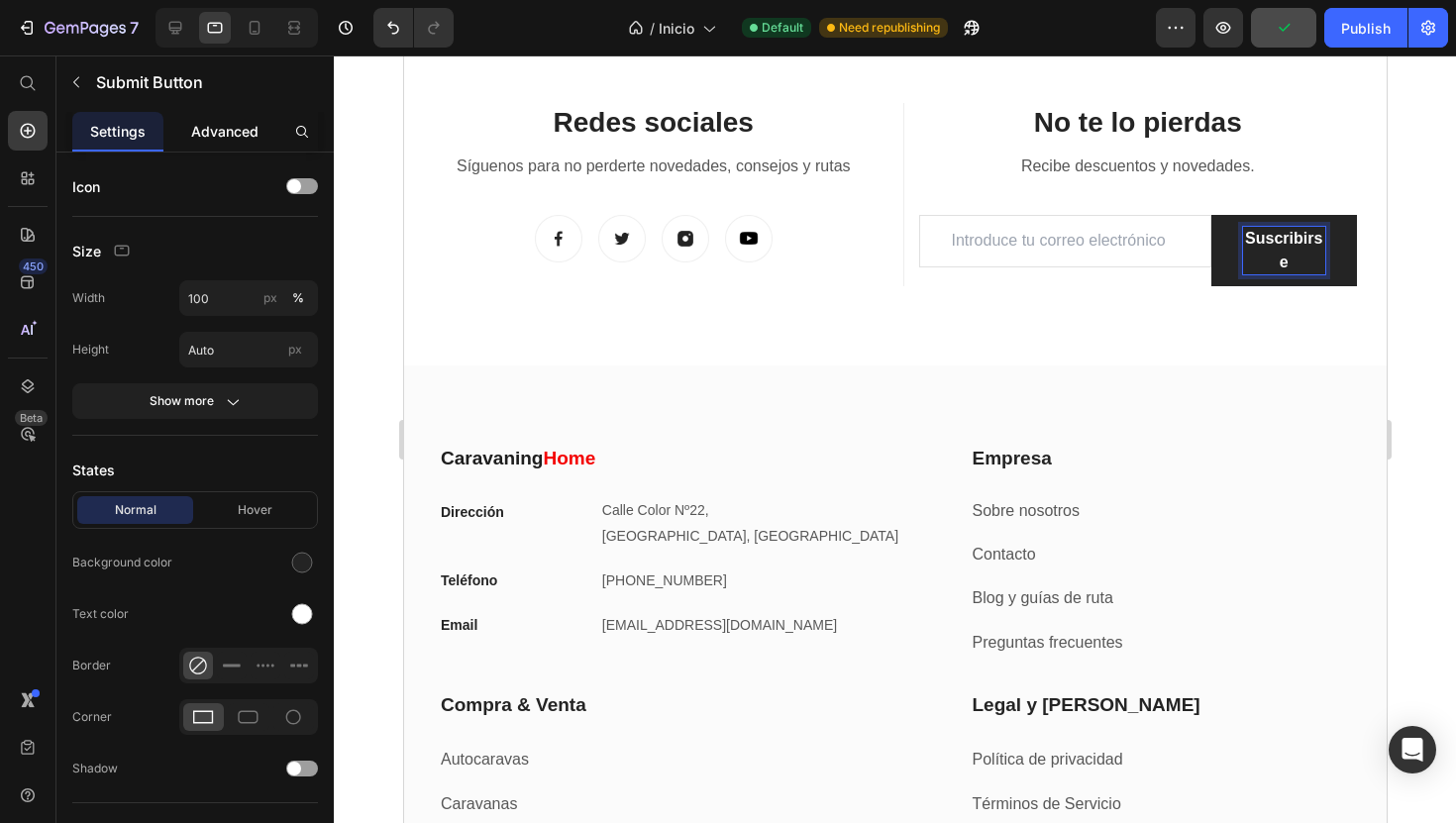 click on "Advanced" 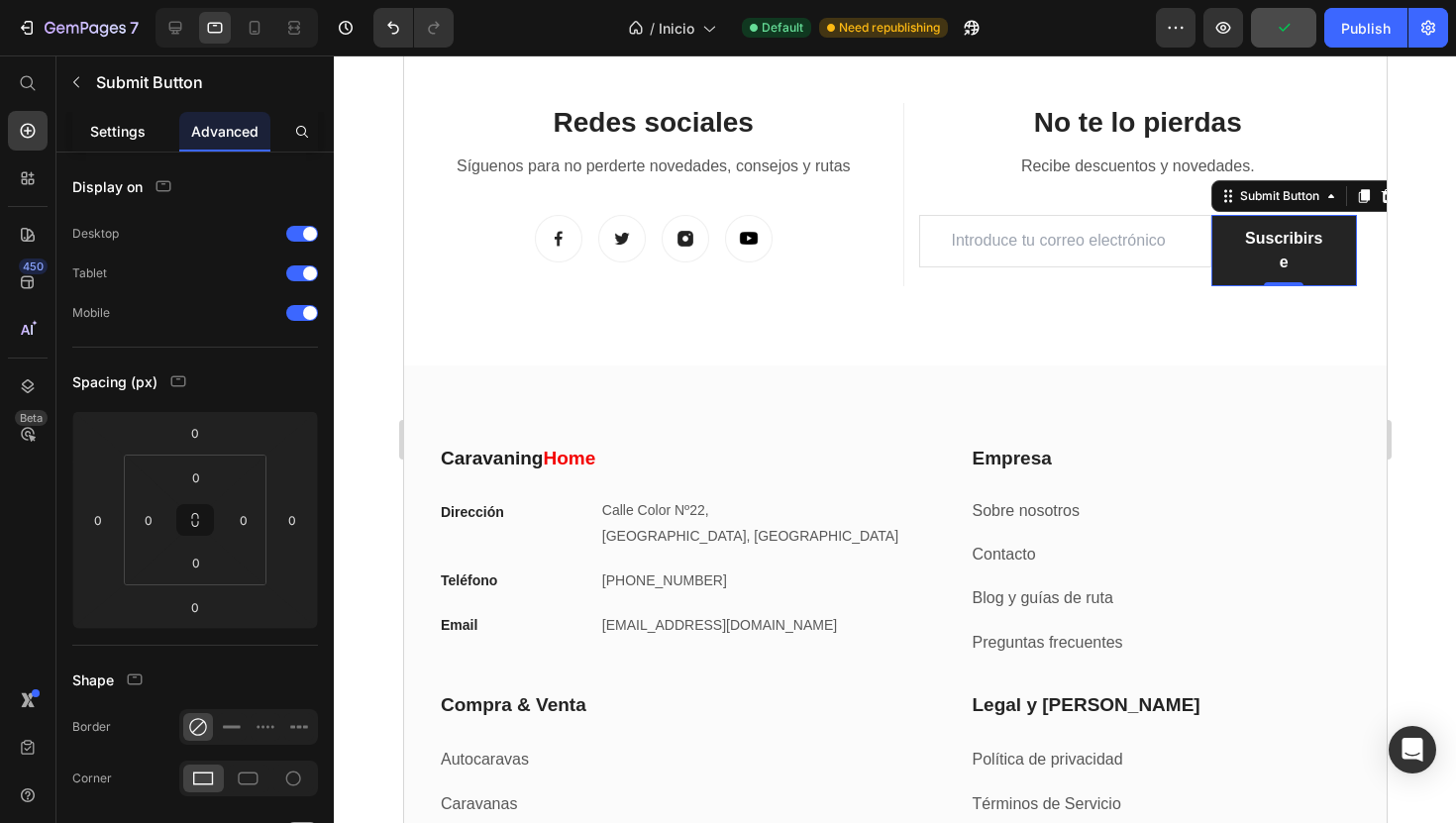 click on "Settings" at bounding box center (118, 131) 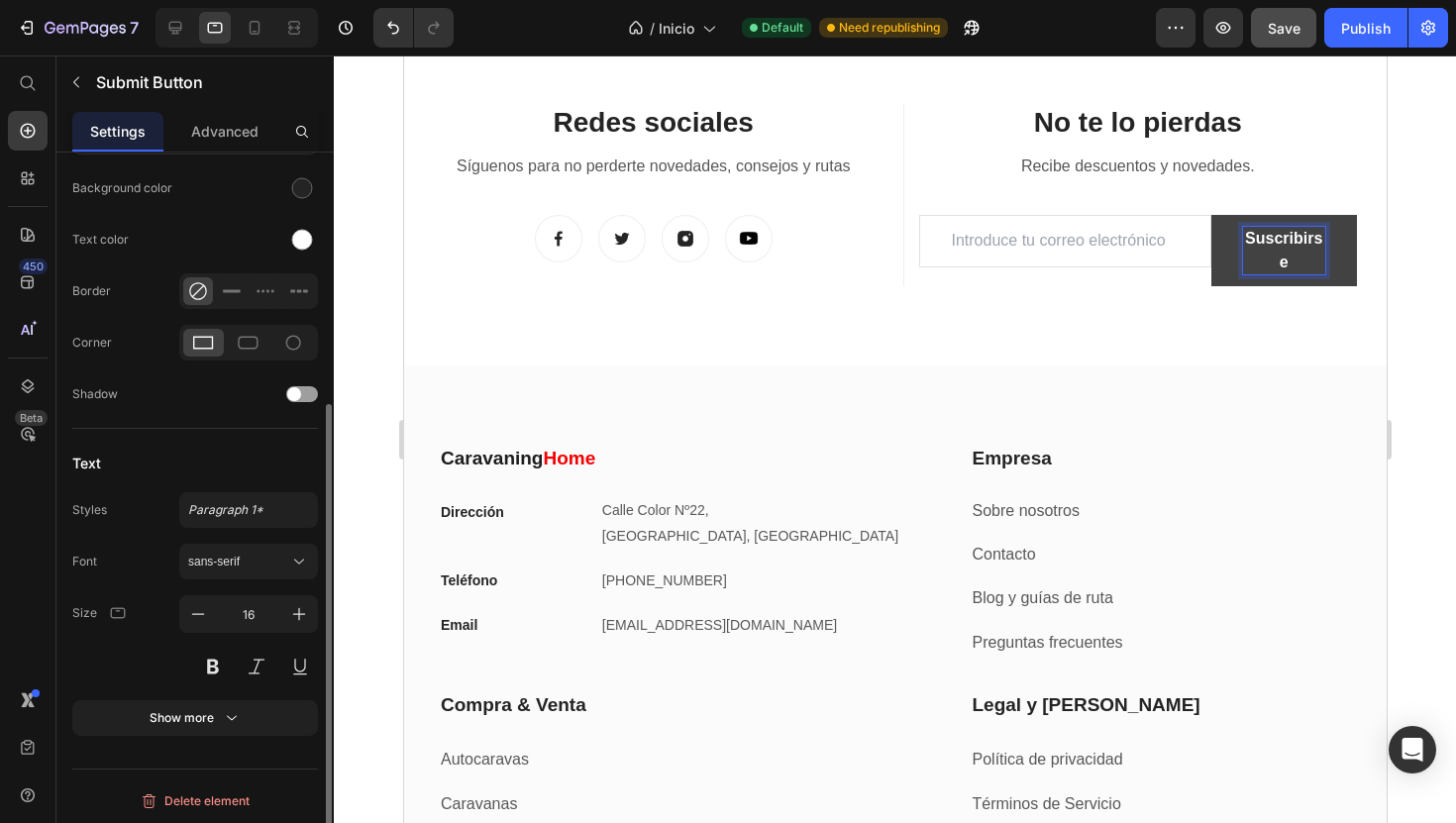 scroll, scrollTop: 377, scrollLeft: 0, axis: vertical 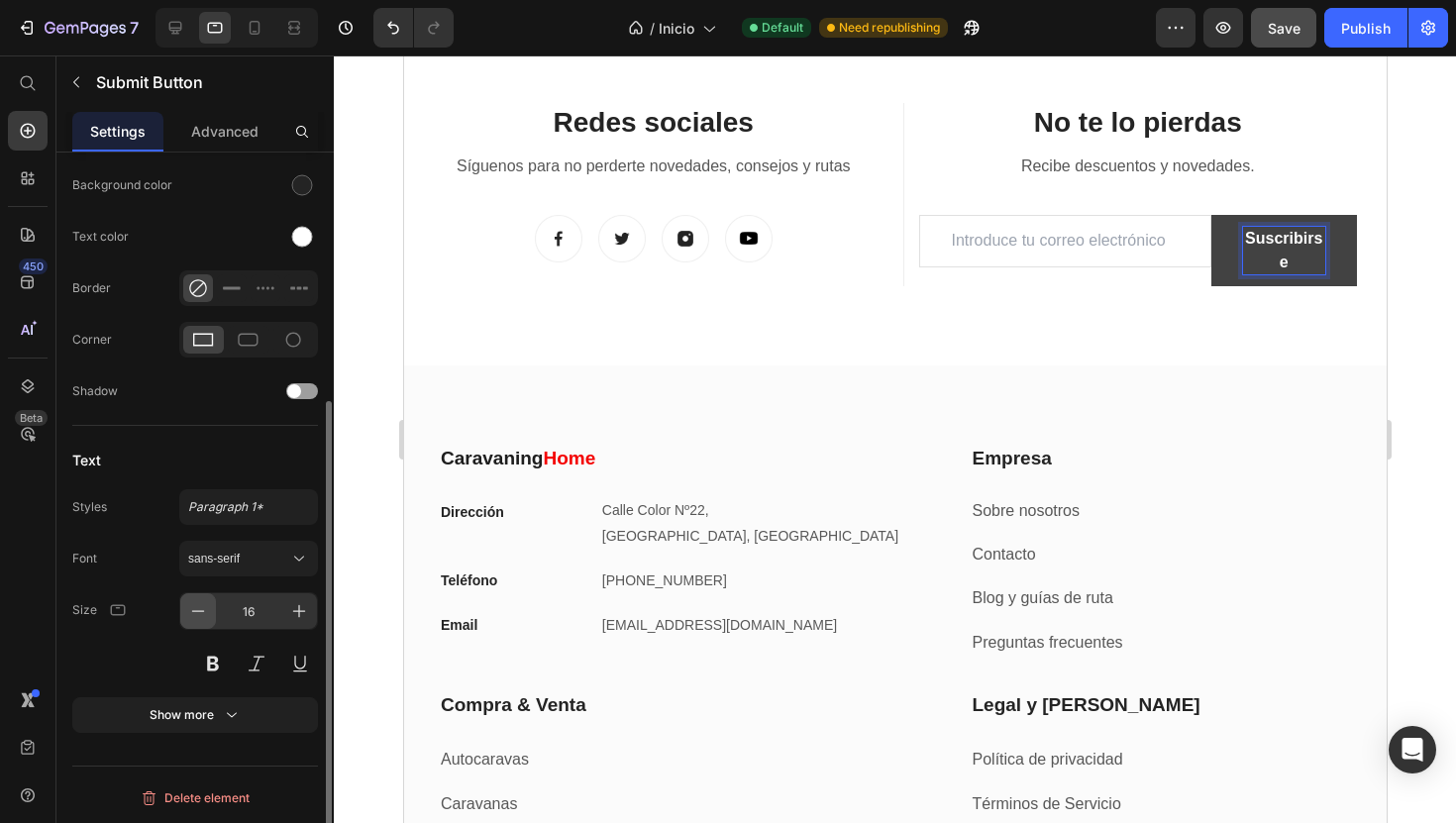 click 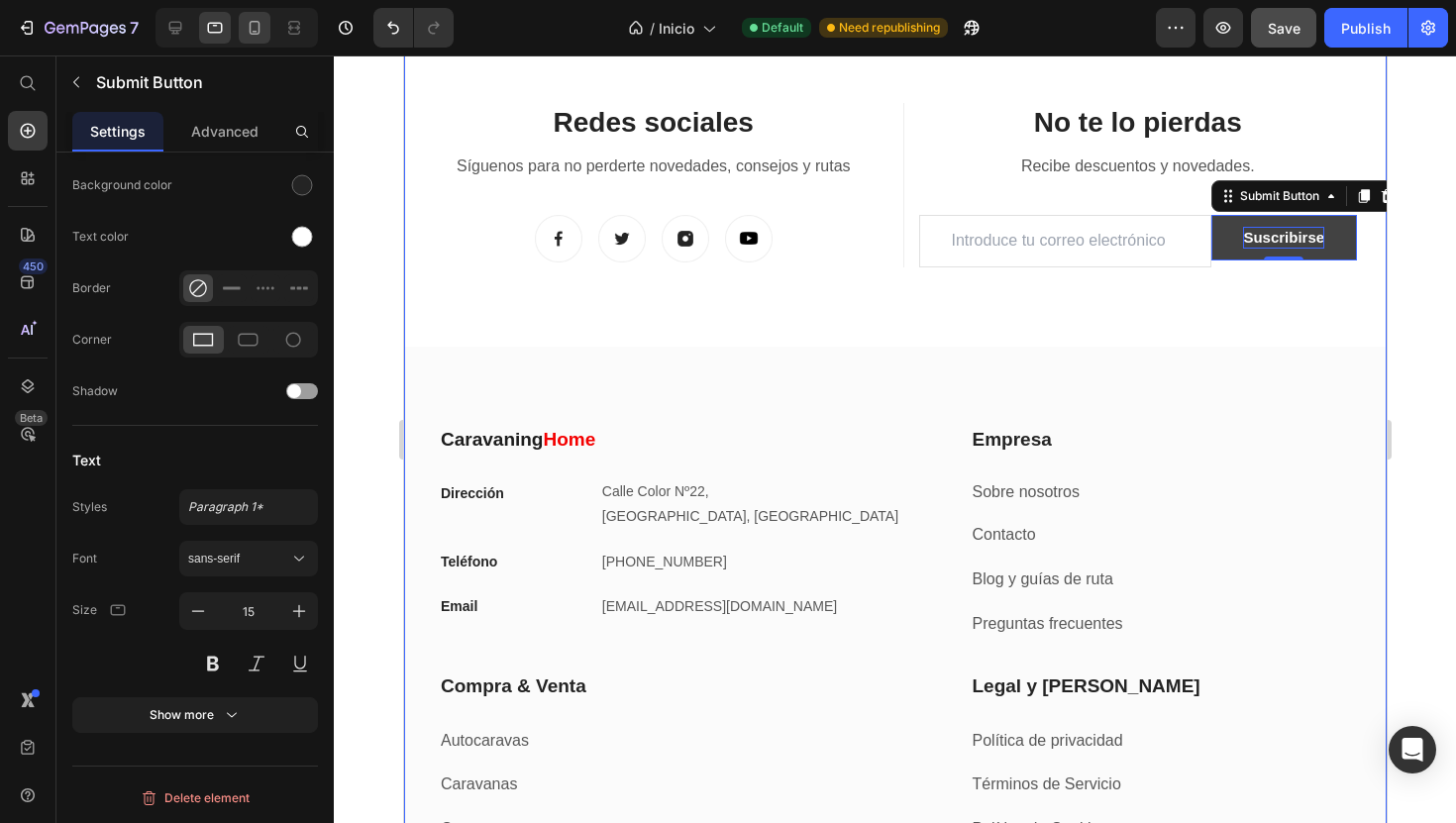 click 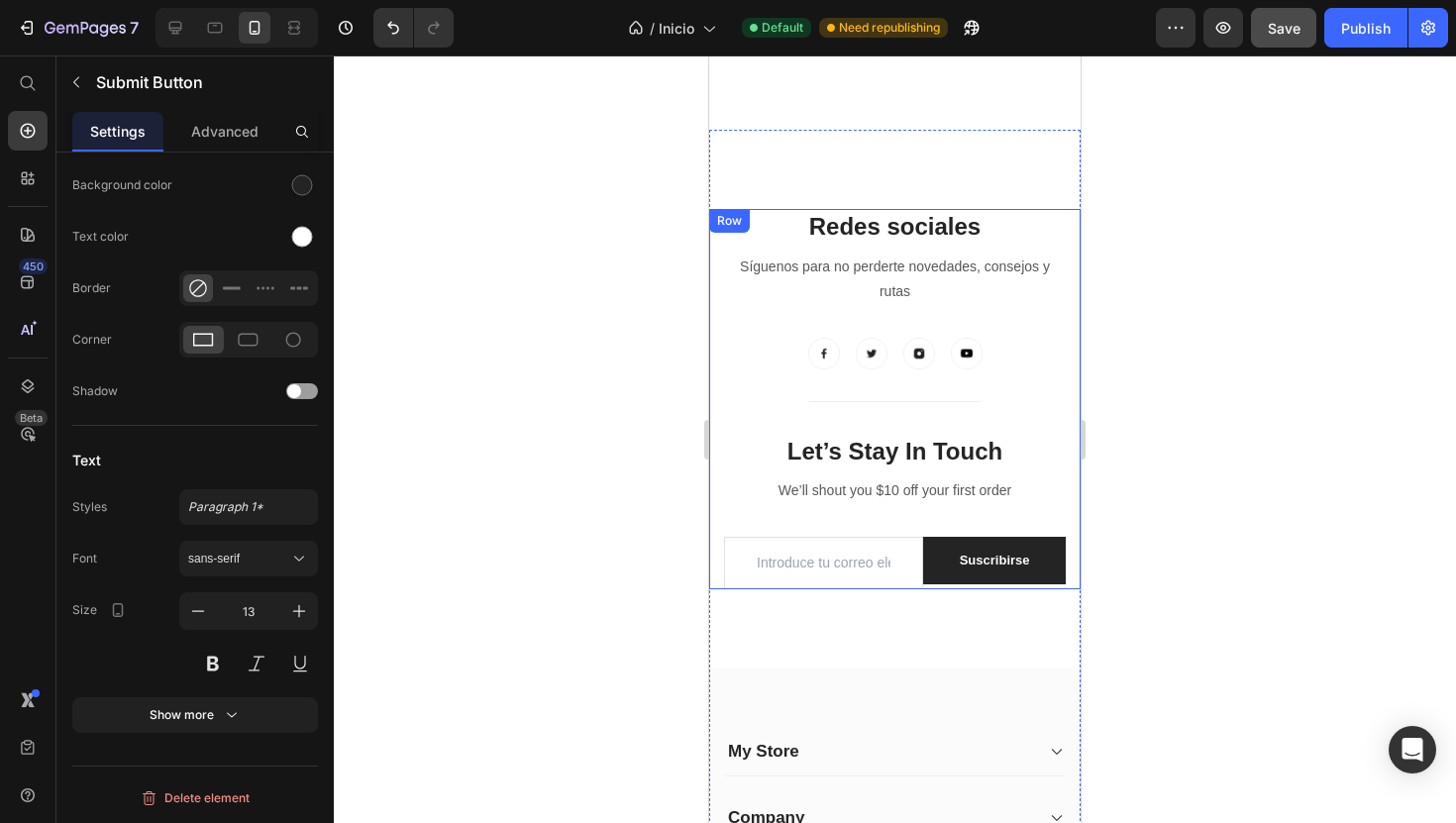 scroll, scrollTop: 8088, scrollLeft: 0, axis: vertical 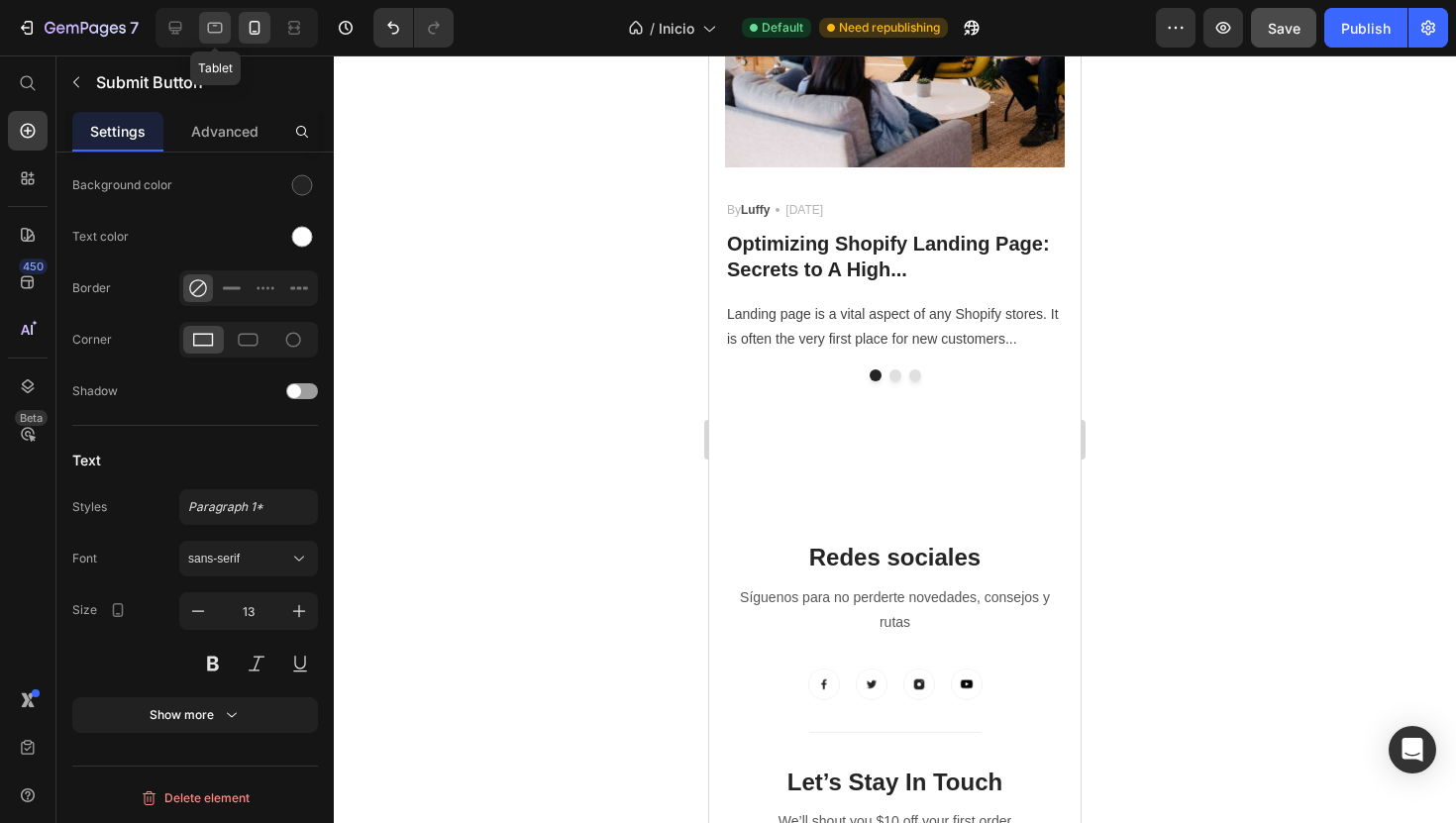 click 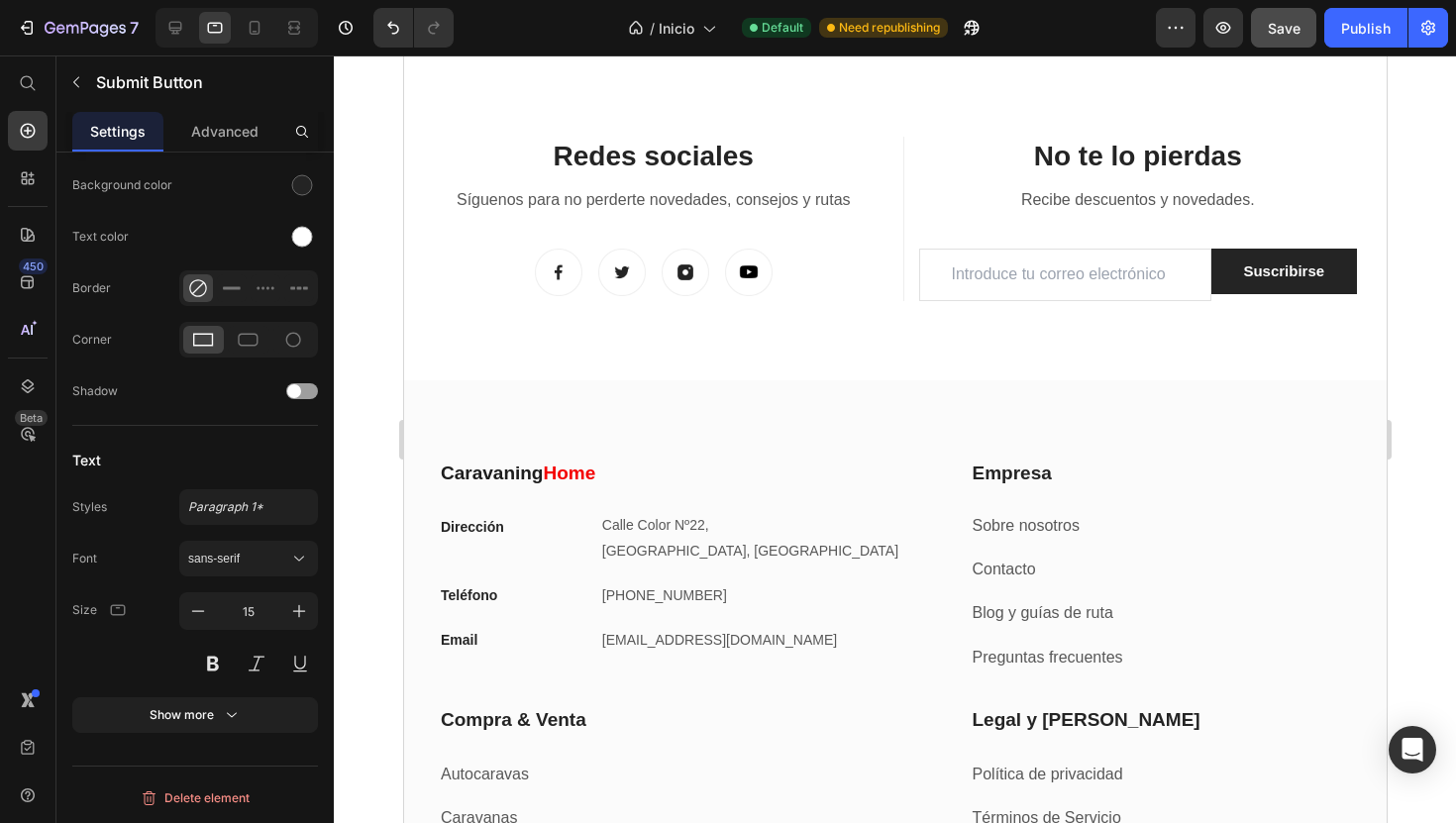 scroll, scrollTop: 7563, scrollLeft: 0, axis: vertical 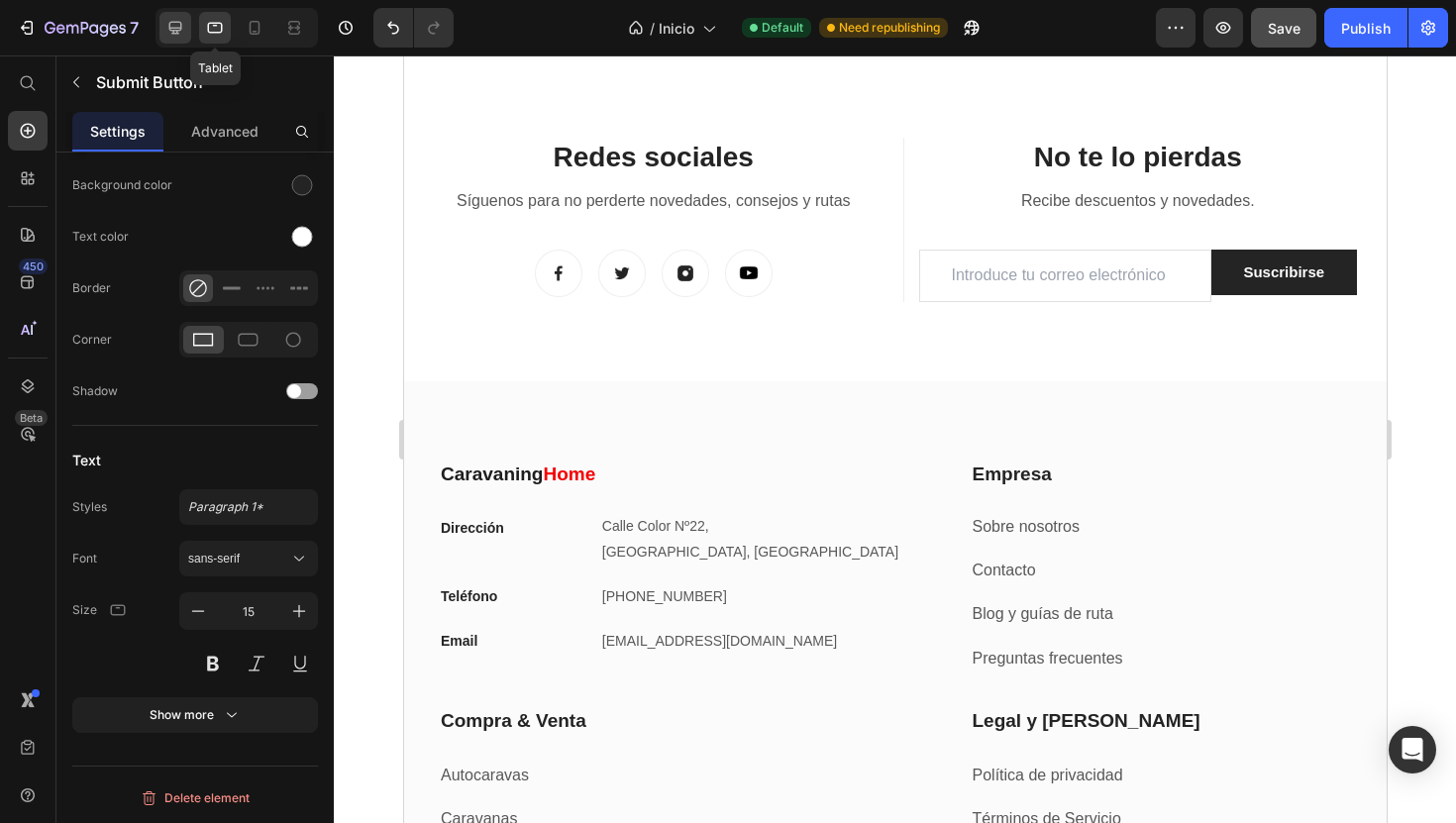 click 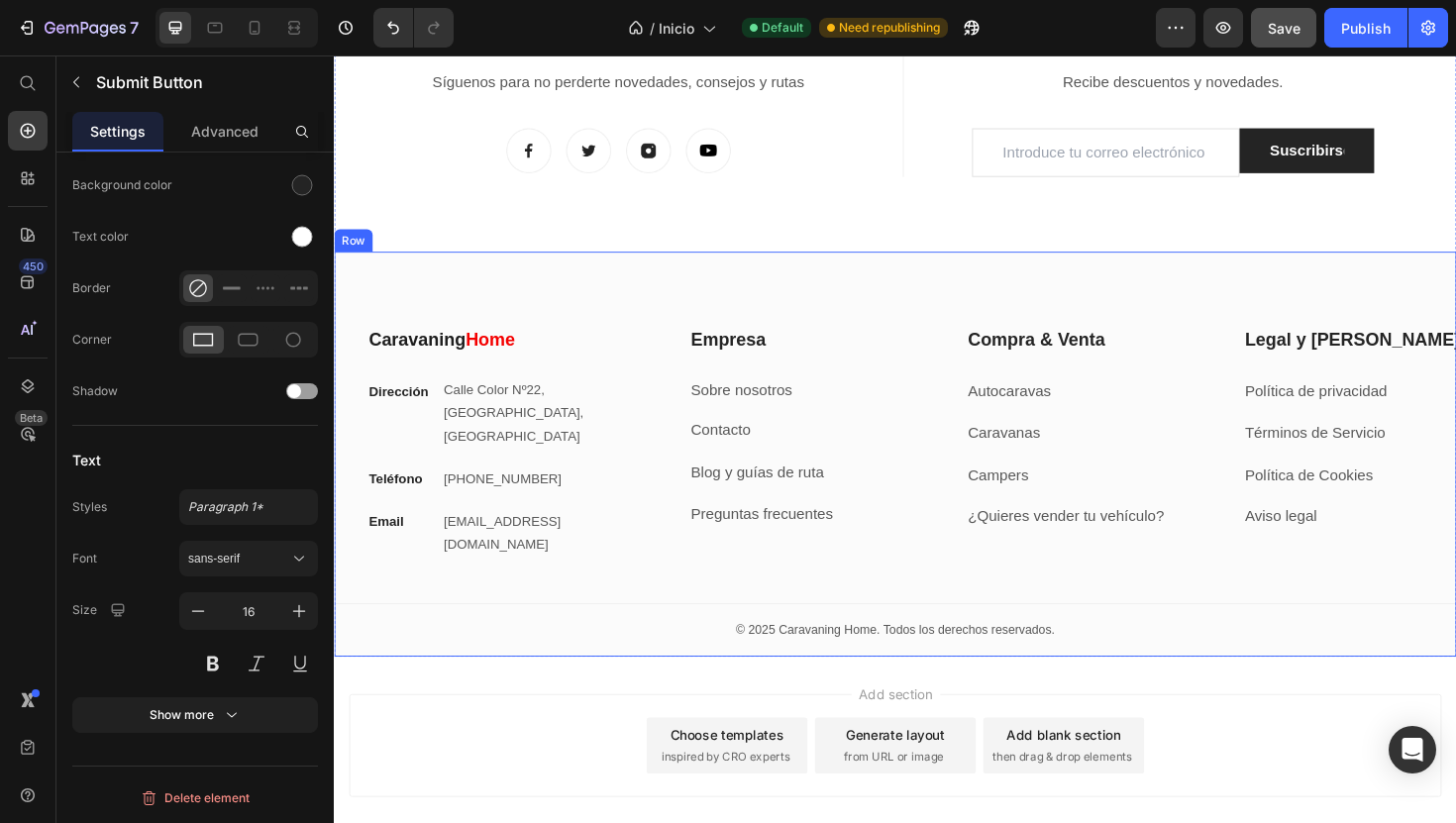 scroll, scrollTop: 7711, scrollLeft: 0, axis: vertical 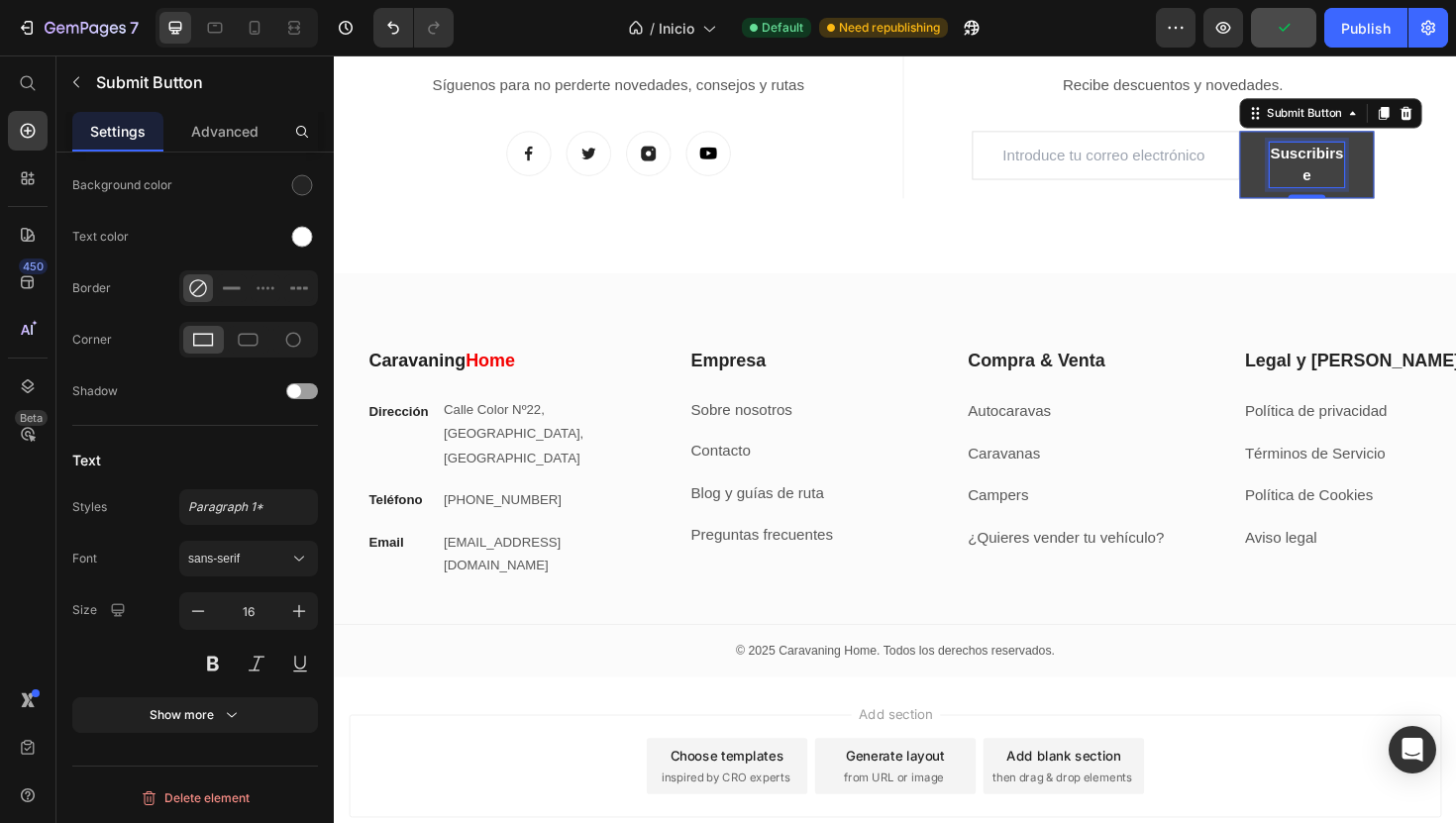 click on "Suscribirse" at bounding box center [1363, 171] 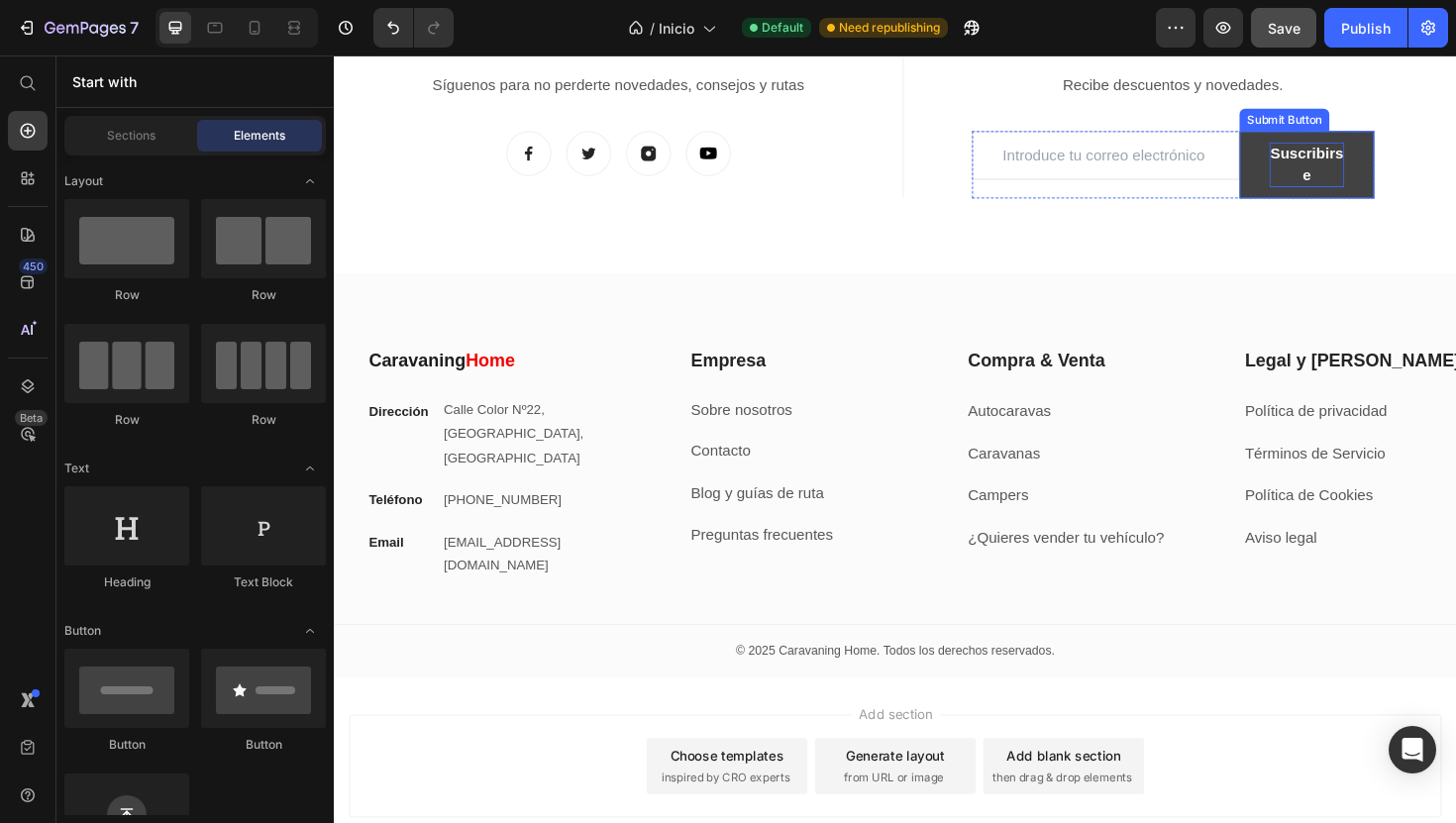 click on "Suscribirse" at bounding box center [1363, 171] 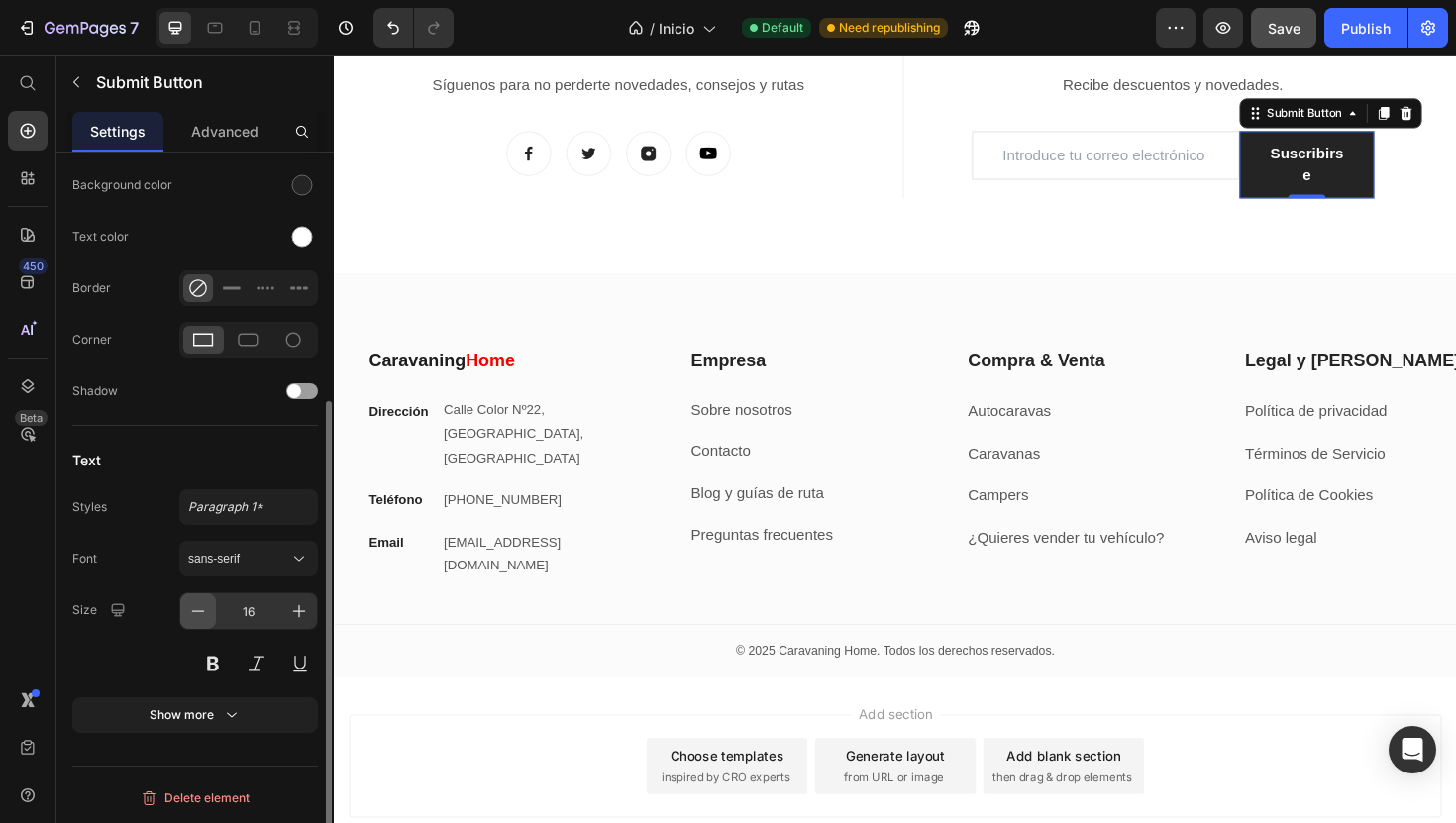 click at bounding box center (198, 611) 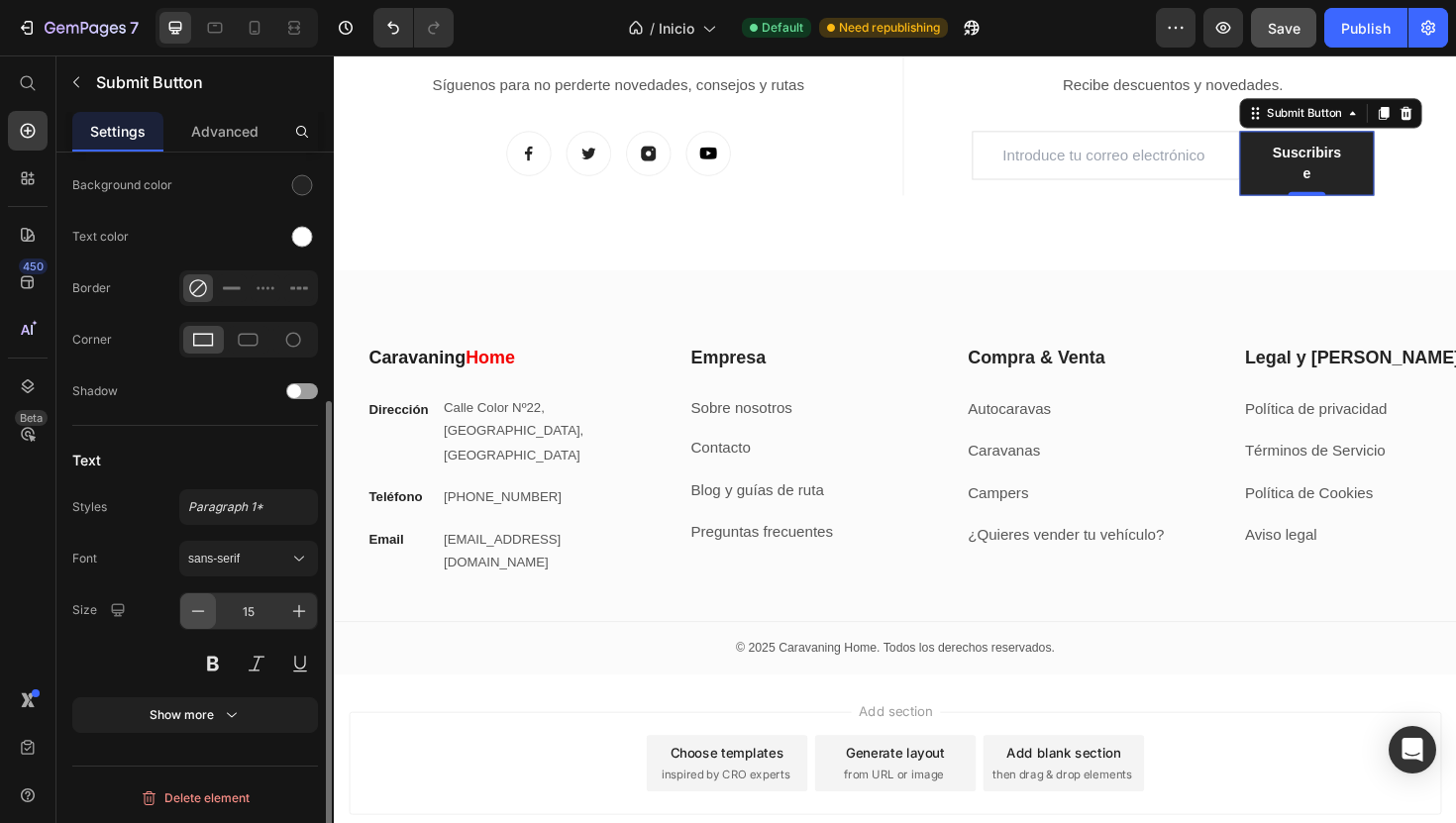 click at bounding box center [198, 611] 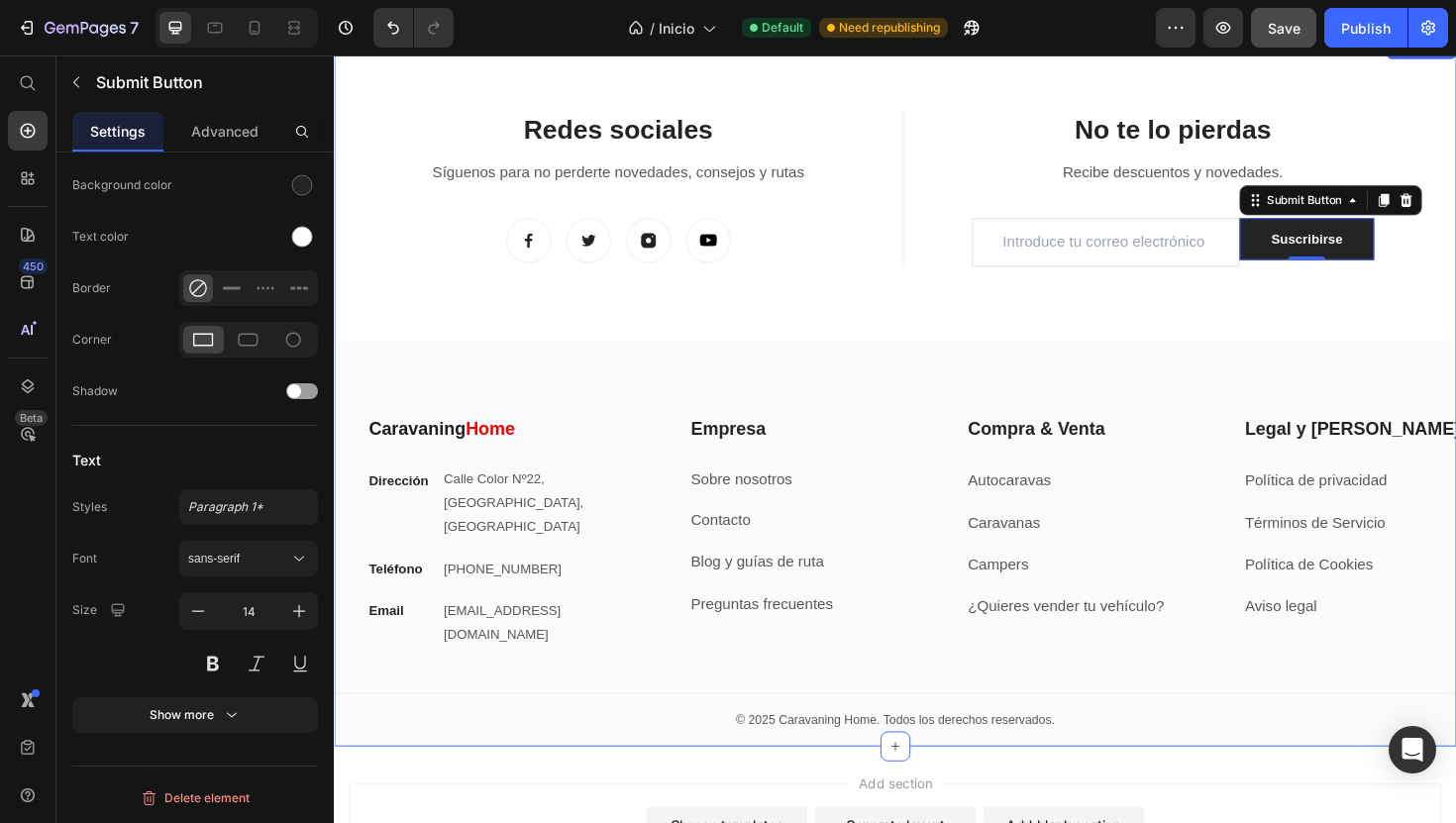 scroll, scrollTop: 7590, scrollLeft: 0, axis: vertical 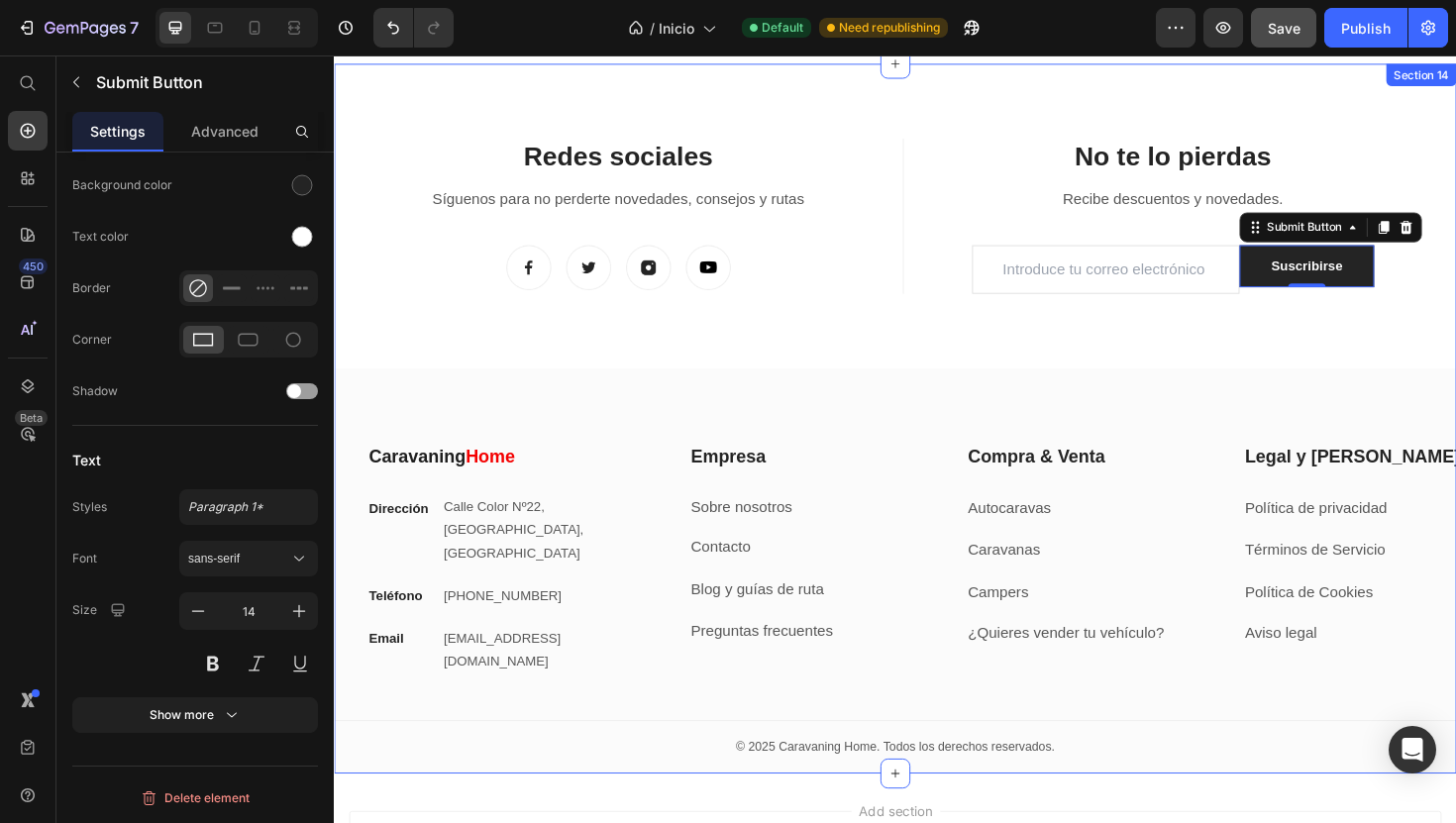 type 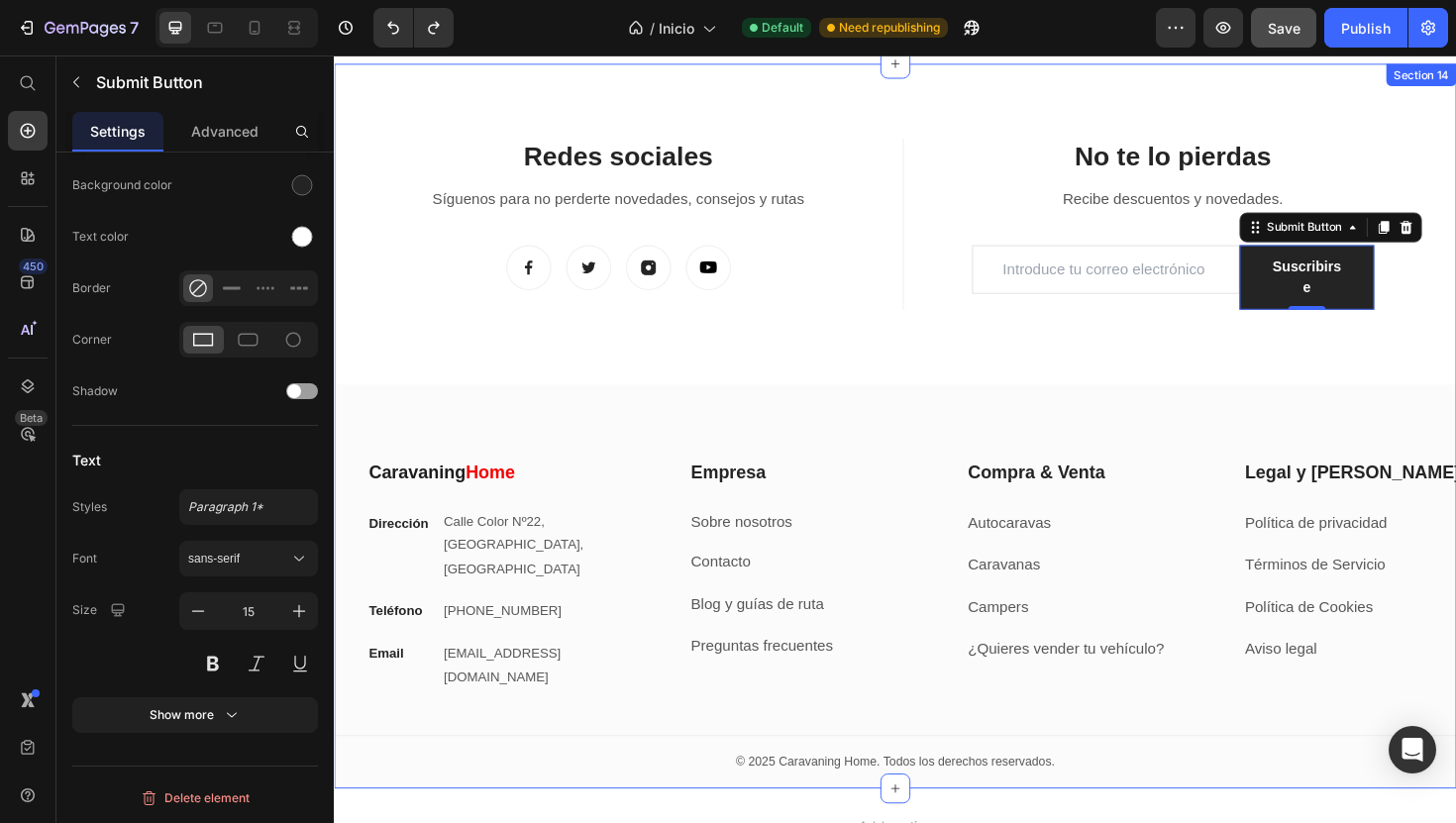 type on "16" 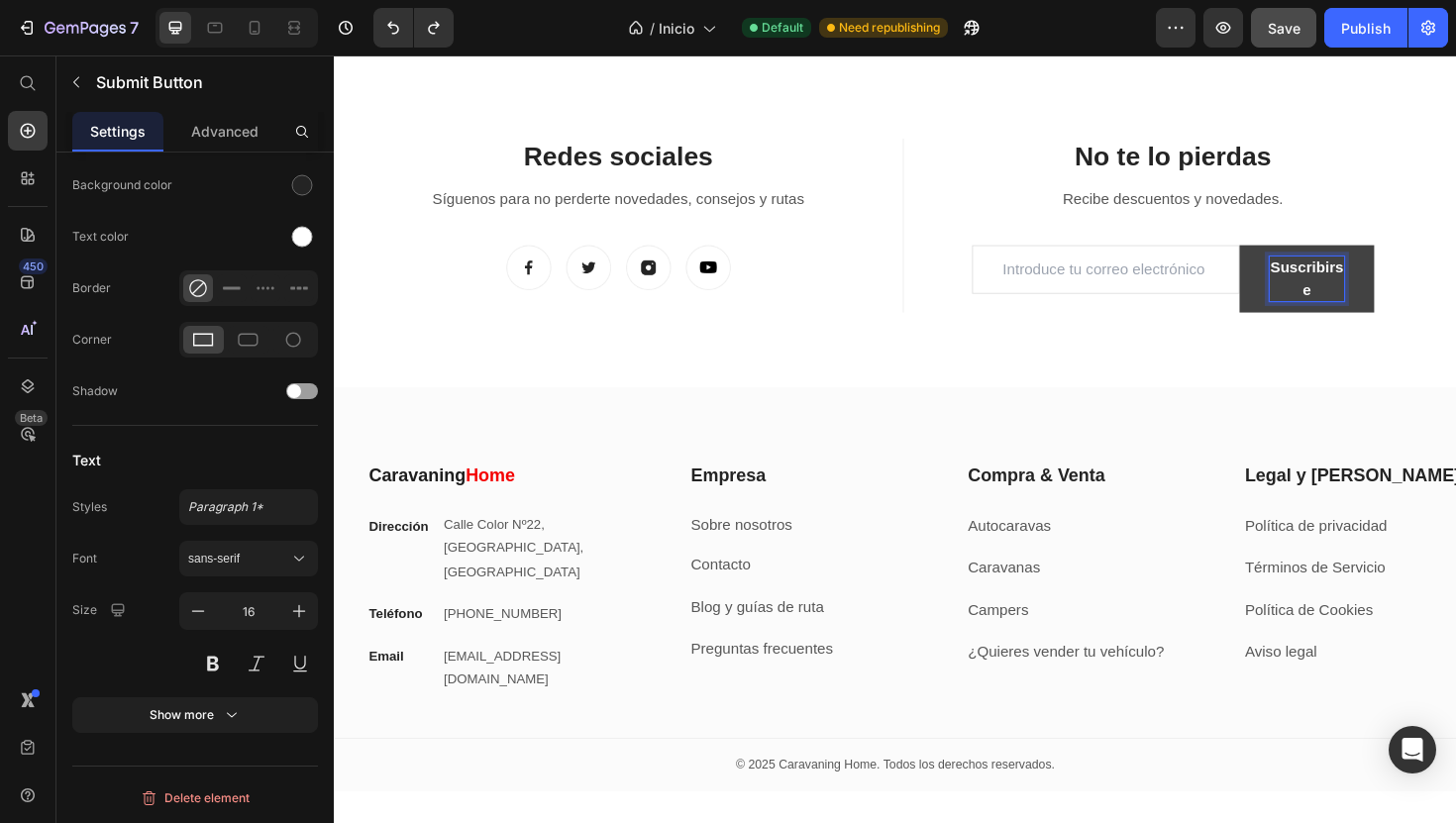 click on "Suscribirse" at bounding box center [1363, 292] 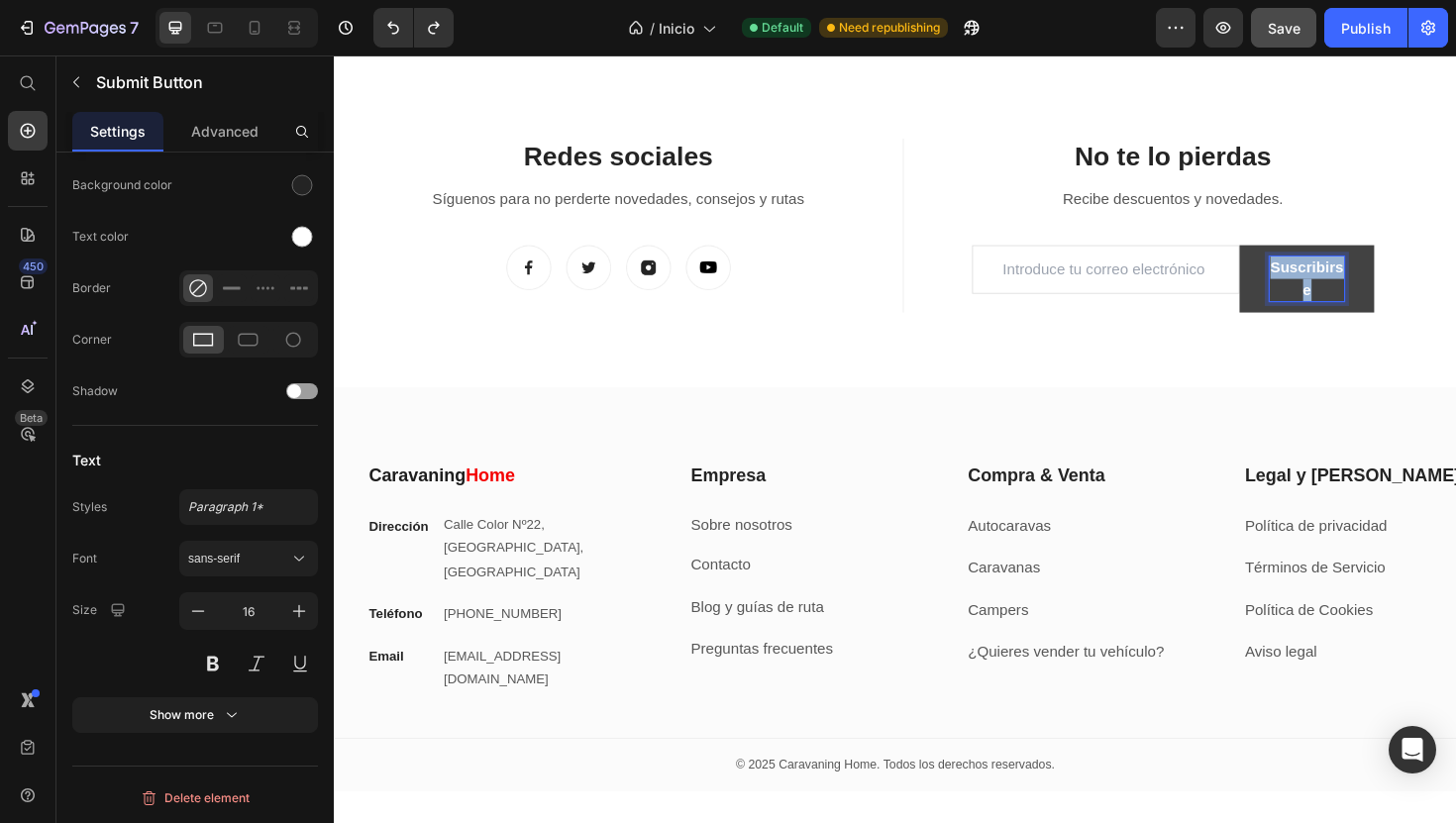 drag, startPoint x: 1387, startPoint y: 300, endPoint x: 1321, endPoint y: 295, distance: 66.189123 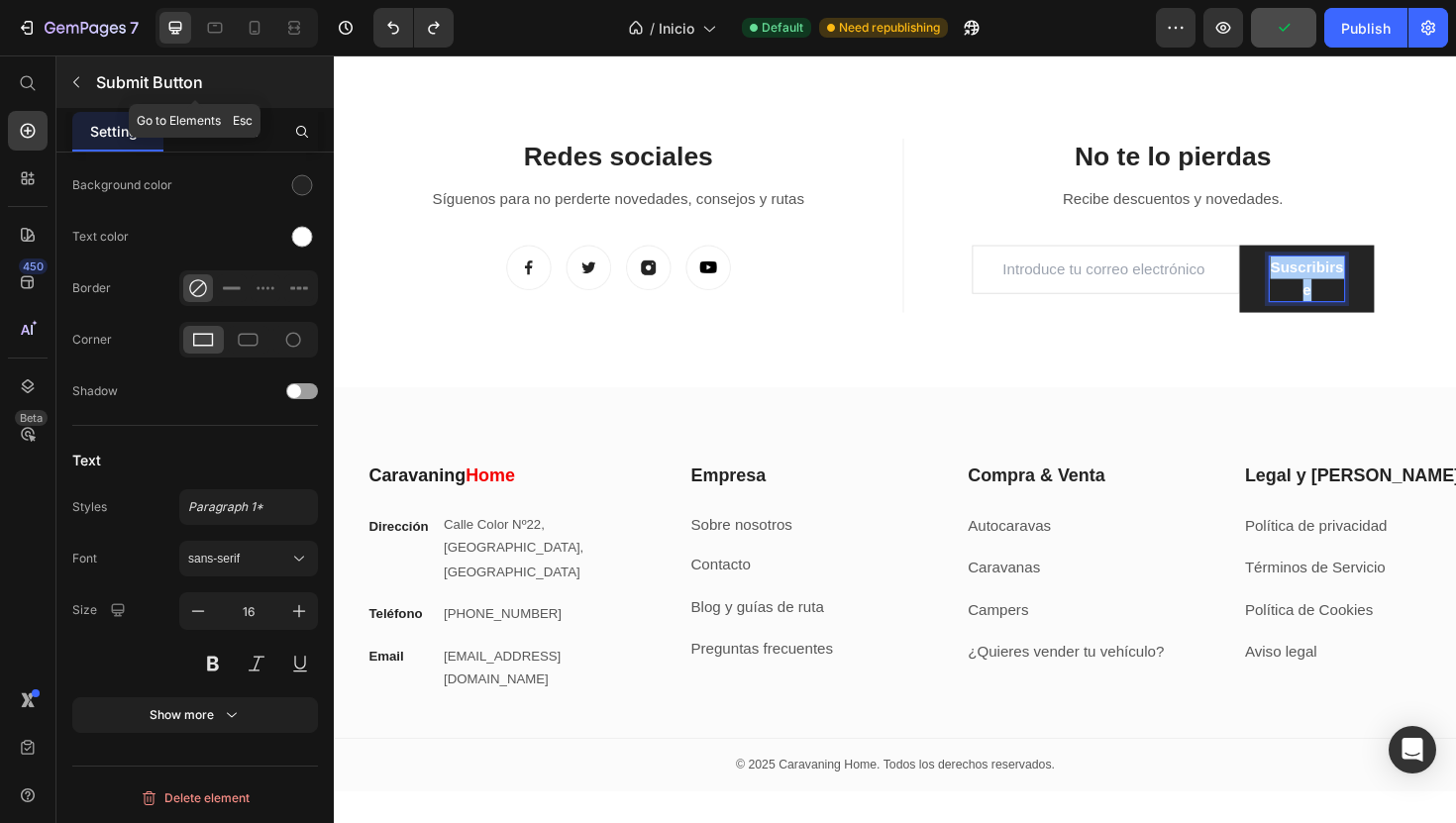 click 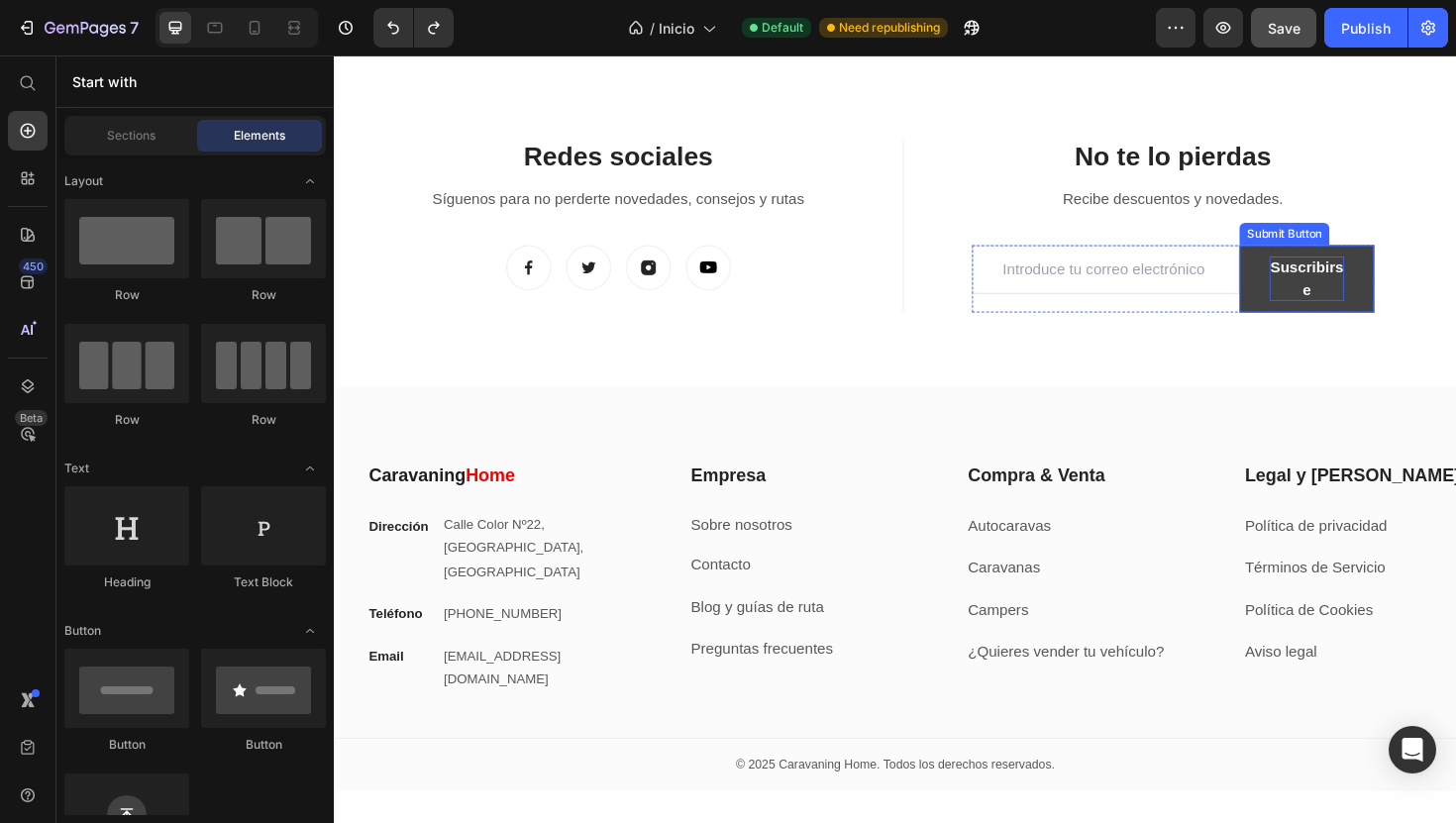 click on "Suscribirse" at bounding box center [1363, 292] 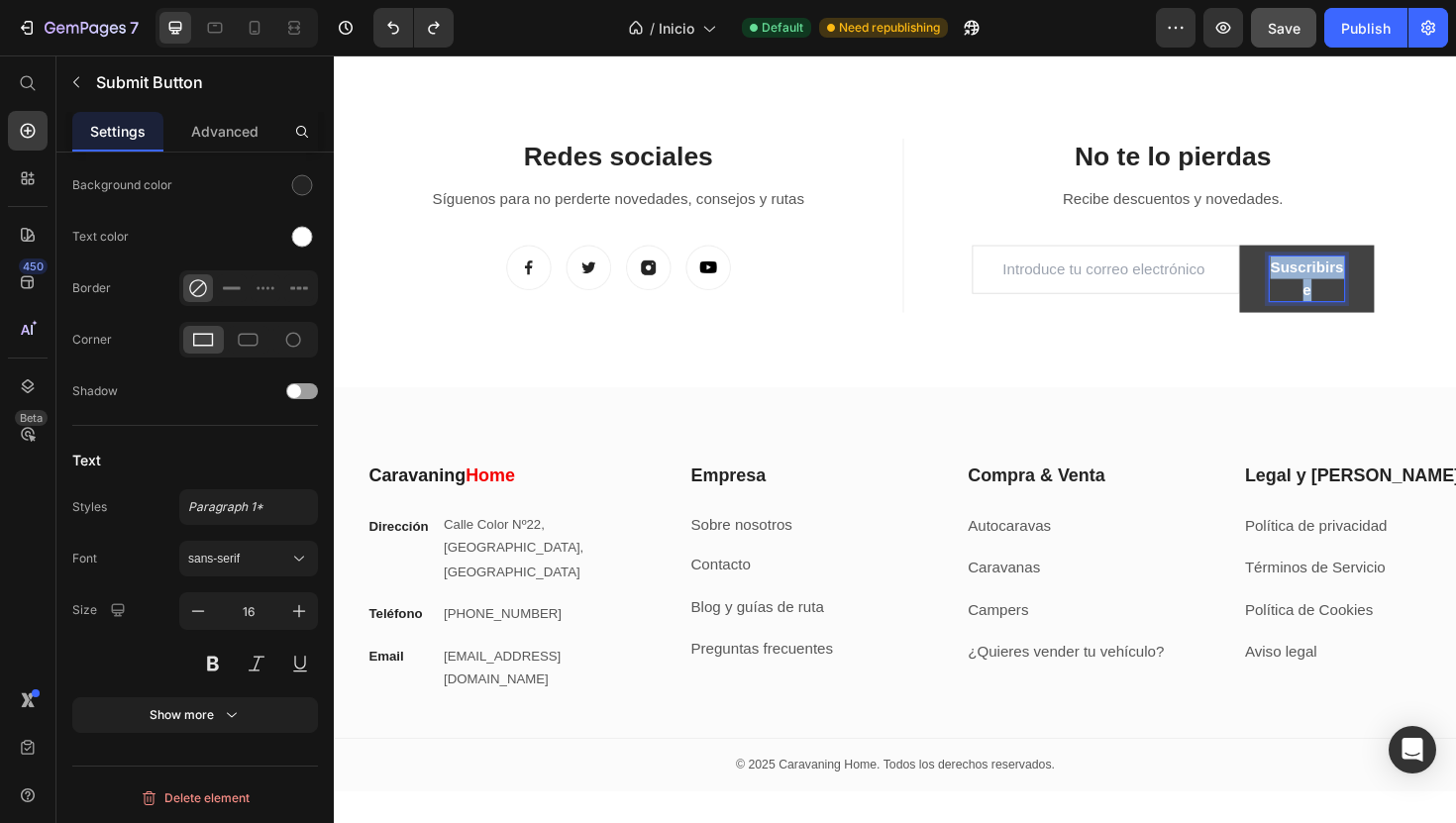 click on "Suscribirse" at bounding box center (1363, 292) 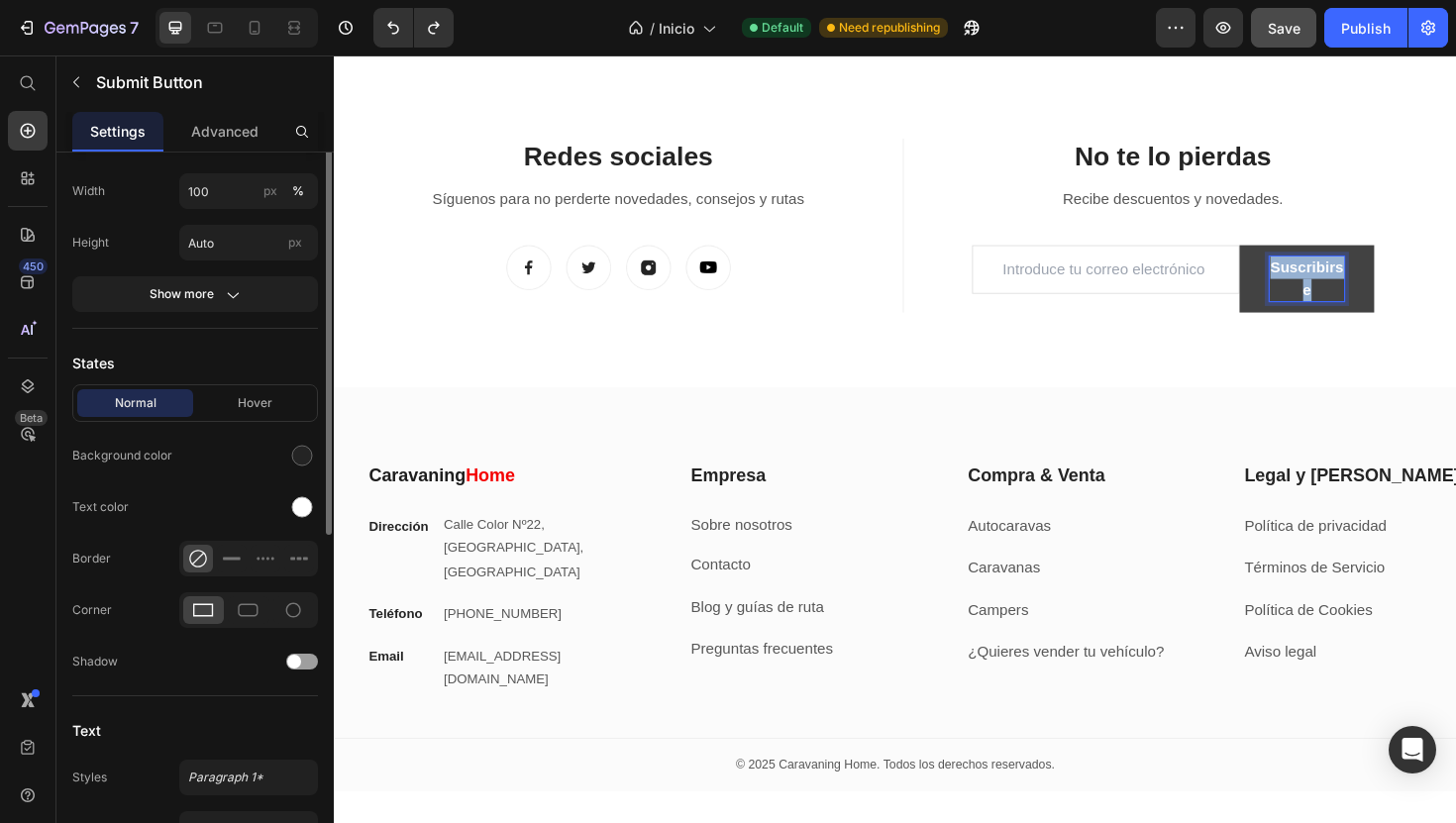 scroll, scrollTop: 0, scrollLeft: 0, axis: both 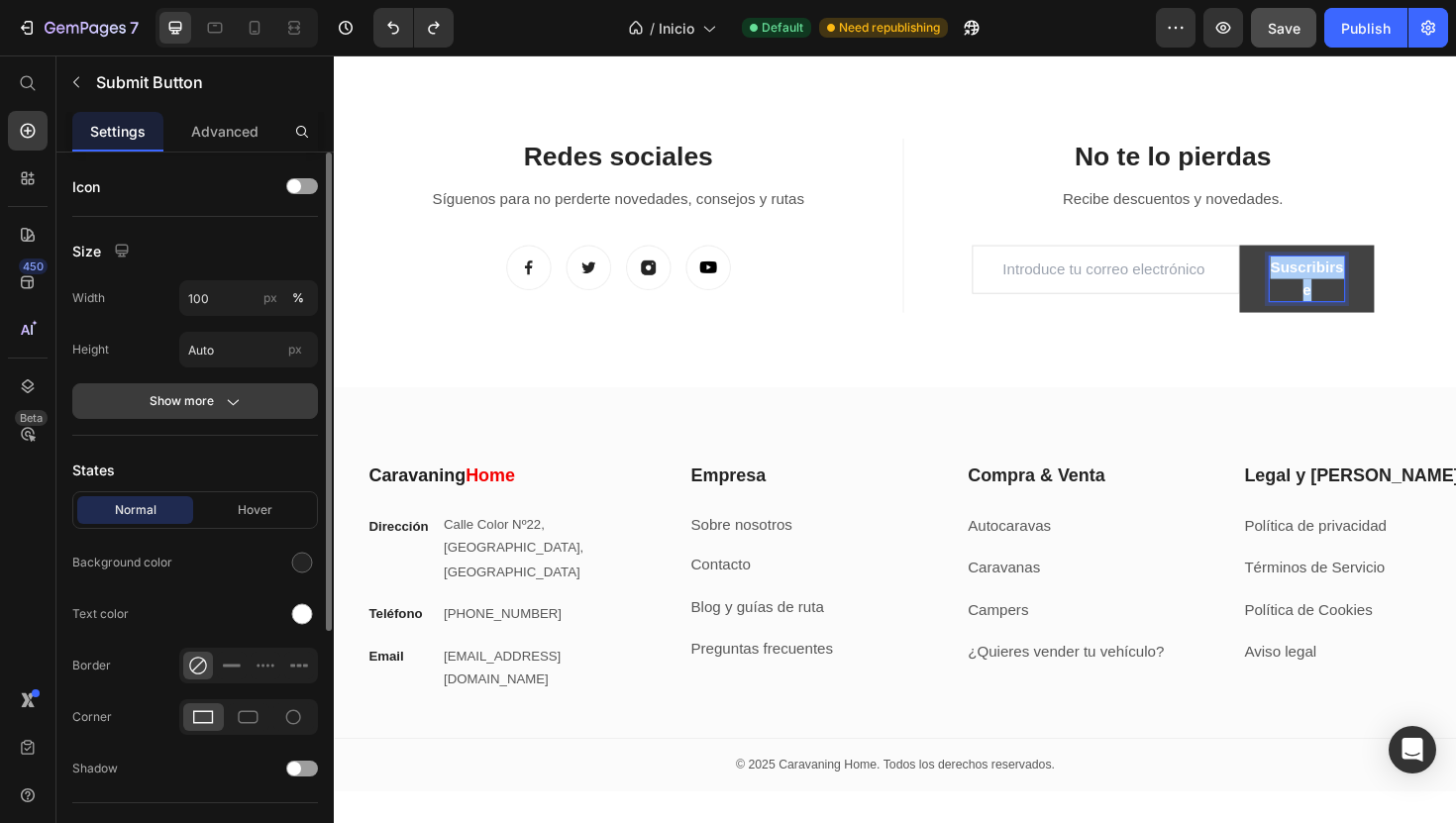 click 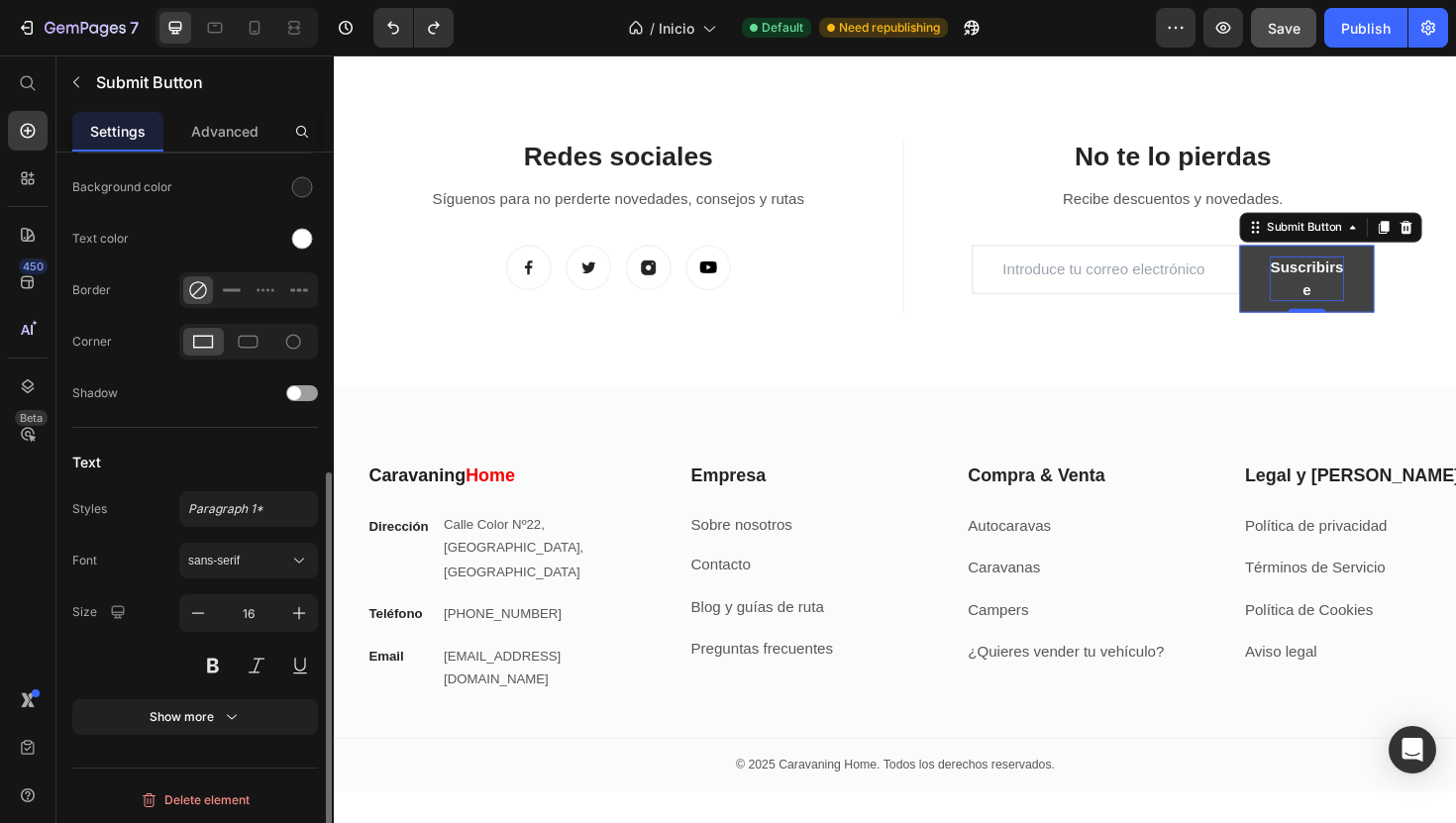 scroll, scrollTop: 575, scrollLeft: 0, axis: vertical 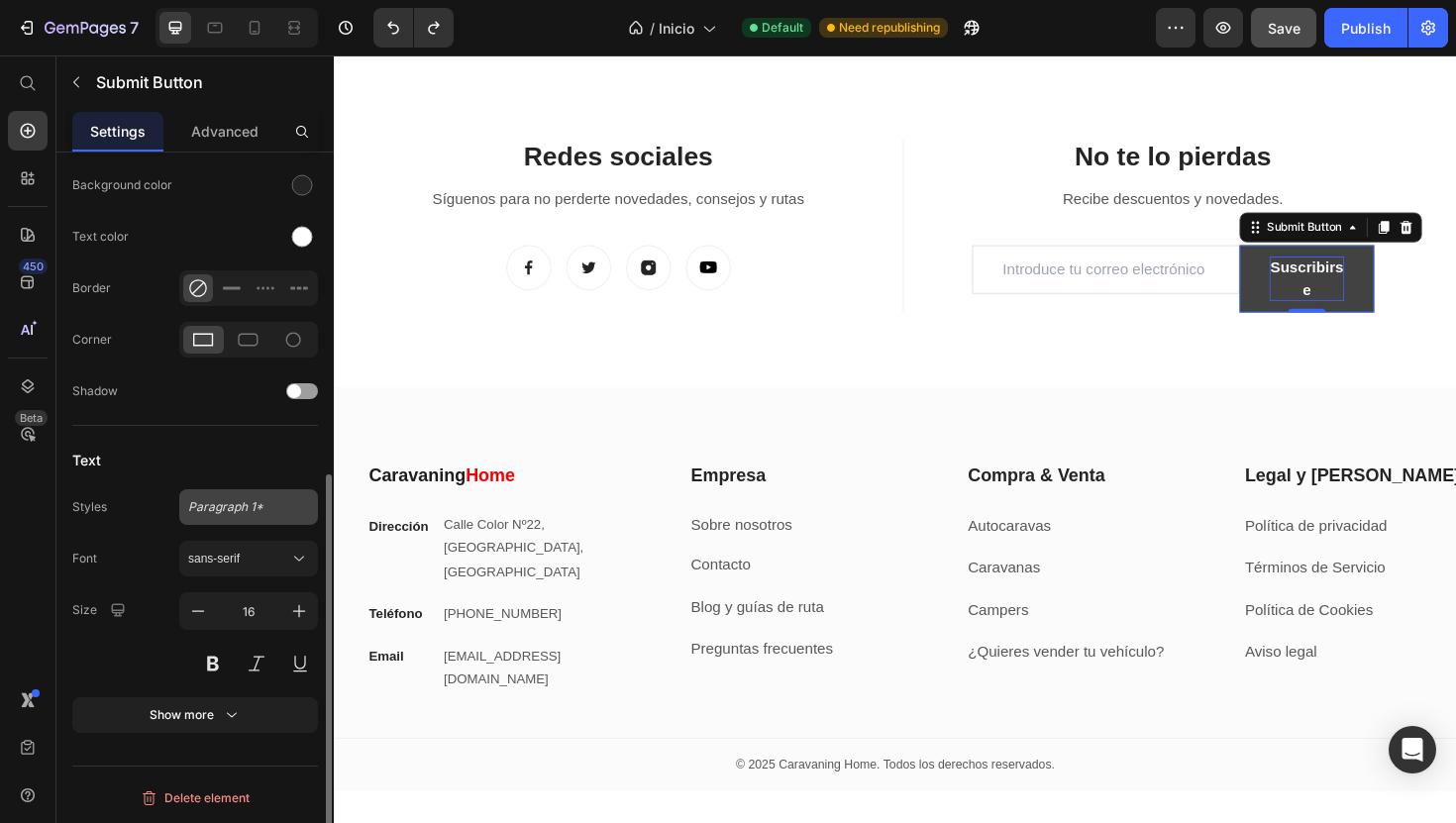 click on "Paragraph 1*" at bounding box center [249, 507] 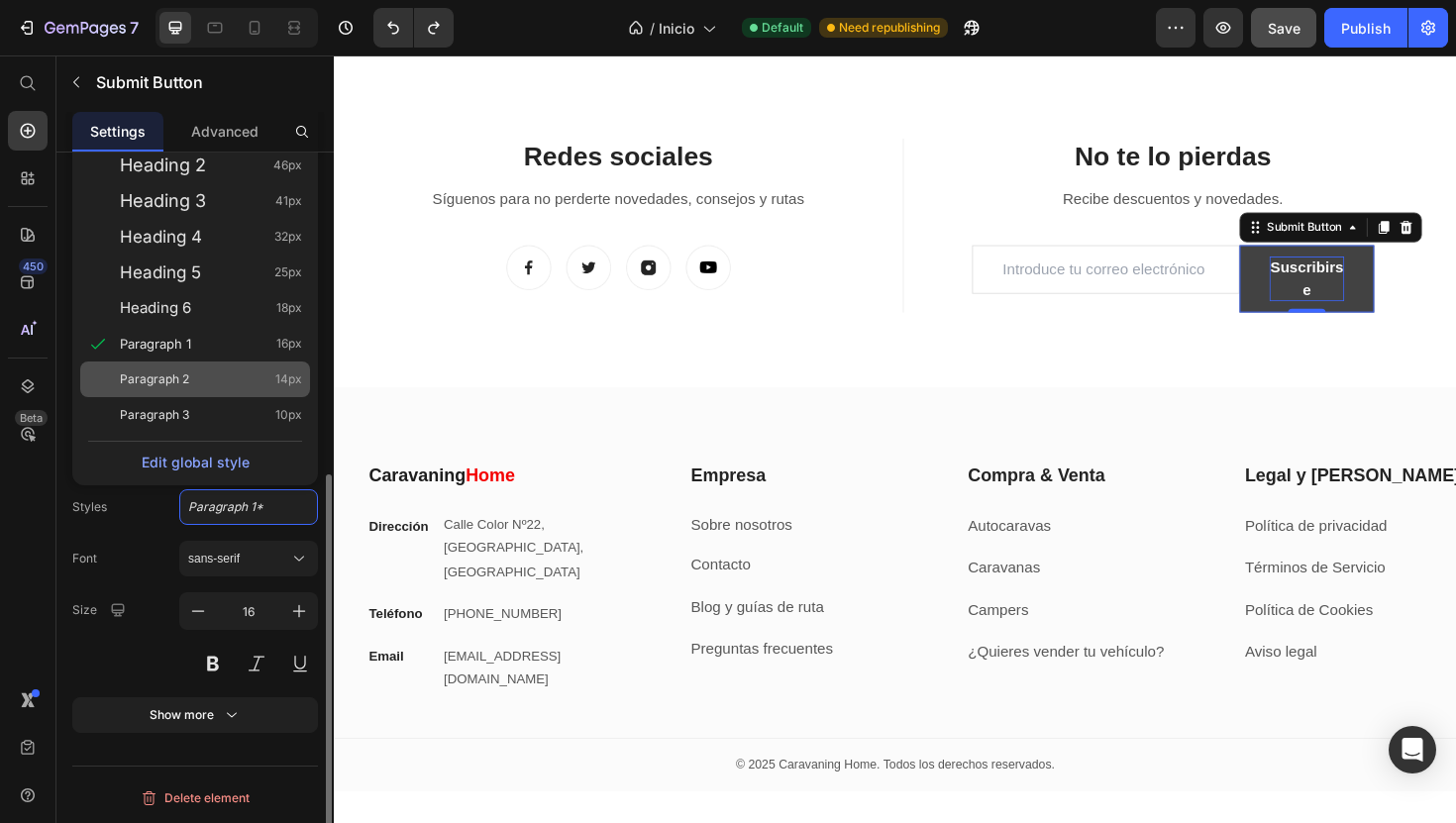 click on "Paragraph 2 14px" 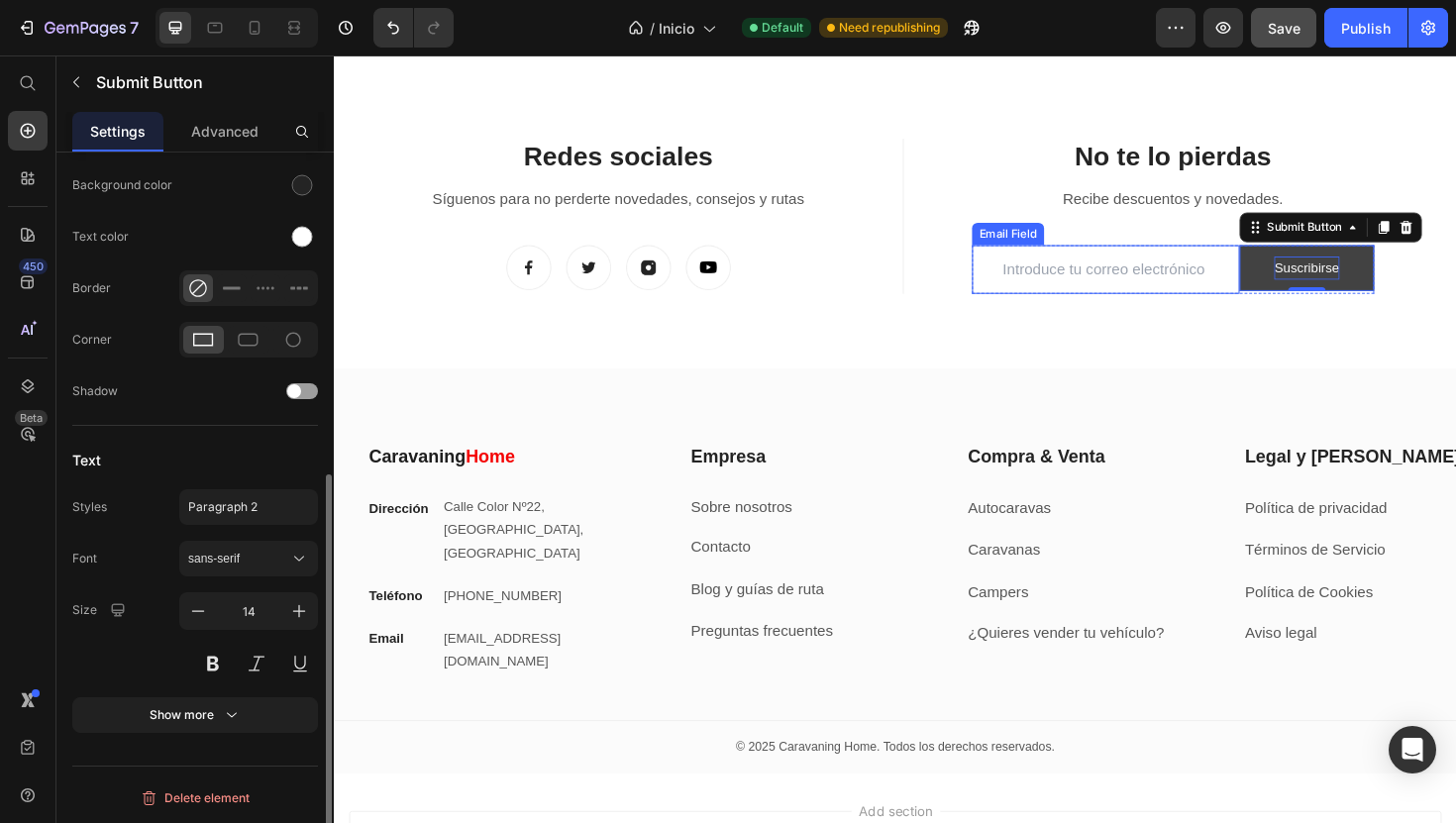 click at bounding box center [1151, 282] 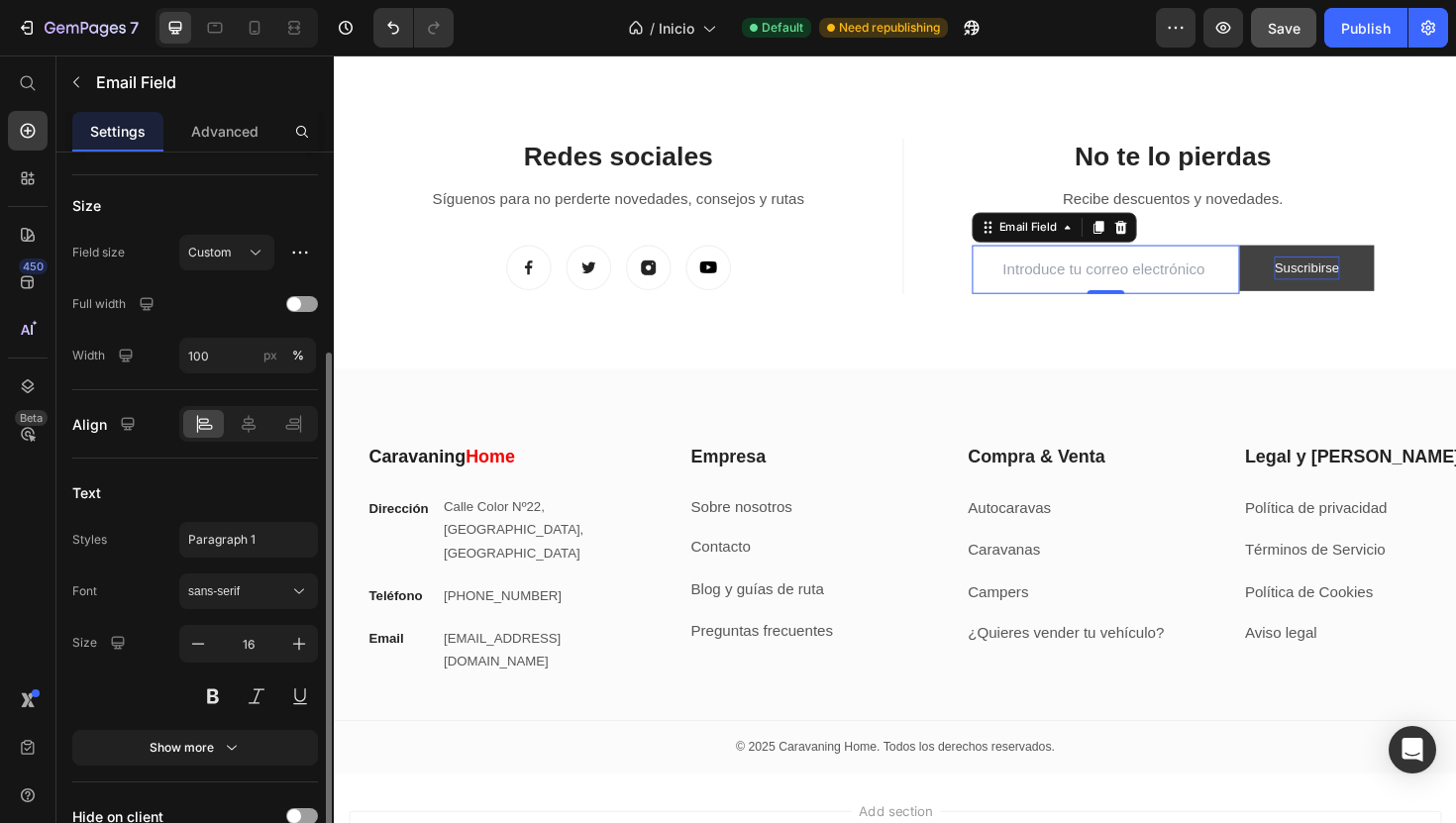 scroll, scrollTop: 185, scrollLeft: 0, axis: vertical 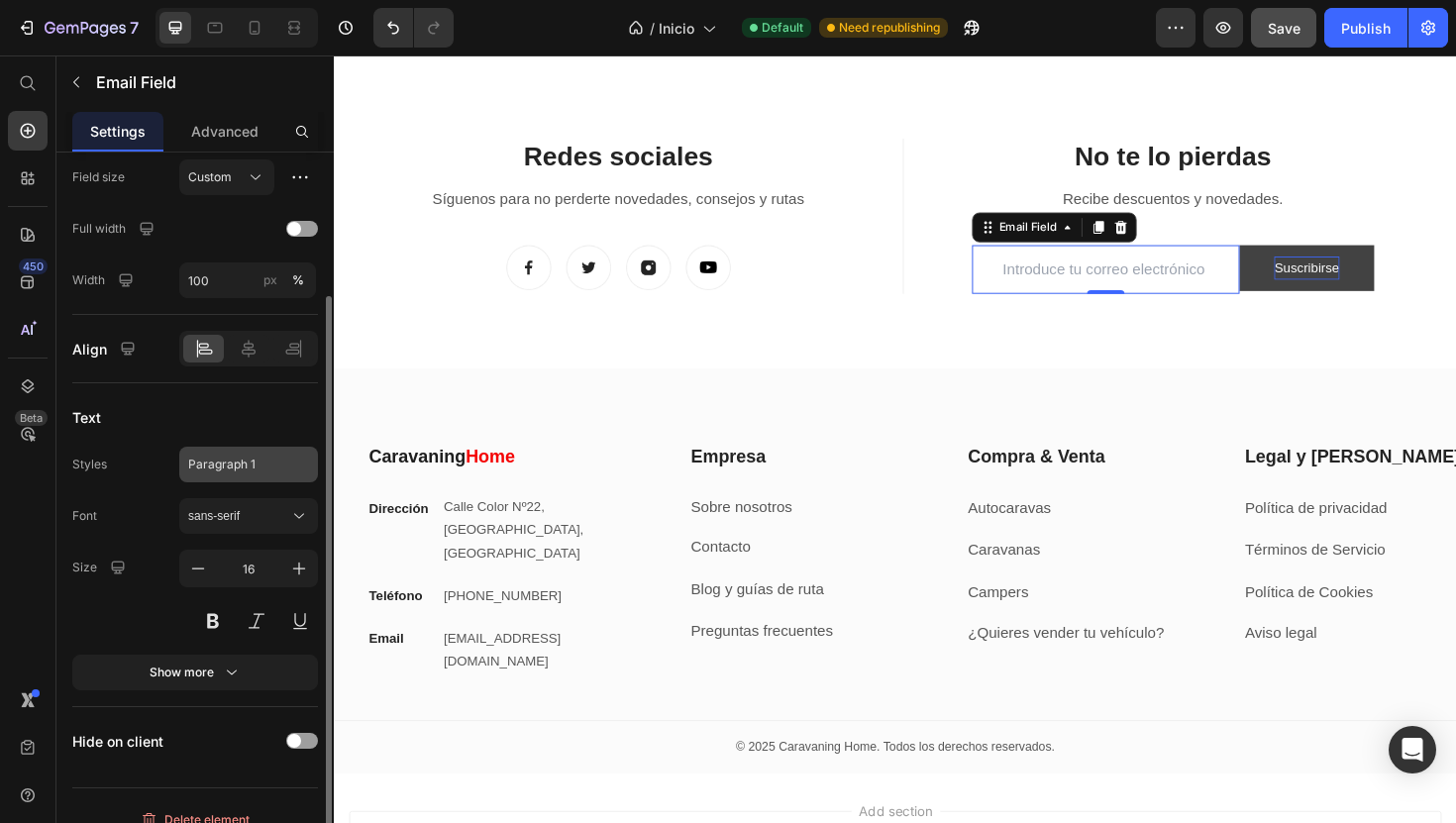 click on "Paragraph 1" at bounding box center (249, 464) 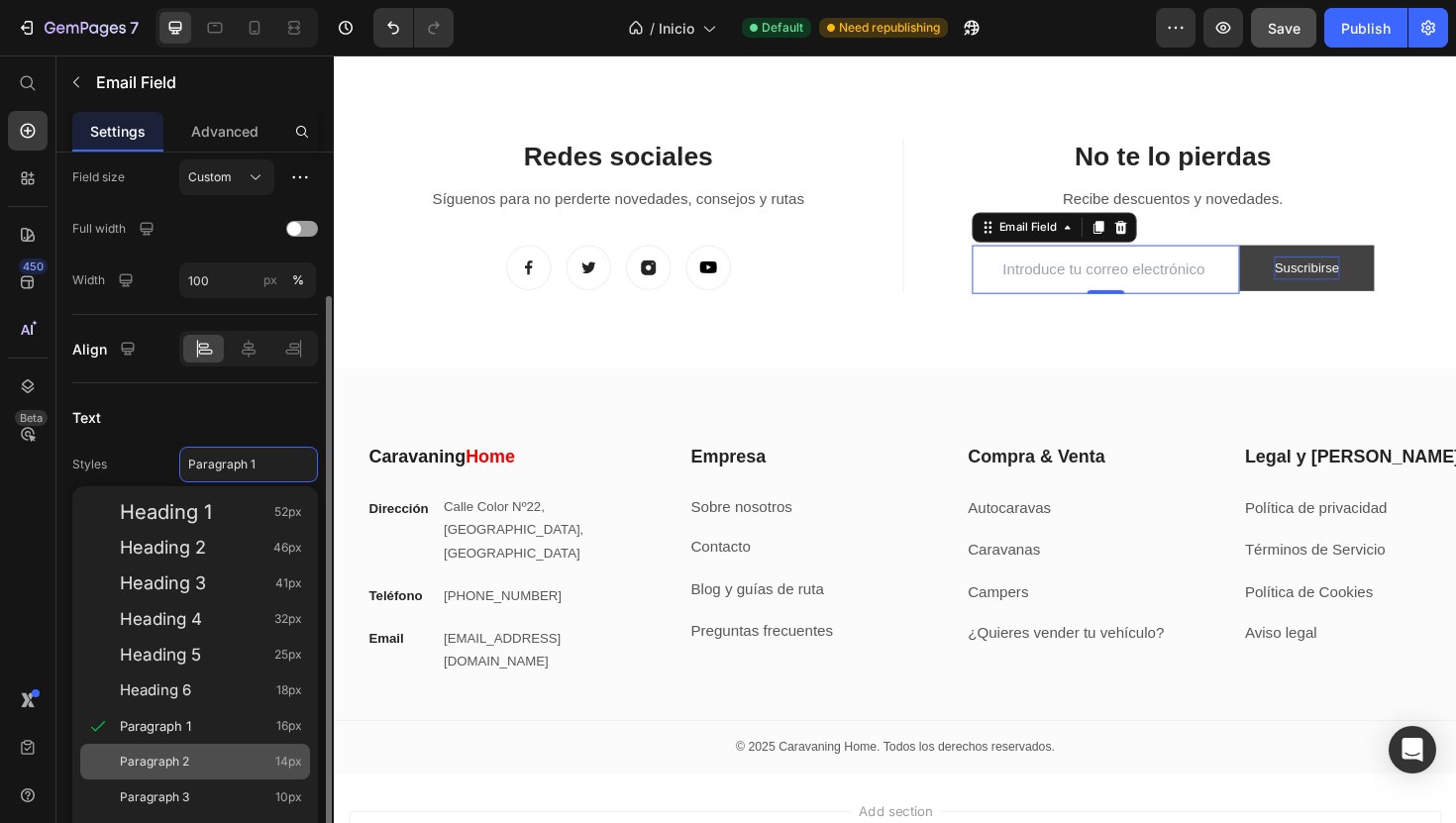 click on "Paragraph 2" at bounding box center (155, 762) 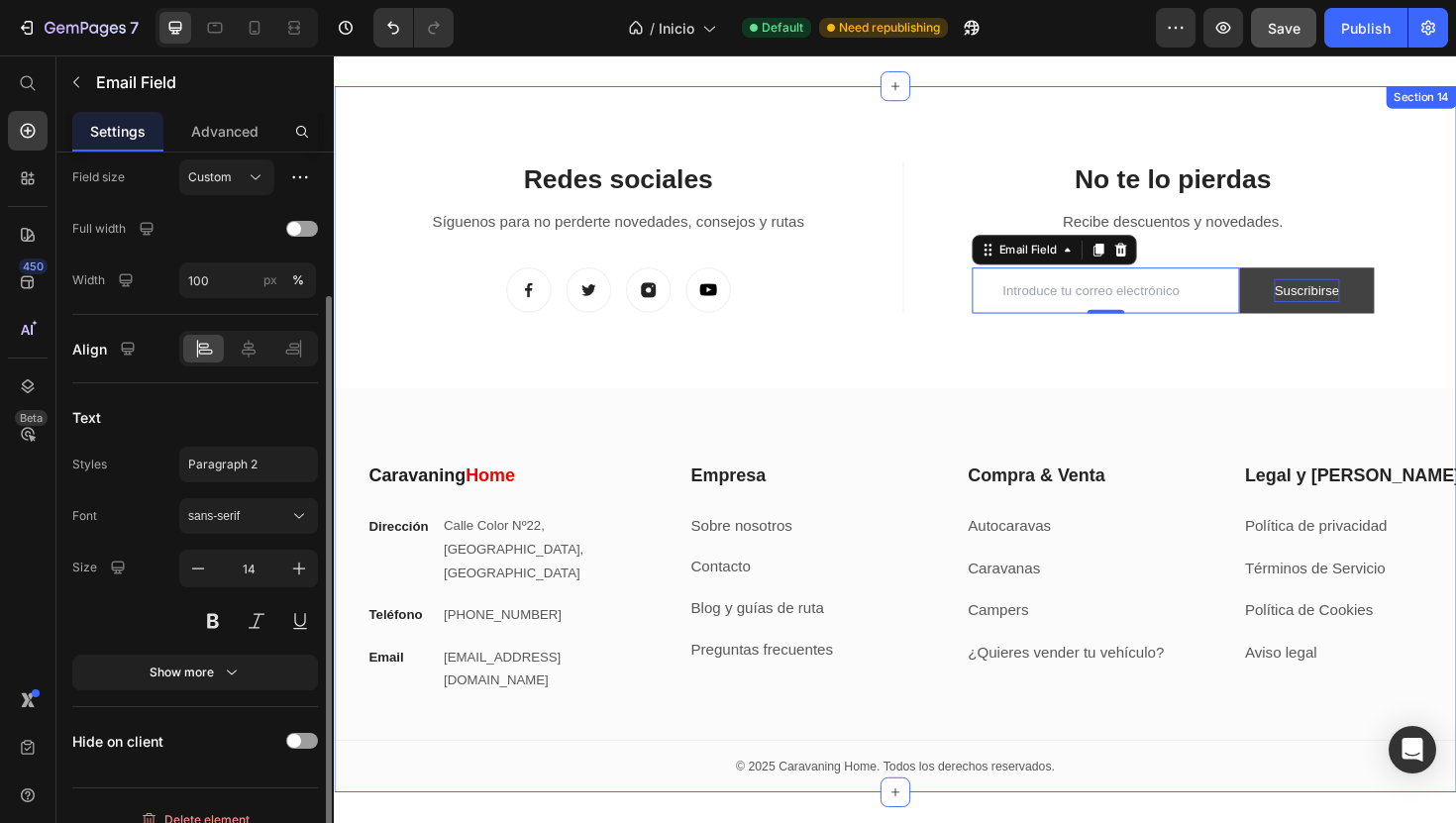 scroll, scrollTop: 7541, scrollLeft: 0, axis: vertical 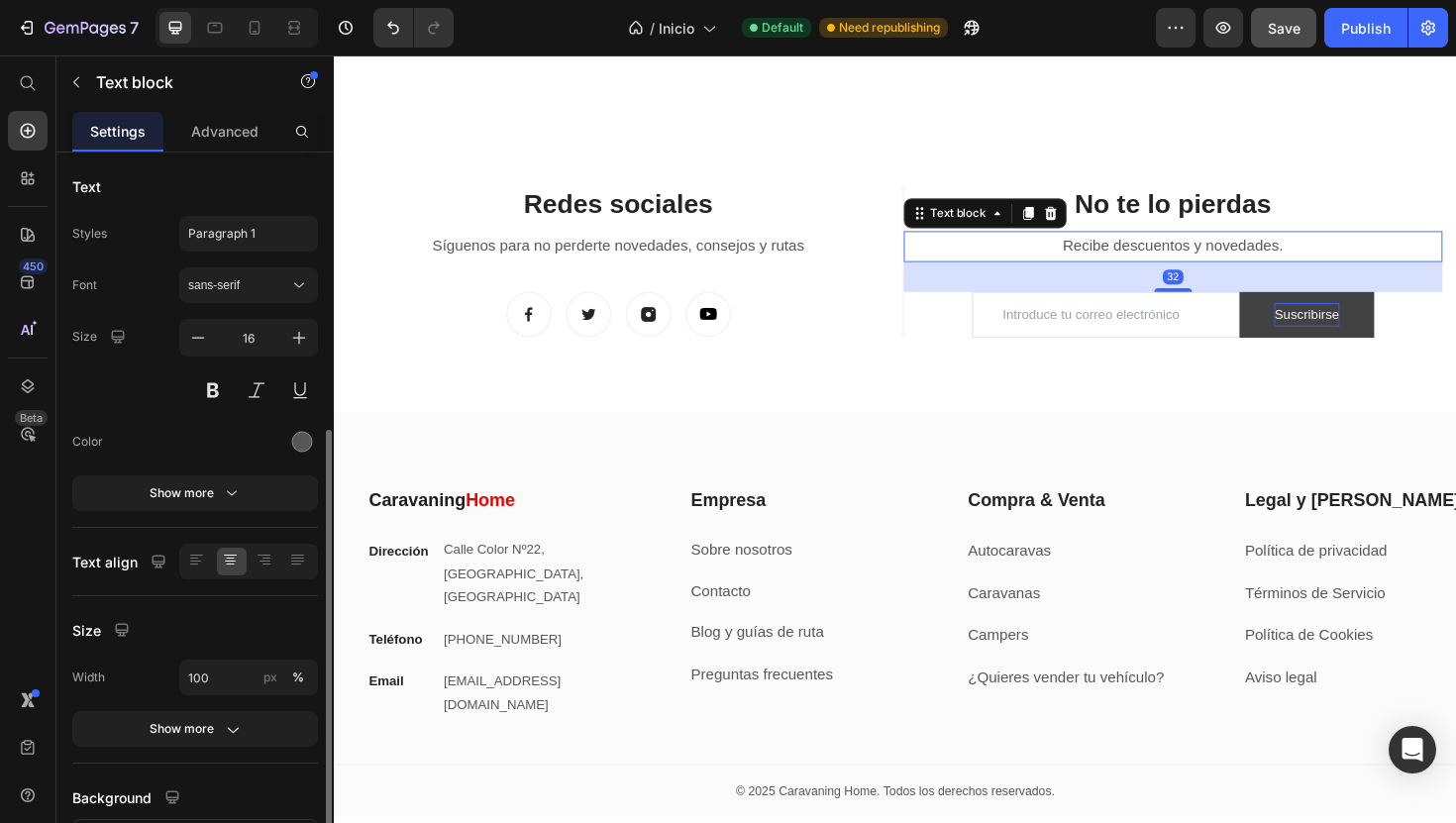 click on "Recibe descuentos y novedades." at bounding box center [1222, 257] 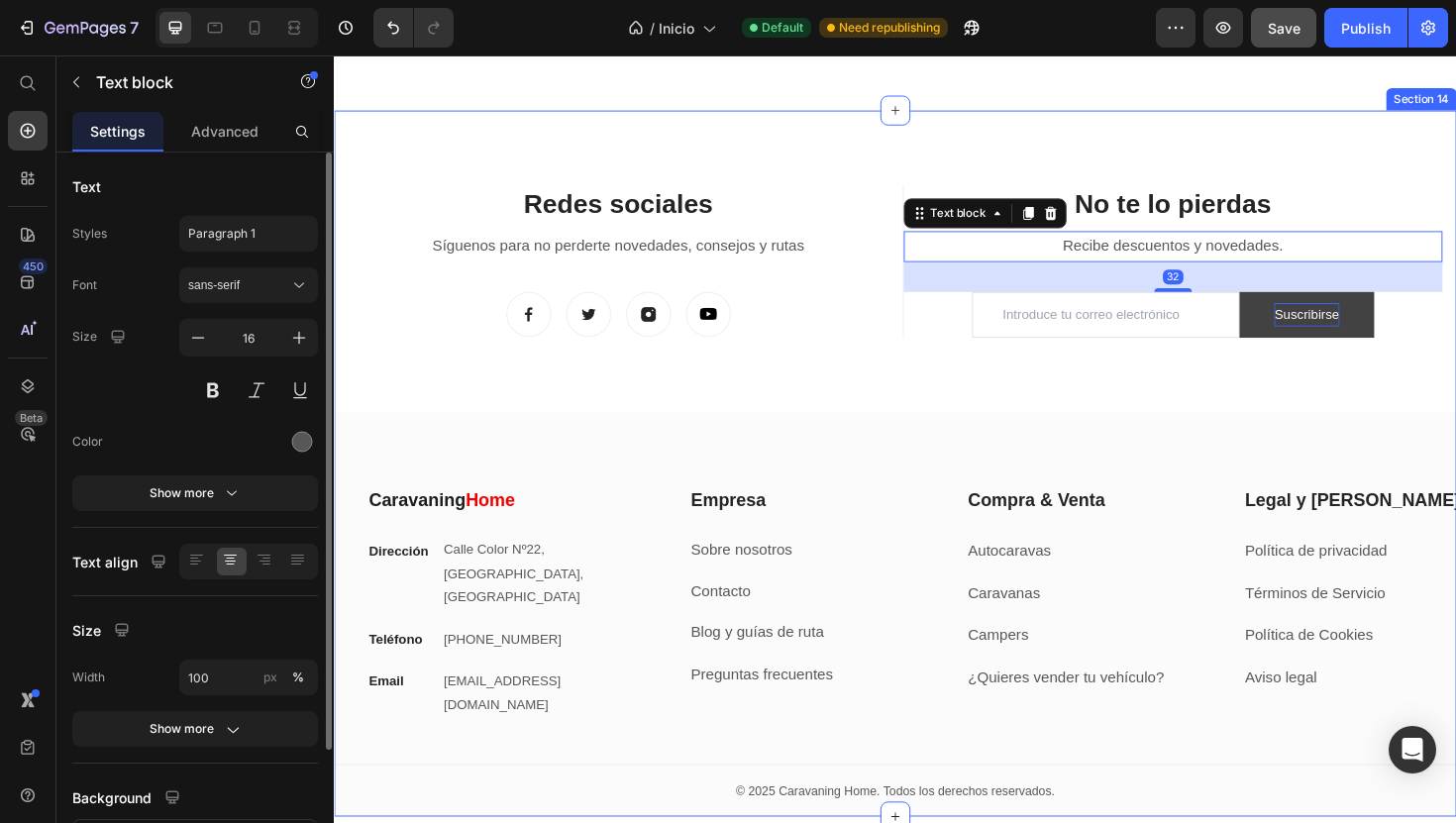 click on "Redes sociales Heading Síguenos para no perderte novedades, consejos y rutas Text block Image Image Image Image Row                Title Line No te lo pierdas Heading Recibe descuentos y novedades. Text block   32 Email Field Suscribirse Submit Button Row Newsletter Row Let’s Stay In Touch Heading We’ll shout you $10 off your first order Text block Email Field Suscribirse Submit Button Row Newsletter Row Row Caravaning Home Heading Dirección Text block Calle Color Nº22, Valencia Centro, España Text block Row Teléfono Text block +34 960 000 000 Text block Row Email Text block info@caravaninghome.com Text block Row Empresa Heading Sobre nosotros Text block Contacto Text block Blog y guías de ruta Text block Preguntas frecuentes Text block Row Compra & Venta Heading Autocaravas Text block Caravanas Text block Campers Text block ¿Quieres vender tu vehículo? Text block Row Legal y Ayuda Heading Política de privacidad Text block Términos de Servicio Text block Política de Cookies Text block Row Row" at bounding box center [928, 527] 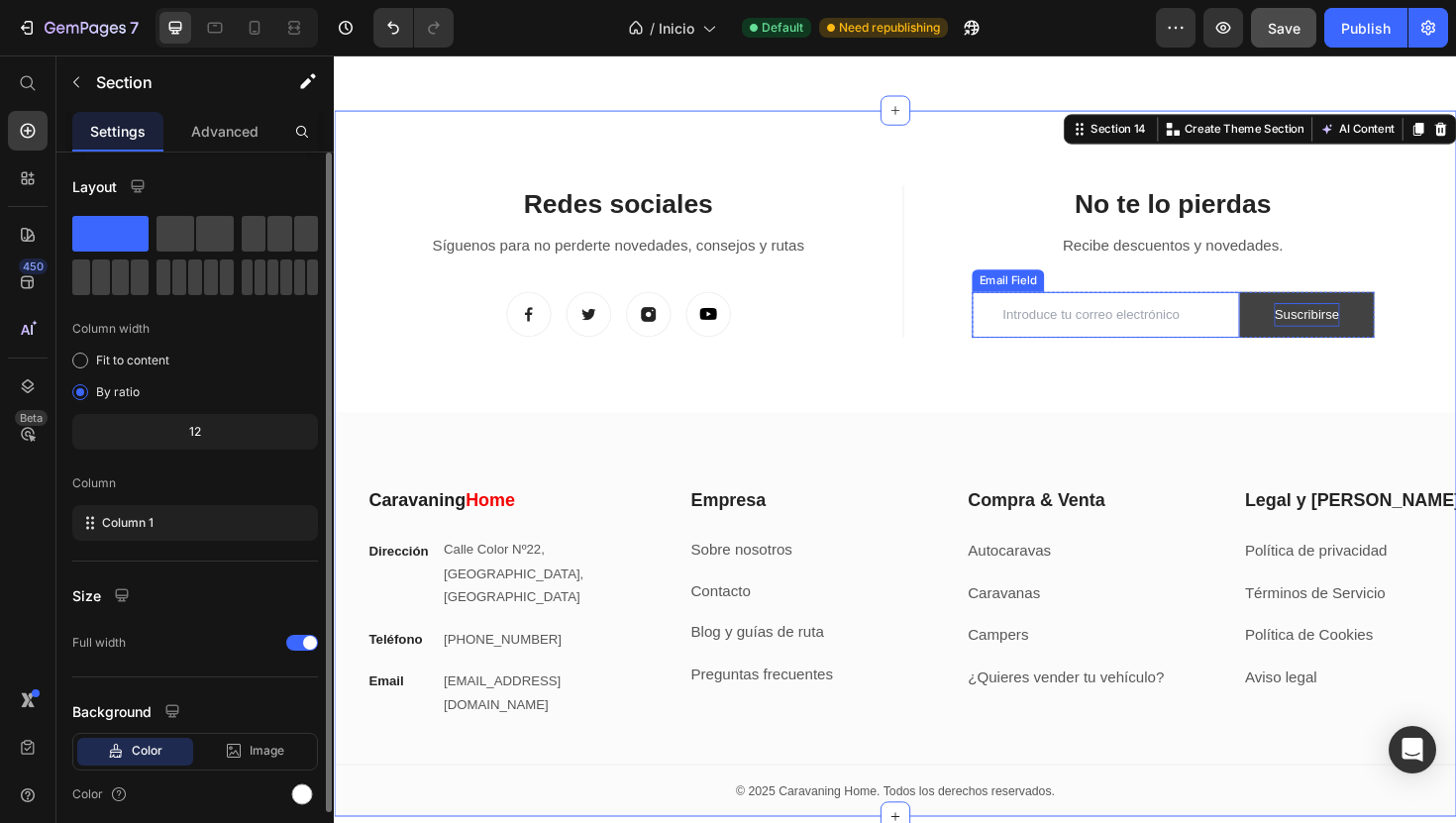 click at bounding box center (1151, 330) 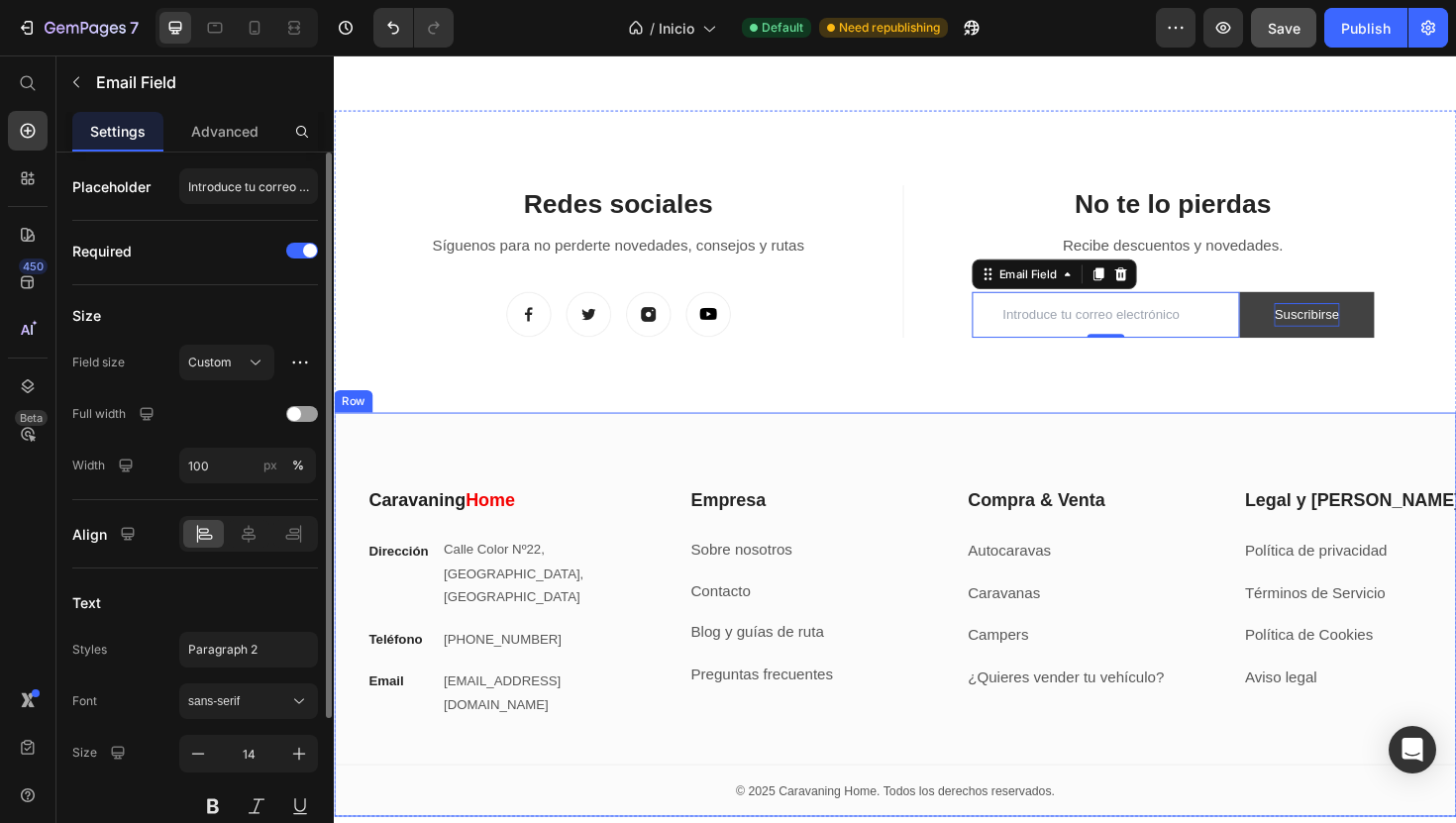 click on "Caravaning Home Heading Dirección Text block Calle Color Nº22, Valencia Centro, España Text block Row Teléfono Text block +34 960 000 000 Text block Row Email Text block info@caravaninghome.com Text block Row Empresa Heading Sobre nosotros Text block Contacto Text block Blog y guías de ruta Text block Preguntas frecuentes Text block Row Compra & Venta Heading Autocaravas Text block Caravanas Text block Campers Text block ¿Quieres vender tu vehículo? Text block Row Legal y Ayuda Heading Política de privacidad Text block Términos de Servicio Text block Política de Cookies Text block Aviso legal Text block Row Row
My Store
Company
Information
Contact Accordion                Title Line Row © 2025 Caravaning Home. Todos los derechos reservados. Text block Row Row" at bounding box center (928, 648) 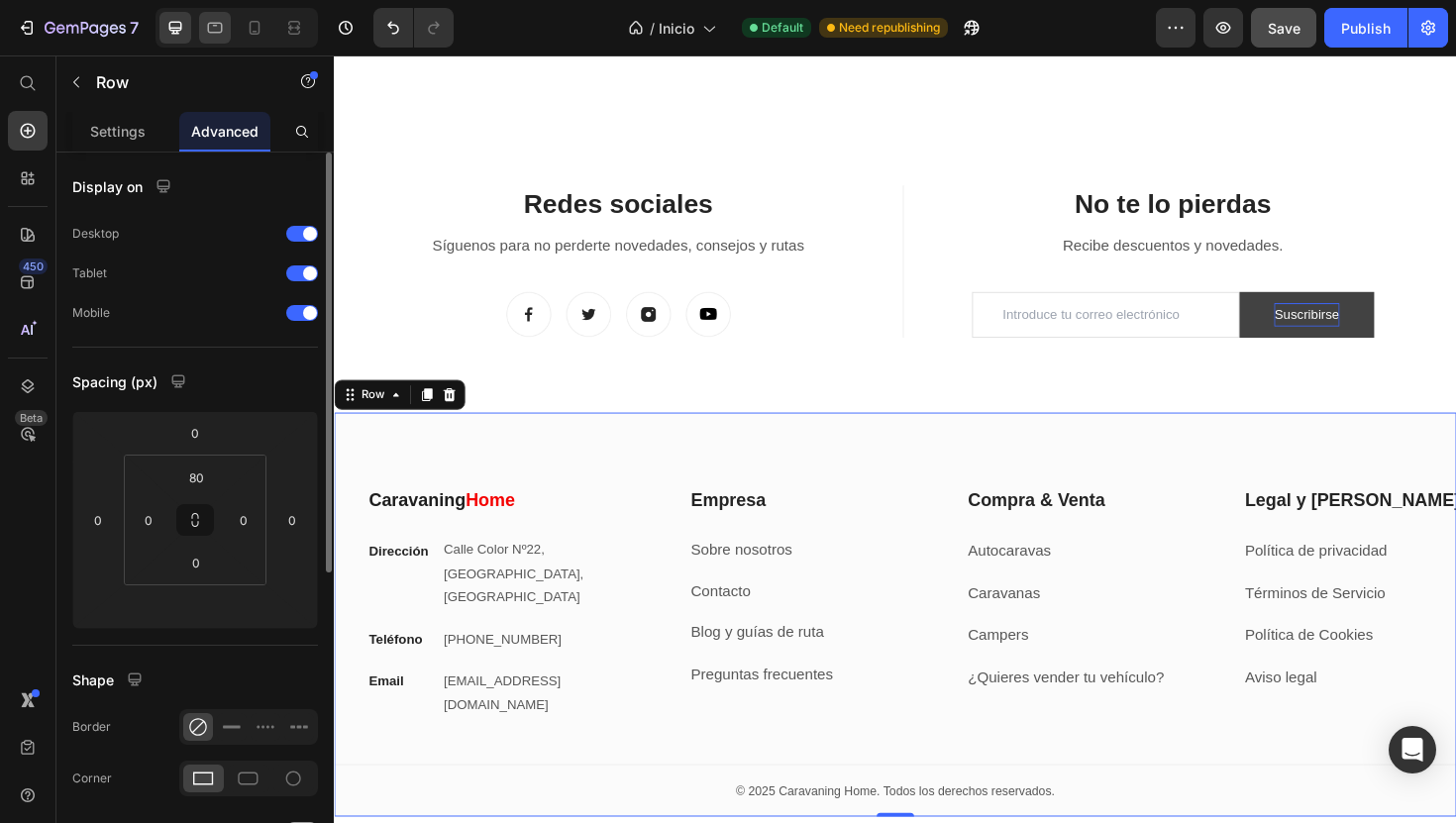 click 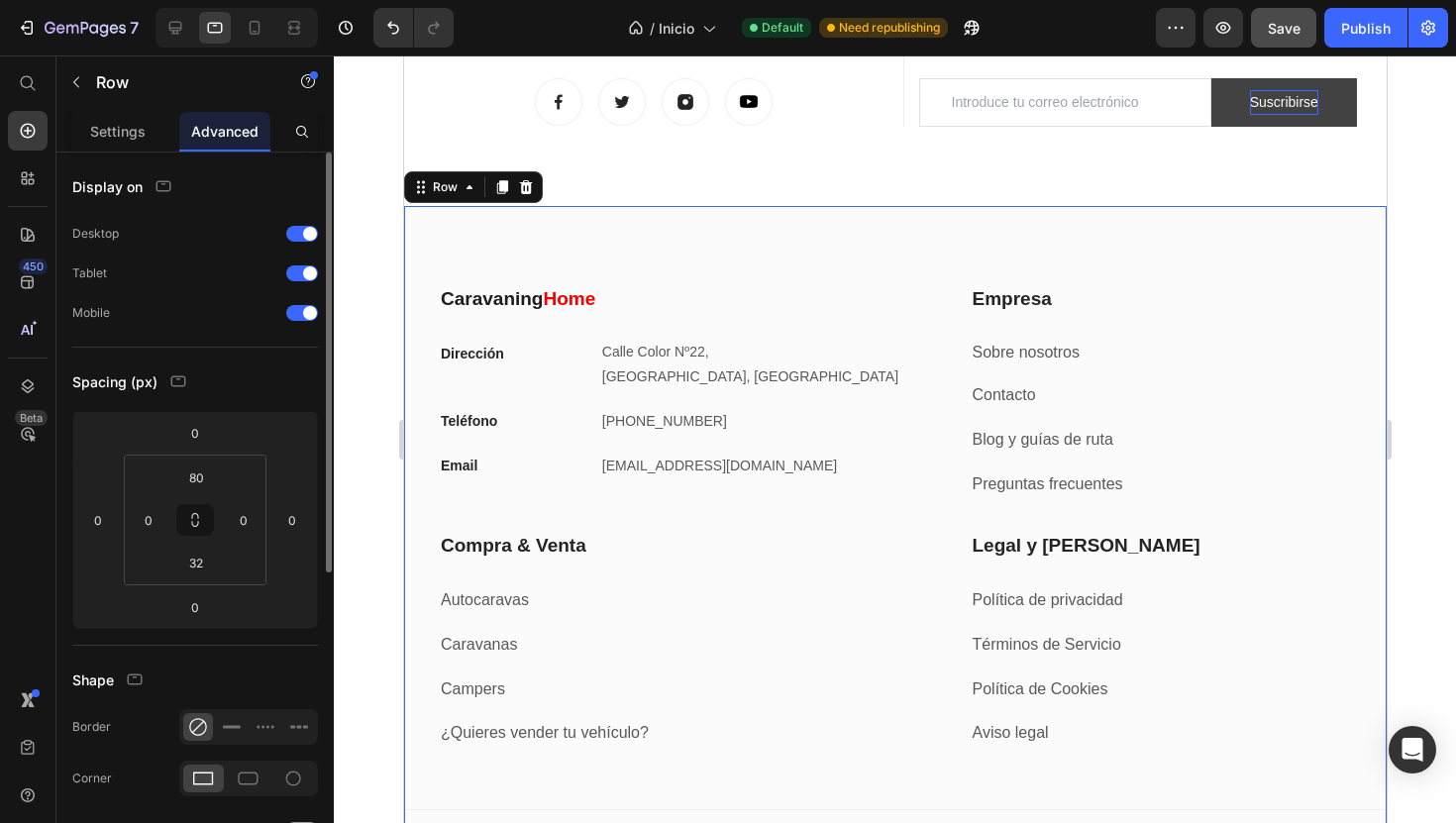 scroll, scrollTop: 7657, scrollLeft: 0, axis: vertical 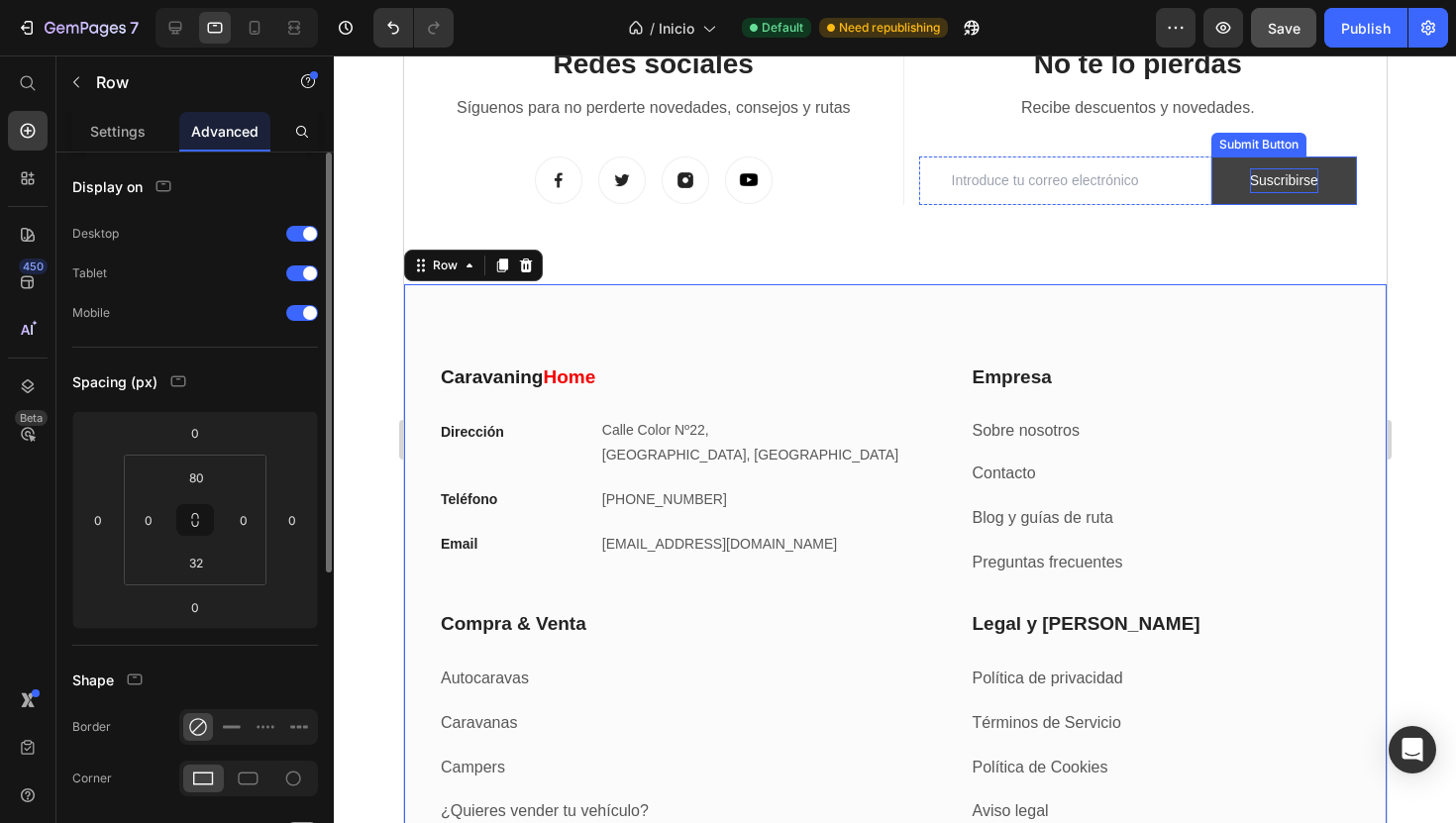 click on "Suscribirse" at bounding box center (1283, 180) 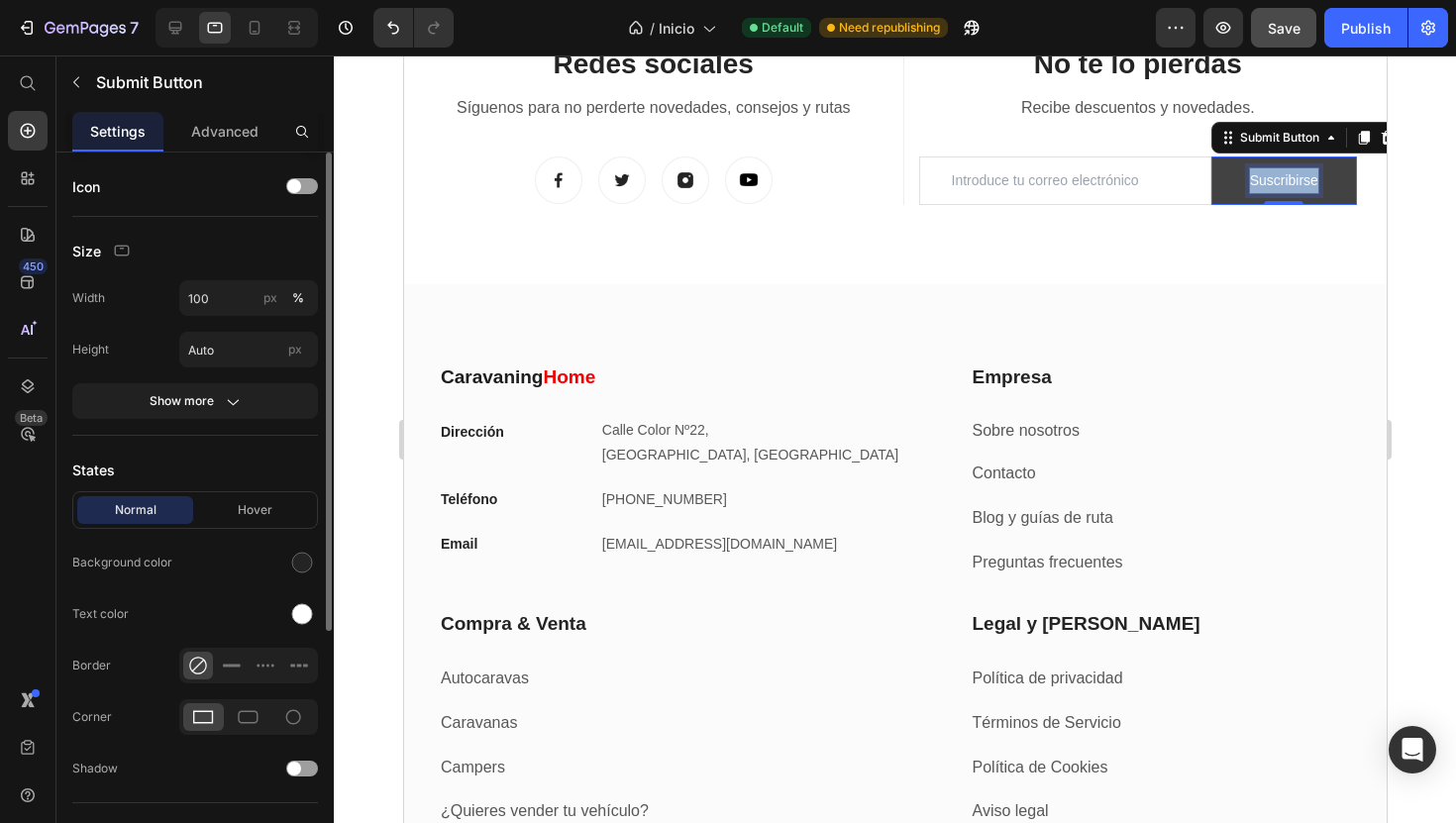 click on "Suscribirse" at bounding box center (1283, 180) 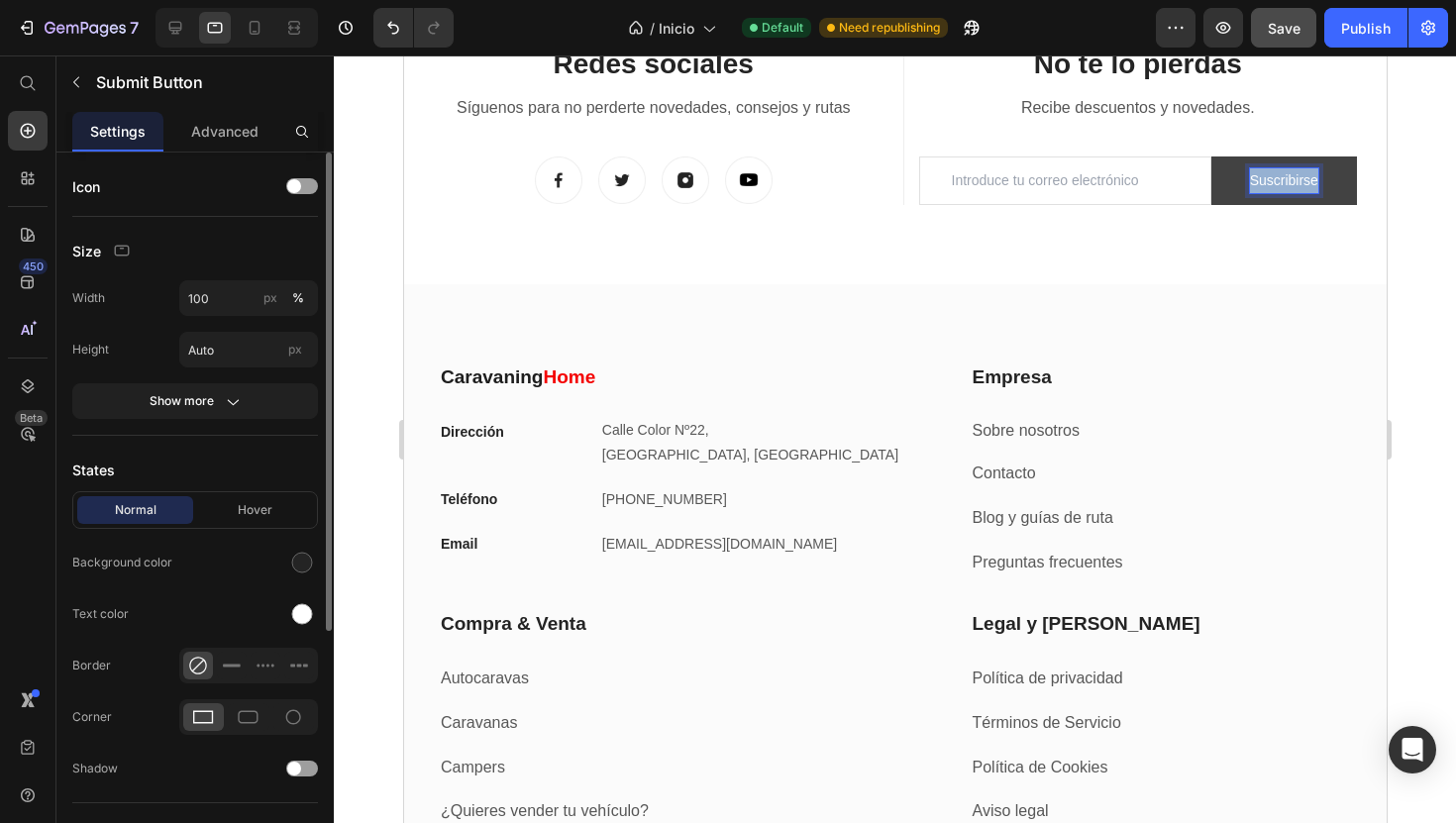 click on "Suscribirse" at bounding box center (1283, 180) 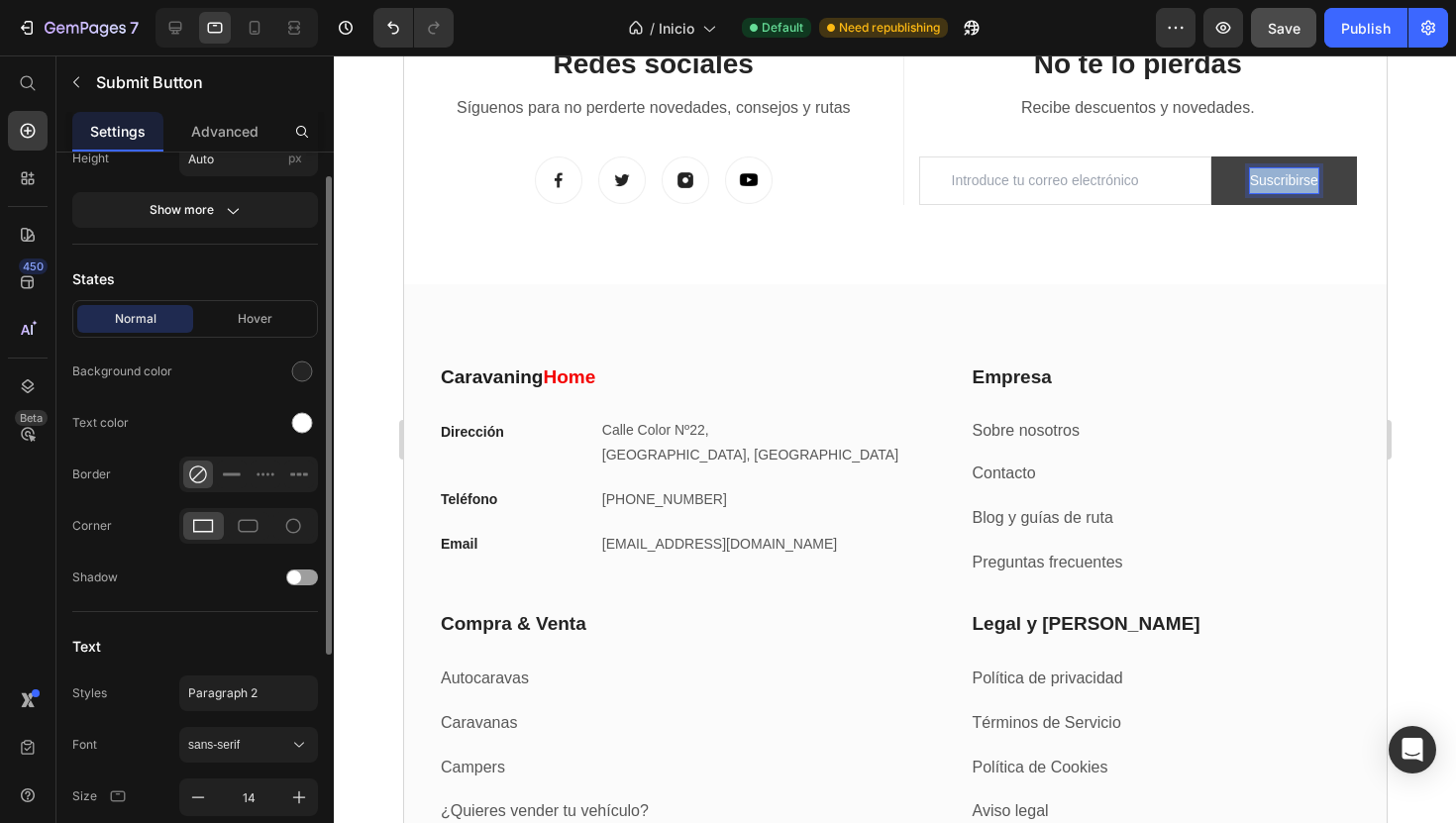scroll, scrollTop: 192, scrollLeft: 0, axis: vertical 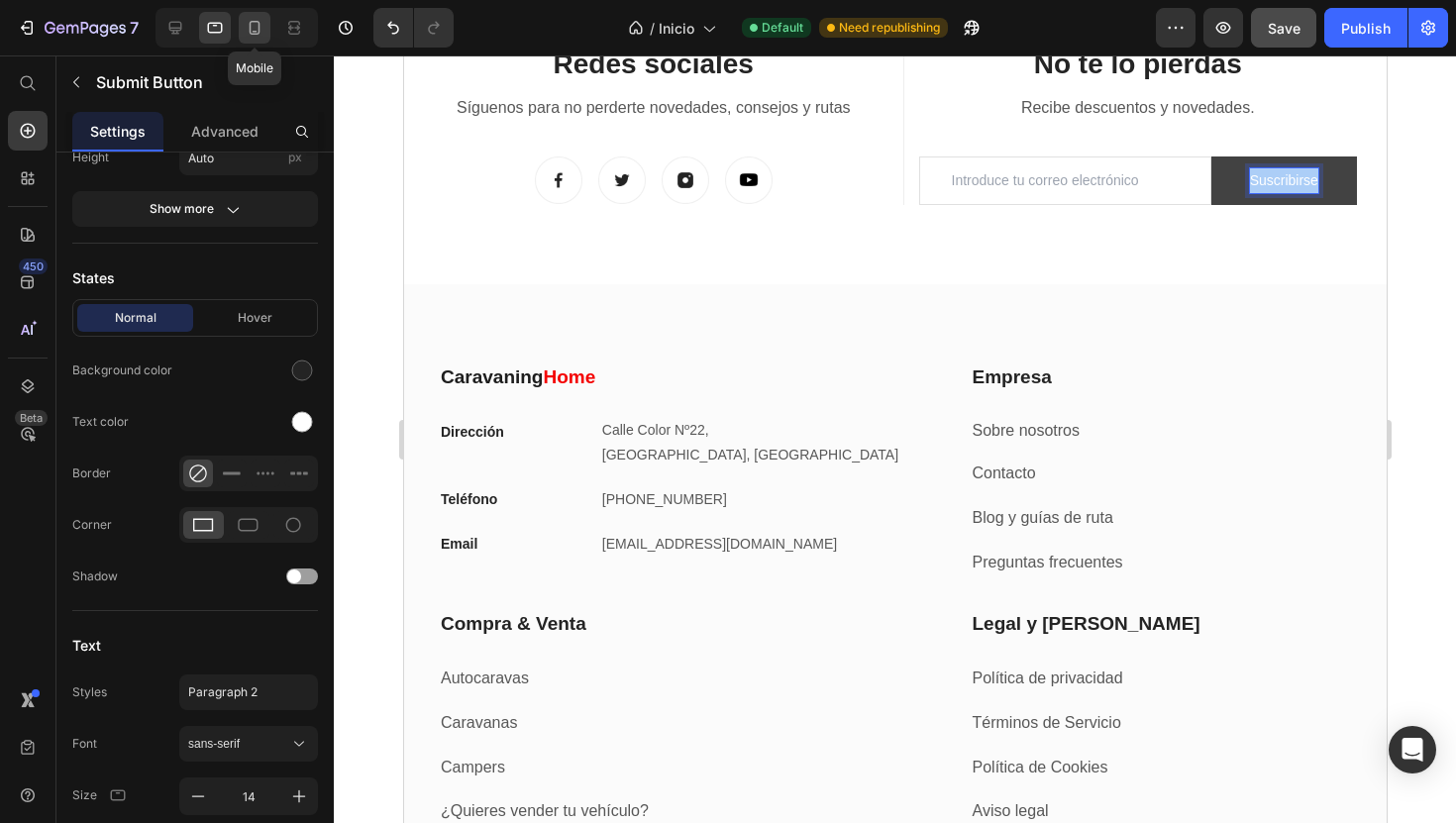click 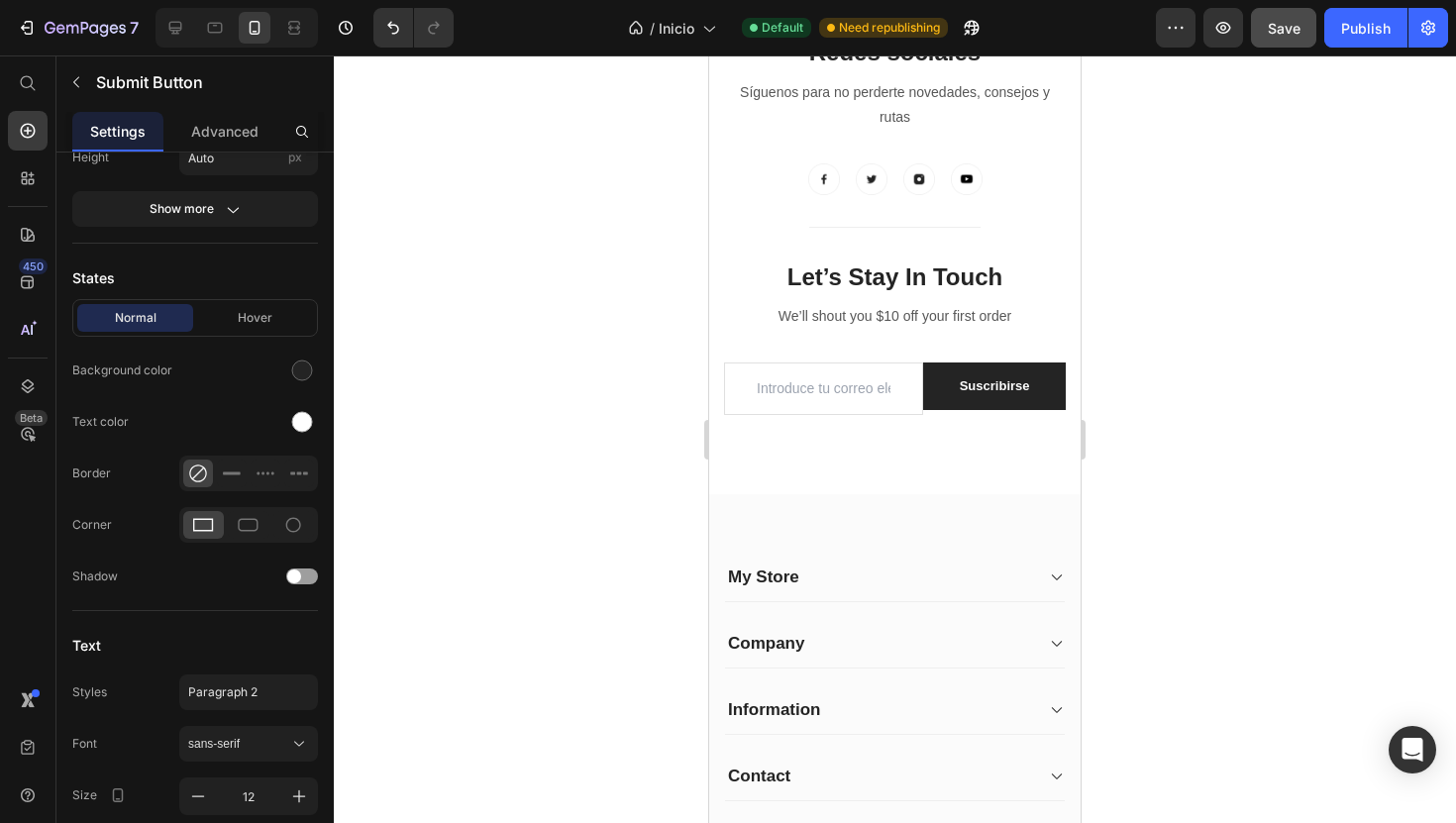 scroll, scrollTop: 8307, scrollLeft: 0, axis: vertical 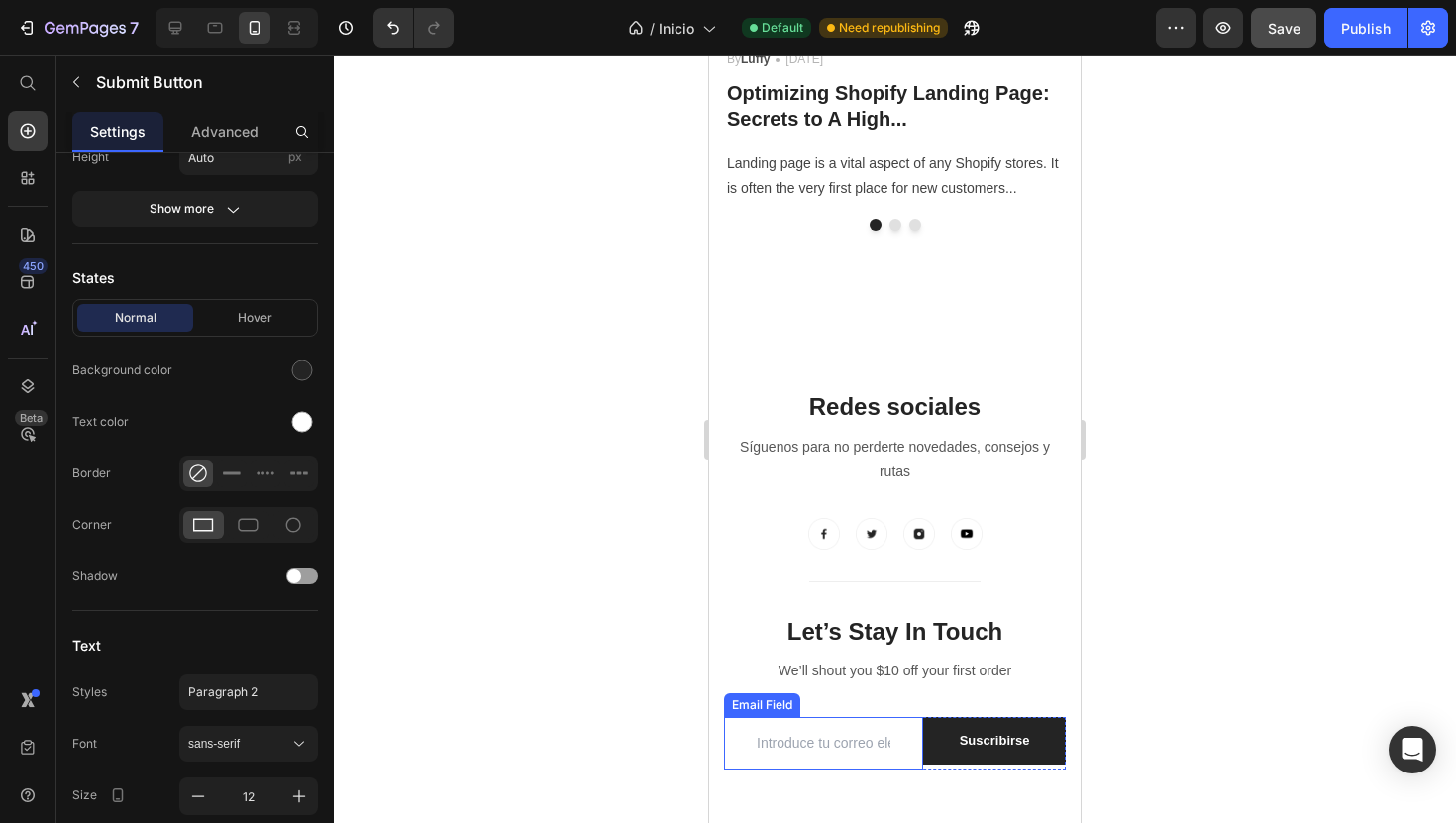 click at bounding box center (823, 743) 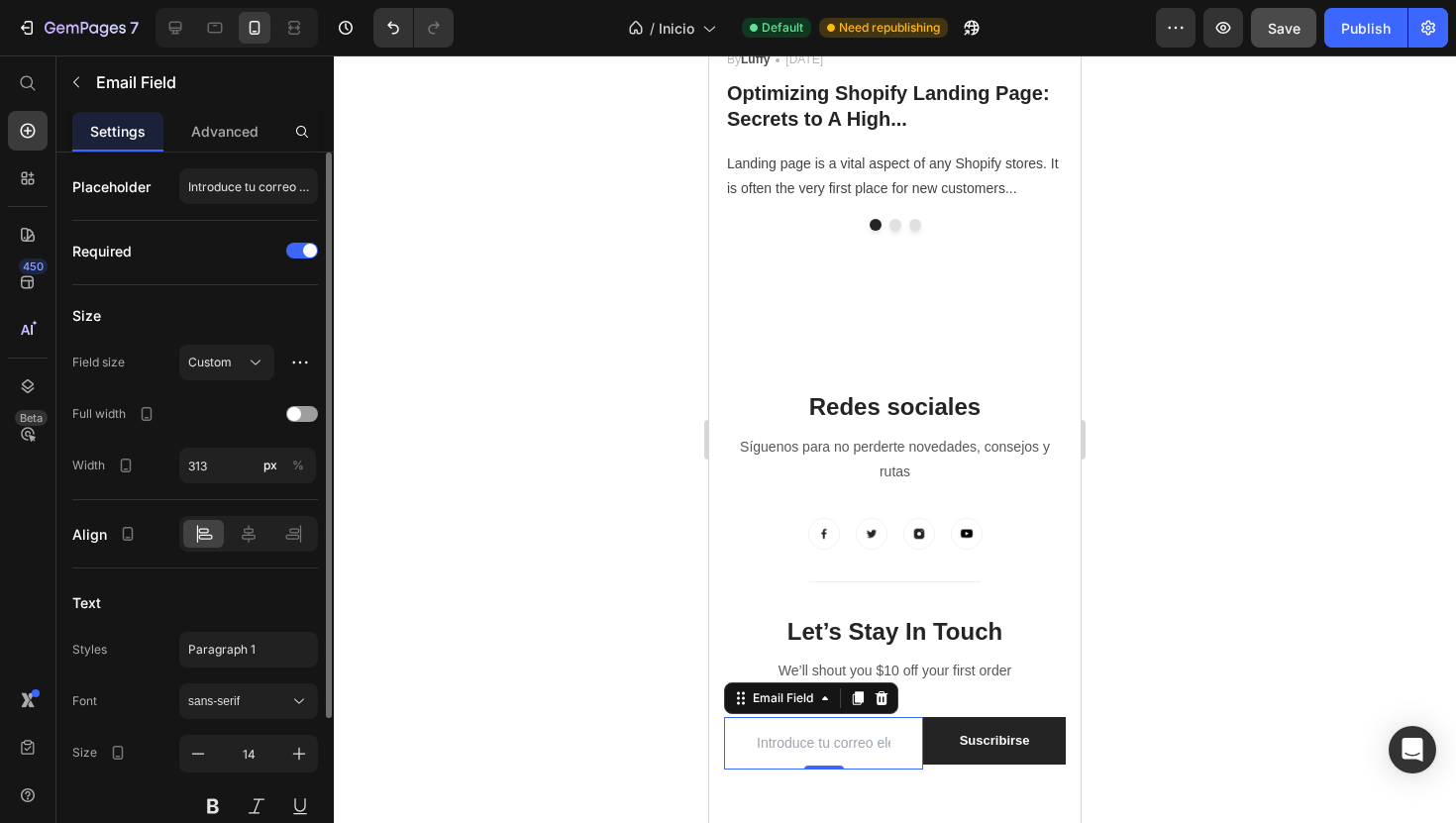scroll, scrollTop: 104, scrollLeft: 0, axis: vertical 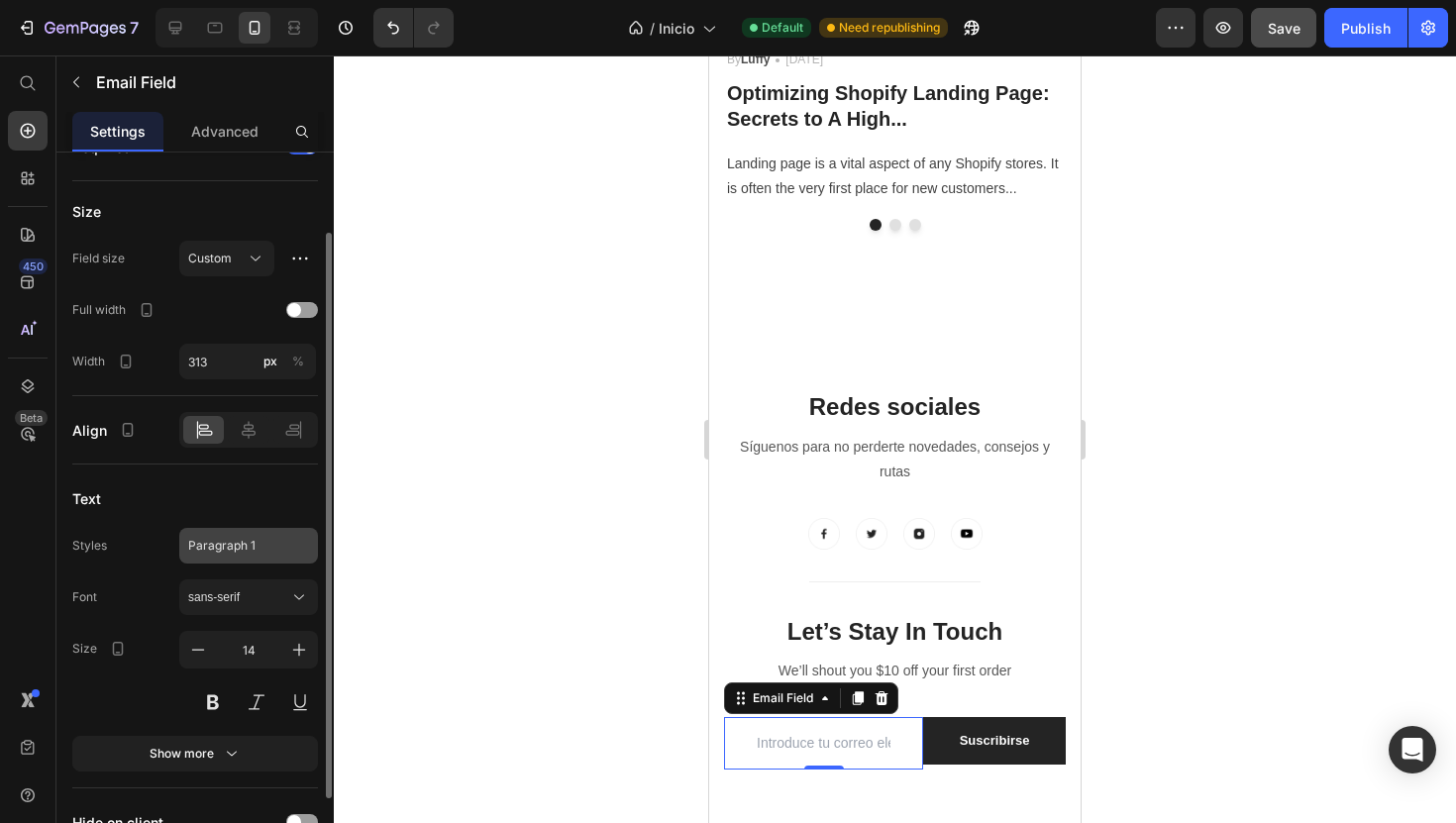 click on "Paragraph 1" at bounding box center [249, 546] 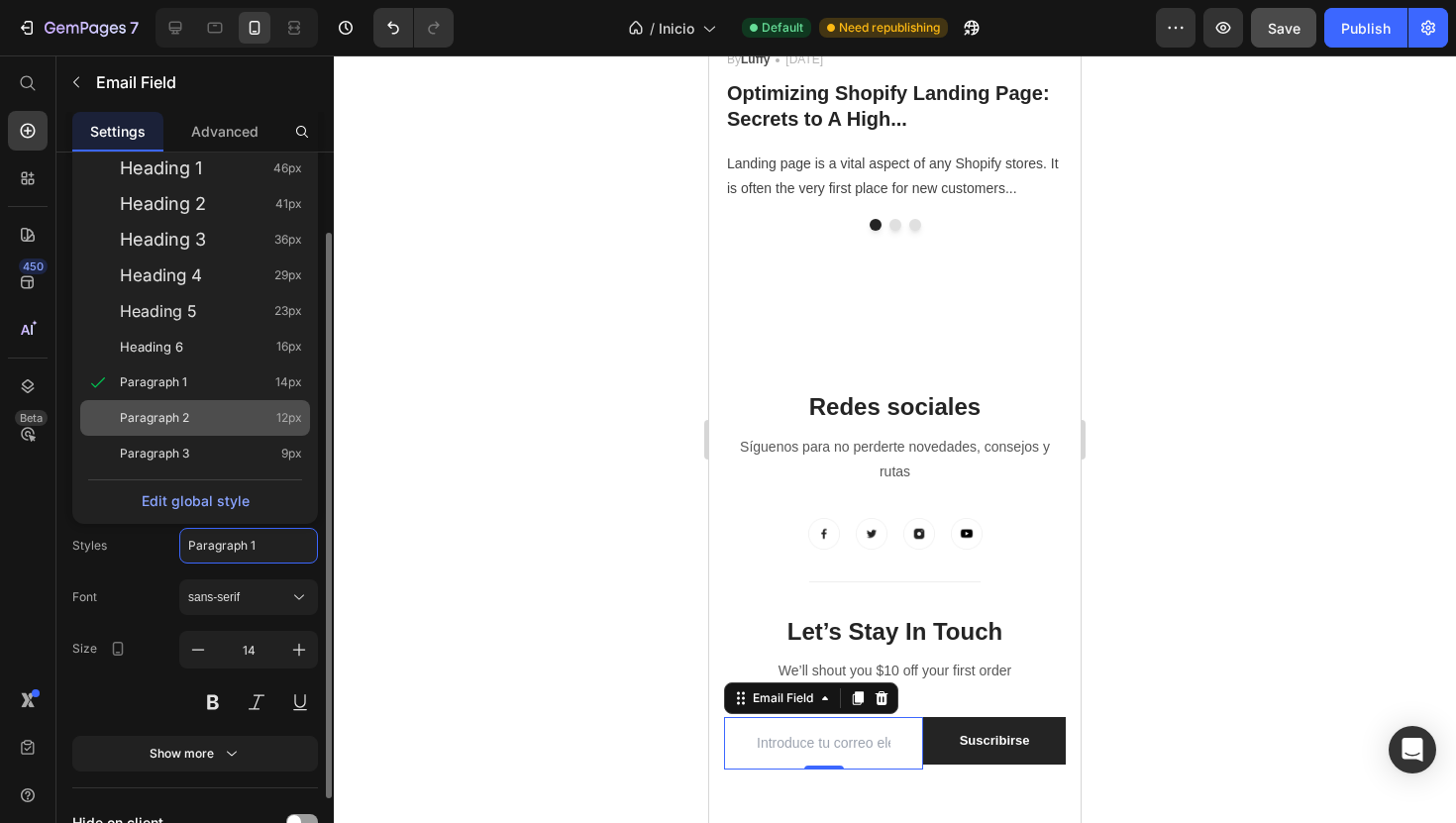 click on "Paragraph 2 12px" 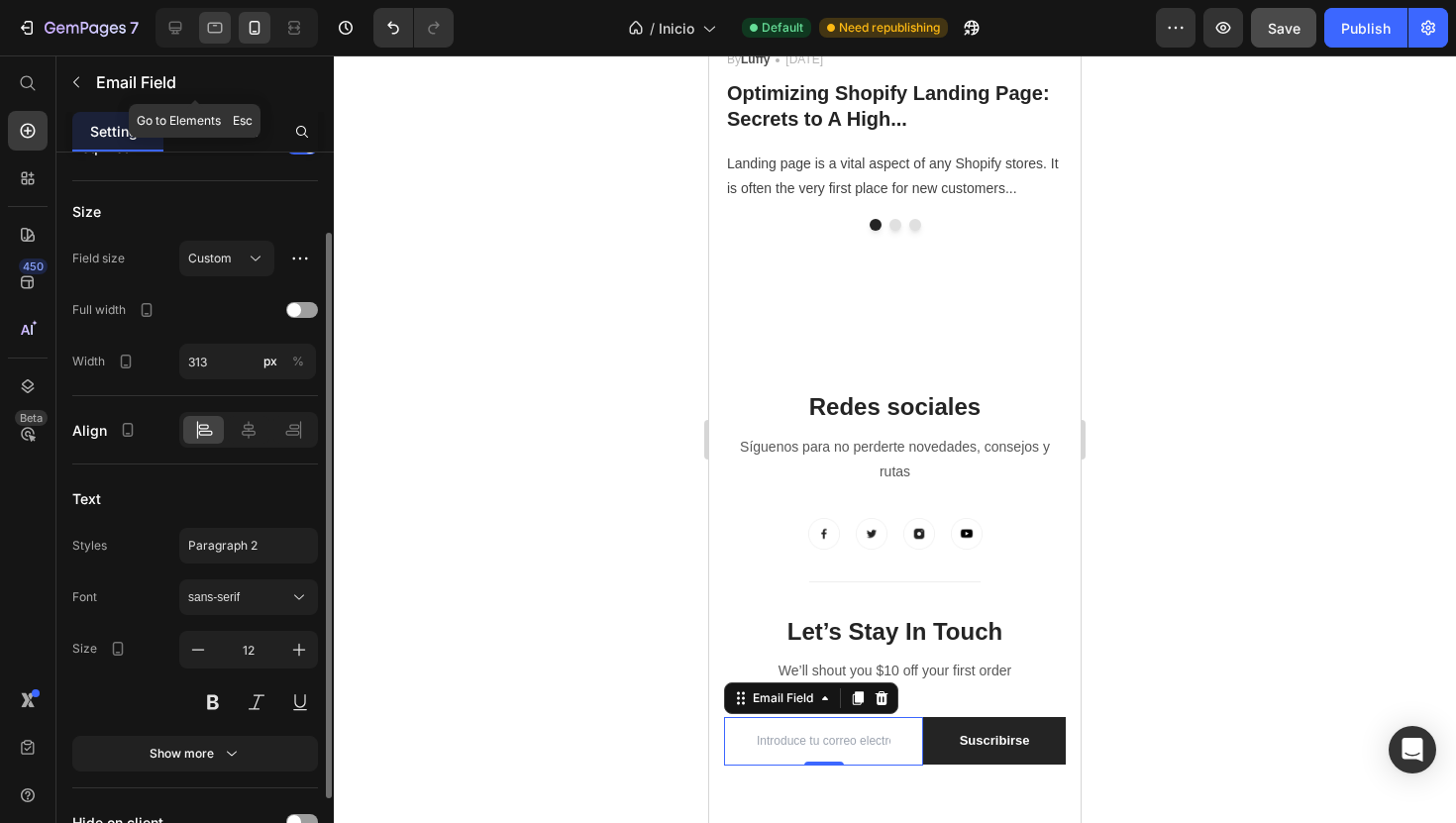 click 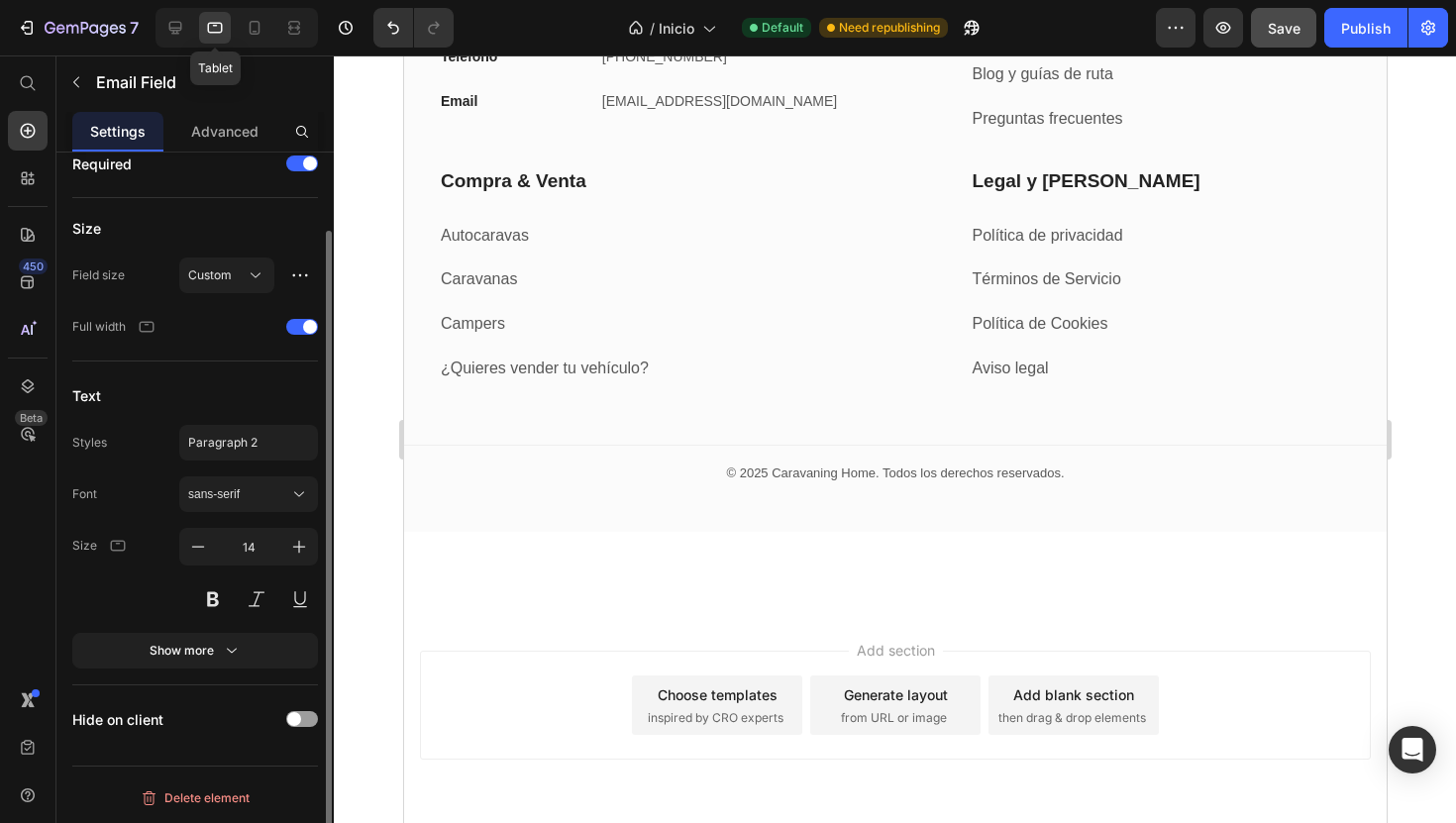 scroll, scrollTop: 87, scrollLeft: 0, axis: vertical 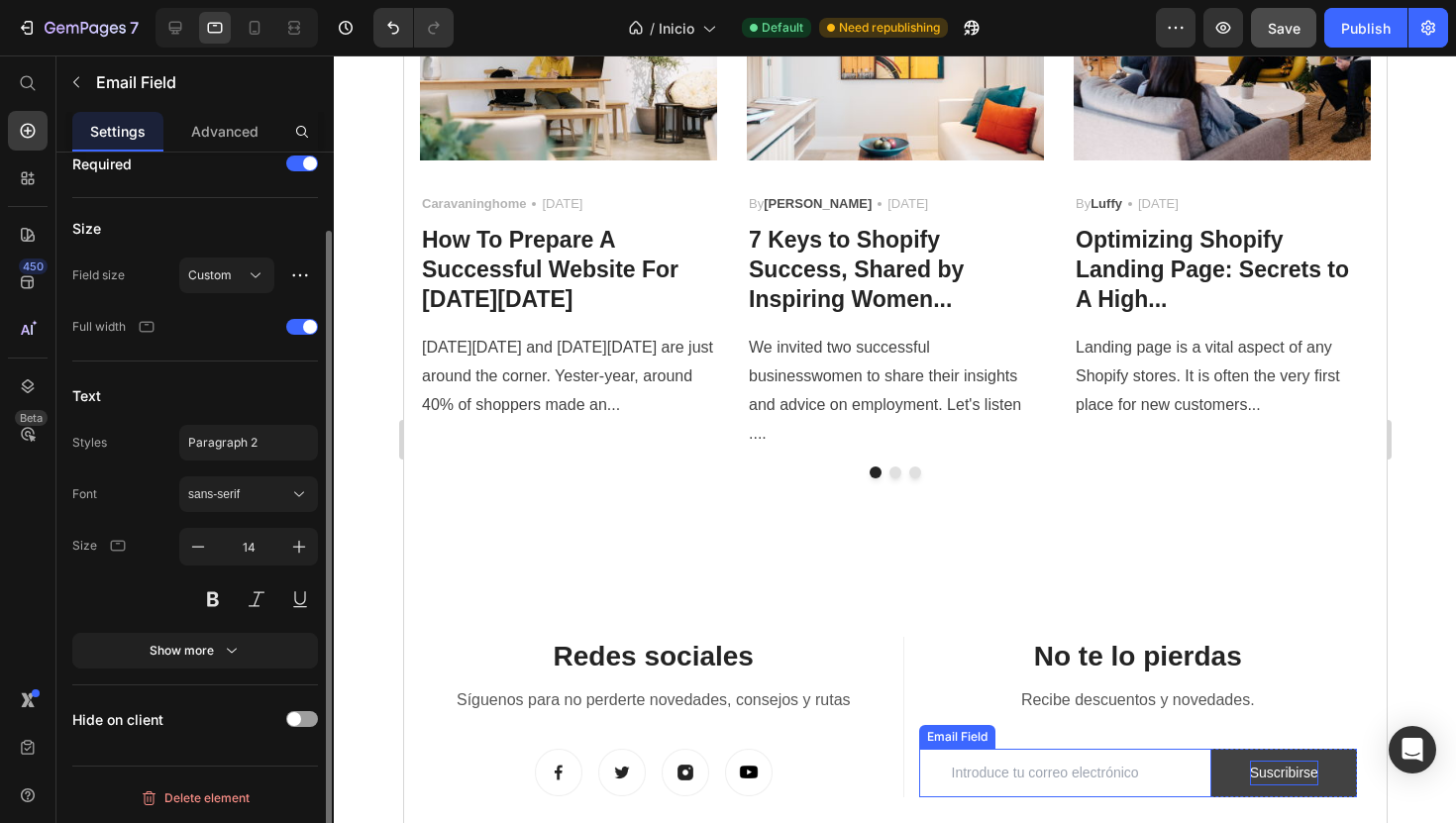 click at bounding box center (1064, 772) 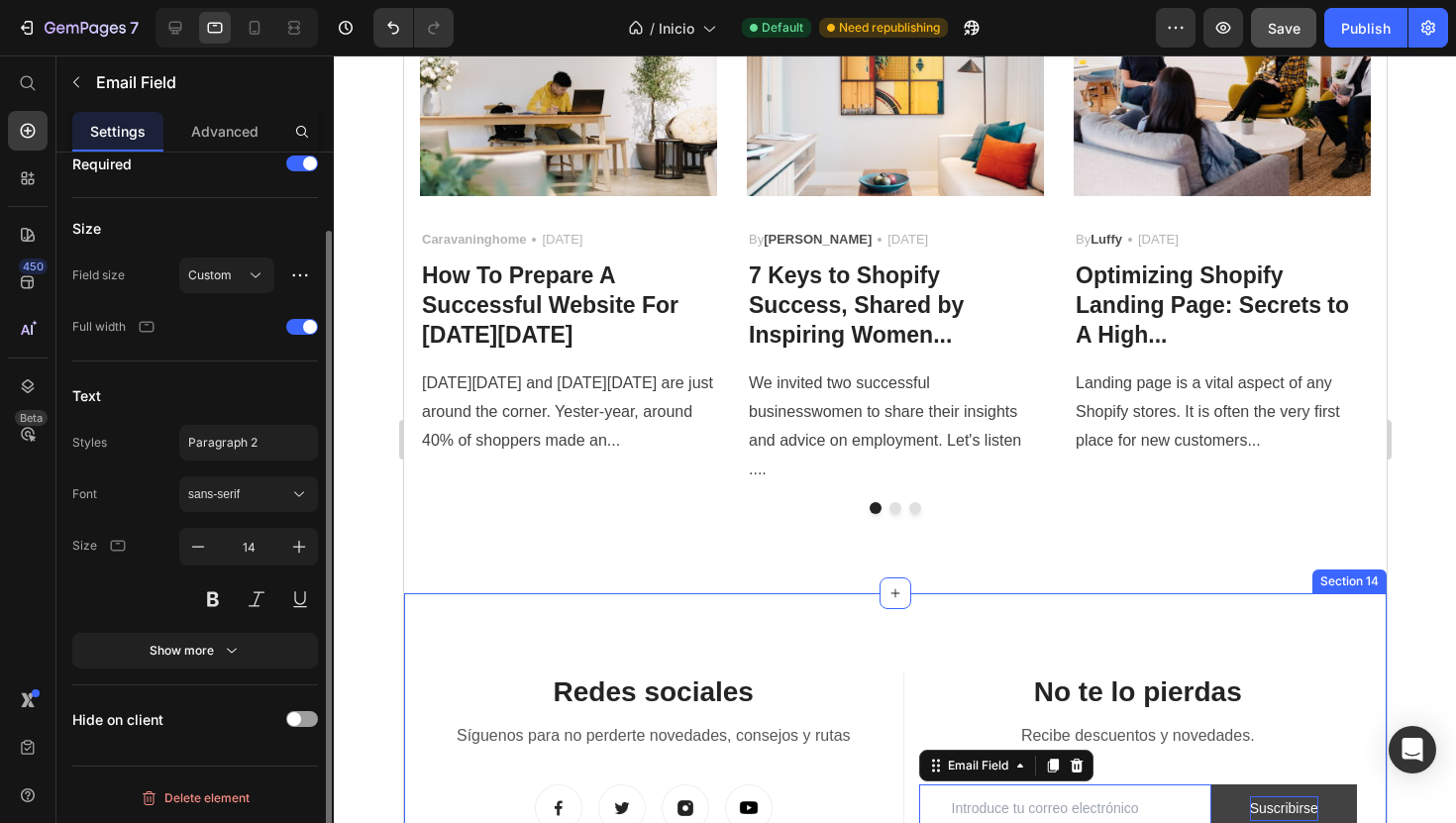 scroll, scrollTop: 7134, scrollLeft: 0, axis: vertical 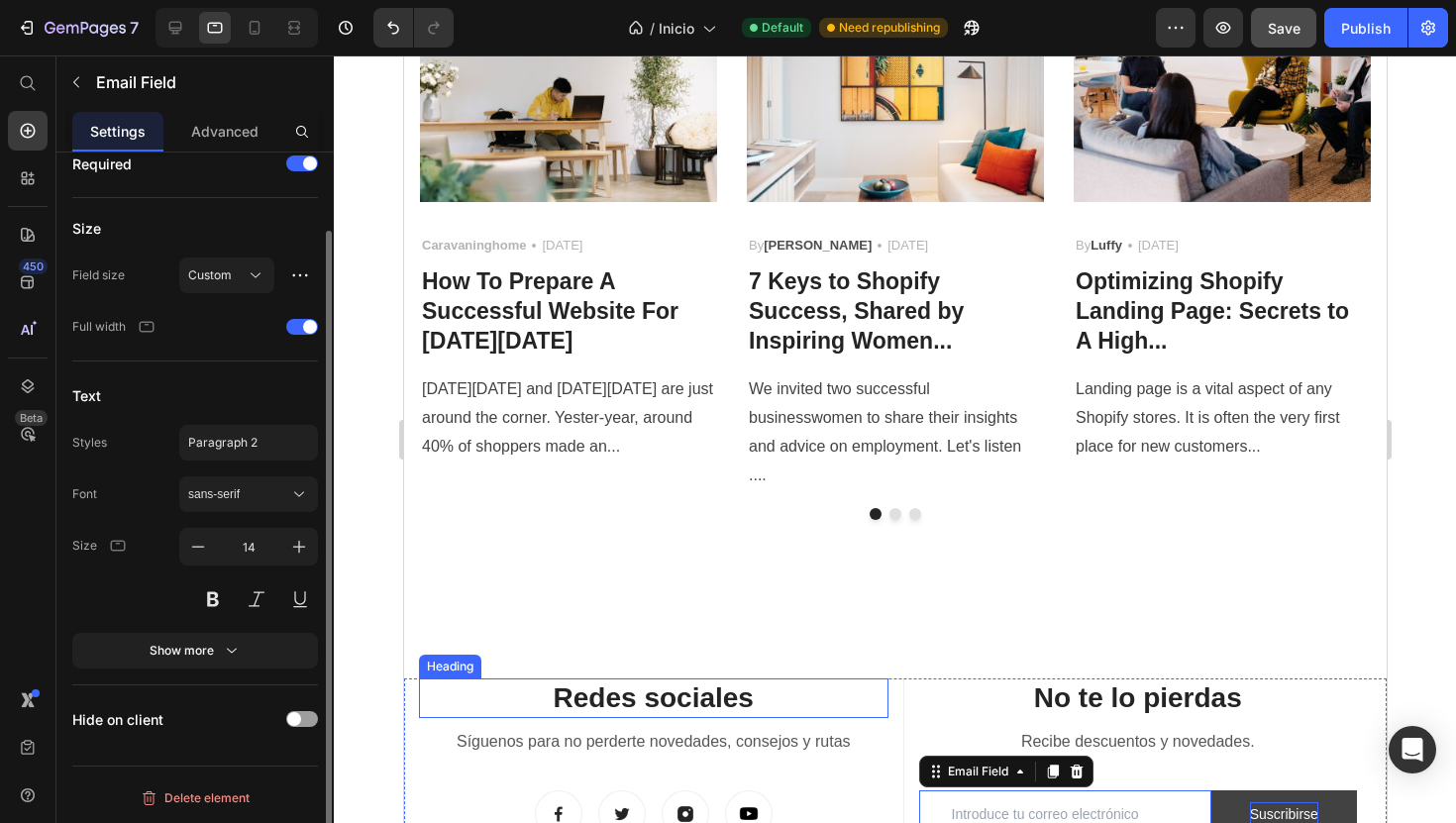 click on "Redes sociales" at bounding box center [653, 698] 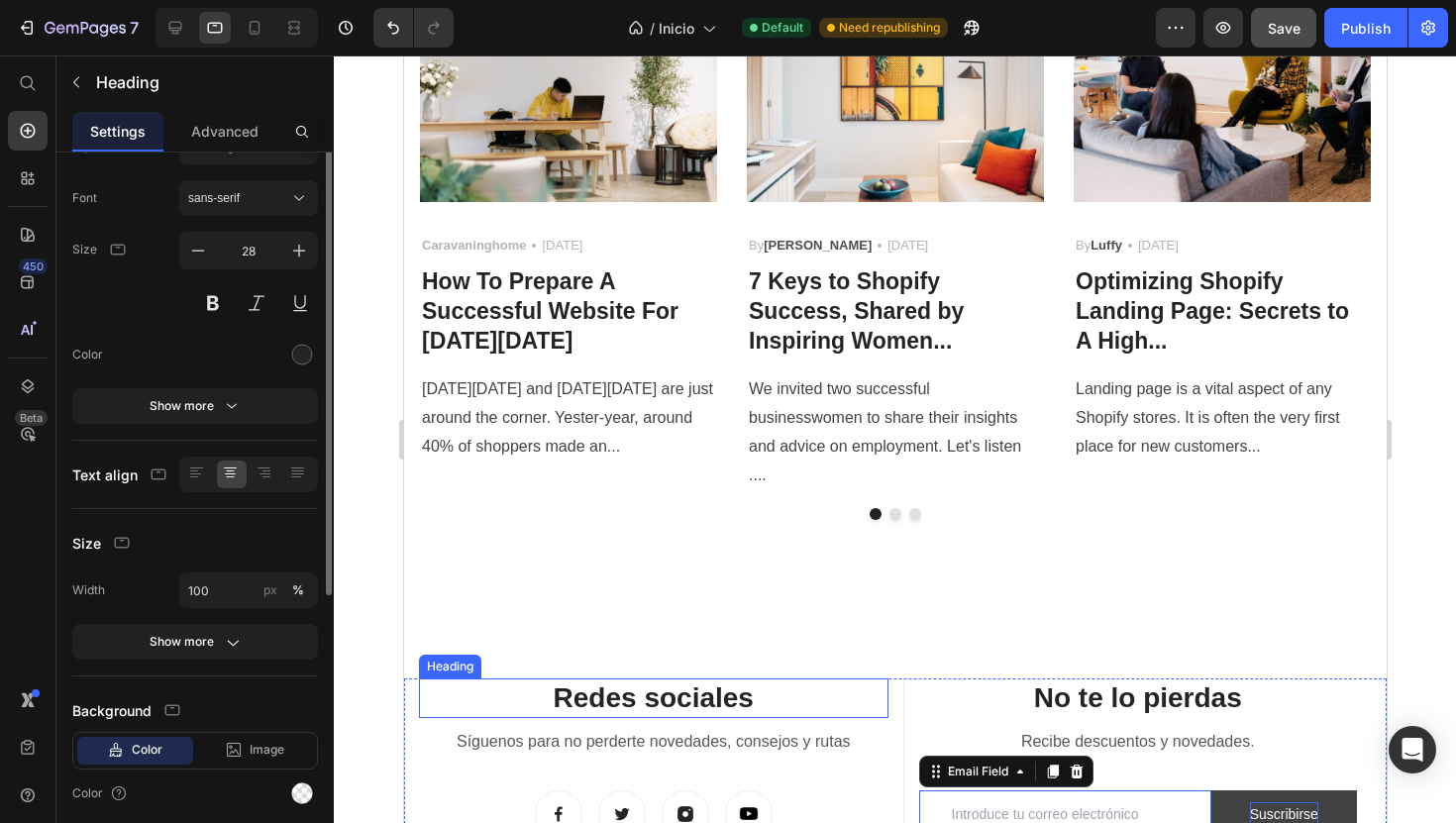 scroll, scrollTop: 0, scrollLeft: 0, axis: both 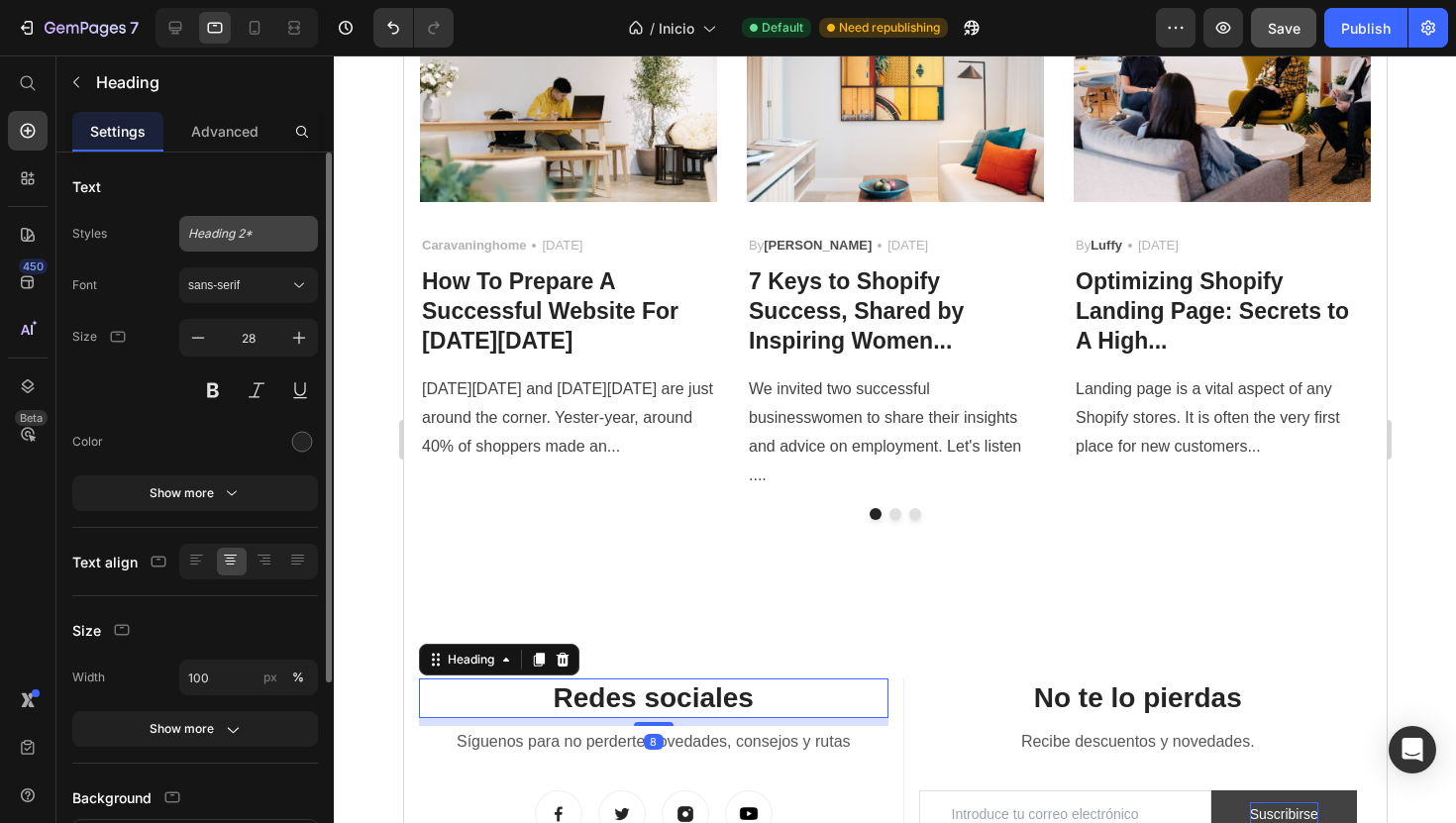 click on "Heading 2*" at bounding box center (249, 234) 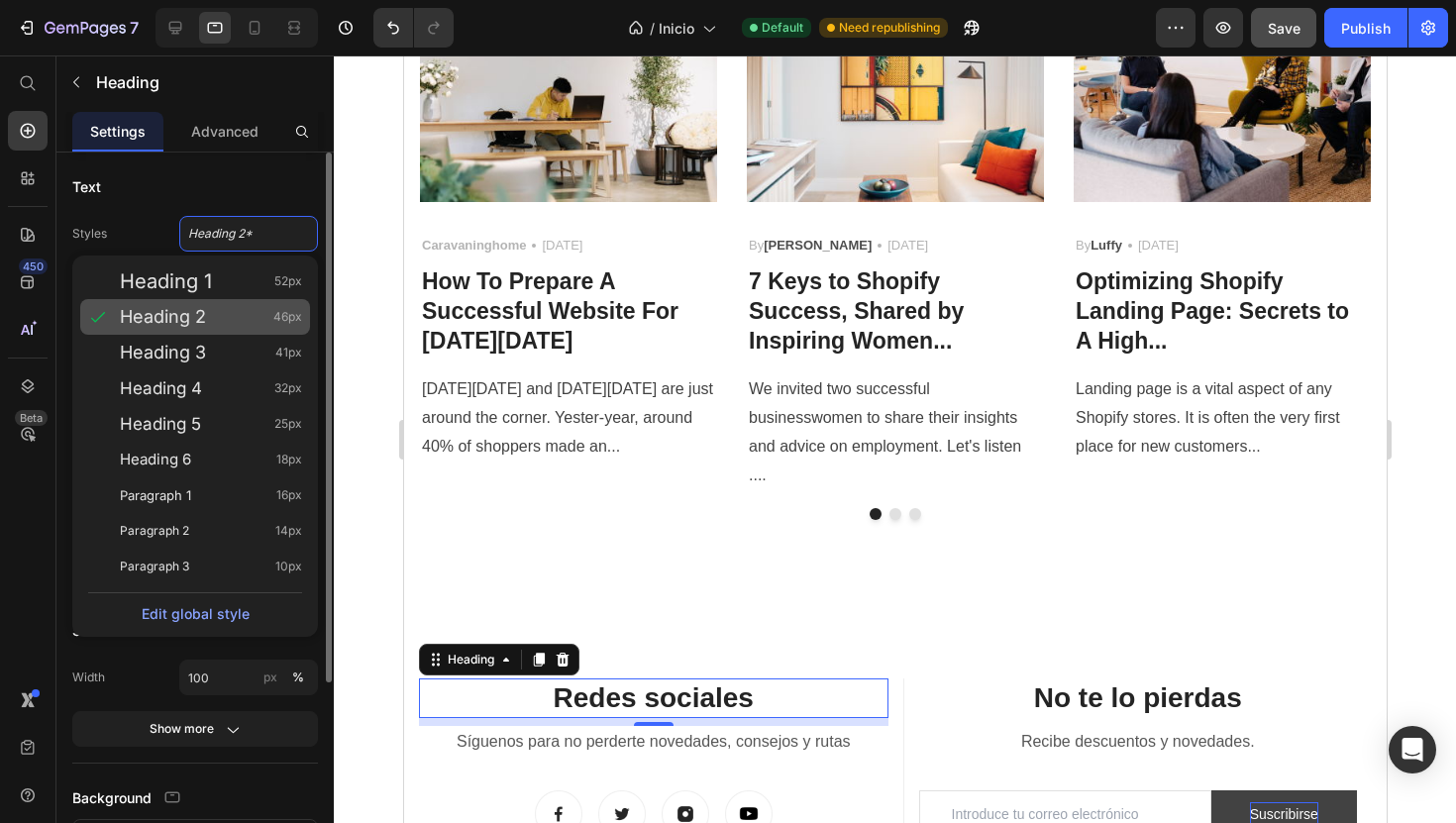 click on "Heading 2 46px" at bounding box center [211, 317] 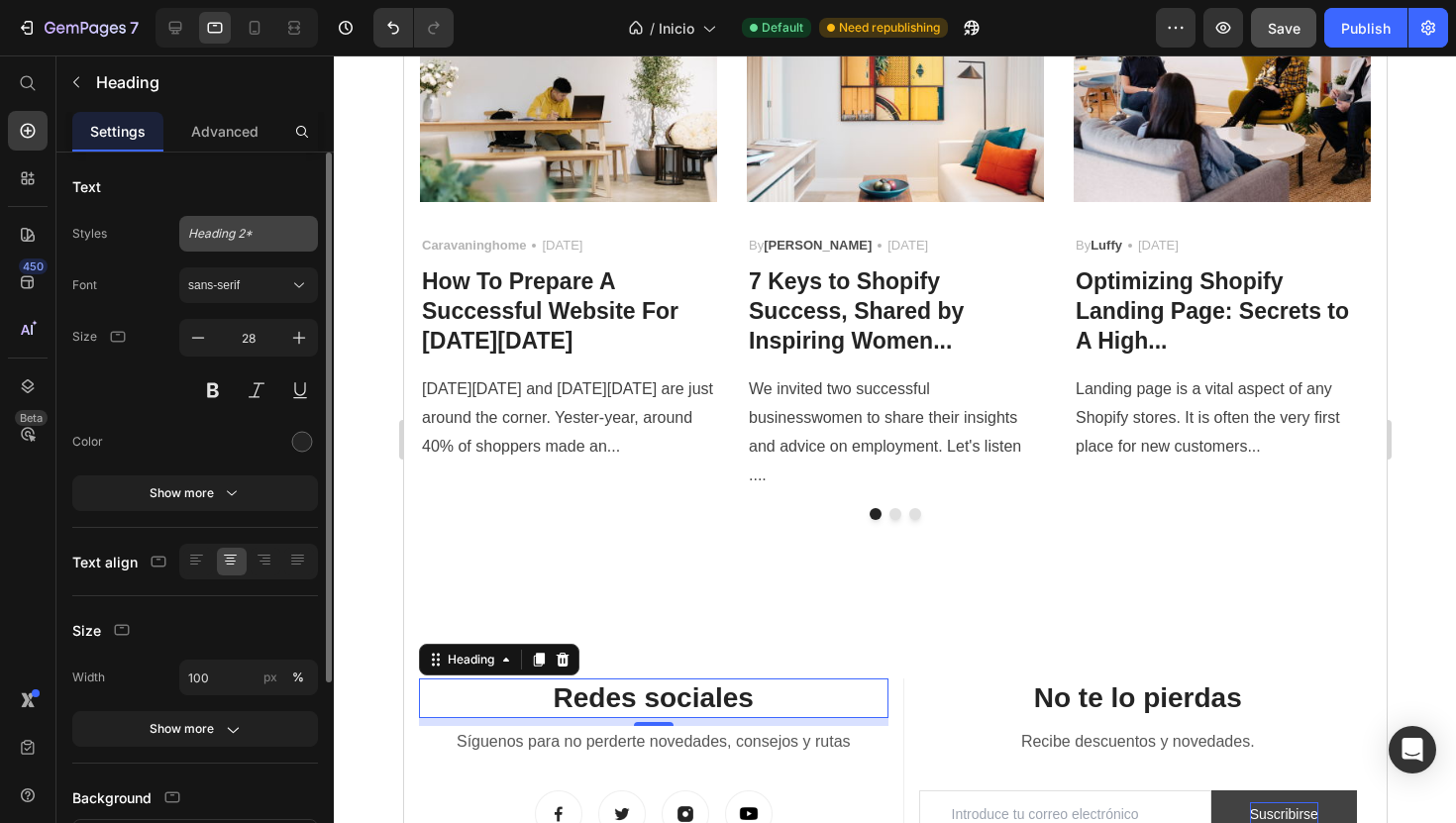 click on "Heading 2*" 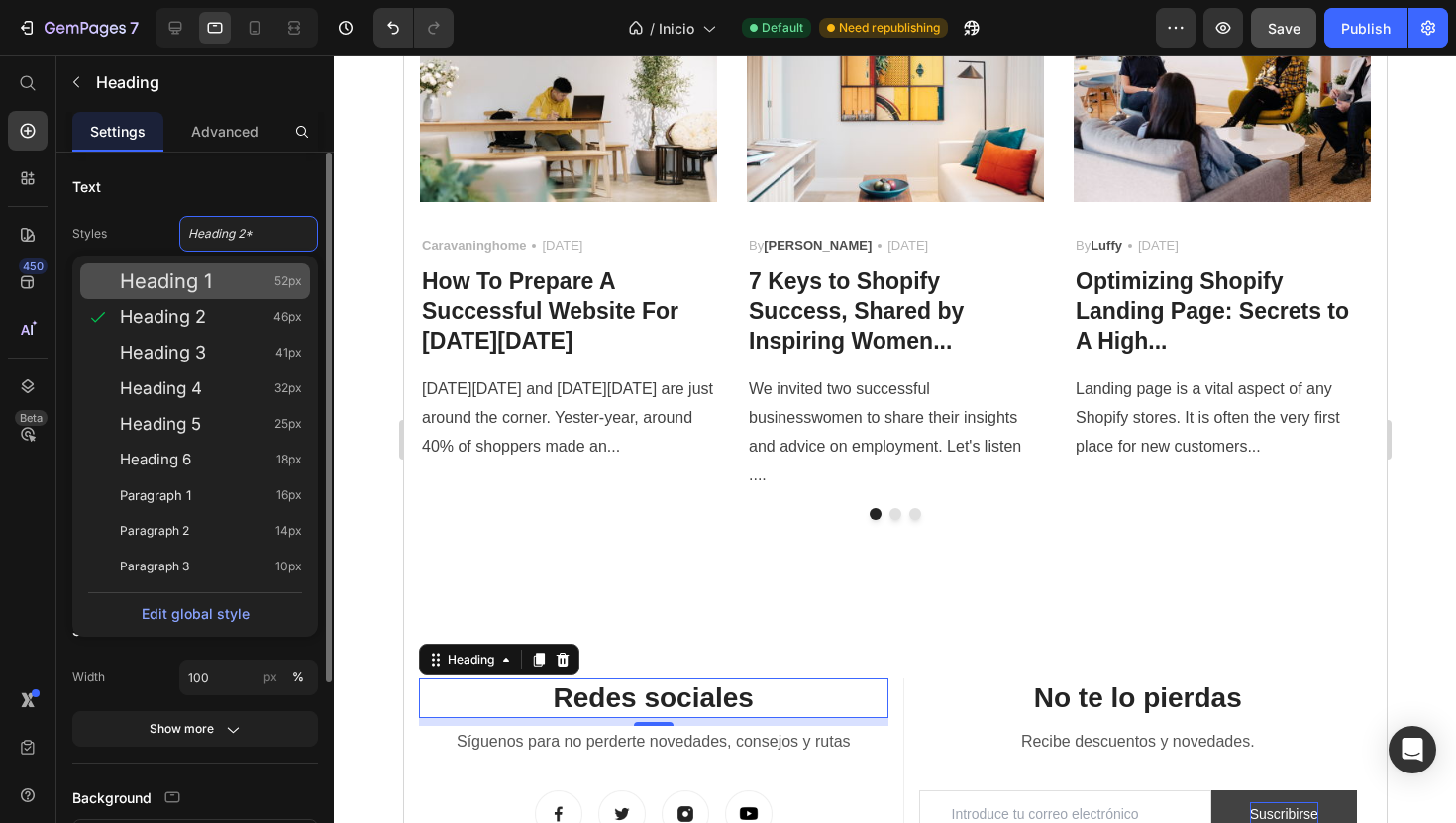 click on "Heading 1 52px" 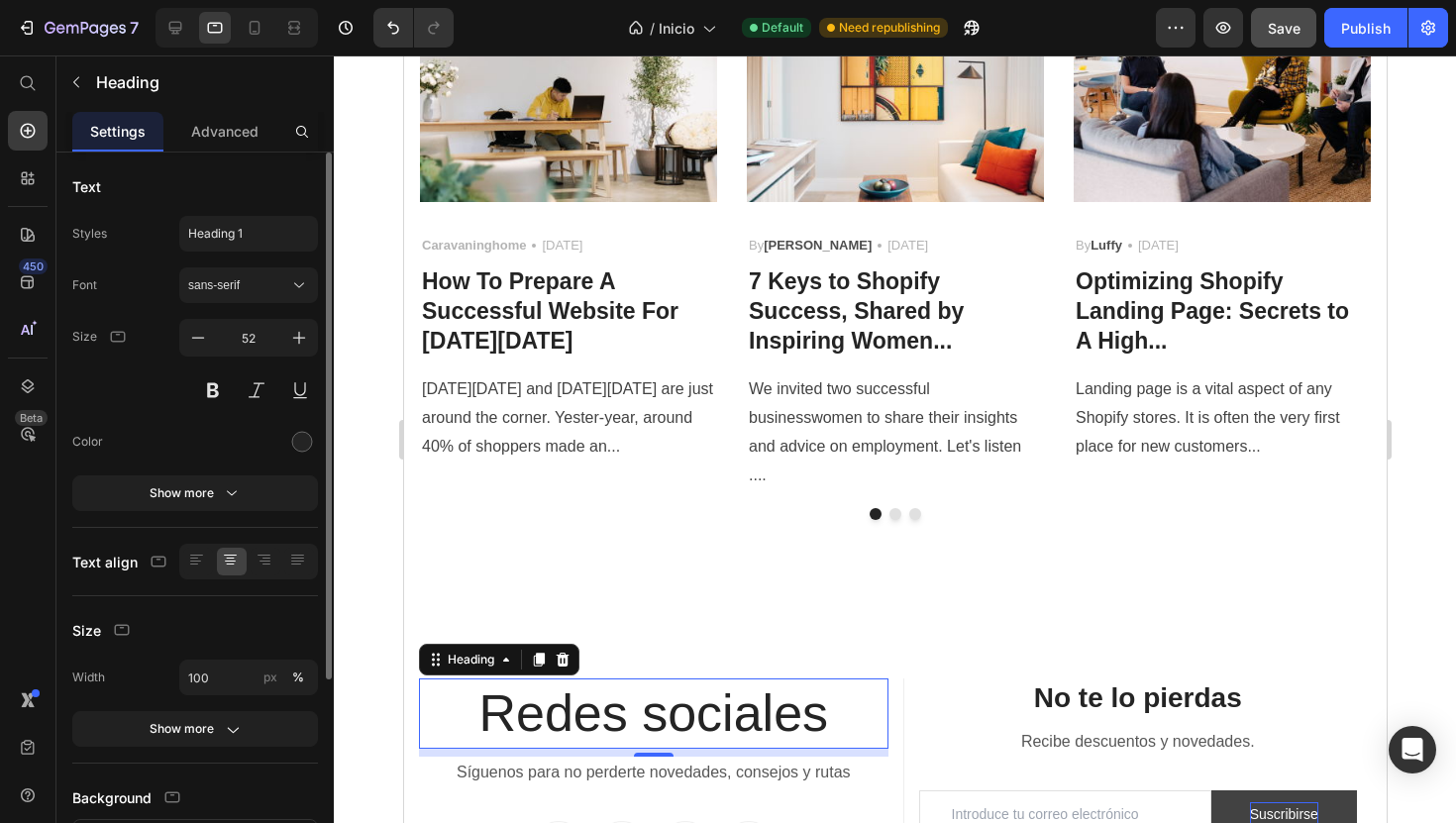 click on "Styles Heading 1 Font sans-serif Size 52 Color Show more" 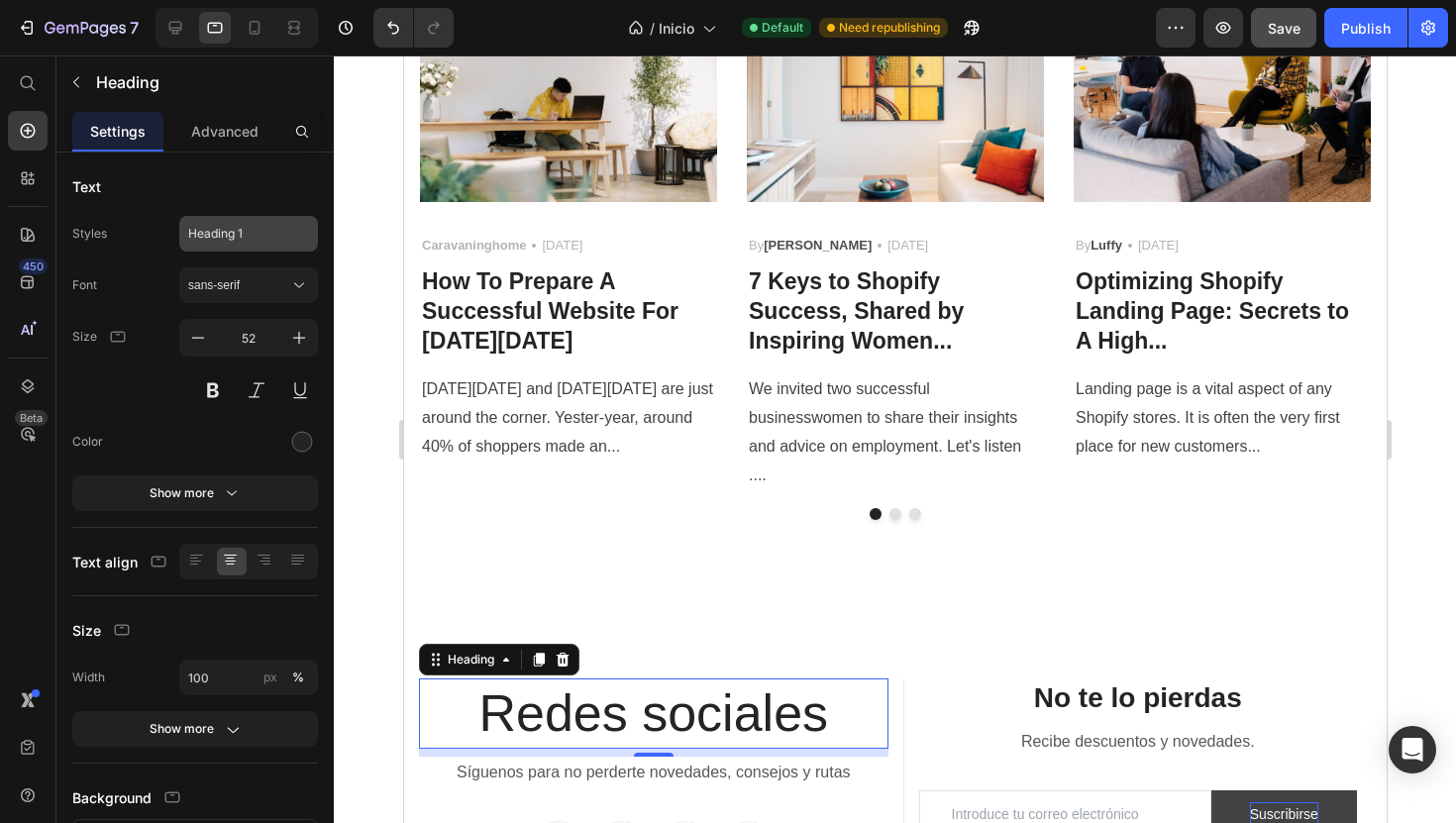 click on "Heading 1" at bounding box center (249, 234) 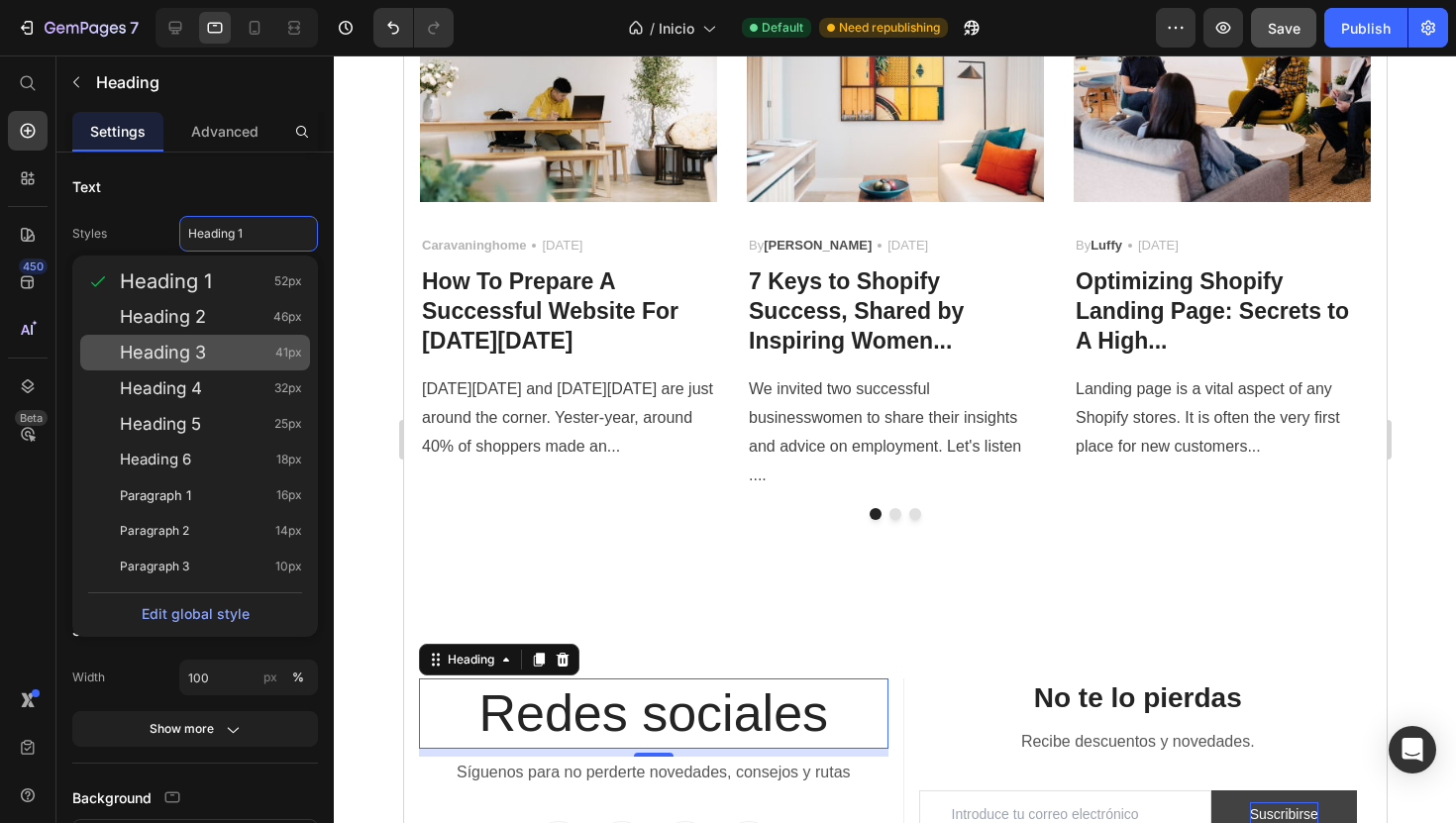 click on "Heading 3" at bounding box center [162, 353] 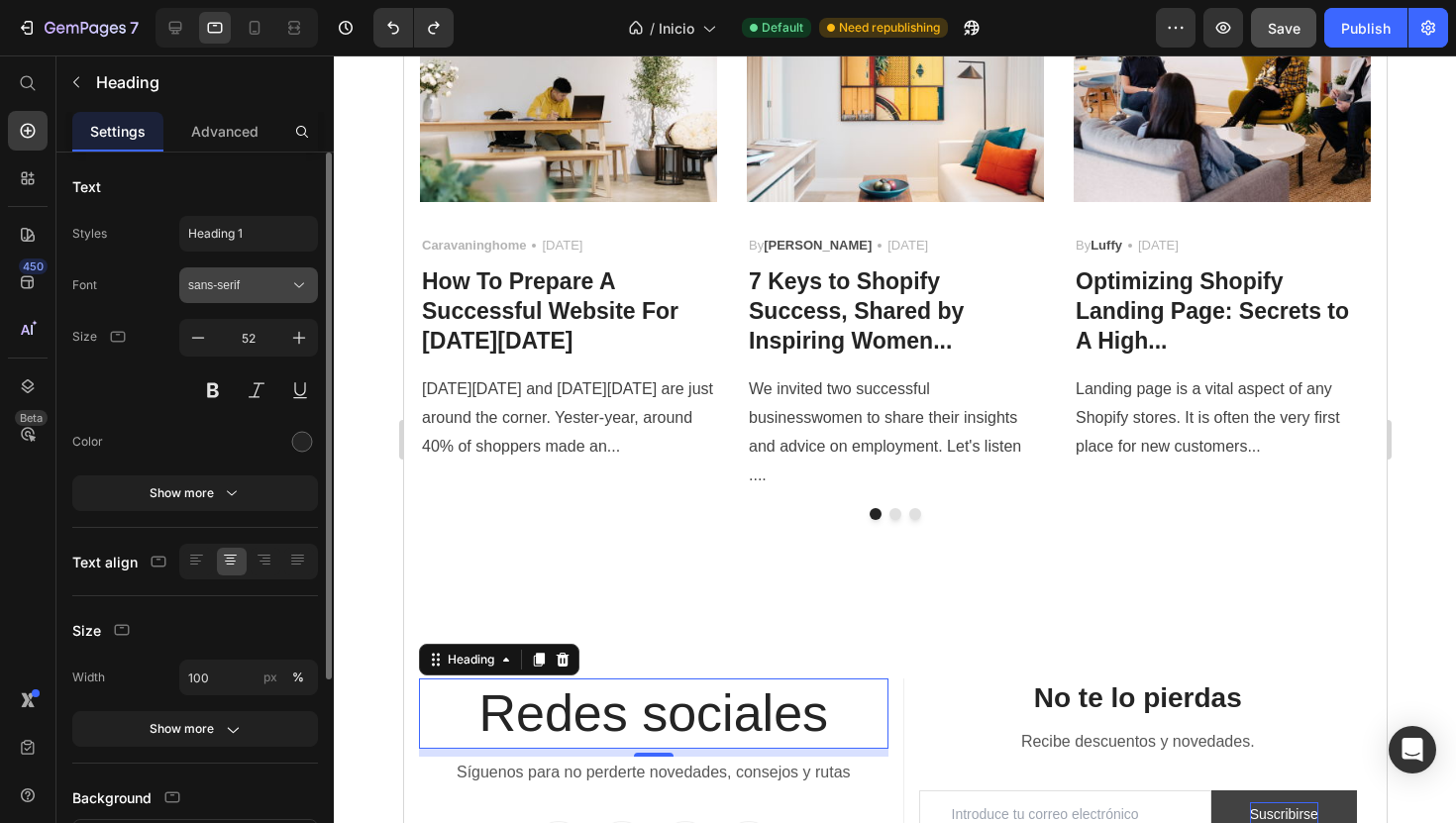 click on "sans-serif" at bounding box center [249, 285] 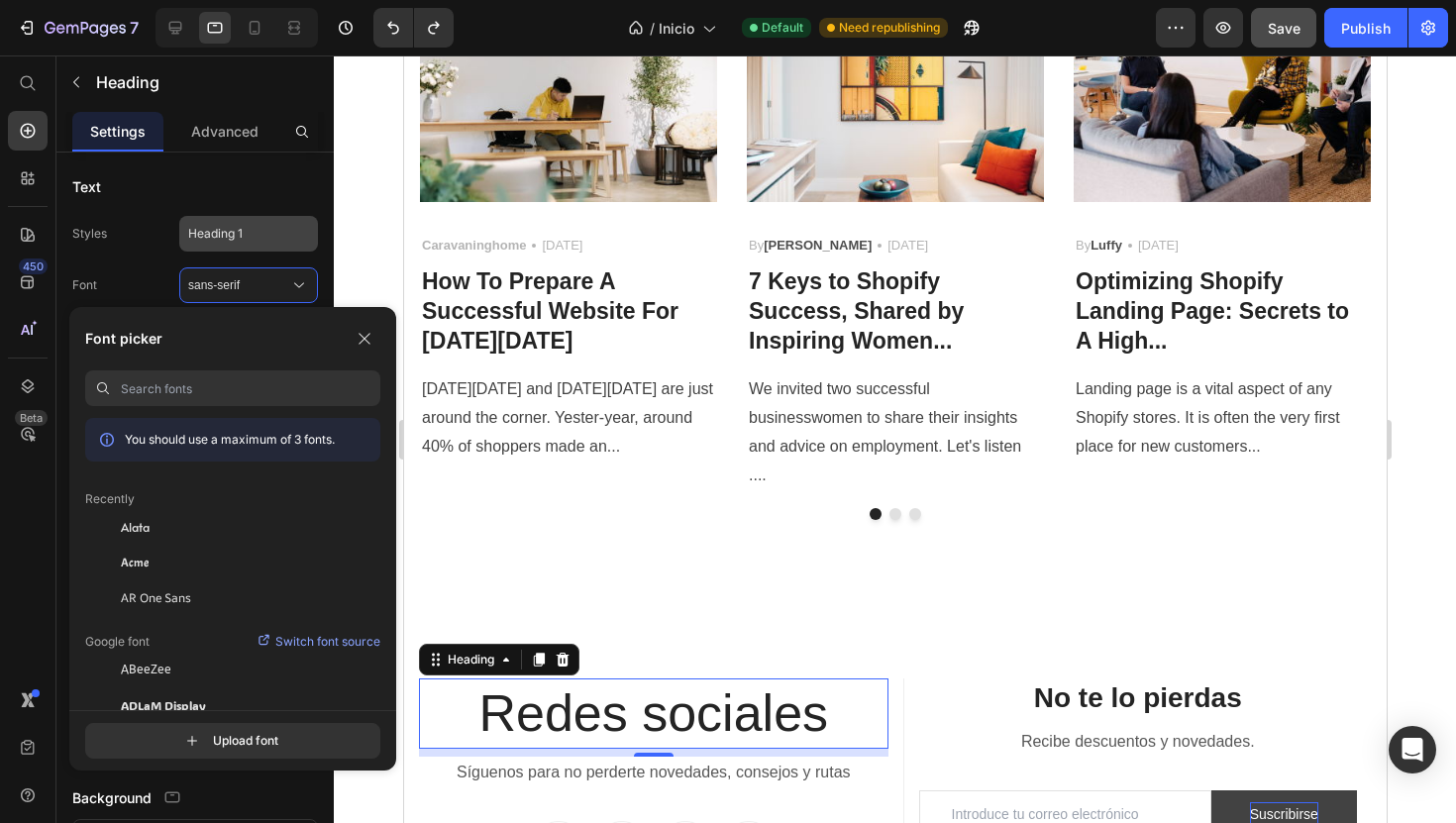 click on "Heading 1" at bounding box center [249, 234] 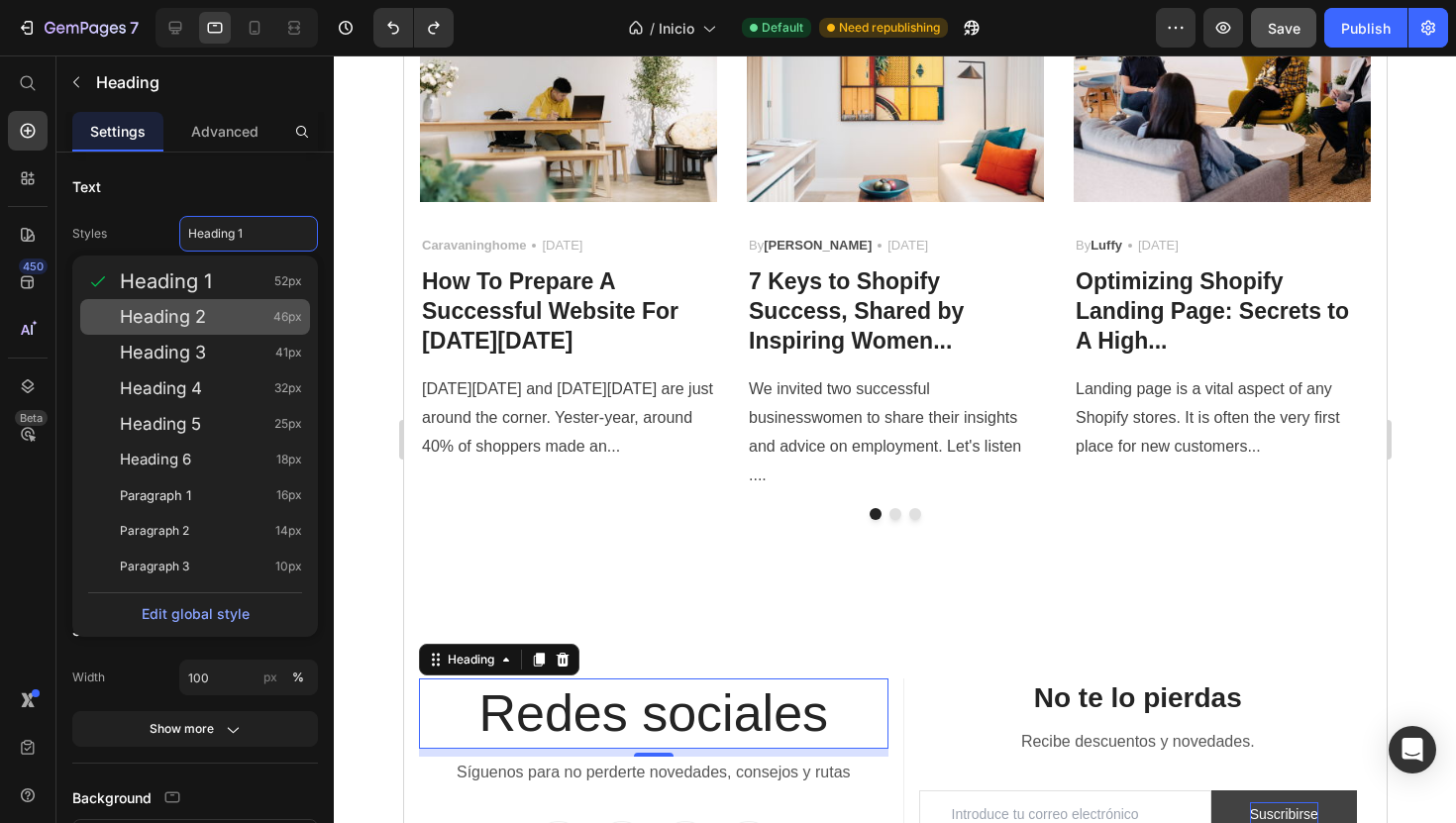 click on "Heading 2 46px" 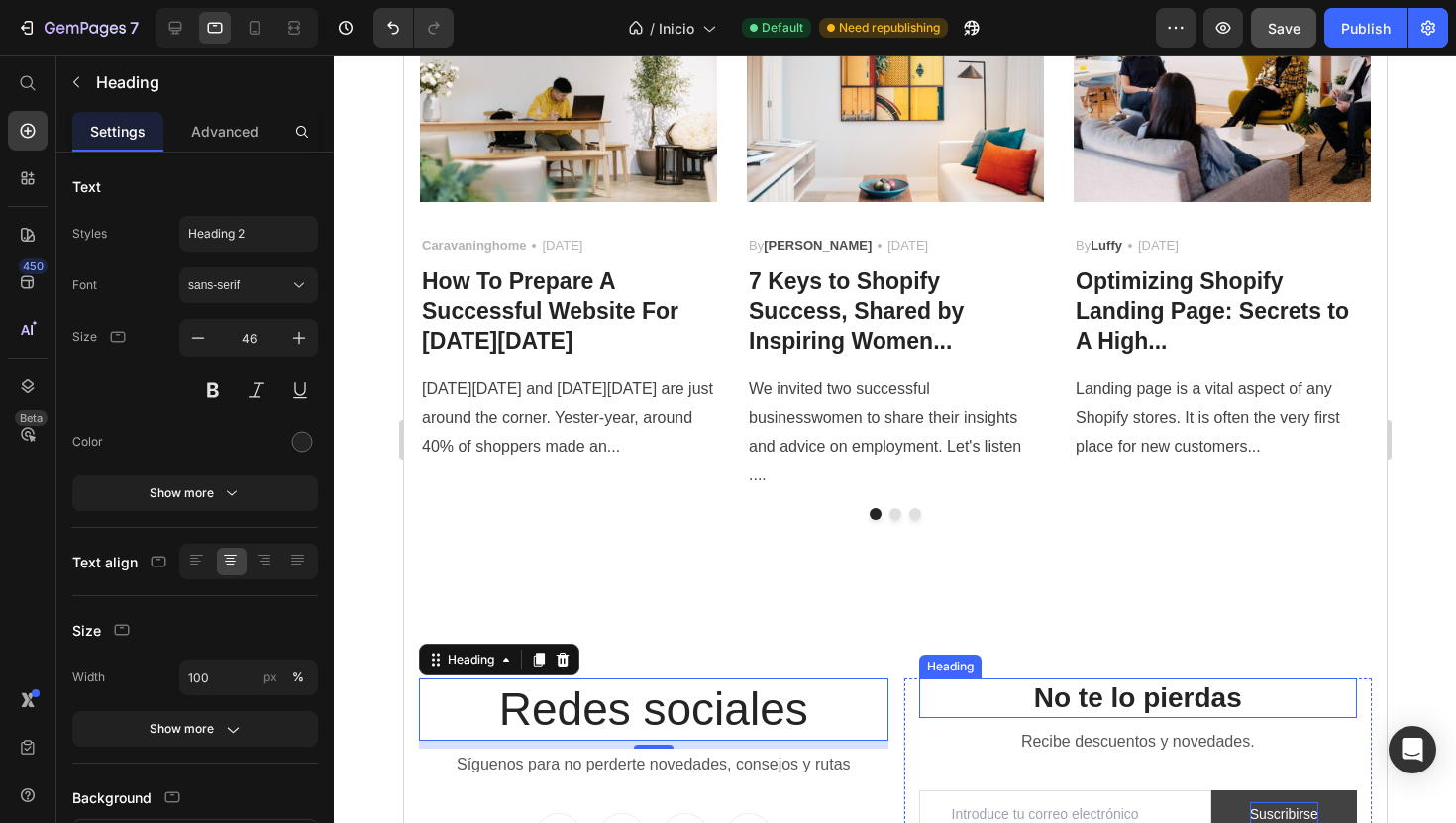 click on "No te lo pierdas" at bounding box center (1137, 698) 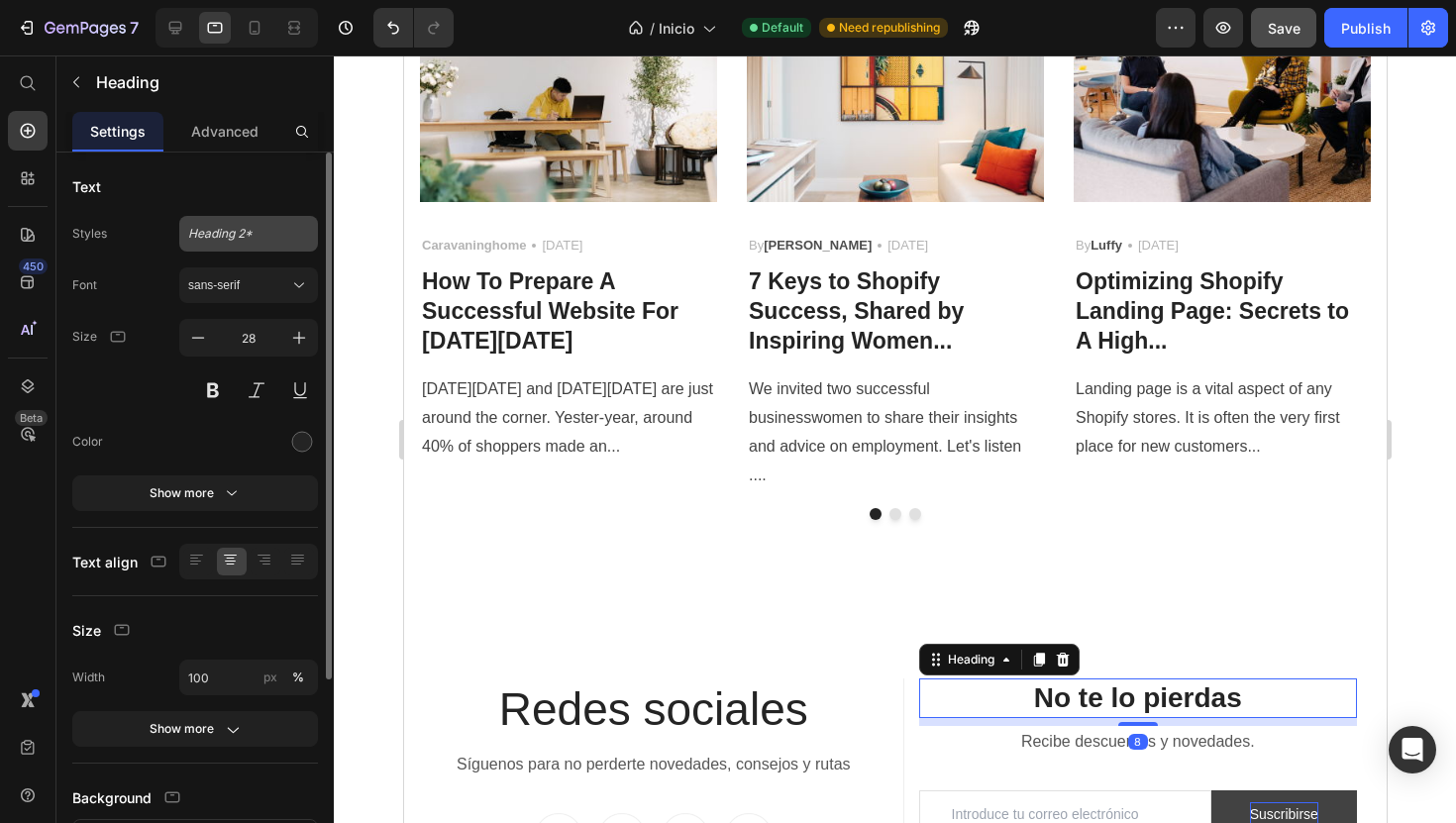 click on "Heading 2*" at bounding box center [249, 234] 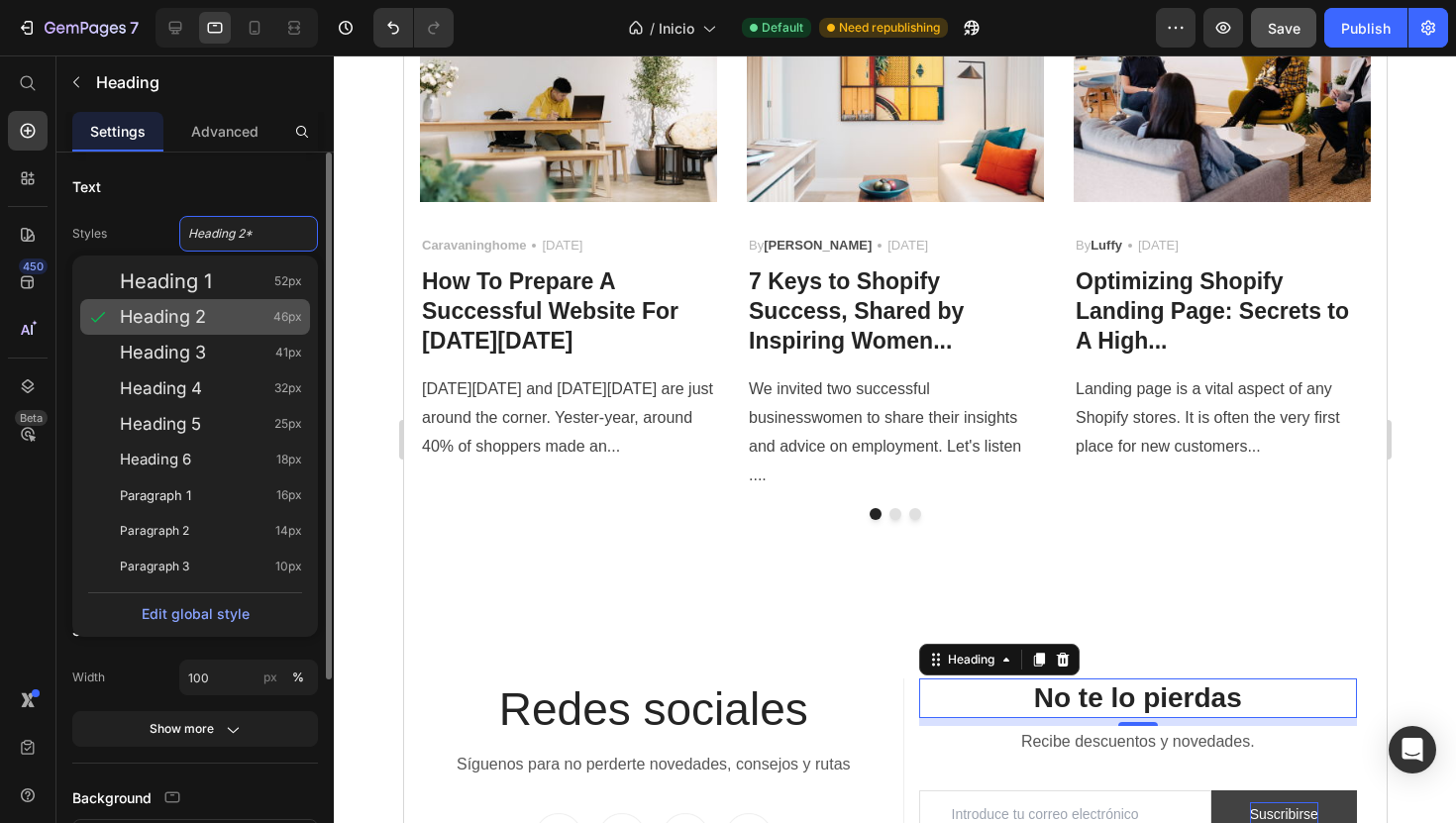click on "Heading 2 46px" at bounding box center (211, 317) 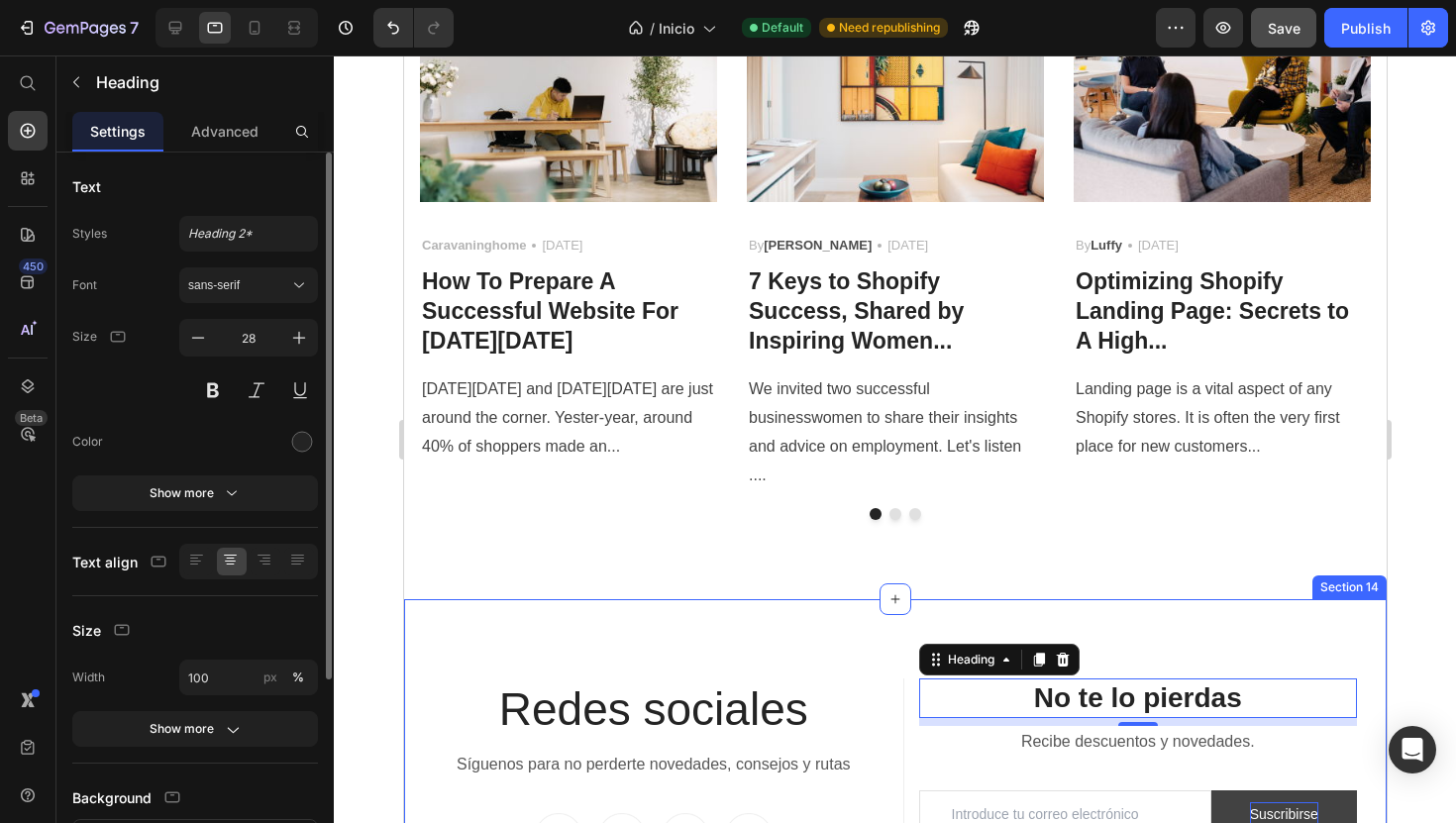 click on "Redes sociales Heading Síguenos para no perderte novedades, consejos y rutas Text block Image Image Image Image Row                Title Line No te lo pierdas Heading   8 Recibe descuentos y novedades. Text block Email Field Suscribirse Submit Button Row Newsletter Row Let’s Stay In Touch Heading We’ll shout you $10 off your first order Text block Email Field Suscribirse Submit Button Row Newsletter Row Row Caravaning Home Heading Dirección Text block Calle Color Nº22, Valencia Centro, España Text block Row Teléfono Text block +34 960 000 000 Text block Row Email Text block info@caravaninghome.com Text block Row Empresa Heading Sobre nosotros Text block Contacto Text block Blog y guías de ruta Text block Preguntas frecuentes Text block Row Compra & Venta Heading Autocaravas Text block Caravanas Text block Campers Text block ¿Quieres vender tu vehículo? Text block Row Legal y Ayuda Heading Política de privacidad Text block Términos de Servicio Text block Política de Cookies Text block Text block" at bounding box center [894, 1155] 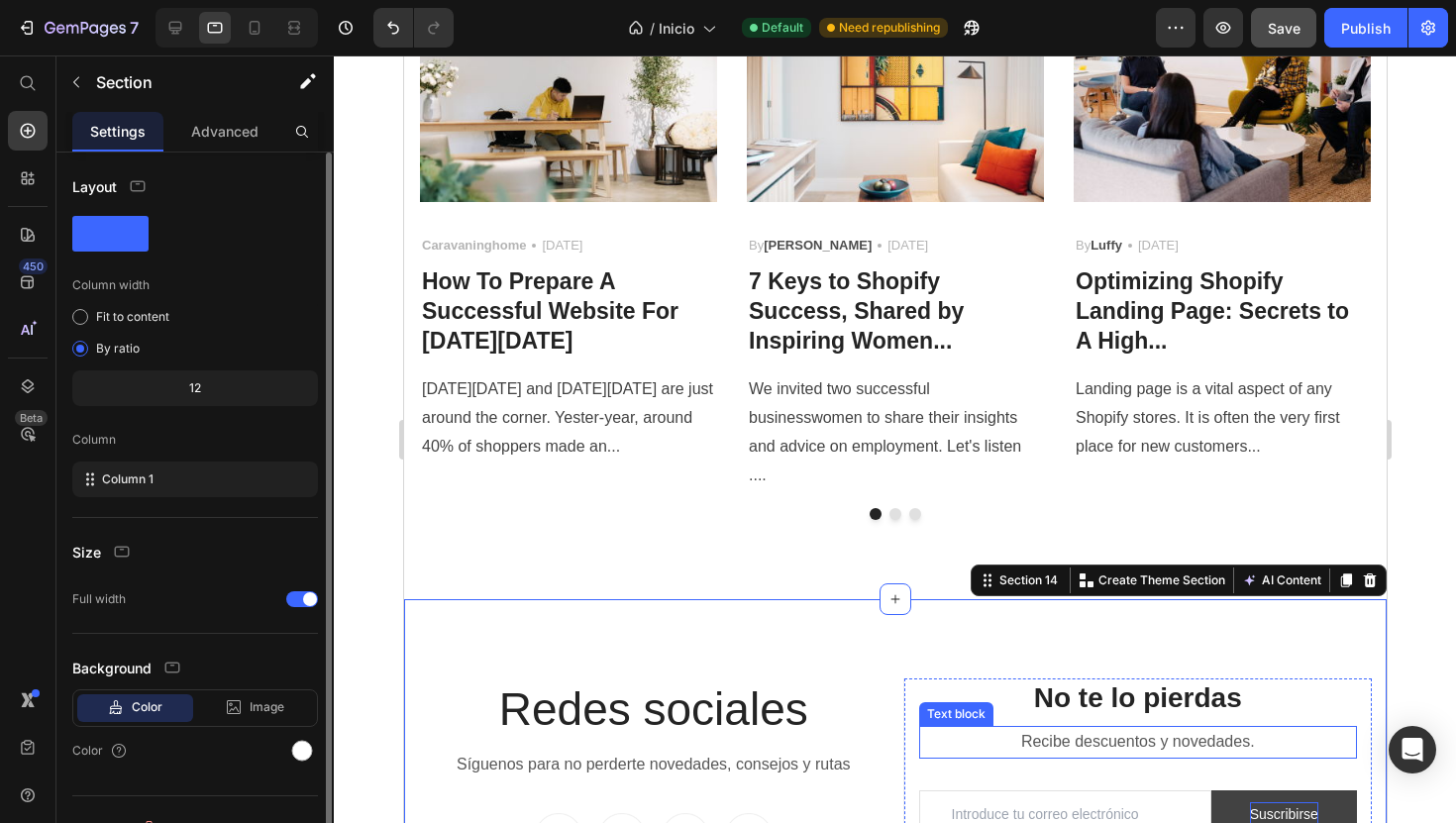 click on "Recibe descuentos y novedades." at bounding box center (1137, 742) 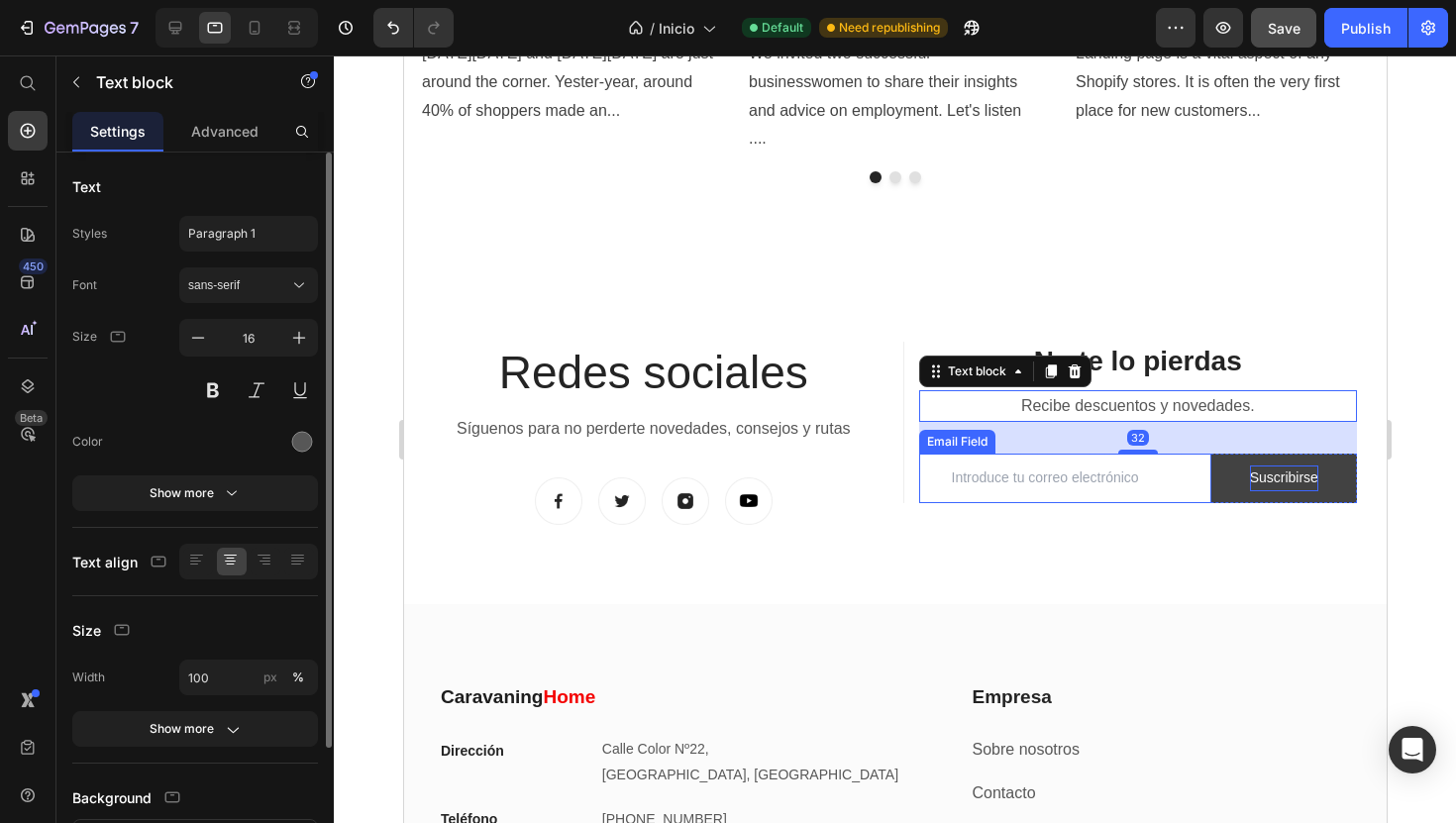 scroll, scrollTop: 7401, scrollLeft: 0, axis: vertical 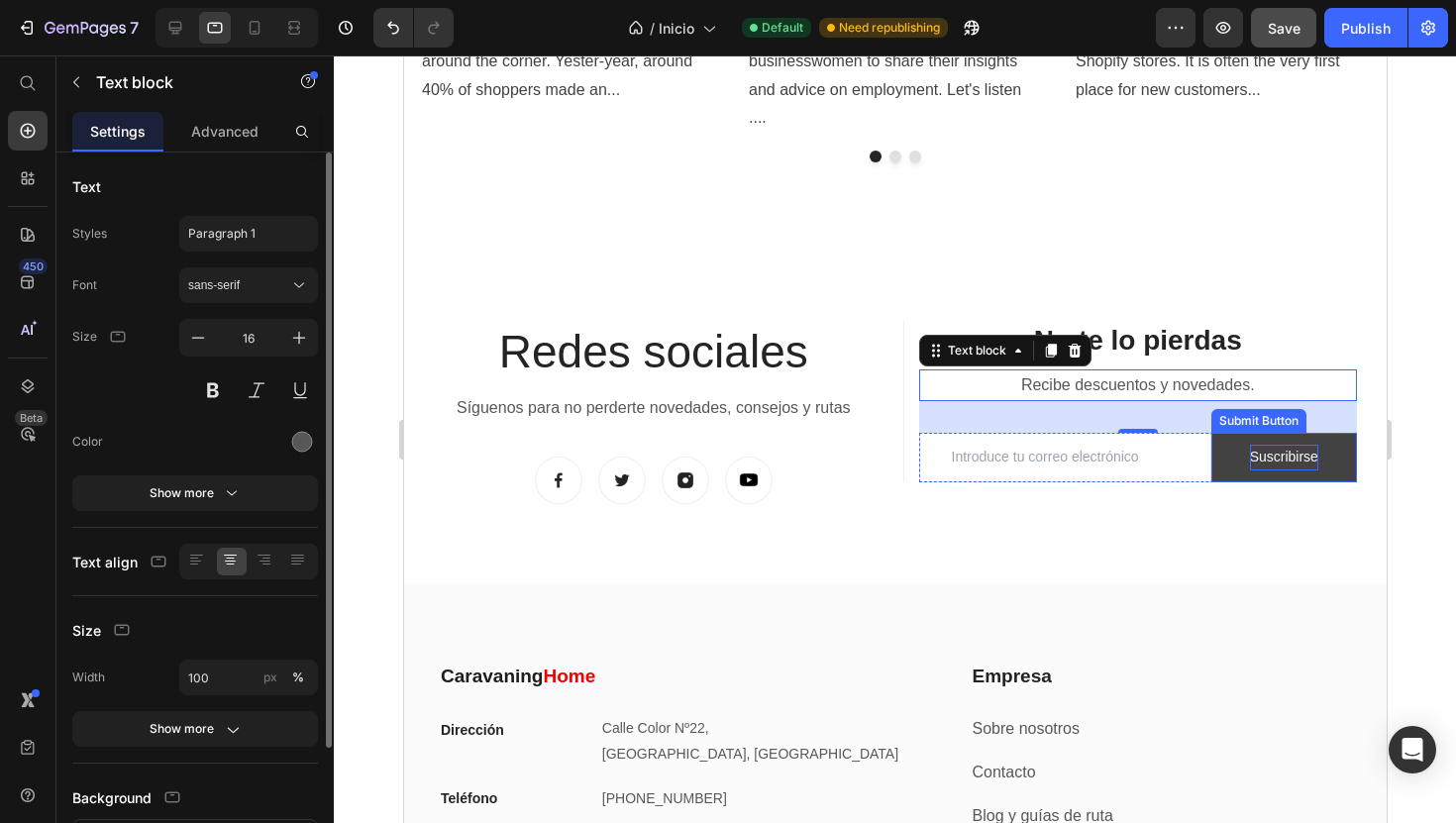 click on "Suscribirse" at bounding box center (1284, 457) 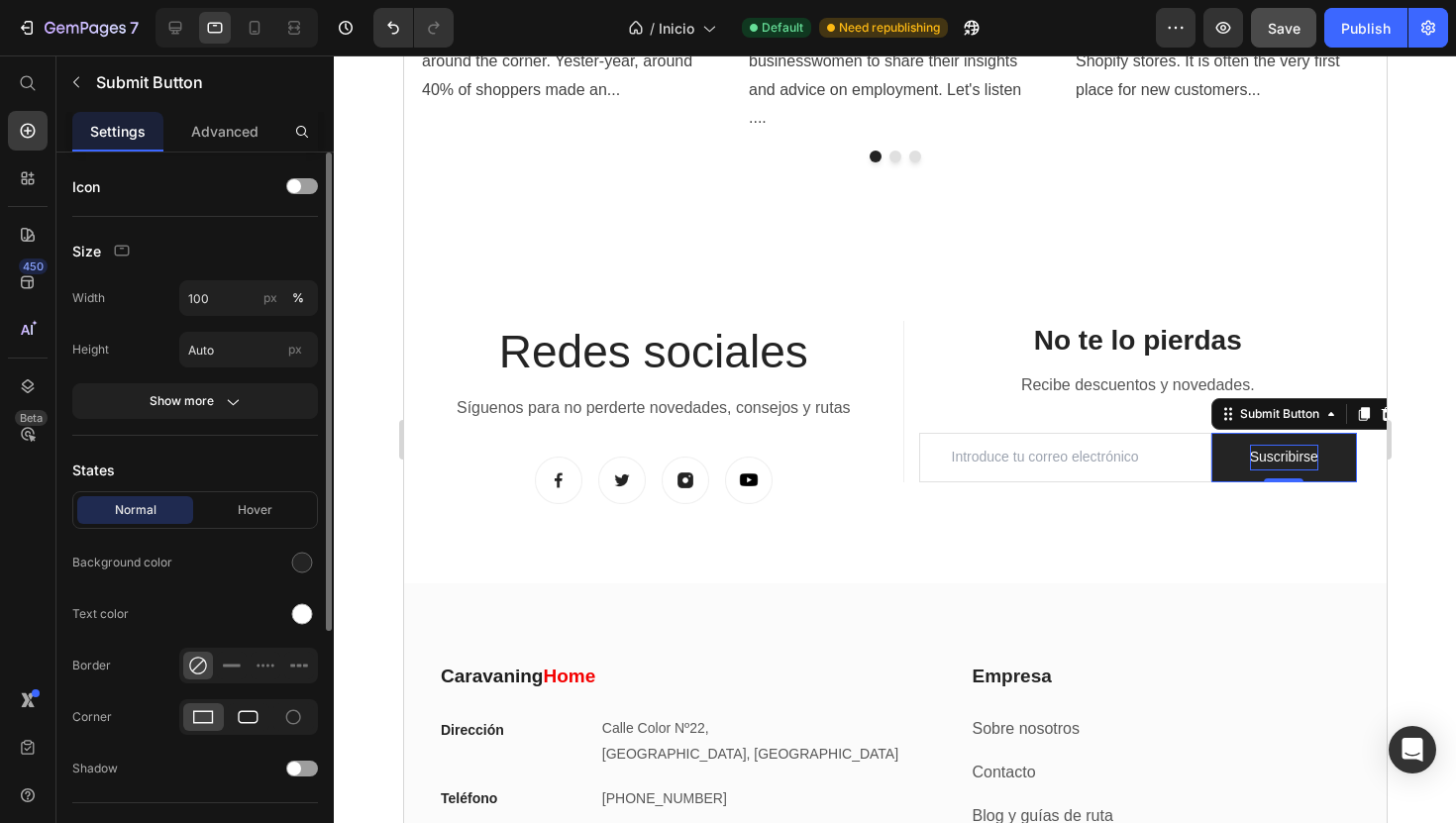 click 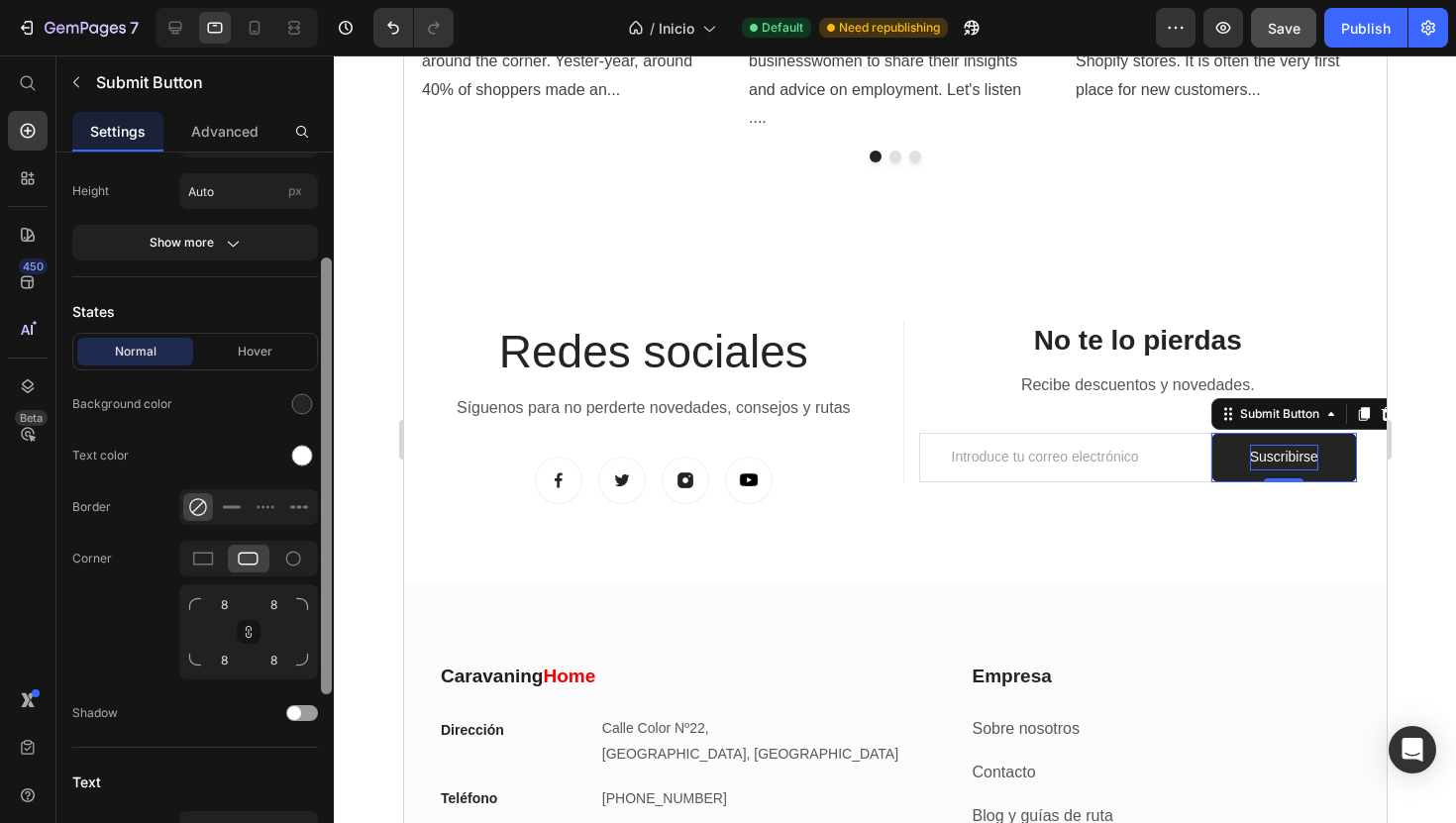 scroll, scrollTop: 164, scrollLeft: 0, axis: vertical 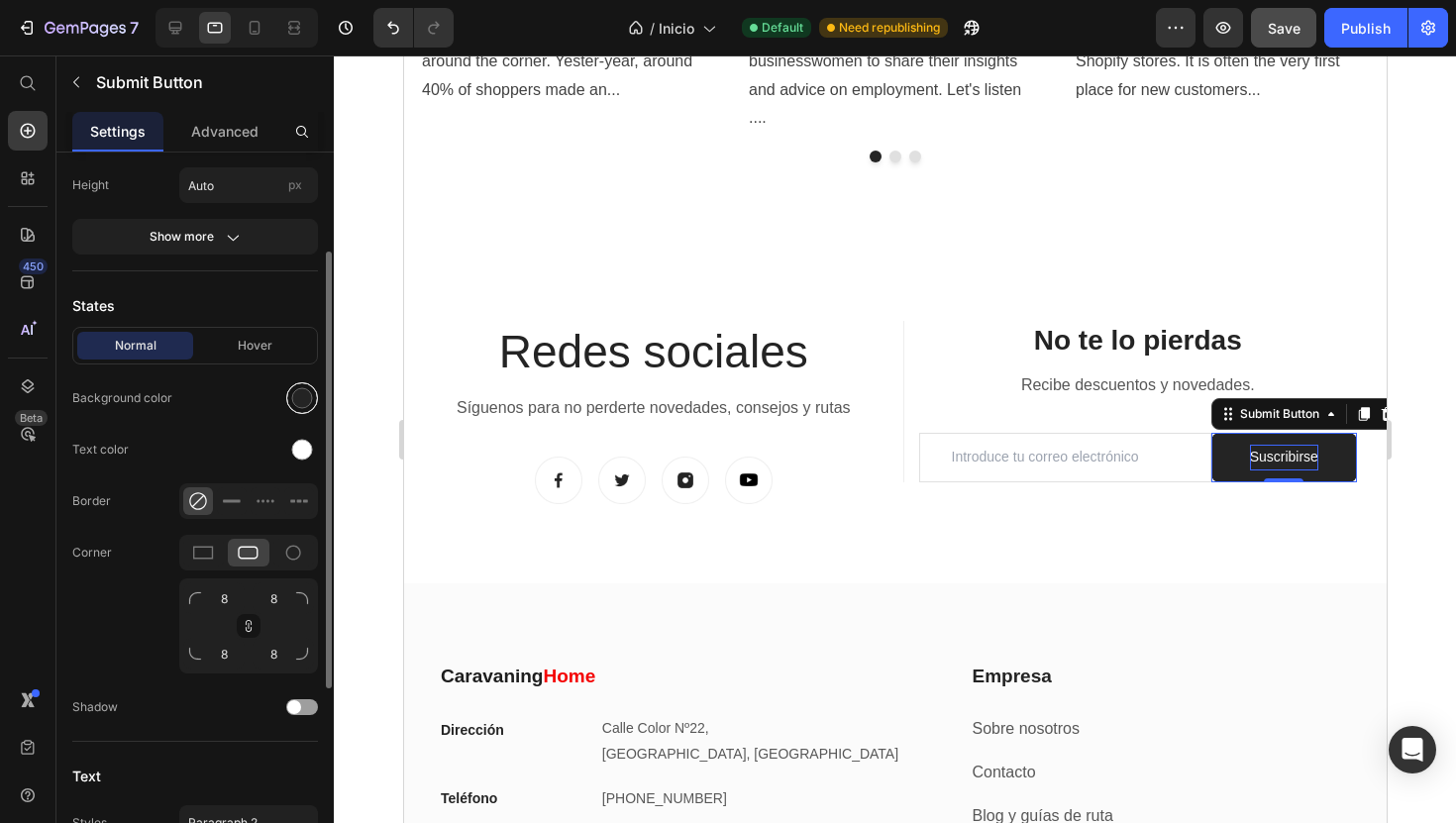 click at bounding box center (302, 398) 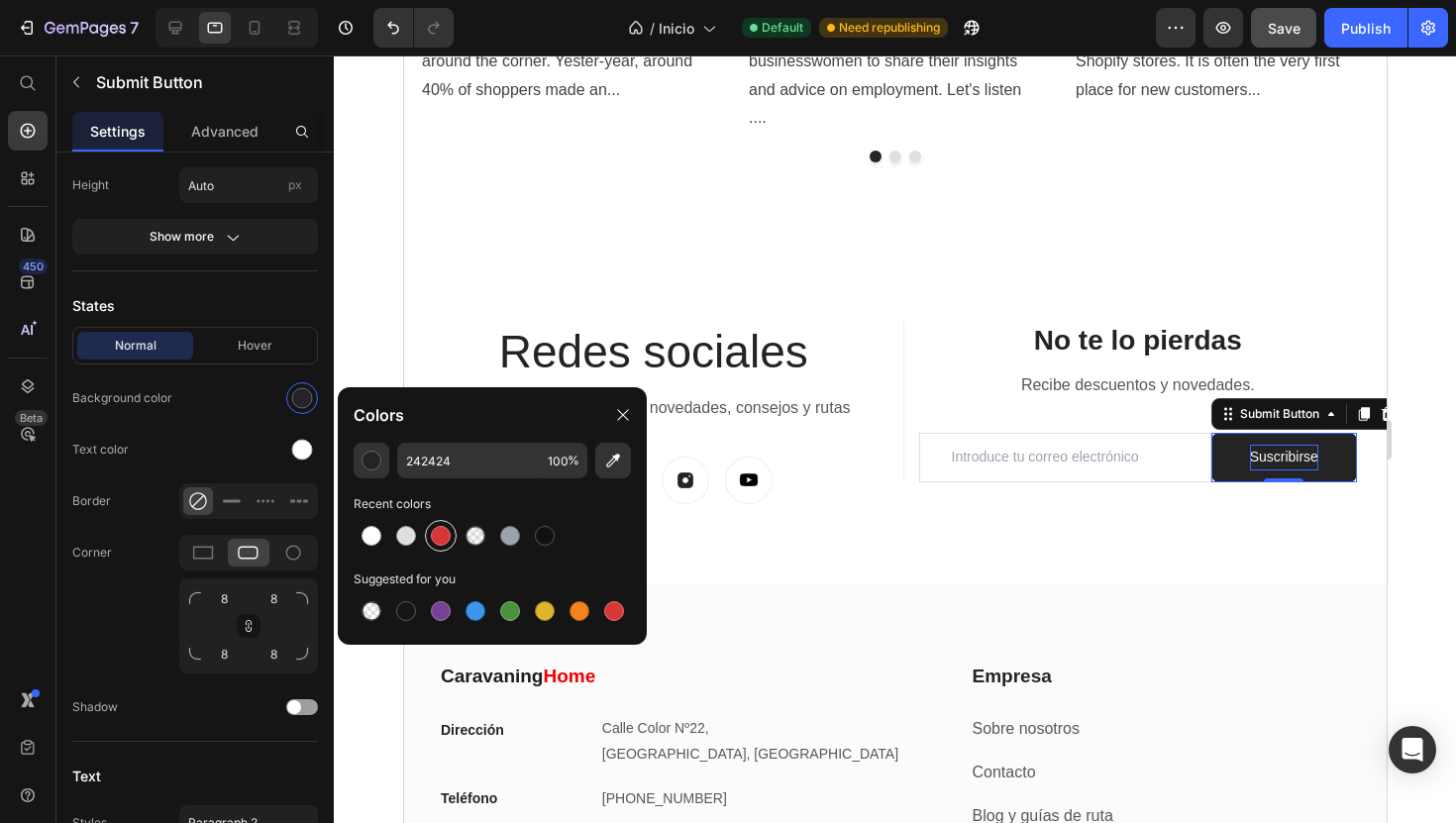 click at bounding box center (441, 536) 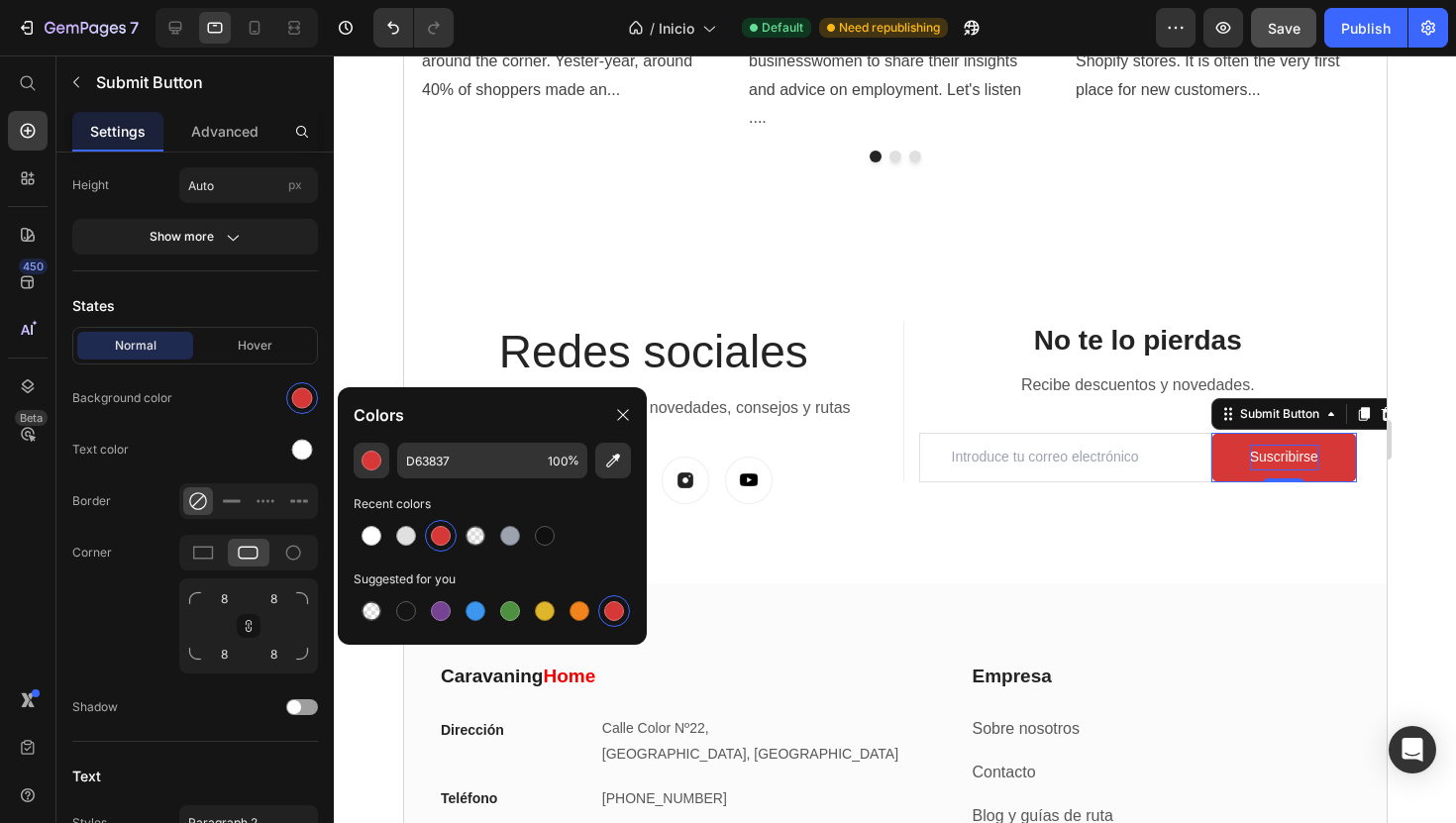 click 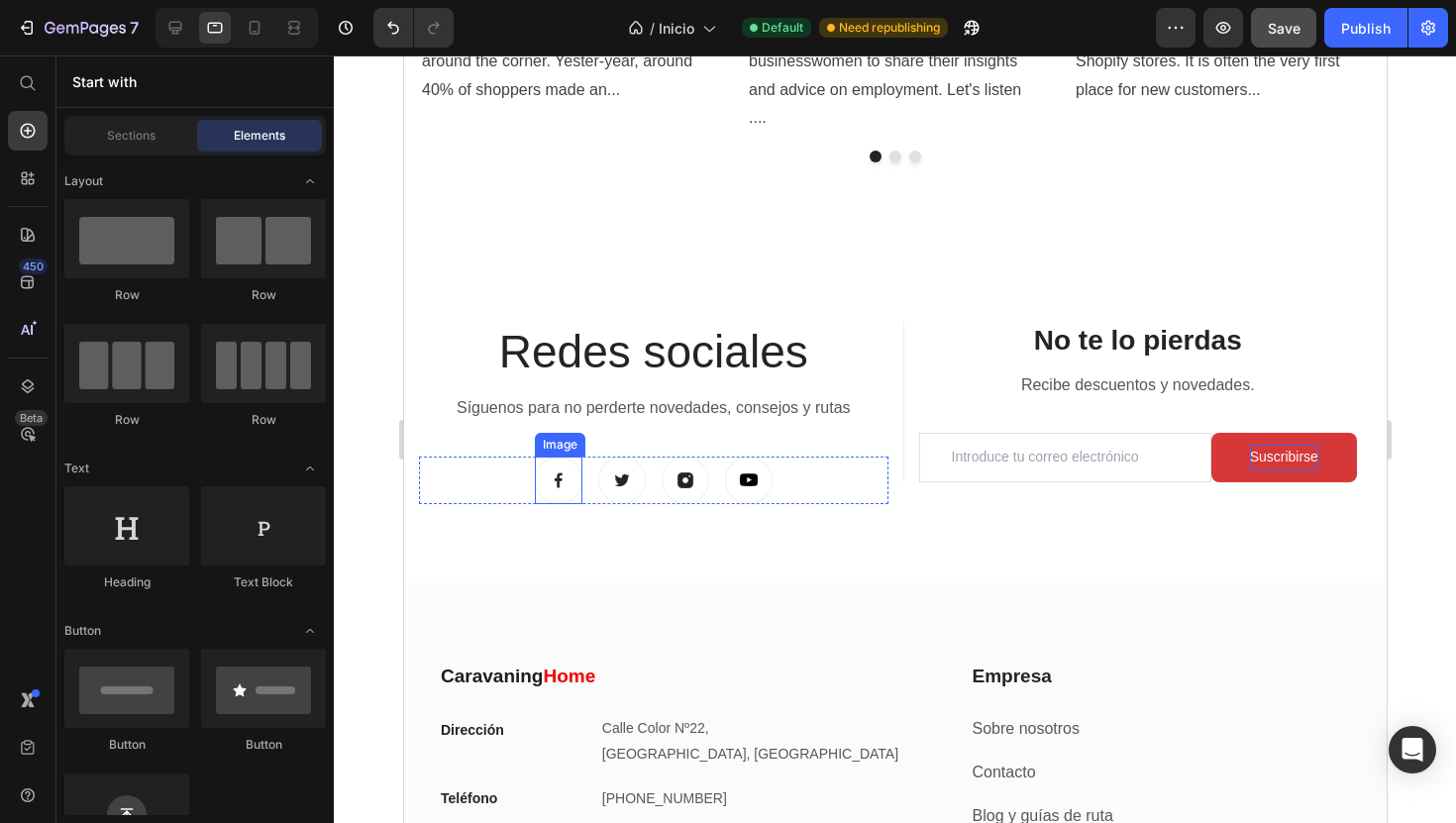 click at bounding box center (558, 480) 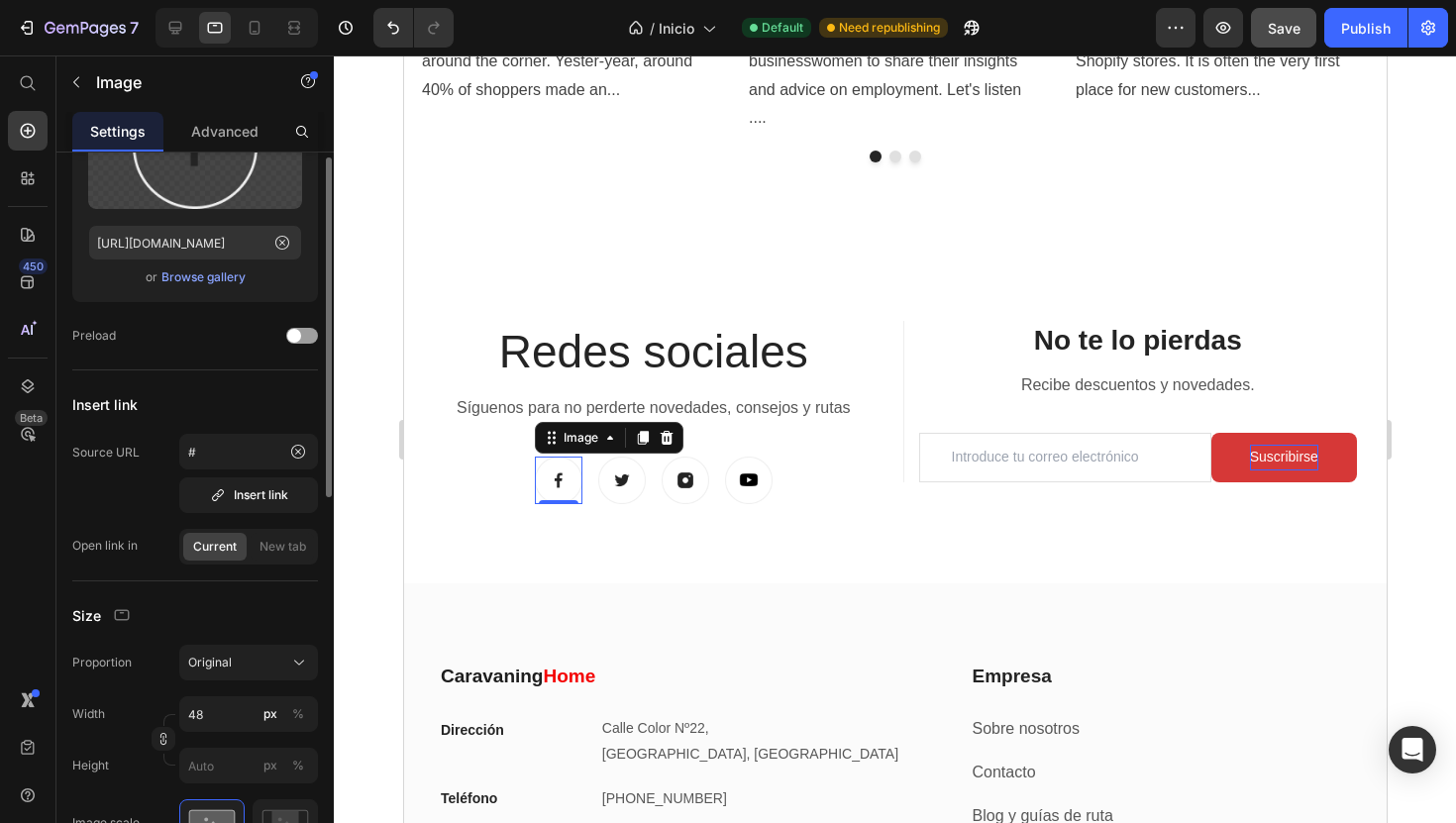 scroll, scrollTop: 0, scrollLeft: 0, axis: both 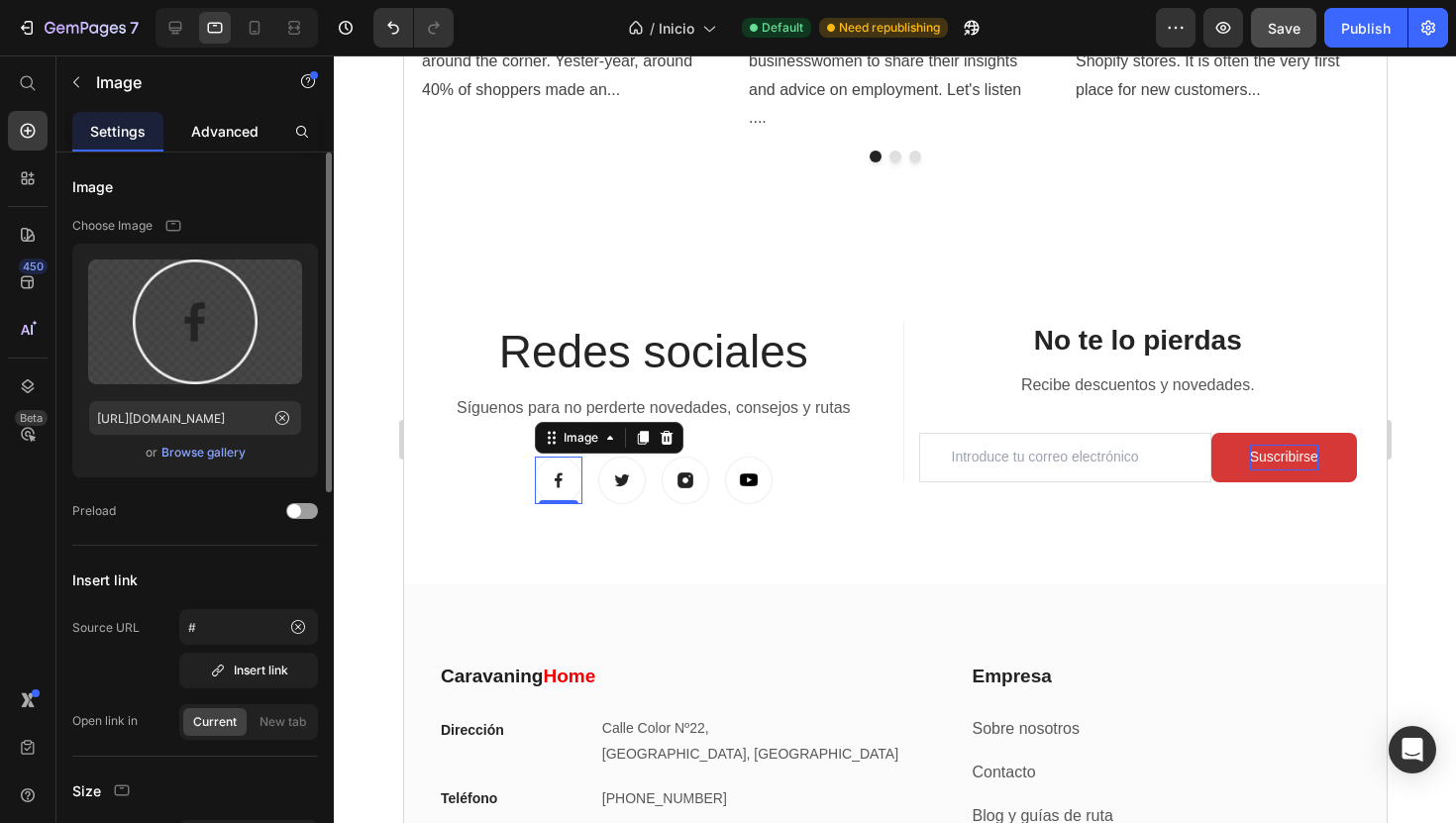 click on "Advanced" at bounding box center [225, 131] 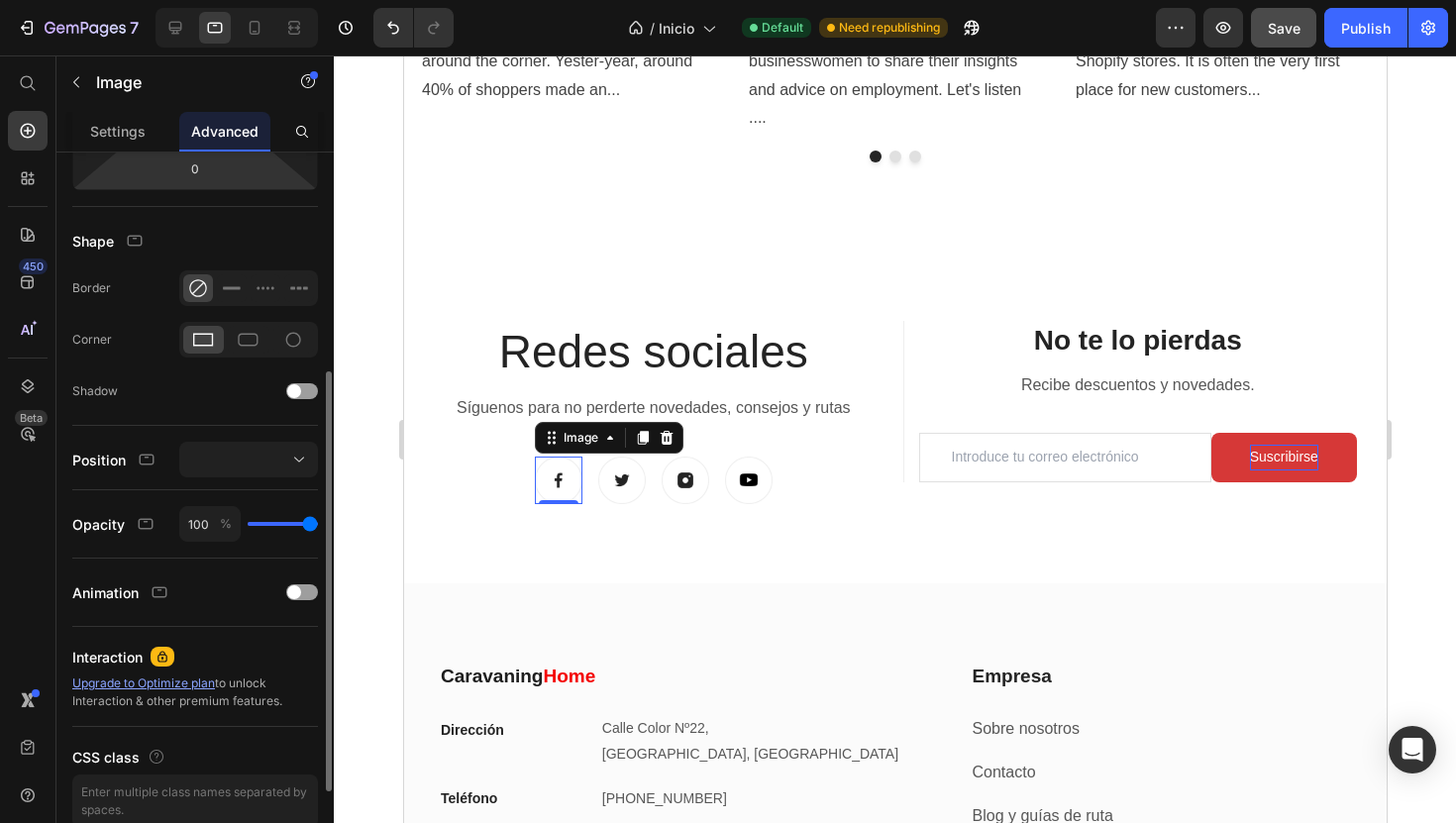 scroll, scrollTop: 417, scrollLeft: 0, axis: vertical 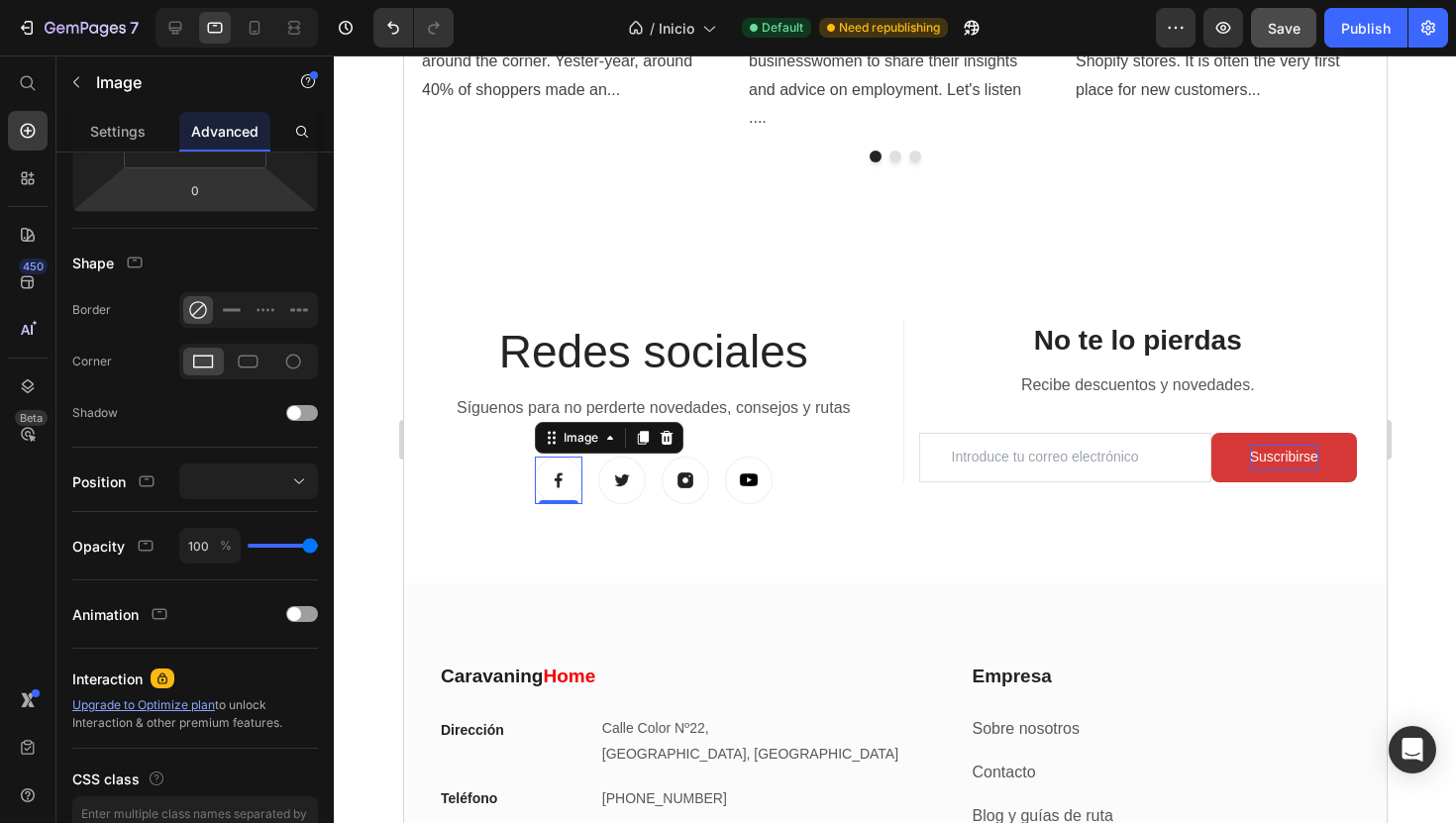 click at bounding box center (558, 480) 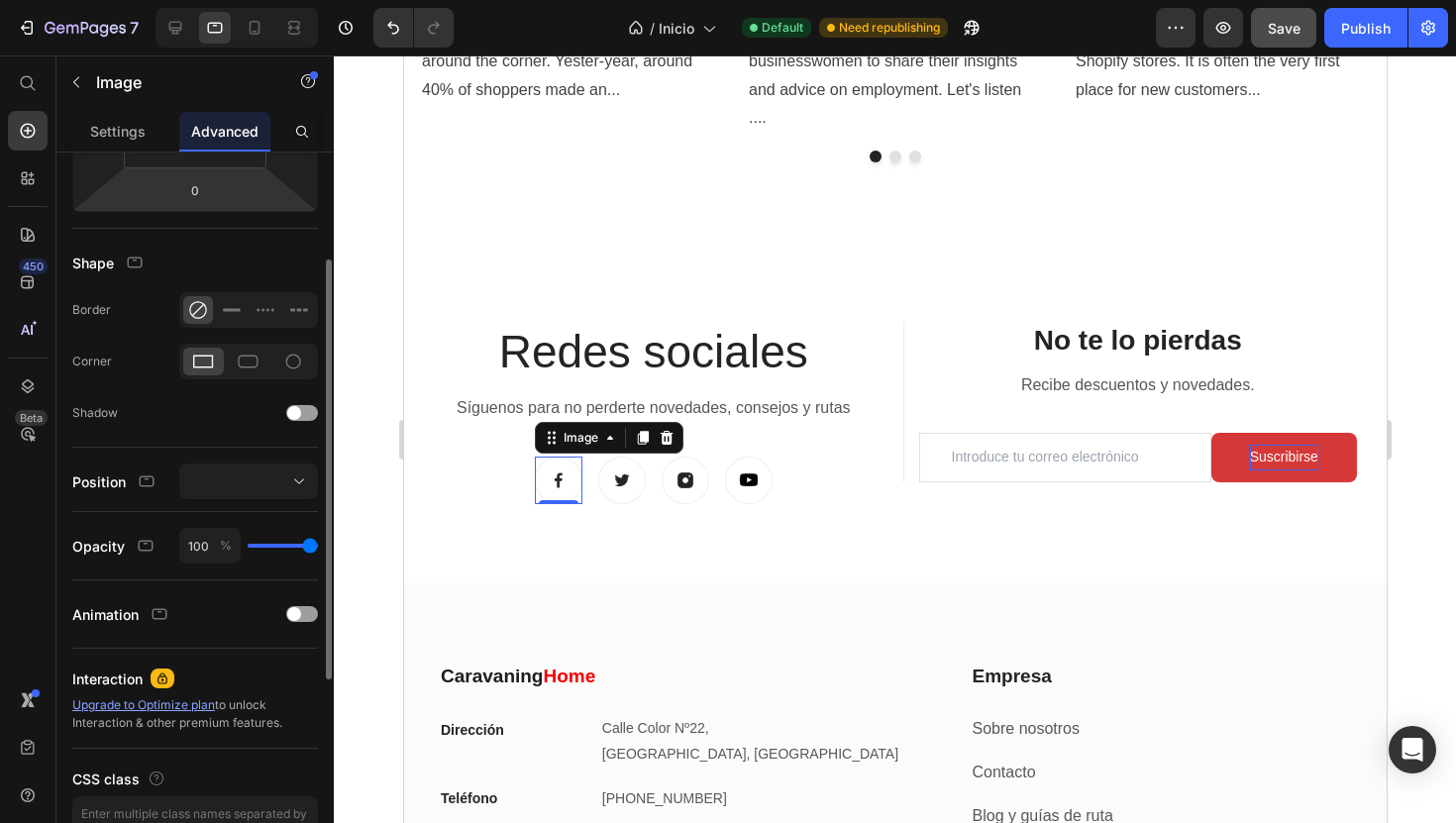 scroll, scrollTop: 0, scrollLeft: 0, axis: both 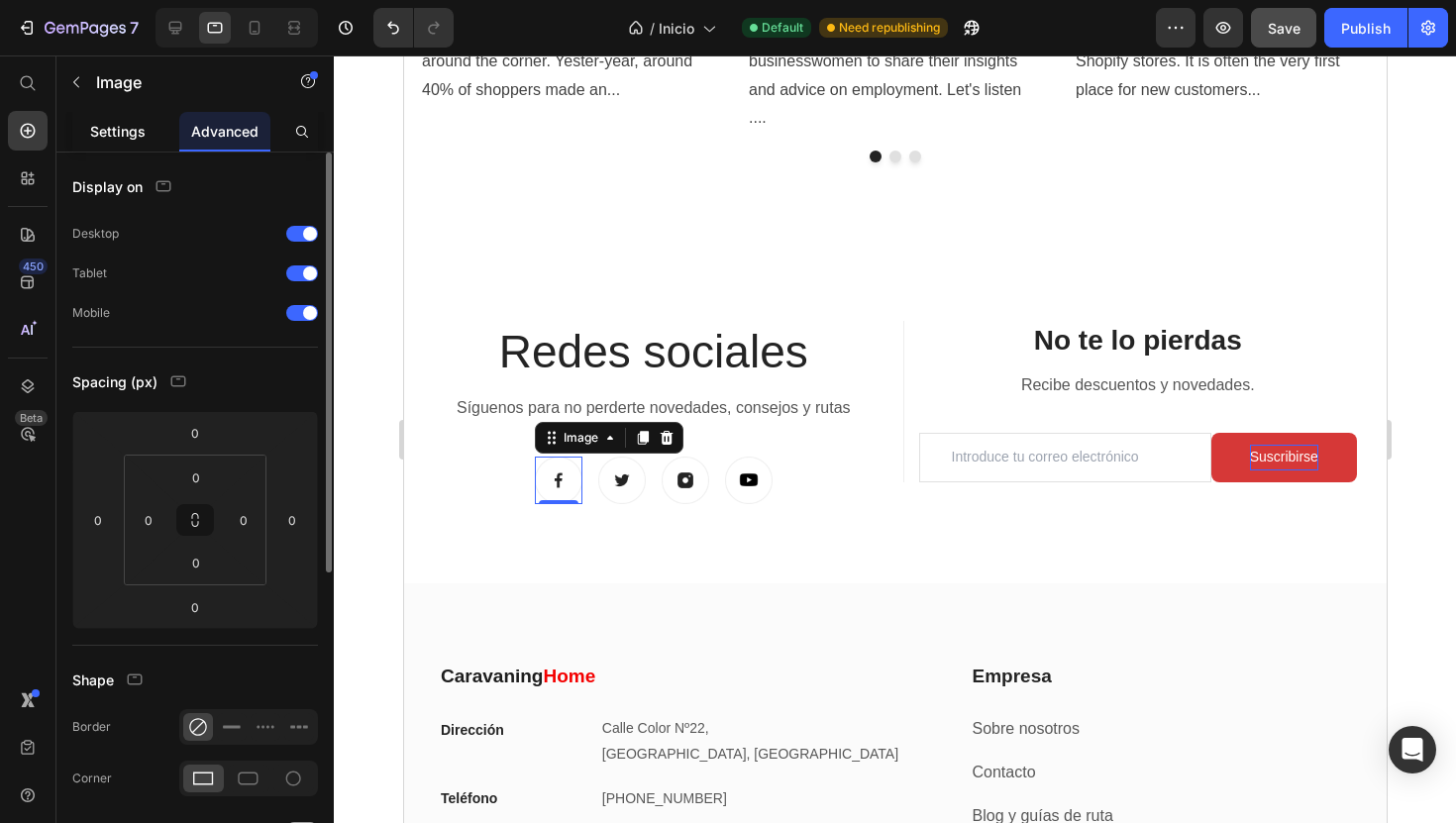 click on "Settings" at bounding box center [118, 131] 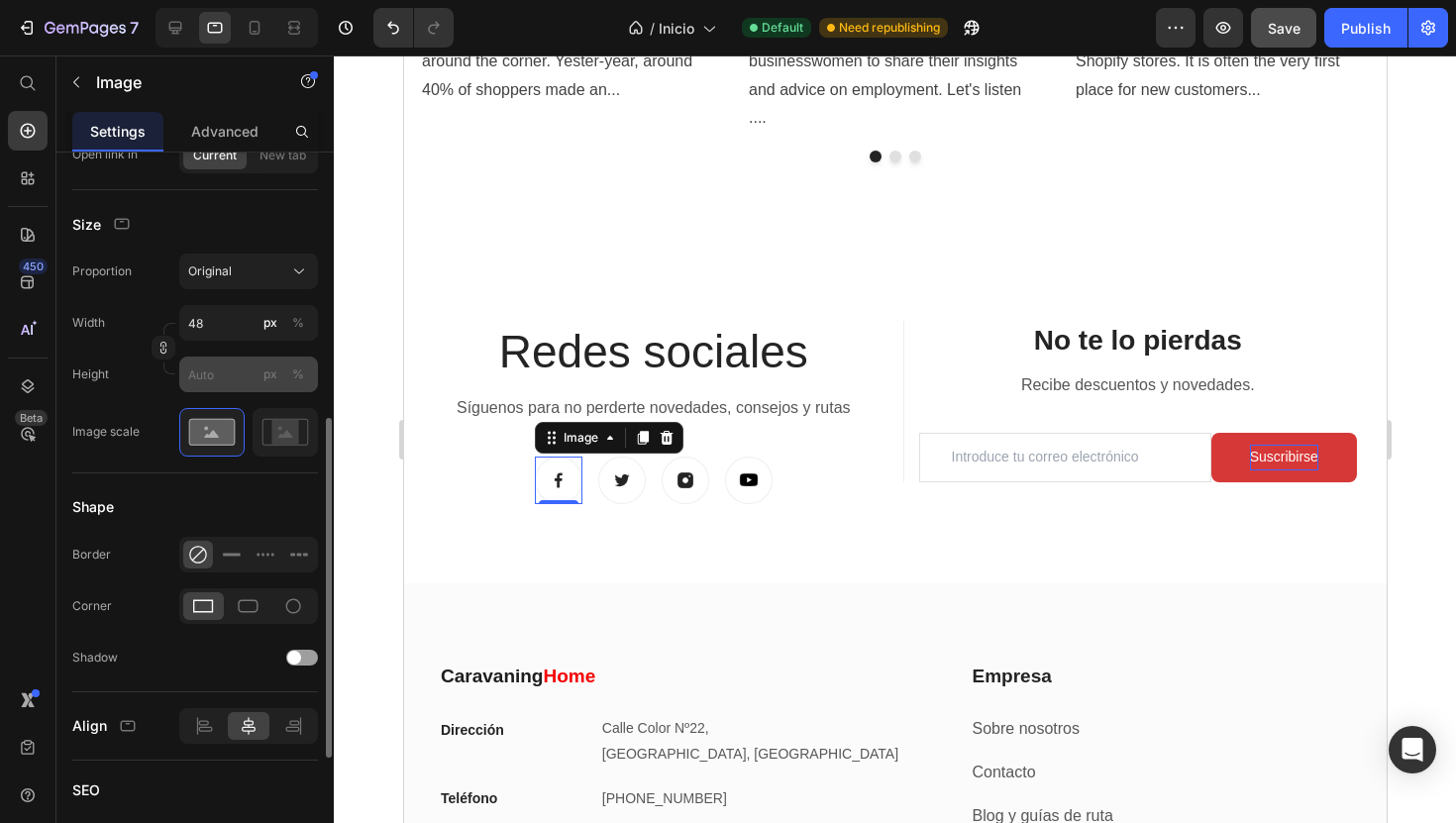 scroll, scrollTop: 717, scrollLeft: 0, axis: vertical 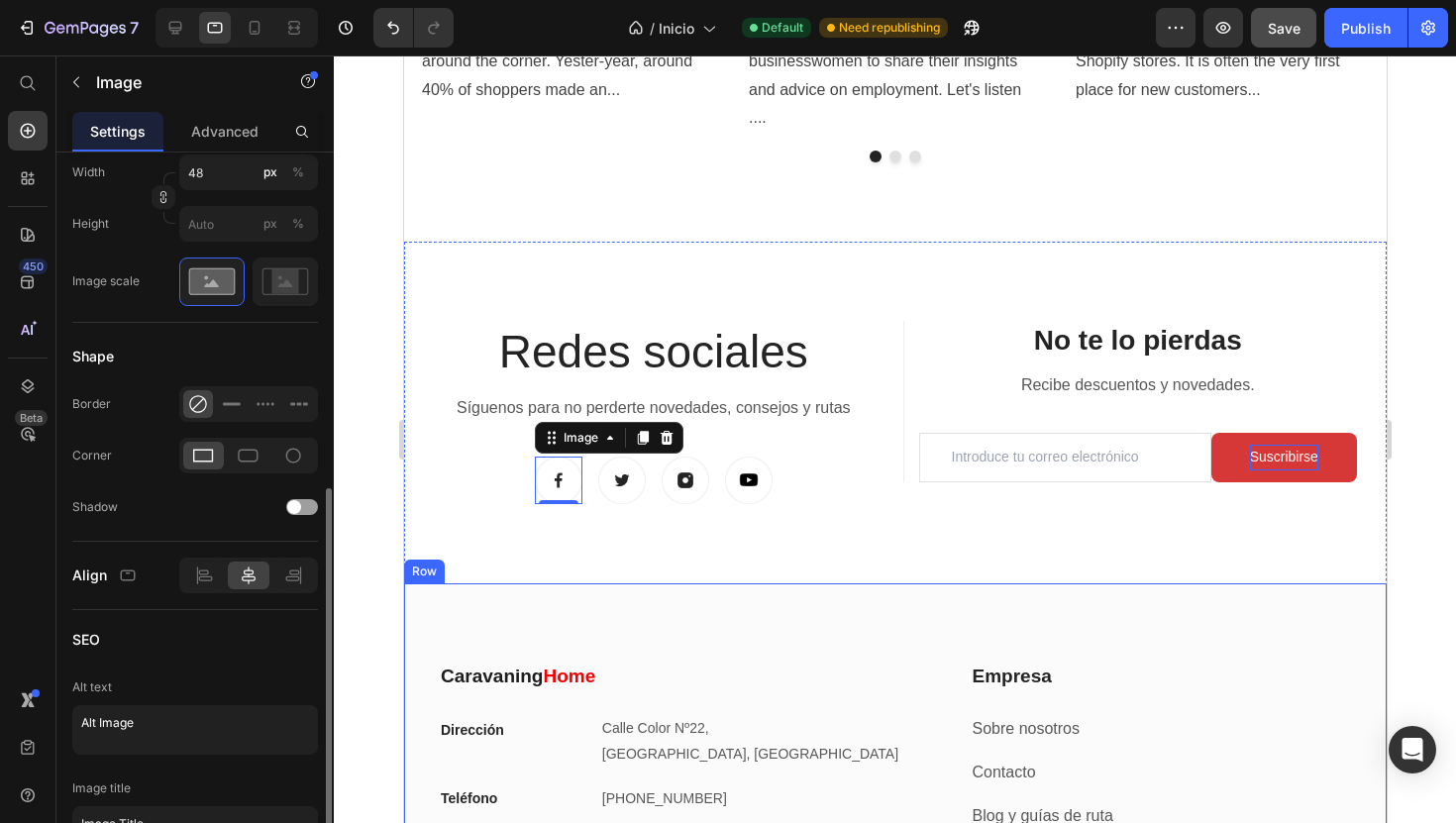 click on "Caravaning Home Heading Dirección Text block Calle Color Nº22, Valencia Centro, España Text block Row Teléfono Text block +34 960 000 000 Text block Row Email Text block info@caravaninghome.com Text block Row Empresa Heading Sobre nosotros Text block Contacto Text block Blog y guías de ruta Text block Preguntas frecuentes Text block Row Compra & Venta Heading Autocaravas Text block Caravanas Text block Campers Text block ¿Quieres vender tu vehículo? Text block Row Legal y Ayuda Heading Política de privacidad Text block Términos de Servicio Text block Política de Cookies Text block Aviso legal Text block Row Row
My Store
Company
Information
Contact Accordion                Title Line Row © 2025 Caravaning Home. Todos los derechos reservados. Text block Row Row" at bounding box center [894, 929] 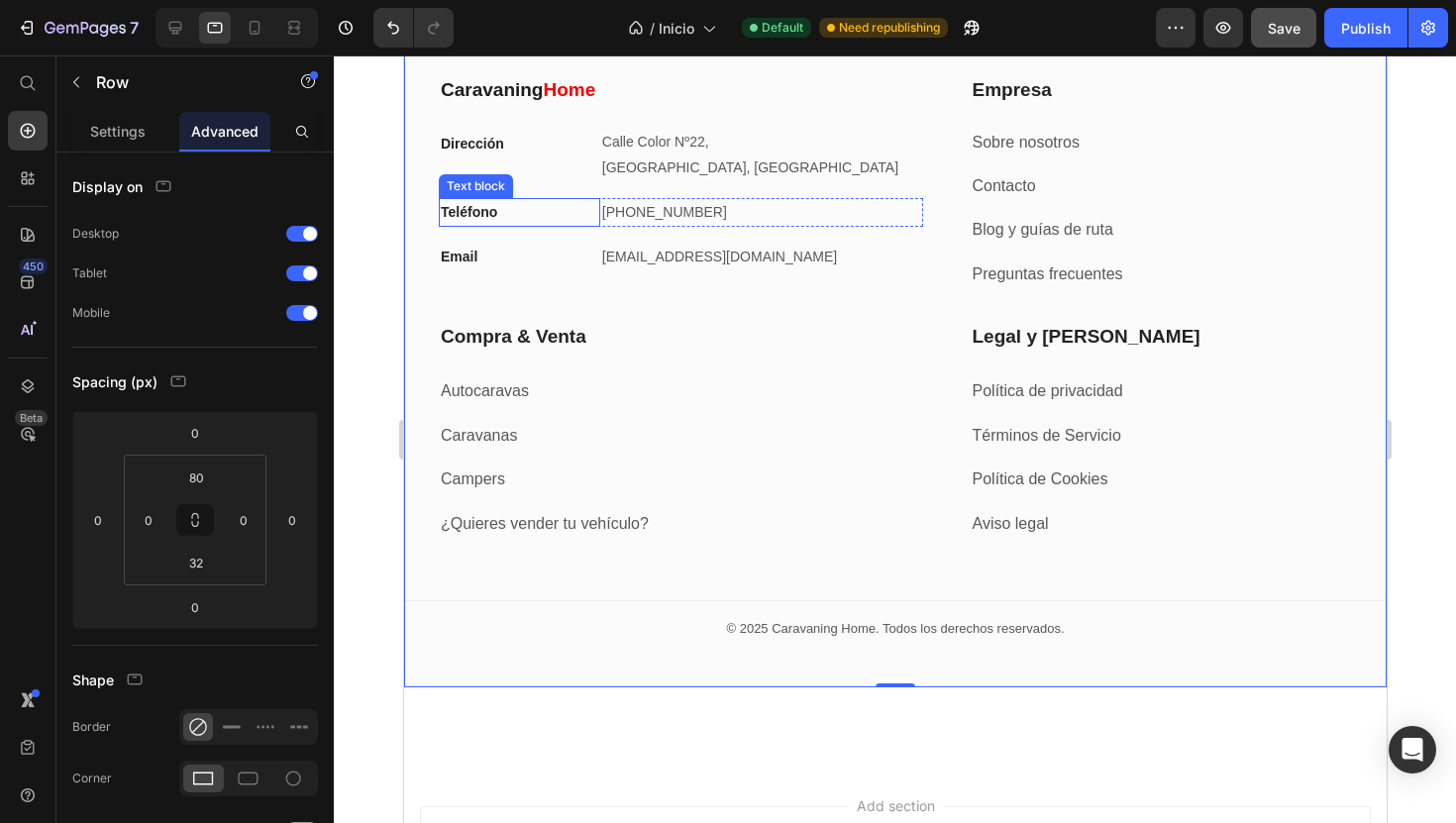 scroll, scrollTop: 7986, scrollLeft: 0, axis: vertical 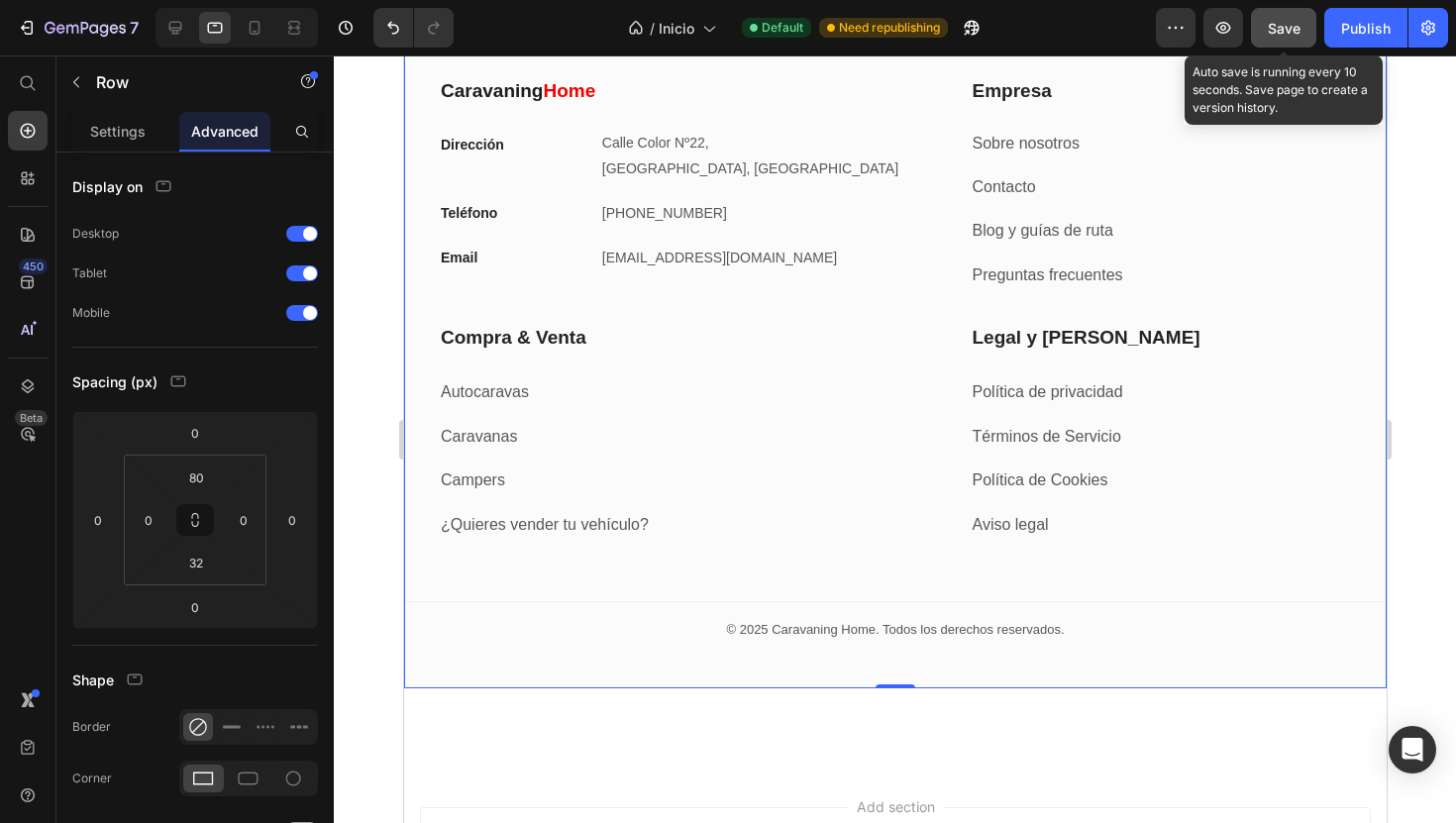 click on "Save" 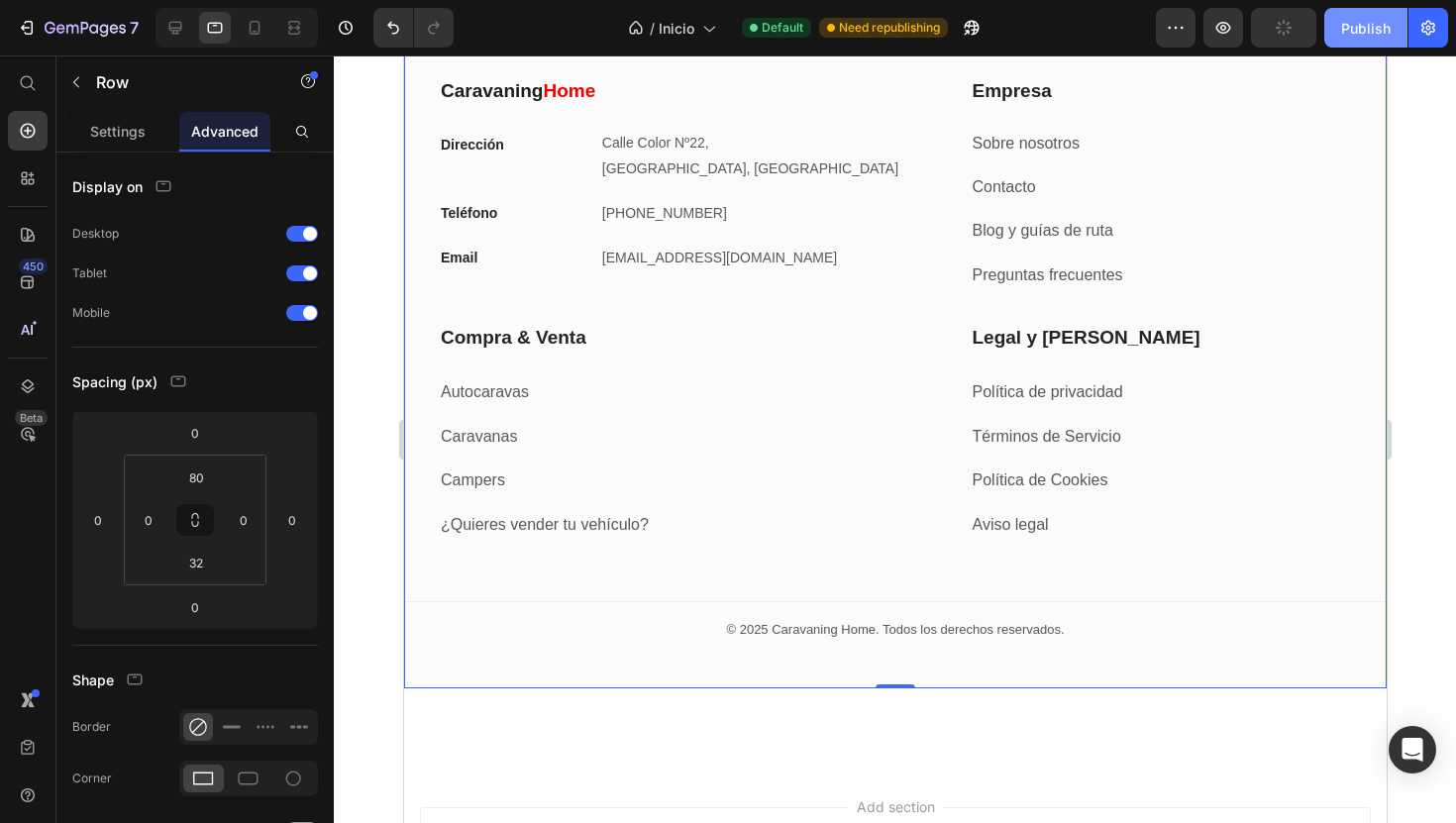 click on "Publish" at bounding box center (1366, 28) 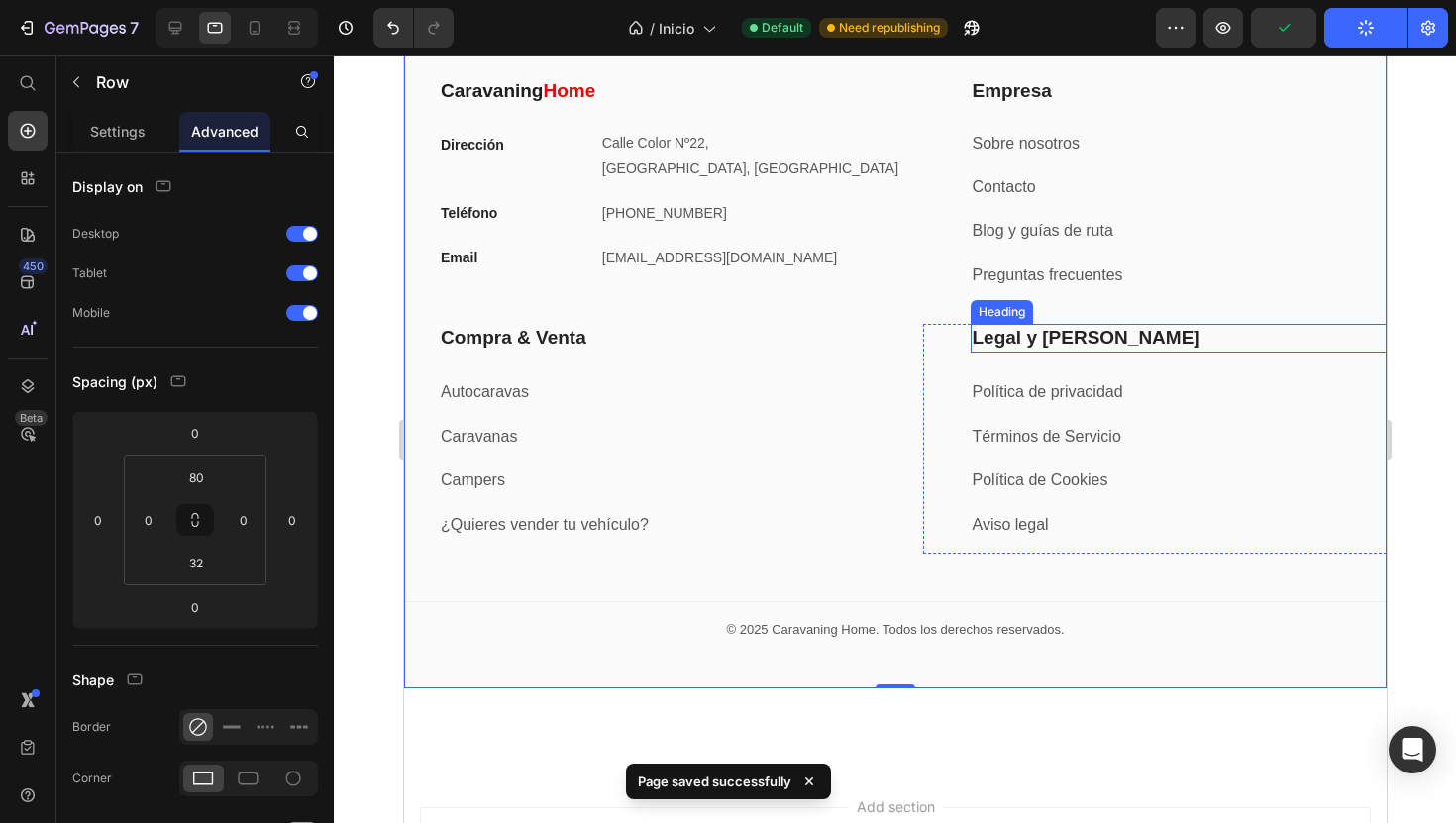 click on "Legal y [PERSON_NAME]" at bounding box center (1188, 338) 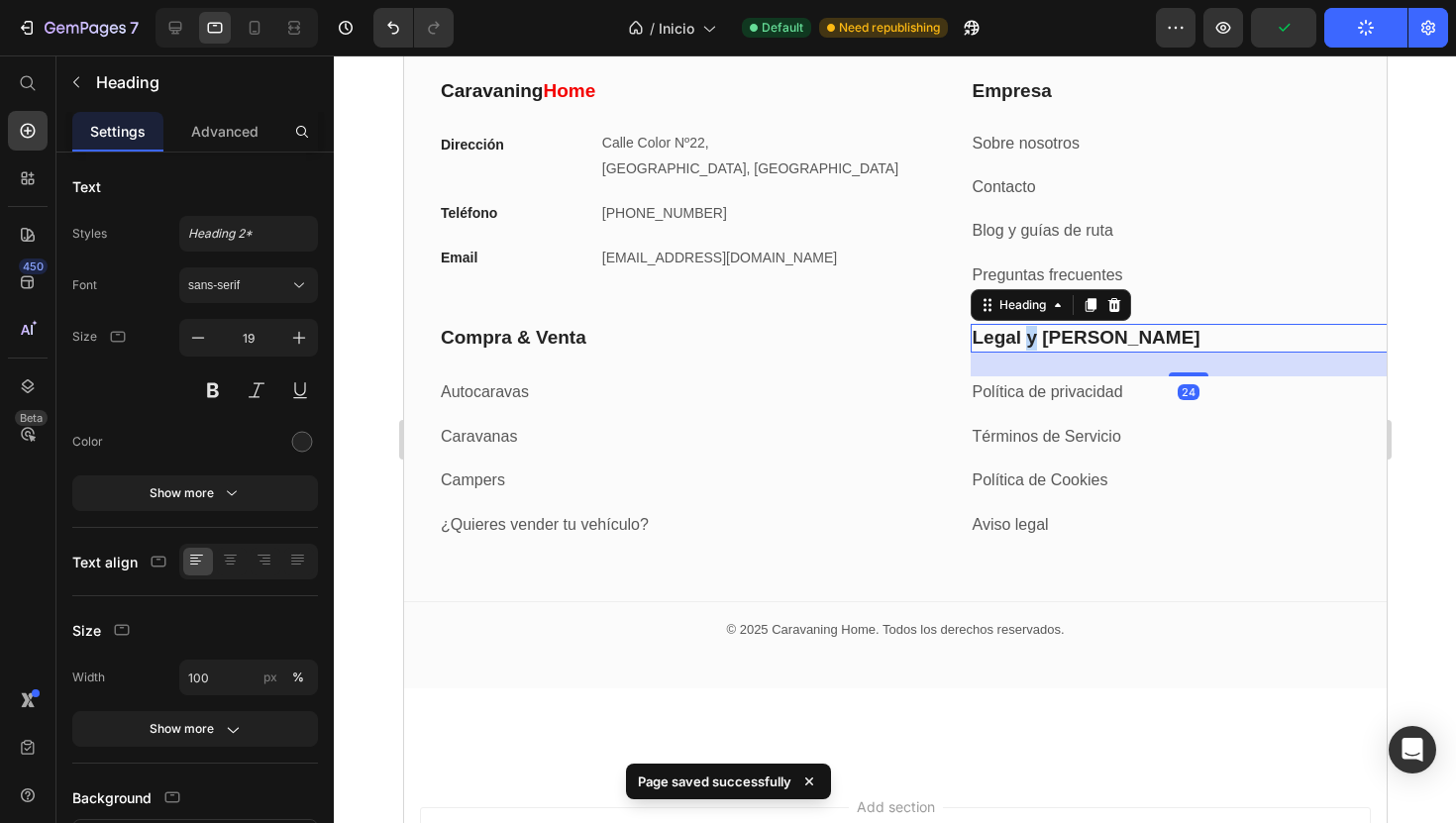 click on "Legal y [PERSON_NAME]" at bounding box center (1188, 338) 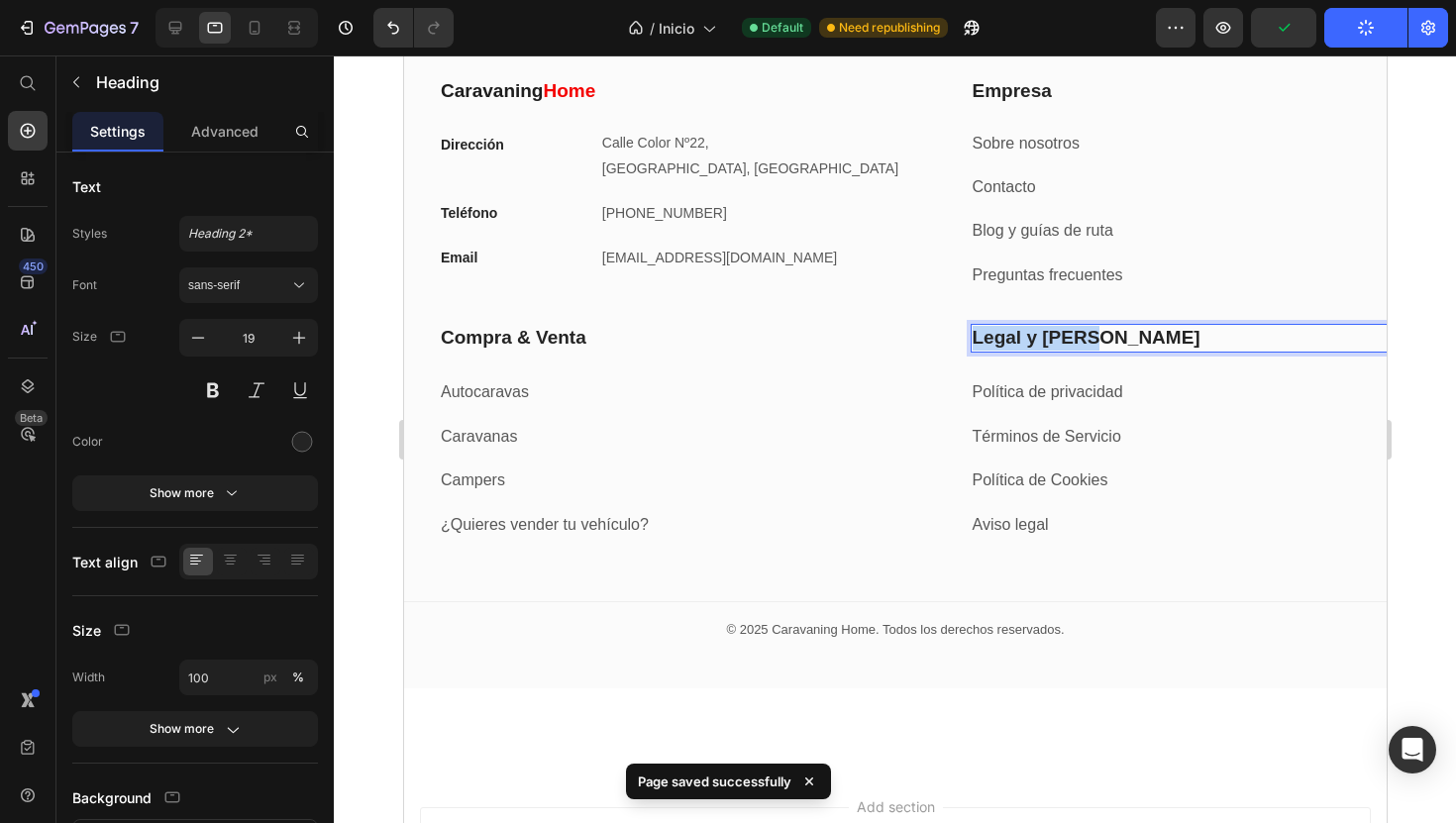click on "Legal y [PERSON_NAME]" at bounding box center [1188, 338] 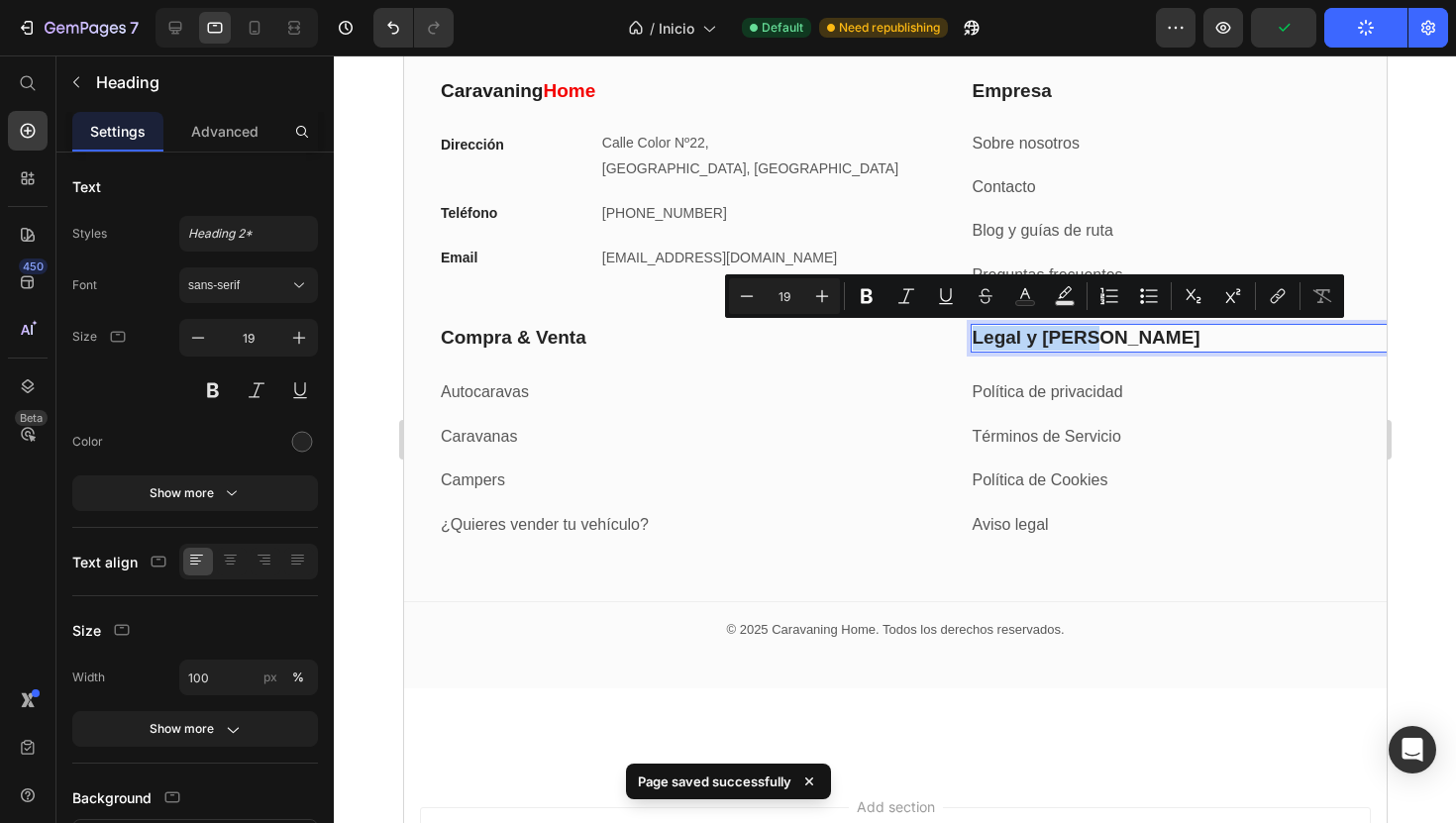 click on "Legal y [PERSON_NAME]" at bounding box center [1188, 338] 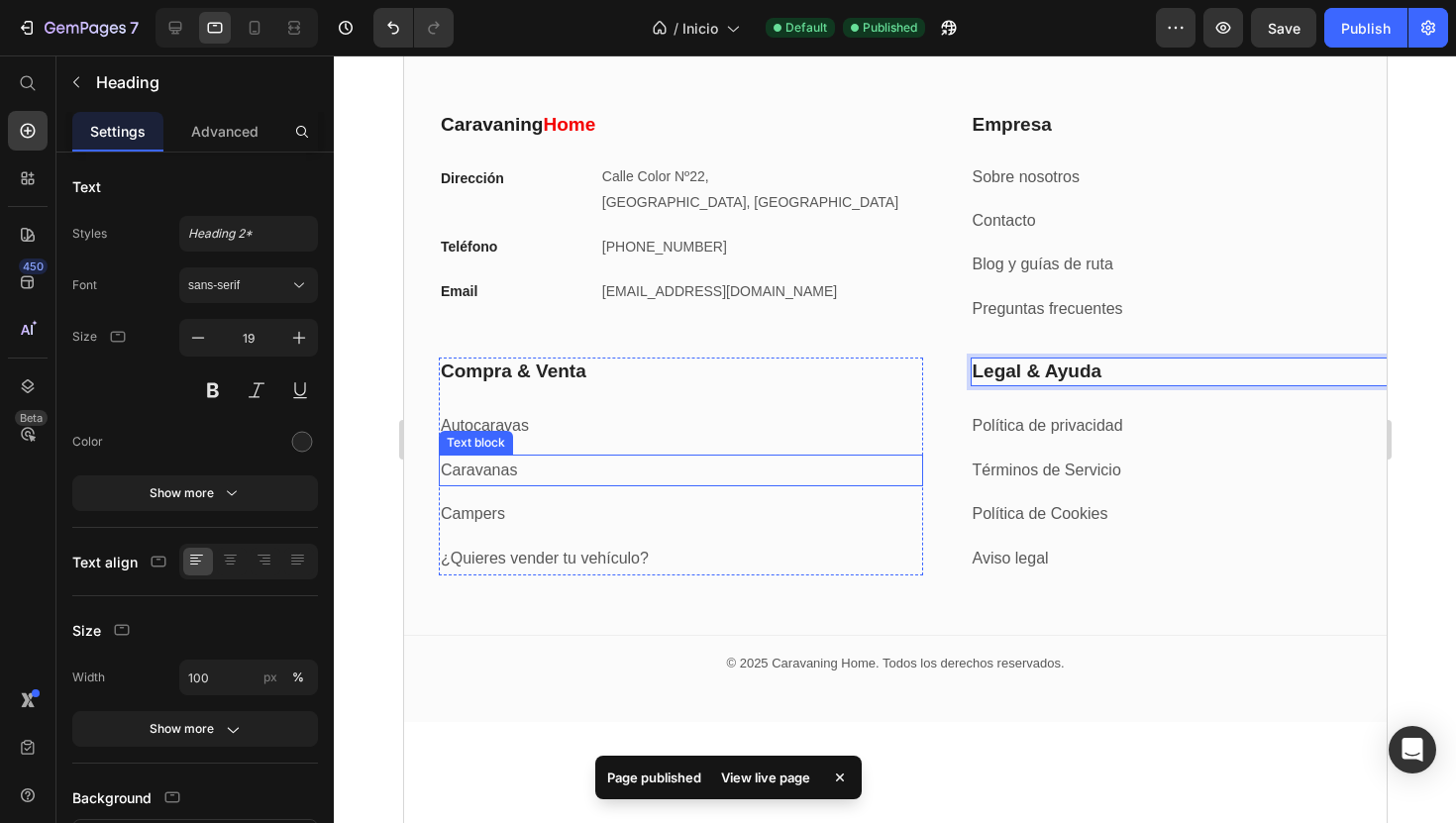 scroll, scrollTop: 7944, scrollLeft: 0, axis: vertical 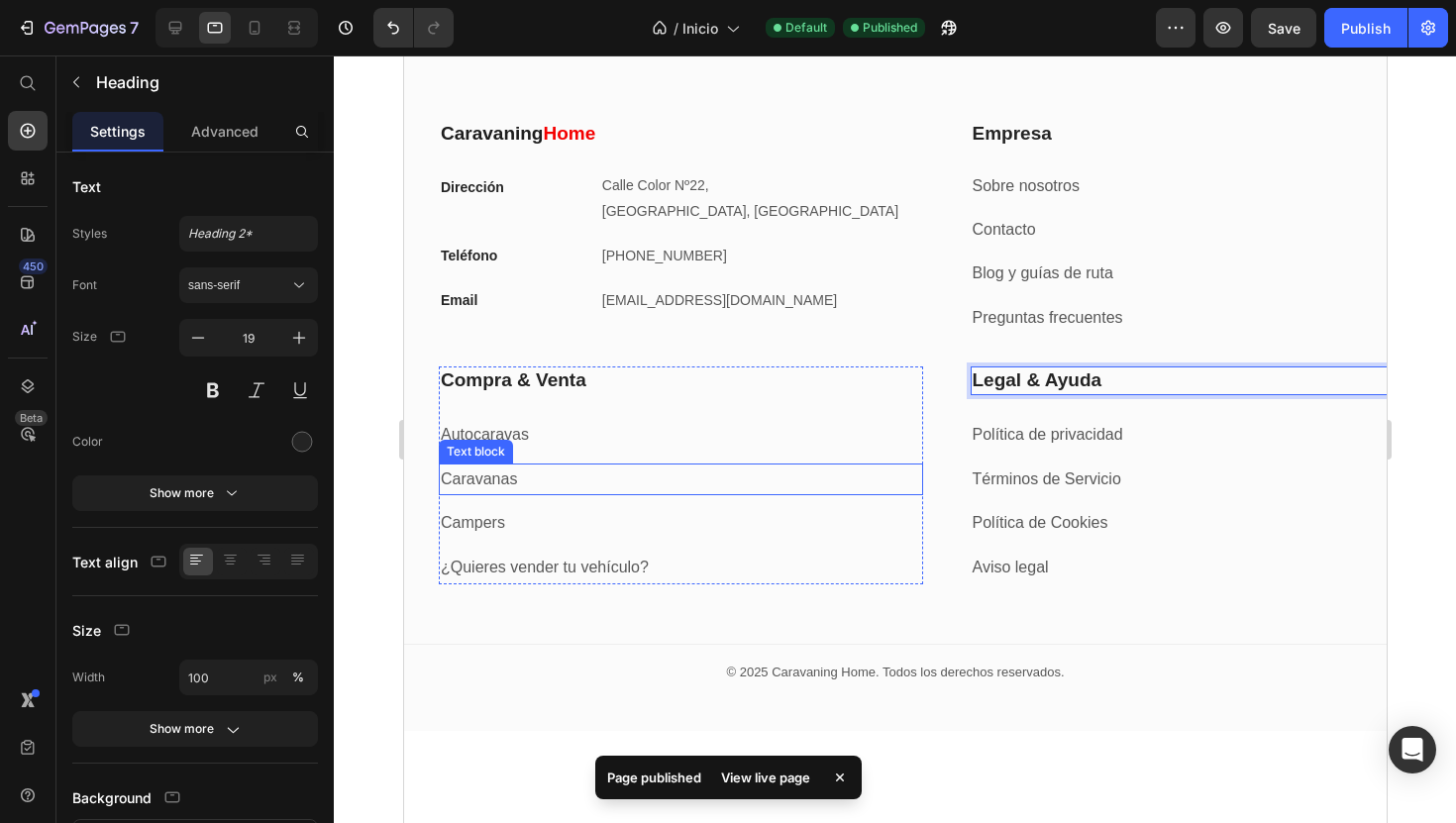 click on "Caravanas" at bounding box center [679, 479] 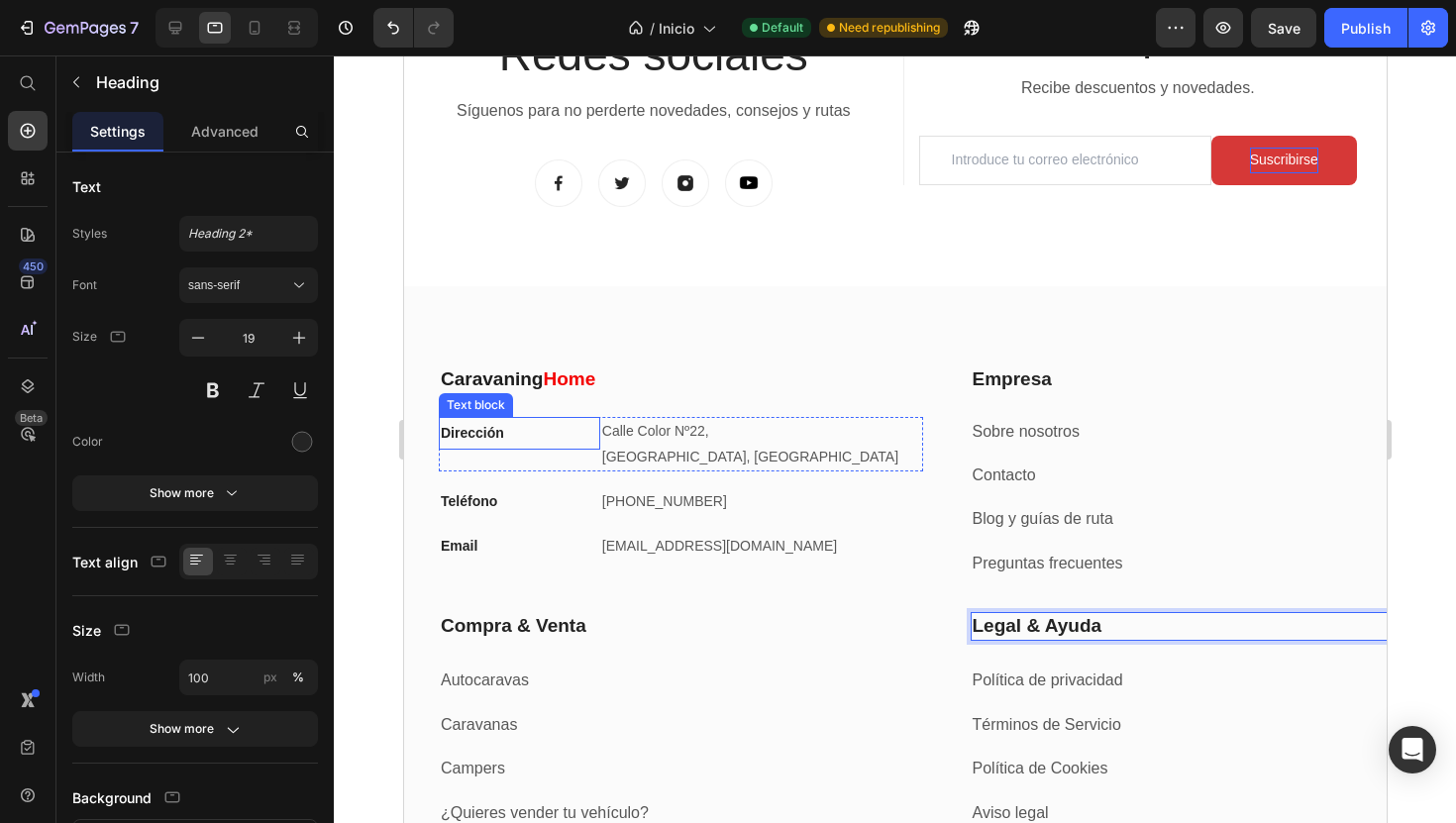 scroll, scrollTop: 7657, scrollLeft: 0, axis: vertical 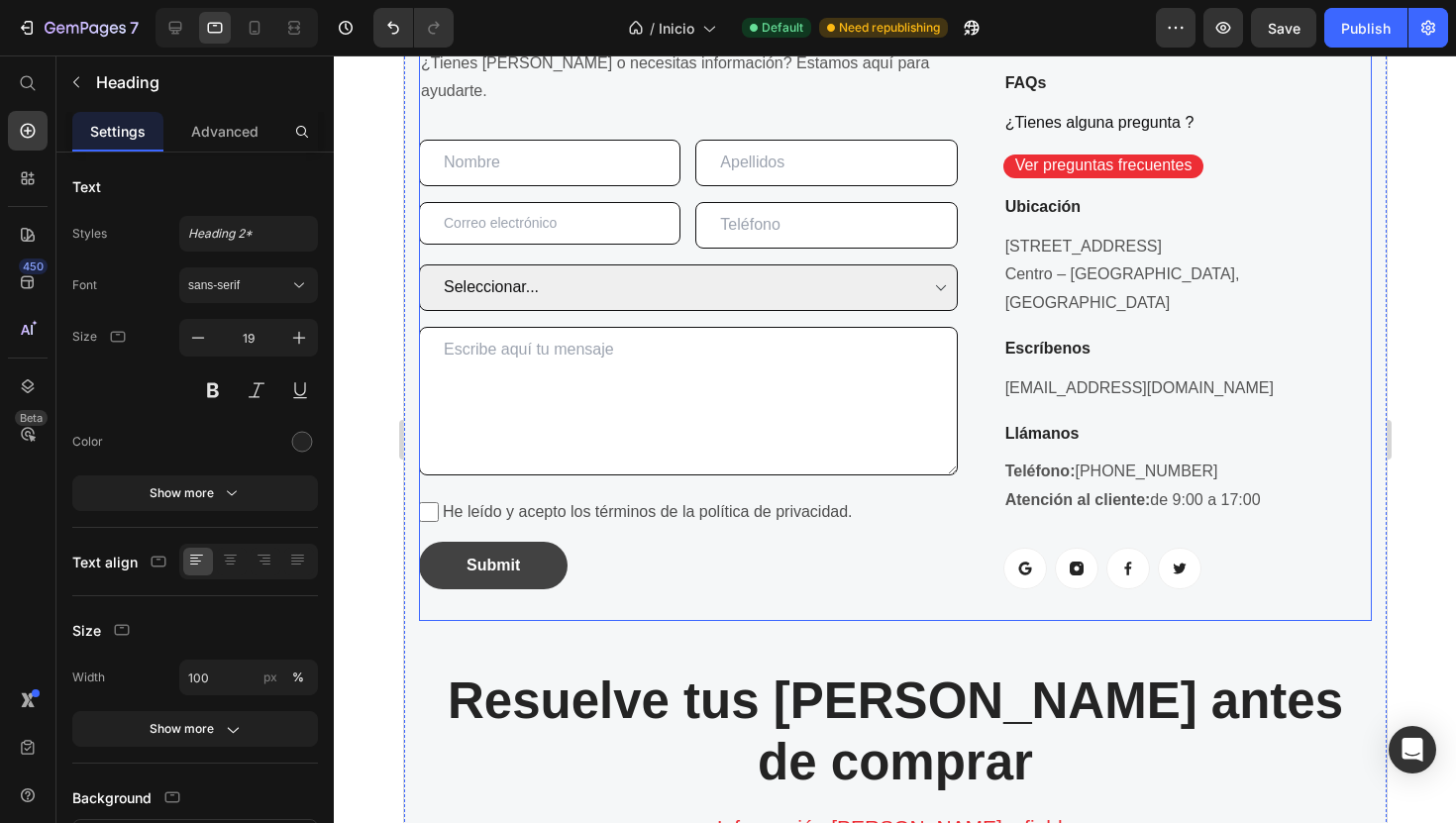 click on "Submit" at bounding box center (492, 566) 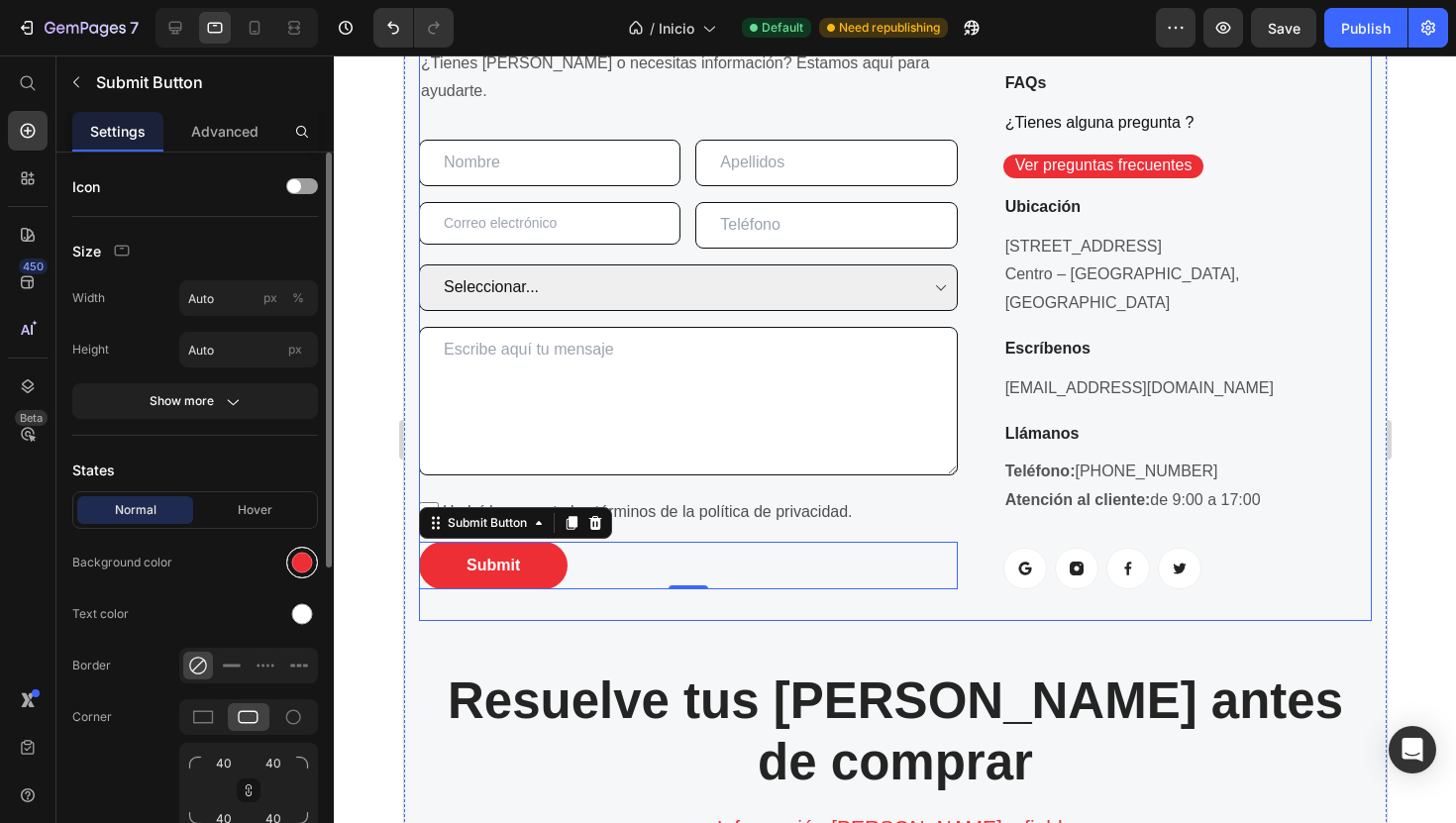 click at bounding box center (302, 563) 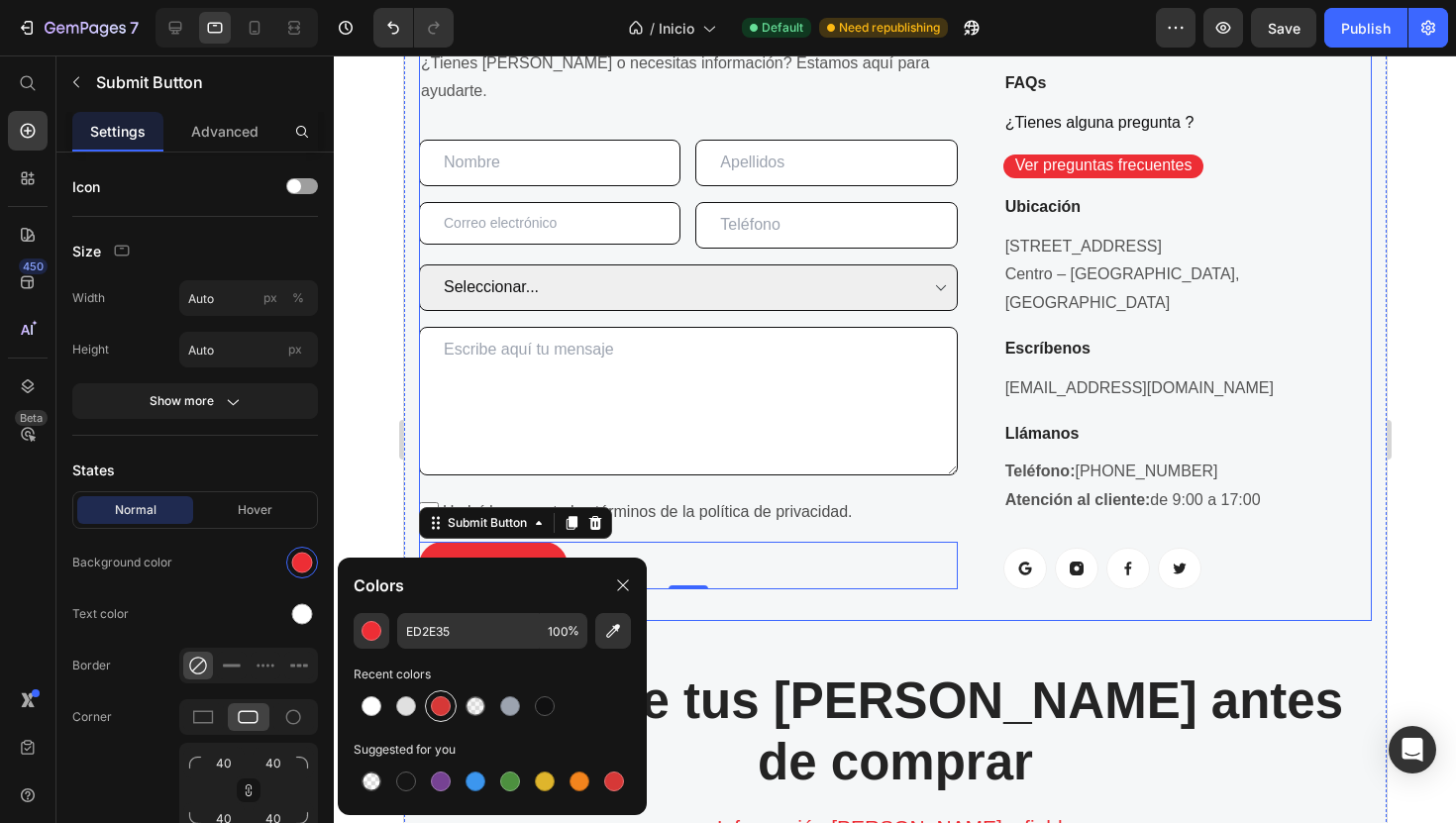 click at bounding box center [441, 706] 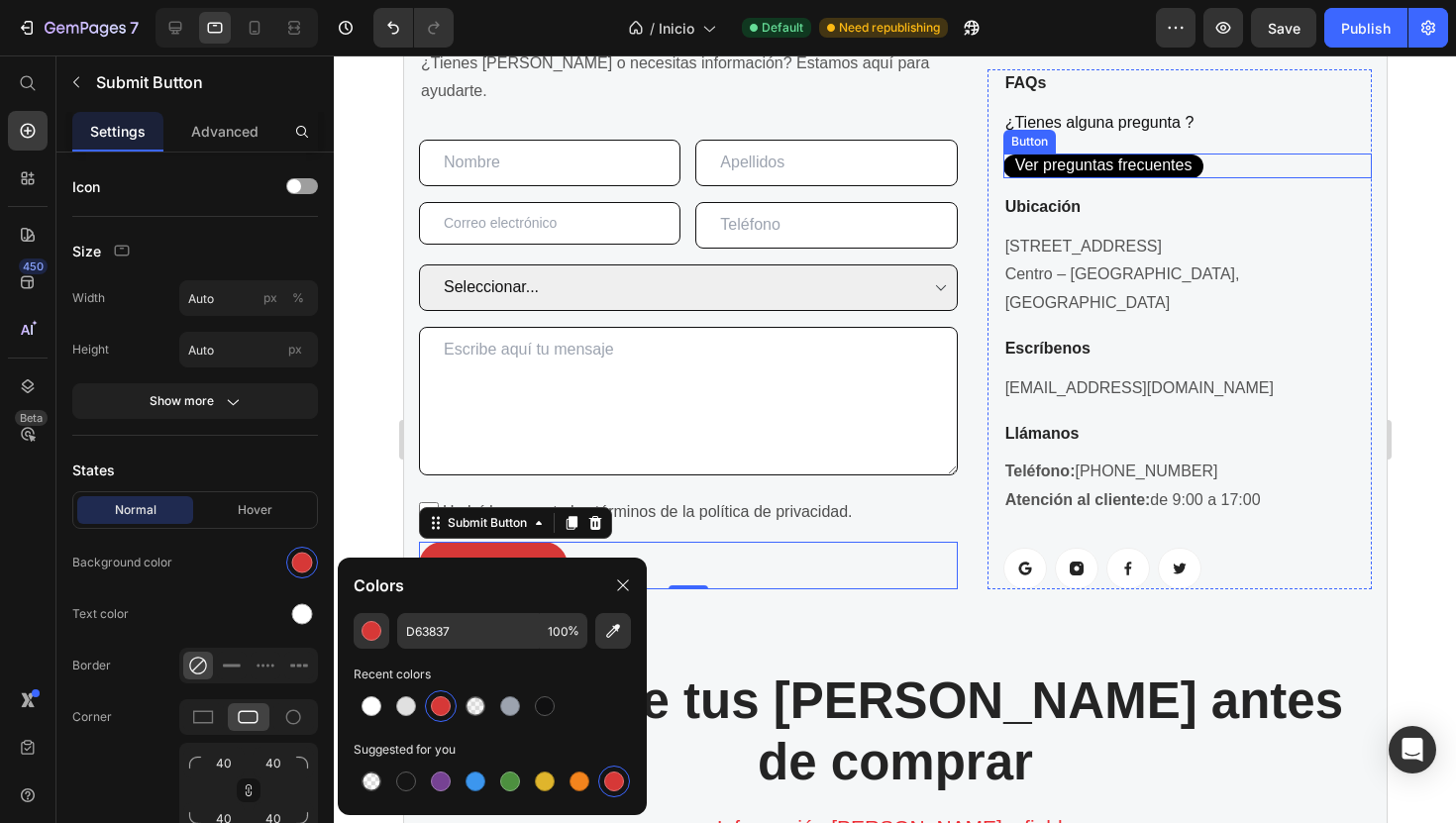 click on "Ver preguntas frecuentes" at bounding box center (1102, 166) 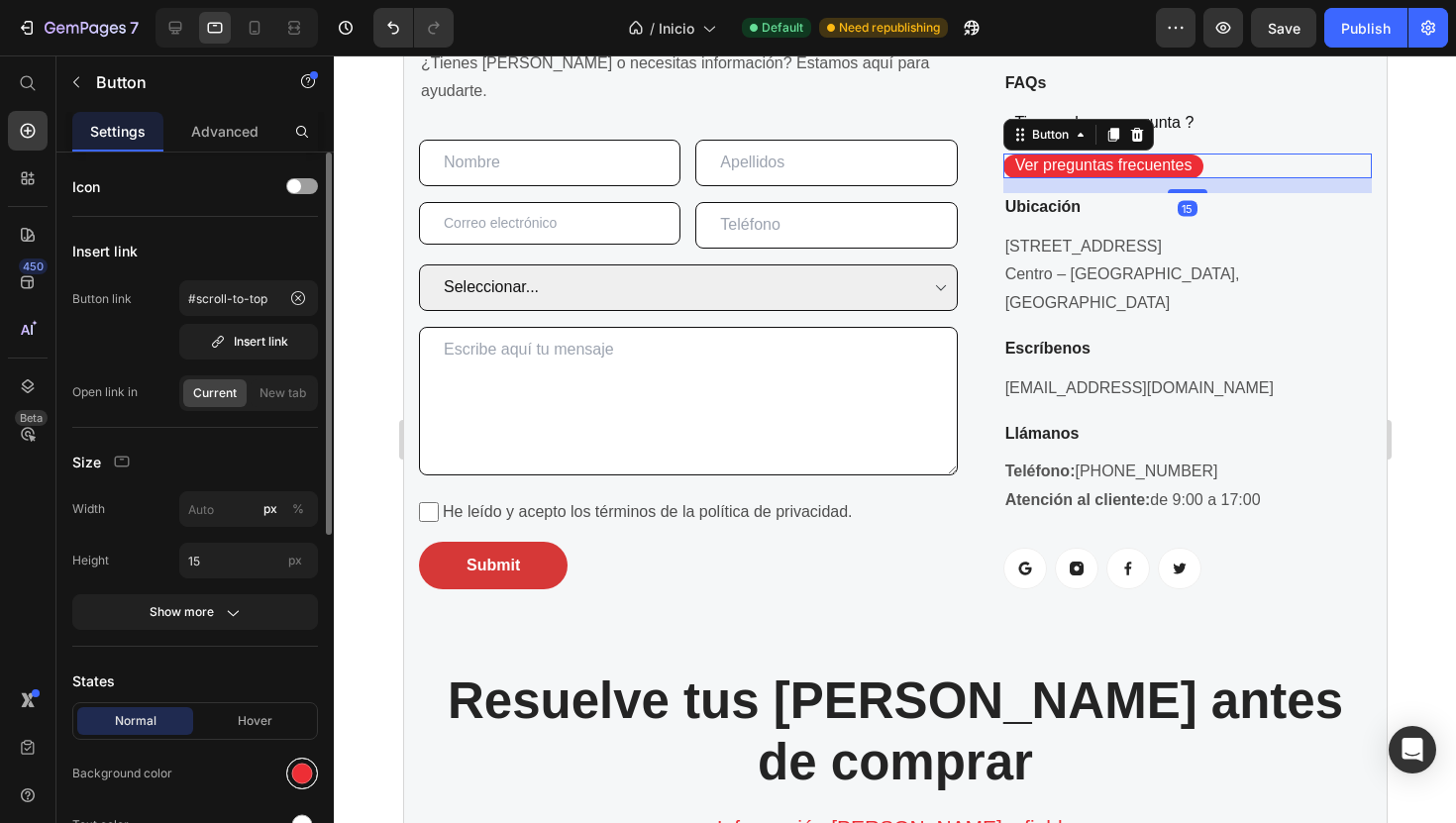 click at bounding box center [302, 773] 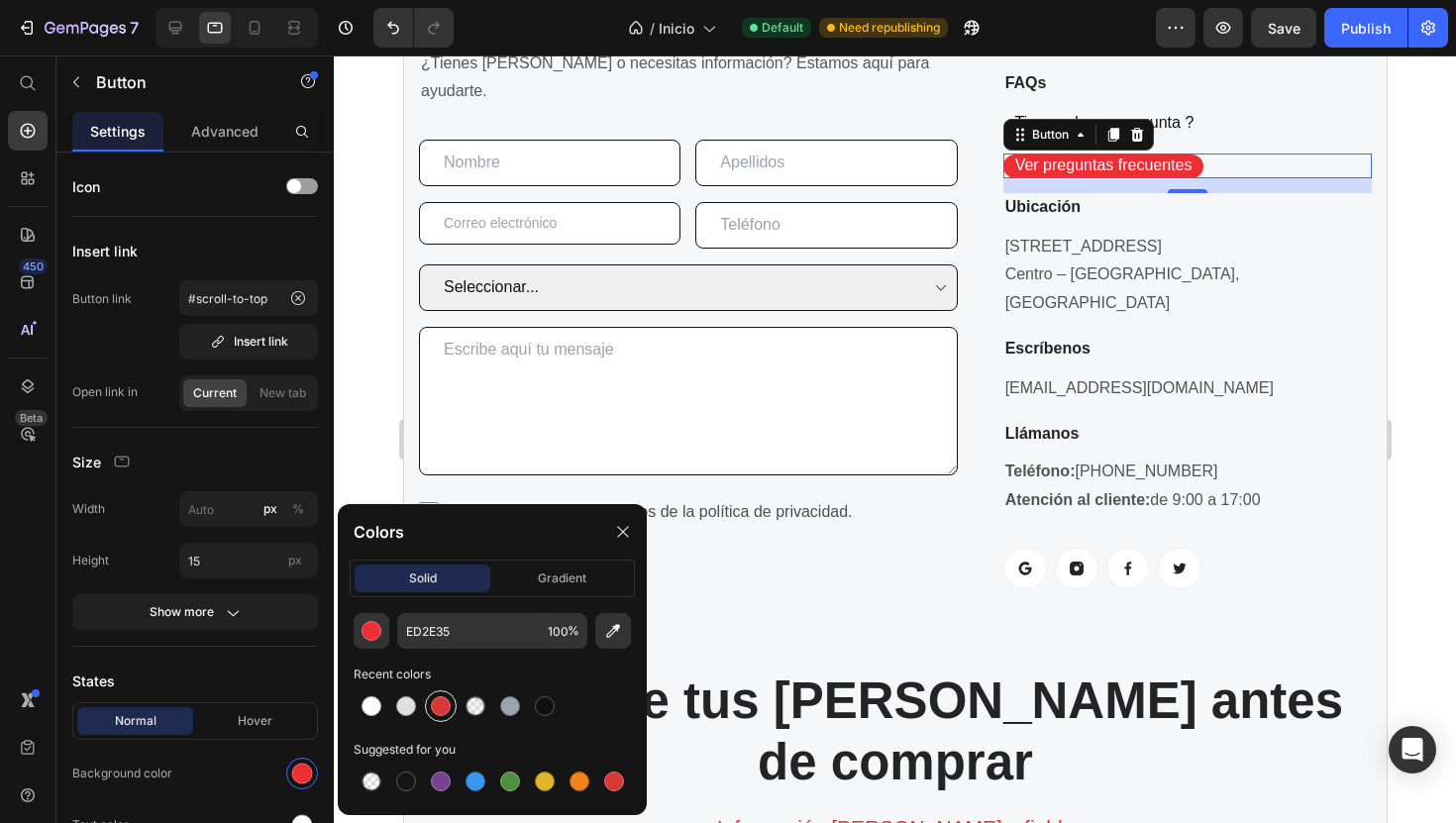click at bounding box center [441, 706] 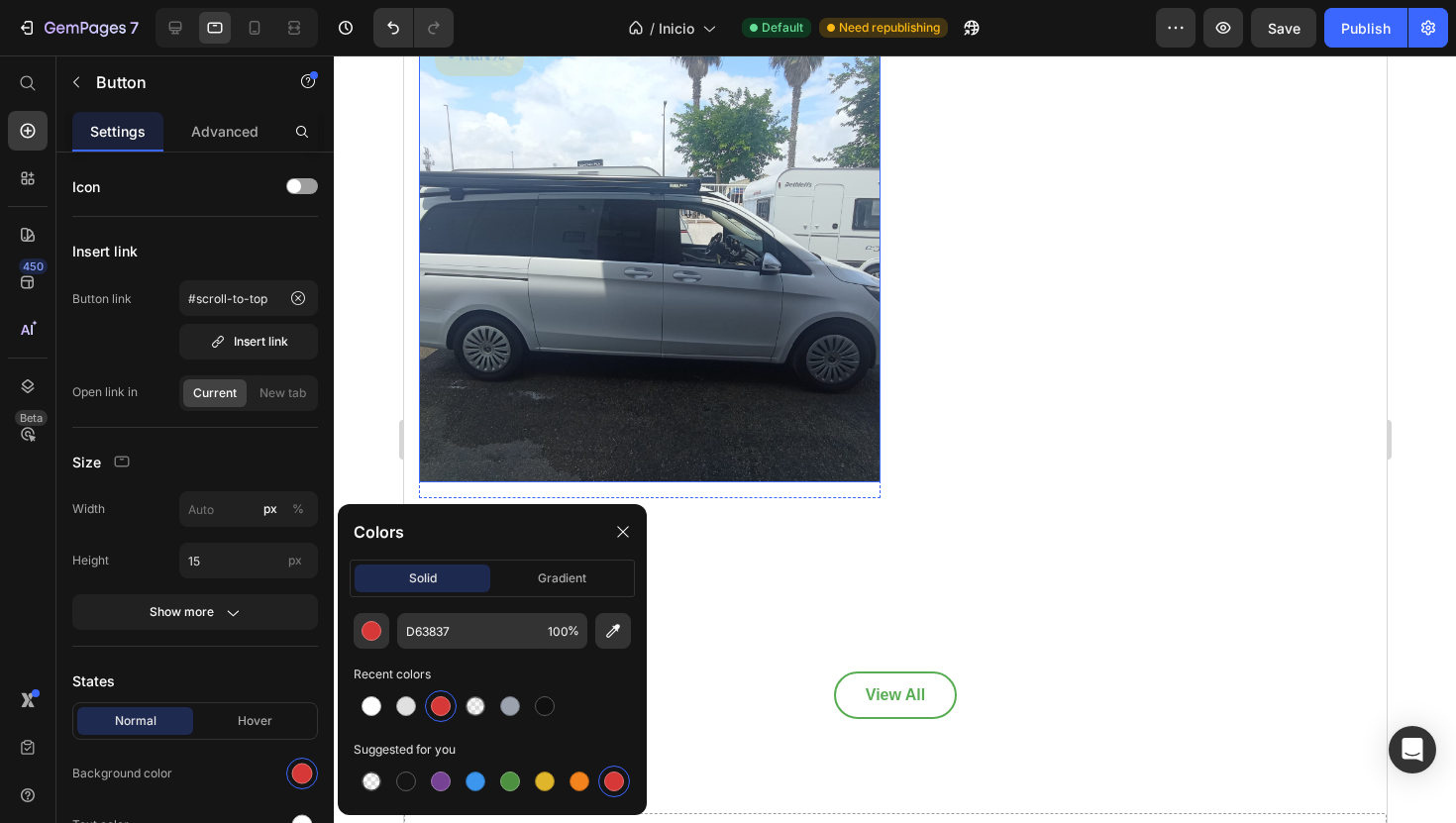 scroll, scrollTop: 4608, scrollLeft: 0, axis: vertical 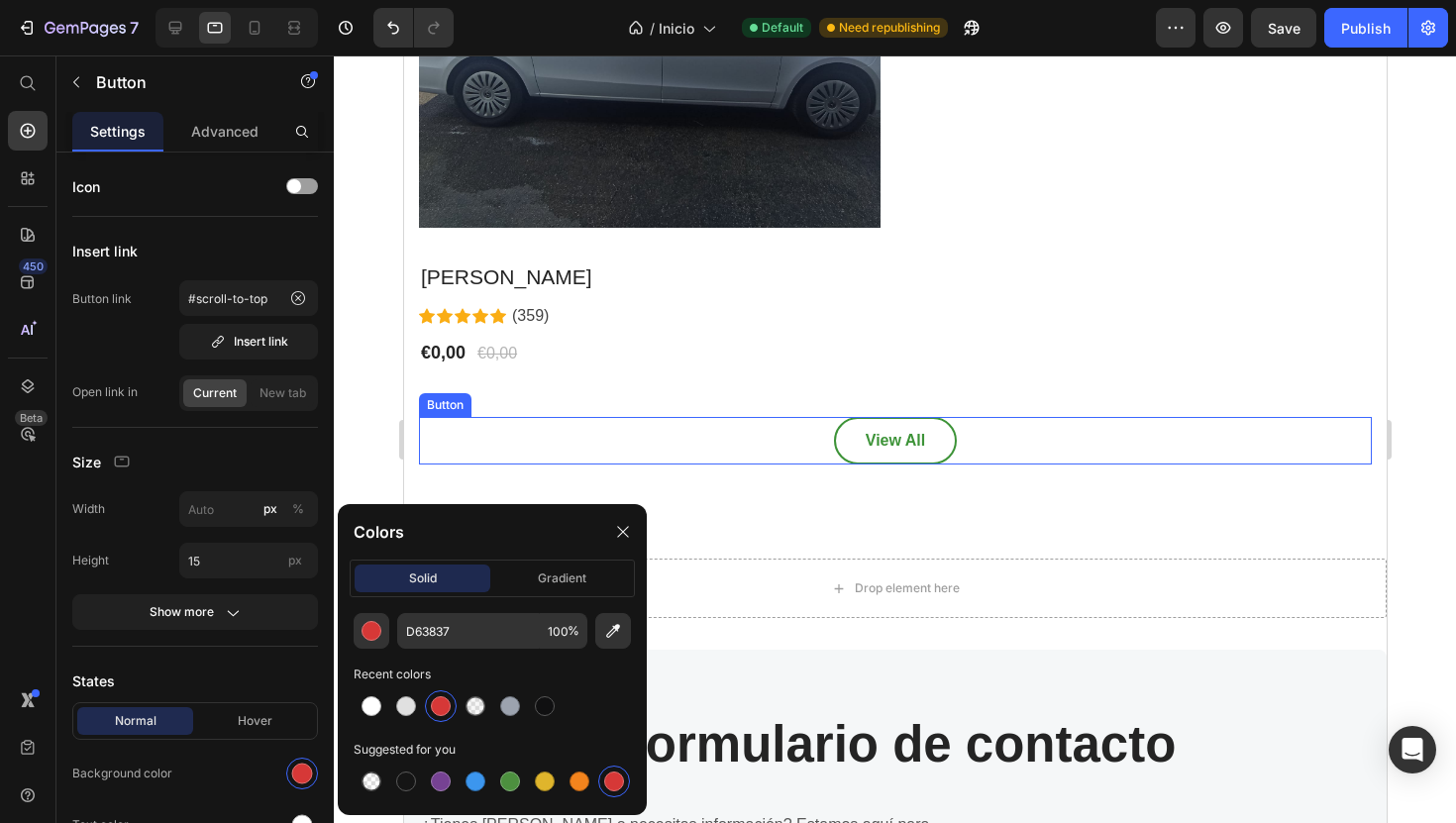 click on "View All" at bounding box center [894, 441] 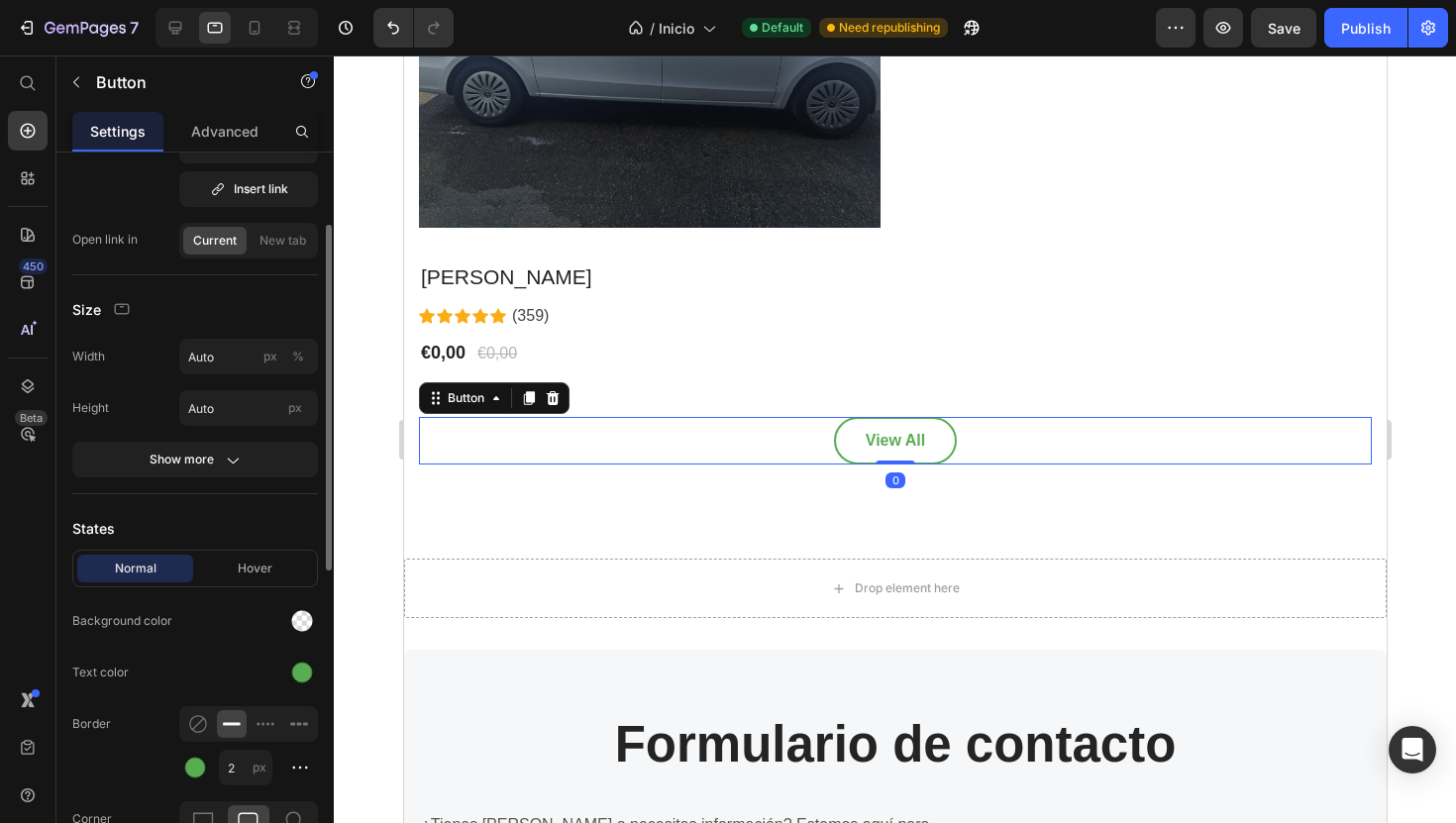 scroll, scrollTop: 194, scrollLeft: 0, axis: vertical 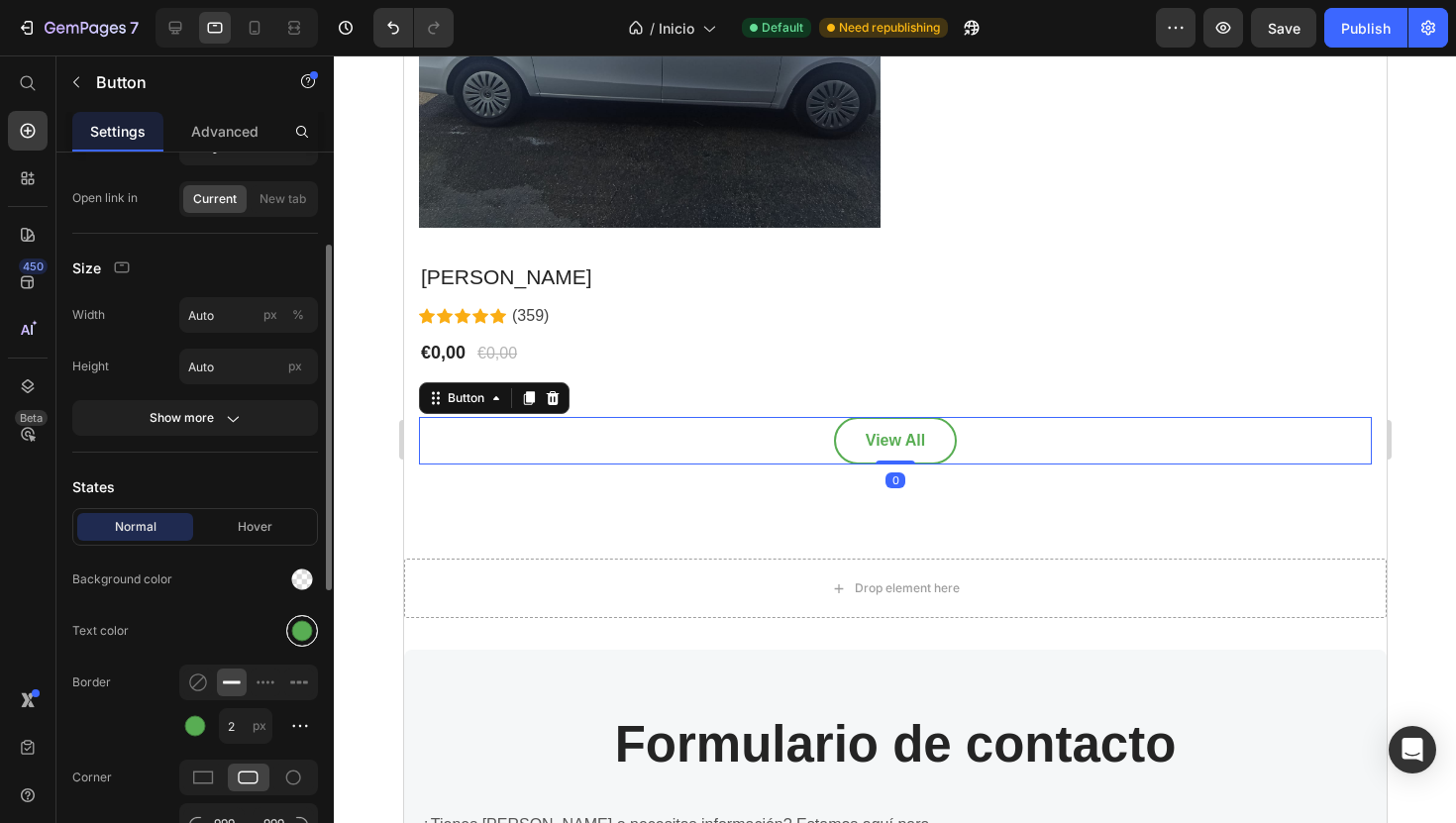 click at bounding box center [302, 631] 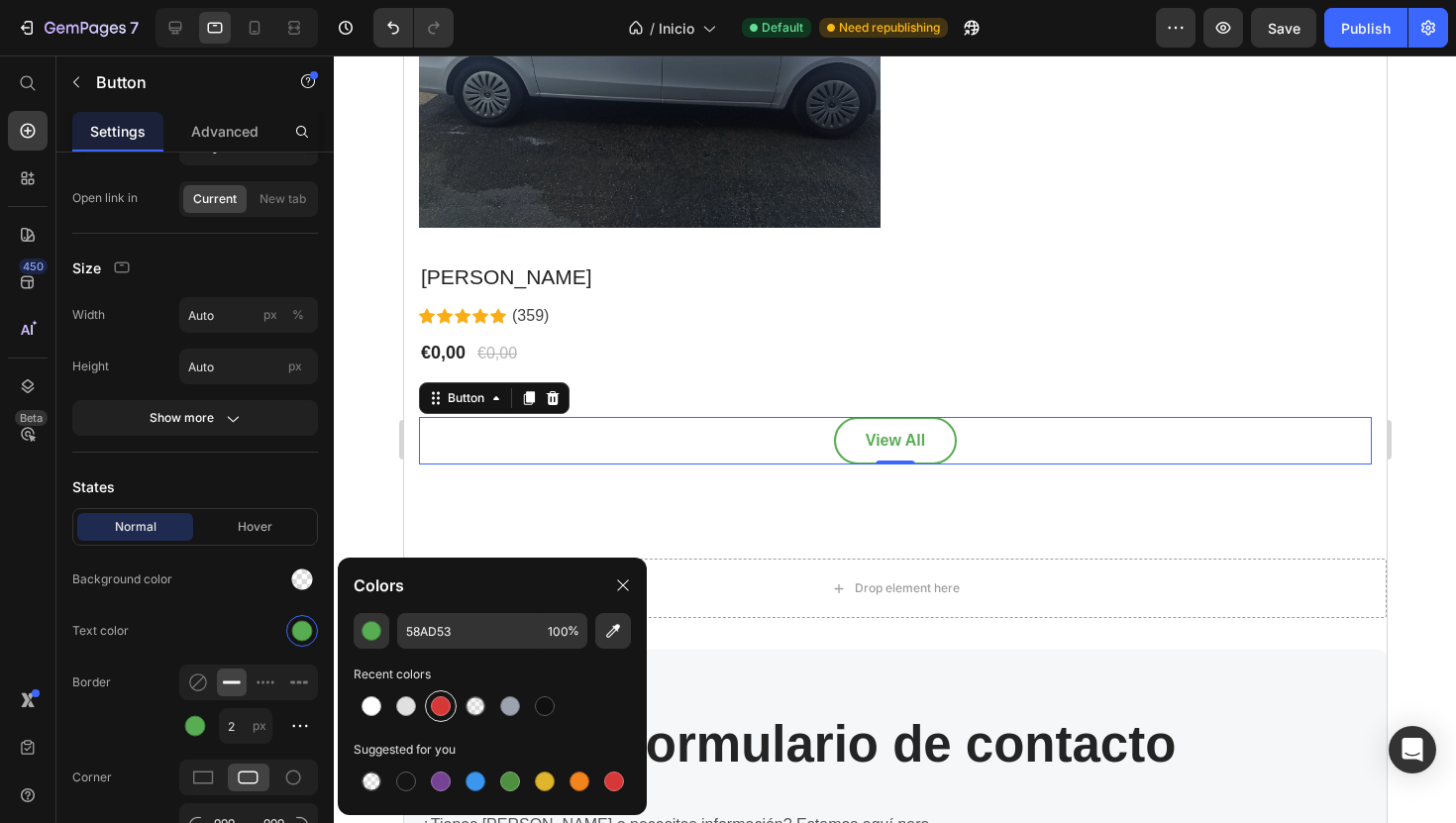 click at bounding box center (441, 706) 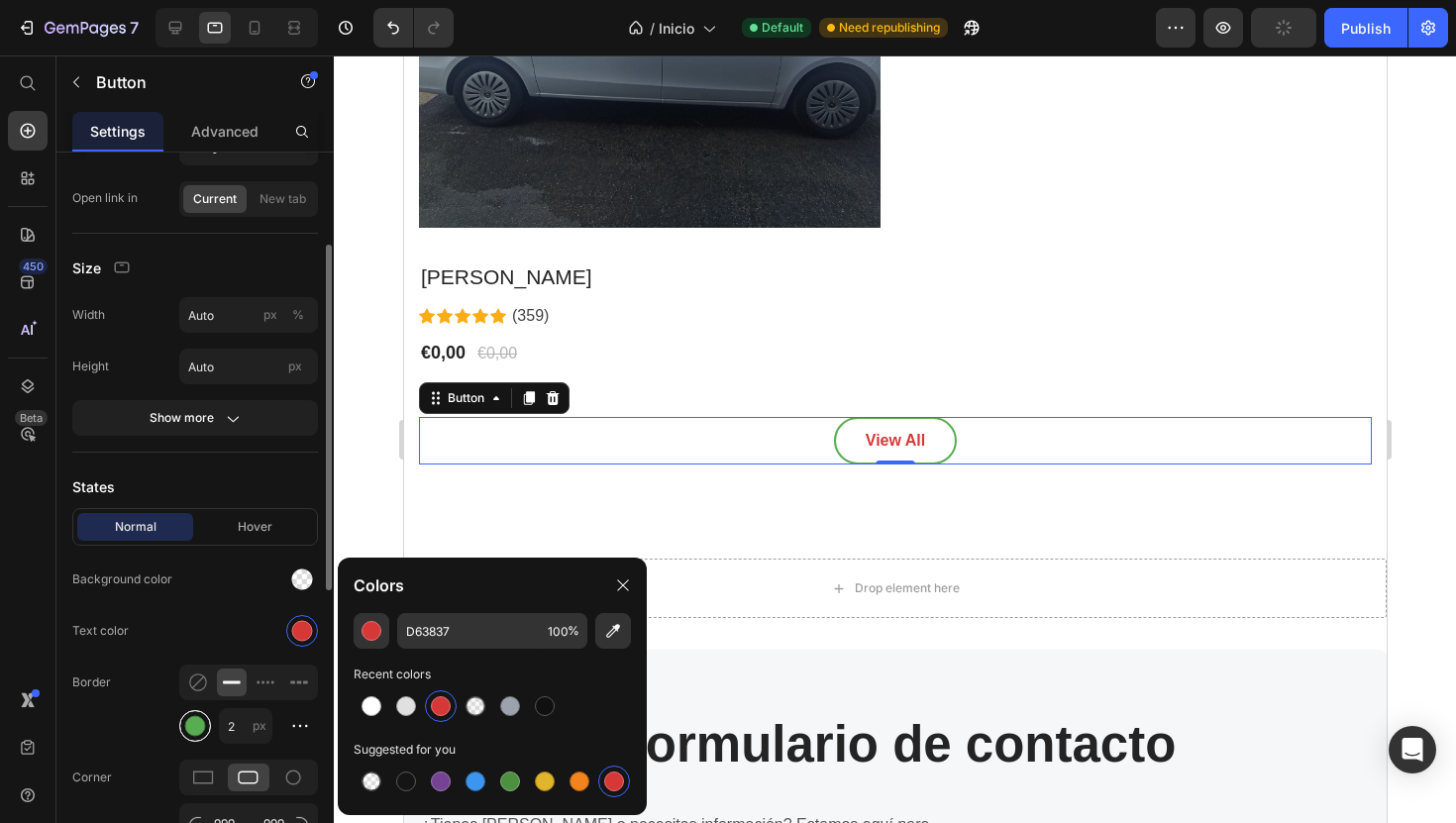 click at bounding box center [195, 726] 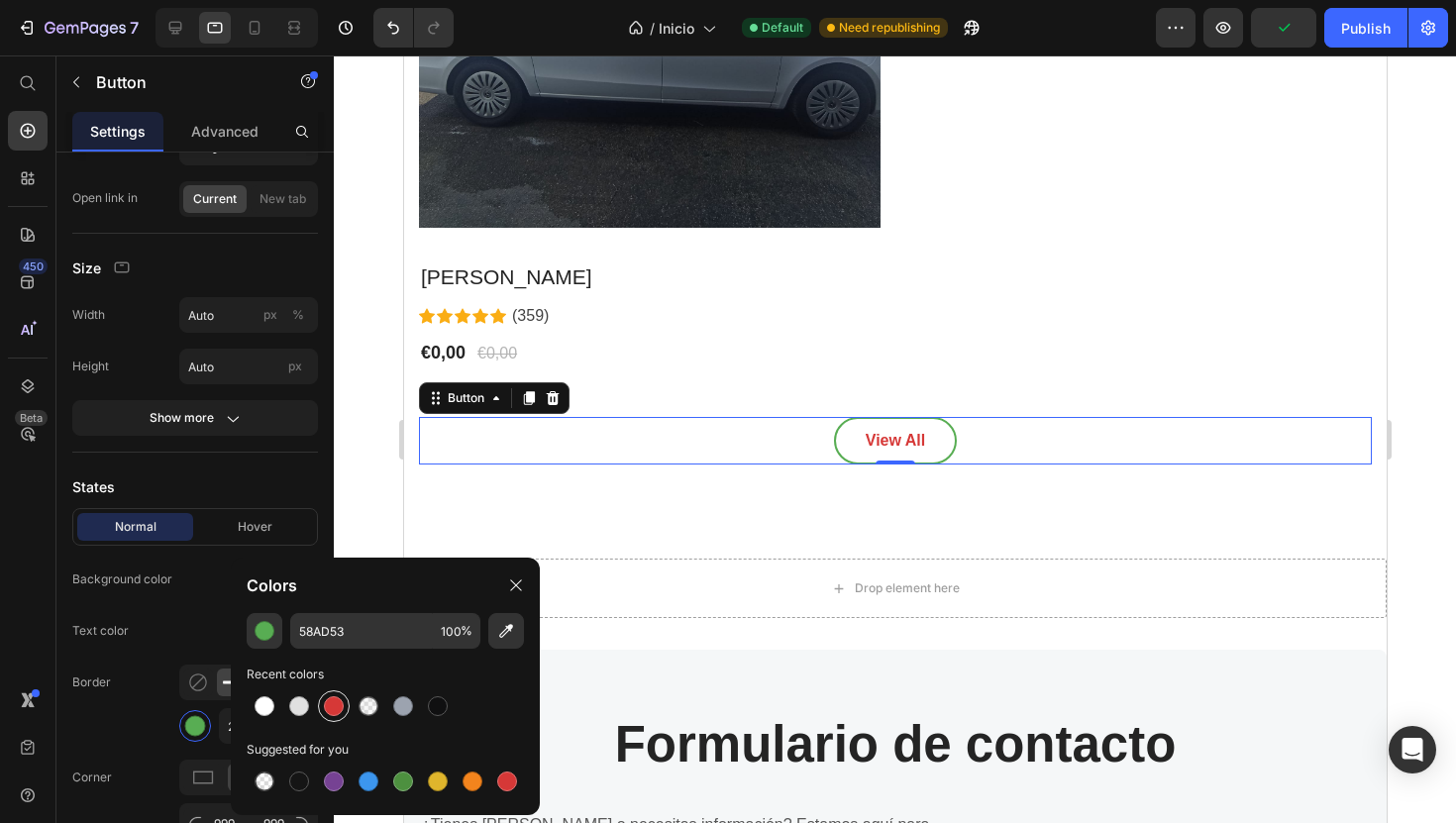 click at bounding box center (334, 706) 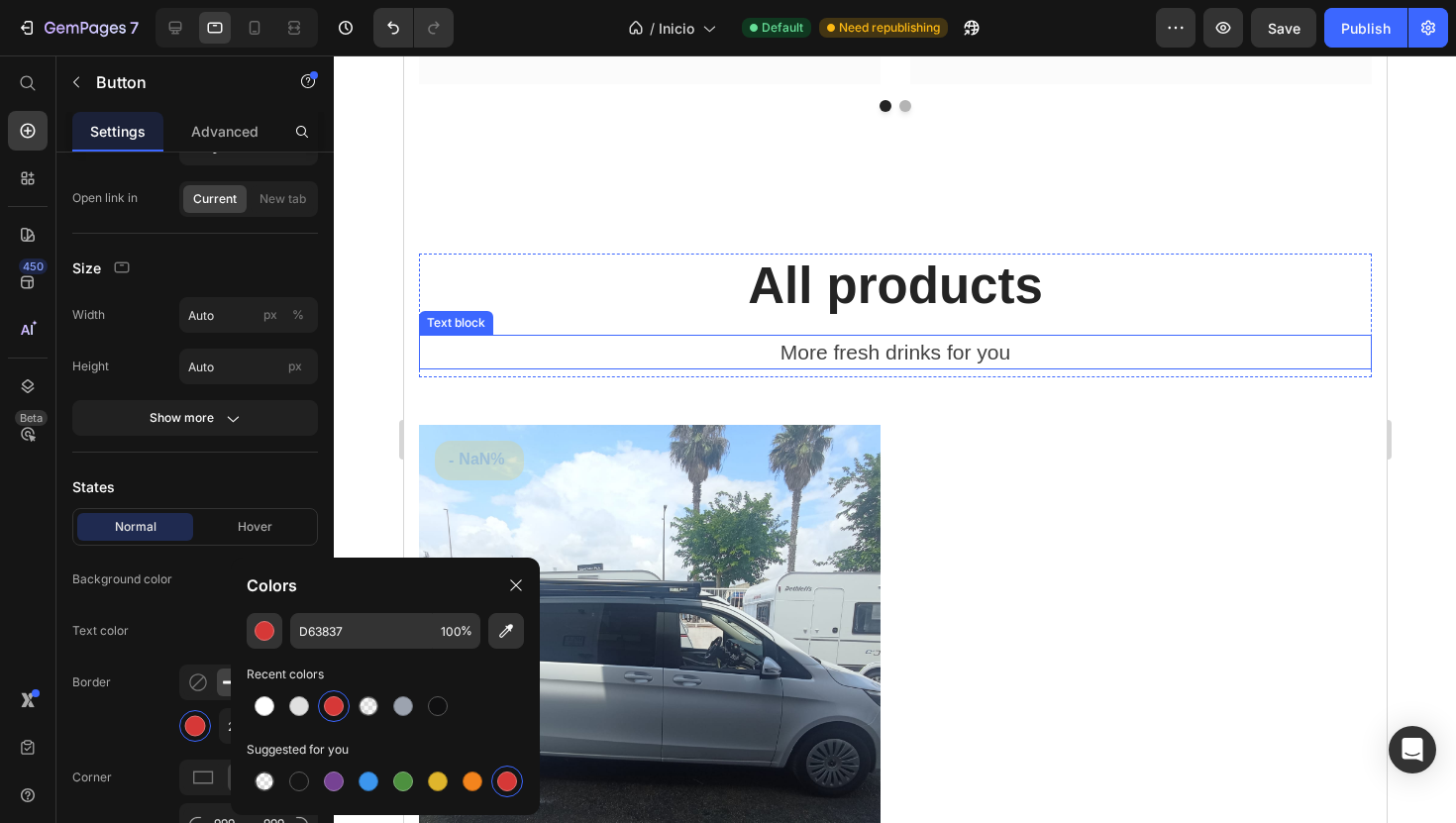 scroll, scrollTop: 3906, scrollLeft: 0, axis: vertical 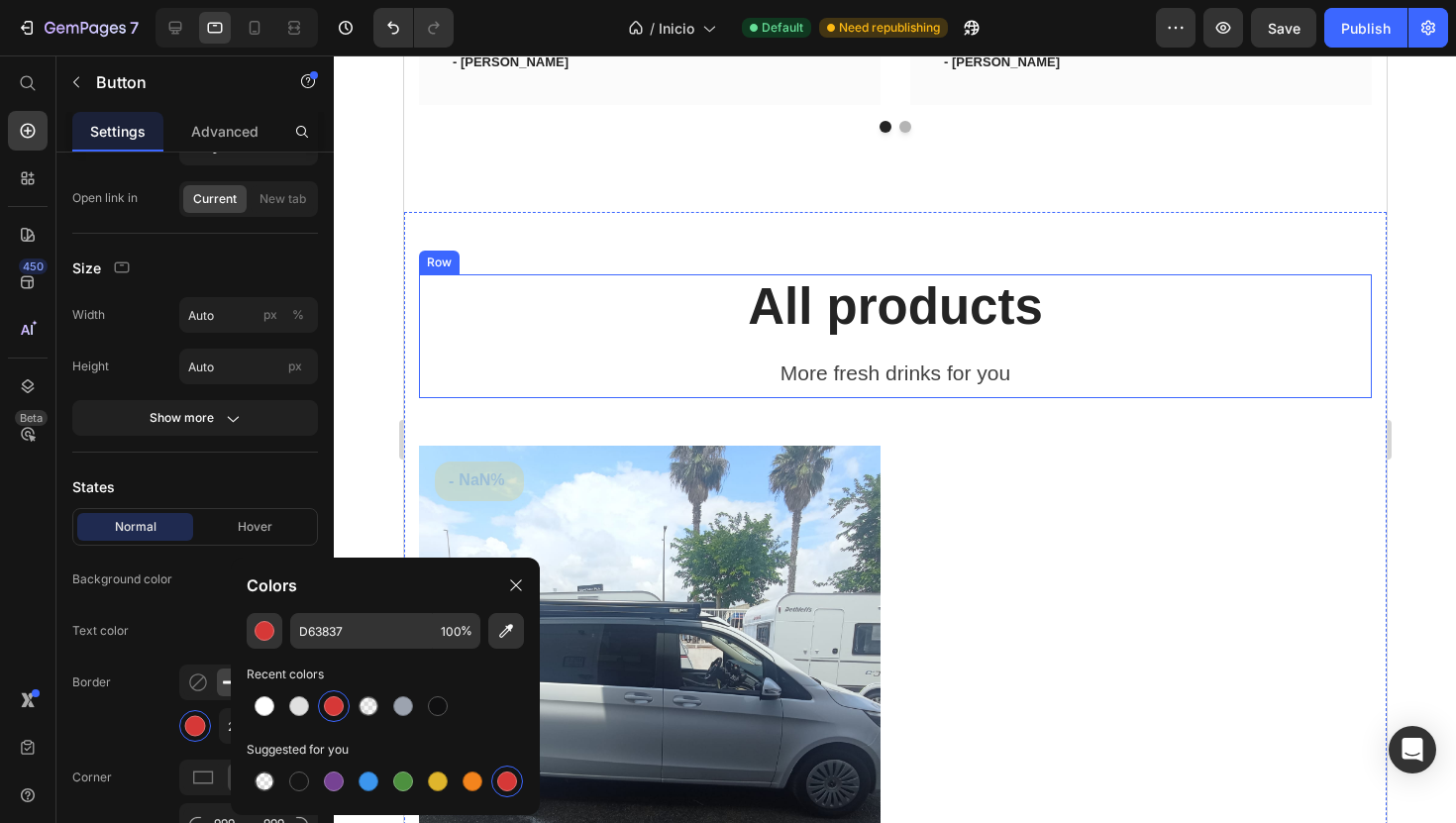 click on "More fresh drinks for you" at bounding box center [894, 373] 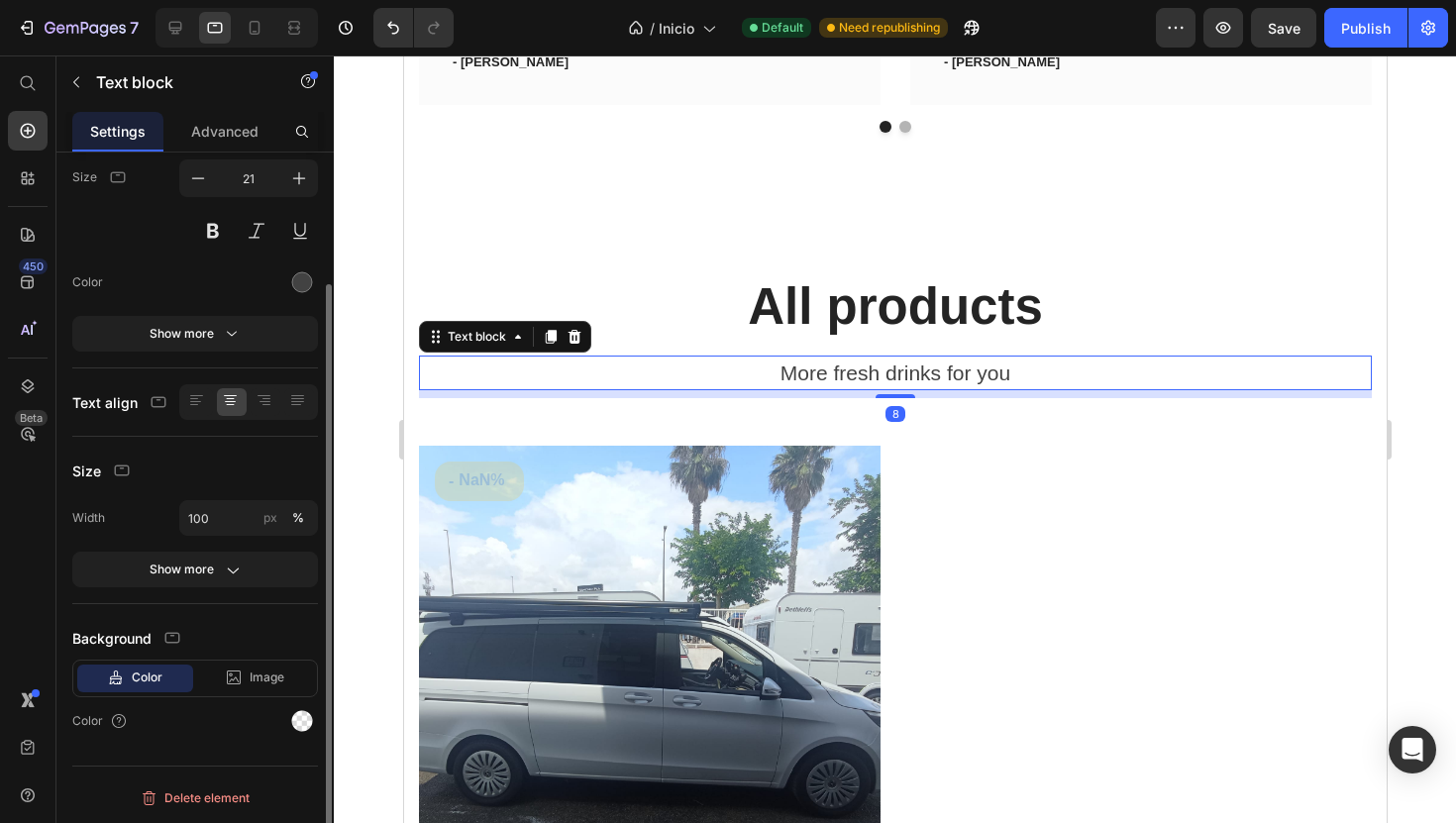 scroll, scrollTop: 0, scrollLeft: 0, axis: both 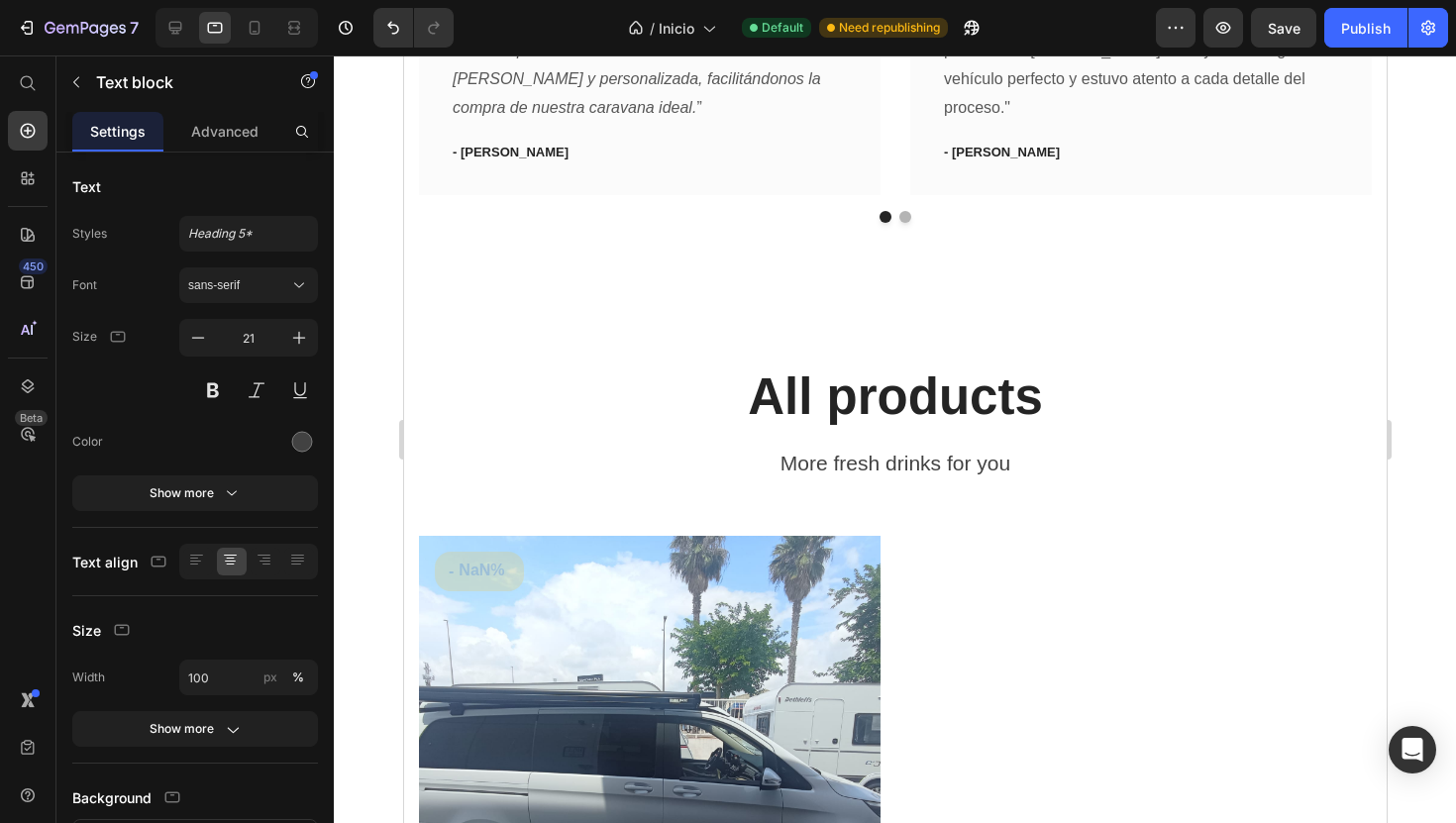 click on "More fresh drinks for you" at bounding box center [894, 463] 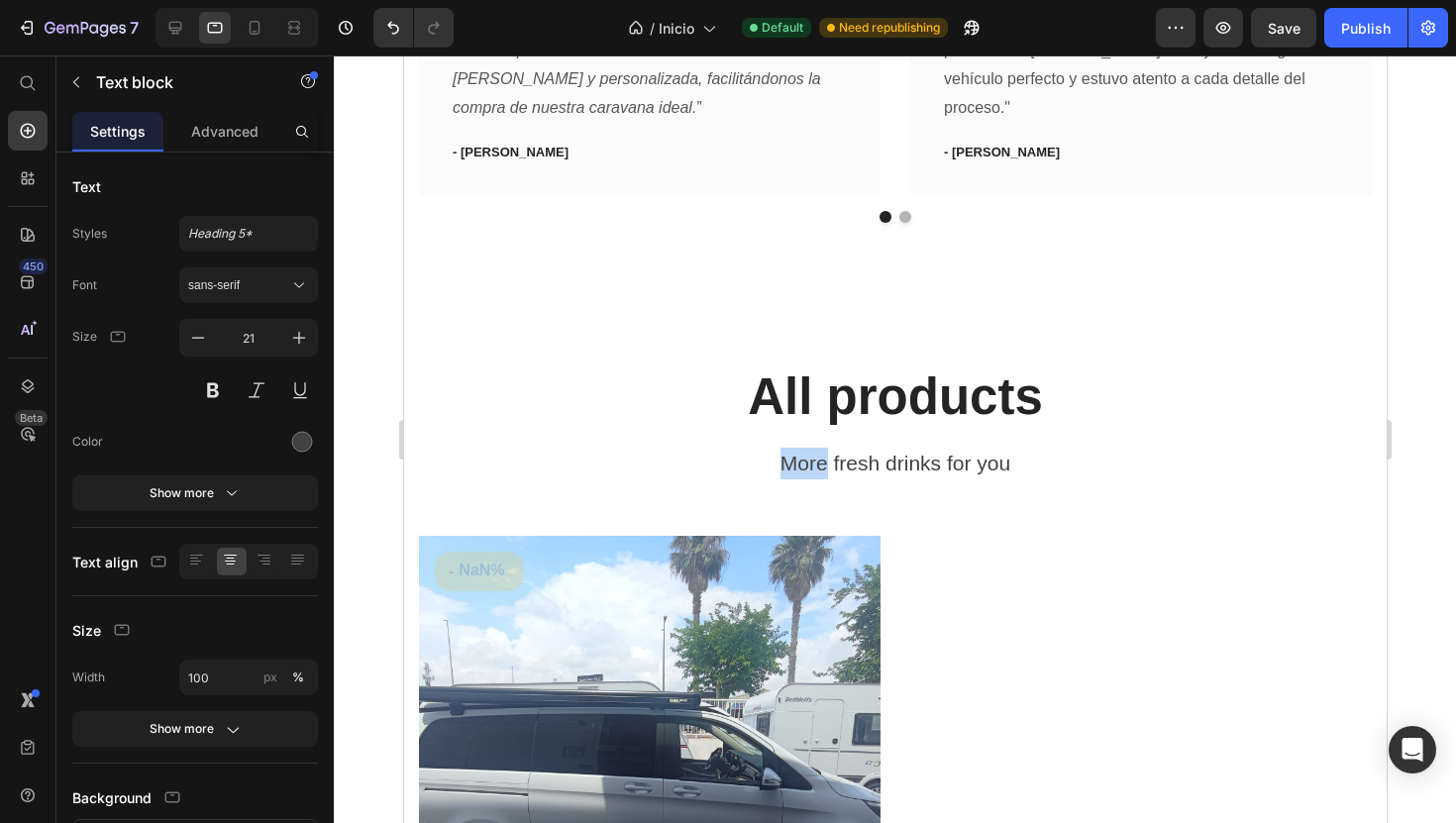 click on "More fresh drinks for you" at bounding box center [894, 463] 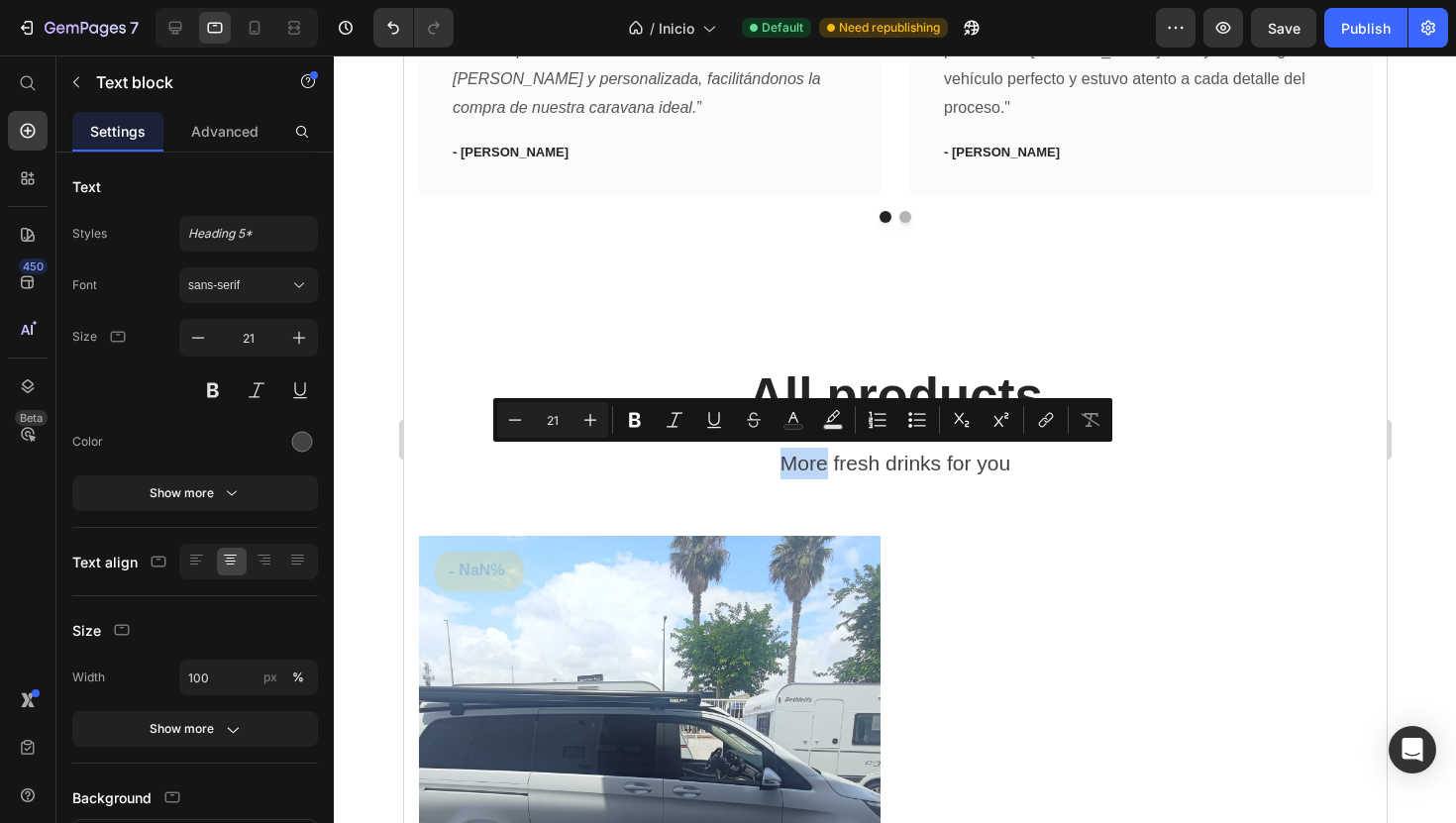 click on "More fresh drinks for you" at bounding box center (894, 463) 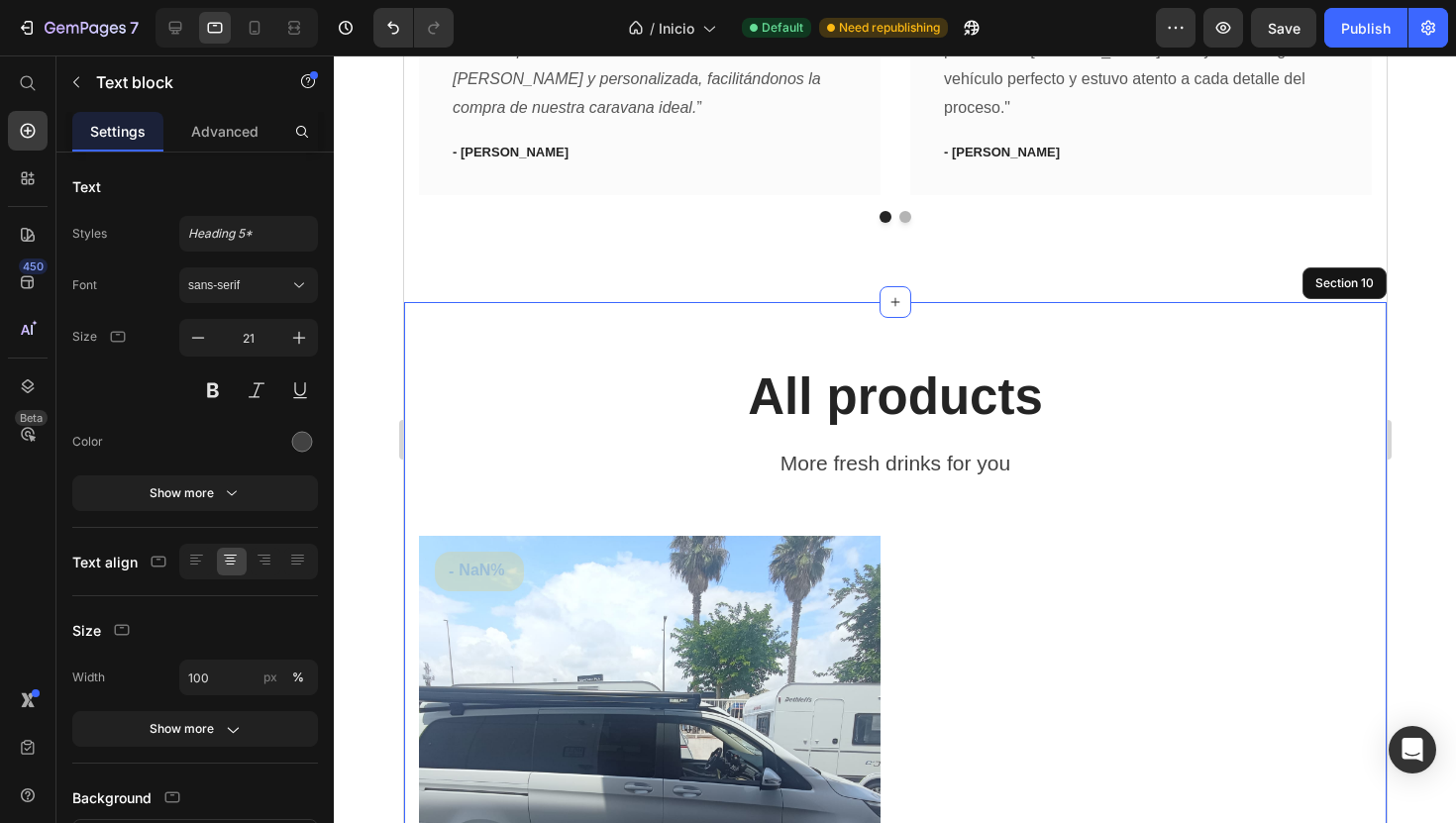 click on "All products Heading More fresh drinks for you Text block Row Product Images & Gallery - NaN% (P) Tag Row Marco Polo (P) Title                Icon                Icon                Icon                Icon                Icon Icon List Hoz (359) Text block Row €0,00 (P) Price €0,00 (P) Price Row Row Product List Row View All Button Row Section 10" at bounding box center (894, 799) 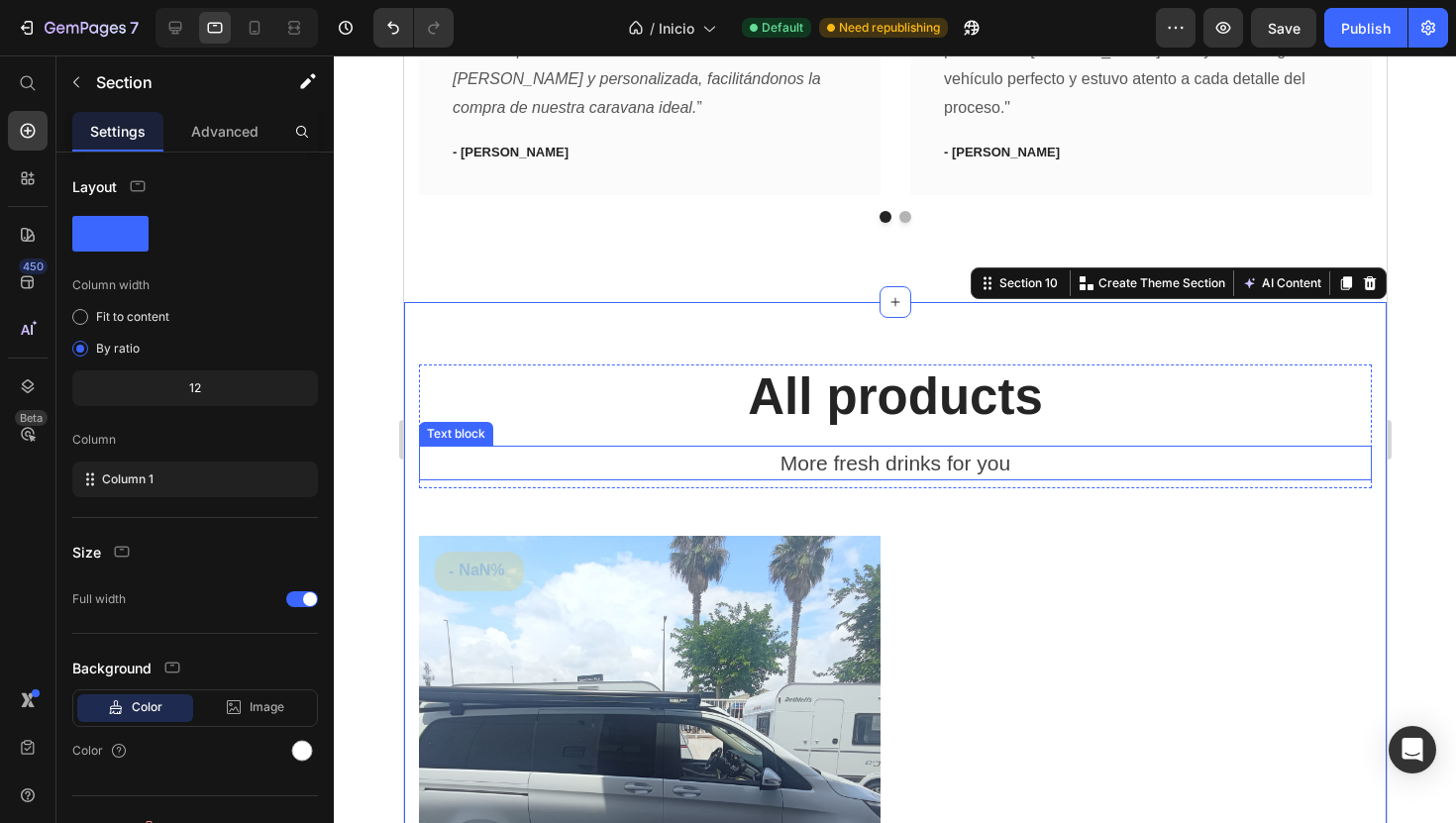 click on "More fresh drinks for you" at bounding box center (894, 463) 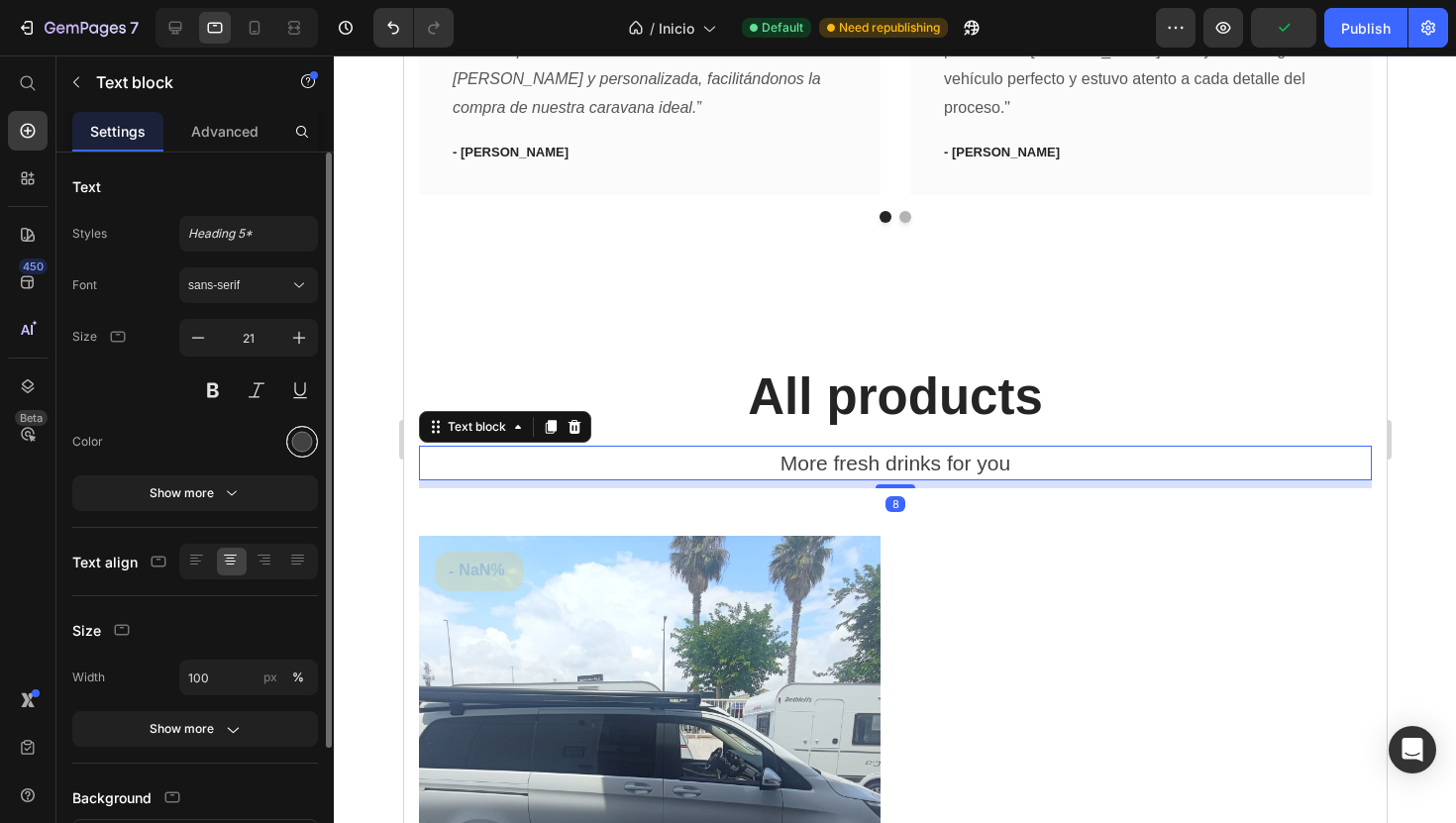 click at bounding box center [302, 442] 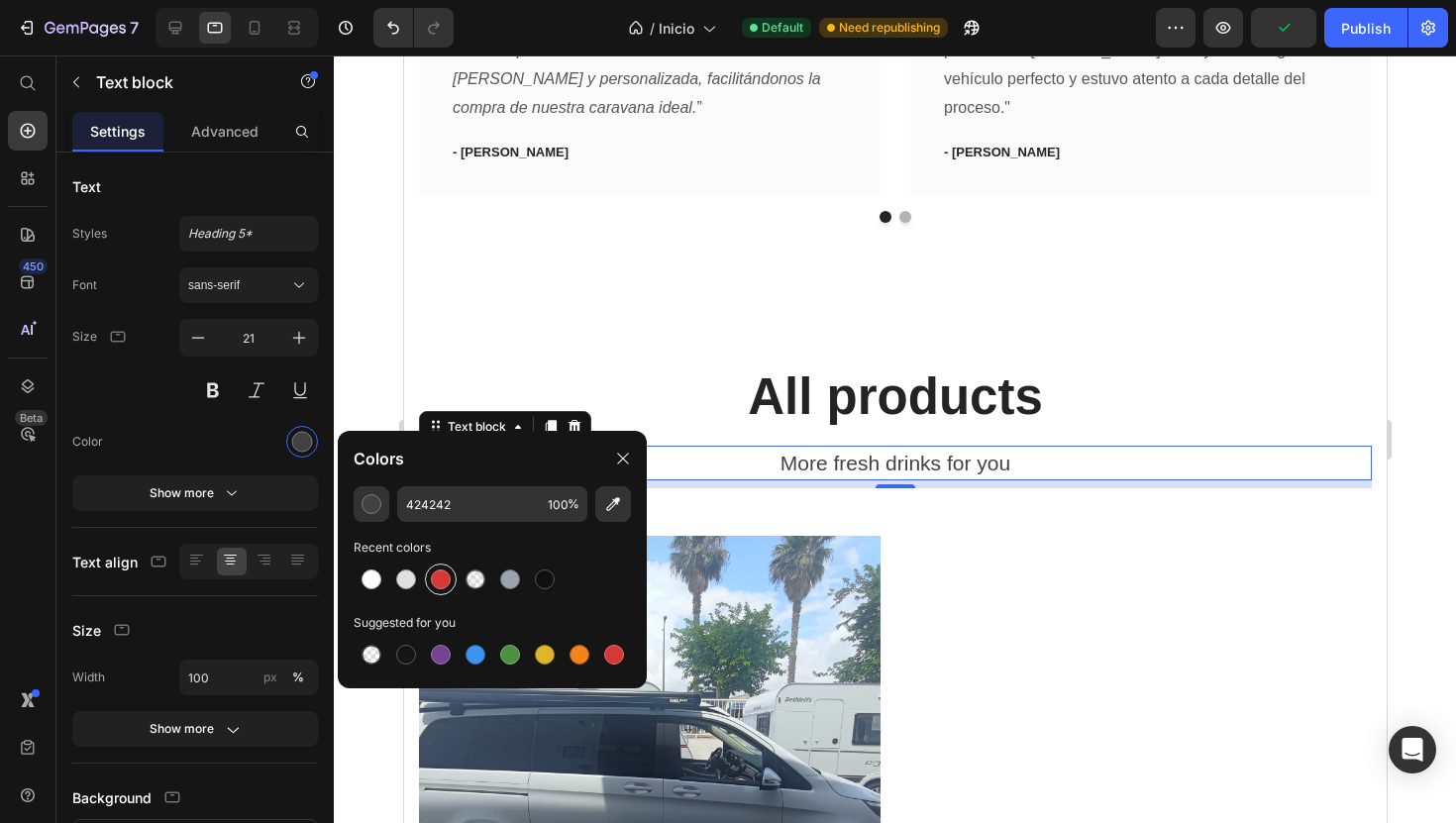 click at bounding box center [441, 579] 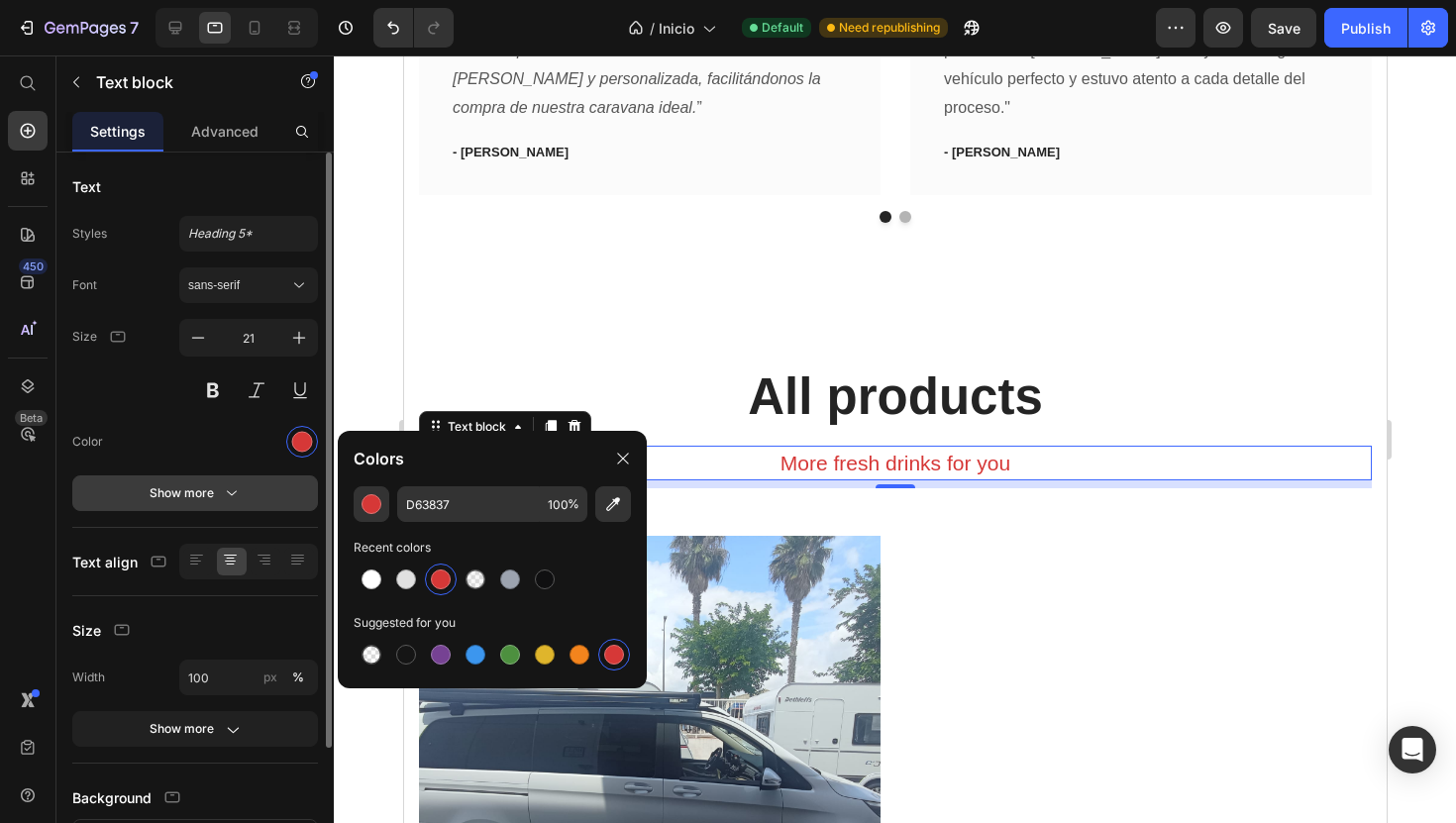 scroll, scrollTop: 159, scrollLeft: 0, axis: vertical 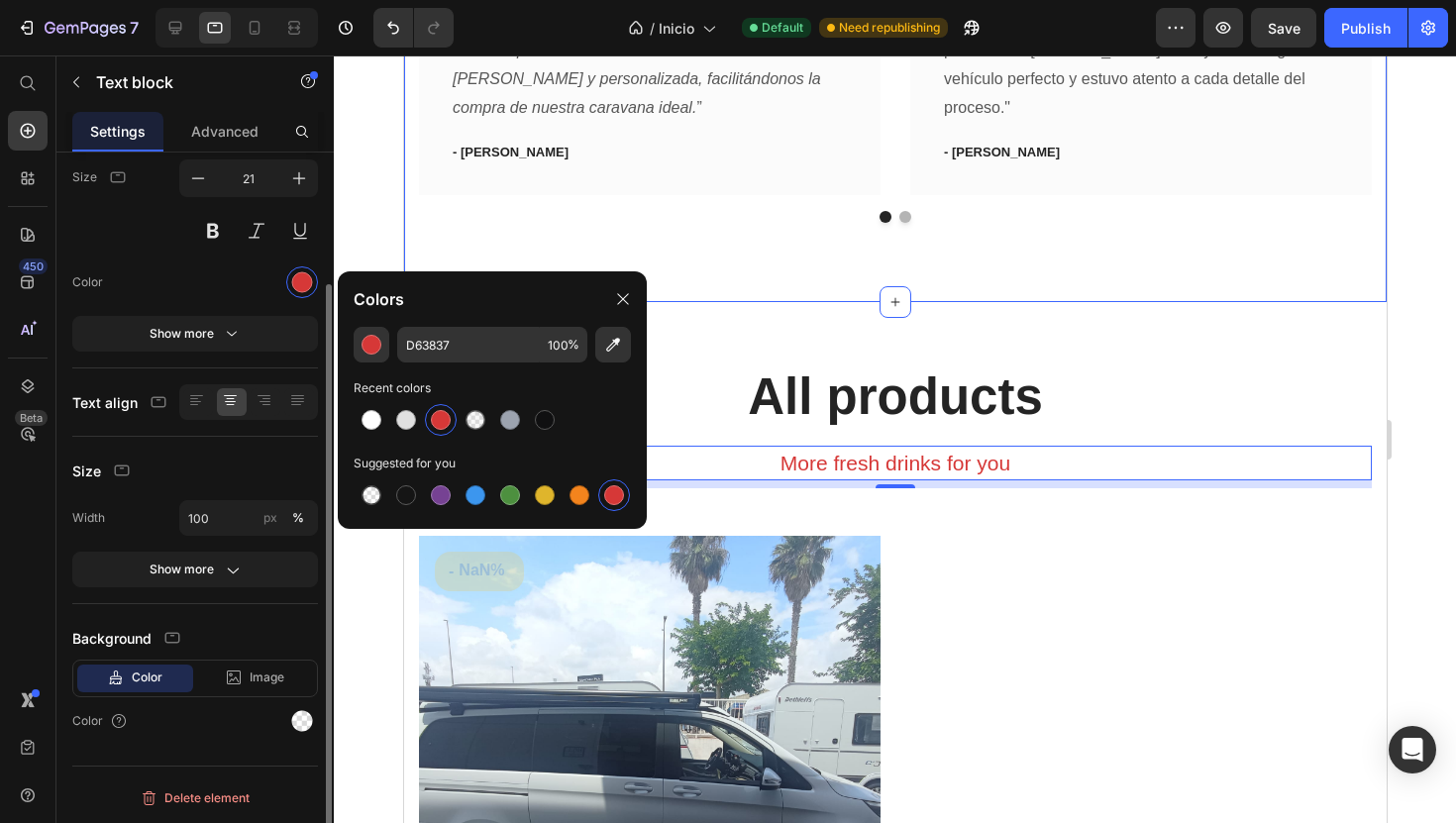 click on "Ellos ya viven la aventura Heading Así fue su experiencia con nosotros. Text block
Icon
Icon
Icon
Icon
Icon Row Atención personalizada Text block “ José nos brindó una atención impecable desde el primer momento. La asesoría fue clara y personalizada, facilitándonos la compra de nuestra caravana ideal. ” Text block - Marta G. Text block Row
Icon
Icon
Icon
Icon
Icon Row Asesoría experta Text block "El servicio fue excelente, con un equipo muy profesional. José nos ayudó a elegir el vehículo perfecto y estuvo atento a cada detalle del proceso." Text block - Javier L. Text block Row
Icon
Icon
Icon
Icon
Icon Row Servicio de taller Text block Text block - Ana M. Text block Row
Icon
Icon
Icon
Icon Icon" at bounding box center [894, -10] 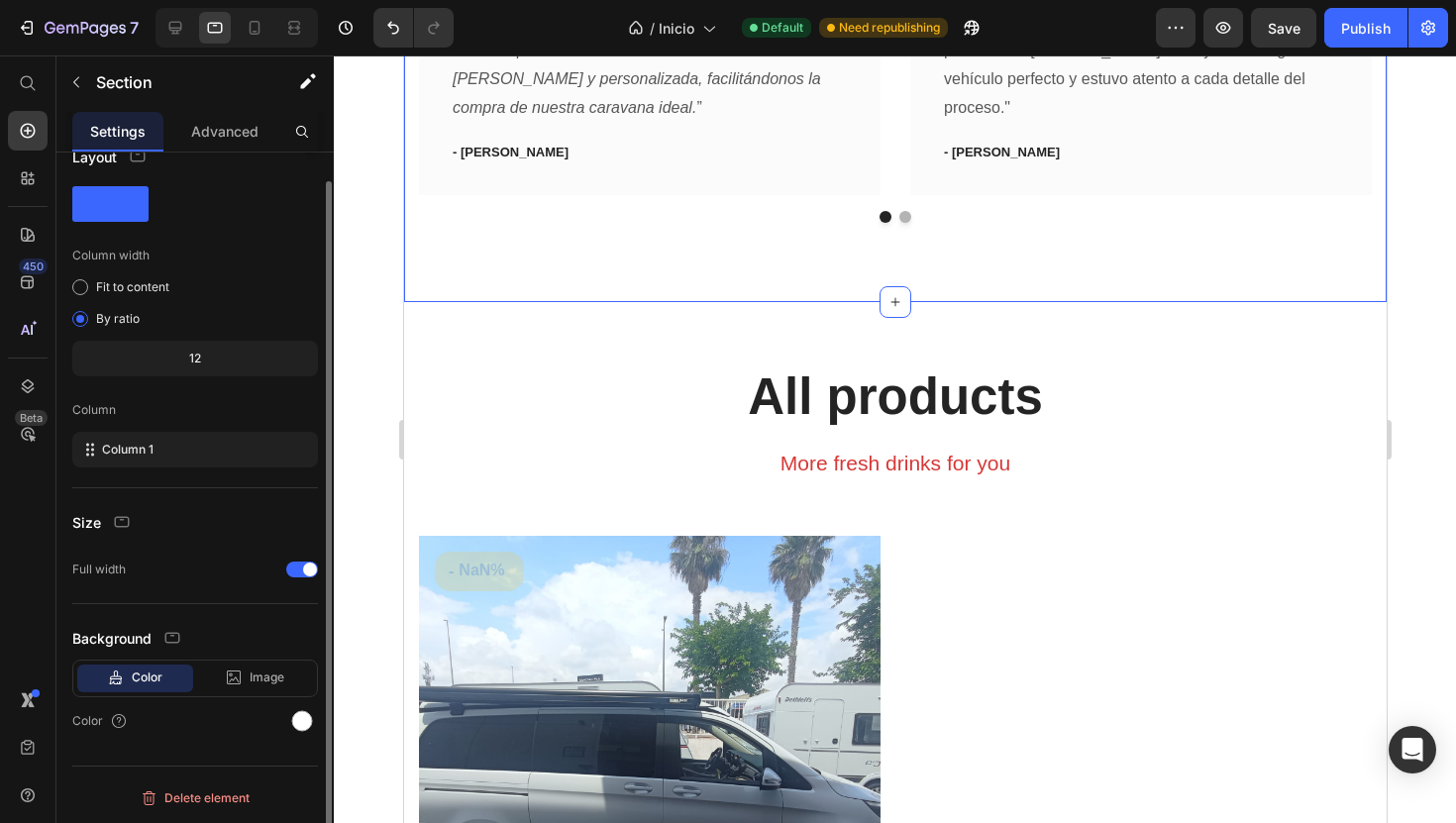 scroll, scrollTop: 0, scrollLeft: 0, axis: both 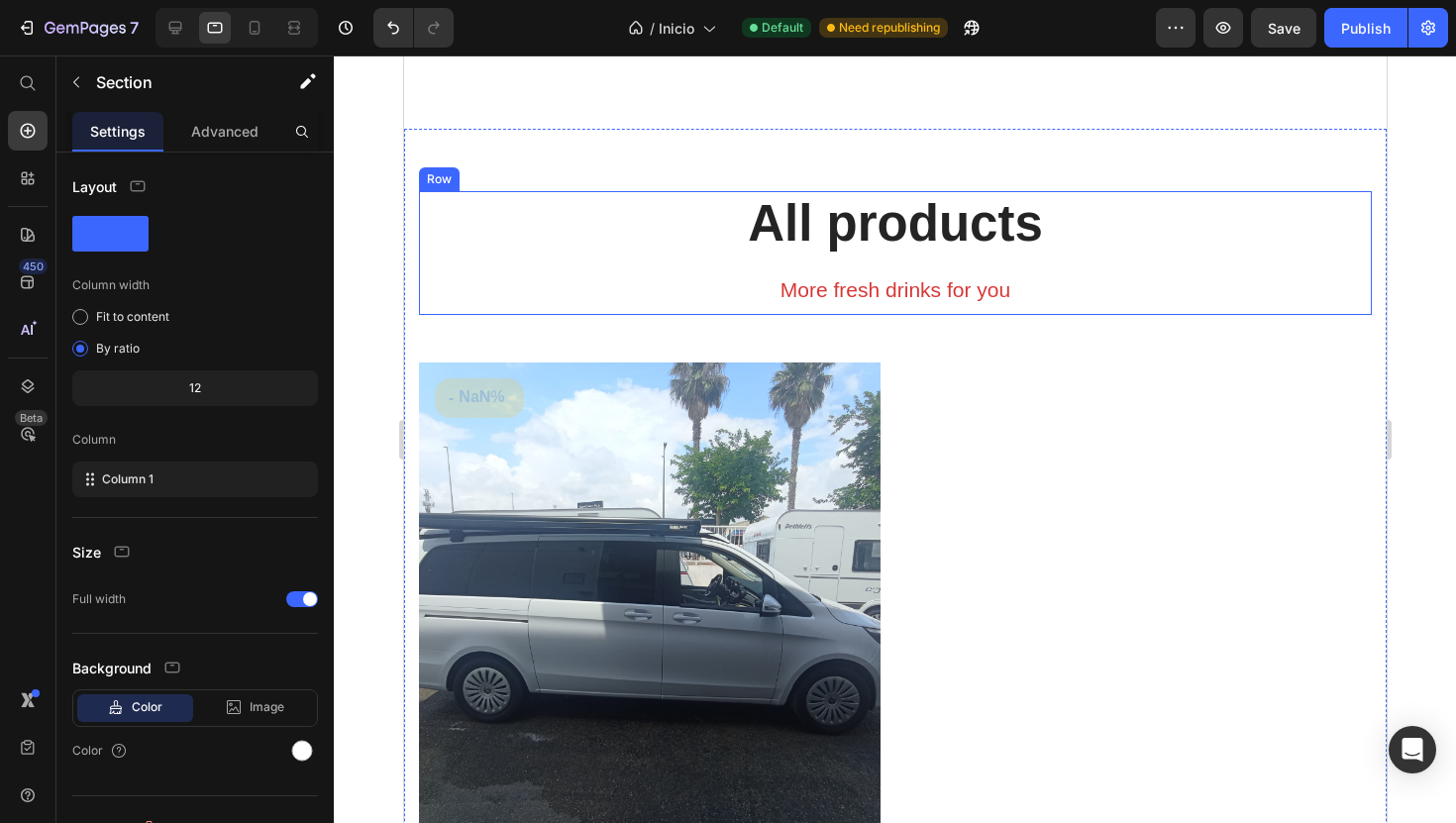 click on "More fresh drinks for you" at bounding box center (894, 290) 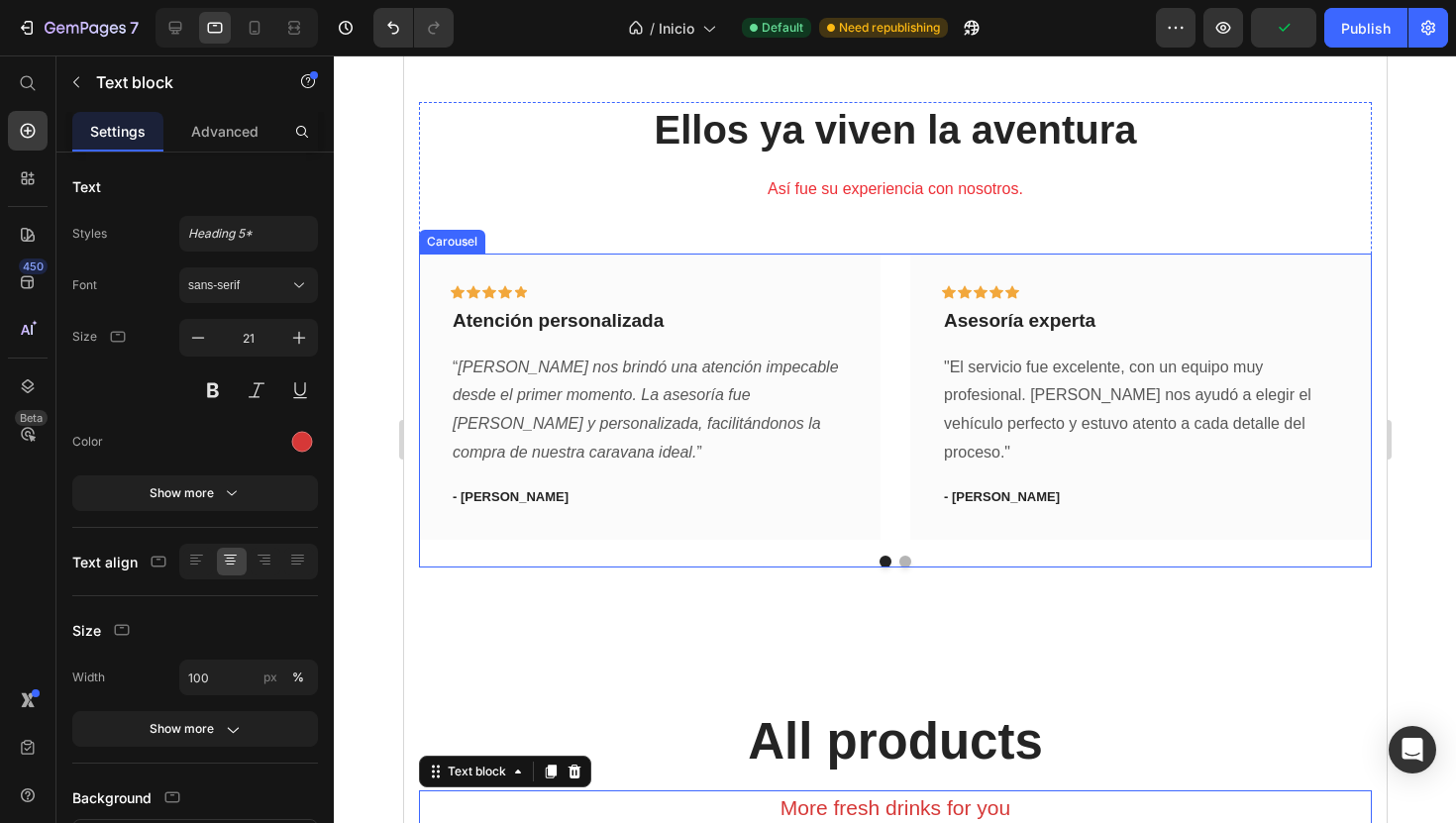 scroll, scrollTop: 3414, scrollLeft: 0, axis: vertical 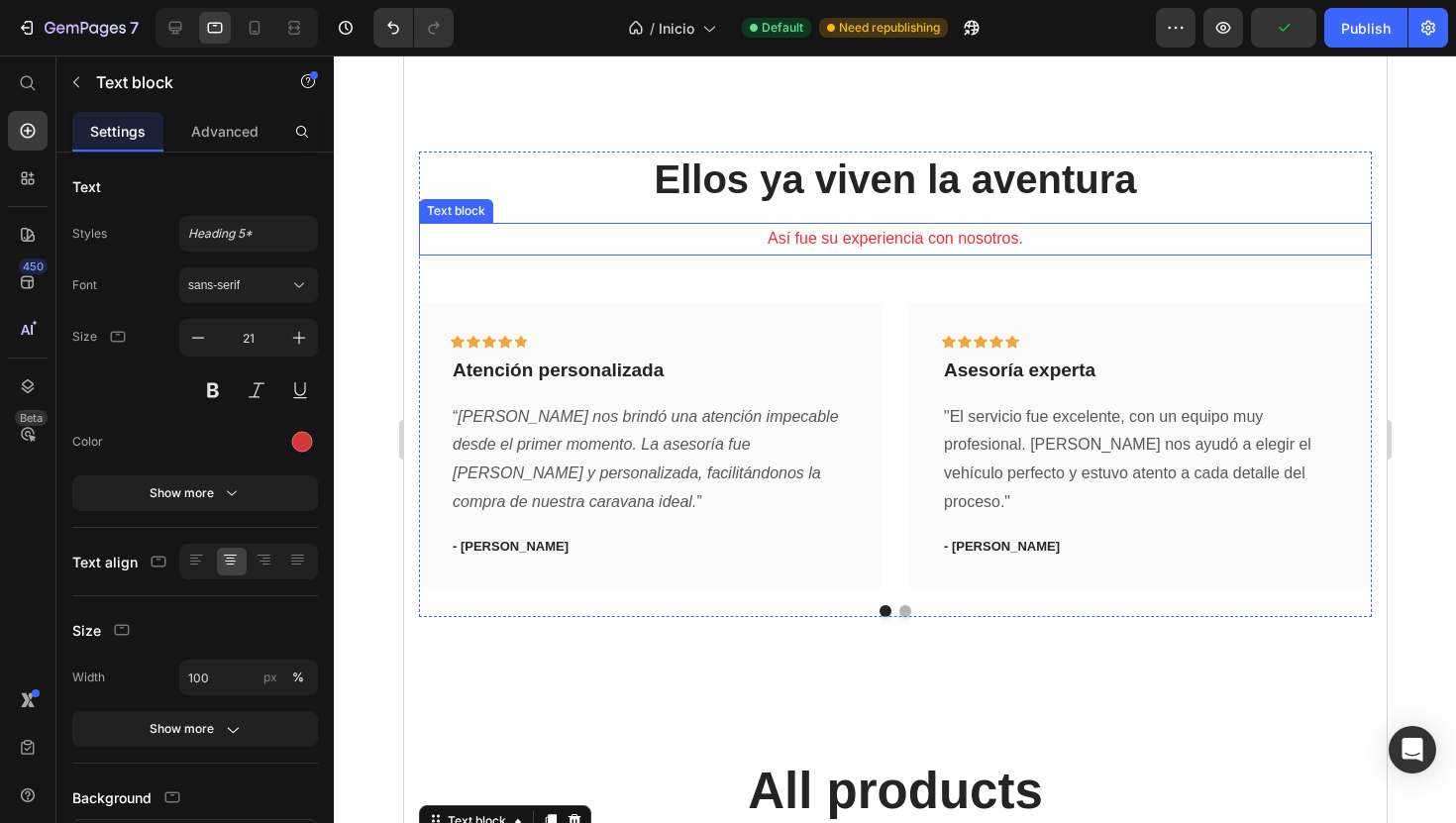 click on "Así fue su experiencia con nosotros." at bounding box center [894, 239] 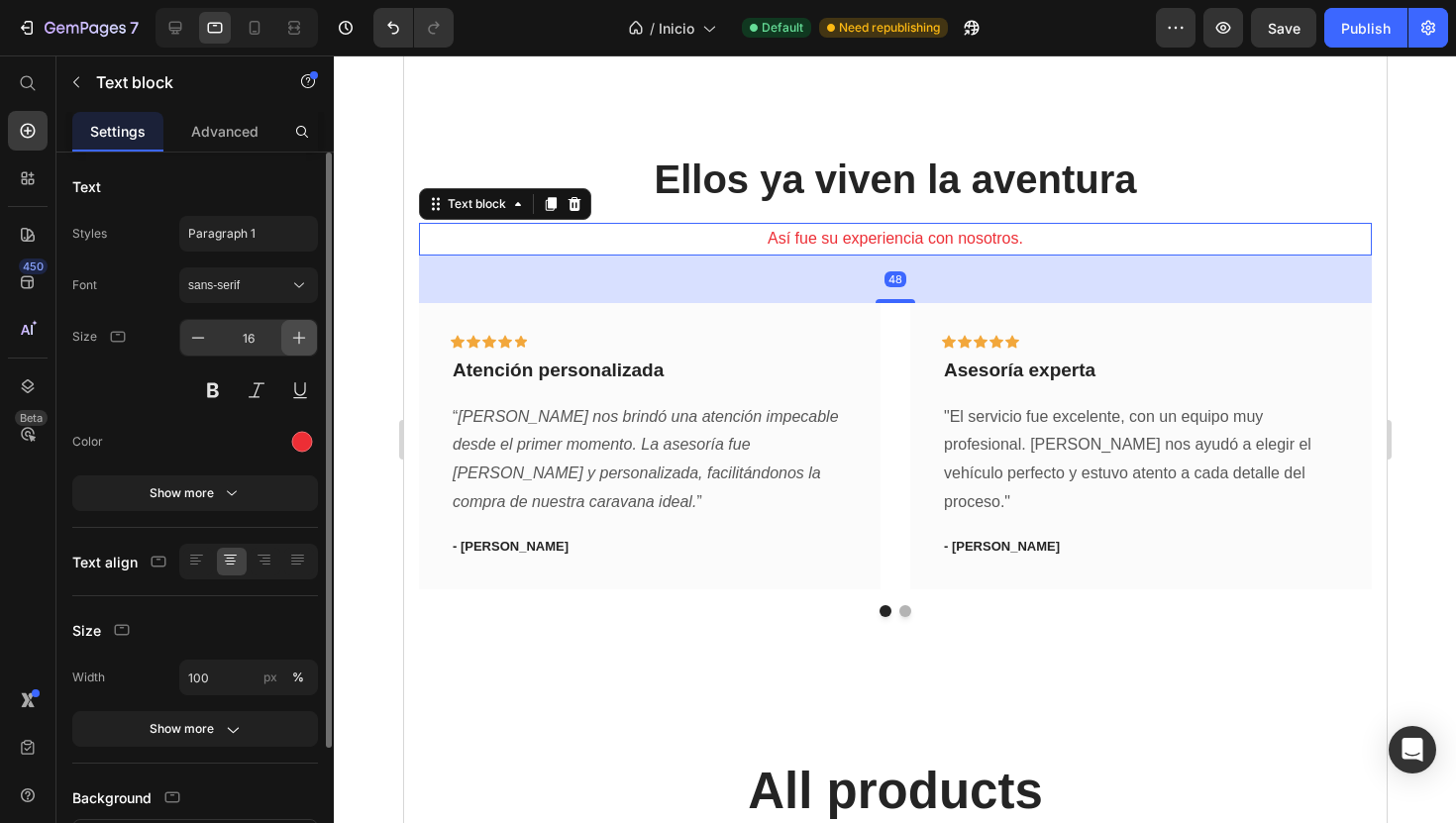 click 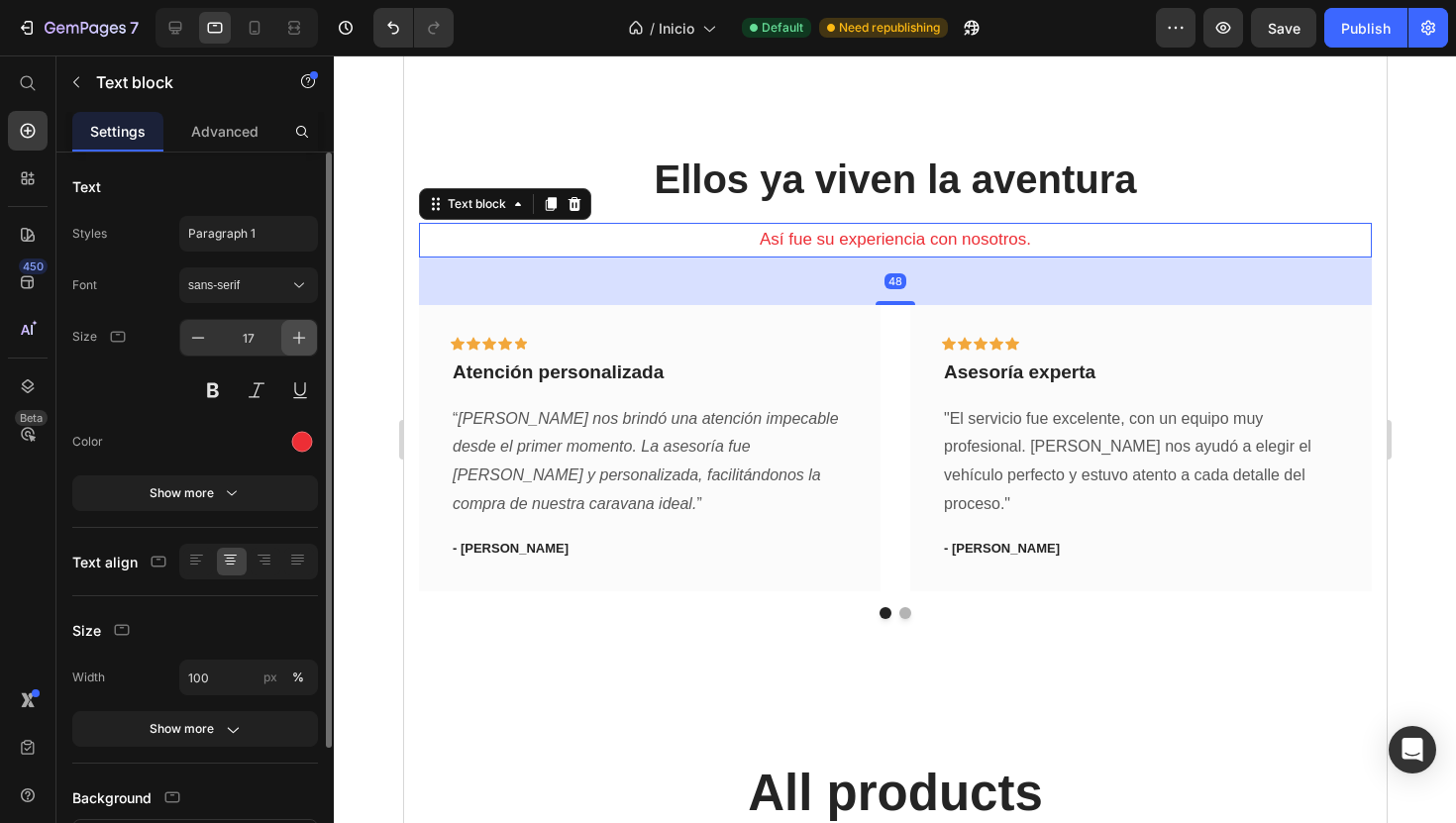 click 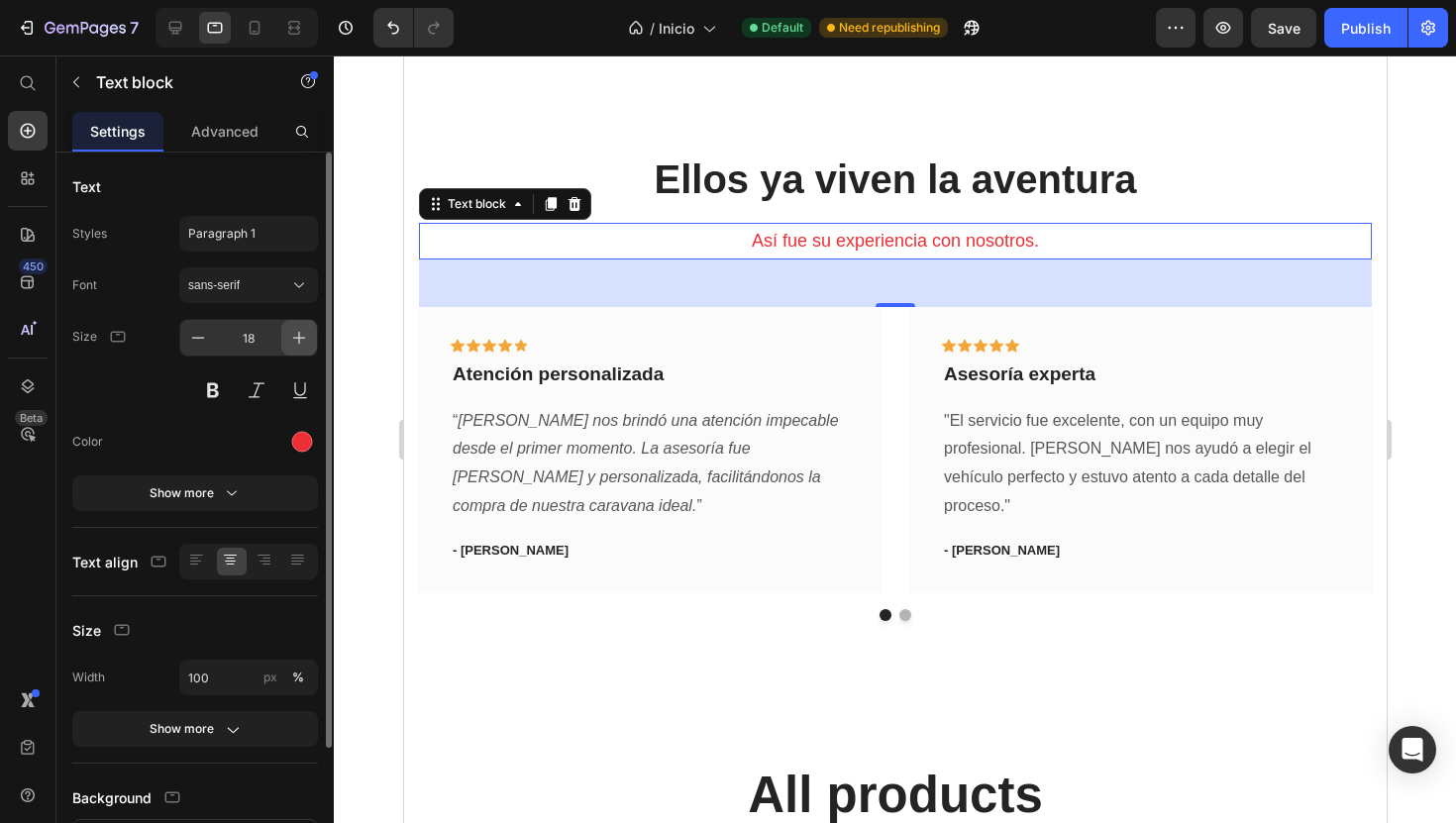 click 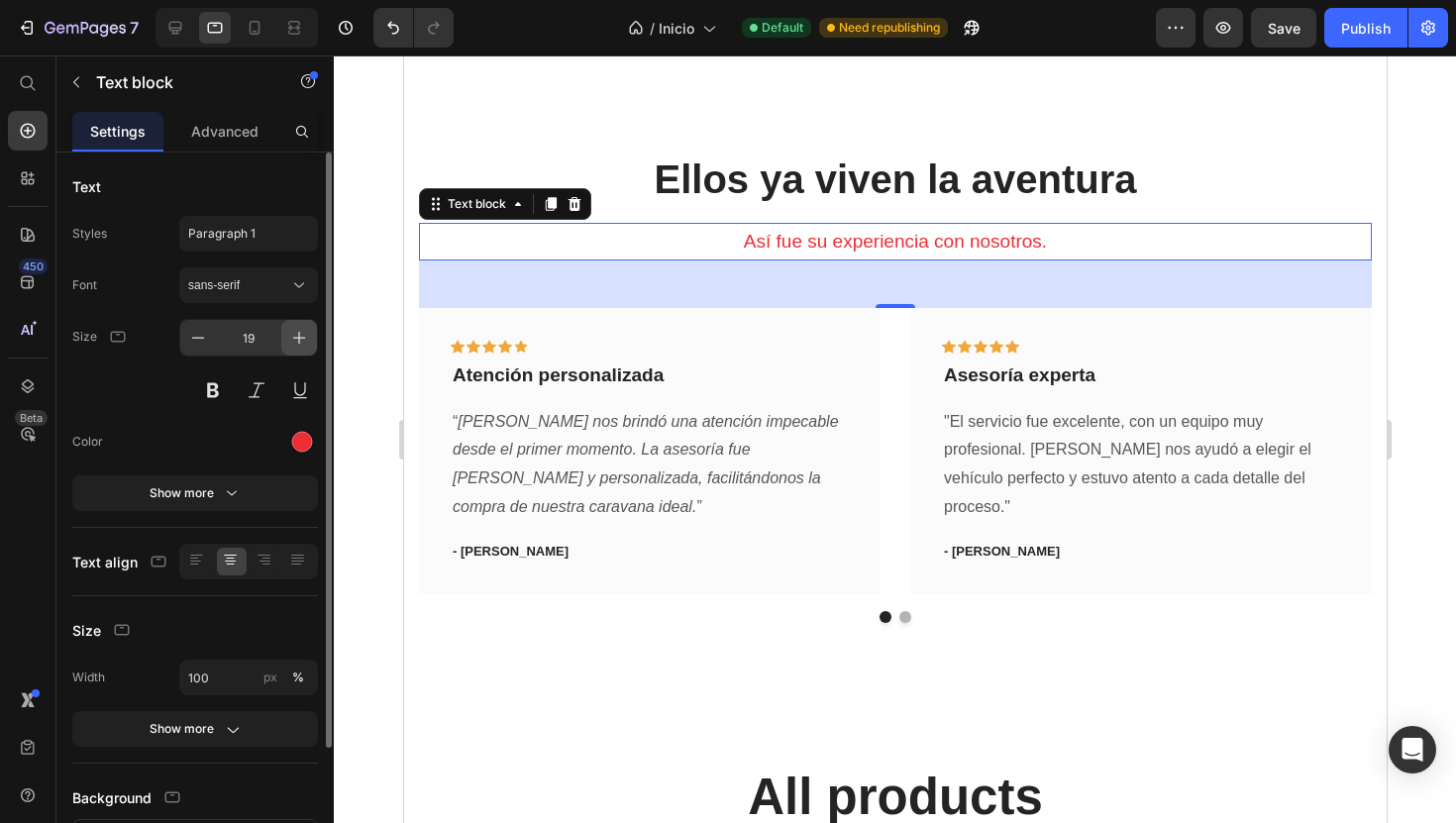 click 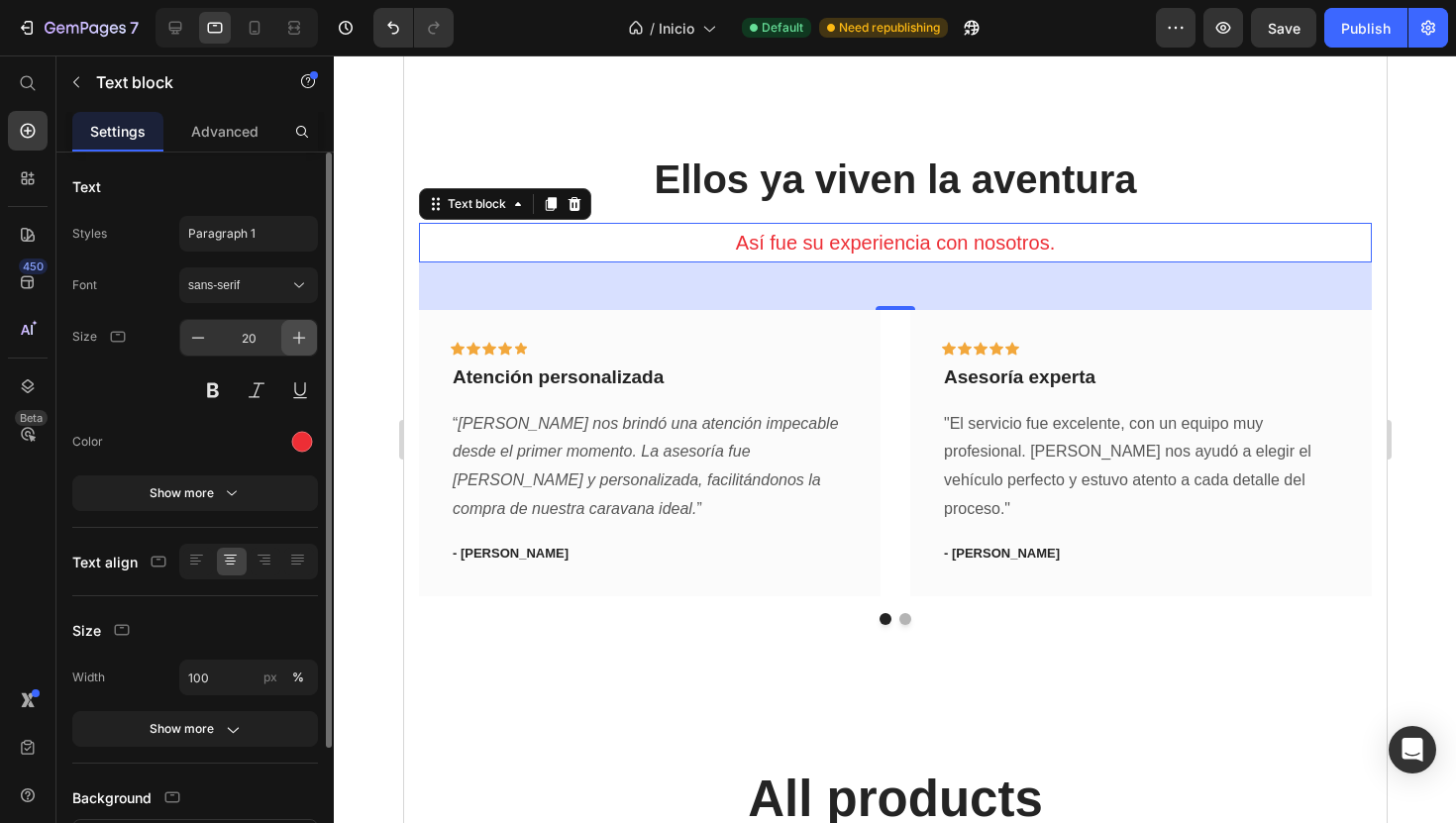 click 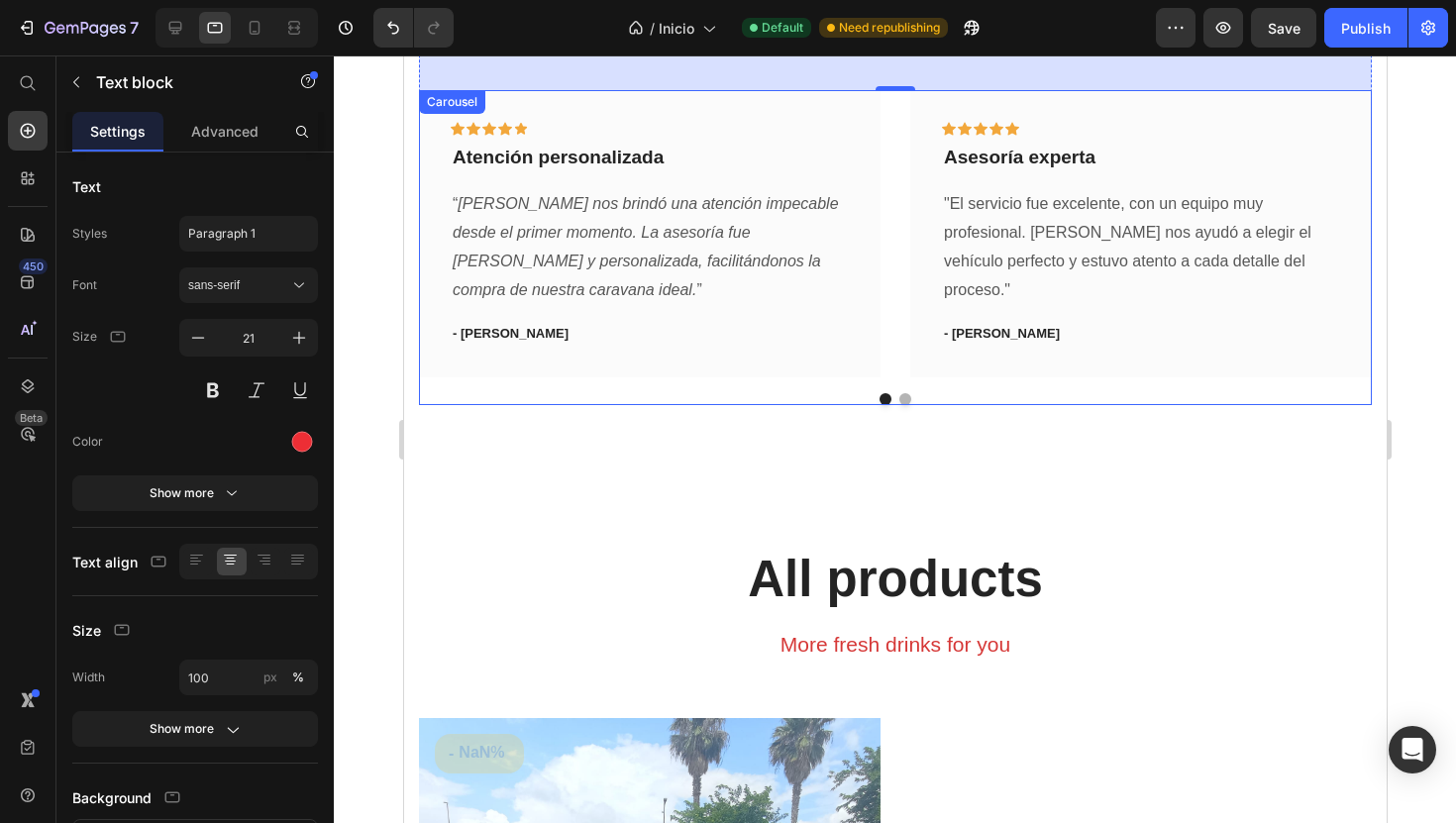 scroll, scrollTop: 3458, scrollLeft: 0, axis: vertical 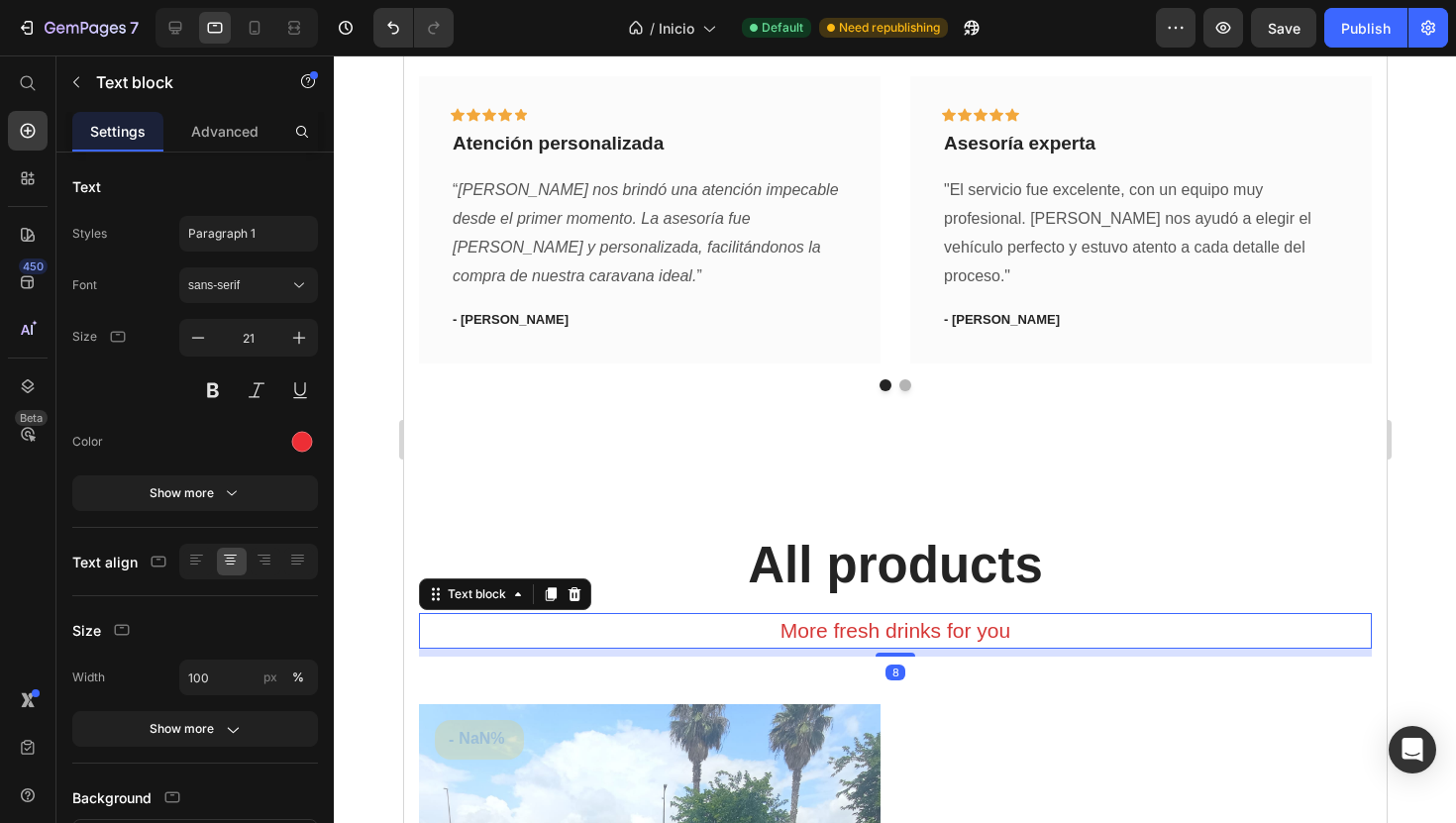 click on "More fresh drinks for you" at bounding box center (894, 631) 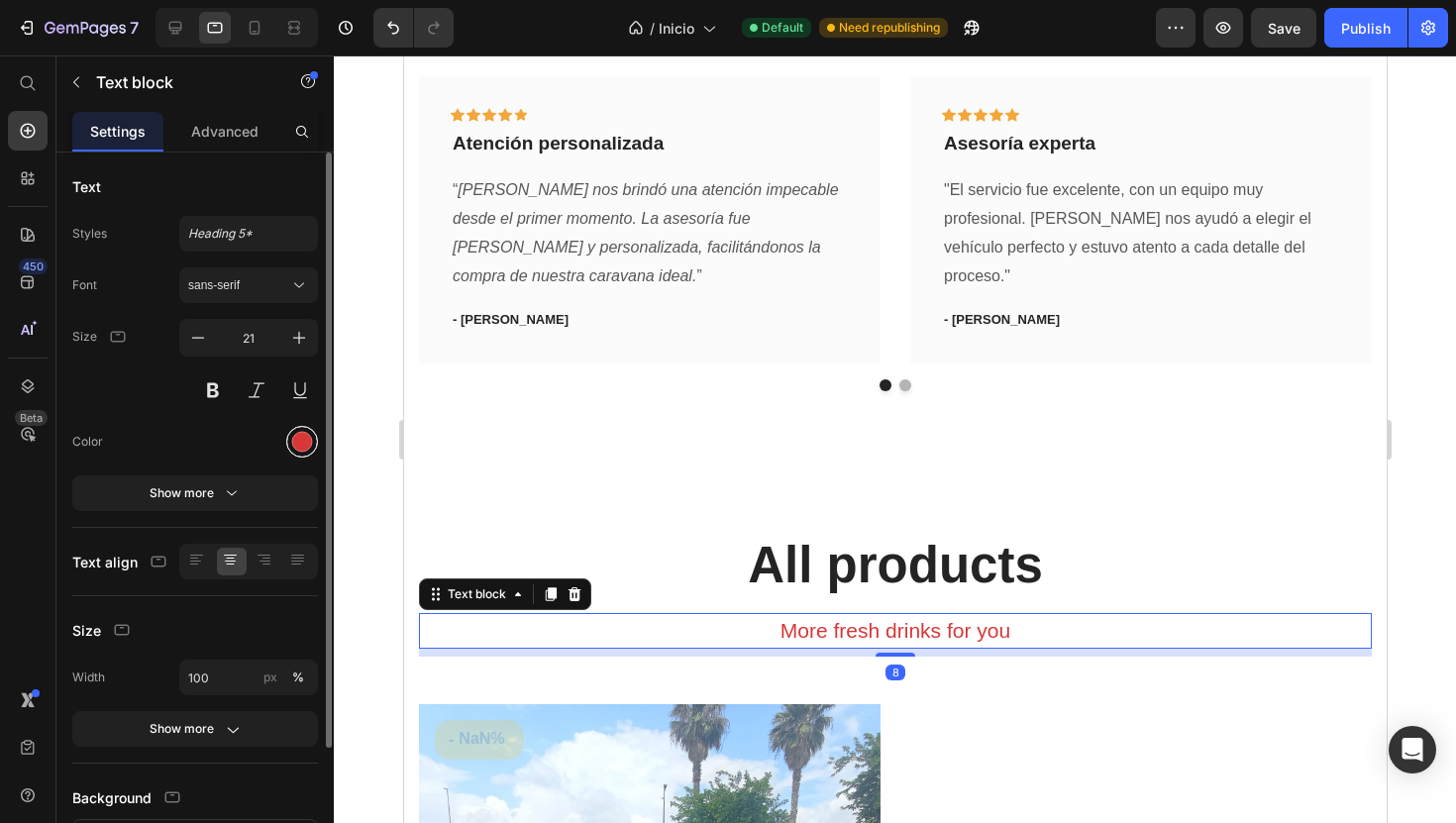 click at bounding box center [302, 442] 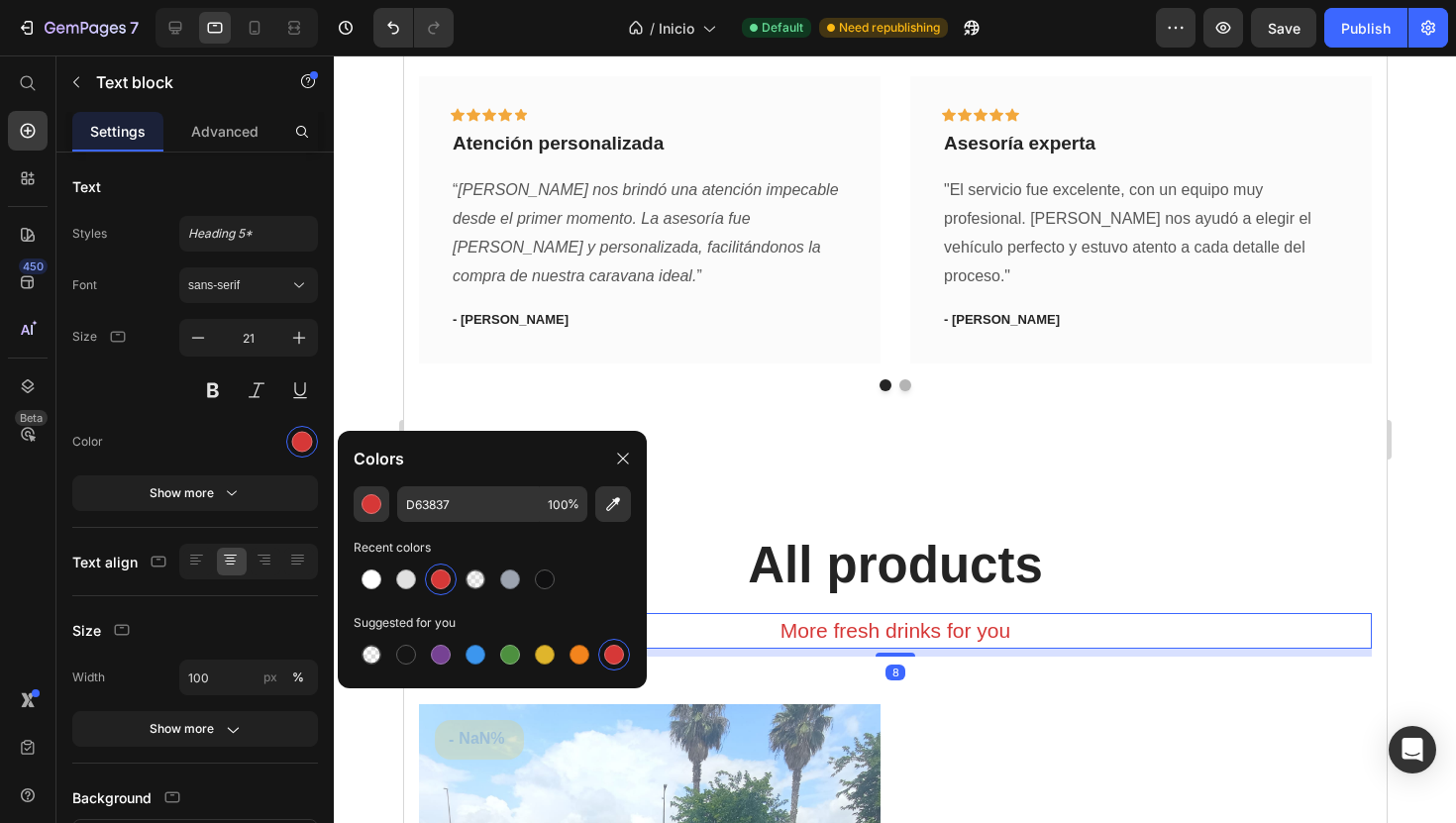 click at bounding box center [441, 579] 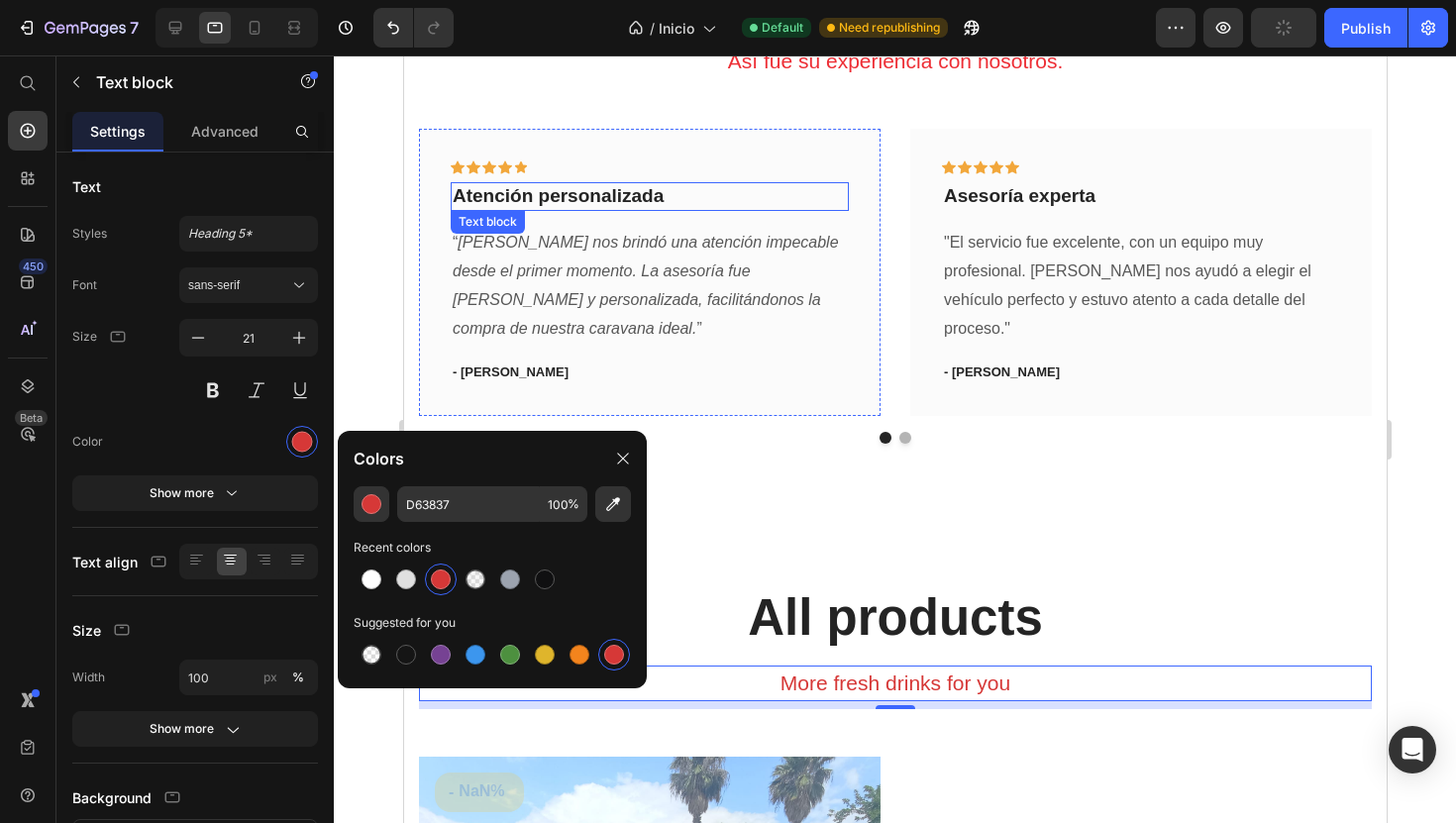 scroll, scrollTop: 3287, scrollLeft: 0, axis: vertical 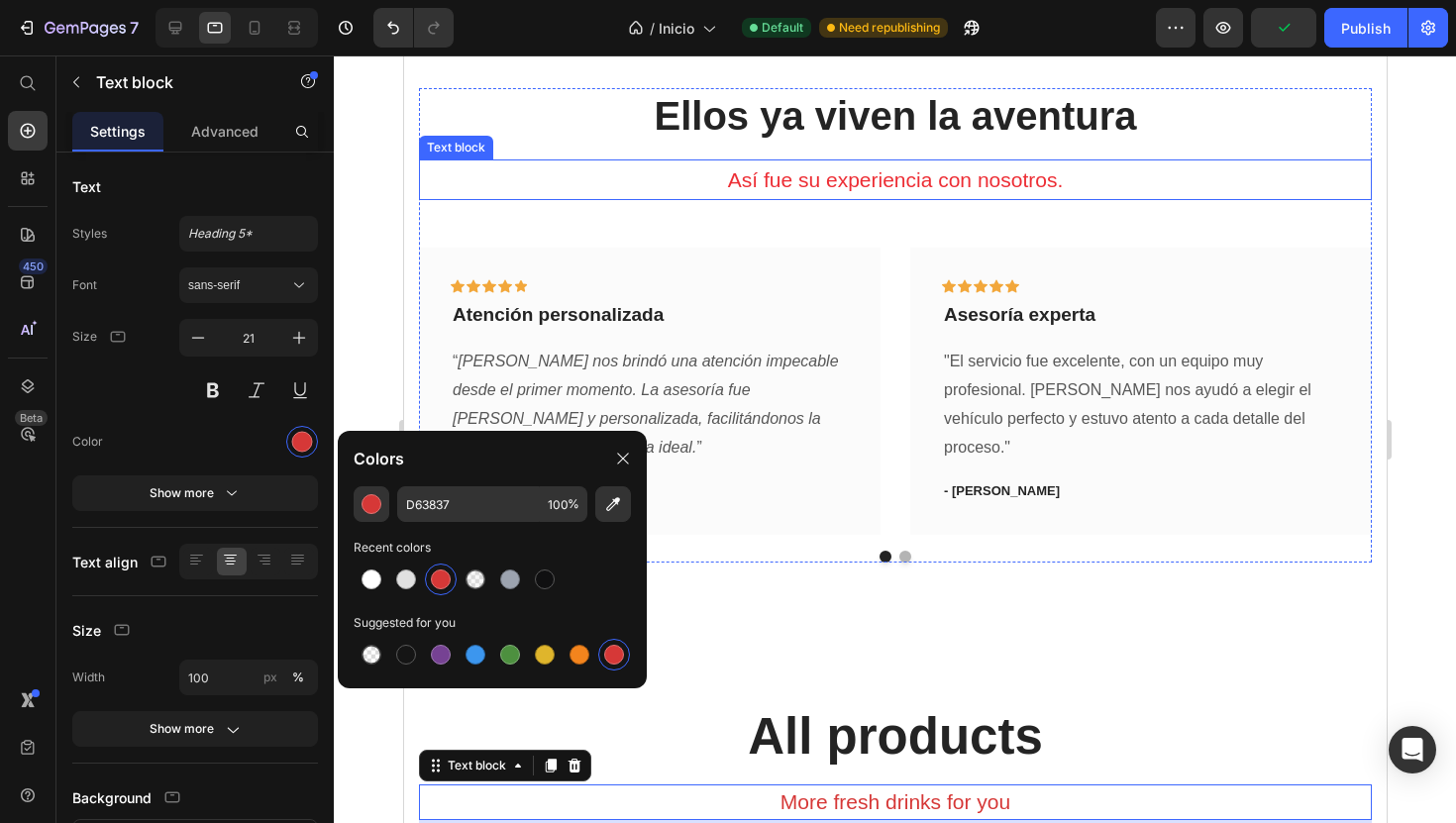 click on "Así fue su experiencia con nosotros." at bounding box center [894, 180] 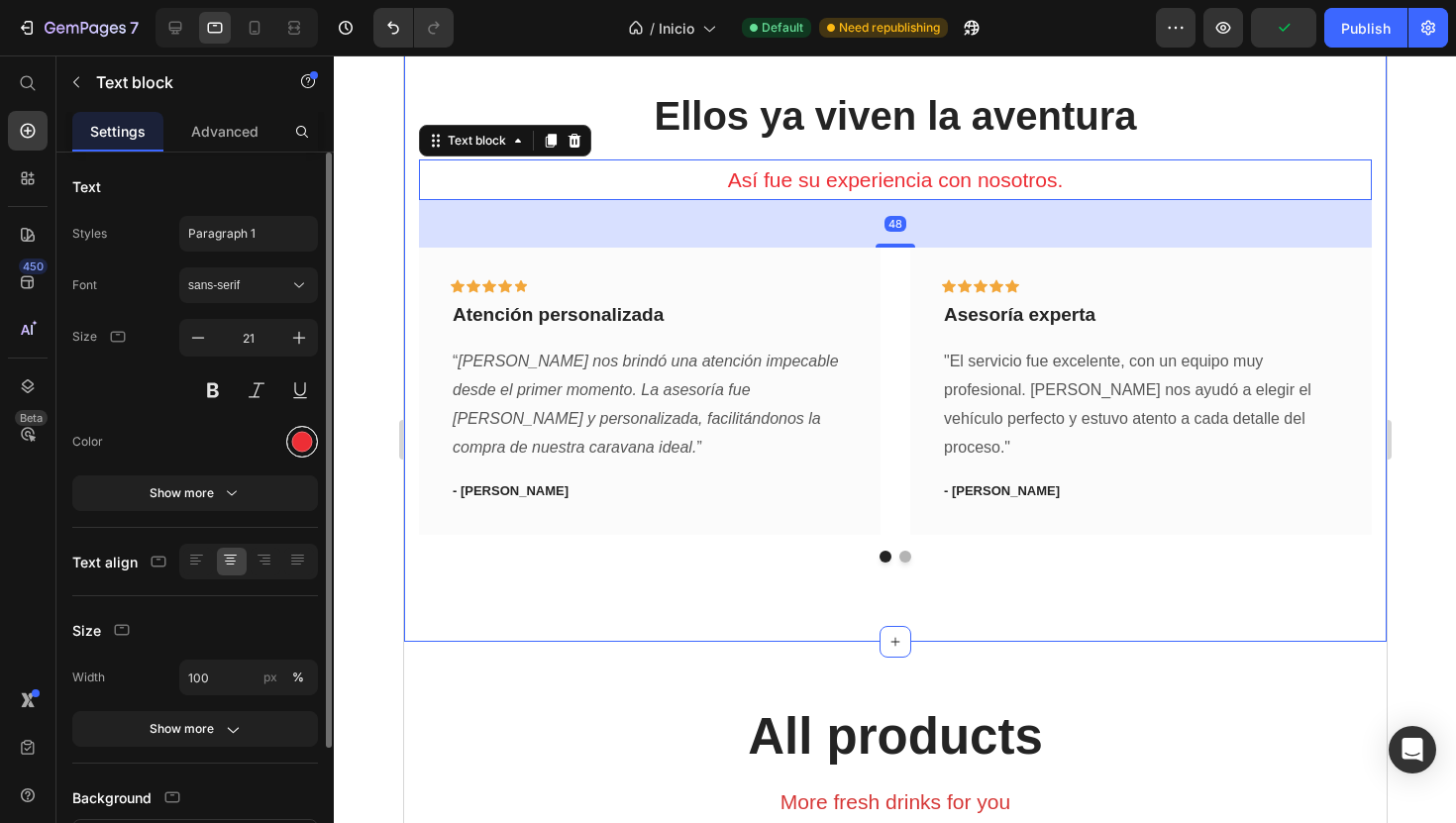 click at bounding box center (302, 442) 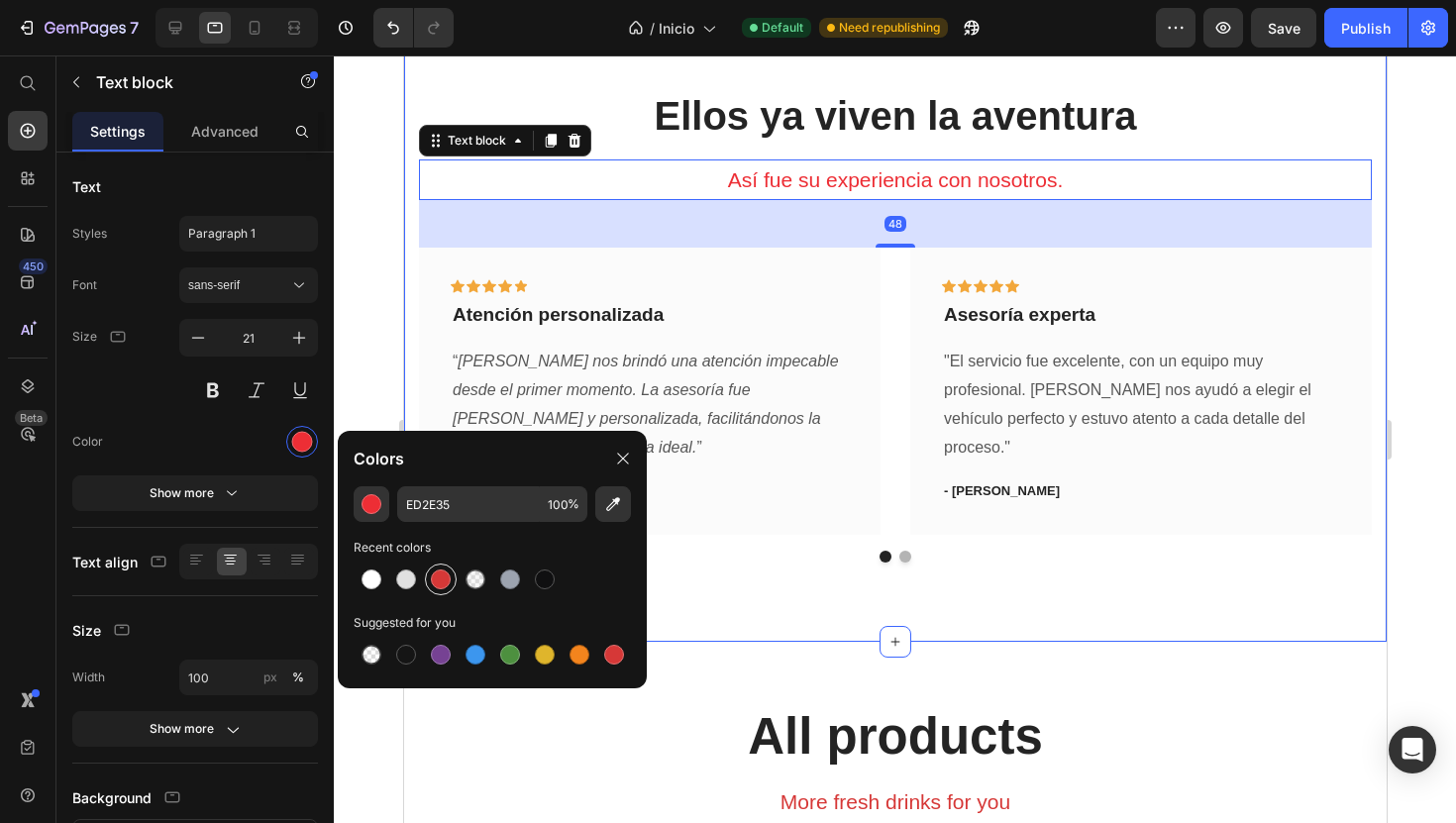 click at bounding box center [441, 579] 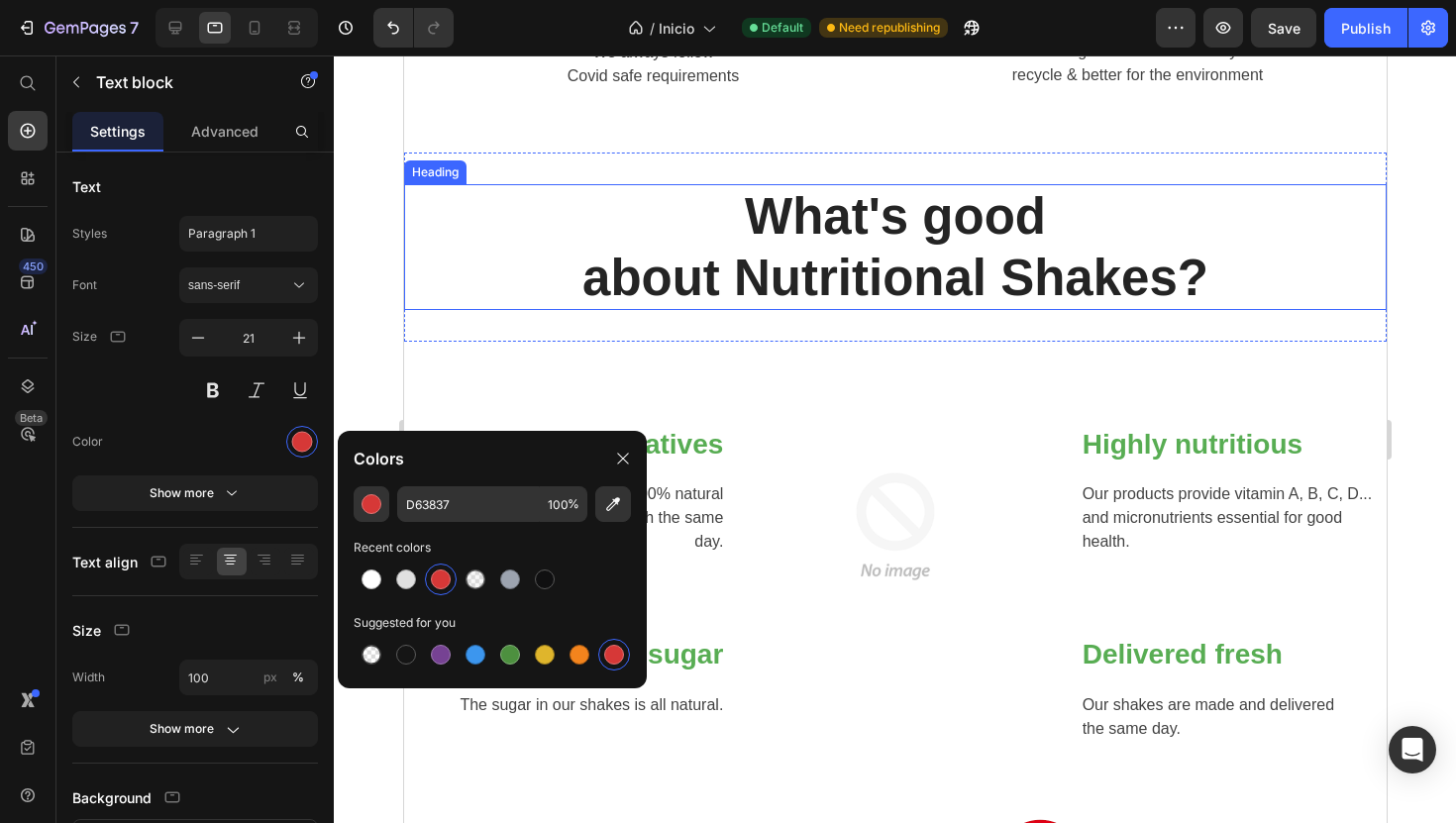 scroll, scrollTop: 2598, scrollLeft: 0, axis: vertical 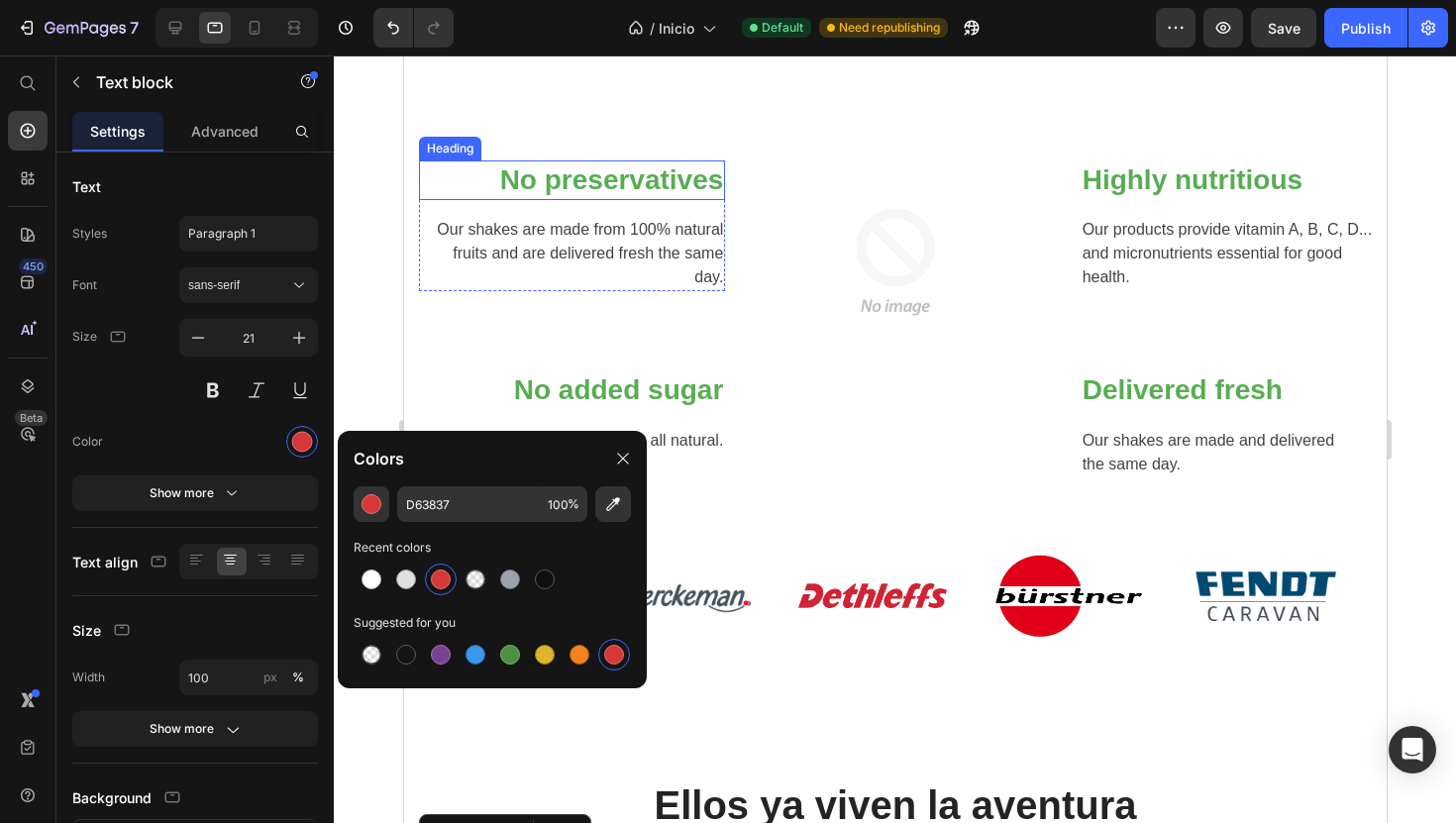 click on "No preservatives" at bounding box center [571, 180] 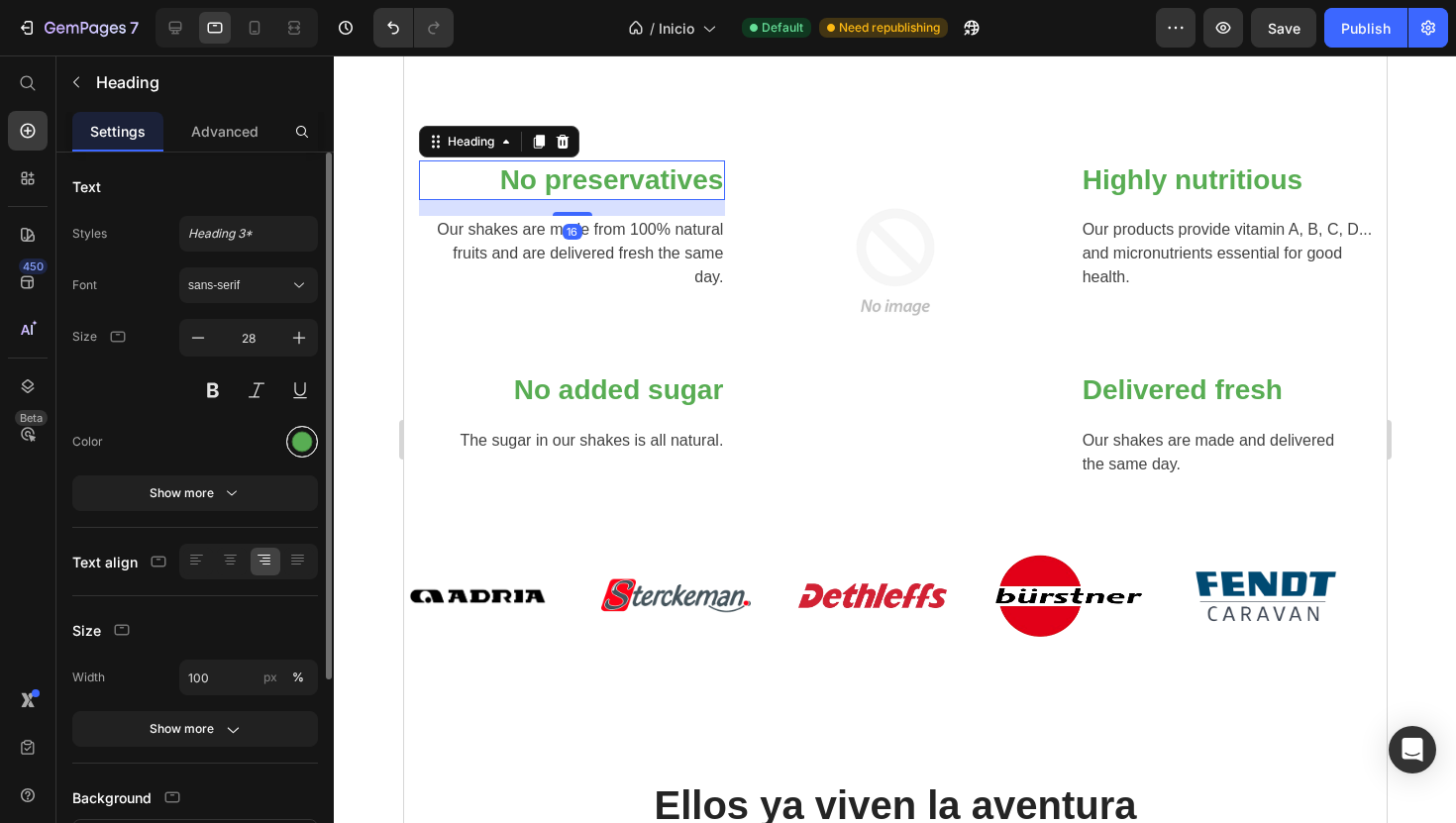 click at bounding box center (302, 442) 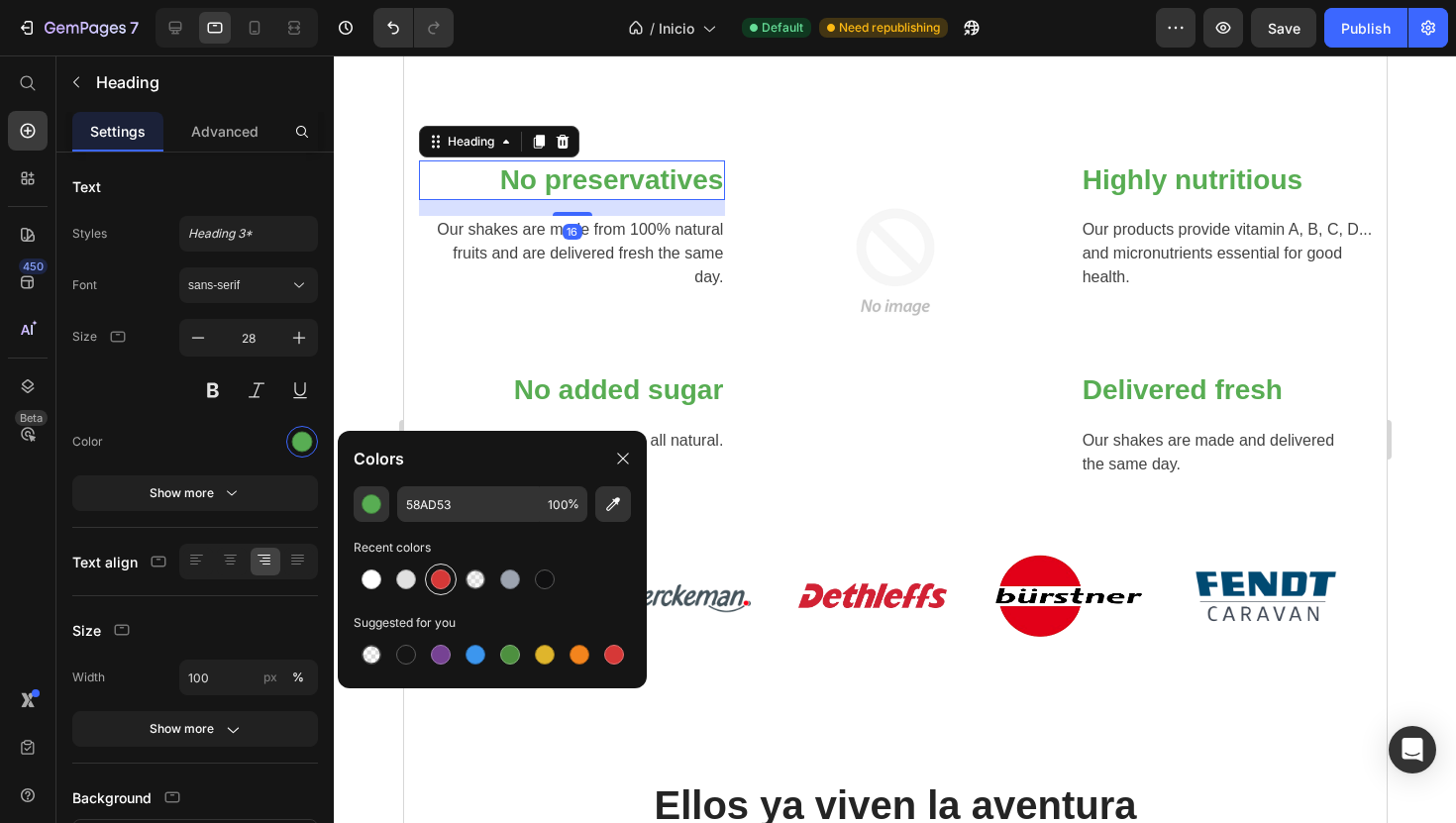 click at bounding box center [441, 579] 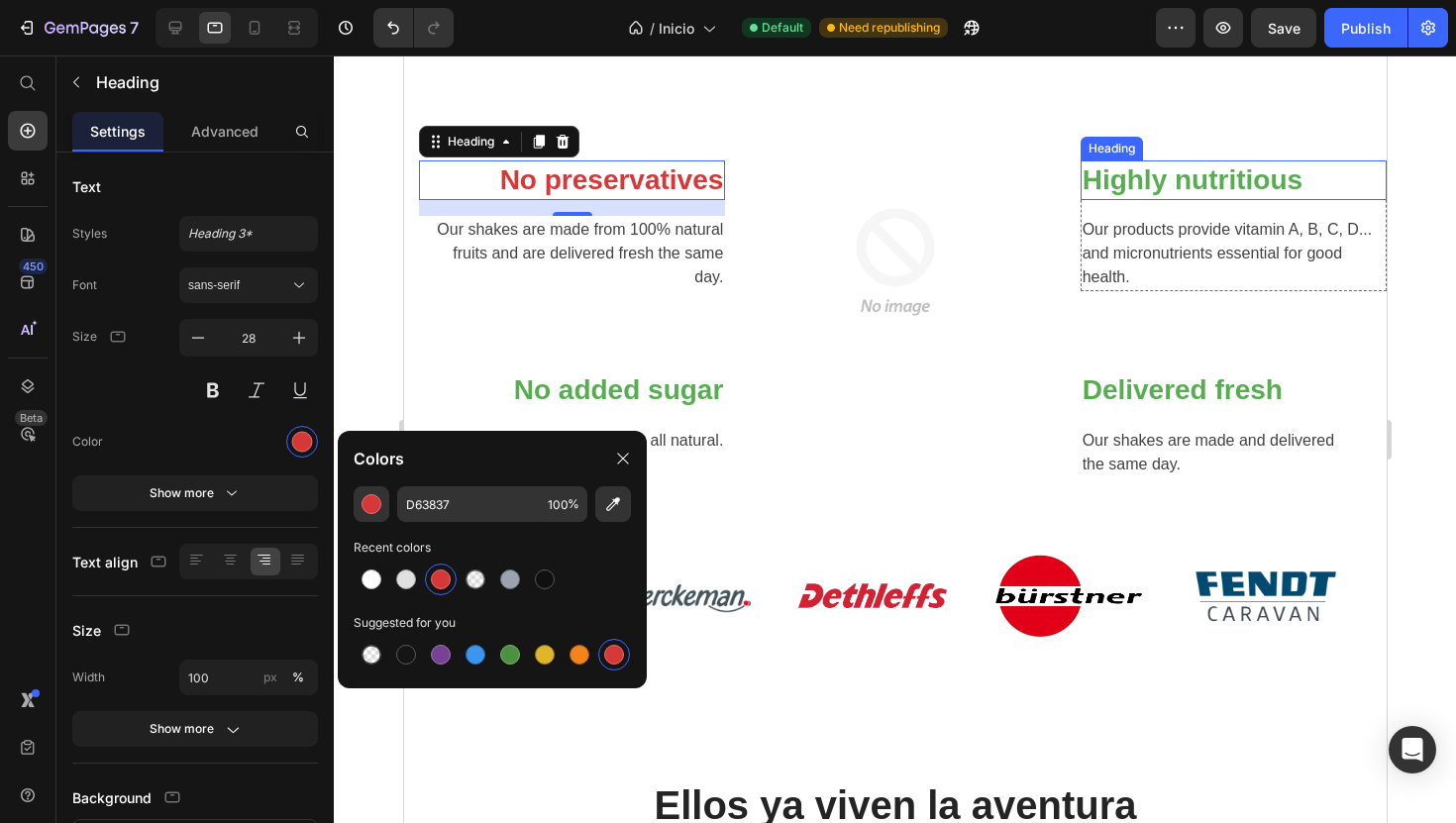 click on "Highly nutritious" at bounding box center [1232, 180] 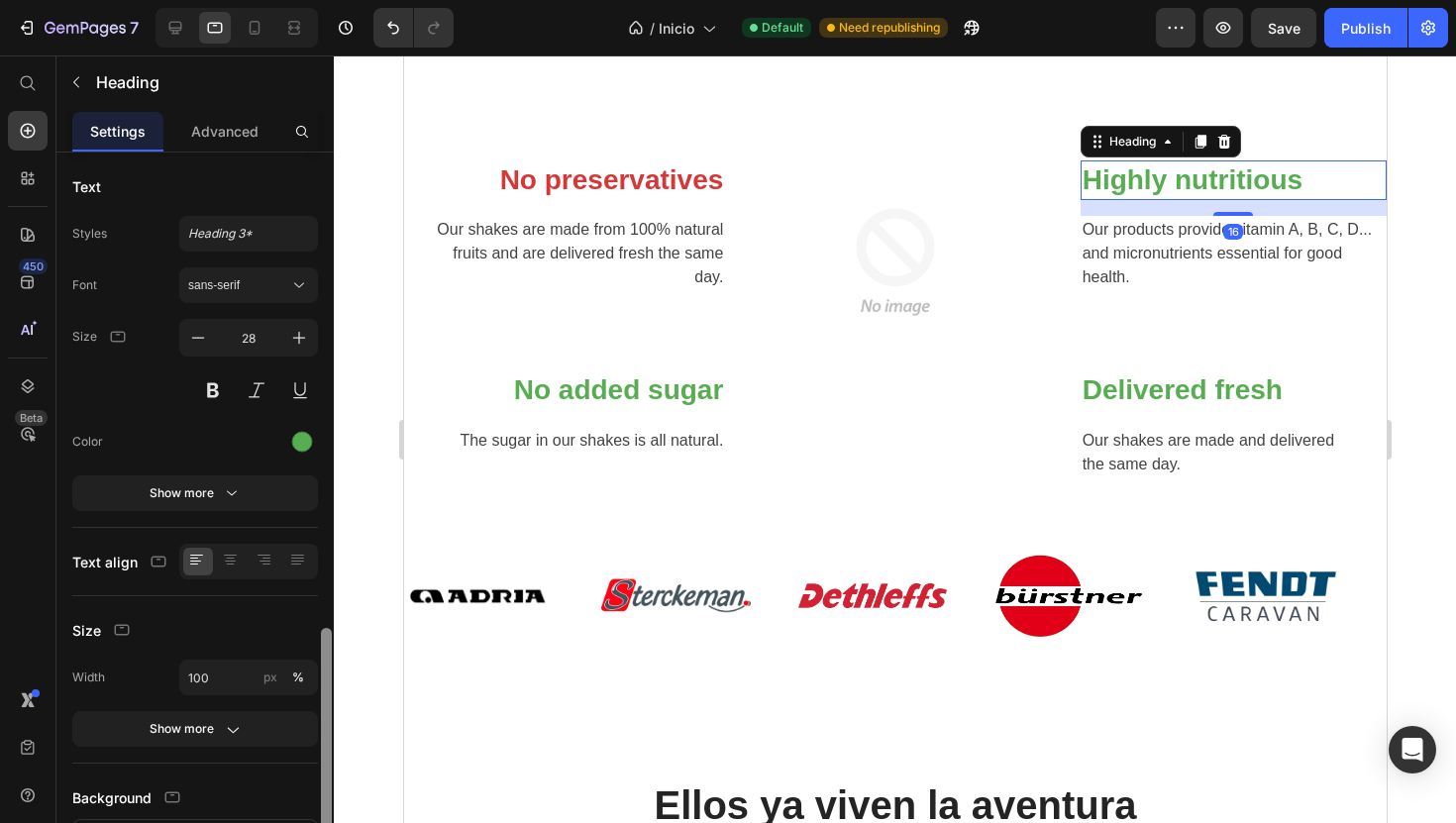 click at bounding box center [326, 791] 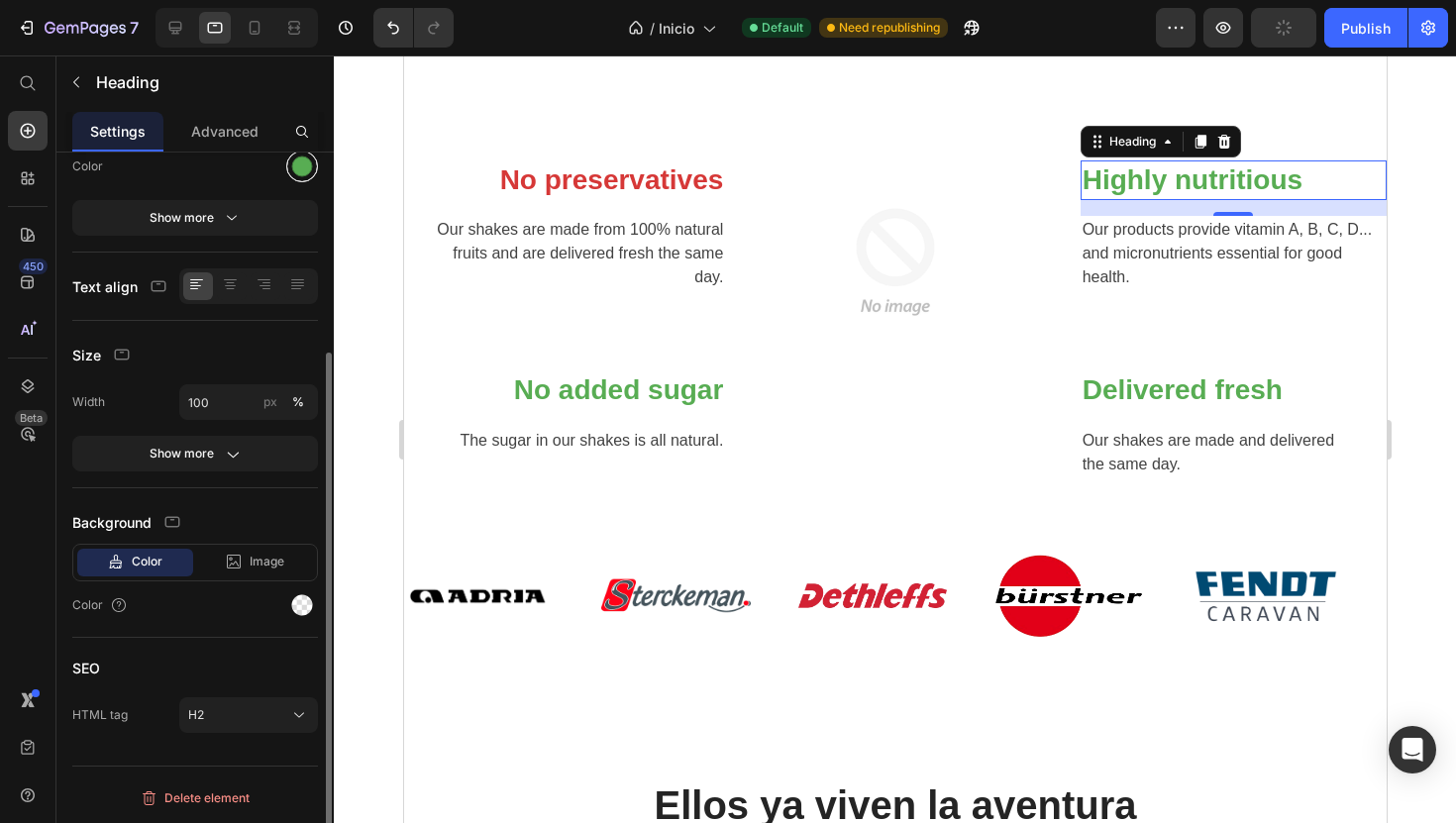 click at bounding box center [302, 166] 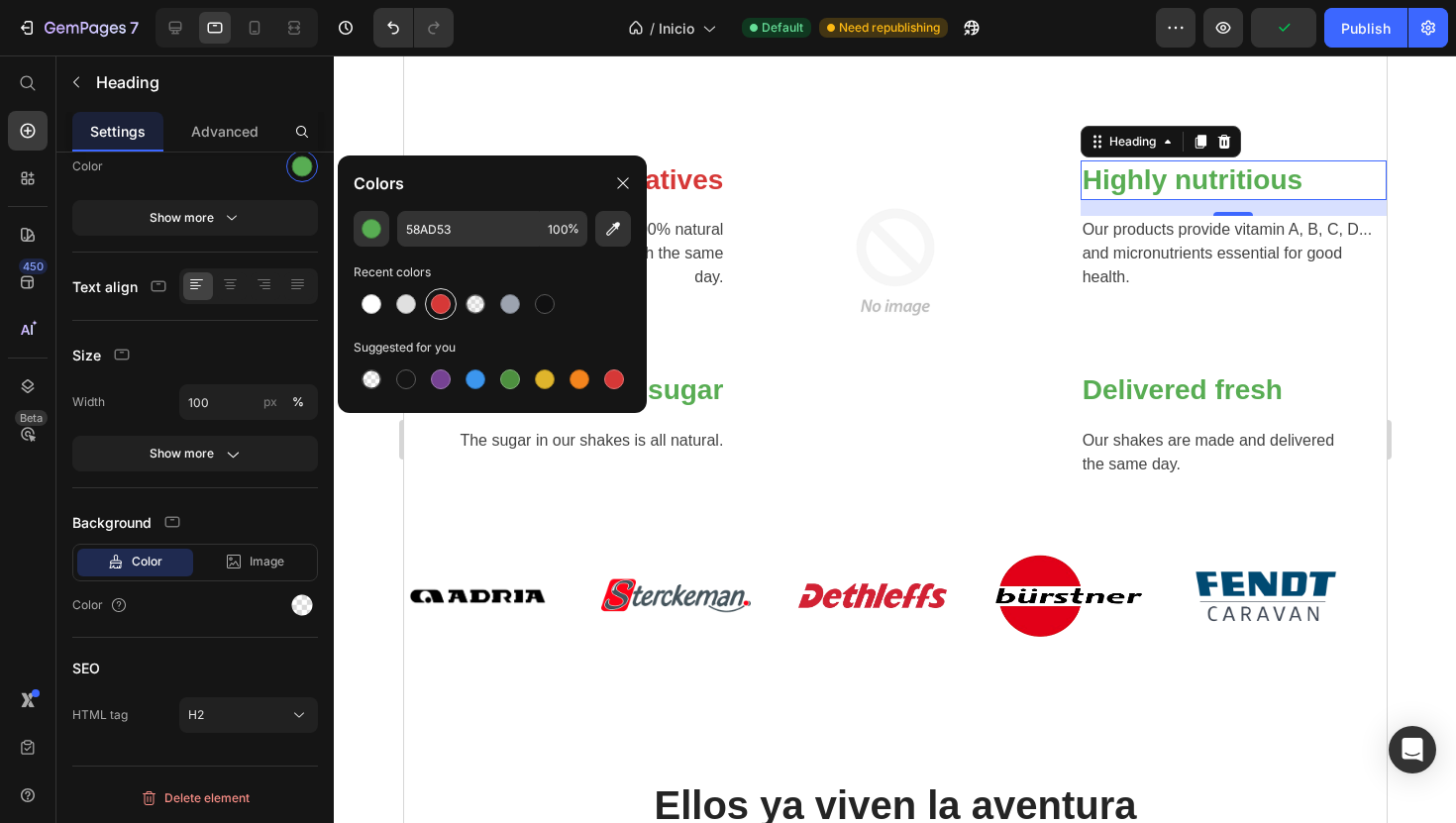 click at bounding box center (441, 304) 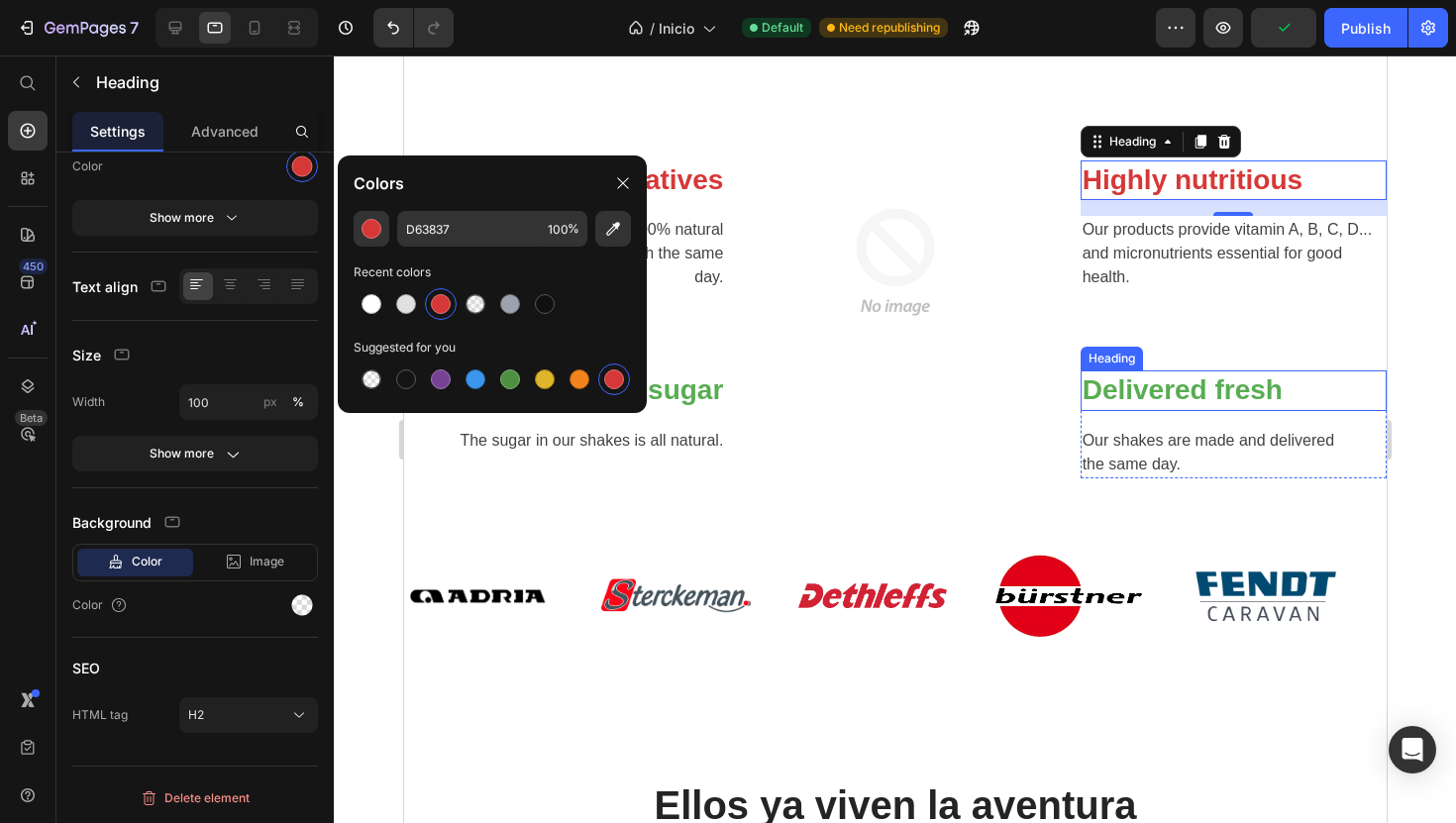 click on "Delivered fresh" at bounding box center [1232, 390] 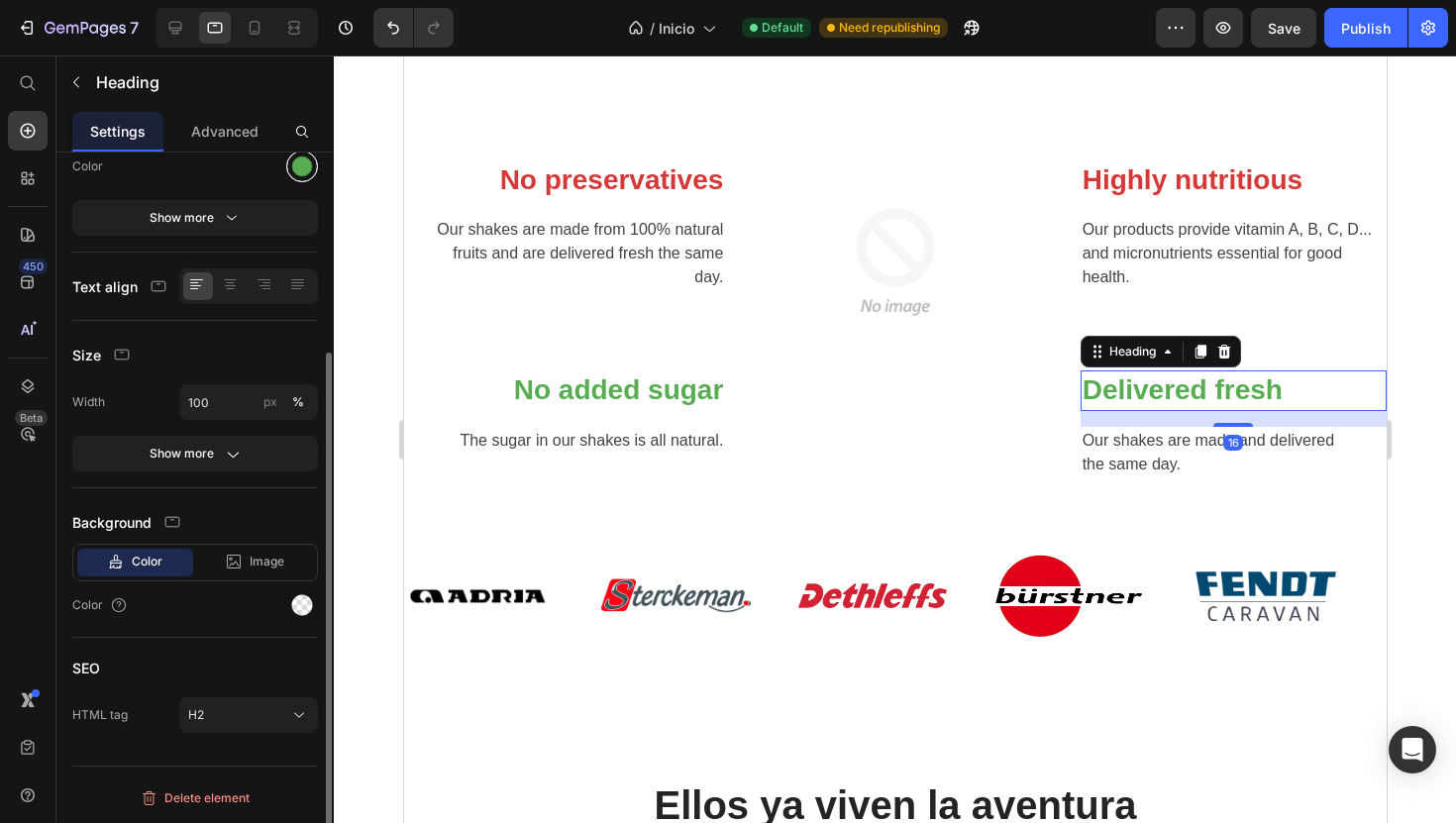 click at bounding box center [302, 166] 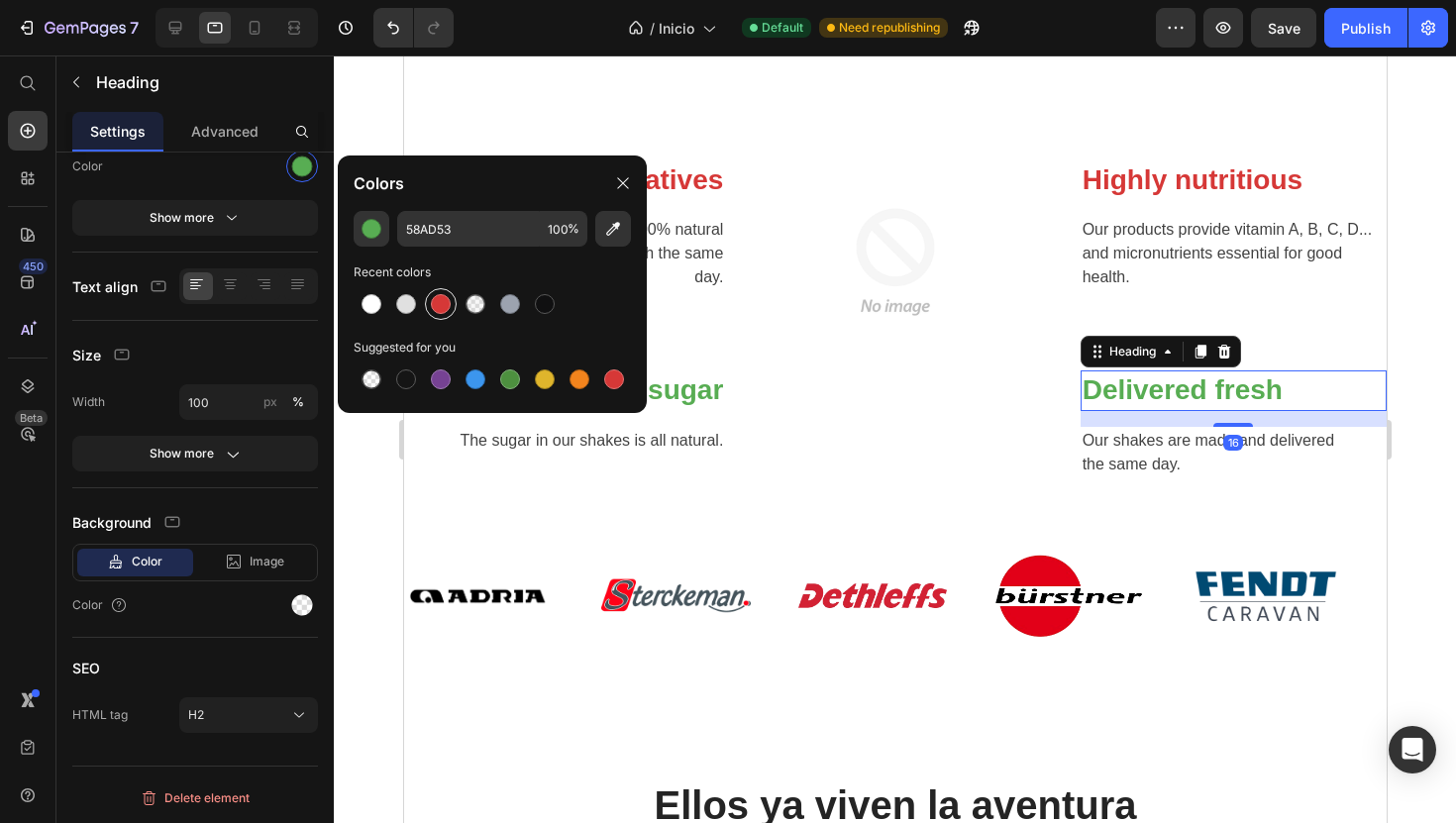 click at bounding box center (441, 304) 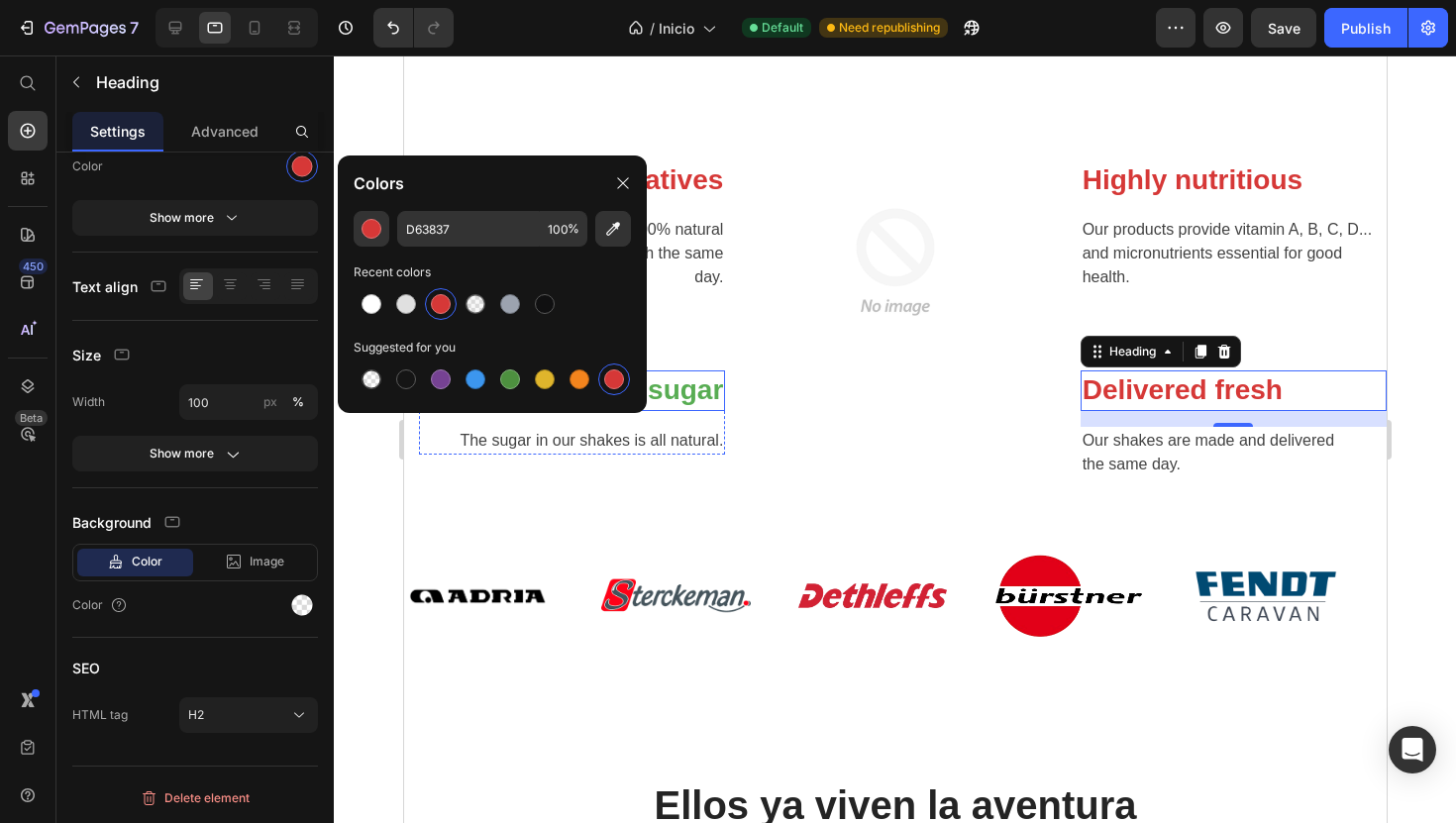 click on "No added sugar" at bounding box center (571, 390) 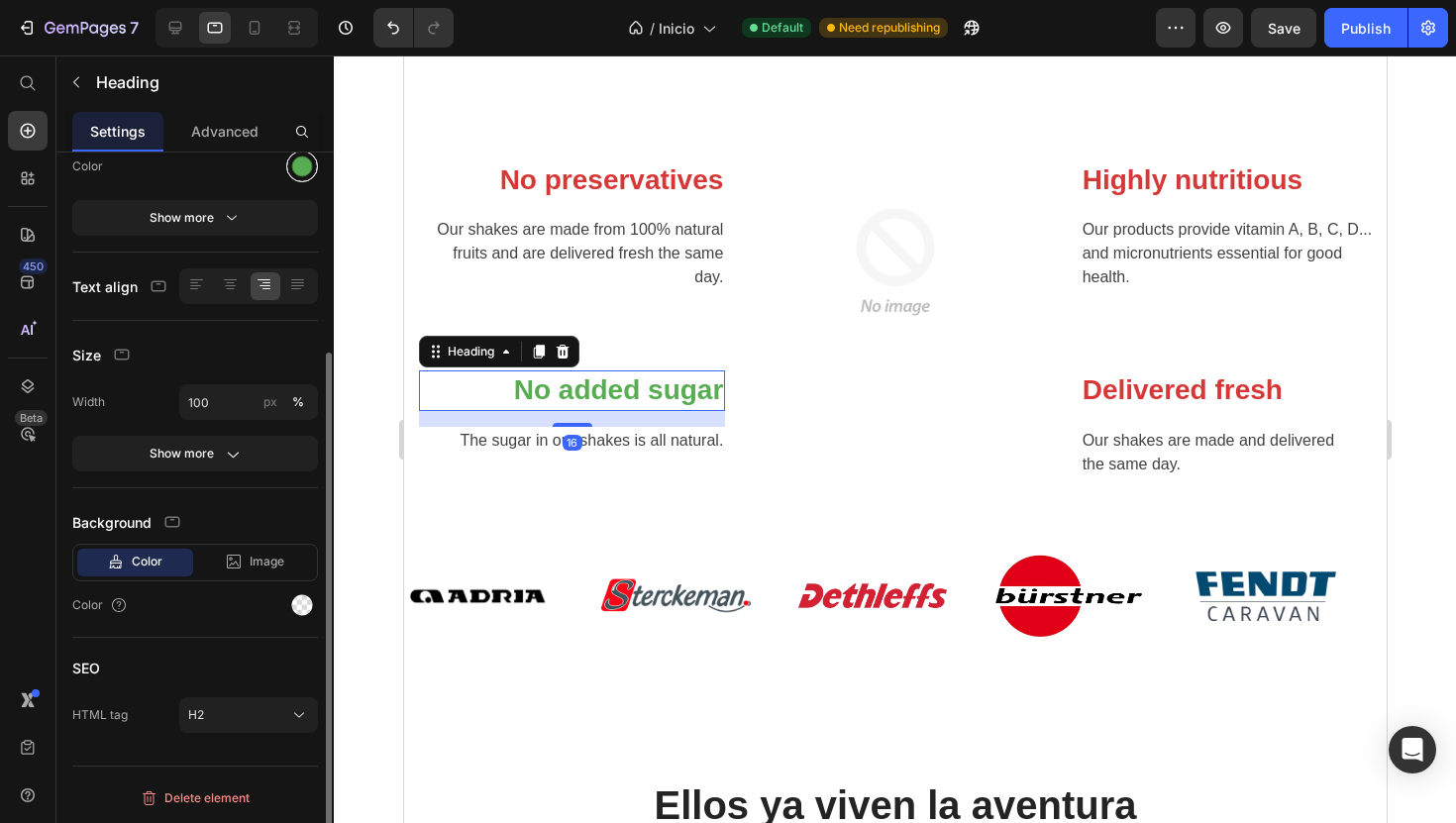 click at bounding box center (302, 166) 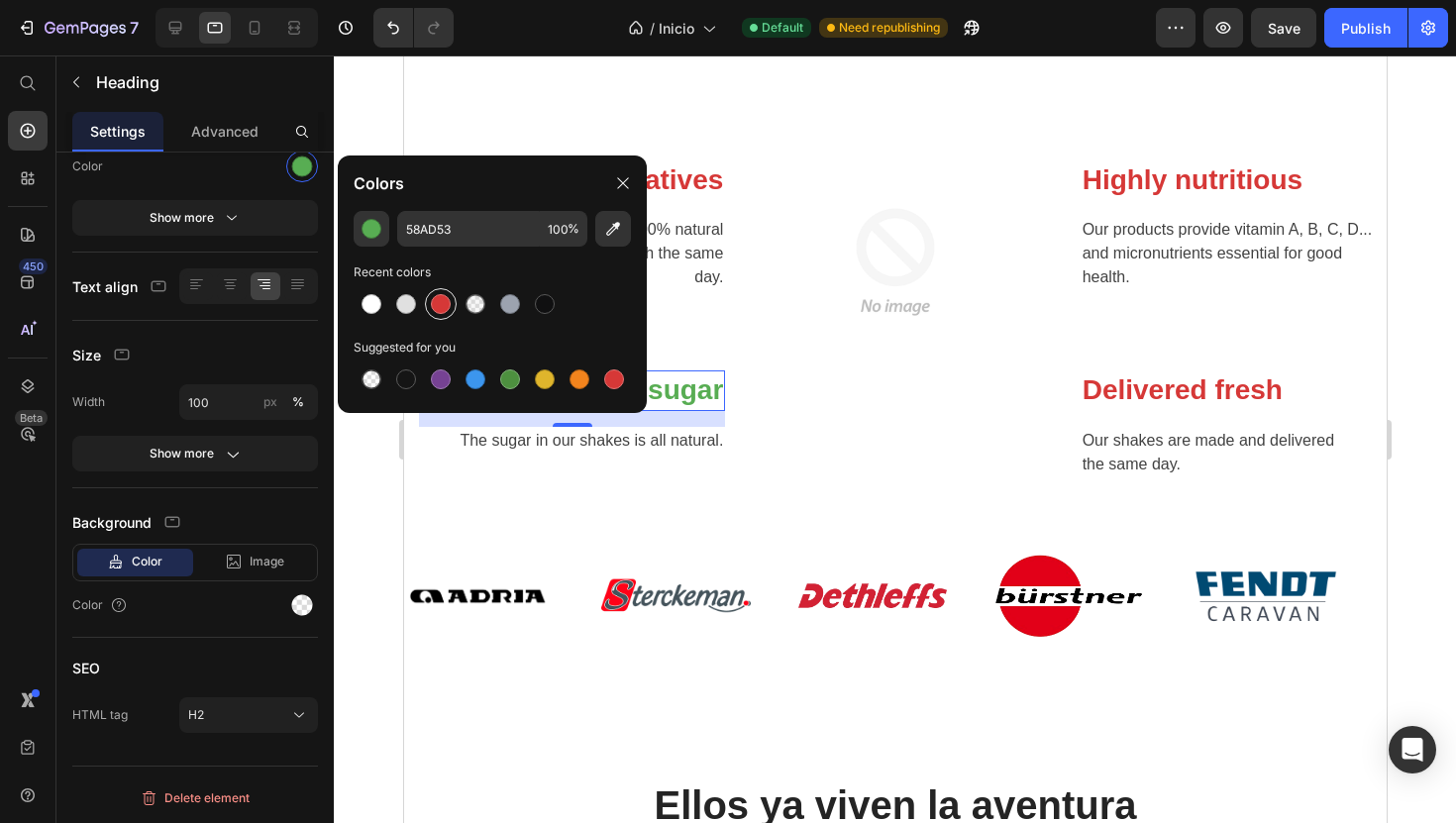click at bounding box center (441, 304) 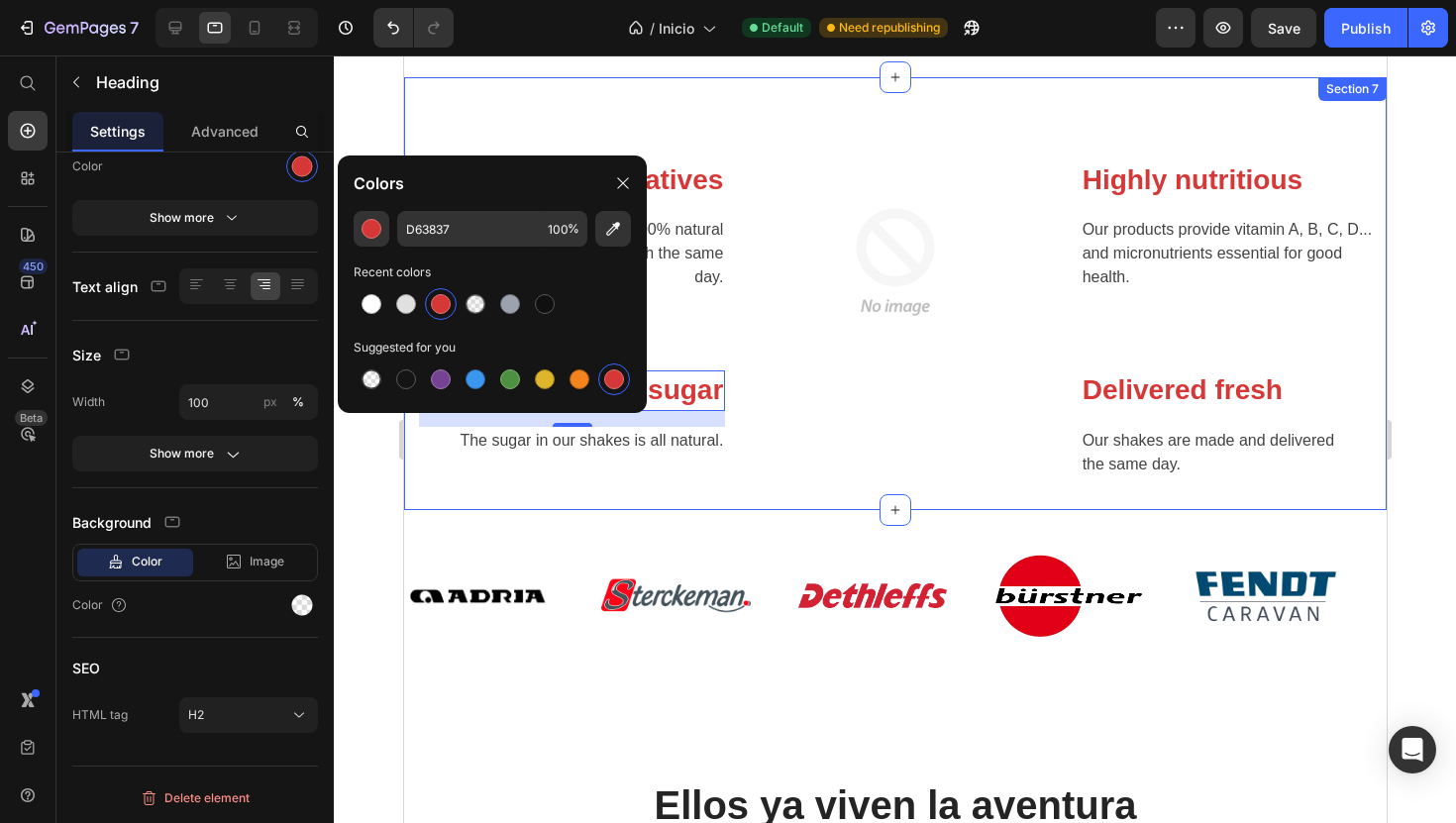 click on "No preservatives Heading Our shakes are made from 100% natural fruits and are delivered fresh the same day. Text block Row No added sugar Heading   16 The sugar in our shakes is all natural. Text block Row Image Highly nutritious Heading Our products provide vitamin A, B, C, D... and micronutrients essential for good health. Text block Row Delivered fresh Heading Our shakes are made and delivered the same day. Text block Row Row Section 7" at bounding box center (894, 293) 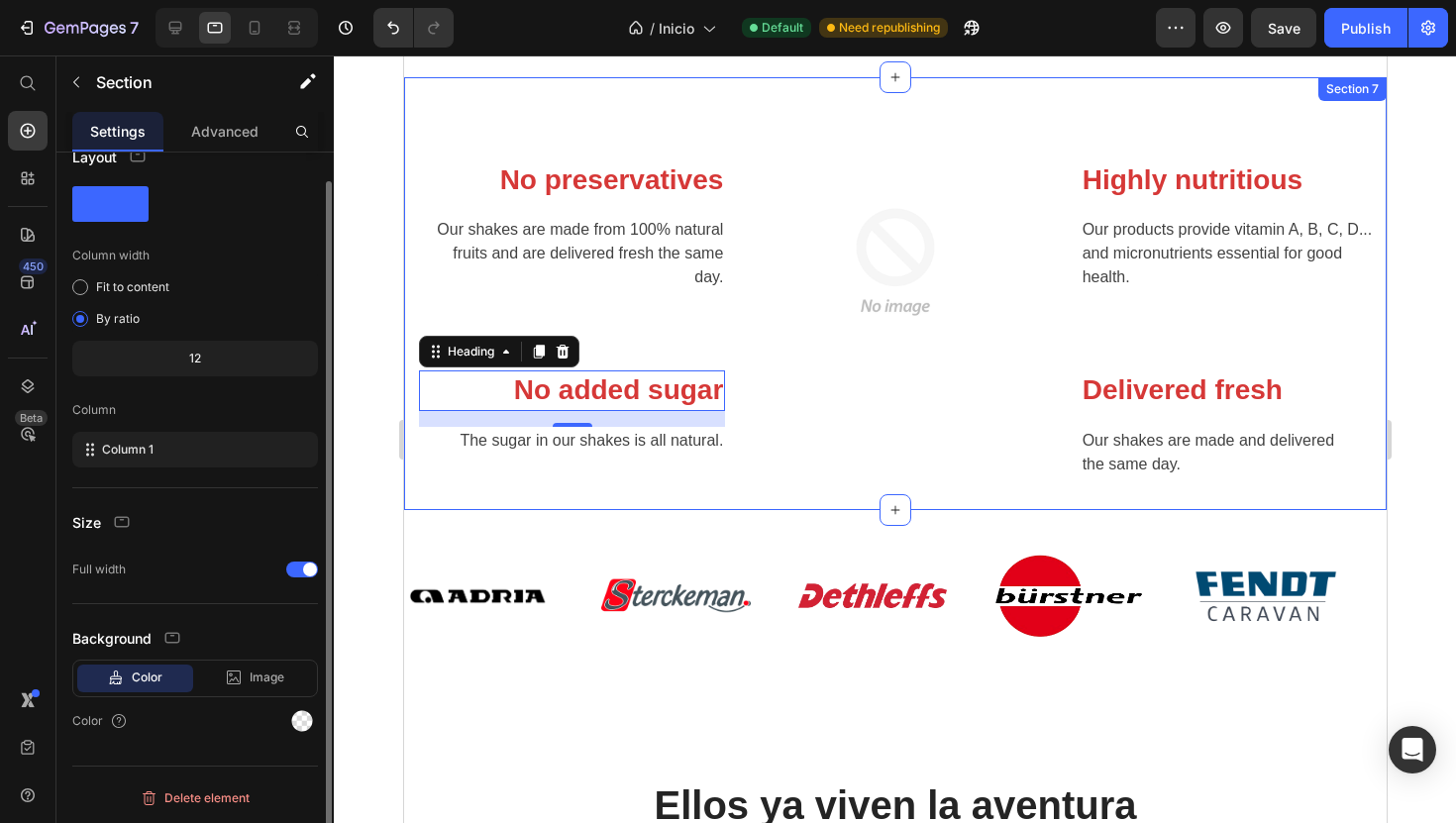 scroll, scrollTop: 0, scrollLeft: 0, axis: both 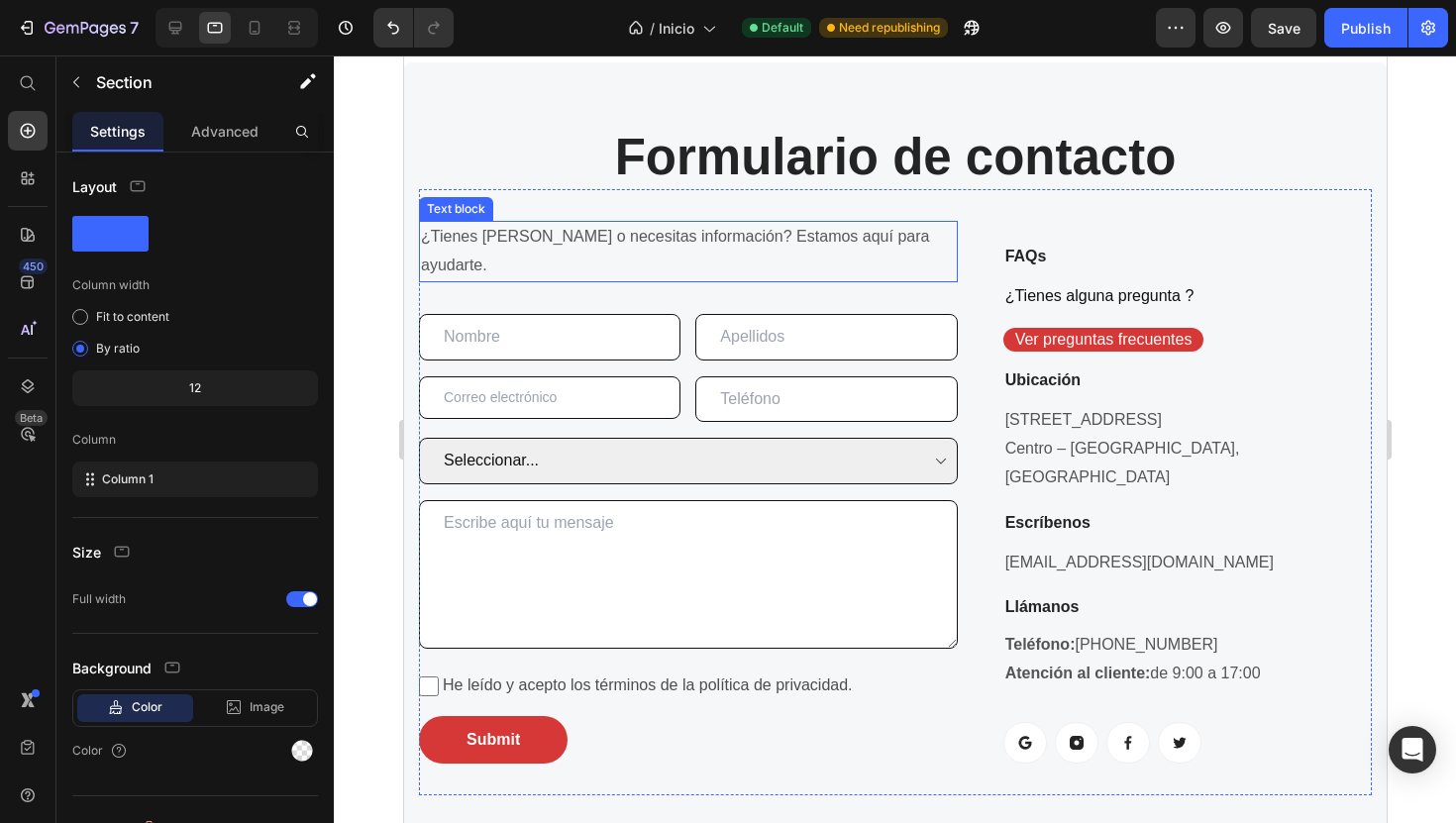click on "¿Tienes [PERSON_NAME] o necesitas información? Estamos aquí para ayudarte." at bounding box center [687, 252] 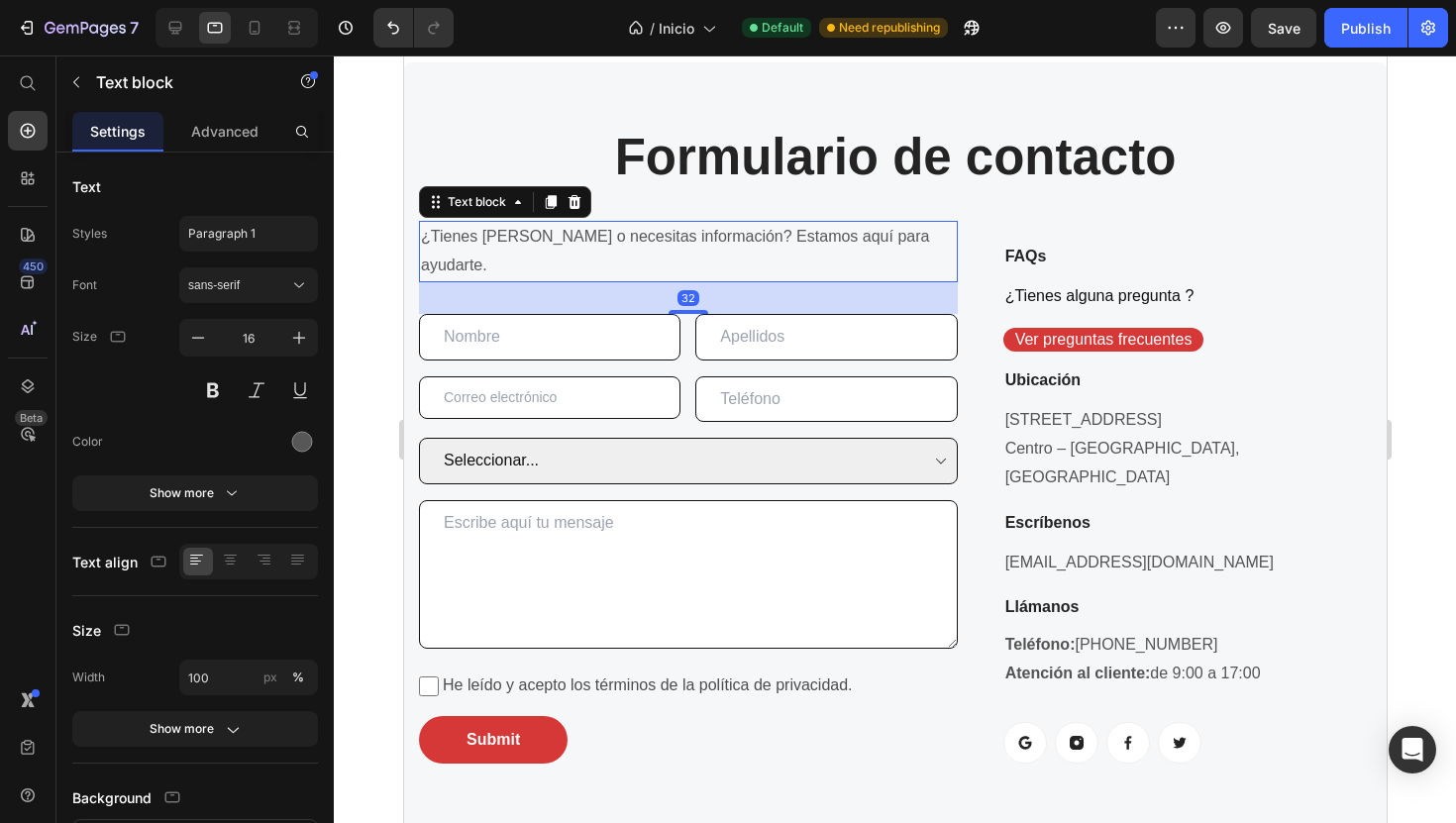 click on "¿Tienes [PERSON_NAME] o necesitas información? Estamos aquí para ayudarte." at bounding box center [687, 252] 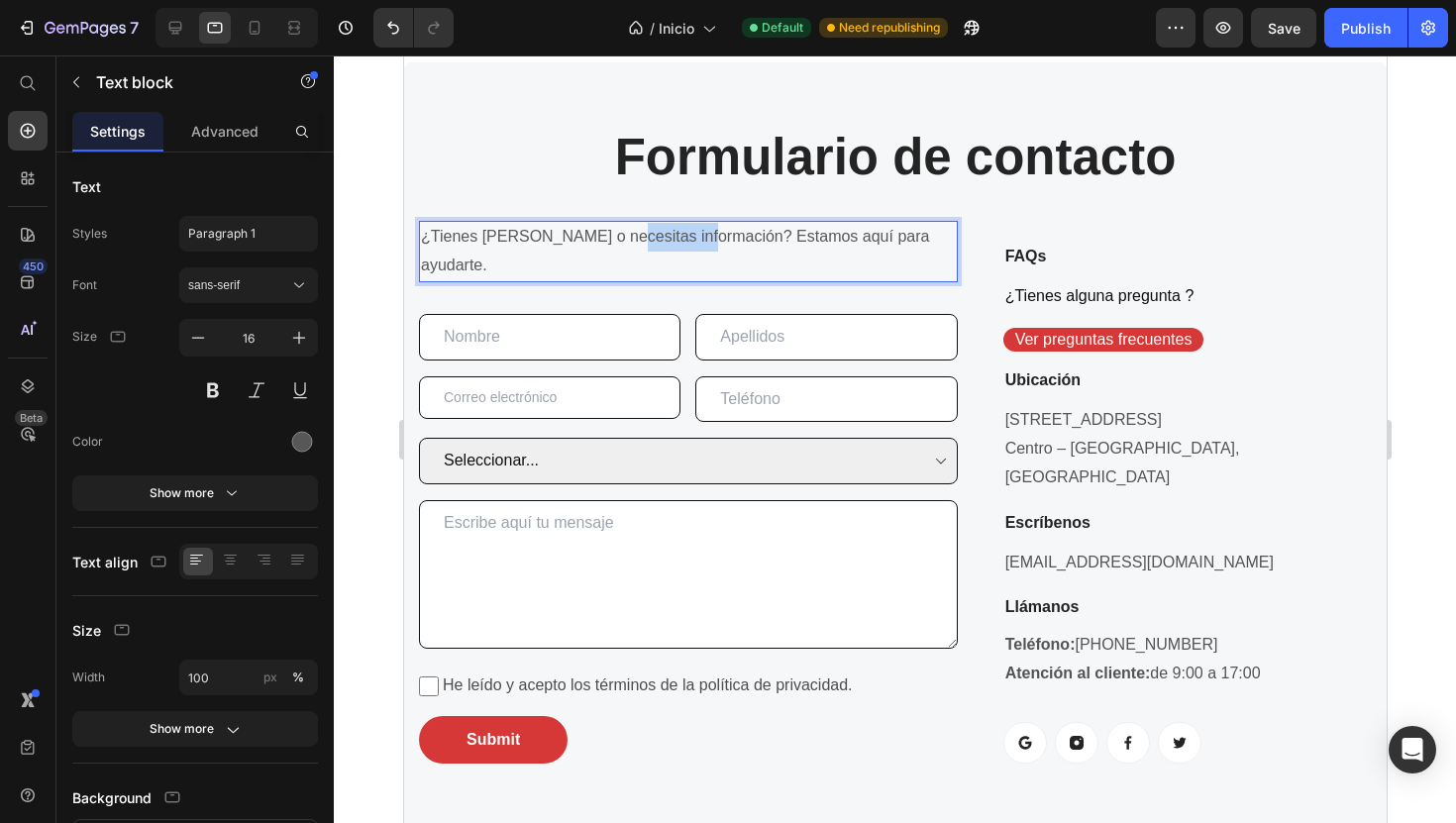 click on "¿Tienes [PERSON_NAME] o necesitas información? Estamos aquí para ayudarte." at bounding box center (687, 252) 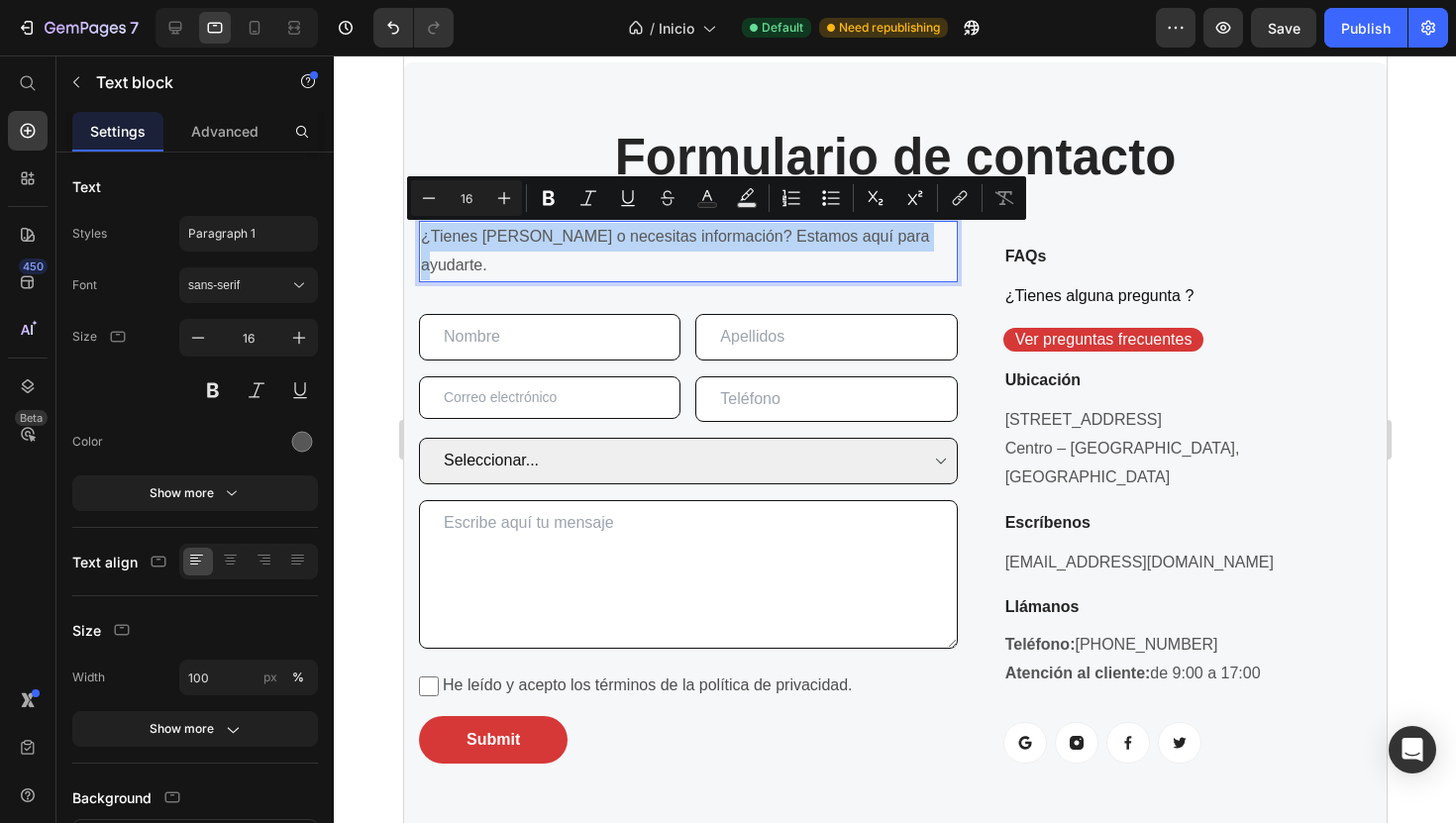 click on "¿Tienes [PERSON_NAME] o necesitas información? Estamos aquí para ayudarte." at bounding box center (687, 252) 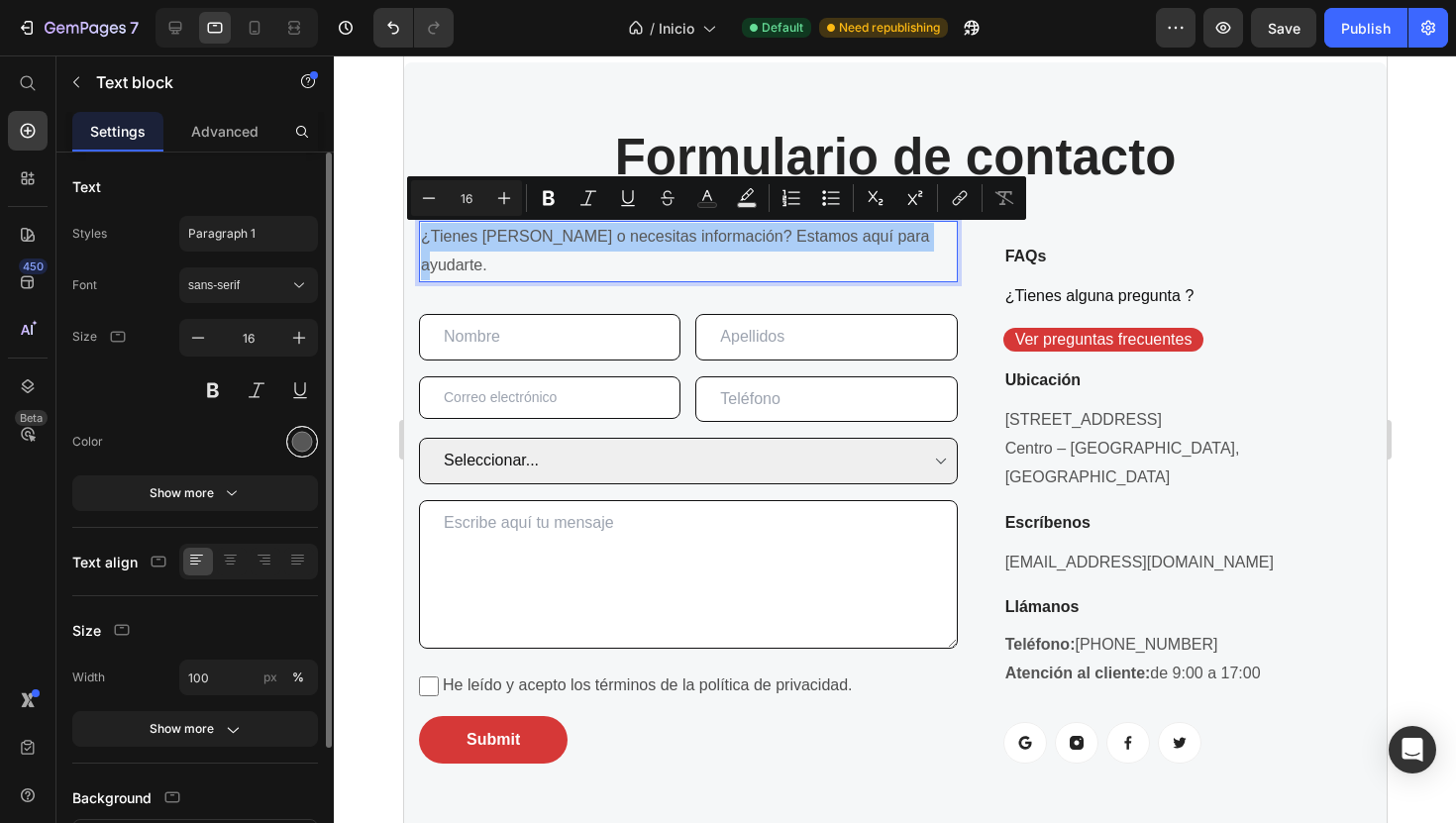 click at bounding box center [302, 442] 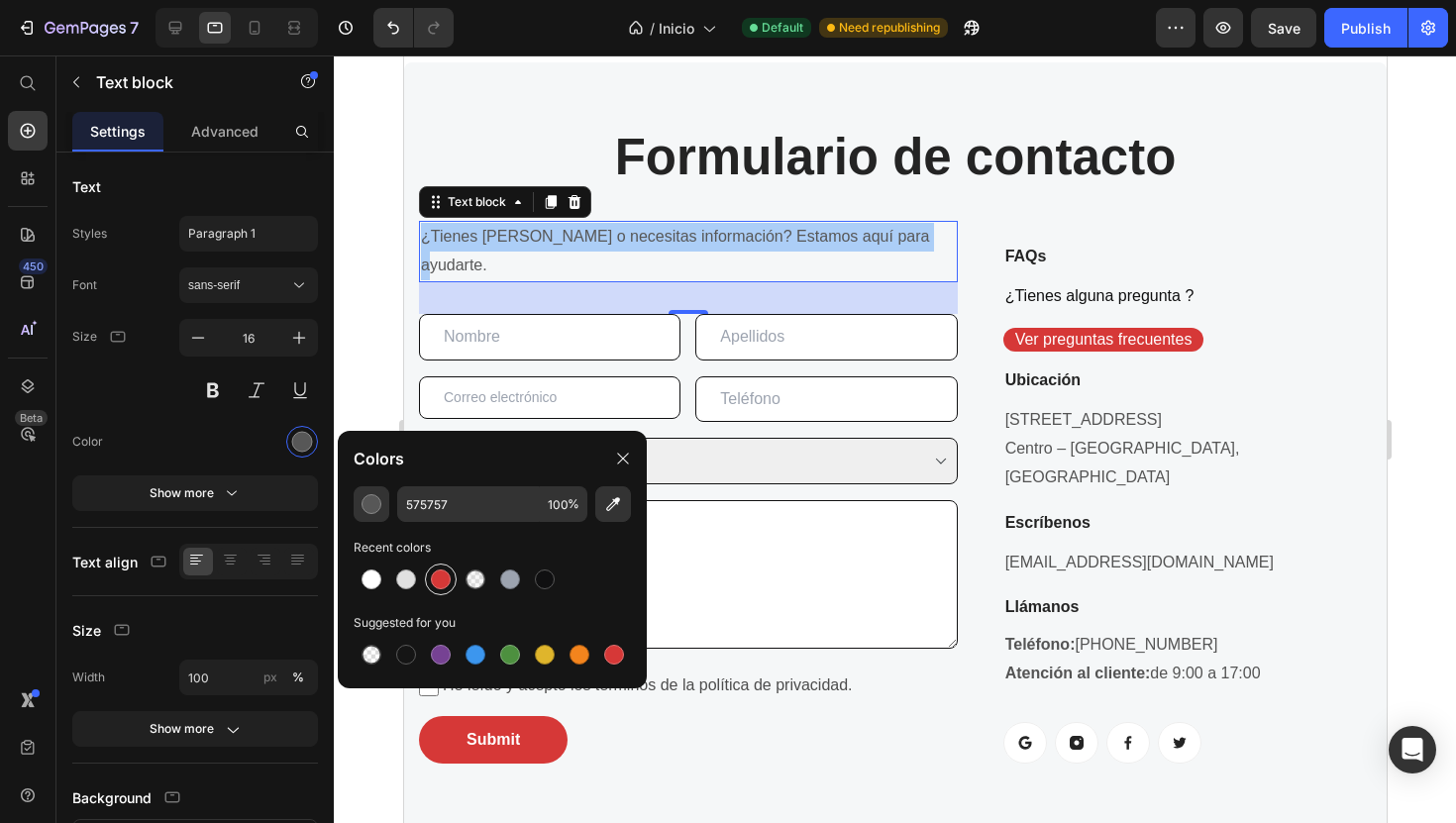 click at bounding box center [441, 579] 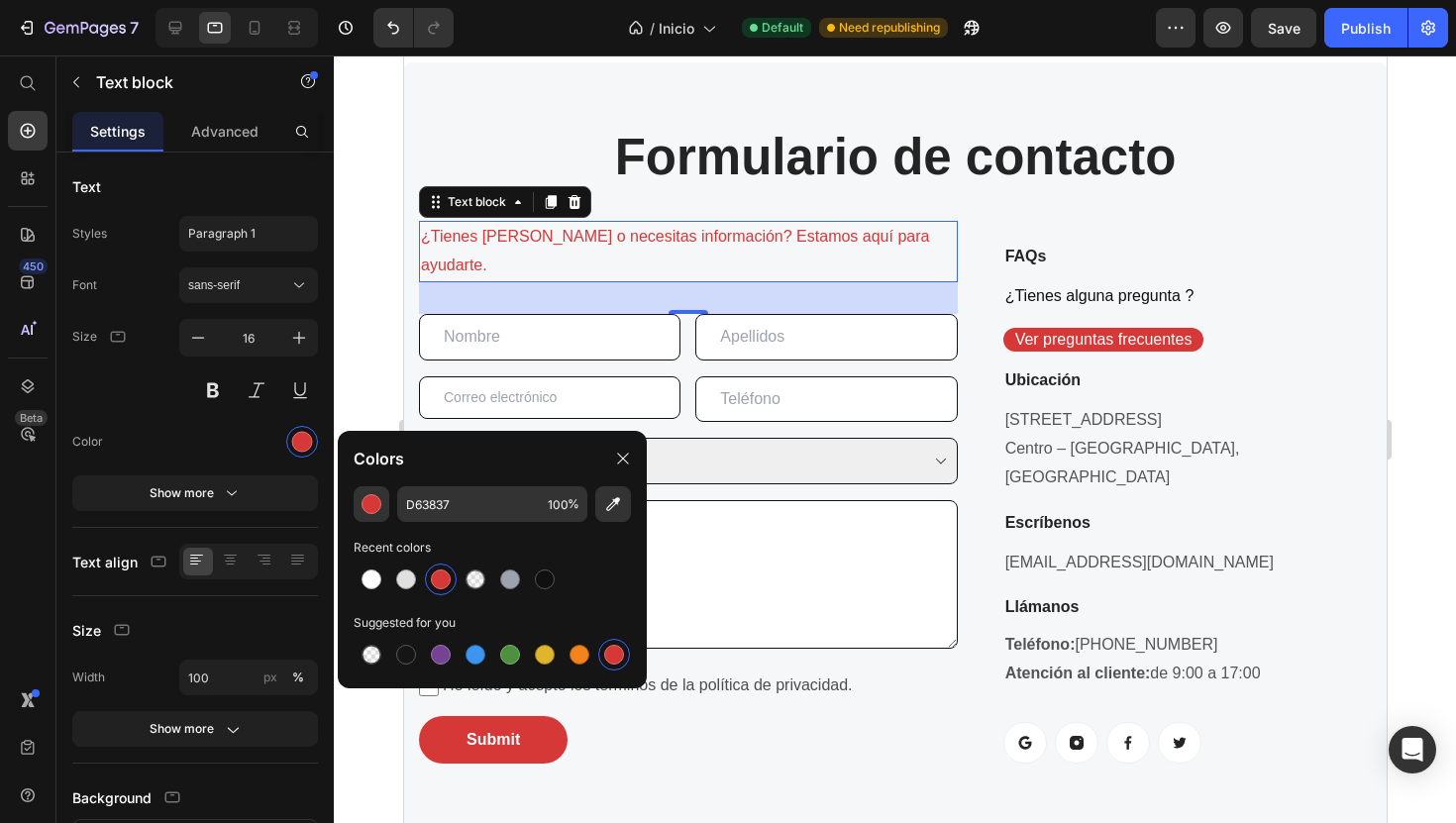 click 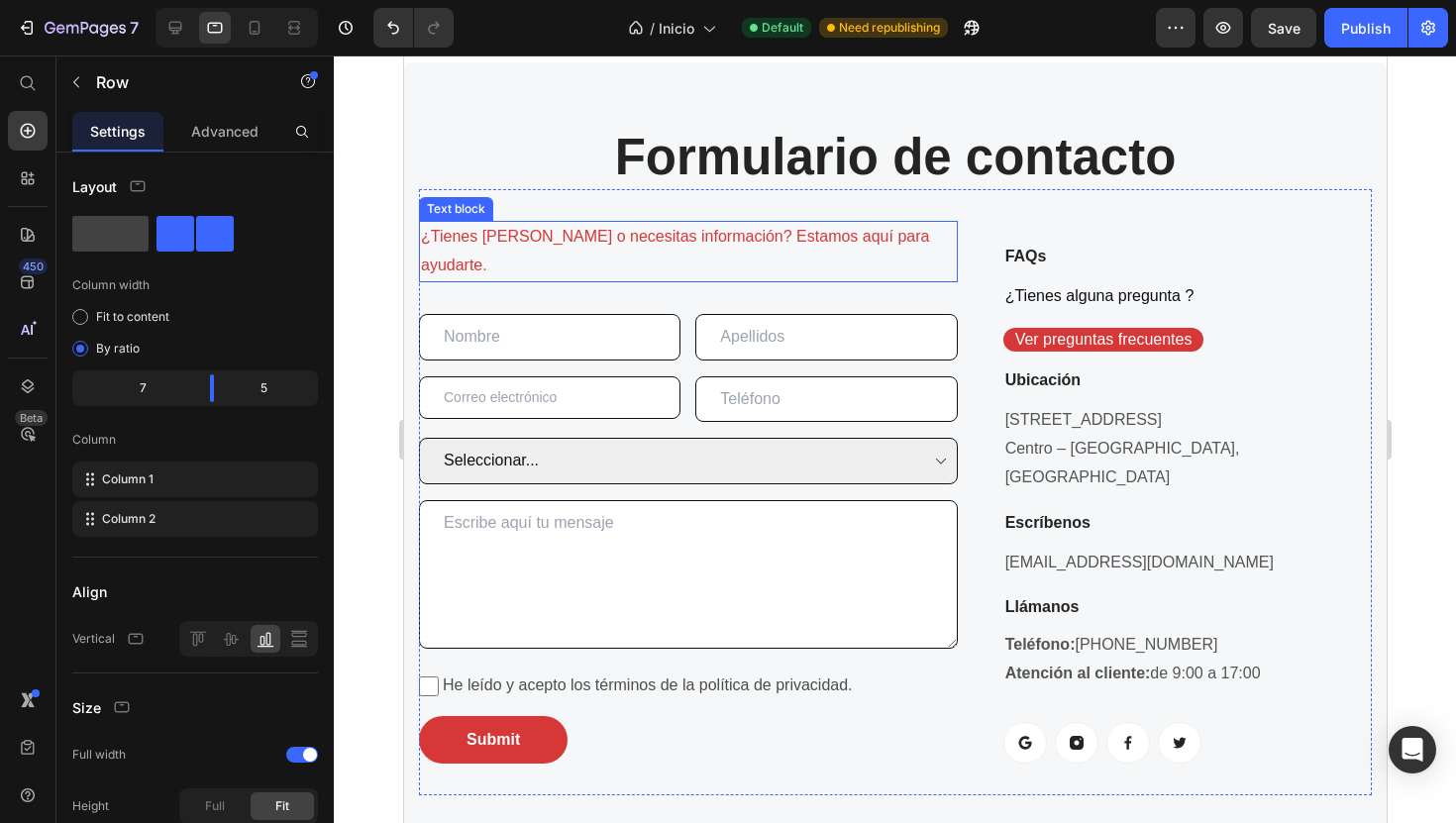 click on "¿Tienes dudas o necesitas información? Estamos aquí para ayudarte. Text block Text Field Text Field Row Email Field Text Field Row Seleccionar... Autocaravanas Caravanas Campers Taller Dropdown Textarea He leído y acepto los términos de la política de privacidad. Checkbox Submit Submit Button Contact Form FAQs Heading ¿Tienes alguna pregunta ? Text block Ver preguntas frecuentes Button Ubicación Heading Calle Color, Nº22 Centro – Valencia, España Text block Escríbenos Heading caravaninghome@gmail.com Text block Llámanos Heading Teléfono:  +34 634 492 177 Atención al cliente:  de 9:00 a 17:00 Text block           Button     Button     Button     Button Row Row Row" at bounding box center (894, 492) 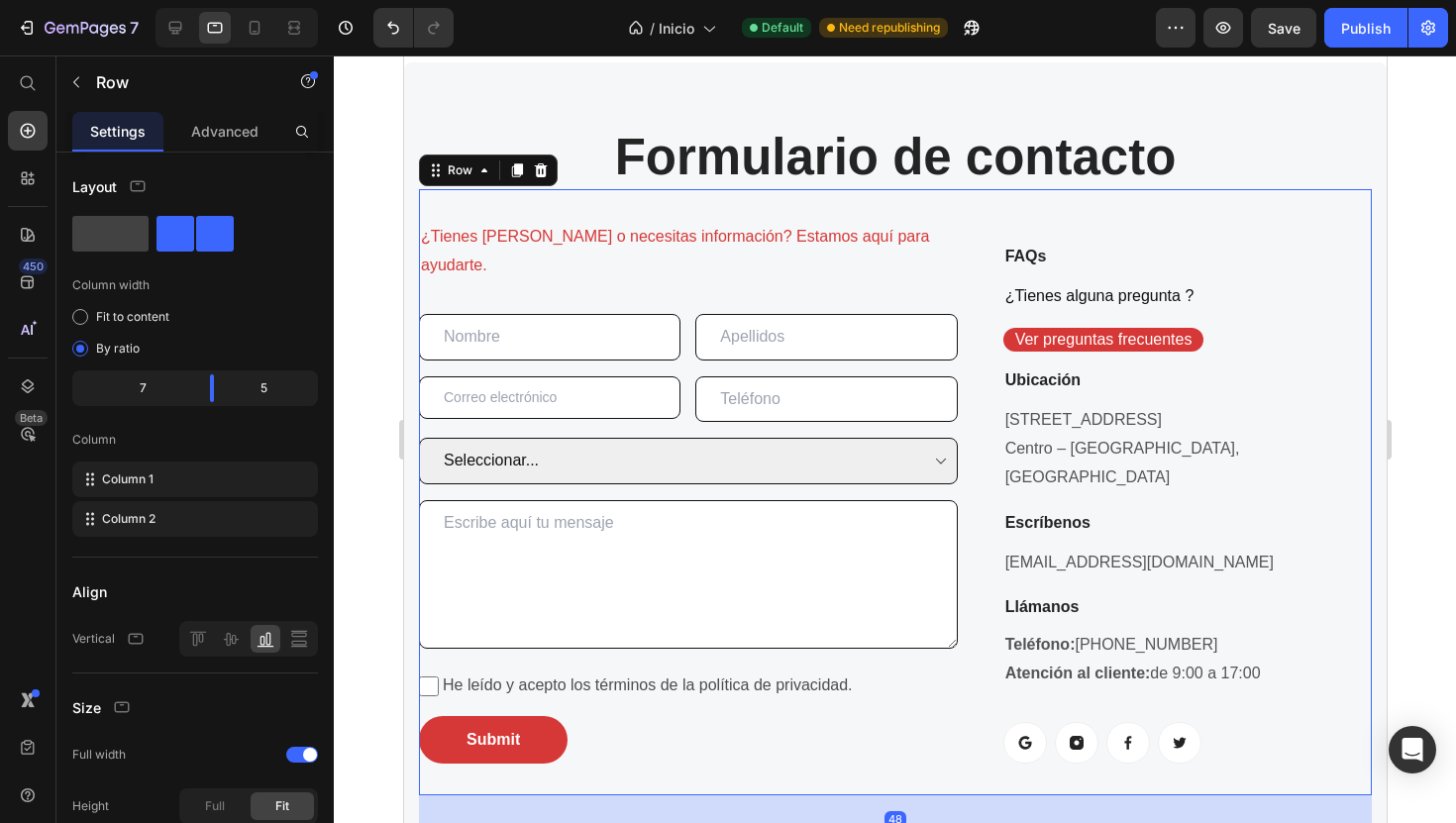 click on "¿Tienes [PERSON_NAME] o necesitas información? Estamos aquí para ayudarte." at bounding box center (687, 252) 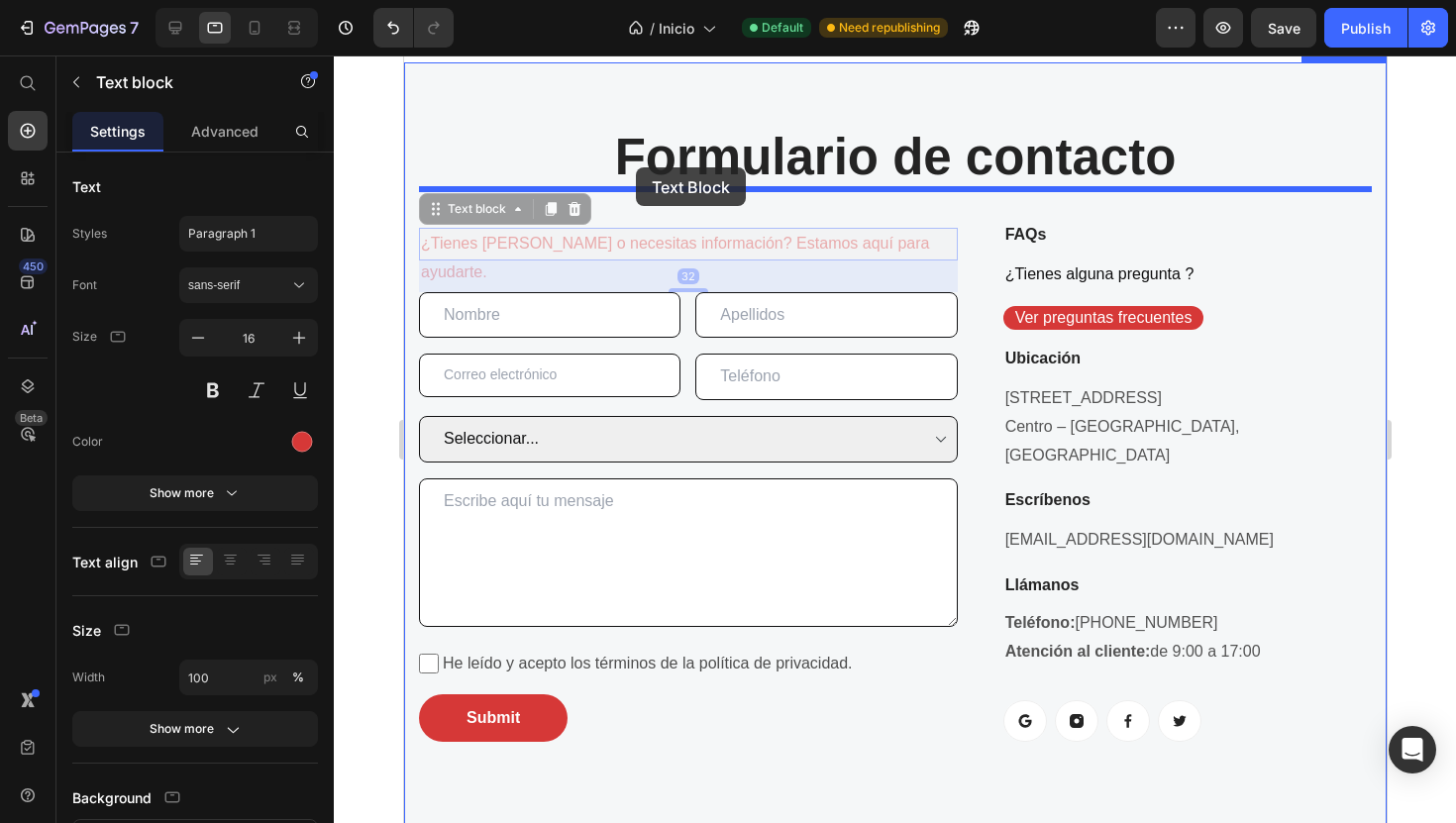 drag, startPoint x: 477, startPoint y: 206, endPoint x: 635, endPoint y: 167, distance: 162.74213 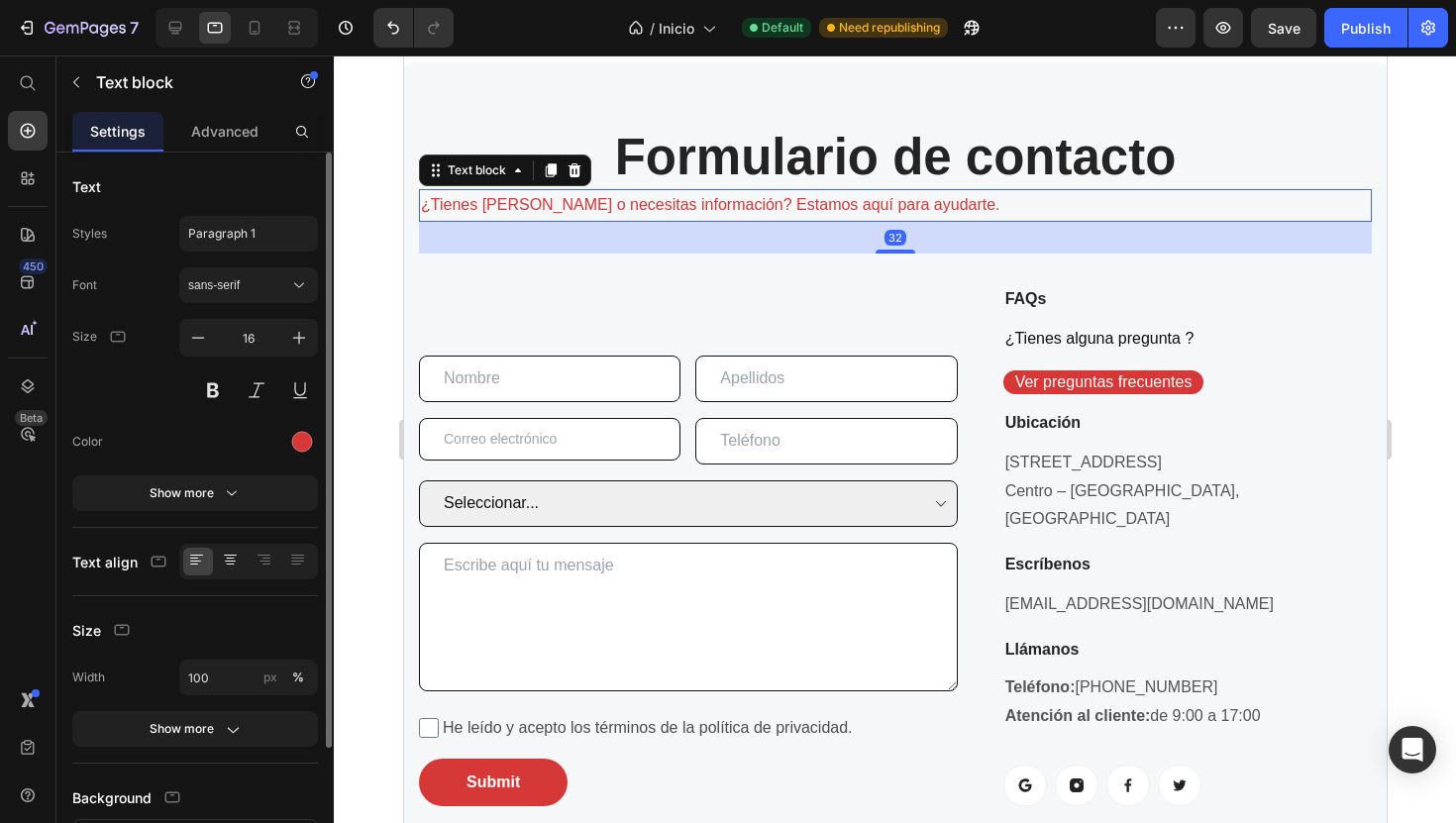 click 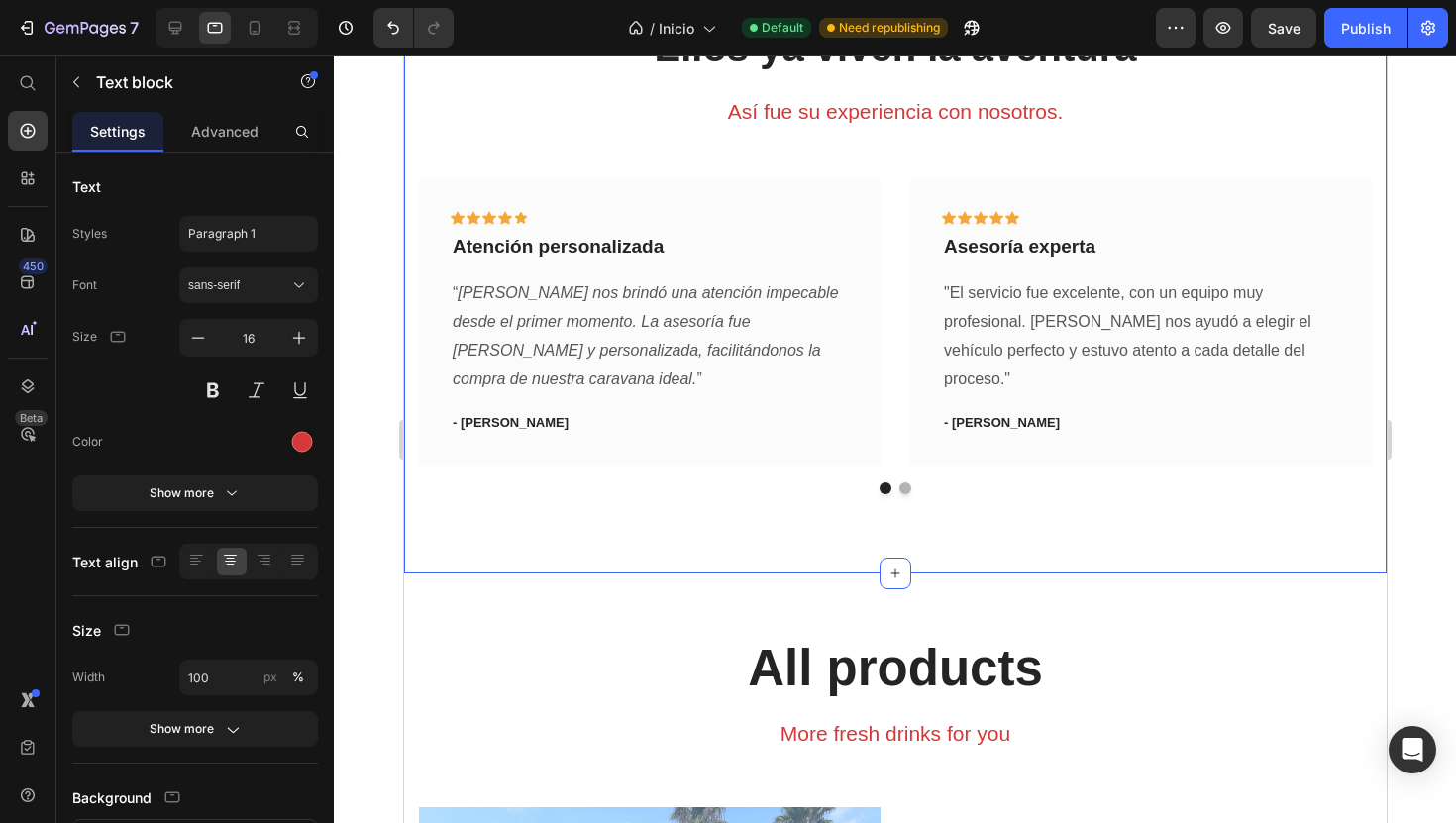 scroll, scrollTop: 3953, scrollLeft: 0, axis: vertical 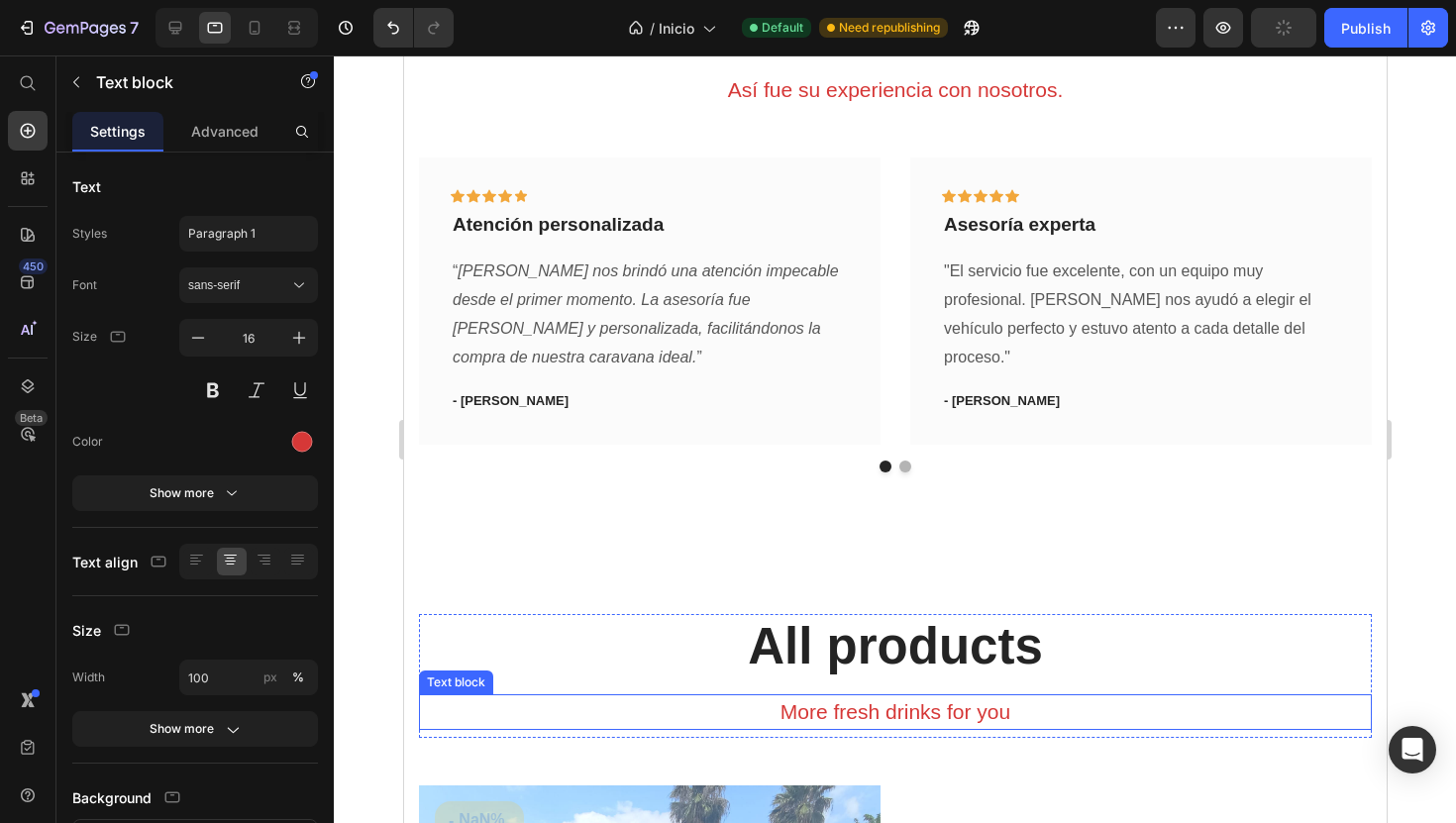click on "More fresh drinks for you" at bounding box center (894, 712) 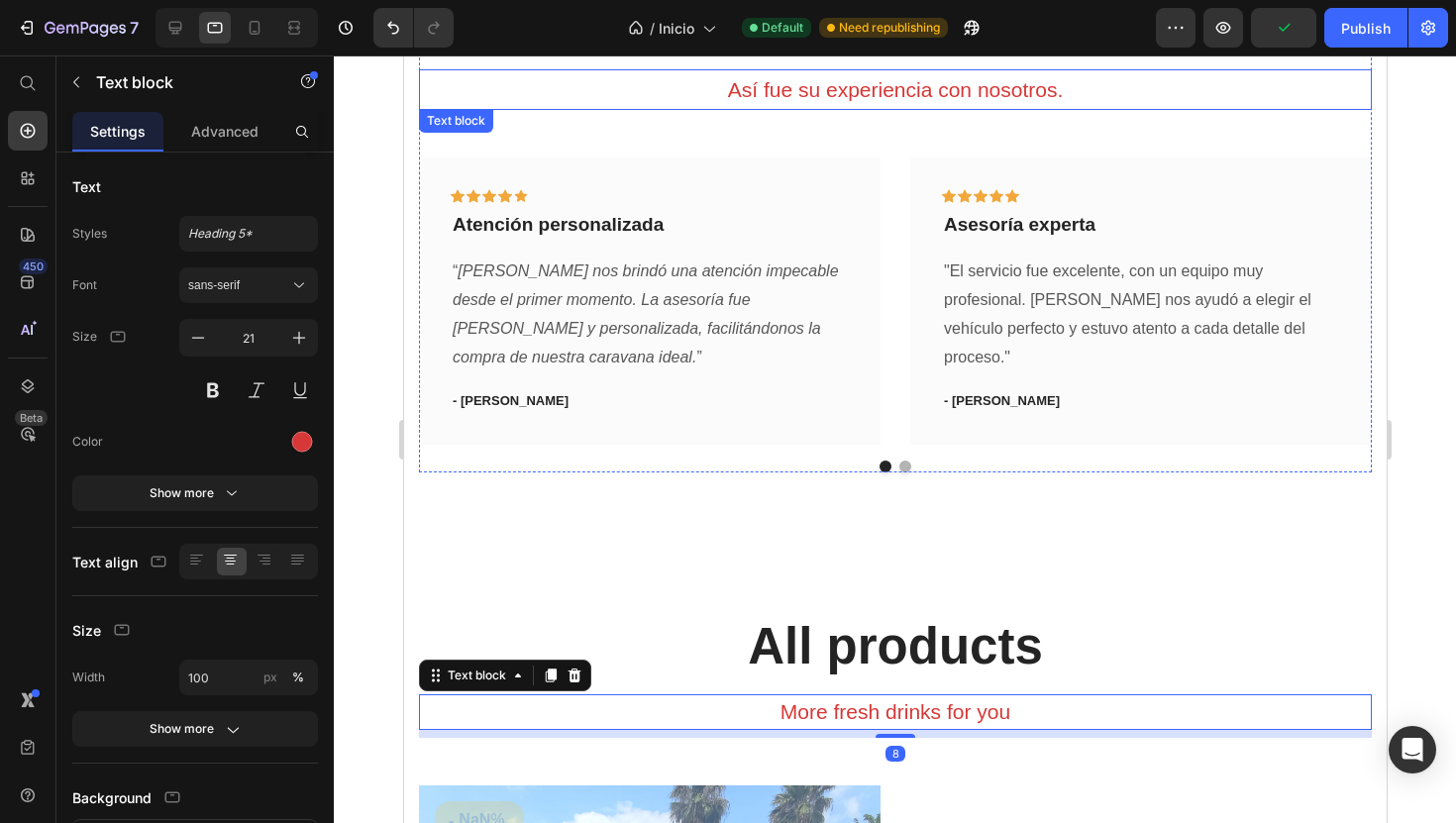 click on "Así fue su experiencia con nosotros." at bounding box center [894, 90] 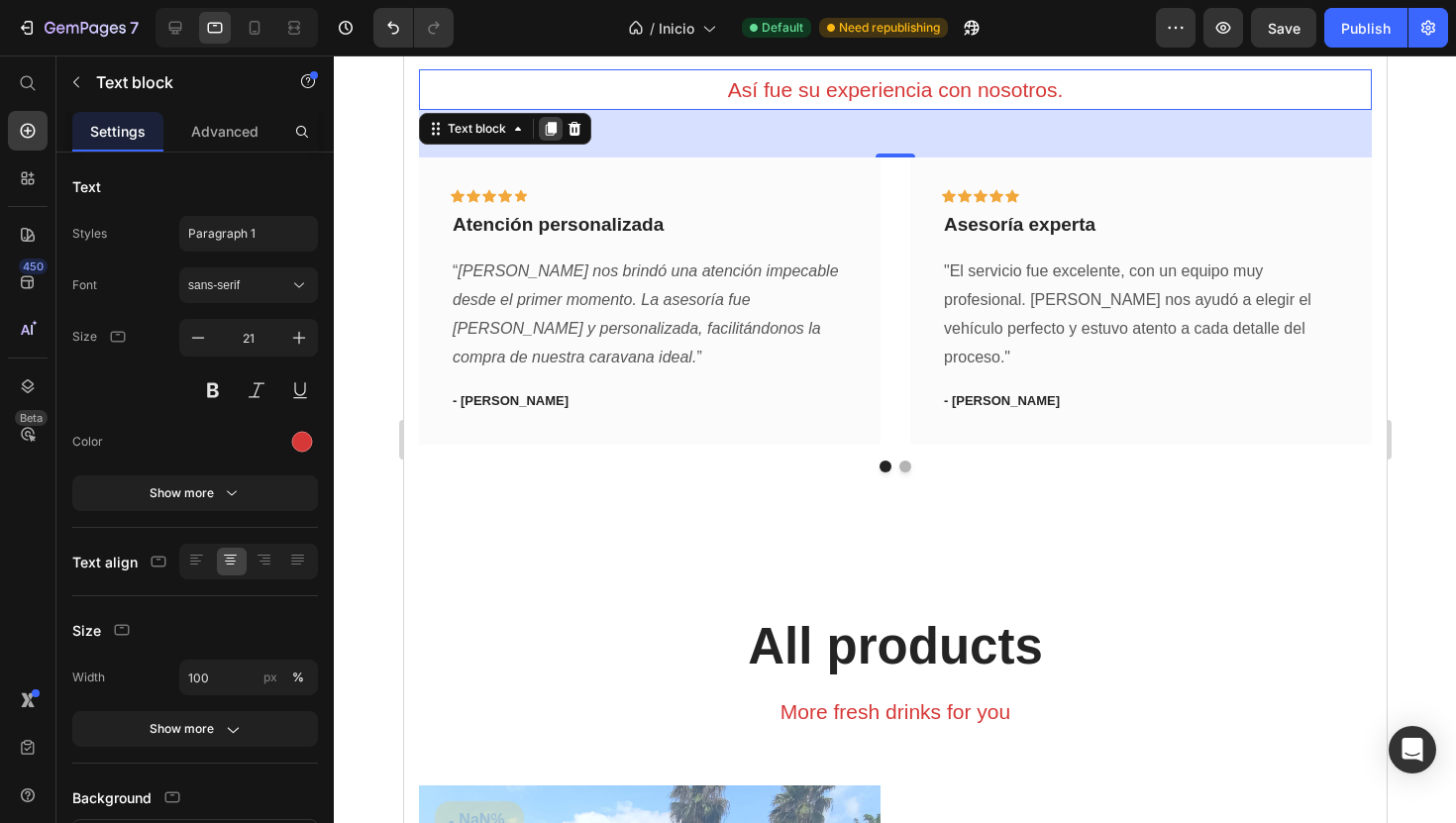 click 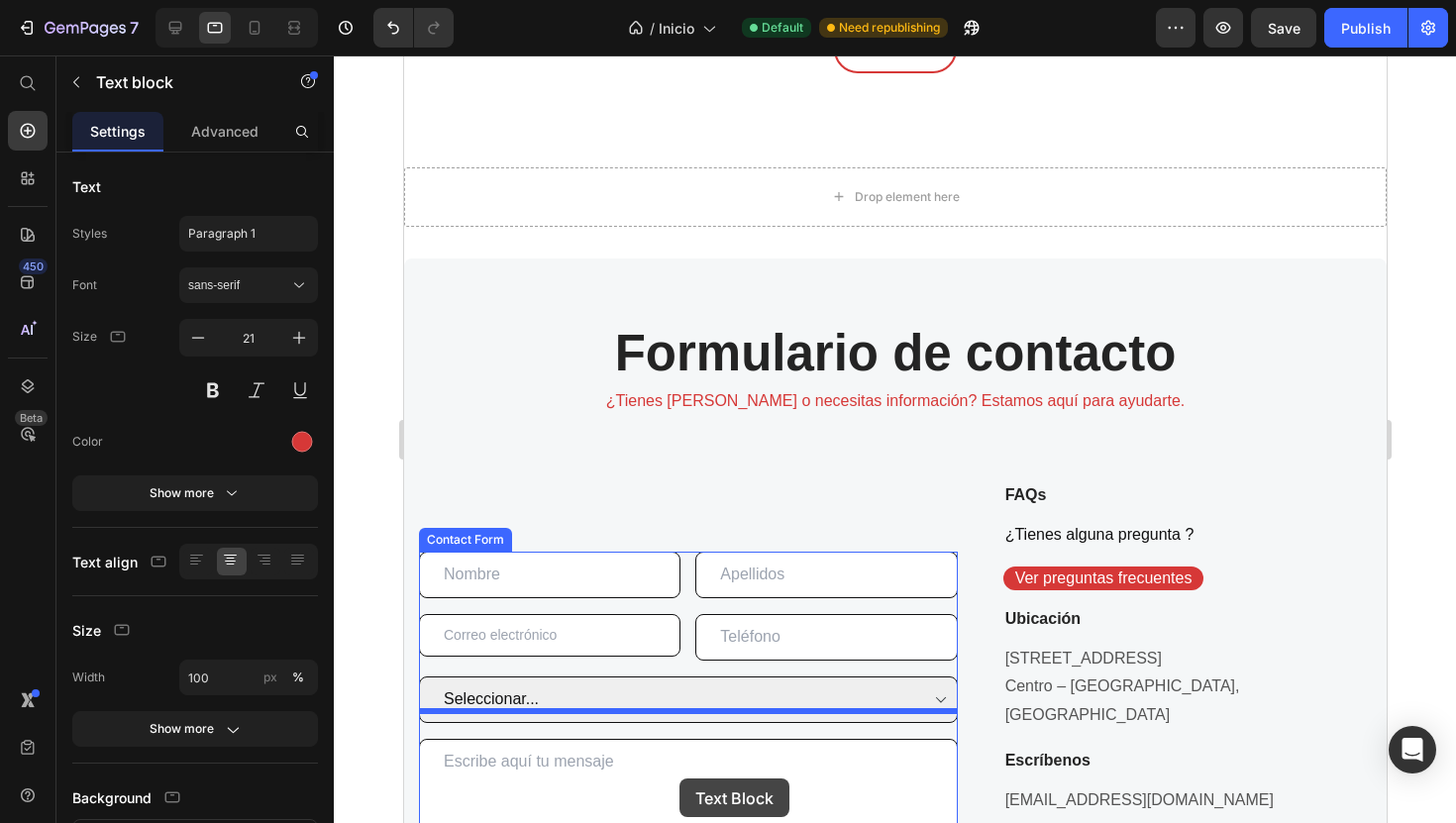 scroll, scrollTop: 5462, scrollLeft: 0, axis: vertical 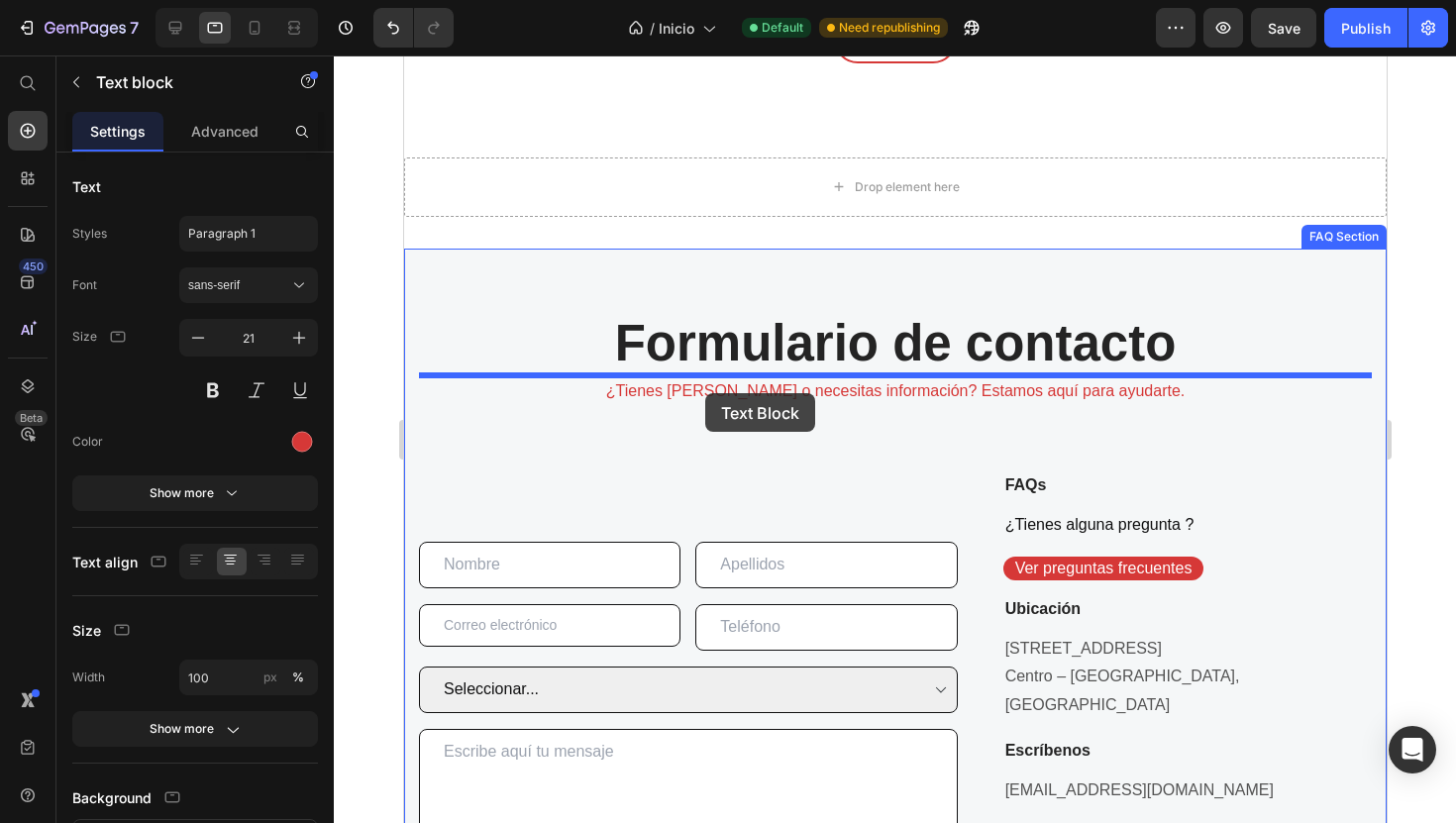 drag, startPoint x: 509, startPoint y: 149, endPoint x: 704, endPoint y: 393, distance: 312.34756 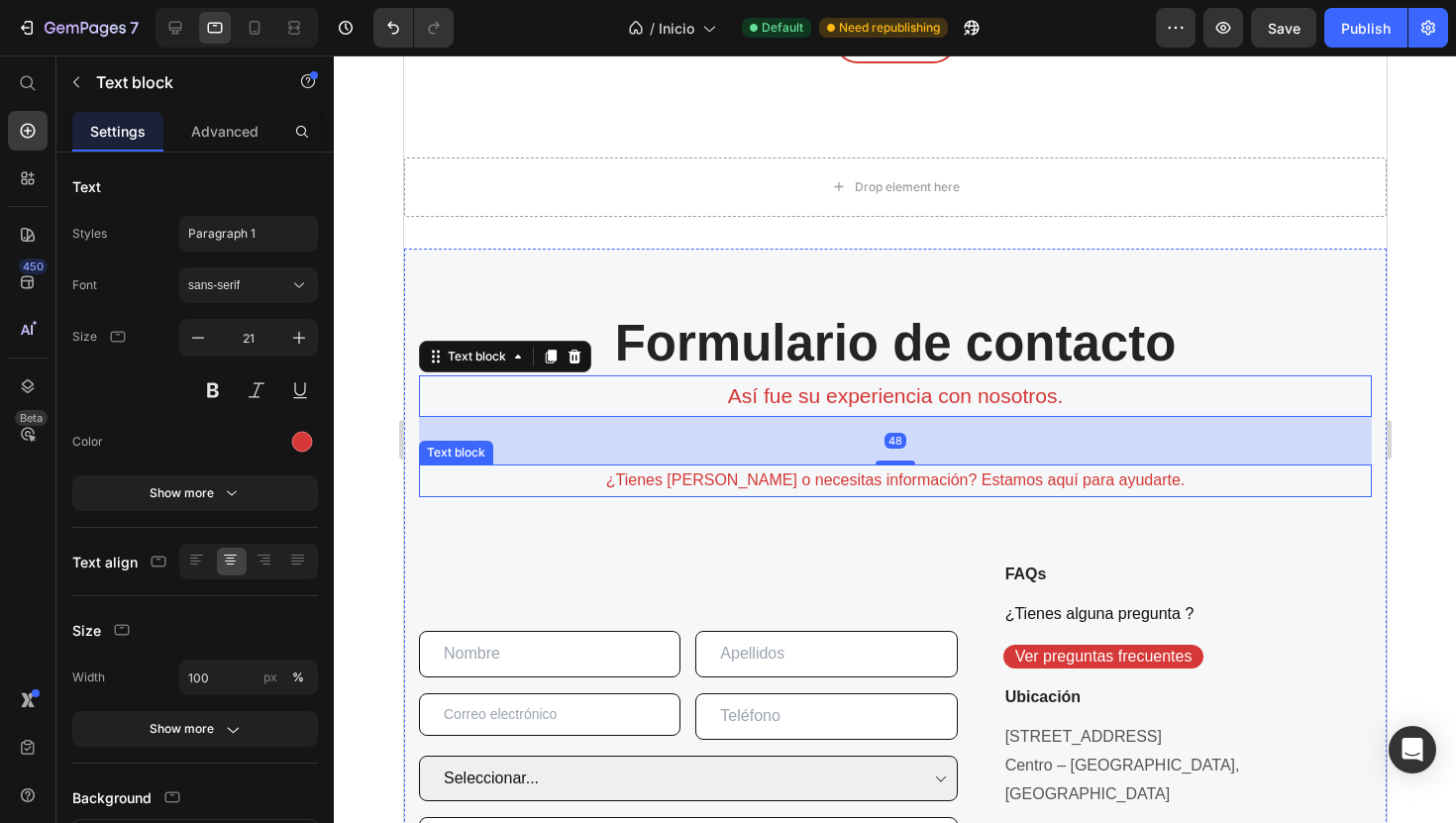 click on "¿Tienes [PERSON_NAME] o necesitas información? Estamos aquí para ayudarte." at bounding box center [894, 480] 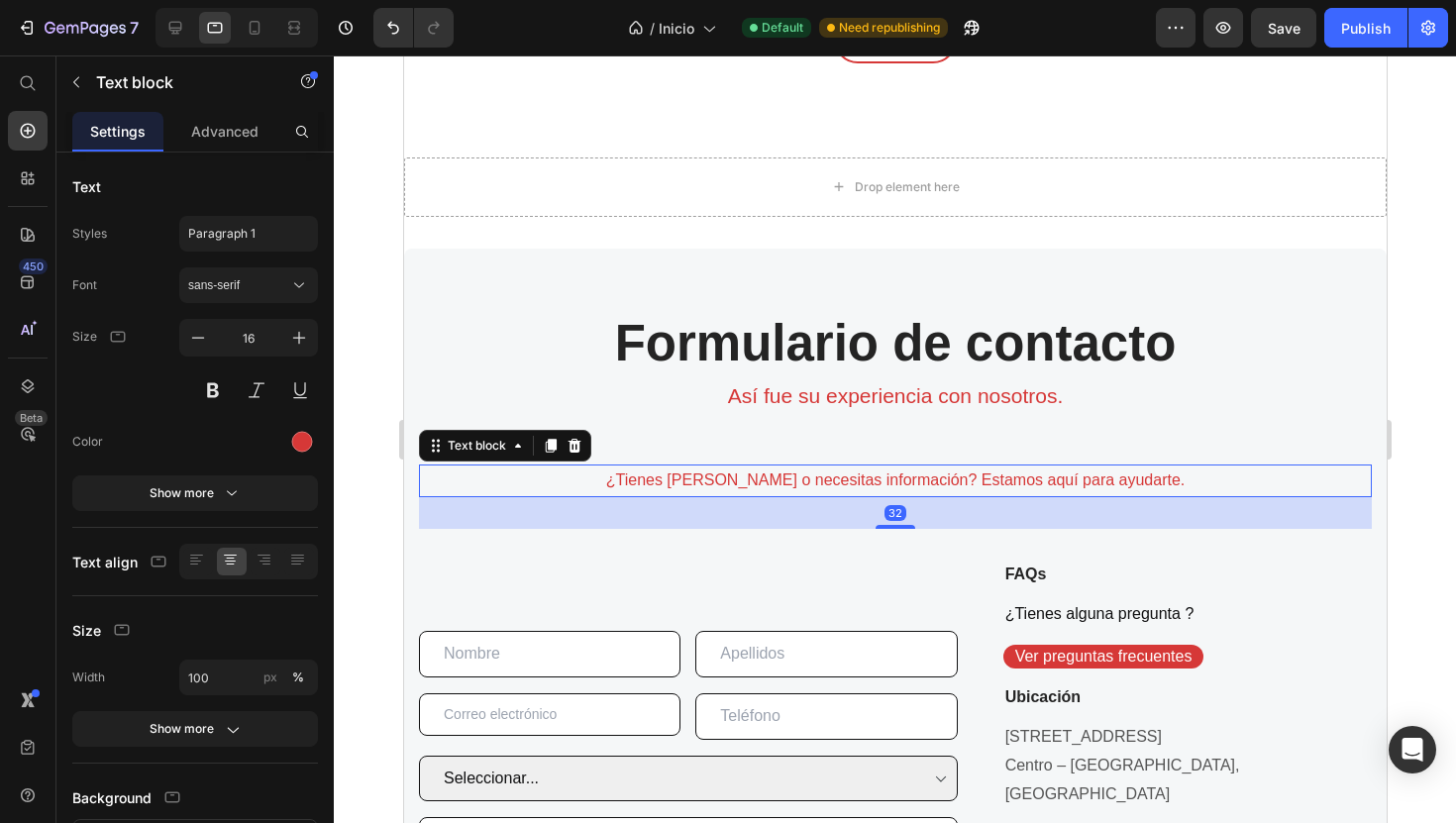 click on "¿Tienes [PERSON_NAME] o necesitas información? Estamos aquí para ayudarte." at bounding box center (894, 480) 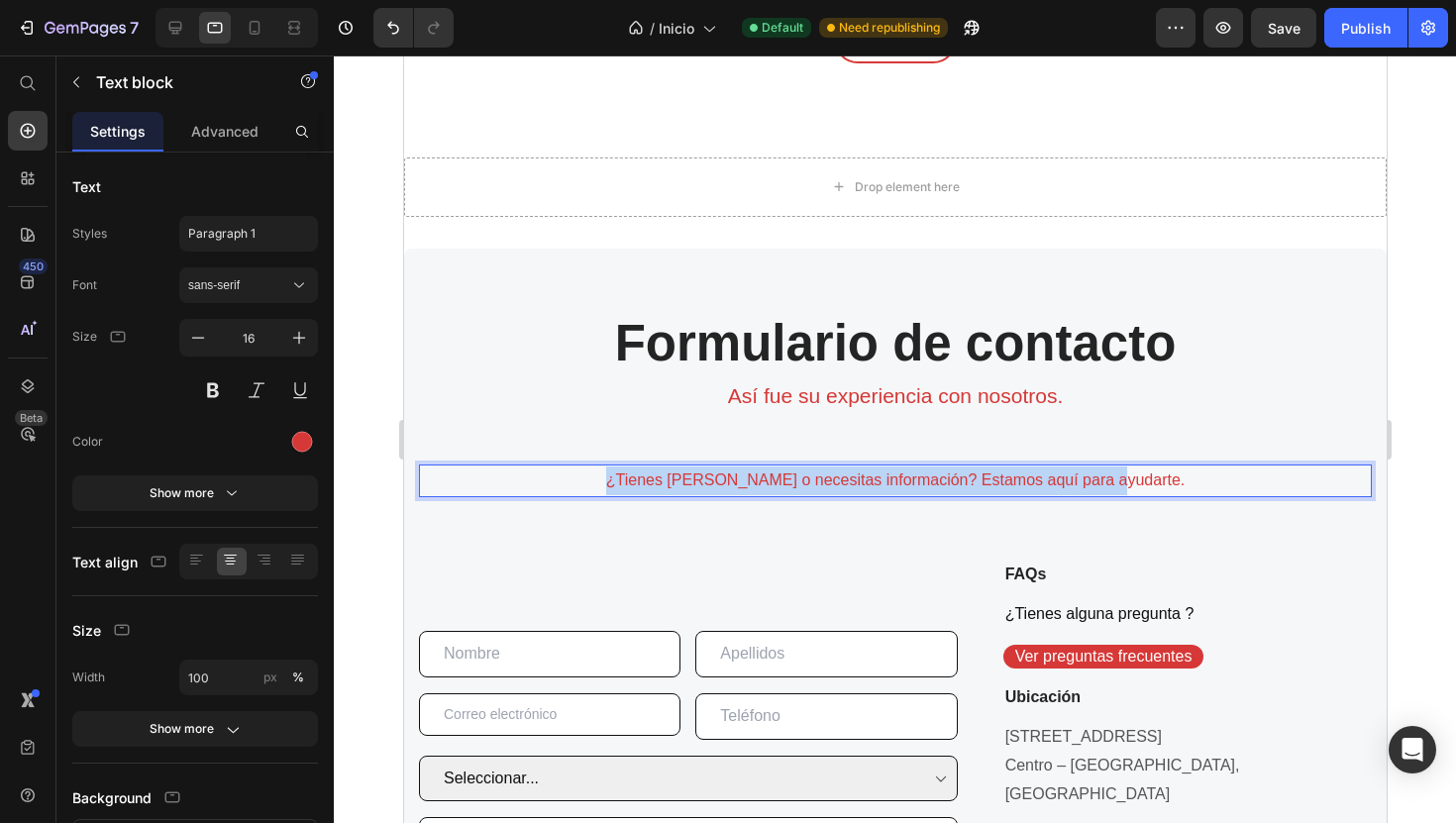 click on "¿Tienes [PERSON_NAME] o necesitas información? Estamos aquí para ayudarte." at bounding box center [894, 480] 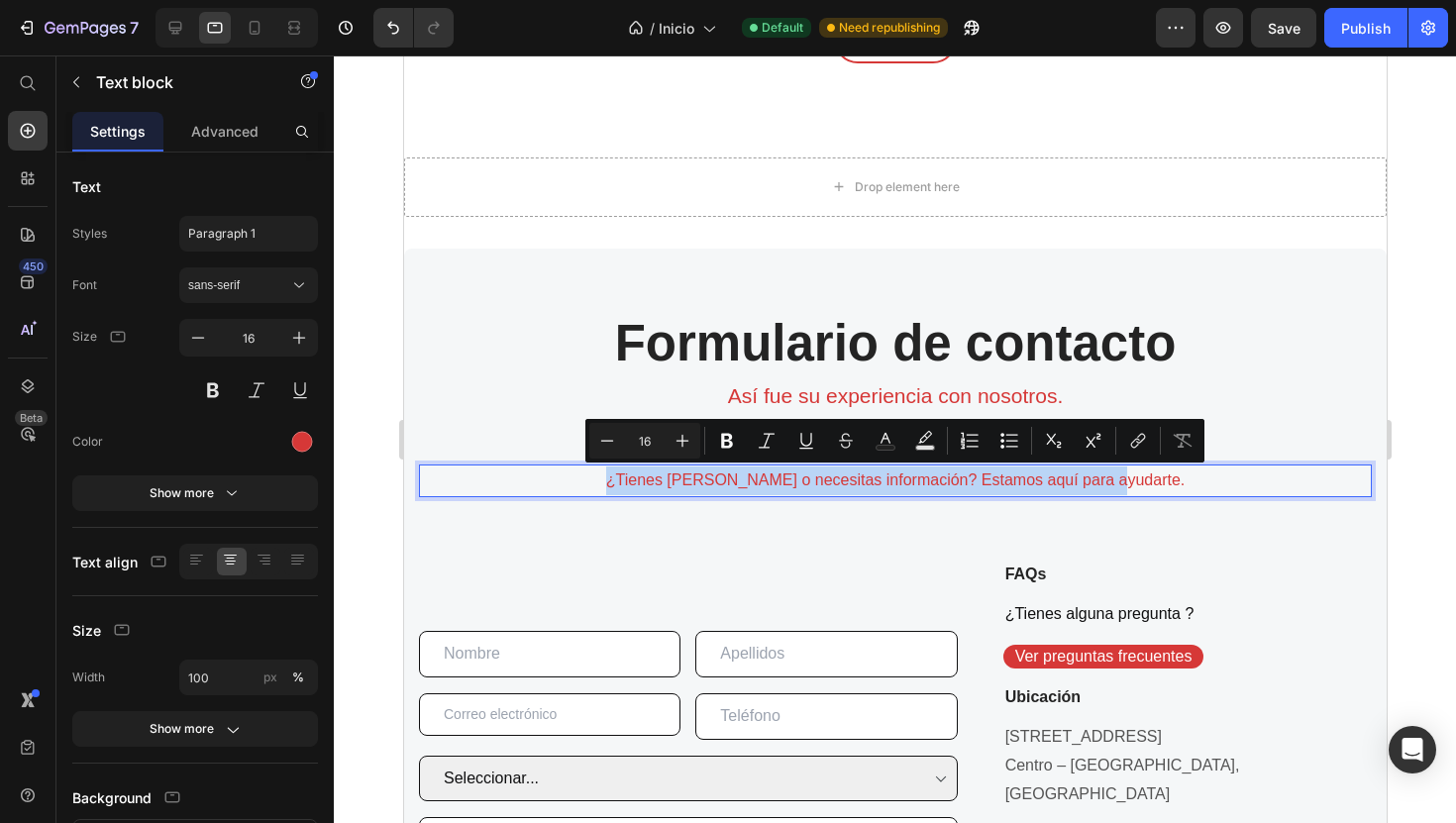 click on "Así fue su experiencia con nosotros." at bounding box center [894, 396] 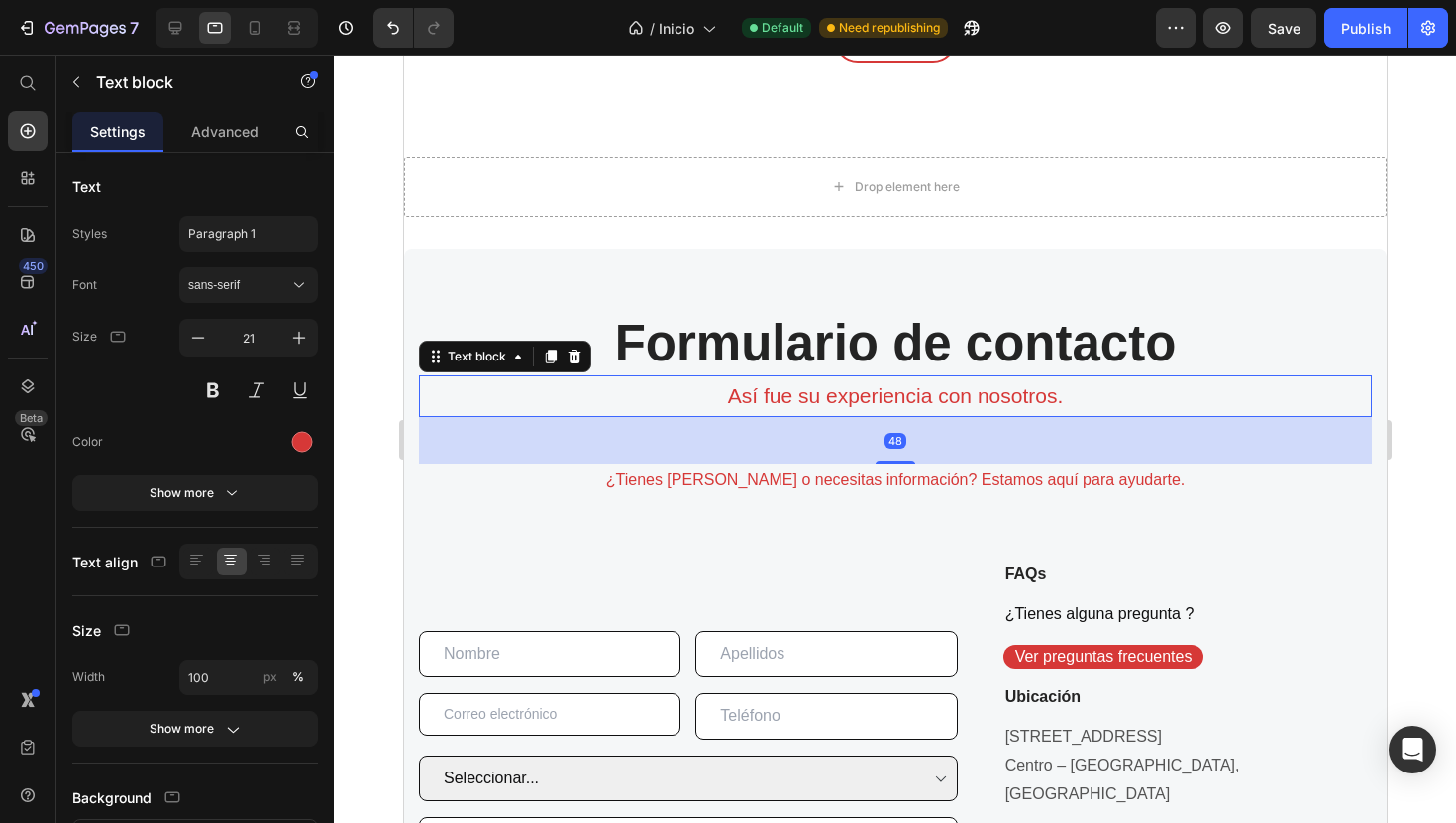 click on "Así fue su experiencia con nosotros." at bounding box center (894, 396) 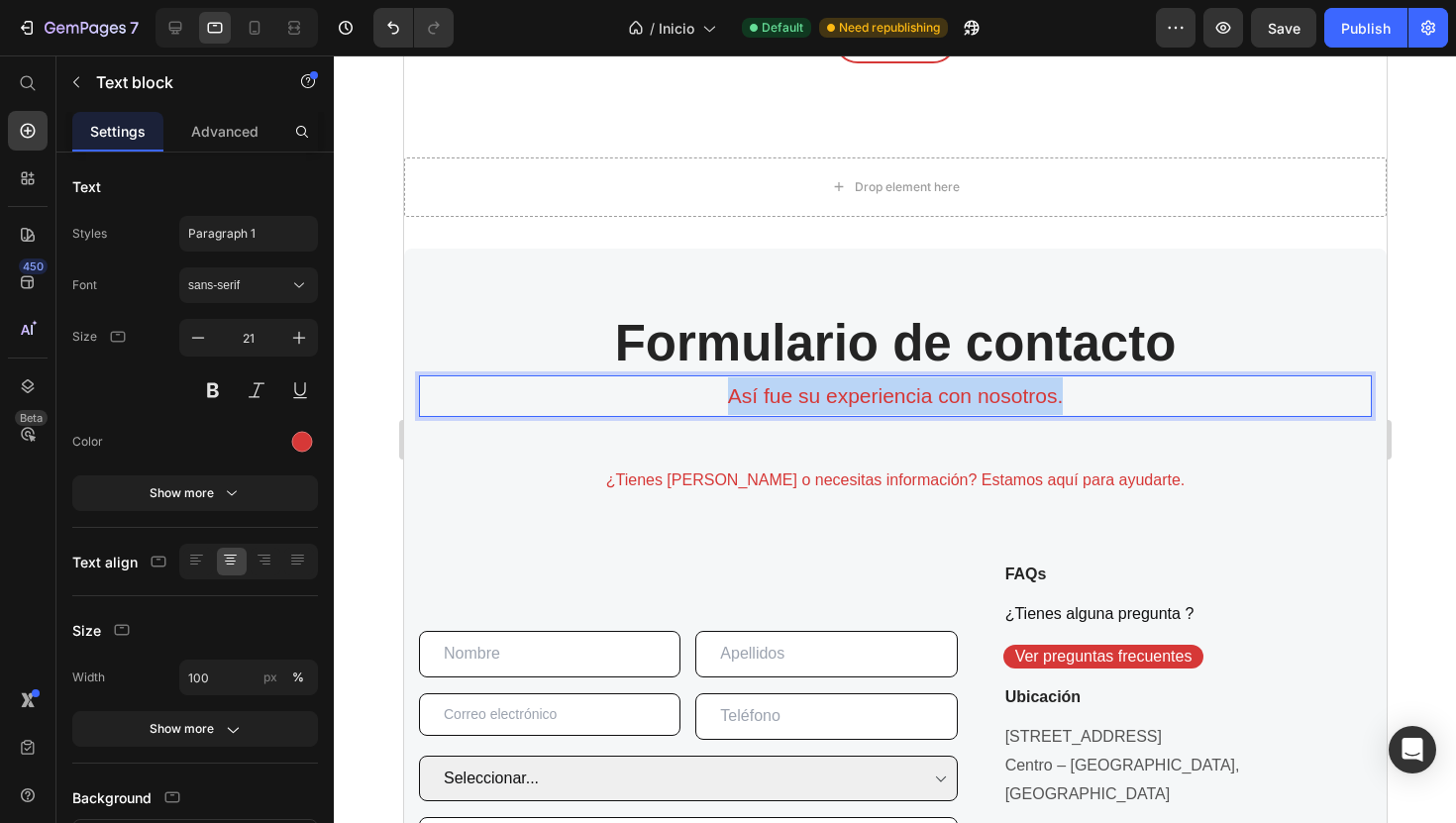 click on "Así fue su experiencia con nosotros." at bounding box center (894, 396) 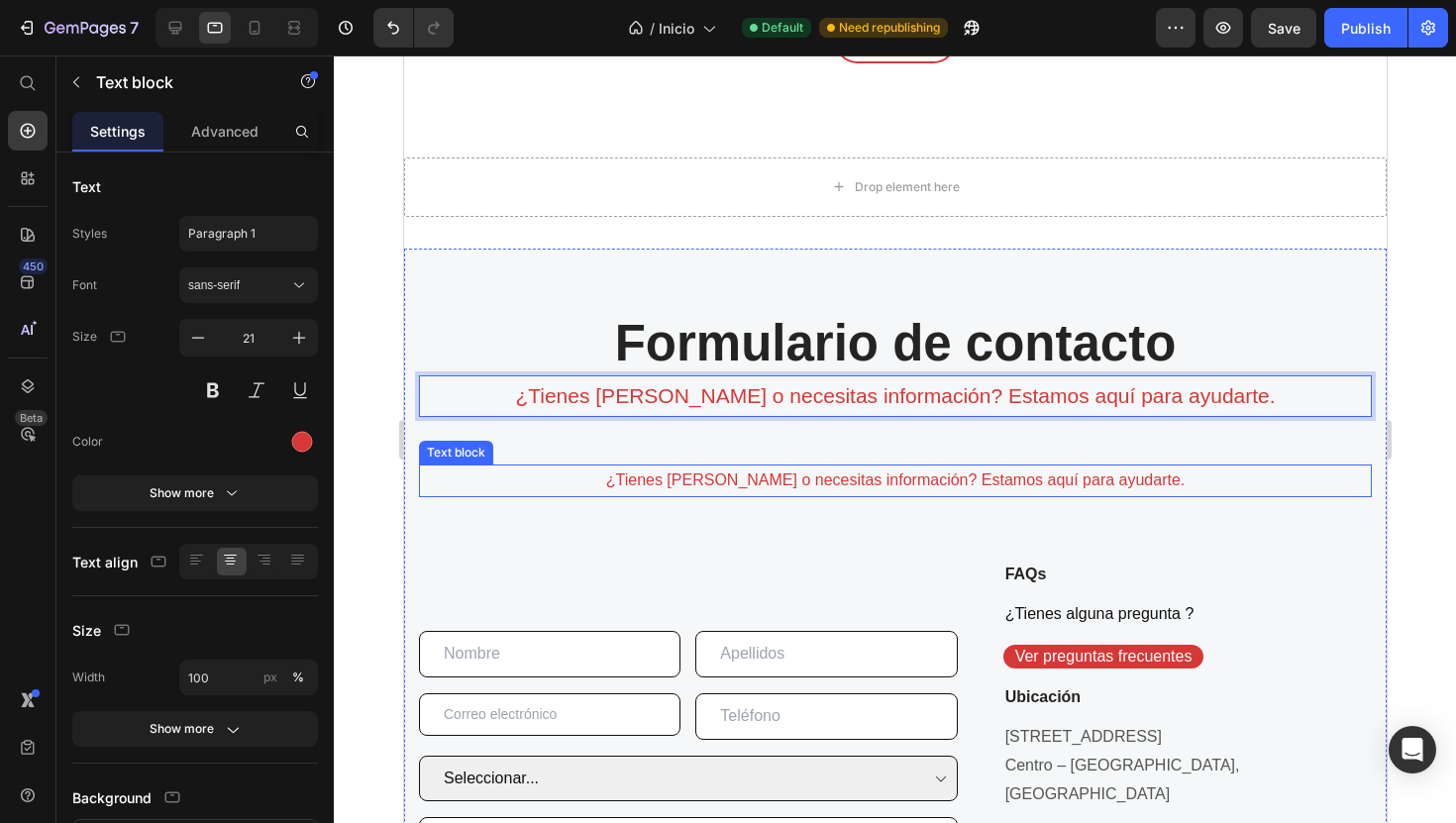 click on "¿Tienes [PERSON_NAME] o necesitas información? Estamos aquí para ayudarte." at bounding box center [894, 480] 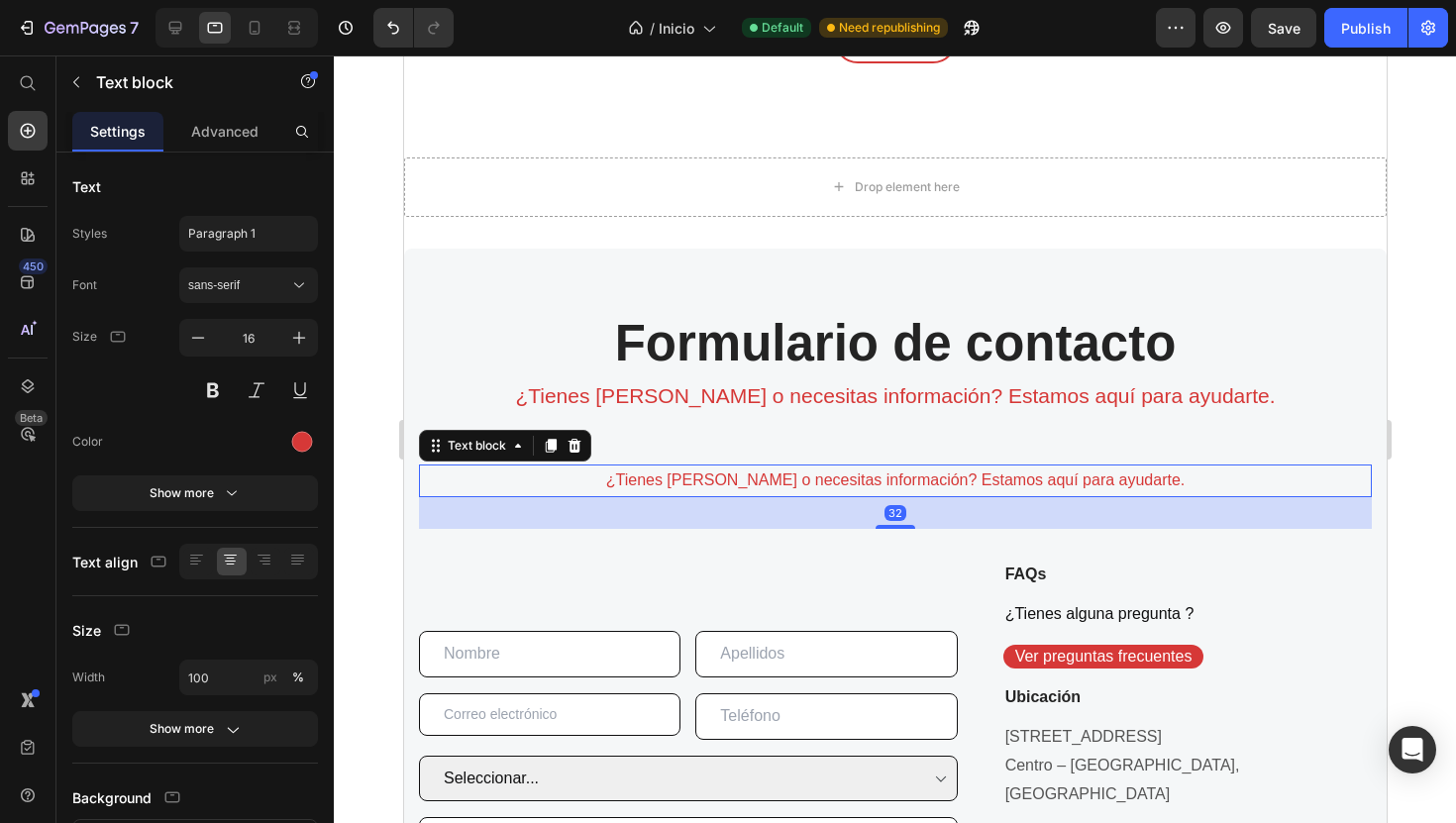 click on "¿Tienes [PERSON_NAME] o necesitas información? Estamos aquí para ayudarte." at bounding box center (894, 480) 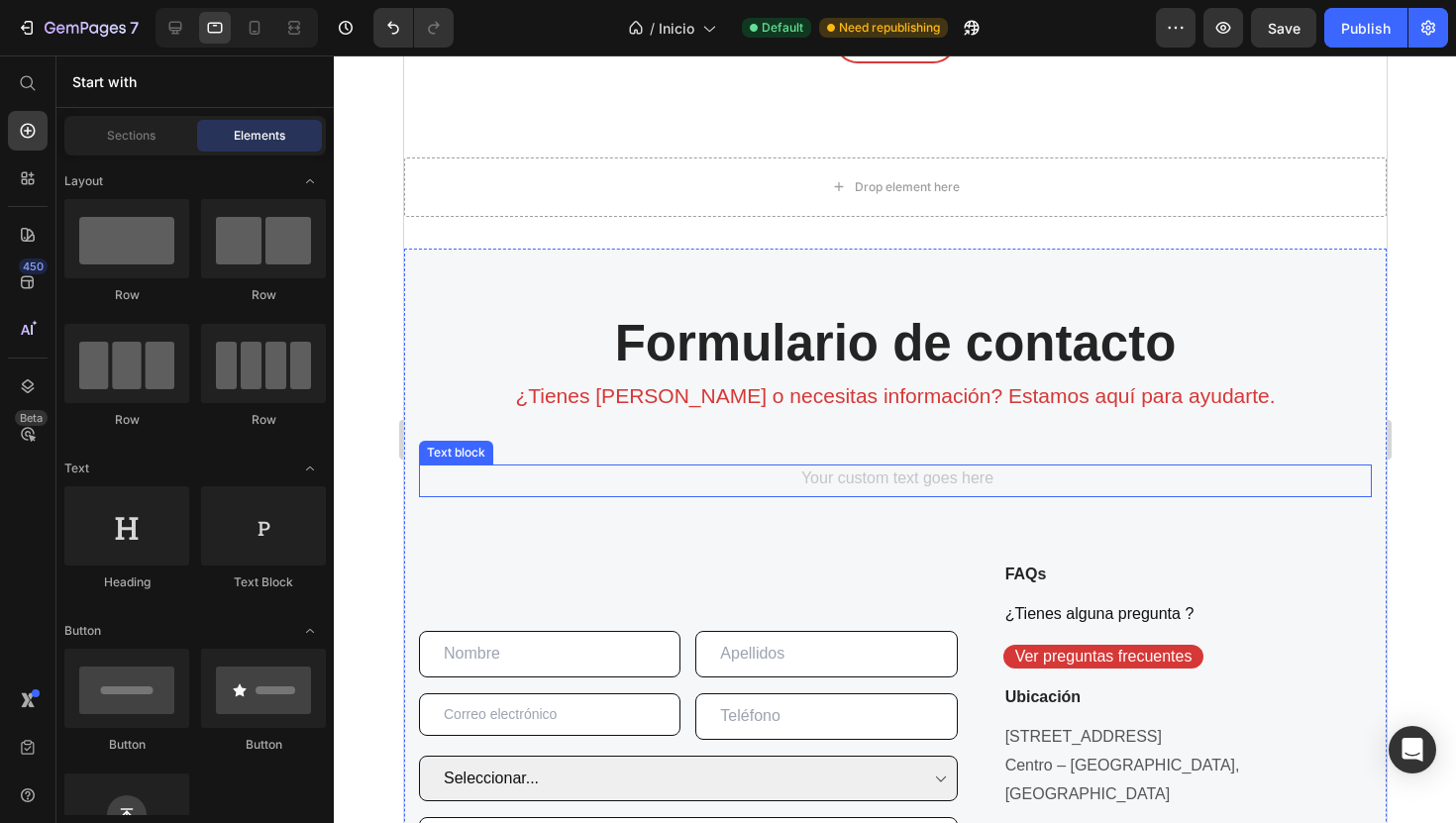 click at bounding box center (894, 480) 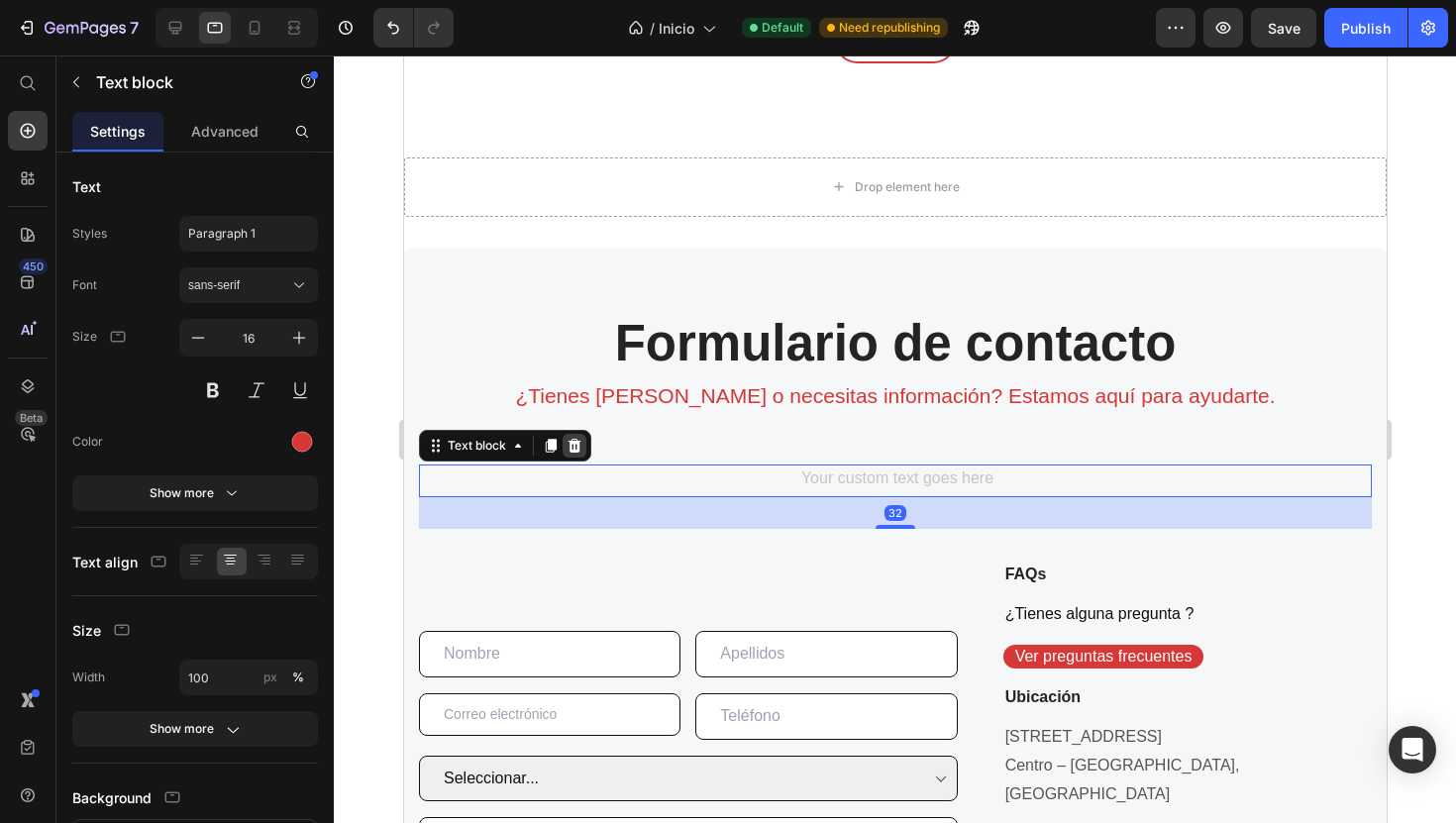 click 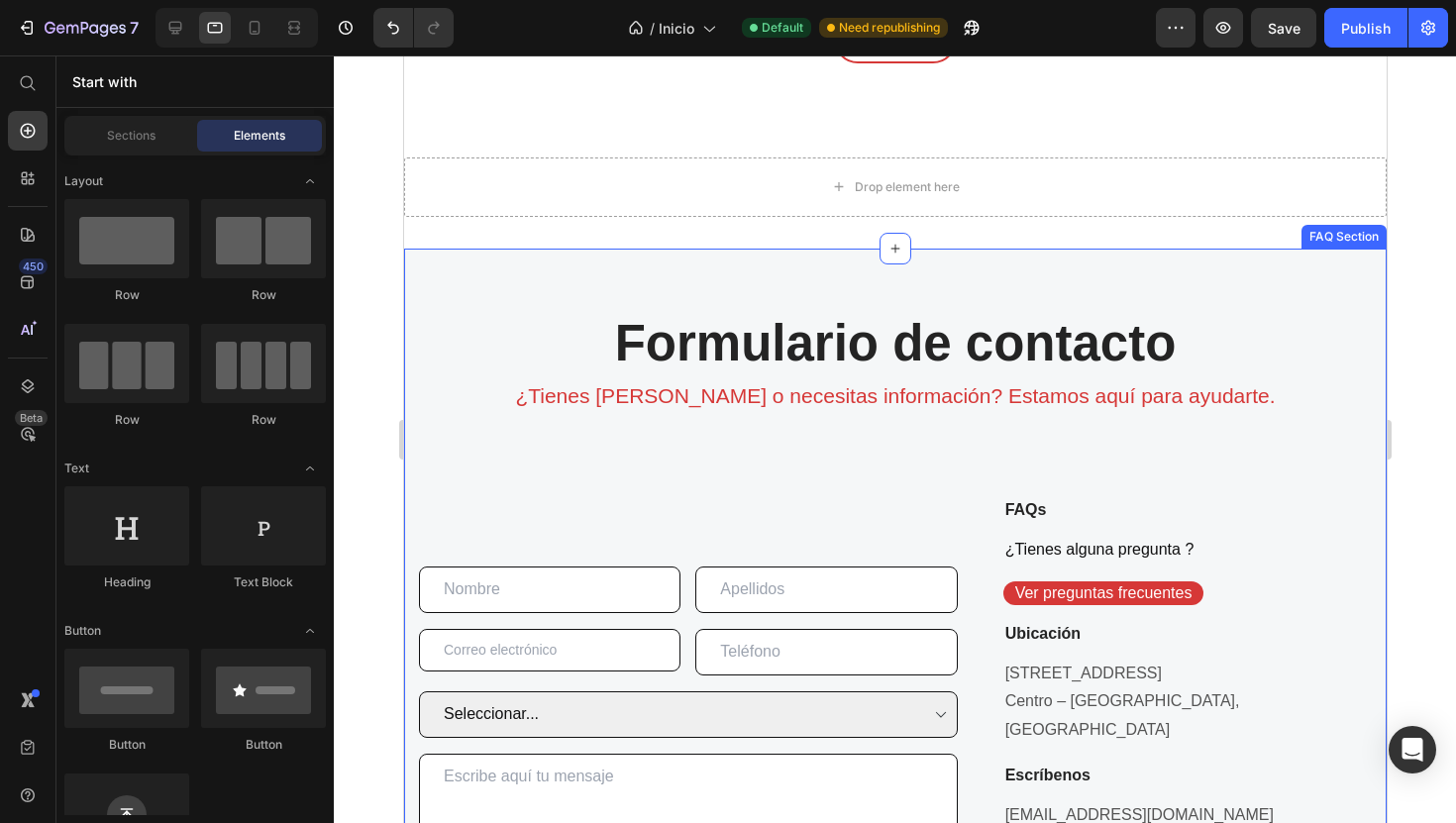 click on "Formulario de contacto Heading ¿Tienes dudas o necesitas información? Estamos aquí para ayudarte. Text block Text Field Text Field Row Email Field Text Field Row Seleccionar... Autocaravanas Caravanas Campers Taller Dropdown Textarea He leído y acepto los términos de la política de privacidad. Checkbox Submit Submit Button Contact Form FAQs Heading ¿Tienes alguna pregunta ? Text block Ver preguntas frecuentes Button Ubicación Heading Calle Color, Nº22 Centro – Valencia, España Text block Escríbenos Heading caravaninghome@gmail.com Text block Llámanos Heading Teléfono:  +34 634 492 177 Atención al cliente:  de 9:00 a 17:00 Text block           Button     Button     Button     Button Row Row Row Resuelve tus dudas antes de comprar Heading Información clara y fiable Text block Row
¿Qué vehículos están disponibles en su compra-venta? Text block
¿Qué opciones de financiación ofrecen para la compra de caravanas y autocaravanas y campers?
Row" at bounding box center [894, 1194] 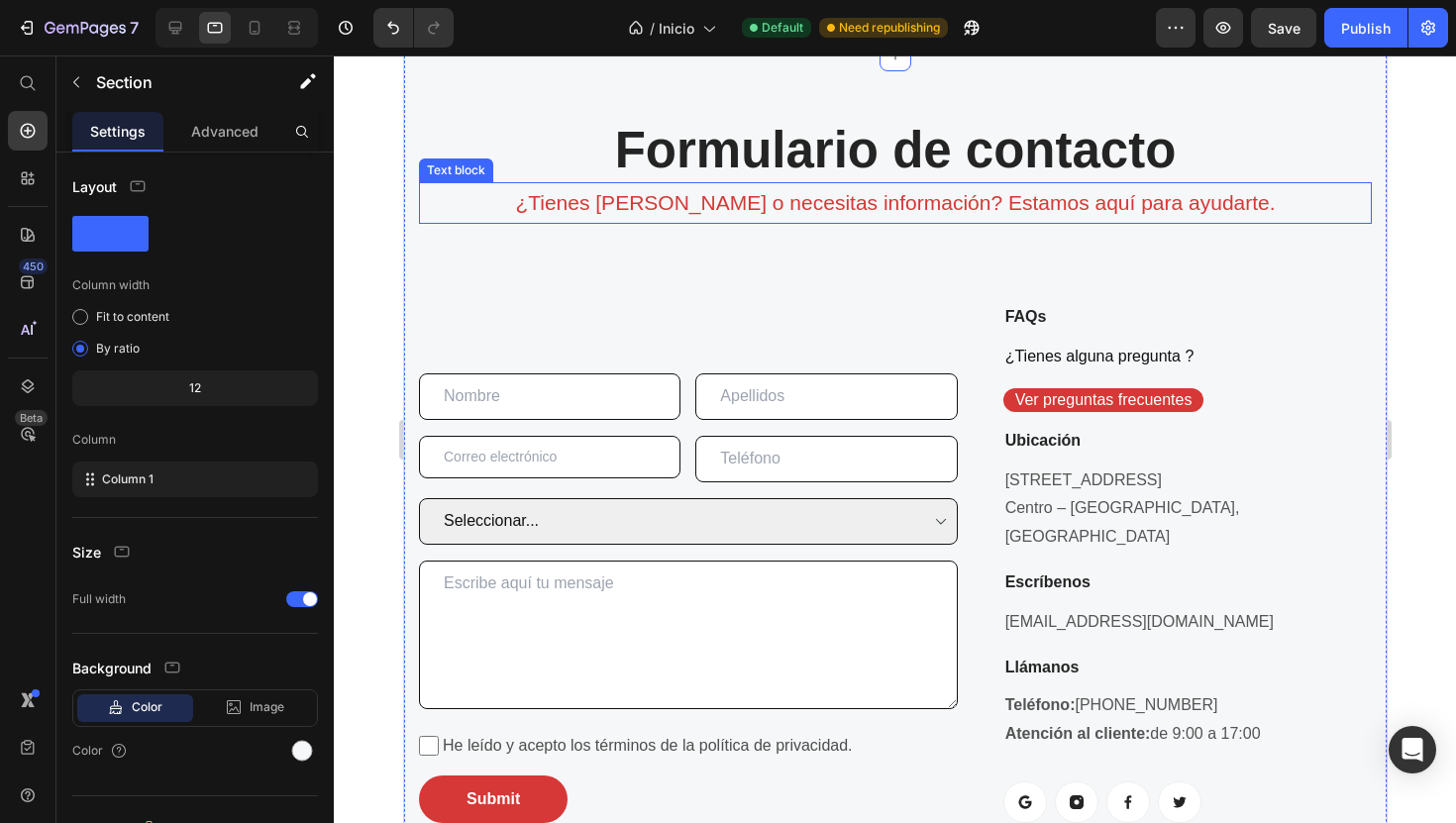 scroll, scrollTop: 5656, scrollLeft: 0, axis: vertical 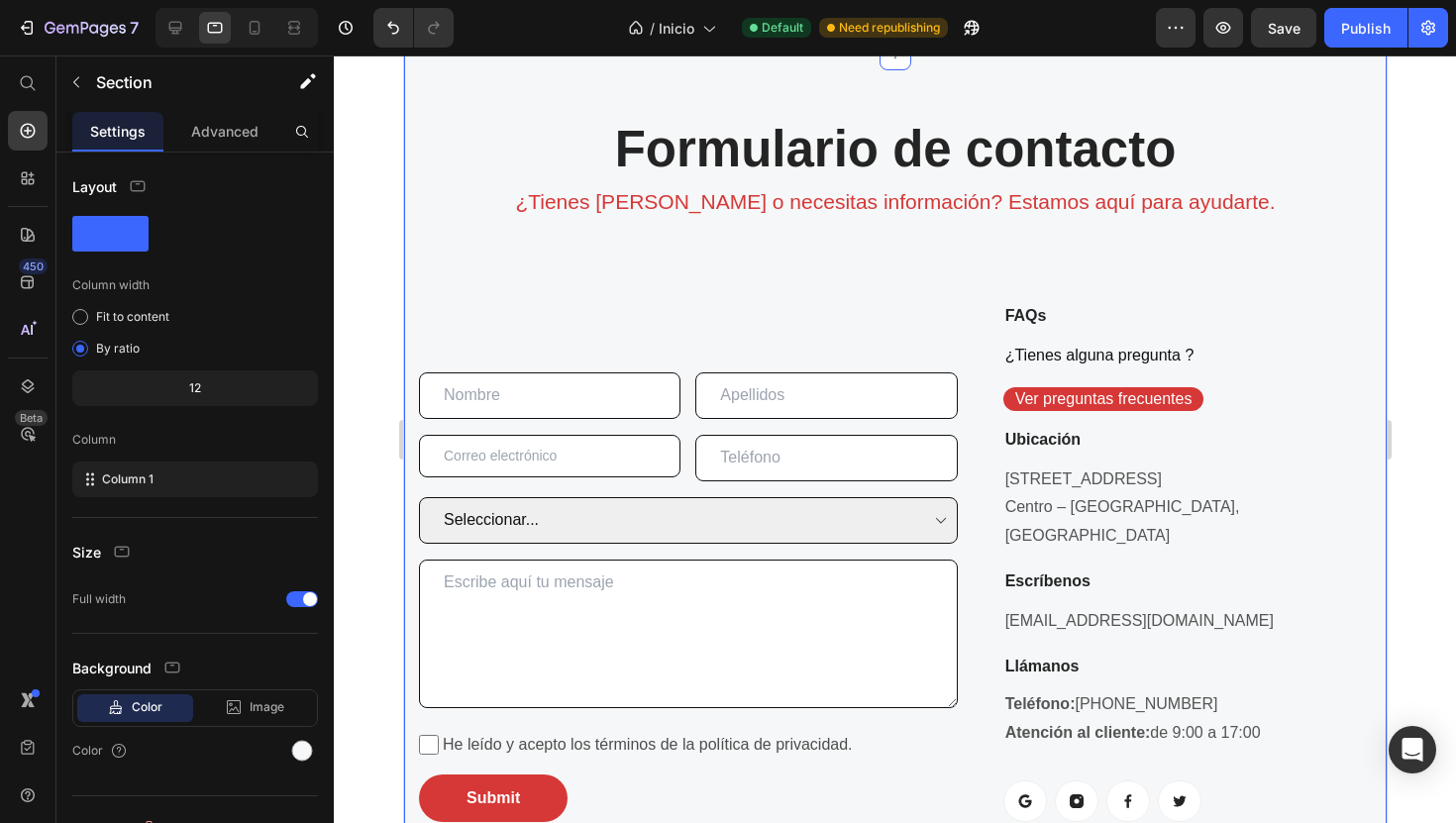 click on "Formulario de contacto Heading ¿Tienes dudas o necesitas información? Estamos aquí para ayudarte. Text block Text Field Text Field Row Email Field Text Field Row Seleccionar... Autocaravanas Caravanas Campers Taller Dropdown Textarea He leído y acepto los términos de la política de privacidad. Checkbox Submit Submit Button Contact Form FAQs Heading ¿Tienes alguna pregunta ? Text block Ver preguntas frecuentes Button Ubicación Heading Calle Color, Nº22 Centro – Valencia, España Text block Escríbenos Heading caravaninghome@gmail.com Text block Llámanos Heading Teléfono:  +34 634 492 177 Atención al cliente:  de 9:00 a 17:00 Text block           Button     Button     Button     Button Row Row Row Resuelve tus dudas antes de comprar Heading Información clara y fiable Text block Row
¿Qué vehículos están disponibles en su compra-venta? Text block
¿Qué opciones de financiación ofrecen para la compra de caravanas y autocaravanas y campers?
Row" at bounding box center [894, 1000] 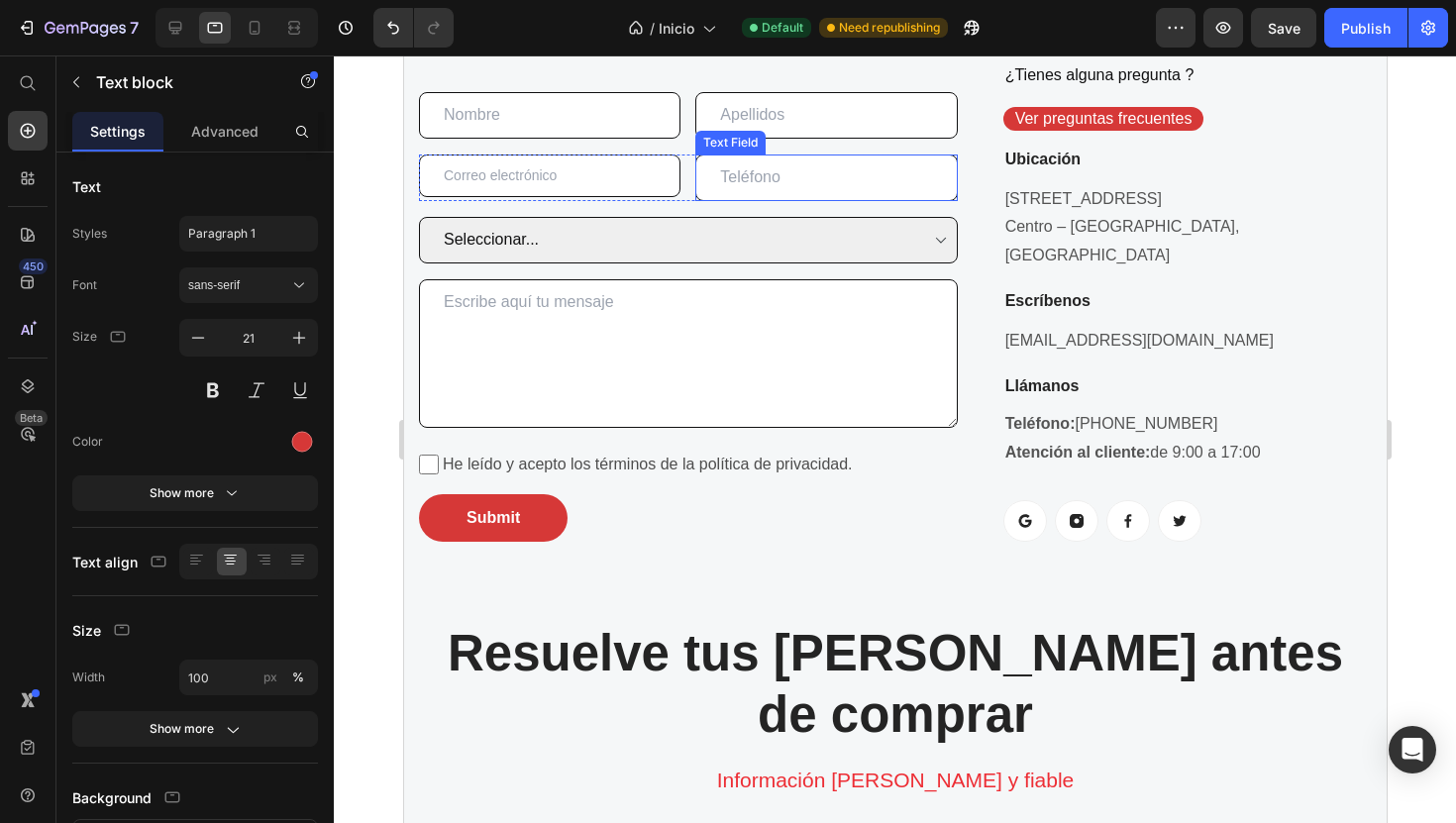 scroll, scrollTop: 5939, scrollLeft: 0, axis: vertical 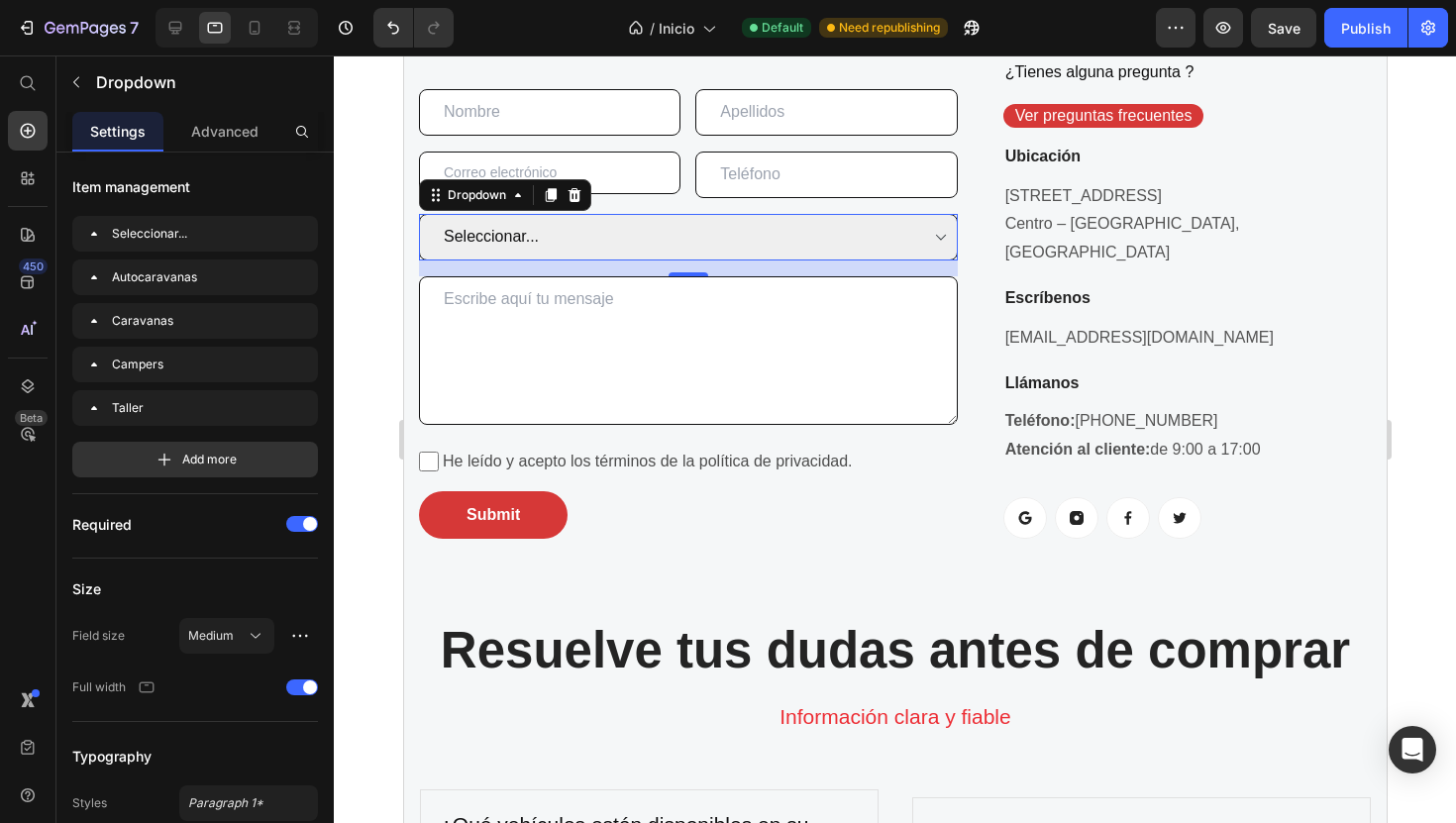 click on "Seleccionar... Autocaravanas Caravanas Campers Taller" at bounding box center (687, 237) 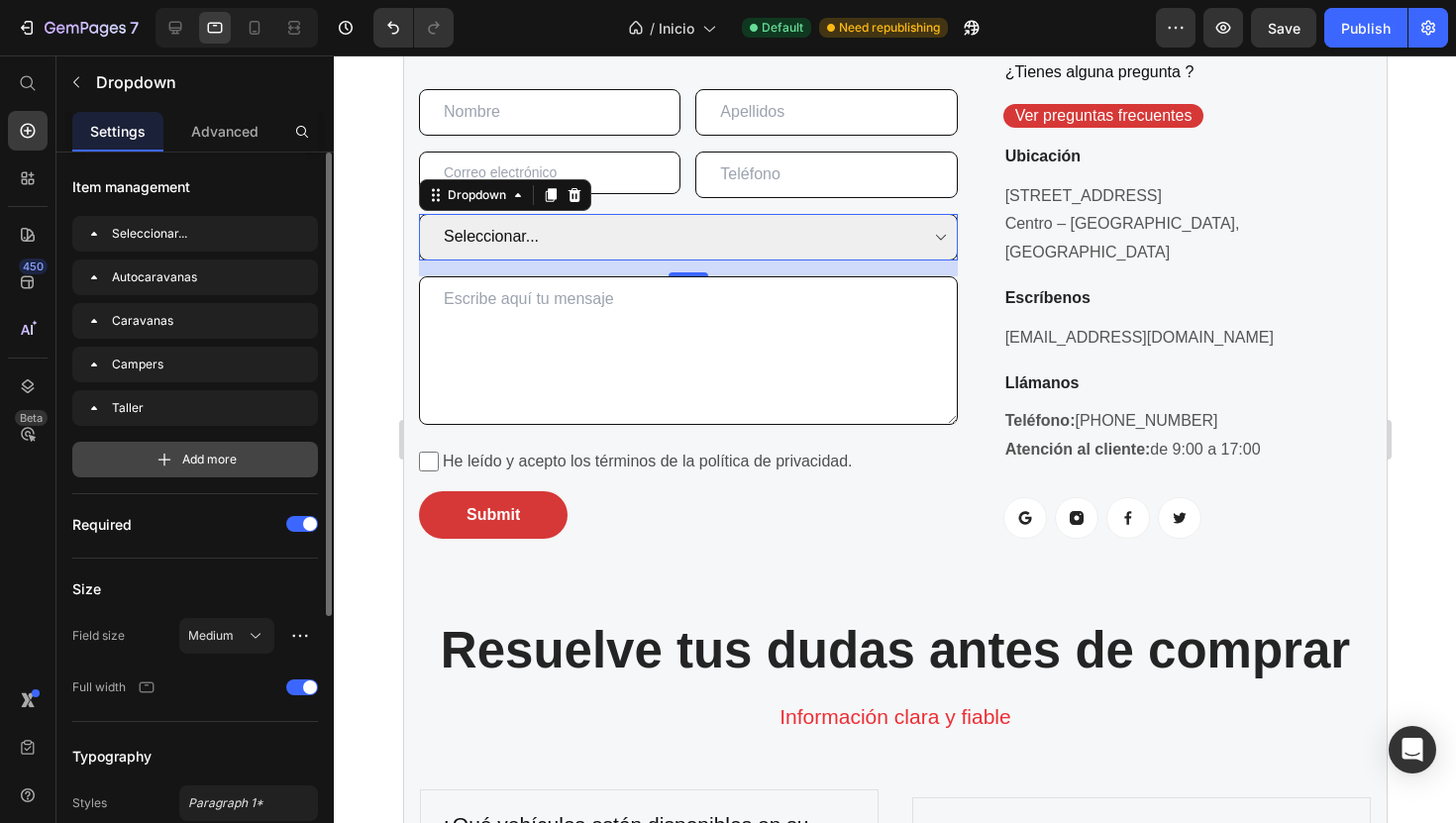 click on "Add more" at bounding box center [195, 460] 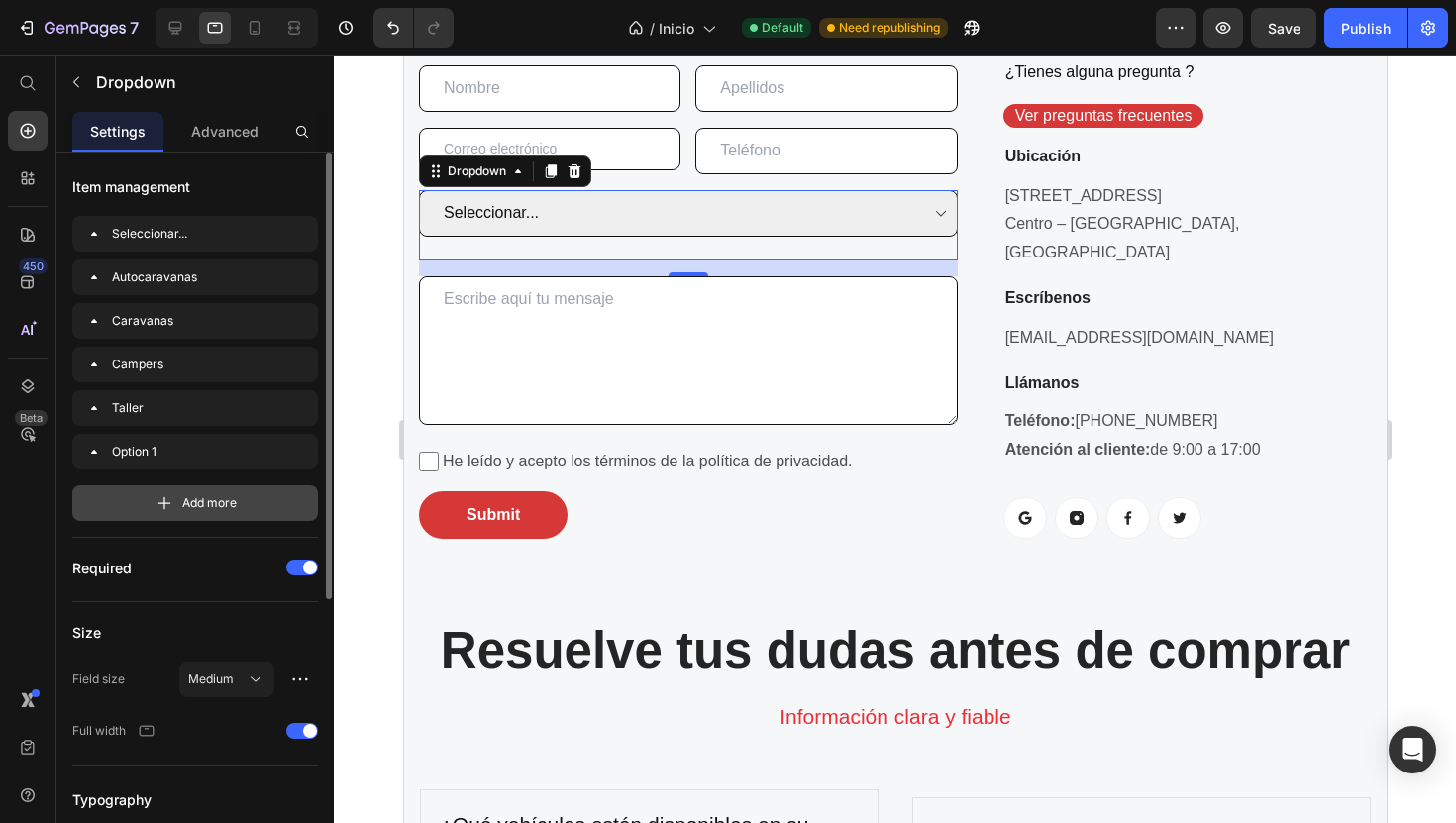 scroll, scrollTop: 5915, scrollLeft: 0, axis: vertical 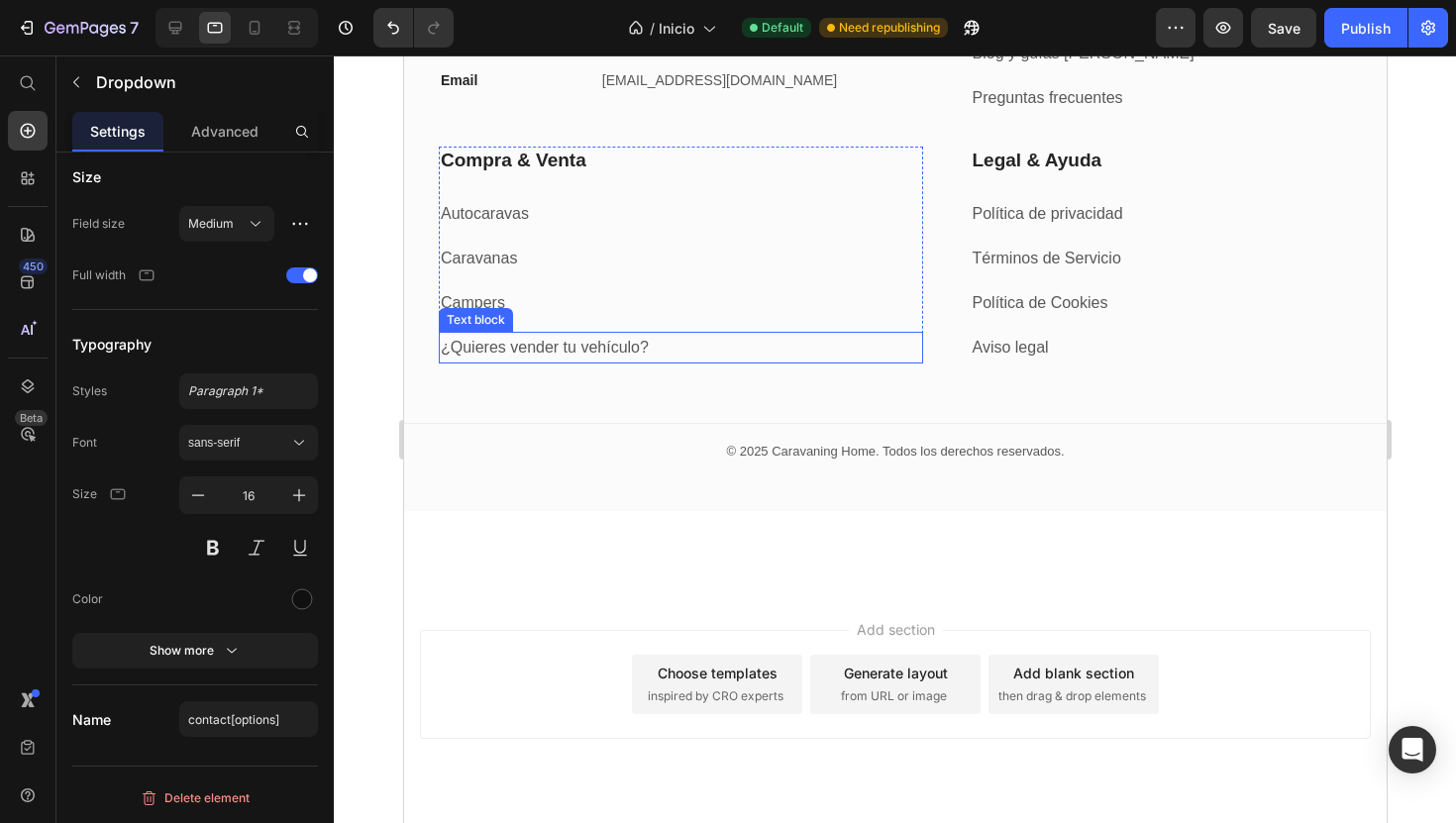 click on "¿Quieres vender tu vehículo?" at bounding box center [544, 347] 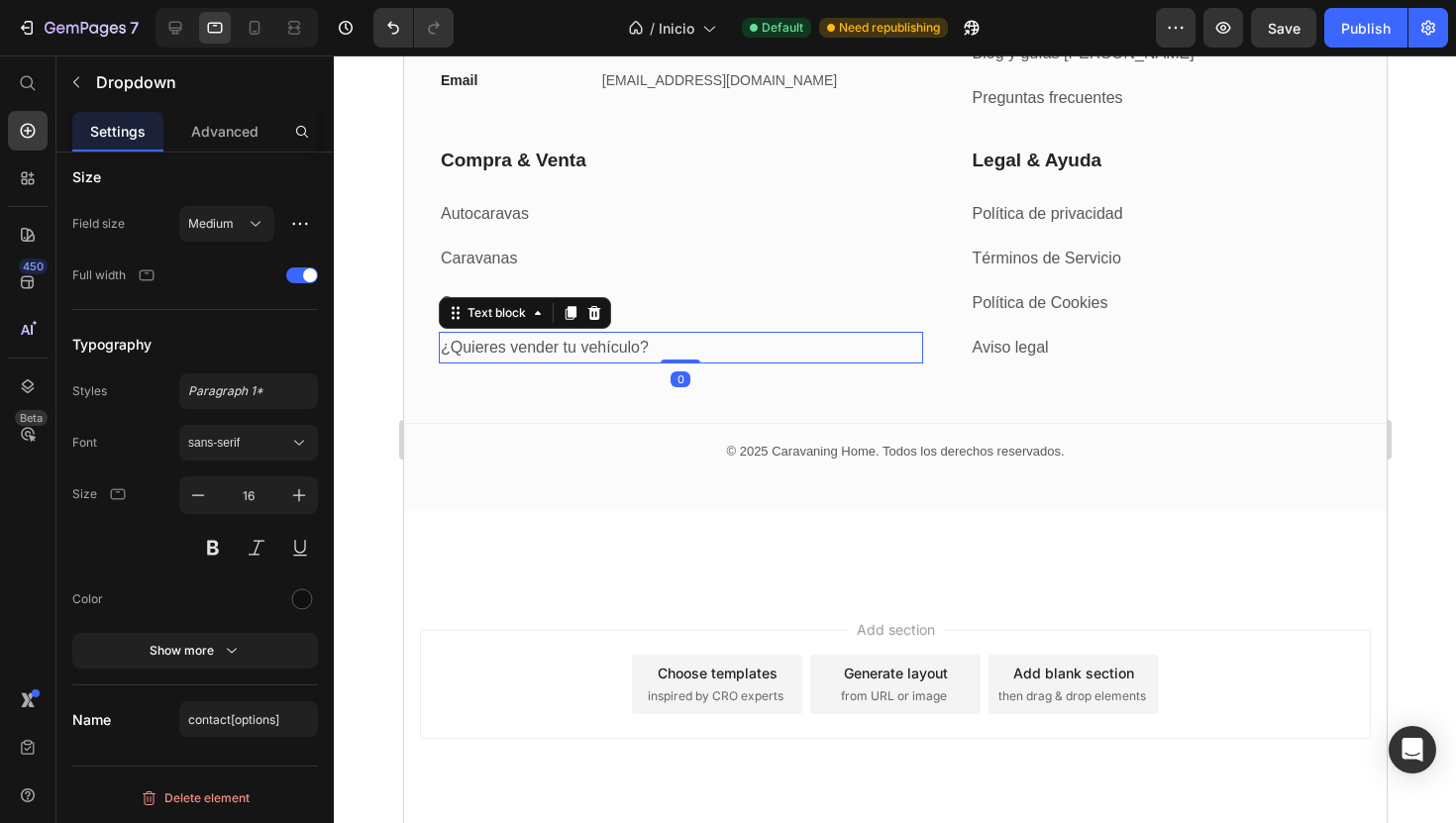 scroll, scrollTop: 0, scrollLeft: 0, axis: both 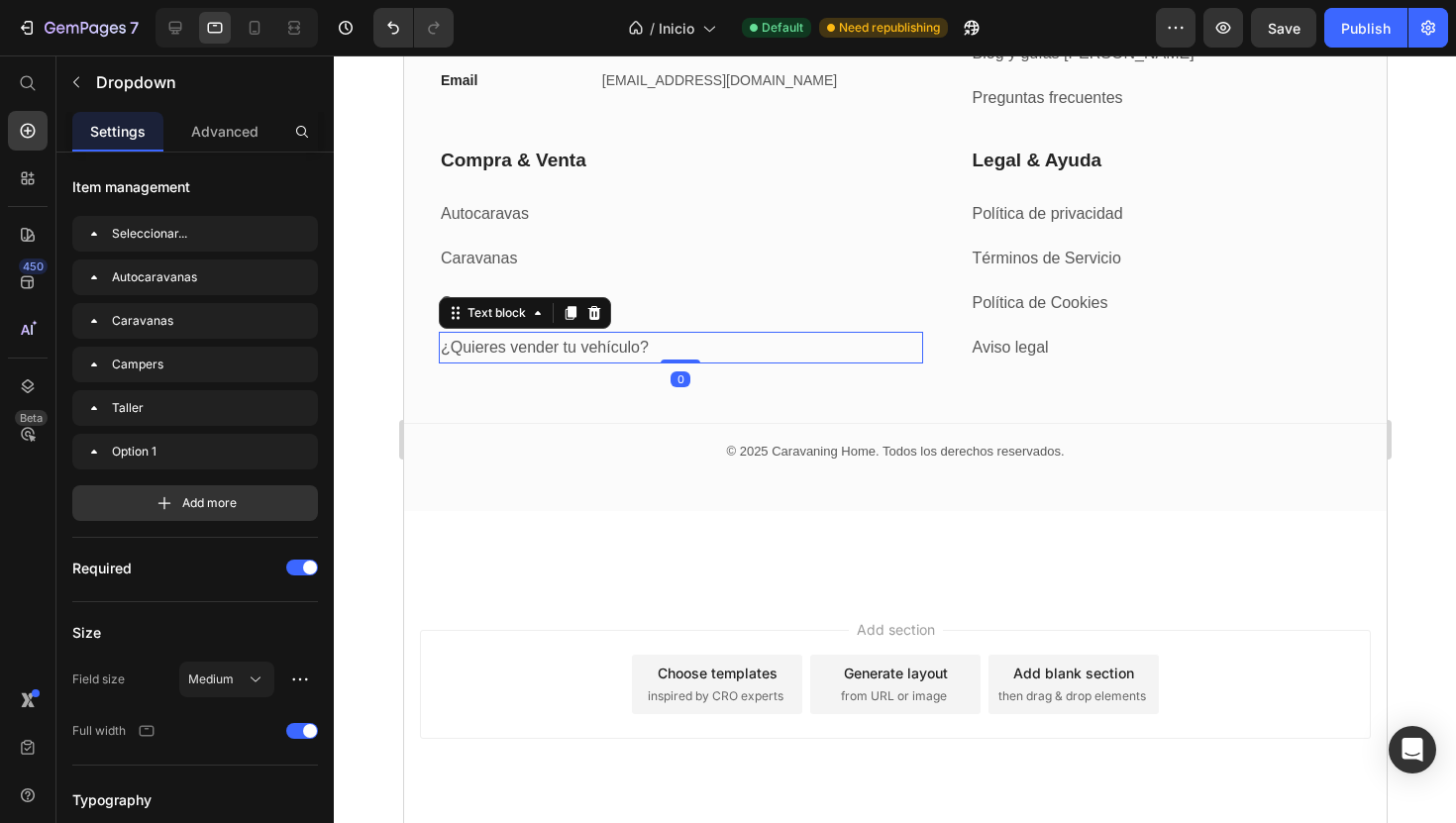 click on "¿Quieres vender tu vehículo?" at bounding box center [544, 347] 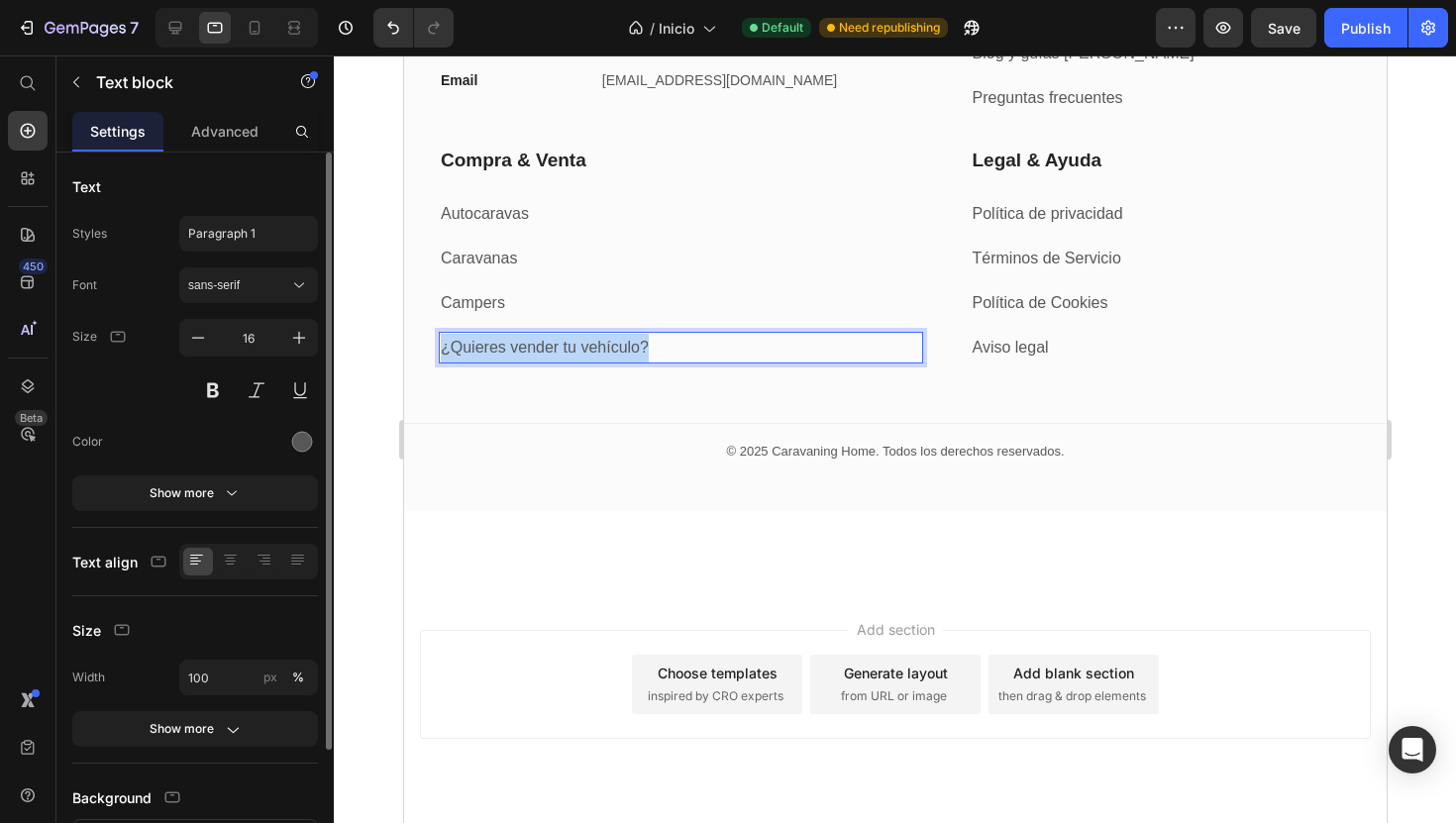 click on "¿Quieres vender tu vehículo?" at bounding box center (544, 347) 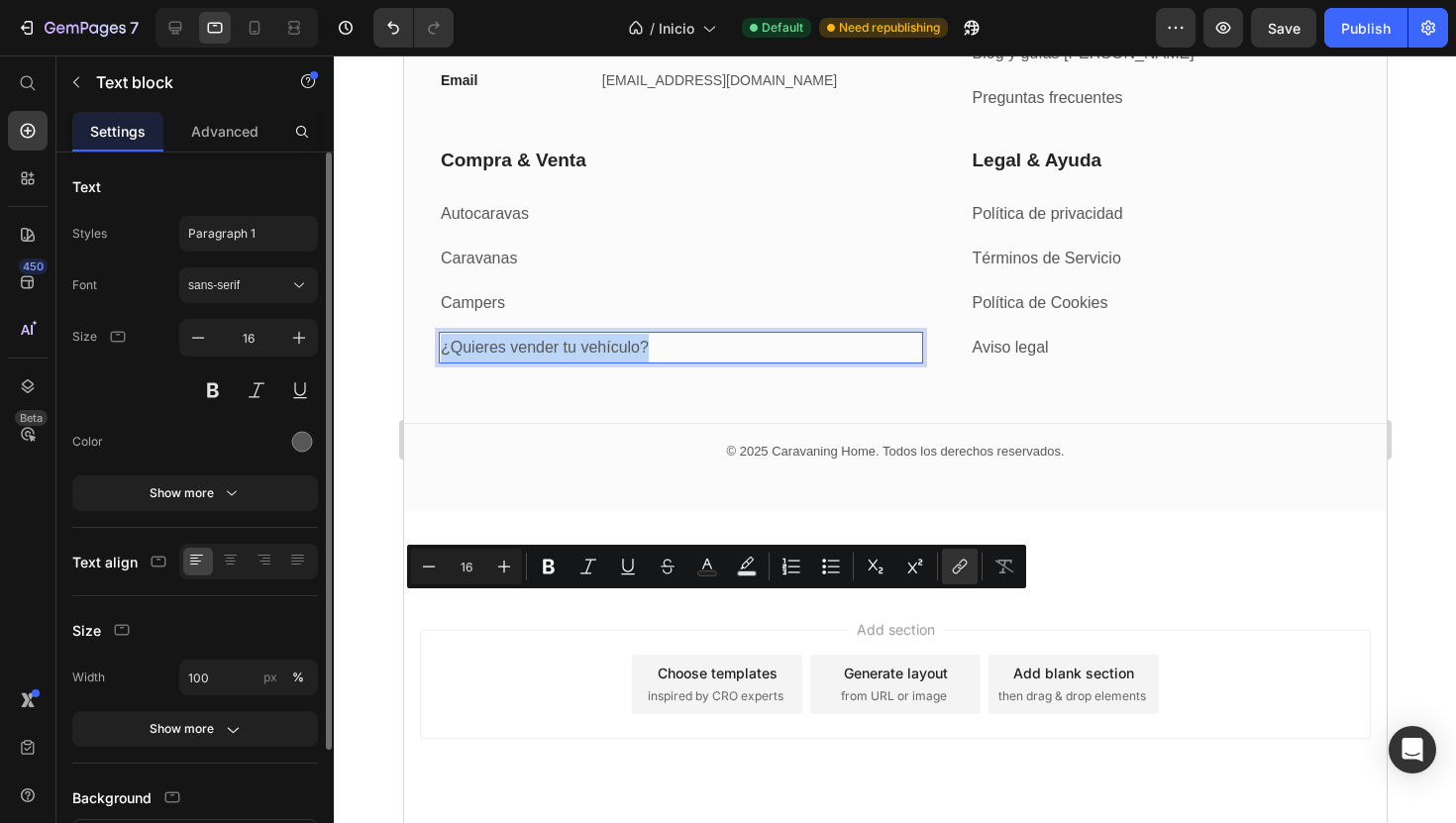 copy on "¿Quieres vender tu vehículo?" 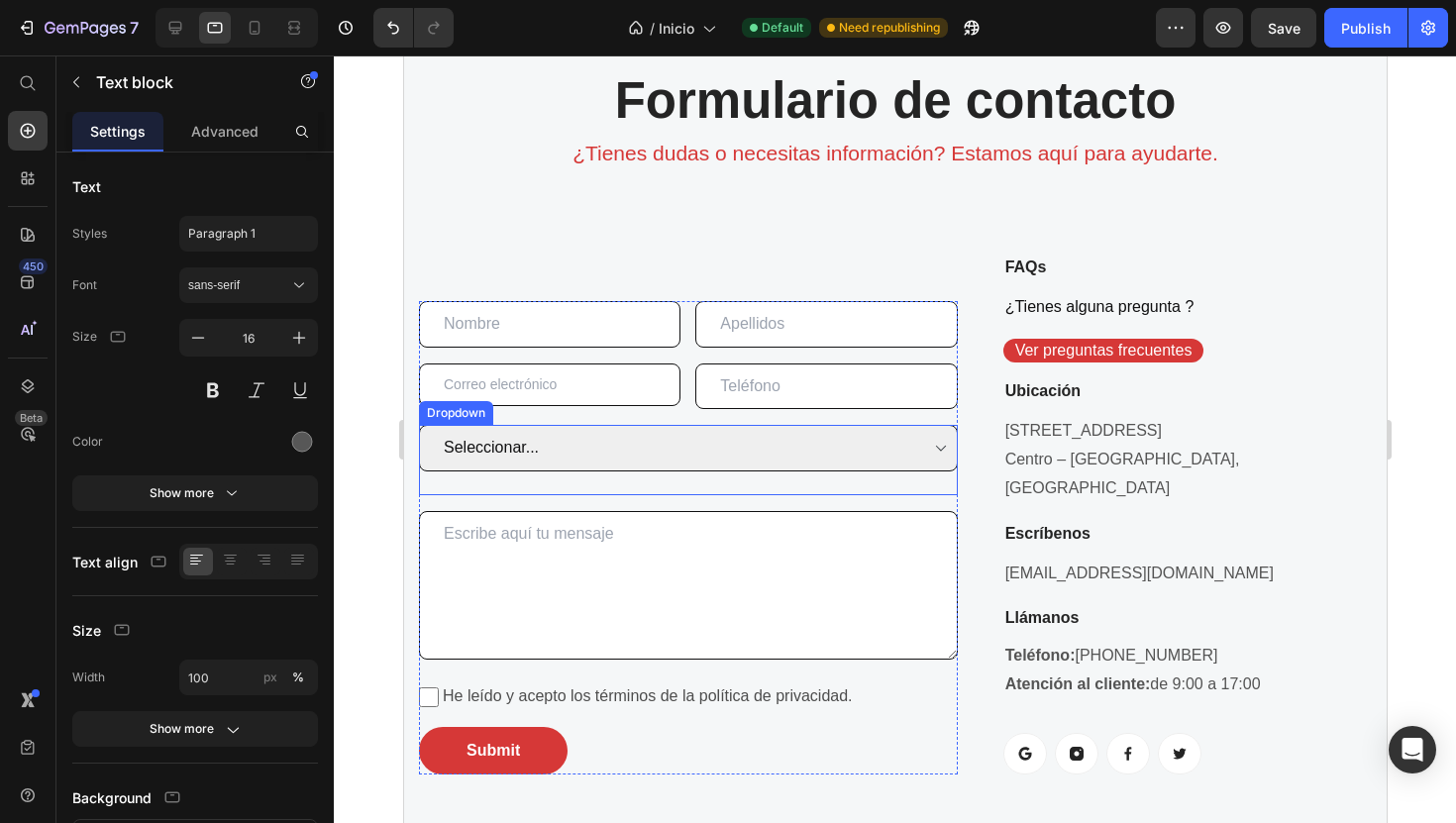 click on "Seleccionar... Autocaravanas Caravanas Campers Taller Option 1" at bounding box center (687, 448) 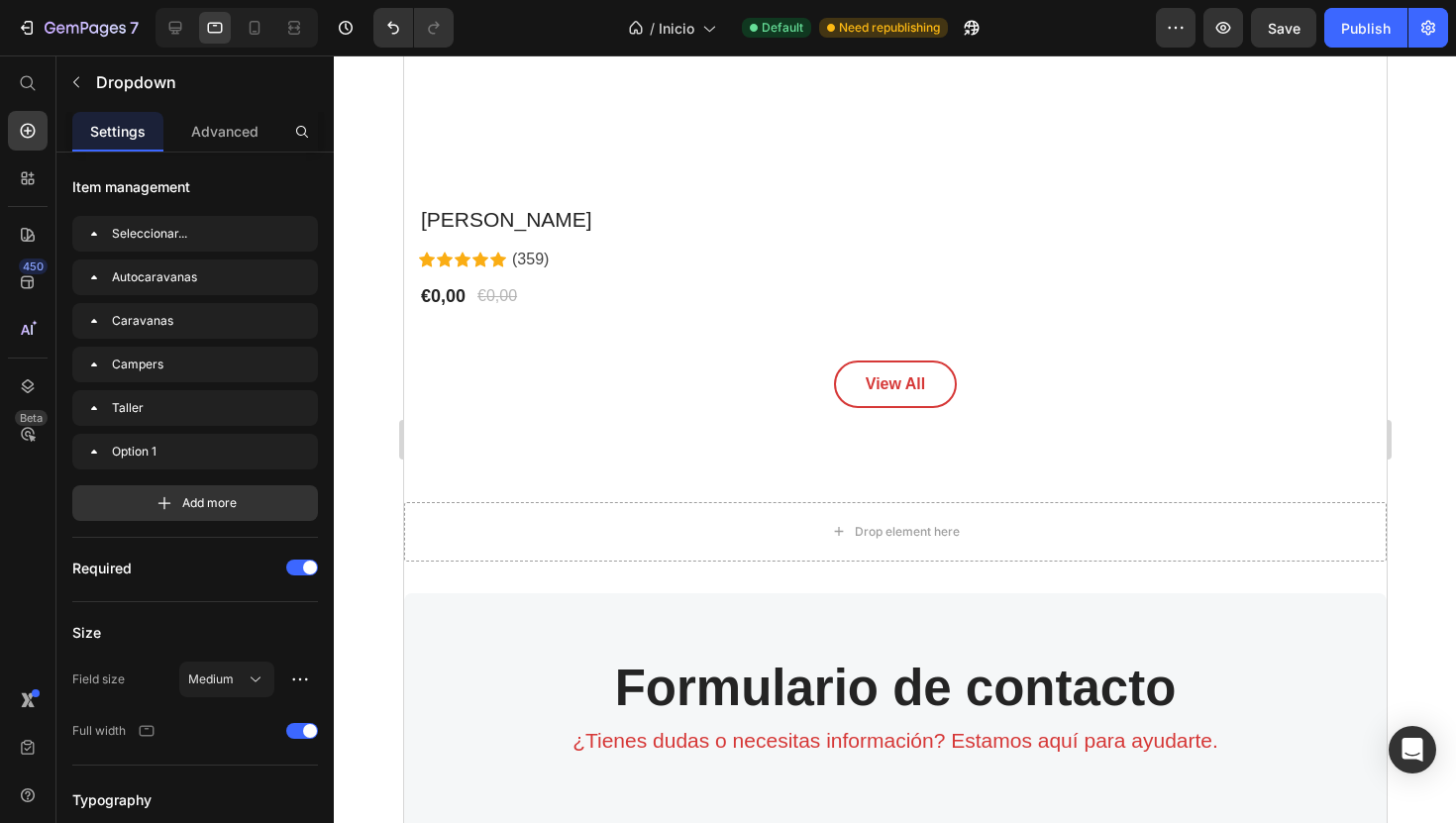 scroll, scrollTop: 5704, scrollLeft: 0, axis: vertical 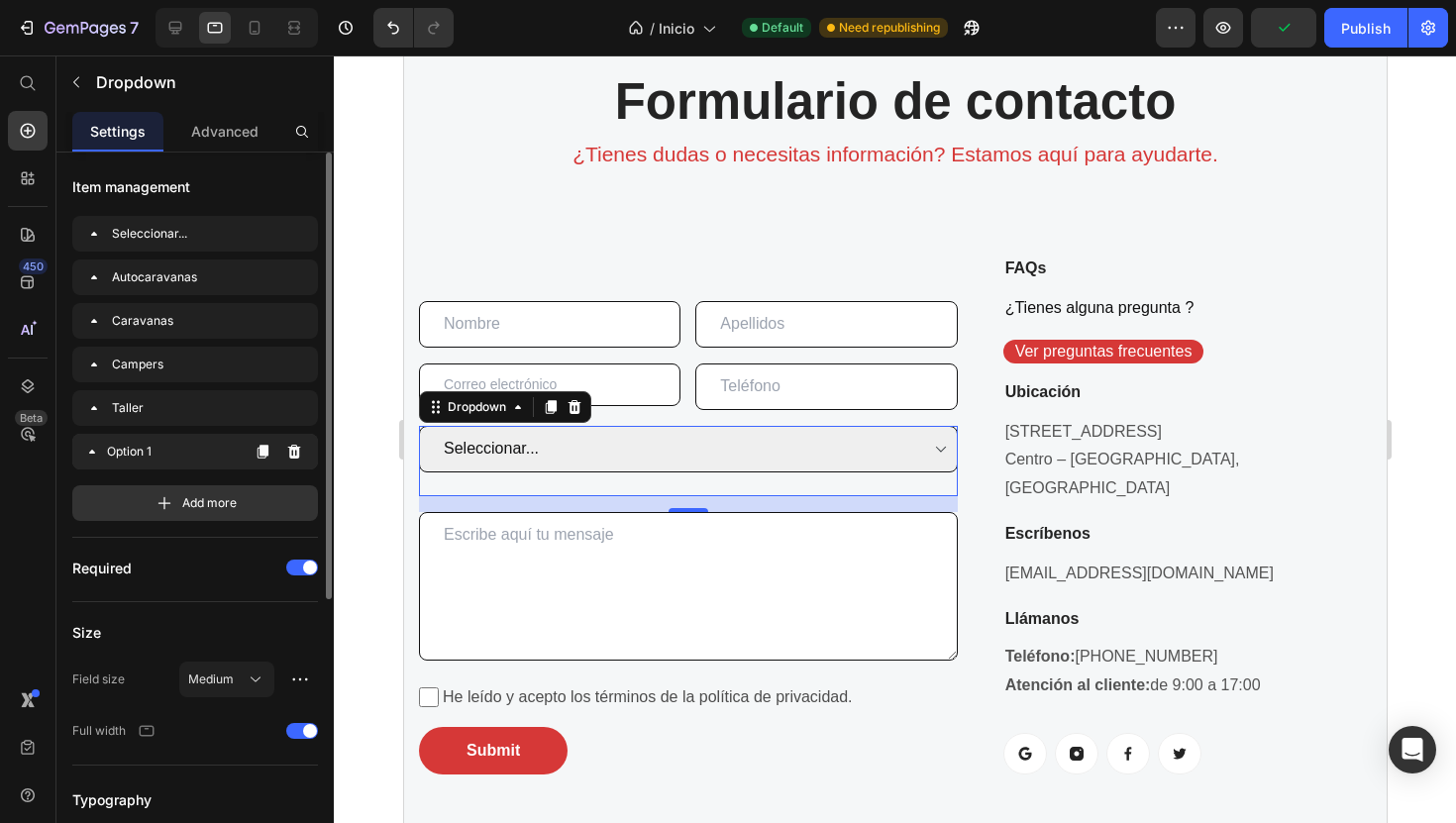 click on "Option 1 Option 1" at bounding box center [159, 452] 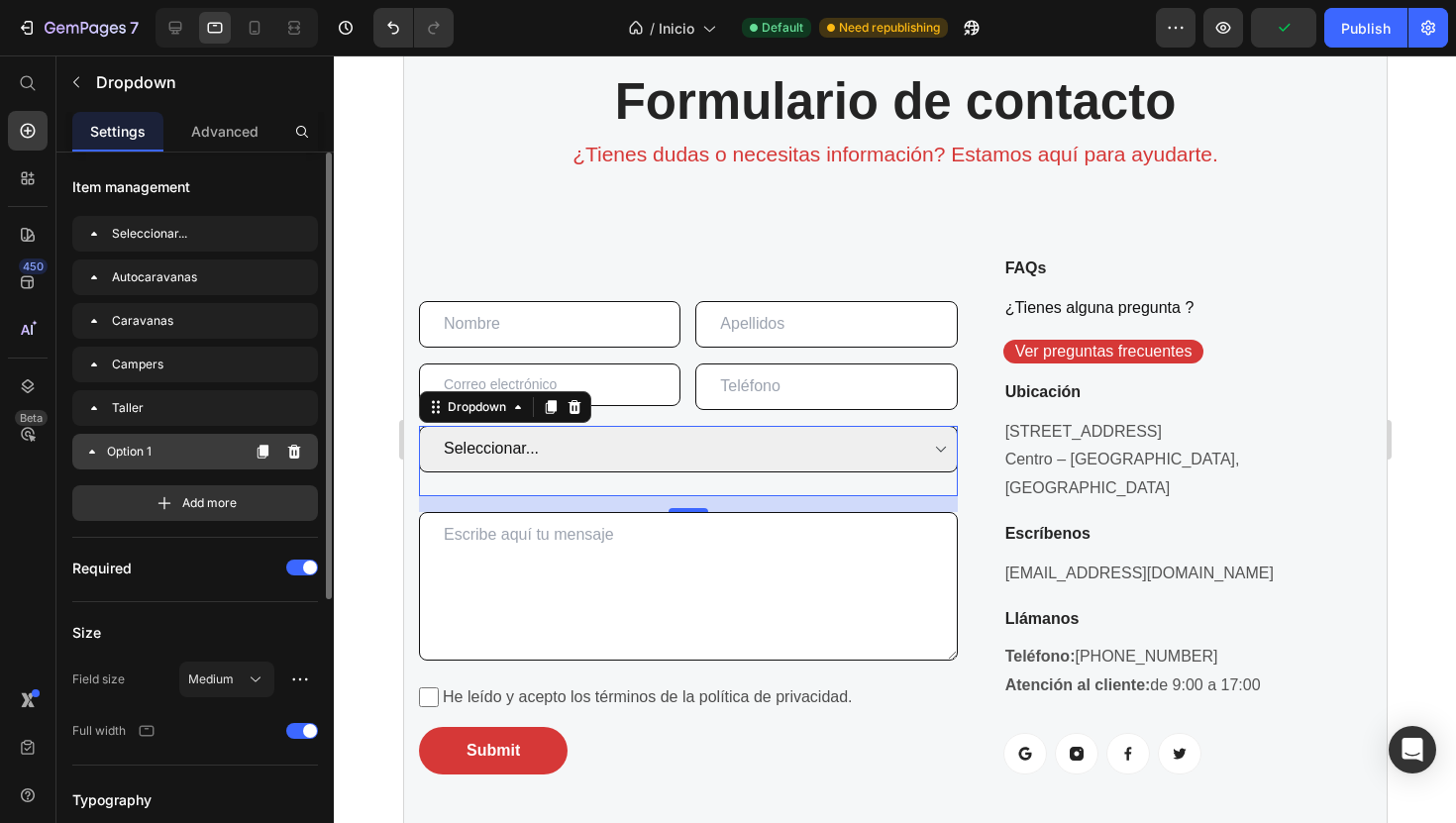 click on "Option 1 Option 1" at bounding box center (159, 452) 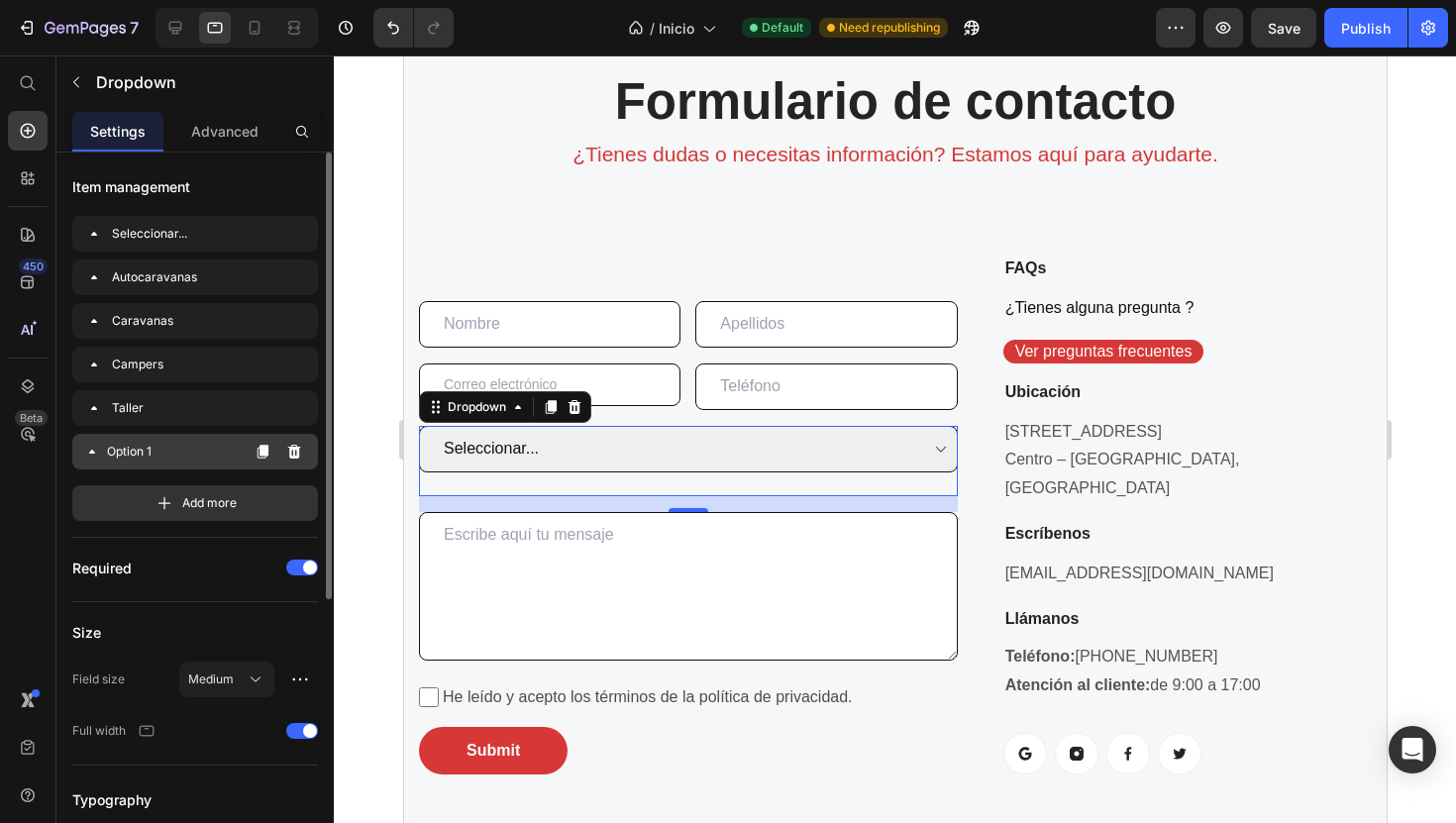 click on "Option 1 Option 1" at bounding box center [159, 452] 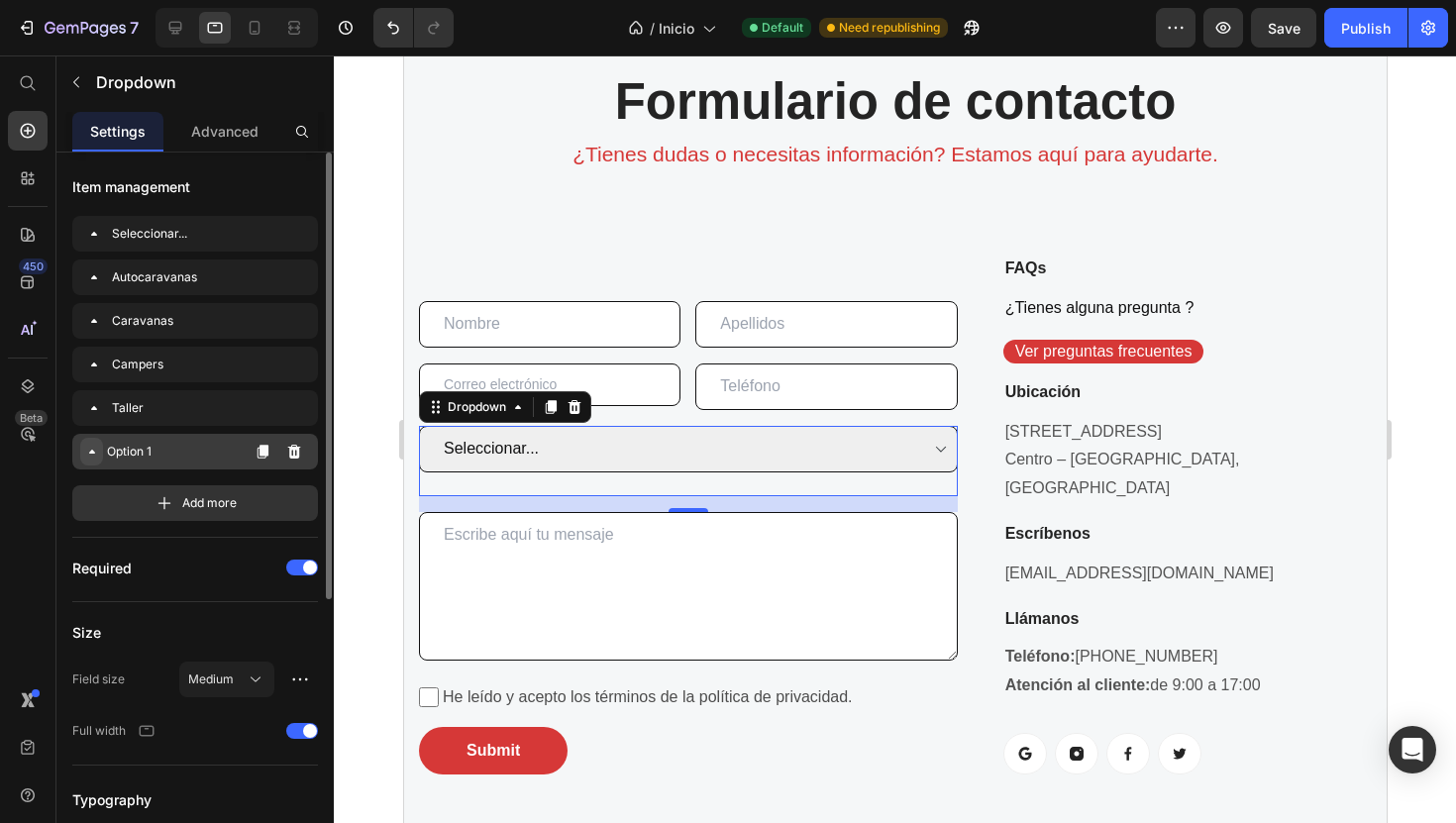 click at bounding box center [91, 452] 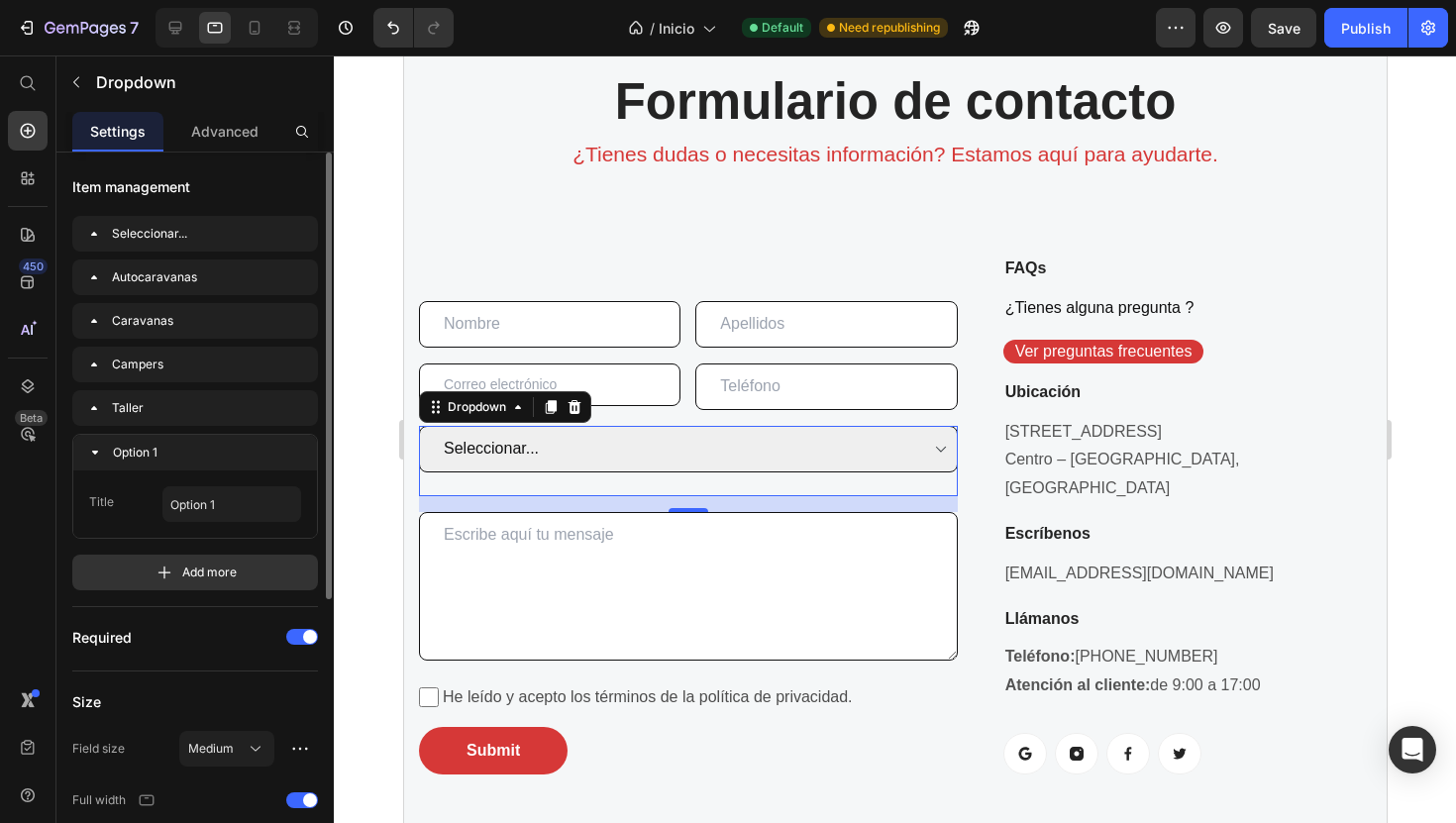 click on "Option 1" 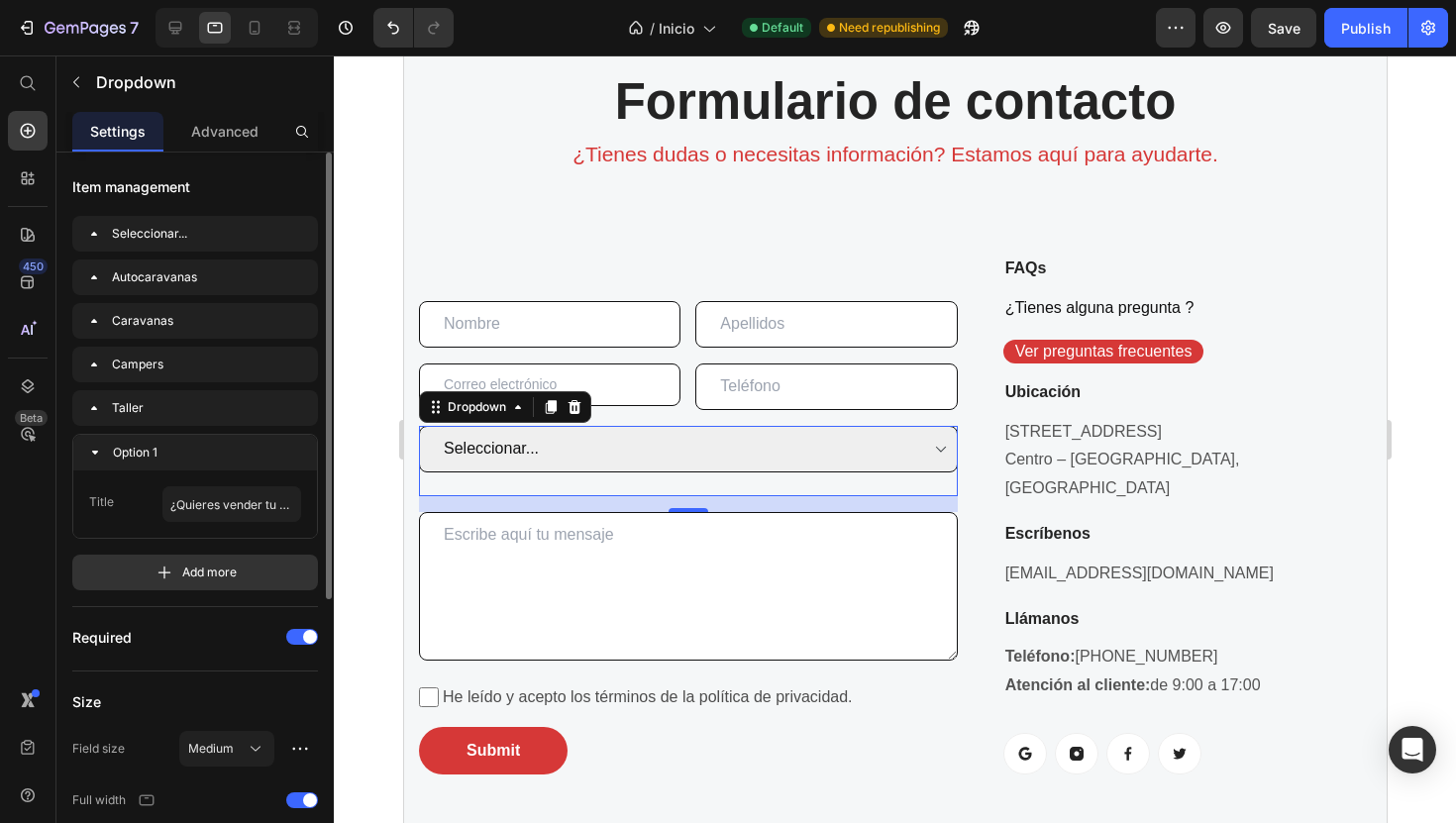 scroll, scrollTop: 0, scrollLeft: 40, axis: horizontal 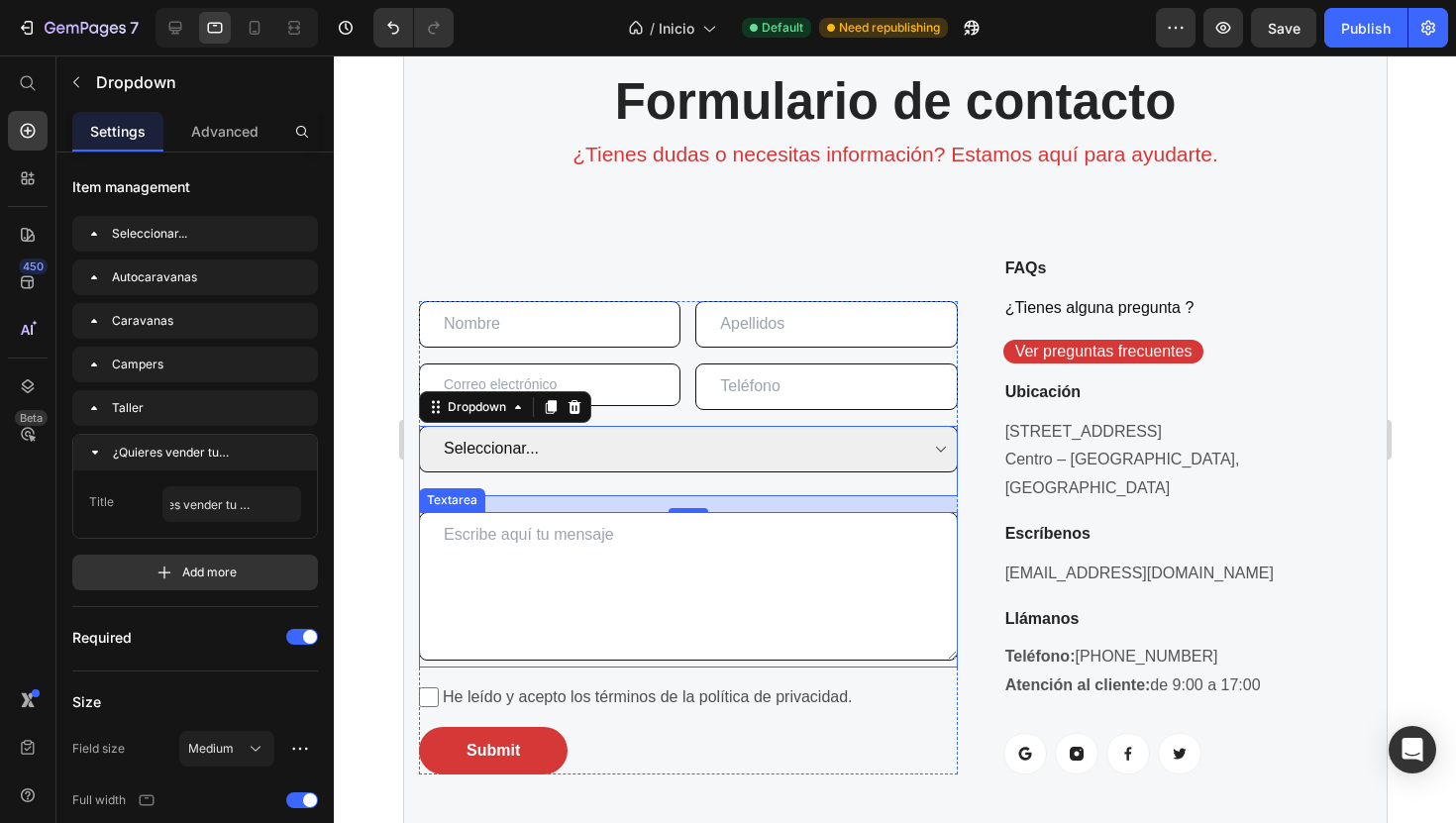 click on "Formulario de contacto Heading ¿Tienes dudas o necesitas información? Estamos aquí para ayudarte. Text block Text Field Text Field Row Email Field Text Field Row Seleccionar... Autocaravanas Caravanas Campers Taller ¿Quieres vender tu vehículo? Form Dropdown Dropdown   16 Textarea He leído y acepto los términos de la política de privacidad. Checkbox Submit Submit Button Contact Form FAQs Heading ¿Tienes alguna pregunta ? Text block Ver preguntas frecuentes Button Ubicación Heading Calle Color, Nº22 Centro – Valencia, España Text block Escríbenos Heading caravaninghome@gmail.com Text block Llámanos Heading Teléfono:  +34 634 492 177 Atención al cliente:  de 9:00 a 17:00 Text block           Button     Button     Button     Button Row Row Row Resuelve tus dudas antes de comprar Heading Información clara y fiable Text block Row
¿Qué vehículos están disponibles en su compra-venta? Text block
Accordion Text block" at bounding box center [894, 922] 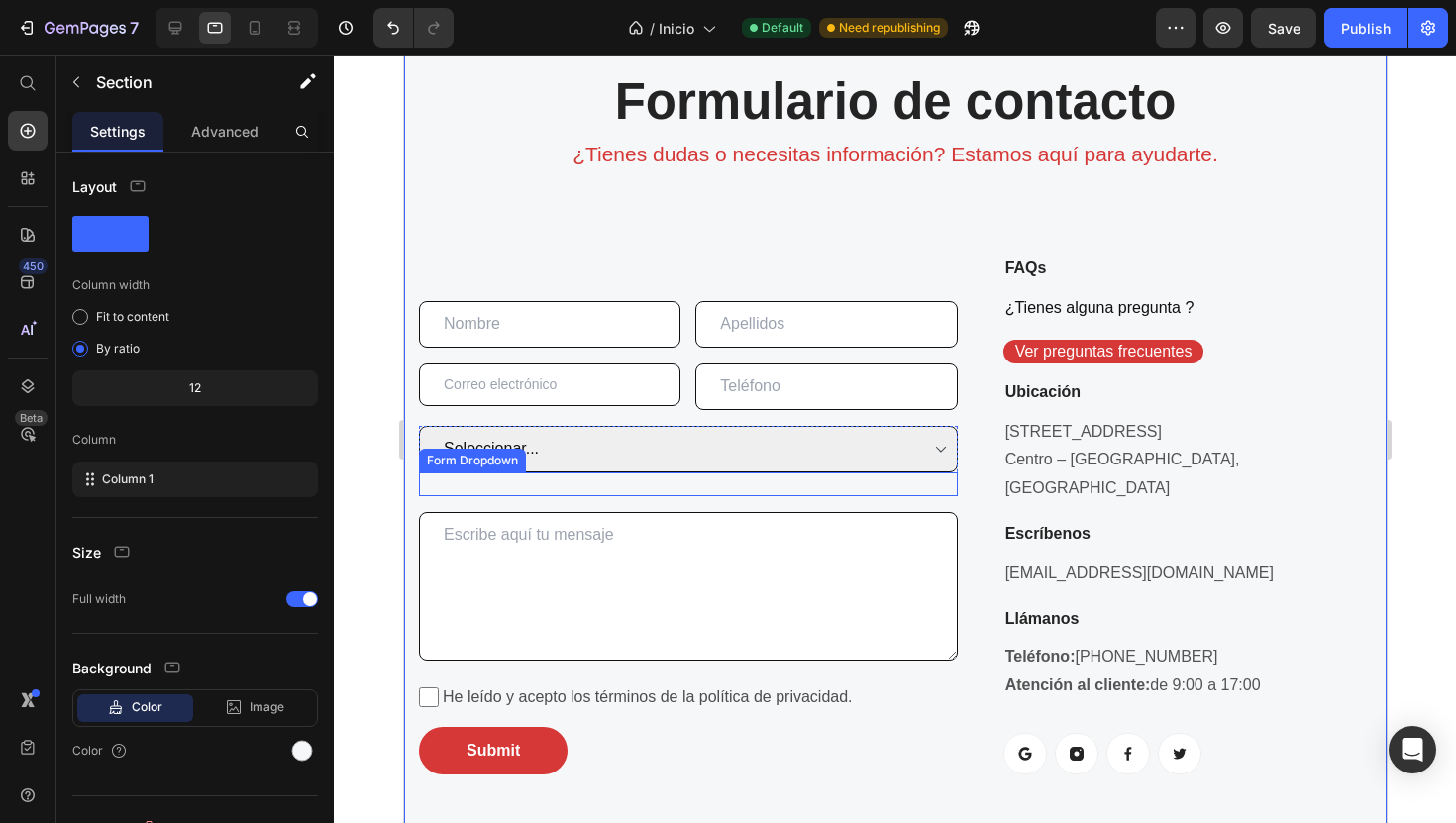click on "Form Dropdown" at bounding box center (471, 461) 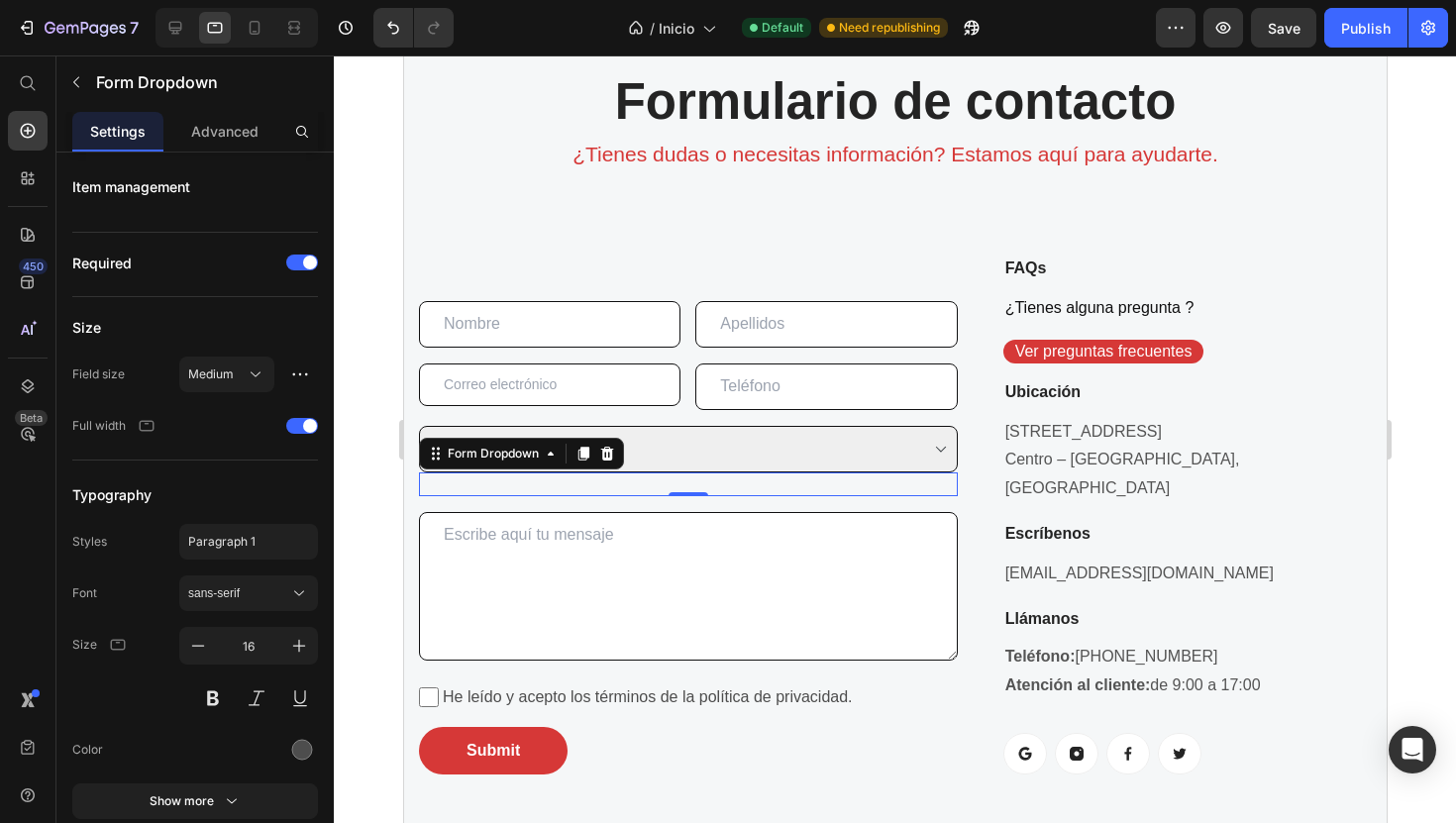 click on "Seleccionar... Autocaravanas Caravanas Campers Taller ¿Quieres vender tu vehículo?" at bounding box center (687, 449) 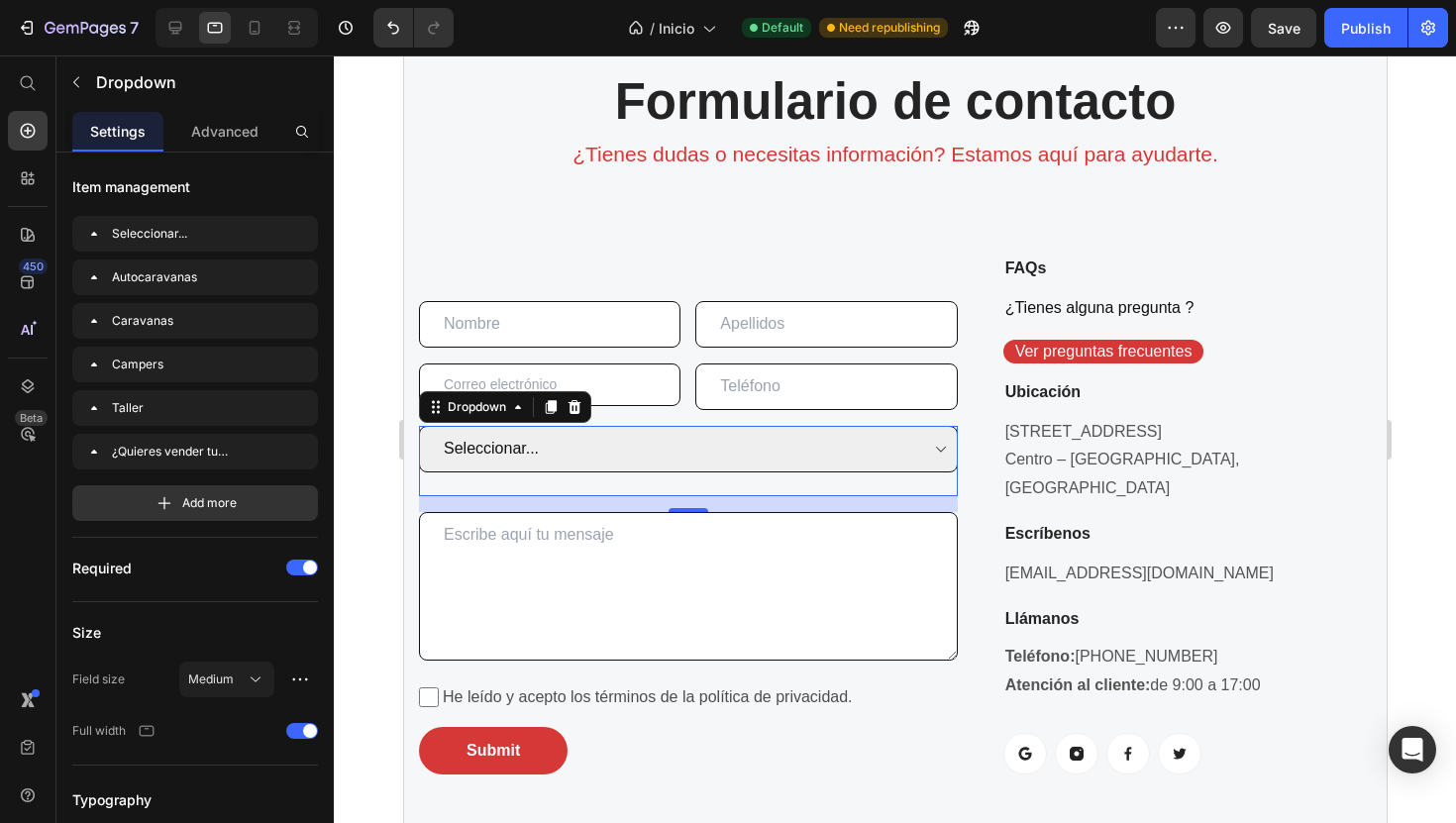 click on "Seleccionar... Autocaravanas Caravanas Campers Taller ¿Quieres vender tu vehículo?" at bounding box center [687, 449] 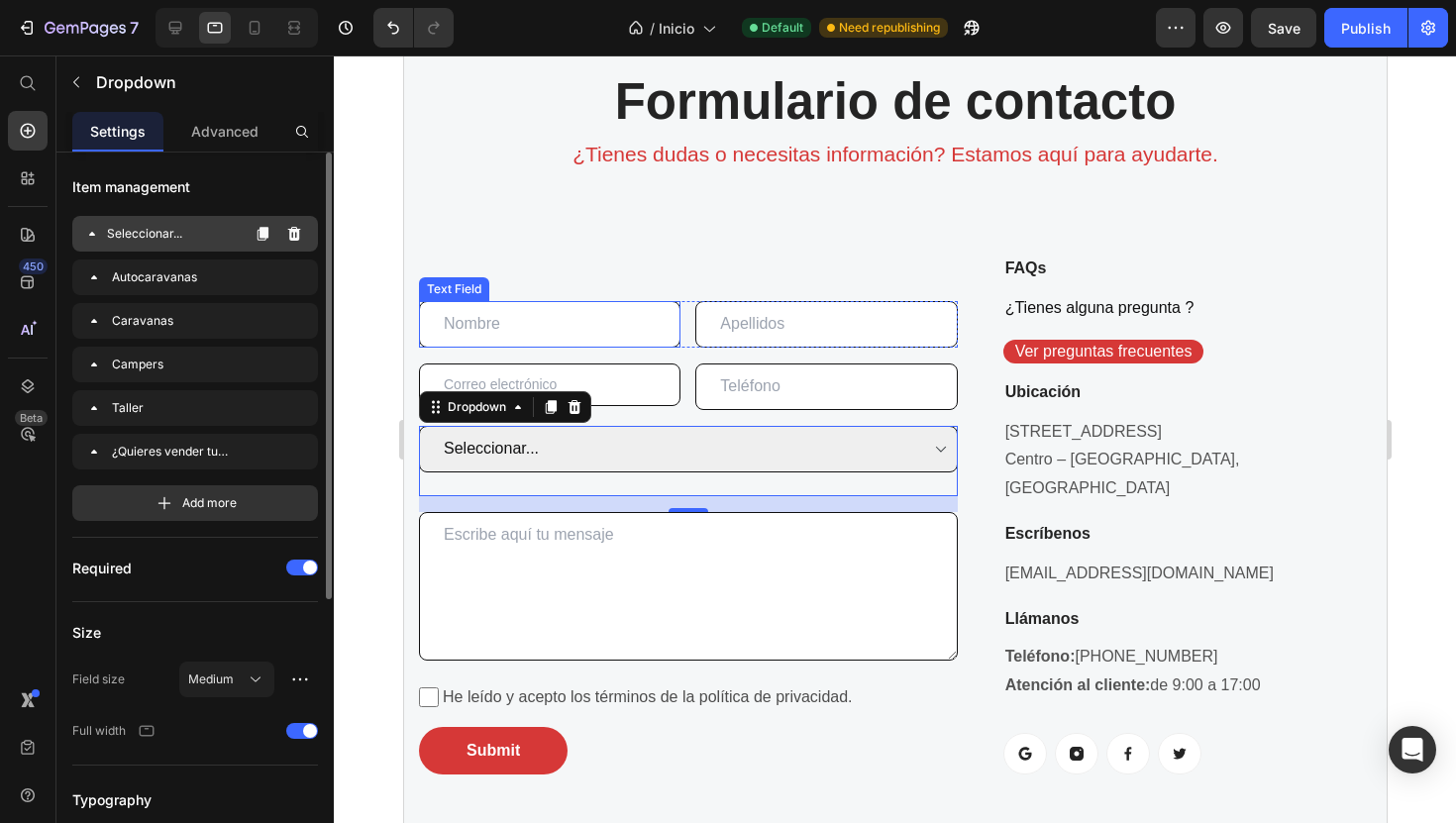 click on "Seleccionar..." at bounding box center (172, 234) 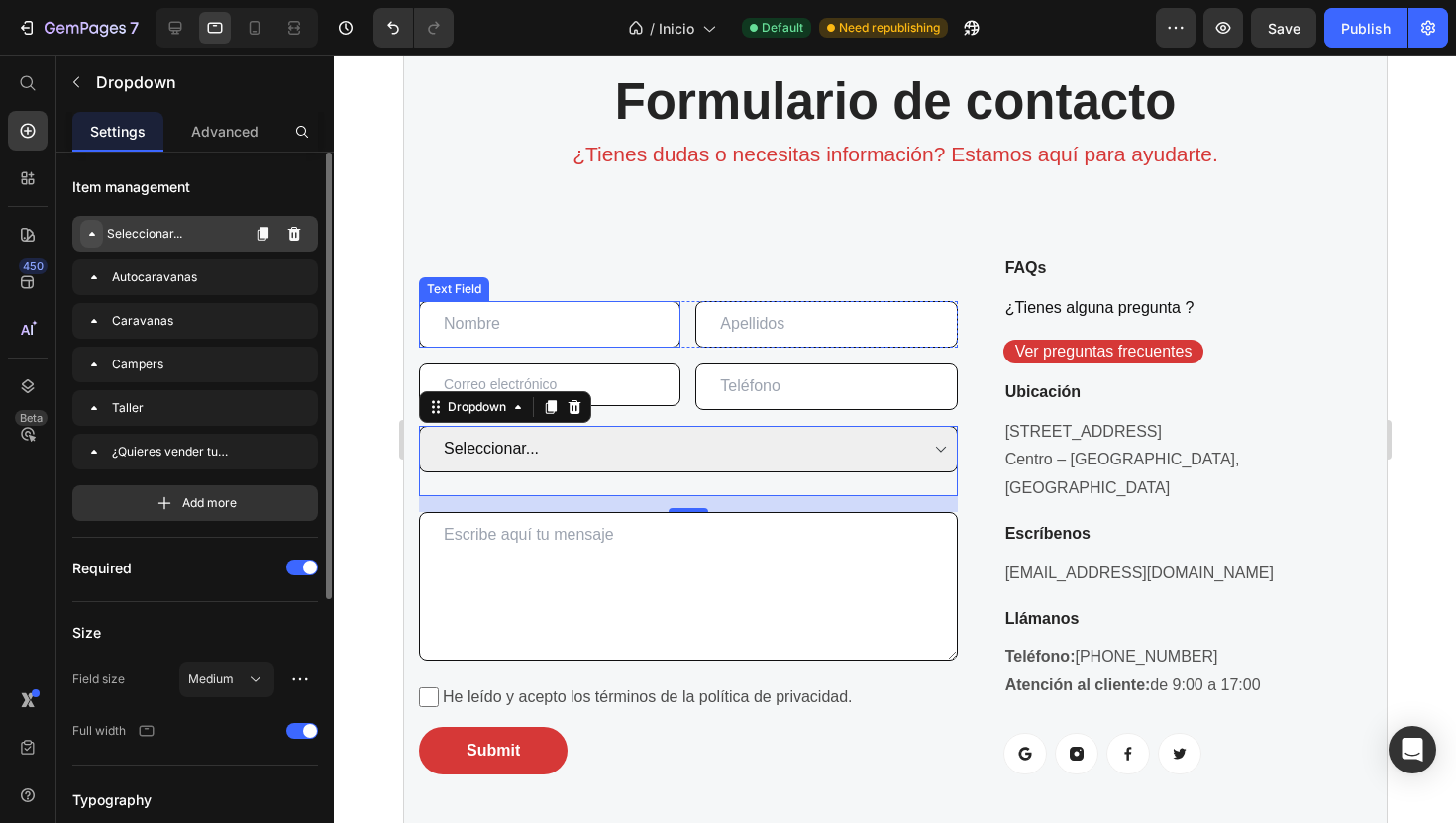 click 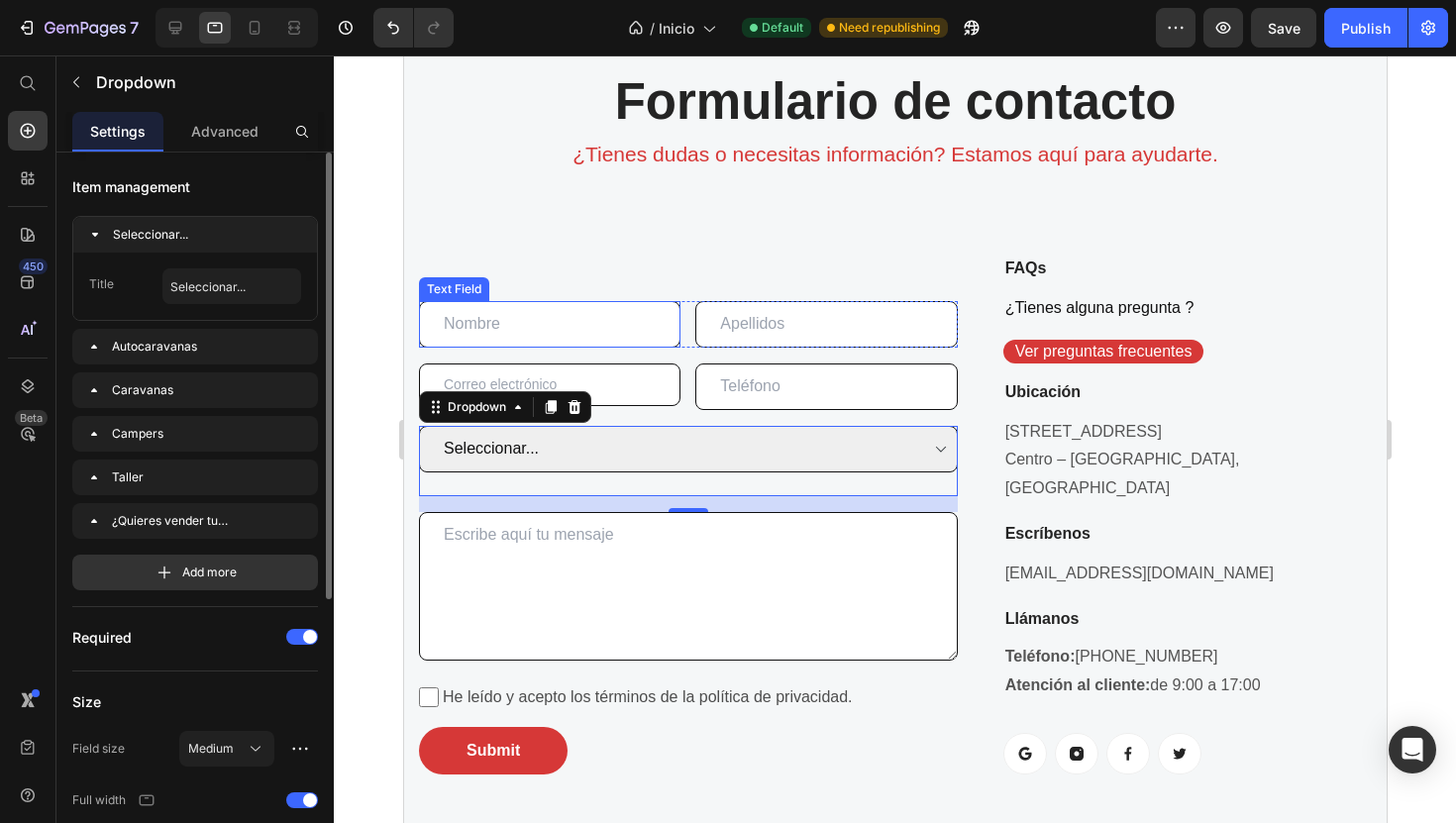 click on "Title Seleccionar..." at bounding box center (195, 286) 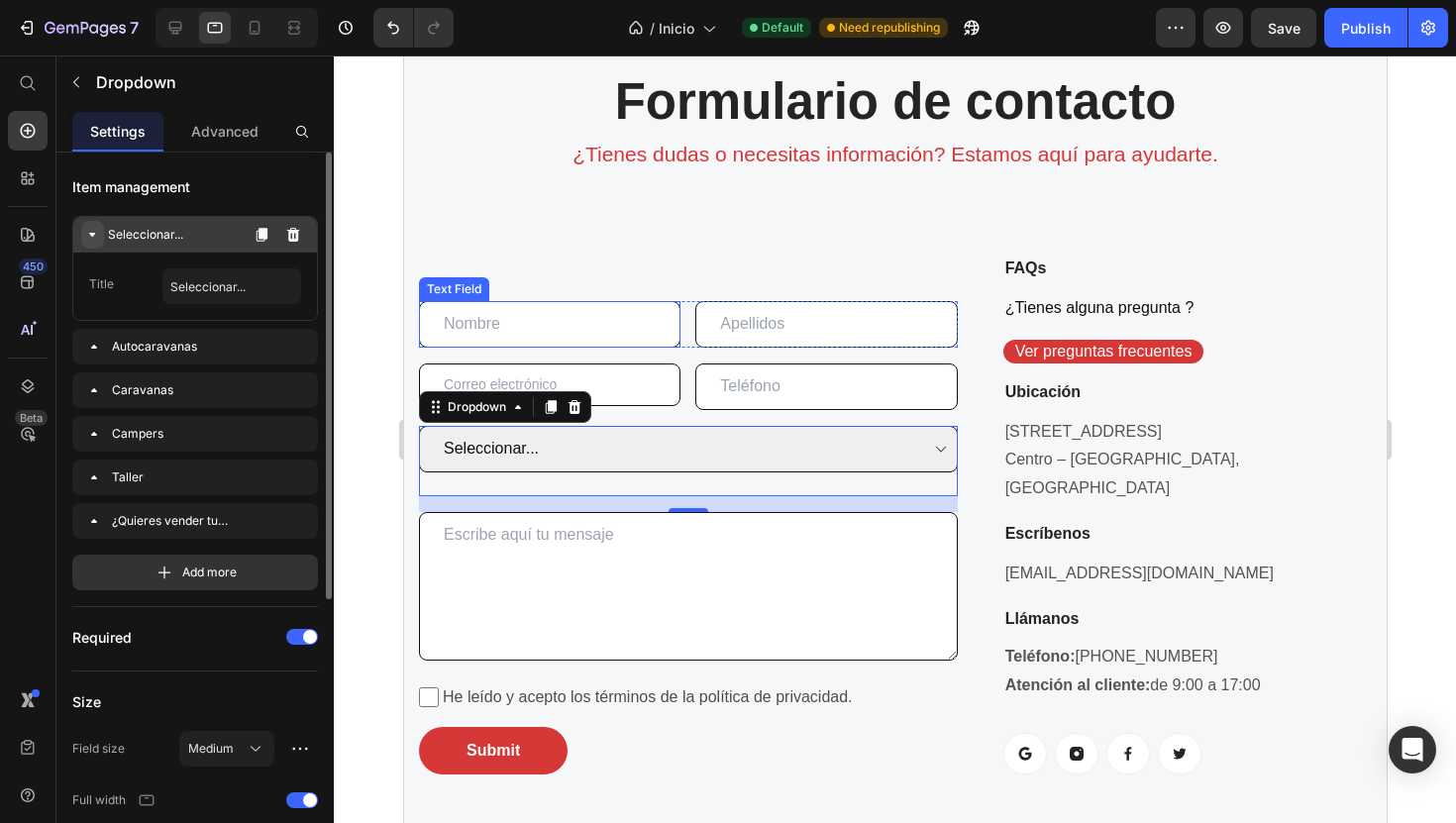 click at bounding box center [92, 235] 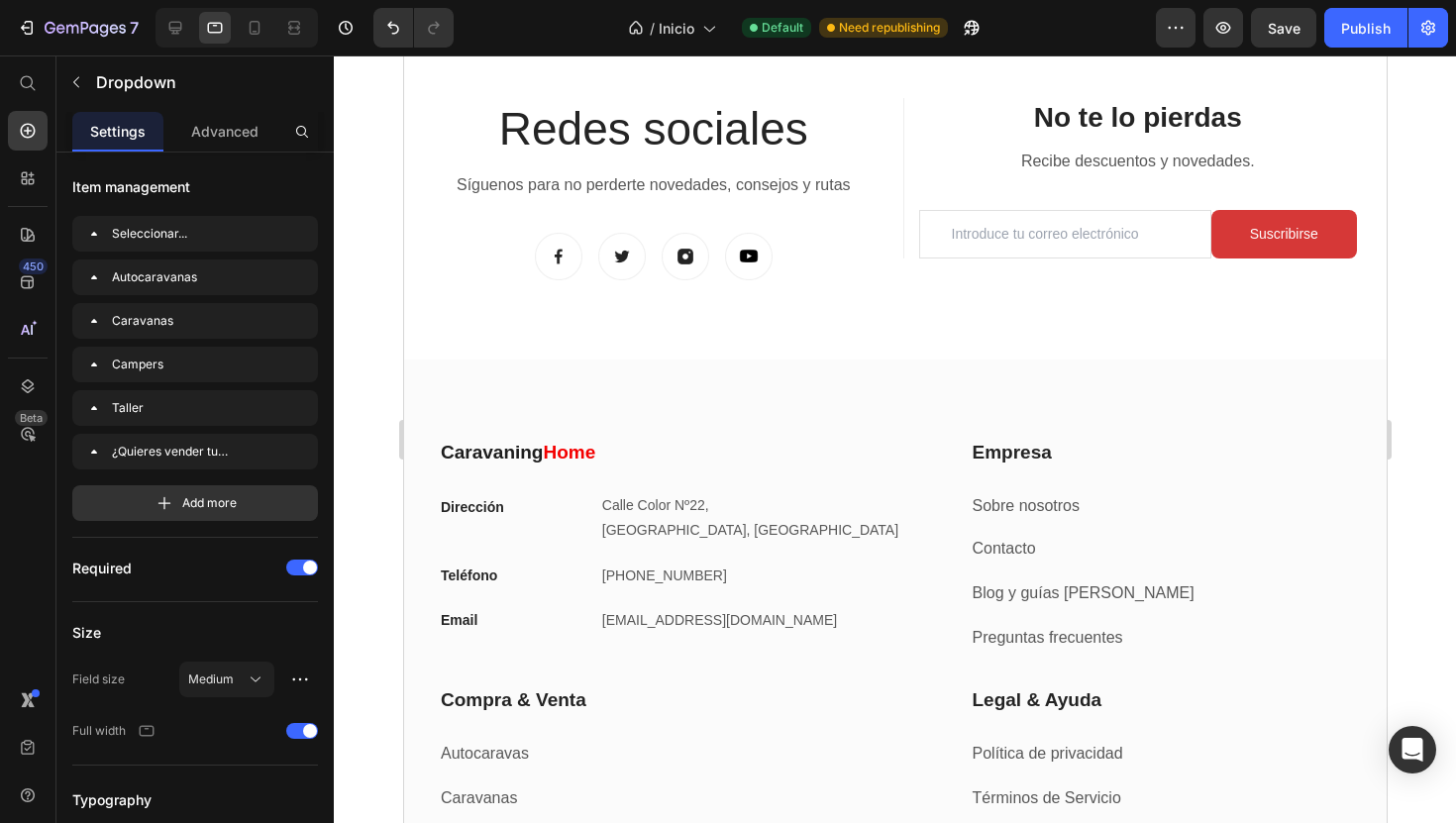 scroll, scrollTop: 8240, scrollLeft: 0, axis: vertical 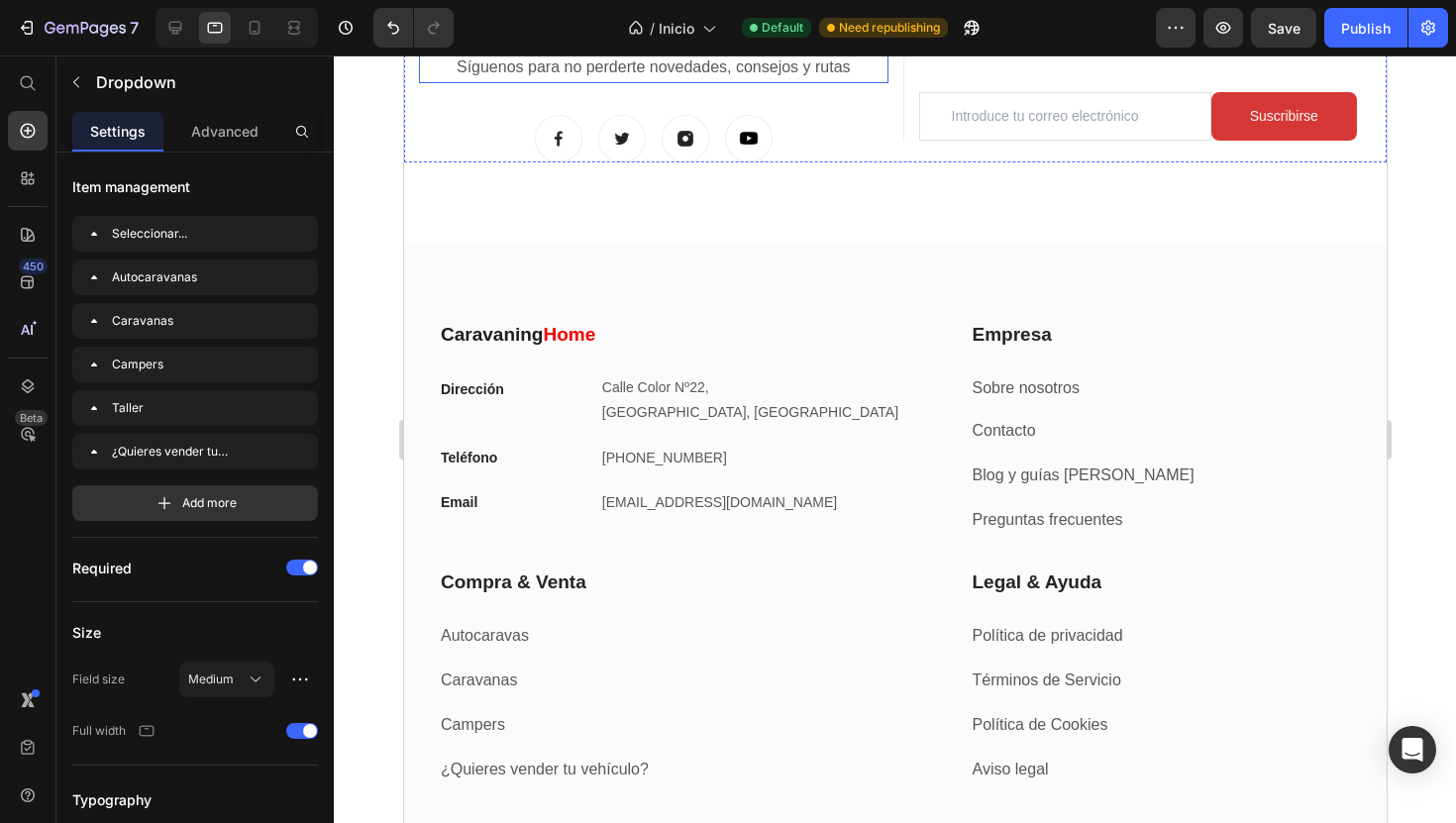 click on "Síguenos para no perderte novedades, consejos y rutas" at bounding box center (653, 67) 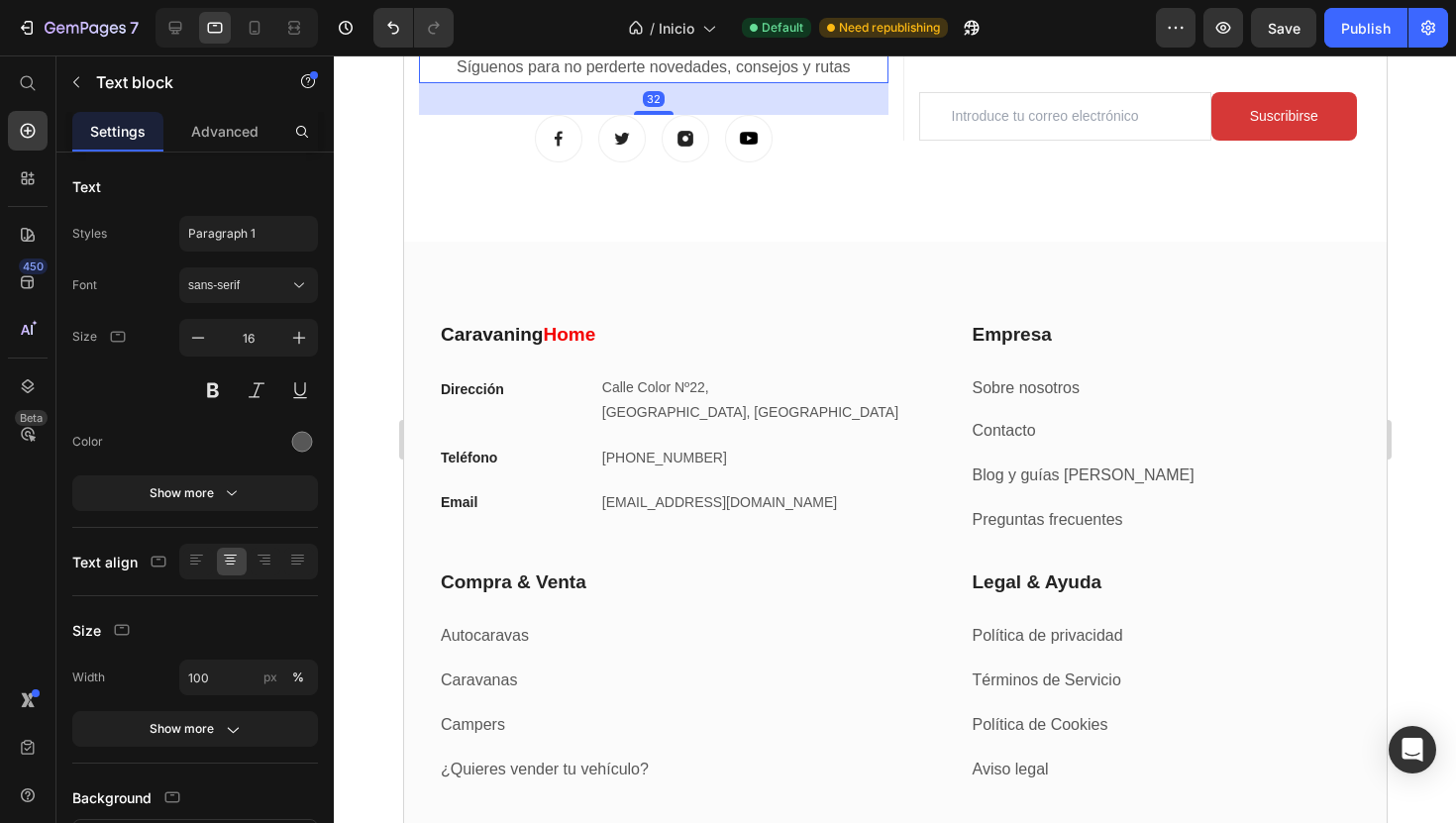 scroll, scrollTop: 8227, scrollLeft: 0, axis: vertical 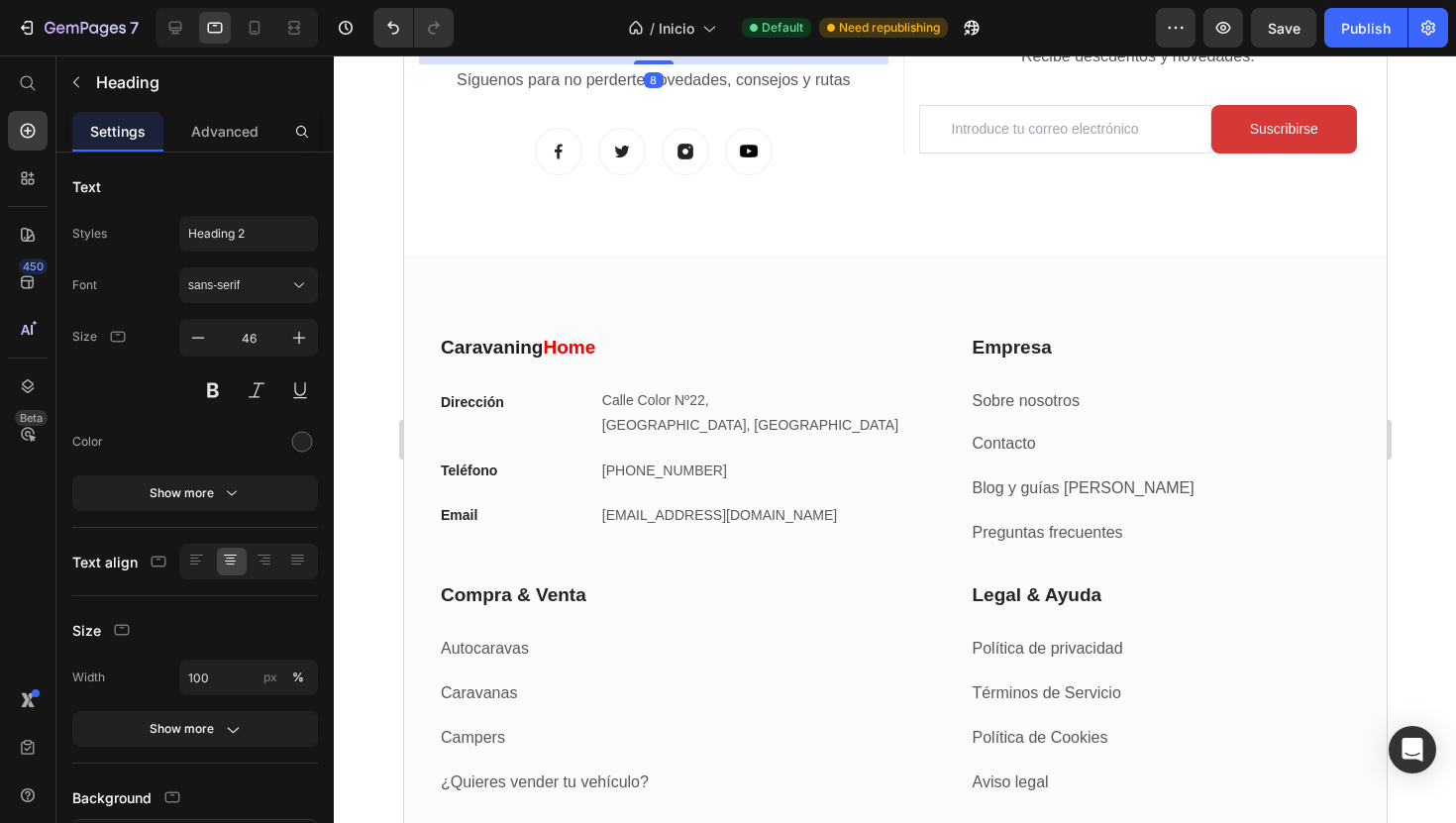 click on "Redes sociales" at bounding box center (653, 25) 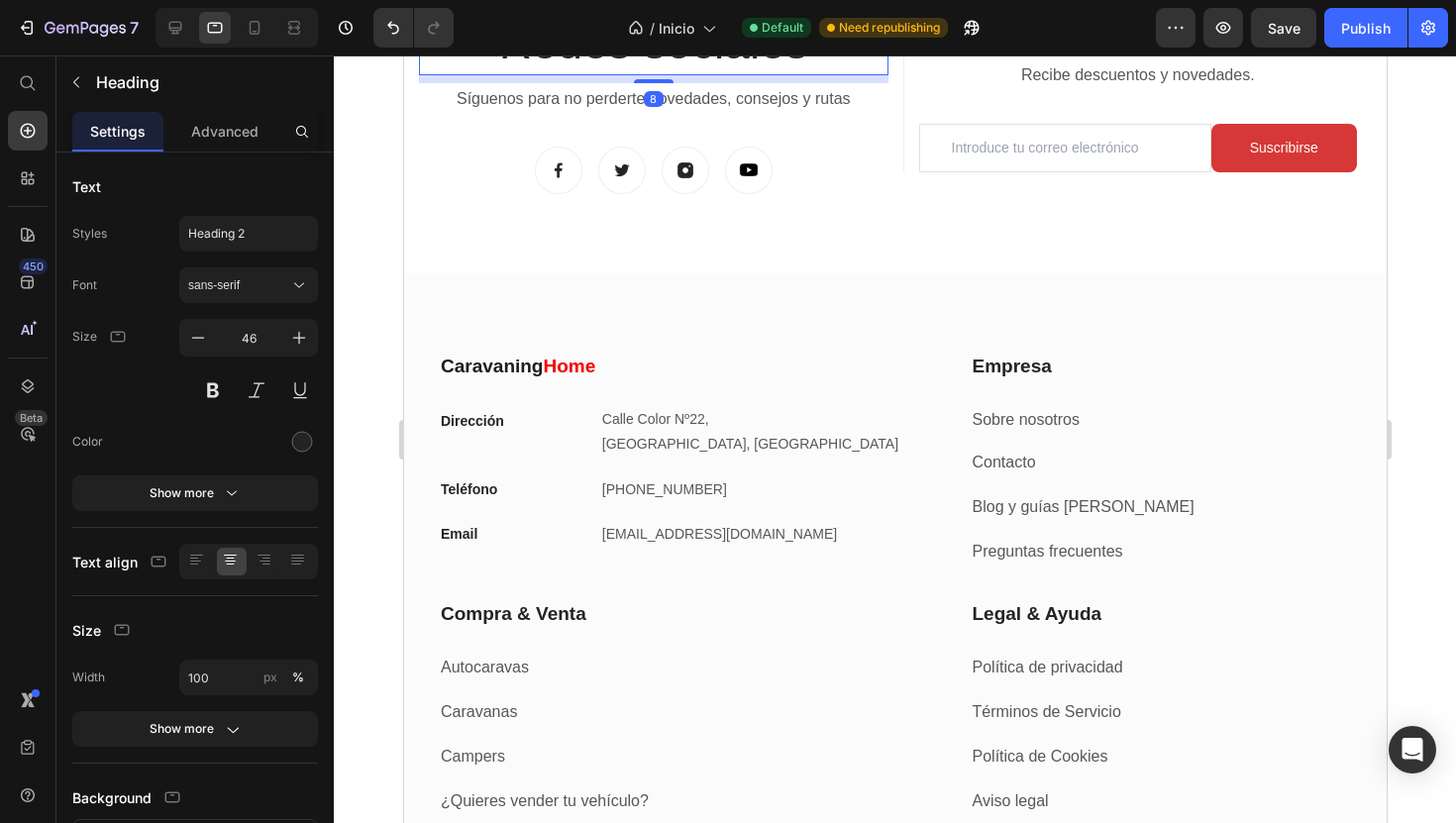 scroll, scrollTop: 8205, scrollLeft: 0, axis: vertical 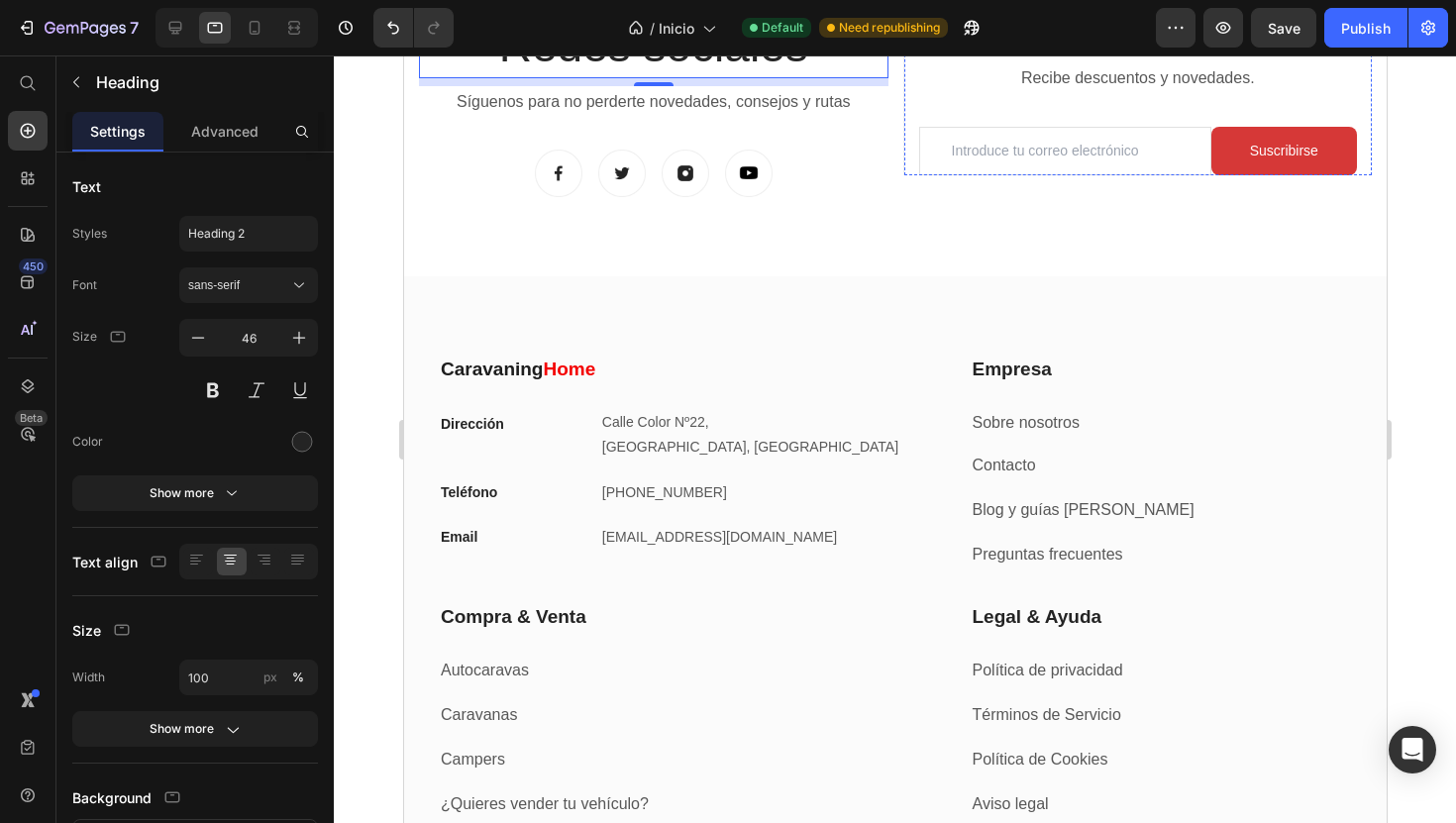 click on "No te lo pierdas" at bounding box center [1137, 35] 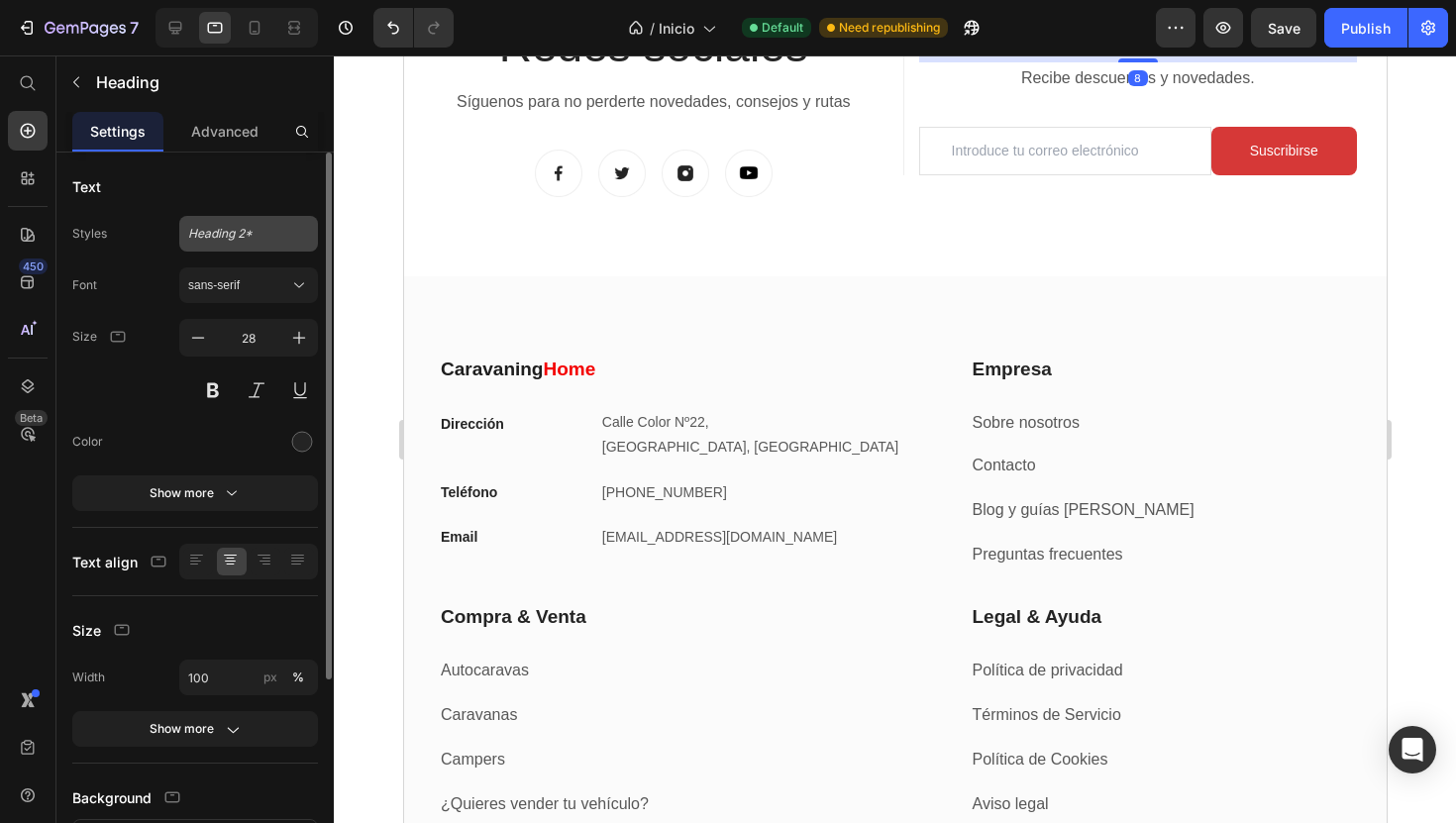 click on "Heading 2*" at bounding box center (249, 234) 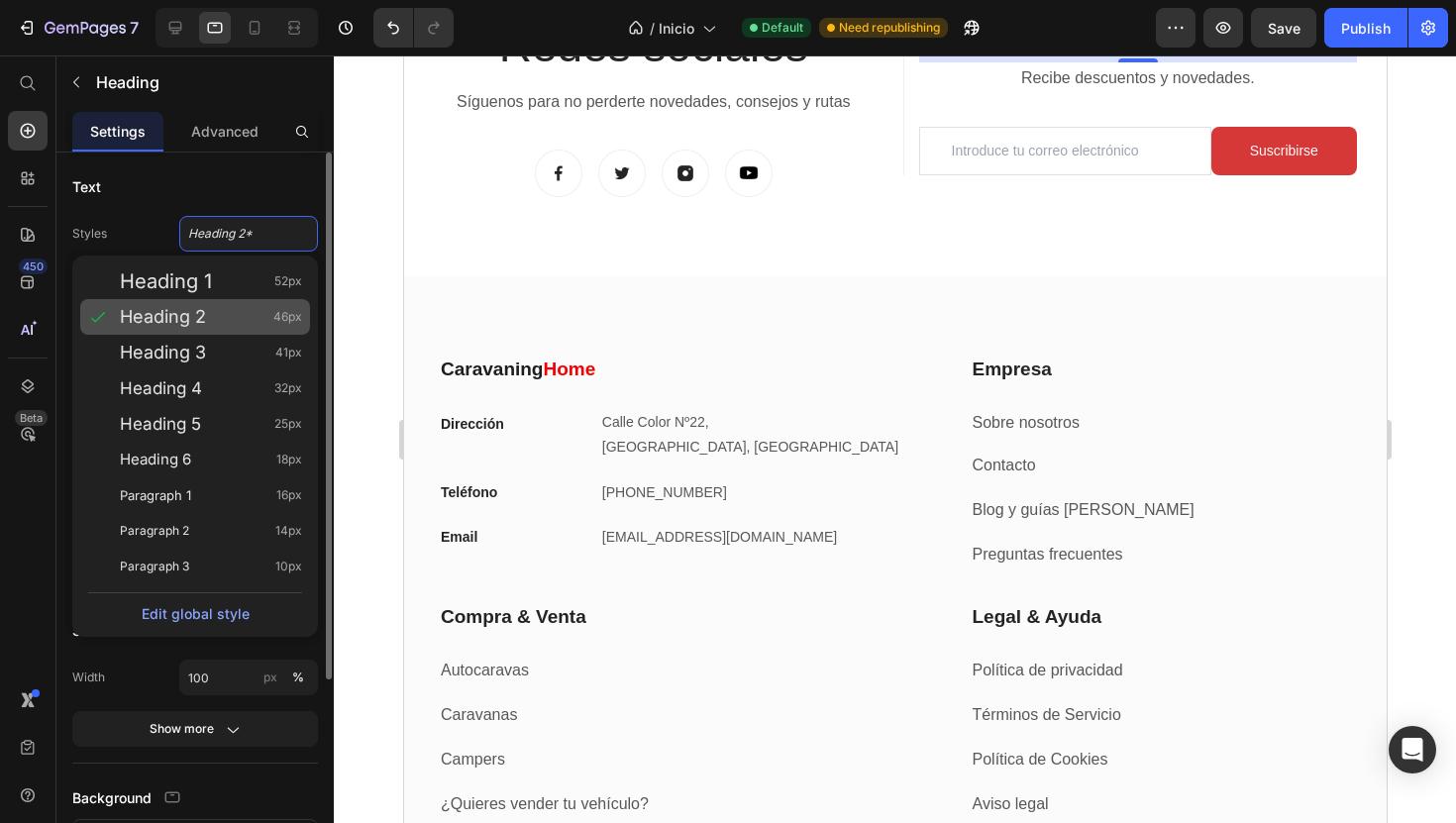 click on "Heading 2 46px" 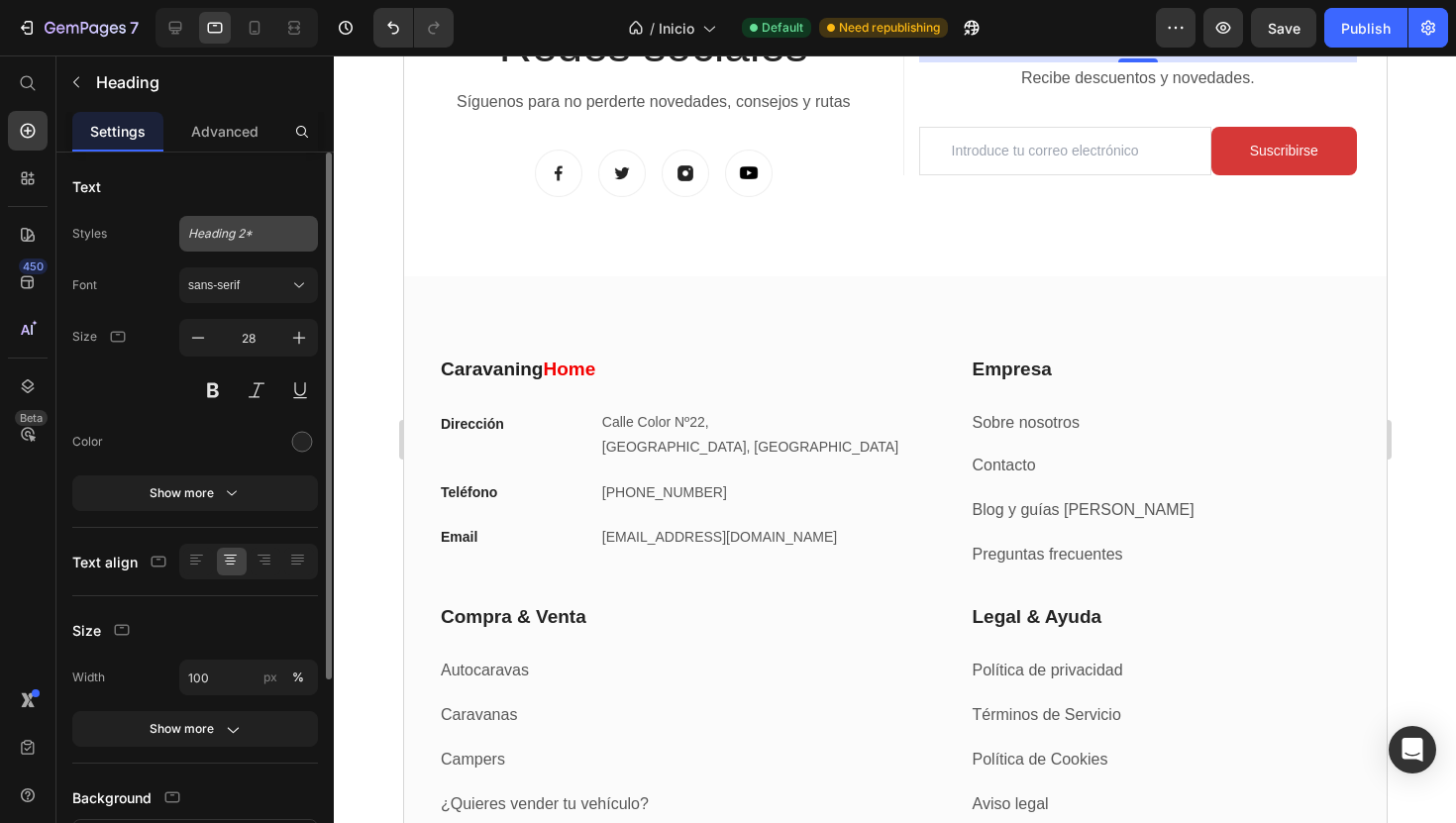 click on "Heading 2*" at bounding box center [249, 234] 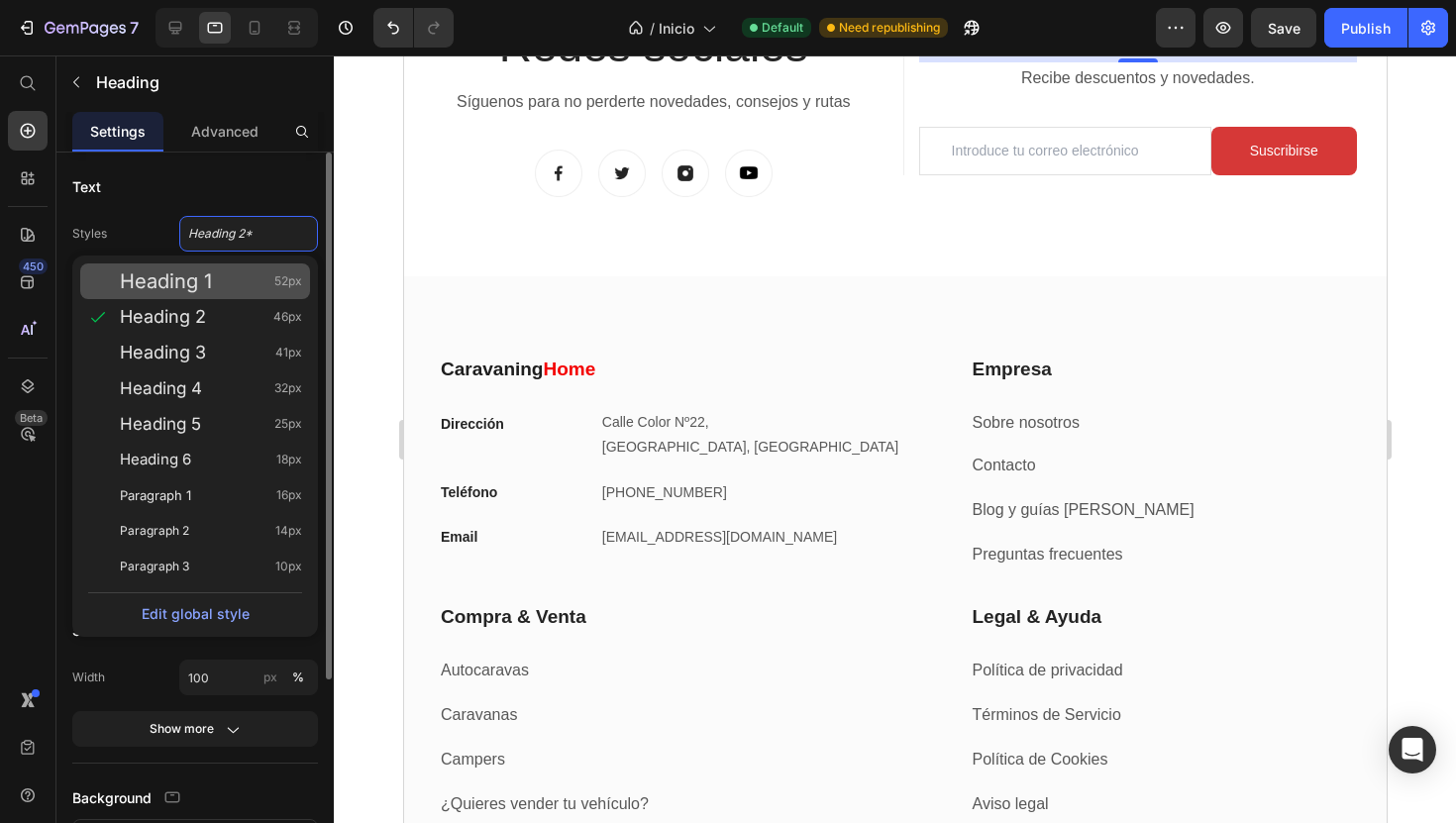 click on "Heading 1 52px" at bounding box center [211, 281] 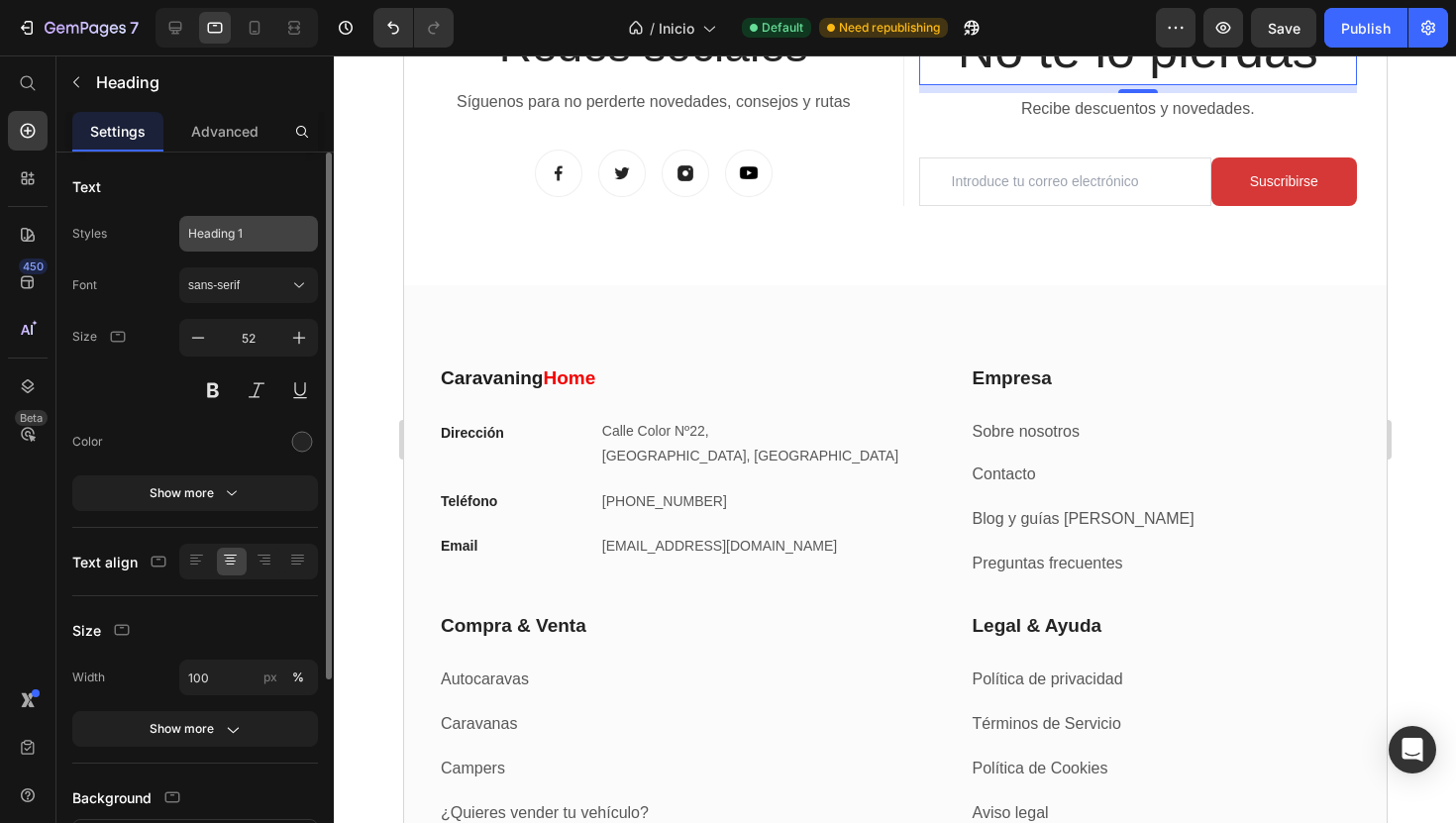 click on "Heading 1" at bounding box center [237, 234] 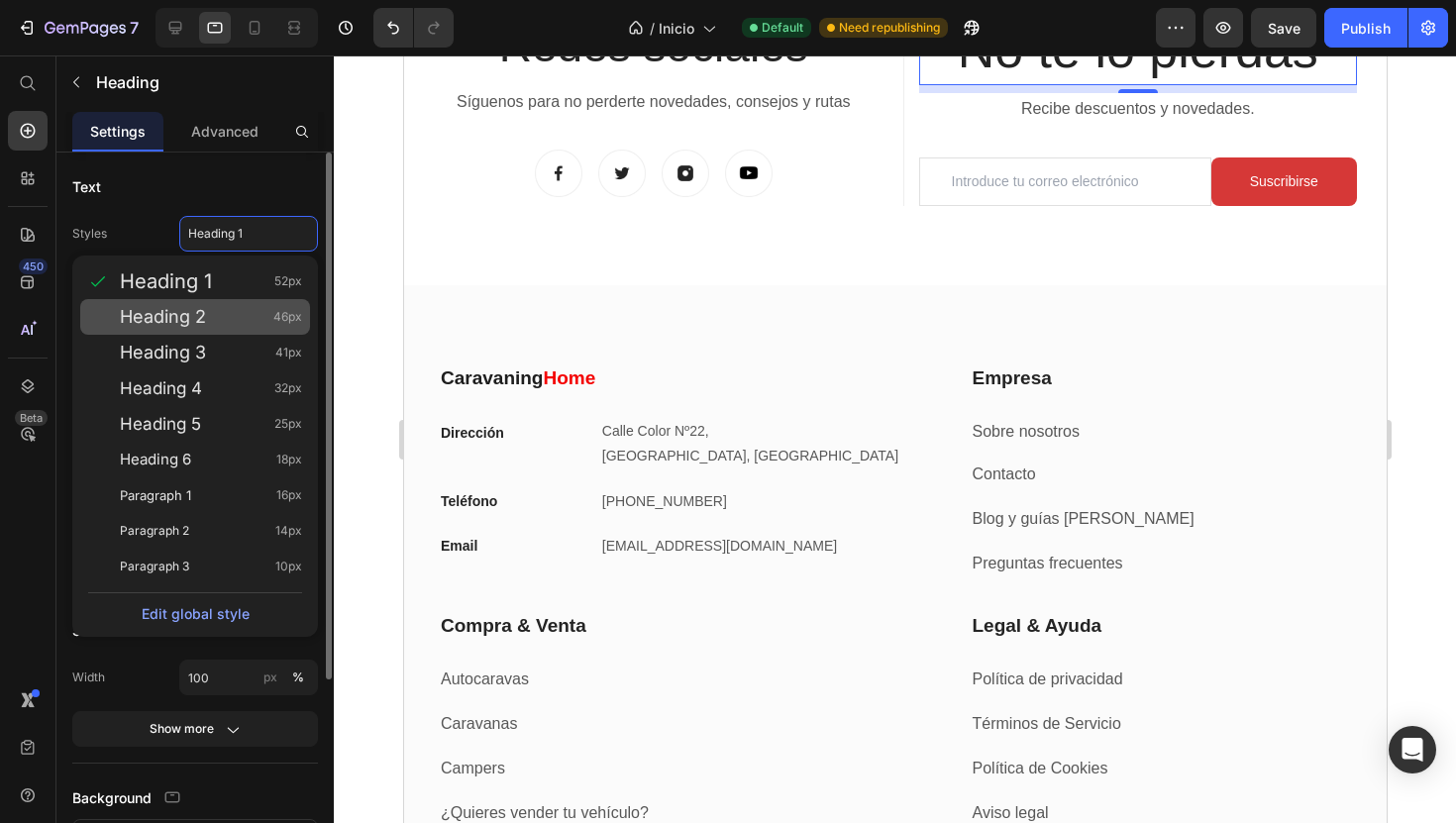 click on "Heading 2 46px" at bounding box center (211, 317) 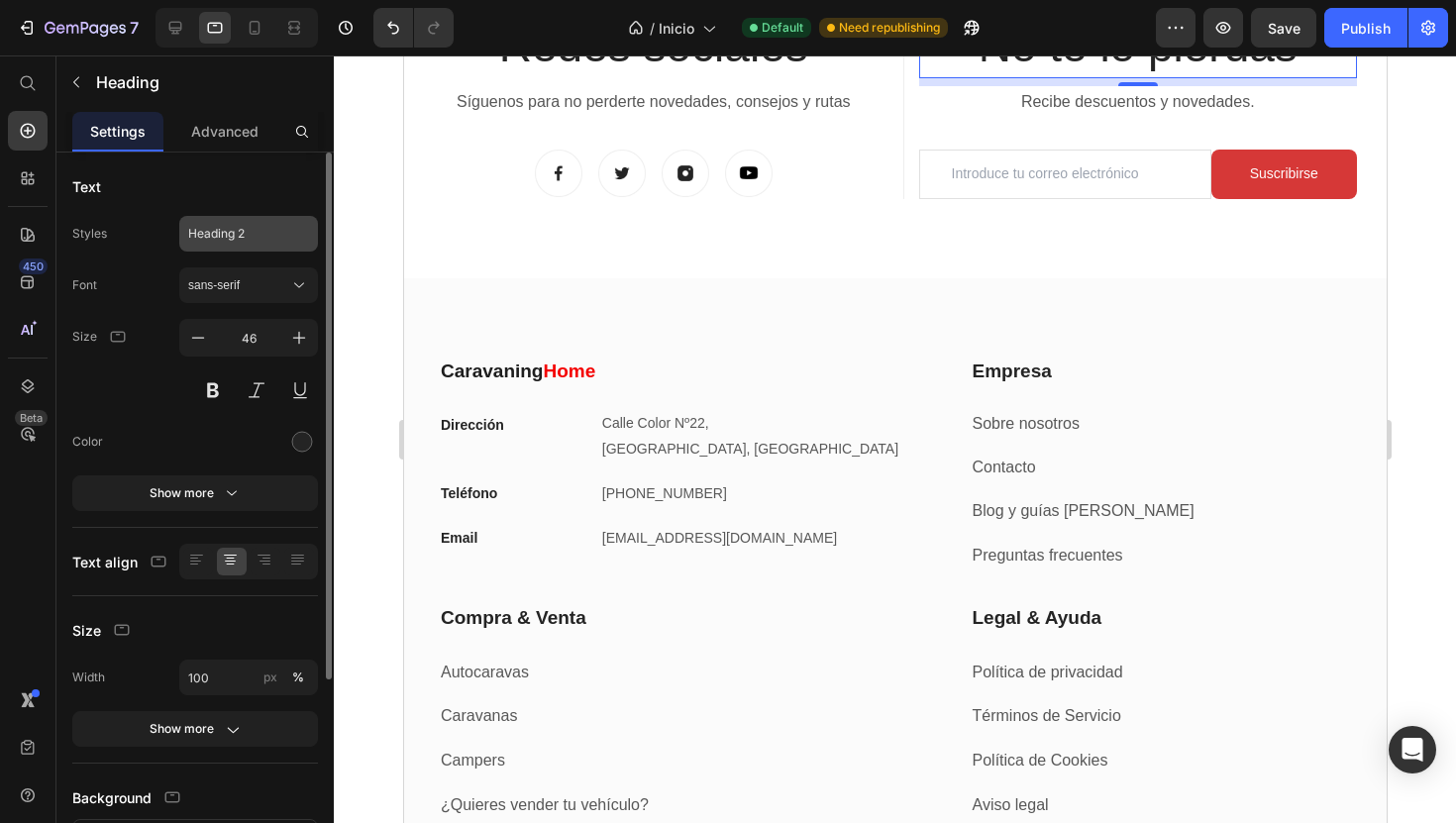 click on "Heading 2" at bounding box center [249, 234] 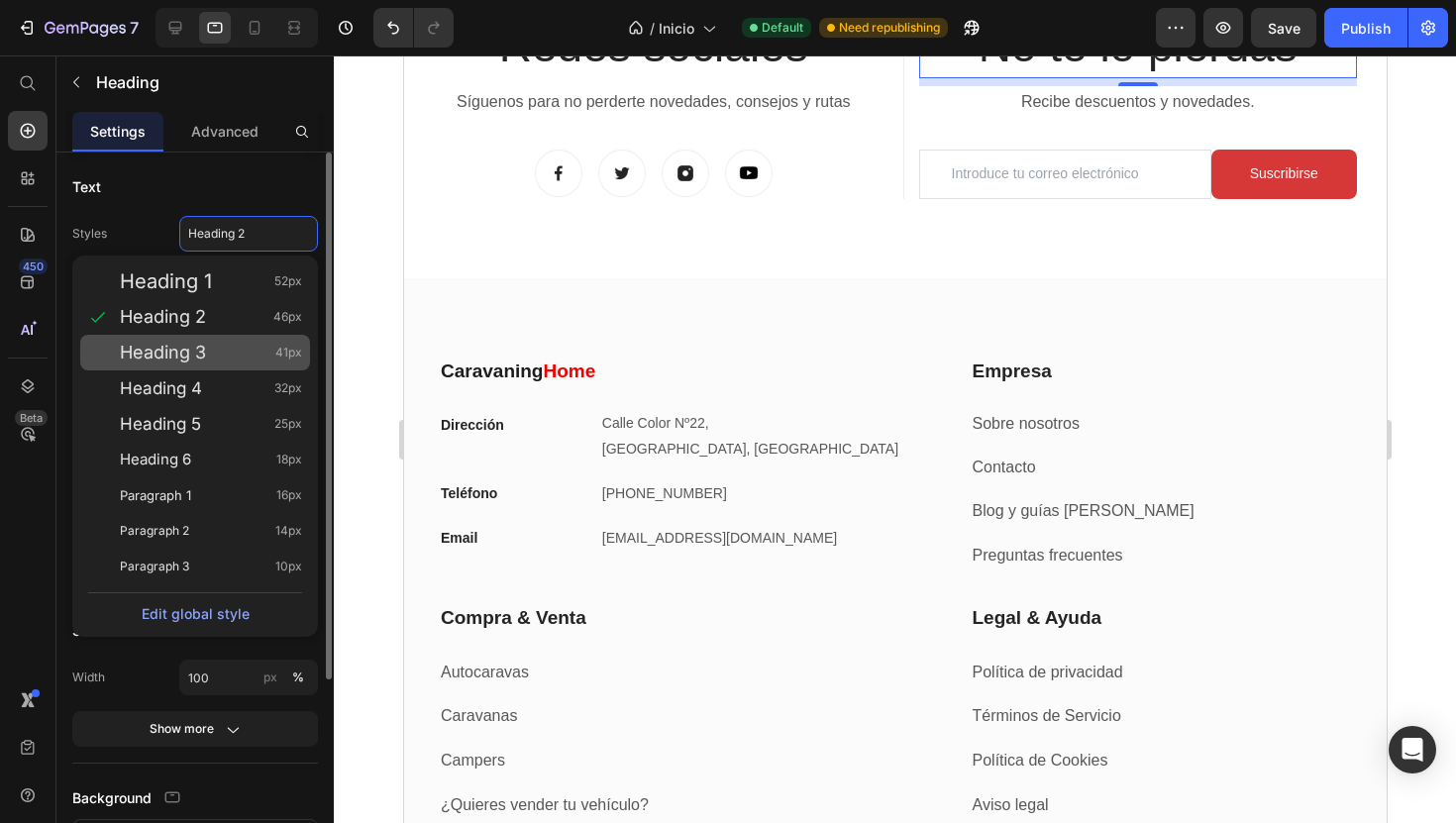 click on "Heading 3 41px" at bounding box center [211, 353] 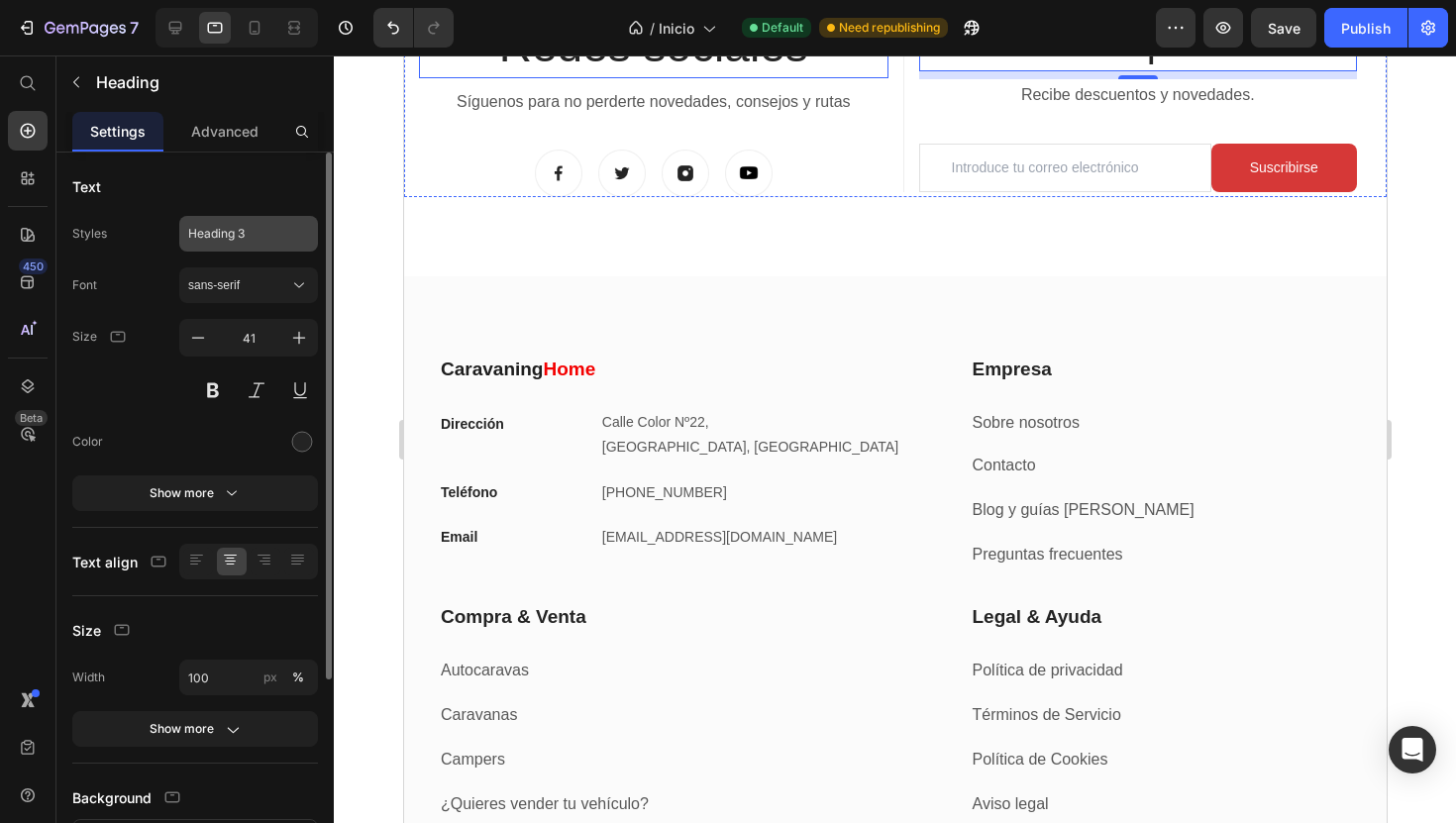 click on "Heading 3" at bounding box center [249, 234] 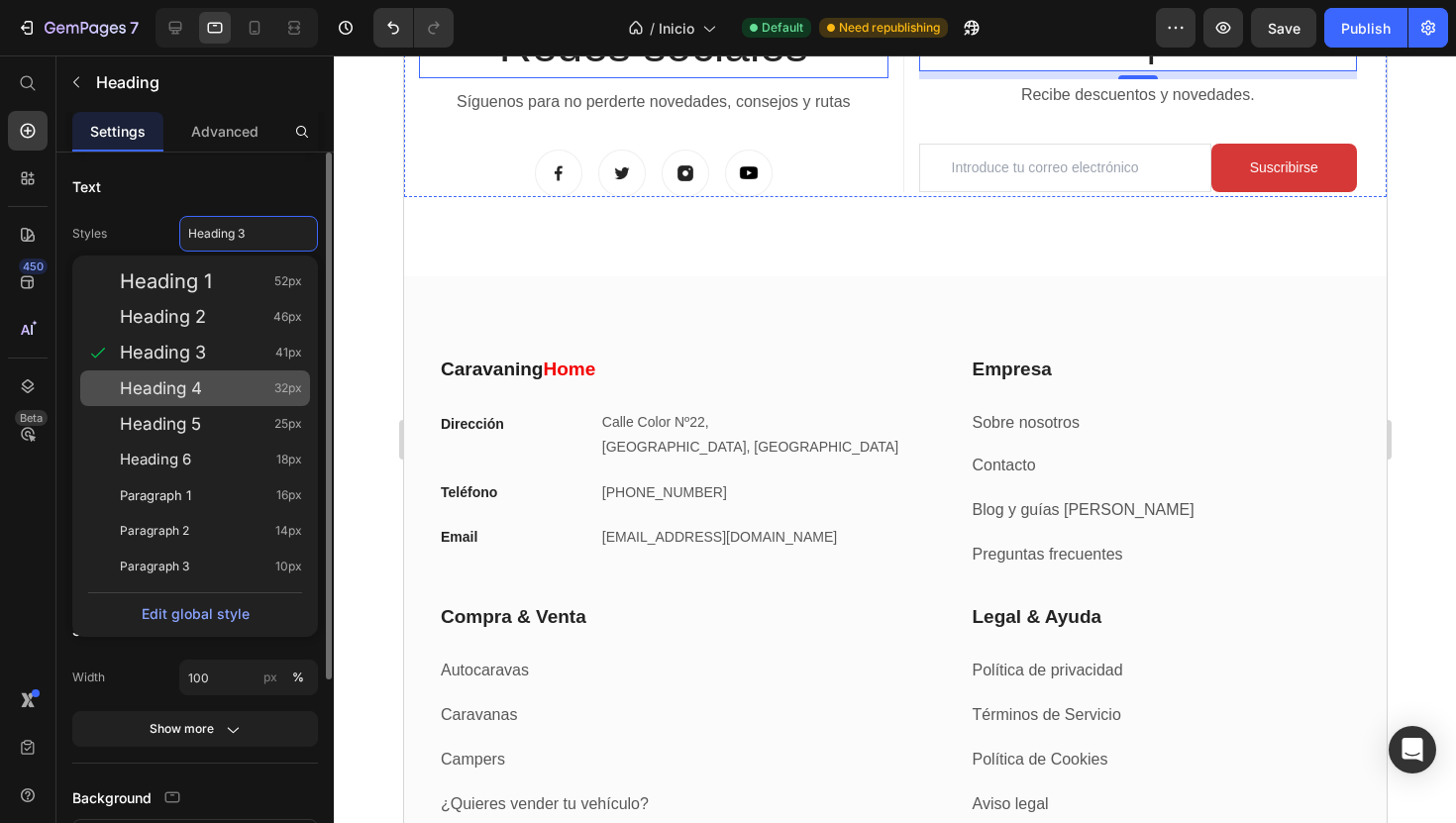 click on "Heading 4 32px" at bounding box center [211, 388] 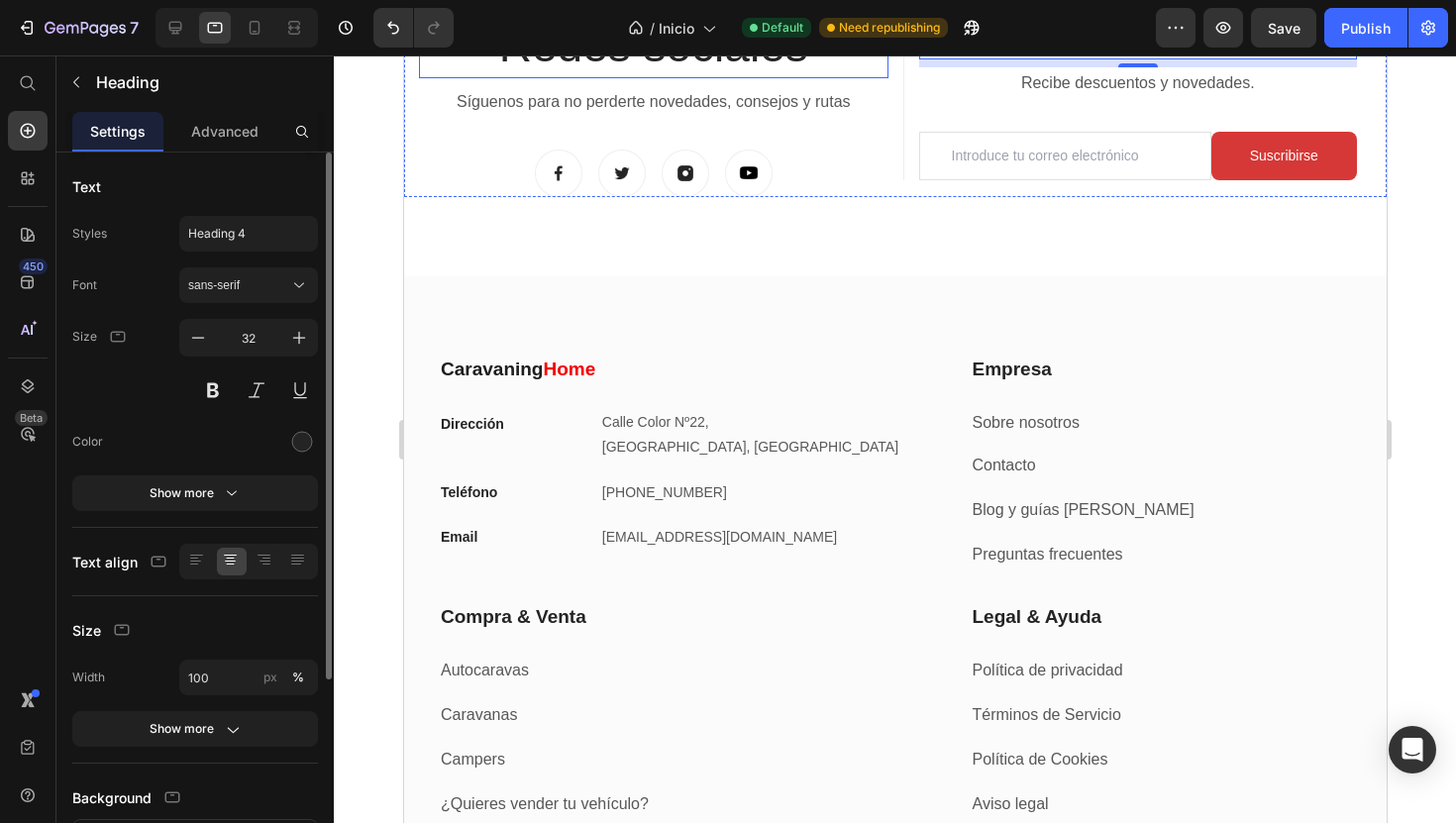 click on "Redes sociales" at bounding box center (653, 47) 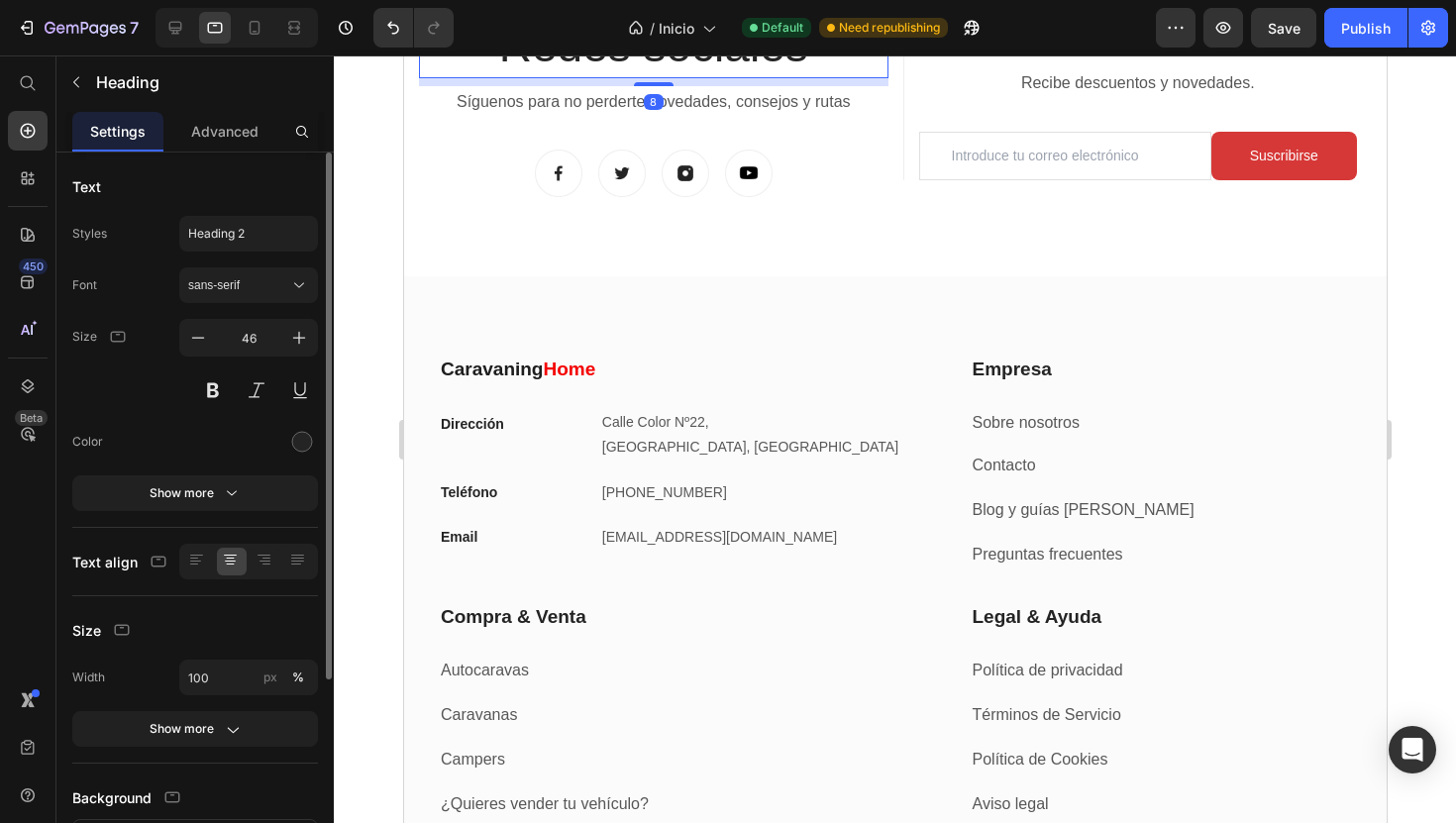 click on "Styles Heading 2 Font sans-serif Size 46 Color Show more" 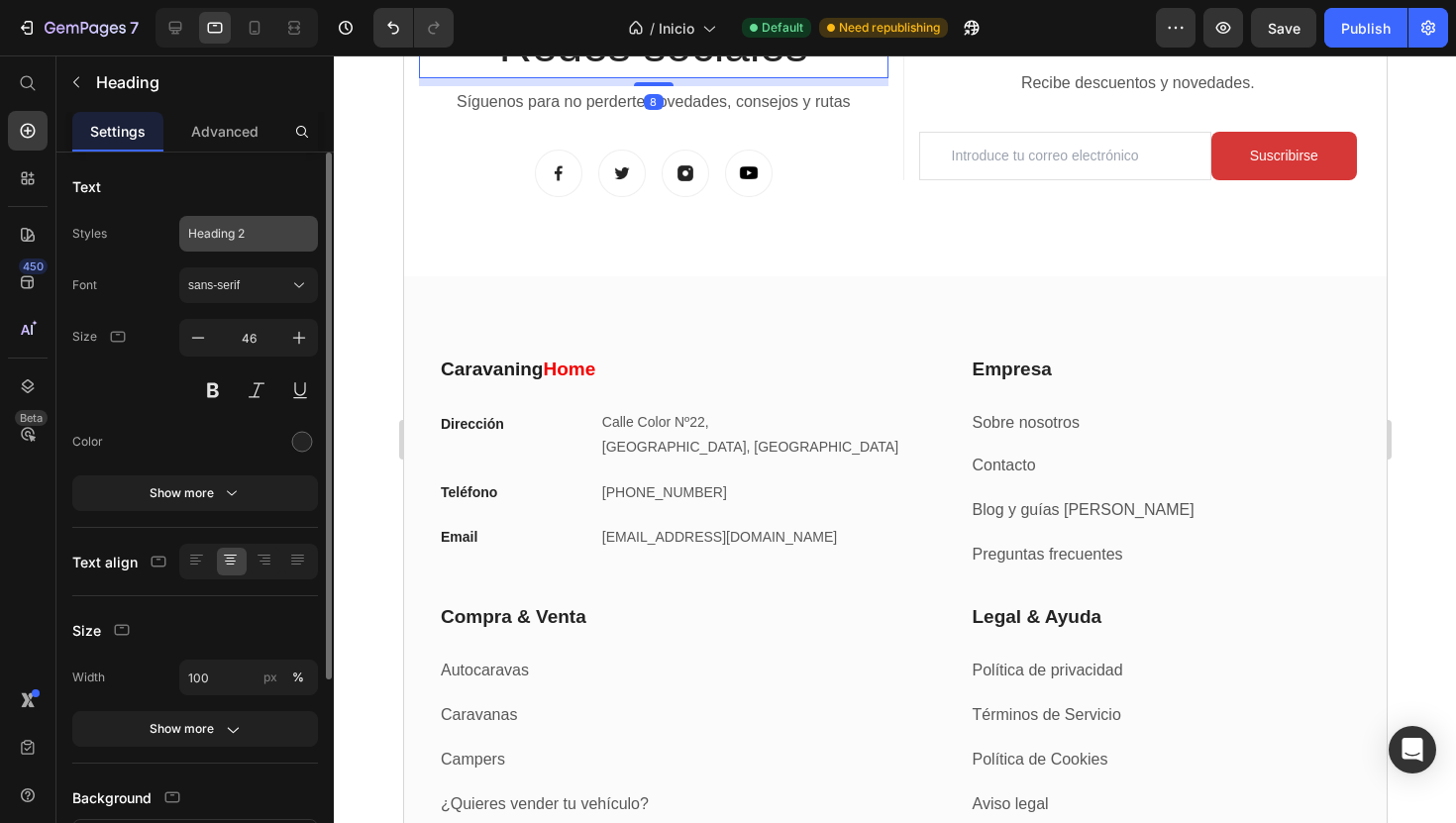 click on "Heading 2" at bounding box center (249, 234) 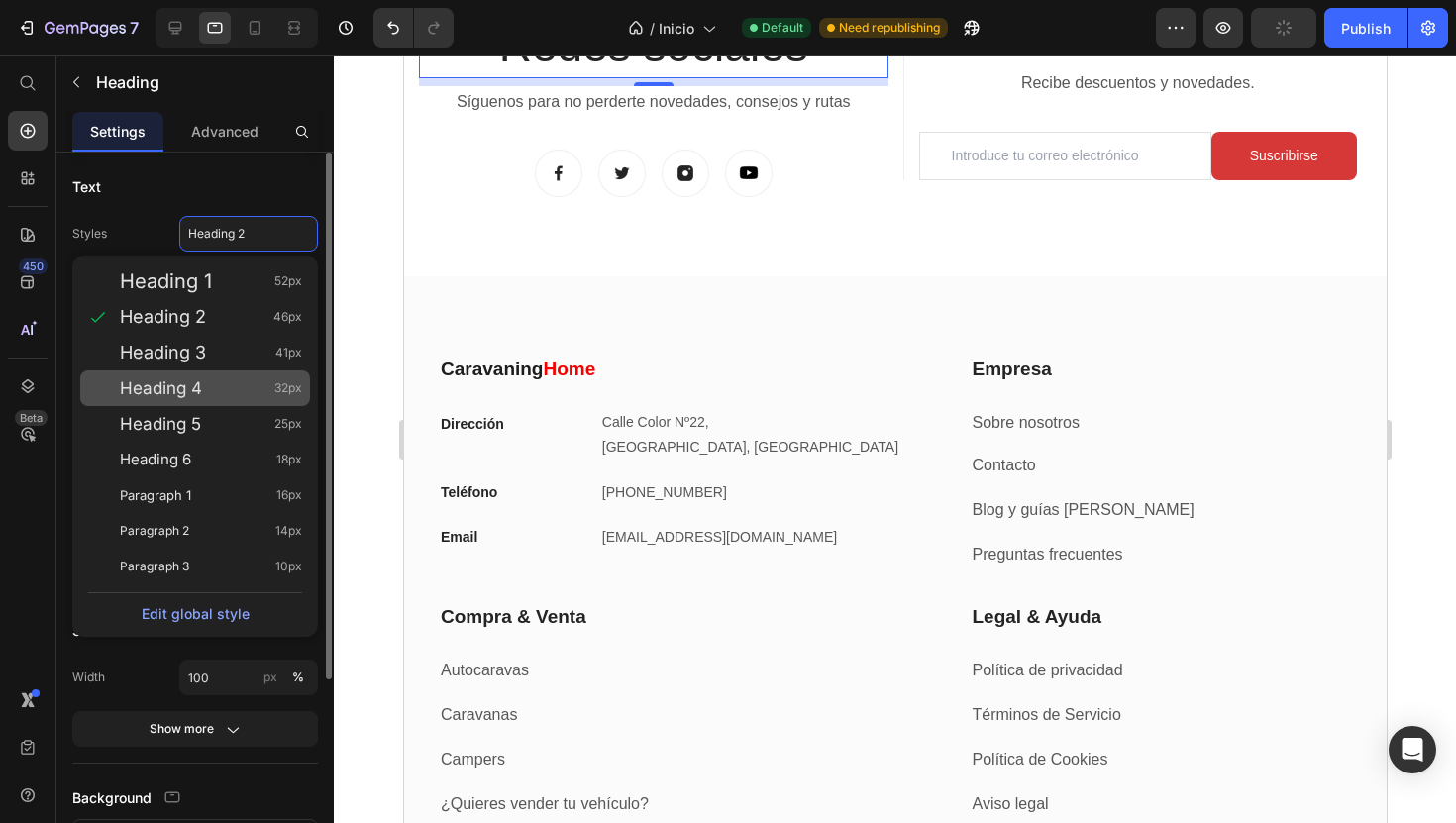 click on "Heading 4 32px" at bounding box center [211, 388] 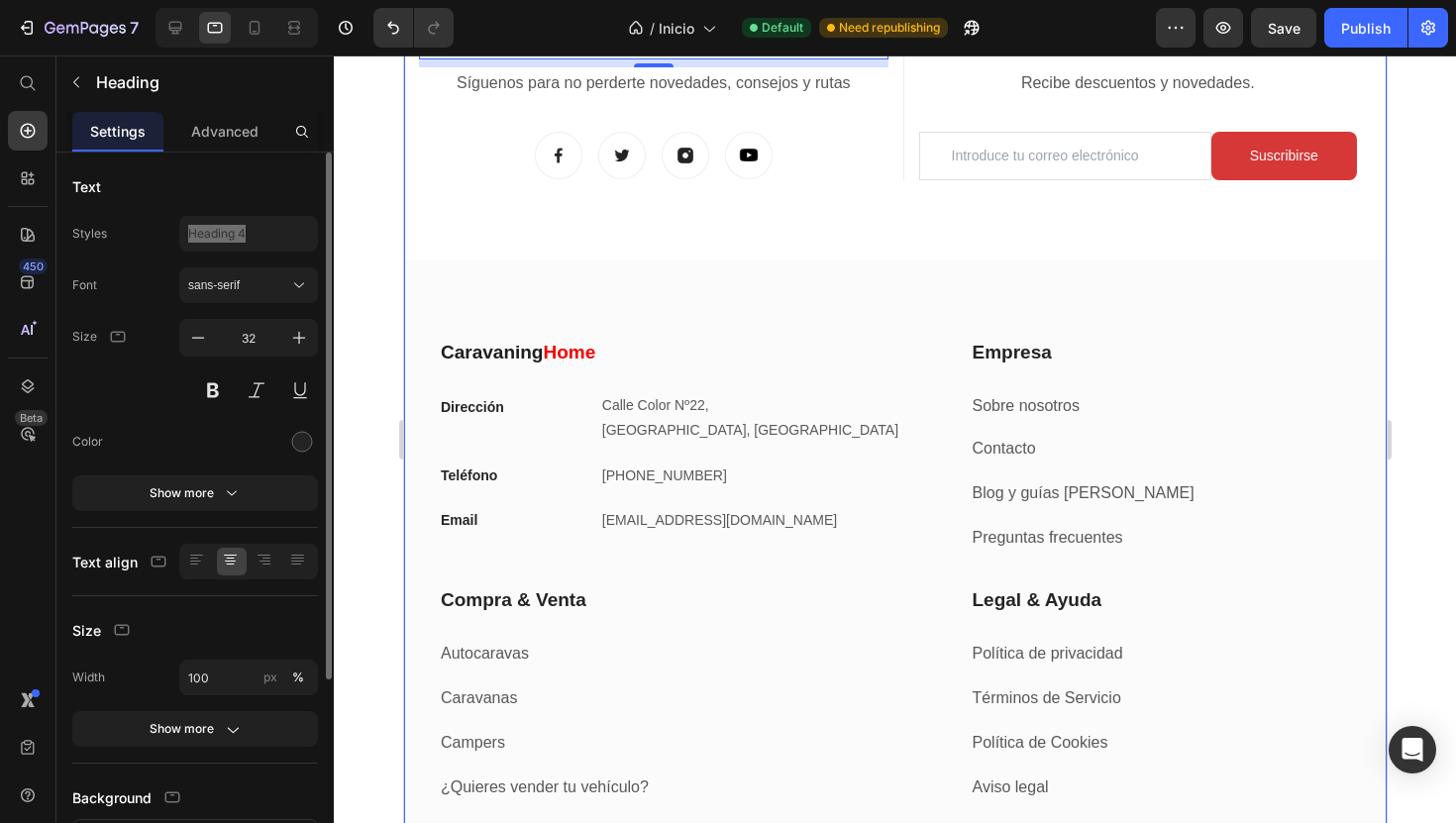 click on "Redes sociales Heading   8 Síguenos para no perderte novedades, consejos y rutas Text block Image Image Image Image Row                Title Line No te lo pierdas Heading Recibe descuentos y novedades. Text block Email Field Suscribirse Submit Button Row Newsletter Row Let’s Stay In Touch Heading We’ll shout you $10 off your first order Text block Email Field Suscribirse Submit Button Row Newsletter Row Row Caravaning Home Heading Dirección Text block Calle Color Nº22, Valencia Centro, España Text block Row Teléfono Text block +34 960 000 000 Text block Row Email Text block info@caravaninghome.com Text block Row Empresa Heading Sobre nosotros Text block Contacto Text block Blog y guías de ruta Text block Preguntas frecuentes Text block Row Compra & Venta Heading Autocaravas Text block Caravanas Text block Campers Text block ¿Quieres vender tu vehículo? Text block Row Legal & Ayuda Heading Política de privacidad Text block Términos de Servicio Text block Política de Cookies Text block Text block" at bounding box center (894, 482) 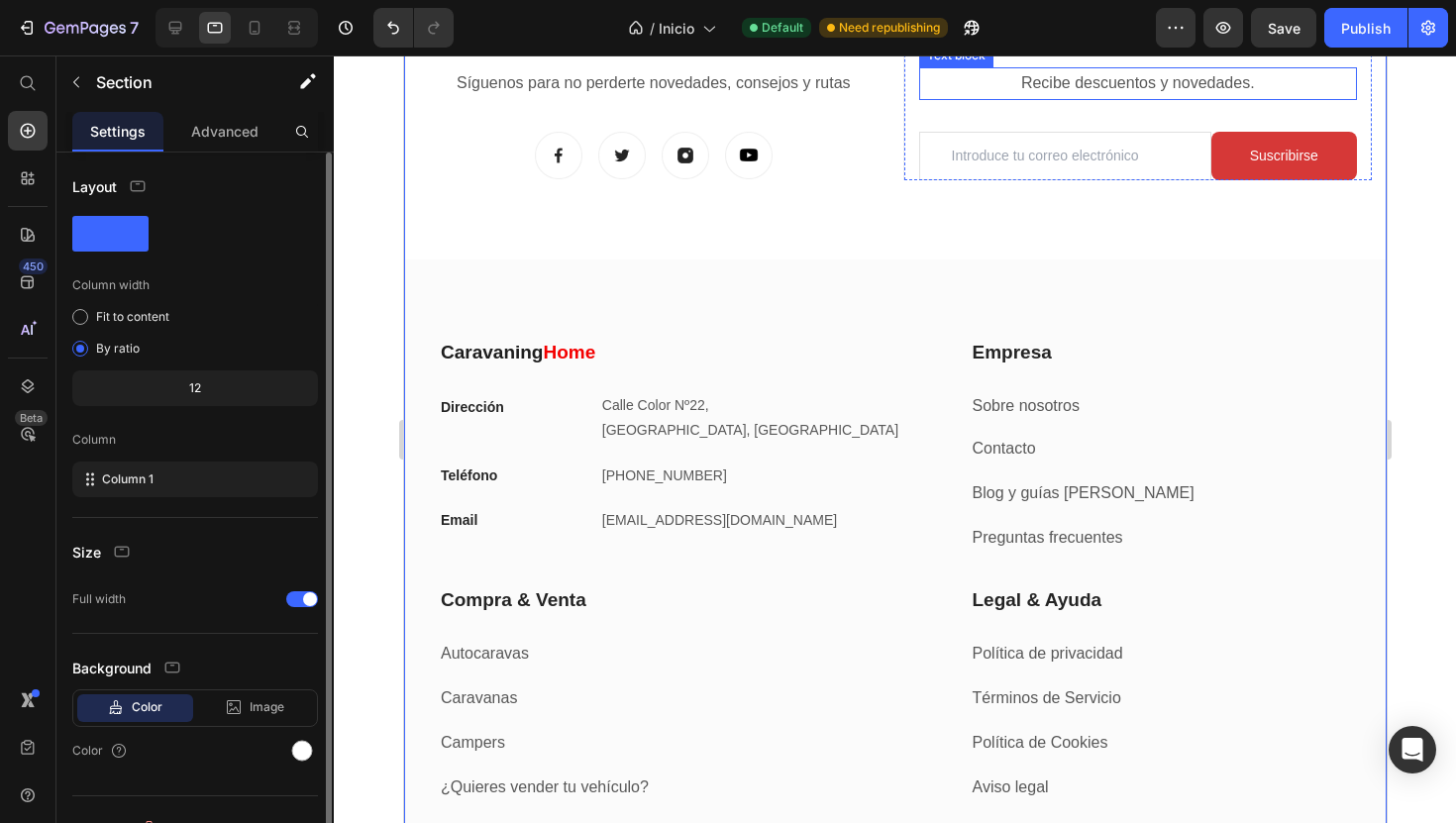 click on "Recibe descuentos y novedades." at bounding box center (1137, 83) 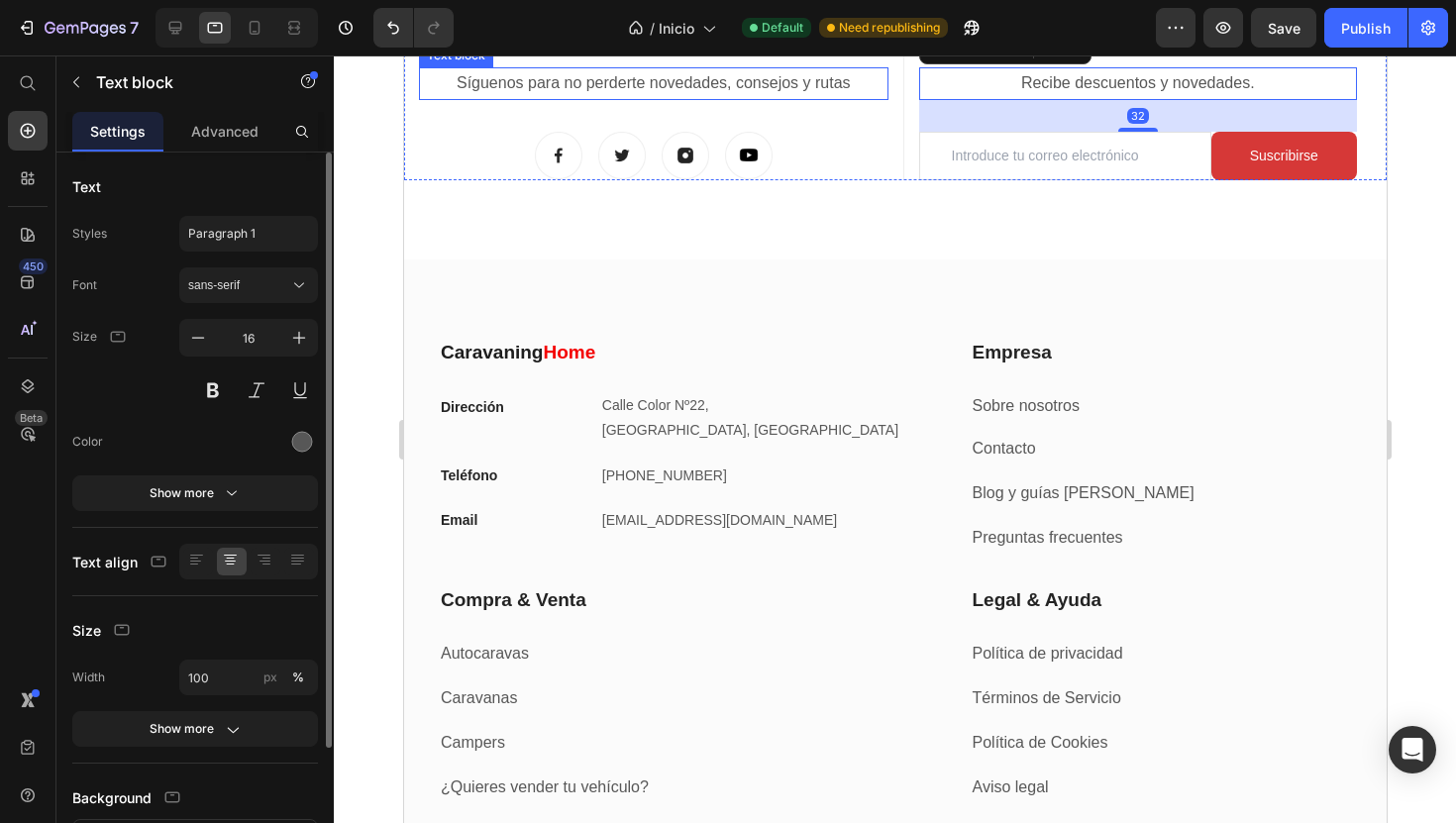 click on "Síguenos para no perderte novedades, consejos y rutas" at bounding box center [653, 83] 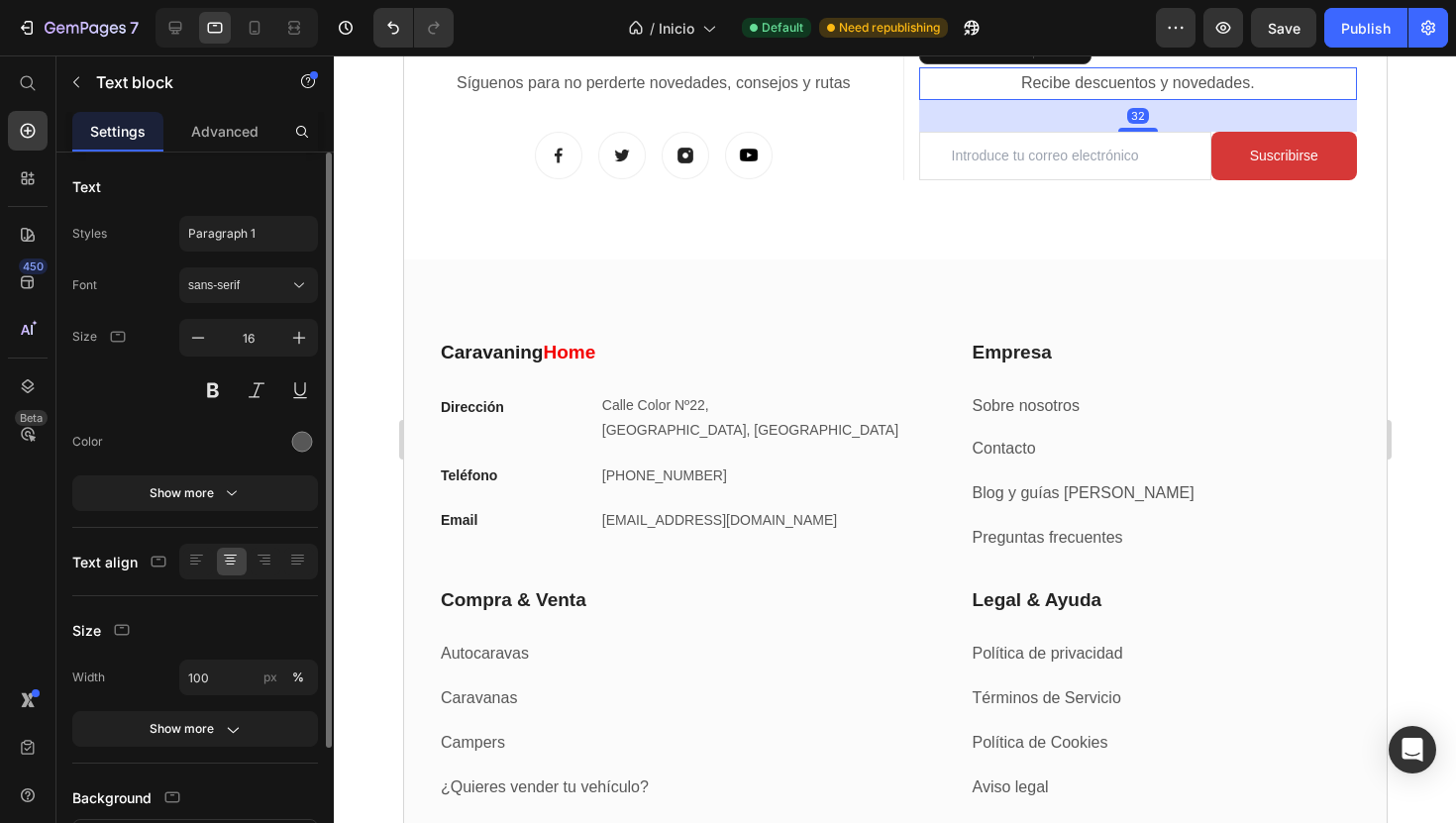 click on "Recibe descuentos y novedades." at bounding box center [1137, 83] 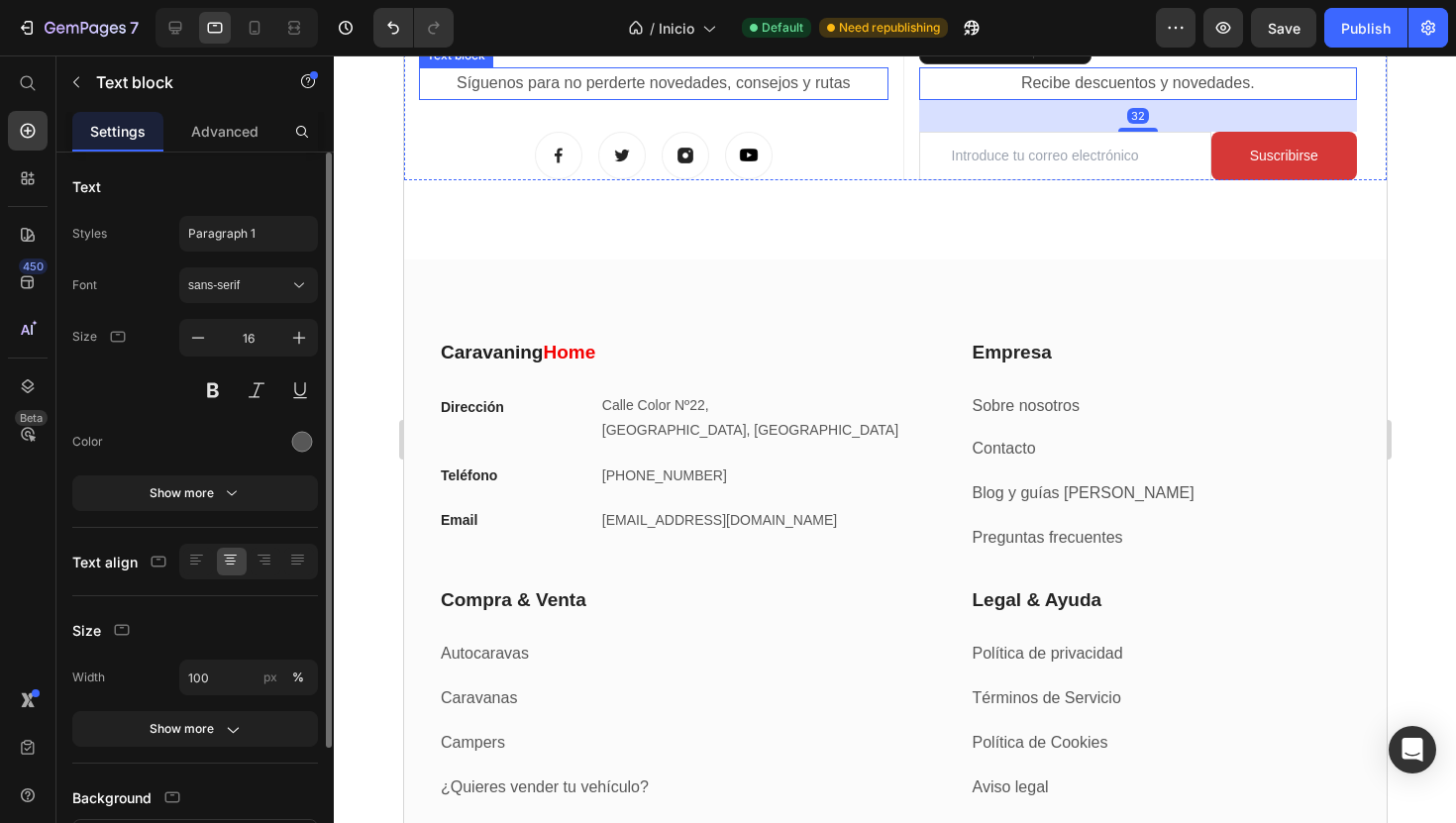 click on "Síguenos para no perderte novedades, consejos y rutas" at bounding box center [653, 83] 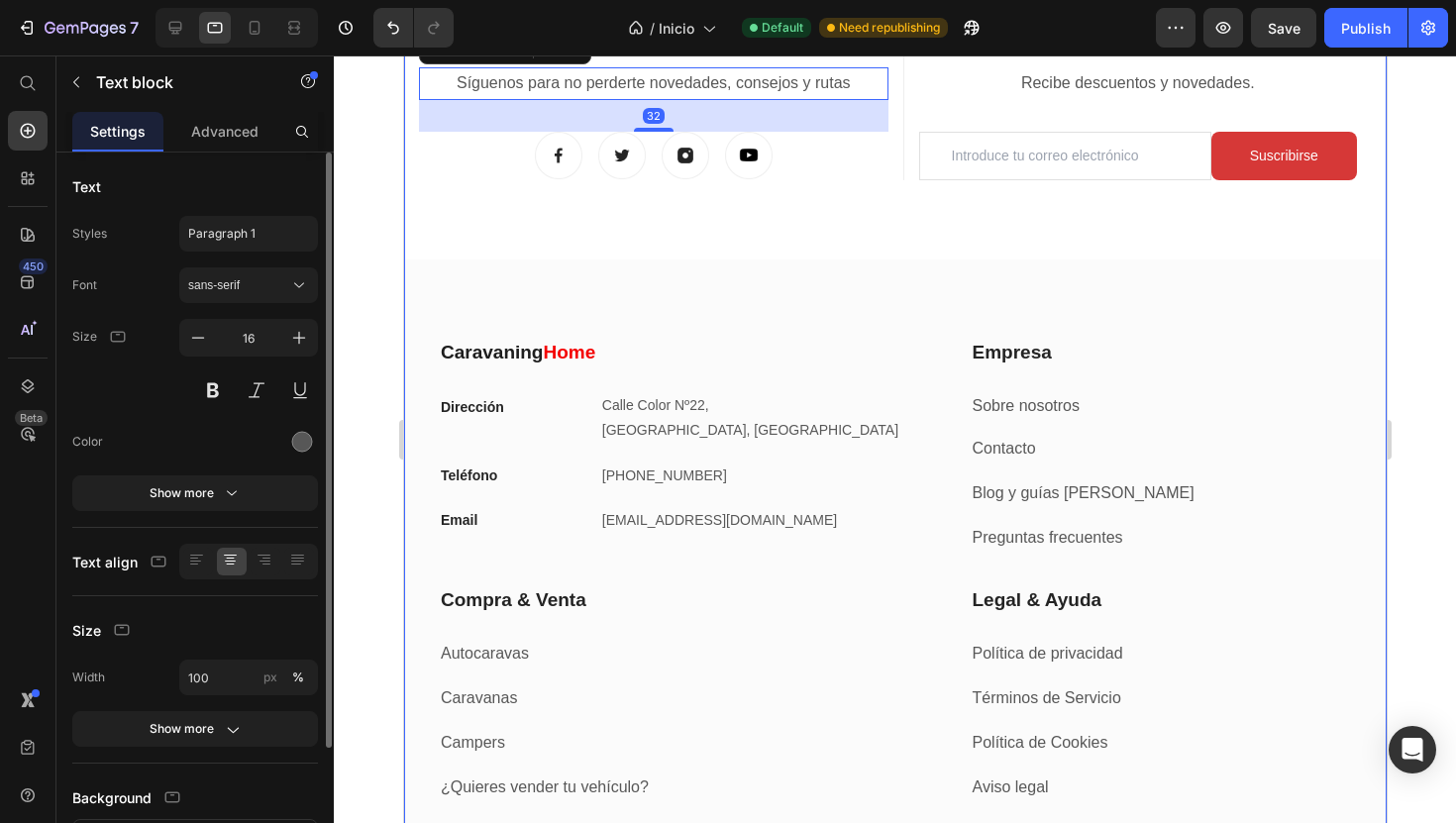 click on "Caravaning Home Heading Dirección Text block Calle Color Nº22, Valencia Centro, España Text block Row Teléfono Text block +34 960 000 000 Text block Row Email Text block info@caravaninghome.com Text block Row Empresa Heading Sobre nosotros Text block Contacto Text block Blog y guías de ruta Text block Preguntas frecuentes Text block Row Compra & Venta Heading Autocaravas Text block Caravanas Text block Campers Text block ¿Quieres vender tu vehículo? Text block Row Legal & Ayuda Heading Política de privacidad Text block Términos de Servicio Text block Política de Cookies Text block Aviso legal Text block Row Row
My Store
Company
Information
Contact Accordion                Title Line Row © 2025 Caravaning Home. Todos los derechos reservados. Text block Row Row" at bounding box center [894, 605] 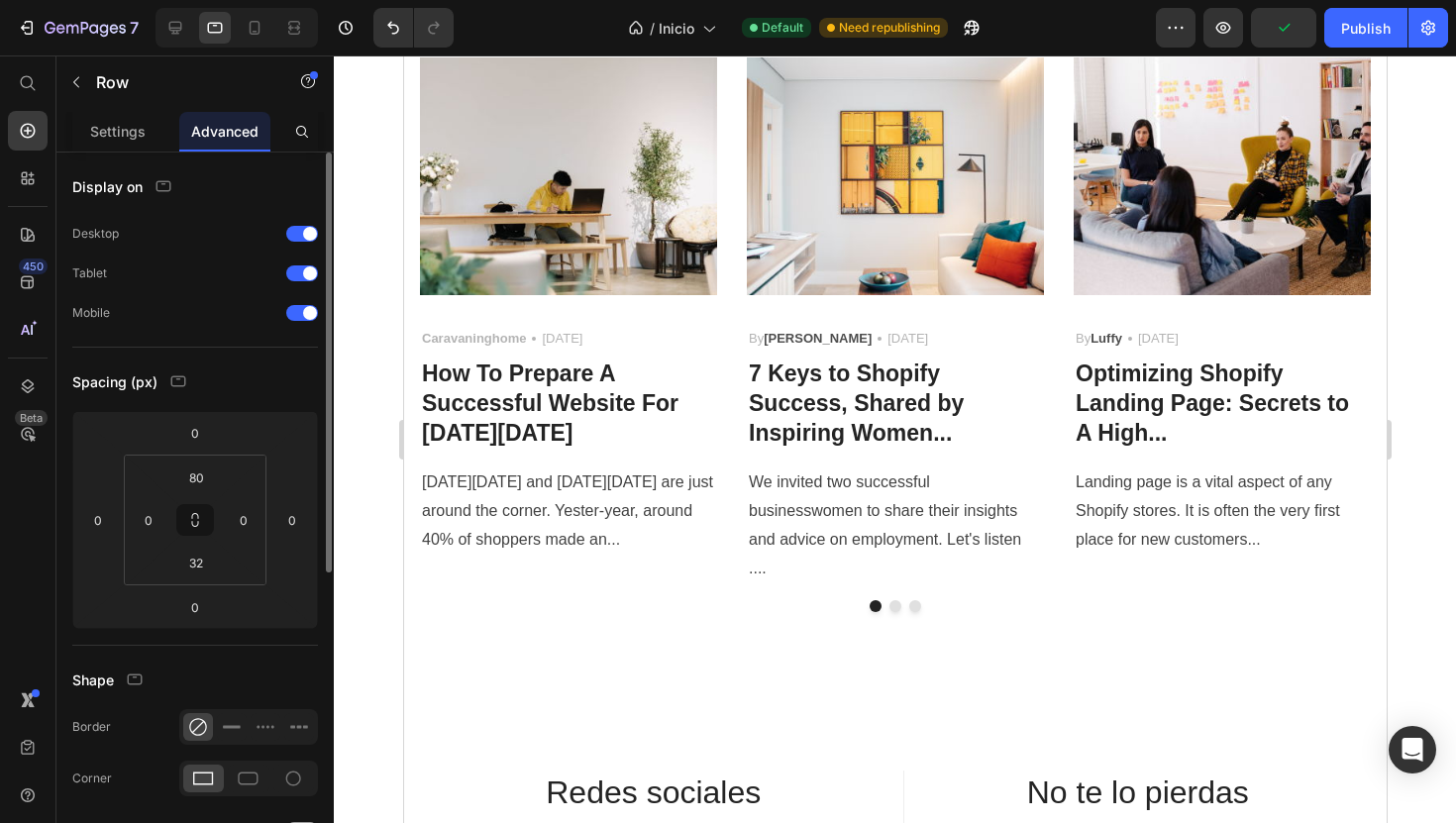 scroll, scrollTop: 8737, scrollLeft: 0, axis: vertical 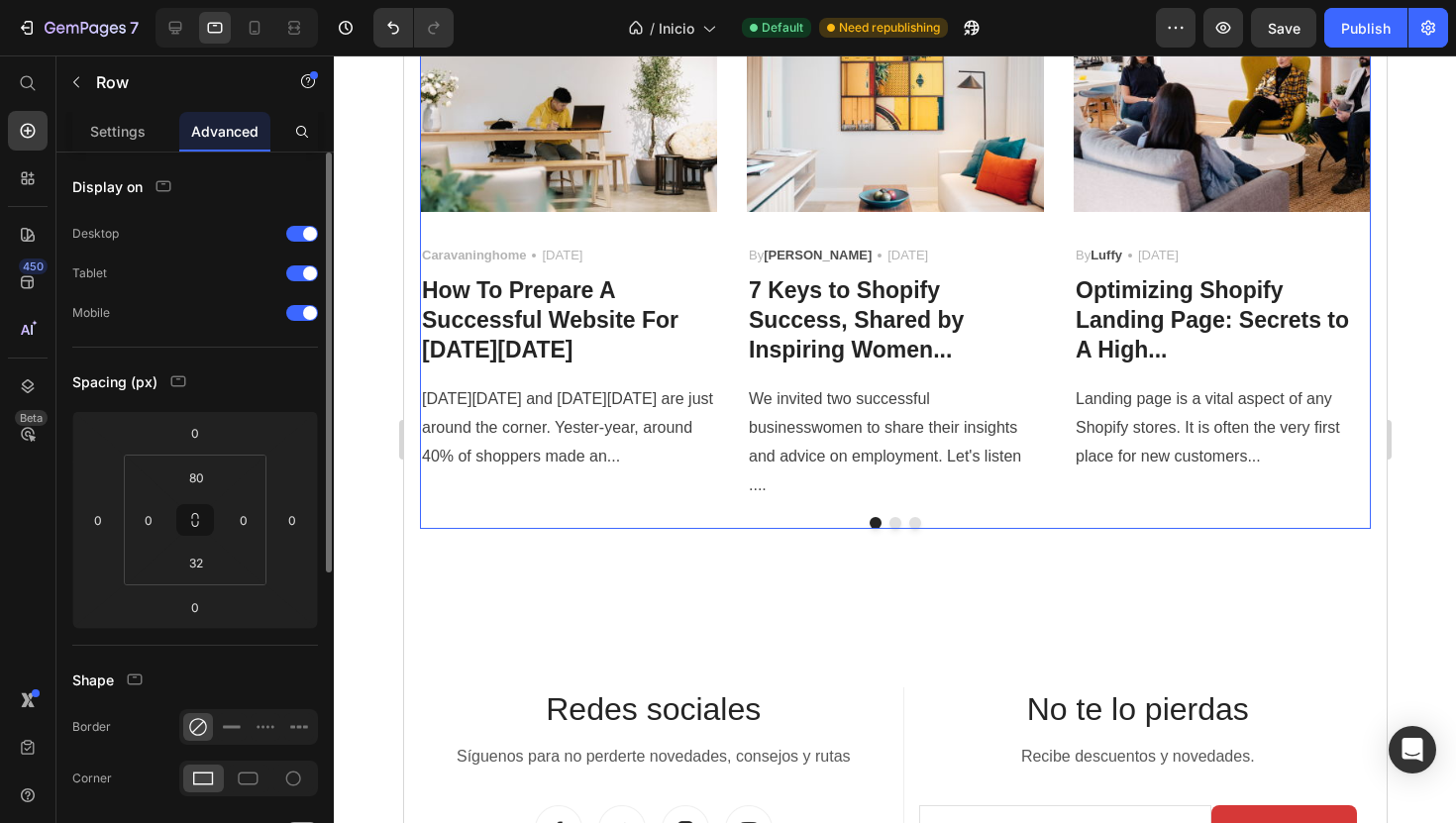 click on "Image Caravaninghome Text block
Icon May 04,2025 Text block Row How To Prepare A Successful Website For Black Friday Heading Black Friday and Cyber Monday are just around the corner. Yester-year, around 40% of shoppers made an... Text block Image By  Robin Text block
Icon May 29,2022 Text block Row 7 Keys to Shopify Success, Shared by Inspiring Women... Heading We invited two successful businesswomen to share their insights and advice on employment. Let's listen .... Text block Image By  Luffy Text block
Icon May 29,2022 Text block Row Optimizing Shopify Landing Page: Secrets to A High... Heading Landing page is a vital aspect of any Shopify stores. It is often the very first place for new customers... Text block Row Image By  Zoro Text block
Icon May 29,2022 Text block Row How To Prepare A Successful Website For Black Friday Heading Black Friday and Cyber Monday are just around the corner. Yester-year, around 40% of shoppers made an... Image By" at bounding box center [894, 252] 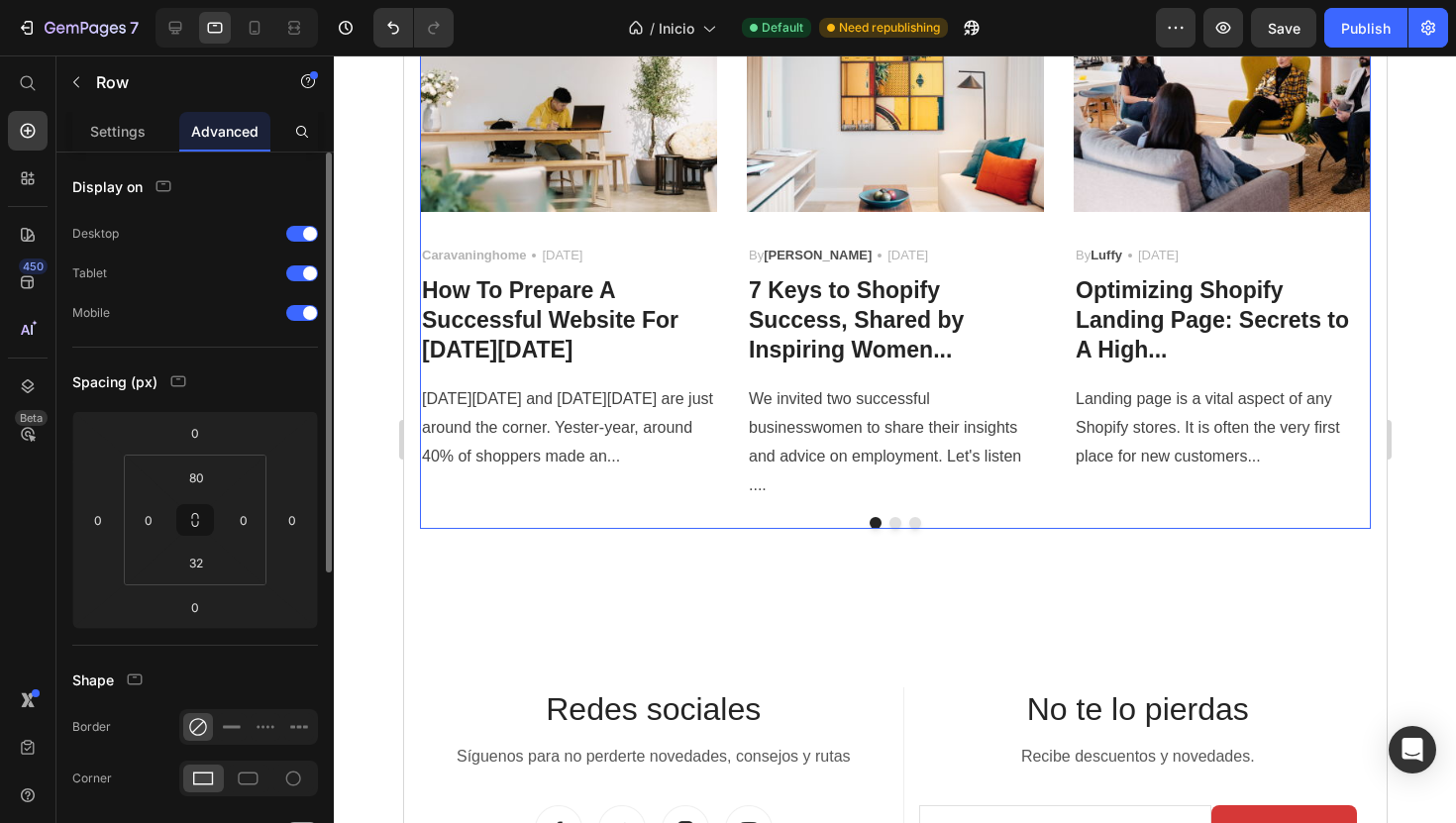 scroll, scrollTop: 7799, scrollLeft: 0, axis: vertical 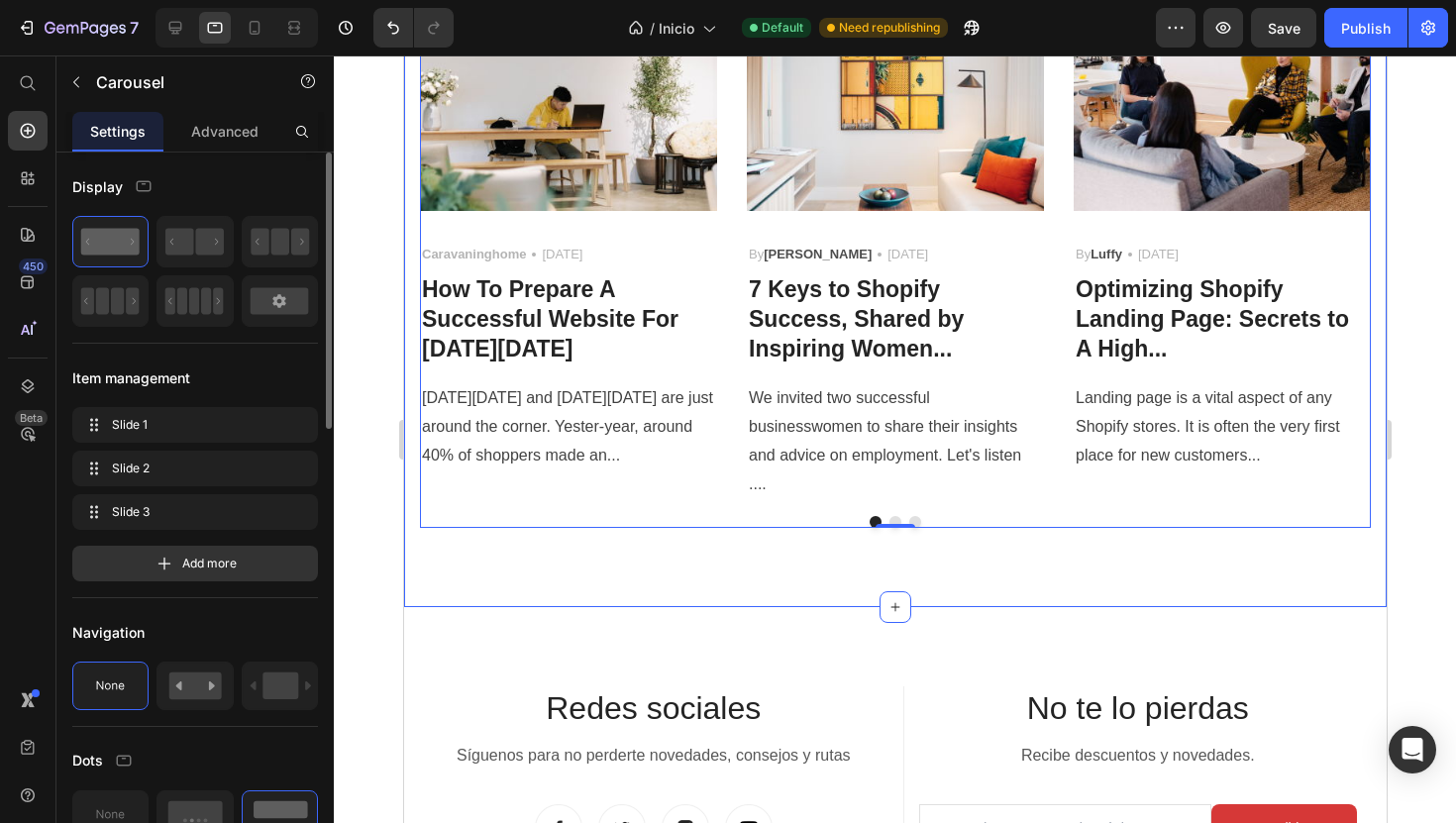 click on "Most Popular Blog Posts Heading Phasellus lorem malesuada ligula pulvinar commodo Text block Image Caravaninghome Text block
Icon May 04,2025 Text block Row How To Prepare A Successful Website For Black Friday Heading Black Friday and Cyber Monday are just around the corner. Yester-year, around 40% of shoppers made an... Text block Image By  Robin Text block
Icon May 29,2022 Text block Row 7 Keys to Shopify Success, Shared by Inspiring Women... Heading We invited two successful businesswomen to share their insights and advice on employment. Let's listen .... Text block Image By  Luffy Text block
Icon May 29,2022 Text block Row Optimizing Shopify Landing Page: Secrets to A High... Heading Landing page is a vital aspect of any Shopify stores. It is often the very first place for new customers... Text block Row Image By  Zoro Text block
Icon May 29,2022 Text block Row How To Prepare A Successful Website For Black Friday Heading Text block Image By" at bounding box center (894, 174) 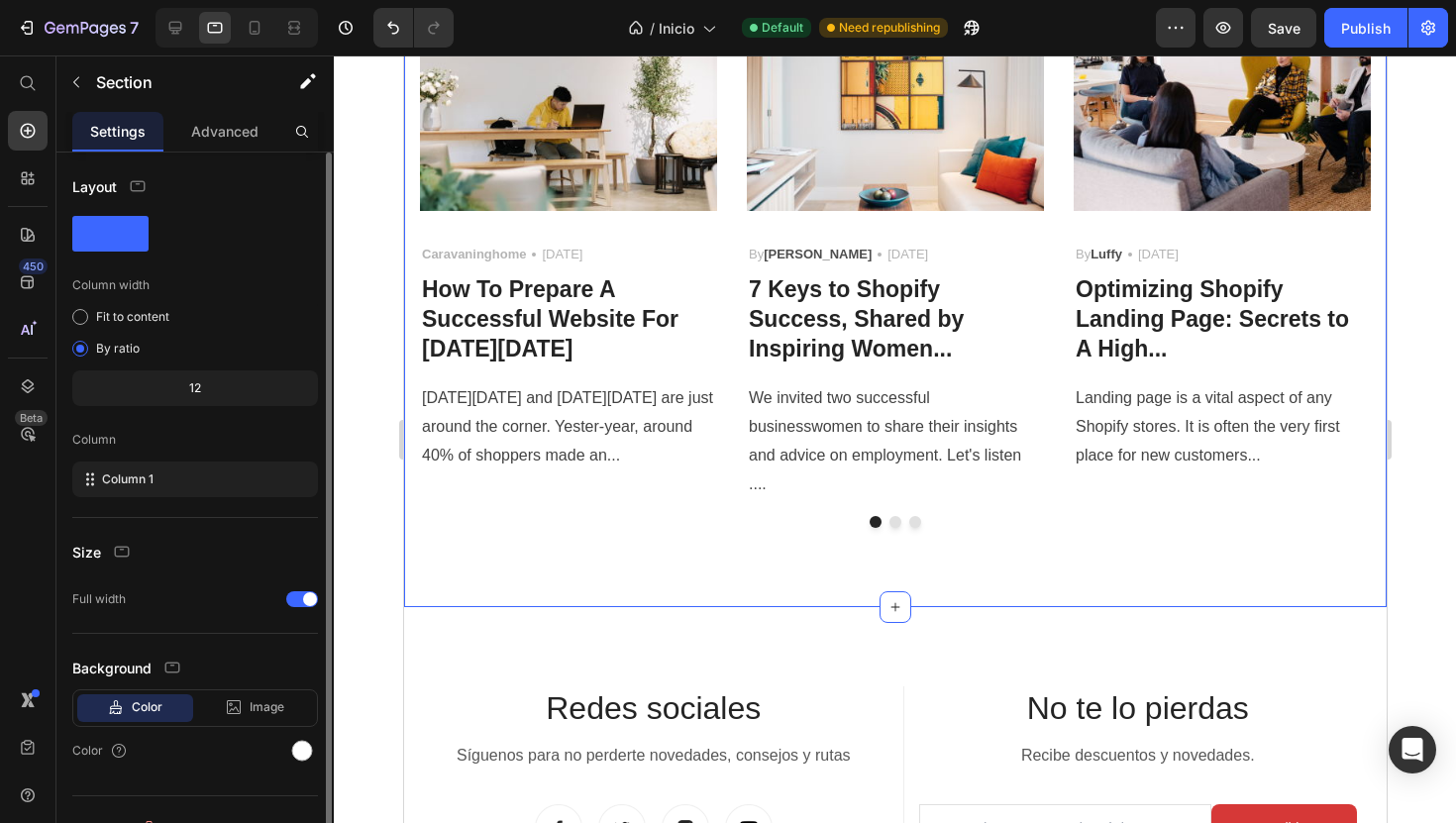 click on "Most Popular Blog Posts Heading Phasellus lorem malesuada ligula pulvinar commodo Text block Image Caravaninghome Text block
Icon May 04,2025 Text block Row How To Prepare A Successful Website For Black Friday Heading Black Friday and Cyber Monday are just around the corner. Yester-year, around 40% of shoppers made an... Text block Image By  Robin Text block
Icon May 29,2022 Text block Row 7 Keys to Shopify Success, Shared by Inspiring Women... Heading We invited two successful businesswomen to share their insights and advice on employment. Let's listen .... Text block Image By  Luffy Text block
Icon May 29,2022 Text block Row Optimizing Shopify Landing Page: Secrets to A High... Heading Landing page is a vital aspect of any Shopify stores. It is often the very first place for new customers... Text block Row Image By  Zoro Text block
Icon May 29,2022 Text block Row How To Prepare A Successful Website For Black Friday Heading Text block Image By" at bounding box center [894, 174] 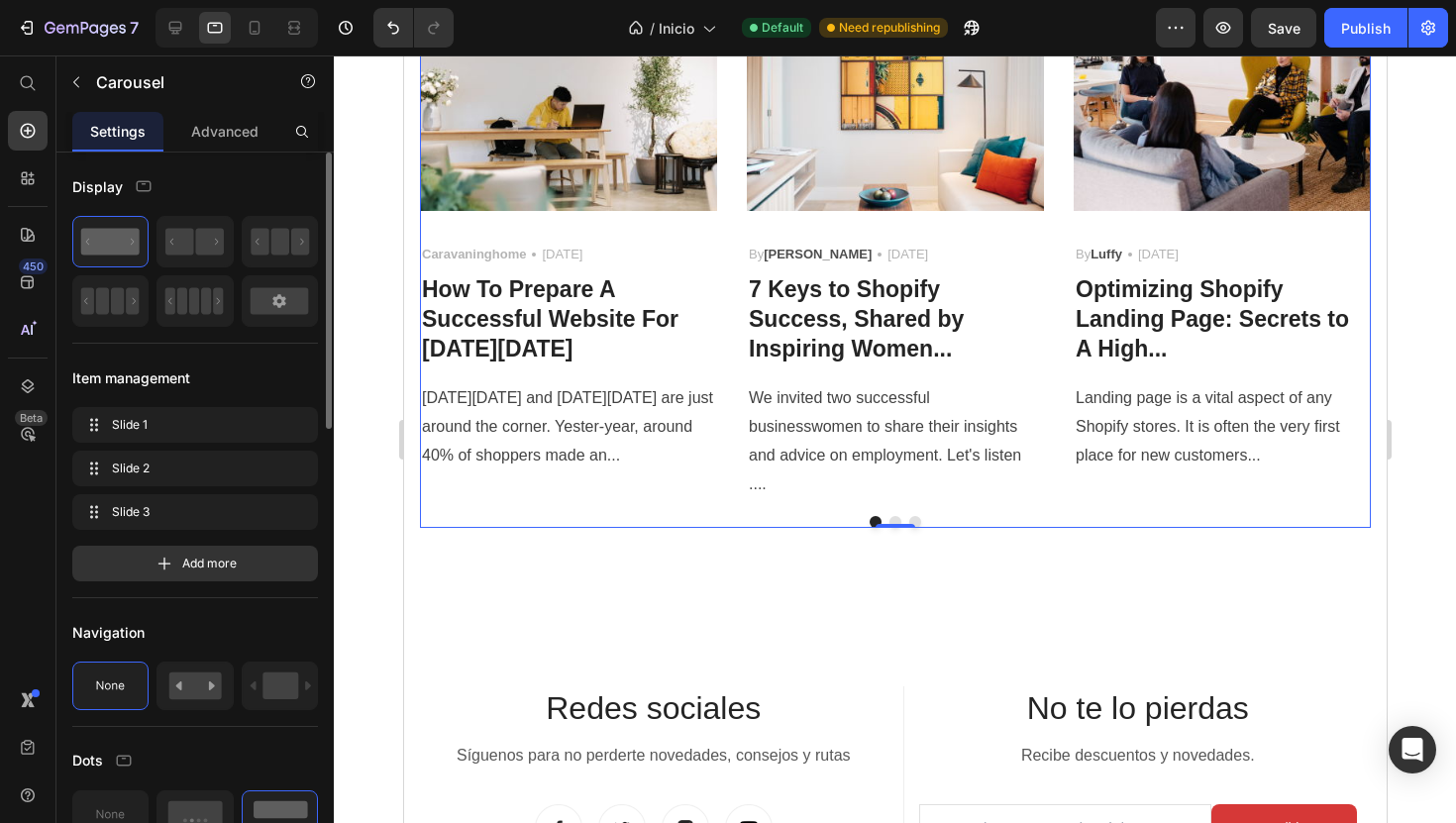 click at bounding box center (875, 522) 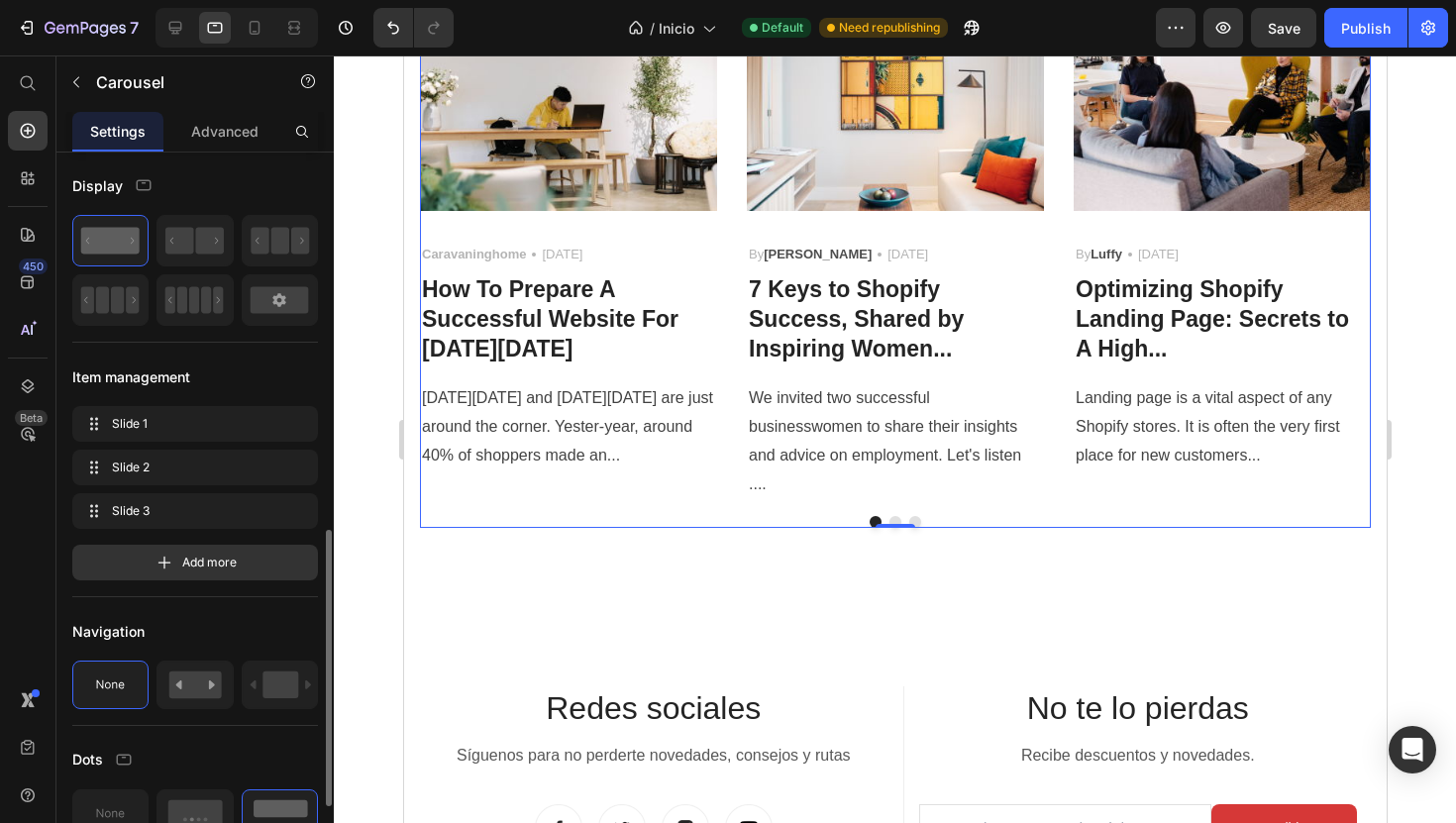 scroll, scrollTop: 0, scrollLeft: 0, axis: both 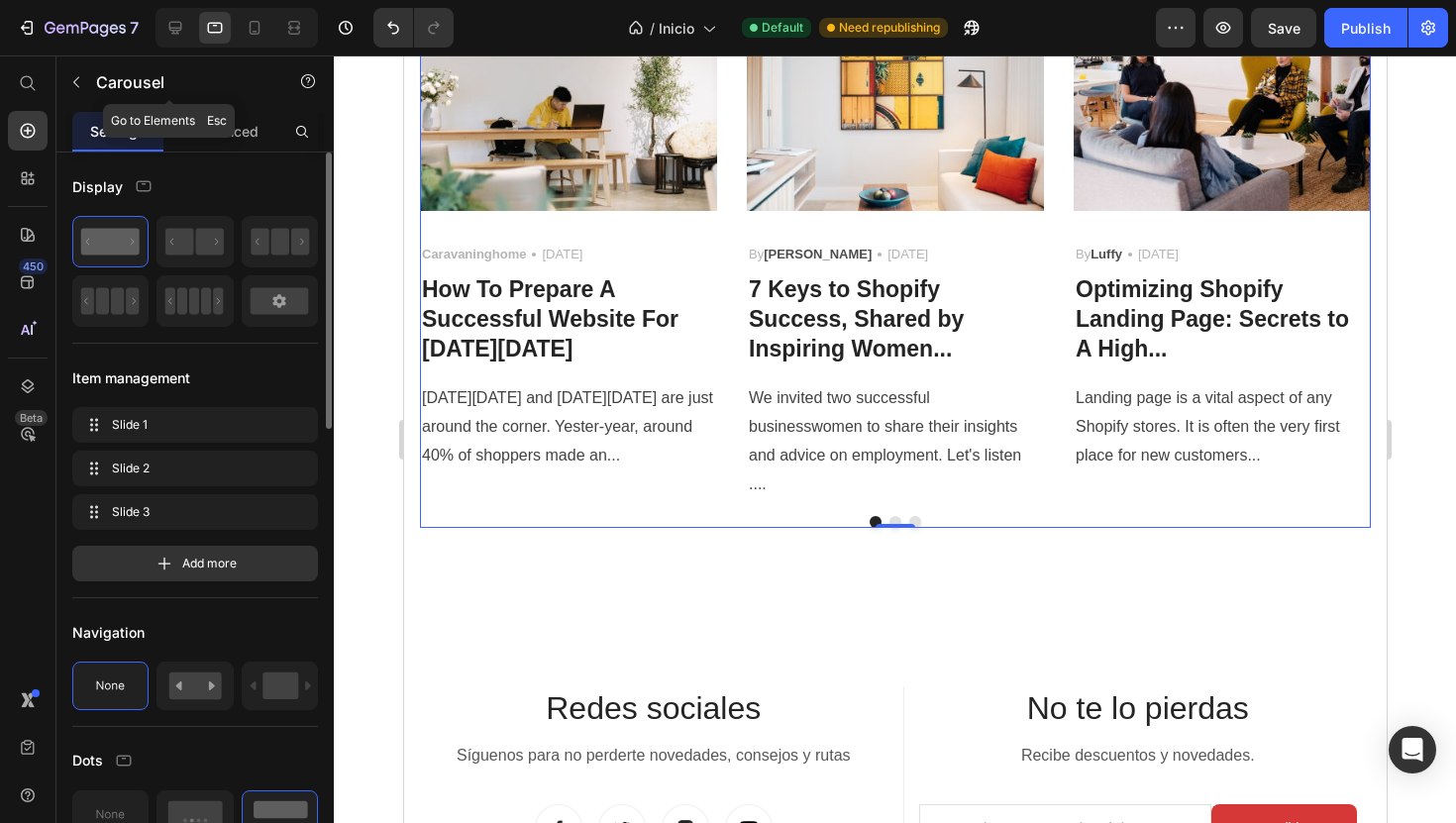 click on "Carousel" 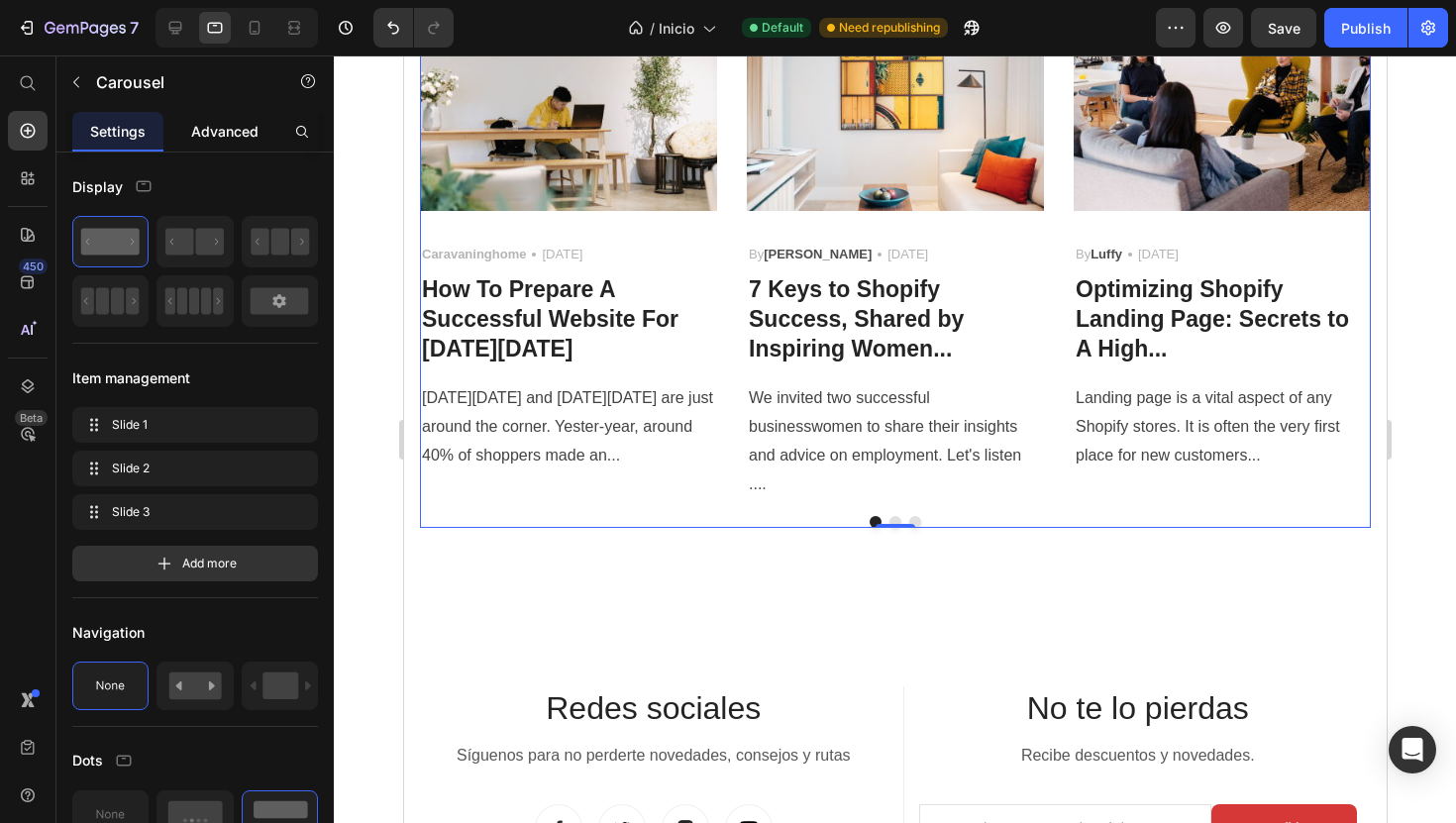click on "Advanced" at bounding box center [225, 131] 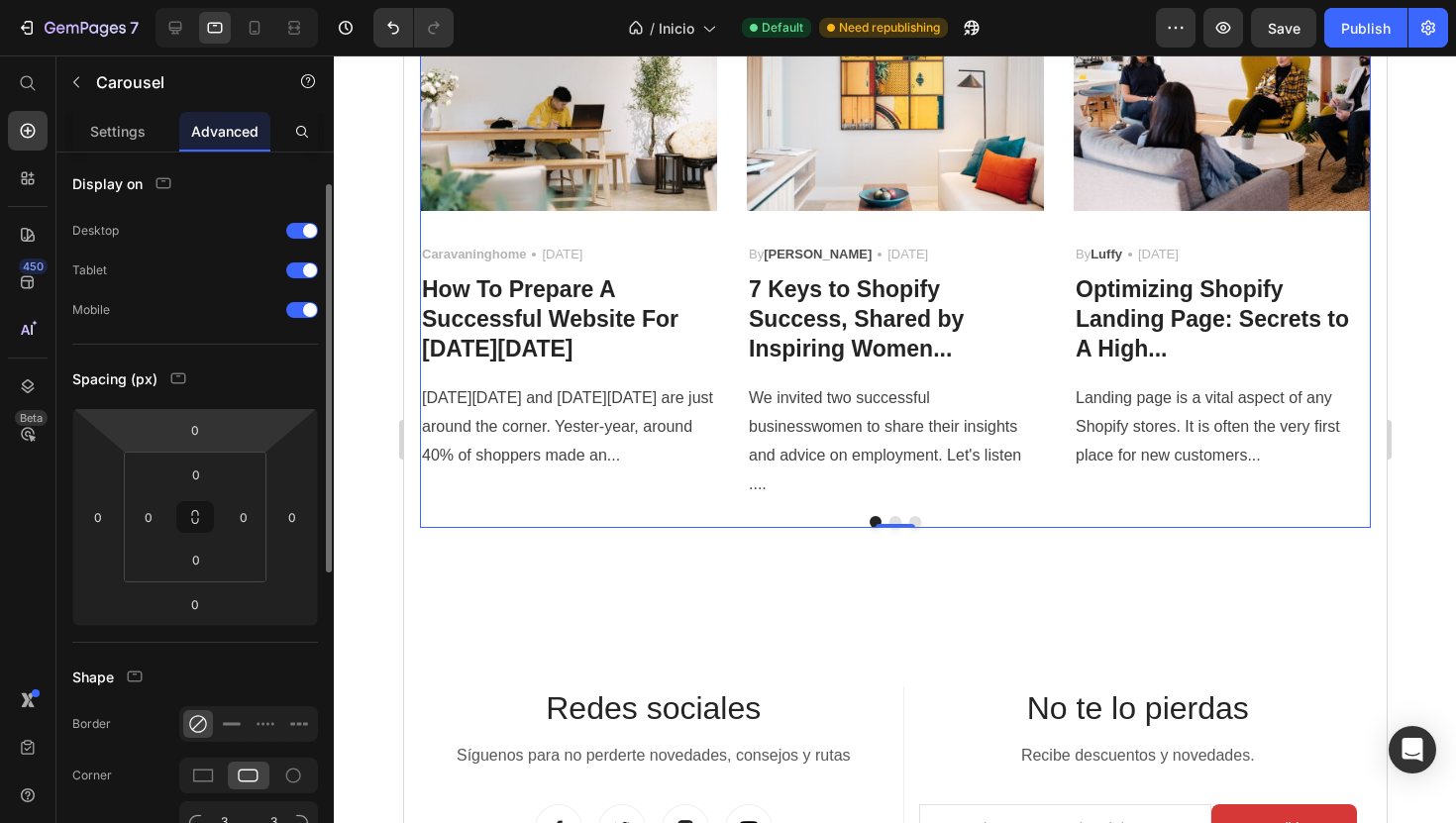 scroll, scrollTop: 0, scrollLeft: 0, axis: both 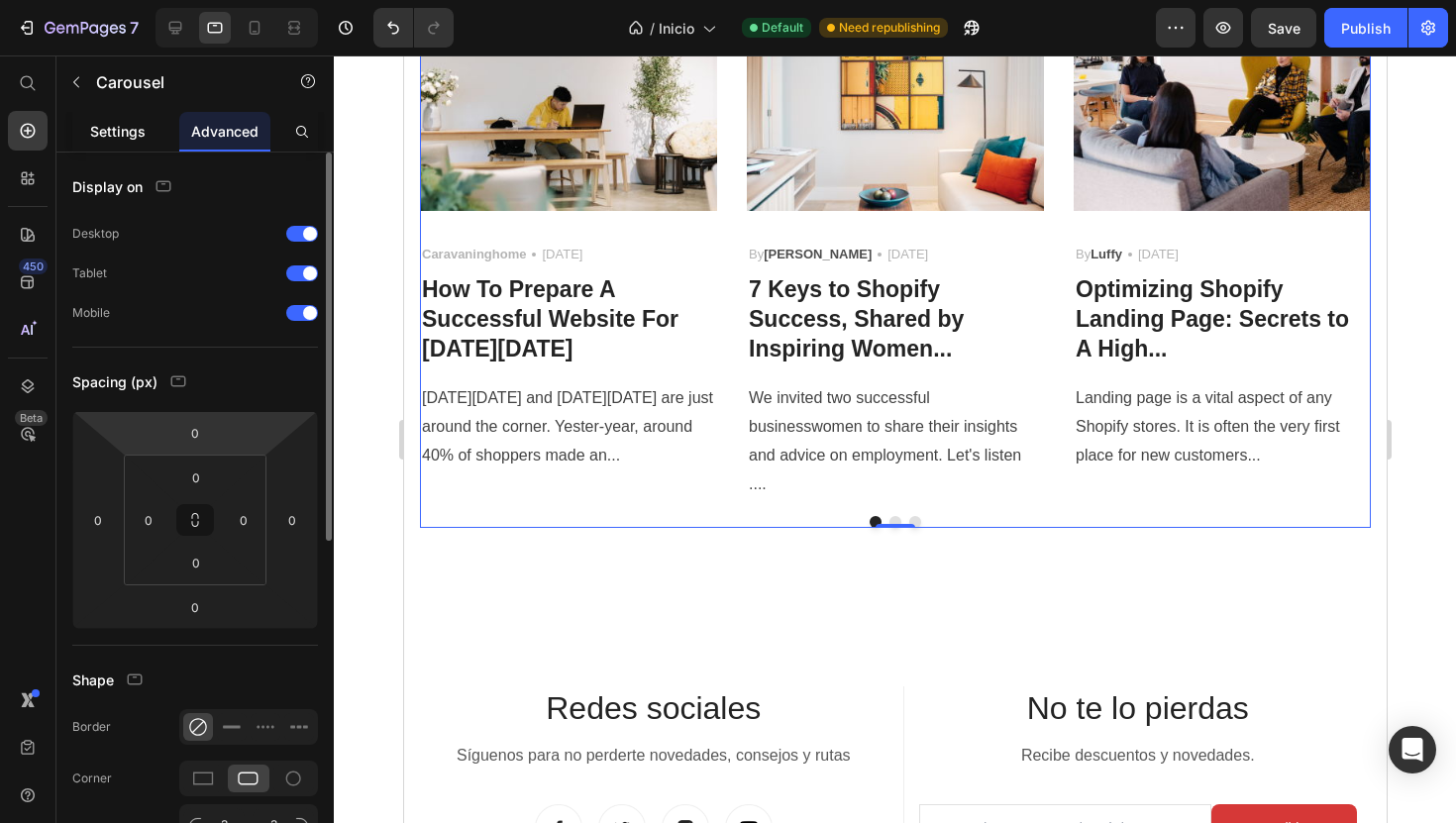 click on "Settings" at bounding box center [118, 131] 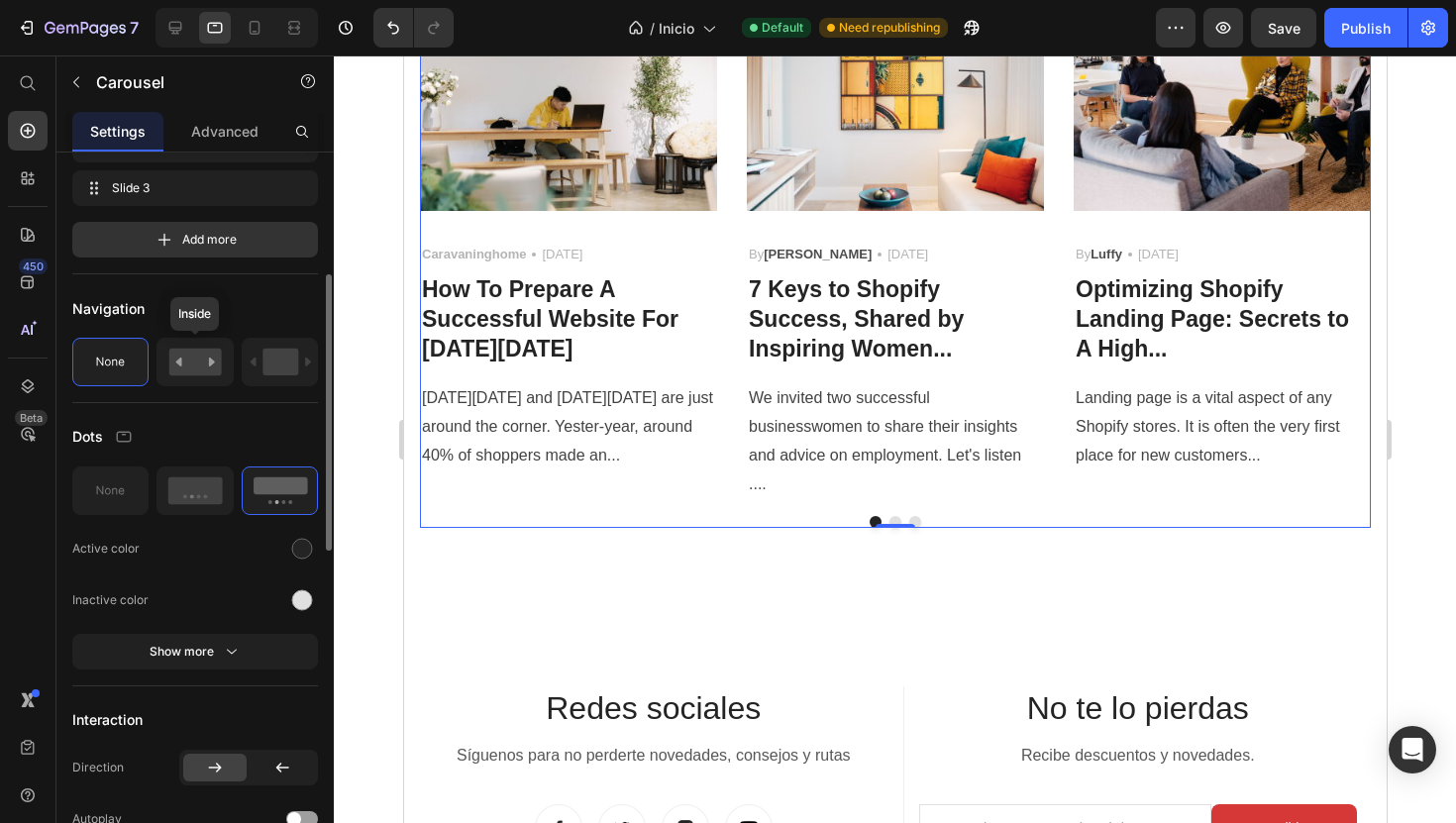 scroll, scrollTop: 323, scrollLeft: 0, axis: vertical 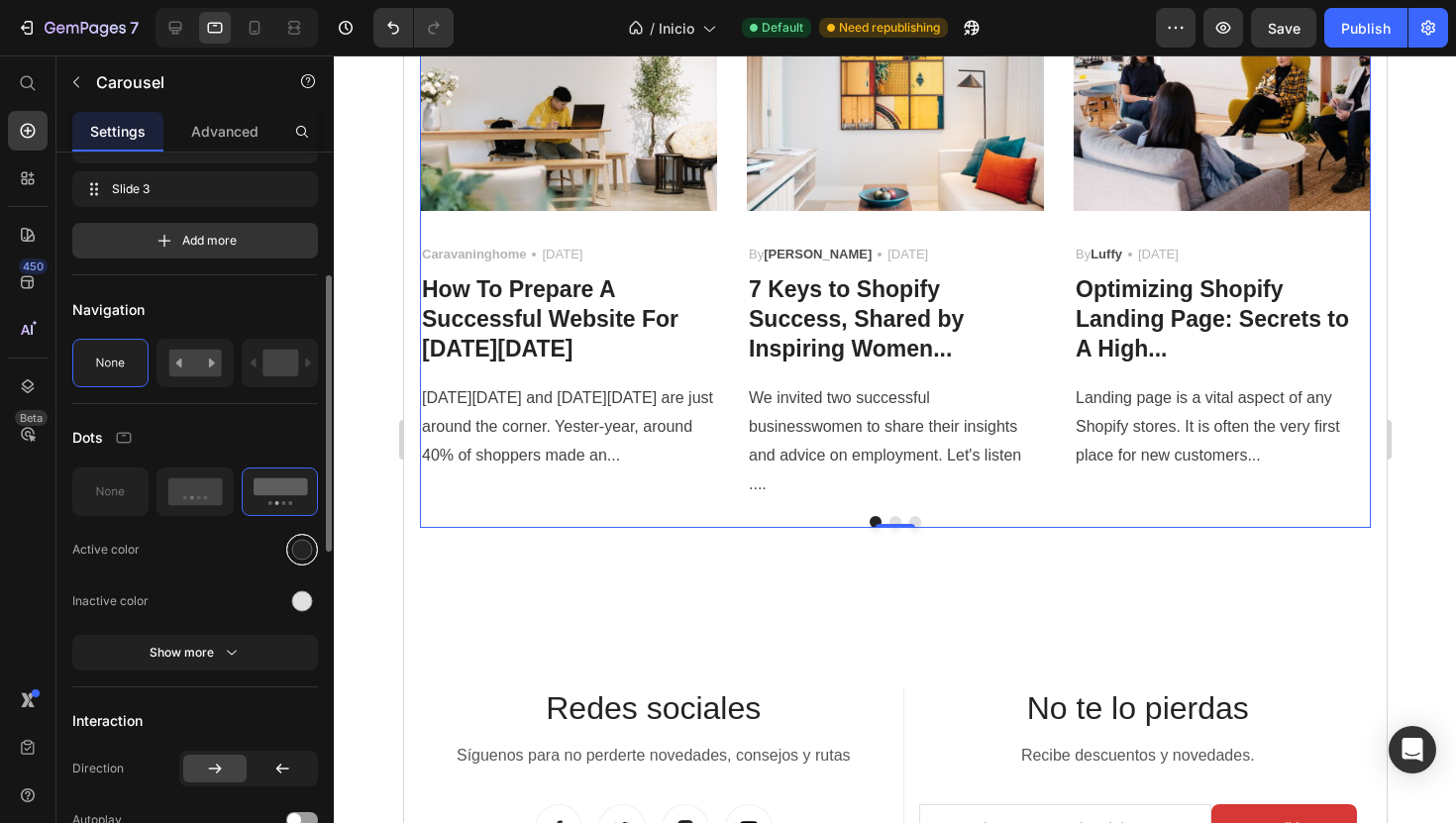 click at bounding box center (302, 550) 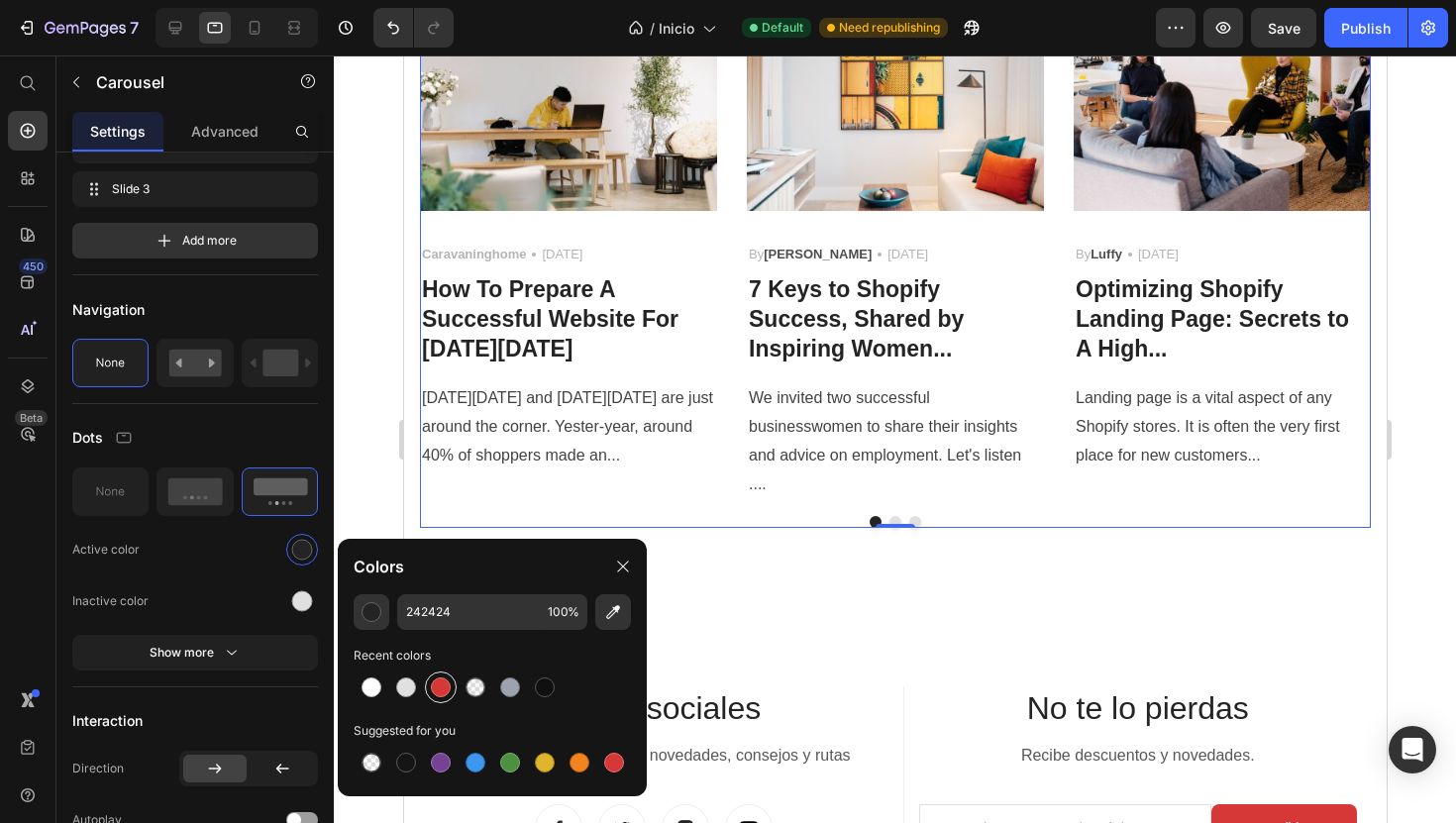 click at bounding box center (441, 687) 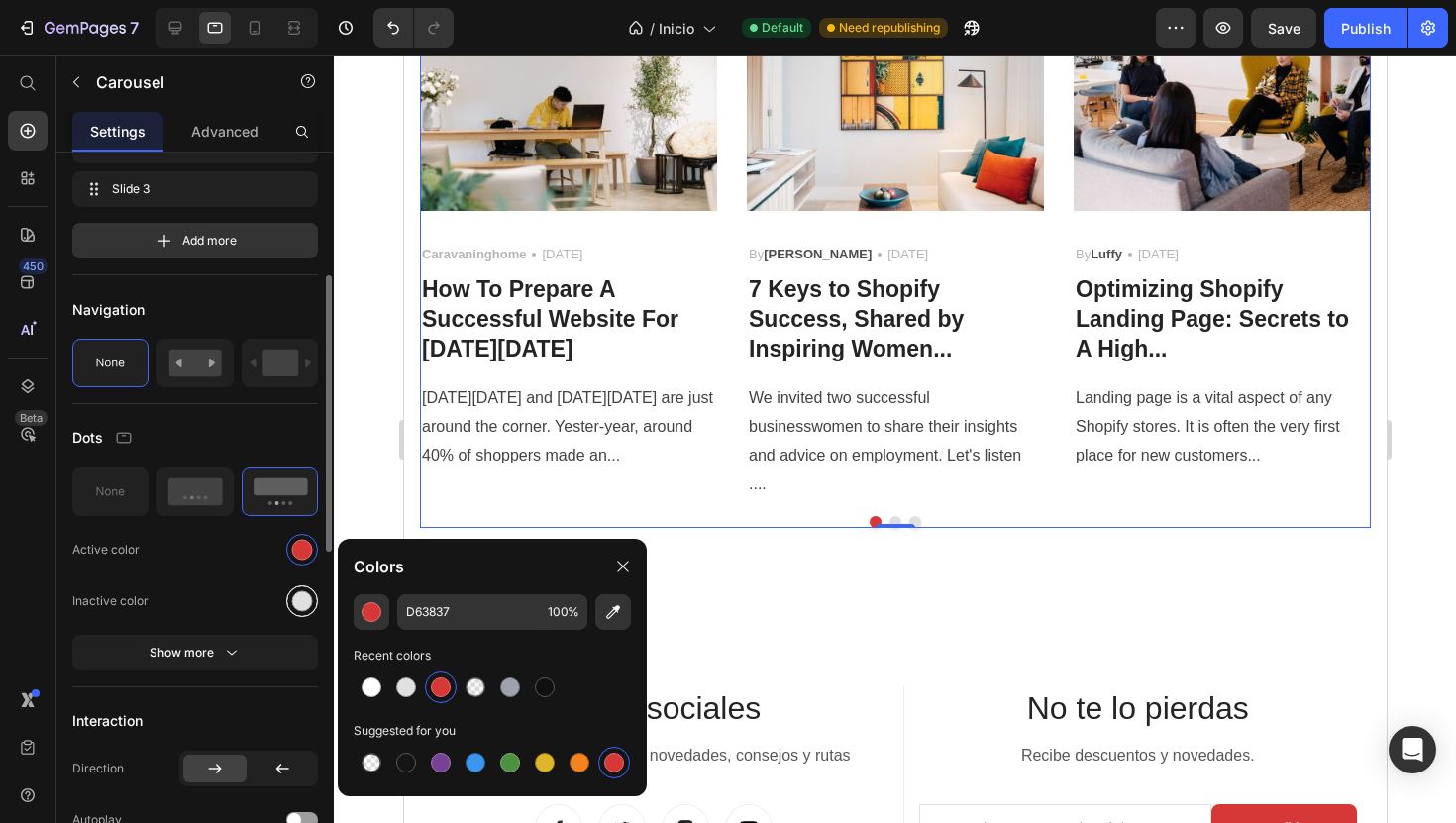 click at bounding box center (302, 600) 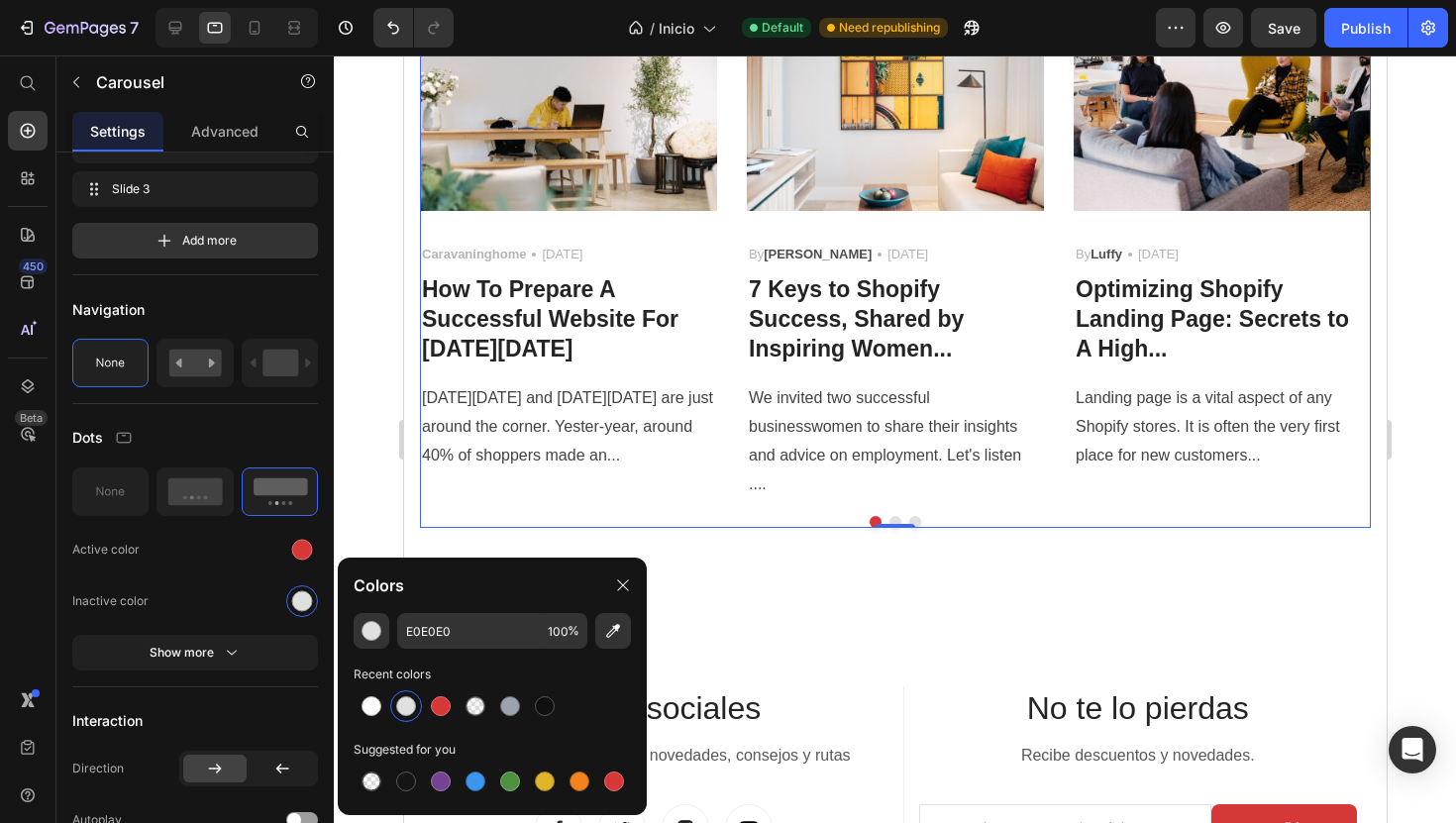 click 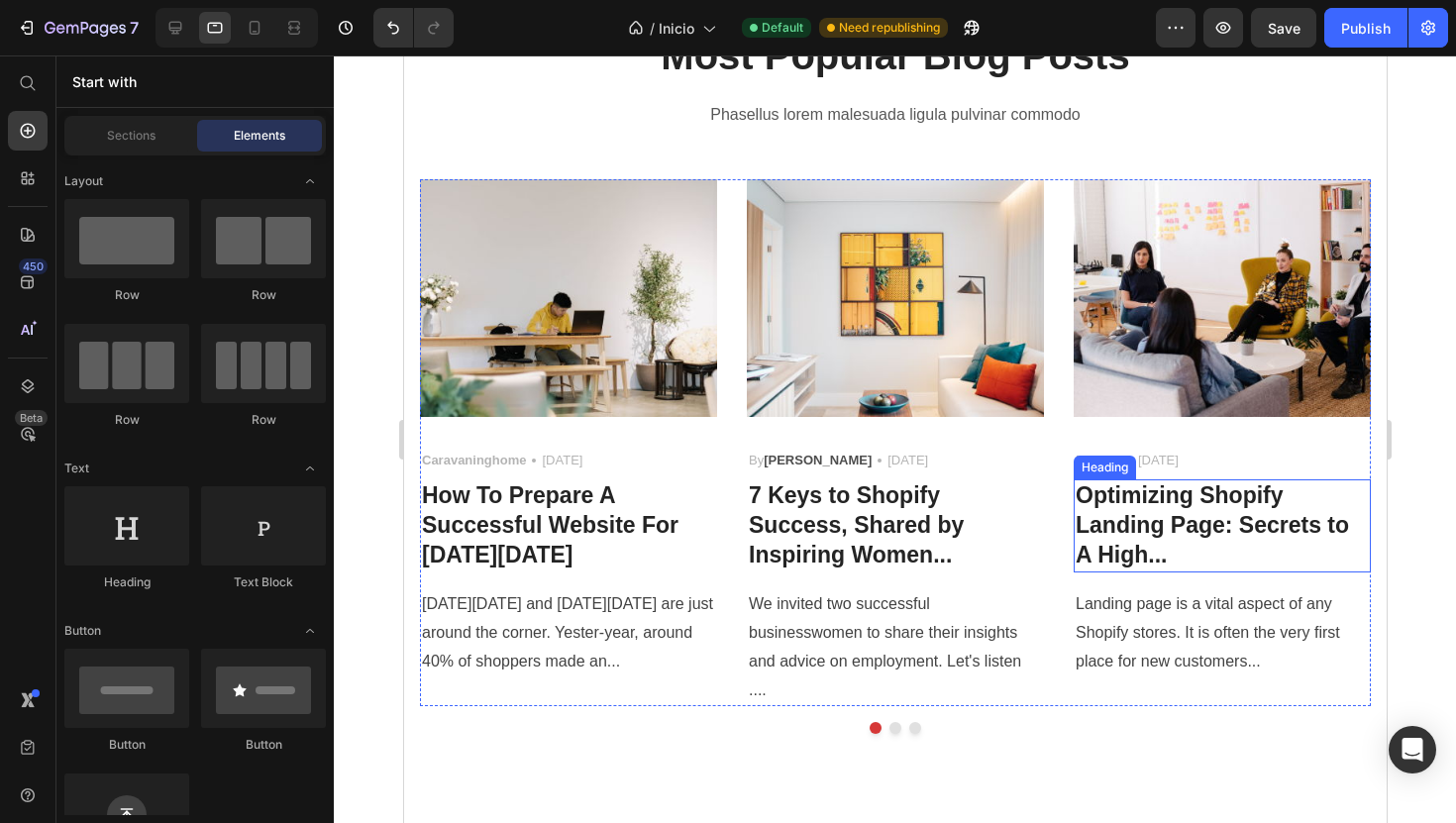 scroll, scrollTop: 7558, scrollLeft: 0, axis: vertical 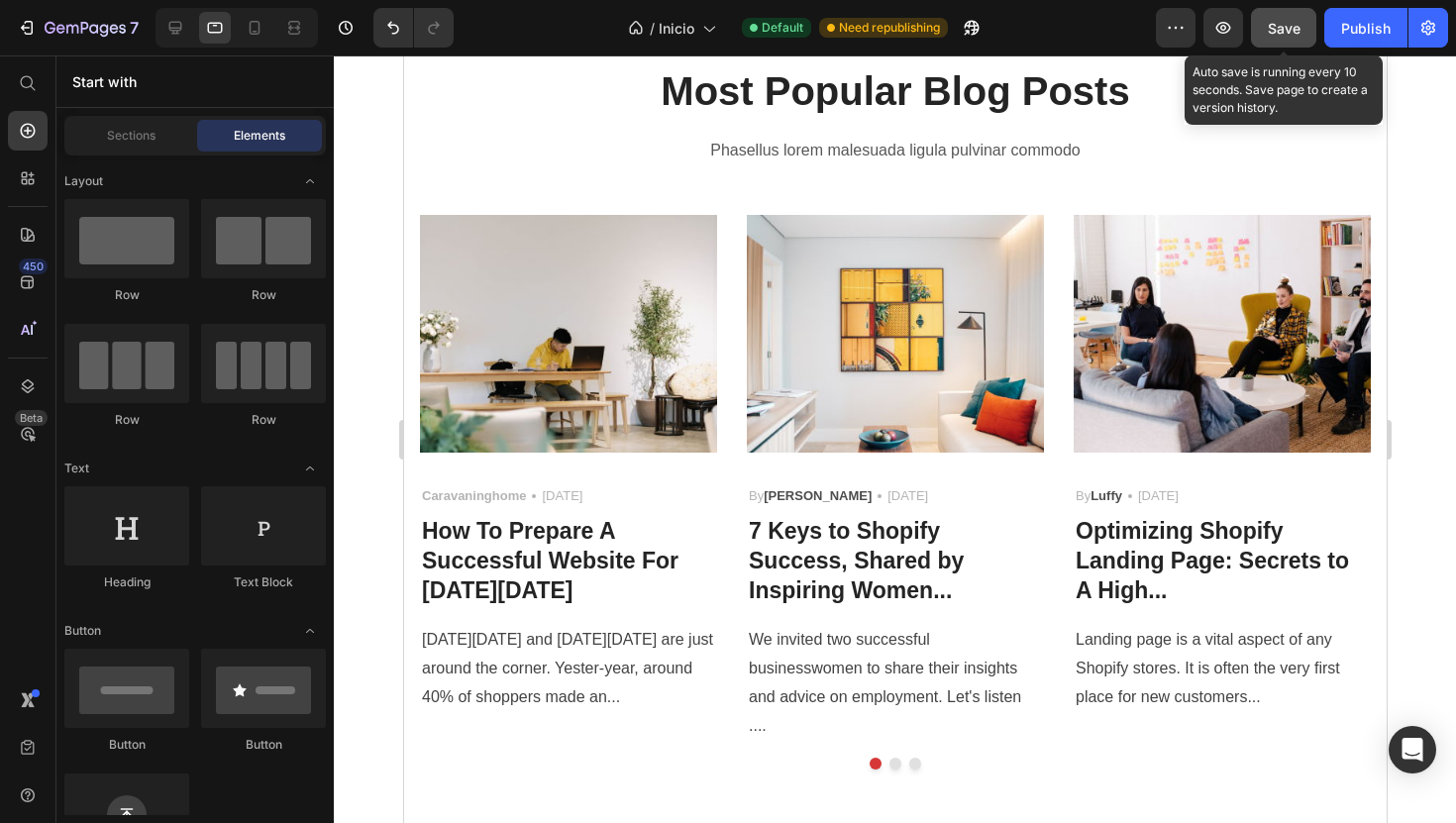 click on "Save" 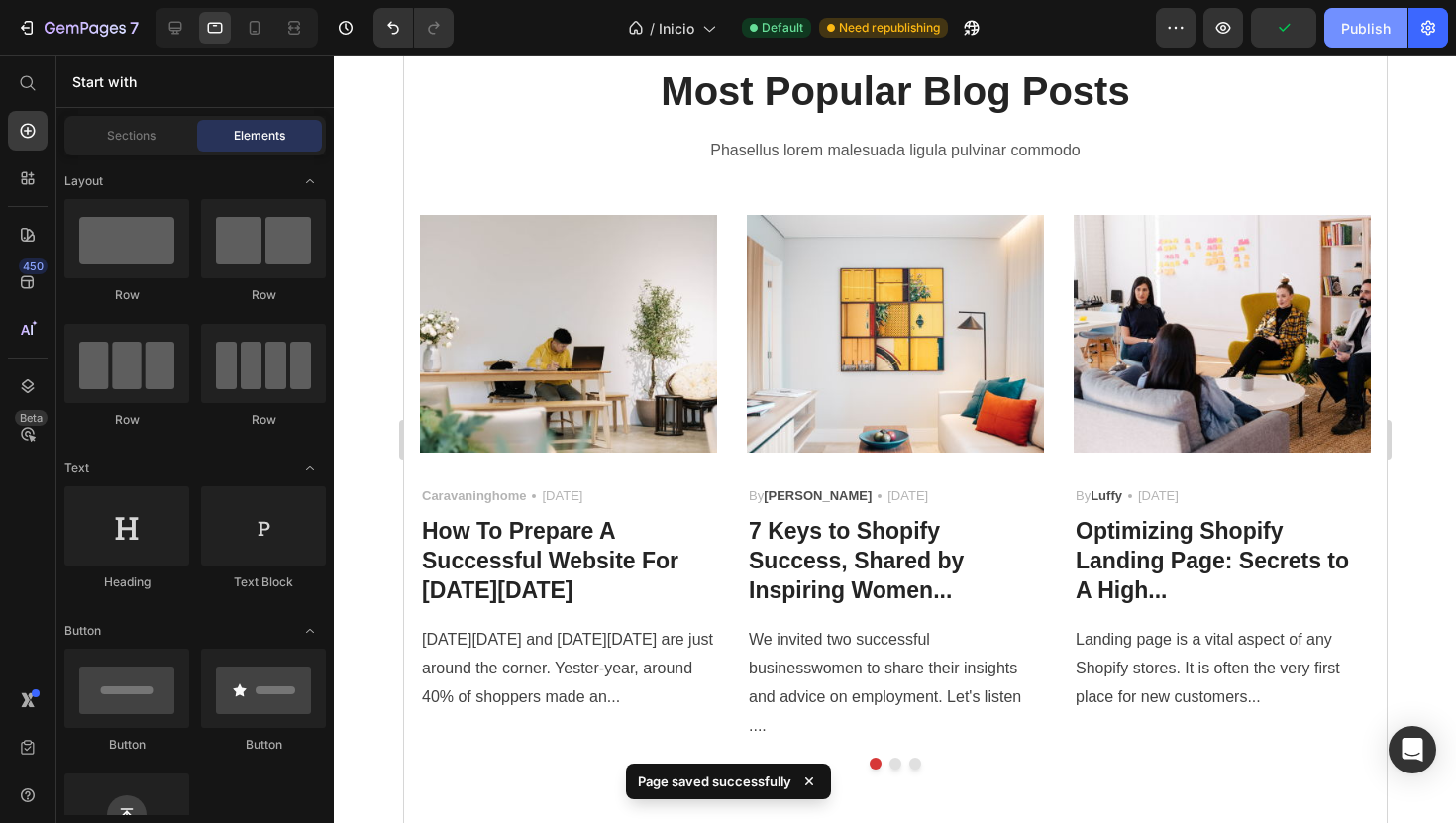 click on "Publish" 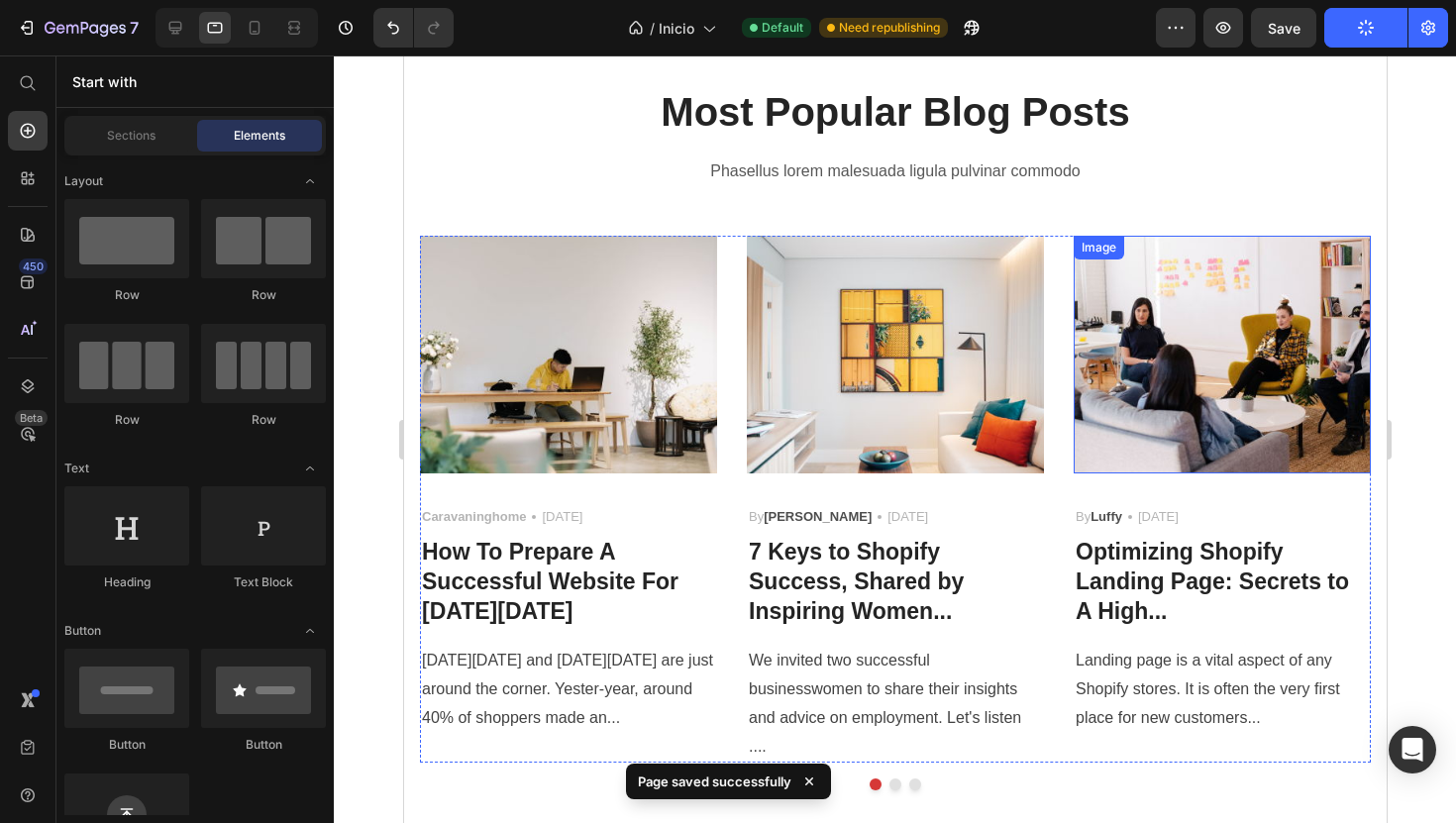 scroll, scrollTop: 7525, scrollLeft: 0, axis: vertical 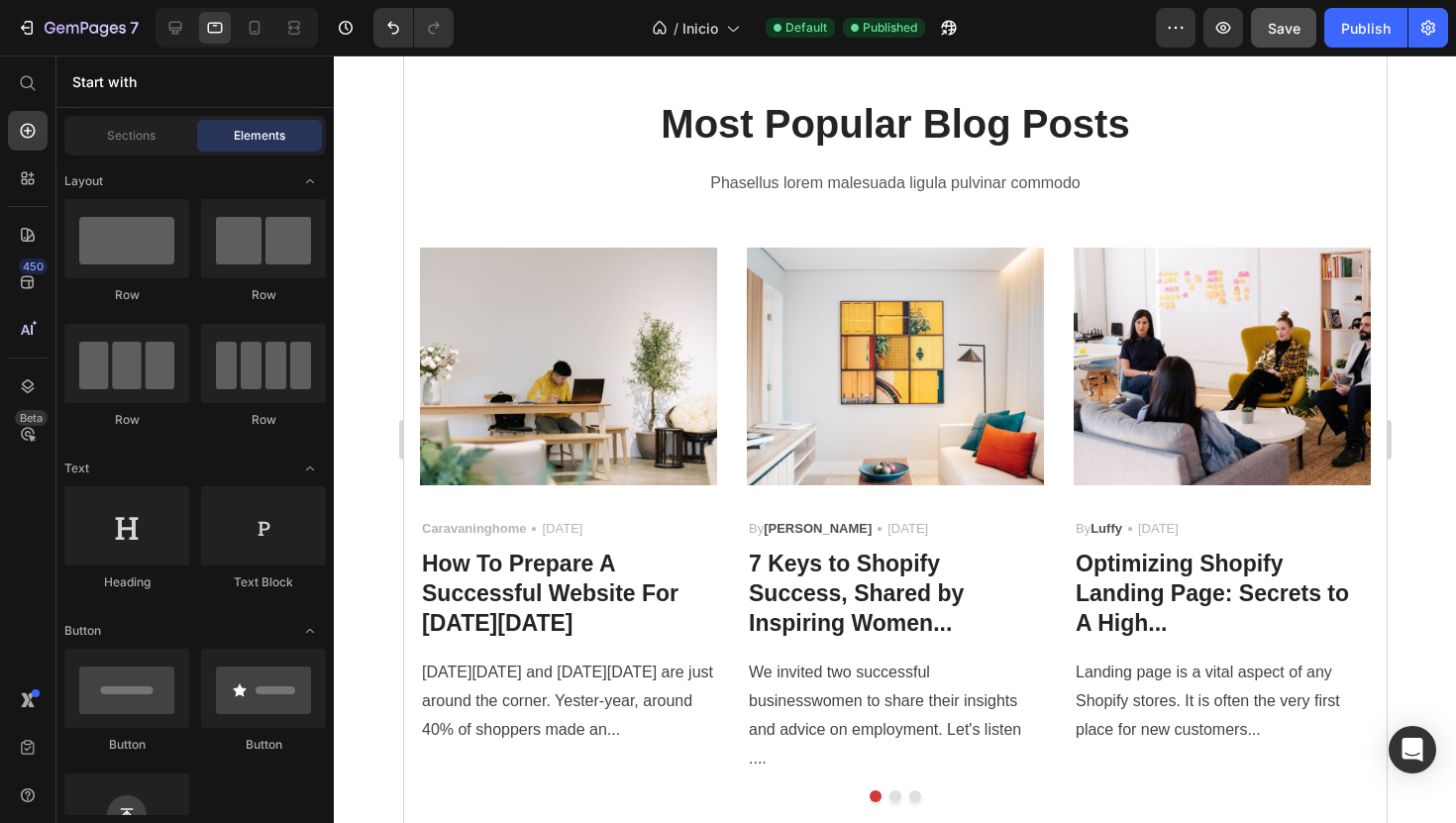 click on "Save" at bounding box center [1284, 28] 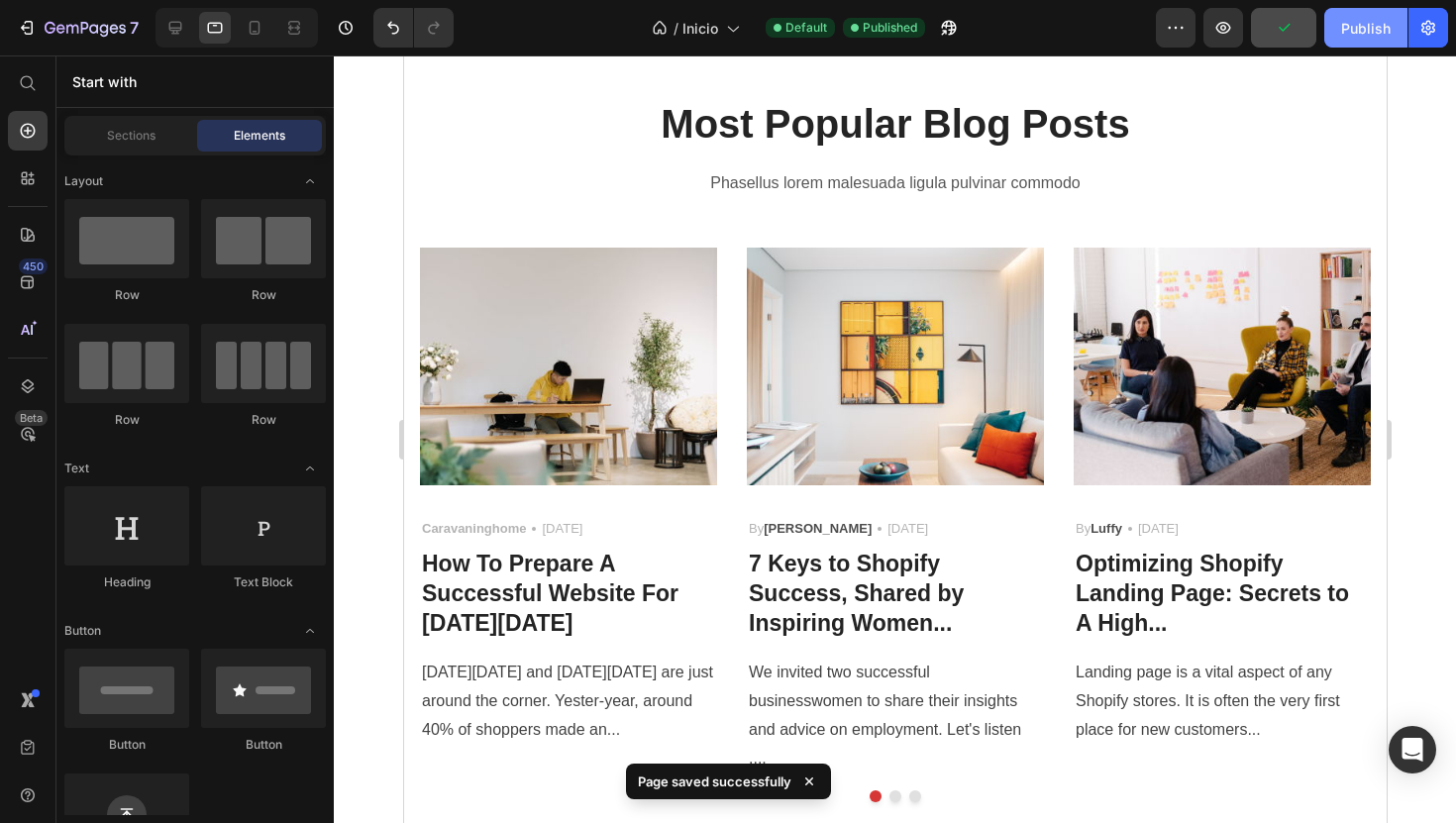 click on "Publish" at bounding box center (1366, 28) 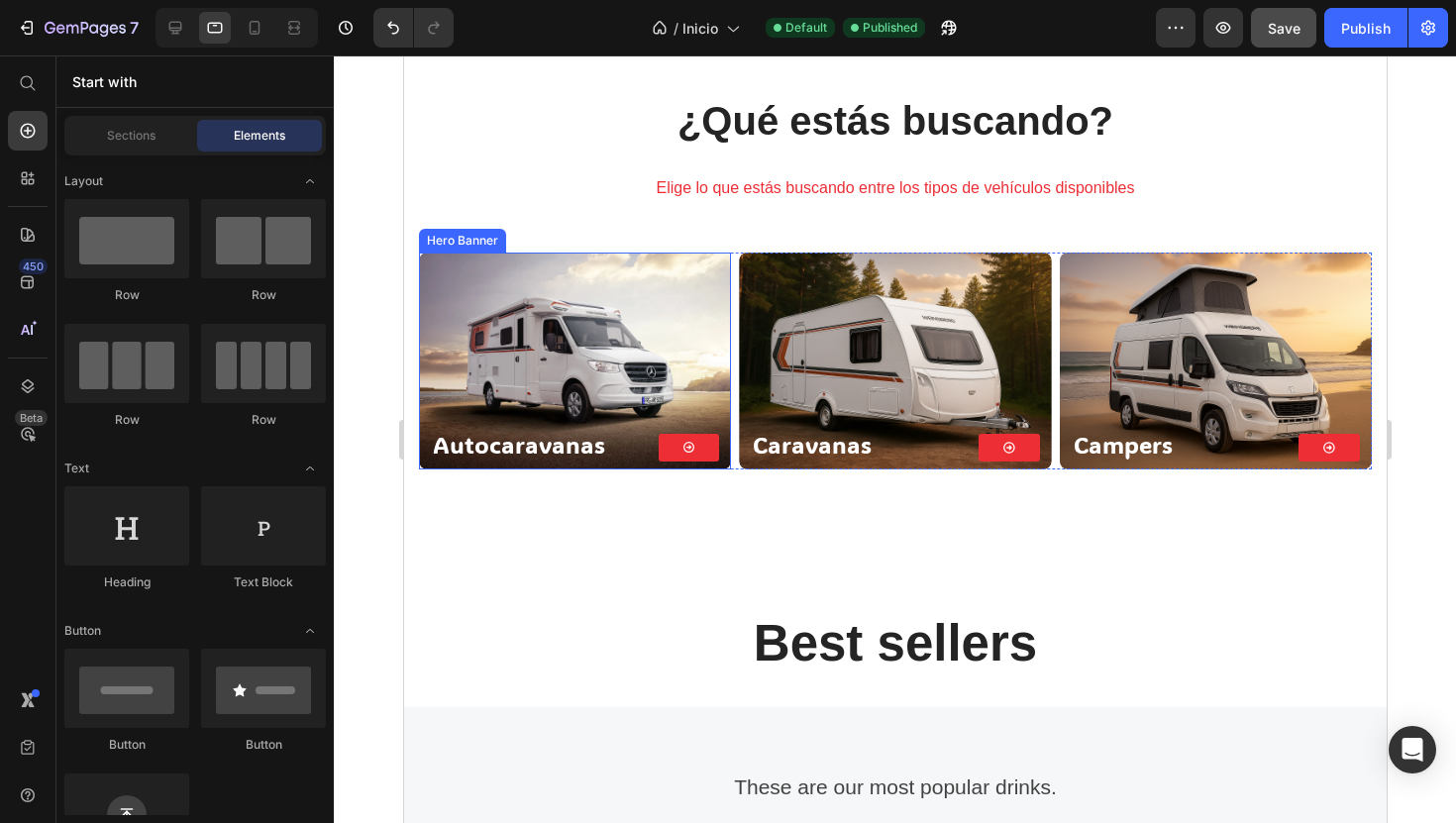 scroll, scrollTop: 713, scrollLeft: 0, axis: vertical 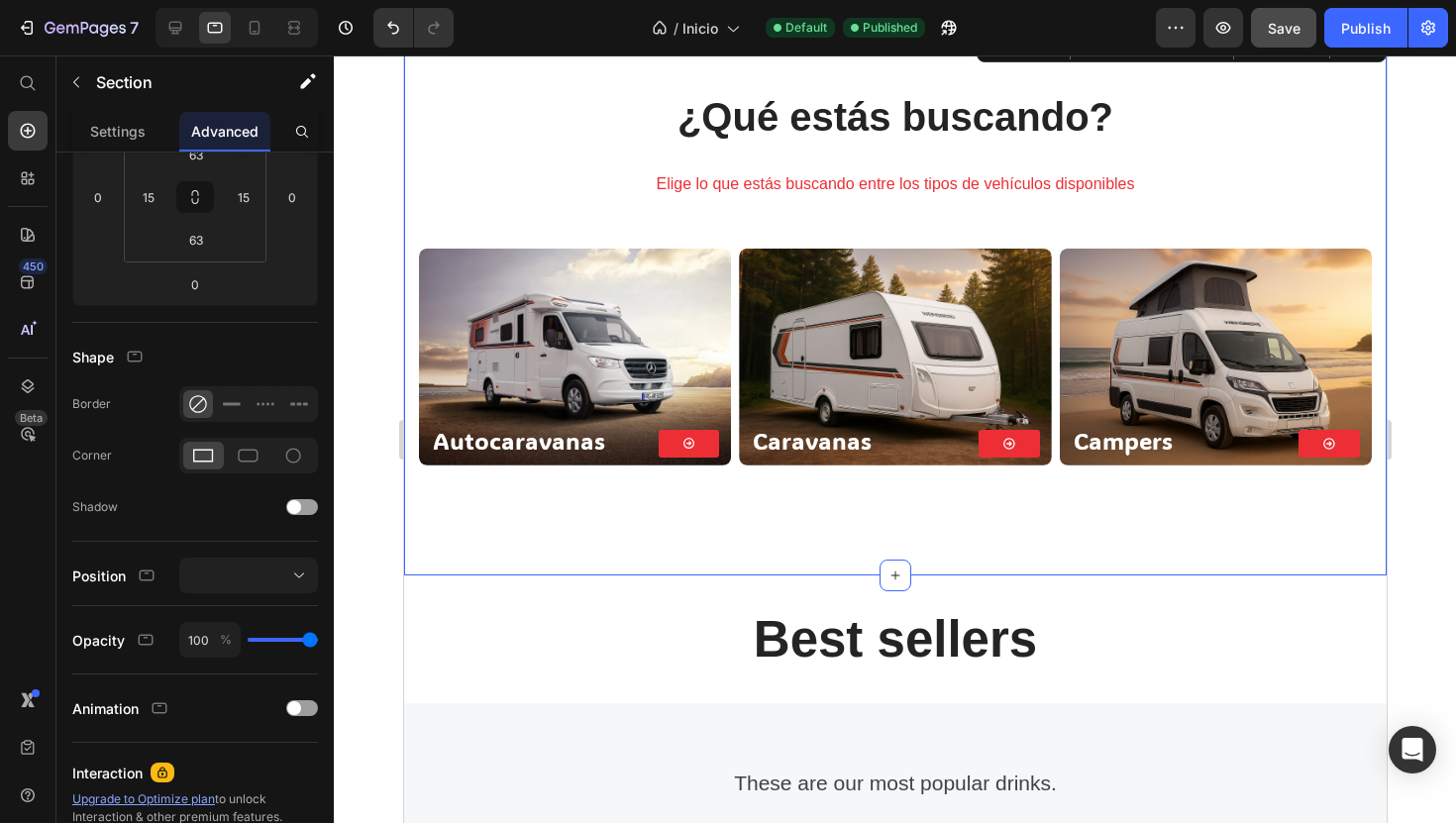 click on "¿Qué estás buscando? Heading [PERSON_NAME] que estás buscando entre los tipos de vehículos disponibles Text block Autocaravanas Heading
Button Row Hero Banner Caravanas Heading
Button Row Hero Banner Campers Heading
Button Row Hero Banner Row" at bounding box center [894, 301] 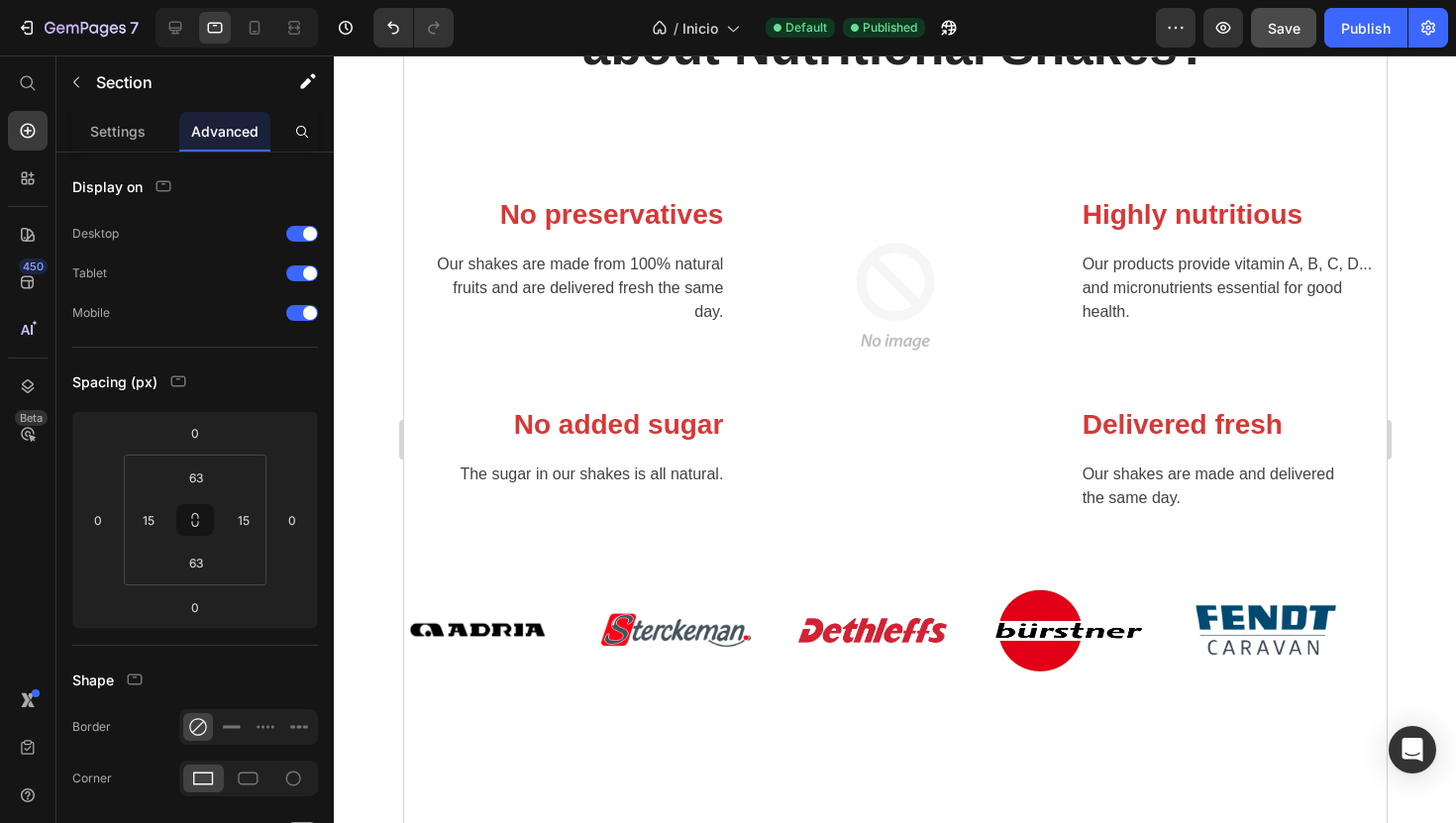 scroll, scrollTop: 2909, scrollLeft: 0, axis: vertical 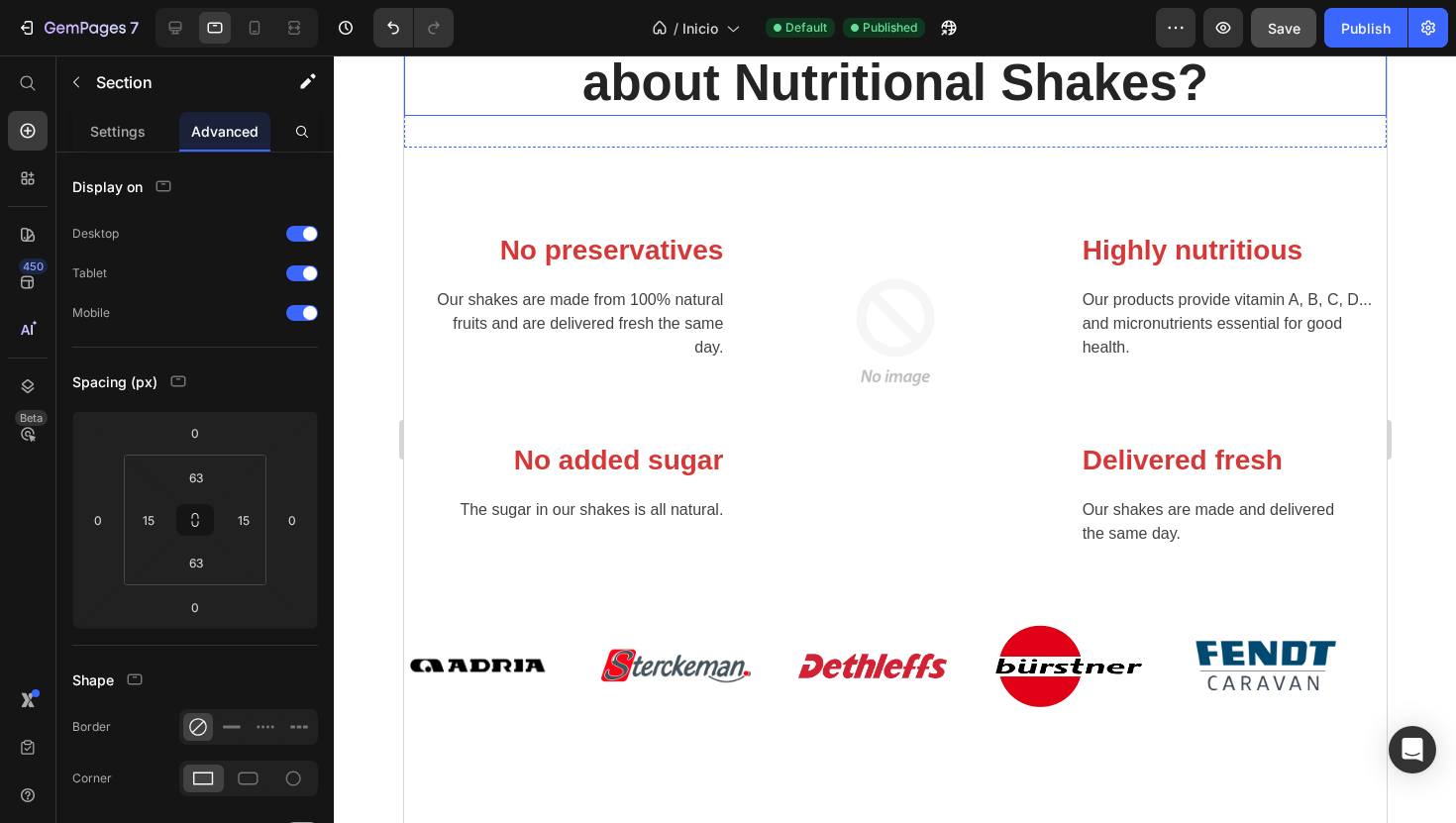 click on "What's good about Nutritional Shakes?" at bounding box center (894, 52) 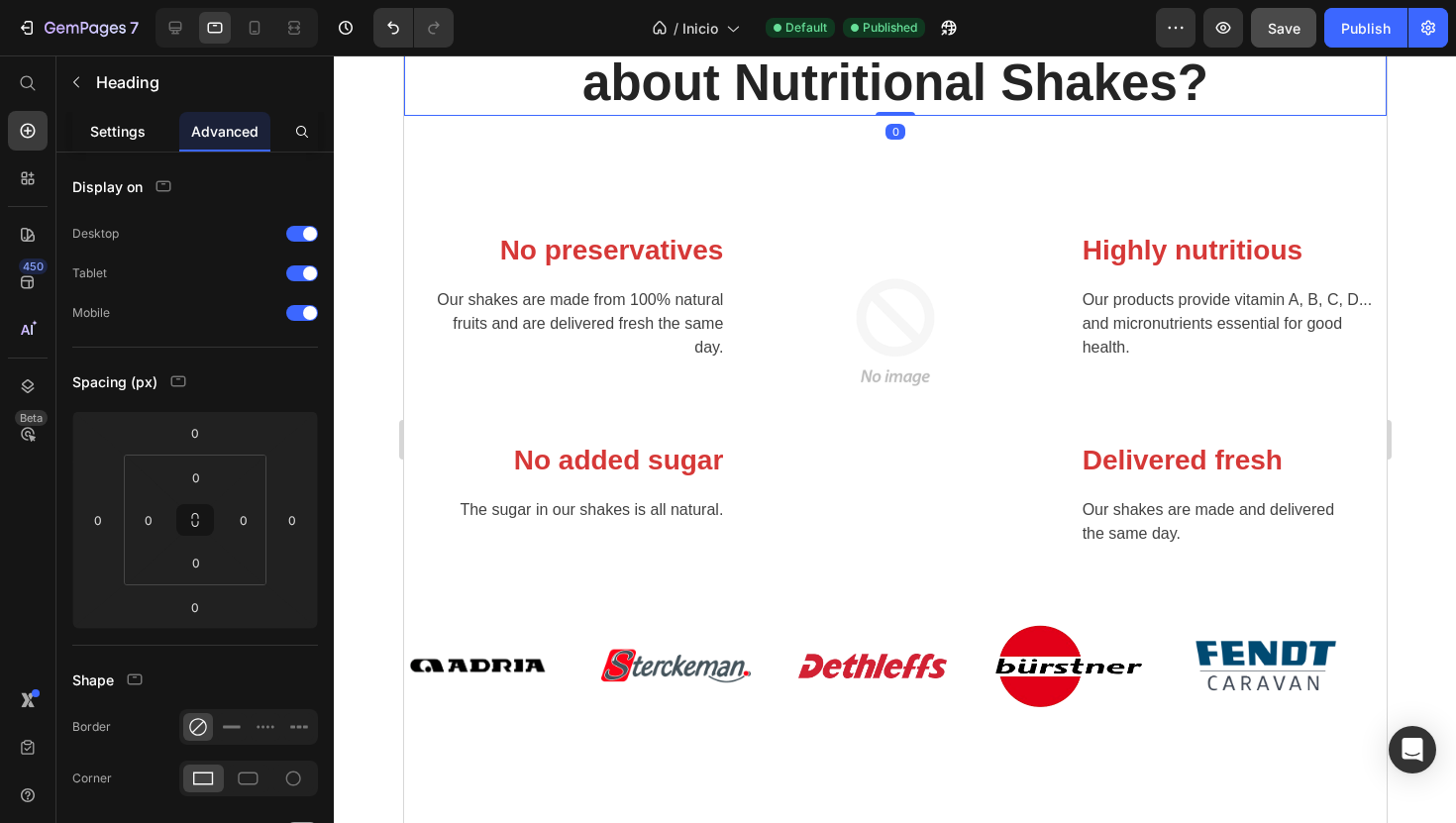 click on "Settings" 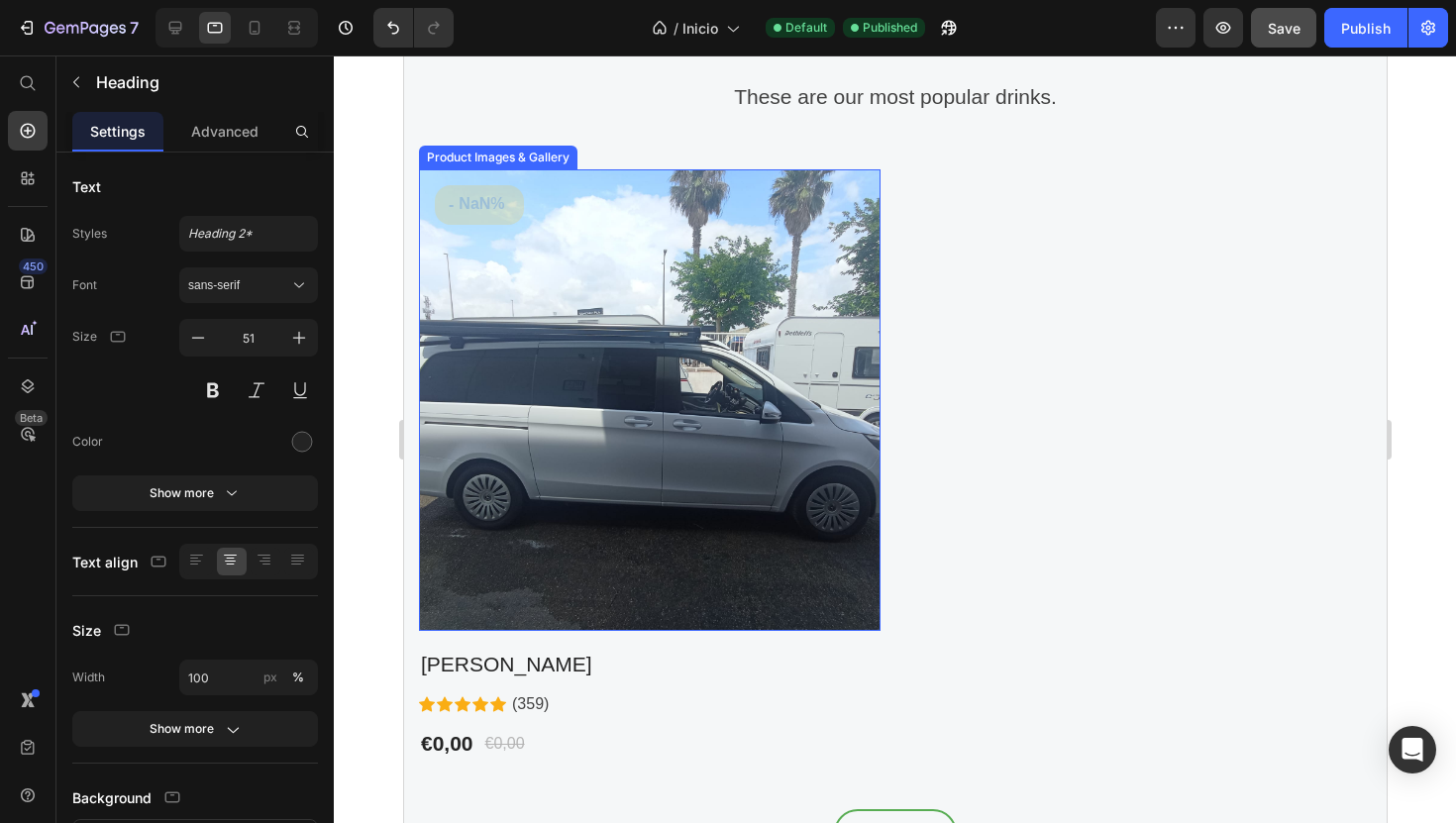 scroll, scrollTop: 0, scrollLeft: 0, axis: both 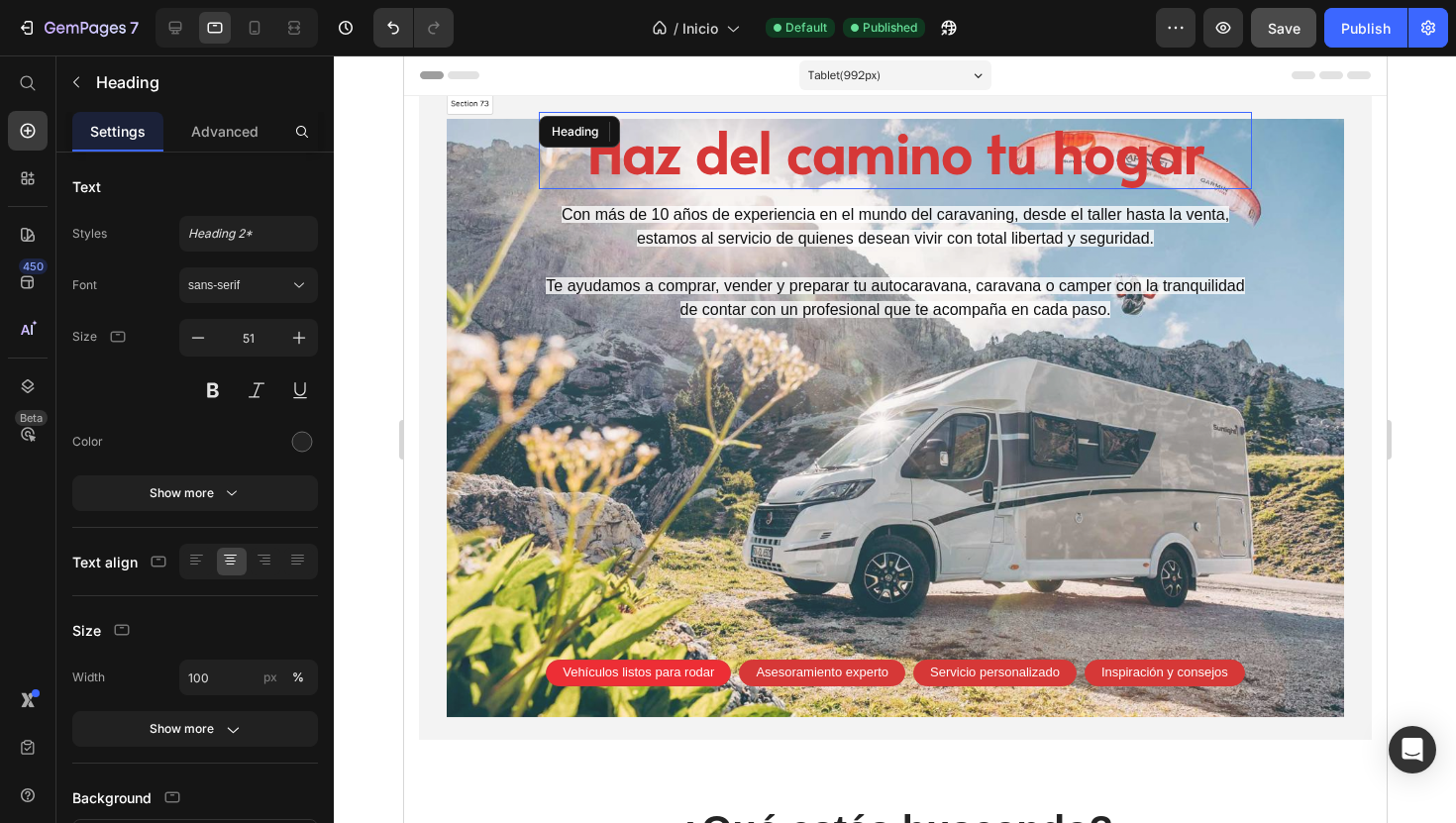 click on "Haz del camino tu hogar" at bounding box center [894, 150] 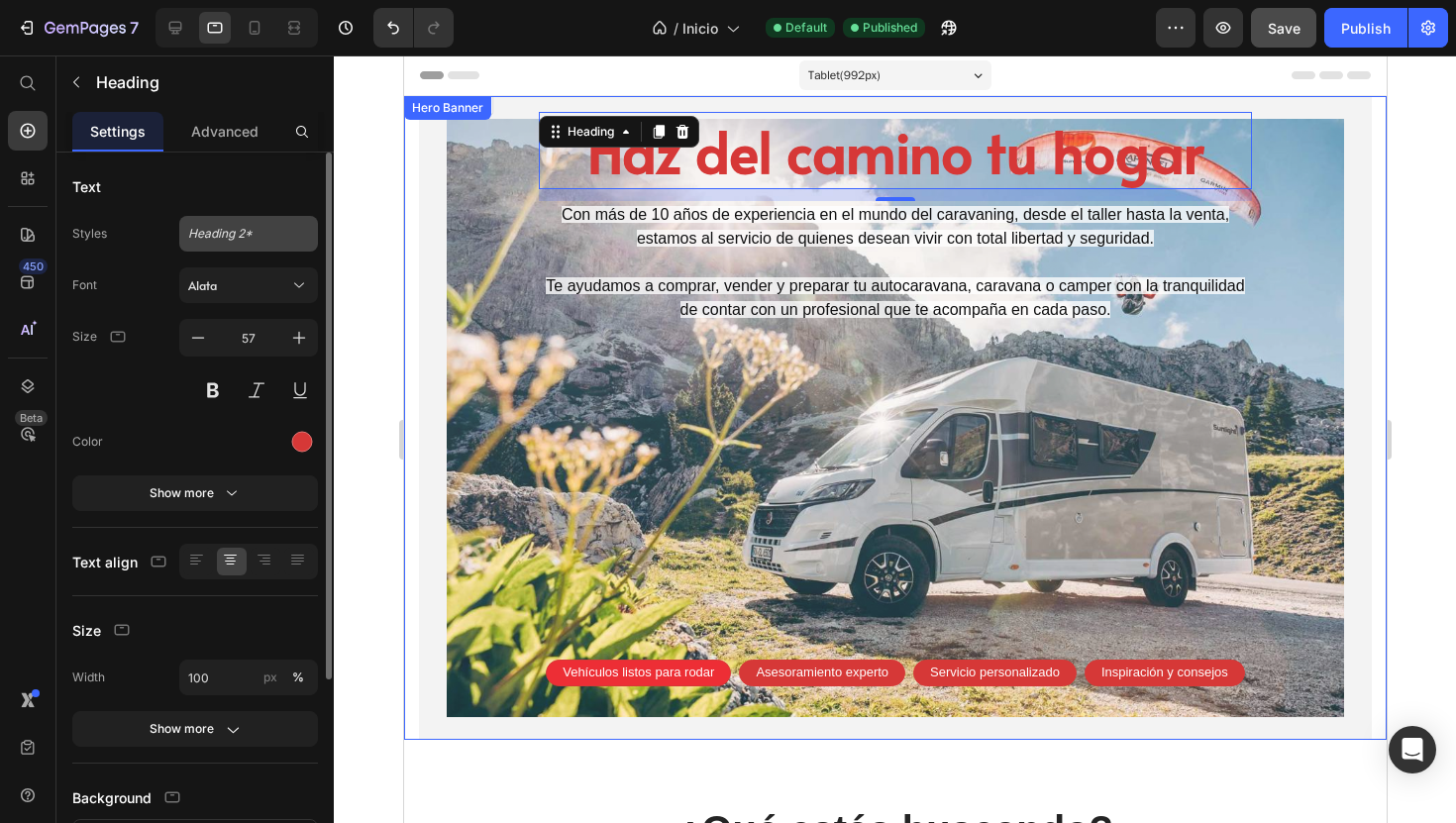 click on "Heading 2*" at bounding box center (237, 234) 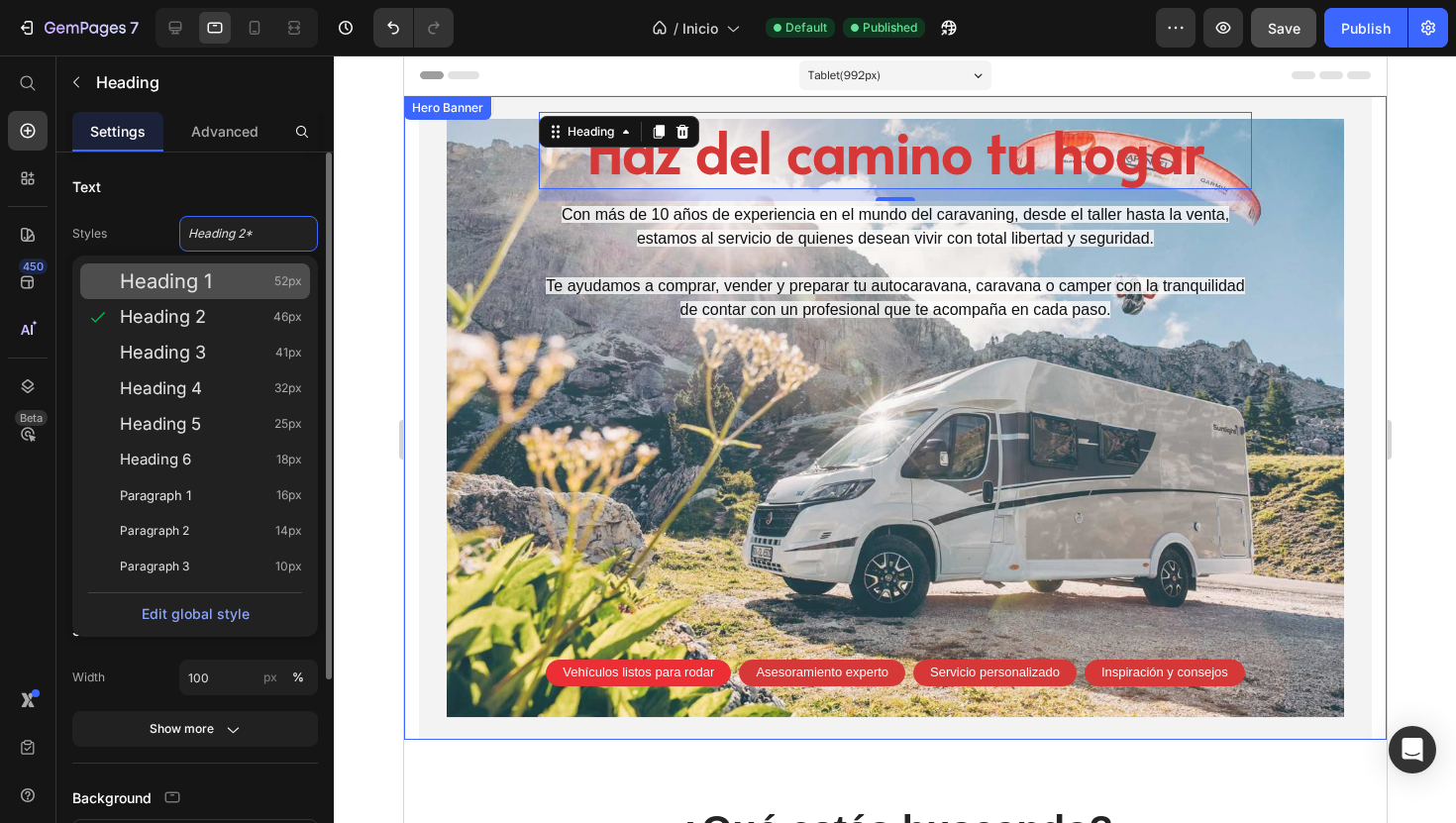 click on "Heading 1 52px" at bounding box center (211, 281) 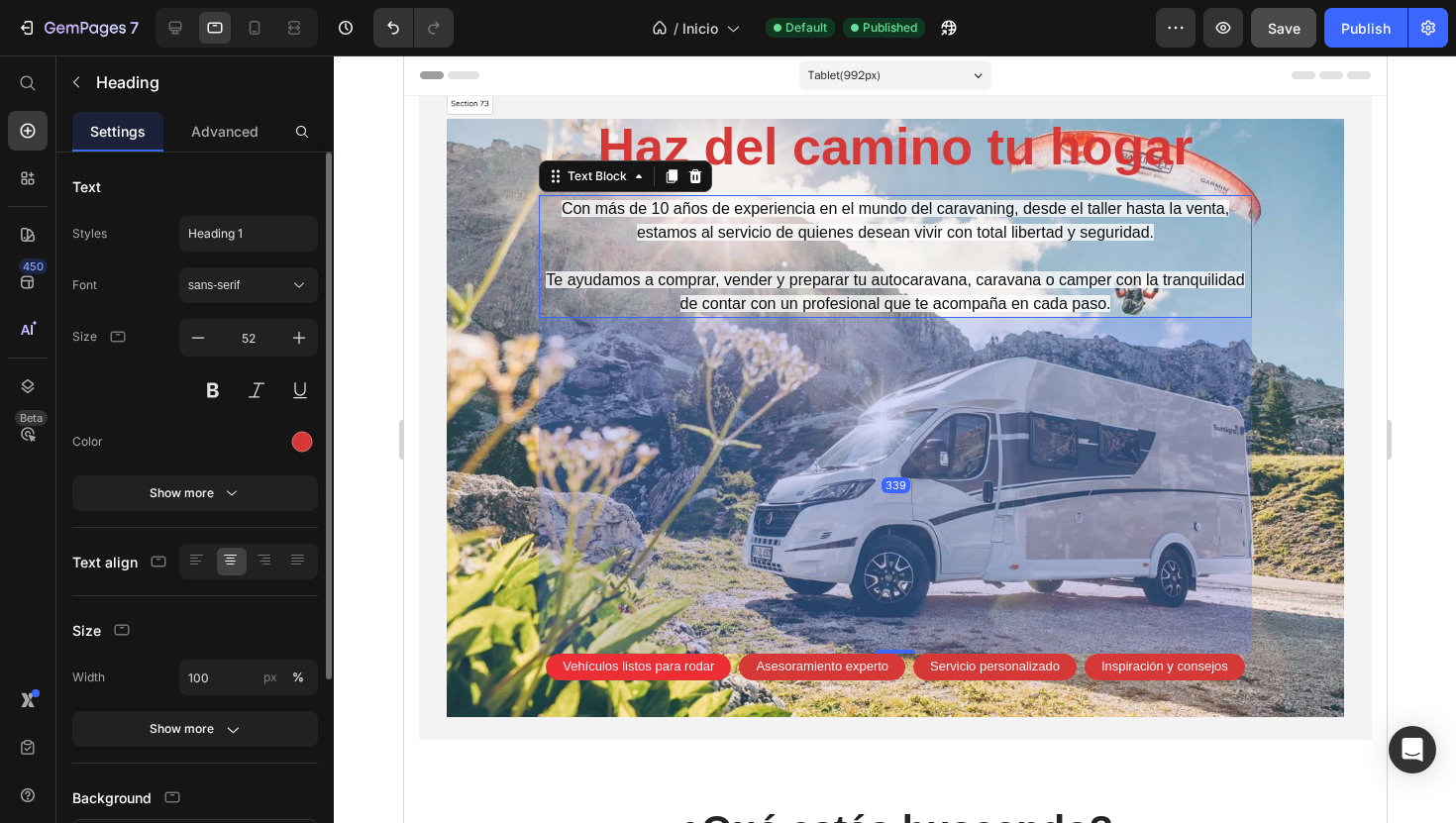 click on "Con más de 10 años de experiencia en el mundo del caravaning, desde el taller hasta la venta, estamos al servicio de quienes desean vivir con total libertad y seguridad." at bounding box center [894, 220] 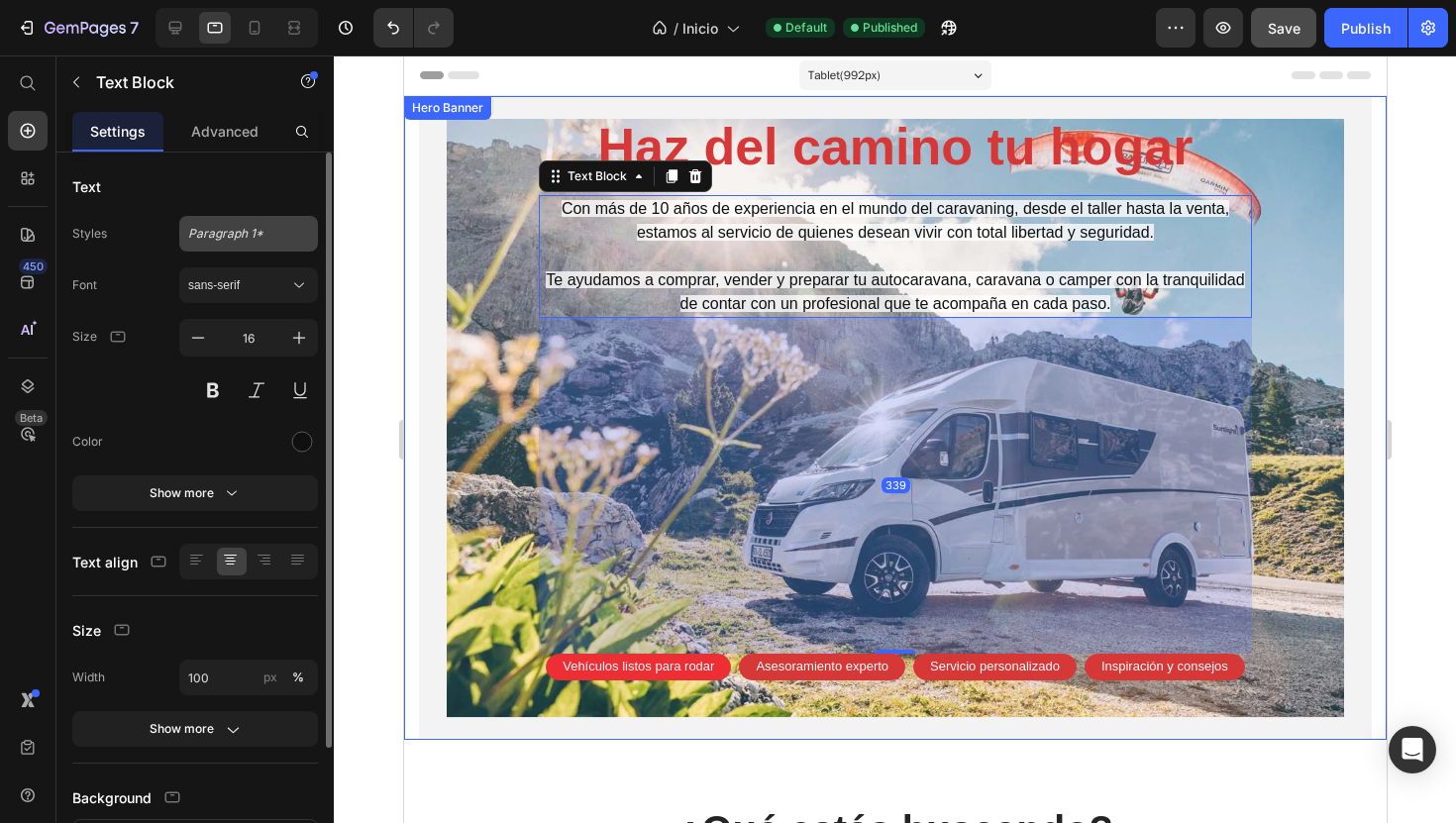 click on "Paragraph 1*" at bounding box center [249, 234] 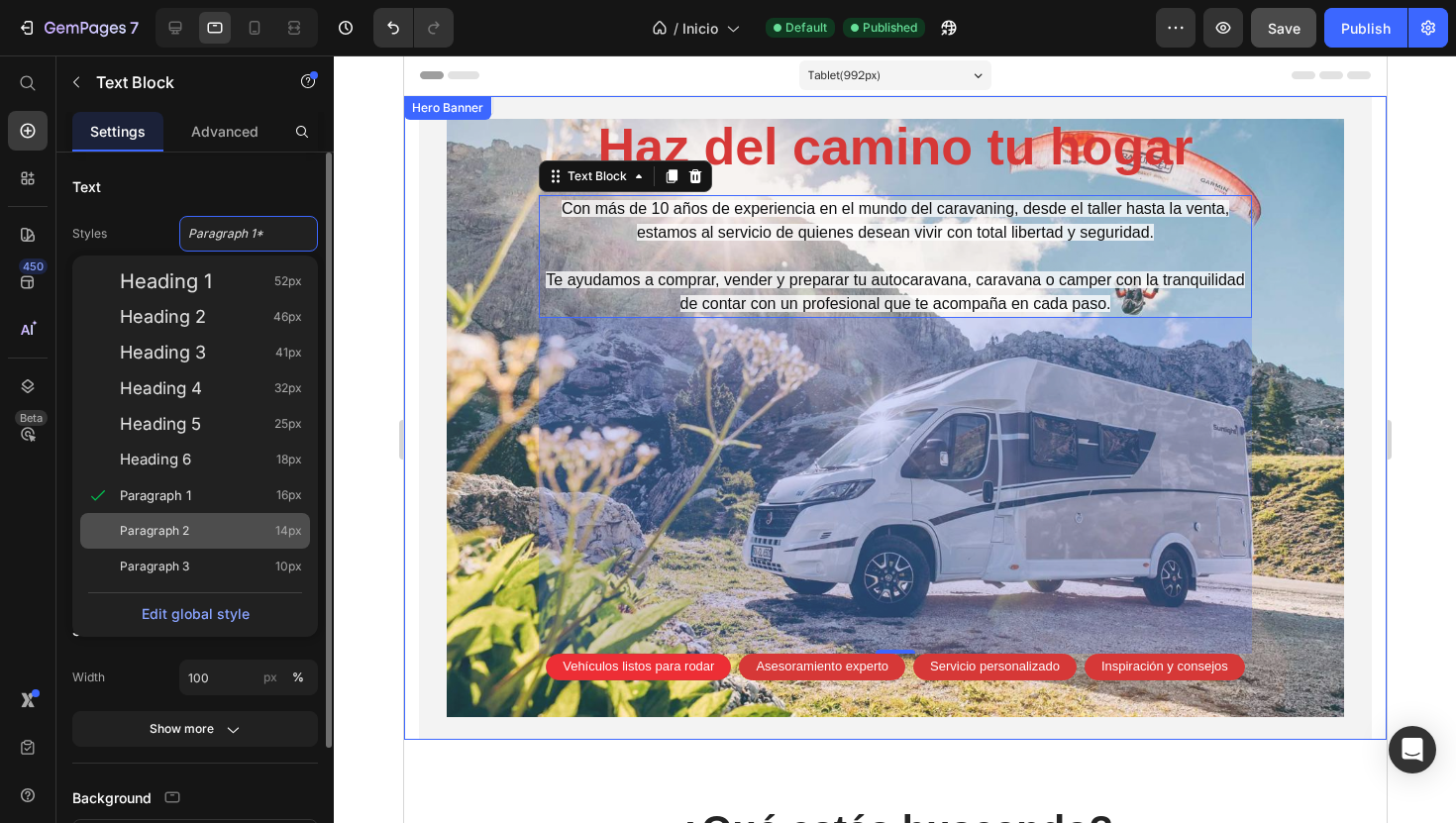 drag, startPoint x: 191, startPoint y: 510, endPoint x: 190, endPoint y: 537, distance: 27.018512 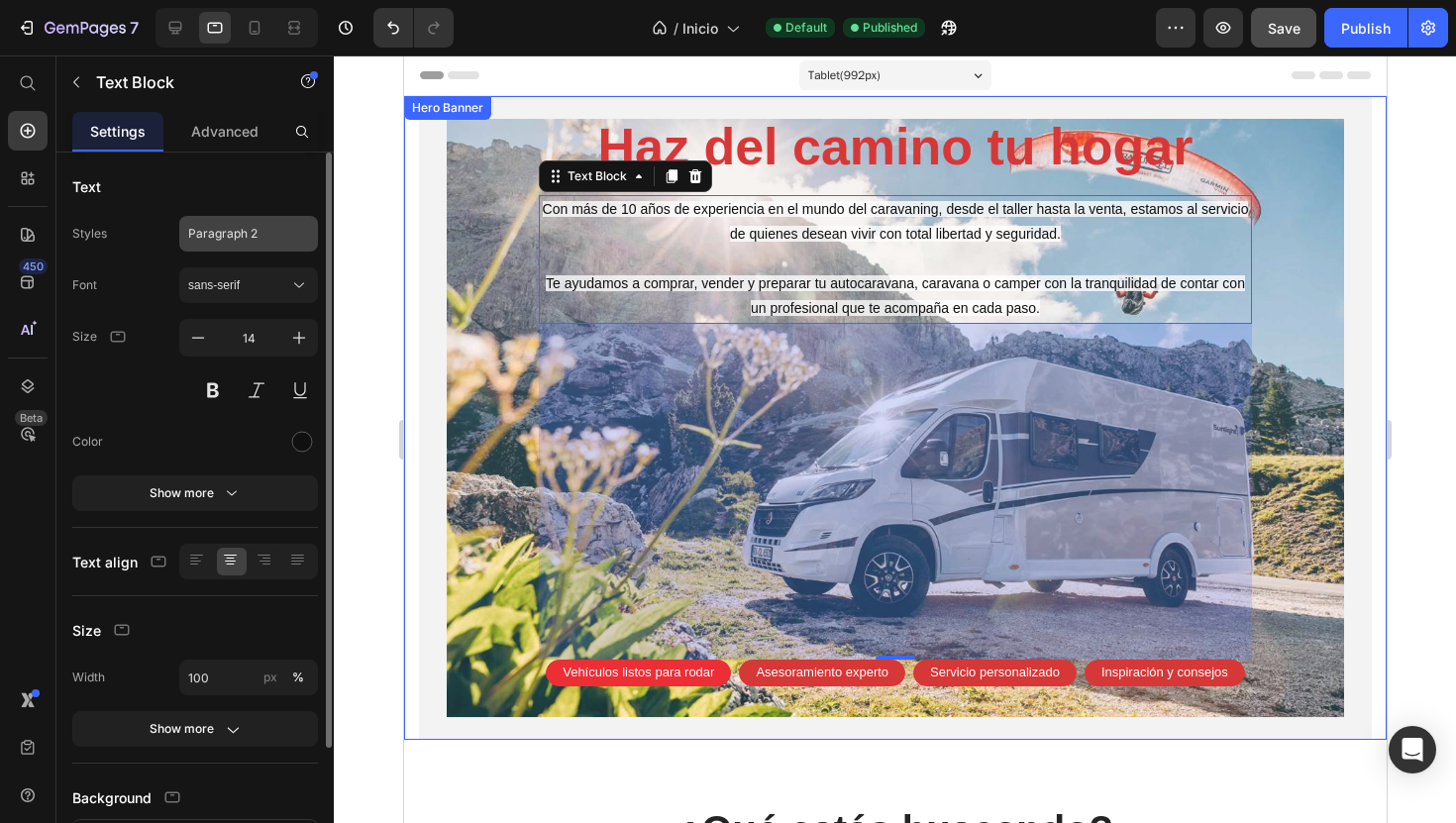 click on "Paragraph 2" at bounding box center [237, 234] 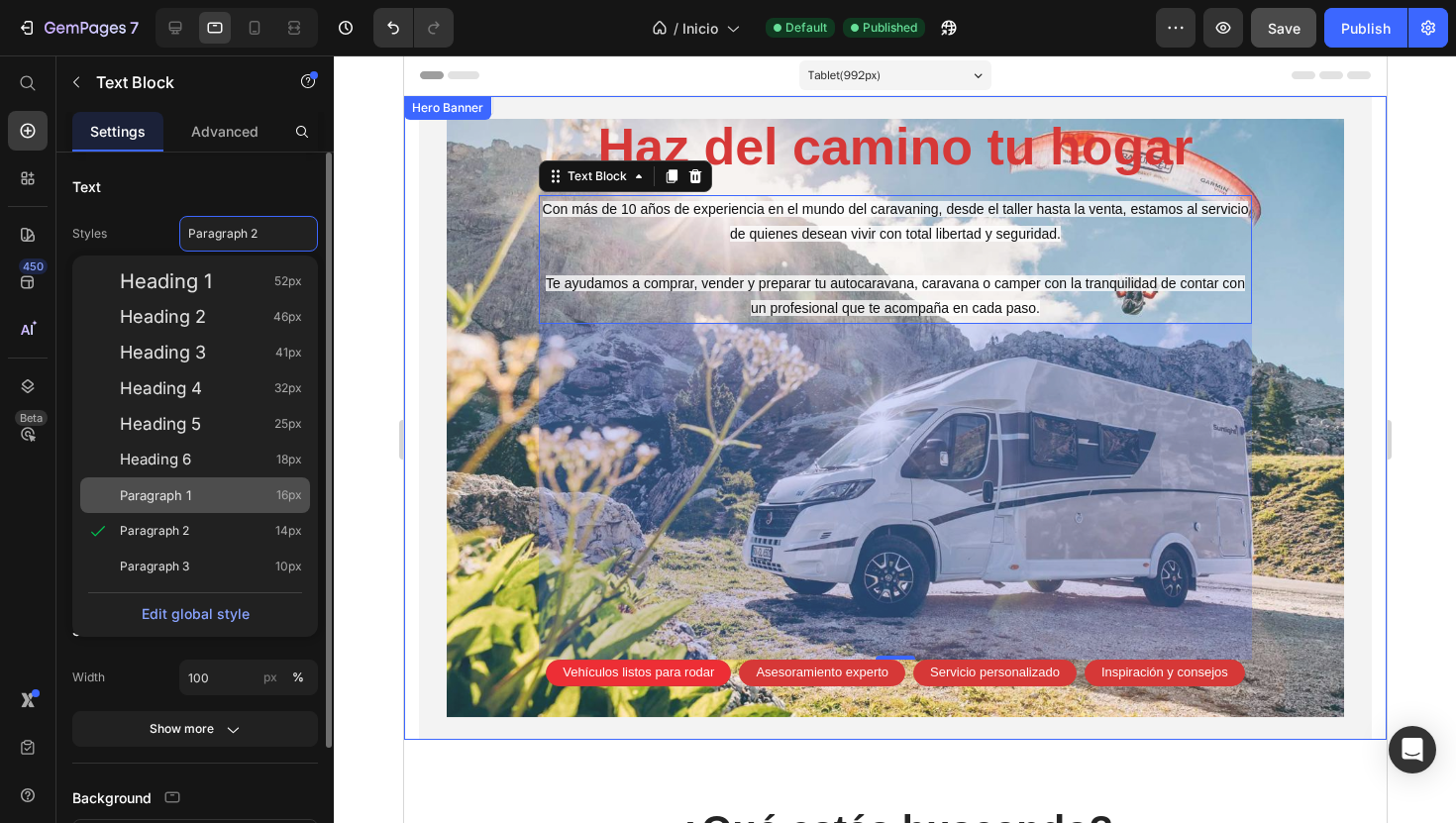 click on "Paragraph 1" at bounding box center [156, 495] 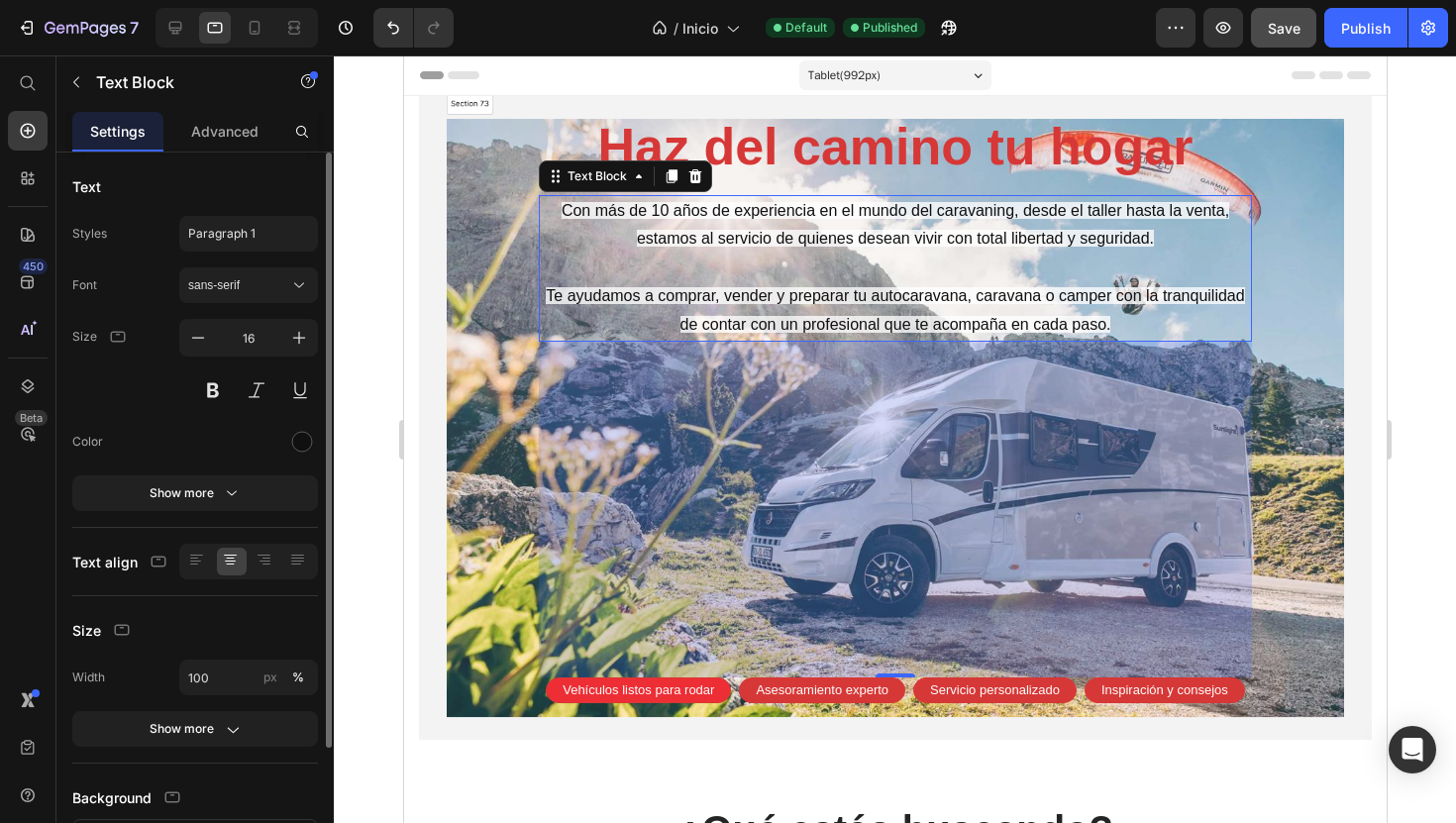 scroll, scrollTop: 200, scrollLeft: 0, axis: vertical 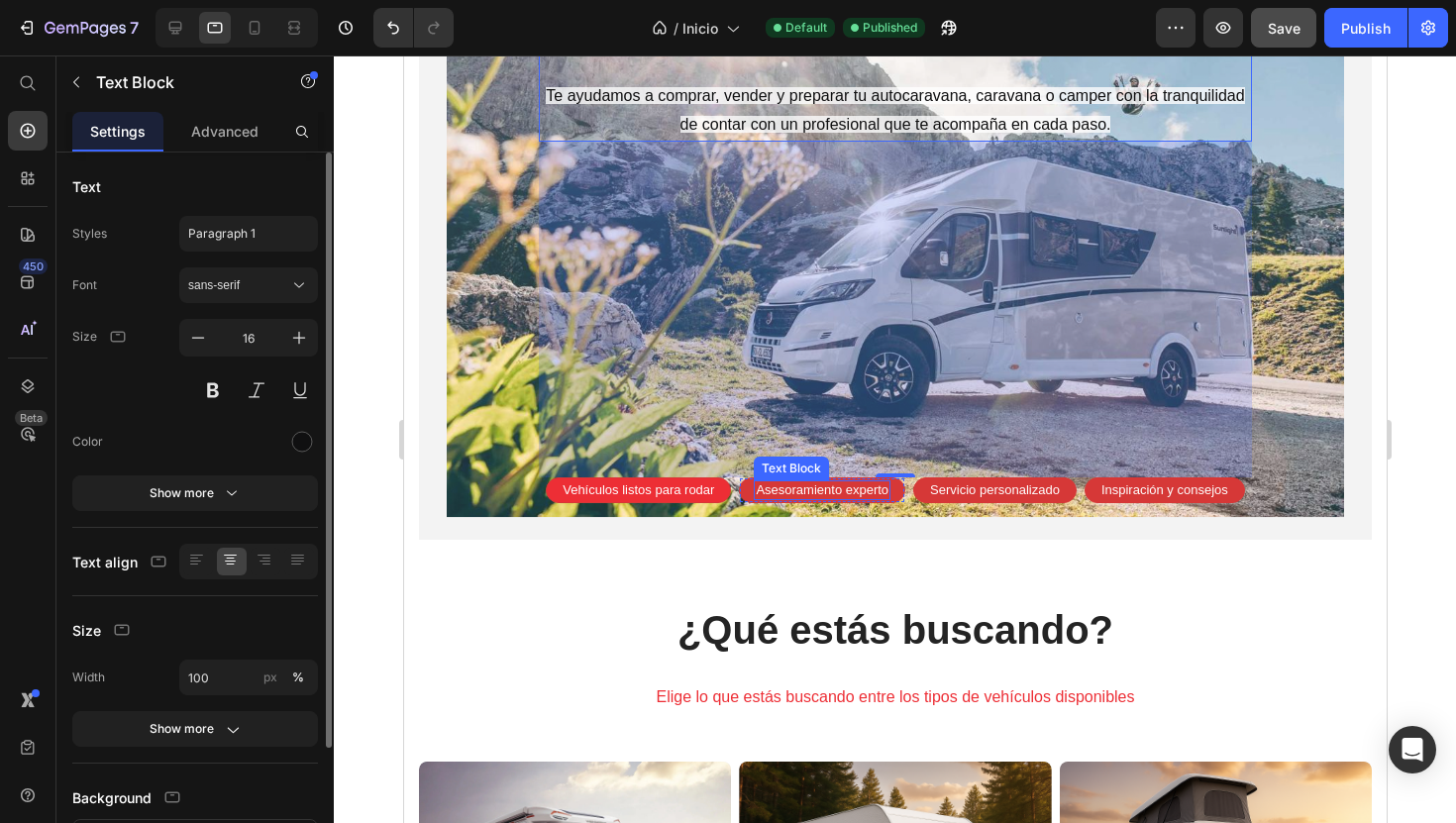 click on "Asesoramiento experto" at bounding box center [821, 490] 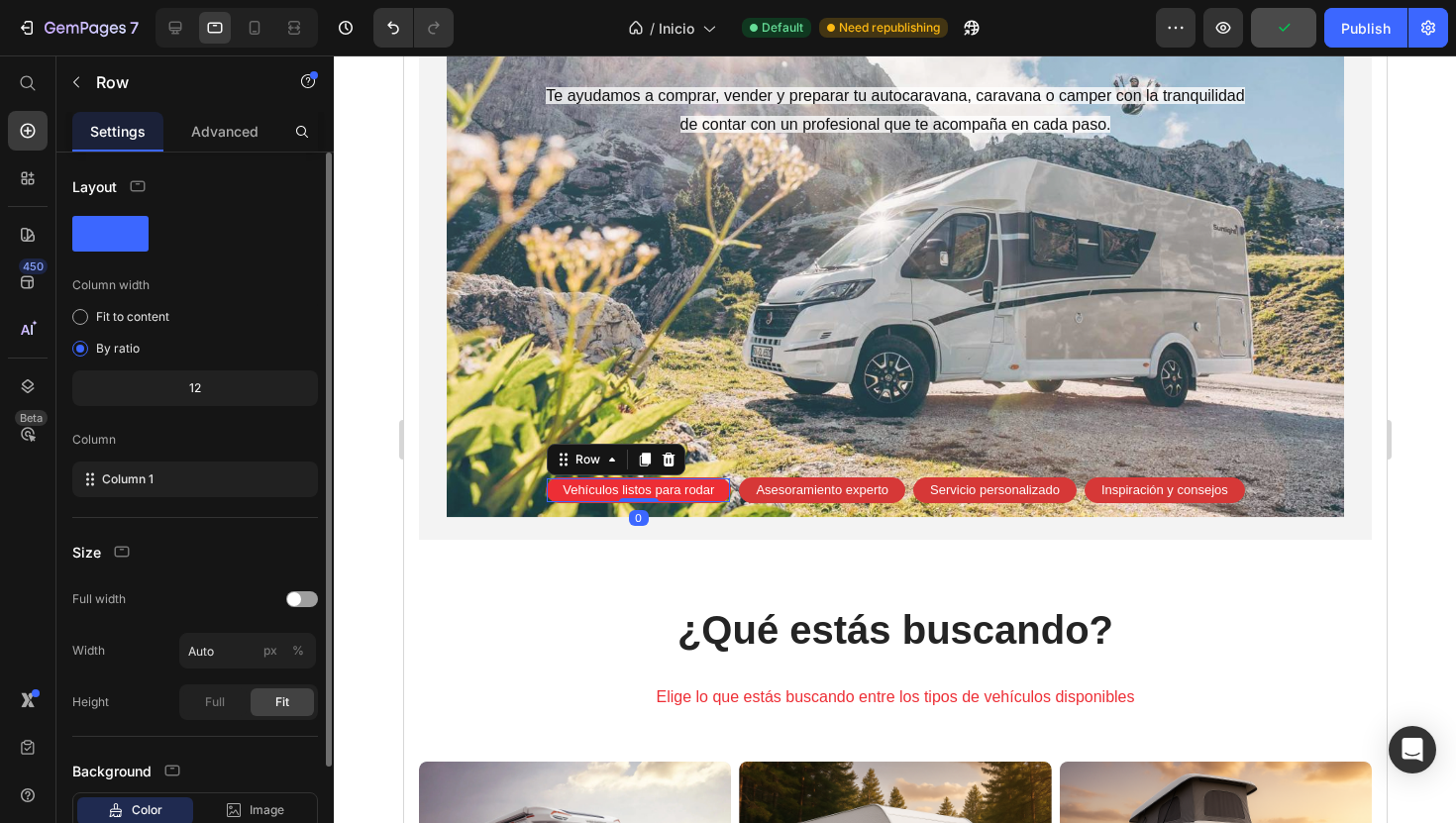 click on "Vehículos listos para rodar Text Block Row   0" at bounding box center (637, 490) 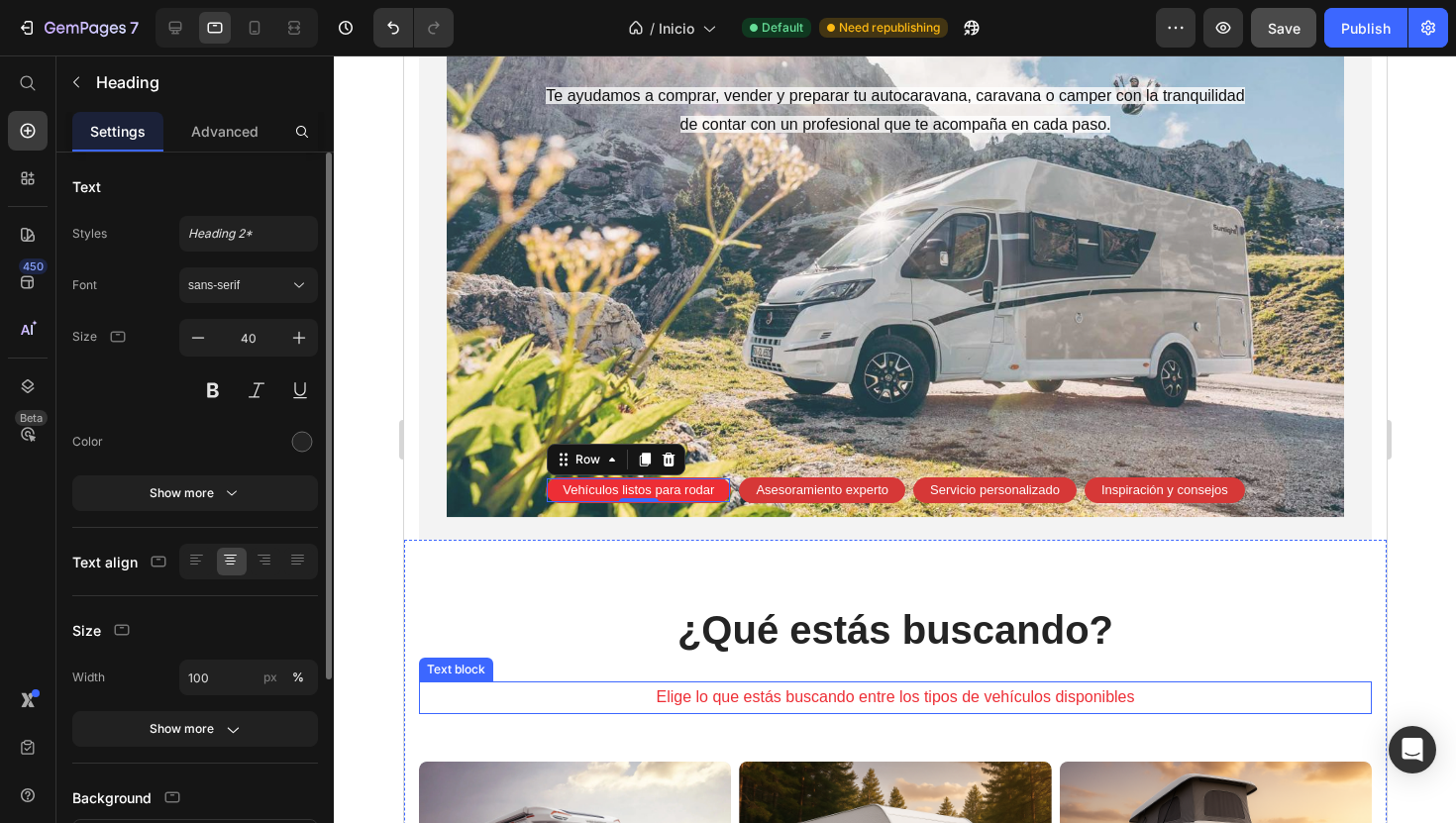 click on "¿Qué estás buscando?" at bounding box center [894, 630] 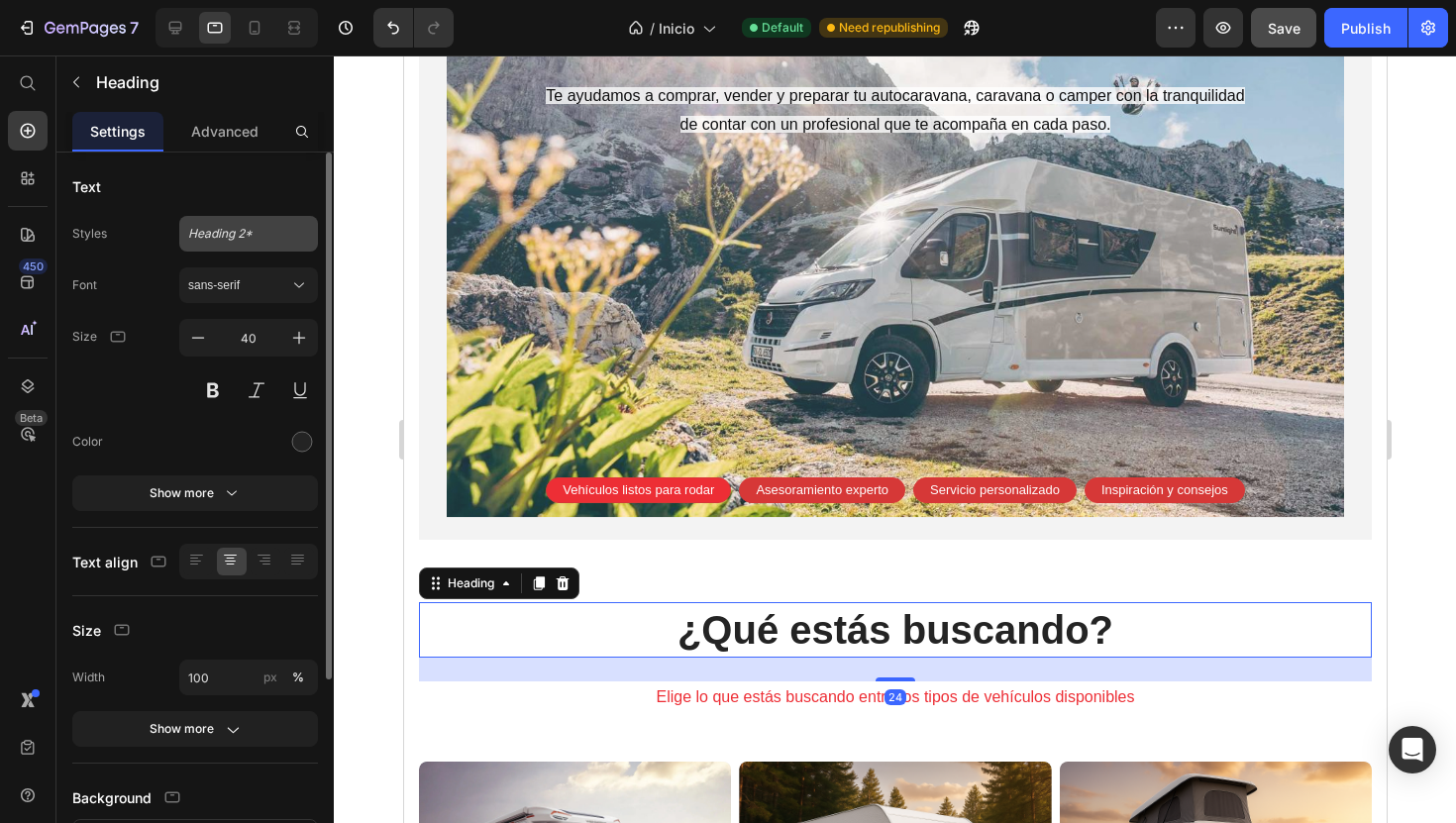 click on "Heading 2*" at bounding box center (249, 234) 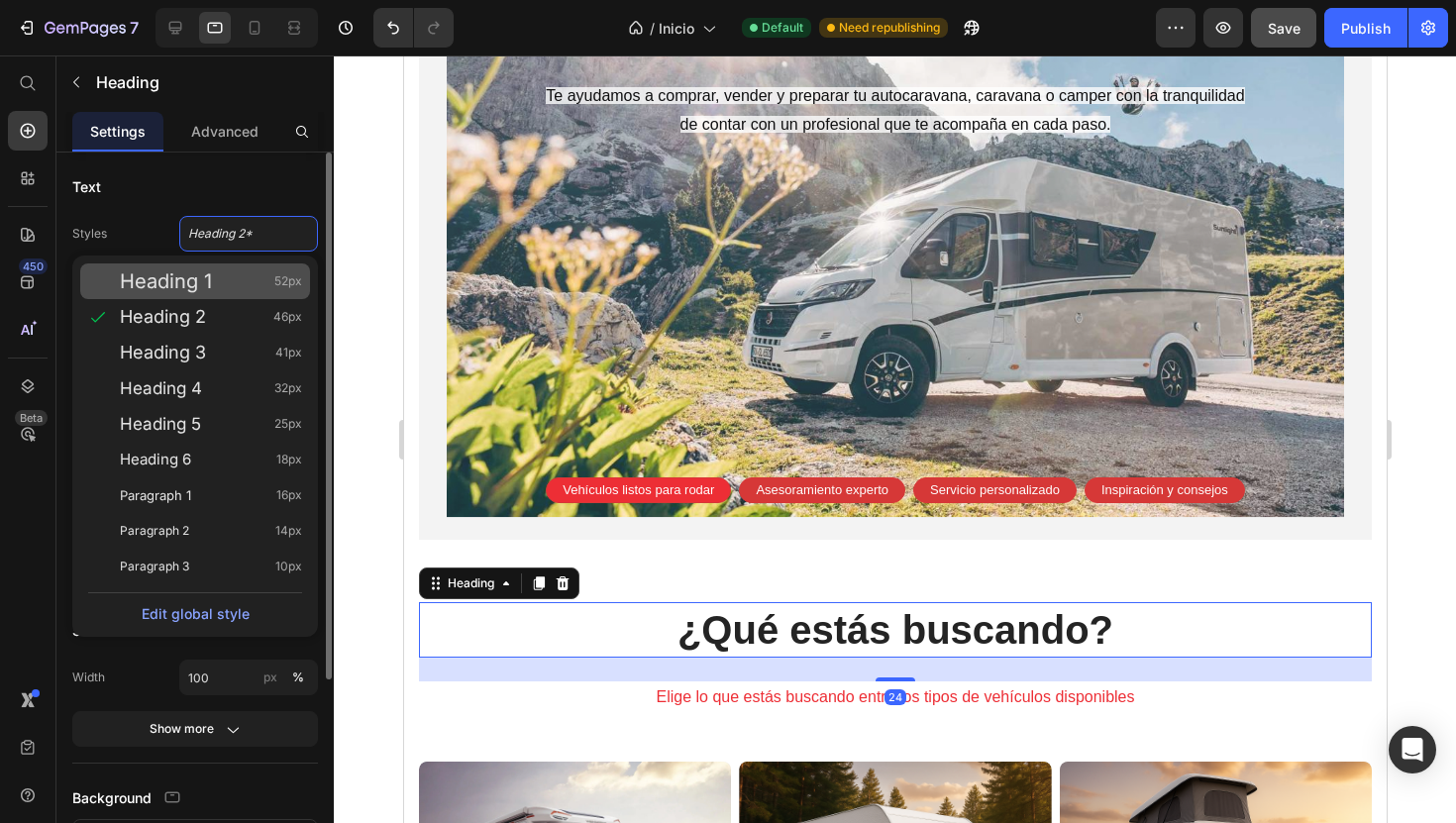 click on "Heading 1 52px" at bounding box center (211, 281) 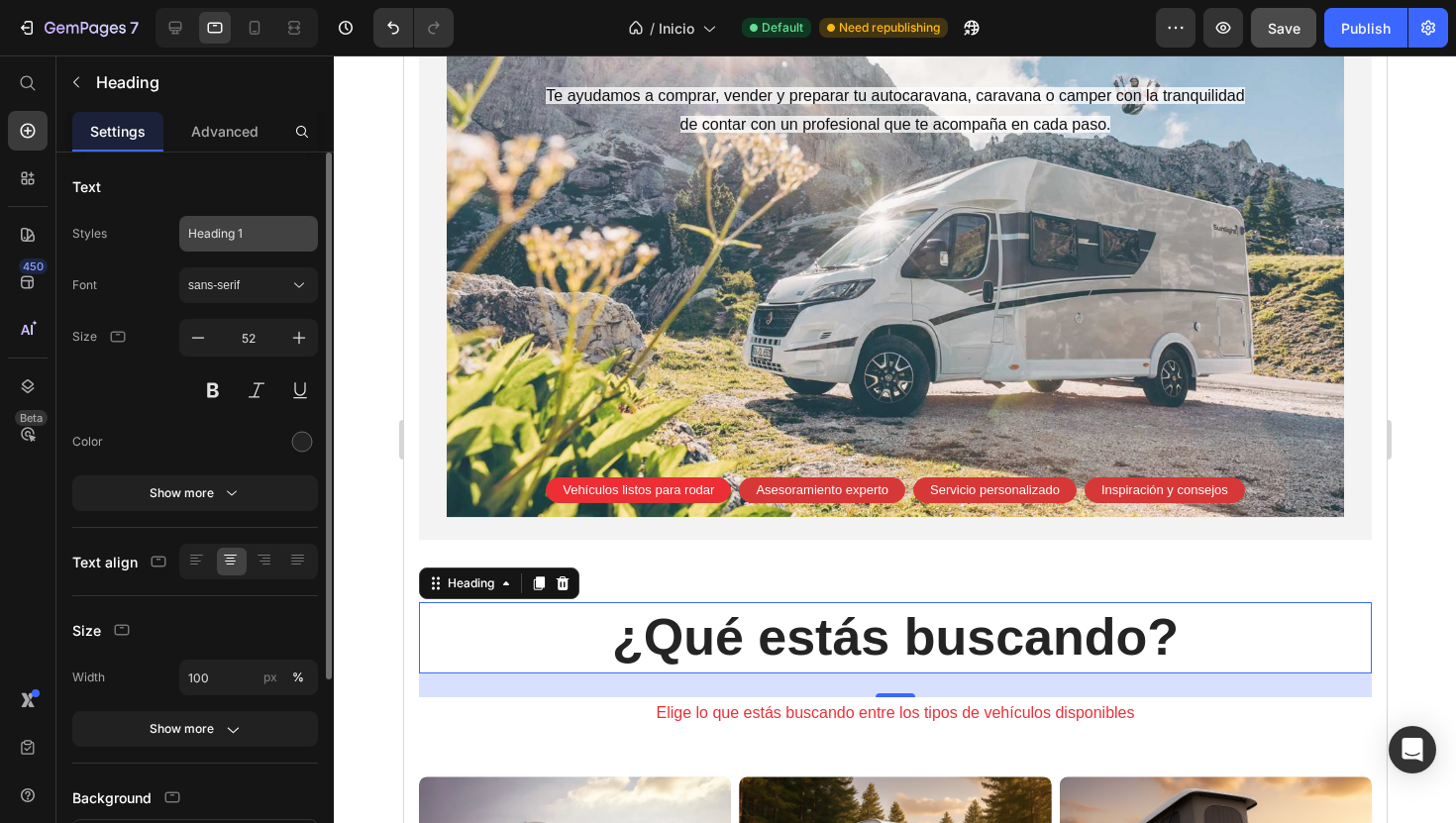 click on "Heading 1" at bounding box center (237, 234) 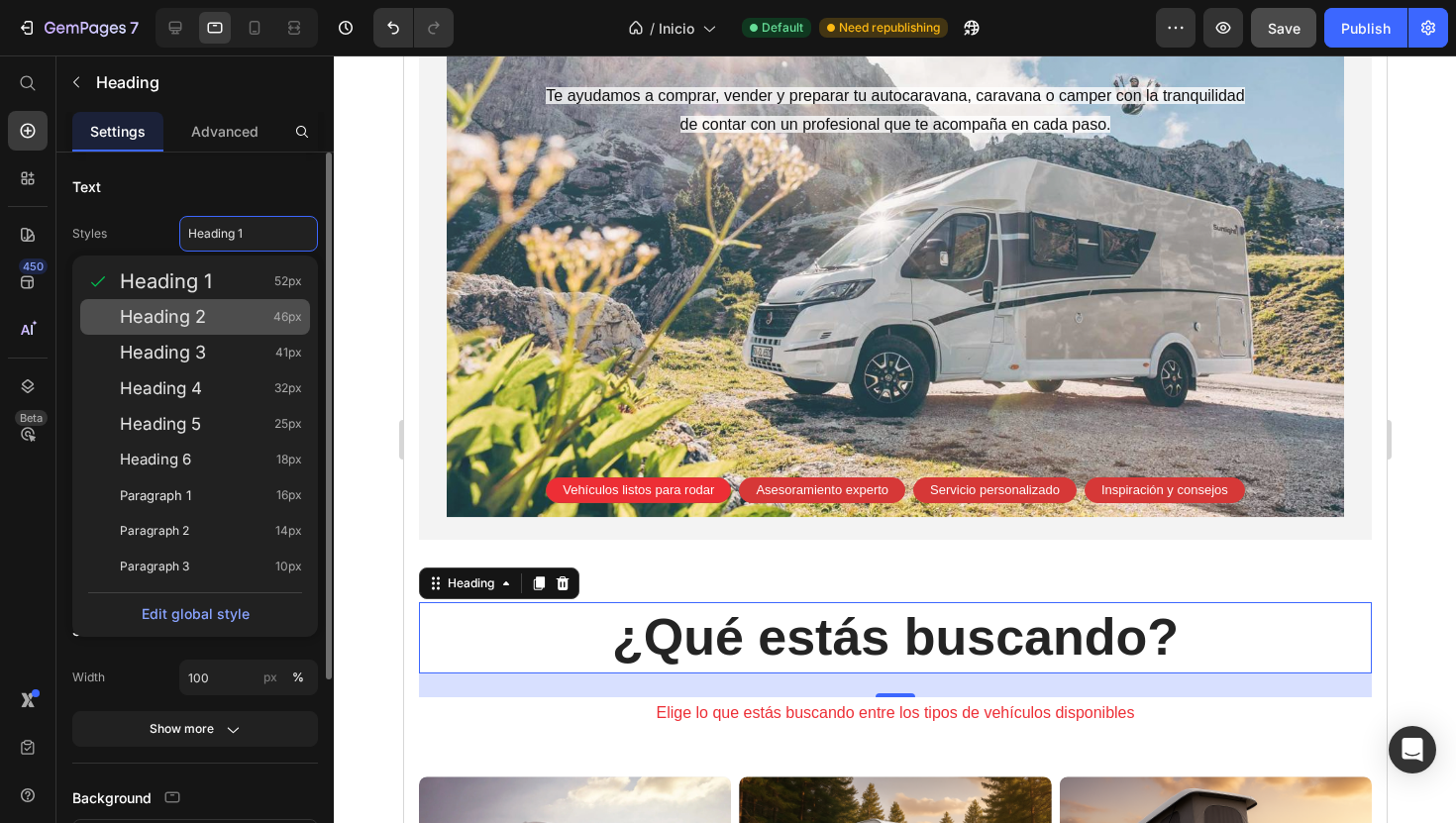 click on "Heading 2 46px" at bounding box center (211, 317) 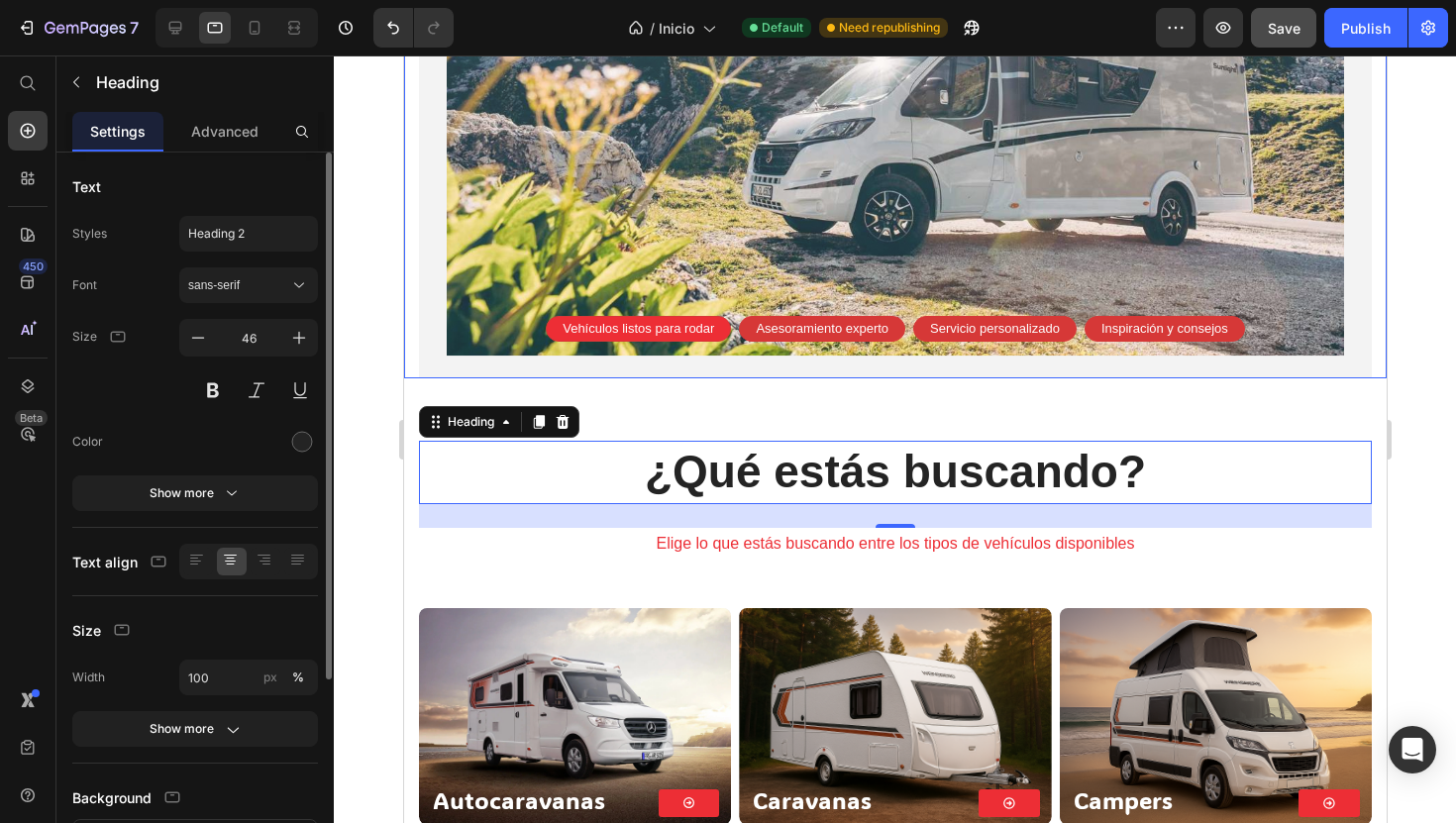 scroll, scrollTop: 419, scrollLeft: 0, axis: vertical 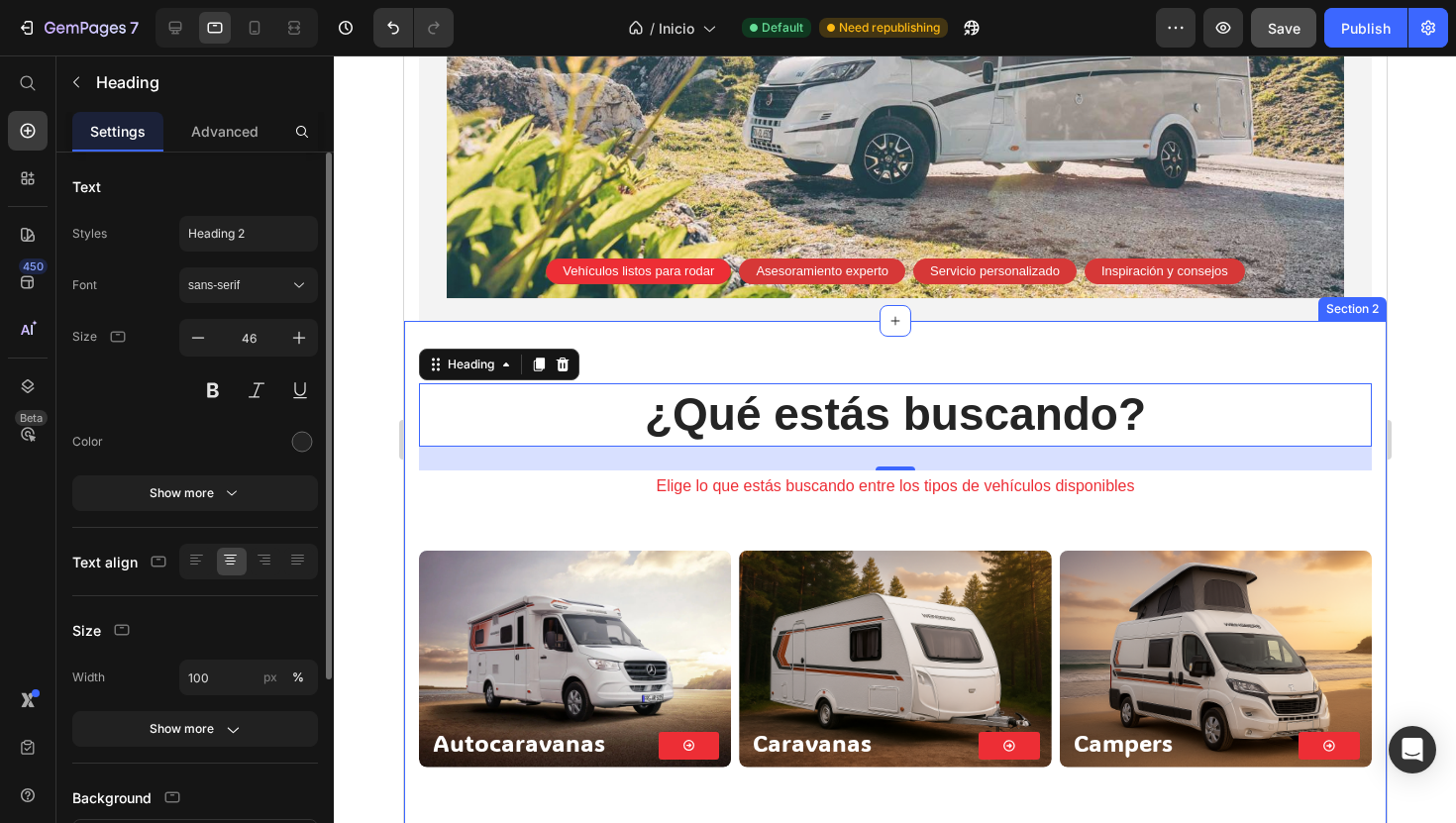 click on "¿Qué estás buscando? Heading   24 Elige lo que estás buscando entre los tipos de vehículos disponibles Text block Autocaravanas Heading
Button Row Hero Banner Caravanas Heading
Button Row Hero Banner Campers Heading
Button Row Hero Banner Row" at bounding box center [894, 599] 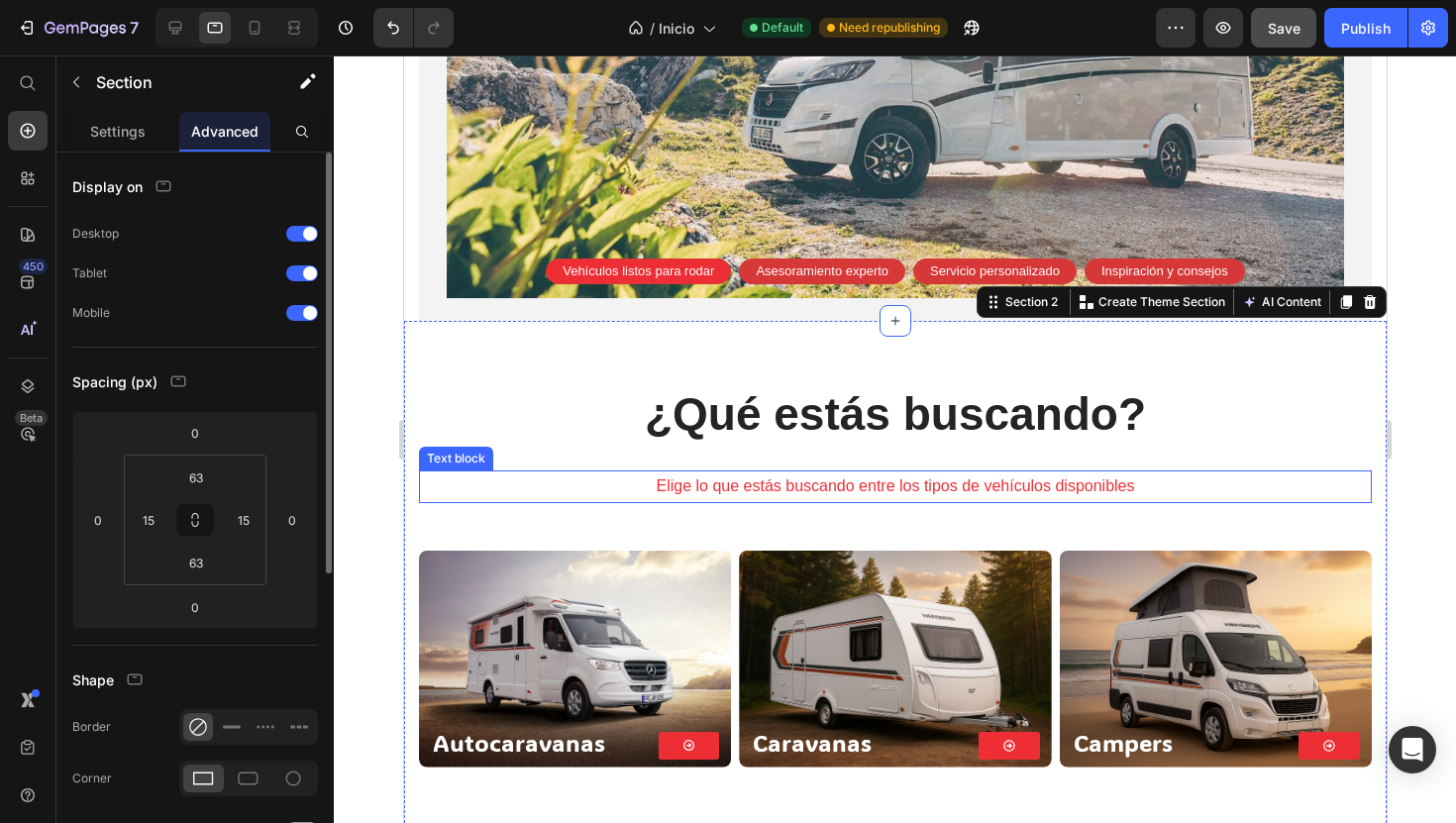 click on "[PERSON_NAME] que estás buscando entre los tipos de vehículos disponibles" at bounding box center (894, 486) 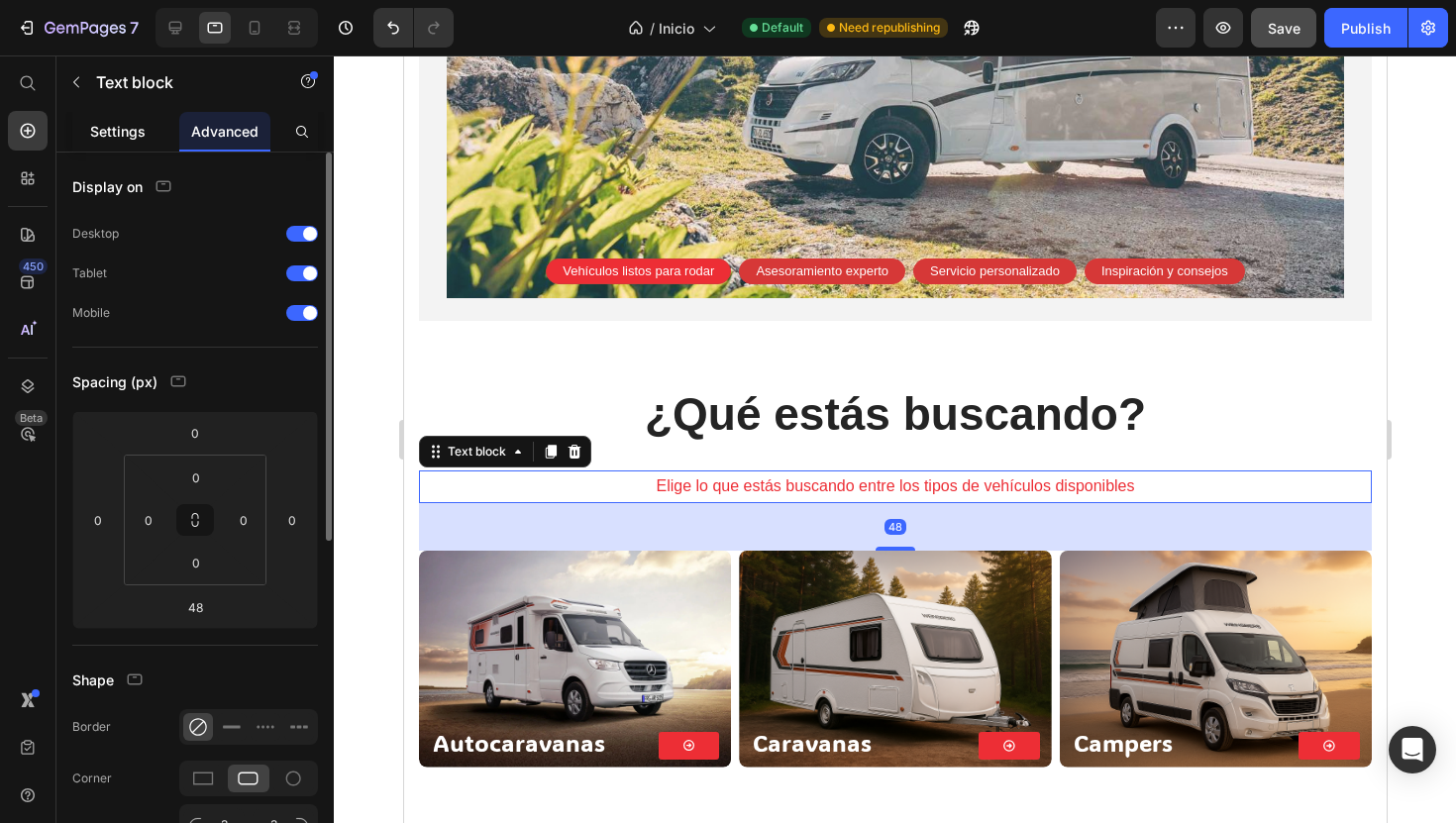 click on "Settings" 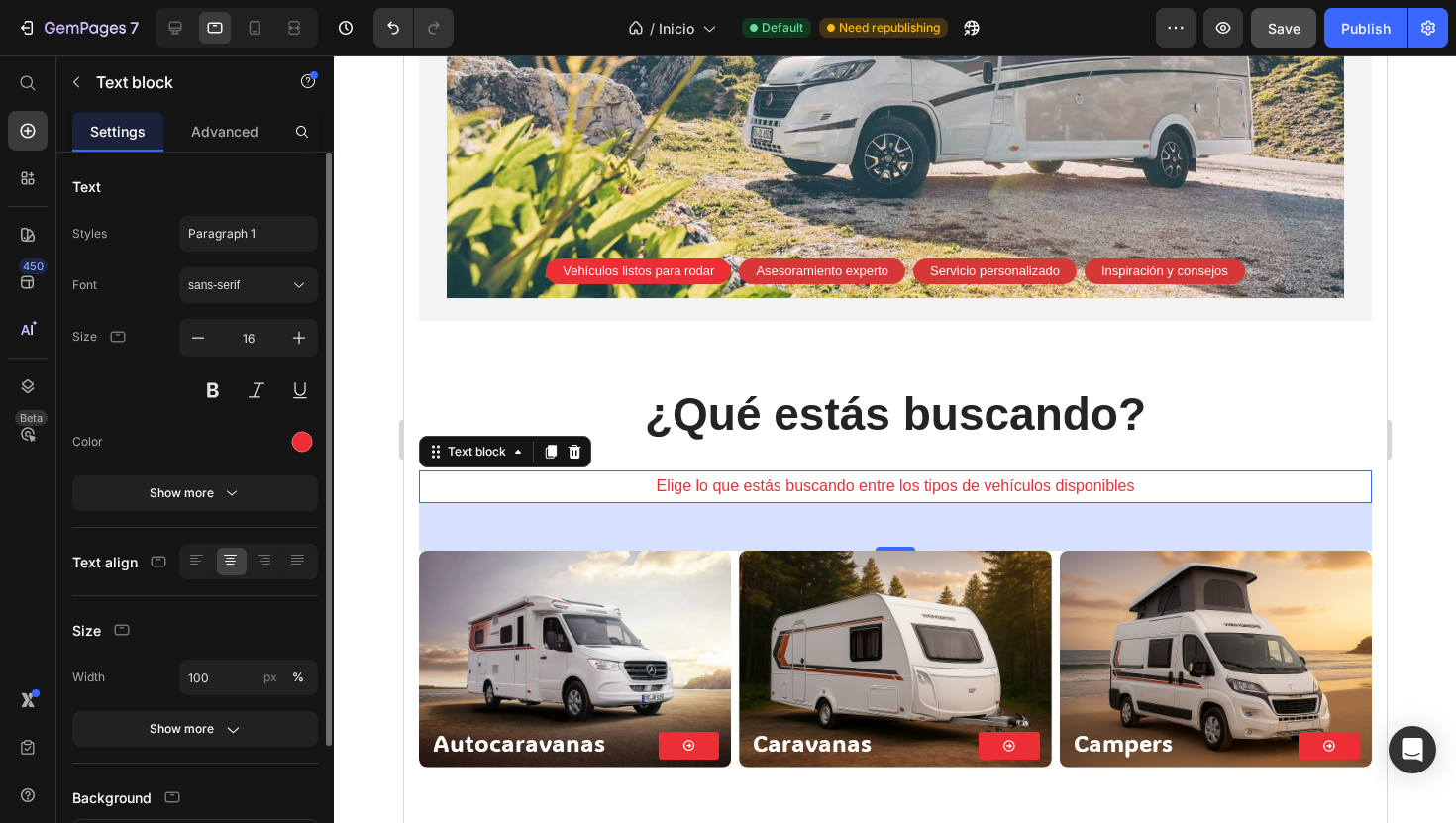 click on "Styles Paragraph 1 Font sans-serif Size 16 Color Show more" 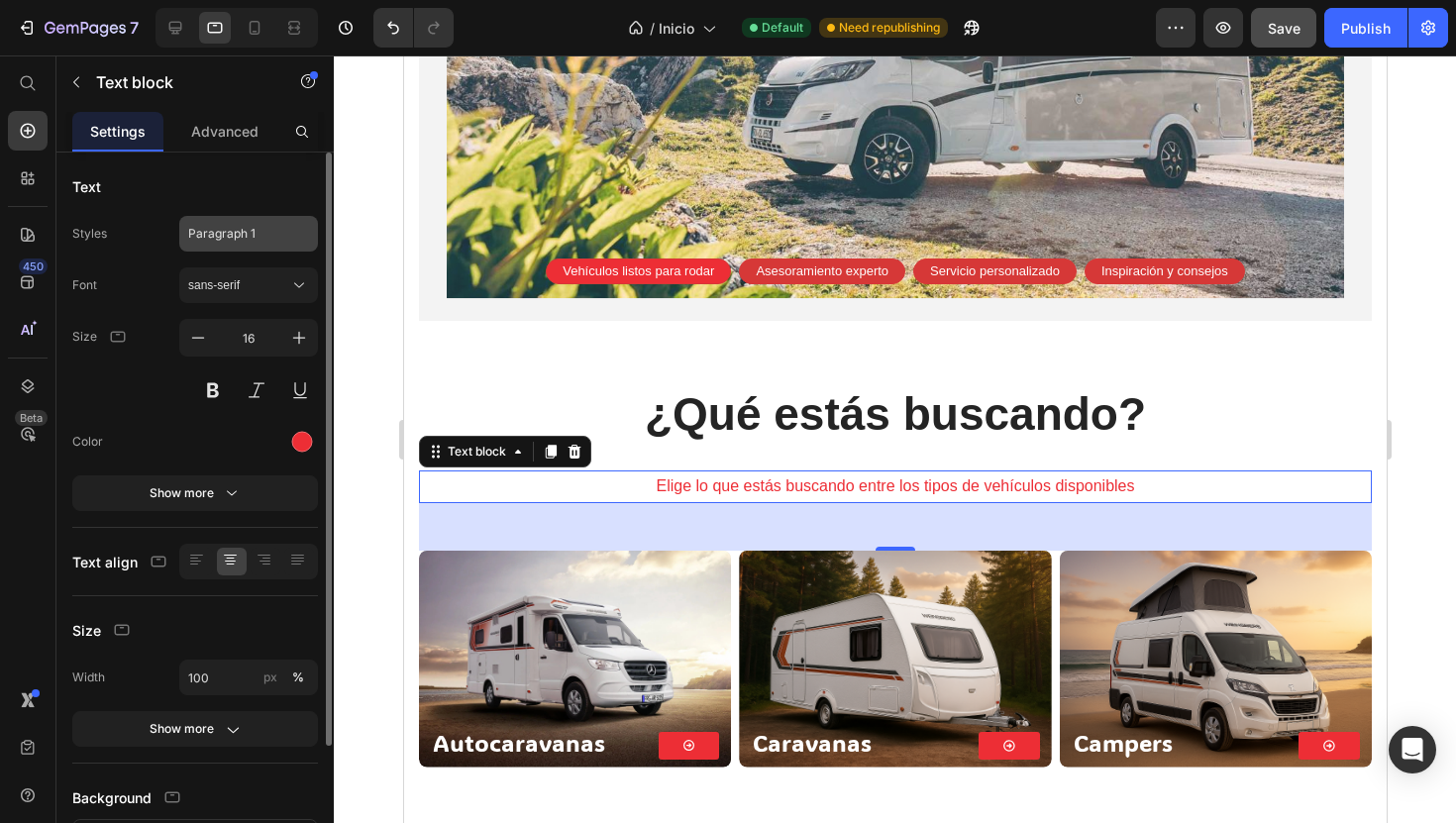 click on "Paragraph 1" at bounding box center (249, 234) 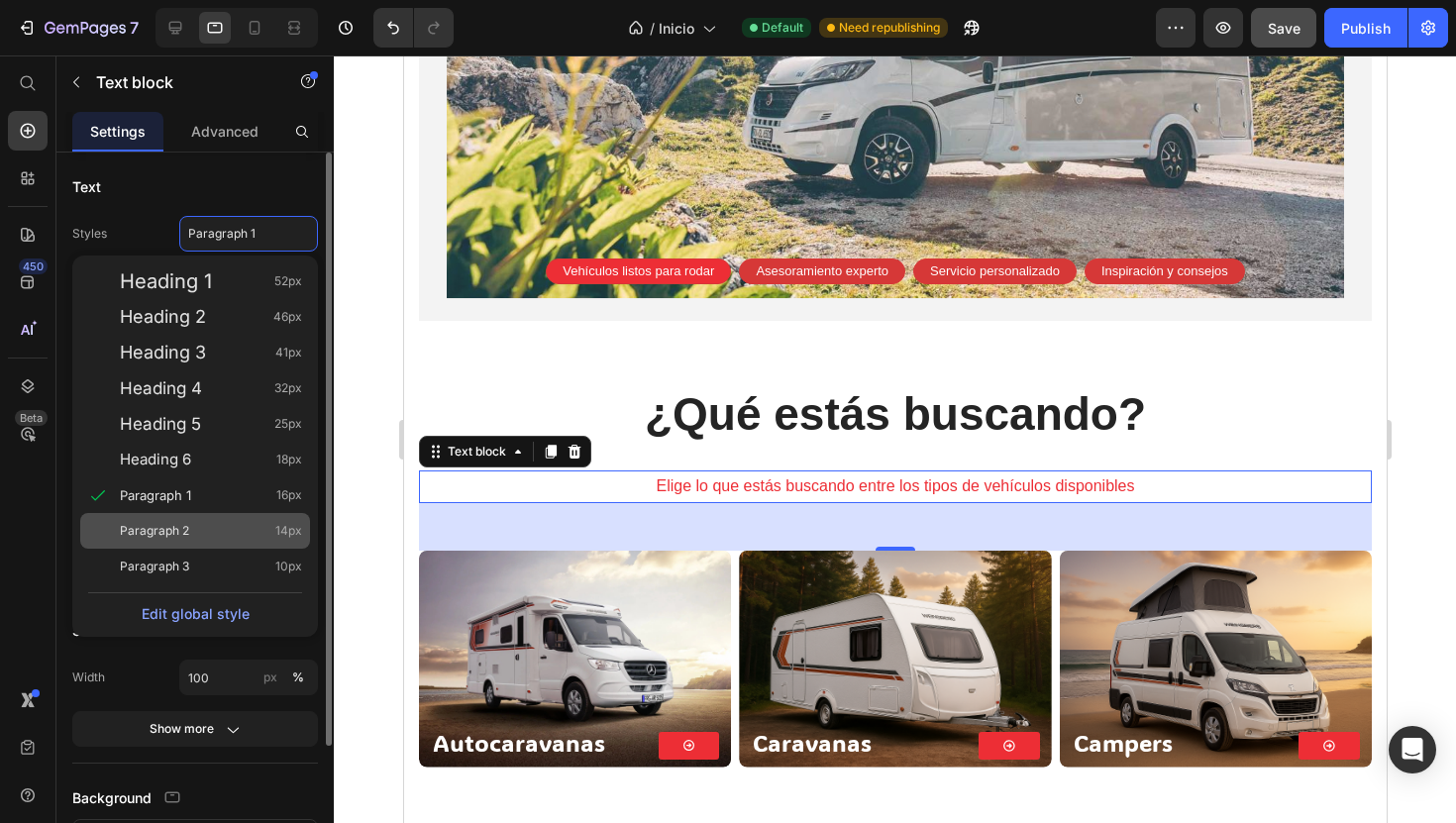drag, startPoint x: 212, startPoint y: 557, endPoint x: 226, endPoint y: 538, distance: 23.600847 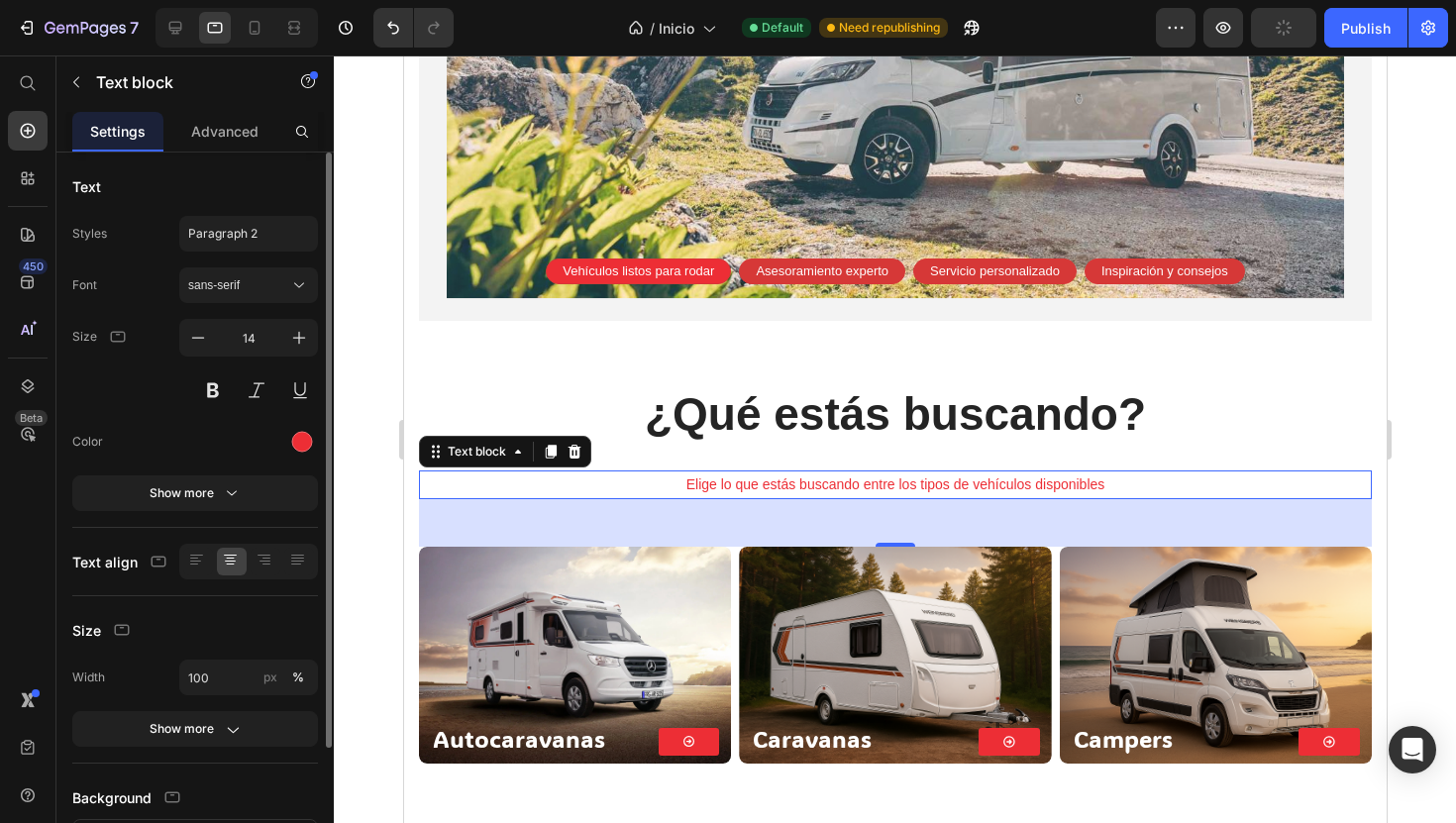 click on "Styles Paragraph 2 Font sans-serif Size 14 Color Show more" 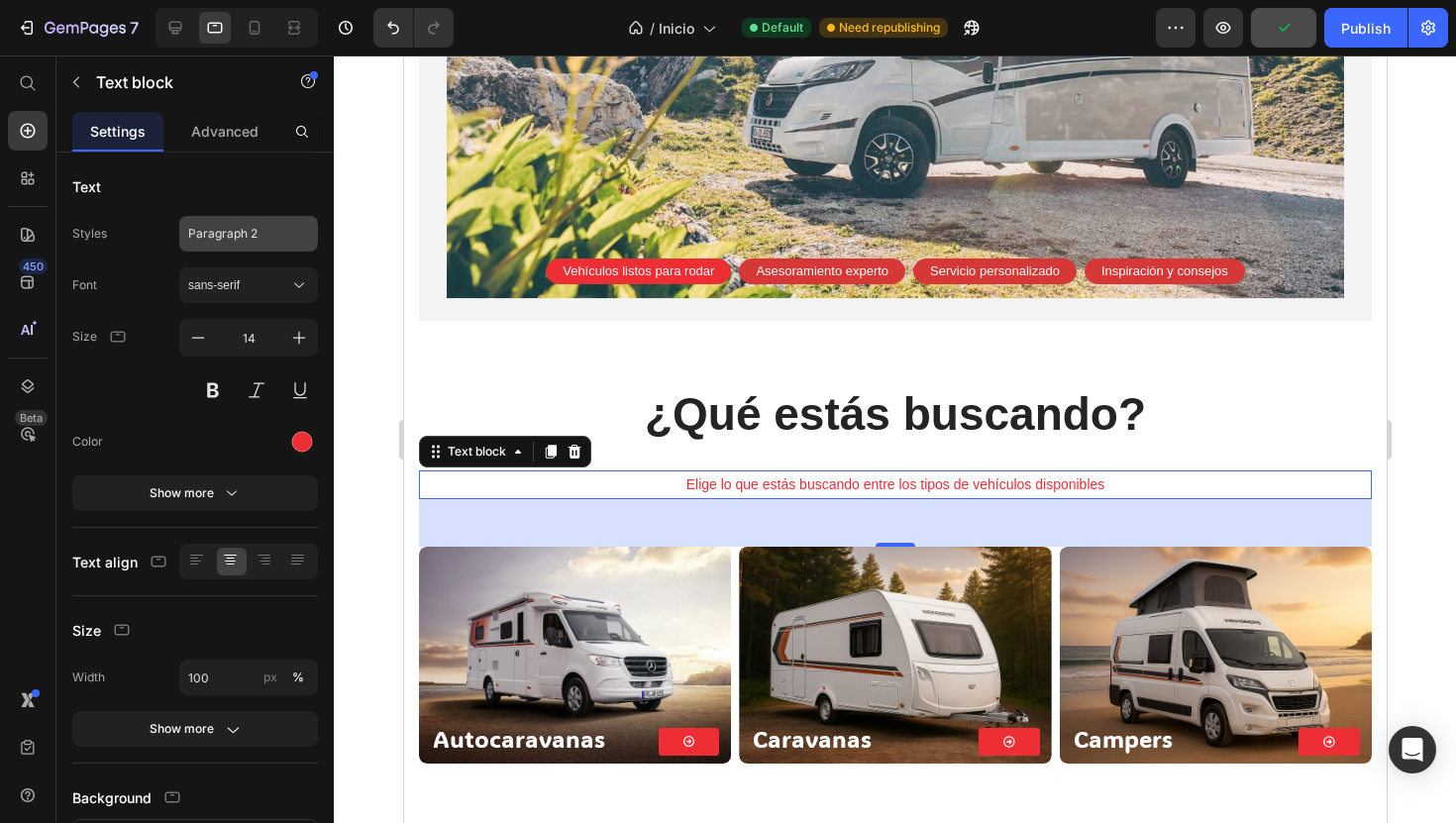 click on "Paragraph 2" at bounding box center [249, 234] 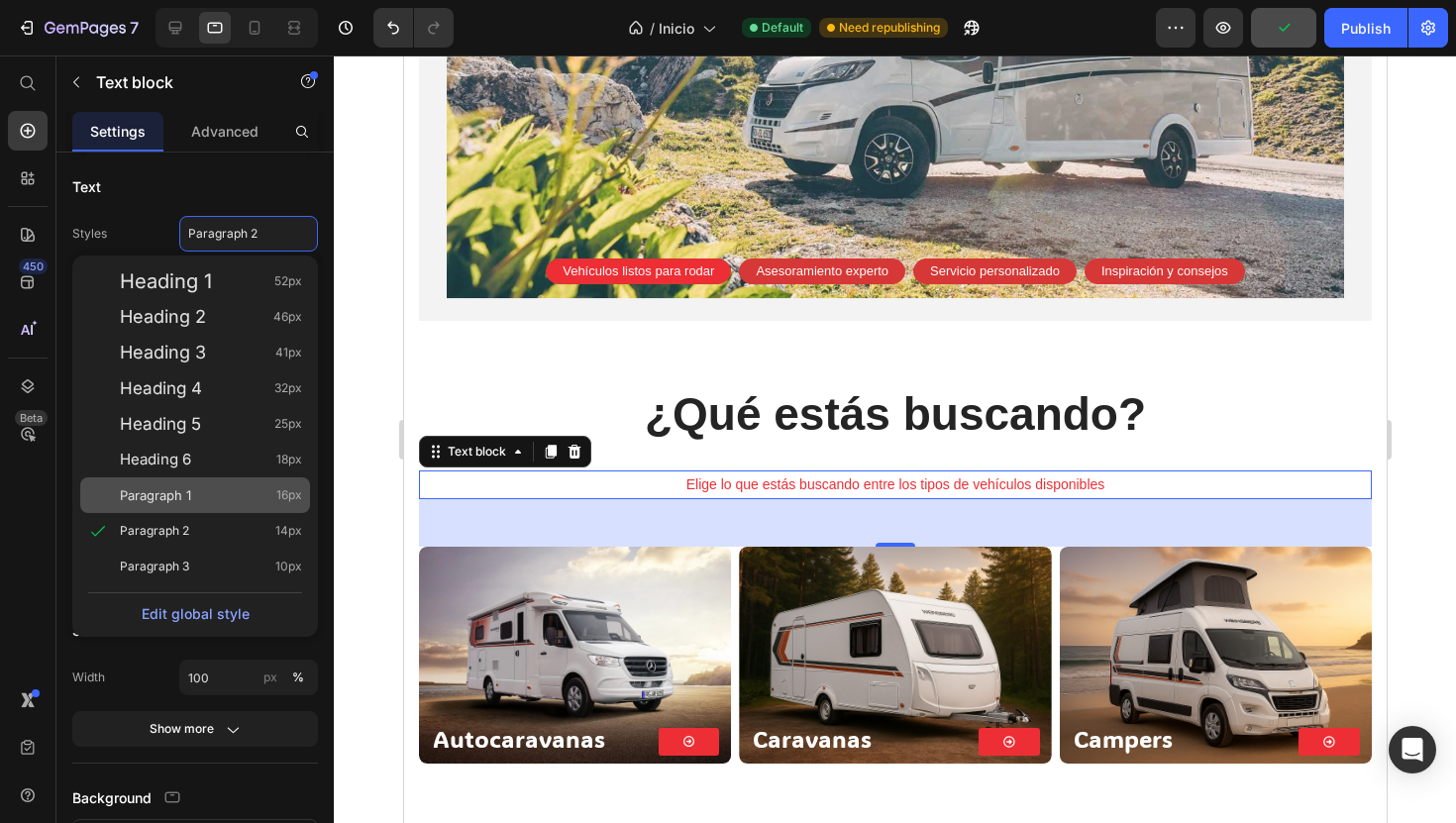 click on "Paragraph 1 16px" 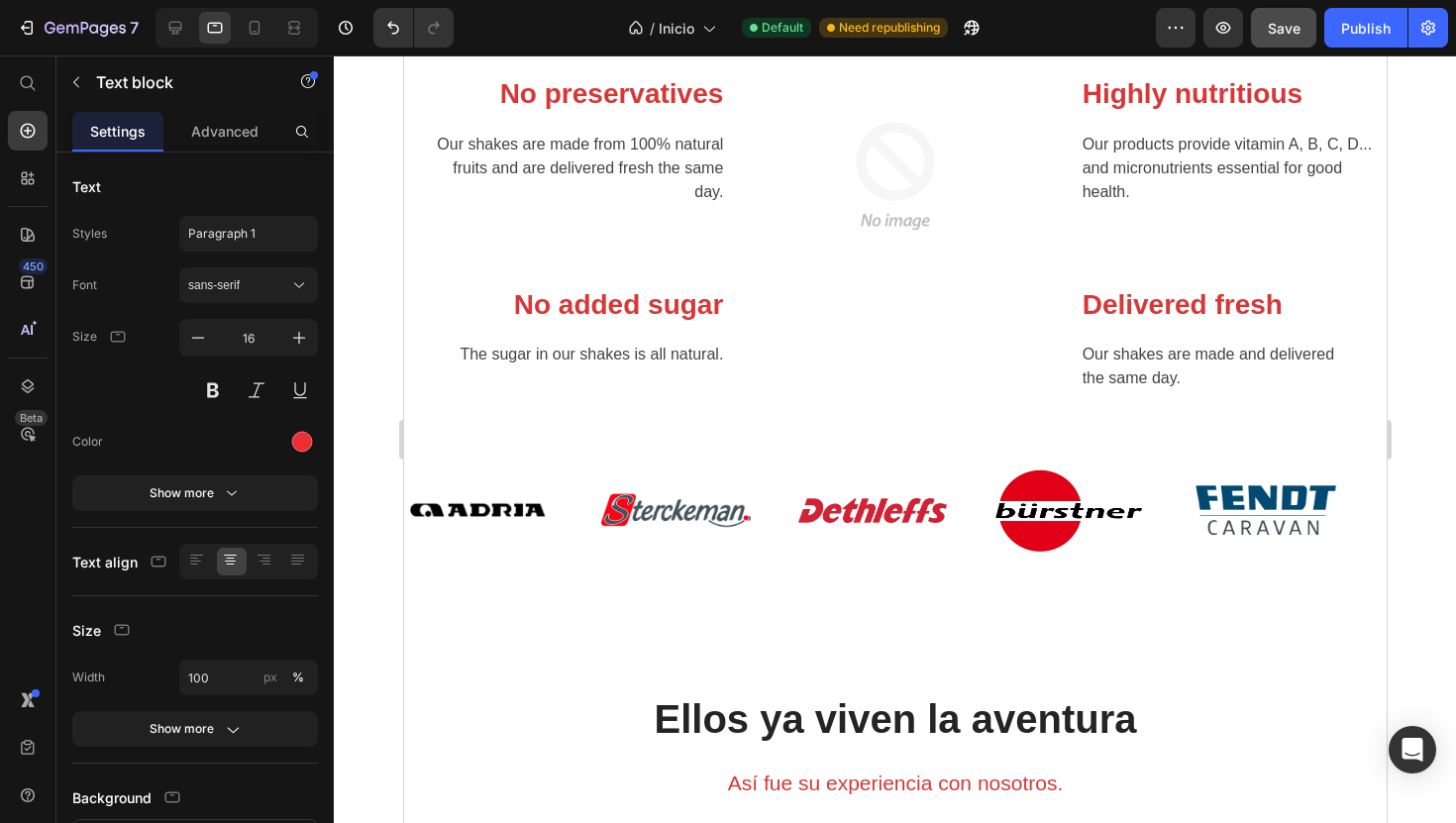 scroll, scrollTop: 3481, scrollLeft: 0, axis: vertical 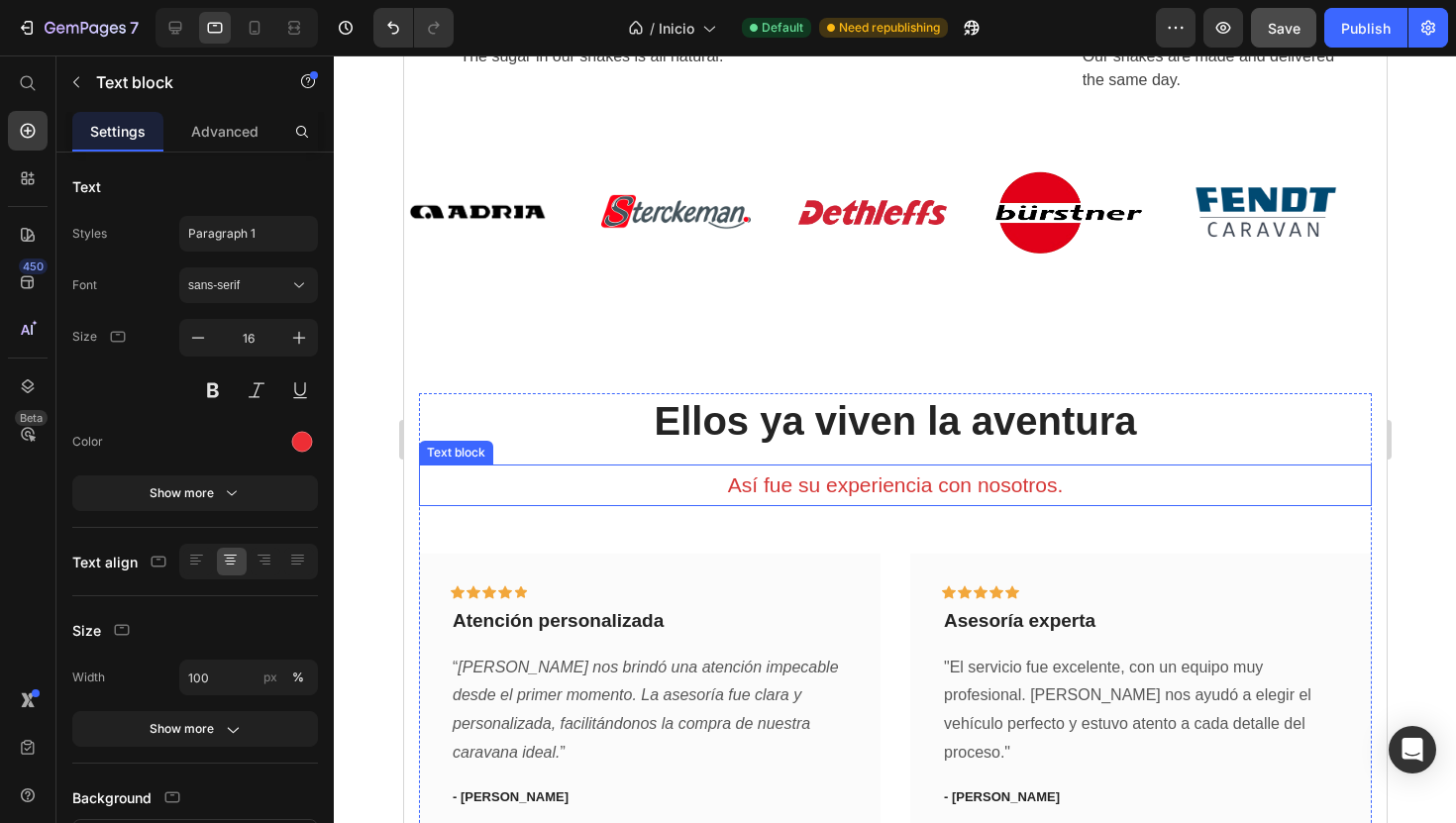 click on "Así fue su experiencia con nosotros." at bounding box center [894, 485] 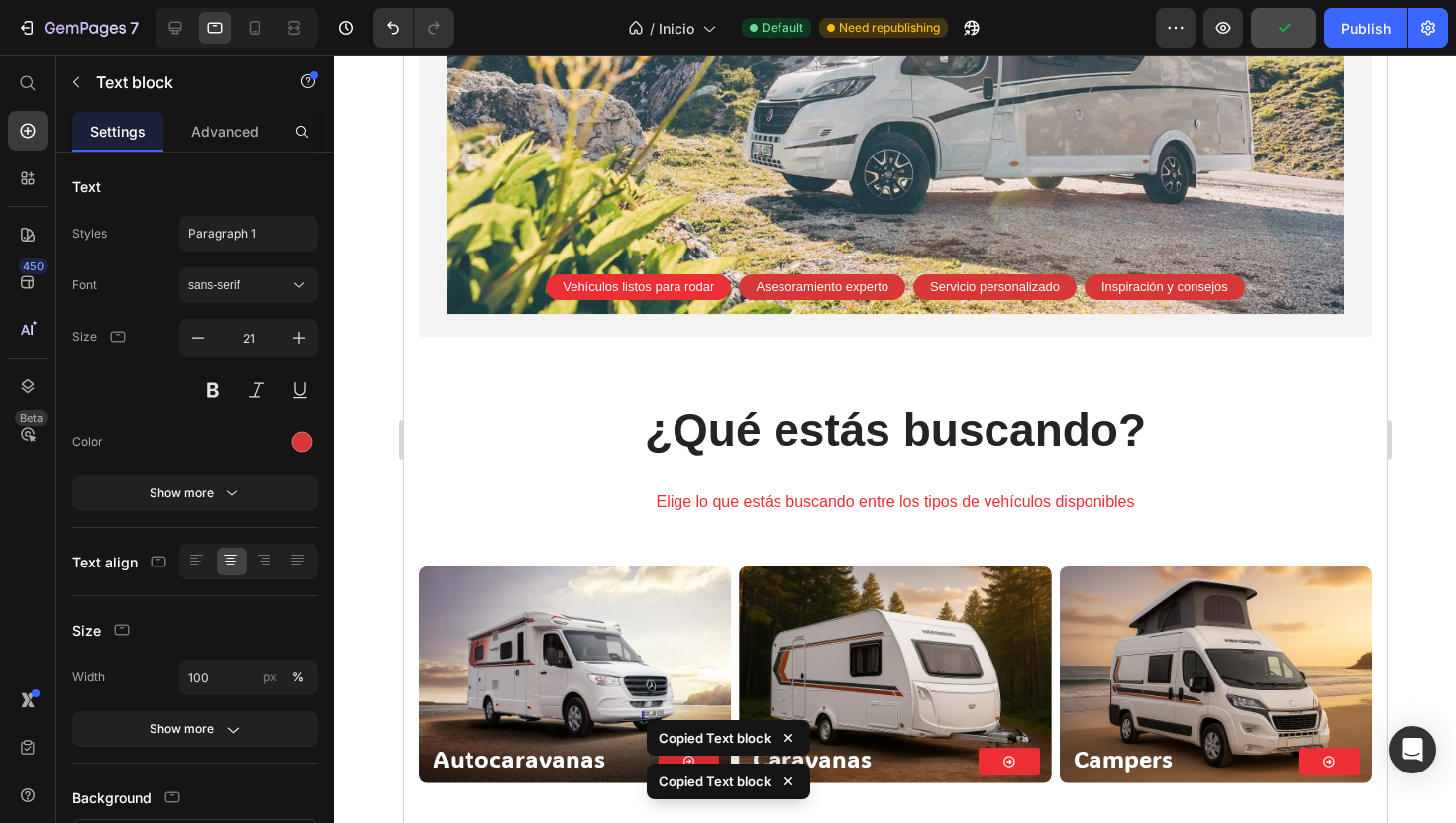 scroll, scrollTop: 290, scrollLeft: 0, axis: vertical 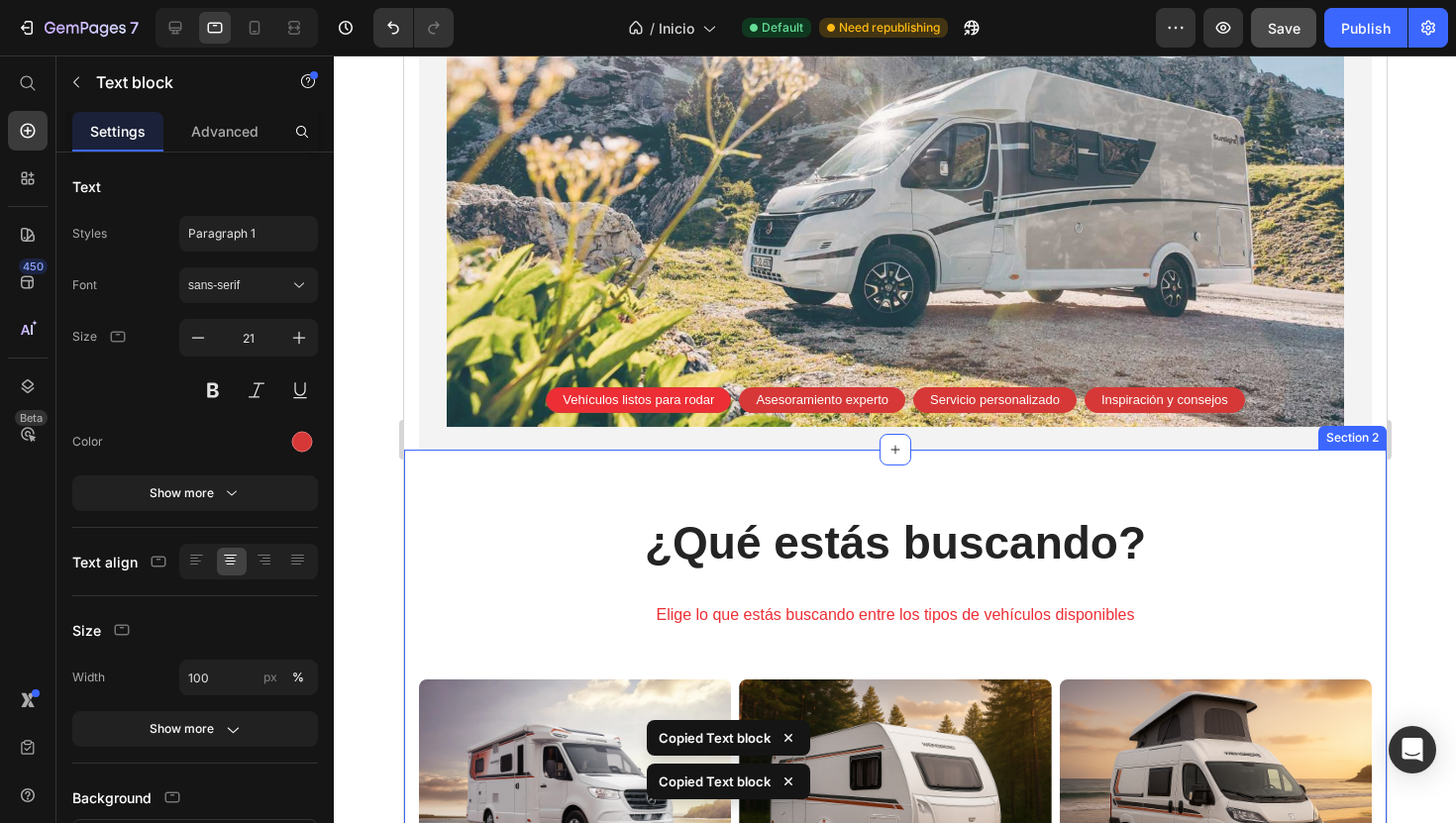click on "¿Qué estás buscando? Heading [PERSON_NAME] que estás buscando entre los tipos de vehículos disponibles Text block Autocaravanas Heading
Button Row Hero Banner Caravanas Heading
Button Row Hero Banner Campers Heading
Button Row Hero Banner Row" at bounding box center (894, 728) 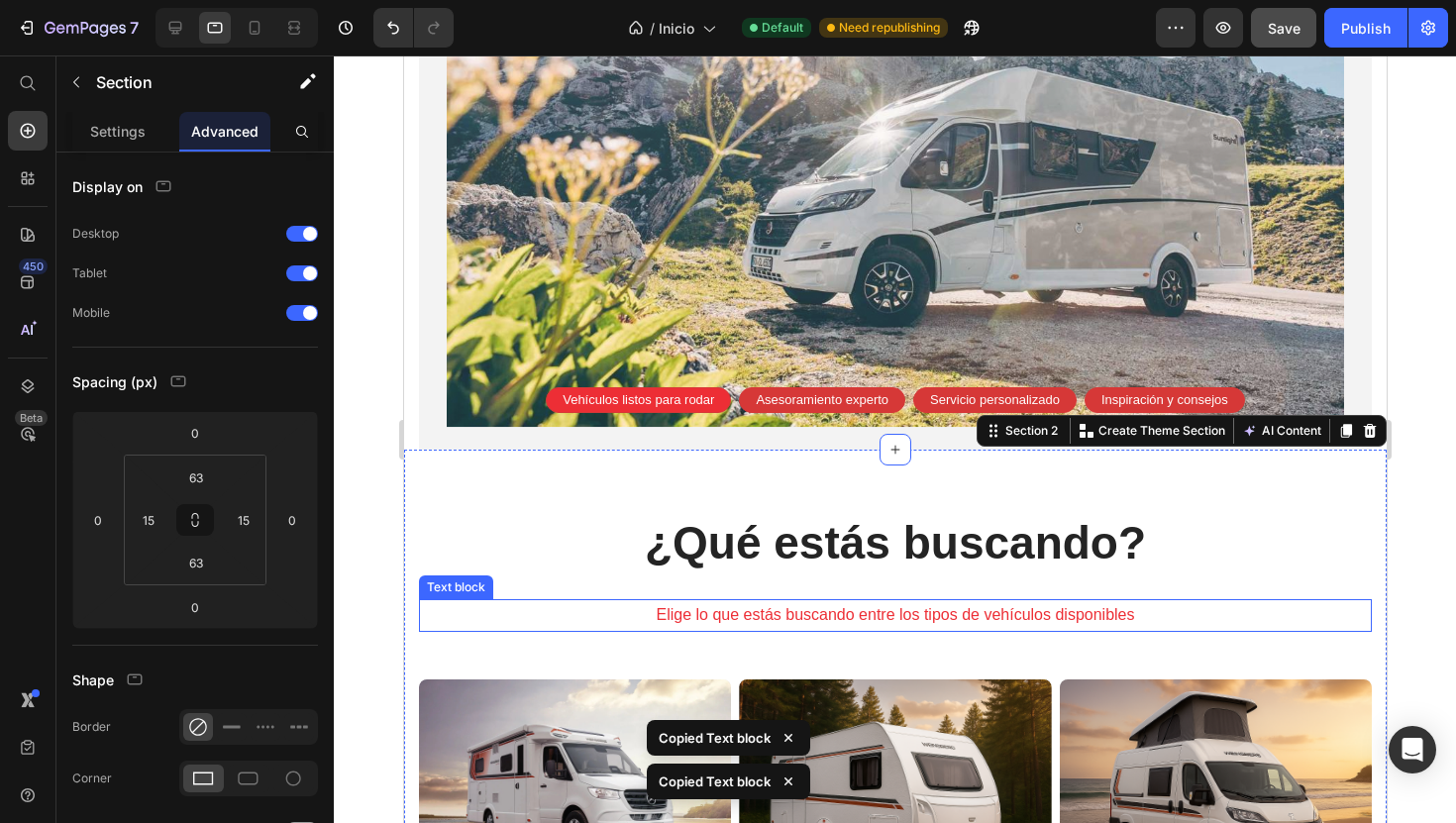 click on "[PERSON_NAME] que estás buscando entre los tipos de vehículos disponibles" at bounding box center (894, 615) 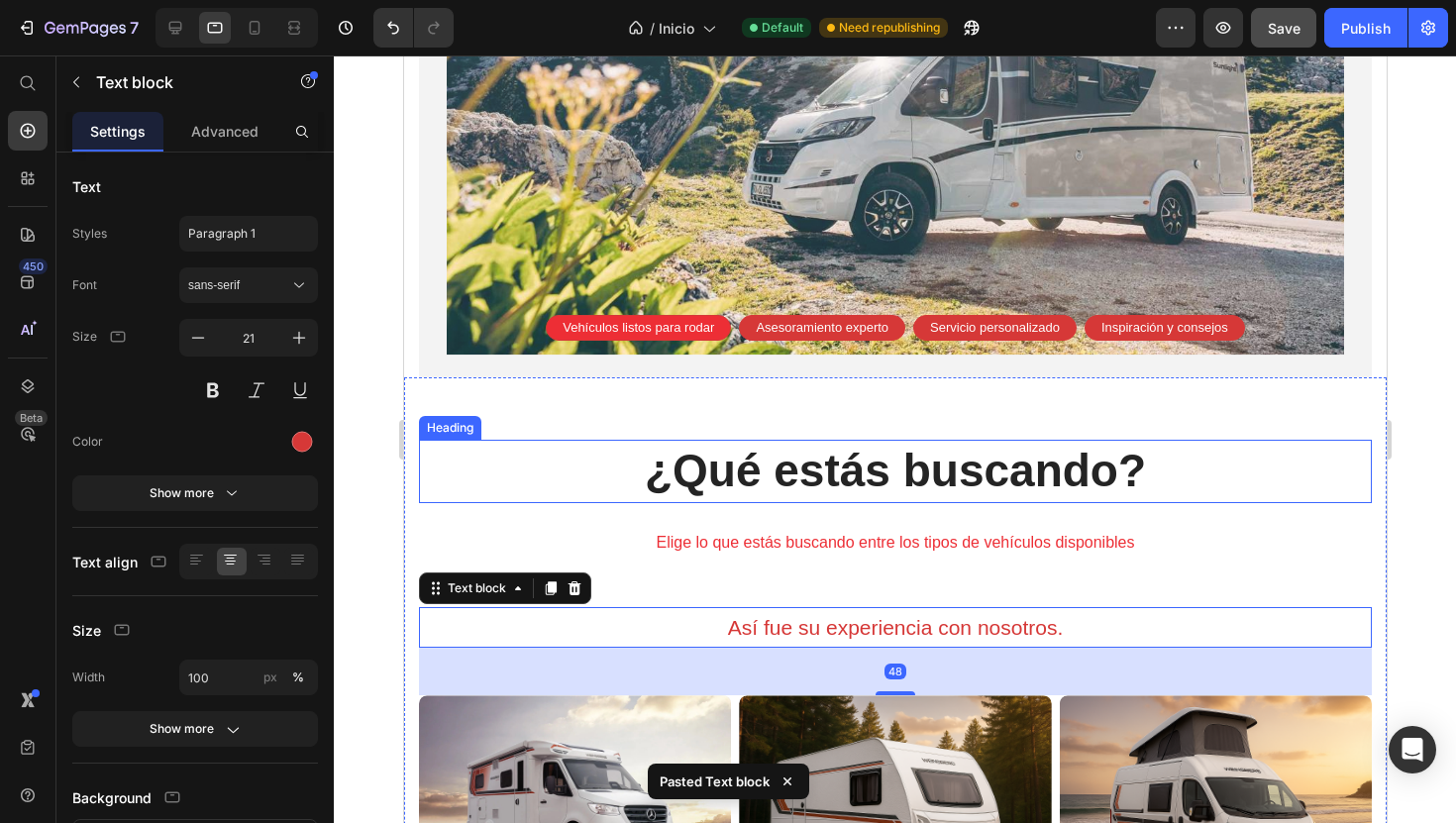 scroll, scrollTop: 417, scrollLeft: 0, axis: vertical 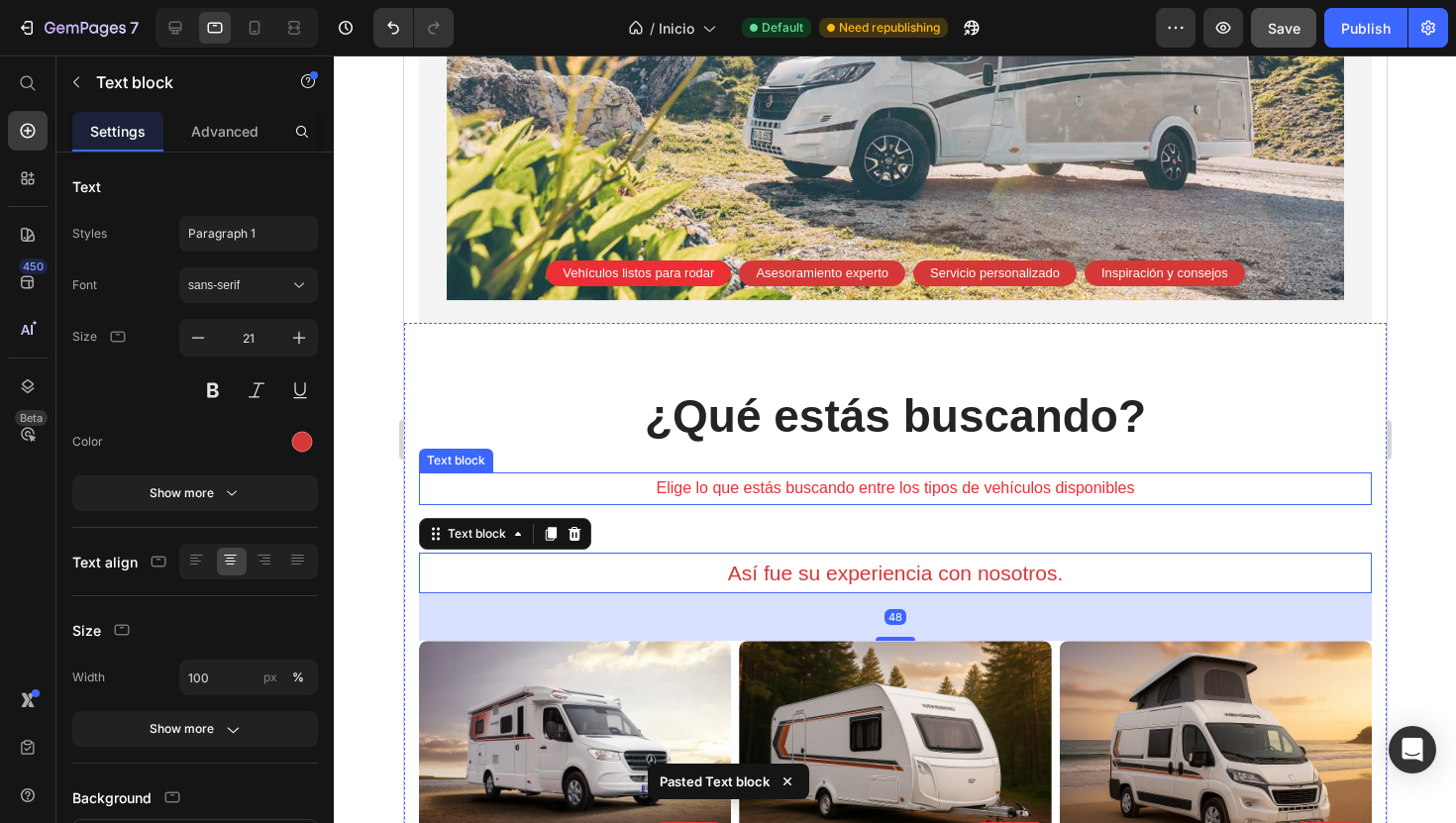click on "[PERSON_NAME] que estás buscando entre los tipos de vehículos disponibles" at bounding box center (894, 488) 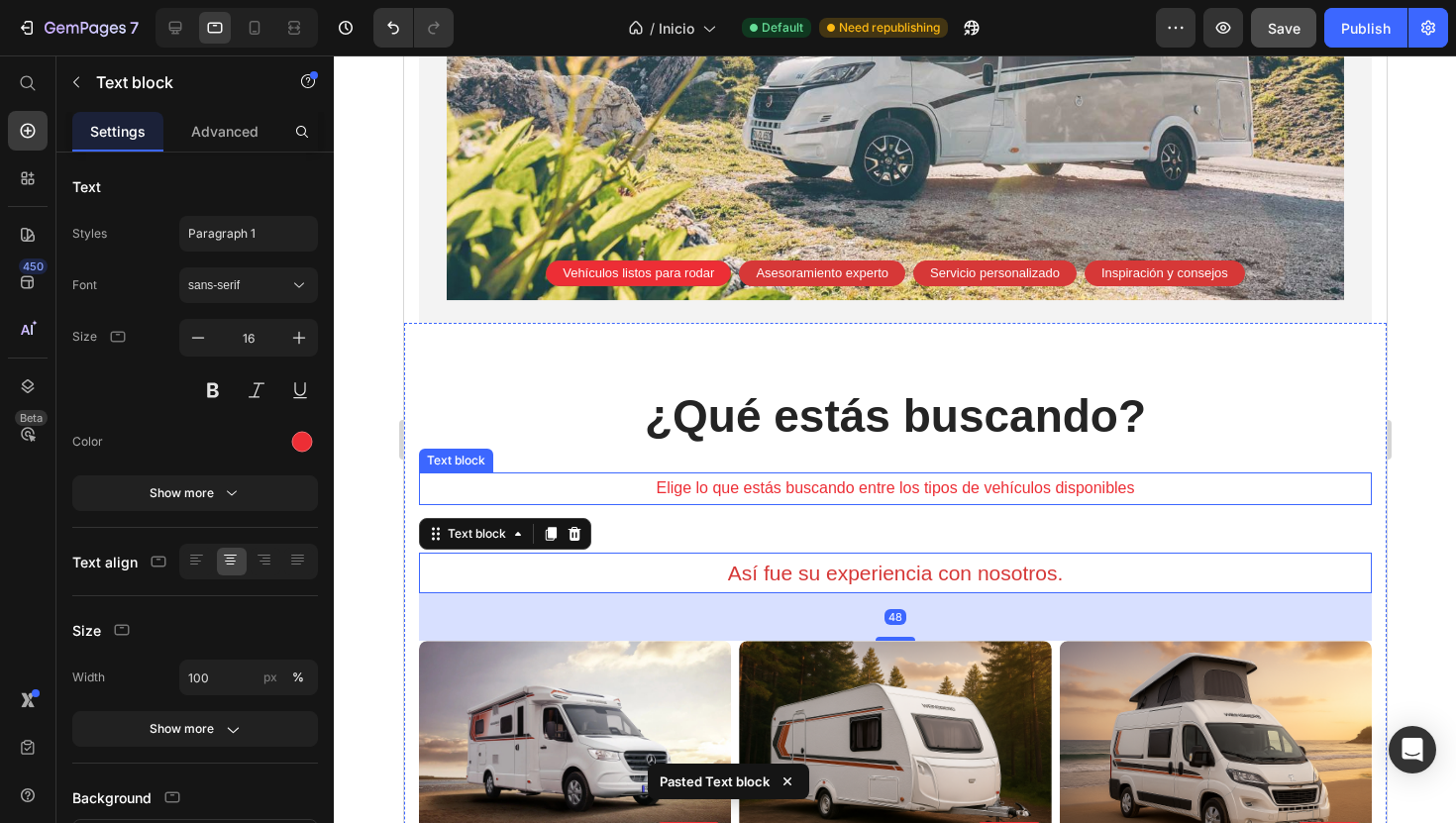 click on "[PERSON_NAME] que estás buscando entre los tipos de vehículos disponibles" at bounding box center (894, 488) 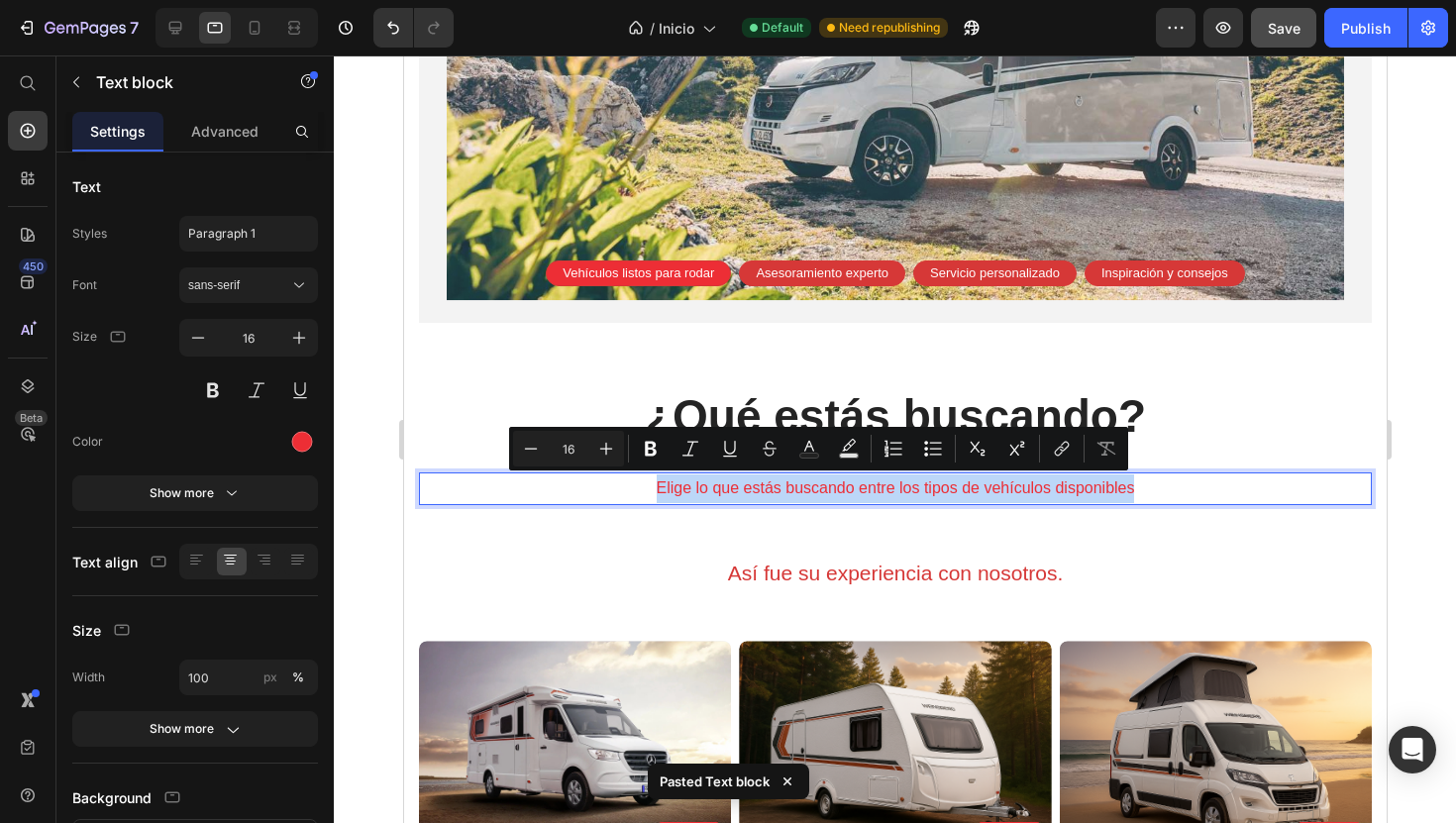 click on "[PERSON_NAME] que estás buscando entre los tipos de vehículos disponibles" at bounding box center (894, 488) 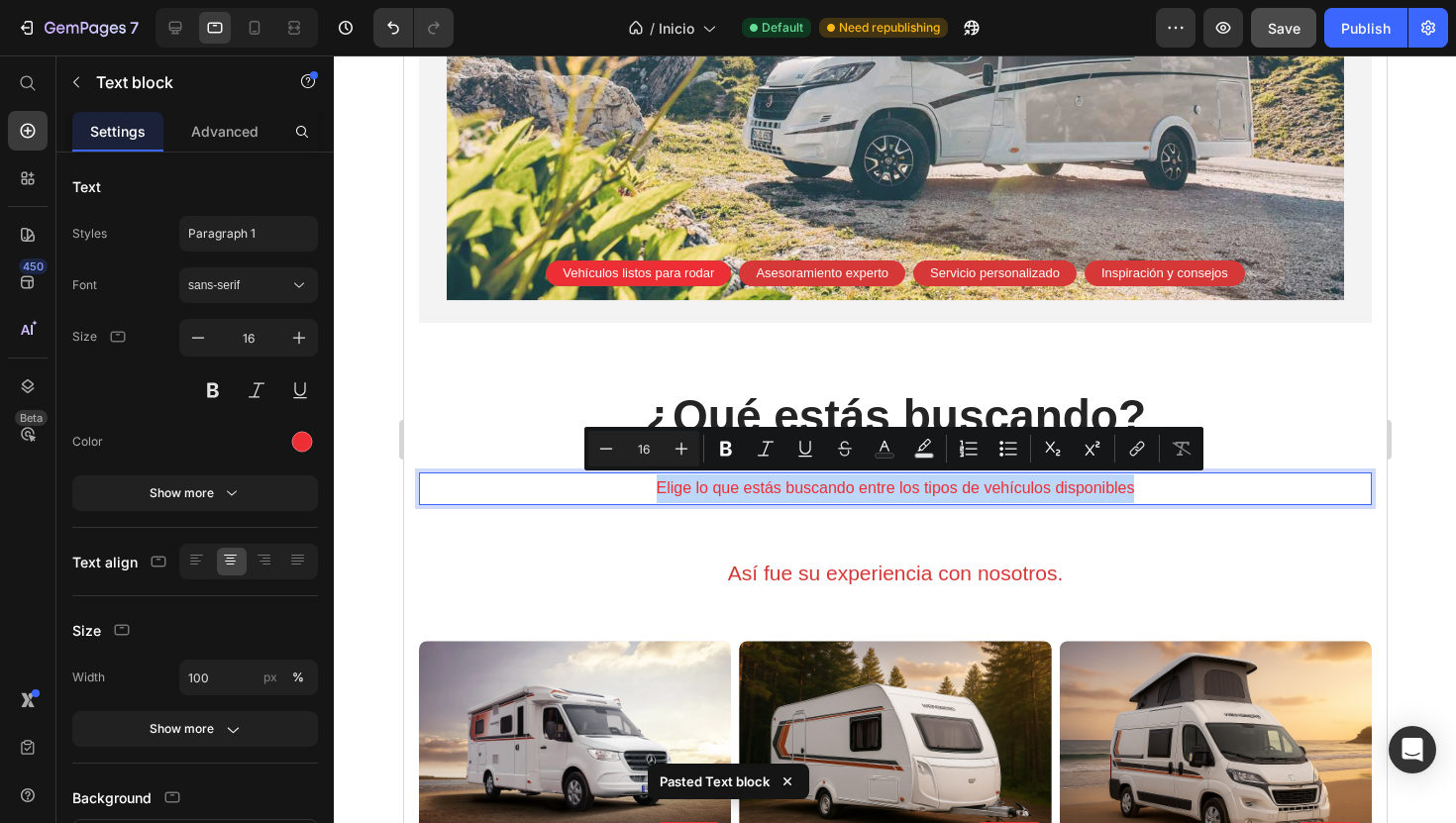 copy on "[PERSON_NAME] que estás buscando entre los tipos de vehículos disponibles" 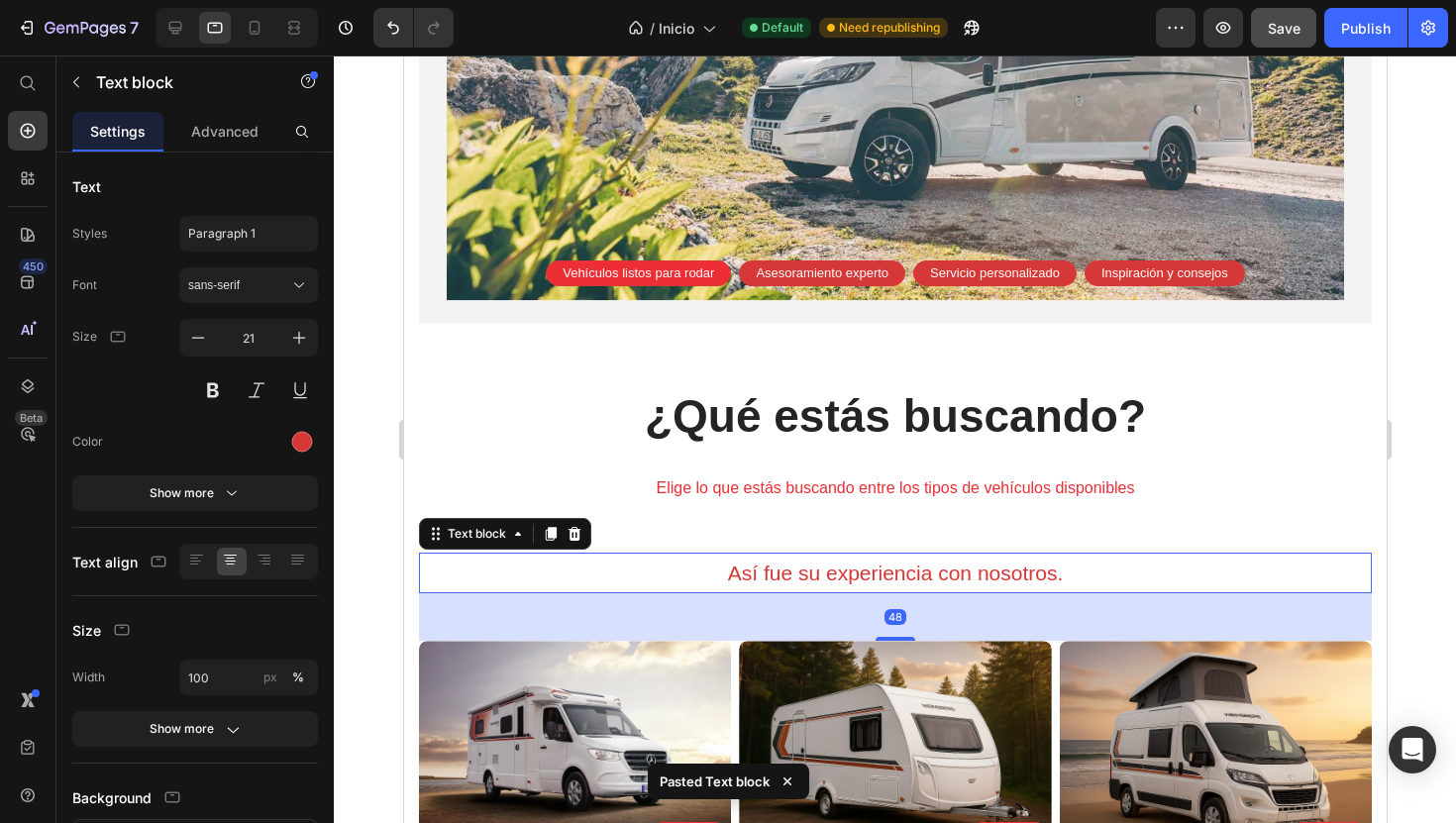 click on "Así fue su experiencia con nosotros." at bounding box center (894, 573) 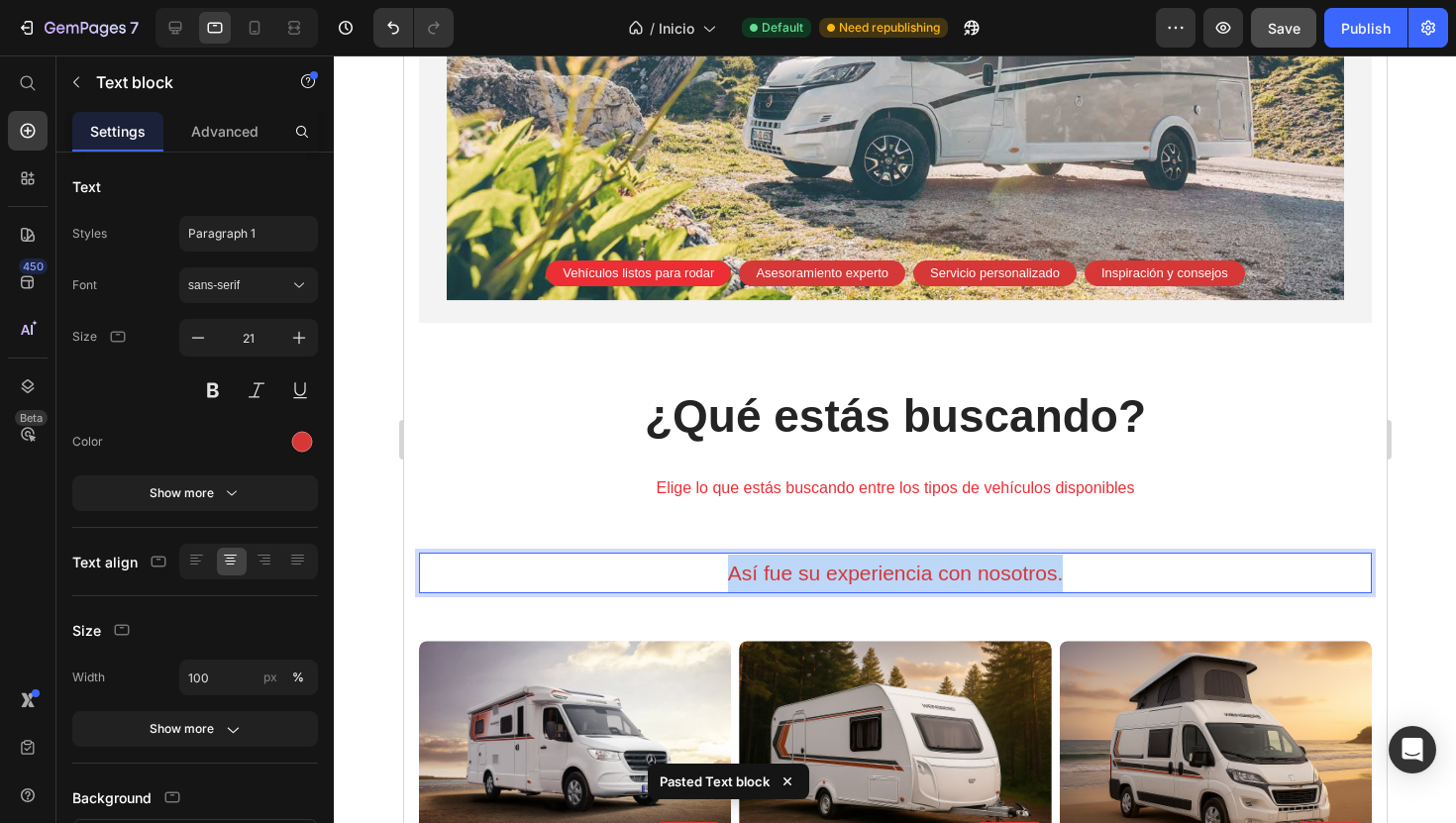 click on "Así fue su experiencia con nosotros." at bounding box center [894, 573] 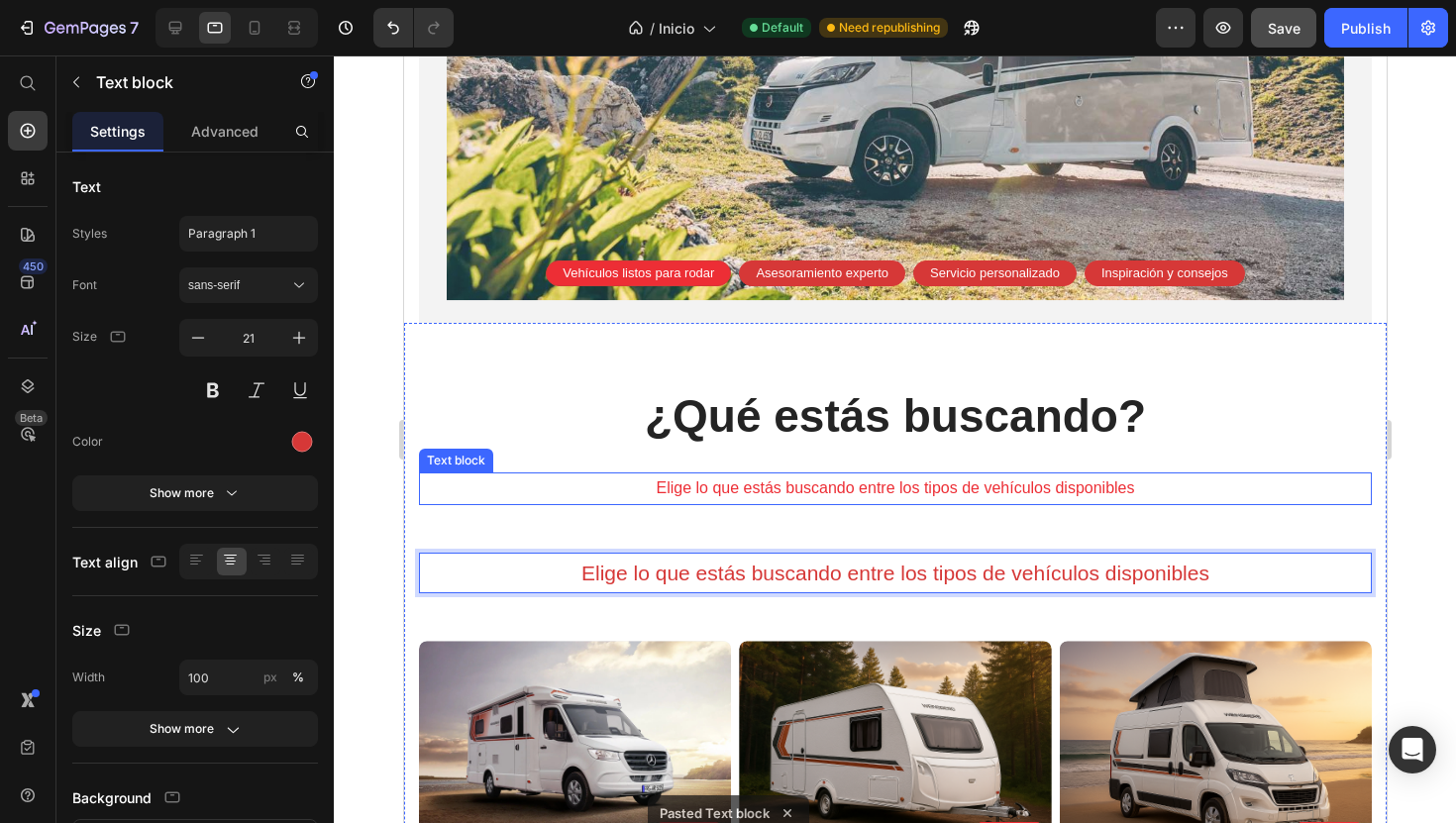 click on "[PERSON_NAME] que estás buscando entre los tipos de vehículos disponibles" at bounding box center [894, 488] 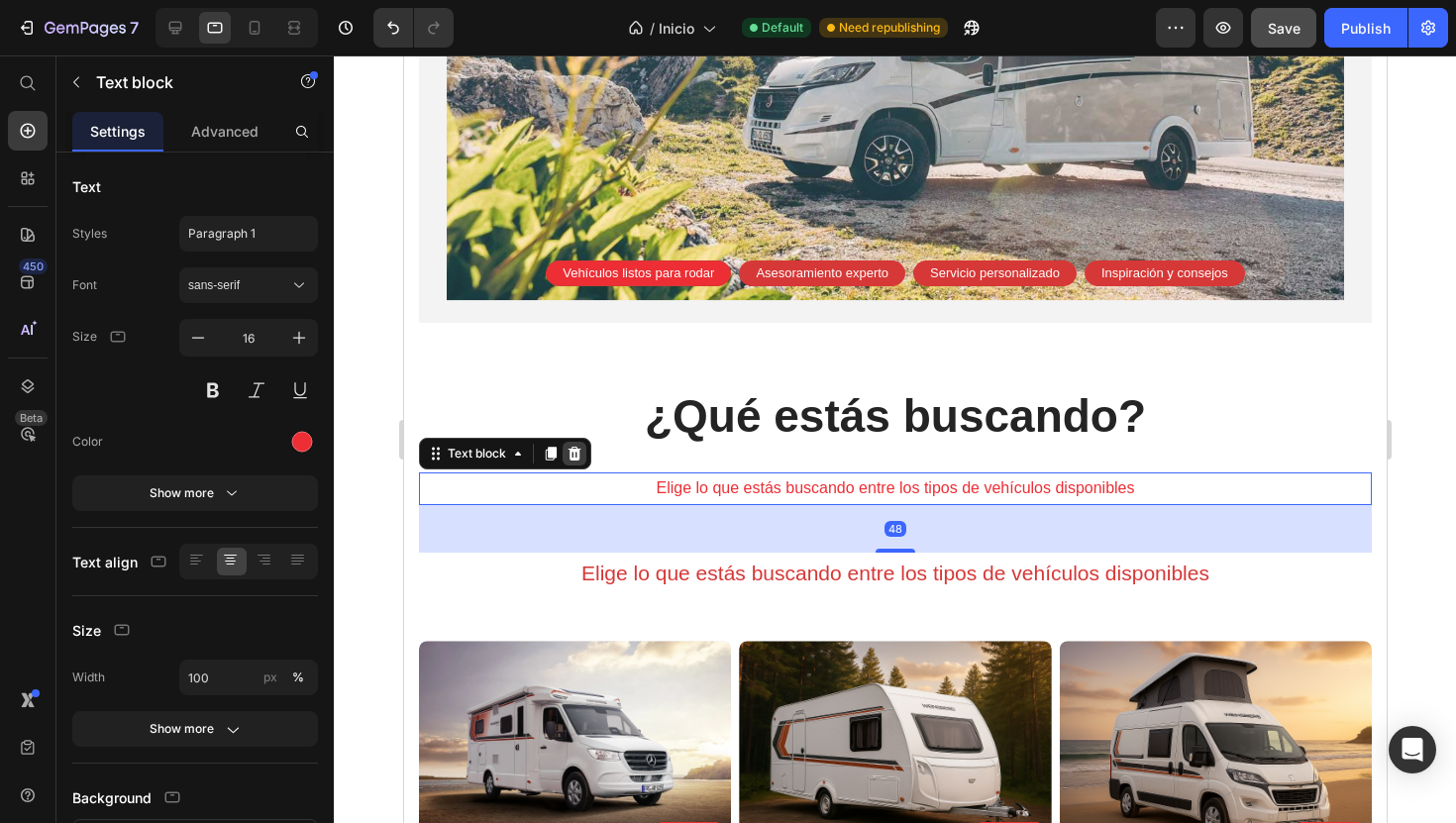 click at bounding box center [573, 454] 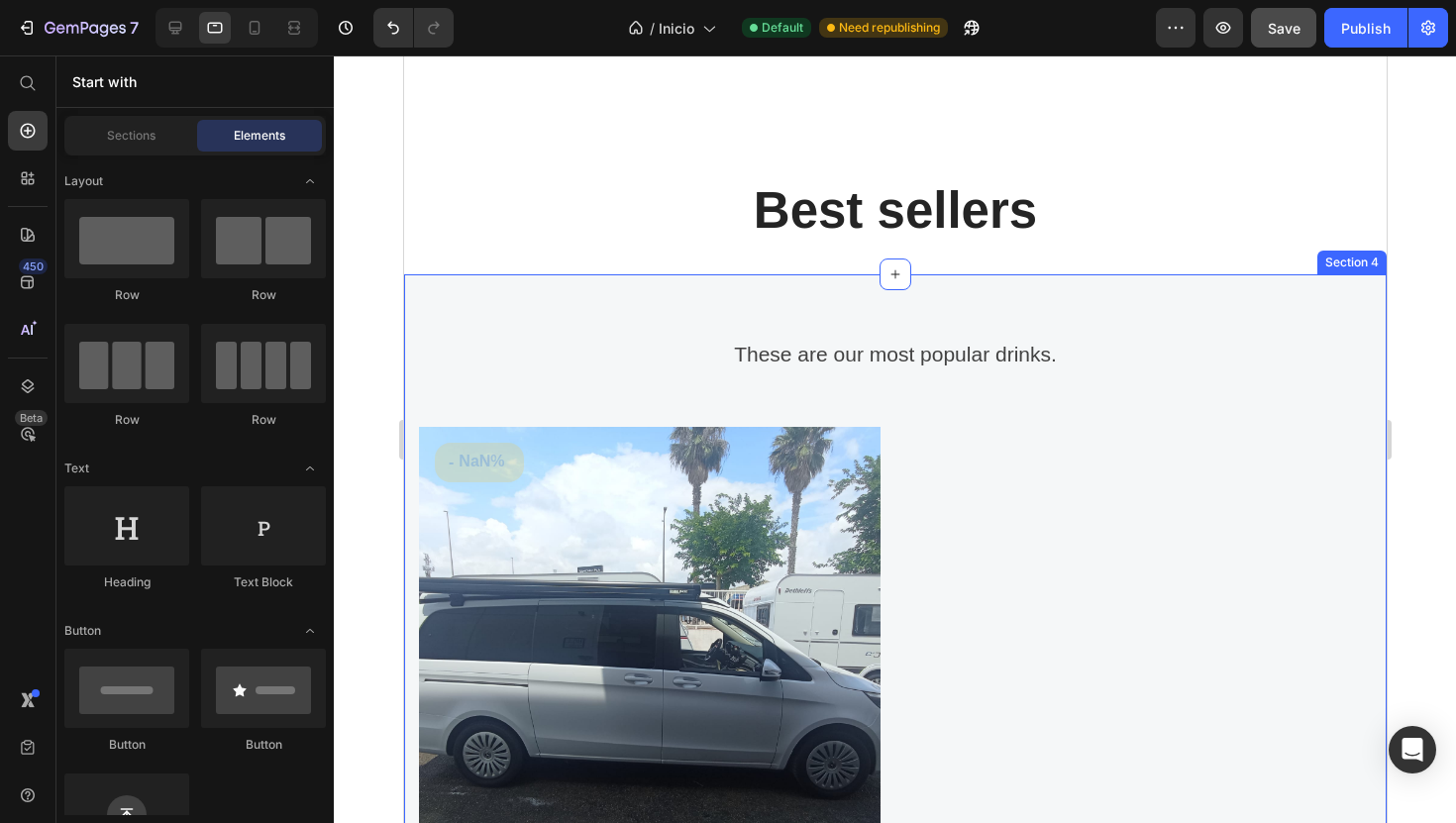 scroll, scrollTop: 1163, scrollLeft: 0, axis: vertical 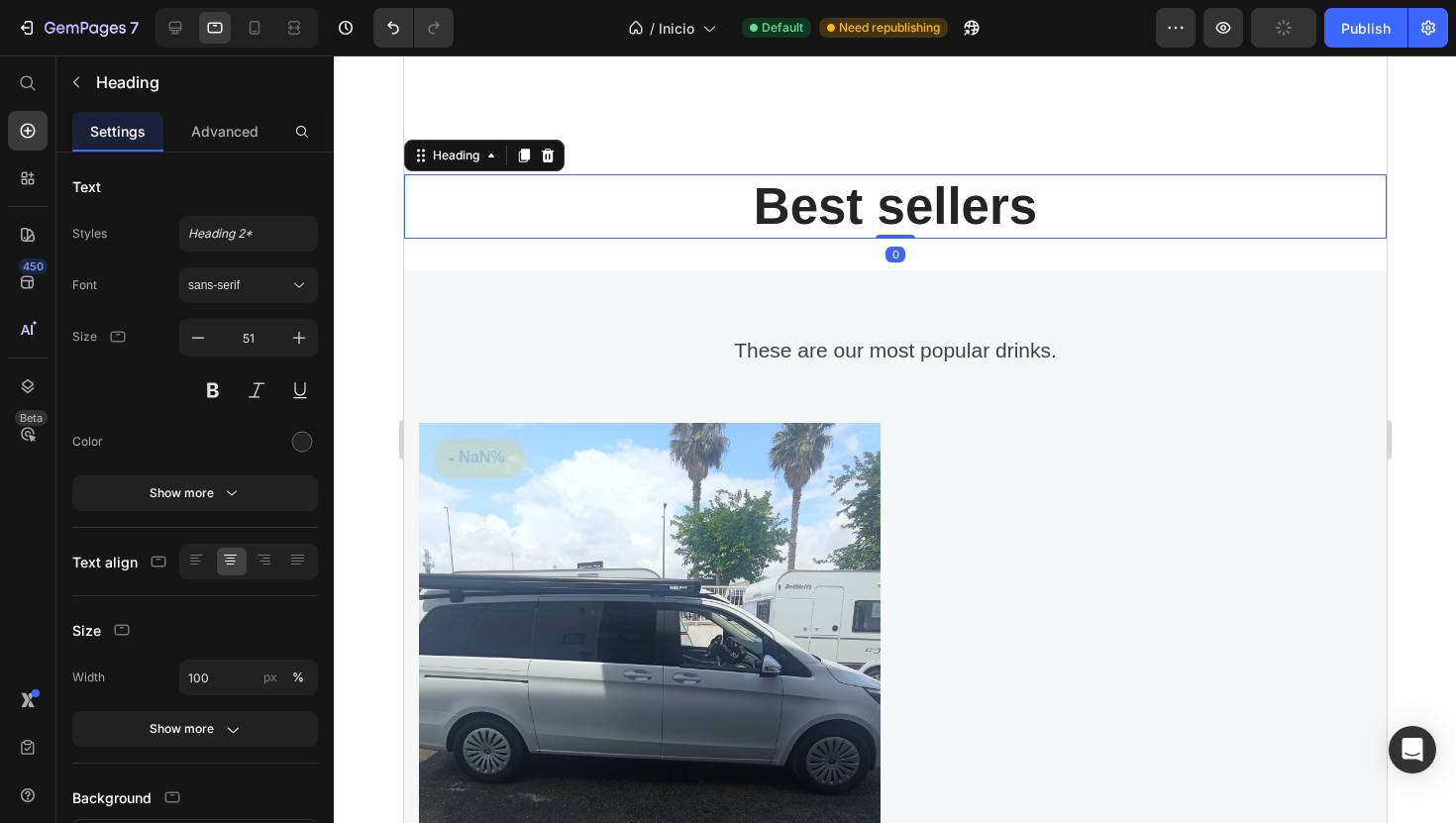 click on "Best sellers" at bounding box center [894, 206] 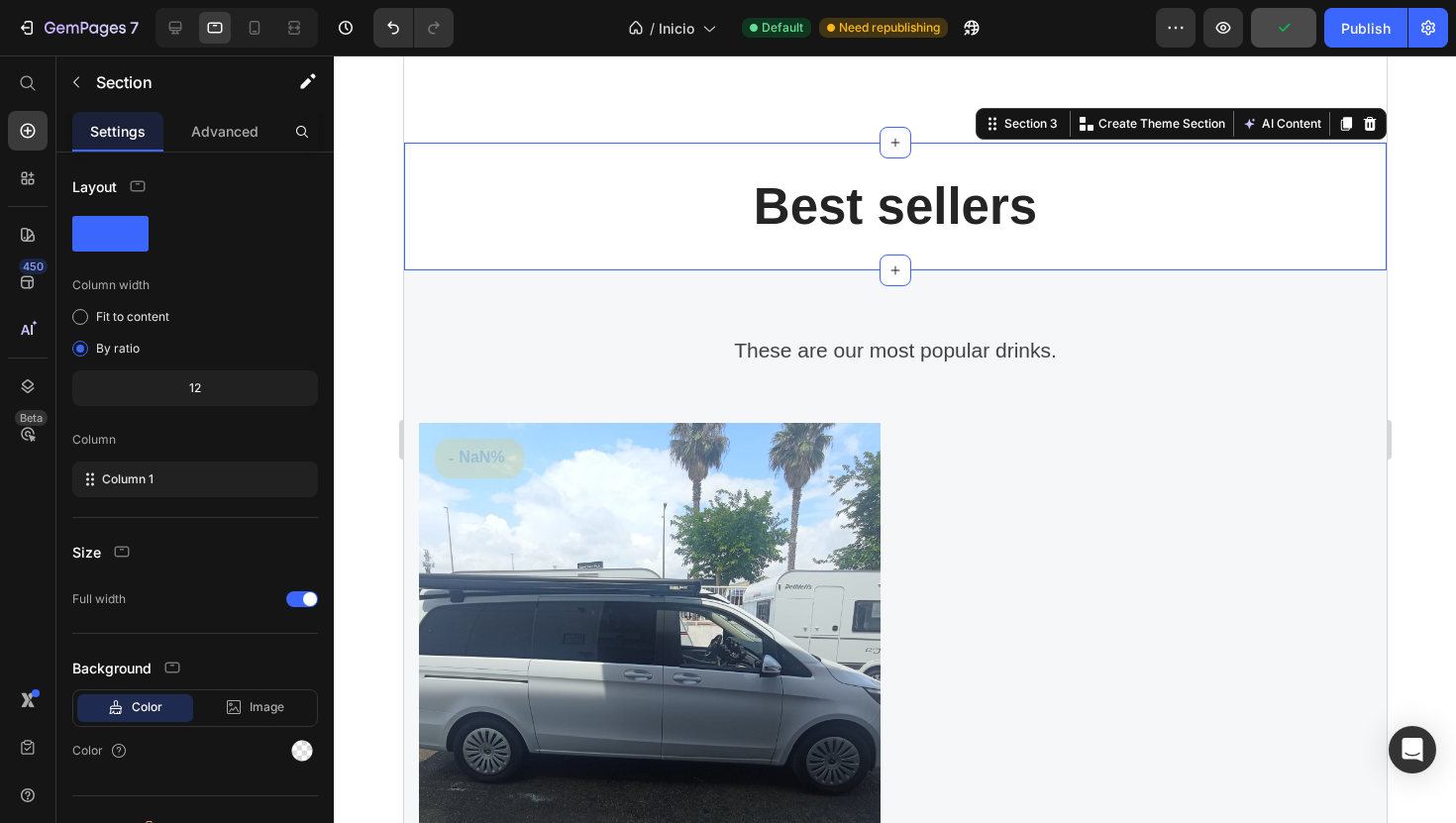 click on "Best sellers Heading Section 3   You can create reusable sections Create Theme Section AI Content Write with GemAI What would you like to describe here? Tone and Voice Persuasive Product Marco Polo Show more Generate" at bounding box center [894, 206] 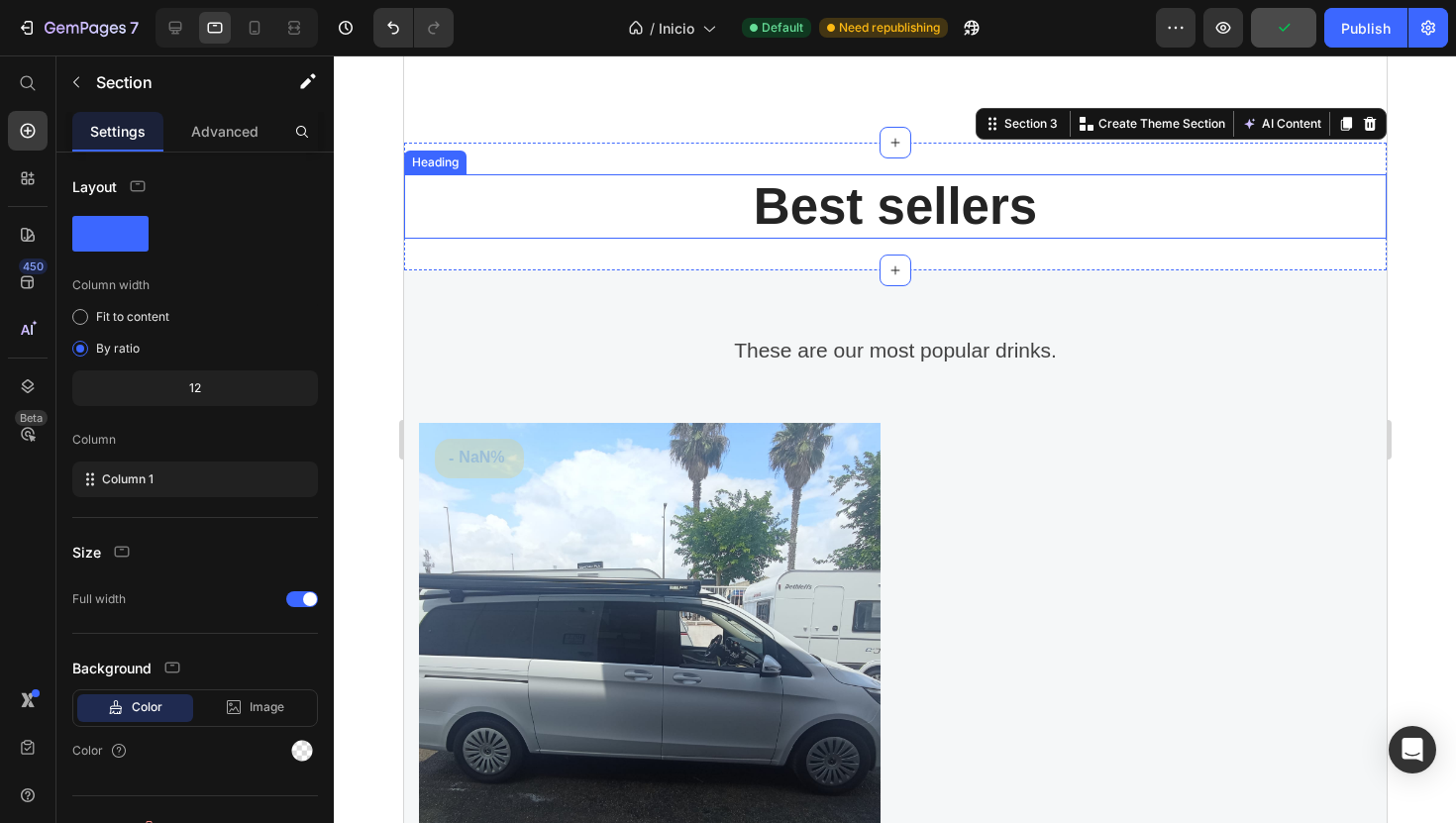 click on "Best sellers" at bounding box center (894, 206) 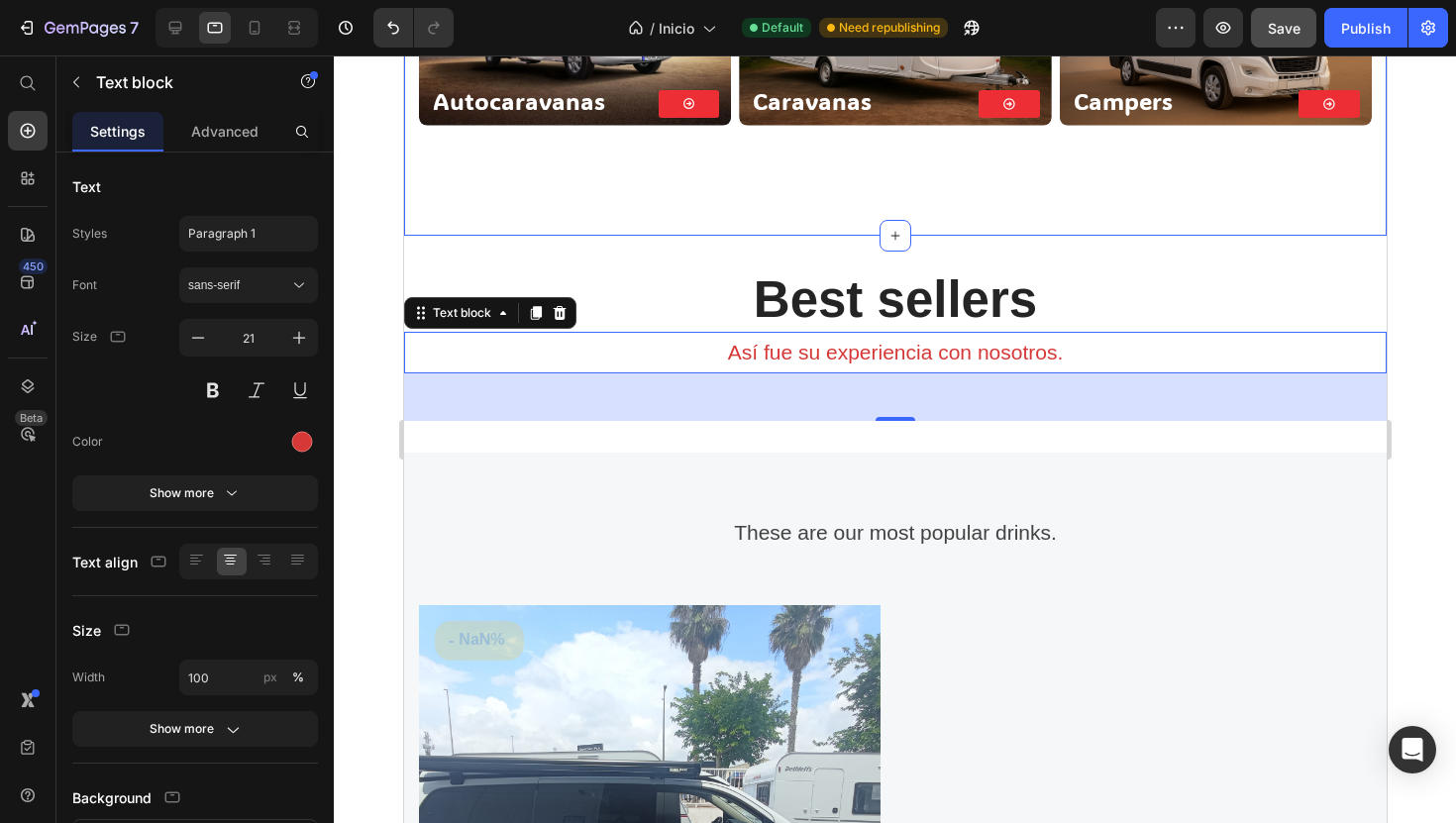 scroll, scrollTop: 1091, scrollLeft: 0, axis: vertical 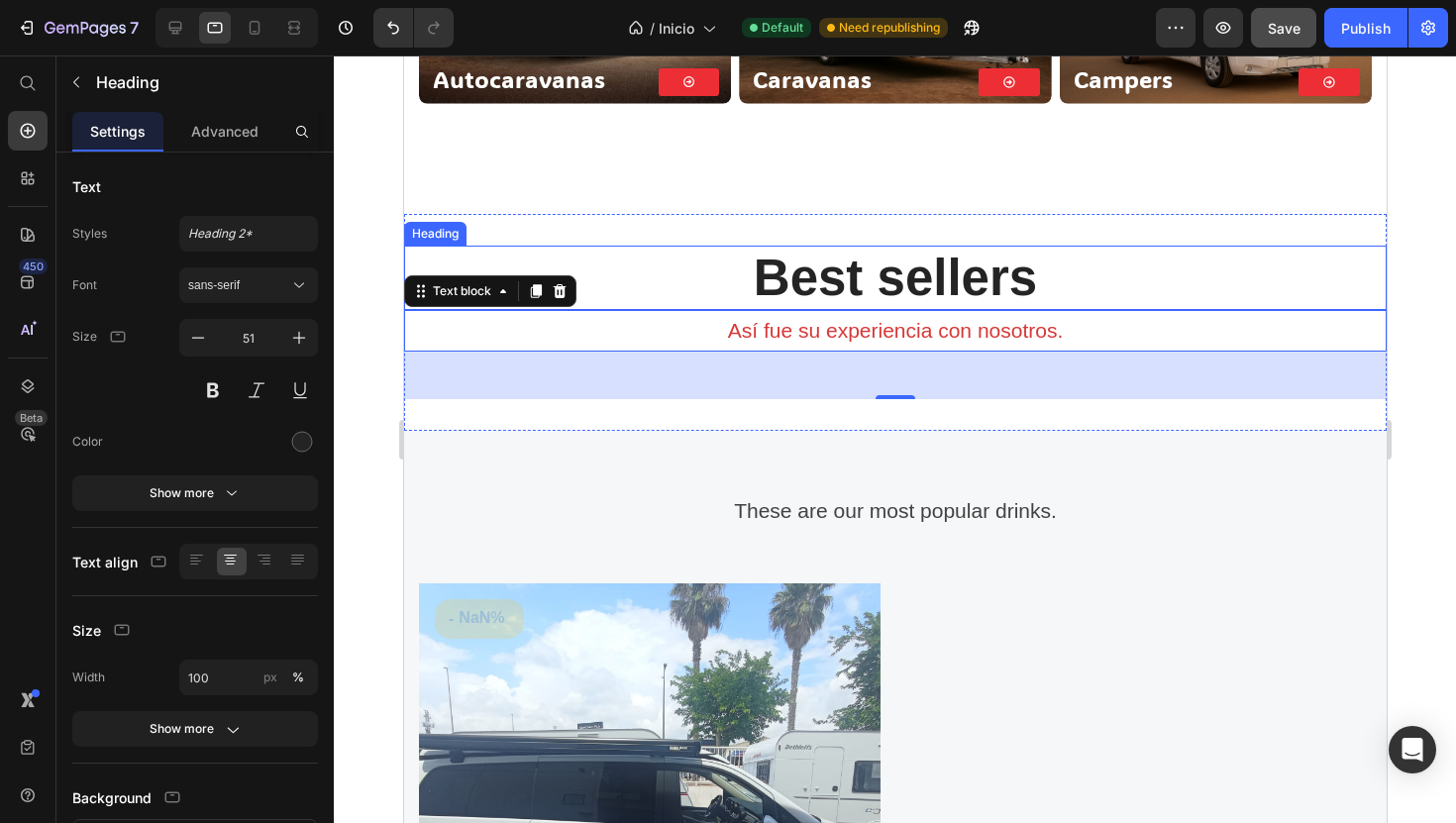 click on "Best sellers" at bounding box center (894, 277) 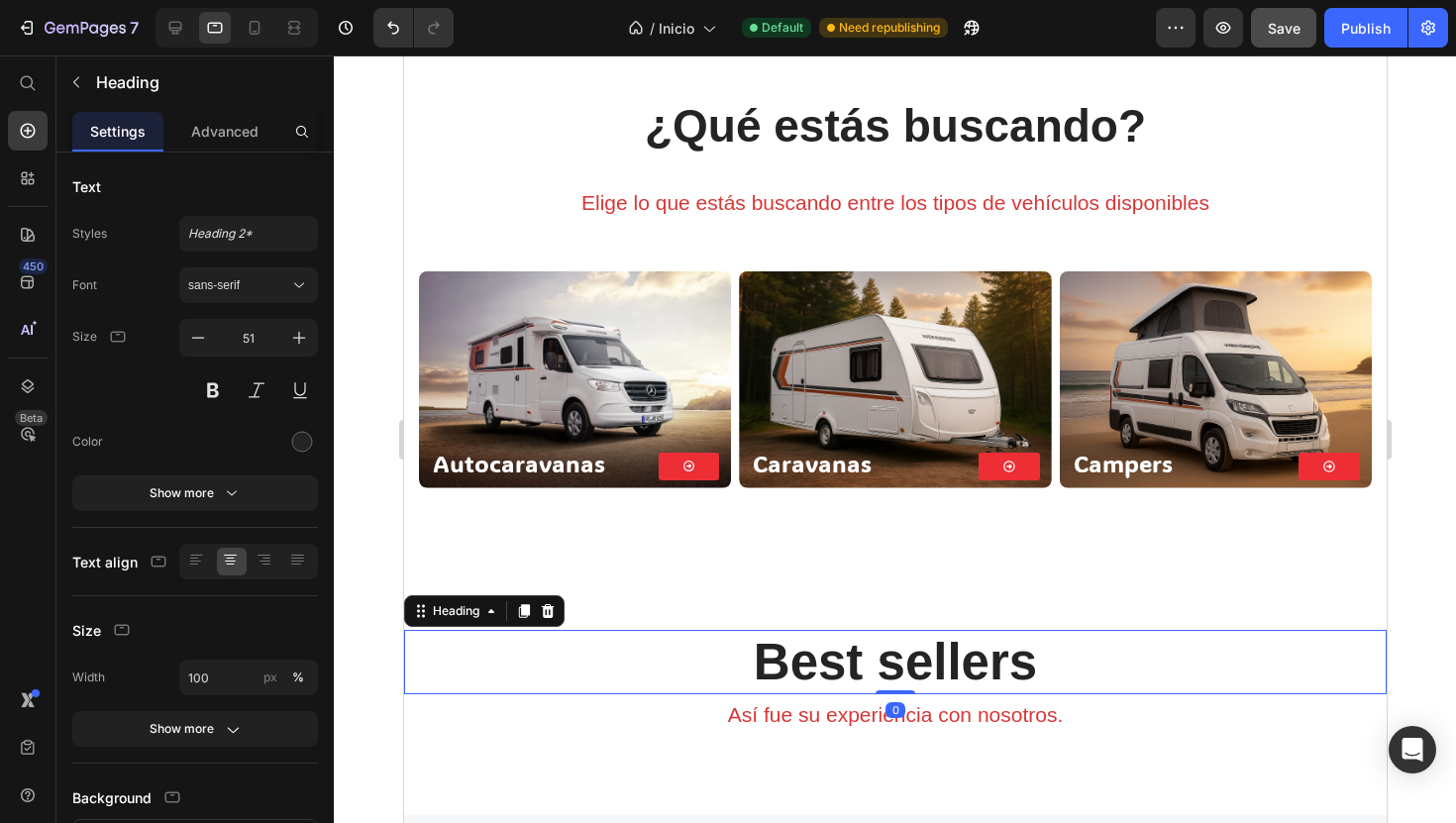 scroll, scrollTop: 477, scrollLeft: 0, axis: vertical 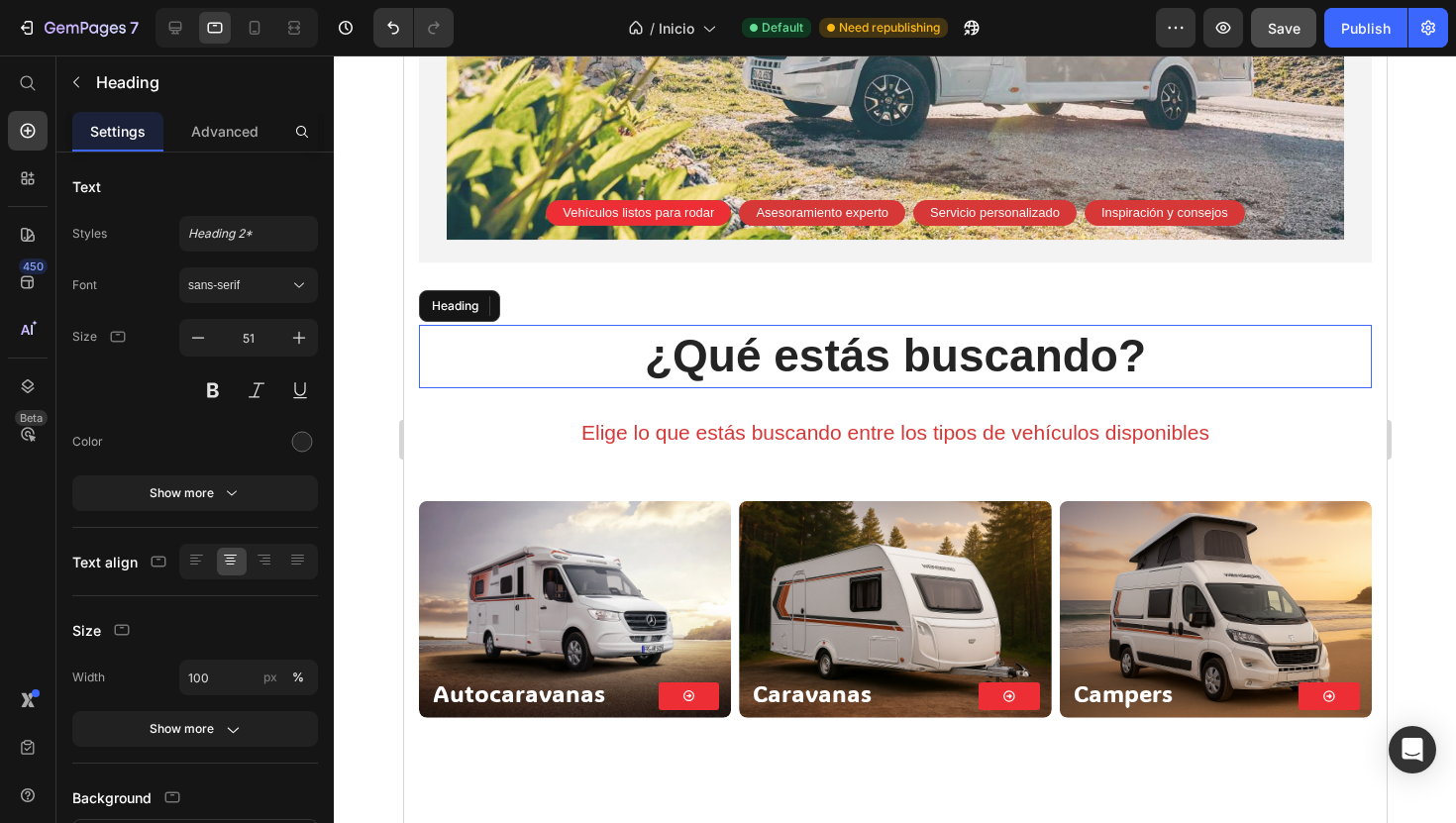 click on "¿Qué estás buscando?" at bounding box center [894, 356] 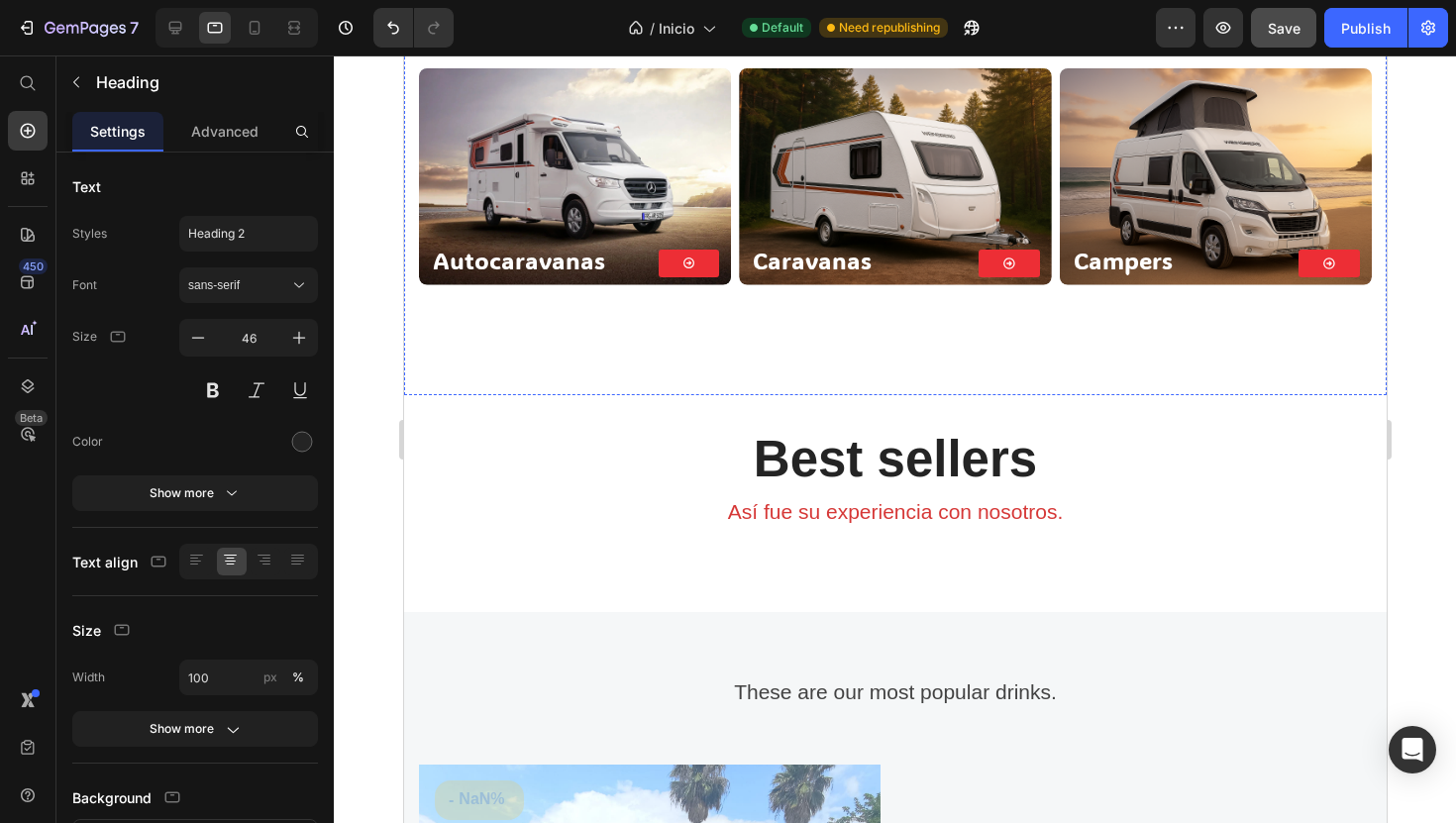 scroll, scrollTop: 979, scrollLeft: 0, axis: vertical 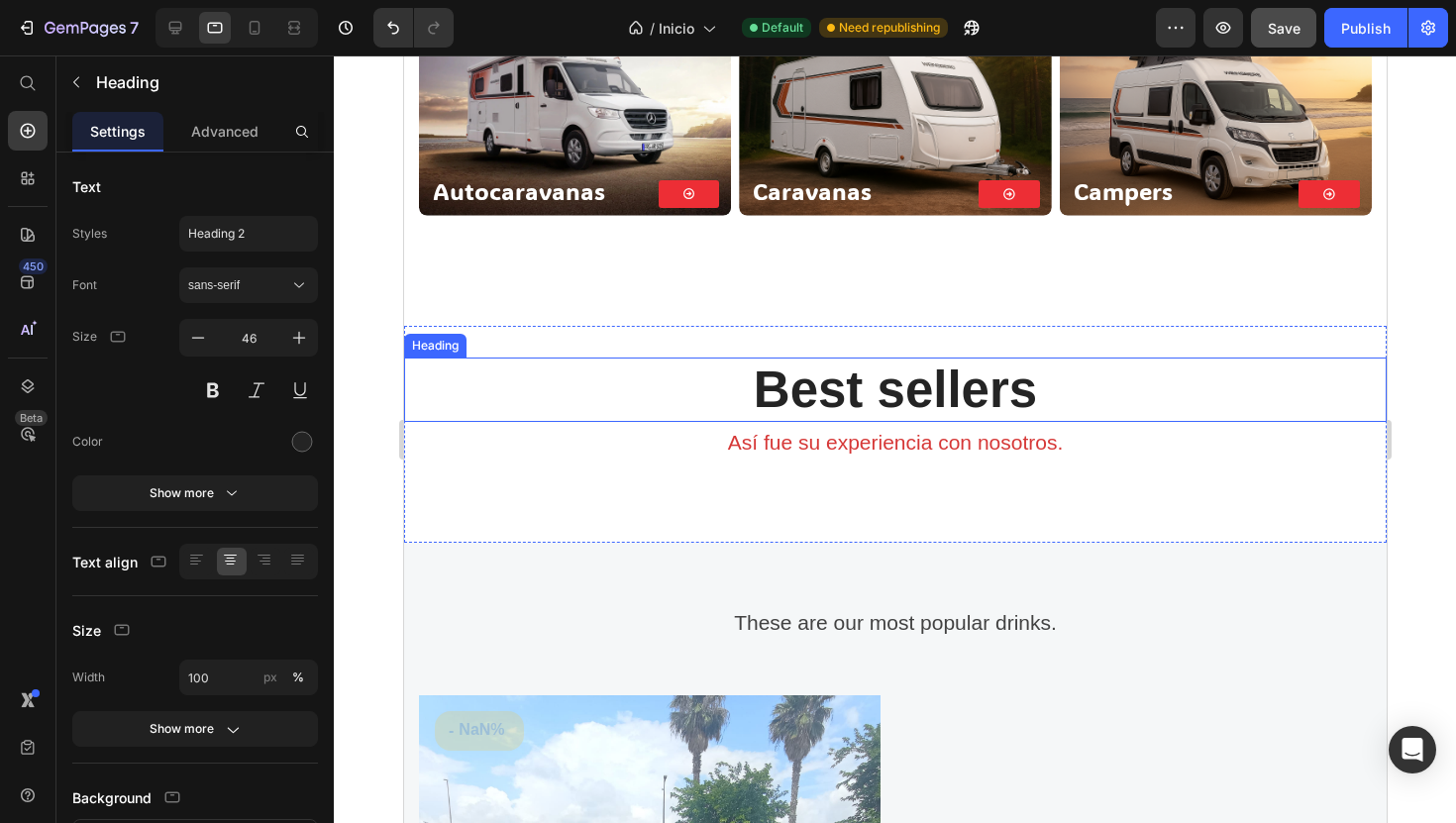 click on "Best sellers" at bounding box center [894, 389] 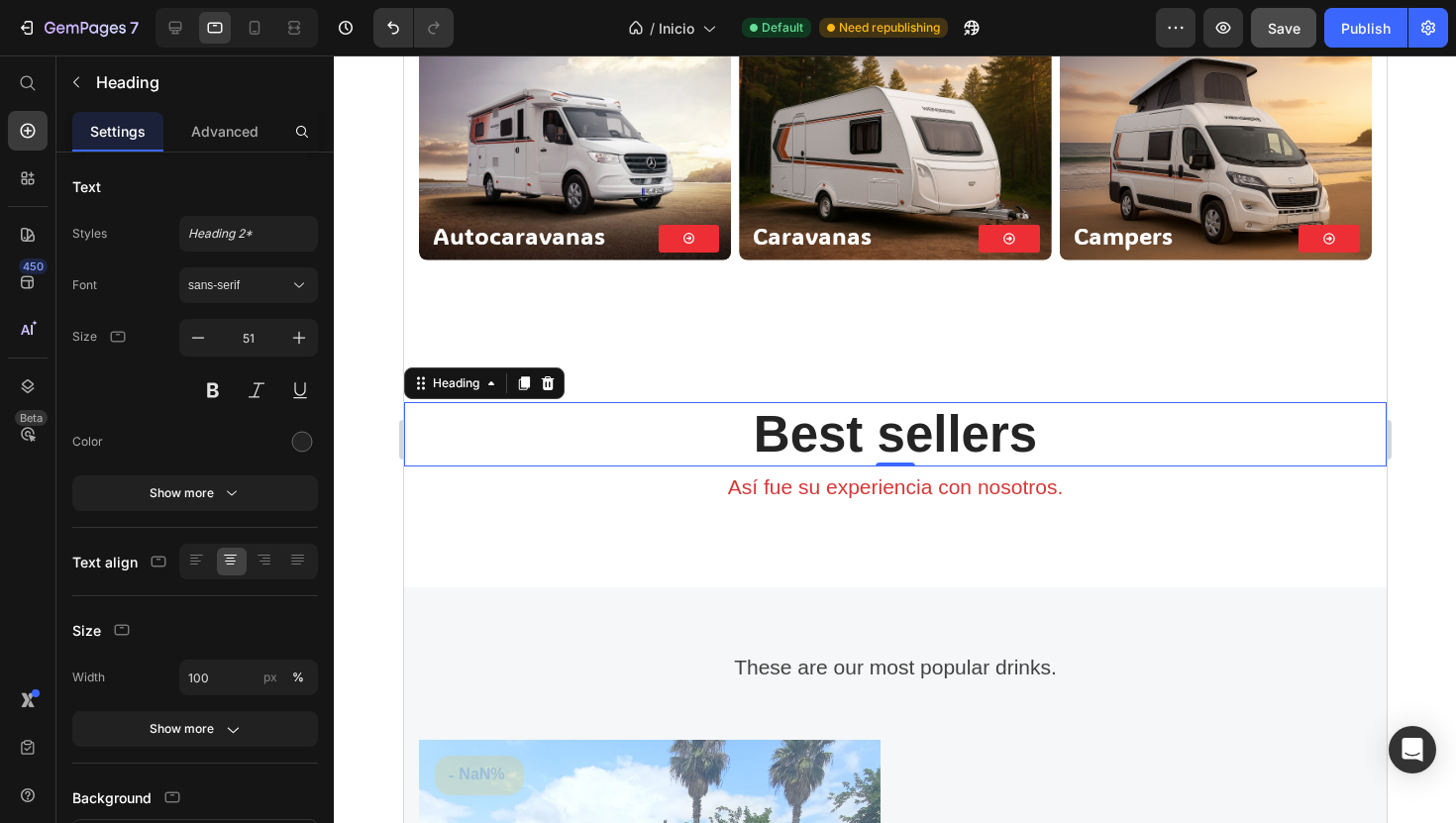scroll, scrollTop: 1057, scrollLeft: 0, axis: vertical 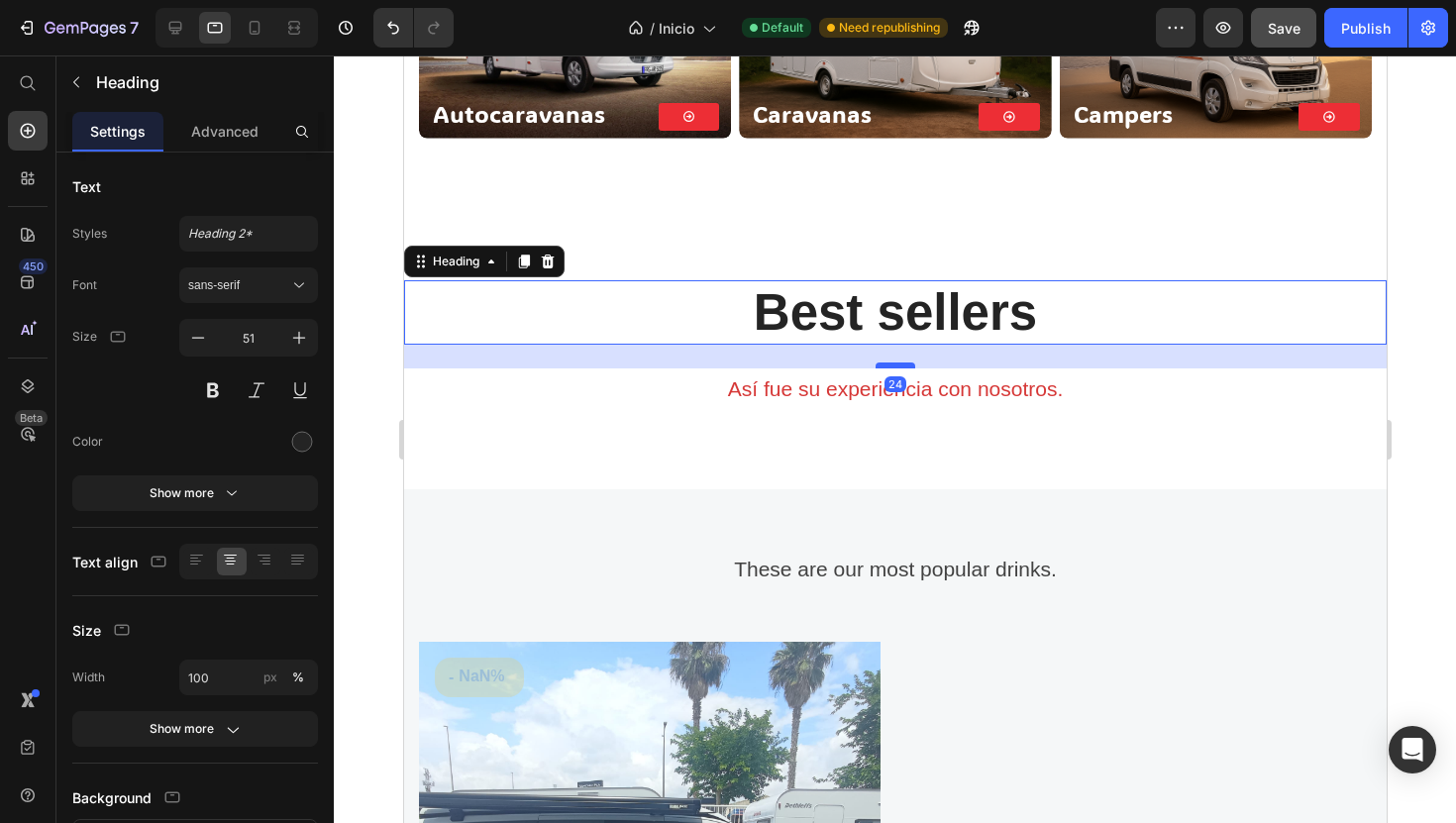 drag, startPoint x: 896, startPoint y: 341, endPoint x: 897, endPoint y: 364, distance: 23.021729 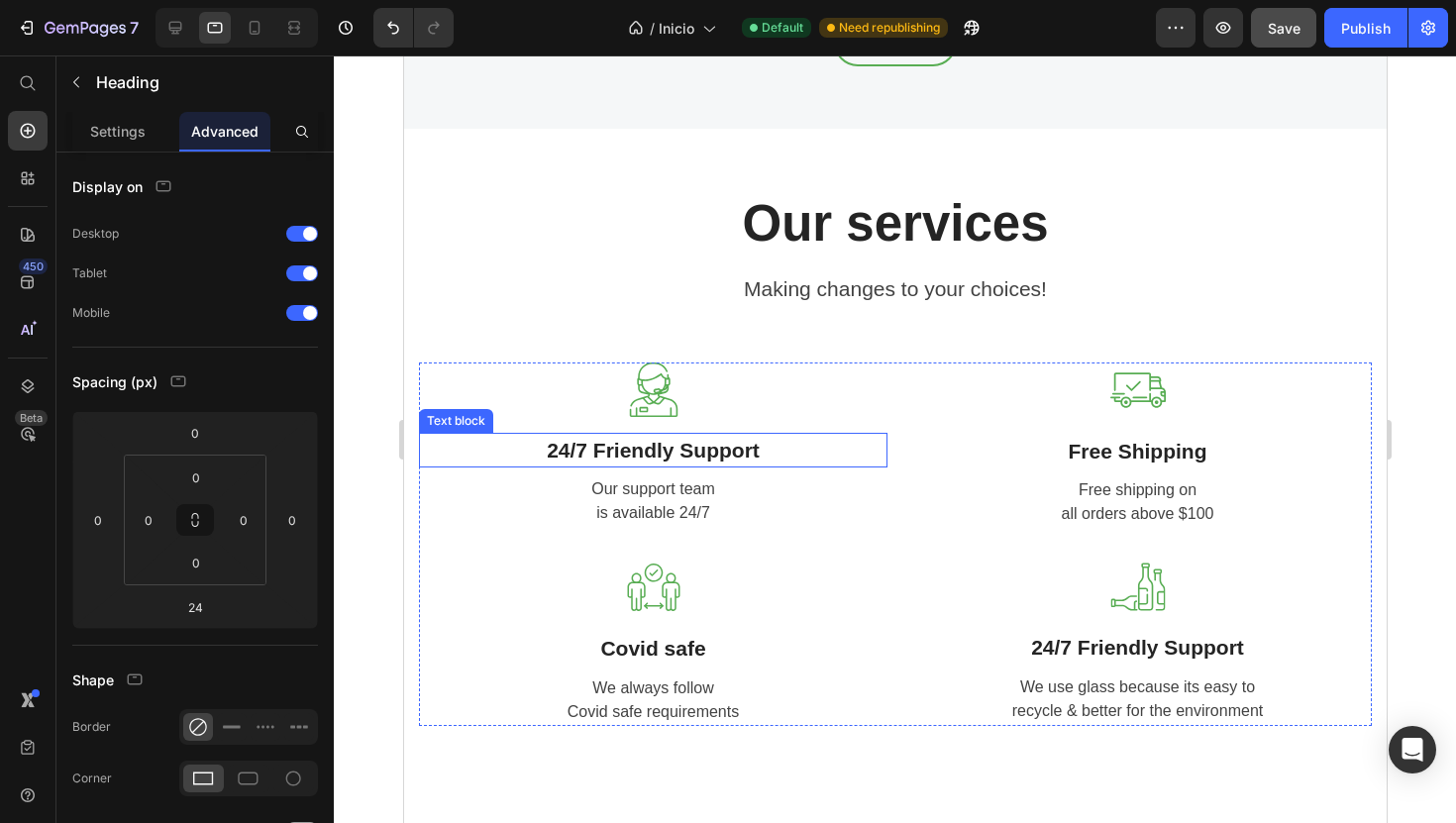 scroll, scrollTop: 2417, scrollLeft: 0, axis: vertical 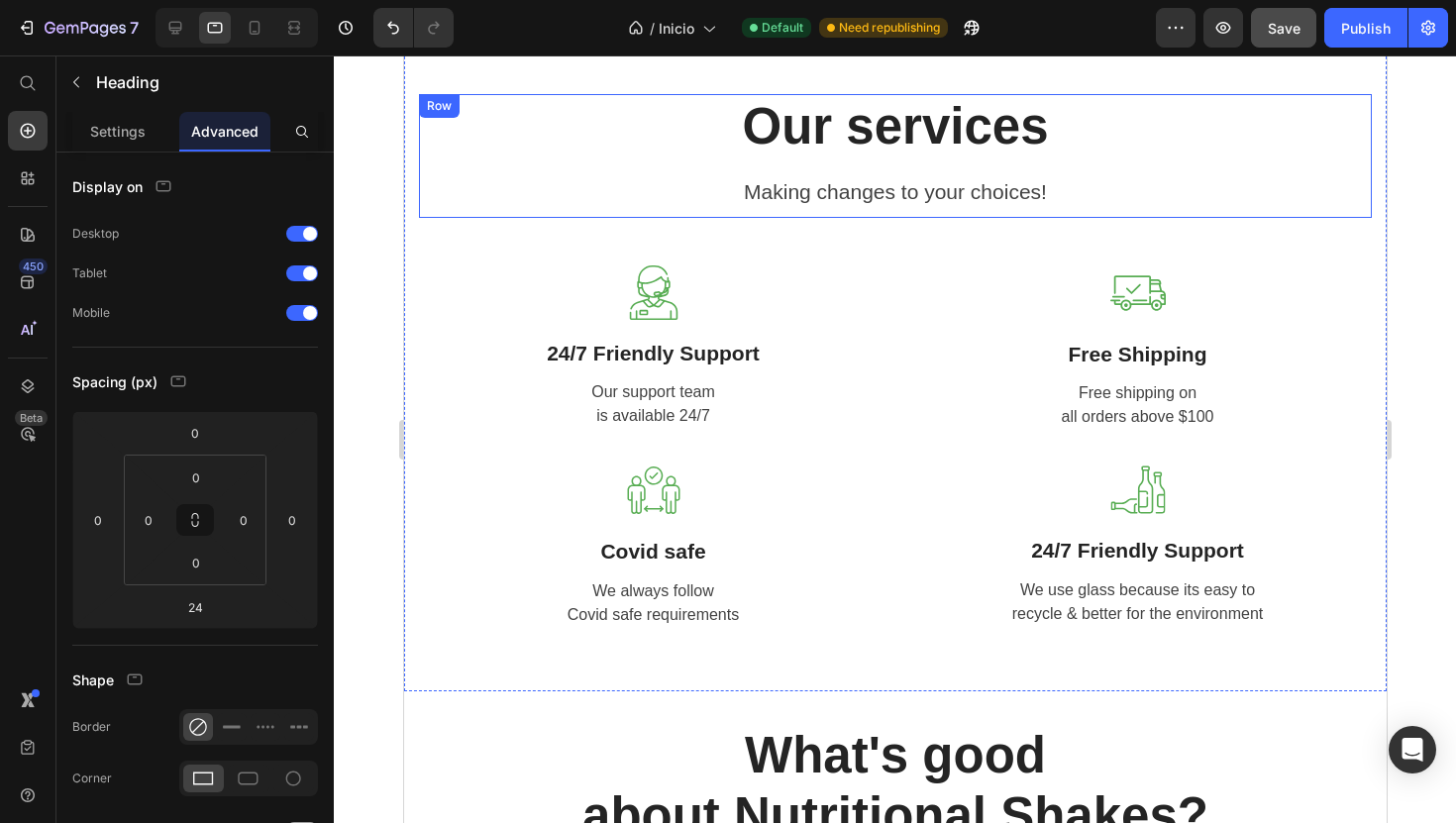 click on "Our services Heading Making changes to your choices! Text block" at bounding box center (894, 155) 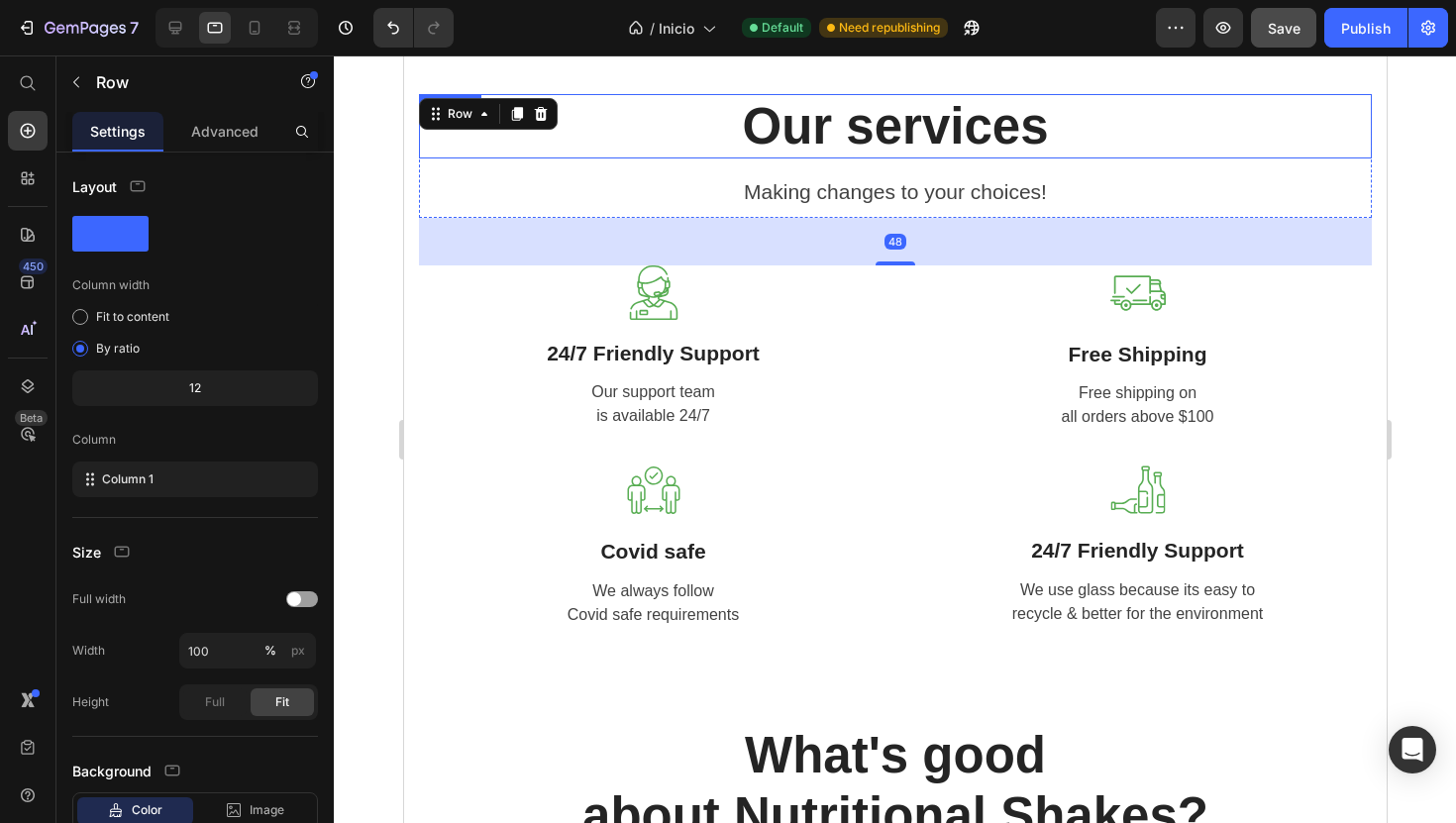 click on "Our services" at bounding box center (894, 126) 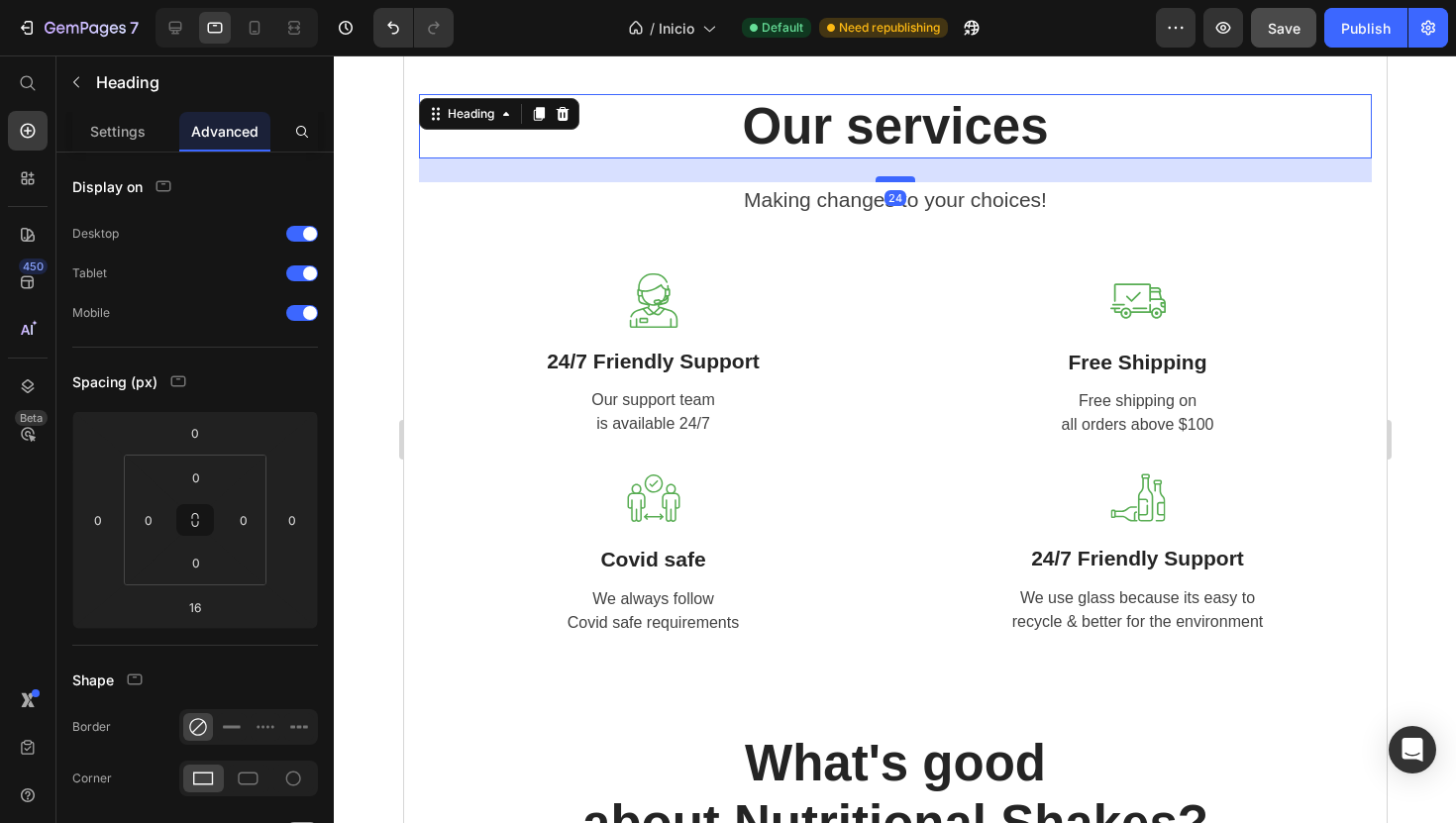 click at bounding box center (894, 179) 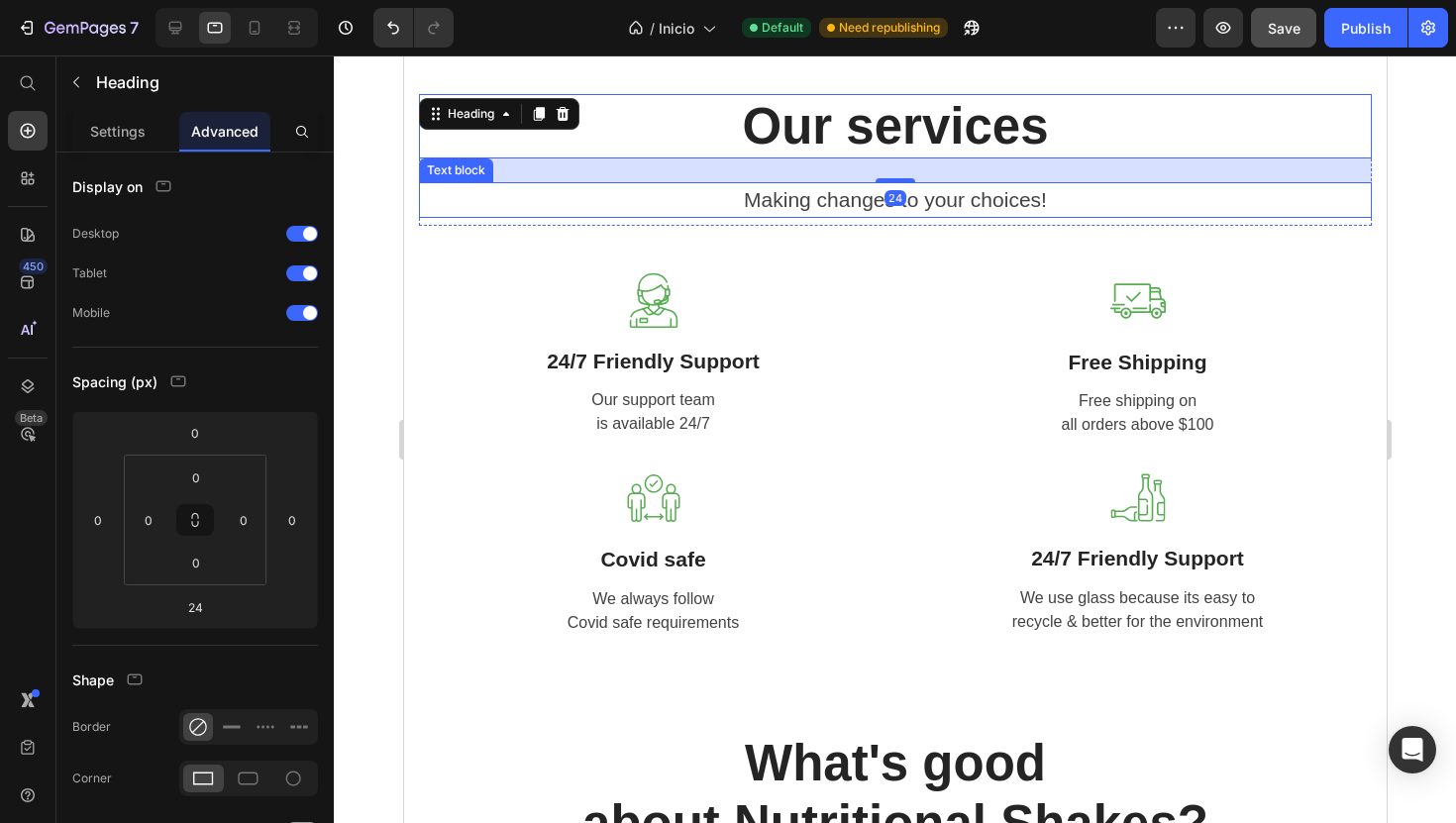 click on "Making changes to your choices!" at bounding box center (894, 200) 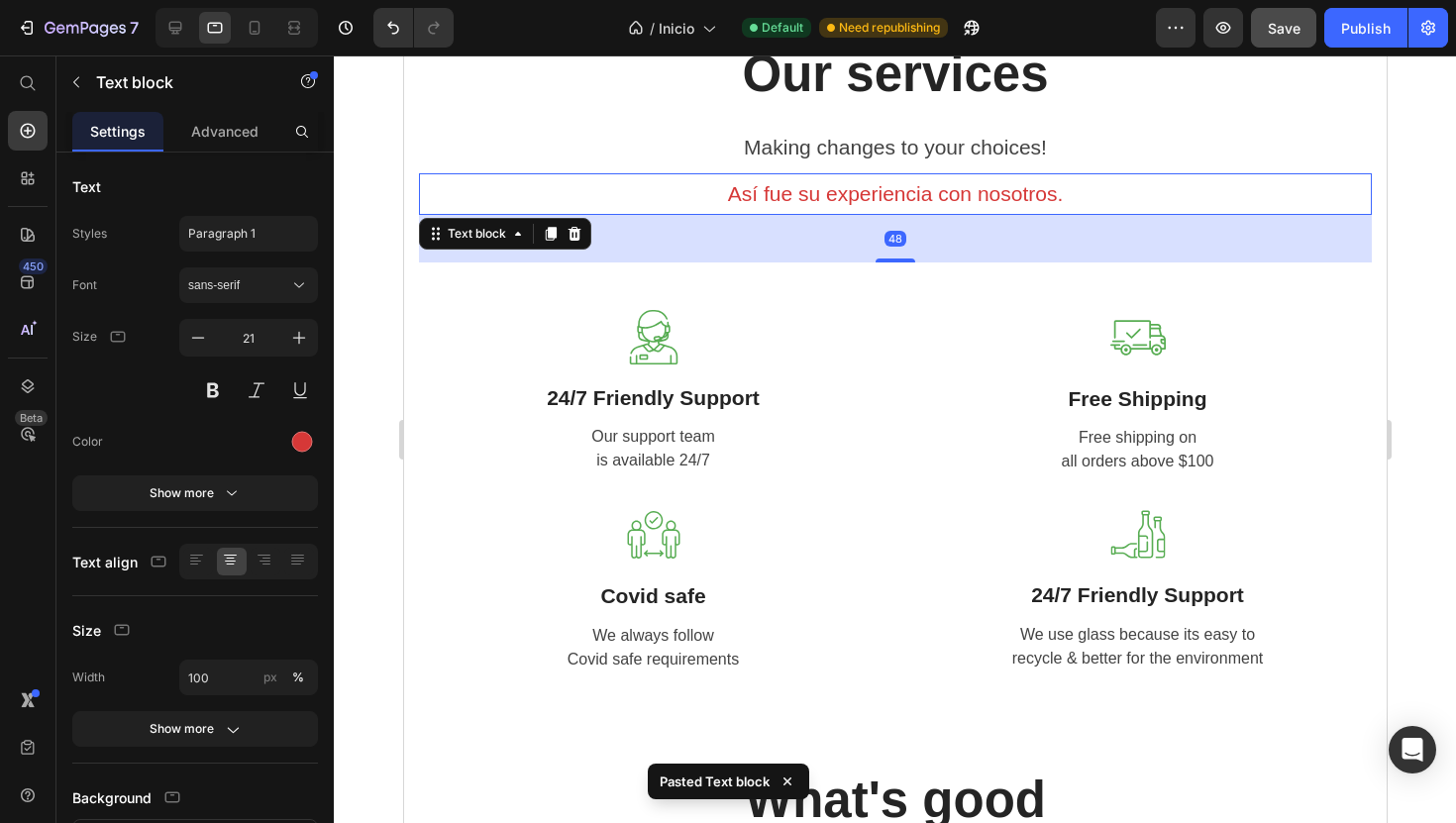 scroll, scrollTop: 2467, scrollLeft: 0, axis: vertical 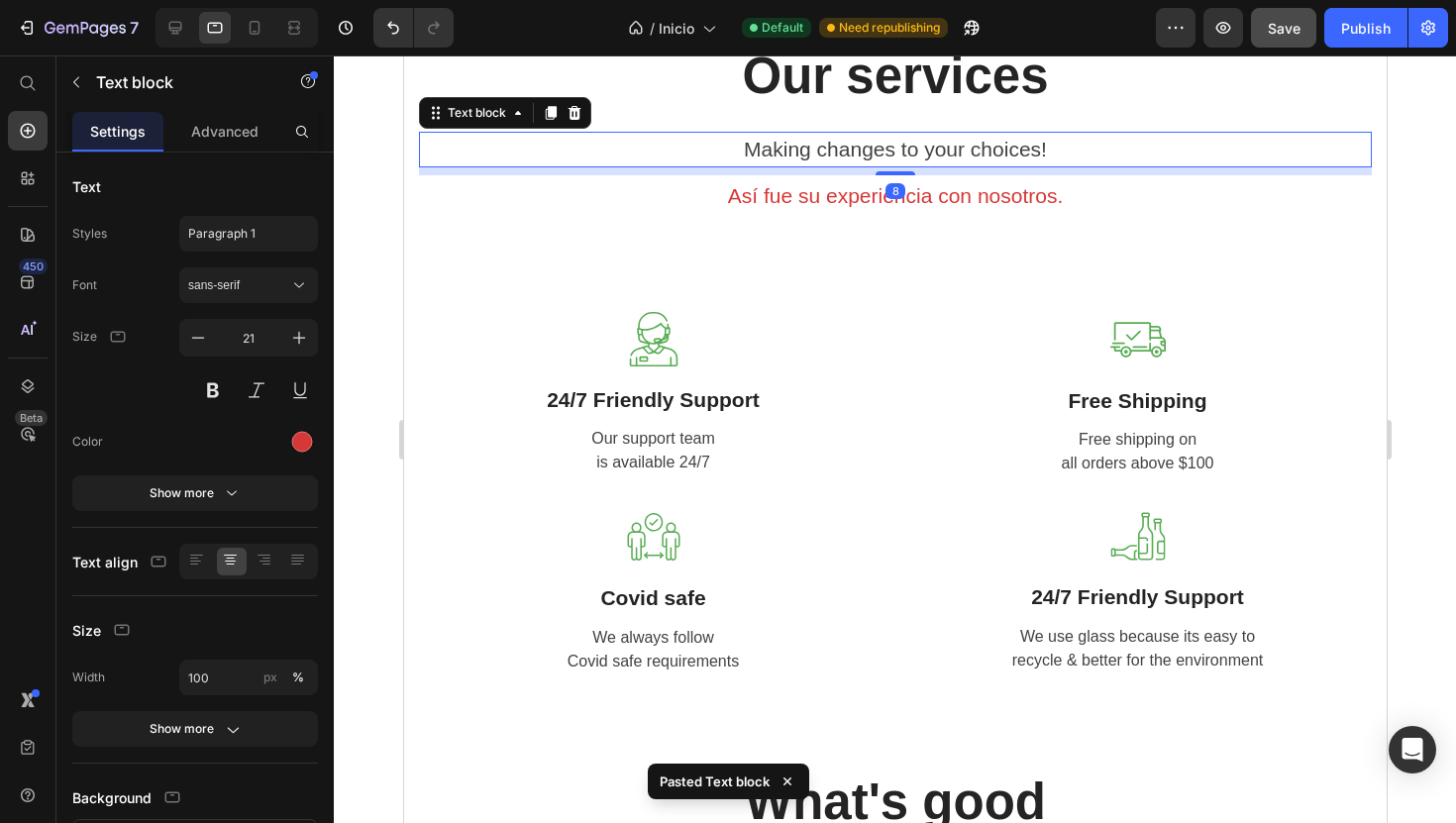 click on "Making changes to your choices!" at bounding box center (894, 150) 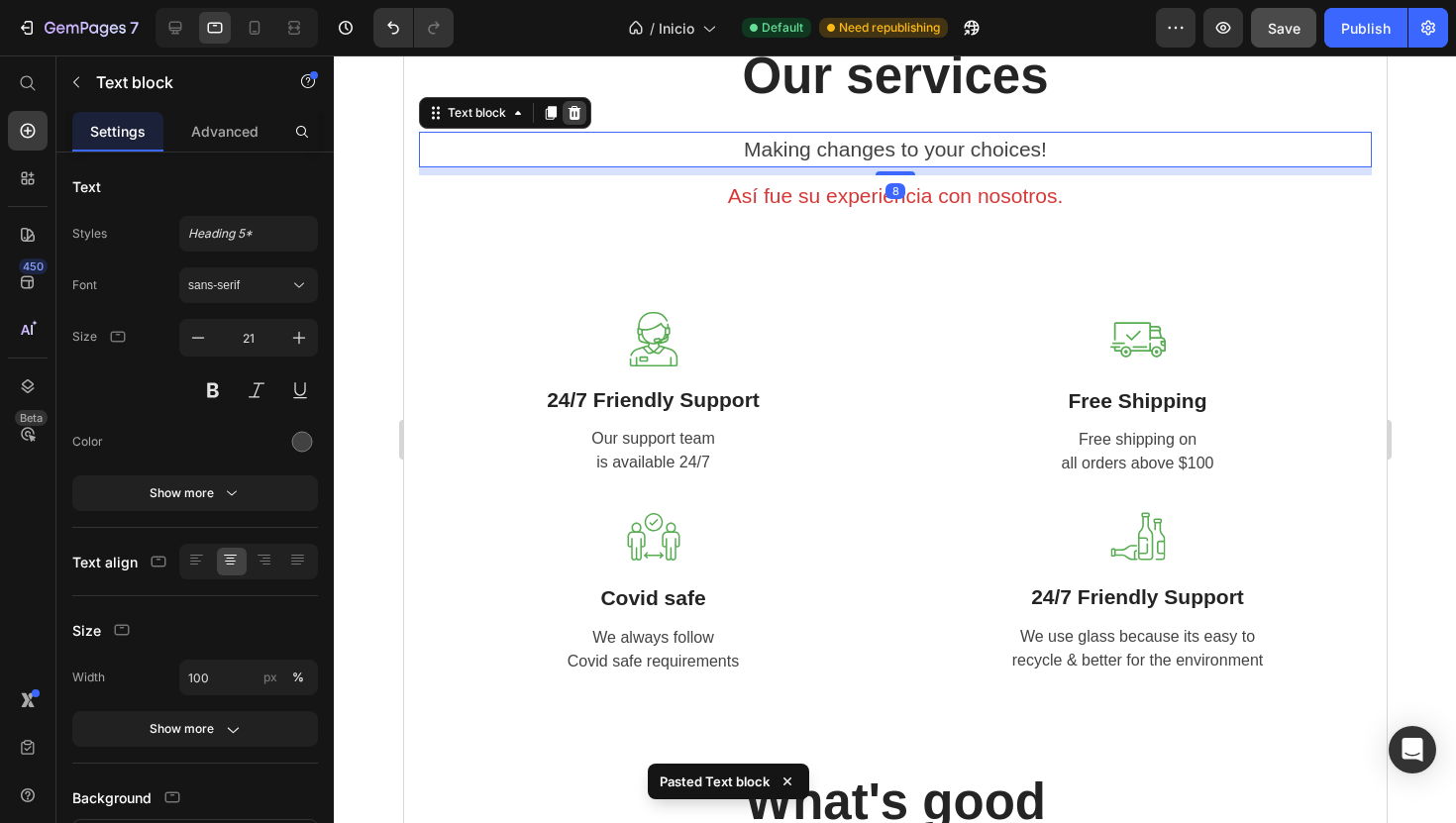 click 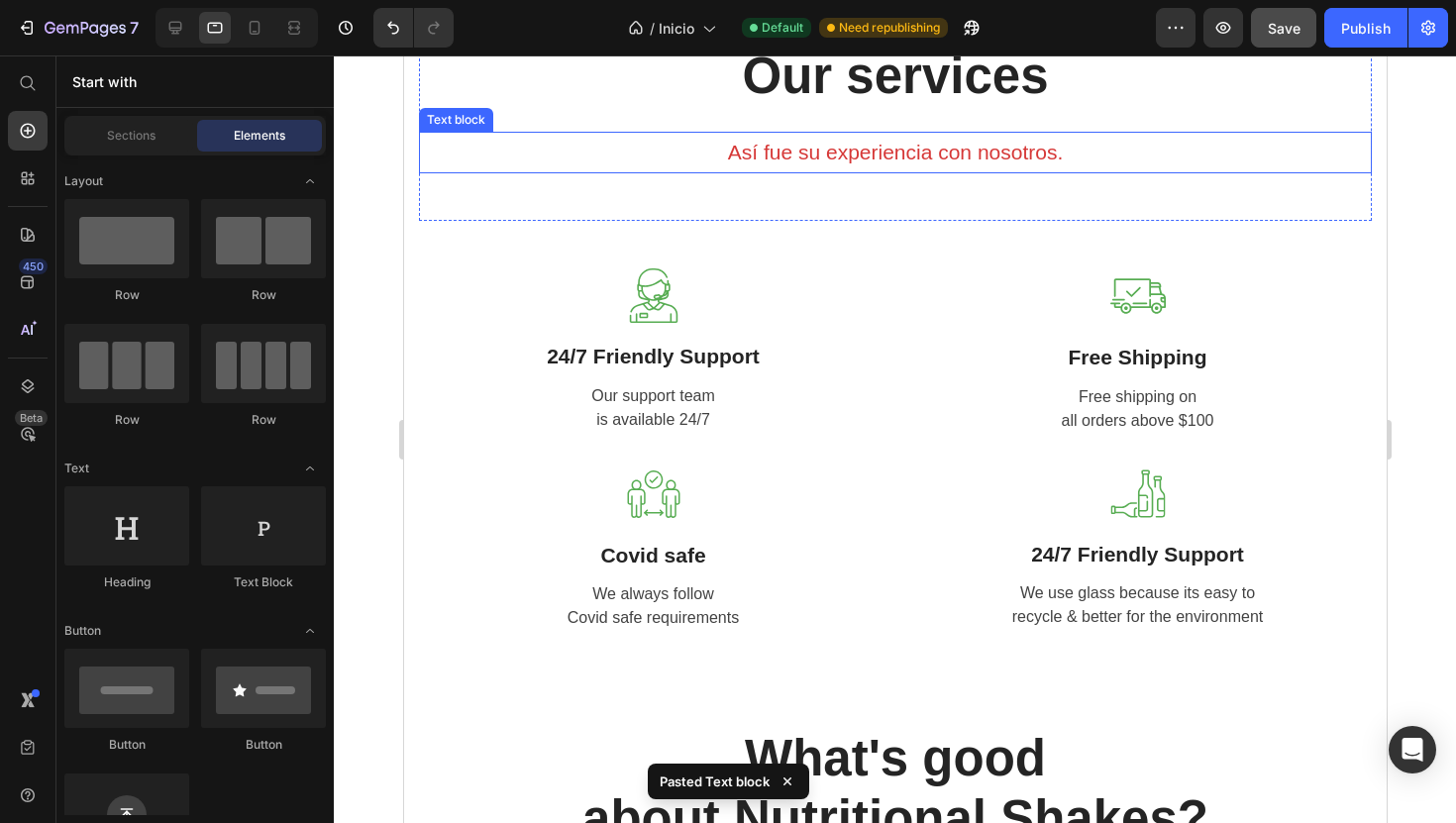 click on "Así fue su experiencia con nosotros." at bounding box center [894, 153] 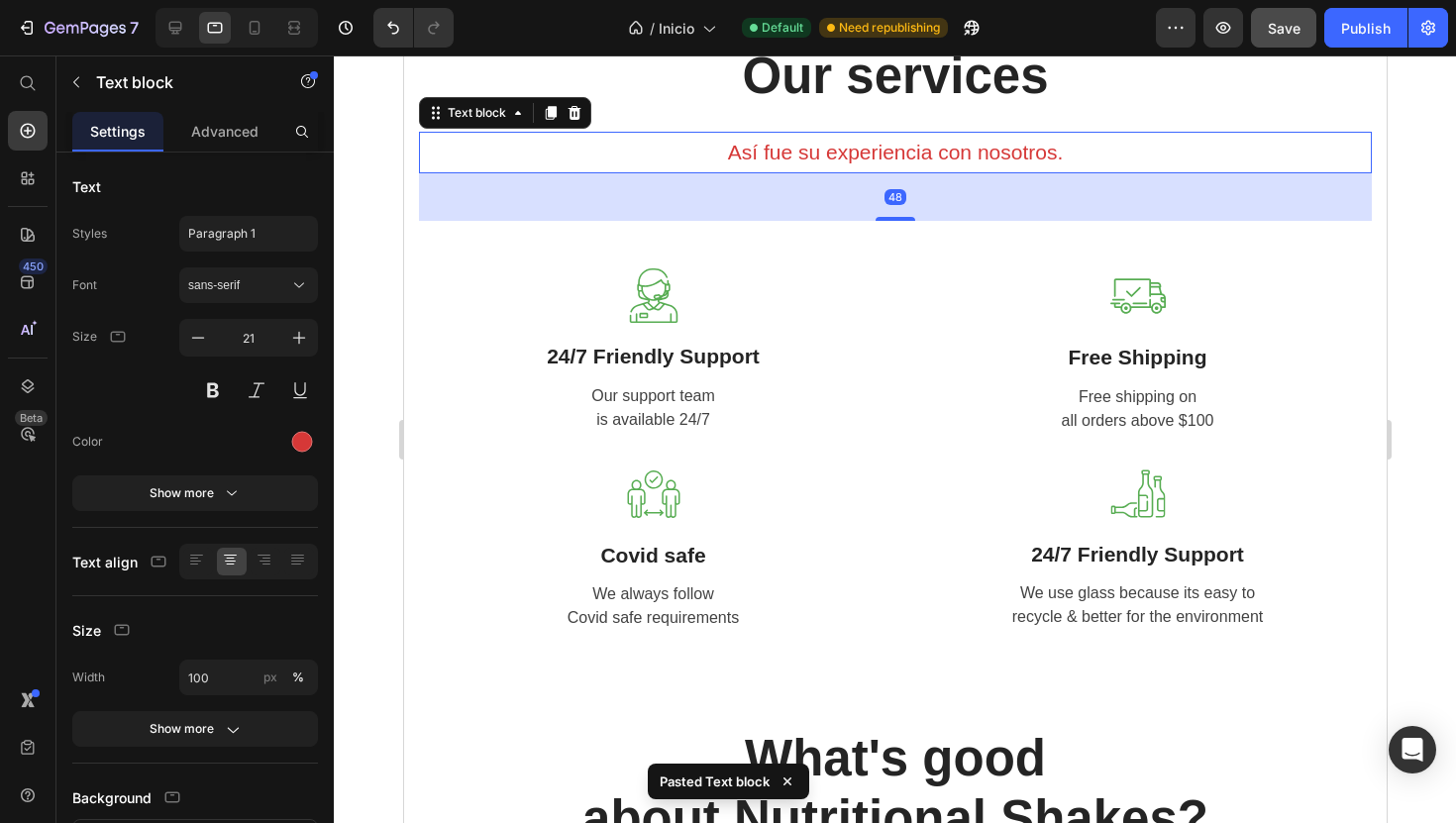 click on "Our services" at bounding box center (894, 75) 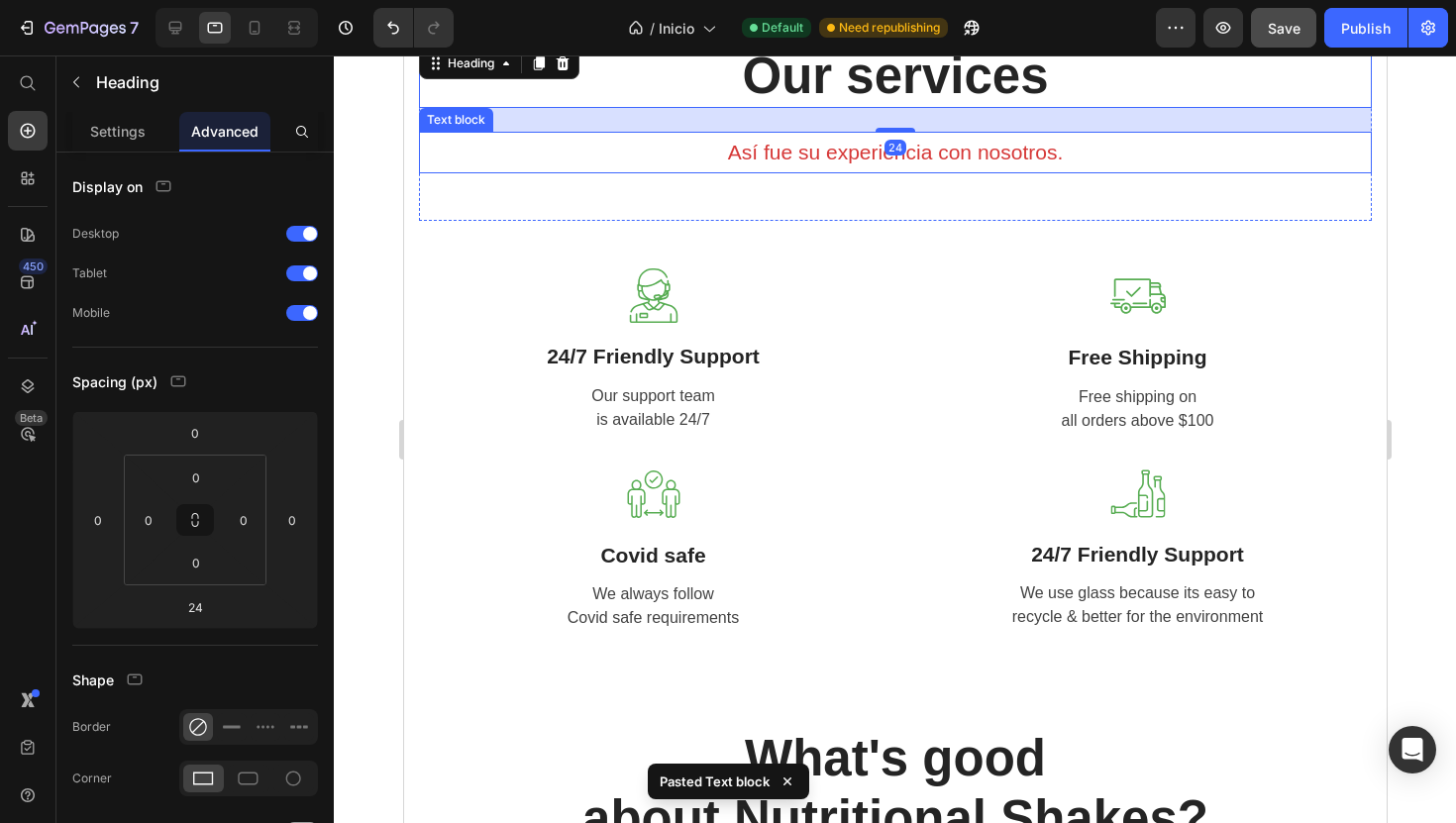 click on "Así fue su experiencia con nosotros." at bounding box center [894, 153] 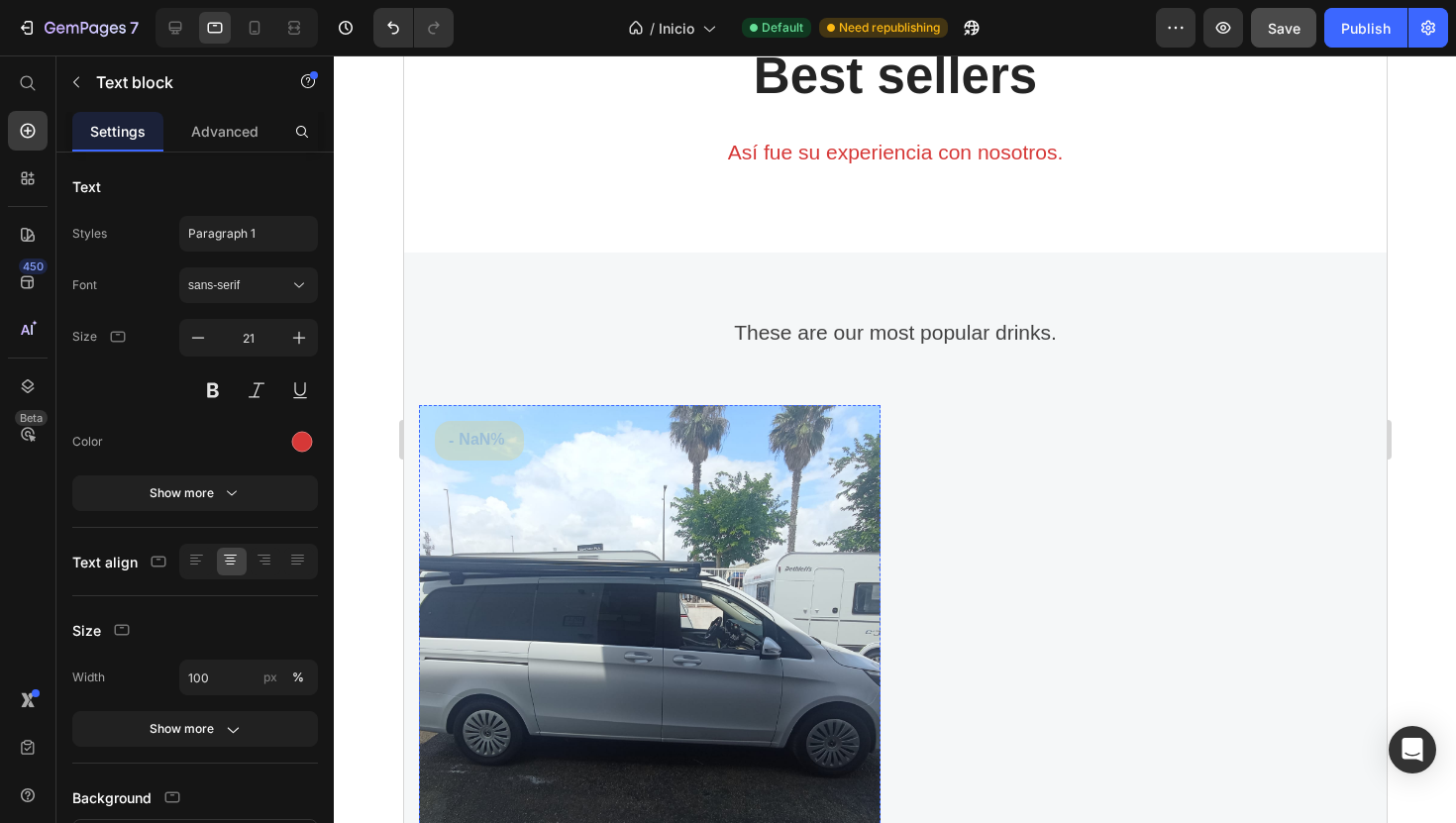 scroll, scrollTop: 1288, scrollLeft: 0, axis: vertical 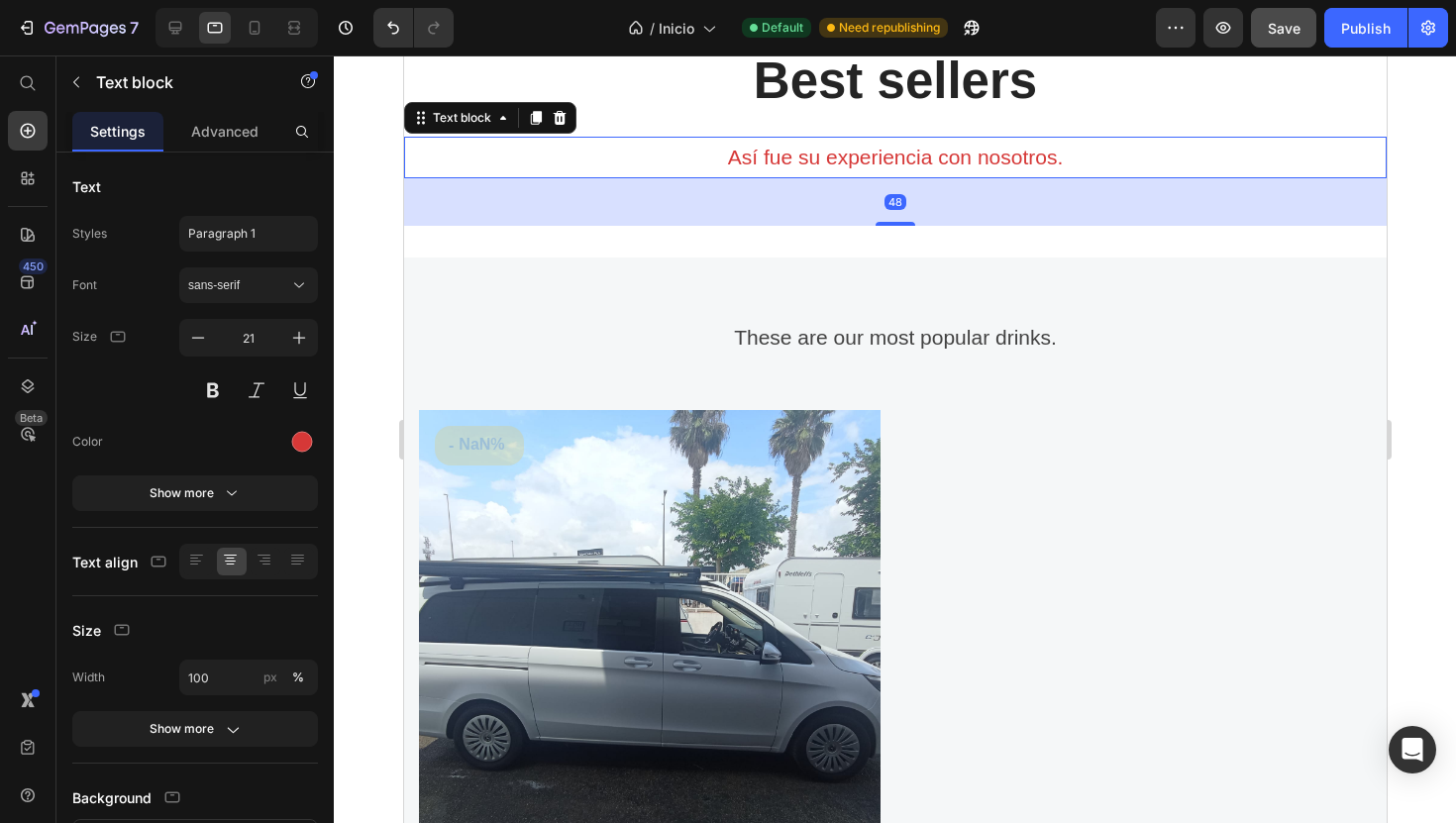 click on "Así fue su experiencia con nosotros." at bounding box center [894, 157] 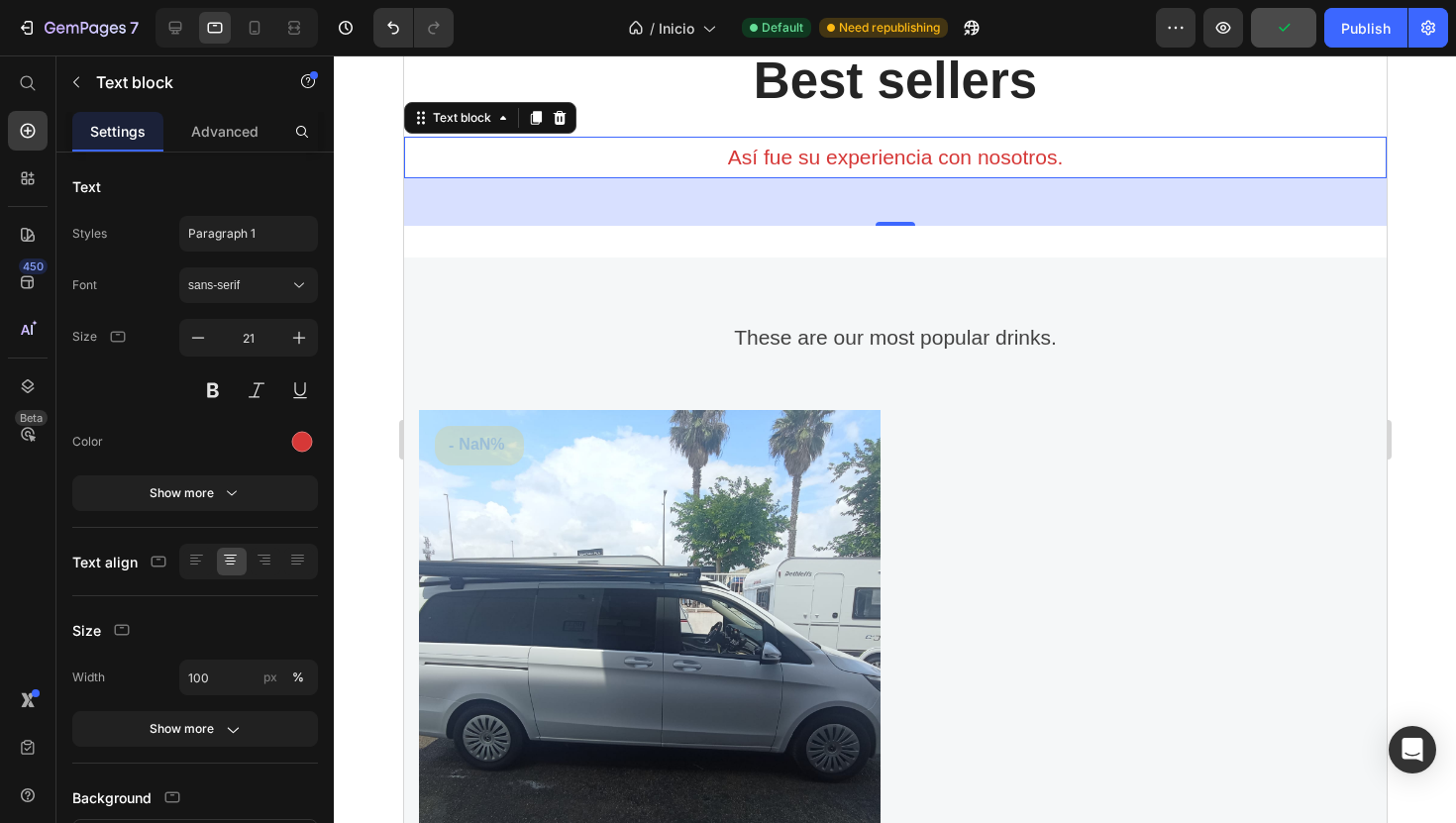 click on "48" at bounding box center (894, 202) 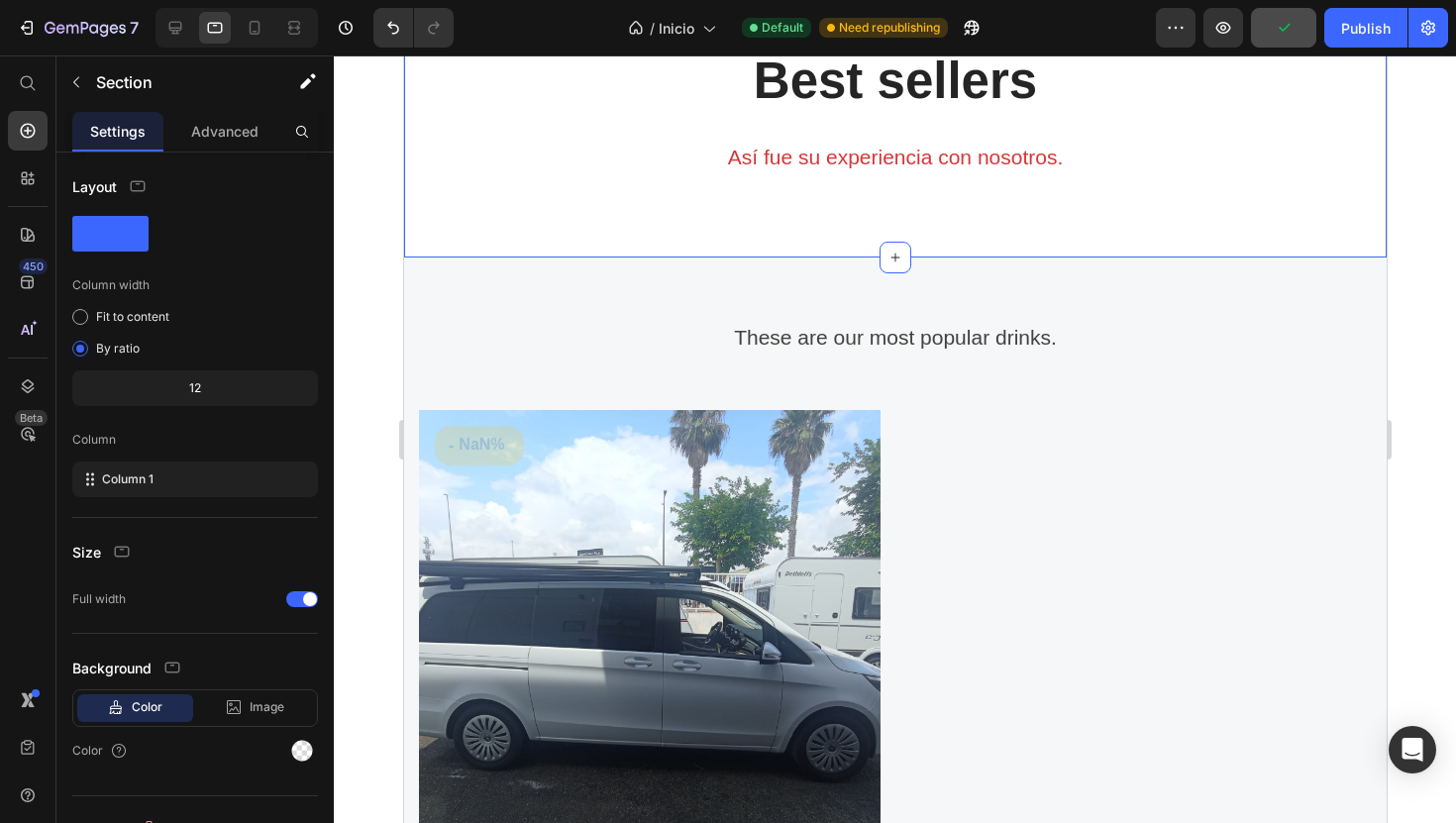 click on "Best sellers Heading Así fue su experiencia con nosotros. Text block" at bounding box center [894, 137] 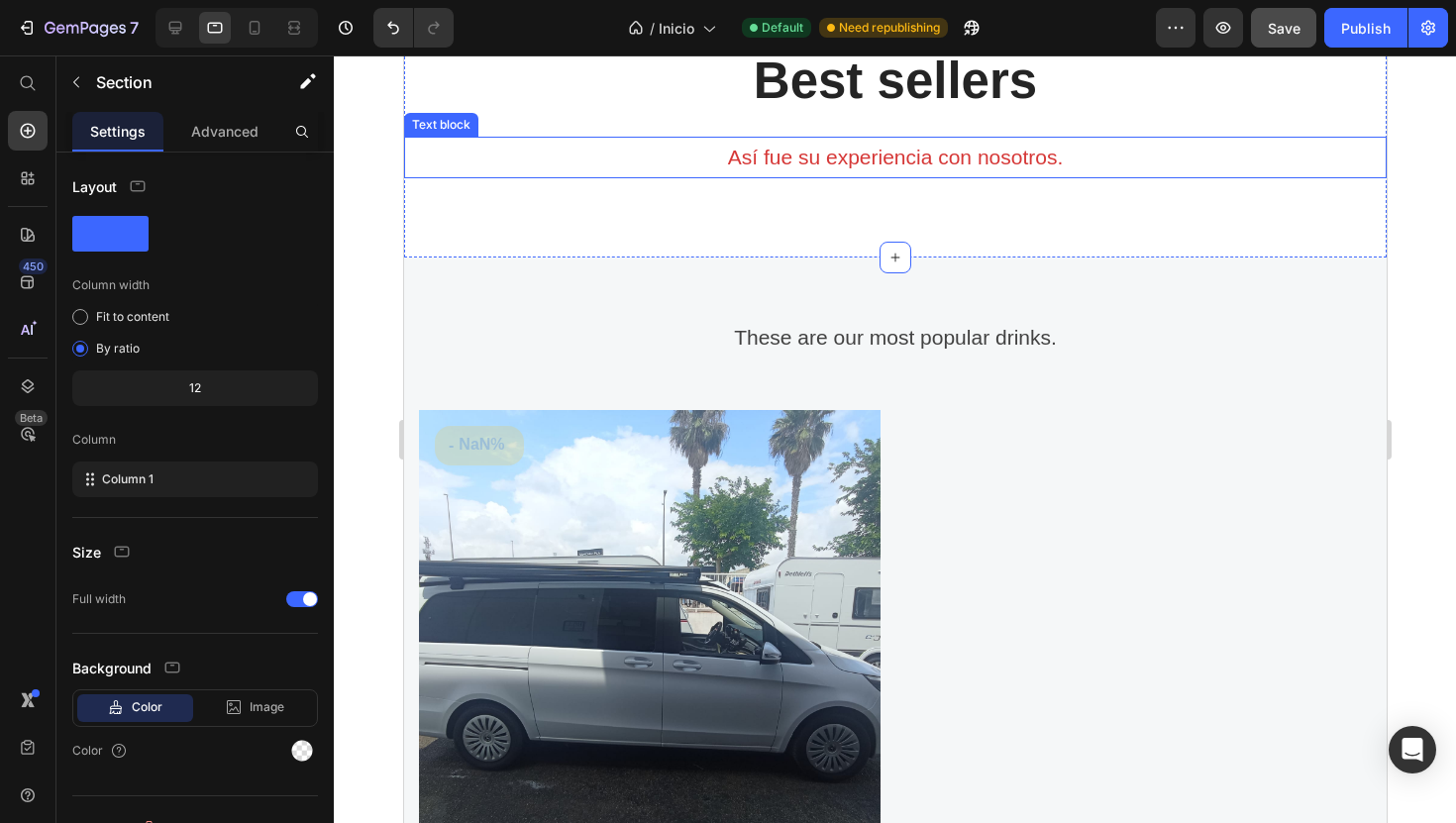 click on "Así fue su experiencia con nosotros." at bounding box center [894, 157] 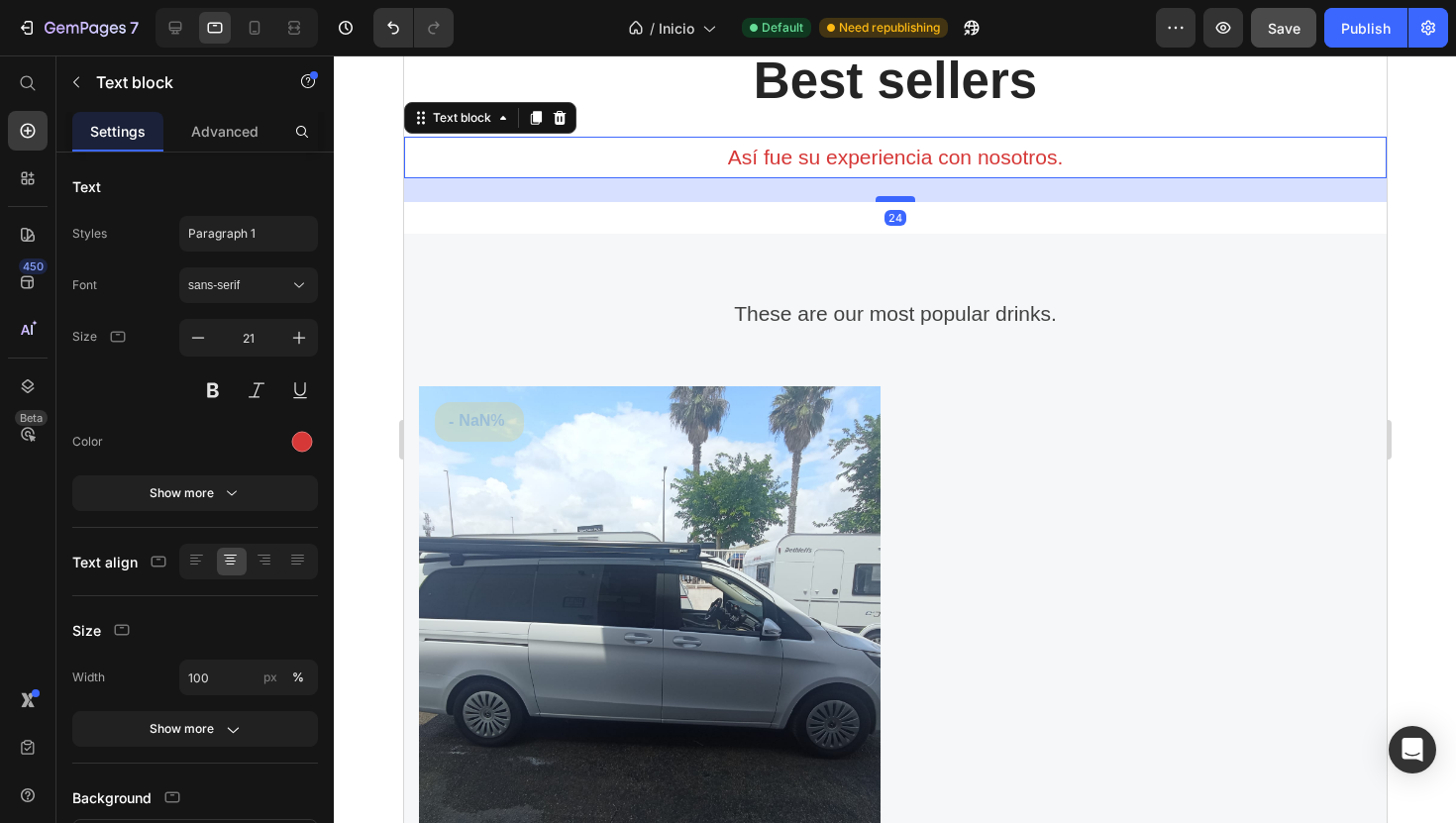 drag, startPoint x: 893, startPoint y: 223, endPoint x: 899, endPoint y: 199, distance: 24.738634 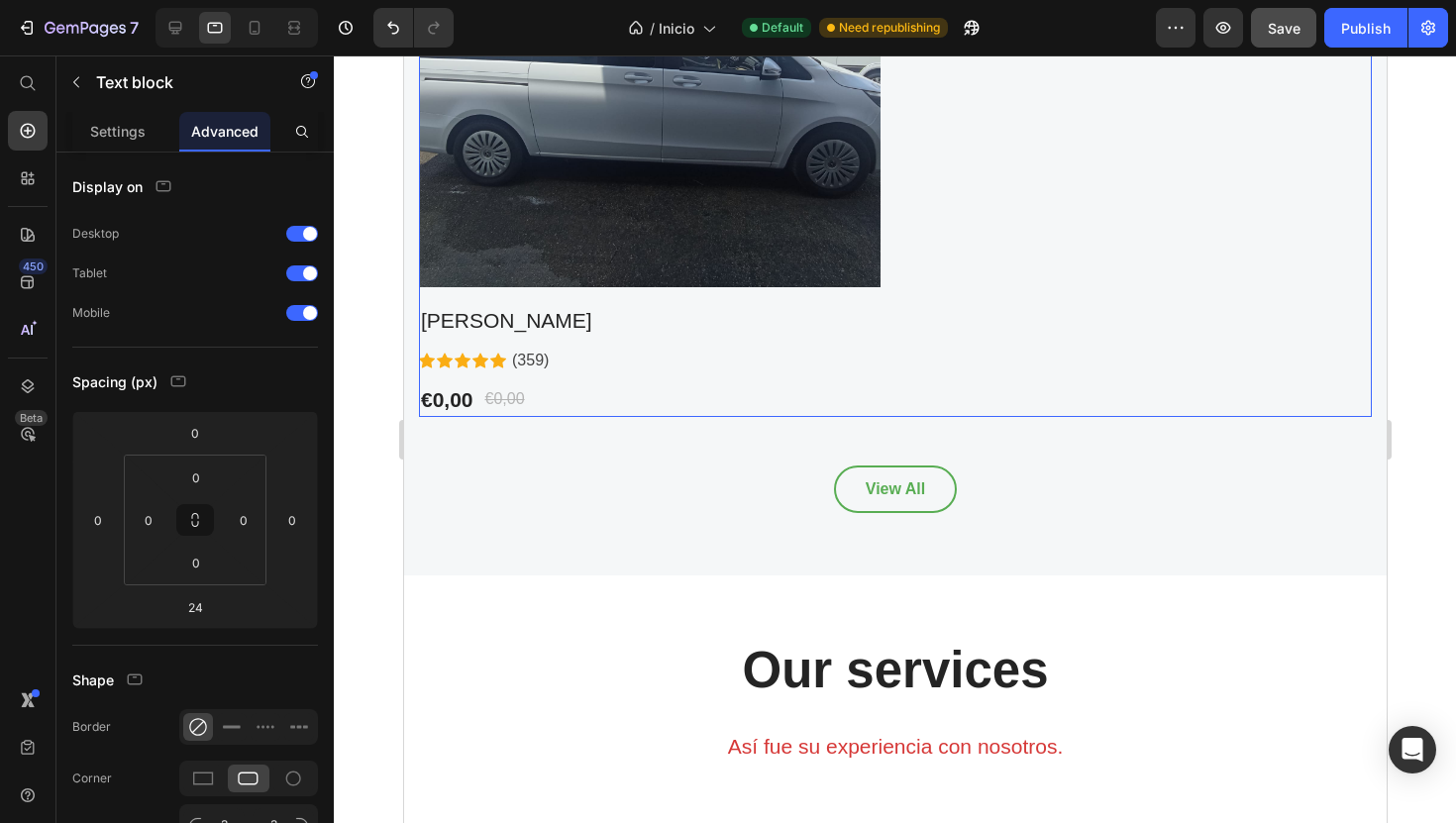 scroll, scrollTop: 2112, scrollLeft: 0, axis: vertical 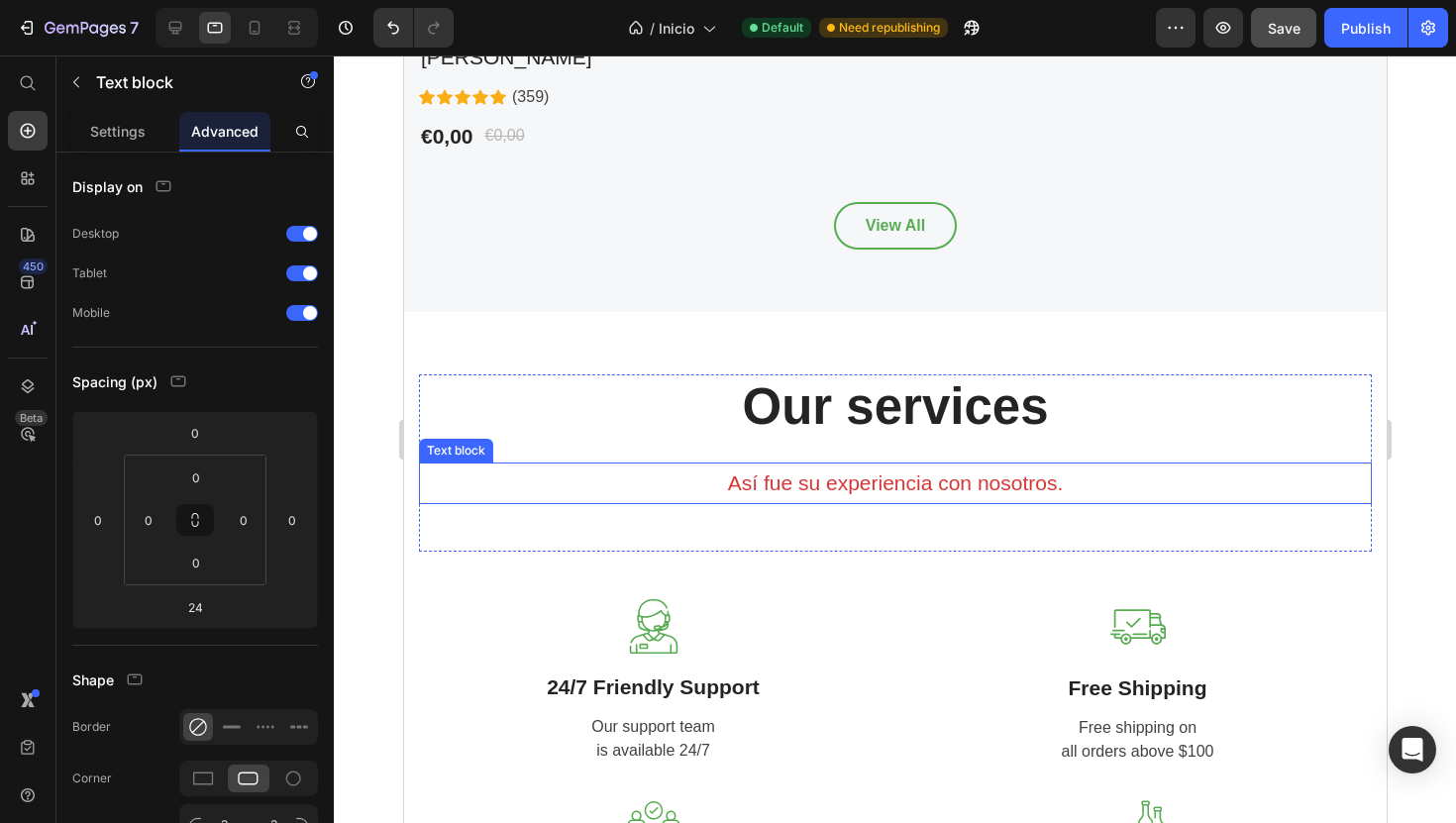 click on "Así fue su experiencia con nosotros." at bounding box center [894, 483] 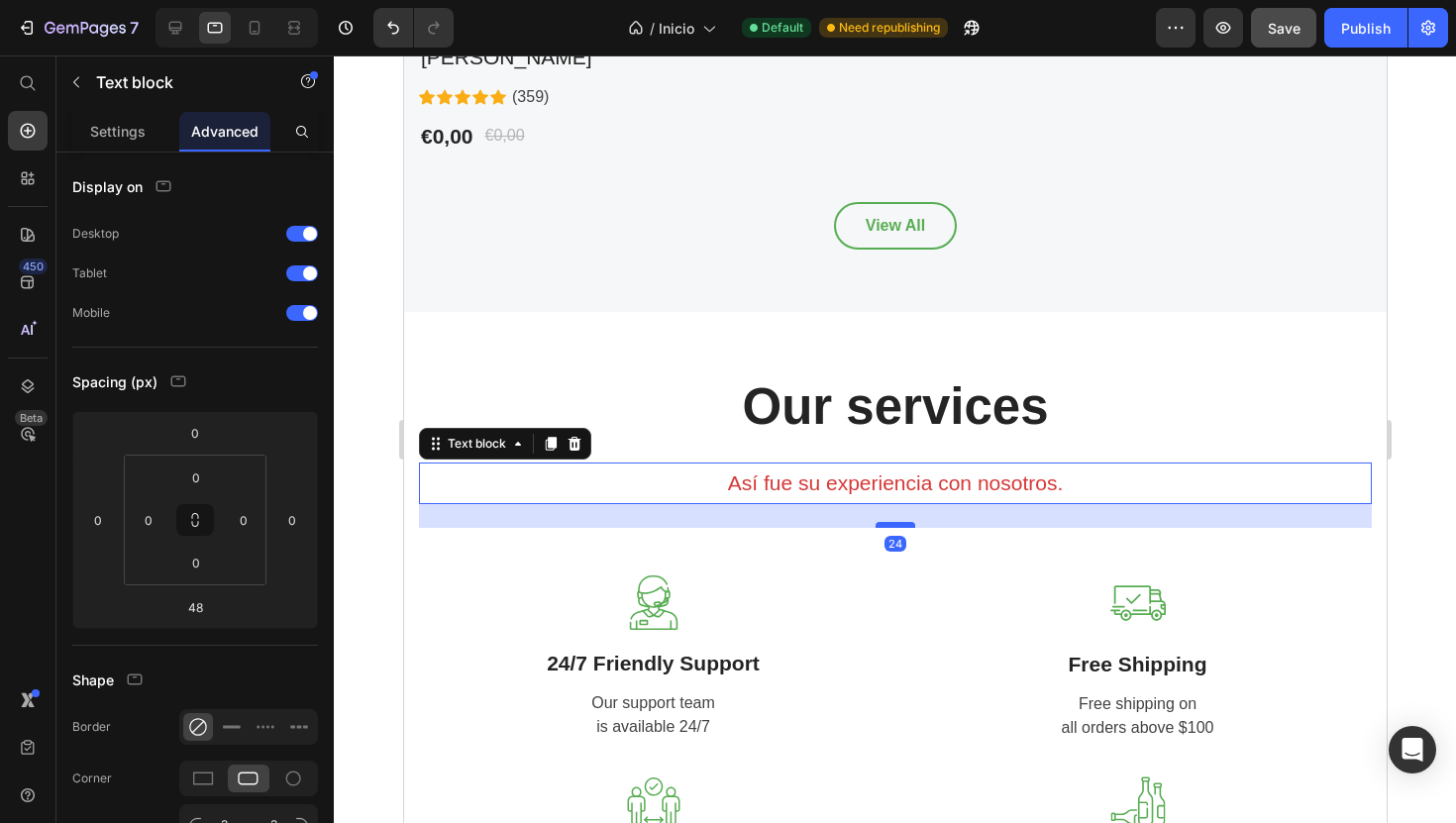 drag, startPoint x: 890, startPoint y: 548, endPoint x: 905, endPoint y: 524, distance: 28.301943 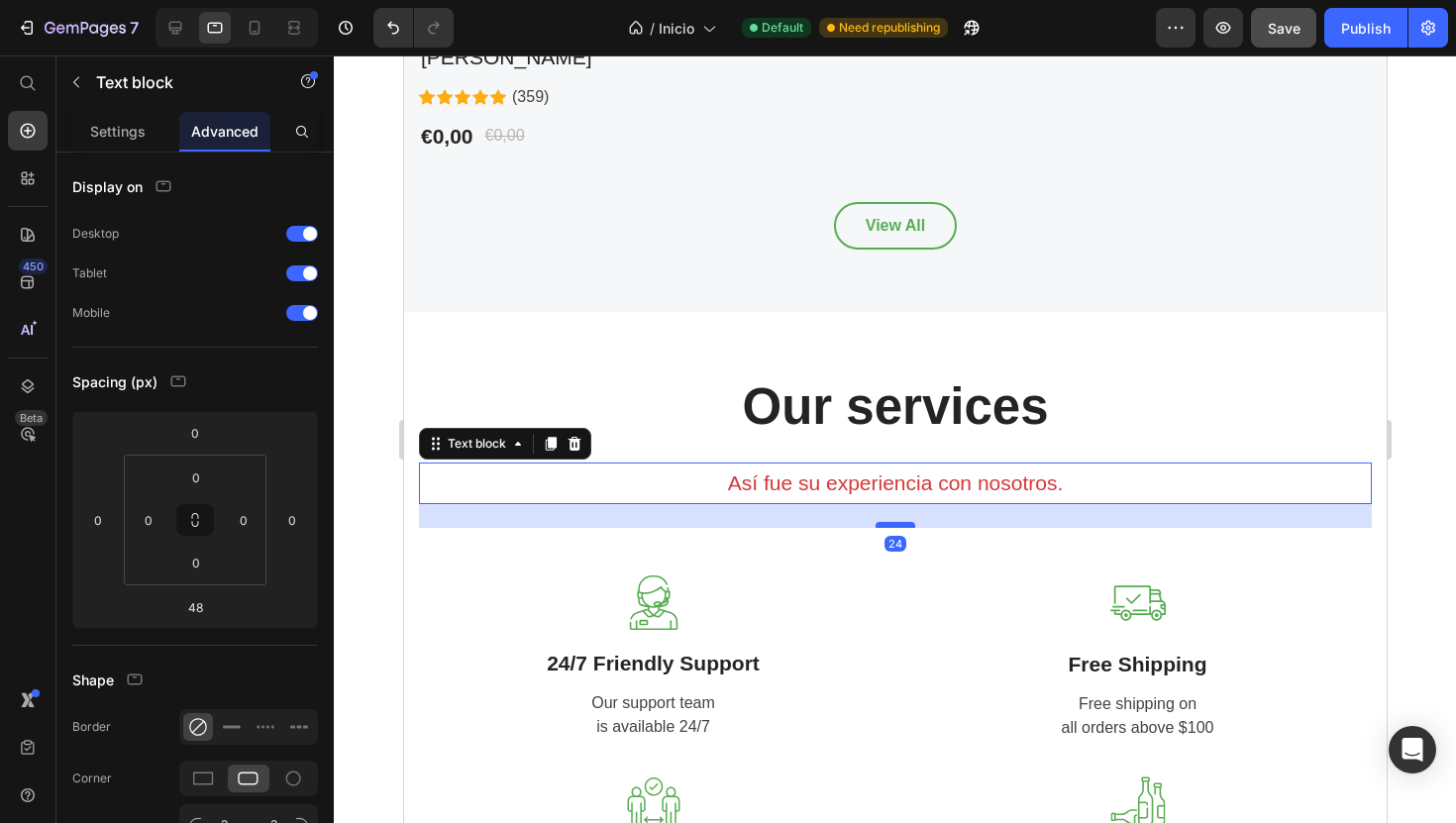 click at bounding box center (894, 525) 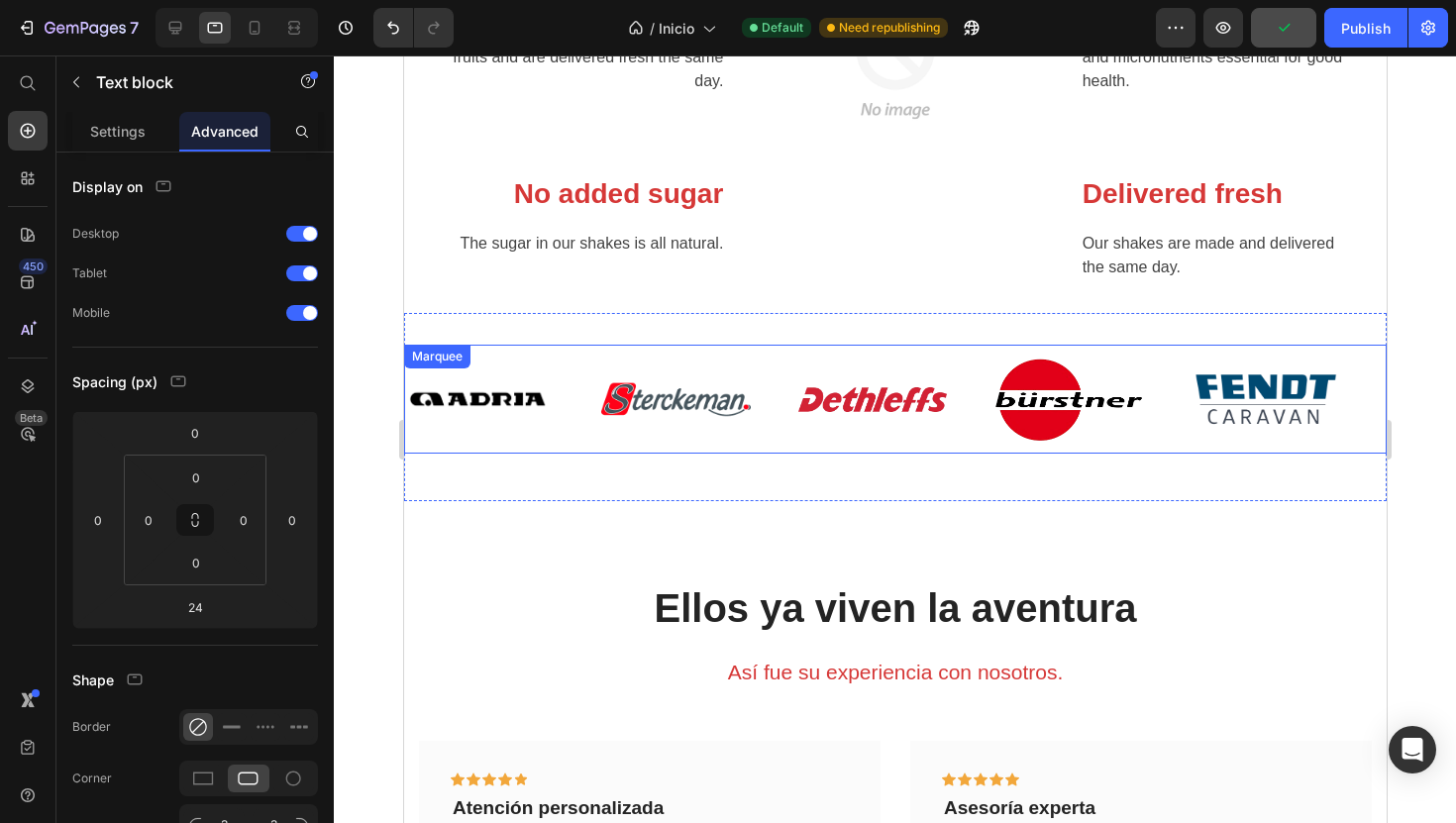 scroll, scrollTop: 3554, scrollLeft: 0, axis: vertical 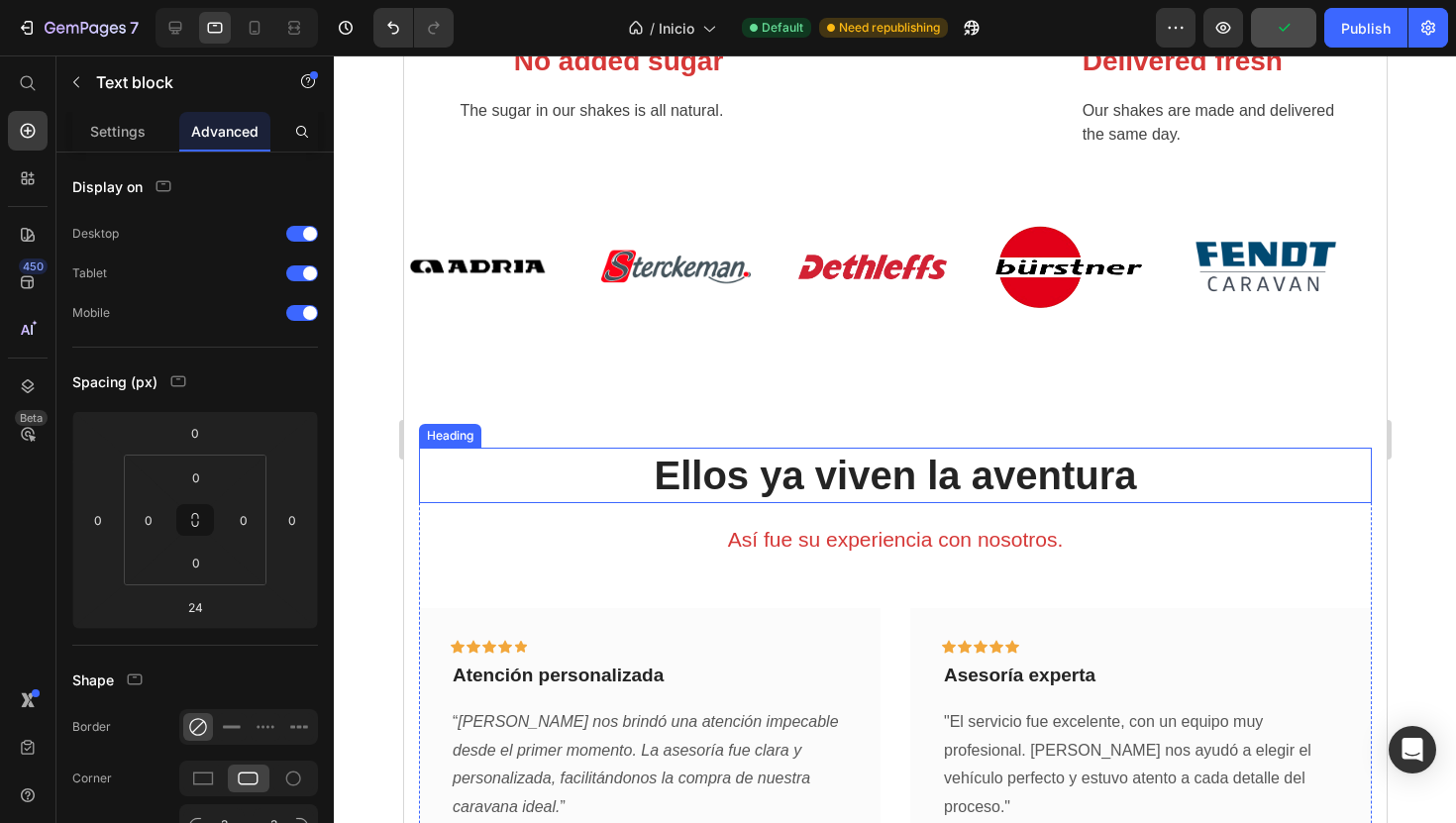 click on "Ellos ya viven la aventura" at bounding box center [894, 475] 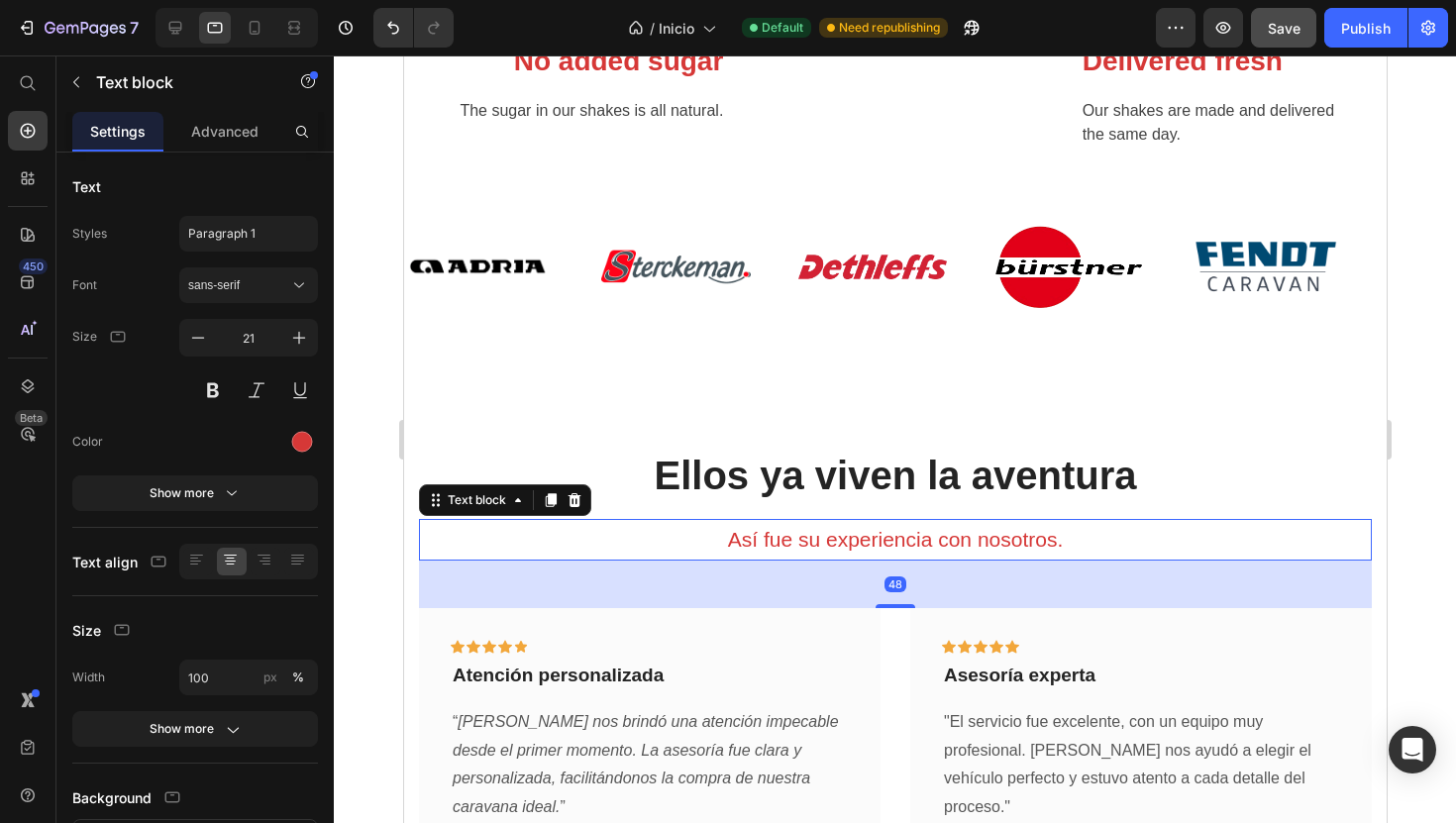click on "Así fue su experiencia con nosotros." at bounding box center (894, 540) 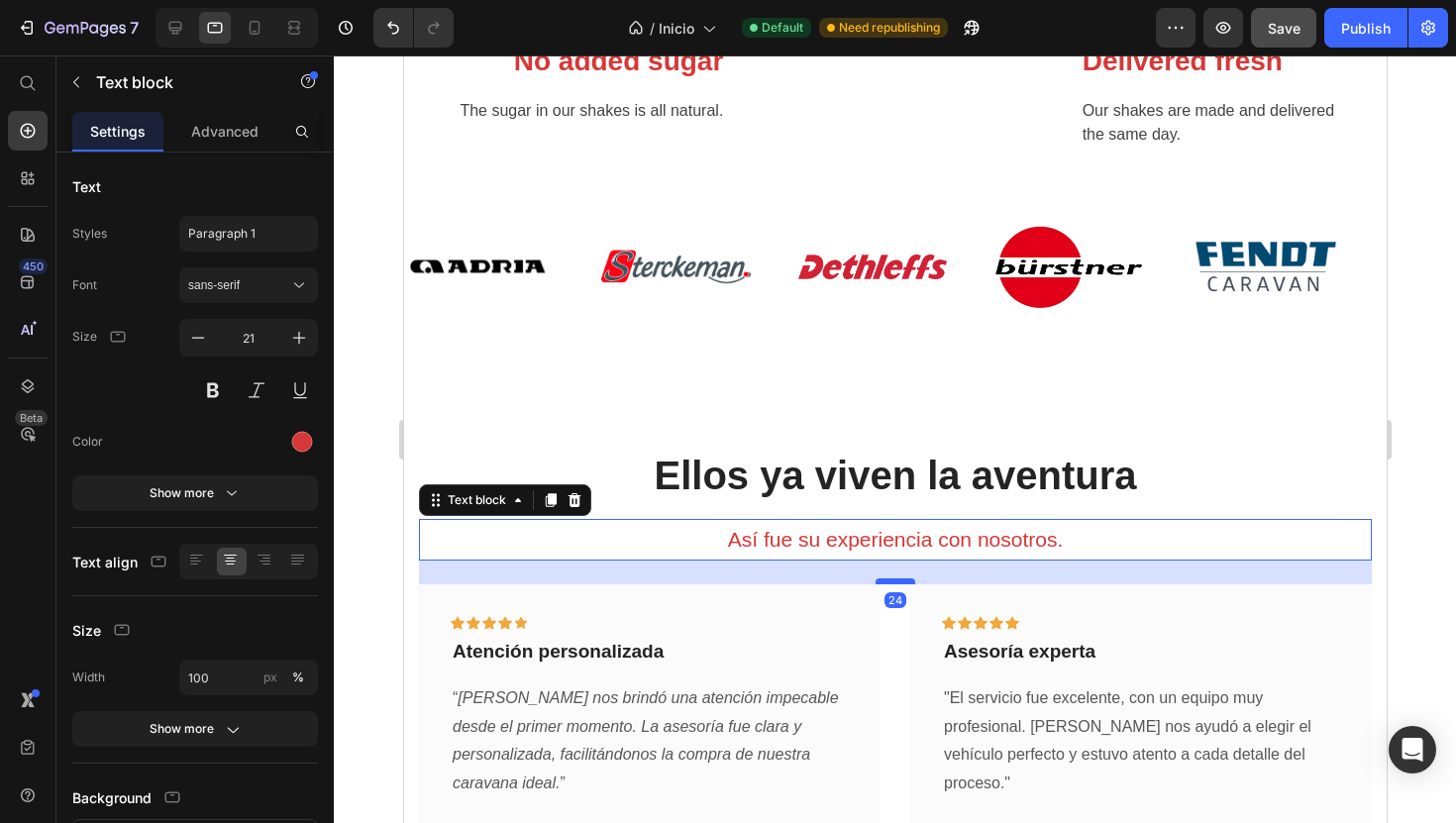 drag, startPoint x: 905, startPoint y: 607, endPoint x: 912, endPoint y: 583, distance: 25 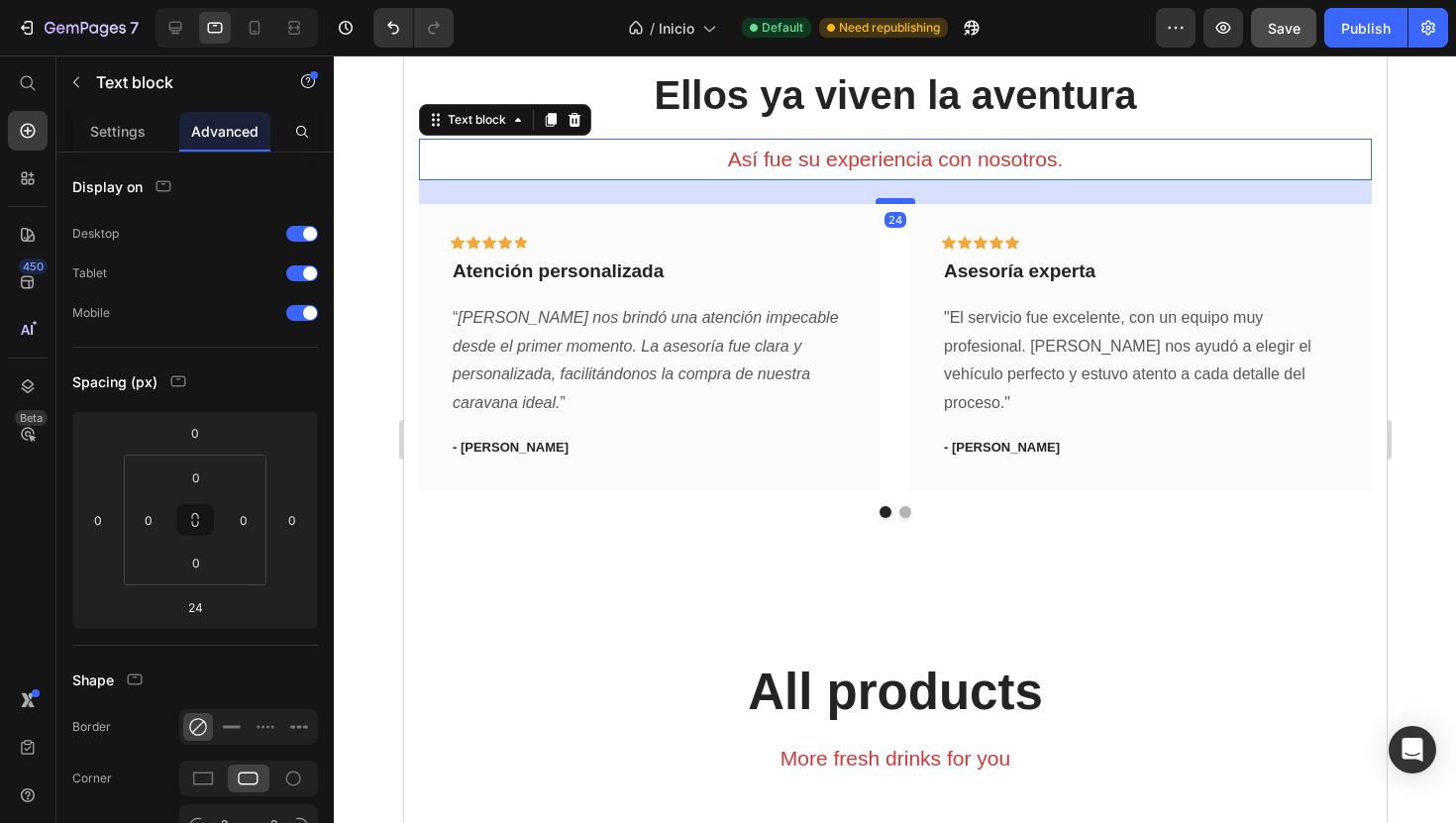 scroll, scrollTop: 4191, scrollLeft: 0, axis: vertical 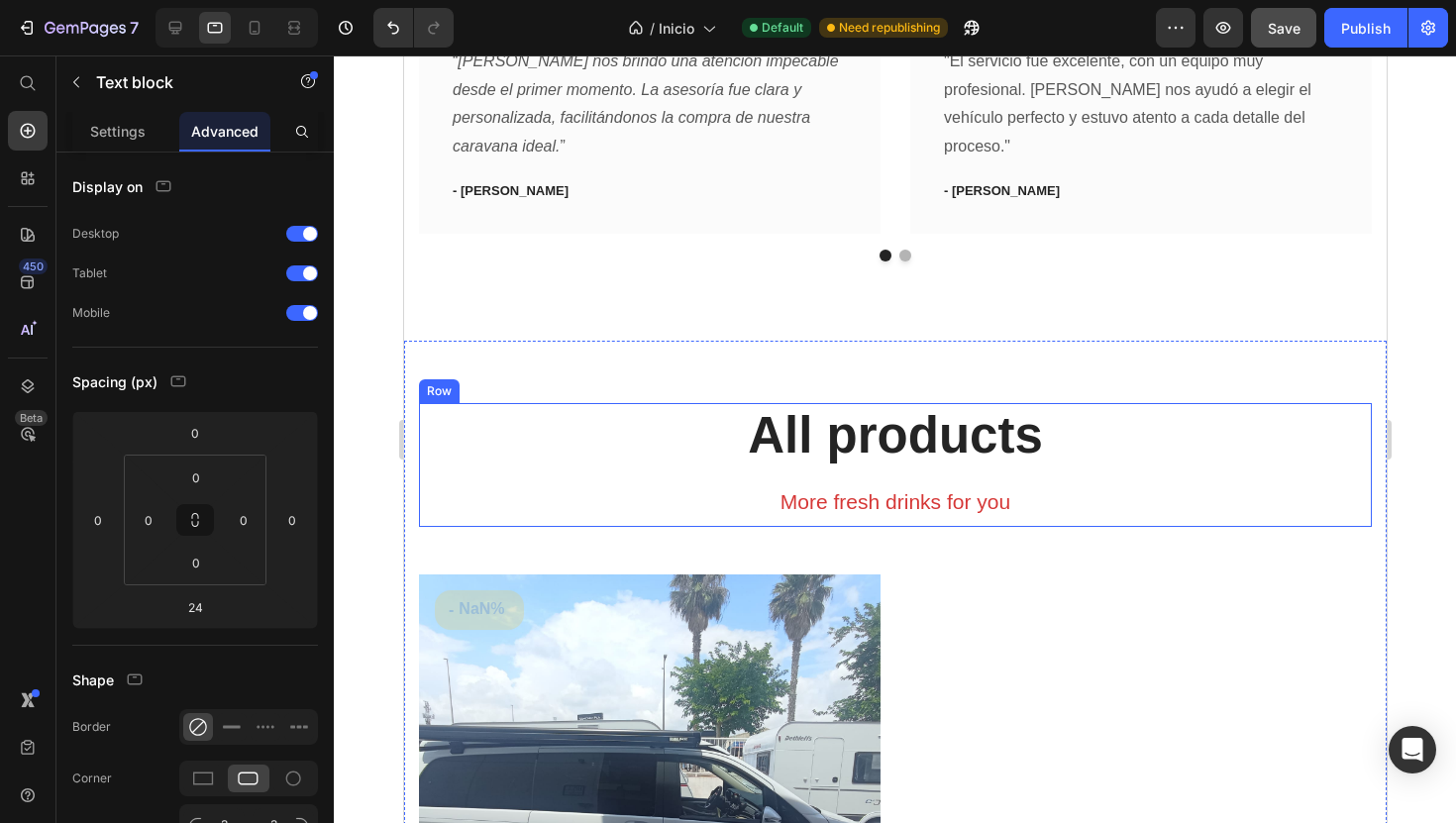 click on "All products Heading More fresh drinks for you Text block" at bounding box center [894, 464] 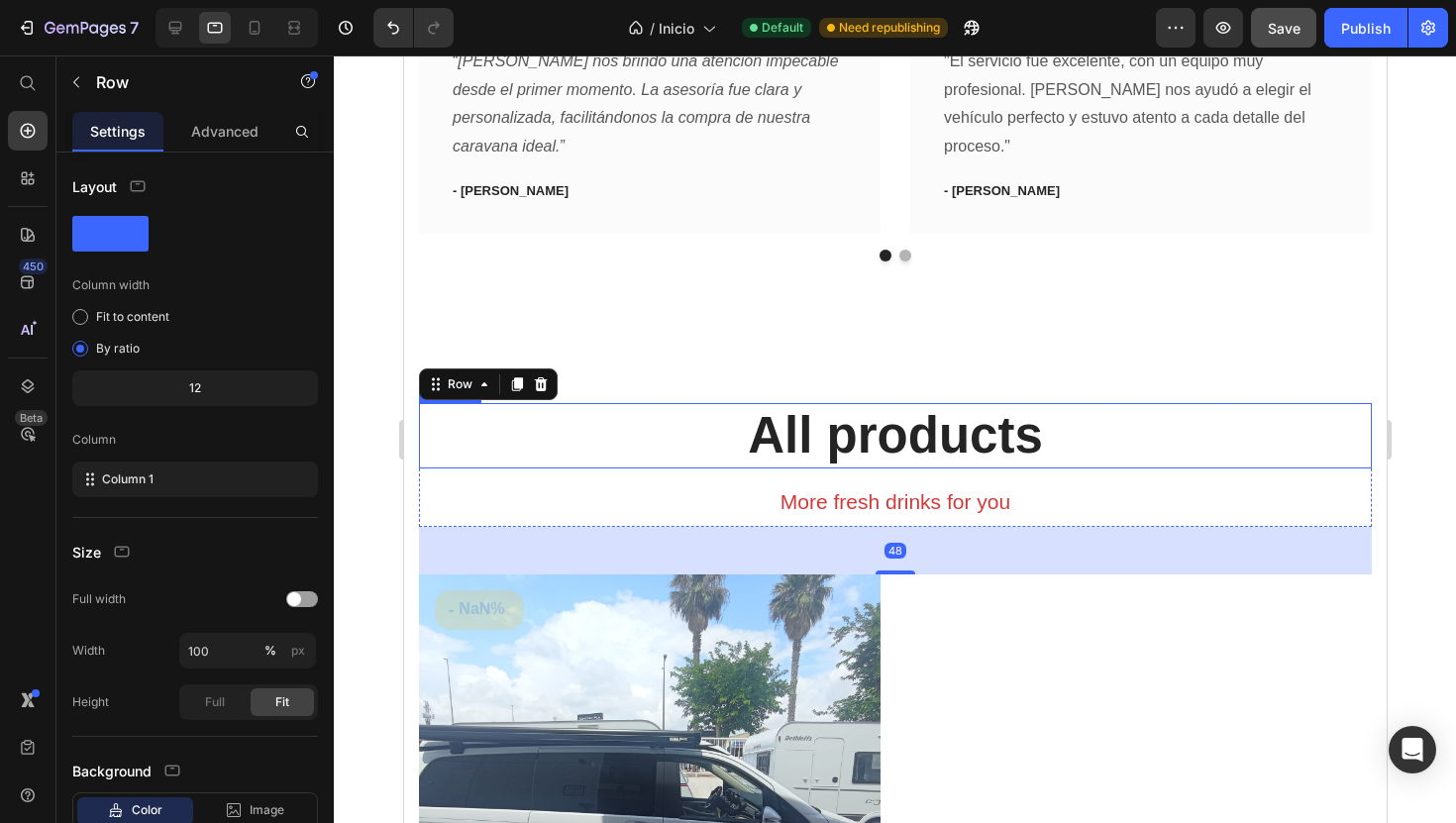 click on "All products" at bounding box center (894, 435) 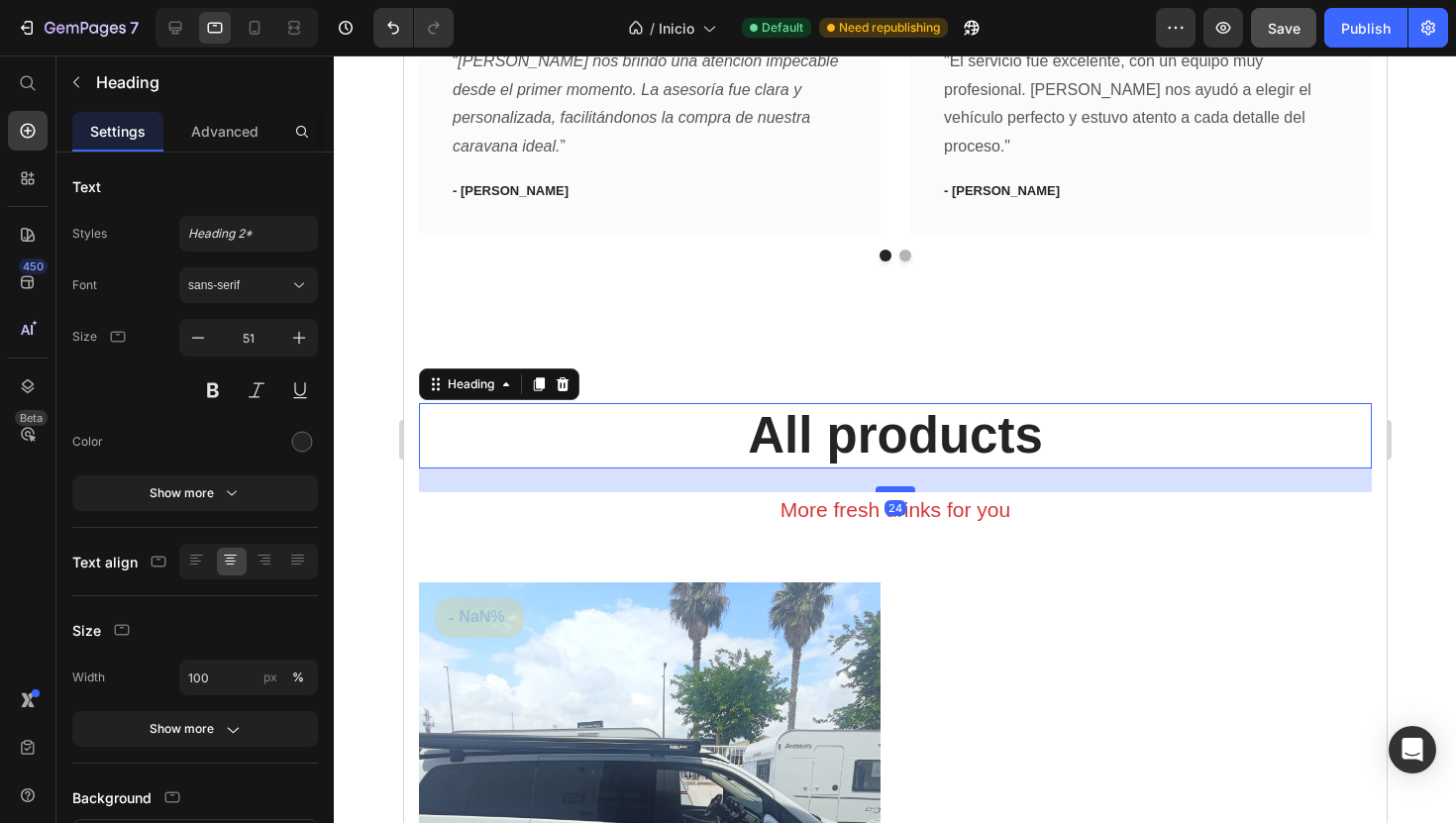 click at bounding box center (894, 489) 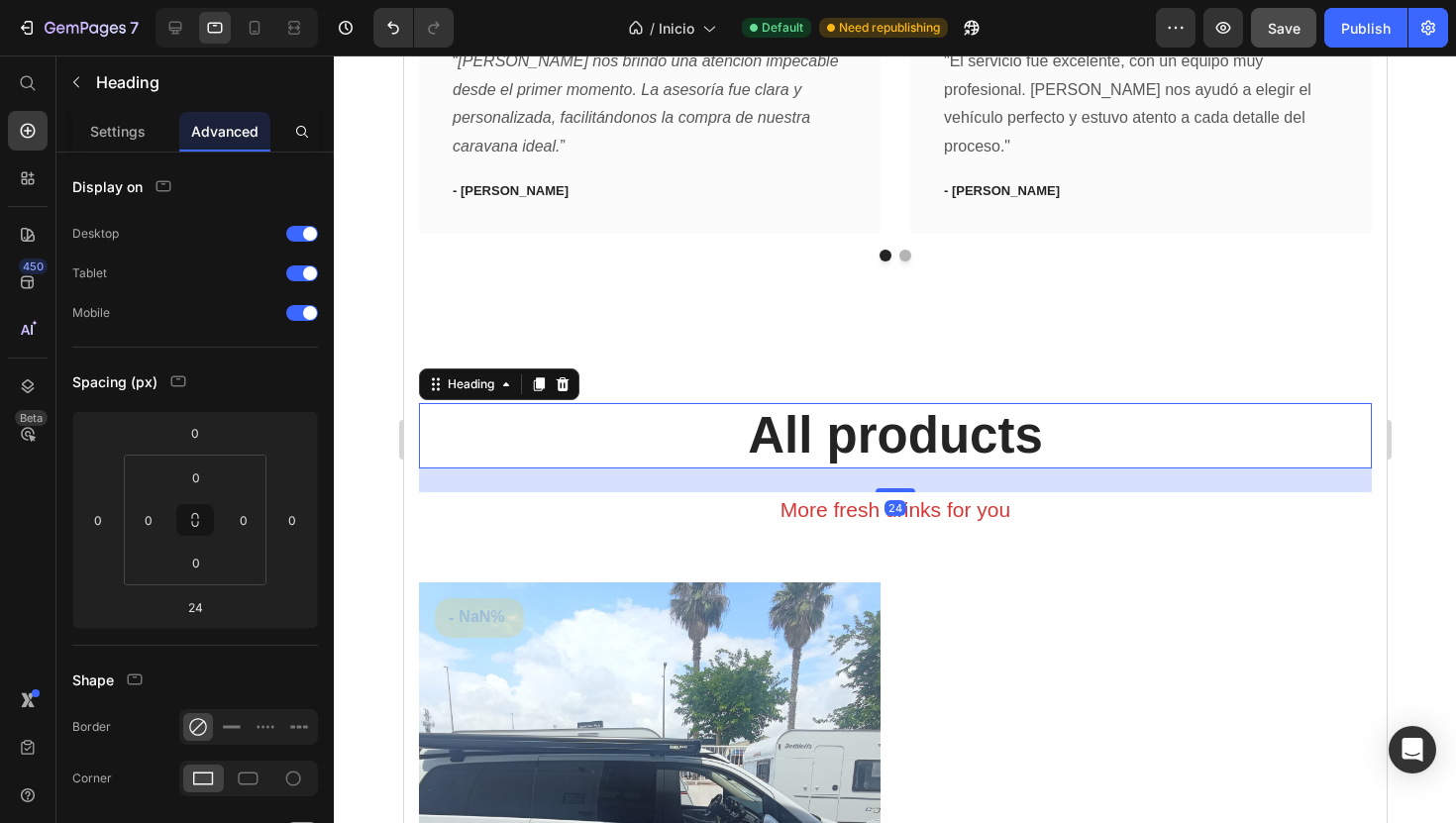 click on "More fresh drinks for you" at bounding box center (894, 510) 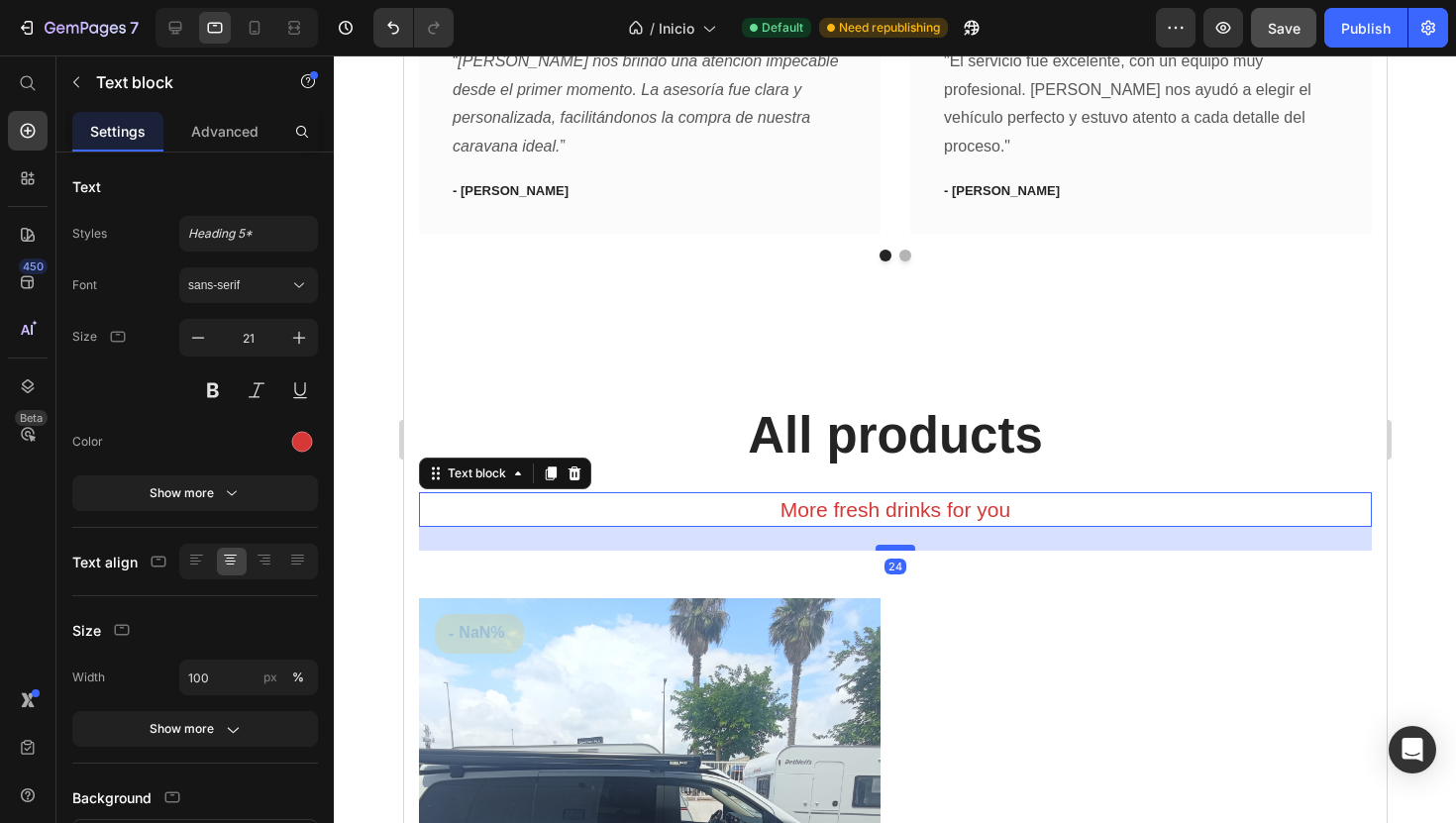 drag, startPoint x: 901, startPoint y: 533, endPoint x: 905, endPoint y: 549, distance: 16.492423 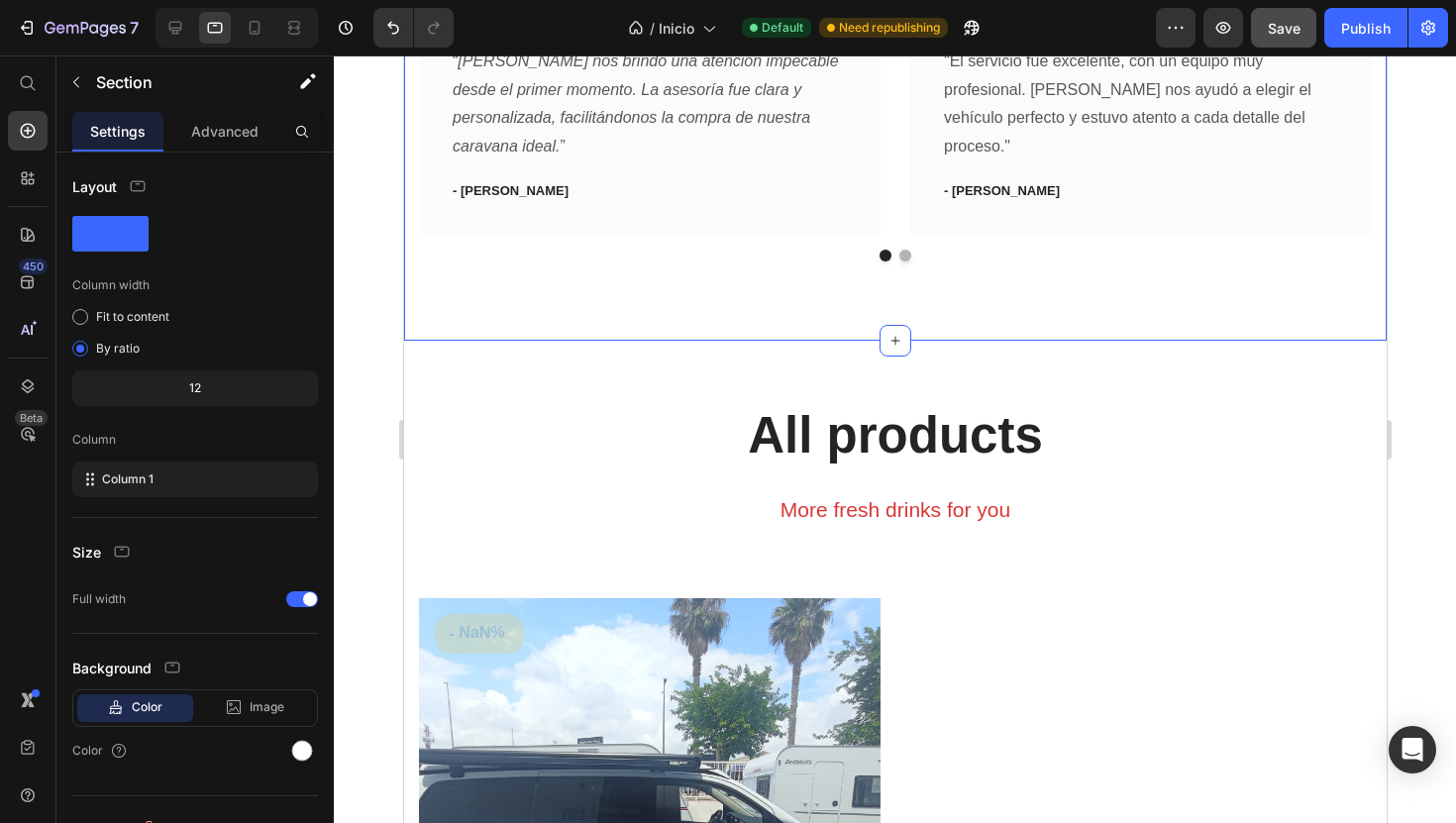 click on "Ellos ya viven la aventura Heading Así fue su experiencia con nosotros. Text block
Icon
Icon
Icon
Icon
Icon Row Atención personalizada Text block “ José nos brindó una atención impecable desde el primer momento. La asesoría fue clara y personalizada, facilitándonos la compra de nuestra caravana ideal. ” Text block - Marta G. Text block Row
Icon
Icon
Icon
Icon
Icon Row Asesoría experta Text block "El servicio fue excelente, con un equipo muy profesional. José nos ayudó a elegir el vehículo perfecto y estuvo atento a cada detalle del proceso." Text block - Javier L. Text block Row
Icon
Icon
Icon
Icon
Icon Row Servicio de taller Text block Text block - Ana M. Text block Row
Icon
Icon
Icon
Icon Icon" at bounding box center (894, 36) 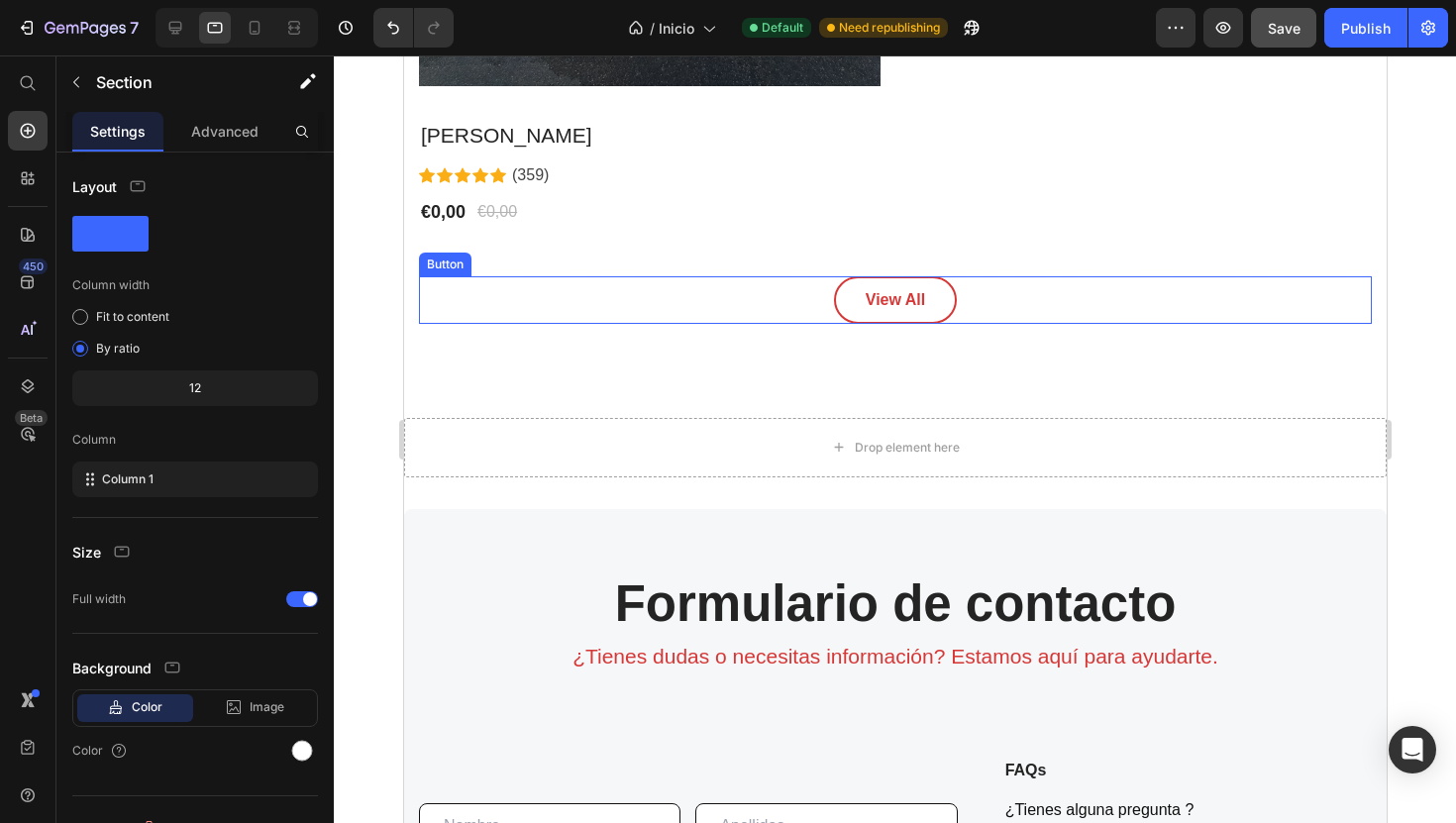 scroll, scrollTop: 5384, scrollLeft: 0, axis: vertical 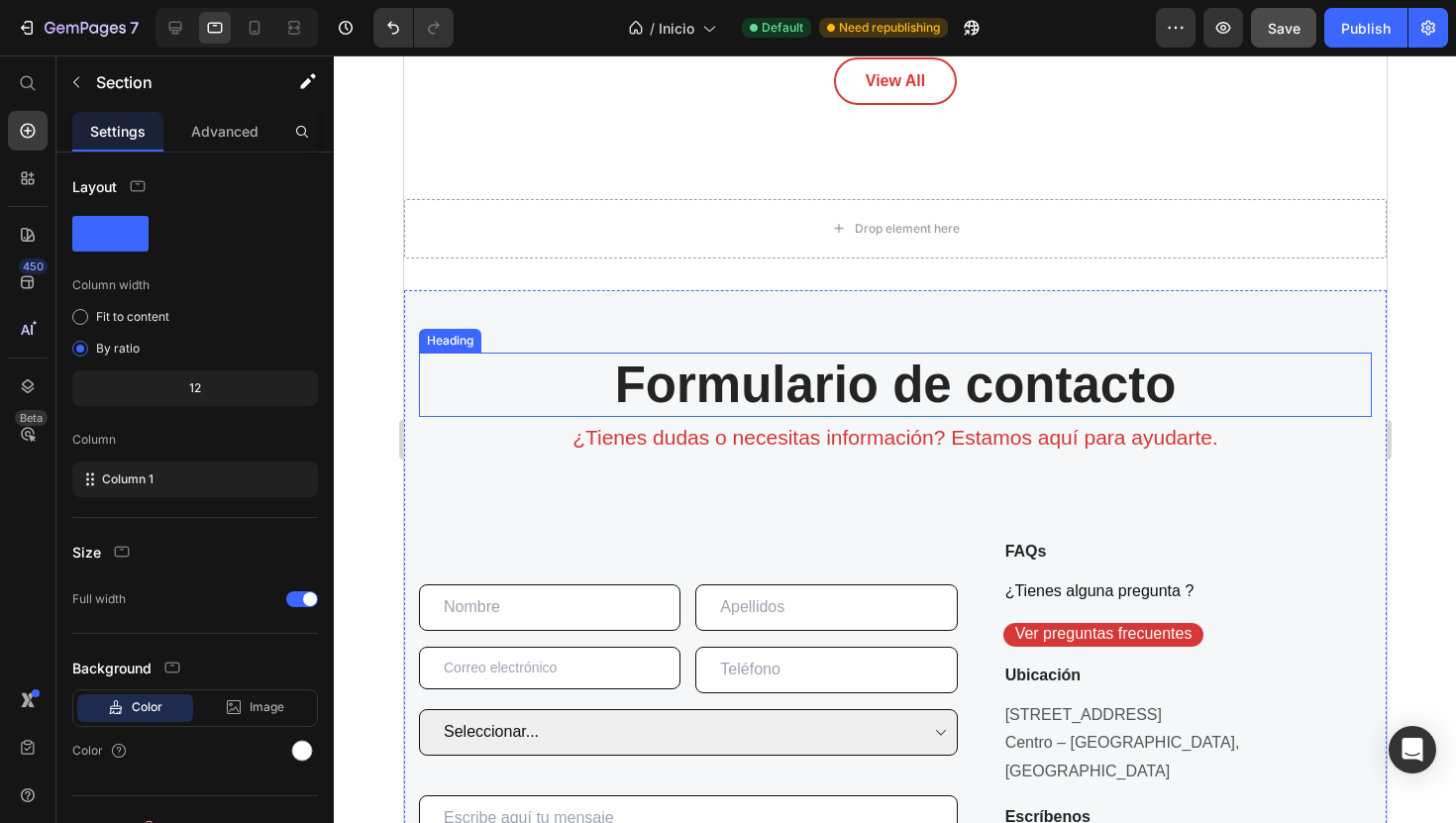 click on "Formulario de contacto" at bounding box center [894, 384] 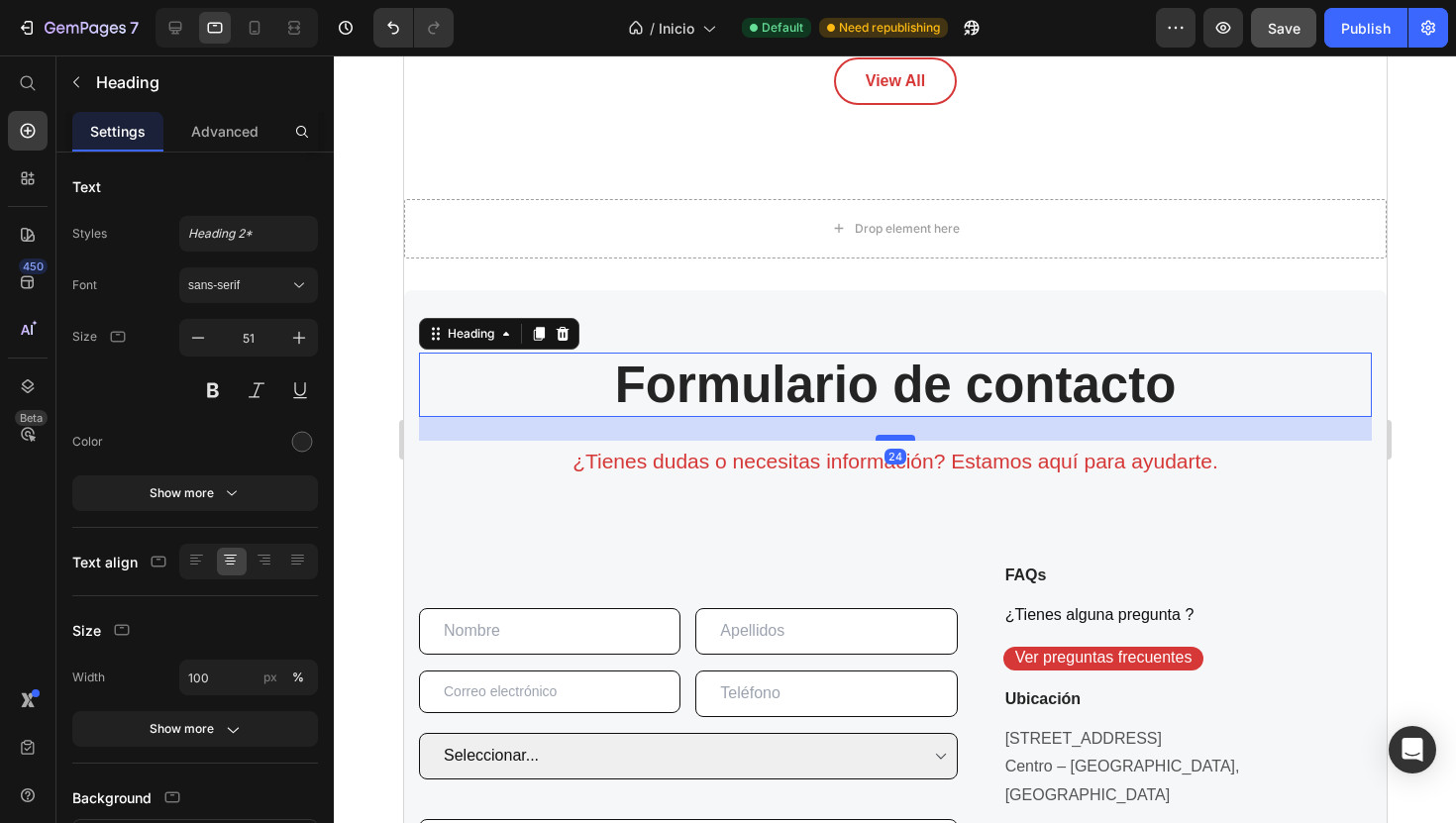 drag, startPoint x: 881, startPoint y: 416, endPoint x: 886, endPoint y: 440, distance: 24.515301 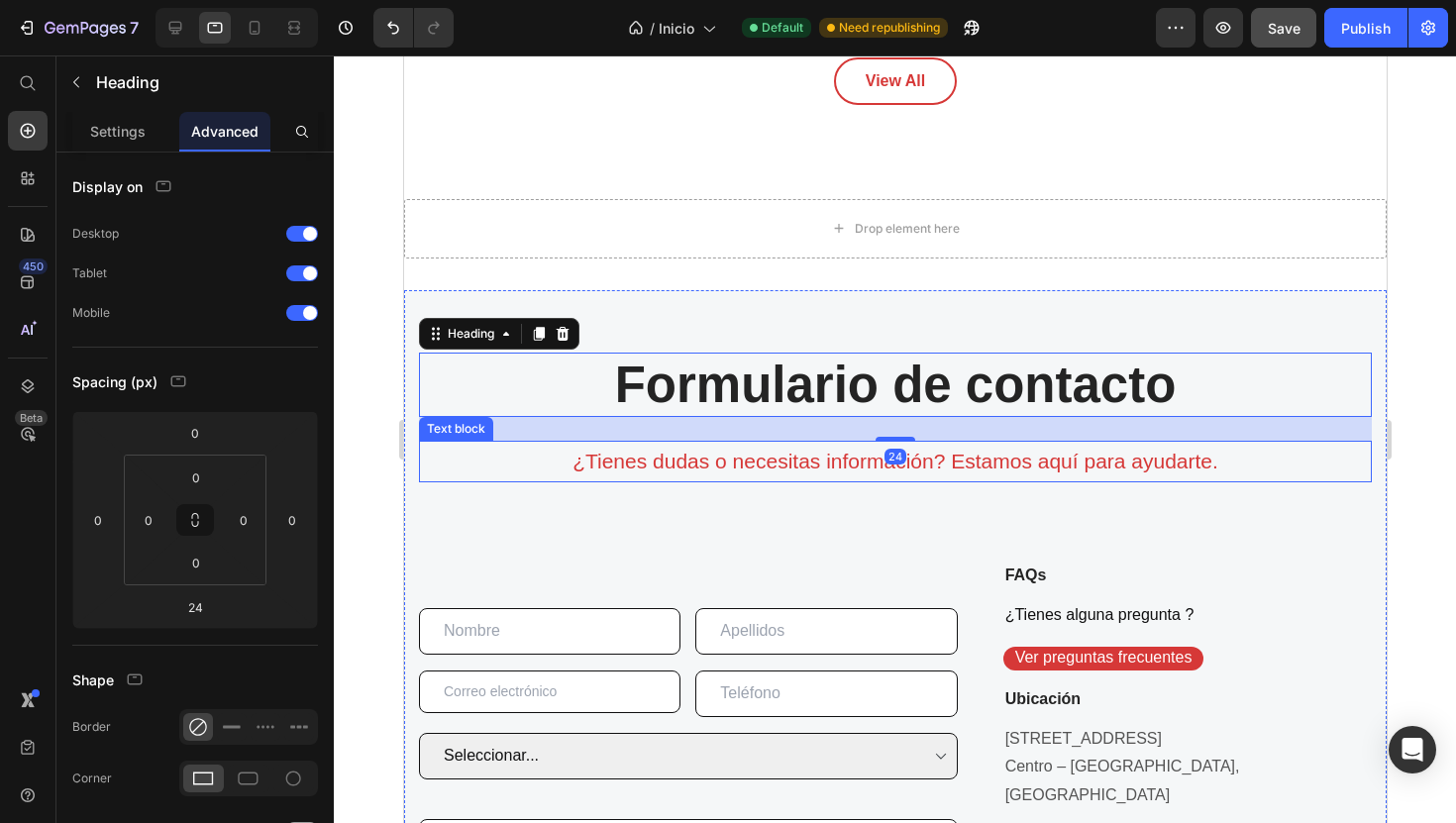 click on "¿Tienes [PERSON_NAME] o necesitas información? Estamos aquí para ayudarte." at bounding box center [894, 462] 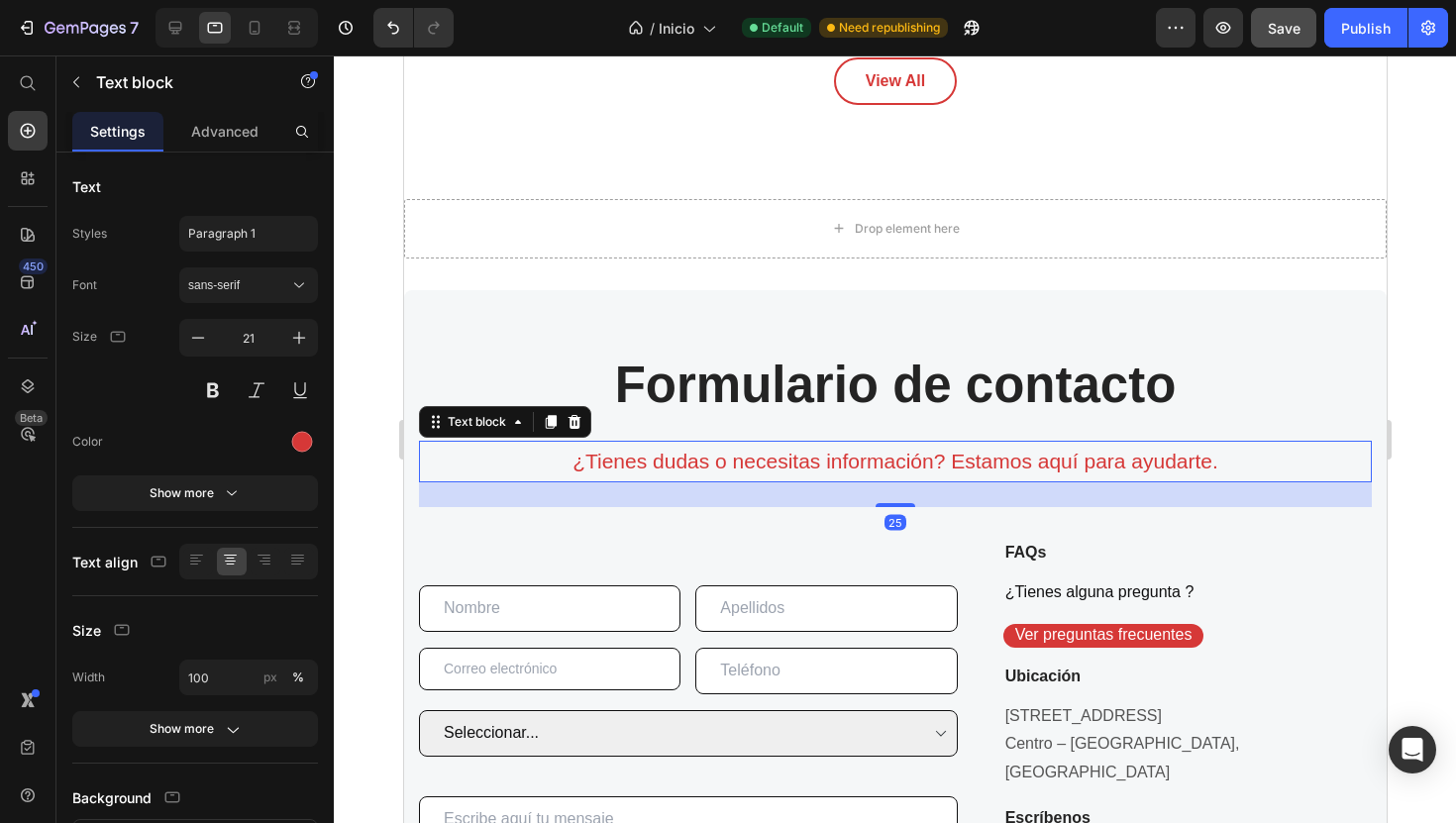drag, startPoint x: 894, startPoint y: 526, endPoint x: 916, endPoint y: 503, distance: 31.827661 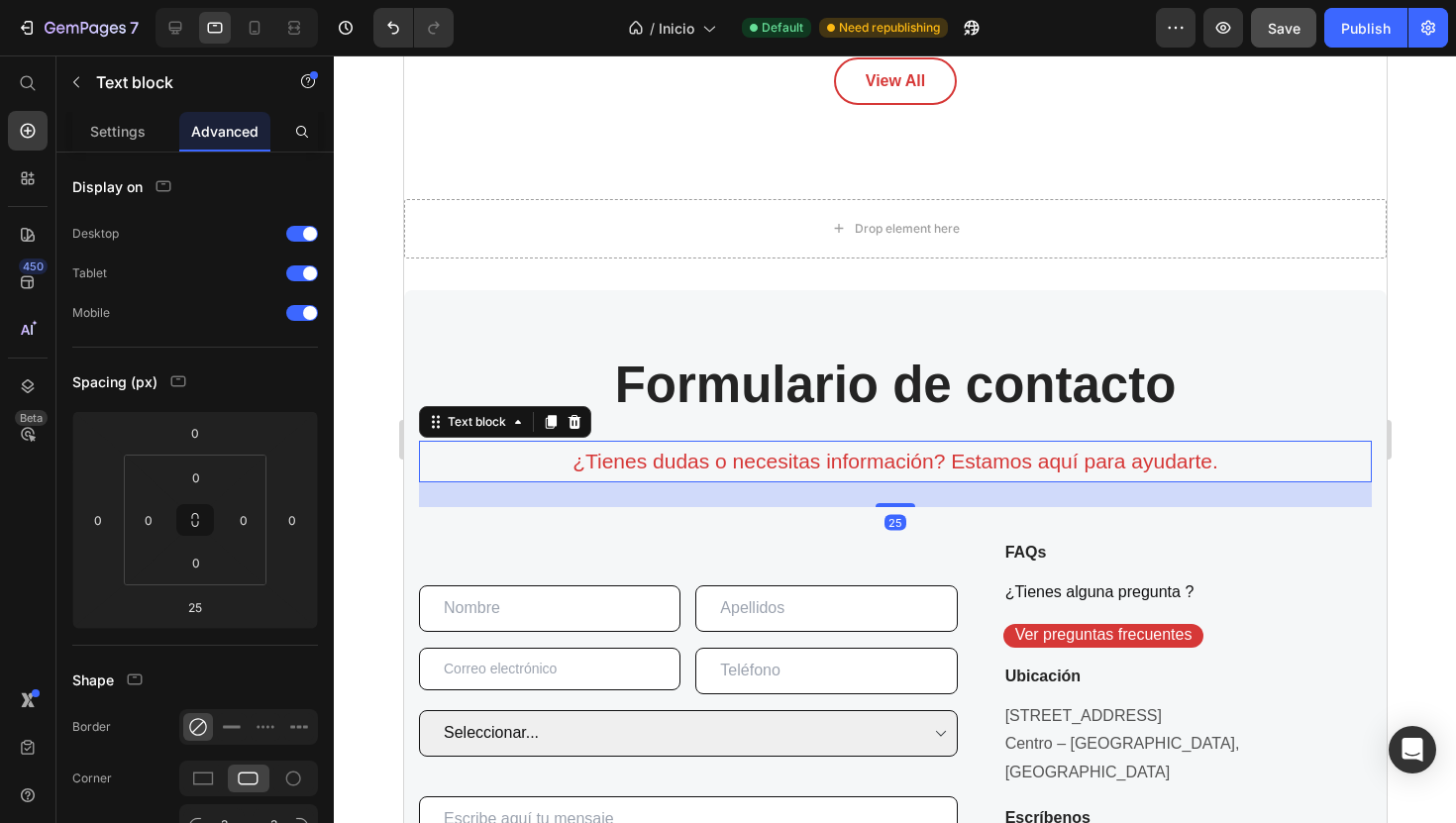click on "25" at bounding box center [894, 494] 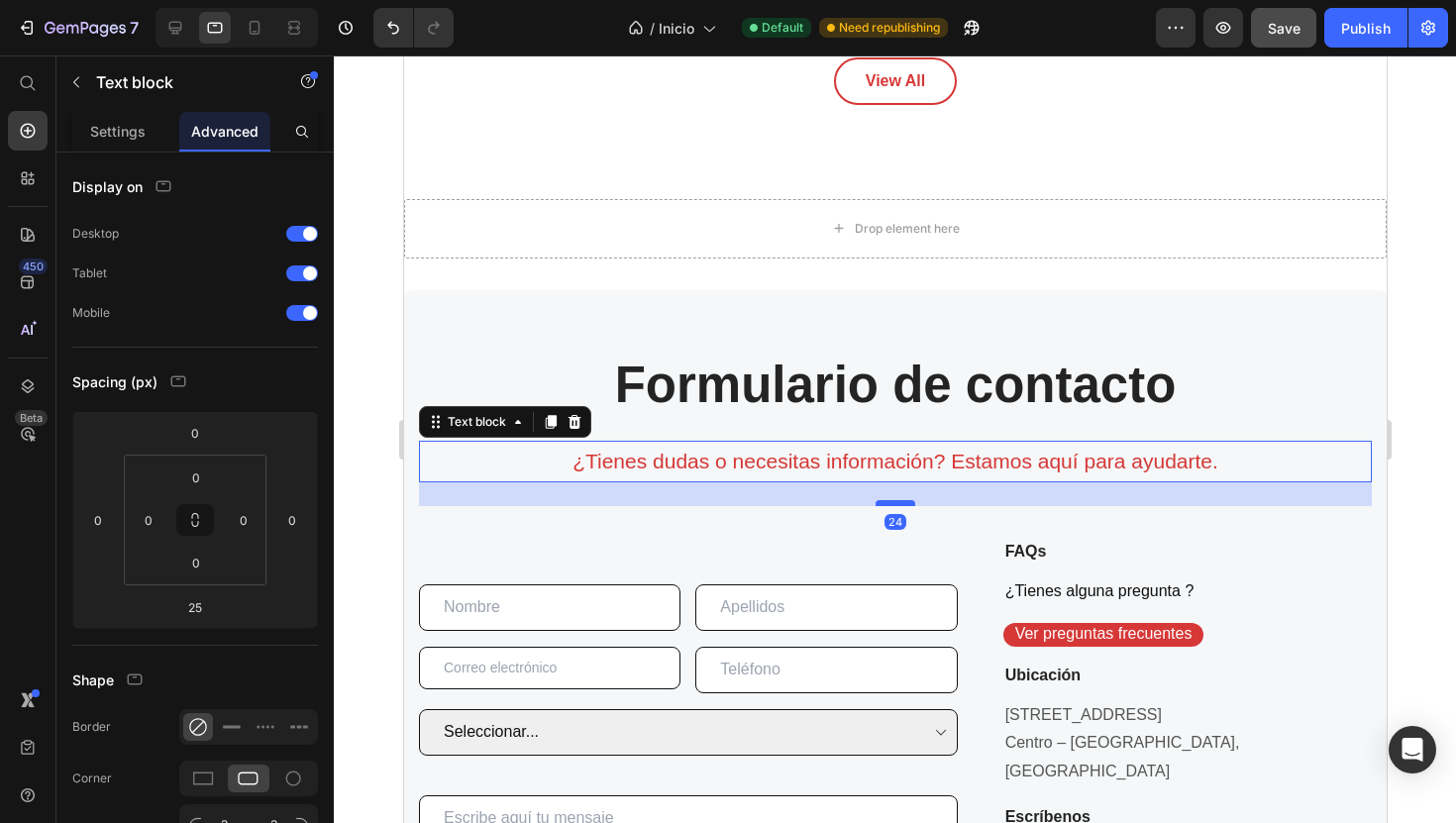 click at bounding box center [894, 503] 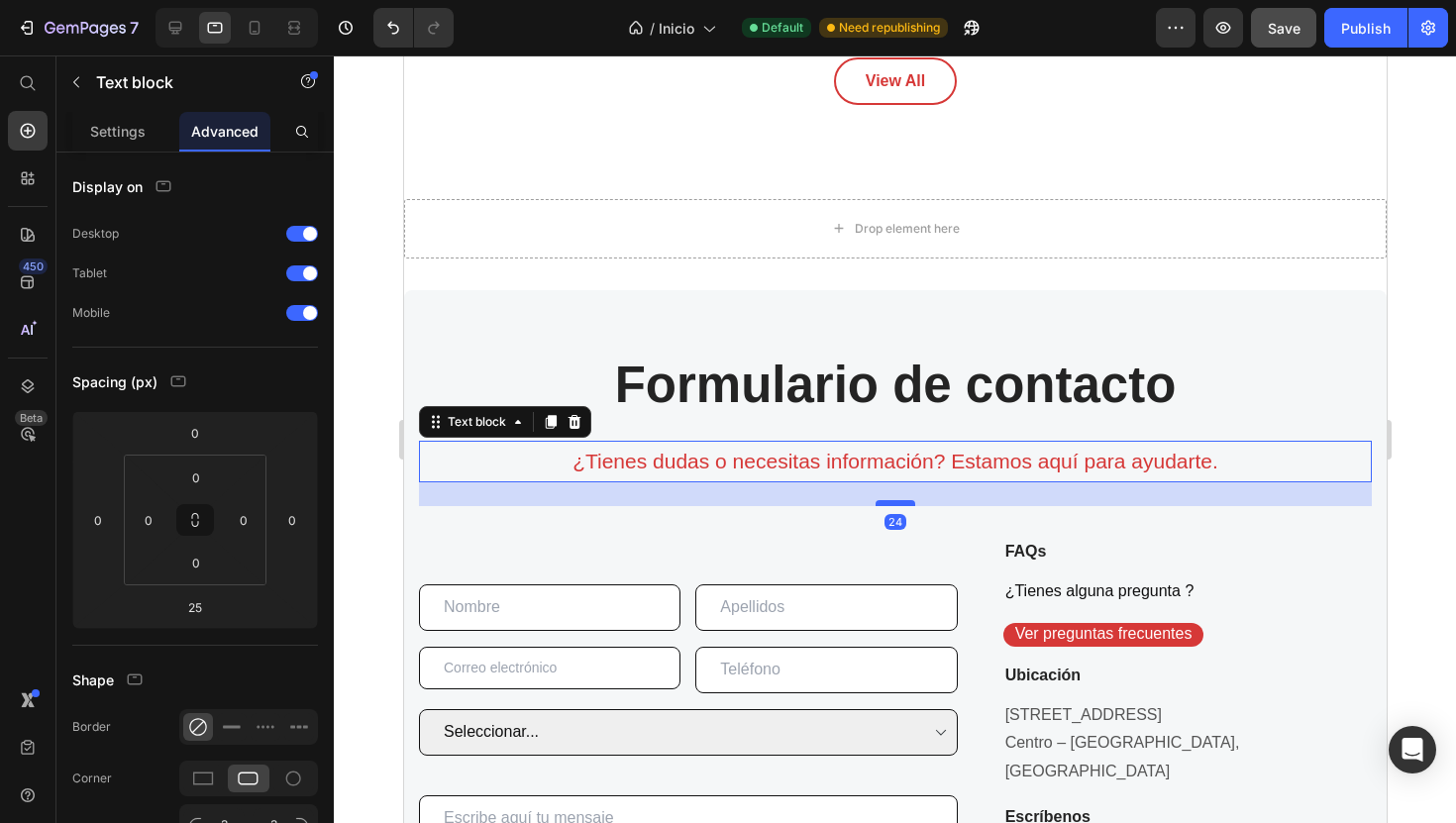 type on "24" 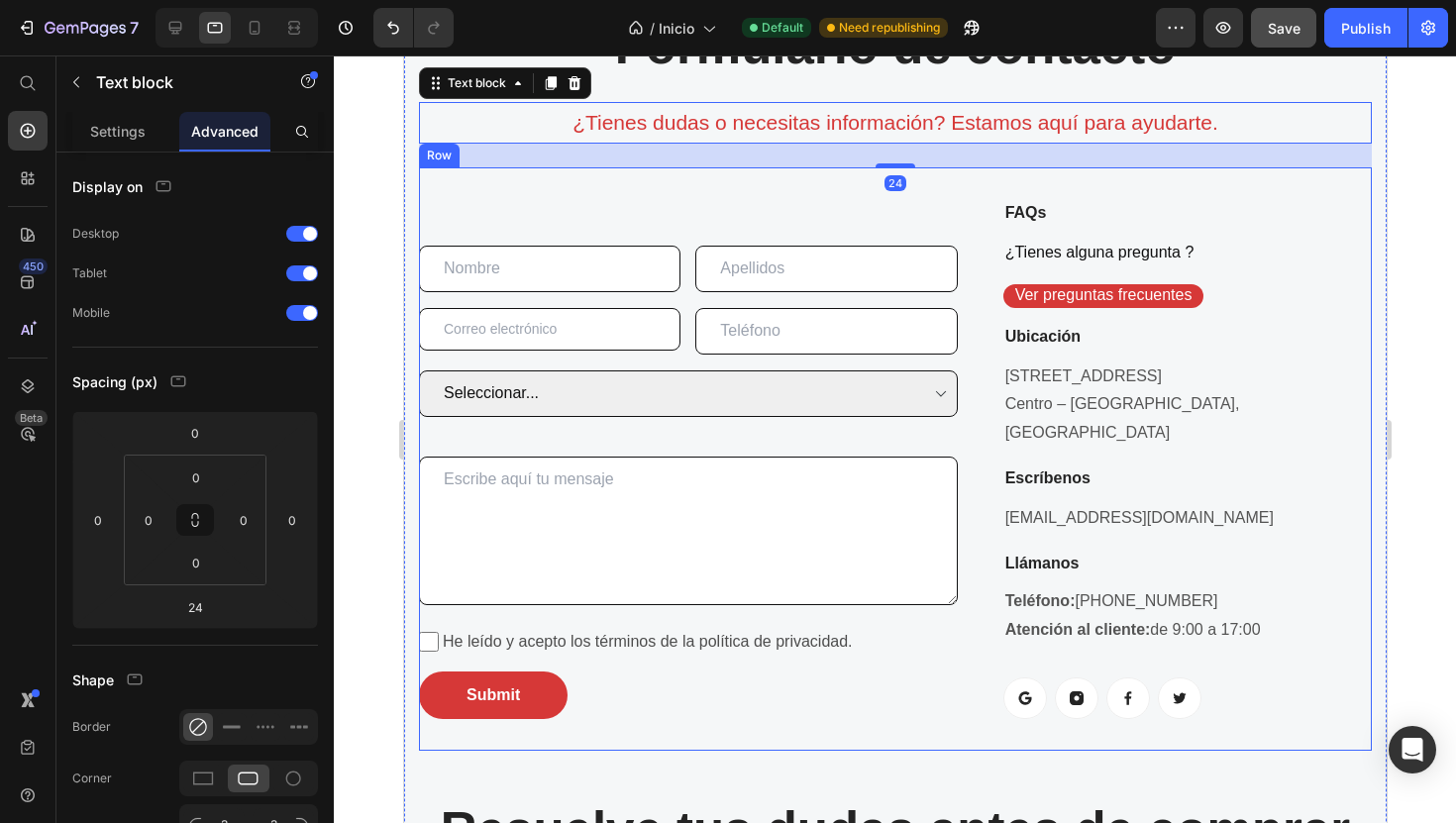 scroll, scrollTop: 5911, scrollLeft: 0, axis: vertical 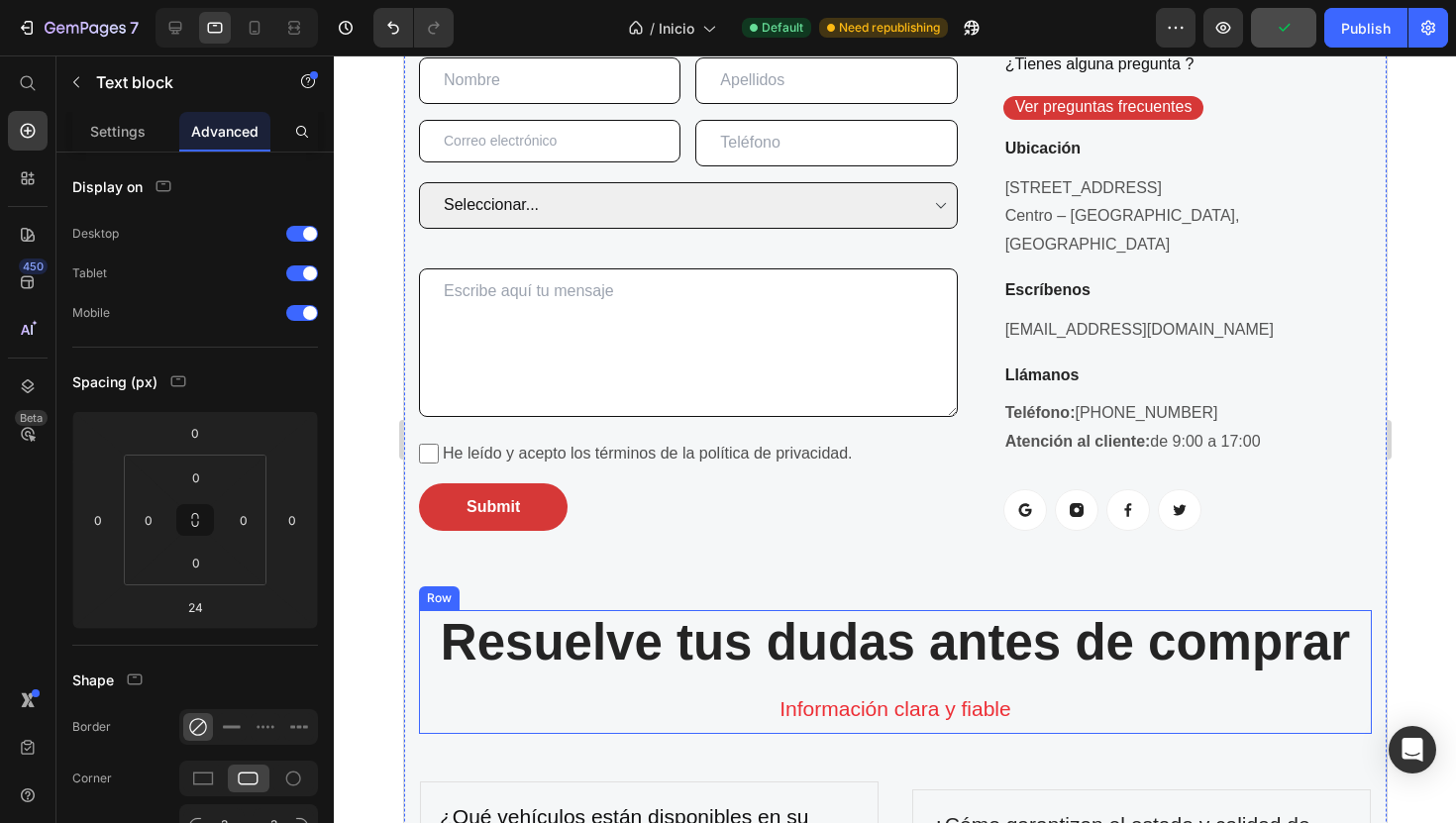 click on "Resuelve tus [PERSON_NAME] antes de comprar" at bounding box center [894, 642] 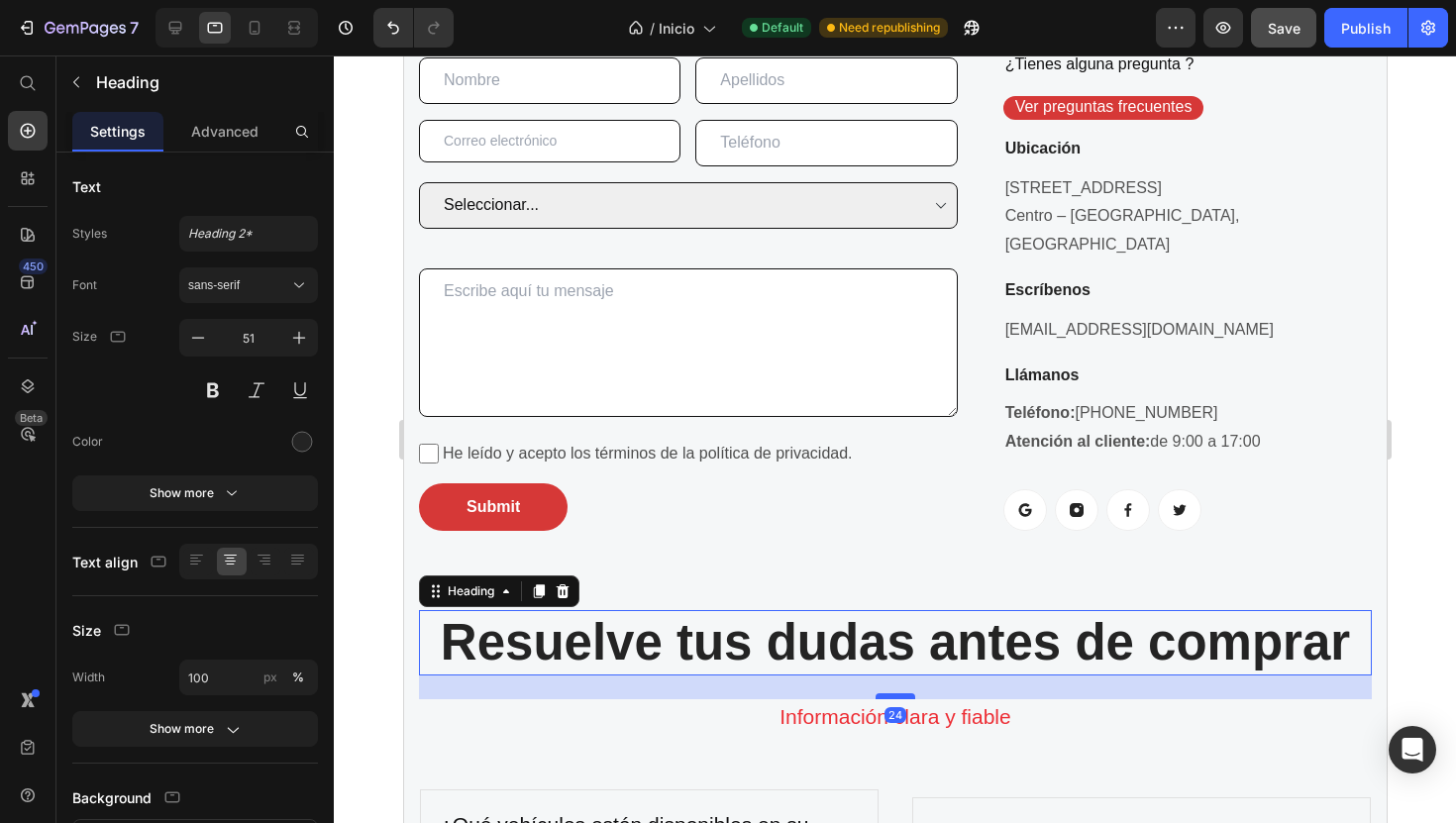click at bounding box center [894, 696] 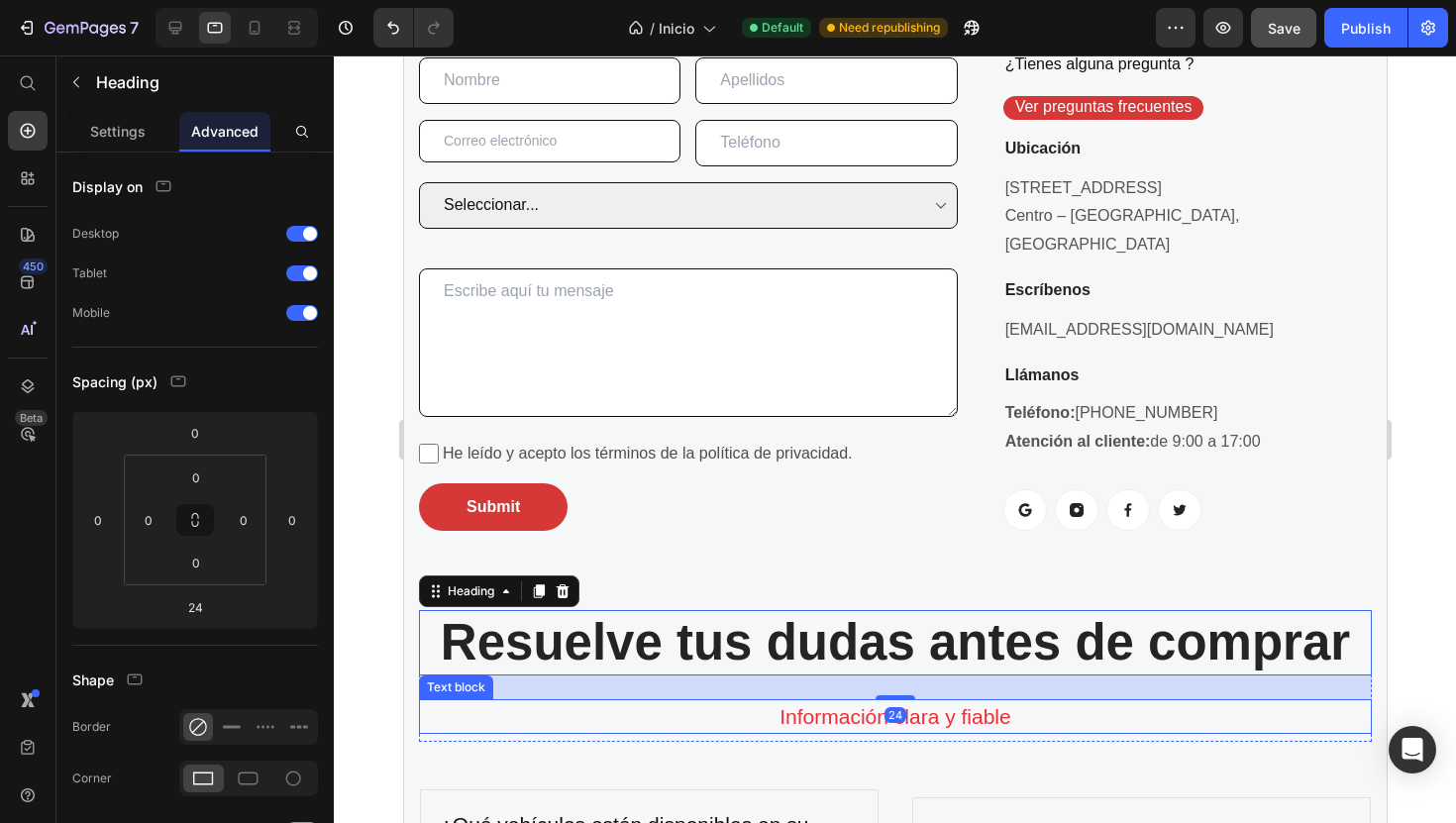 click on "Información [PERSON_NAME] y fiable" at bounding box center [894, 717] 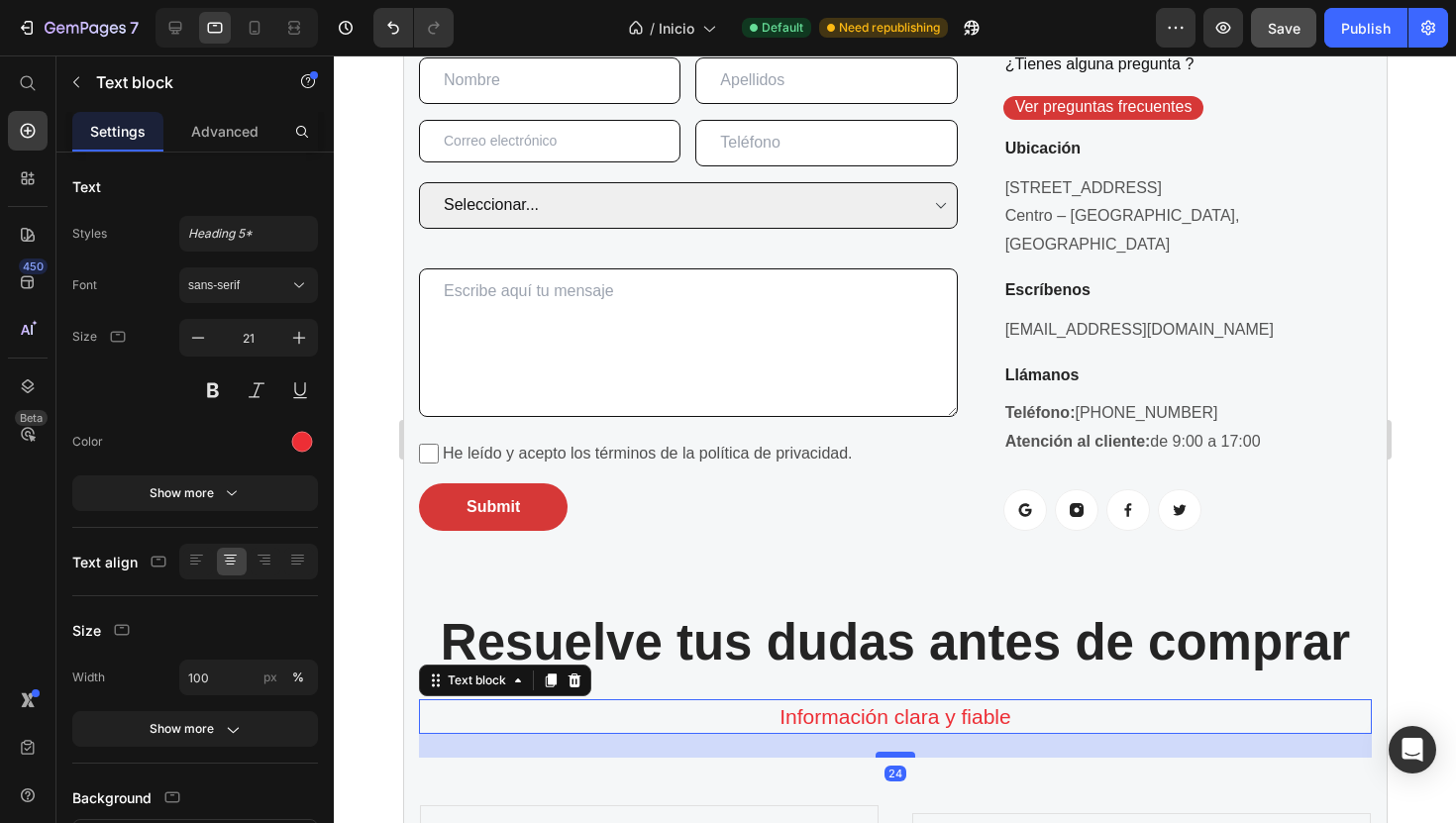 drag, startPoint x: 897, startPoint y: 709, endPoint x: 898, endPoint y: 725, distance: 16.03122 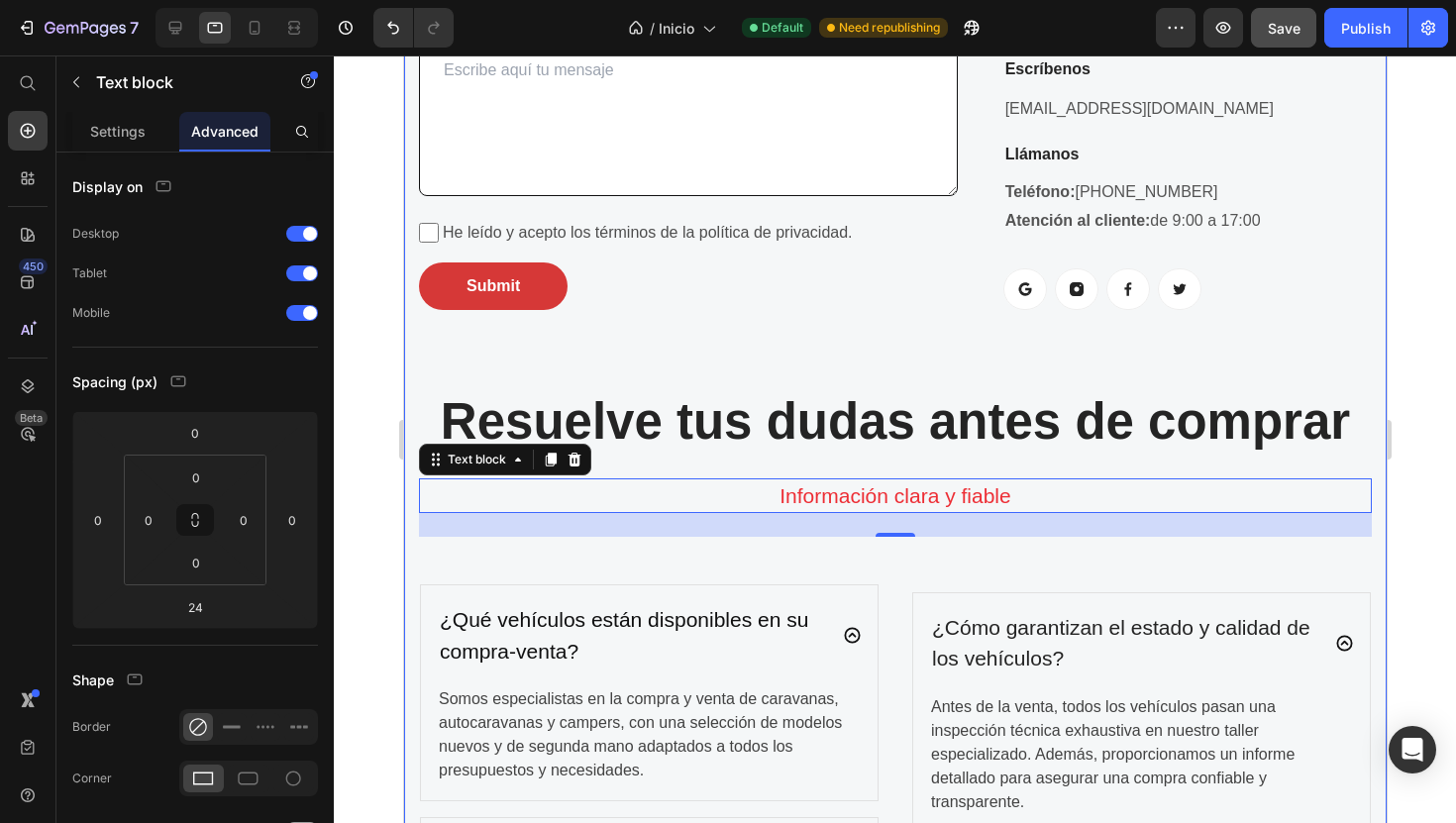 scroll, scrollTop: 6109, scrollLeft: 0, axis: vertical 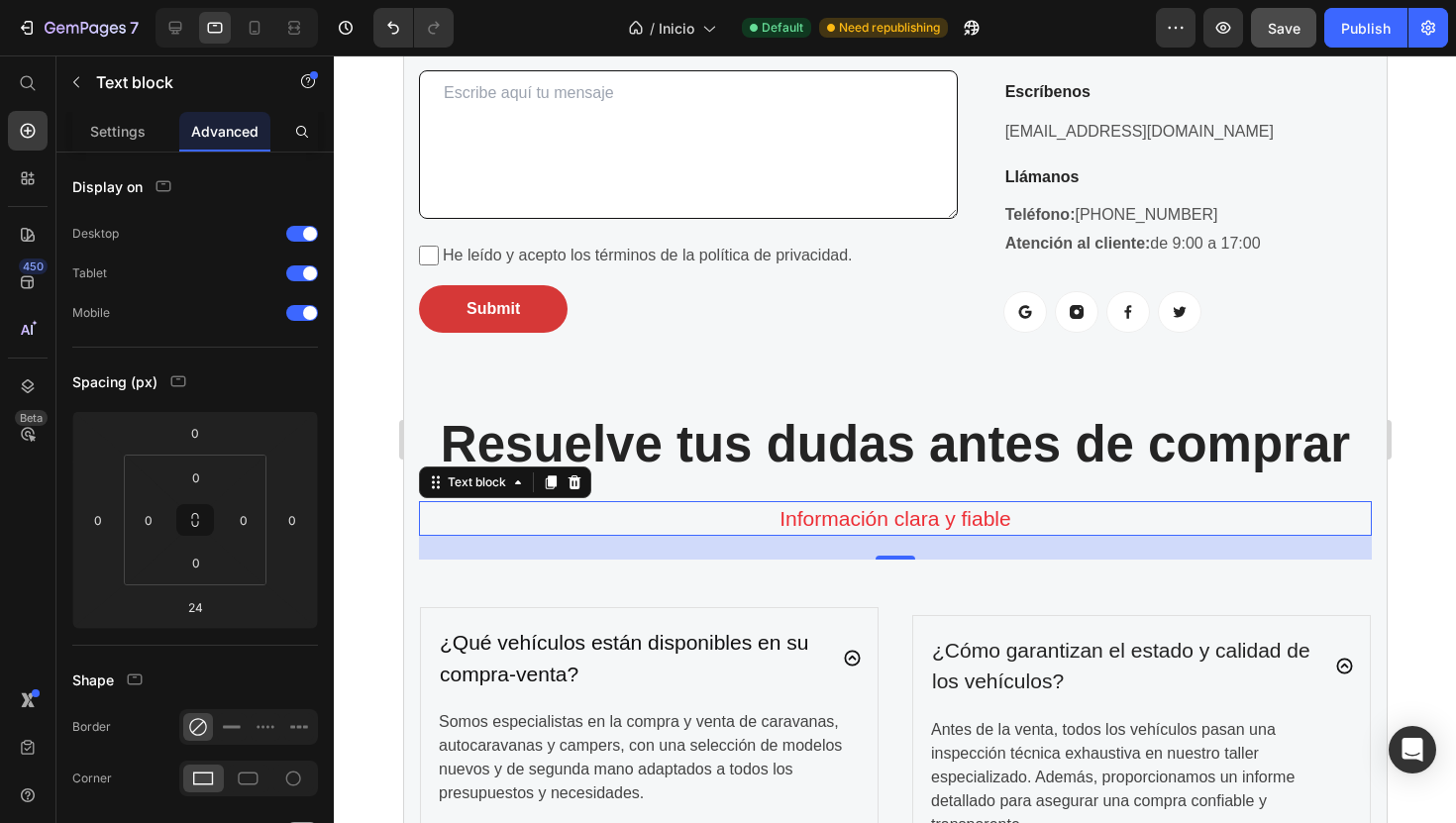click on "Información [PERSON_NAME] y fiable" at bounding box center (894, 519) 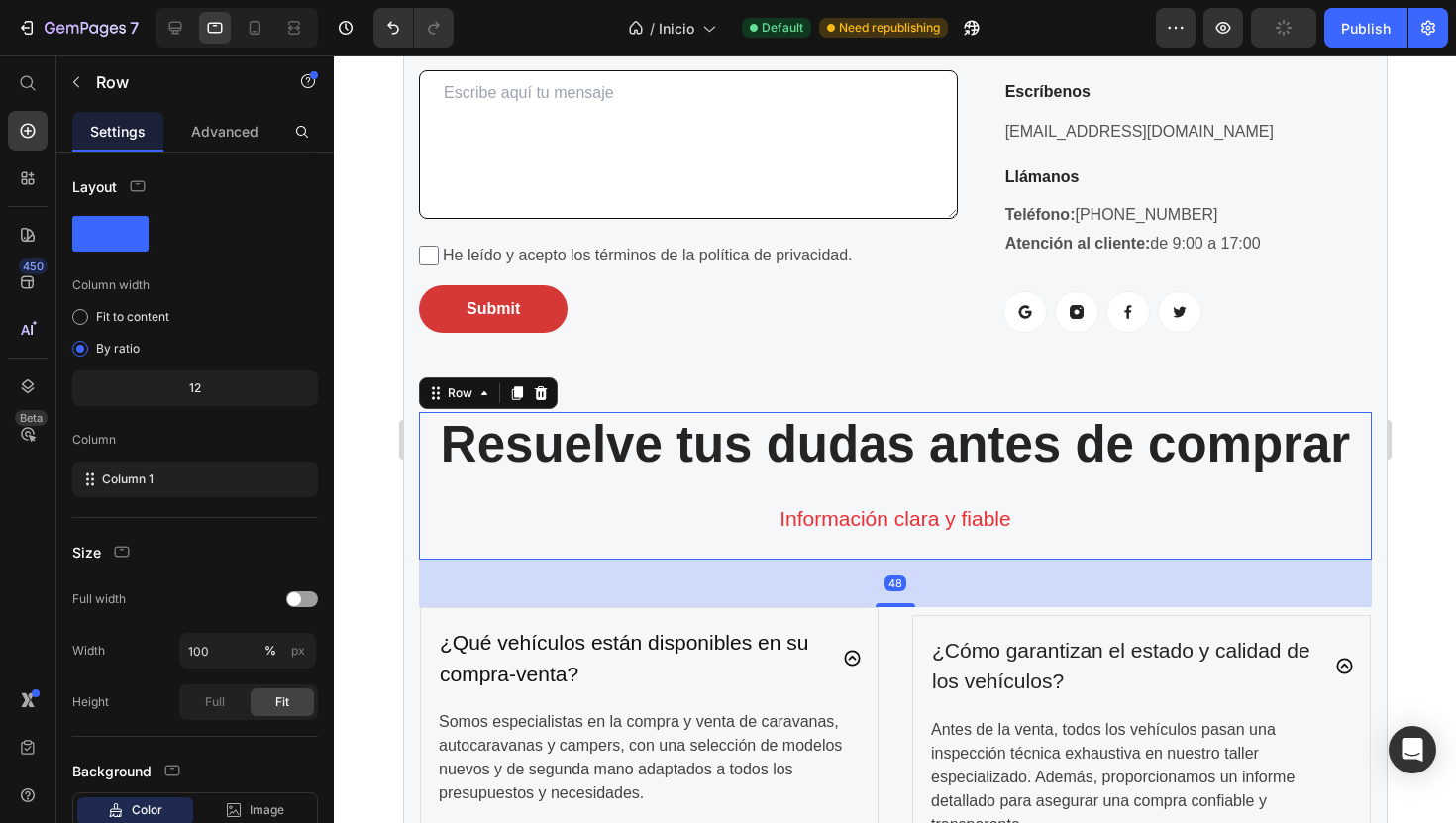 click on "Resuelve tus dudas antes de comprar Heading Información clara y fiable Text block" at bounding box center (894, 485) 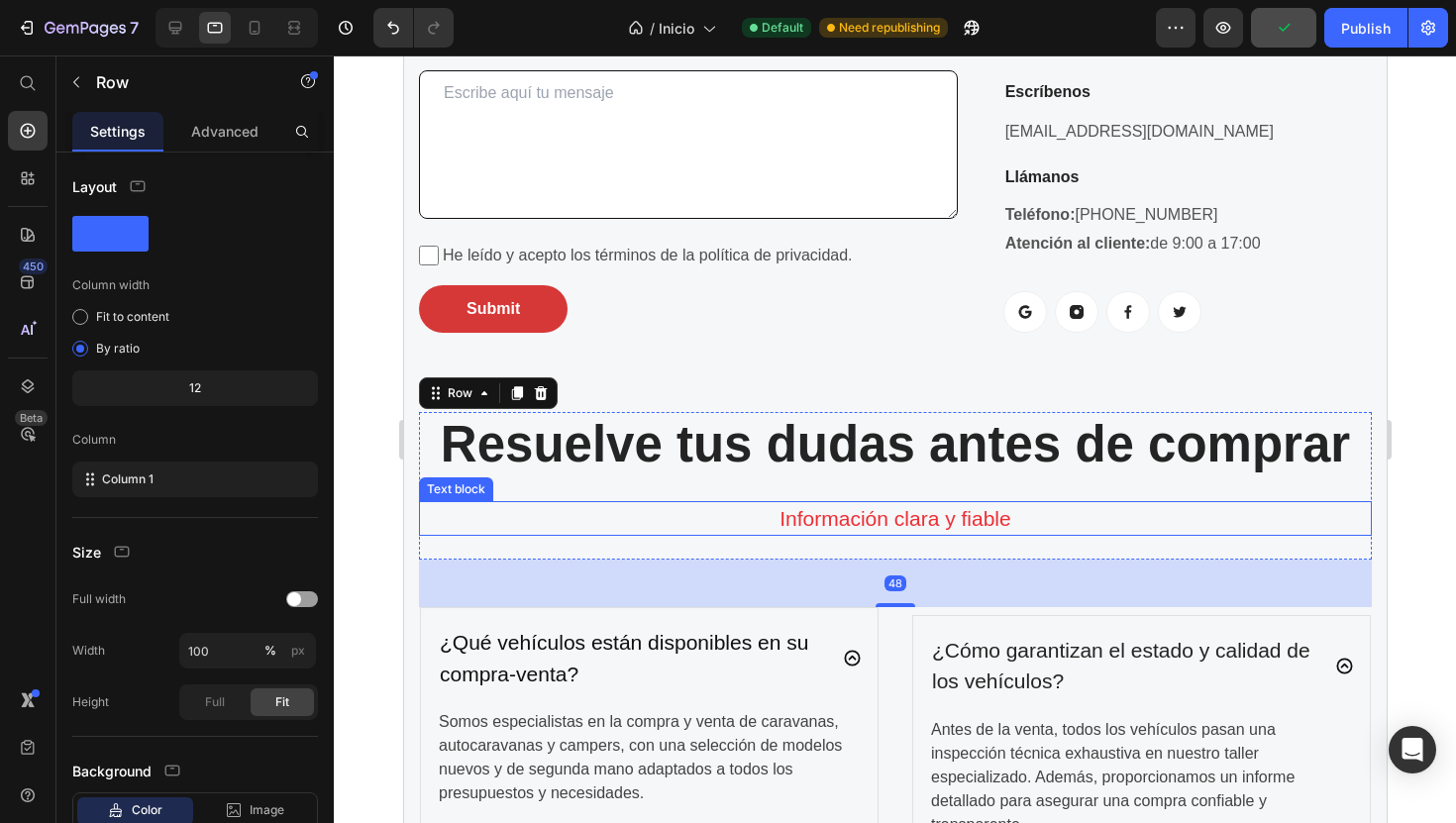 click on "Información [PERSON_NAME] y fiable" at bounding box center [894, 519] 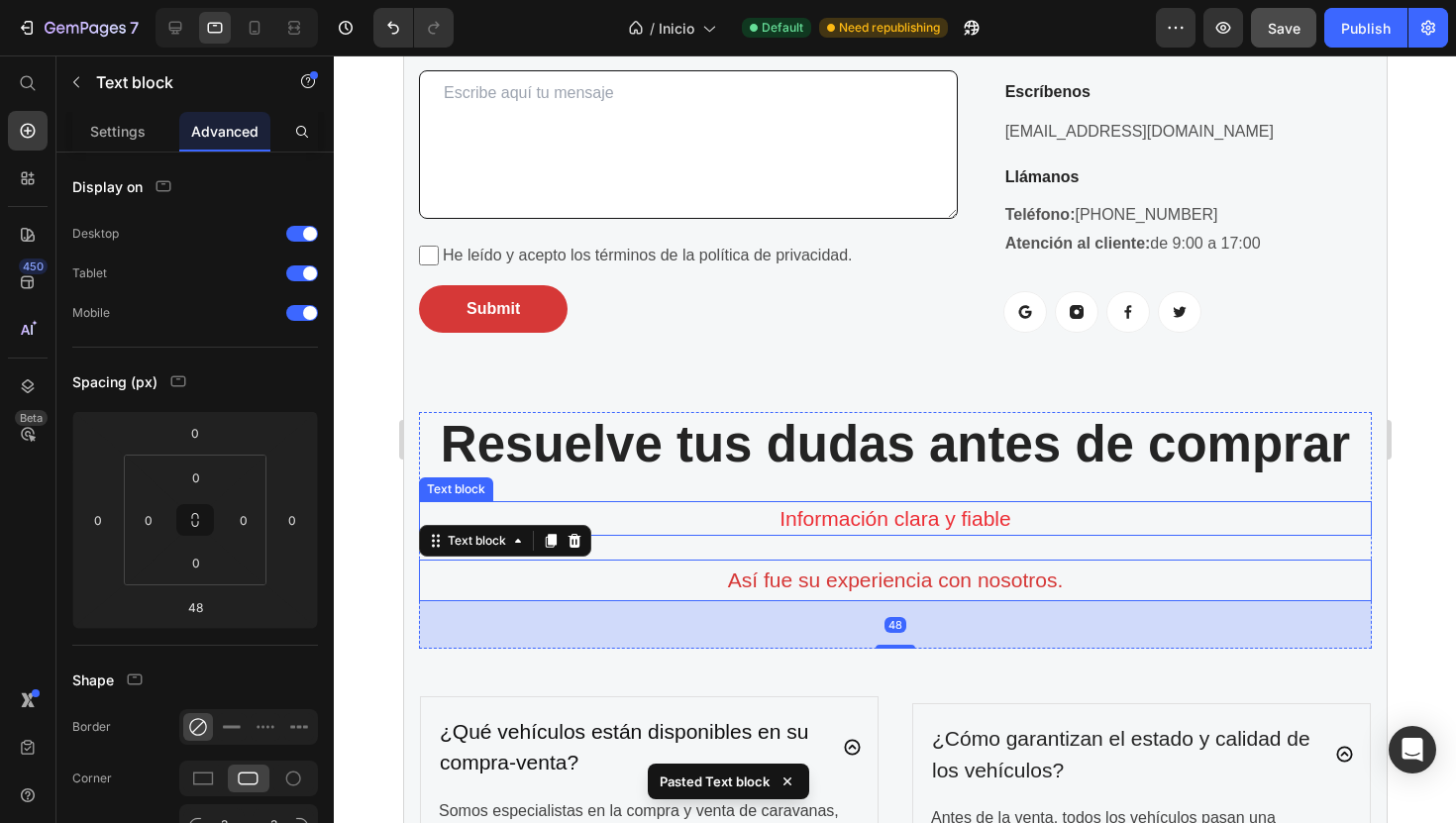 click on "Información [PERSON_NAME] y fiable" at bounding box center (894, 519) 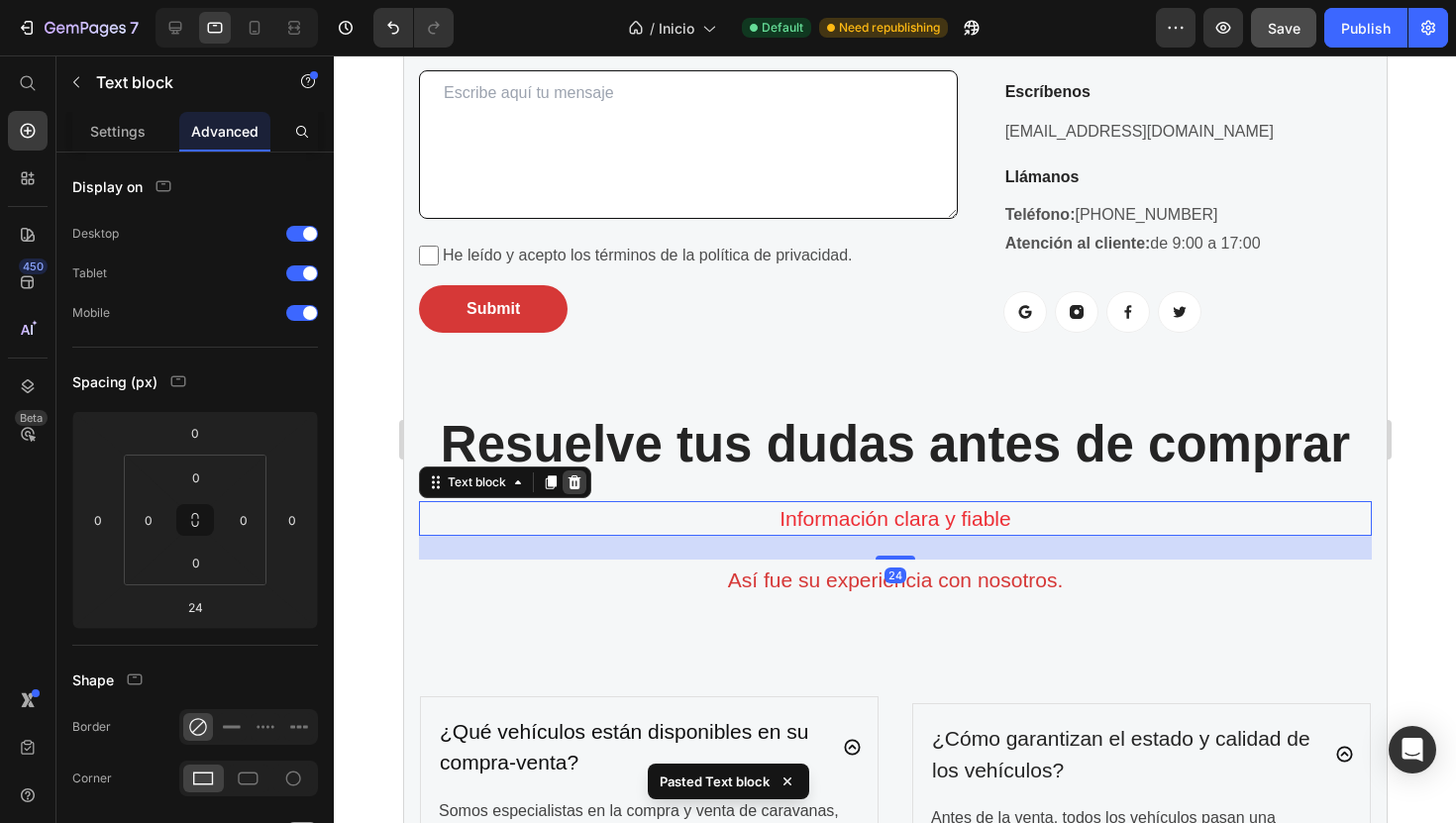 click at bounding box center [573, 482] 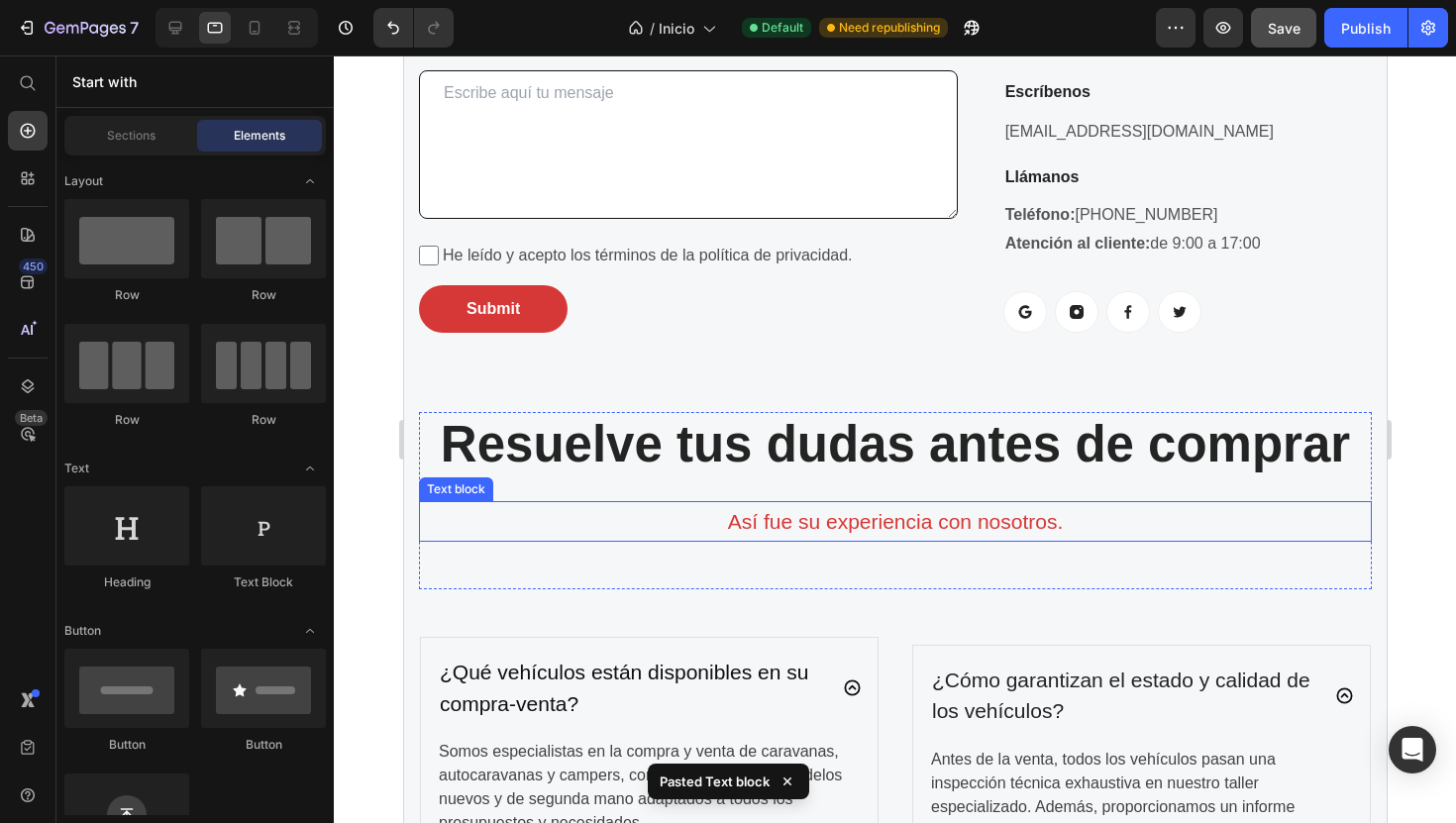 click on "Así fue su experiencia con nosotros." at bounding box center (894, 522) 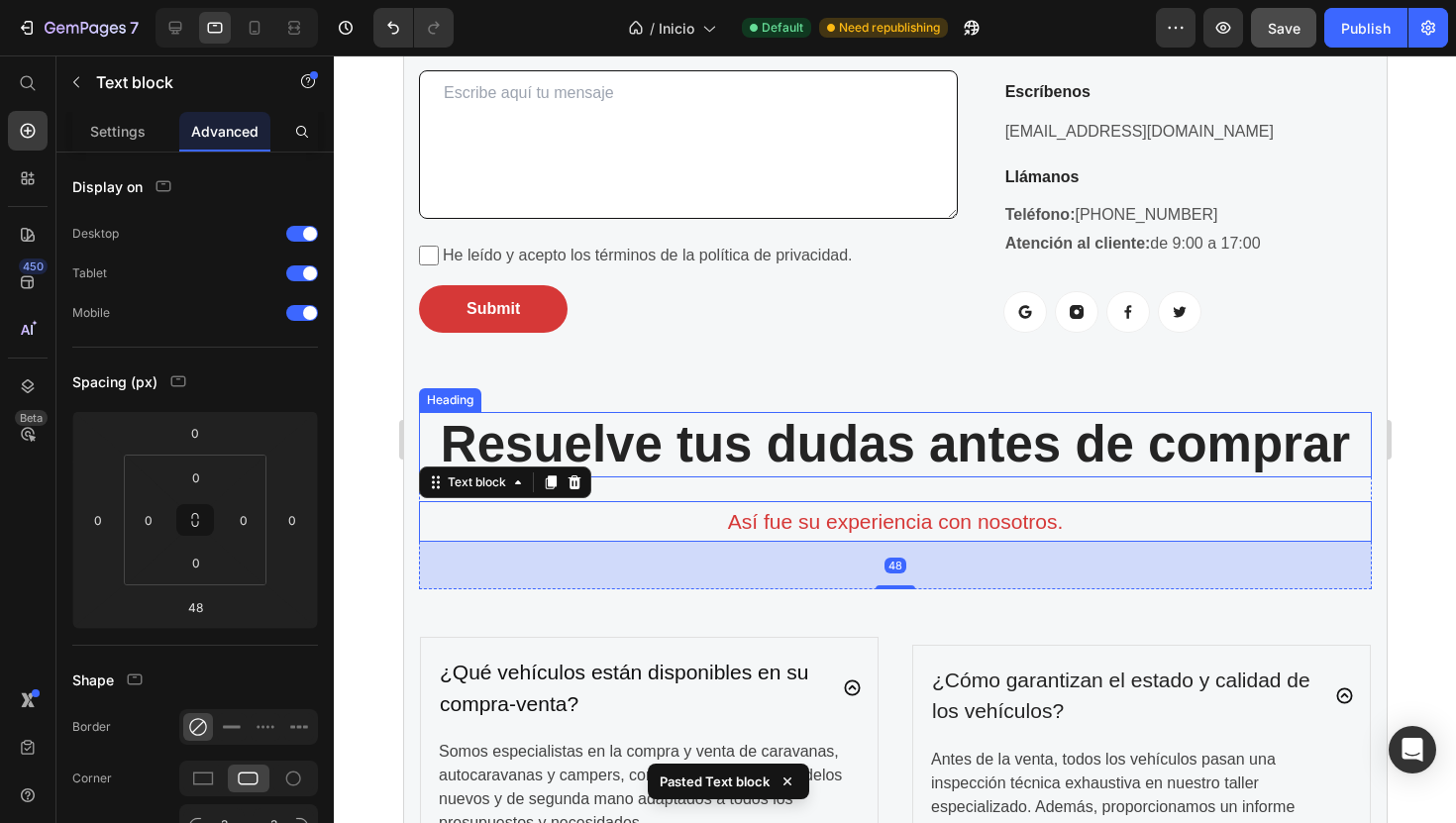 click on "Resuelve tus [PERSON_NAME] antes de comprar" at bounding box center (894, 444) 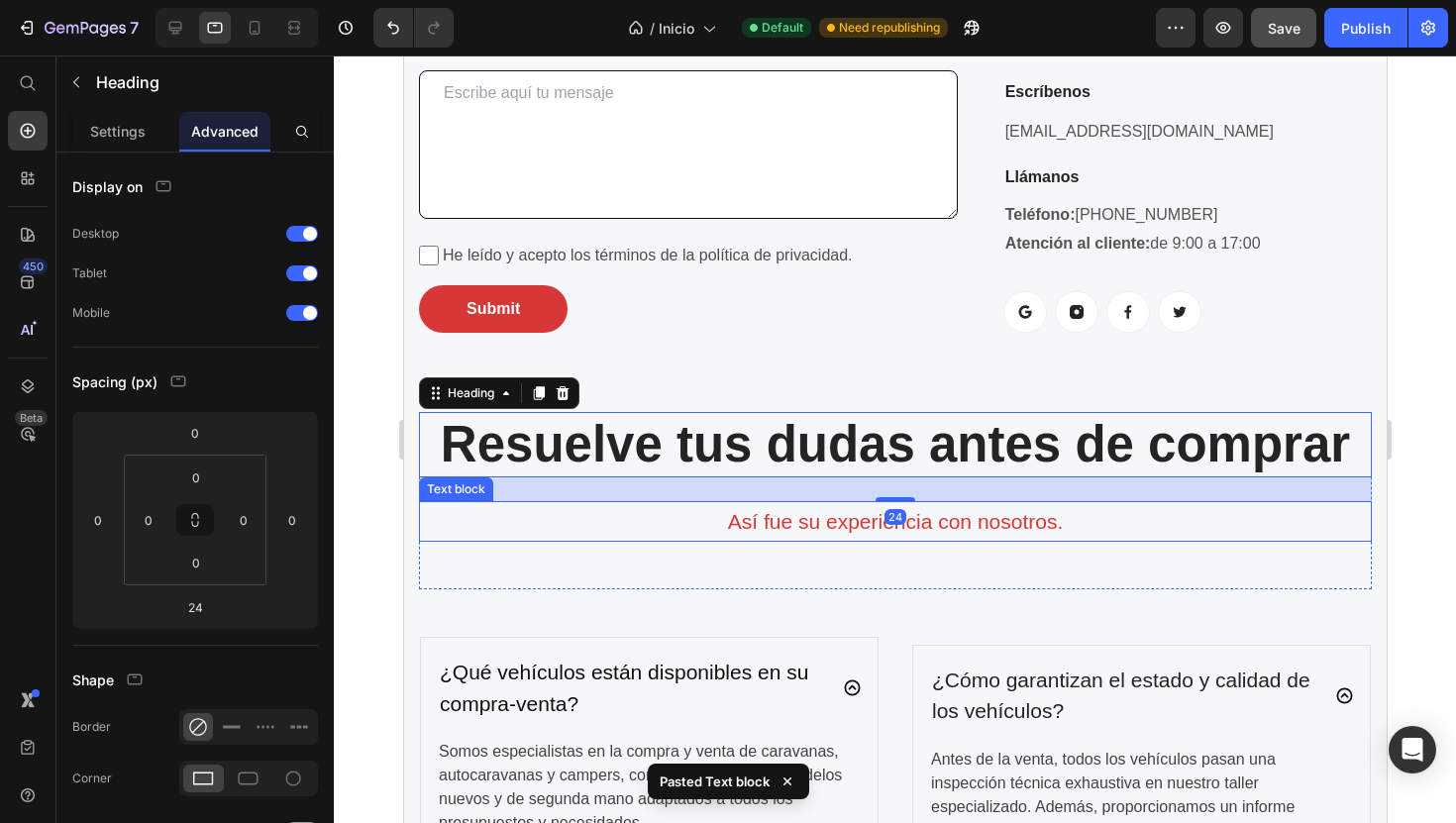 click on "Así fue su experiencia con nosotros." at bounding box center [894, 522] 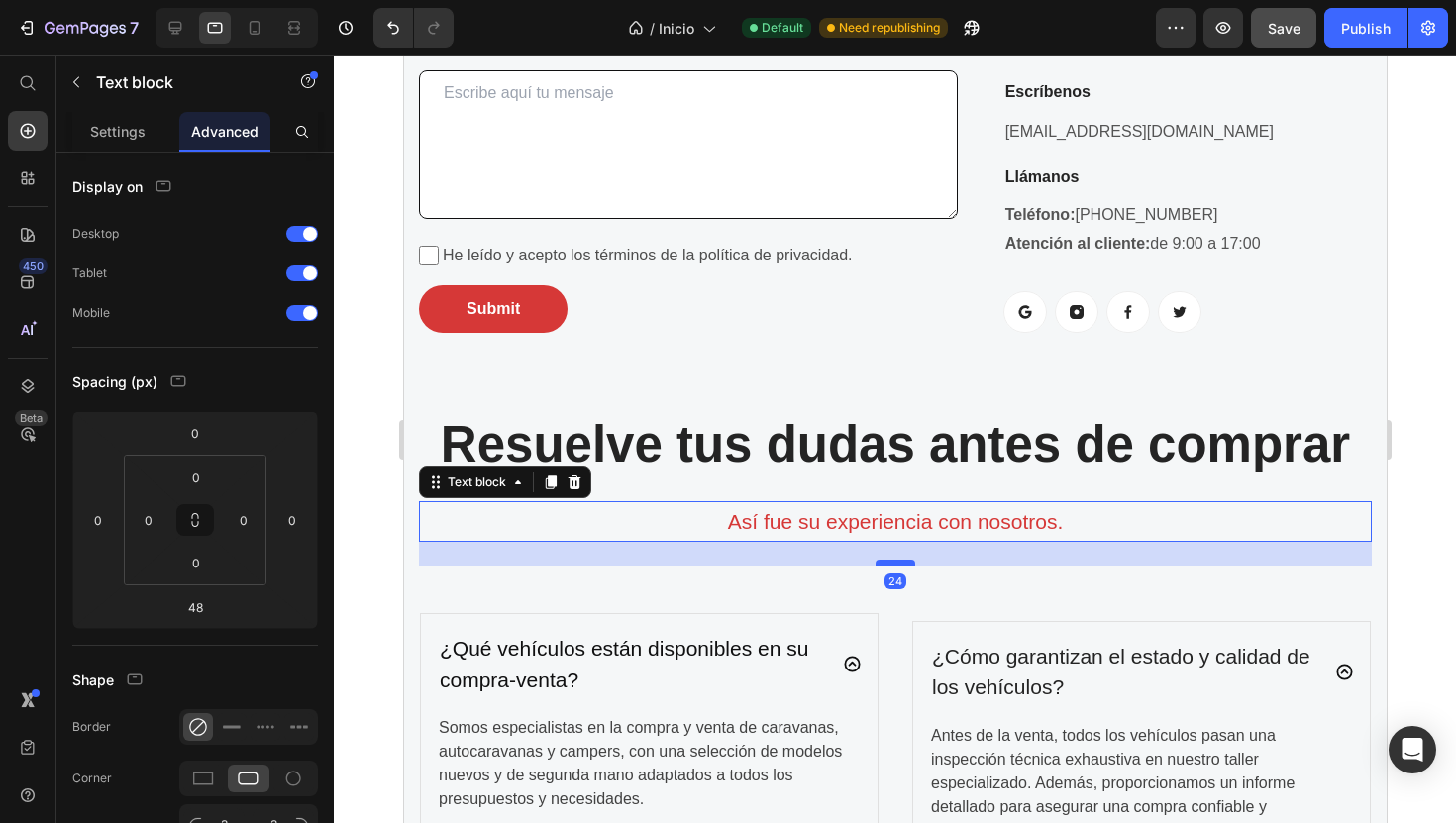 drag, startPoint x: 891, startPoint y: 561, endPoint x: 904, endPoint y: 537, distance: 27.294688 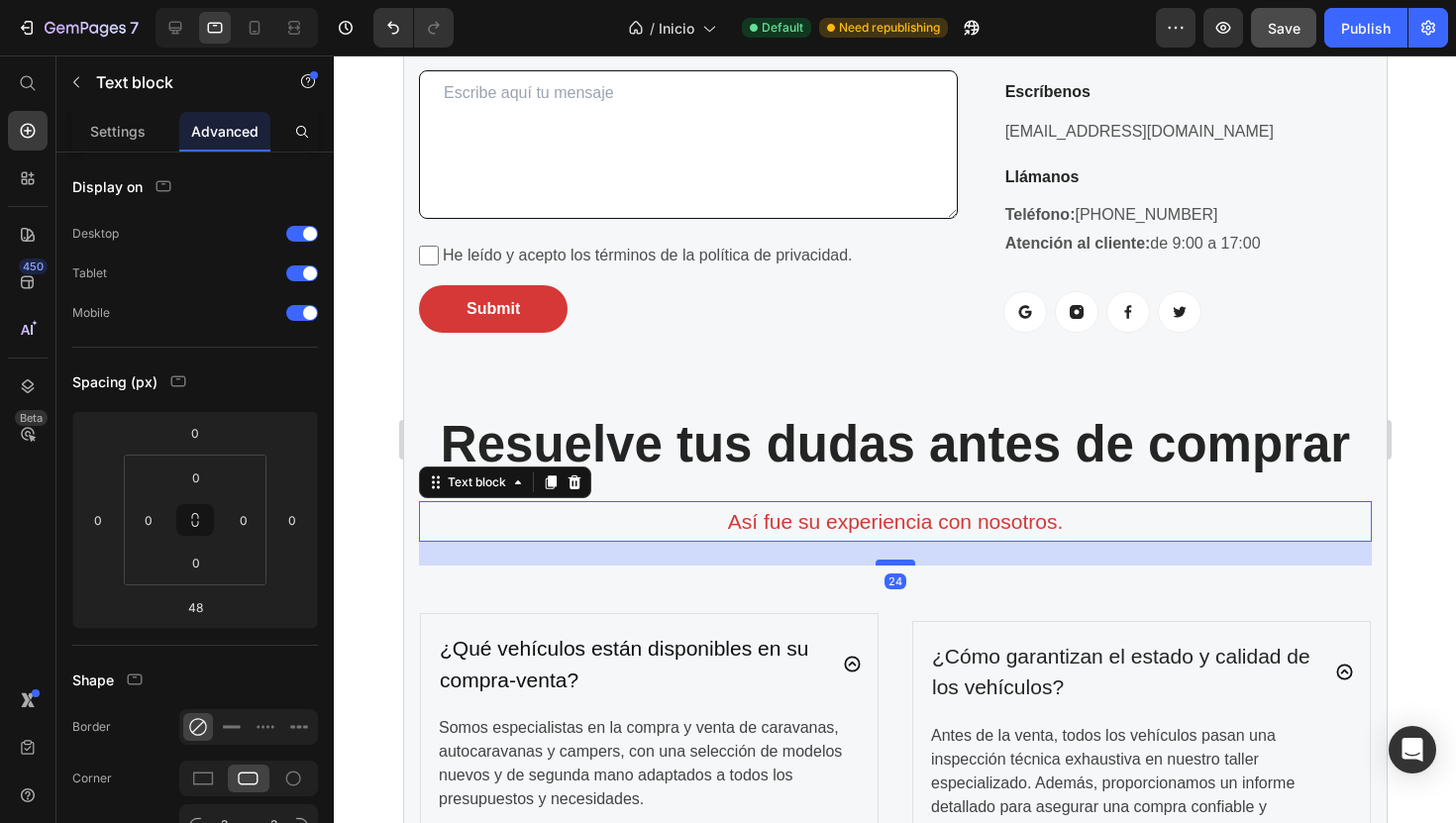 click at bounding box center (894, 563) 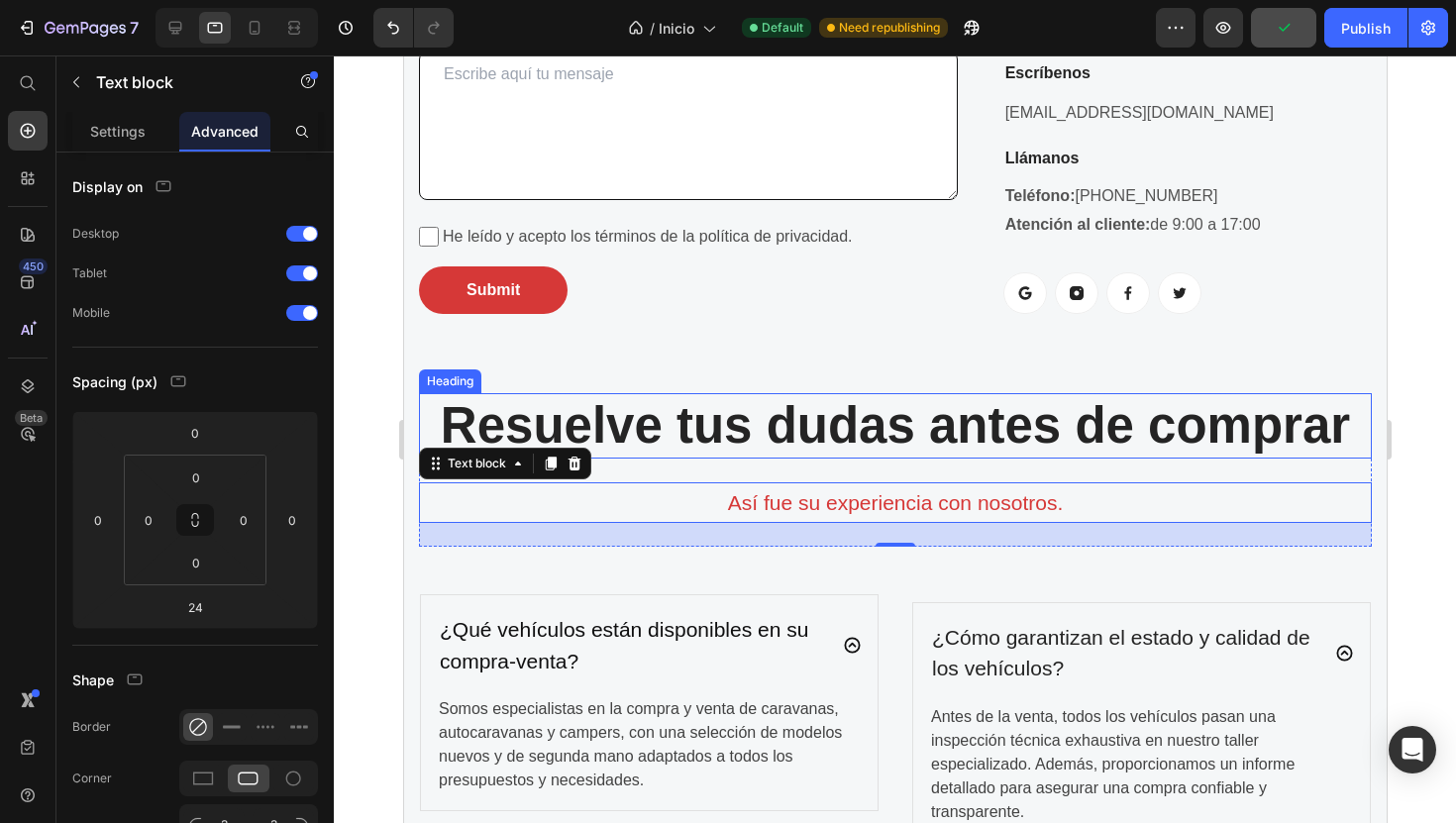 scroll, scrollTop: 6134, scrollLeft: 0, axis: vertical 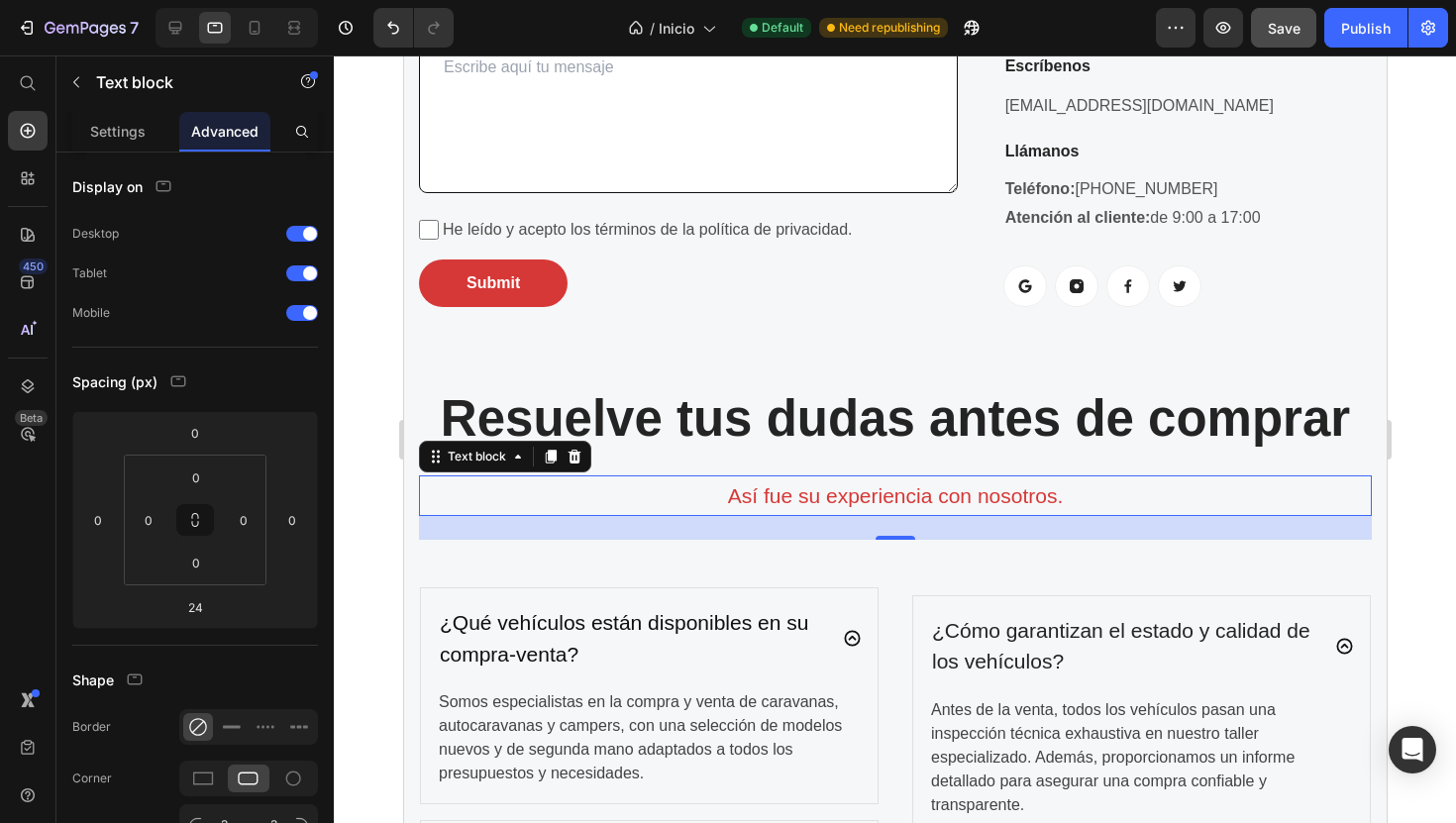 click on "Así fue su experiencia con nosotros." at bounding box center [894, 496] 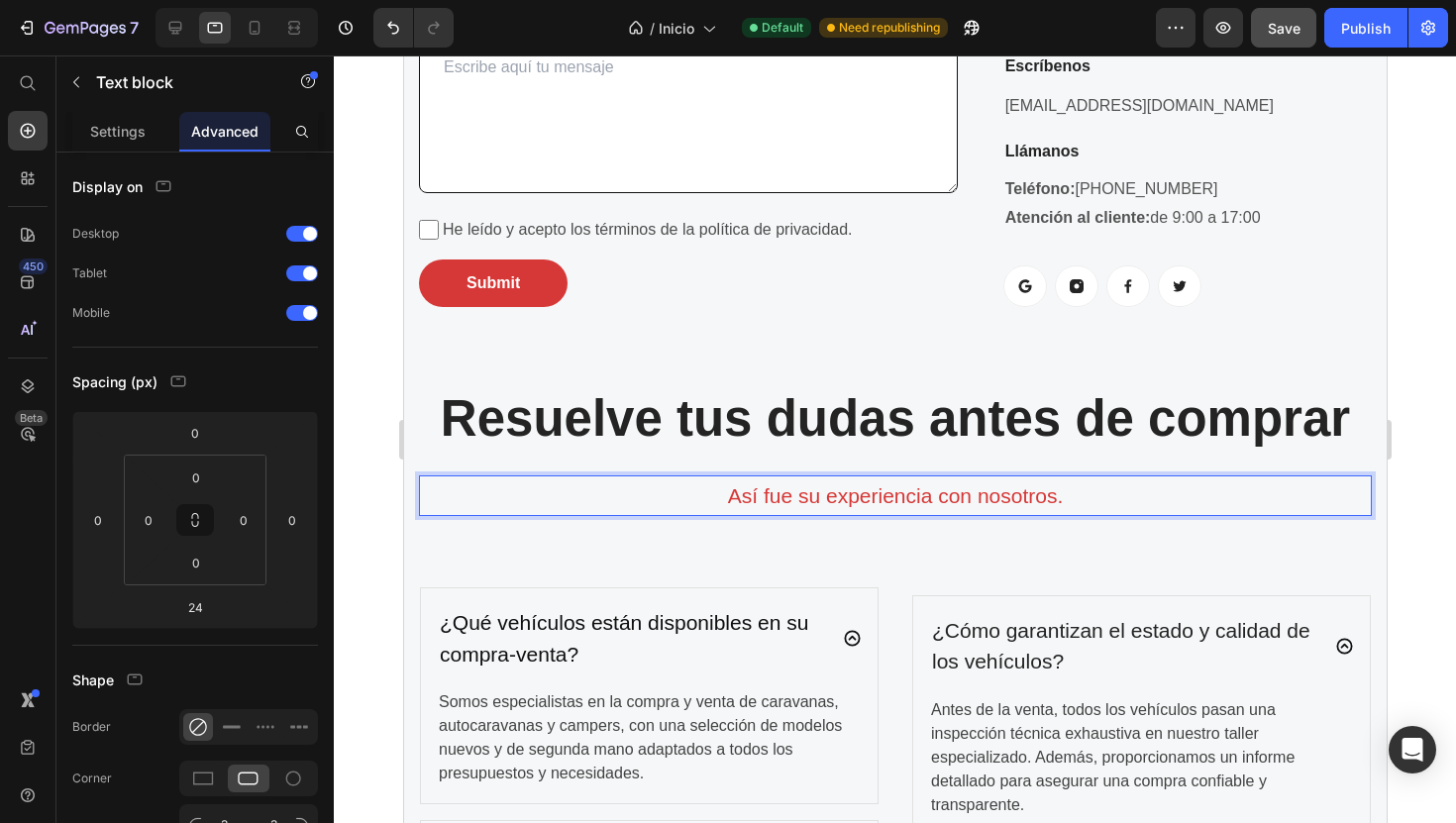 click on "Así fue su experiencia con nosotros." at bounding box center [894, 496] 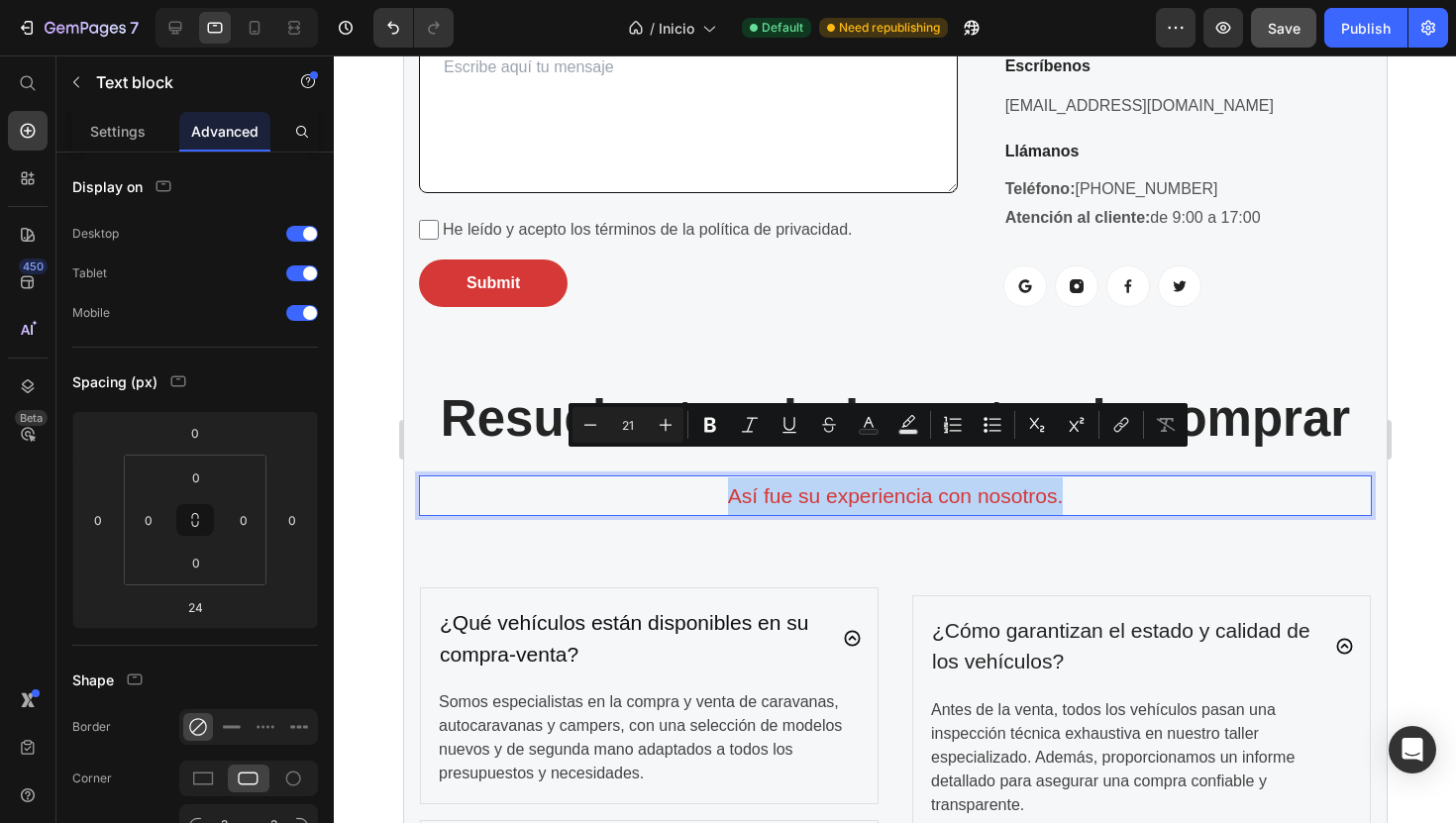 click on "Así fue su experiencia con nosotros." at bounding box center [894, 496] 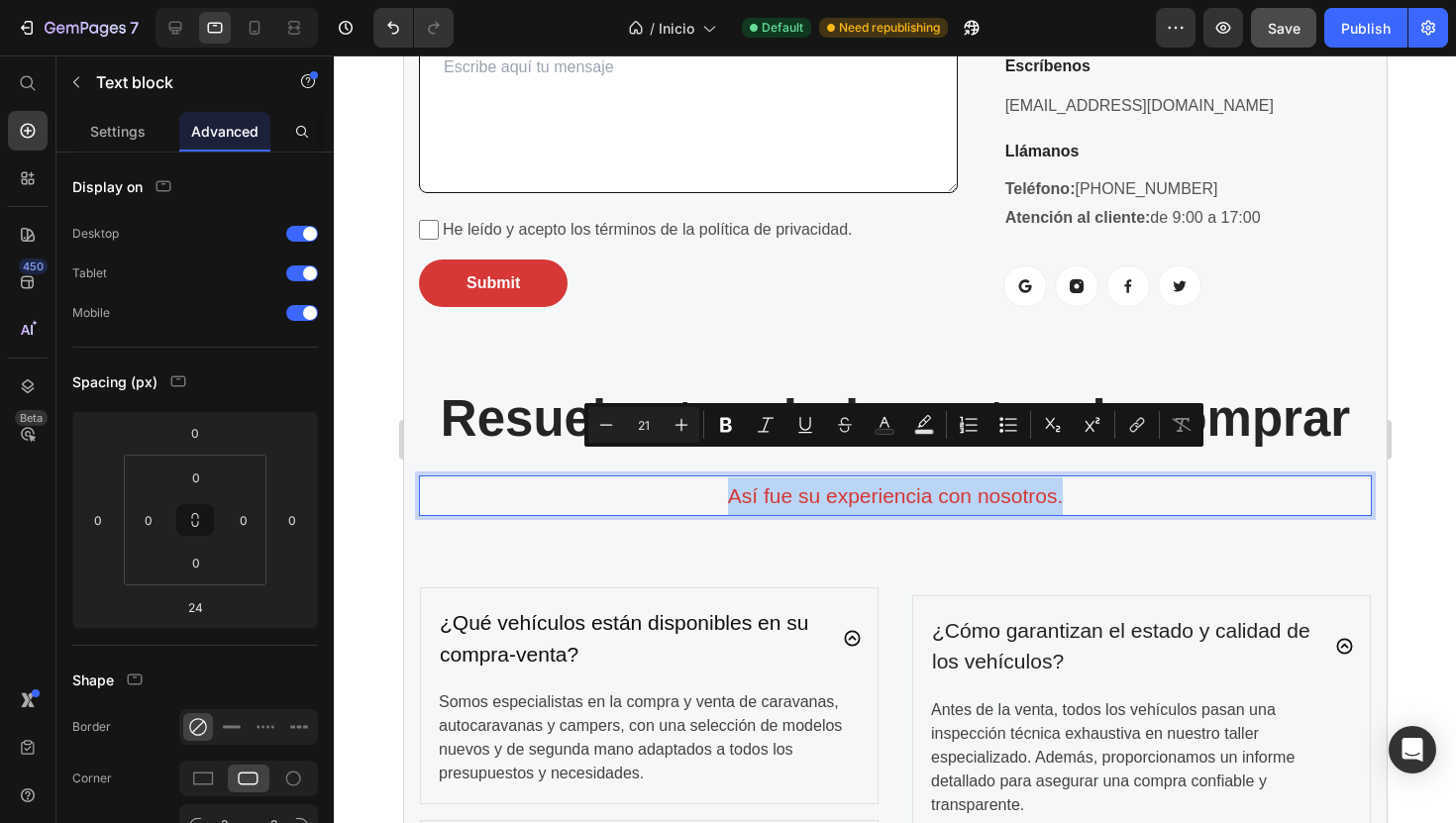 click on "Así fue su experiencia con nosotros." at bounding box center [894, 496] 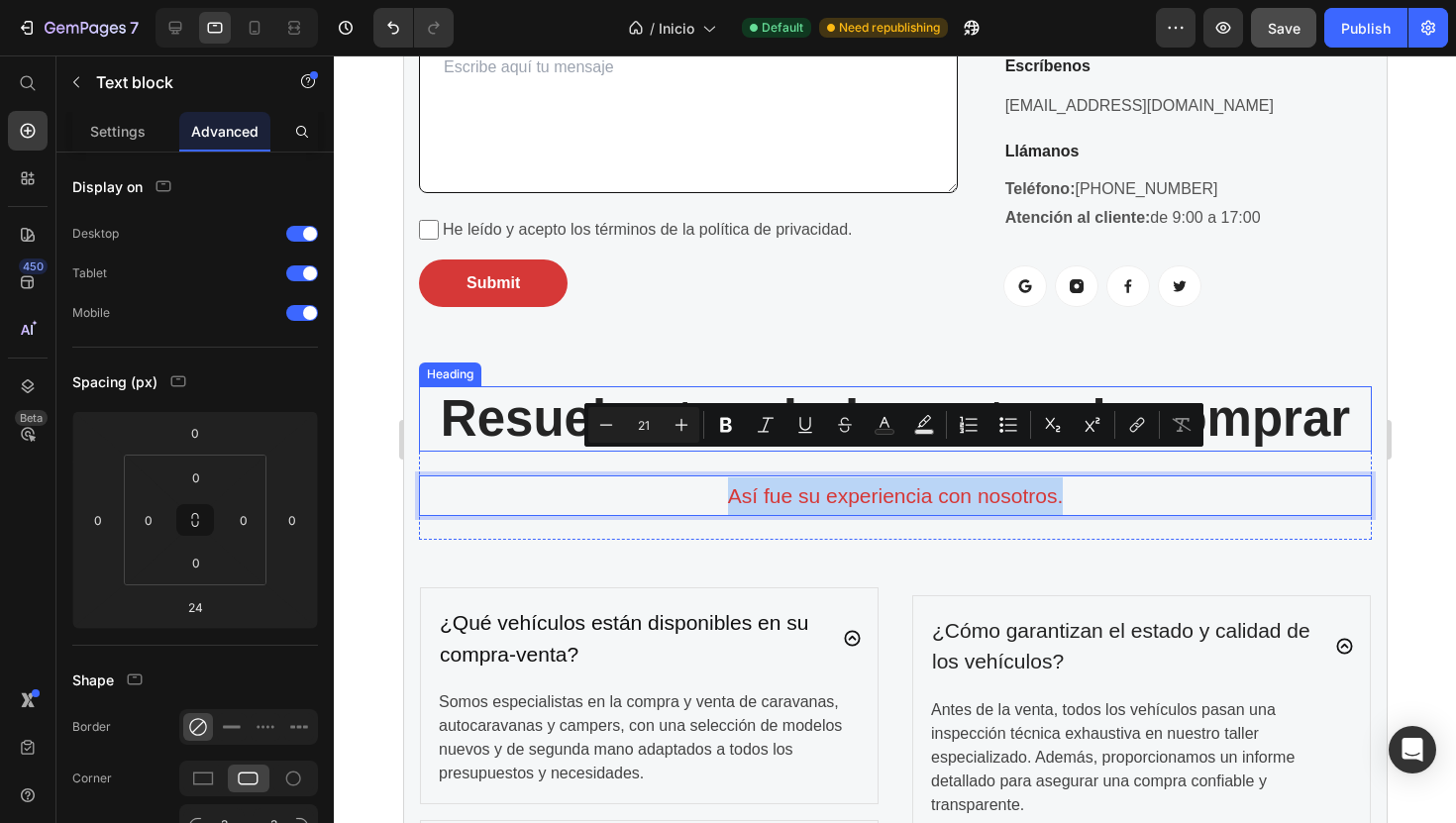 click on "Resuelve tus [PERSON_NAME] antes de comprar" at bounding box center (894, 418) 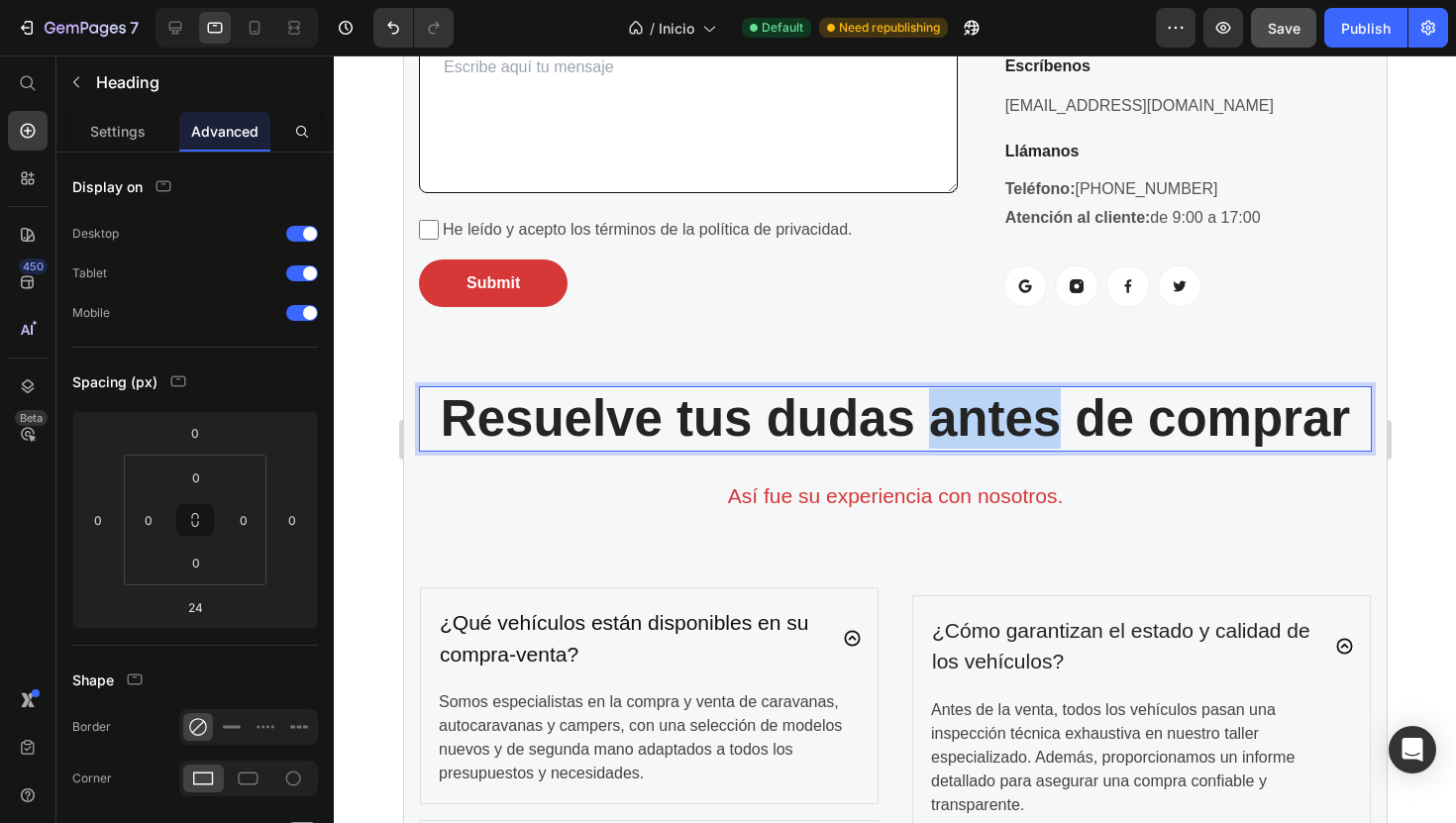 click on "Resuelve tus [PERSON_NAME] antes de comprar" at bounding box center (894, 418) 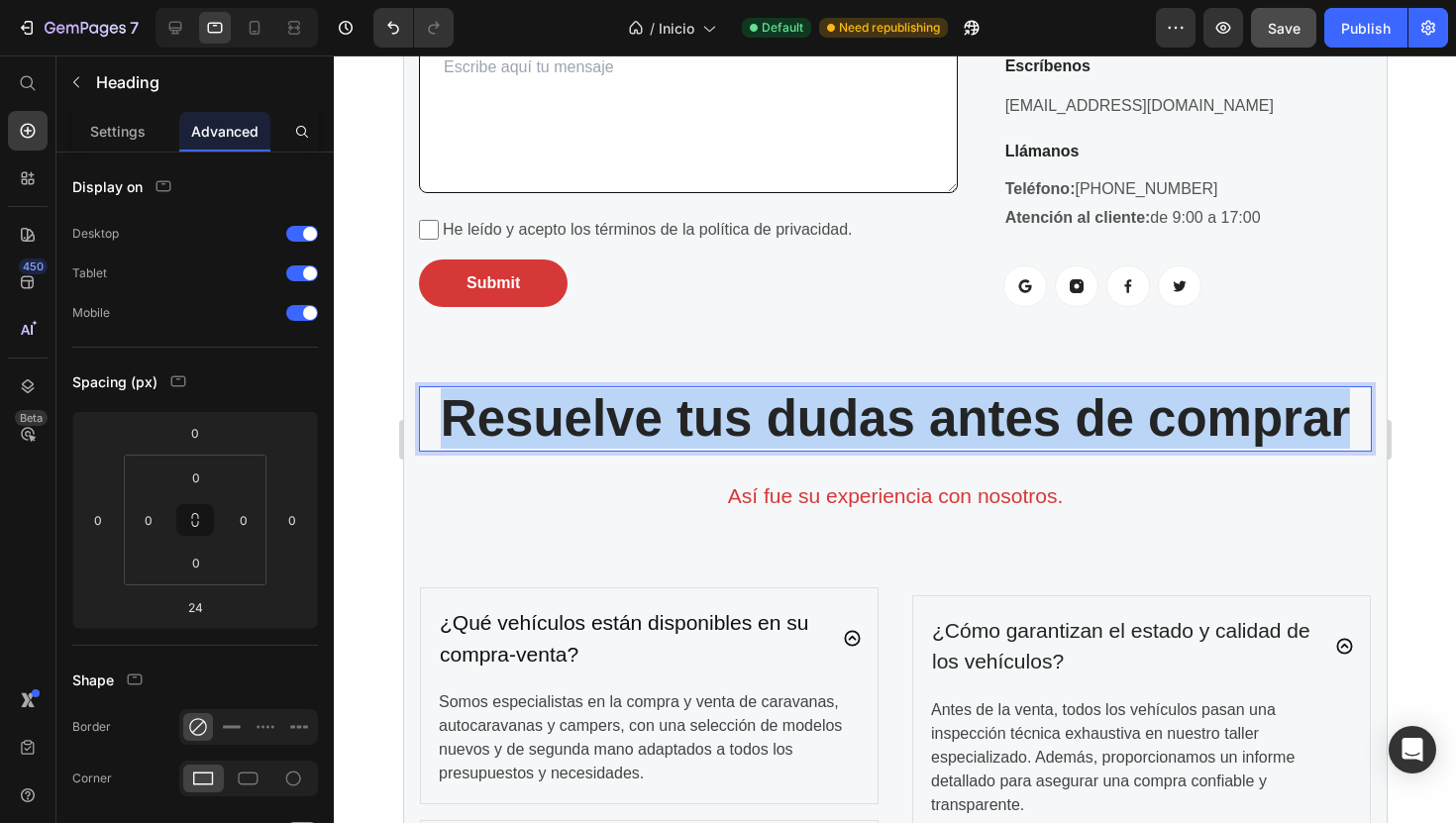 click on "Resuelve tus [PERSON_NAME] antes de comprar" at bounding box center [894, 418] 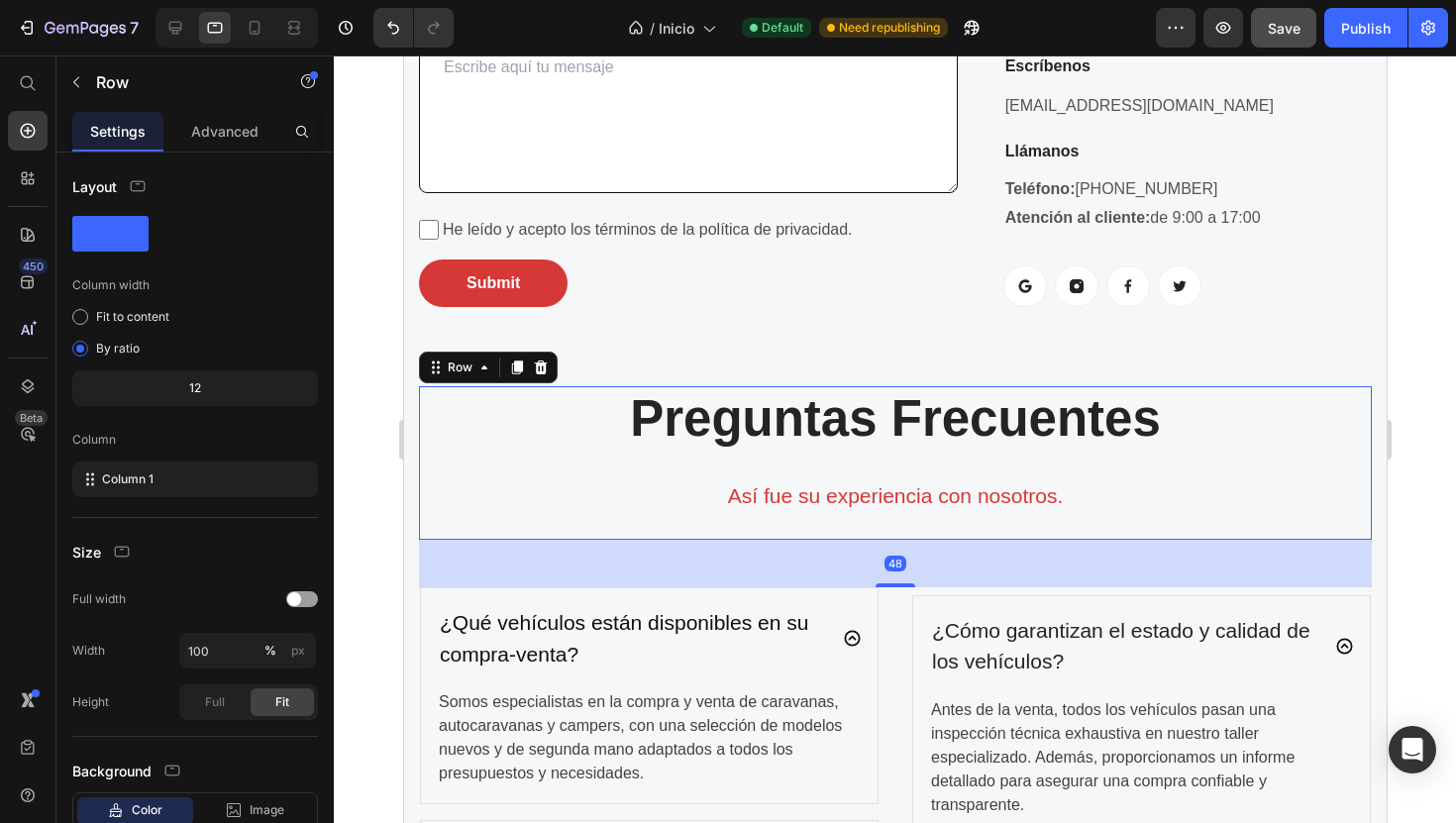 click on "Preguntas Frecuentes Heading Así fue su experiencia con nosotros. Text block" at bounding box center (894, 463) 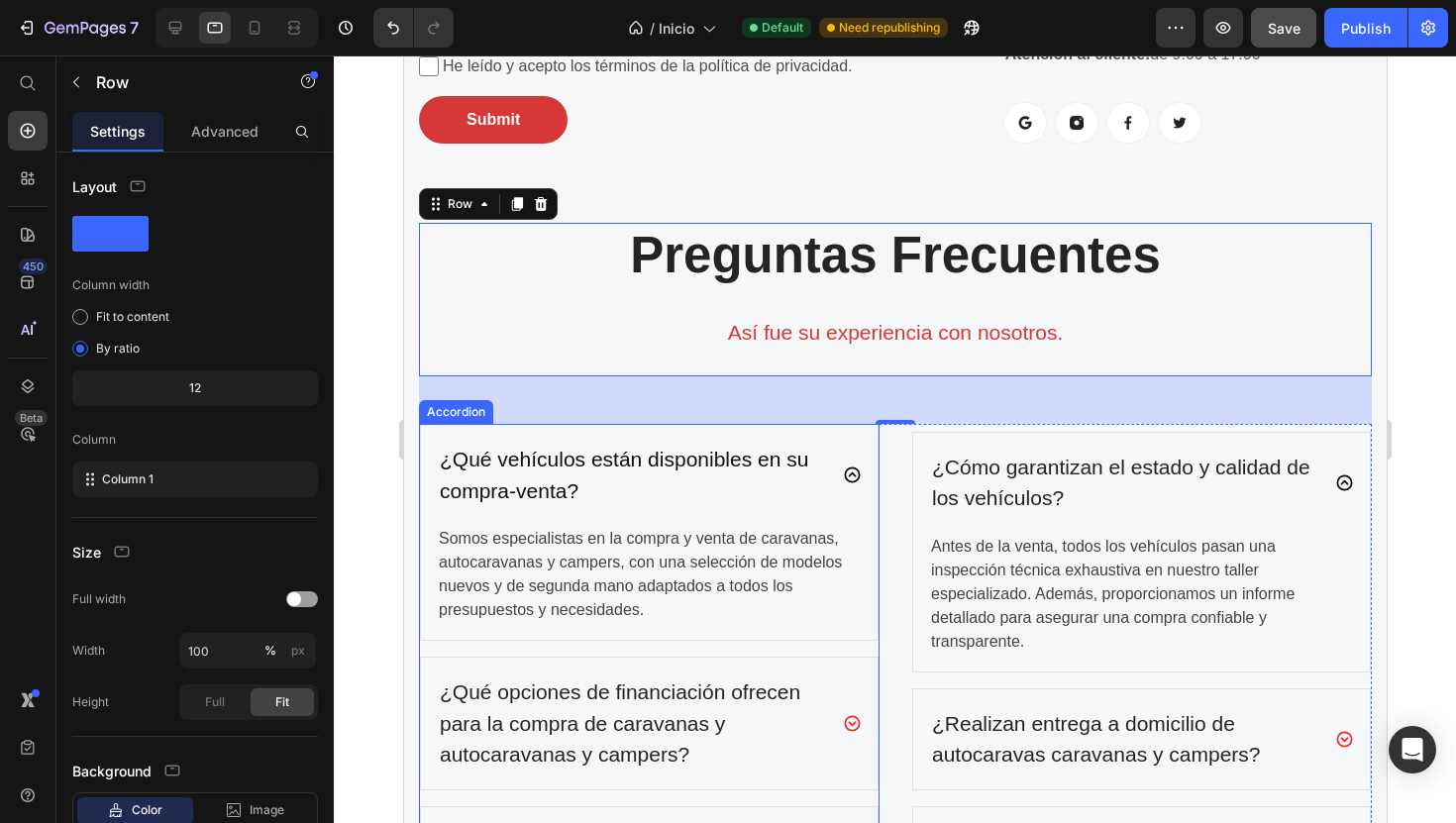 scroll, scrollTop: 6232, scrollLeft: 0, axis: vertical 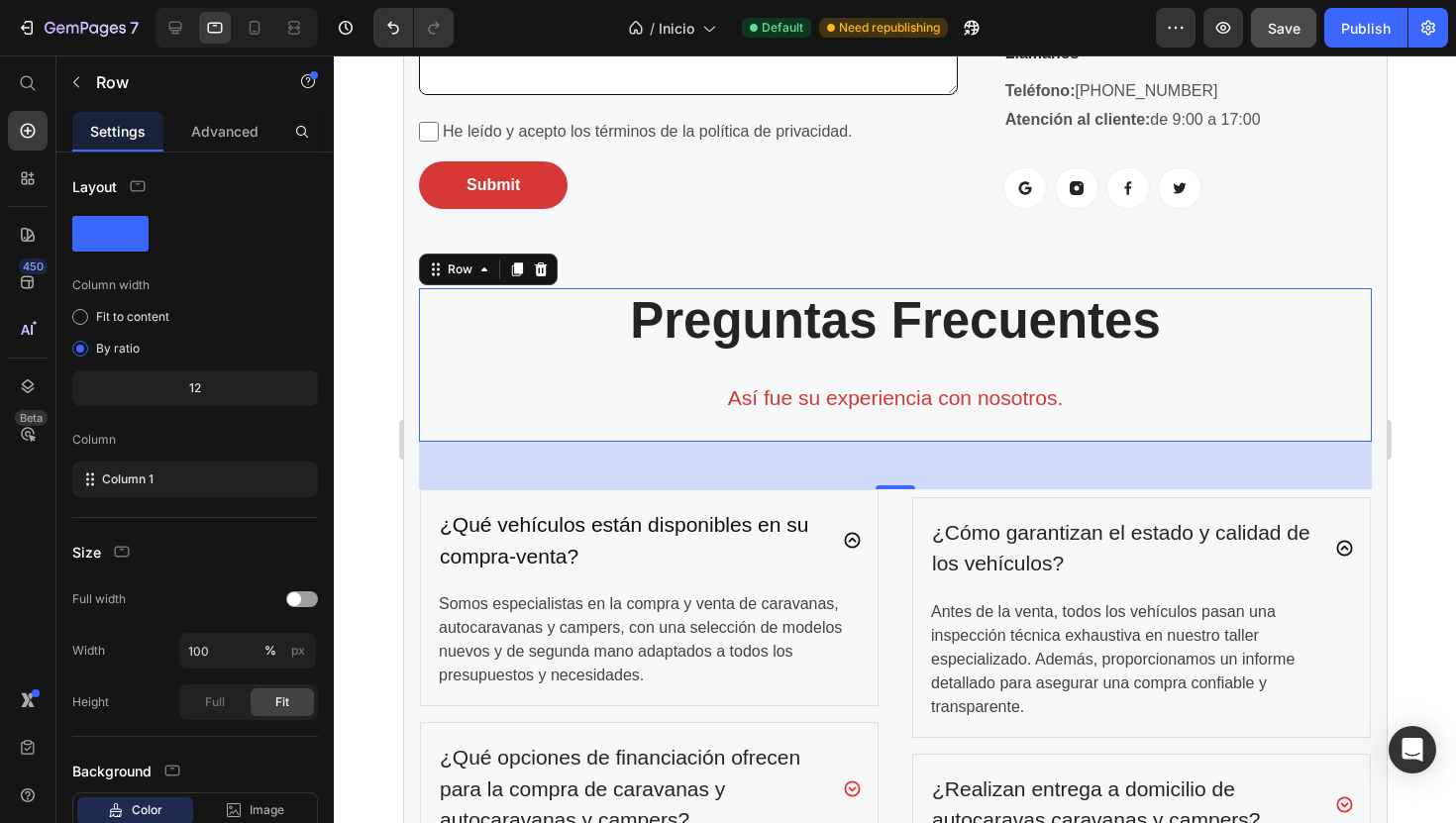 click on "48" at bounding box center [894, 465] 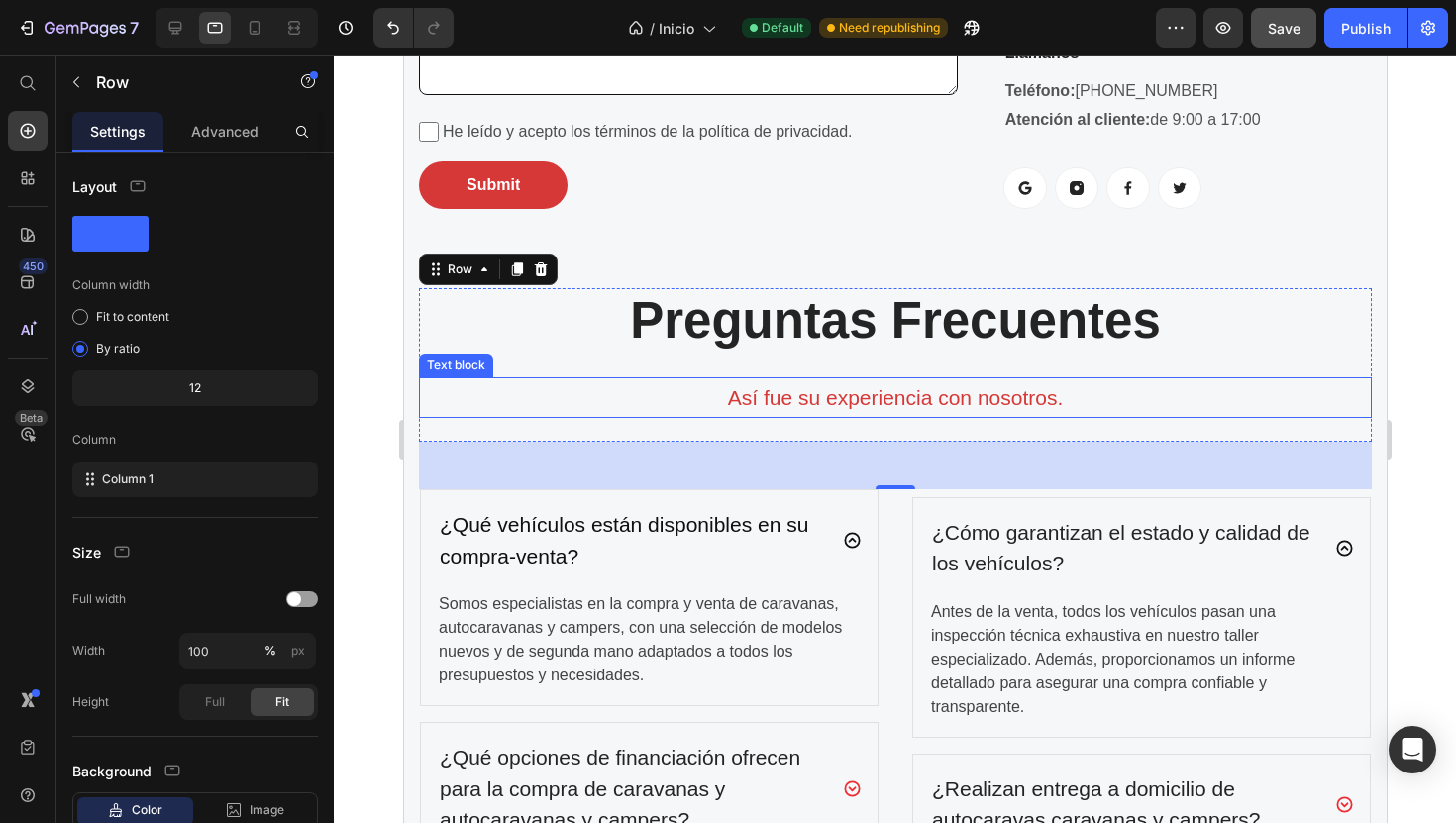click on "Así fue su experiencia con nosotros." at bounding box center [894, 398] 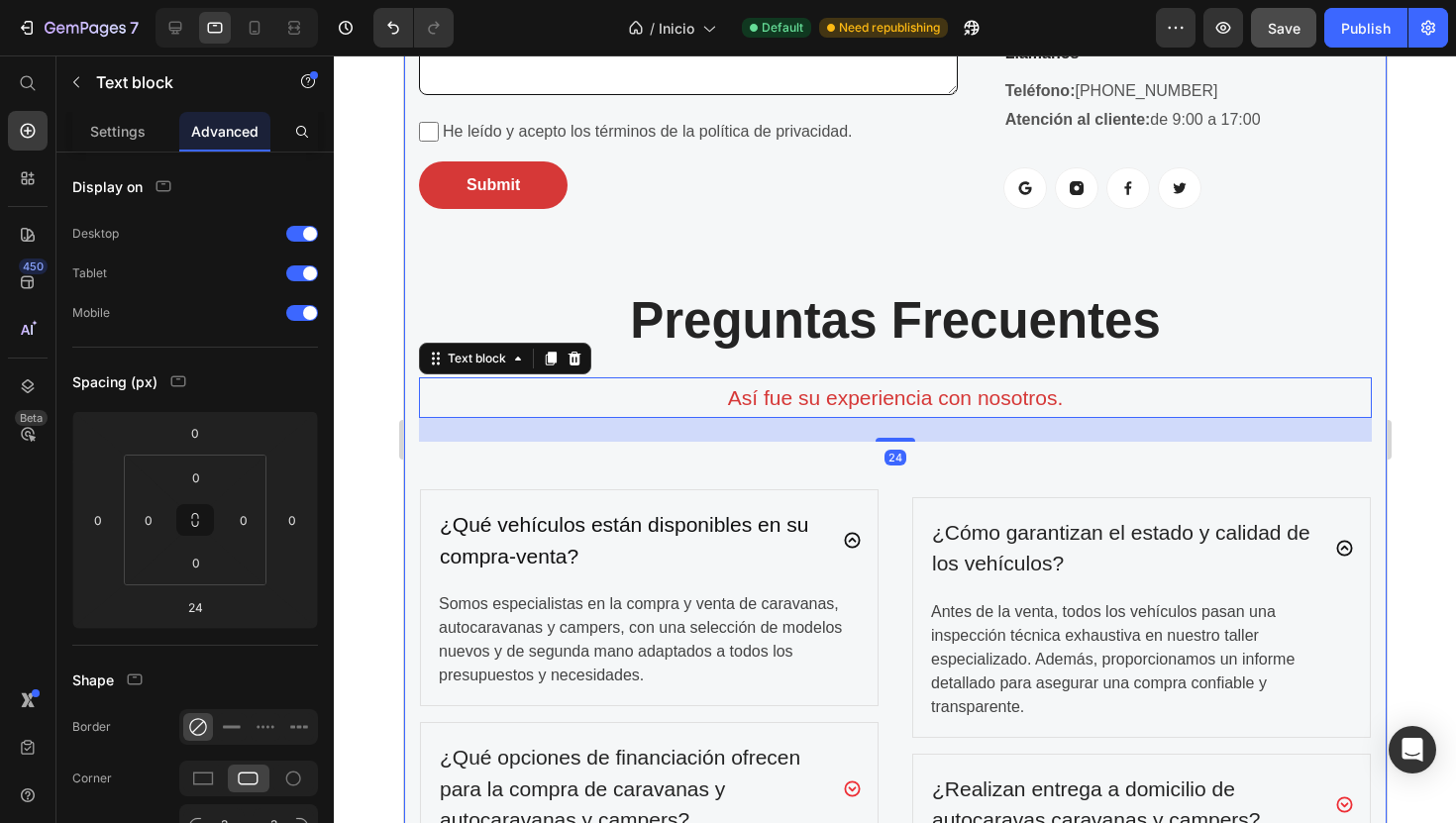 click on "Formulario de contacto Heading ¿Tienes dudas o necesitas información? Estamos aquí para ayudarte. Text block Text Field Text Field Row Email Field Text Field Row Seleccionar... Autocaravanas Caravanas Campers Taller ¿Quieres vender tu vehículo? Form Dropdown Dropdown Textarea He leído y acepto los términos de la política de privacidad. Checkbox Submit Submit Button Contact Form FAQs Heading ¿Tienes alguna pregunta ? Text block Ver preguntas frecuentes Button Ubicación Heading Calle Color, Nº22 Centro – Valencia, España Text block Escríbenos Heading caravaninghome@gmail.com Text block Llámanos Heading Teléfono:  +34 634 492 177 Atención al cliente:  de 9:00 a 17:00 Text block           Button     Button     Button     Button Row Row Row Preguntas Frecuentes Heading Así fue su experiencia con nosotros. Text block   24 Row
¿Qué vehículos están disponibles en su compra-venta? Text block
Accordion" at bounding box center [894, 372] 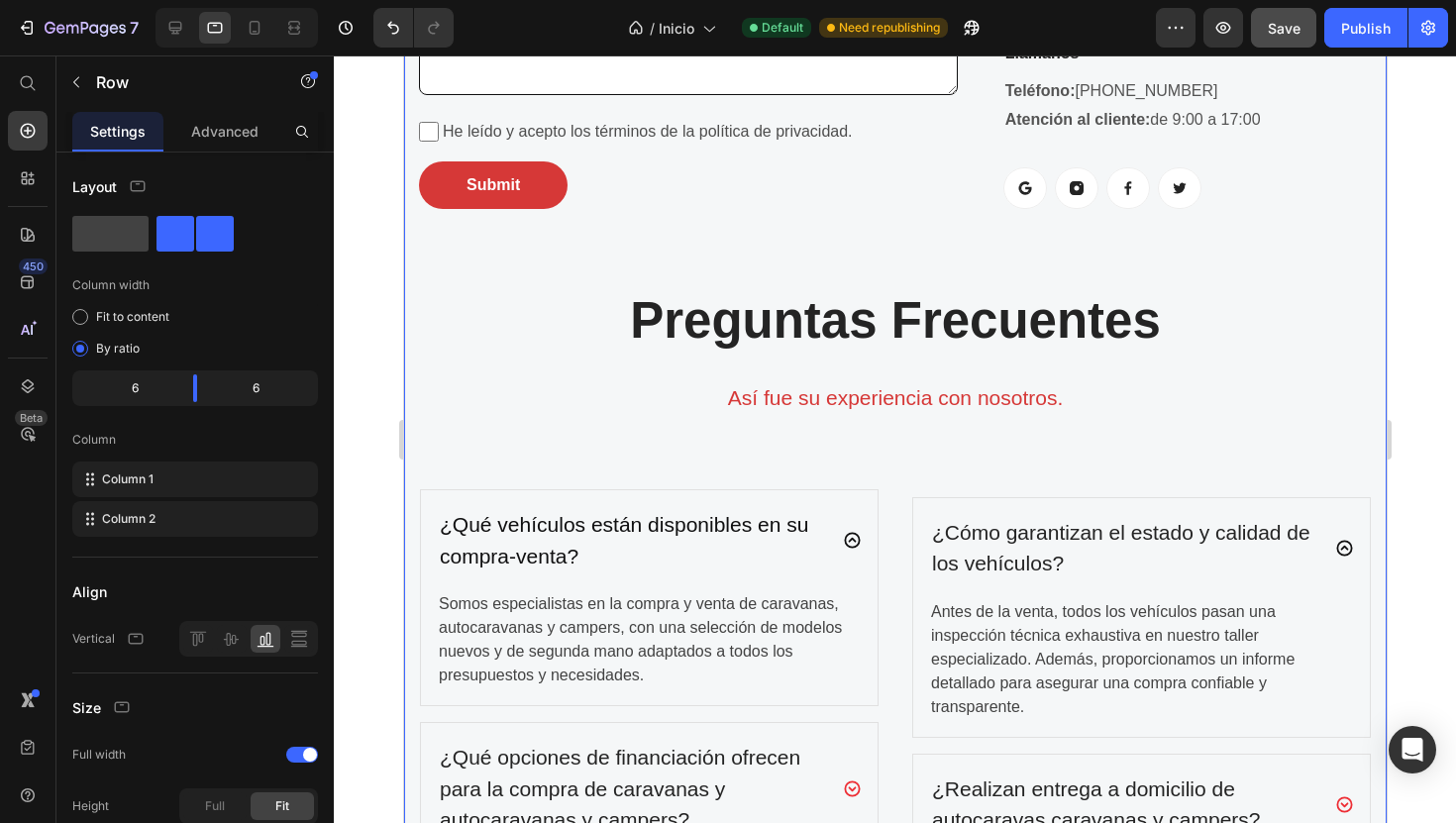 click on "¿Qué vehículos están disponibles en su compra-venta? Somos especialistas en la compra y venta de caravanas, autocaravanas y campers, con una selección de modelos nuevos y de segunda mano adaptados a todos los presupuestos y necesidades. Text block
¿Qué opciones de financiación ofrecen para la compra de caravanas y autocaravanas y campers?
¿Qué trámites gestionan al comprar una caravana o autocaravana?
¿Cómo puedo vender mi caravana, autocaravana o camper a través de su plataforma?
¿Qué garantías incluyen los vehículos vendidos en su compra-venta? Accordion
¿Cómo garantizan el estado y calidad de los vehículos? Antes de la venta, todos los vehículos pasan una inspección técnica exhaustiva en nuestro taller especializado. Además, proporcionamos un informe detallado para asegurar una compra confiable y transparente. Text block
Row" at bounding box center (894, 865) 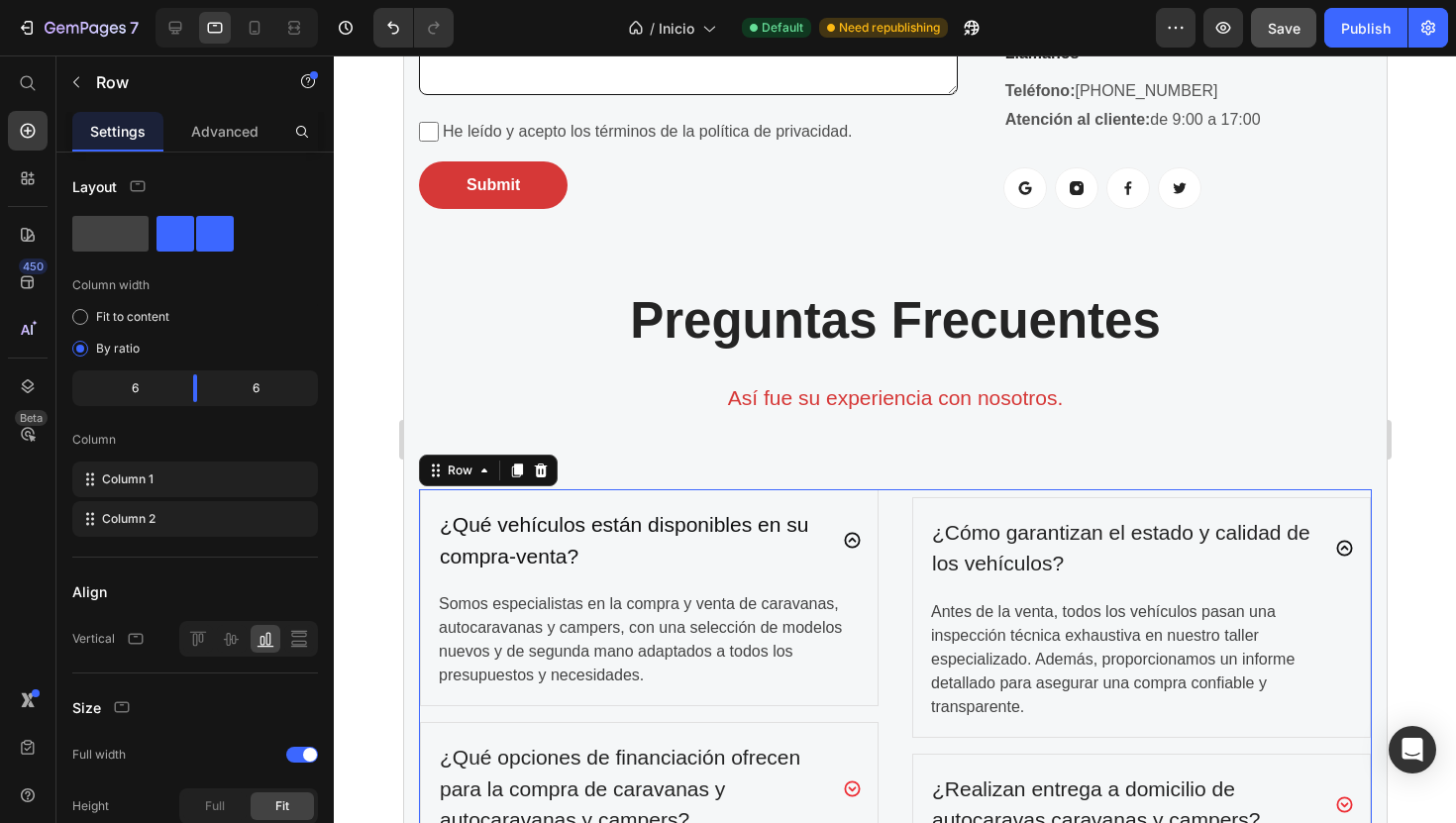 click on "¿Qué vehículos están disponibles en su compra-venta? Somos especialistas en la compra y venta de caravanas, autocaravanas y campers, con una selección de modelos nuevos y de segunda mano adaptados a todos los presupuestos y necesidades. Text block
¿Qué opciones de financiación ofrecen para la compra de caravanas y autocaravanas y campers?
¿Qué trámites gestionan al comprar una caravana o autocaravana?
¿Cómo puedo vender mi caravana, autocaravana o camper a través de su plataforma?
¿Qué garantías incluyen los vehículos vendidos en su compra-venta? Accordion
¿Cómo garantizan el estado y calidad de los vehículos? Antes de la venta, todos los vehículos pasan una inspección técnica exhaustiva en nuestro taller especializado. Además, proporcionamos un informe detallado para asegurar una compra confiable y transparente. Text block
Row" at bounding box center [894, 865] 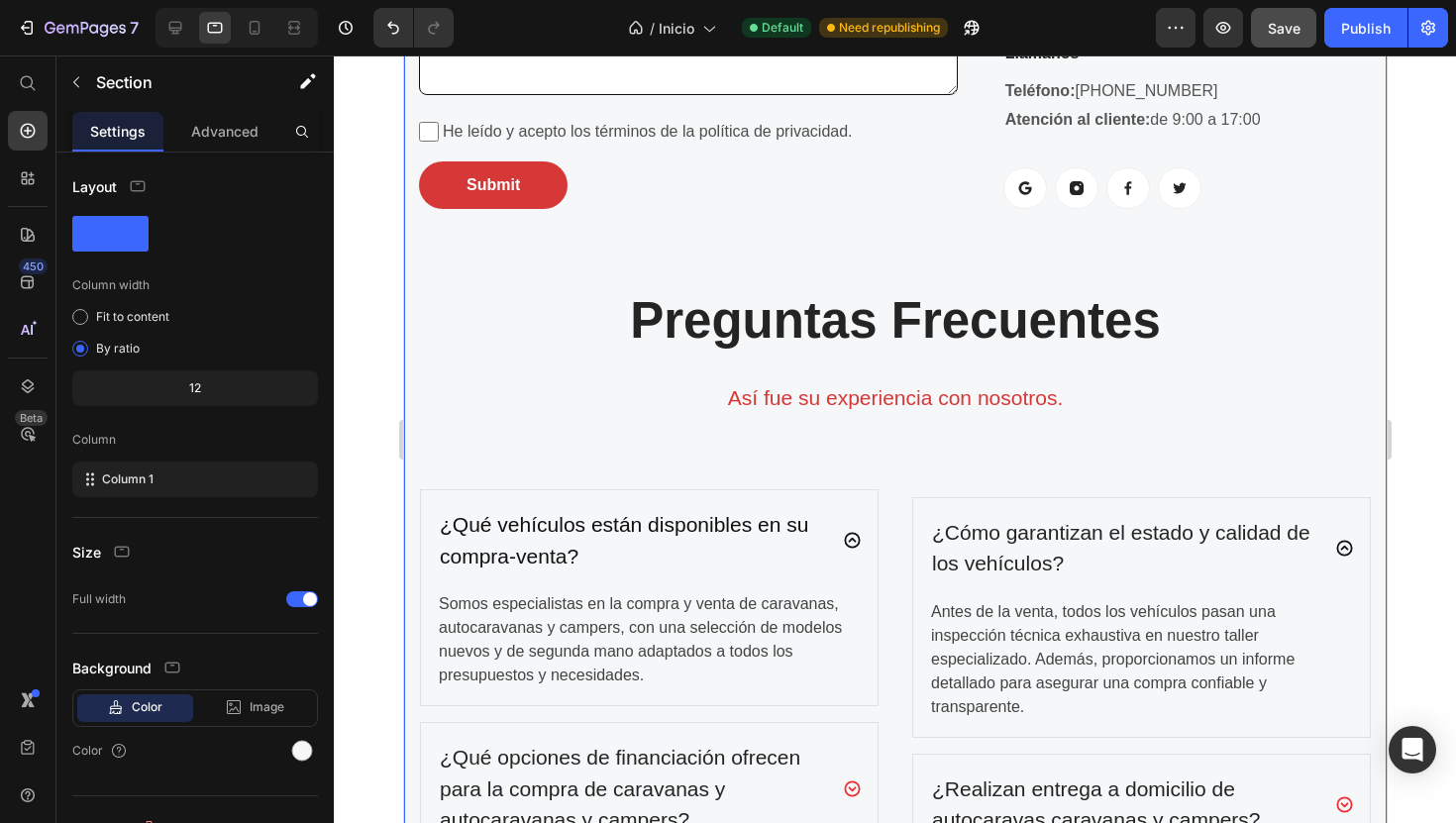 click on "Formulario de contacto Heading ¿Tienes dudas o necesitas información? Estamos aquí para ayudarte. Text block Text Field Text Field Row Email Field Text Field Row Seleccionar... Autocaravanas Caravanas Campers Taller ¿Quieres vender tu vehículo? Form Dropdown Dropdown Textarea He leído y acepto los términos de la política de privacidad. Checkbox Submit Submit Button Contact Form FAQs Heading ¿Tienes alguna pregunta ? Text block Ver preguntas frecuentes Button Ubicación Heading Calle Color, Nº22 Centro – Valencia, España Text block Escríbenos Heading caravaninghome@gmail.com Text block Llámanos Heading Teléfono:  +34 634 492 177 Atención al cliente:  de 9:00 a 17:00 Text block           Button     Button     Button     Button Row Row Row Preguntas Frecuentes Heading Así fue su experiencia con nosotros. Text block Row
¿Qué vehículos están disponibles en su compra-venta? Text block
Accordion
Row" at bounding box center (894, 372) 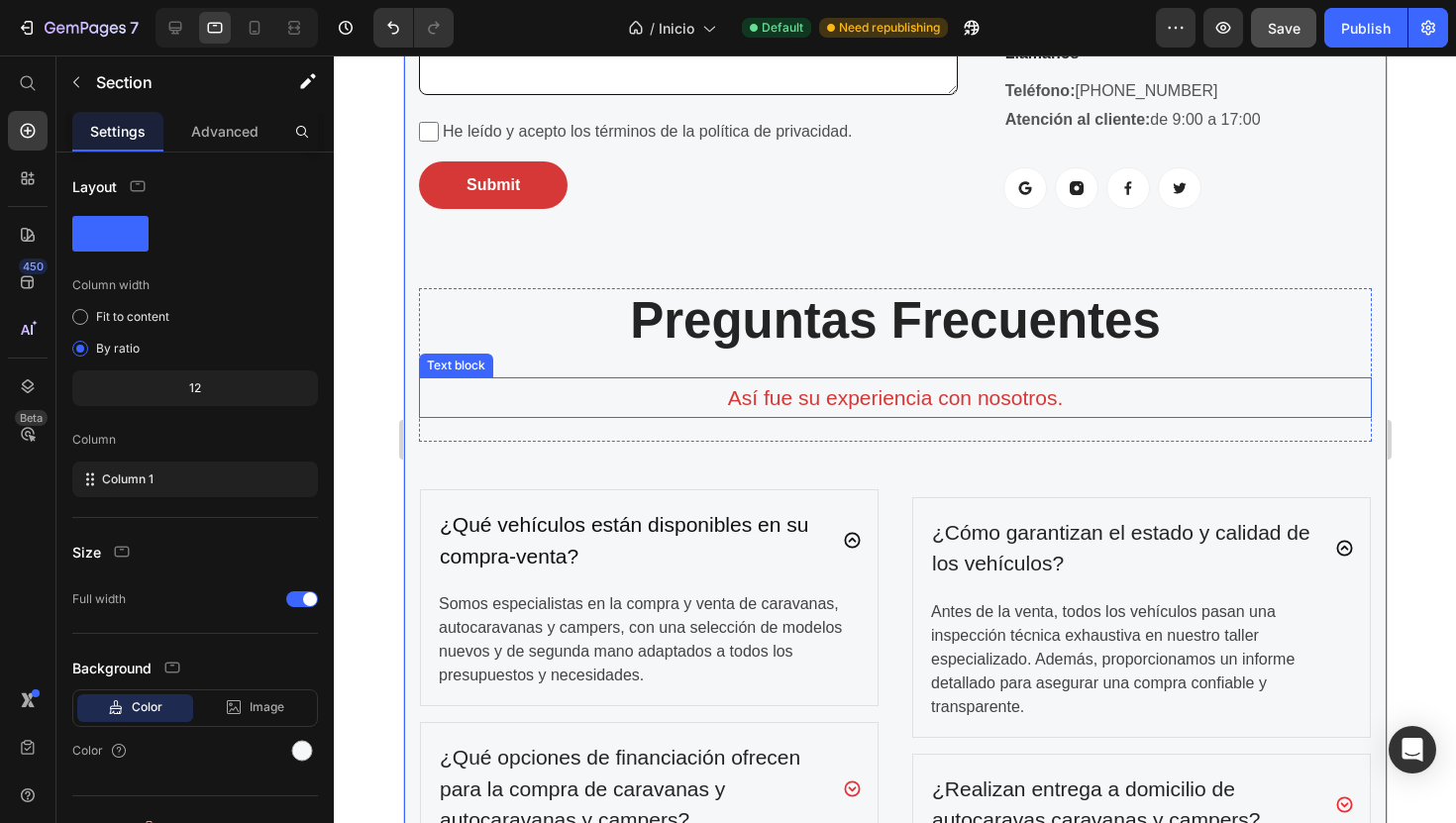 click on "Así fue su experiencia con nosotros." at bounding box center (894, 398) 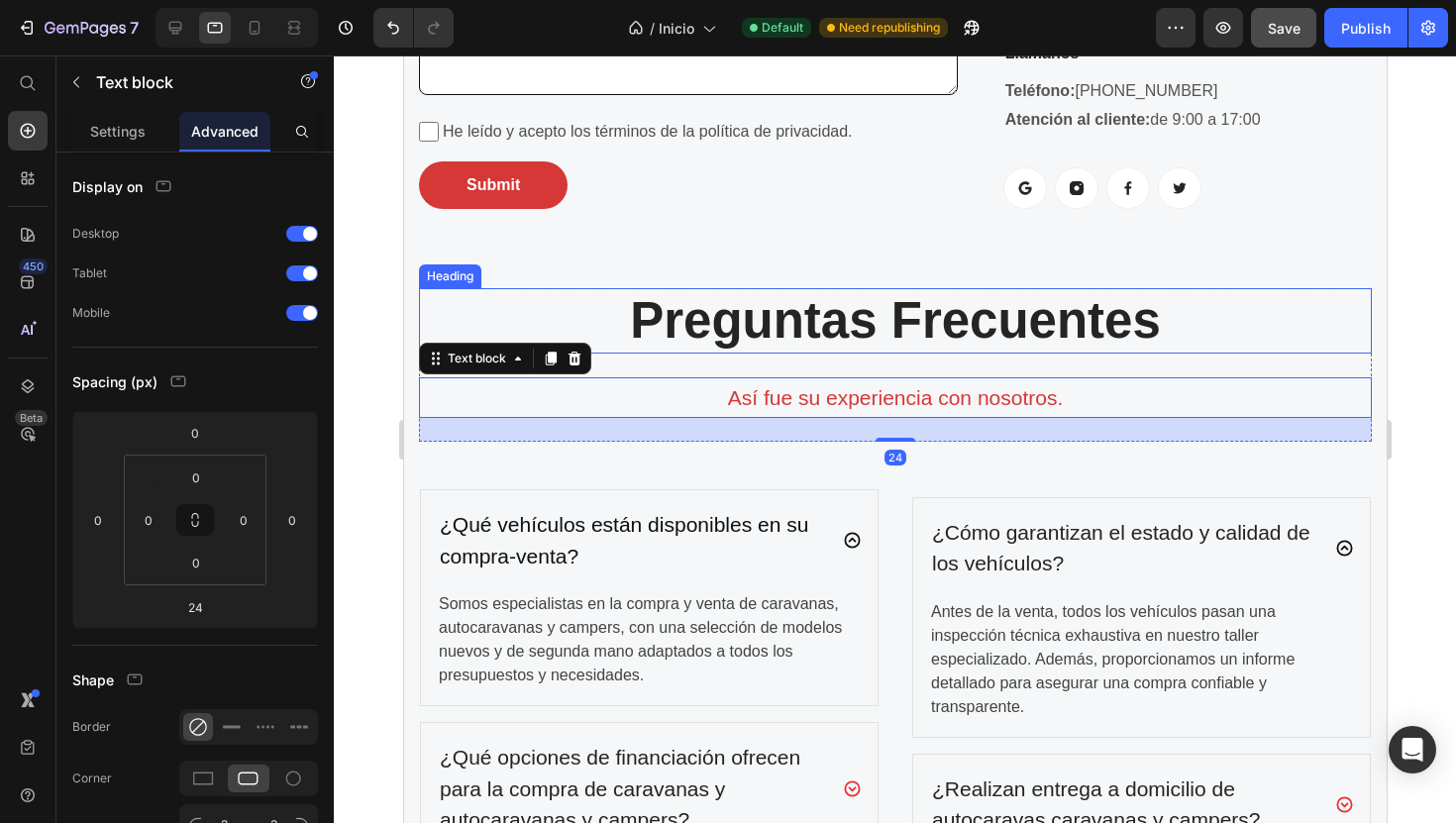 click on "Preguntas Frecuentes" at bounding box center (894, 320) 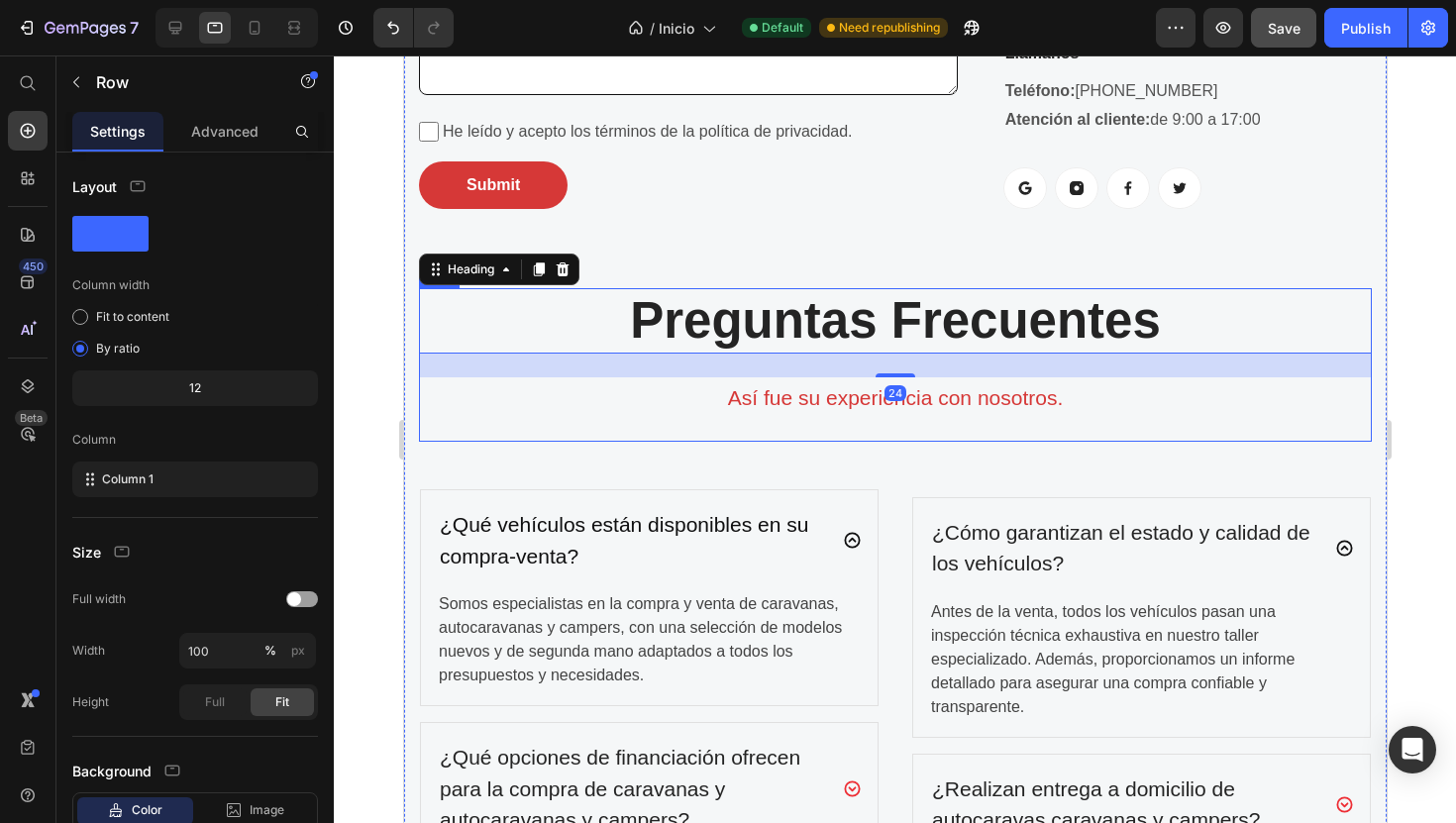 click on "Preguntas Frecuentes Heading   24 Así fue su experiencia con nosotros. Text block" at bounding box center [894, 364] 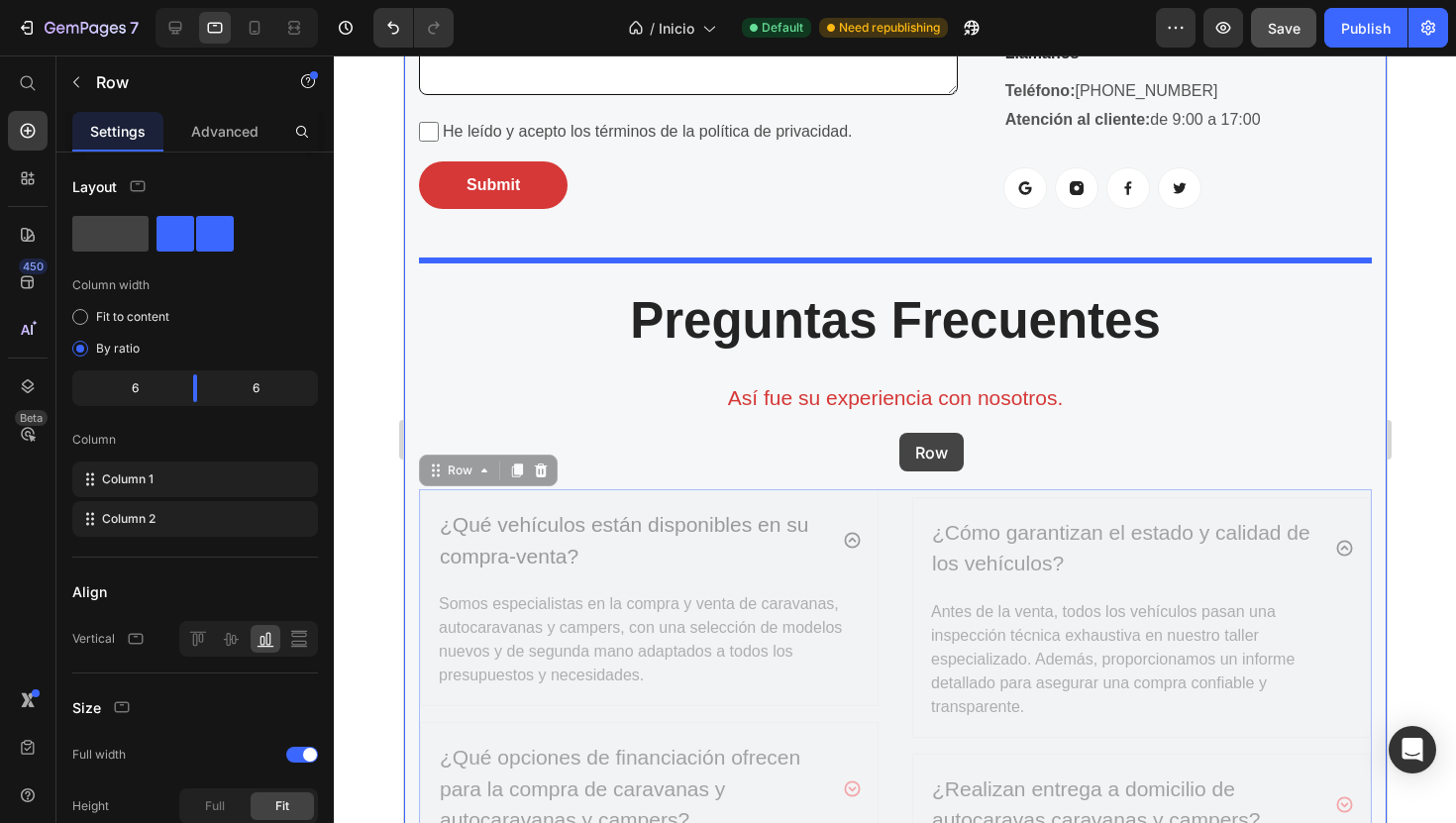 drag, startPoint x: 888, startPoint y: 462, endPoint x: 897, endPoint y: 434, distance: 29.410882 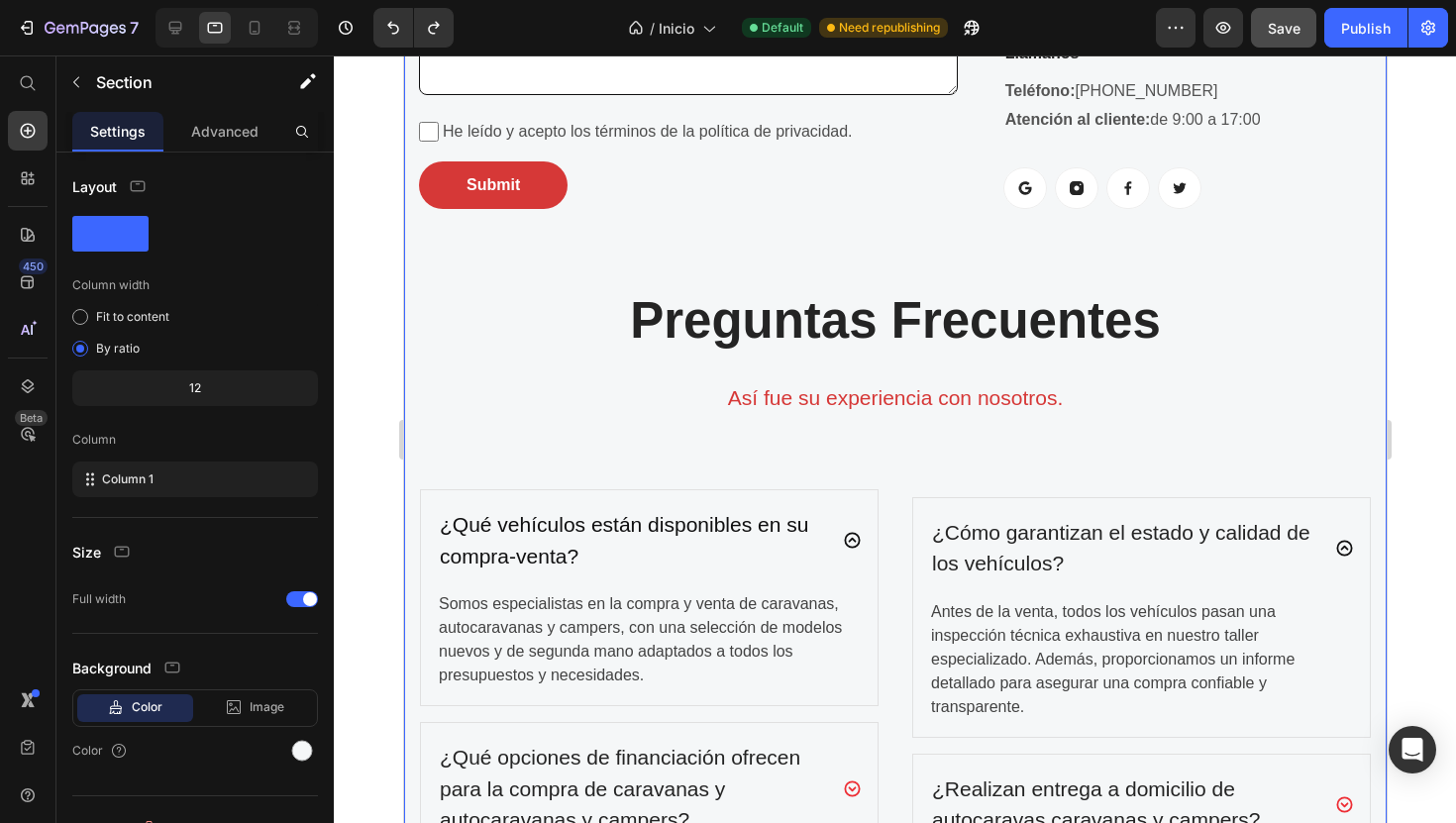 click on "Formulario de contacto Heading ¿Tienes dudas o necesitas información? Estamos aquí para ayudarte. Text block Text Field Text Field Row Email Field Text Field Row Seleccionar... Autocaravanas Caravanas Campers Taller ¿Quieres vender tu vehículo? Form Dropdown Dropdown Textarea He leído y acepto los términos de la política de privacidad. Checkbox Submit Submit Button Contact Form FAQs Heading ¿Tienes alguna pregunta ? Text block Ver preguntas frecuentes Button Ubicación Heading Calle Color, Nº22 Centro – Valencia, España Text block Escríbenos Heading caravaninghome@gmail.com Text block Llámanos Heading Teléfono:  +34 634 492 177 Atención al cliente:  de 9:00 a 17:00 Text block           Button     Button     Button     Button Row Row Row Preguntas Frecuentes Heading Así fue su experiencia con nosotros. Text block Row
¿Qué vehículos están disponibles en su compra-venta? Text block
Accordion
Row" at bounding box center (894, 372) 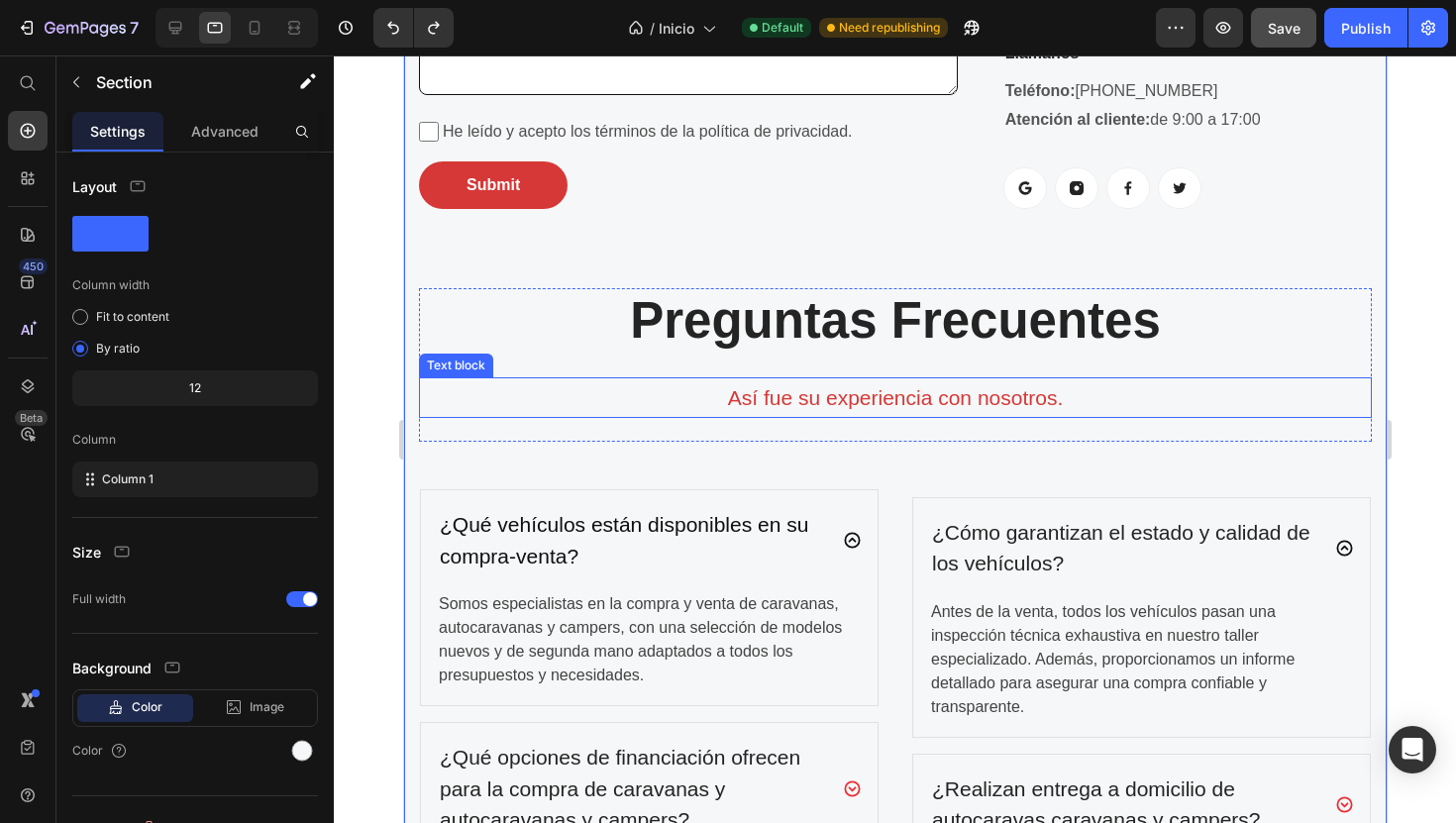 click on "Así fue su experiencia con nosotros." at bounding box center (894, 398) 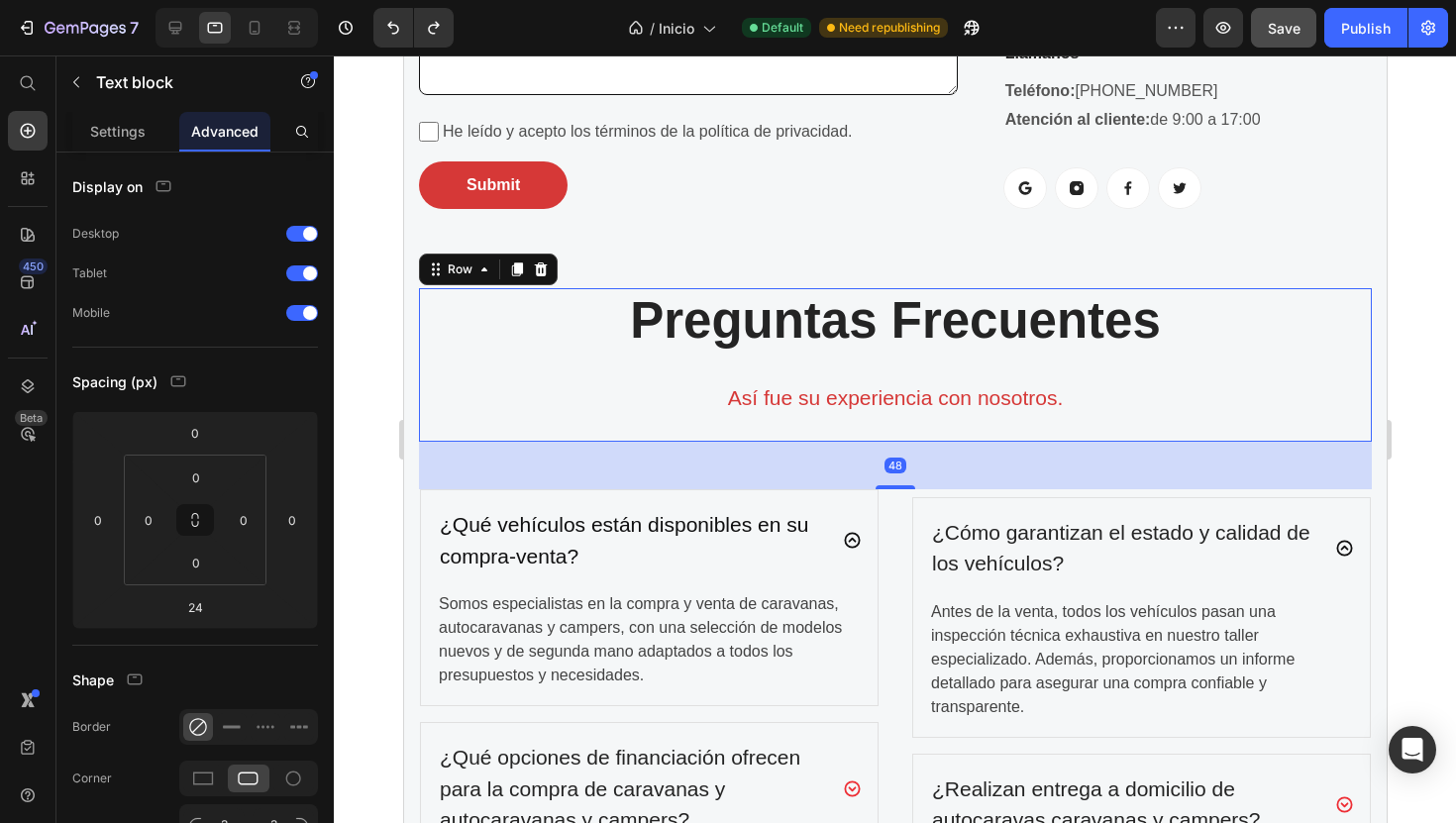 click on "Preguntas Frecuentes Heading Así fue su experiencia con nosotros. Text block" at bounding box center [894, 364] 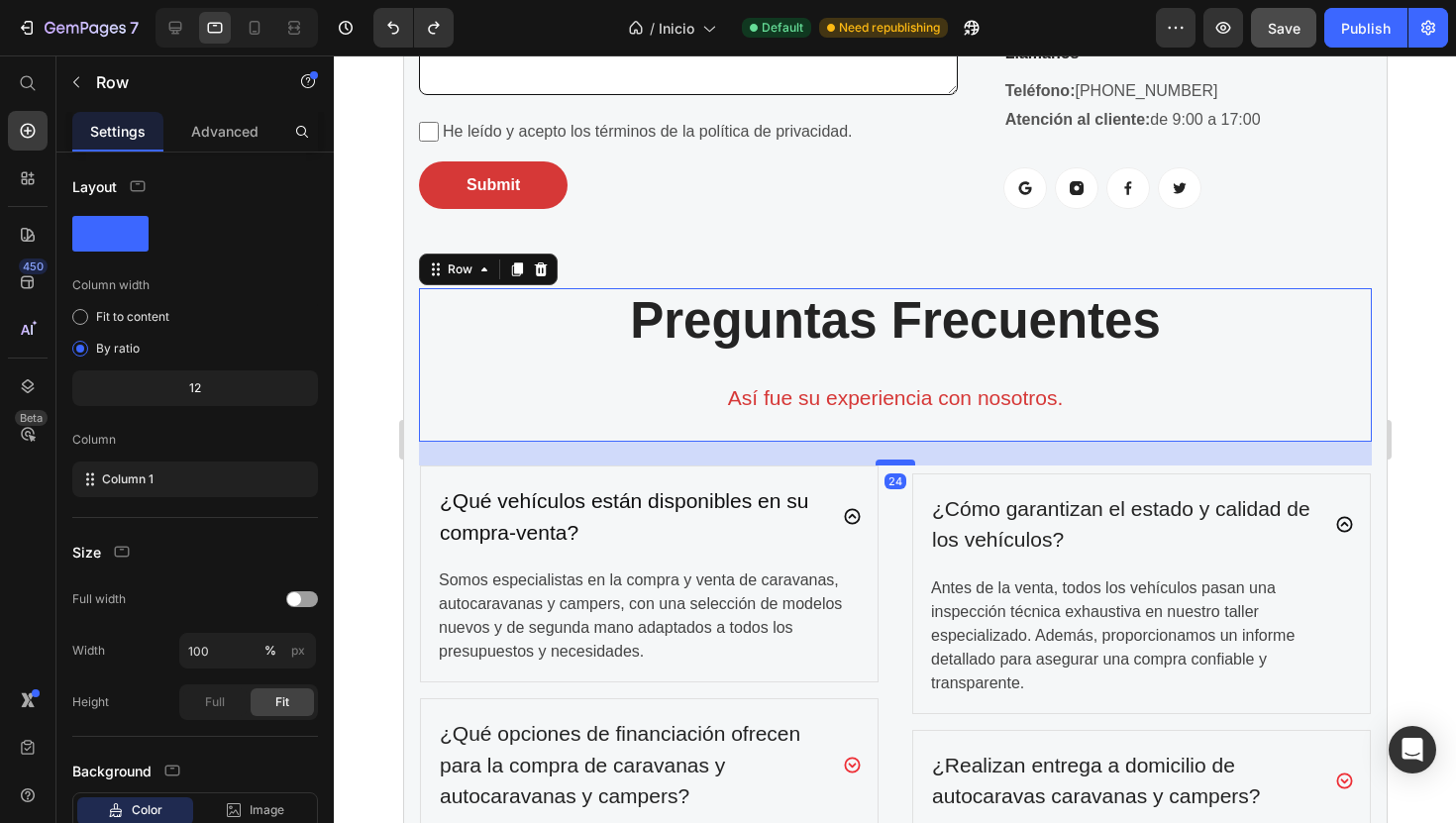 drag, startPoint x: 888, startPoint y: 460, endPoint x: 894, endPoint y: 436, distance: 24.738634 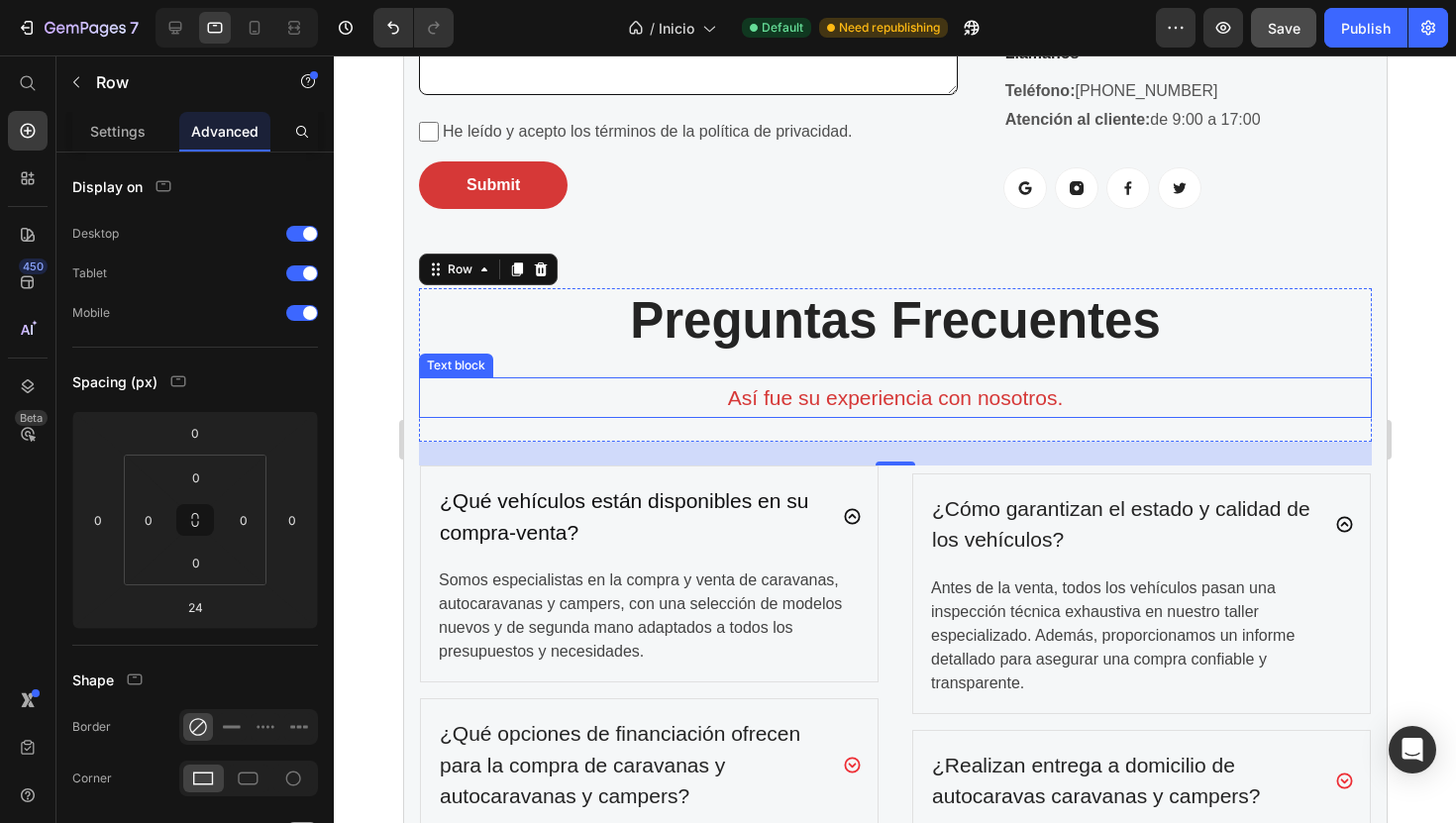click on "Así fue su experiencia con nosotros." at bounding box center (894, 398) 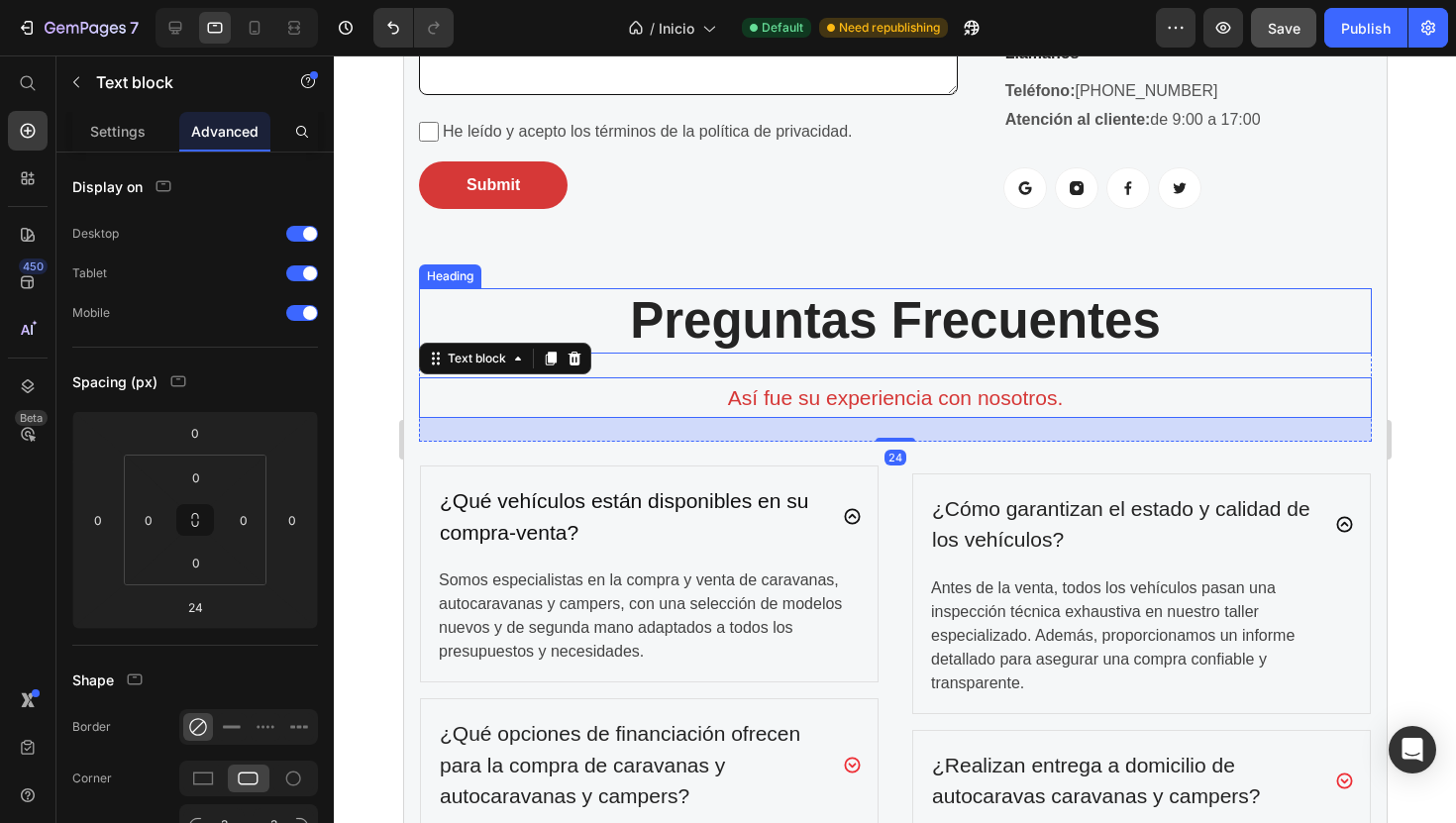 click on "Preguntas Frecuentes" at bounding box center (894, 320) 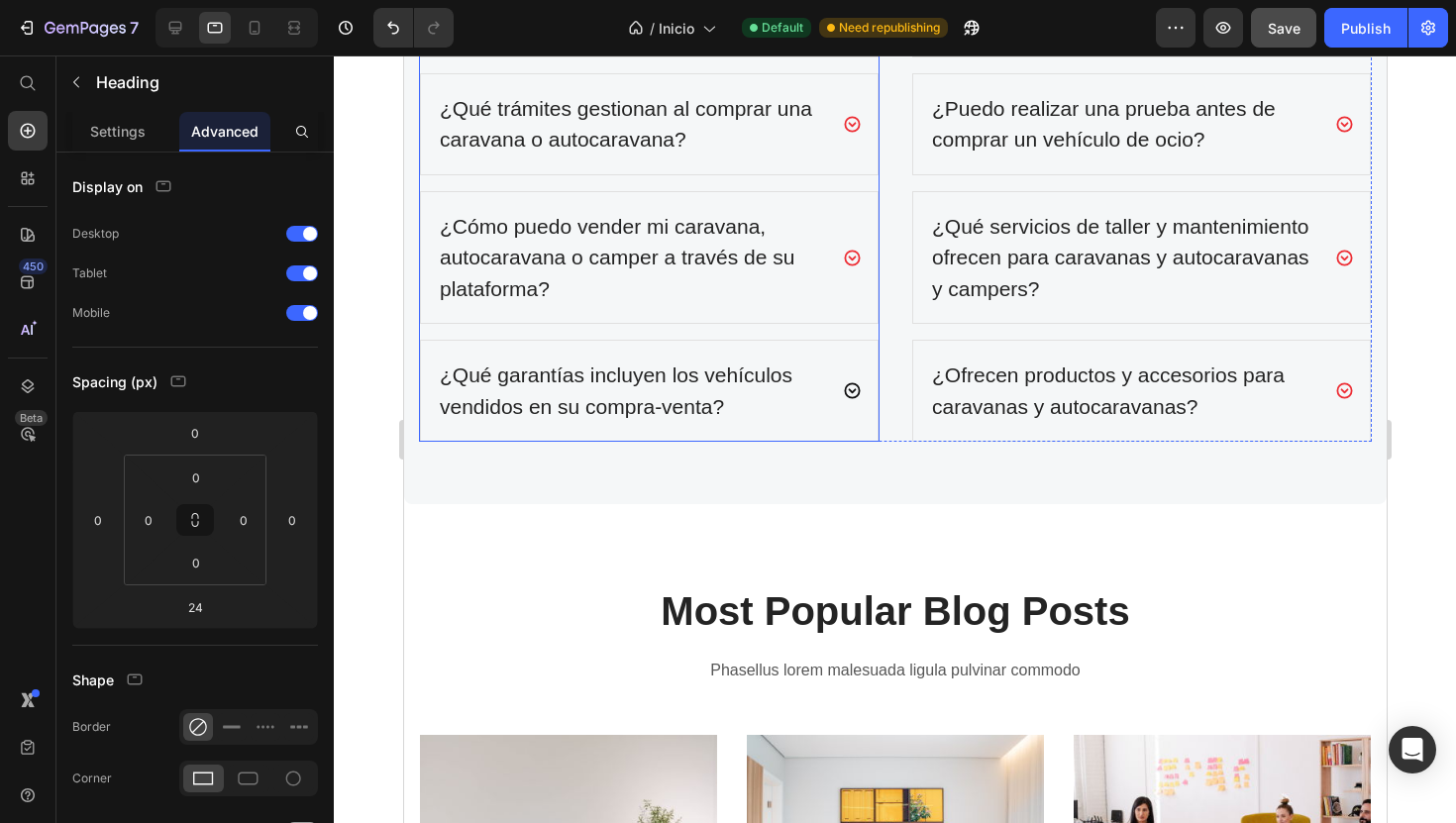 scroll, scrollTop: 7222, scrollLeft: 0, axis: vertical 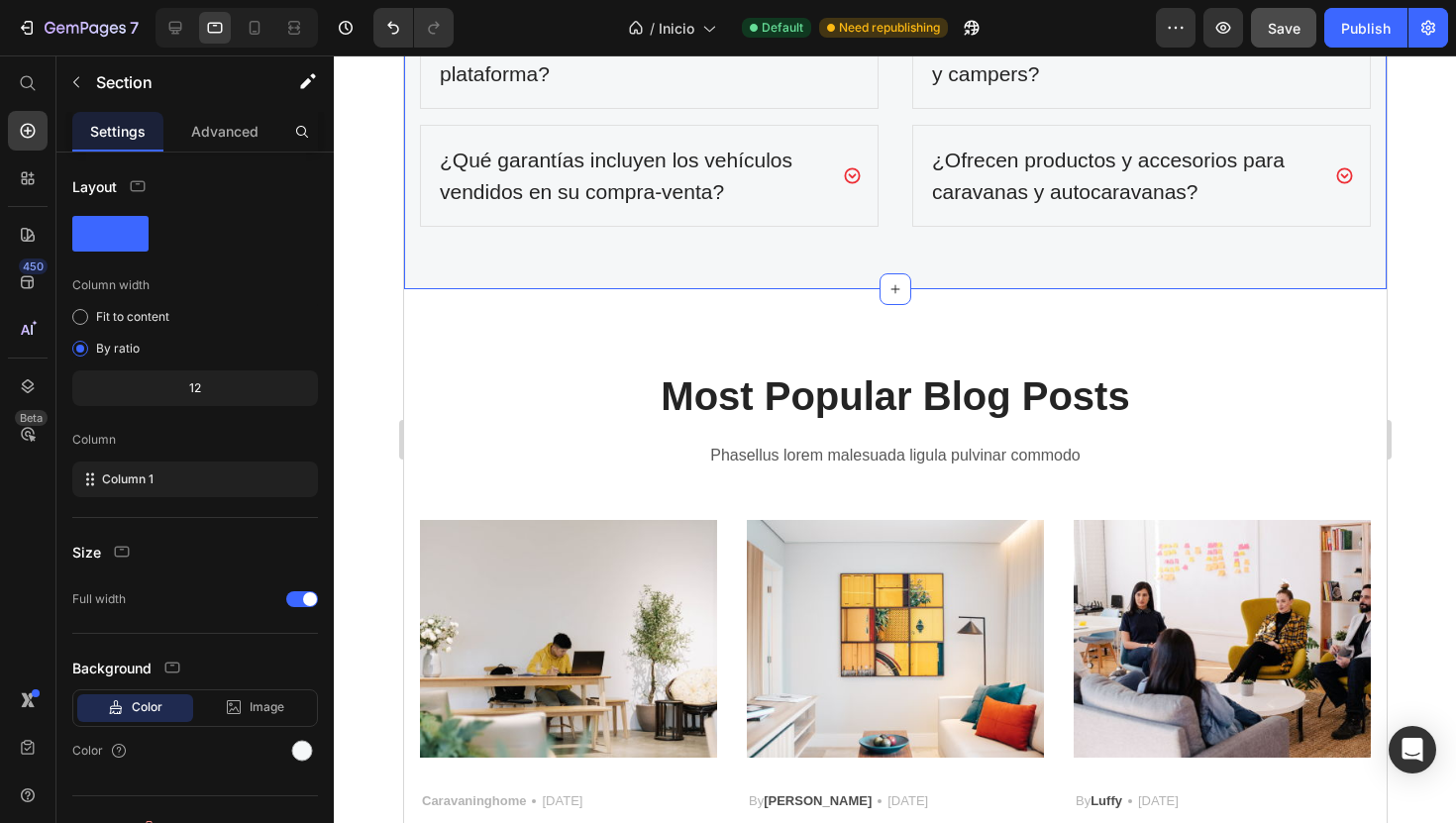 click on "Formulario de contacto Heading ¿Tienes dudas o necesitas información? Estamos aquí para ayudarte. Text block Text Field Text Field Row Email Field Text Field Row Seleccionar... Autocaravanas Caravanas Campers Taller ¿Quieres vender tu vehículo? Form Dropdown Dropdown Textarea He leído y acepto los términos de la política de privacidad. Checkbox Submit Submit Button Contact Form FAQs Heading ¿Tienes alguna pregunta ? Text block Ver preguntas frecuentes Button Ubicación Heading Calle Color, Nº22 Centro – Valencia, España Text block Escríbenos Heading caravaninghome@gmail.com Text block Llámanos Heading Teléfono:  +34 634 492 177 Atención al cliente:  de 9:00 a 17:00 Text block           Button     Button     Button     Button Row Row Row Preguntas Frecuentes Heading Así fue su experiencia con nosotros. Text block Row
¿Qué vehículos están disponibles en su compra-venta? Text block
Accordion
Row" at bounding box center [894, -629] 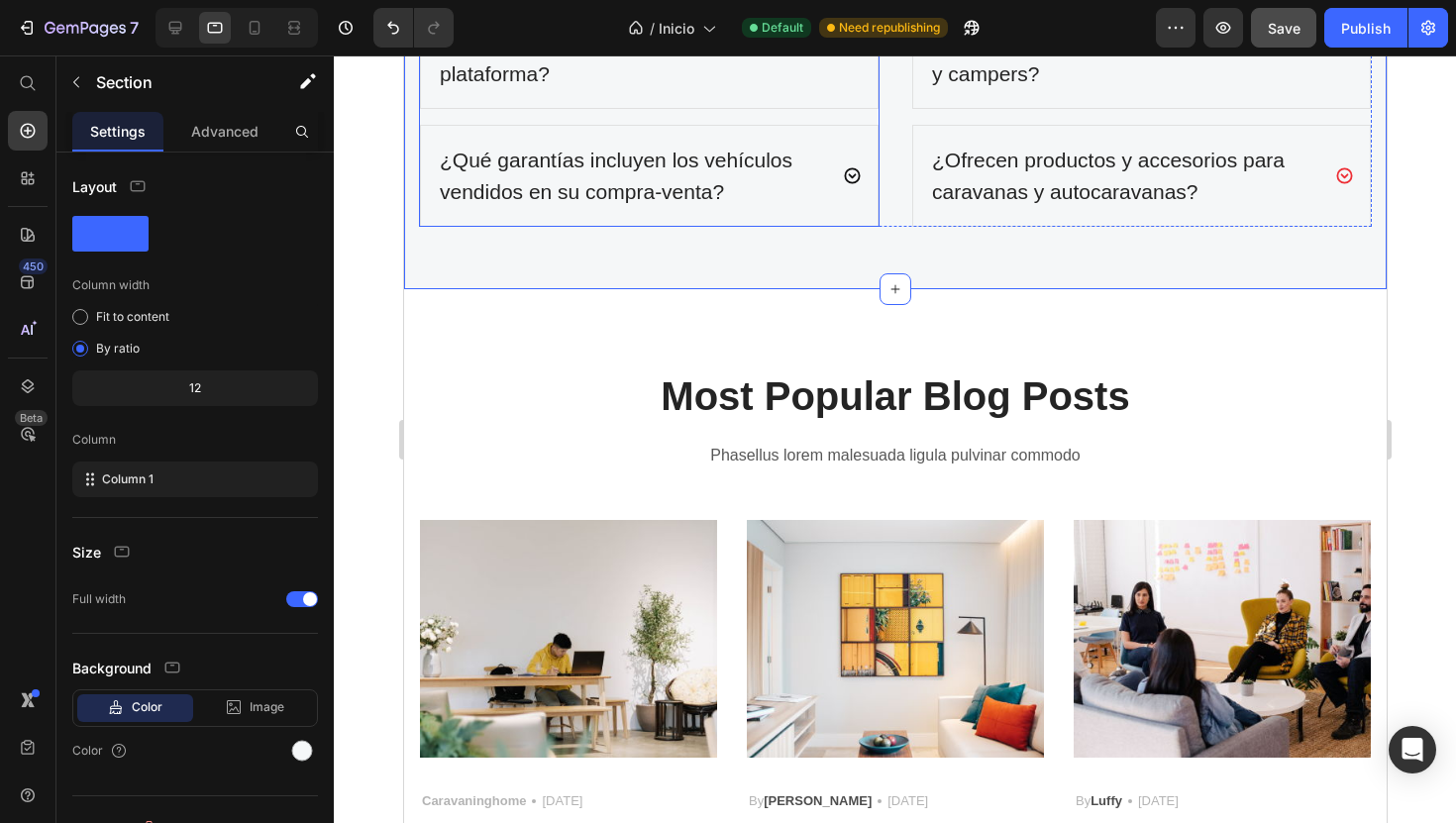 click on "¿Qué garantías incluyen los vehículos vendidos en su compra-venta?" at bounding box center (648, 175) 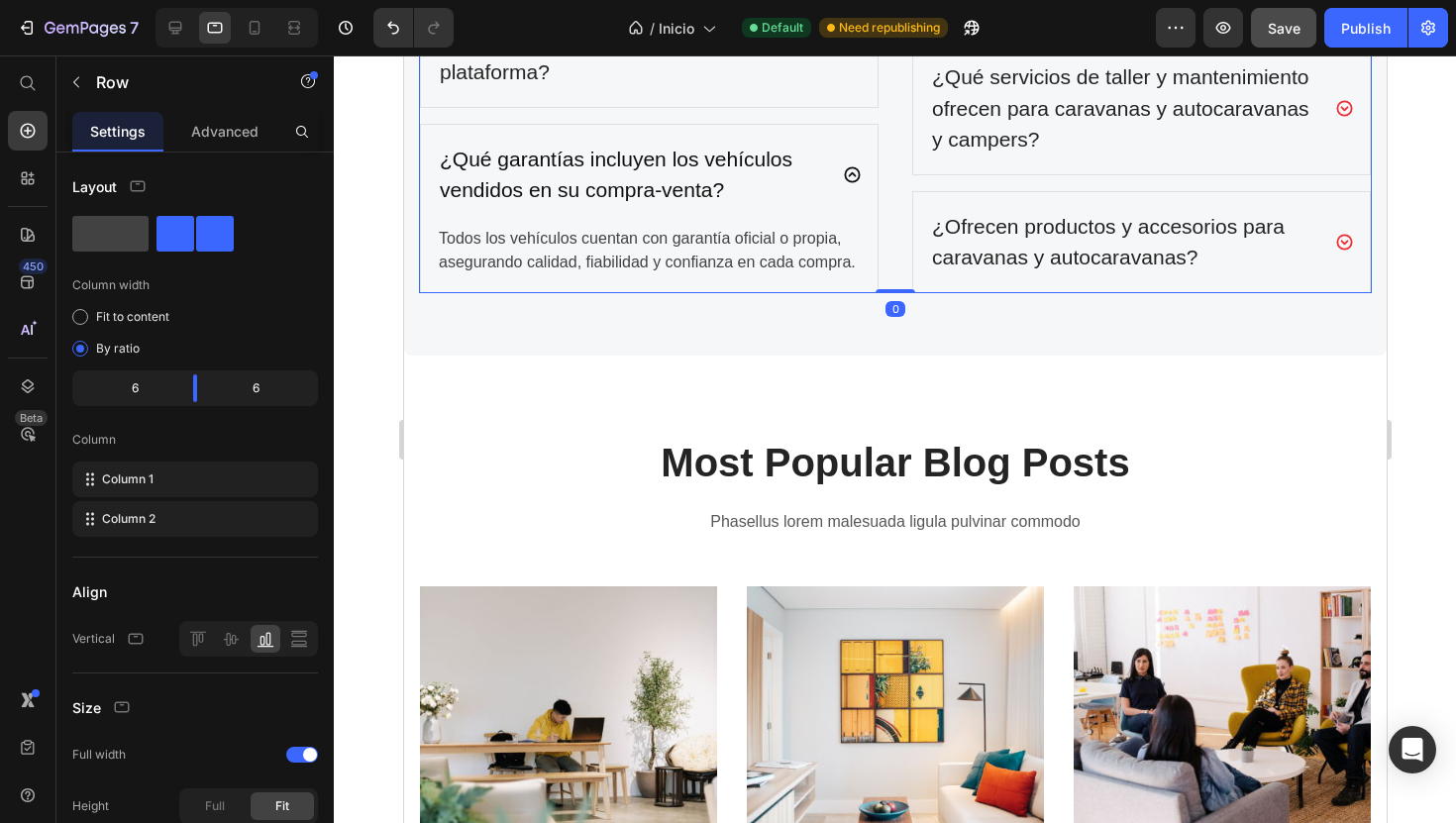 click on "¿Qué vehículos están disponibles en su compra-venta? Somos especialistas en la compra y venta de caravanas, autocaravanas y campers, con una selección de modelos nuevos y de segunda mano adaptados a todos los presupuestos y necesidades. Text block
¿Qué opciones de financiación ofrecen para la compra de caravanas y autocaravanas y campers?
¿Qué trámites gestionan al comprar una caravana o autocaravana?
¿Cómo puedo vender mi caravana, autocaravana o camper a través de su plataforma?
¿Qué garantías incluyen los vehículos vendidos en su compra-venta? Todos los vehículos cuentan con garantía oficial o propia, asegurando calidad, fiabilidad y confianza en cada compra. Text block Accordion
¿Cómo garantizan el estado y calidad de los vehículos? Text block
¿Realizan entrega a domicilio de autocaravas caravanas y campers?
Accordion Row" at bounding box center [894, -79] 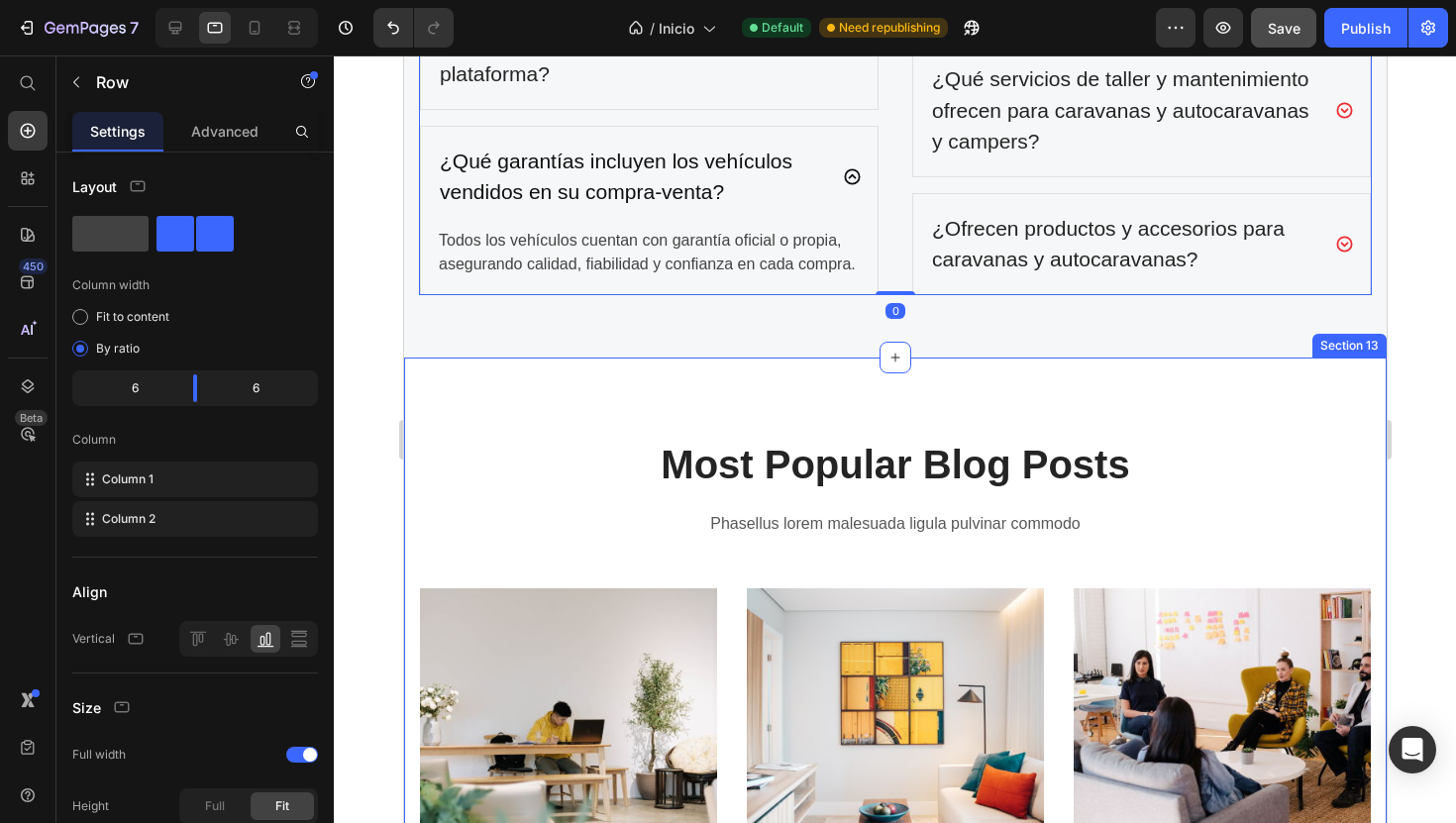 click on "Most Popular Blog Posts Heading Phasellus lorem malesuada ligula pulvinar commodo Text block Image Caravaninghome Text block
Icon May 04,2025 Text block Row How To Prepare A Successful Website For Black Friday Heading Black Friday and Cyber Monday are just around the corner. Yester-year, around 40% of shoppers made an... Text block Image By  Robin Text block
Icon May 29,2022 Text block Row 7 Keys to Shopify Success, Shared by Inspiring Women... Heading We invited two successful businesswomen to share their insights and advice on employment. Let's listen .... Text block Image By  Luffy Text block
Icon May 29,2022 Text block Row Optimizing Shopify Landing Page: Secrets to A High... Heading Landing page is a vital aspect of any Shopify stores. It is often the very first place for new customers... Text block Row Image By  Zoro Text block
Icon May 29,2022 Text block Row How To Prepare A Successful Website For Black Friday Heading Text block Image By" at bounding box center [894, 789] 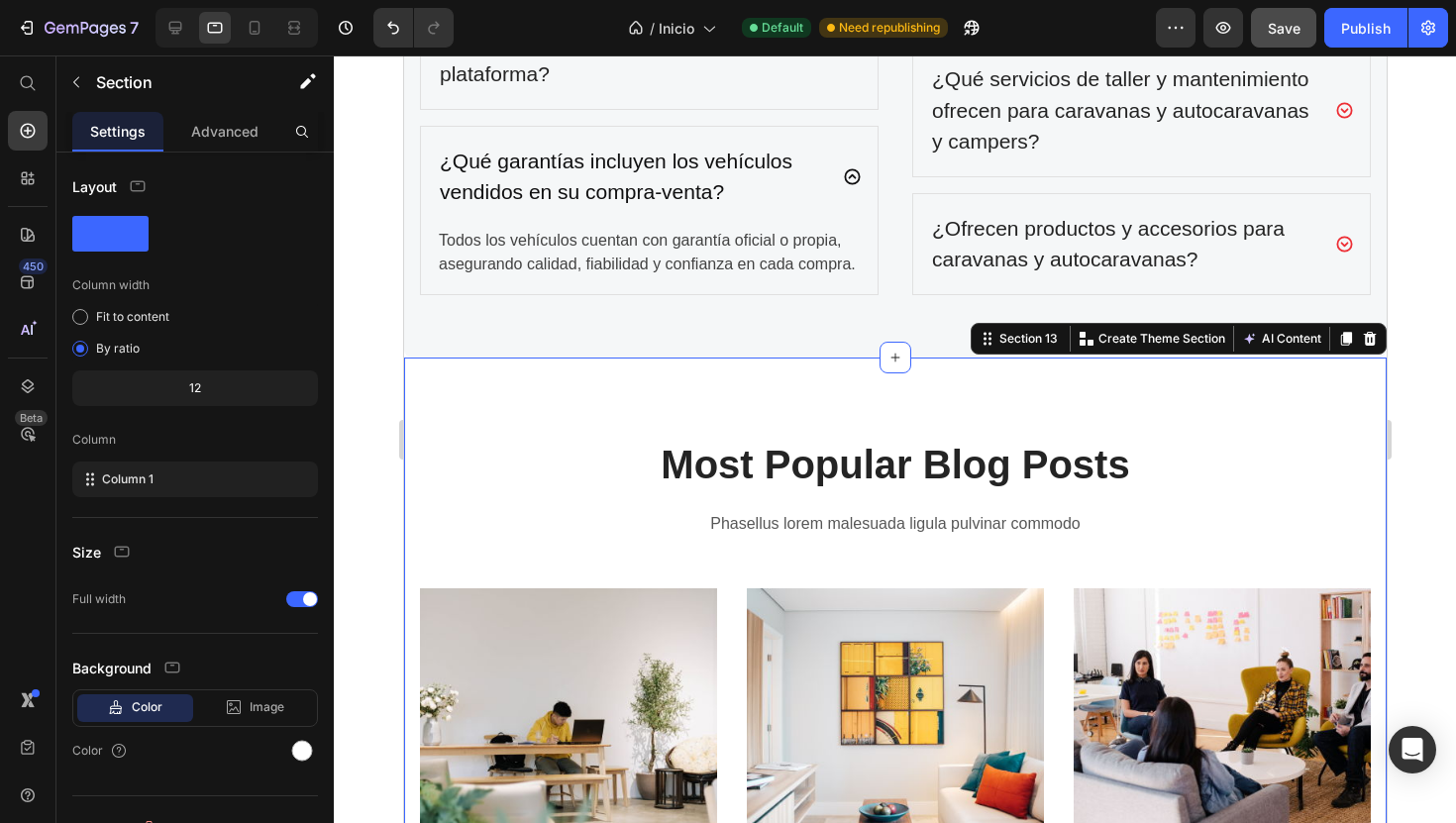 click on "Most Popular Blog Posts" at bounding box center (894, 464) 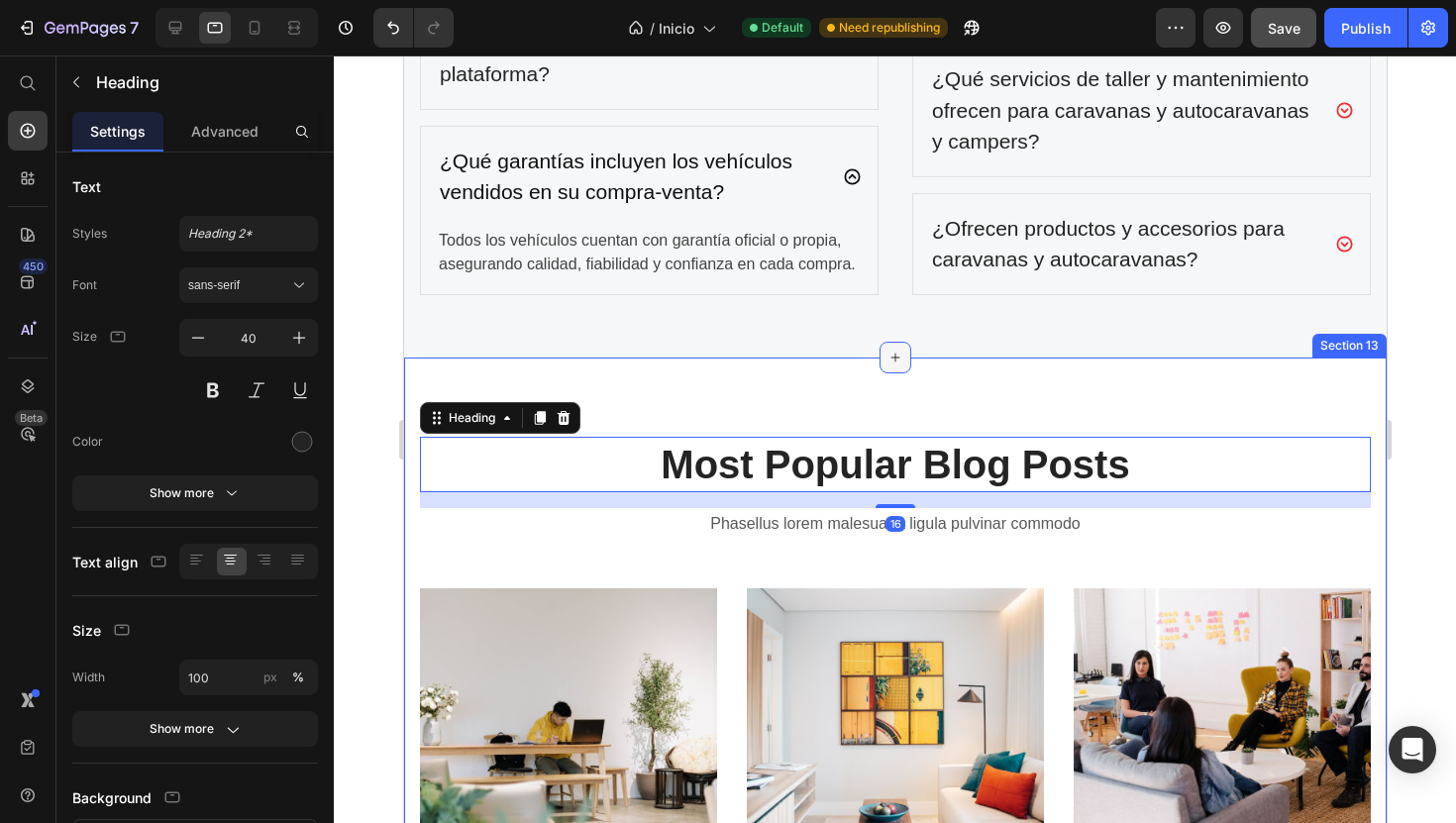 click at bounding box center [894, 358] 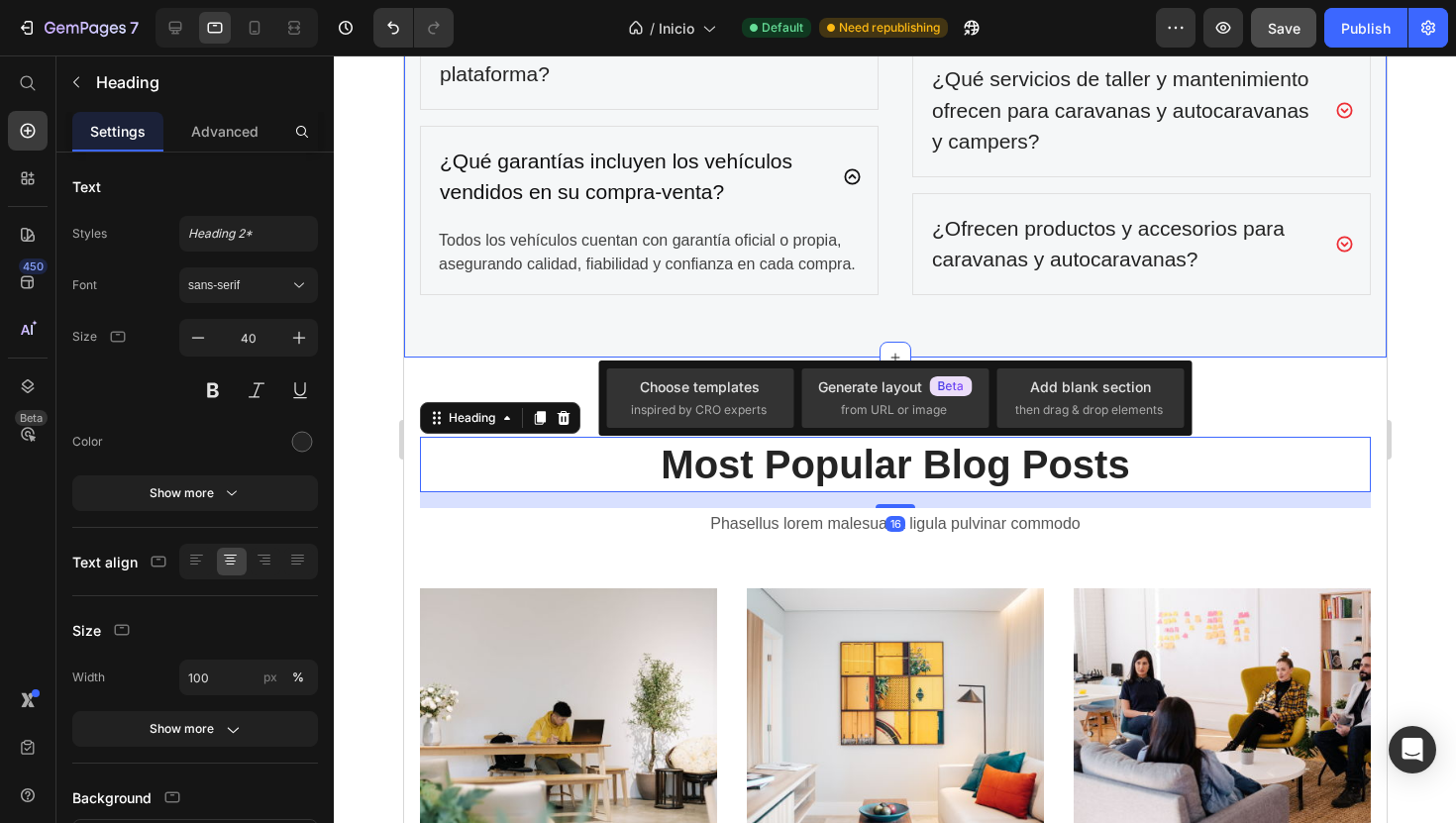 click on "Formulario de contacto Heading ¿Tienes dudas o necesitas información? Estamos aquí para ayudarte. Text block Text Field Text Field Row Email Field Text Field Row Seleccionar... Autocaravanas Caravanas Campers Taller ¿Quieres vender tu vehículo? Form Dropdown Dropdown Textarea He leído y acepto los términos de la política de privacidad. Checkbox Submit Submit Button Contact Form FAQs Heading ¿Tienes alguna pregunta ? Text block Ver preguntas frecuentes Button Ubicación Heading Calle Color, Nº22 Centro – Valencia, España Text block Escríbenos Heading caravaninghome@gmail.com Text block Llámanos Heading Teléfono:  +34 634 492 177 Atención al cliente:  de 9:00 a 17:00 Text block           Button     Button     Button     Button Row Row Row Preguntas Frecuentes Heading Así fue su experiencia con nosotros. Text block Row
¿Qué vehículos están disponibles en su compra-venta?
¿Qué trámites gestionan al comprar una caravana o autocaravana? Row" at bounding box center [894, -558] 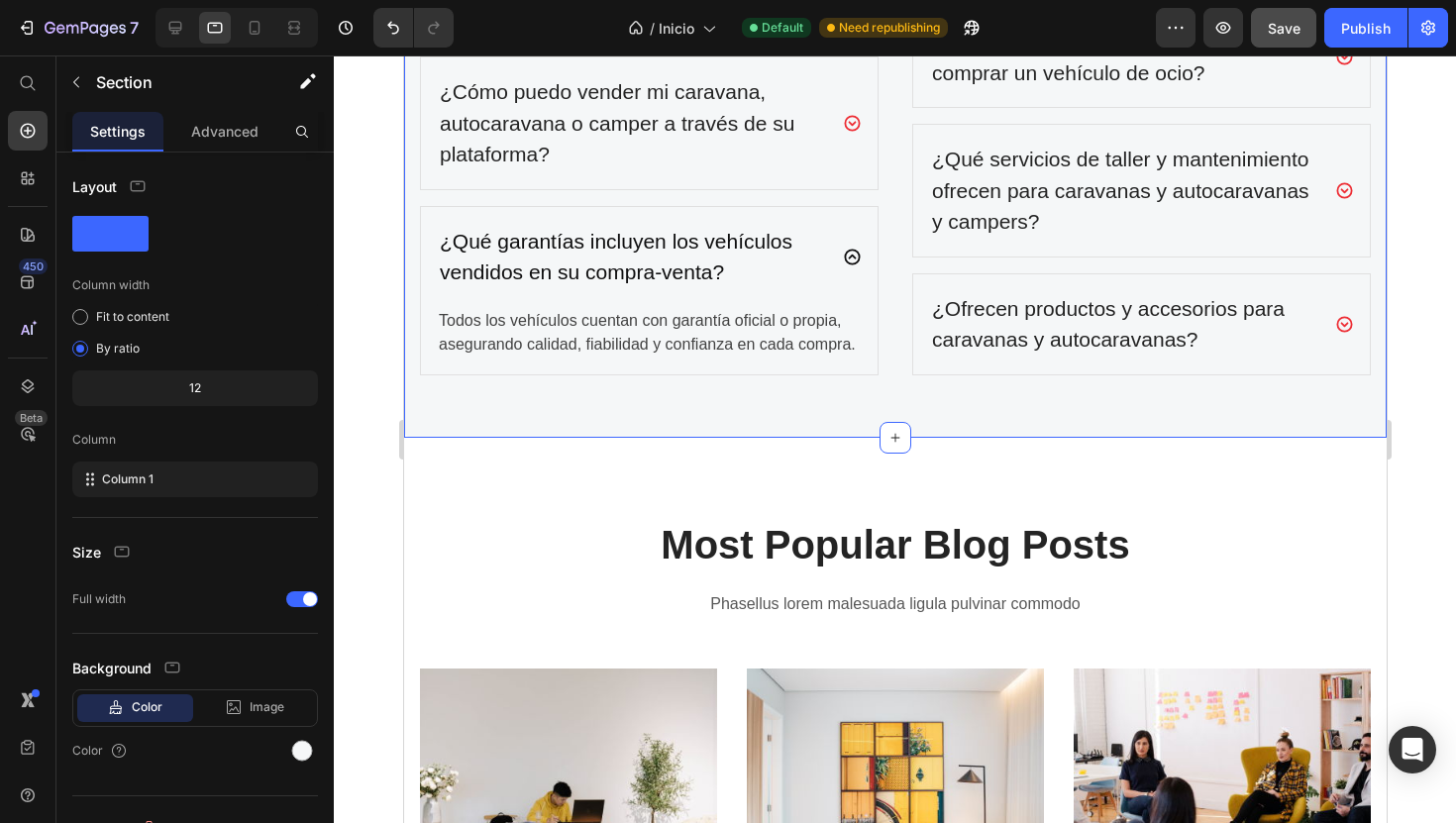 scroll, scrollTop: 6983, scrollLeft: 0, axis: vertical 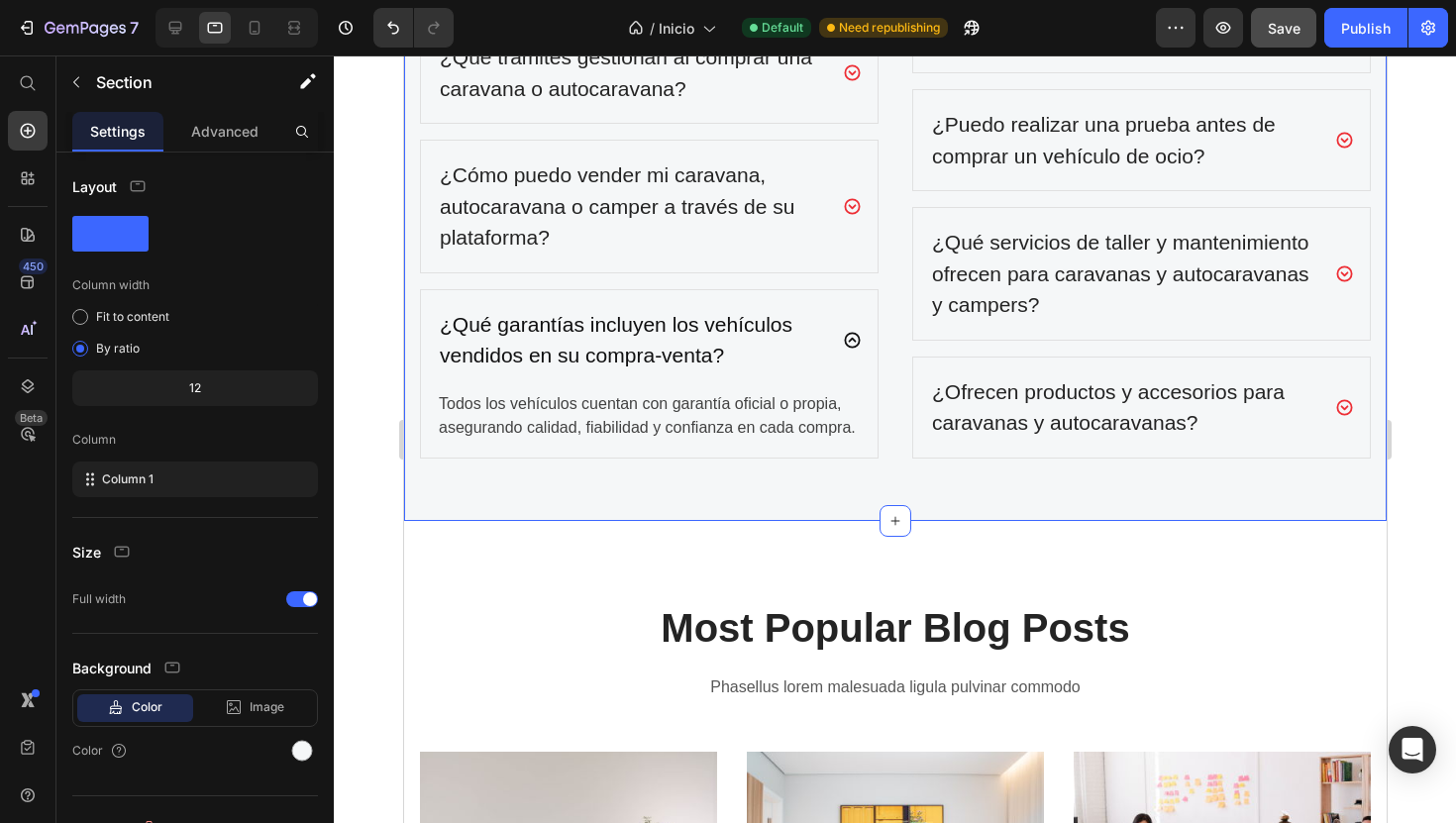 click on "Formulario de contacto Heading ¿Tienes dudas o necesitas información? Estamos aquí para ayudarte. Text block Text Field Text Field Row Email Field Text Field Row Seleccionar... Autocaravanas Caravanas Campers Taller ¿Quieres vender tu vehículo? Form Dropdown Dropdown Textarea He leído y acepto los términos de la política de privacidad. Checkbox Submit Submit Button Contact Form FAQs Heading ¿Tienes alguna pregunta ? Text block Ver preguntas frecuentes Button Ubicación Heading Calle Color, Nº22 Centro – Valencia, España Text block Escríbenos Heading caravaninghome@gmail.com Text block Llámanos Heading Teléfono:  +34 634 492 177 Atención al cliente:  de 9:00 a 17:00 Text block           Button     Button     Button     Button Row Row Row Preguntas Frecuentes Heading Así fue su experiencia con nosotros. Text block Row
¿Qué vehículos están disponibles en su compra-venta?
¿Qué trámites gestionan al comprar una caravana o autocaravana? Row" at bounding box center (894, -394) 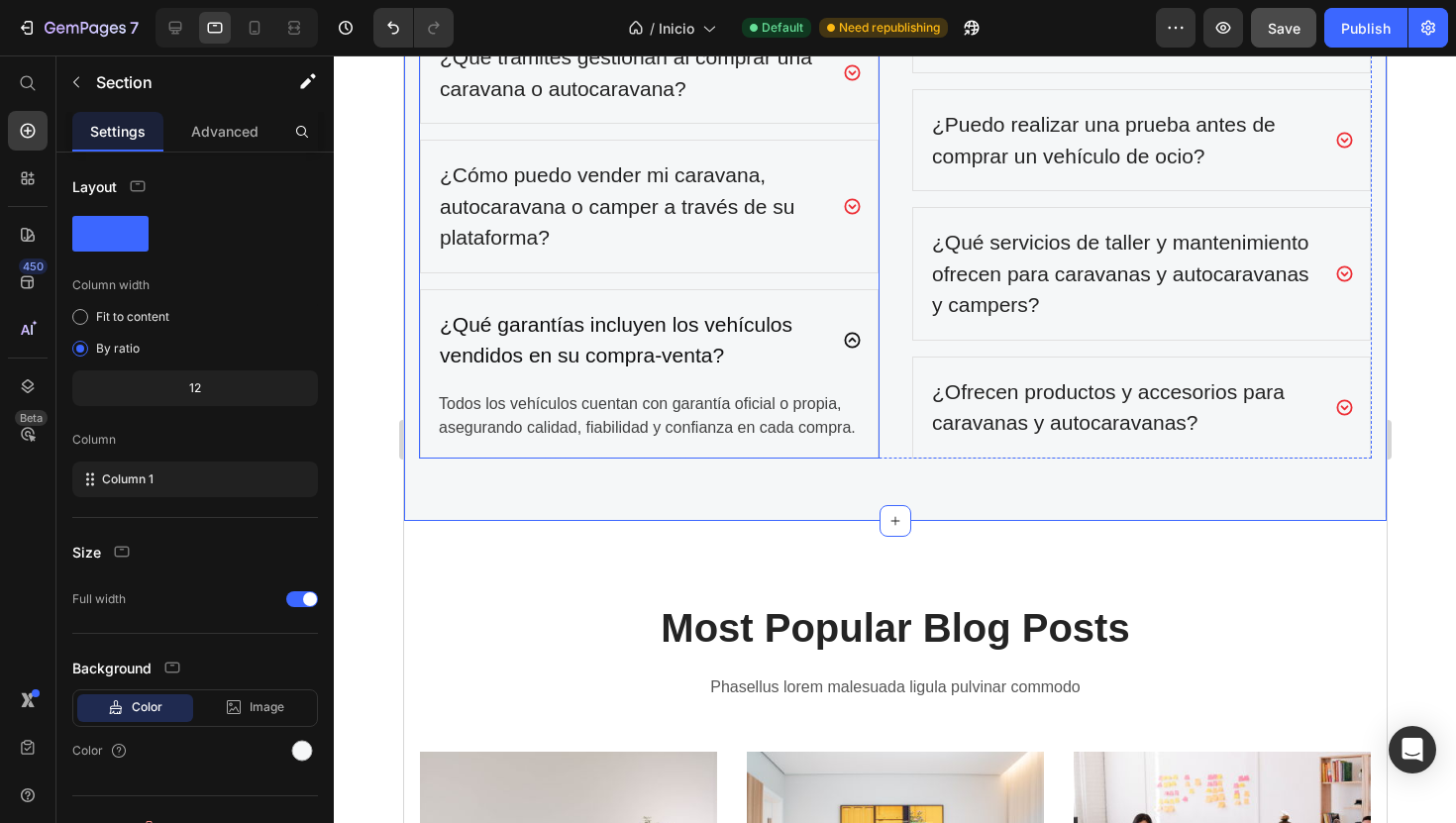 click on "Todos los vehículos cuentan con garantía oficial o propia, asegurando calidad, fiabilidad y confianza en cada compra. Text block" at bounding box center [648, 424] 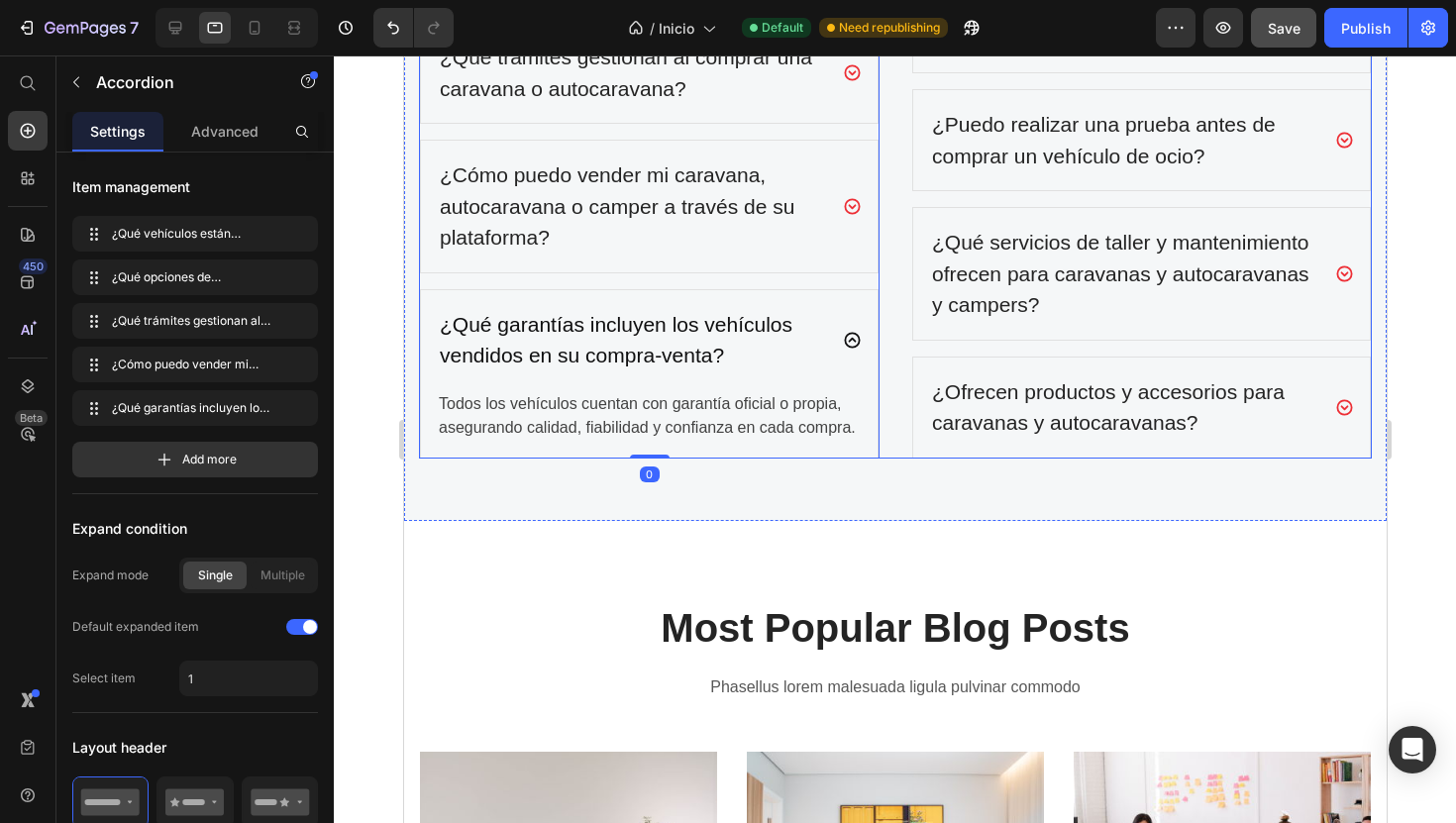 click on "¿Qué vehículos están disponibles en su compra-venta?
¿Qué opciones de financiación ofrecen para la compra de caravanas y autocaravanas y campers?
¿Qué trámites gestionan al comprar una caravana o autocaravana?
¿Cómo puedo vender mi caravana, autocaravana o camper a través de su plataforma?
¿Qué garantías incluyen los vehículos vendidos en su compra-venta? Todos los vehículos cuentan con garantía oficial o propia, asegurando calidad, fiabilidad y confianza en cada compra. Text block Accordion   0
¿Cómo garantizan el estado y calidad de los vehículos? Antes de la venta, todos los vehículos pasan una inspección técnica exhaustiva en nuestro taller especializado. Además, proporcionamos un informe detallado para asegurar una compra confiable y transparente. Text block
¿Realizan entrega a domicilio de autocaravas caravanas y campers?
Accordion Row" at bounding box center (894, 86) 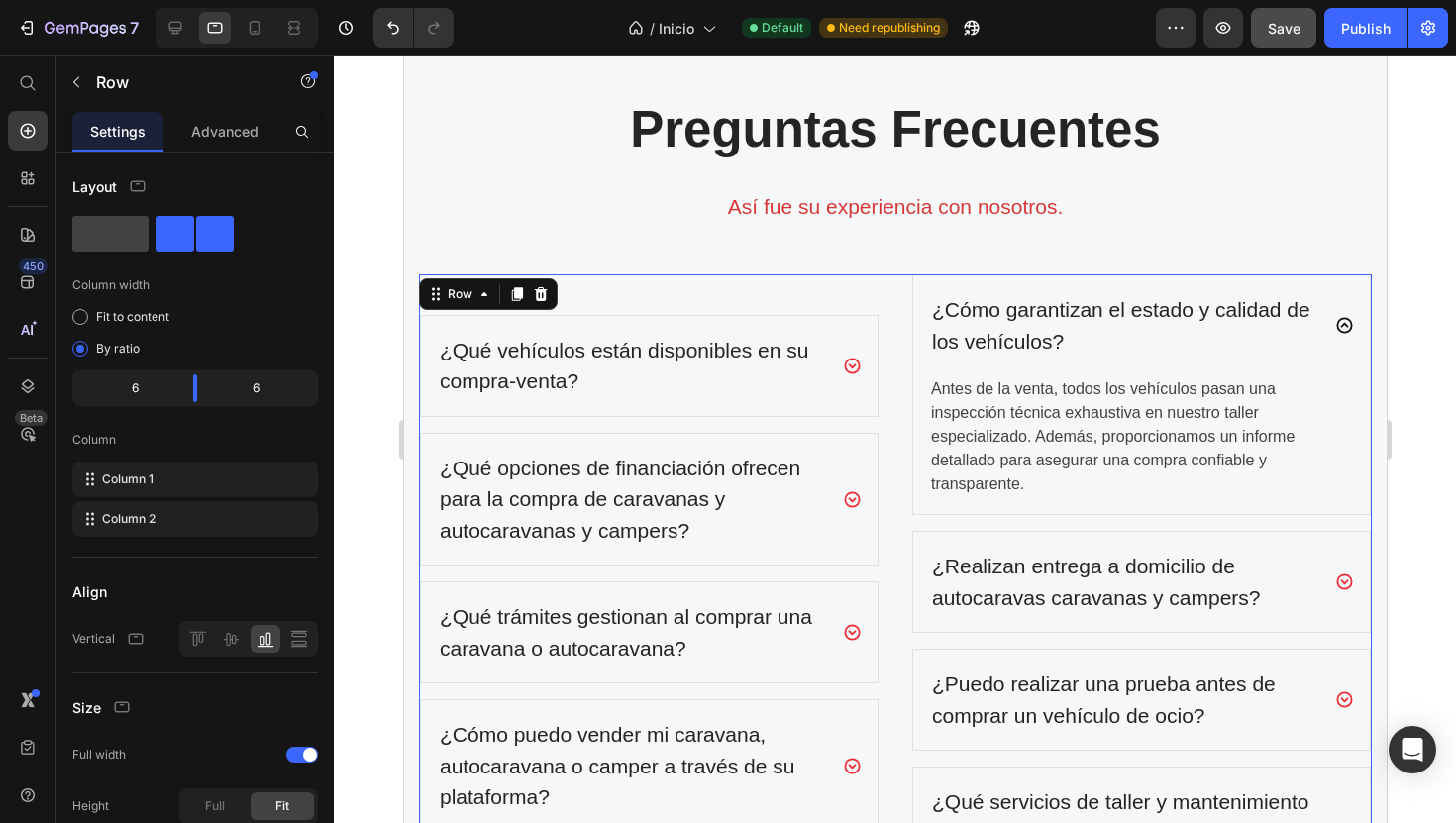 scroll, scrollTop: 6229, scrollLeft: 0, axis: vertical 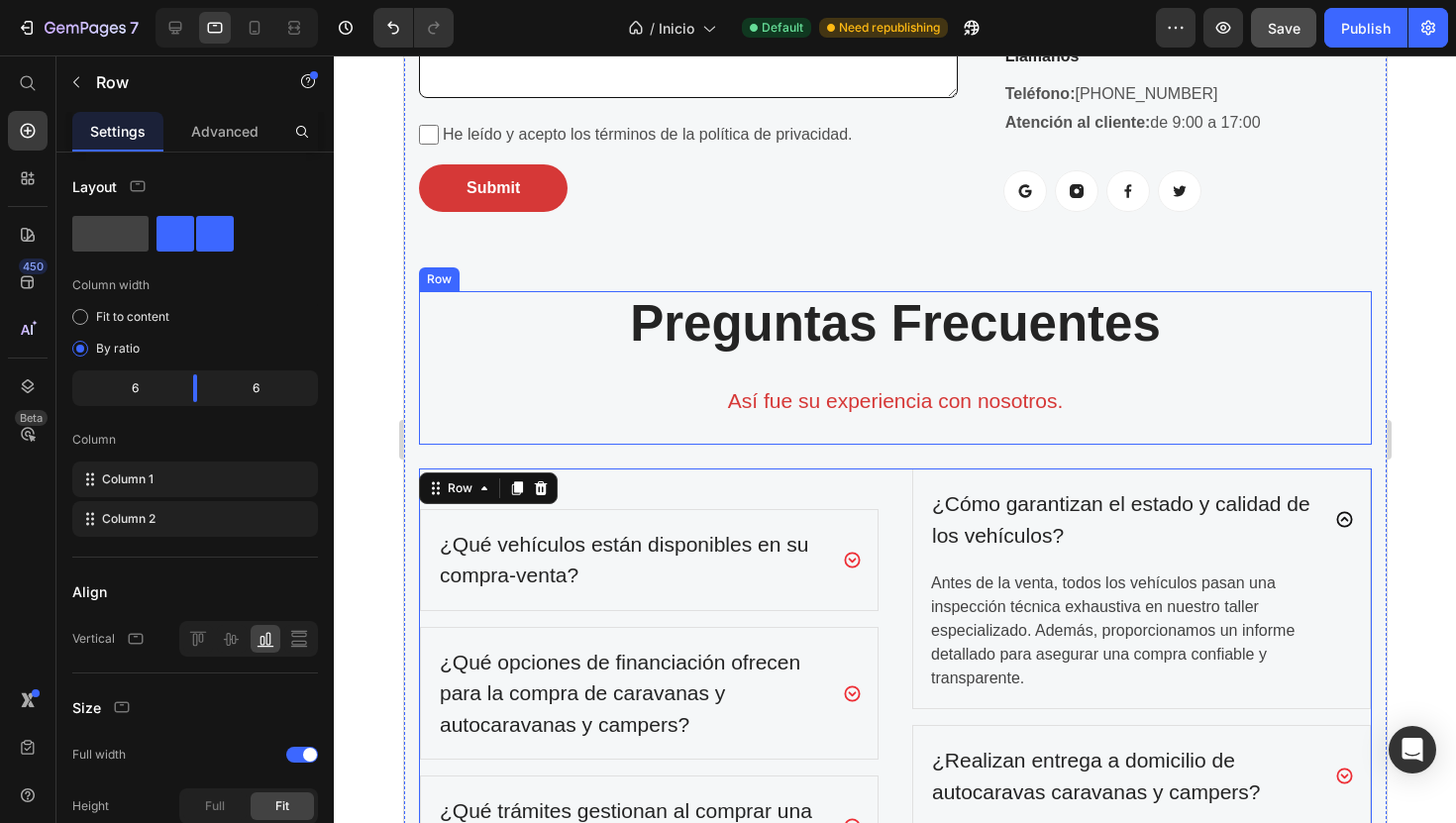 click on "Preguntas Frecuentes Heading Así fue su experiencia con nosotros. Text block" at bounding box center (894, 367) 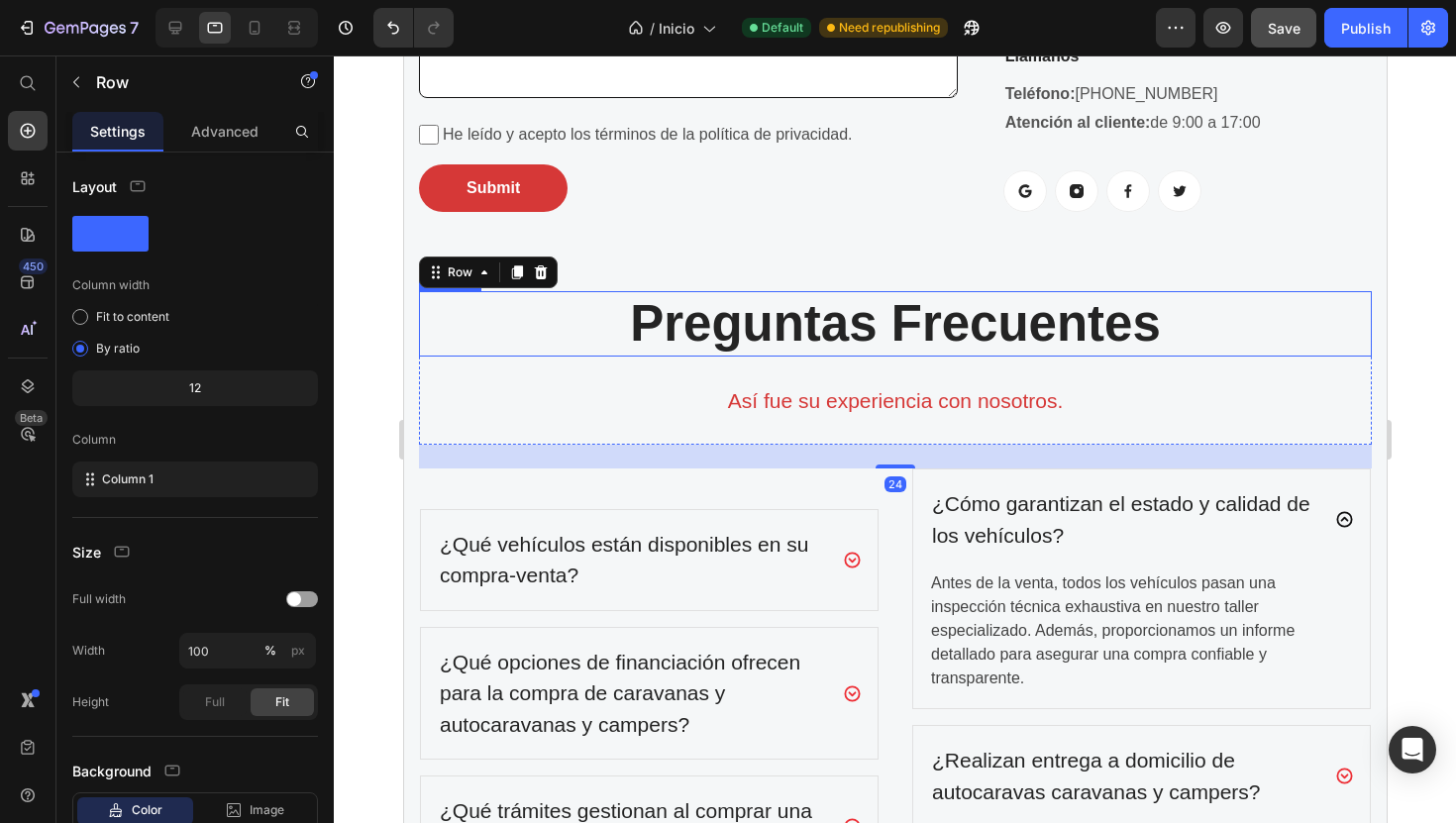 click on "Preguntas Frecuentes" at bounding box center [894, 323] 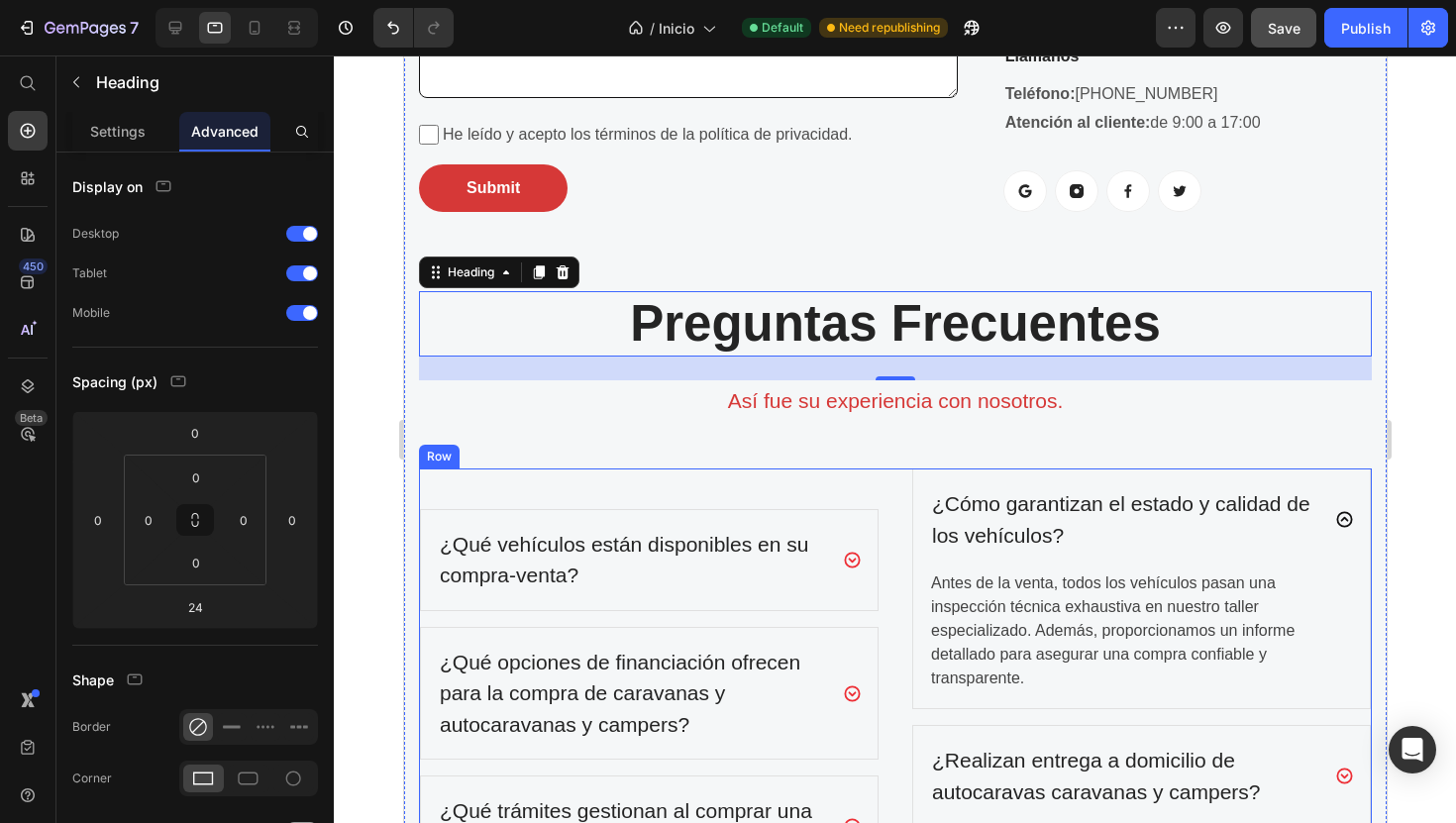 click on "¿Qué vehículos están disponibles en su compra-venta?
¿Qué opciones de financiación ofrecen para la compra de caravanas y autocaravanas y campers?
¿Qué trámites gestionan al comprar una caravana o autocaravana?
¿Cómo puedo vender mi caravana, autocaravana o camper a través de su plataforma?
¿Qué garantías incluyen los vehículos vendidos en su compra-venta? Todos los vehículos cuentan con garantía oficial o propia, asegurando calidad, fiabilidad y confianza en cada compra. Text block Accordion
¿Cómo garantizan el estado y calidad de los vehículos? Antes de la venta, todos los vehículos pasan una inspección técnica exhaustiva en nuestro taller especializado. Además, proporcionamos un informe detallado para asegurar una compra confiable y transparente. Text block
¿Realizan entrega a domicilio de autocaravas caravanas y campers?" at bounding box center [894, 840] 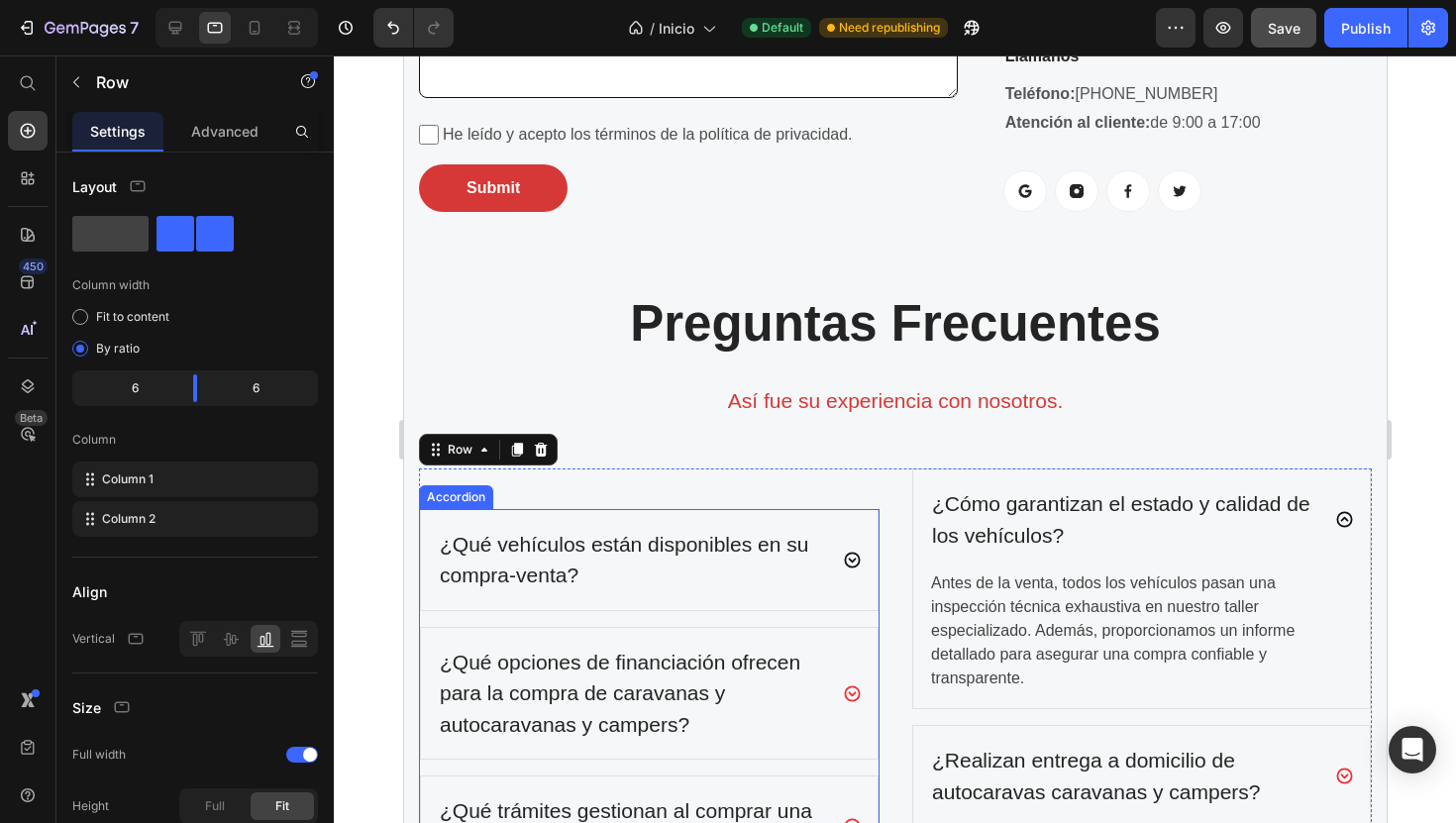 click 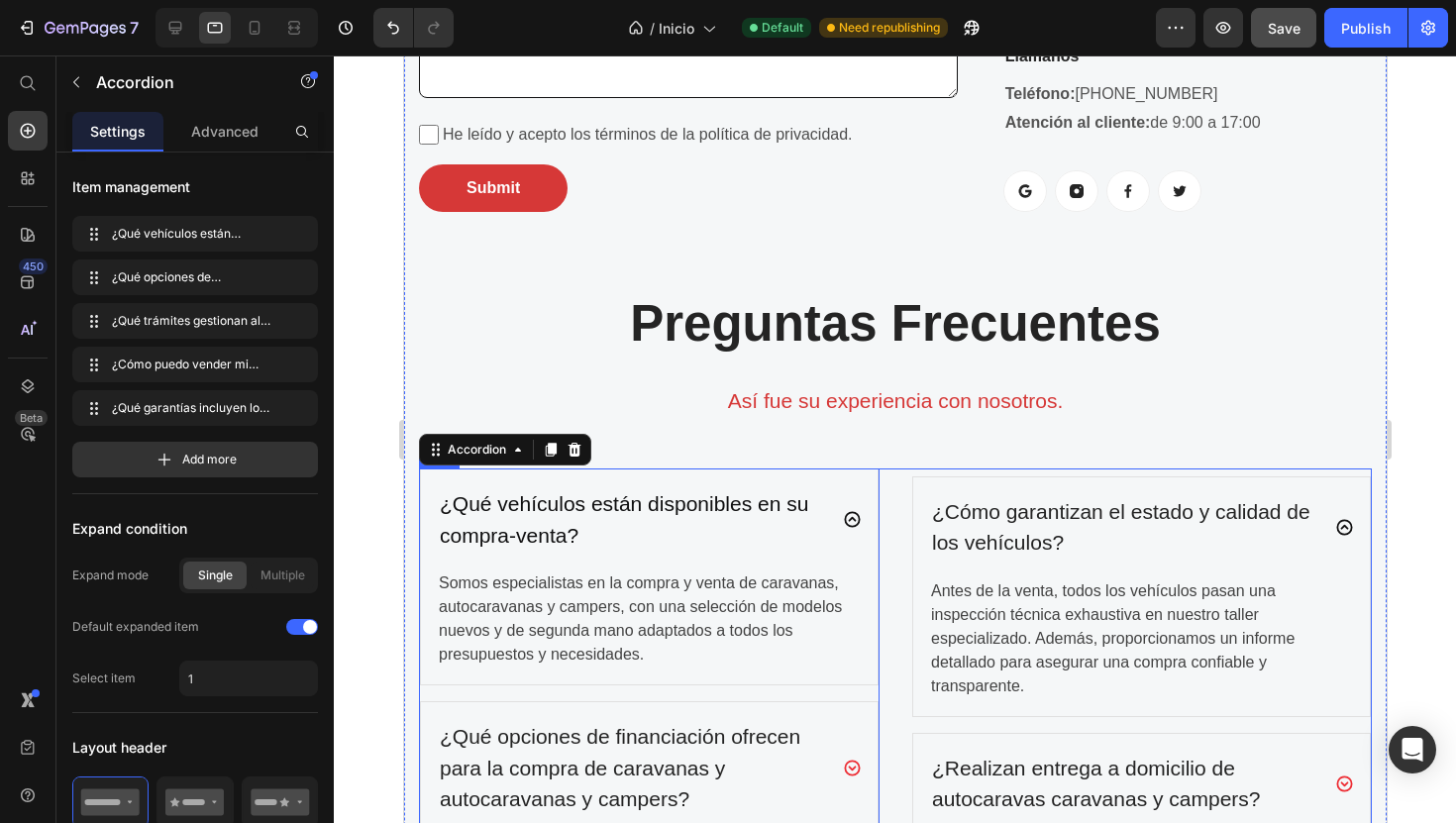 click on "¿Qué vehículos están disponibles en su compra-venta? Somos especialistas en la compra y venta de caravanas, autocaravanas y campers, con una selección de modelos nuevos y de segunda mano adaptados a todos los presupuestos y necesidades. Text block
¿Qué opciones de financiación ofrecen para la compra de caravanas y autocaravanas y campers?
¿Qué trámites gestionan al comprar una caravana o autocaravana?
¿Cómo puedo vender mi caravana, autocaravana o camper a través de su plataforma?
¿Qué garantías incluyen los vehículos vendidos en su compra-venta? Accordion   0
¿Cómo garantizan el estado y calidad de los vehículos? Antes de la venta, todos los vehículos pasan una inspección técnica exhaustiva en nuestro taller especializado. Además, proporcionamos un informe detallado para asegurar una compra confiable y transparente. Text block" at bounding box center (894, 844) 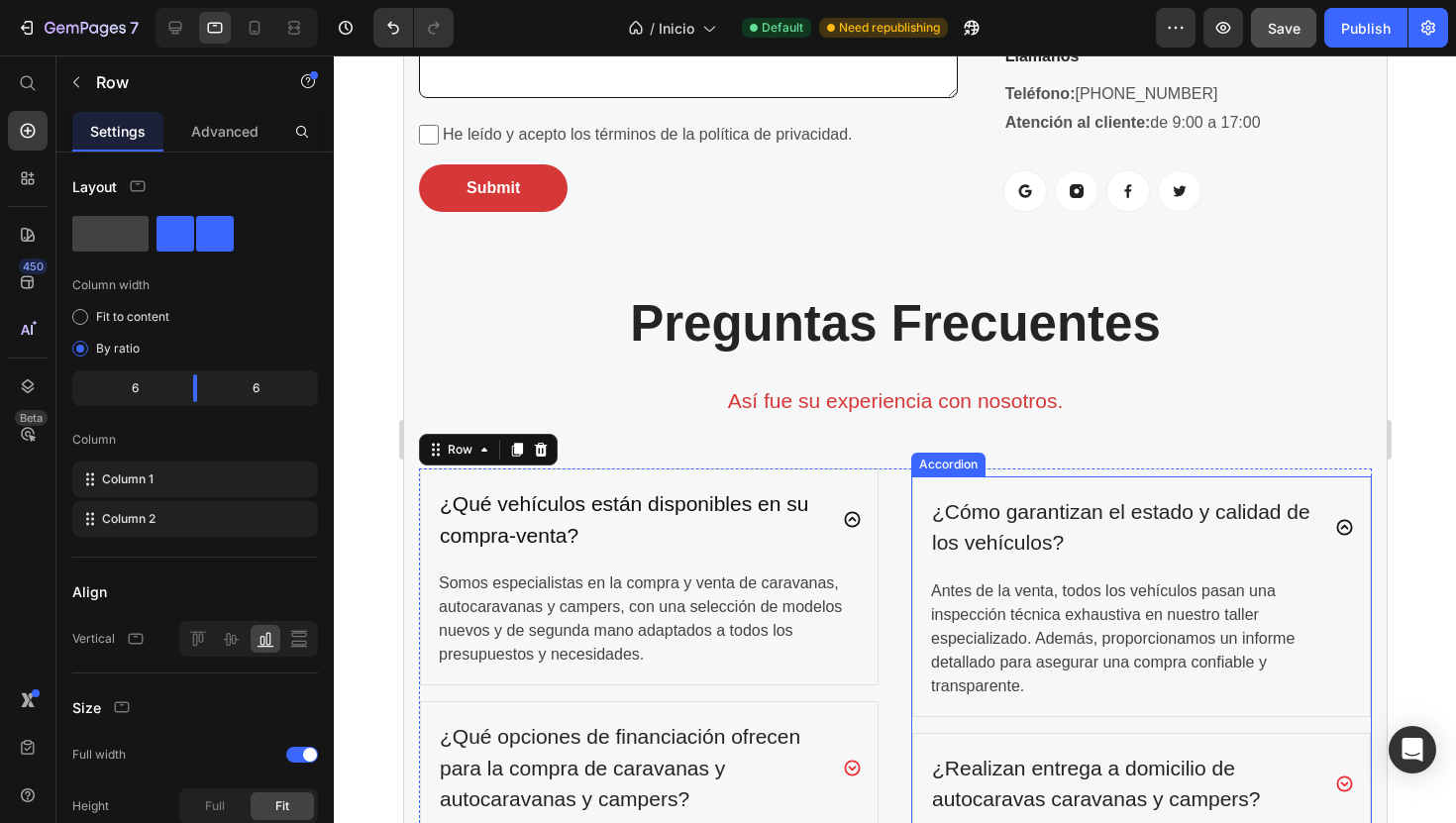 click on "Así fue su experiencia con nosotros." at bounding box center [894, 401] 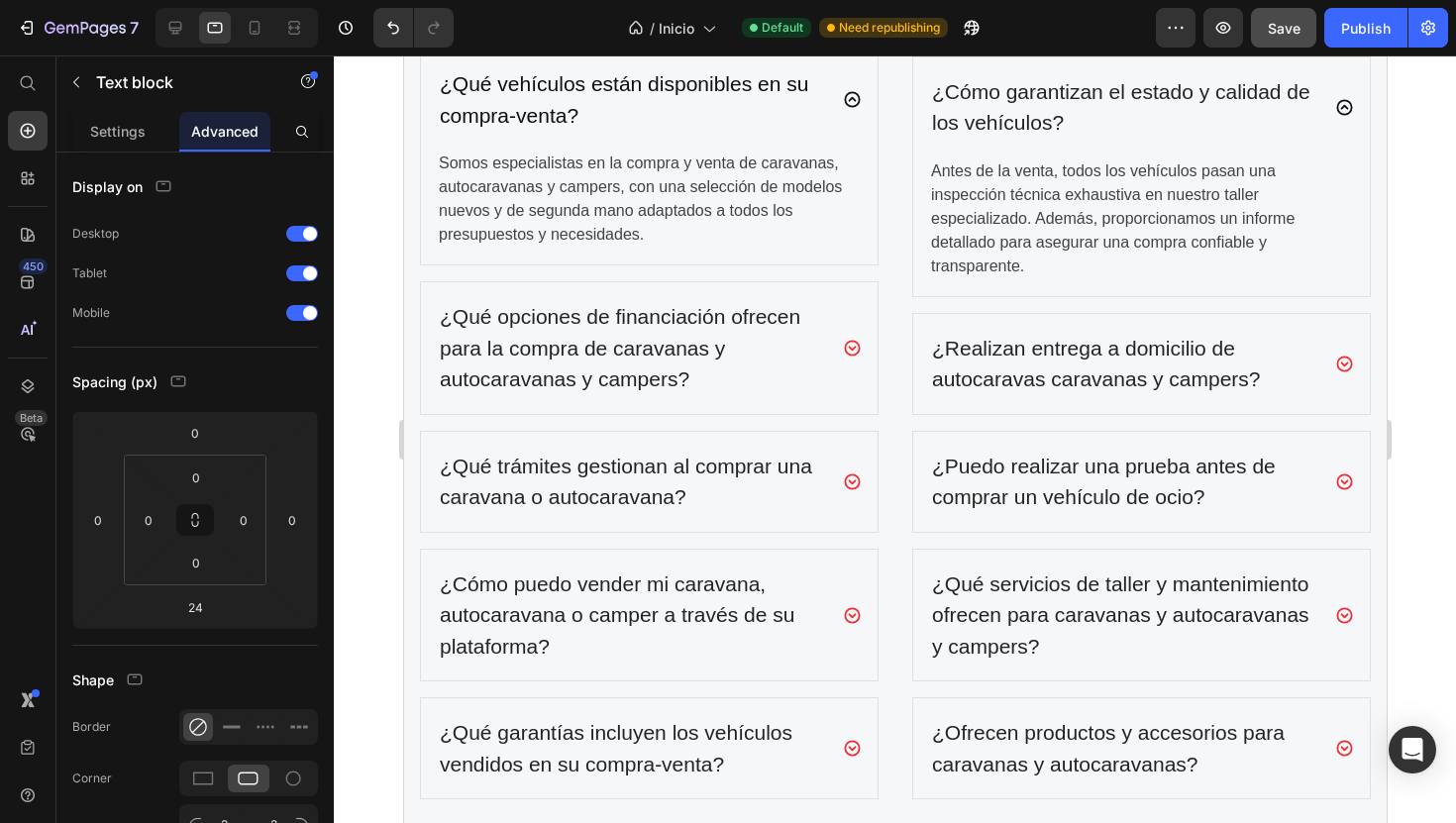 scroll, scrollTop: 6548, scrollLeft: 0, axis: vertical 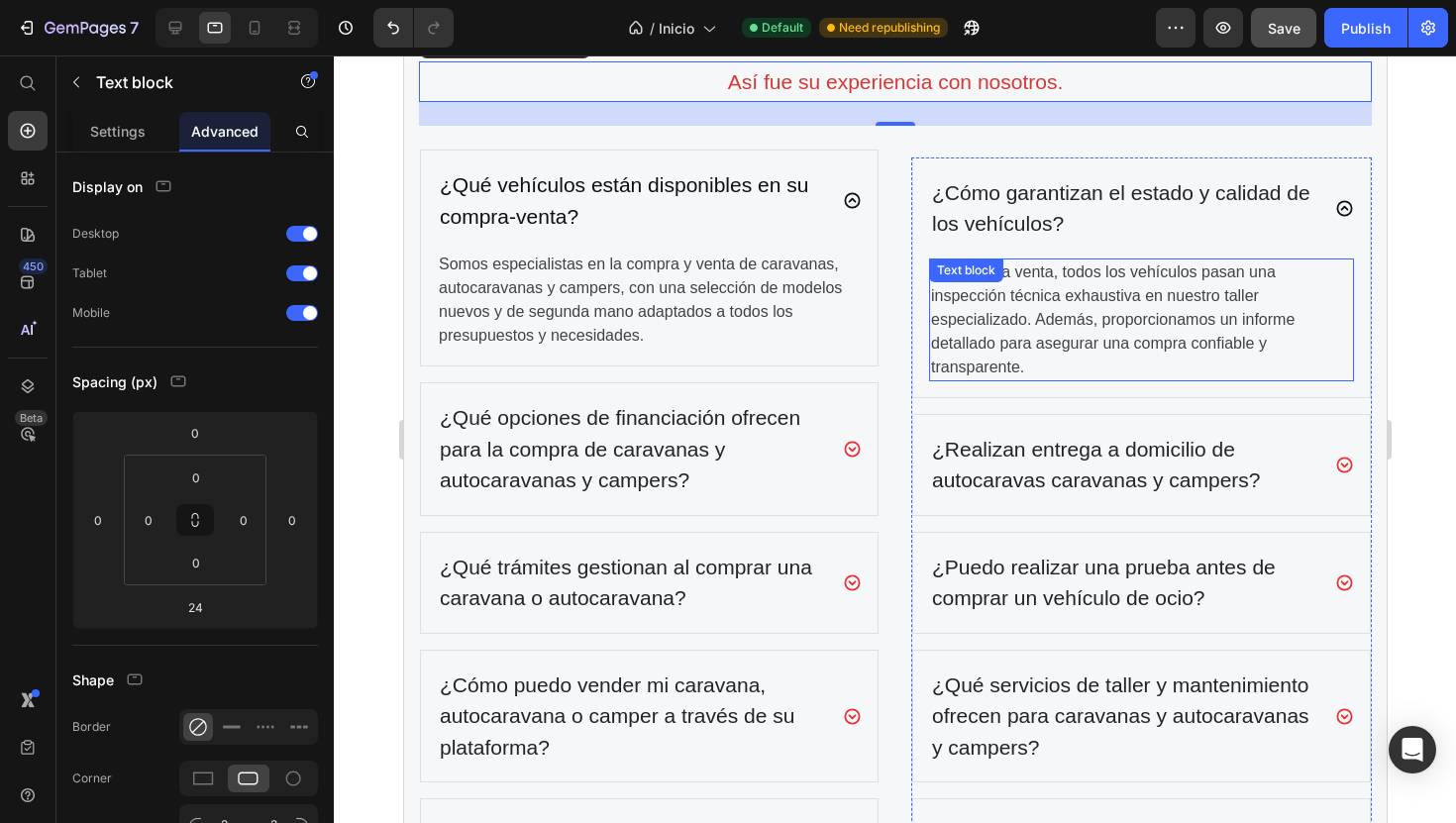 click on "Antes de la venta, todos los vehículos pasan una inspección técnica exhaustiva en nuestro taller especializado. Además, proporcionamos un informe detallado para asegurar una compra confiable y transparente." at bounding box center [1140, 320] 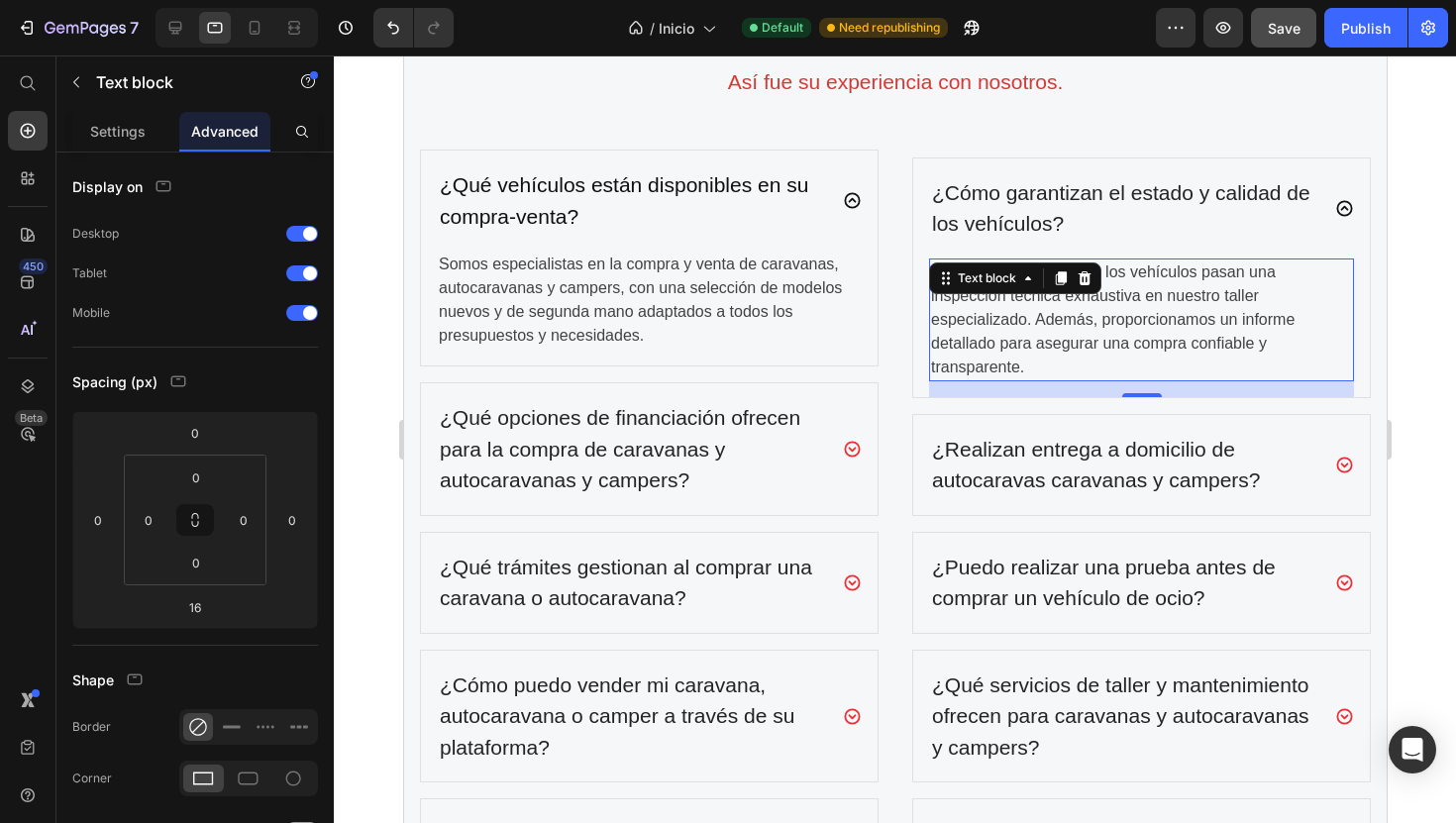 click on "Antes de la venta, todos los vehículos pasan una inspección técnica exhaustiva en nuestro taller especializado. Además, proporcionamos un informe detallado para asegurar una compra confiable y transparente." at bounding box center (1140, 320) 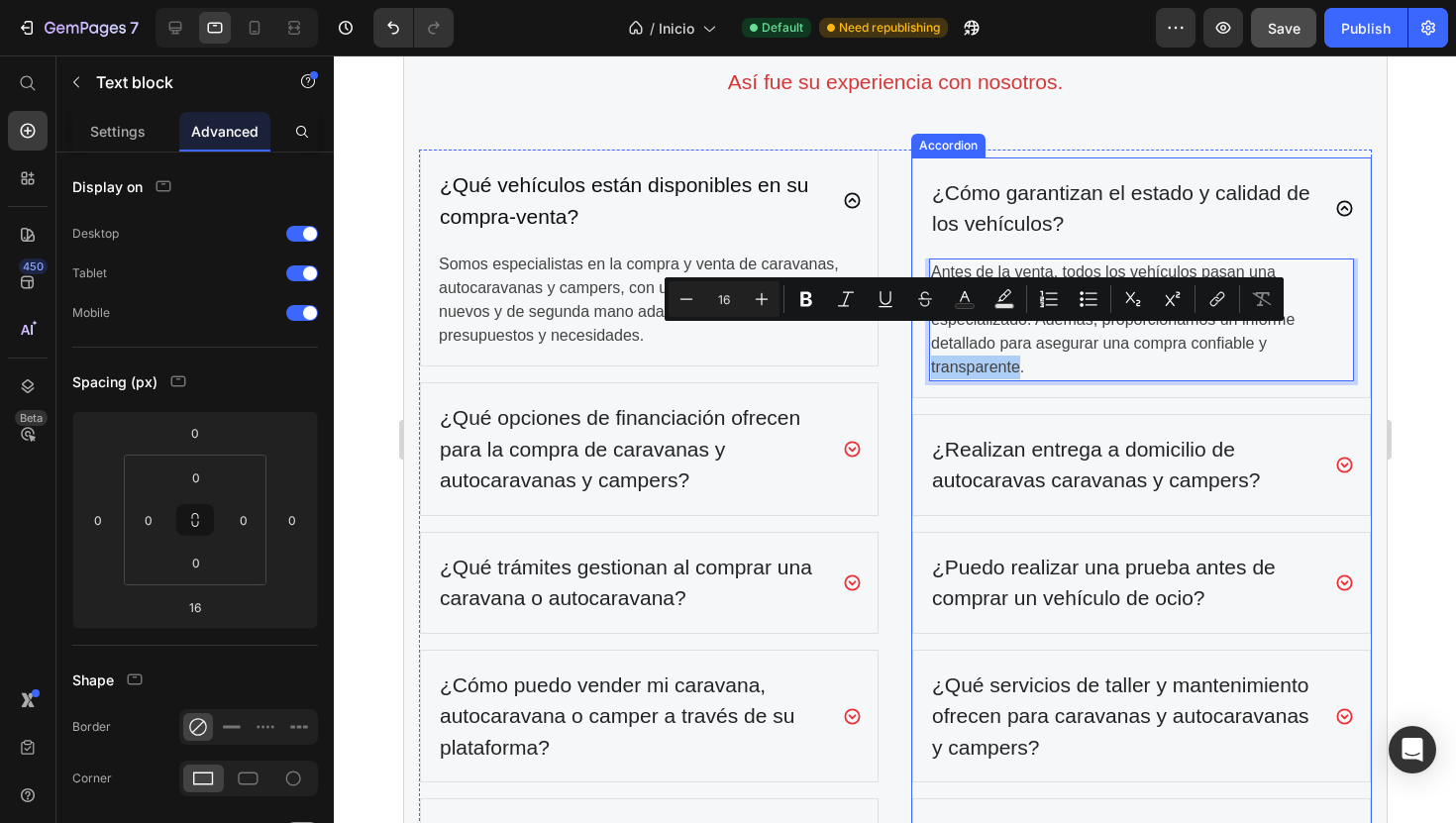click on "Antes de la venta, todos los vehículos pasan una inspección técnica exhaustiva en nuestro taller especializado. Además, proporcionamos un informe detallado para asegurar una compra confiable y transparente. Text block   16" at bounding box center (1140, 328) 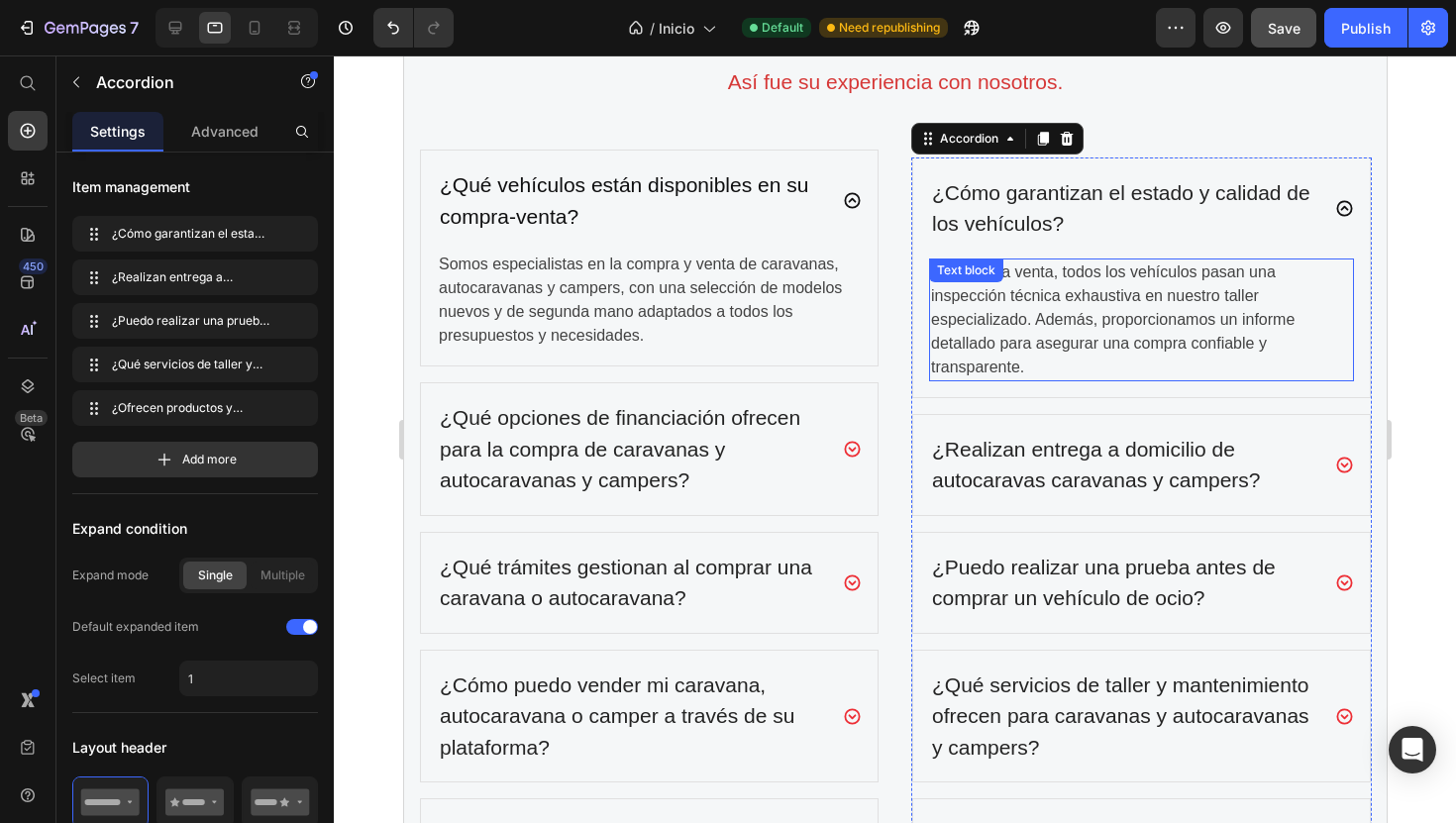 click on "Antes de la venta, todos los vehículos pasan una inspección técnica exhaustiva en nuestro taller especializado. Además, proporcionamos un informe detallado para asegurar una compra confiable y transparente." at bounding box center (1140, 320) 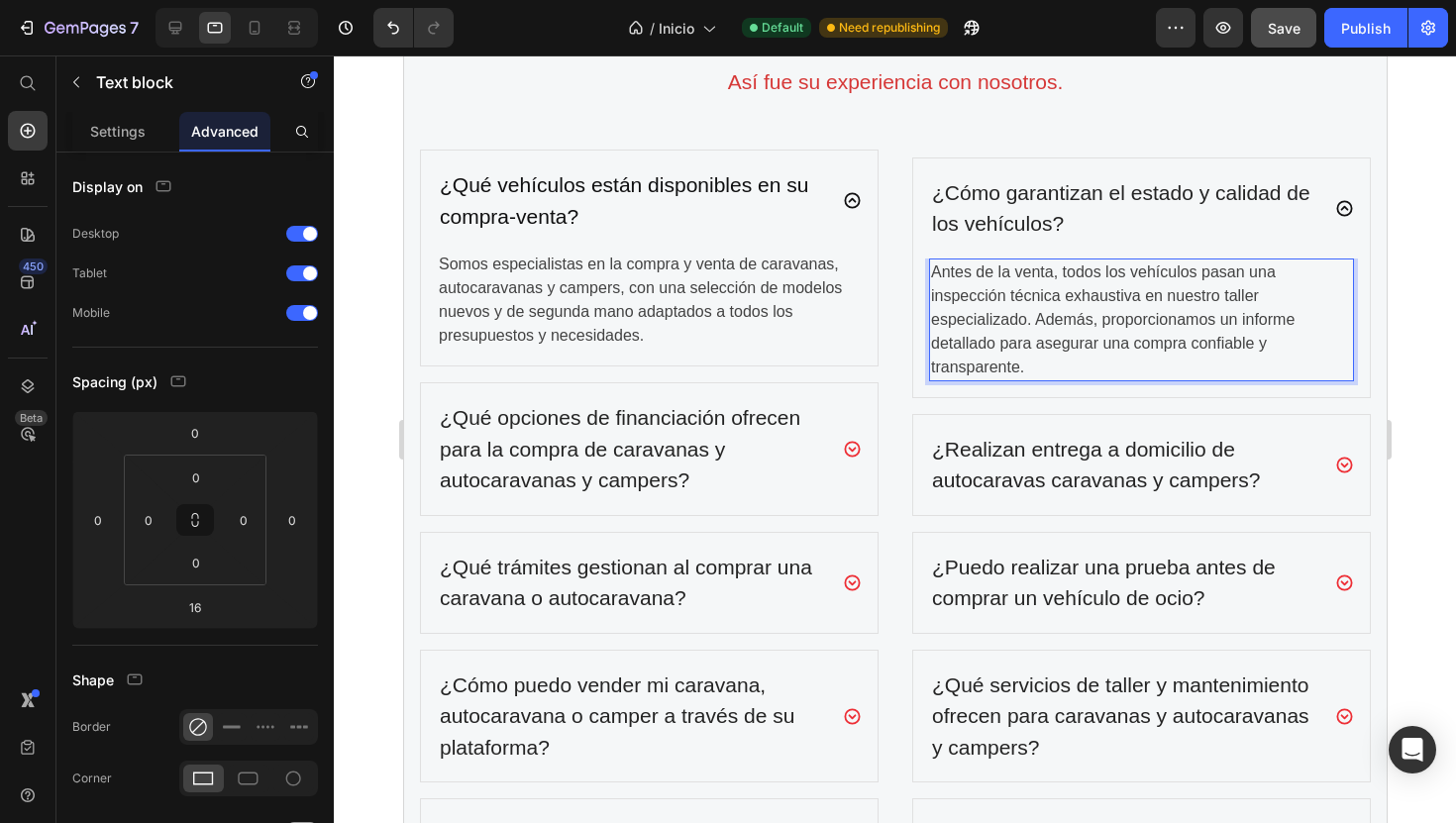 click on "Antes de la venta, todos los vehículos pasan una inspección técnica exhaustiva en nuestro taller especializado. Además, proporcionamos un informe detallado para asegurar una compra confiable y transparente." at bounding box center [1140, 320] 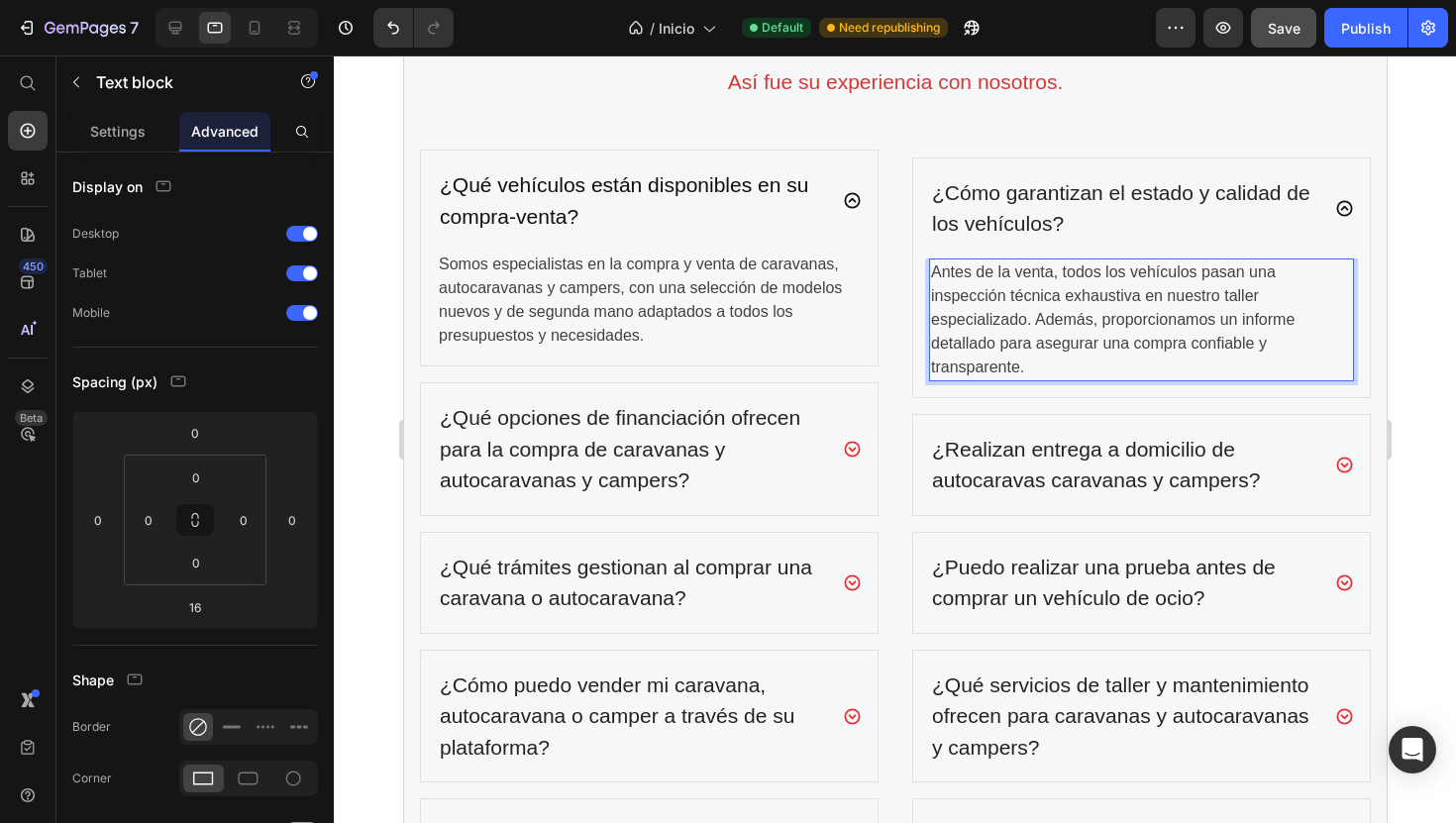 click on "Antes de la venta, todos los vehículos pasan una inspección técnica exhaustiva en nuestro taller especializado. Además, proporcionamos un informe detallado para asegurar una compra confiable y transparente." at bounding box center [1140, 320] 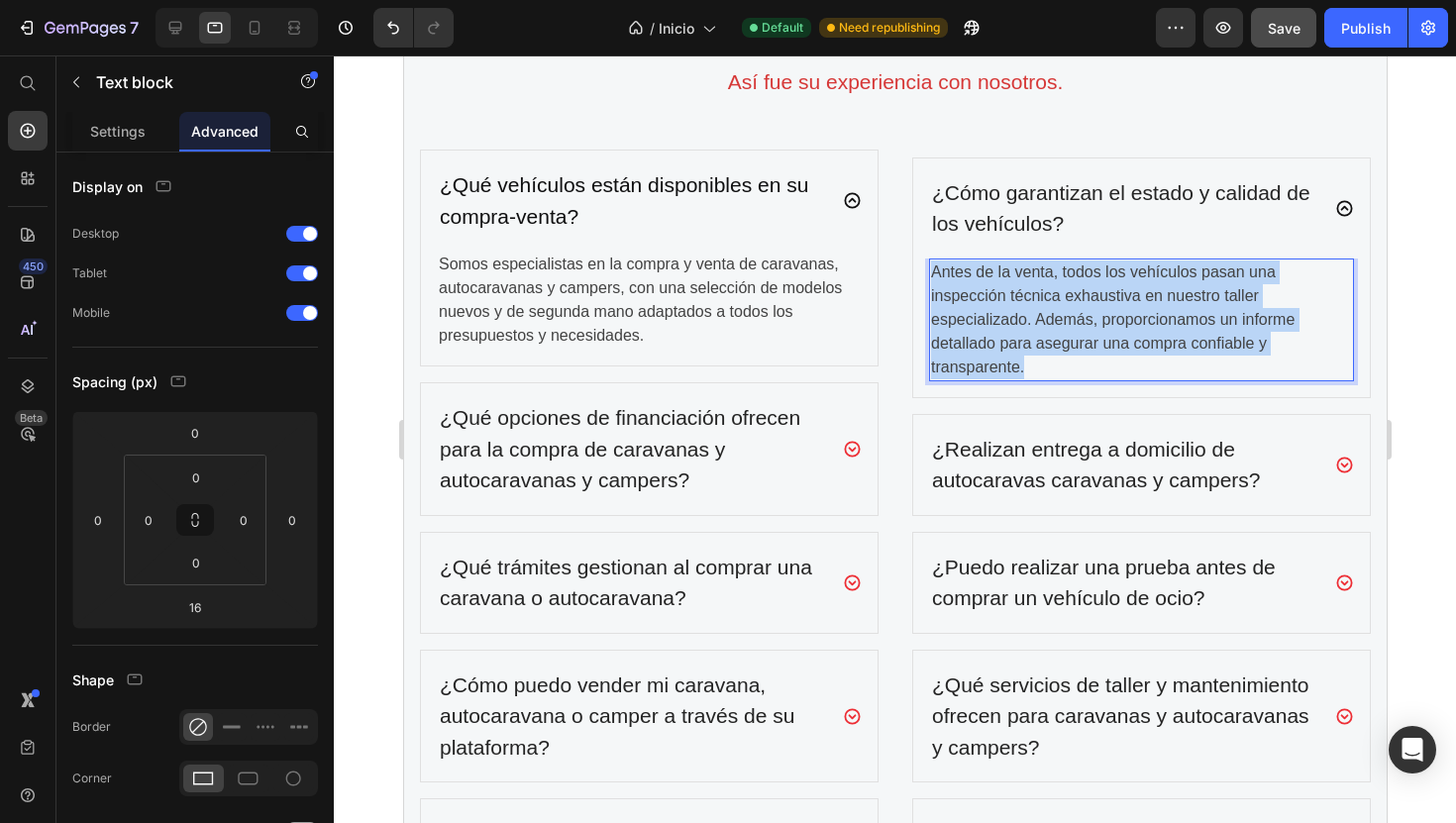 click on "Antes de la venta, todos los vehículos pasan una inspección técnica exhaustiva en nuestro taller especializado. Además, proporcionamos un informe detallado para asegurar una compra confiable y transparente." at bounding box center [1140, 320] 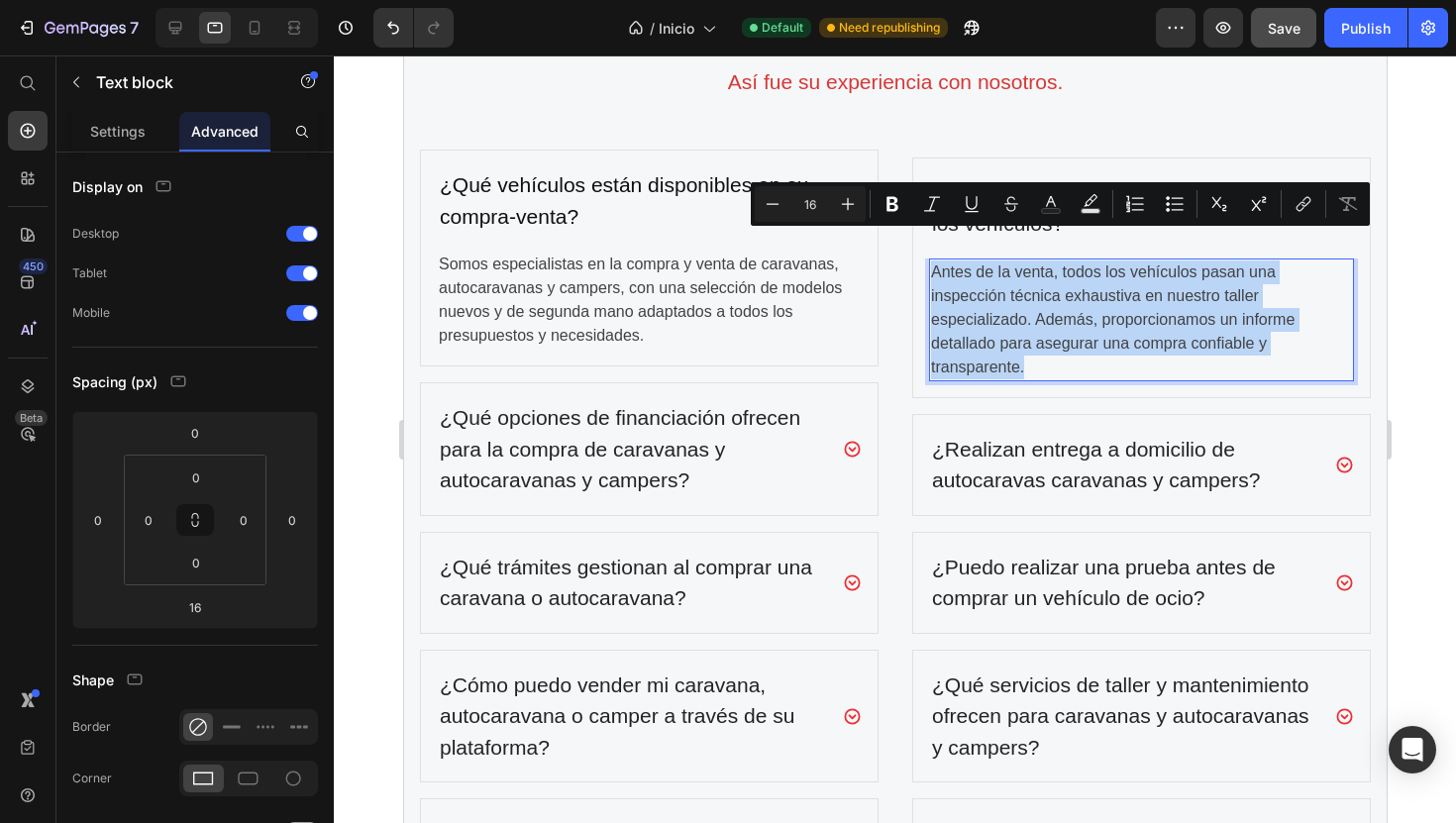 click on "Antes de la venta, todos los vehículos pasan una inspección técnica exhaustiva en nuestro taller especializado. Además, proporcionamos un informe detallado para asegurar una compra confiable y transparente." at bounding box center [1140, 320] 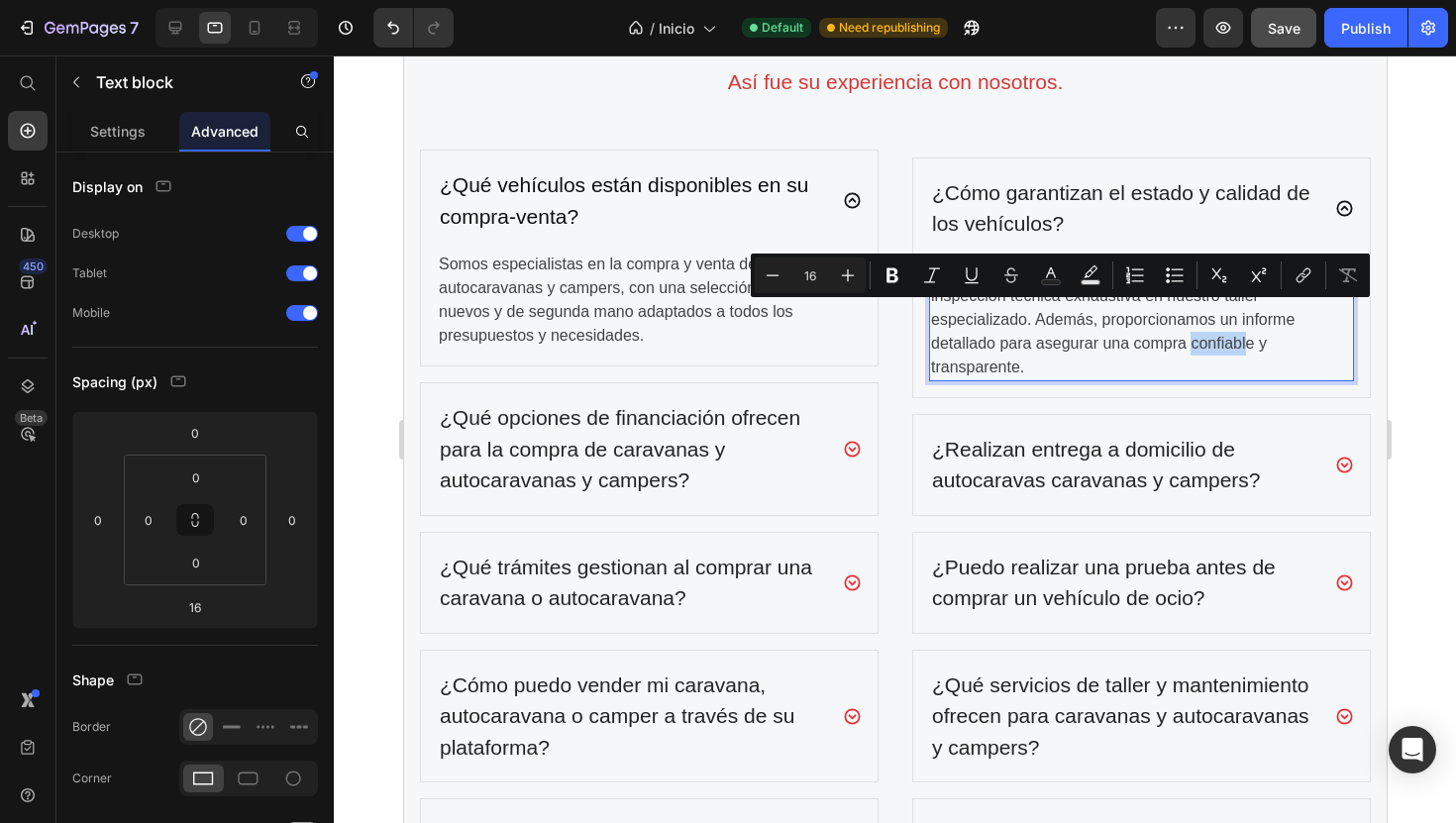 drag, startPoint x: 1190, startPoint y: 322, endPoint x: 1244, endPoint y: 308, distance: 55.785303 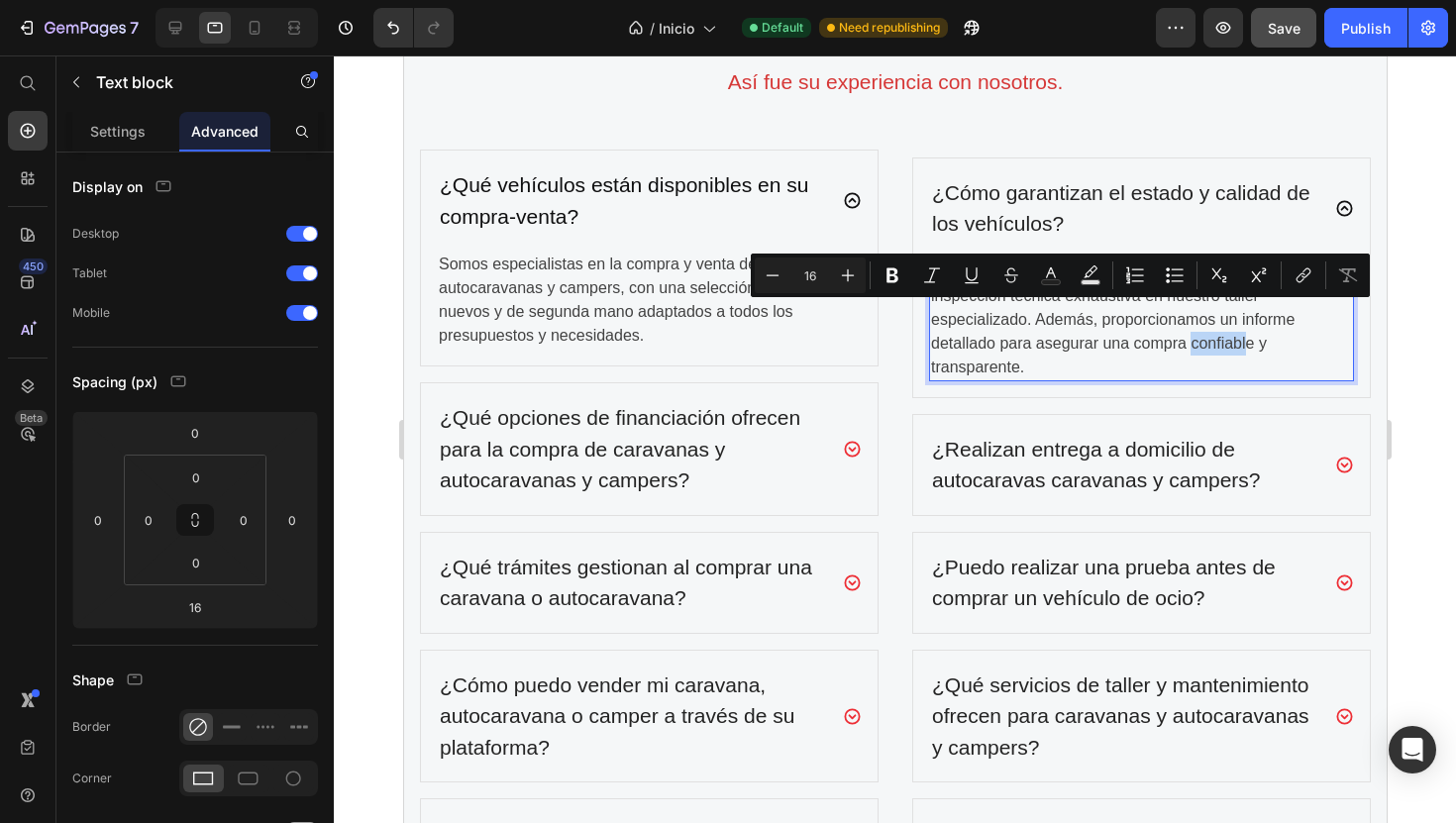 click on "Antes de la venta, todos los vehículos pasan una inspección técnica exhaustiva en nuestro taller especializado. Además, proporcionamos un informe detallado para asegurar una compra confiable y transparente." at bounding box center [1140, 320] 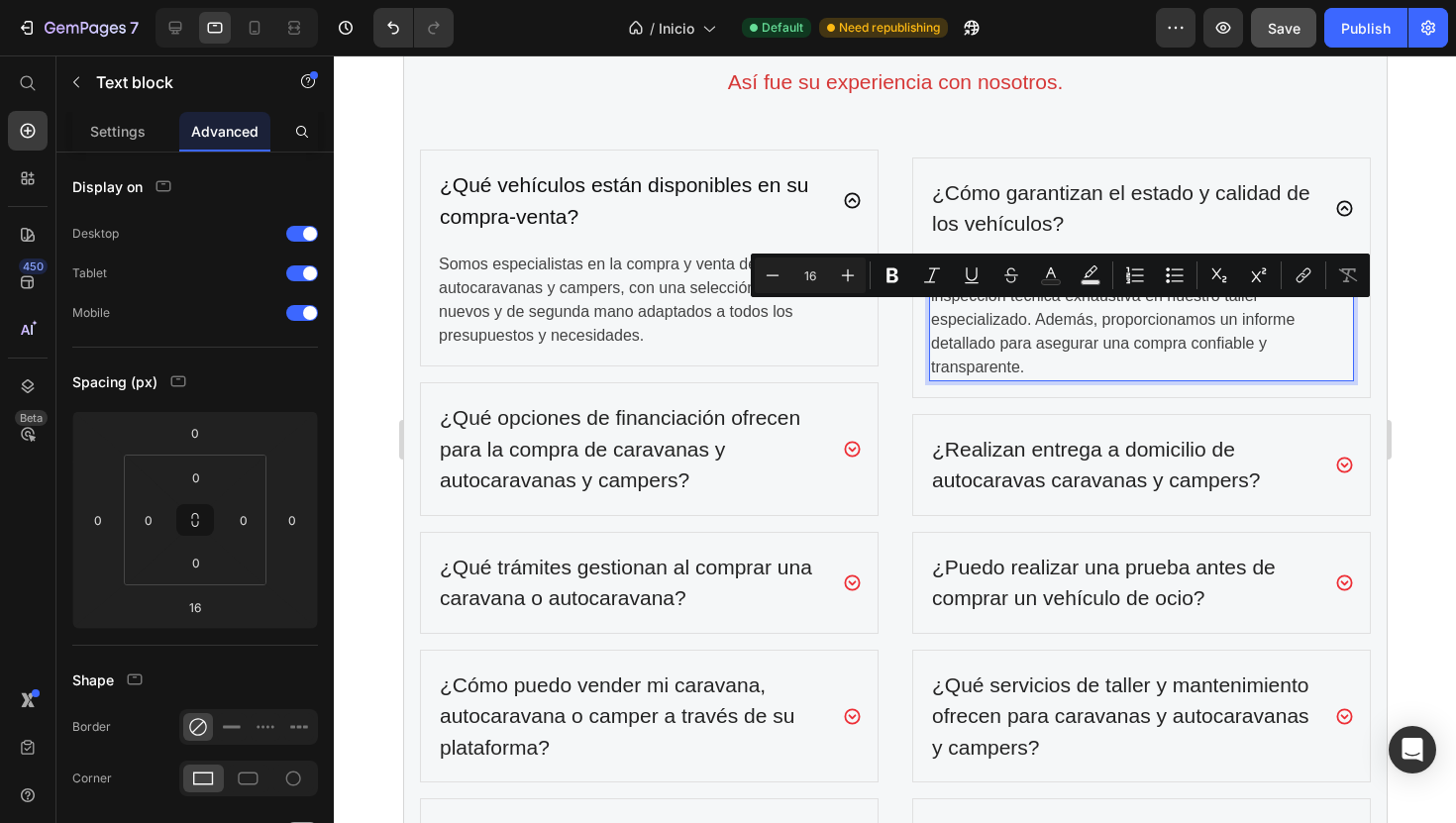 click on "Antes de la venta, todos los vehículos pasan una inspección técnica exhaustiva en nuestro taller especializado. Además, proporcionamos un informe detallado para asegurar una compra confiable y transparente." at bounding box center (1140, 320) 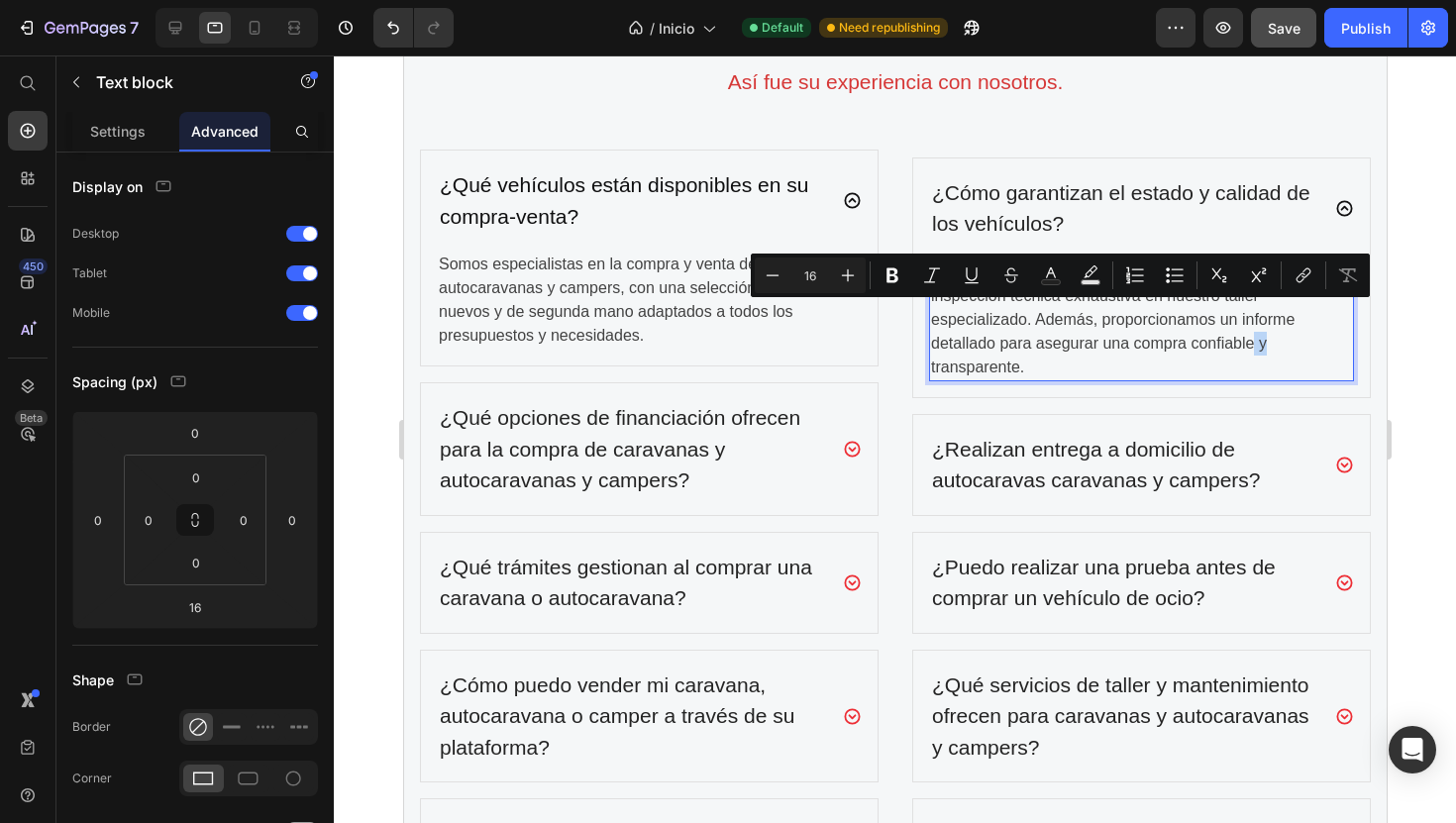 drag, startPoint x: 1252, startPoint y: 313, endPoint x: 1267, endPoint y: 326, distance: 19.849433 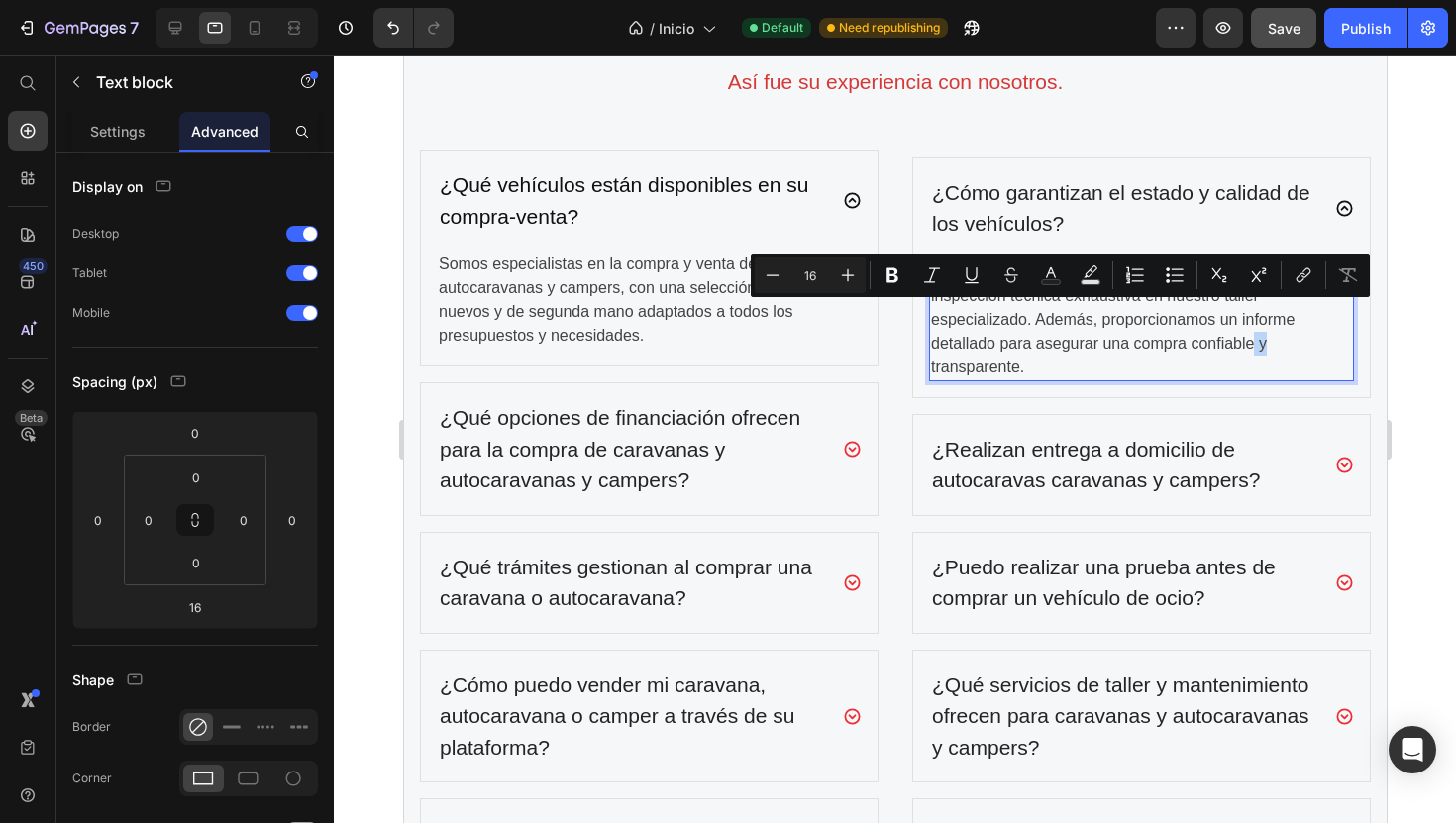 click on "Antes de la venta, todos los vehículos pasan una inspección técnica exhaustiva en nuestro taller especializado. Además, proporcionamos un informe detallado para asegurar una compra confiable y transparente." at bounding box center (1140, 320) 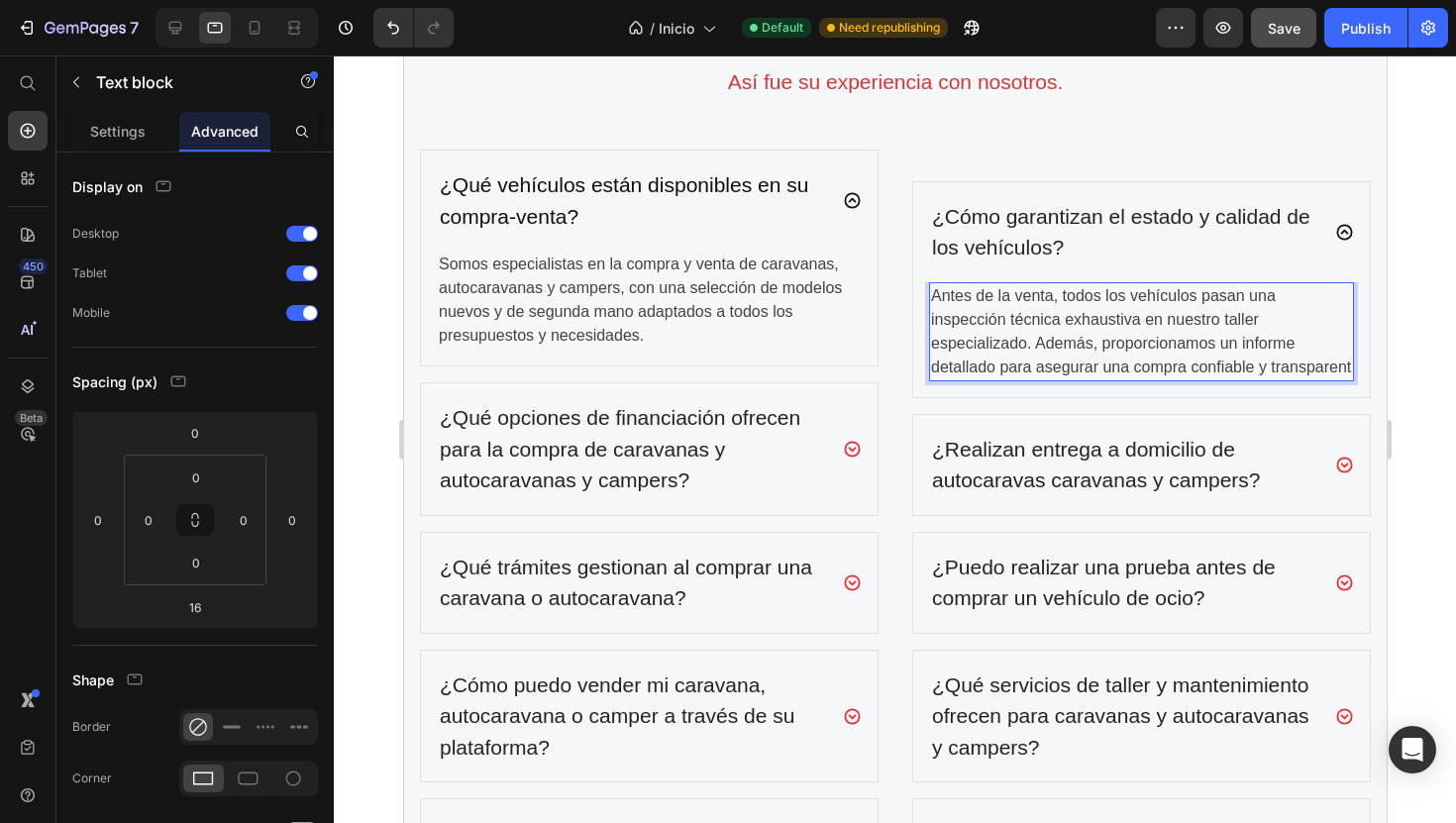 scroll, scrollTop: 6572, scrollLeft: 0, axis: vertical 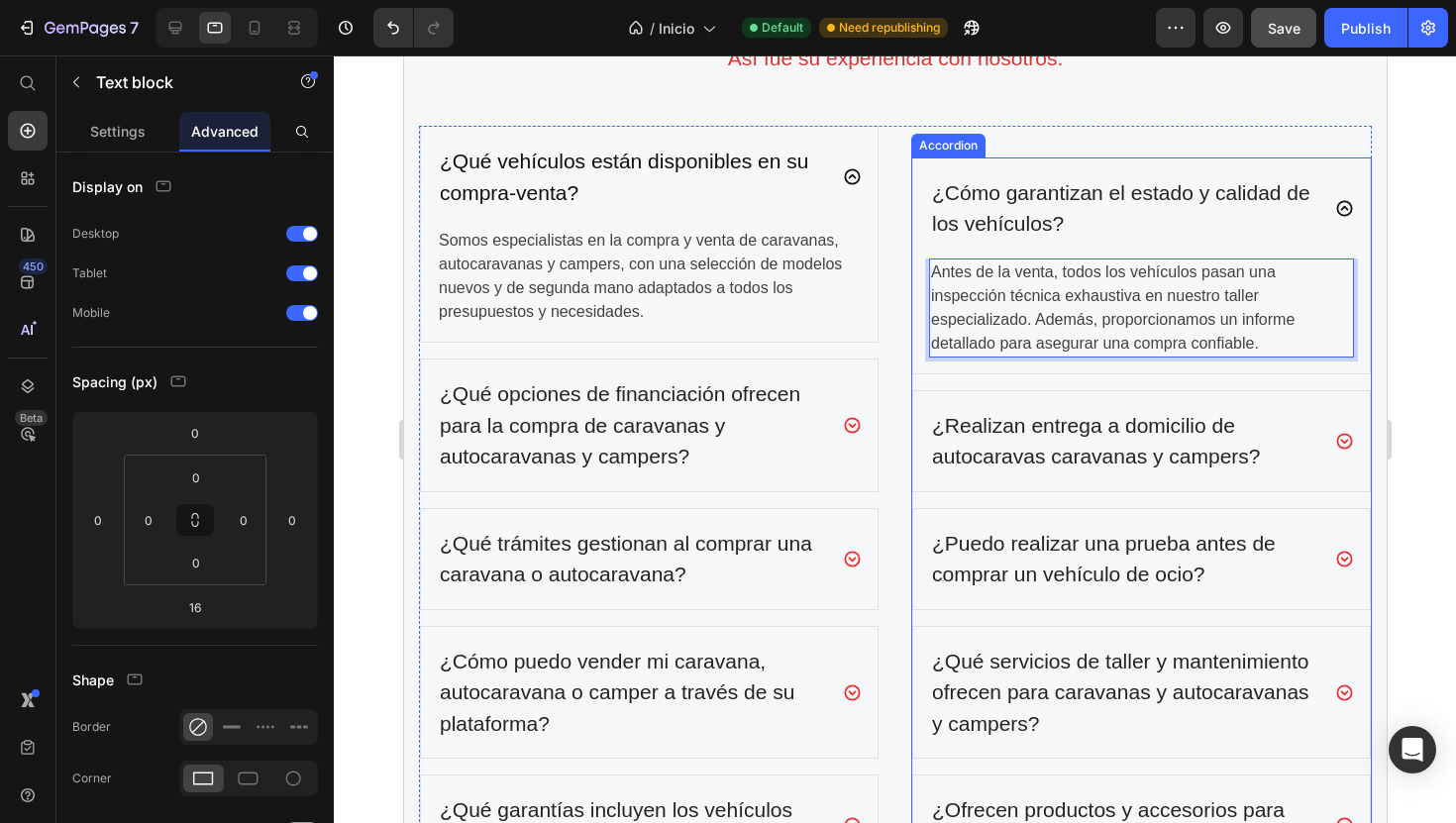 click 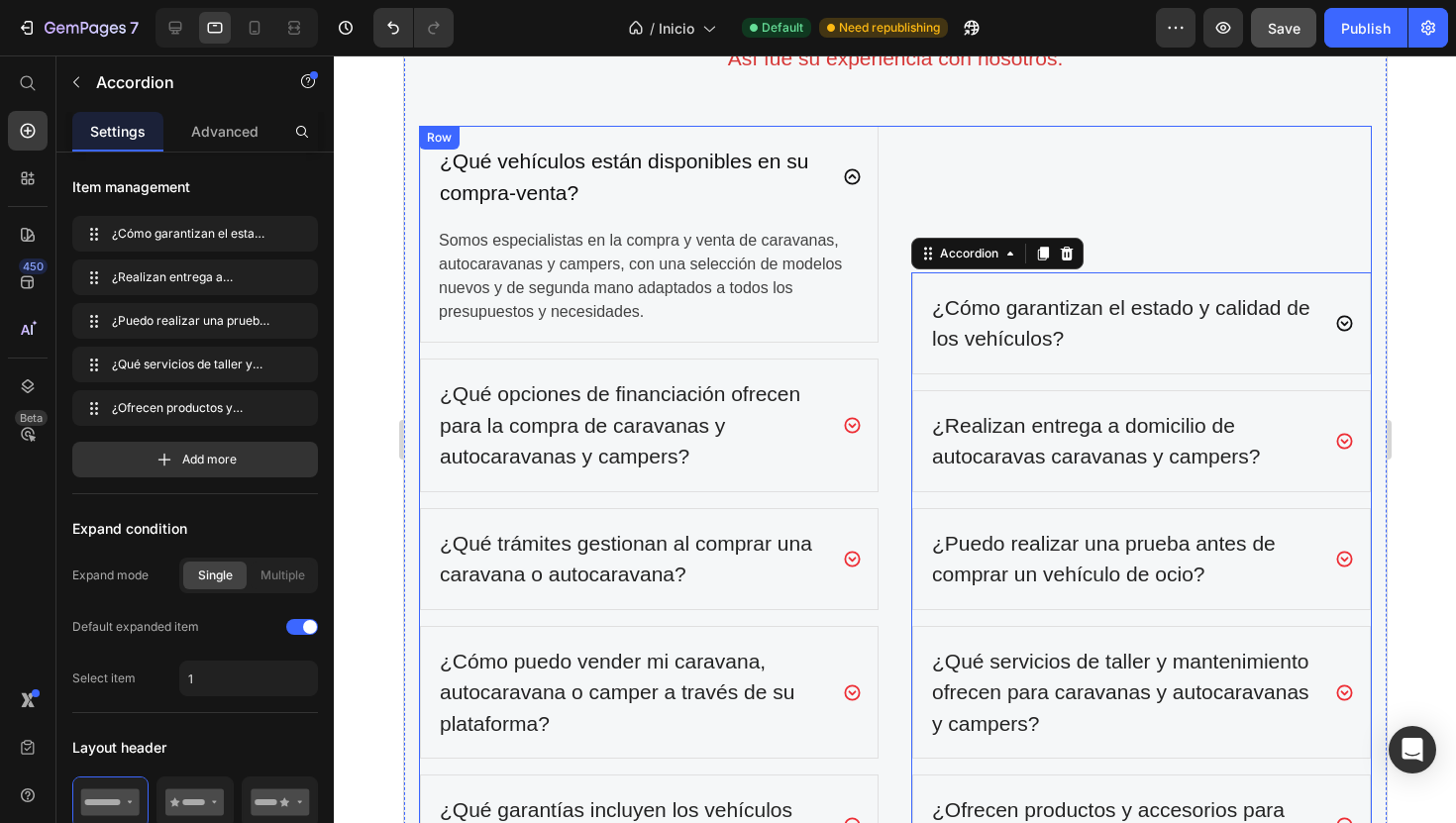 click 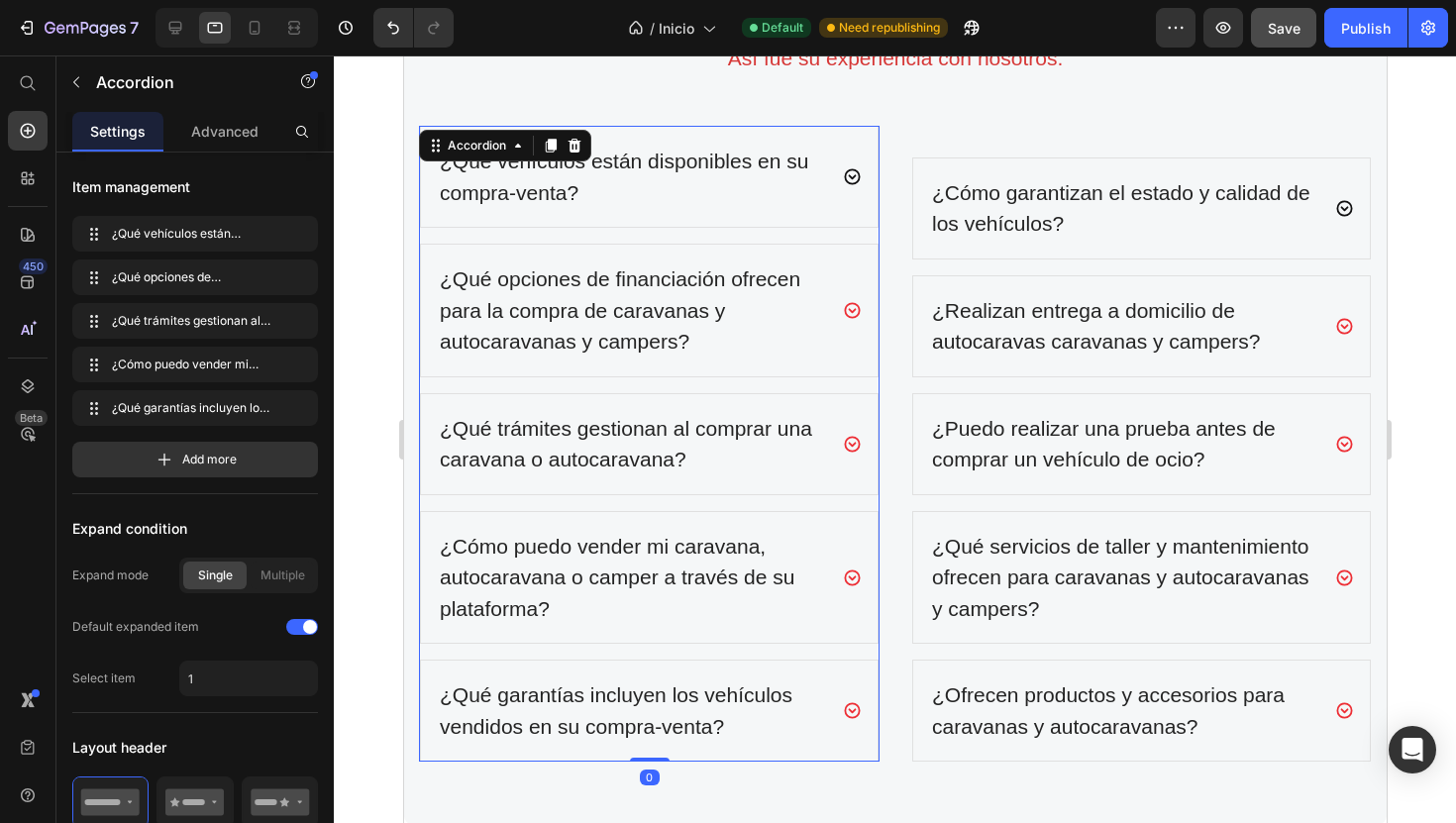 click 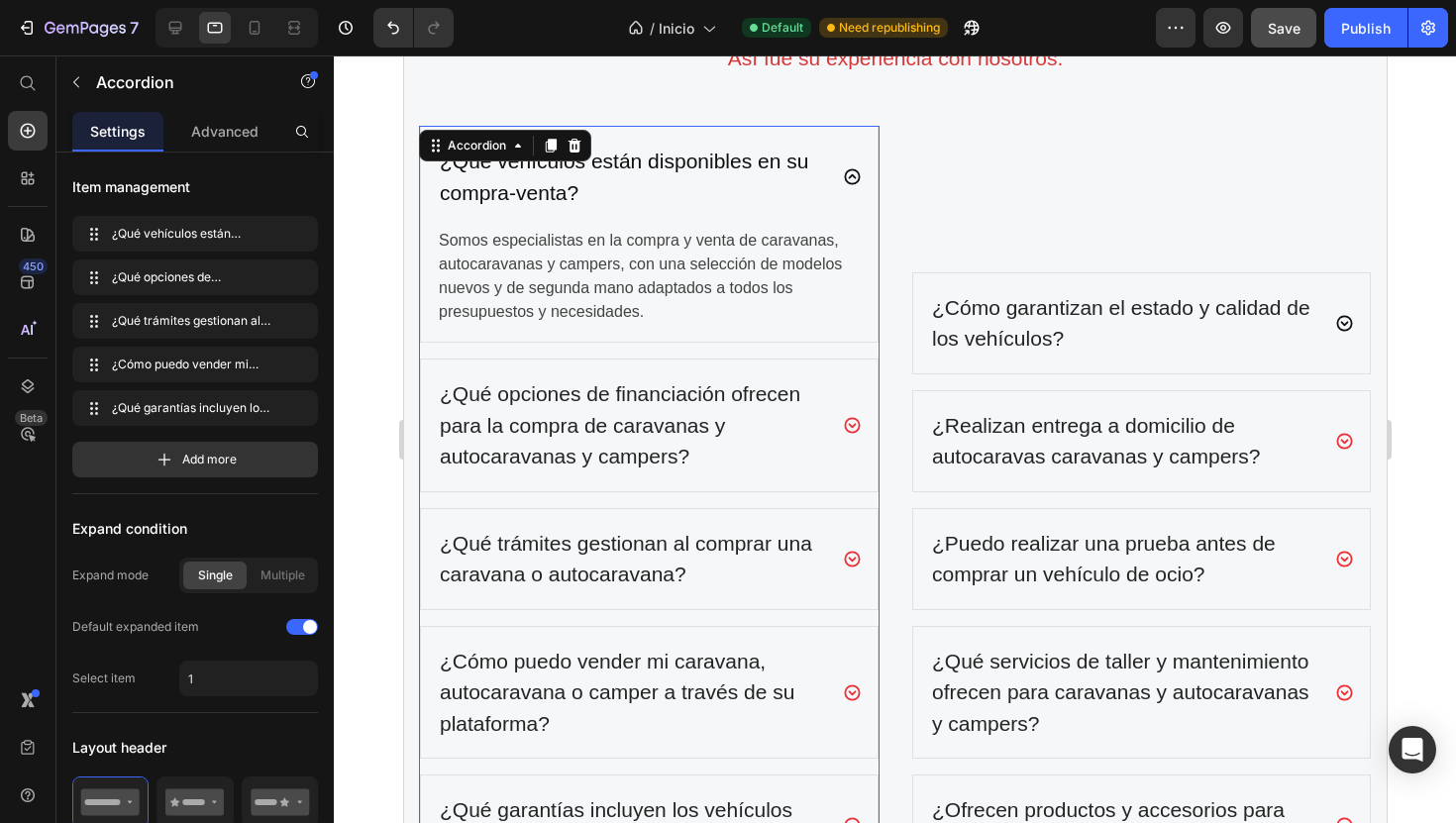click 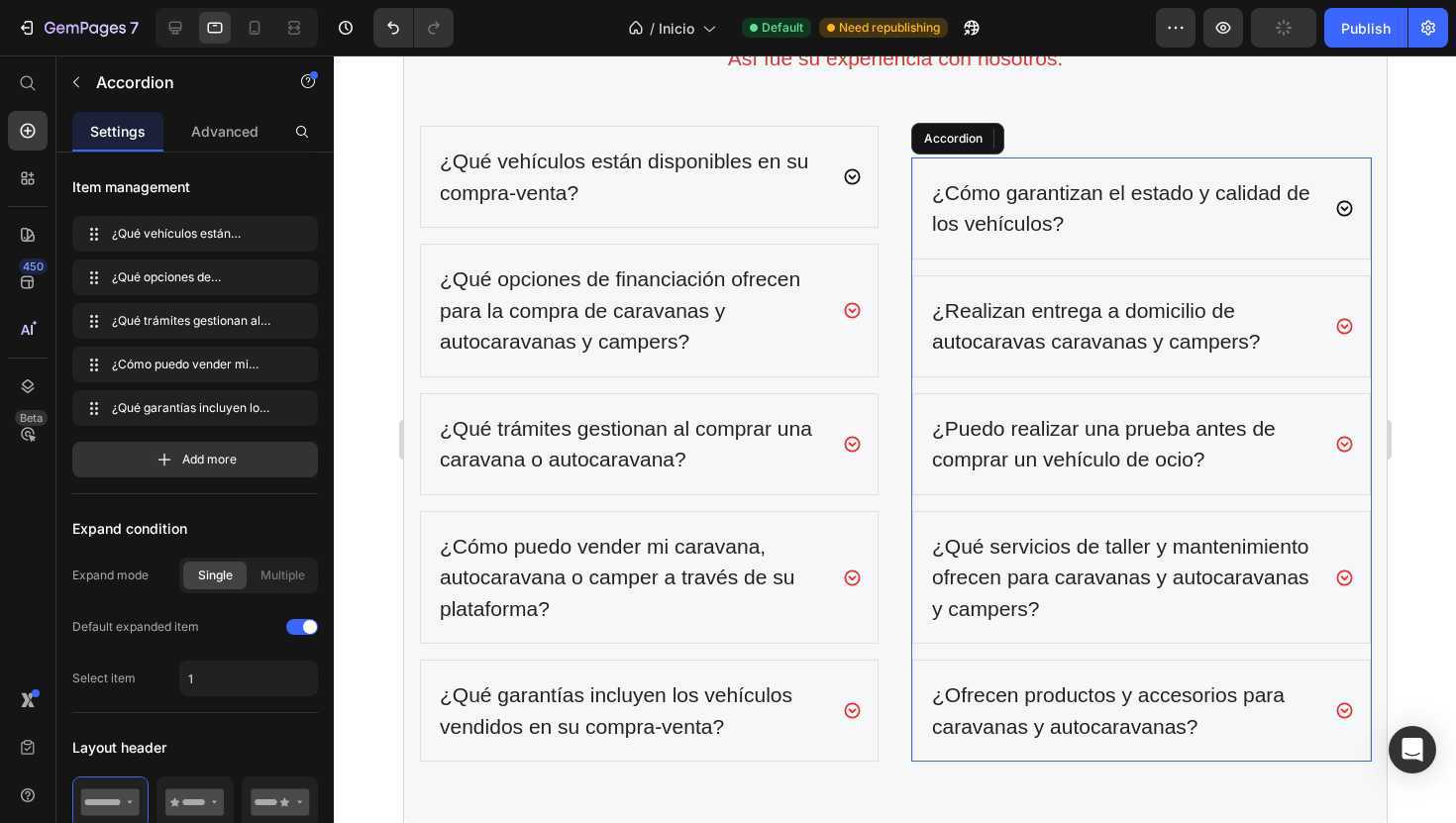 click on "¿Cómo garantizan el estado y calidad de los vehículos?
¿Realizan entrega a domicilio de autocaravas caravanas y campers?
¿Puedo realizar una prueba antes de comprar un vehículo de ocio?
¿Qué servicios de taller y mantenimiento ofrecen para caravanas y autocaravanas y campers?
¿Ofrecen productos y accesorios para caravanas y autocaravanas?" at bounding box center [1140, 460] 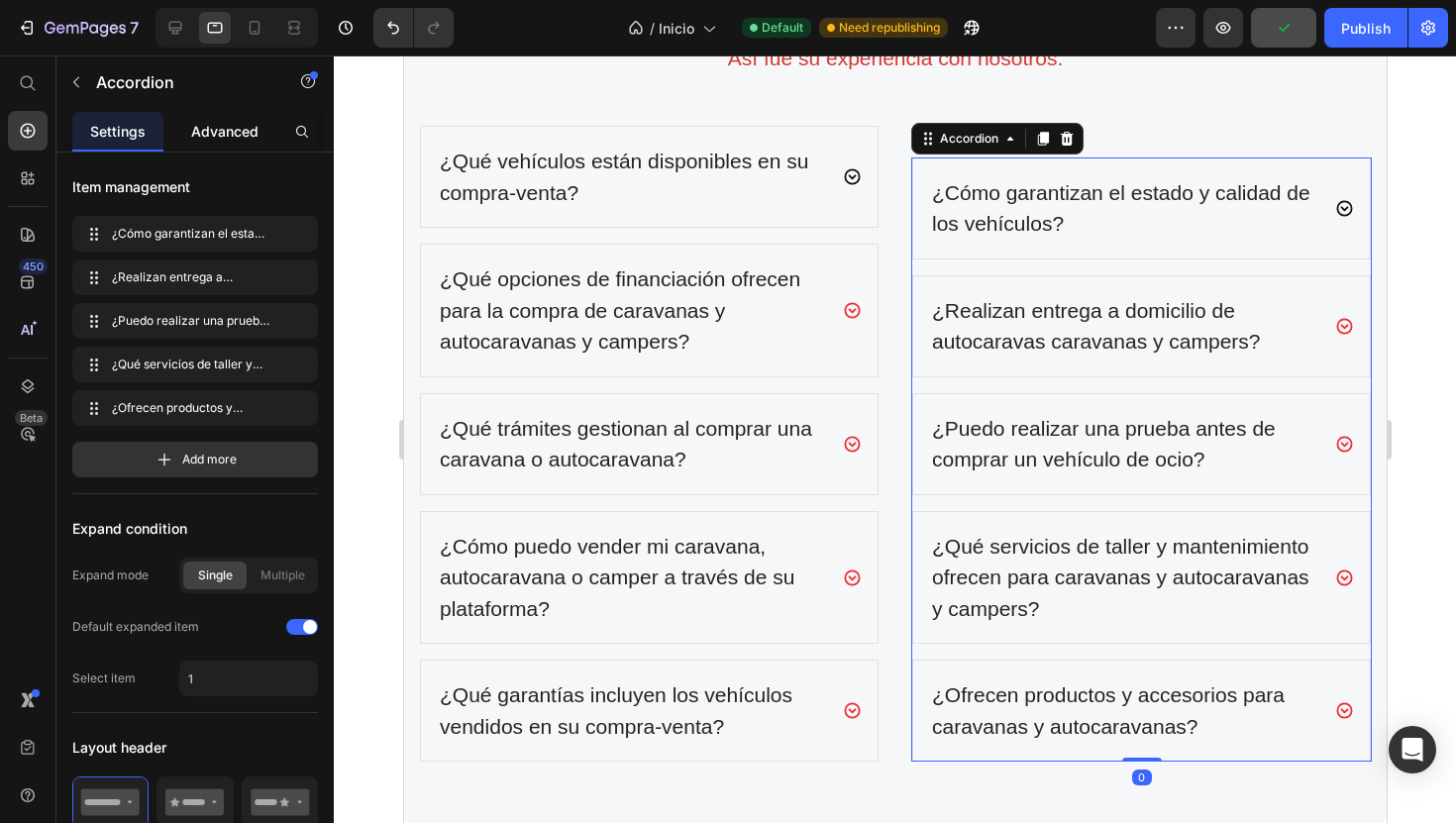 click on "Advanced" at bounding box center (225, 131) 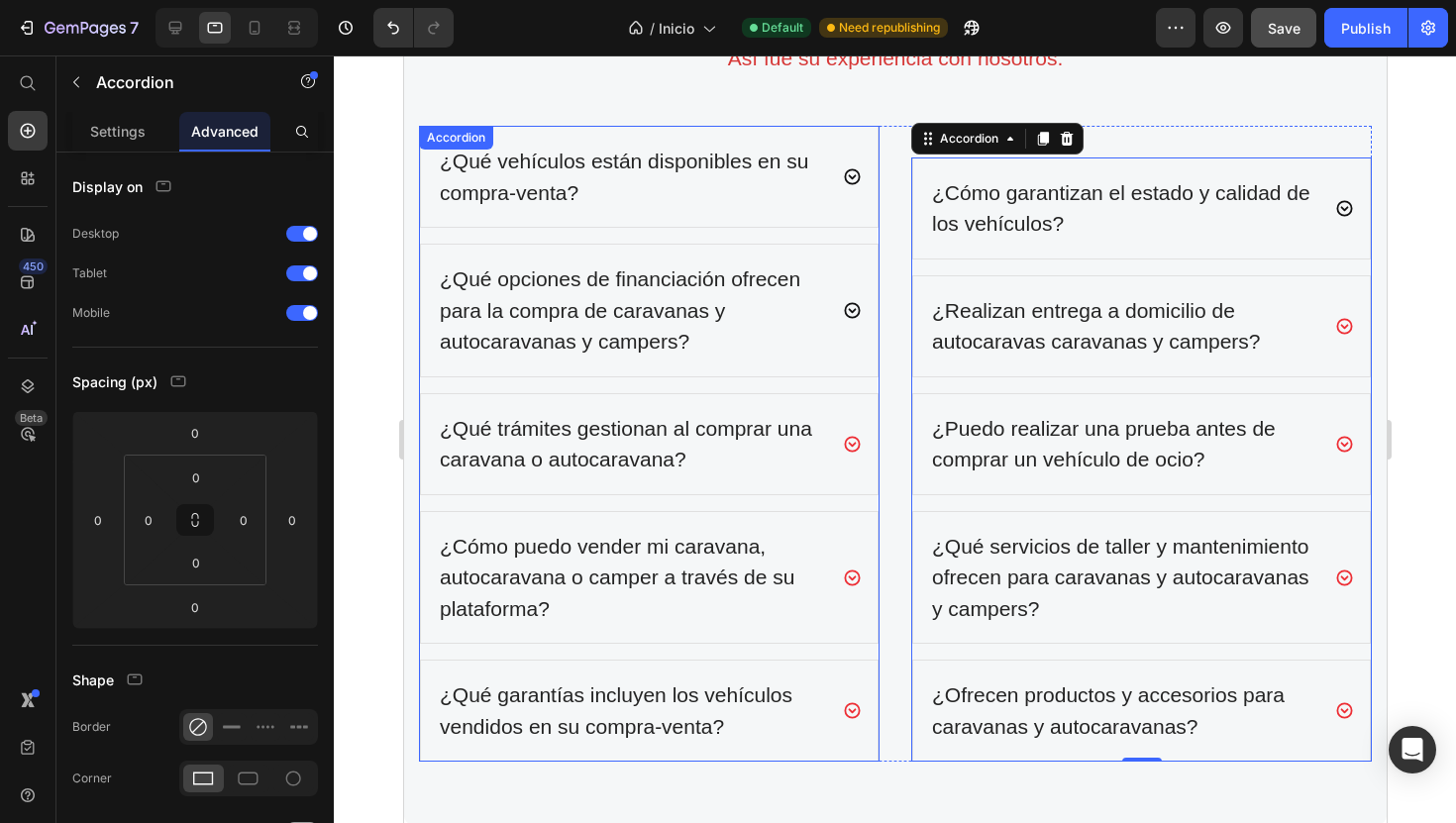 click on "¿Qué opciones de financiación ofrecen para la compra de caravanas y autocaravanas y campers?" at bounding box center [631, 310] 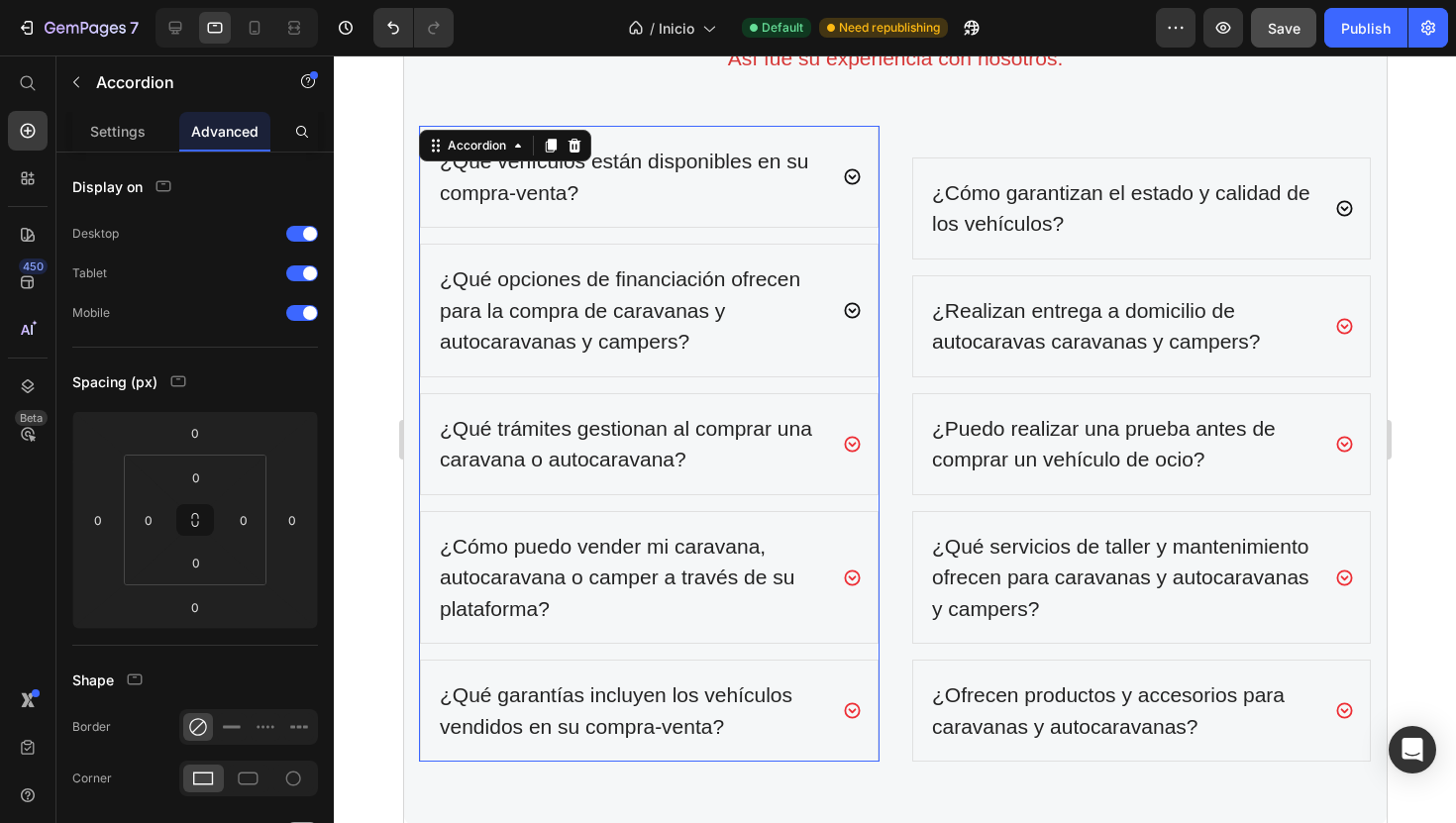 click on "¿Qué opciones de financiación ofrecen para la compra de caravanas y autocaravanas y campers?" at bounding box center [631, 310] 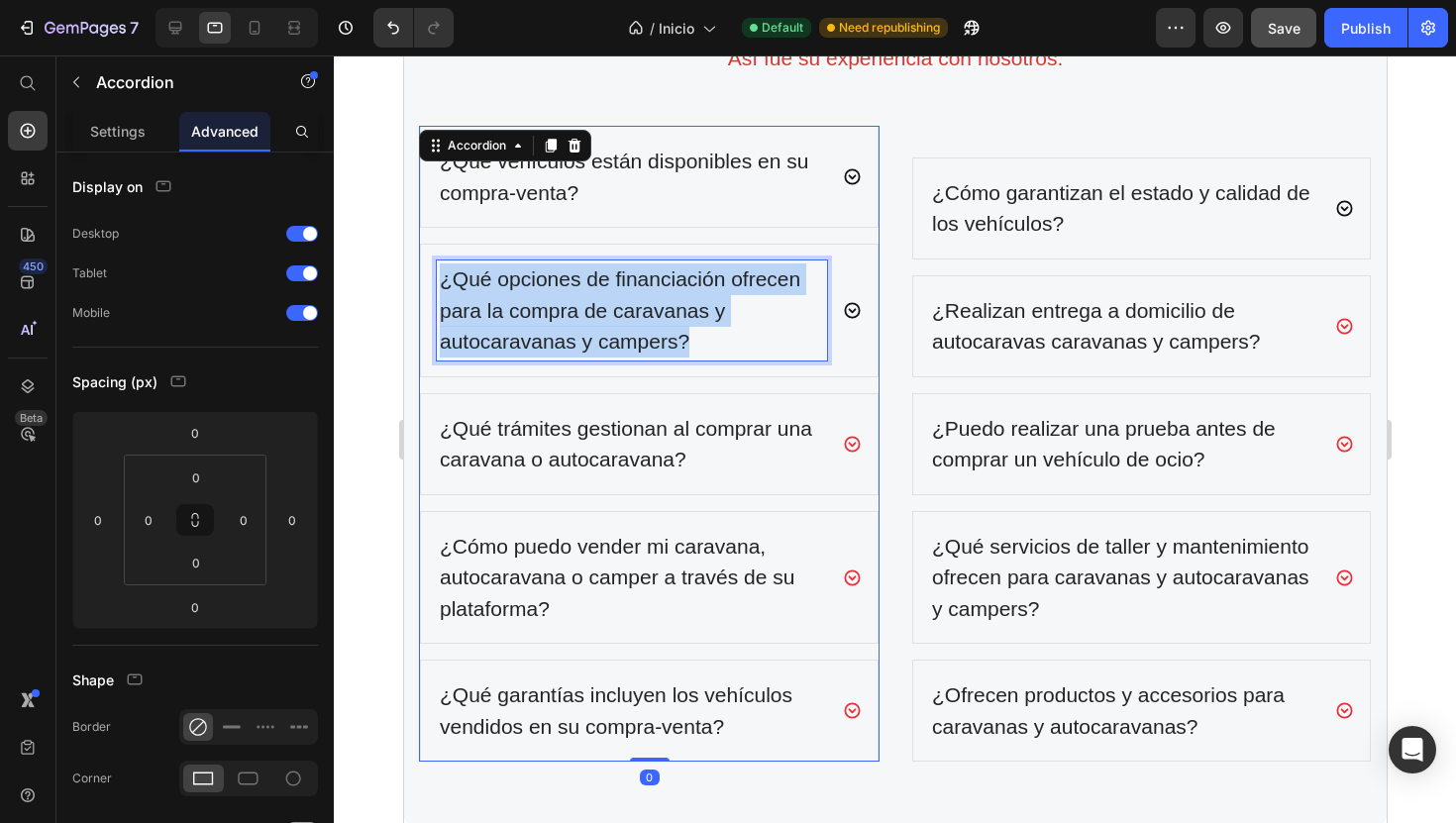 click on "¿Qué opciones de financiación ofrecen para la compra de caravanas y autocaravanas y campers?" at bounding box center (631, 310) 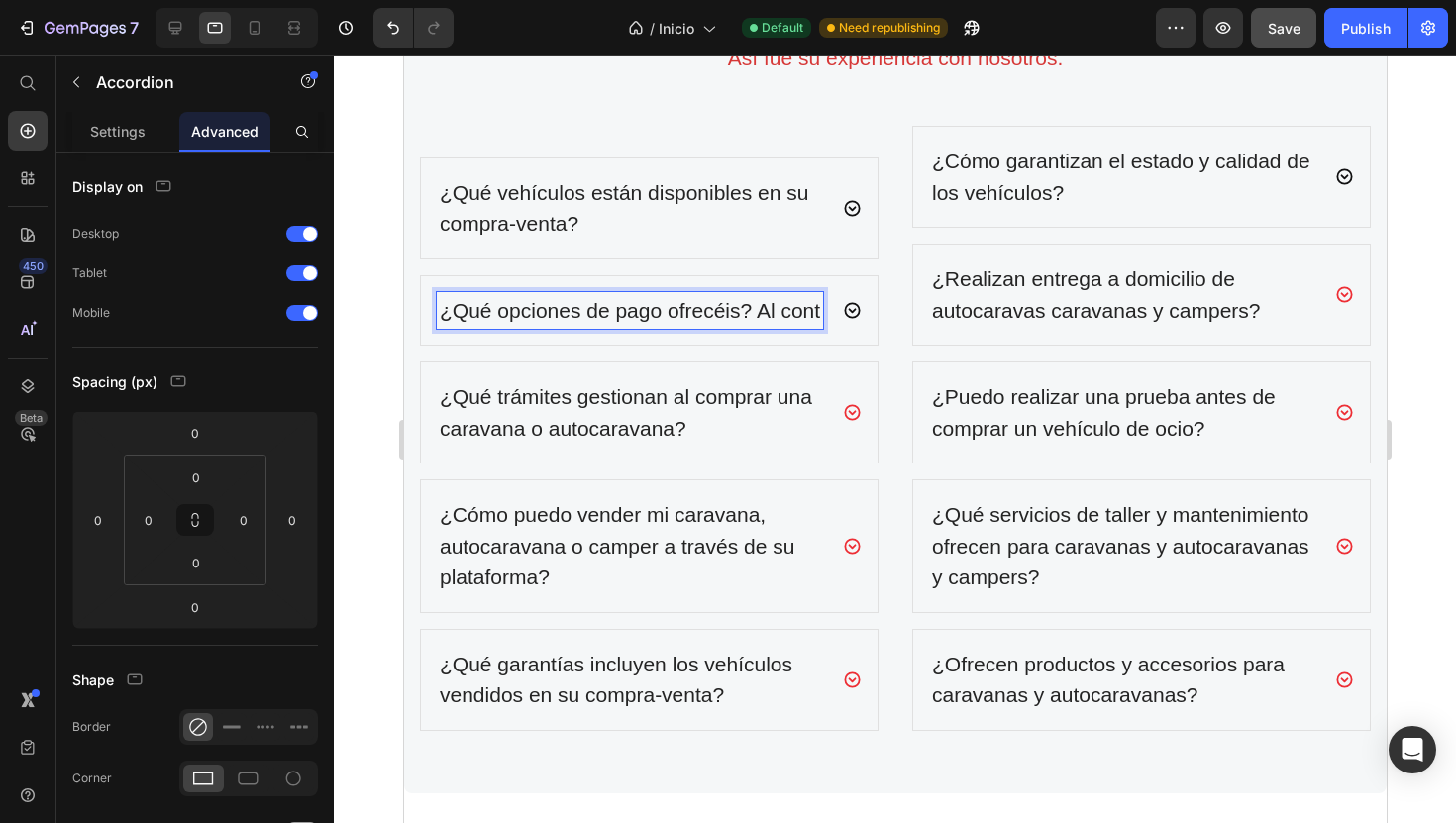 scroll, scrollTop: 6604, scrollLeft: 0, axis: vertical 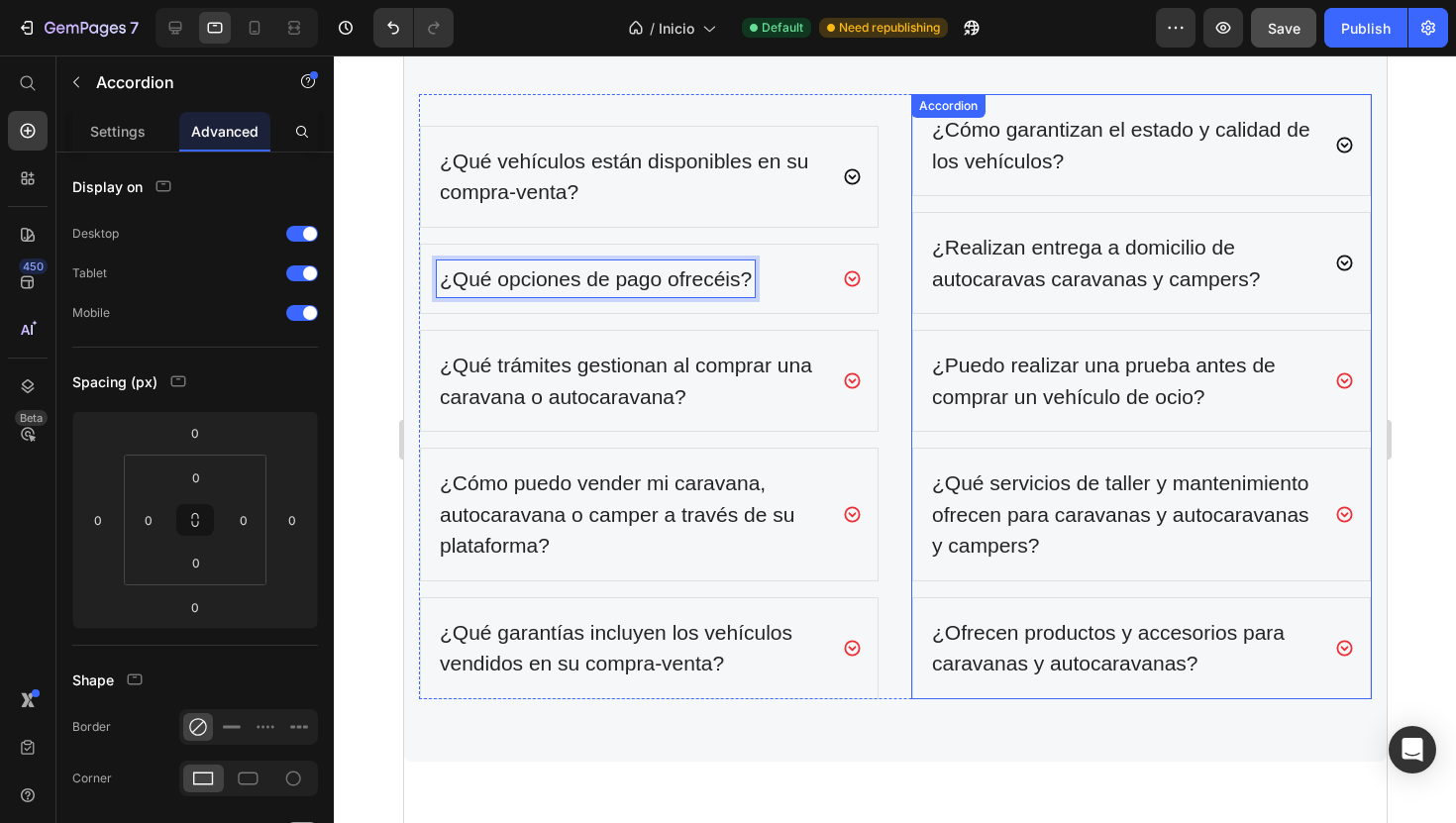 click on "¿Realizan entrega a domicilio de autocaravas caravanas y campers?" at bounding box center [1123, 262] 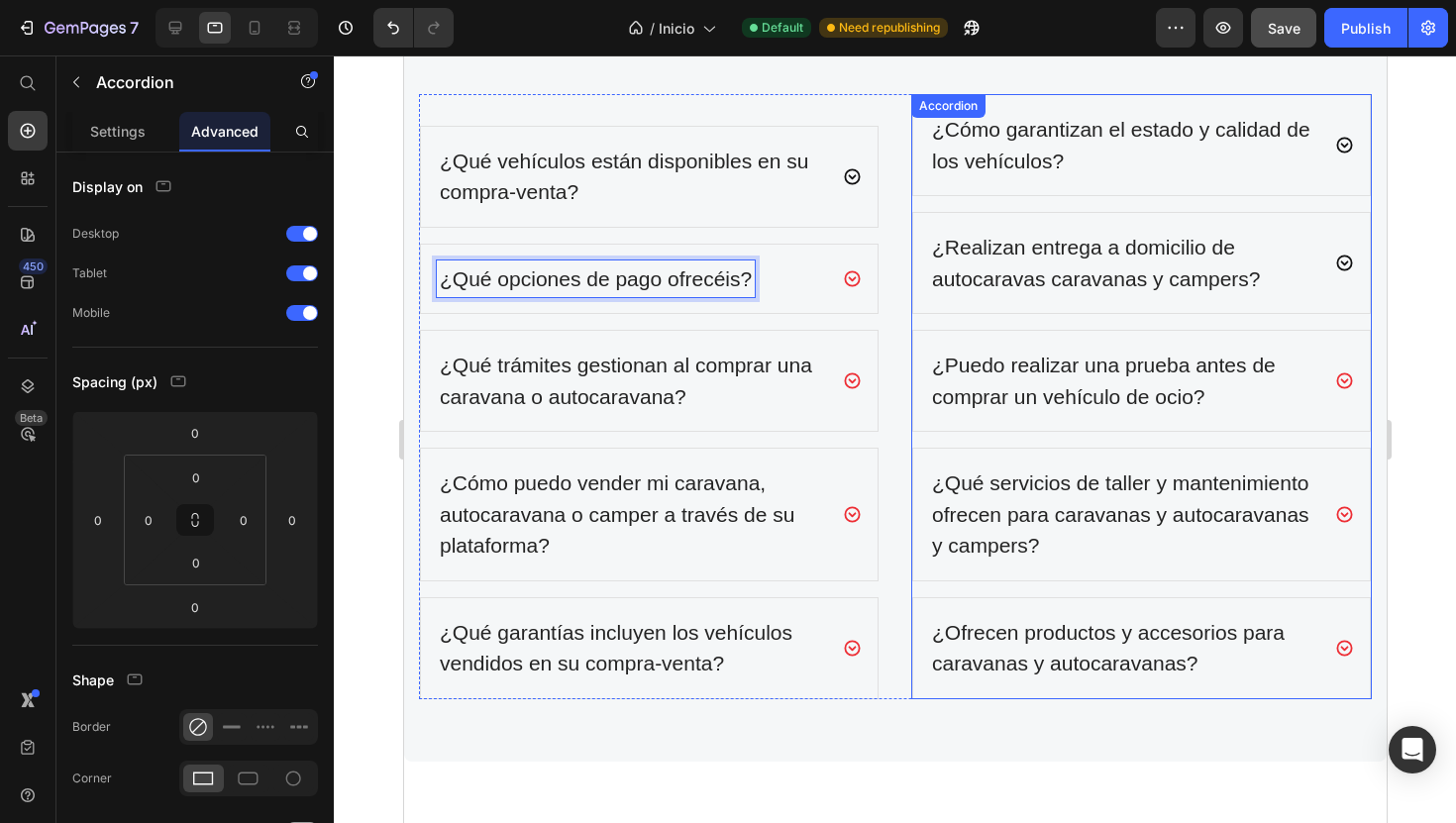 click on "¿Realizan entrega a domicilio de autocaravas caravanas y campers?" at bounding box center [1123, 262] 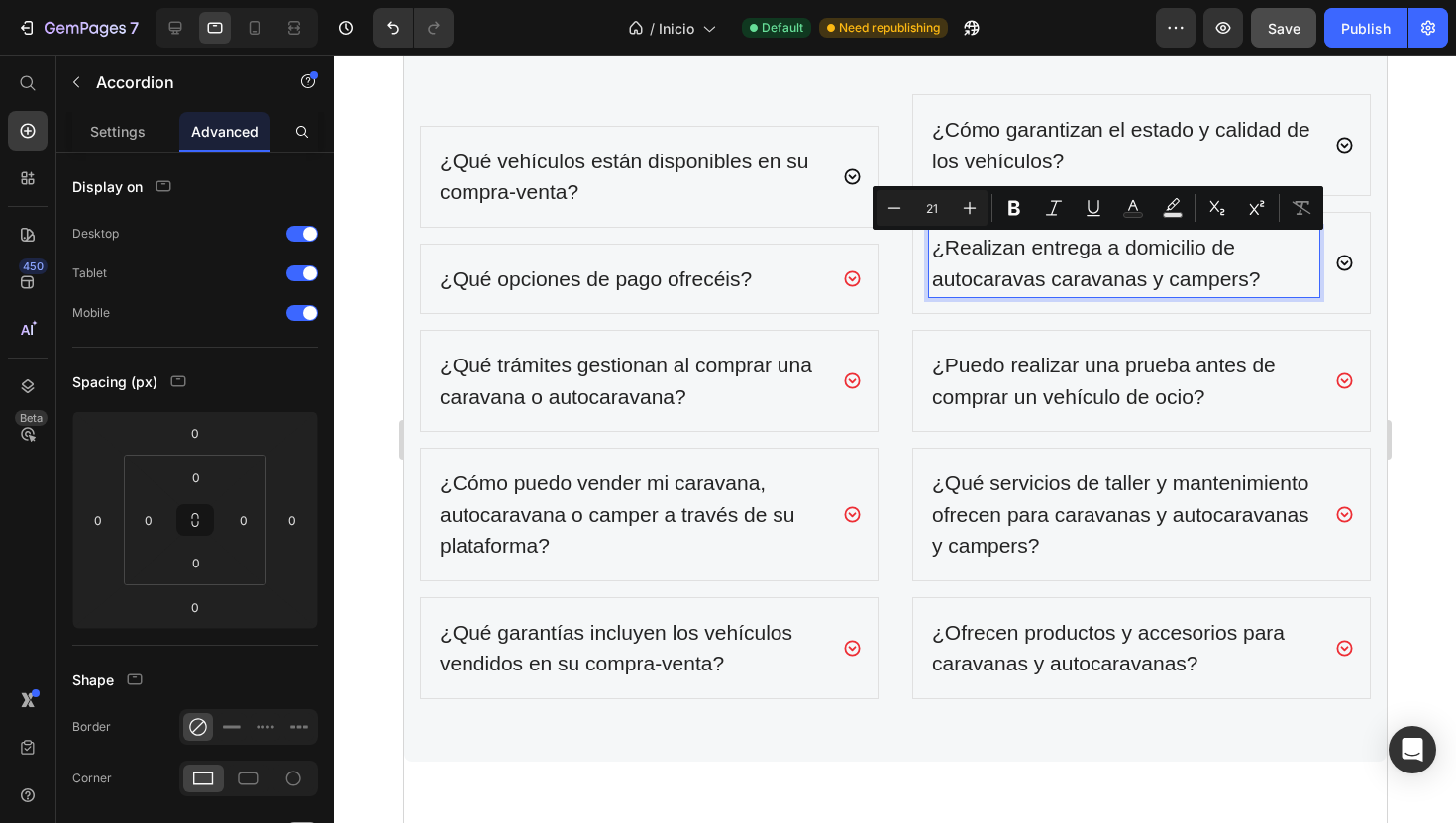 click on "¿Realizan entrega a domicilio de autocaravas caravanas y campers?" at bounding box center [1123, 262] 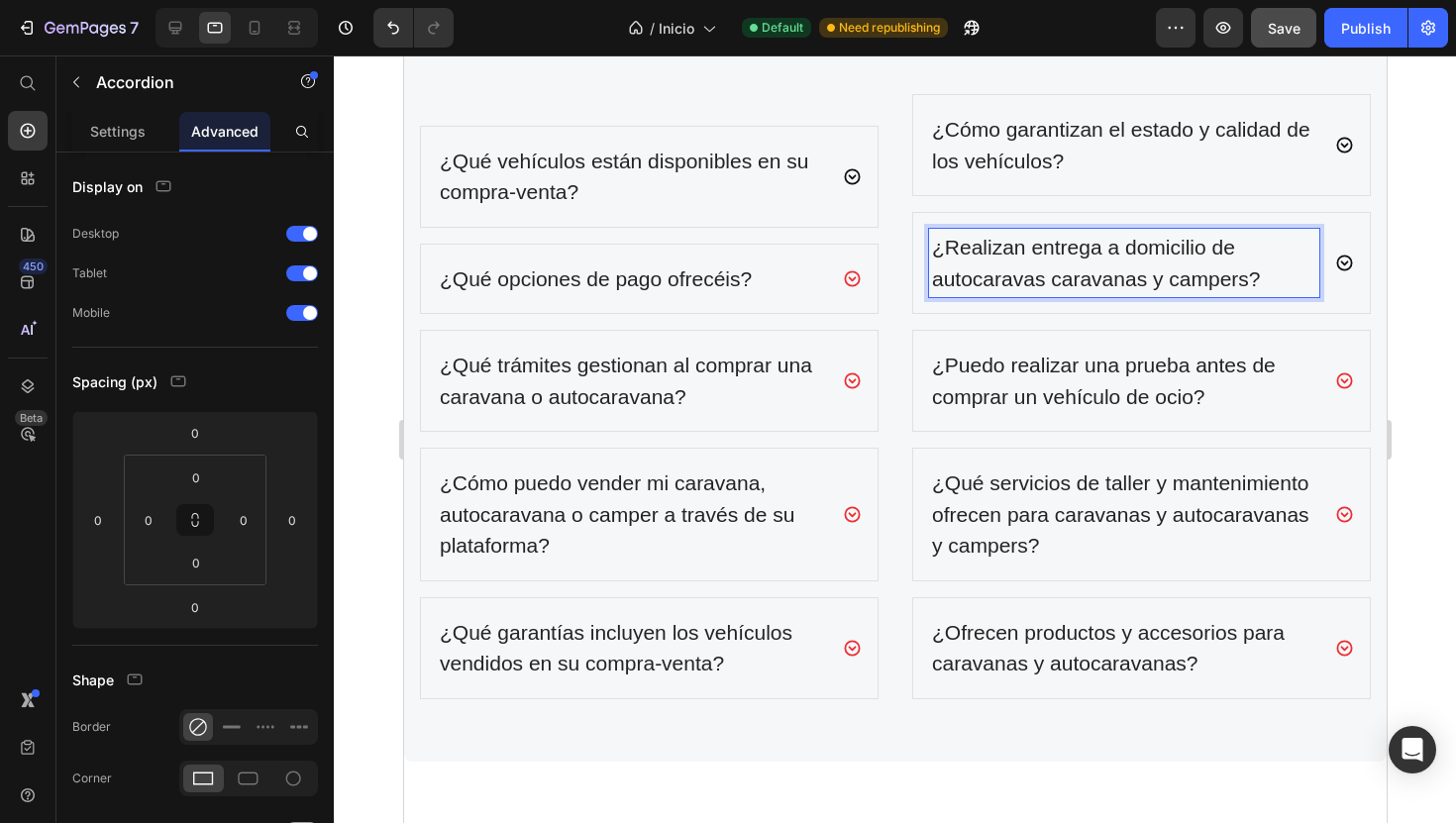 click on "¿Realizan entrega a domicilio de autocaravas caravanas y campers?" at bounding box center (1123, 262) 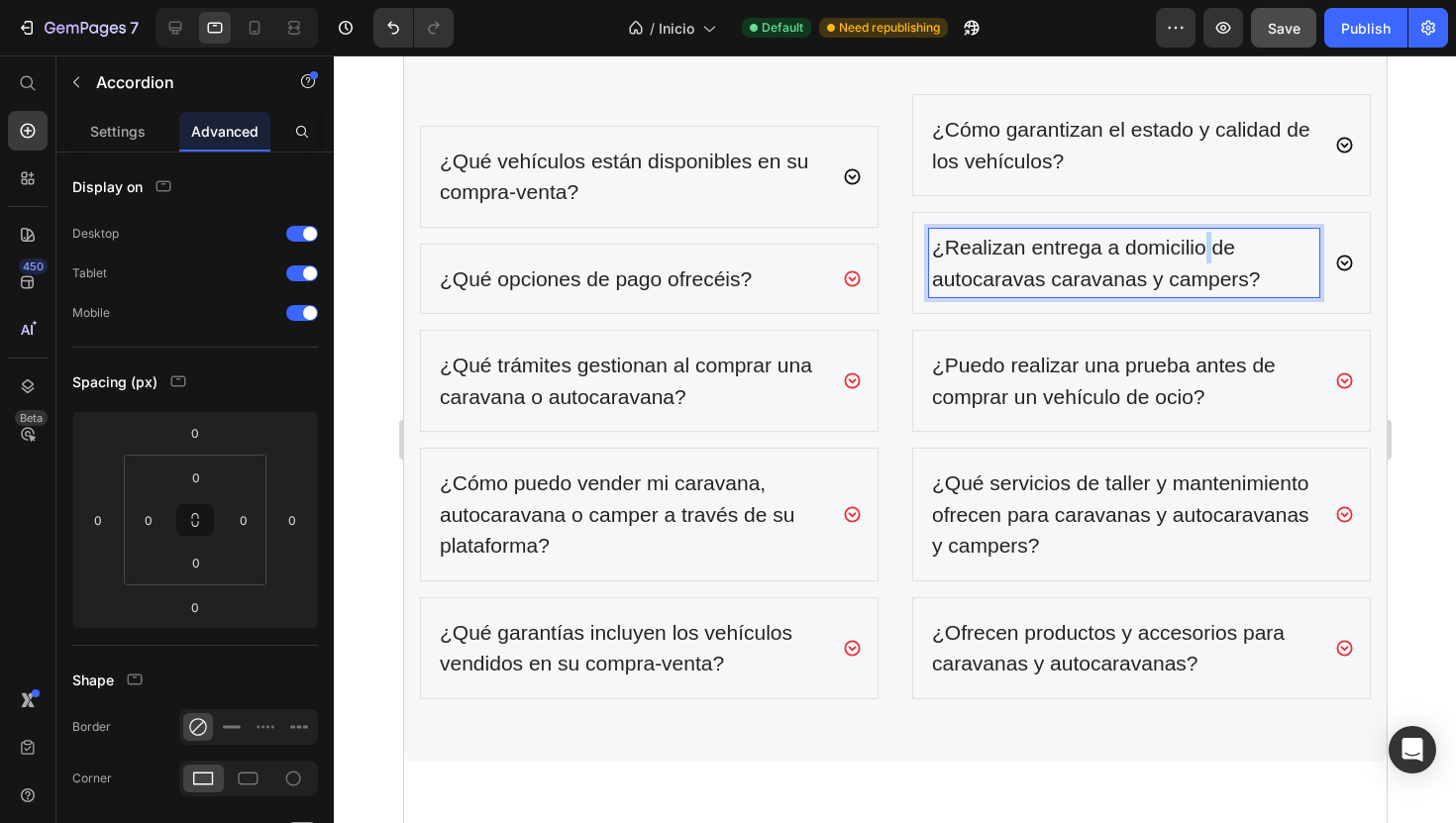 click on "¿Realizan entrega a domicilio de autocaravas caravanas y campers?" at bounding box center [1123, 262] 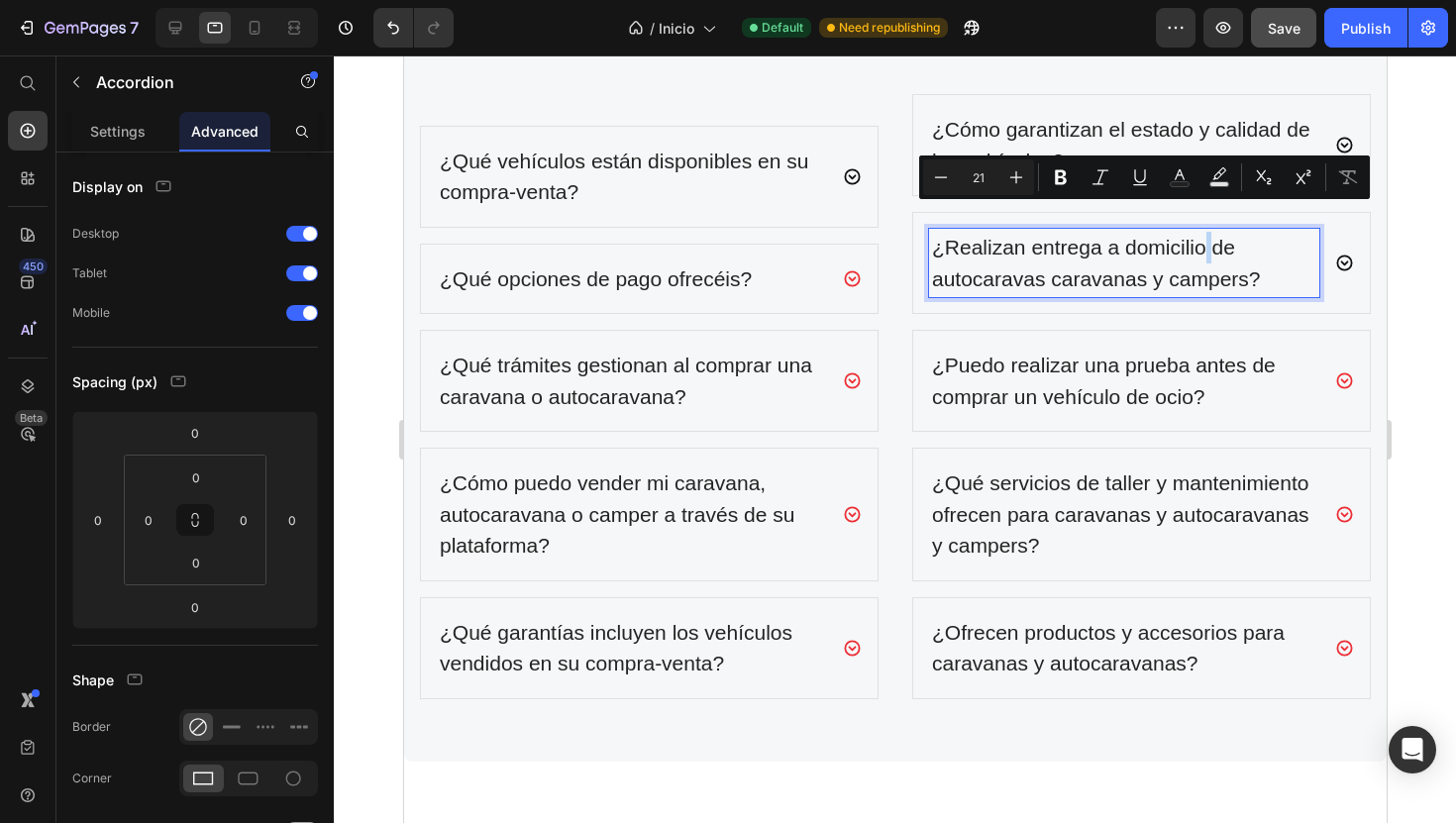 click on "¿Realizan entrega a domicilio de autocaravas caravanas y campers?" at bounding box center (1123, 262) 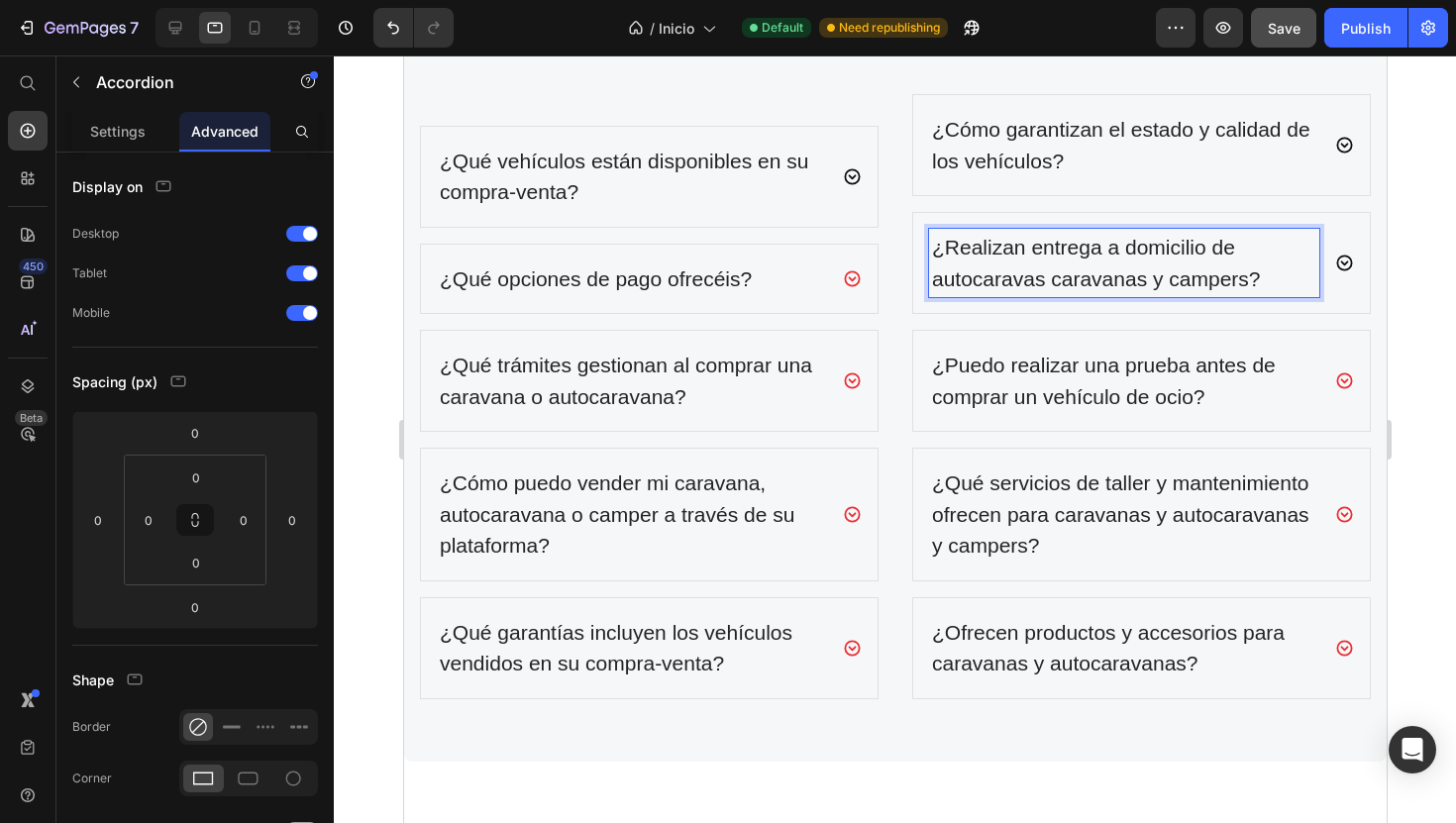 drag, startPoint x: 1207, startPoint y: 216, endPoint x: 1230, endPoint y: 254, distance: 44.418465 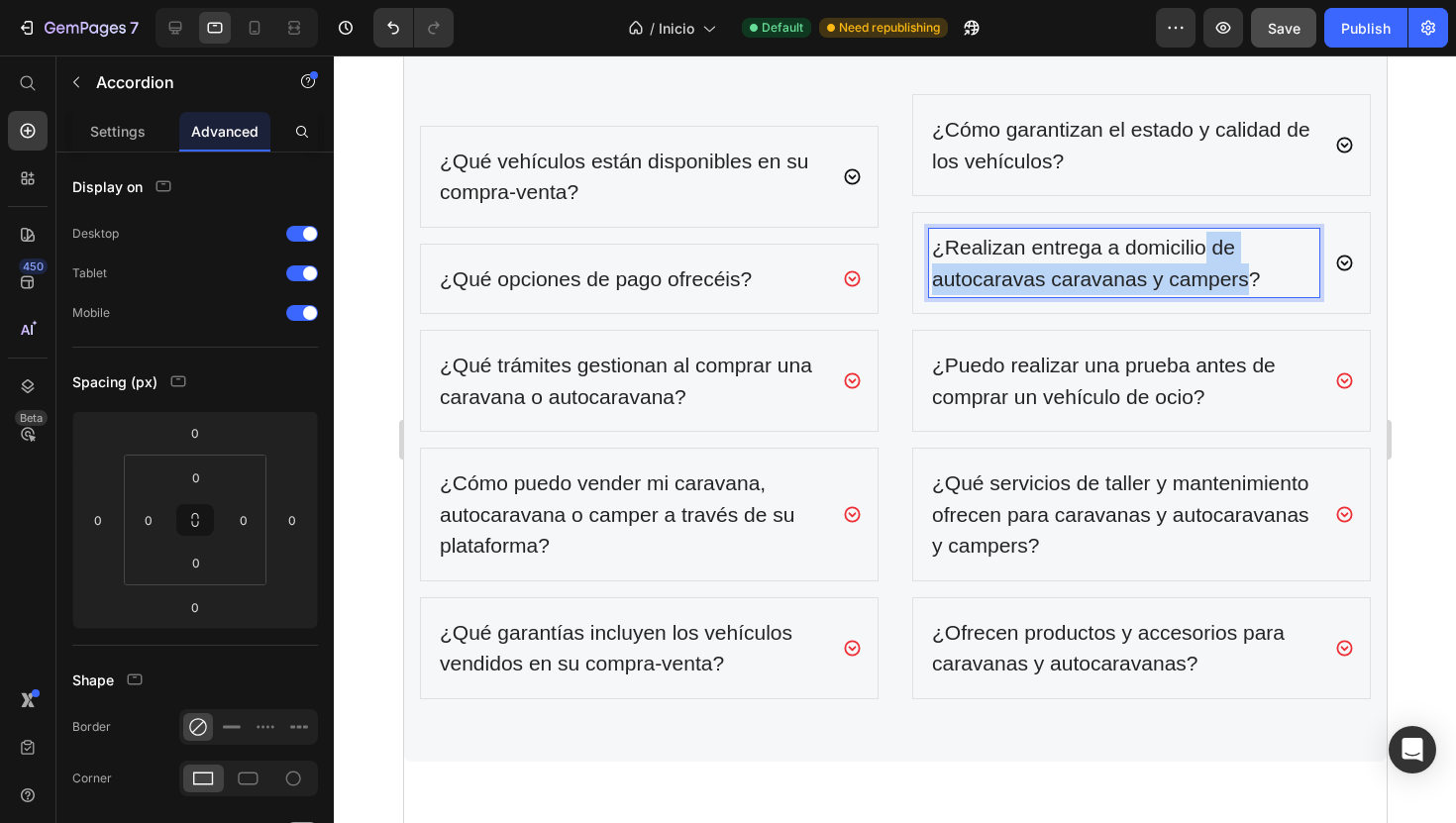 drag, startPoint x: 1250, startPoint y: 257, endPoint x: 1202, endPoint y: 219, distance: 61.220911 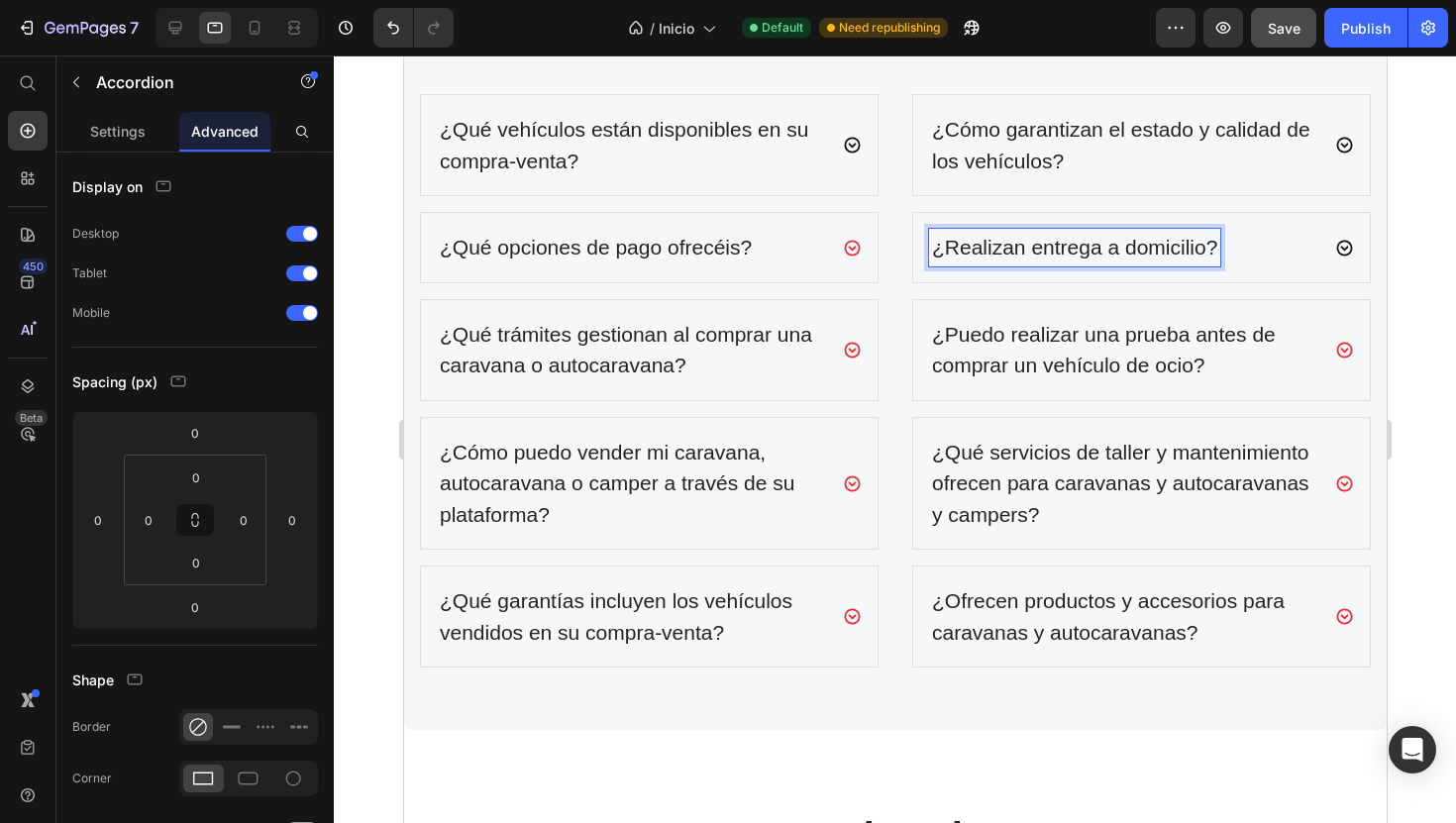 click 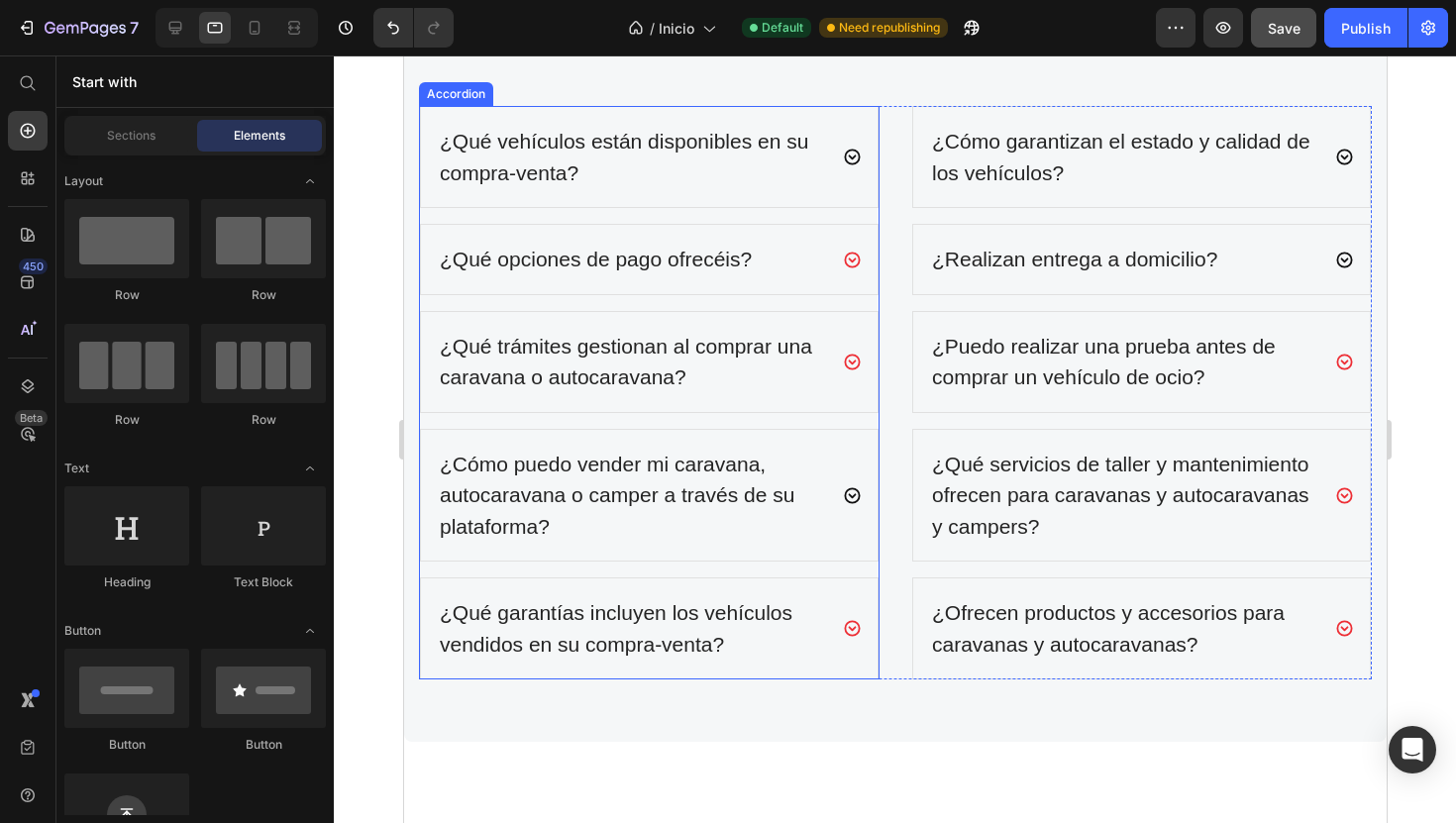 scroll, scrollTop: 6610, scrollLeft: 0, axis: vertical 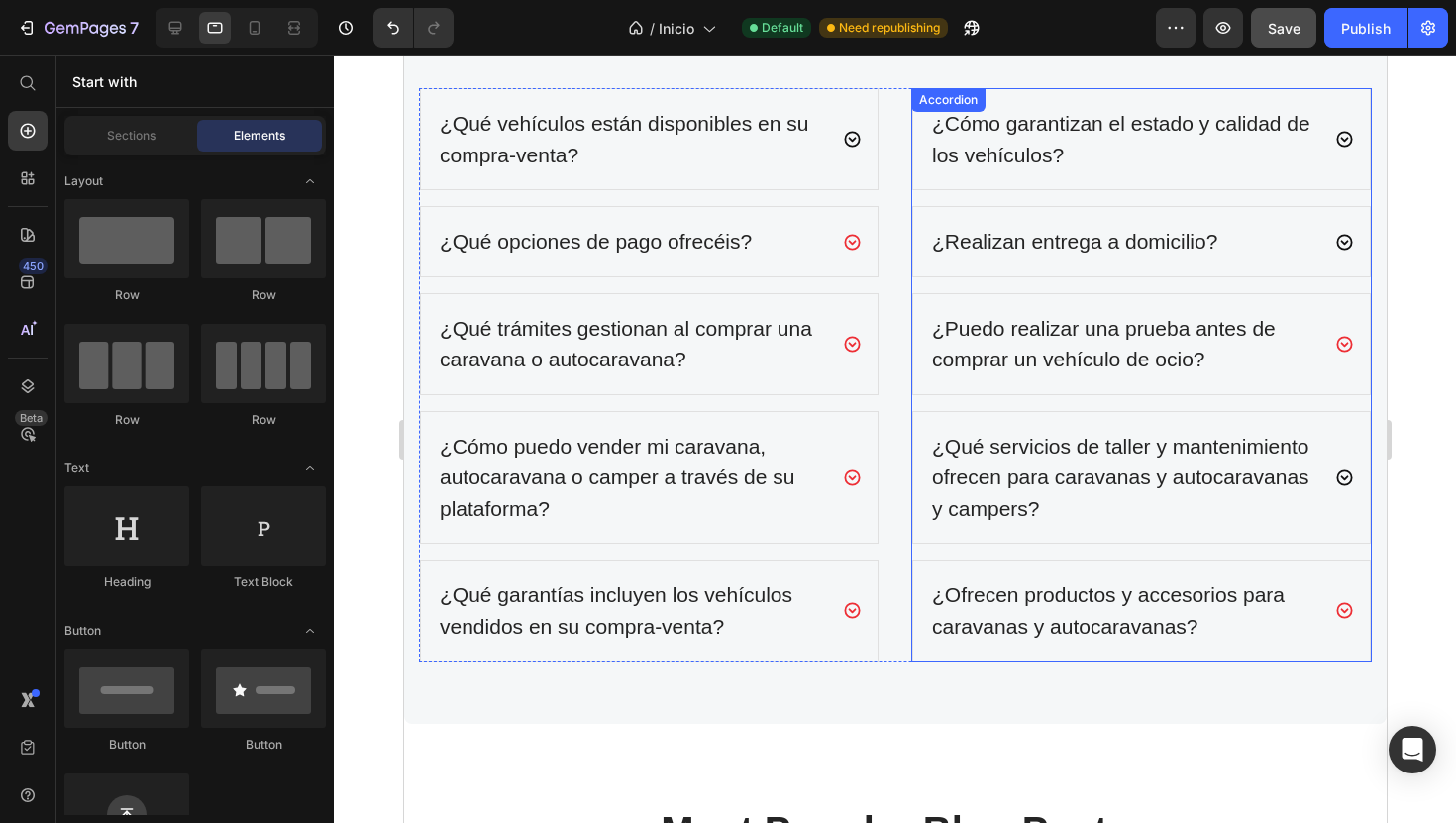 click on "¿Qué servicios de taller y mantenimiento ofrecen para caravanas y autocaravanas y campers?" at bounding box center [1123, 477] 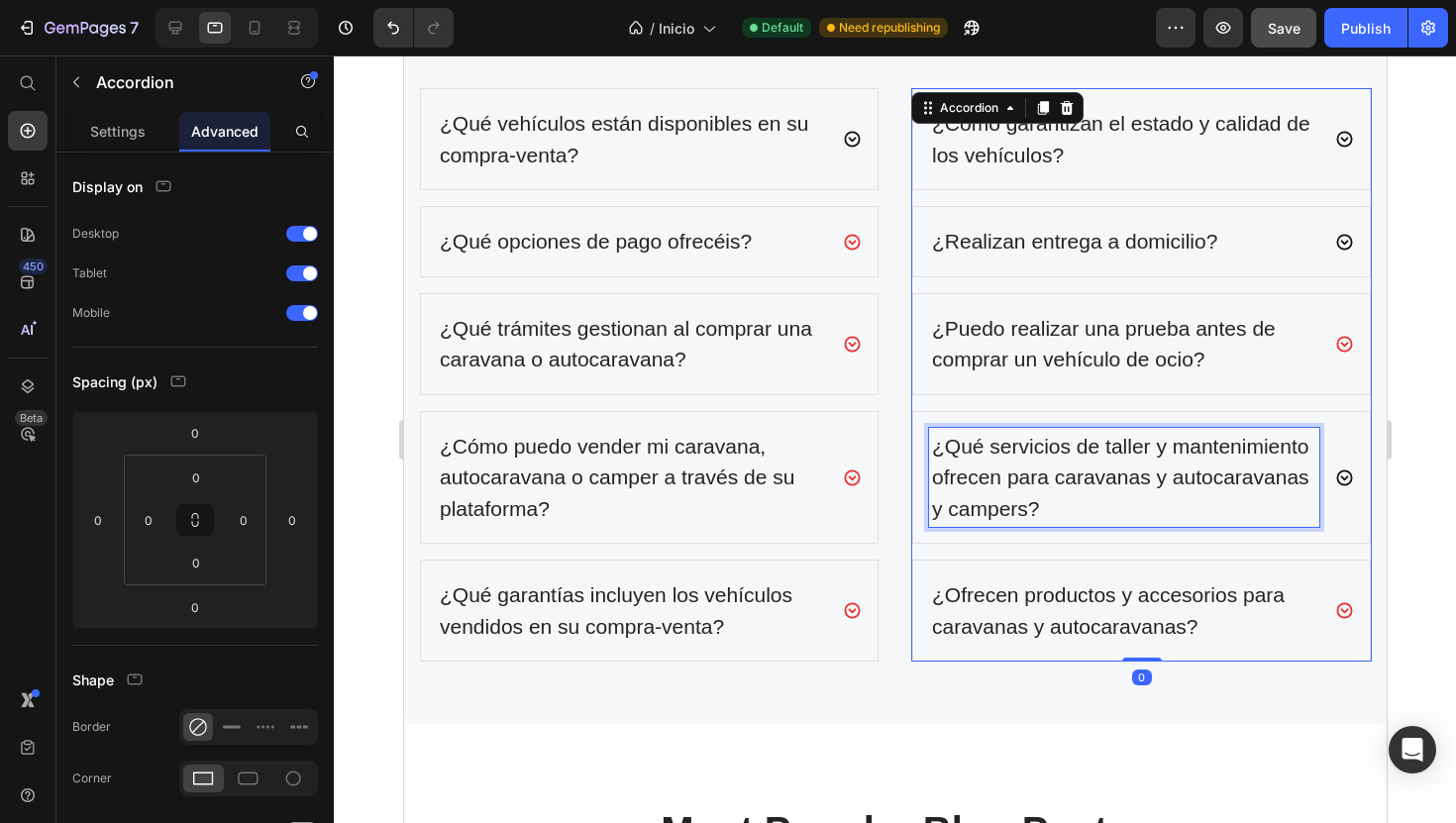 click on "¿Qué servicios de taller y mantenimiento ofrecen para caravanas y autocaravanas y campers?" at bounding box center (1123, 477) 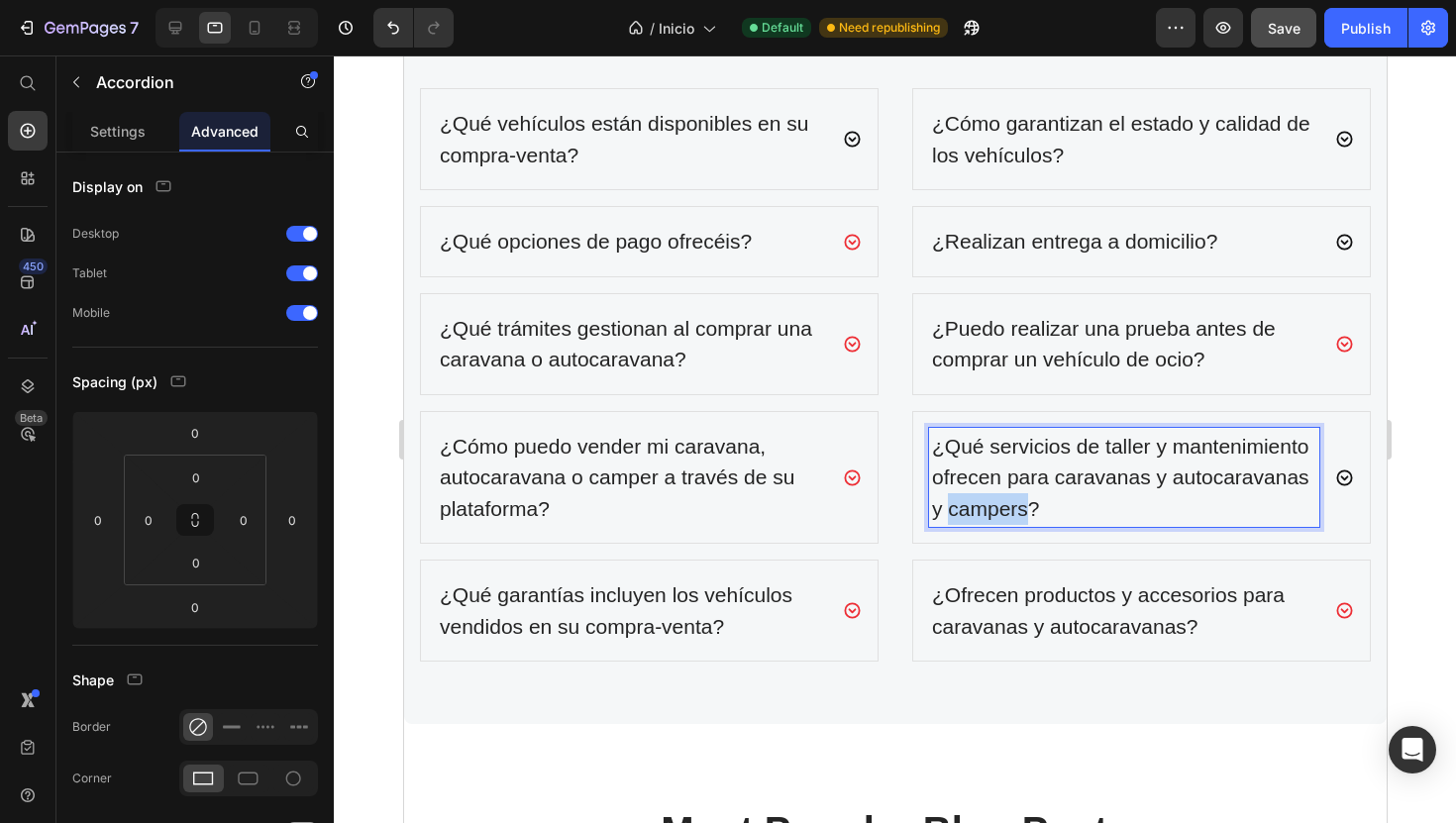 click on "¿Qué servicios de taller y mantenimiento ofrecen para caravanas y autocaravanas y campers?" at bounding box center [1123, 477] 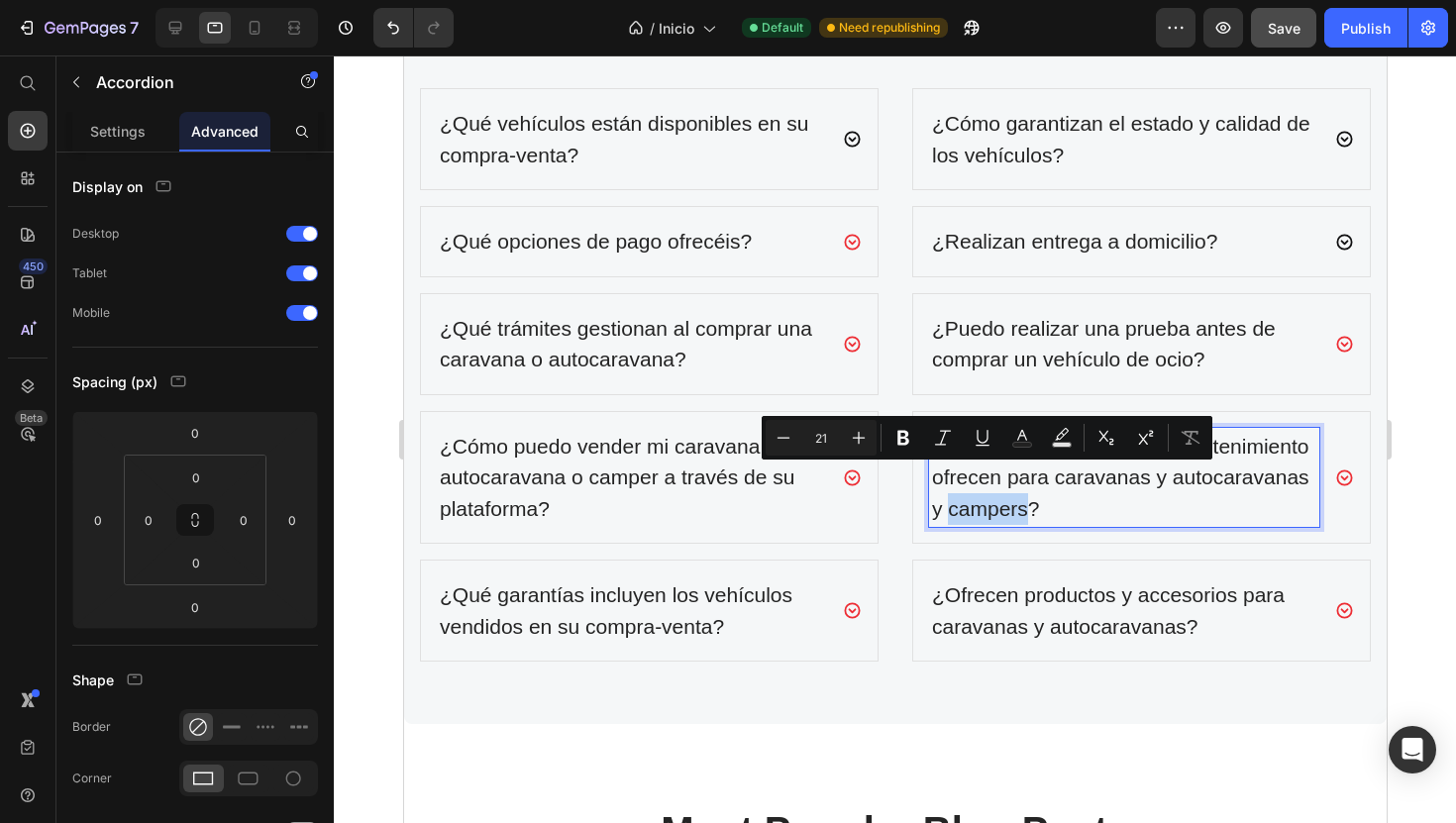 click on "Minus 21 Plus Bold Italic Underline
Text Color
Text Background Color Subscript Superscript Remove Format" at bounding box center [987, 438] 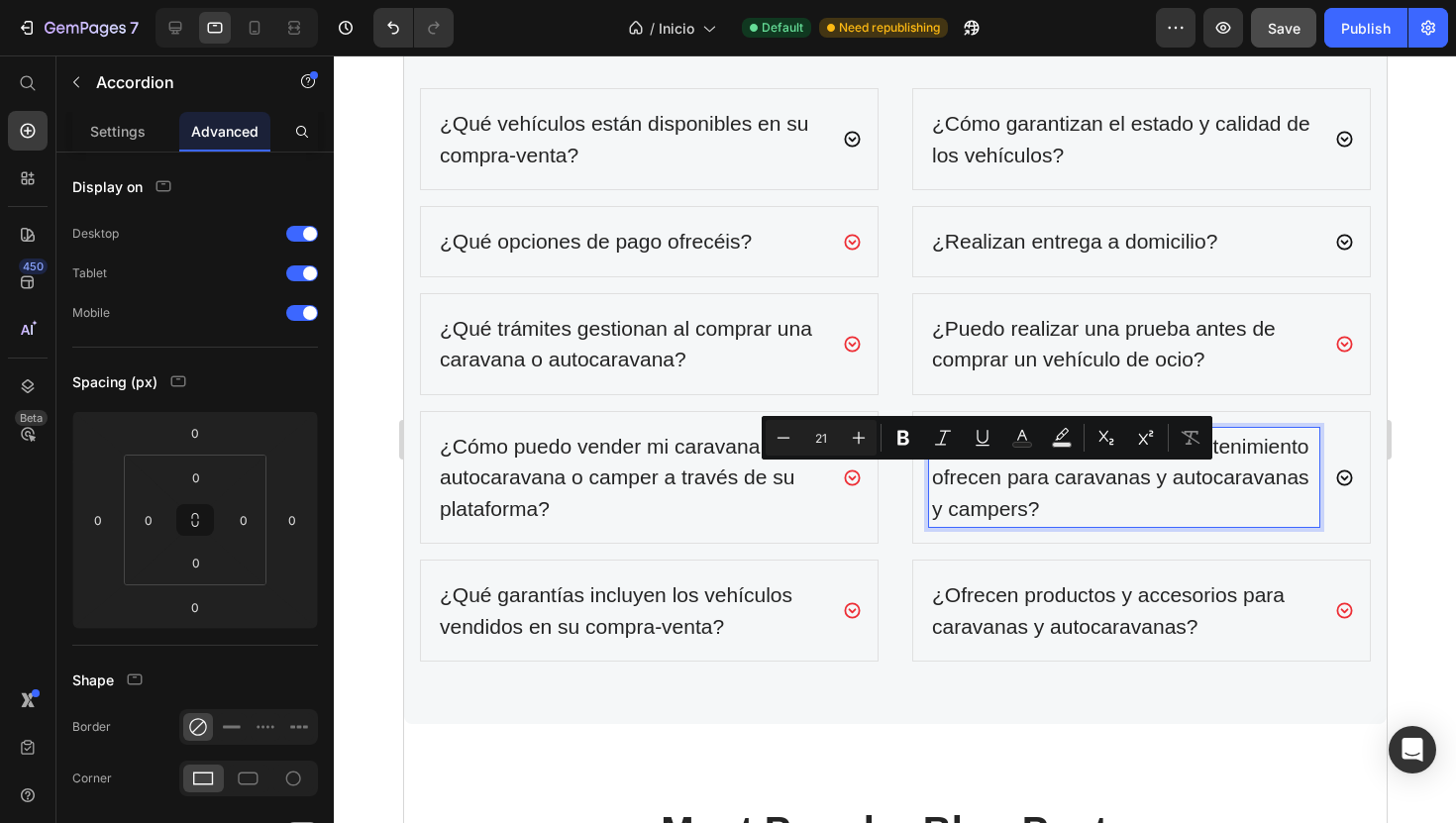click on "¿Qué servicios de taller y mantenimiento ofrecen para caravanas y autocaravanas y campers?" at bounding box center (1123, 477) 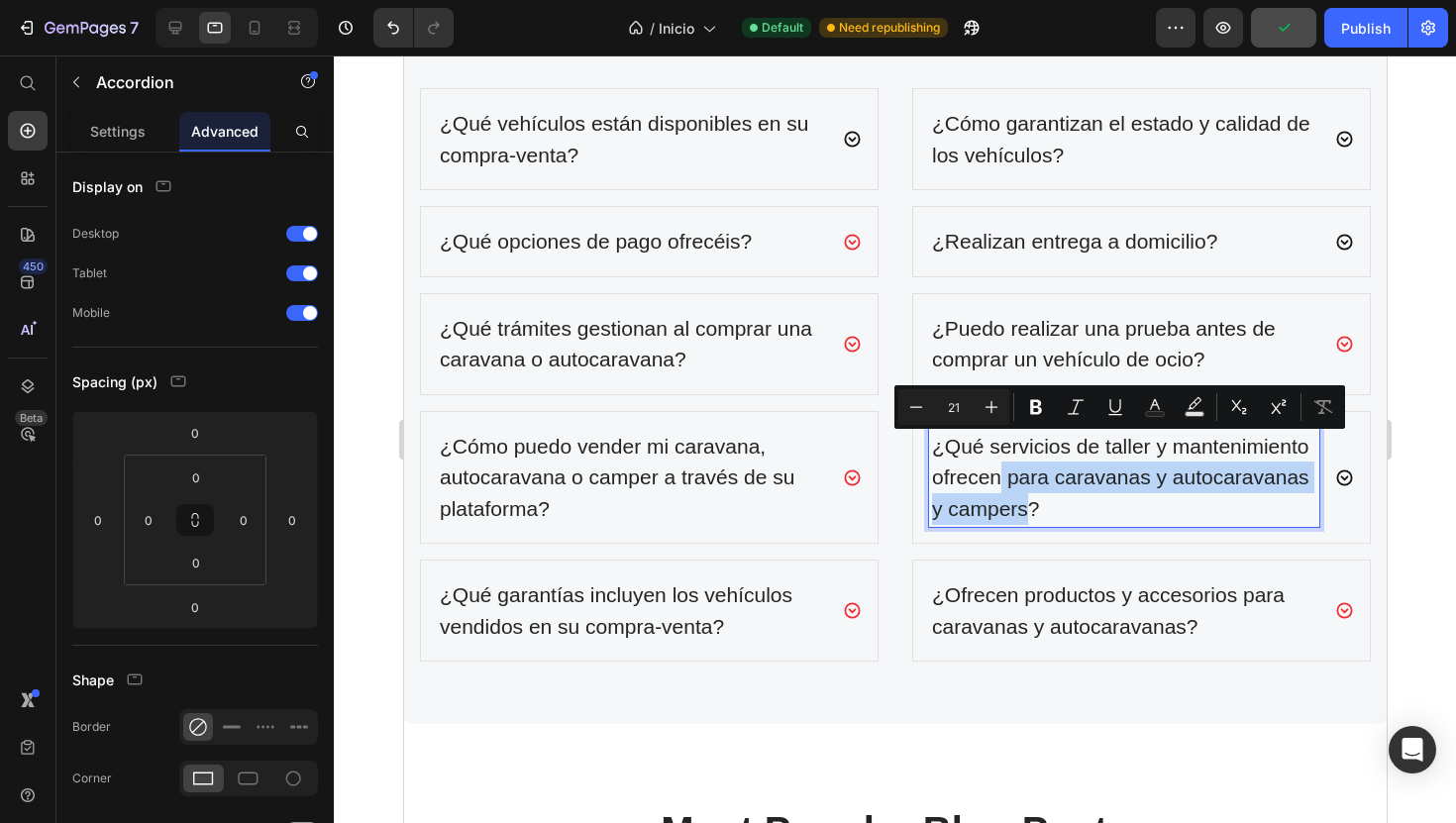 drag, startPoint x: 1024, startPoint y: 484, endPoint x: 997, endPoint y: 452, distance: 41.868843 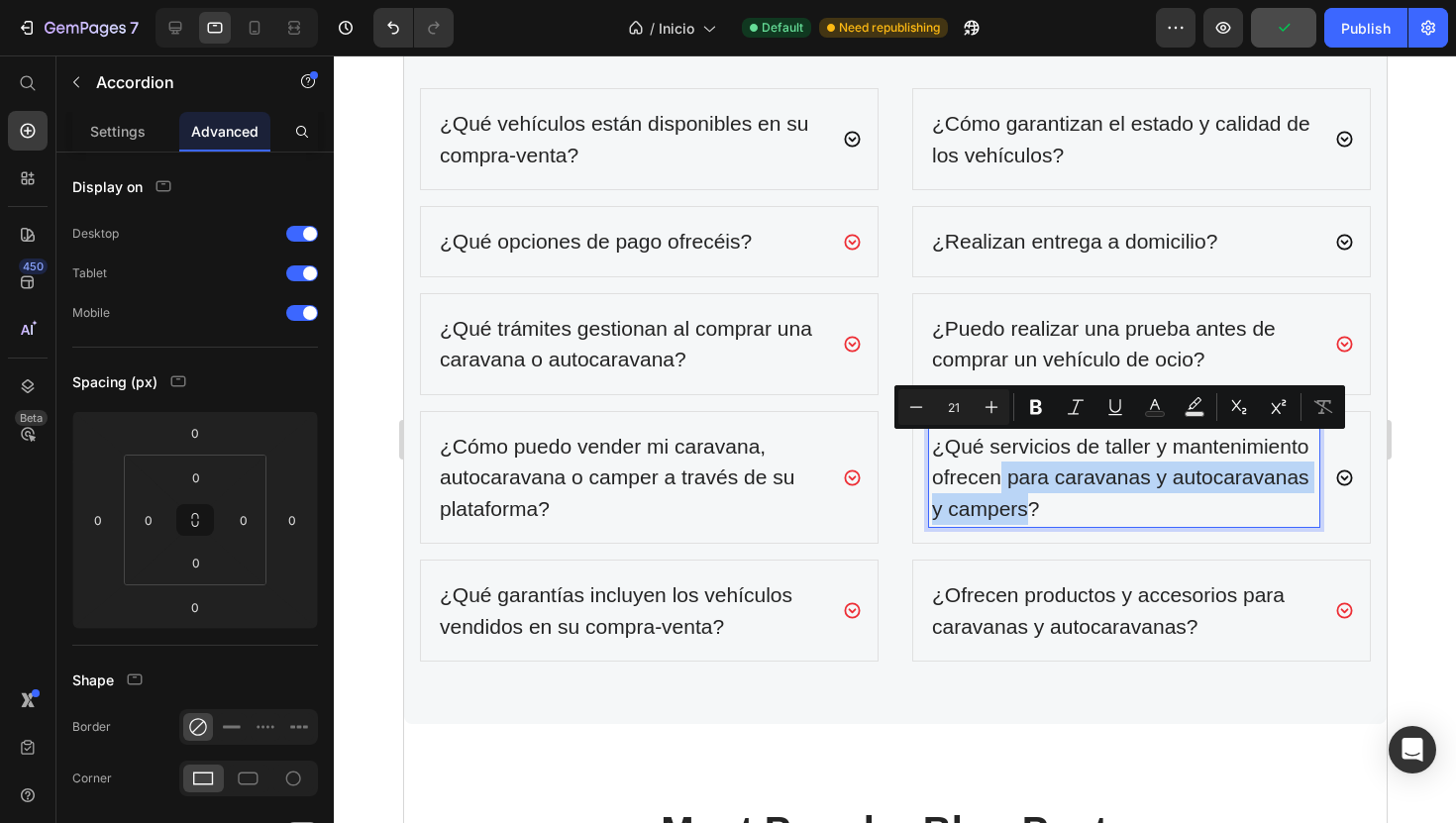 click on "¿Qué servicios de taller y mantenimiento ofrecen para caravanas y autocaravanas y campers?" at bounding box center (1123, 477) 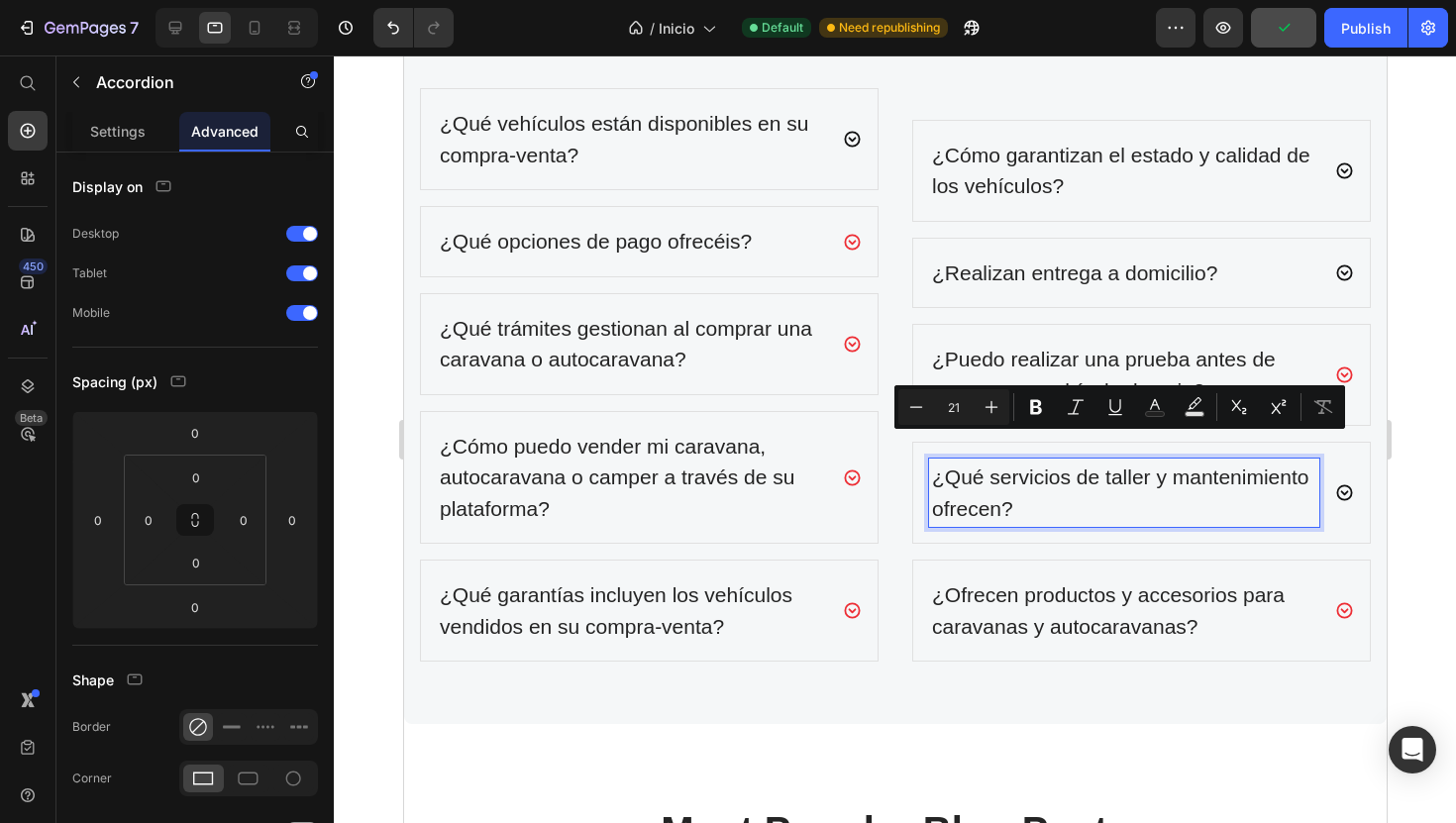 scroll, scrollTop: 6640, scrollLeft: 0, axis: vertical 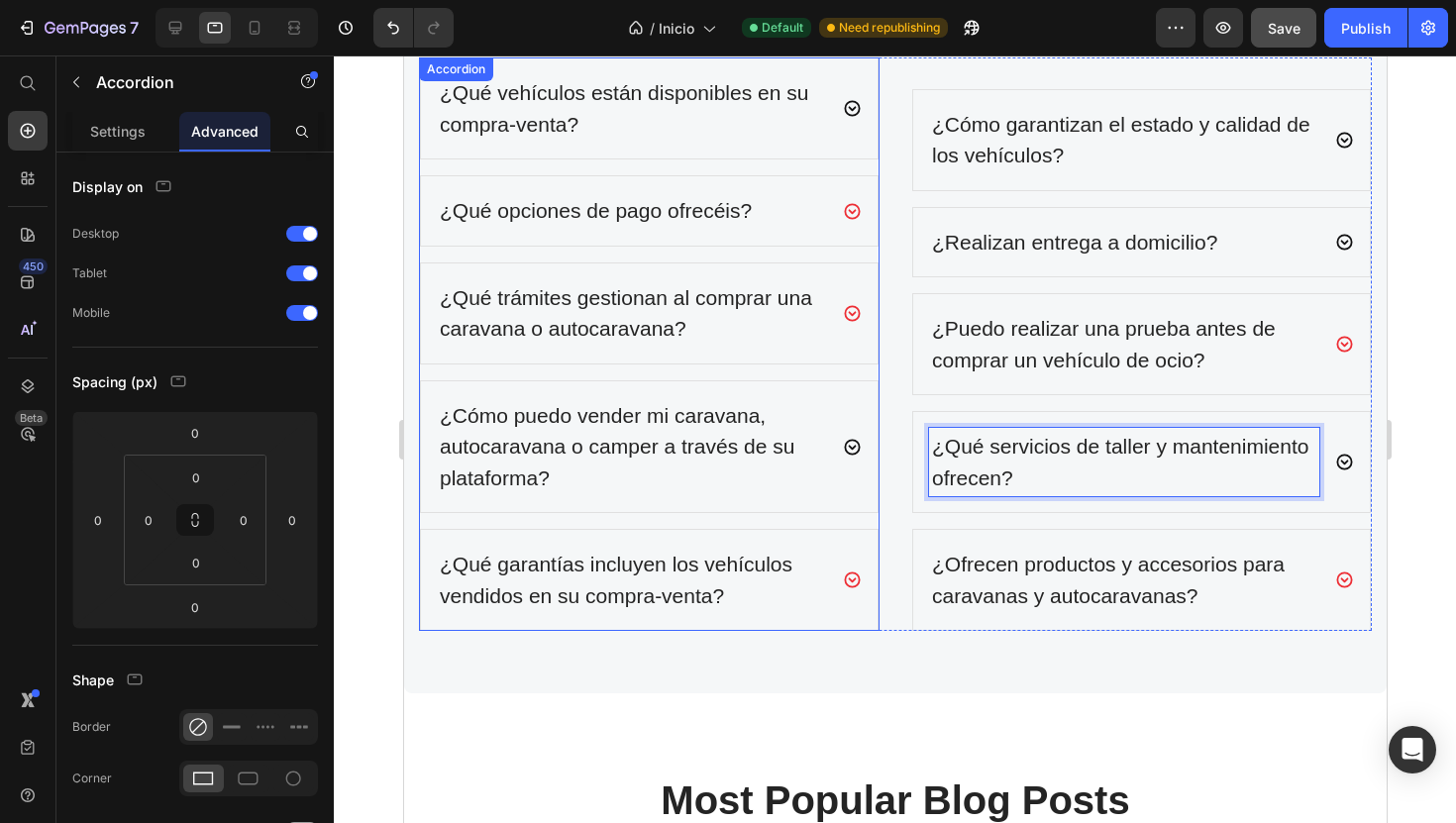 click on "¿Cómo puedo vender mi caravana, autocaravana o camper a través de su plataforma?" at bounding box center (631, 447) 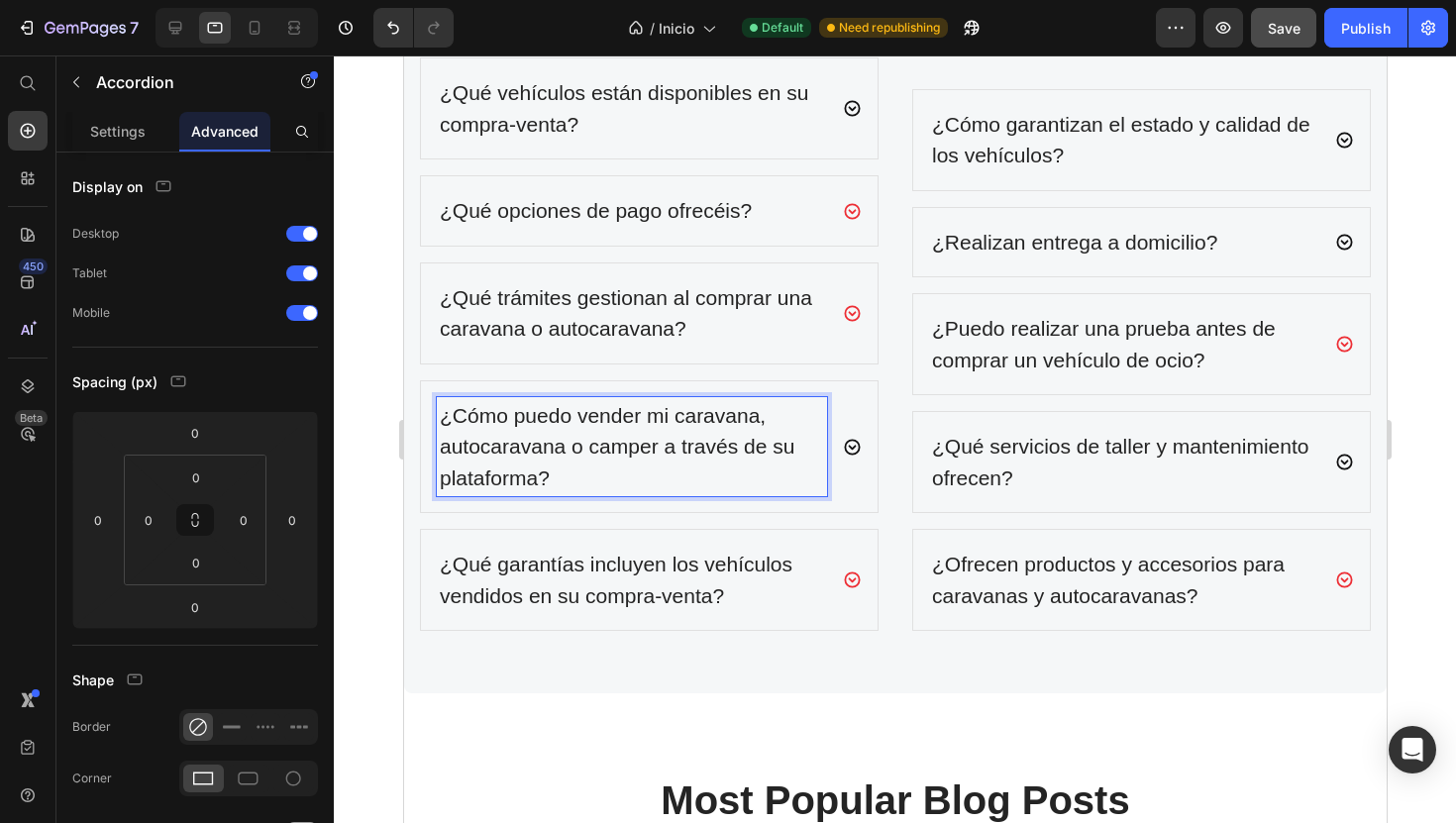 click on "¿Cómo puedo vender mi caravana, autocaravana o camper a través de su plataforma?" at bounding box center (631, 447) 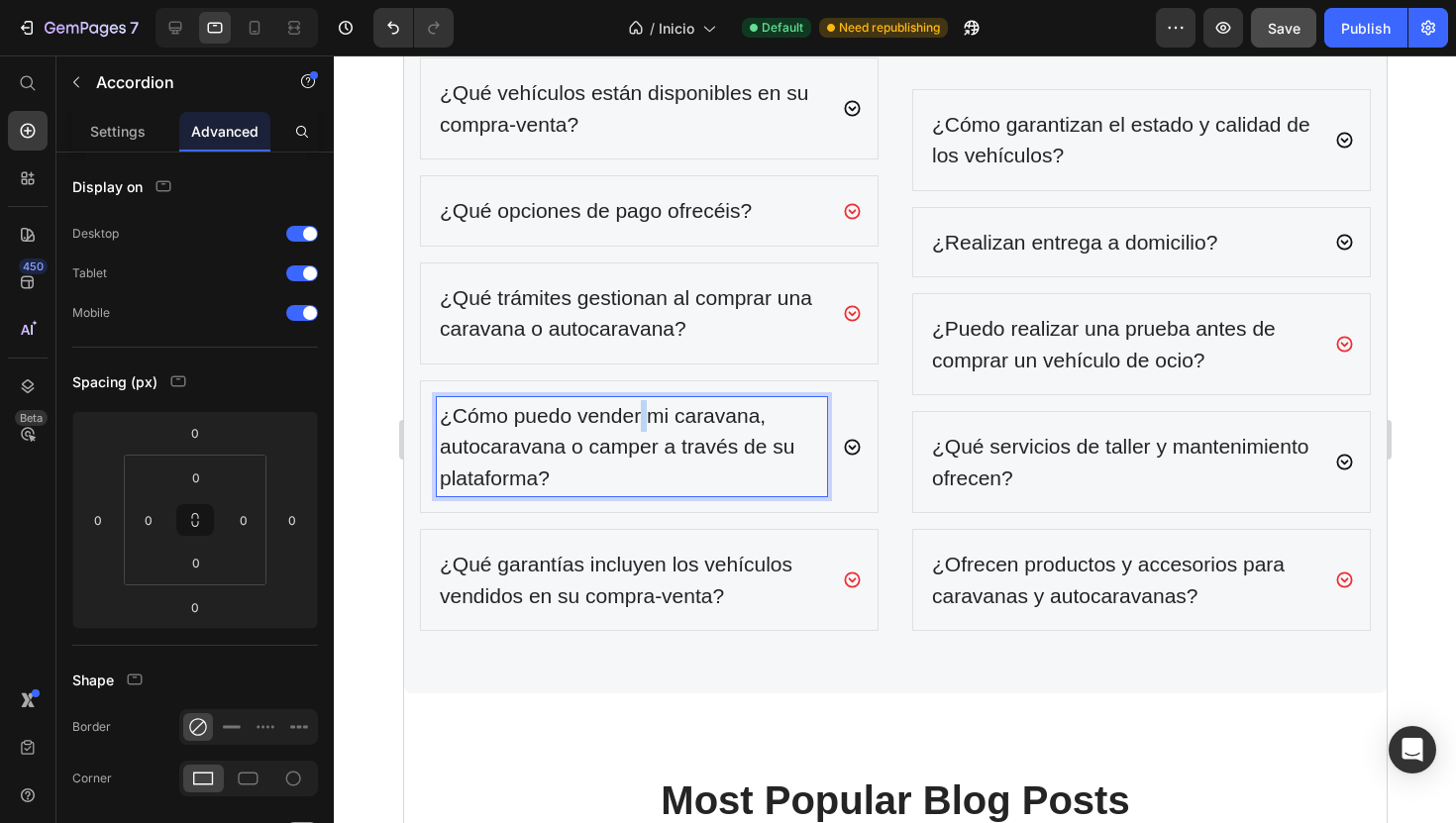 drag, startPoint x: 640, startPoint y: 387, endPoint x: 647, endPoint y: 400, distance: 14.764823 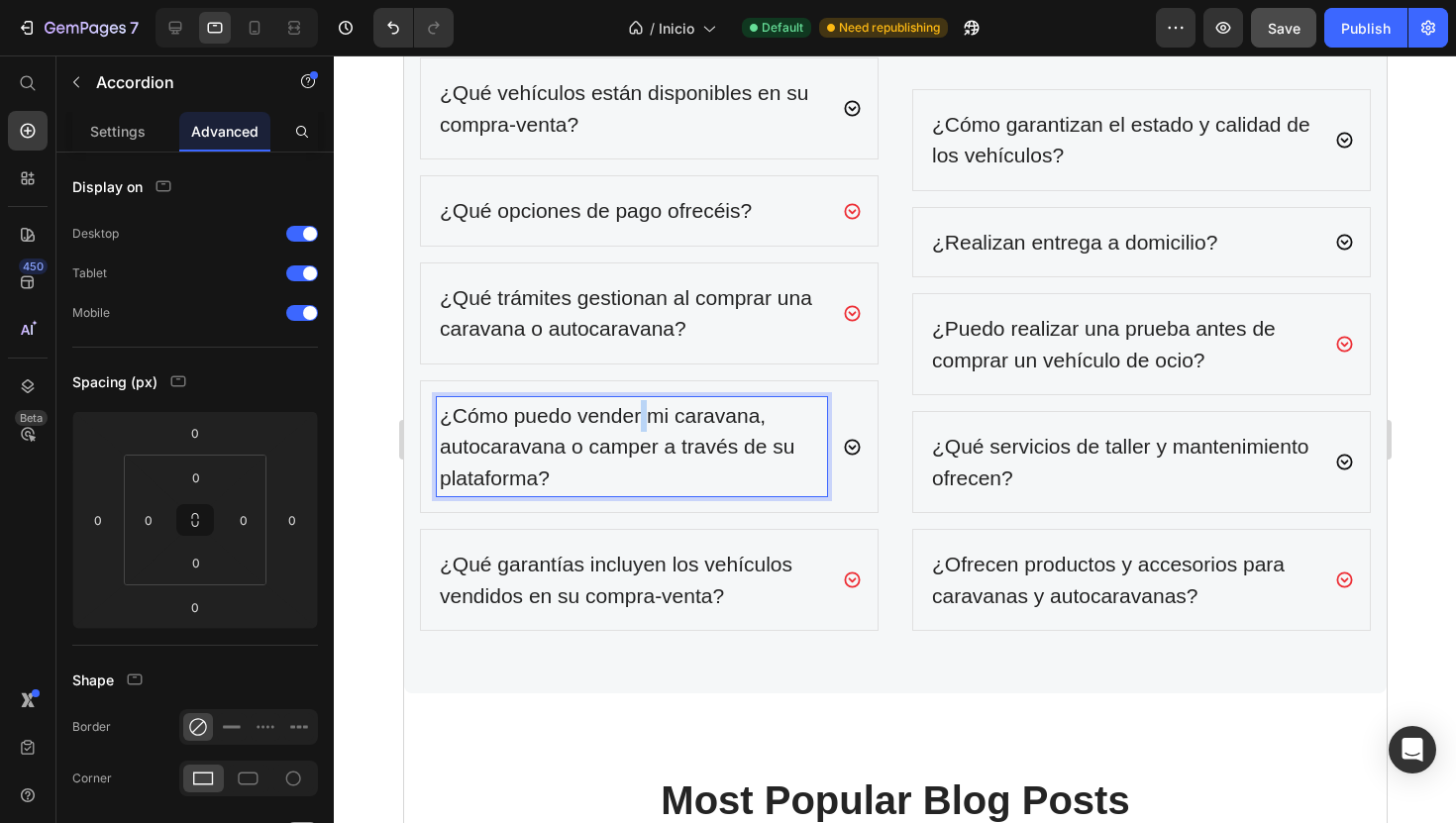 click on "¿Cómo puedo vender mi caravana, autocaravana o camper a través de su plataforma?" at bounding box center (631, 447) 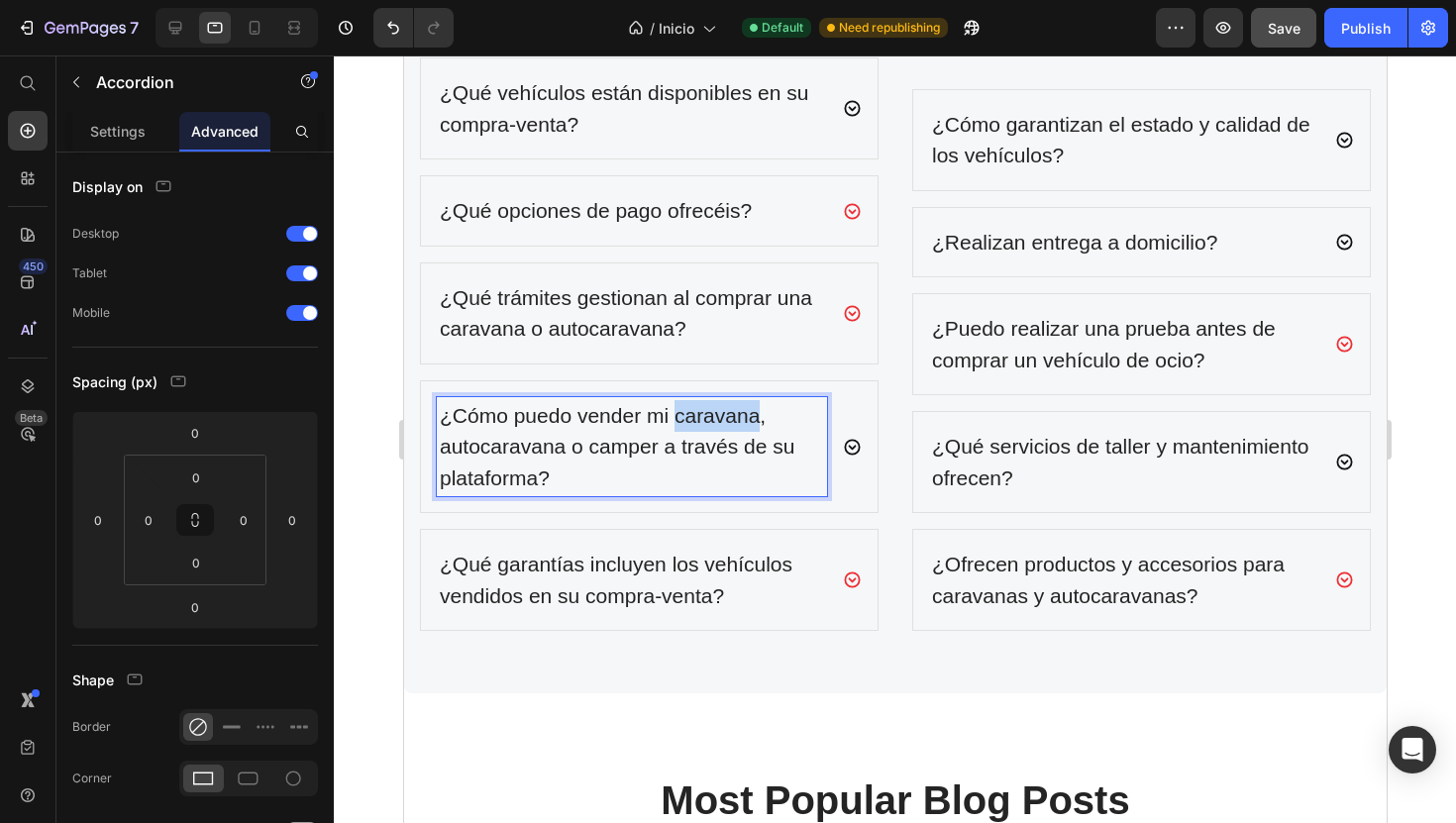 click on "¿Cómo puedo vender mi caravana, autocaravana o camper a través de su plataforma?" at bounding box center (631, 447) 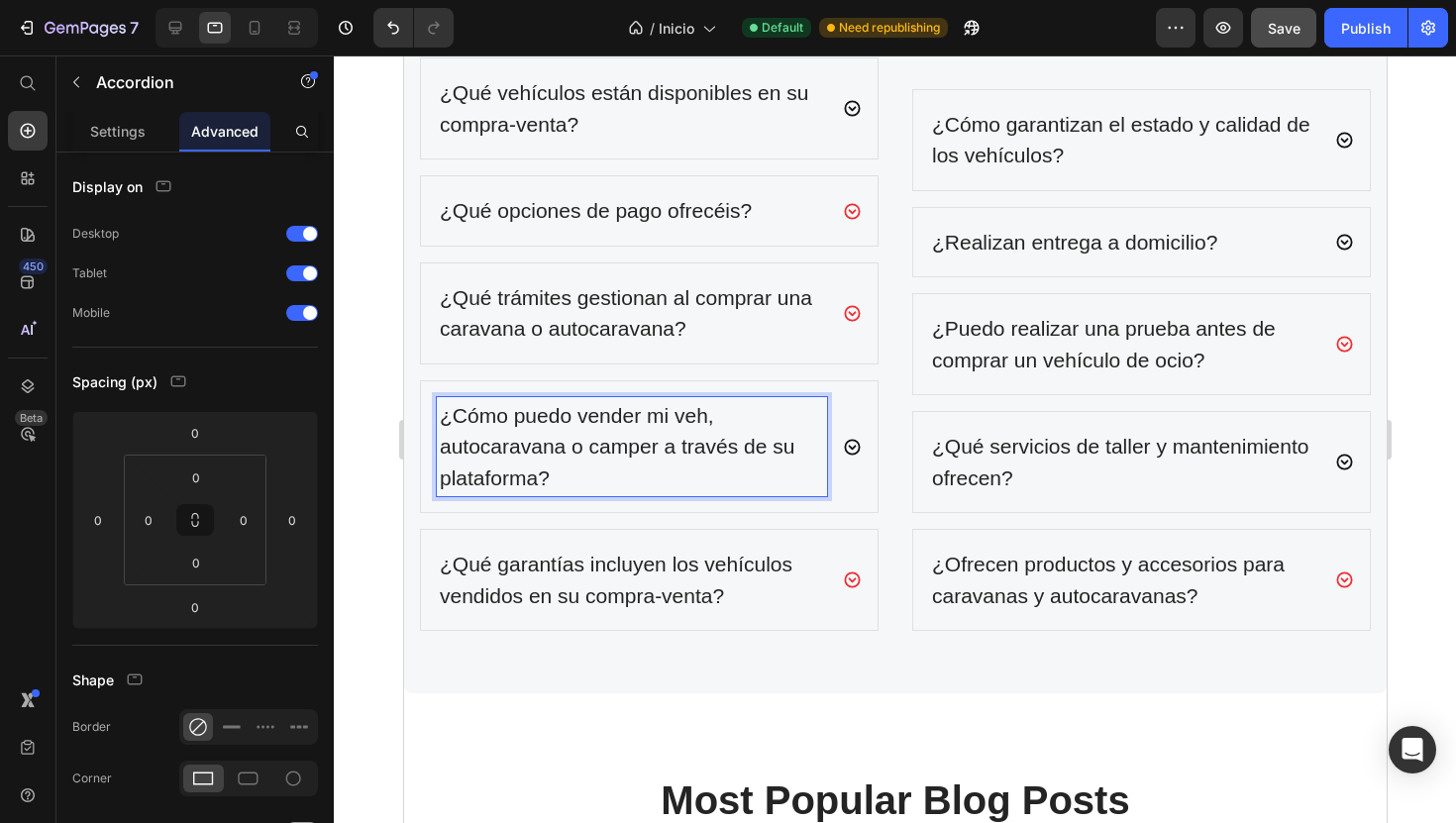type 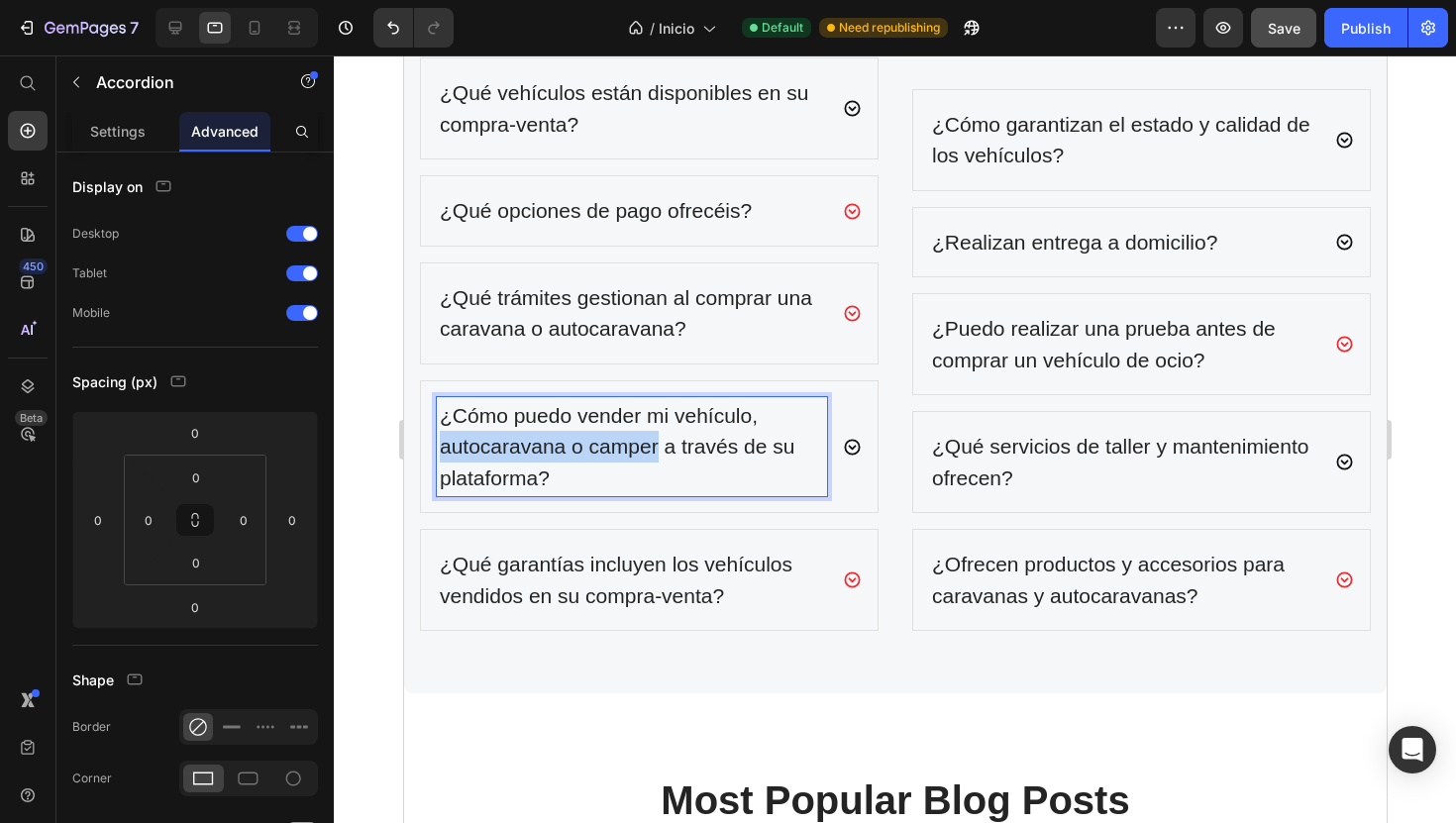 drag, startPoint x: 440, startPoint y: 418, endPoint x: 658, endPoint y: 426, distance: 218.1467 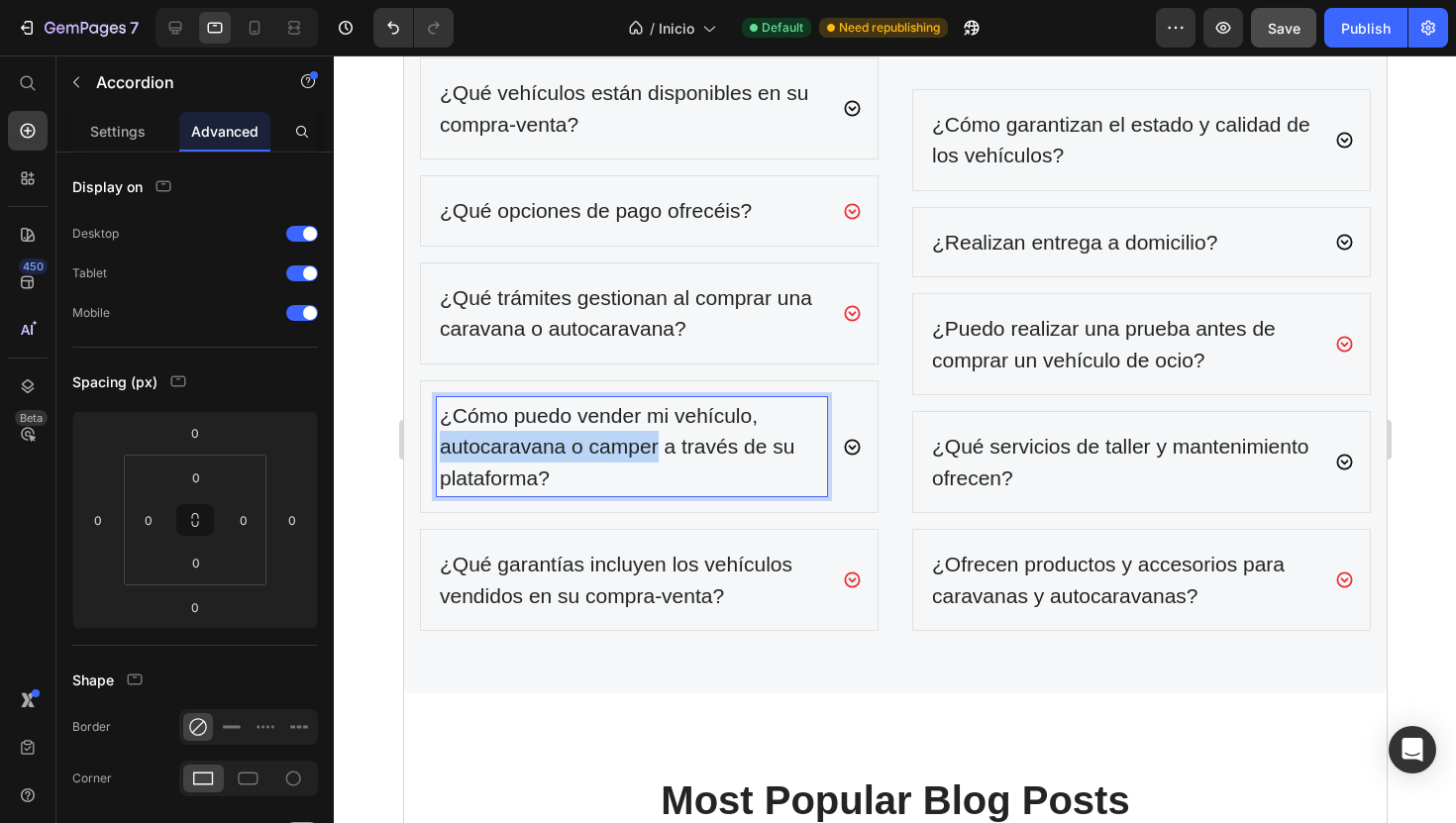click on "¿Cómo puedo vender mi vehículo, autocaravana o camper a través de su plataforma?" at bounding box center (631, 447) 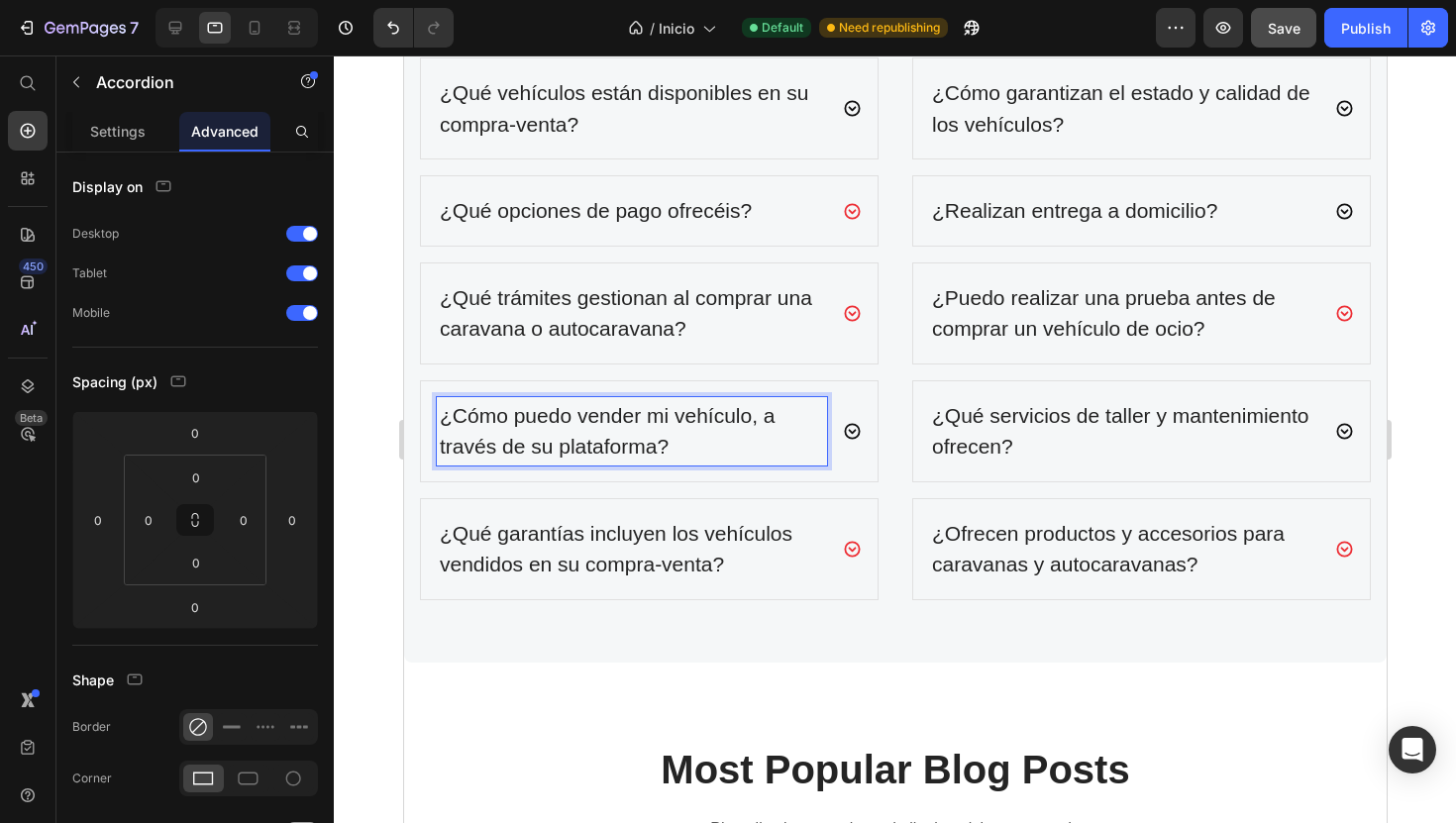 click 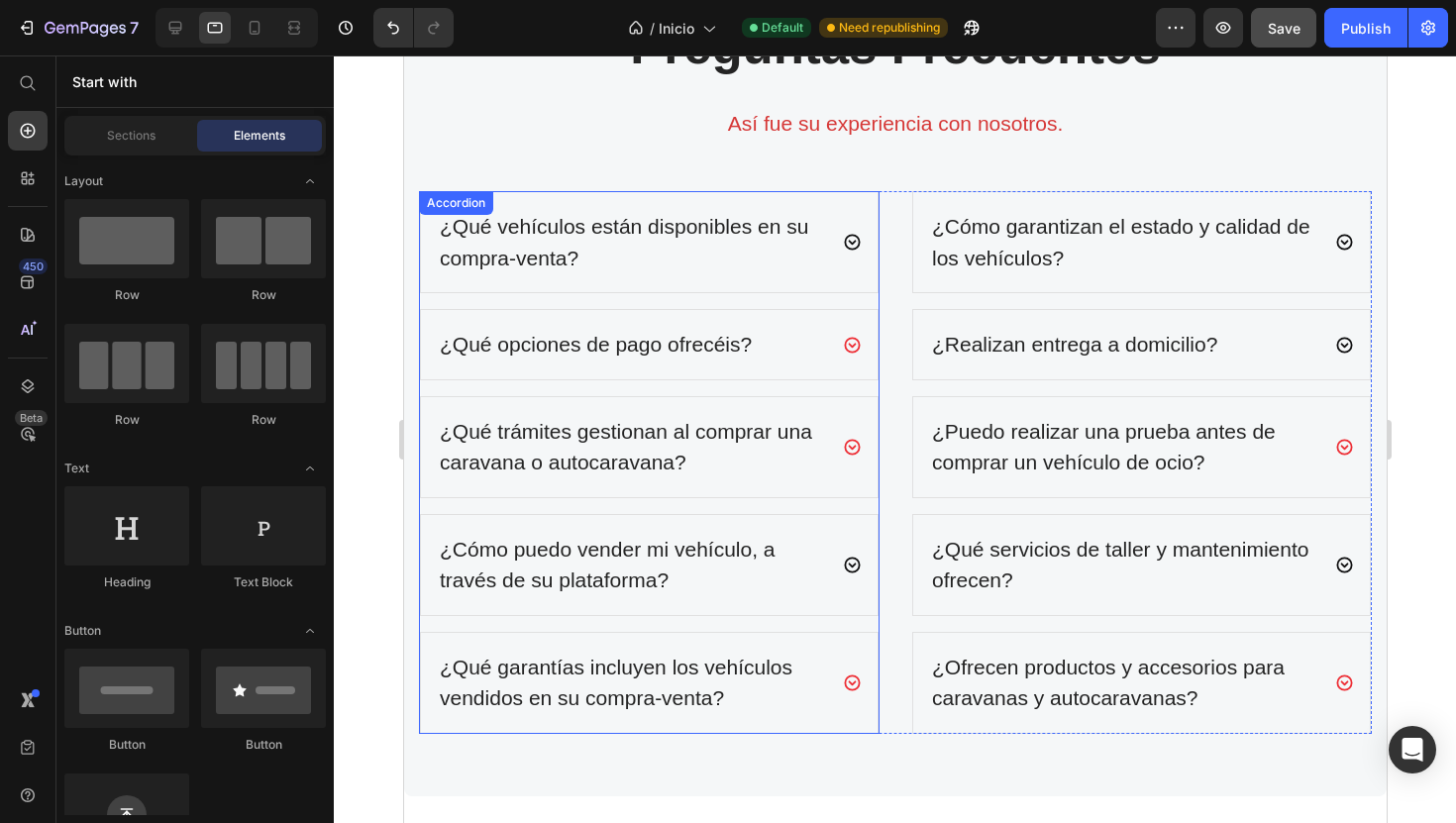 scroll, scrollTop: 6506, scrollLeft: 0, axis: vertical 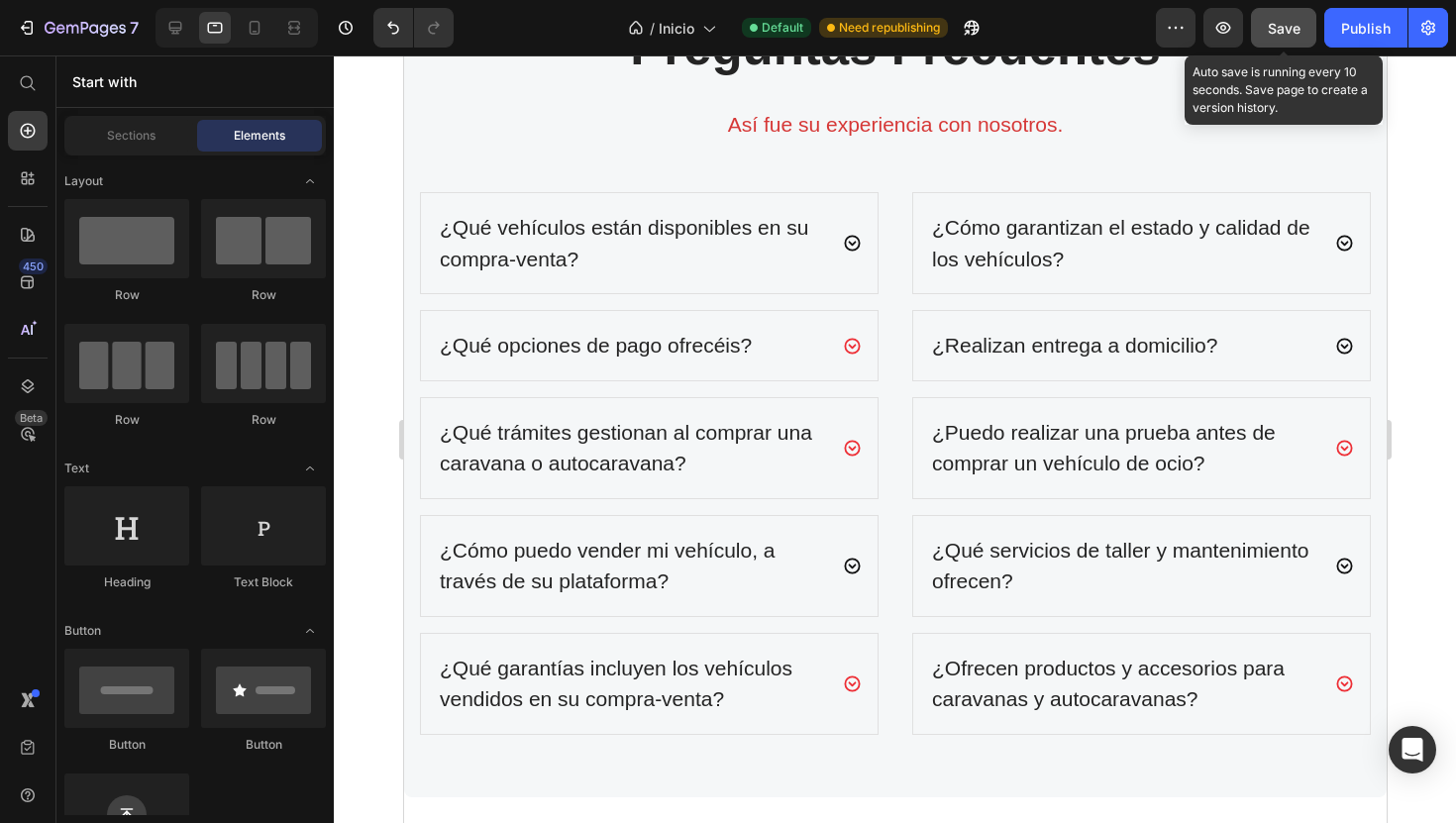click on "Save" at bounding box center (1284, 28) 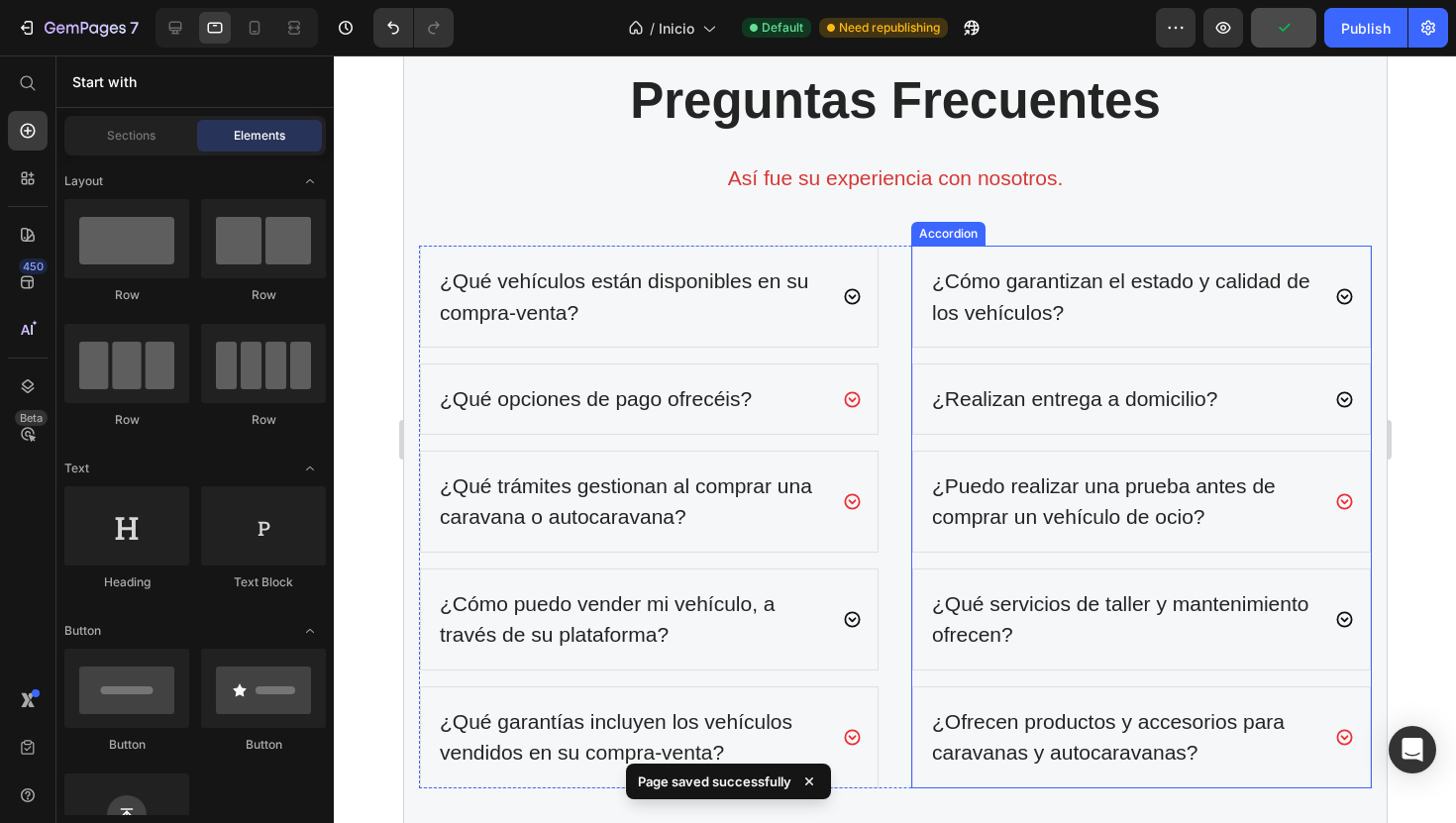scroll, scrollTop: 6360, scrollLeft: 0, axis: vertical 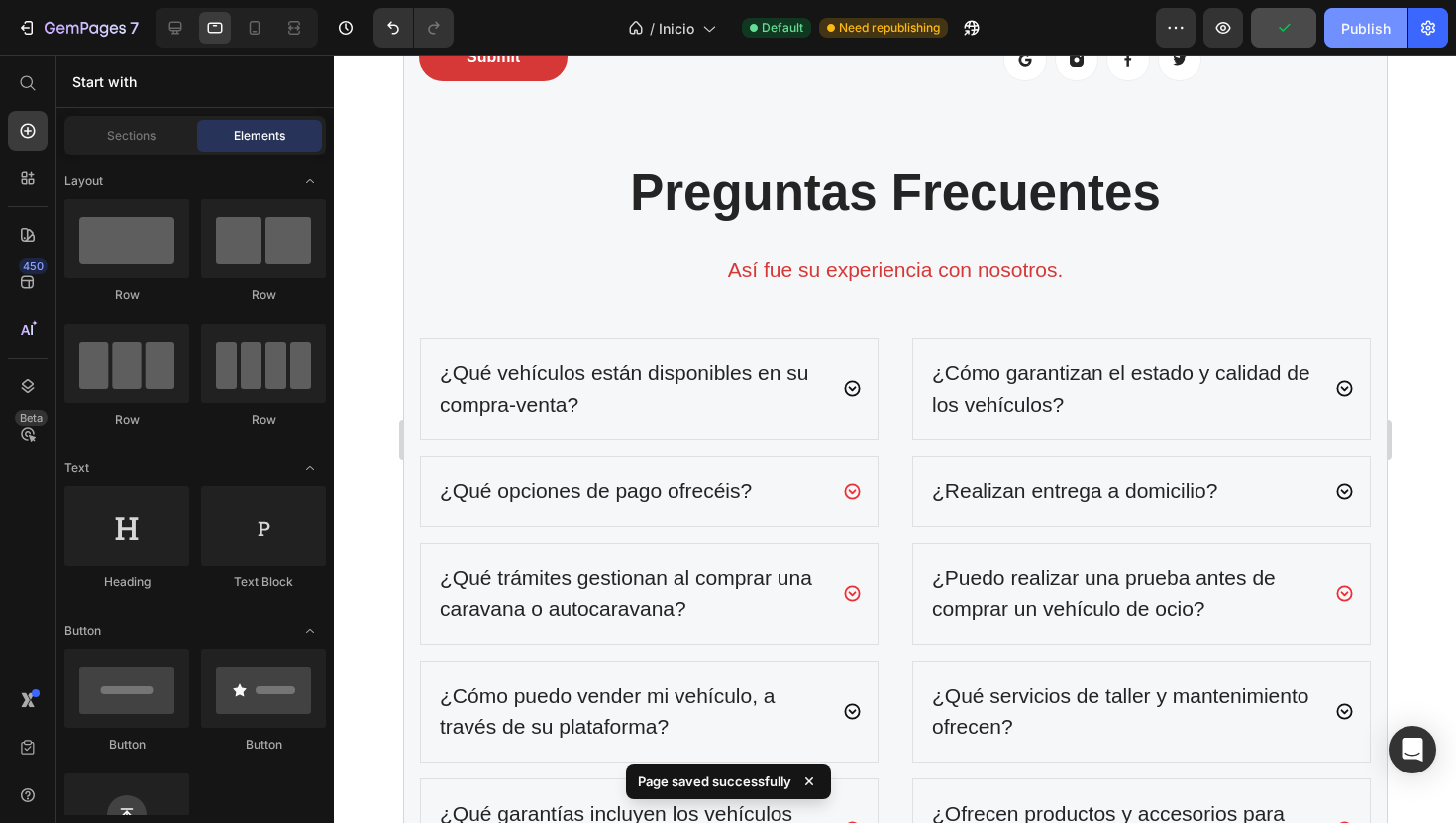 click on "Publish" at bounding box center [1366, 28] 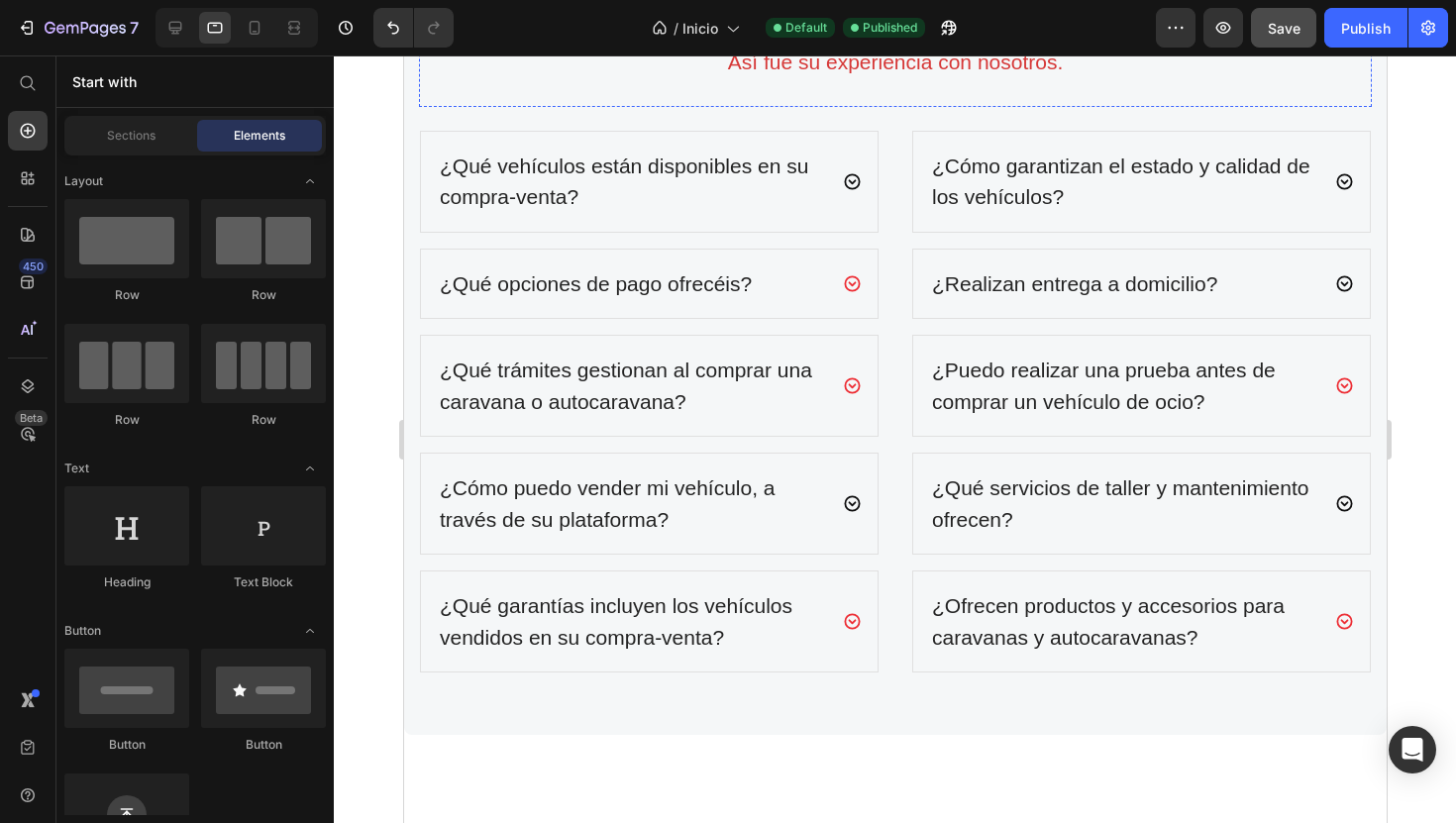 scroll, scrollTop: 5353, scrollLeft: 0, axis: vertical 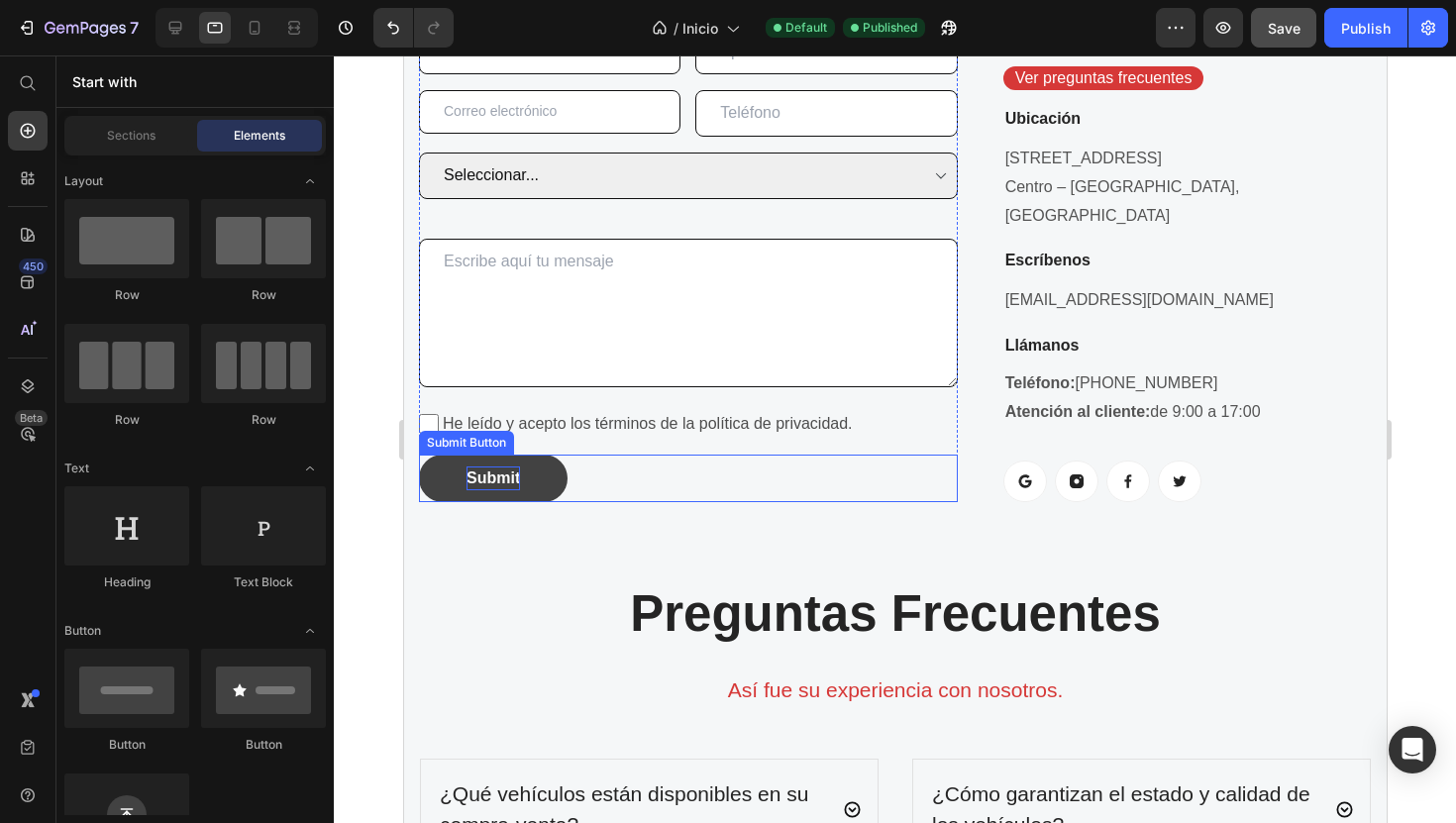 click on "Submit" at bounding box center [492, 478] 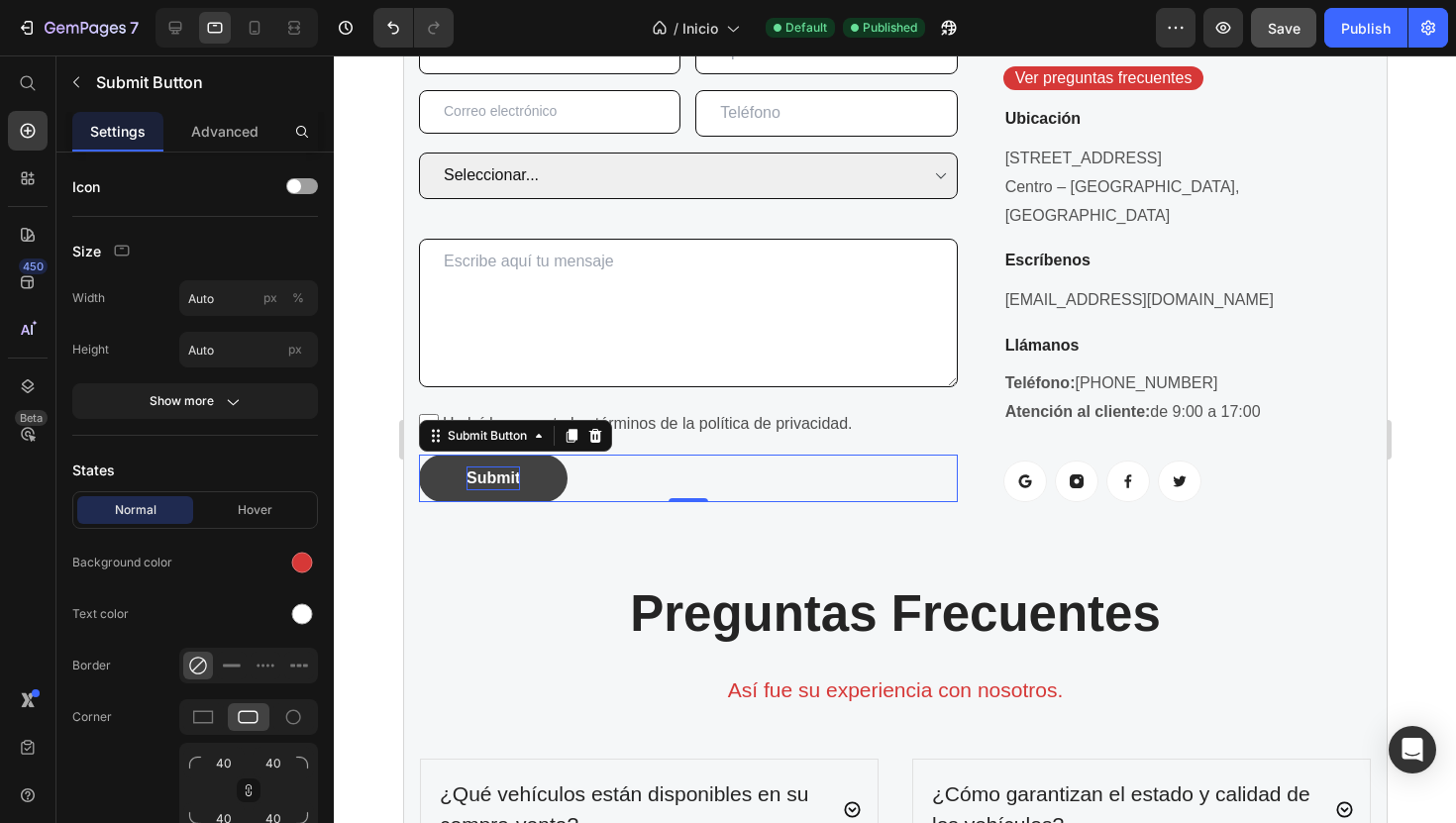 click on "Submit" at bounding box center (492, 478) 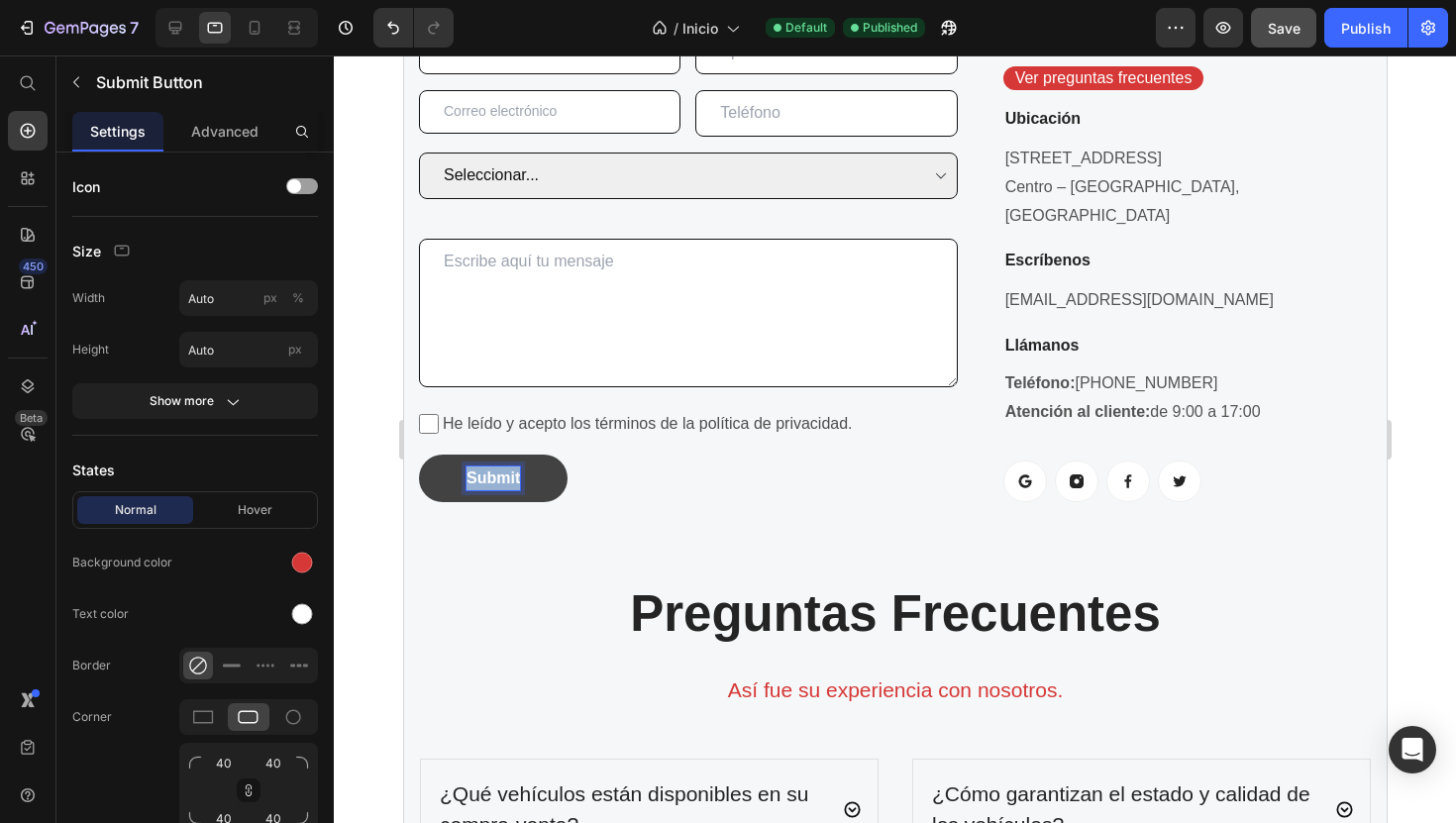 click on "Submit" at bounding box center [492, 478] 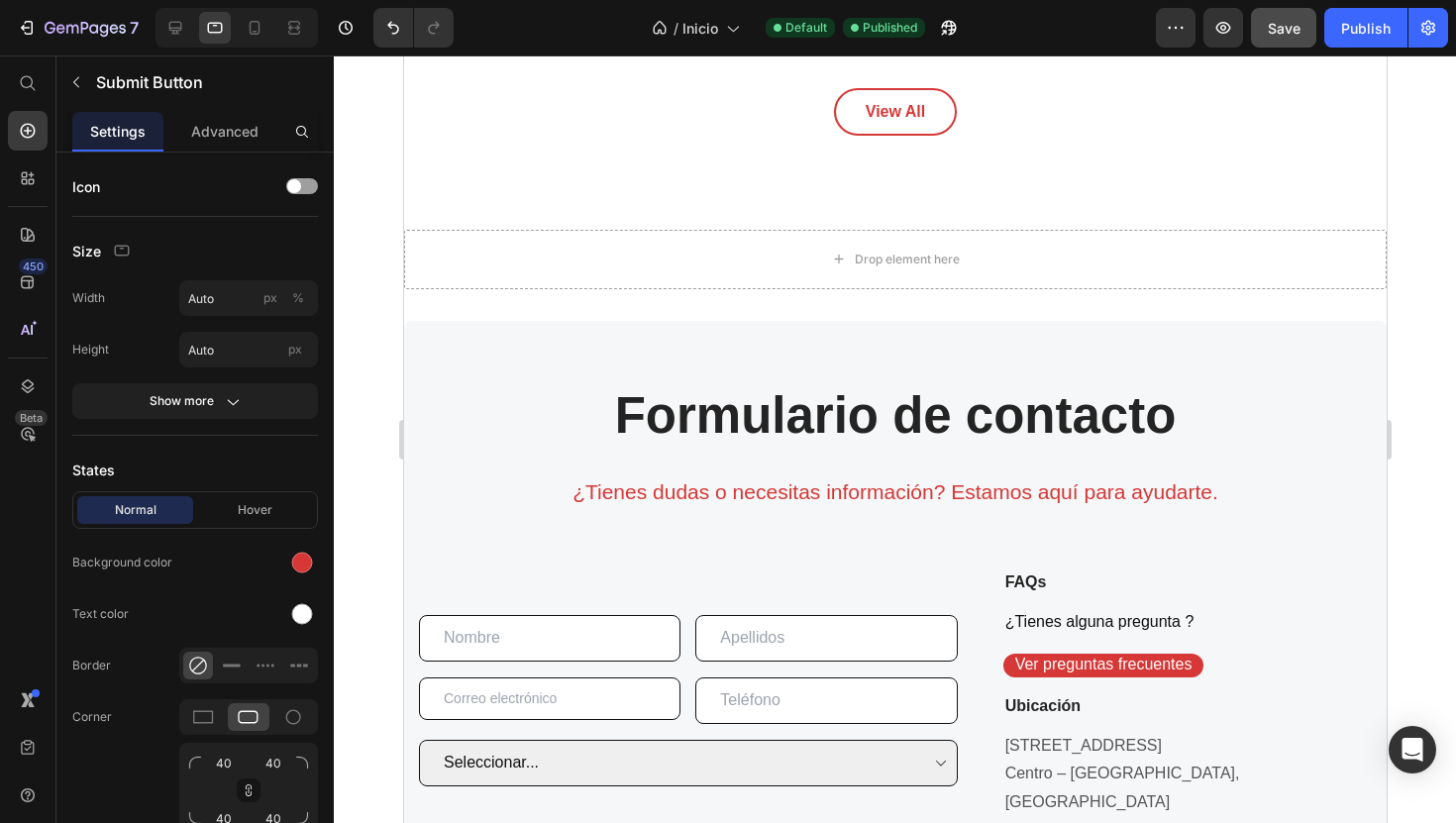 scroll, scrollTop: 5939, scrollLeft: 0, axis: vertical 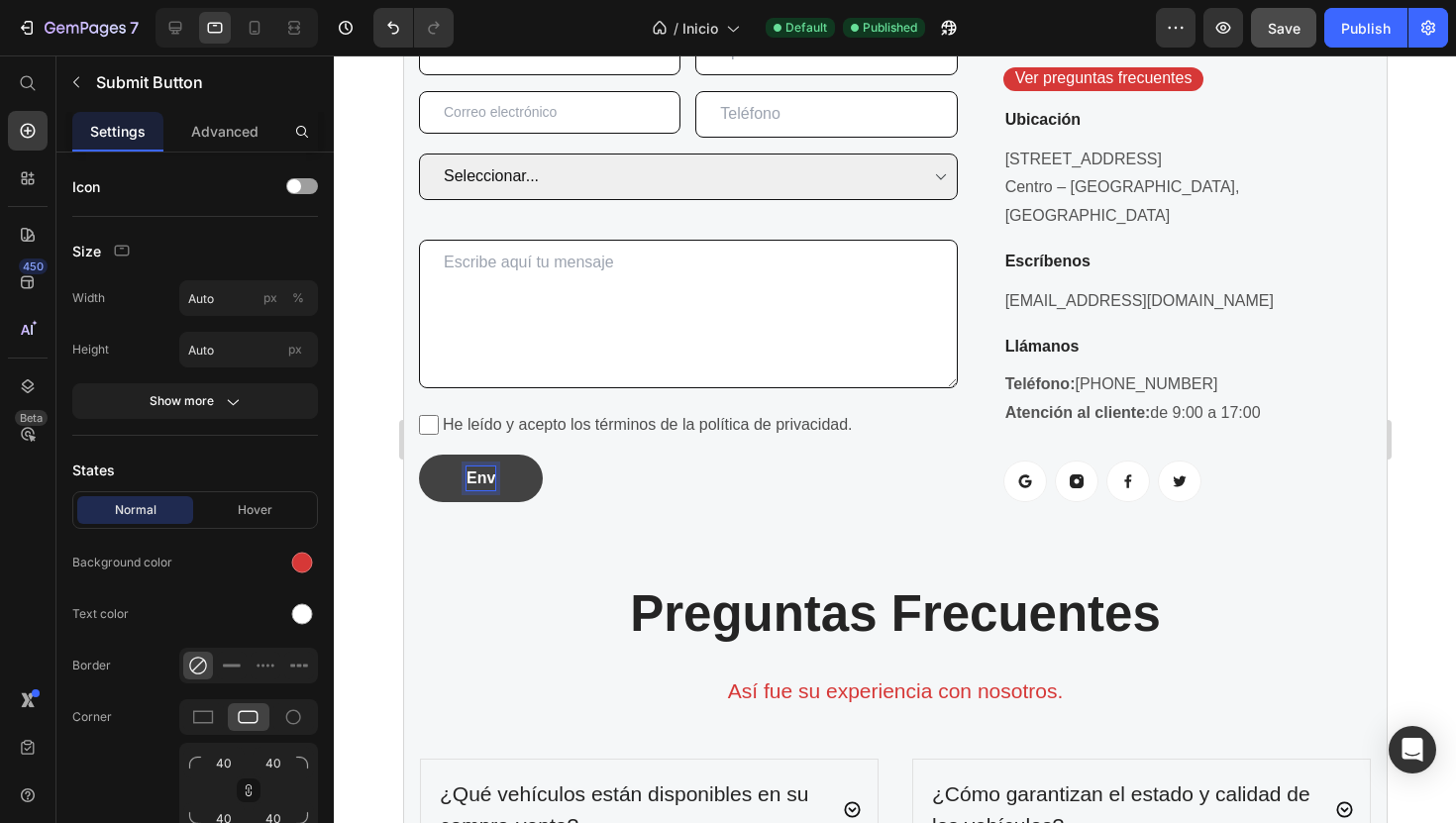 type 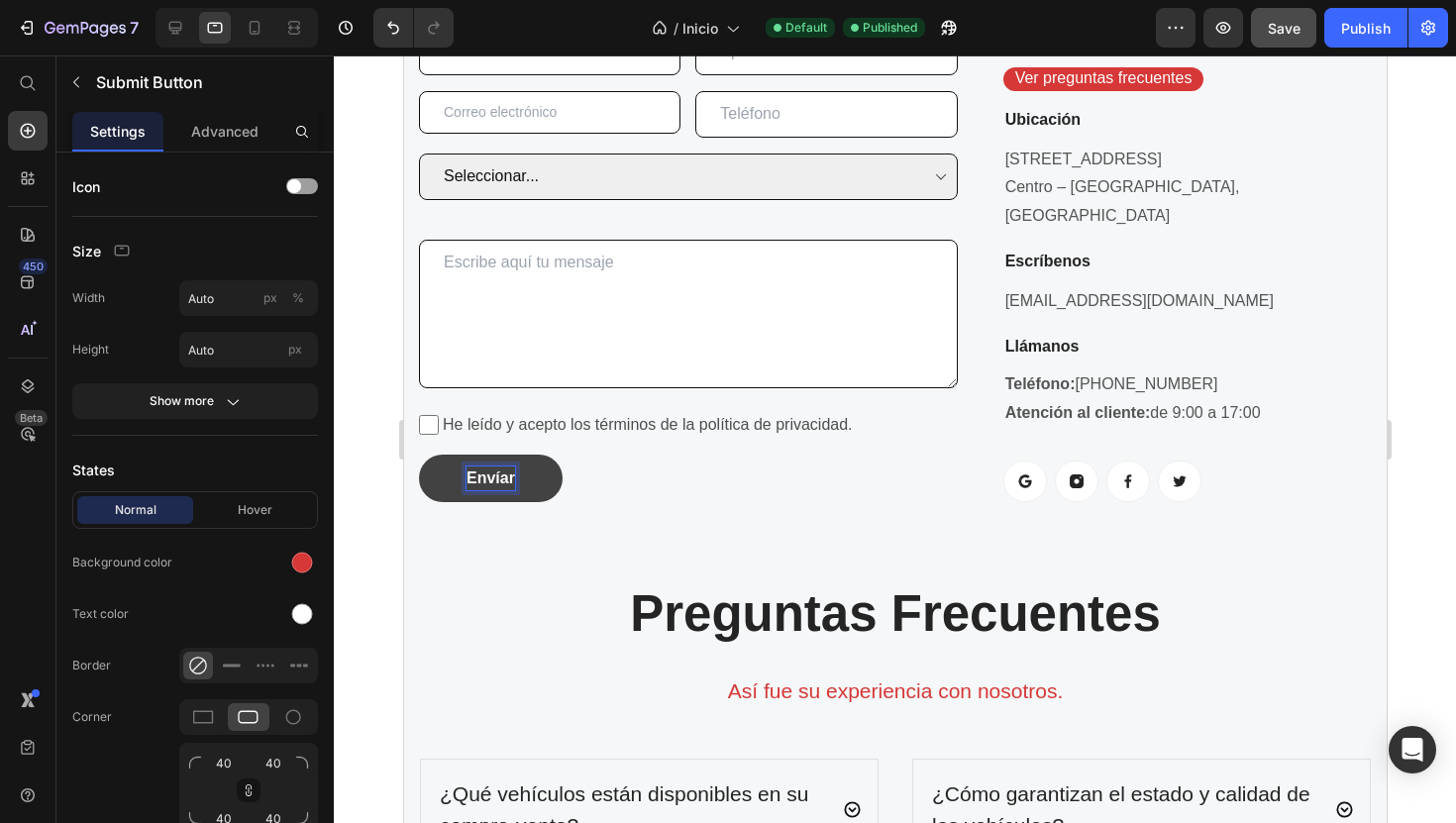 click on "Envíar Submit Button   0" at bounding box center (687, 478) 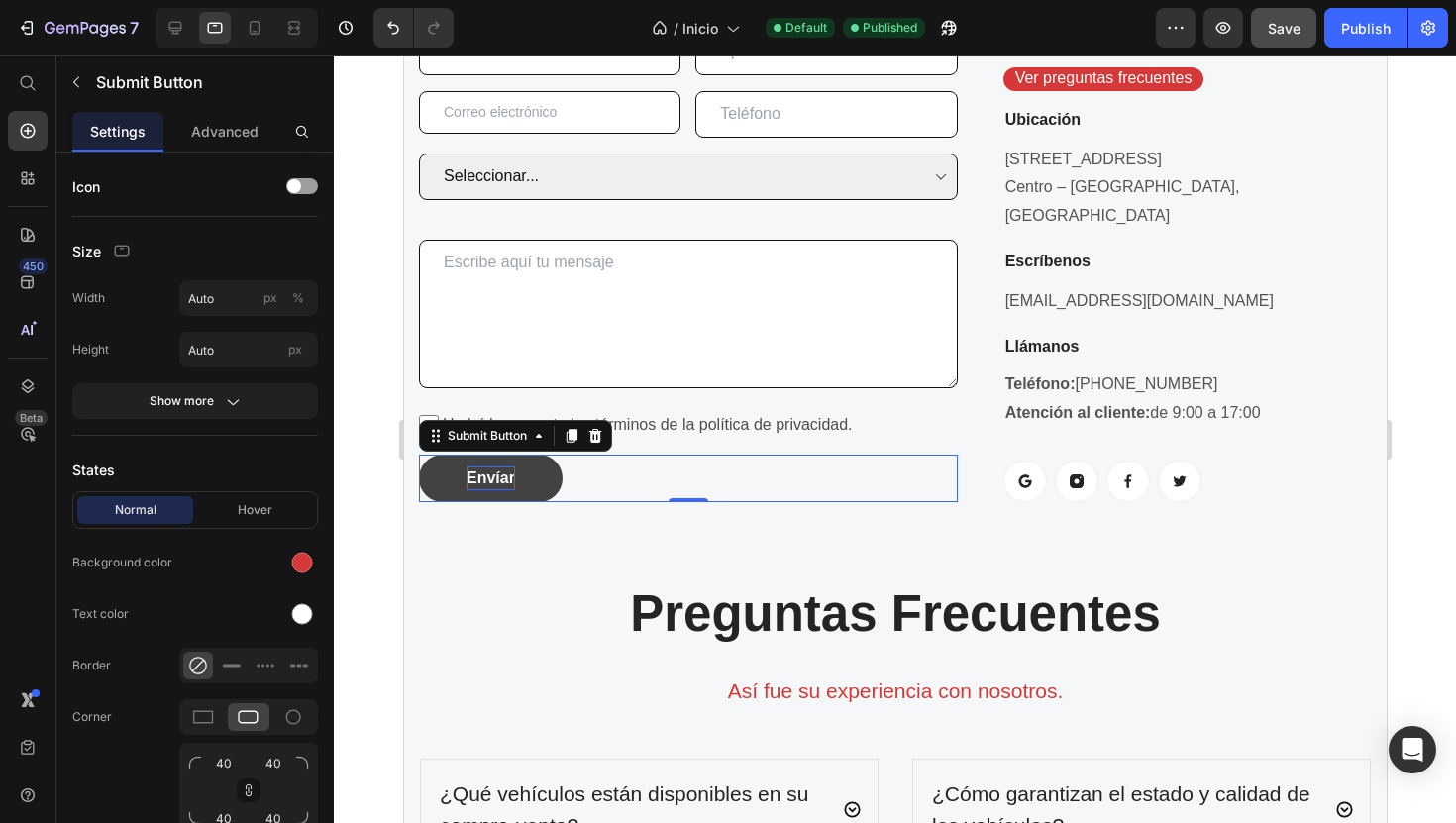 click on "Envíar" at bounding box center (489, 478) 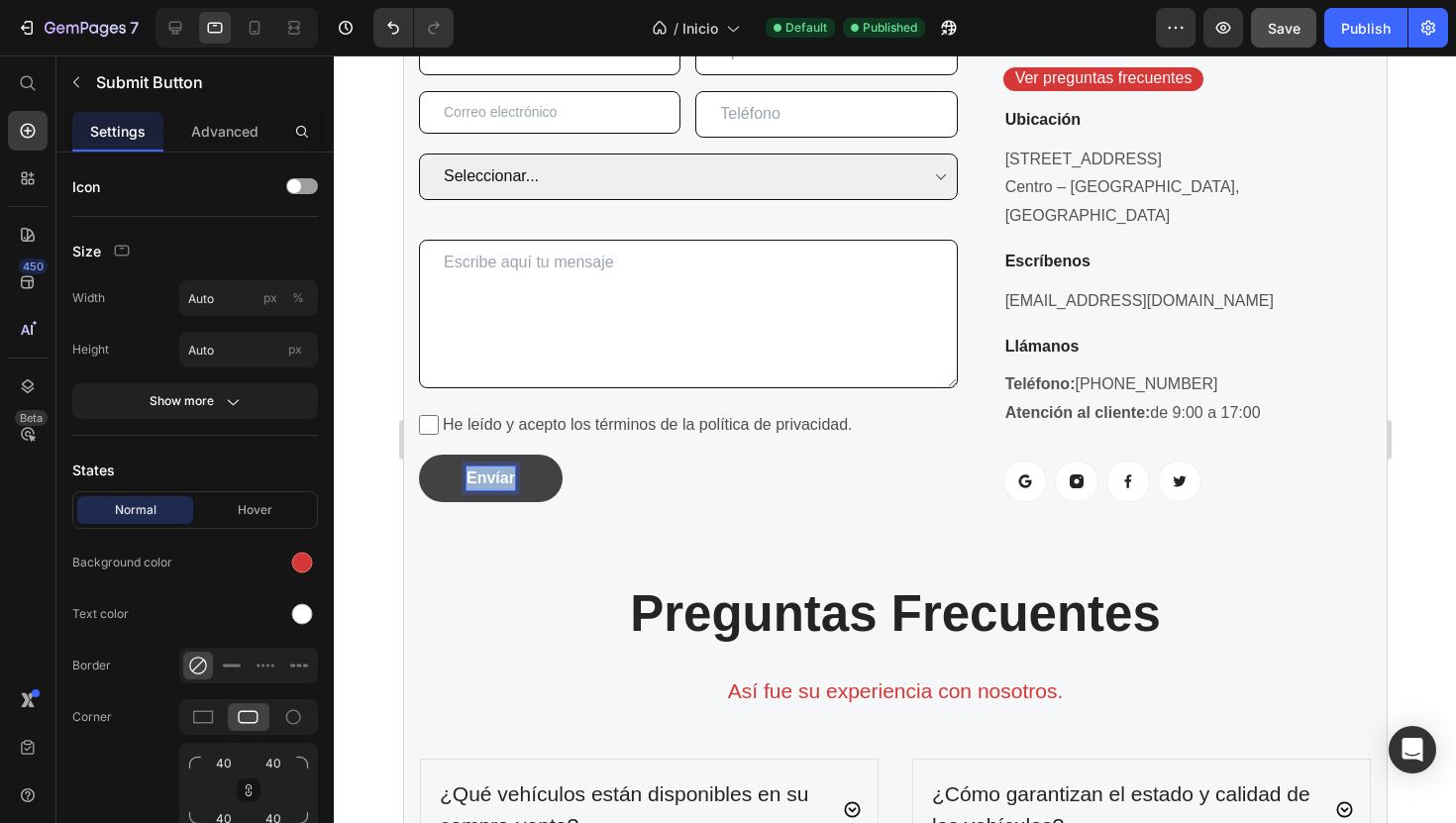 click on "Envíar" at bounding box center [489, 478] 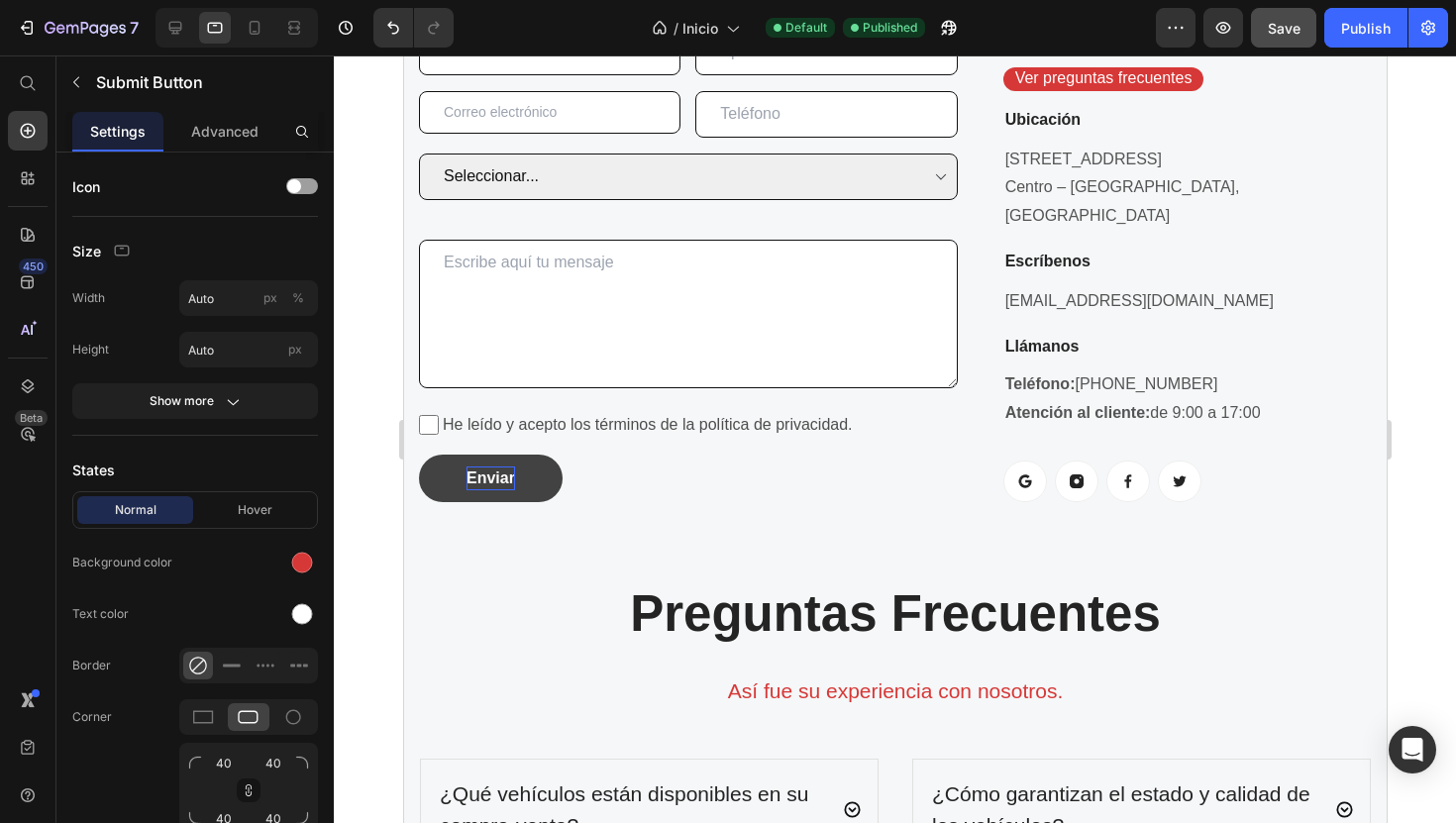 click on "Enviar Submit Button   0" at bounding box center (687, 478) 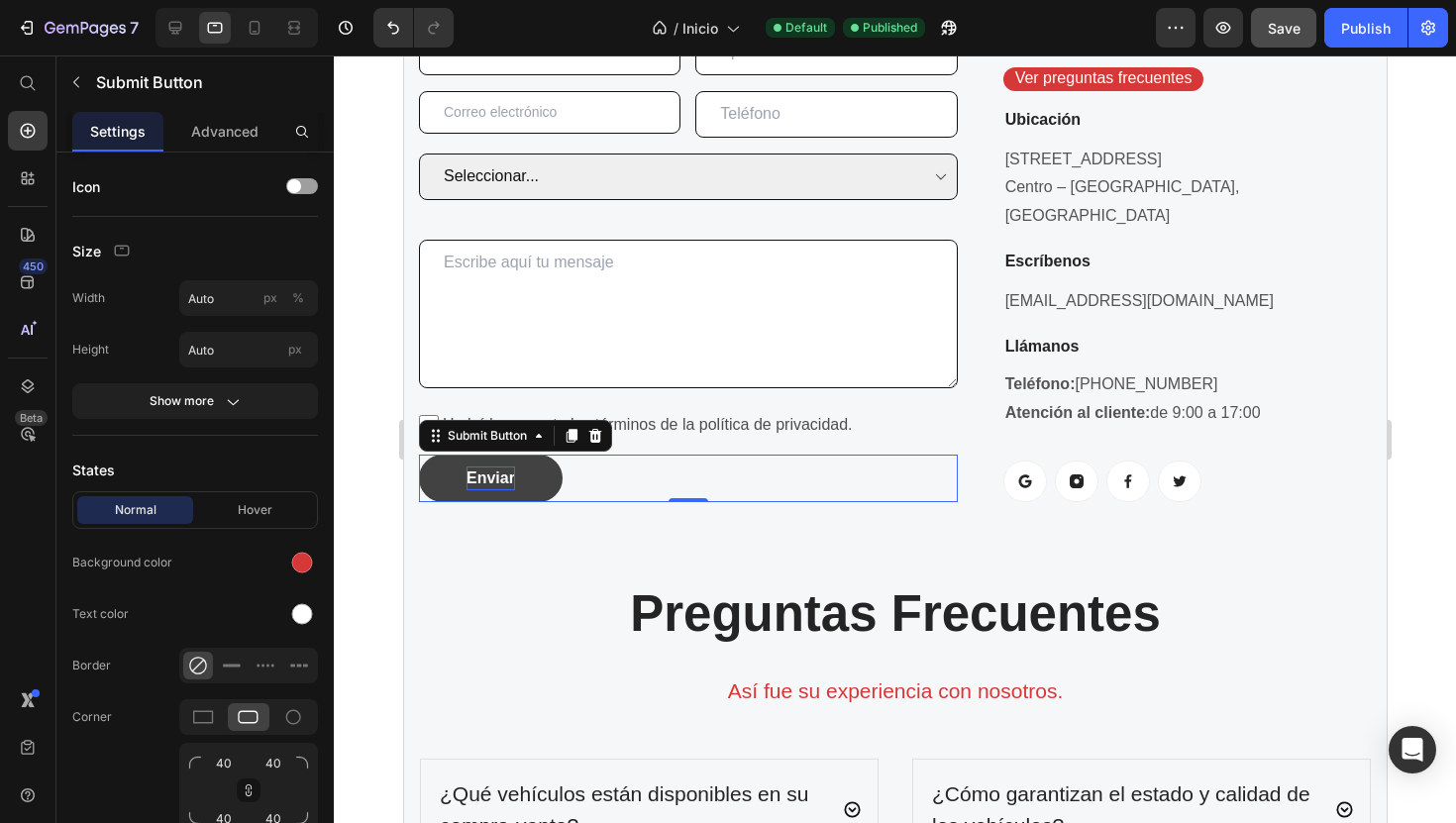click on "Enviar" at bounding box center [489, 478] 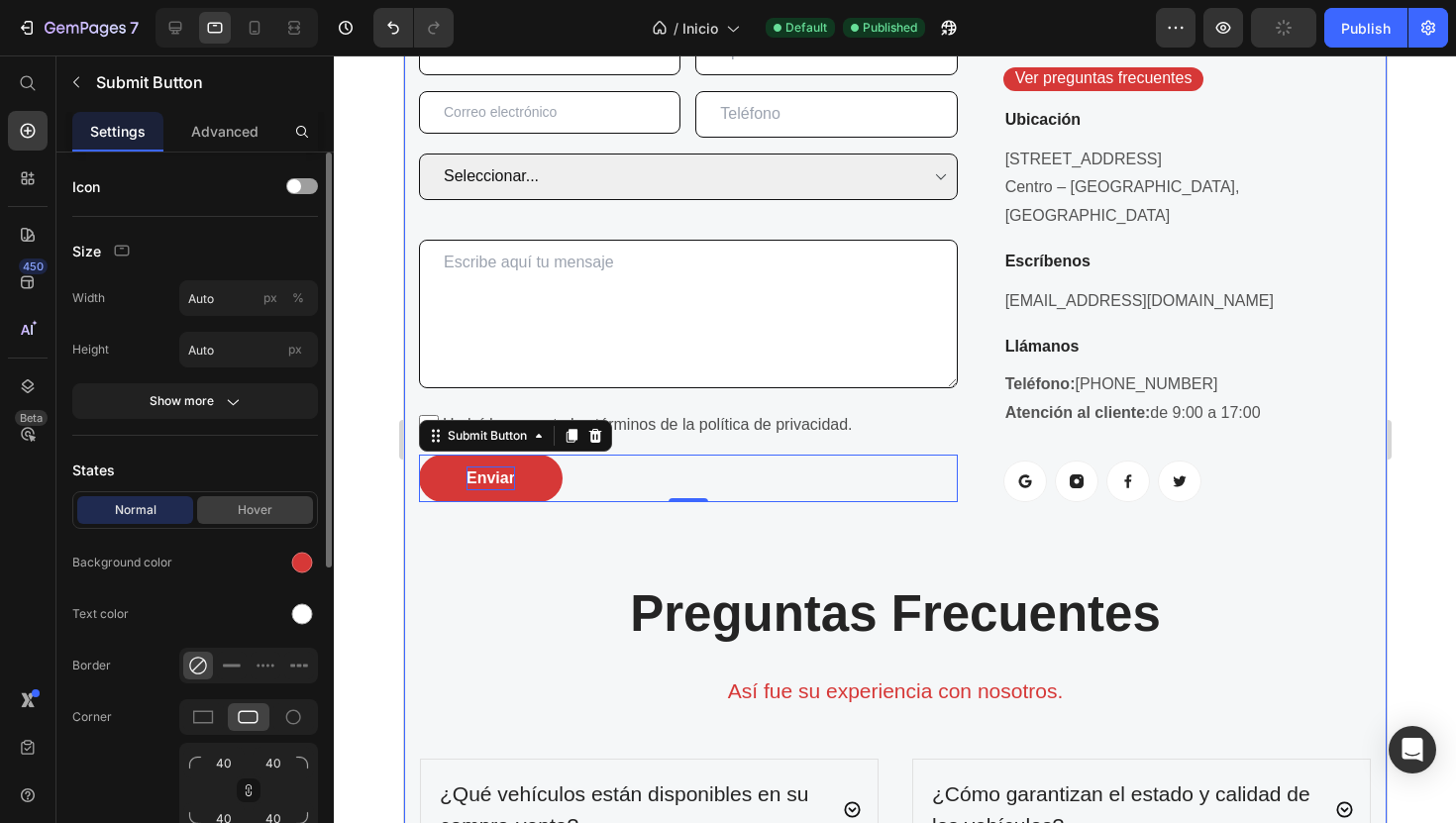 click on "Hover" at bounding box center (255, 510) 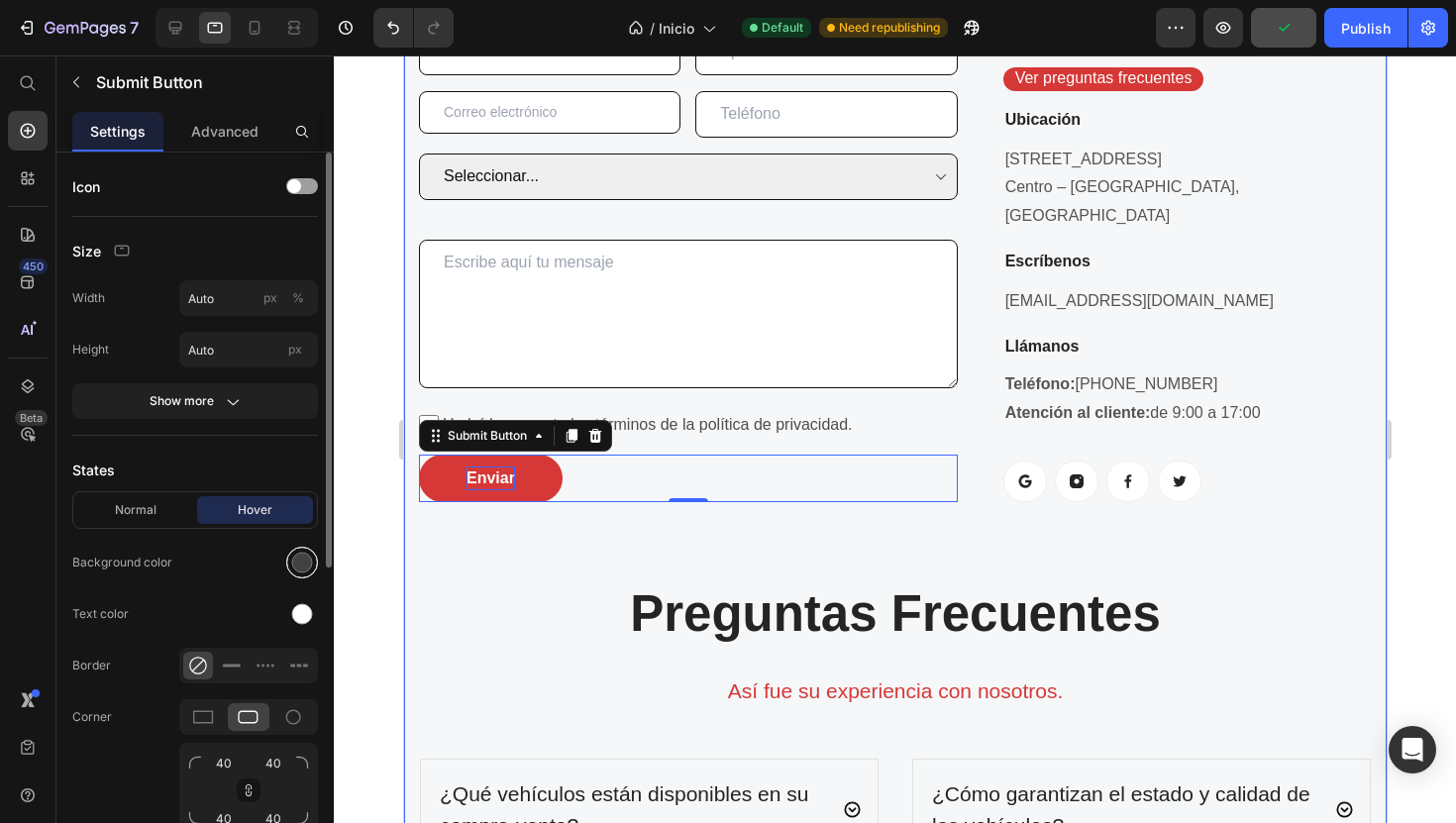 click at bounding box center (302, 563) 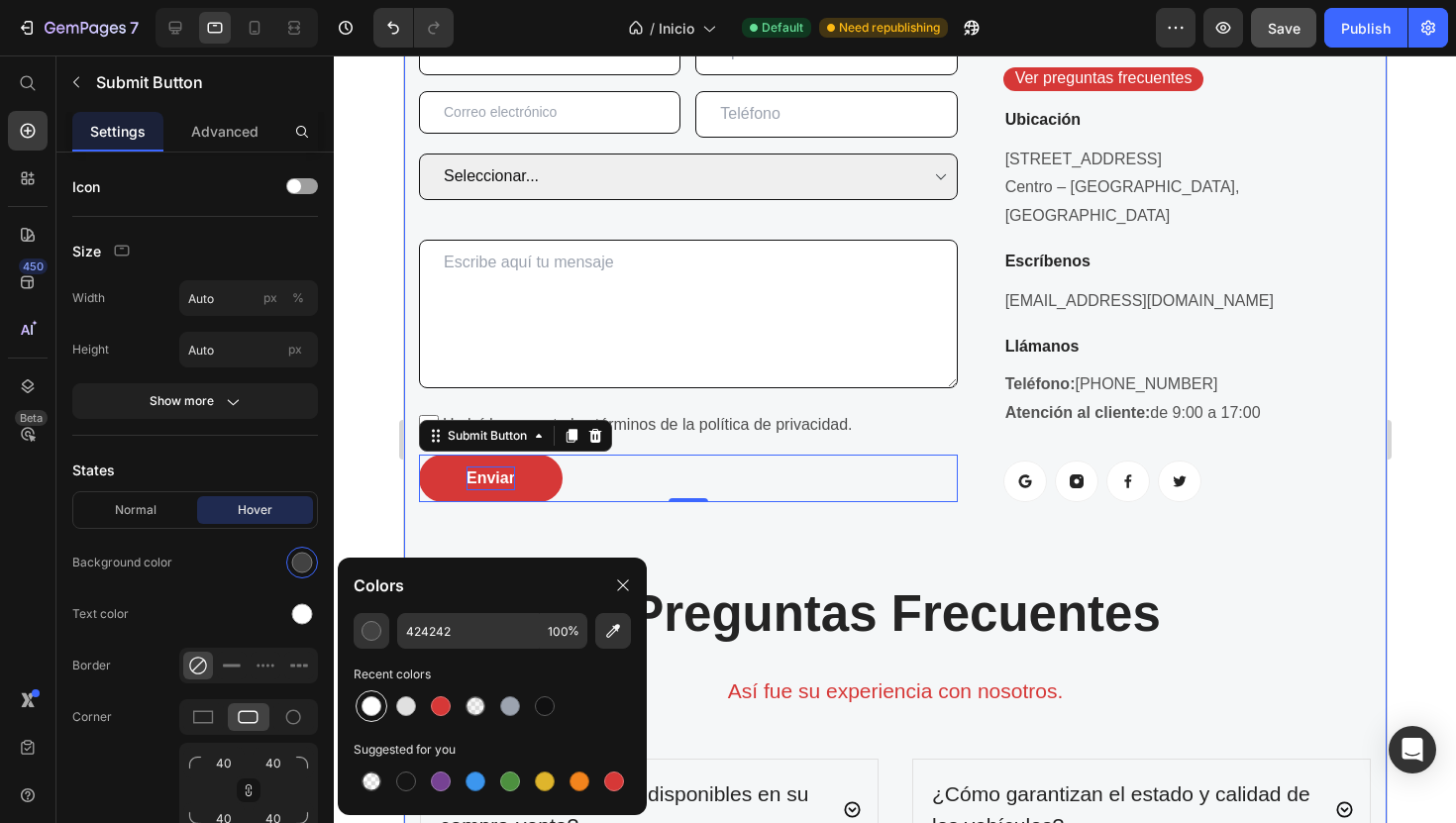 click at bounding box center (371, 706) 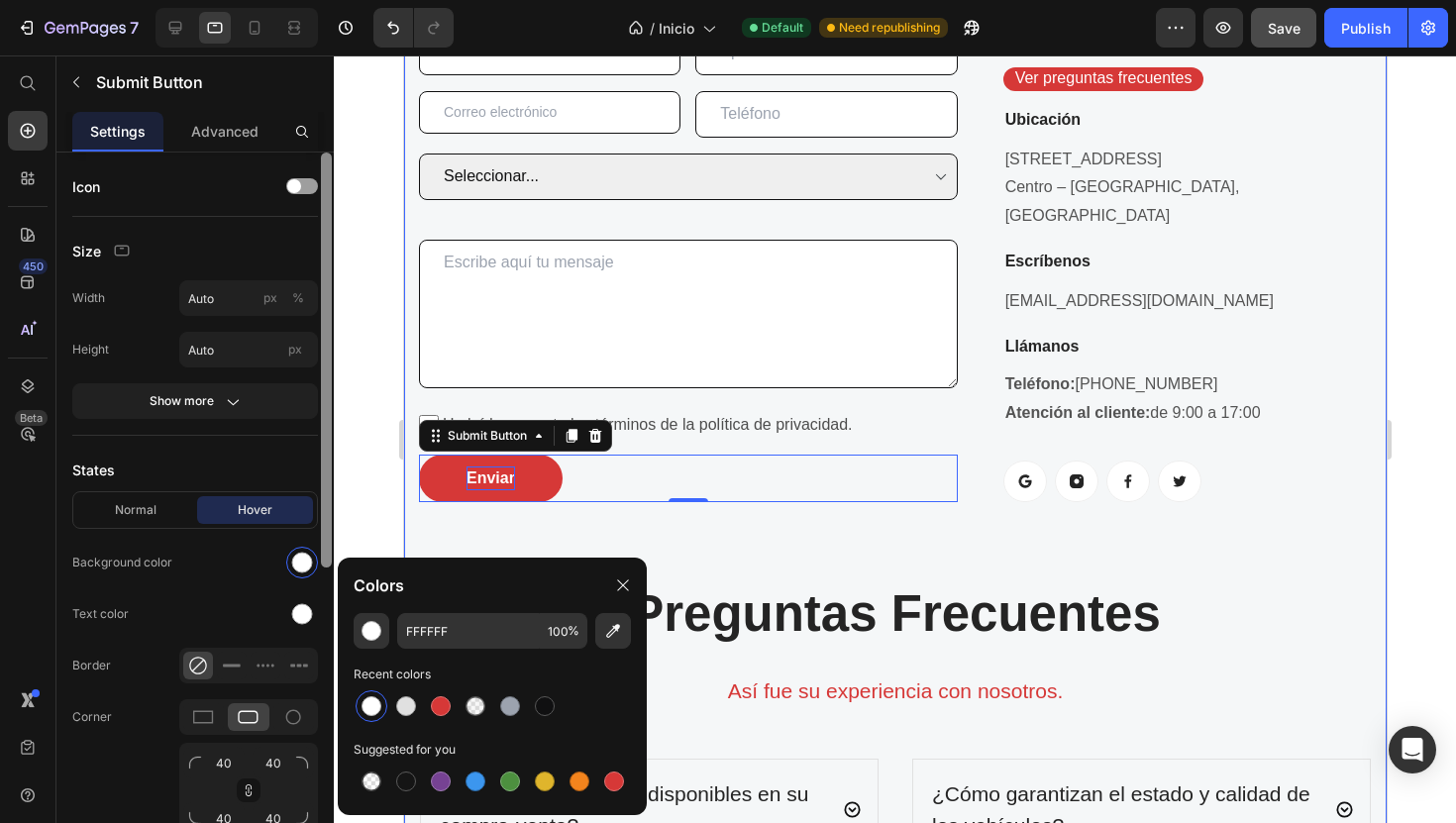 click at bounding box center (326, 516) 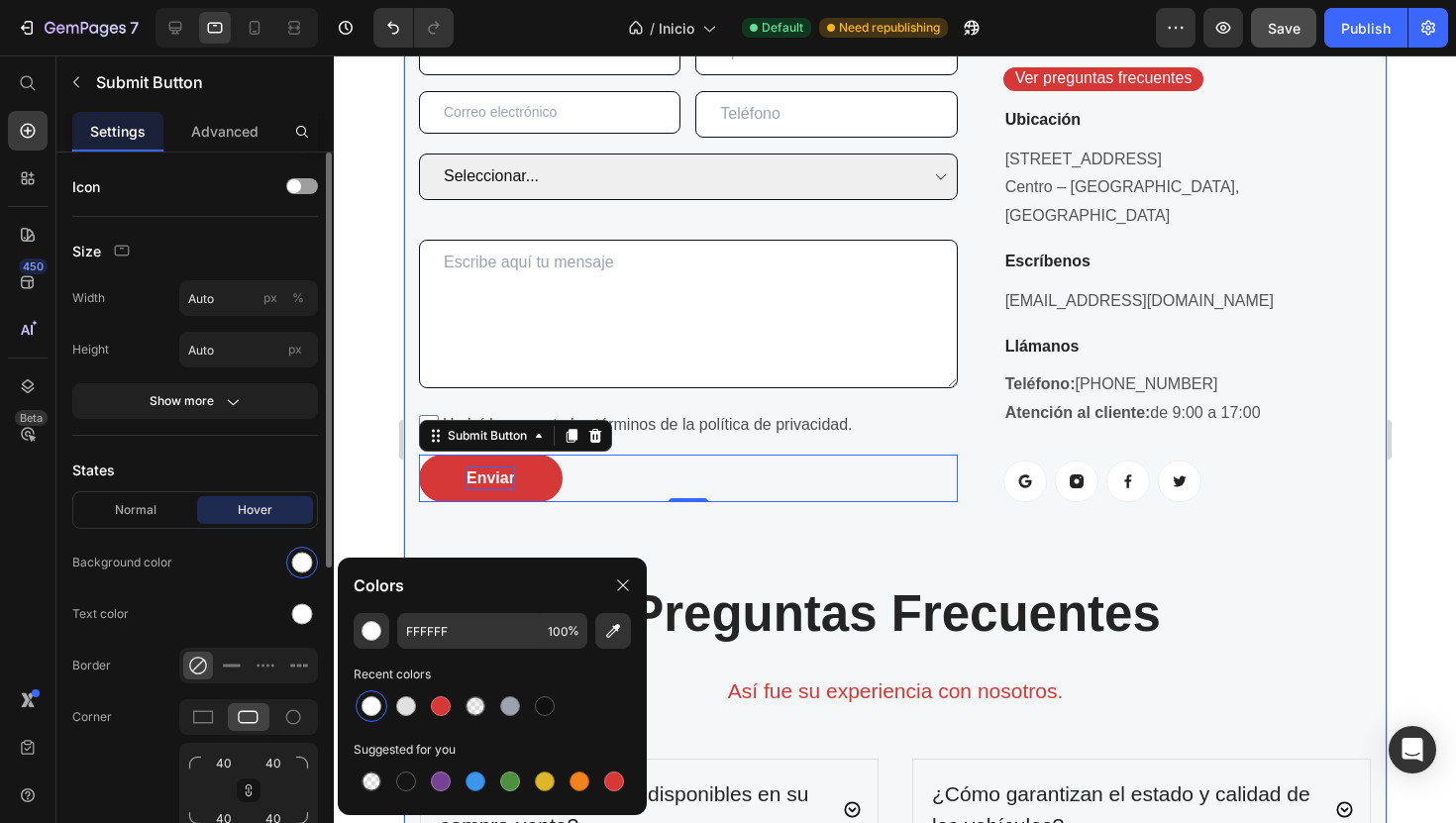 scroll, scrollTop: 545, scrollLeft: 0, axis: vertical 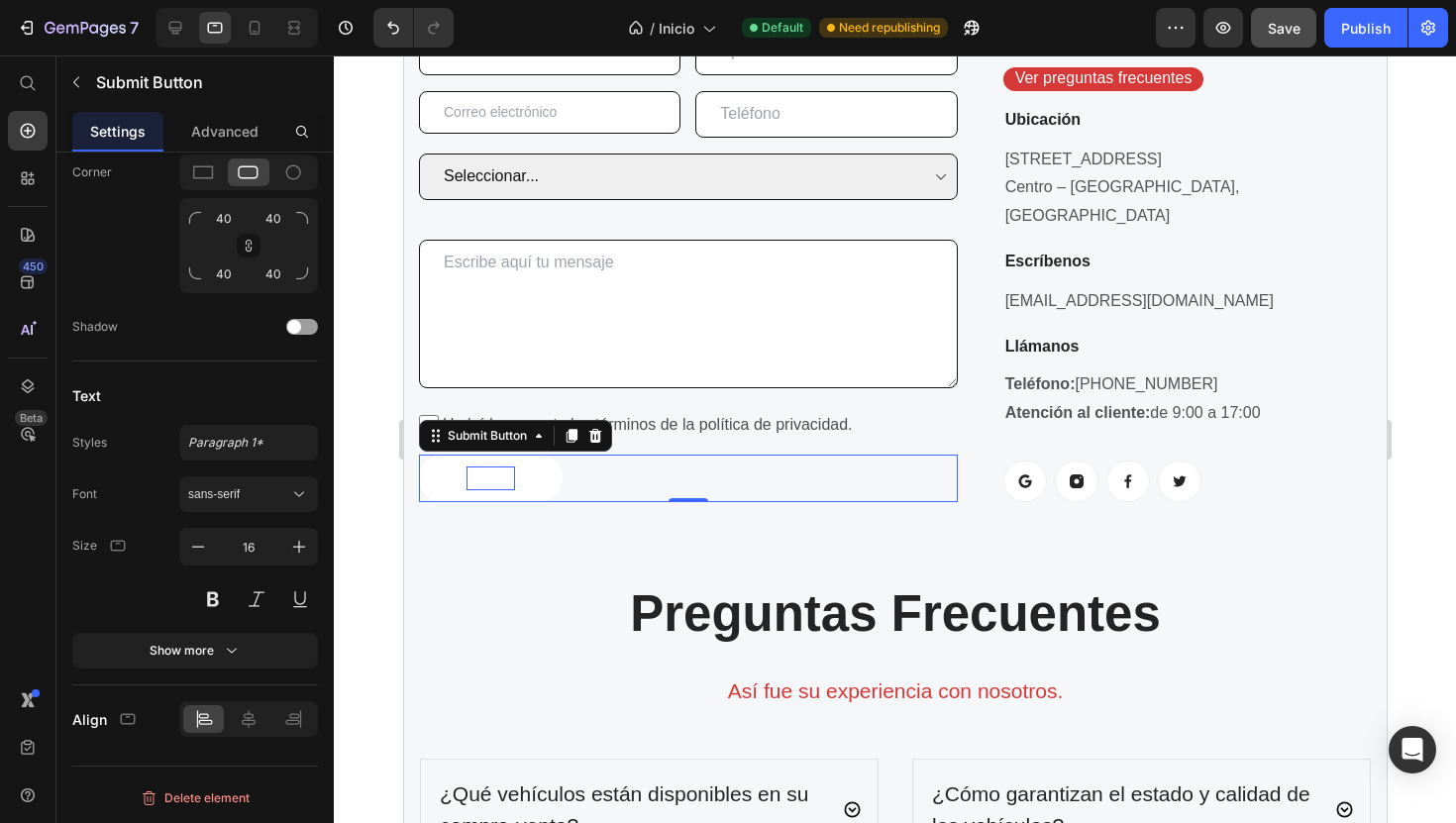 click on "Enviar" at bounding box center (489, 478) 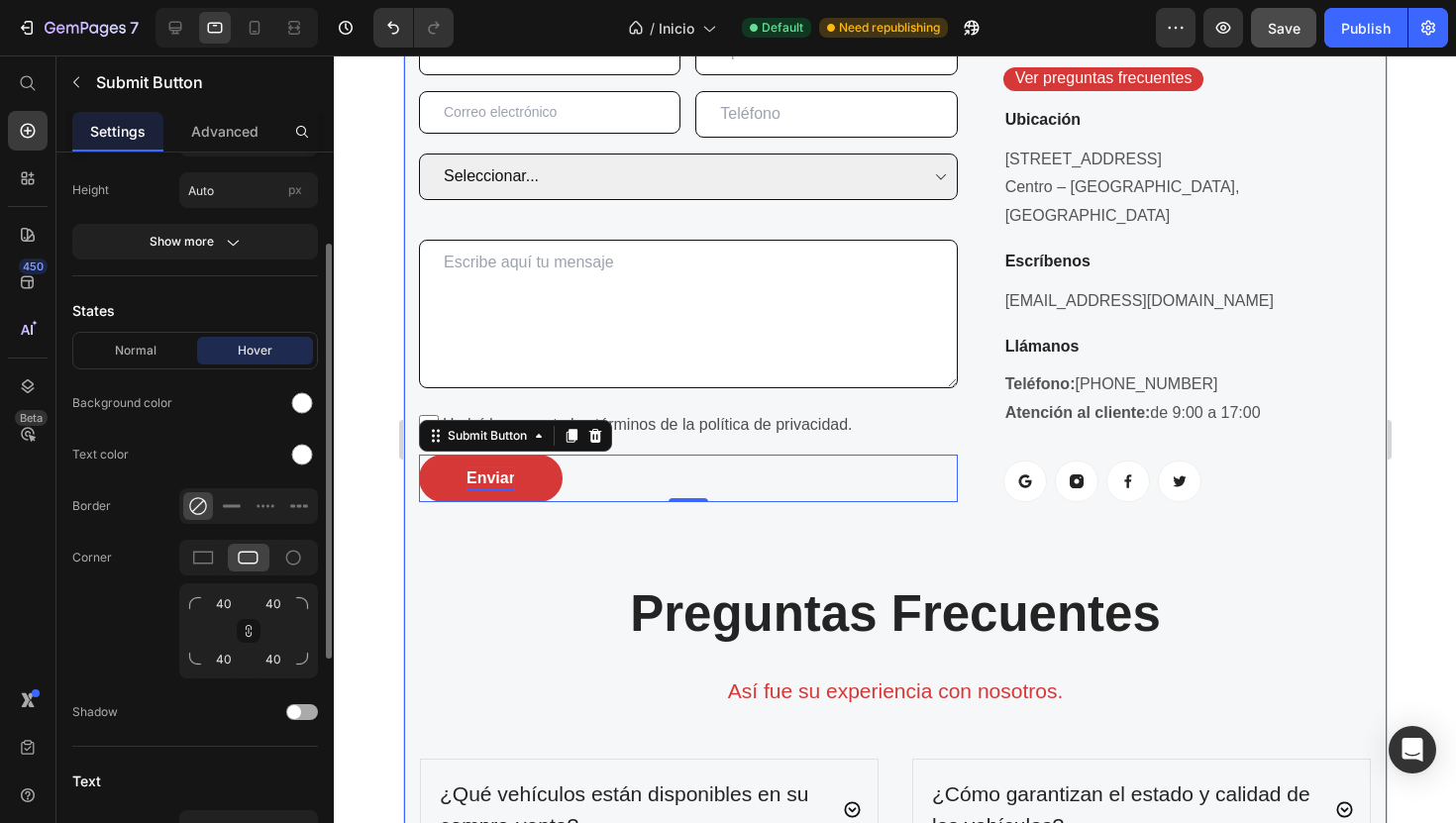 scroll, scrollTop: 130, scrollLeft: 0, axis: vertical 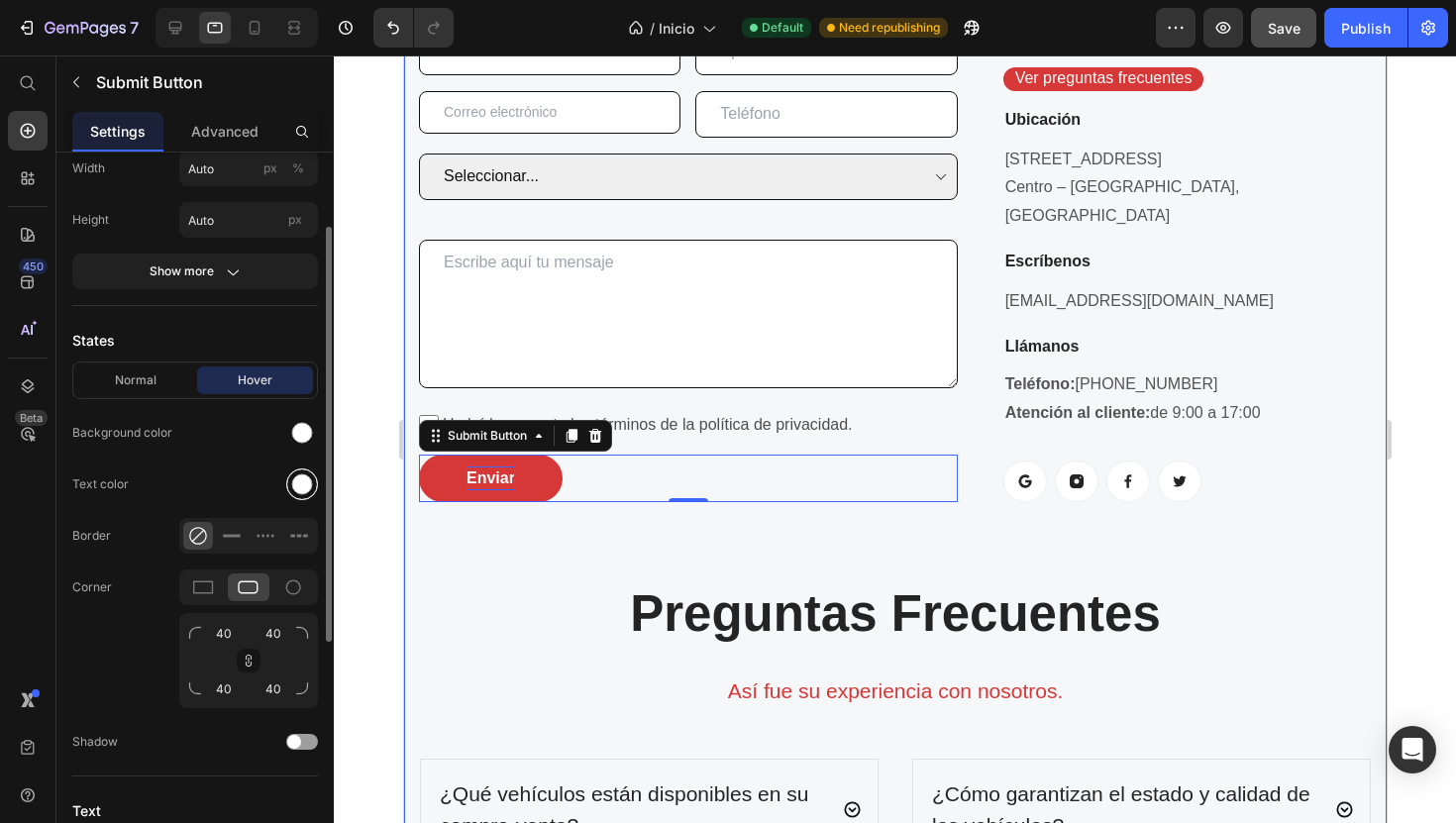 click at bounding box center [302, 484] 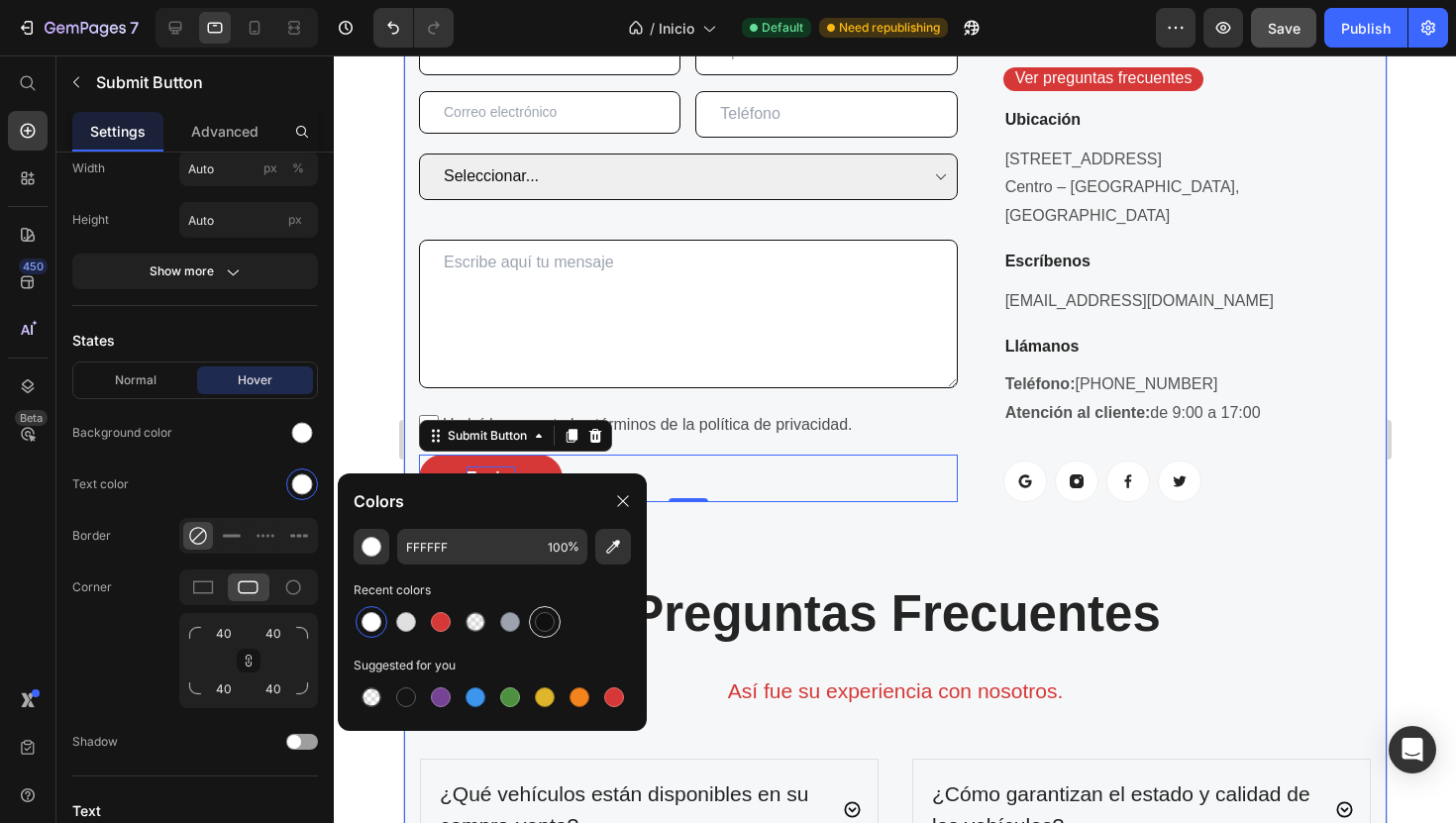 click at bounding box center (545, 622) 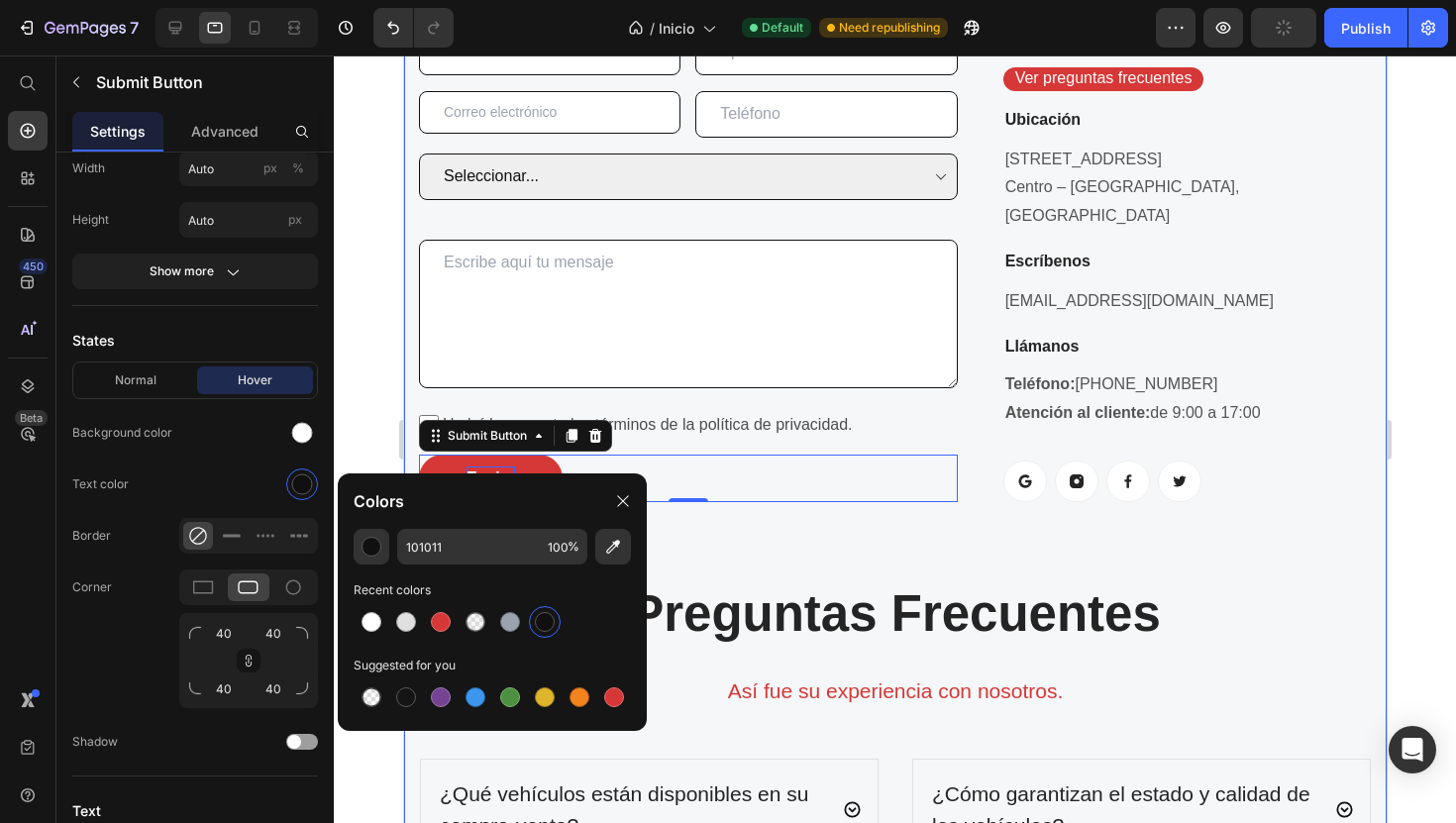 click 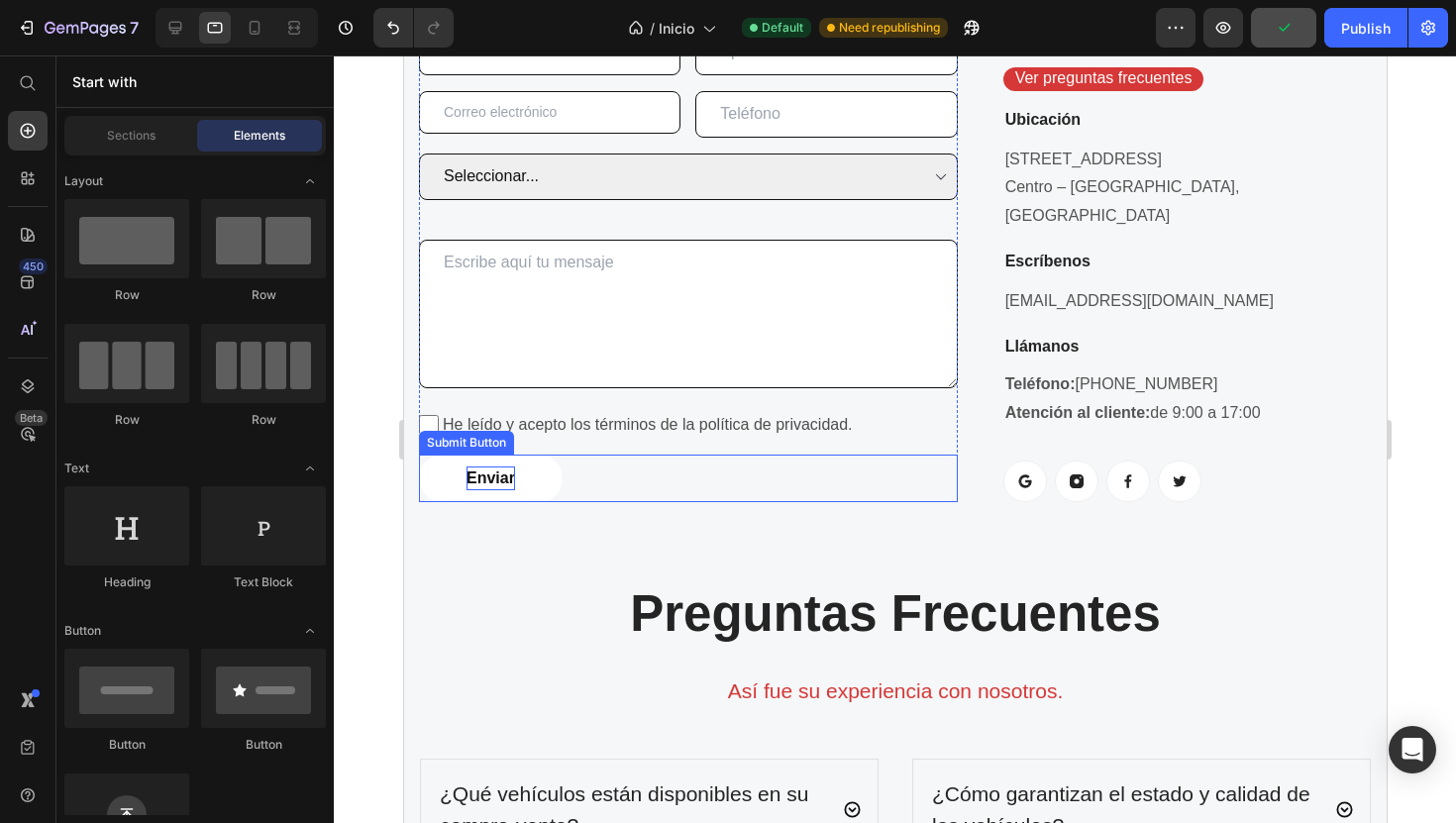 click on "Enviar" at bounding box center [489, 478] 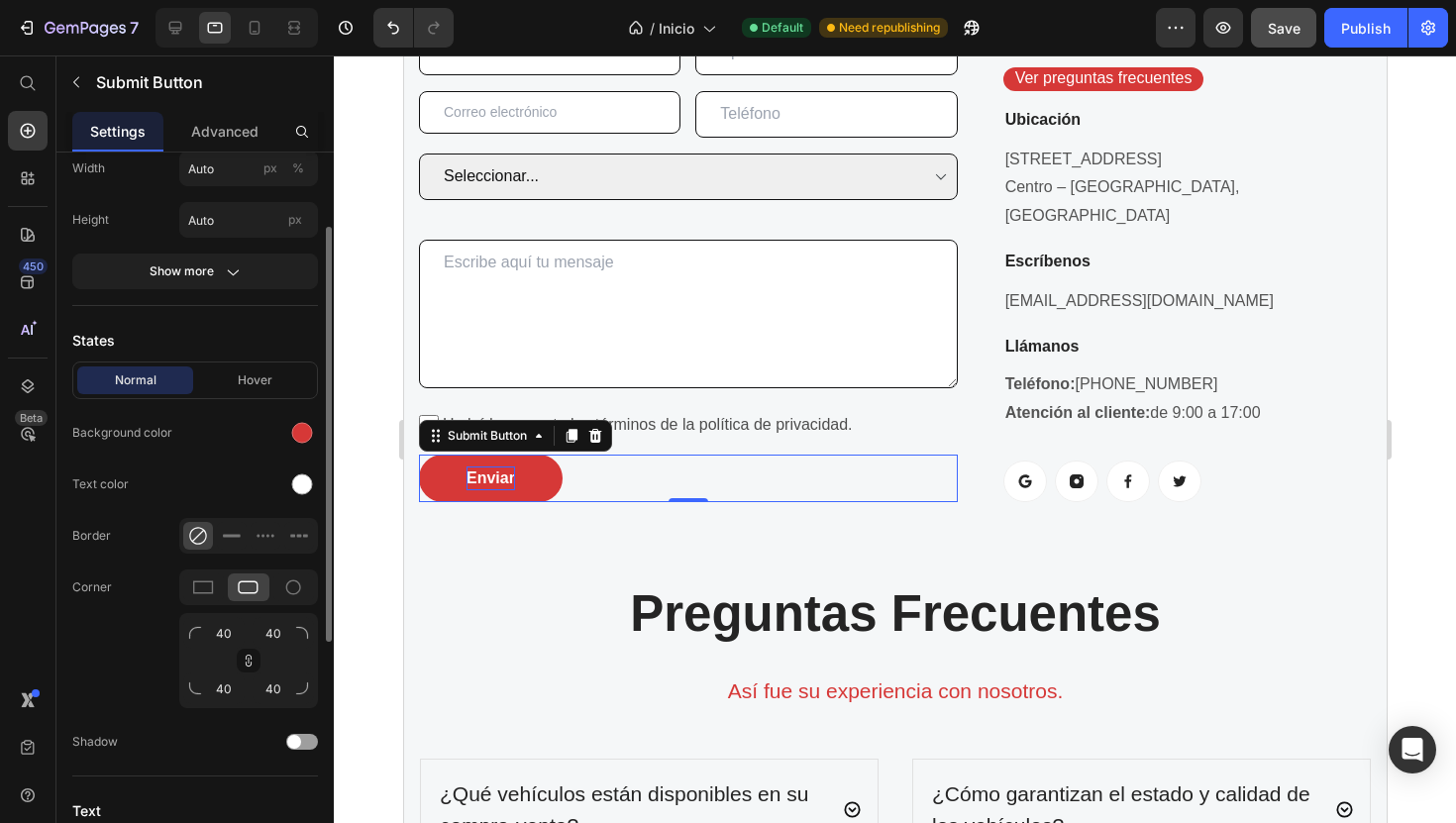 click on "Normal Hover Background color Text color Border Corner 40 40 40 40 Shadow" 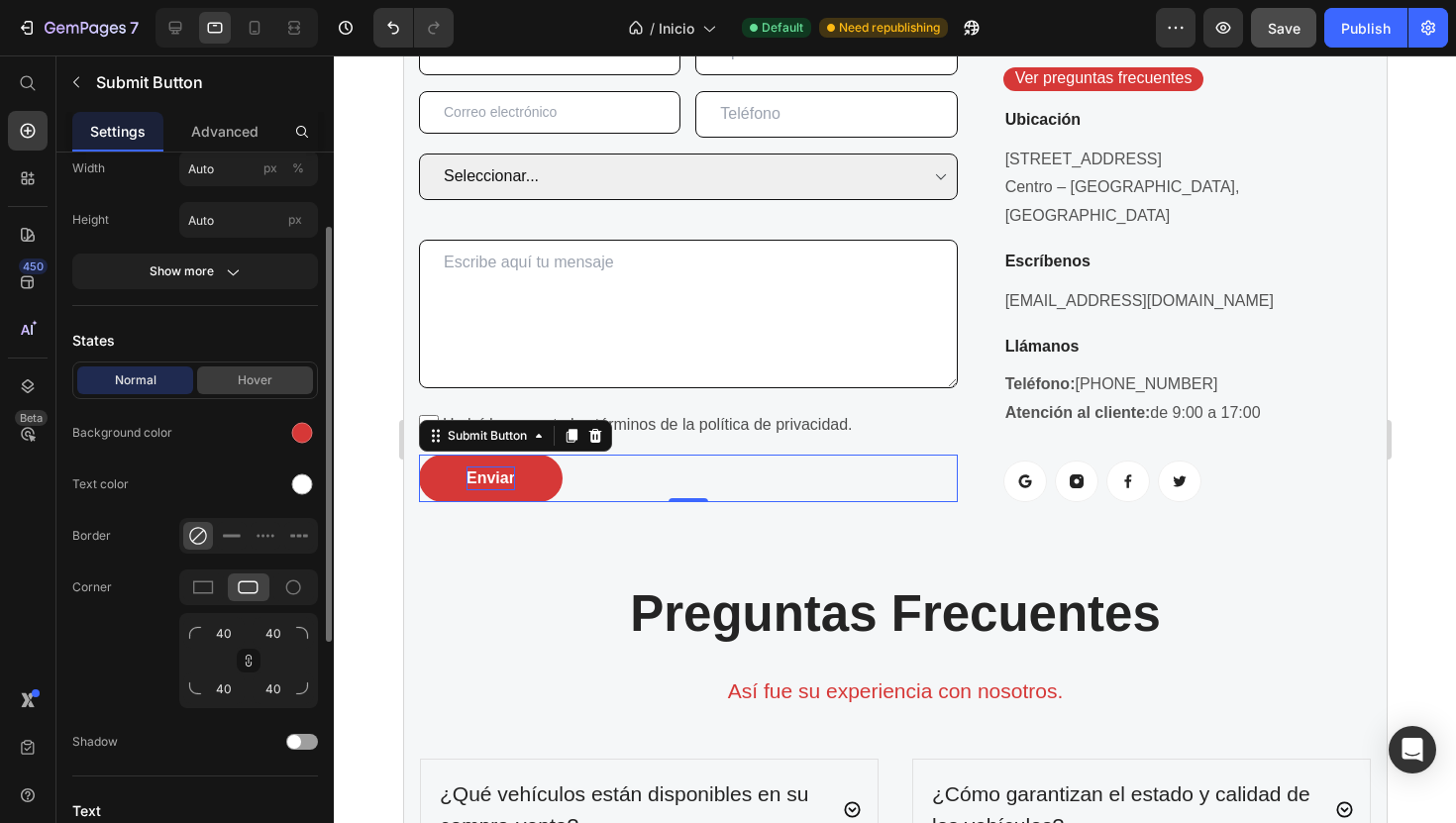 click on "Hover" at bounding box center (255, 380) 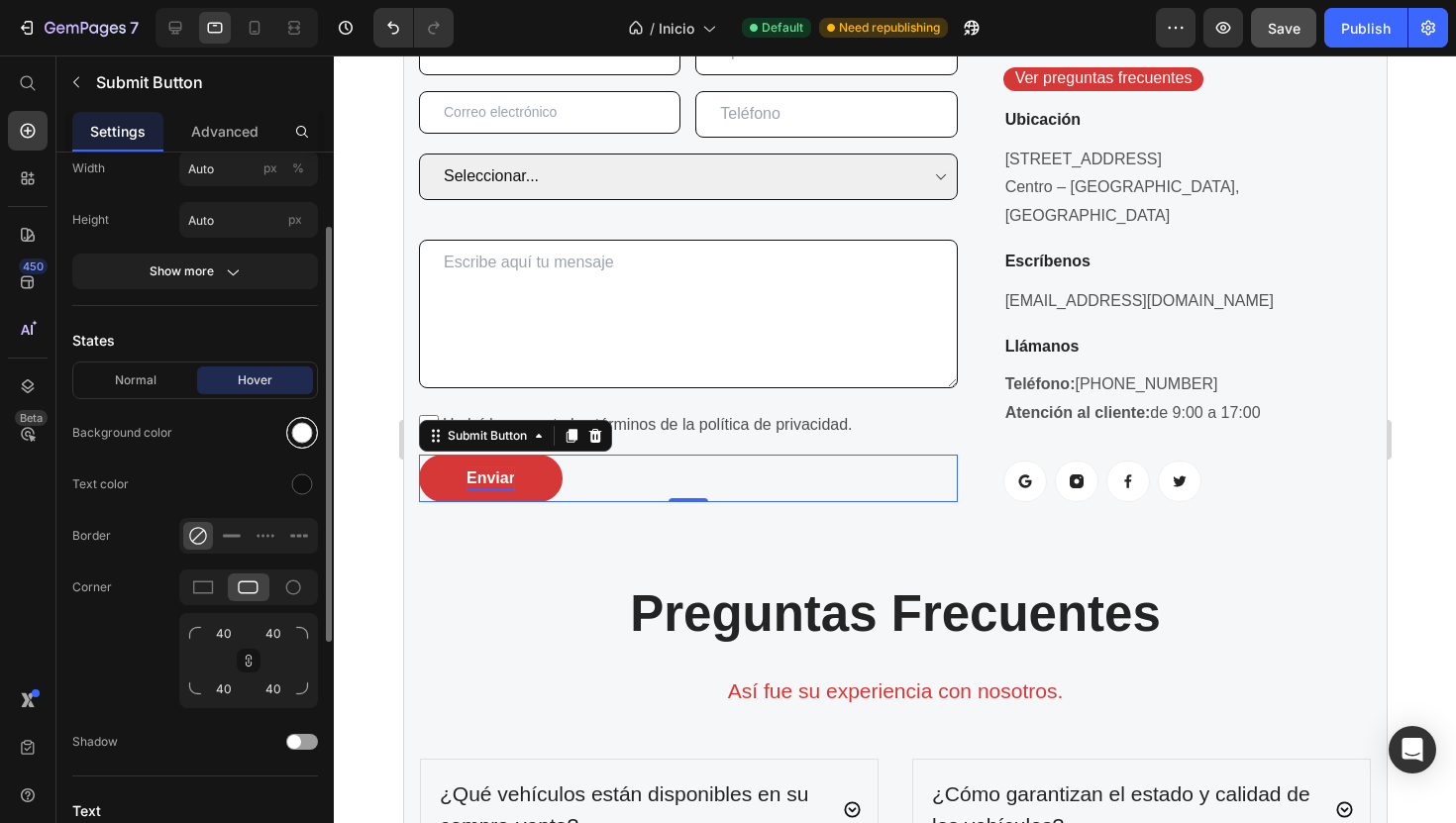 click at bounding box center [302, 433] 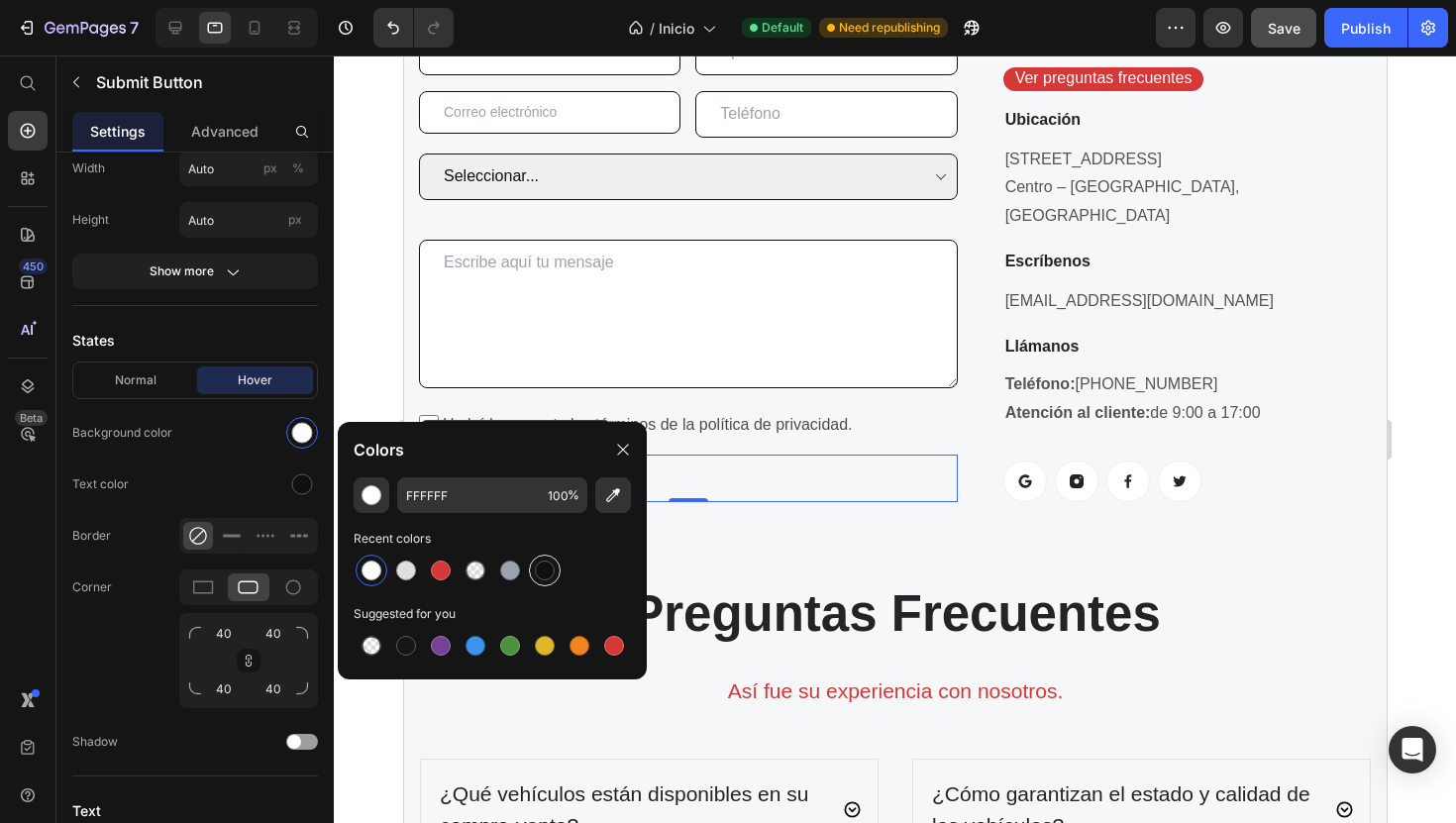 click at bounding box center (545, 570) 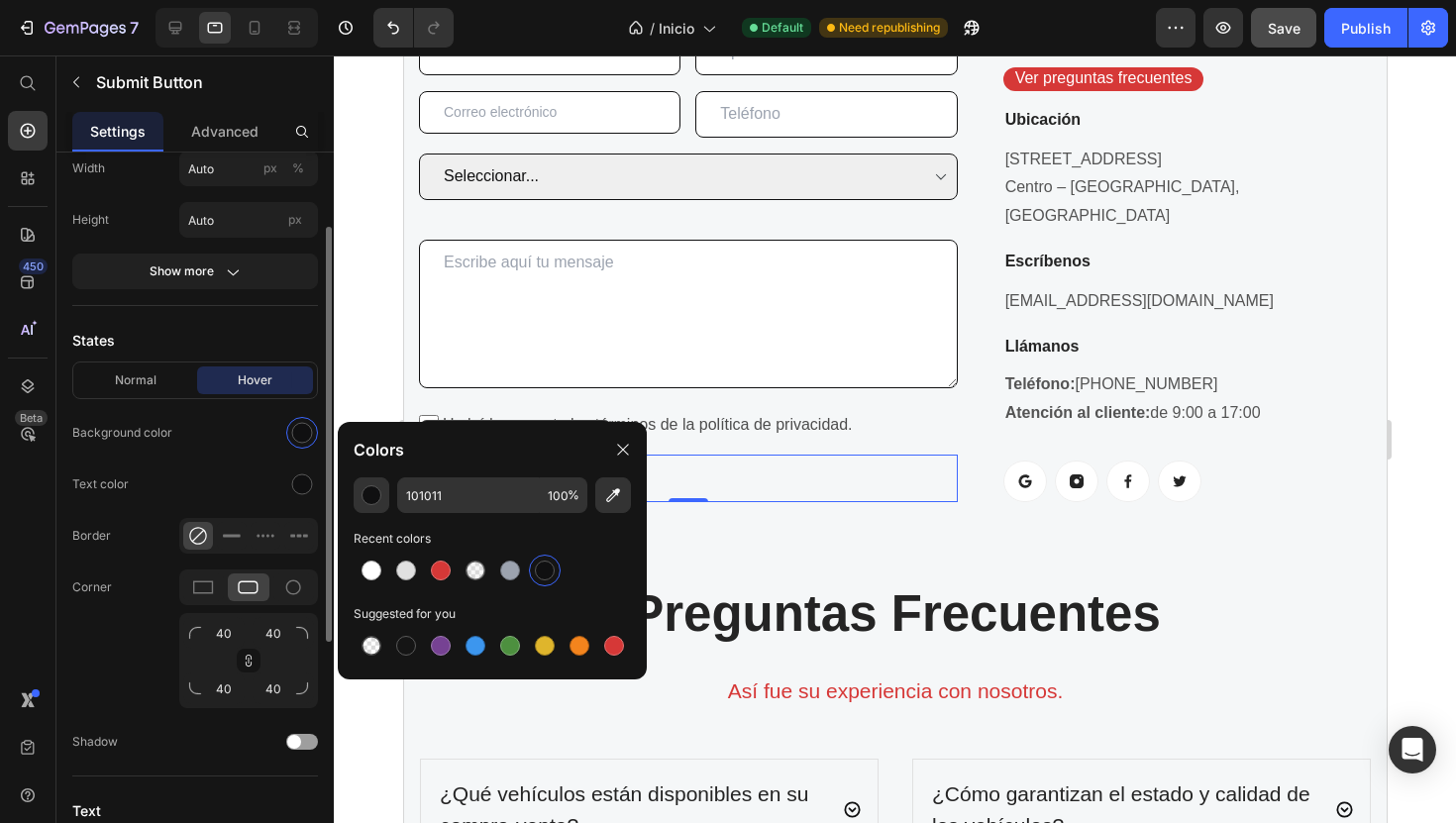 click on "Normal Hover Background color Text color Border Corner 40 40 40 40 Shadow" 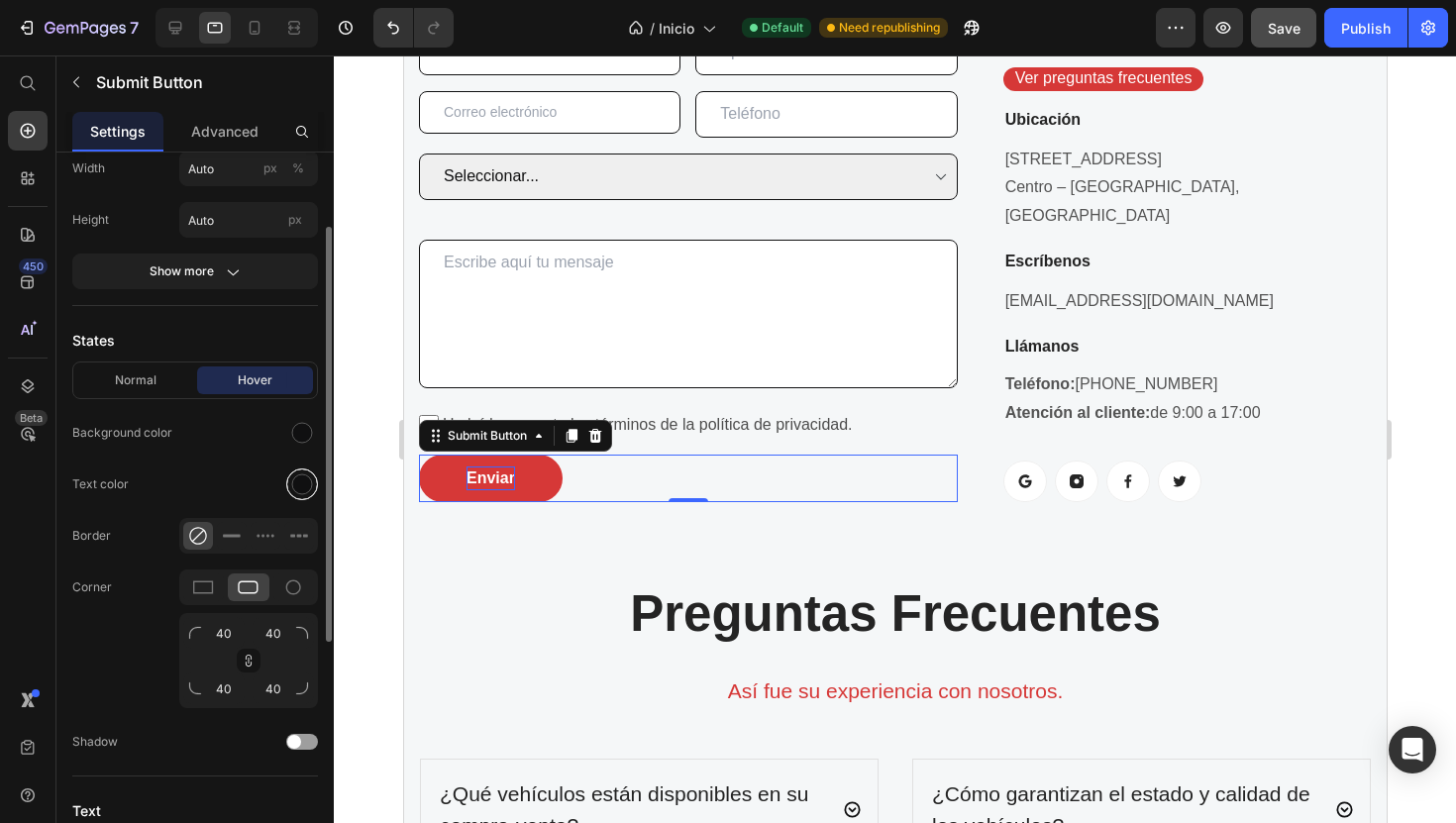 click at bounding box center (302, 484) 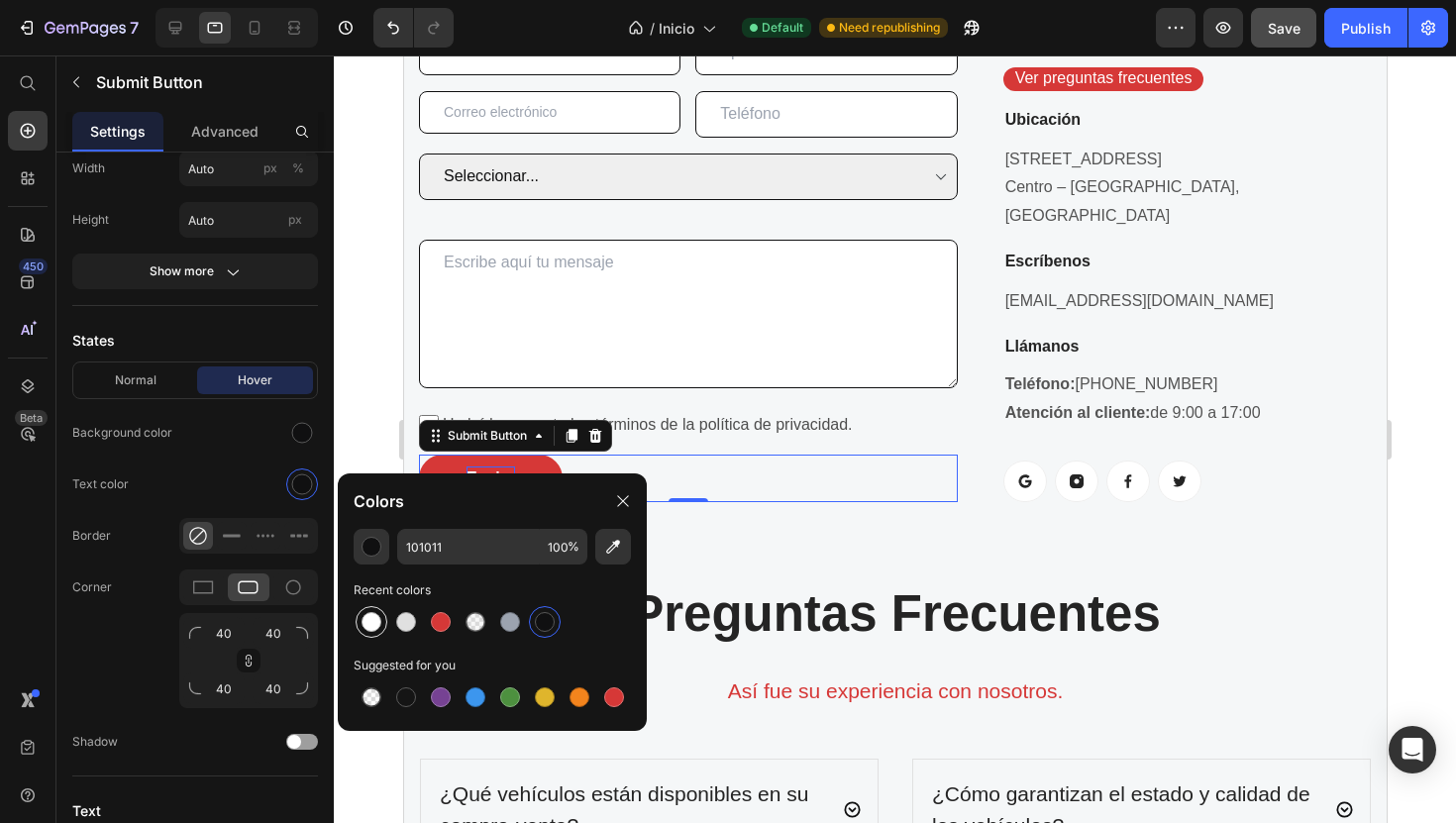click at bounding box center [371, 622] 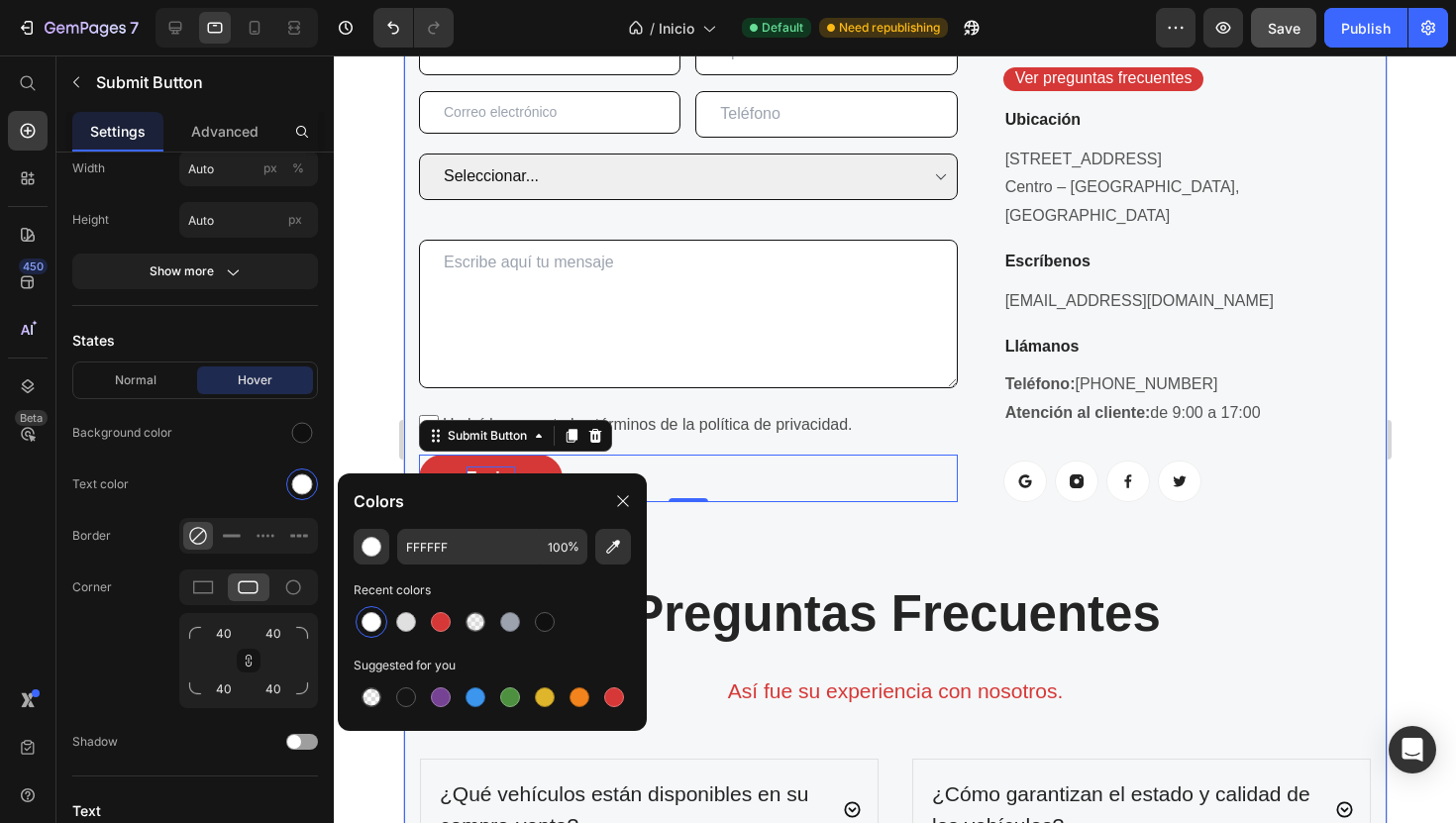 click 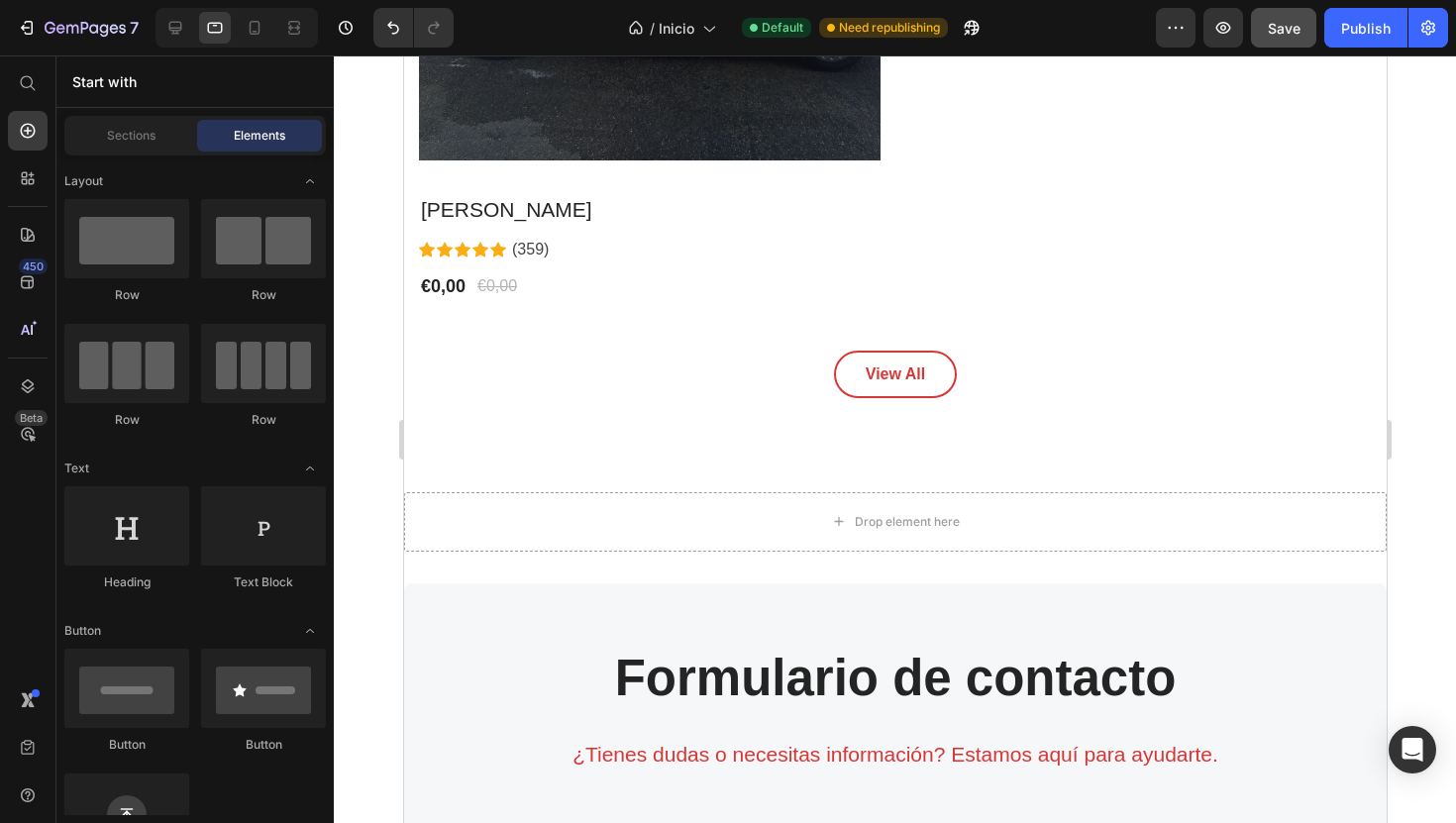 scroll, scrollTop: 5678, scrollLeft: 0, axis: vertical 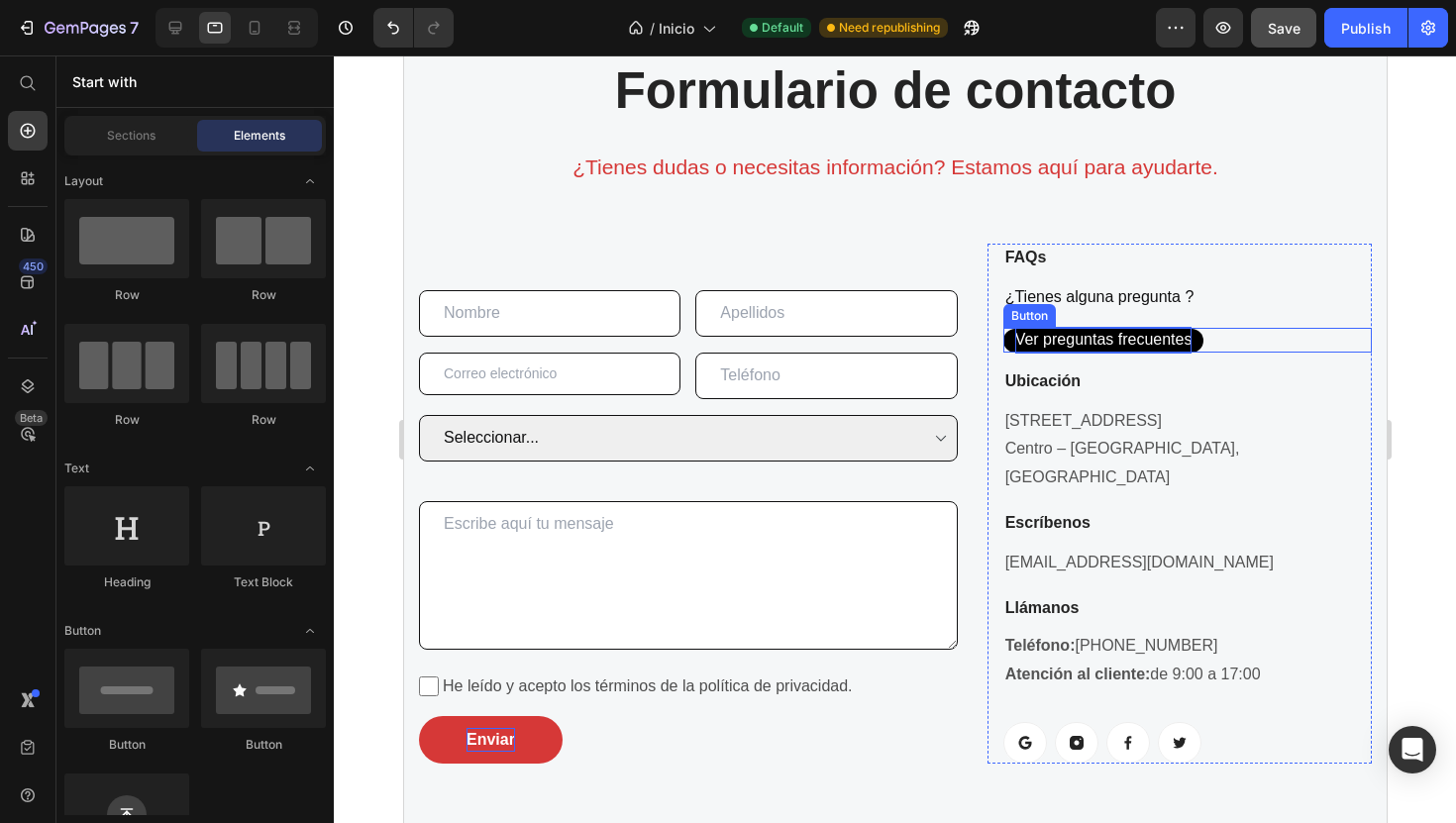 click on "Ver preguntas frecuentes" at bounding box center (1102, 339) 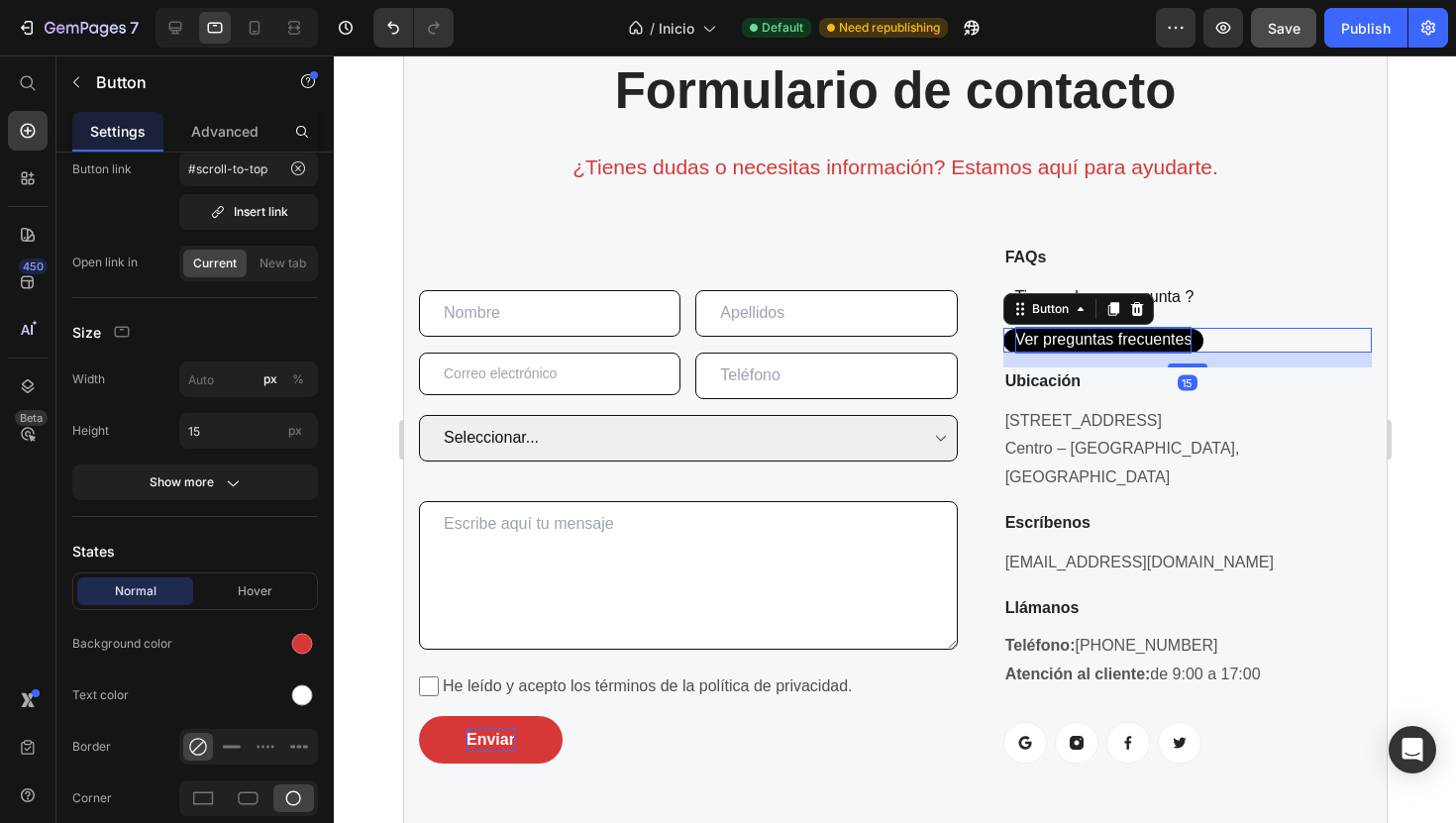 scroll, scrollTop: 0, scrollLeft: 0, axis: both 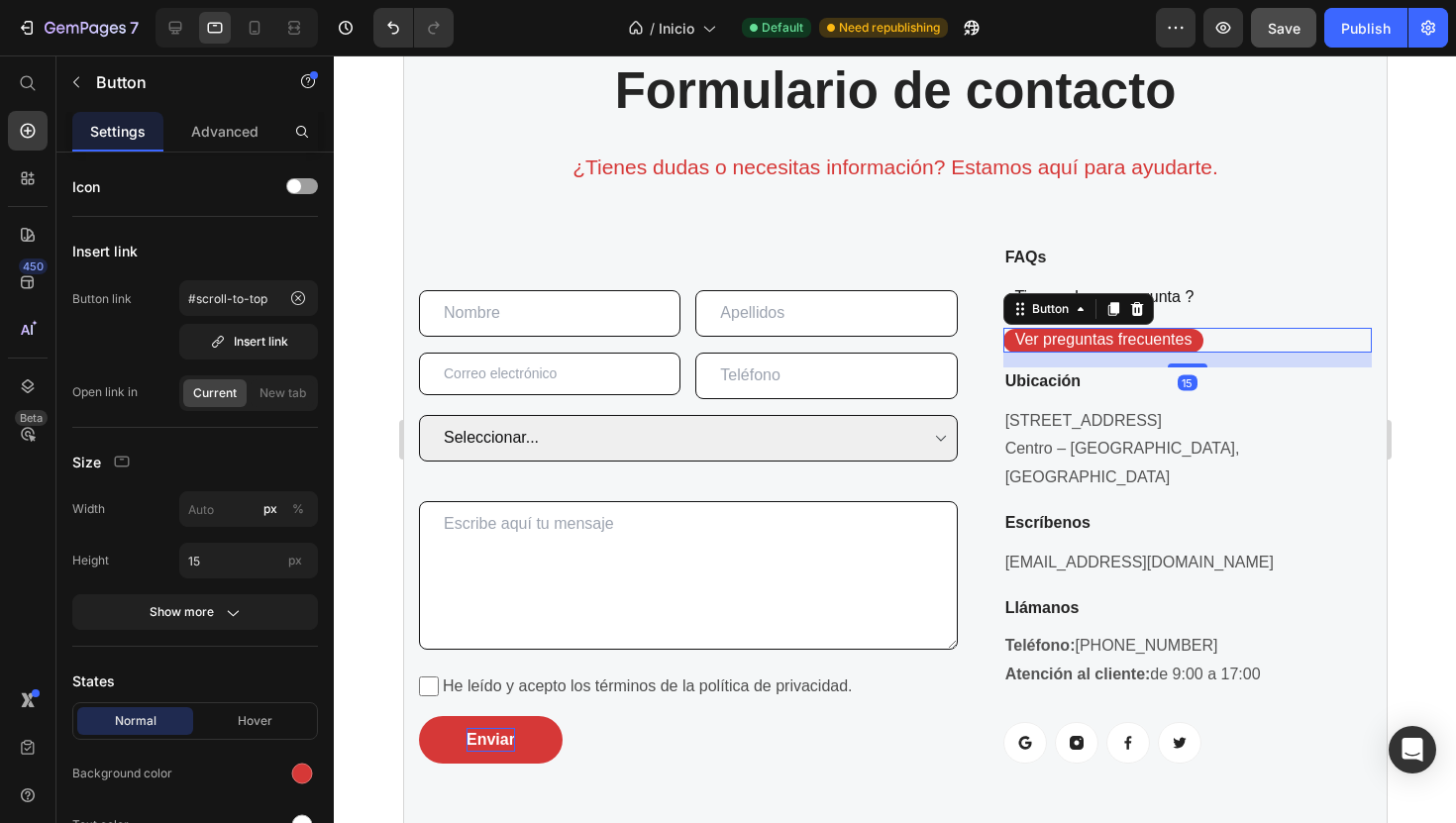 click on "Ver preguntas frecuentes Button   15" at bounding box center [1187, 340] 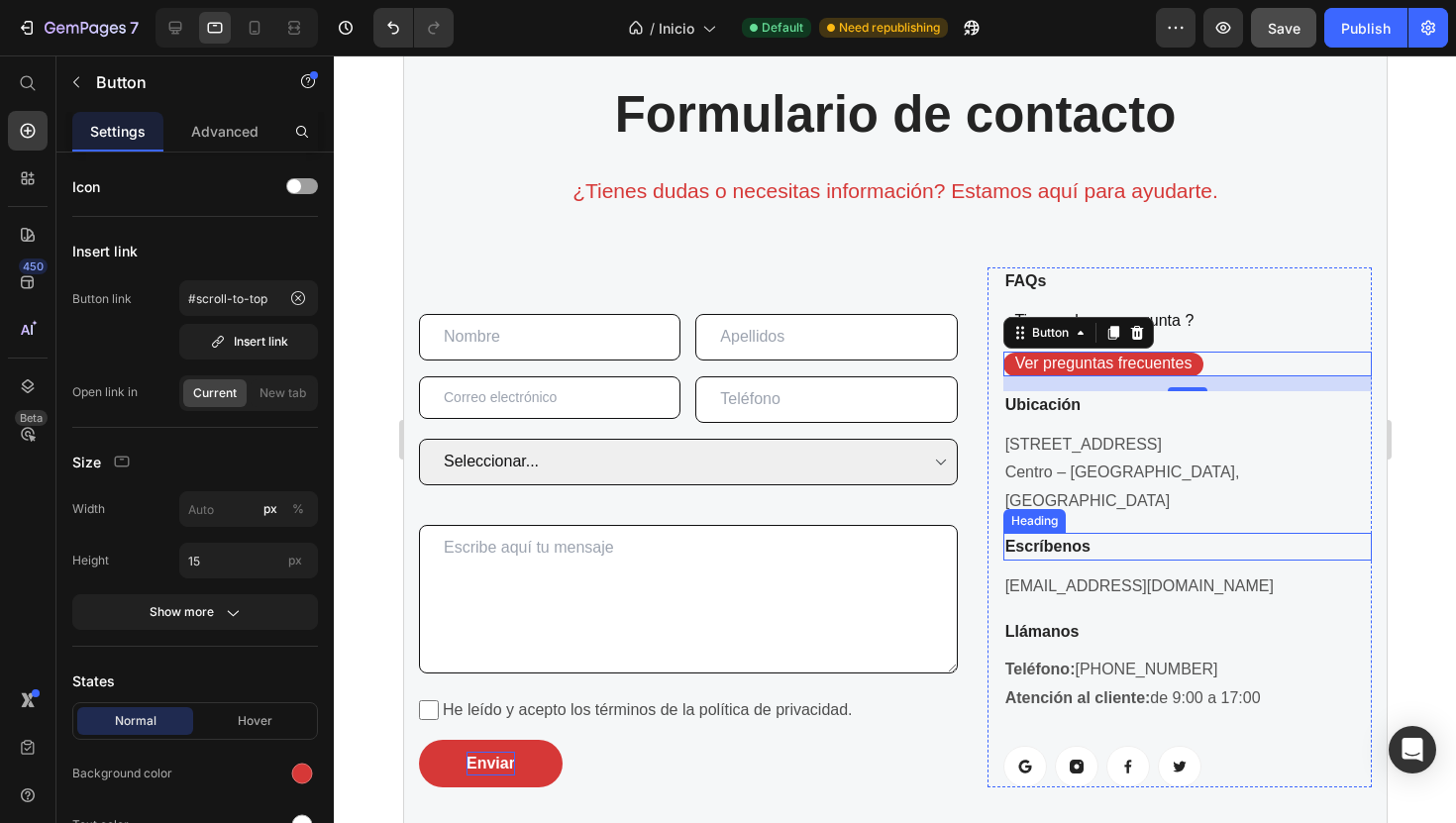 scroll, scrollTop: 5652, scrollLeft: 0, axis: vertical 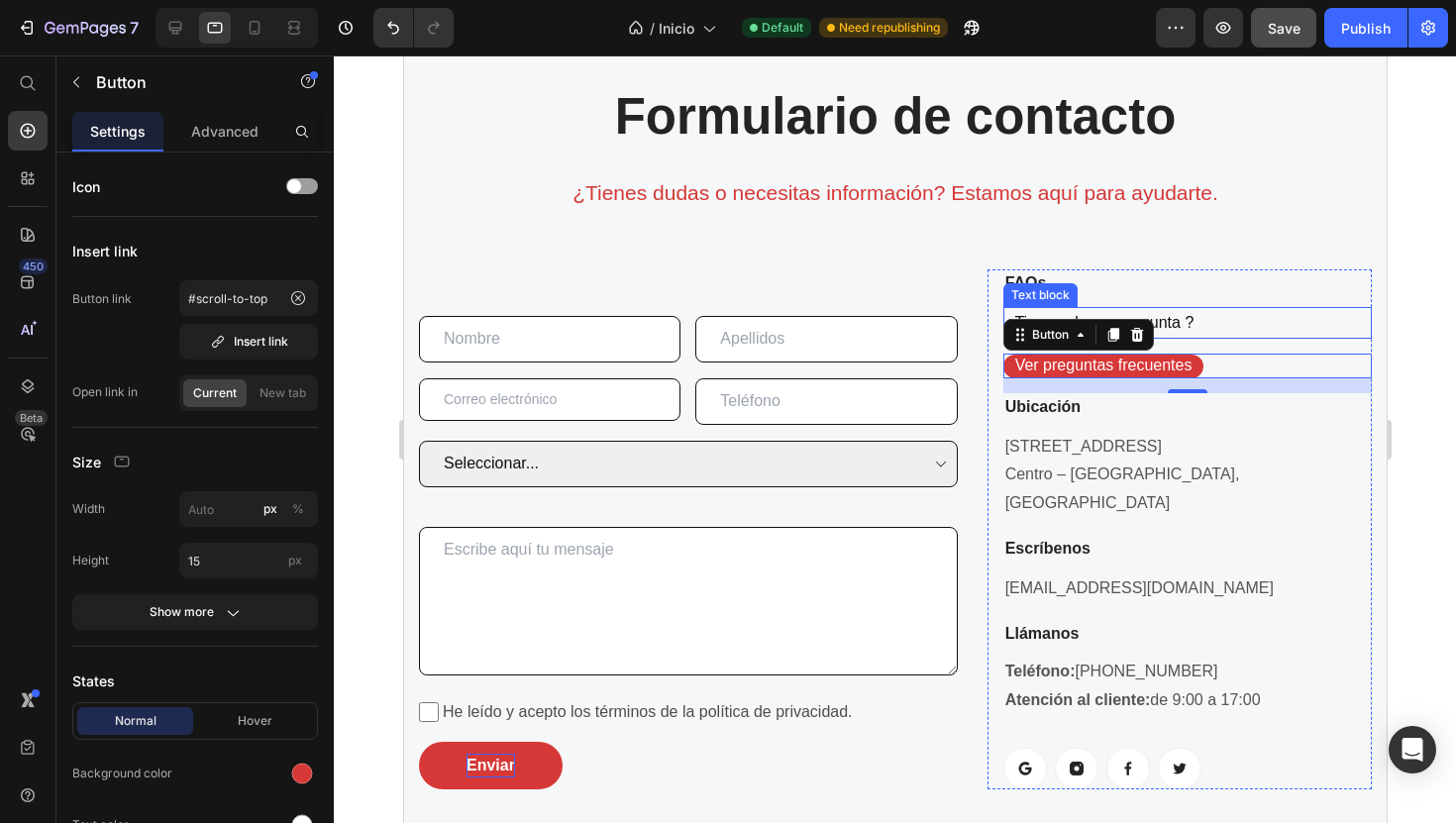 click on "¿Tienes alguna pregunta ?" at bounding box center (1187, 323) 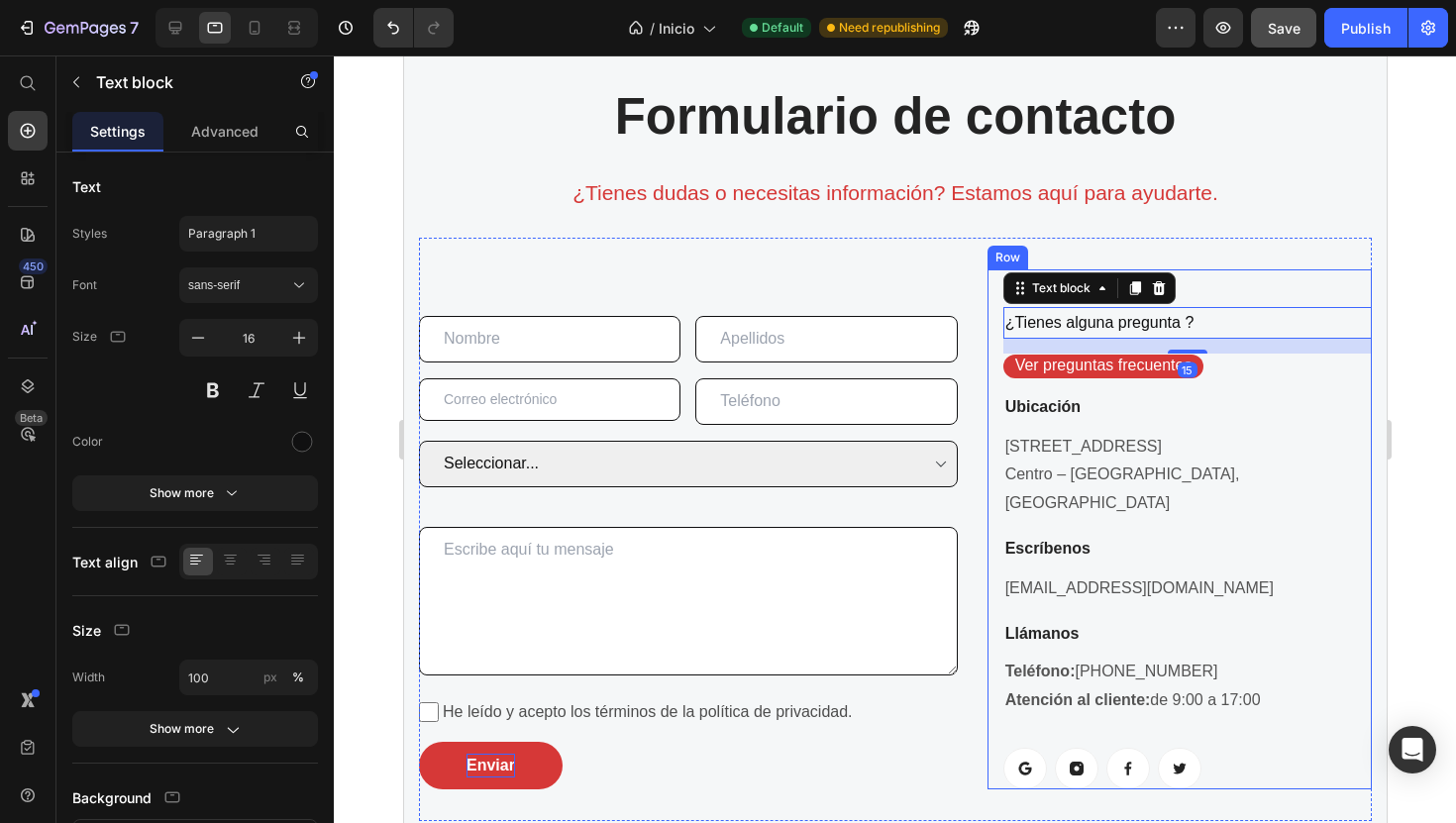click on "FAQs Heading ¿Tienes alguna pregunta ? Text block   15 Ver preguntas frecuentes Button Ubicación Heading Calle Color, Nº22 Centro – Valencia, España Text block Escríbenos Heading caravaninghome@gmail.com Text block Llámanos Heading Teléfono:  +34 634 492 177 Atención al cliente:  de 9:00 a 17:00 Text block           Button     Button     Button     Button Row" at bounding box center [1187, 530] 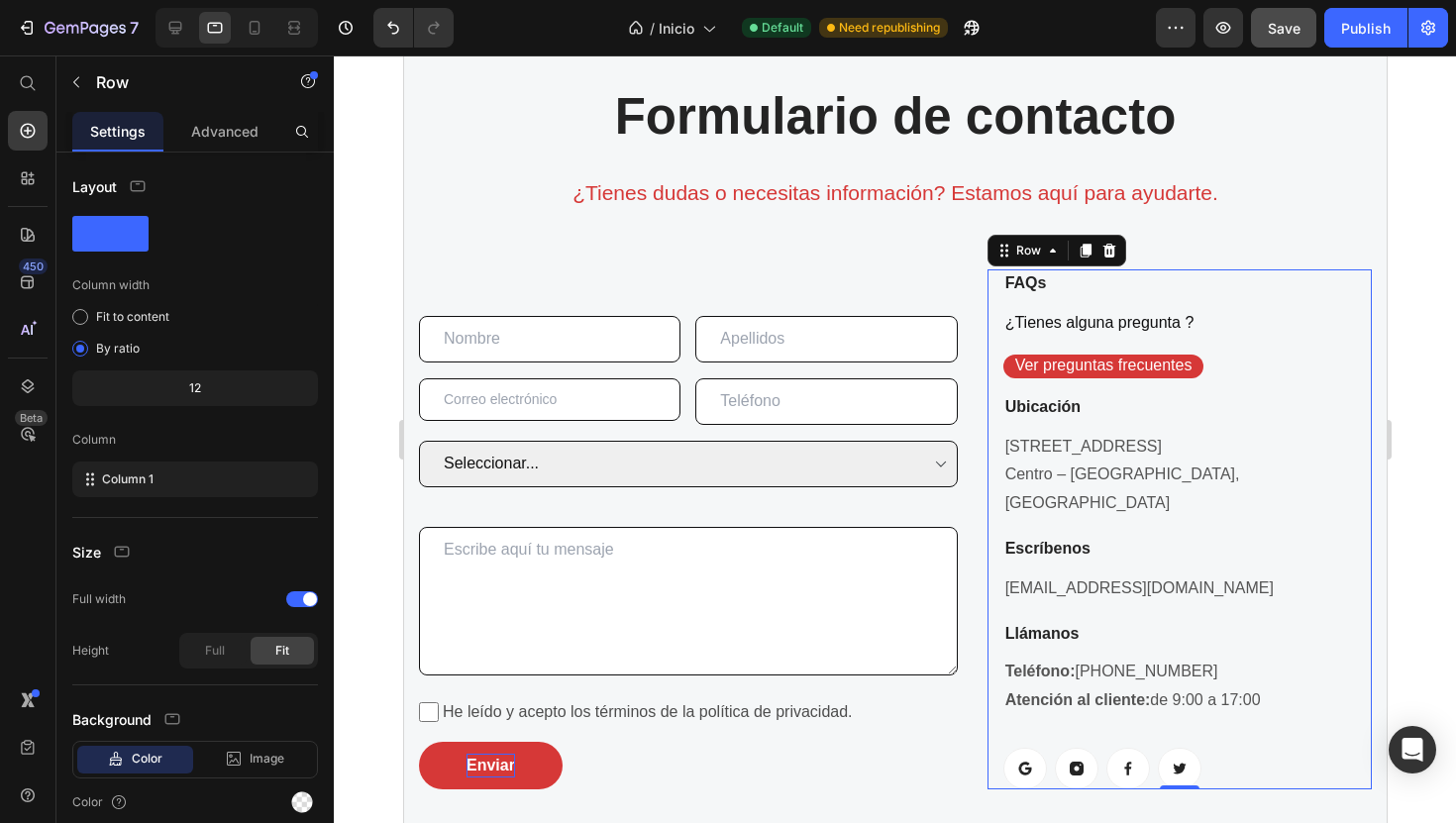 click on "[EMAIL_ADDRESS][DOMAIN_NAME]" at bounding box center (1187, 588) 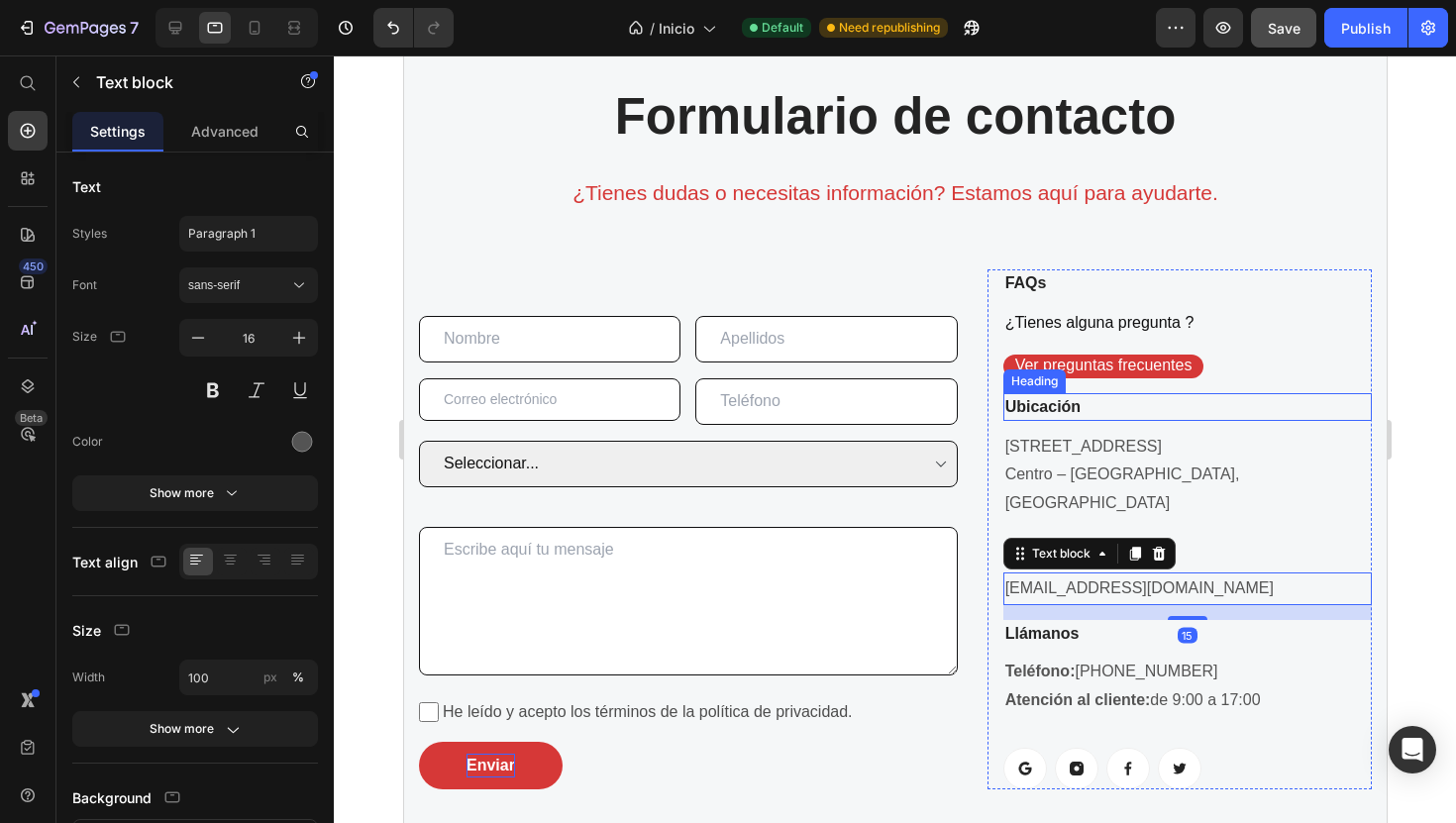 click on "Ubicación" at bounding box center (1187, 407) 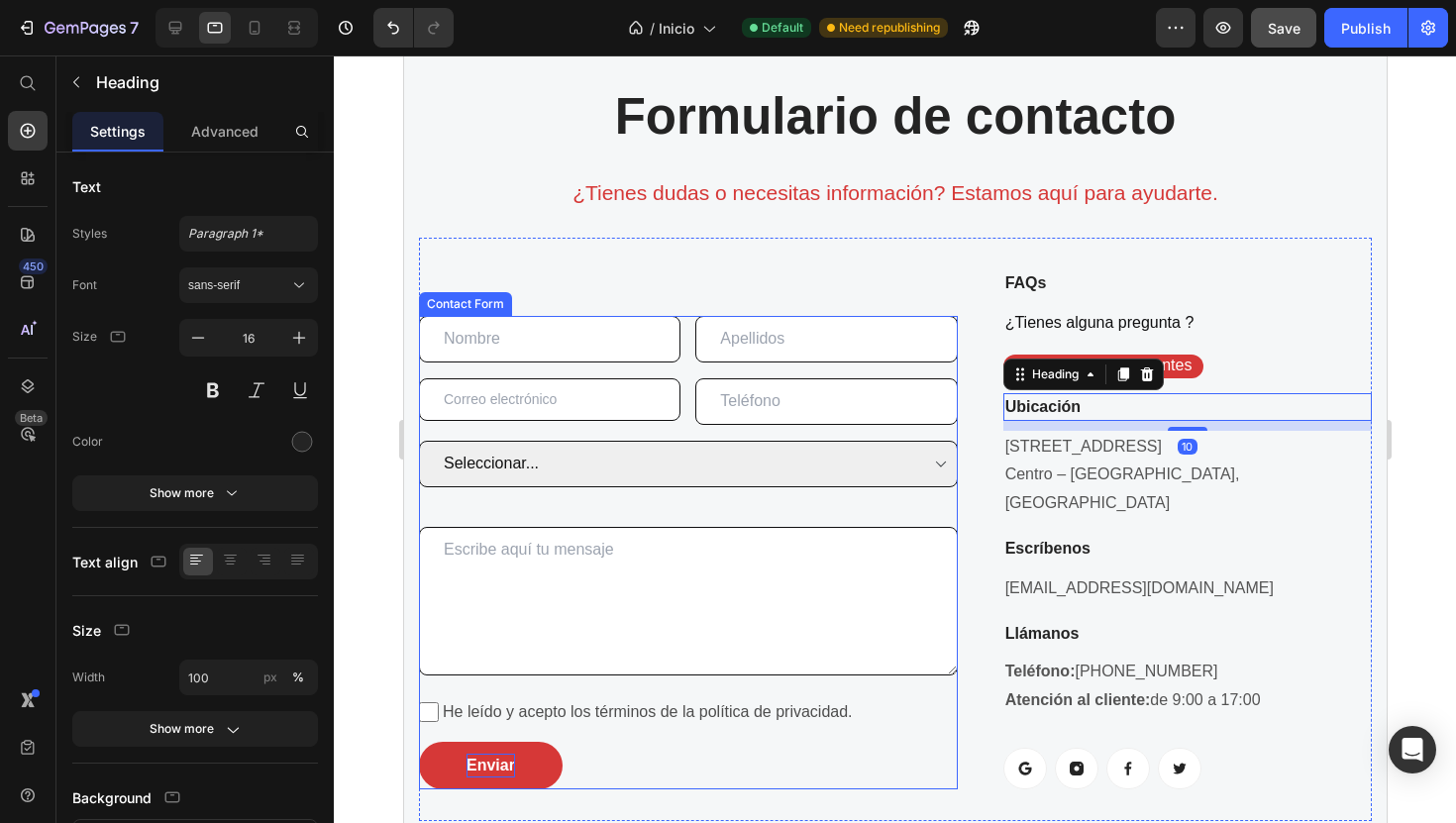 click on "Form Dropdown" at bounding box center [687, 499] 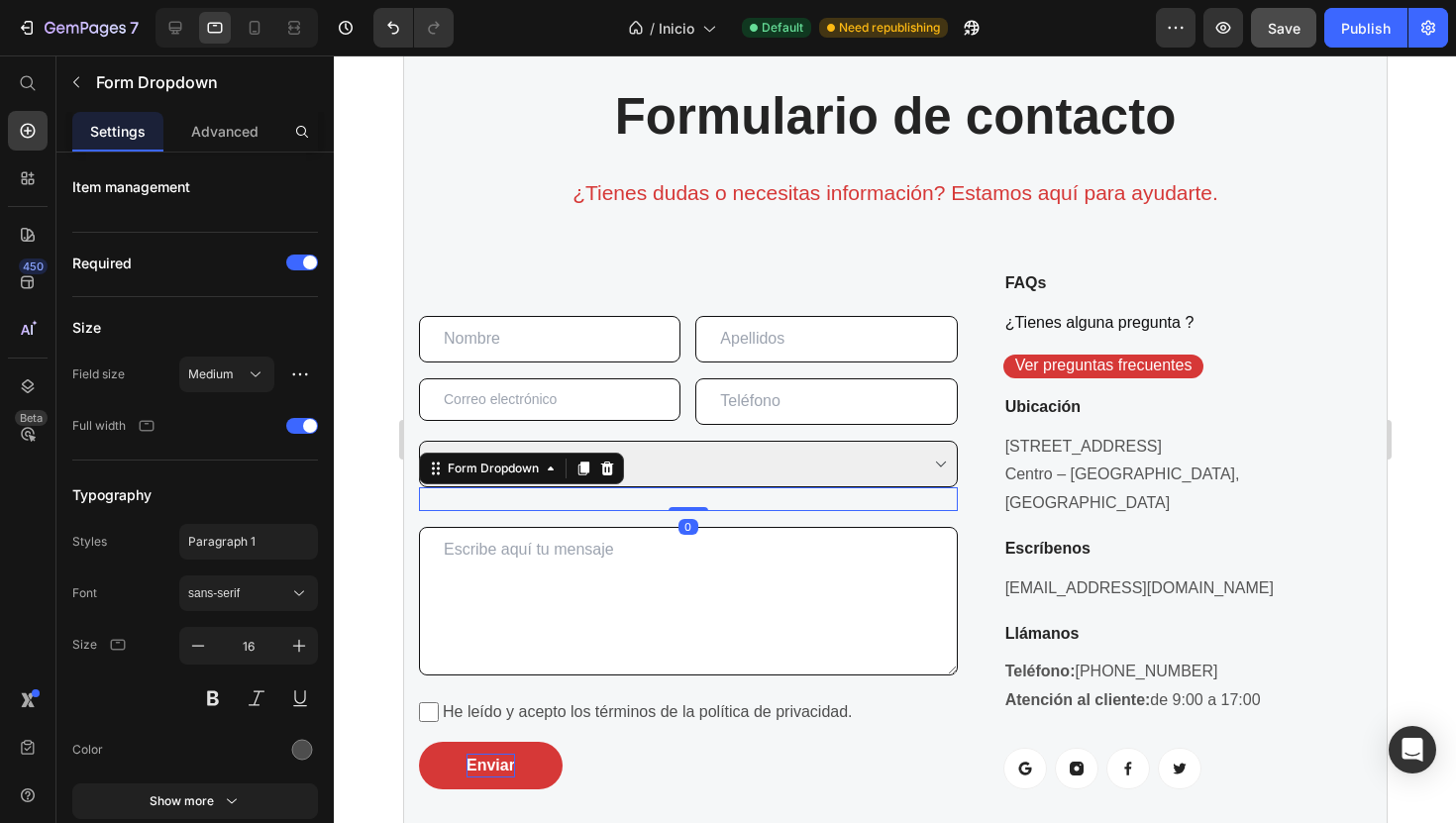 drag, startPoint x: 676, startPoint y: 480, endPoint x: 680, endPoint y: 409, distance: 71.11259 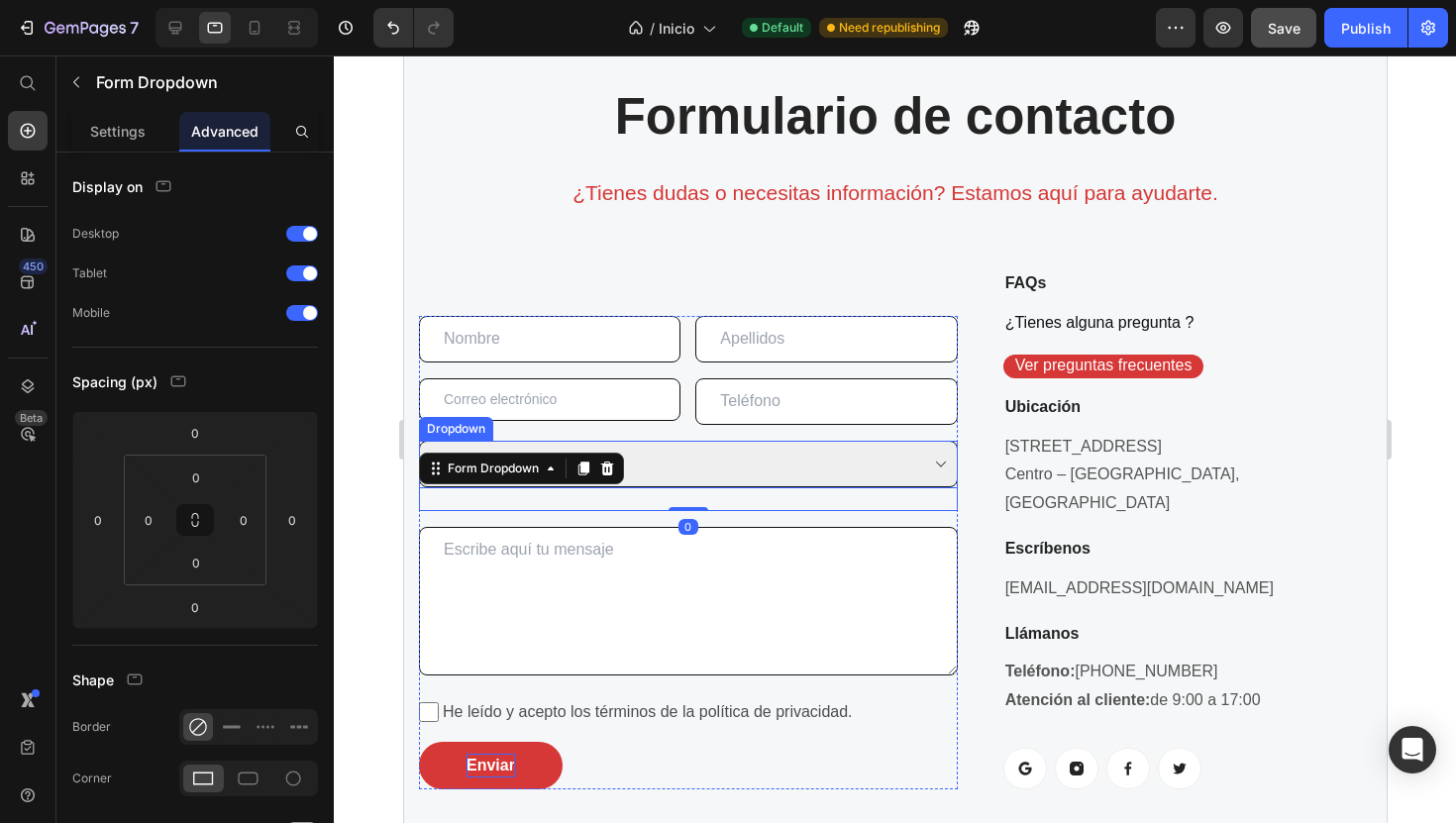 click at bounding box center (825, 401) 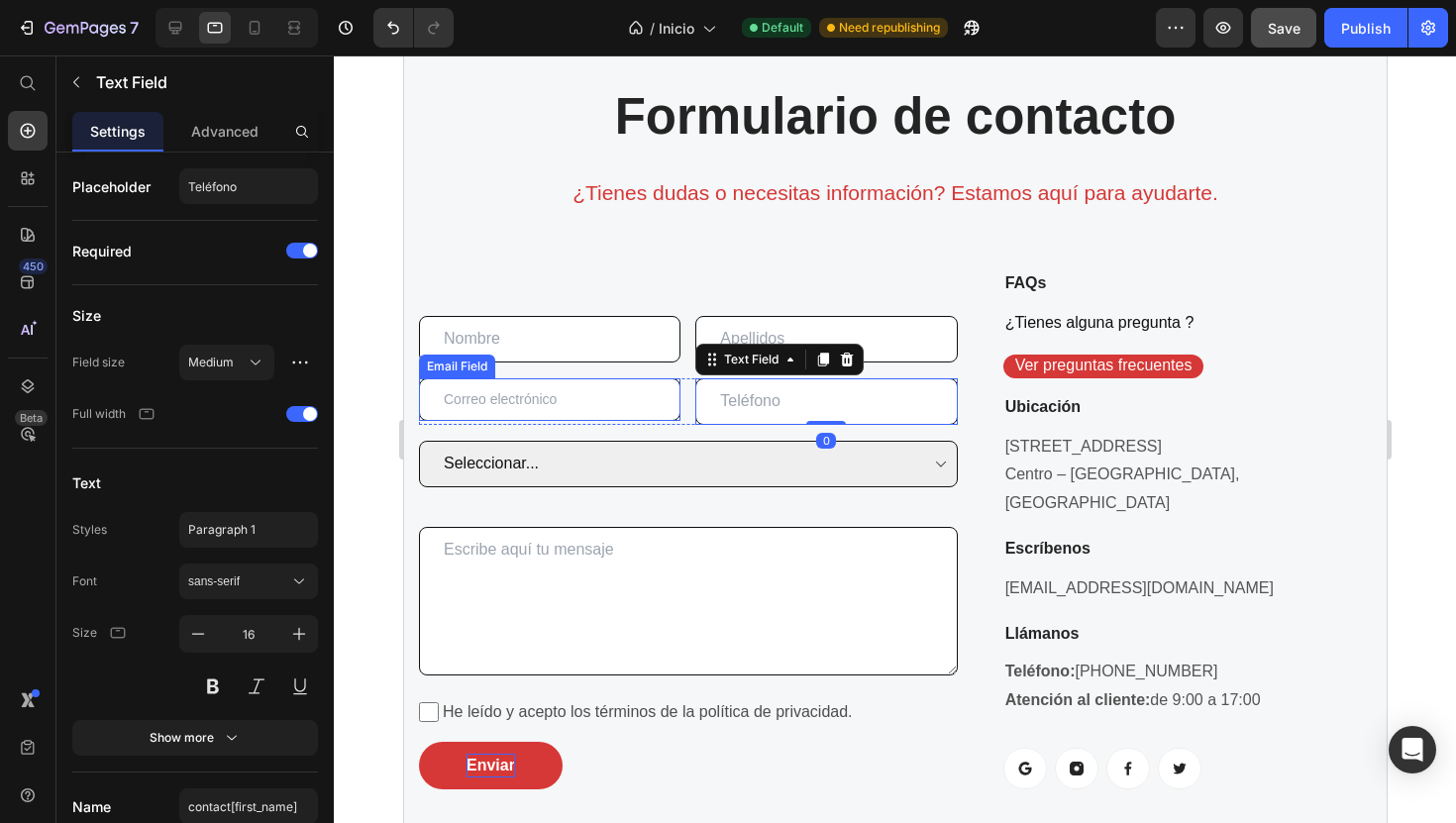 click on "Email Field Text Field   0 Row" at bounding box center (687, 401) 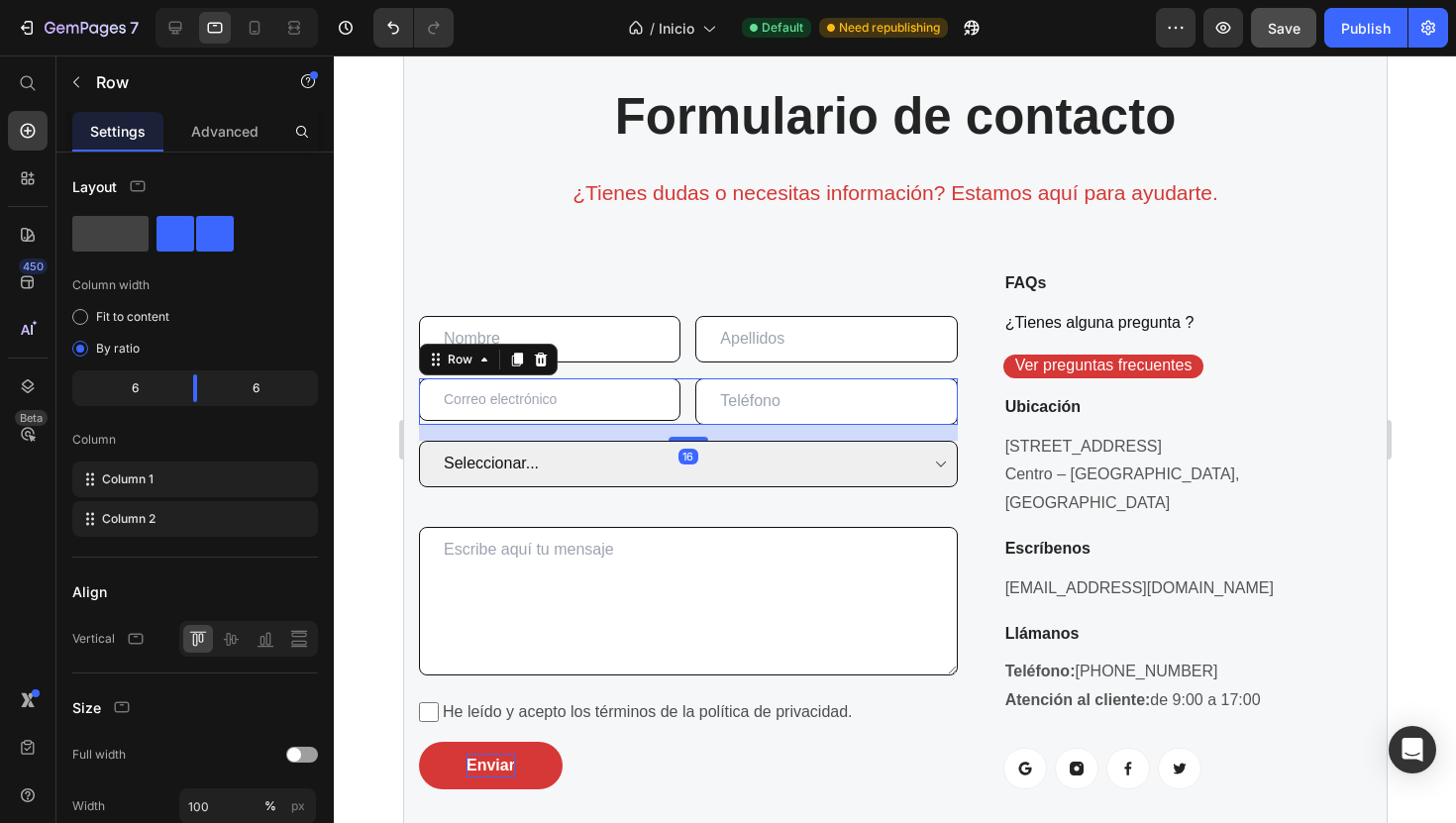click at bounding box center (549, 399) 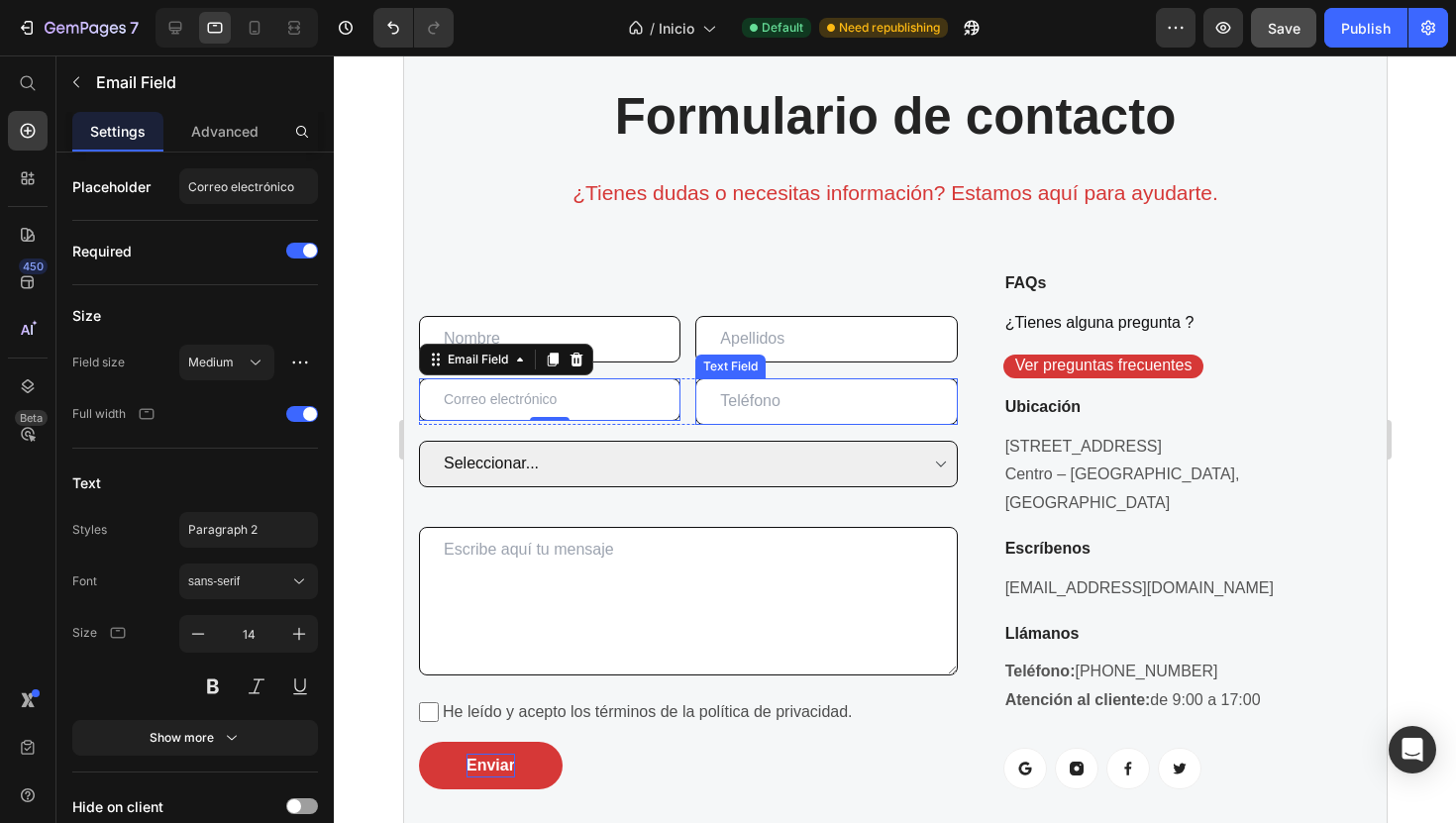 click at bounding box center [825, 401] 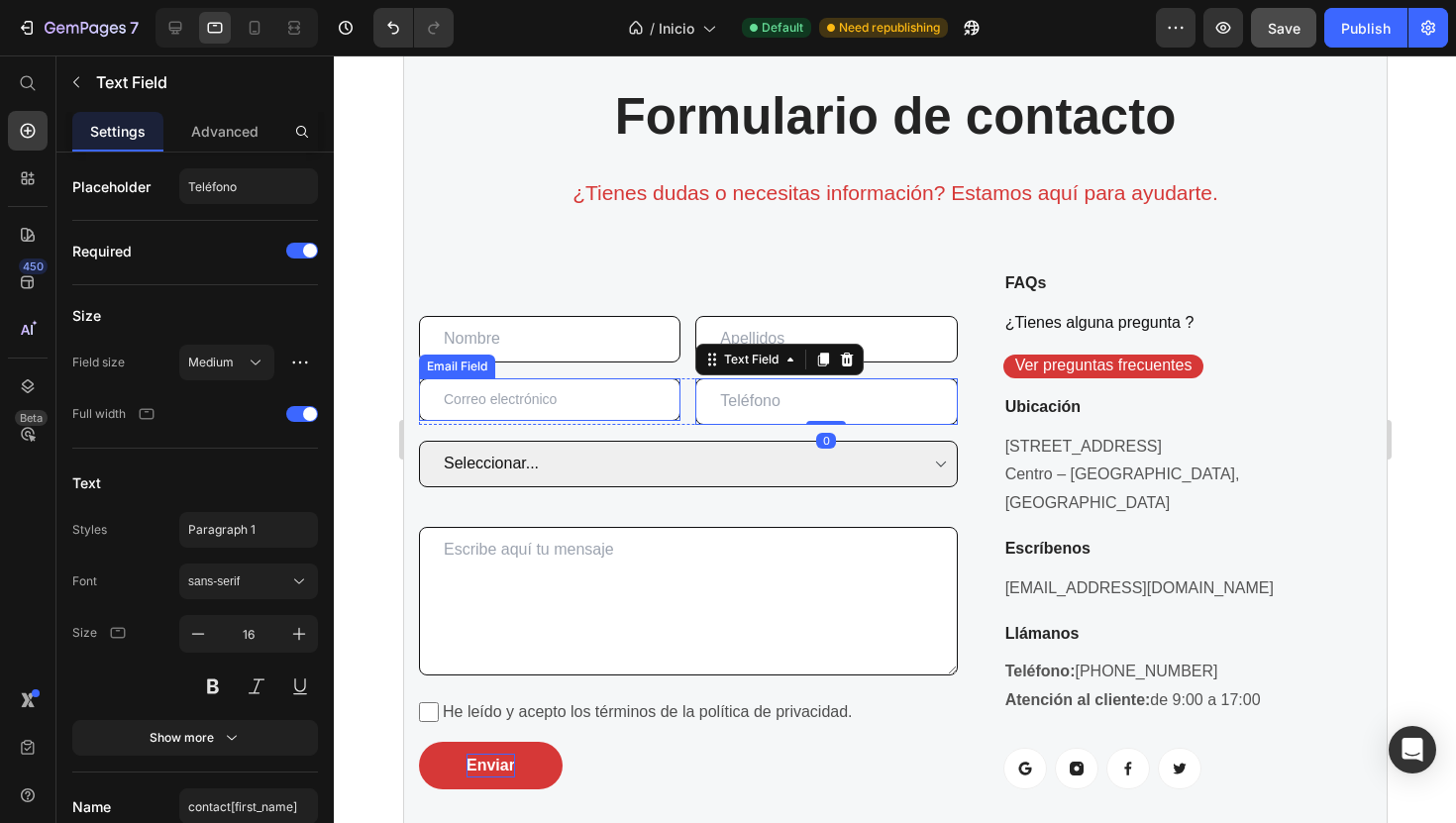 click at bounding box center (549, 399) 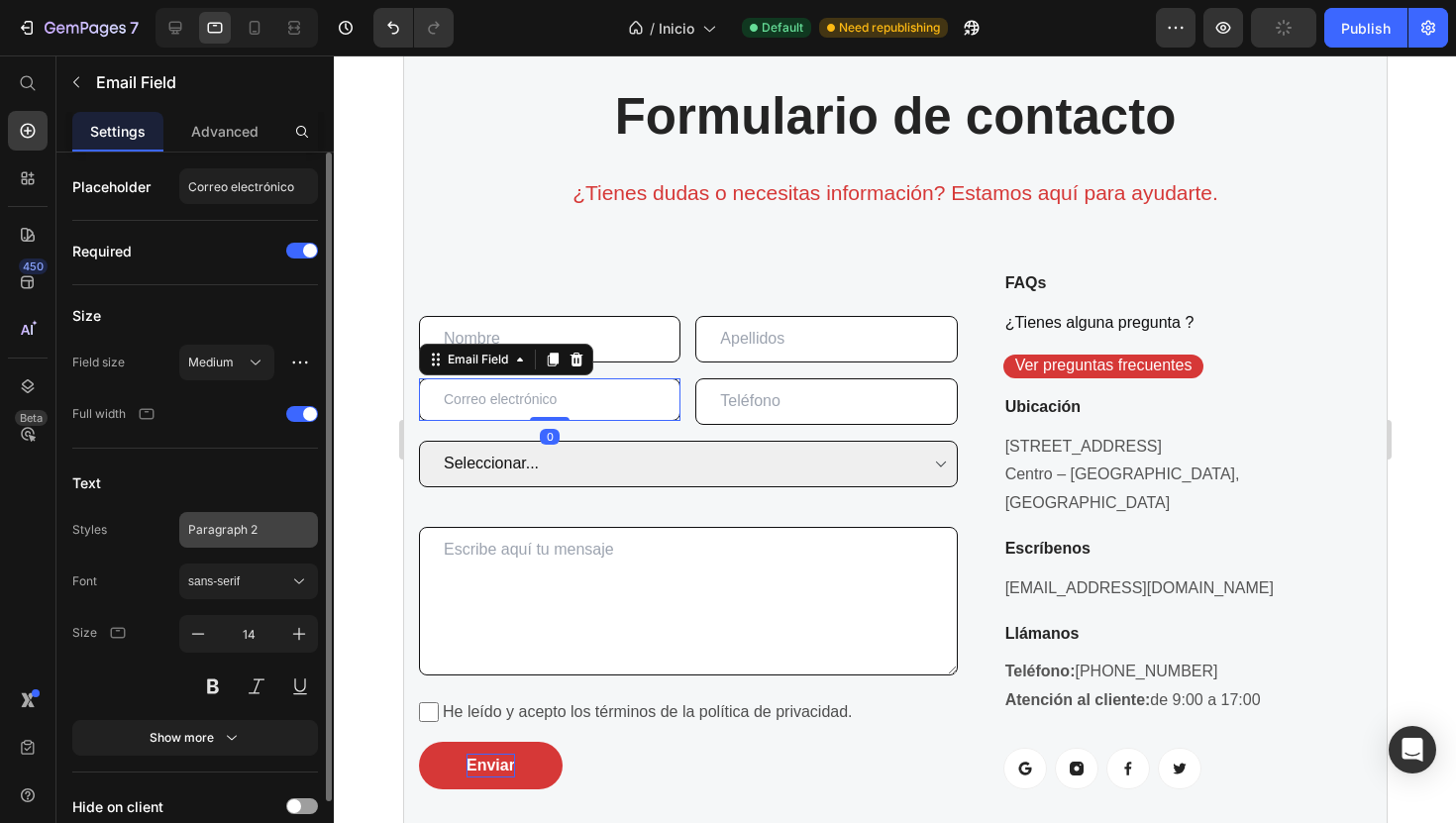 click on "Paragraph 2" at bounding box center [237, 530] 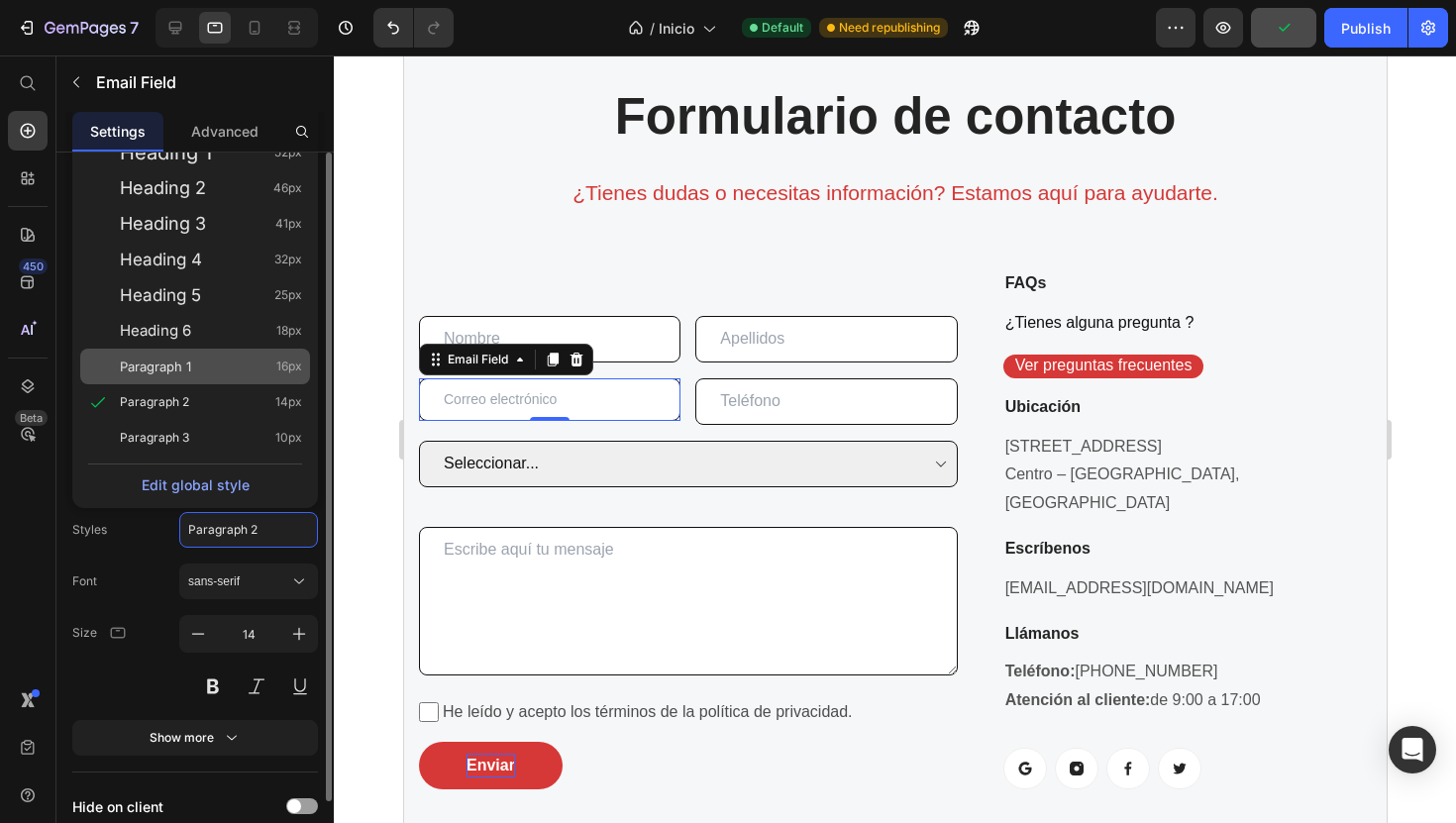 click on "Paragraph 1 16px" at bounding box center [211, 366] 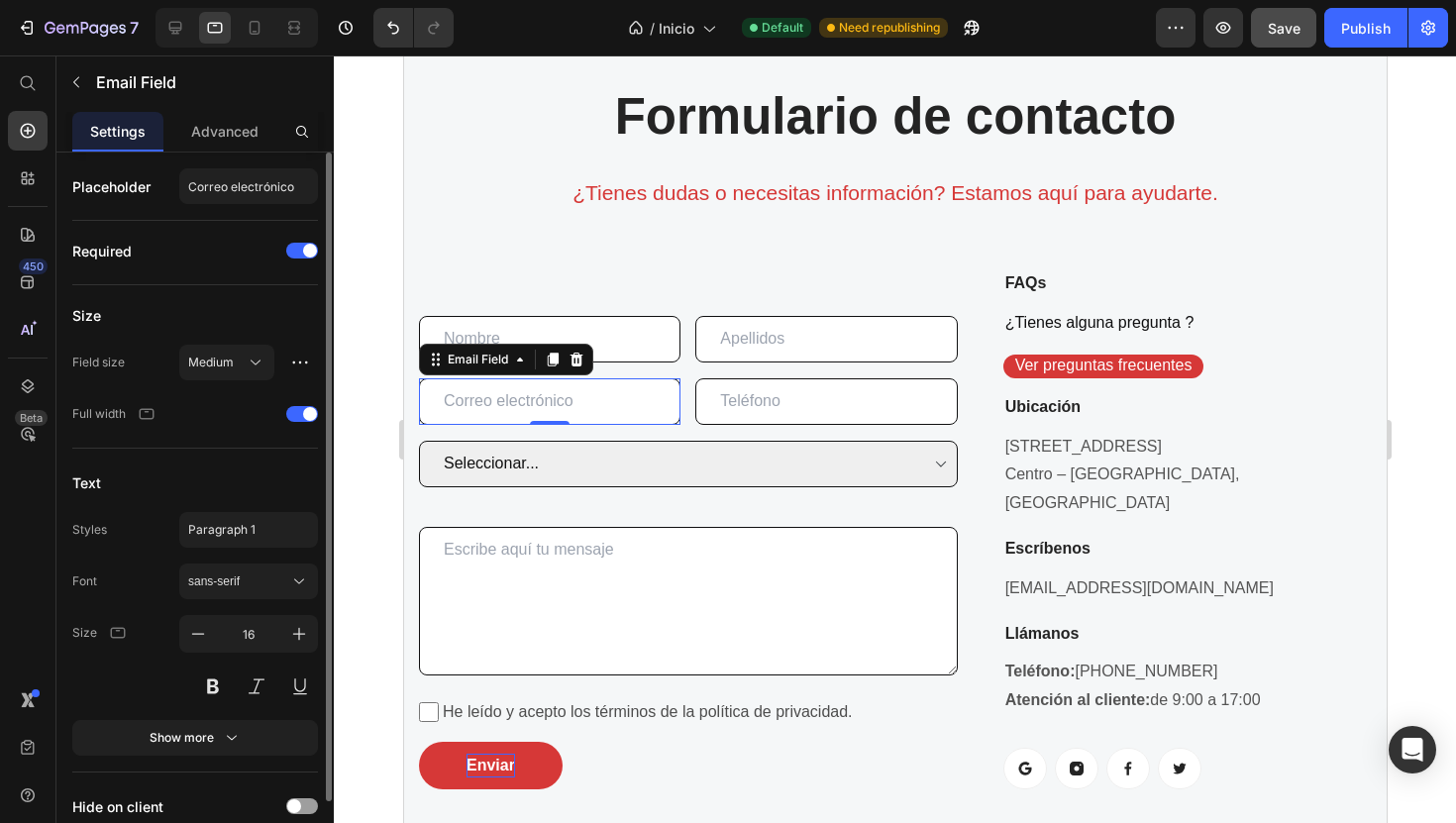 click 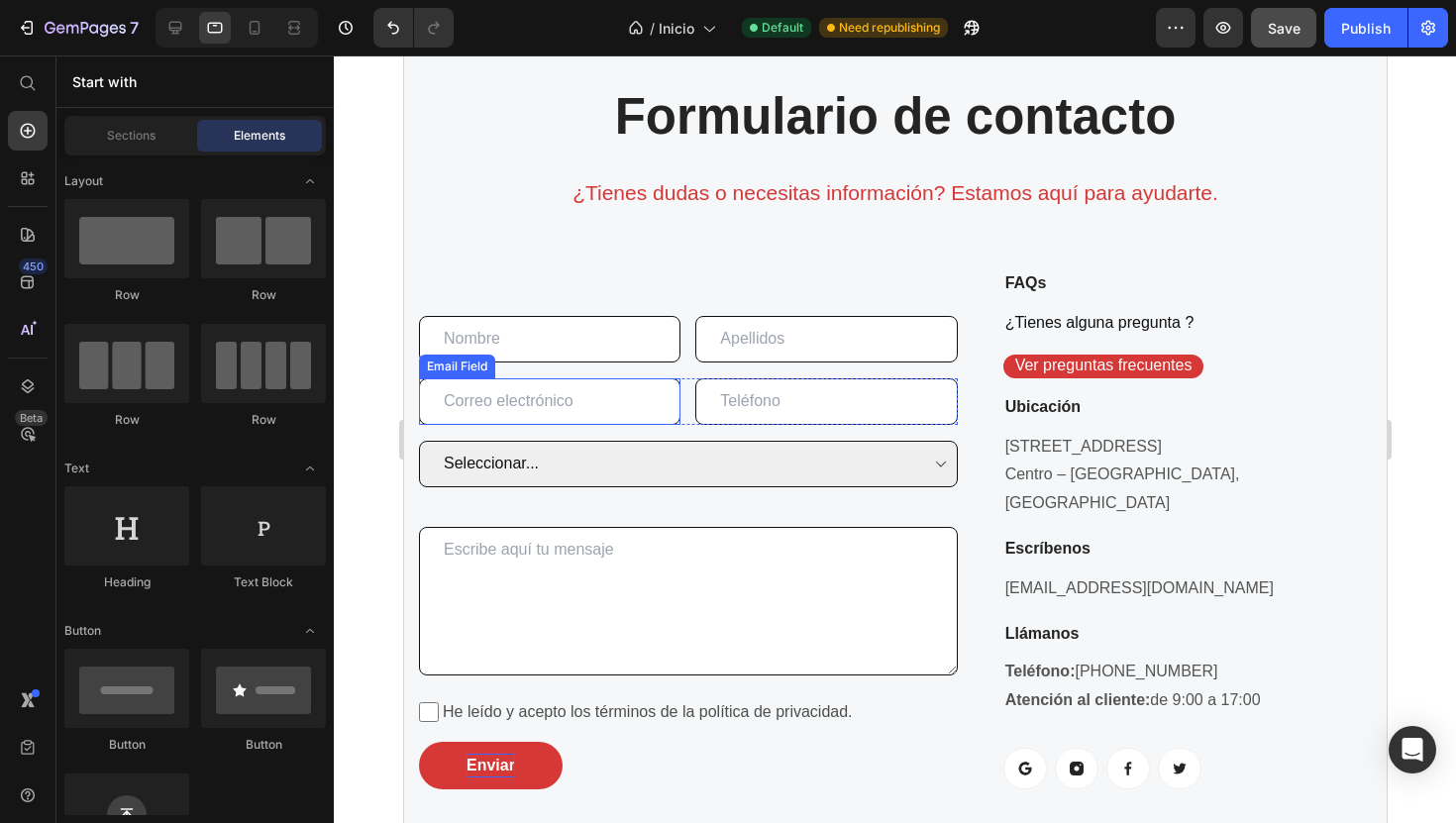 click at bounding box center [549, 401] 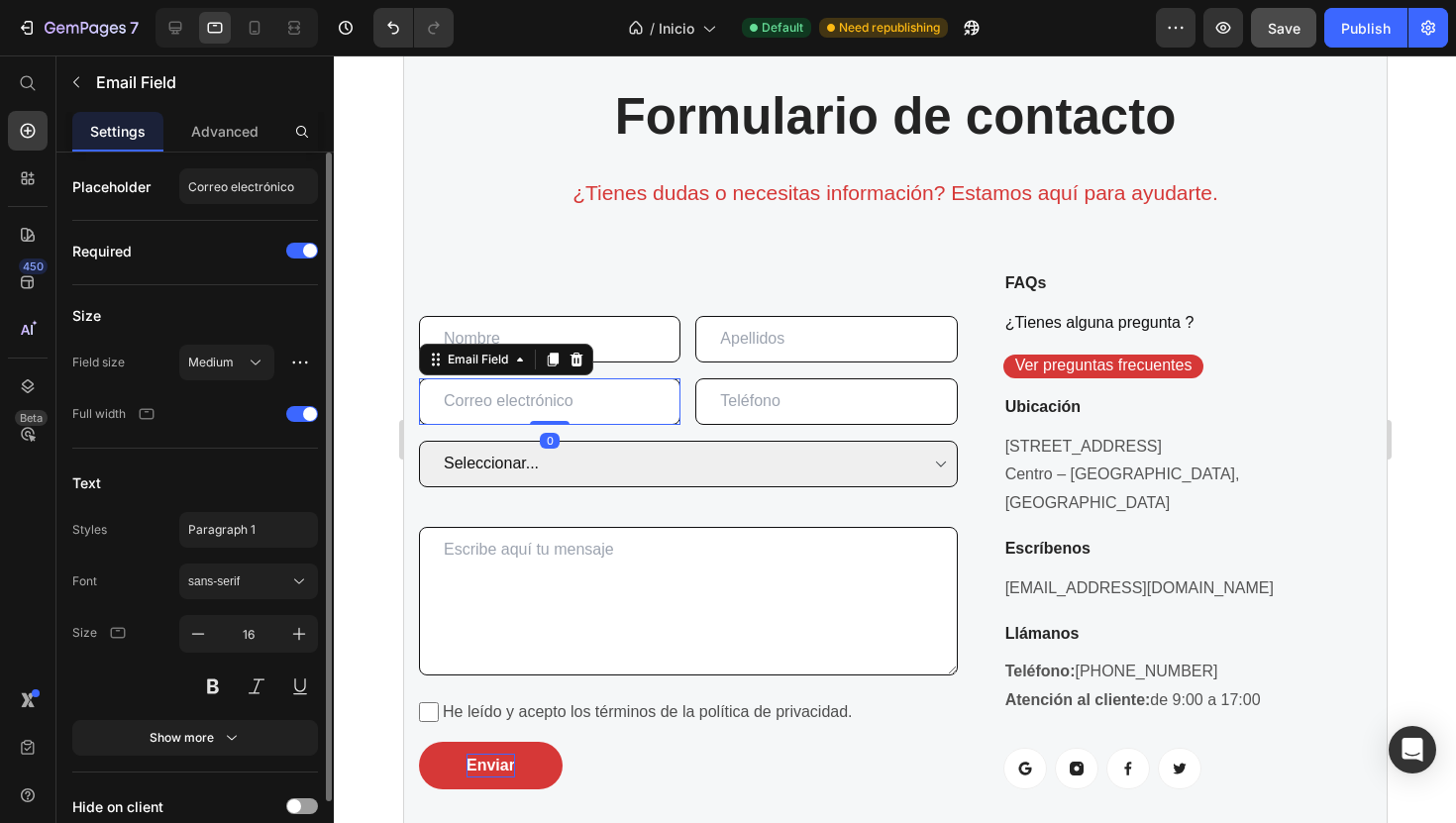 click at bounding box center (825, 401) 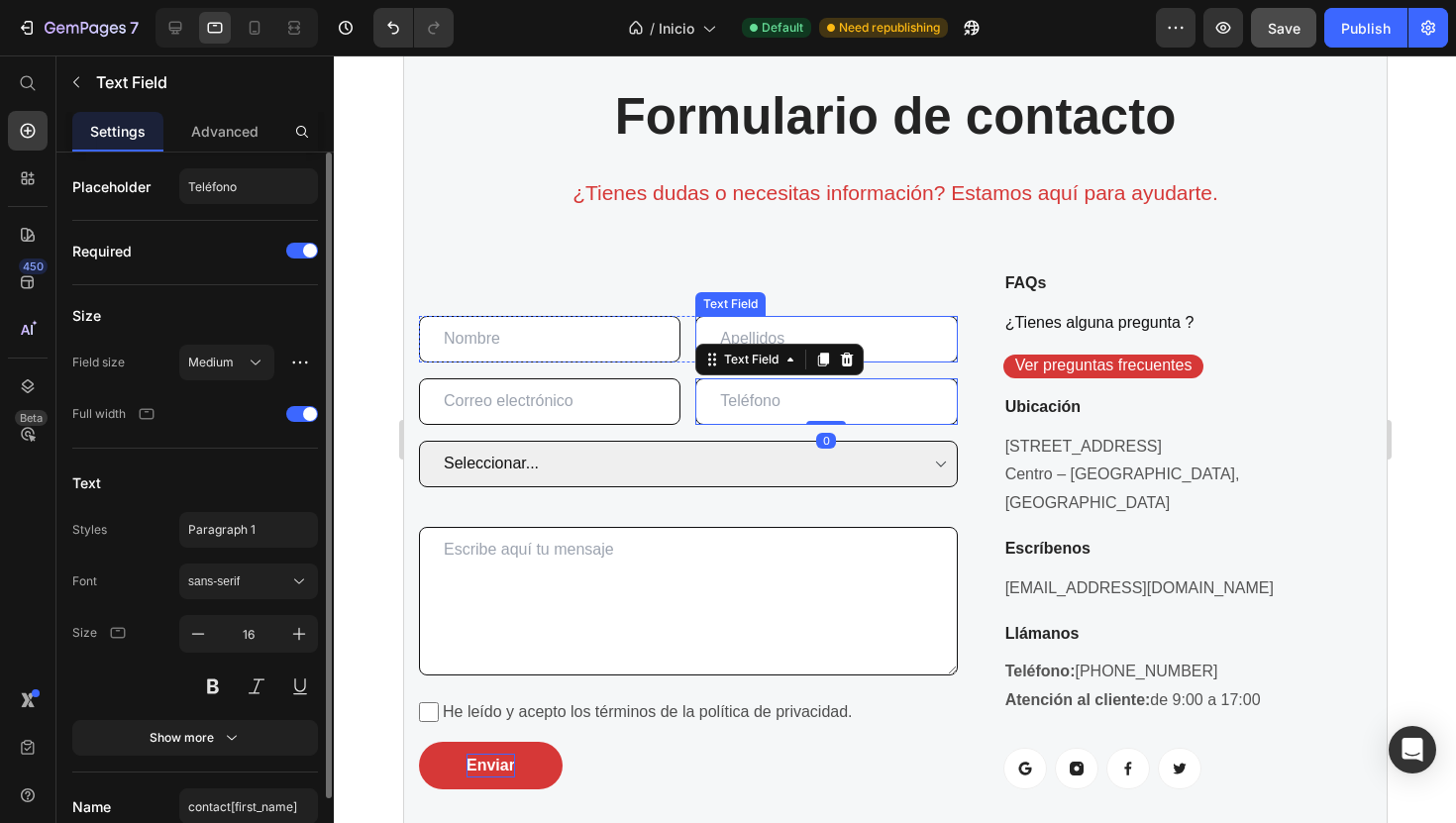 click at bounding box center (825, 339) 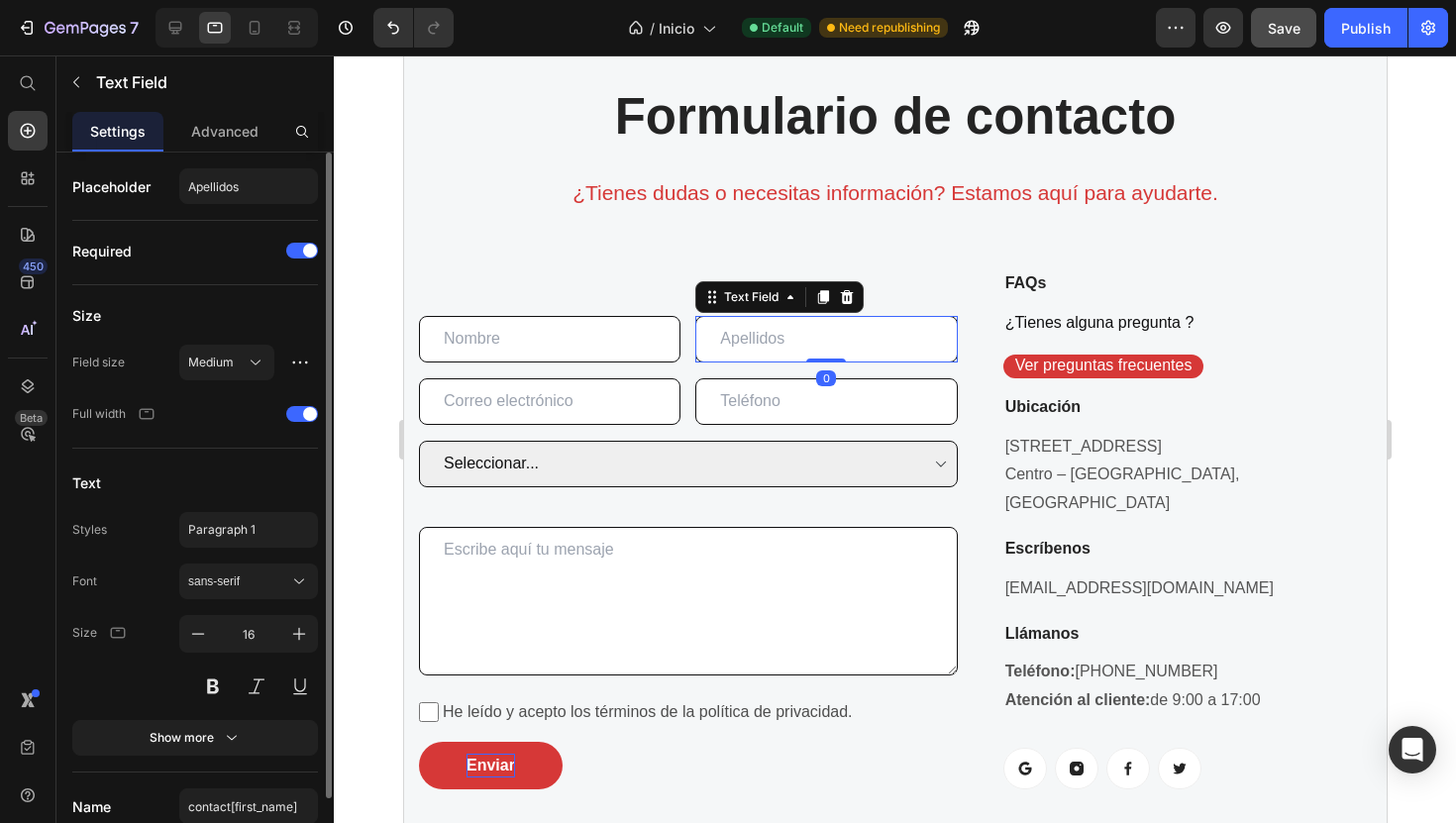 click at bounding box center [549, 339] 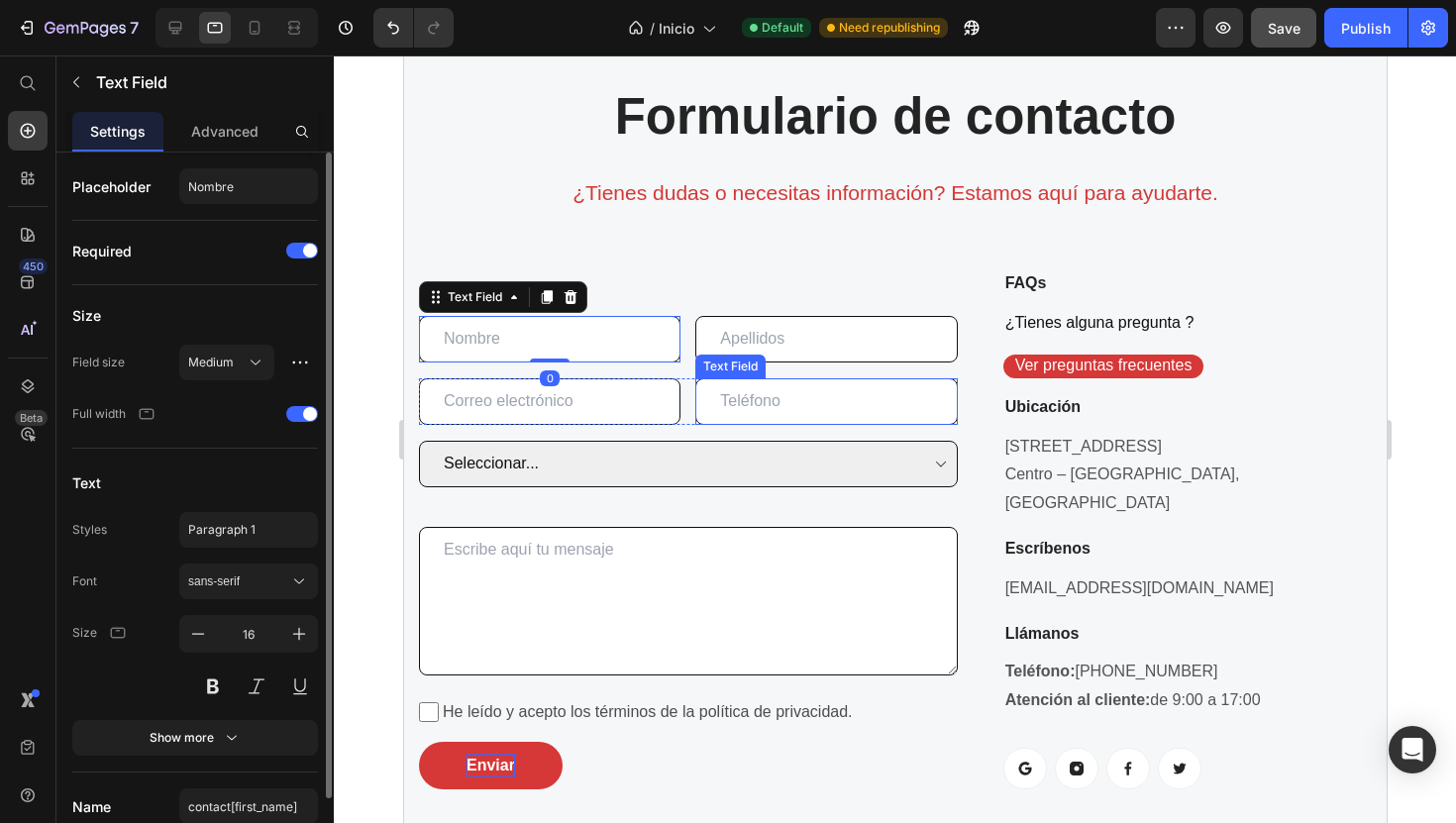 click at bounding box center (825, 401) 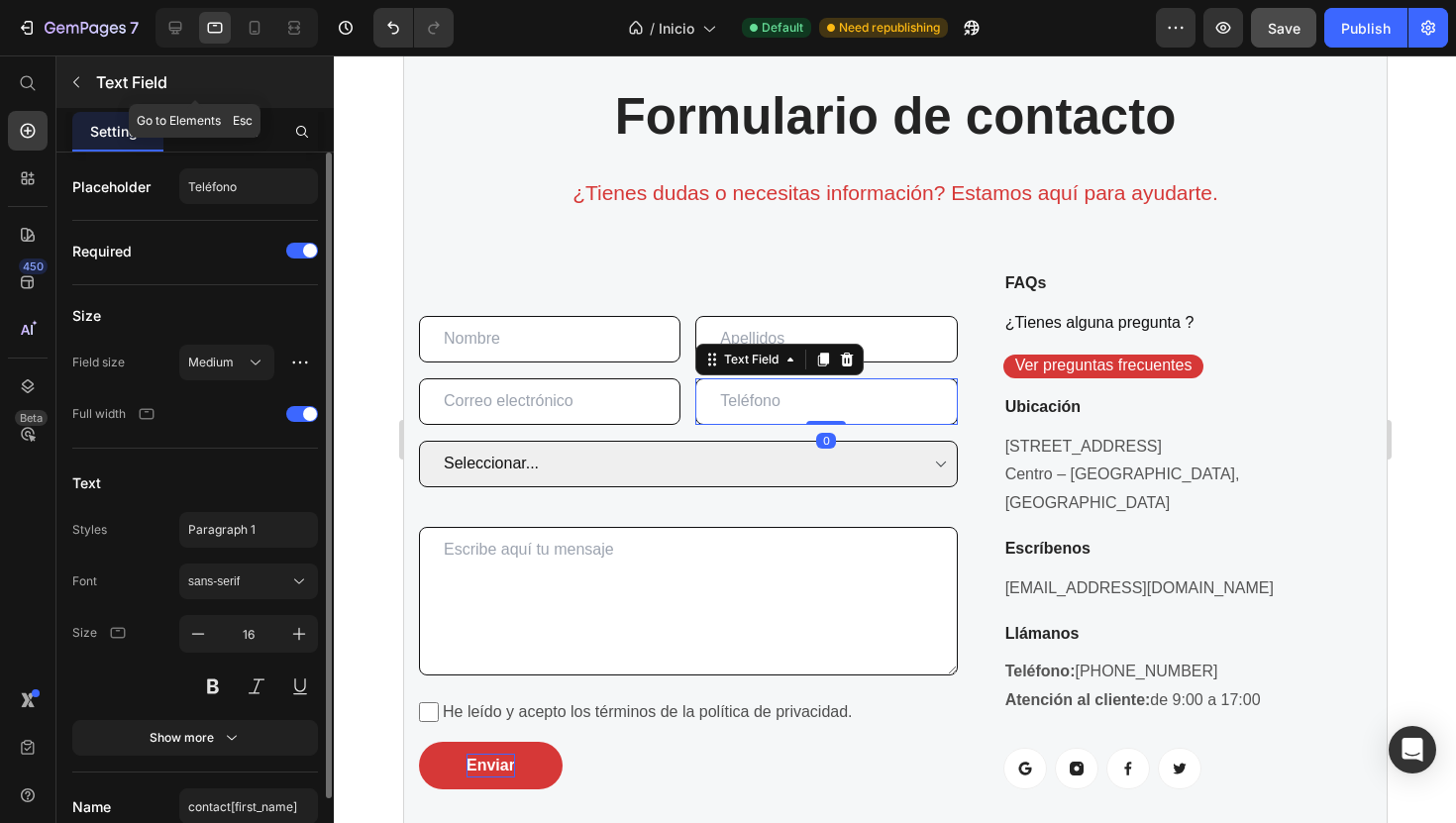 click on "Text Field" at bounding box center (195, 82) 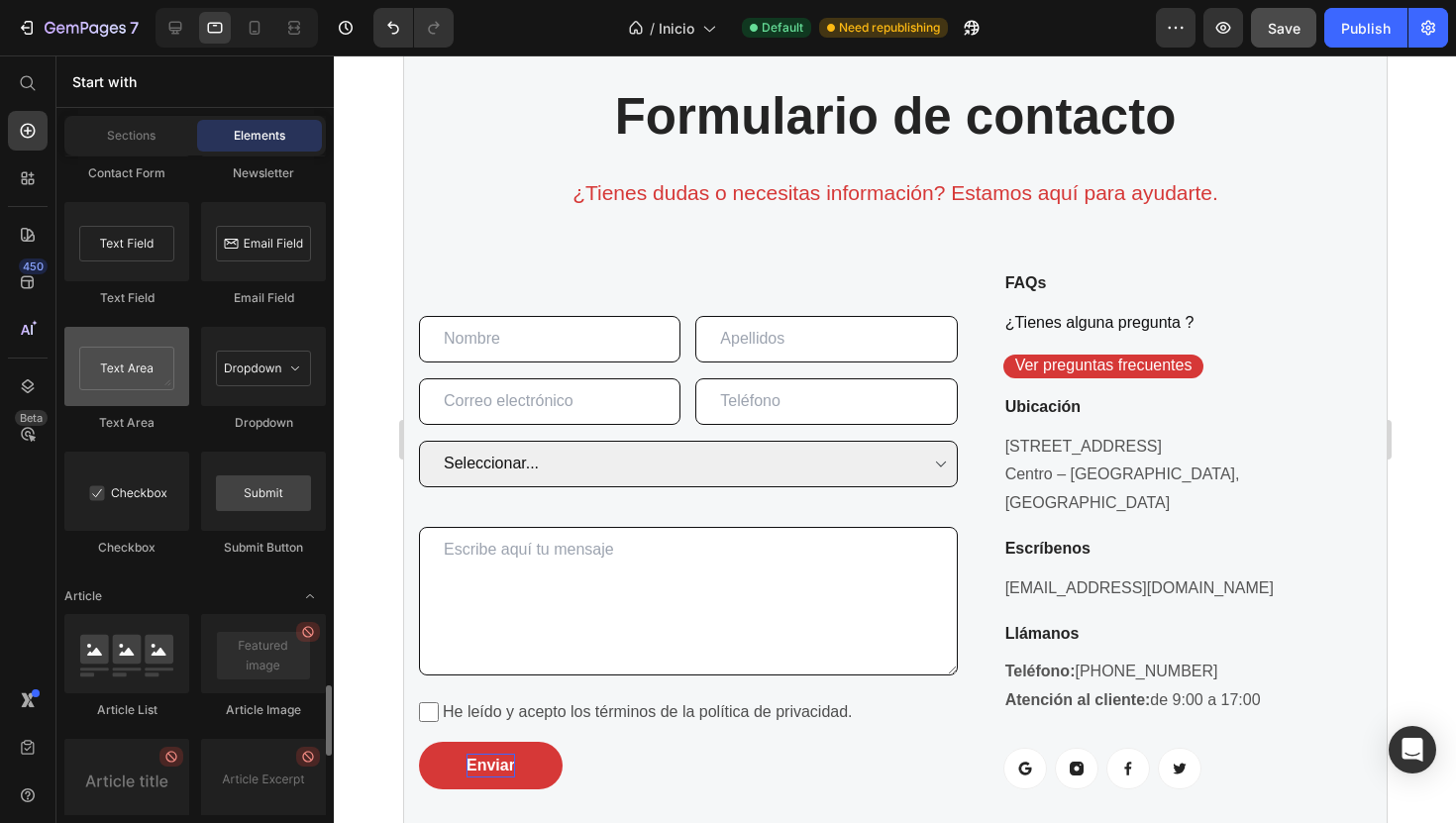 scroll, scrollTop: 4888, scrollLeft: 0, axis: vertical 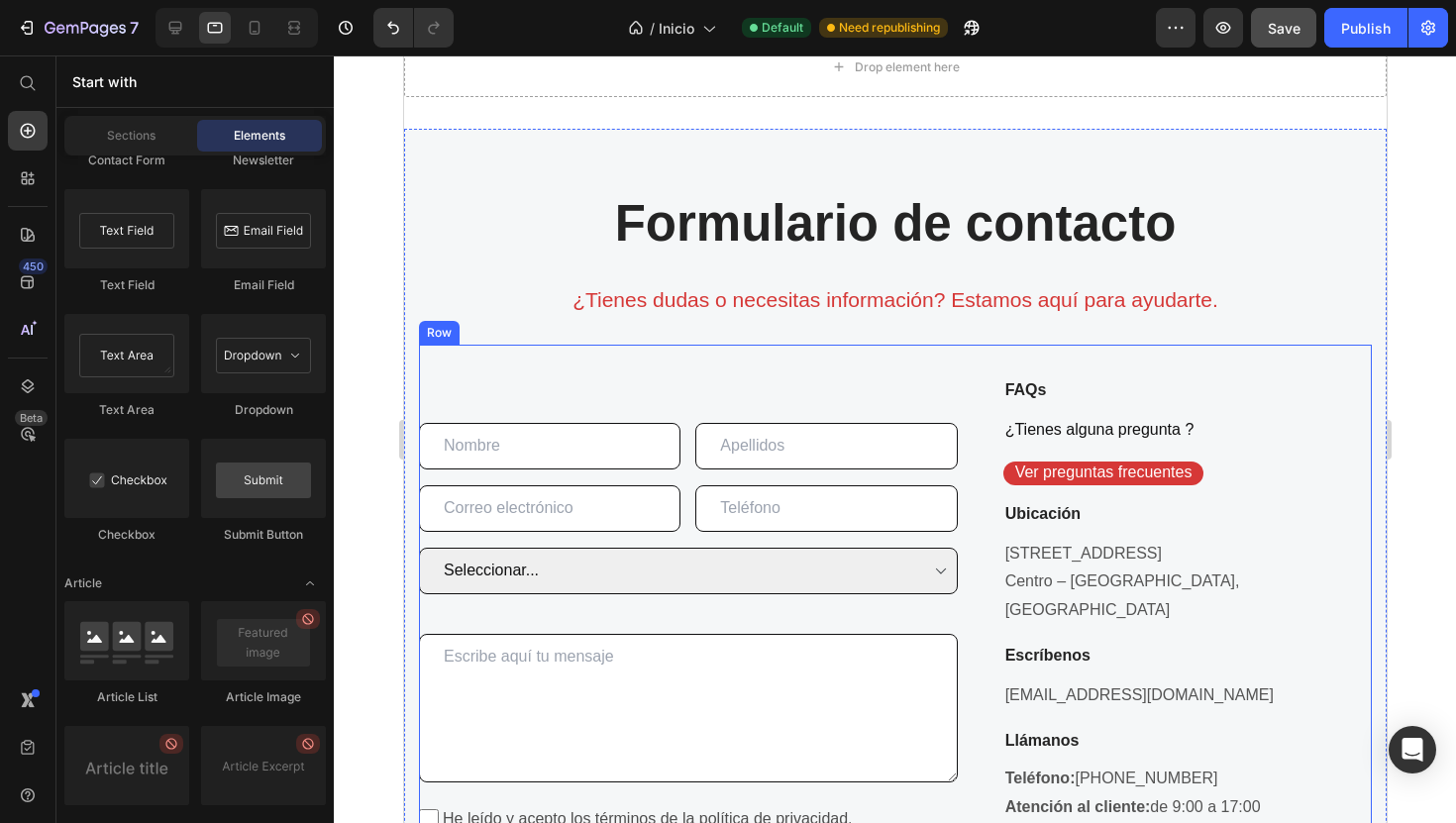 click on "Text Field Text Field Row Email Field Text Field Row Seleccionar... Autocaravanas Caravanas Campers Taller ¿Quieres vender tu vehículo? Form Dropdown Dropdown Textarea He leído y acepto los términos de la política de privacidad. Checkbox Enviar Submit Button Contact Form FAQs Heading ¿Tienes alguna pregunta ? Text block Ver preguntas frecuentes Button Ubicación Heading [STREET_ADDRESS] Text block Escríbenos Heading [EMAIL_ADDRESS][DOMAIN_NAME] Text block Llámanos Heading Teléfono:  [PHONE_NUMBER] Atención al cliente:  de 9:00 a 17:00 Text block           Button     Button     Button     Button Row Row Row" at bounding box center (894, 637) 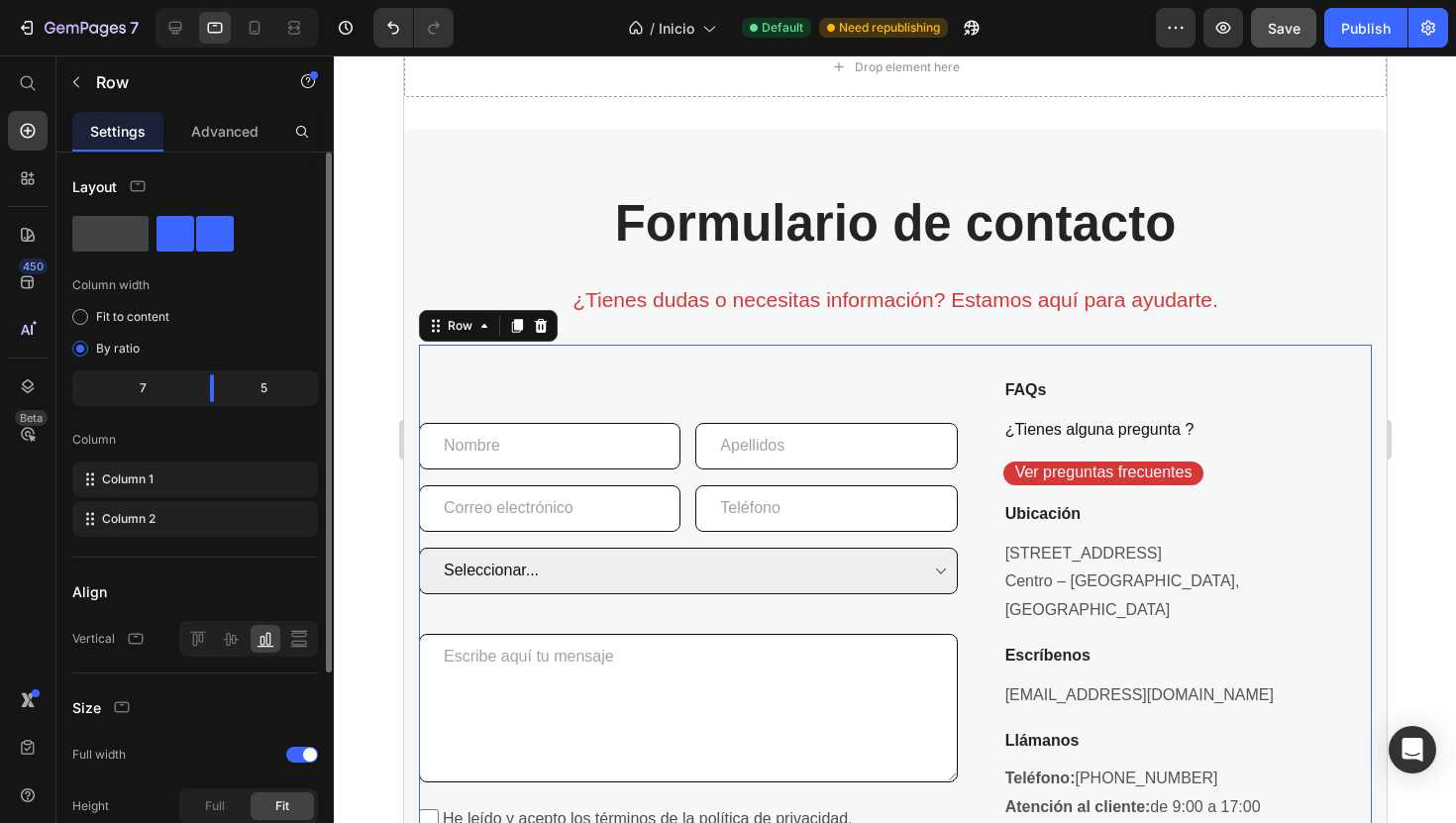 click 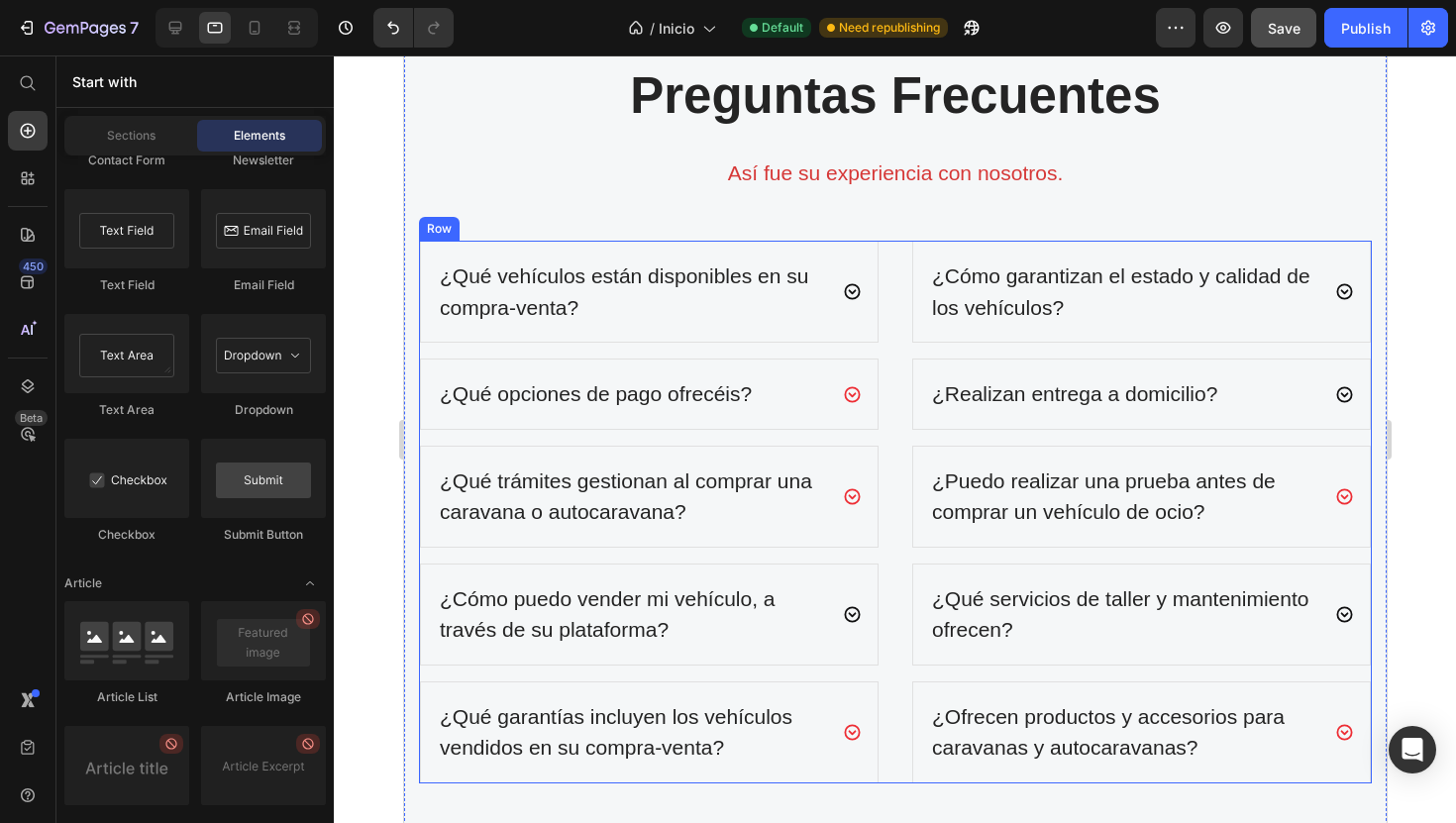 scroll, scrollTop: 6292, scrollLeft: 0, axis: vertical 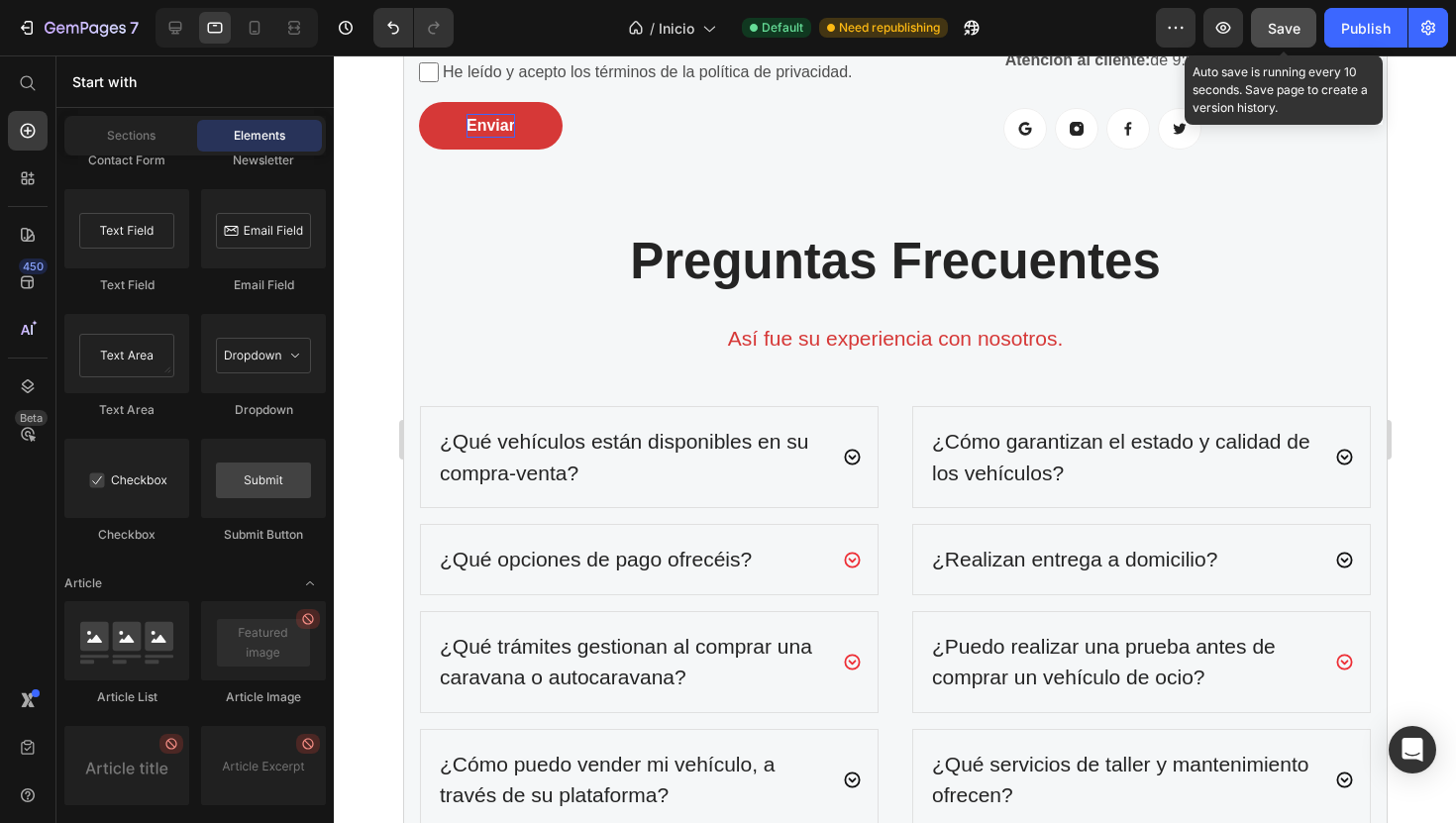 click on "Save" 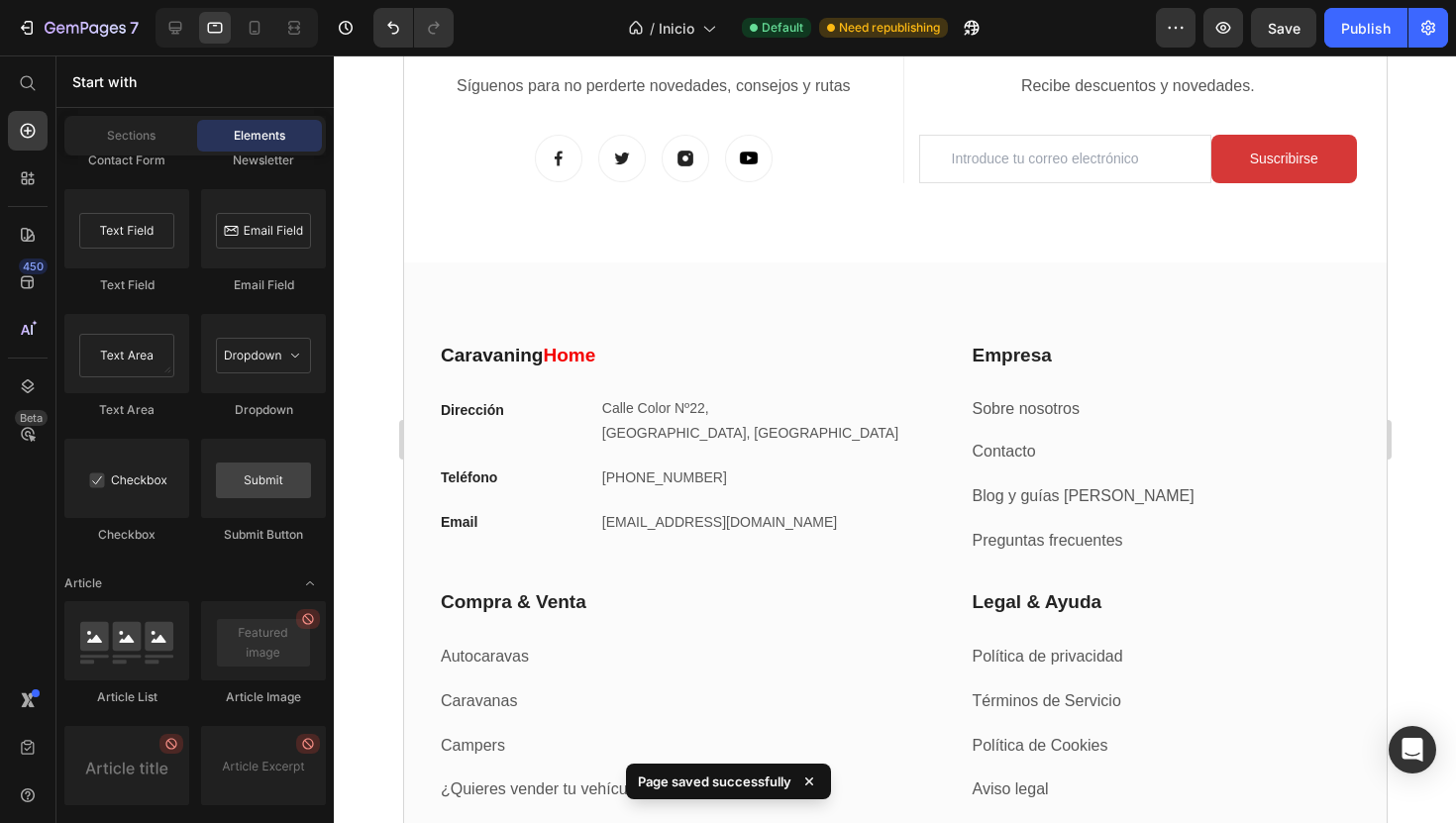 scroll, scrollTop: 8184, scrollLeft: 0, axis: vertical 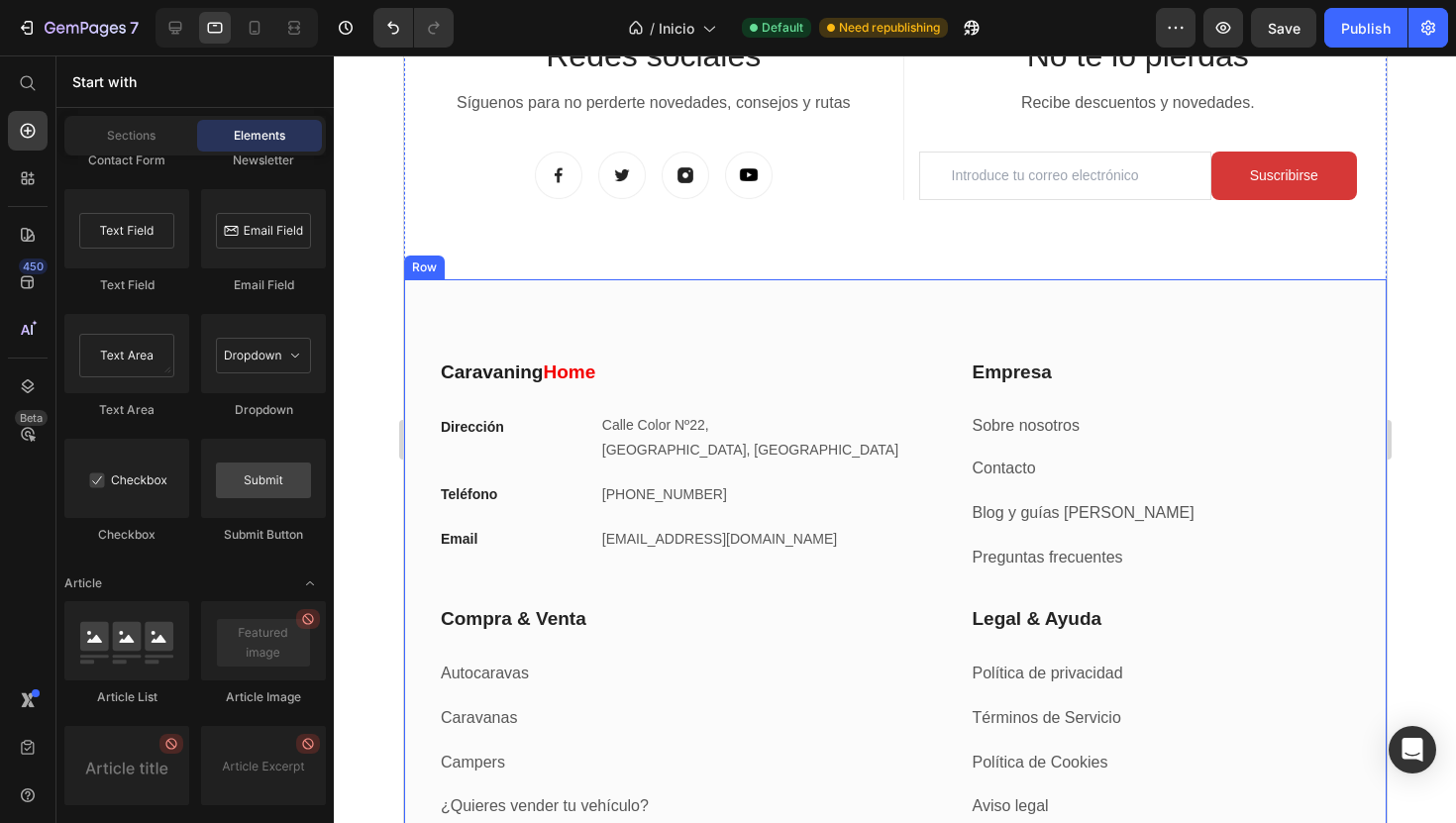 click on "Caravaning Home Heading Dirección Text block Calle Color Nº22, Valencia Centro, España Text block Row Teléfono Text block +34 960 000 000 Text block Row Email Text block info@caravaninghome.com Text block Row Empresa Heading Sobre nosotros Text block Contacto Text block Blog y guías de ruta Text block Preguntas frecuentes Text block Row Compra & Venta Heading Autocaravas Text block Caravanas Text block Campers Text block ¿Quieres vender tu vehículo? Text block Row Legal & Ayuda Heading Política de privacidad Text block Términos de Servicio Text block Política de Cookies Text block Aviso legal Text block Row Row
My Store
Company
Information
Contact Accordion                Title Line Row © 2025 Caravaning Home. Todos los derechos reservados. Text block Row Row" at bounding box center (894, 625) 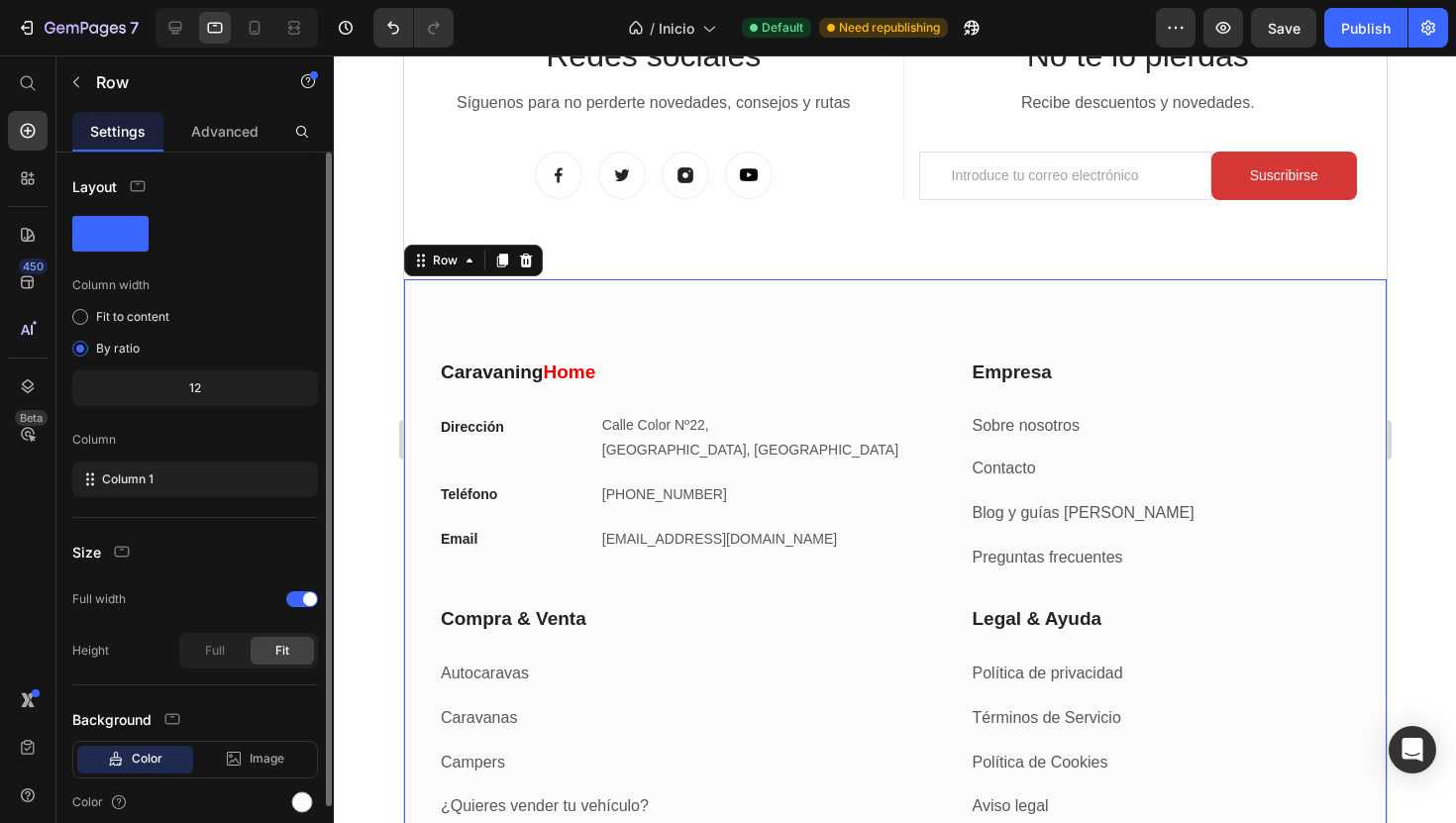 scroll, scrollTop: 81, scrollLeft: 0, axis: vertical 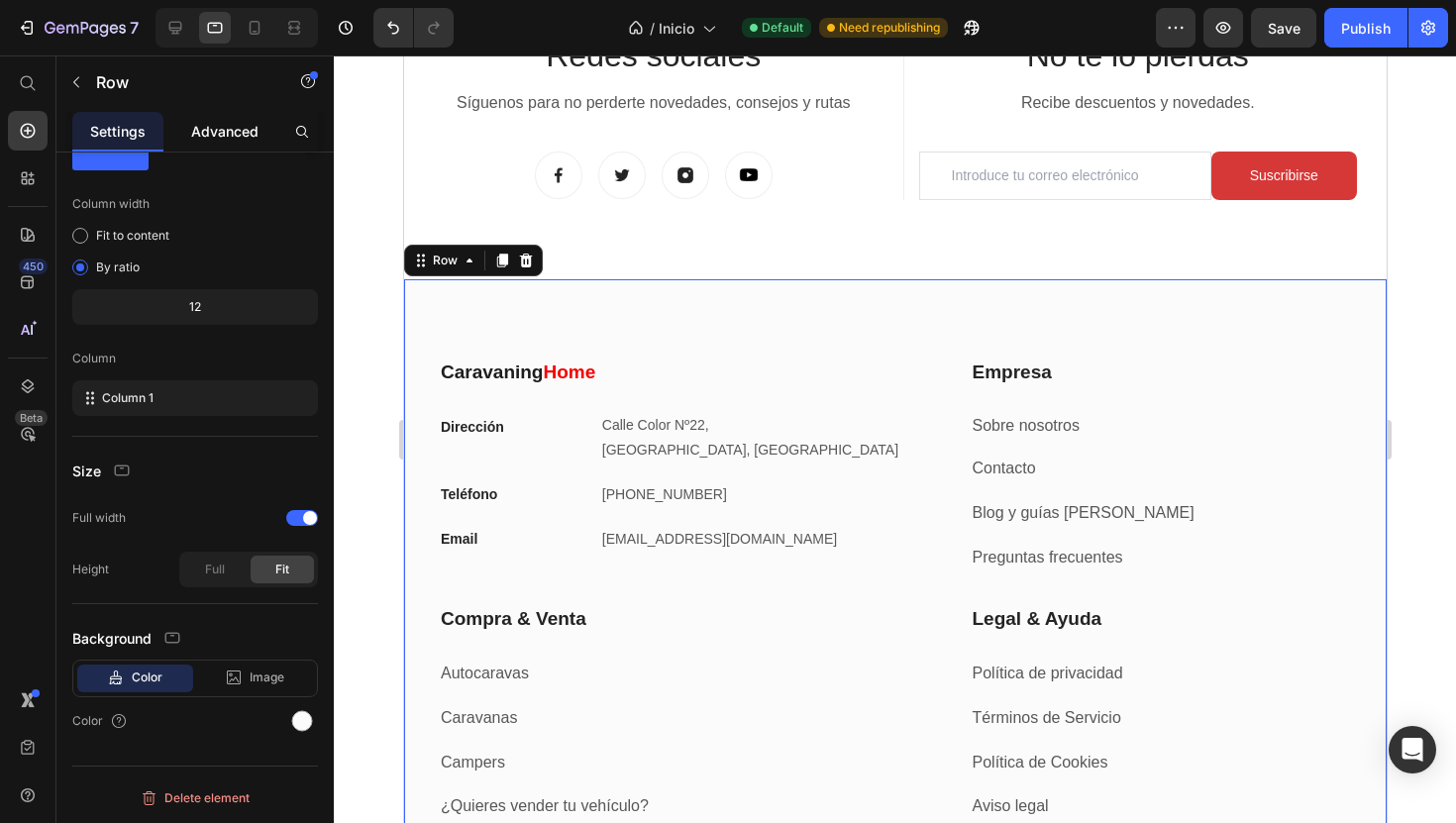 click on "Advanced" at bounding box center [225, 131] 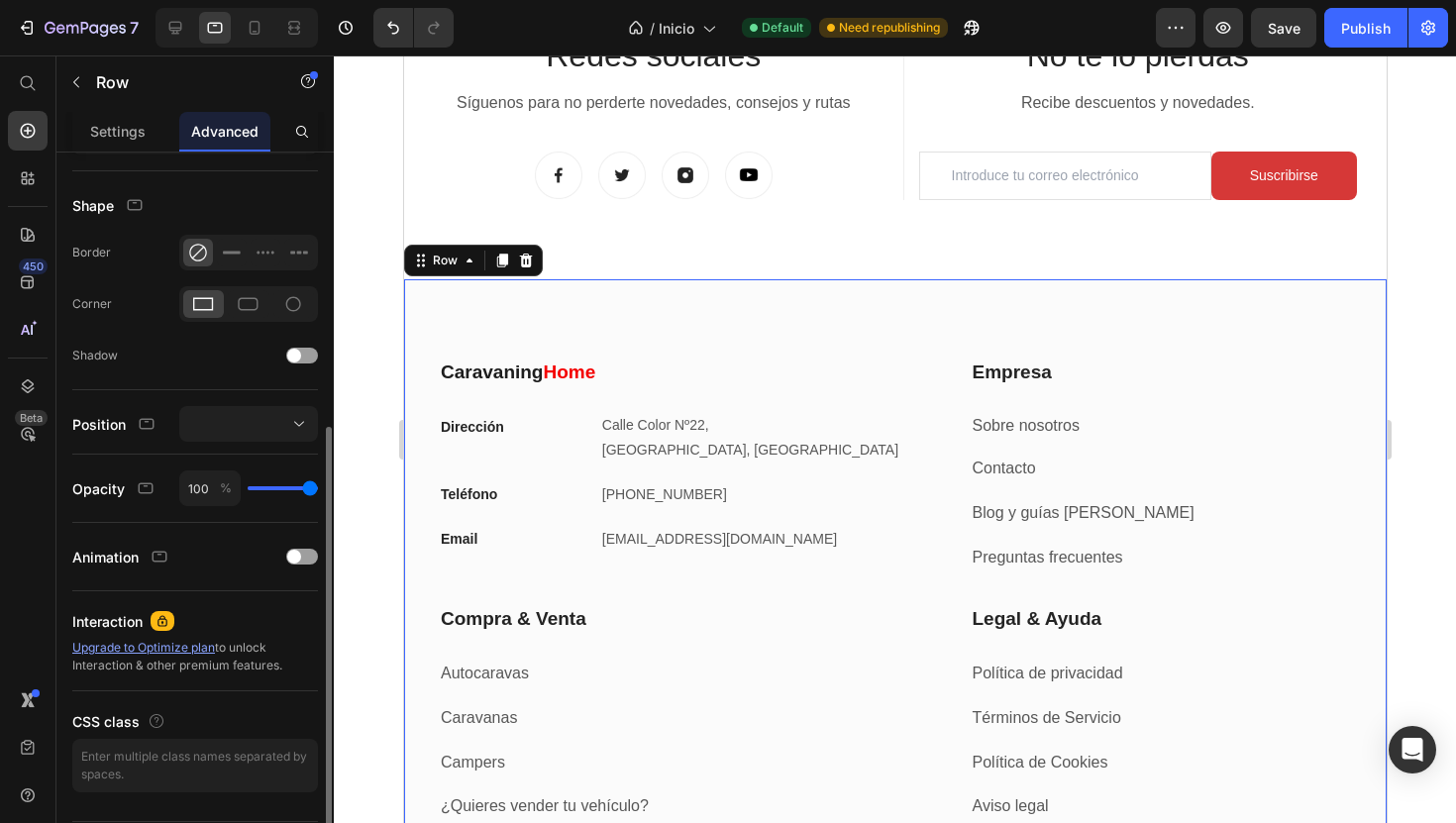 scroll, scrollTop: 530, scrollLeft: 0, axis: vertical 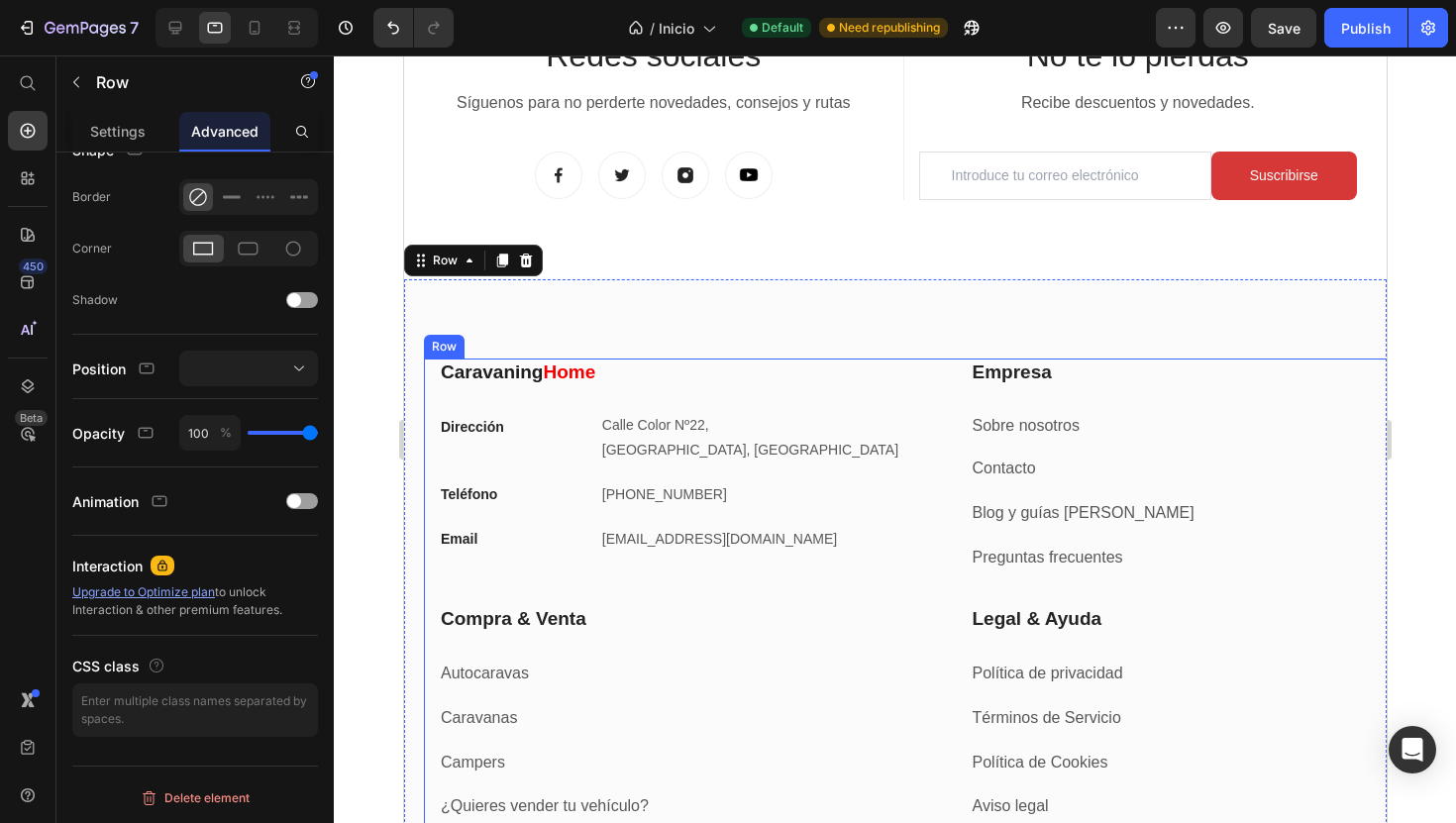 click on "Empresa Heading Sobre nosotros Text block Contacto Text block Blog y guías de ruta Text block Preguntas frecuentes Text block Row" at bounding box center [1164, 481] 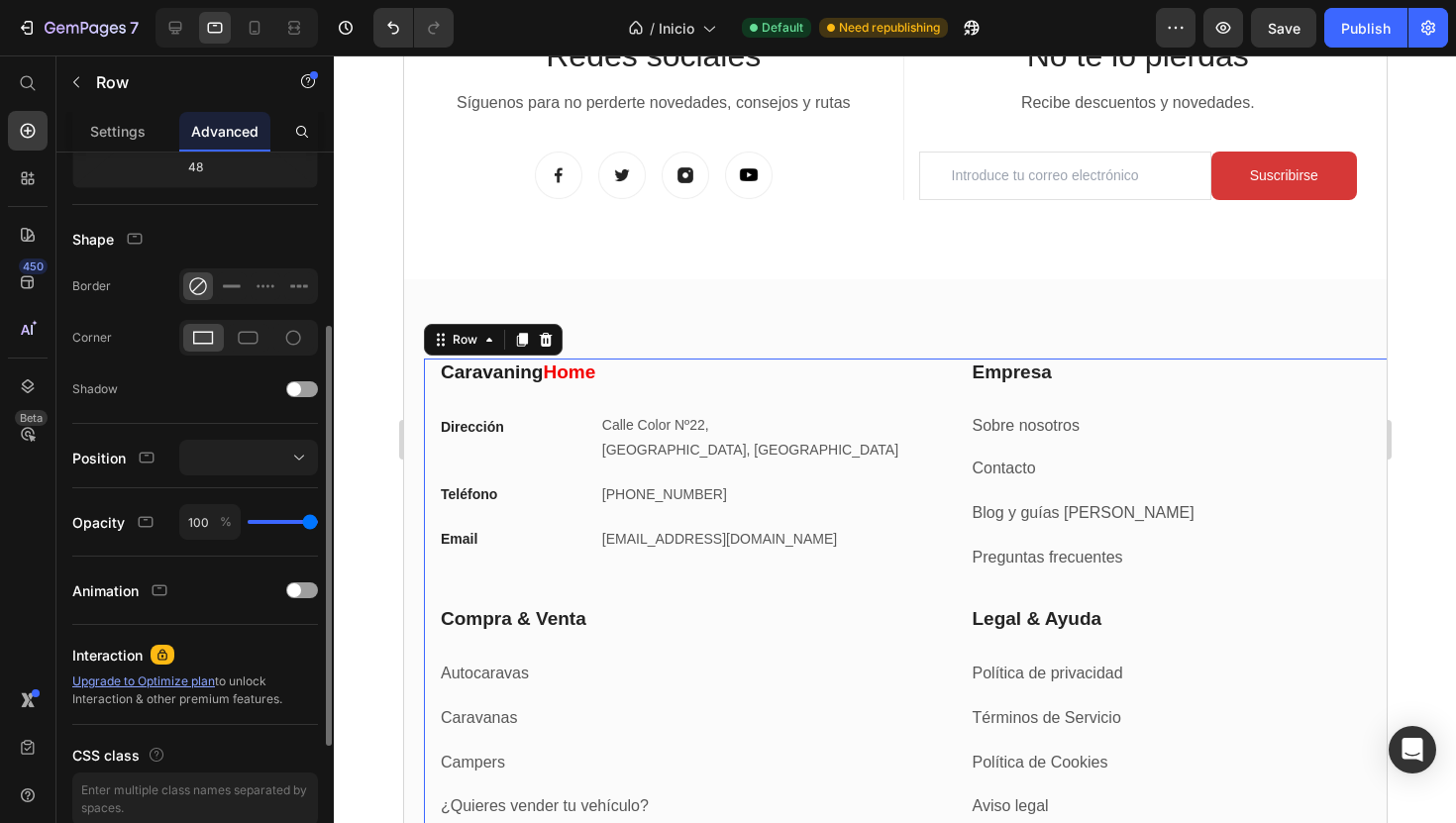 scroll, scrollTop: 389, scrollLeft: 0, axis: vertical 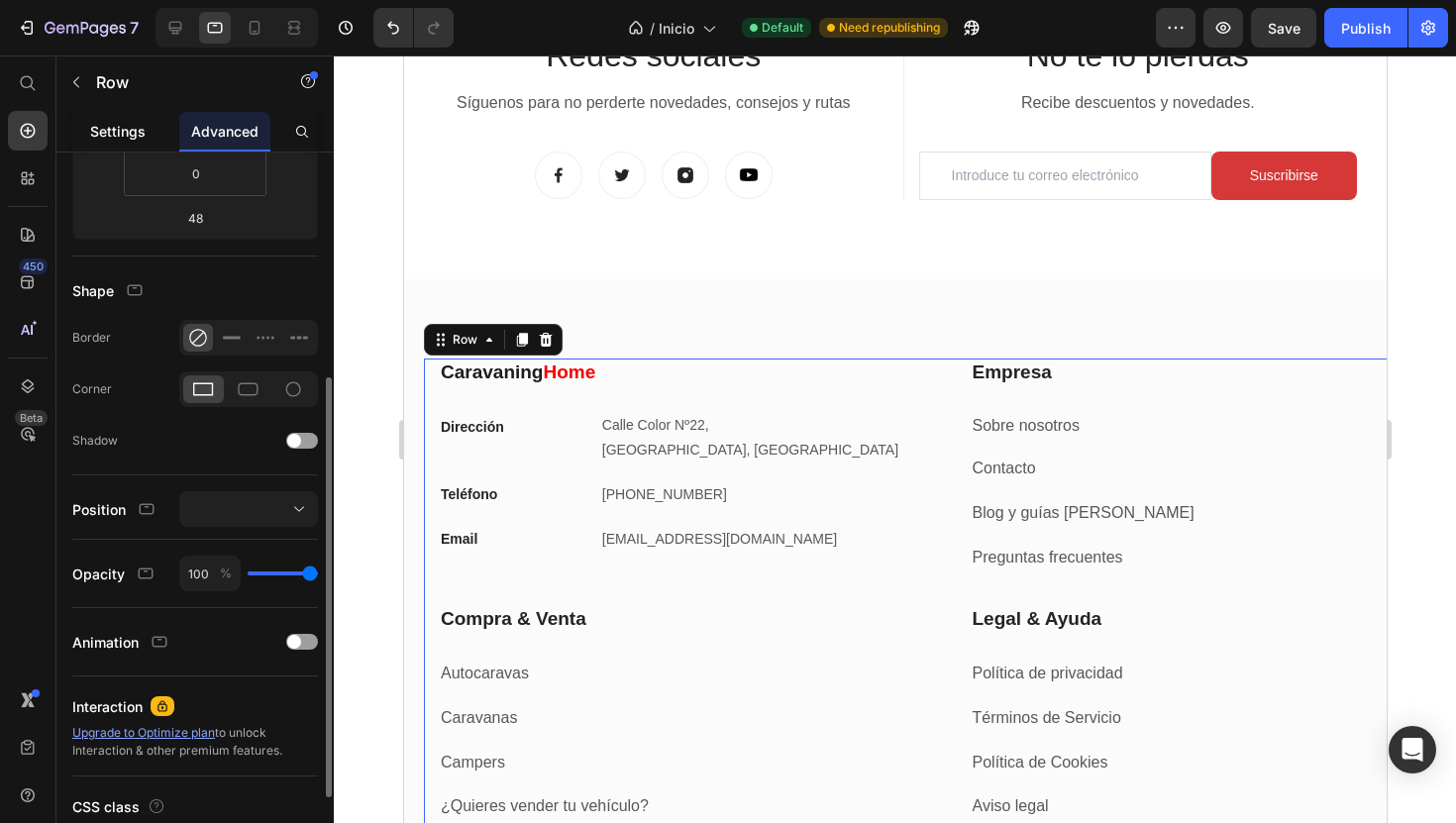 click on "Settings" at bounding box center (118, 131) 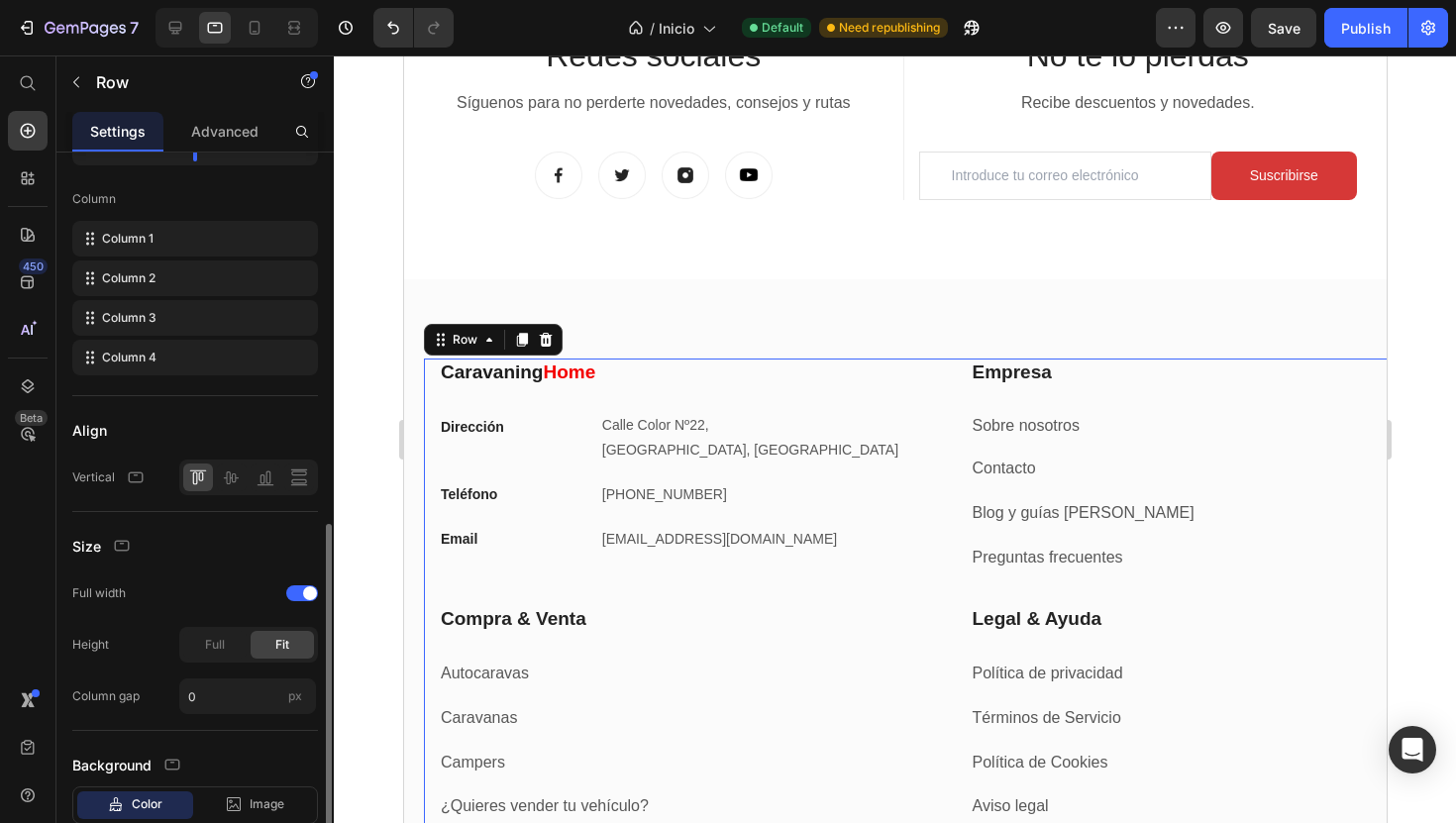 scroll, scrollTop: 367, scrollLeft: 0, axis: vertical 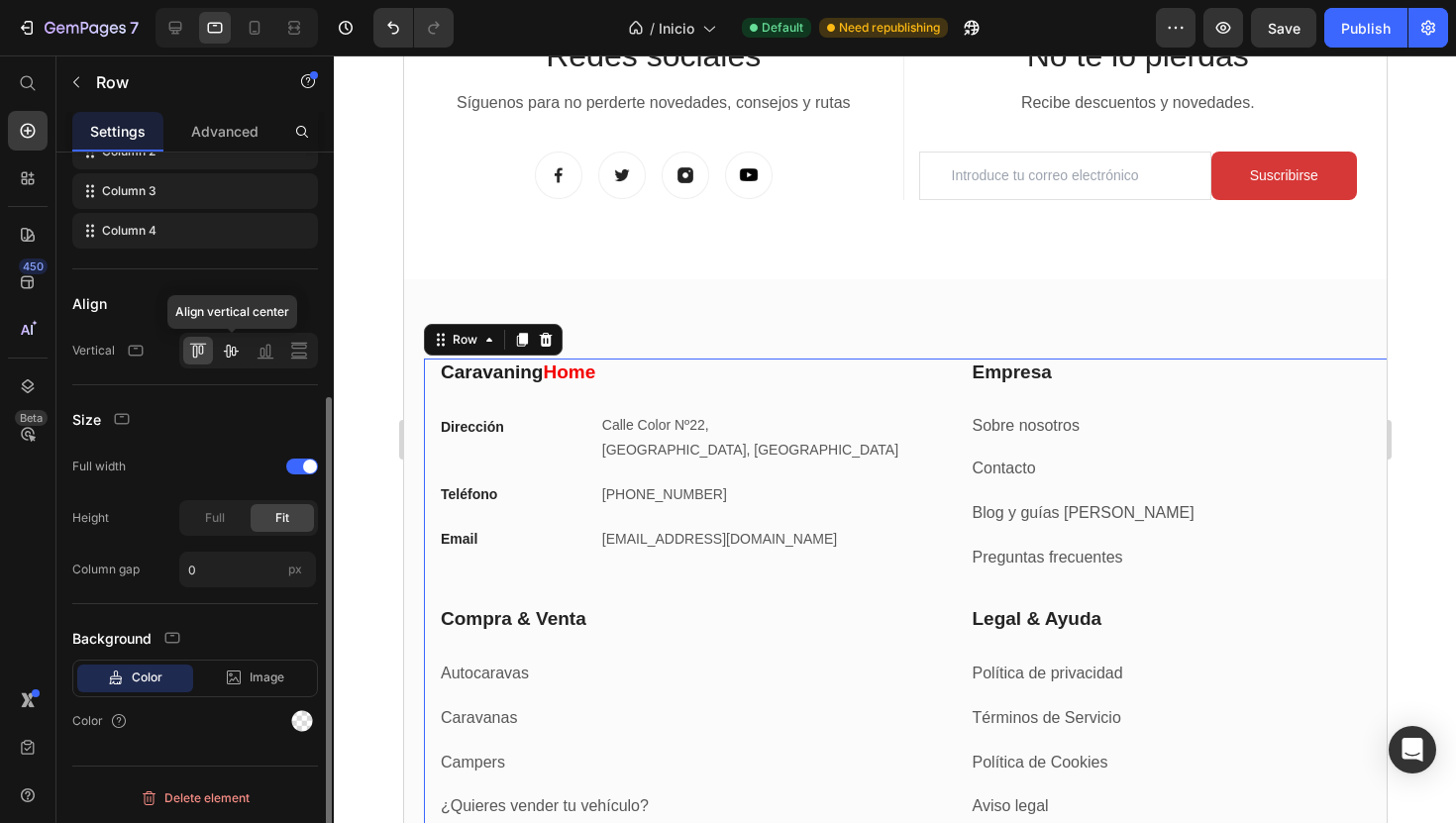 click 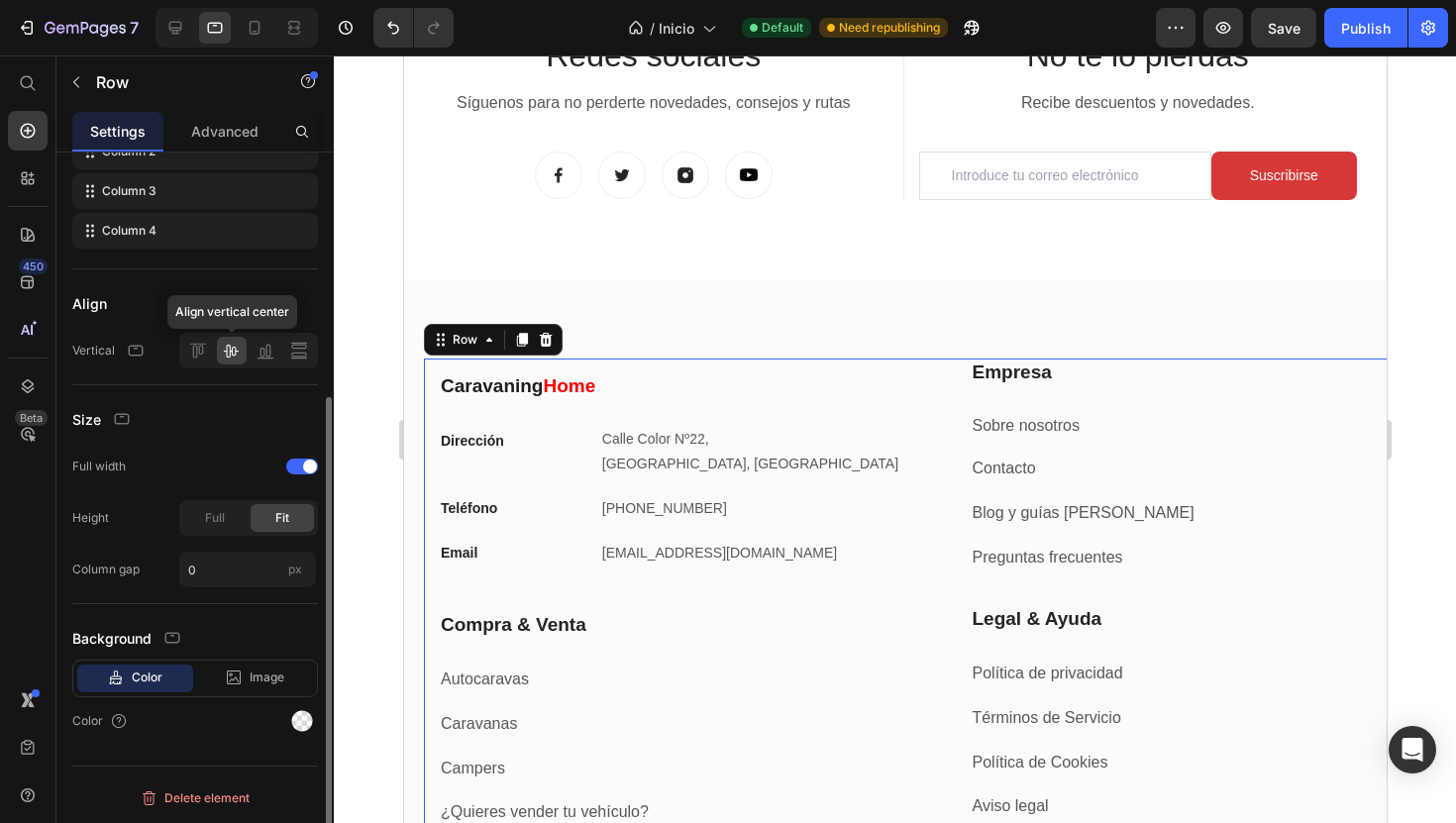click 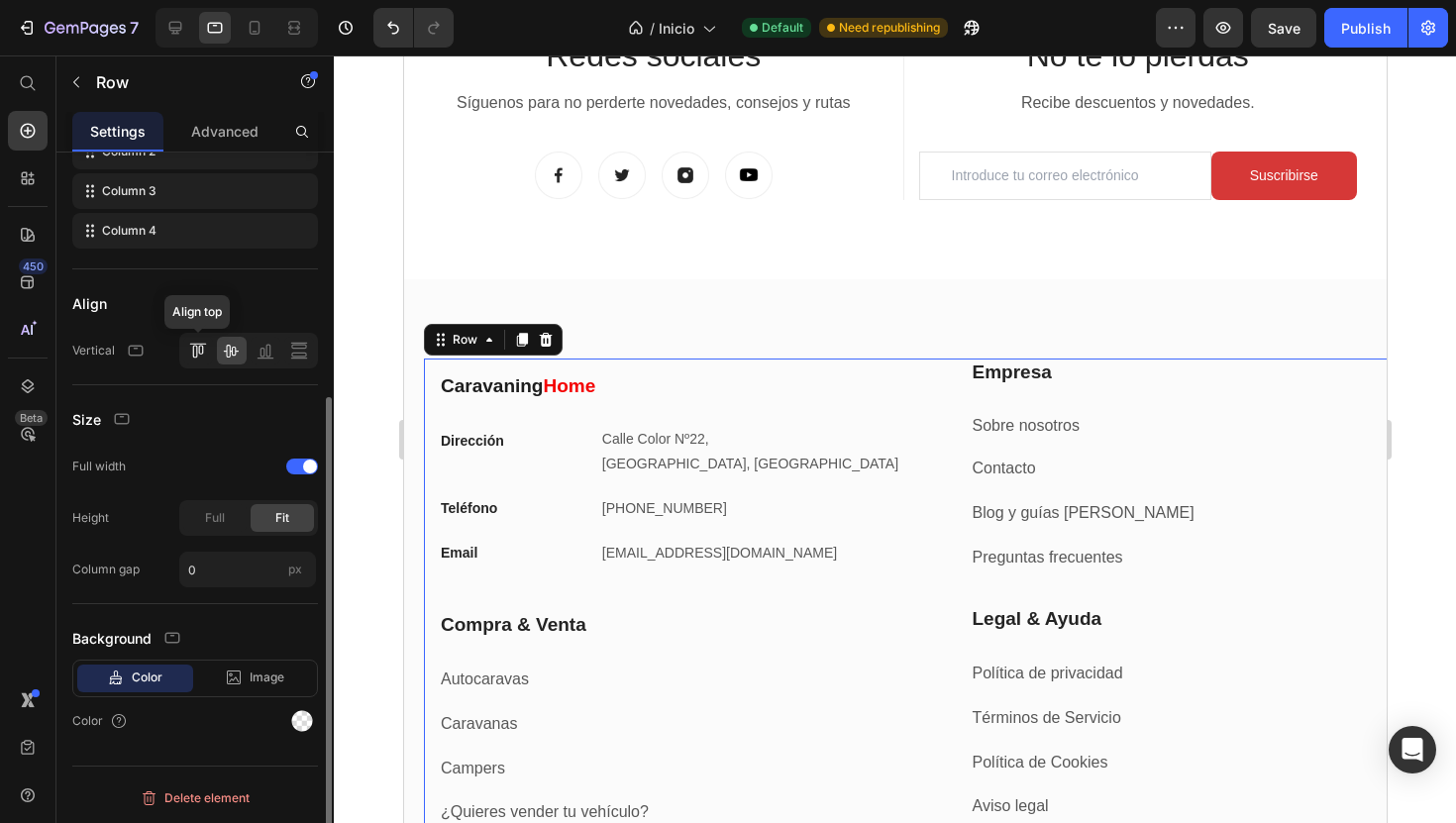 click 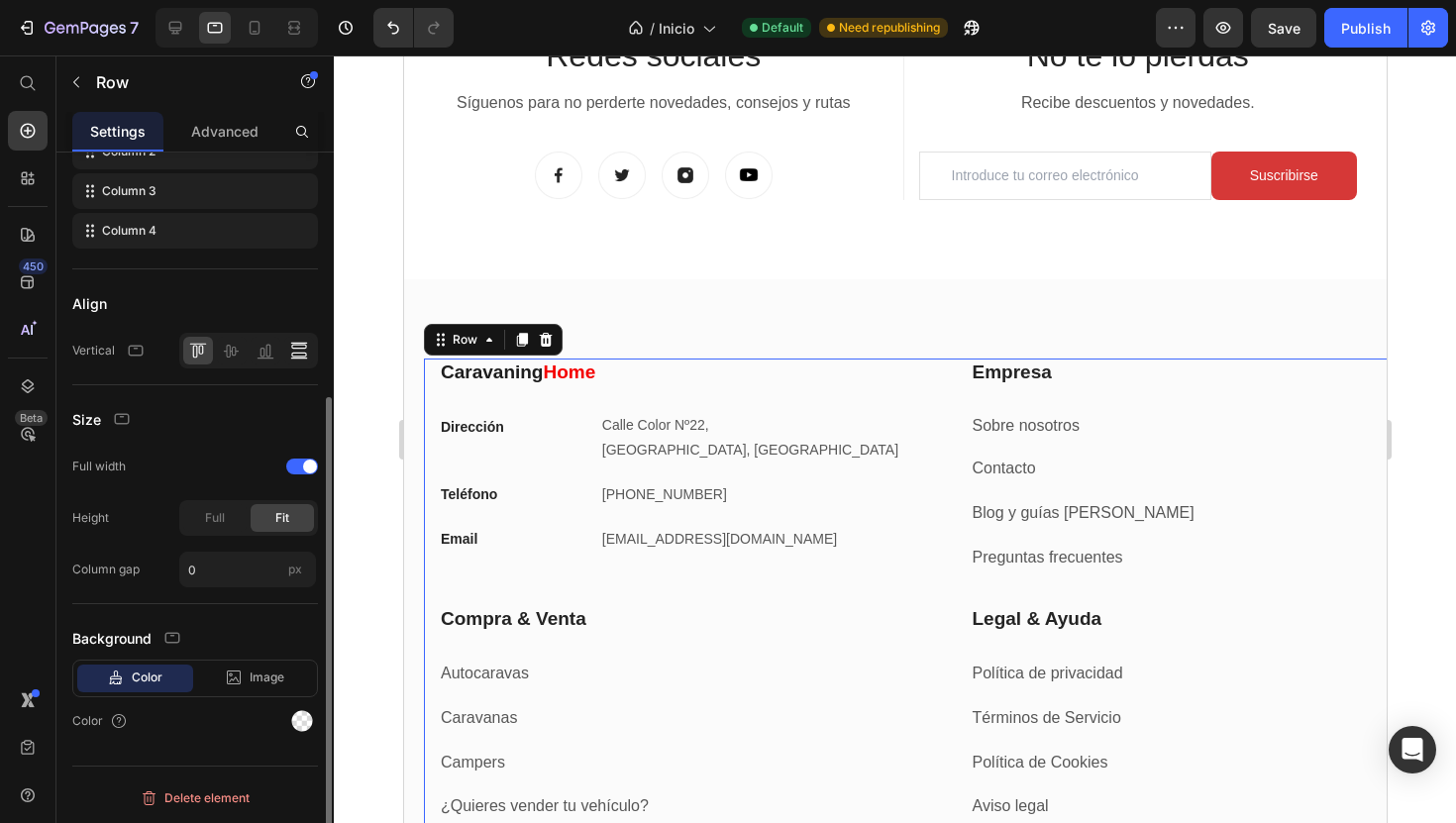 click 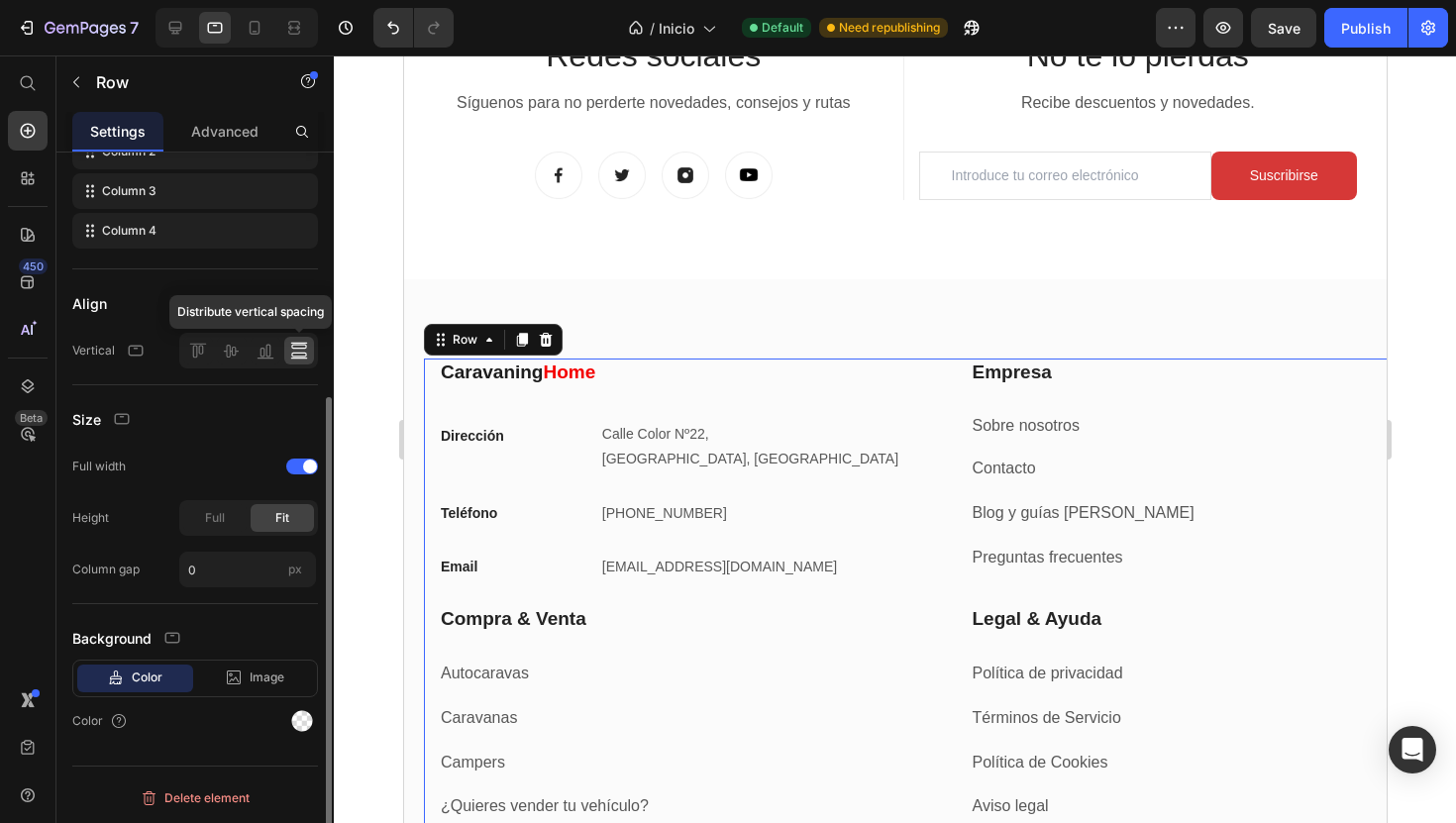click 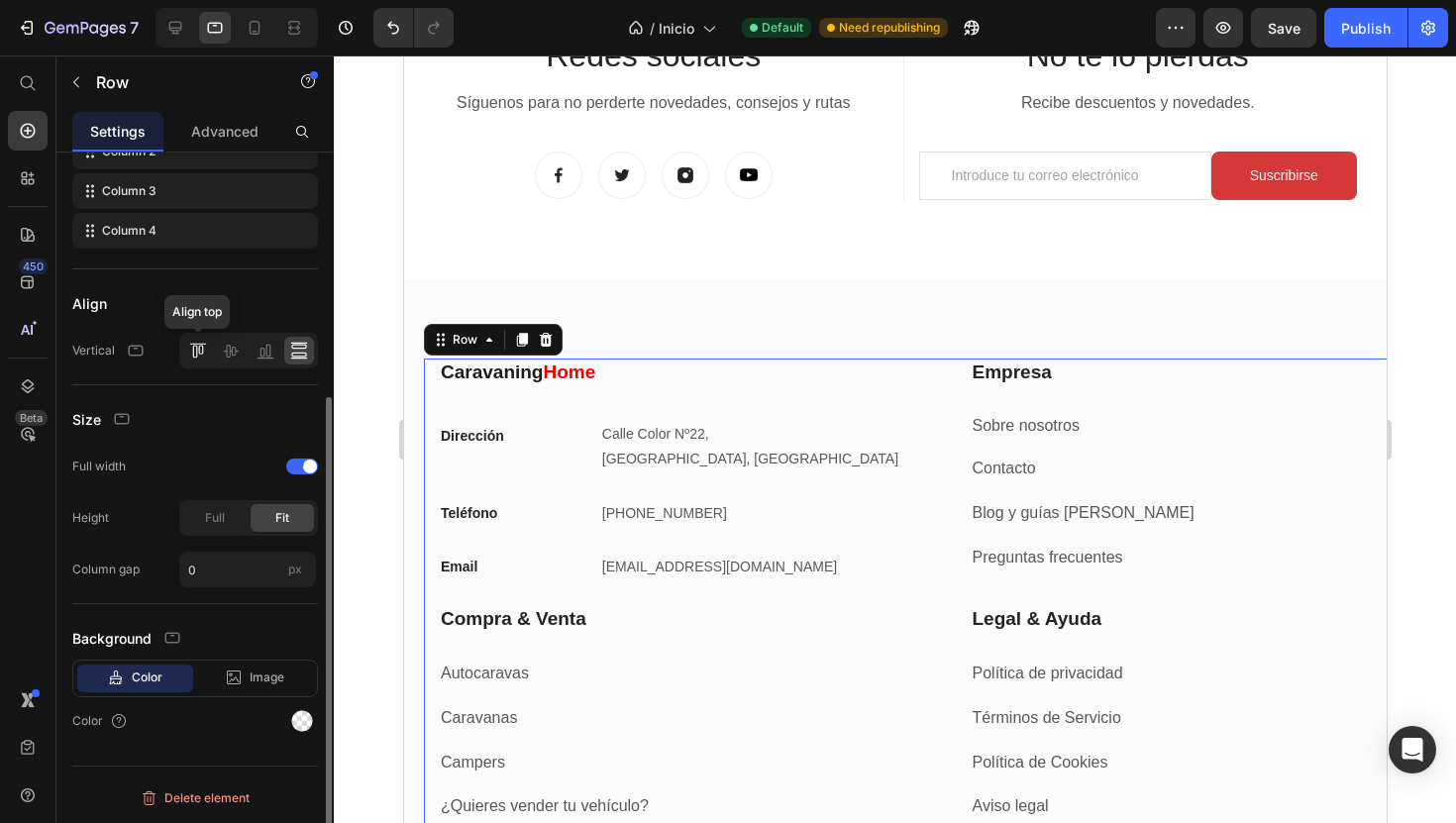 click 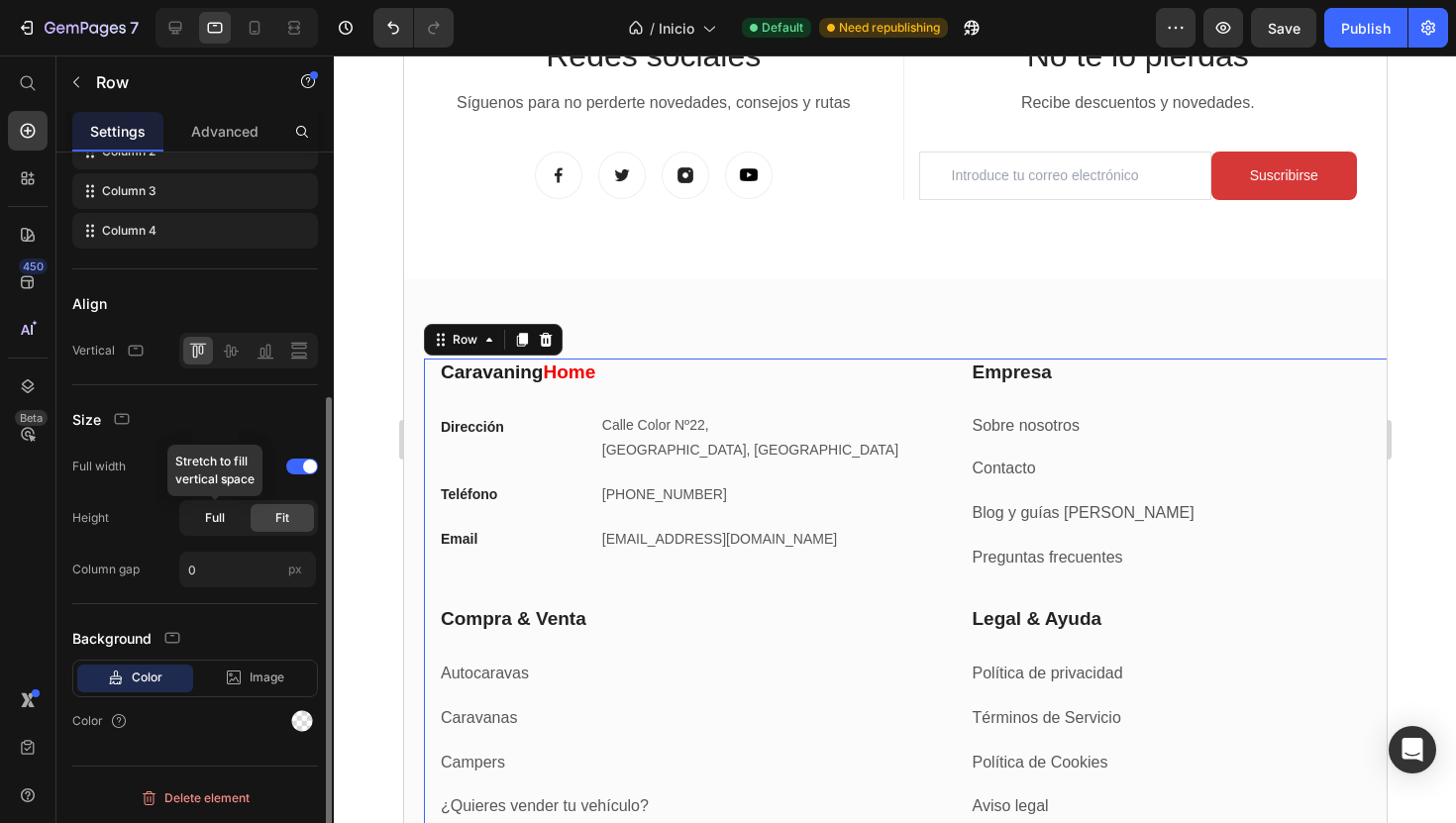 click on "Full" 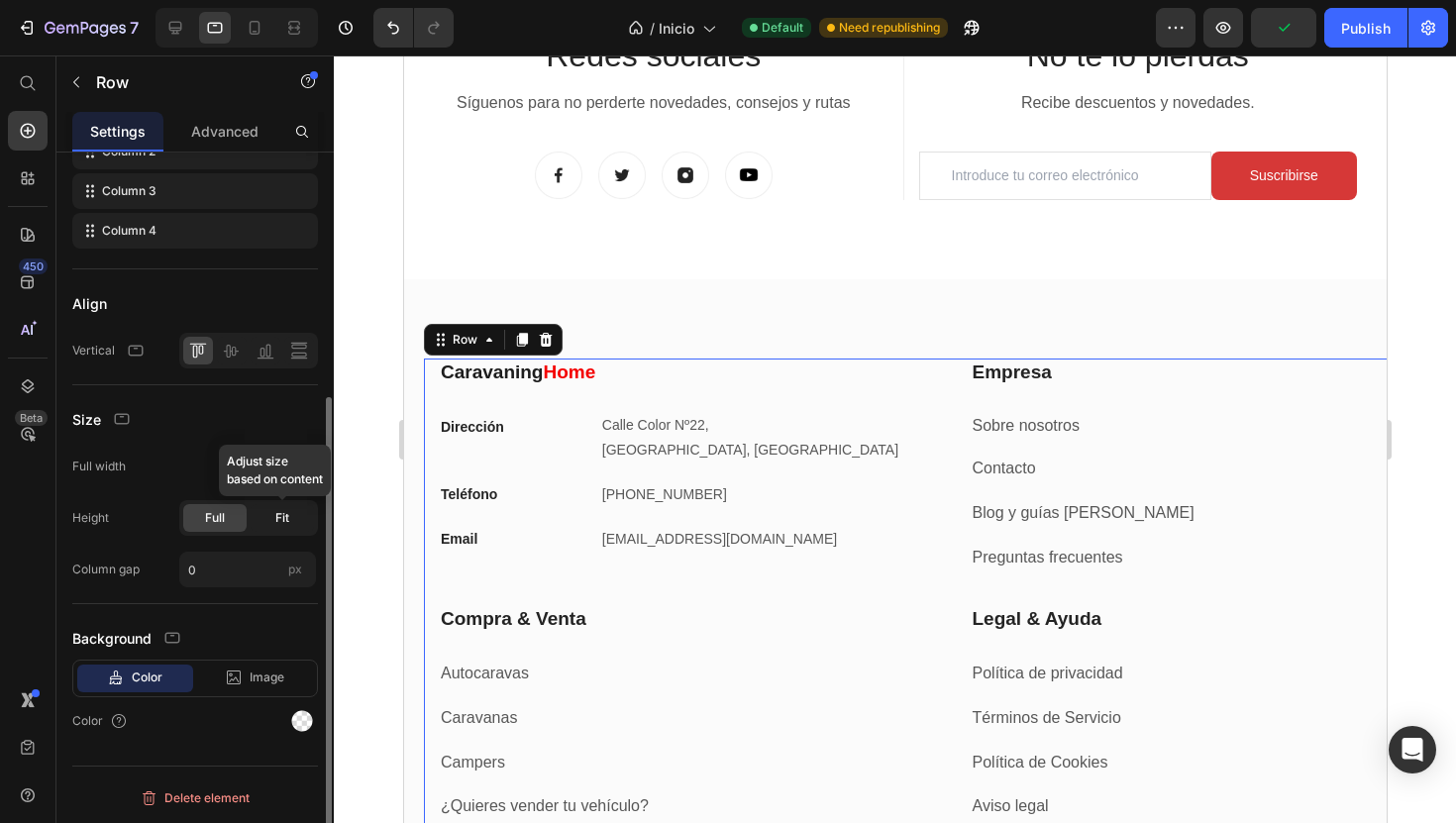 click on "Fit" 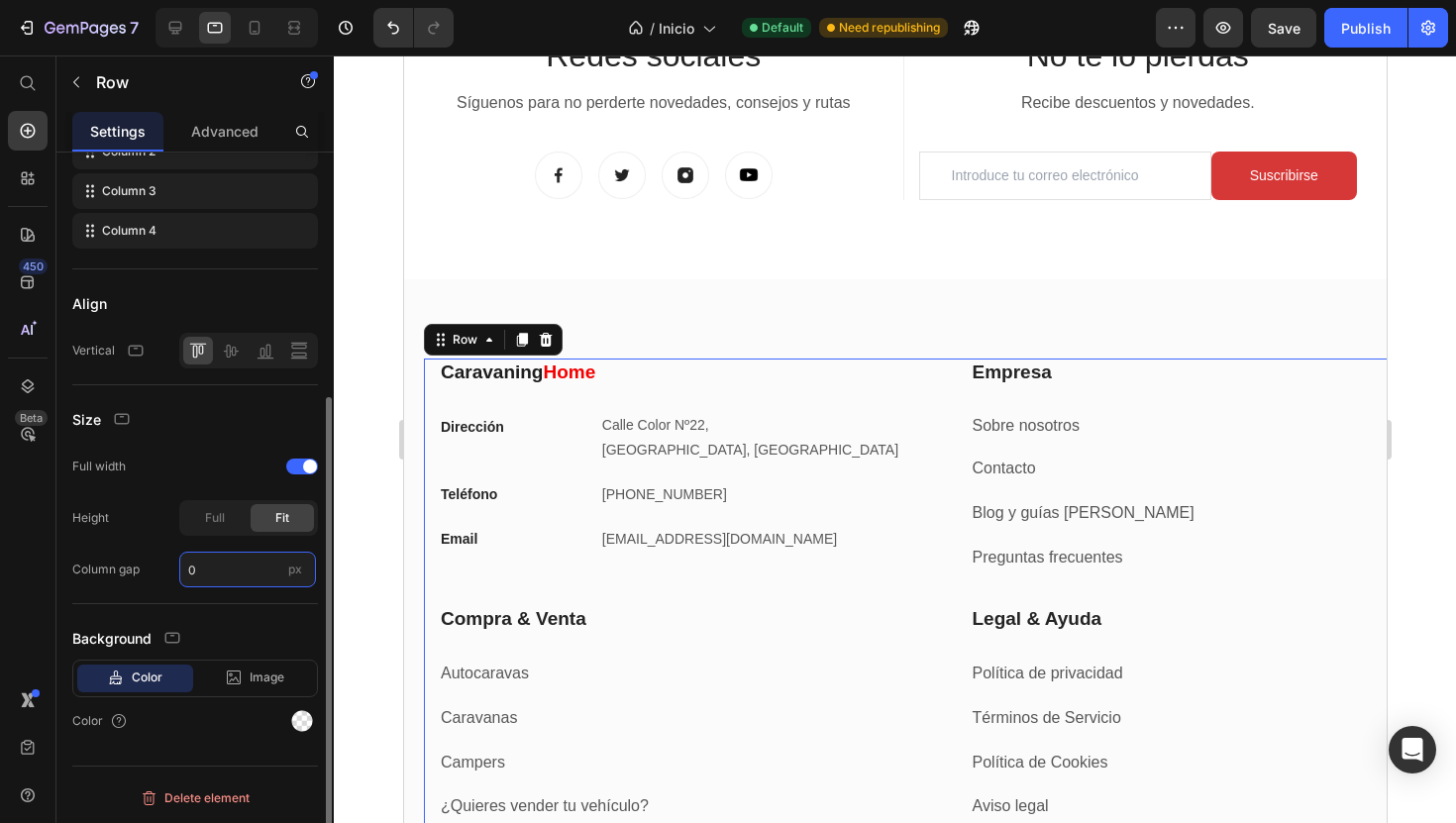click on "0" at bounding box center (248, 569) 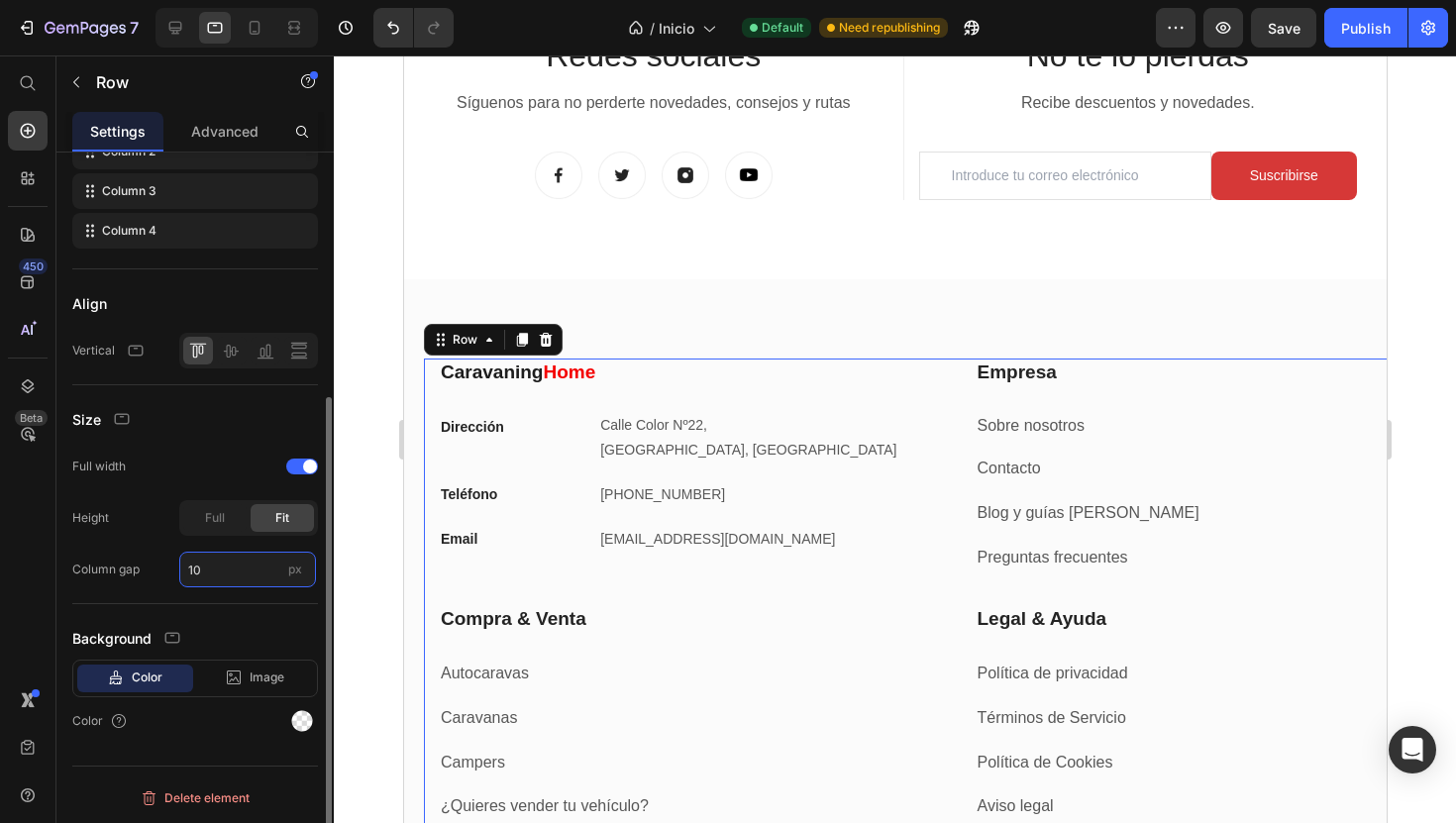 type on "1" 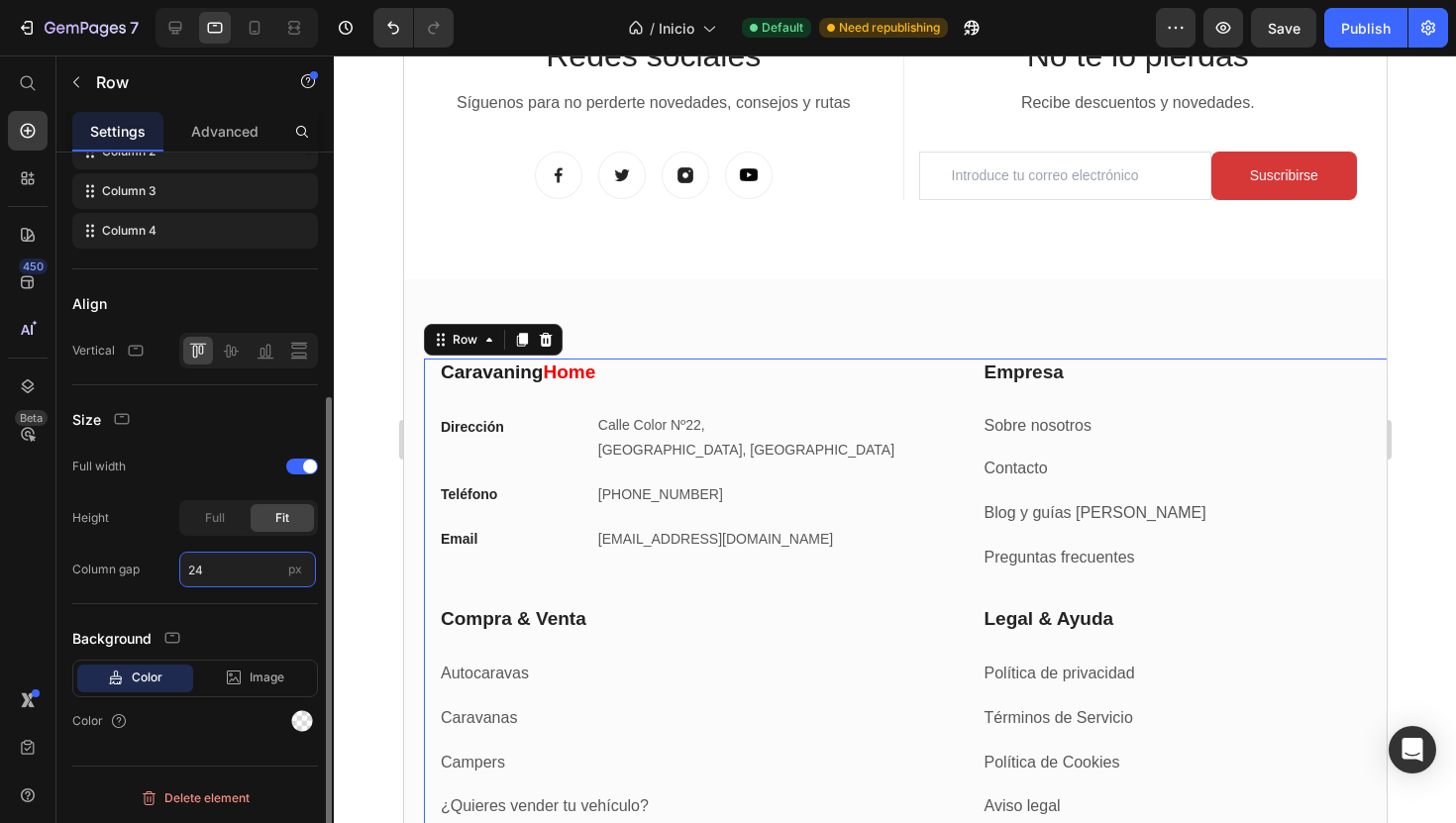 type on "0" 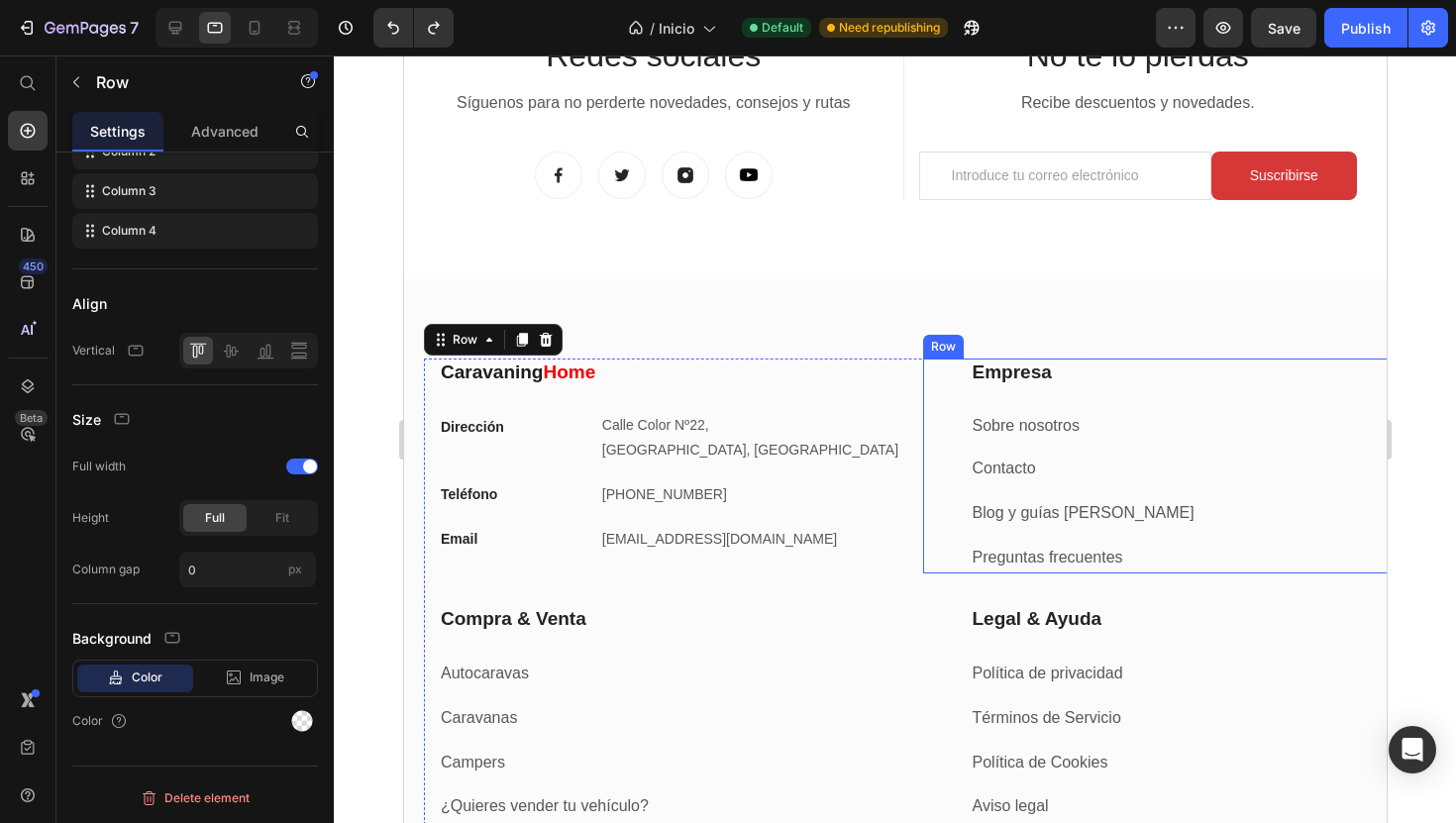 click on "Contacto" at bounding box center [1188, 468] 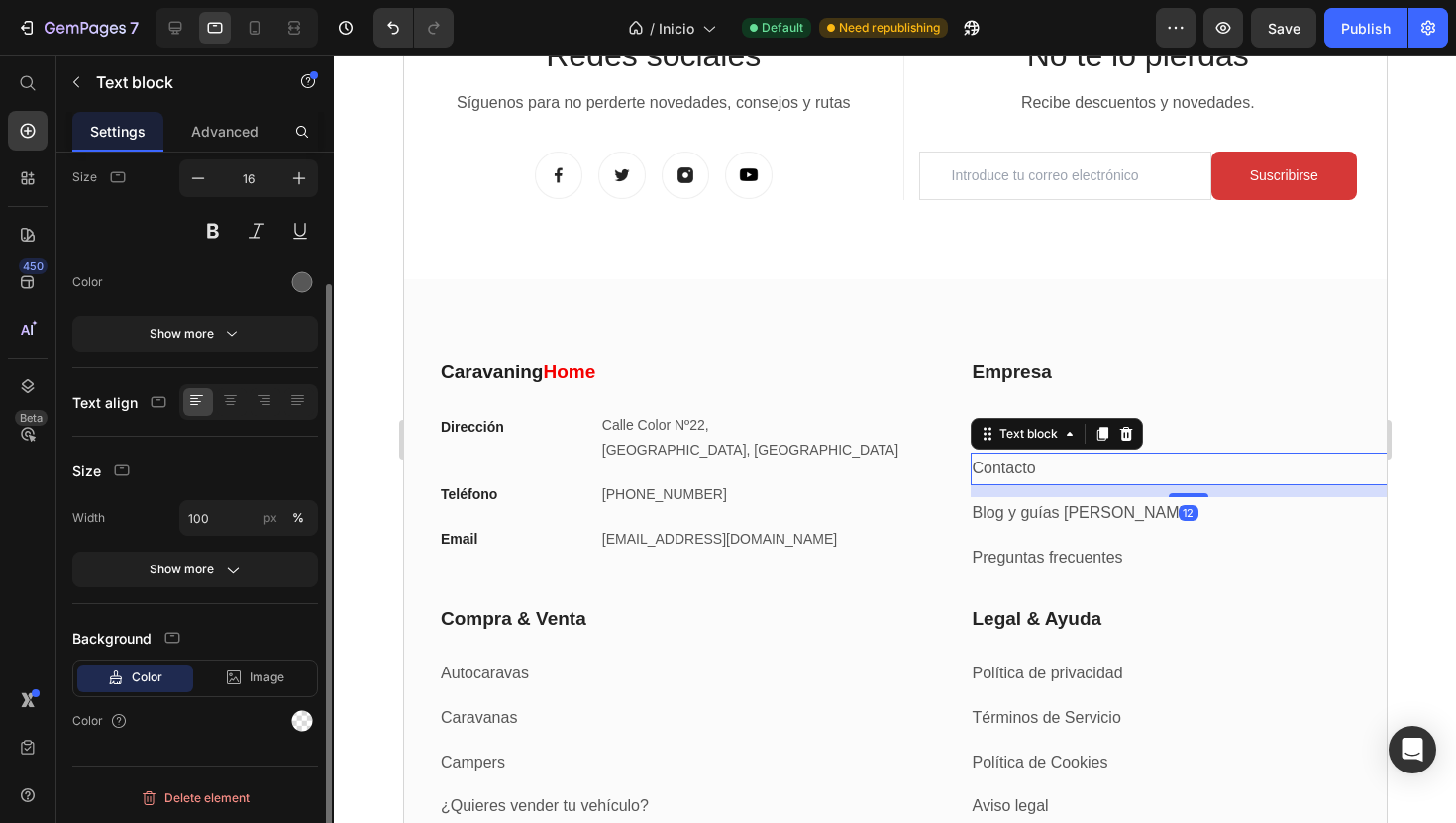 scroll, scrollTop: 0, scrollLeft: 0, axis: both 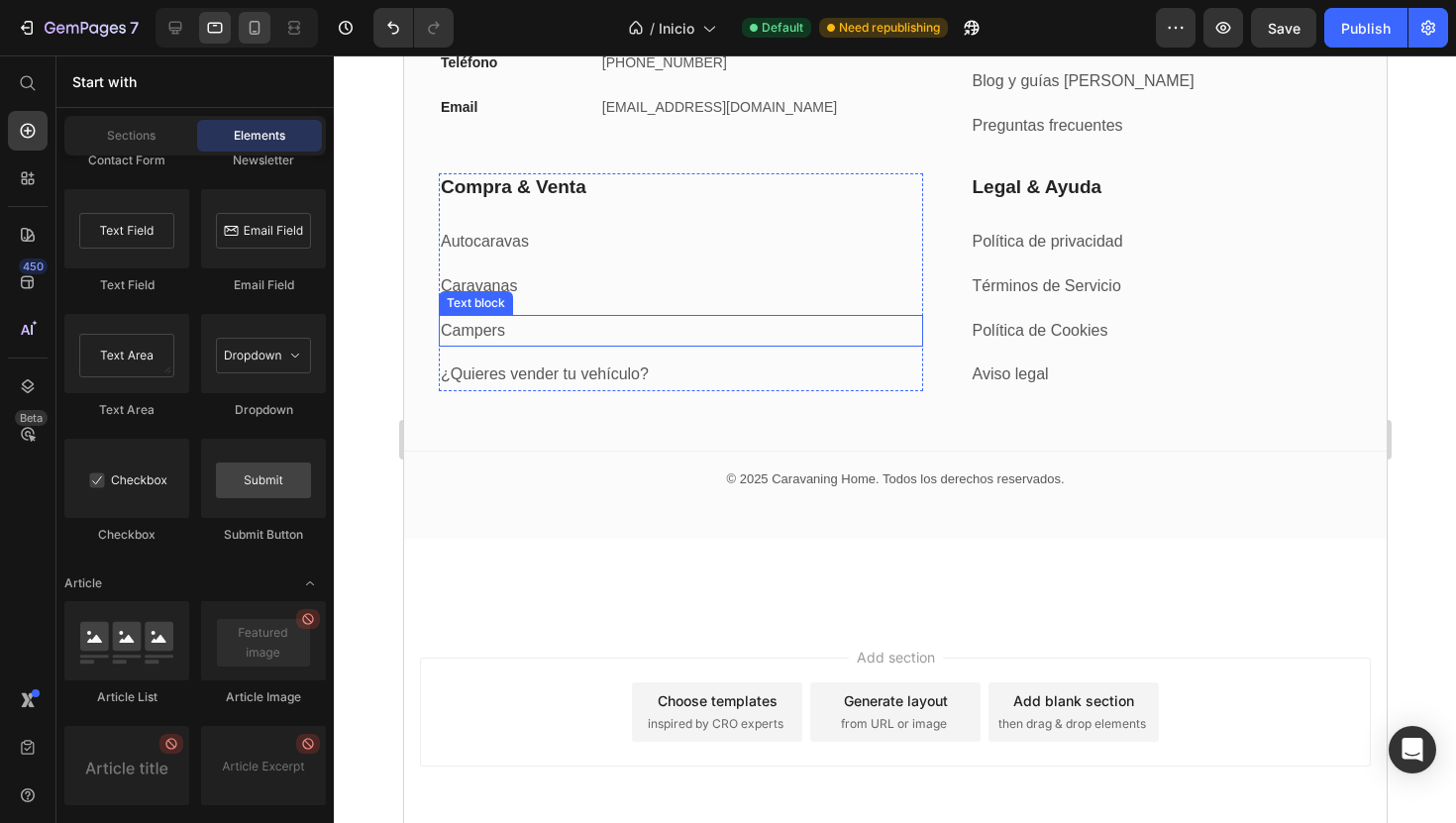click 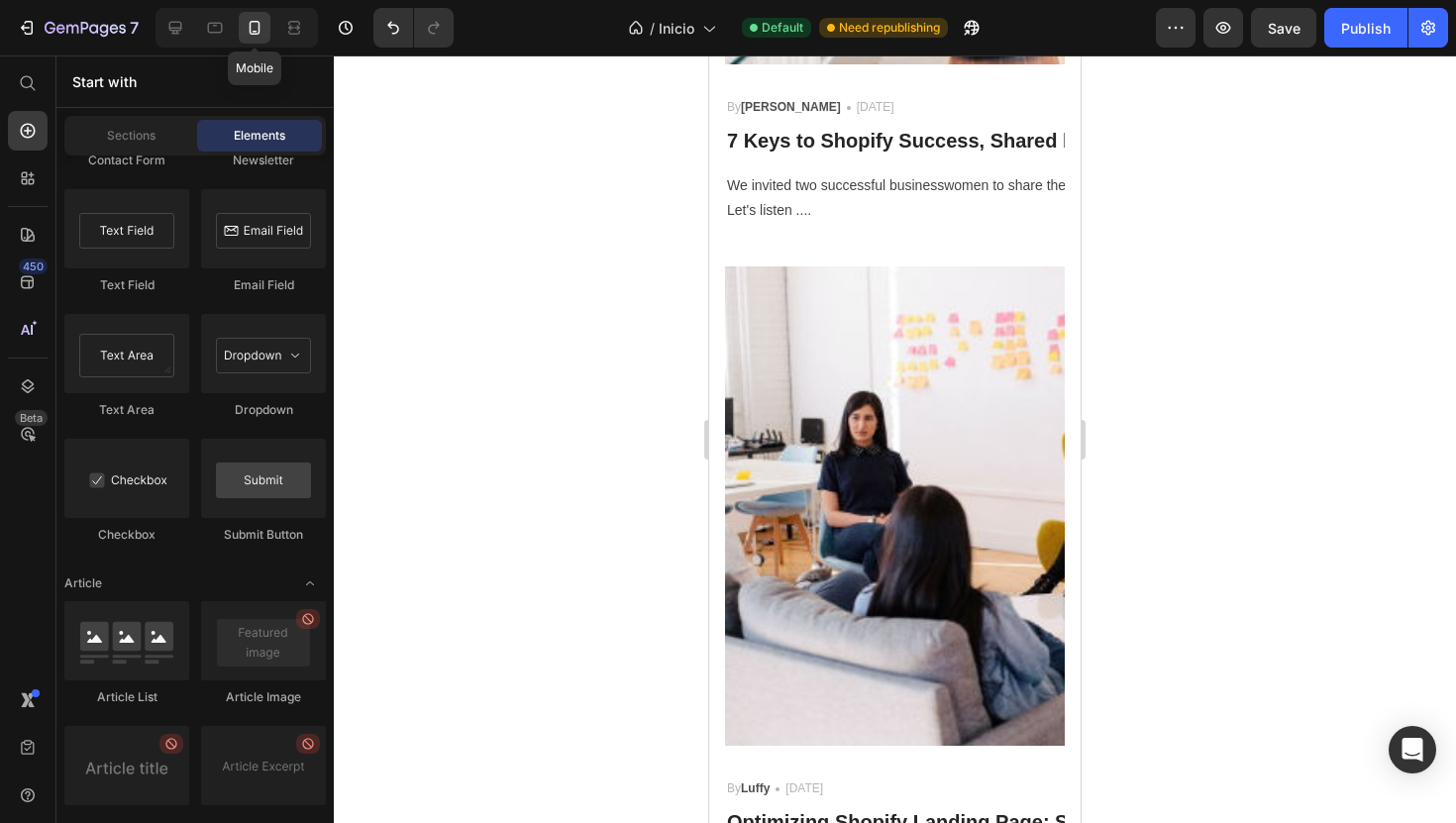 scroll, scrollTop: 8366, scrollLeft: 0, axis: vertical 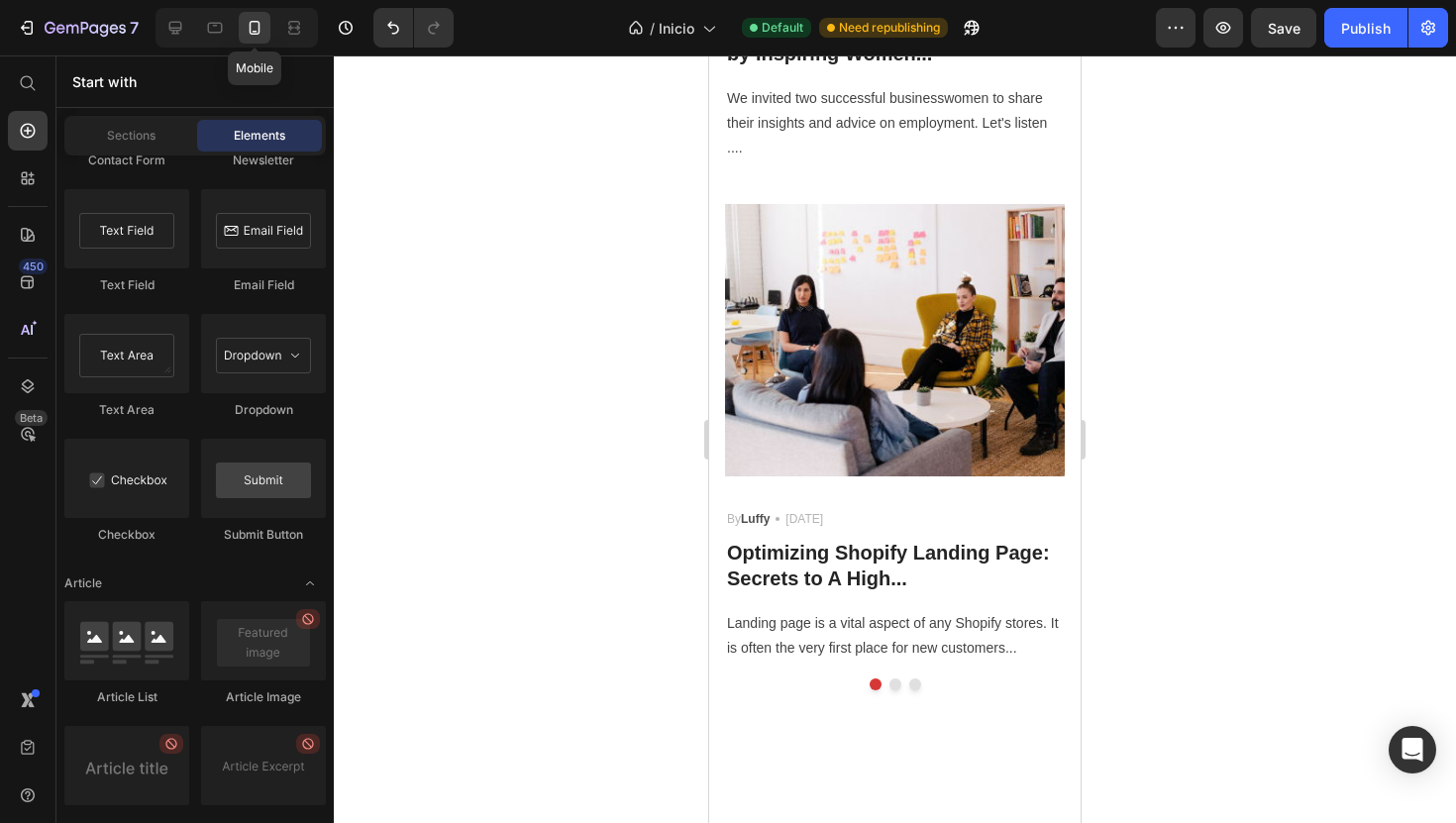 click 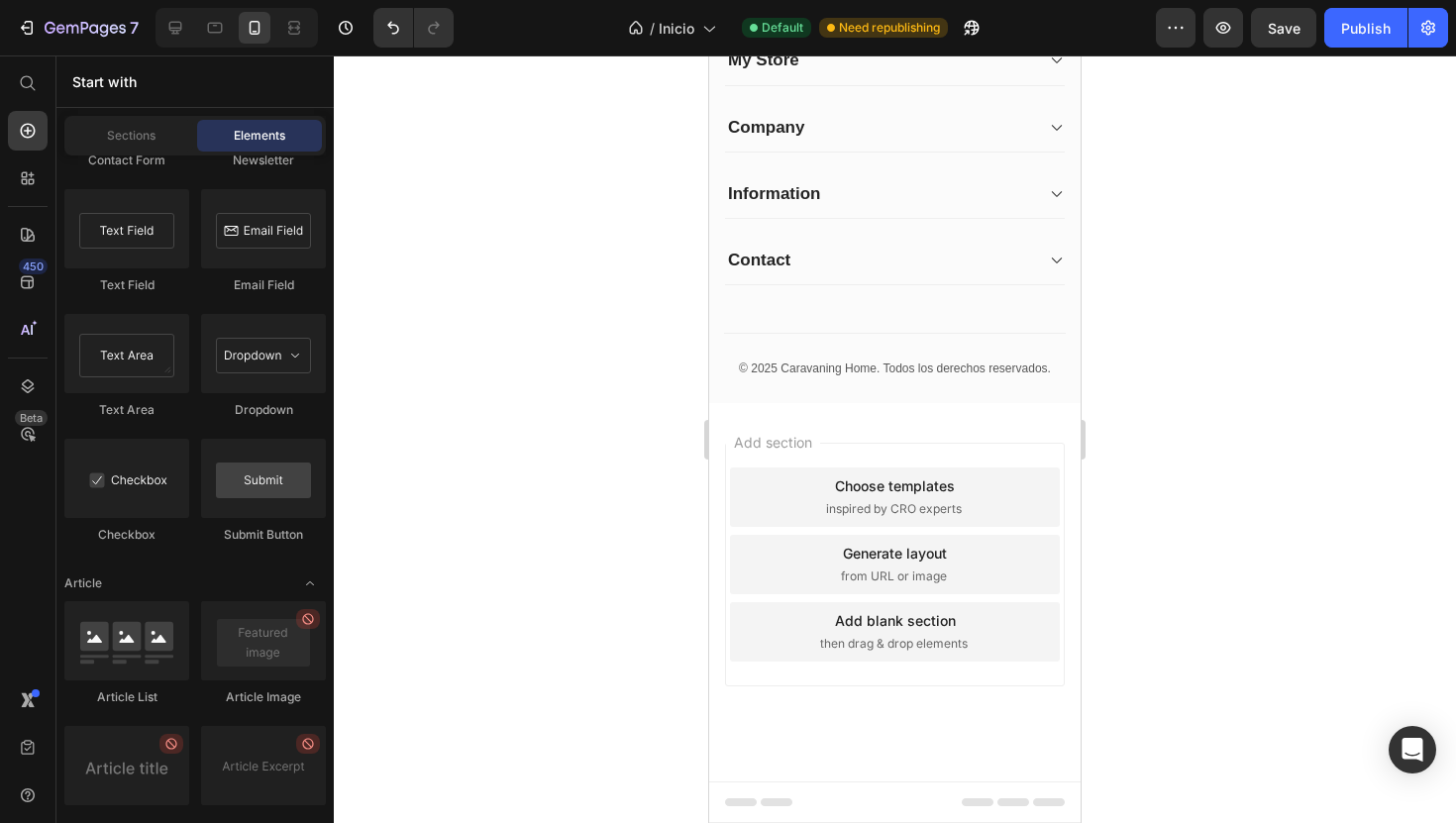 scroll, scrollTop: 9593, scrollLeft: 0, axis: vertical 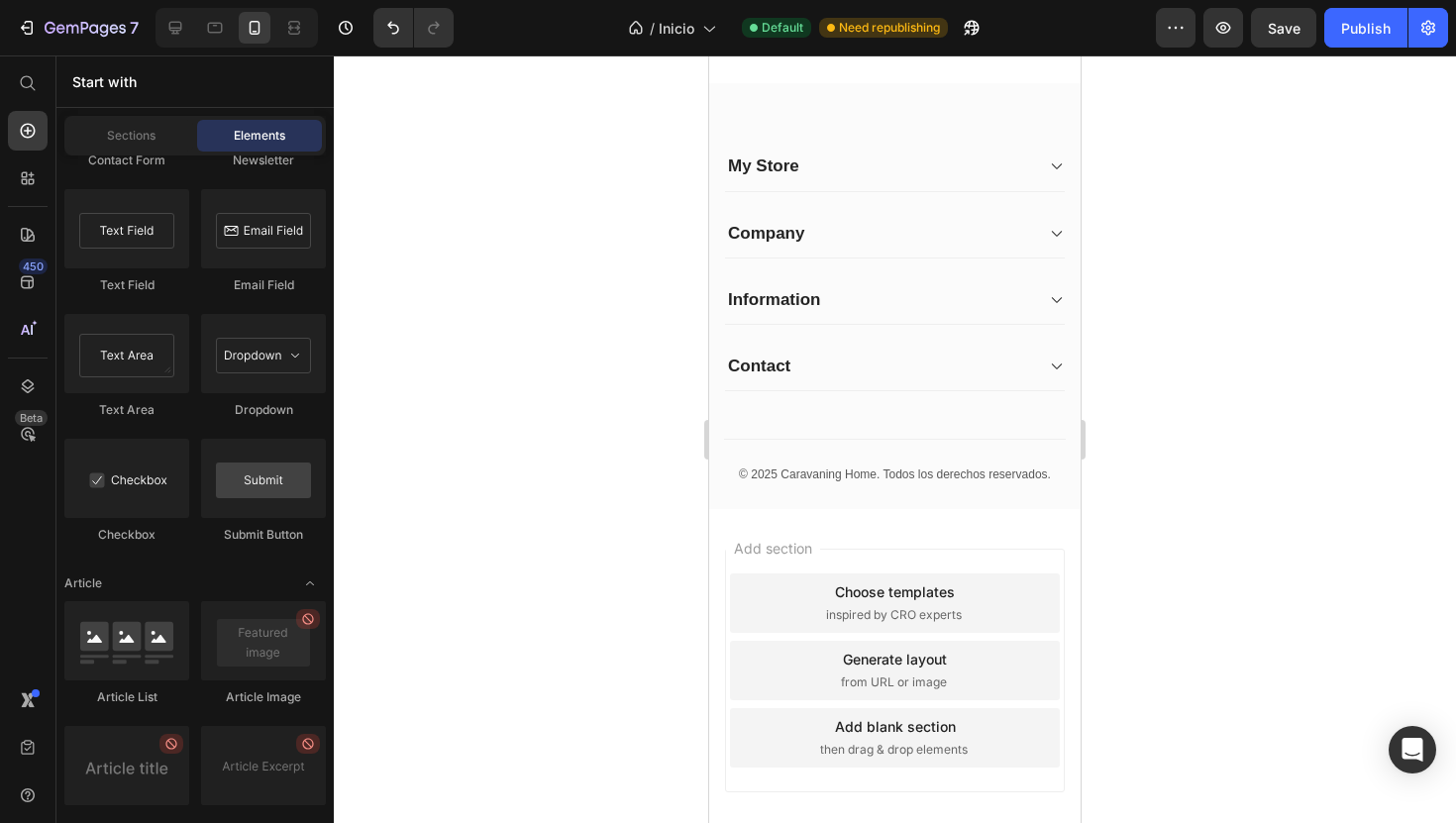 click on "Contact" at bounding box center (879, 366) 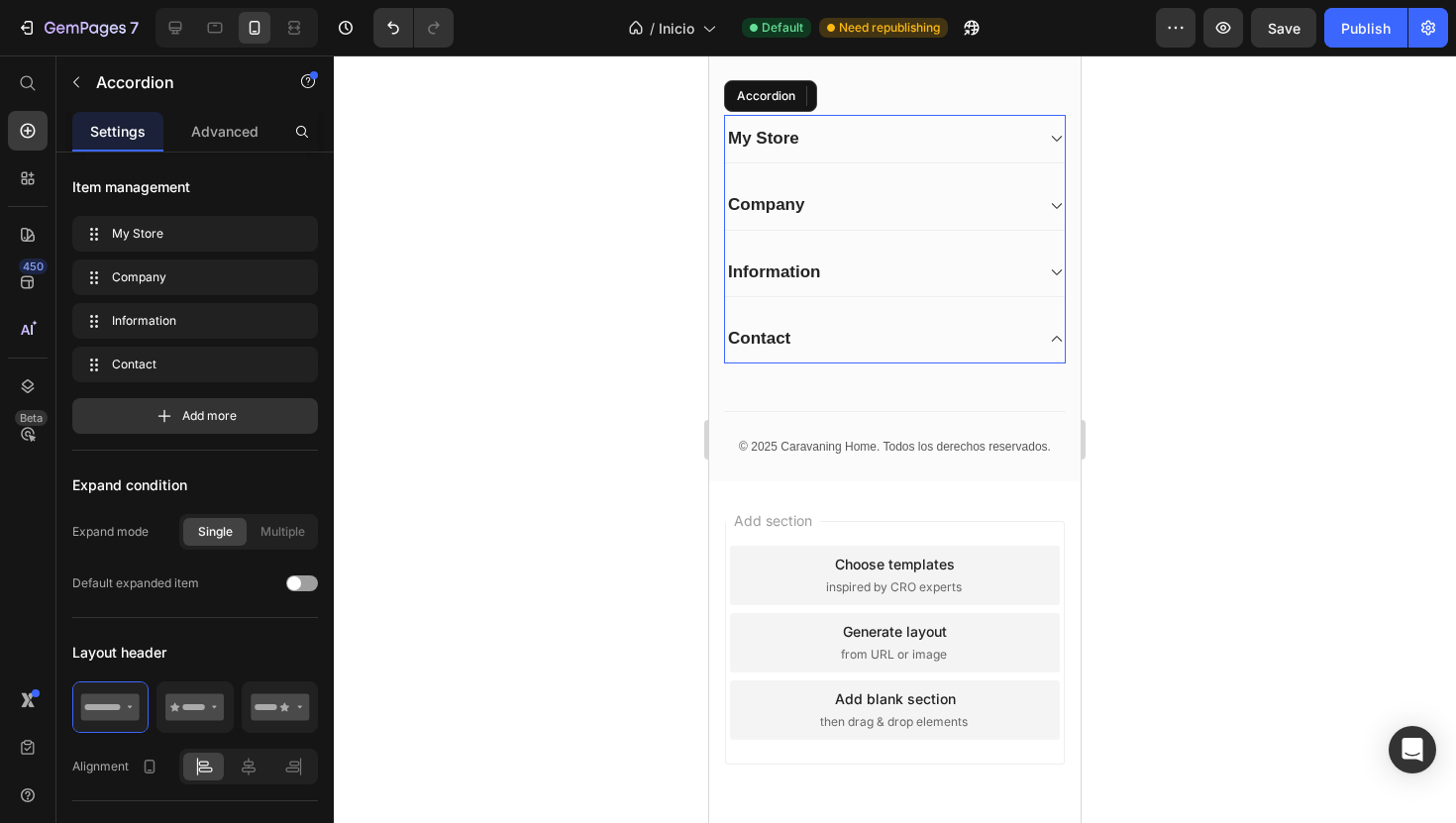 click on "My Store
Company
Information
Contact Customer Service Text block Store Locator Text block Wholesale Text block Career Text block" at bounding box center [894, 239] 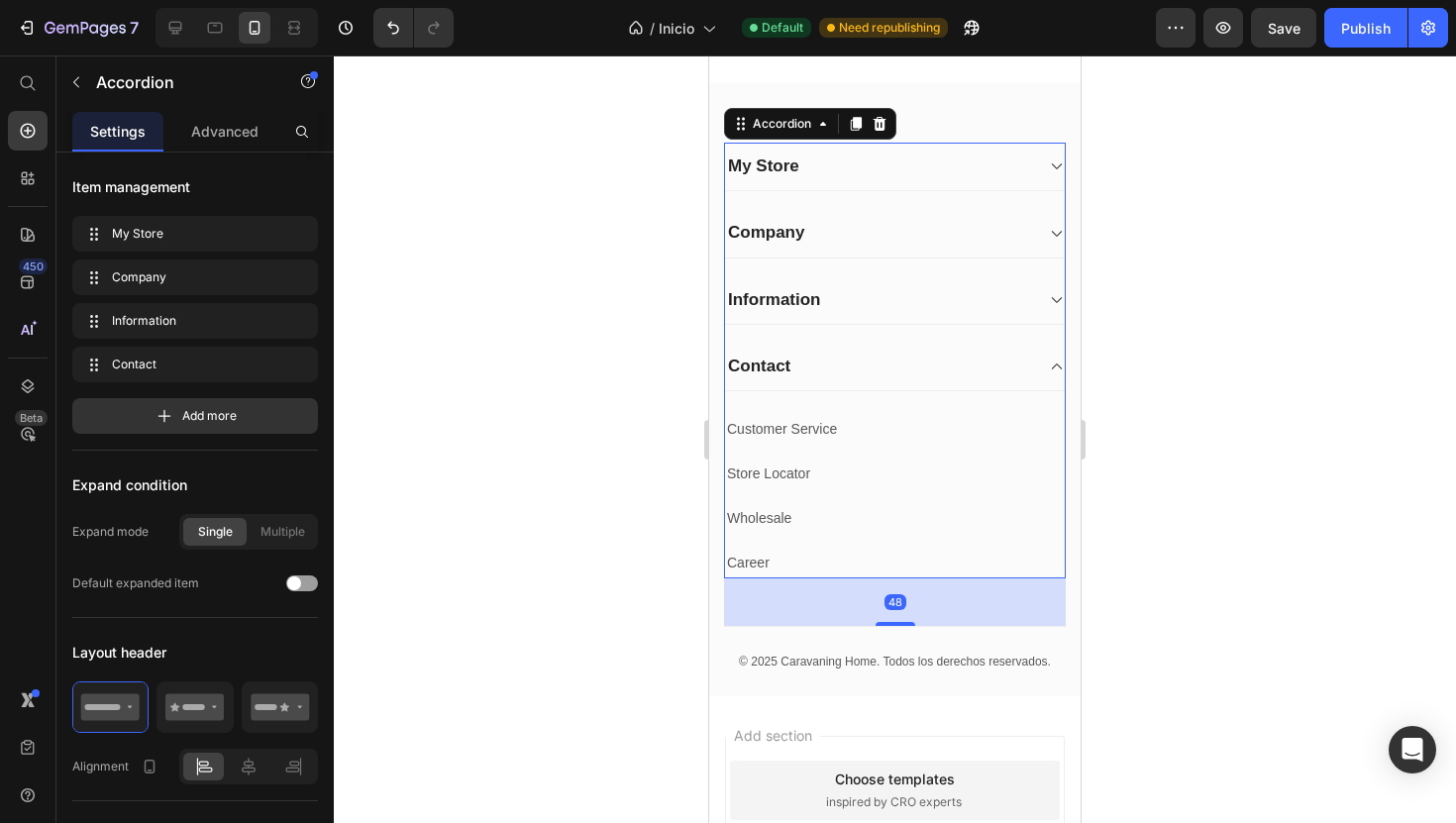 scroll, scrollTop: 9324, scrollLeft: 0, axis: vertical 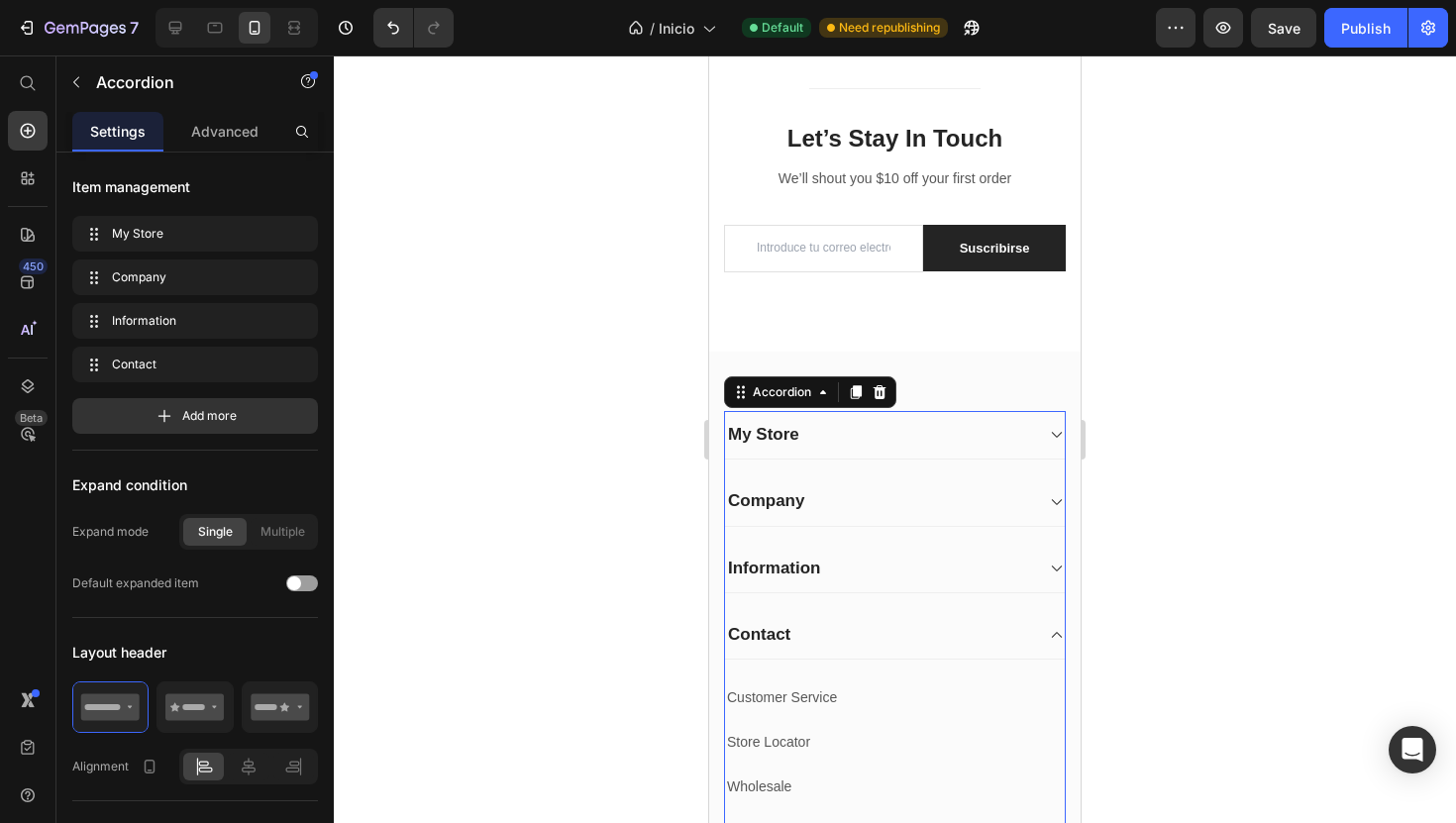click on "My Store" at bounding box center (894, 435) 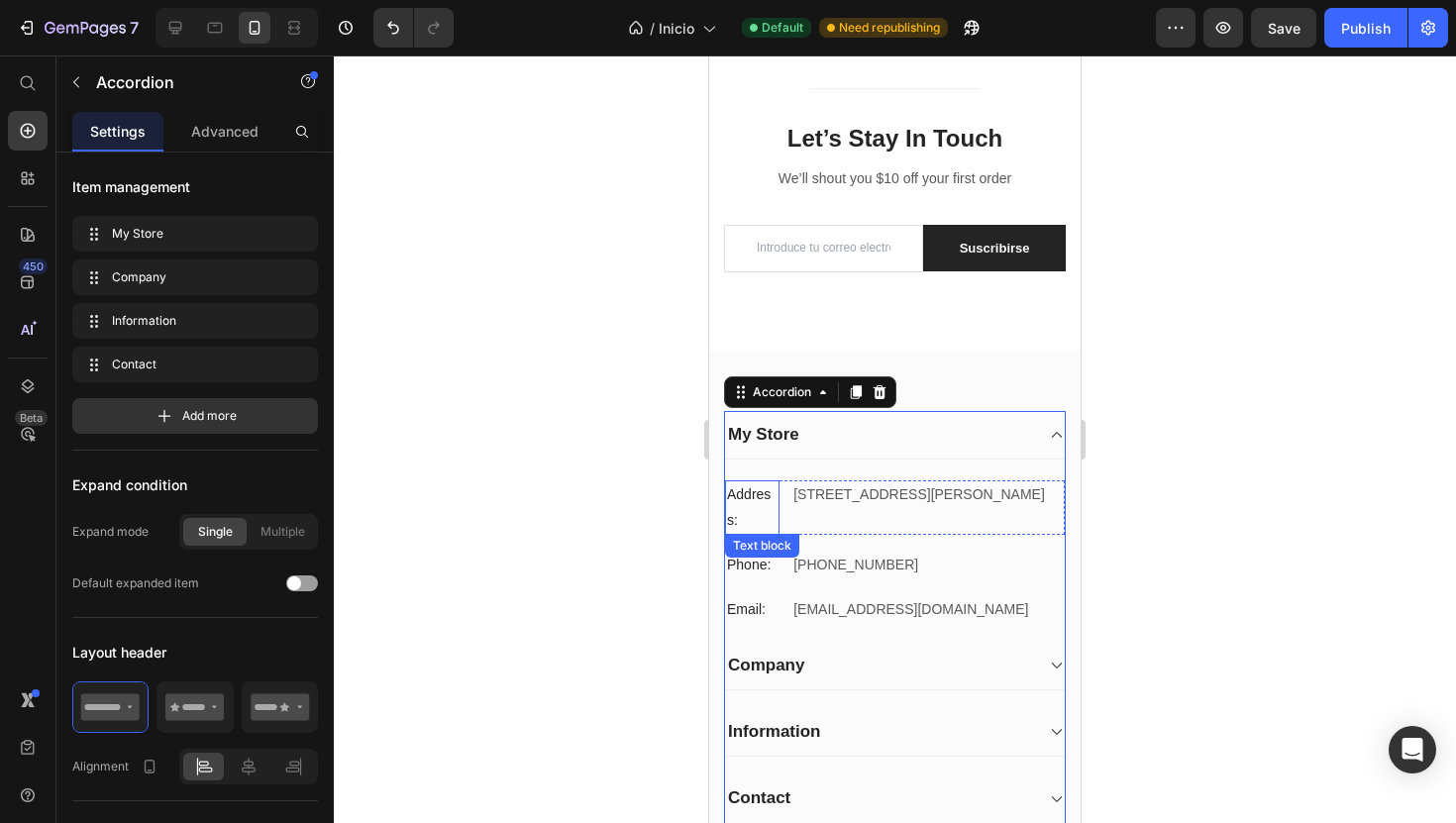 click on "Address:" at bounding box center [752, 507] 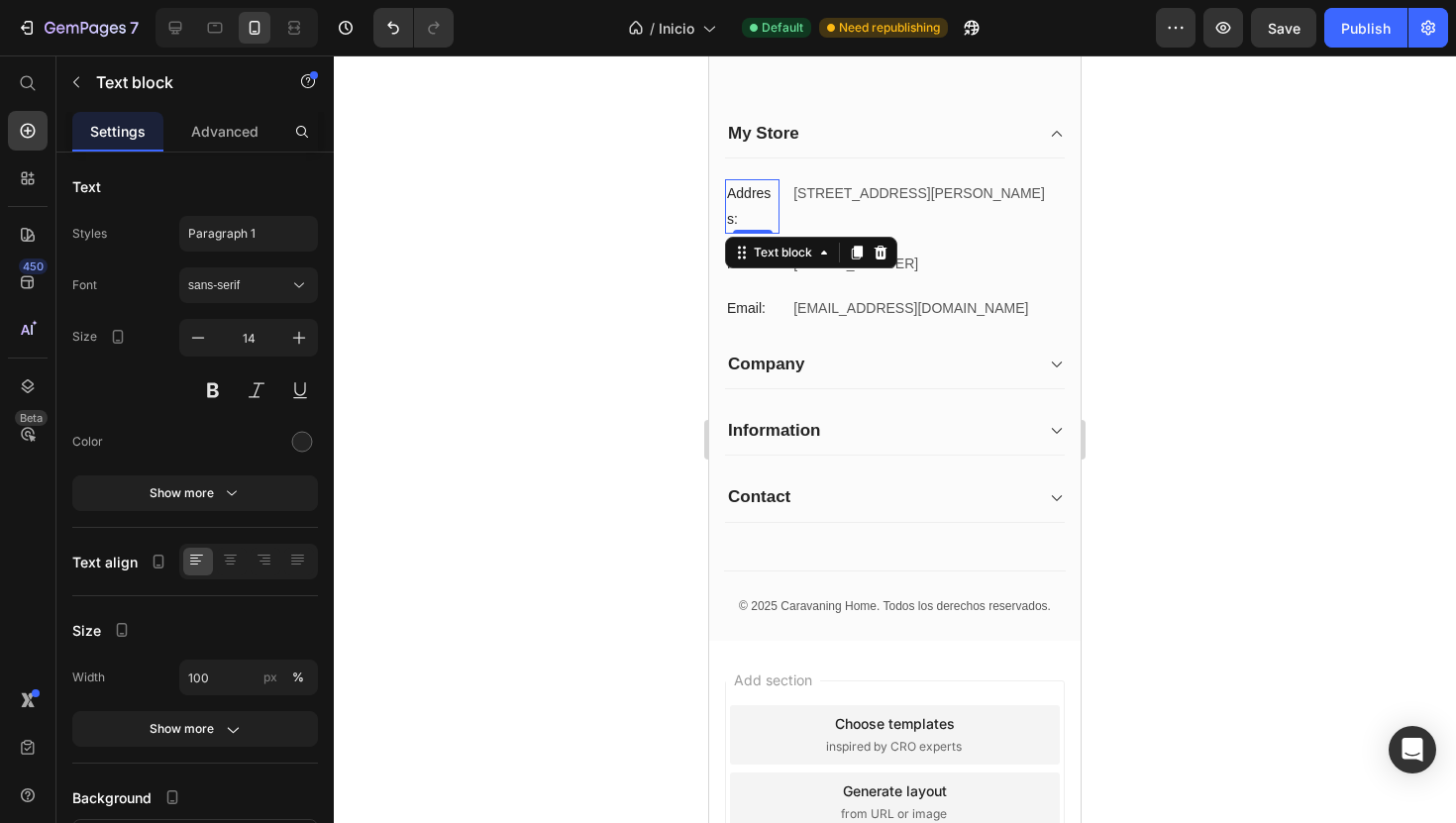 scroll, scrollTop: 7315, scrollLeft: 0, axis: vertical 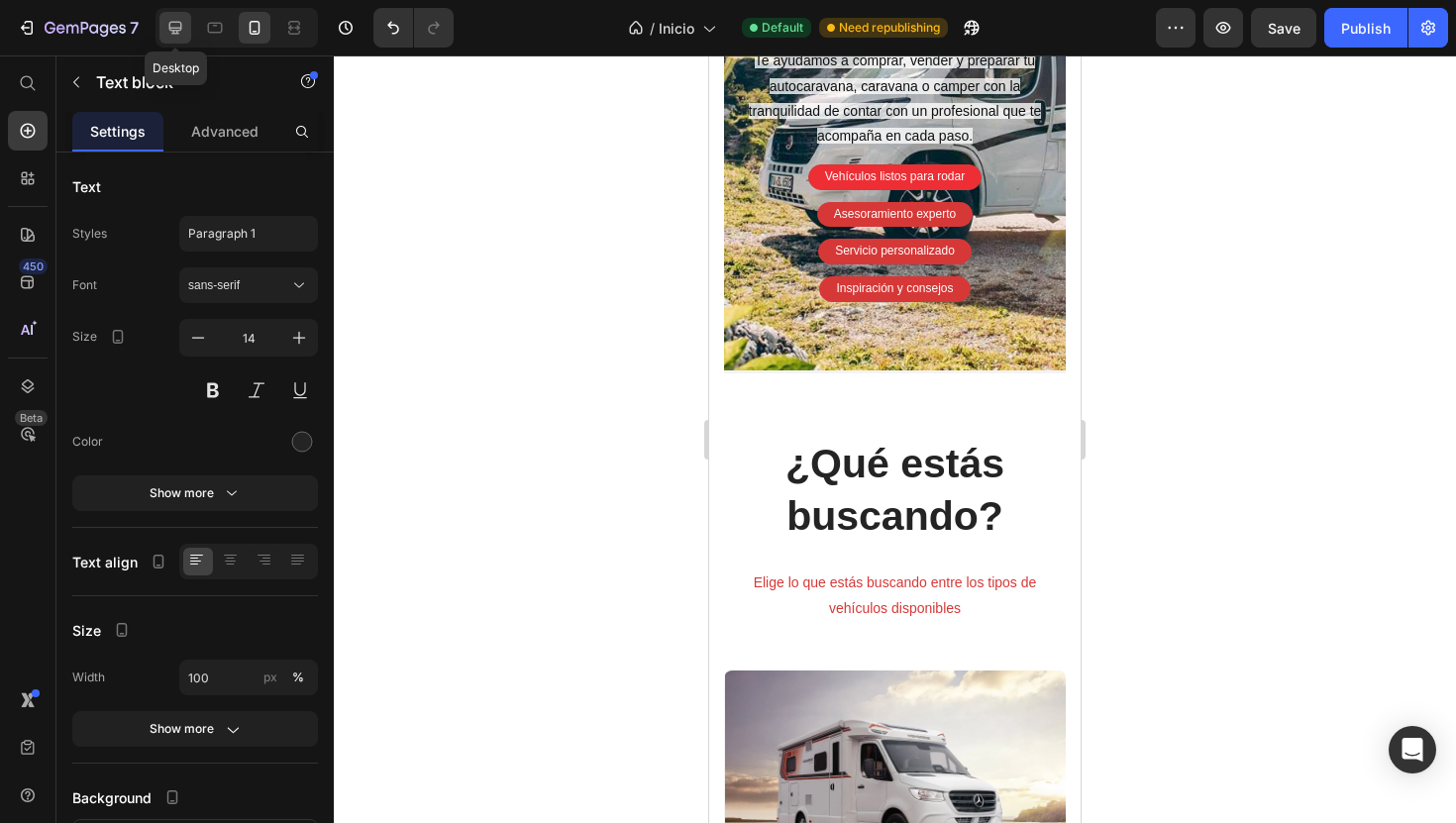 click 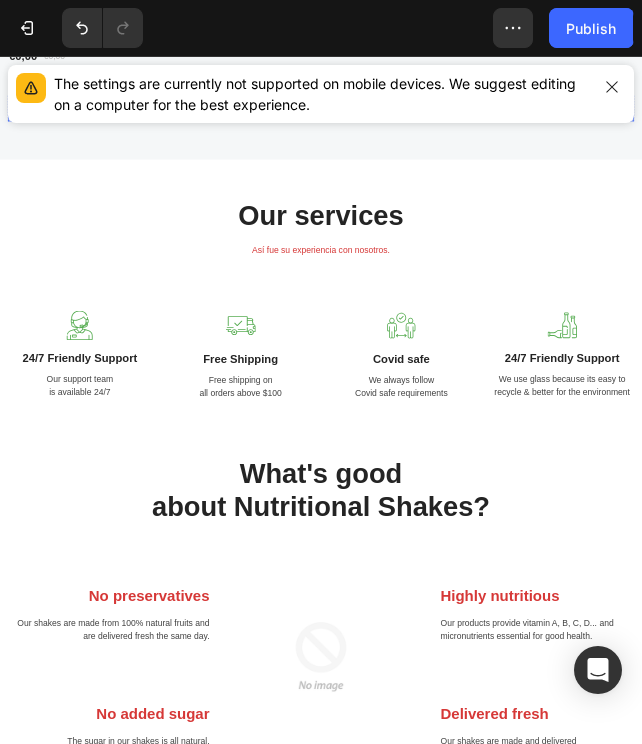 scroll, scrollTop: 0, scrollLeft: 0, axis: both 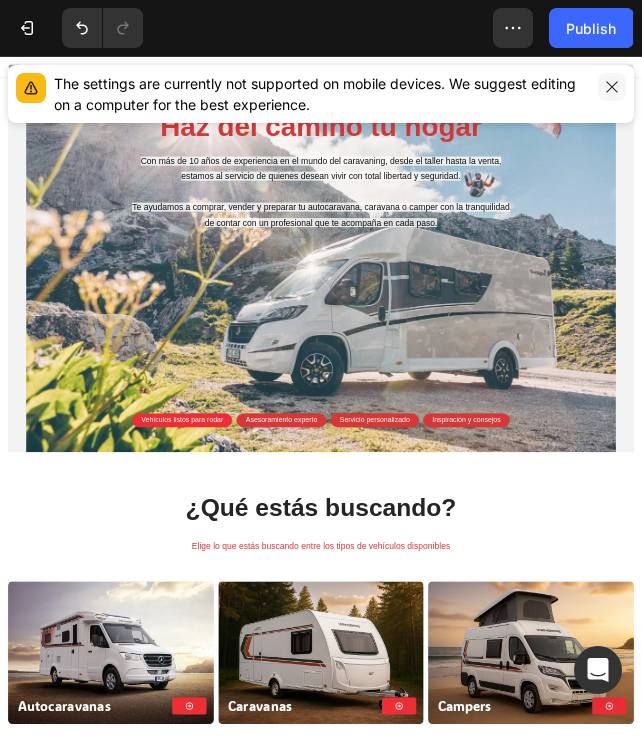 click 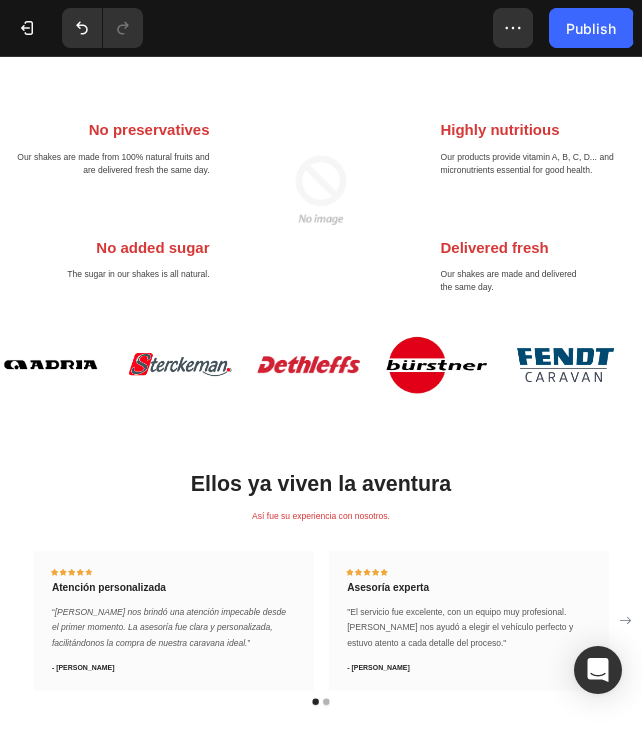 scroll, scrollTop: 2602, scrollLeft: 0, axis: vertical 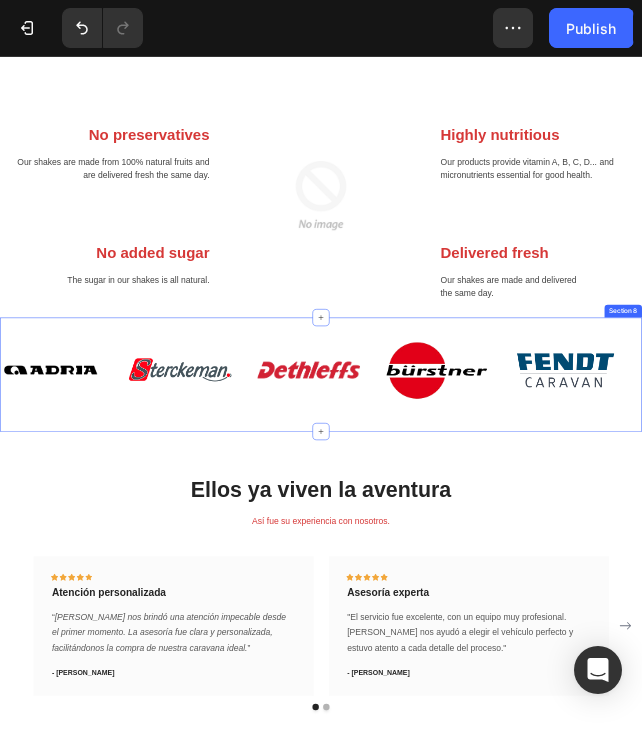 click at bounding box center (817, 643) 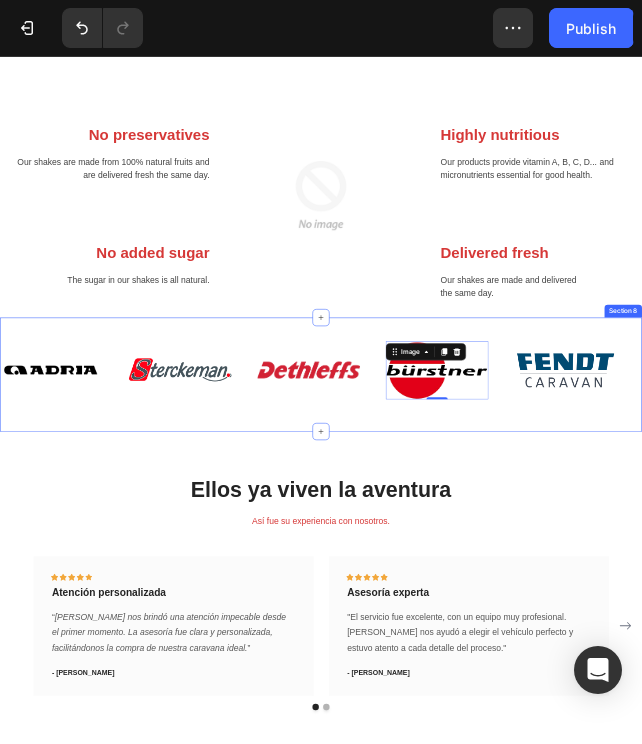 click on "Image Image Image Image   0 Image Image Image Image Image   0 Image Marquee Section 8" at bounding box center [600, 651] 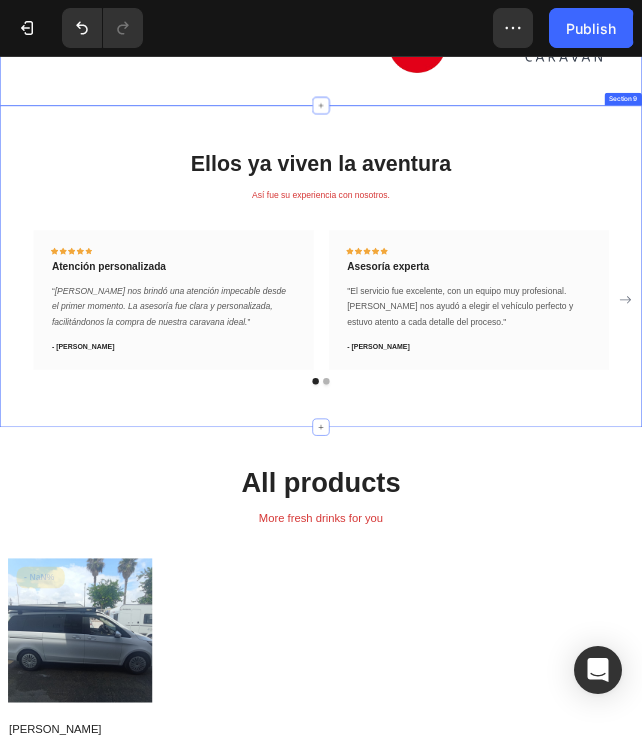 scroll, scrollTop: 3724, scrollLeft: 0, axis: vertical 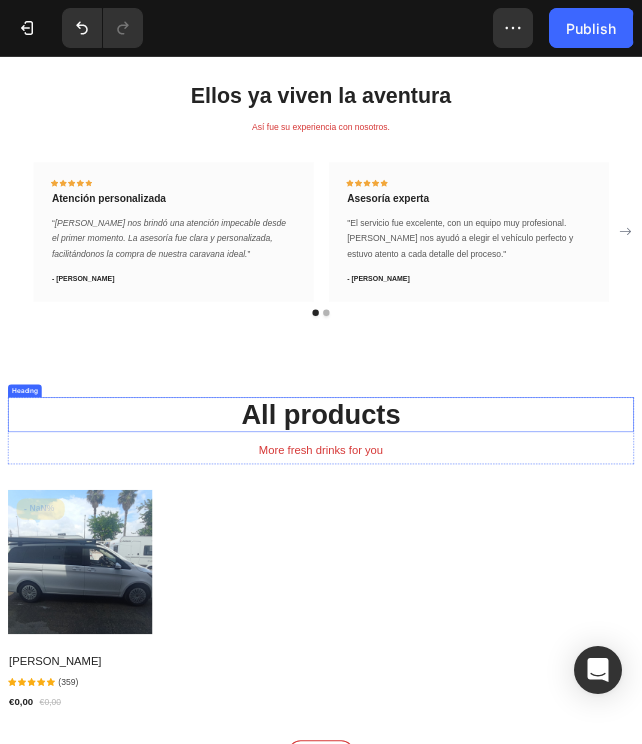 click on "All products Heading More fresh drinks for you Text block Row Product Images & Gallery - NaN% (P) Tag Row [PERSON_NAME] (P) Title                Icon                Icon                Icon                Icon                Icon Icon List Hoz (359) Text block Row €0,00 (P) Price €0,00 (P) Price Row Row Product List Row View All Button Row Section 10" at bounding box center [600, 1038] 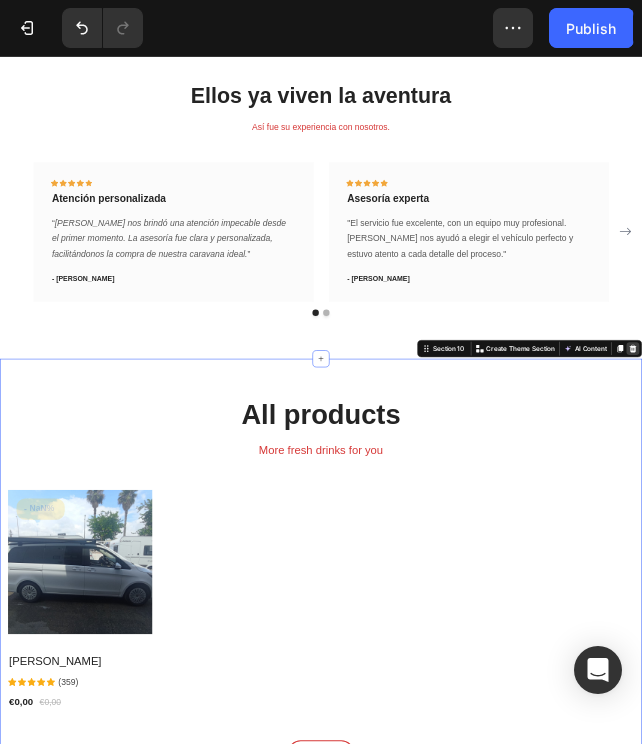 click 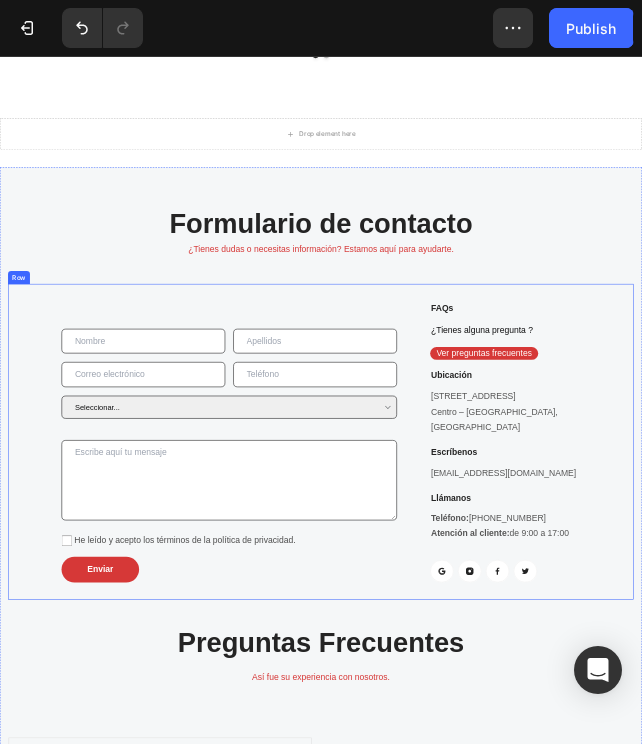 scroll, scrollTop: 4236, scrollLeft: 0, axis: vertical 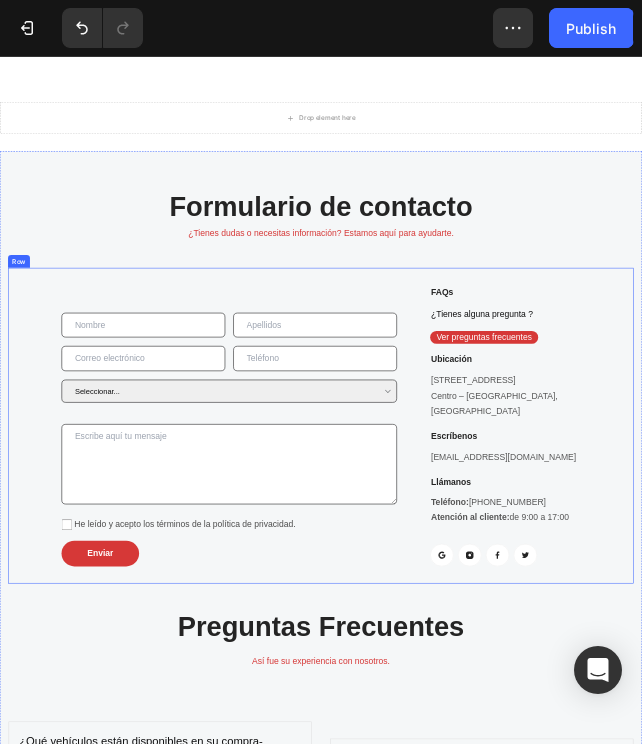 click at bounding box center (268, 621) 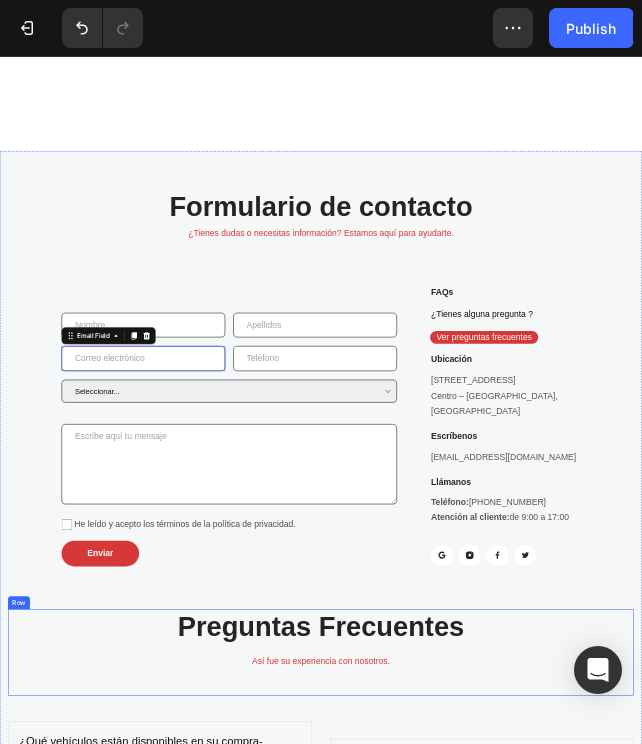 scroll, scrollTop: 4921, scrollLeft: 0, axis: vertical 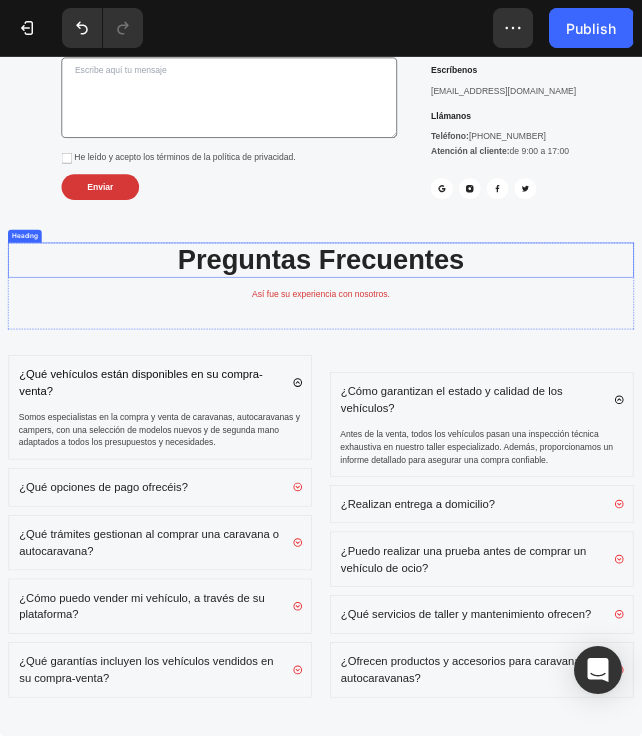 click on "Preguntas Frecuentes" at bounding box center [600, 437] 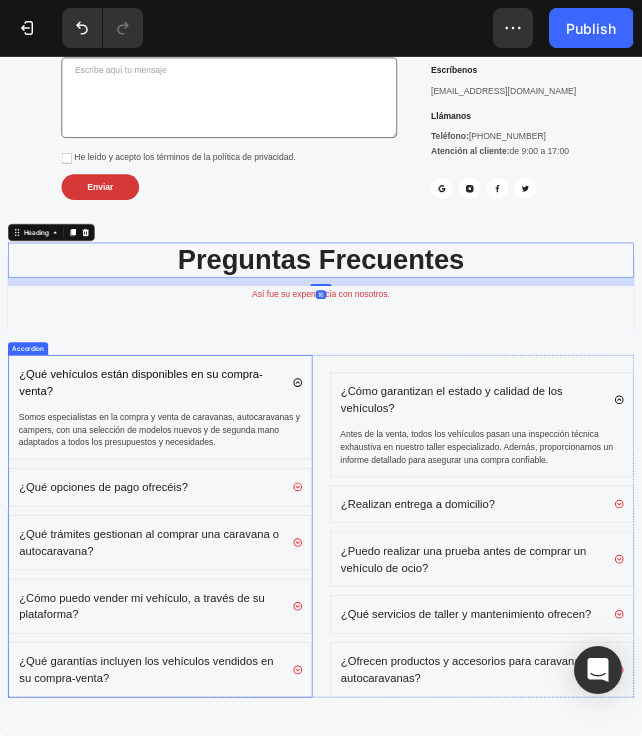 scroll, scrollTop: 5062, scrollLeft: 0, axis: vertical 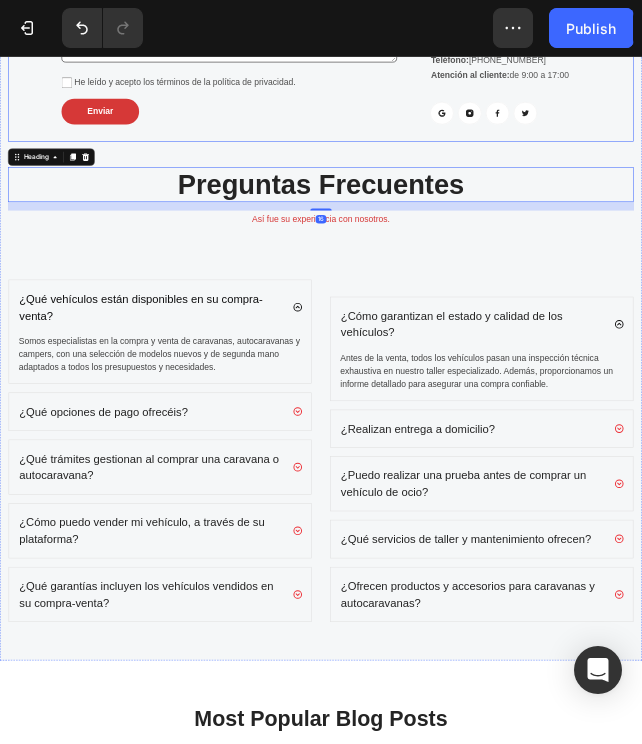 click on "Text Field Text Field Row Email Field Text Field Row Seleccionar... Autocaravanas Caravanas Campers Taller ¿Quieres vender tu vehículo? Form Dropdown Dropdown Textarea He leído y acepto los términos de la política de privacidad. Checkbox Enviar Submit Button Contact Form FAQs Heading ¿Tienes alguna pregunta ? Text block Ver preguntas frecuentes Button Ubicación Heading [STREET_ADDRESS] Text block Escríbenos Heading [EMAIL_ADDRESS][DOMAIN_NAME] Text block Llámanos Heading Teléfono:  [PHONE_NUMBER] Atención al cliente:  de 9:00 a 17:00 Text block           Button     Button     Button     Button Row Row Row" at bounding box center (600, -79) 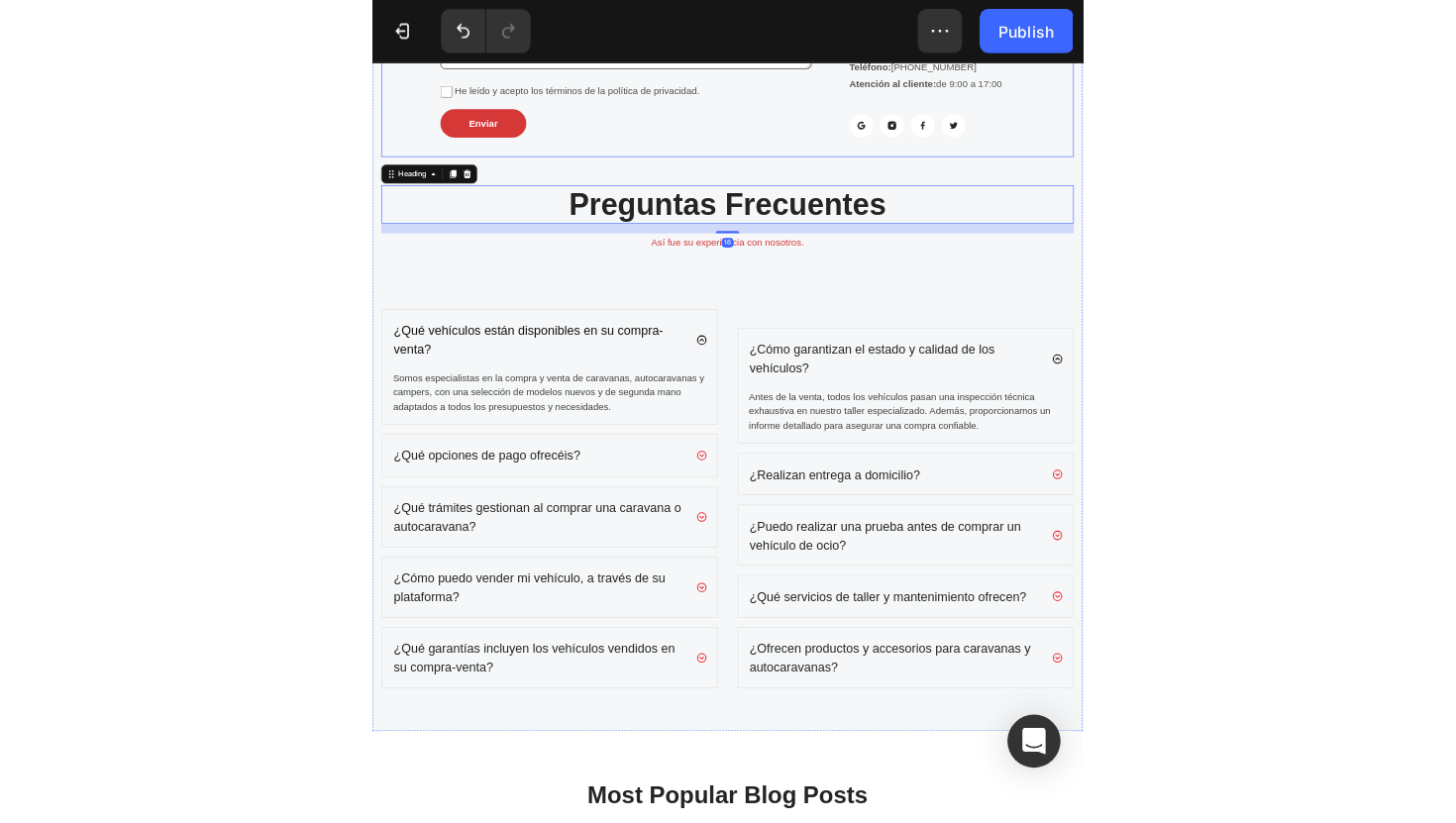 scroll, scrollTop: 4824, scrollLeft: 0, axis: vertical 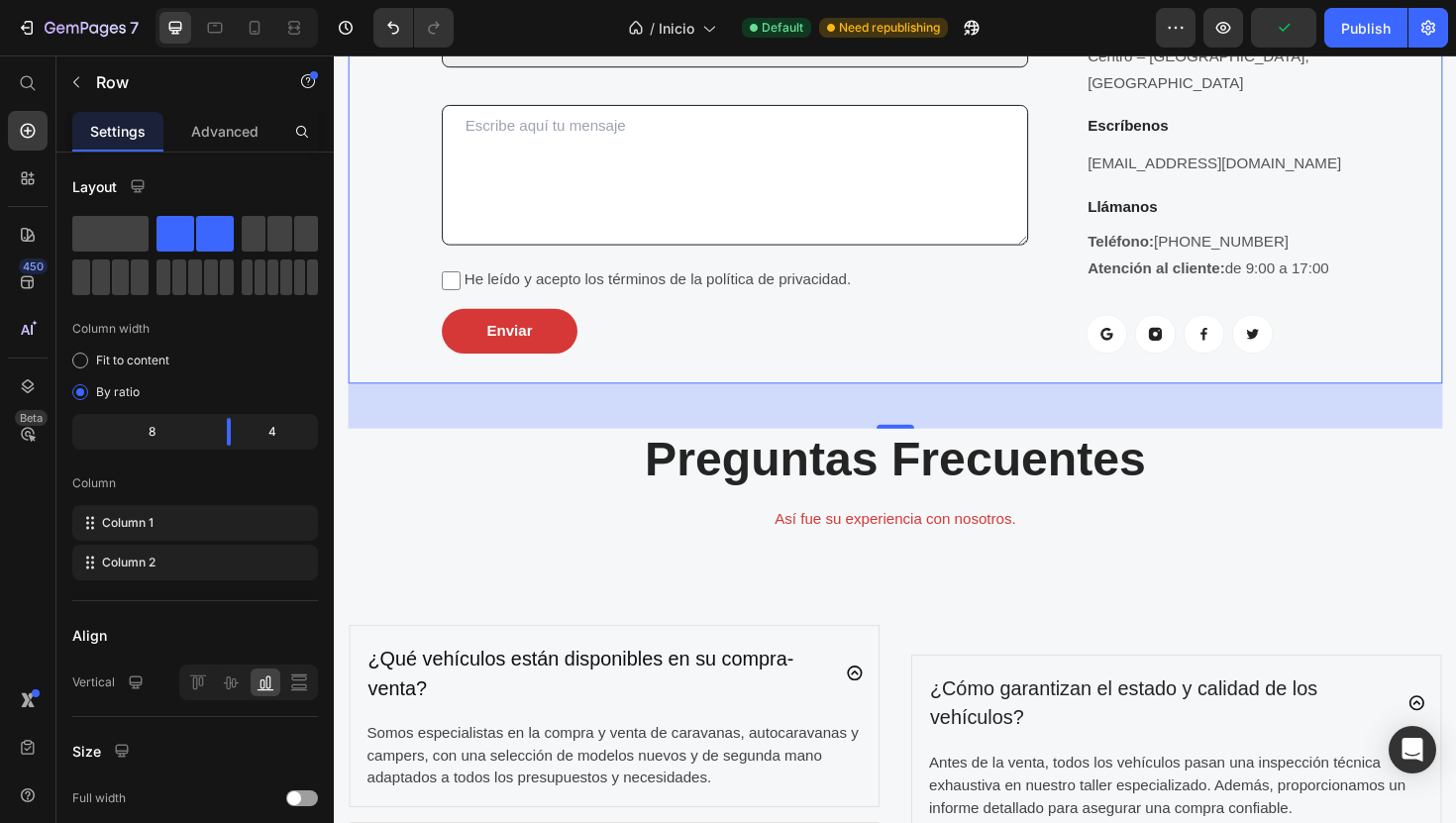 drag, startPoint x: 921, startPoint y: 411, endPoint x: 927, endPoint y: 390, distance: 21.84033 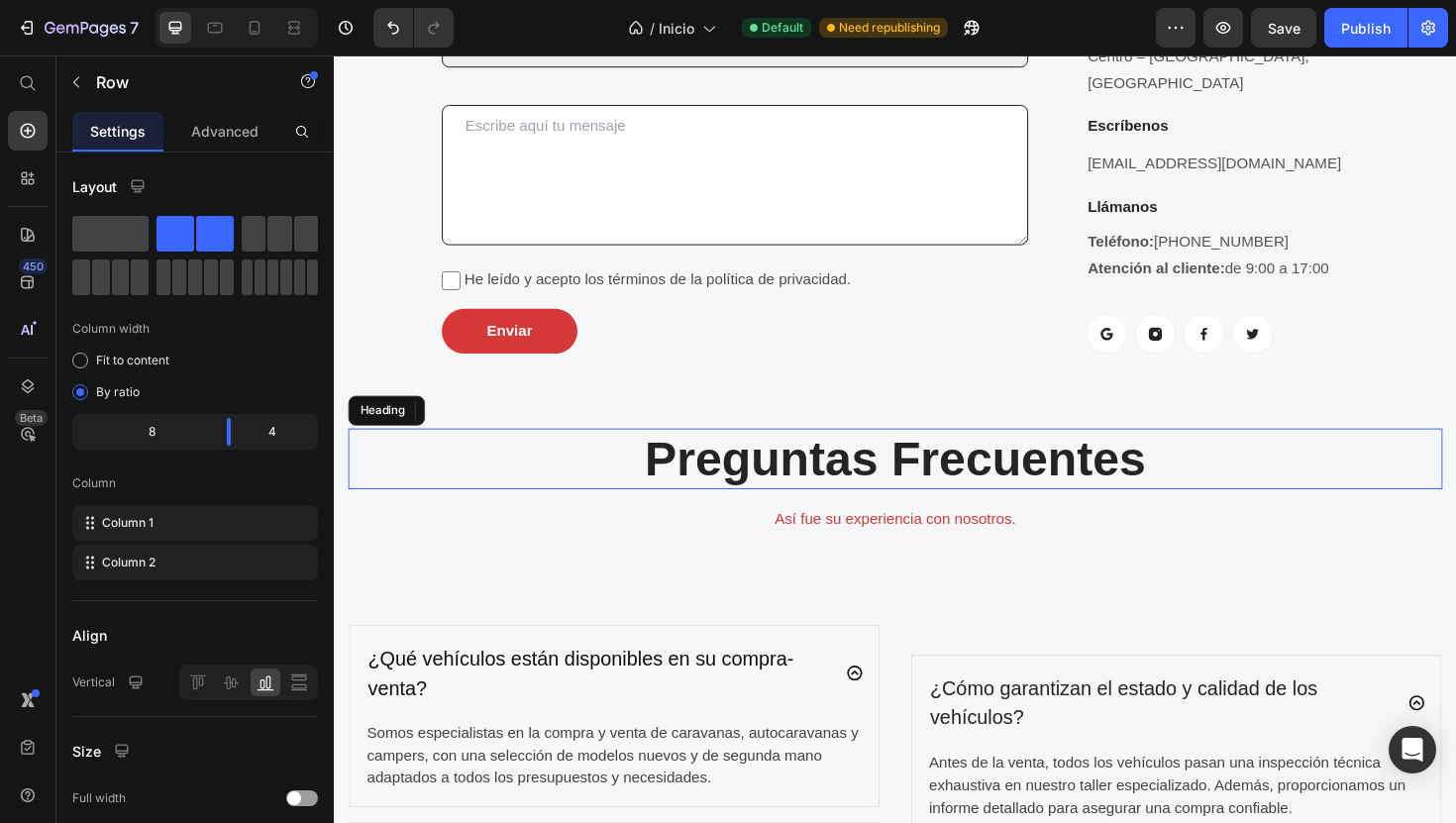 click on "Preguntas Frecuentes" at bounding box center [928, 482] 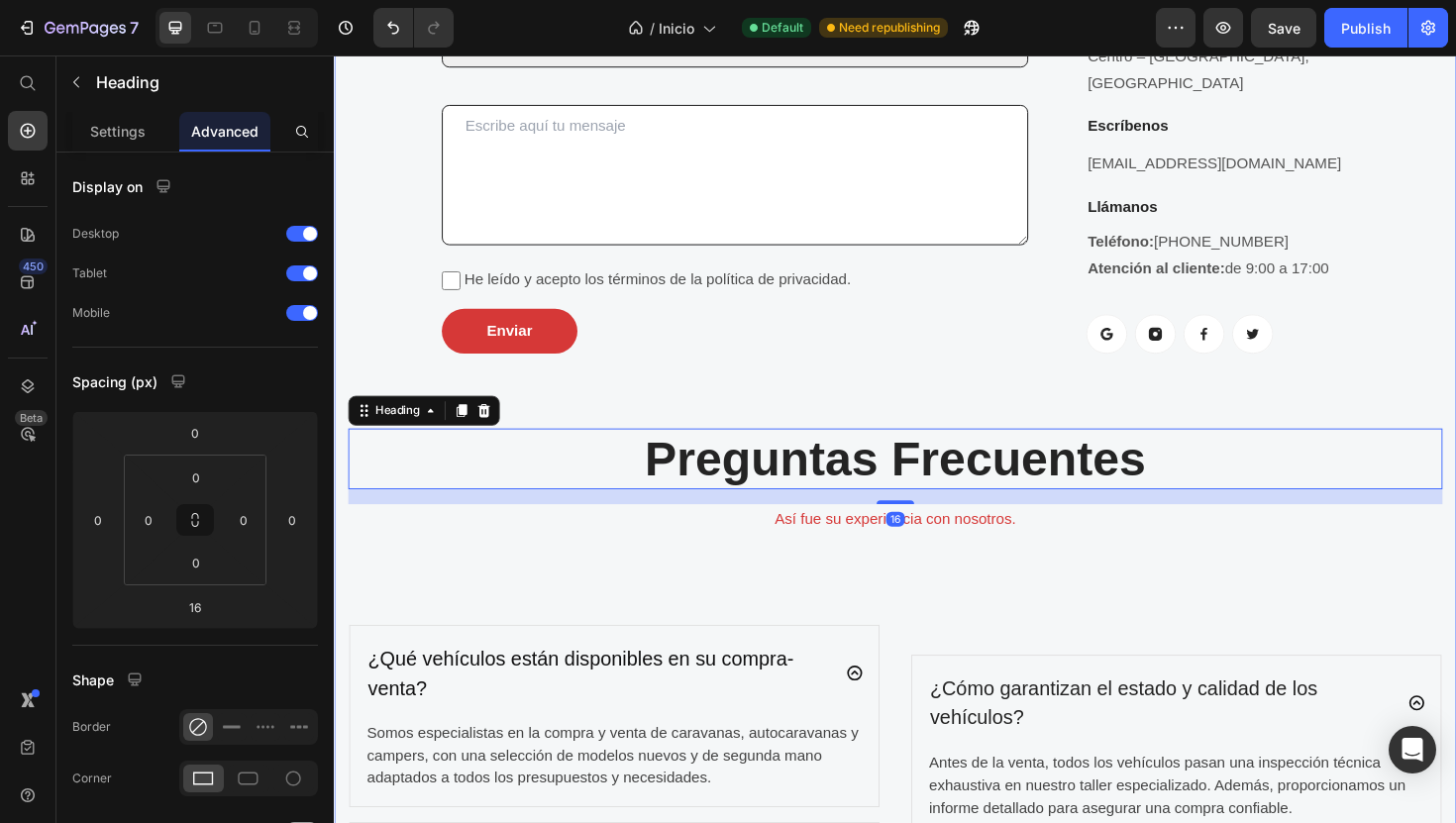 click on "Formulario de contacto Heading ¿Tienes dudas o necesitas información? Estamos aquí para ayudarte. Text block Text Field Text Field Row Email Field Text Field Row Seleccionar... Autocaravanas Caravanas Campers Taller ¿Quieres vender tu vehículo? Form Dropdown Dropdown Textarea He leído y acepto los términos de la política de privacidad. Checkbox Enviar Submit Button Contact Form FAQs Heading ¿Tienes alguna pregunta ? Text block Ver preguntas frecuentes Button Ubicación Heading [STREET_ADDRESS] Text block Escríbenos Heading [EMAIL_ADDRESS][DOMAIN_NAME] Text block Llámanos Heading Teléfono:  [PHONE_NUMBER] Atención al cliente:  de 9:00 a 17:00 Text block           Button     Button     Button     Button Row Row Row Preguntas Frecuentes Heading   16 Así fue su experiencia con nosotros. Text block Row
¿Qué vehículos están disponibles en su compra-venta? Text block
¿Qué opciones de pago ofrecéis?
Row" at bounding box center (928, 482) 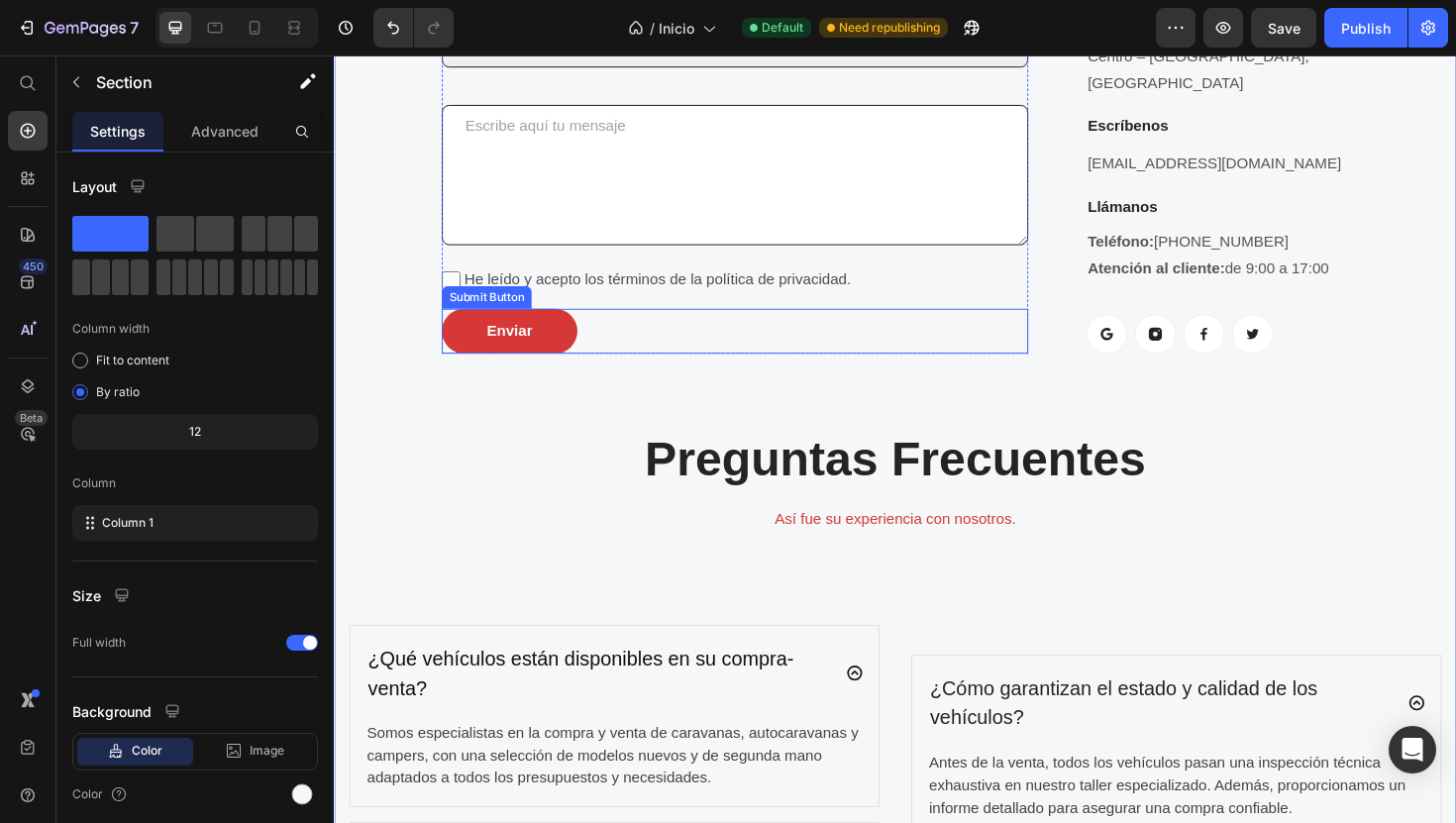 click on "Enviar Submit Button" at bounding box center [758, 348] 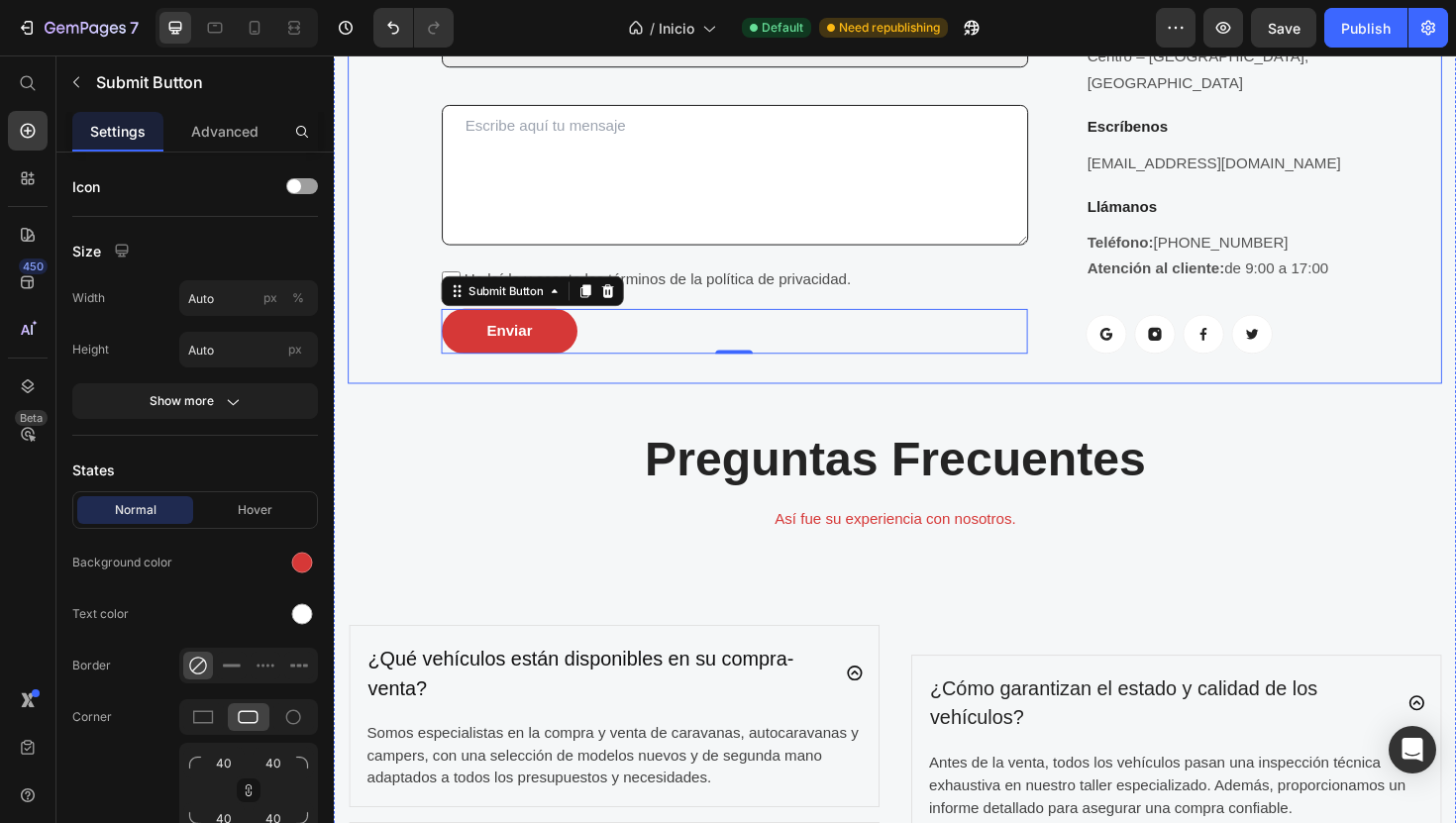 click on "Formulario de contacto Heading ¿Tienes dudas o necesitas información? Estamos aquí para ayudarte. Text block Text Field Text Field Row Email Field Text Field Row Seleccionar... Autocaravanas Caravanas Campers Taller ¿Quieres vender tu vehículo? Form Dropdown Dropdown Textarea He leído y acepto los términos de la política de privacidad. Checkbox Enviar Submit Button   0 Contact Form FAQs Heading ¿Tienes alguna pregunta ? Text block Ver preguntas frecuentes Button Ubicación Heading [STREET_ADDRESS] Text block Escríbenos Heading [EMAIL_ADDRESS][DOMAIN_NAME] Text block Llámanos Heading Teléfono:  [PHONE_NUMBER] Atención al cliente:  de 9:00 a 17:00 Text block           Button     Button     Button     Button Row Row Row Preguntas Frecuentes Heading Así fue su experiencia con nosotros. Text block Row
¿Qué vehículos están disponibles en su compra-venta? Text block
¿Qué opciones de pago ofrecéis?
Row" at bounding box center (928, 482) 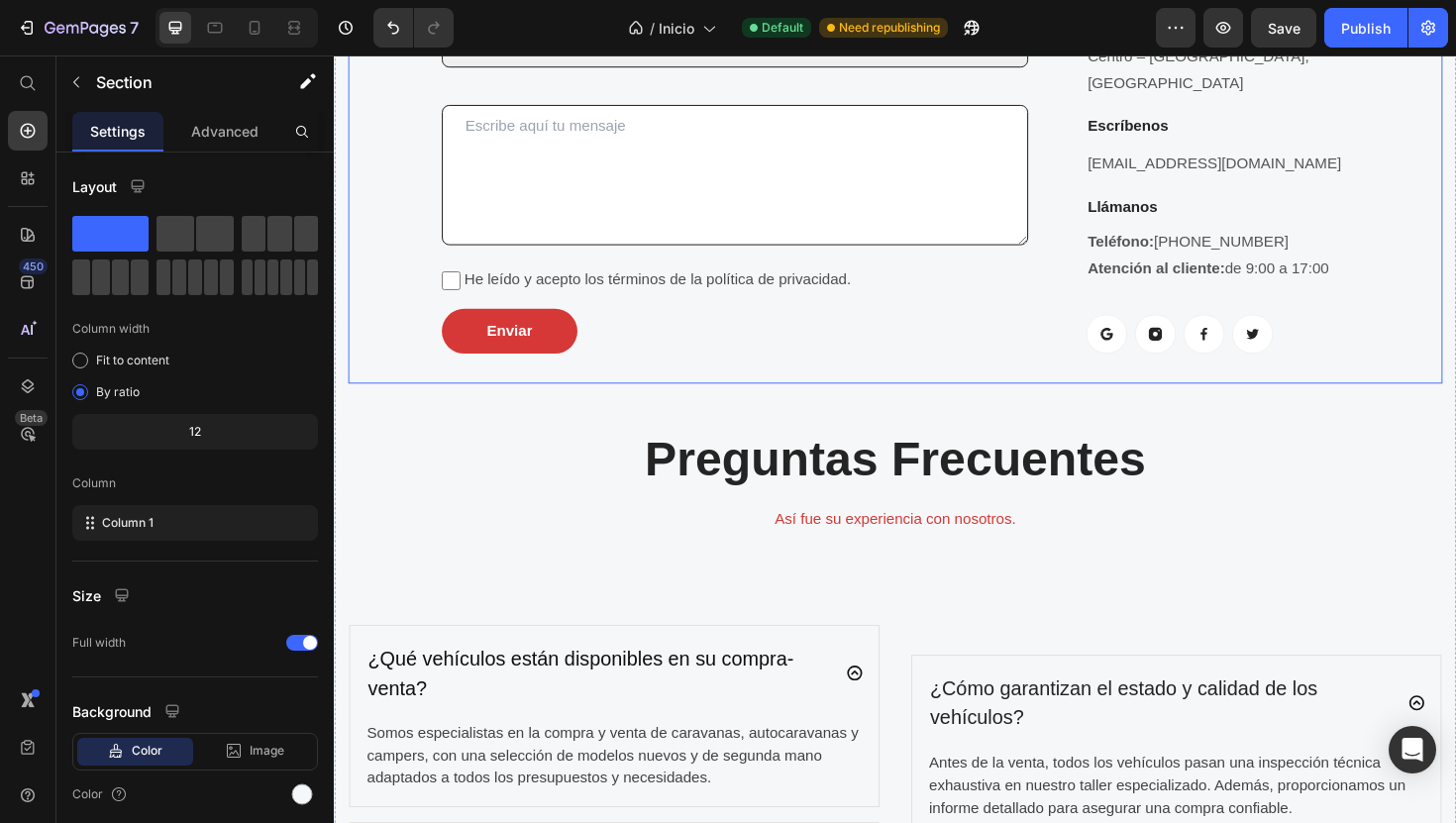 click on "Text Field Text Field Row Email Field Text Field Row Seleccionar... Autocaravanas Caravanas Campers Taller ¿Quieres vender tu vehículo? Form Dropdown Dropdown Textarea He leído y acepto los términos de la política de privacidad. Checkbox Enviar Submit Button Contact Form FAQs Heading ¿Tienes alguna pregunta ? Text block Ver preguntas frecuentes Button Ubicación Heading [STREET_ADDRESS] Text block Escríbenos Heading [EMAIL_ADDRESS][DOMAIN_NAME] Text block Llámanos Heading Teléfono:  [PHONE_NUMBER] Atención al cliente:  de 9:00 a 17:00 Text block           Button     Button     Button     Button Row Row Row" at bounding box center (928, 111) 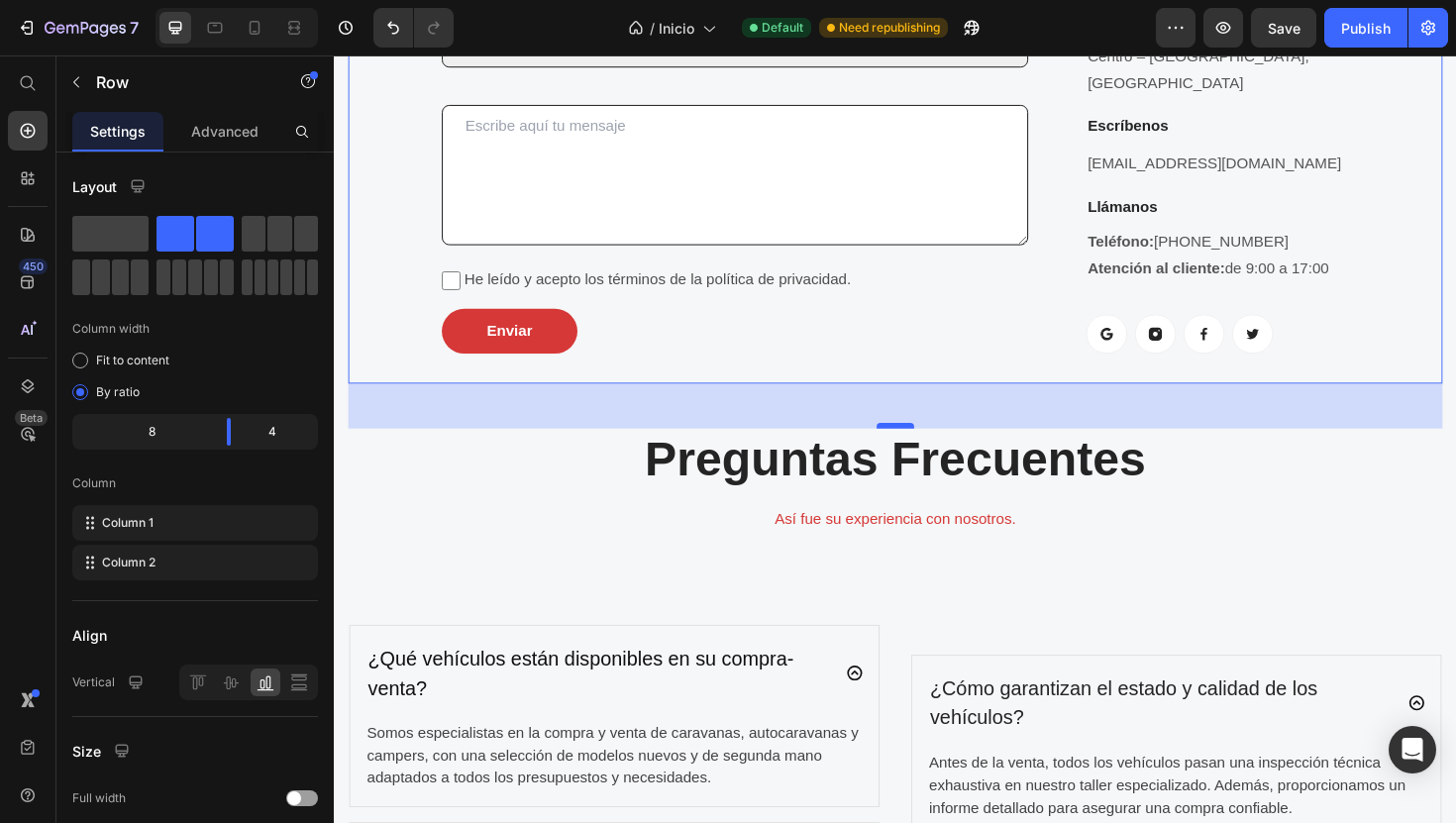 click at bounding box center [928, 448] 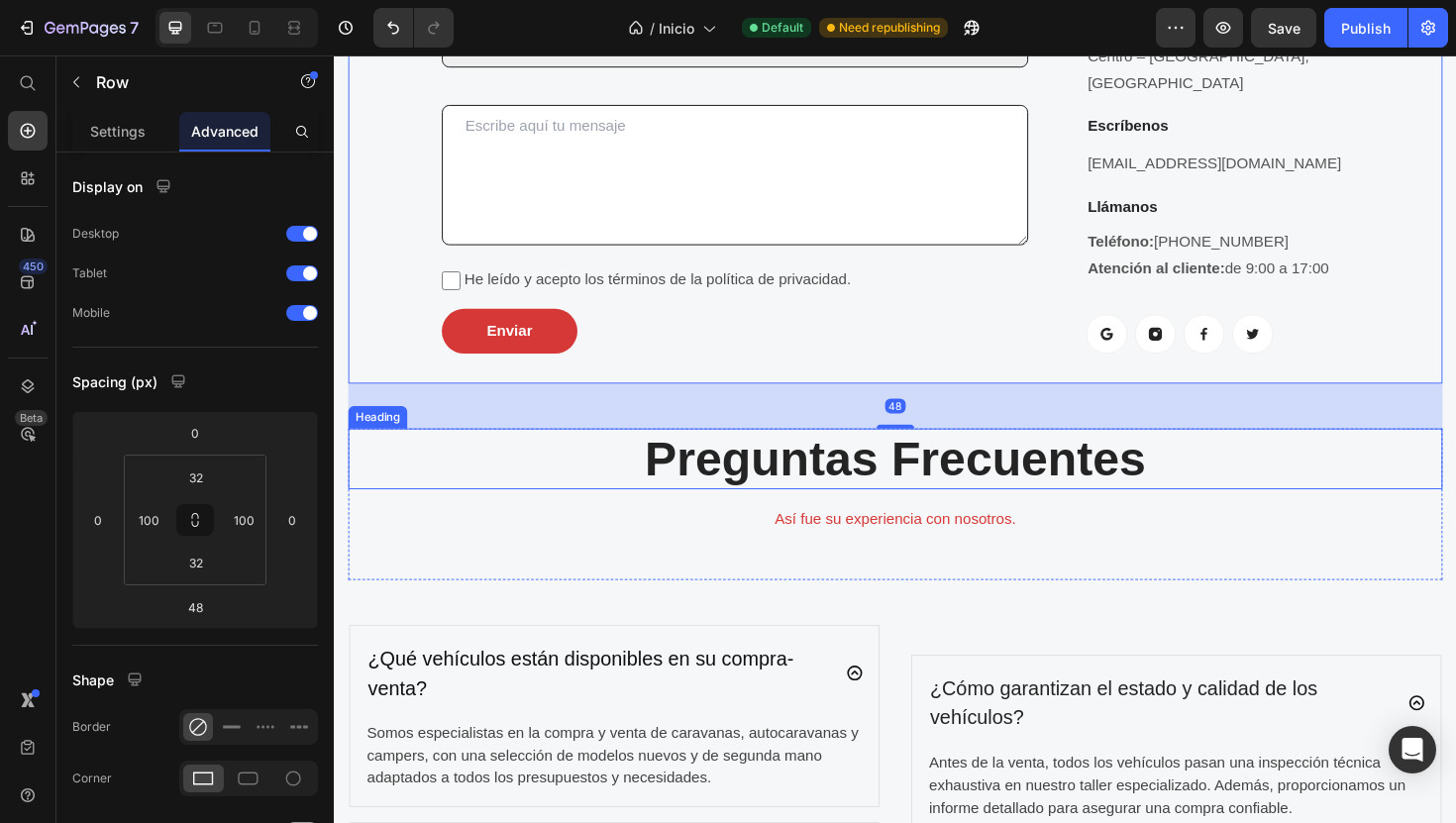 click on "Preguntas Frecuentes" at bounding box center (928, 482) 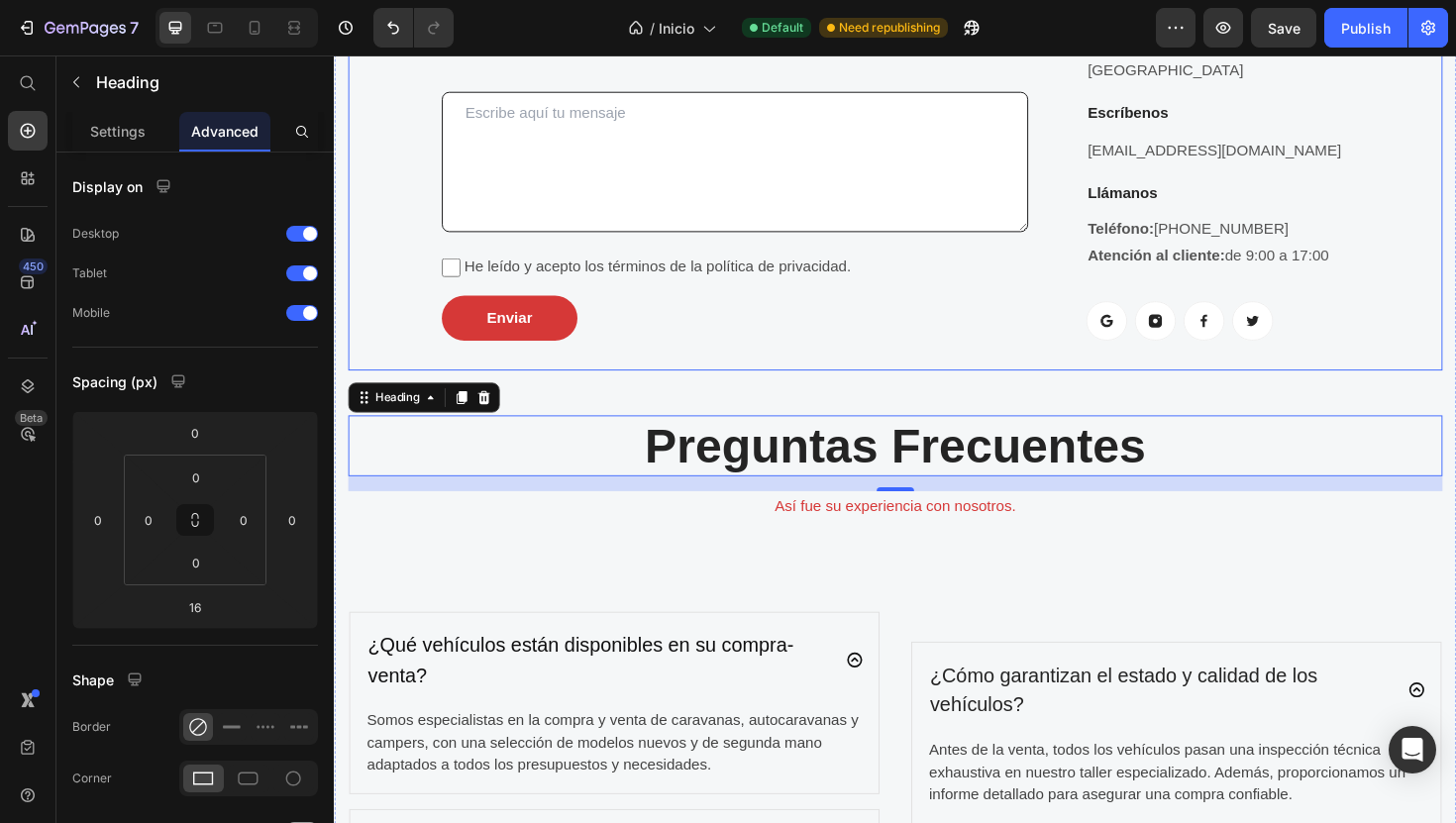 scroll, scrollTop: 4701, scrollLeft: 0, axis: vertical 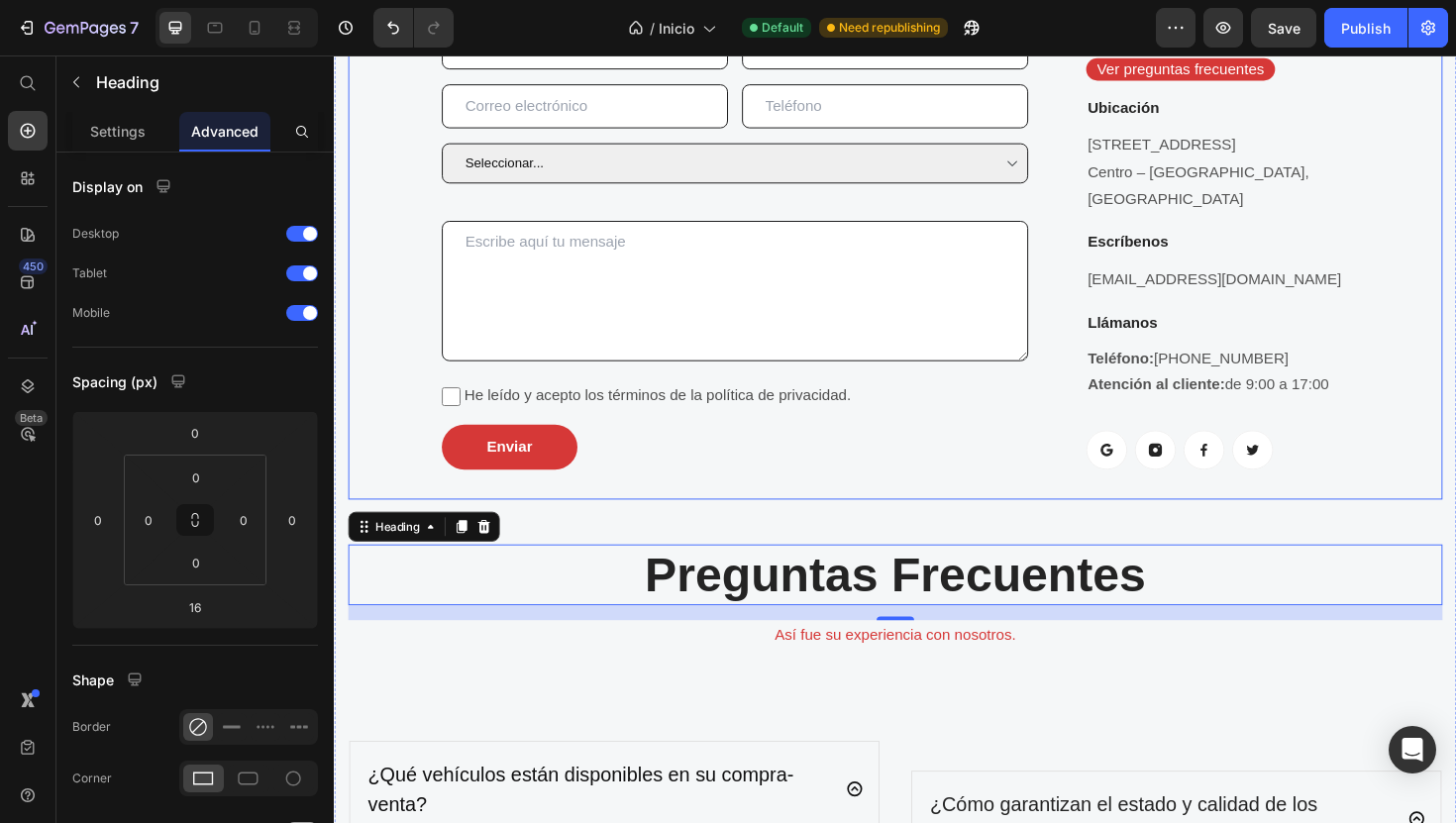 click at bounding box center [917, 48] 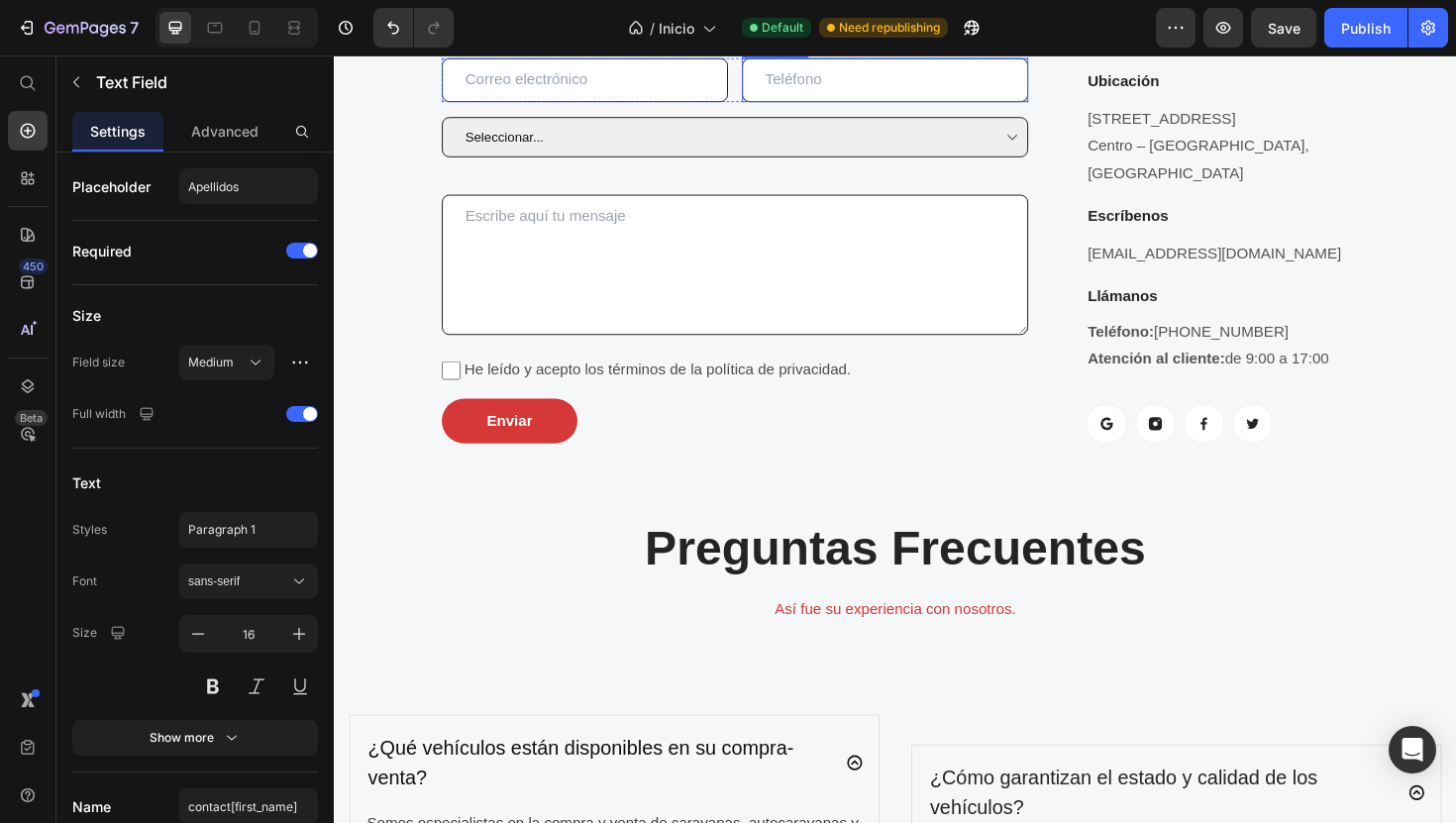 click at bounding box center [917, 81] 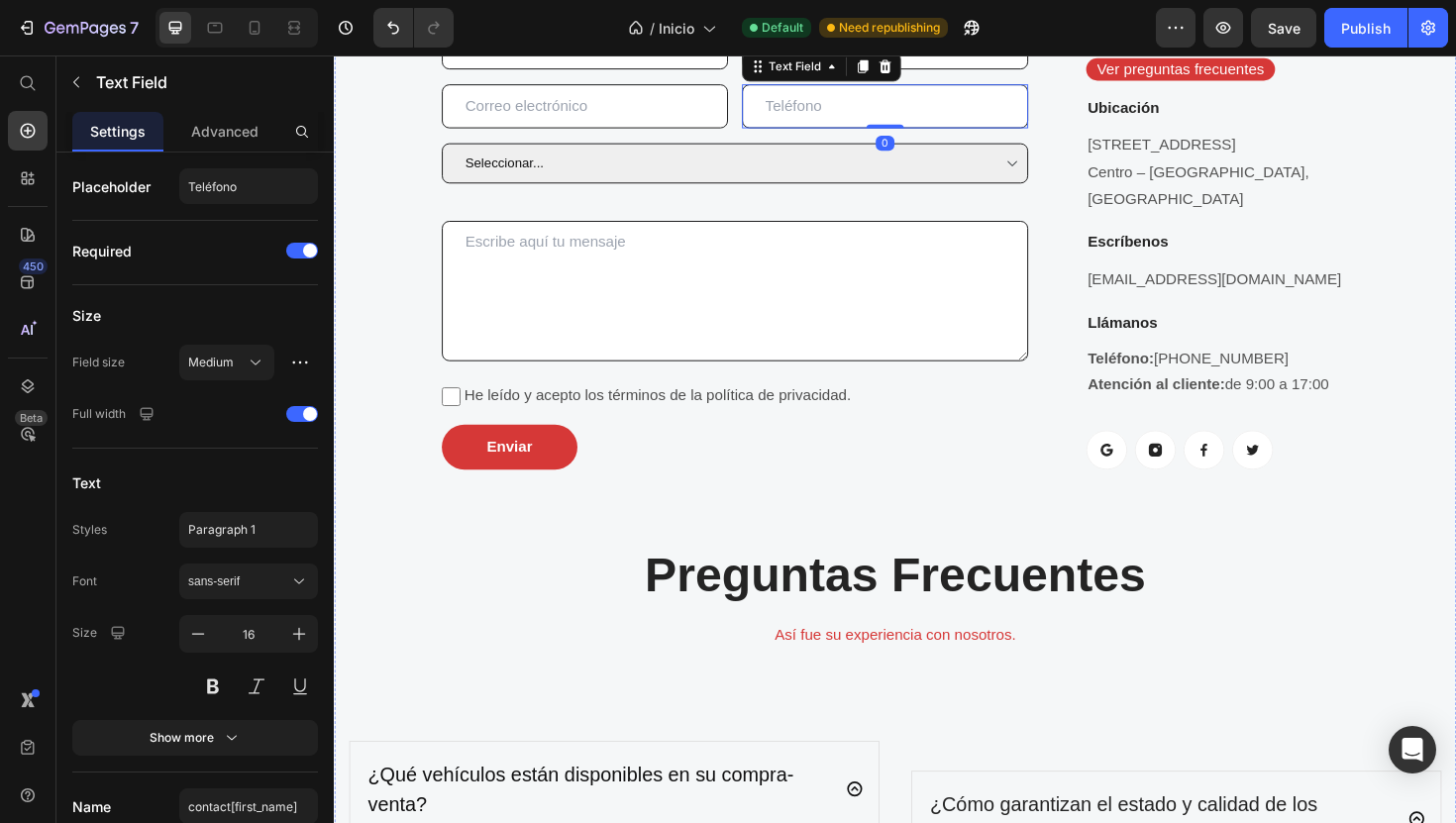 scroll, scrollTop: 4183, scrollLeft: 0, axis: vertical 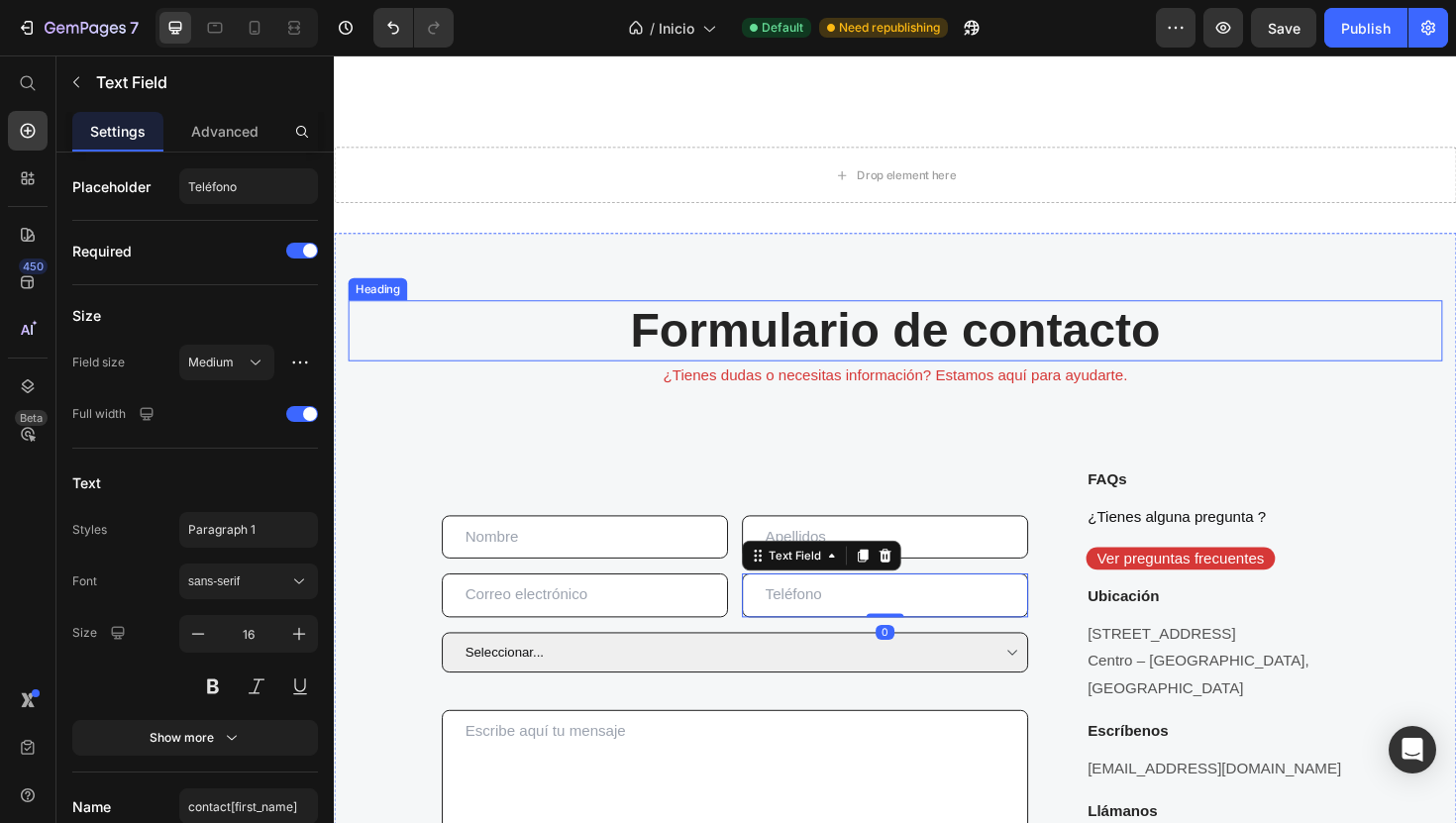 click on "Formulario de contacto" at bounding box center [928, 347] 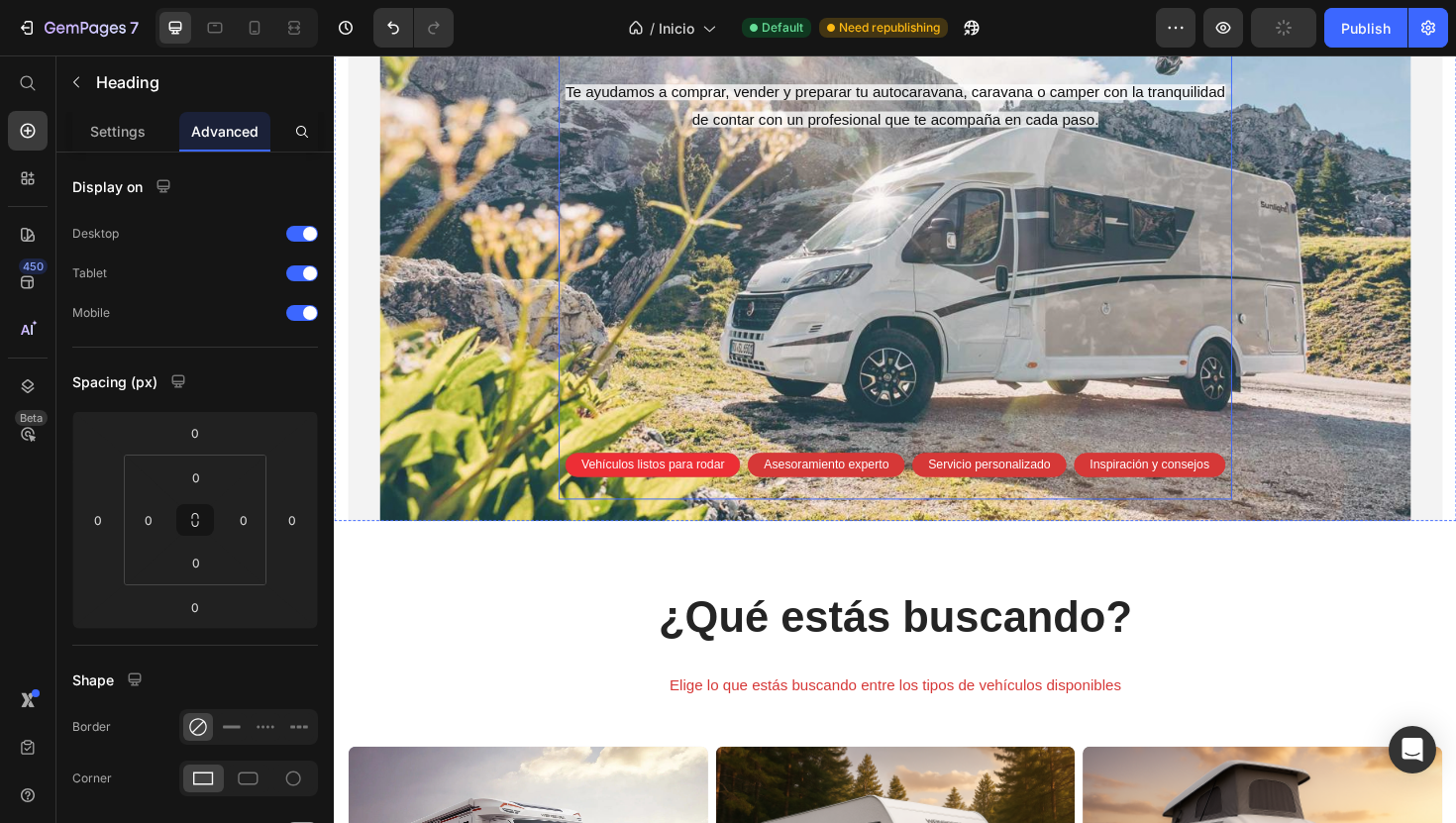 scroll, scrollTop: 648, scrollLeft: 0, axis: vertical 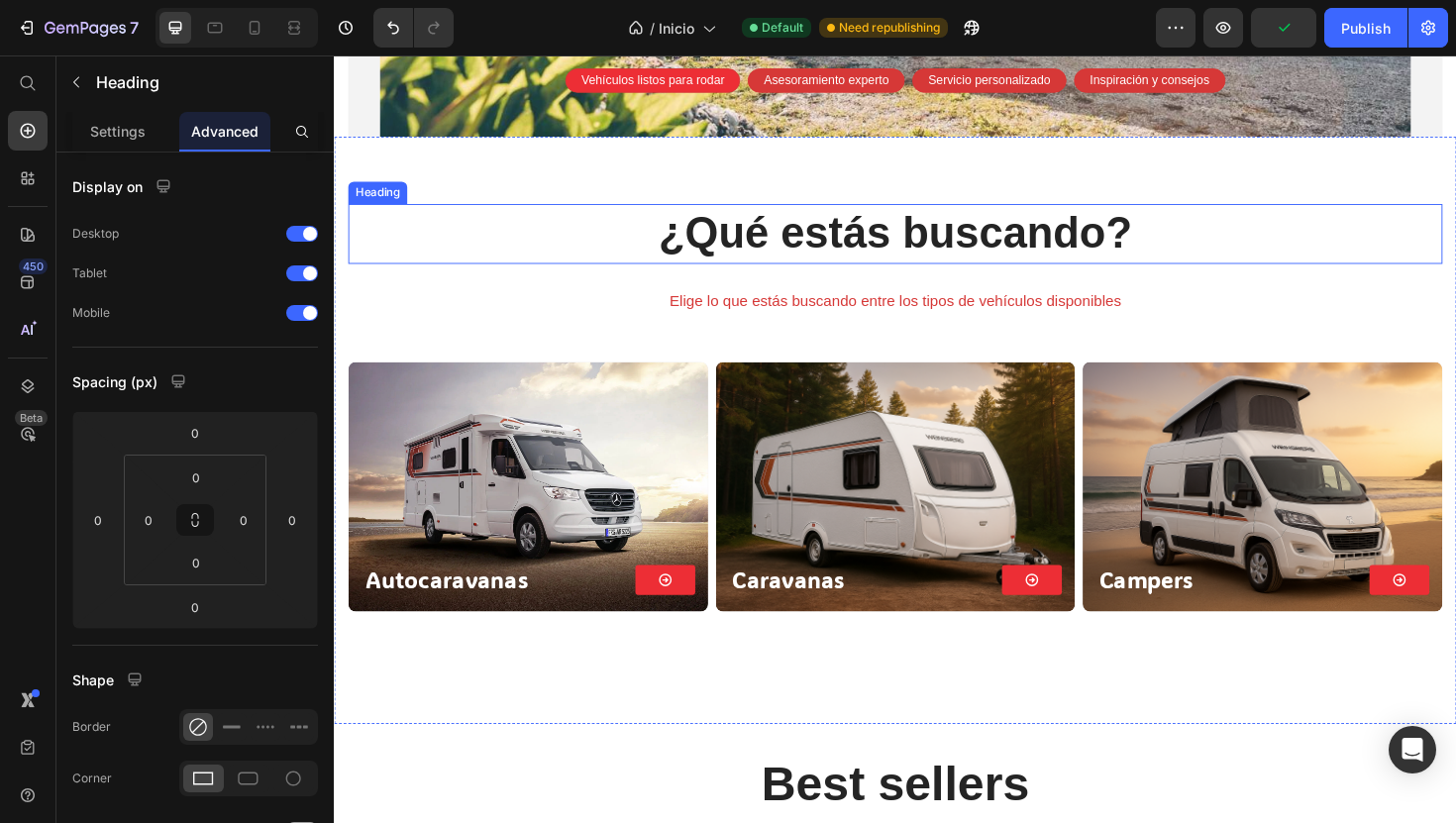 click on "¿Qué estás buscando?" at bounding box center [928, 244] 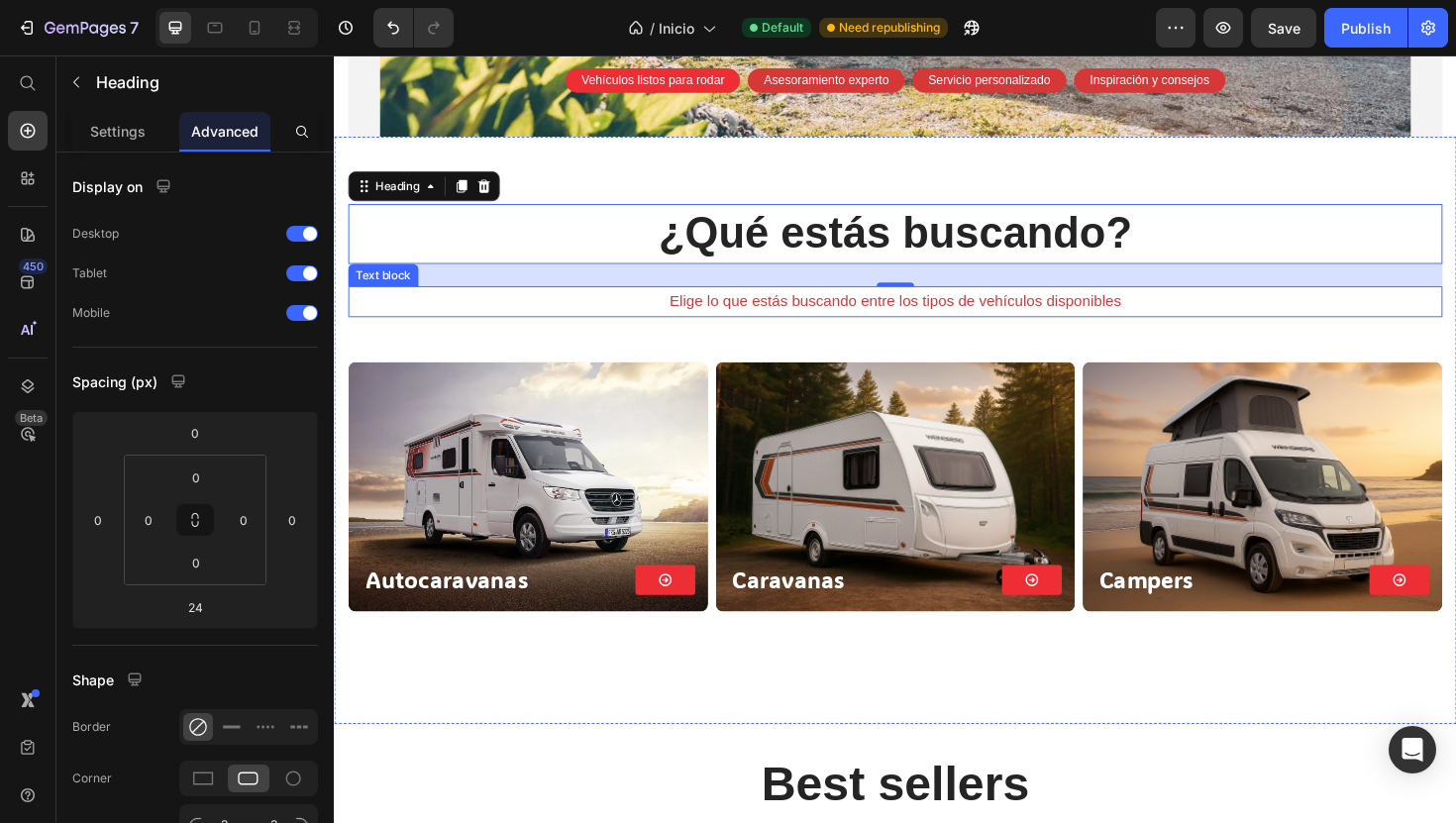 click on "Elige lo que estás buscando entre los tipos de vehículos disponibles" at bounding box center (928, 316) 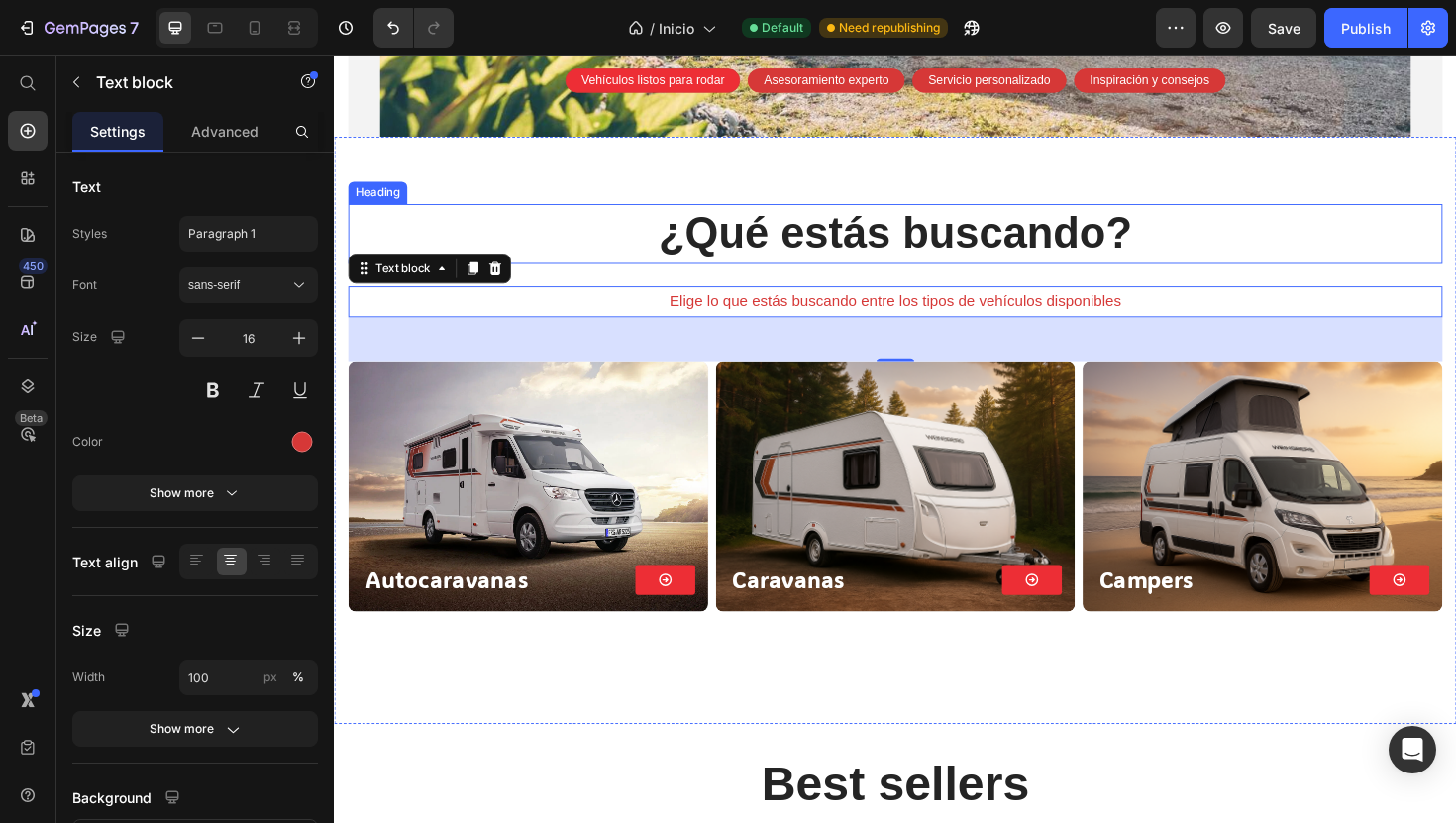 click on "¿Qué estás buscando?" at bounding box center (928, 244) 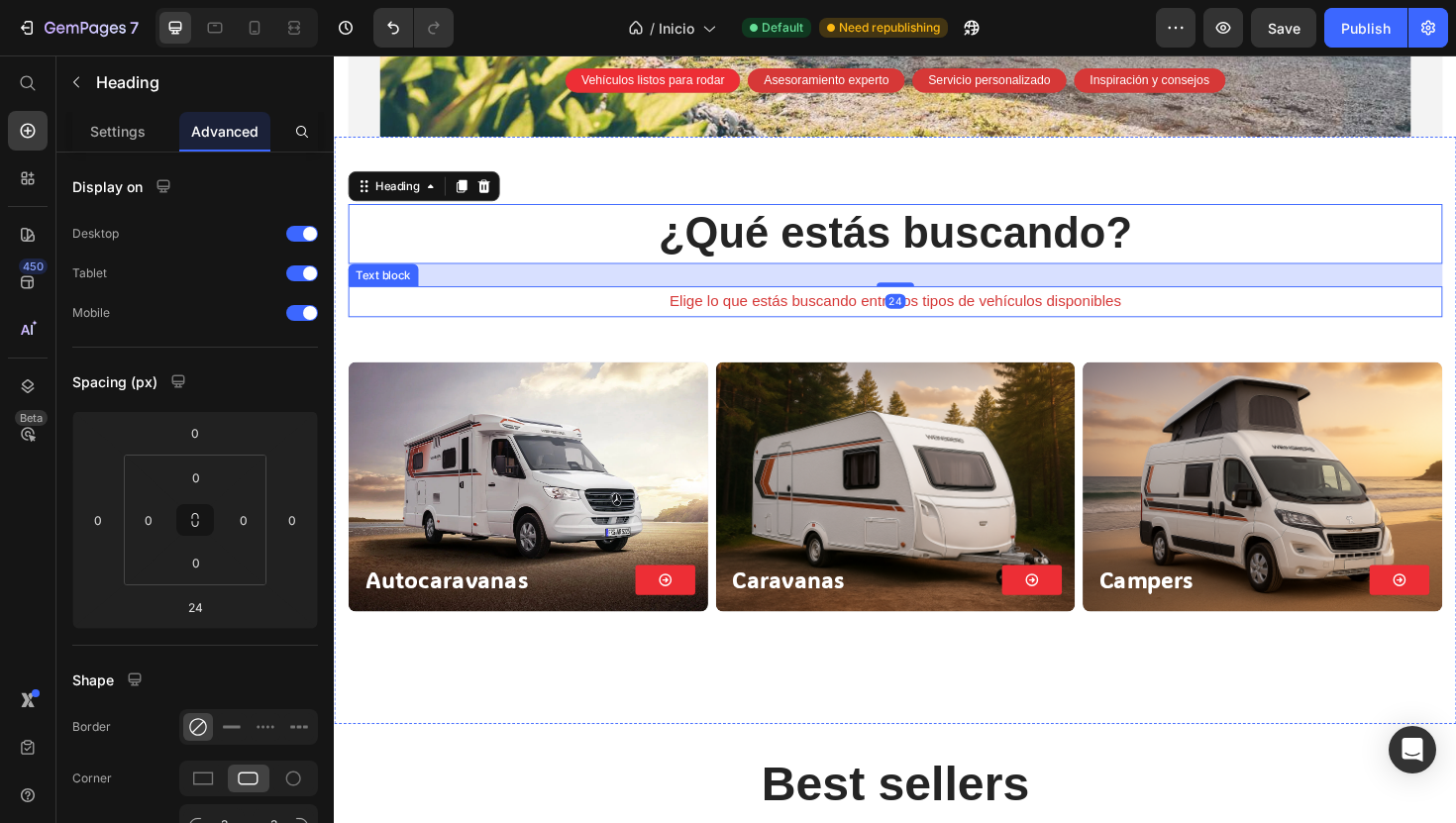 click on "Elige lo que estás buscando entre los tipos de vehículos disponibles" at bounding box center [928, 316] 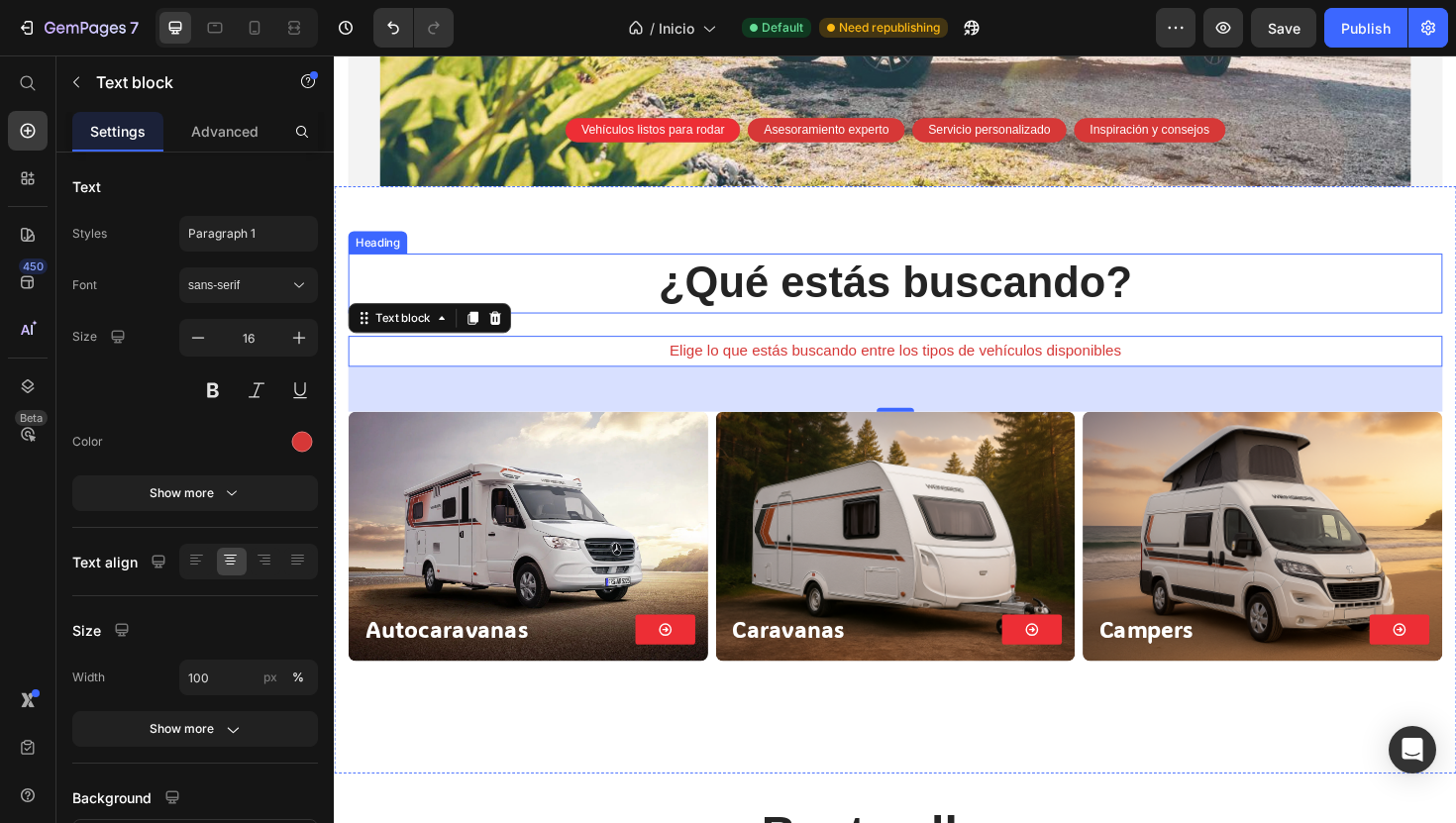 scroll, scrollTop: 563, scrollLeft: 0, axis: vertical 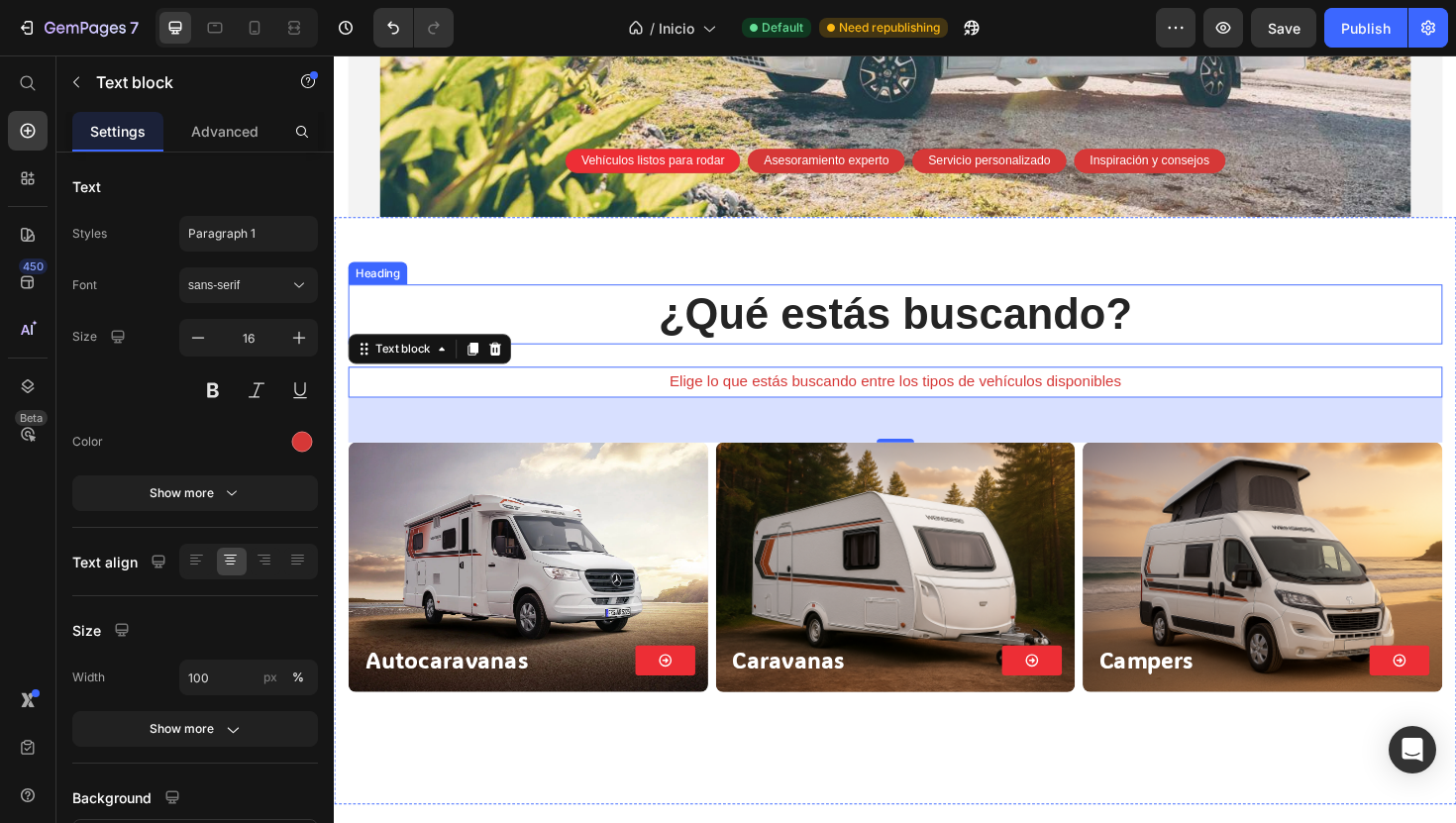 click on "¿Qué estás buscando?" at bounding box center [928, 329] 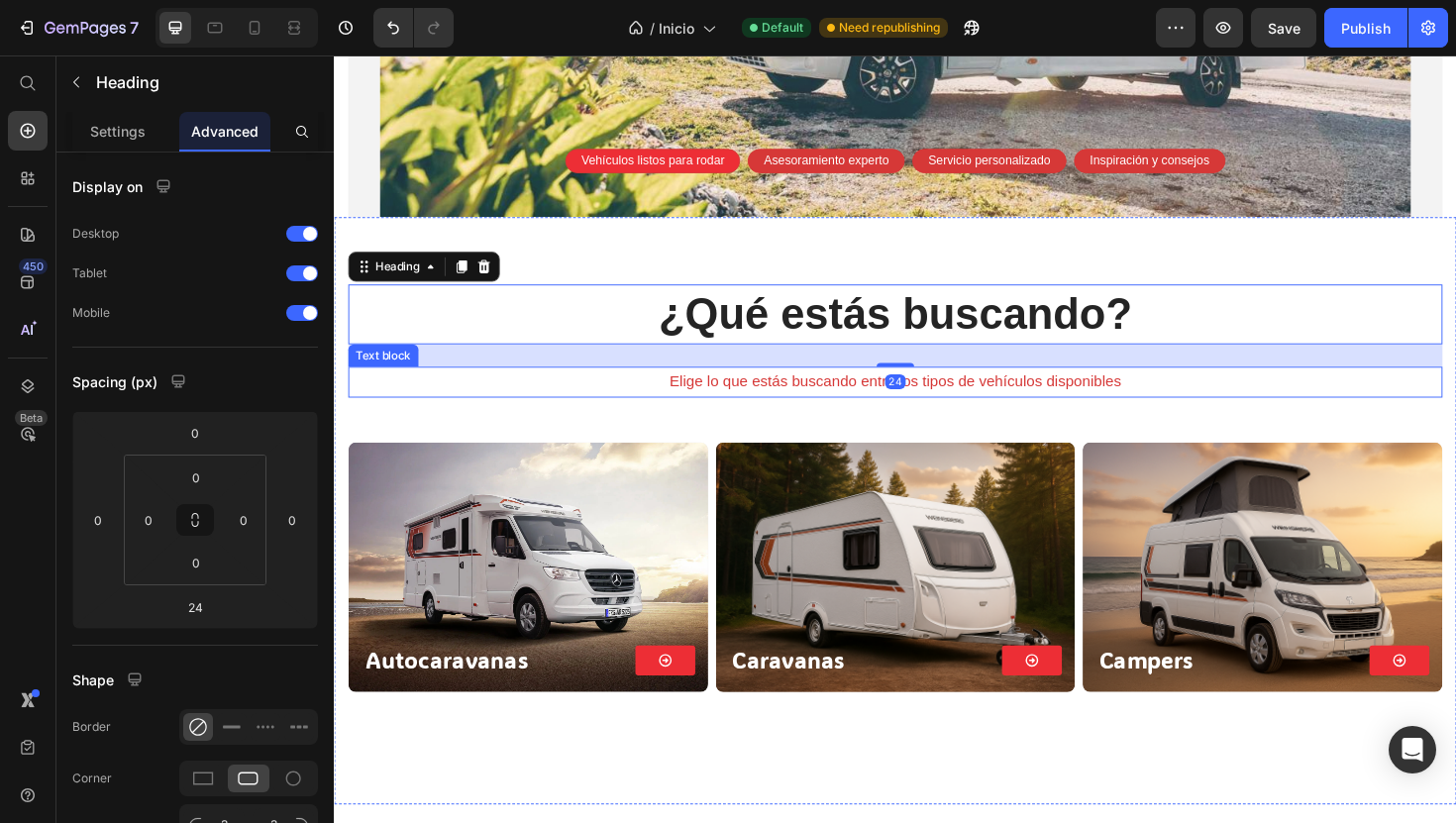 click on "Elige lo que estás buscando entre los tipos de vehículos disponibles" at bounding box center [928, 401] 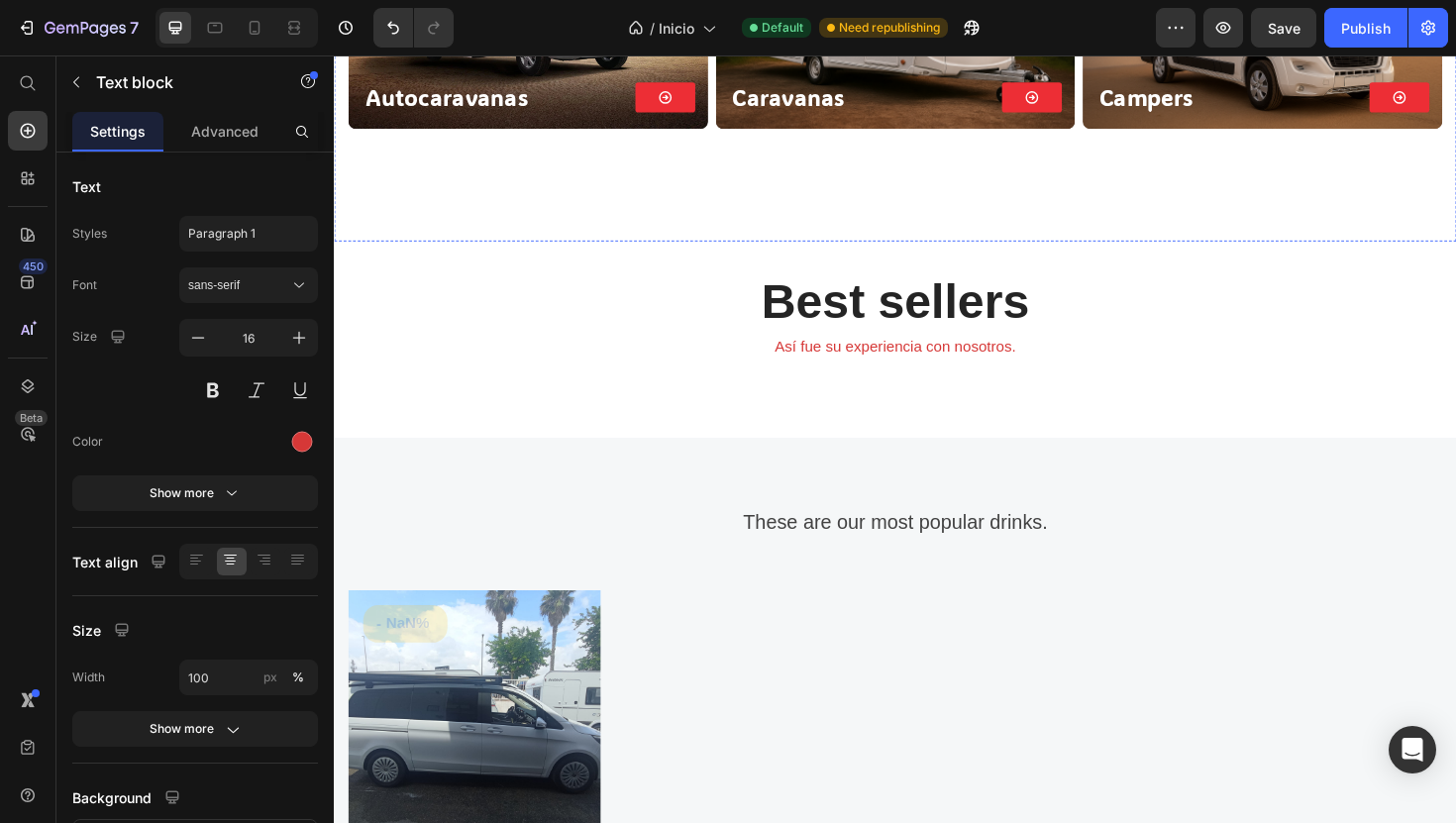 scroll, scrollTop: 1229, scrollLeft: 0, axis: vertical 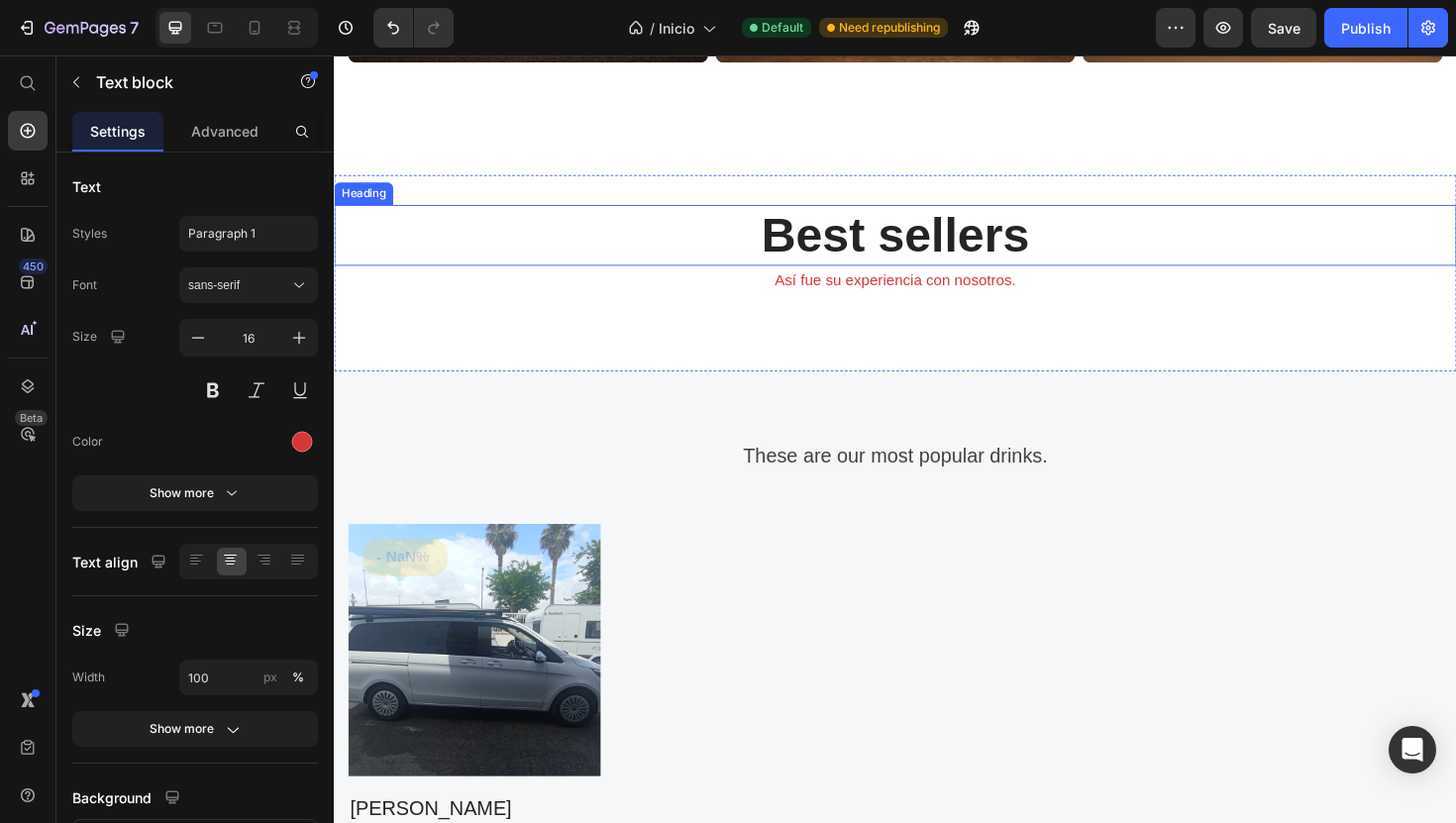 click on "Best sellers" at bounding box center (928, 246) 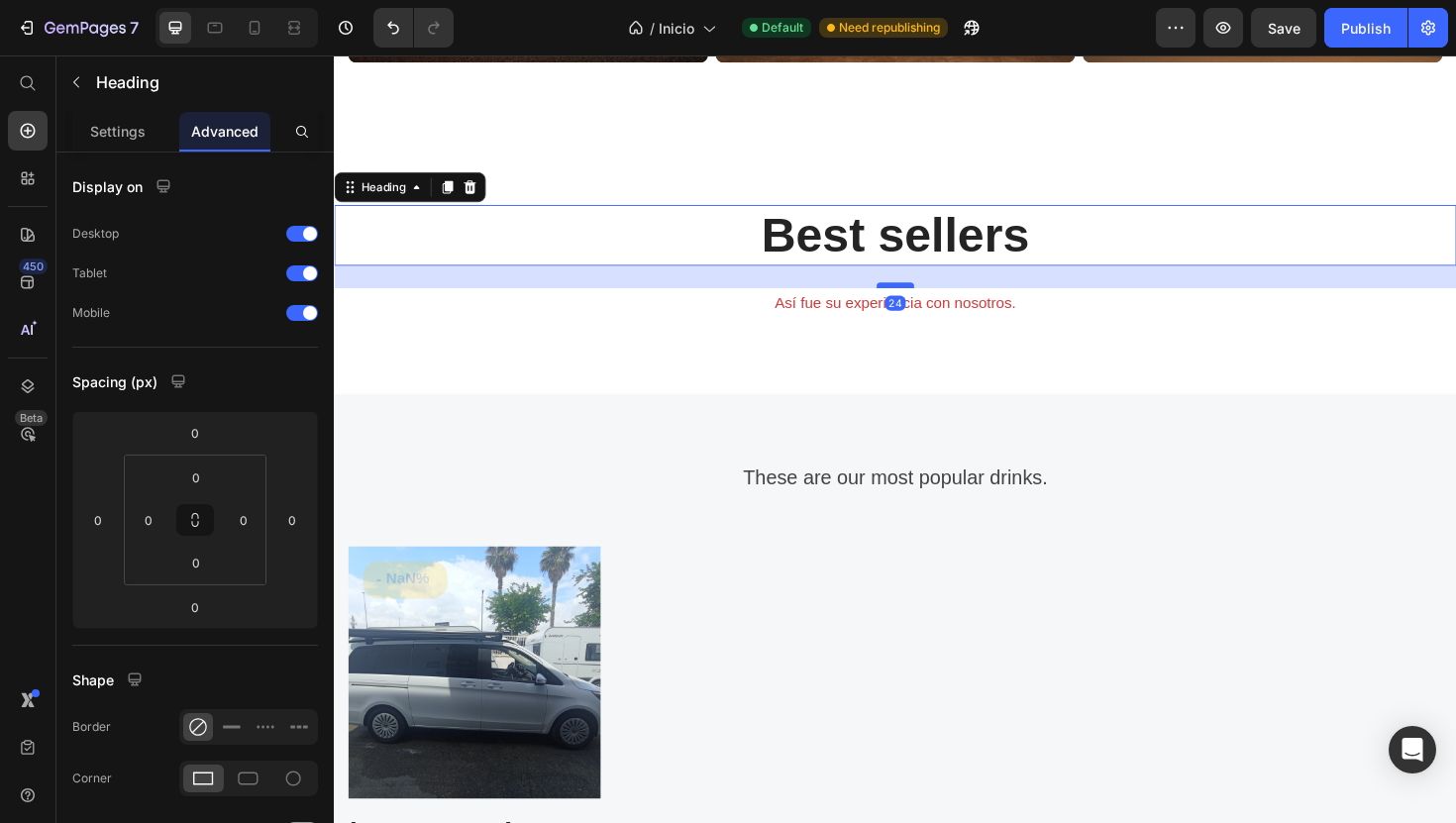 drag, startPoint x: 917, startPoint y: 275, endPoint x: 916, endPoint y: 299, distance: 24.020824 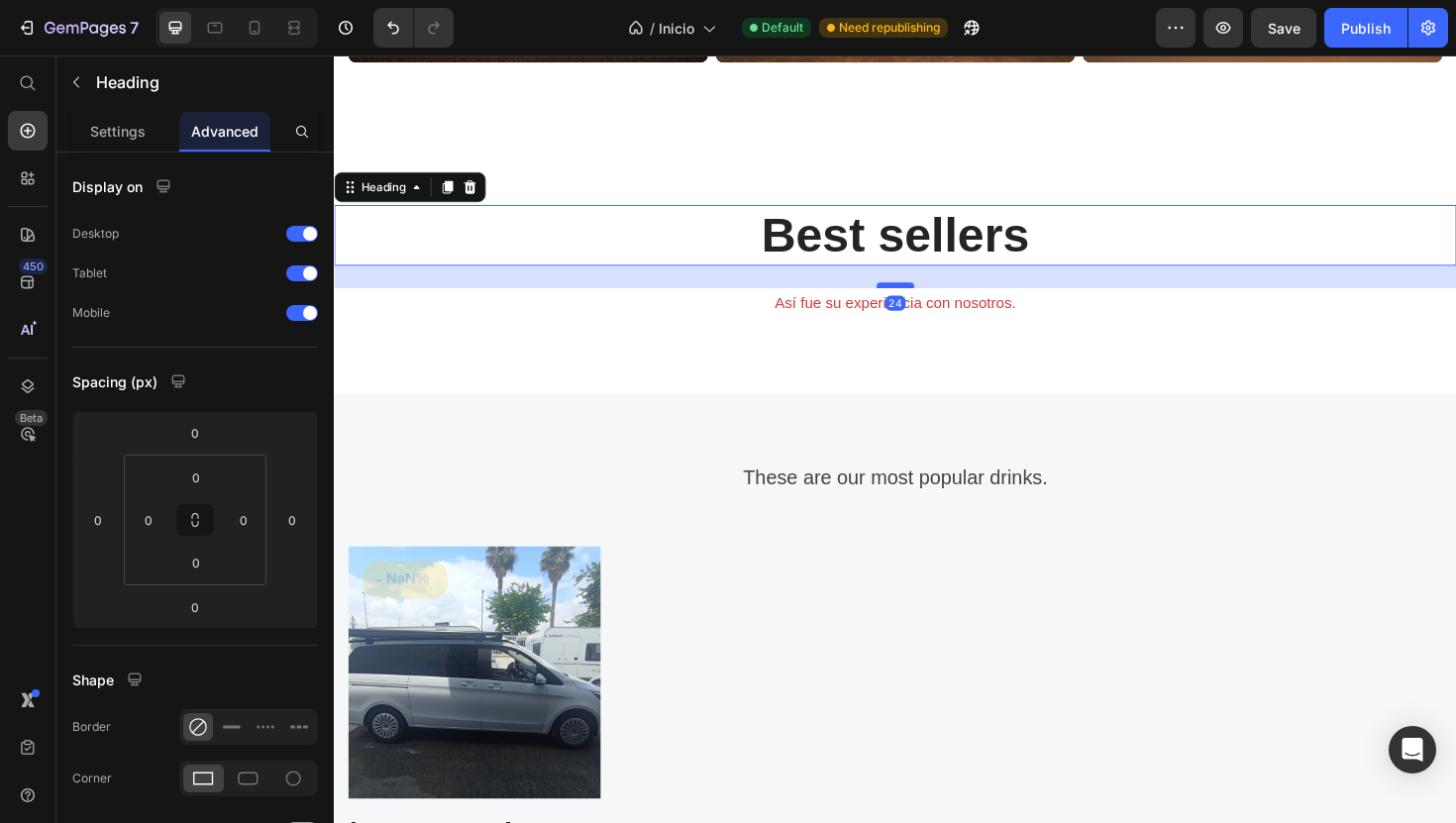 click at bounding box center [928, 299] 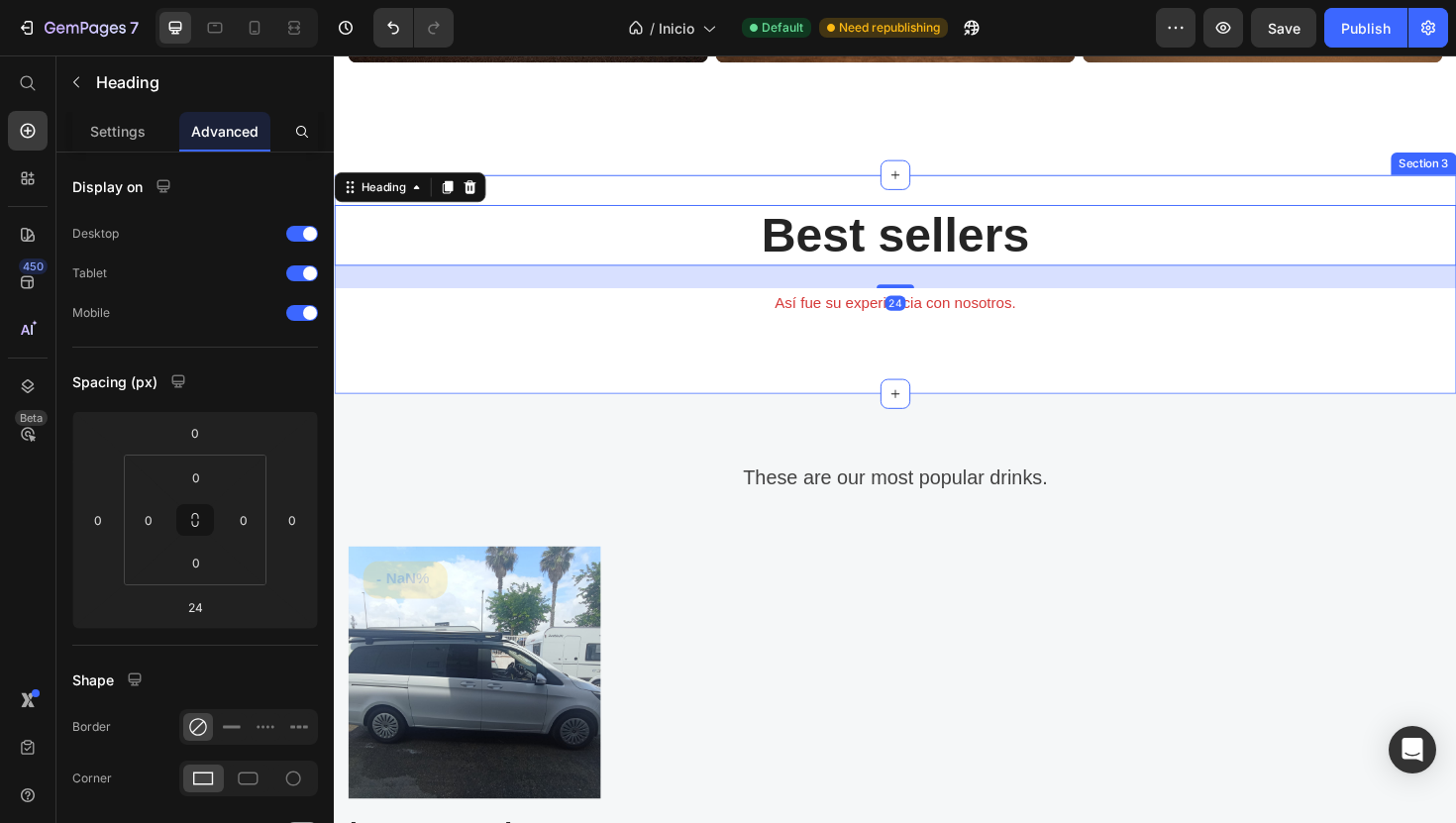 click on "Best sellers Heading   24 Así fue su experiencia con nosotros. Text block" at bounding box center [928, 298] 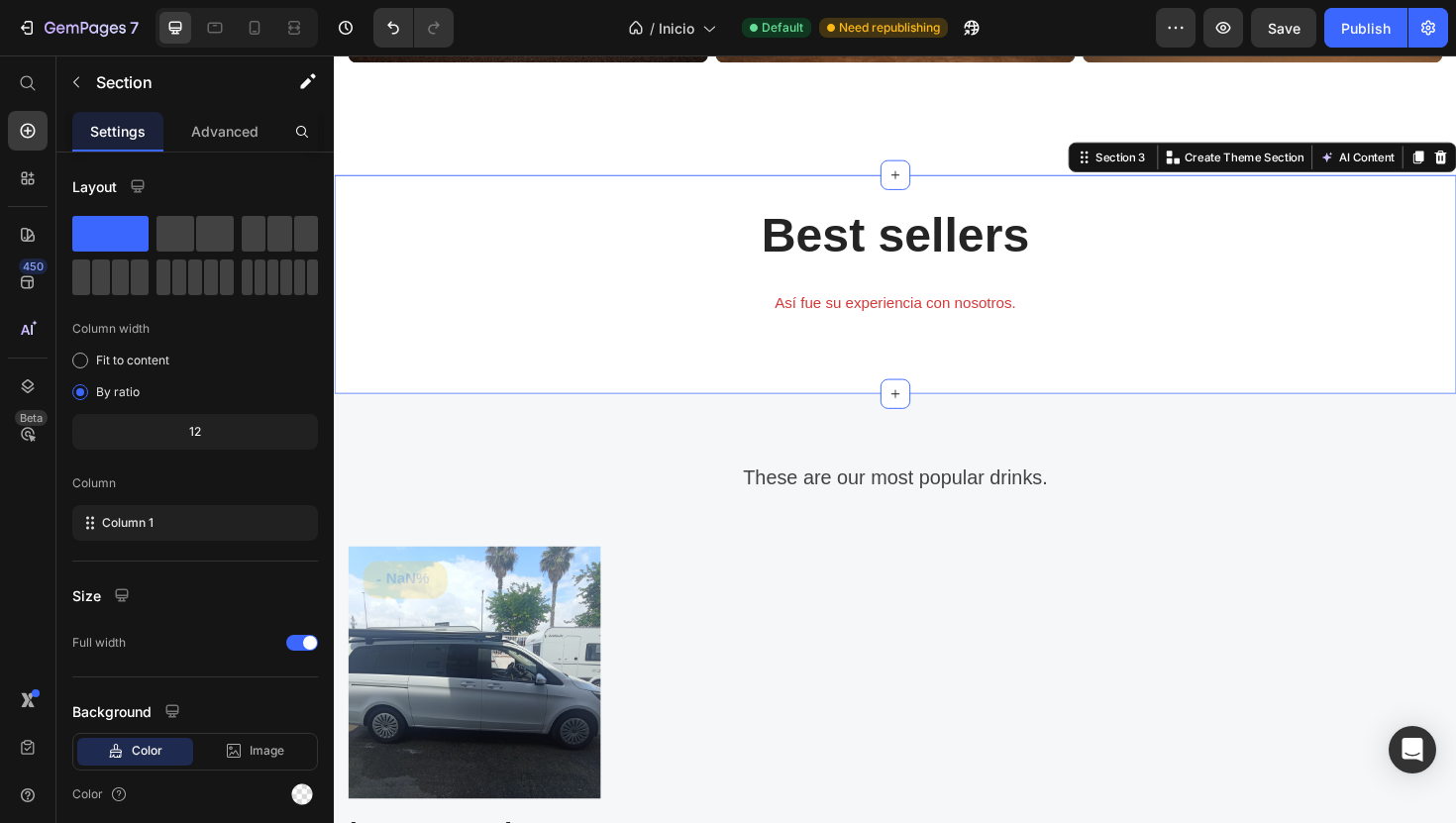click on "Así fue su experiencia con nosotros." at bounding box center (928, 318) 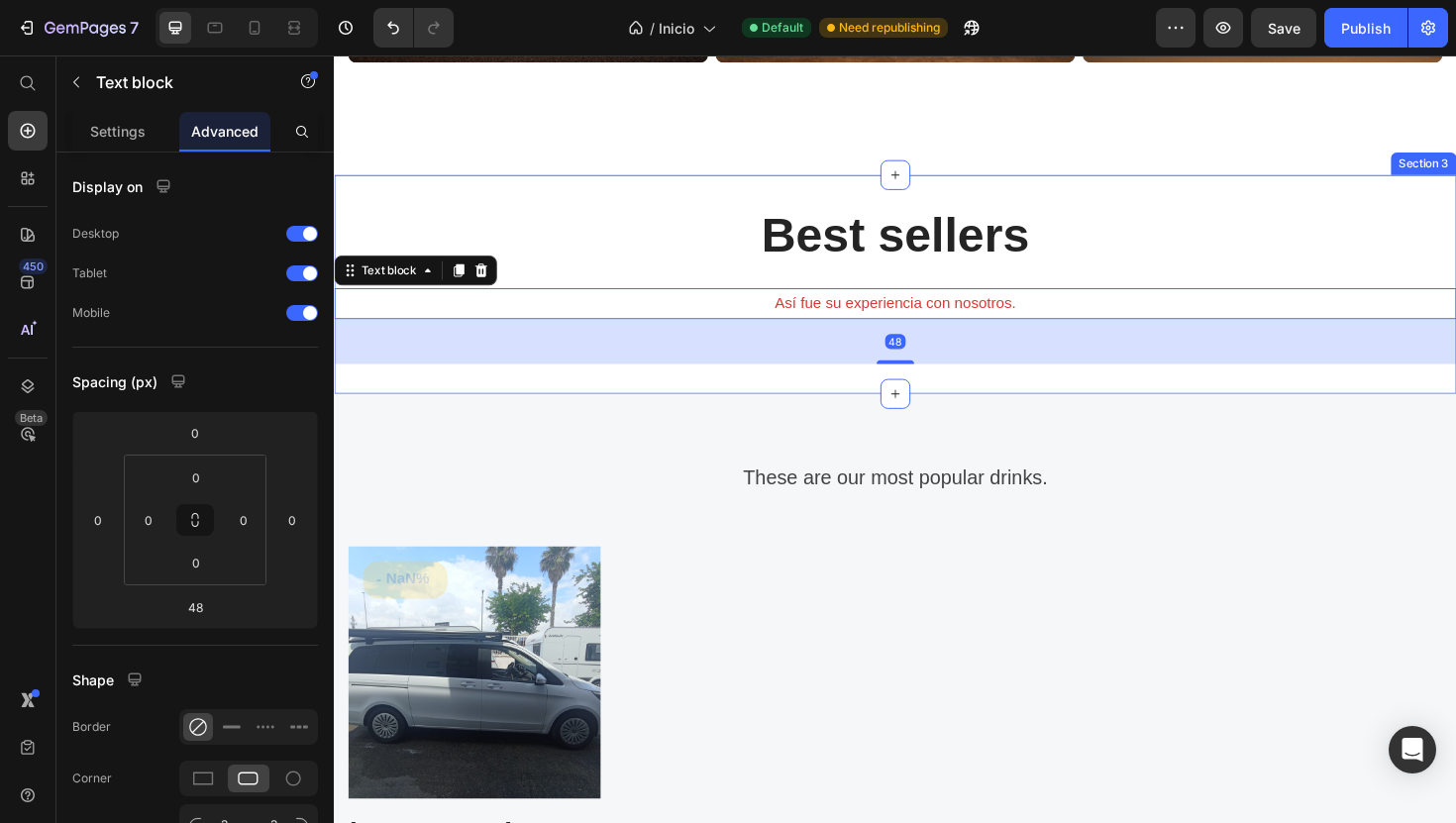 click on "These are our most popular drinks. Text block Row Product Images & Gallery - NaN% (P) Tag Row [PERSON_NAME] (P) Title                Icon                Icon                Icon                Icon                Icon Icon List Hoz (359) Text block Row €0,00 (P) Price €0,00 (P) Price Row Row Product List Row View All Button Row Section 4" at bounding box center (928, 780) 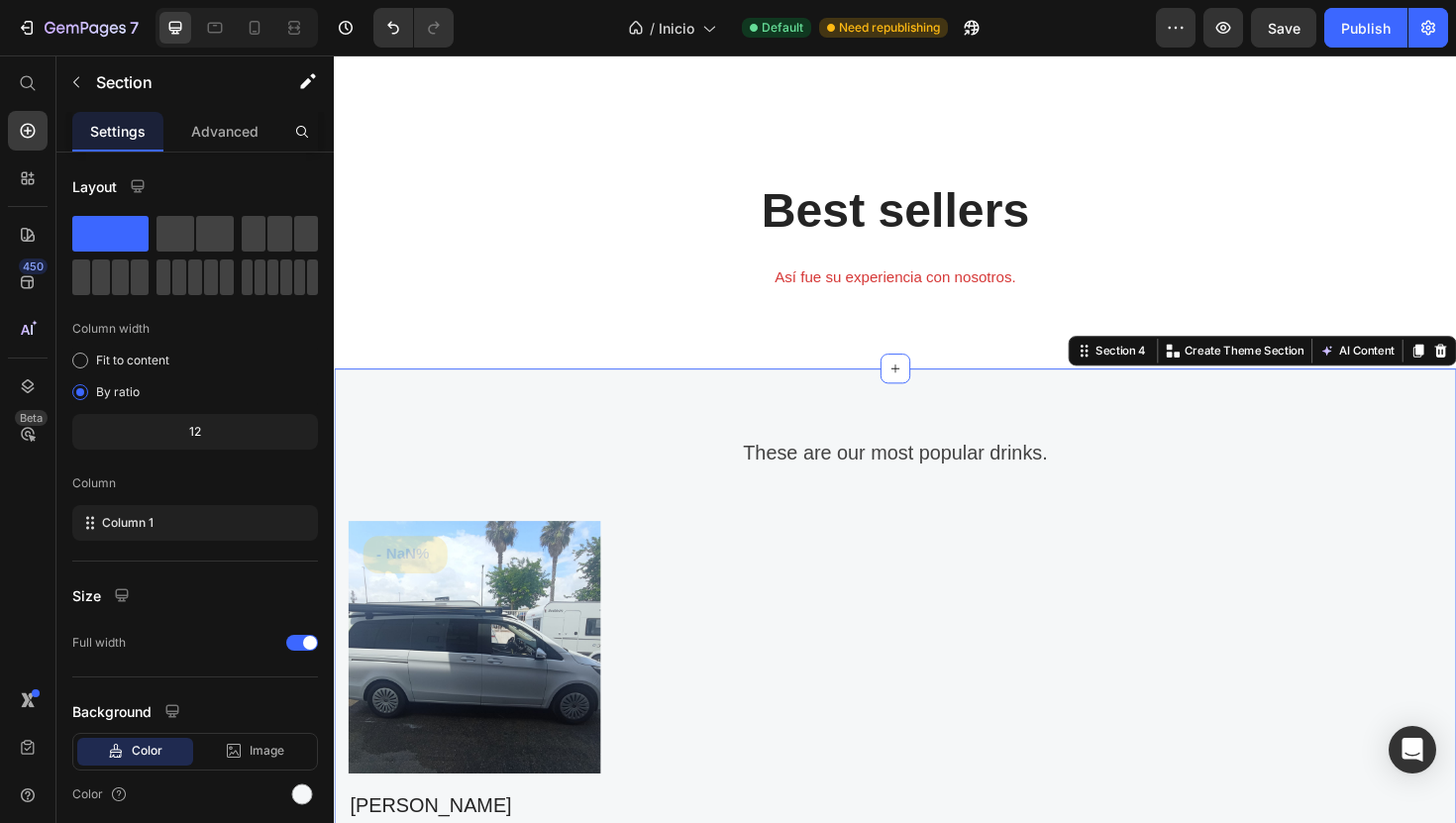 scroll, scrollTop: 1286, scrollLeft: 0, axis: vertical 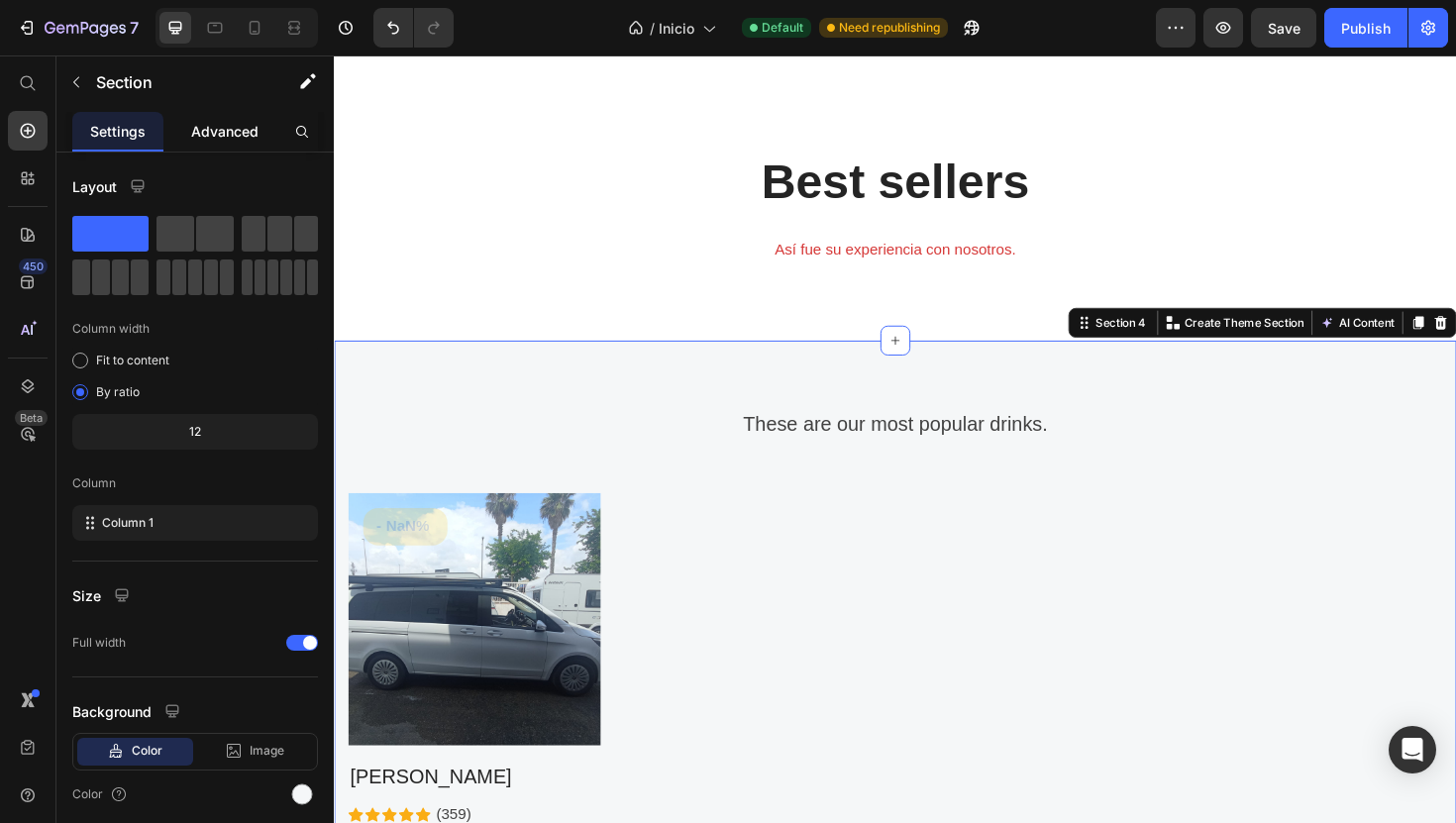 click on "Advanced" 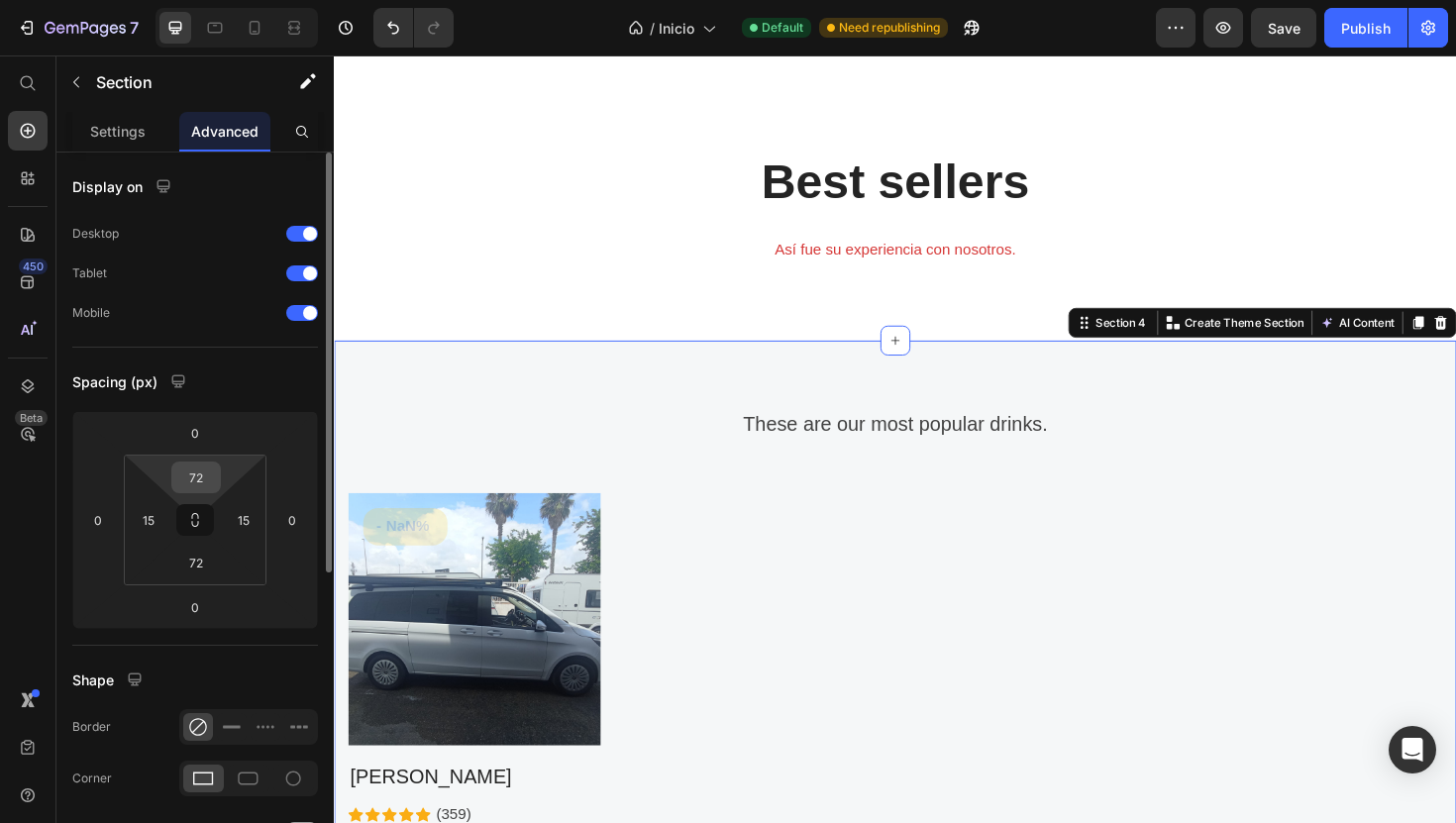 click on "72" at bounding box center (196, 477) 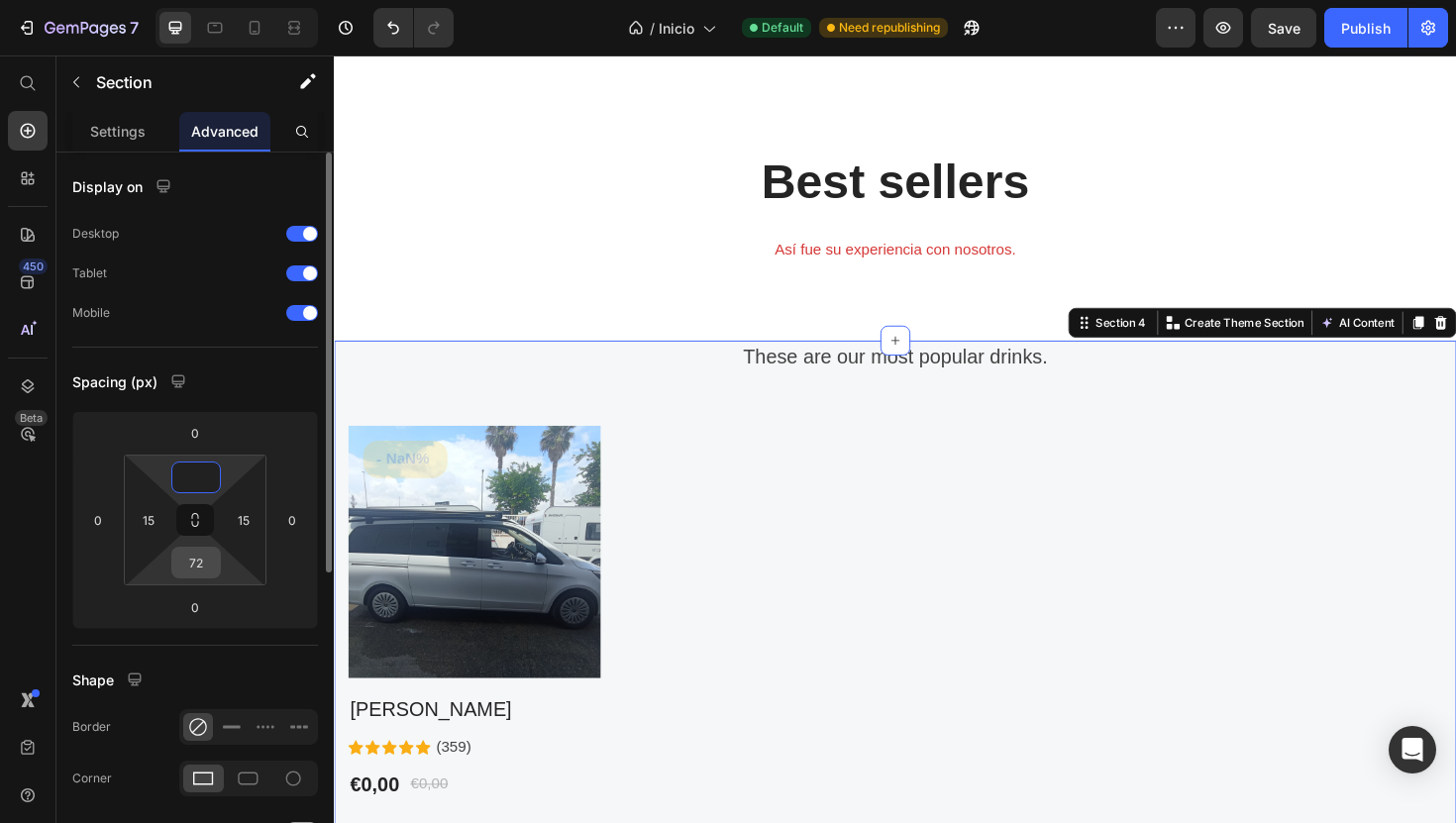 type on "0" 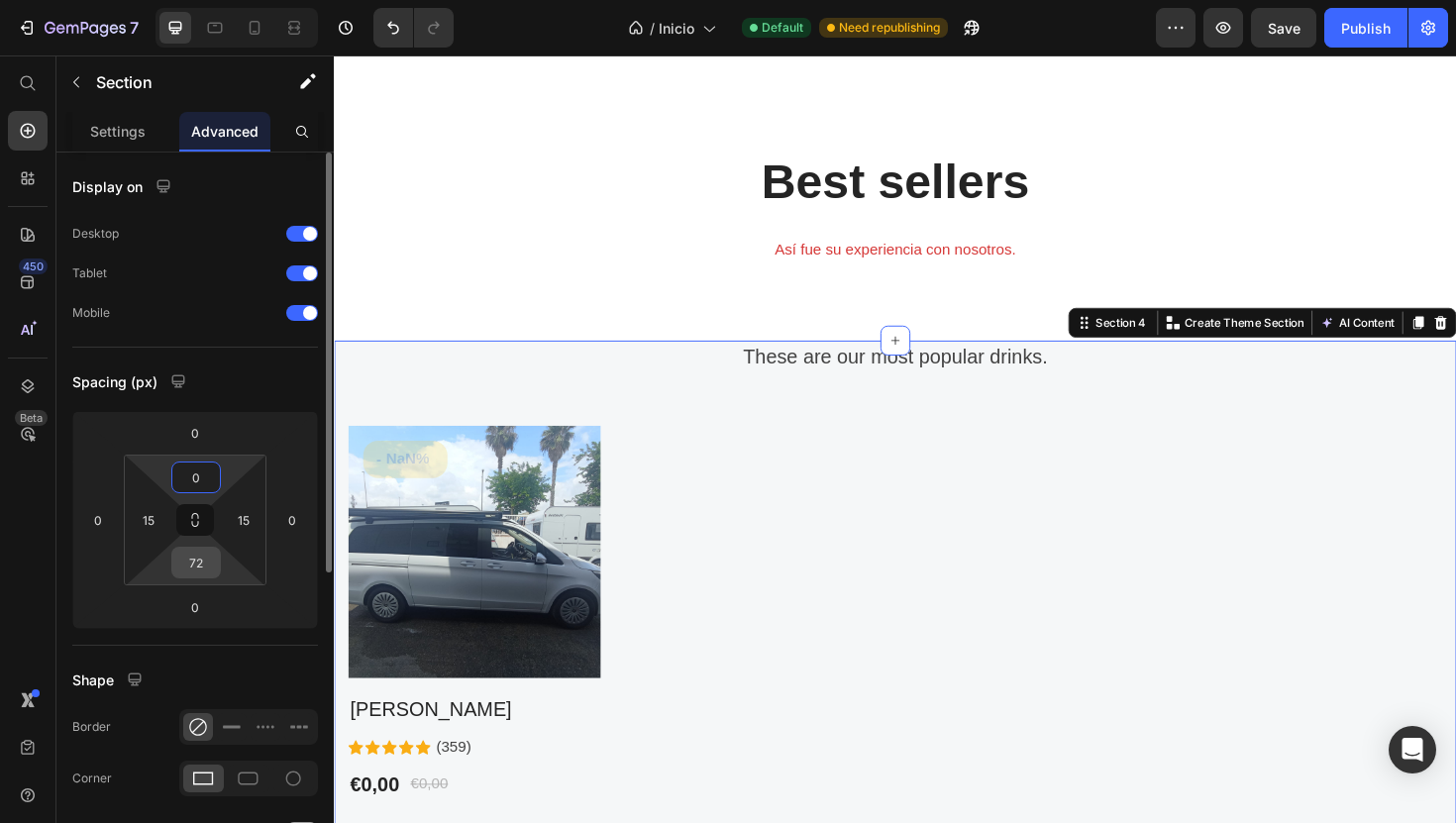 click on "72" at bounding box center [196, 563] 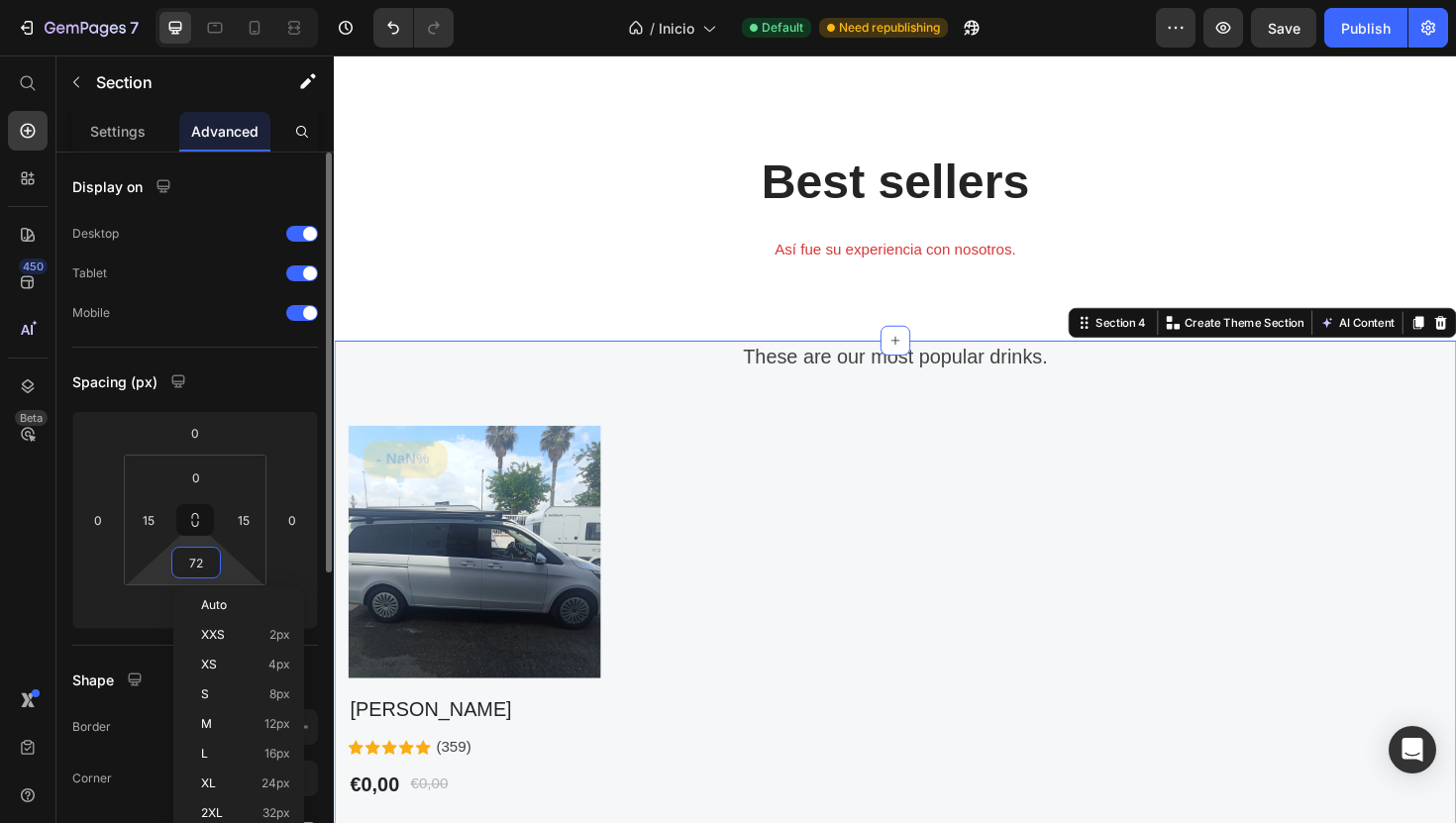 type 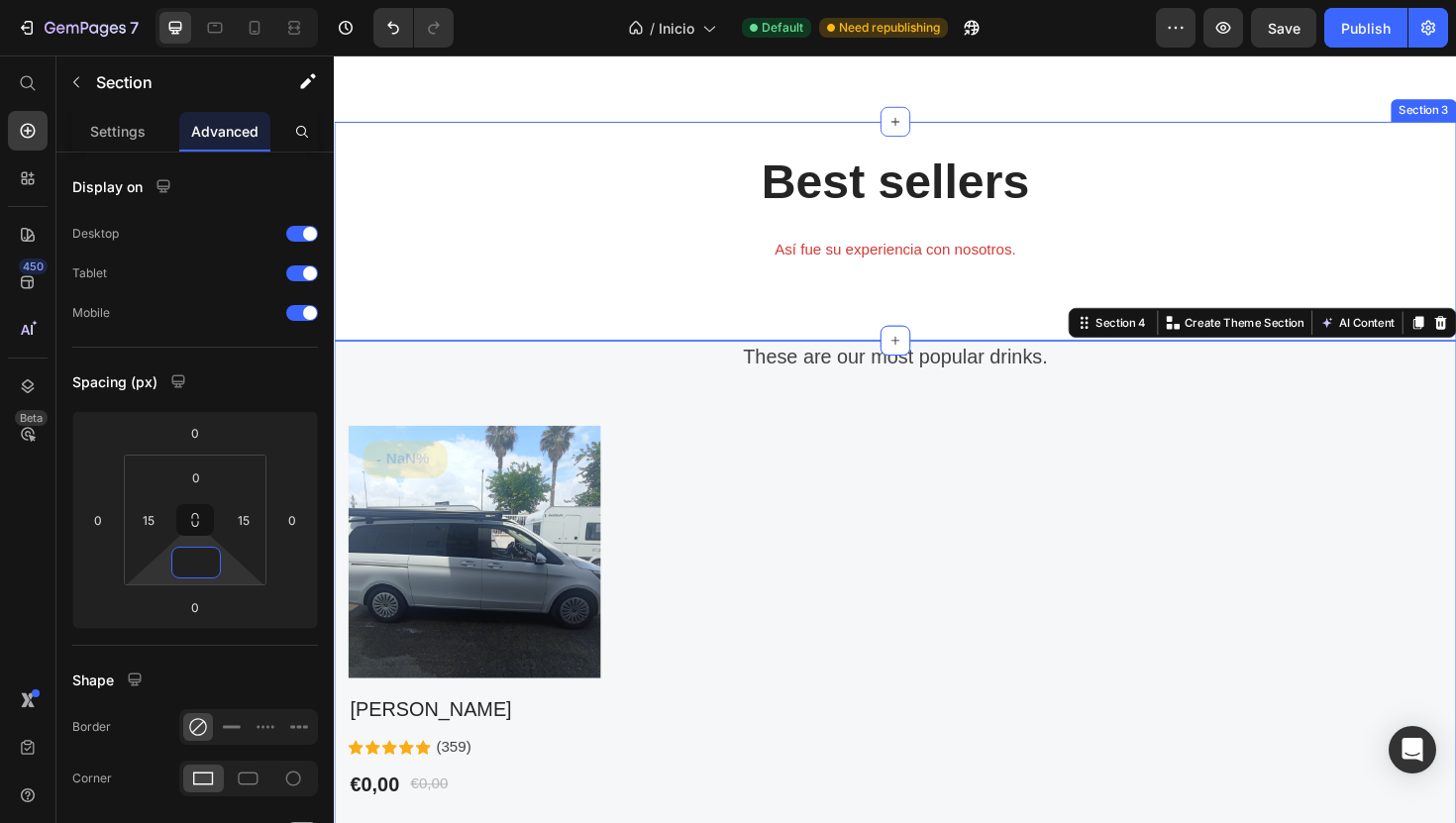 click on "Best sellers Heading Así fue su experiencia con nosotros. Text block" at bounding box center [928, 242] 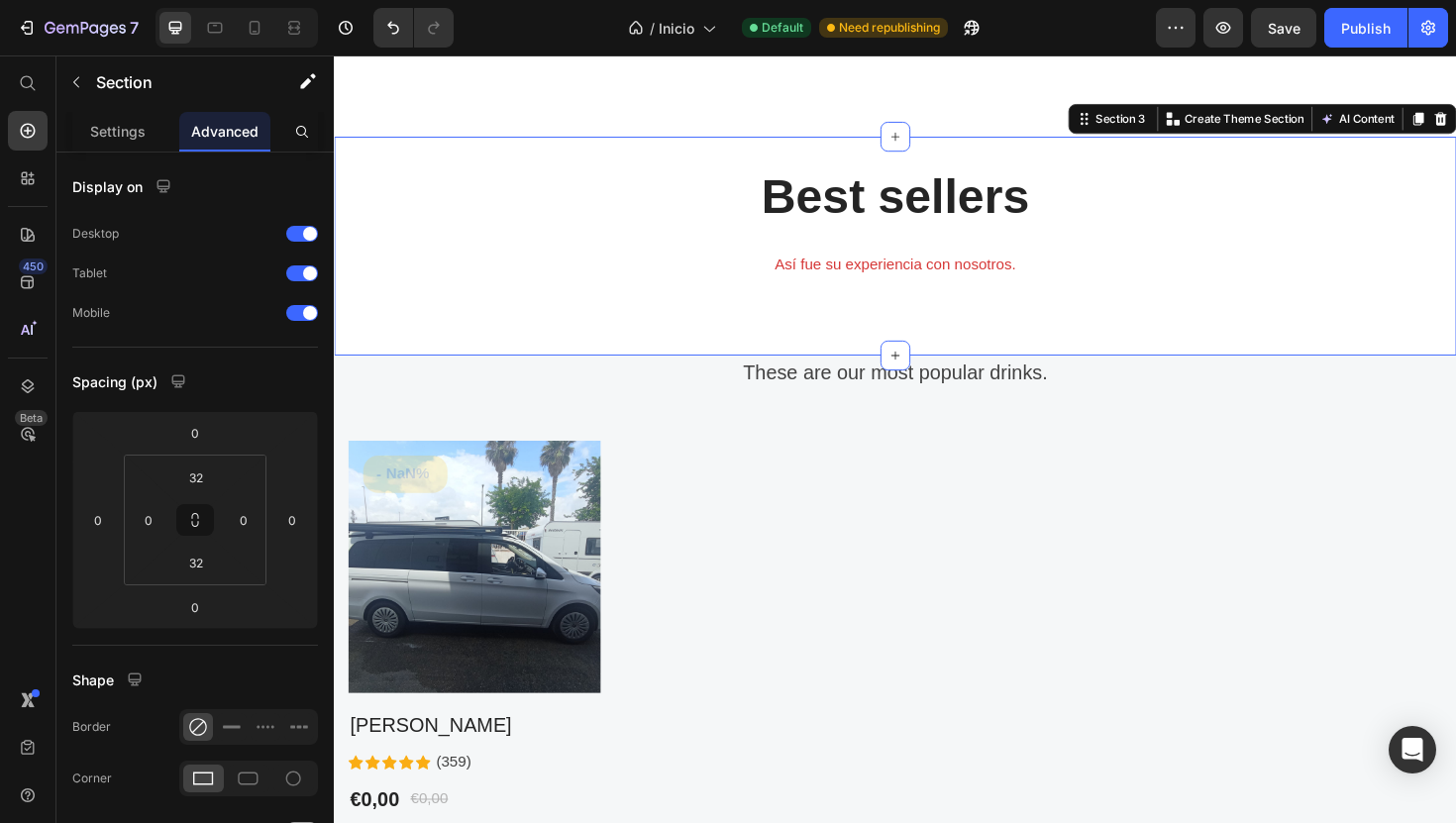 scroll, scrollTop: 1113, scrollLeft: 0, axis: vertical 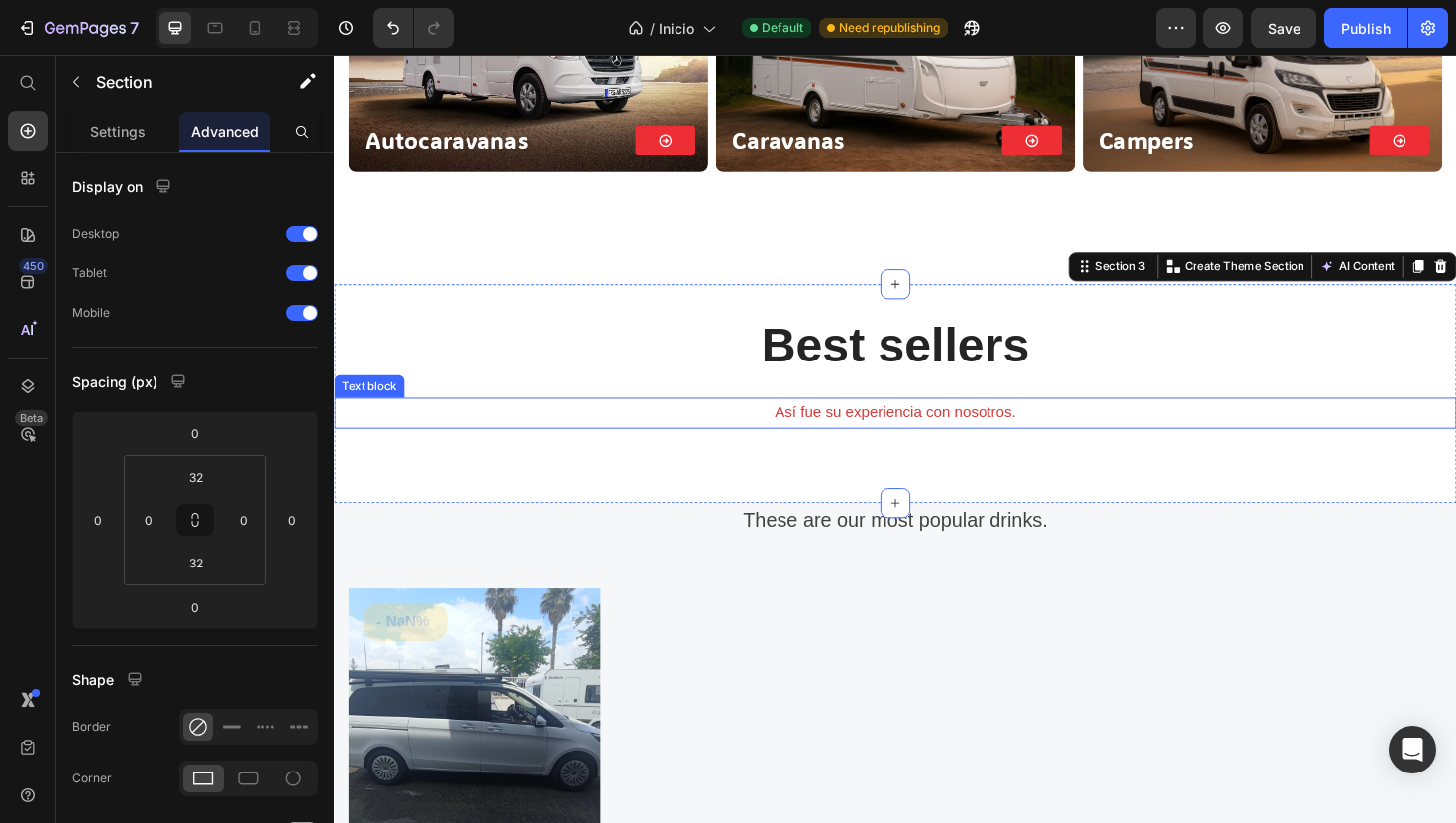 click on "Así fue su experiencia con nosotros." at bounding box center [928, 434] 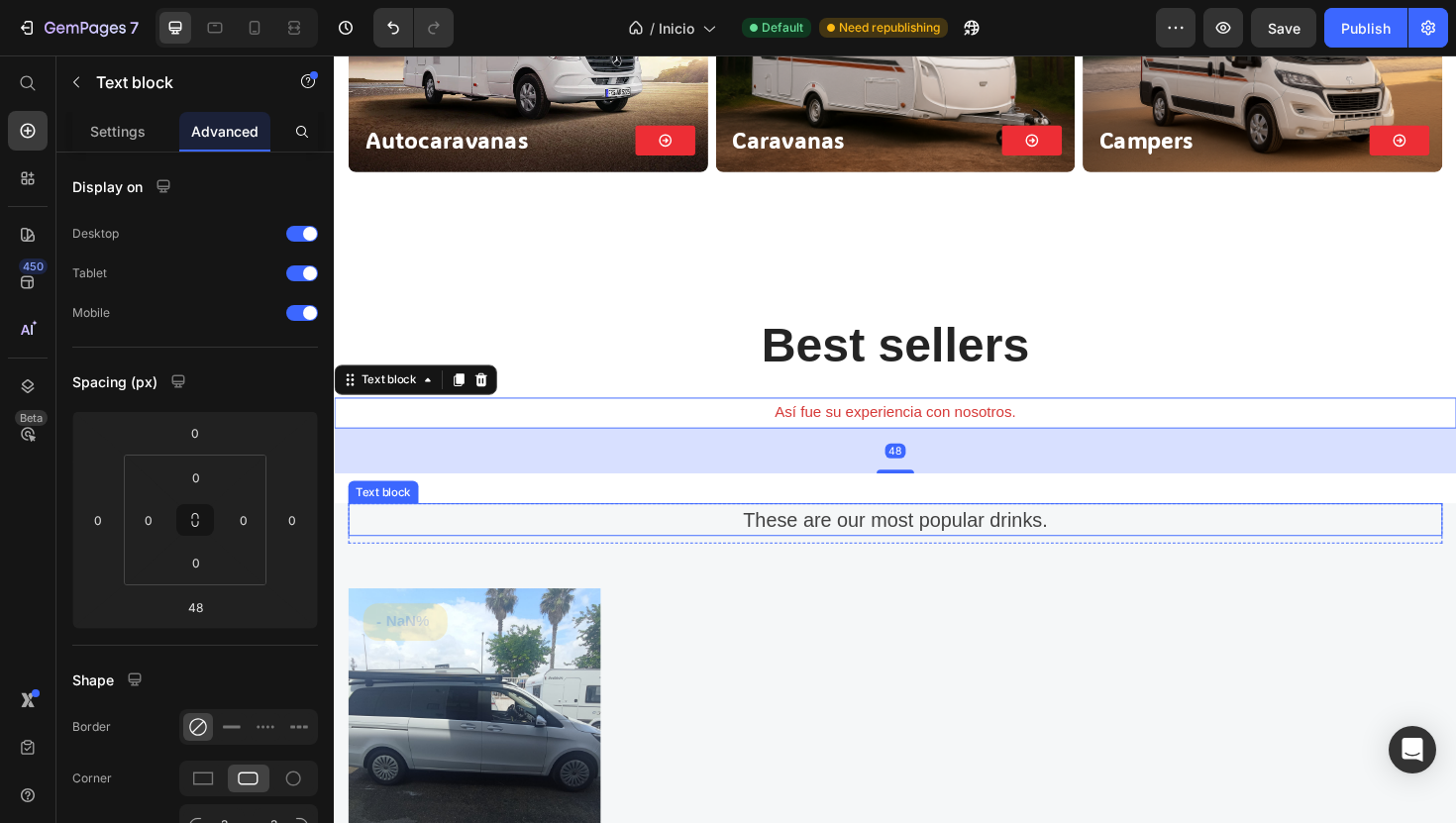 click on "These are our most popular drinks." at bounding box center (928, 548) 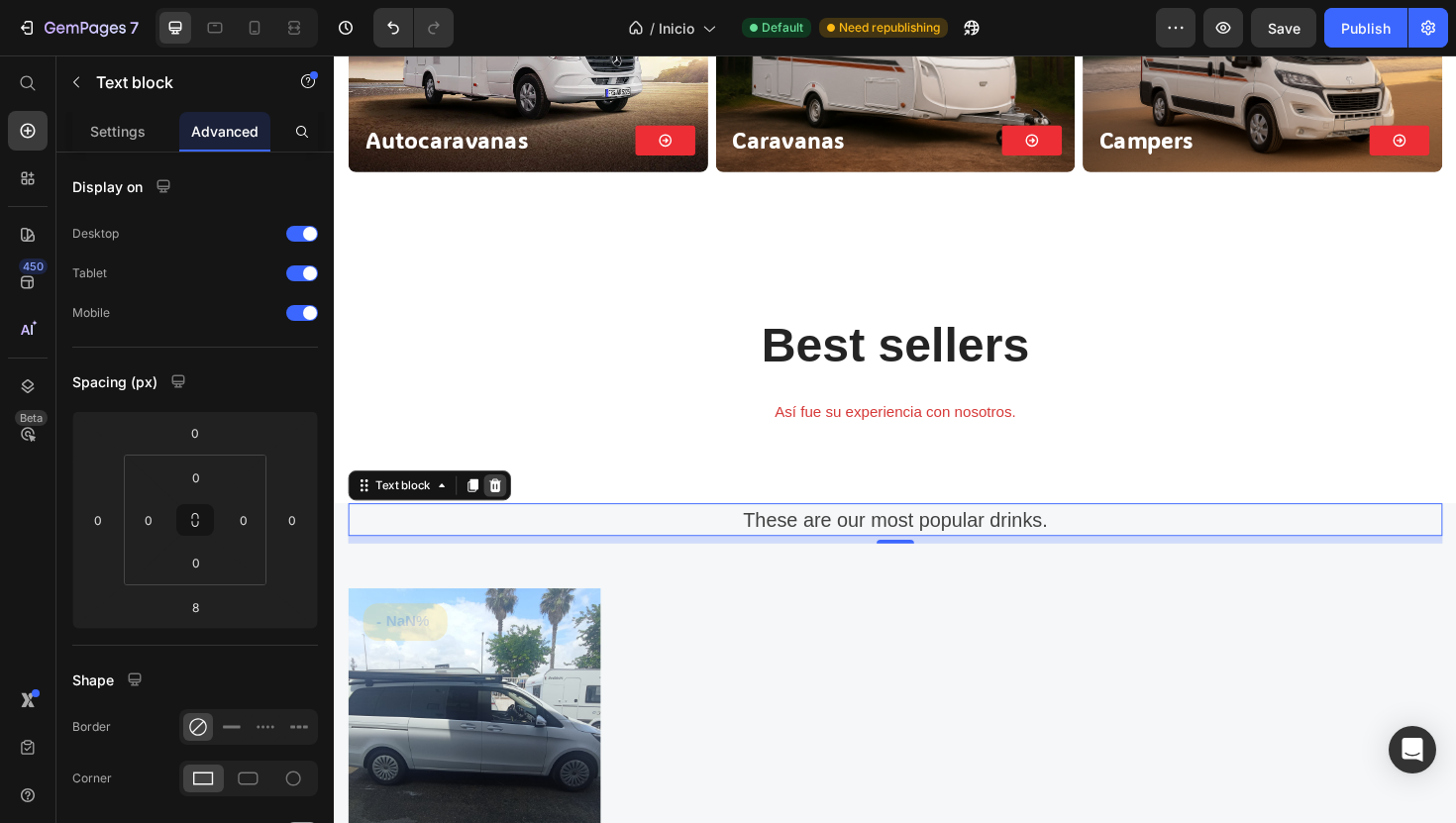 click 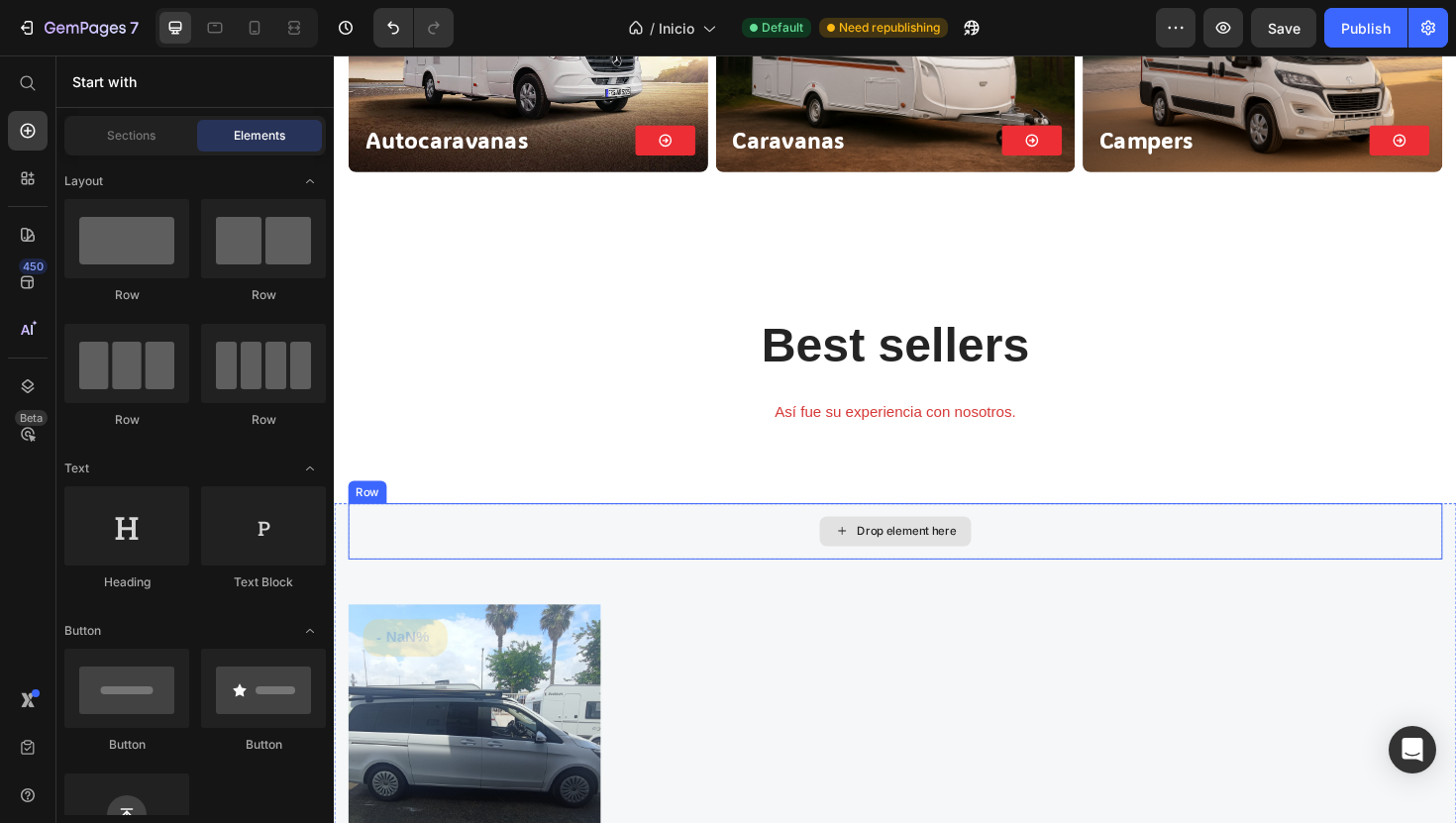 click on "Drop element here" at bounding box center [928, 560] 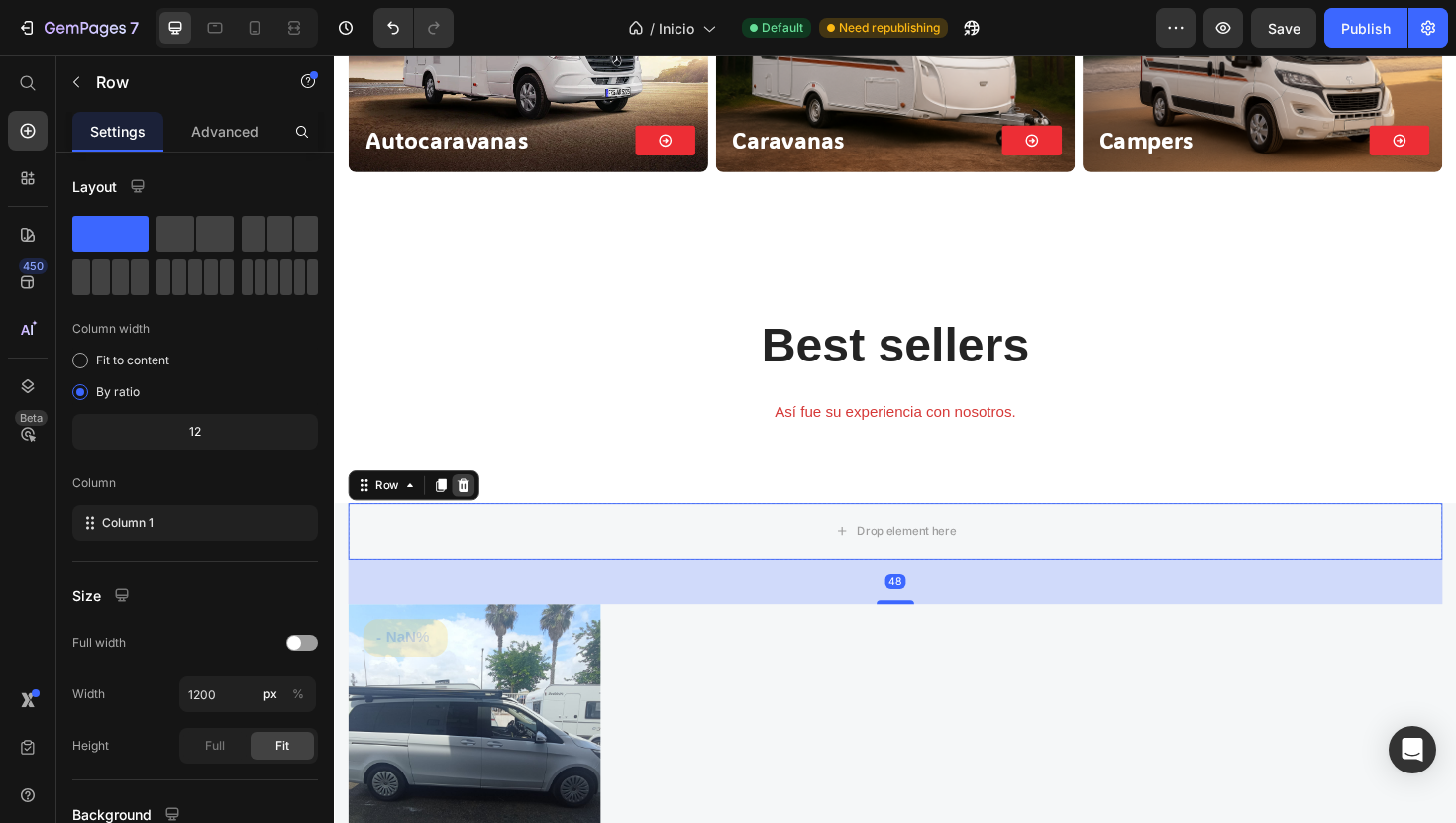 click 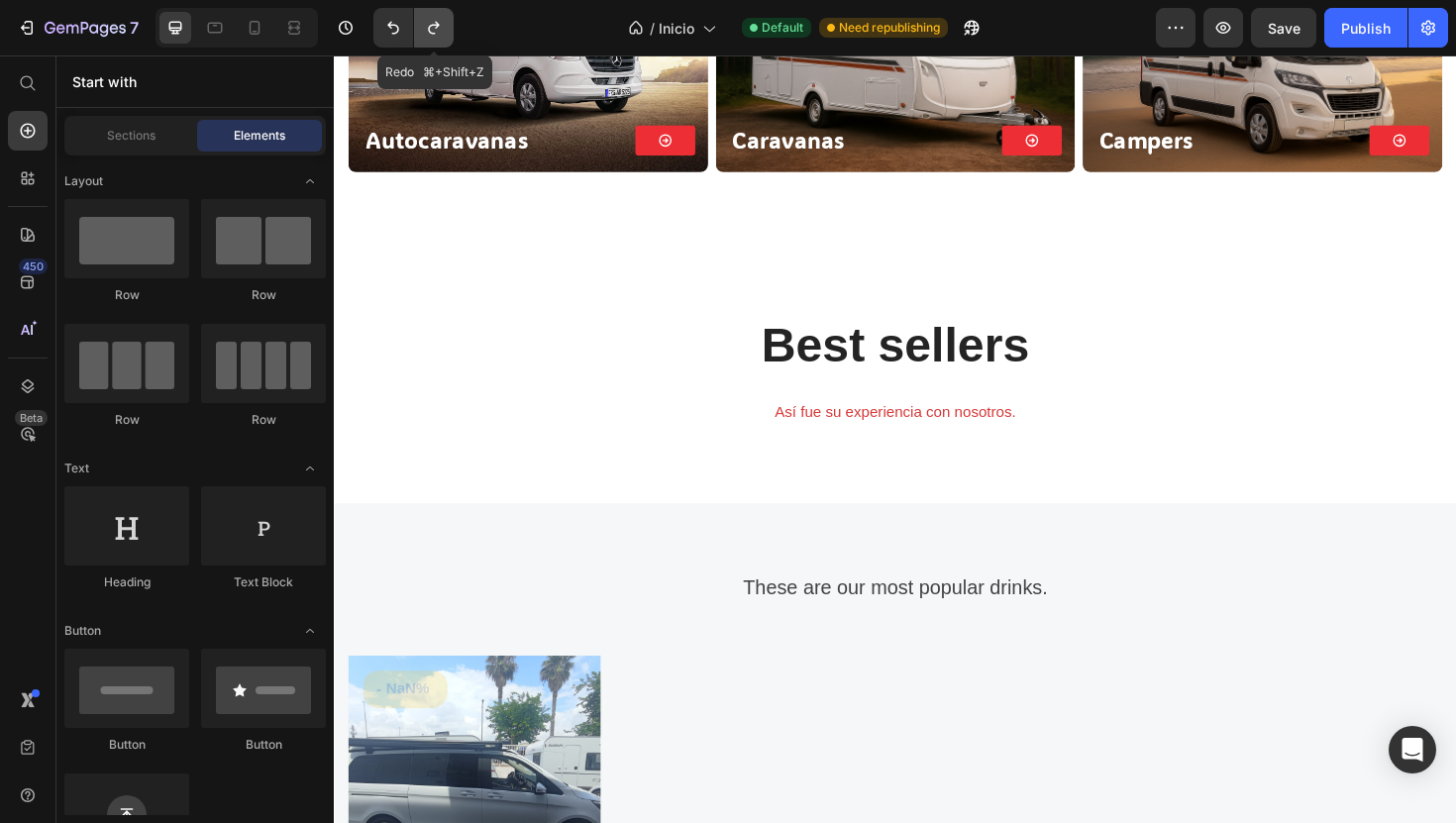 click 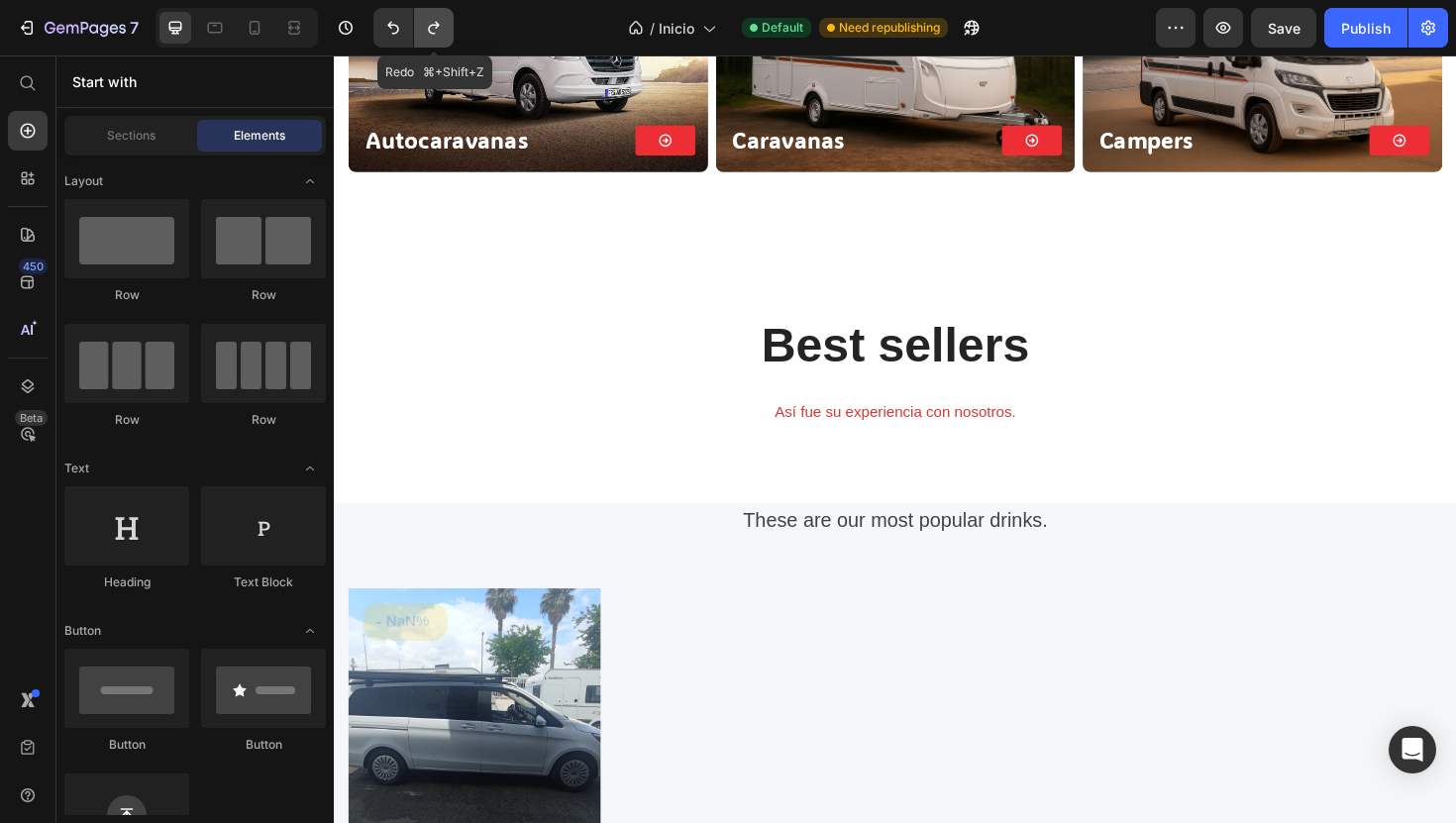 click 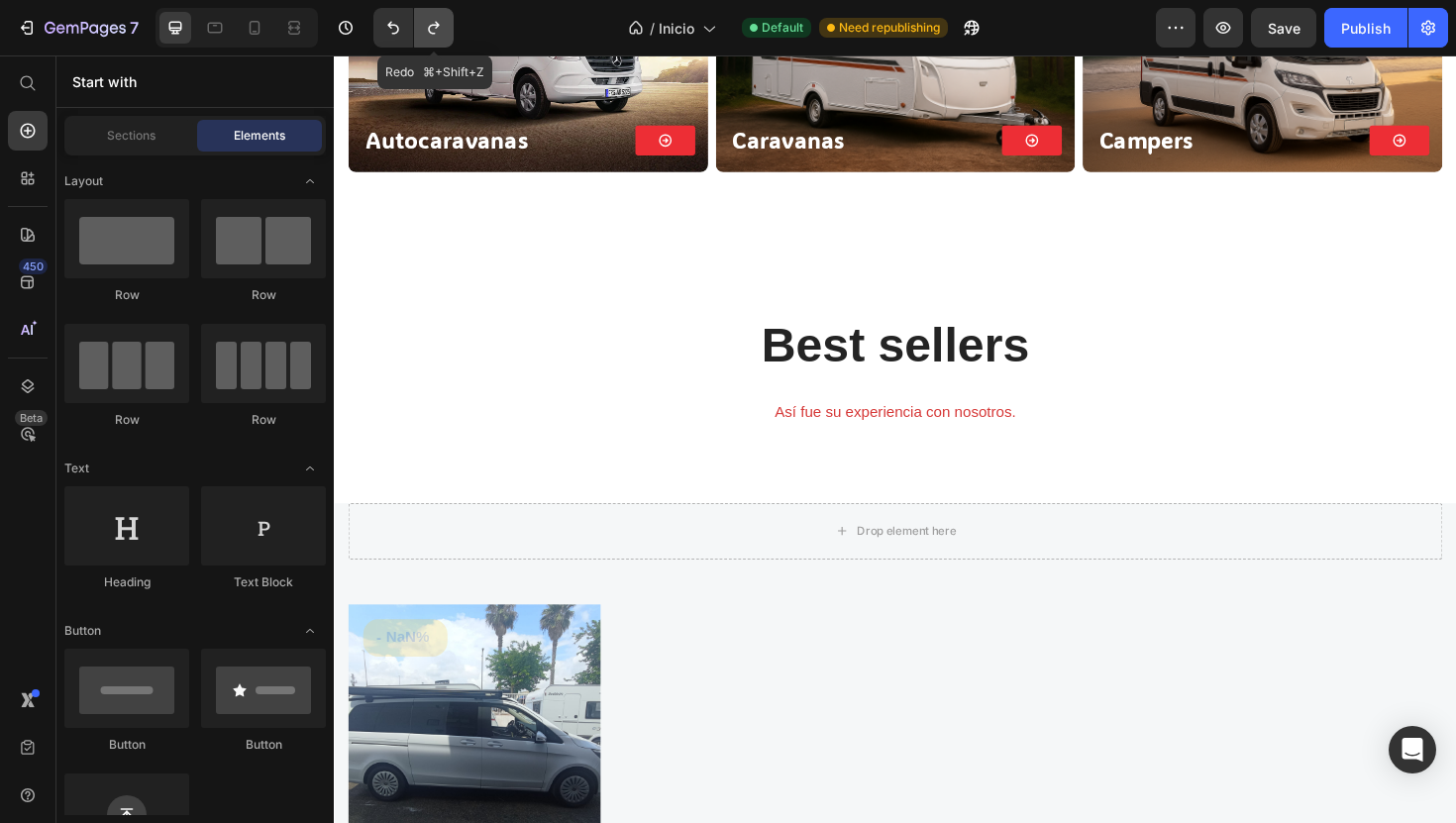 click 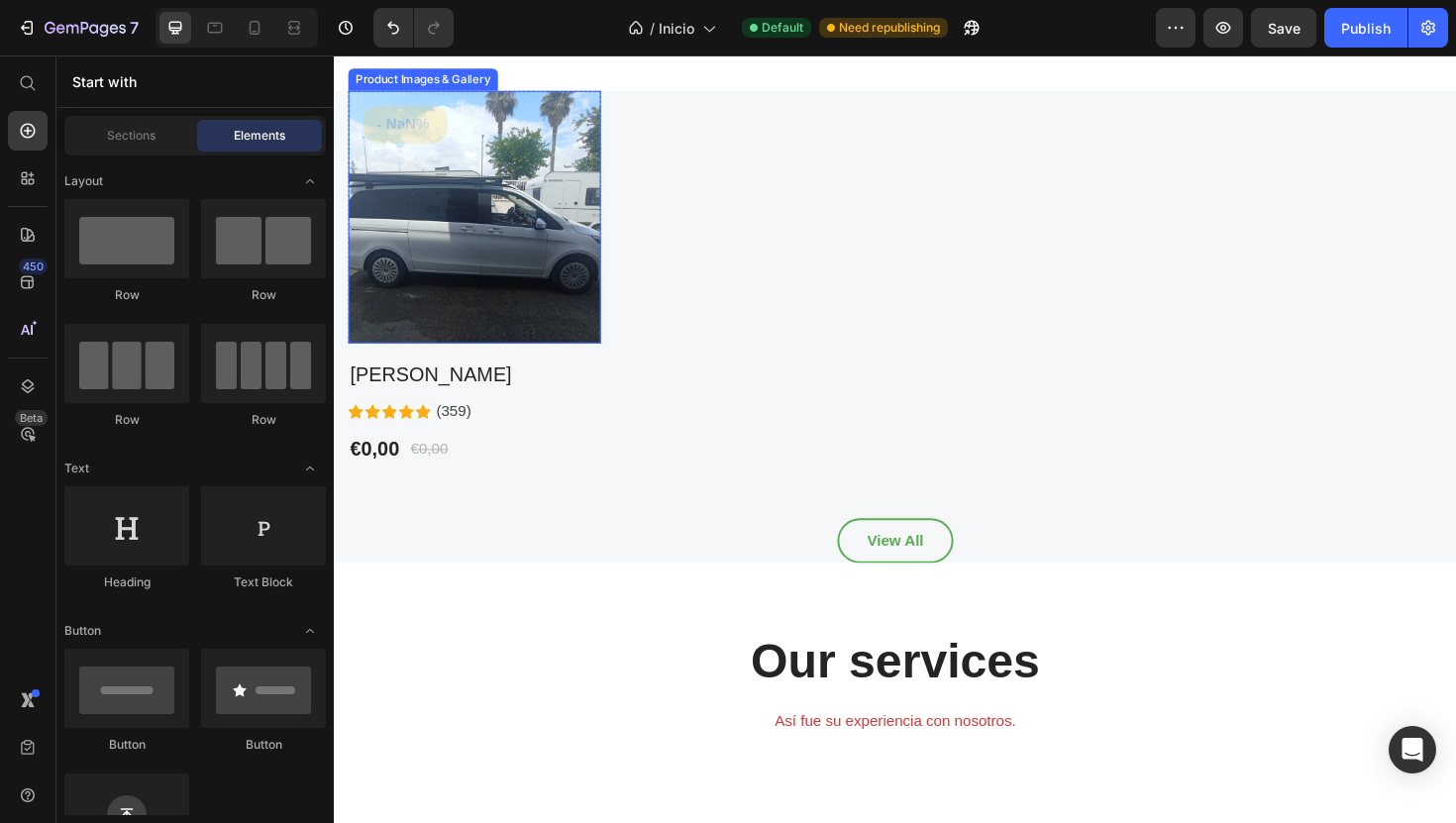 scroll, scrollTop: 1507, scrollLeft: 0, axis: vertical 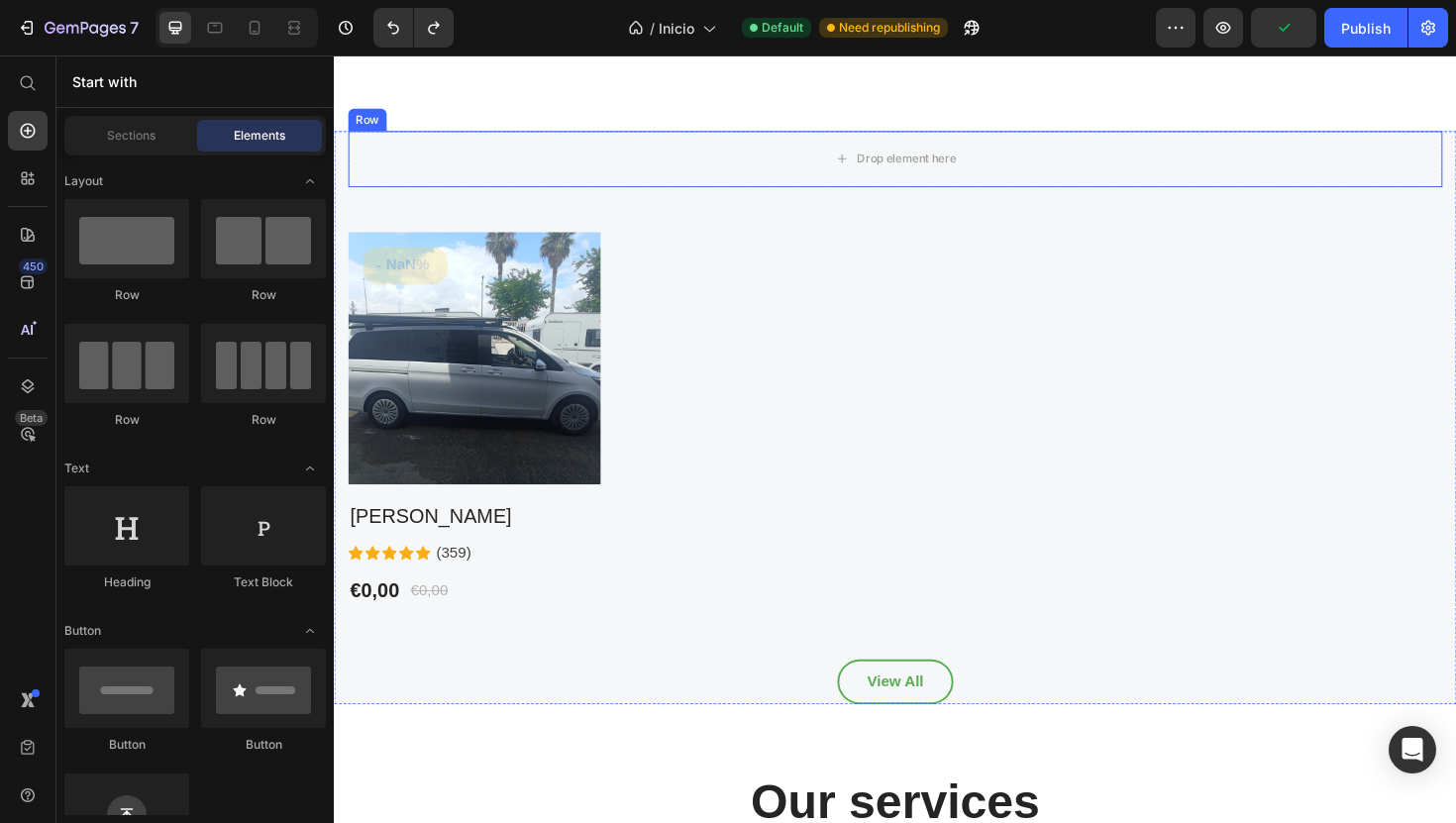click on "Drop element here" at bounding box center [928, 165] 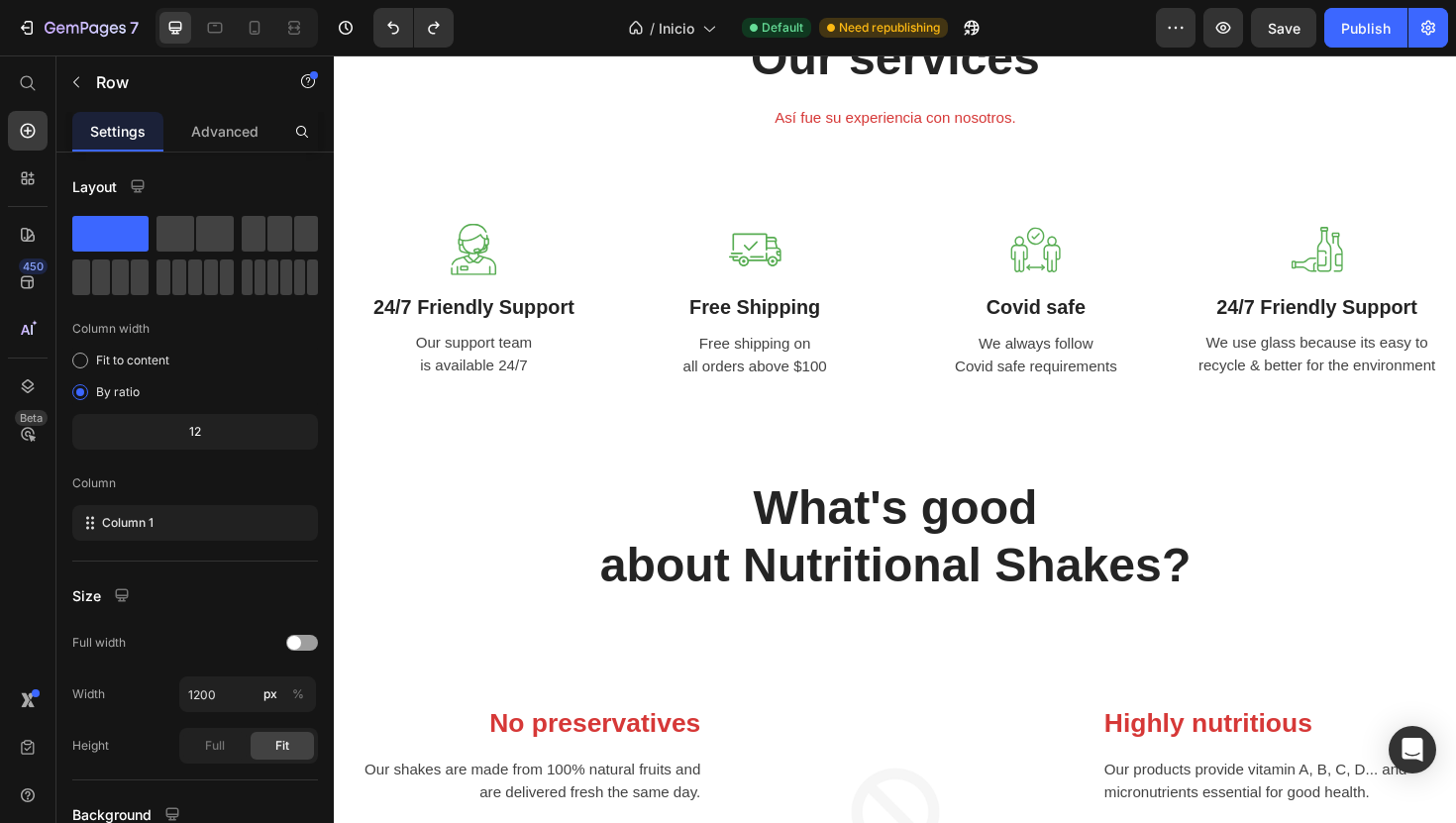 scroll, scrollTop: 2678, scrollLeft: 0, axis: vertical 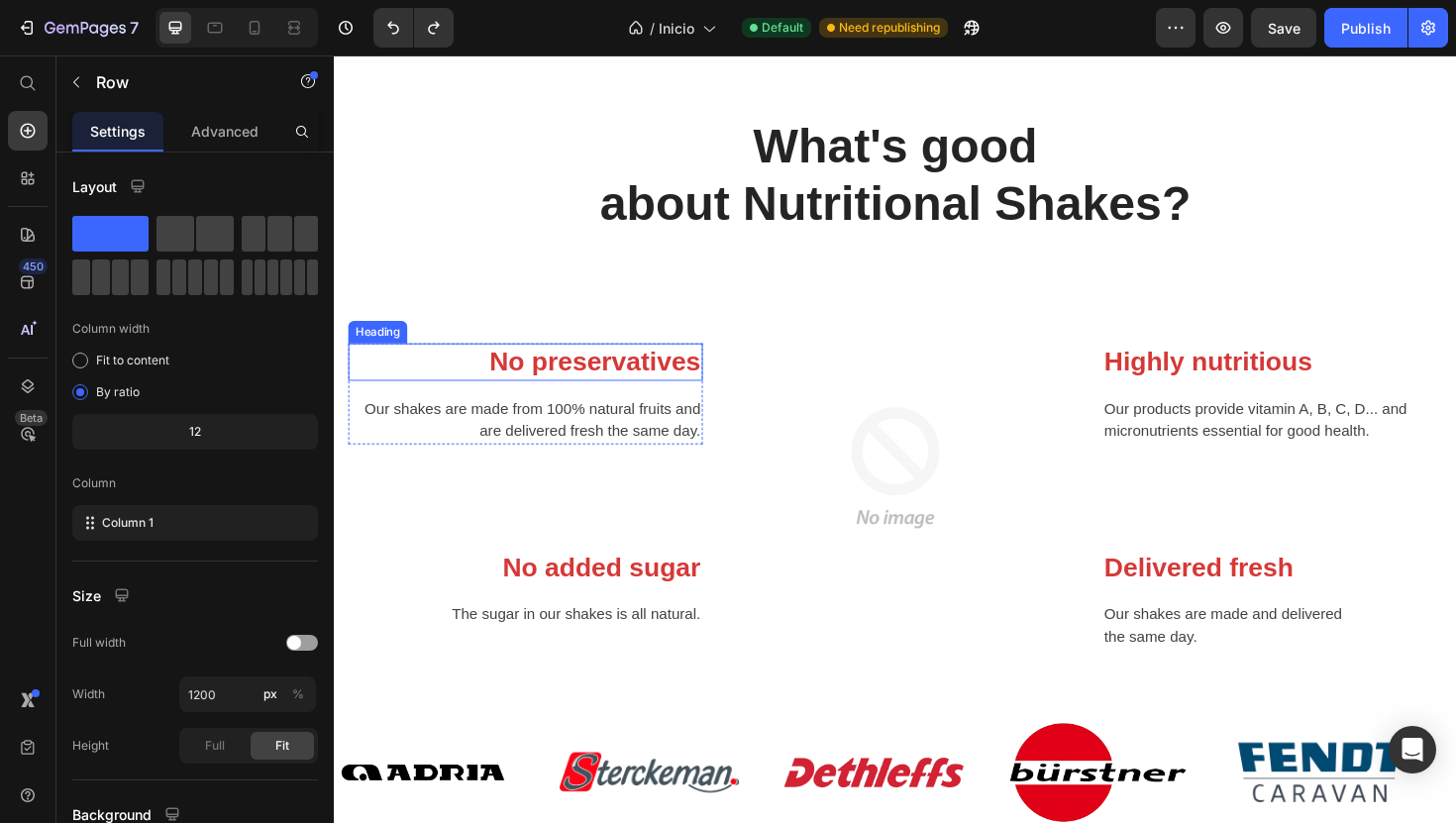 click on "No preservatives" at bounding box center [536, 380] 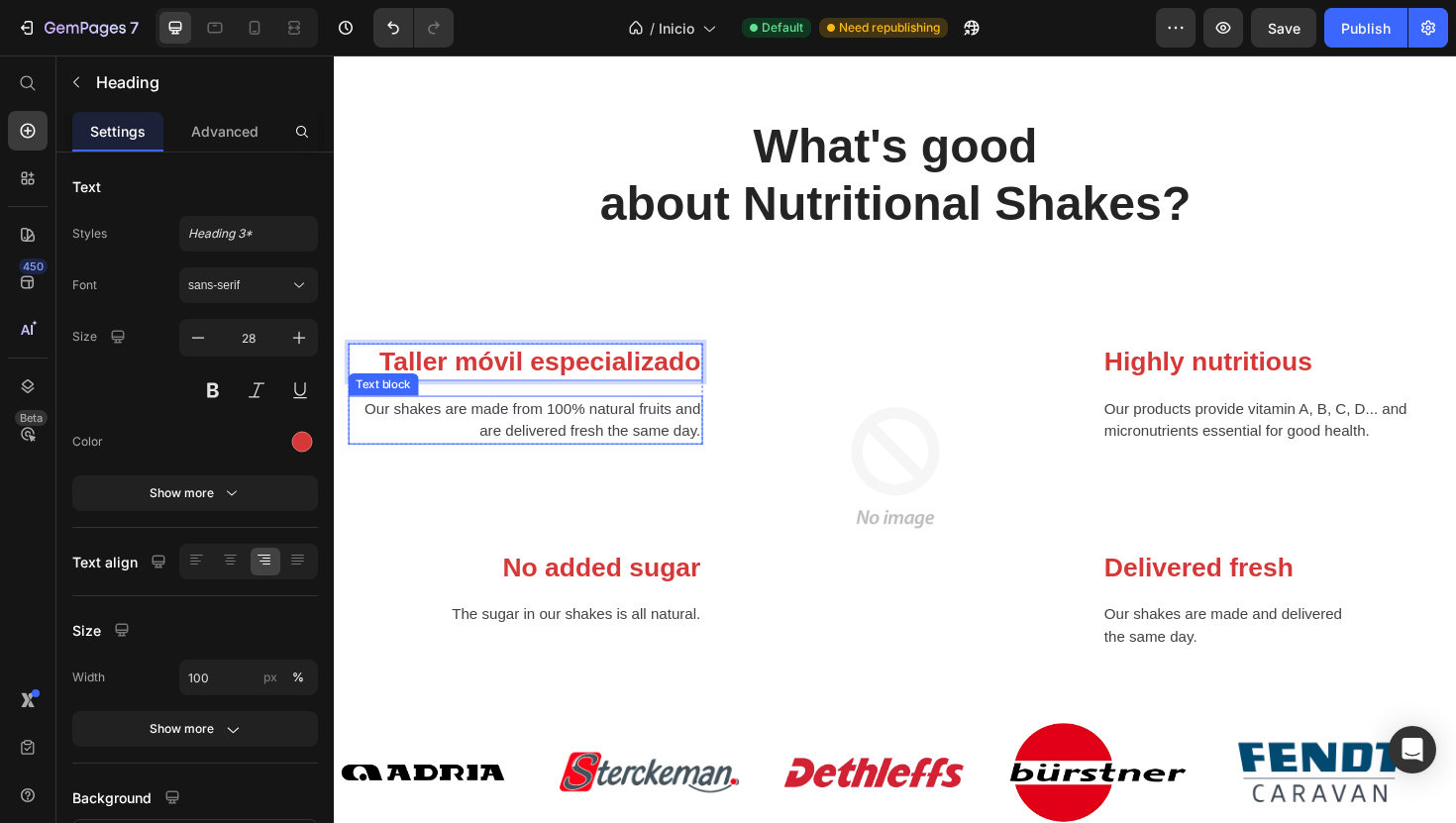 click on "Our shakes are made from 100% natural fruits and are delivered fresh the same day." at bounding box center [536, 442] 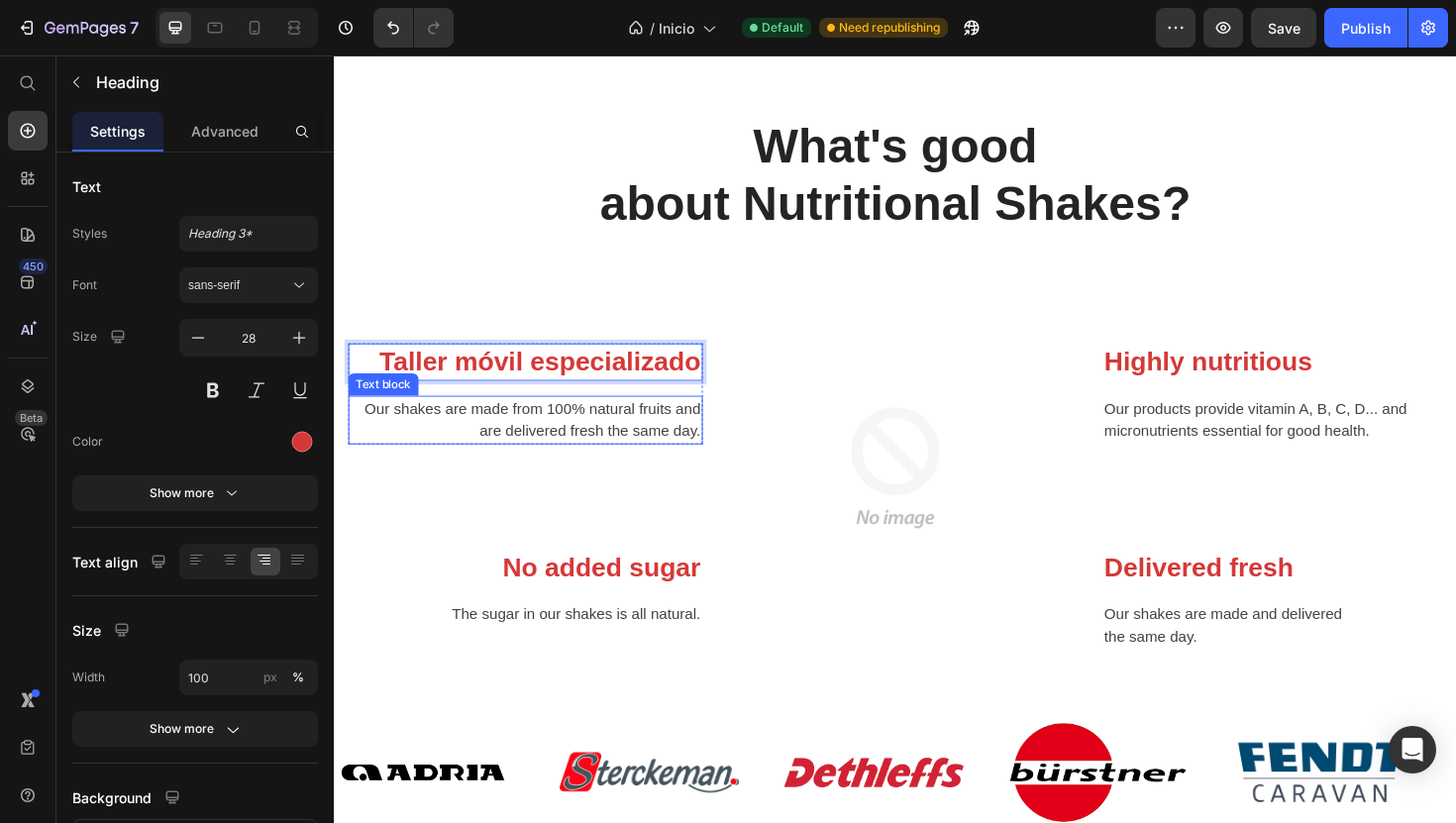 click on "Our shakes are made from 100% natural fruits and are delivered fresh the same day." at bounding box center (536, 442) 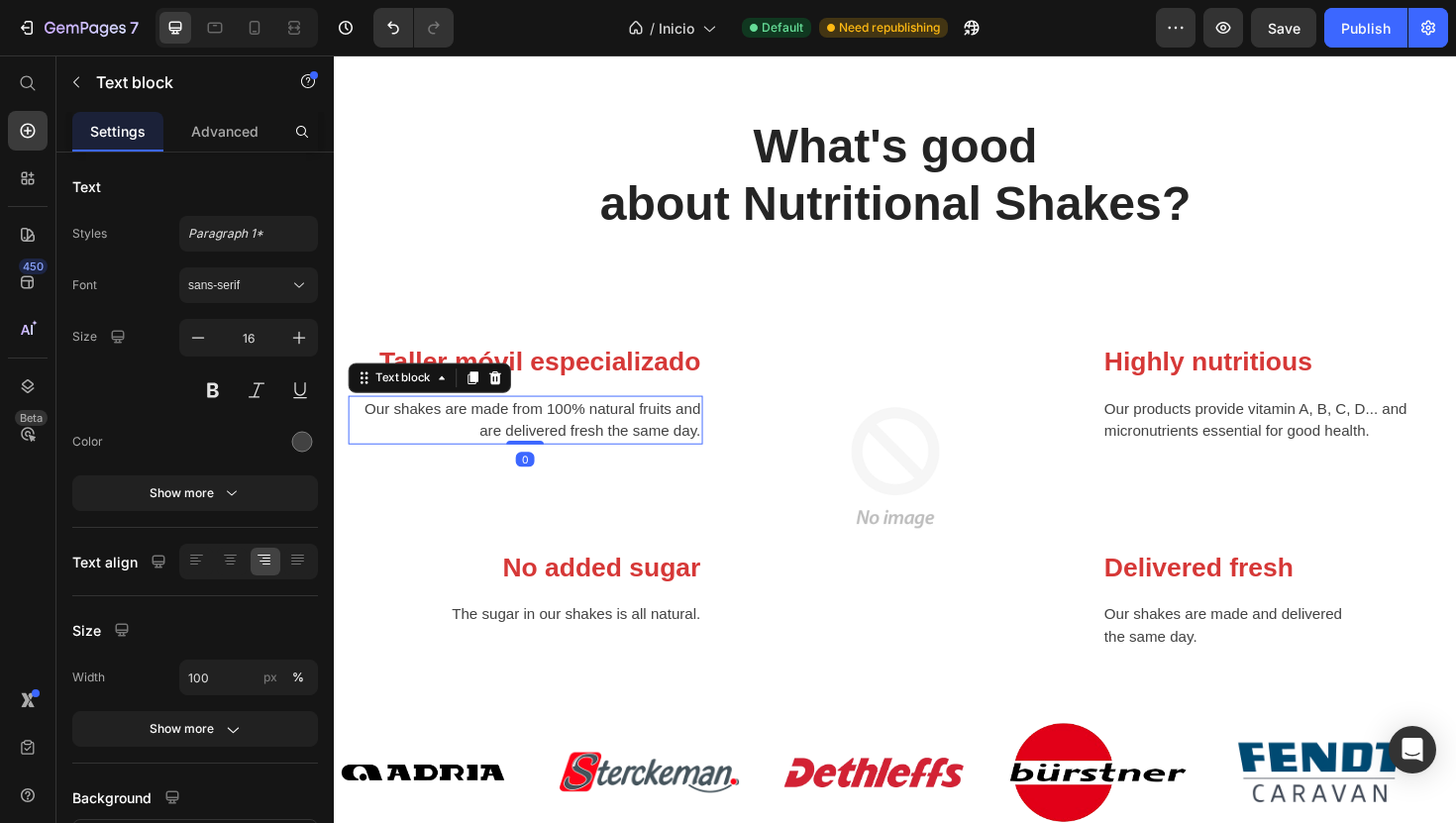 click on "Our shakes are made from 100% natural fruits and are delivered fresh the same day." at bounding box center [536, 442] 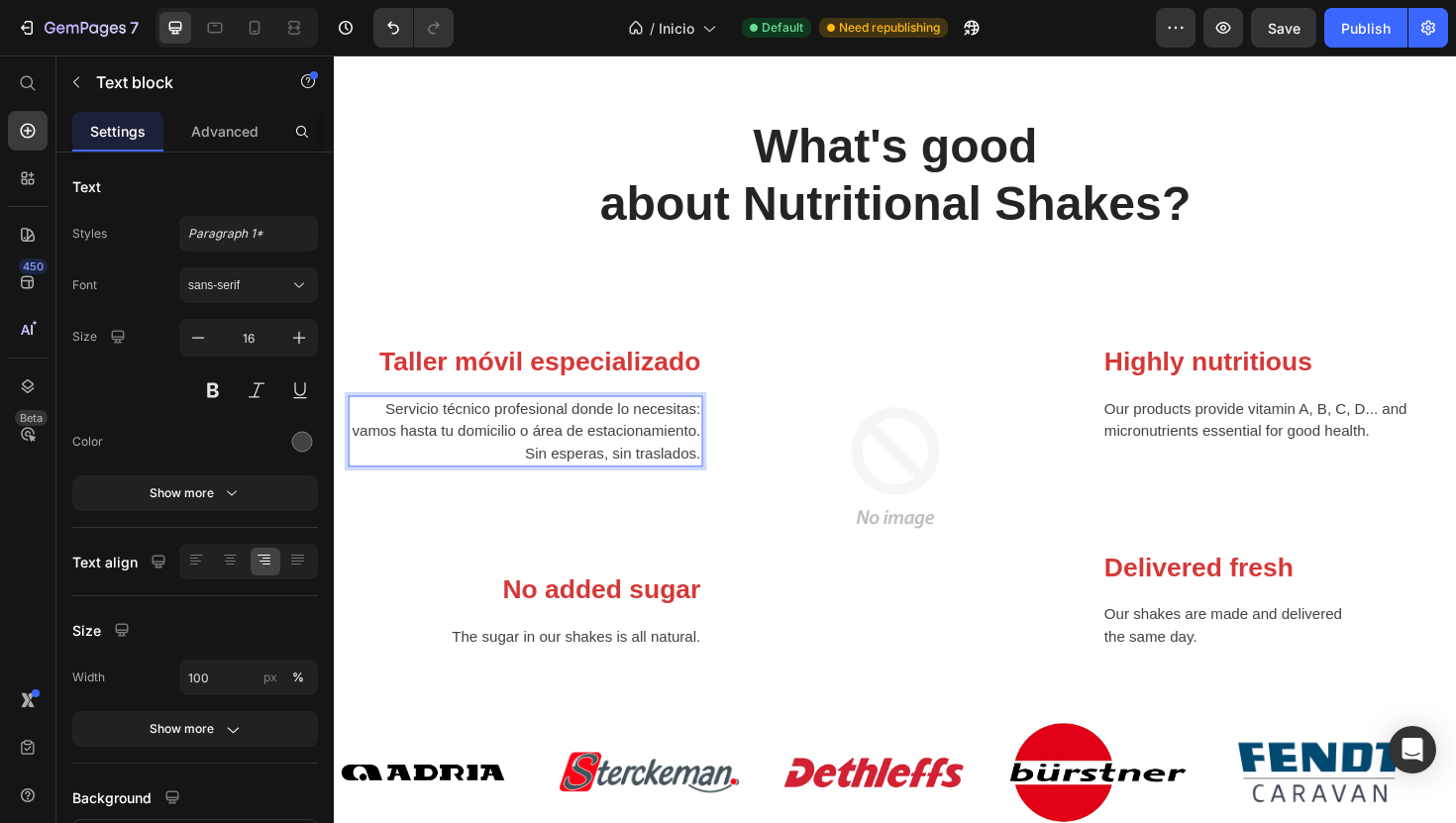 click on "Taller móvil especializado Heading Servicio técnico profesional donde lo necesitas: vamos hasta tu domicilio o área de estacionamiento. Sin esperas, sin traslados. Text block   0 Row No added sugar Heading The sugar in our shakes is all natural. Text block Row" at bounding box center (521, 497) 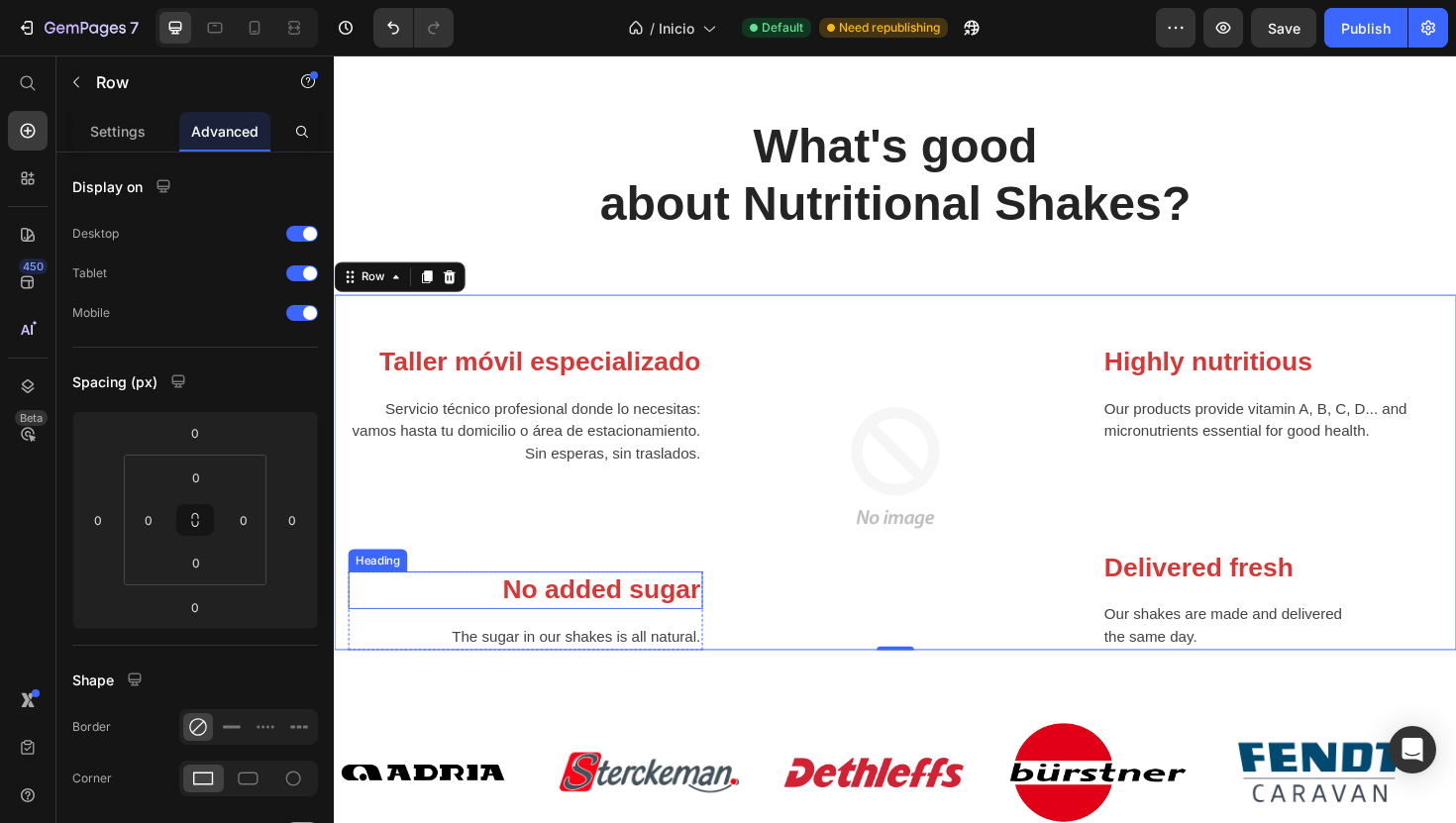 click on "No added sugar" at bounding box center [536, 622] 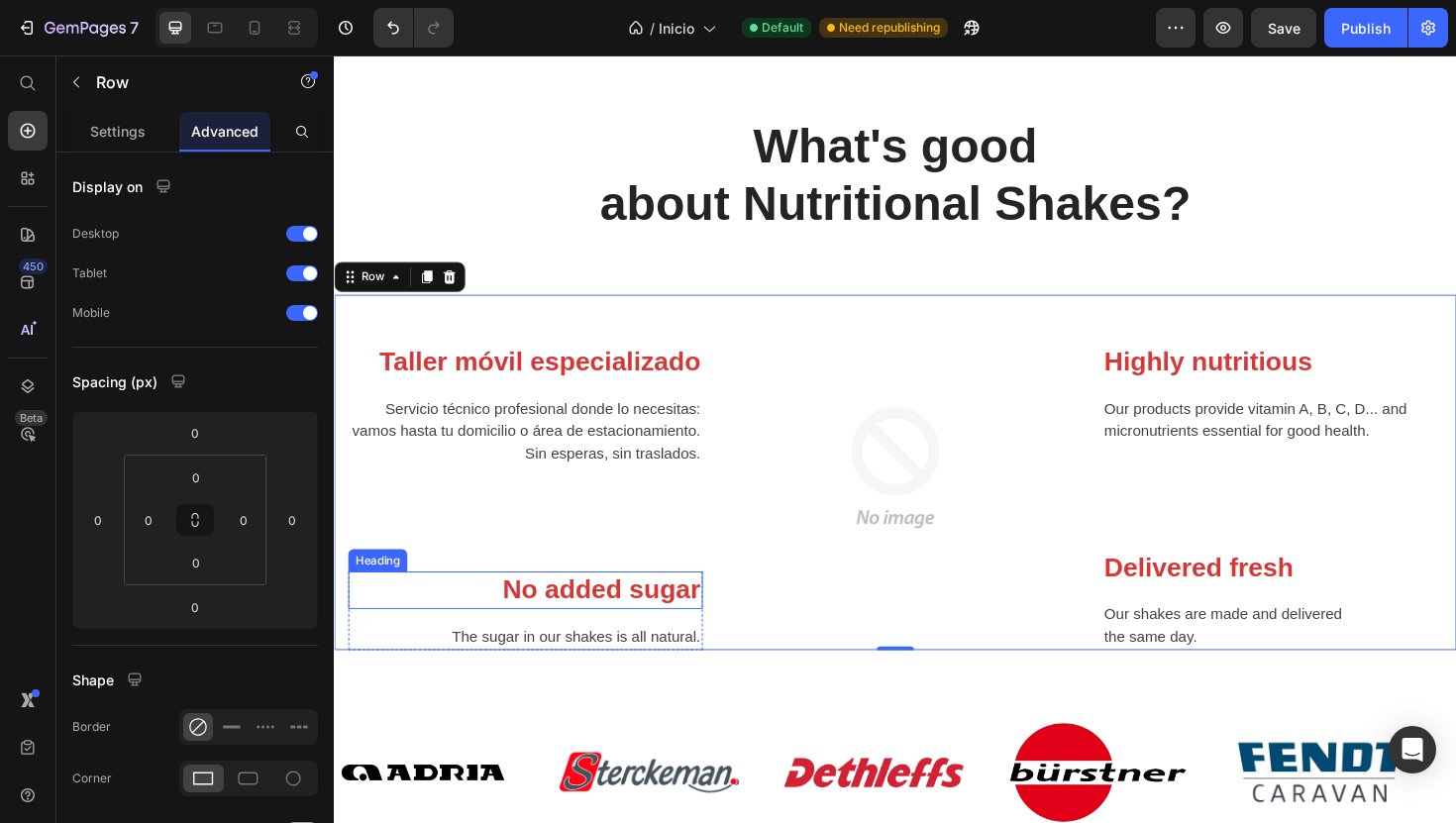 click on "No added sugar" at bounding box center [536, 622] 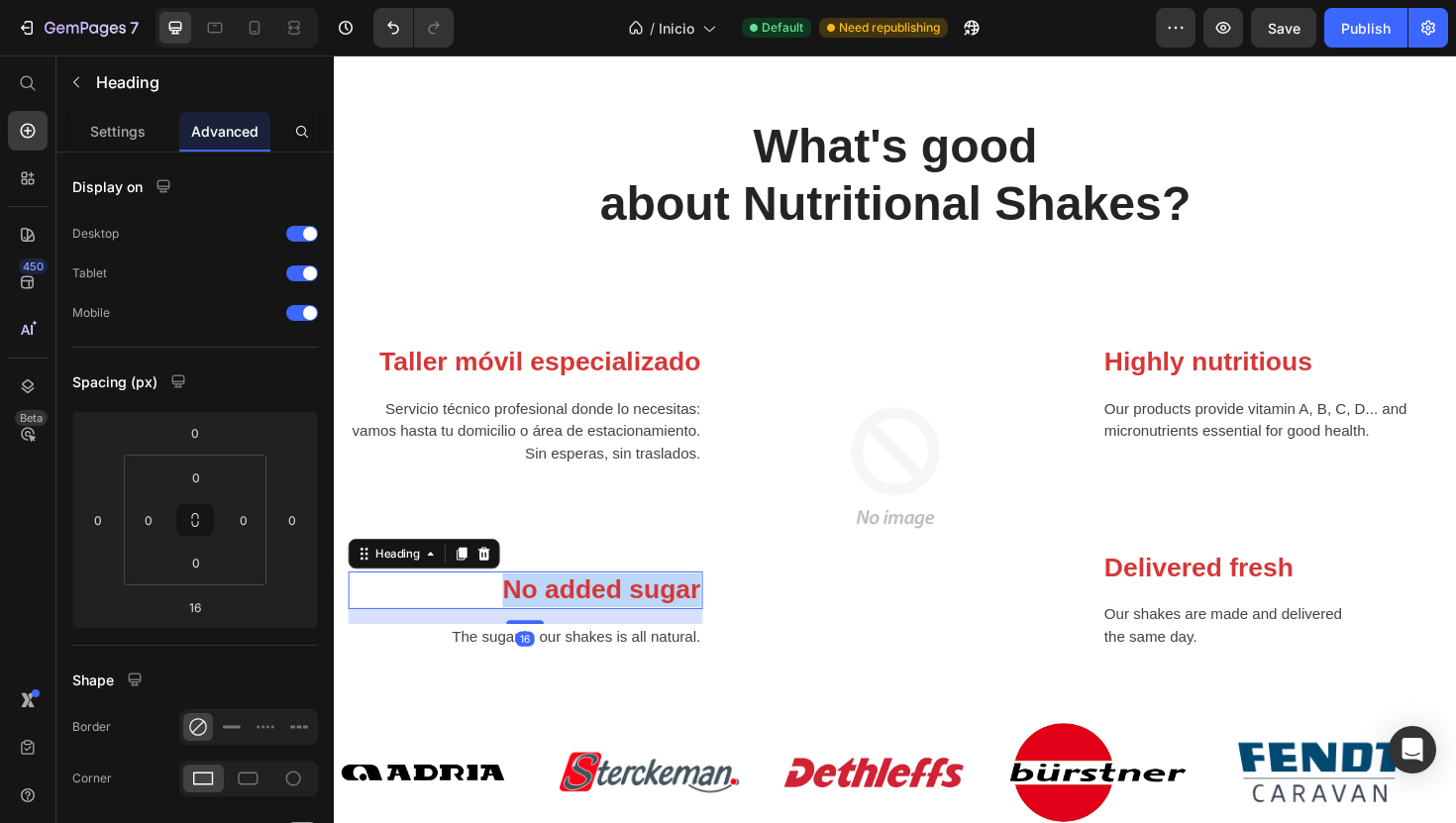 click on "No added sugar" at bounding box center (536, 622) 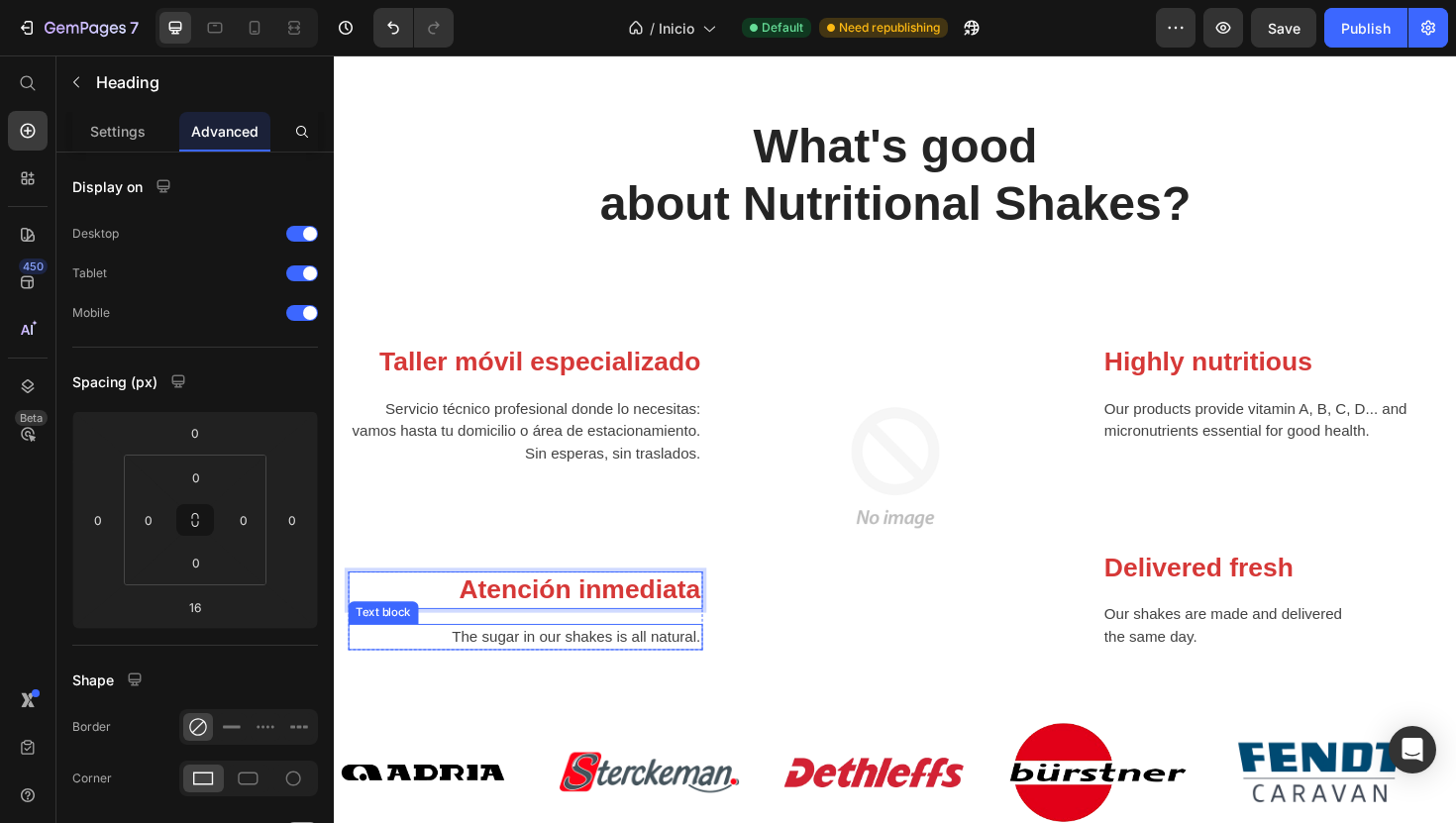 click on "The sugar in our shakes is all natural." at bounding box center [536, 671] 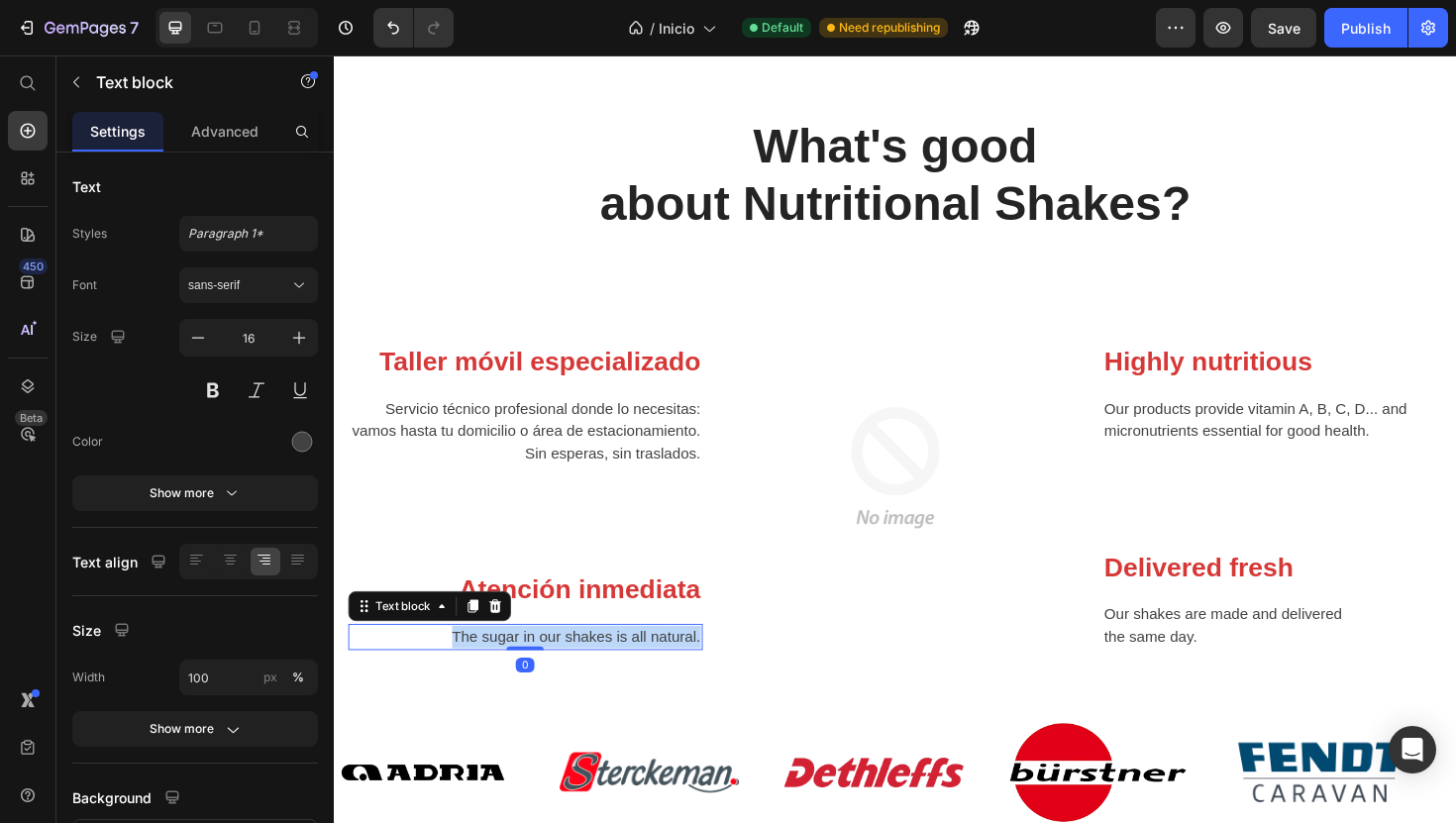 click on "The sugar in our shakes is all natural." at bounding box center [536, 671] 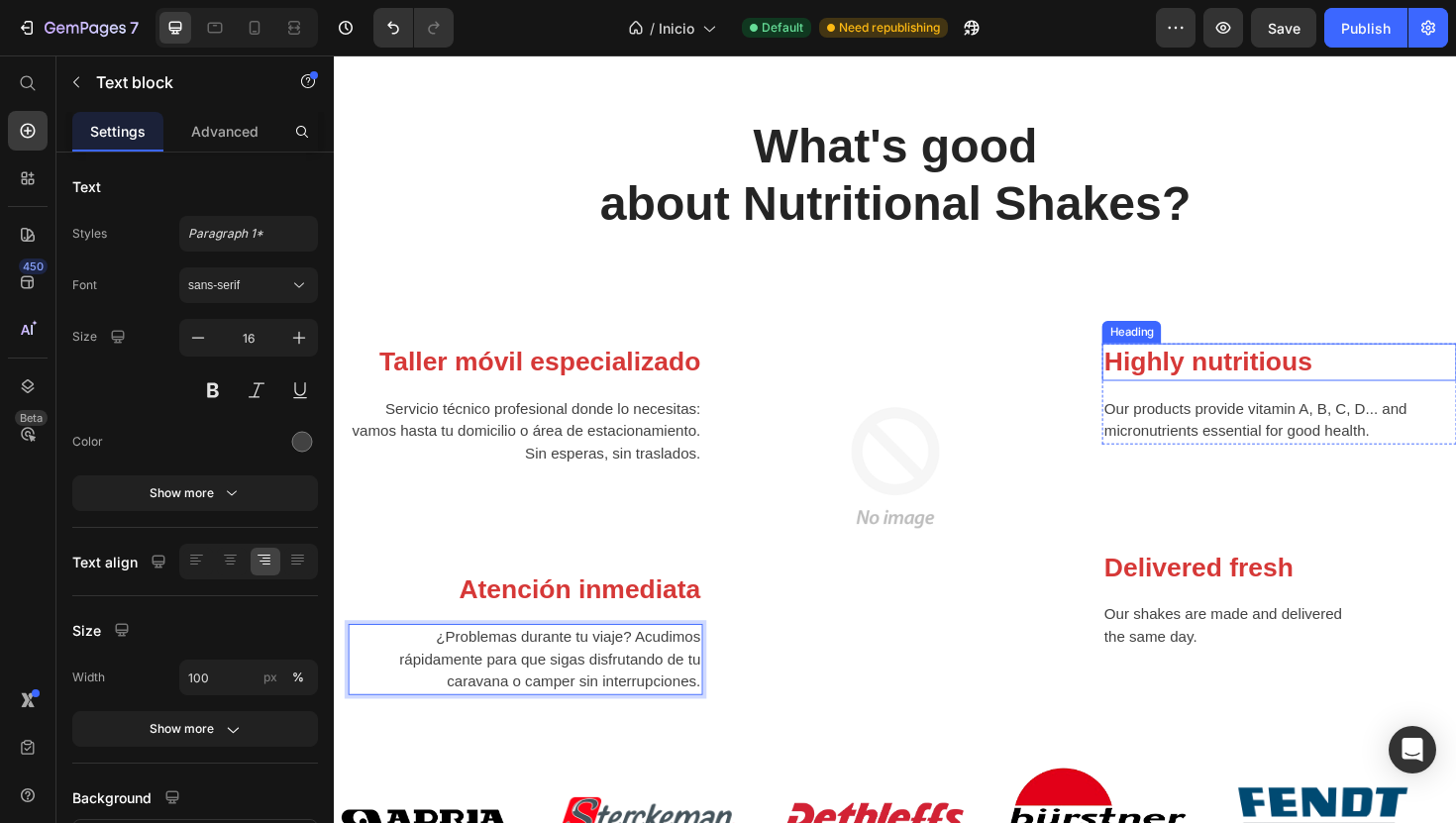click on "Highly nutritious" at bounding box center [1334, 380] 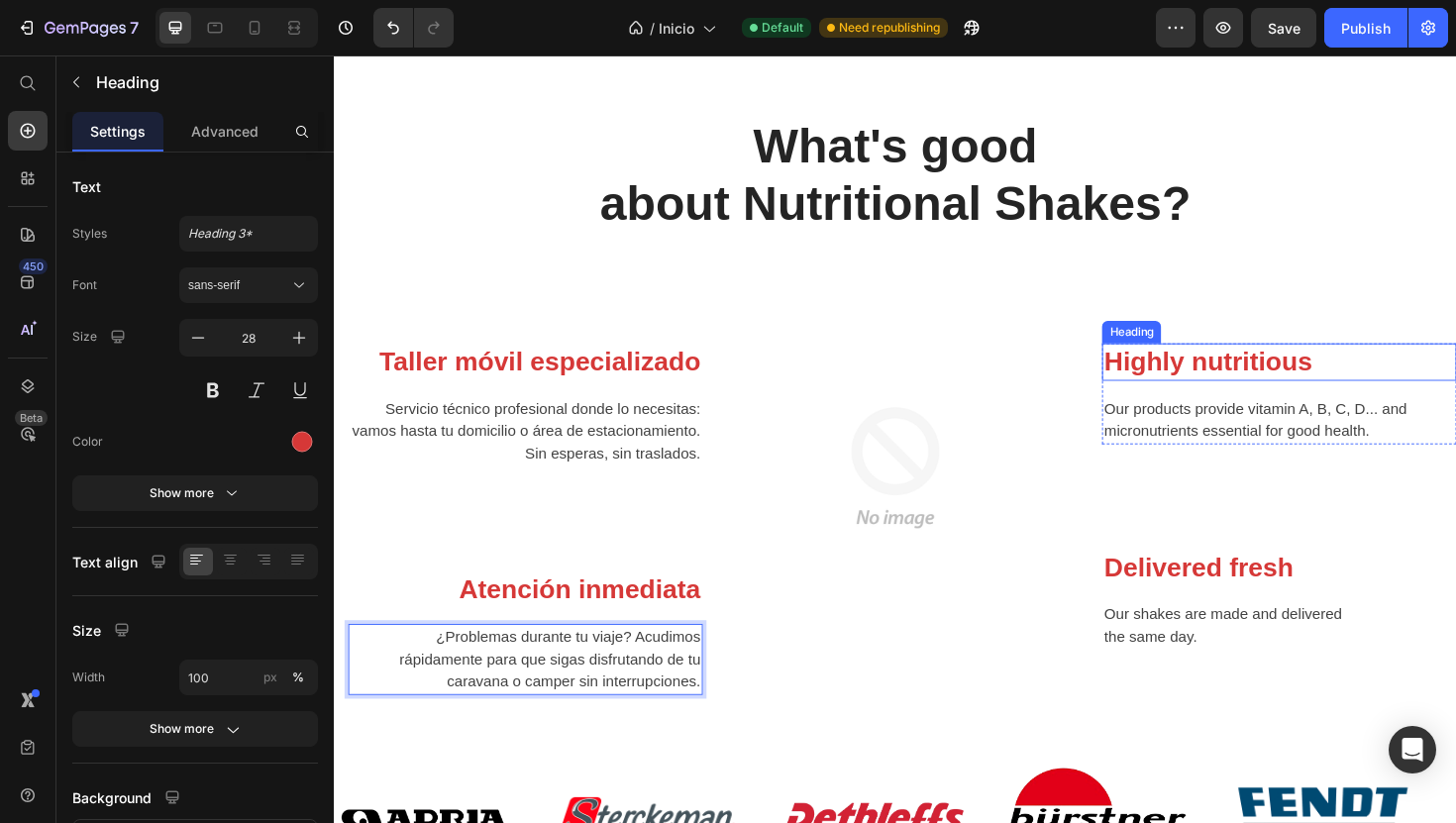 click on "Highly nutritious" at bounding box center [1334, 380] 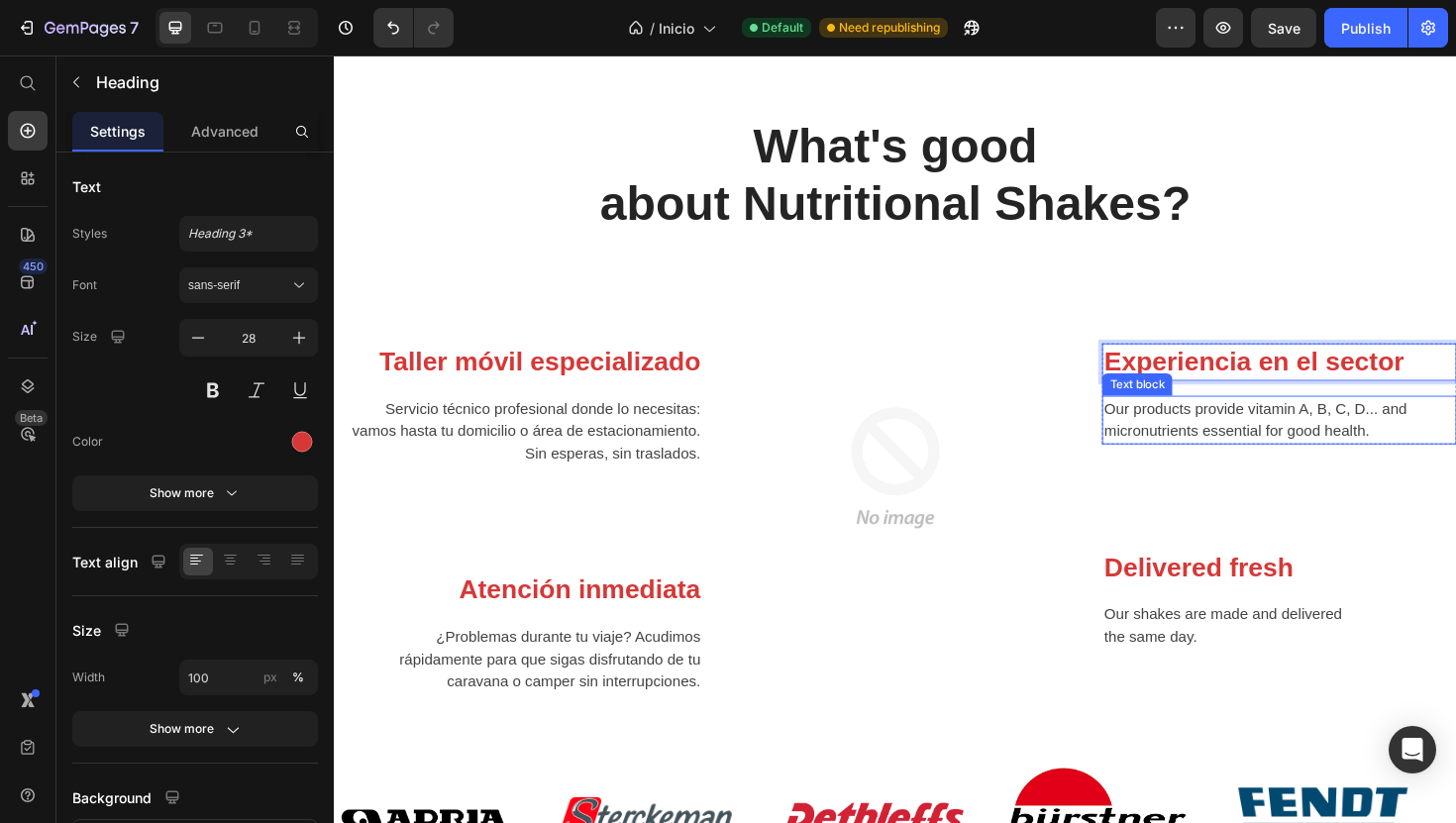click on "Our products provide vitamin A, B, C, D... and micronutrients essential for good health." at bounding box center (1334, 442) 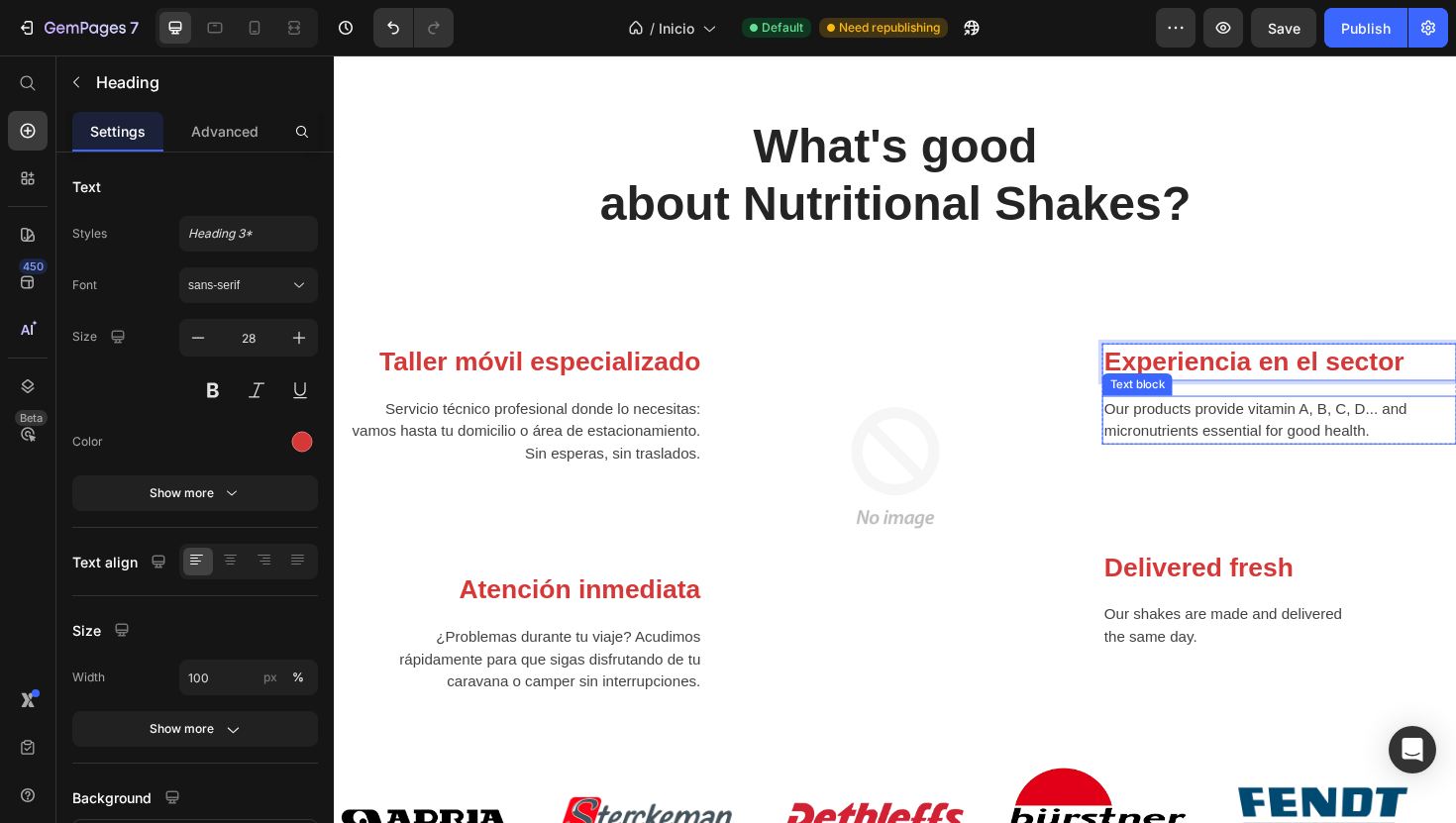 click on "Our products provide vitamin A, B, C, D... and micronutrients essential for good health." at bounding box center [1334, 442] 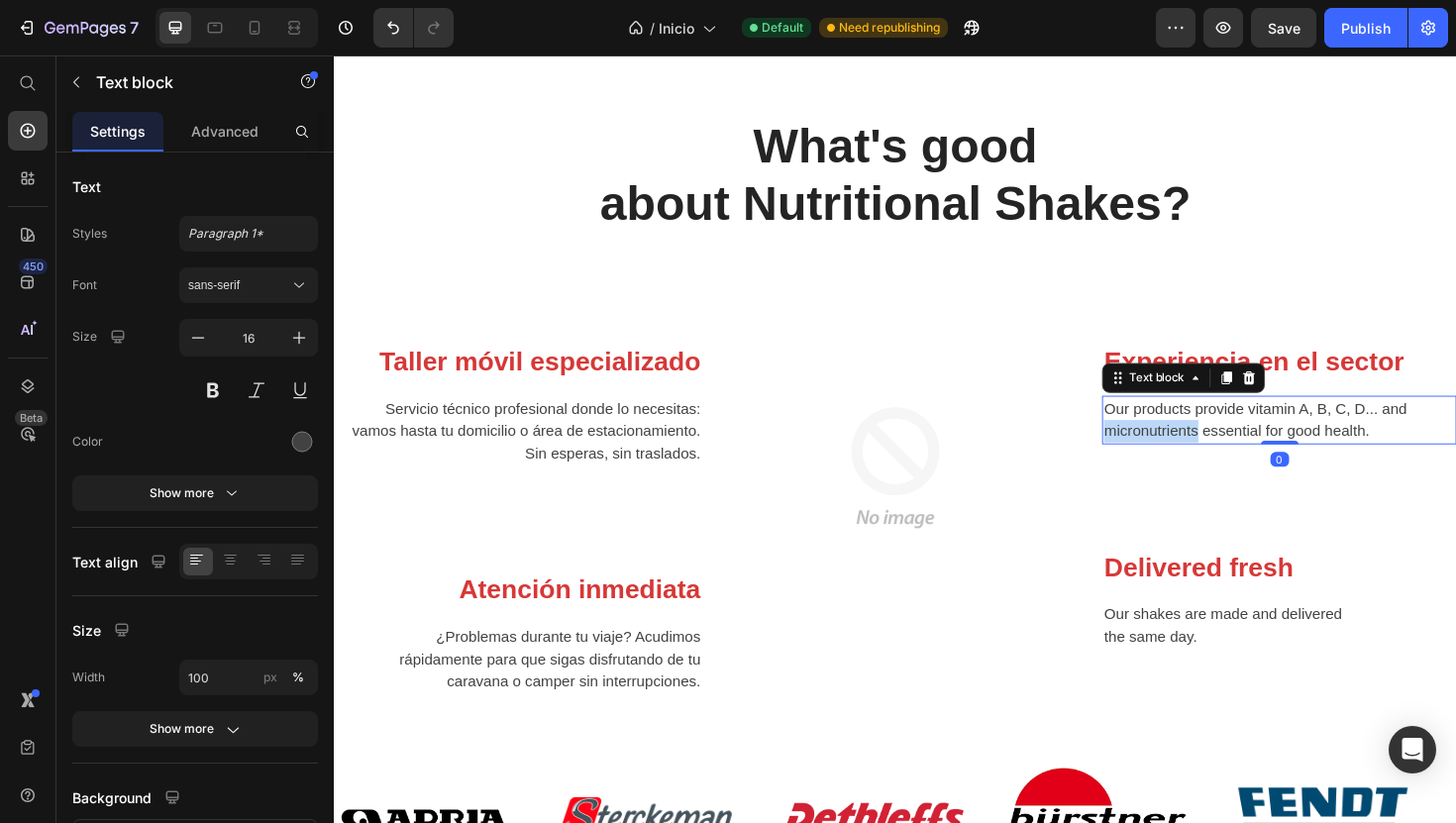 click on "Our products provide vitamin A, B, C, D... and micronutrients essential for good health." at bounding box center (1334, 442) 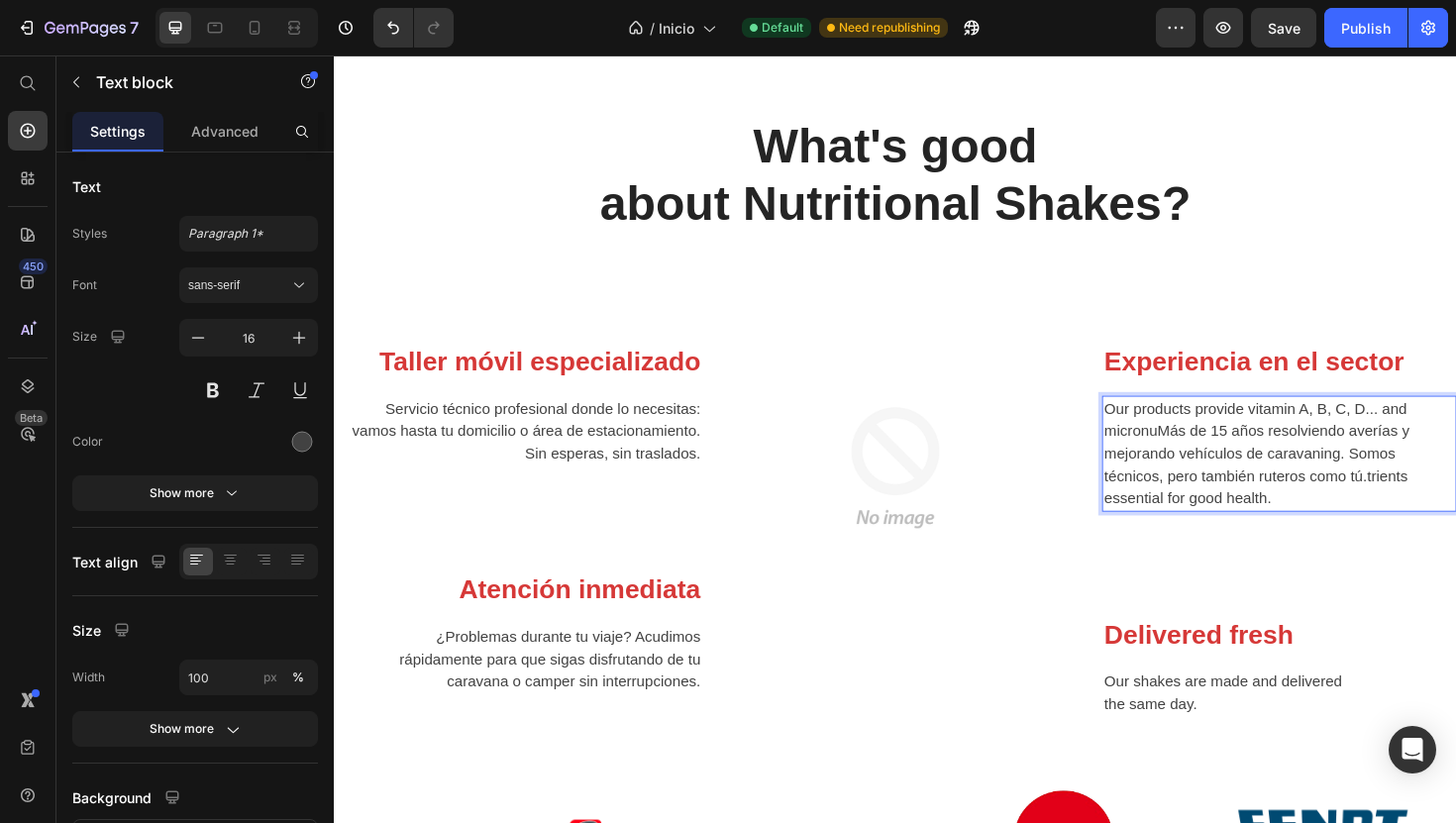 click on "Our products provide vitamin A, B, C, D... and micronuMás de 15 años resolviendo averías y mejorando vehículos de caravaning. Somos técnicos, pero también ruteros como tú.trients essential for good health." at bounding box center (1334, 477) 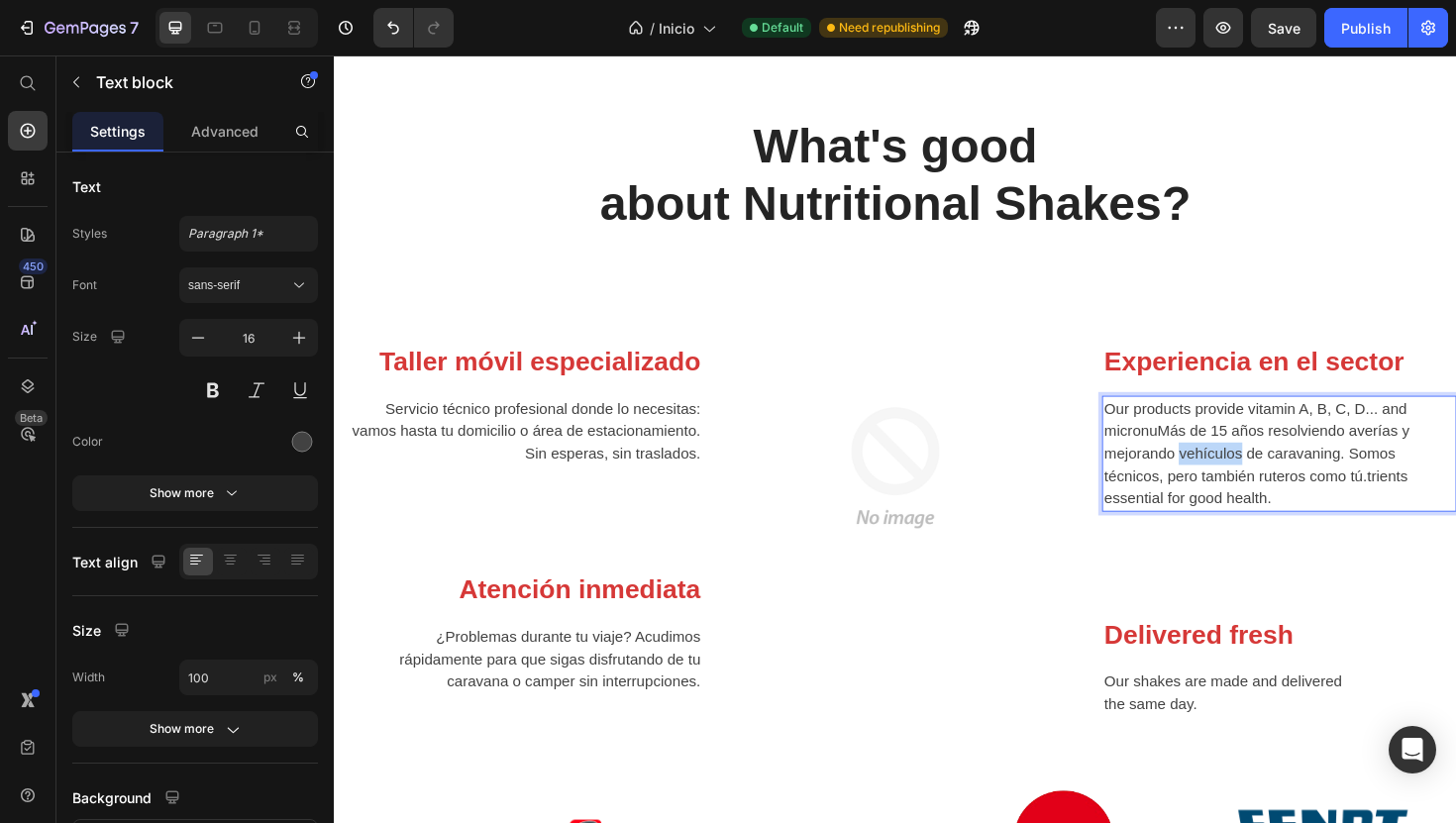 click on "Our products provide vitamin A, B, C, D... and micronuMás de 15 años resolviendo averías y mejorando vehículos de caravaning. Somos técnicos, pero también ruteros como tú.trients essential for good health." at bounding box center (1334, 477) 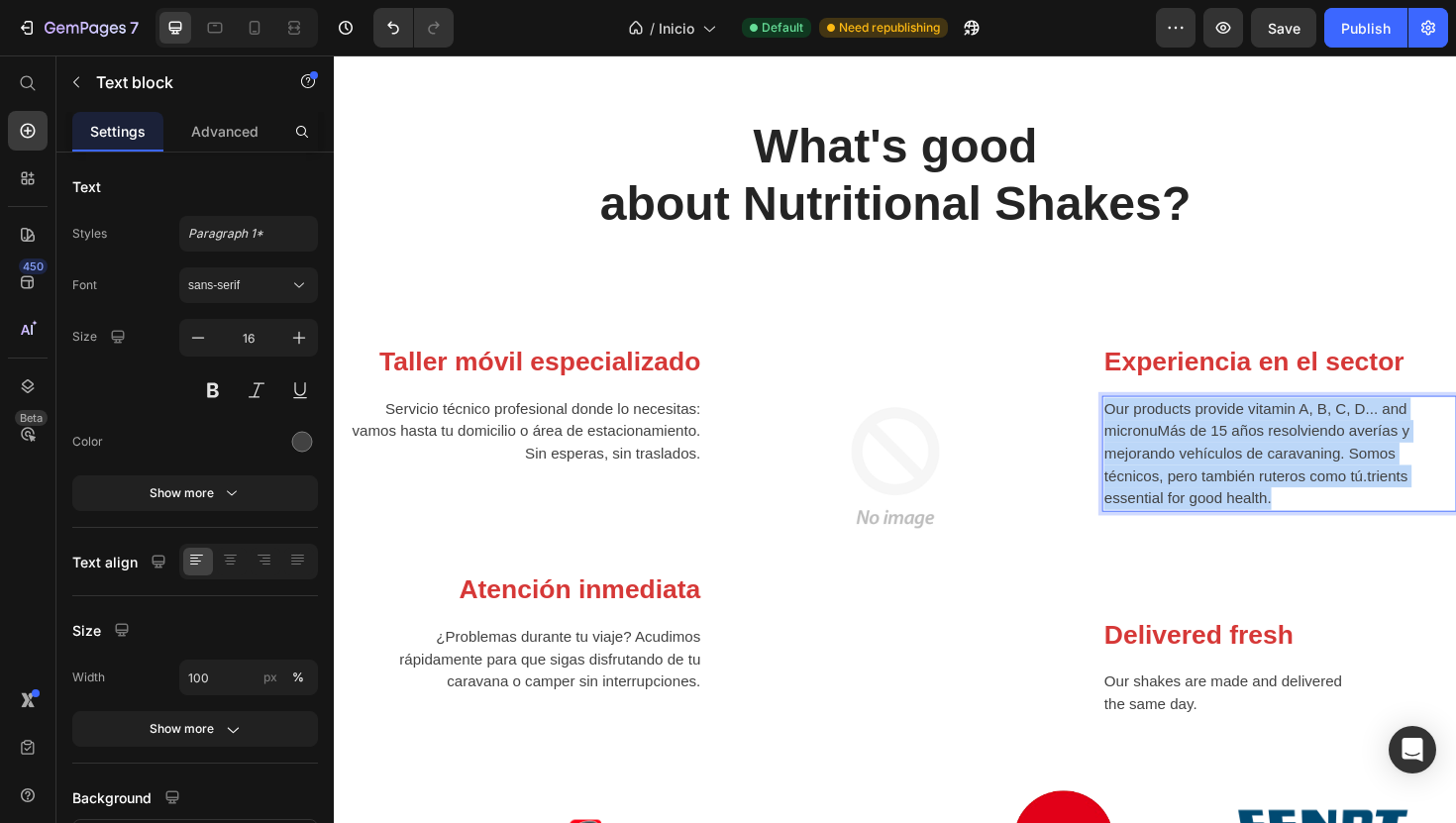click on "Our products provide vitamin A, B, C, D... and micronuMás de 15 años resolviendo averías y mejorando vehículos de caravaning. Somos técnicos, pero también ruteros como tú.trients essential for good health." at bounding box center (1334, 477) 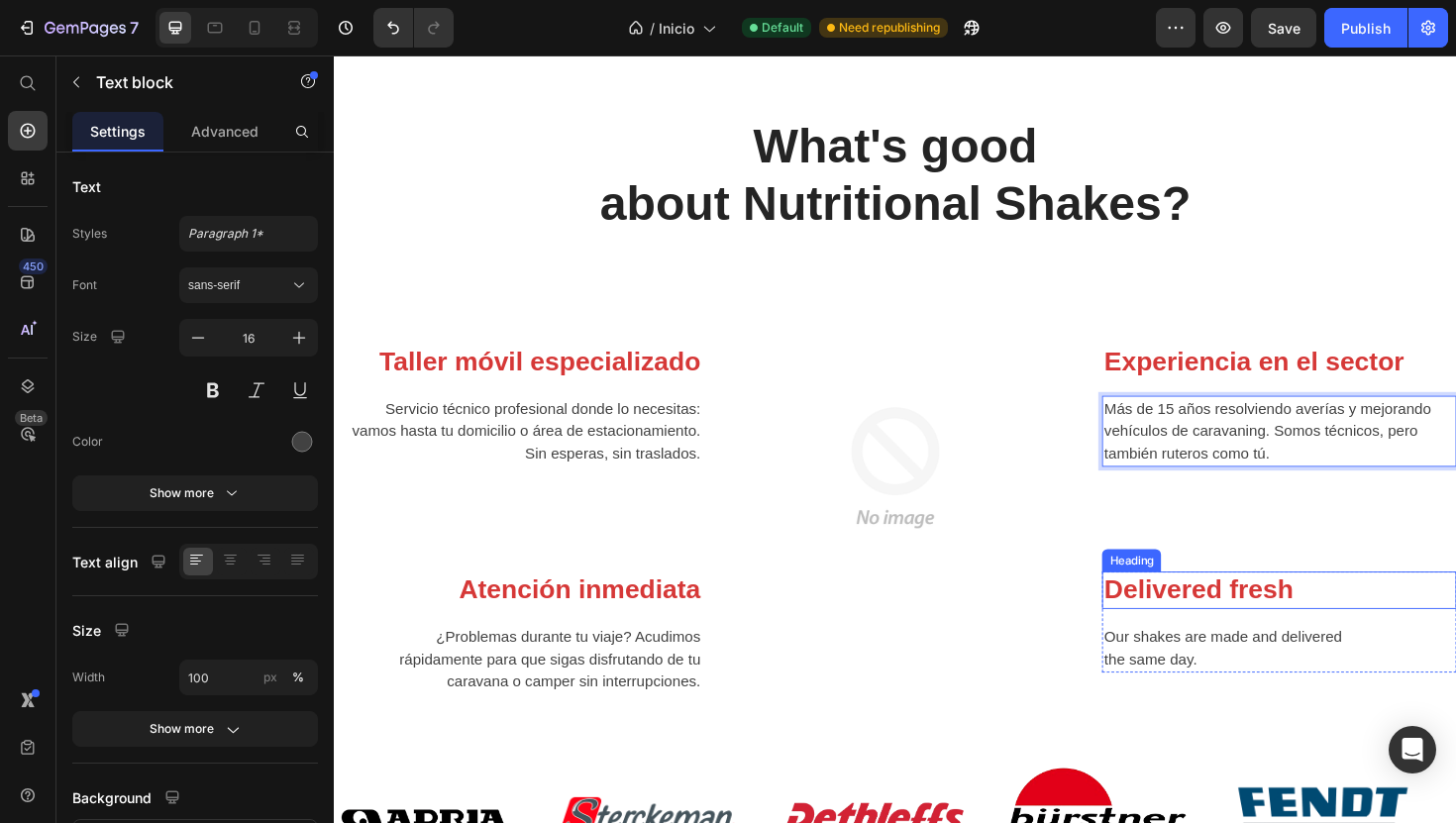 click on "Delivered fresh" at bounding box center (1334, 622) 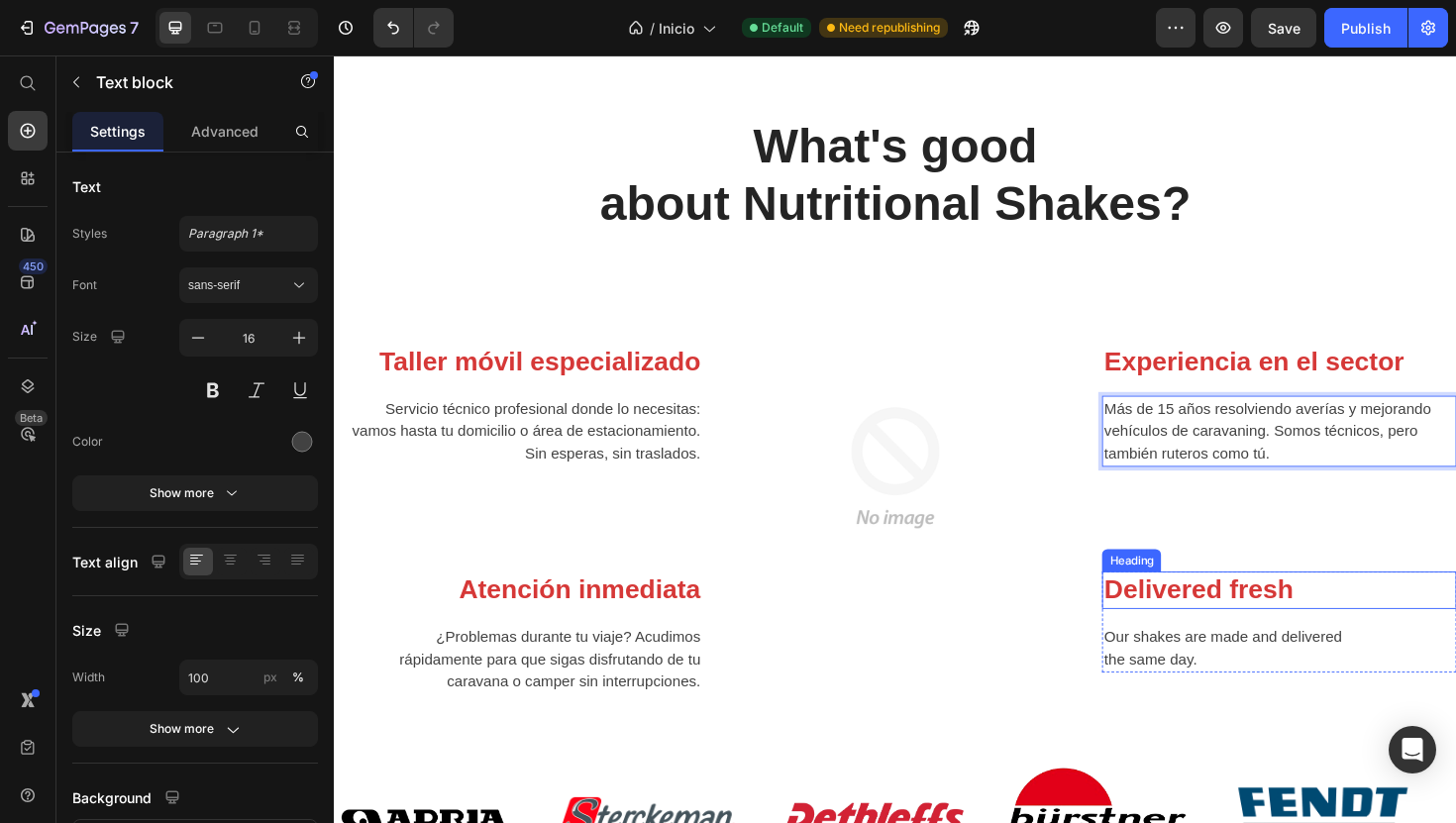 click on "Delivered fresh" at bounding box center [1334, 622] 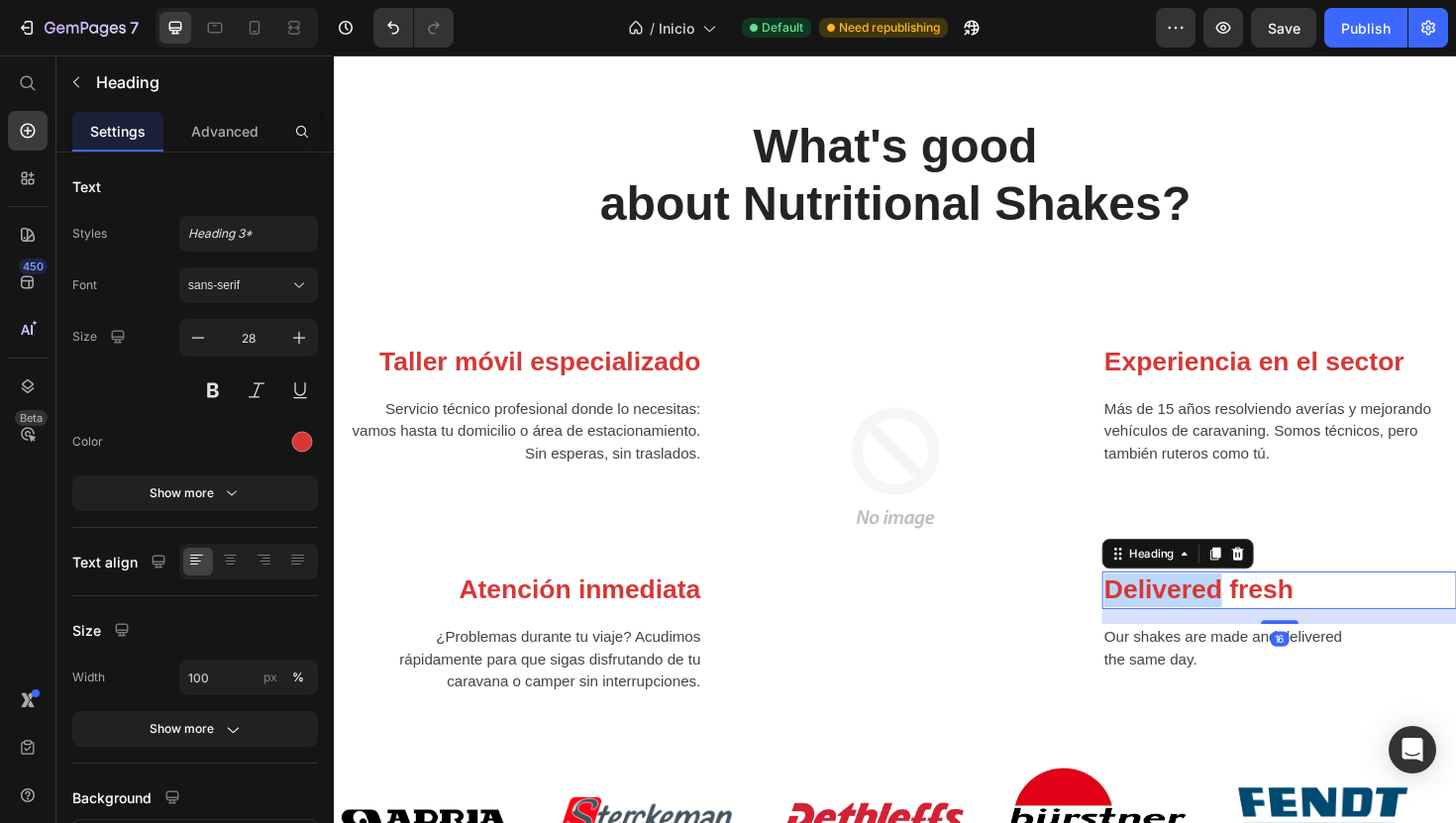 click on "Delivered fresh" at bounding box center [1334, 622] 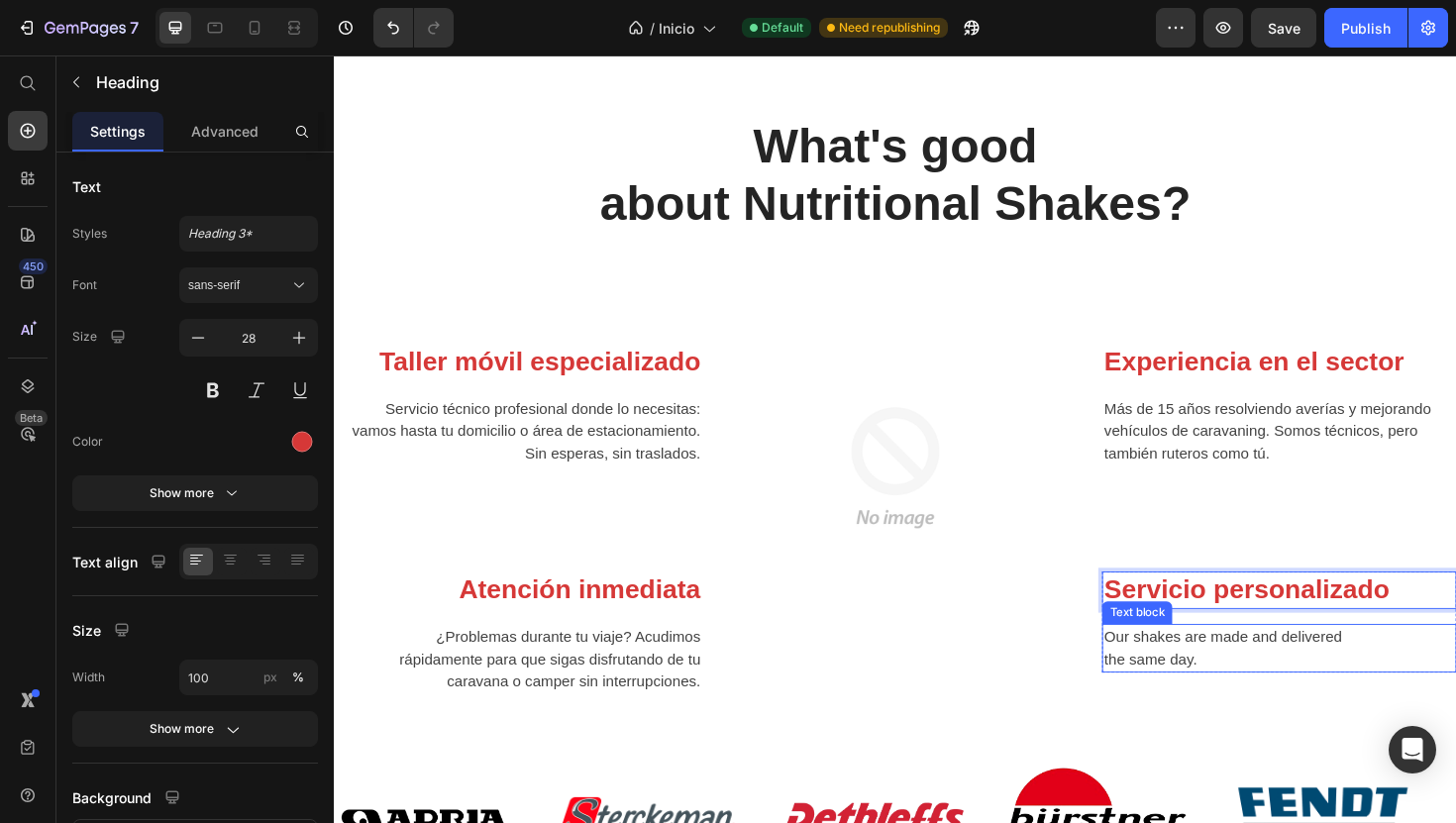 click on "Our shakes are made and delivered the same day." at bounding box center [1334, 683] 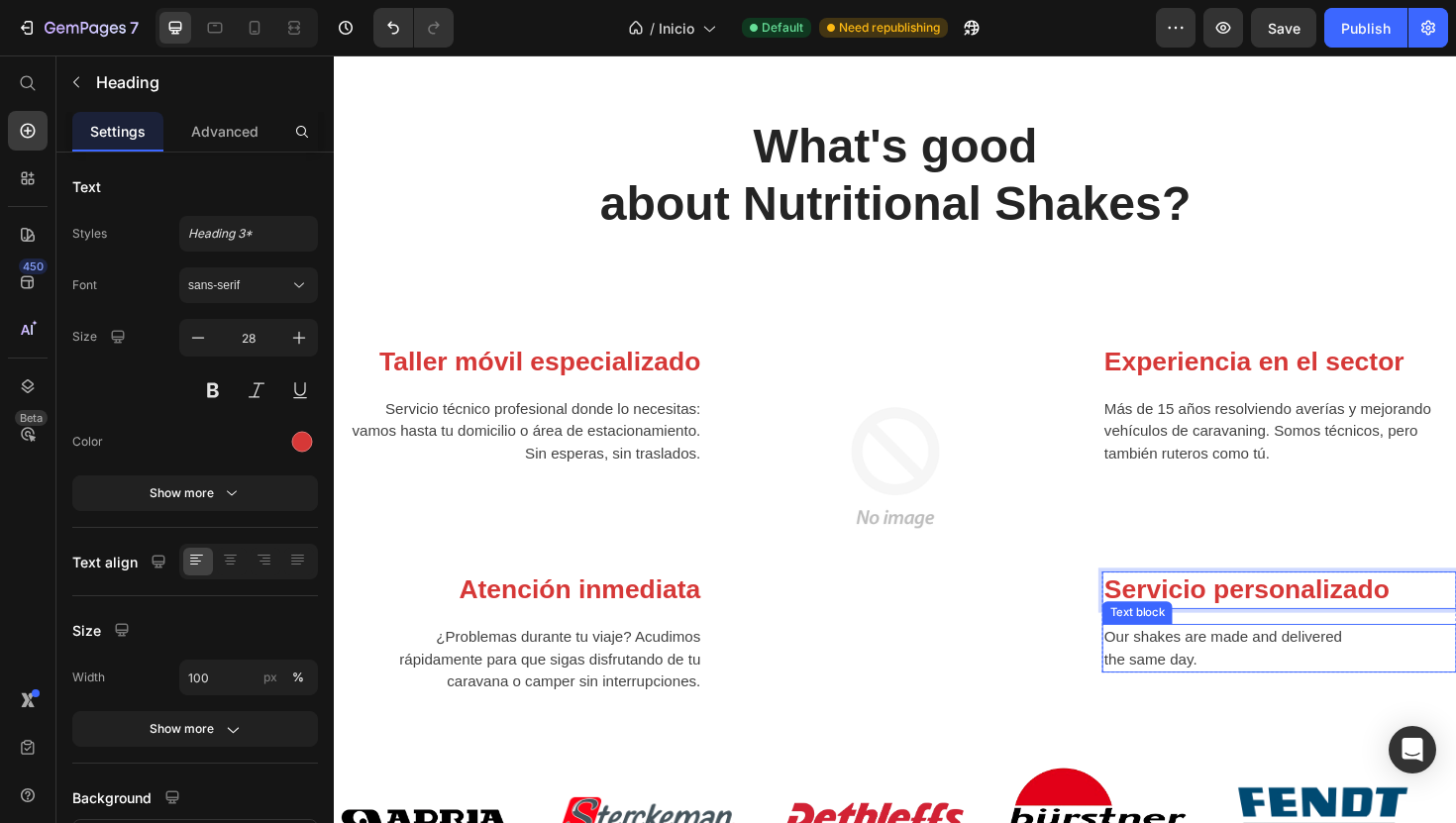 click on "Our shakes are made and delivered the same day." at bounding box center [1334, 683] 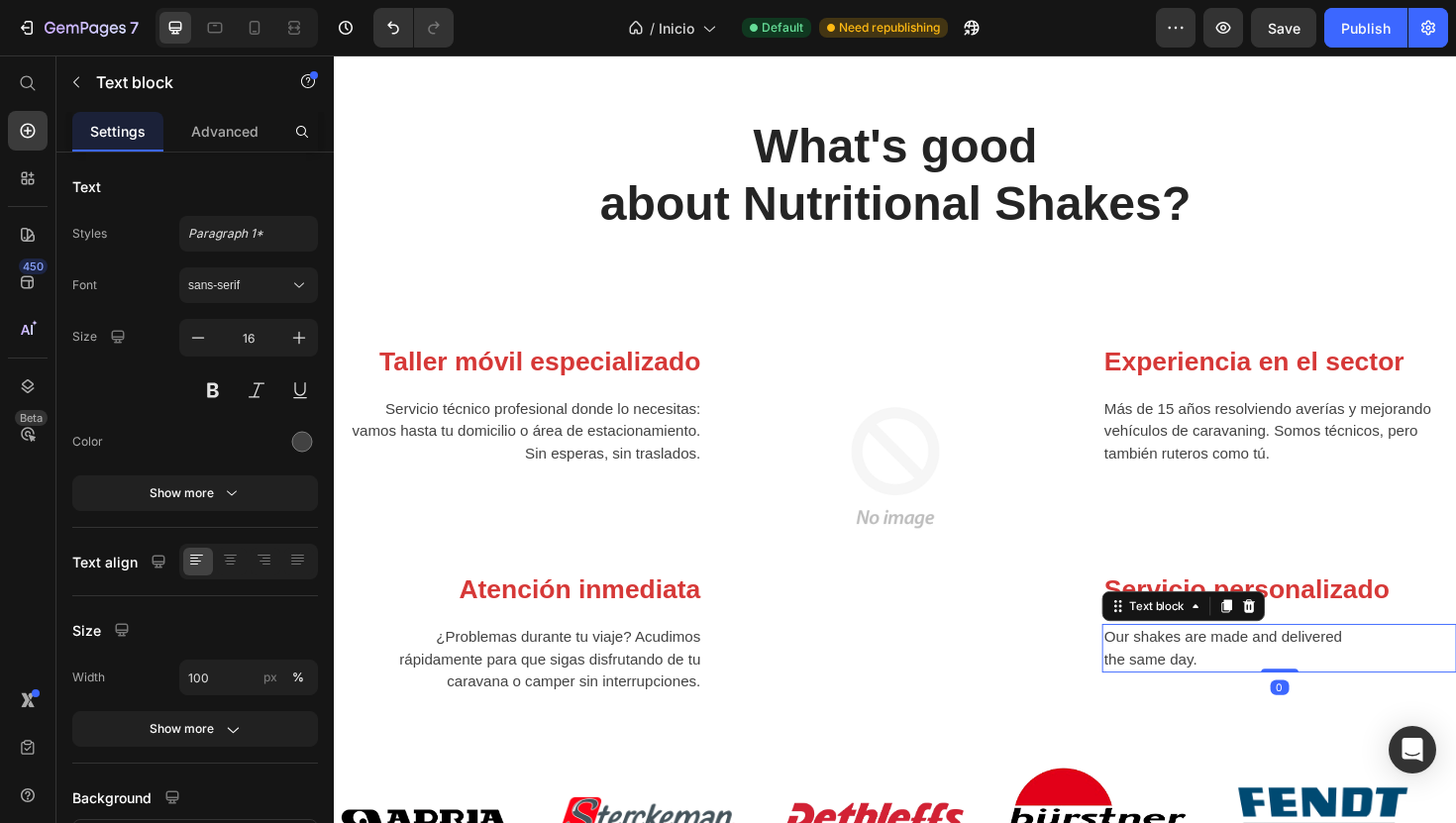 click on "Our shakes are made and delivered the same day." at bounding box center (1334, 683) 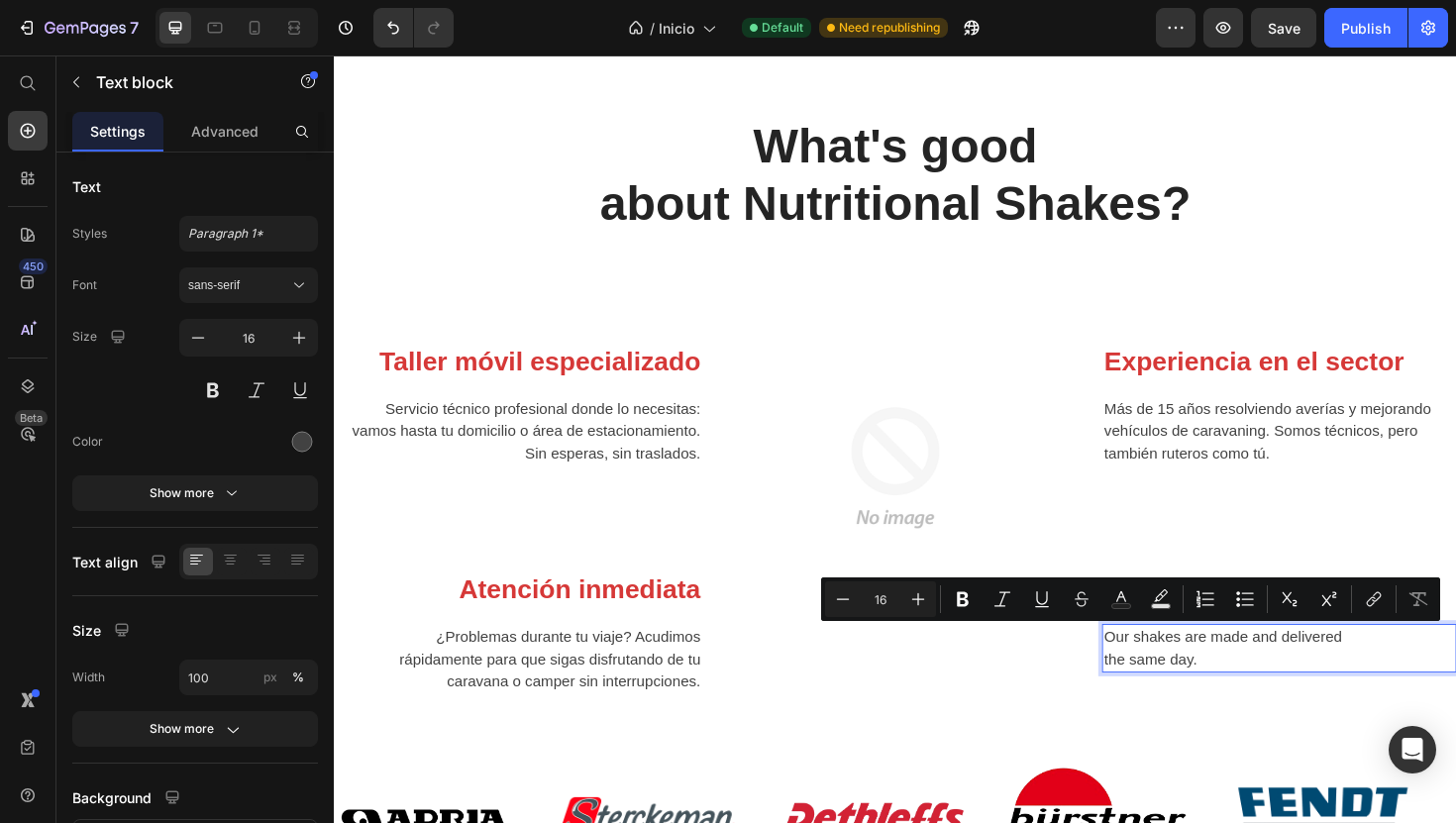 click on "Our shakes are made and delivered the same day." at bounding box center (1334, 683) 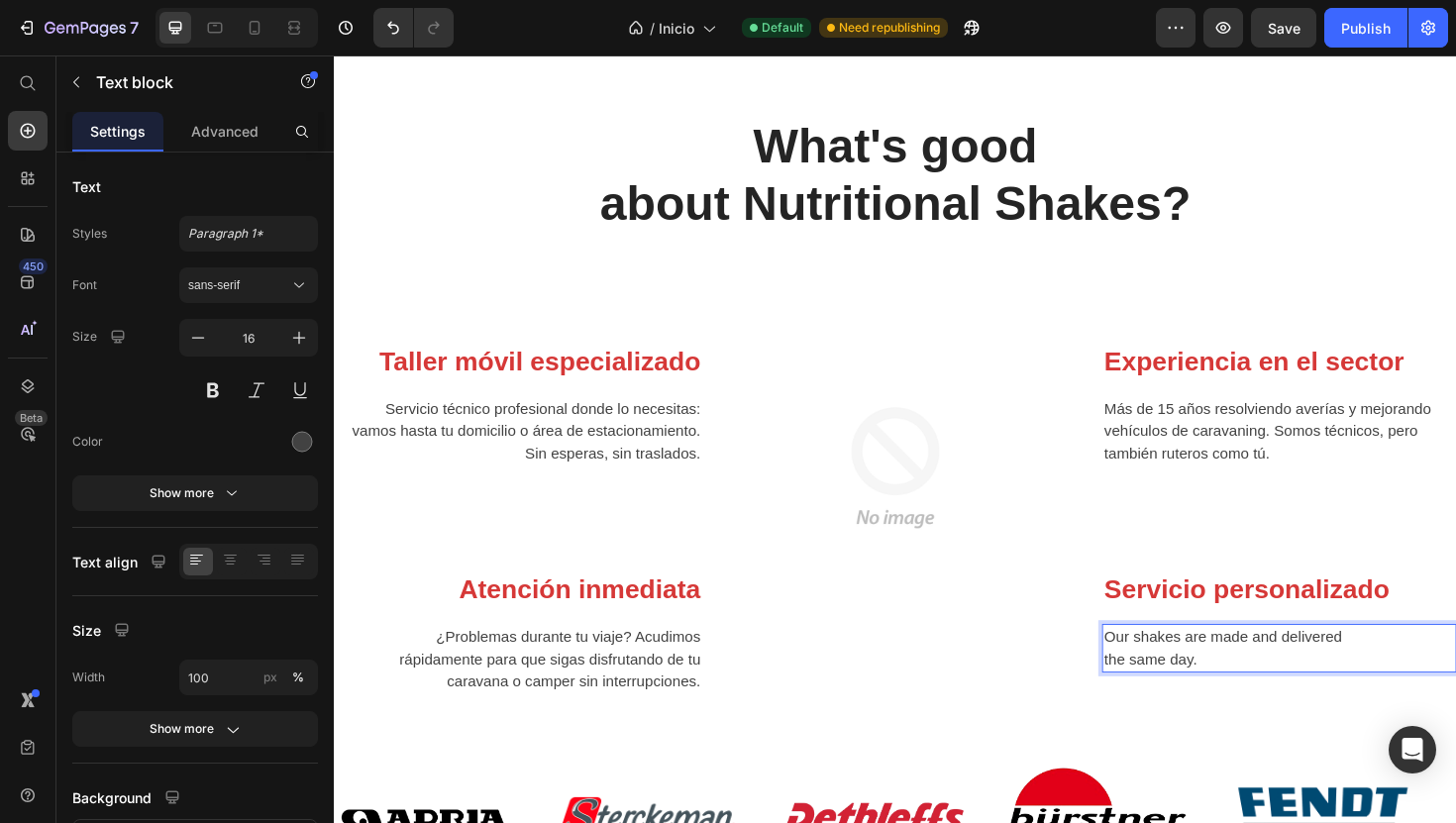 click on "Our shakes are made and delivered the same day." at bounding box center [1334, 683] 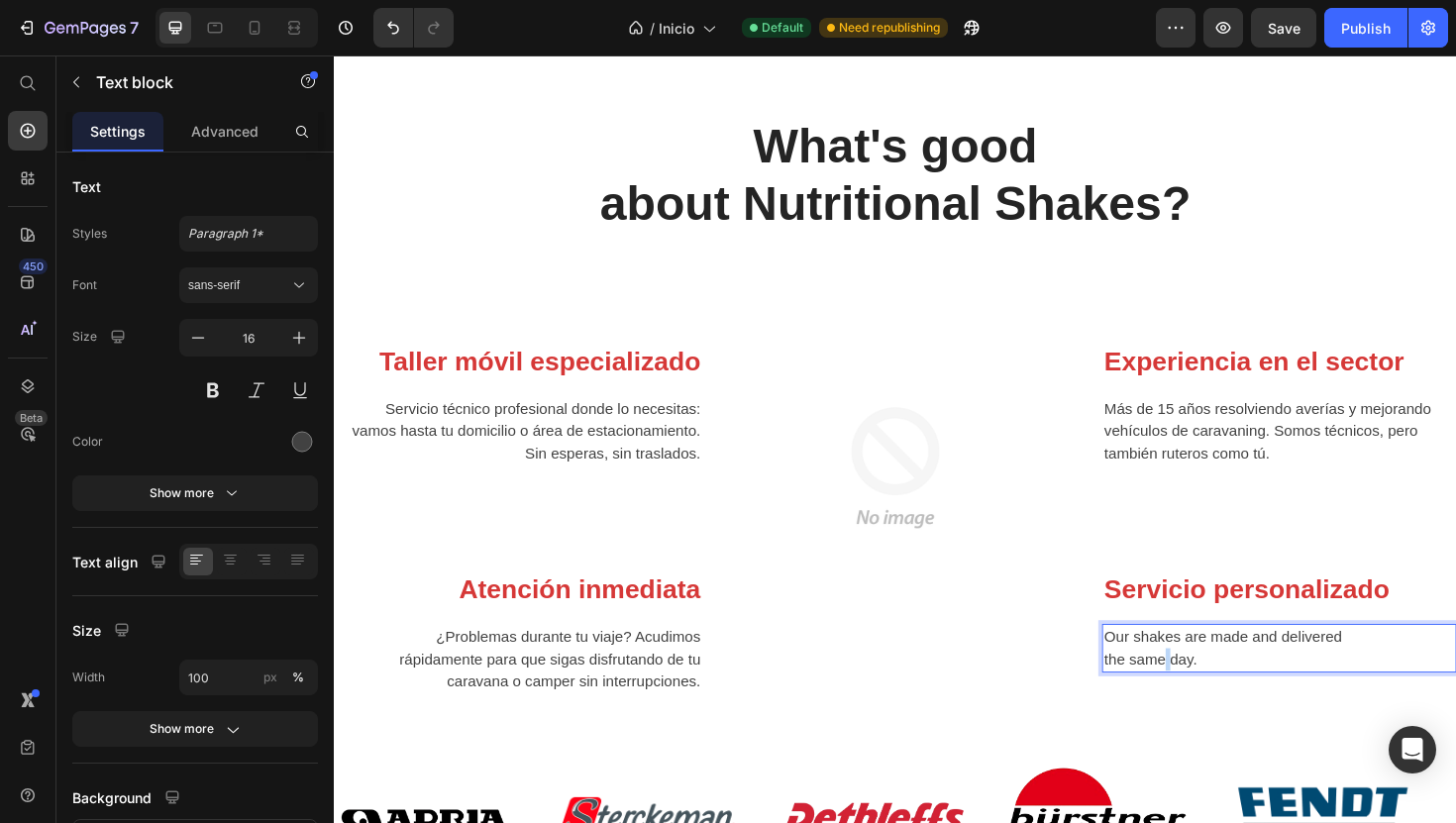 click on "Our shakes are made and delivered the same day." at bounding box center [1334, 683] 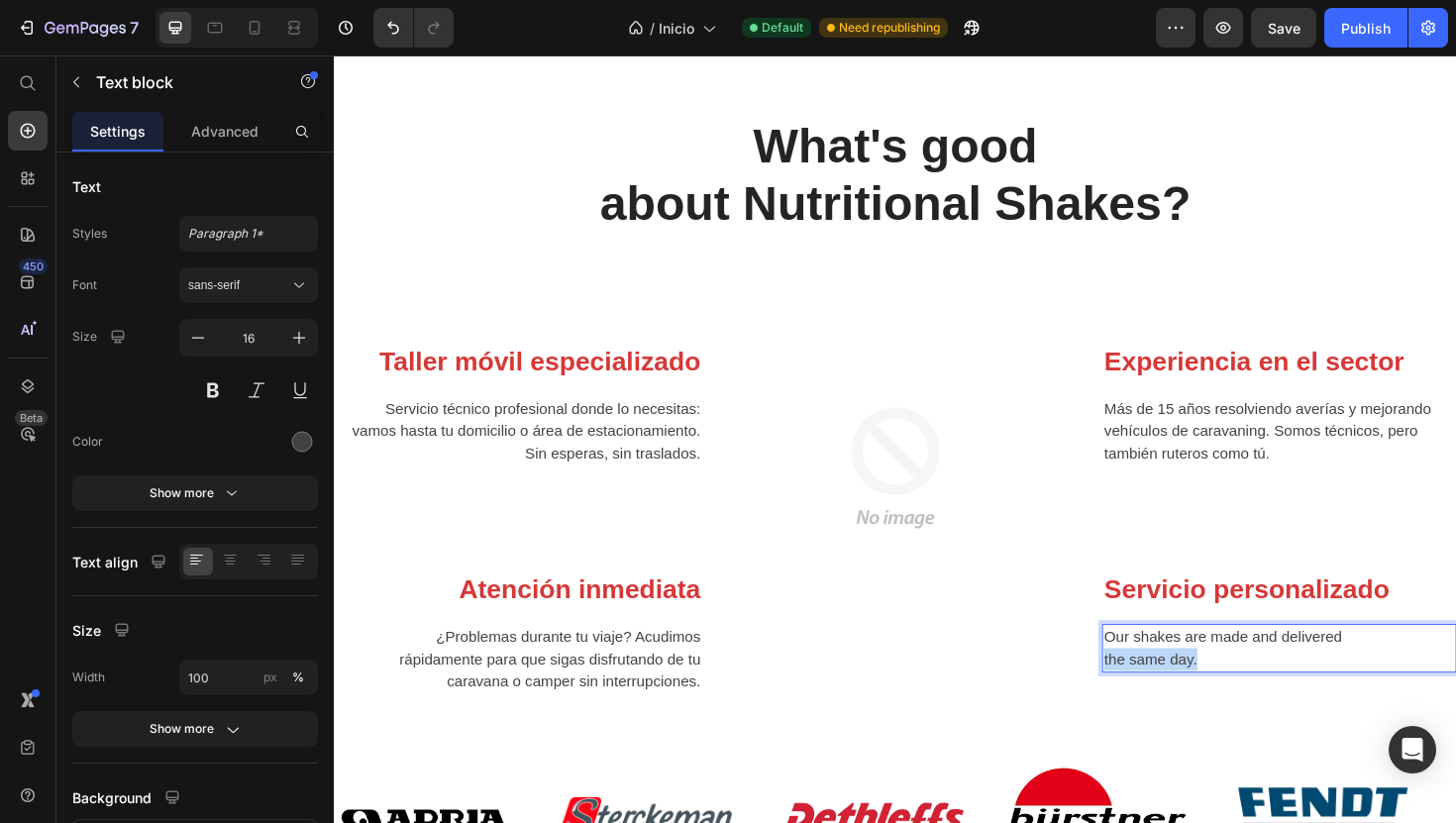 click on "Our shakes are made and delivered the same day." at bounding box center (1334, 683) 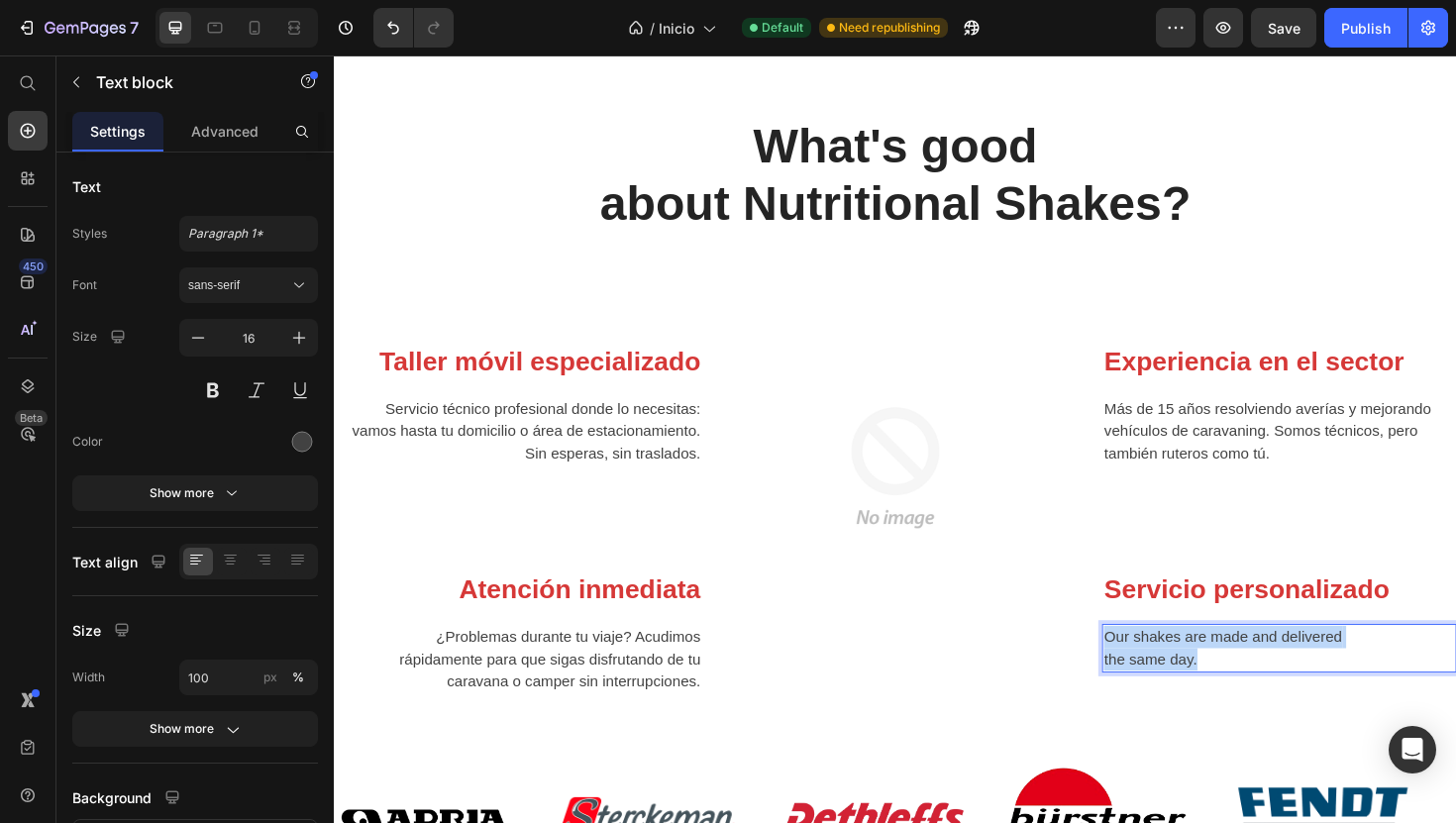 drag, startPoint x: 1252, startPoint y: 697, endPoint x: 1114, endPoint y: 658, distance: 143.40502 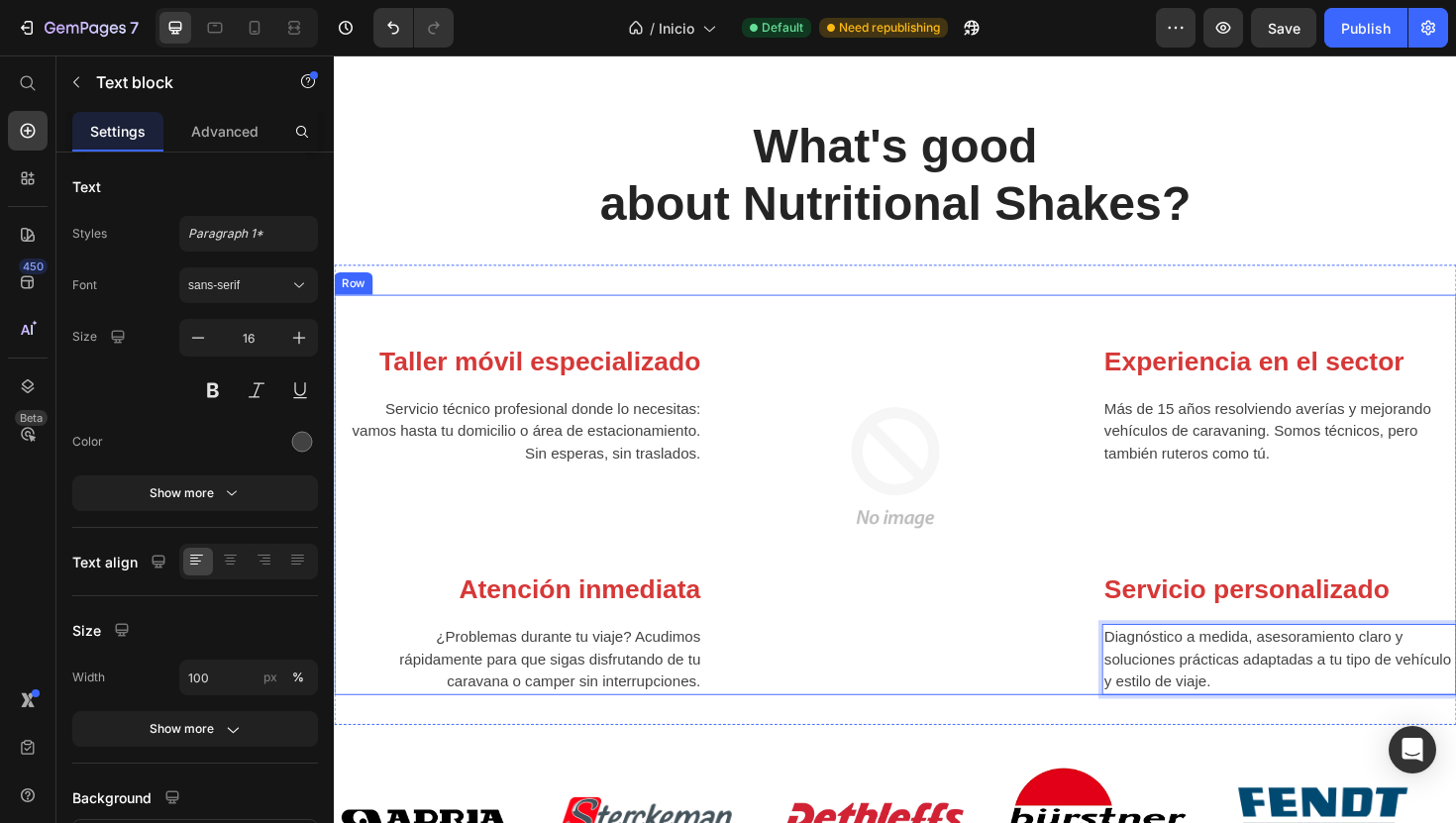 click on "Image" at bounding box center (928, 521) 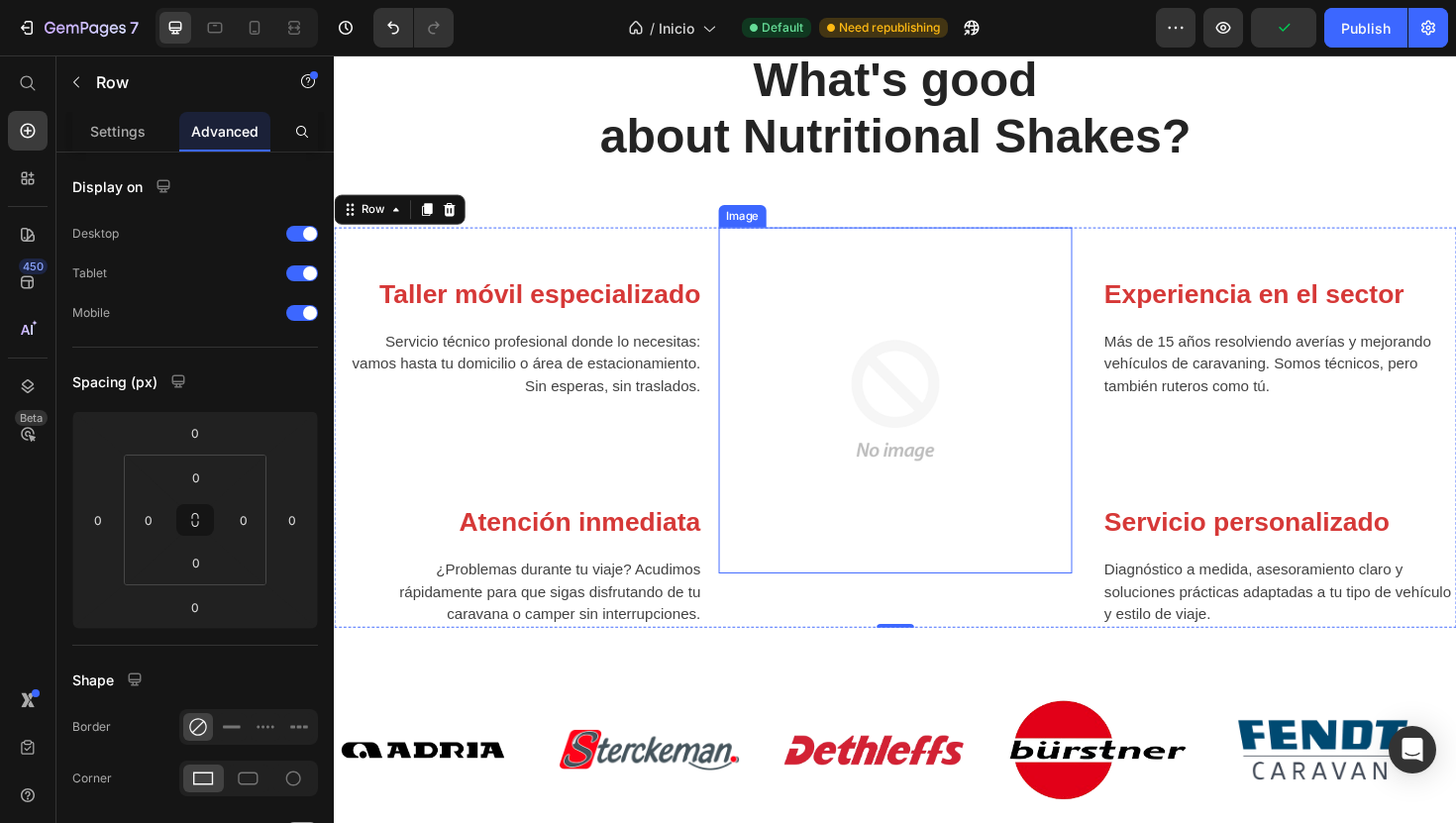 scroll, scrollTop: 2772, scrollLeft: 0, axis: vertical 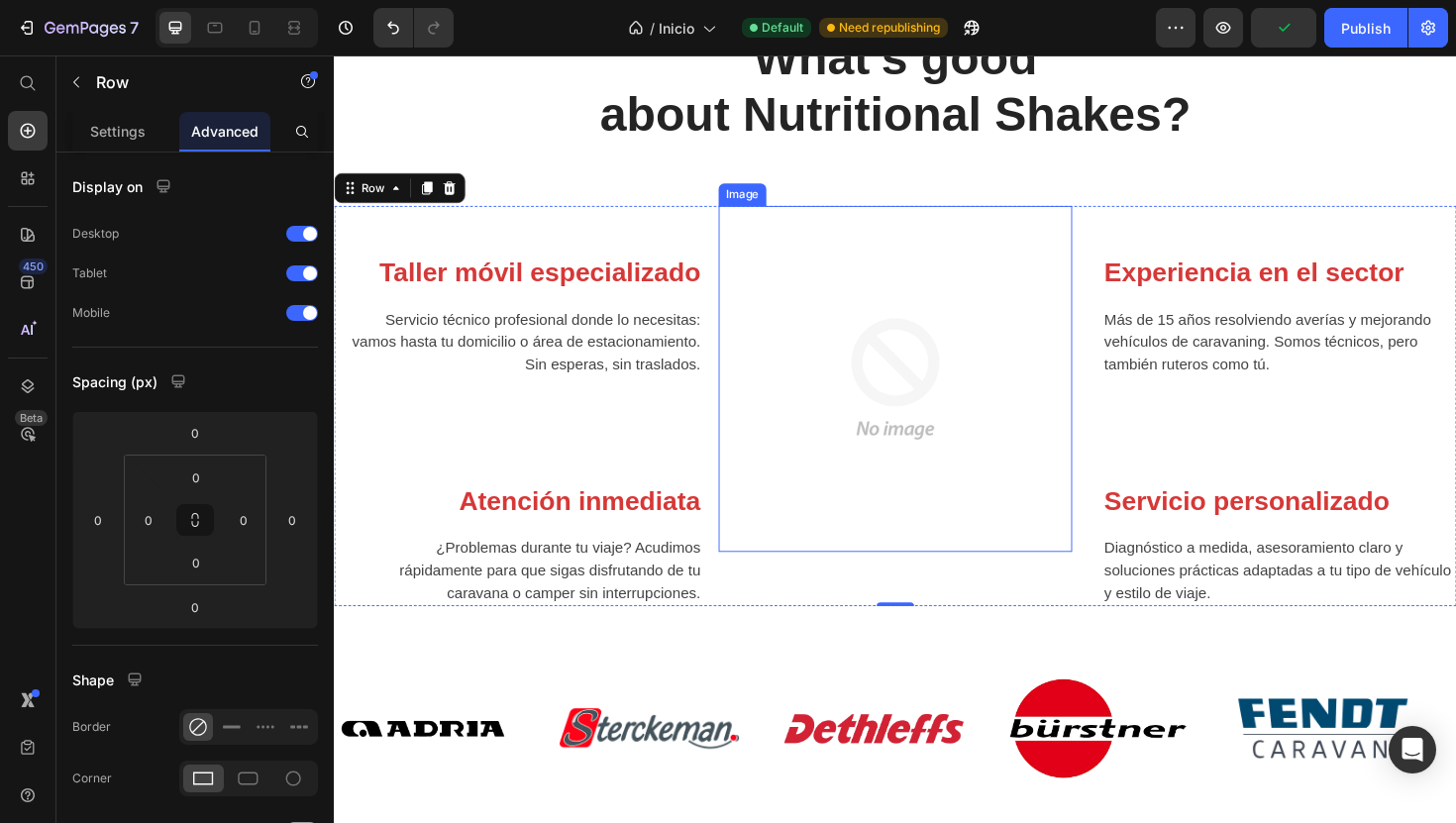 click at bounding box center [928, 398] 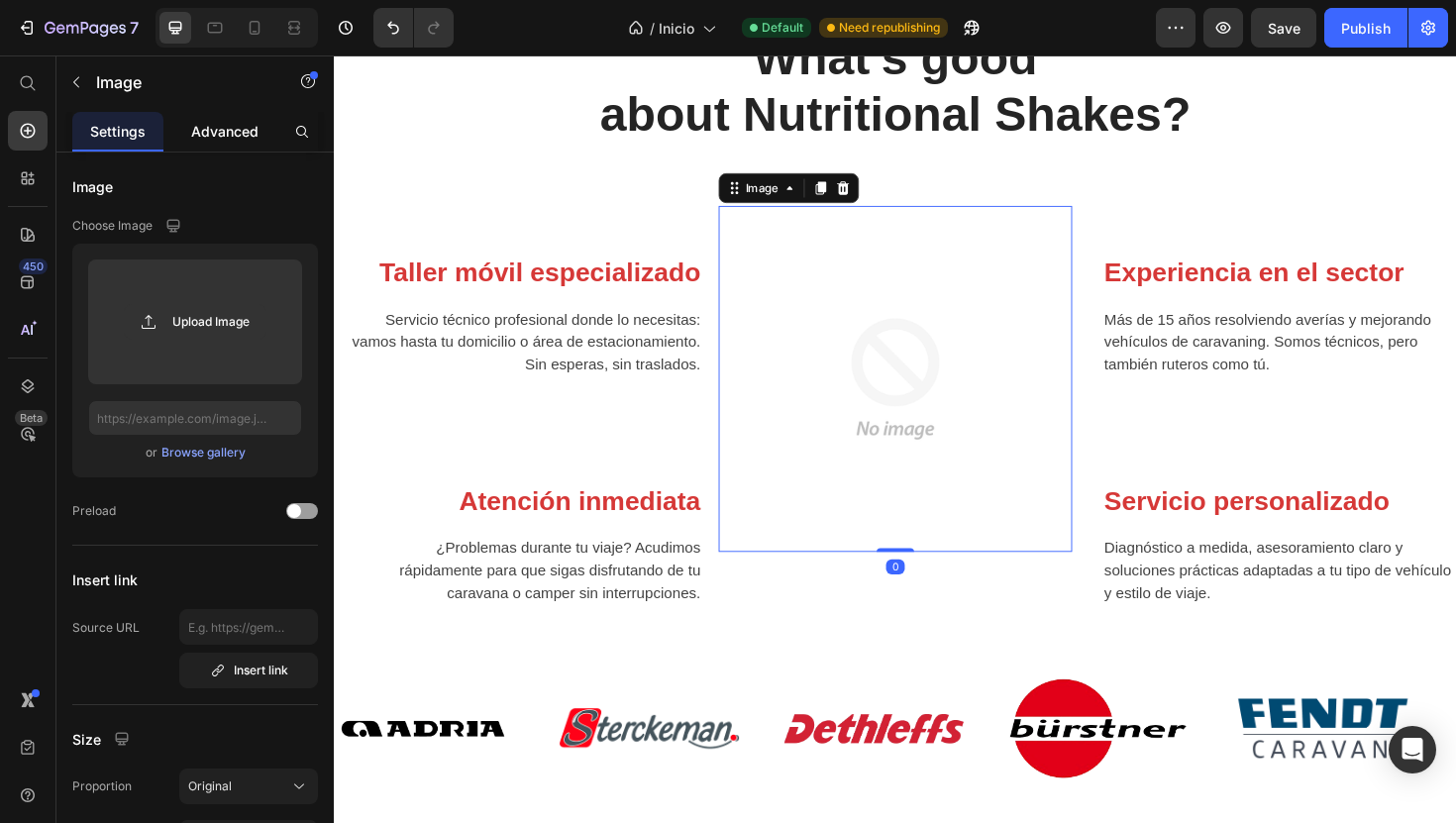 click on "Advanced" 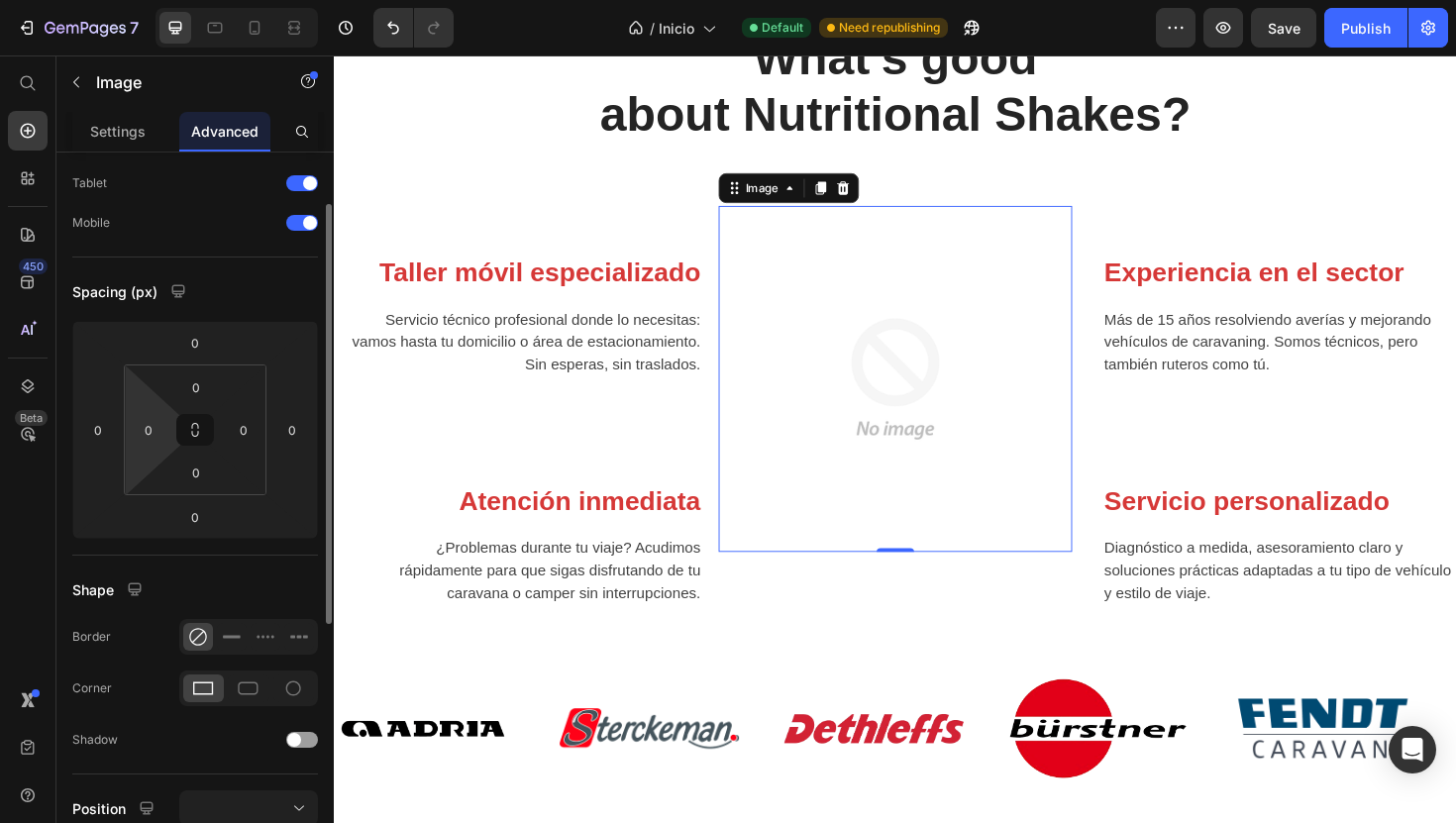 scroll, scrollTop: 0, scrollLeft: 0, axis: both 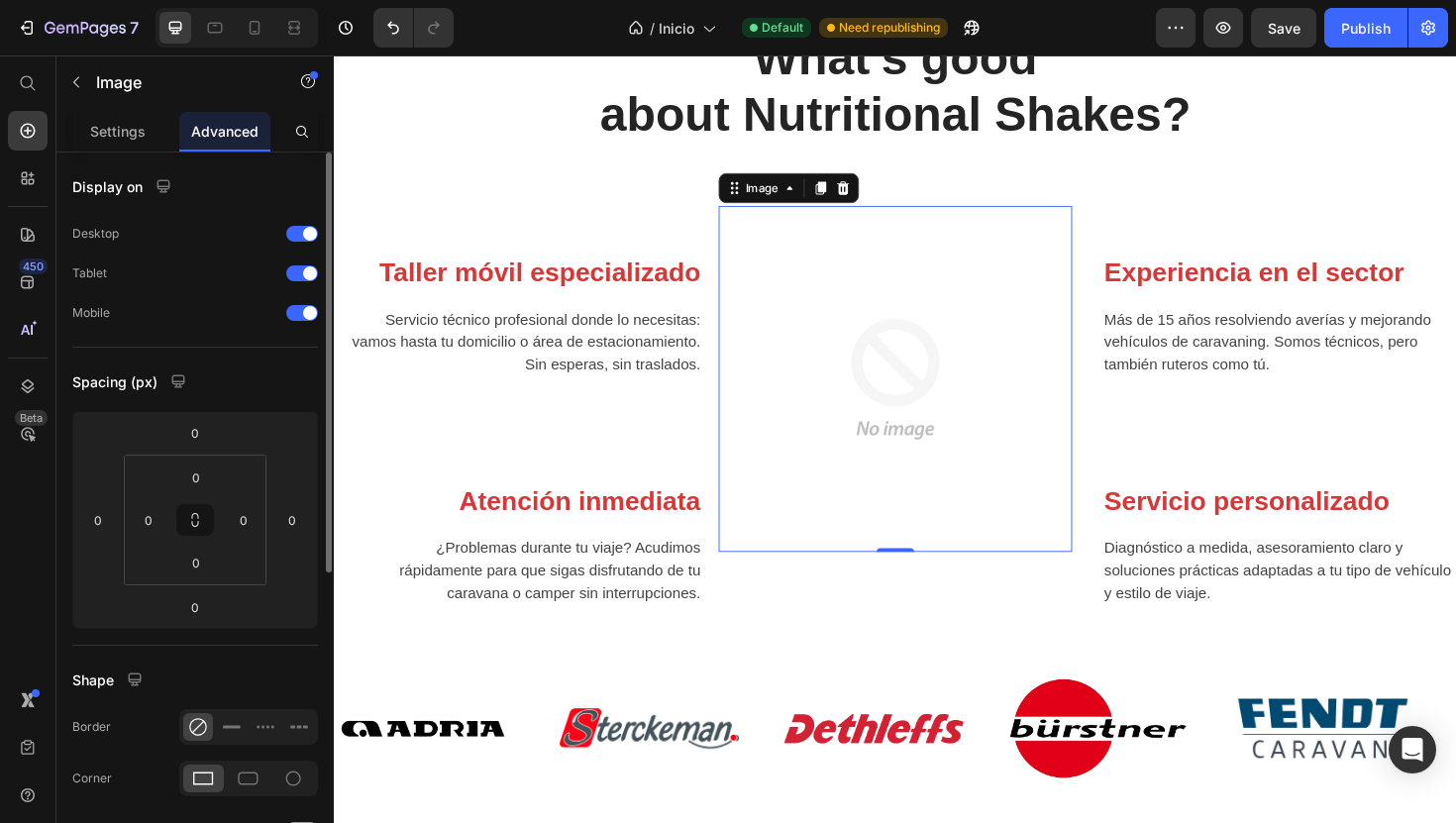 click on "Display on" at bounding box center (195, 186) 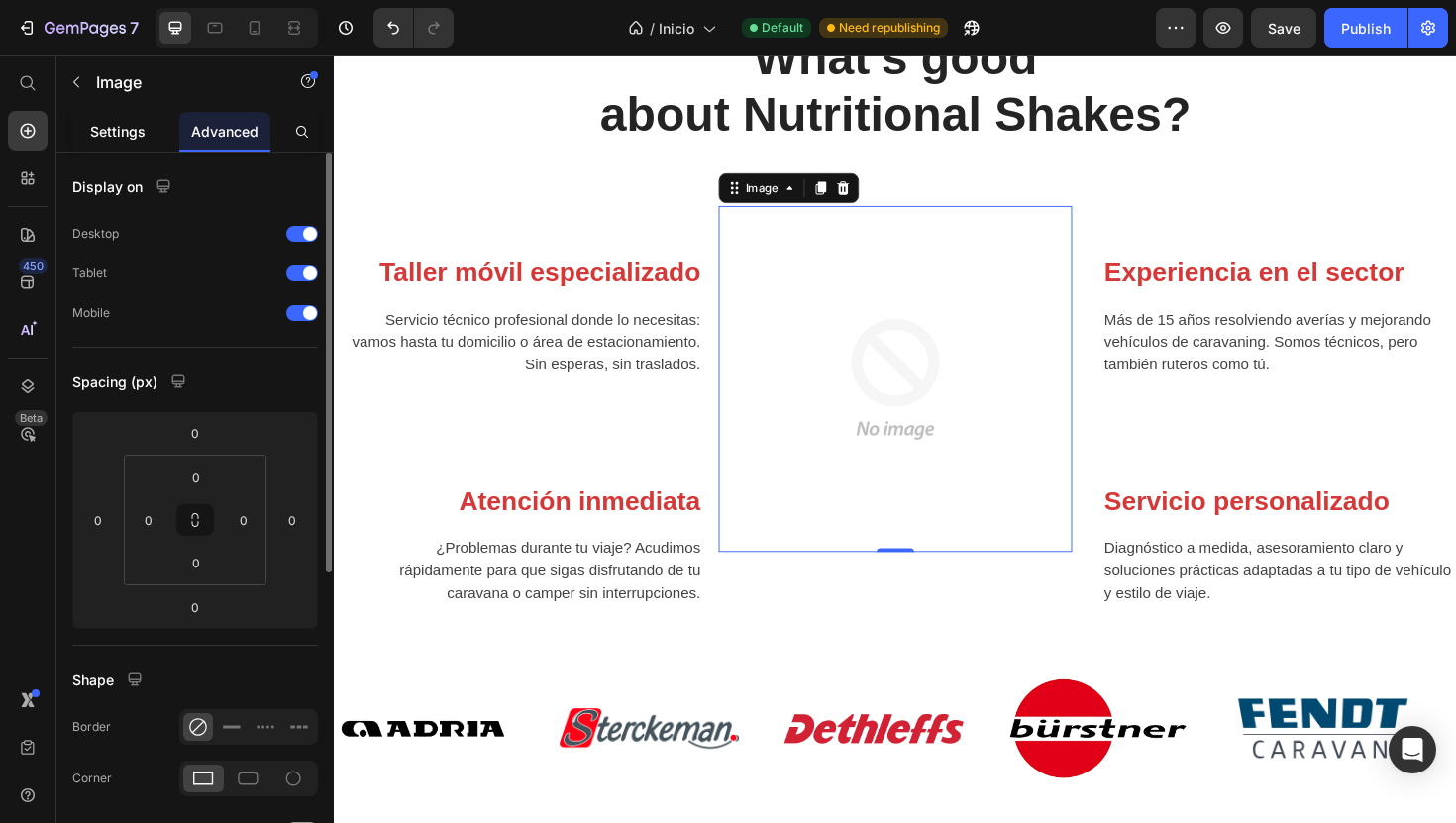 click on "Settings" 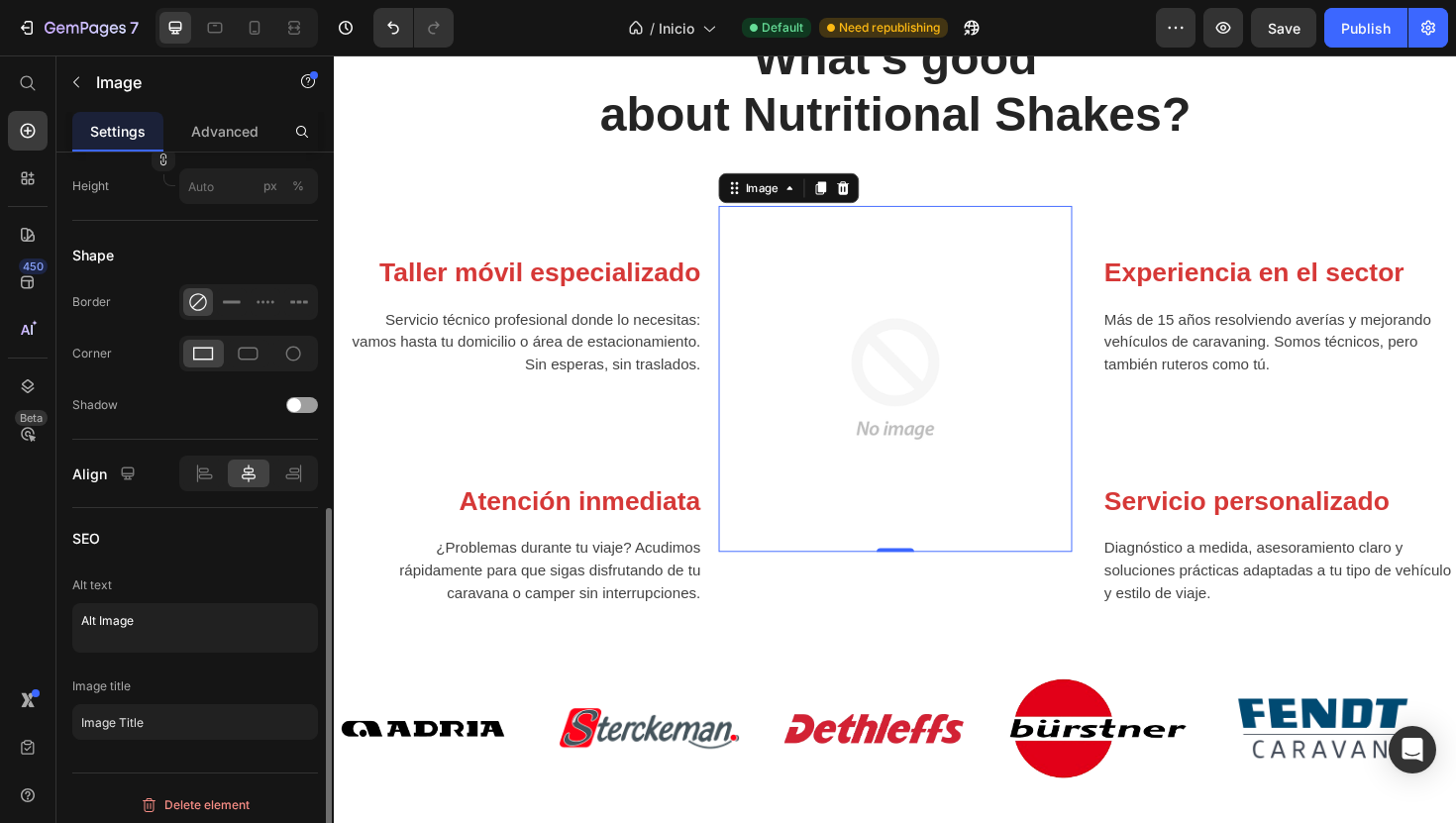 scroll, scrollTop: 669, scrollLeft: 0, axis: vertical 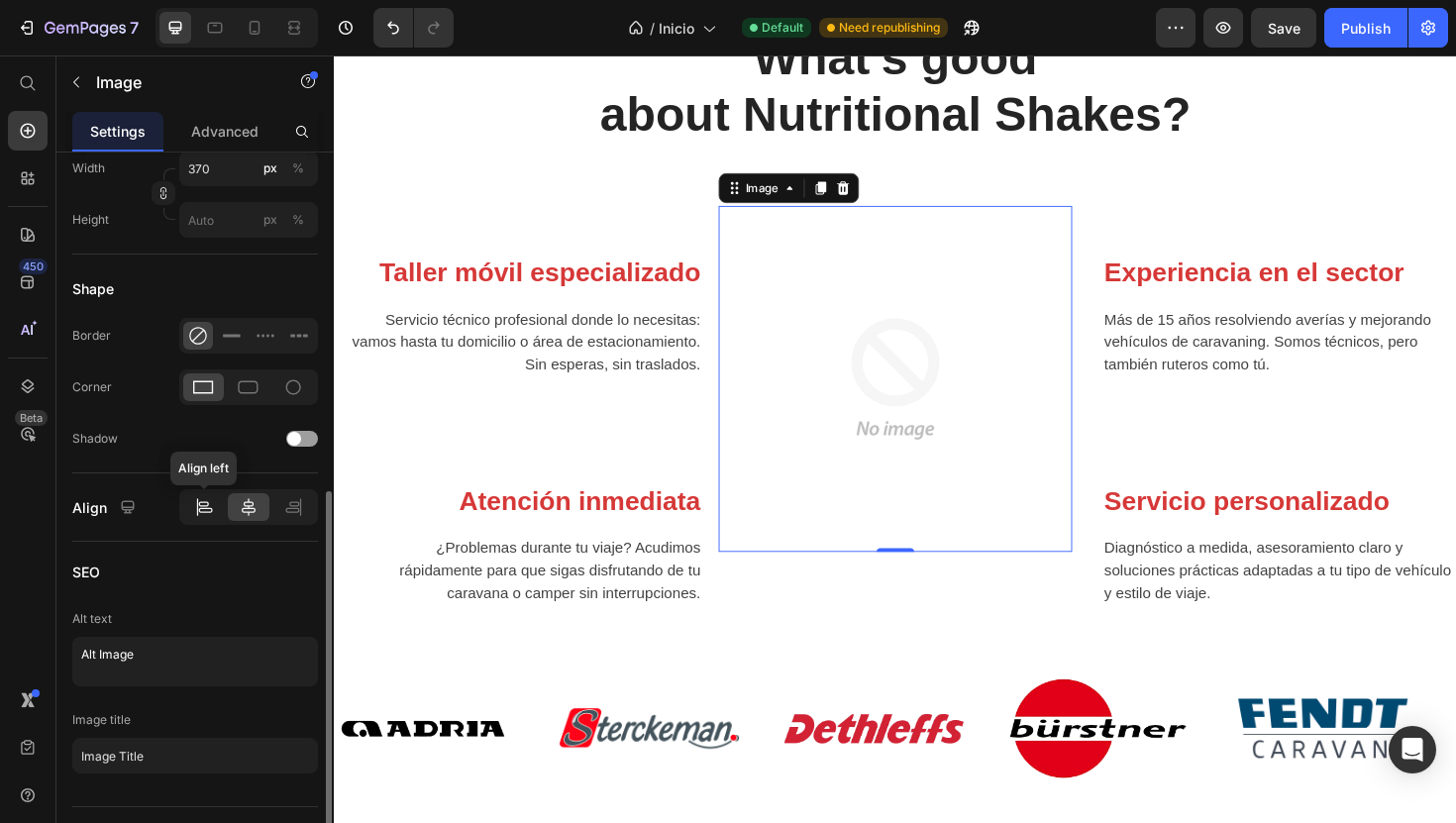 click 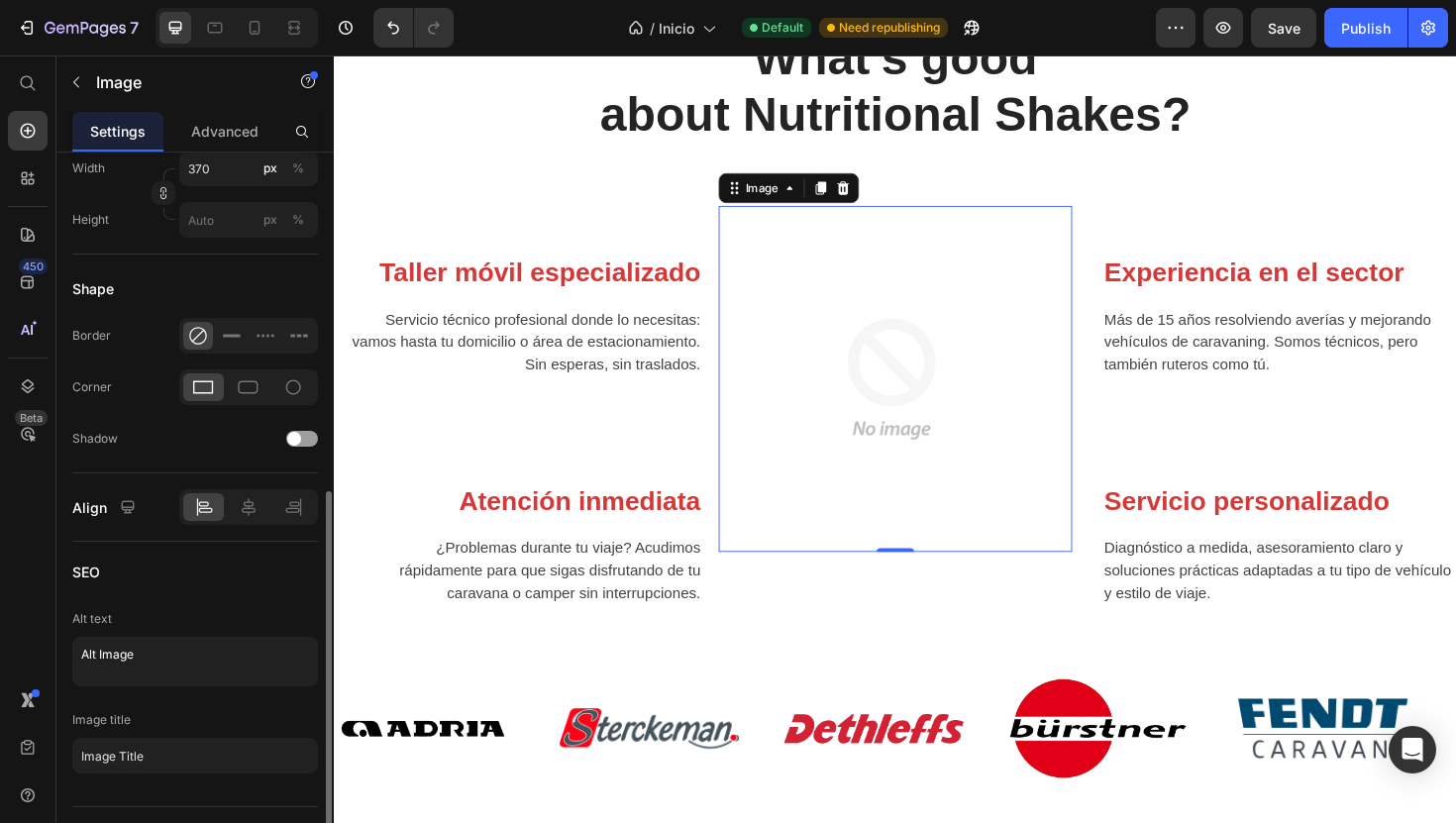 click 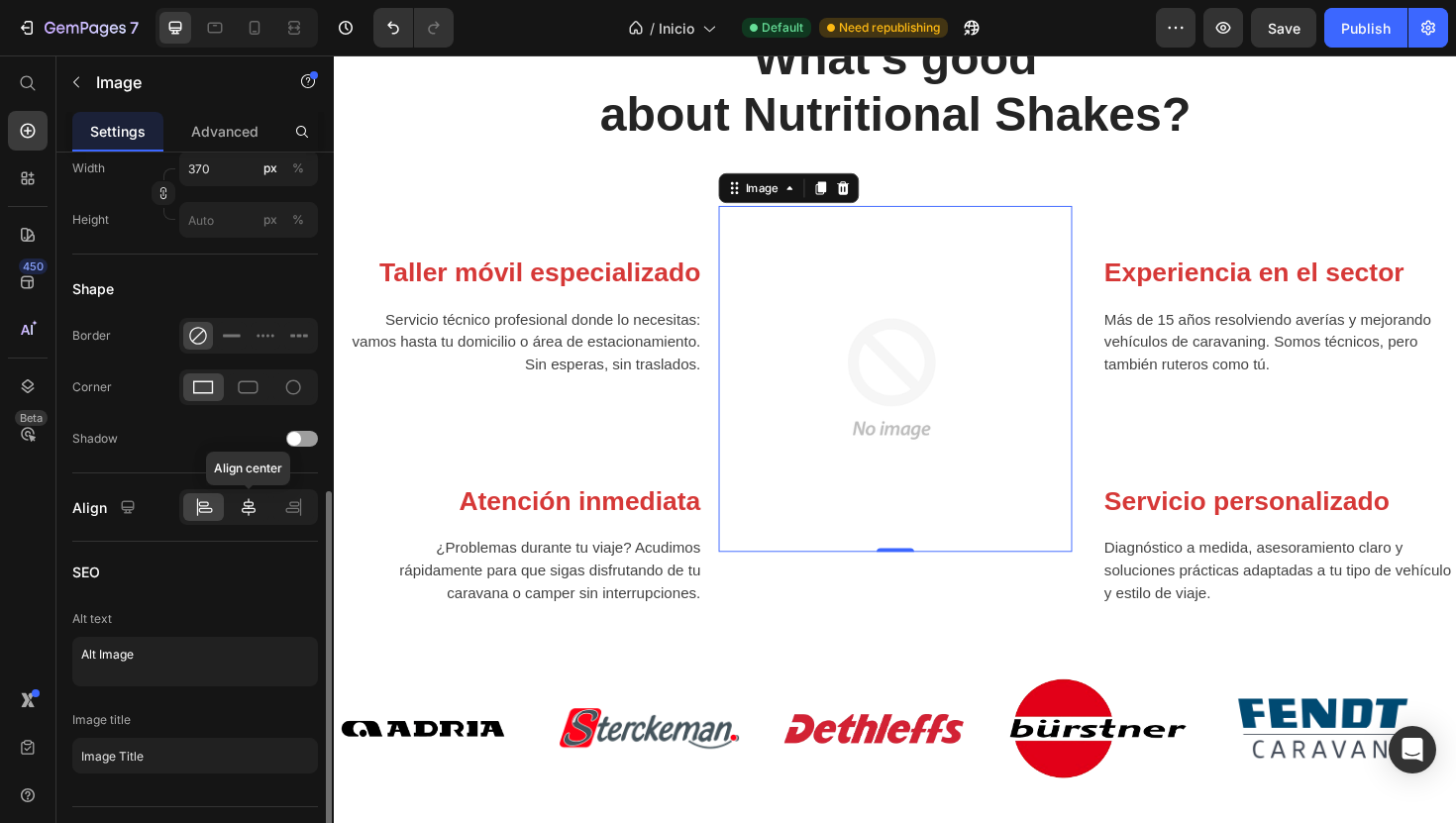 click 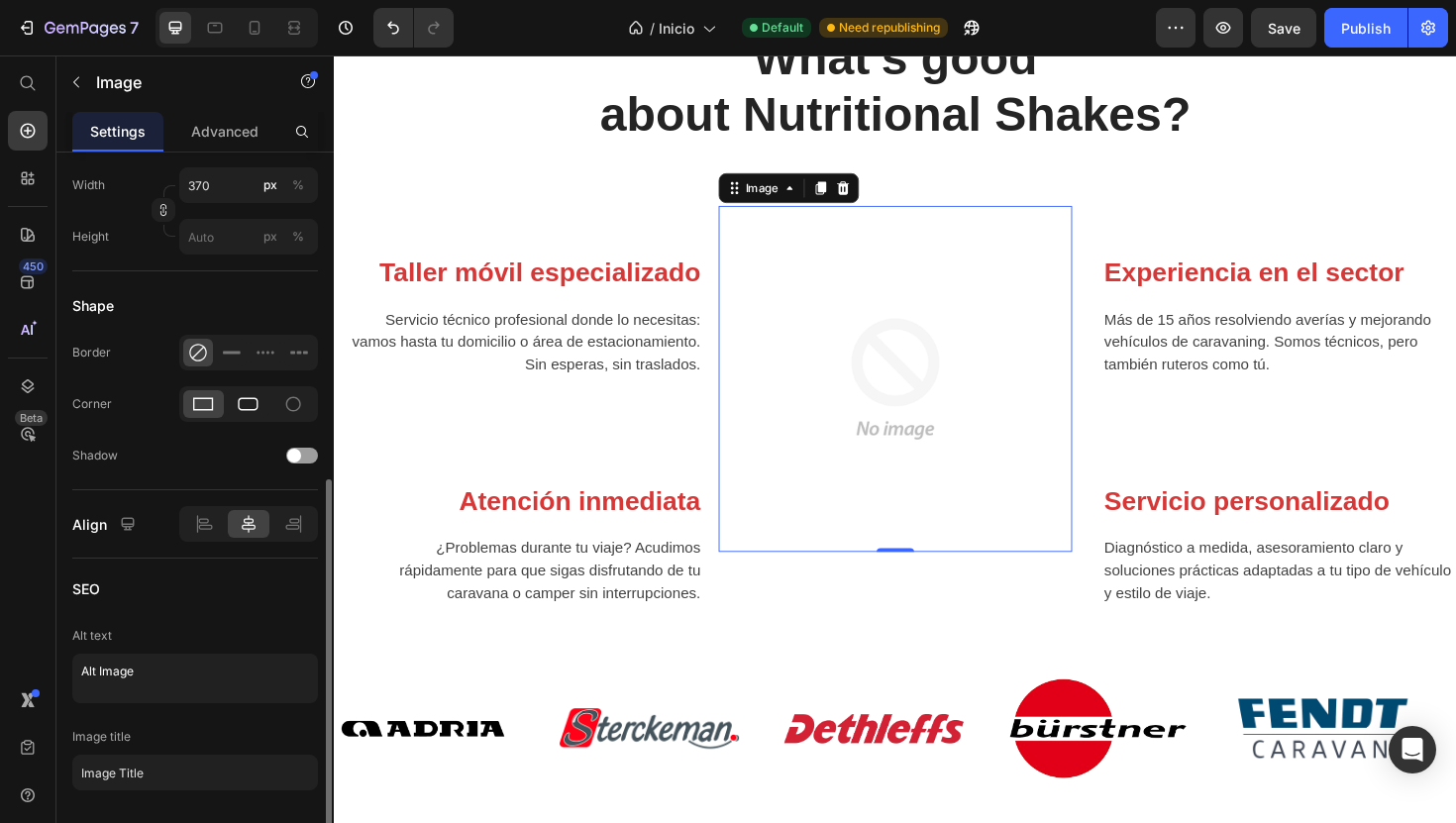 scroll, scrollTop: 637, scrollLeft: 0, axis: vertical 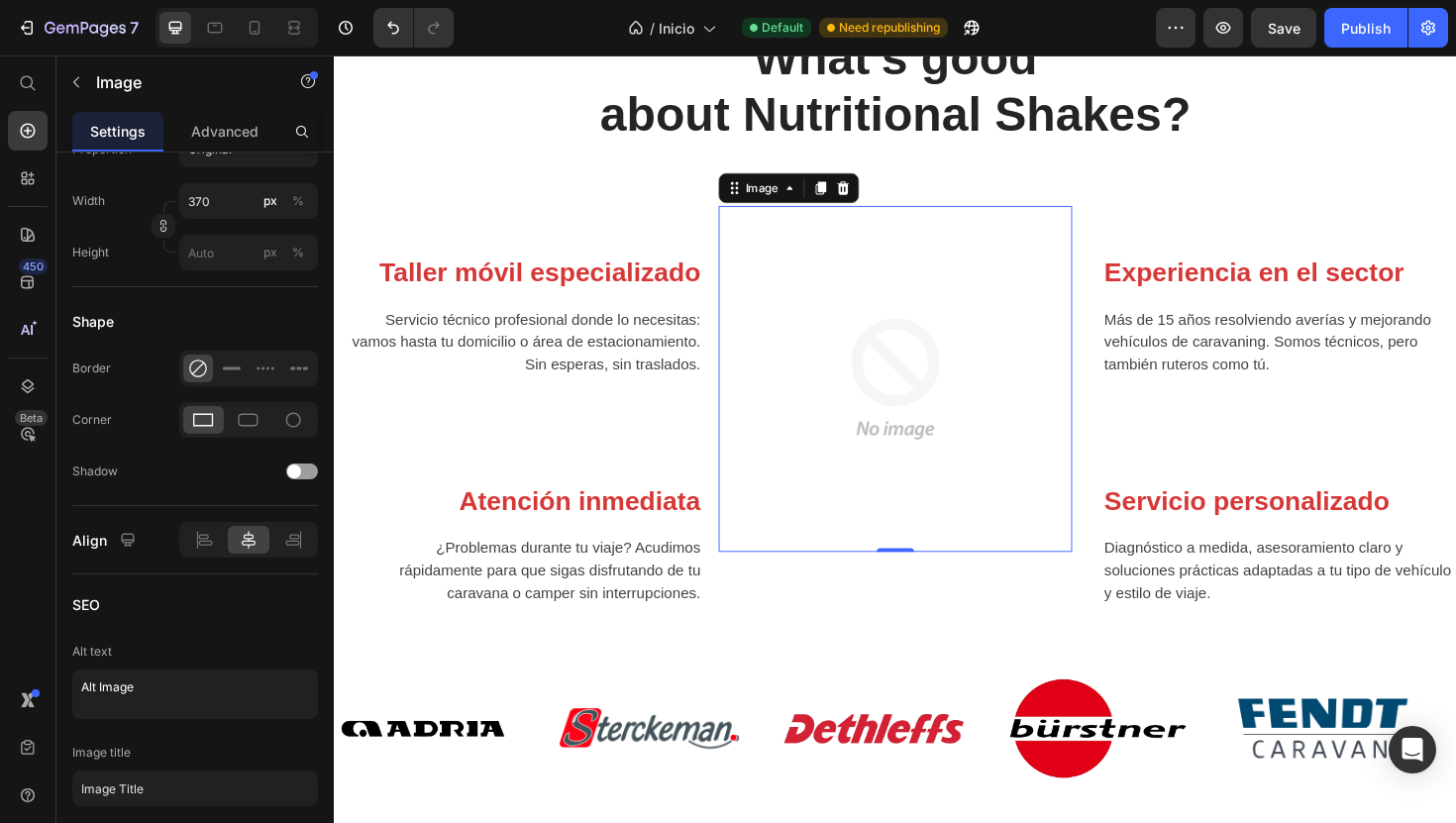 click at bounding box center [928, 398] 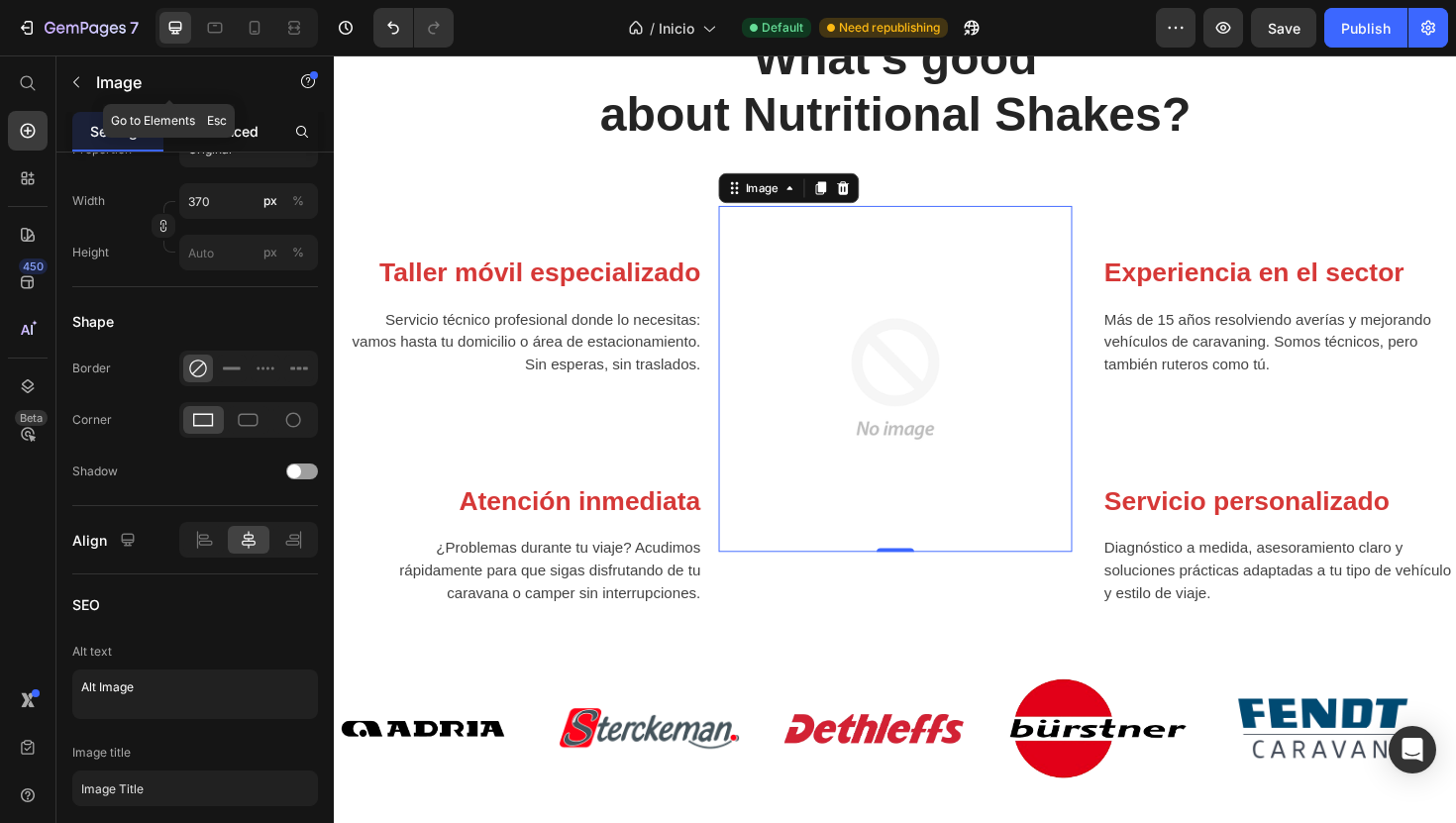 click on "Advanced" 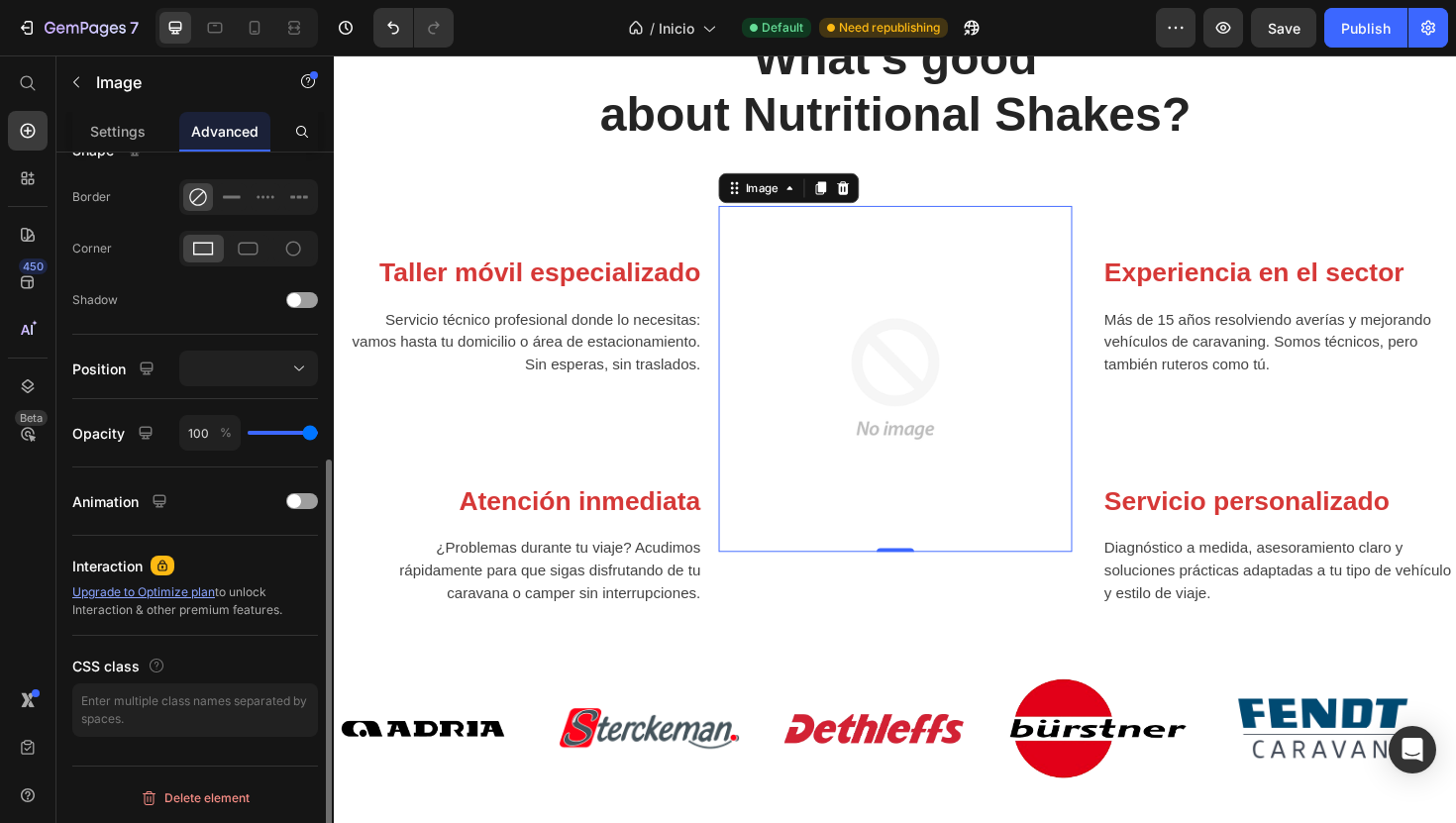 scroll, scrollTop: 0, scrollLeft: 0, axis: both 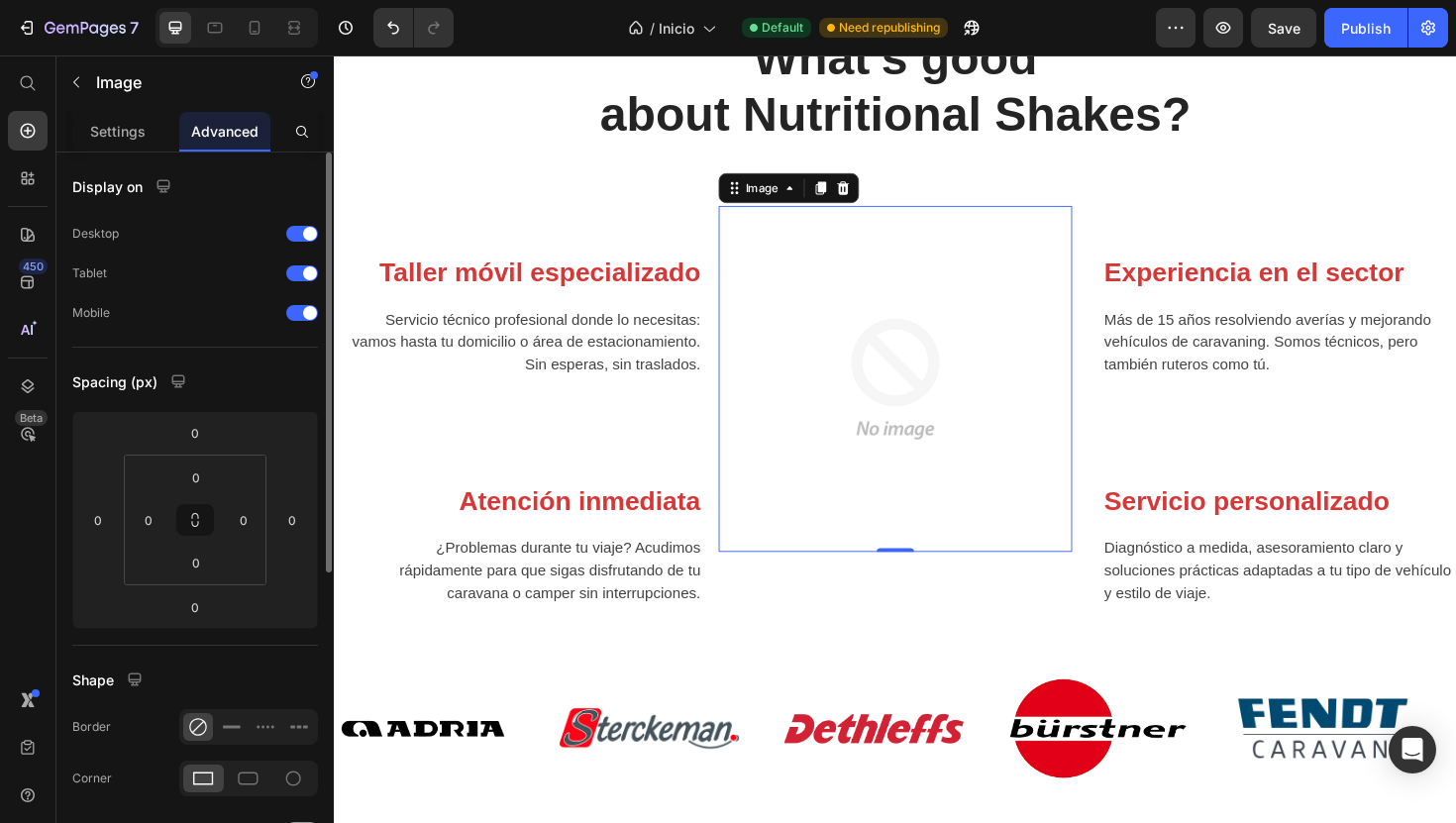 click on "0 0 0 0" at bounding box center (195, 520) 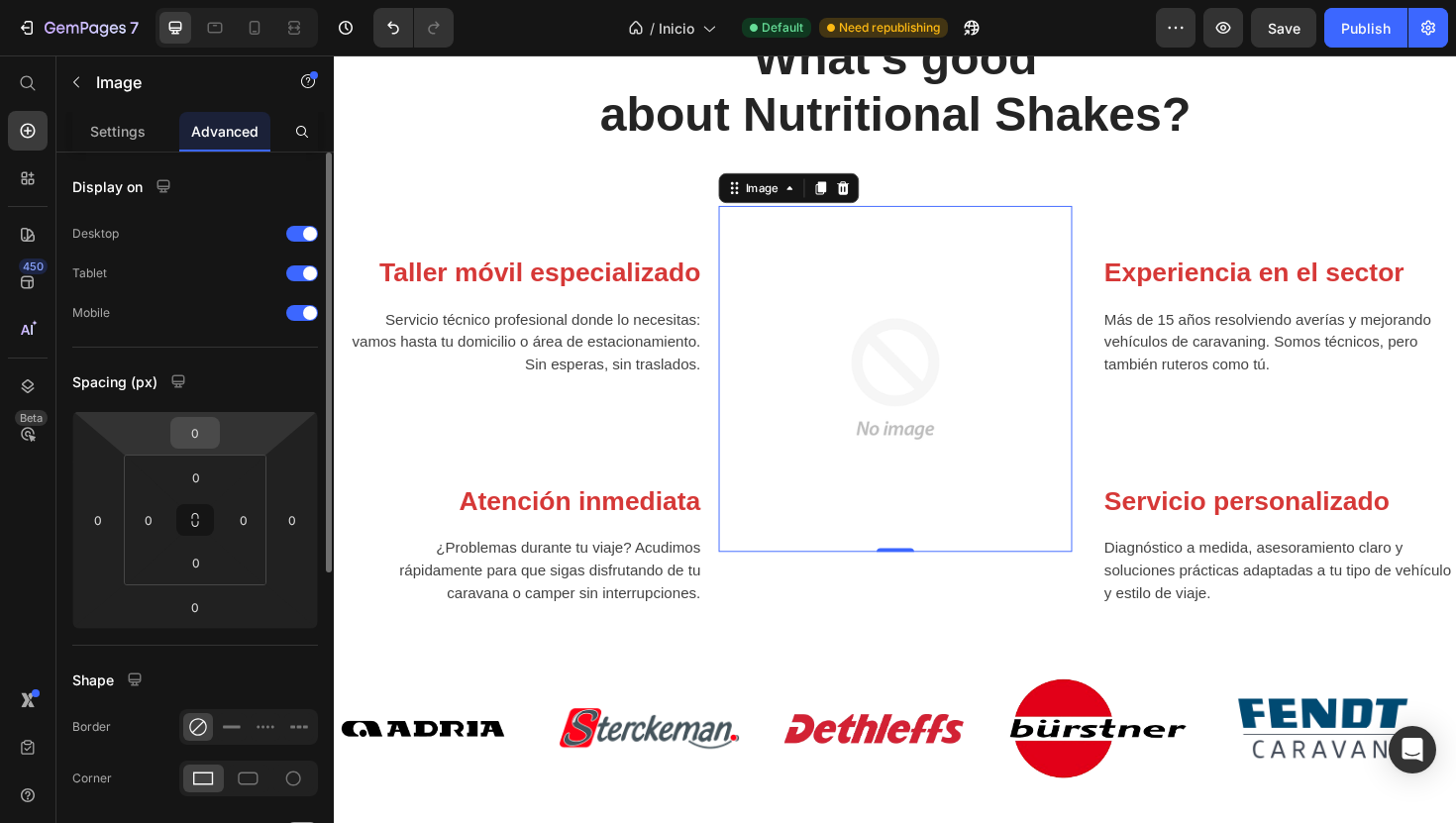 click on "0" at bounding box center (195, 433) 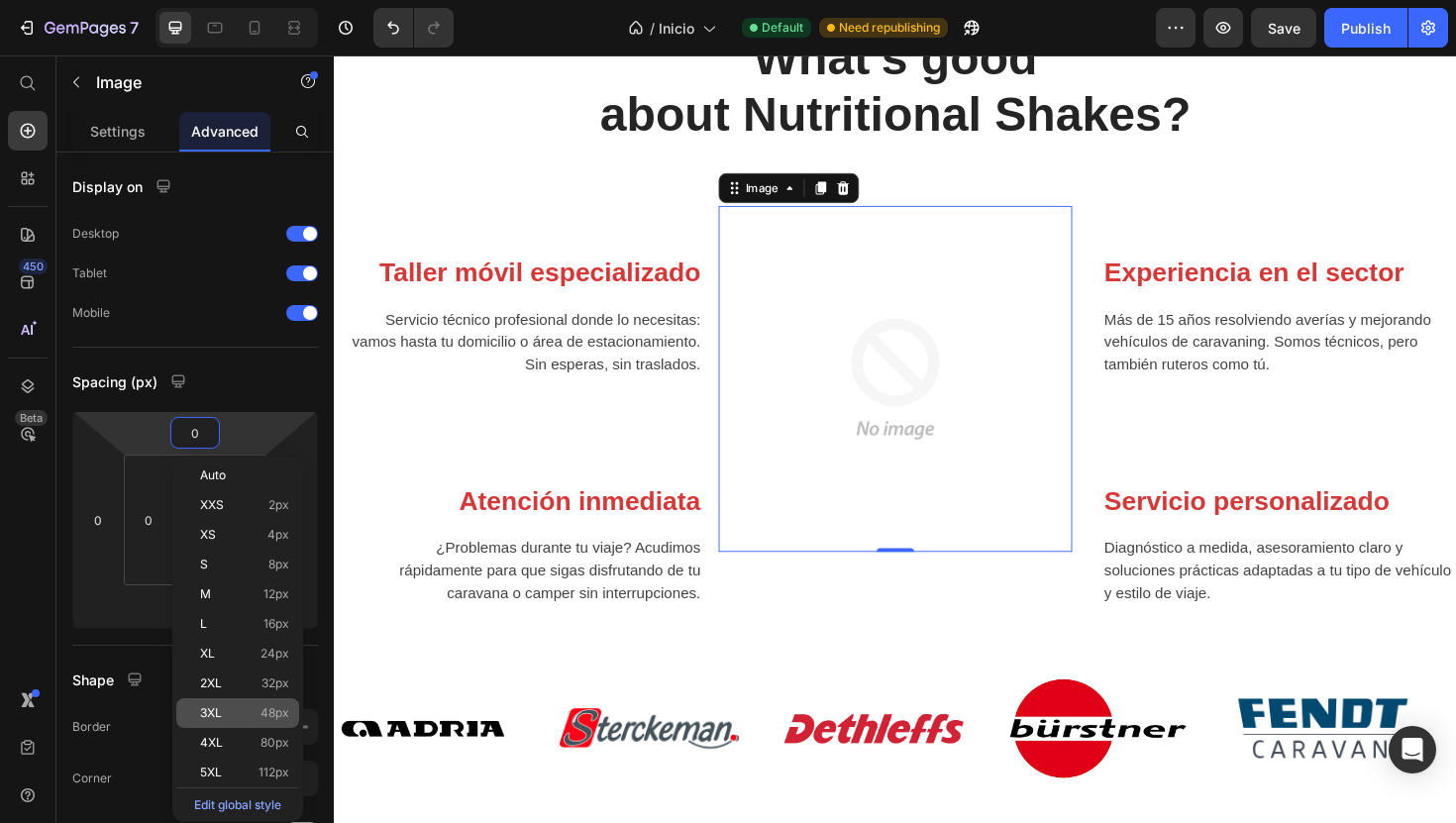 click on "3XL" at bounding box center (211, 713) 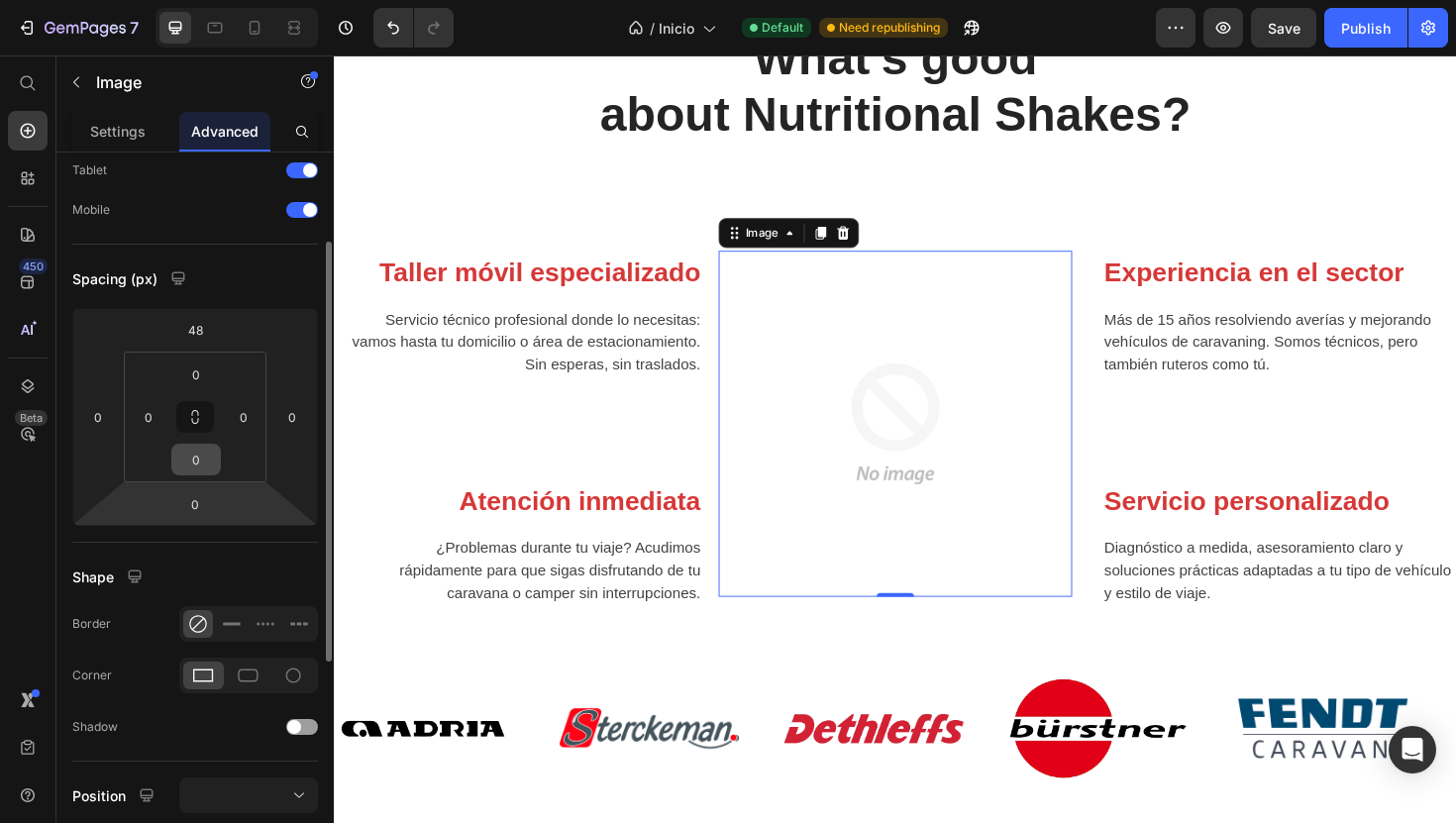 scroll, scrollTop: 122, scrollLeft: 0, axis: vertical 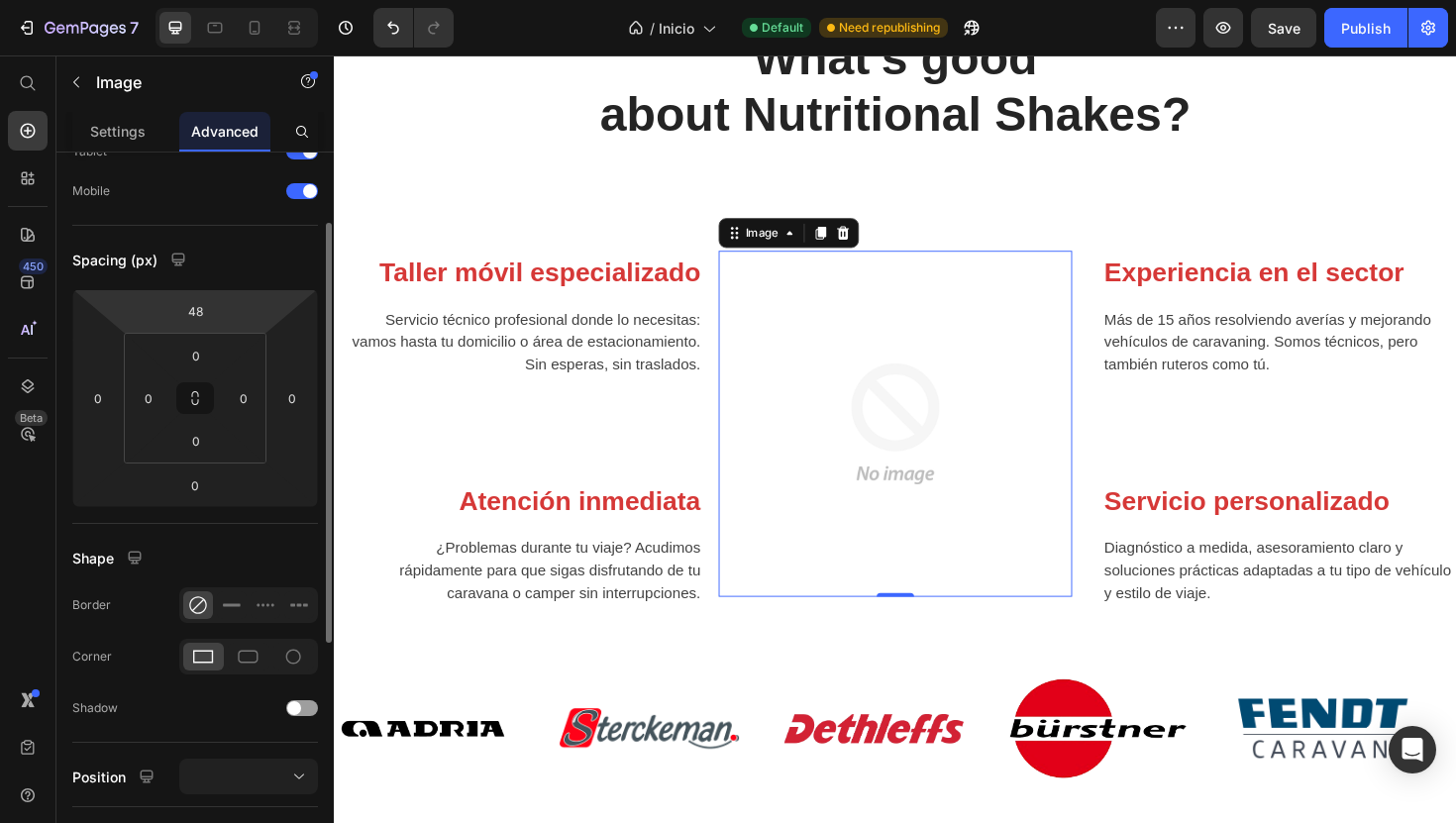 click 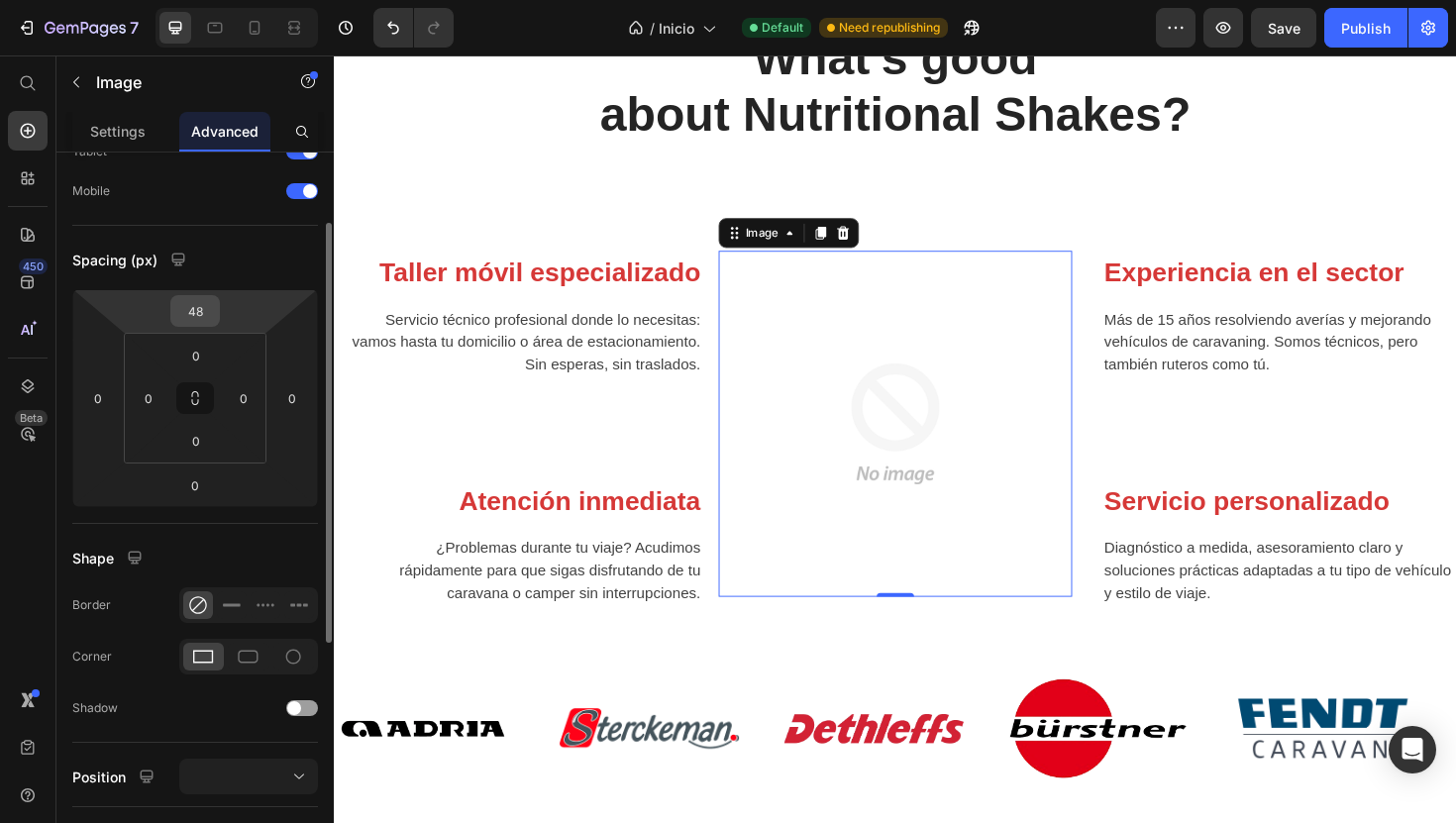 click on "48" at bounding box center (195, 311) 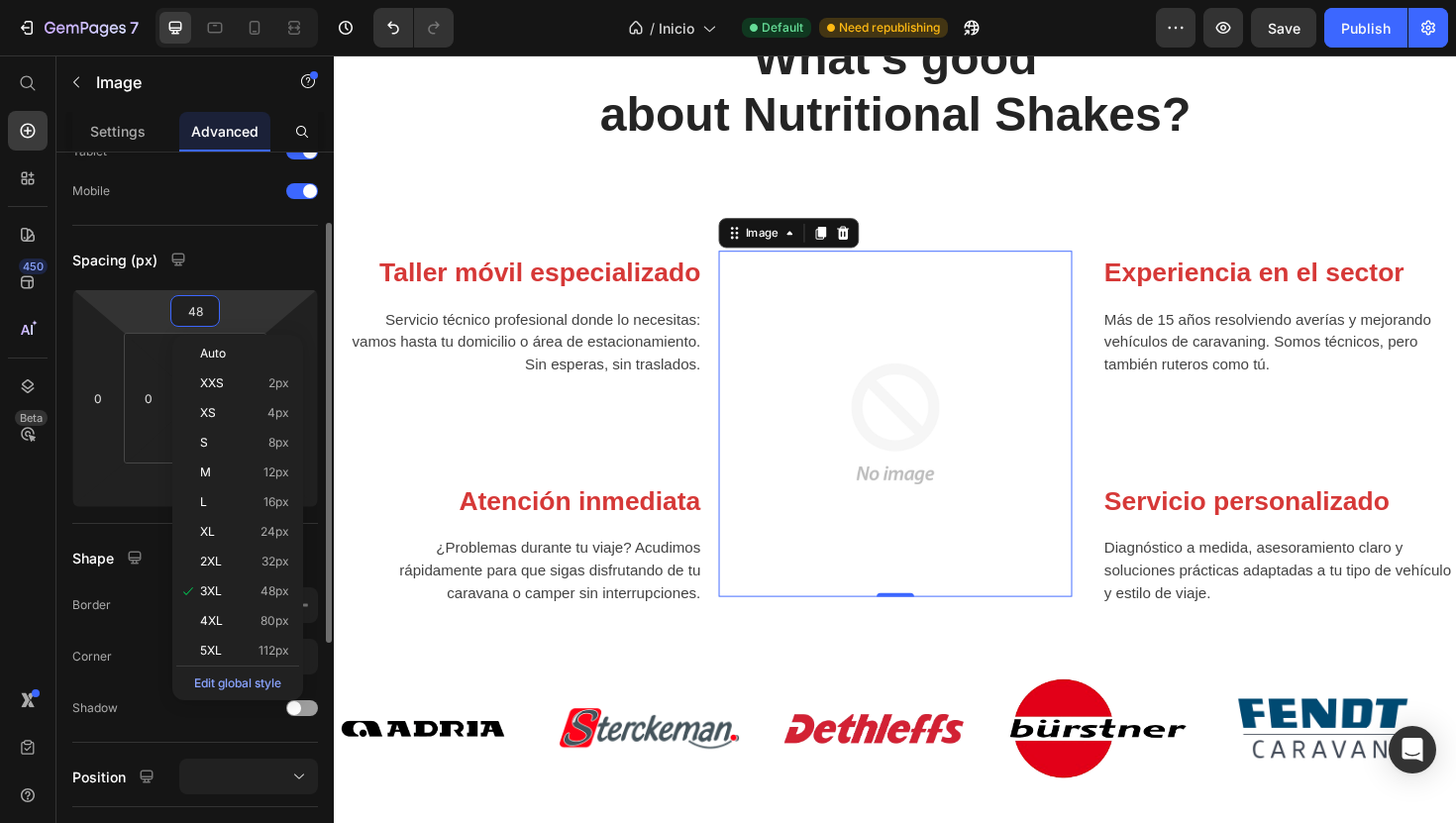click on "48" at bounding box center (195, 311) 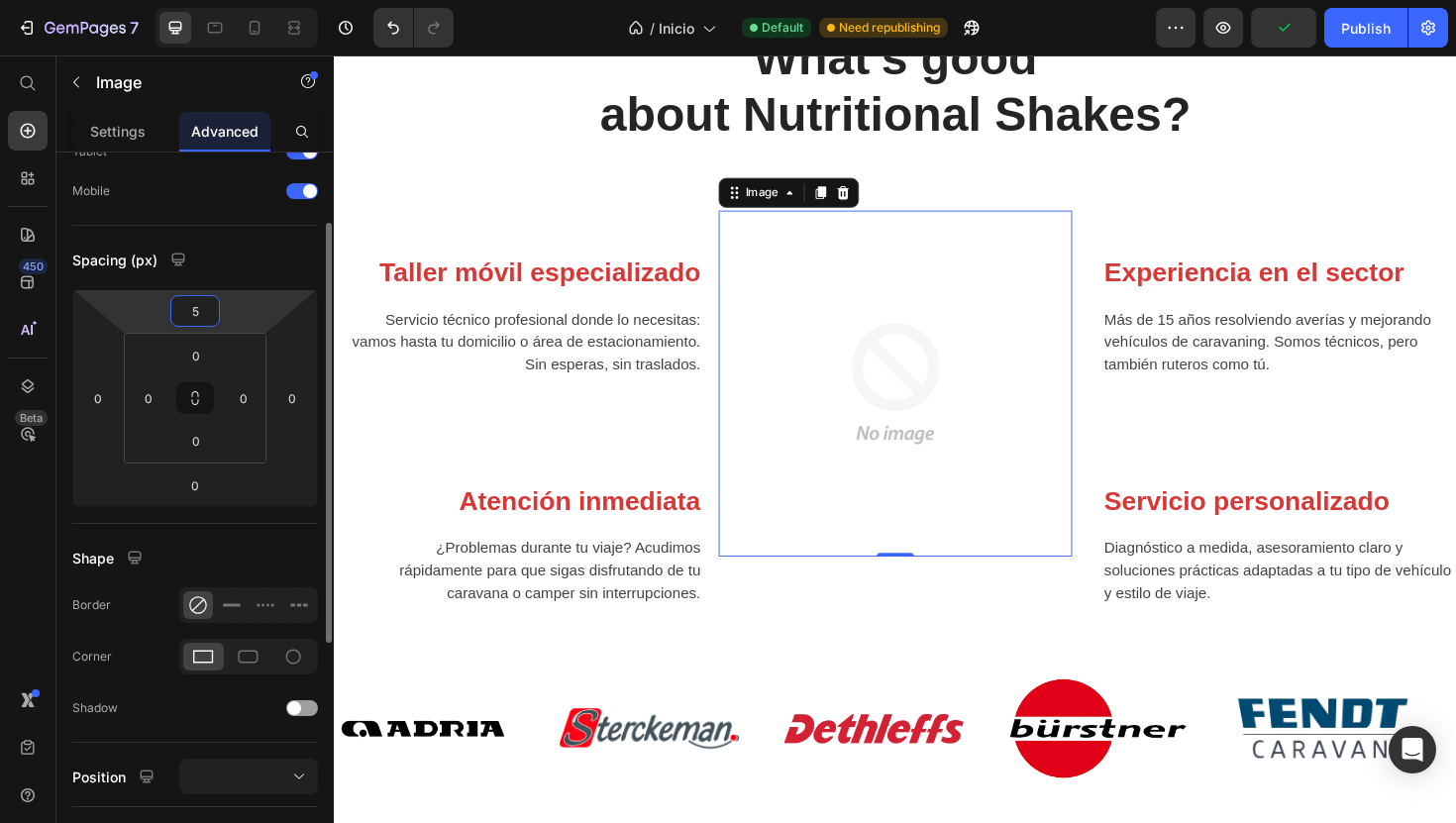 type on "57" 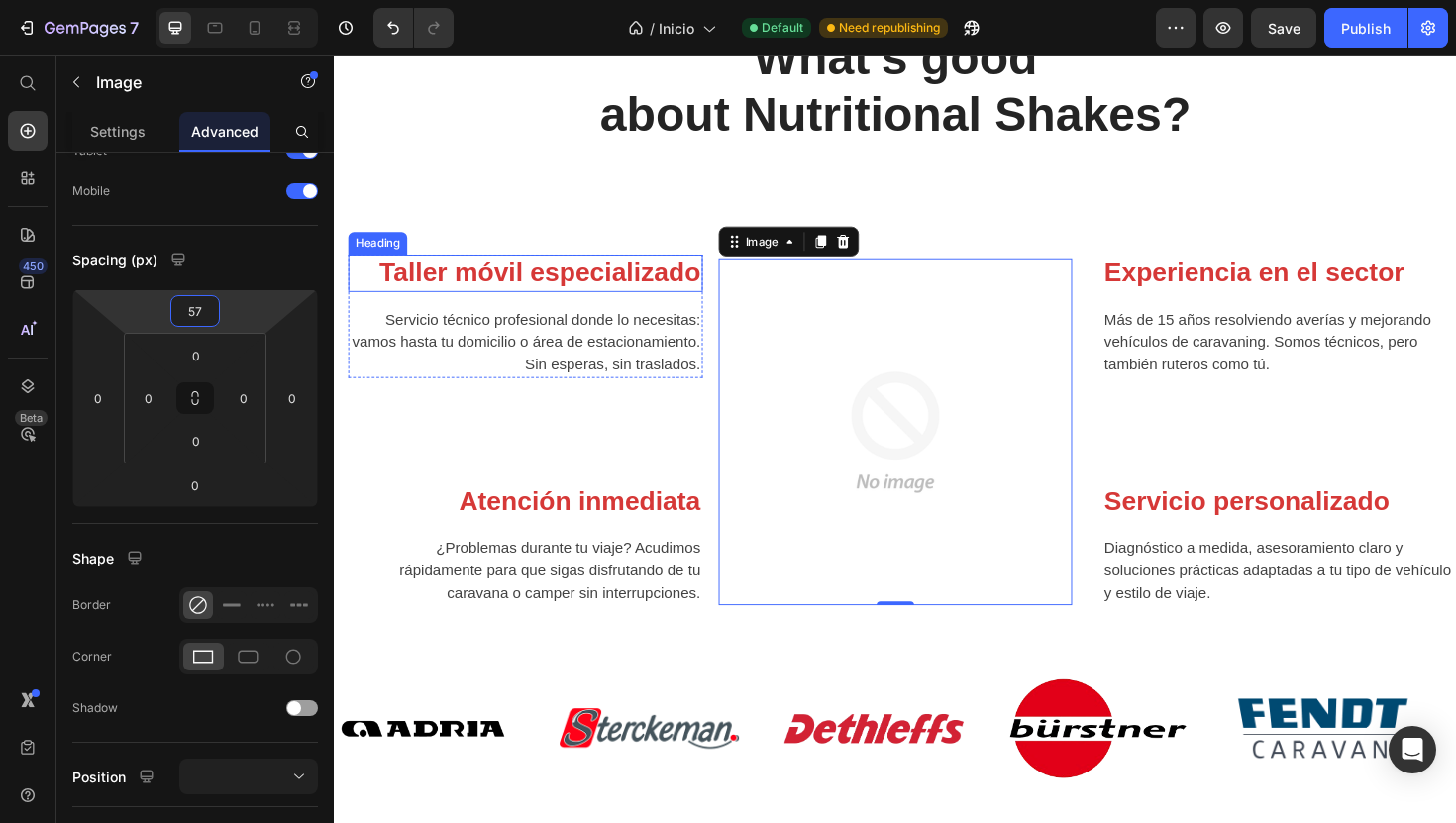 click on "Taller móvil especializado Heading Servicio técnico profesional donde lo necesitas: vamos hasta tu domicilio o área de estacionamiento. Sin esperas, sin traslados. Text block Row Atención inmediata Heading ¿Problemas durante tu viaje? Acudimos rápidamente para que sigas disfrutando de tu caravana o camper sin interrupciones. Text block Row" at bounding box center [521, 427] 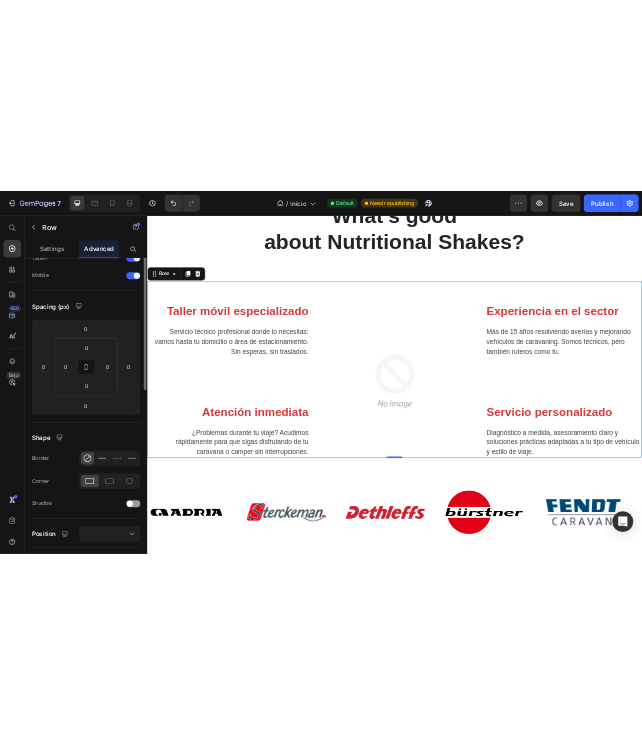 scroll, scrollTop: 0, scrollLeft: 0, axis: both 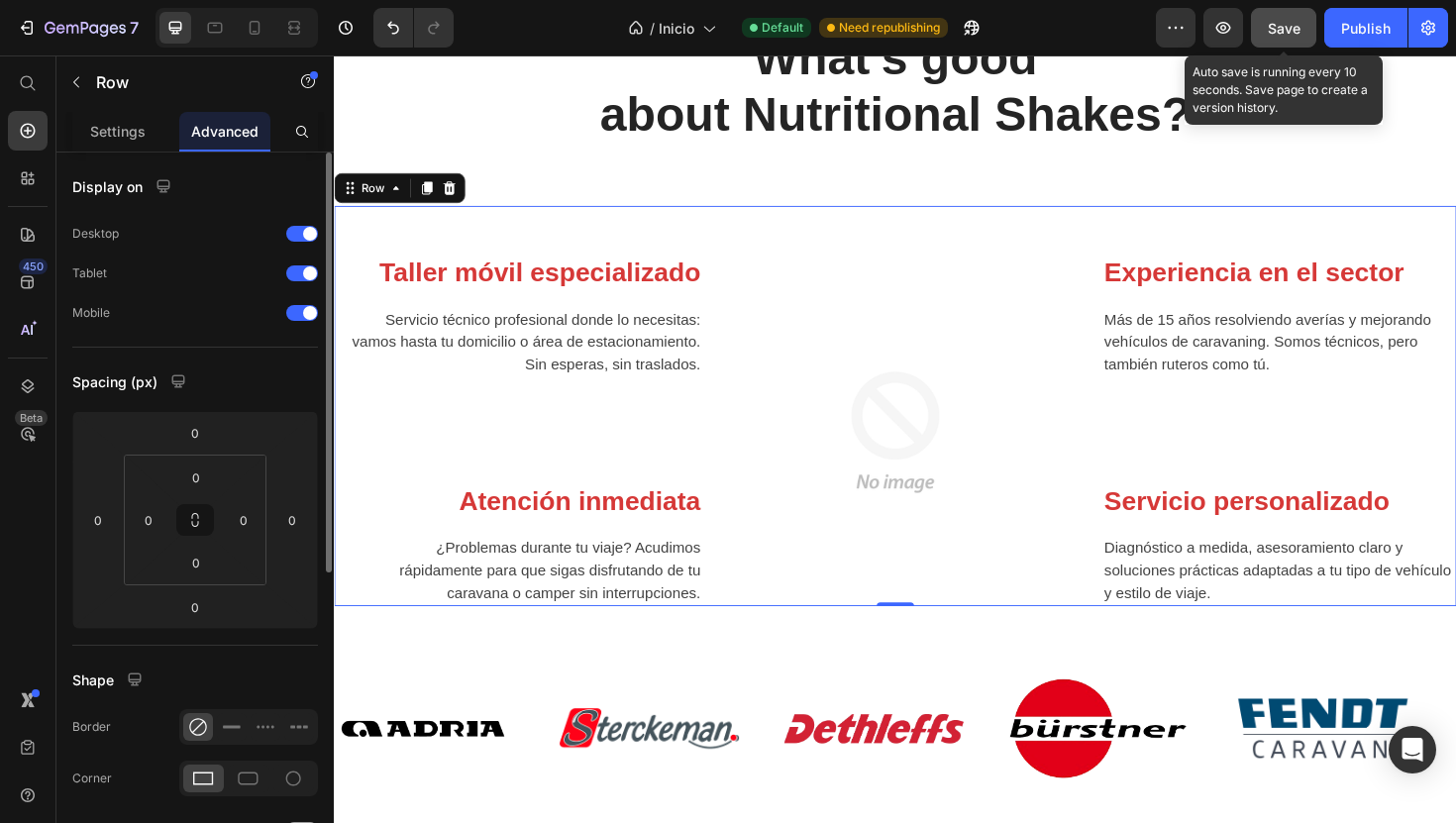 click on "Save" at bounding box center (1284, 28) 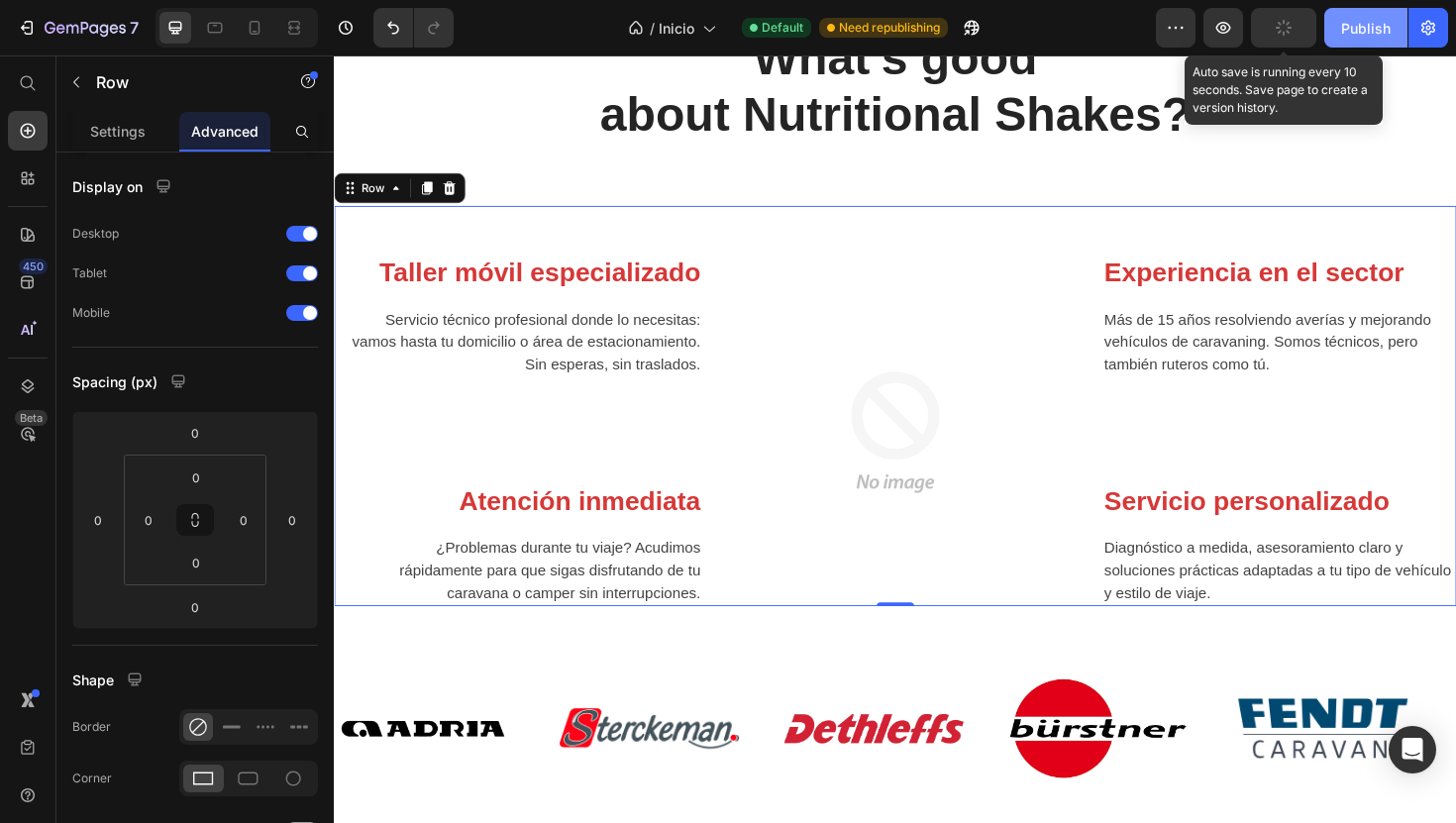 click on "Publish" at bounding box center [1366, 28] 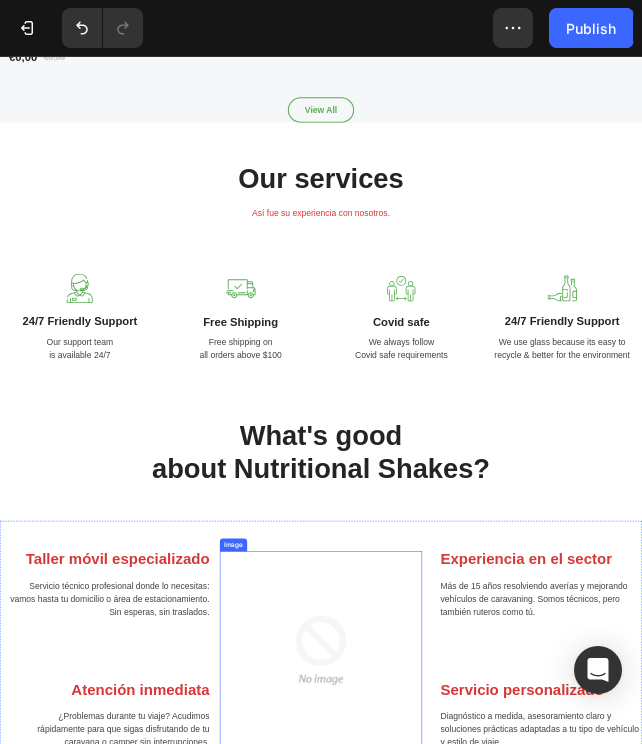scroll, scrollTop: 1368, scrollLeft: 0, axis: vertical 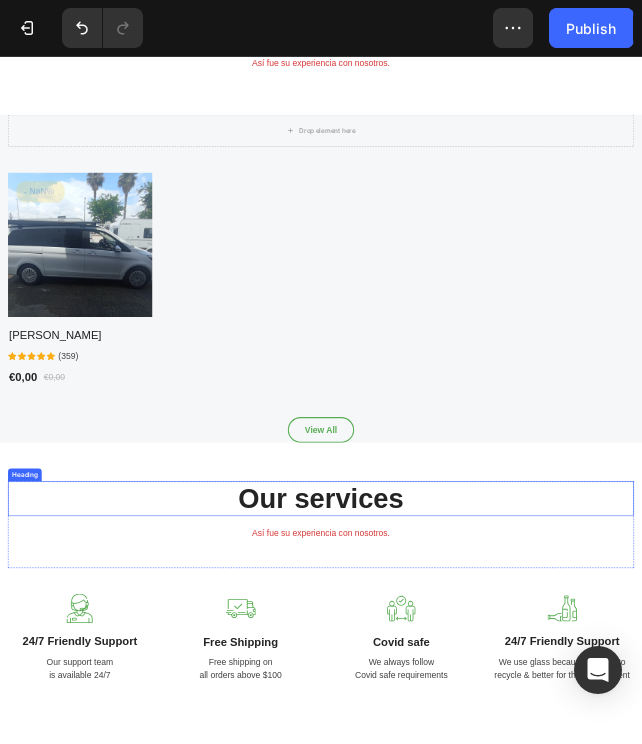 click on "Our services" at bounding box center (600, 883) 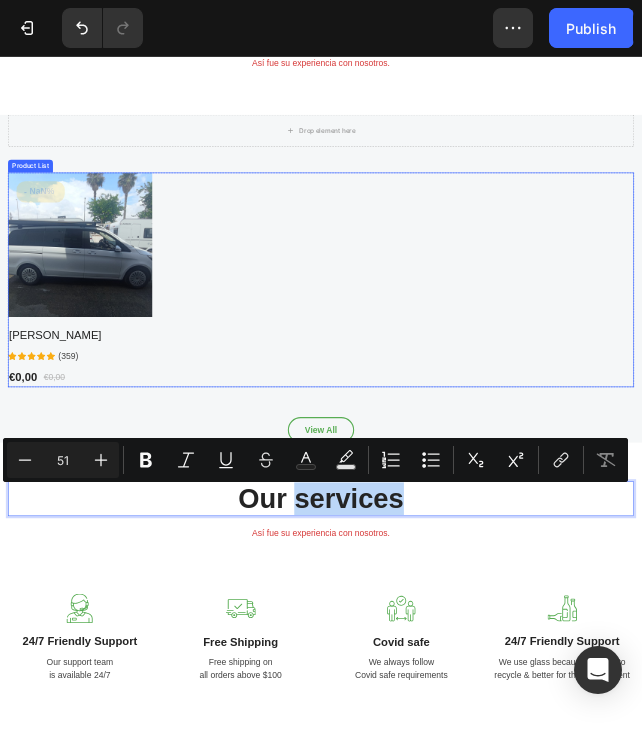 click on "Product Images & Gallery - NaN% (P) Tag Row [PERSON_NAME] (P) Title                Icon                Icon                Icon                Icon                Icon Icon List Hoz (359) Text block Row €0,00 (P) Price €0,00 (P) Price Row Row" at bounding box center (600, 474) 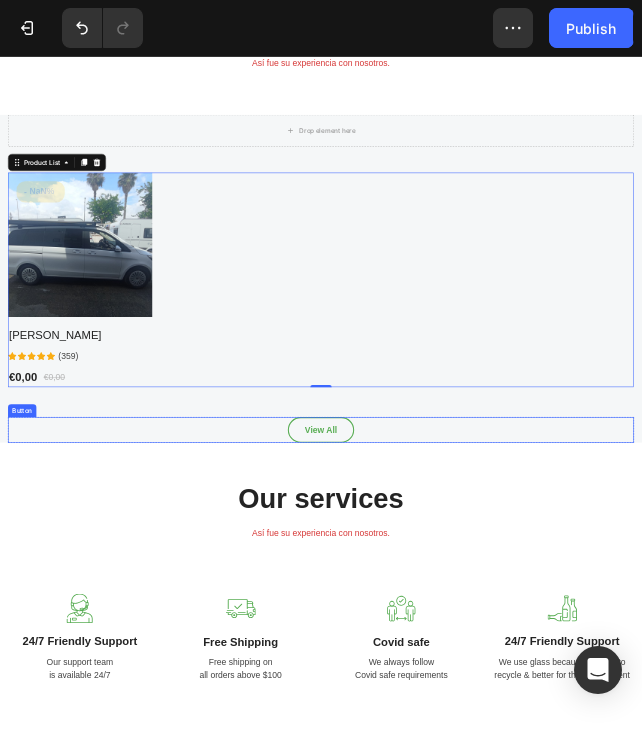 click on "View All Button" at bounding box center (600, 755) 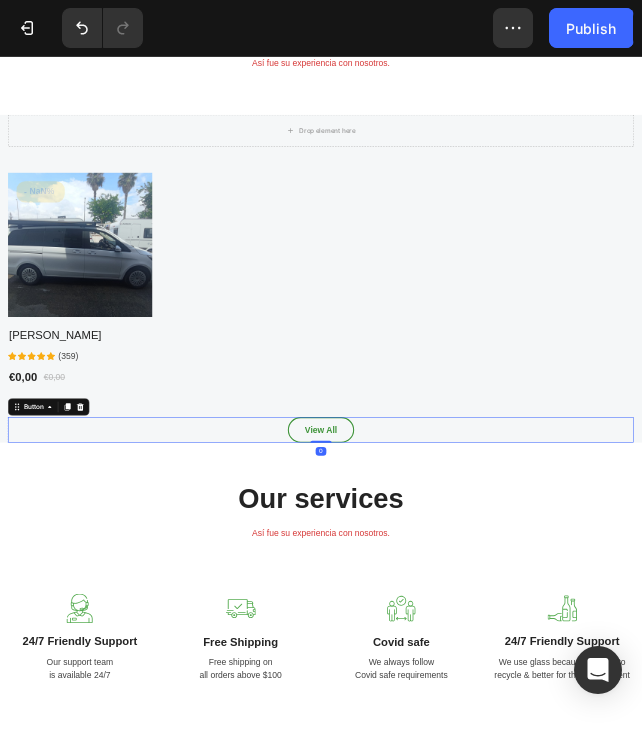 click on "View All" at bounding box center (600, 755) 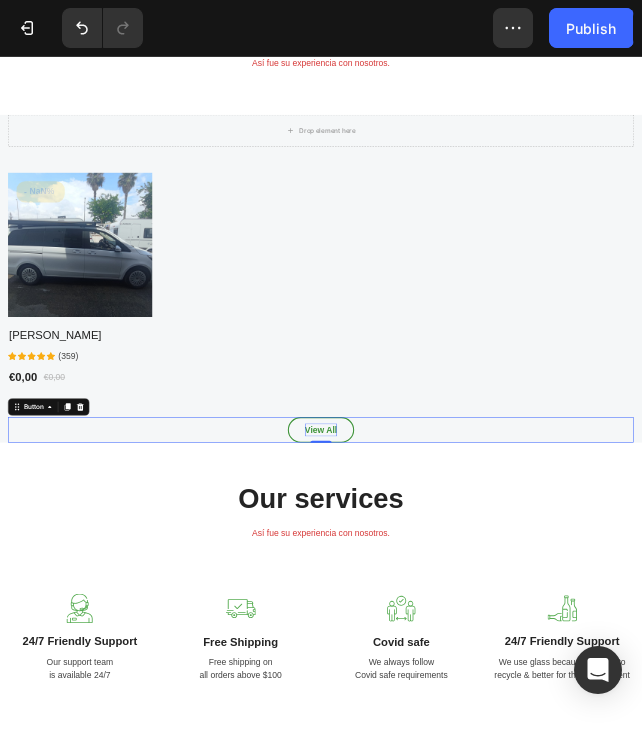 click on "View All" at bounding box center [600, 755] 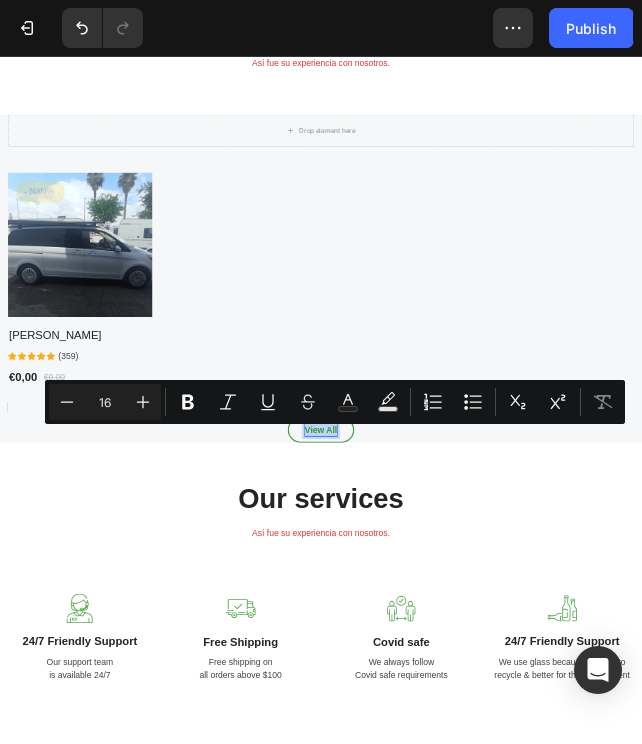 click on "View All" at bounding box center [600, 755] 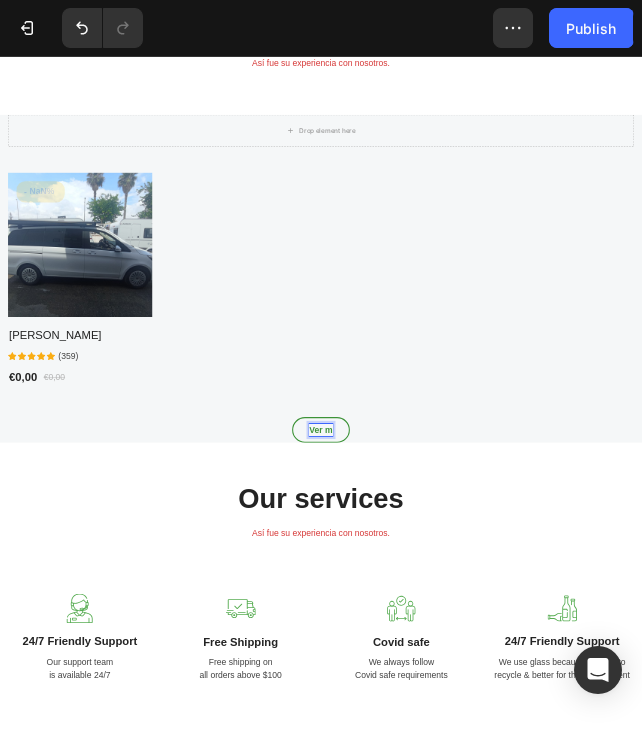 type 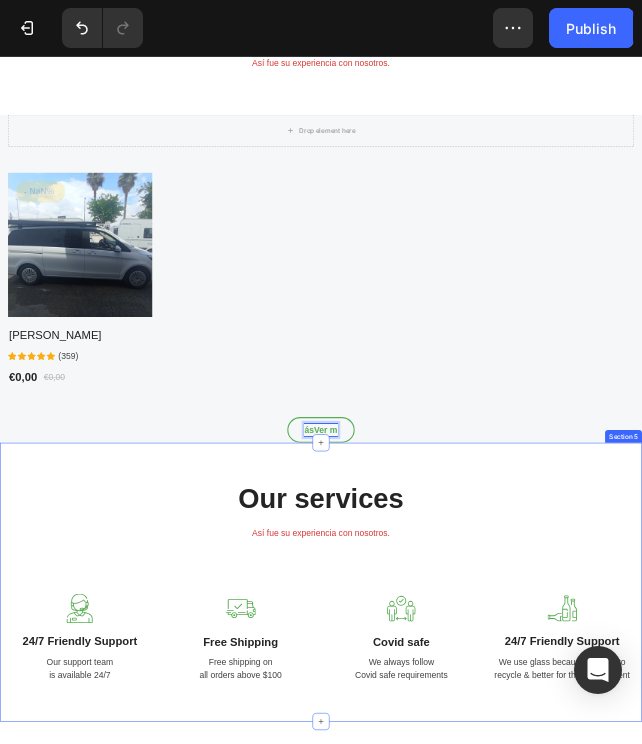 click on "Our services Heading Así fue su experiencia con nosotros. Text block Row Image 24/7 Friendly Support Text block Our support team is available 24/7 Text block Image Free Shipping Text block Free shipping on all orders above $100 Text block Image Covid safe Text block We always follow Covid safe requirements Text block Image 24/7 Friendly Support Text block We use glass because its easy to recycle & better for the environment Text block Row Section 5" at bounding box center [600, 1040] 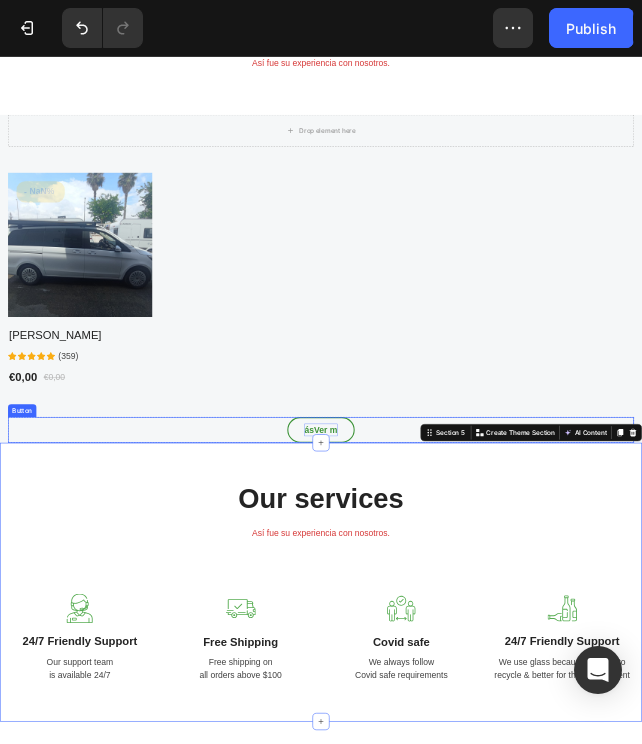 click on "ásVer m" at bounding box center (599, 755) 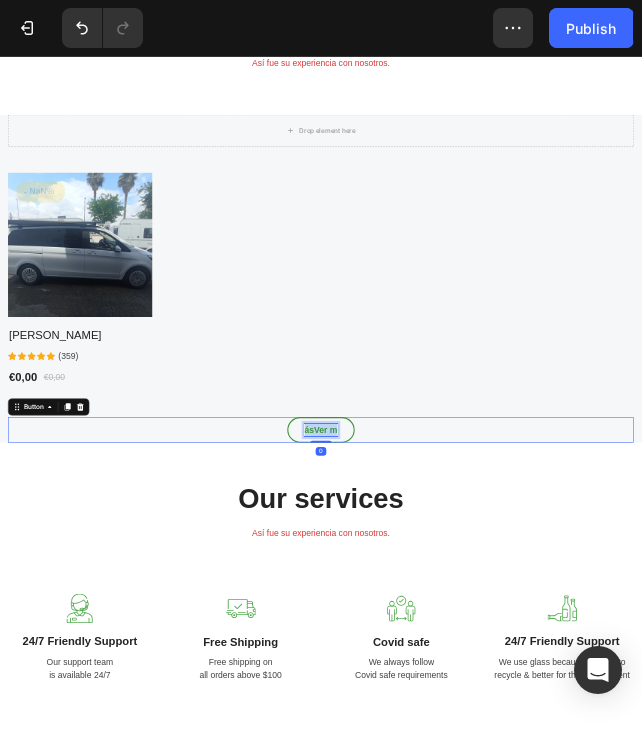 click on "ásVer m" at bounding box center (599, 755) 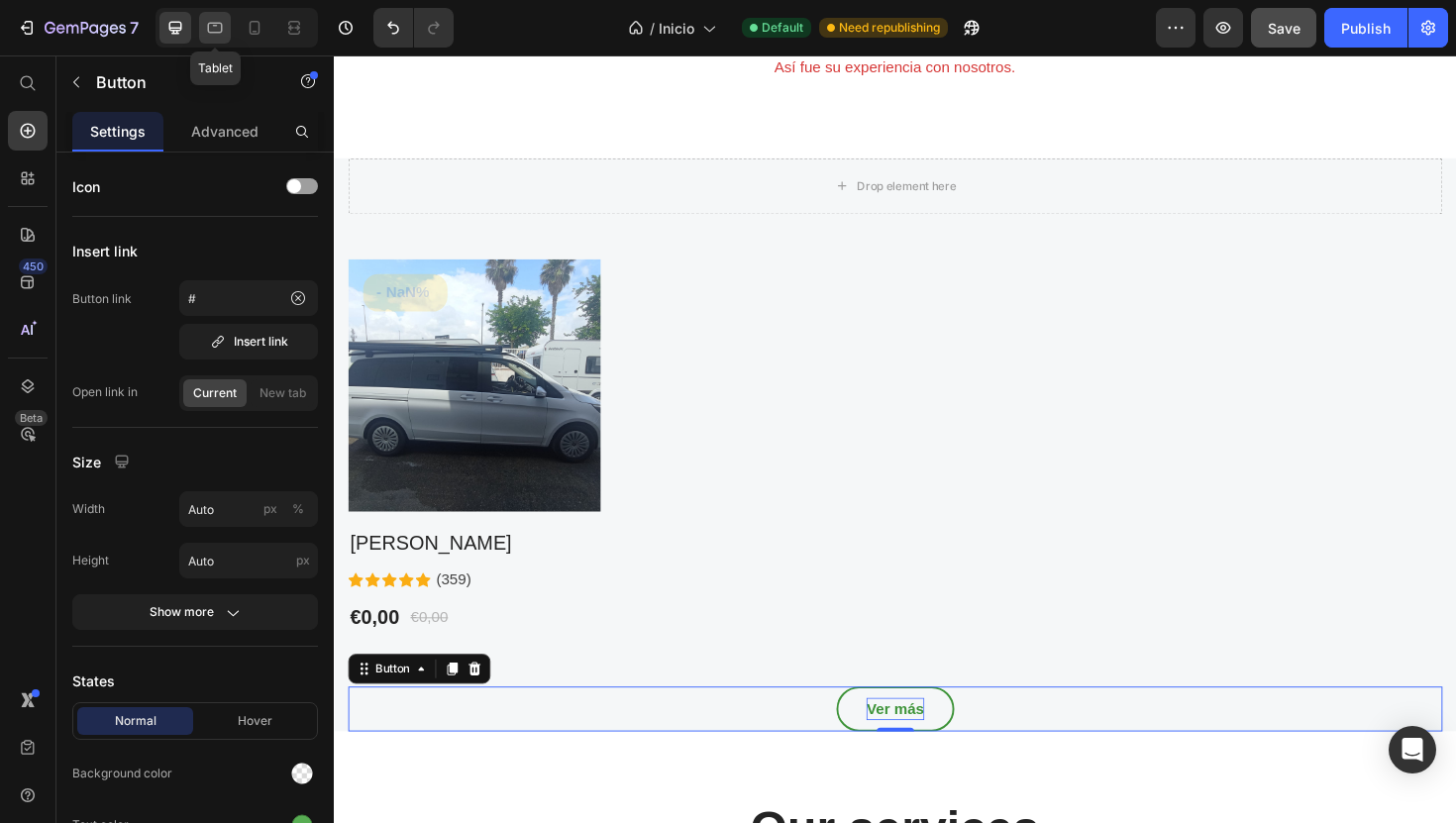 click 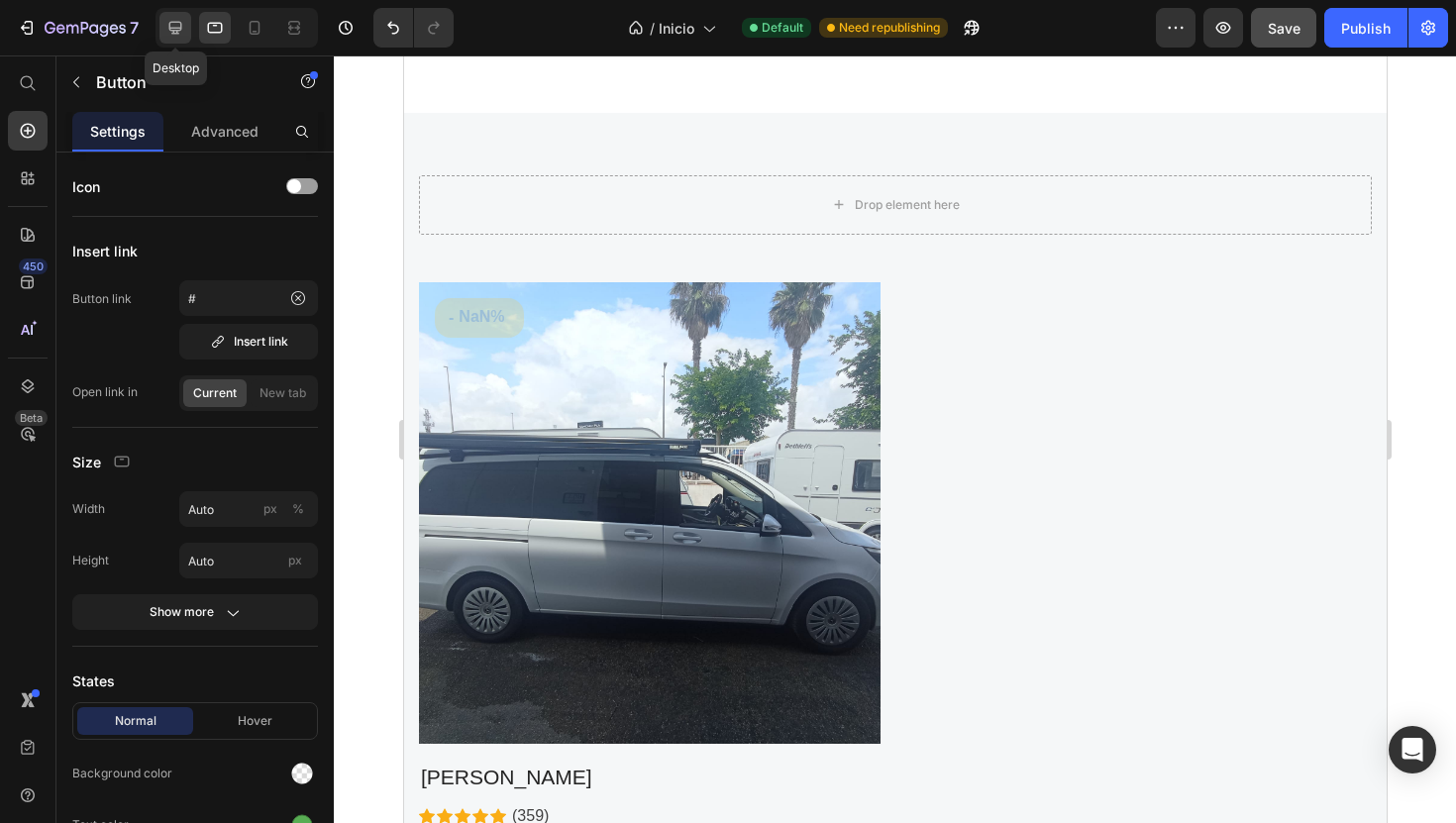 click 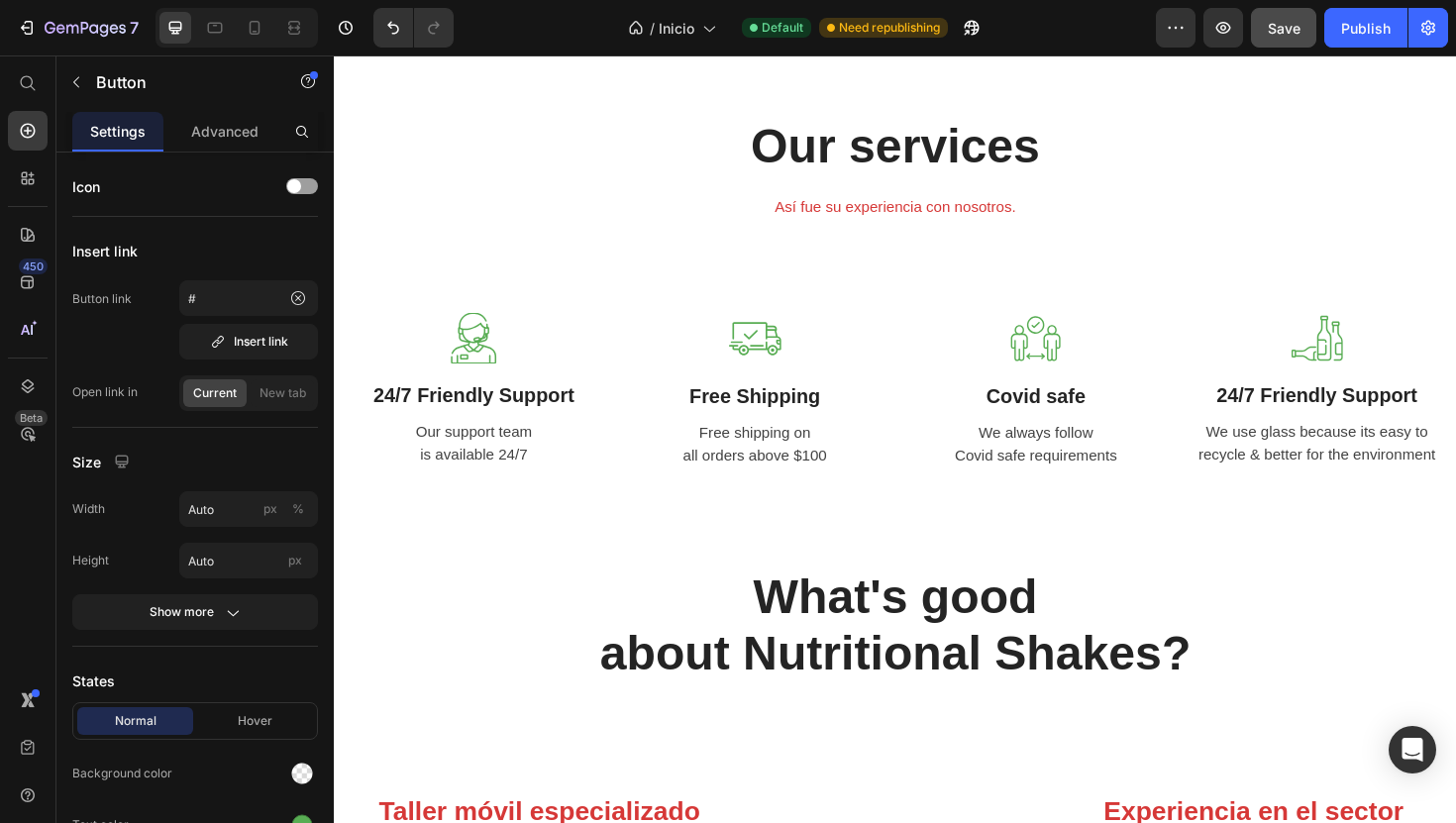 scroll, scrollTop: 2204, scrollLeft: 0, axis: vertical 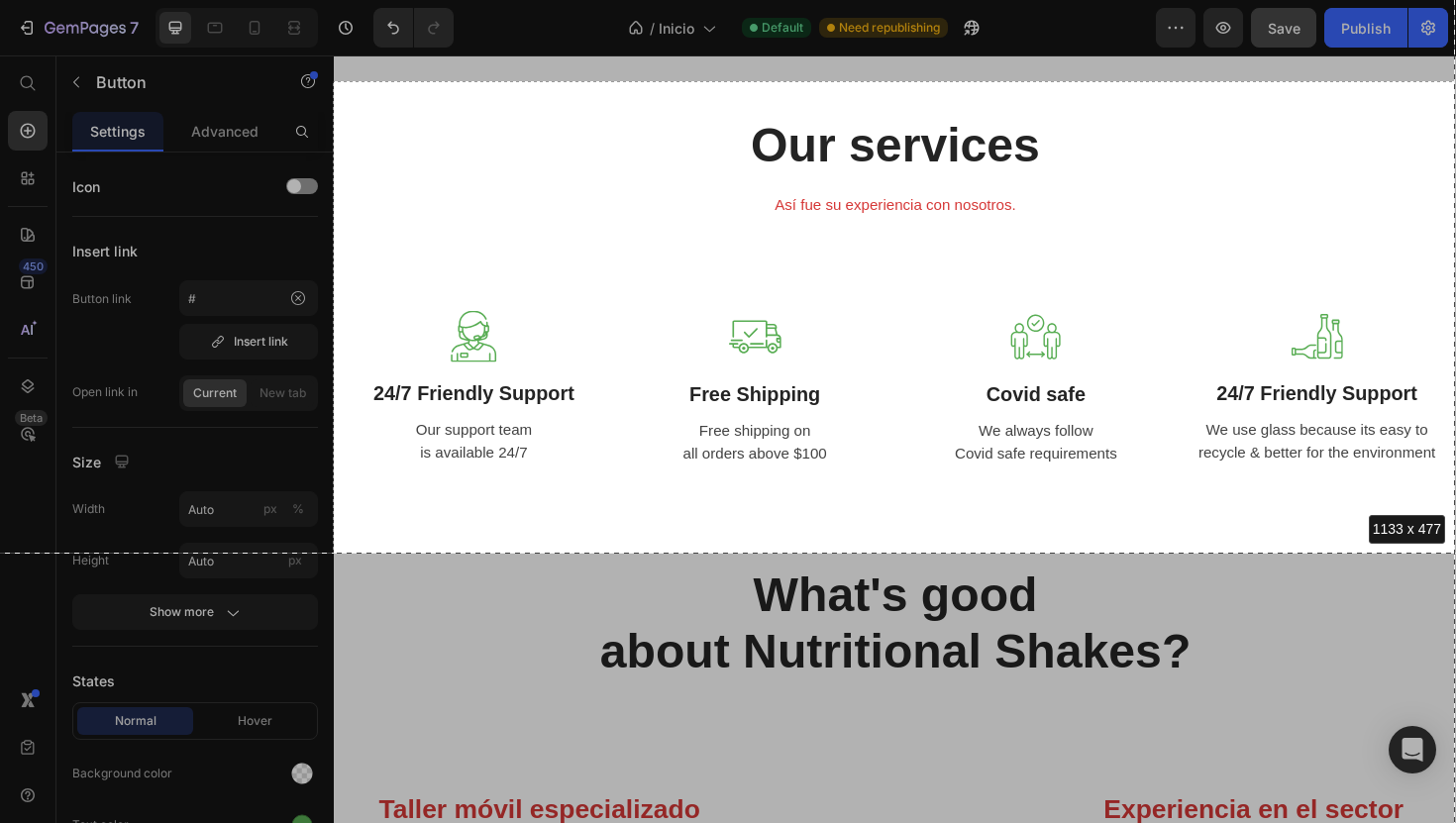 drag, startPoint x: 333, startPoint y: 81, endPoint x: 1455, endPoint y: 553, distance: 1217.2379 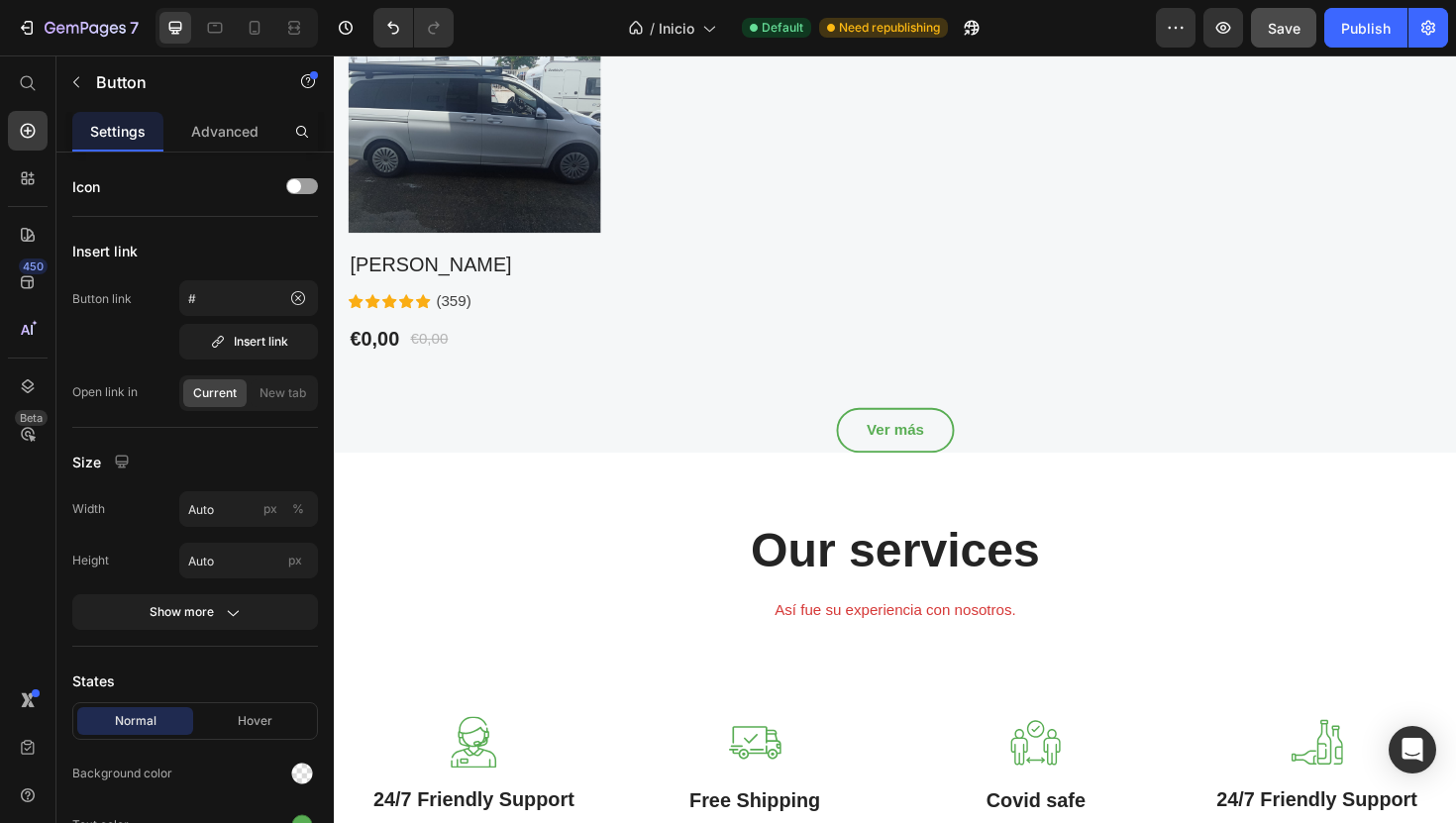 scroll, scrollTop: 2155, scrollLeft: 0, axis: vertical 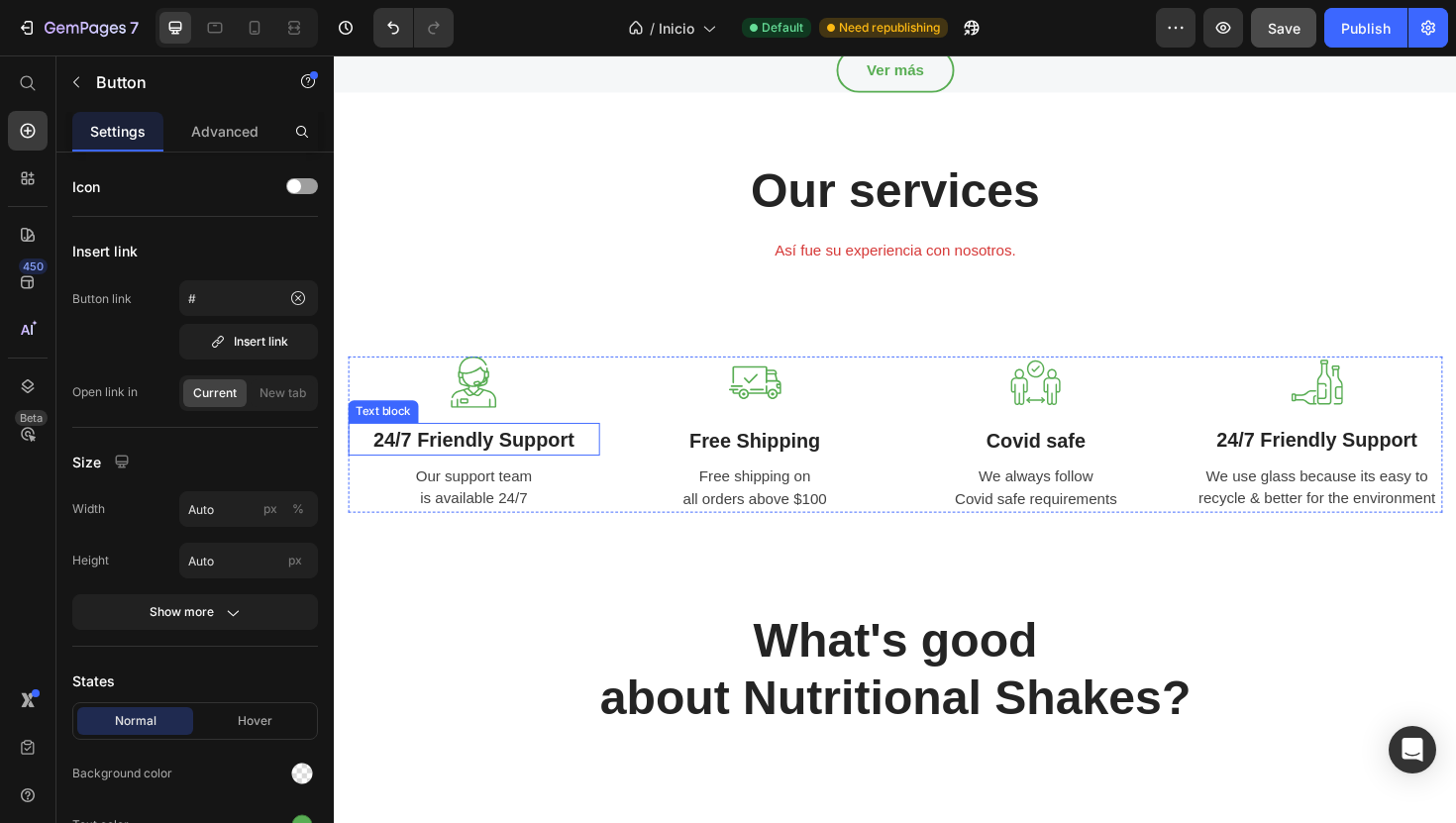 click on "24/7 Friendly Support" at bounding box center [481, 463] 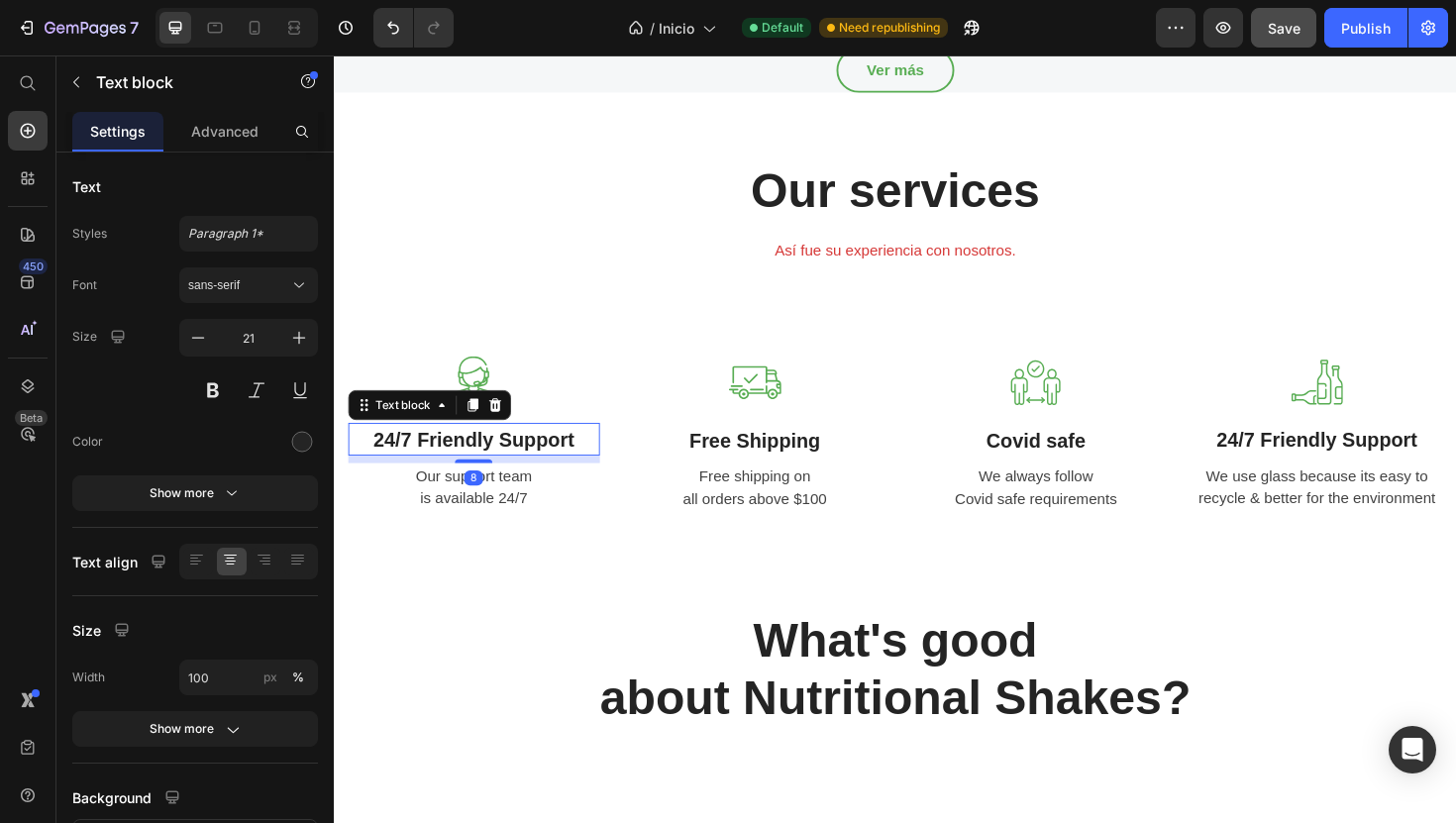 click on "24/7 Friendly Support" at bounding box center (481, 463) 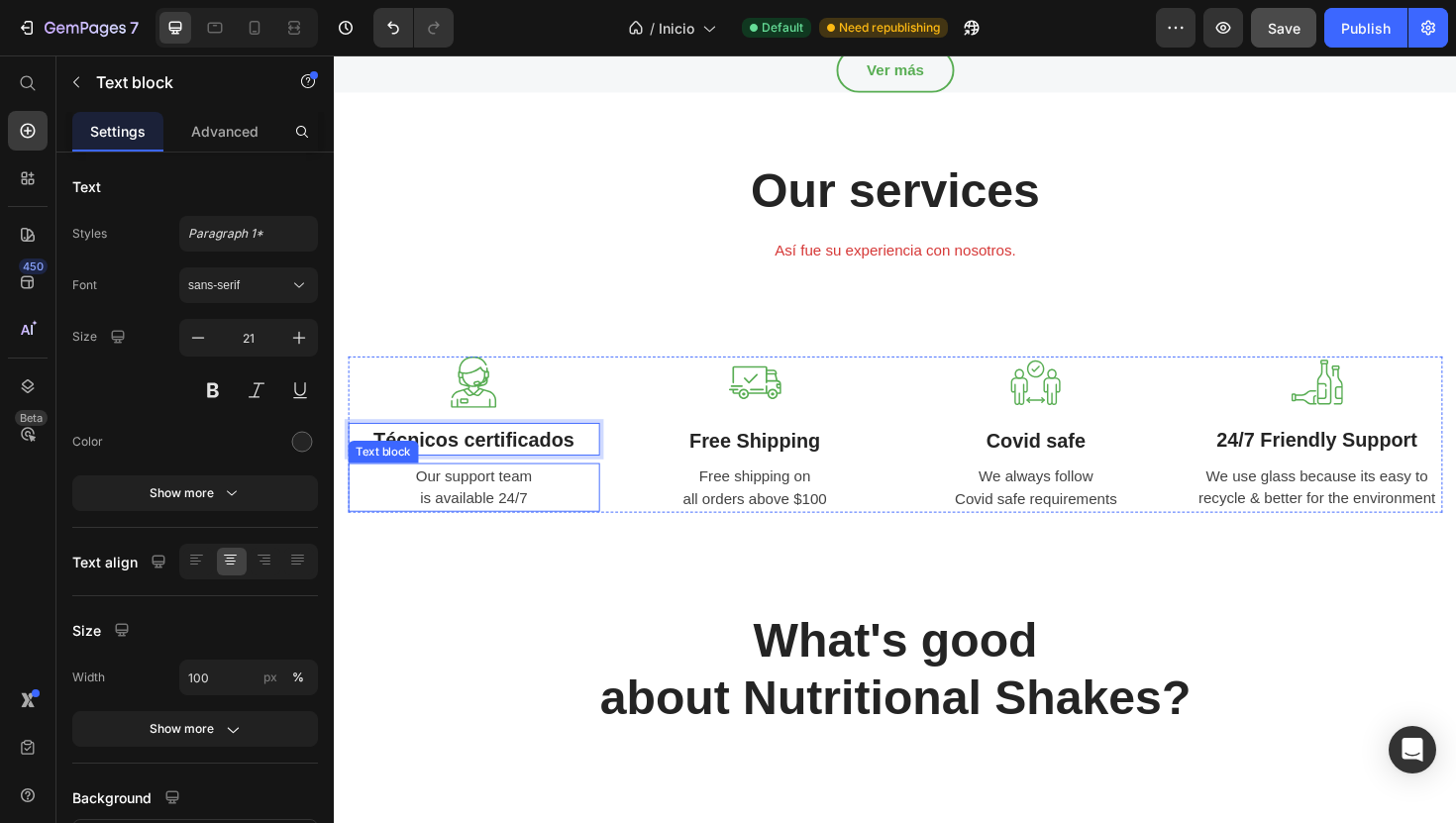 click on "Our support team is available 24/7" at bounding box center [481, 513] 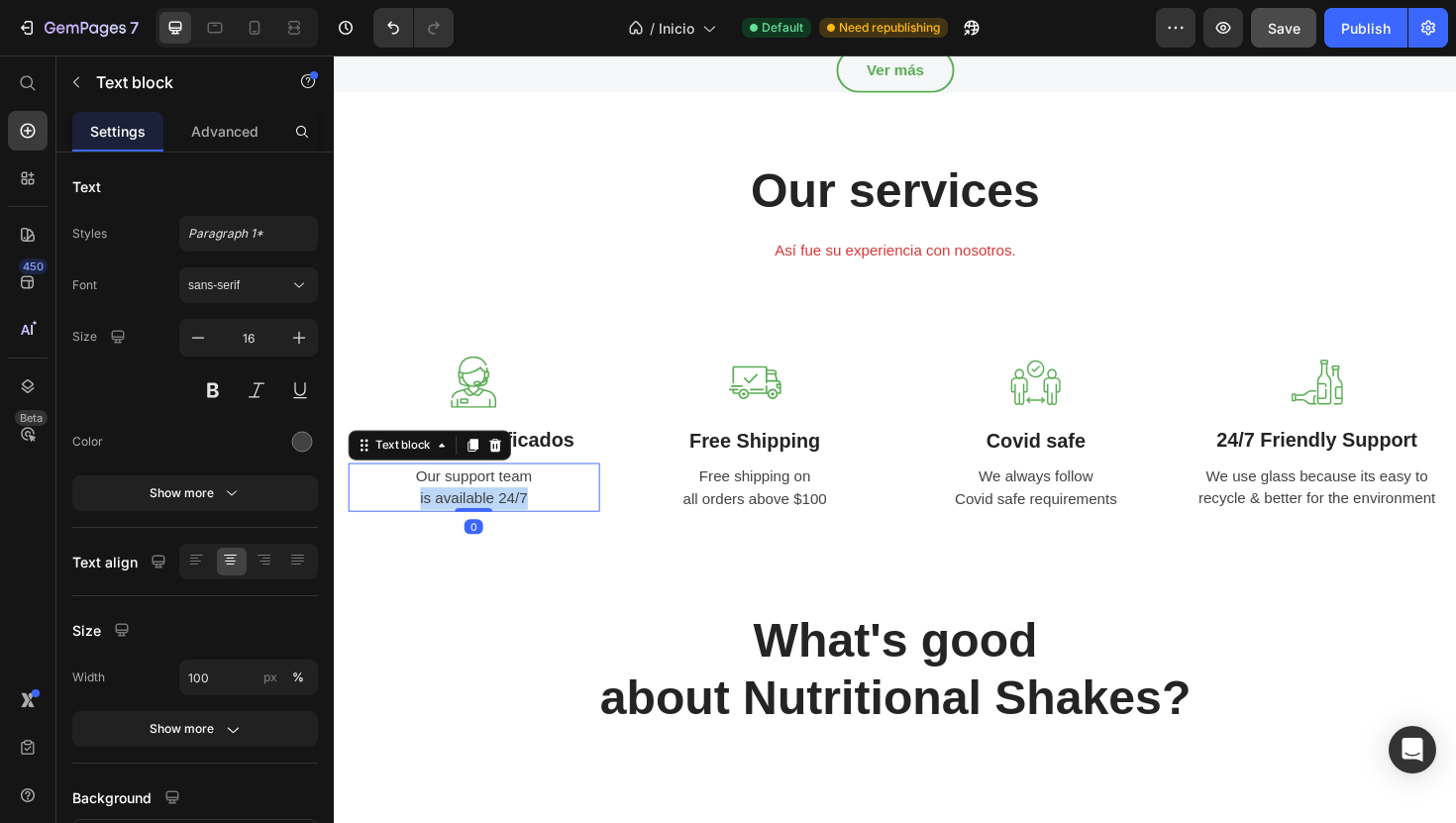 click on "Our support team is available 24/7" at bounding box center [481, 513] 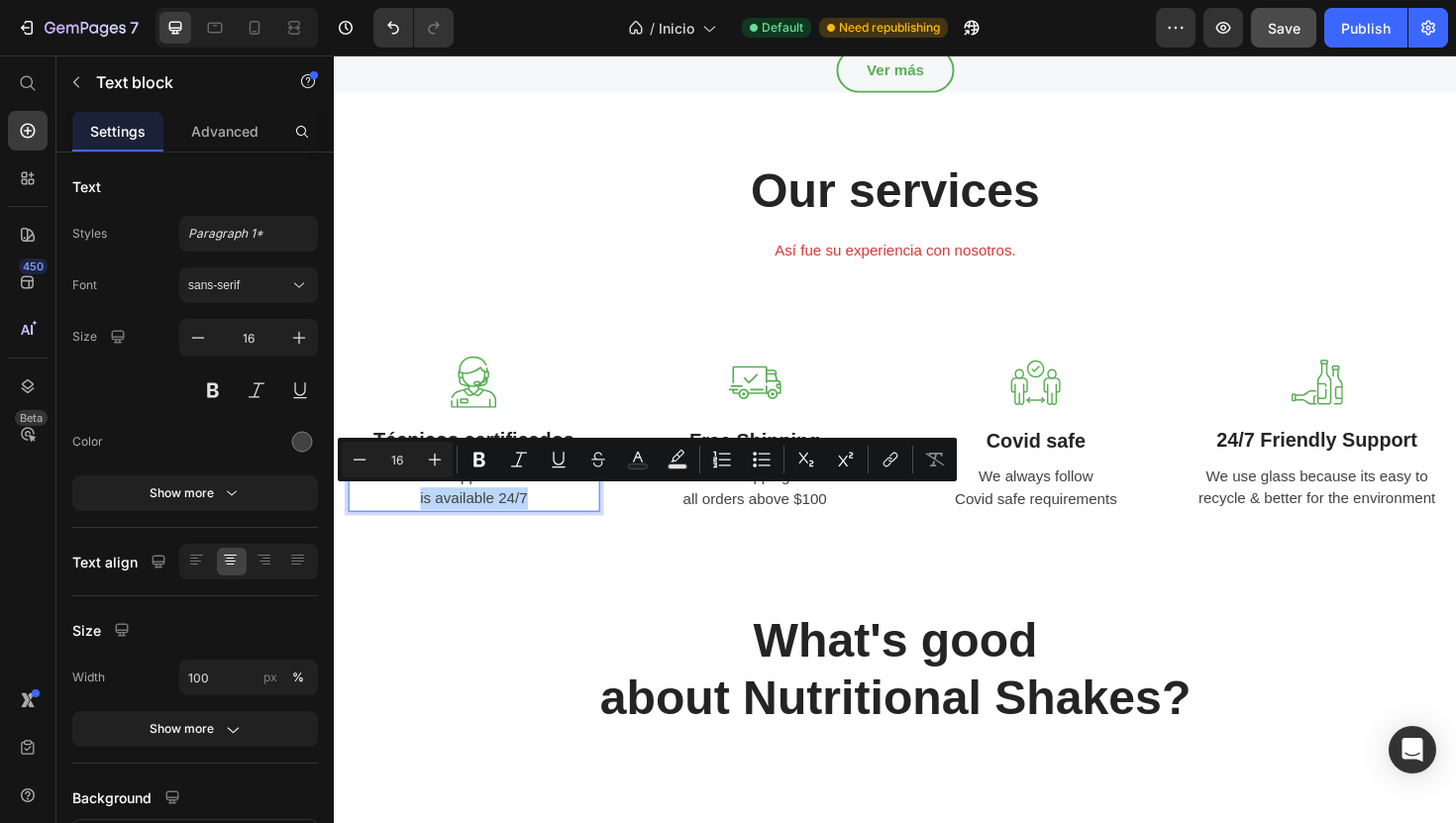 click on "Our support team is available 24/7" at bounding box center [481, 513] 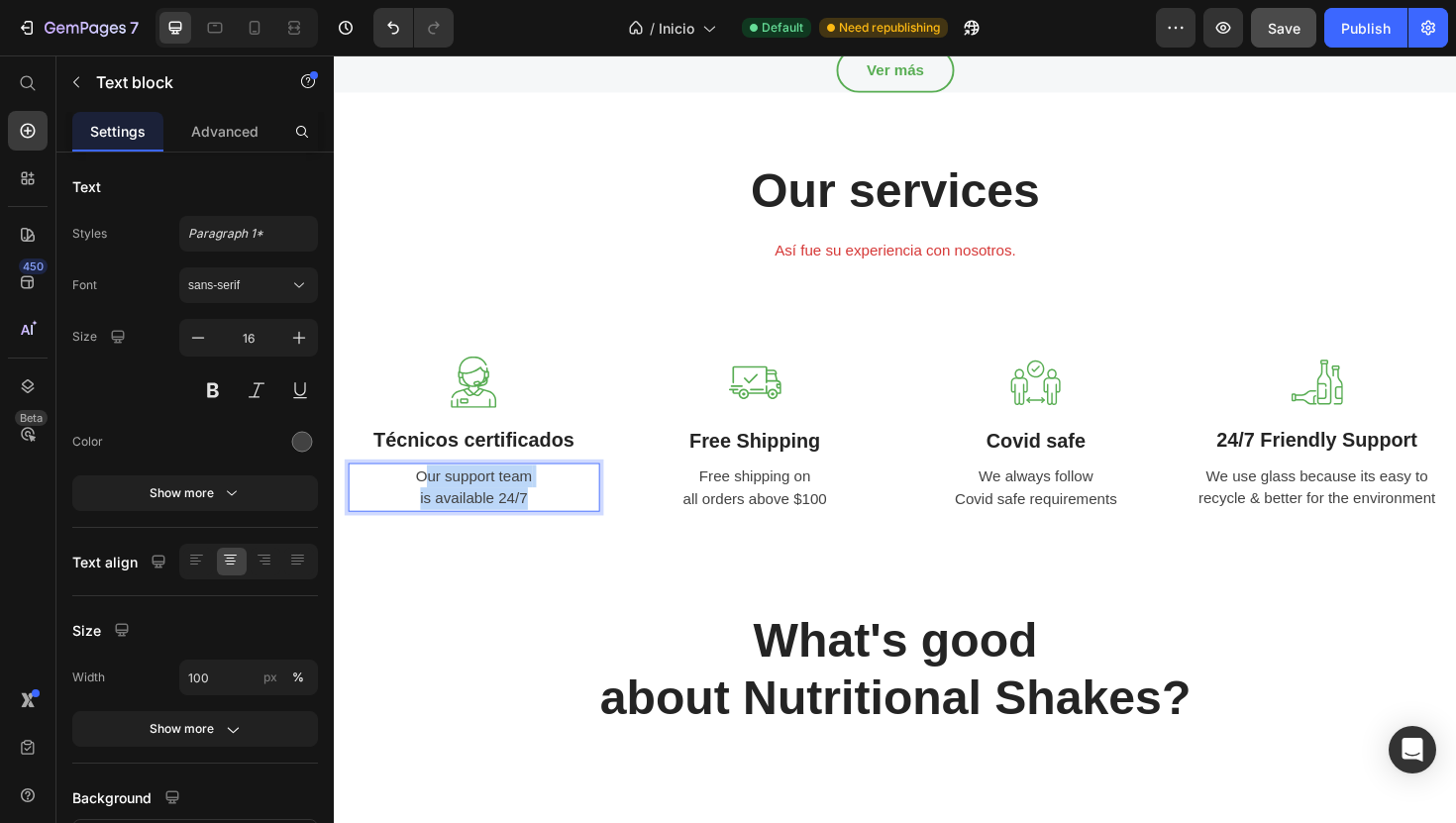 drag, startPoint x: 543, startPoint y: 522, endPoint x: 429, endPoint y: 494, distance: 117.38824 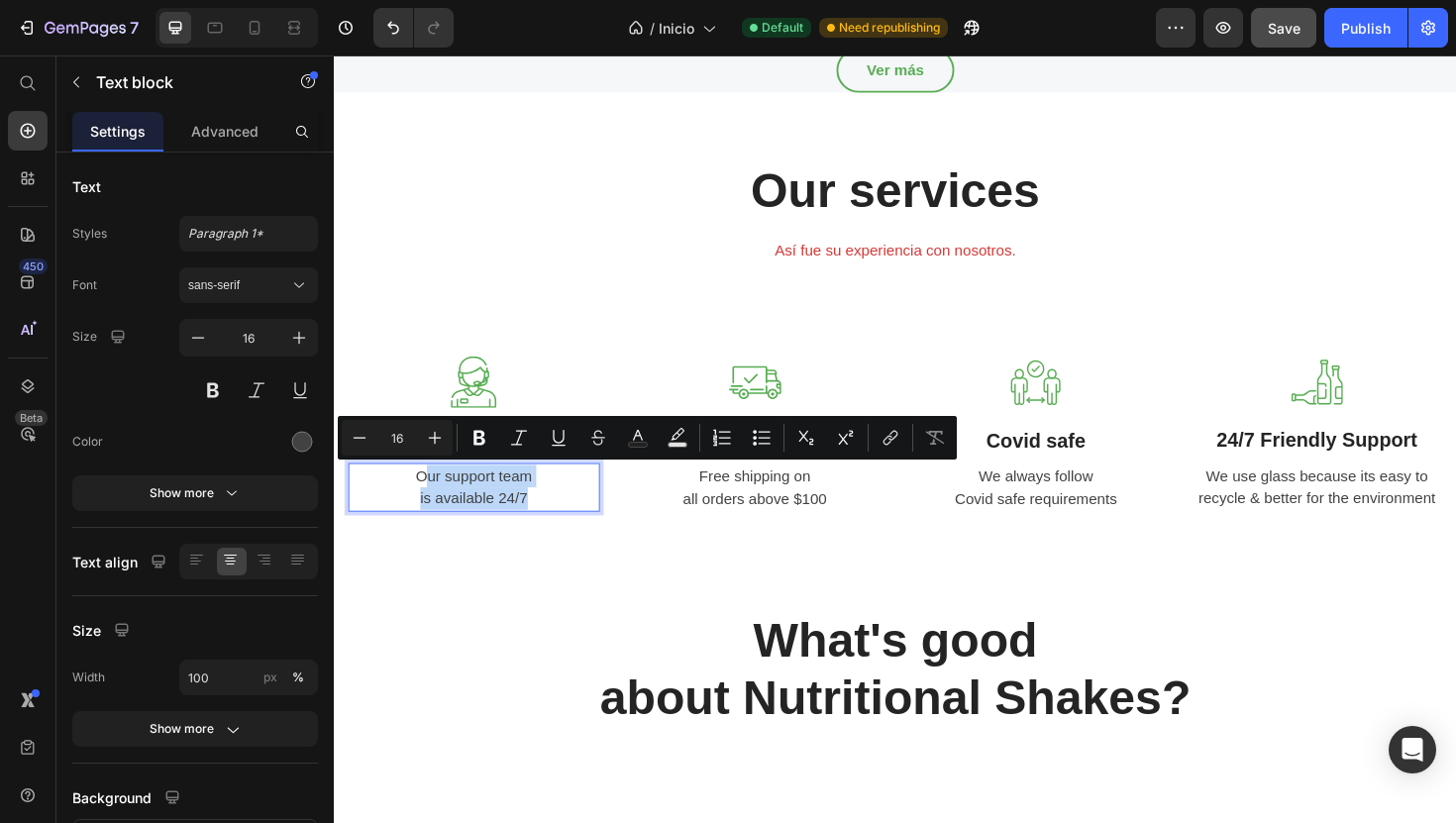 click on "Our support team is available 24/7" at bounding box center [481, 513] 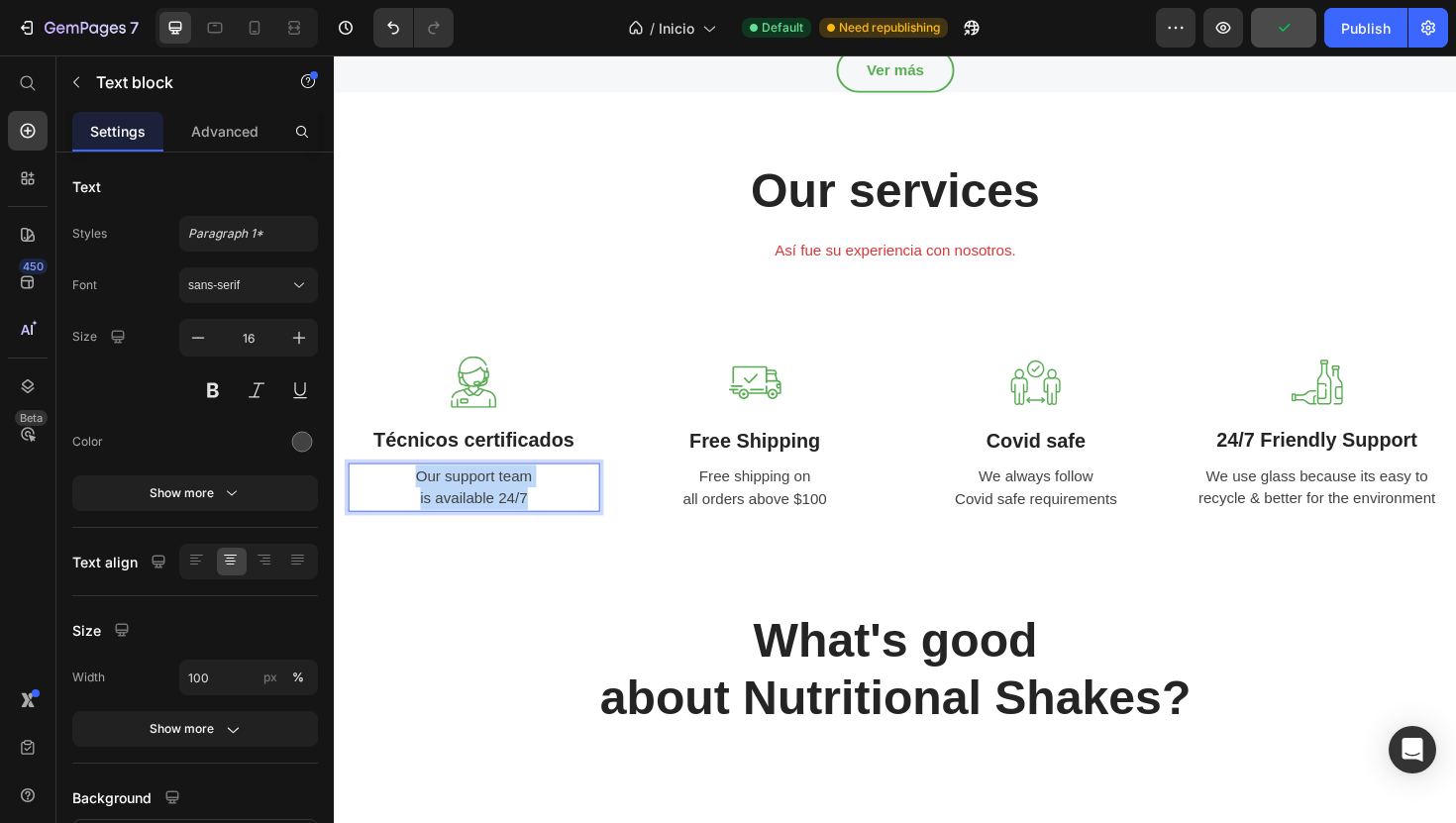 drag, startPoint x: 411, startPoint y: 494, endPoint x: 538, endPoint y: 523, distance: 130.26895 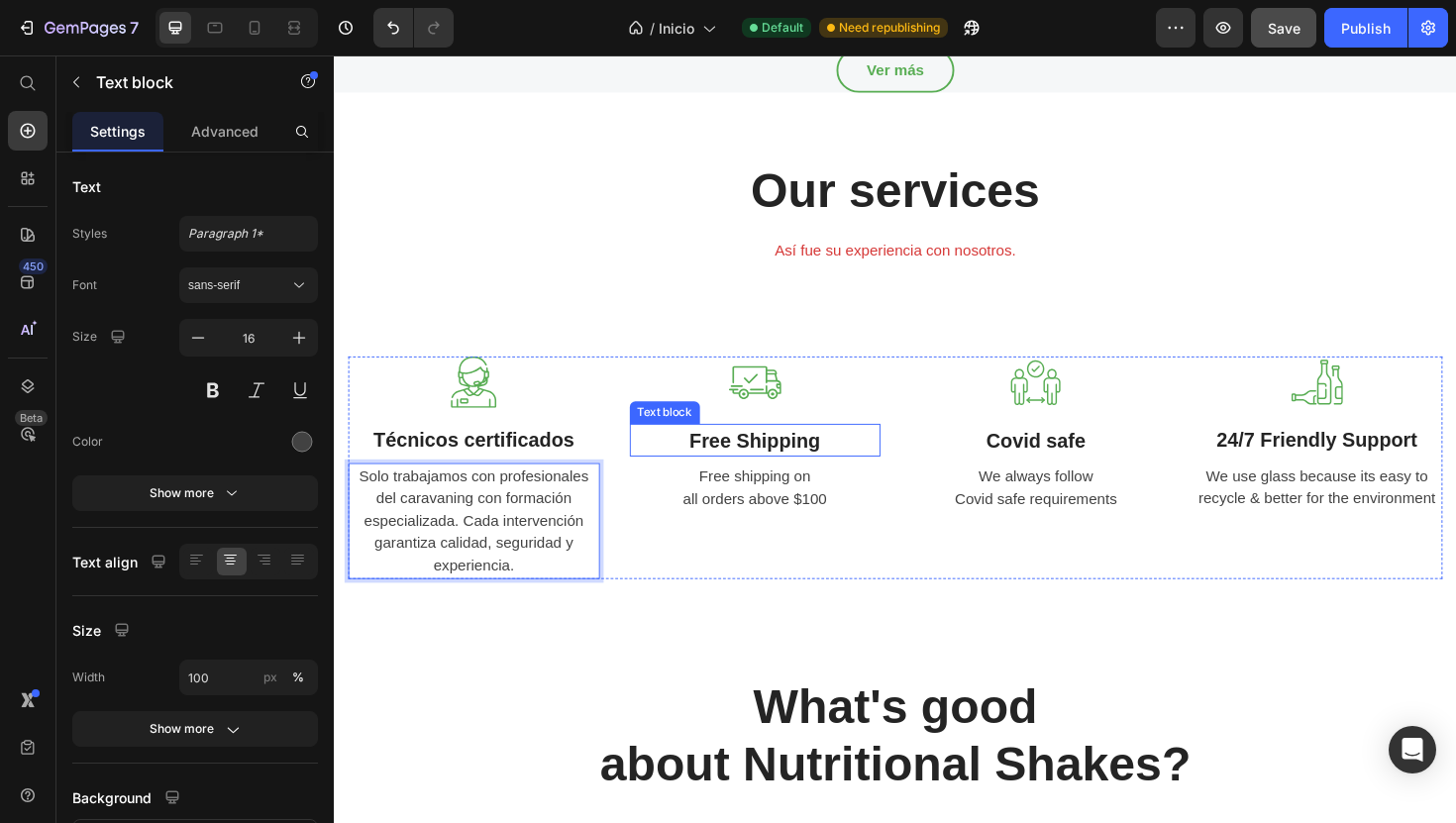 click on "Free Shipping" at bounding box center (780, 463) 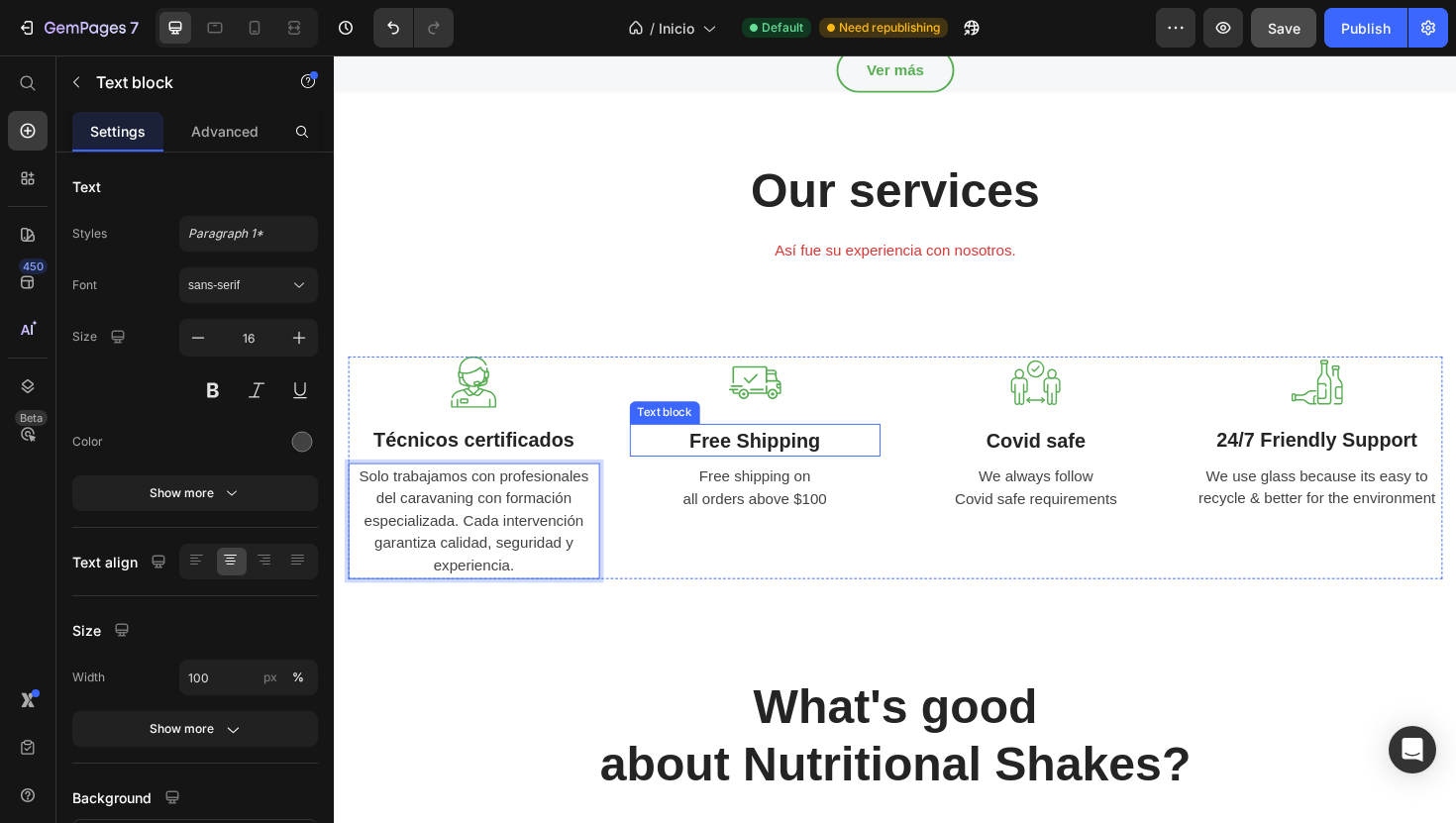 click on "Free Shipping" at bounding box center (780, 463) 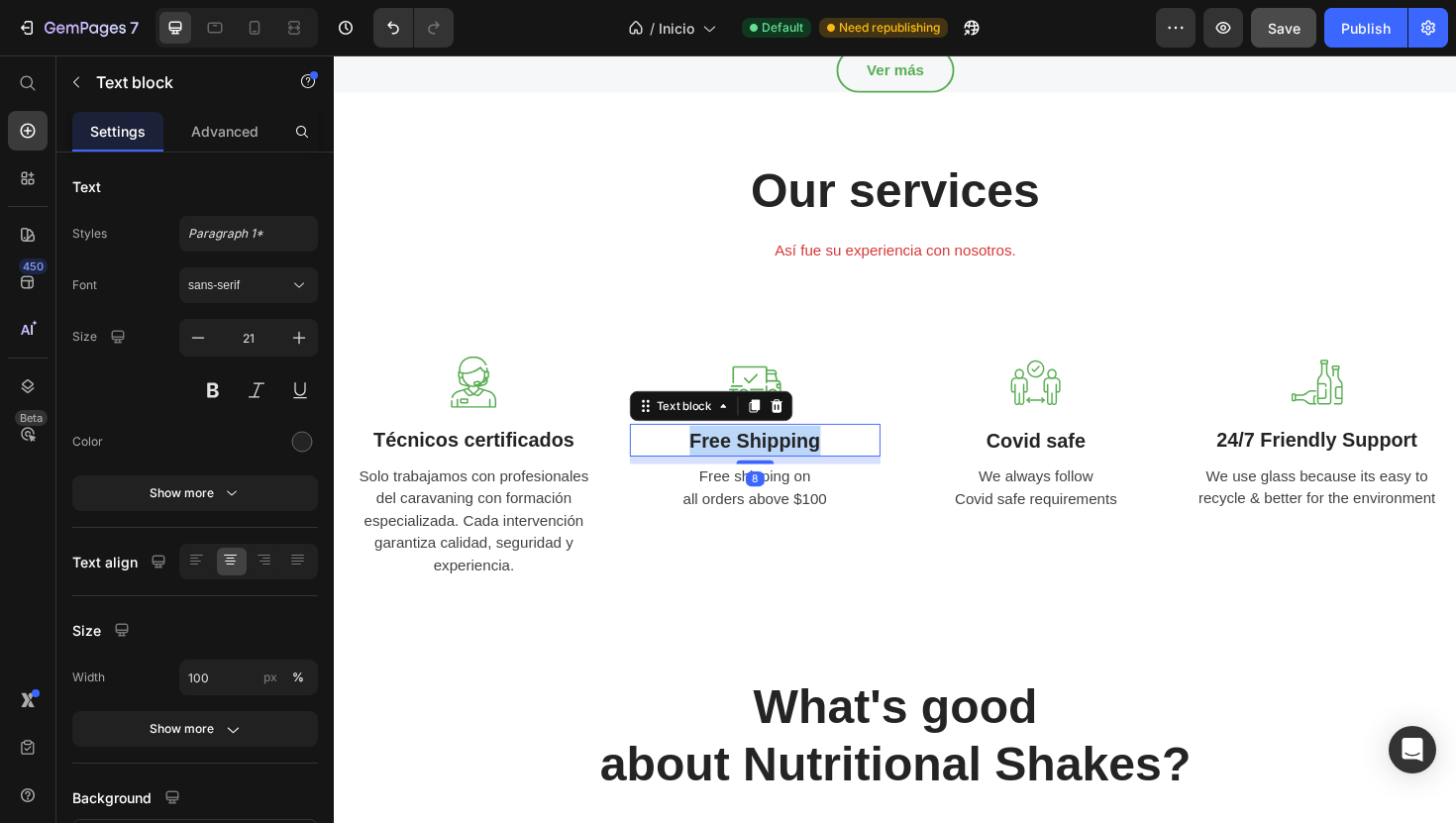 click on "Free Shipping" at bounding box center [780, 463] 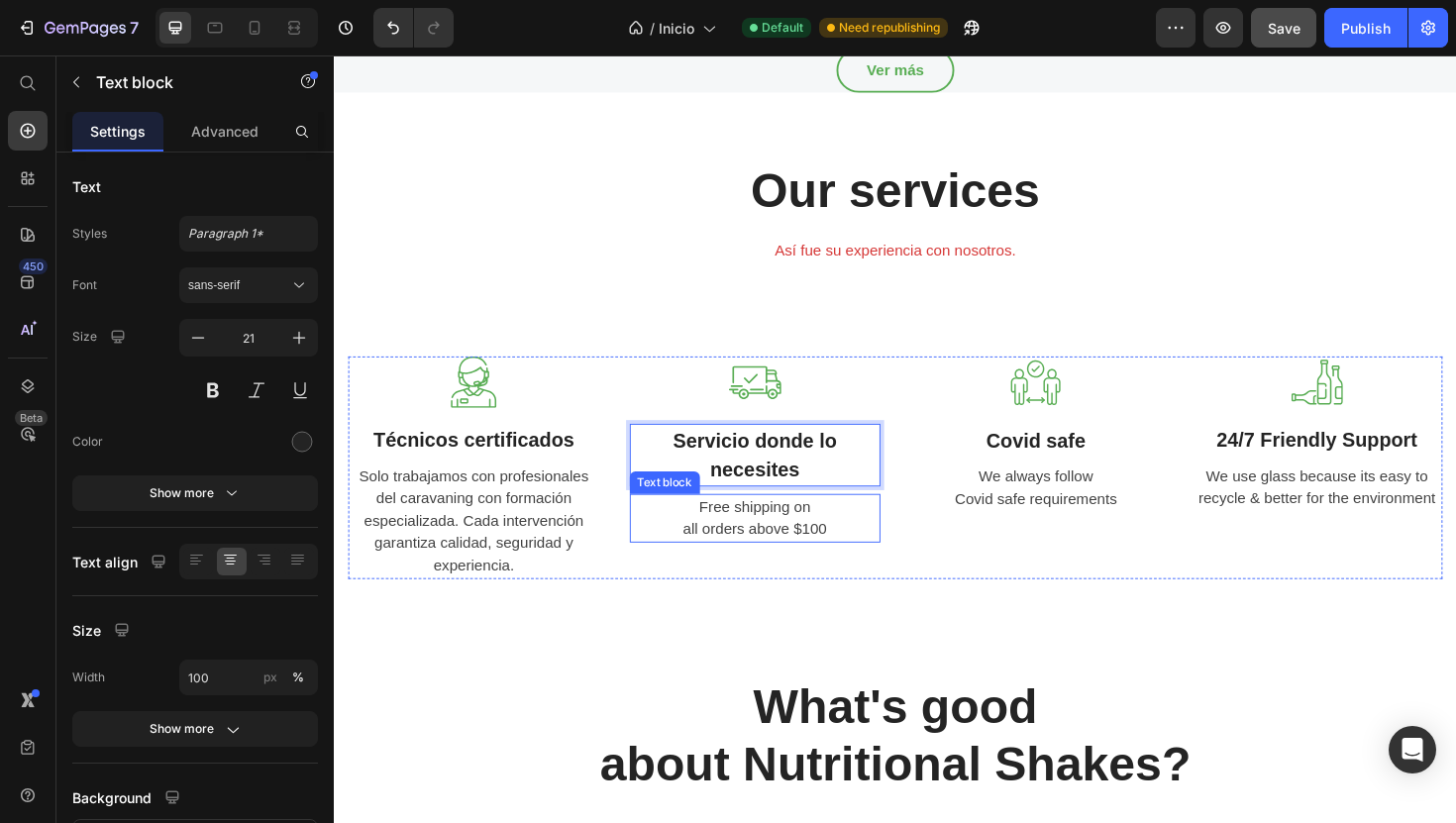 click on "Free shipping on all orders above $100" at bounding box center (780, 546) 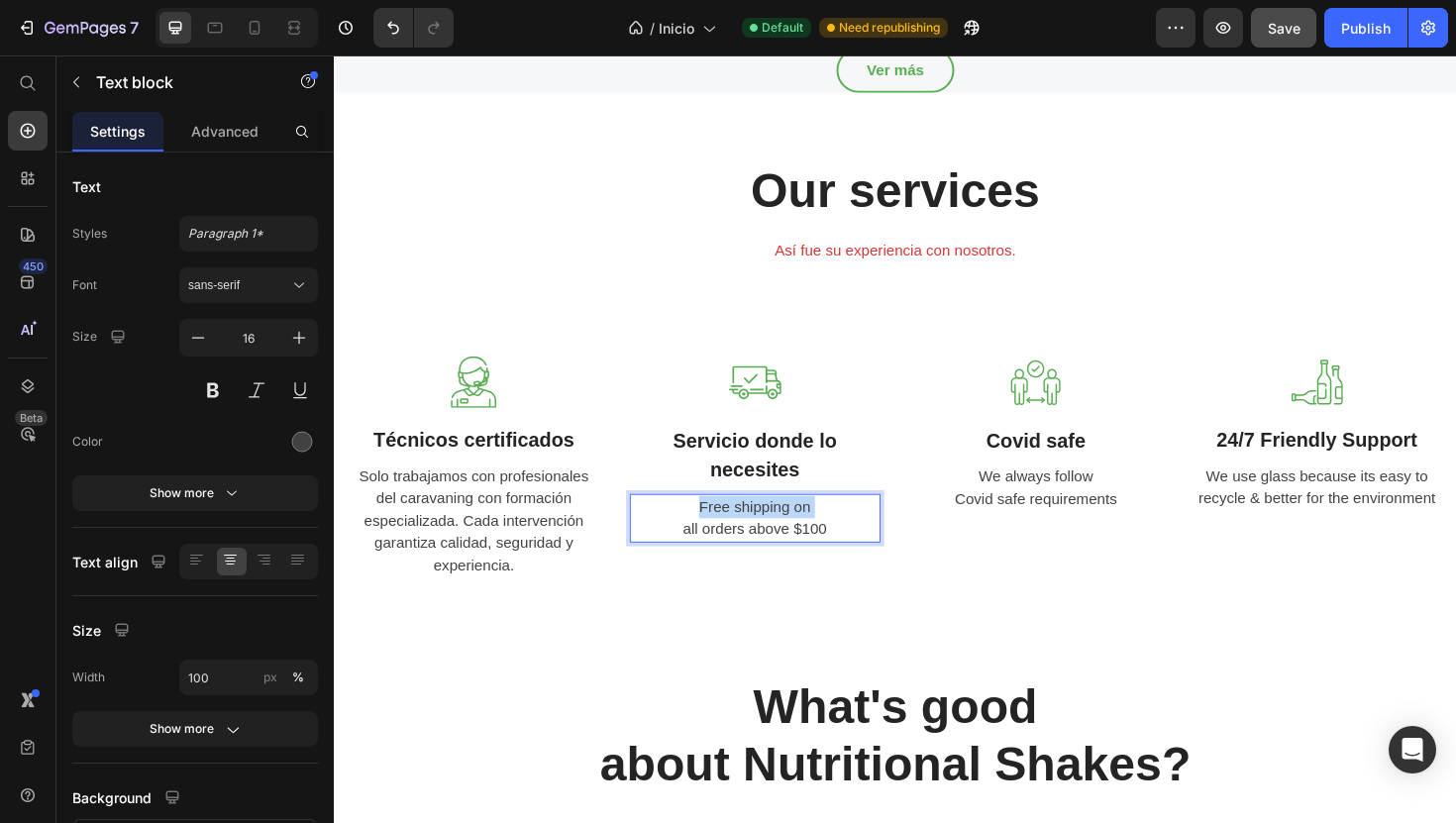 click on "Free shipping on all orders above $100" at bounding box center [780, 546] 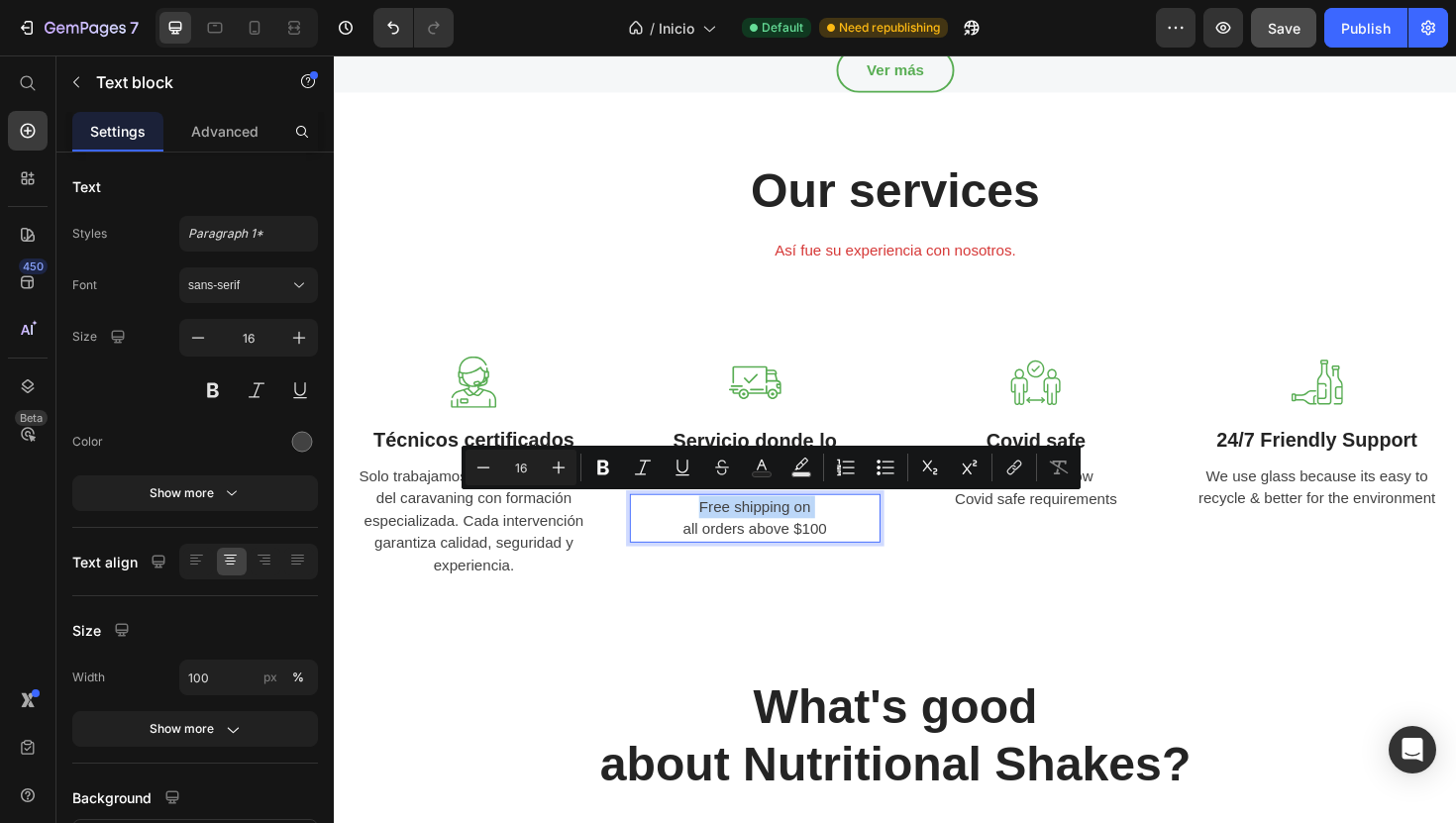 click on "Free shipping on all orders above $100" at bounding box center (780, 546) 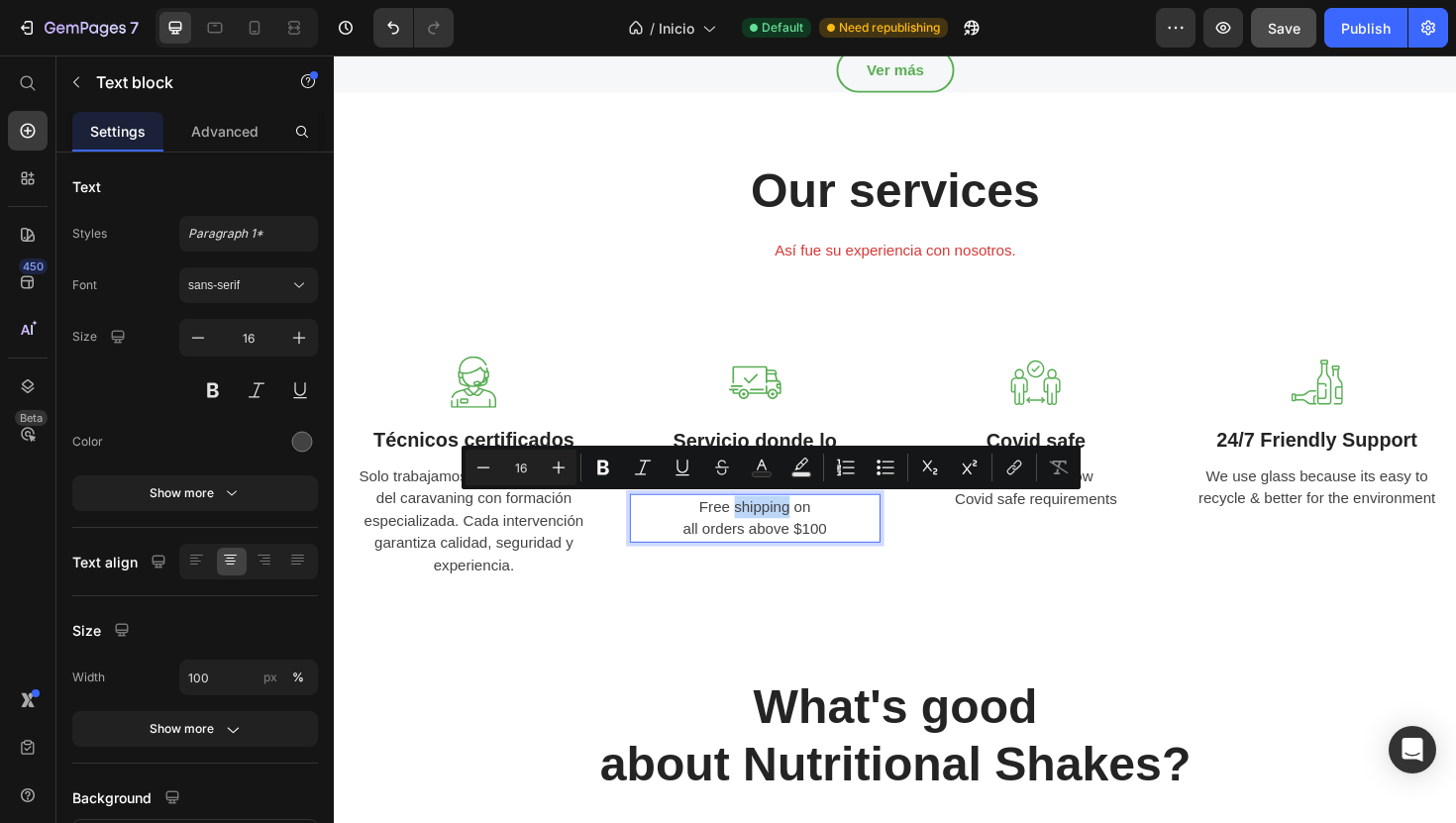 click on "Free shipping on all orders above $100" at bounding box center [780, 546] 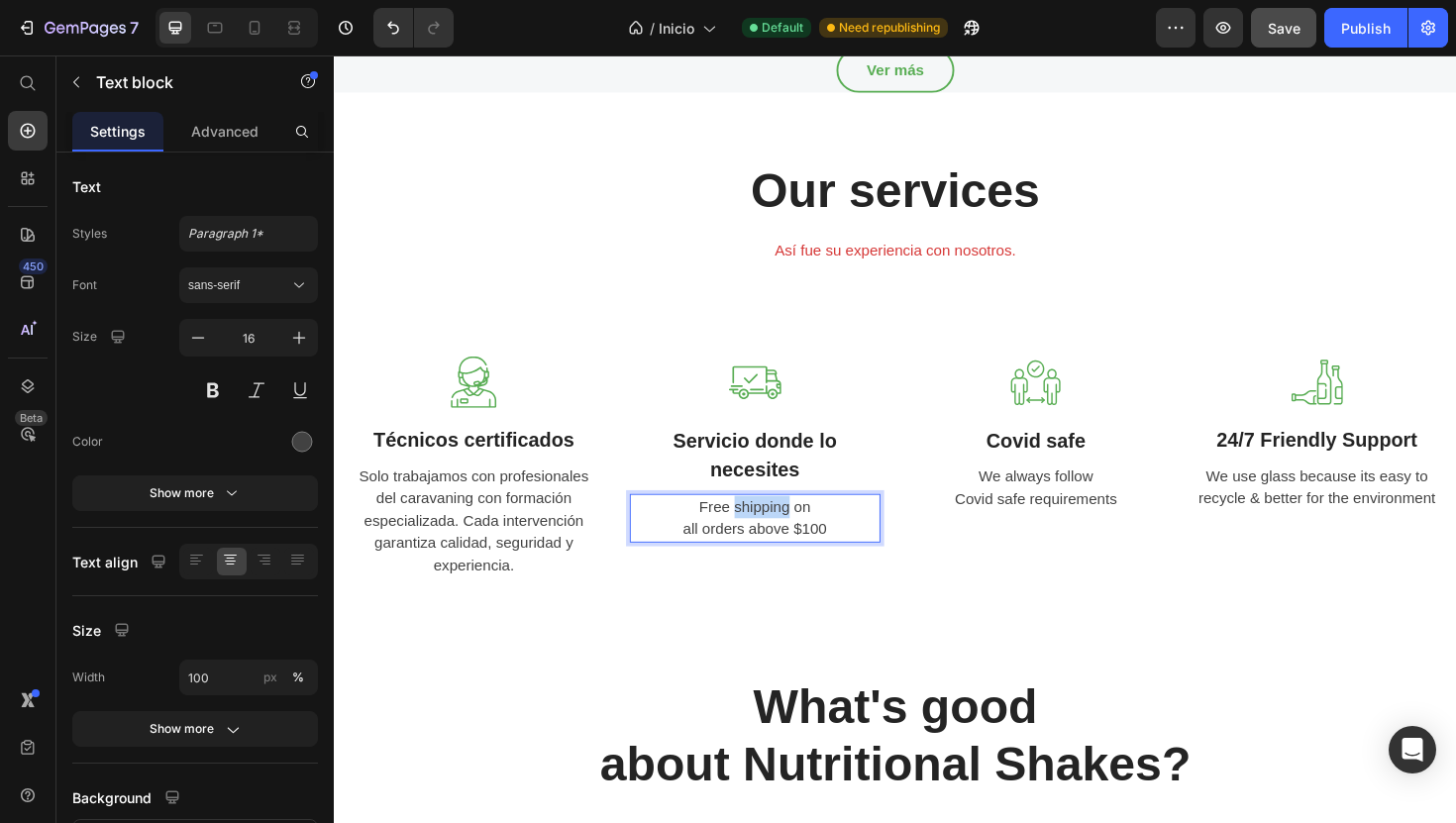 click on "Free shipping on all orders above $100" at bounding box center [780, 546] 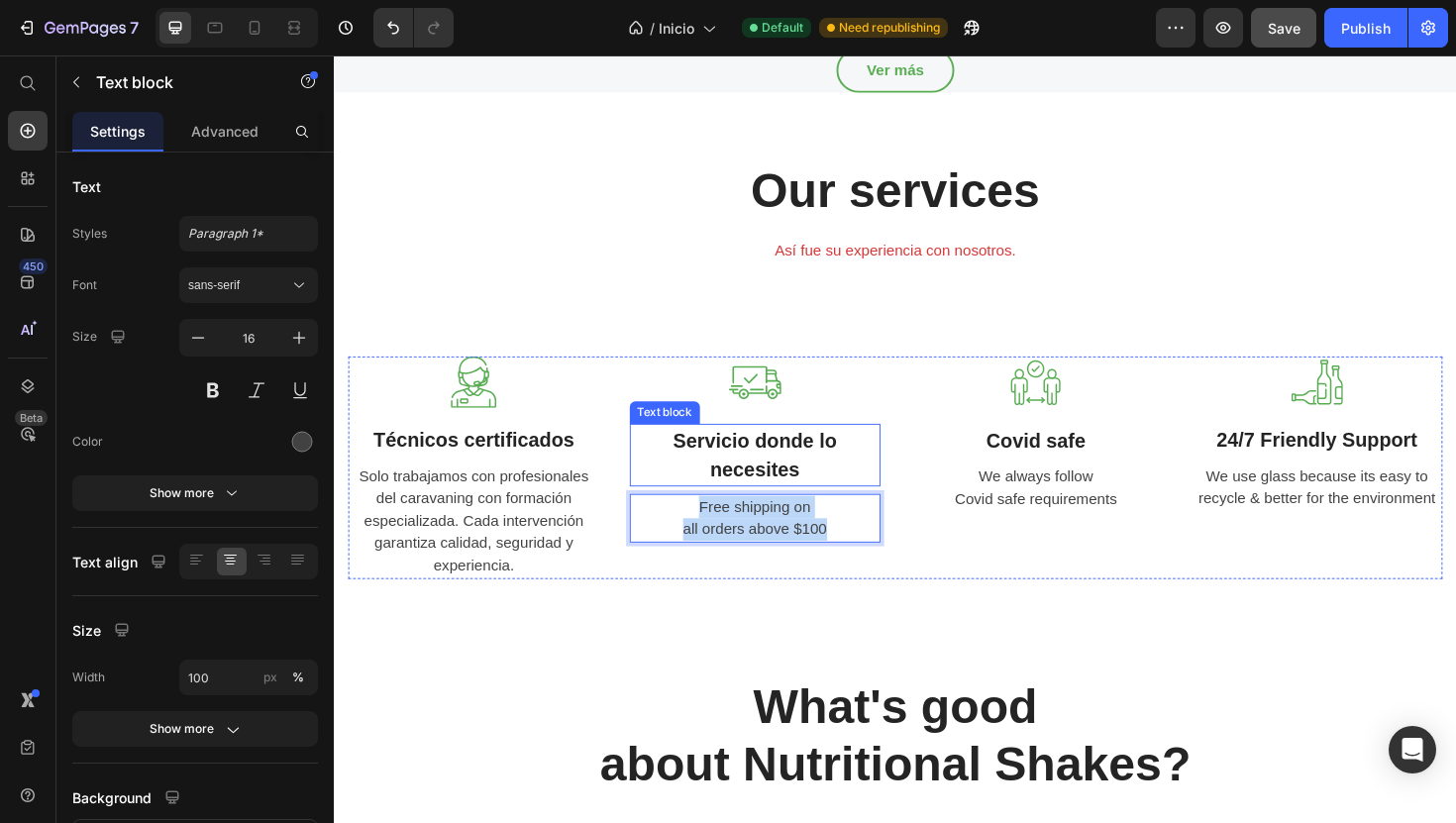 drag, startPoint x: 868, startPoint y: 551, endPoint x: 655, endPoint y: 503, distance: 218.34148 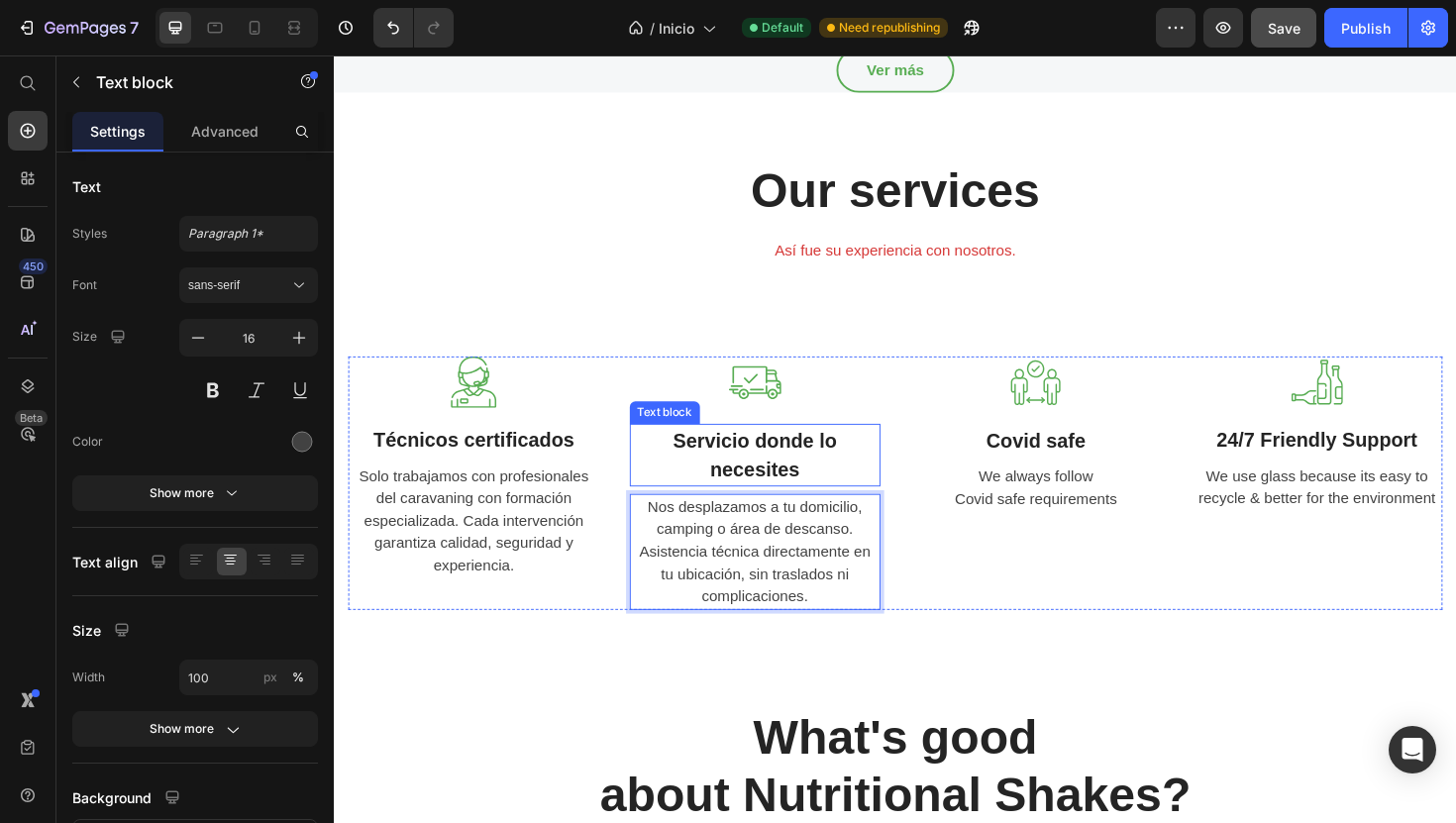 click on "Servicio donde lo necesites" at bounding box center [780, 478] 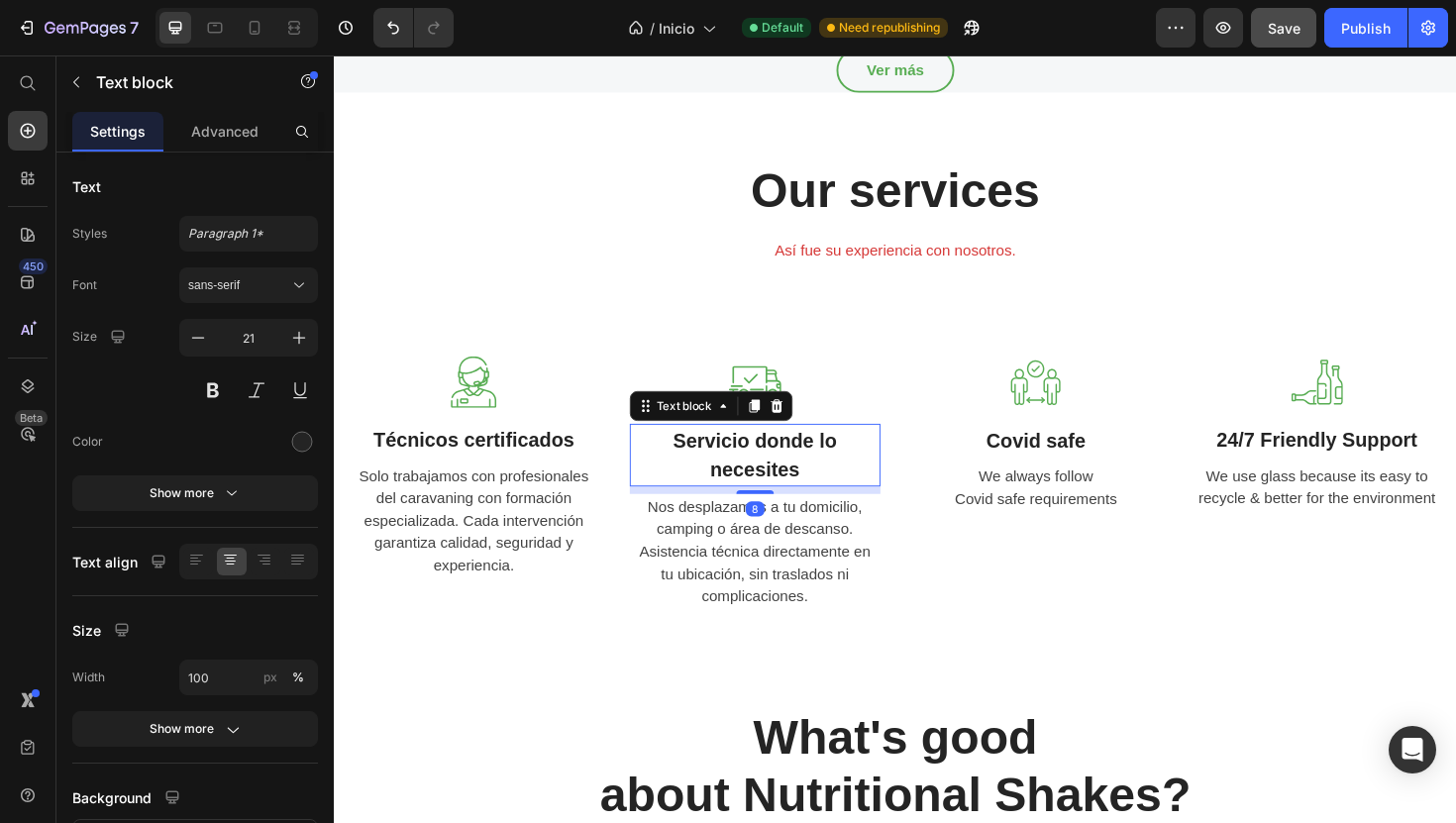 click on "Servicio donde lo necesites" at bounding box center (780, 478) 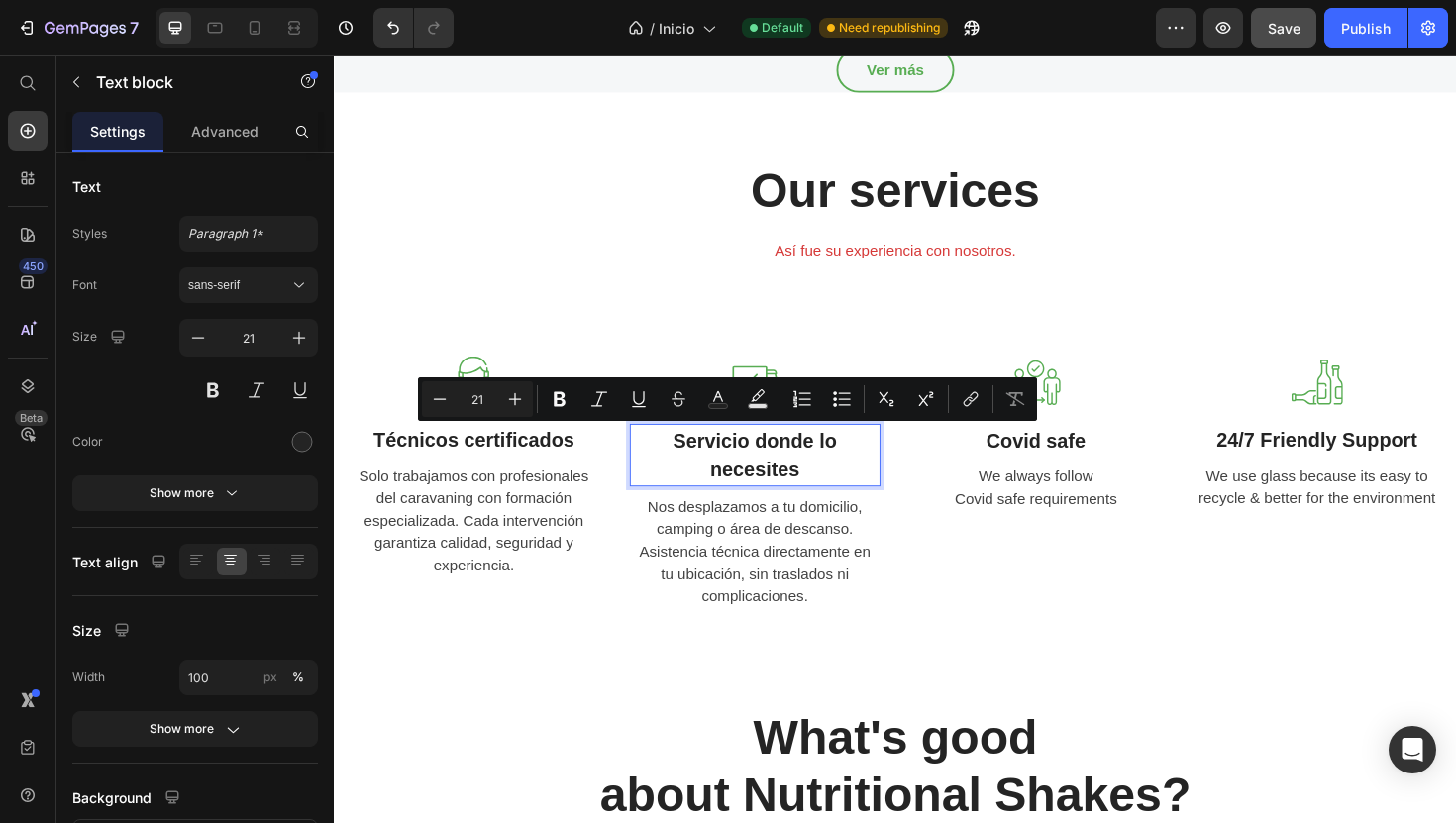 click on "Servicio donde lo necesites" at bounding box center (780, 478) 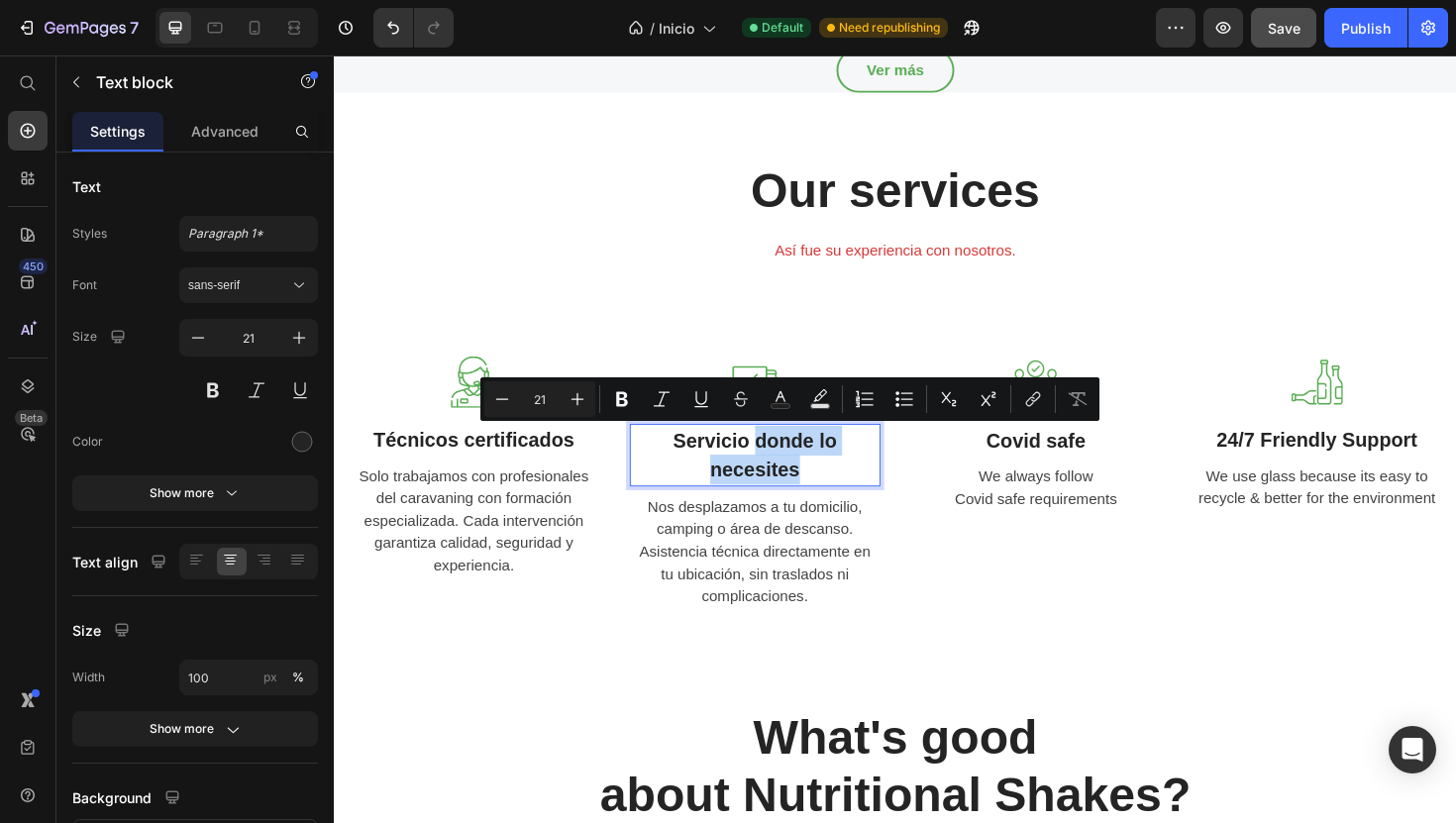 drag, startPoint x: 780, startPoint y: 463, endPoint x: 850, endPoint y: 496, distance: 77.38863 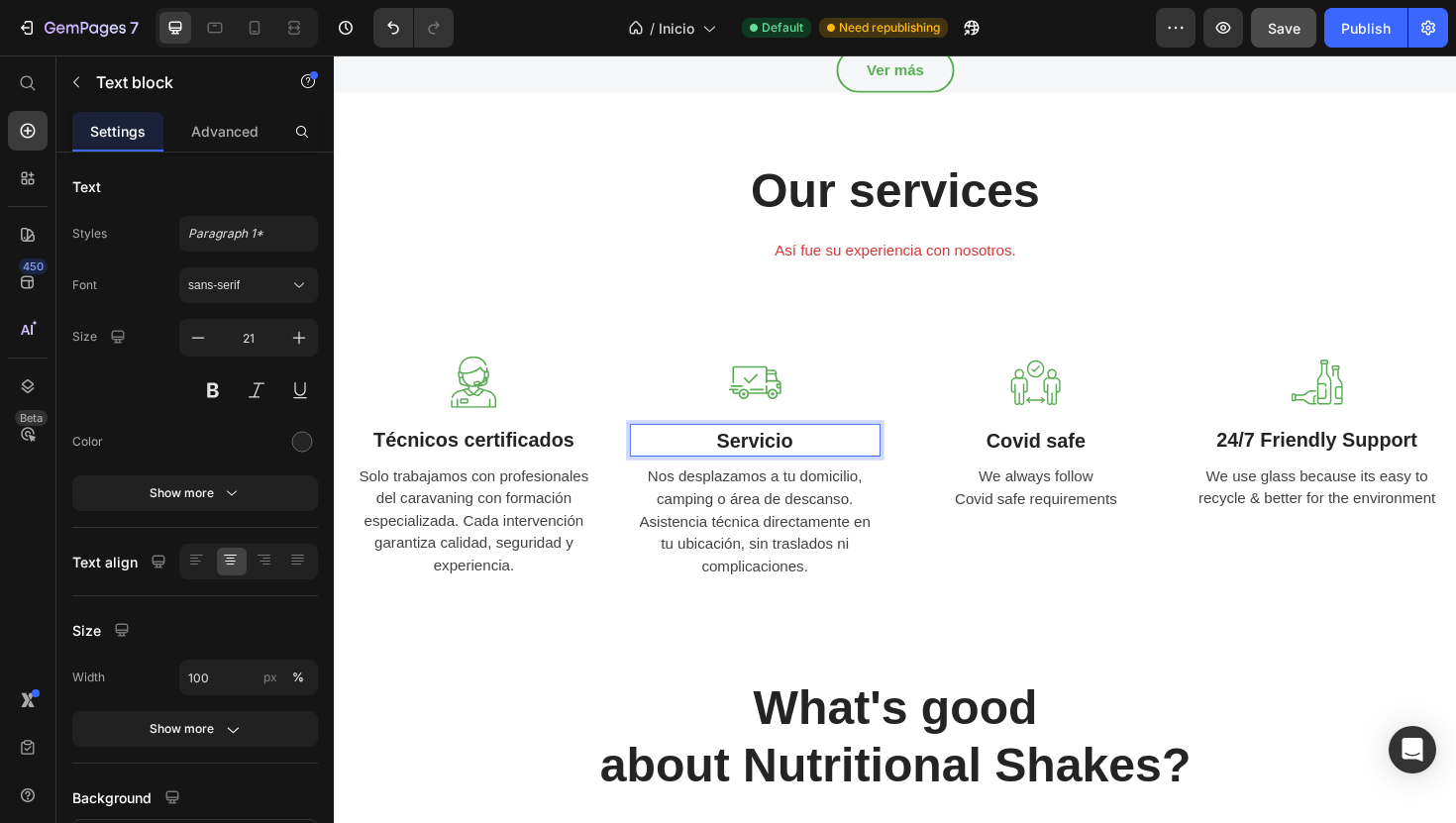drag, startPoint x: 736, startPoint y: 463, endPoint x: 917, endPoint y: 454, distance: 181.22362 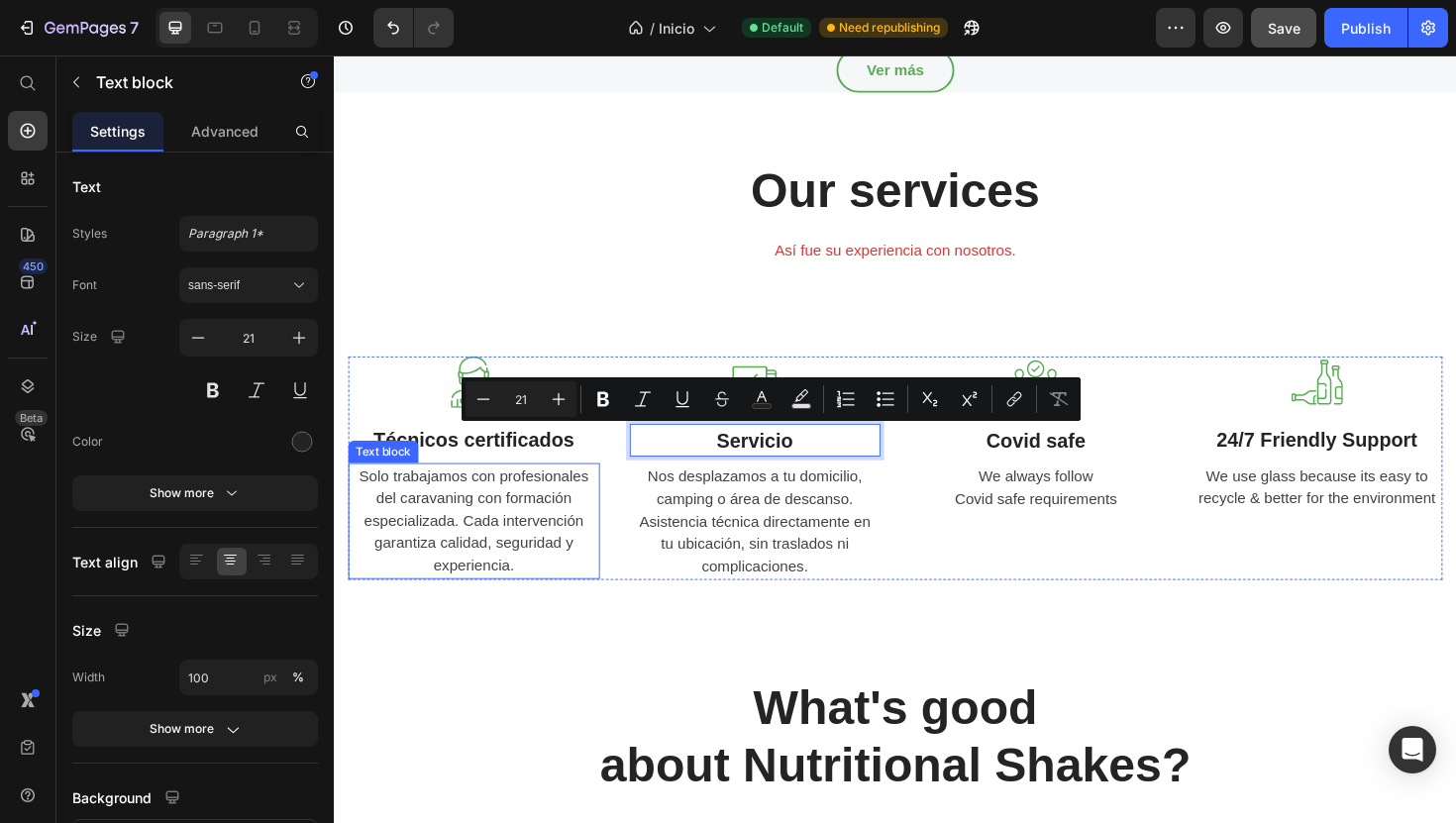 click on "Solo trabajamos con profesionales del caravaning con formación especializada. Cada intervención garantiza calidad, seguridad y experiencia." at bounding box center [481, 549] 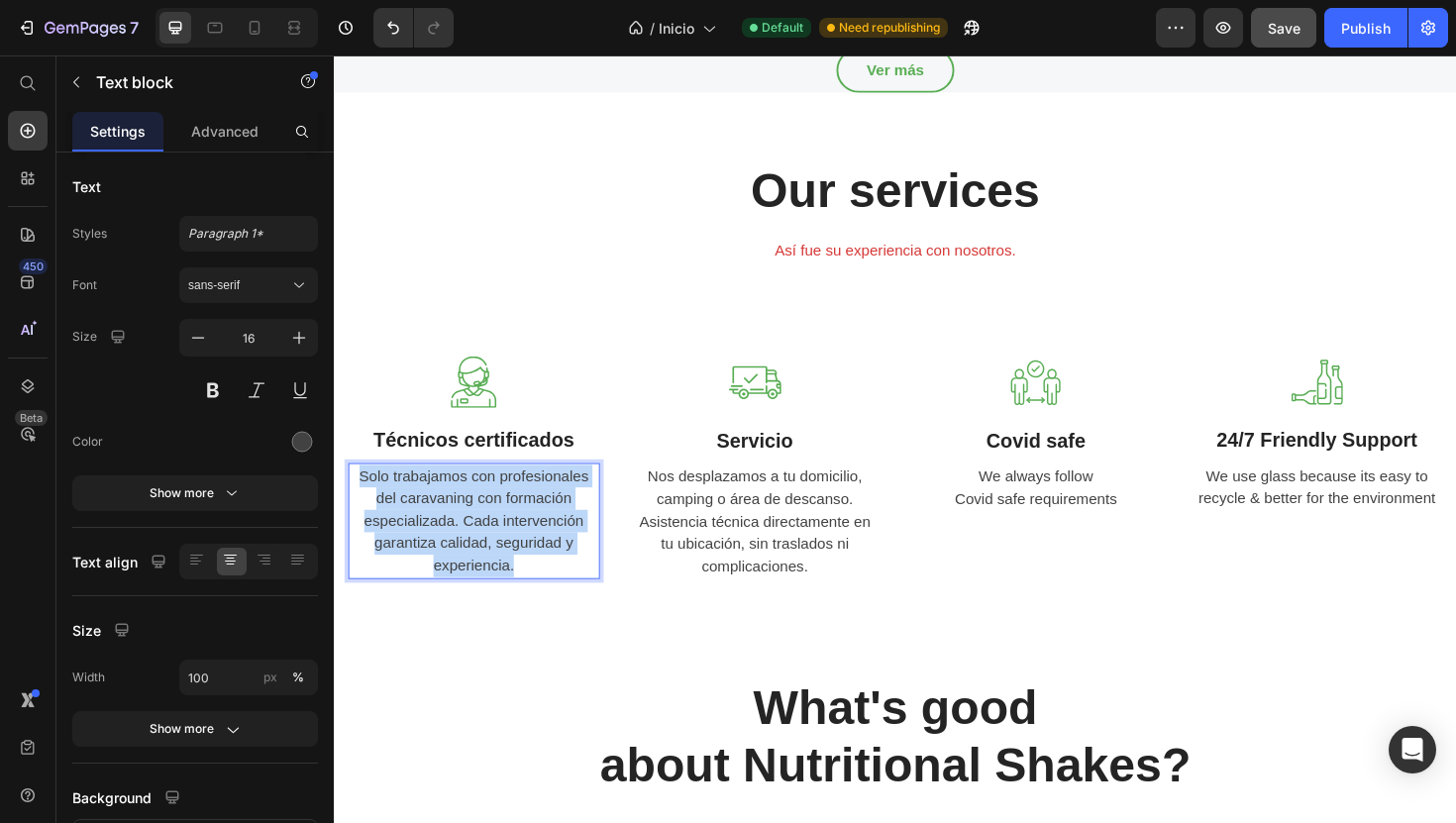 click on "Solo trabajamos con profesionales del caravaning con formación especializada. Cada intervención garantiza calidad, seguridad y experiencia." at bounding box center (481, 549) 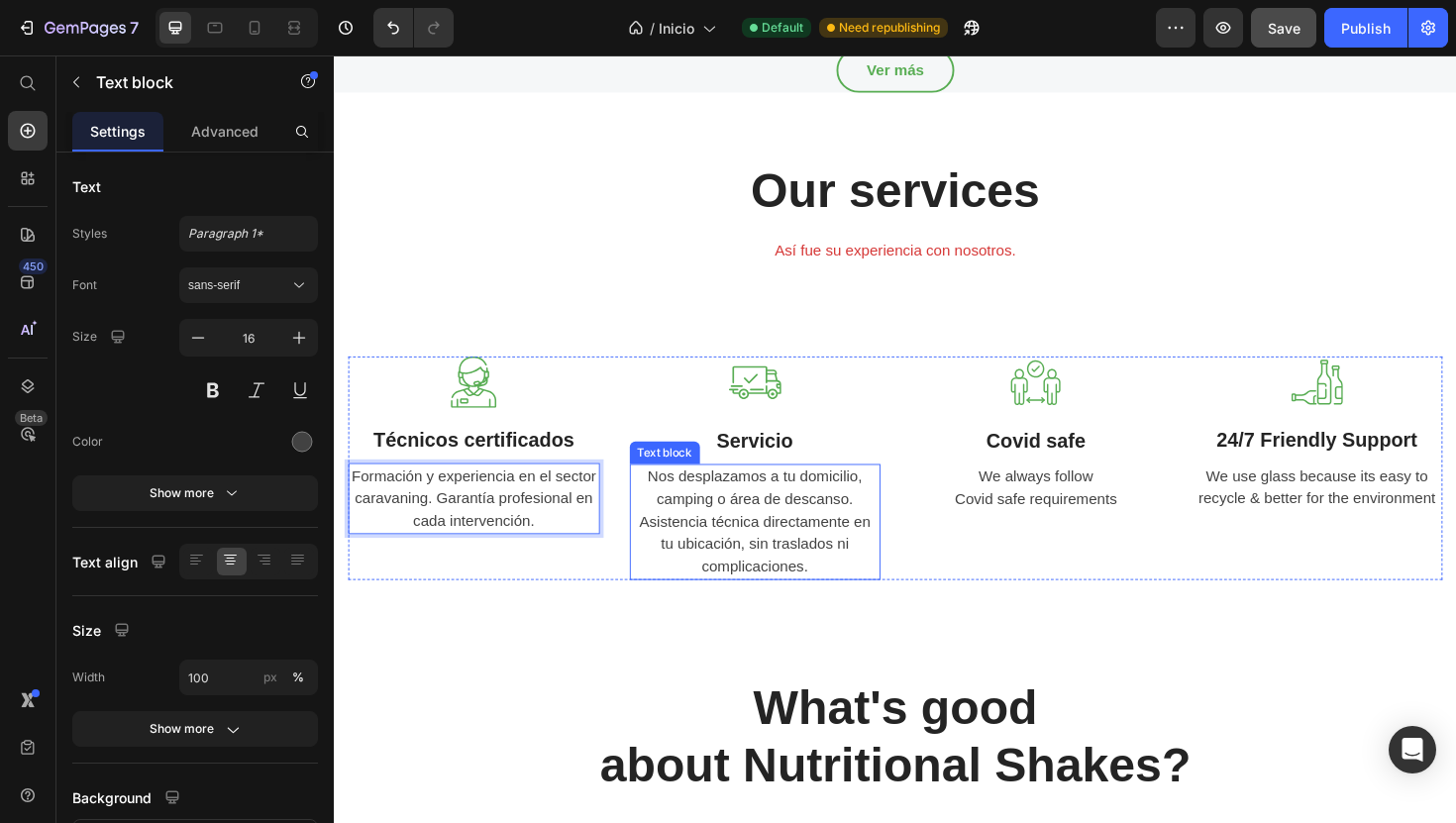 click on "Nos desplazamos a tu domicilio, camping o área de descanso. Asistencia técnica directamente en tu ubicación, sin traslados ni complicaciones." at bounding box center (780, 550) 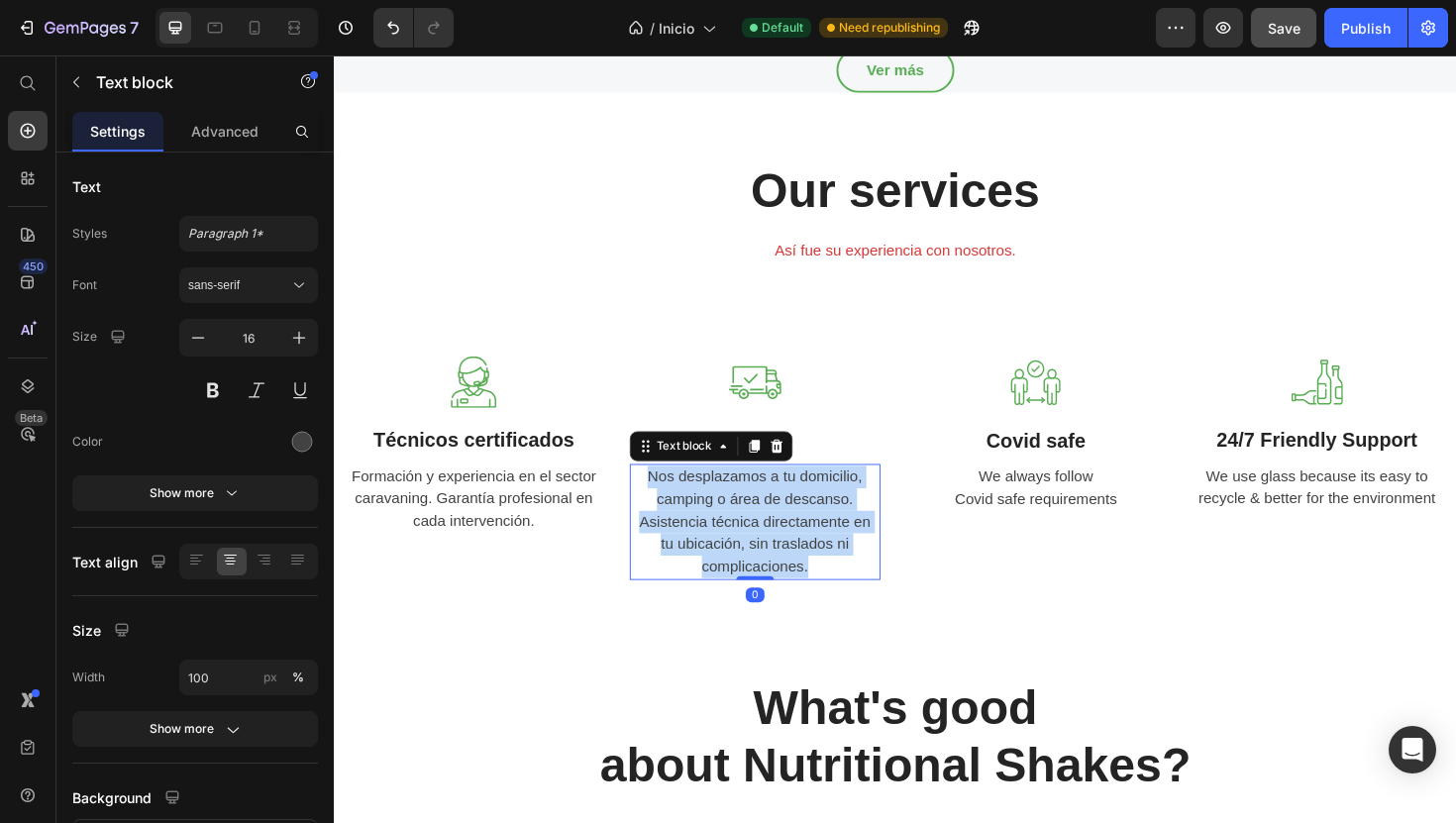 click on "Nos desplazamos a tu domicilio, camping o área de descanso. Asistencia técnica directamente en tu ubicación, sin traslados ni complicaciones." at bounding box center [780, 550] 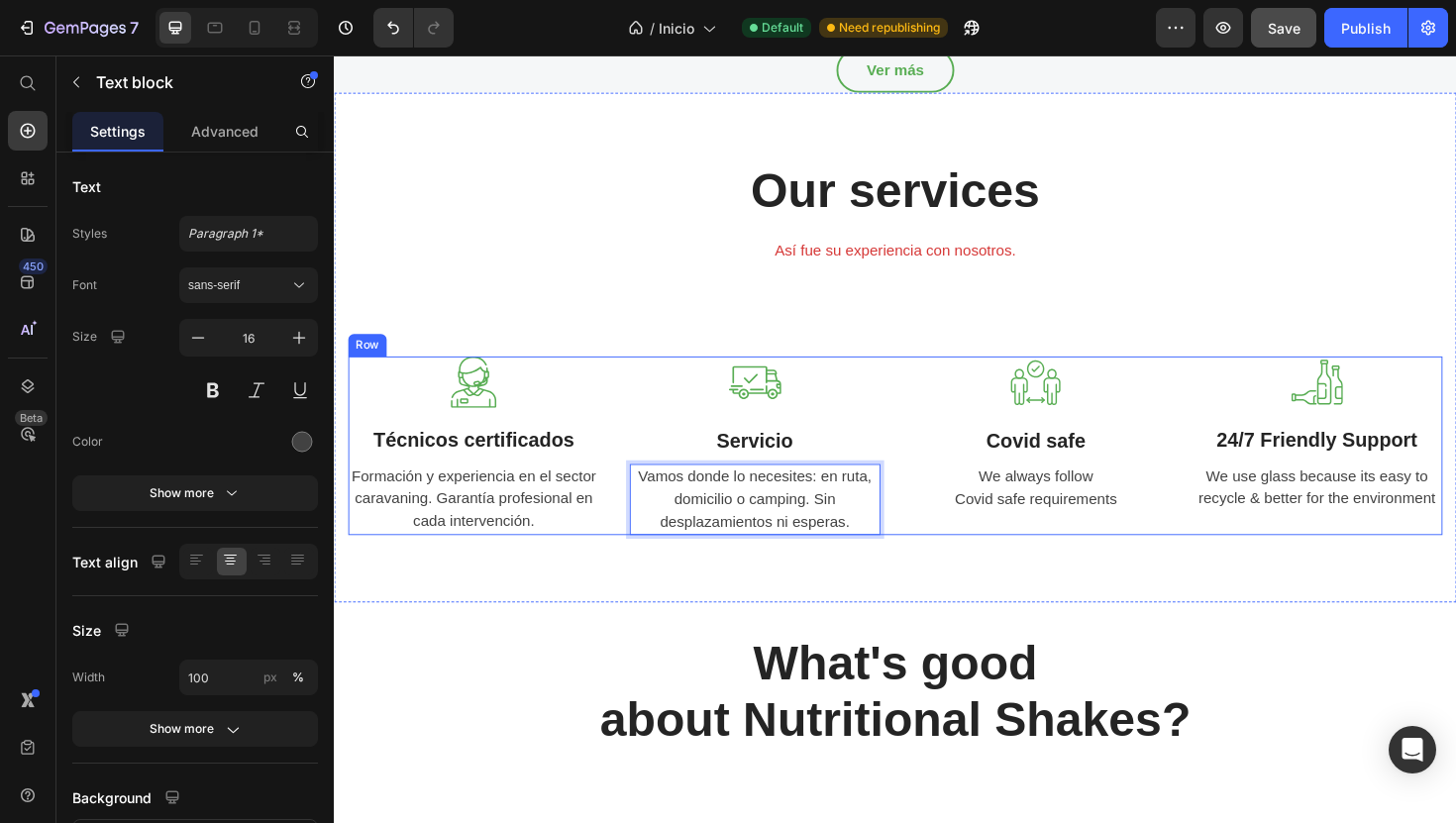 click on "Image Servicio  Text block Vamos donde lo necesites: en ruta, domicilio o camping. Sin desplazamientos ni esperas. Text block   0" at bounding box center (780, 469) 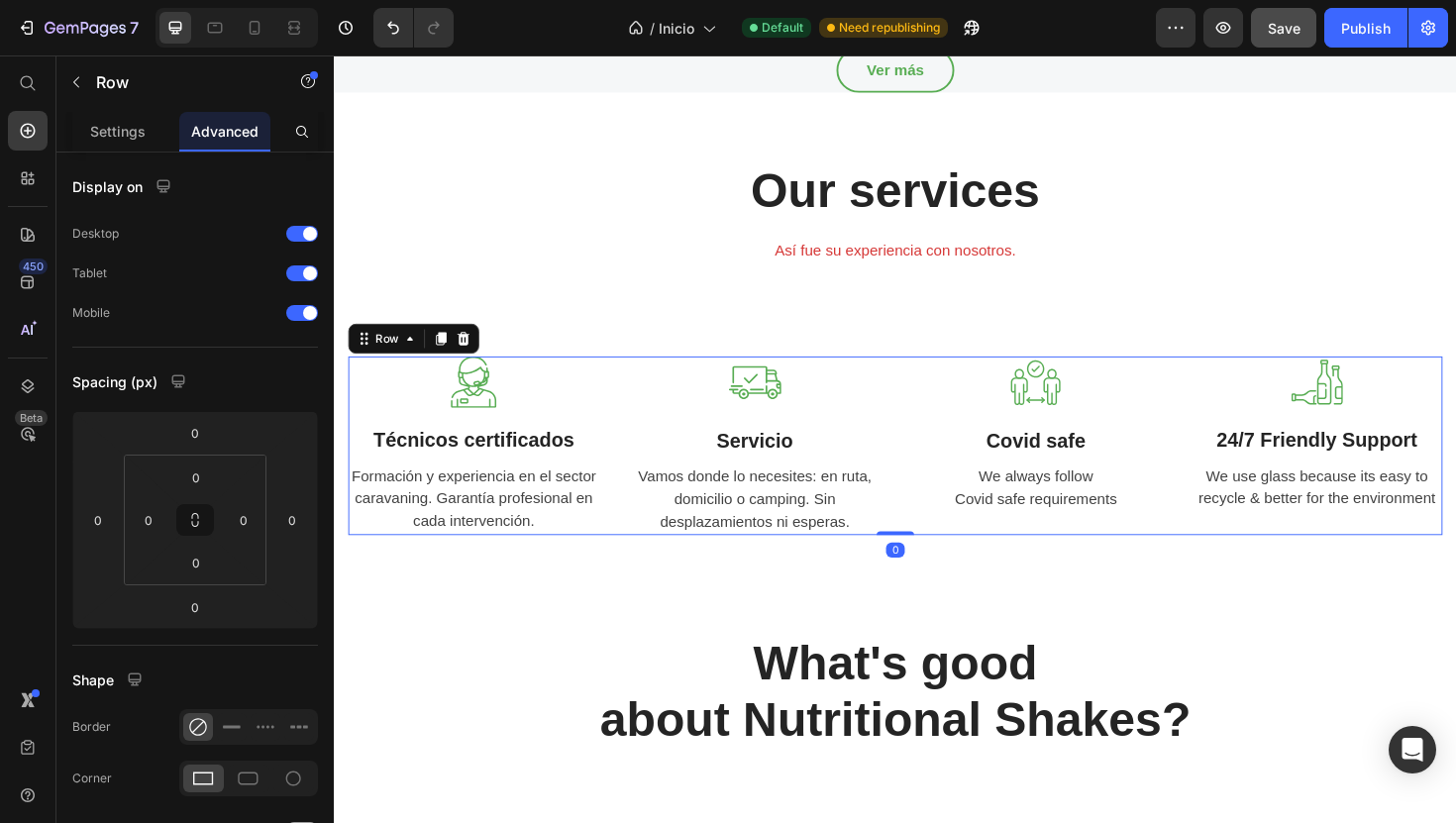 click on "Servicio" at bounding box center [780, 463] 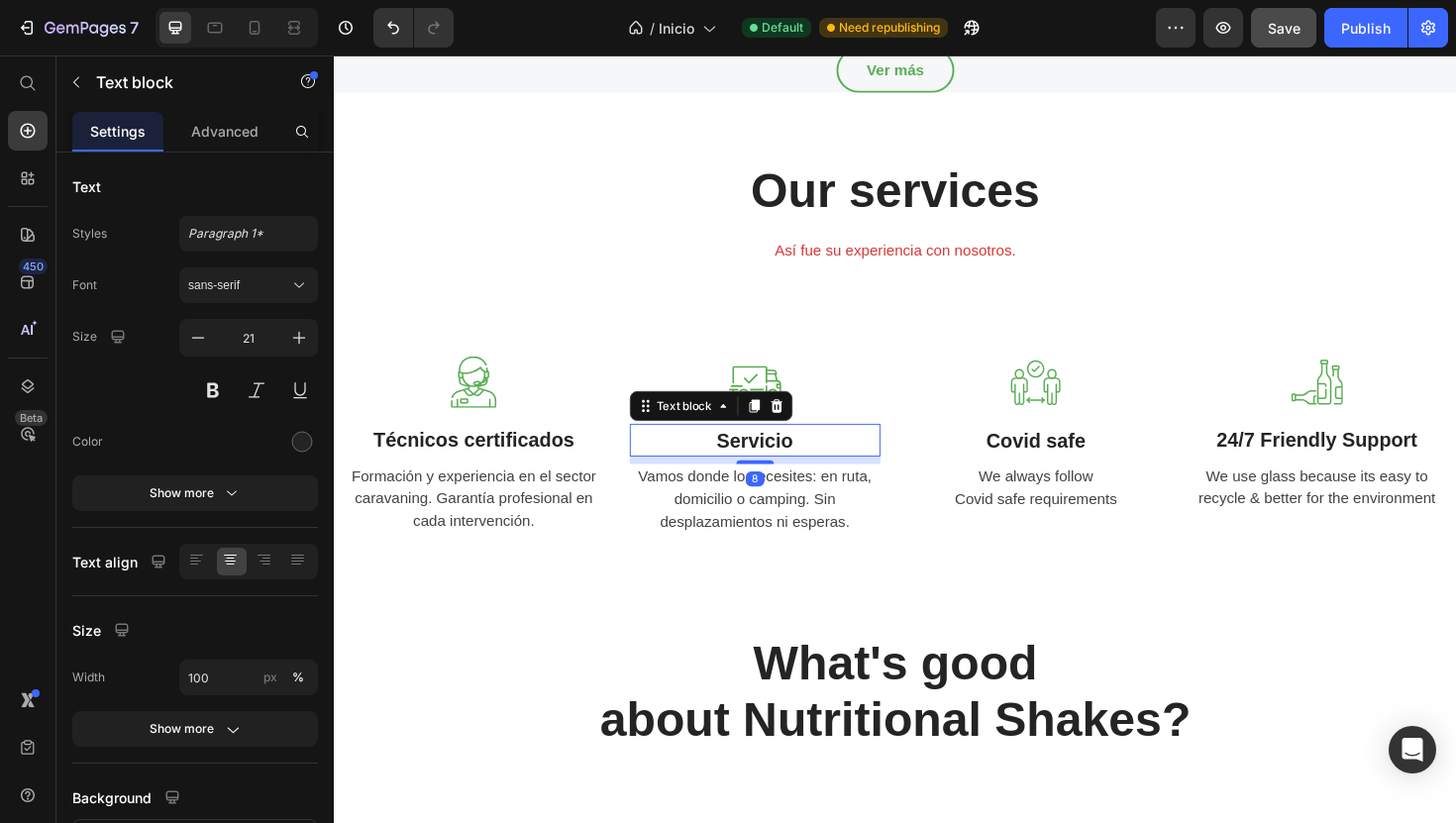 click on "Servicio" at bounding box center [780, 463] 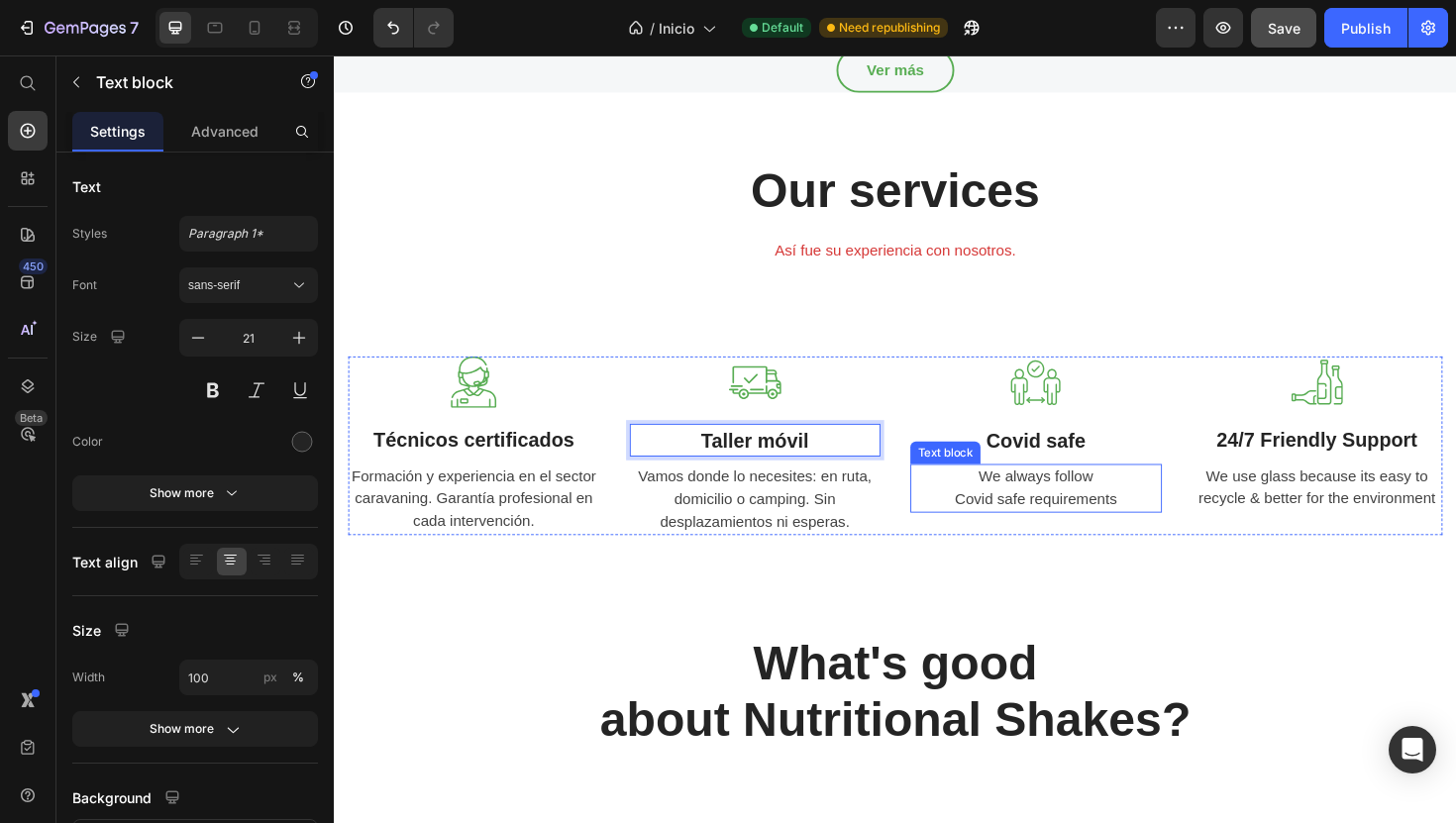 click on "We always follow Covid safe requirements Text block" at bounding box center (1077, 514) 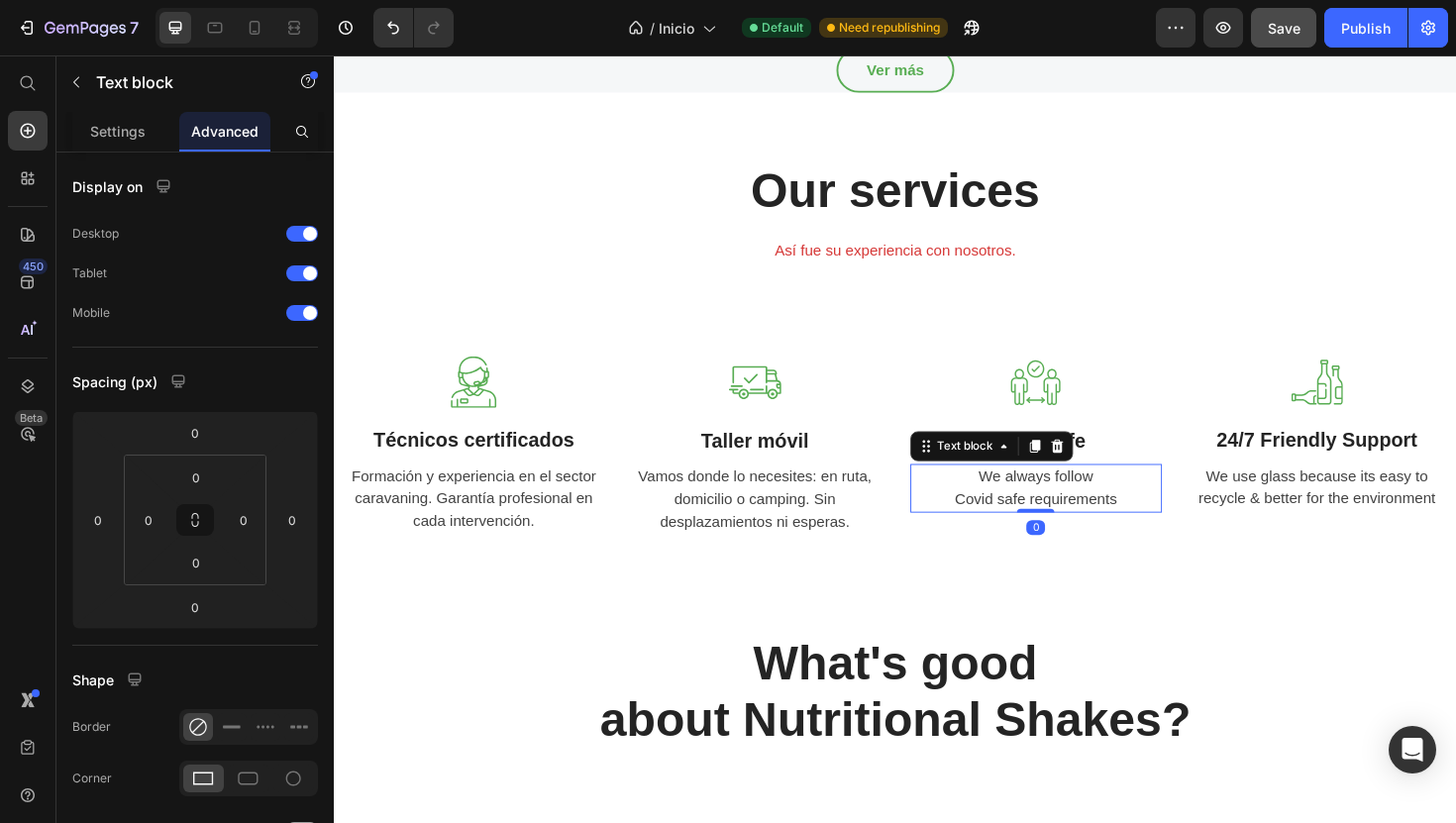 click at bounding box center (1077, 538) 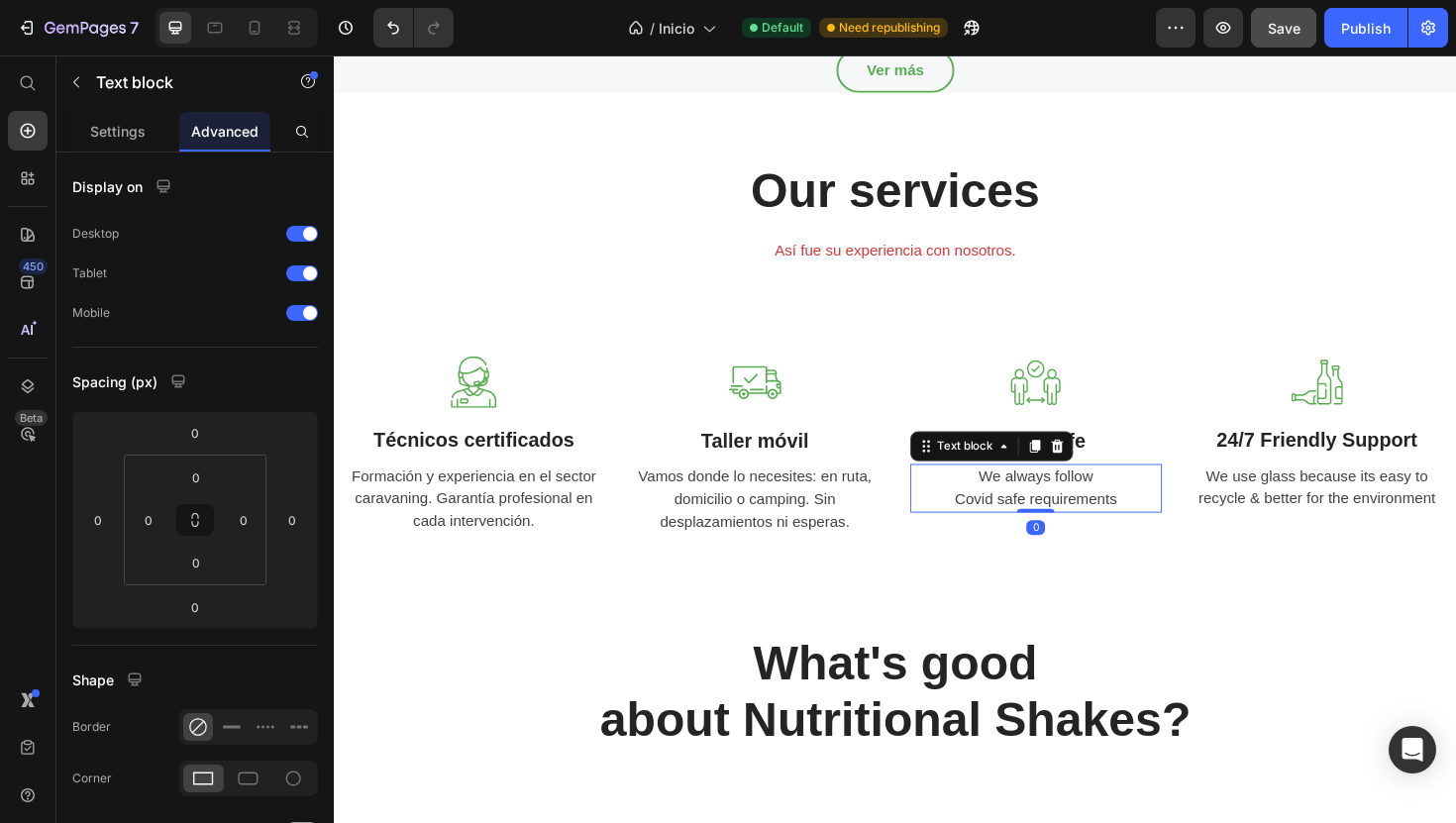click on "We always follow Covid safe requirements" at bounding box center (1077, 514) 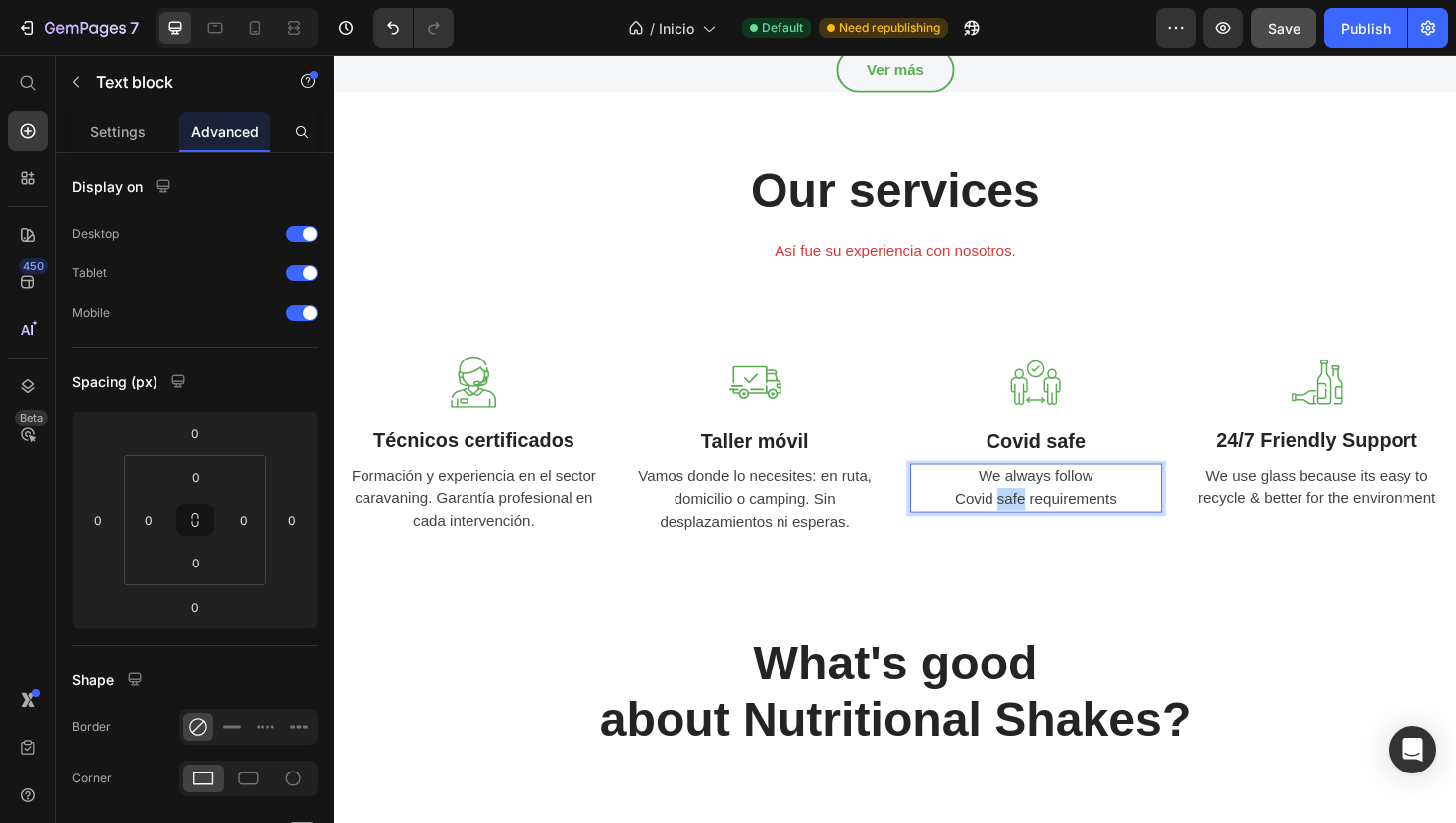 click on "We always follow Covid safe requirements" at bounding box center [1077, 514] 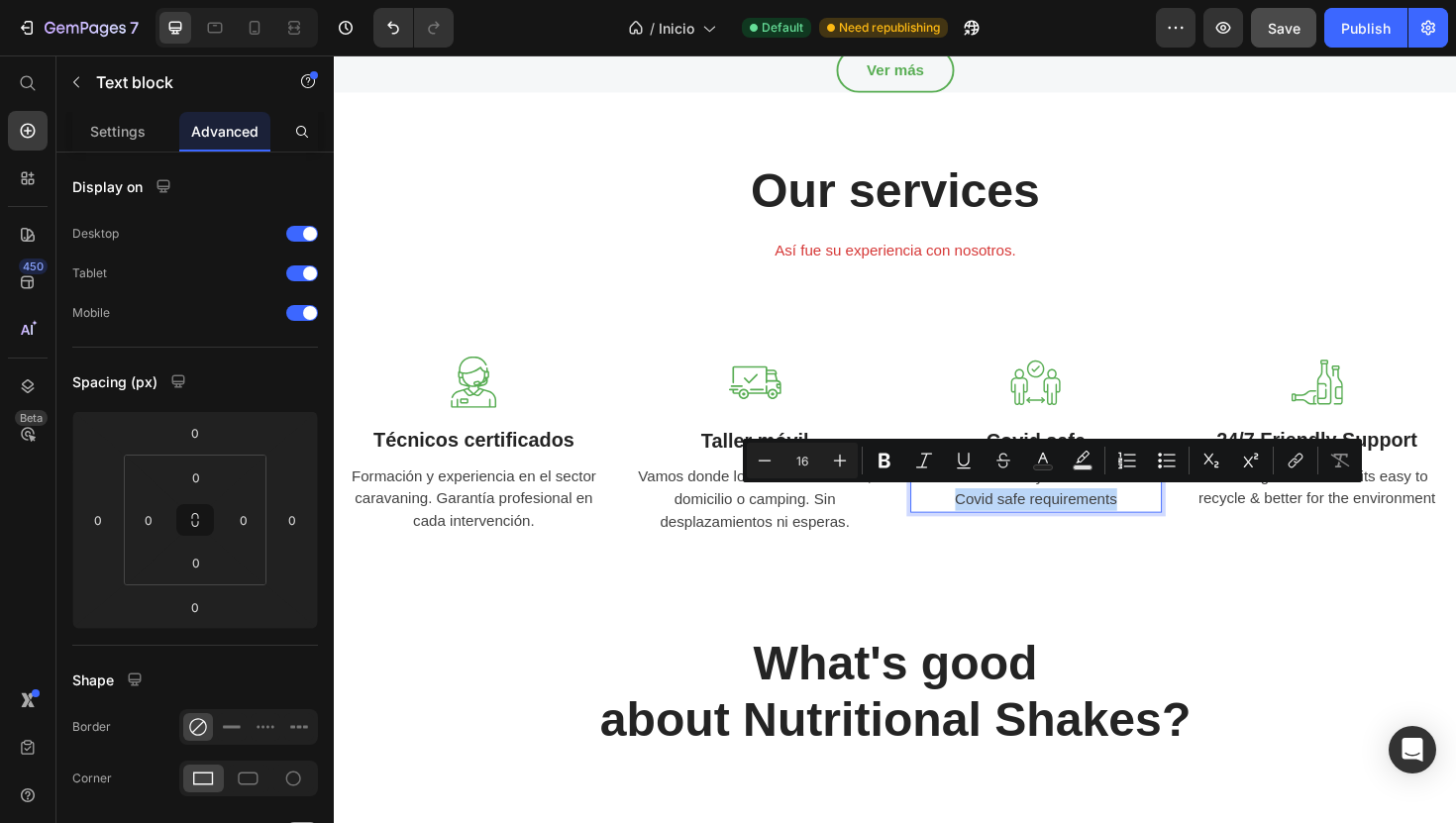 click on "We always follow Covid safe requirements" at bounding box center [1077, 514] 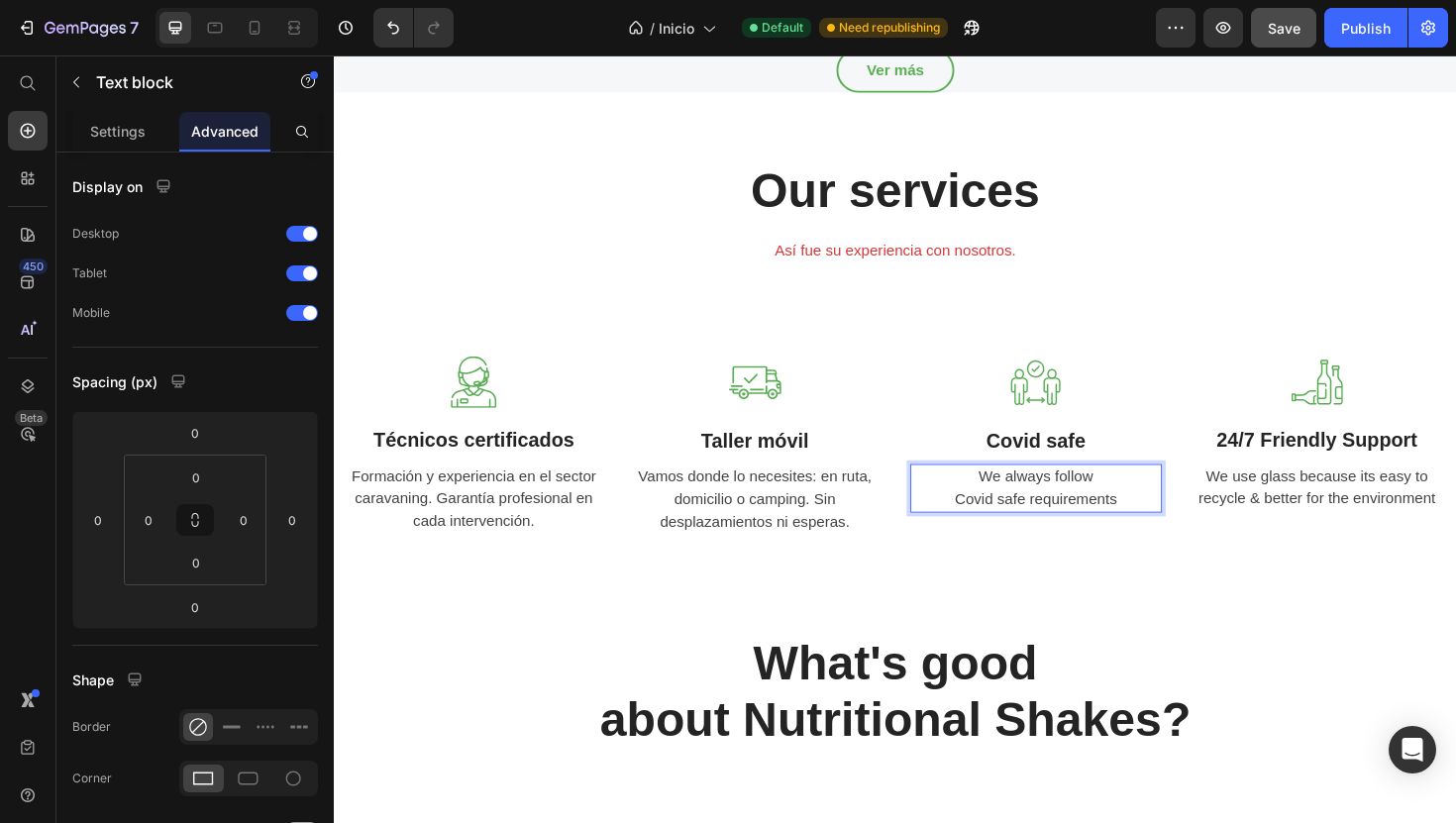 click on "We always follow Covid safe requirements" at bounding box center [1077, 514] 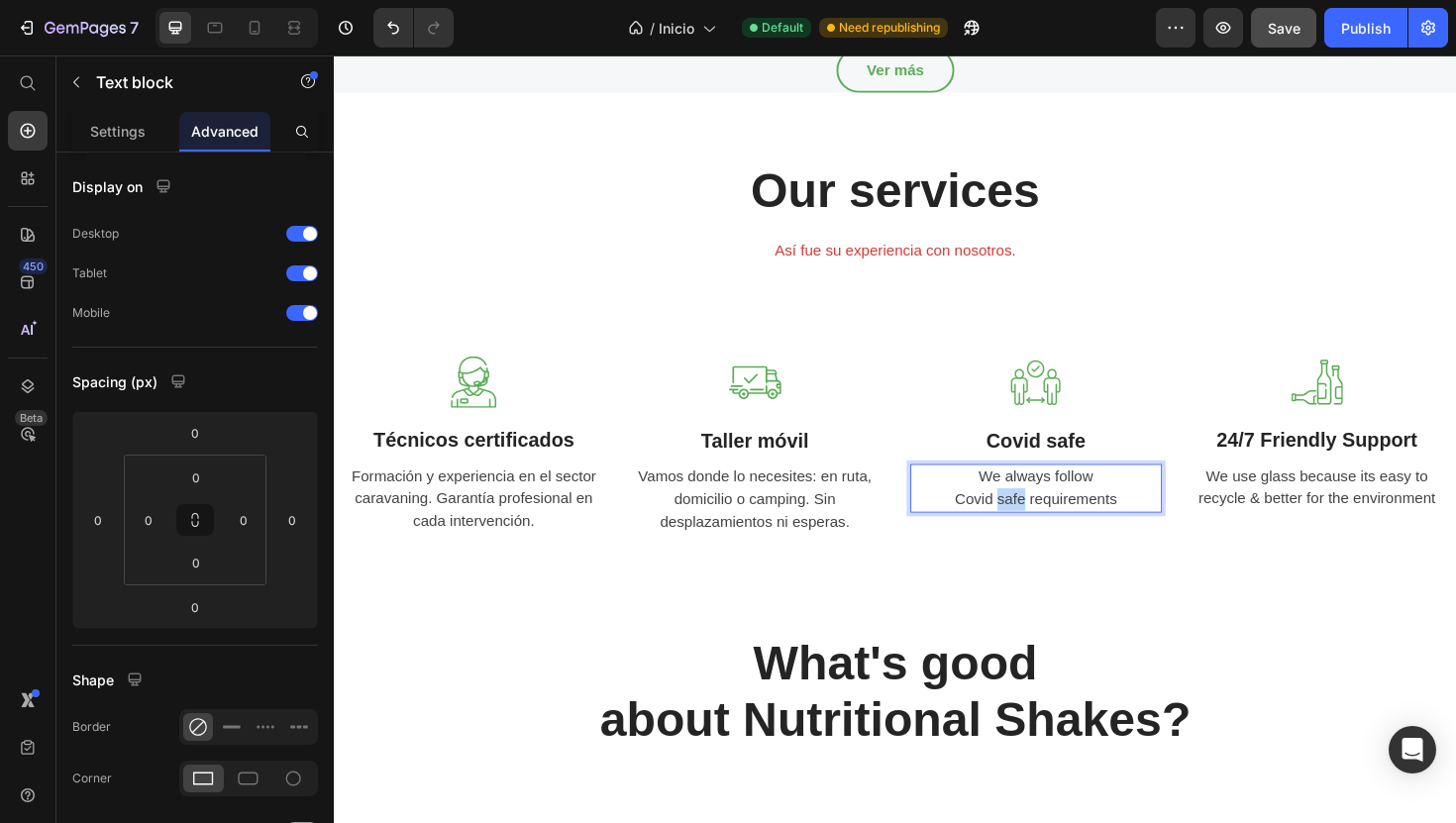 click on "We always follow Covid safe requirements" at bounding box center (1077, 514) 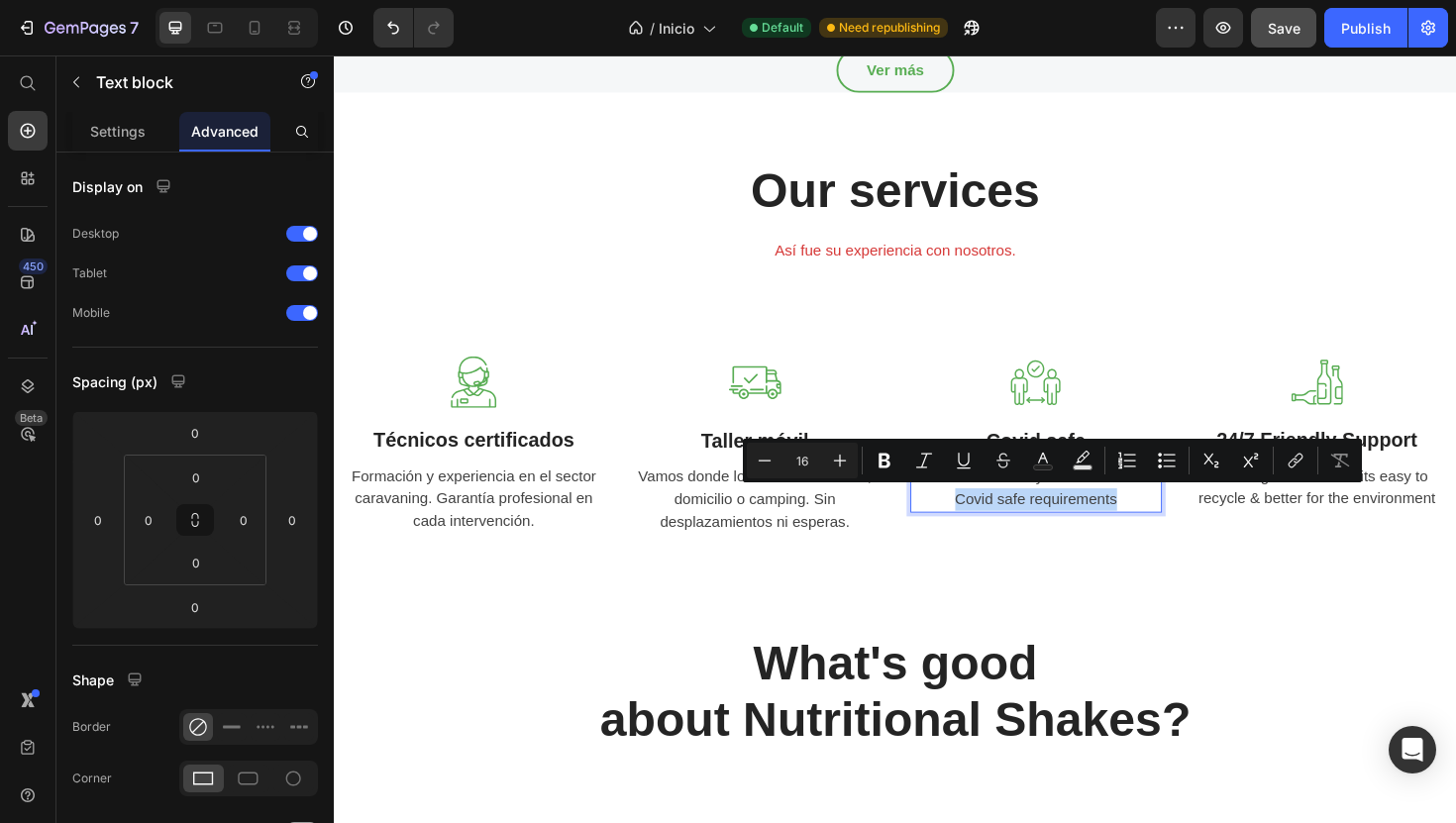 click on "We always follow Covid safe requirements" at bounding box center [1077, 514] 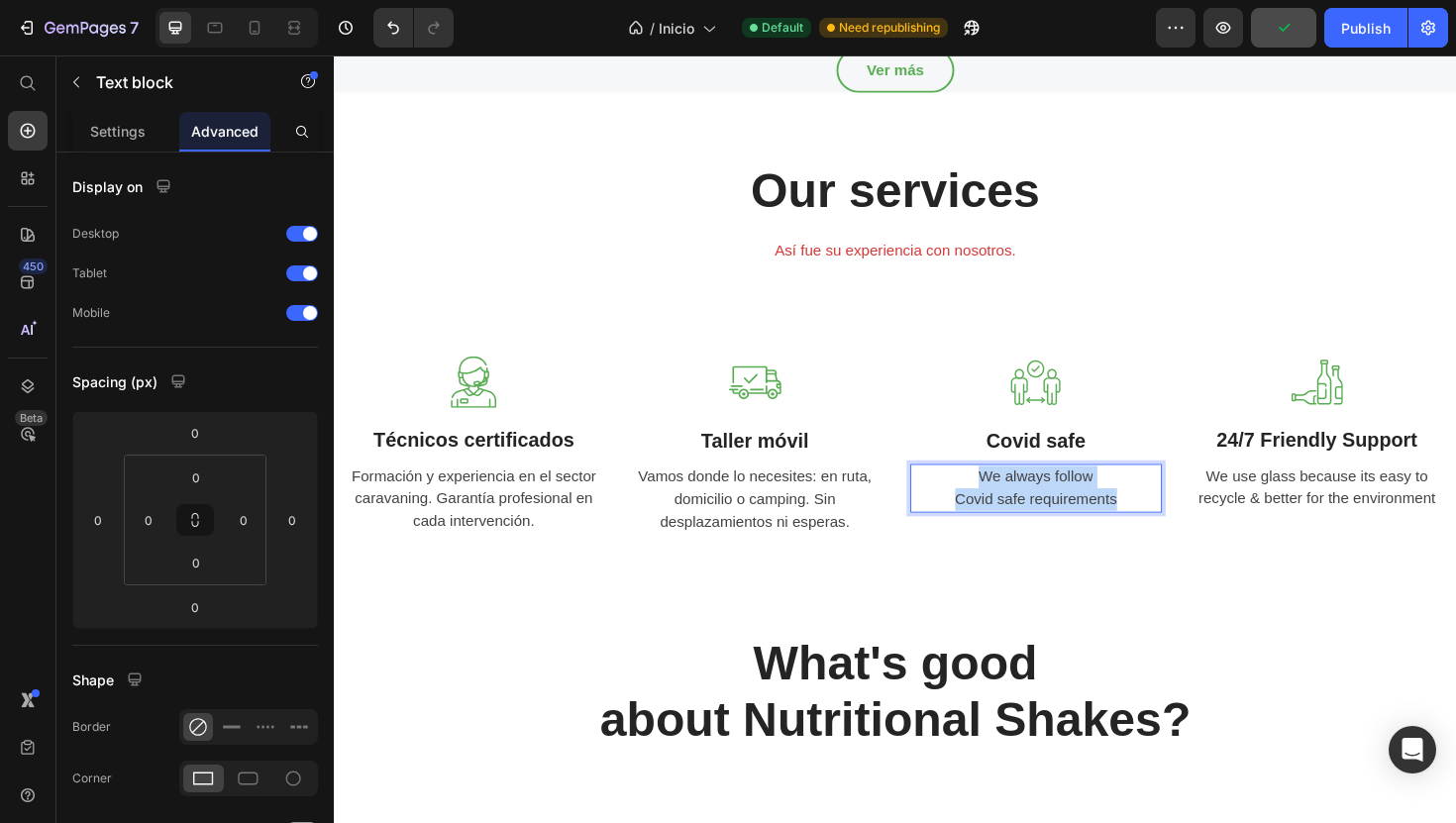 drag, startPoint x: 1009, startPoint y: 493, endPoint x: 1179, endPoint y: 534, distance: 174.87424 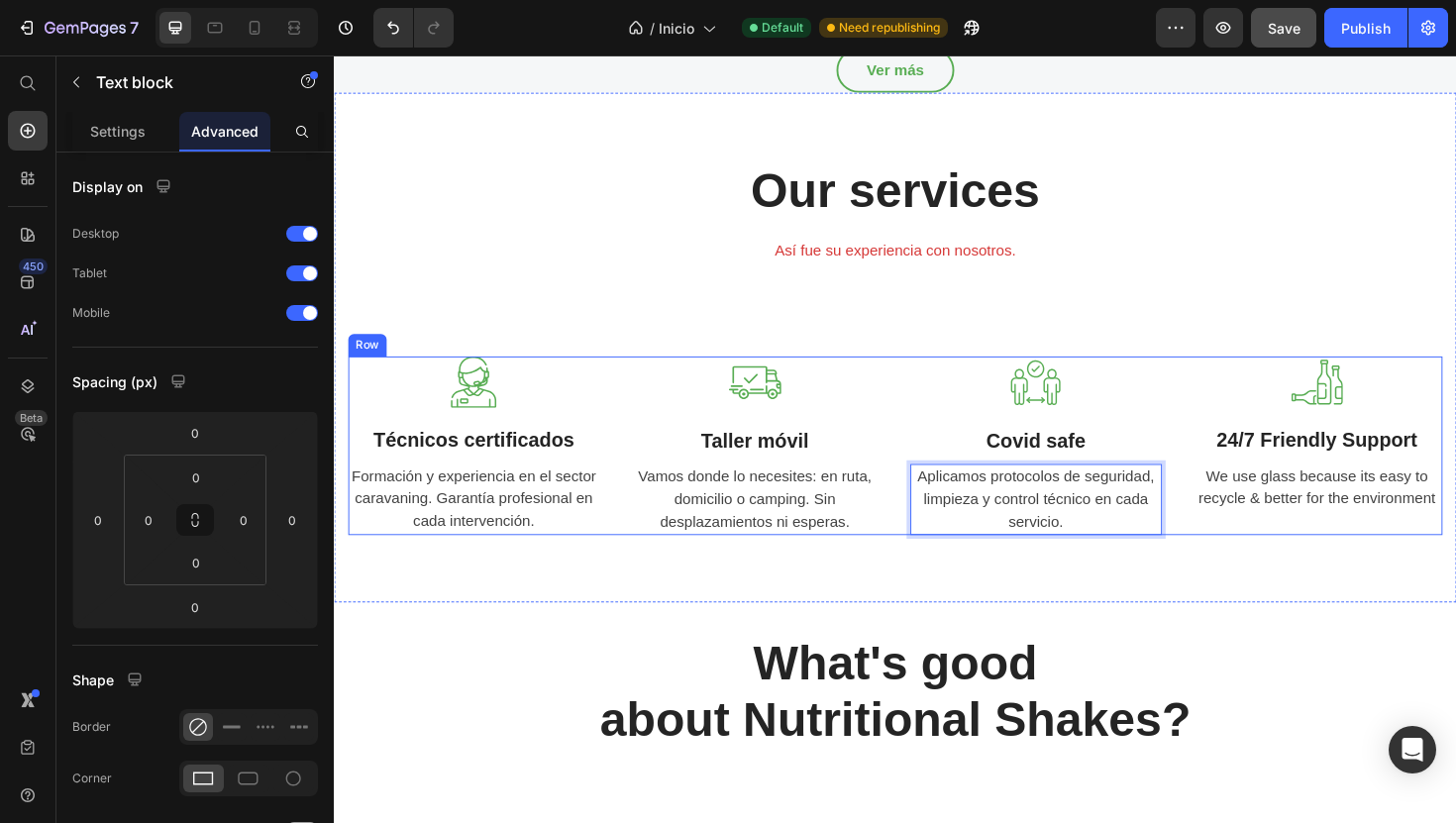 click on "Covid safe" at bounding box center [1077, 463] 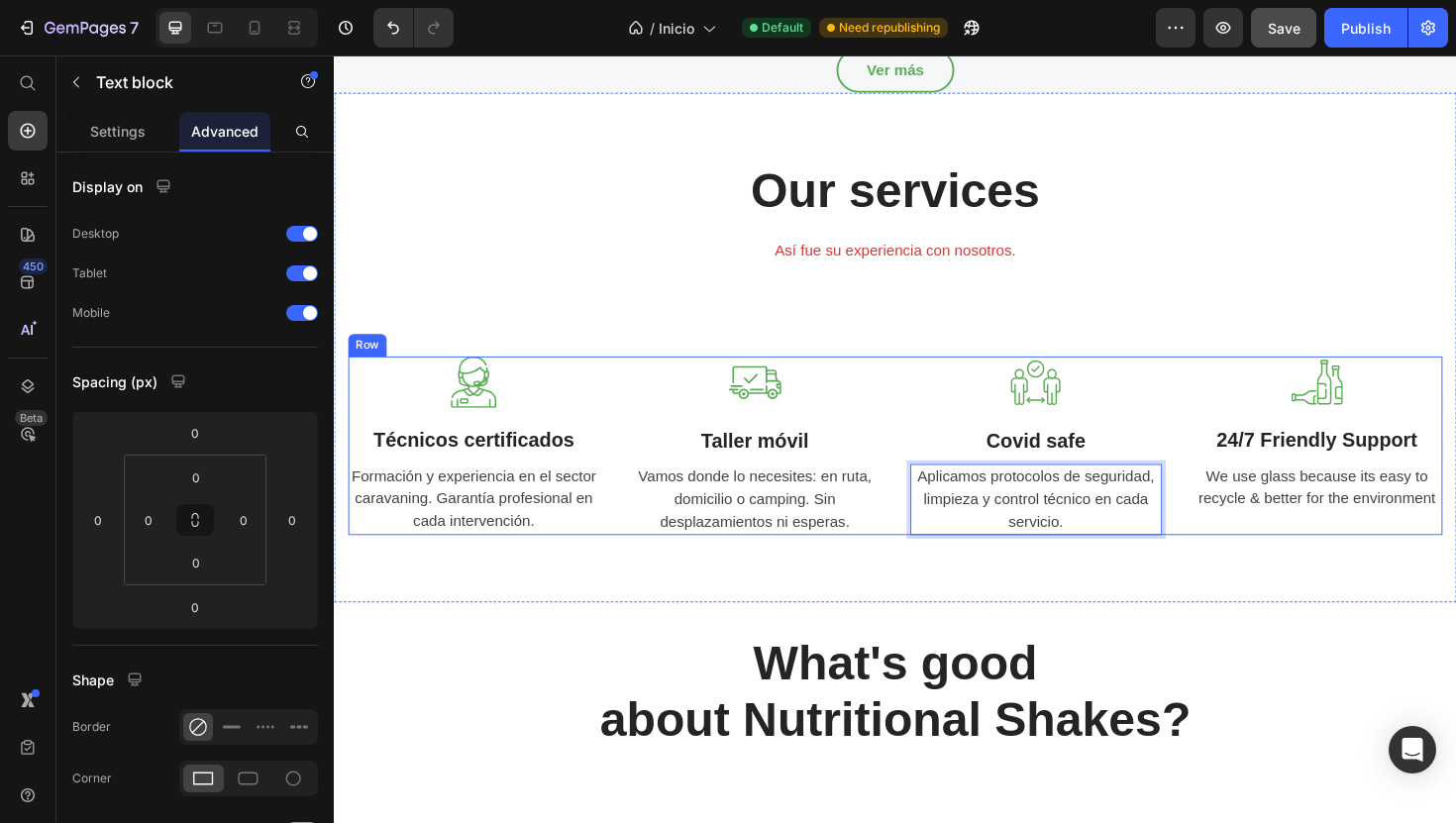 click on "Covid safe" at bounding box center [1077, 463] 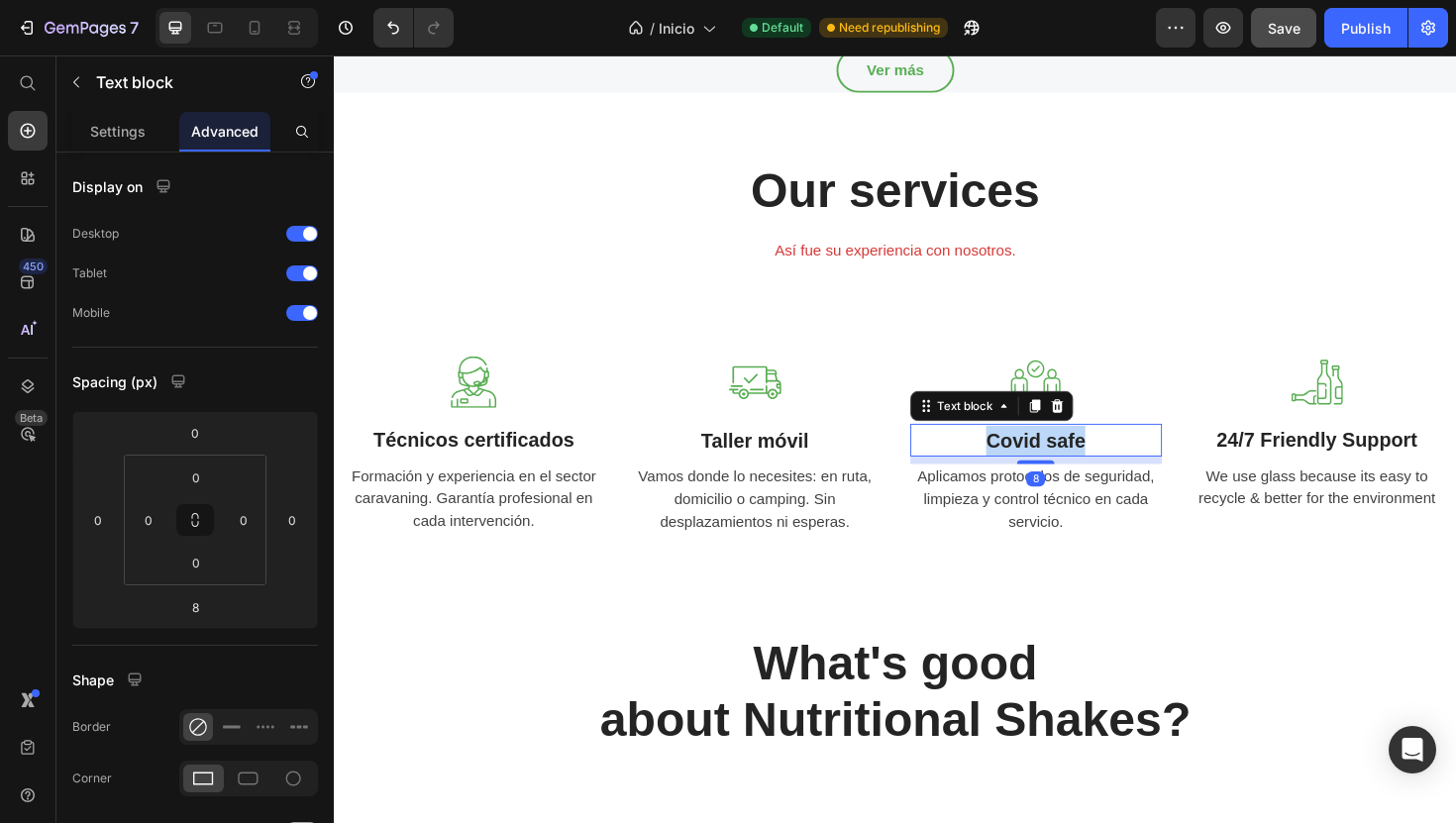 click on "Covid safe" at bounding box center (1077, 463) 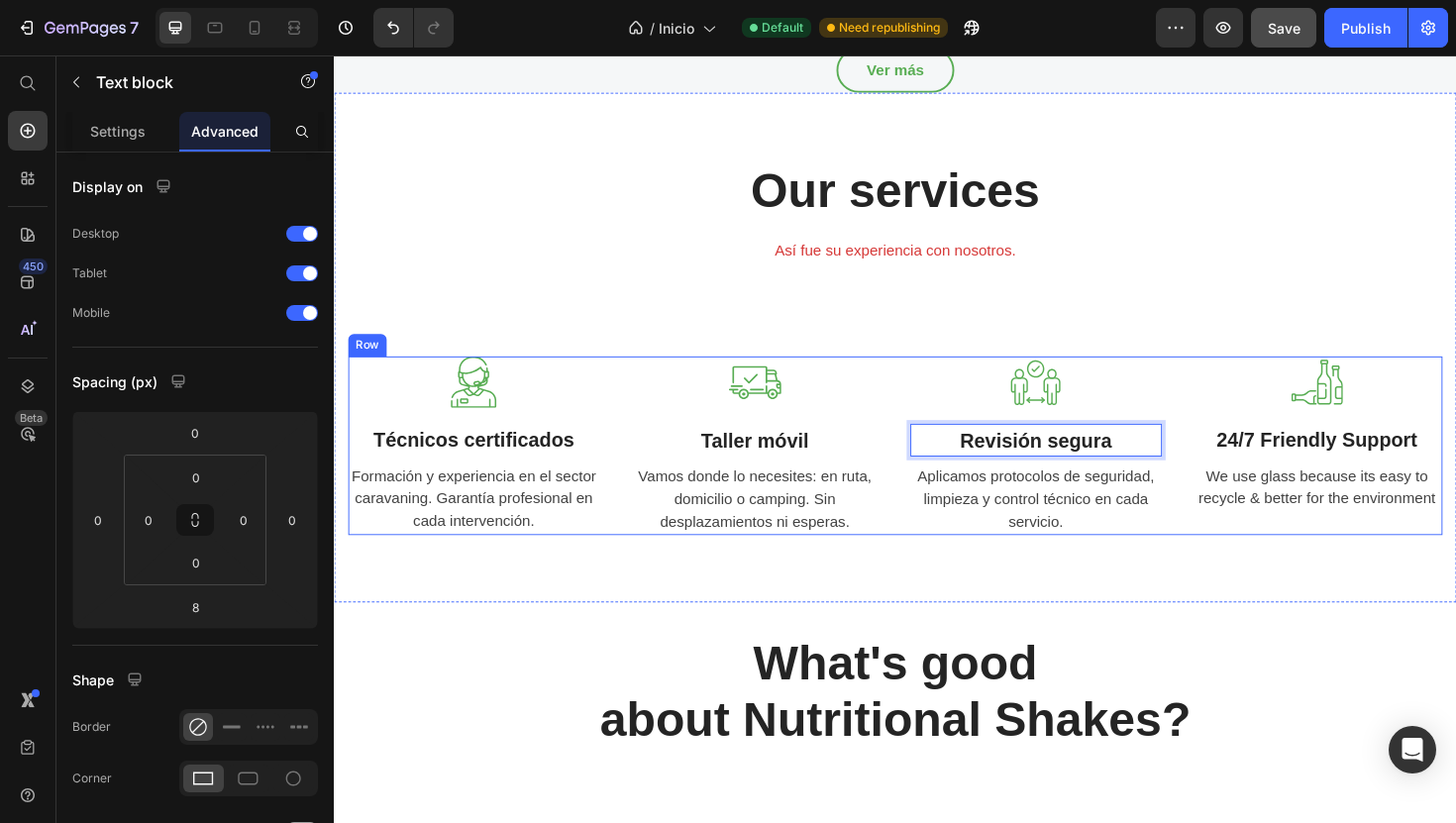 scroll, scrollTop: 2287, scrollLeft: 0, axis: vertical 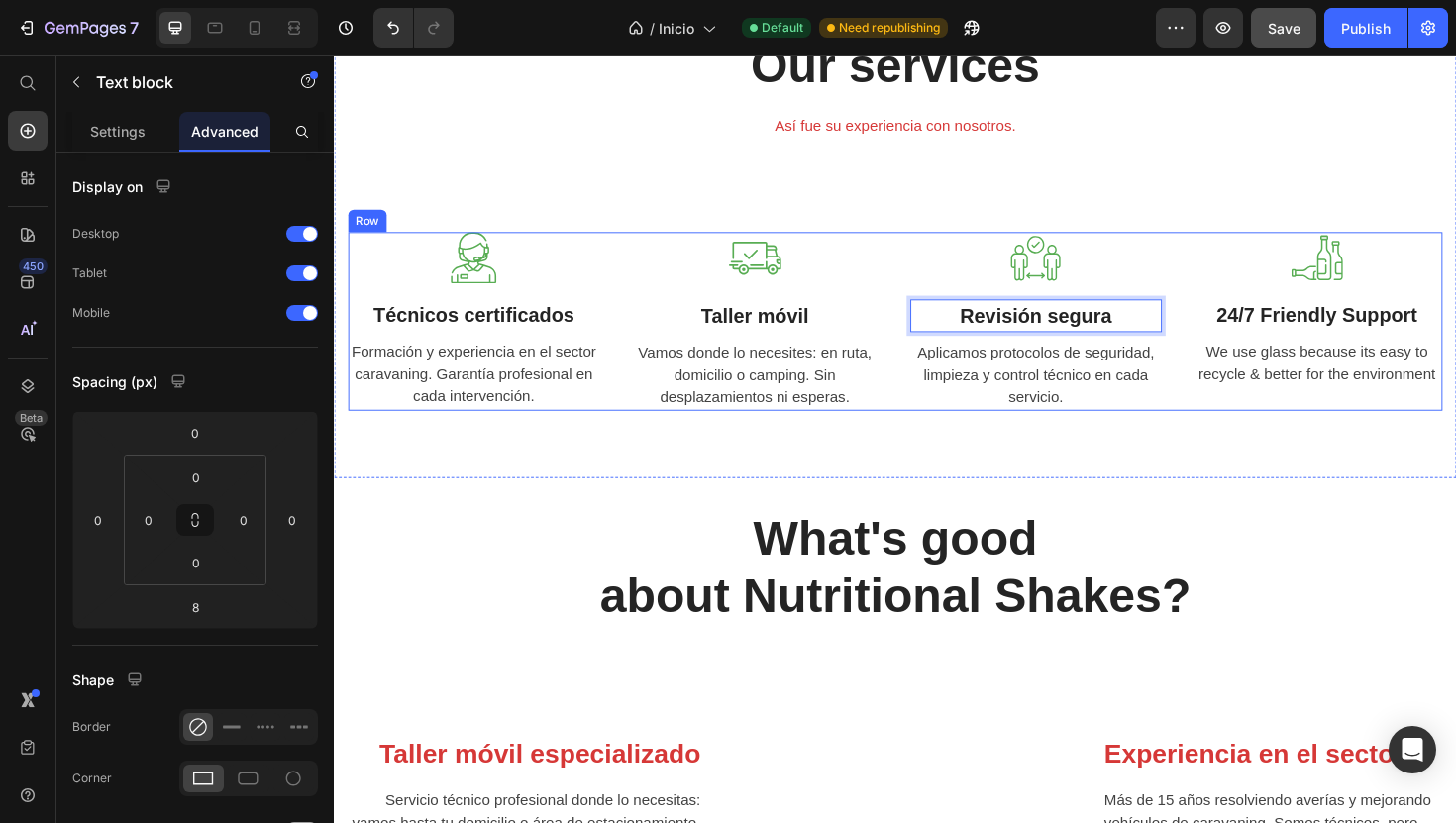 click on "Our services Heading Así fue su experiencia con nosotros. Text block Row Image Técnicos certificados Text block Formación y experiencia en el sector caravaning. Garantía profesional en cada intervención. Text block Image Taller móvil Text block Vamos donde lo necesites: en ruta, domicilio o camping. Sin desplazamientos ni esperas. Text block Image Revisión segura Text block   8 Aplicamos protocolos de seguridad, limpieza y control técnico en cada servicio. Text block Image 24/7 Friendly Support Text block We use glass because its easy to recycle & better for the environment Text block Row" at bounding box center (928, 234) 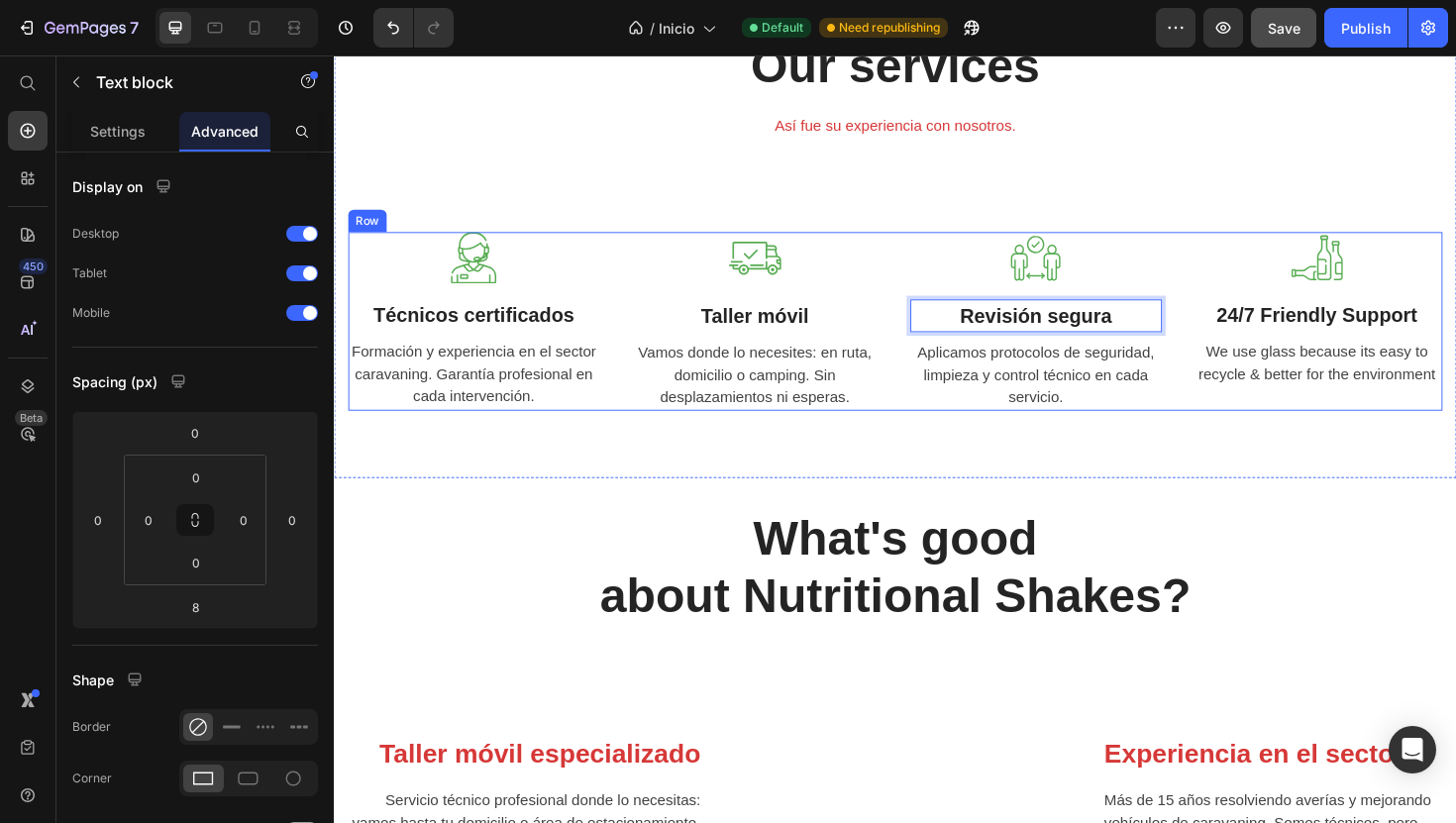 click on "Our services Heading Así fue su experiencia con nosotros. Text block Row Image Técnicos certificados Text block Formación y experiencia en el sector caravaning. Garantía profesional en cada intervención. Text block Image Taller móvil Text block Vamos donde lo necesites: en ruta, domicilio o camping. Sin desplazamientos ni esperas. Text block Image Revisión segura Text block   8 Aplicamos protocolos de seguridad, limpieza y control técnico en cada servicio. Text block Image 24/7 Friendly Support Text block We use glass because its easy to recycle & better for the environment Text block Row" at bounding box center [928, 234] 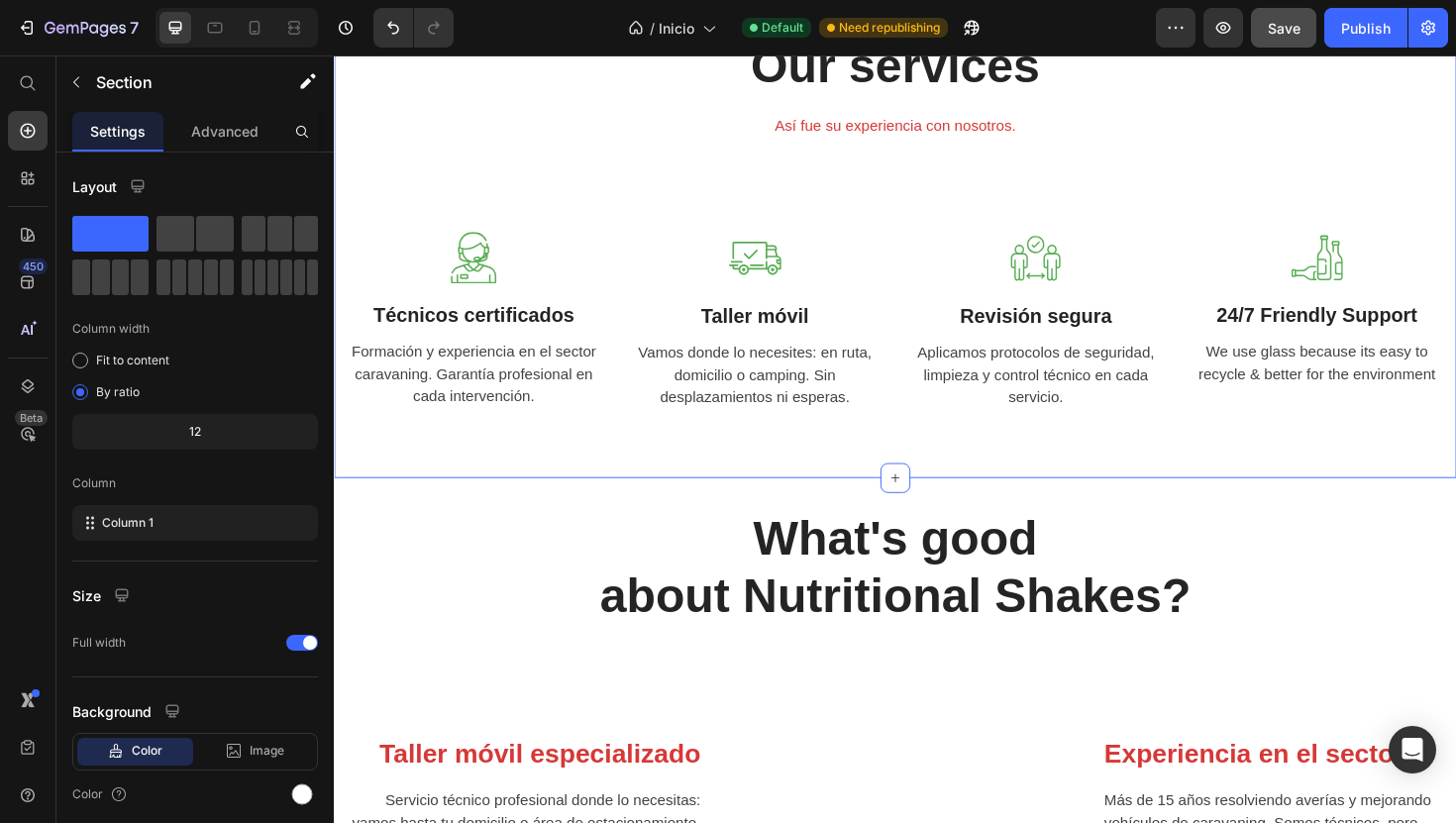 click on "24/7 Friendly Support" at bounding box center [1375, 331] 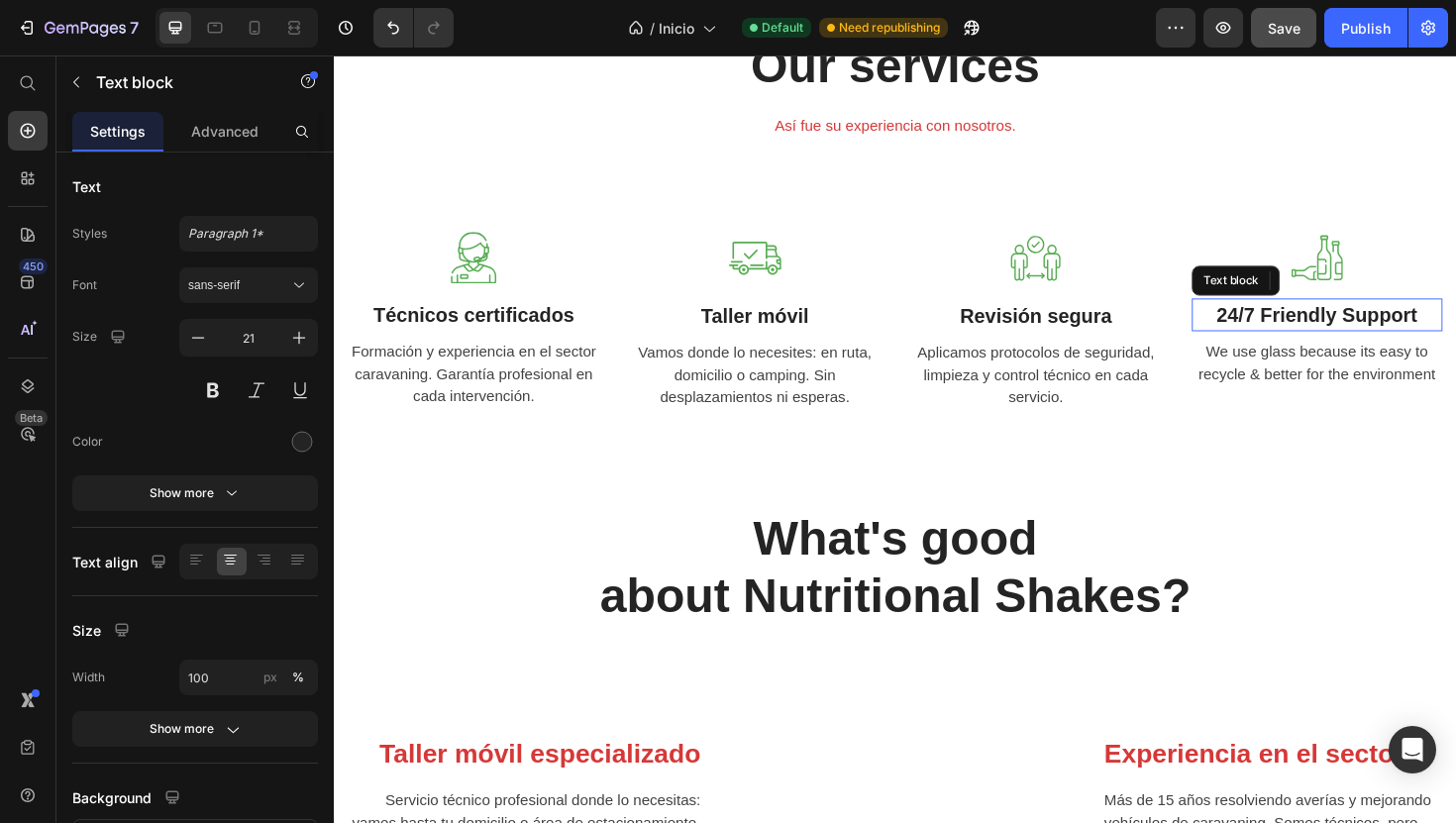 scroll, scrollTop: 2448, scrollLeft: 0, axis: vertical 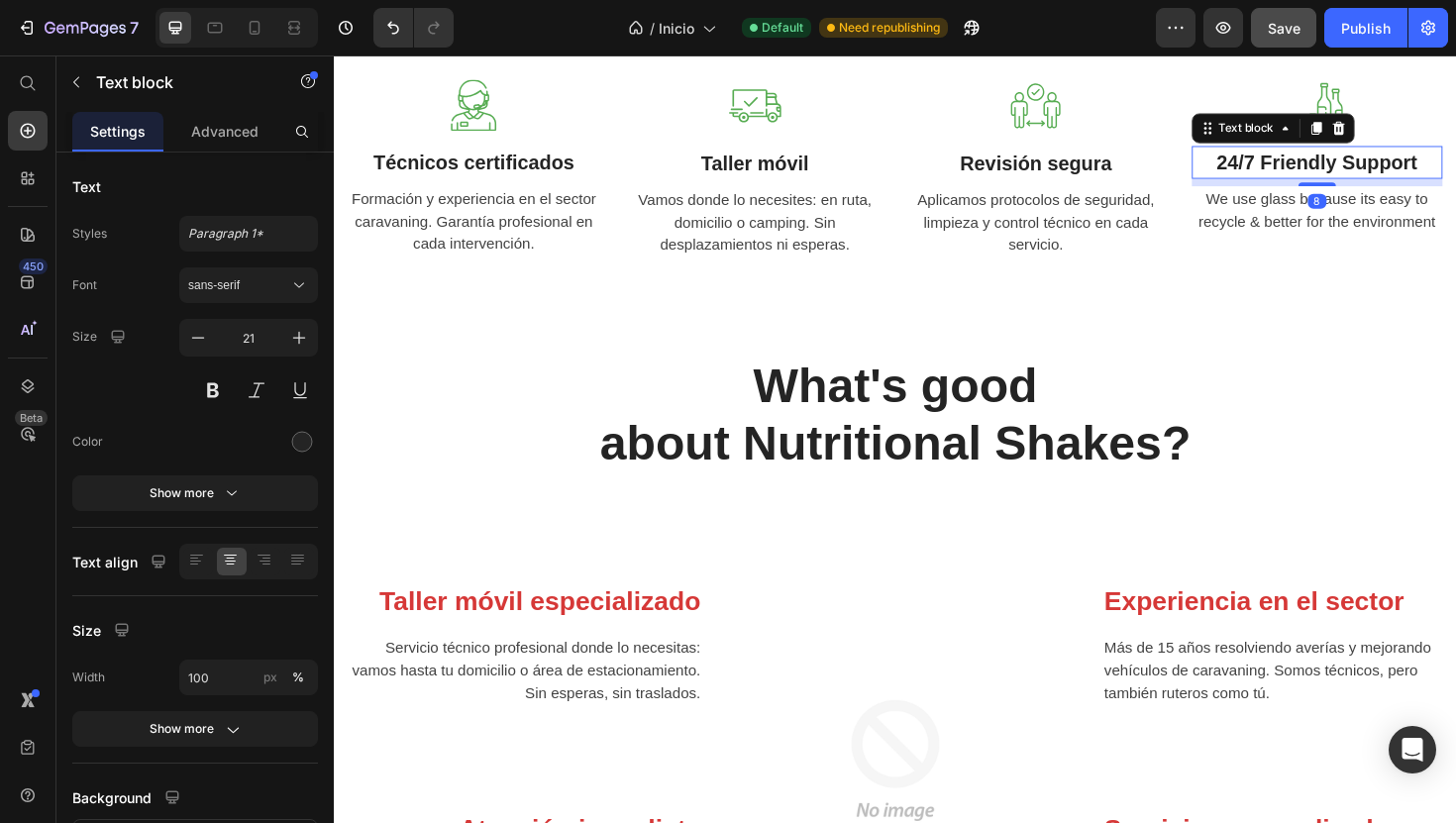 click on "24/7 Friendly Support" at bounding box center (1375, 169) 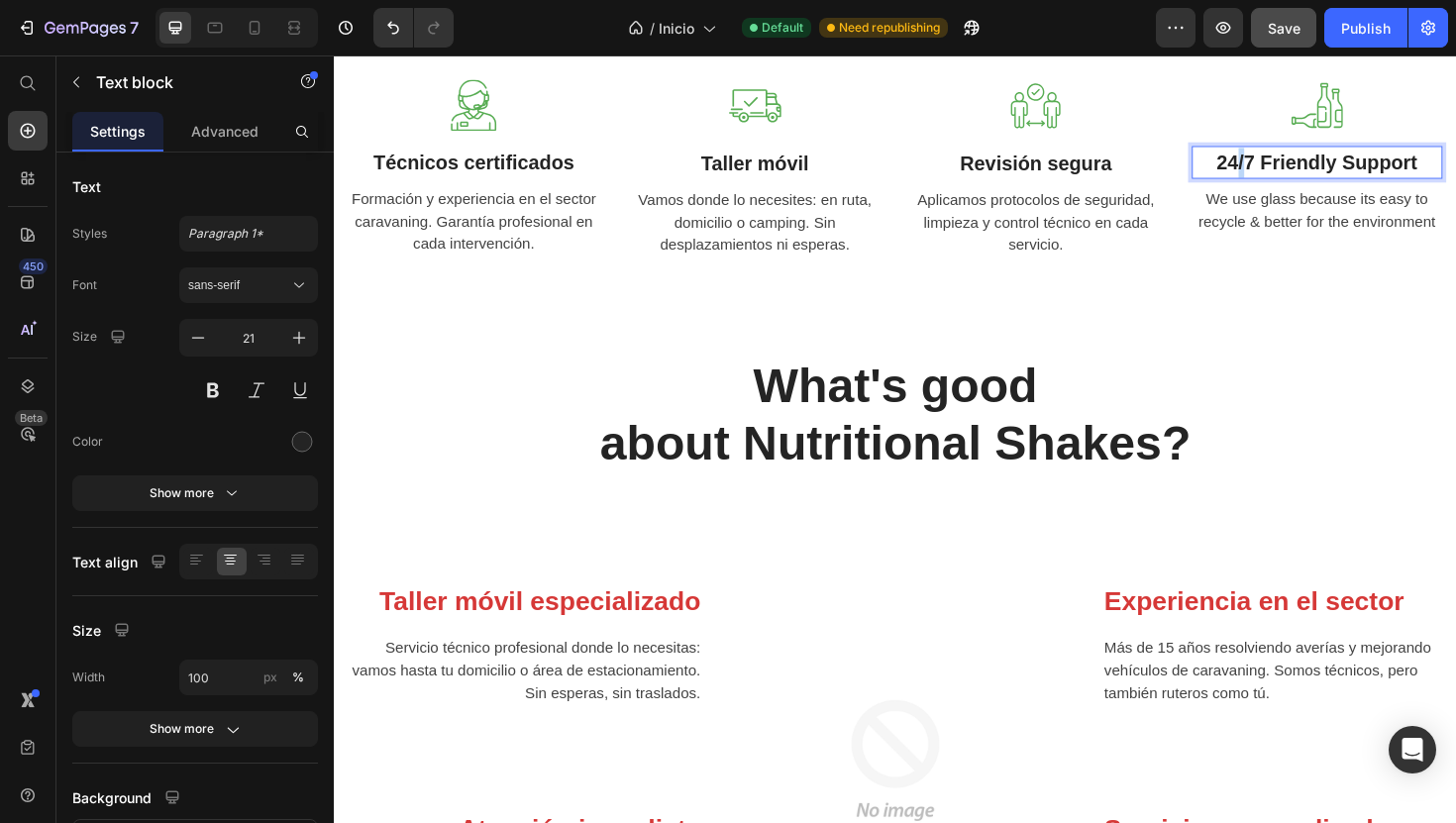click on "24/7 Friendly Support" at bounding box center [1375, 169] 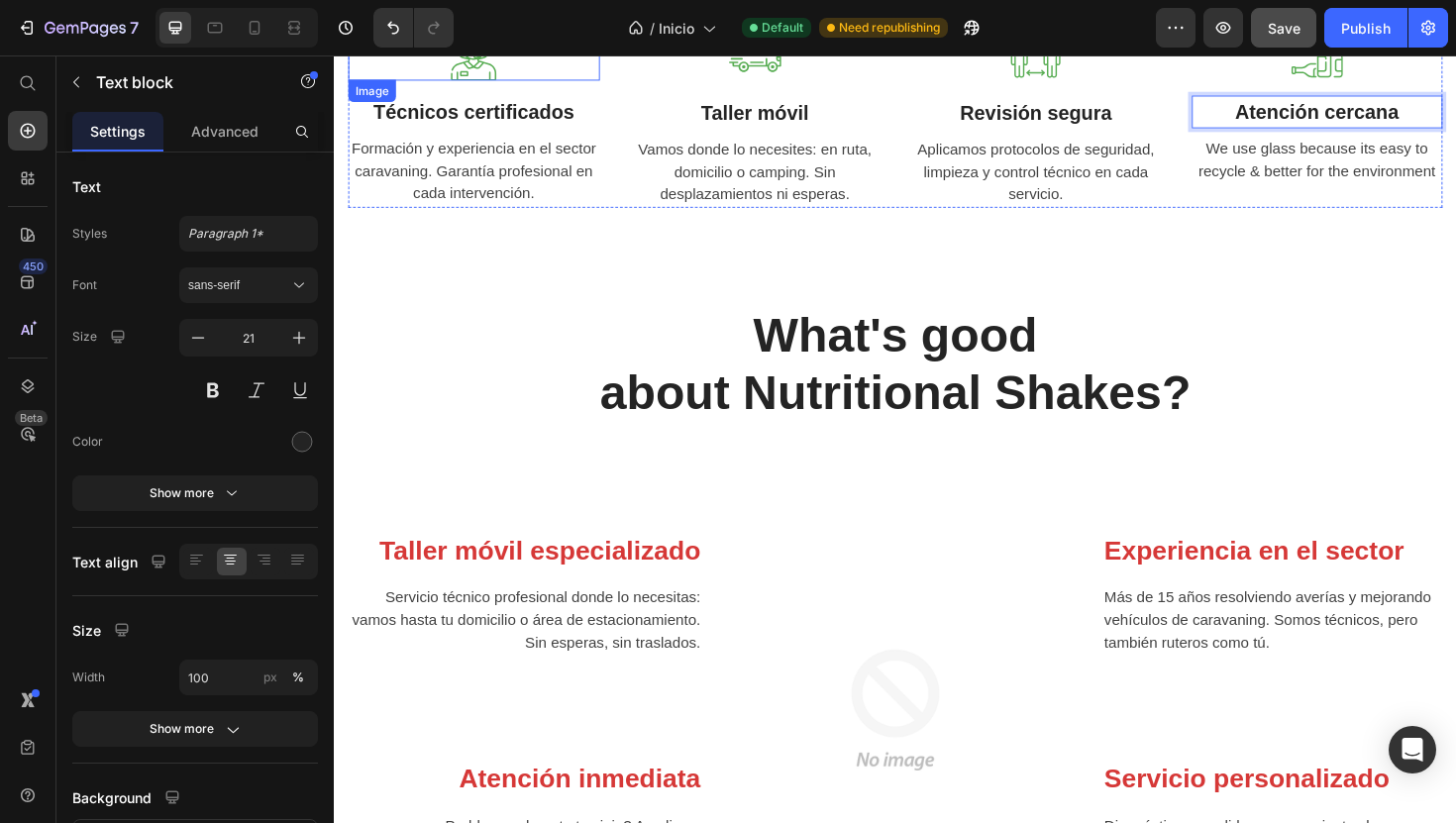 scroll, scrollTop: 2504, scrollLeft: 0, axis: vertical 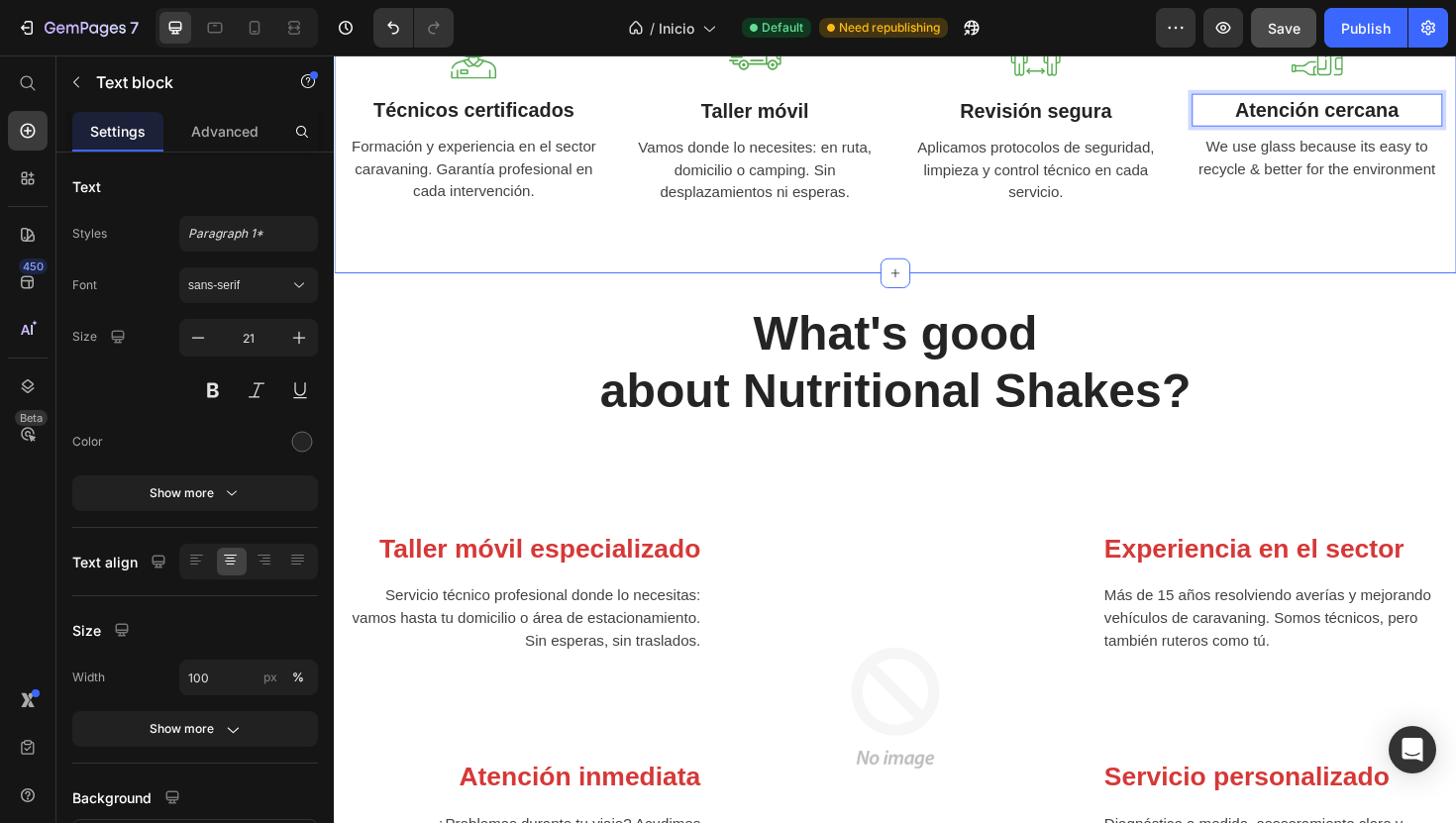 click on "We use glass because its easy to recycle & better for the environment" at bounding box center (1375, 164) 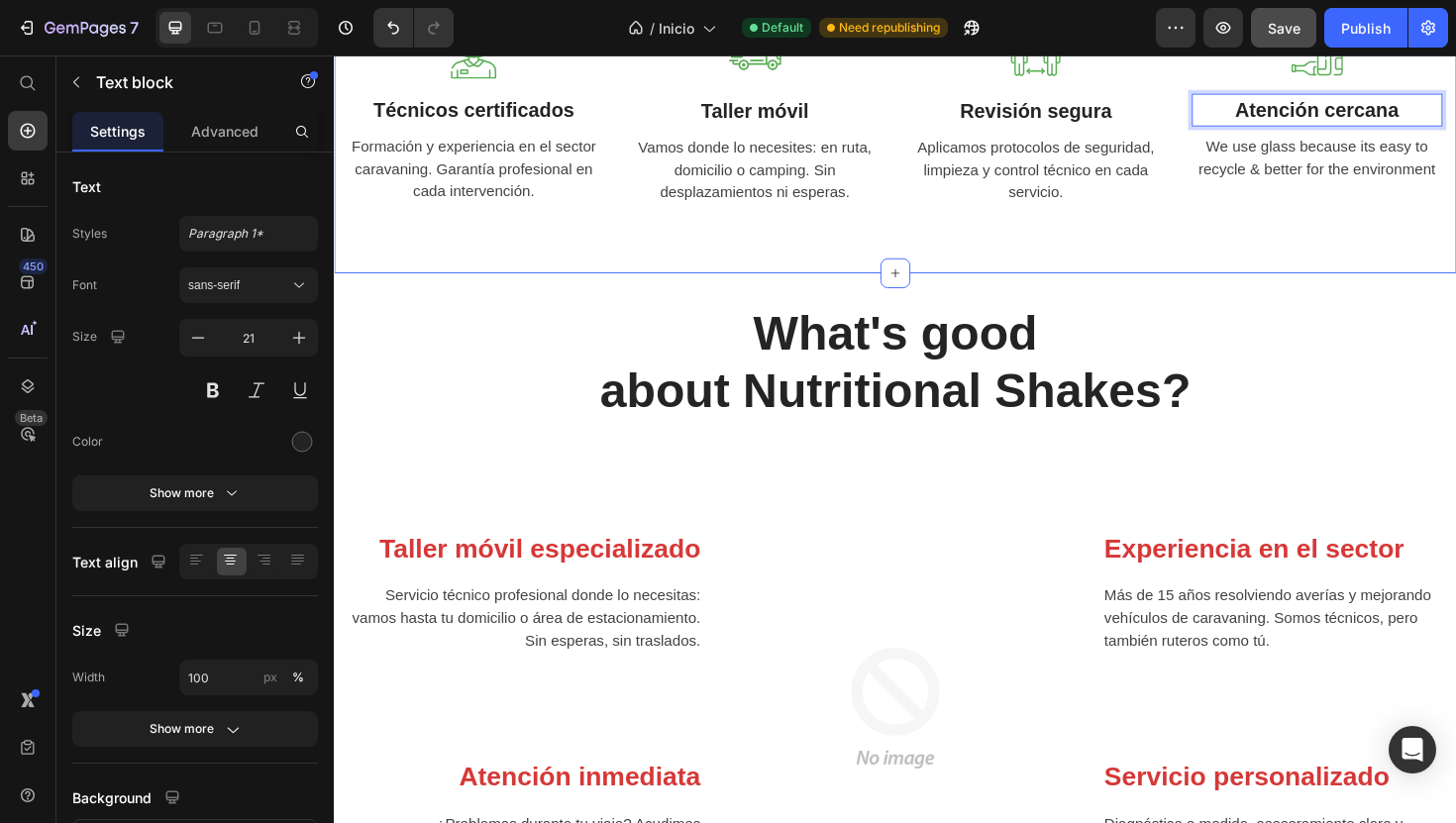 click on "We use glass because its easy to recycle & better for the environment" at bounding box center (1375, 164) 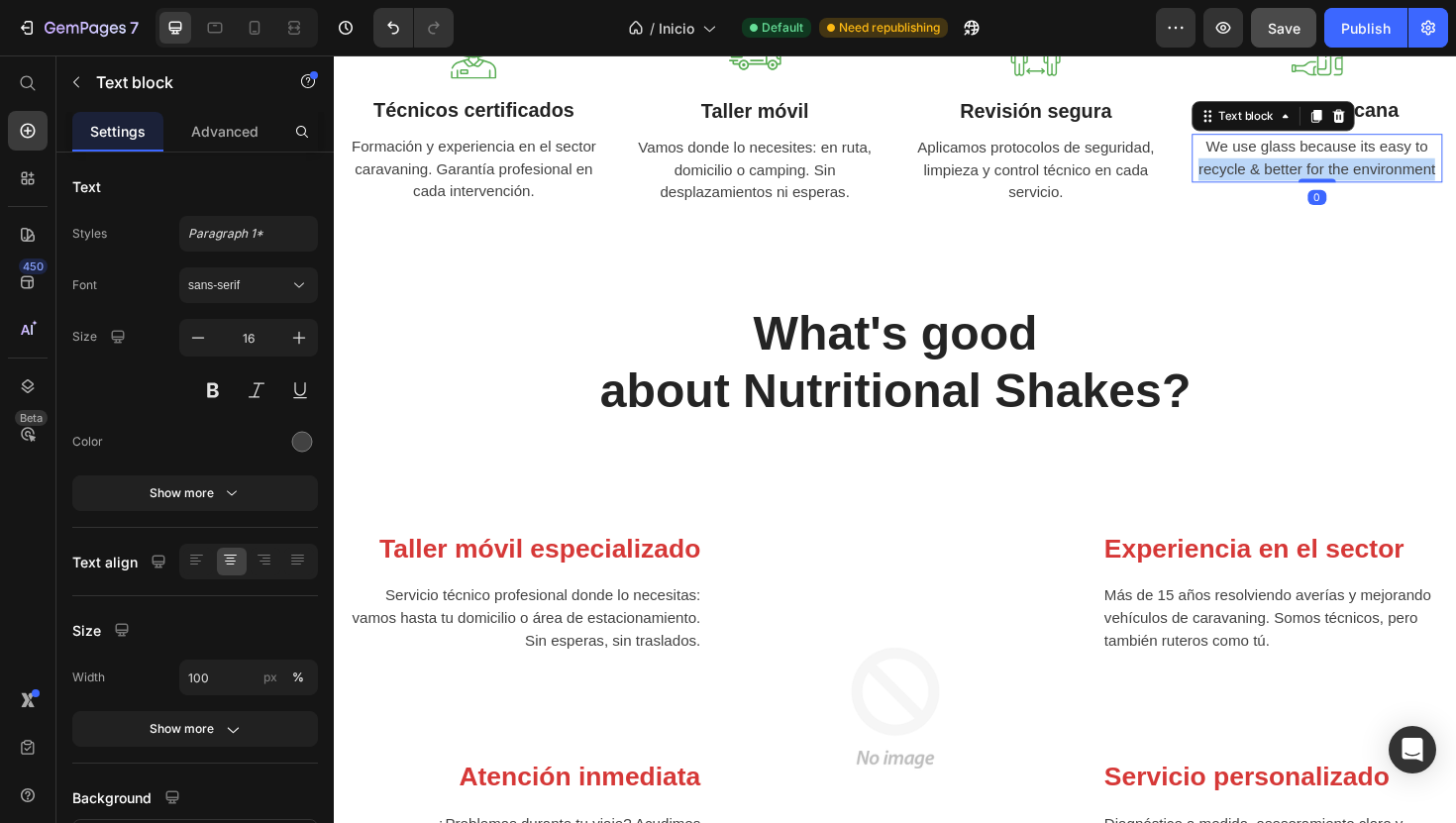 click on "We use glass because its easy to recycle & better for the environment" at bounding box center (1375, 164) 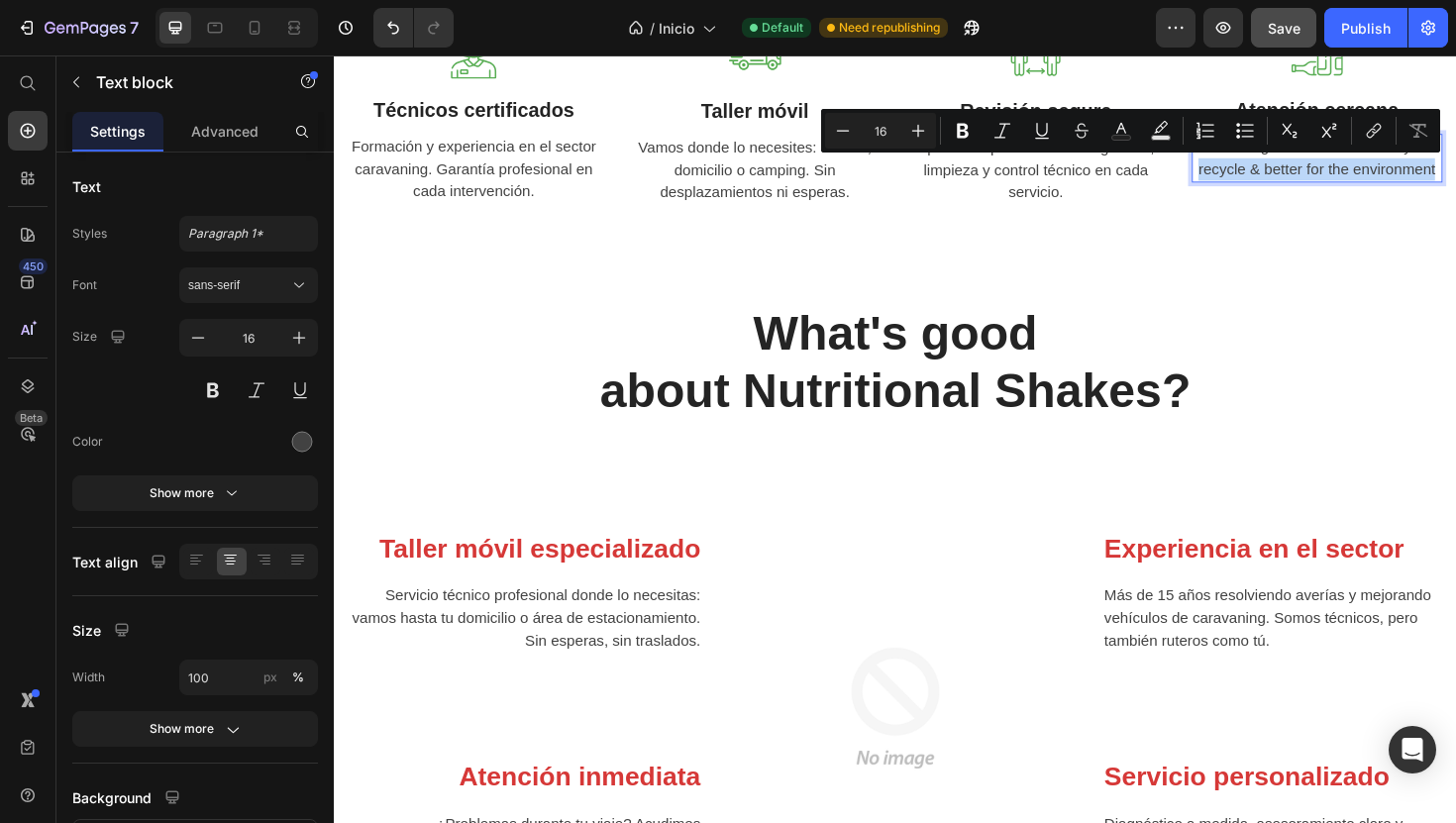 click on "We use glass because its easy to recycle & better for the environment" at bounding box center [1375, 164] 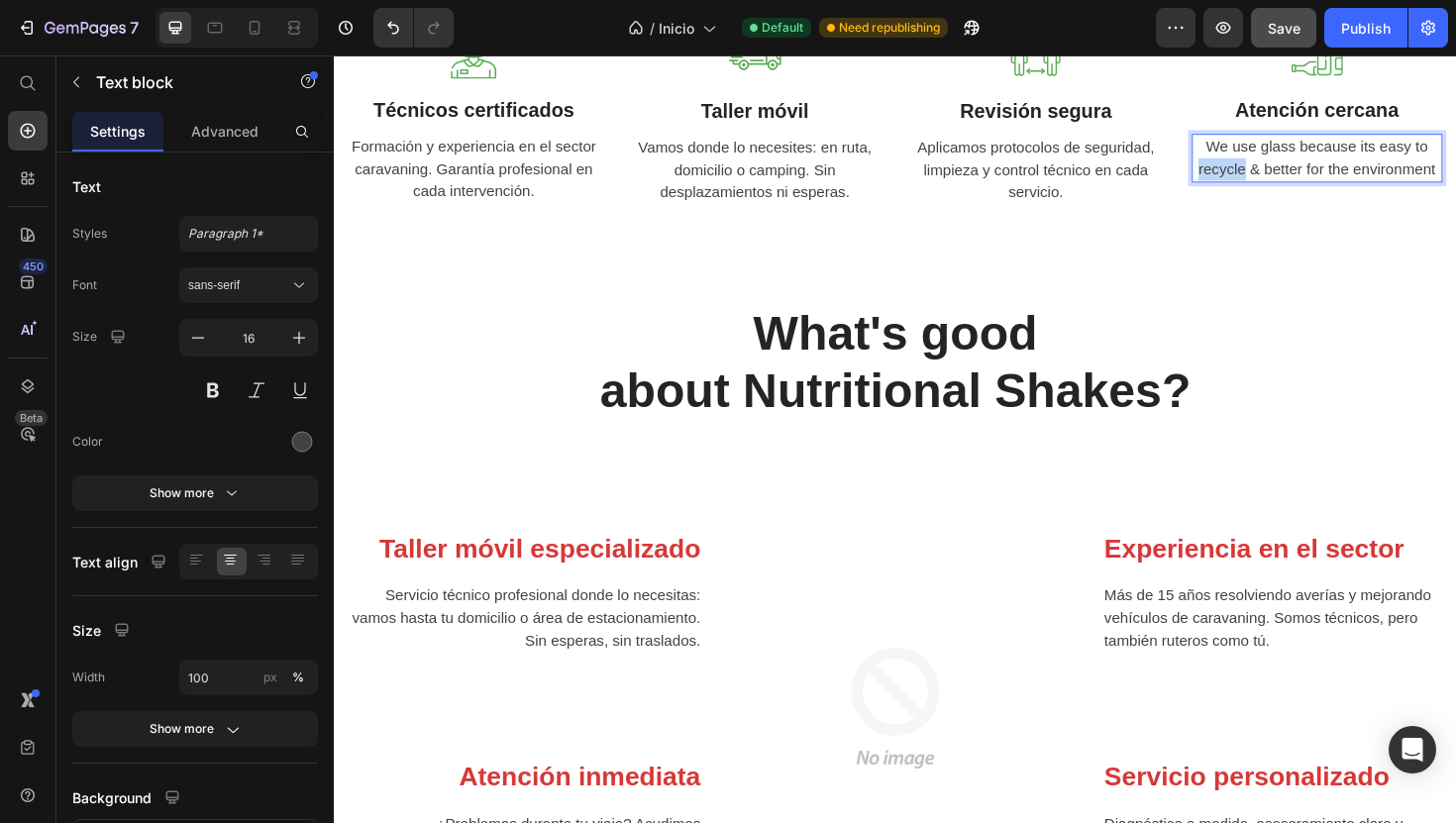 click on "We use glass because its easy to recycle & better for the environment" at bounding box center (1375, 164) 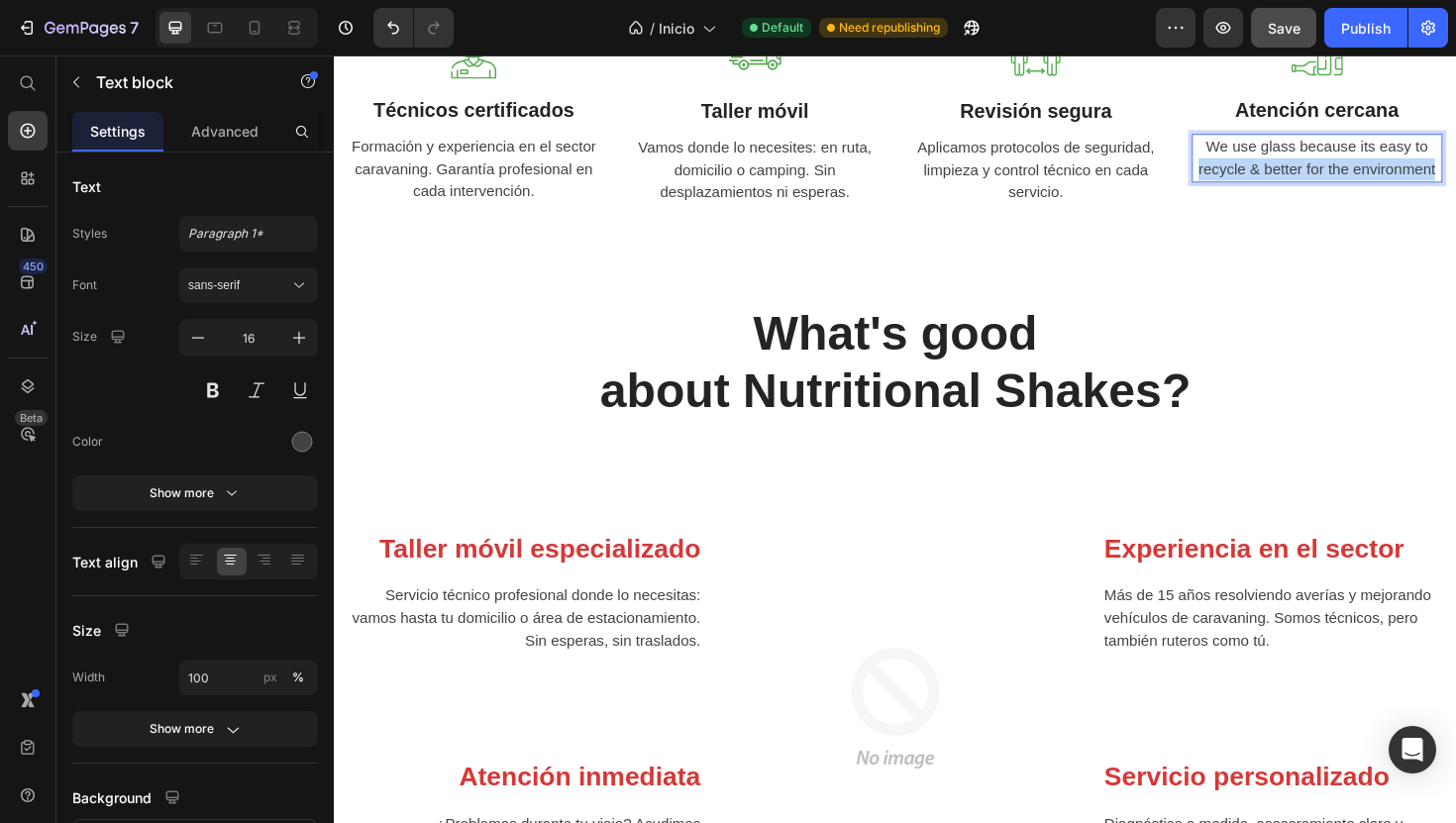 click on "We use glass because its easy to recycle & better for the environment" at bounding box center [1375, 164] 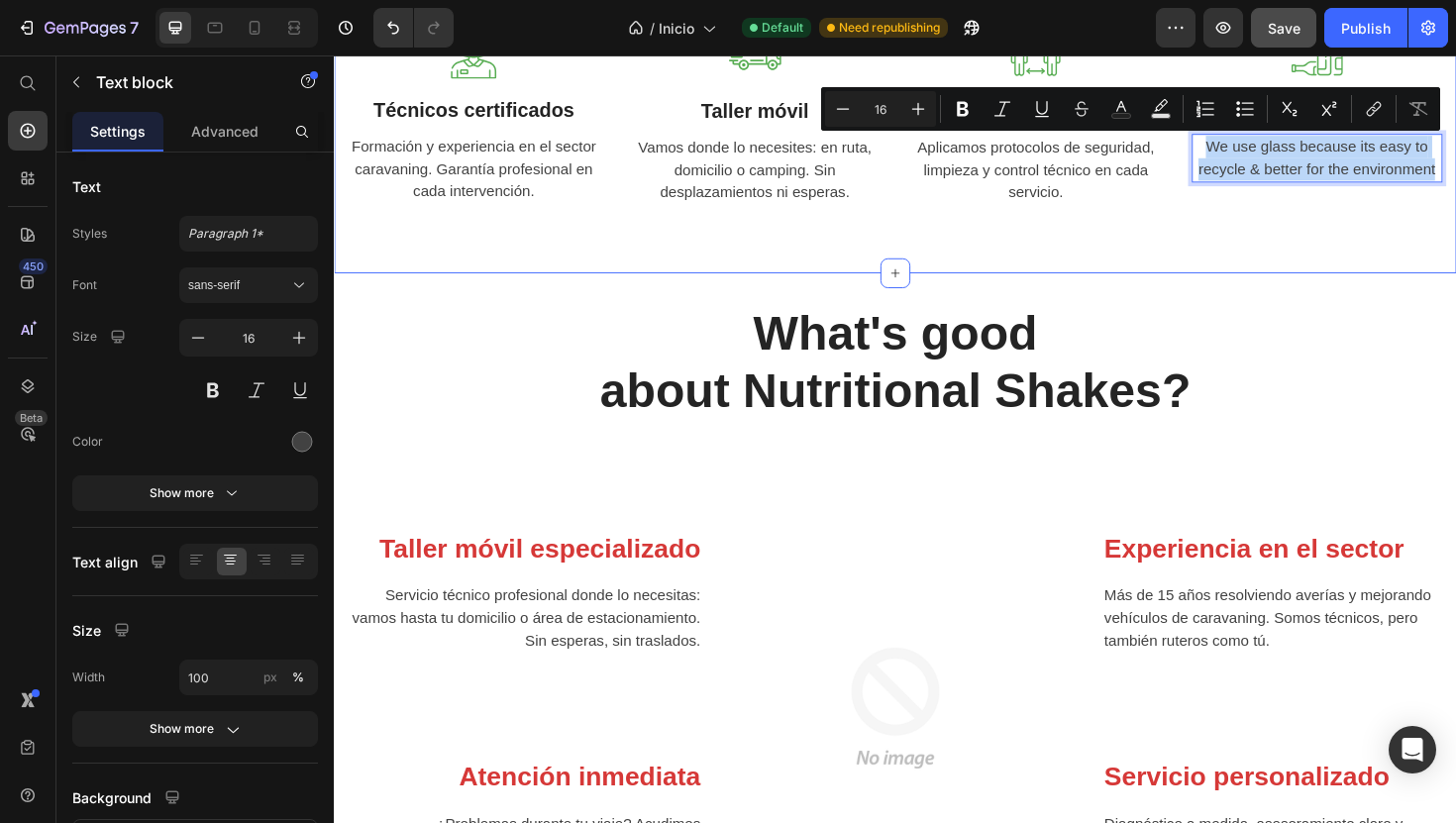 drag, startPoint x: 1262, startPoint y: 154, endPoint x: 1521, endPoint y: 215, distance: 266.08645 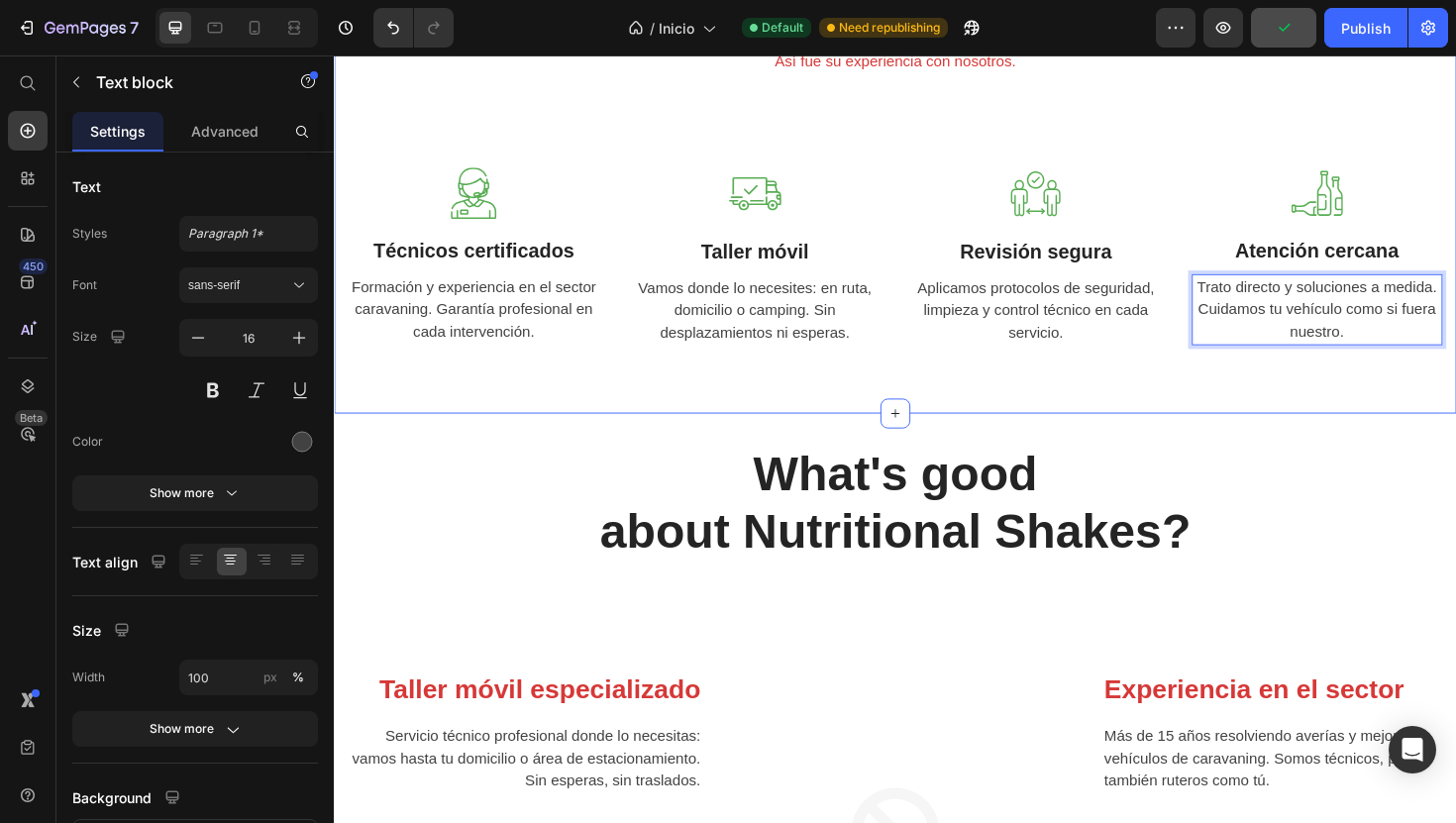scroll, scrollTop: 2267, scrollLeft: 0, axis: vertical 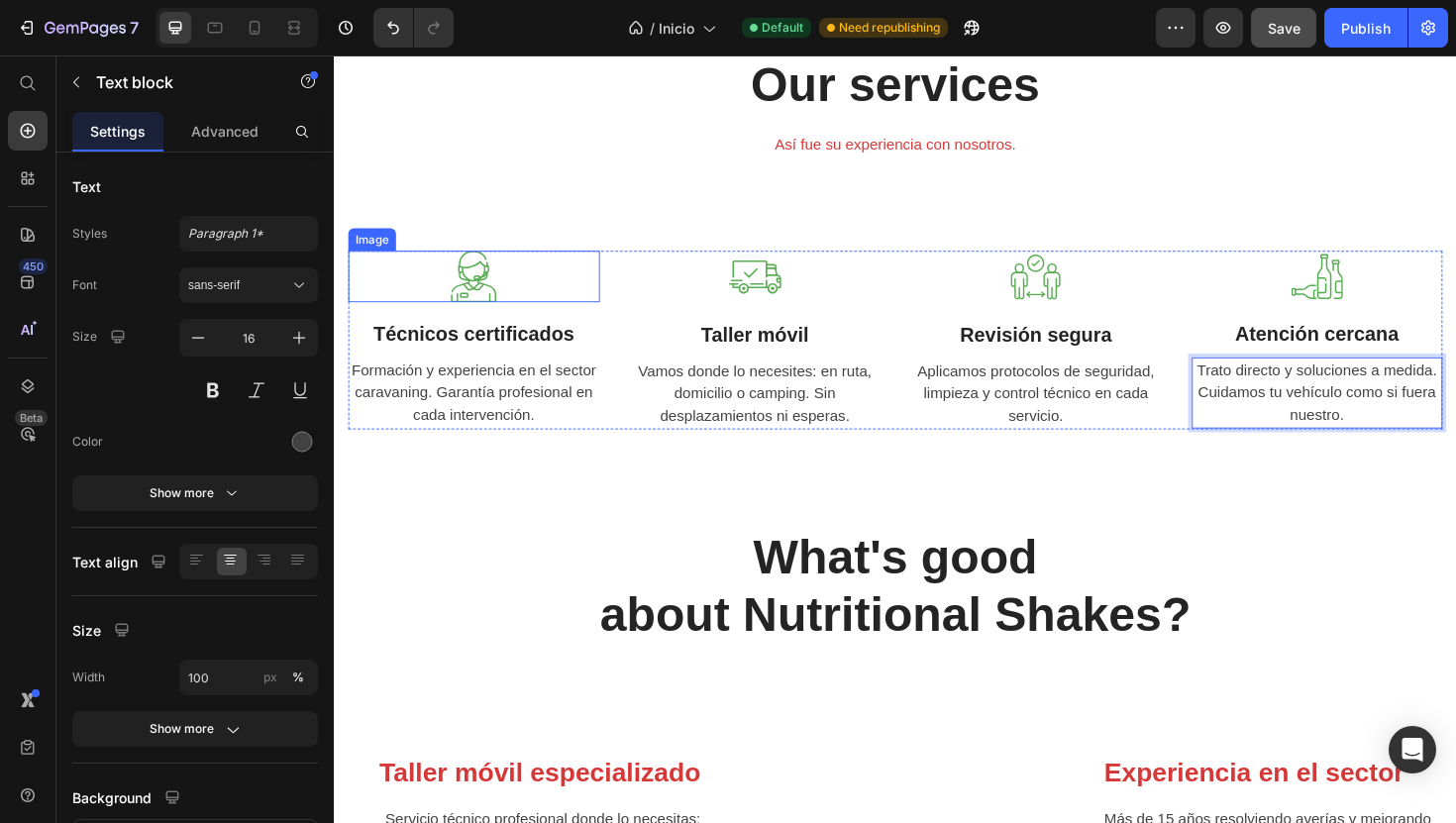 click at bounding box center (481, 289) 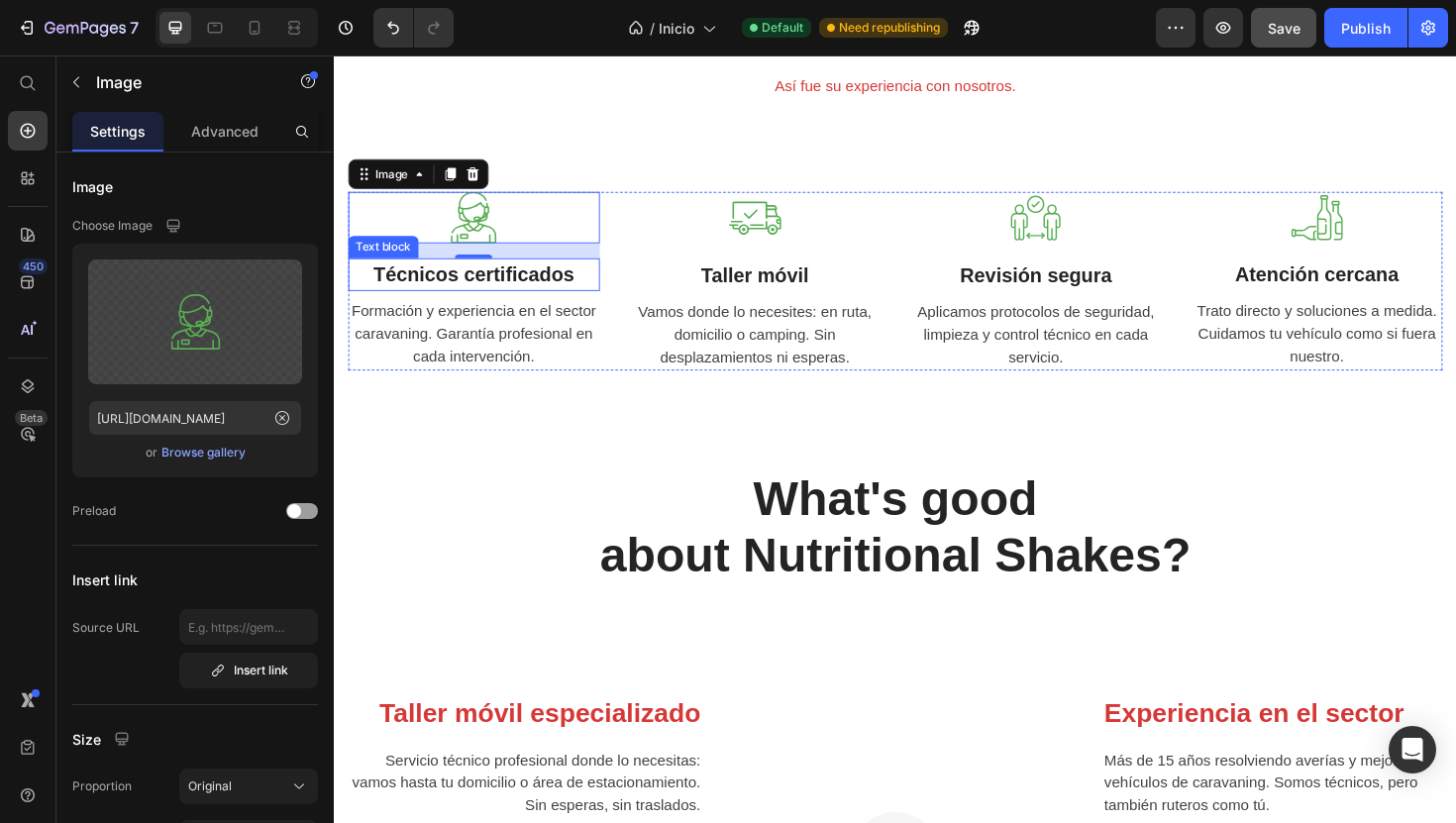 scroll, scrollTop: 2187, scrollLeft: 0, axis: vertical 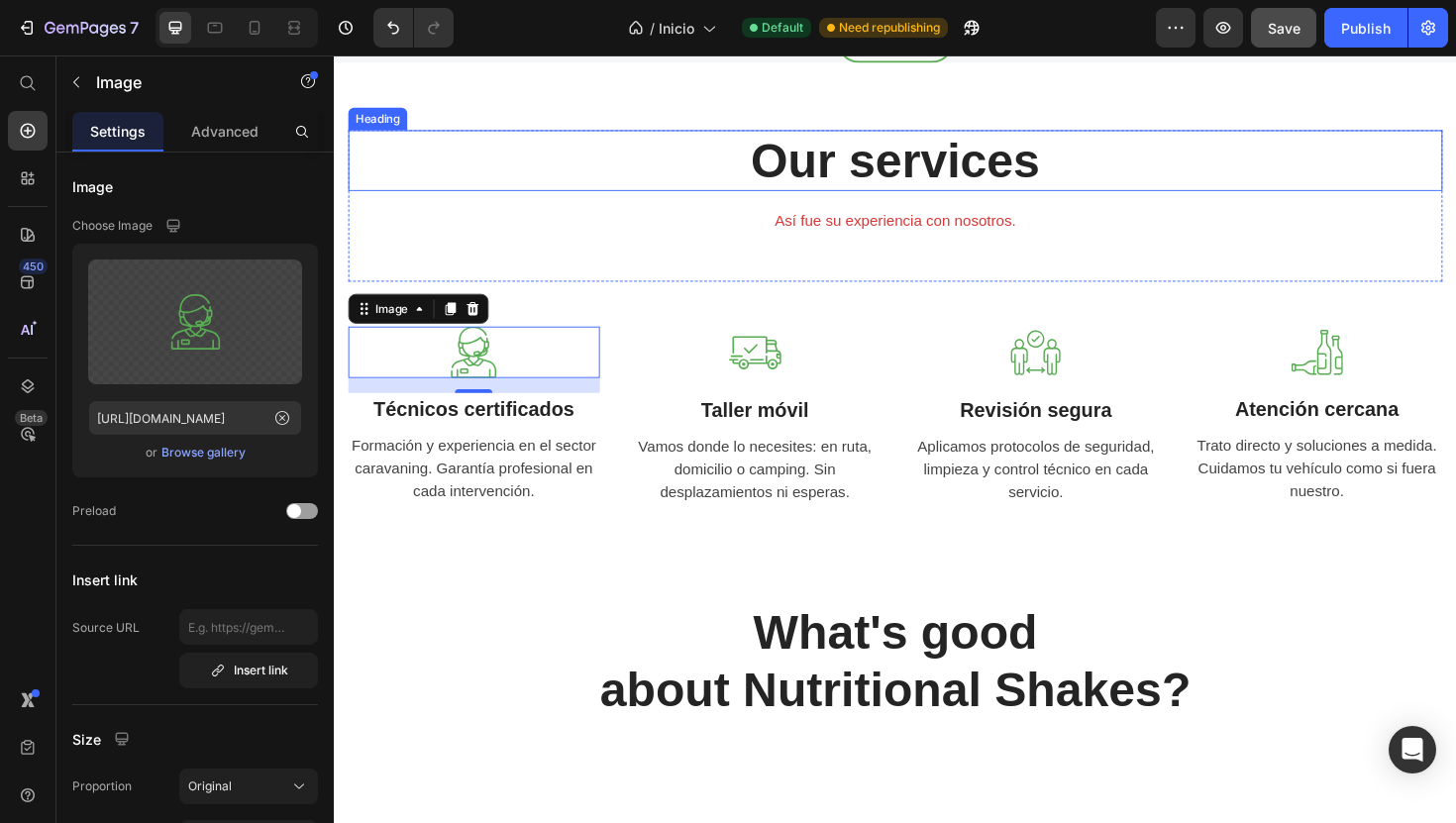 click on "Our services" at bounding box center (928, 166) 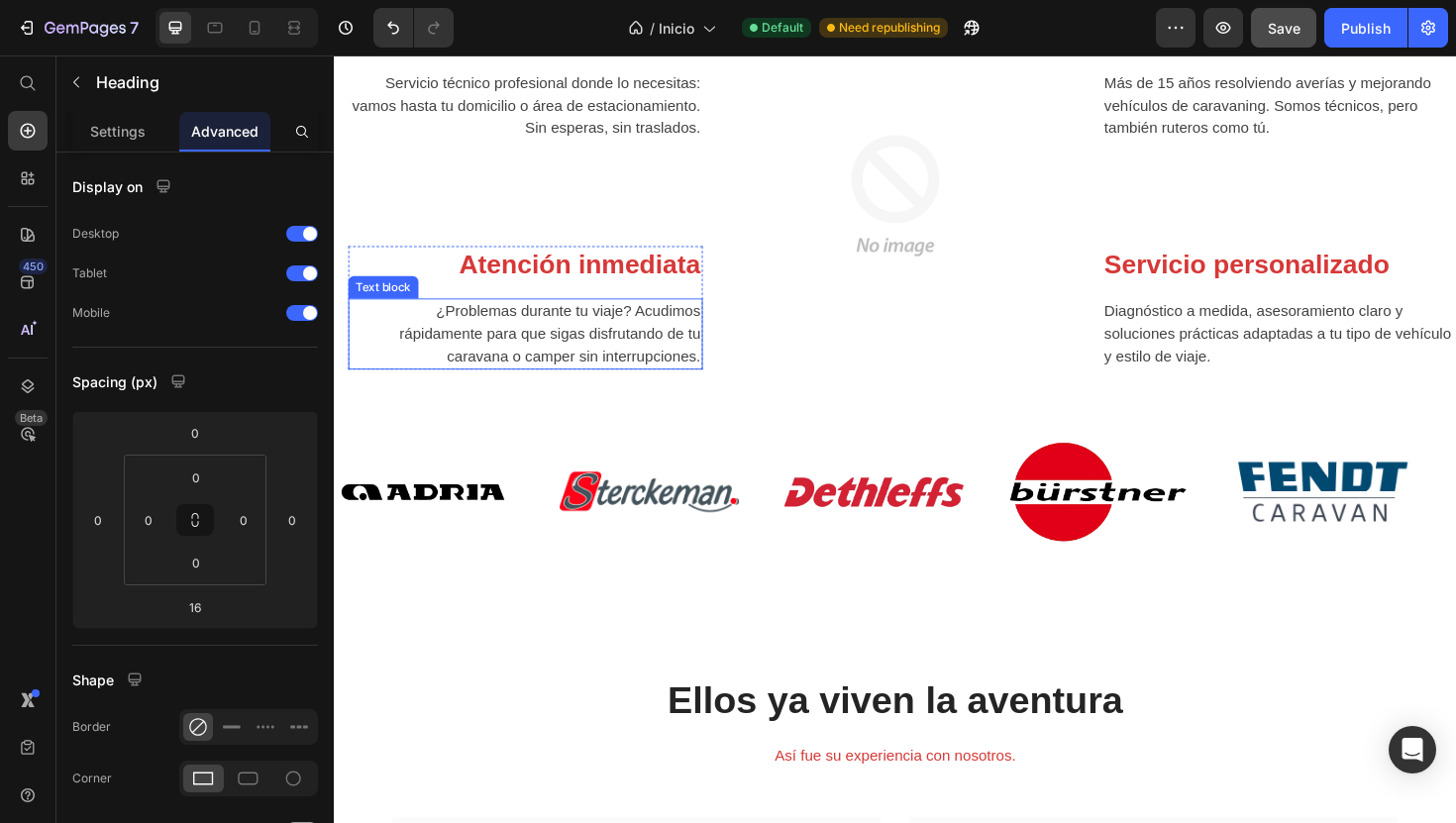 scroll, scrollTop: 3048, scrollLeft: 0, axis: vertical 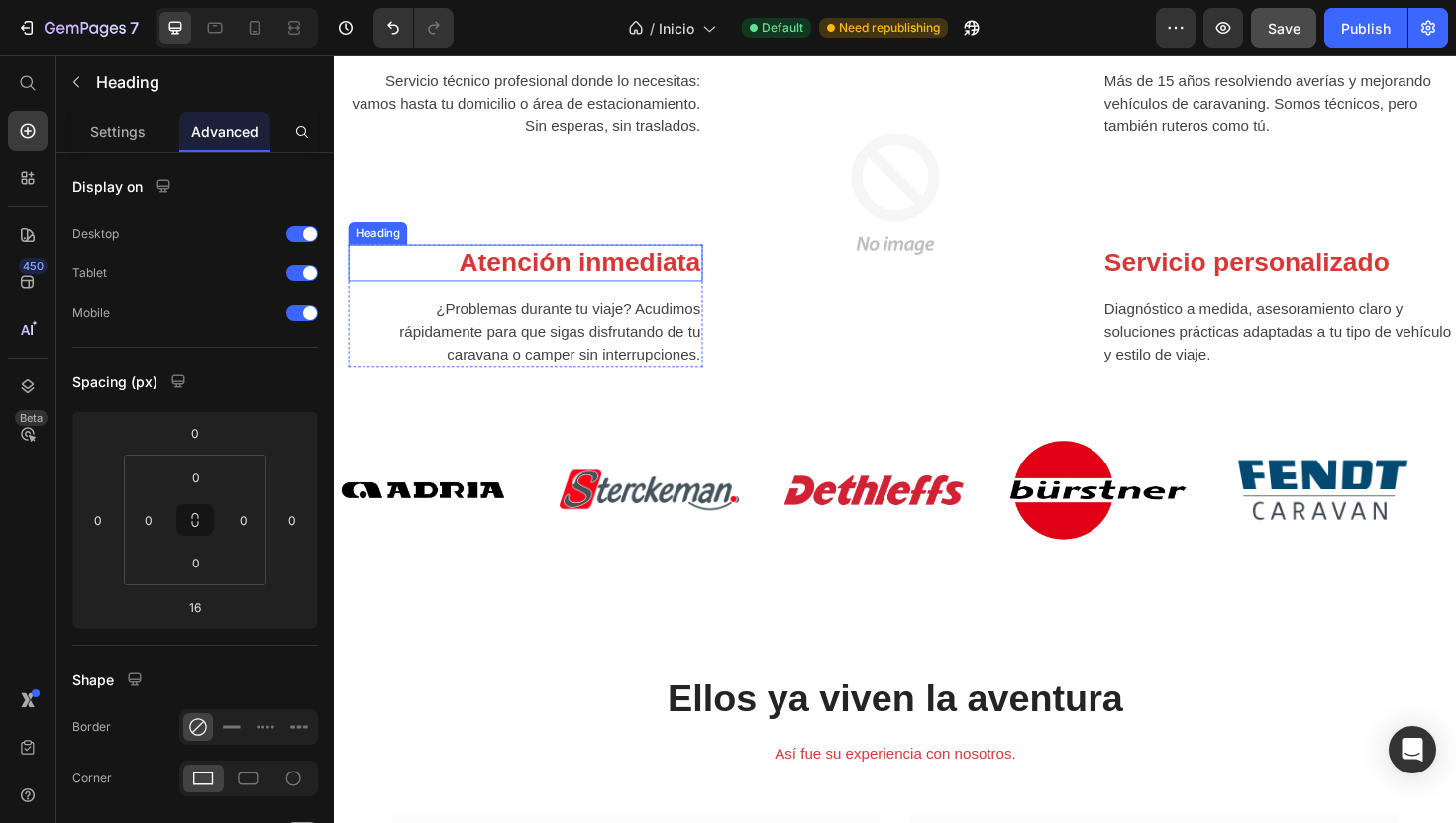 click on "Atención inmediata" at bounding box center [536, 275] 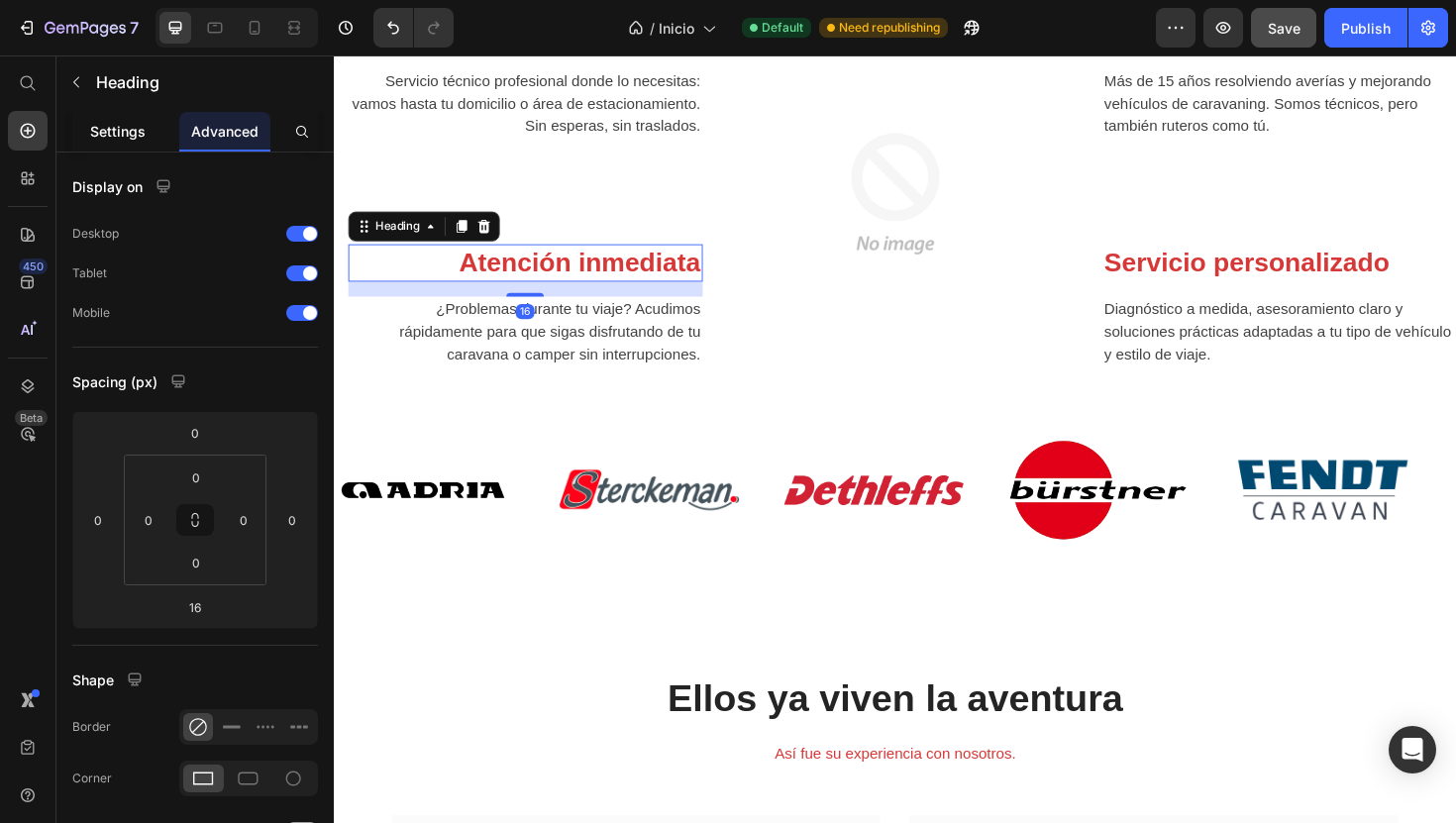 click on "Settings" 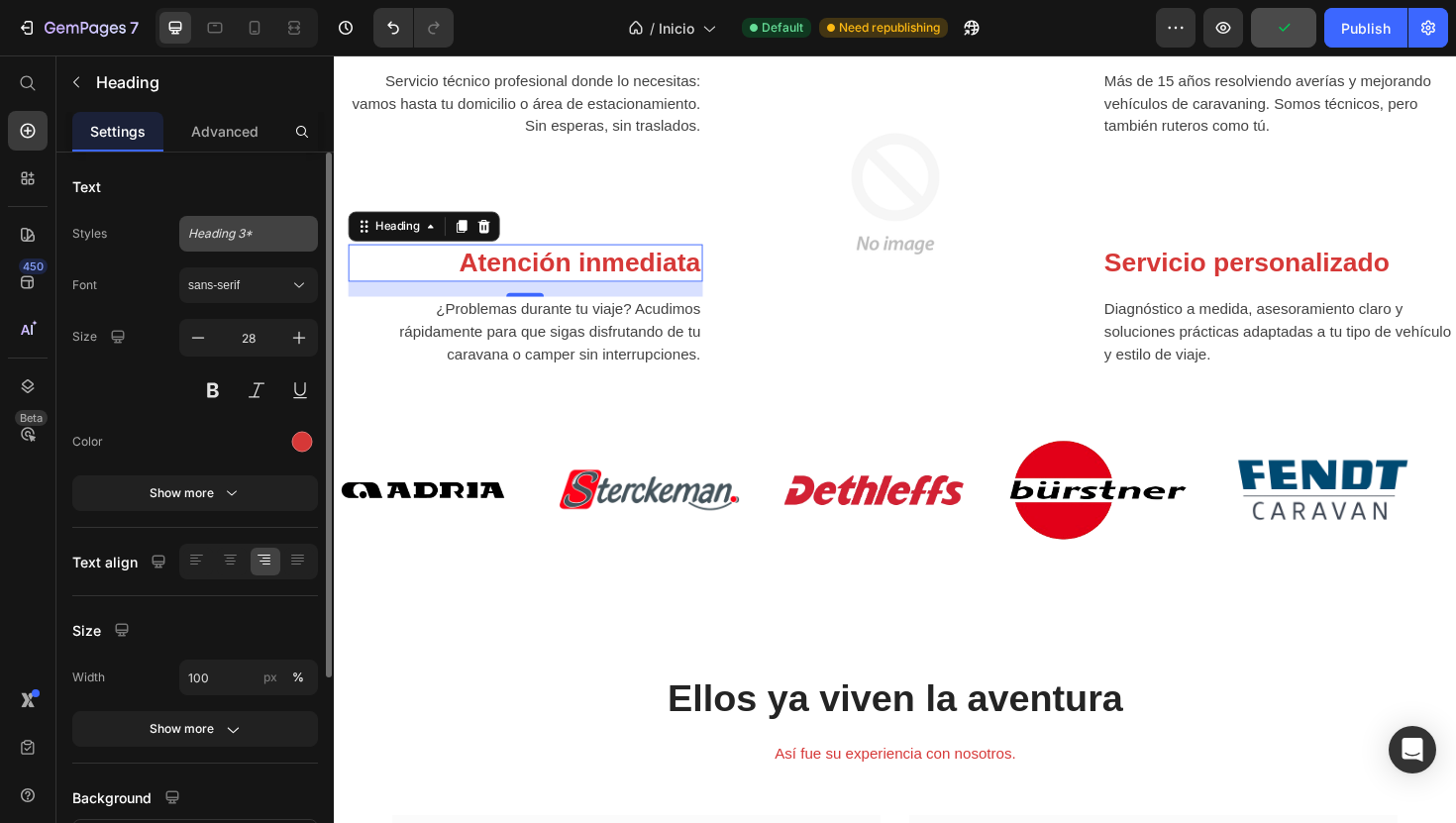 click on "Heading 3*" at bounding box center (237, 234) 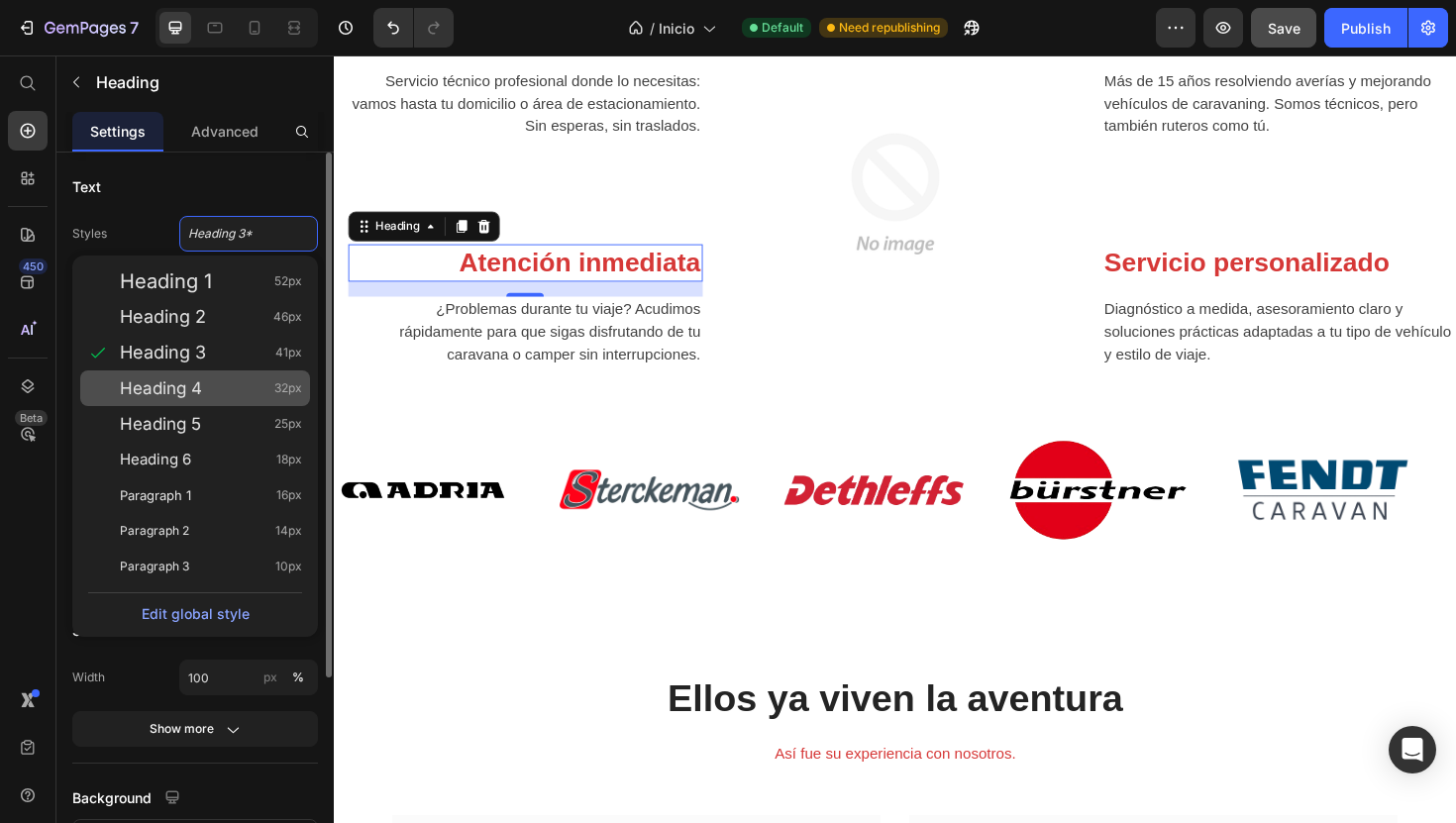 click on "Heading 4" at bounding box center (160, 388) 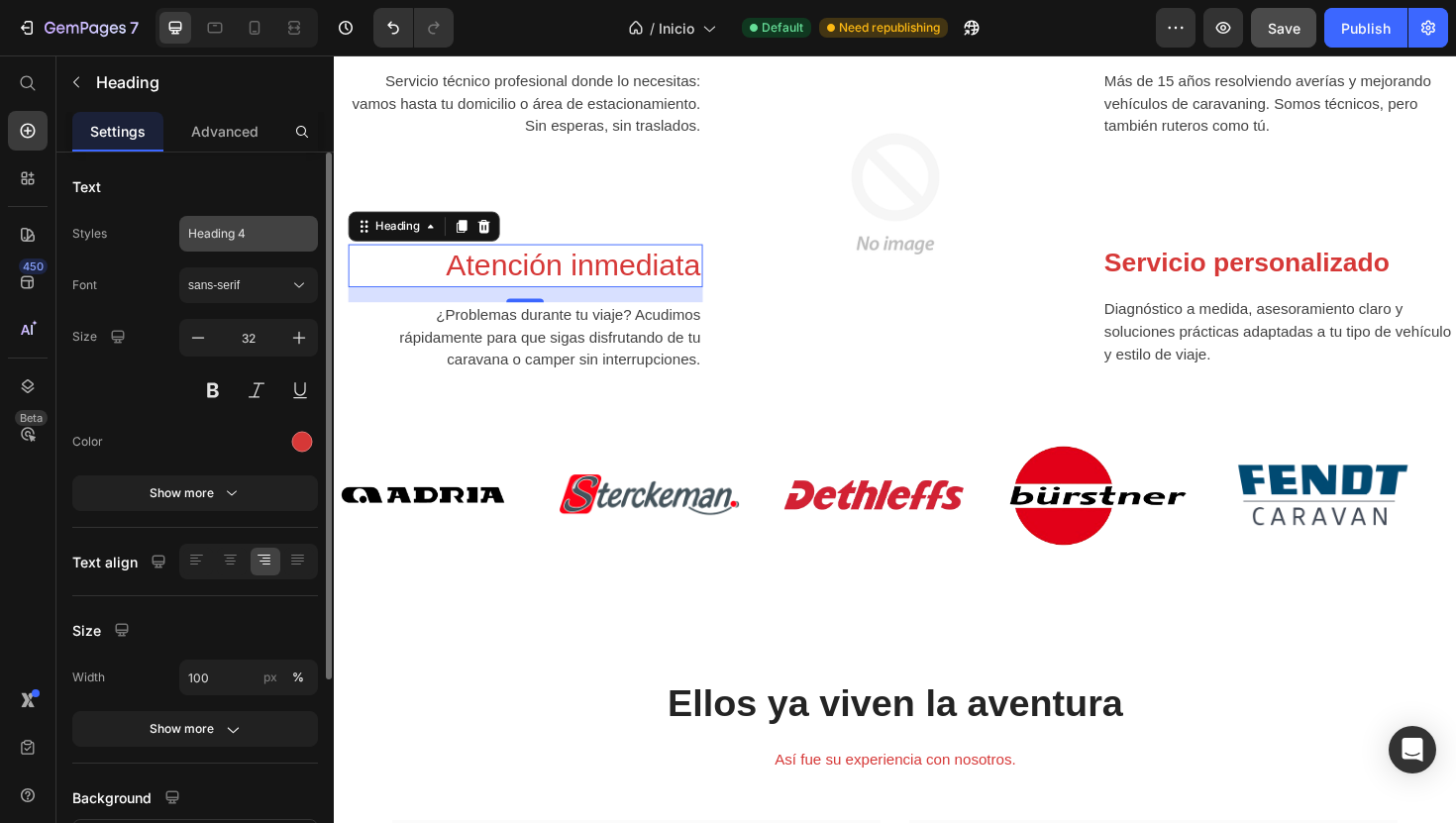click on "Heading 4" at bounding box center [237, 234] 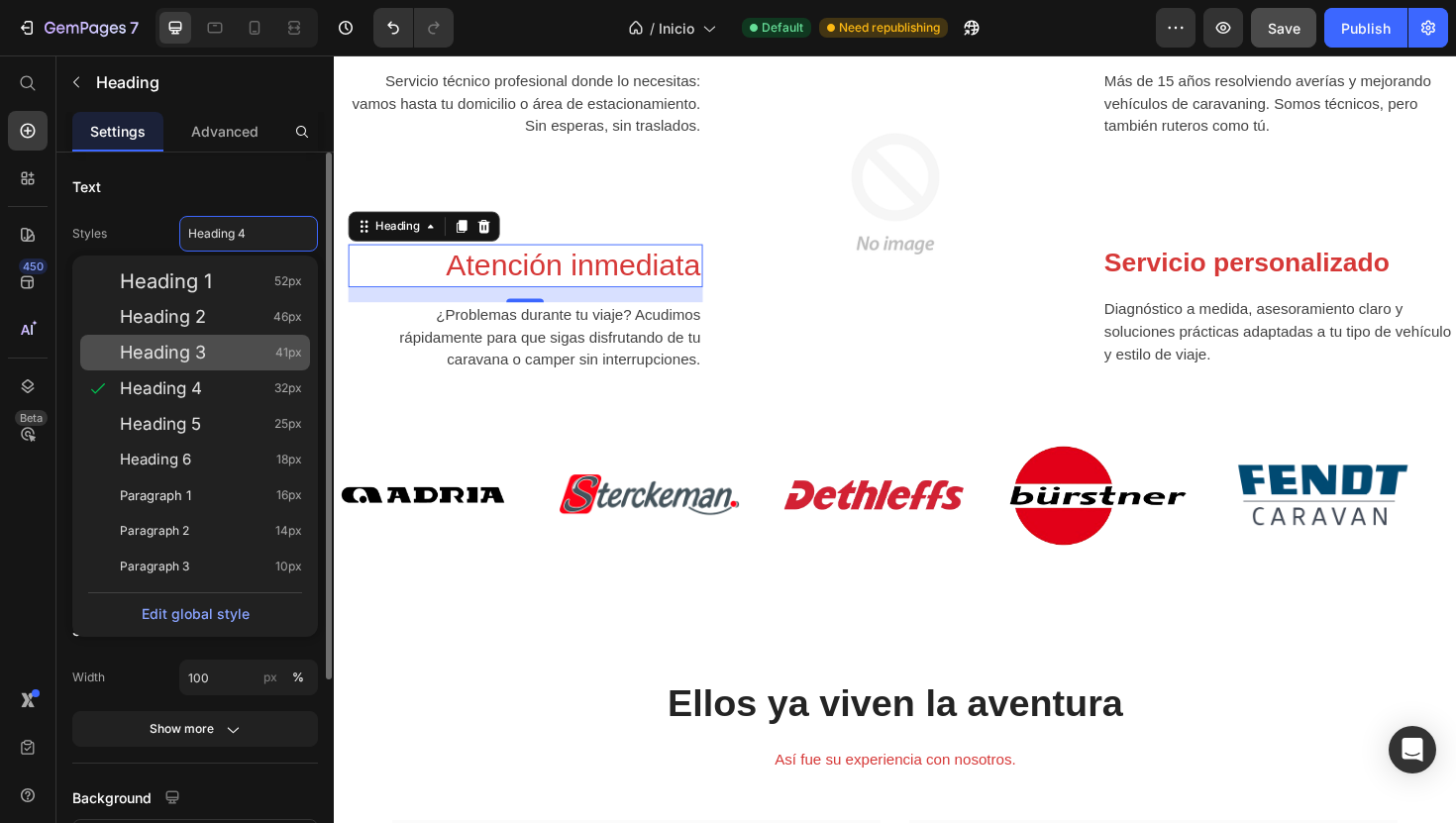 click on "Heading 3 41px" 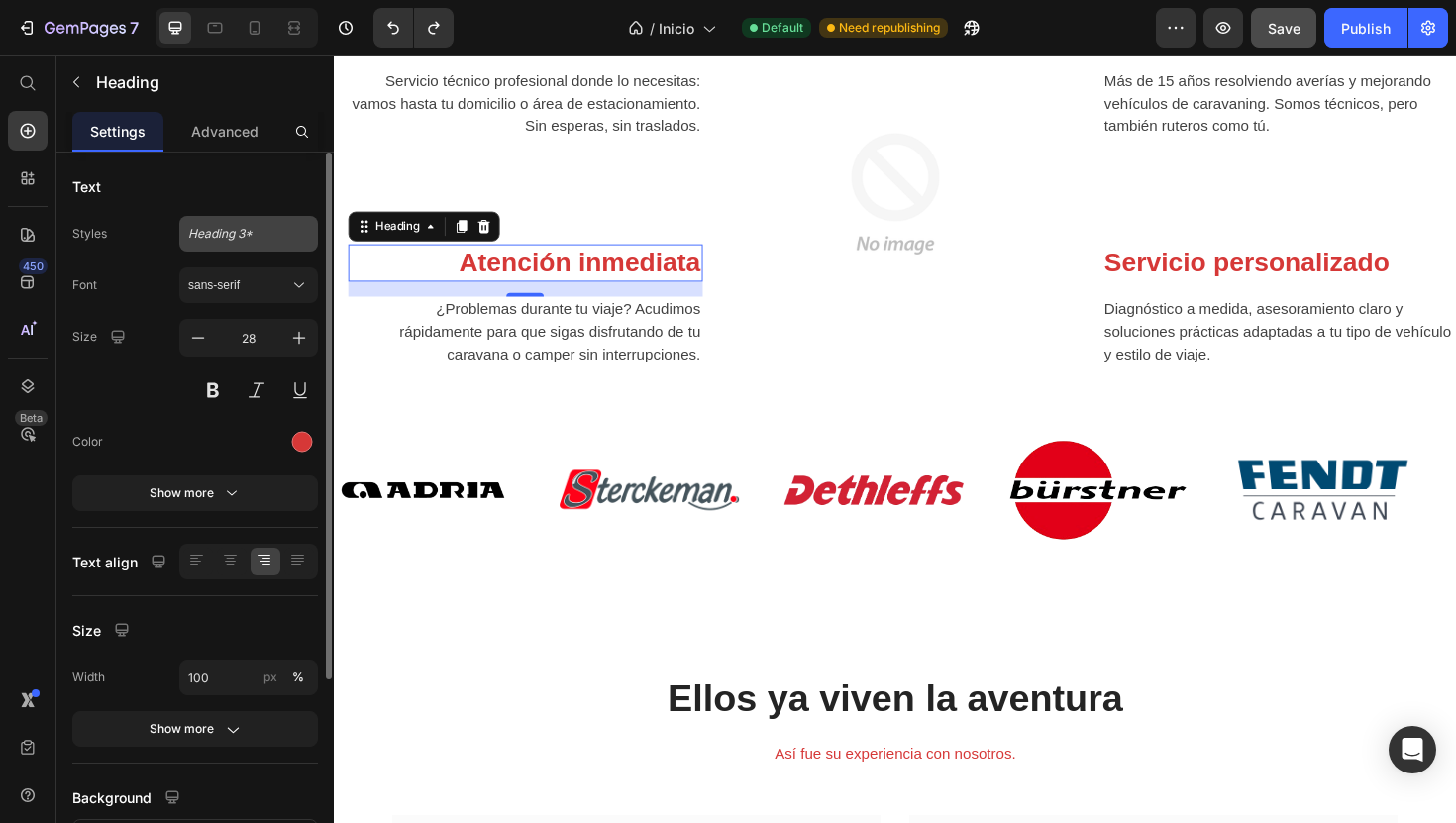 click on "Heading 3*" at bounding box center (249, 234) 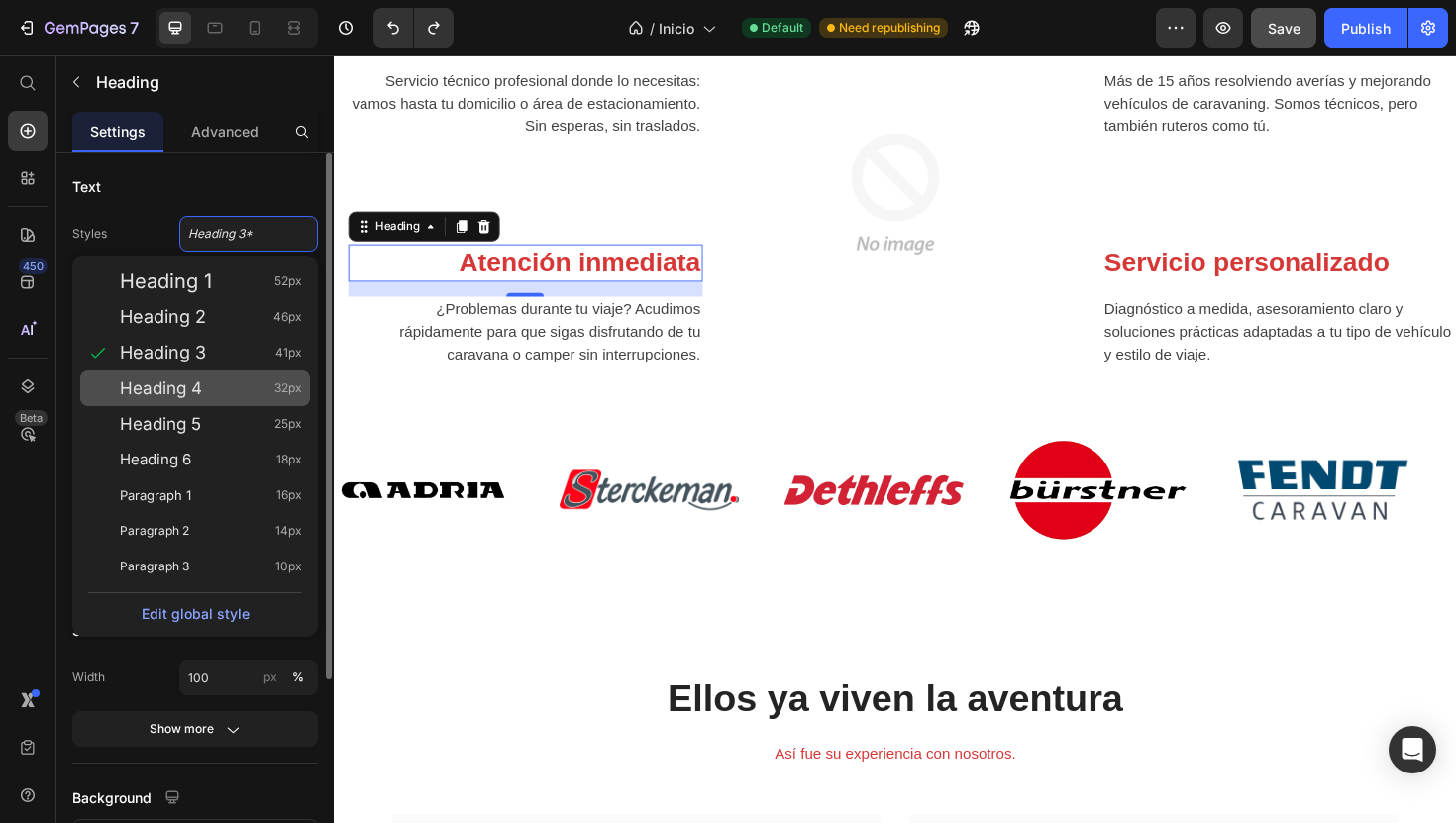 click on "Heading 4 32px" at bounding box center [211, 388] 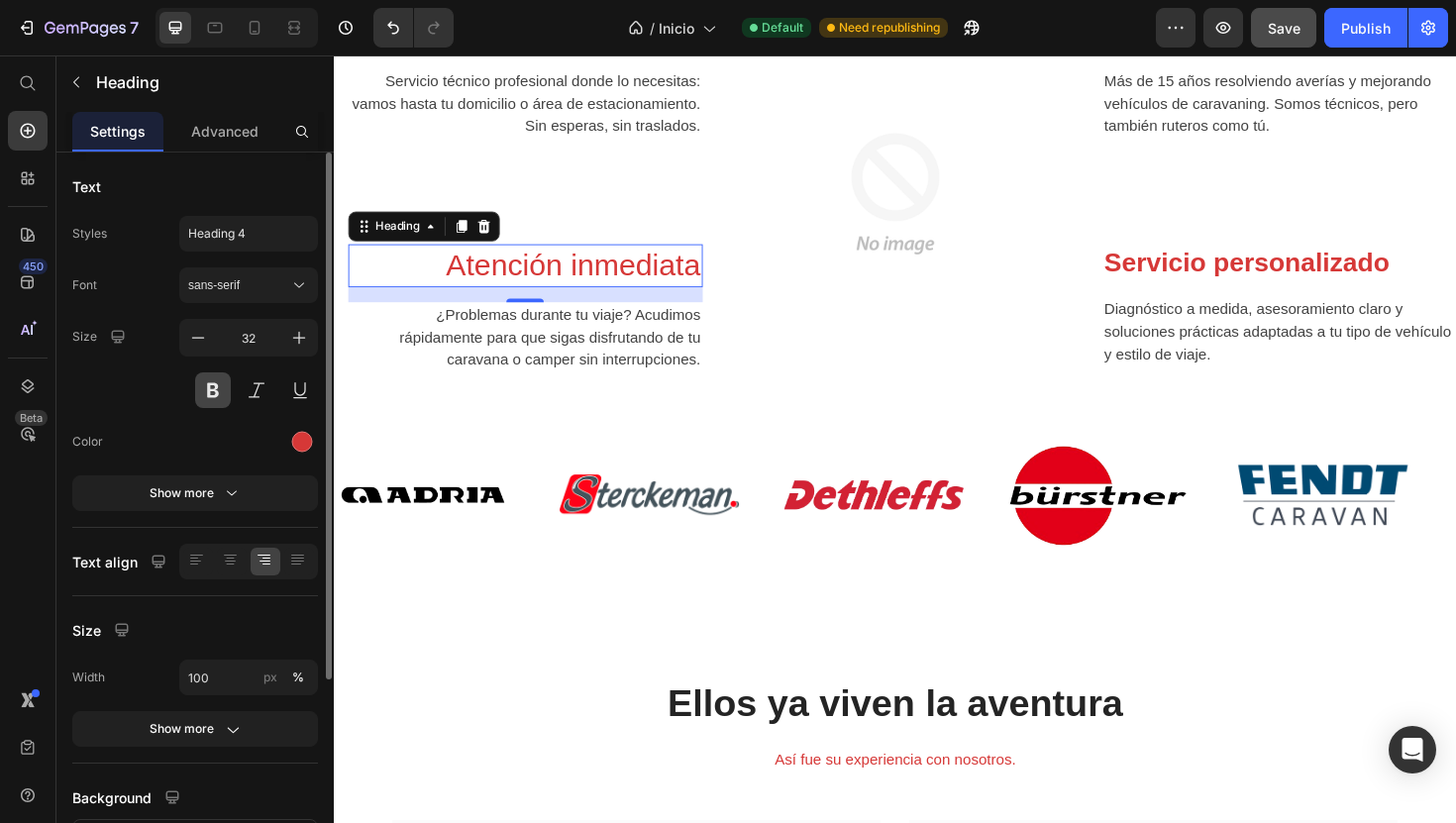 click at bounding box center [213, 390] 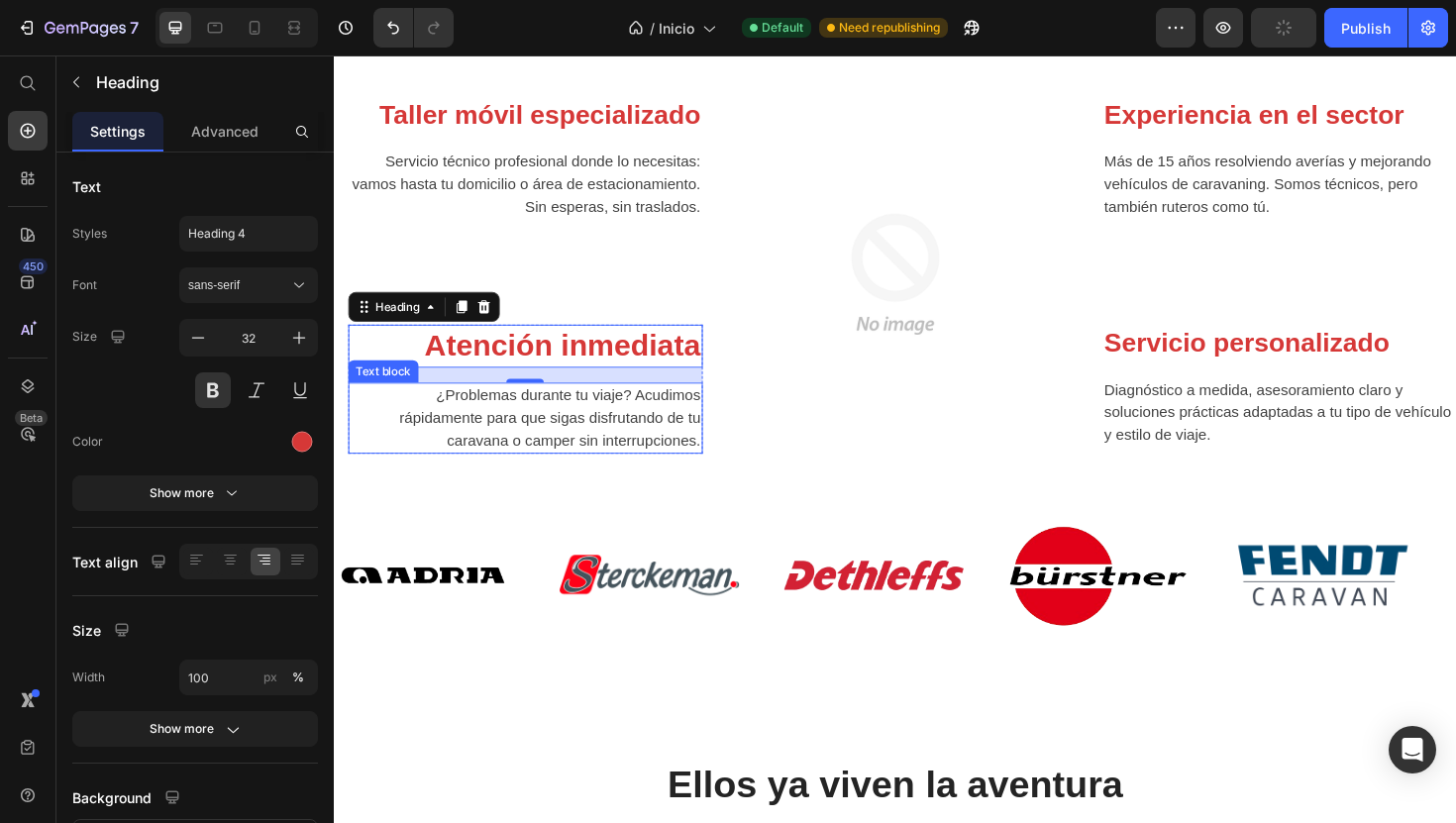 scroll, scrollTop: 2961, scrollLeft: 0, axis: vertical 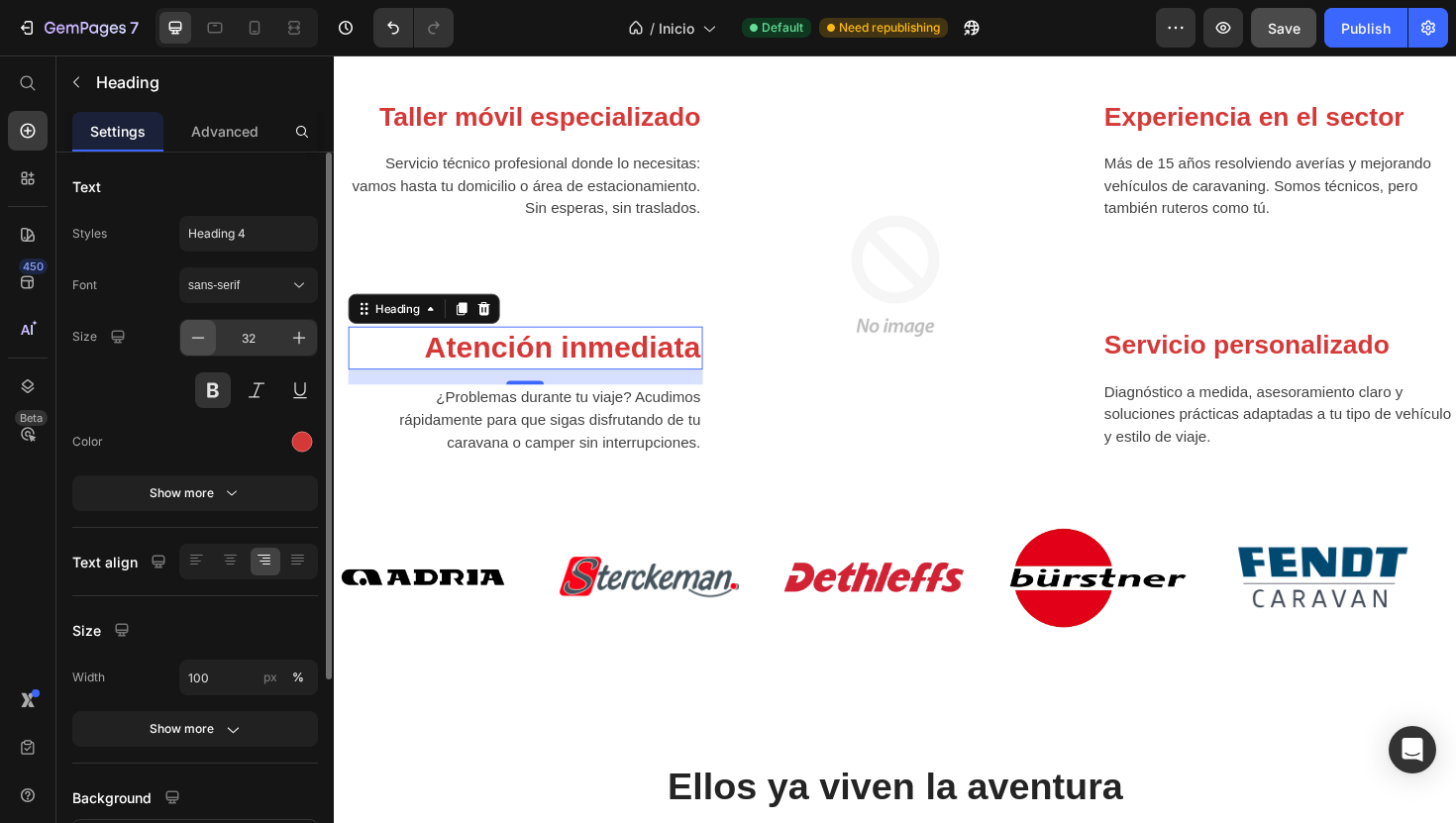 click 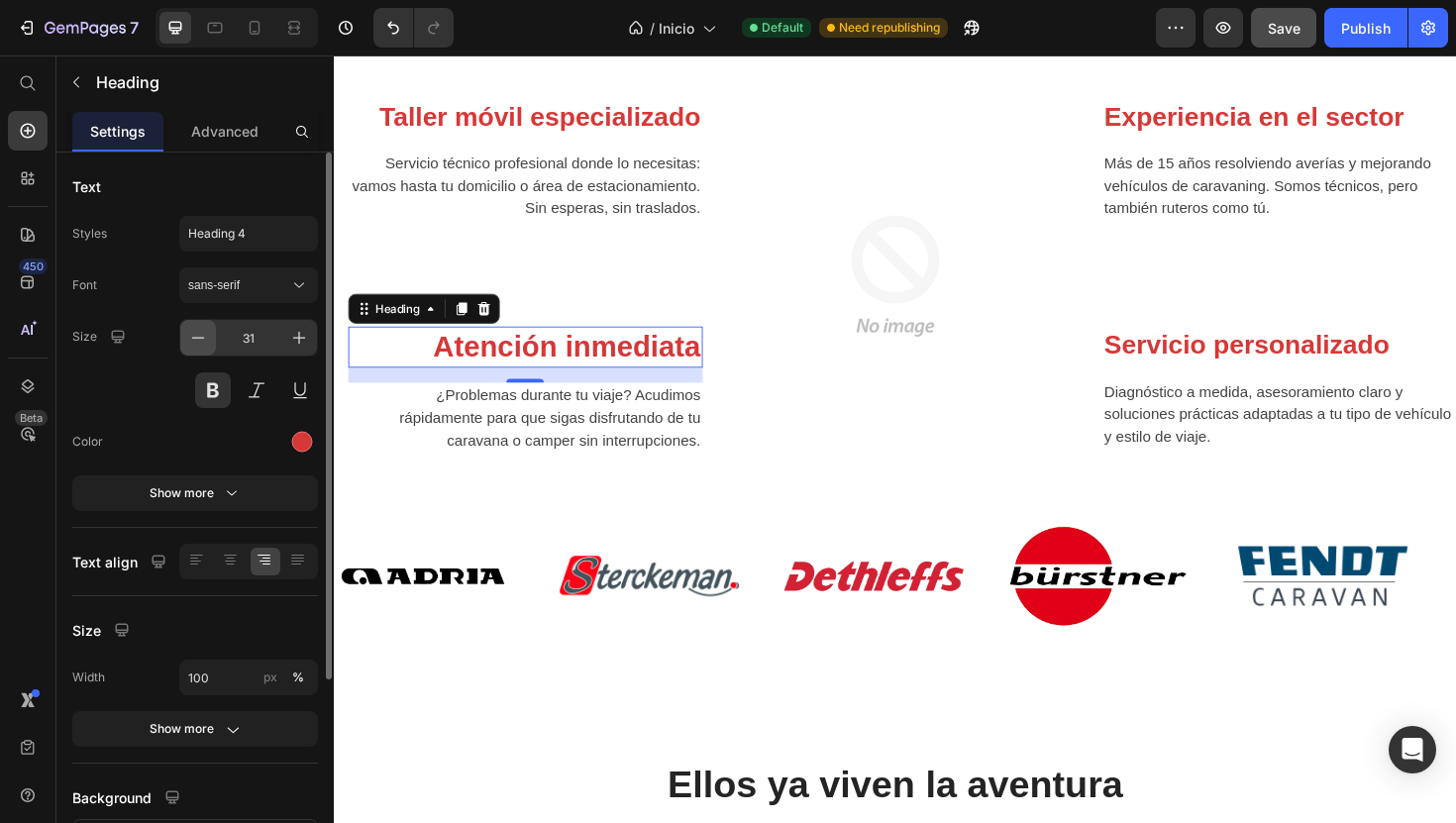 click 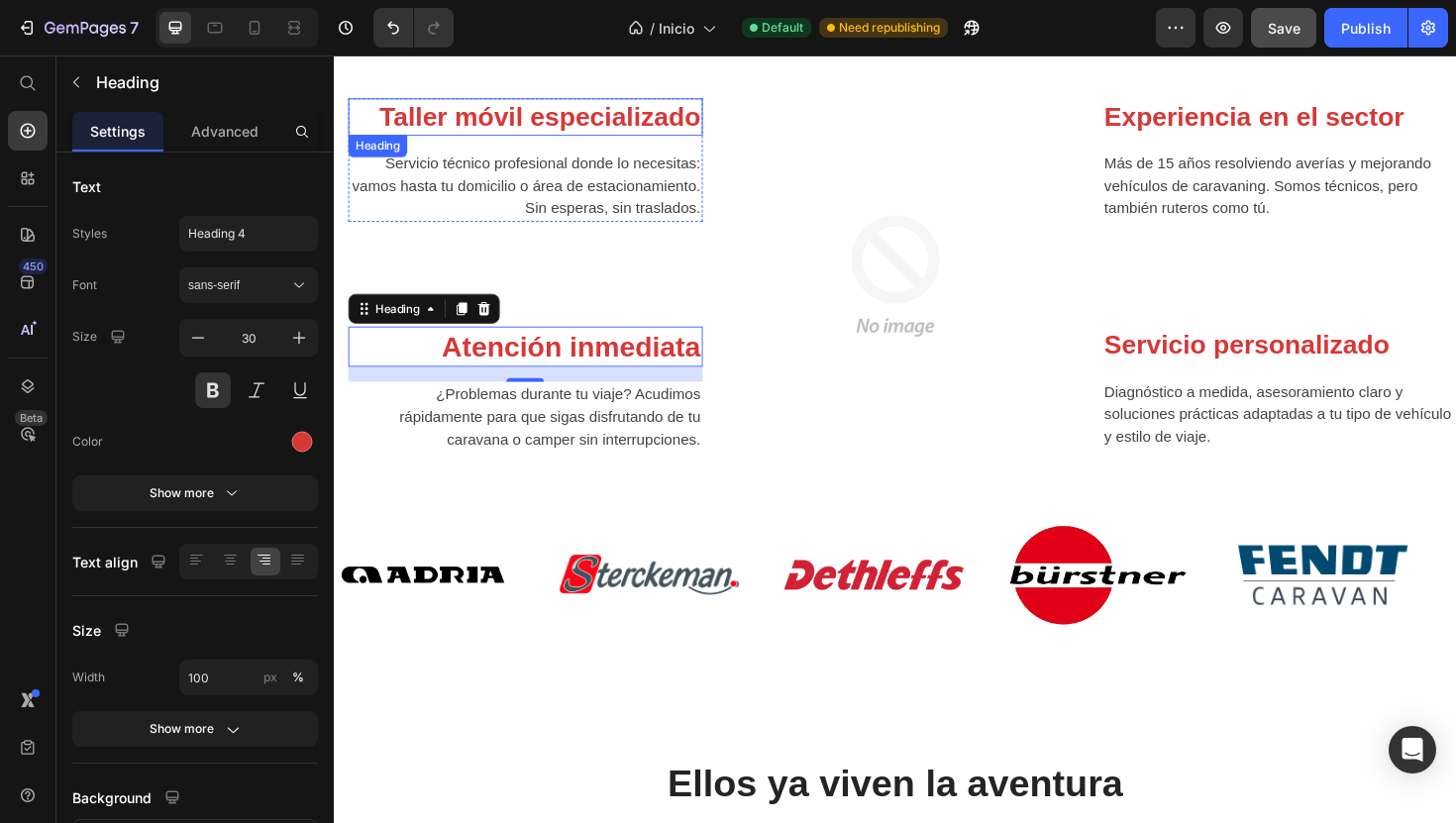 click on "Taller móvil especializado" at bounding box center (536, 121) 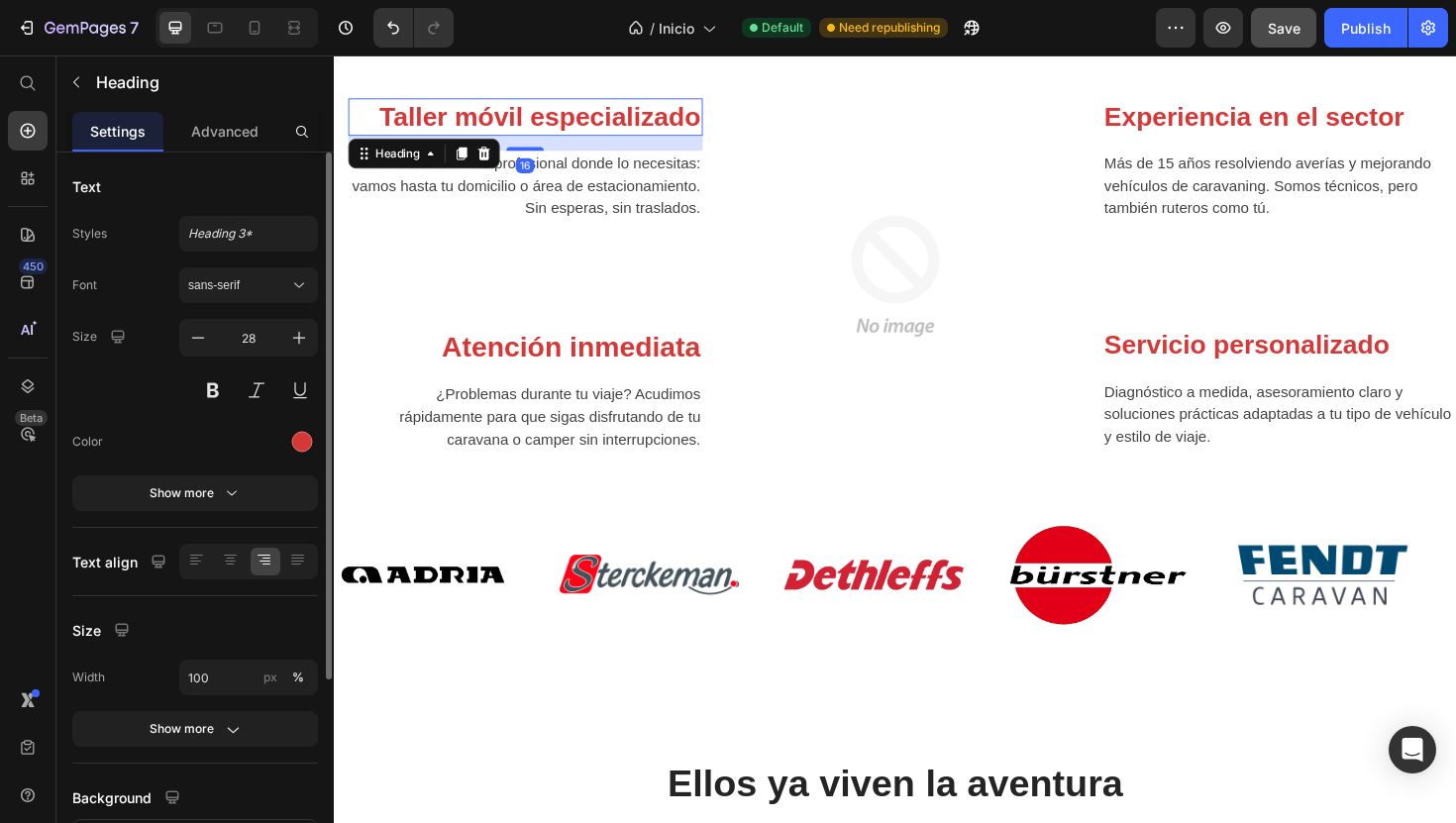 click on "Styles Heading 3* Font sans-serif Size 28 Color Show more" 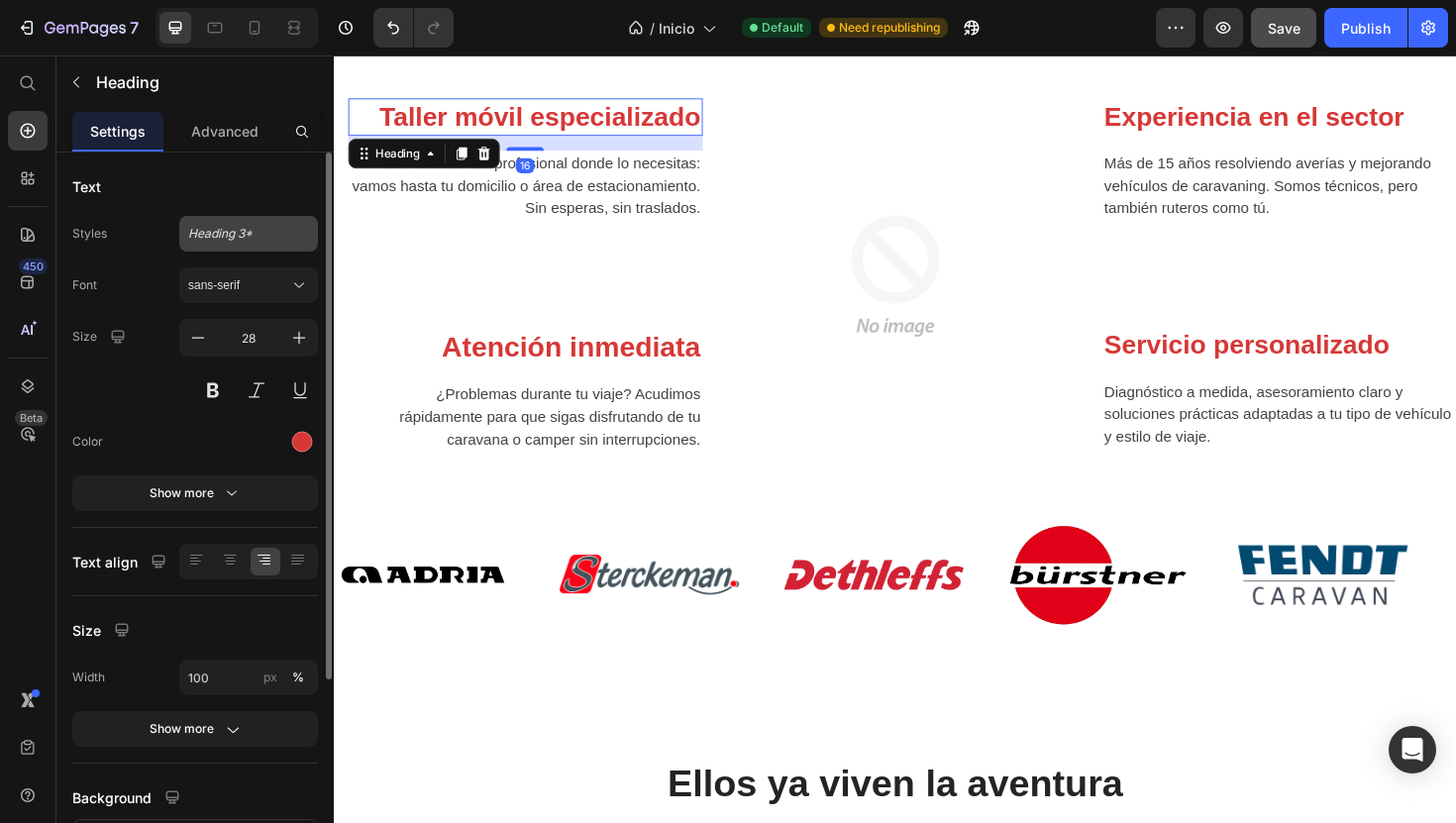 click on "Heading 3*" at bounding box center [249, 234] 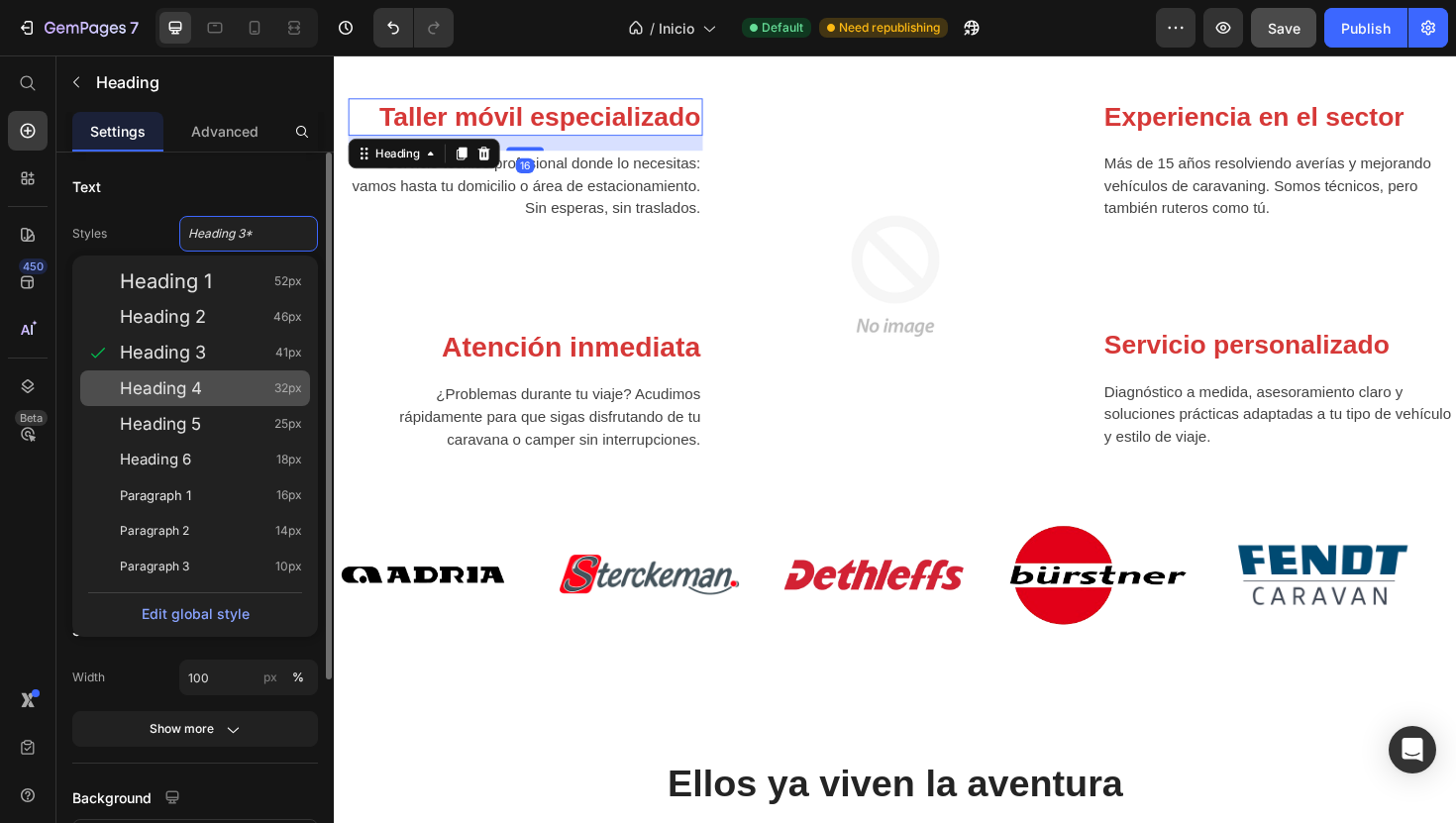 click on "Heading 4" at bounding box center [160, 388] 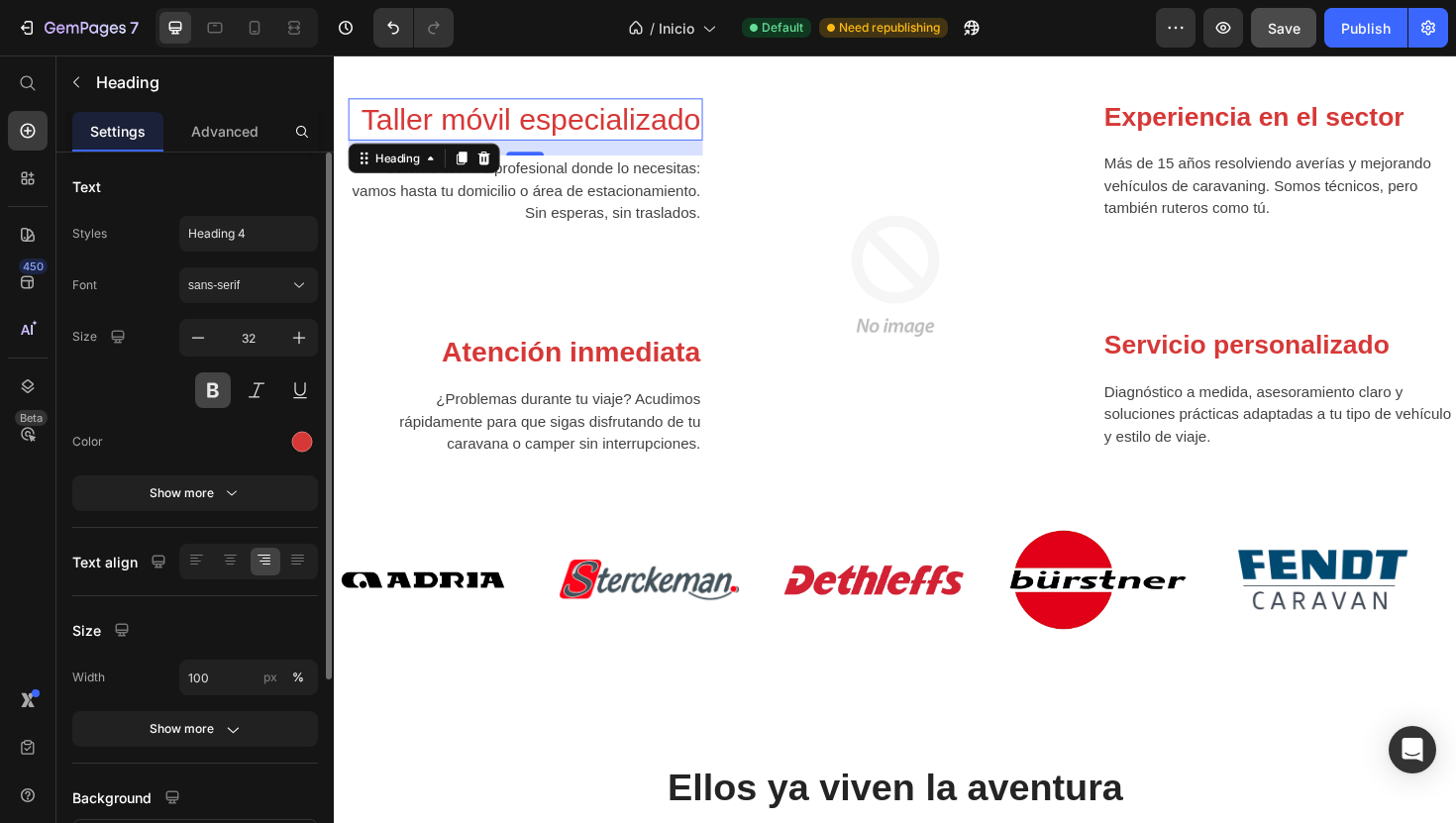 click at bounding box center [213, 390] 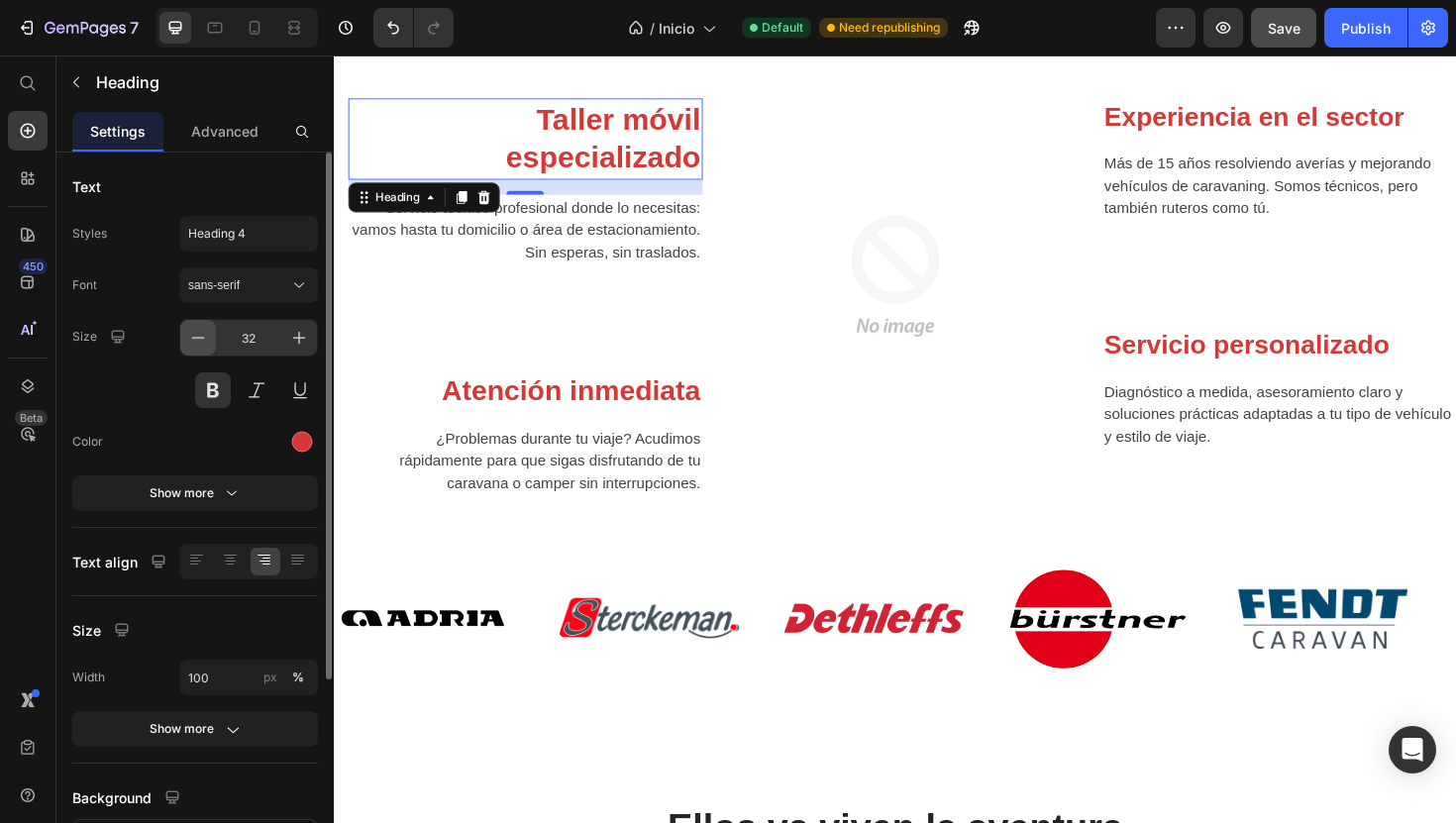 click 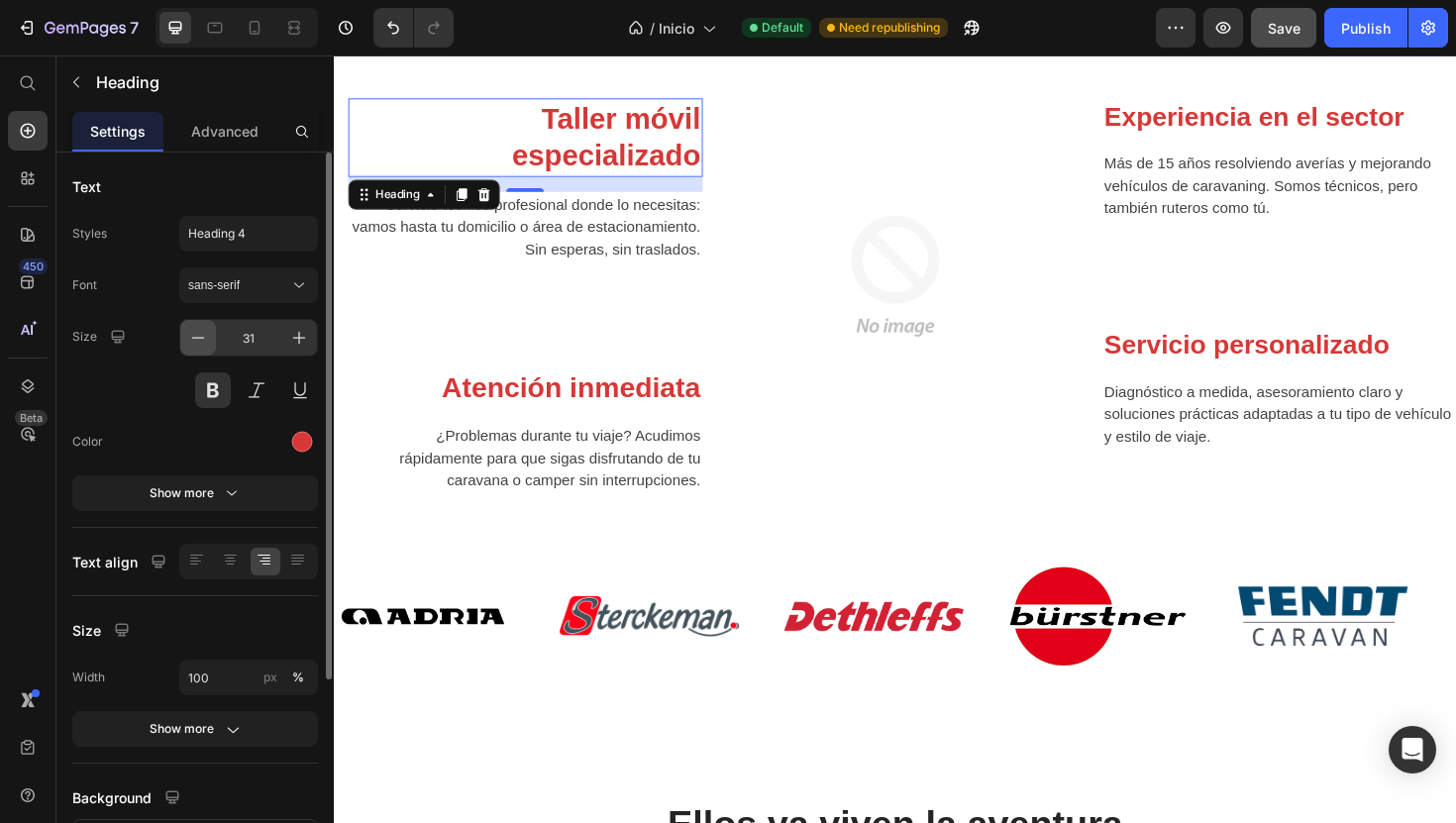 click 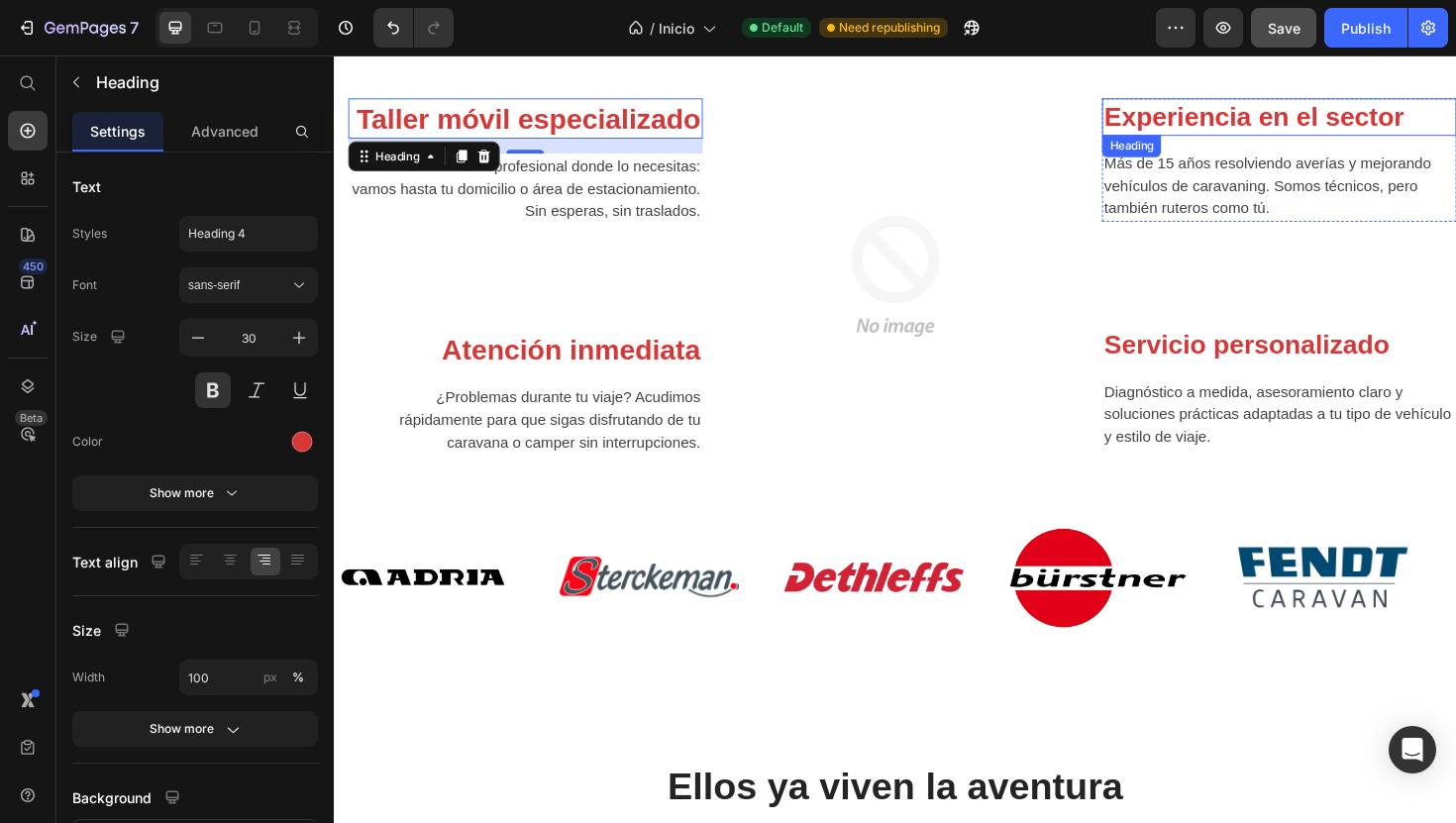 click on "Experiencia en el sector" at bounding box center (1334, 121) 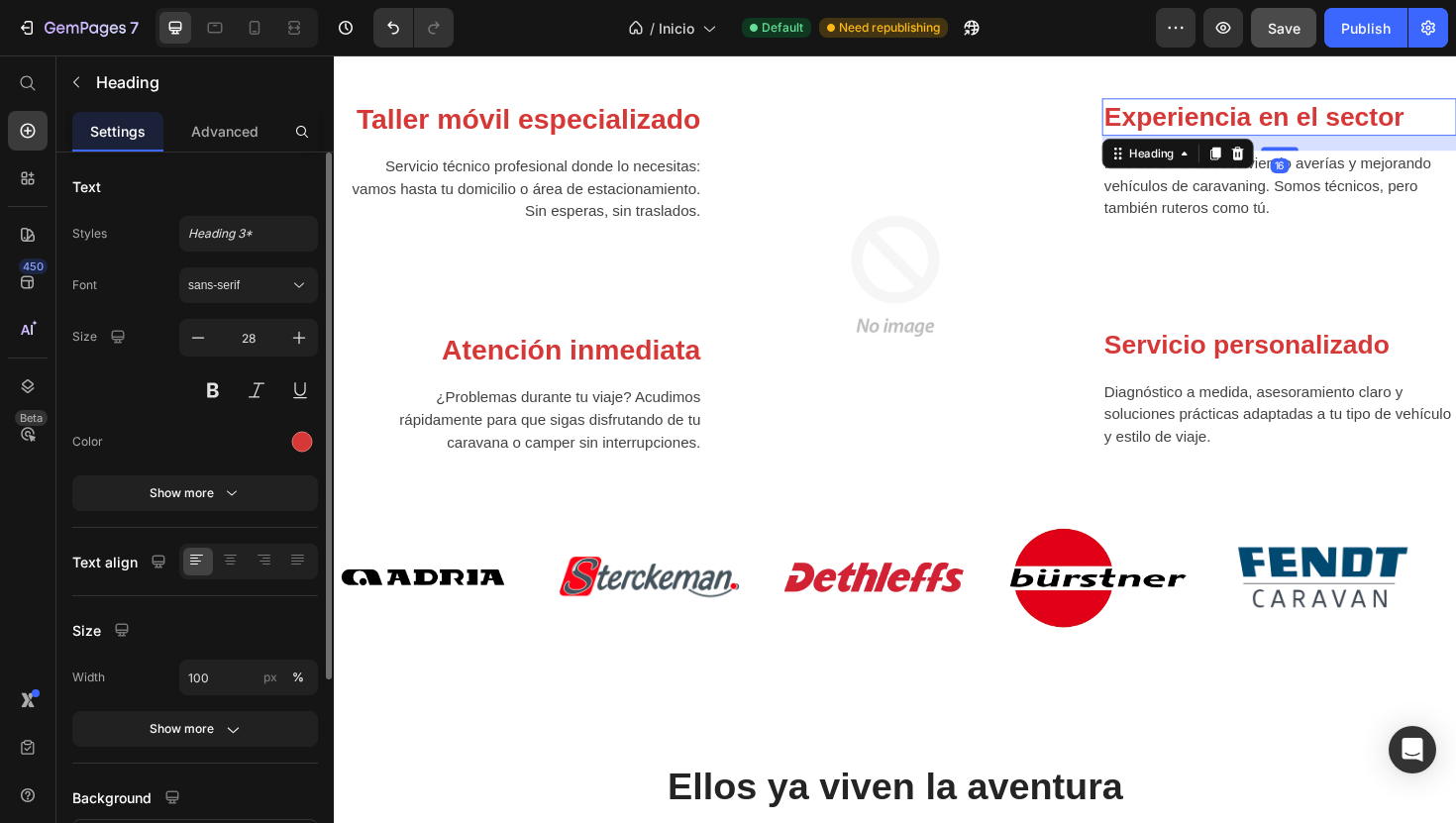 click on "Styles Heading 3* Font sans-serif Size 28 Color Show more" 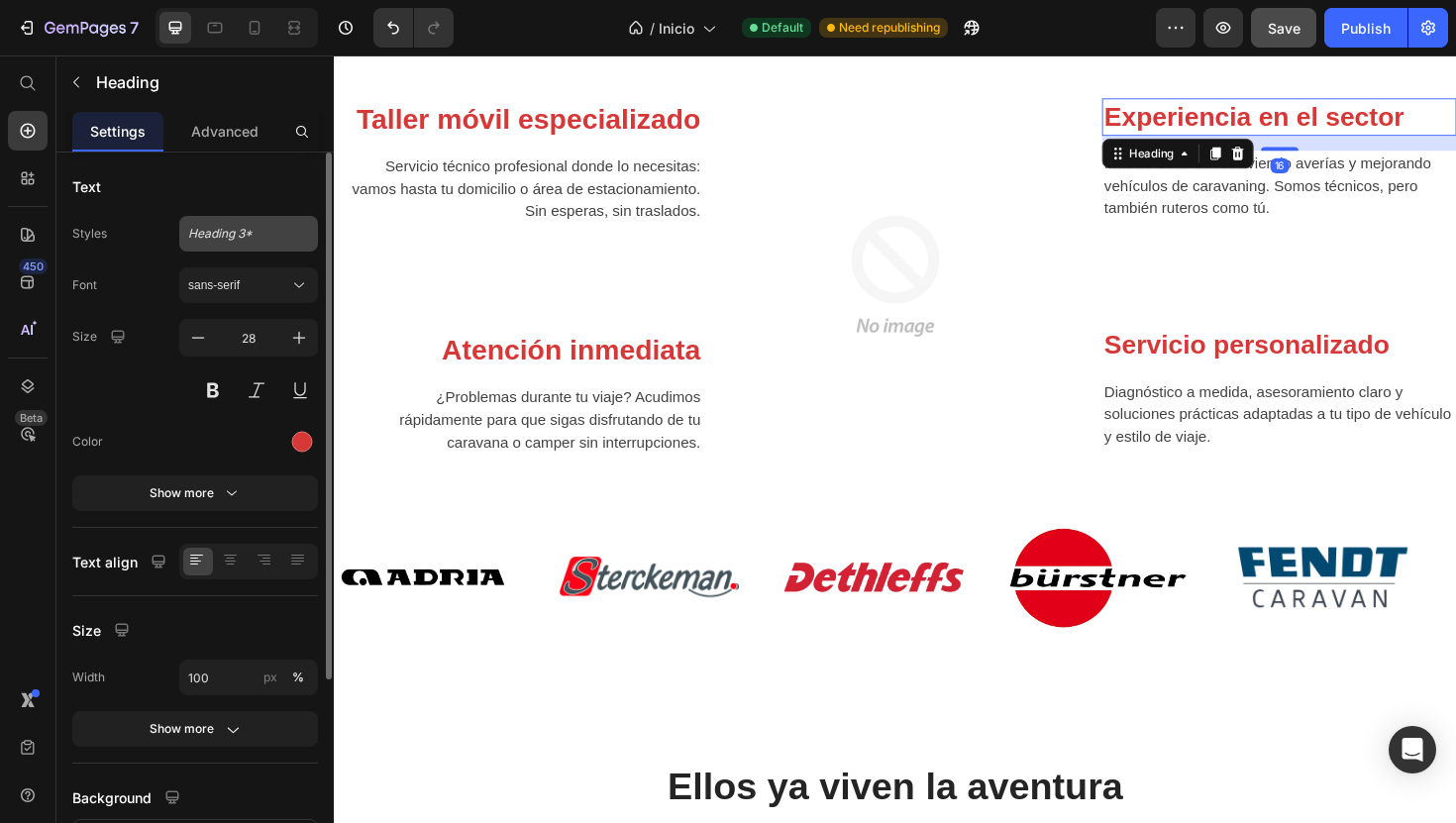 click on "Heading 3*" at bounding box center (249, 234) 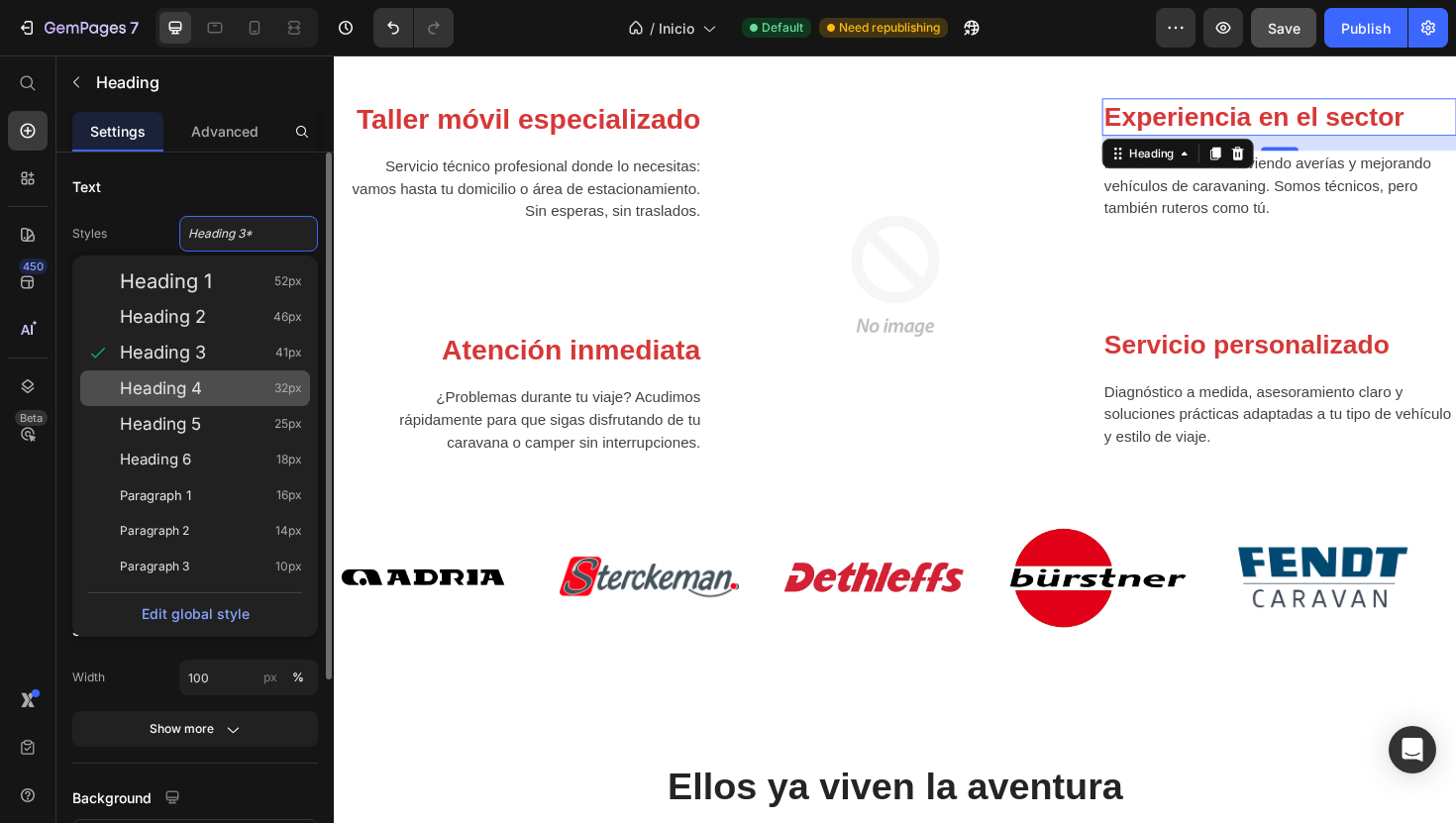 click on "Heading 4" at bounding box center [160, 388] 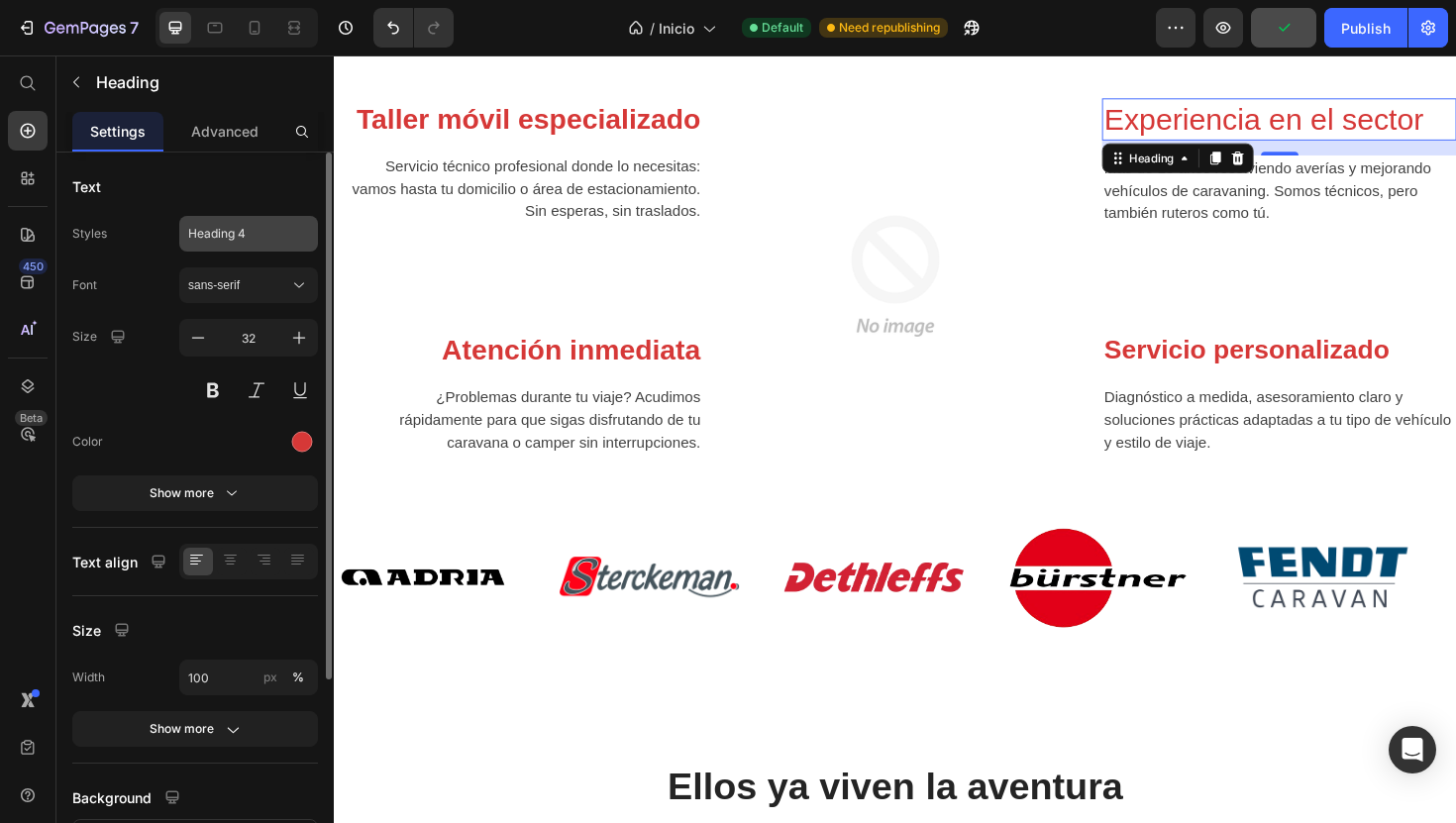 click on "Heading 4" 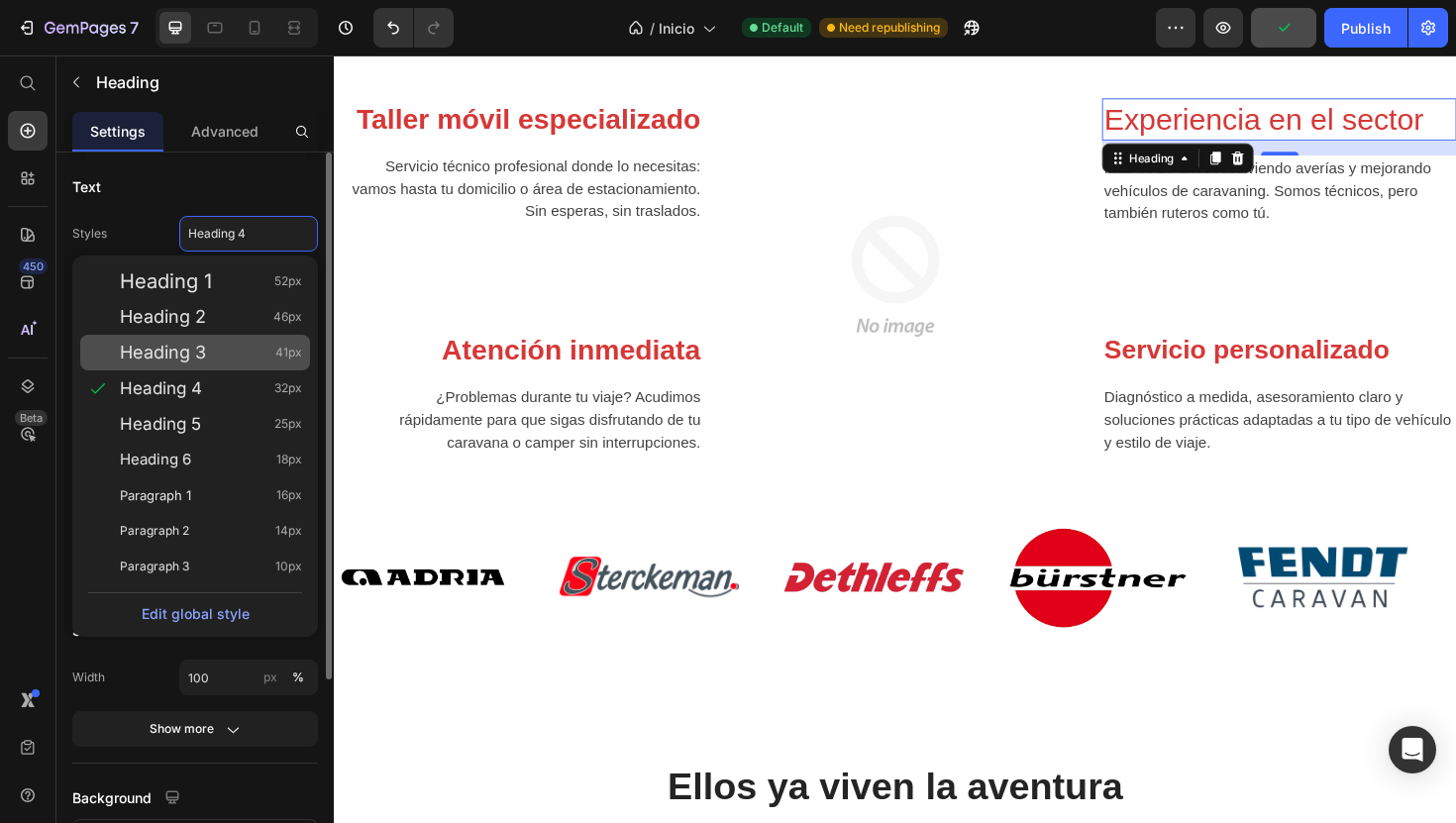 click on "Heading 3 41px" 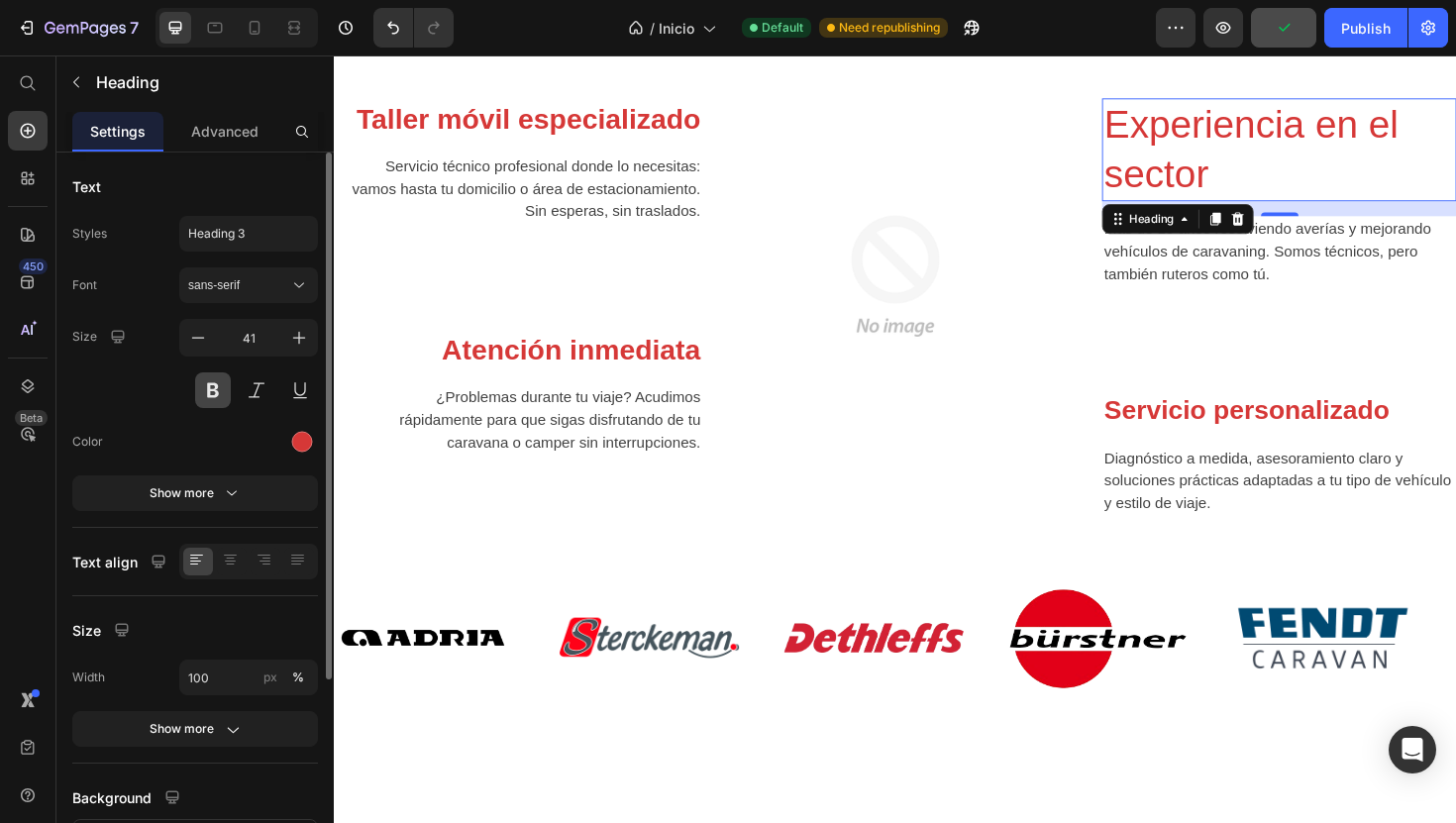 click at bounding box center (213, 390) 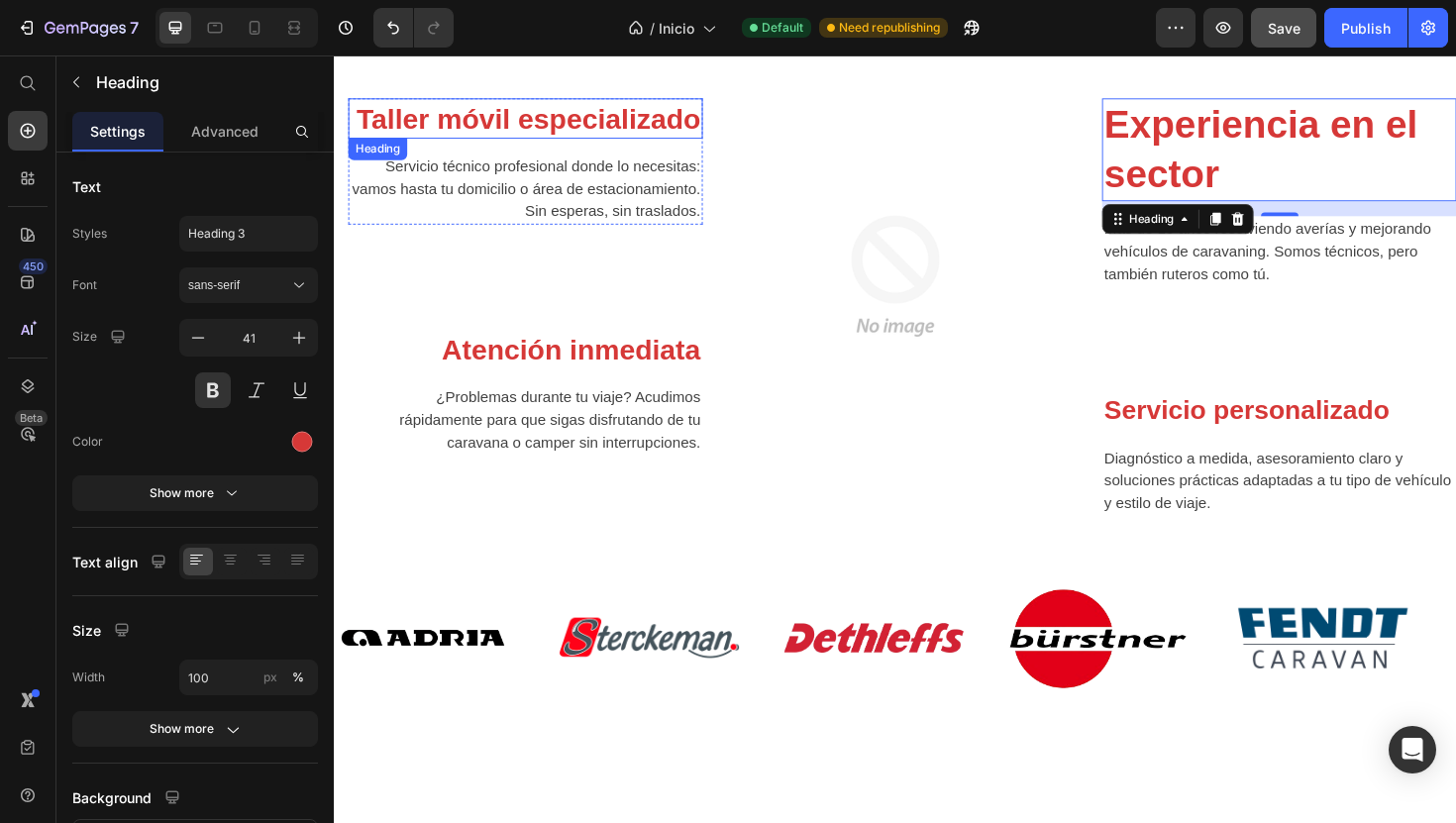 click on "Taller móvil especializado" at bounding box center [536, 122] 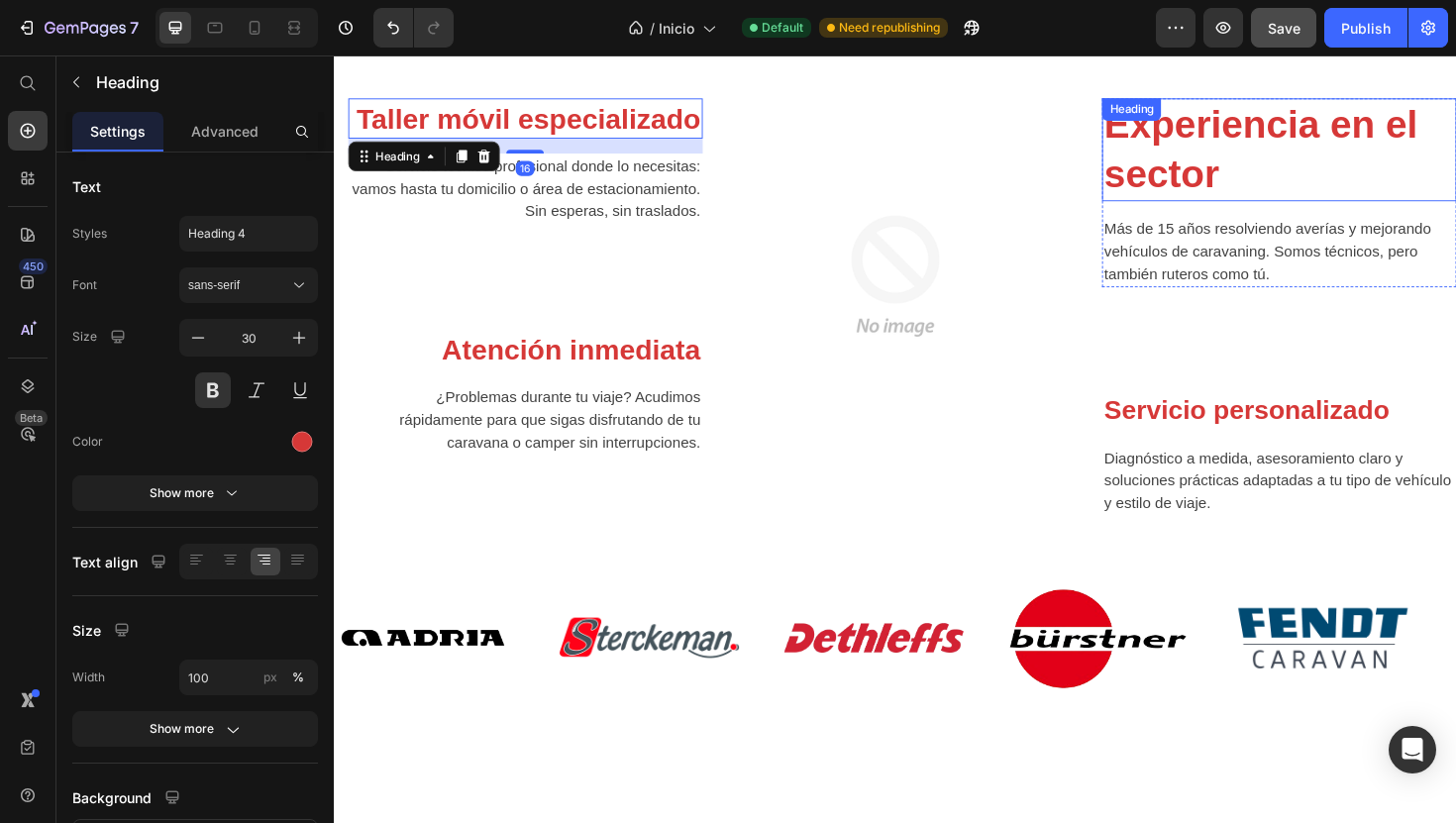 click on "Experiencia en el sector" at bounding box center [1334, 155] 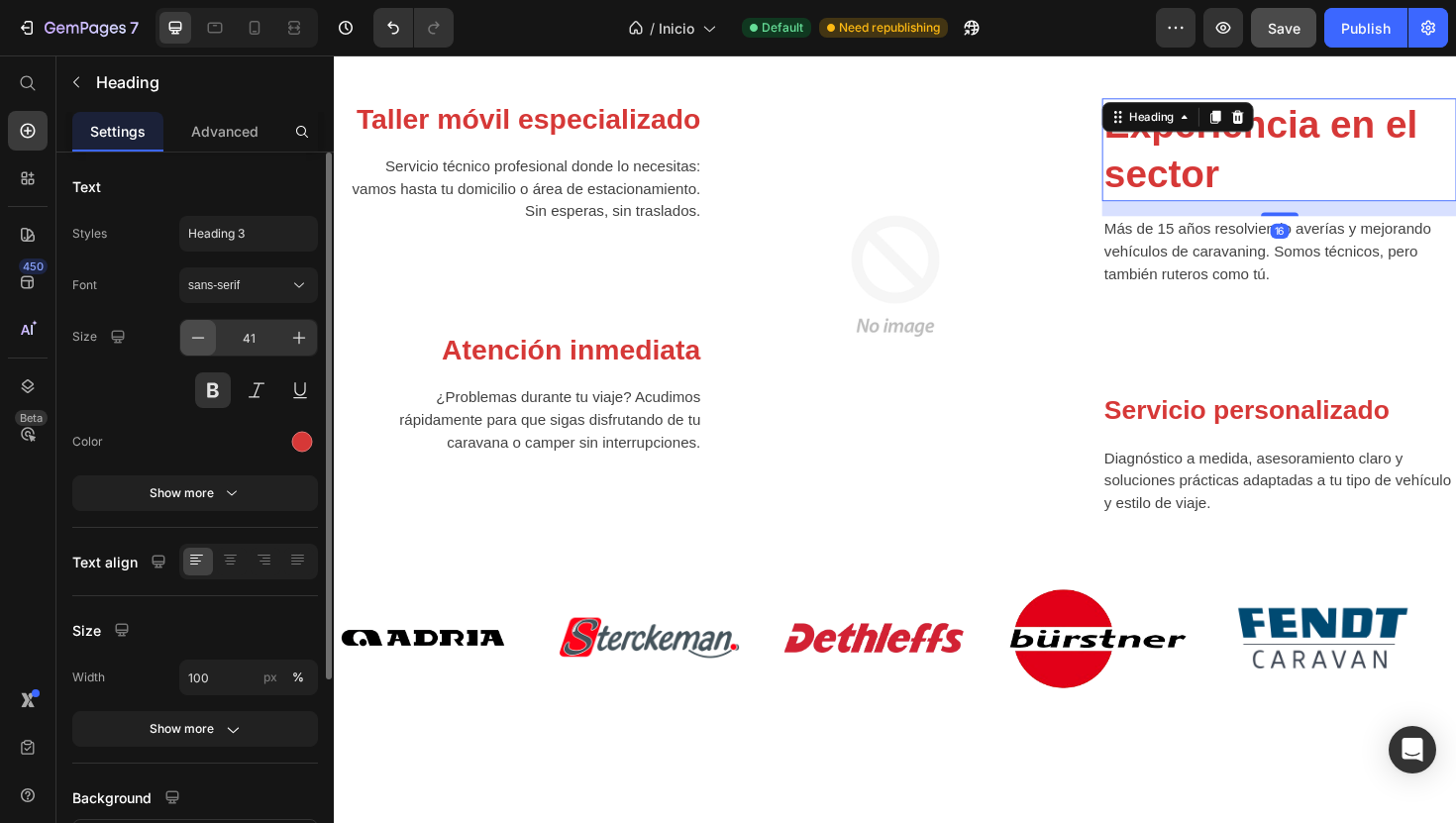 click 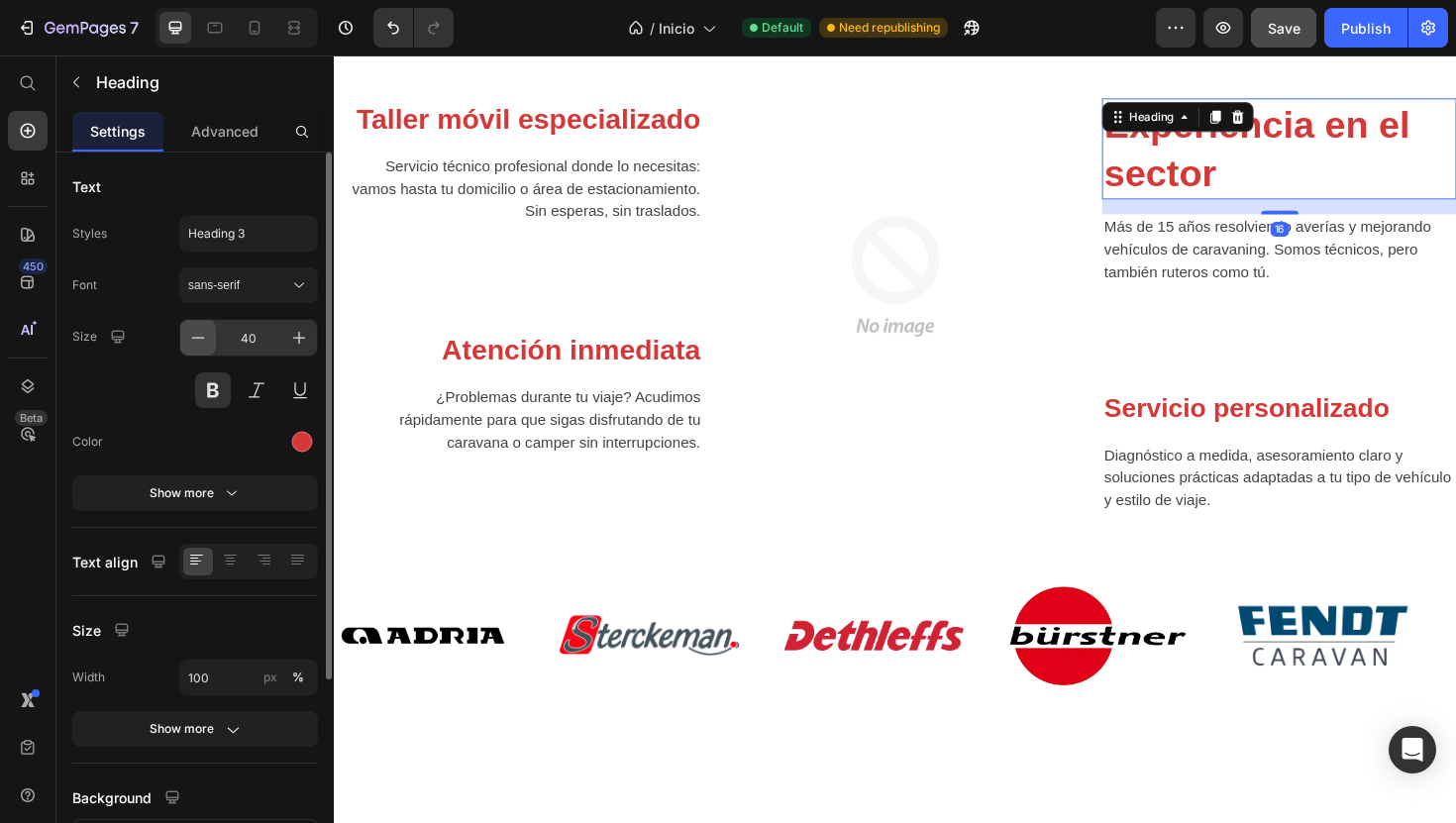 click 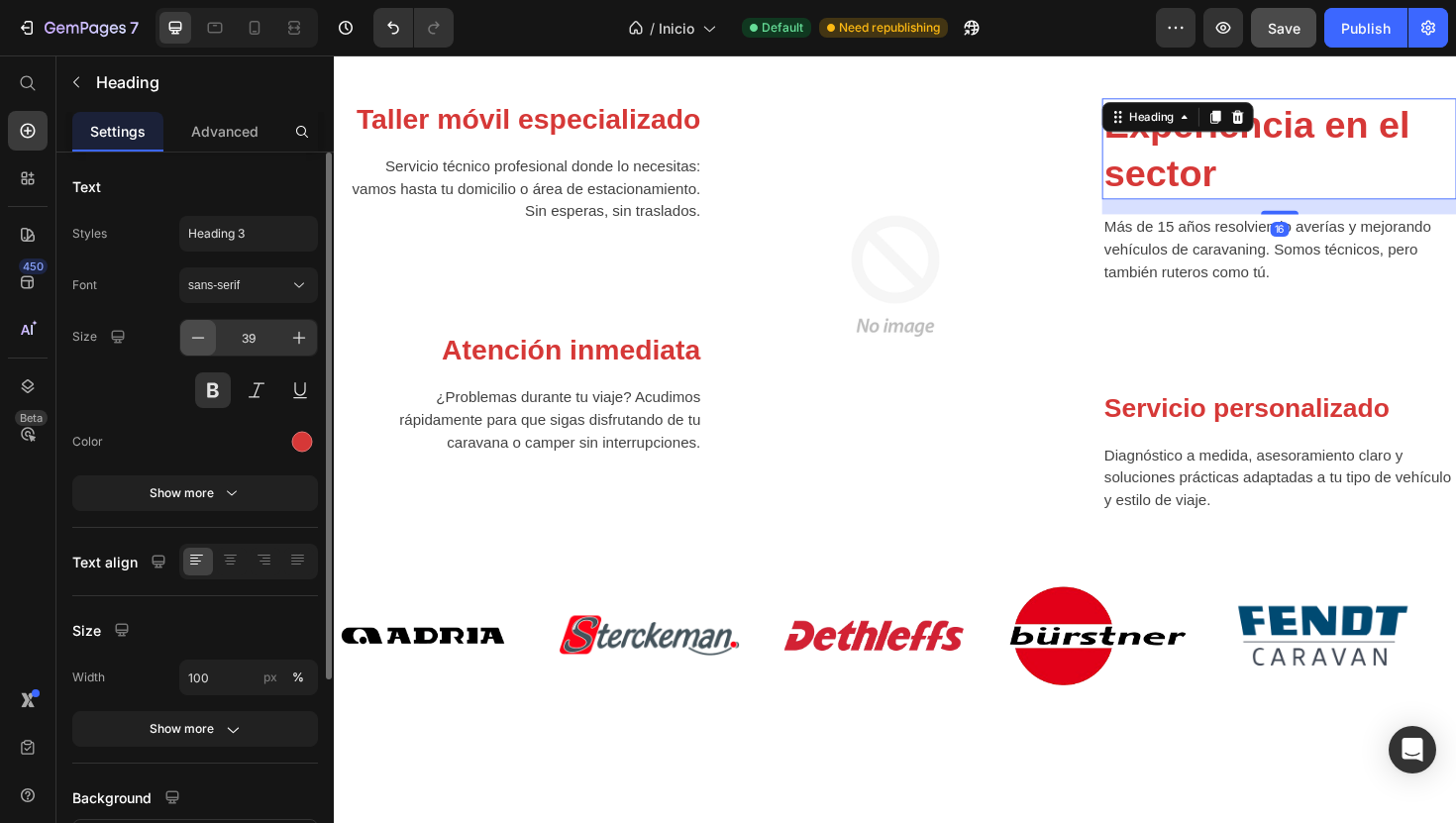 click 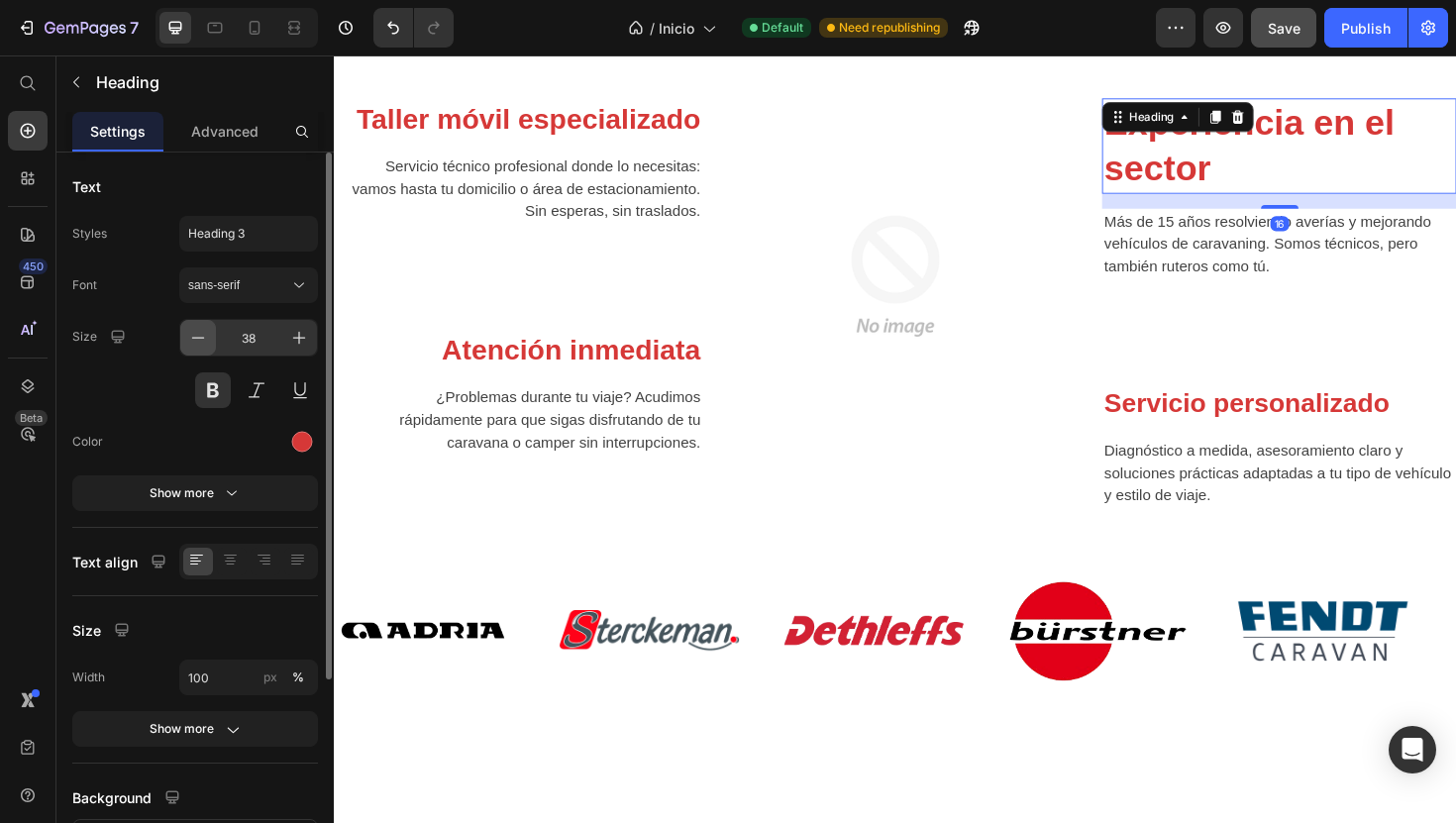 click 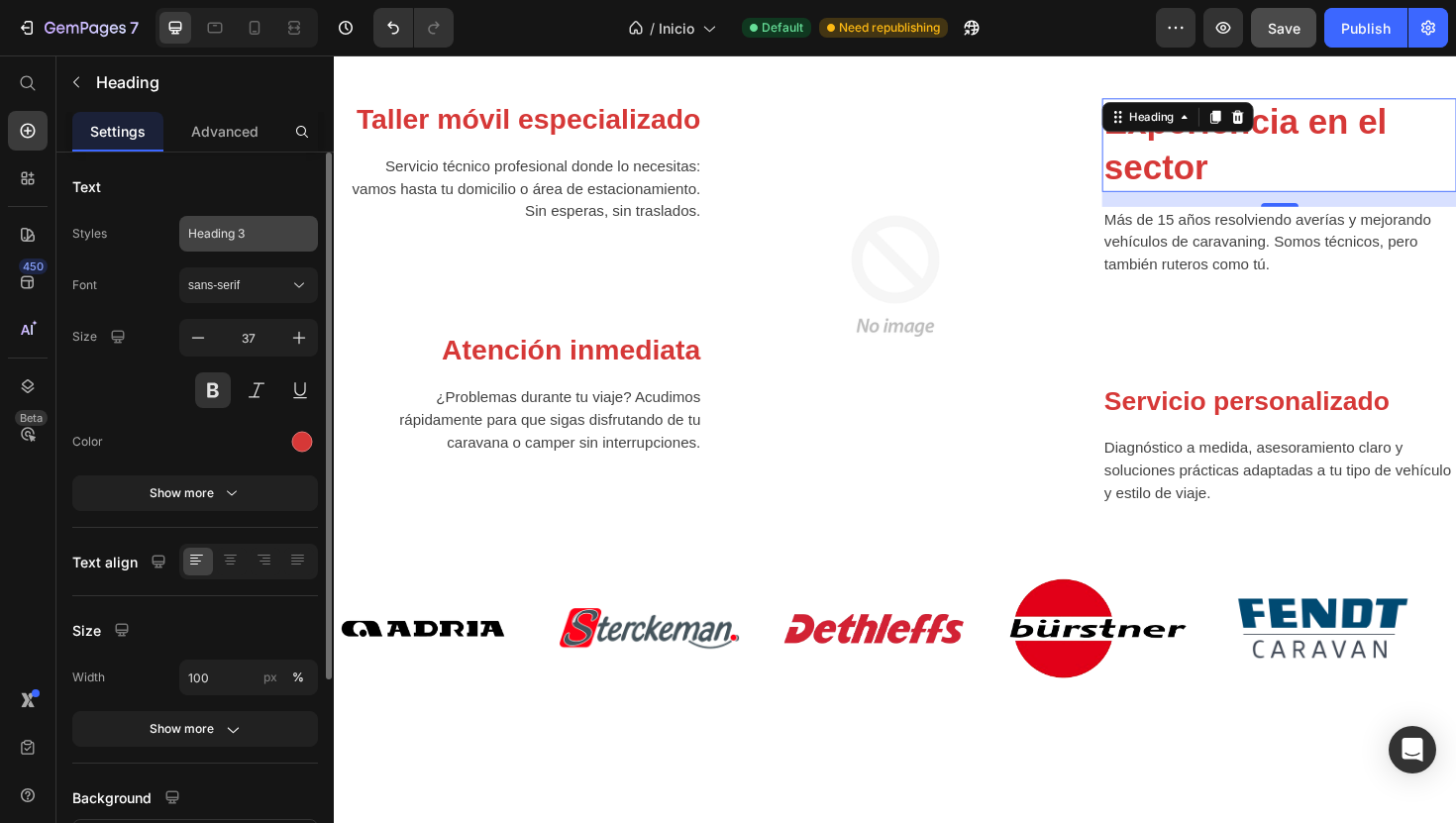 click on "Heading 3" at bounding box center [237, 234] 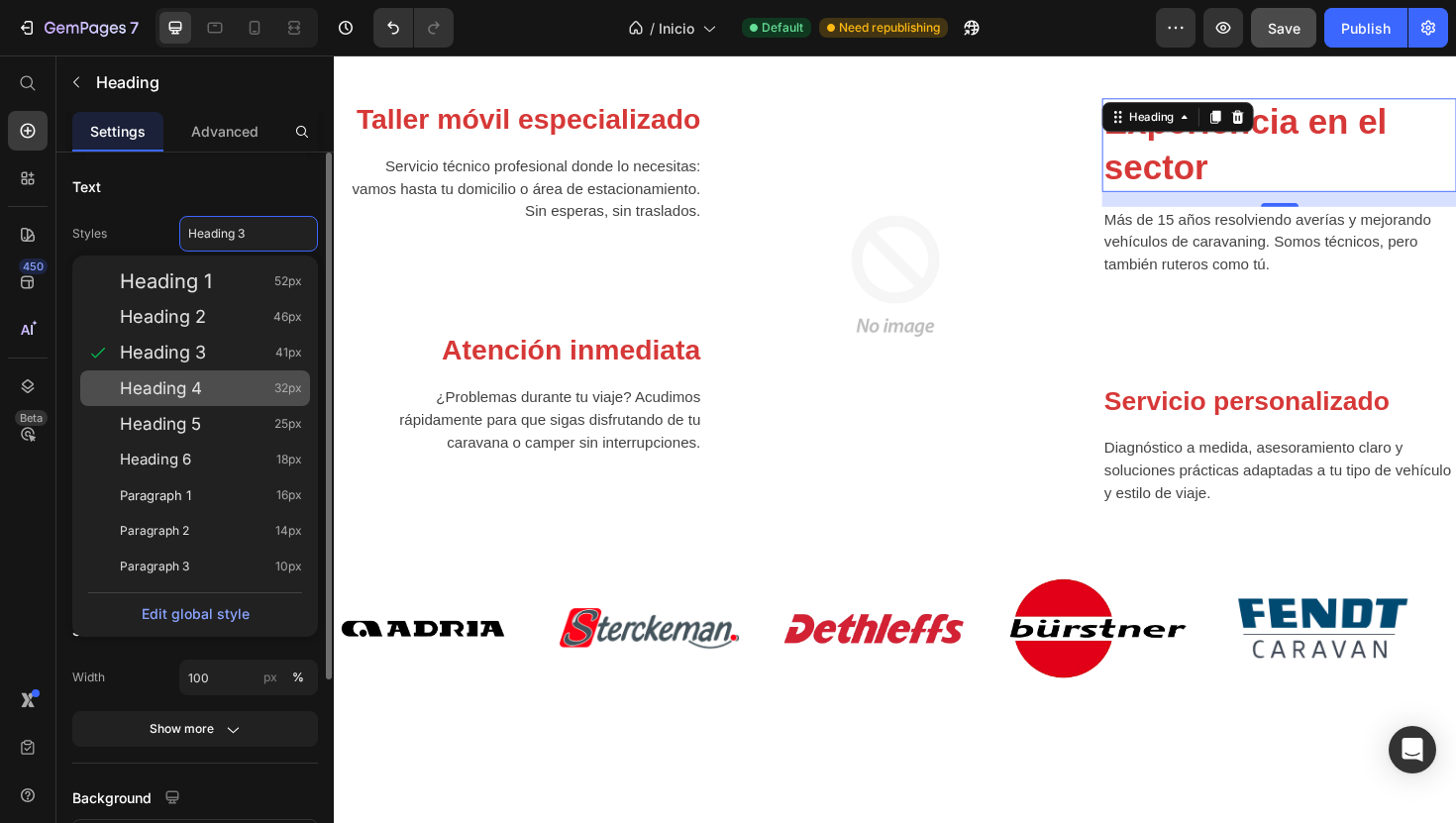 click on "Heading 4 32px" at bounding box center (211, 388) 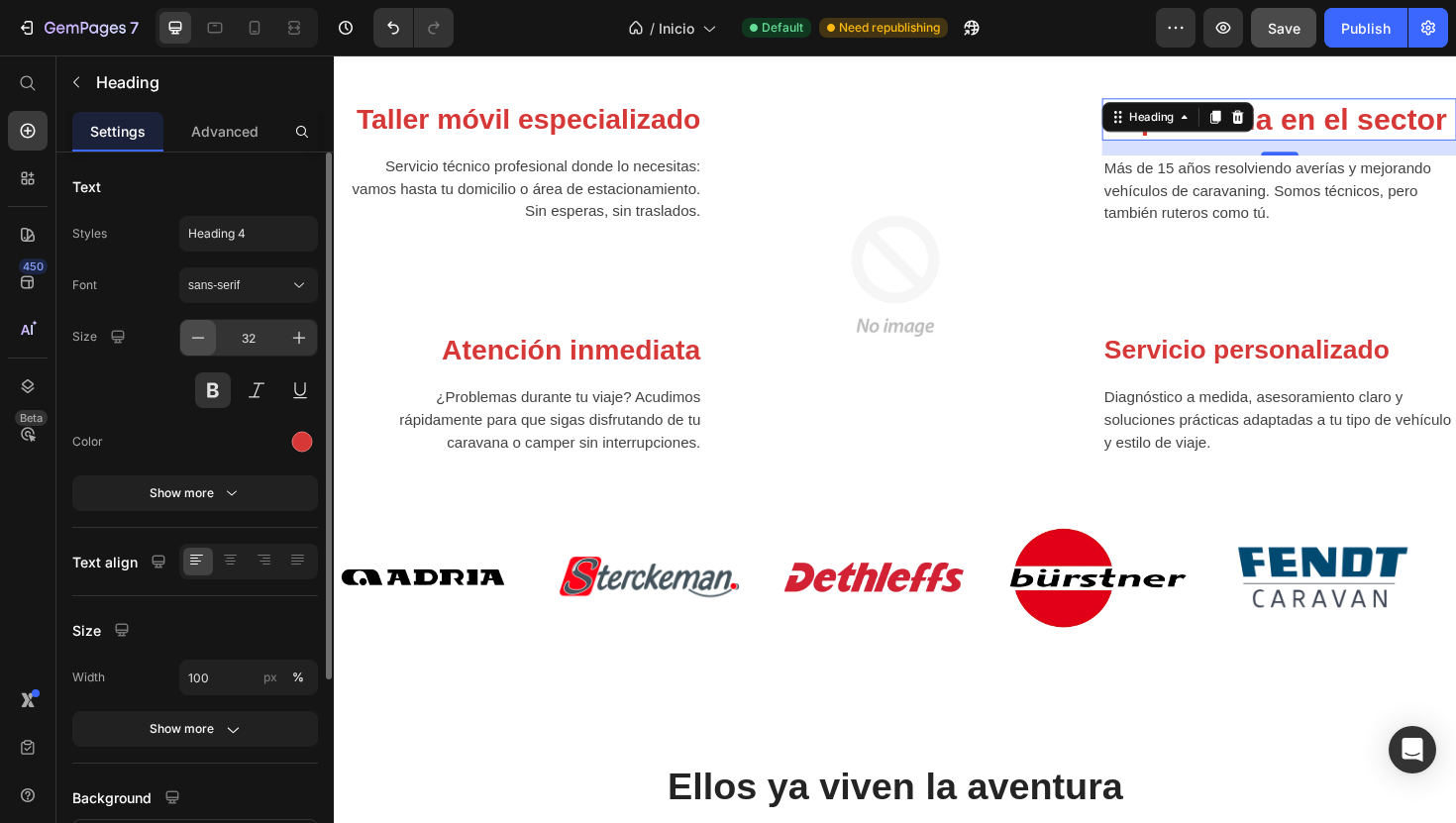 click 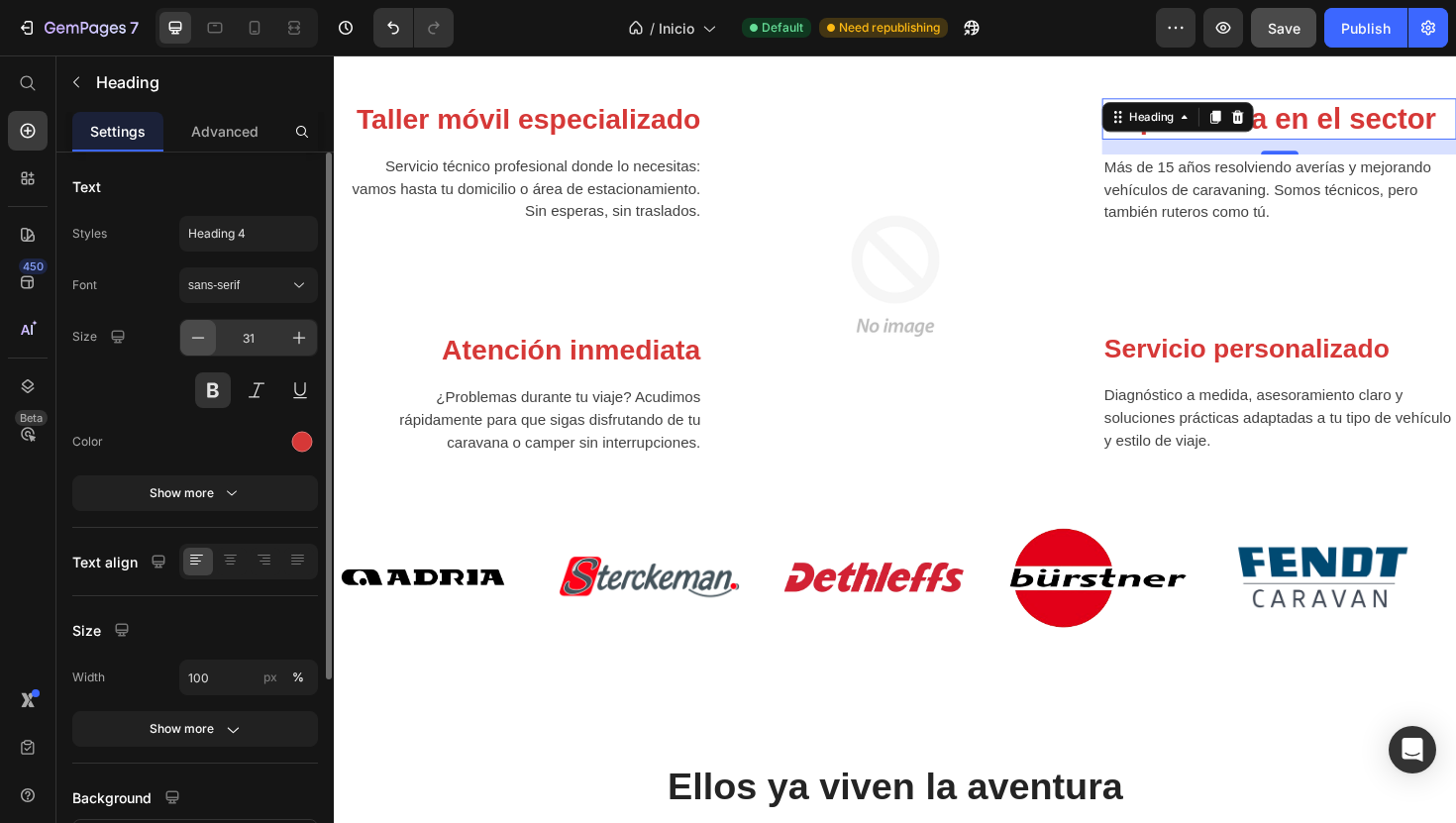 click 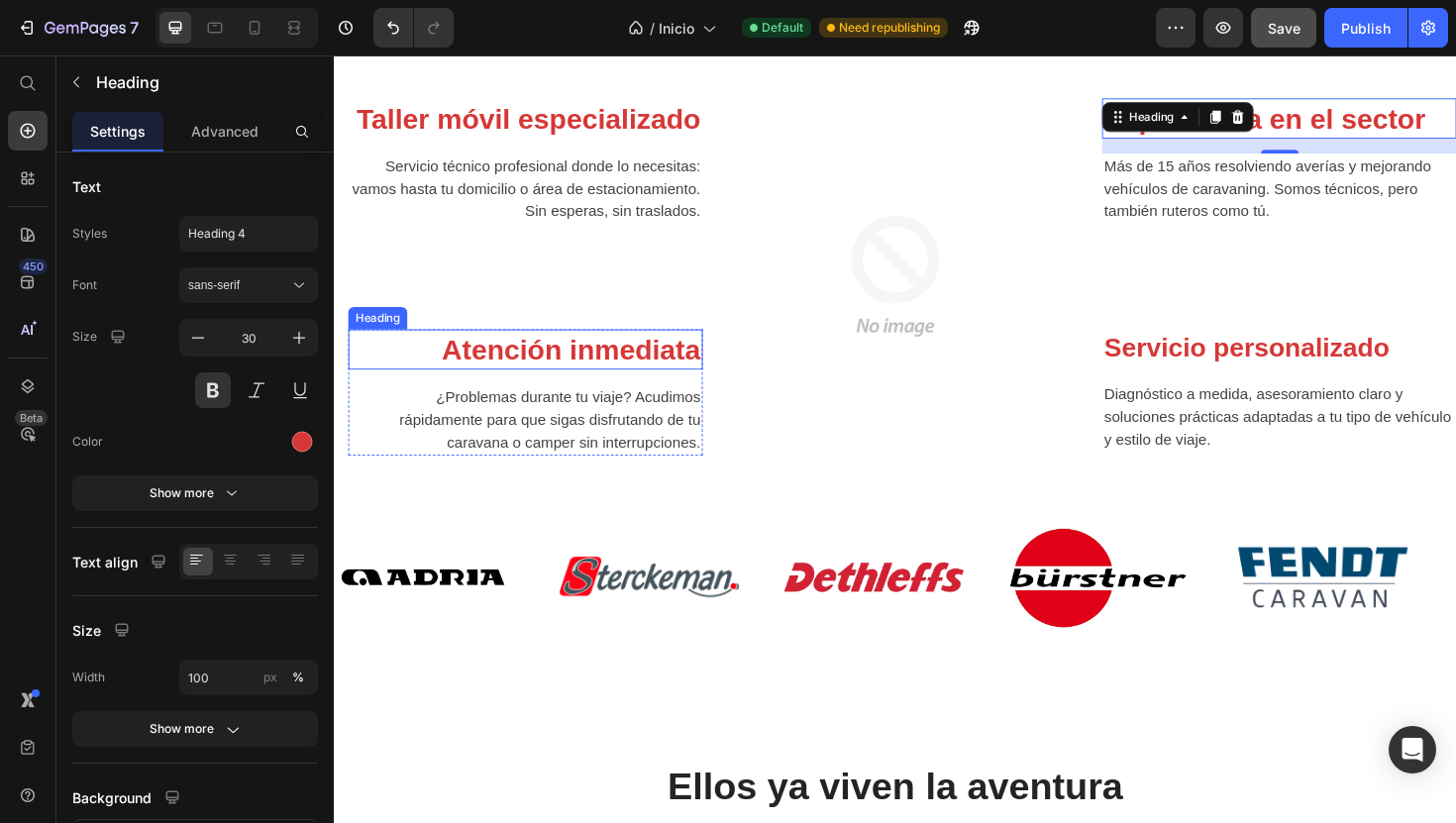 click on "Atención inmediata" at bounding box center (536, 366) 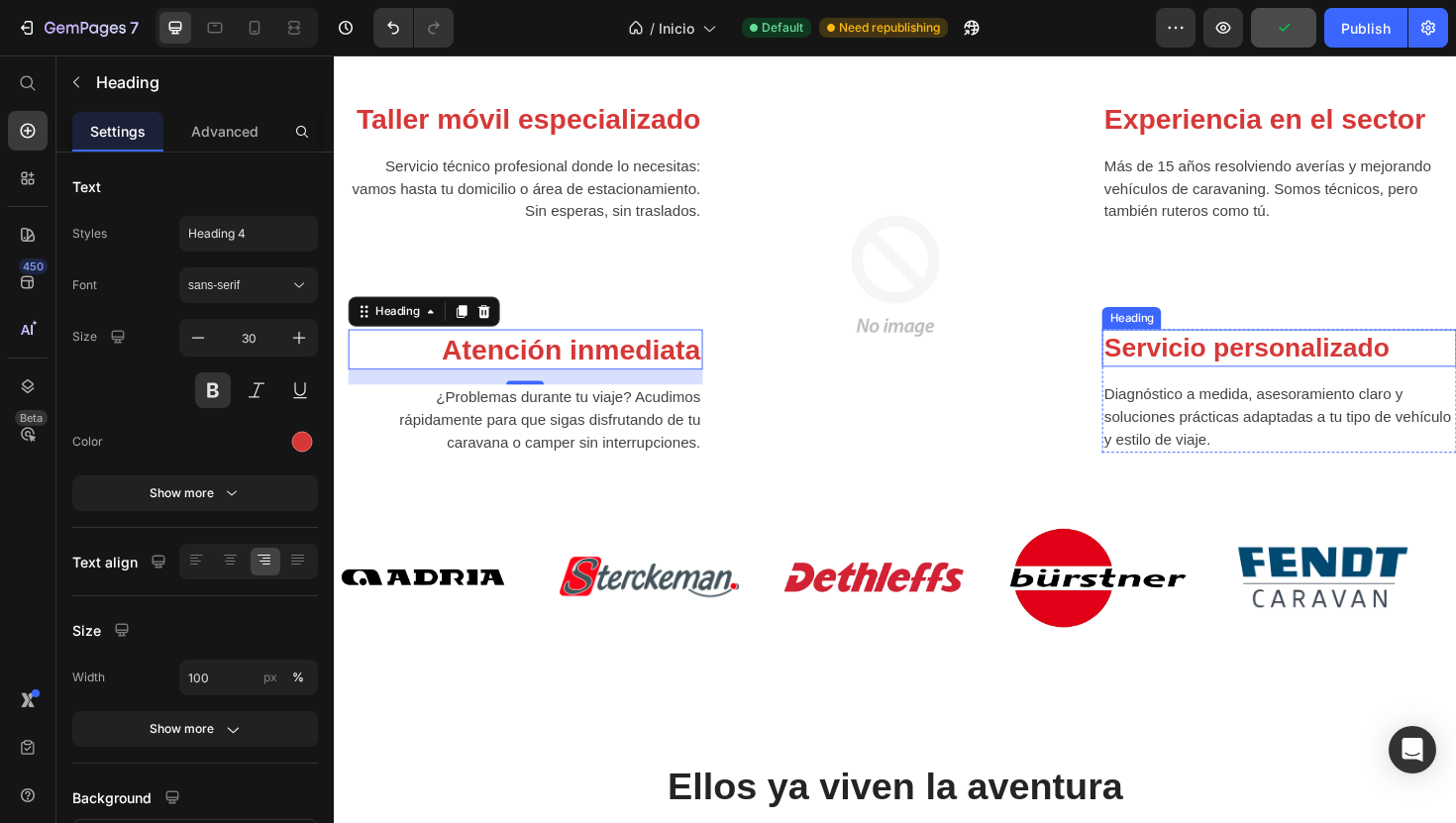 click on "Servicio personalizado" at bounding box center [1334, 365] 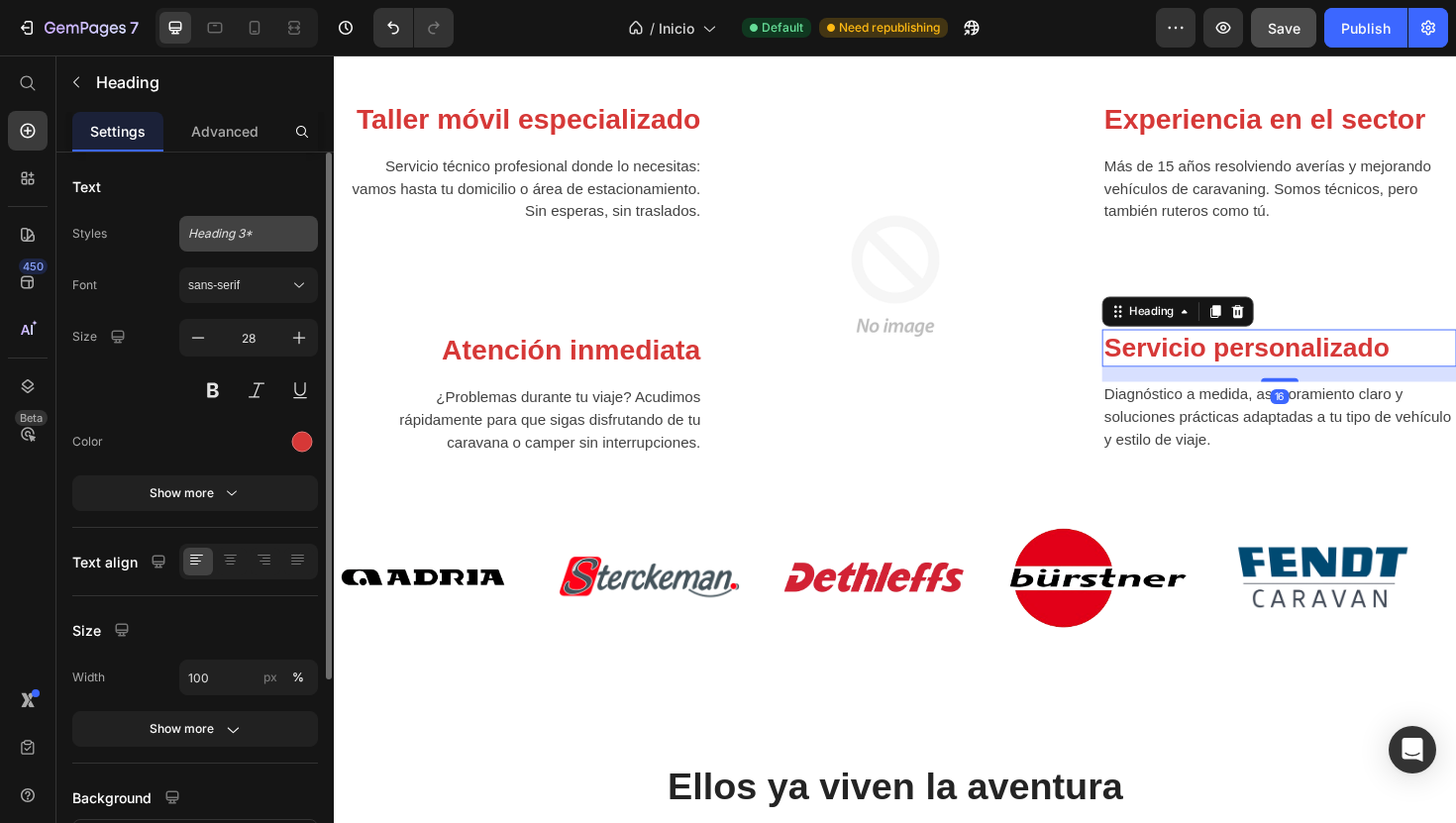 click on "Heading 3*" at bounding box center (249, 234) 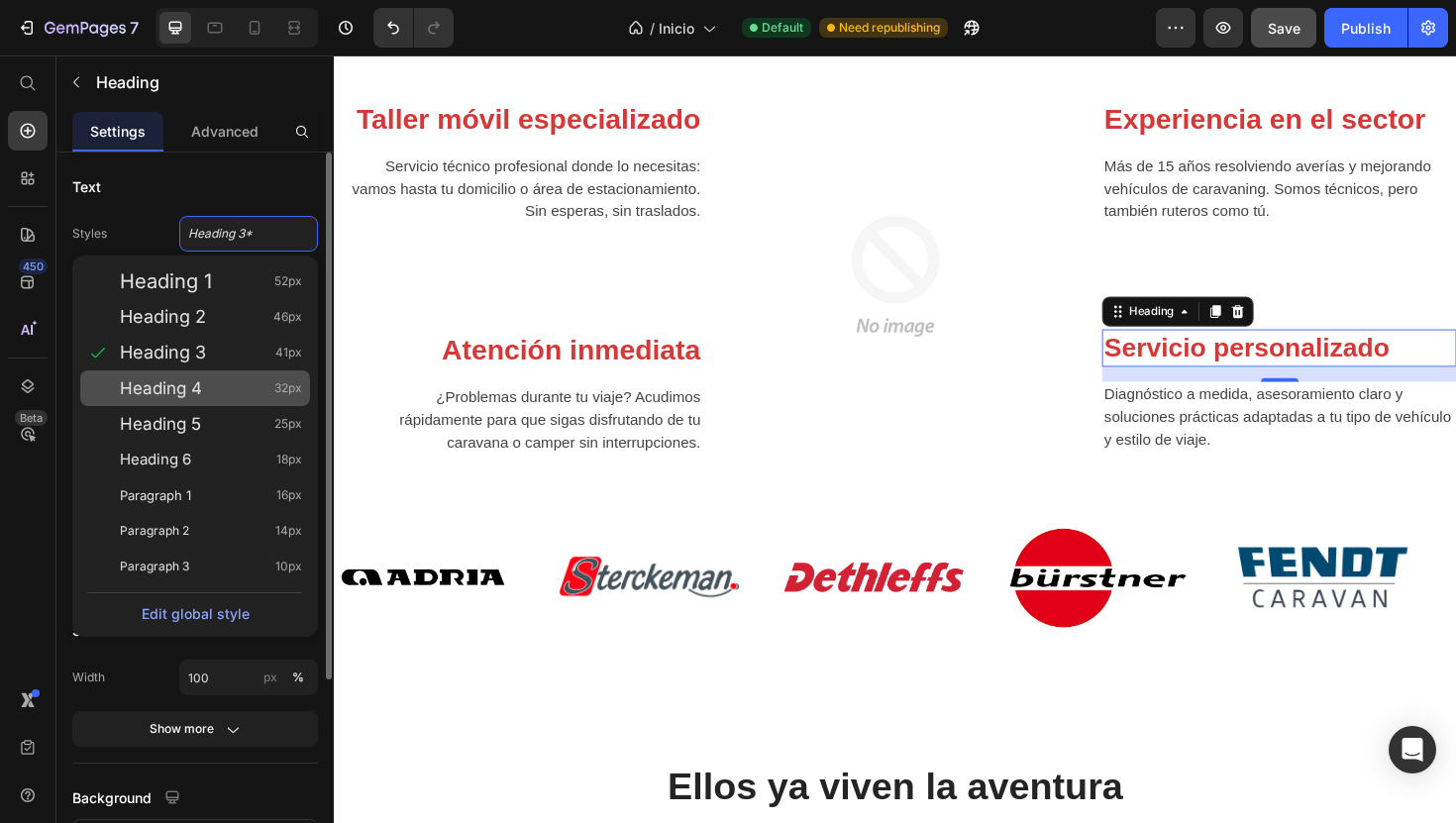 click on "Heading 4 32px" 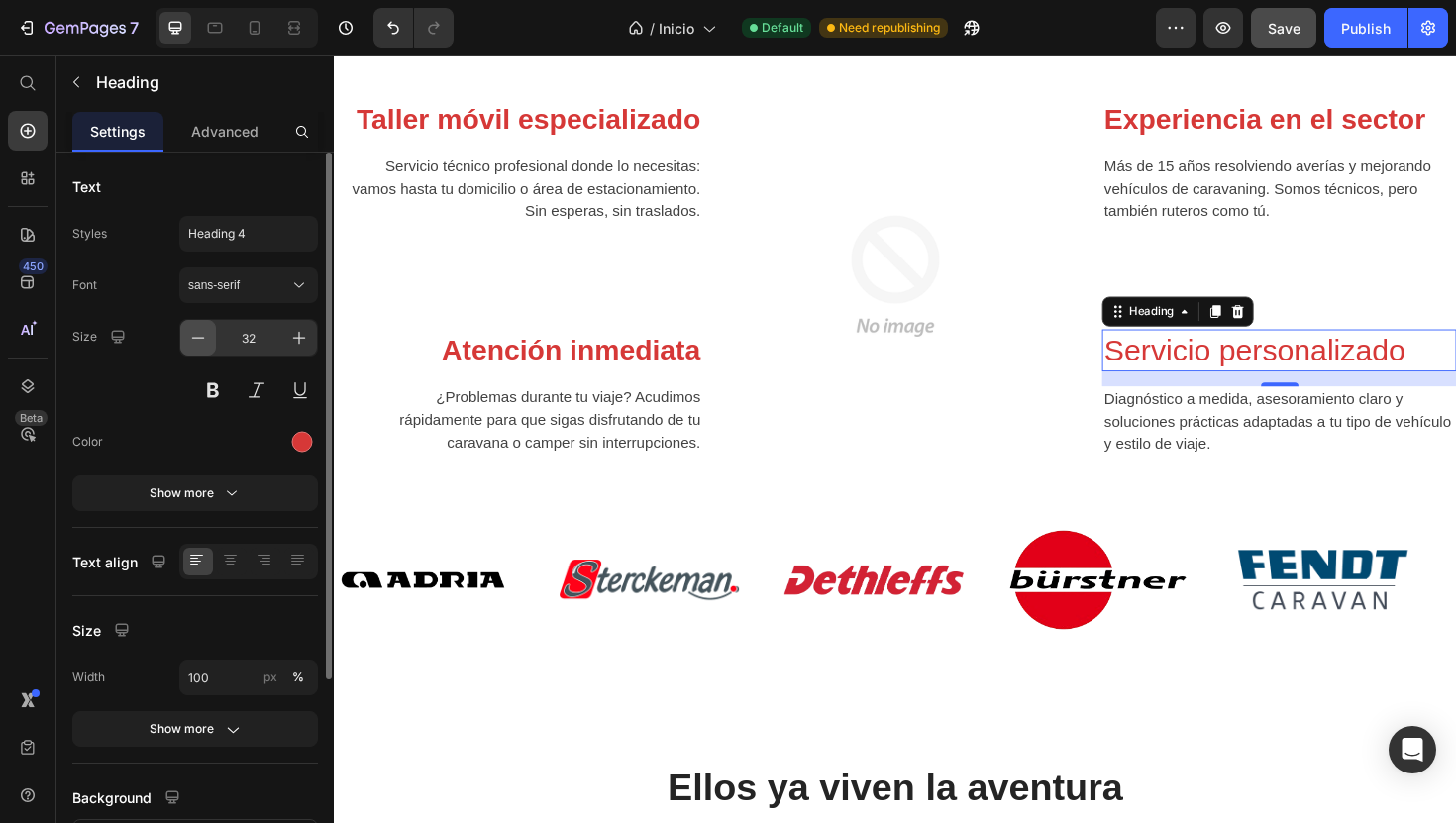 click 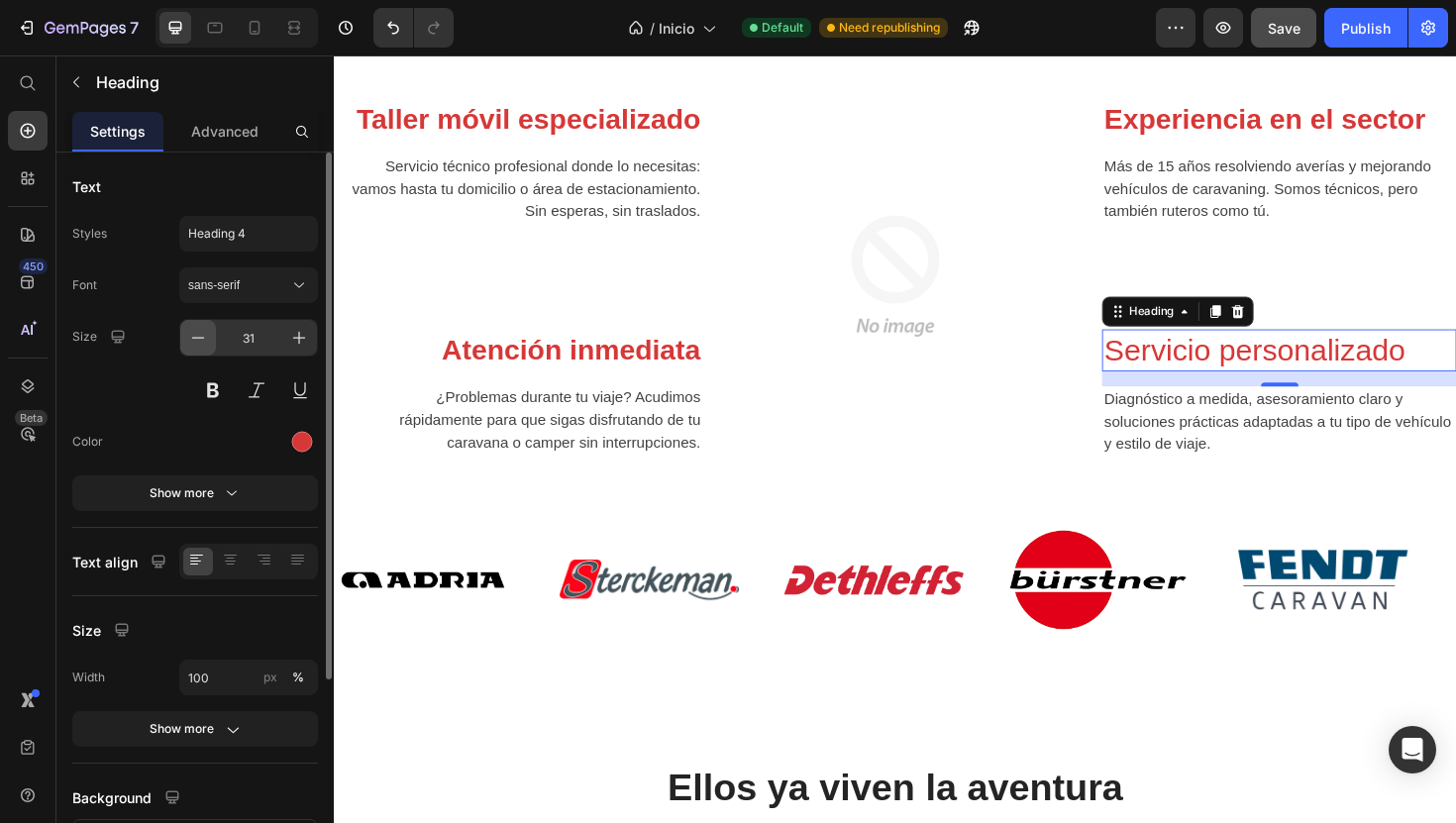 click 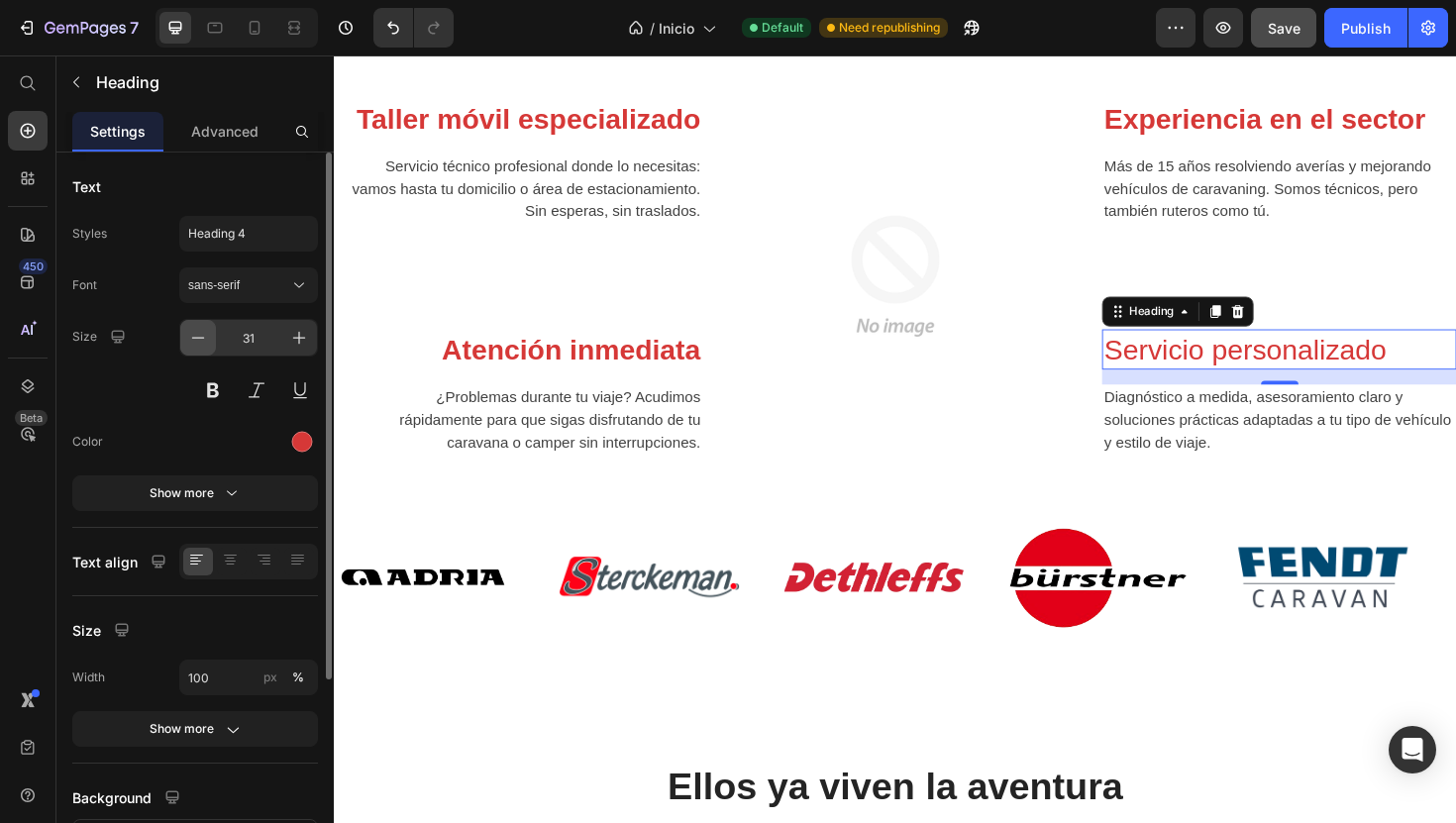 type on "30" 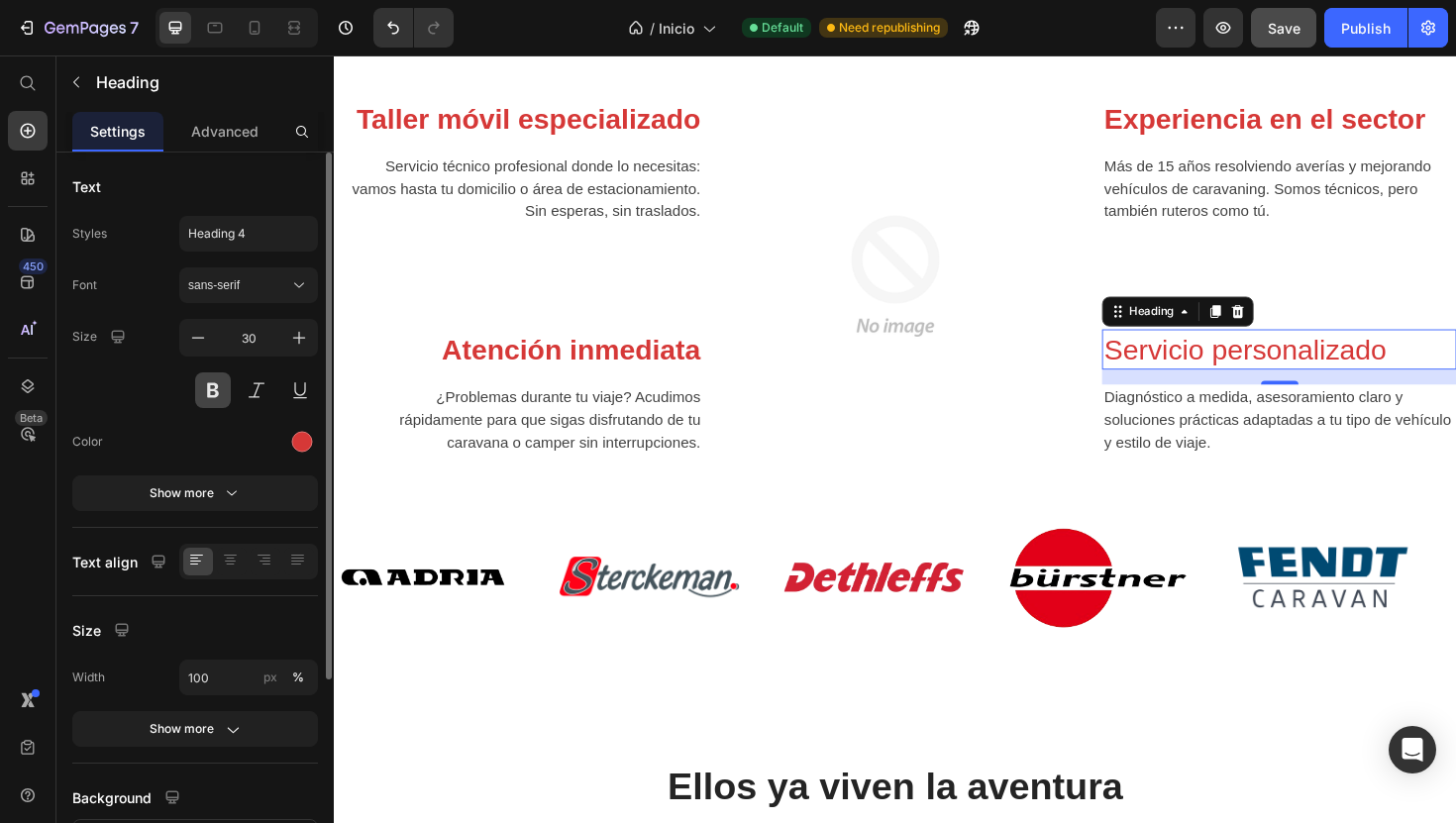 click at bounding box center [213, 390] 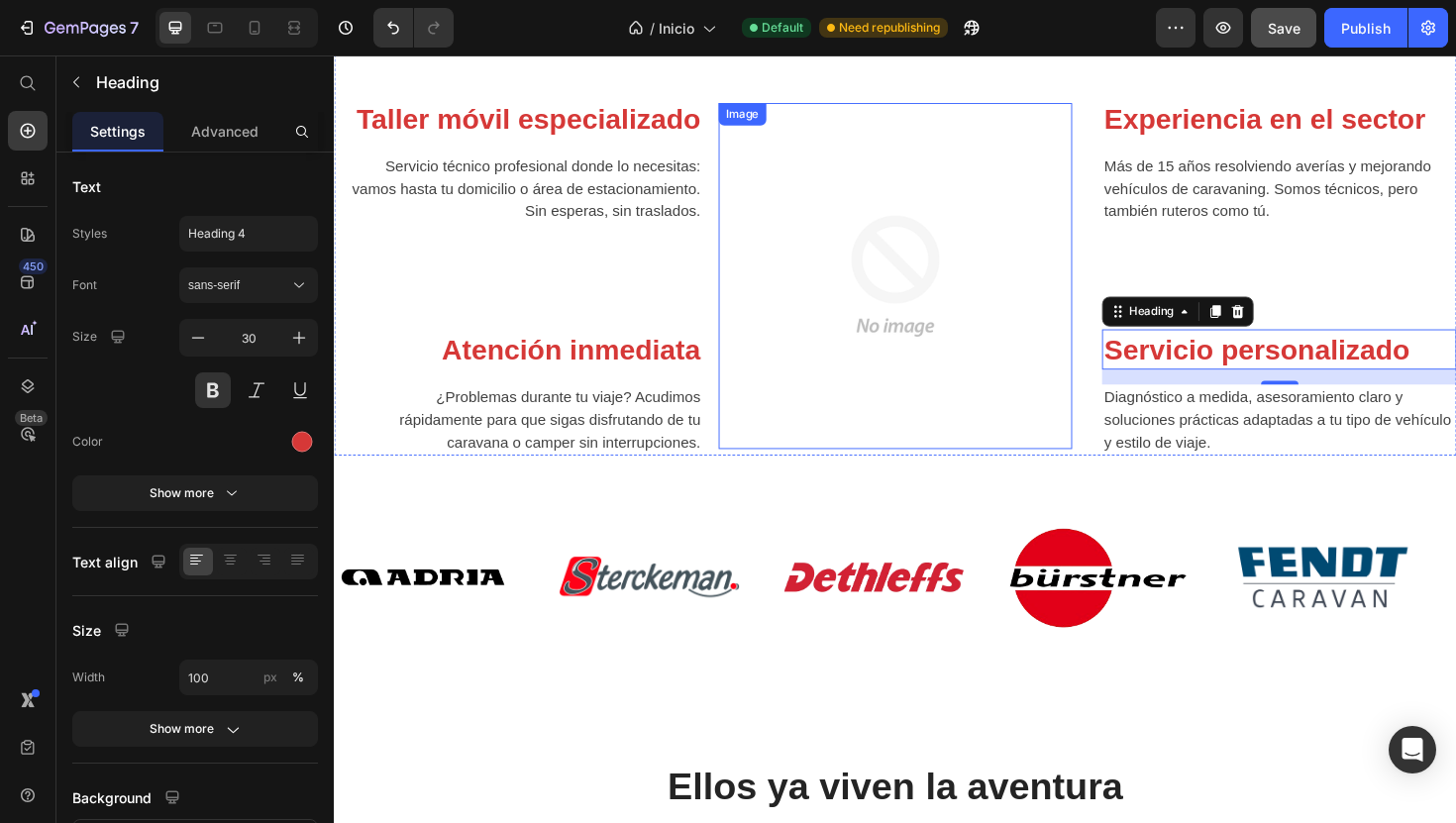 scroll, scrollTop: 3007, scrollLeft: 0, axis: vertical 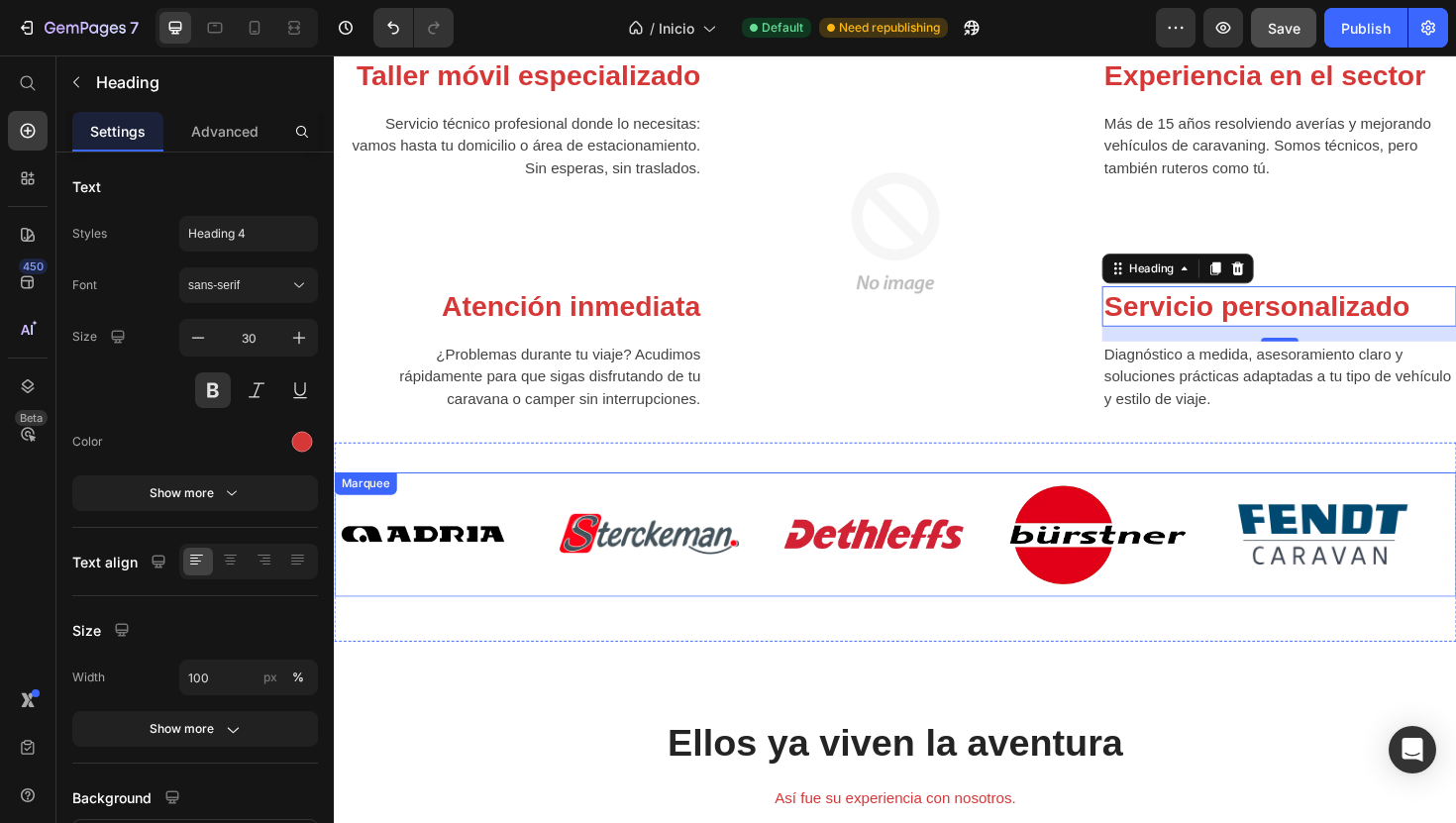 click on "Taller móvil especializado Heading Servicio técnico profesional donde lo necesitas: vamos hasta tu domicilio o área de estacionamiento. Sin esperas, sin traslados. Text block Row Atención inmediata Heading ¿Problemas durante tu viaje? Acudimos rápidamente para que sigas disfrutando de tu caravana o camper sin interrupciones. Text block Row Image Experiencia en el sector Heading Más de 15 años resolviendo averías y mejorando vehículos de caravaning. Somos técnicos, pero también ruteros como tú. Text block Row Servicio personalizado Heading   16 Diagnóstico a medida, asesoramiento claro y soluciones prácticas adaptadas a tu tipo de vehículo y estilo de viaje. Text block Row Row Section 7" at bounding box center [928, 219] 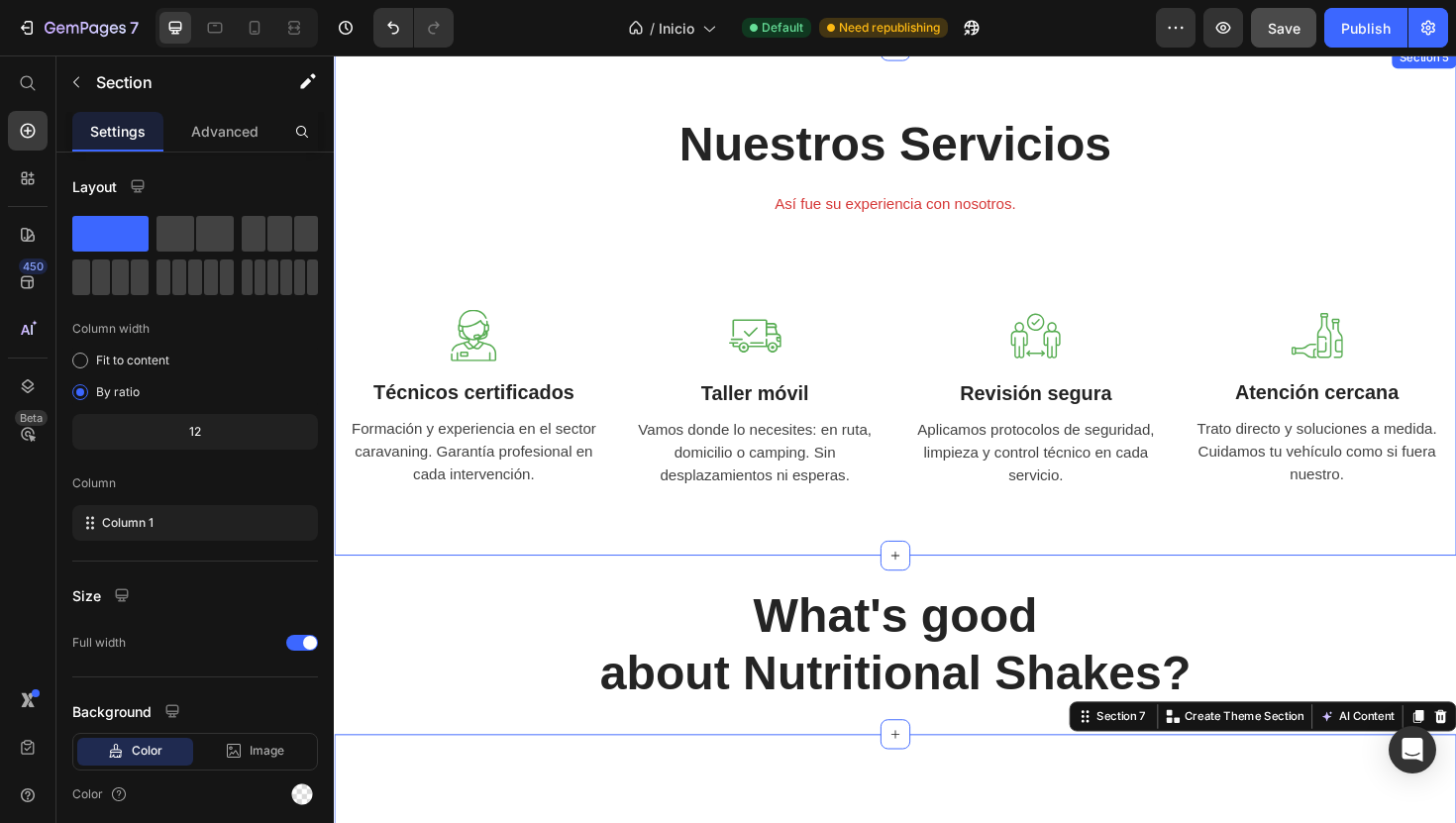 scroll, scrollTop: 2265, scrollLeft: 0, axis: vertical 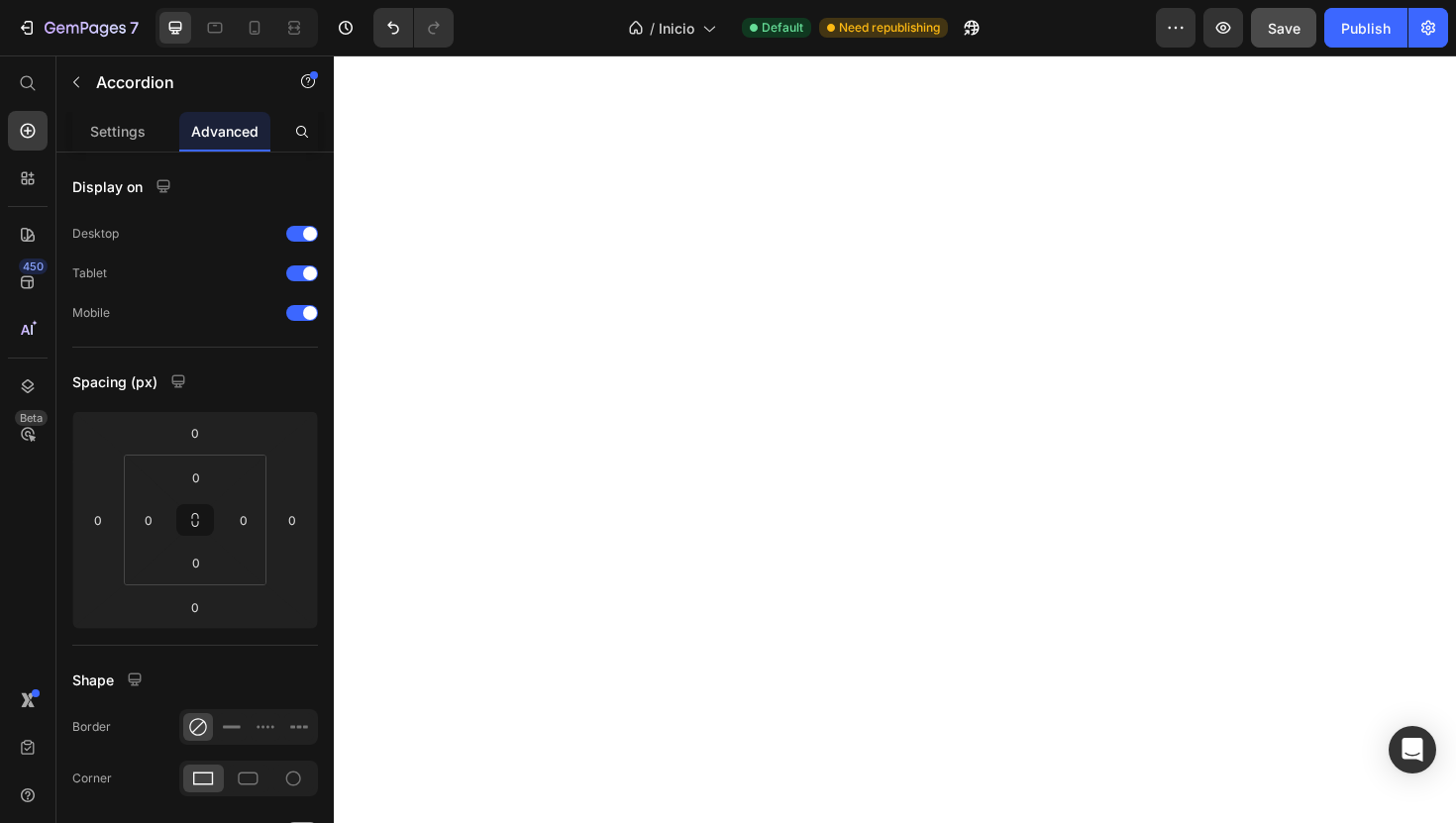 click on "Enviar Submit Button" at bounding box center [758, 2881] 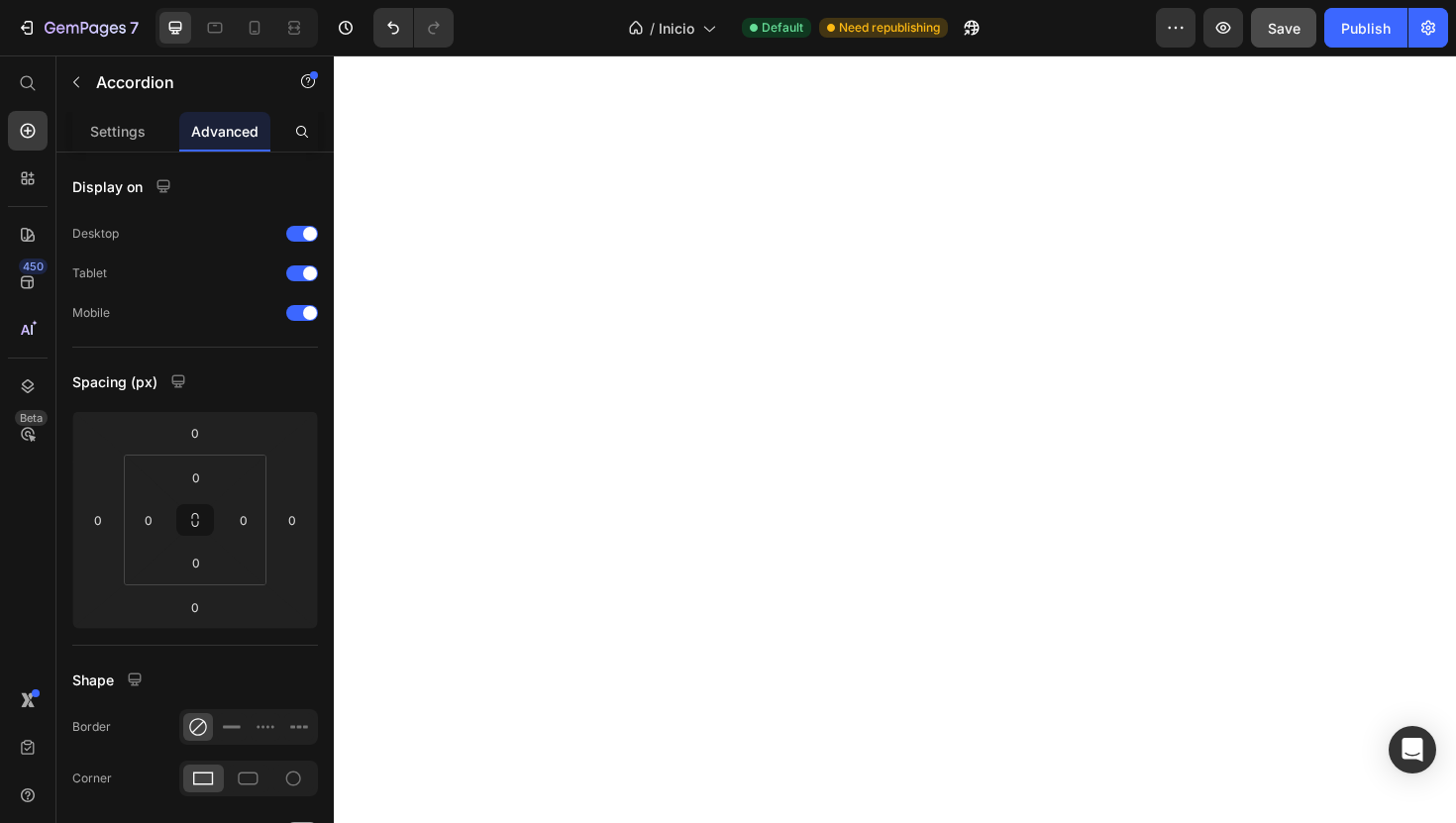 click on "Enviar Submit Button" at bounding box center [758, 2853] 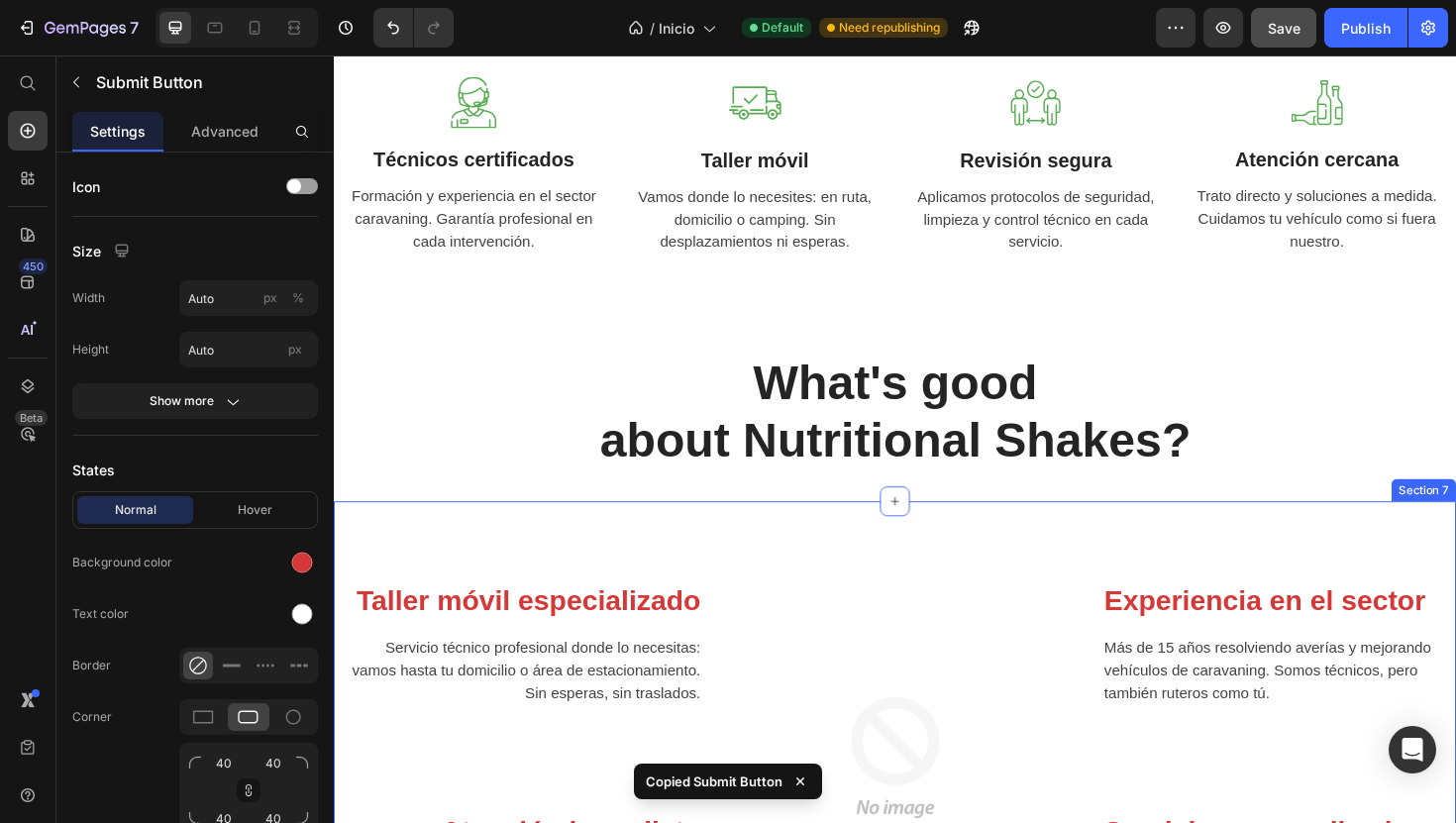 scroll, scrollTop: 2188, scrollLeft: 0, axis: vertical 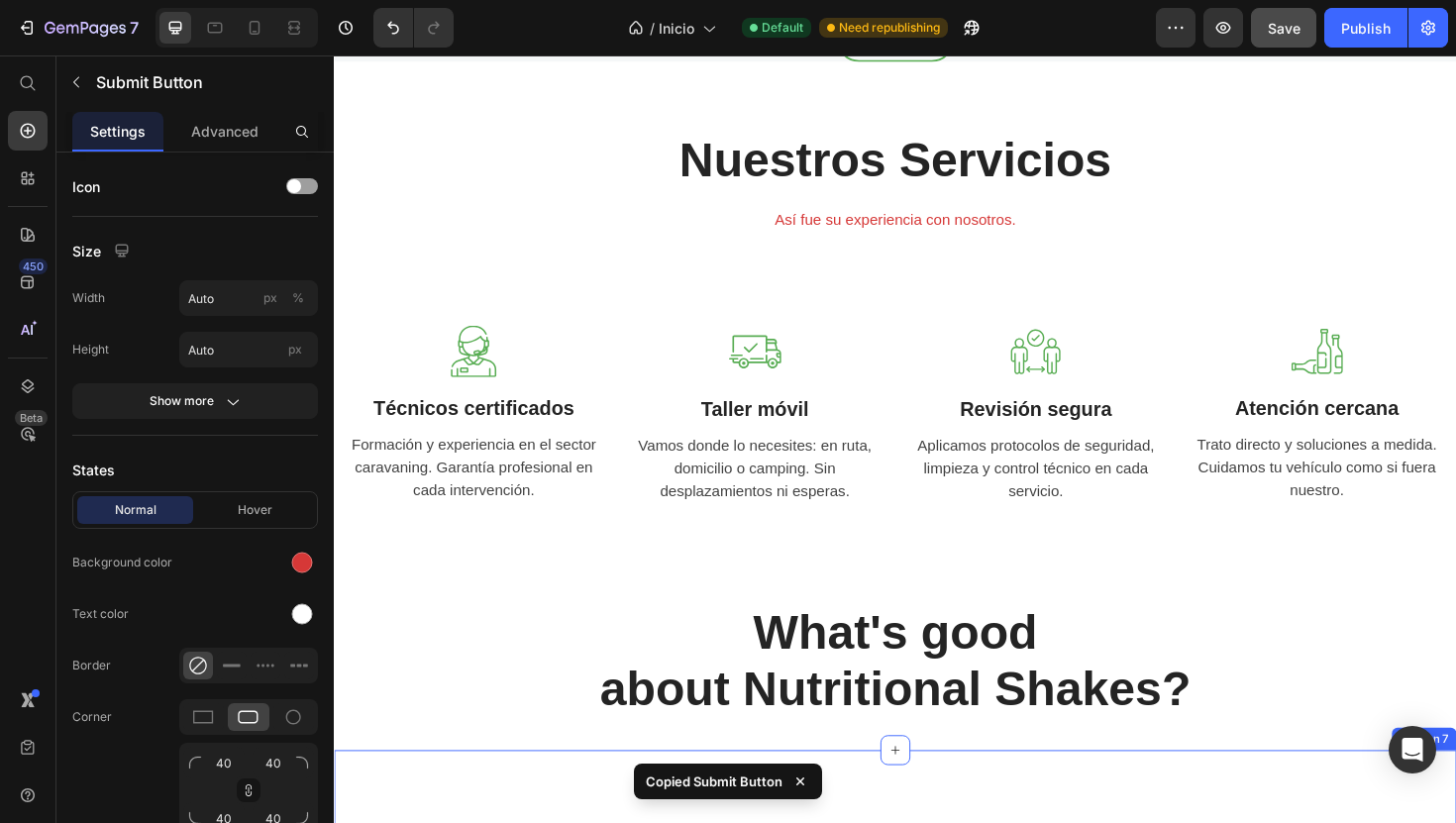 click on "Nuestros Servicios Heading Así fue su experiencia con nosotros. Text block Row Image Técnicos certificados Text block Formación y experiencia en el sector caravaning. Garantía profesional en cada intervención. Text block Image Taller móvil Text block Vamos donde lo necesites: en ruta, domicilio o camping. Sin desplazamientos ni esperas. Text block Image Revisión segura Text block Aplicamos protocolos de seguridad, limpieza y control técnico en cada servicio. Text block Image Atención cercana Text block Trato directo y soluciones a medida. Cuidamos tu vehículo como si fuera nuestro. Text block Row Section 5" at bounding box center (928, 333) 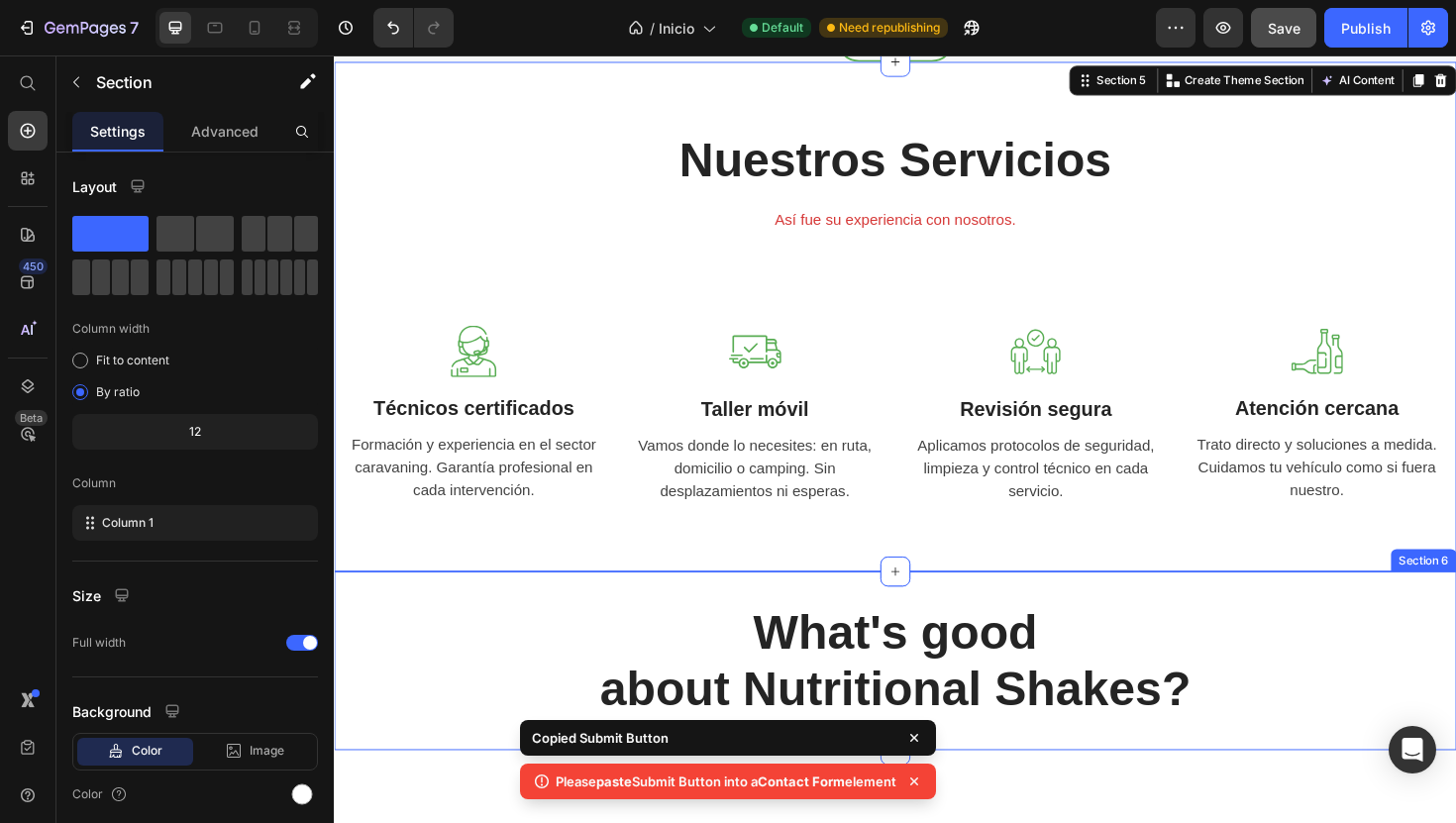click on "What's good about Nutritional Shakes? Heading Section 6" at bounding box center [928, 696] 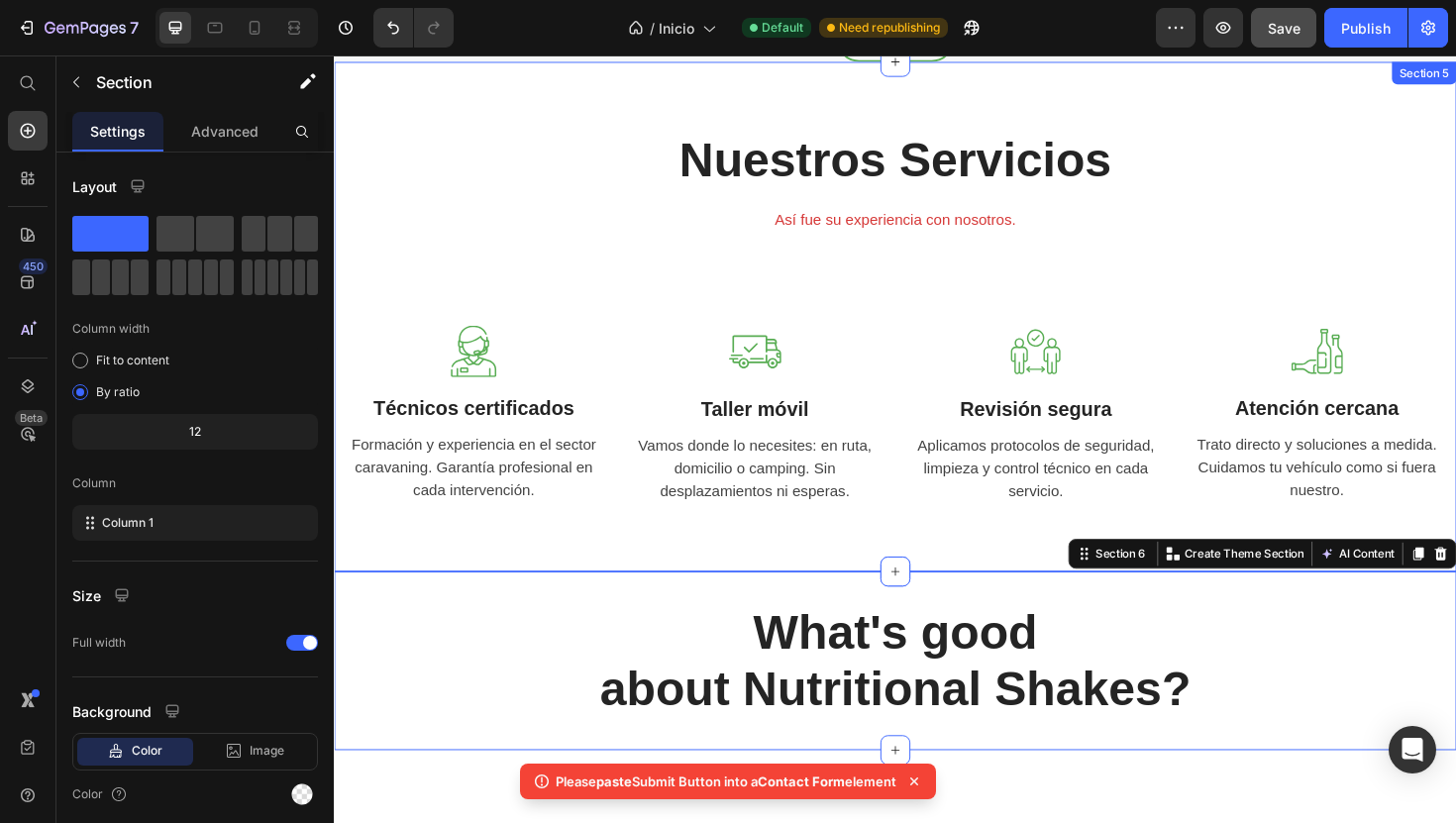 click on "Nuestros Servicios Heading Así fue su experiencia con nosotros. Text block Row Image Técnicos certificados Text block Formación y experiencia en el sector caravaning. Garantía profesional en cada intervención. Text block Image Taller móvil Text block Vamos donde lo necesites: en ruta, domicilio o camping. Sin desplazamientos ni esperas. Text block Image Revisión segura Text block Aplicamos protocolos de seguridad, limpieza y control técnico en cada servicio. Text block Image Atención cercana Text block Trato directo y soluciones a medida. Cuidamos tu vehículo como si fuera nuestro. Text block Row" at bounding box center [928, 333] 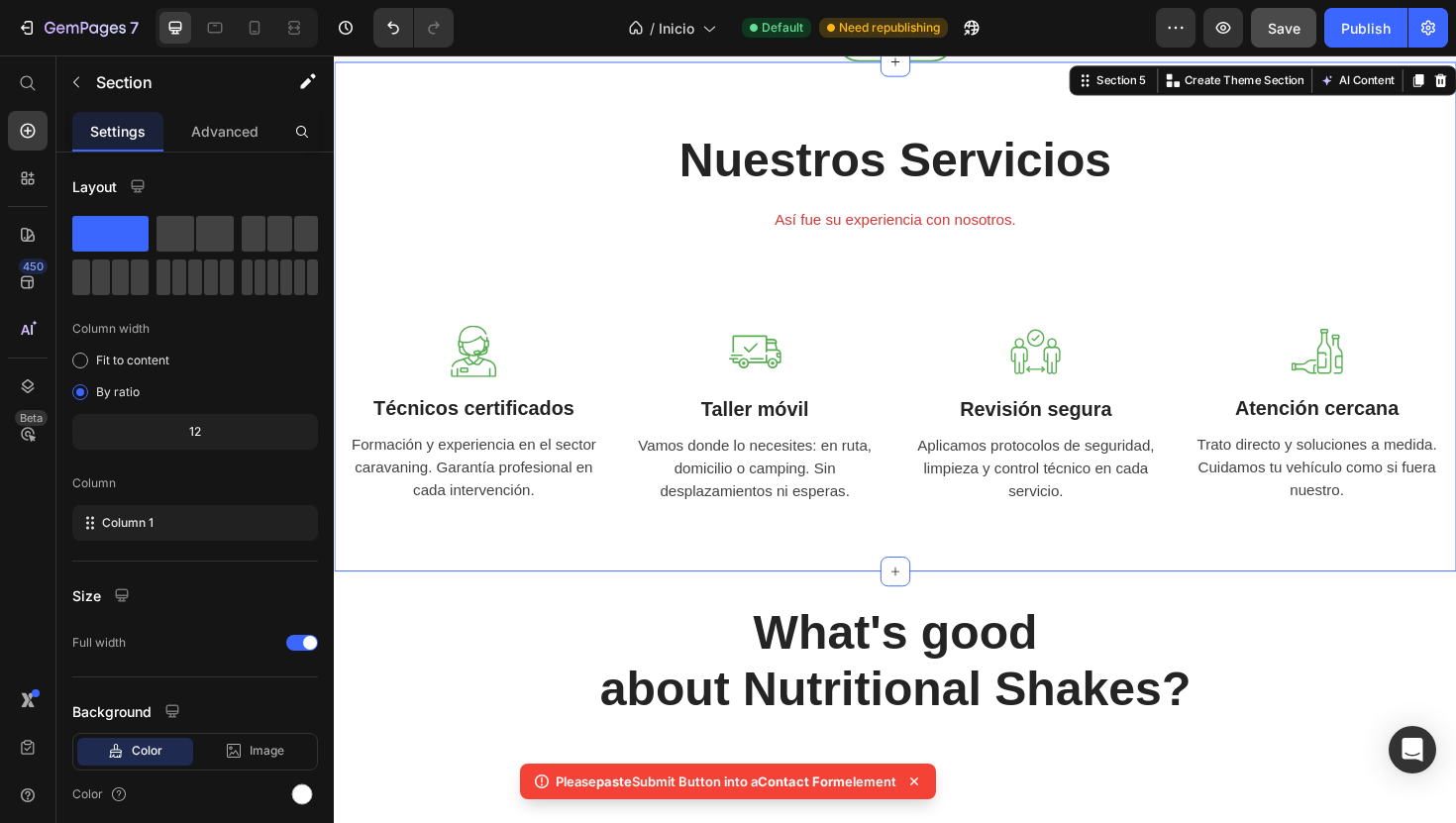 scroll, scrollTop: 2255, scrollLeft: 0, axis: vertical 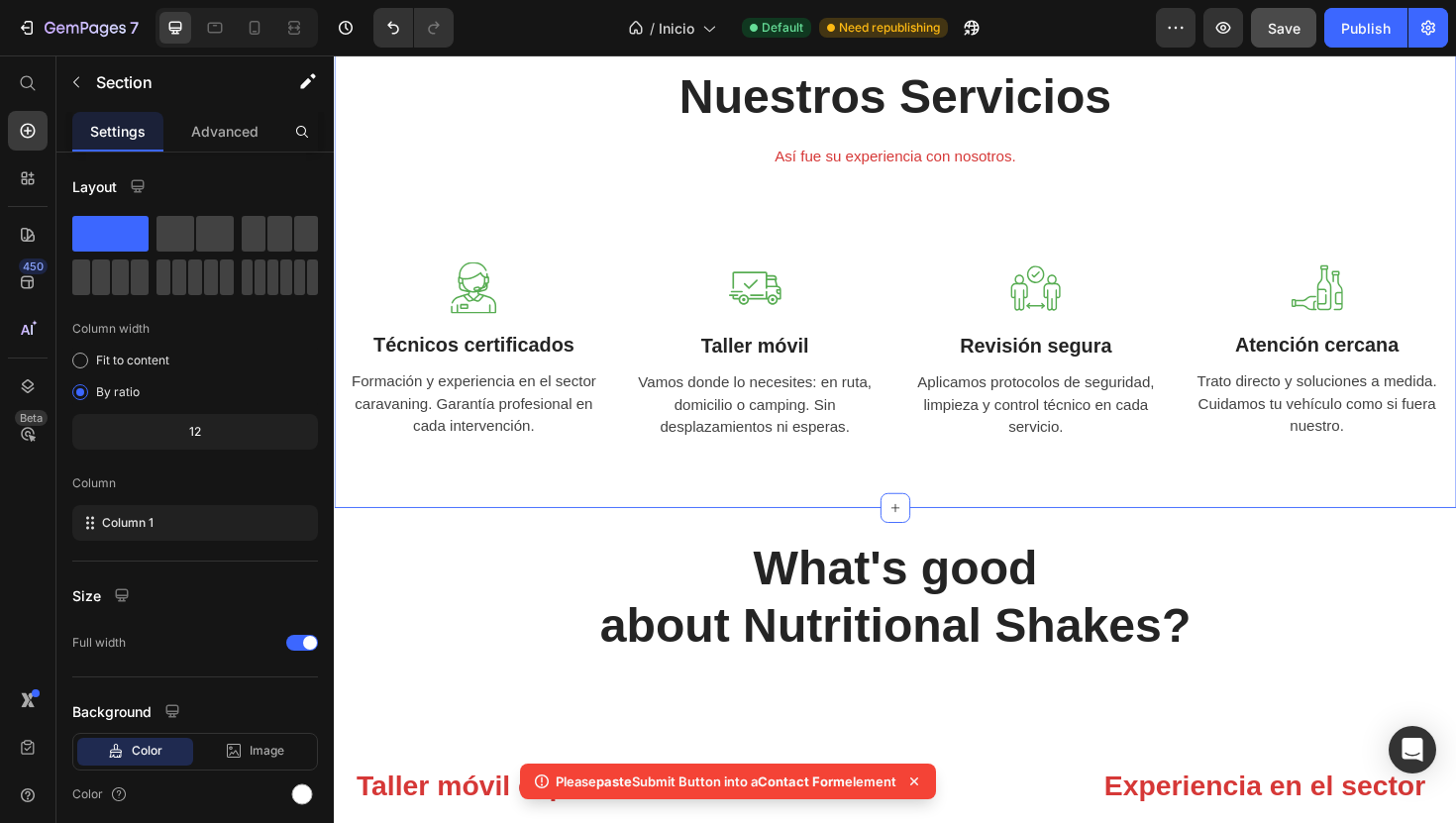 click on "Nuestros Servicios Heading Así fue su experiencia con nosotros. Text block Row Image Técnicos certificados Text block Formación y experiencia en el sector caravaning. Garantía profesional en cada intervención. Text block Image Taller móvil Text block Vamos donde lo necesites: en ruta, domicilio o camping. Sin desplazamientos ni esperas. Text block Image Revisión segura Text block Aplicamos protocolos de seguridad, limpieza y control técnico en cada servicio. Text block Image Atención cercana Text block Trato directo y soluciones a medida. Cuidamos tu vehículo como si fuera nuestro. Text block Row Section 5   You can create reusable sections Create Theme Section AI Content Write with GemAI What would you like to describe here? Tone and Voice Persuasive Product Marco Polo Show more Generate" at bounding box center (928, 265) 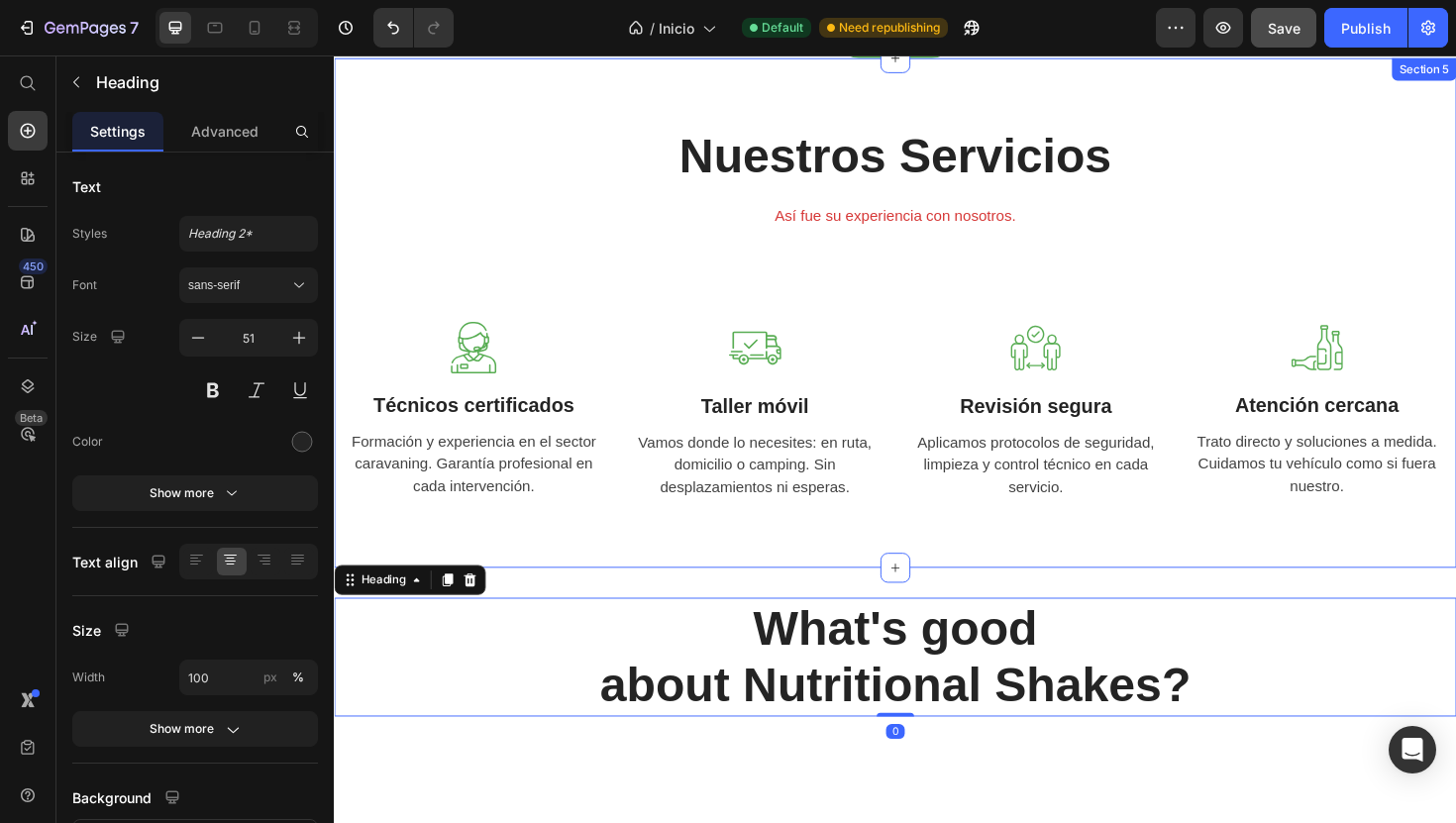 scroll, scrollTop: 1969, scrollLeft: 0, axis: vertical 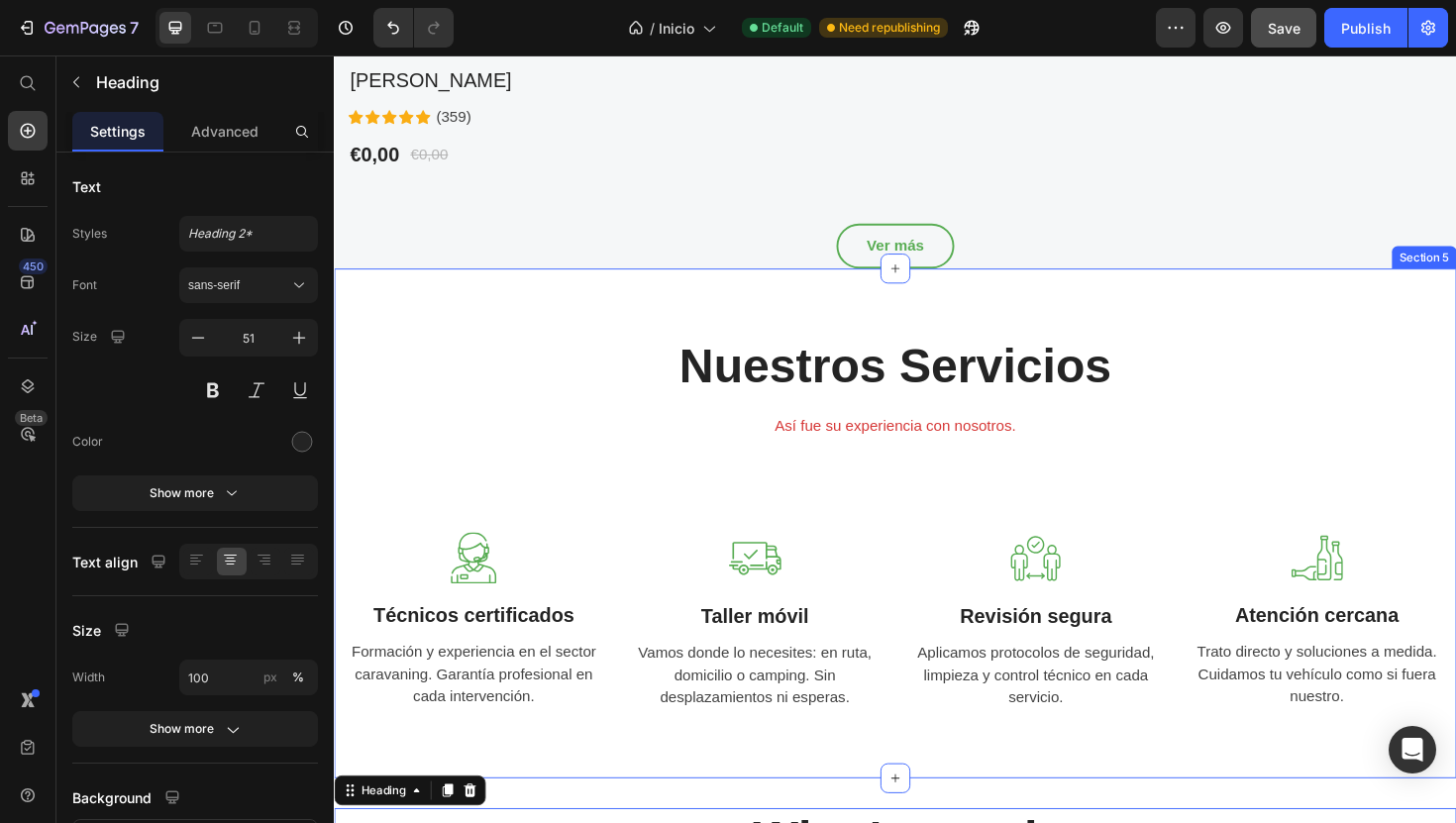 click on "Nuestros Servicios Heading Así fue su experiencia con nosotros. Text block Row Image Técnicos certificados Text block Formación y experiencia en el sector caravaning. Garantía profesional en cada intervención. Text block Image Taller móvil Text block Vamos donde lo necesites: en ruta, domicilio o camping. Sin desplazamientos ni esperas. Text block Image Revisión segura Text block Aplicamos protocolos de seguridad, limpieza y control técnico en cada servicio. Text block Image Atención cercana Text block Trato directo y soluciones a medida. Cuidamos tu vehículo como si fuera nuestro. Text block Row Section 5" at bounding box center (928, 552) 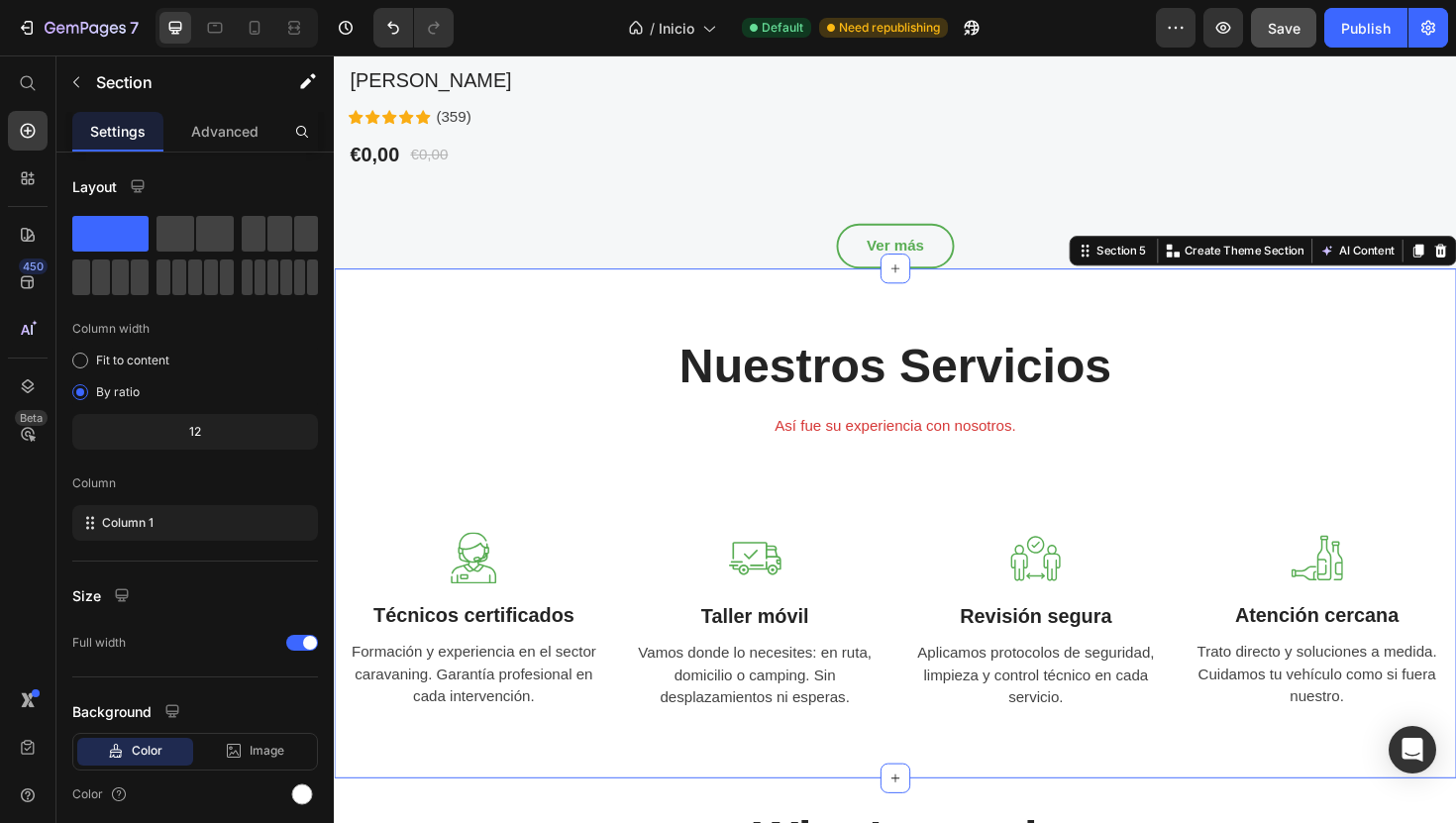 click on "Ver más Button" at bounding box center (928, 257) 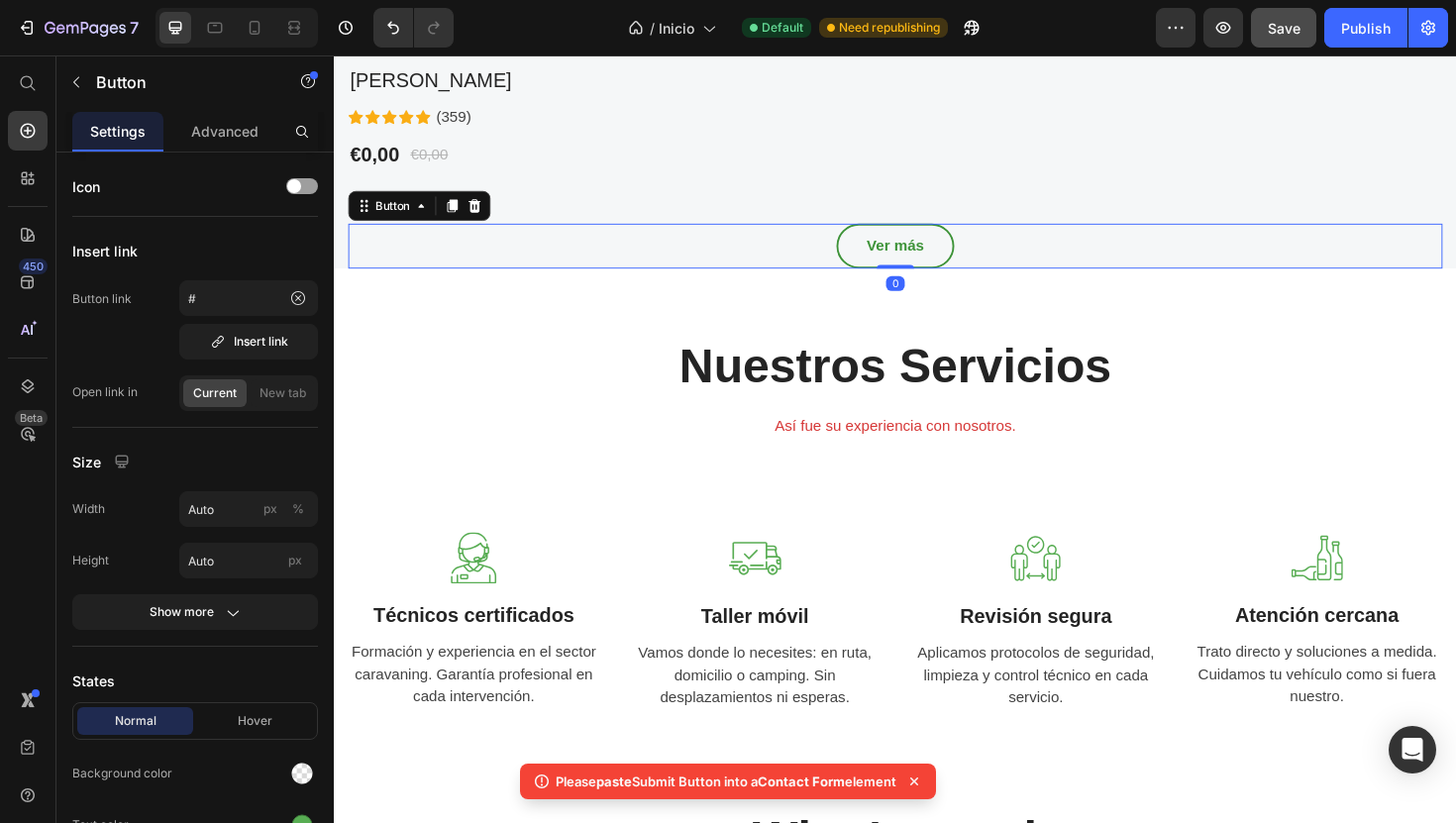 click on "Ver más" at bounding box center [927, 257] 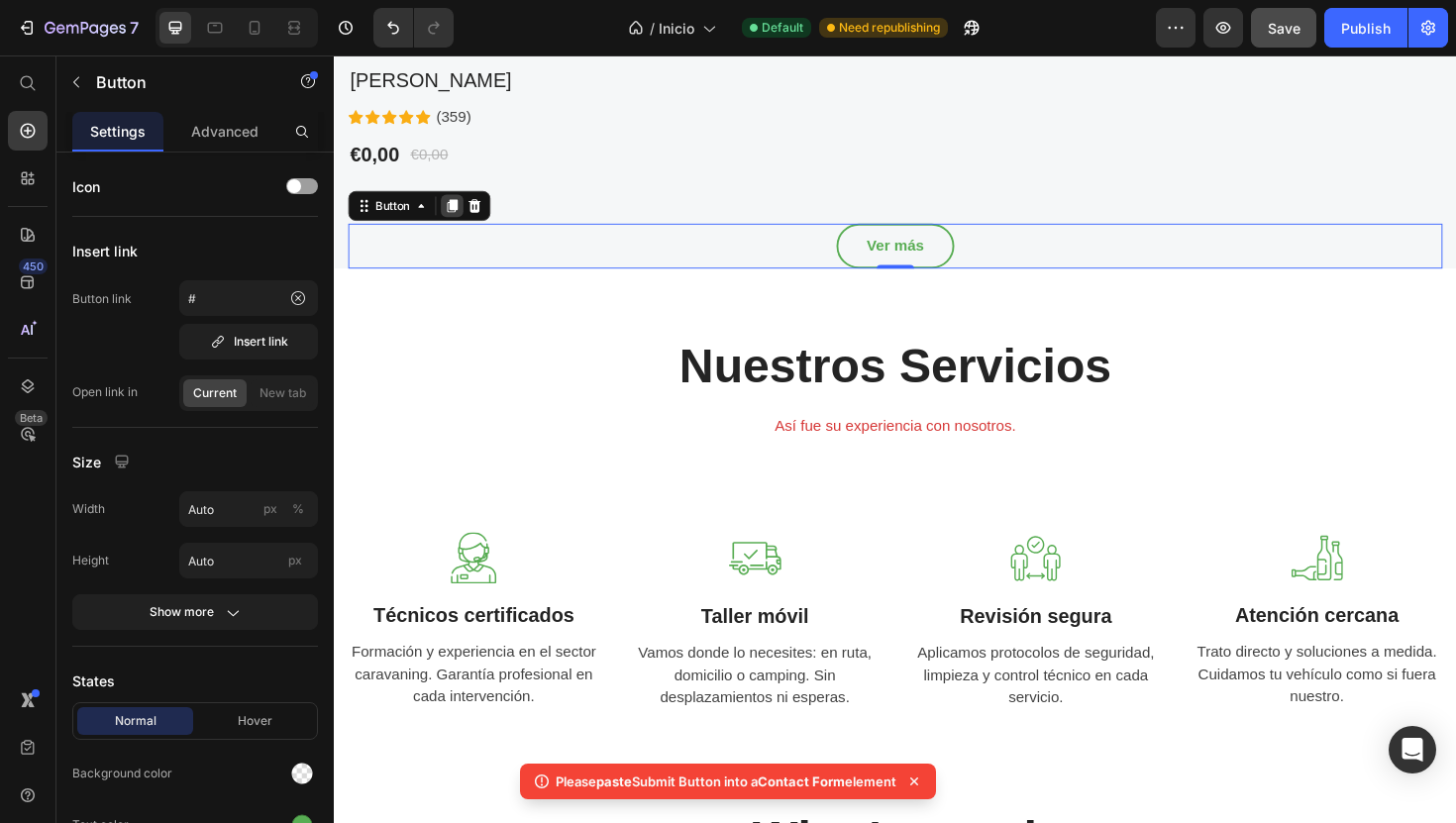 click 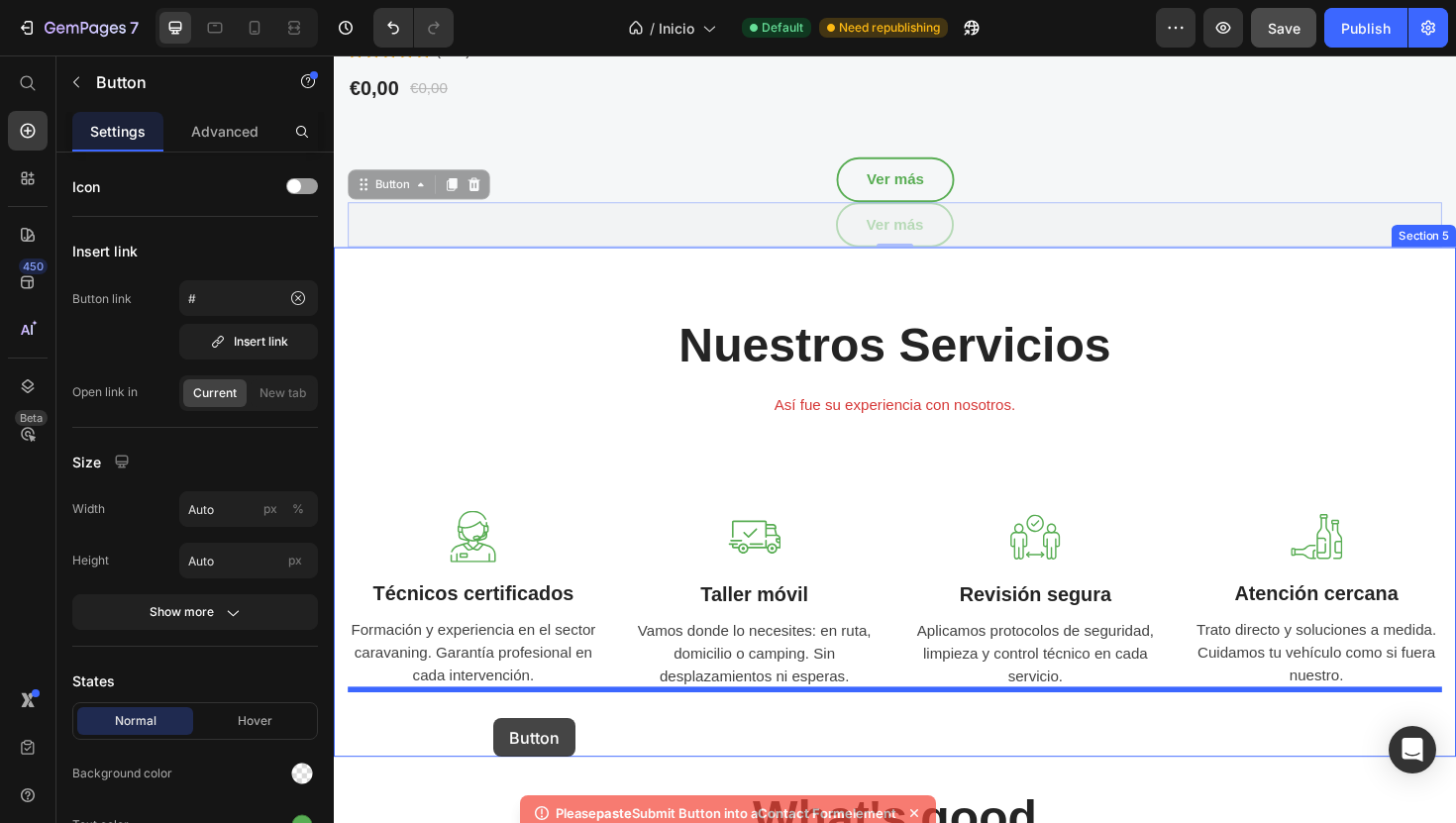 scroll, scrollTop: 2054, scrollLeft: 0, axis: vertical 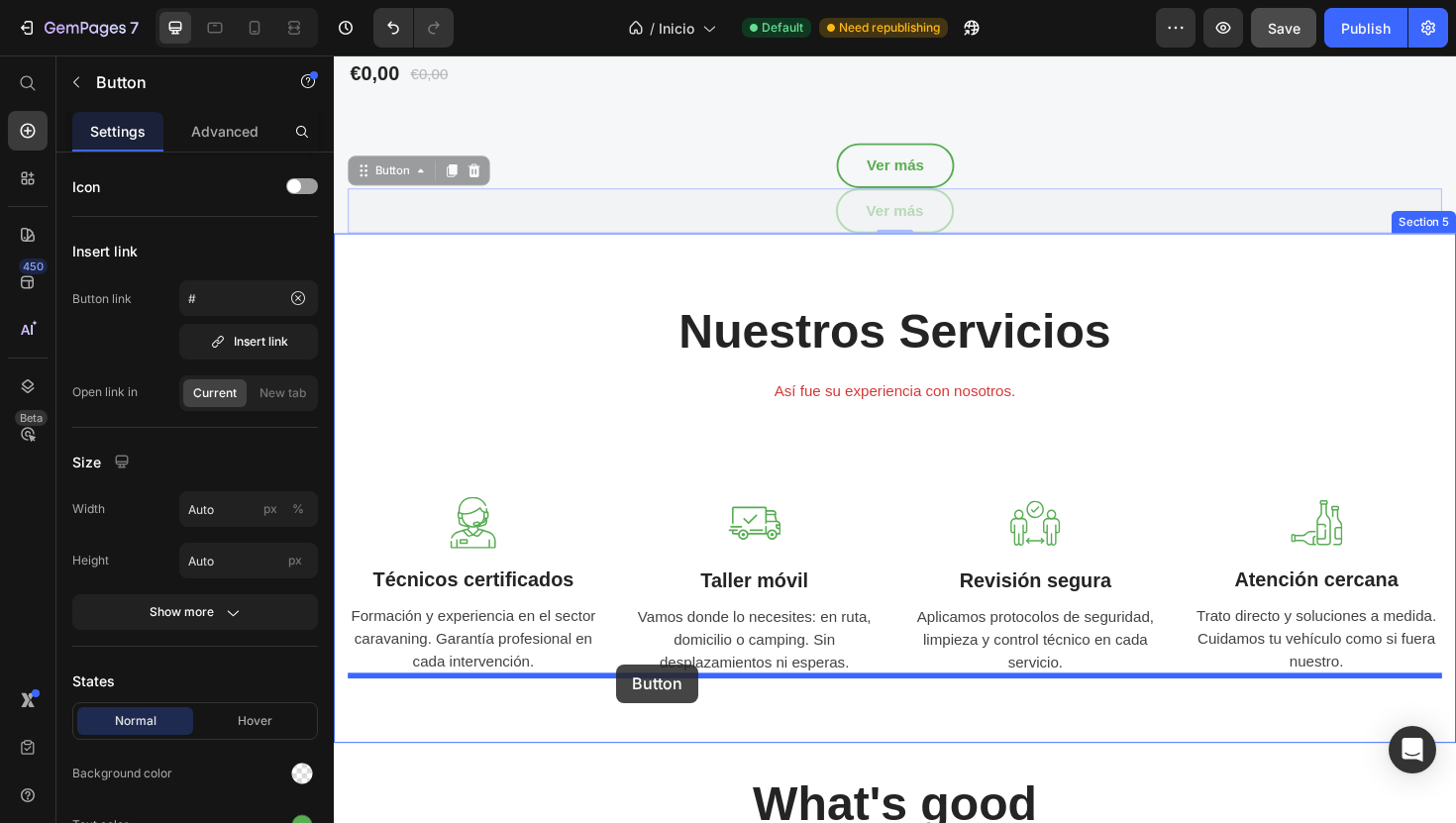 drag, startPoint x: 403, startPoint y: 257, endPoint x: 633, endPoint y: 700, distance: 499.1483 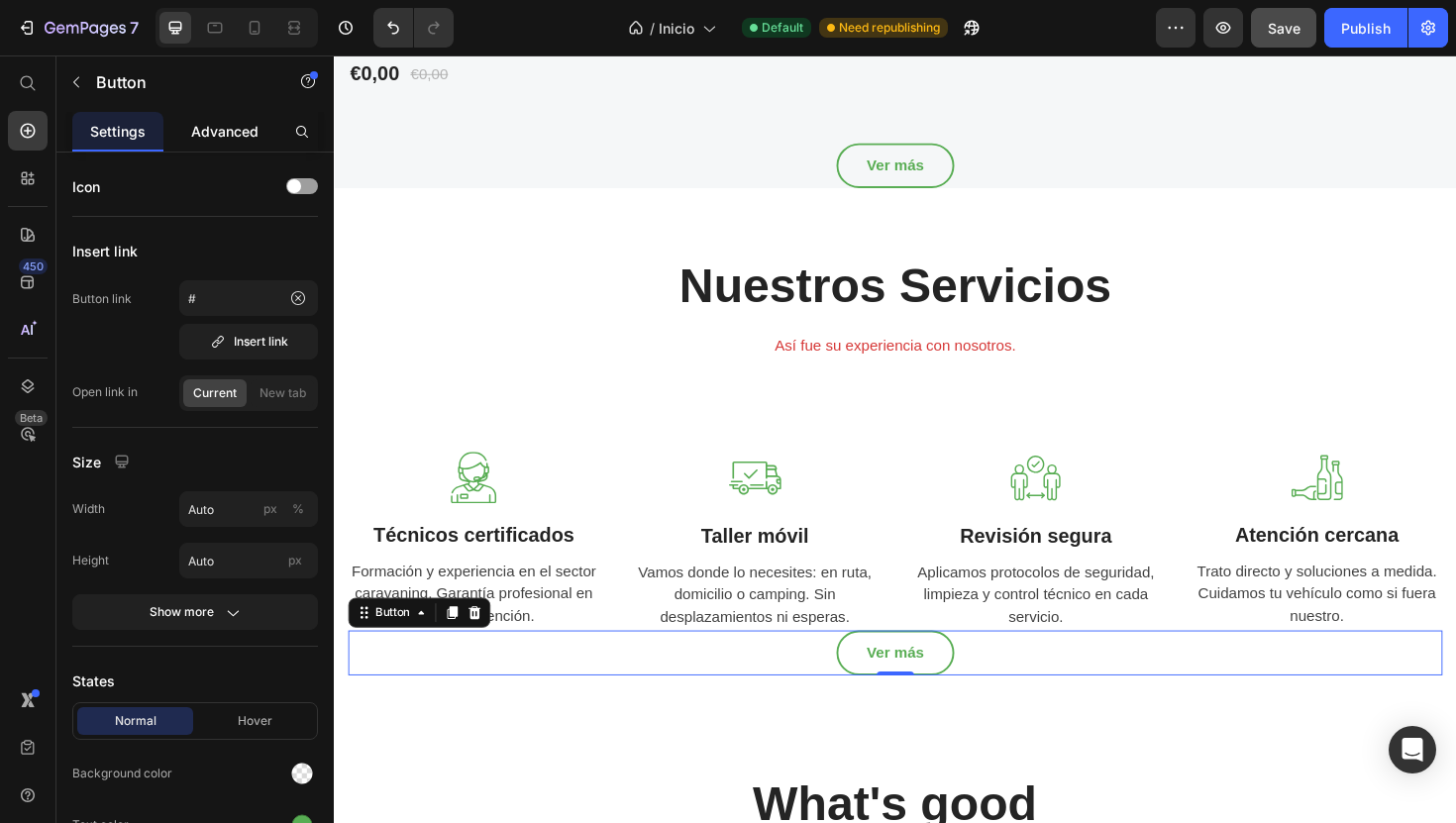 click on "Advanced" at bounding box center [225, 131] 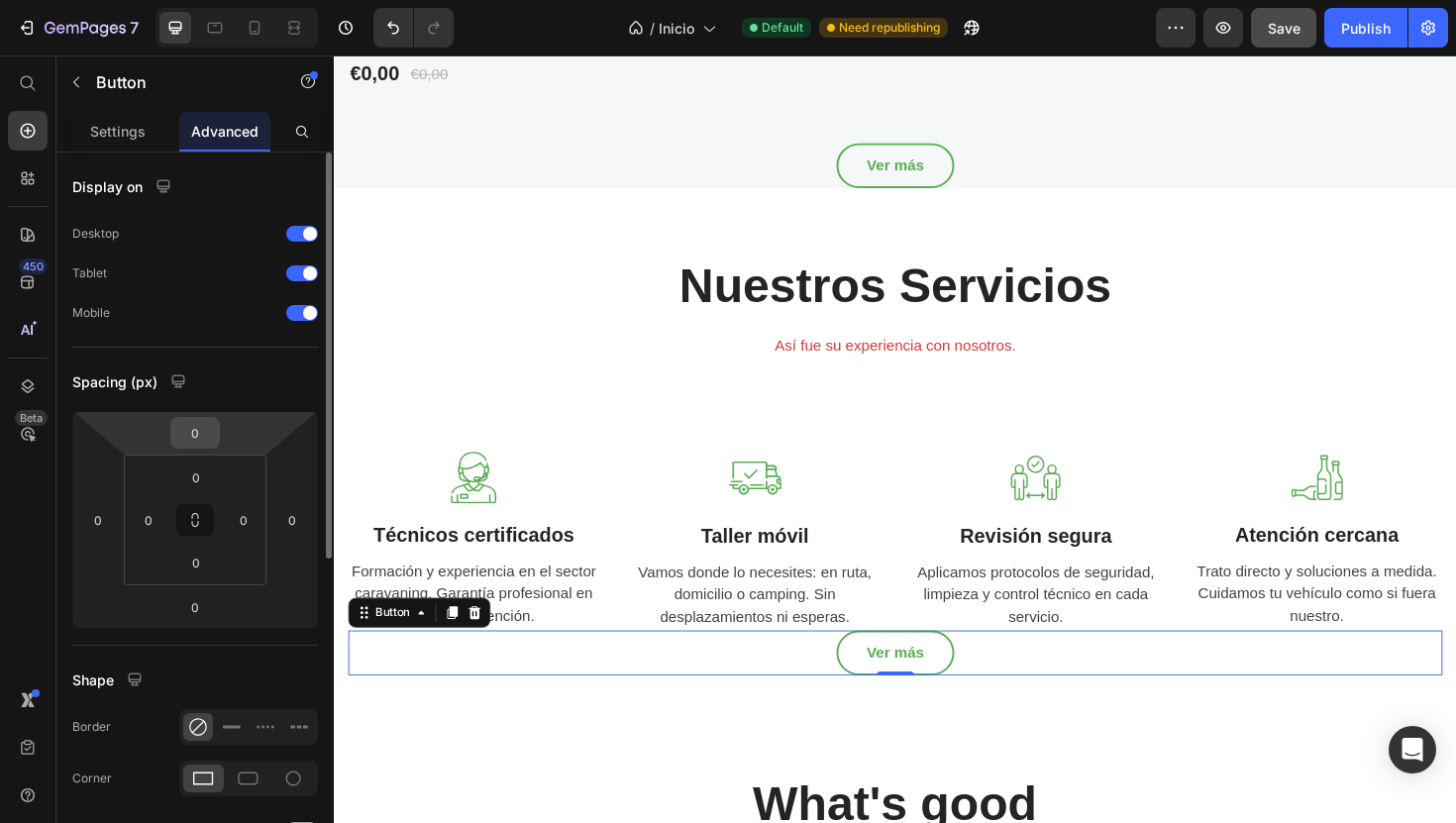 click on "0" at bounding box center (195, 433) 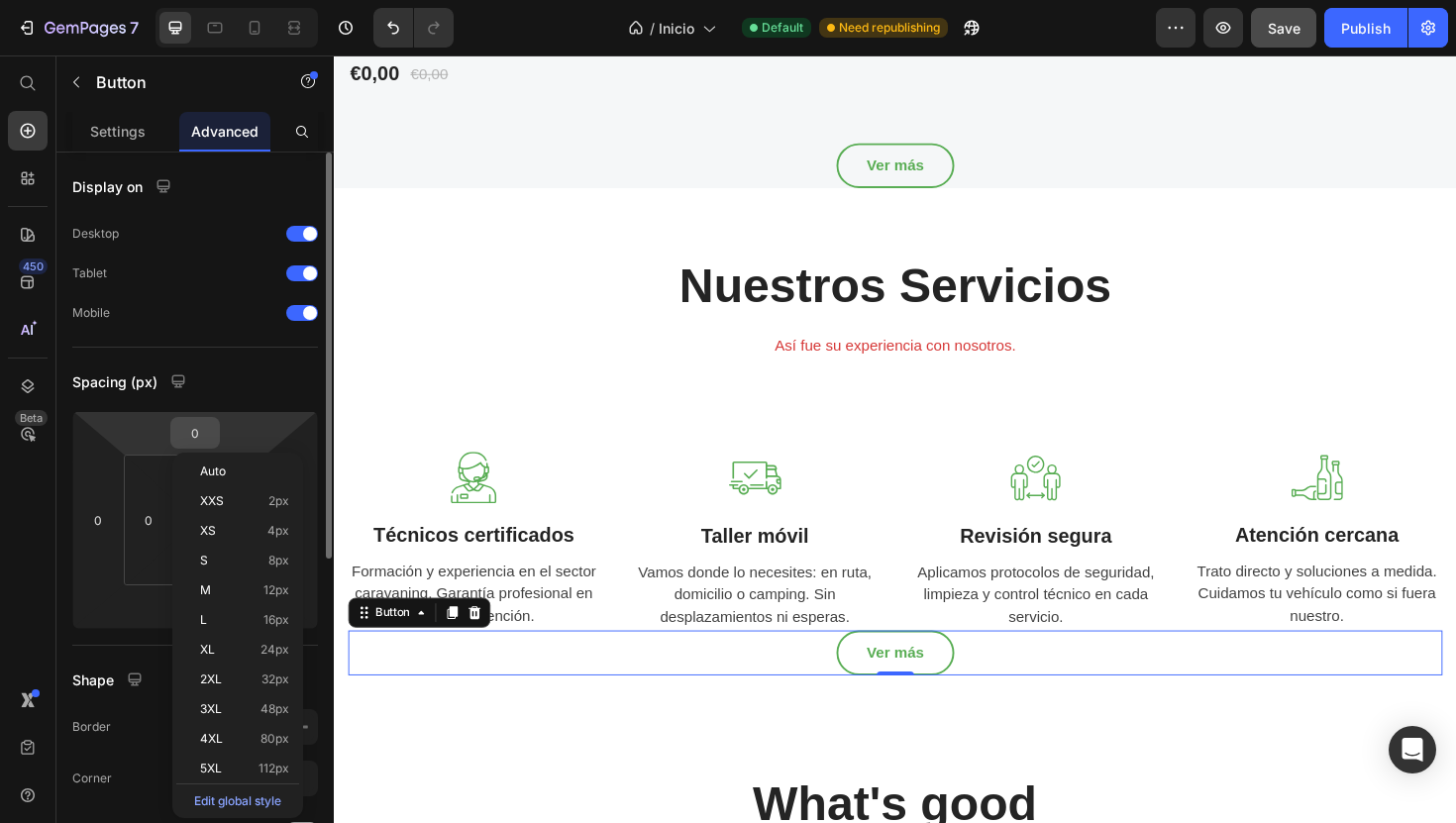 click on "0" at bounding box center (195, 433) 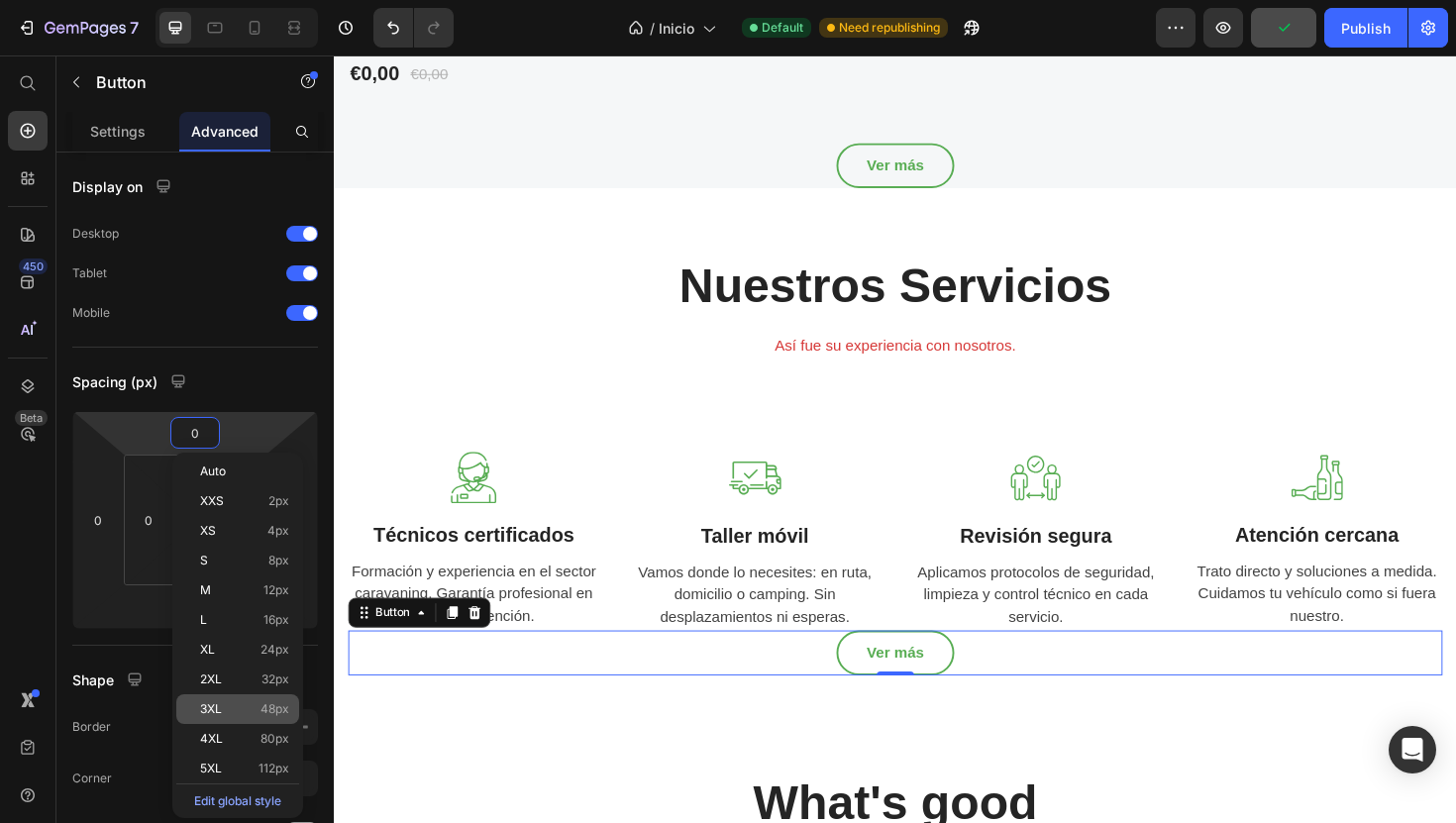 click on "3XL 48px" at bounding box center [245, 709] 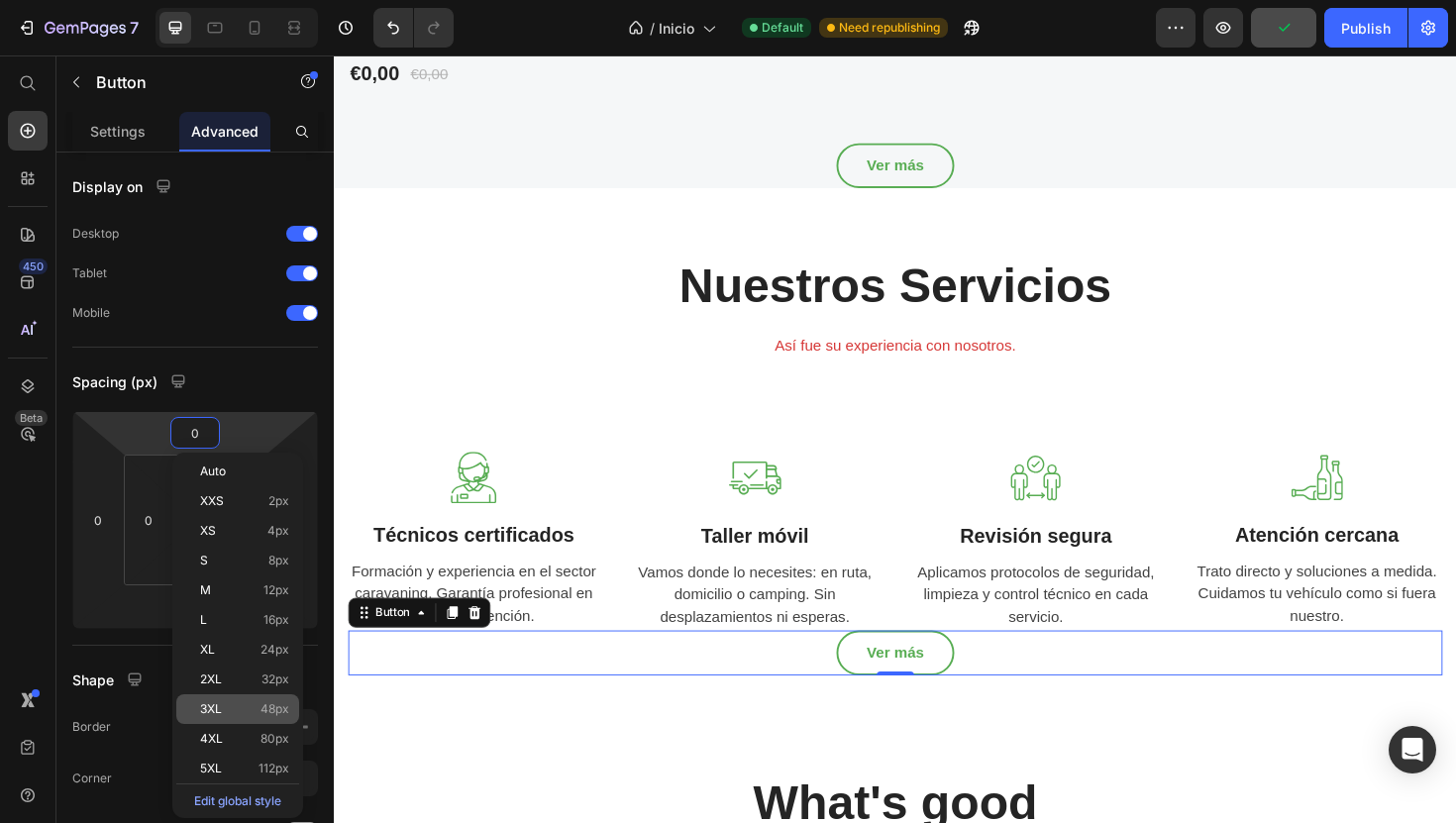 type on "48" 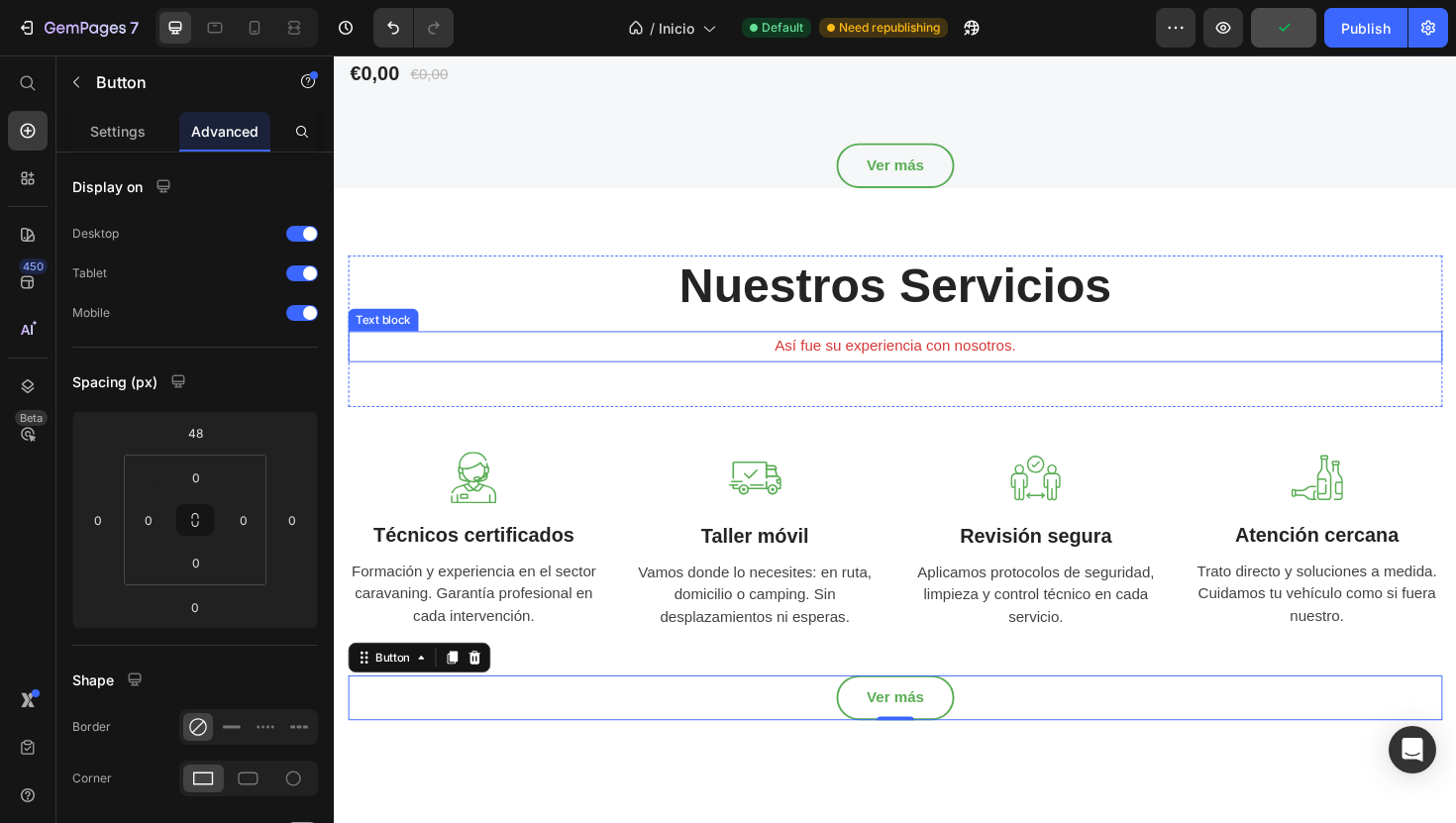 click on "Así fue su experiencia con nosotros." at bounding box center [928, 363] 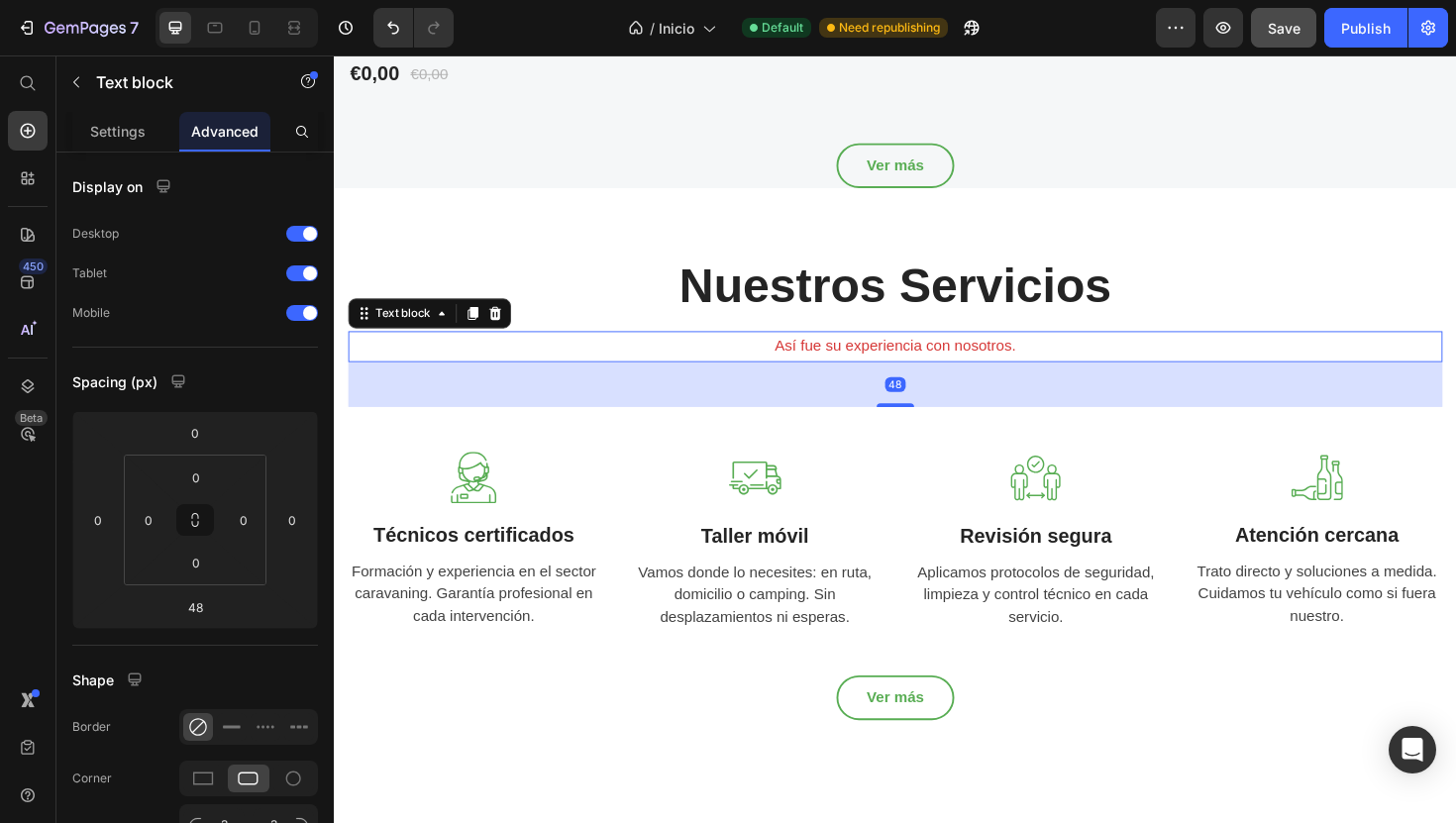 scroll, scrollTop: 2060, scrollLeft: 0, axis: vertical 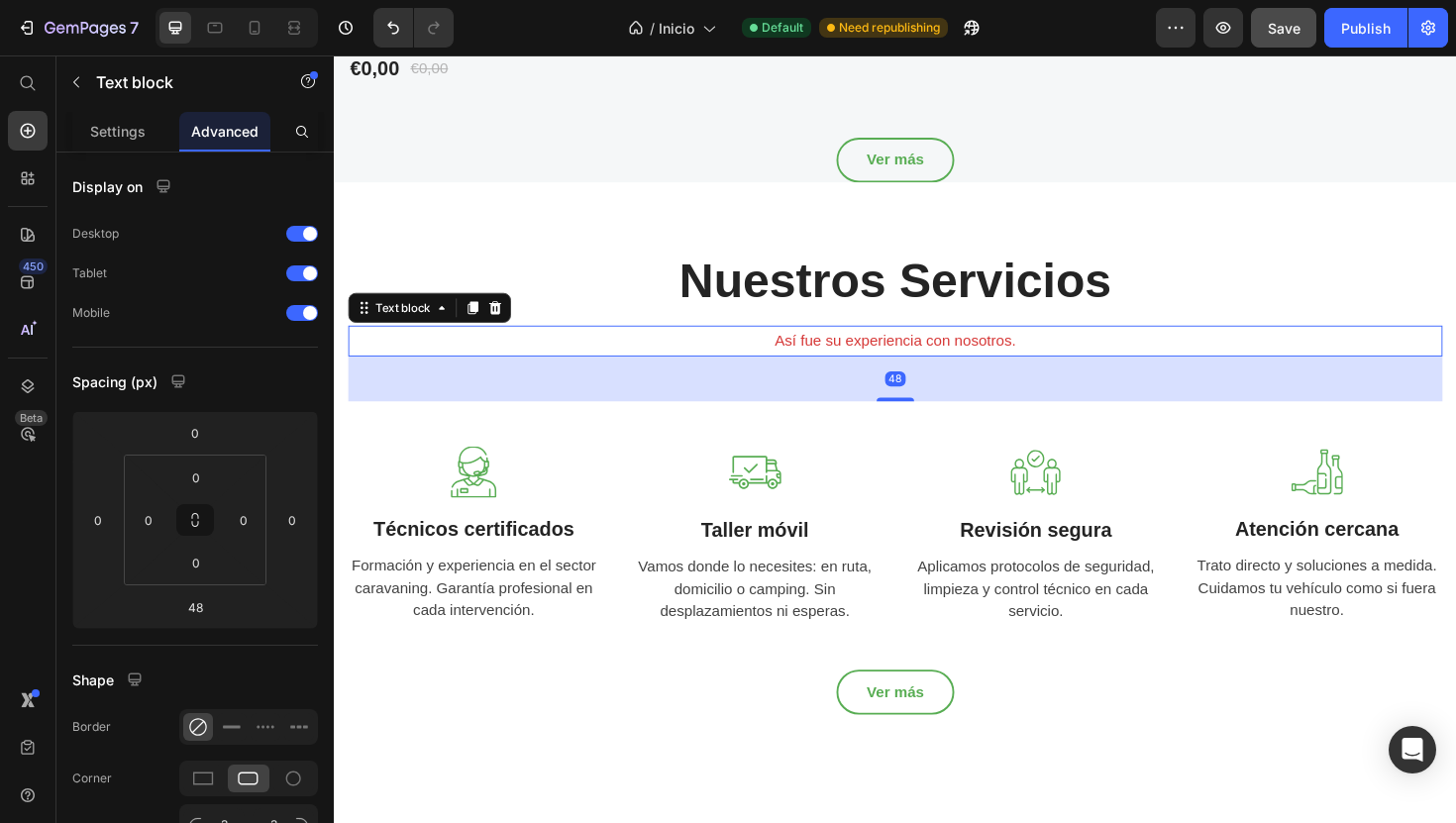 click on "Ver más" at bounding box center (927, 730) 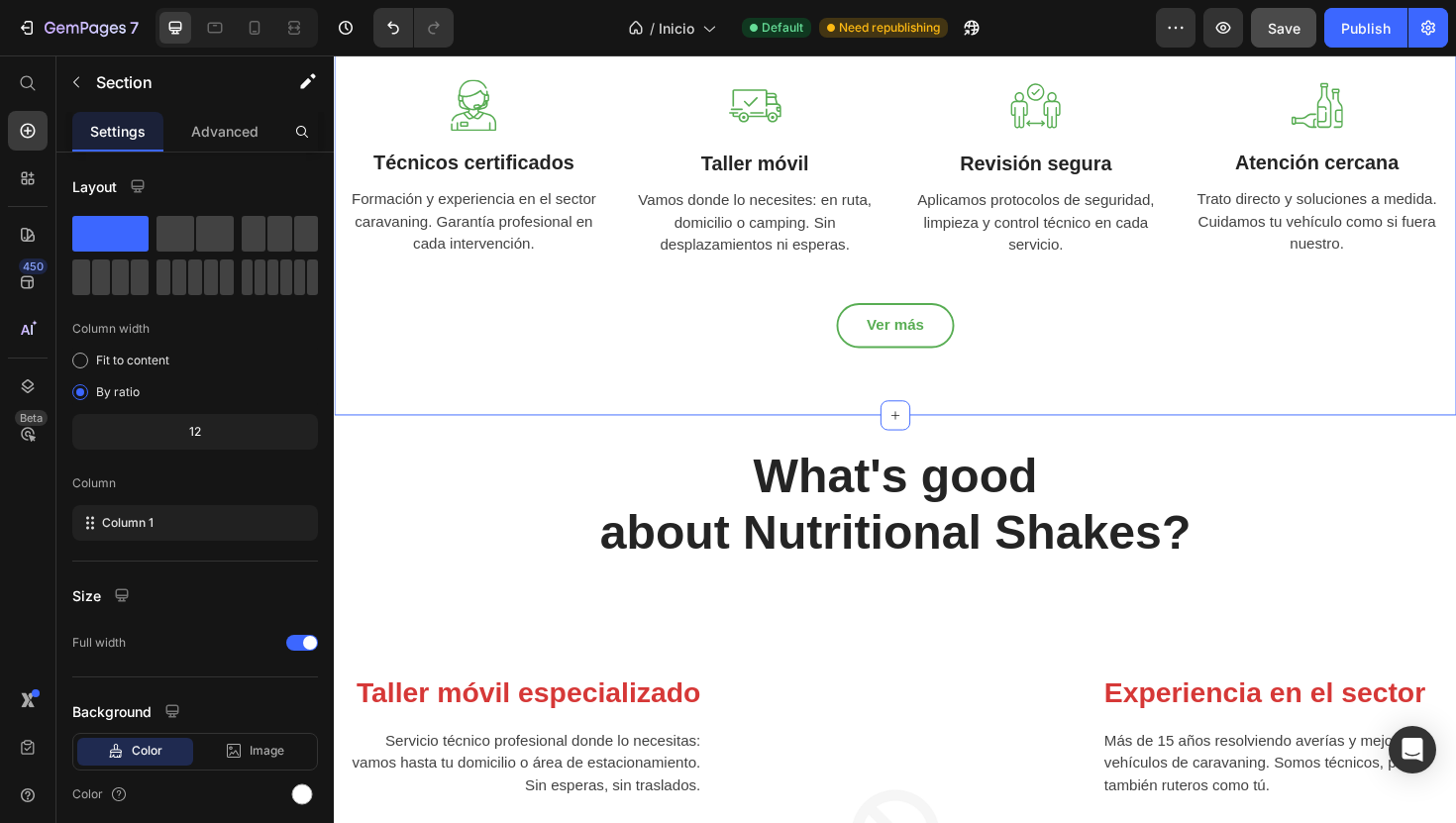 scroll, scrollTop: 2446, scrollLeft: 0, axis: vertical 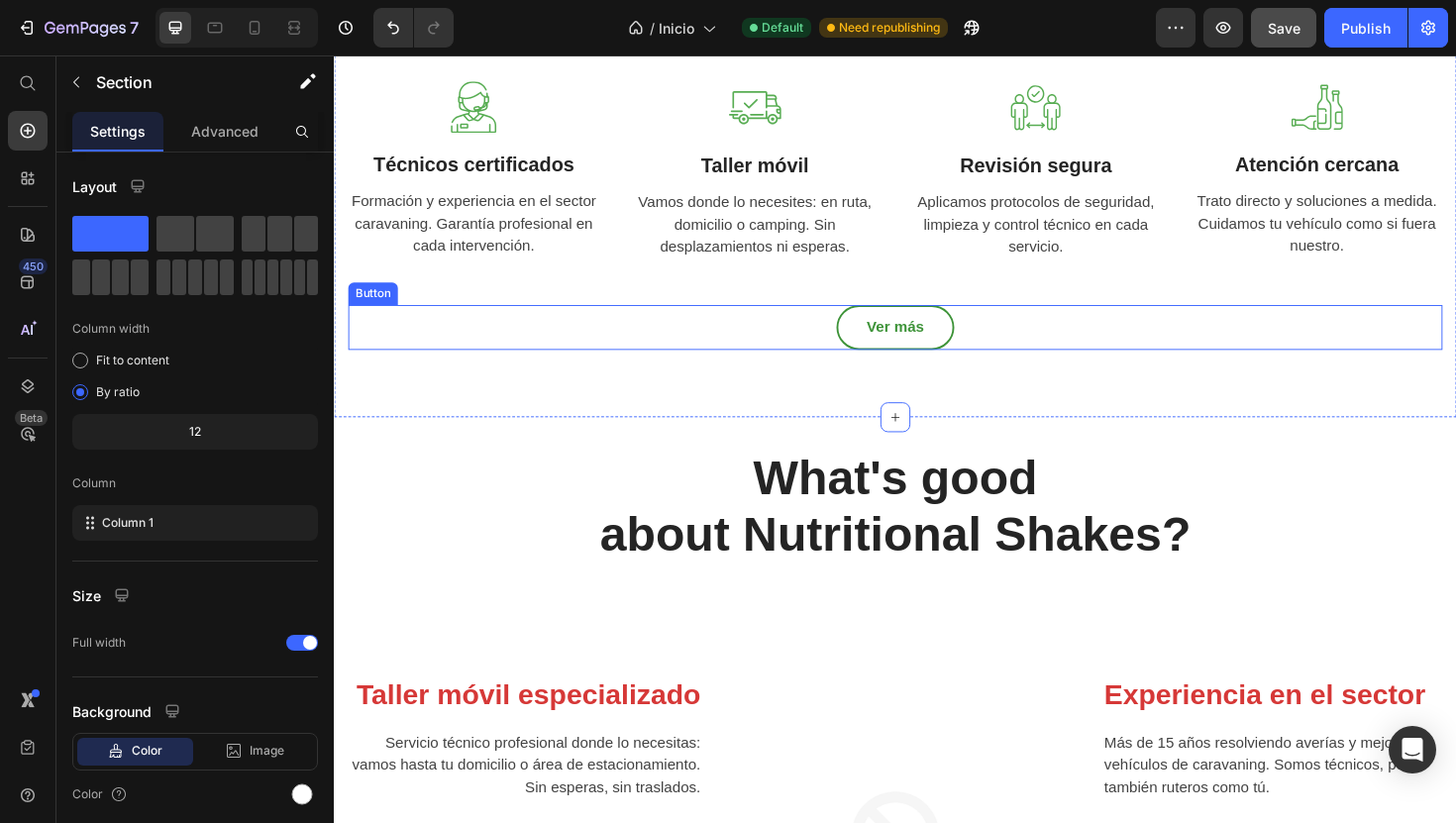 click on "Ver más" at bounding box center [927, 344] 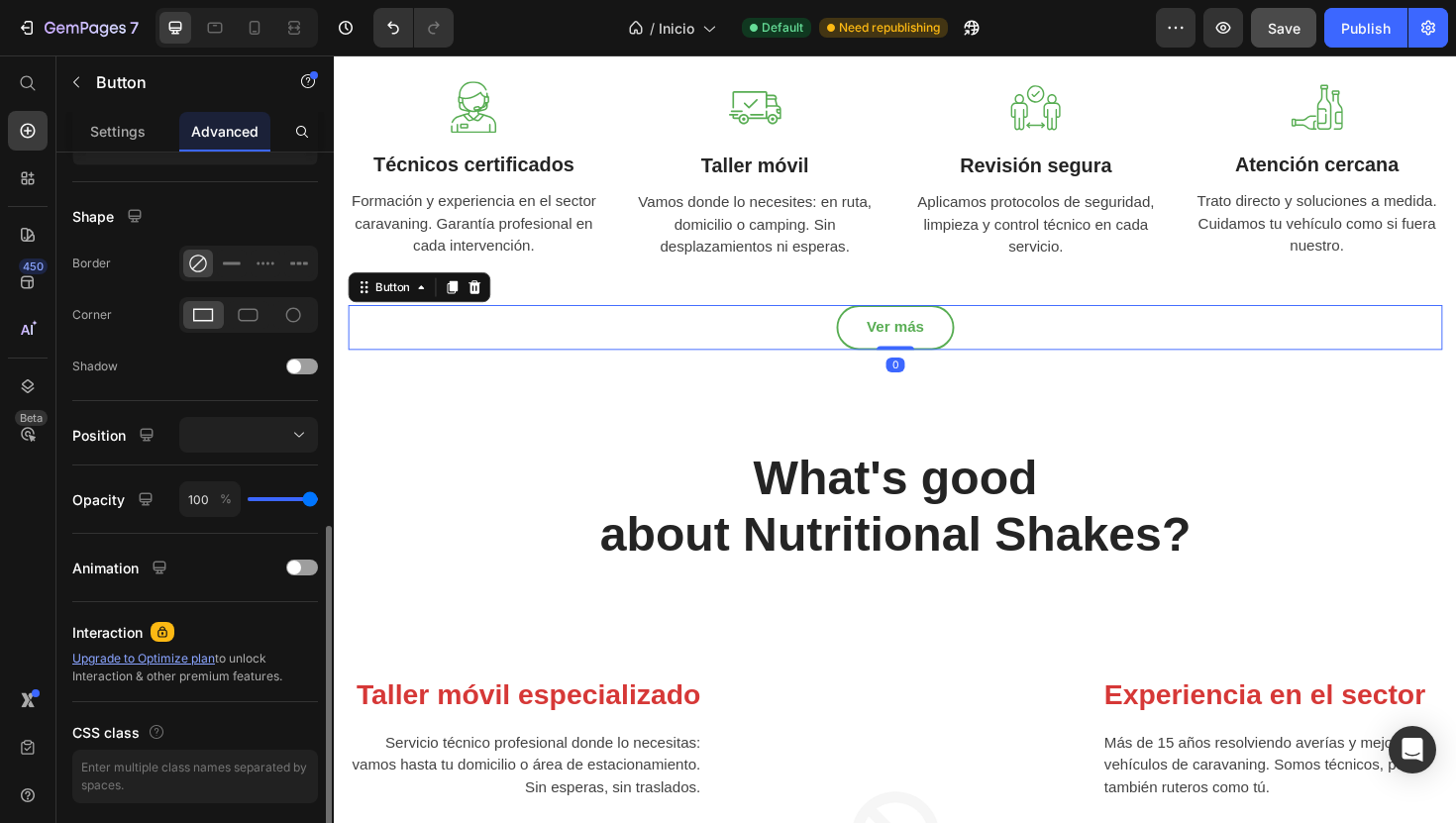 scroll, scrollTop: 530, scrollLeft: 0, axis: vertical 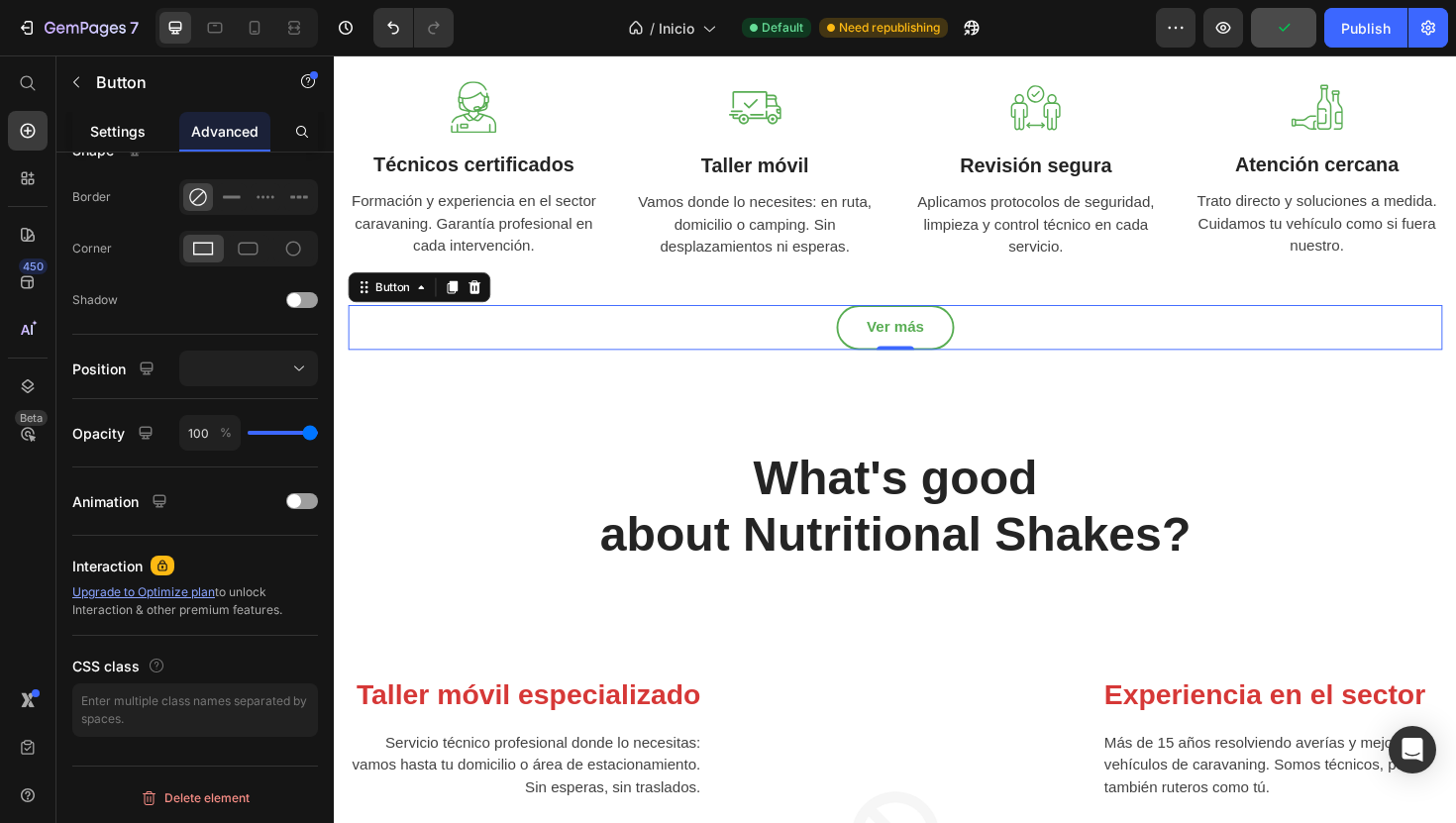click on "Settings" at bounding box center [118, 131] 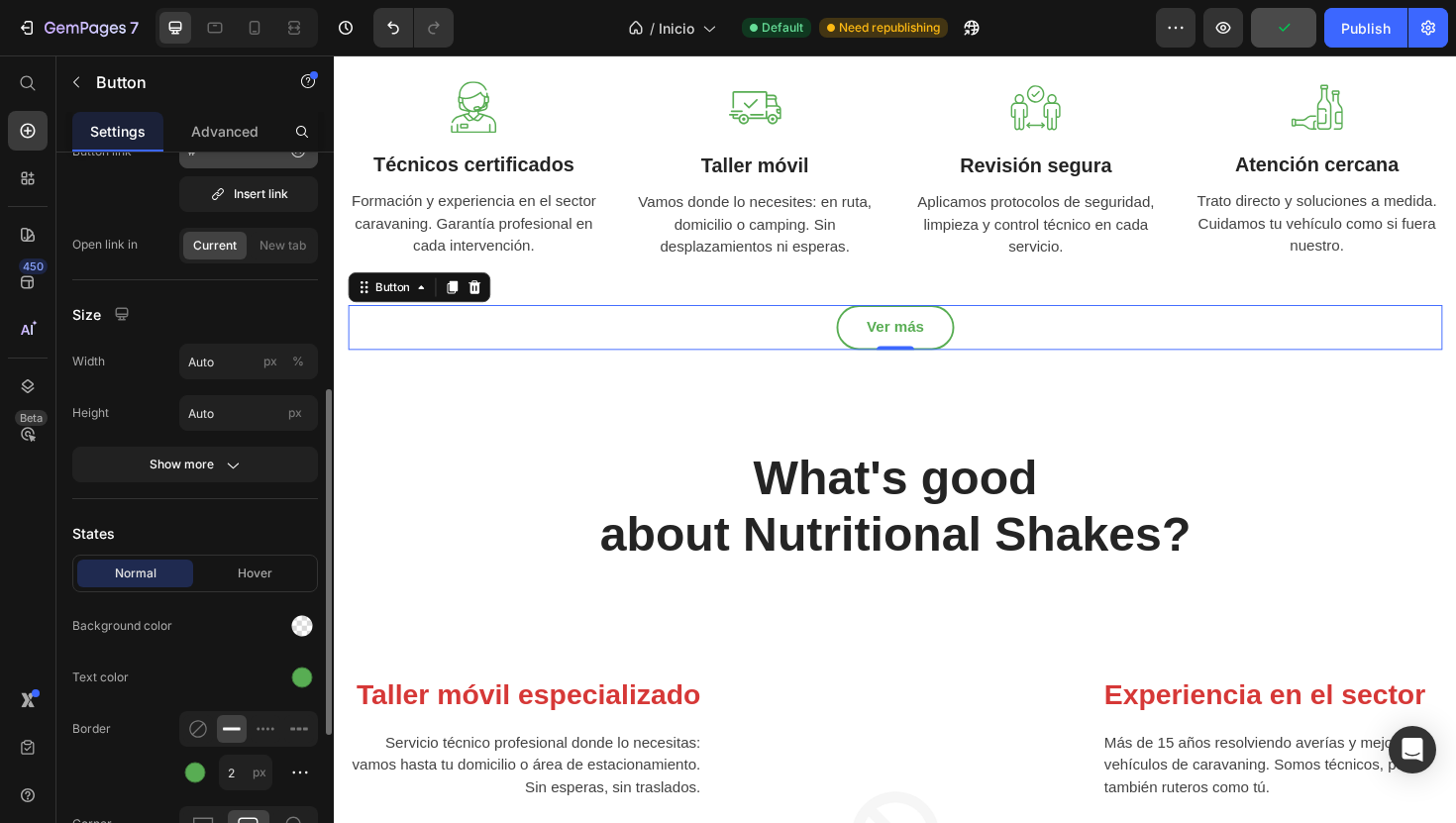 scroll, scrollTop: 373, scrollLeft: 0, axis: vertical 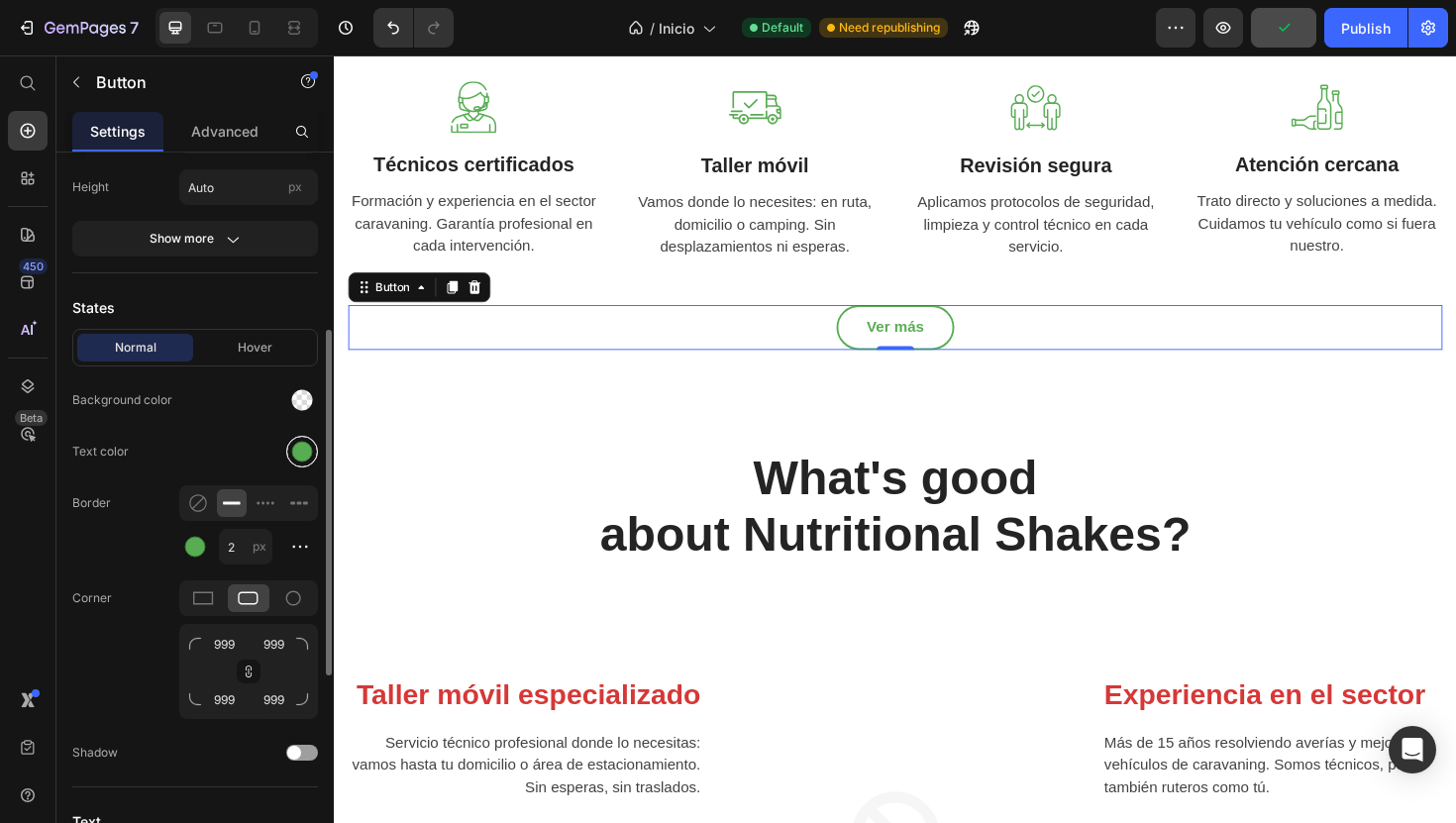 click at bounding box center [302, 452] 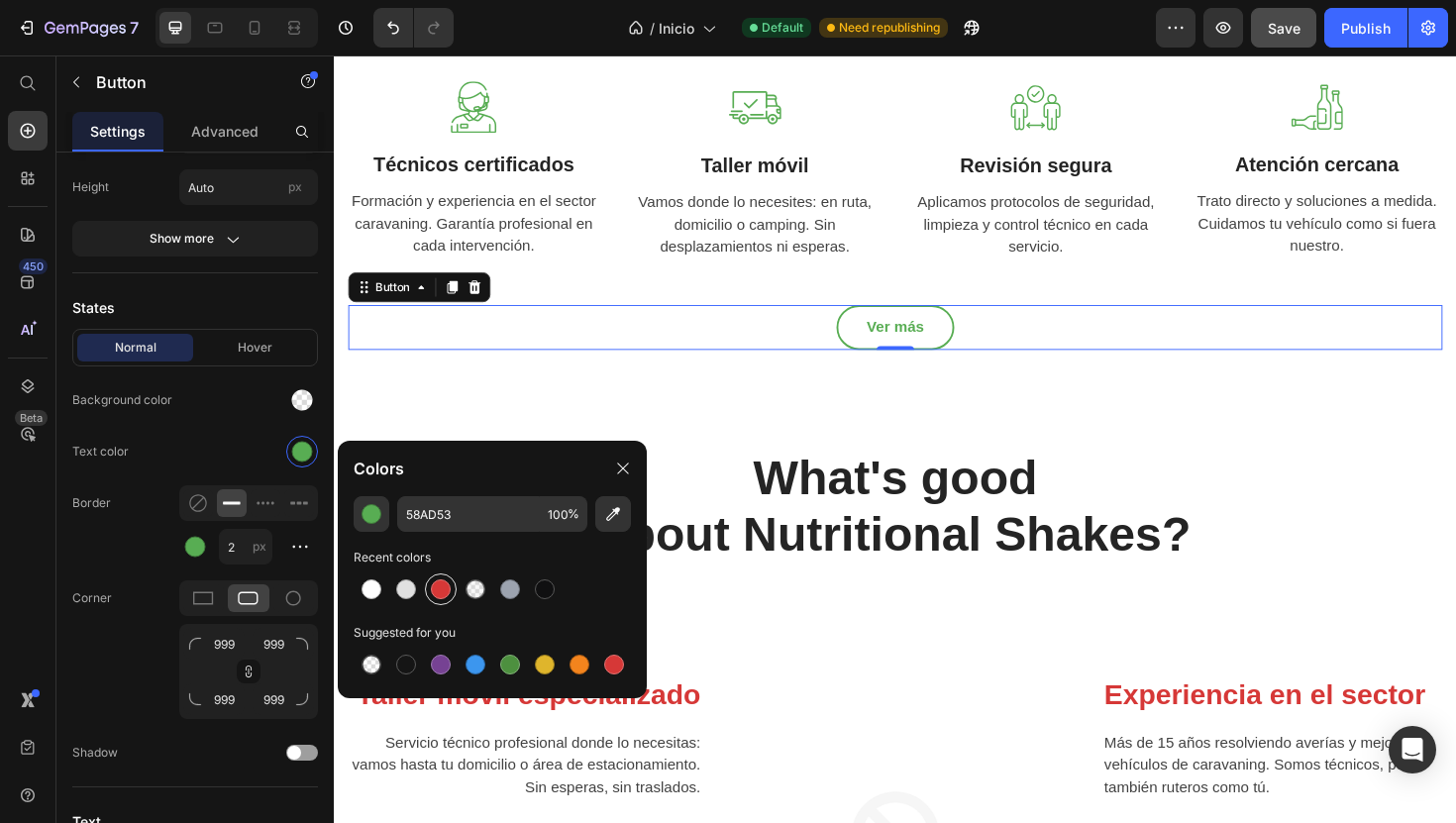 click at bounding box center (441, 589) 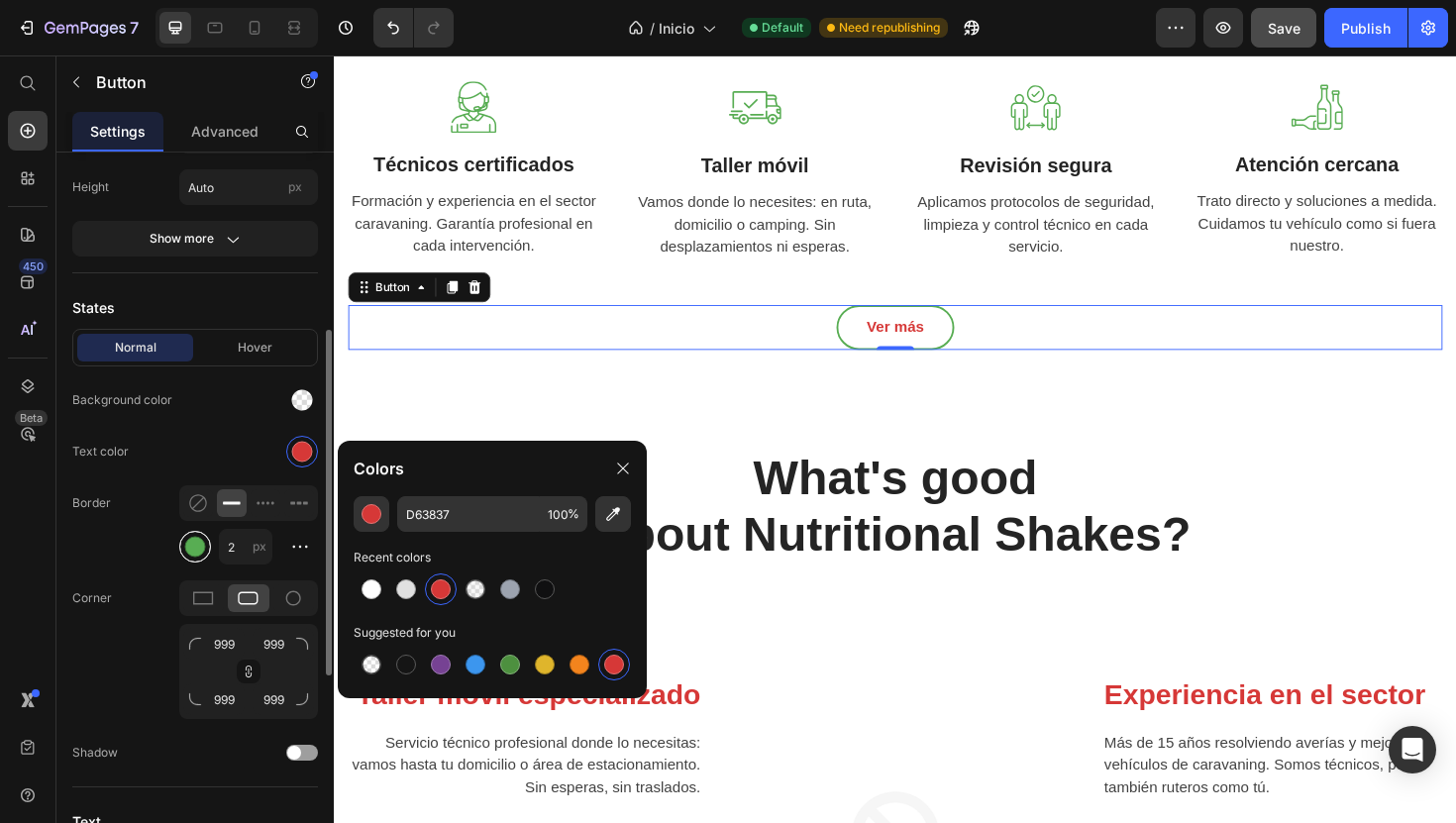 click at bounding box center [195, 547] 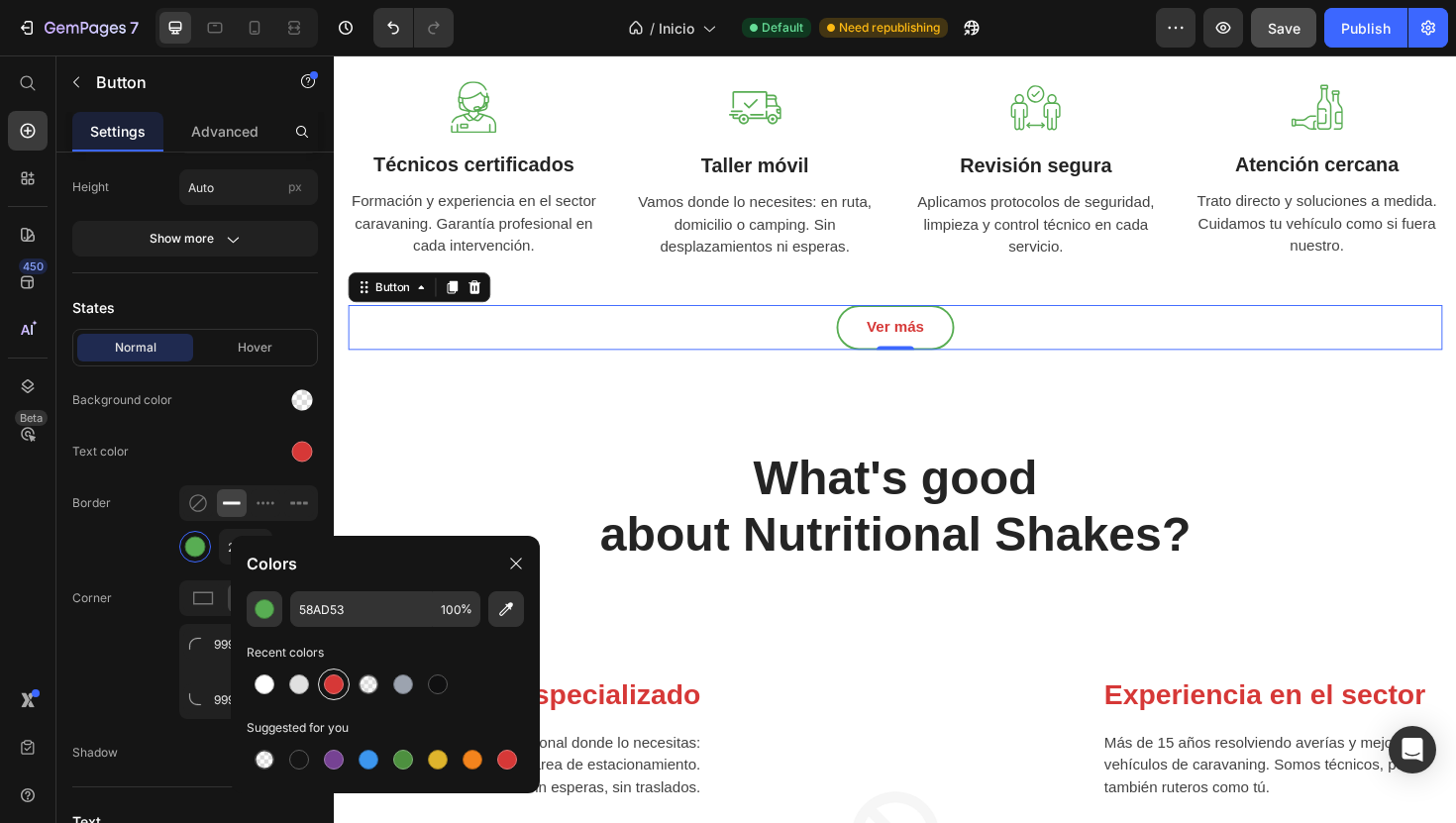 click at bounding box center [334, 684] 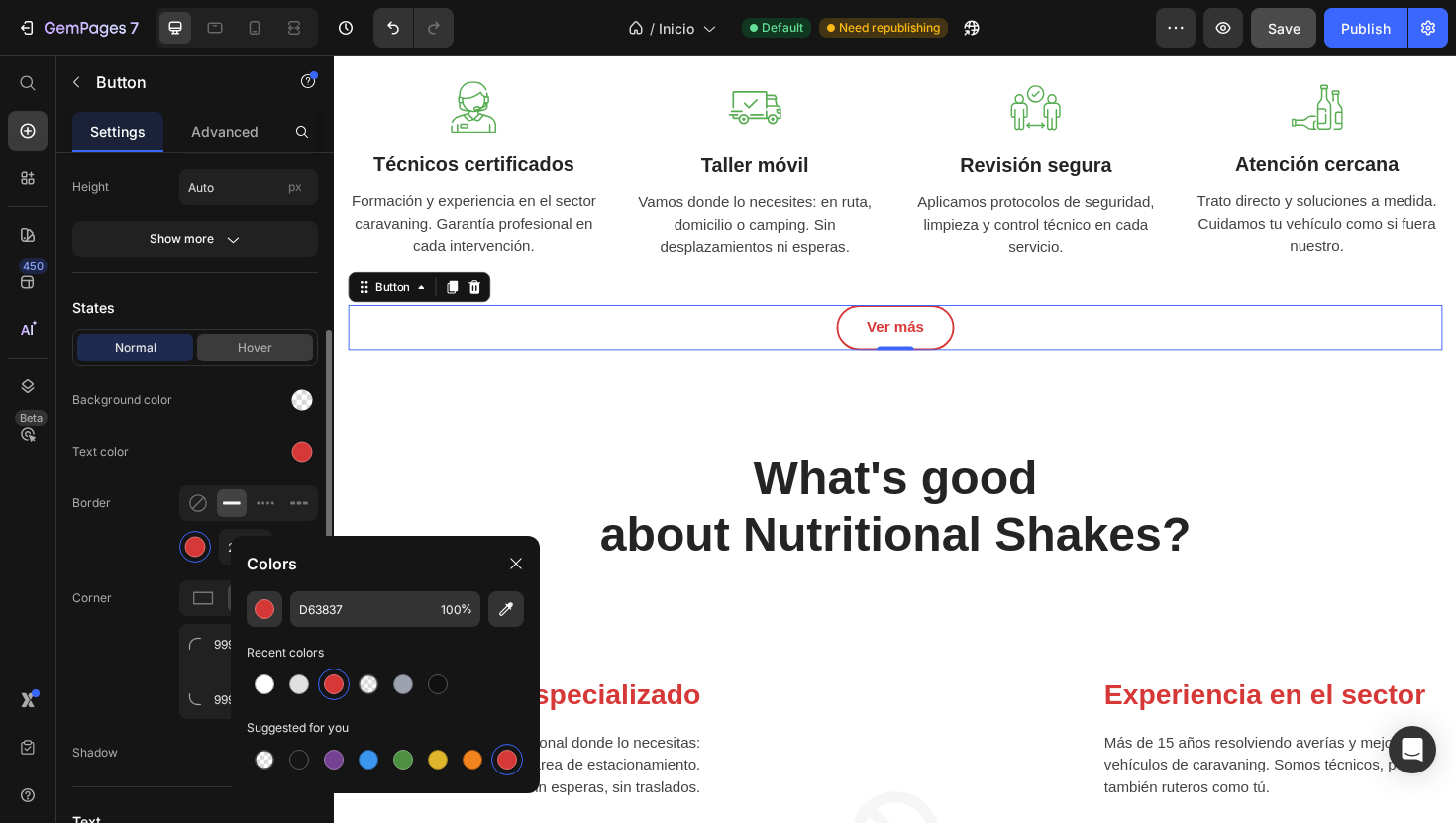 click on "Hover" at bounding box center [255, 348] 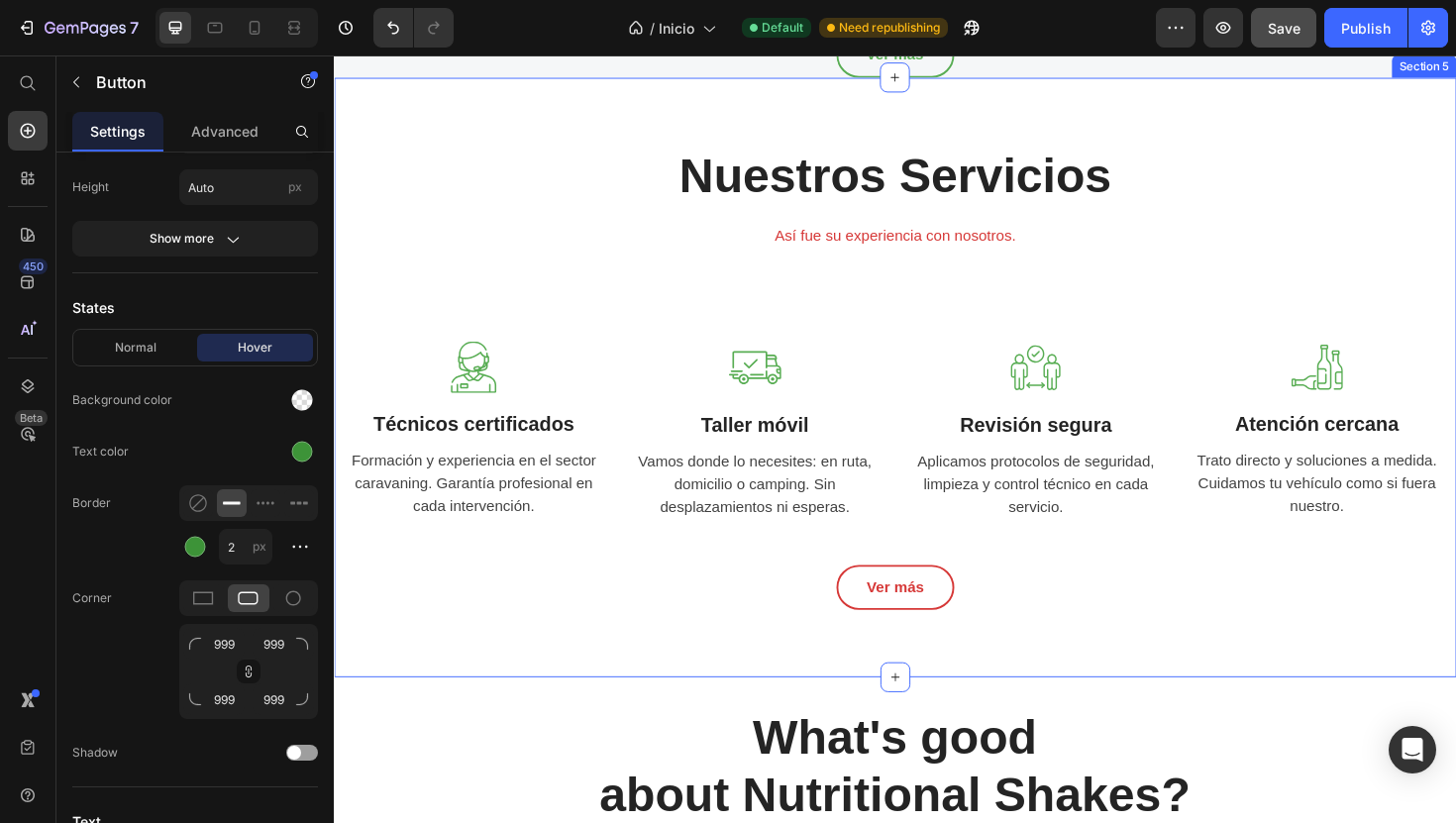 scroll, scrollTop: 2201, scrollLeft: 0, axis: vertical 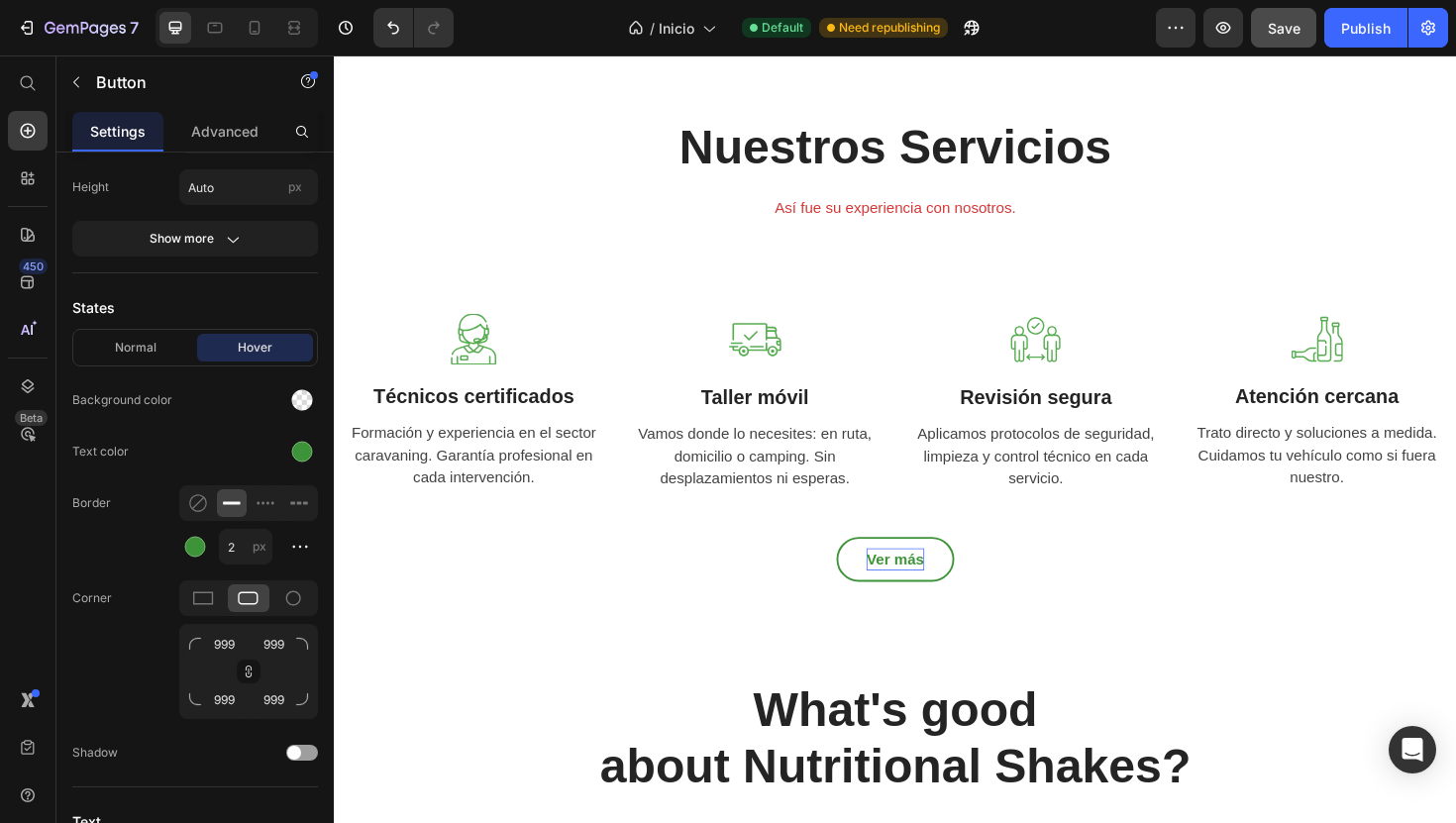 click on "Ver más" at bounding box center [927, 589] 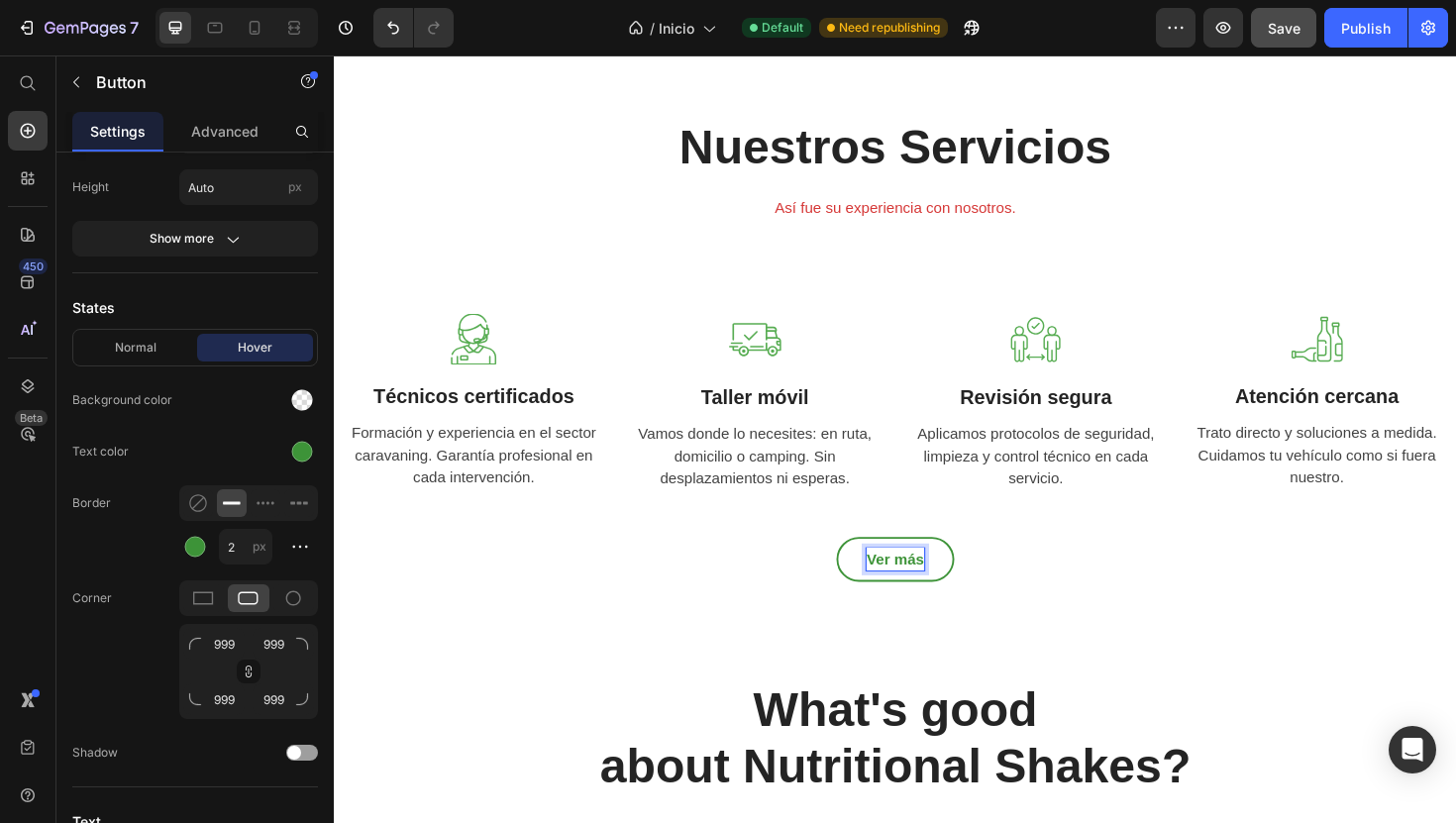 click on "Ver más" at bounding box center (927, 589) 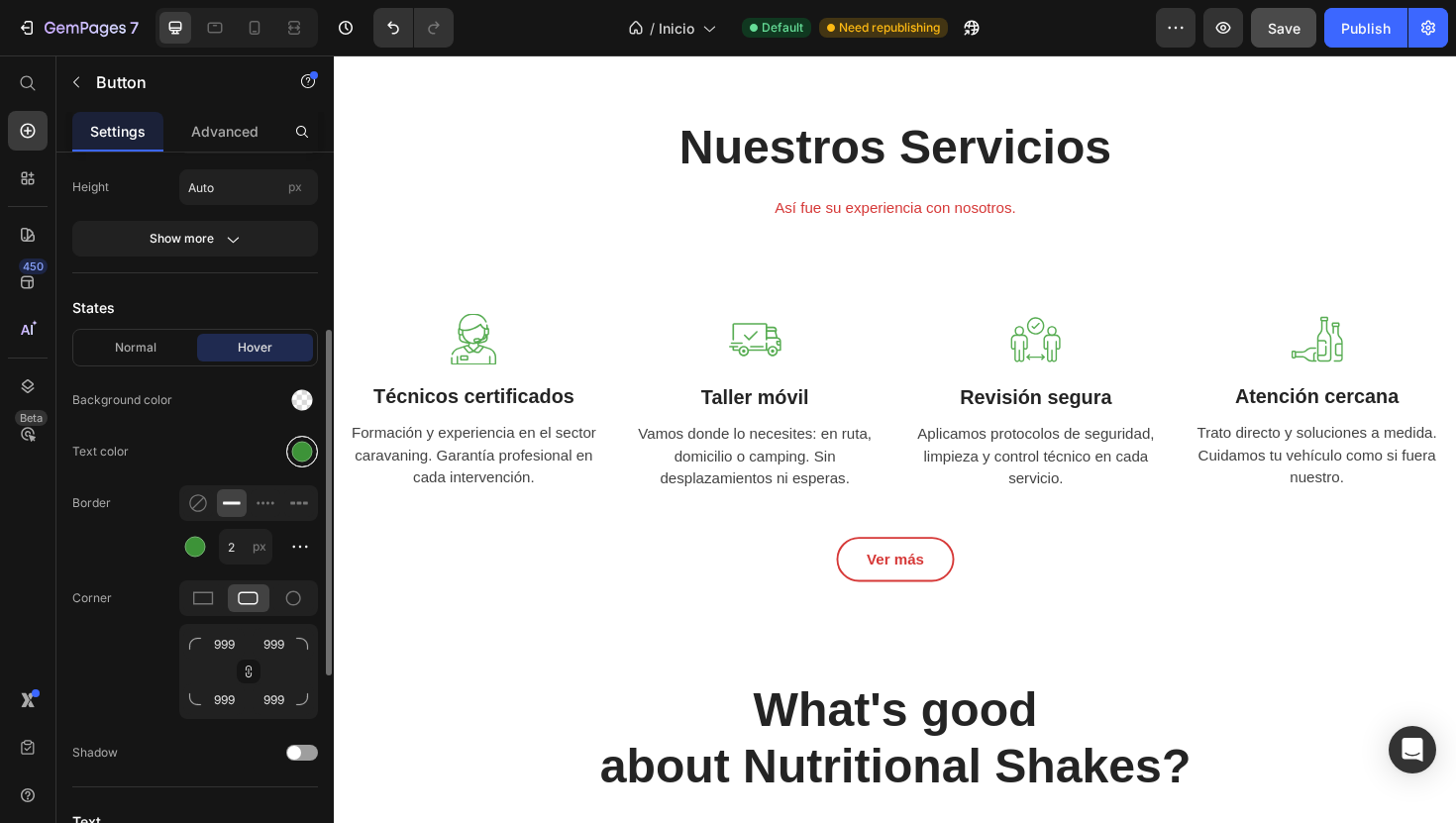 click at bounding box center (302, 452) 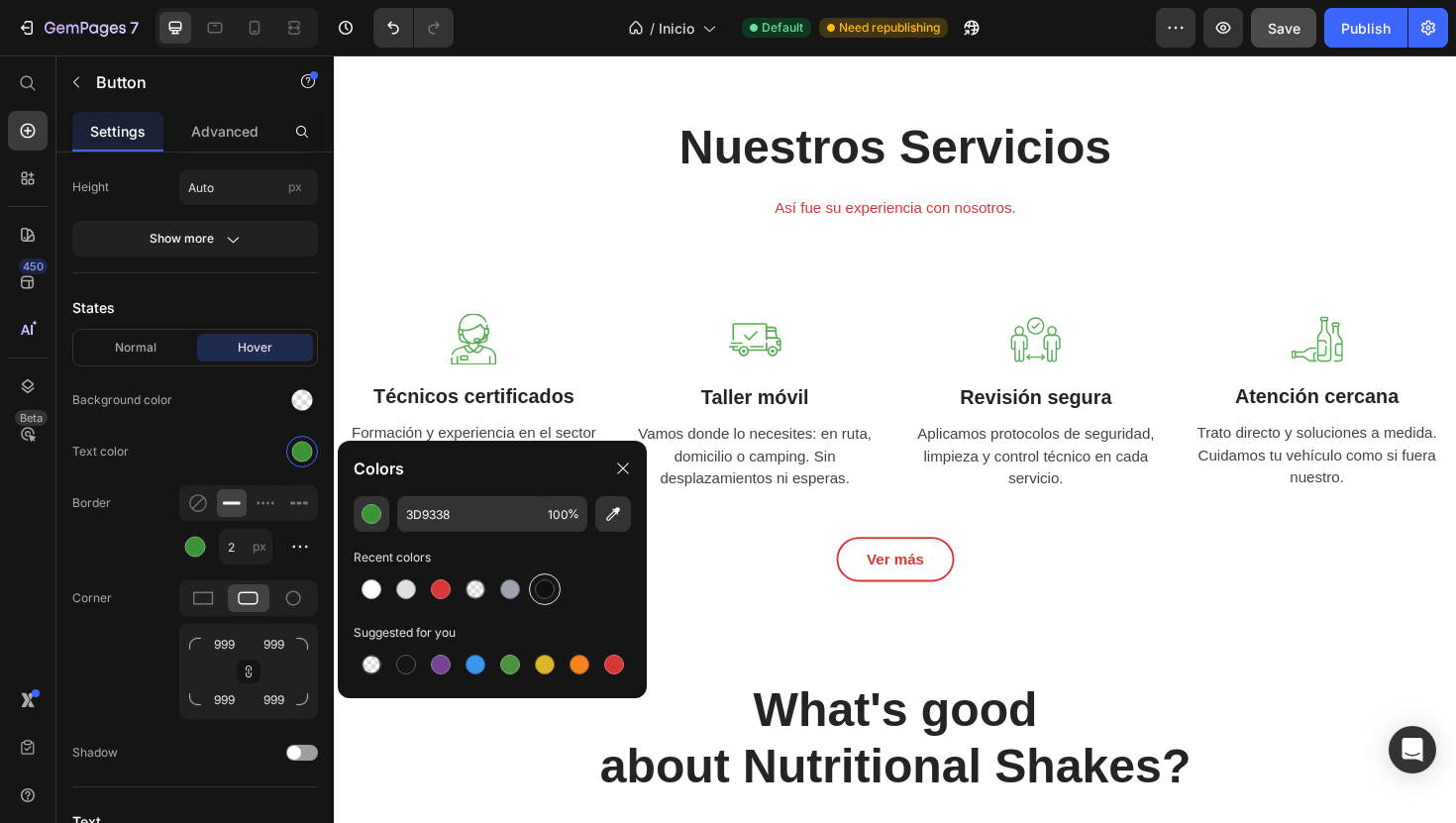 click at bounding box center (545, 589) 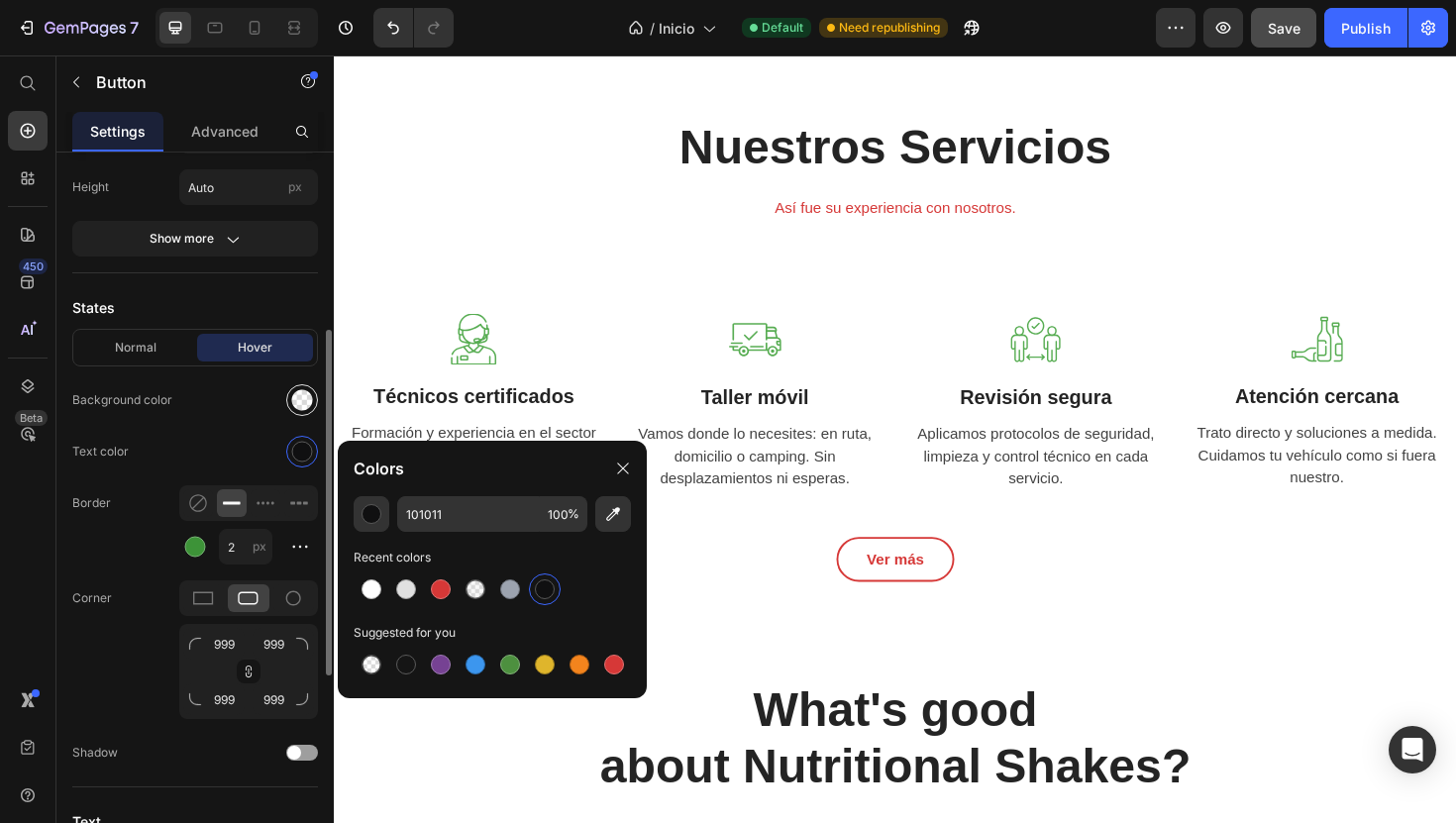 click at bounding box center [302, 400] 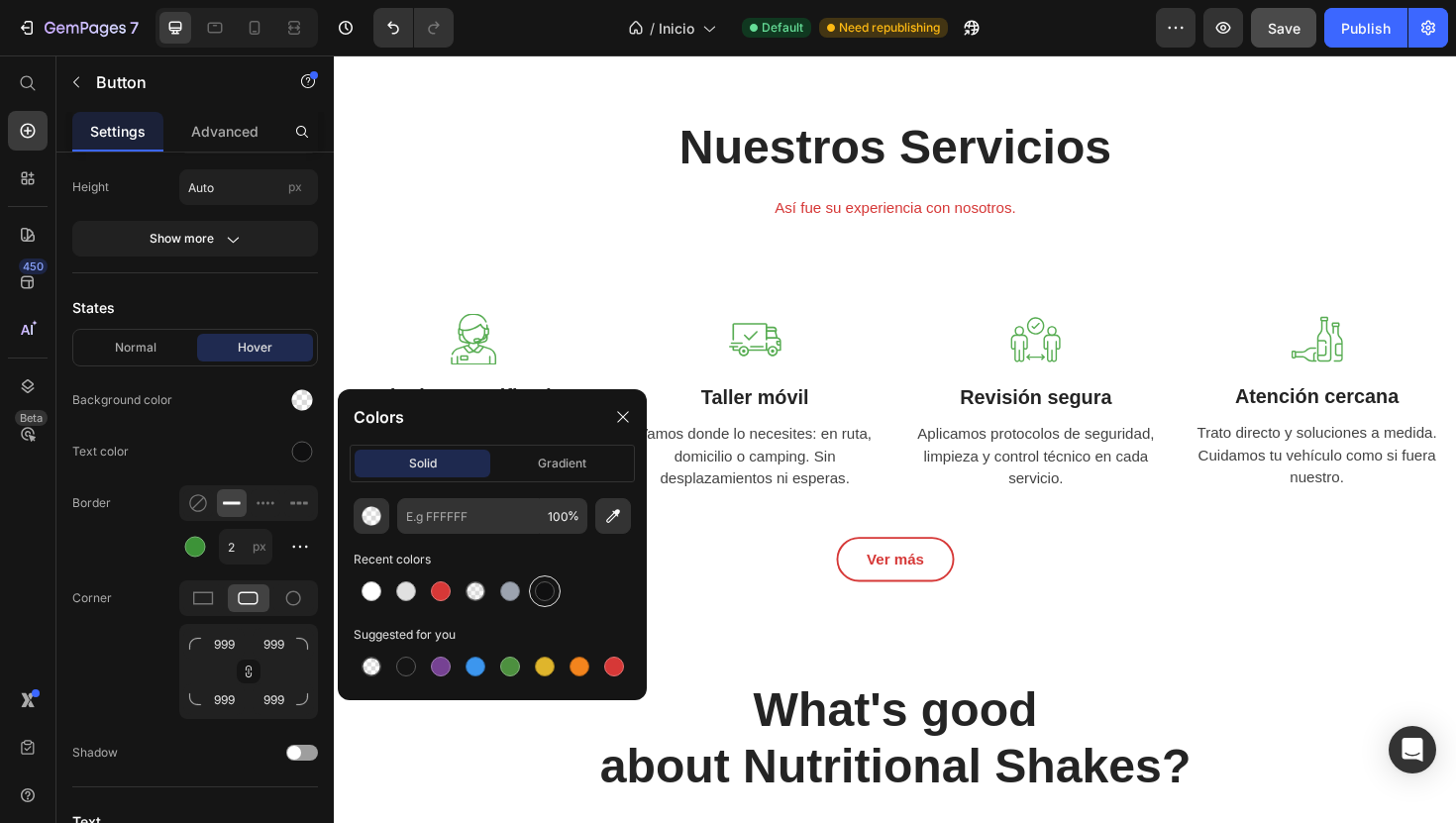 click at bounding box center (545, 591) 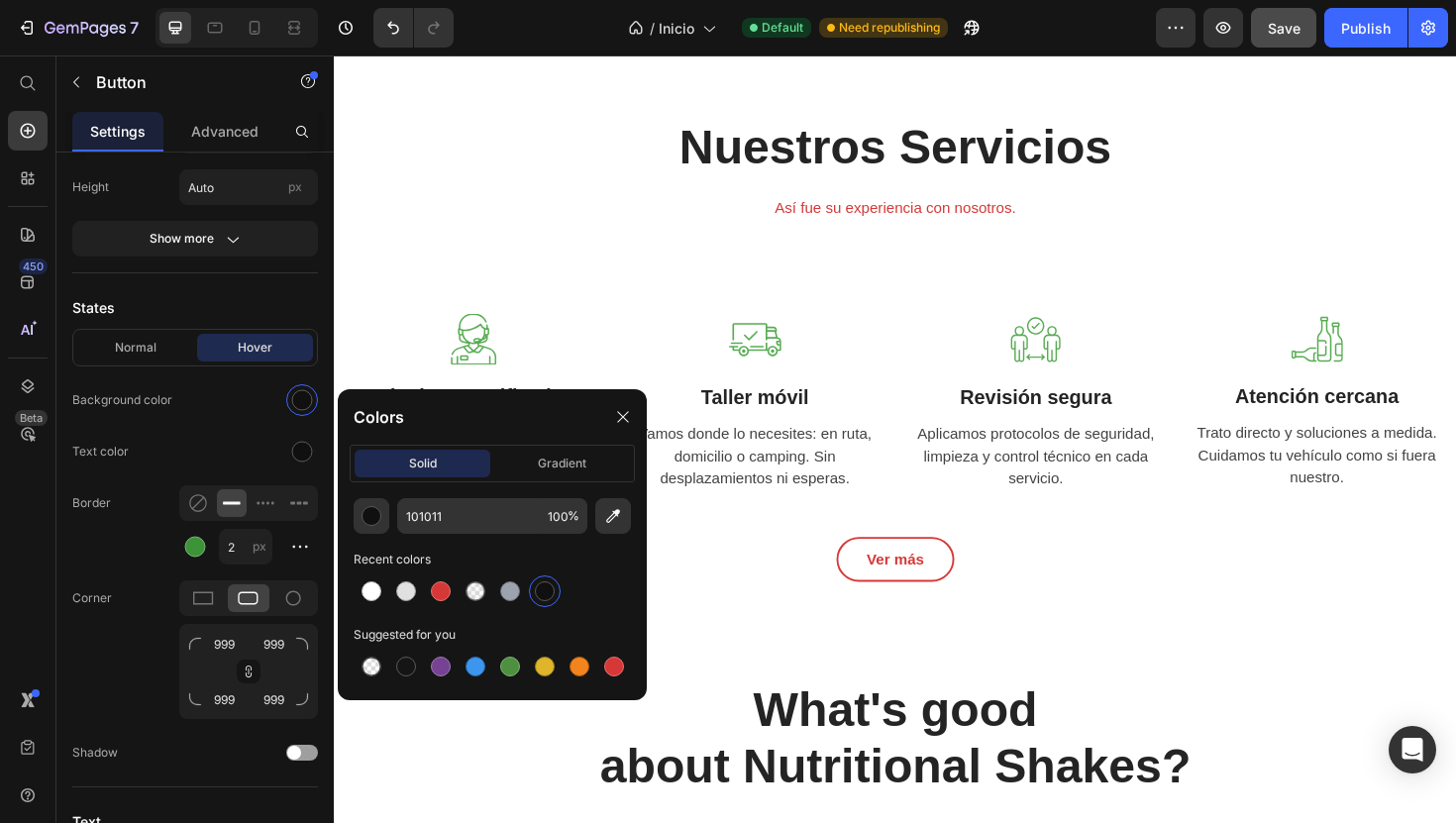 click on "Ver más Button" at bounding box center [928, 589] 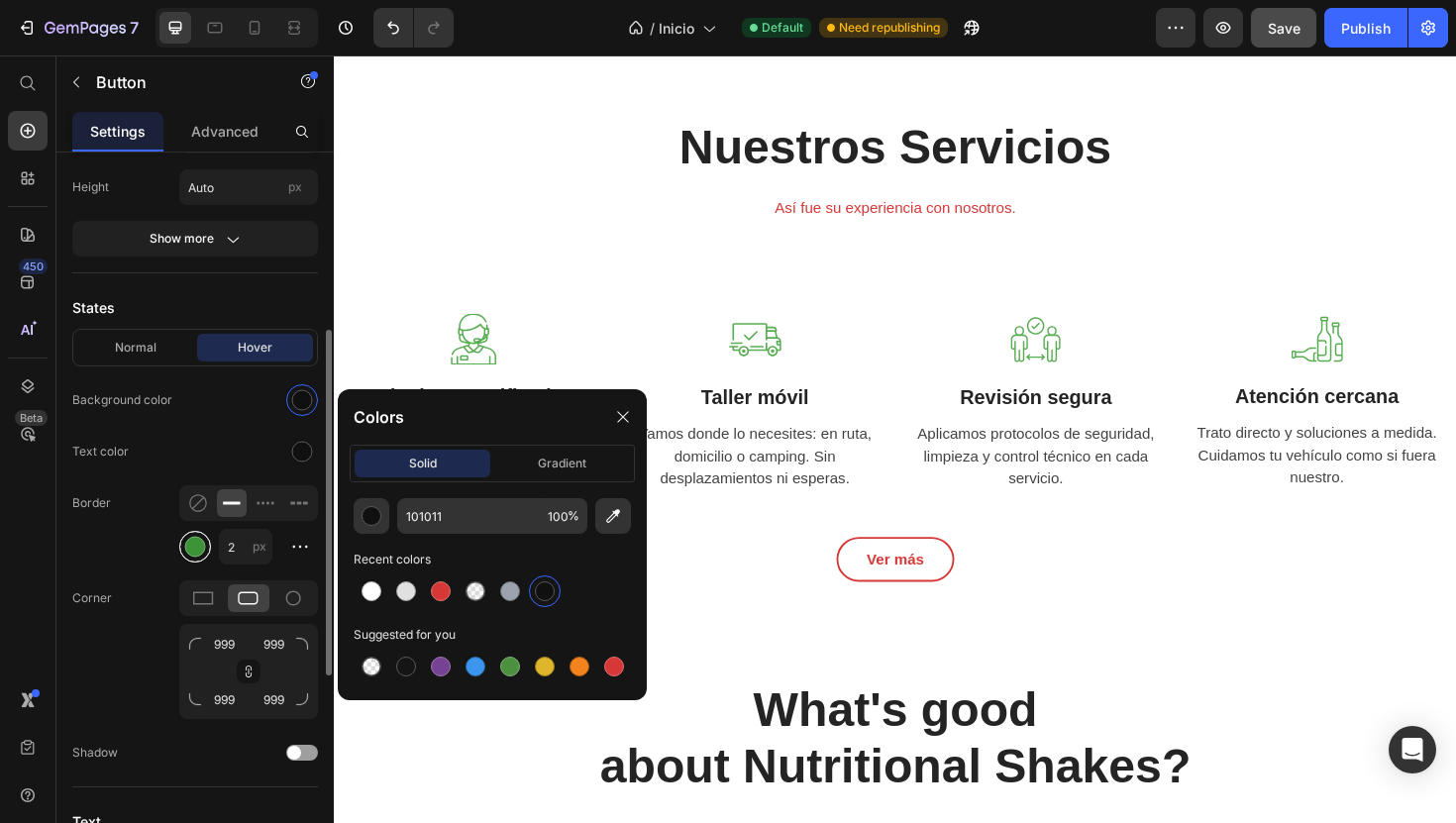 click at bounding box center (195, 547) 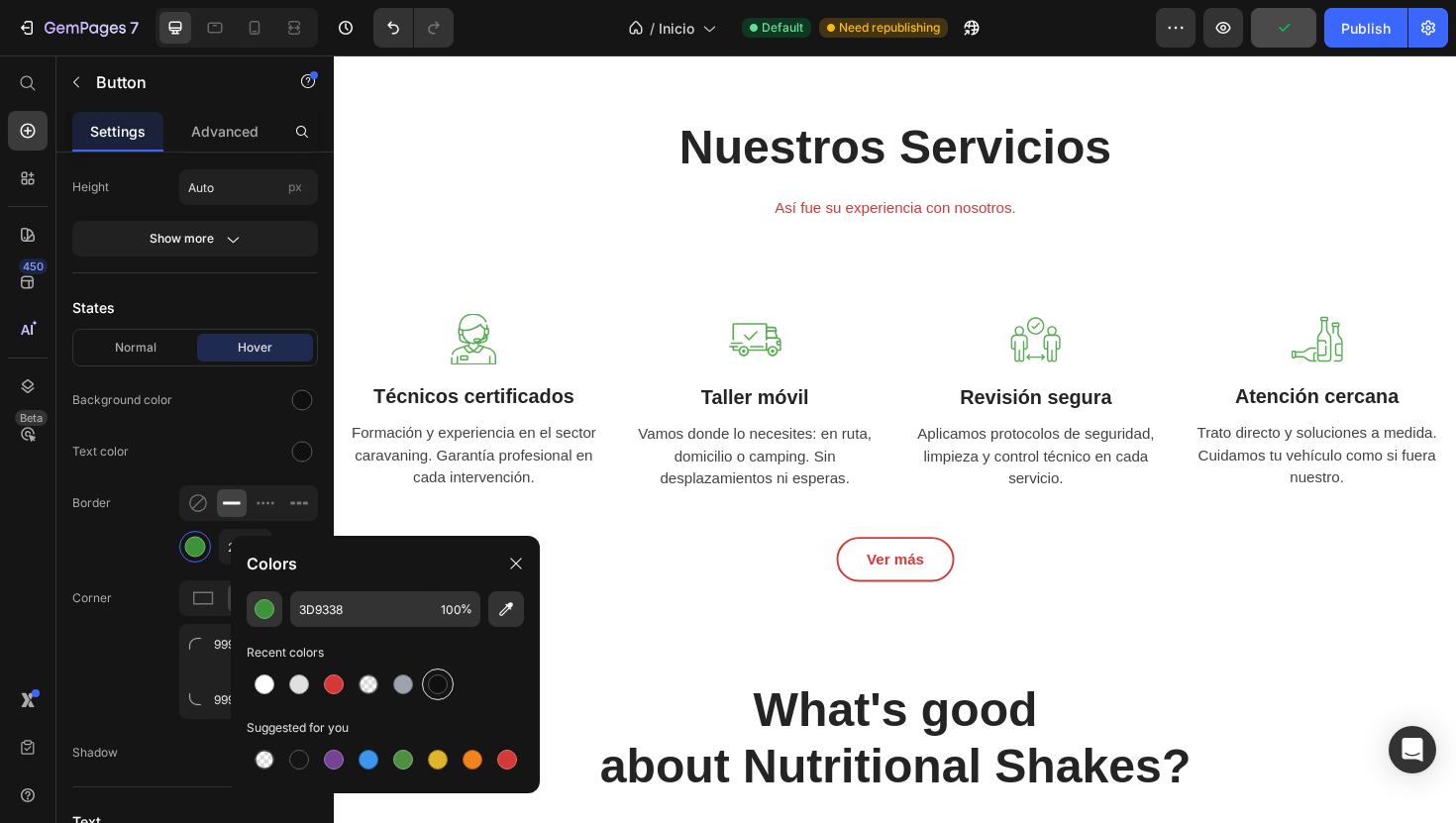 click at bounding box center (438, 684) 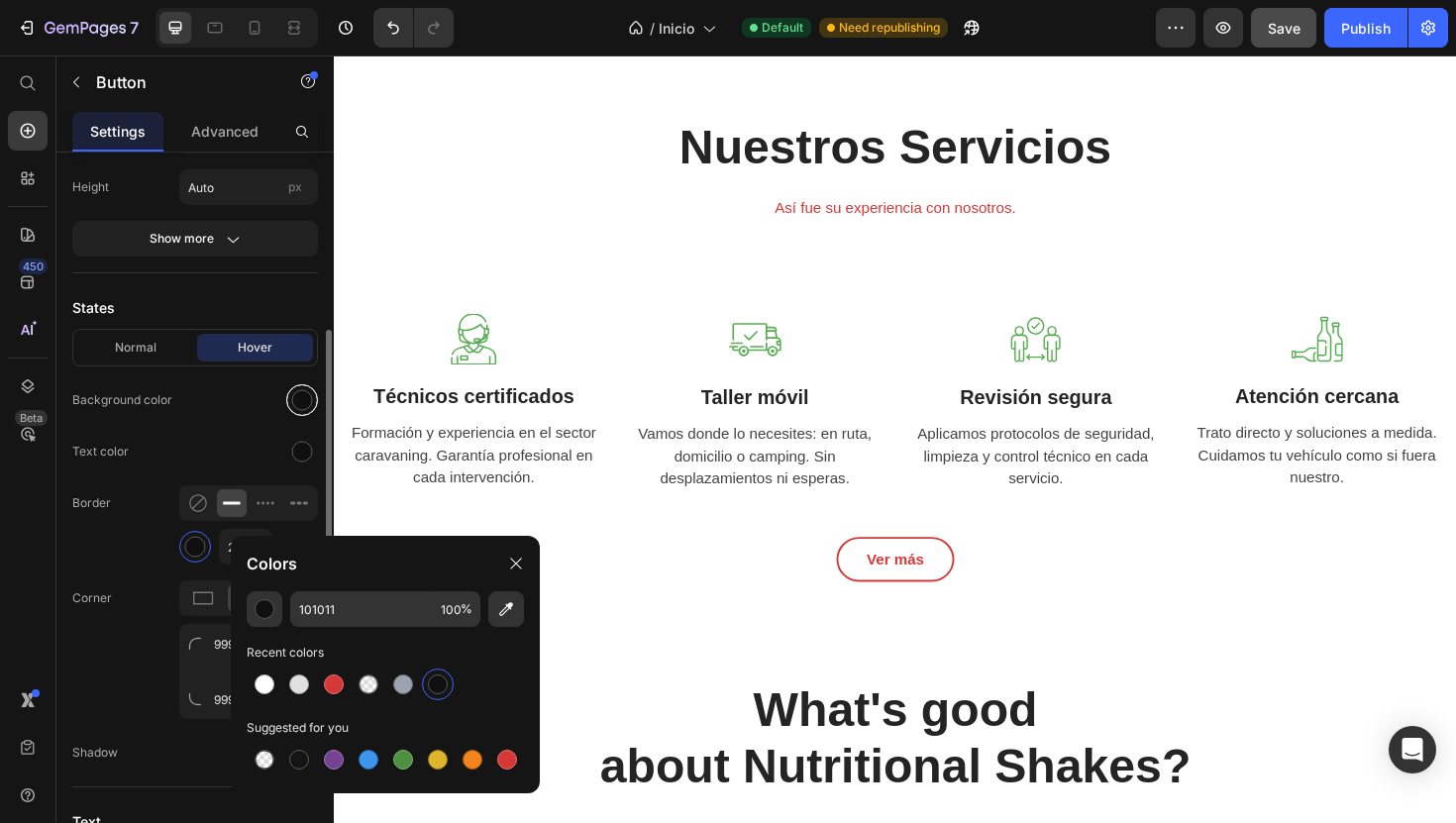 click at bounding box center (302, 400) 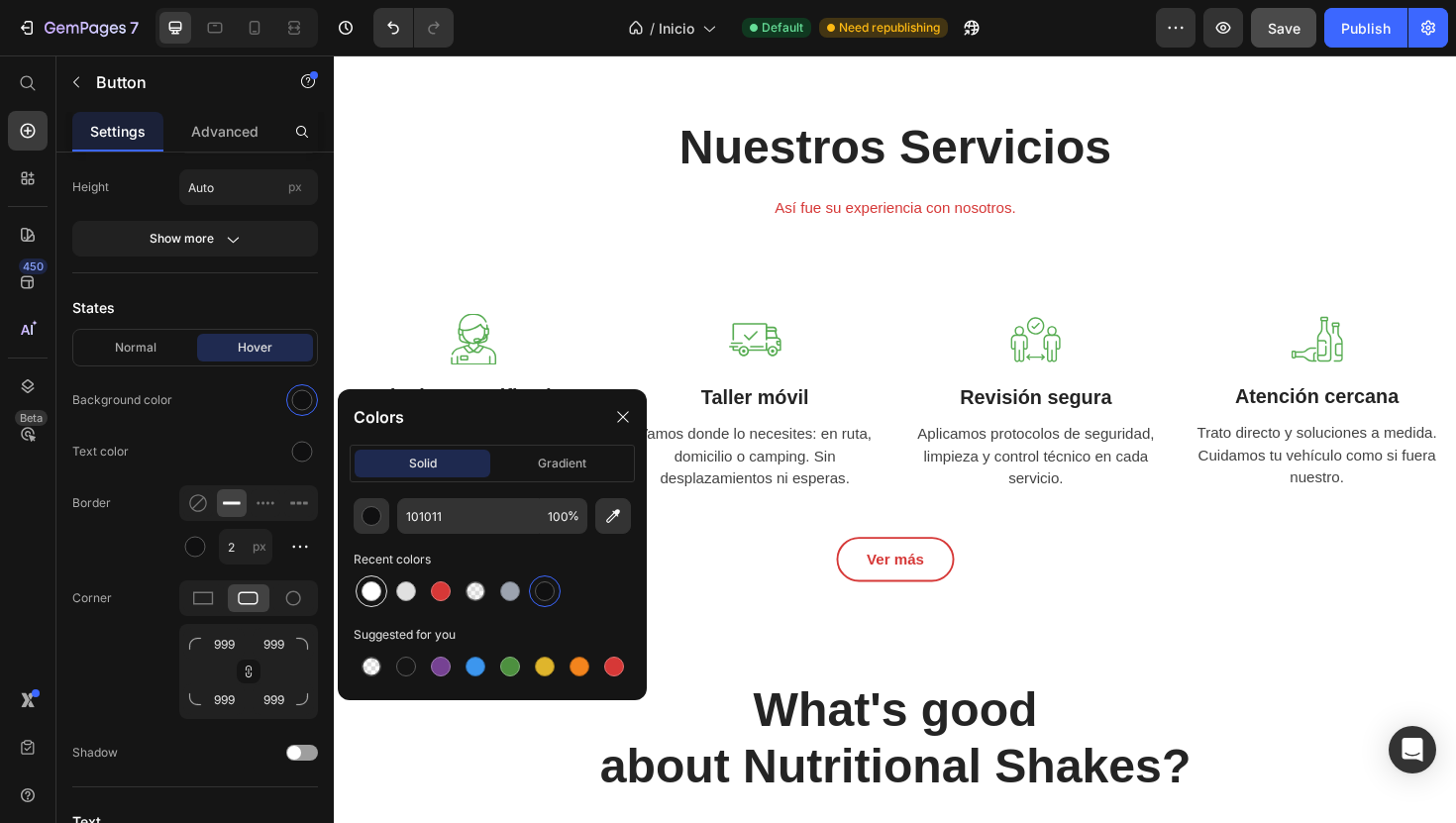 click at bounding box center (371, 591) 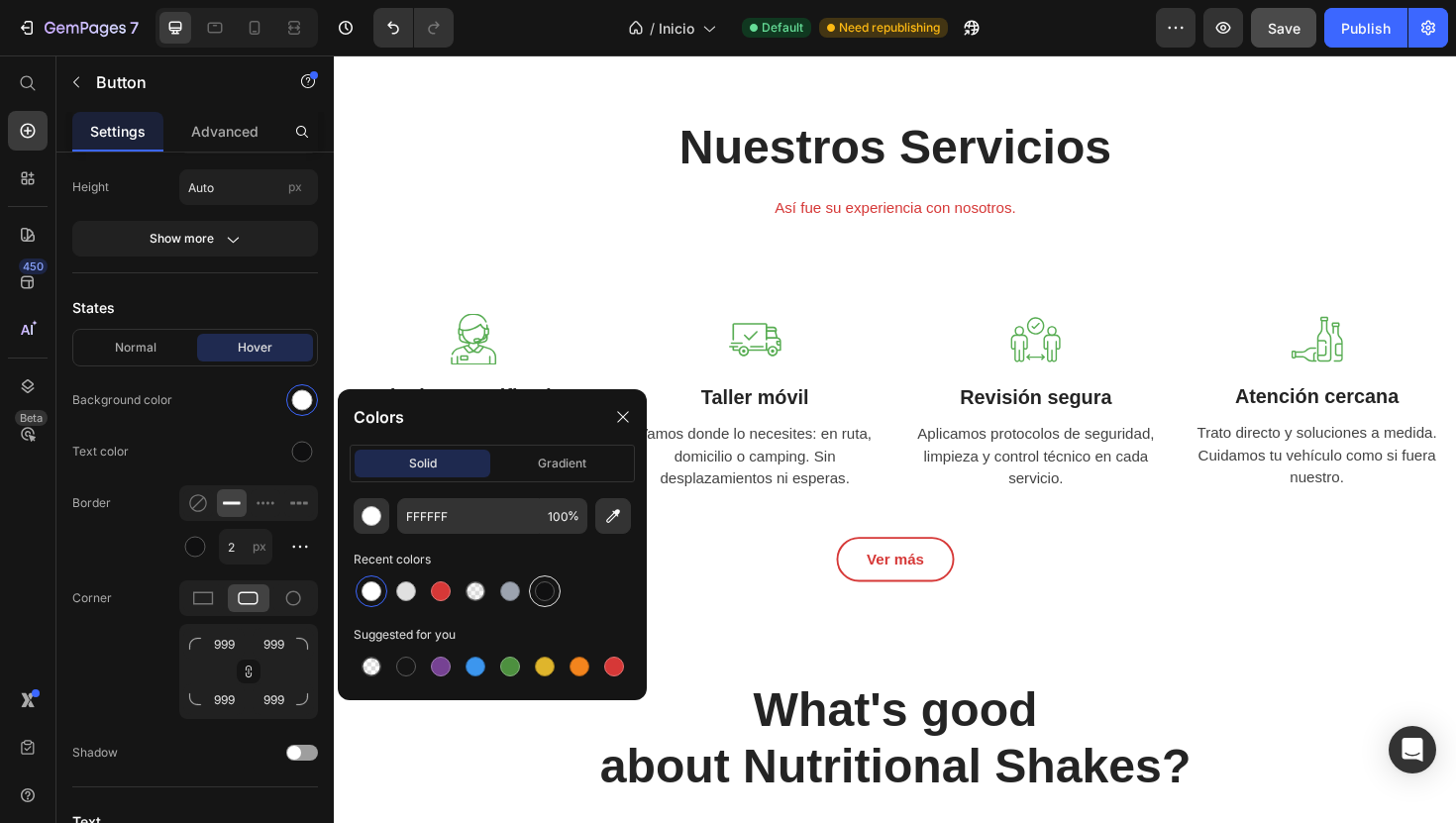 click at bounding box center [545, 591] 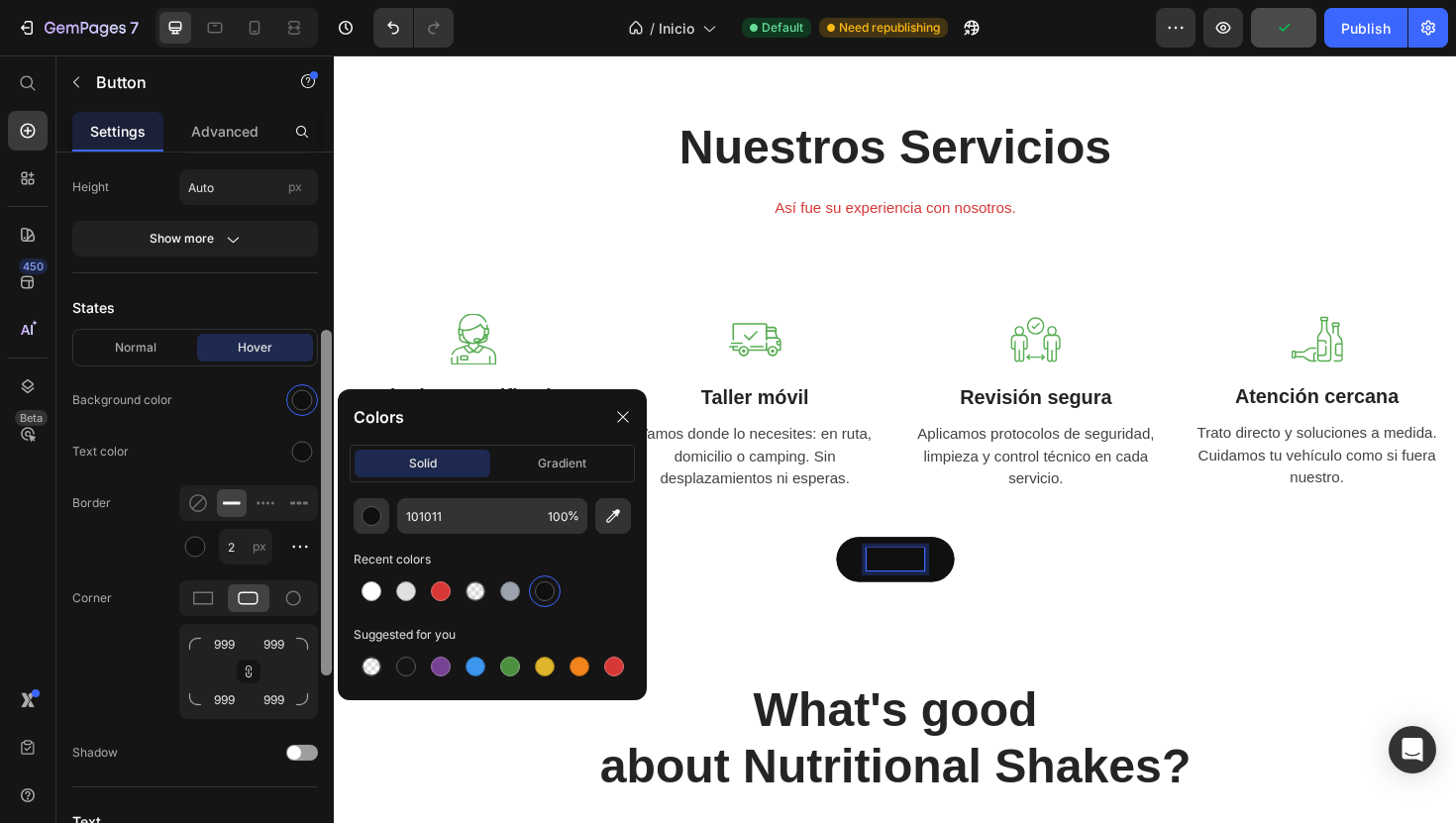 click at bounding box center (326, 502) 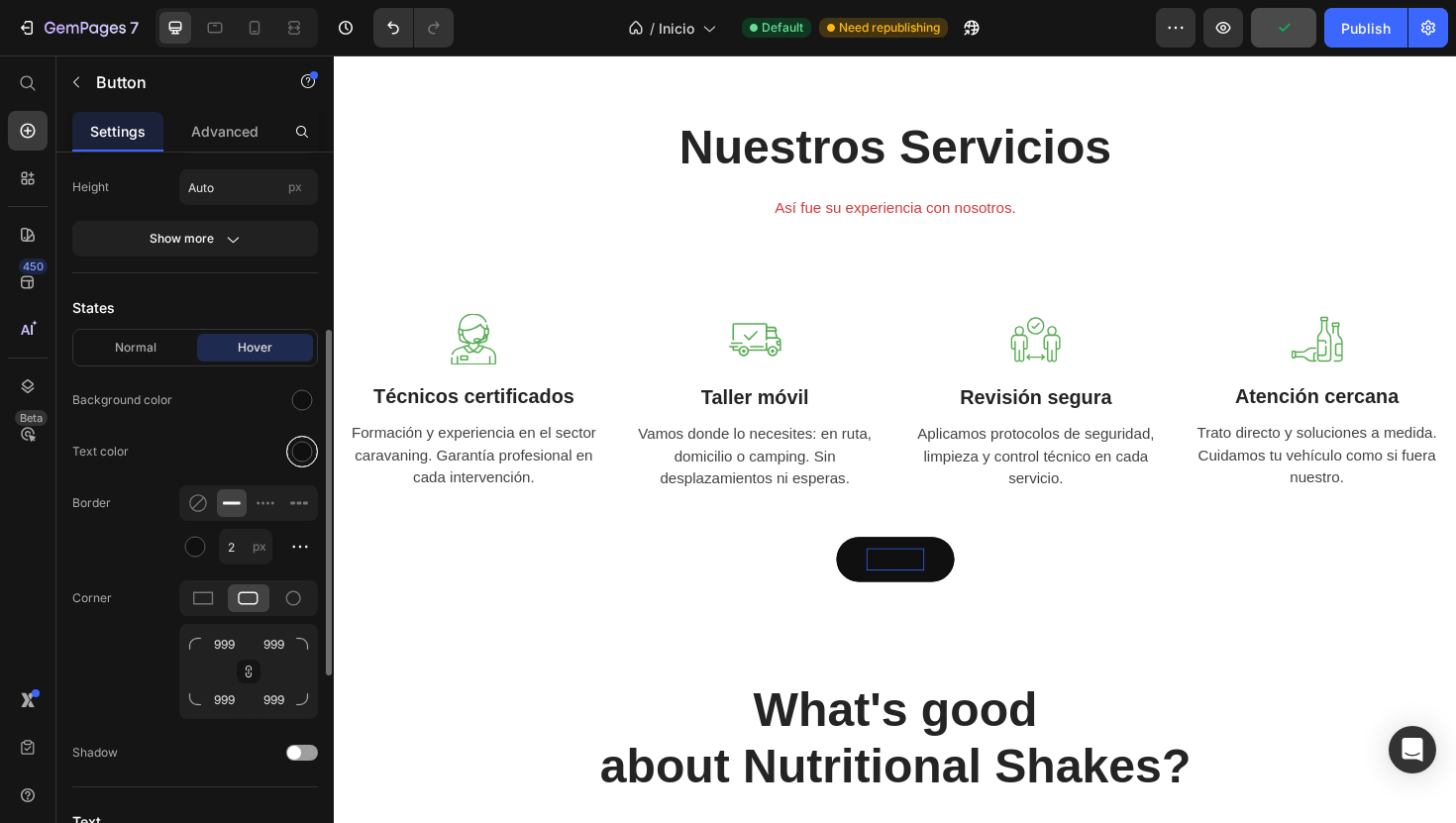 click at bounding box center [302, 452] 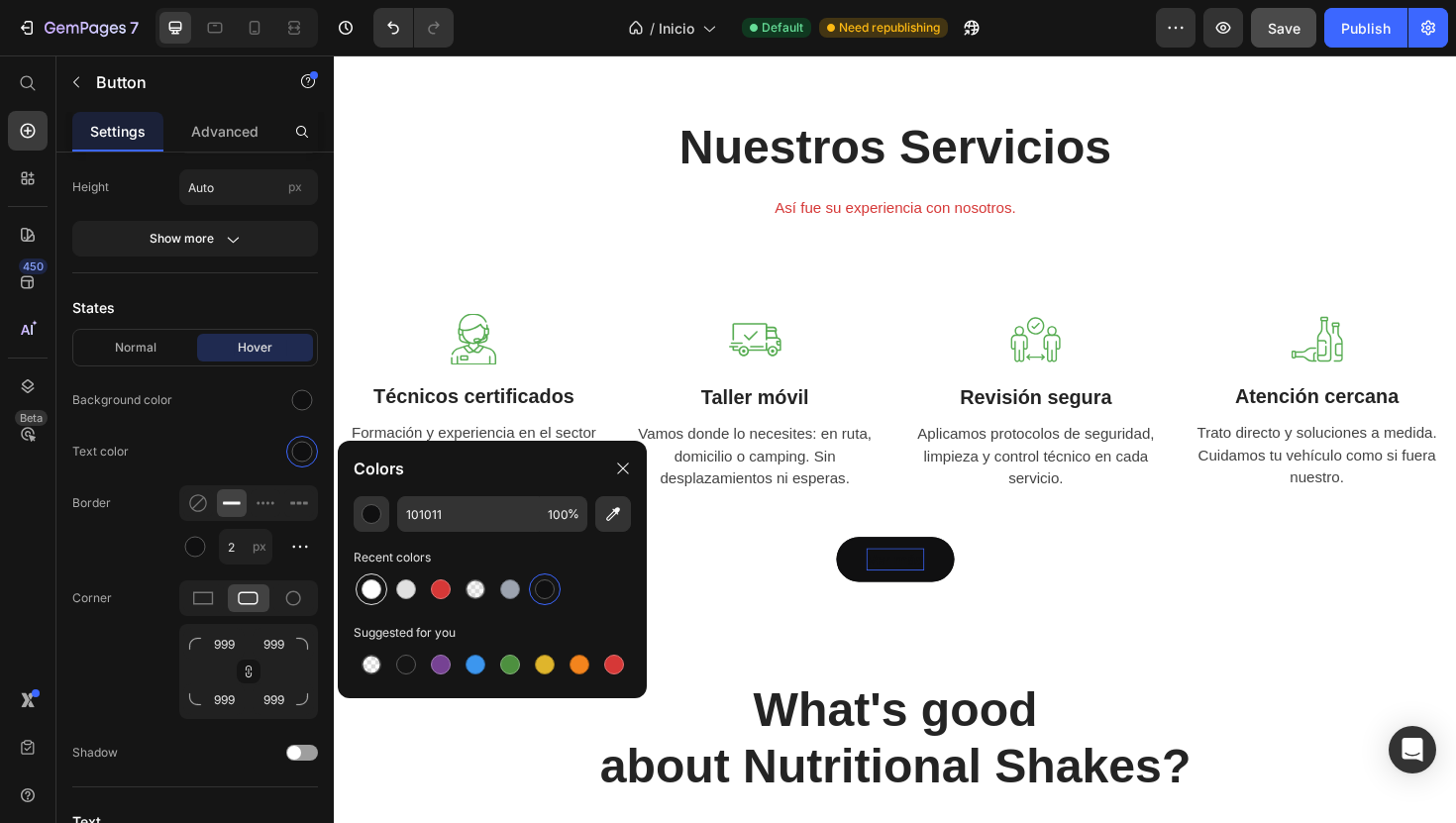 click at bounding box center [371, 589] 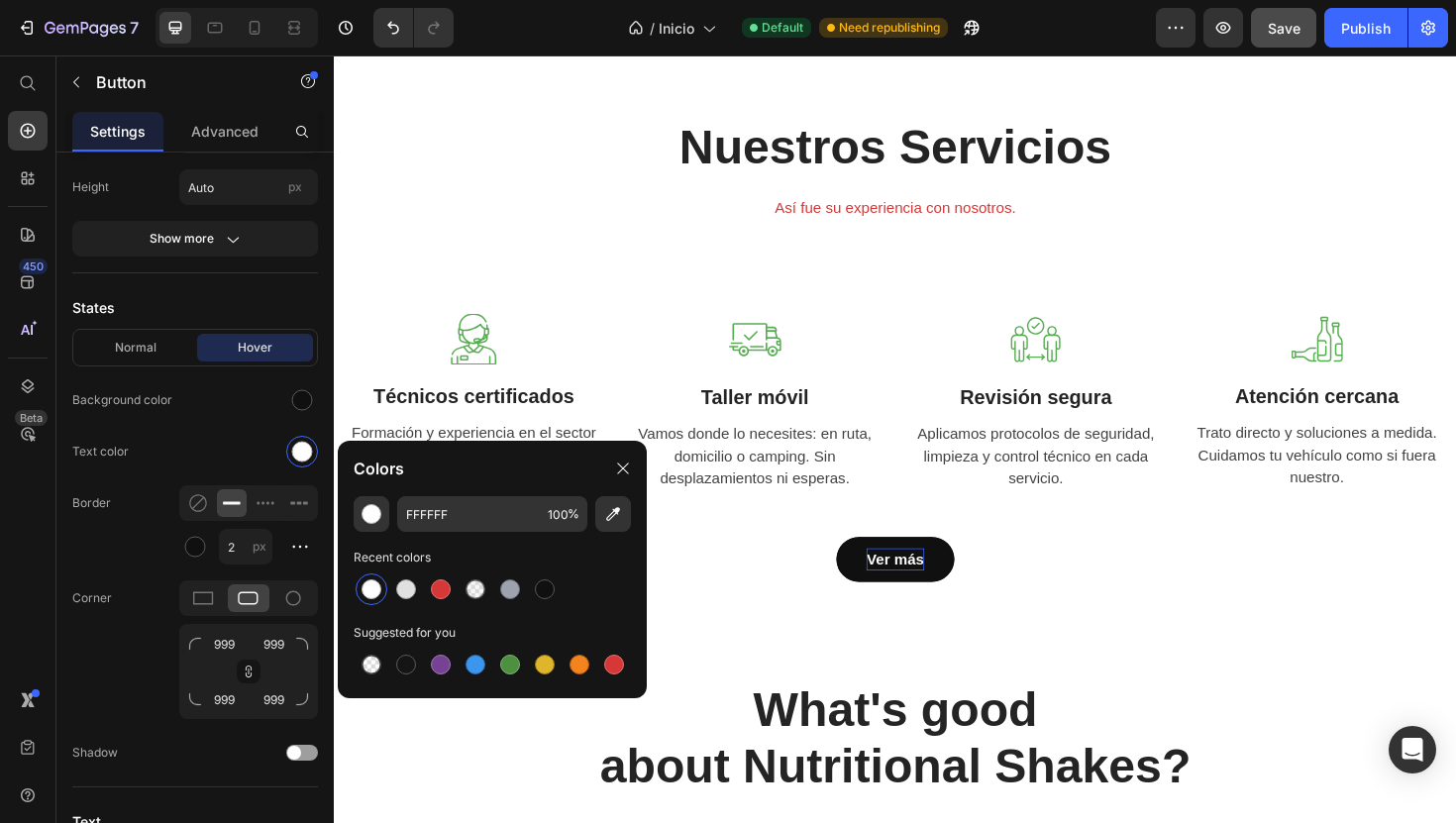 click on "Ver más Button" at bounding box center [928, 589] 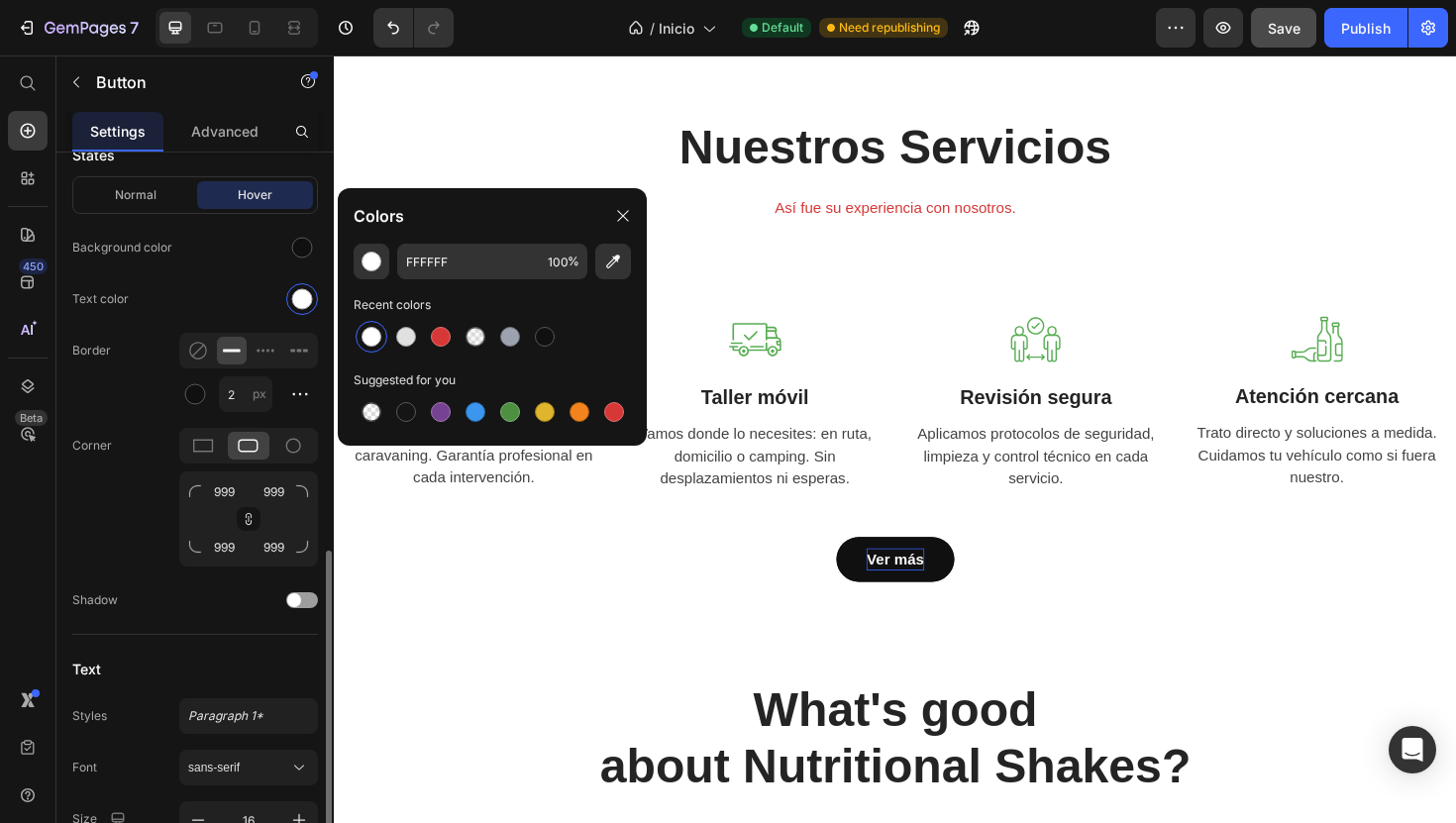 scroll, scrollTop: 799, scrollLeft: 0, axis: vertical 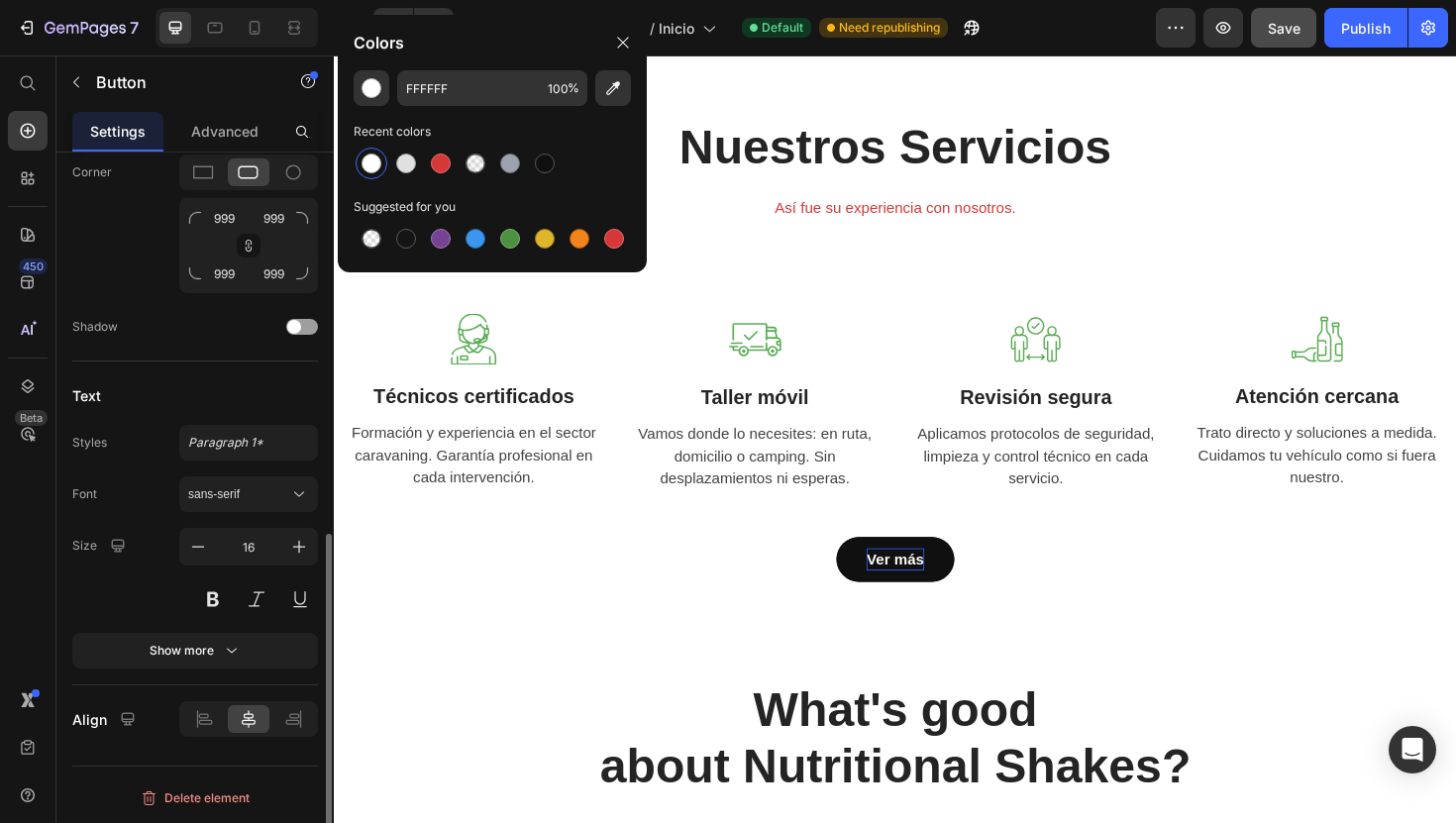 click on "Ver más Button" at bounding box center (928, 589) 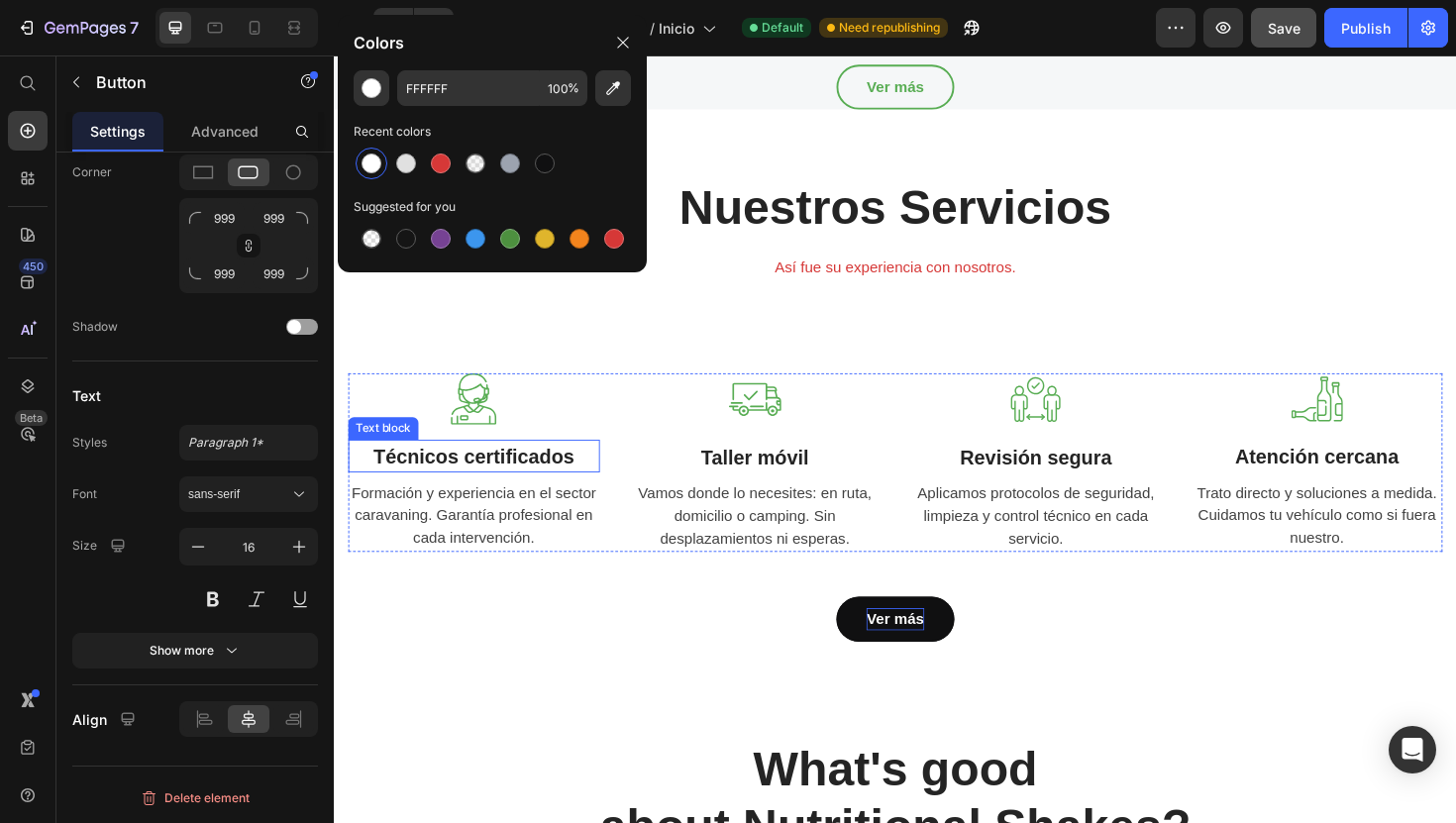 scroll, scrollTop: 2139, scrollLeft: 0, axis: vertical 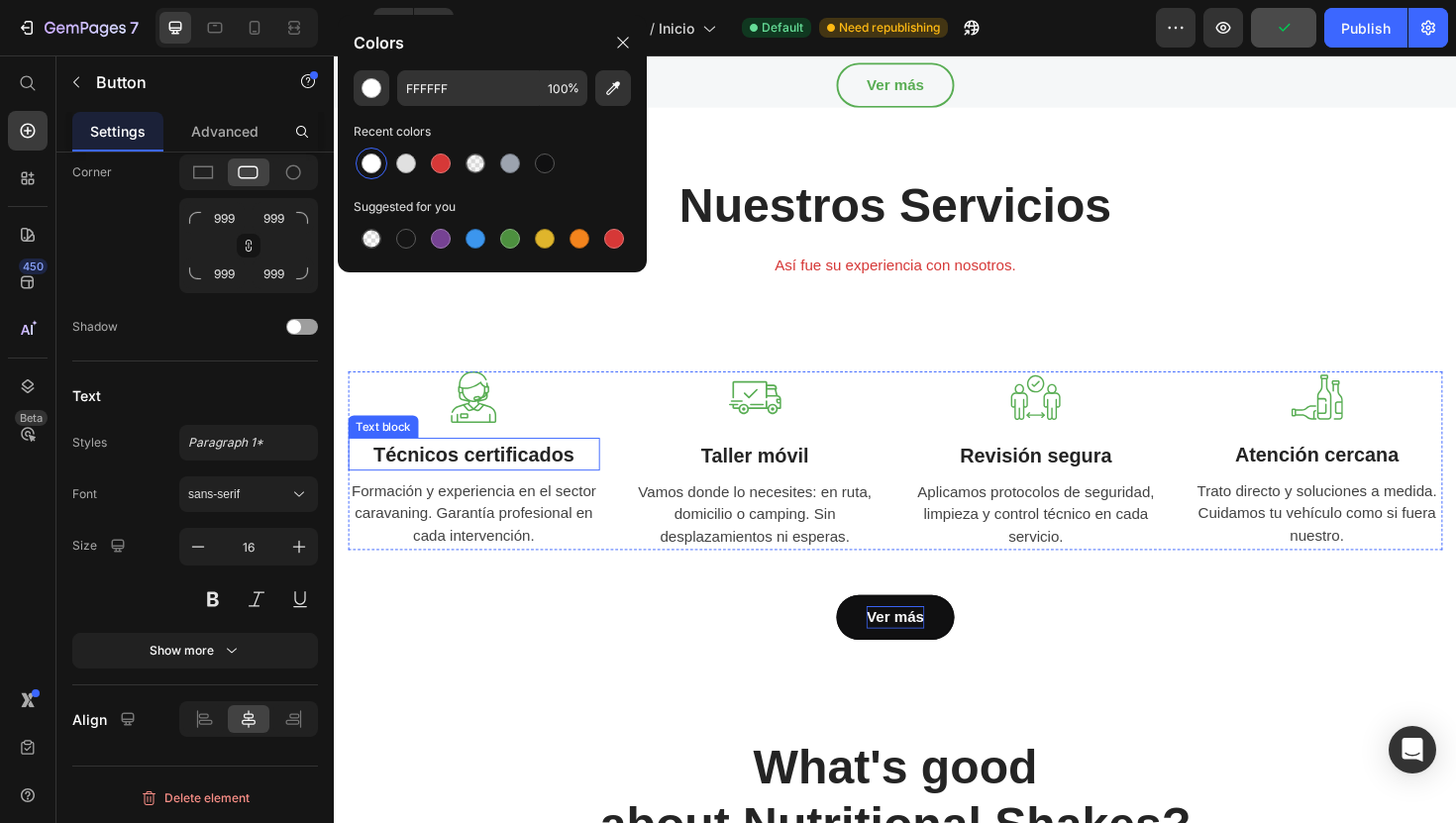click on "Técnicos certificados" at bounding box center [481, 478] 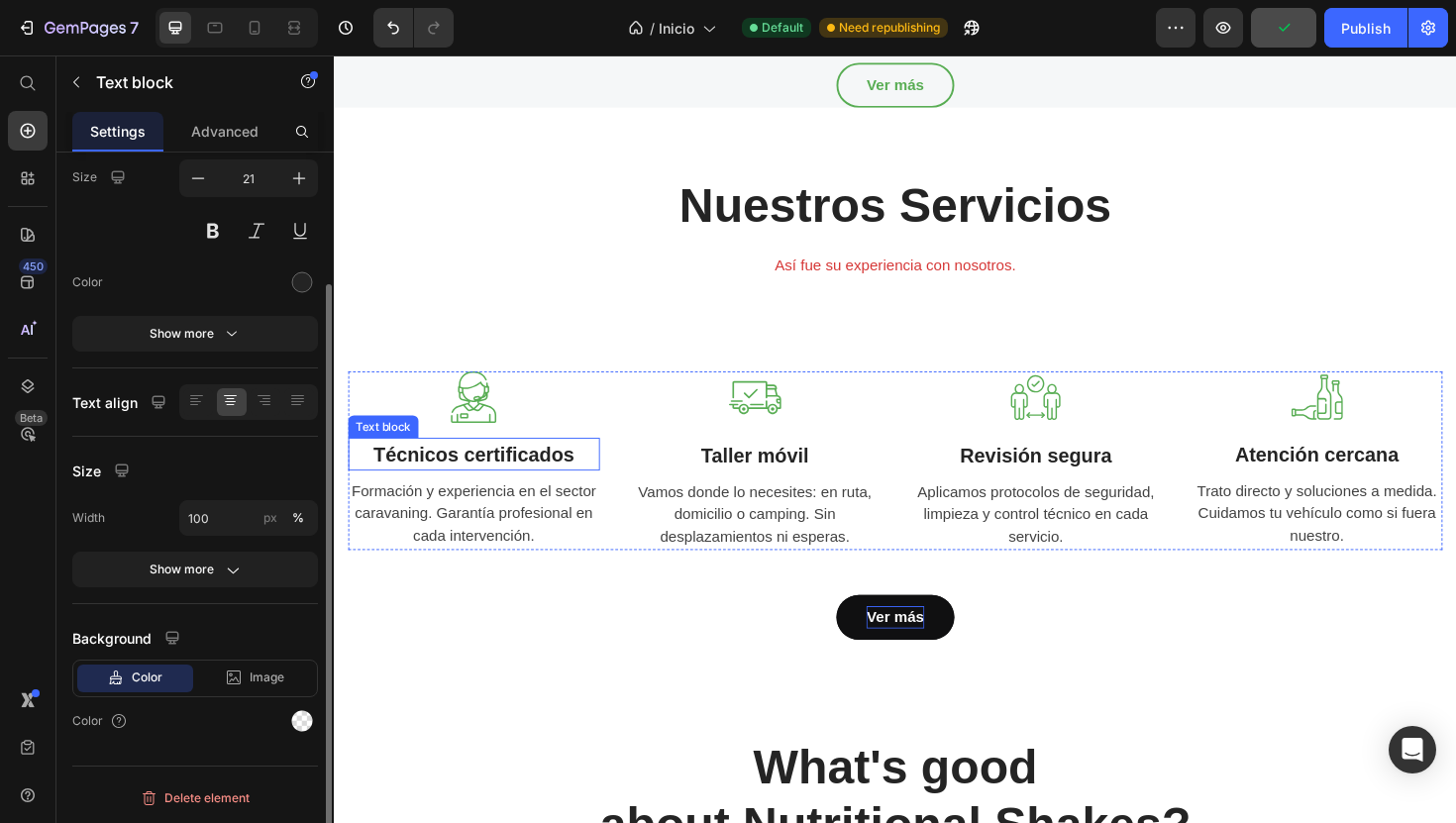scroll, scrollTop: 0, scrollLeft: 0, axis: both 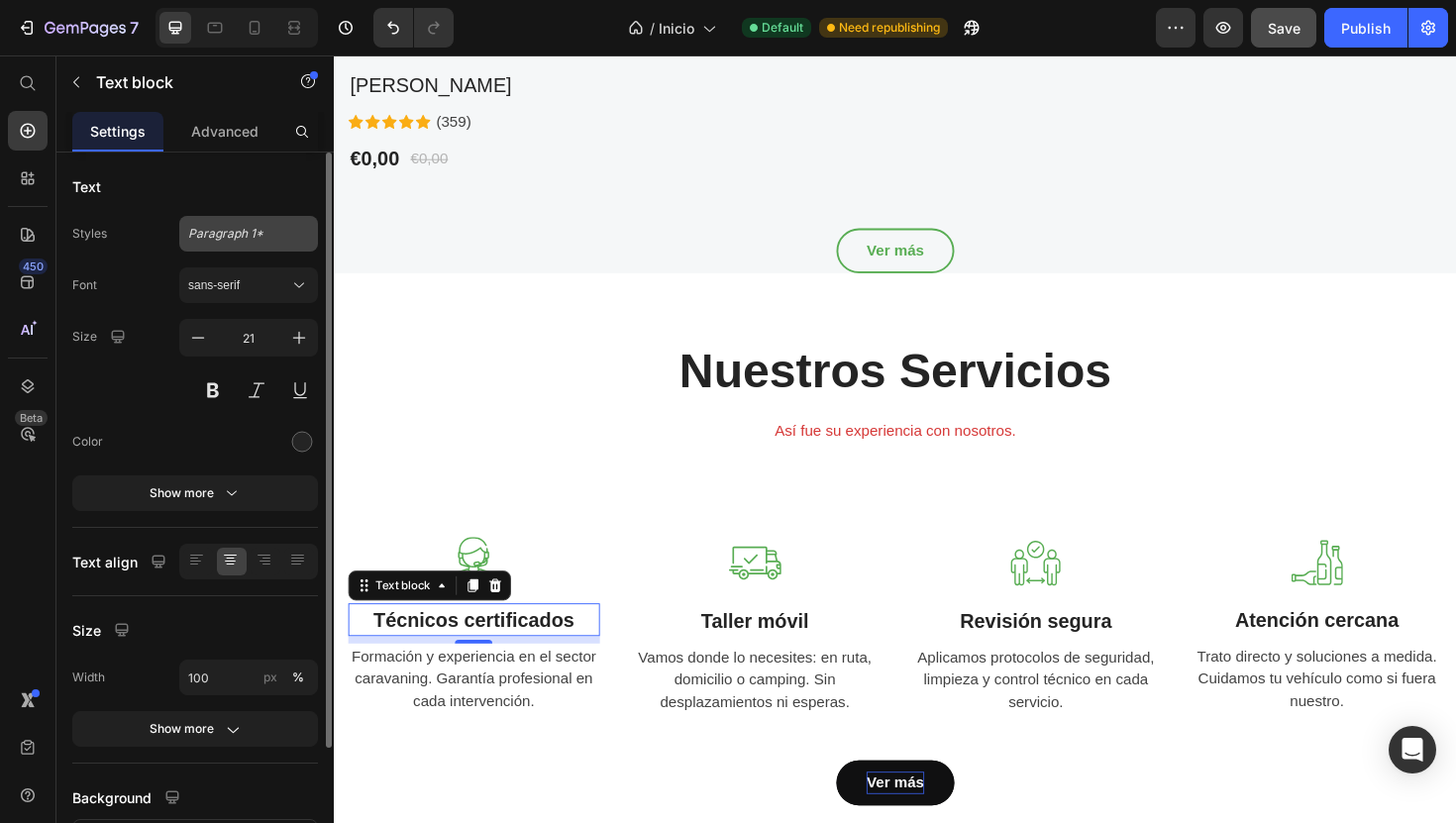 click on "Paragraph 1*" at bounding box center [249, 234] 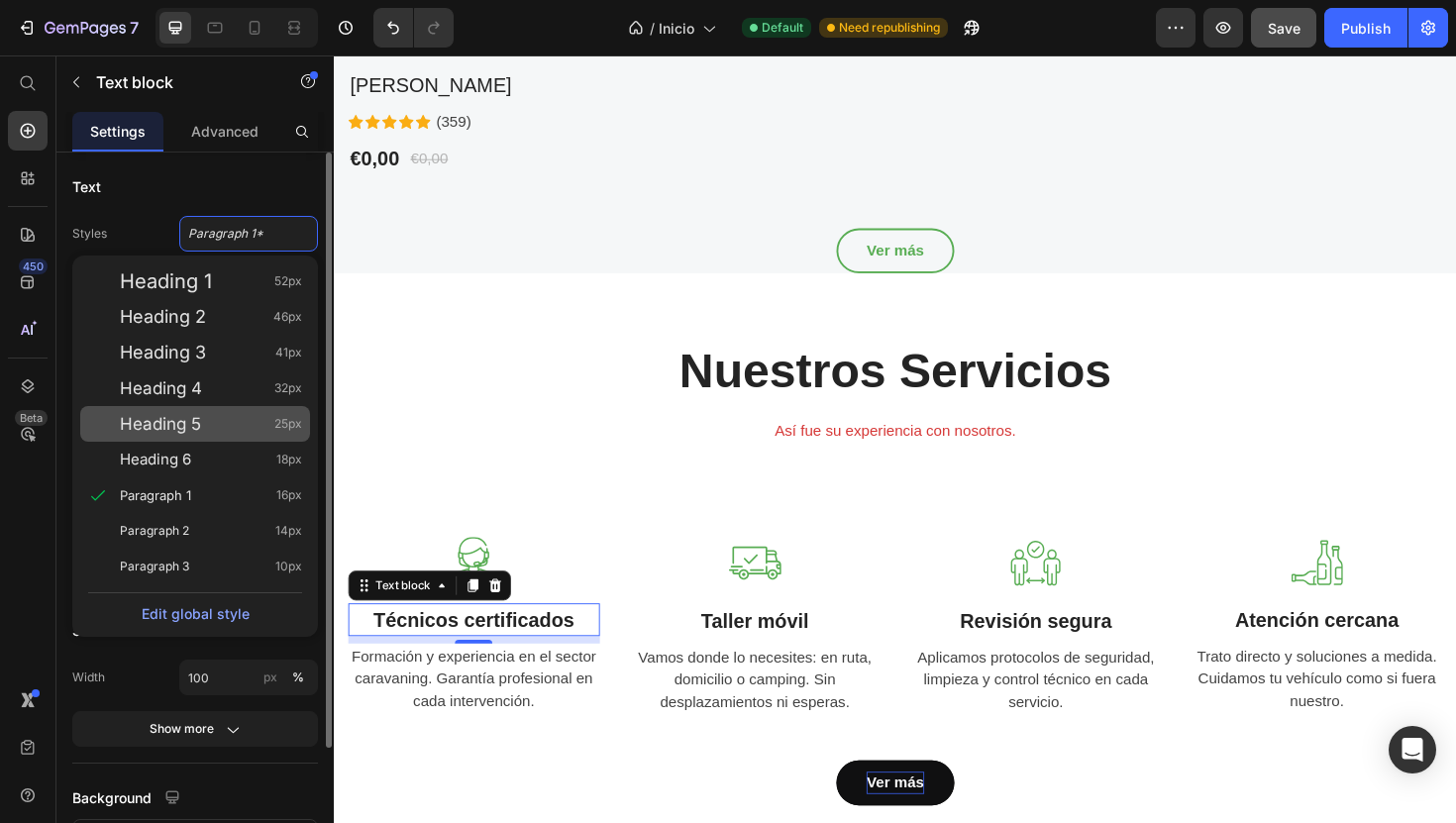 click on "Heading 5 25px" 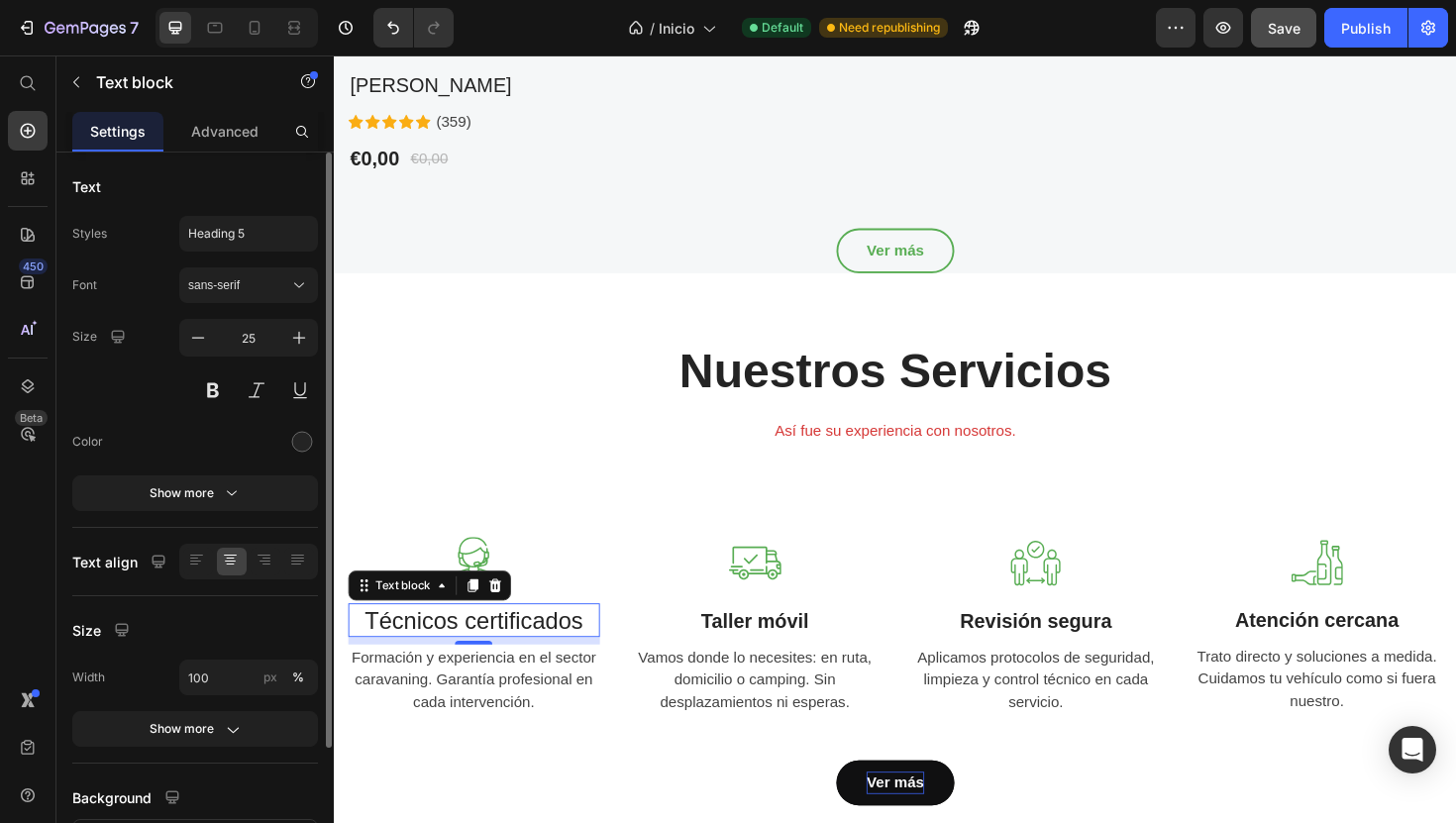 click on "Styles Heading 5 Font sans-serif Size 25 Color Show more" 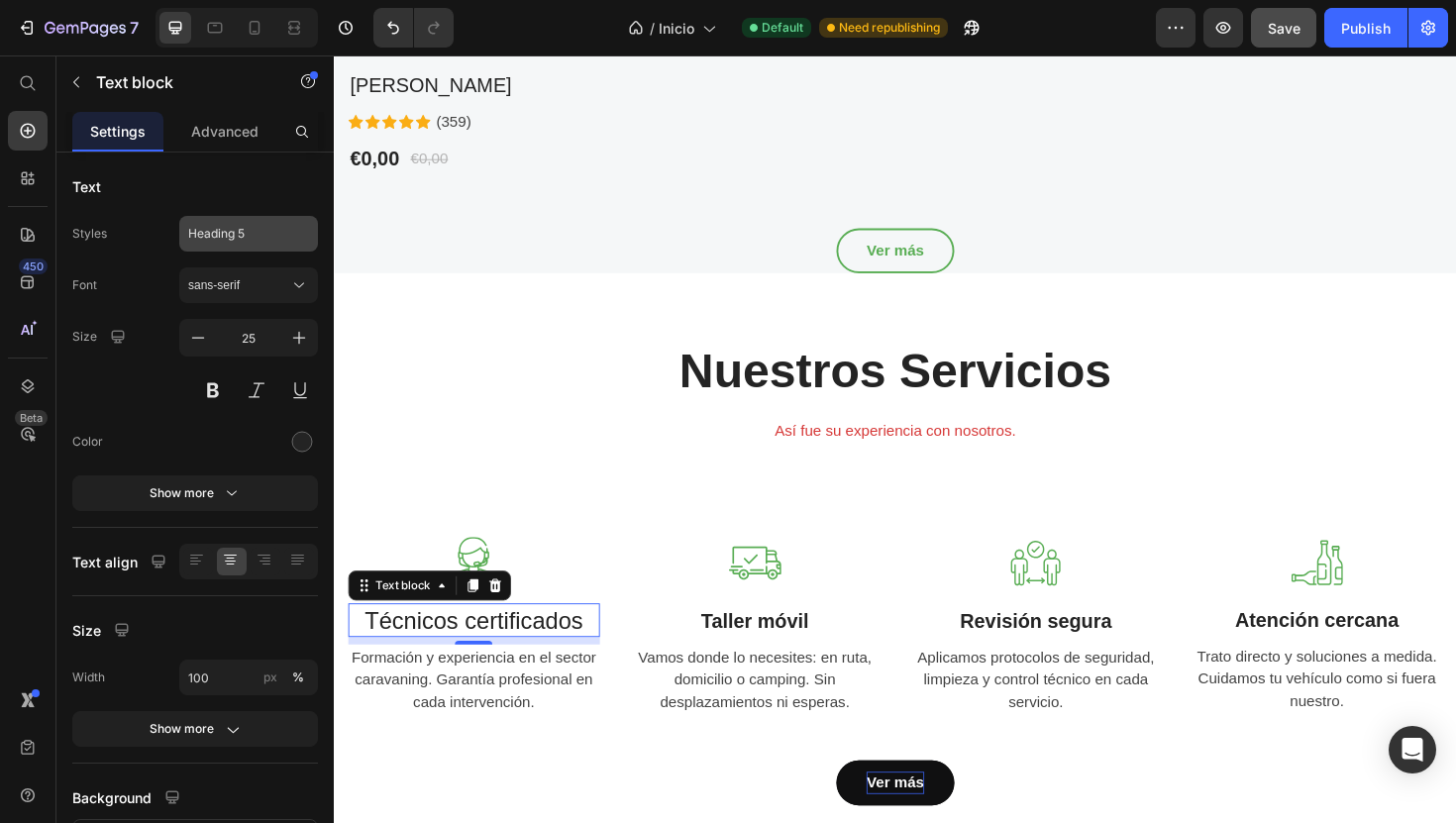 click on "Heading 5" at bounding box center (249, 234) 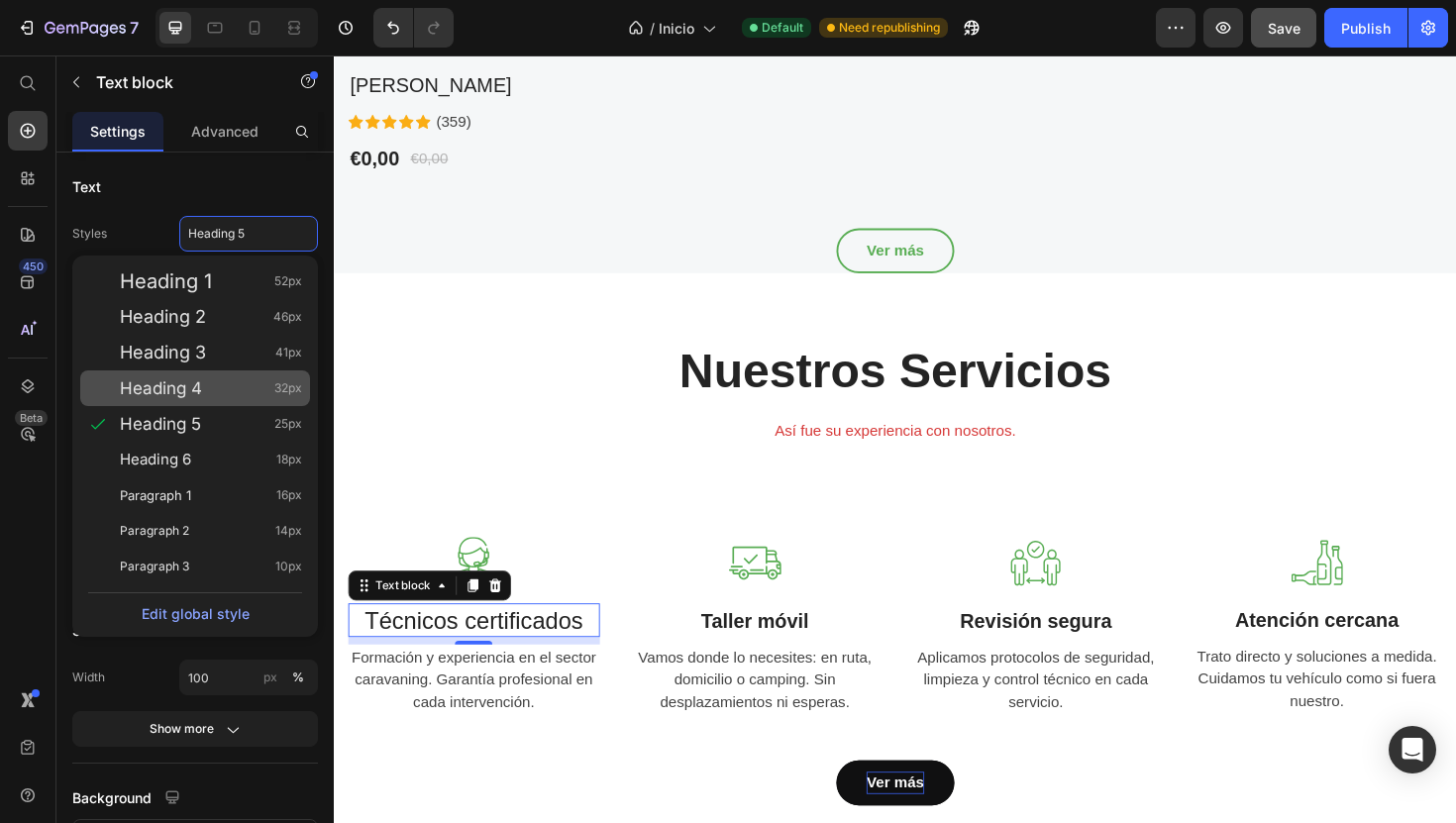 click on "Heading 4 32px" 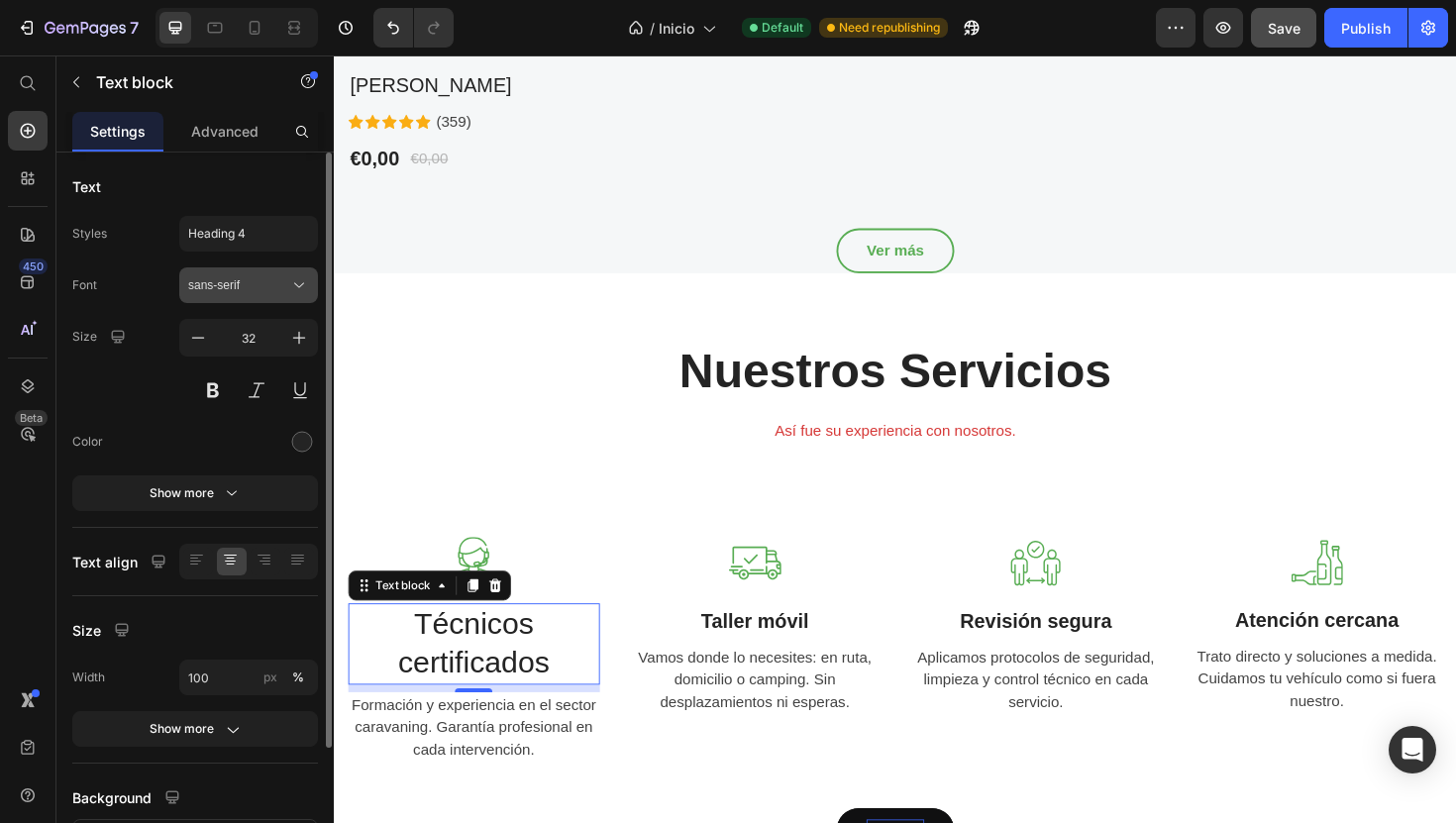 click on "sans-serif" at bounding box center [239, 285] 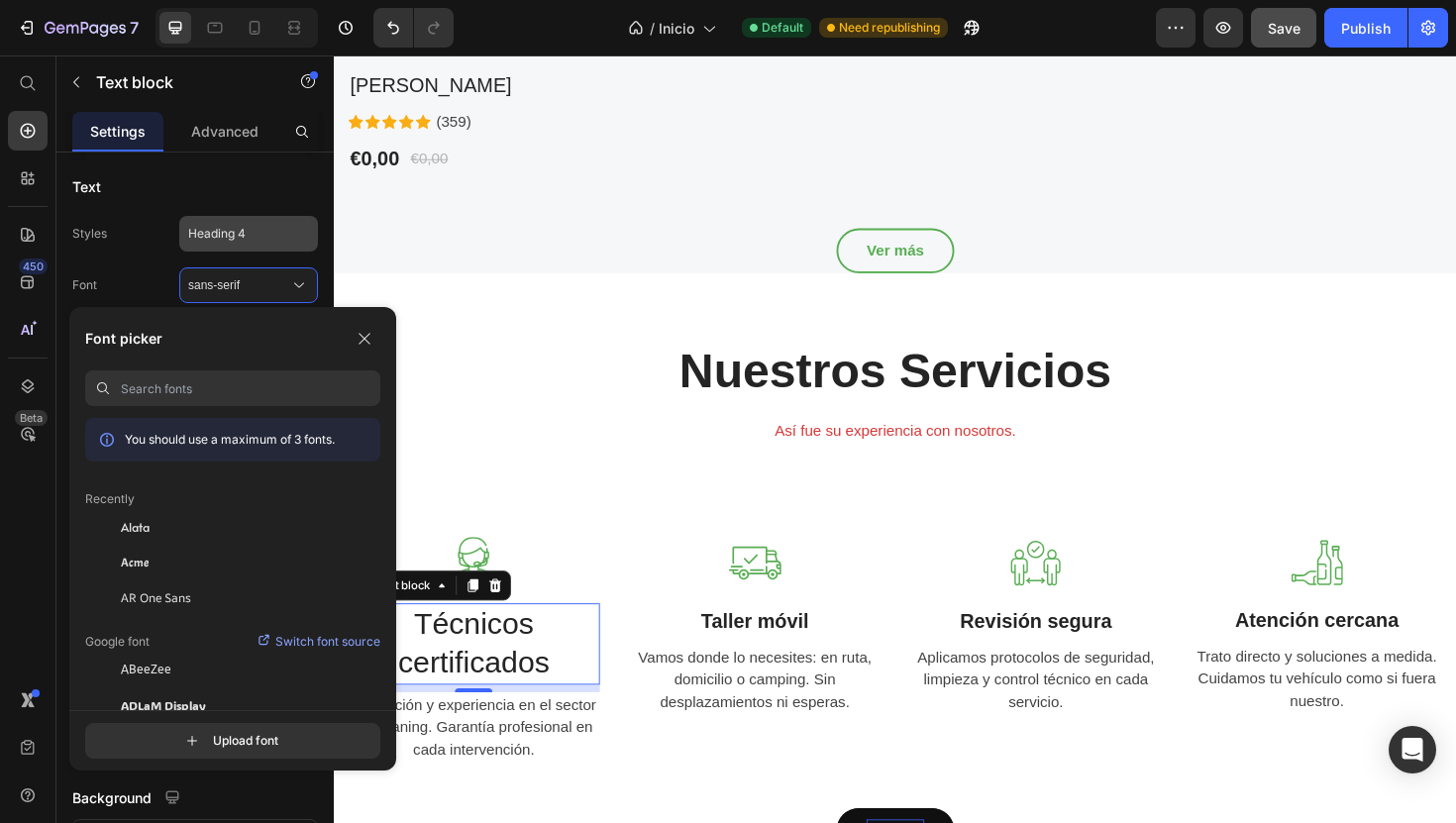 click on "Heading 4" at bounding box center (249, 234) 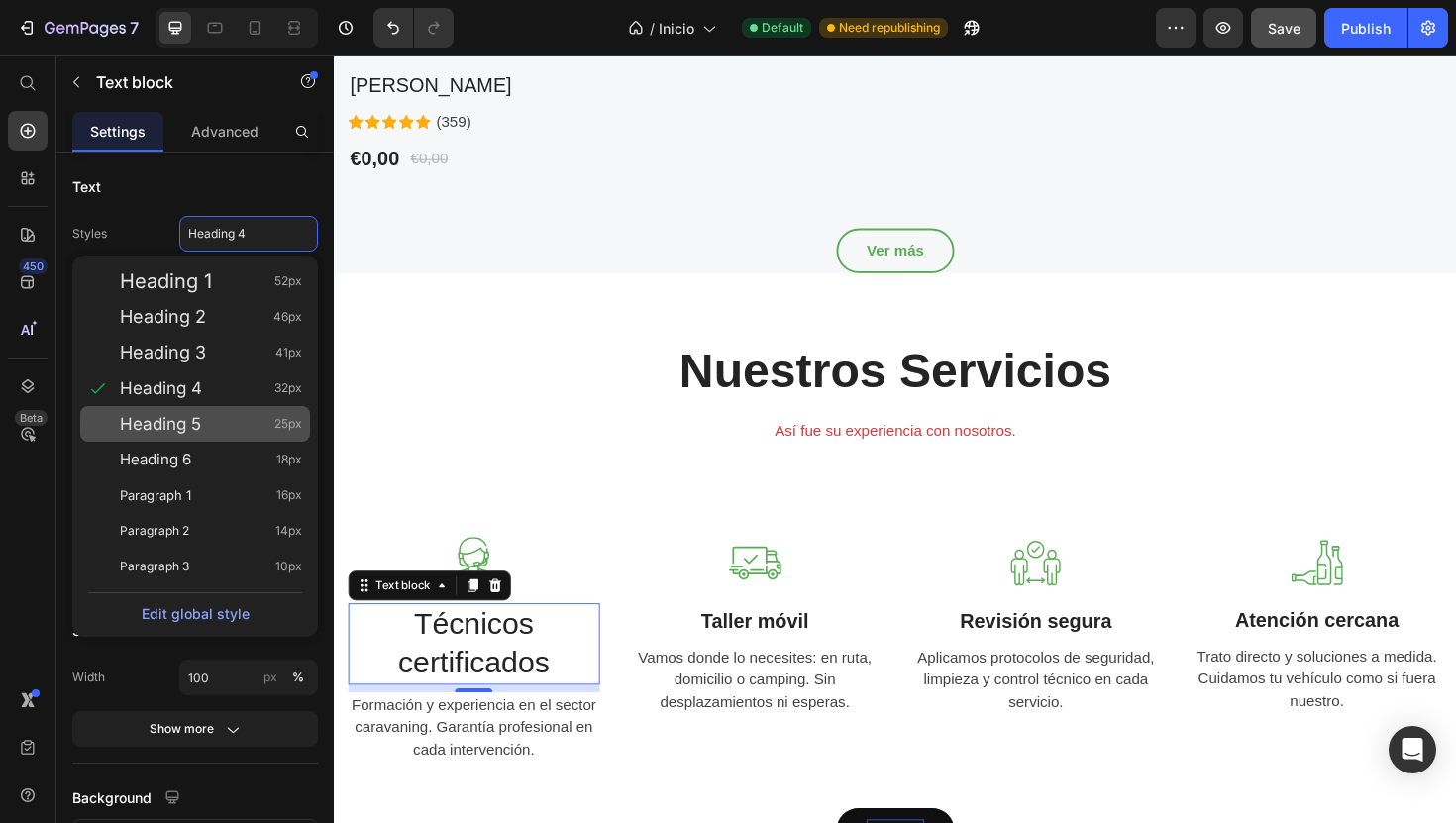 click on "Heading 5" at bounding box center (160, 424) 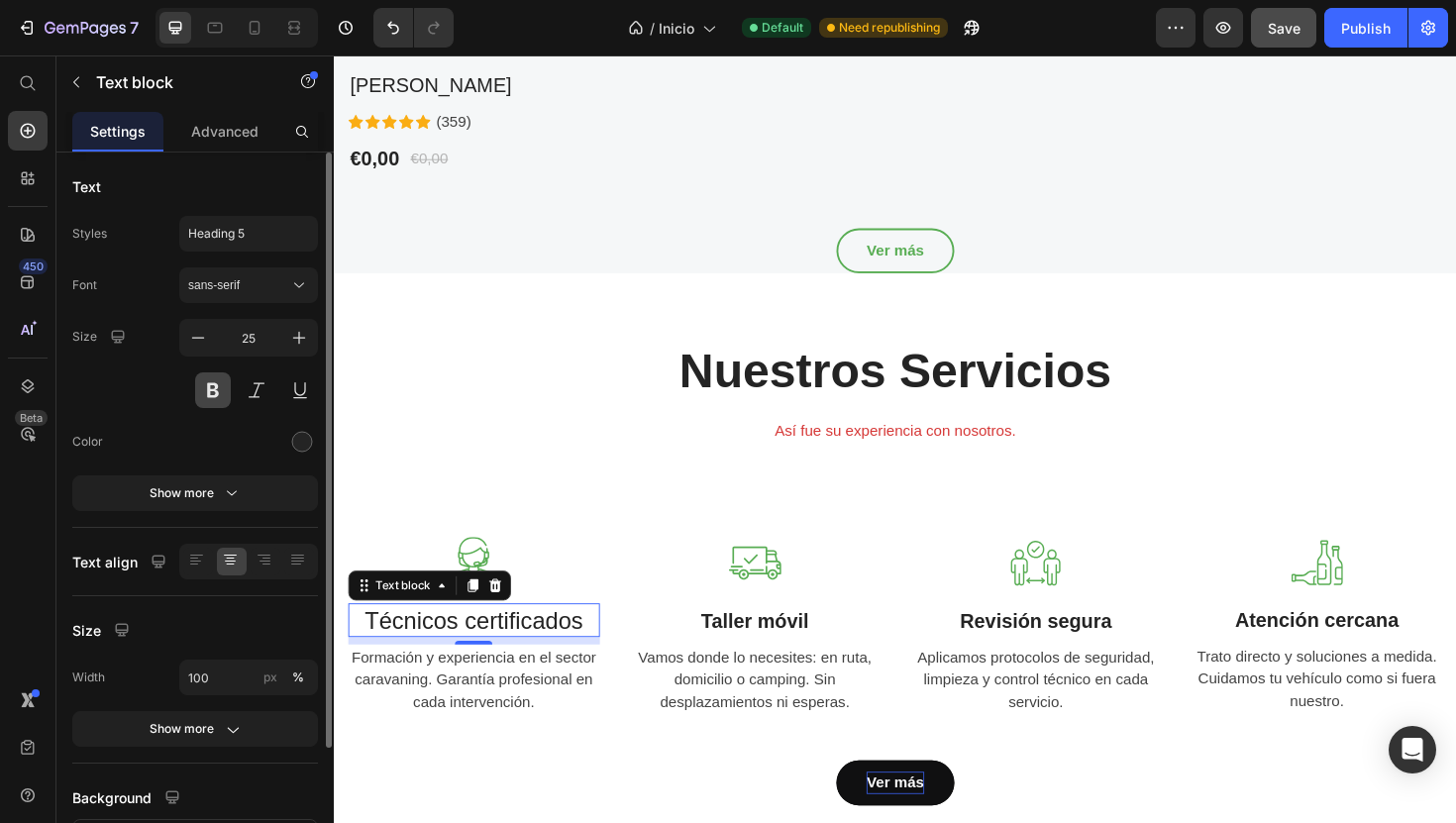 click at bounding box center [213, 390] 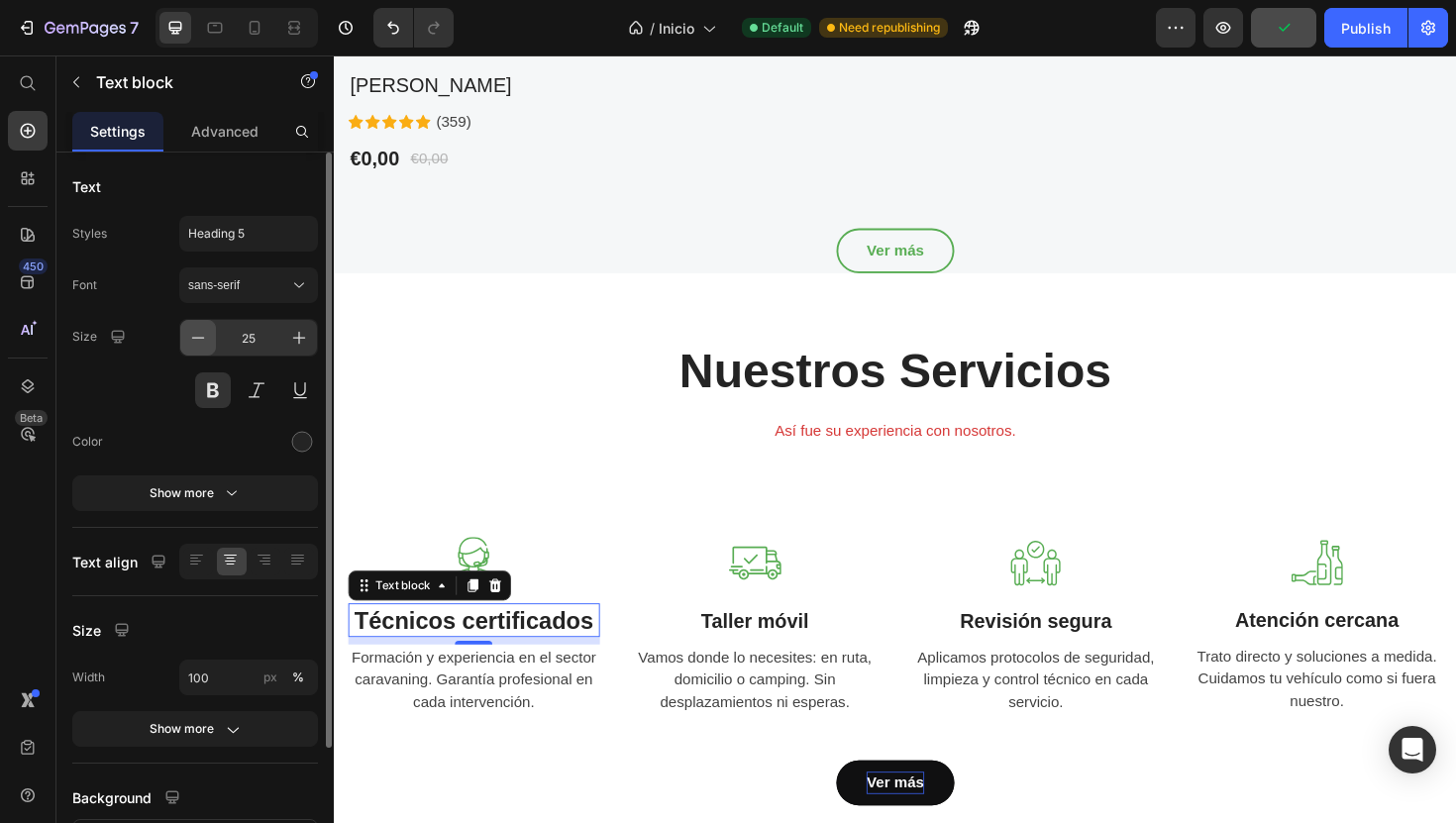 click 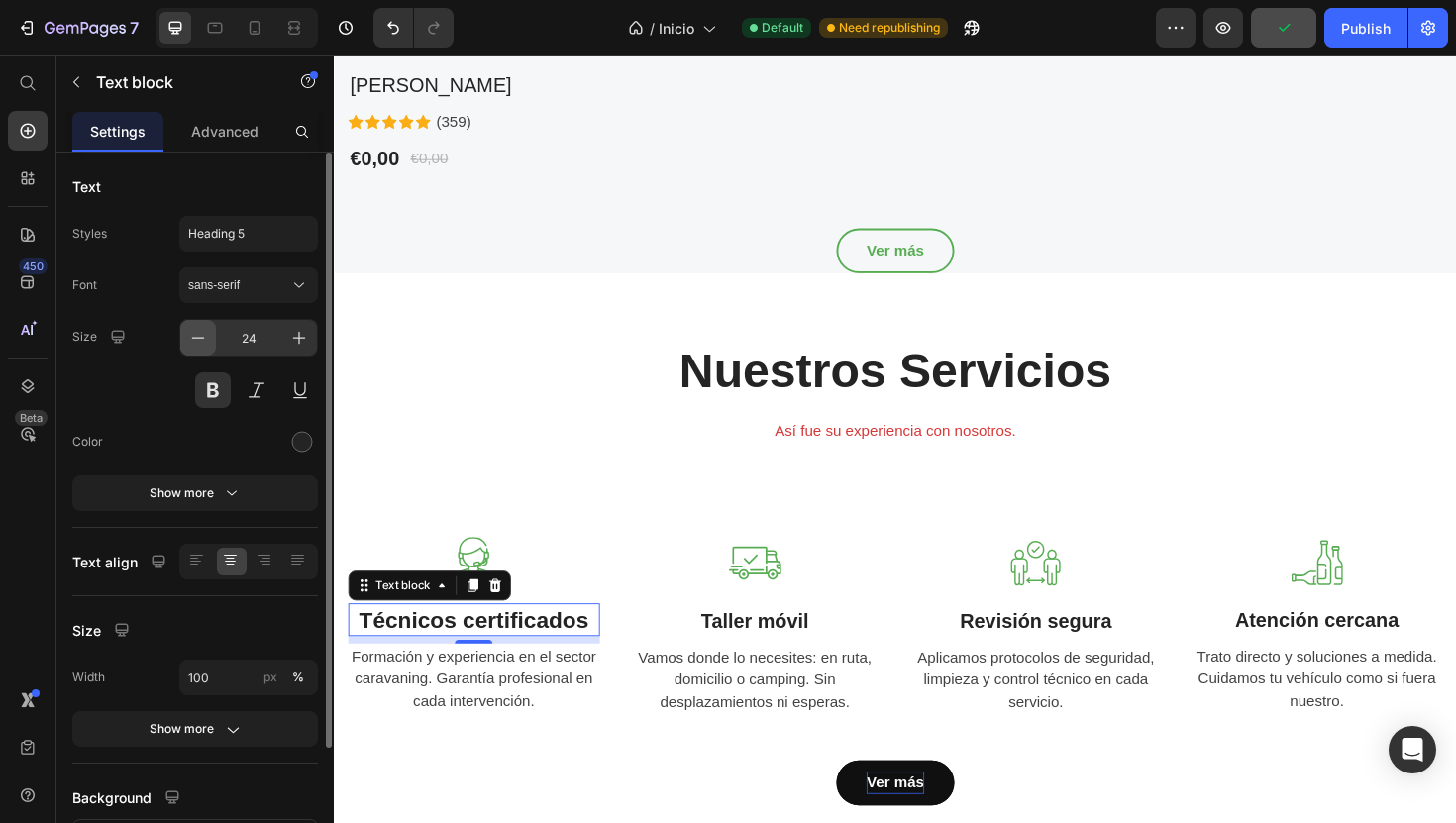 click 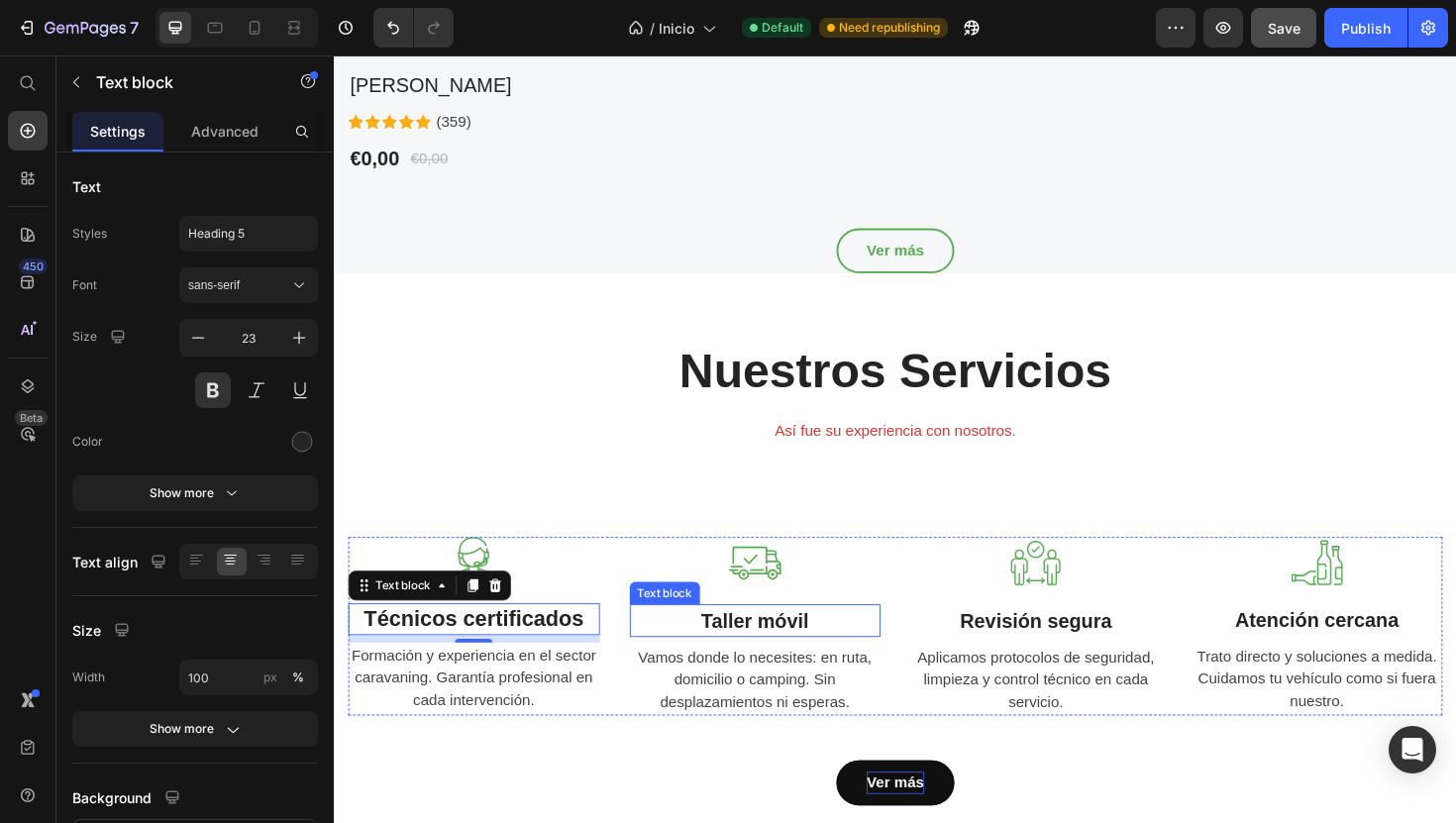 click on "Taller móvil" at bounding box center (780, 655) 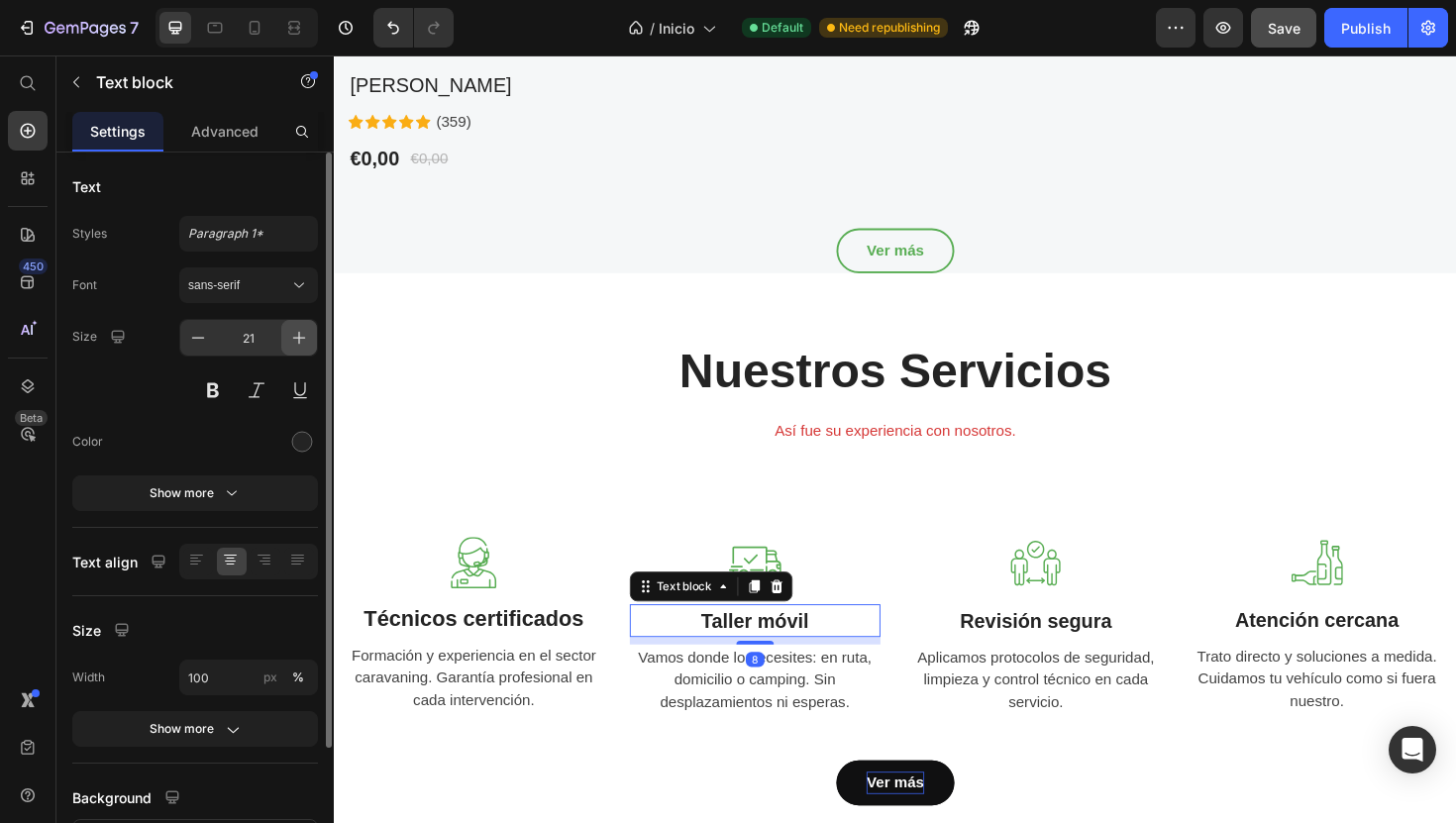 click 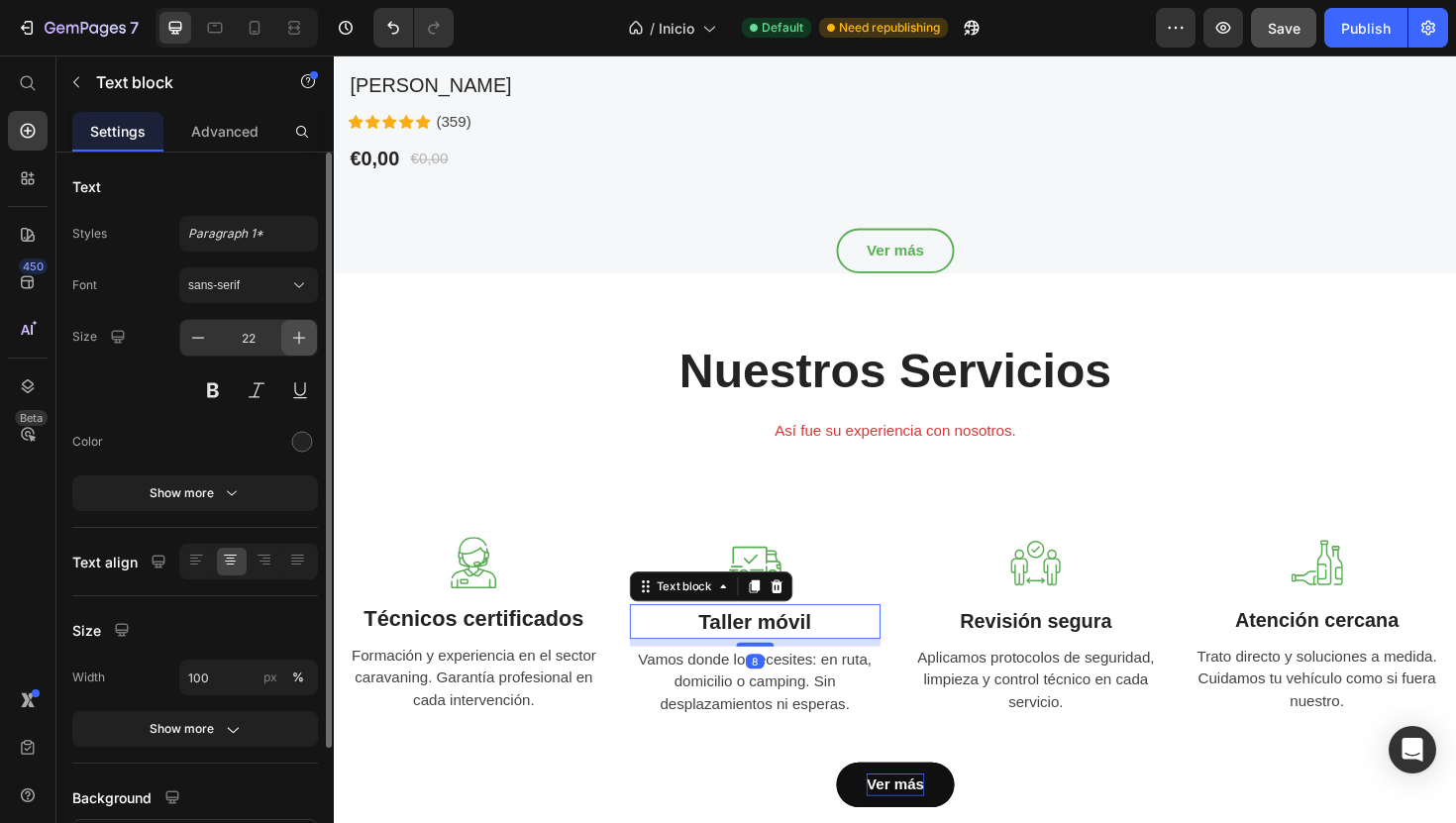 click 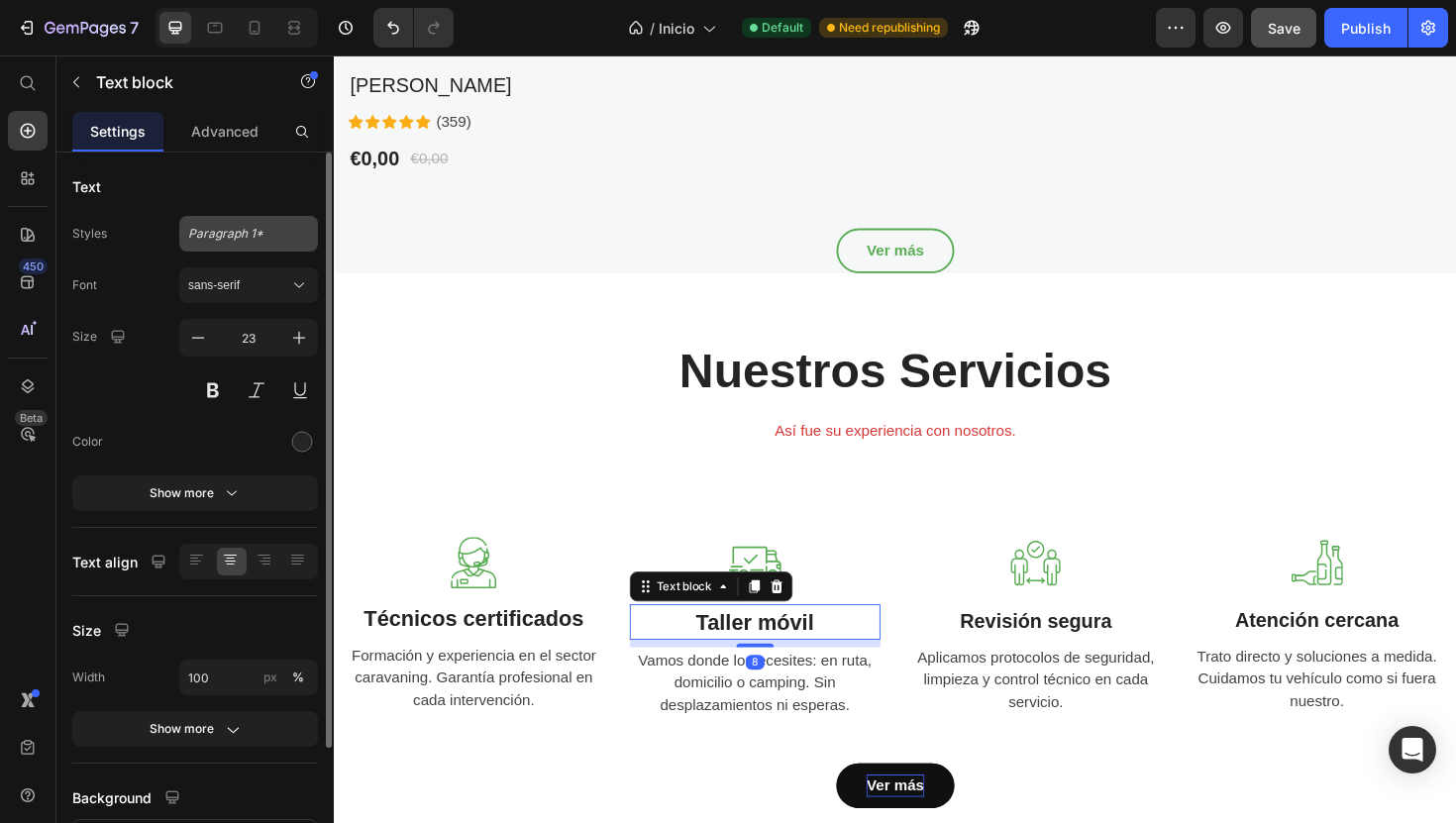 click on "Paragraph 1*" at bounding box center [249, 234] 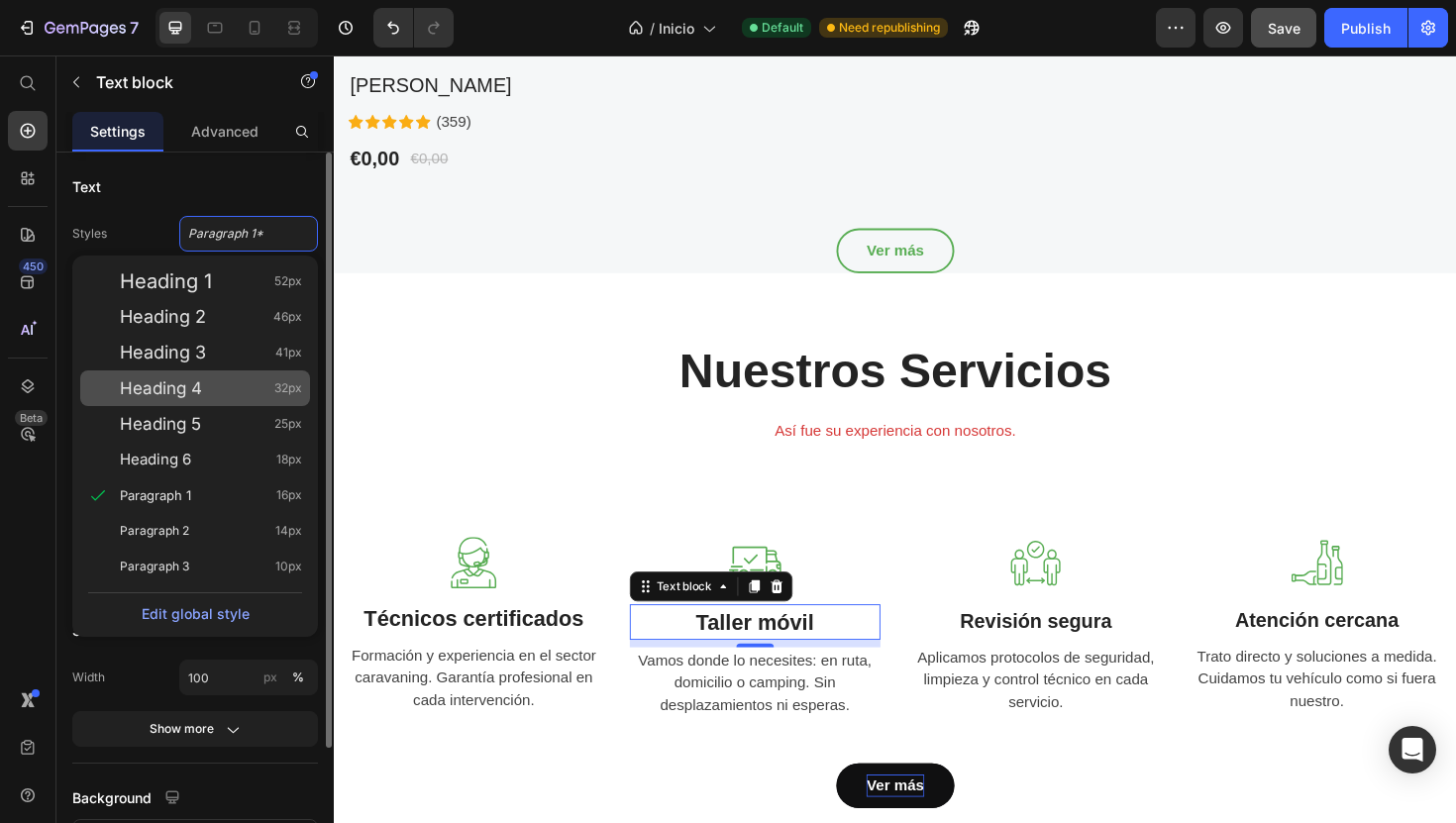 click on "Heading 4 32px" 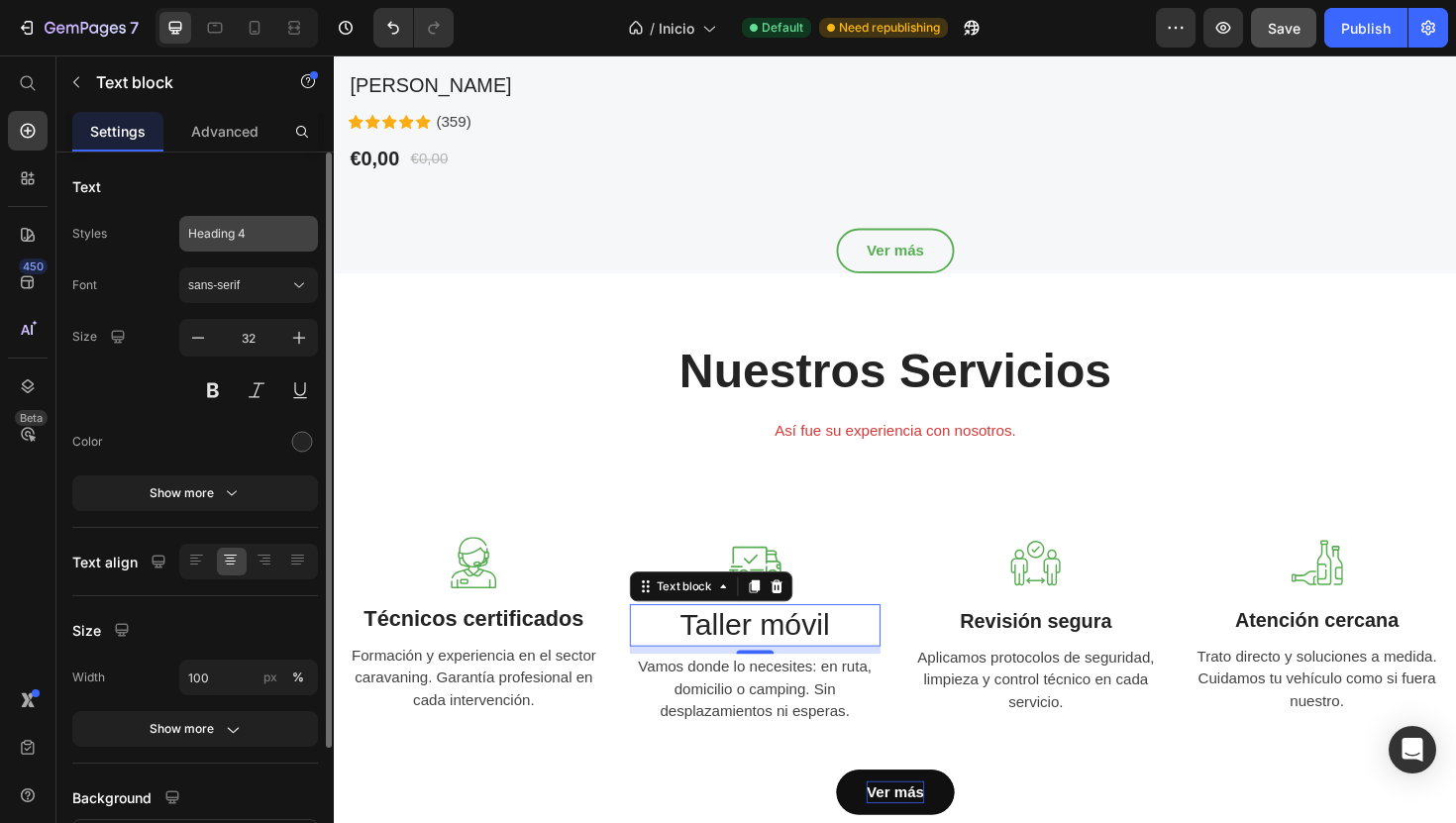 click on "Heading 4" at bounding box center [249, 234] 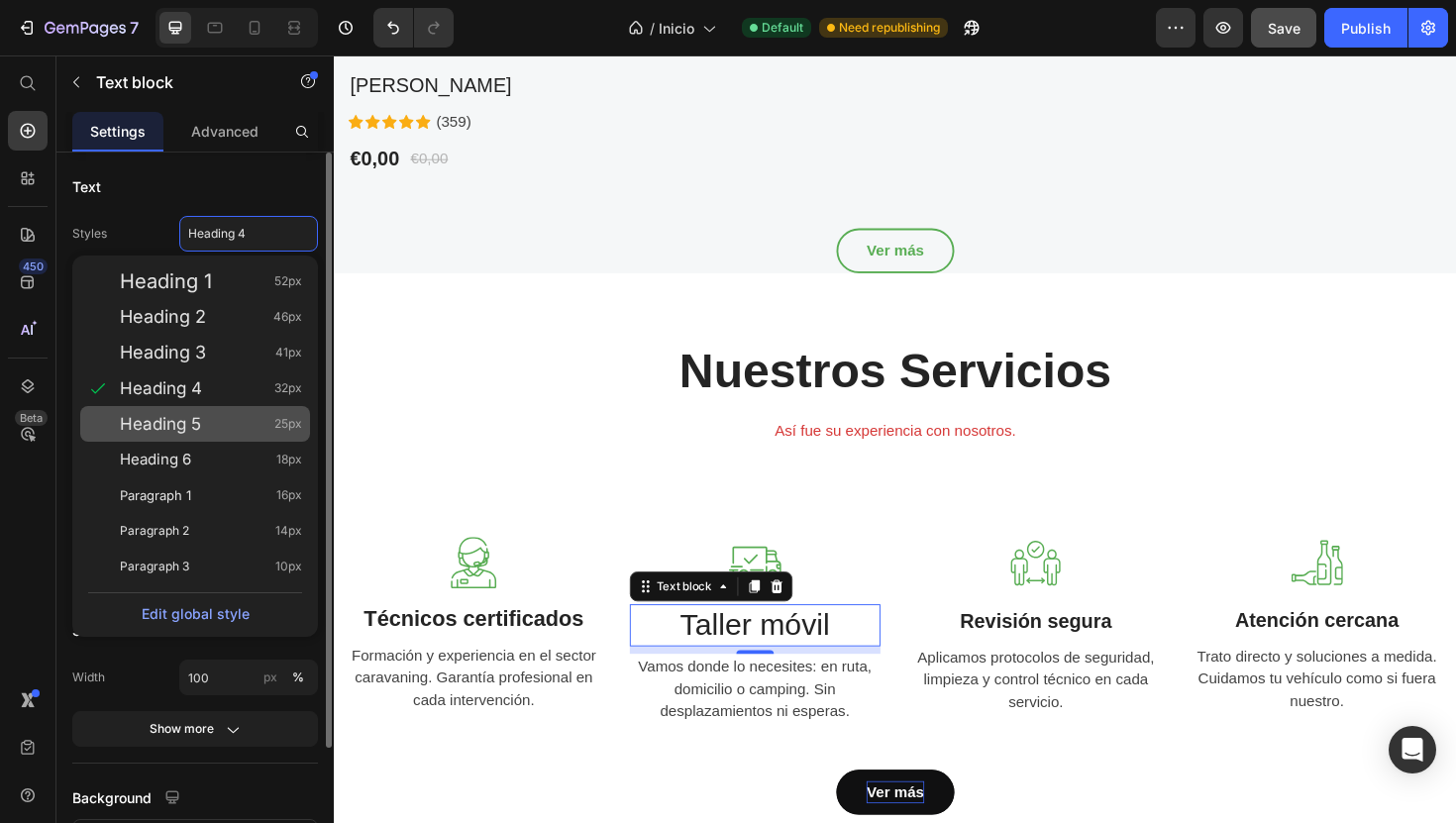click on "Heading 5" at bounding box center (160, 424) 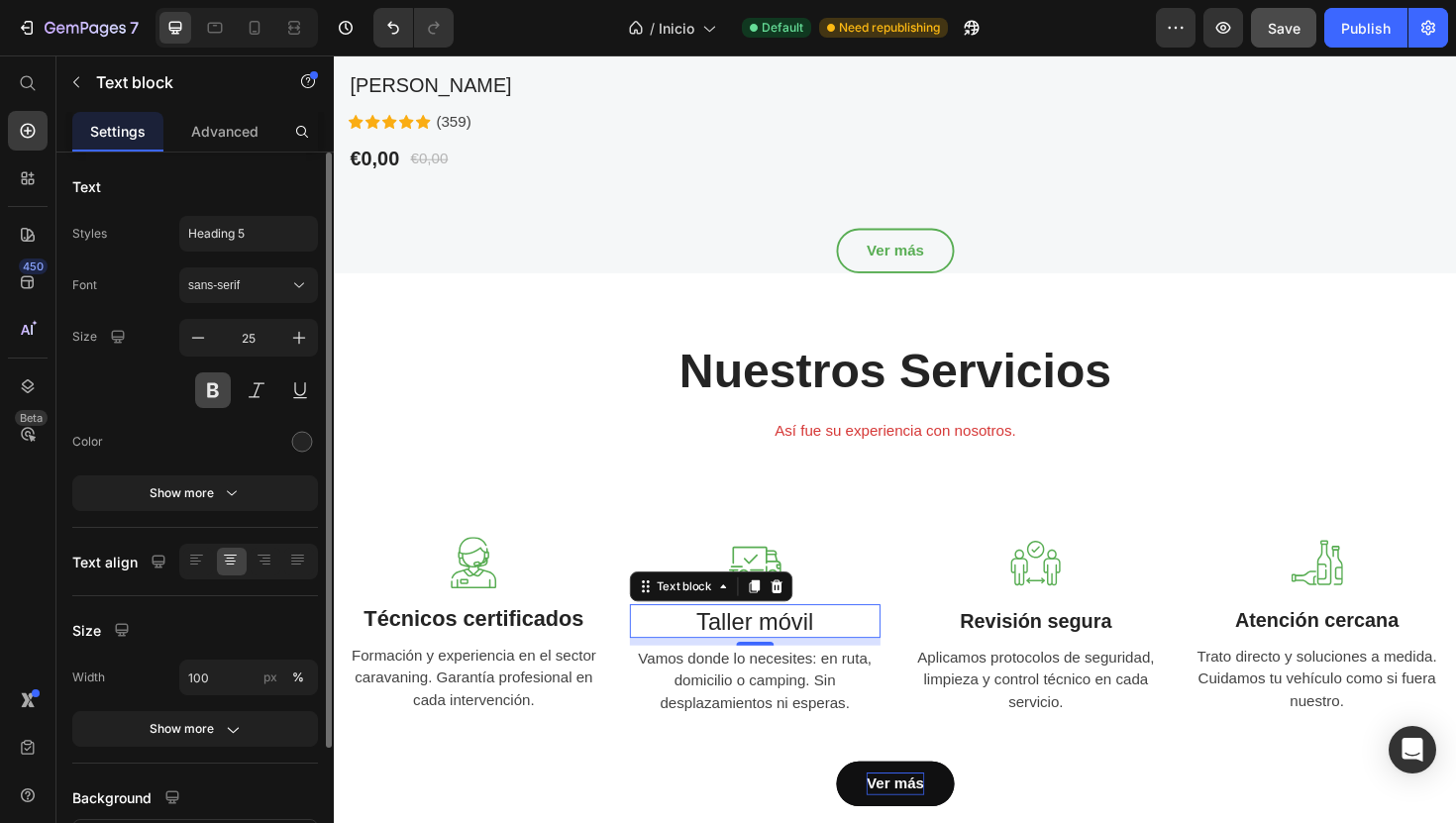 click at bounding box center [213, 390] 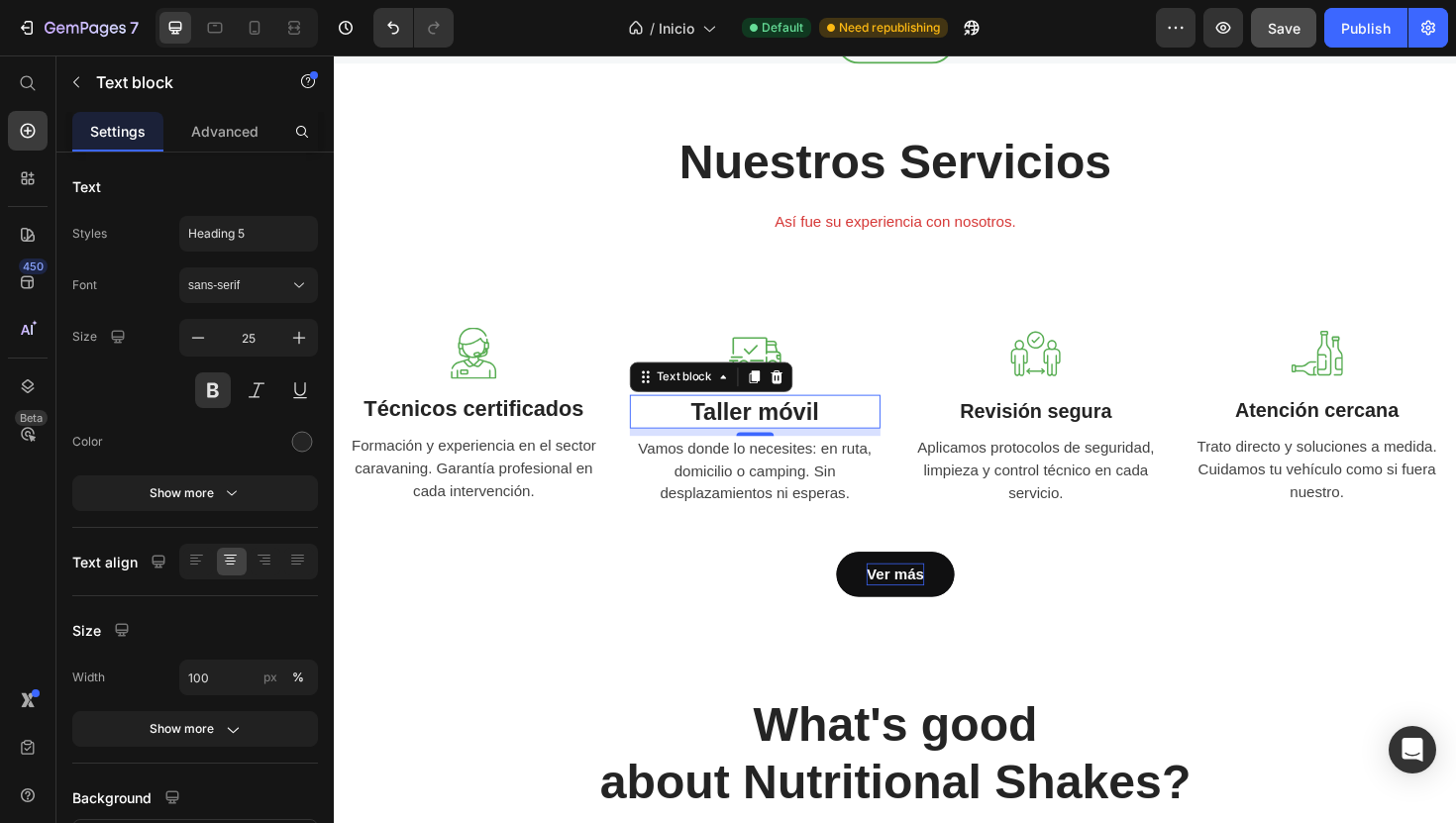 scroll, scrollTop: 2193, scrollLeft: 0, axis: vertical 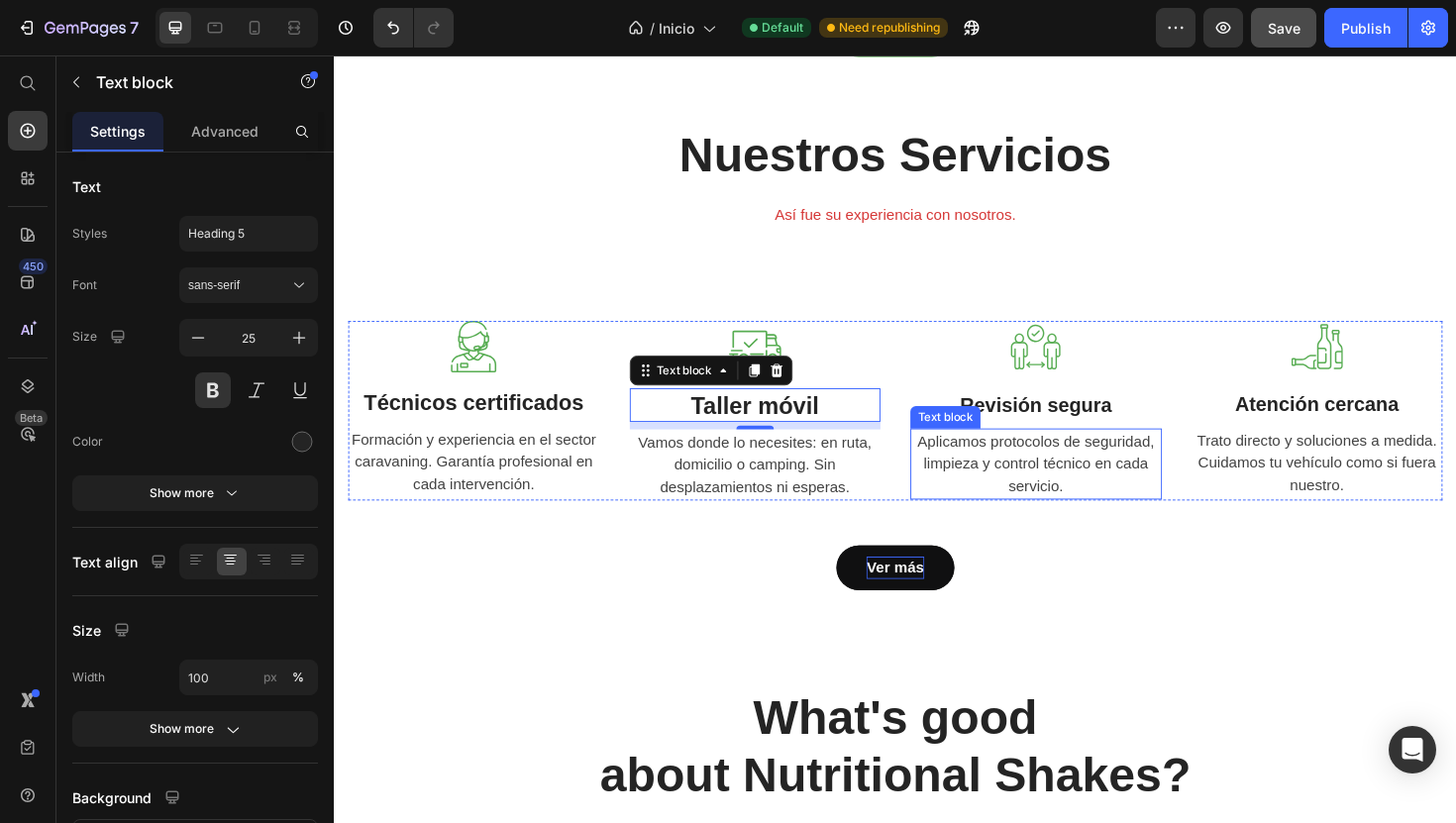 click on "Revisión segura" at bounding box center [1077, 426] 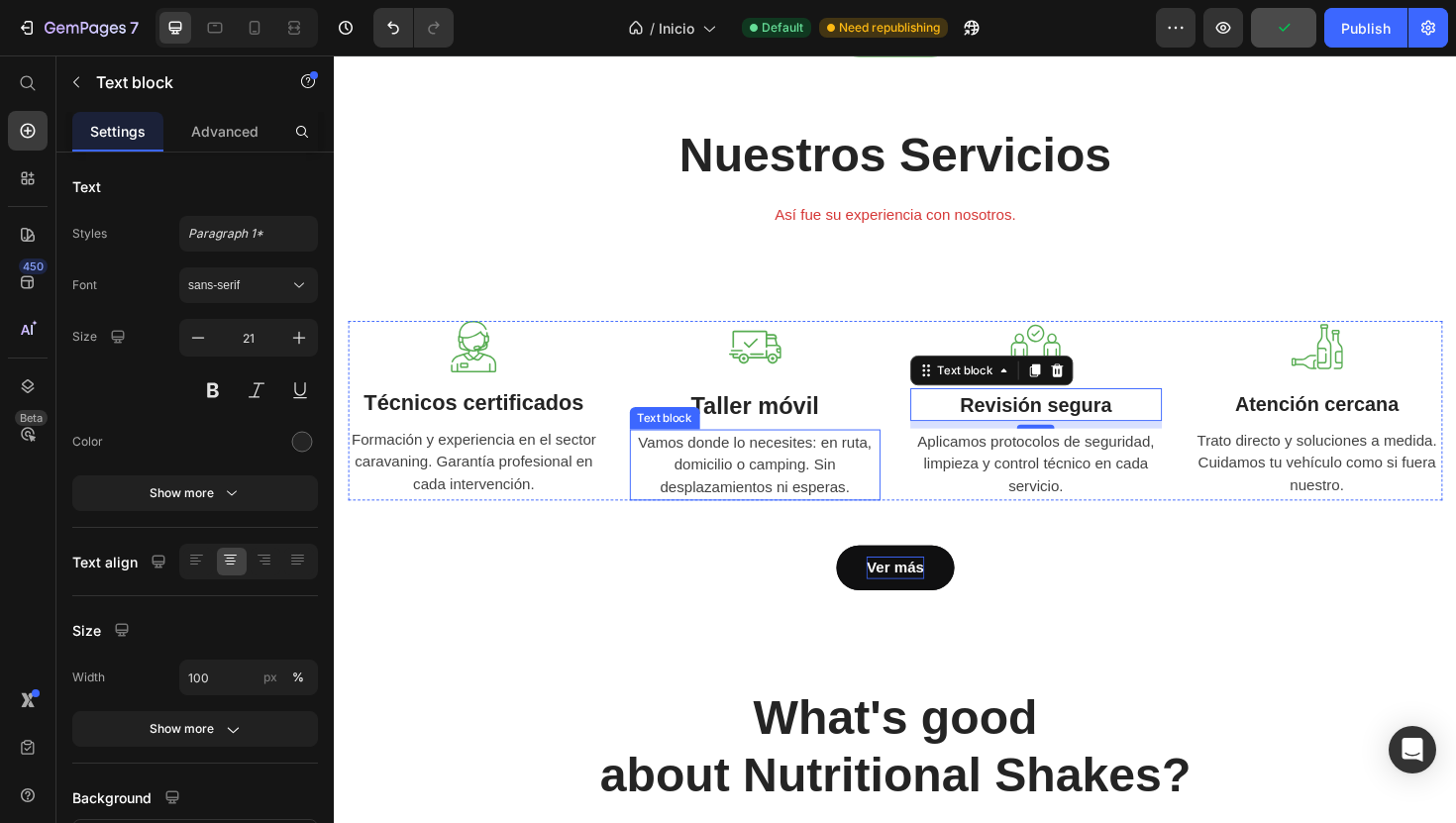 click on "Taller móvil" at bounding box center [780, 426] 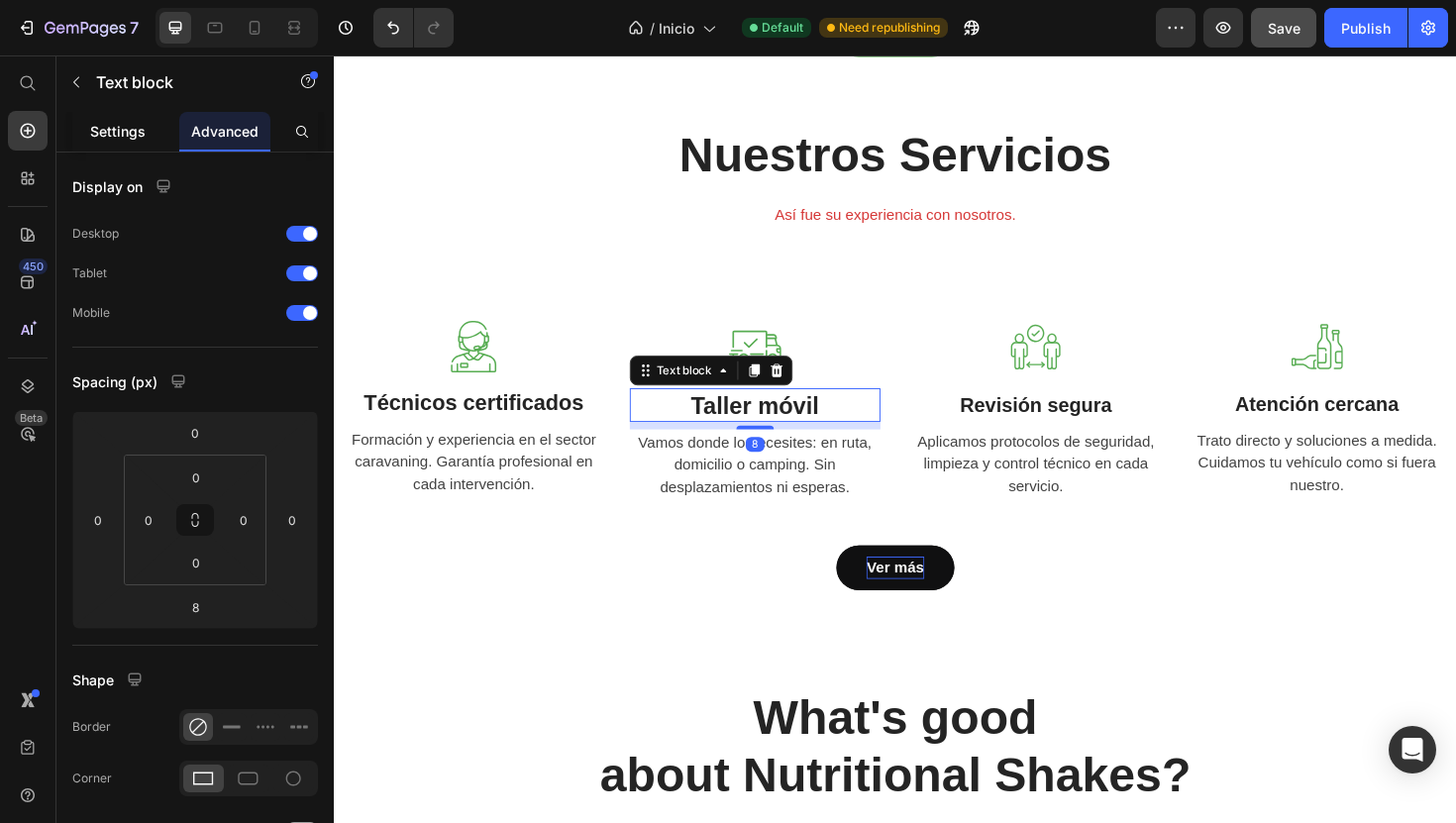 click on "Settings" 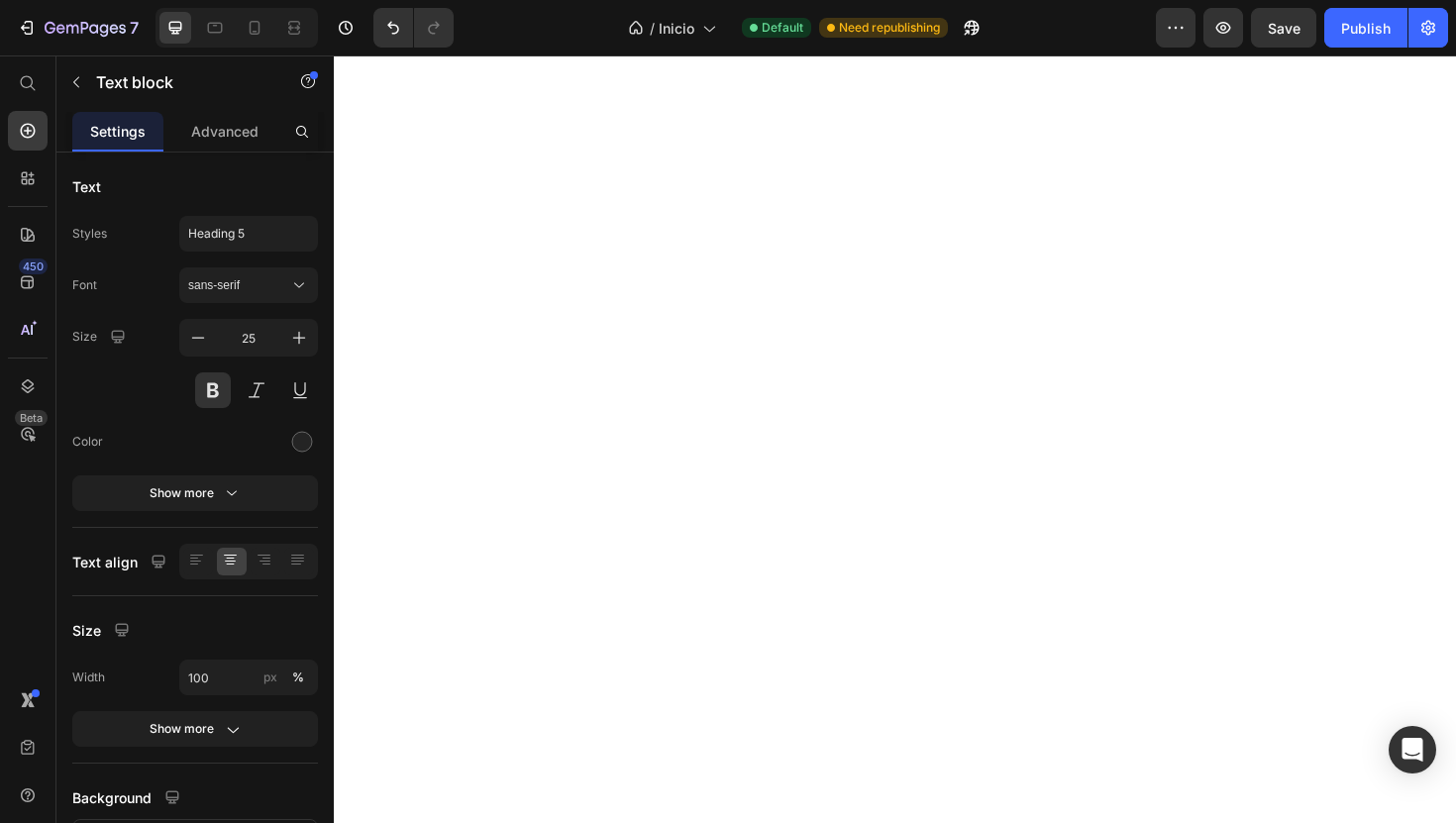 scroll, scrollTop: 0, scrollLeft: 0, axis: both 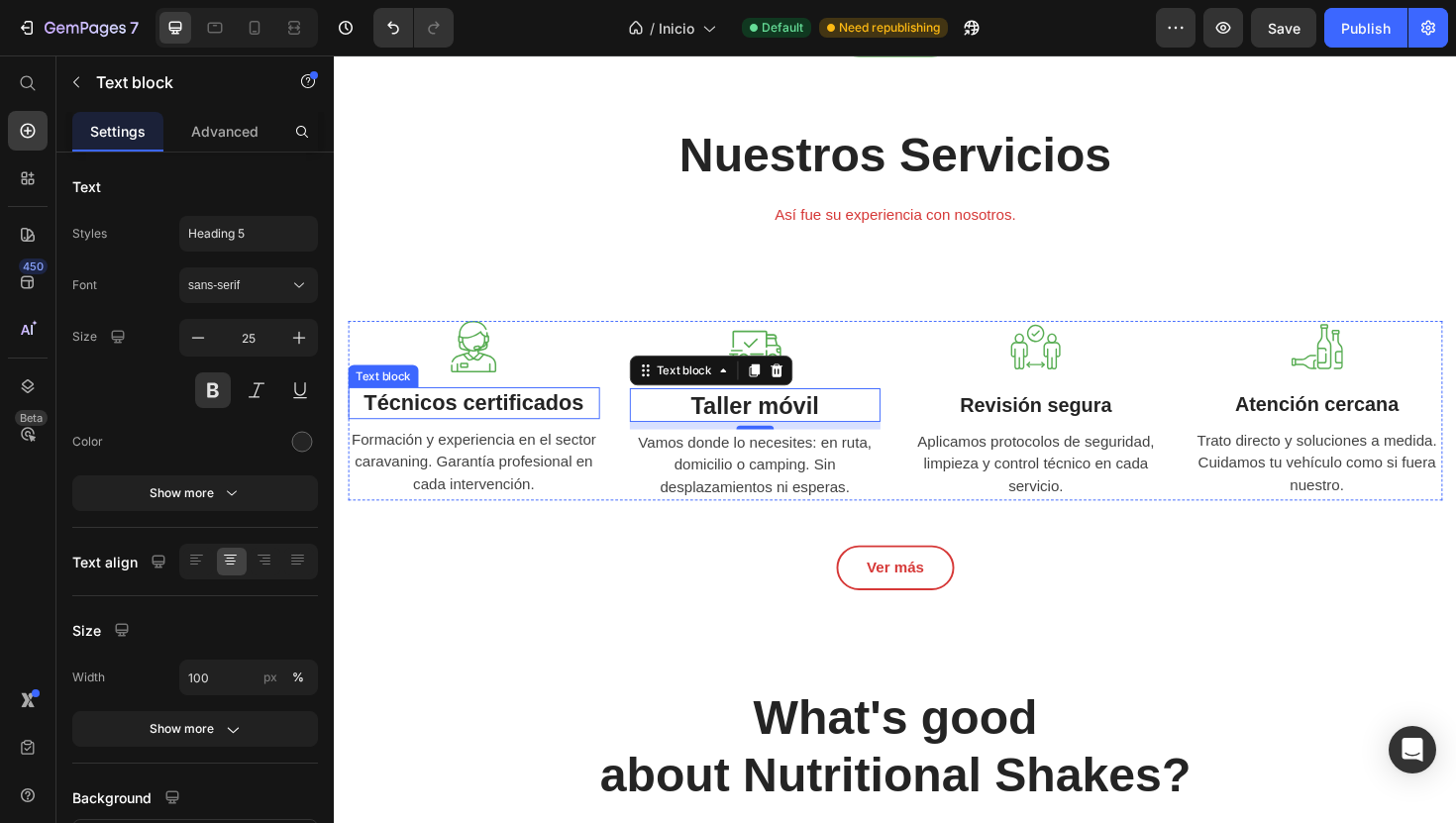 click on "Técnicos certificados" at bounding box center (481, 424) 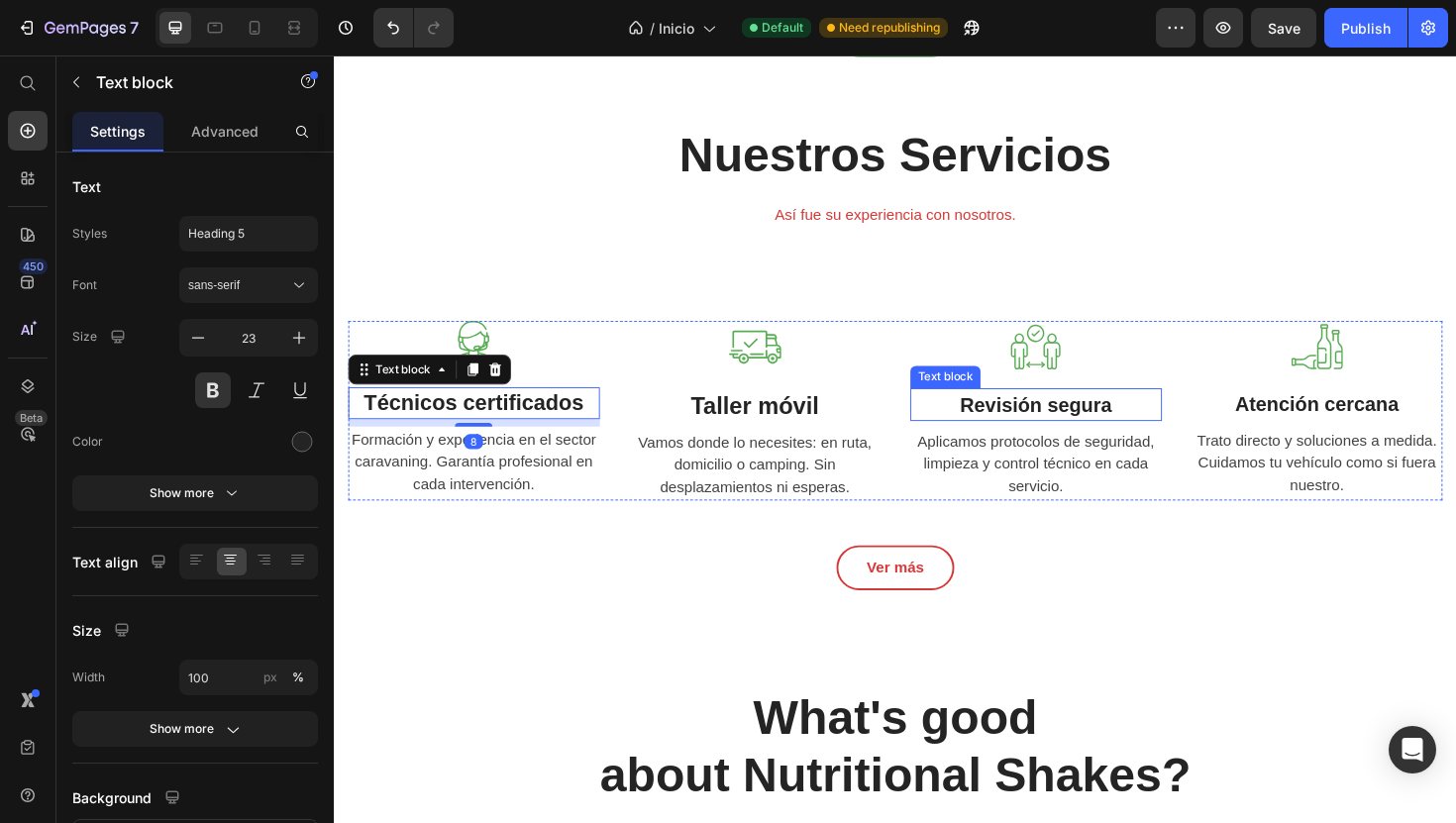 click on "Revisión segura" at bounding box center (1077, 426) 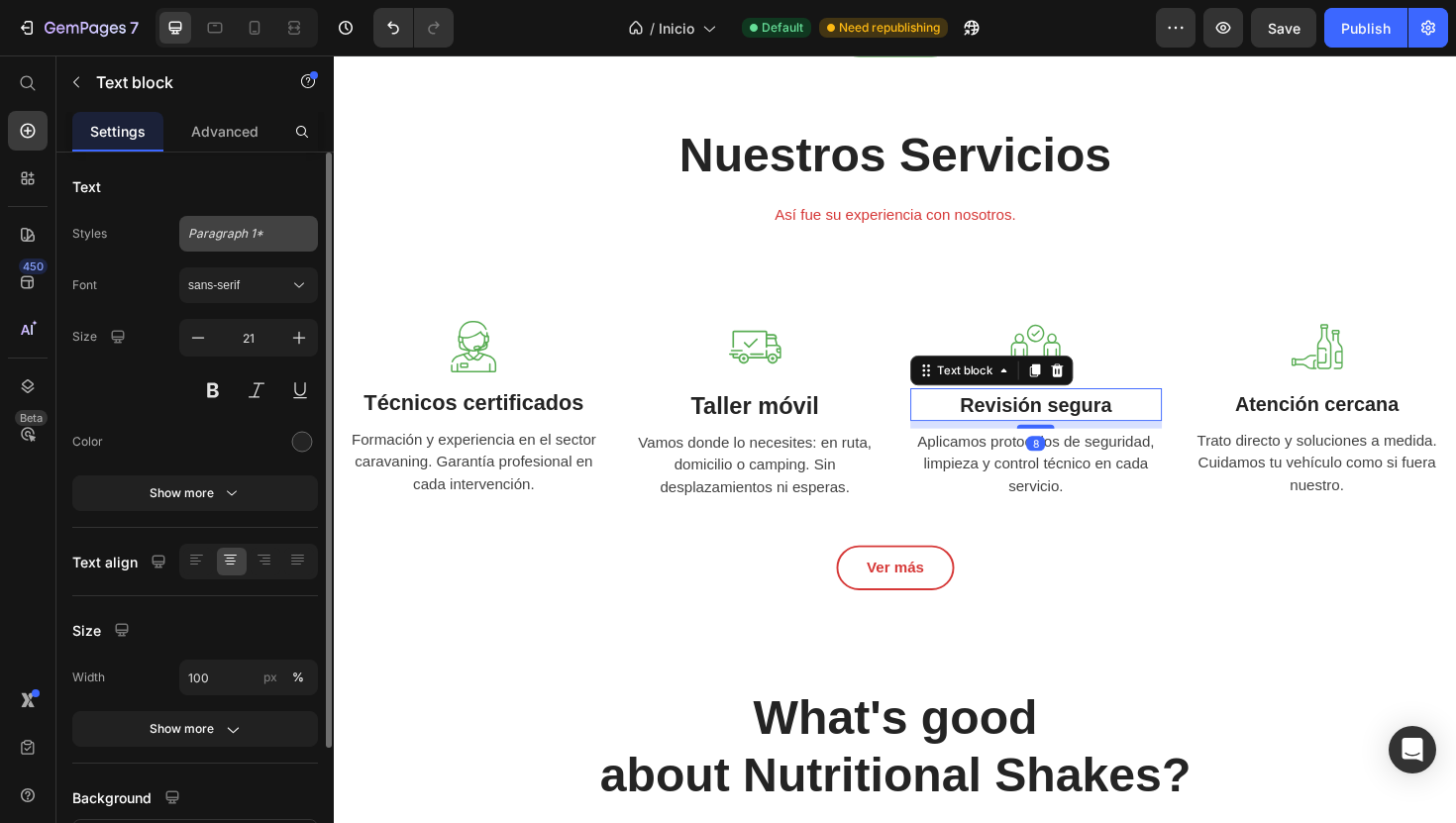 click on "Paragraph 1*" at bounding box center (249, 234) 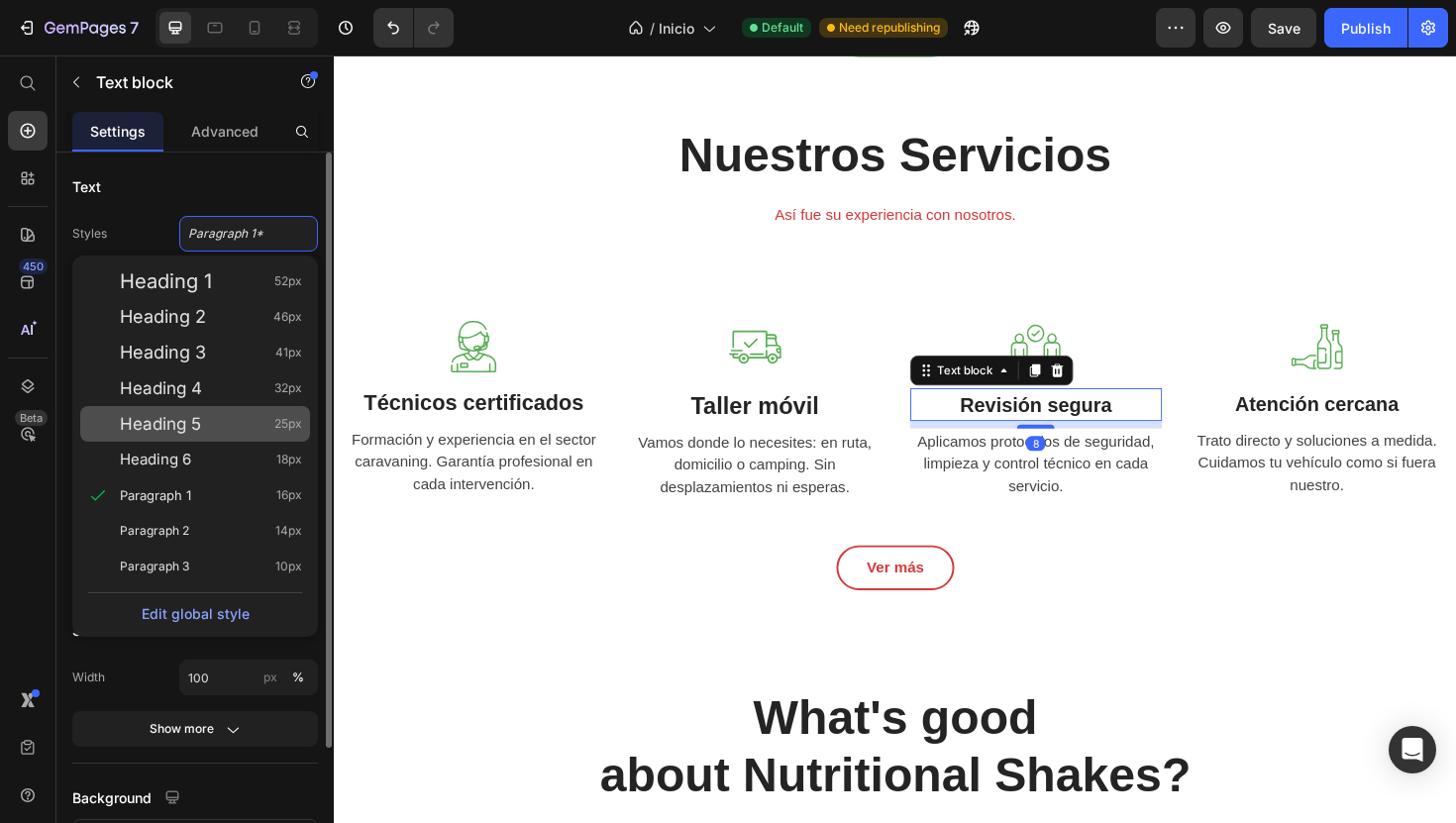 click on "Heading 5 25px" 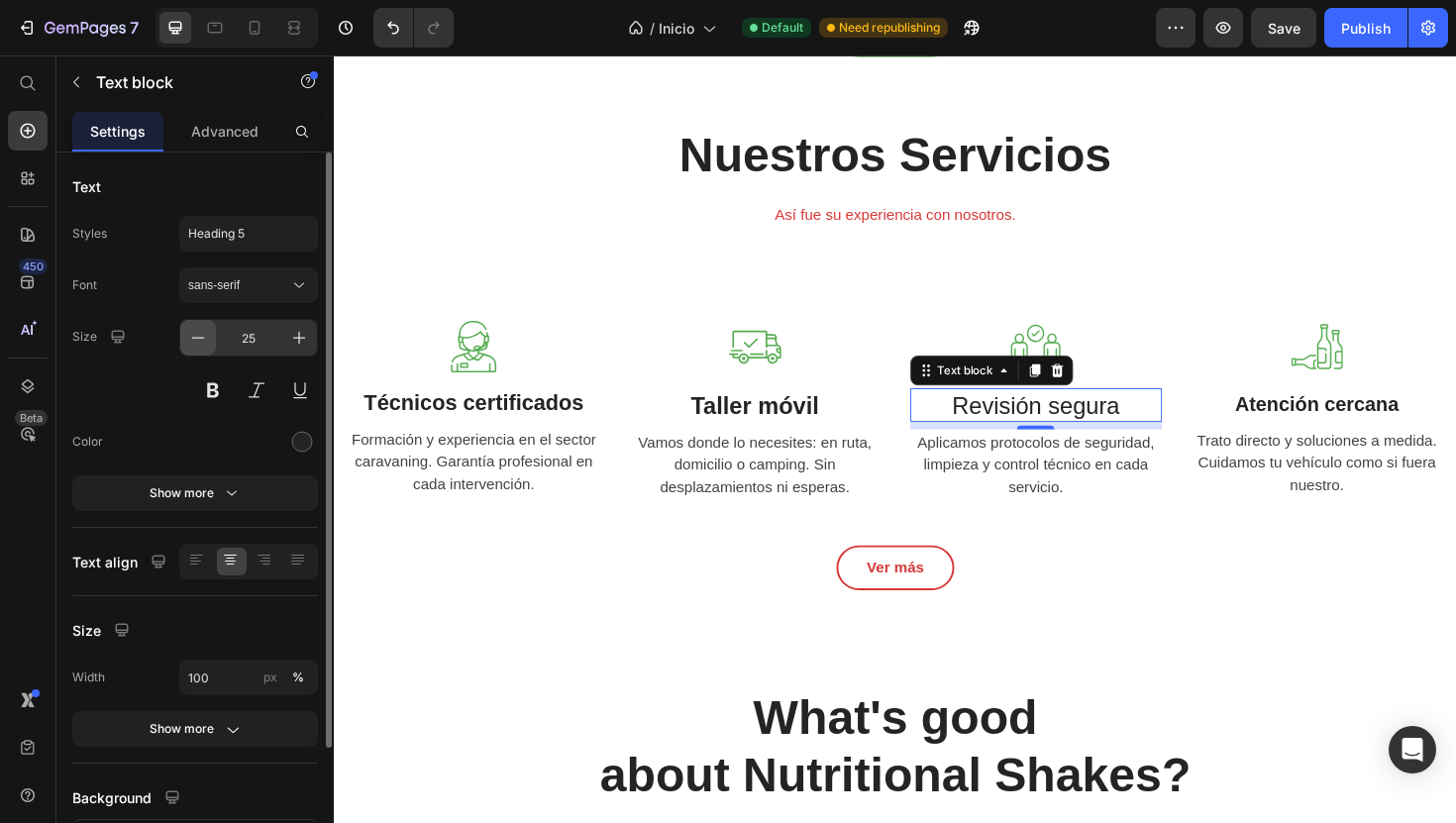 click 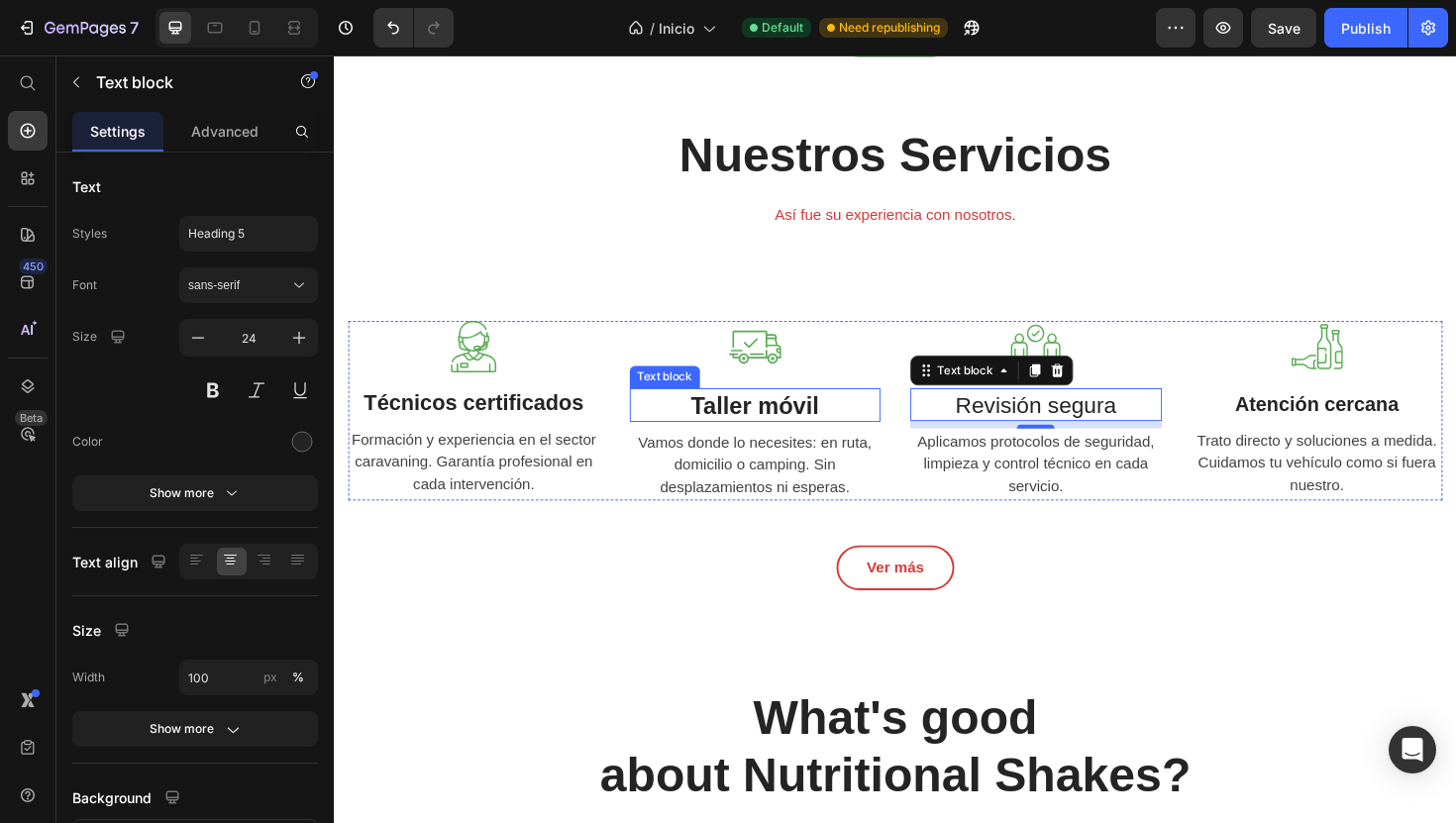 click on "Taller móvil" at bounding box center [780, 426] 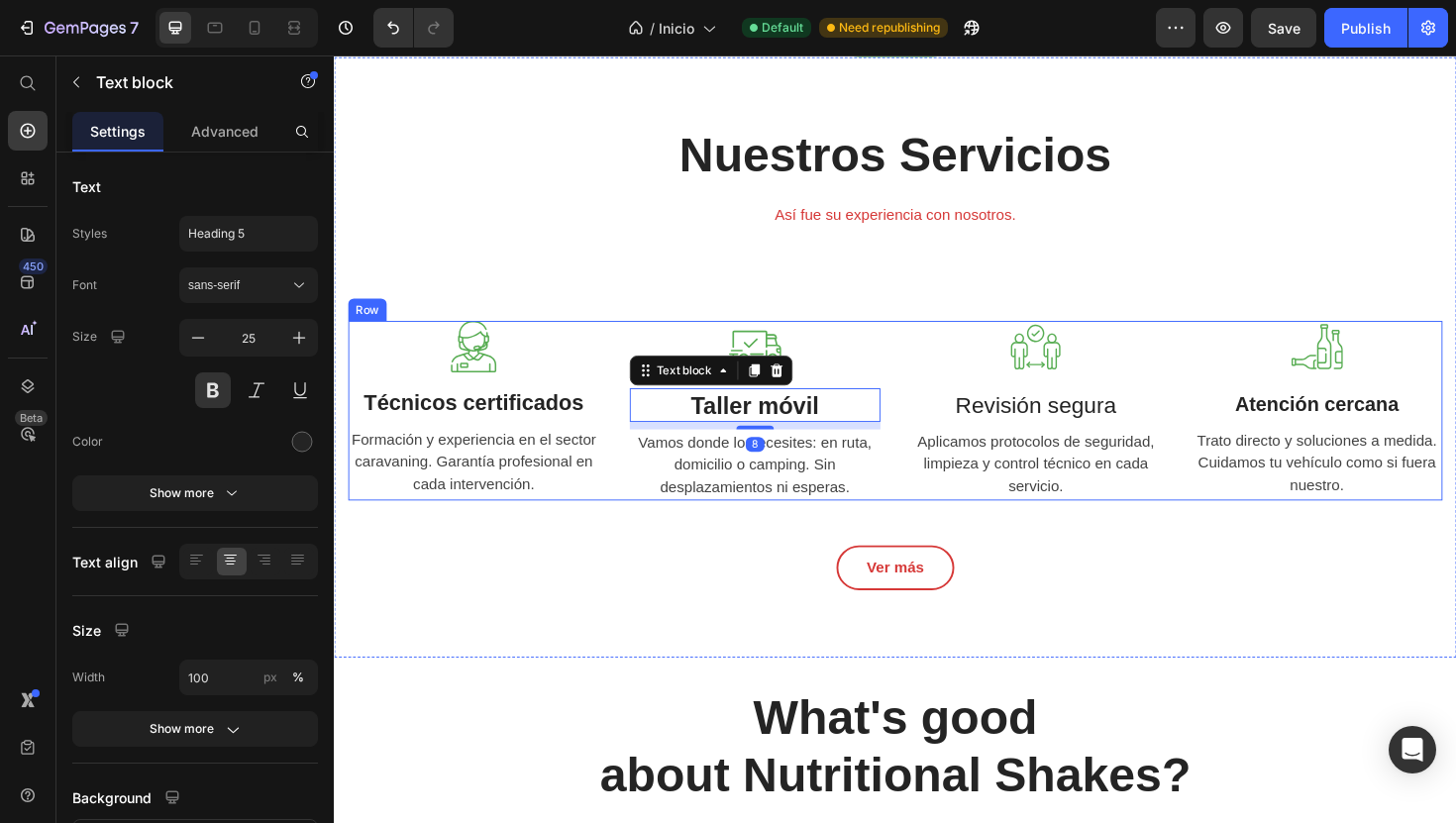 click on "Revisión segura" at bounding box center [1077, 425] 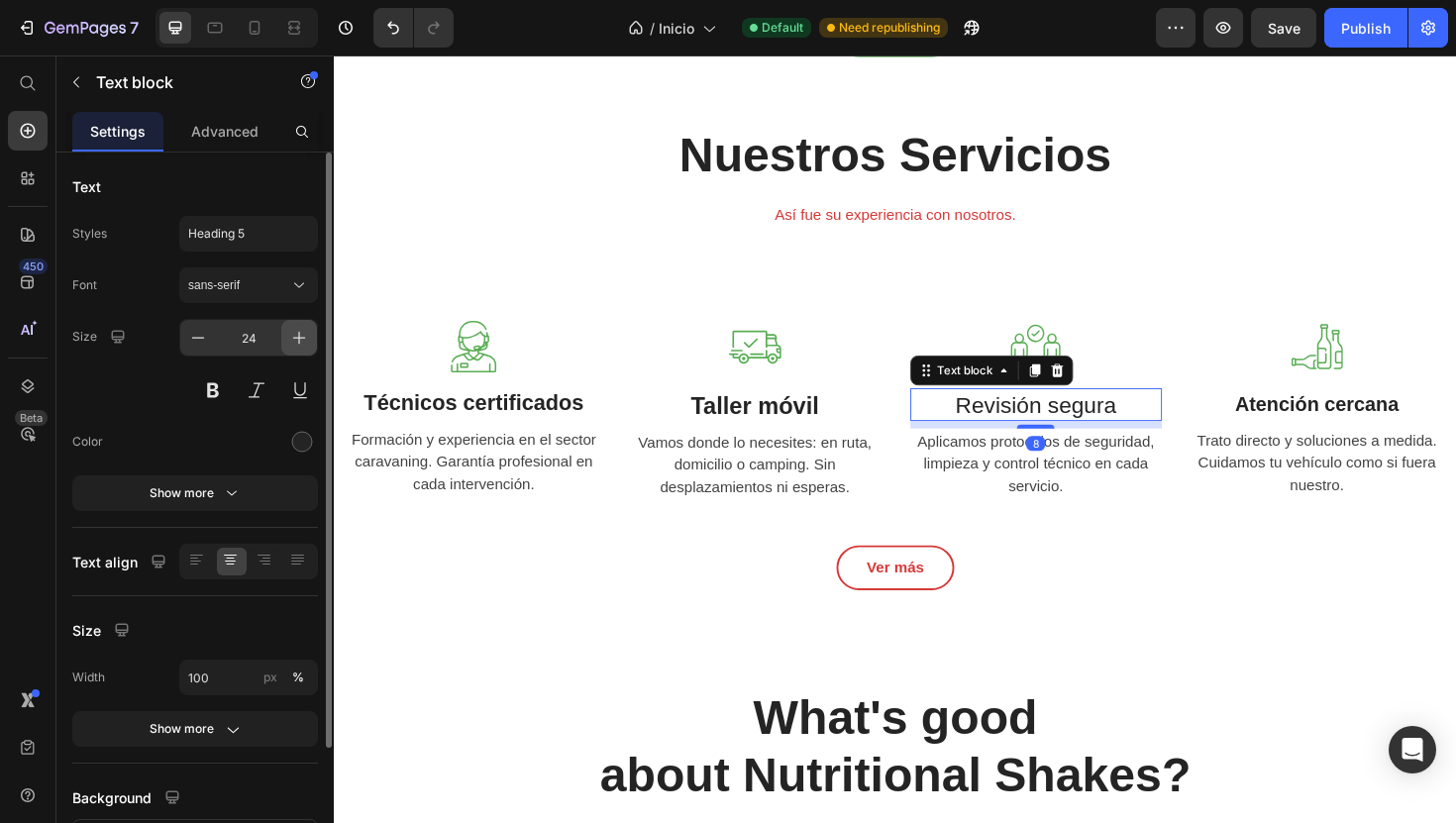 click 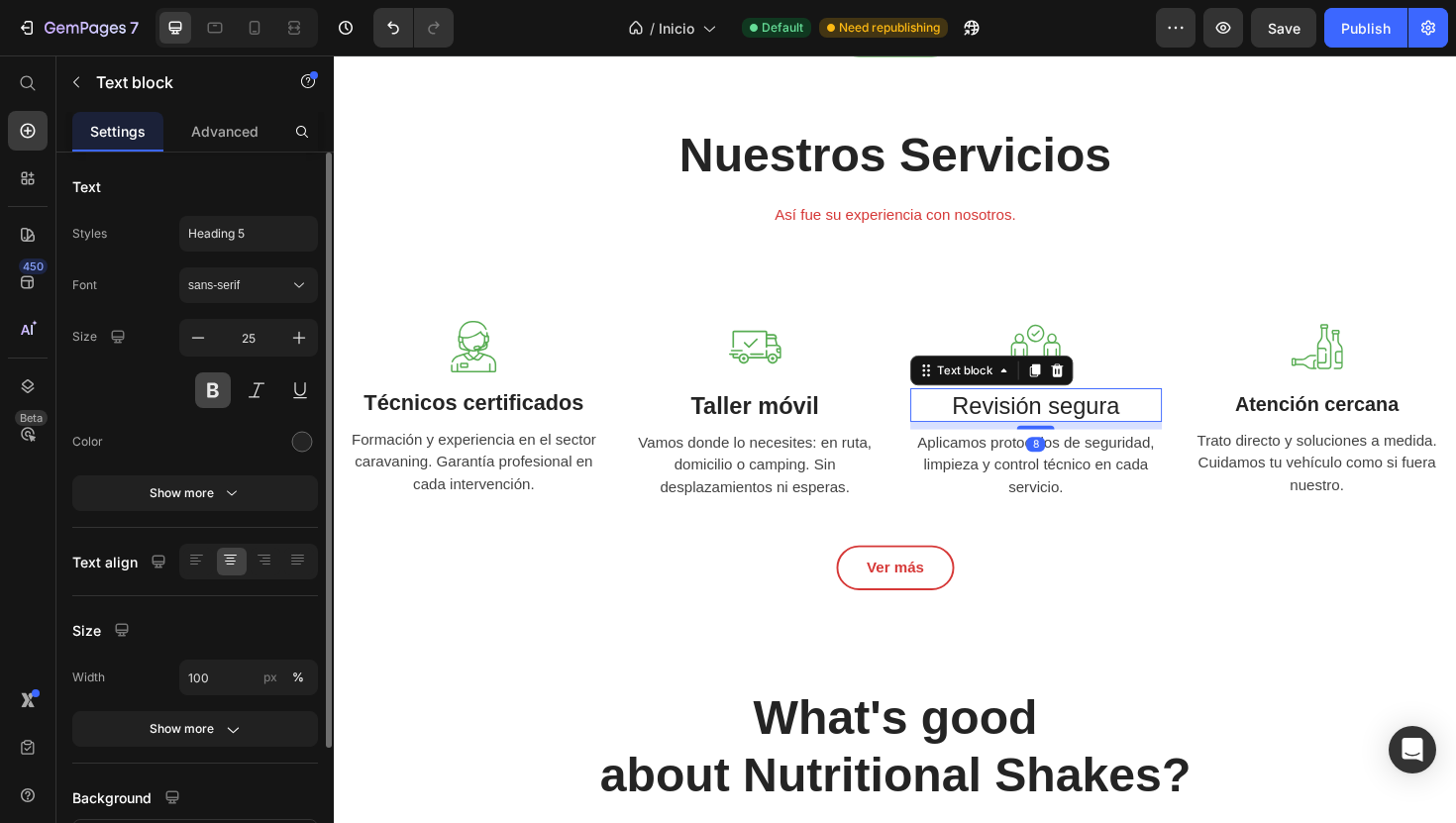 click at bounding box center (213, 390) 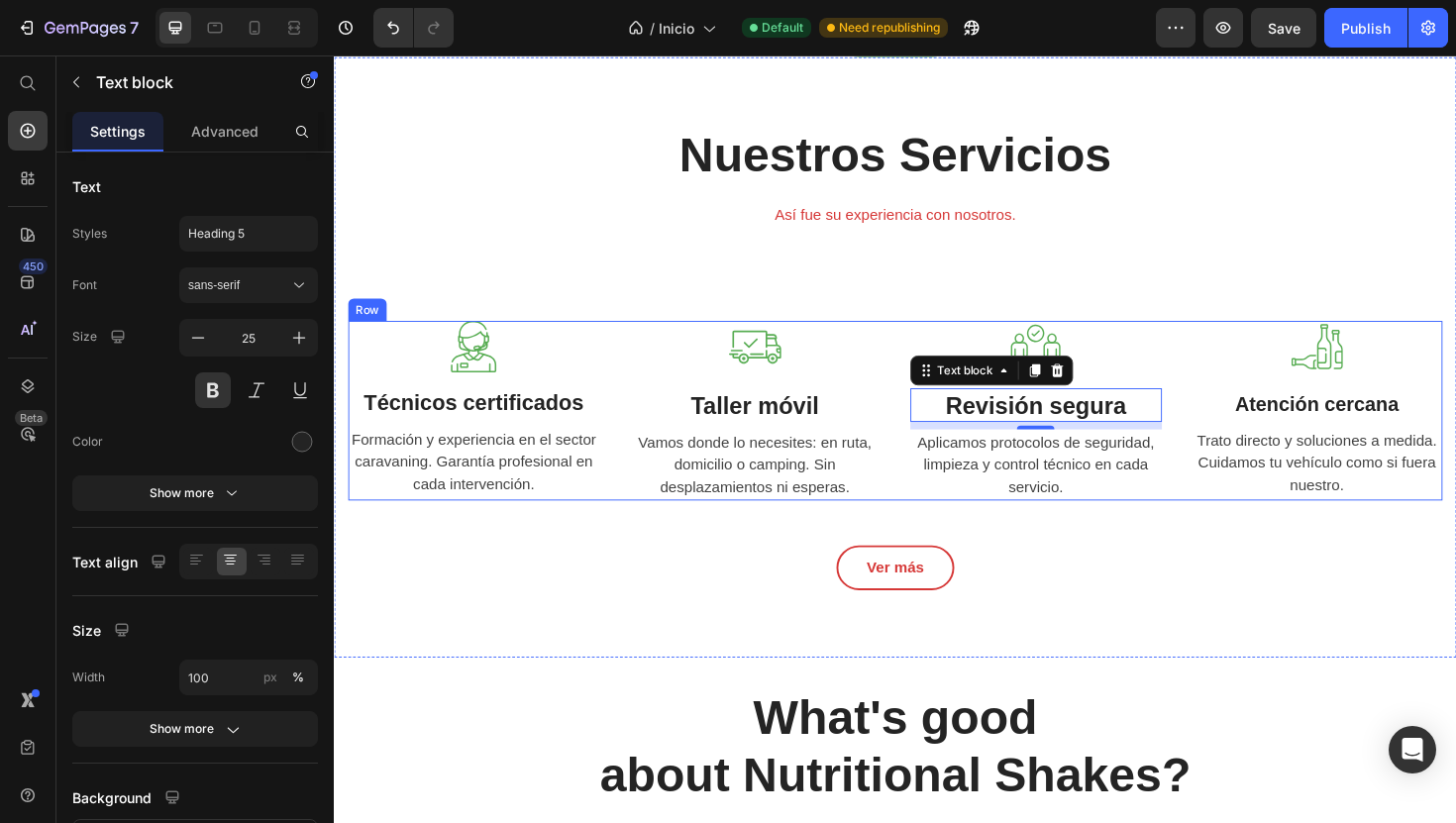 click on "Nuestros Servicios Heading Así fue su experiencia con nosotros. Text block Row Image Técnicos certificados Text block Formación y experiencia en el sector caravaning. Garantía profesional en cada intervención. Text block Image Taller móvil Text block Vamos donde lo necesites: en ruta, domicilio o camping. Sin desplazamientos ni esperas. Text block Image Revisión segura Text block   8 Aplicamos protocolos de seguridad, limpieza y control técnico en cada servicio. Text block Image Atención cercana Text block Trato directo y soluciones a medida. Cuidamos tu vehículo como si fuera nuestro. Text block Row Ver más Button" at bounding box center [928, 375] 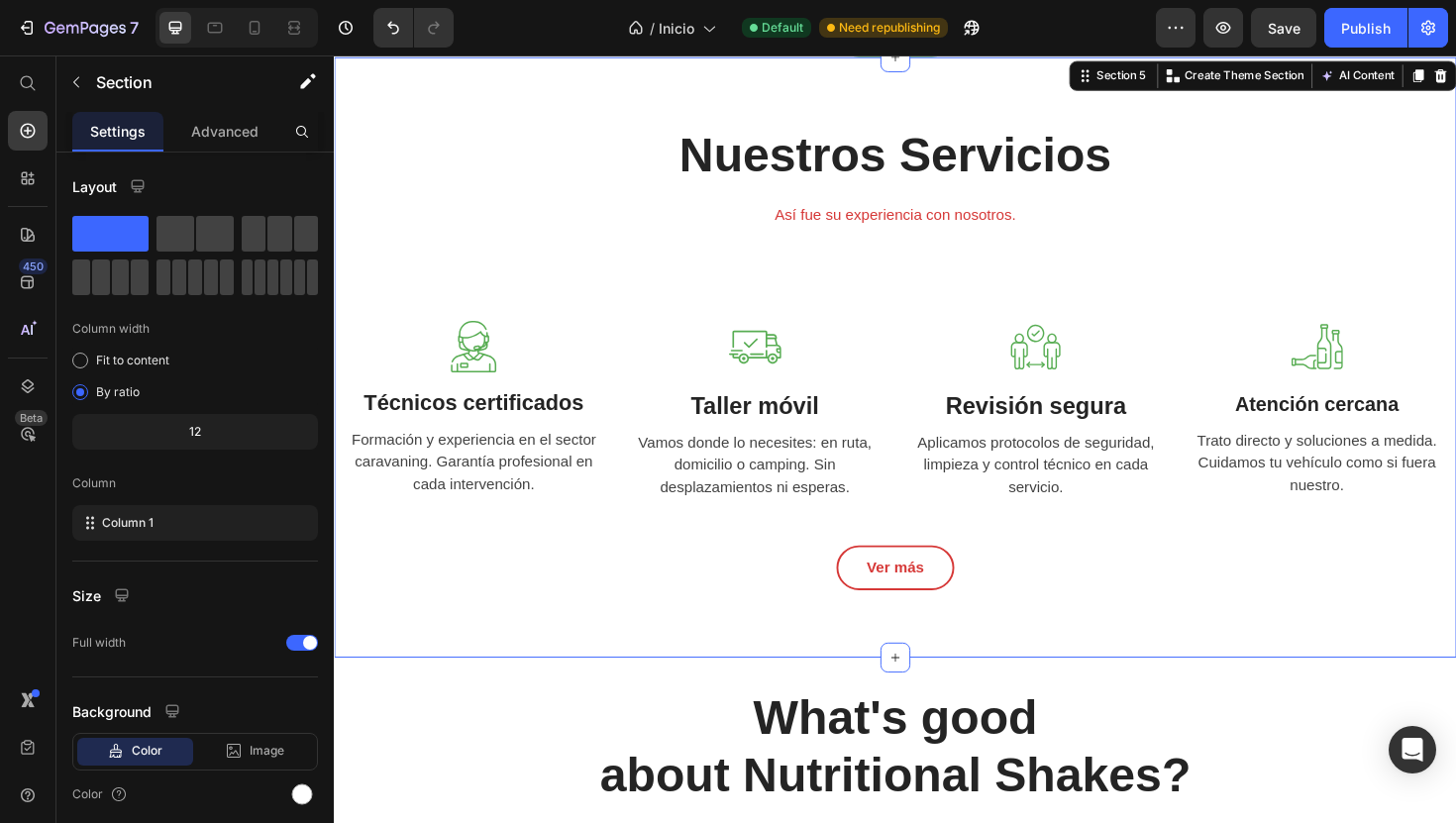 scroll, scrollTop: 2523, scrollLeft: 0, axis: vertical 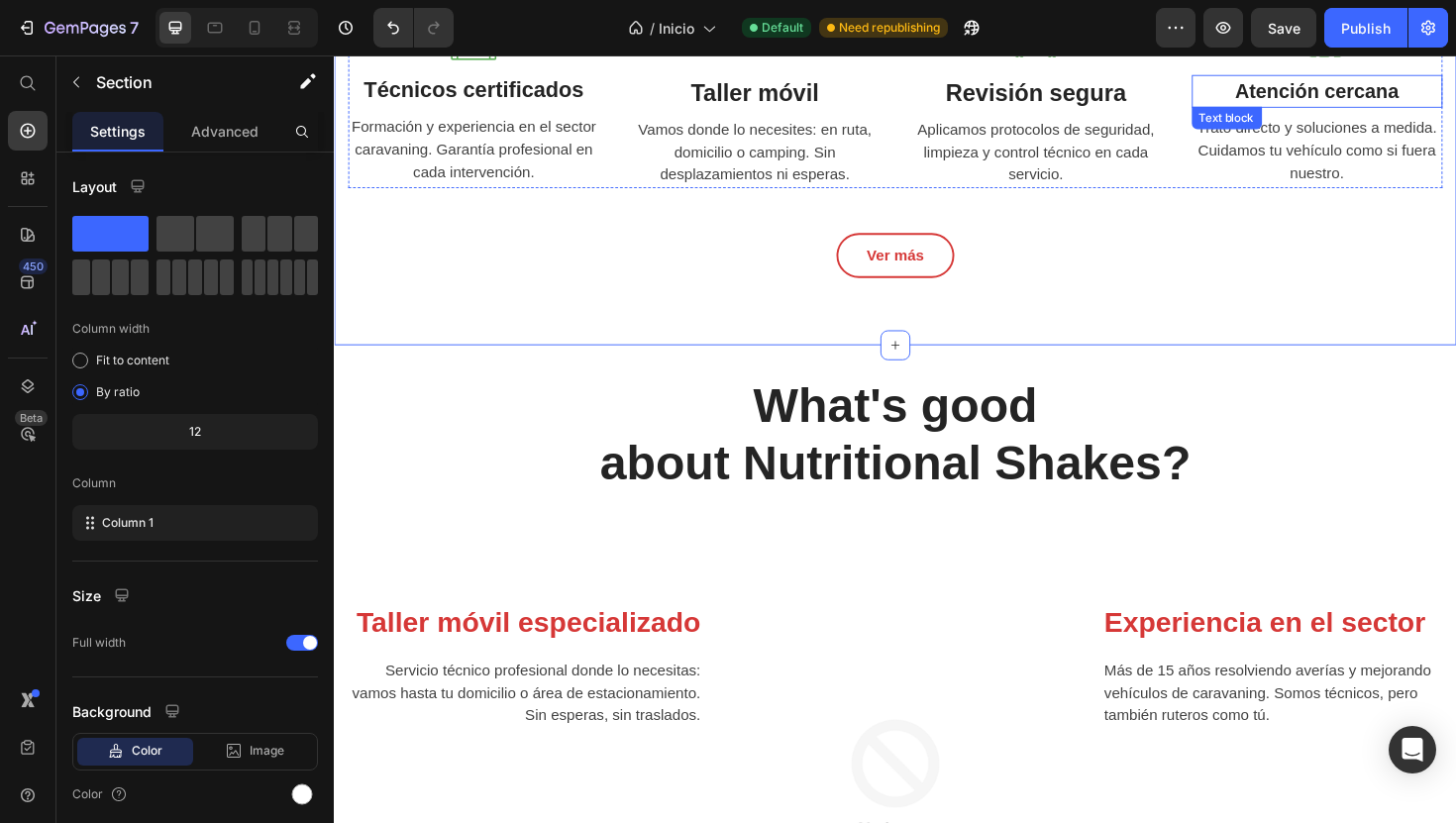 click on "Atención cercana" at bounding box center (1375, 94) 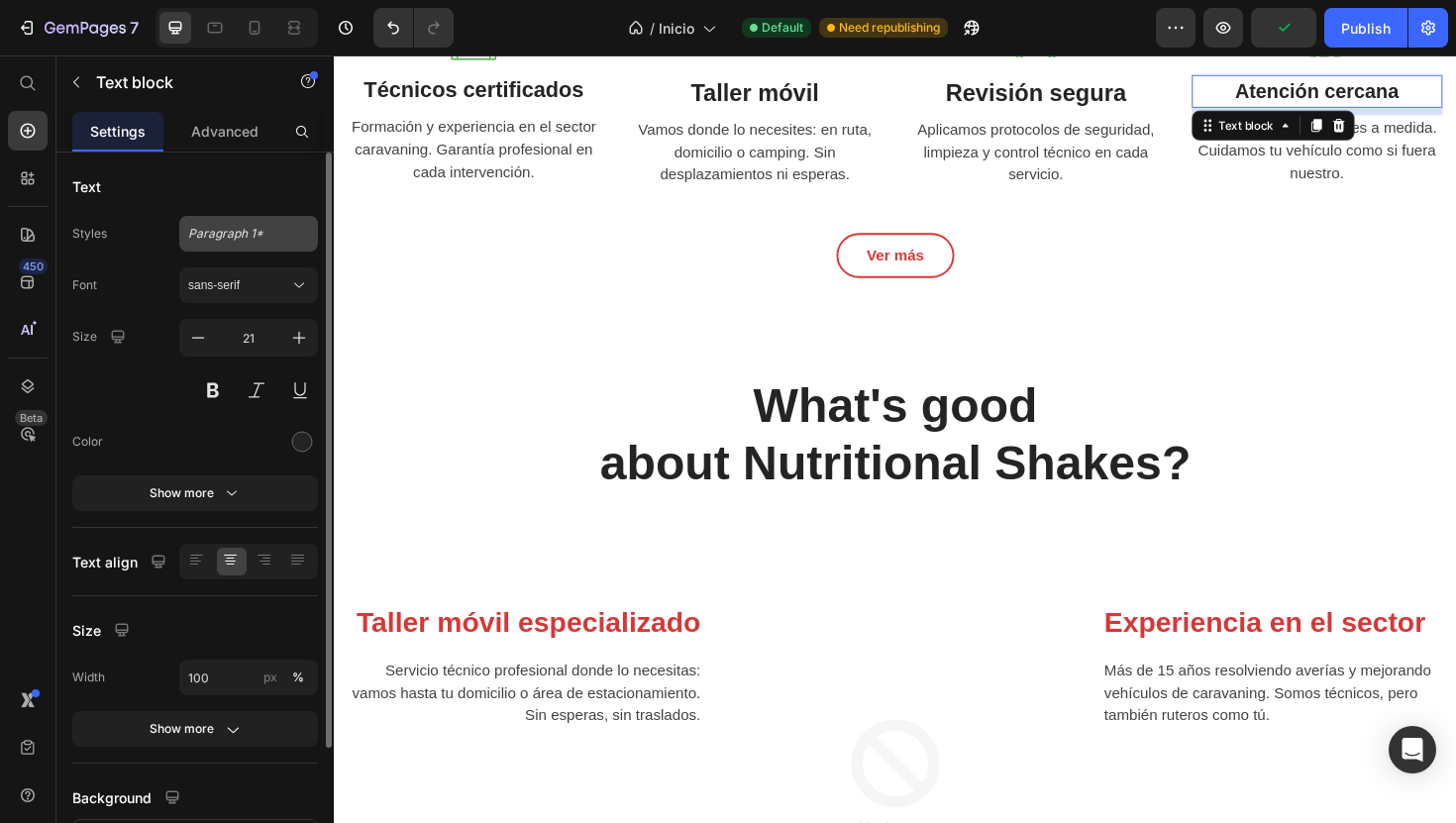 click on "Paragraph 1*" at bounding box center [249, 234] 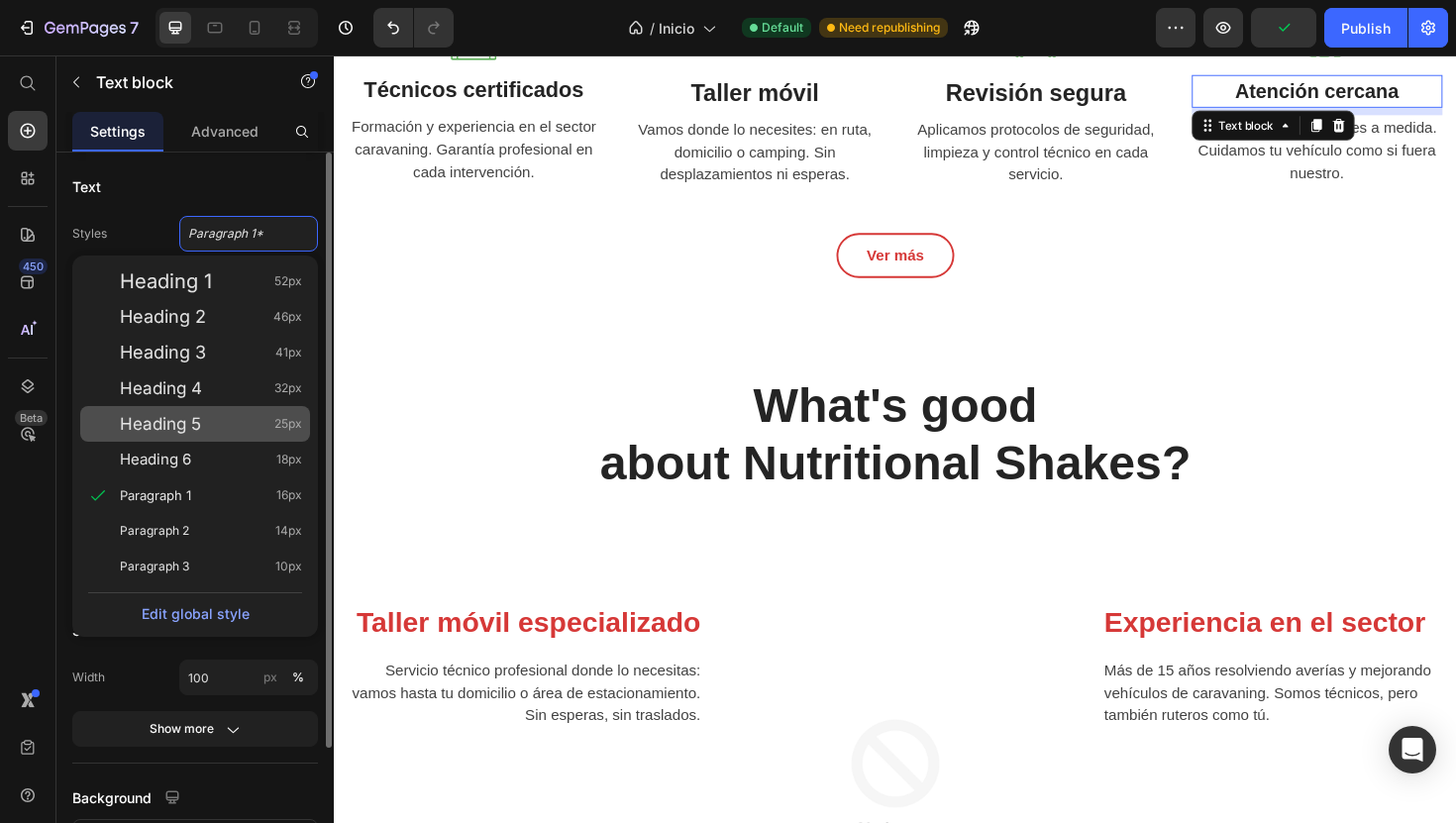 click on "Heading 5 25px" at bounding box center [211, 424] 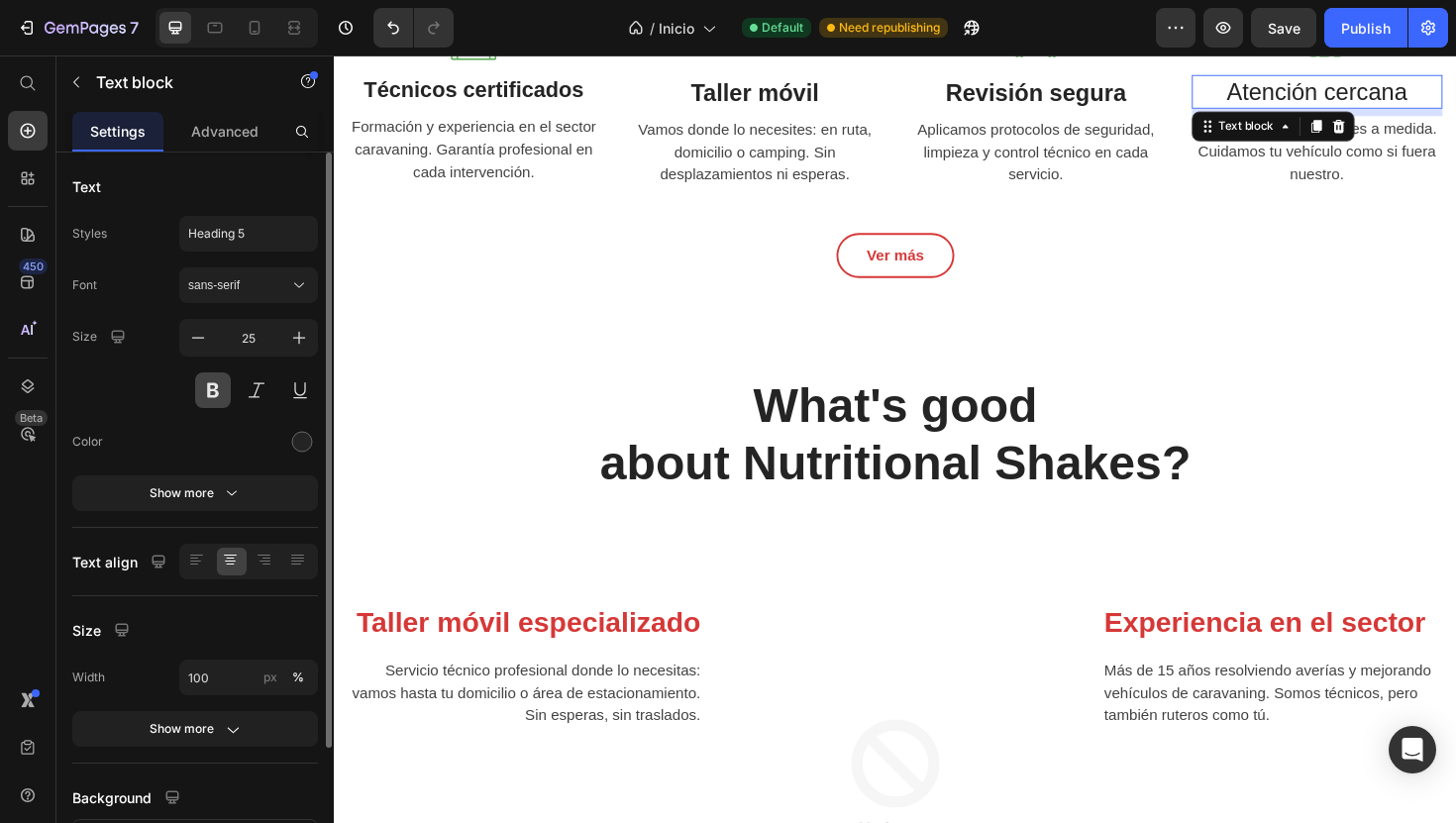 click at bounding box center [213, 390] 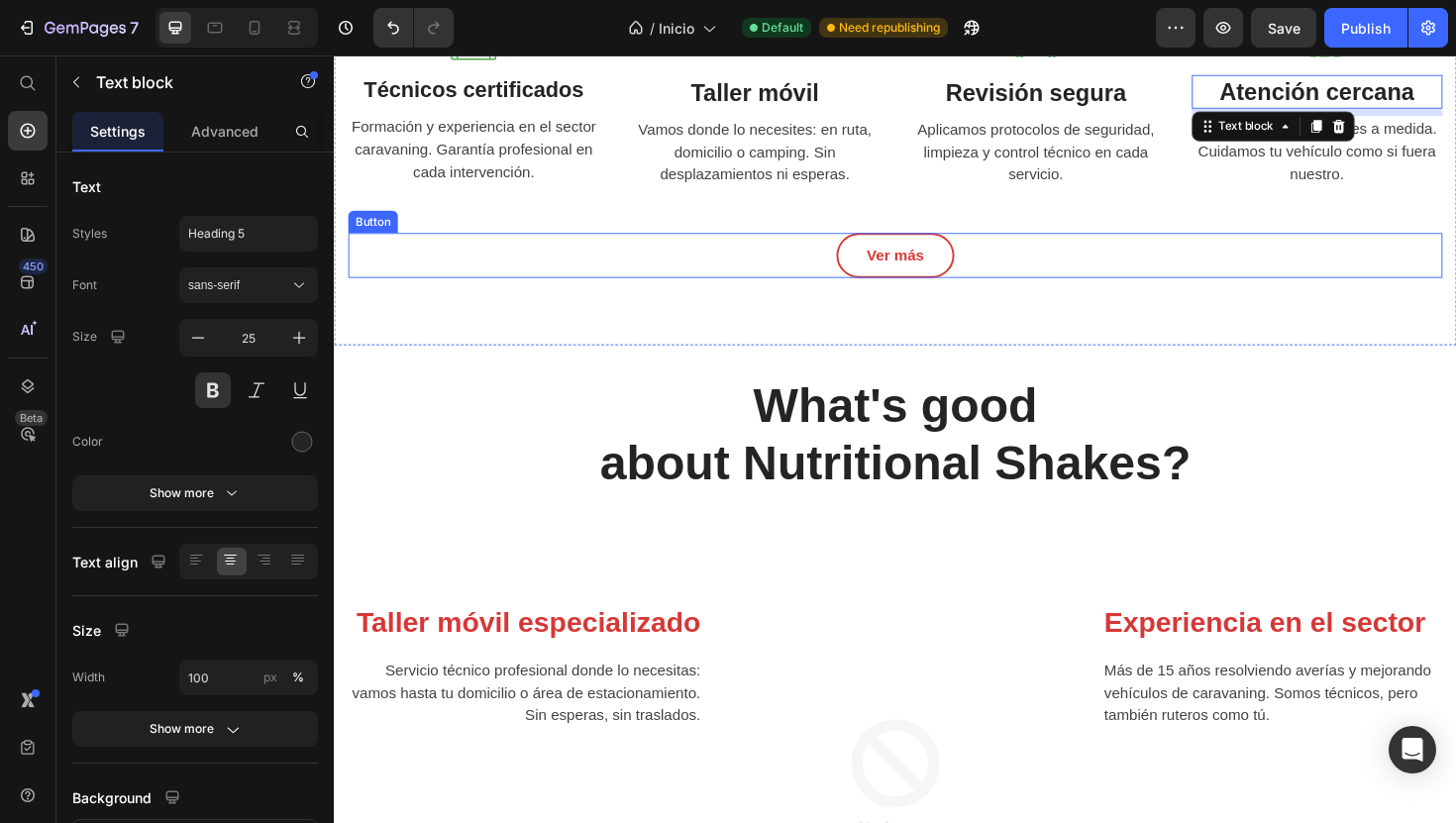click on "Ver más Button" at bounding box center (928, 267) 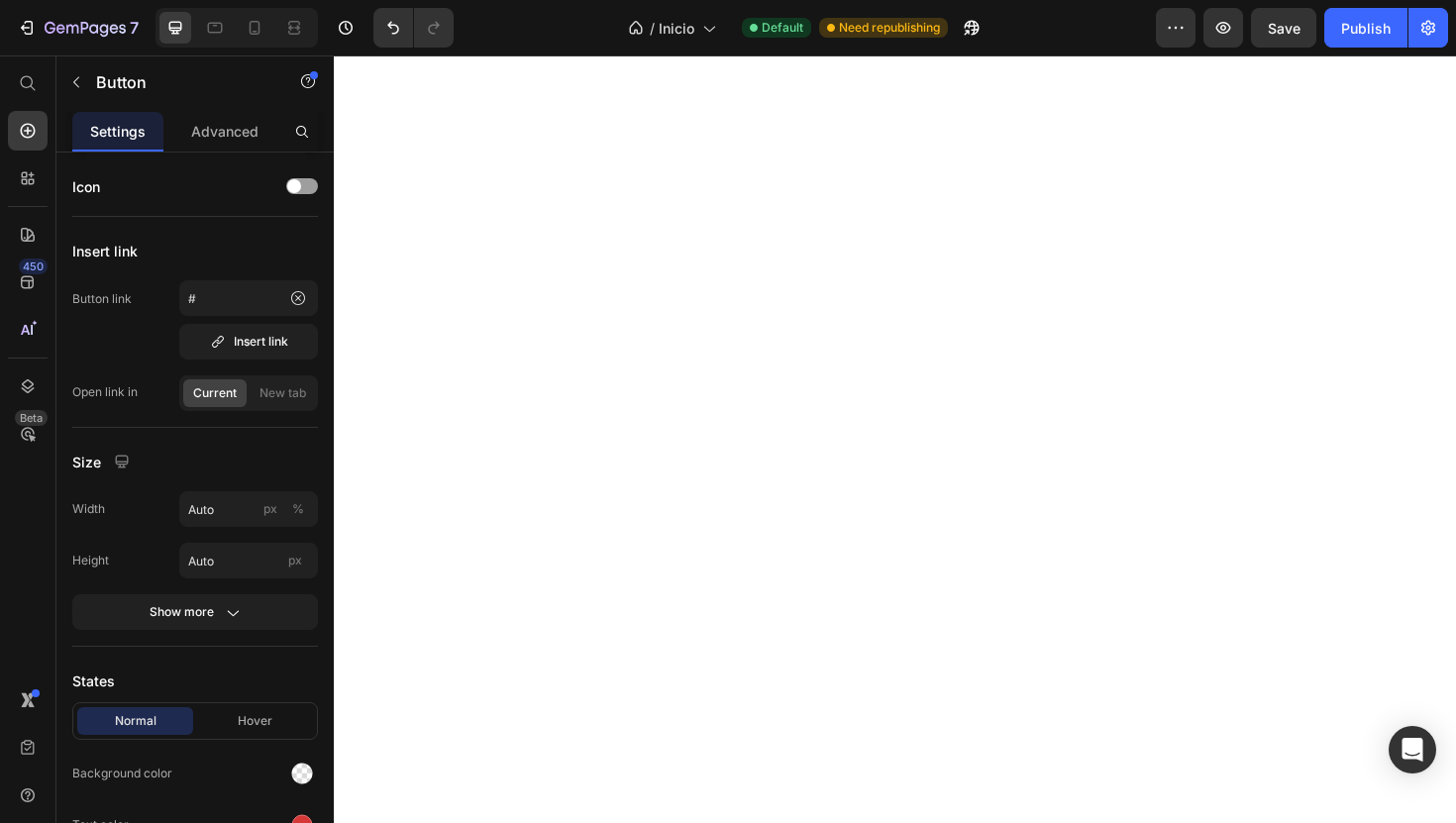 scroll, scrollTop: 0, scrollLeft: 0, axis: both 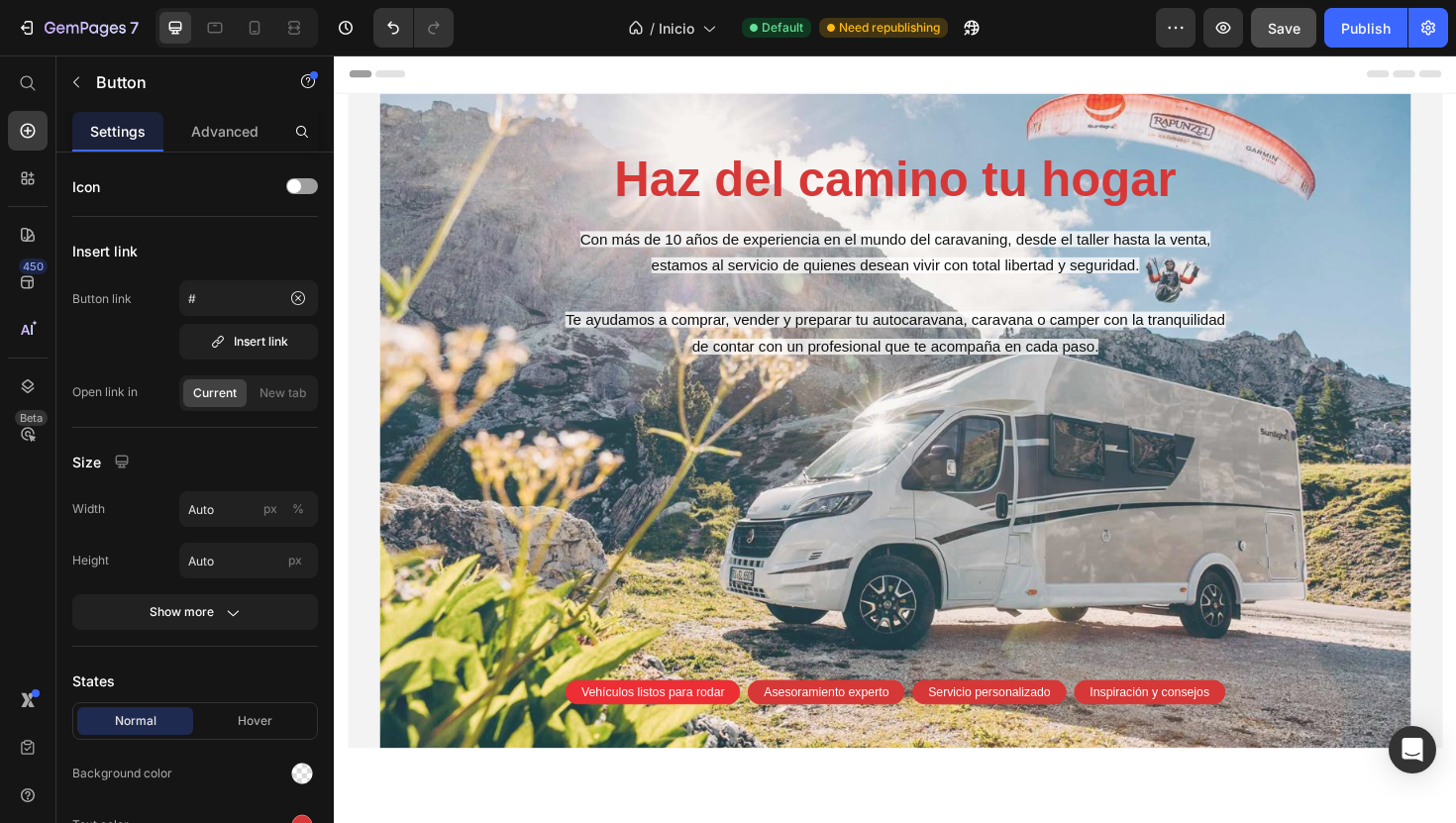 click on "Save" 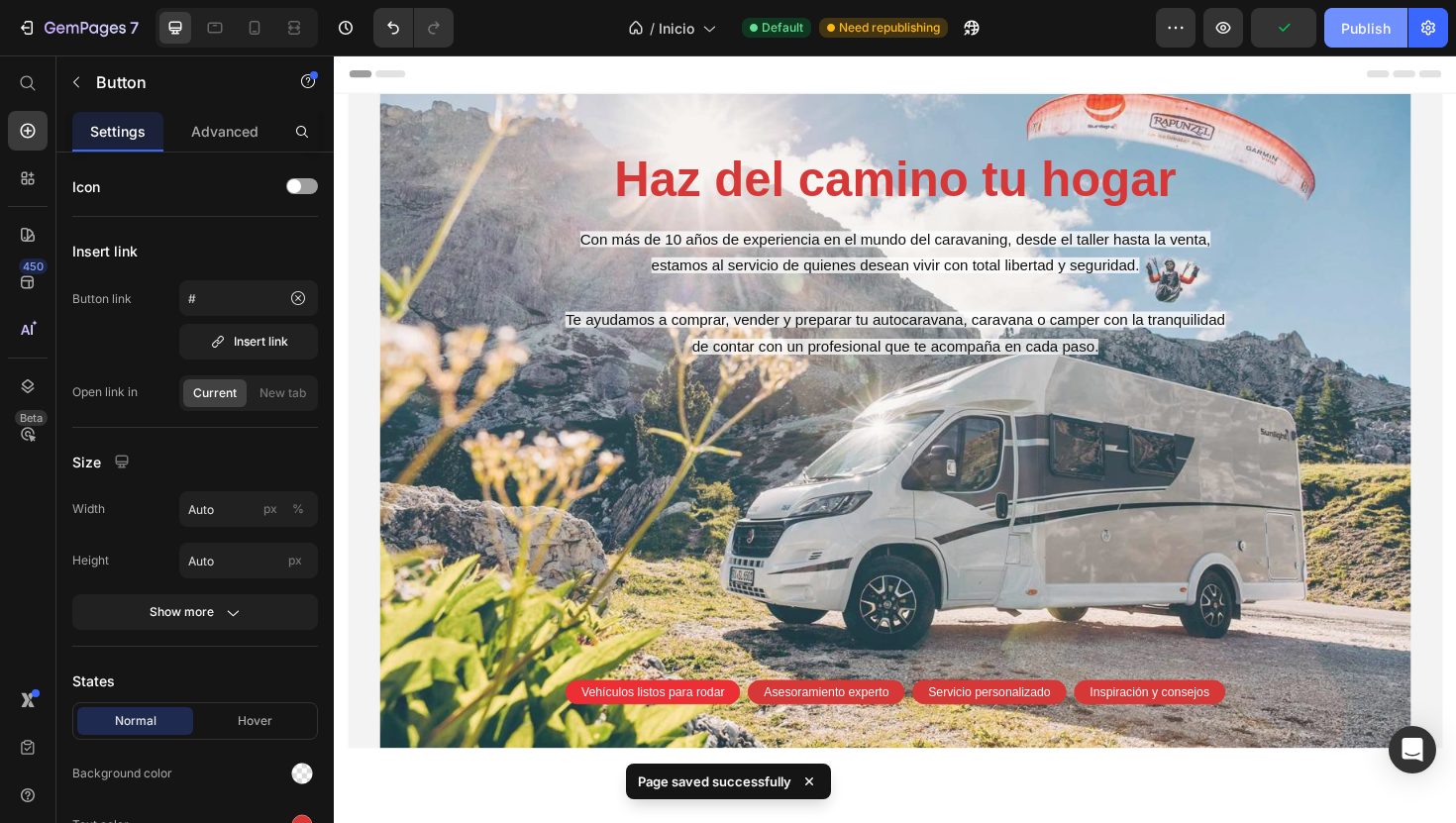 click on "Publish" at bounding box center [1366, 28] 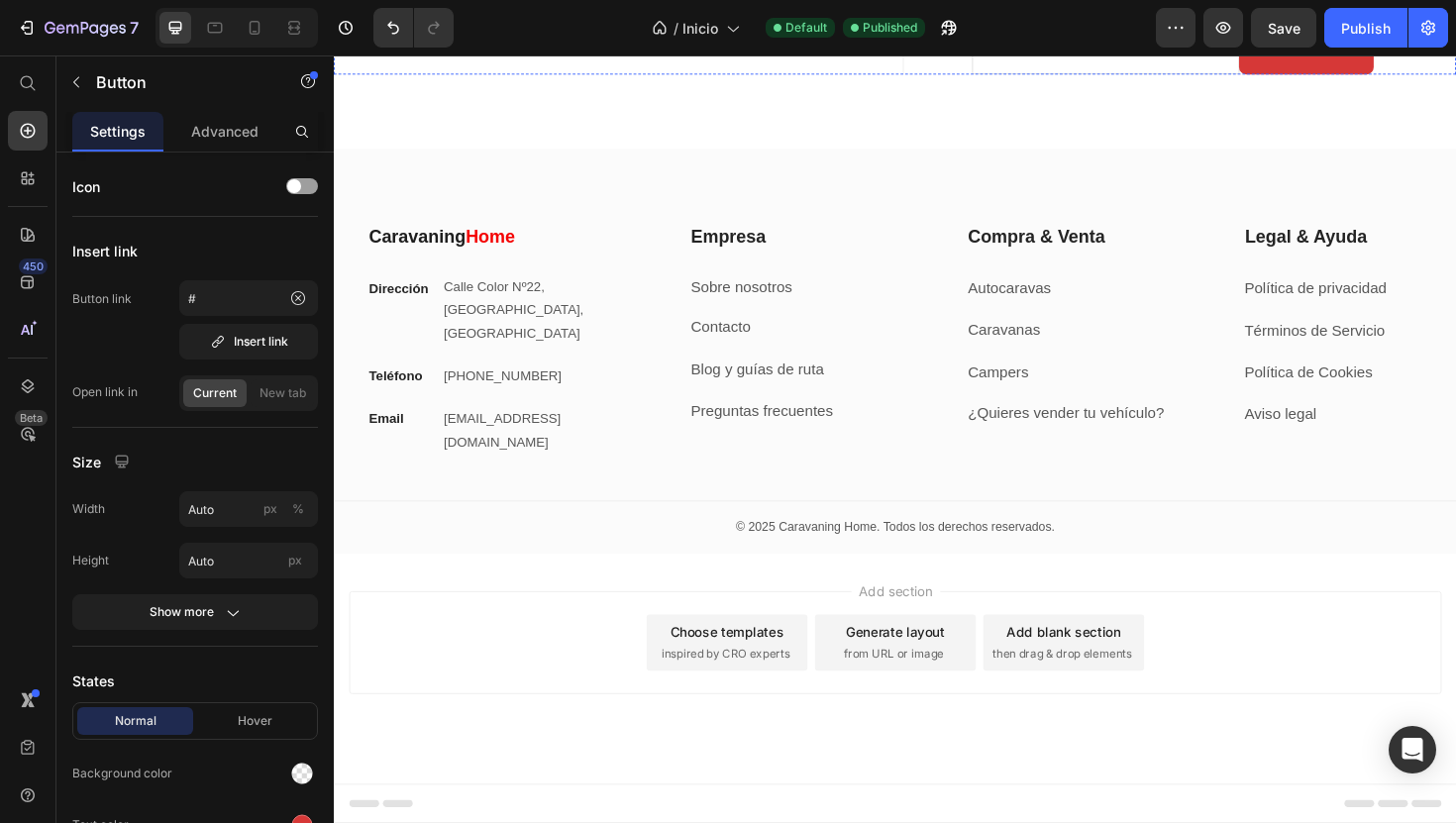 scroll, scrollTop: 6719, scrollLeft: 0, axis: vertical 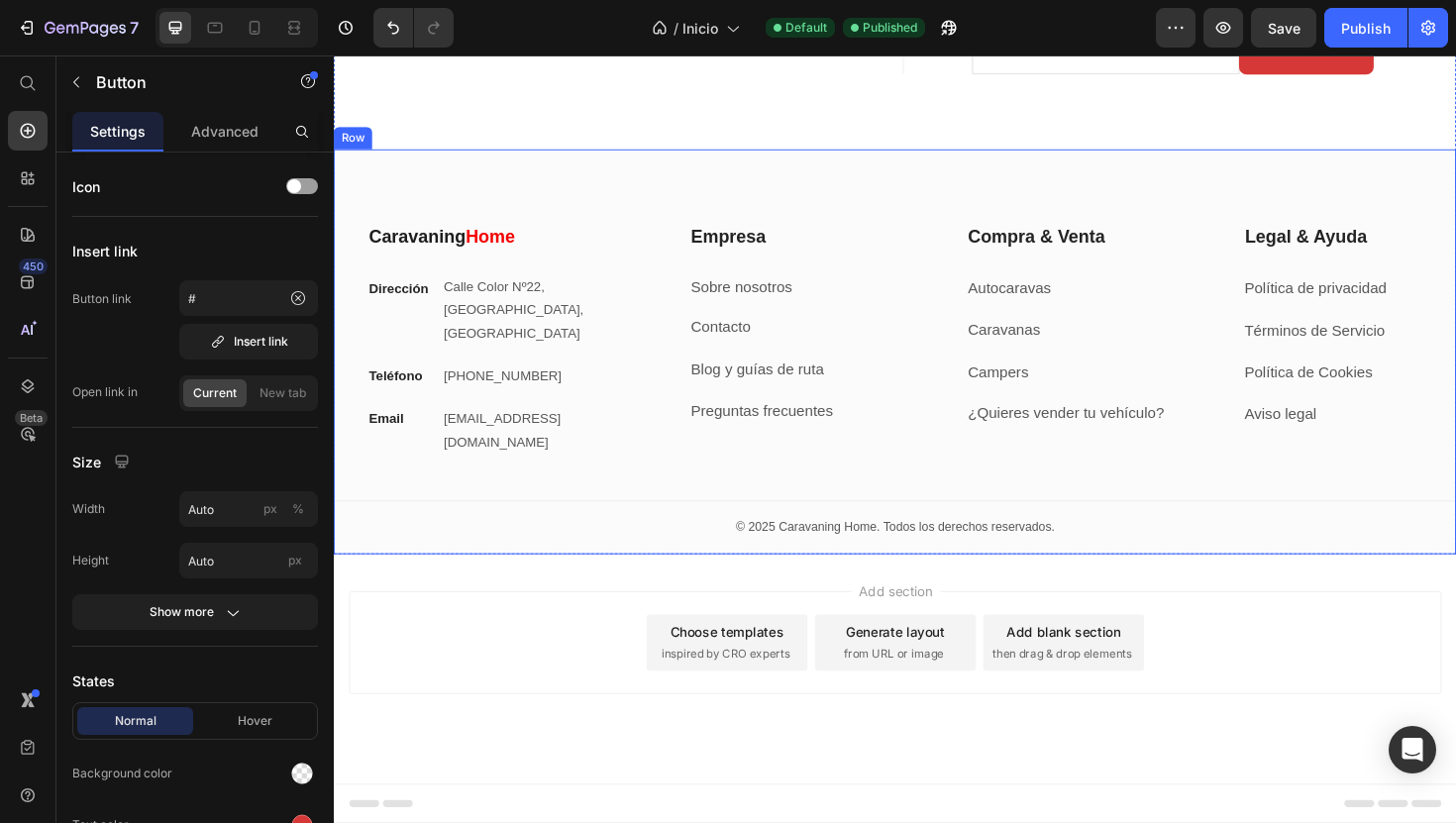 click on "Caravaning Home Heading Dirección Text block [STREET_ADDRESS] Text block Row Teléfono Text block [PHONE_NUMBER] Text block Row Email Text block [EMAIL_ADDRESS][DOMAIN_NAME] Text block Row Empresa Heading Sobre nosotros Text block Contacto Text block Blog y guías [PERSON_NAME] Text block Preguntas frecuentes Text block Row Compra & Venta Heading Autocaravas Text block Caravanas Text block Campers Text block ¿Quieres vender tu vehículo? Text block Row Legal & Ayuda Heading Política de privacidad Text block Términos de Servicio Text block Política de Cookies Text block Aviso legal Text block Row Row
My Store
Company
Information
Contact Accordion                Title Line Row © 2025 Caravaning Home. Todos los derechos reservados. Text block Row" at bounding box center [928, 408] 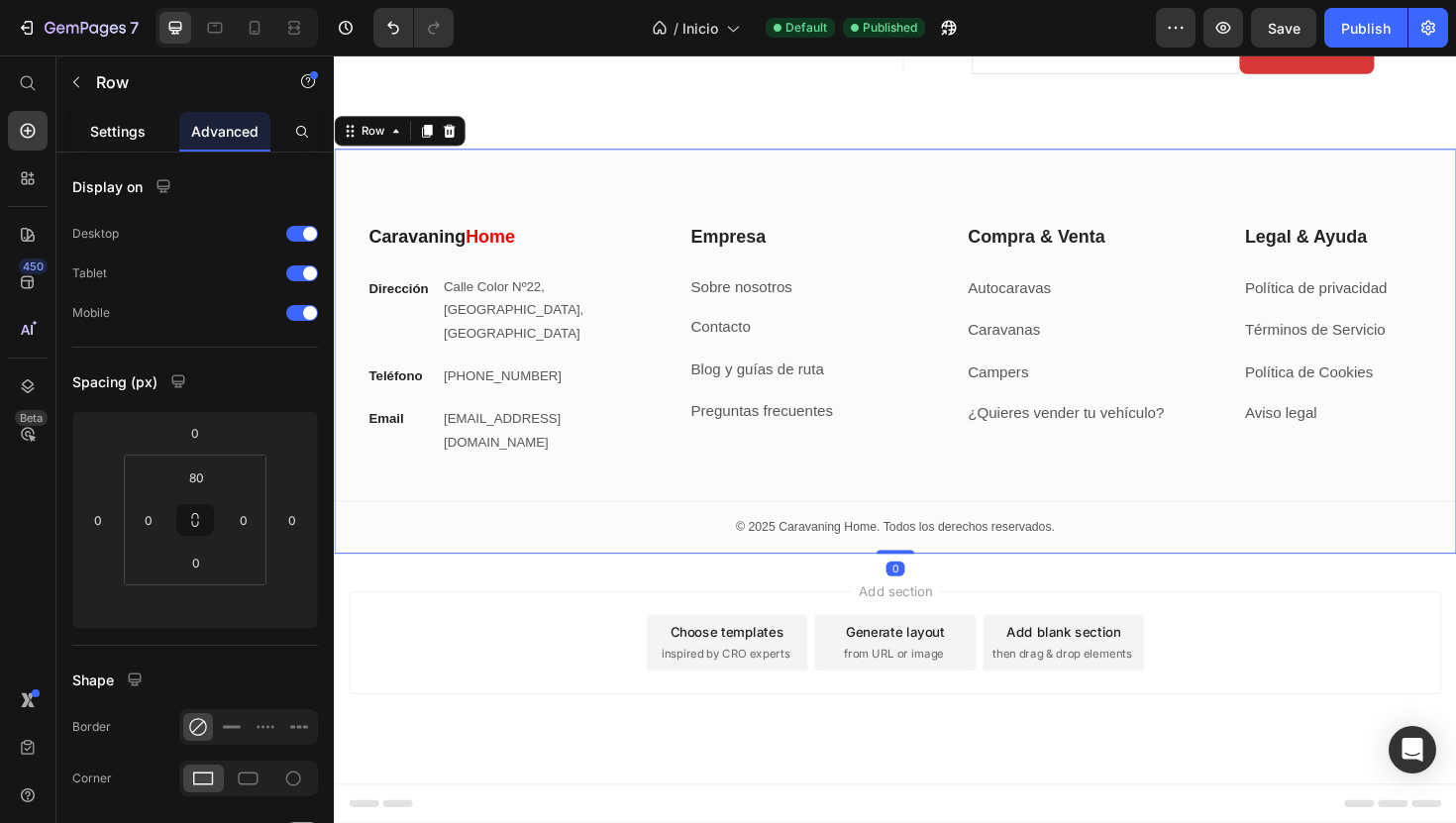 click on "Settings" 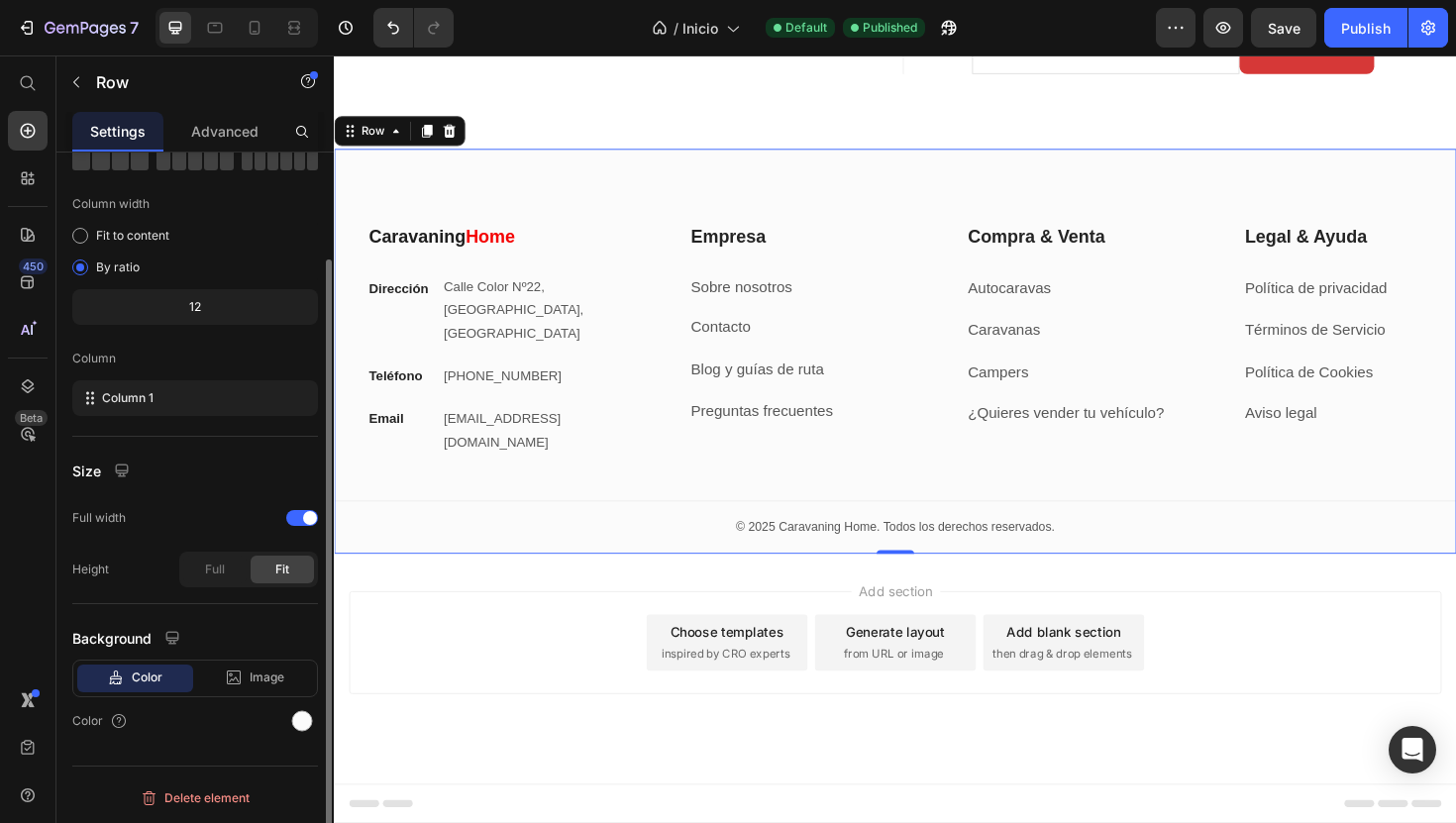scroll, scrollTop: 0, scrollLeft: 0, axis: both 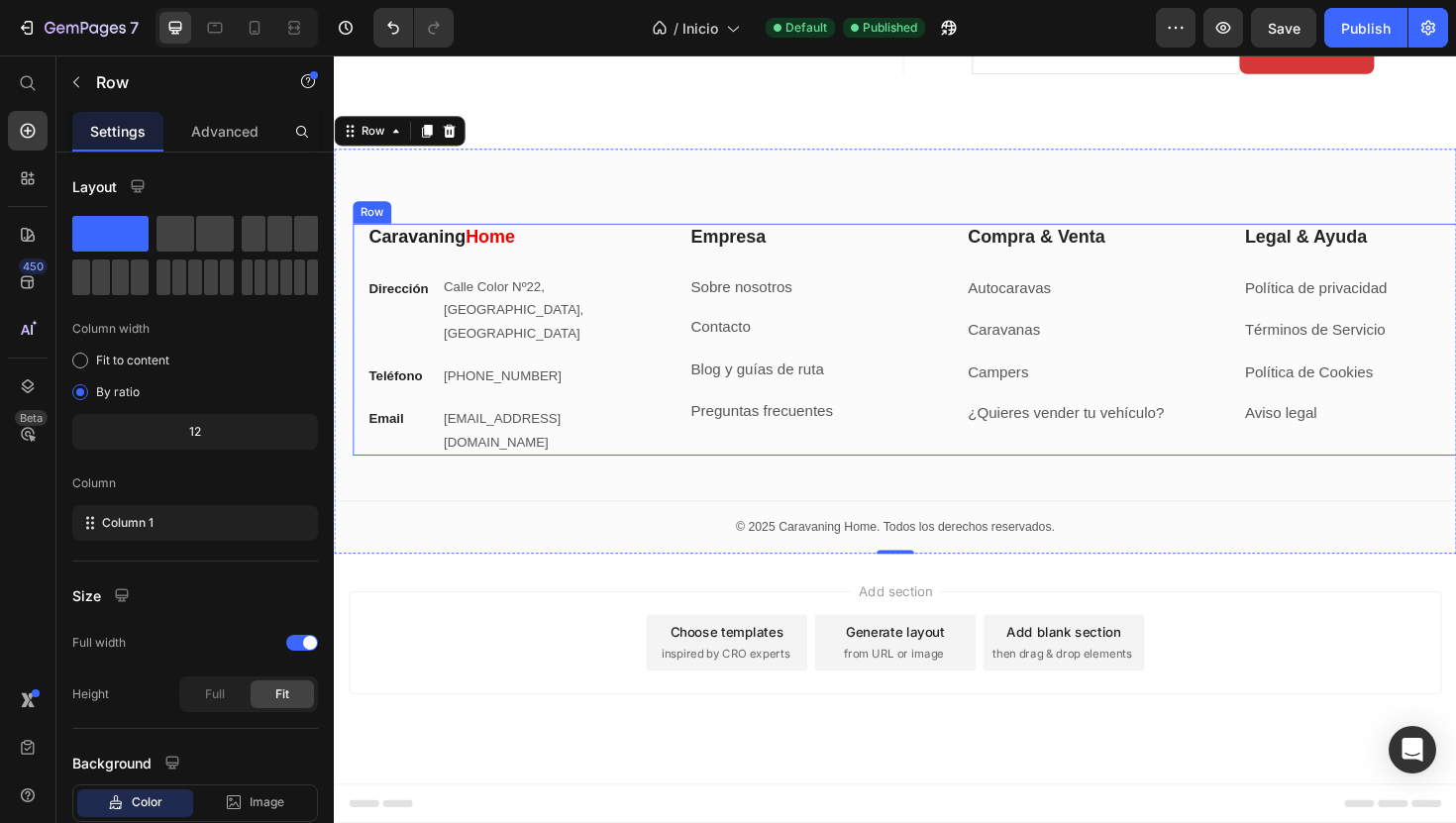 click on "Caravaning Home Heading Dirección Text block [STREET_ADDRESS] Text block Row Teléfono Text block [PHONE_NUMBER] Text block Row Email Text block [EMAIL_ADDRESS][DOMAIN_NAME] Text block Row Empresa Heading Sobre nosotros Text block Contacto Text block Blog y guías [PERSON_NAME] Text block Preguntas frecuentes Text block Row Compra & Venta Heading Autocaravas Text block Caravanas Text block Campers Text block ¿Quieres vender tu vehículo? Text block Row Legal & Ayuda Heading Política de privacidad Text block Términos de Servicio Text block Política de Cookies Text block Aviso legal Text block Row Row" at bounding box center [948, 357] 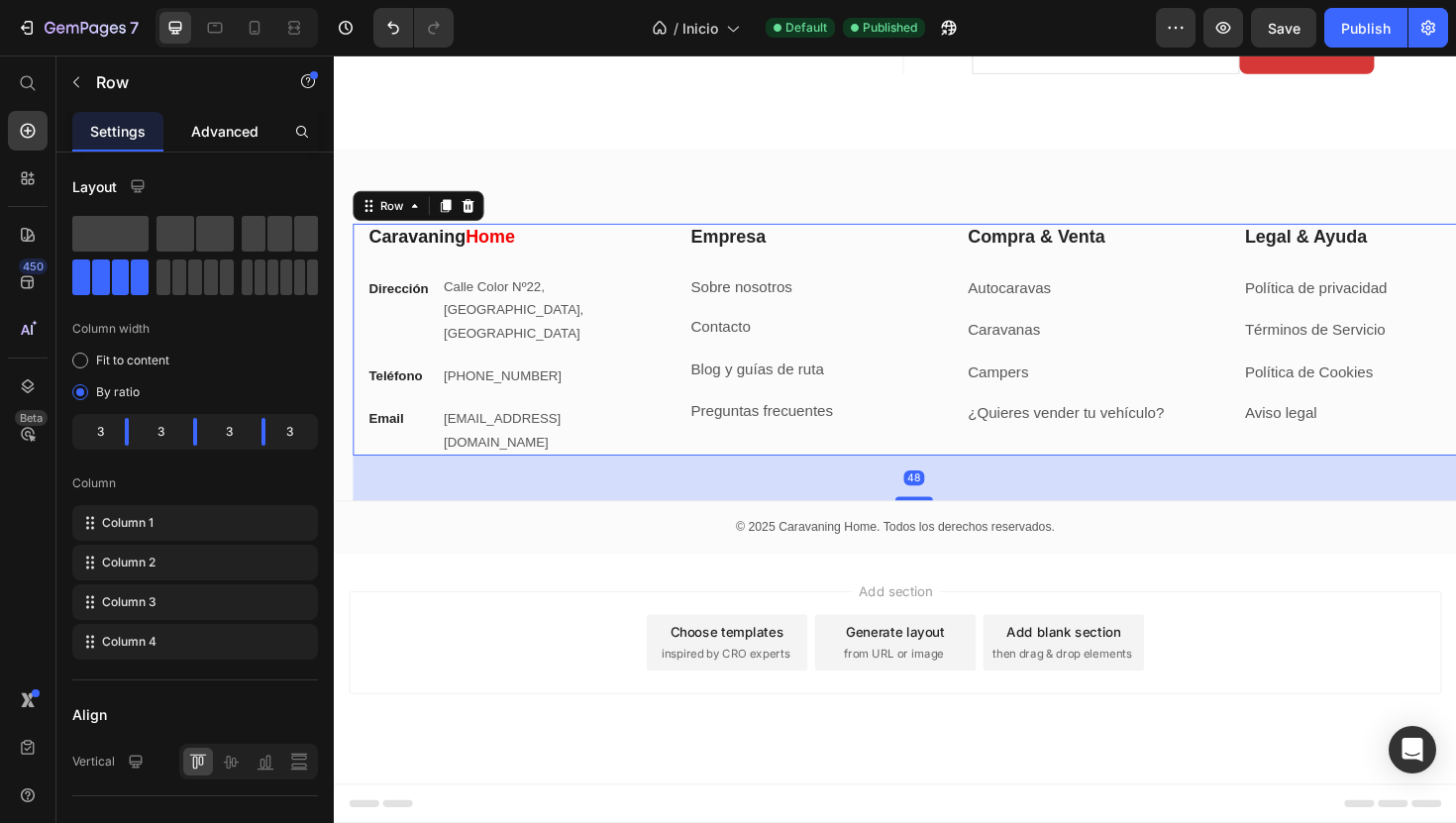 click on "Advanced" at bounding box center (225, 131) 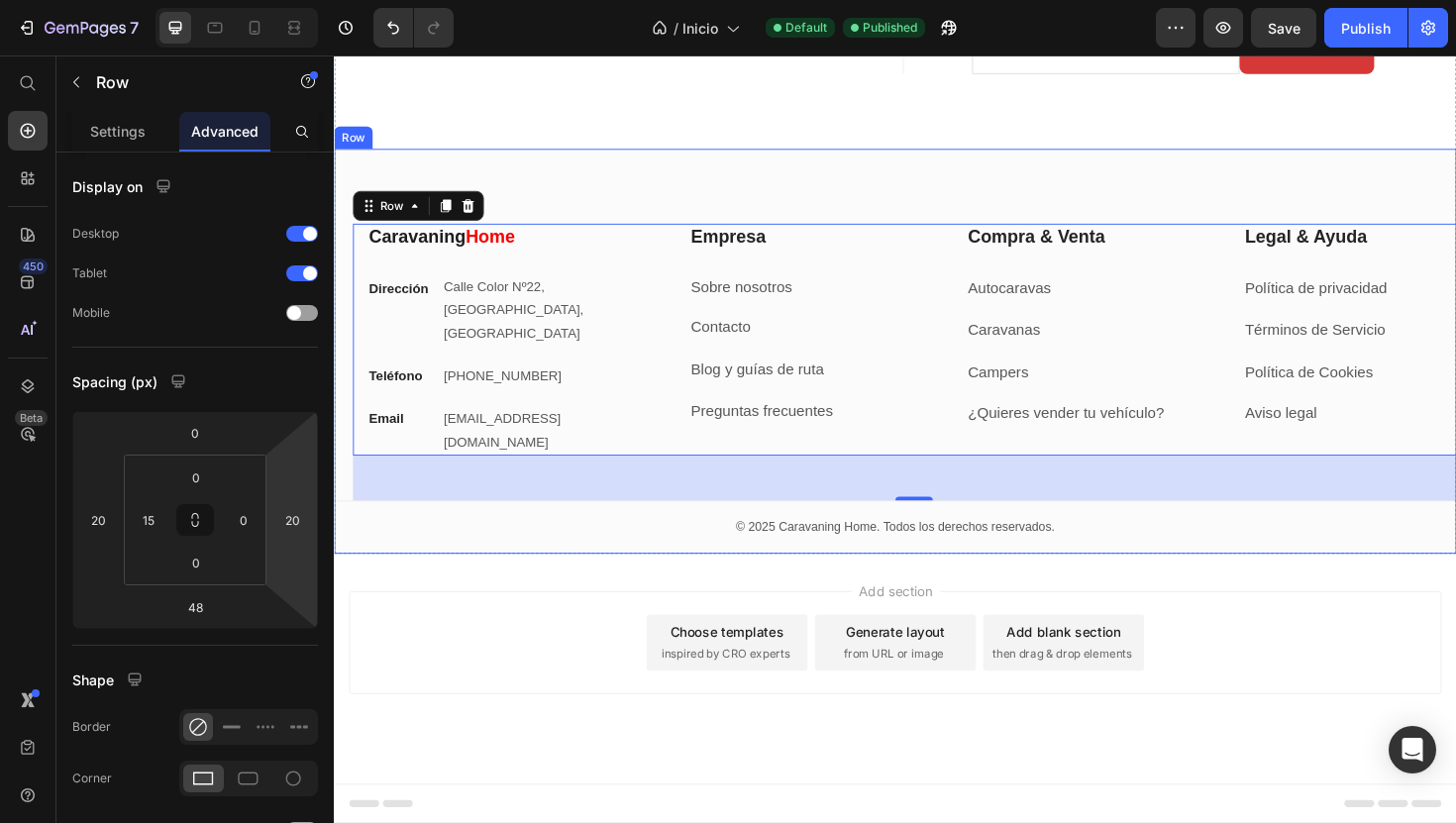 click on "Caravaning Home Heading Dirección Text block [STREET_ADDRESS] Text block Row Teléfono Text block [PHONE_NUMBER] Text block Row Email Text block [EMAIL_ADDRESS][DOMAIN_NAME] Text block Row Empresa Heading Sobre nosotros Text block Contacto Text block Blog y guías [PERSON_NAME] Text block Preguntas frecuentes Text block Row Compra & Venta Heading Autocaravas Text block Caravanas Text block Campers Text block ¿Quieres vender tu vehículo? Text block Row Legal & Ayuda Heading Política de privacidad Text block Términos de Servicio Text block Política de Cookies Text block Aviso legal Text block Row Row   48
My Store
Company
Information
Contact Accordion                Title Line Row © 2025 Caravaning Home. Todos los derechos reservados. Text block Row Row" at bounding box center (928, 368) 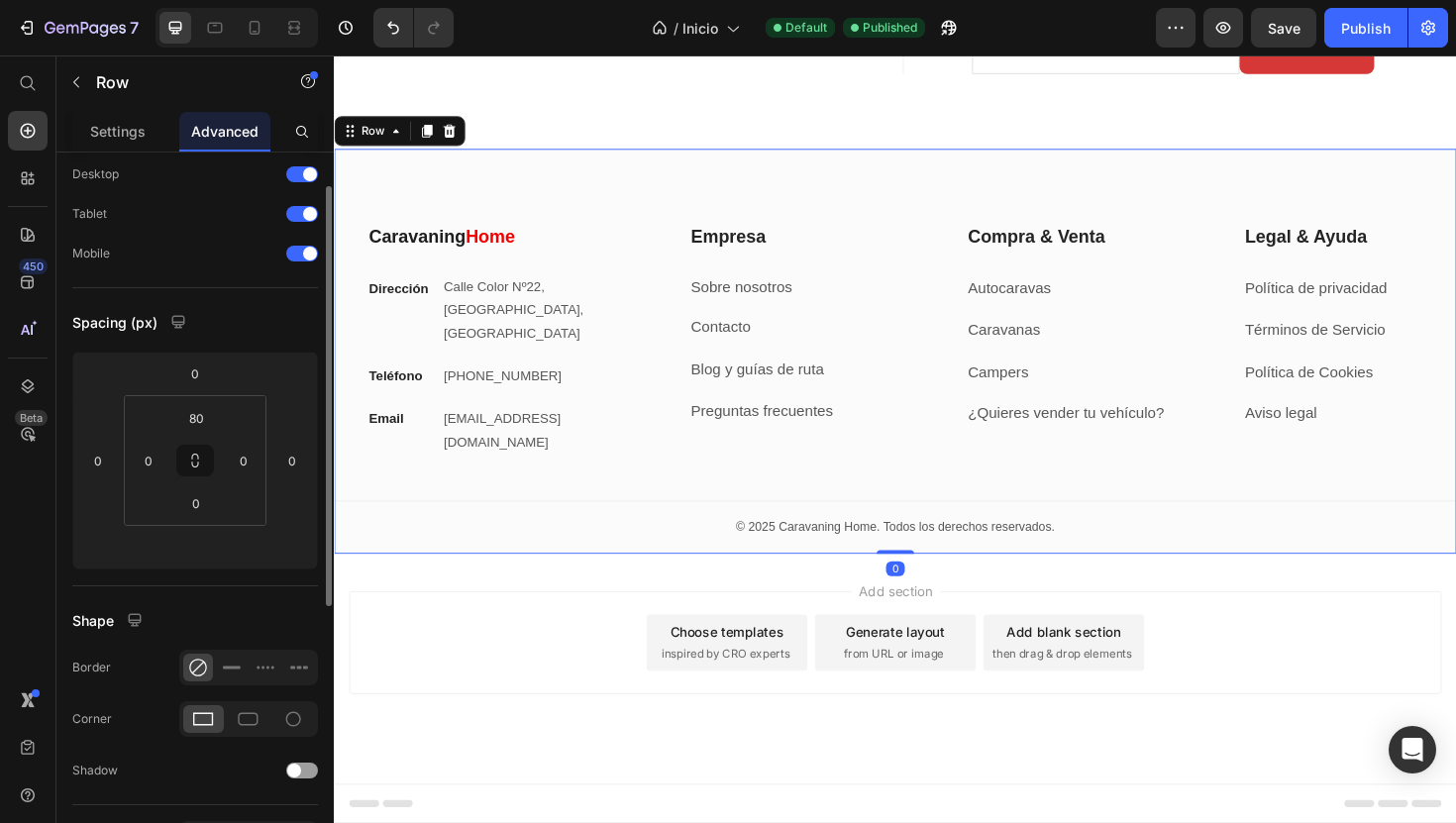 scroll, scrollTop: 61, scrollLeft: 0, axis: vertical 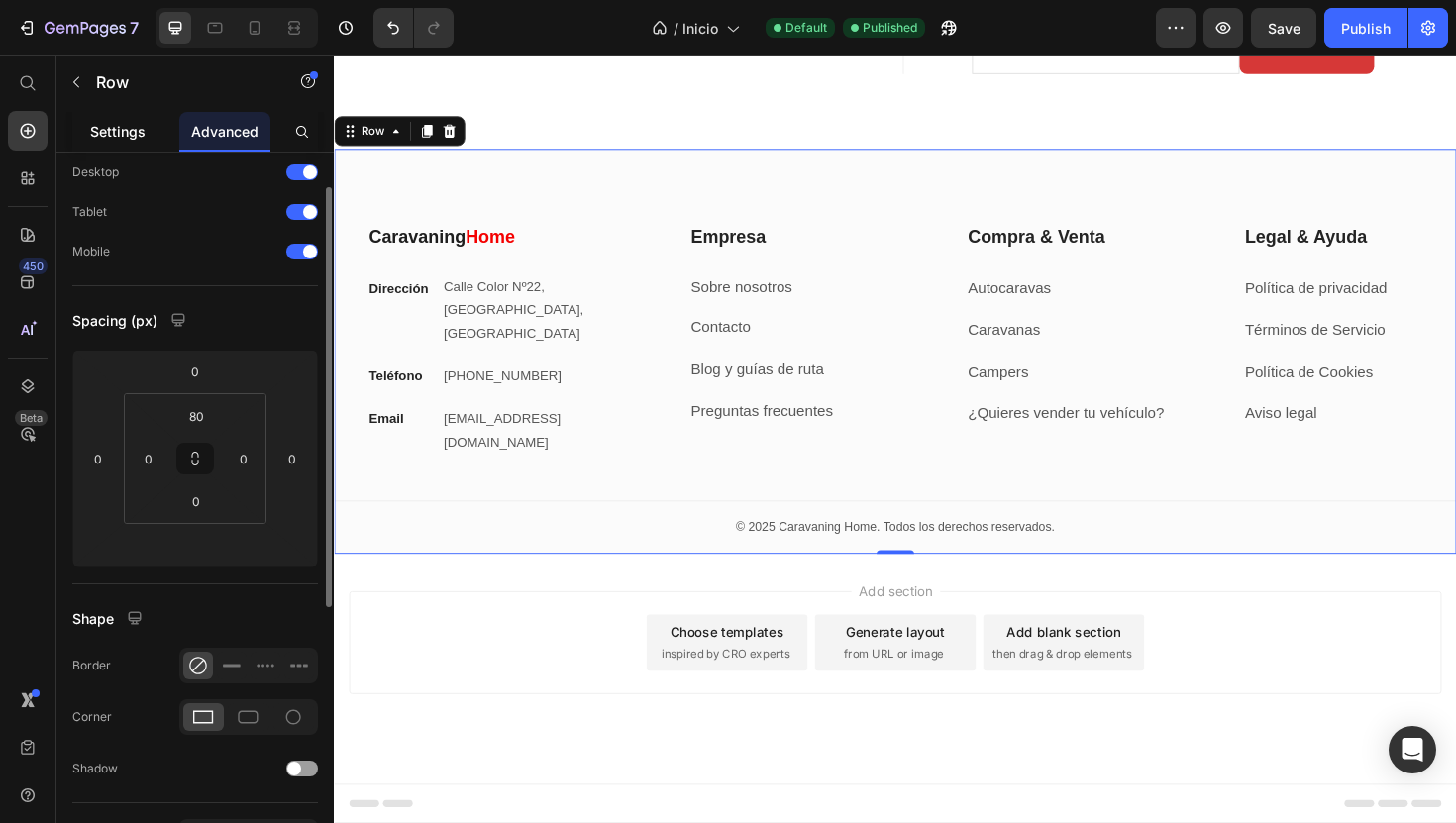 click on "Settings" at bounding box center (118, 131) 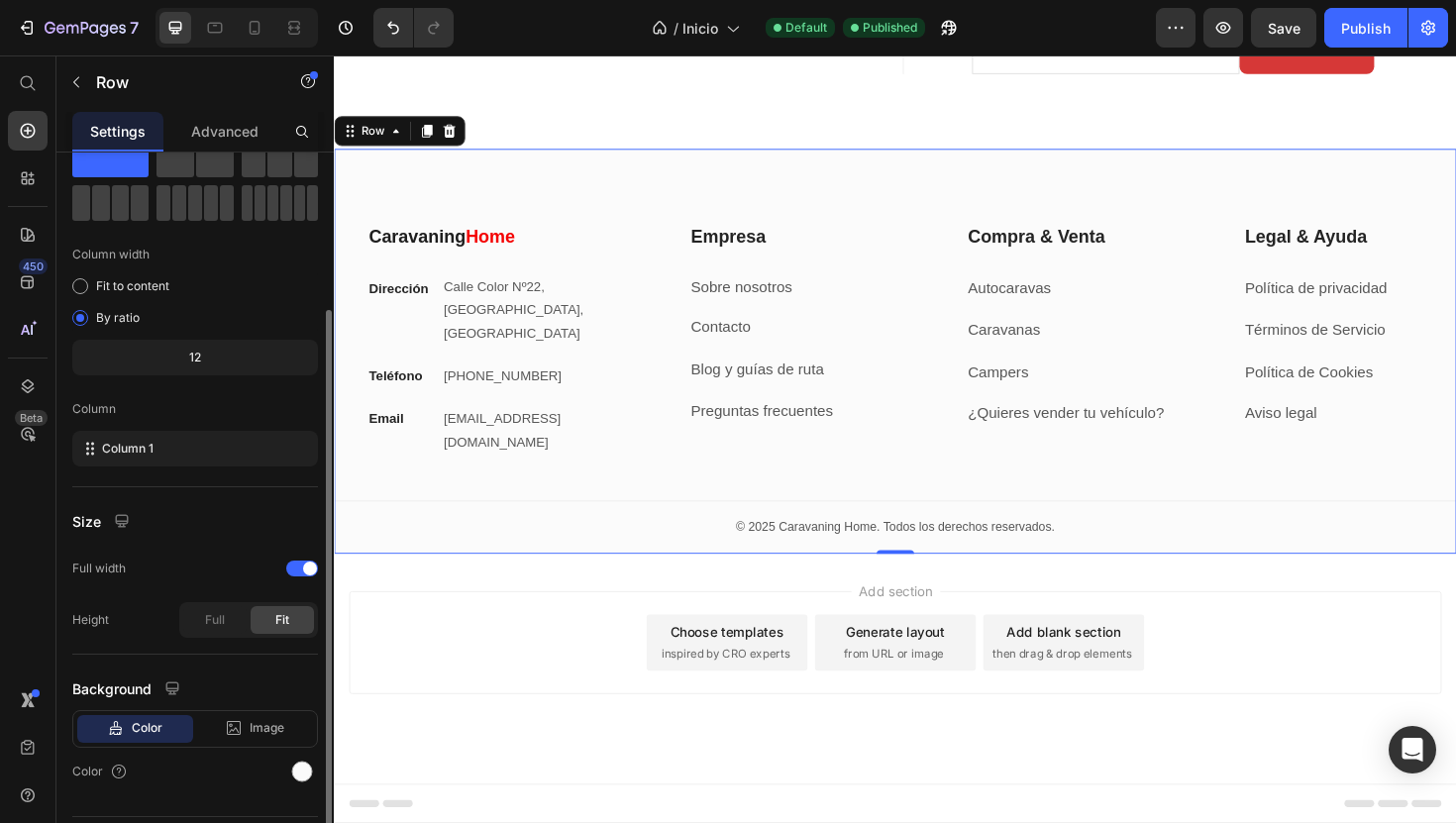 scroll, scrollTop: 125, scrollLeft: 0, axis: vertical 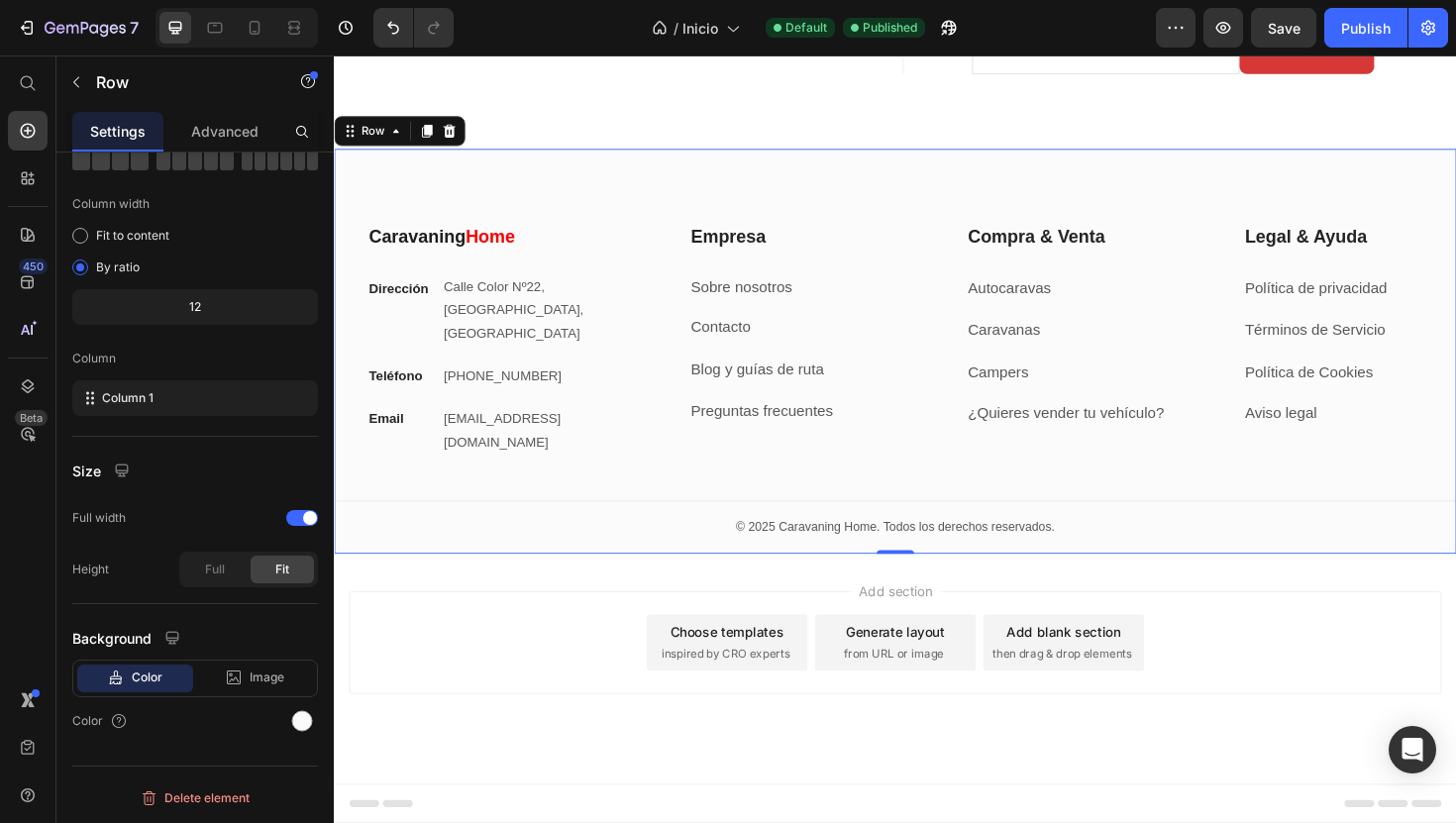 click on "Settings Advanced" at bounding box center (195, 132) 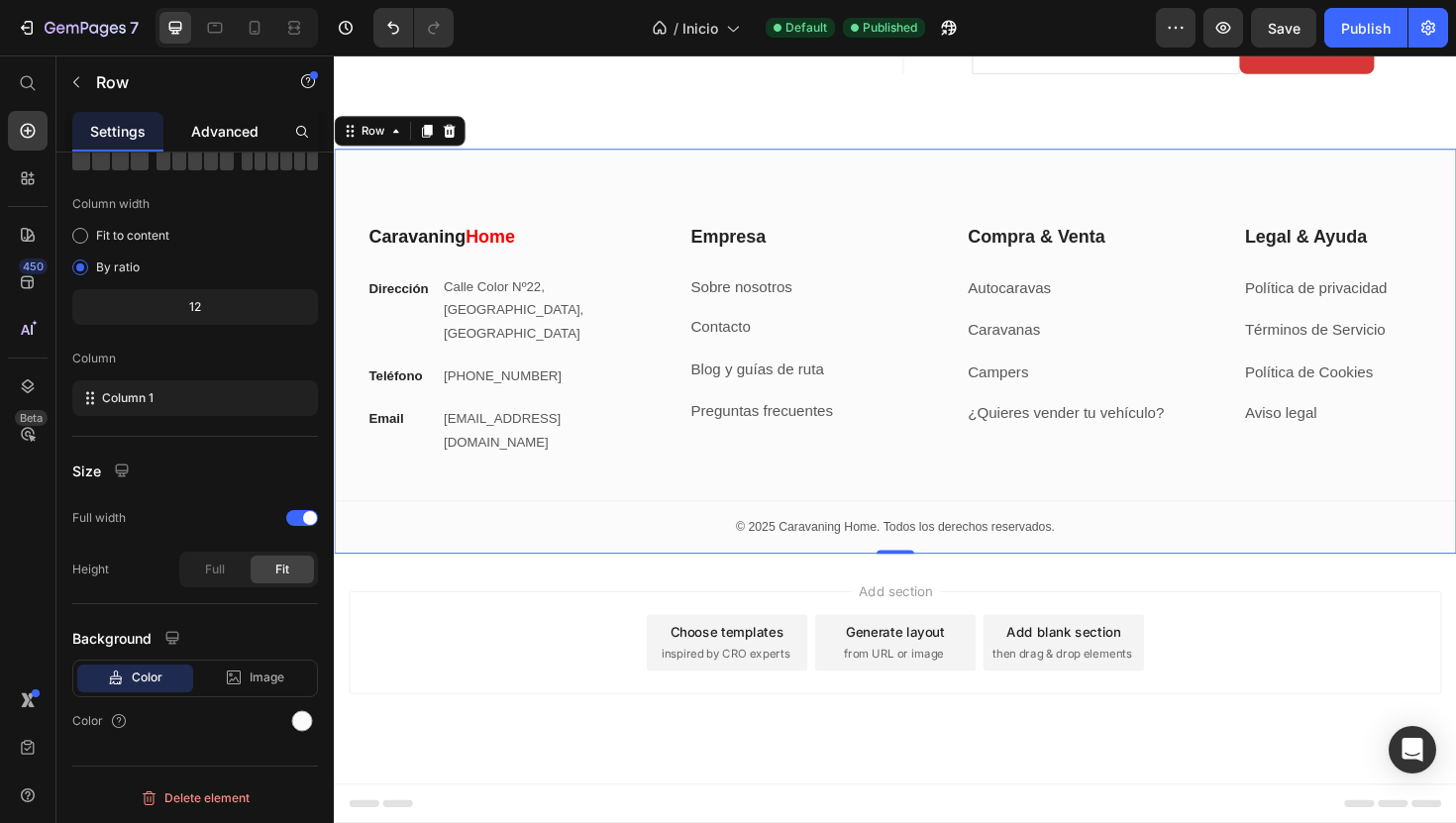 click on "Advanced" 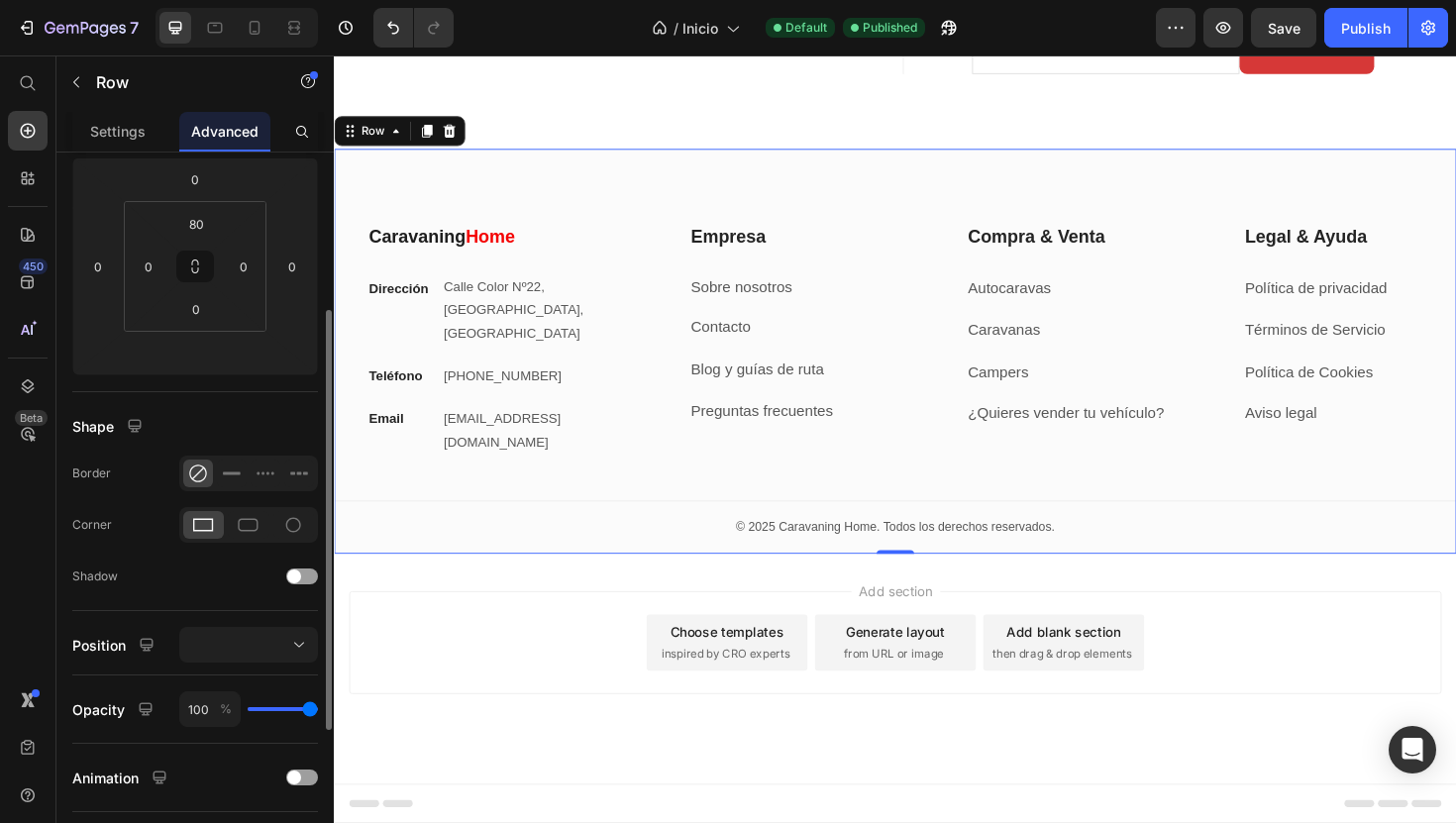 scroll, scrollTop: 401, scrollLeft: 0, axis: vertical 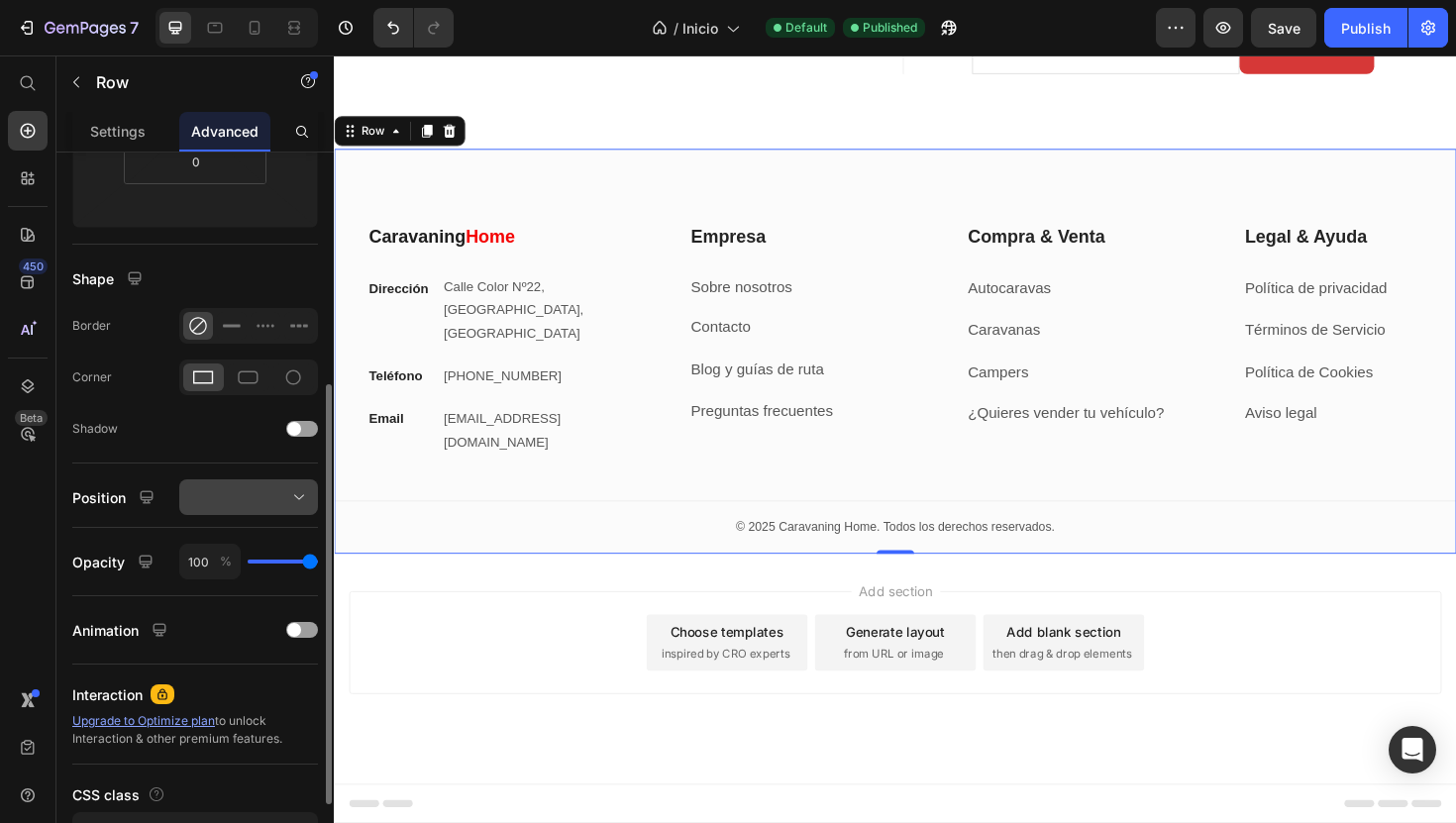 click at bounding box center (249, 497) 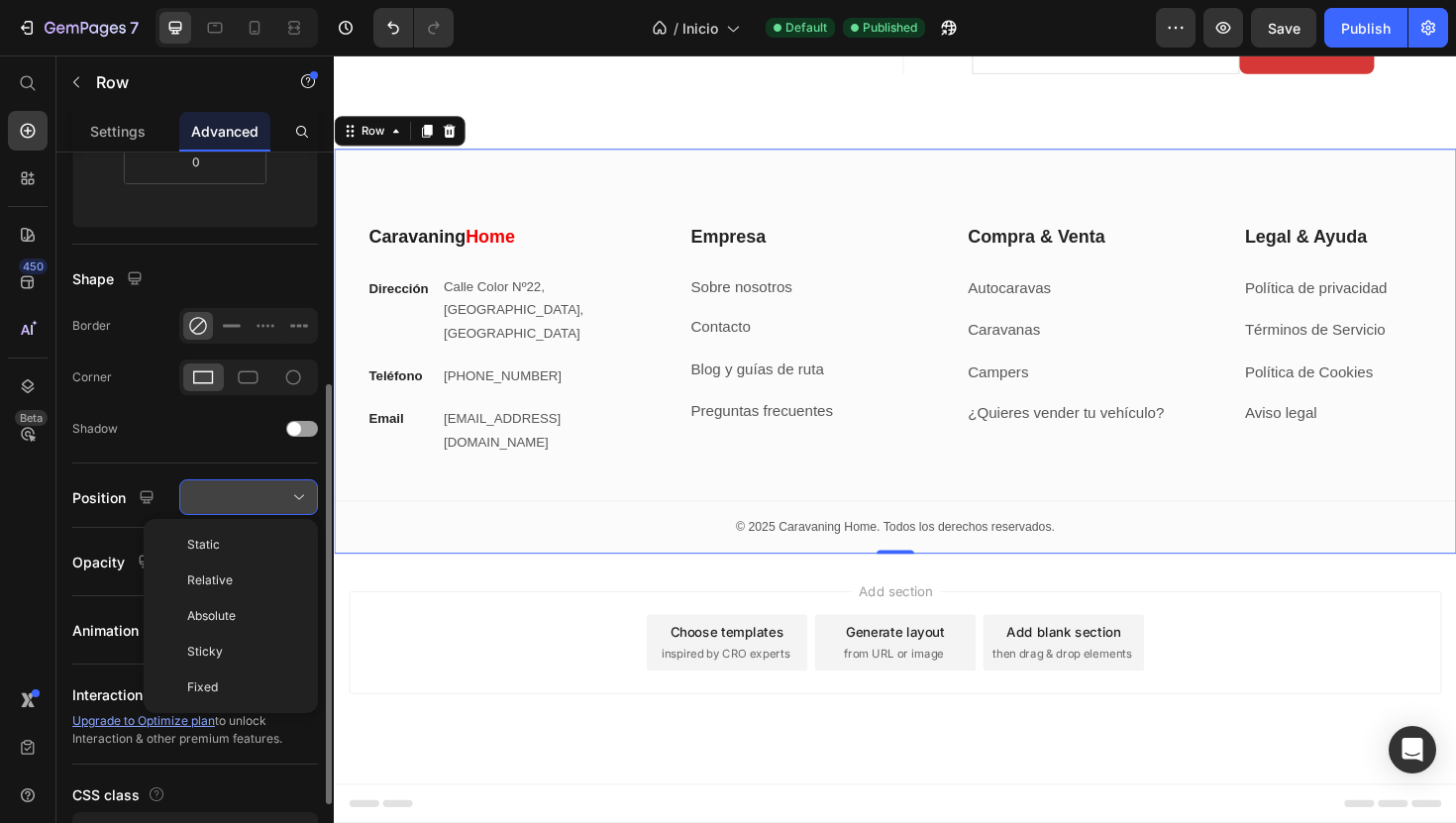 click at bounding box center [249, 497] 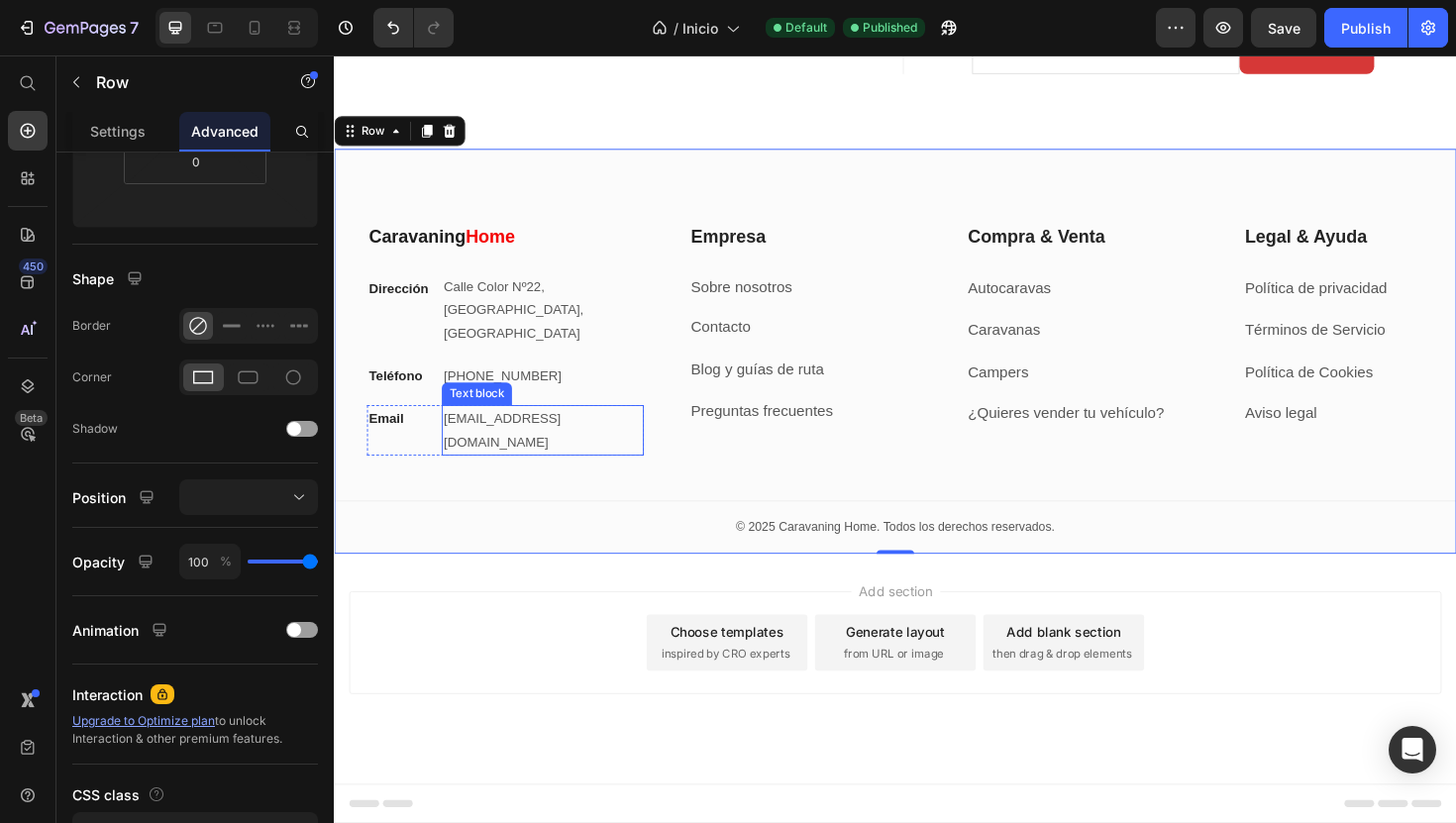 click on "[EMAIL_ADDRESS][DOMAIN_NAME]" at bounding box center (555, 453) 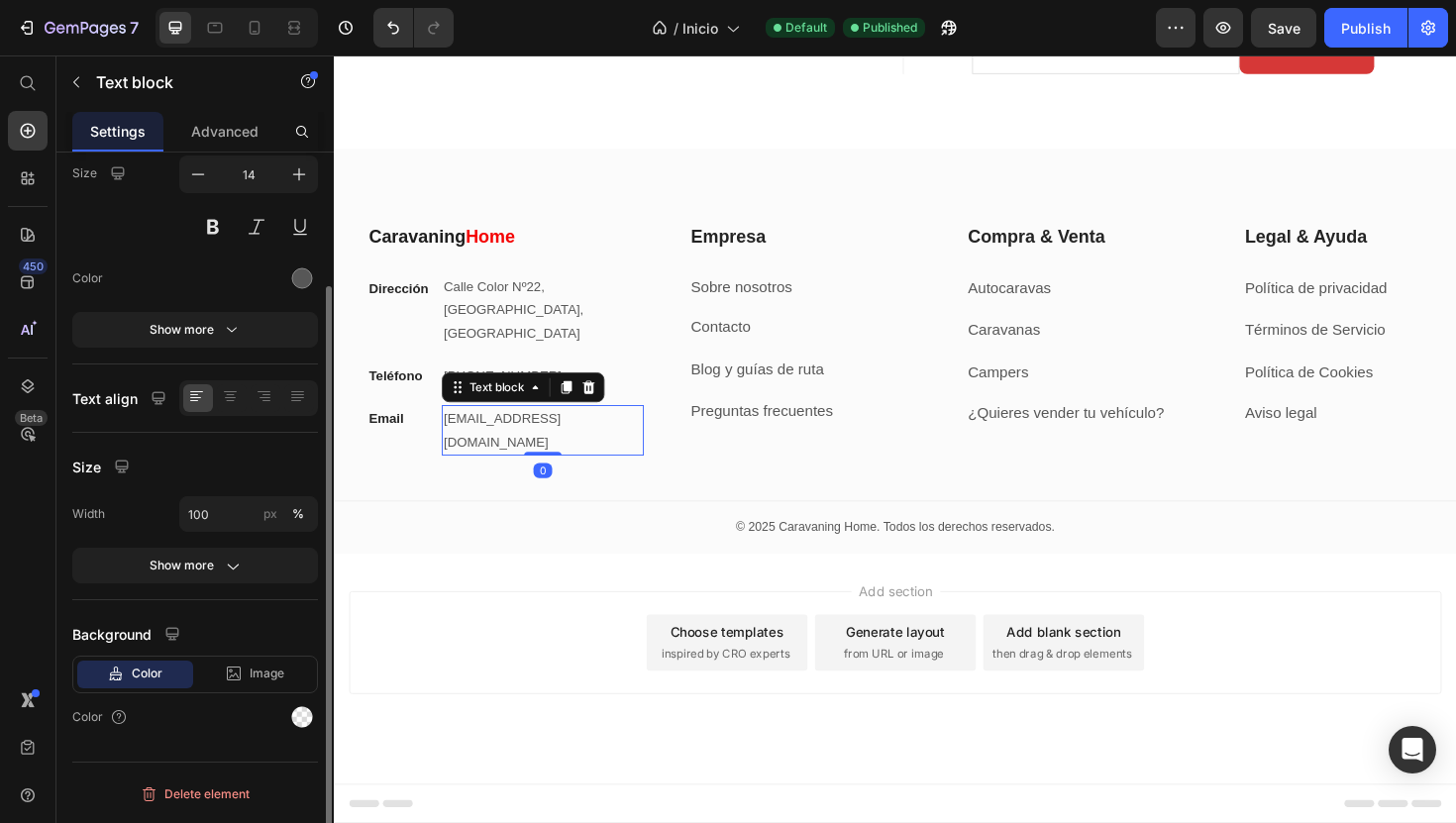 scroll, scrollTop: 0, scrollLeft: 0, axis: both 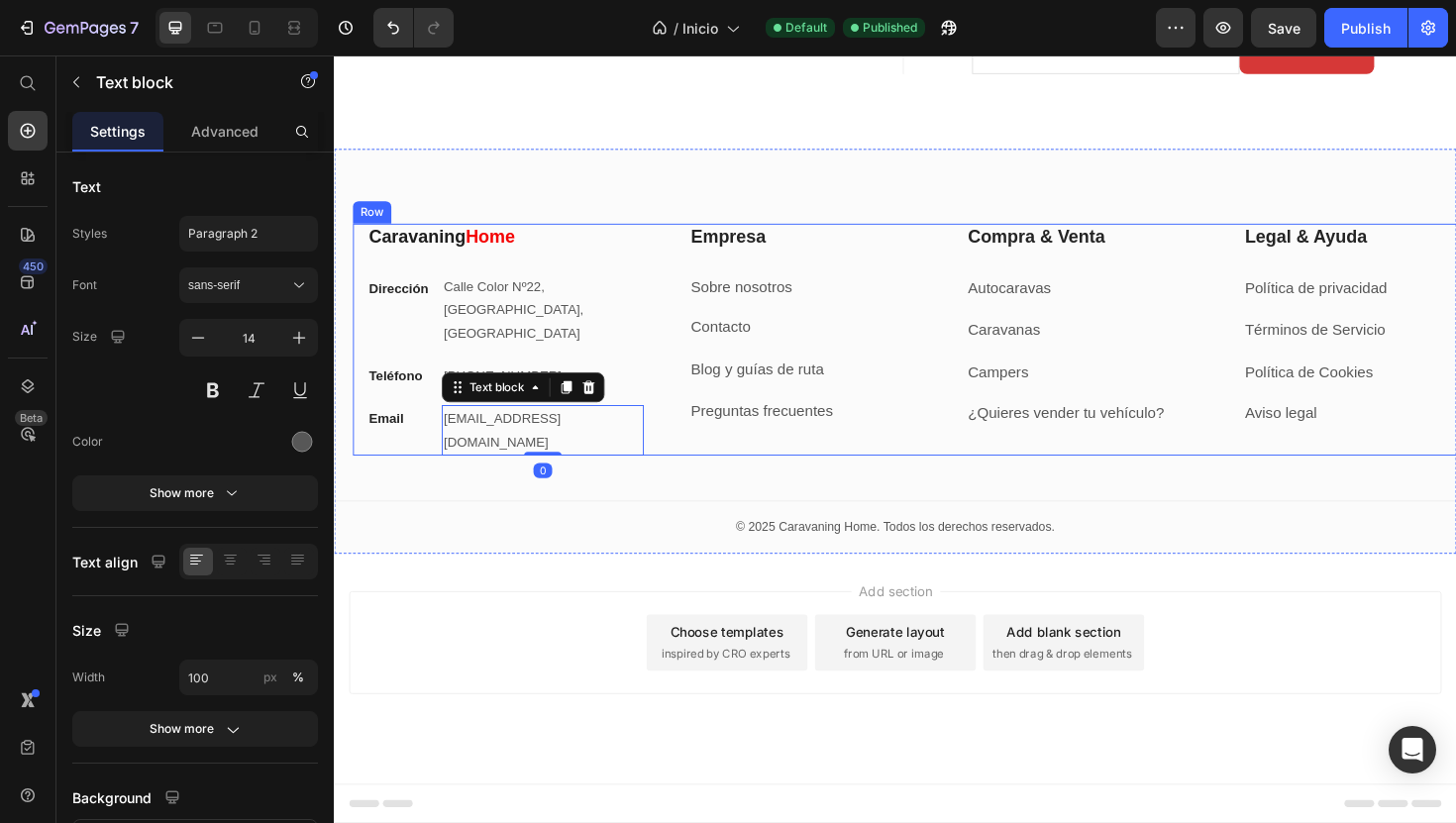click on "Empresa Heading Sobre nosotros Text block Contacto Text block Blog y guías de ruta Text block Preguntas frecuentes Text block Row" at bounding box center [808, 357] 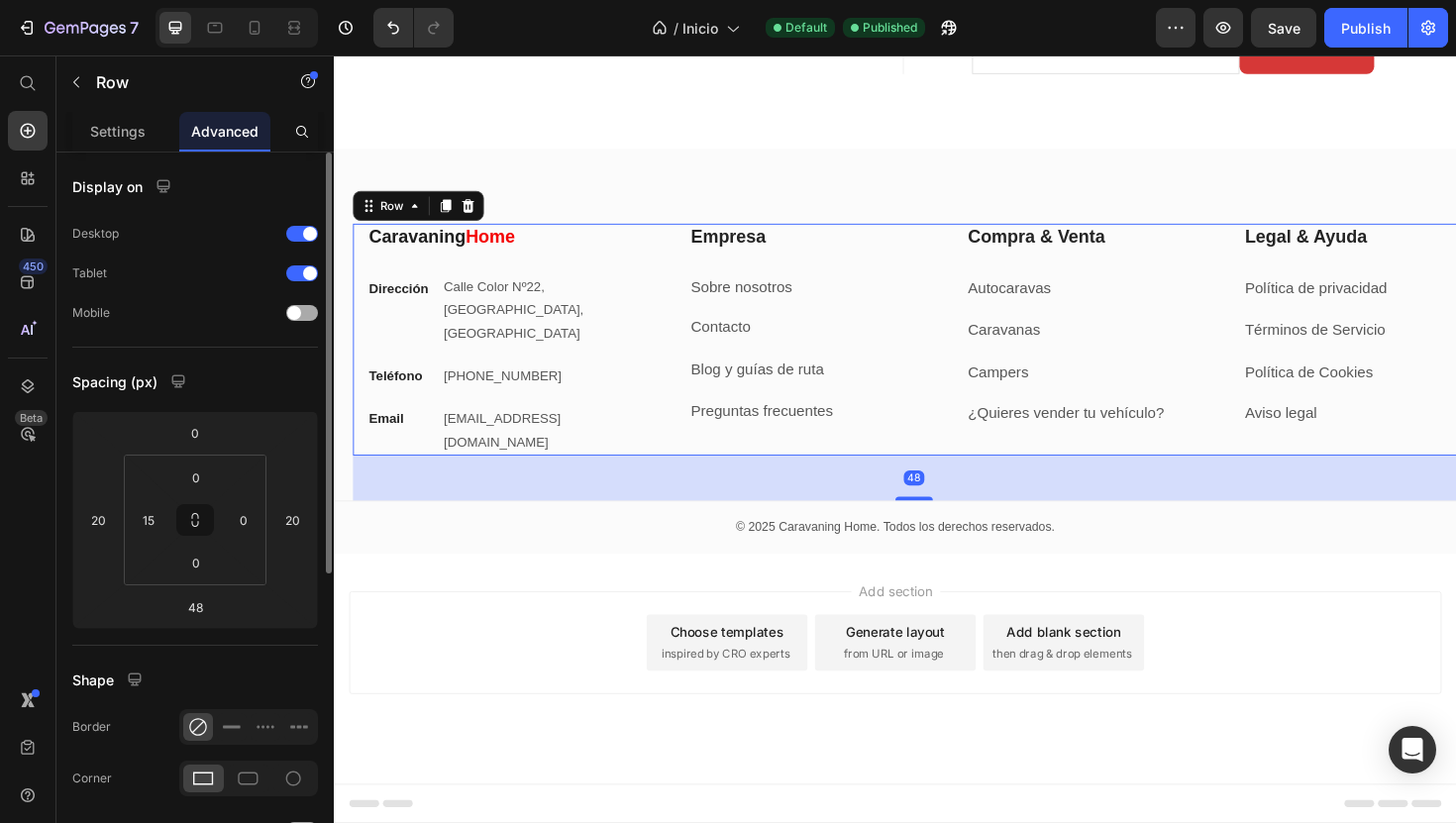 click at bounding box center [302, 313] 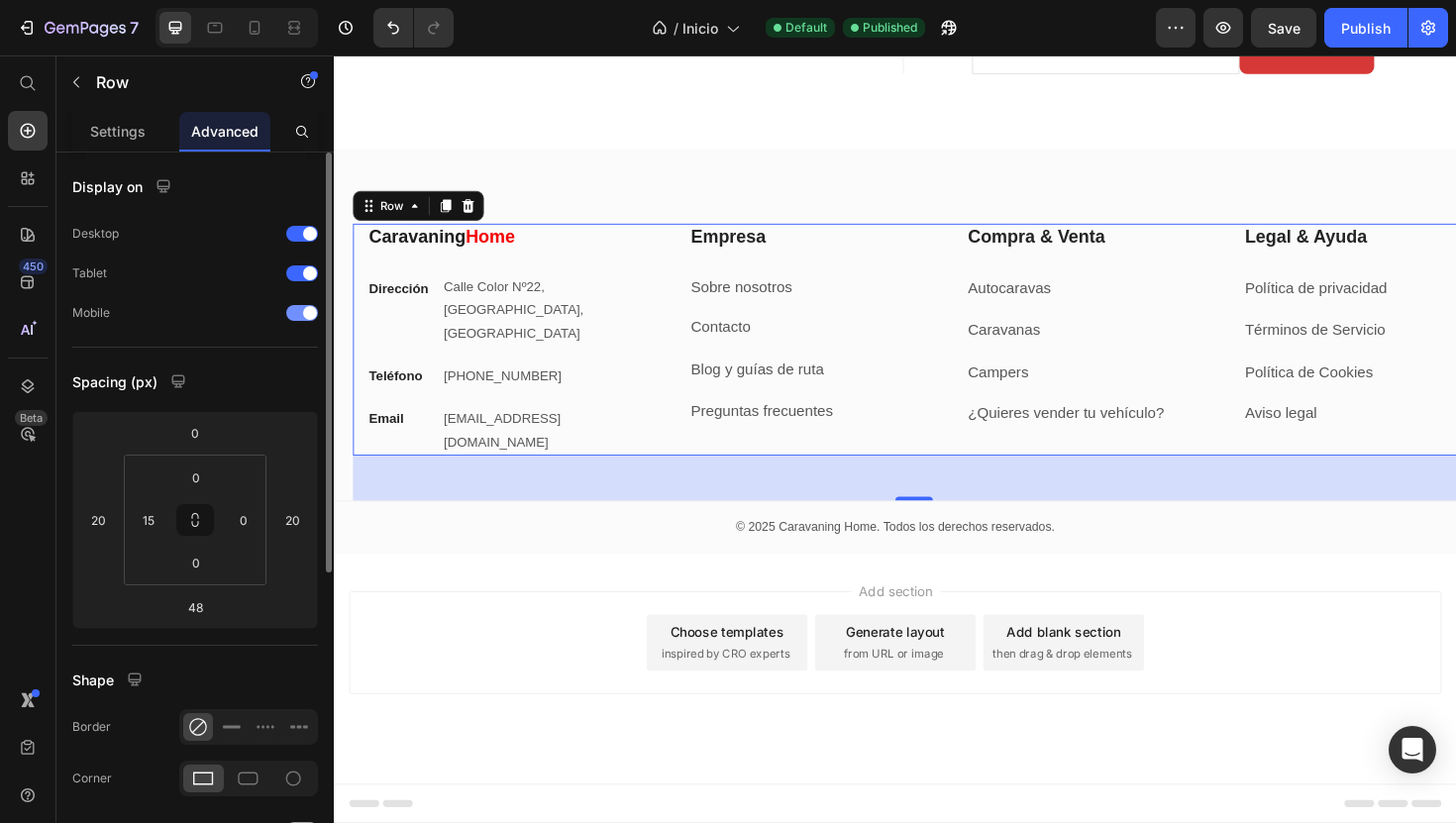 click at bounding box center [302, 313] 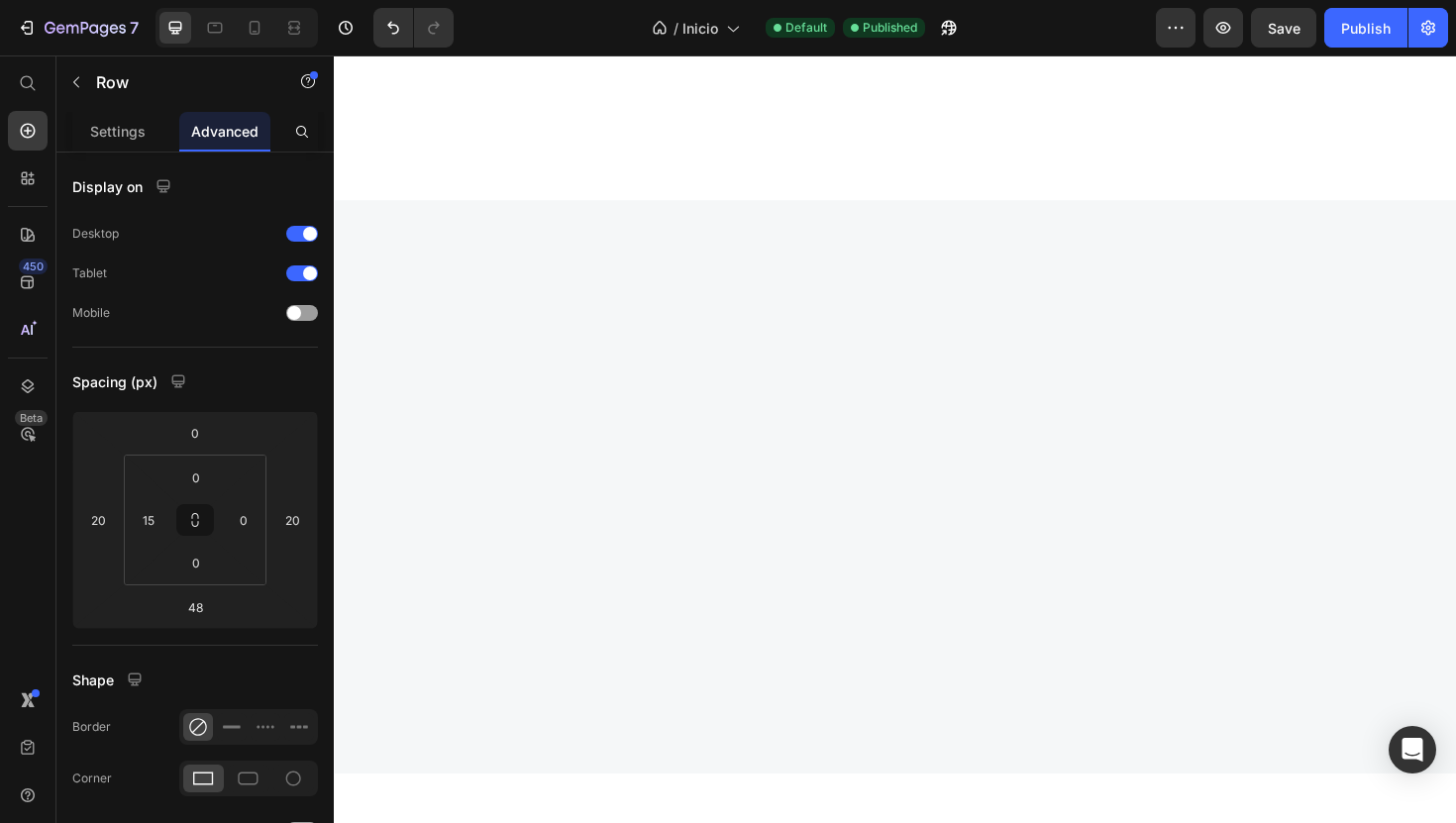 scroll, scrollTop: 2829, scrollLeft: 0, axis: vertical 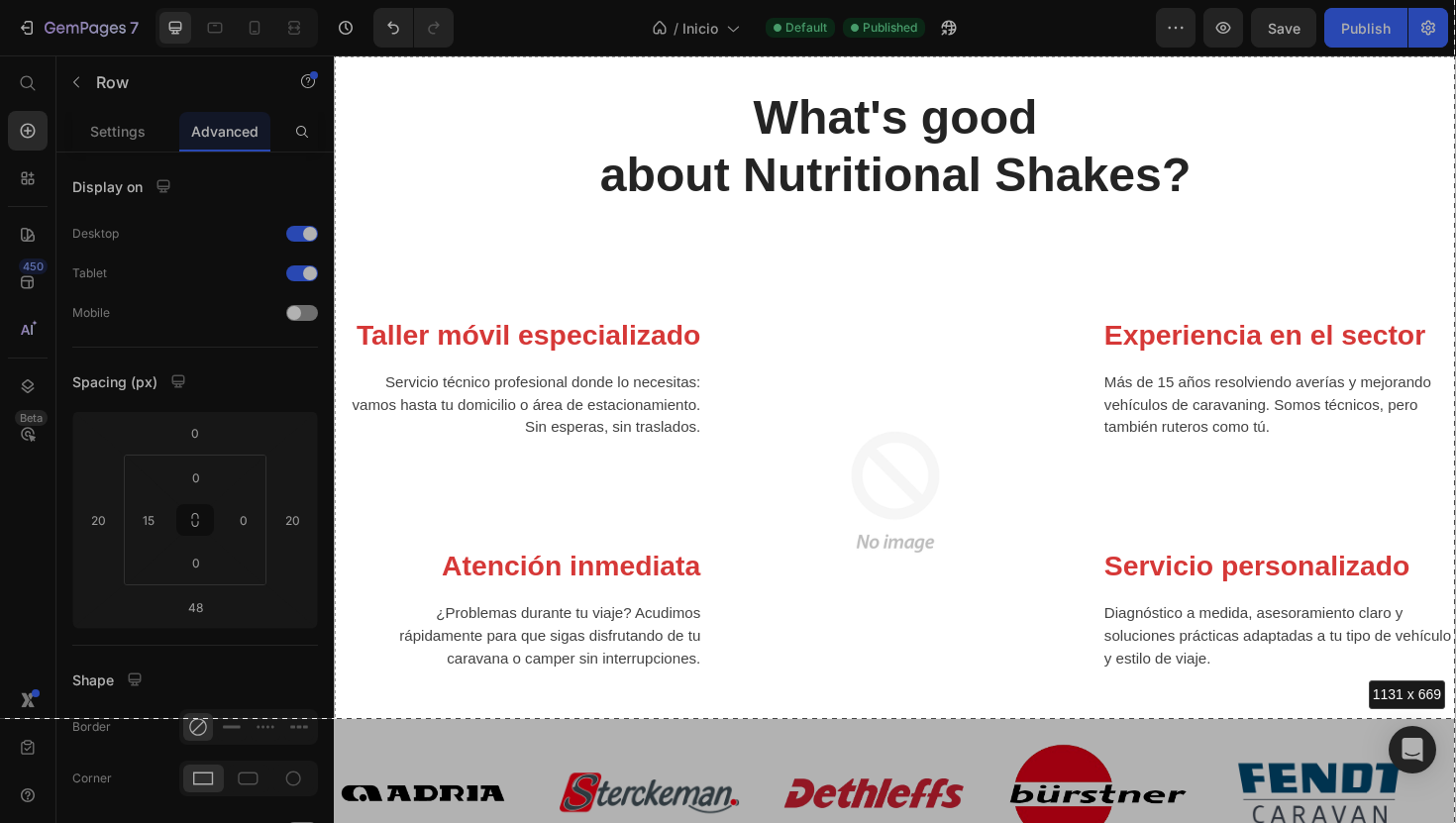 drag, startPoint x: 335, startPoint y: 56, endPoint x: 1455, endPoint y: 718, distance: 1301.0165 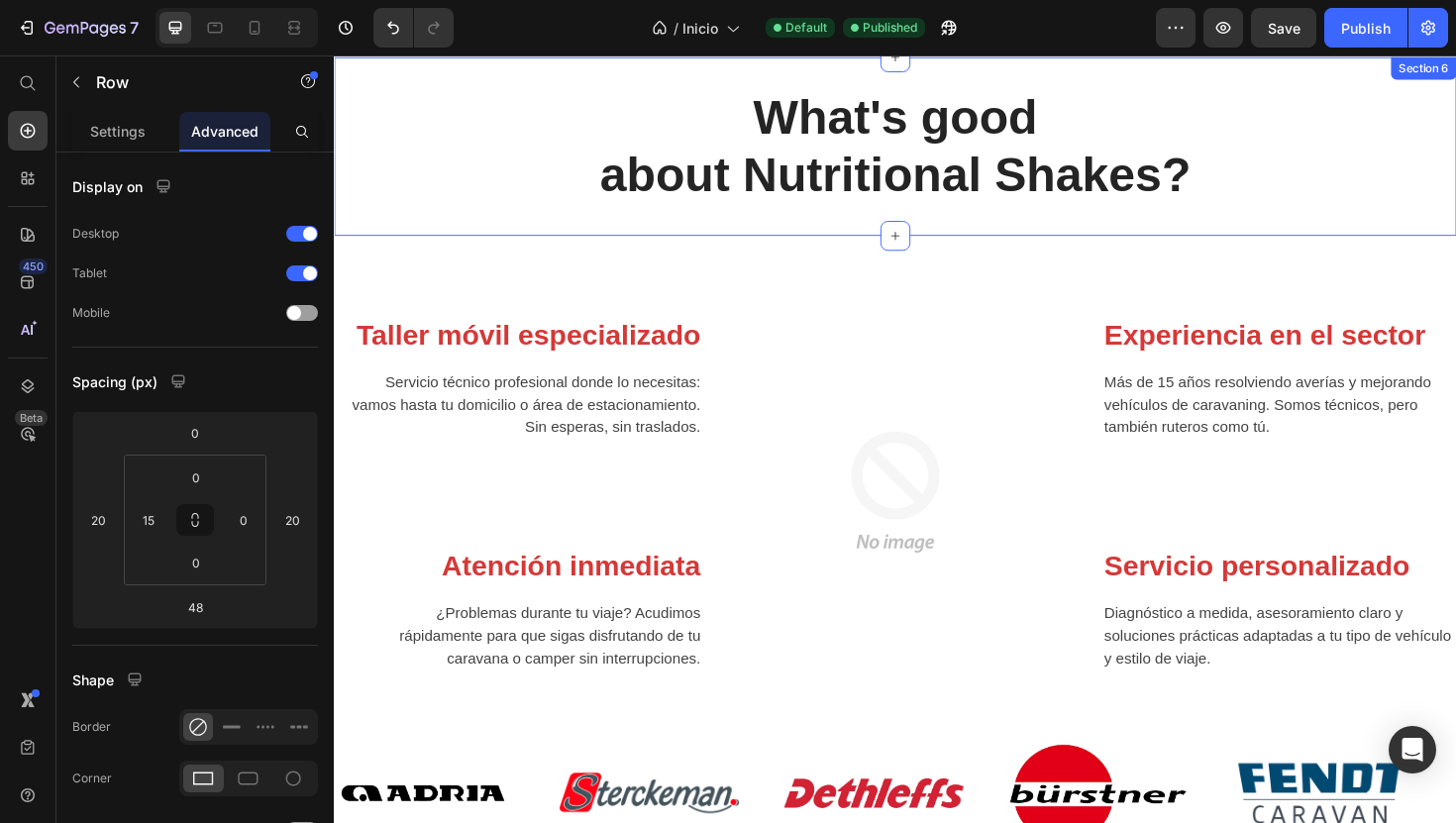 scroll, scrollTop: 3132, scrollLeft: 0, axis: vertical 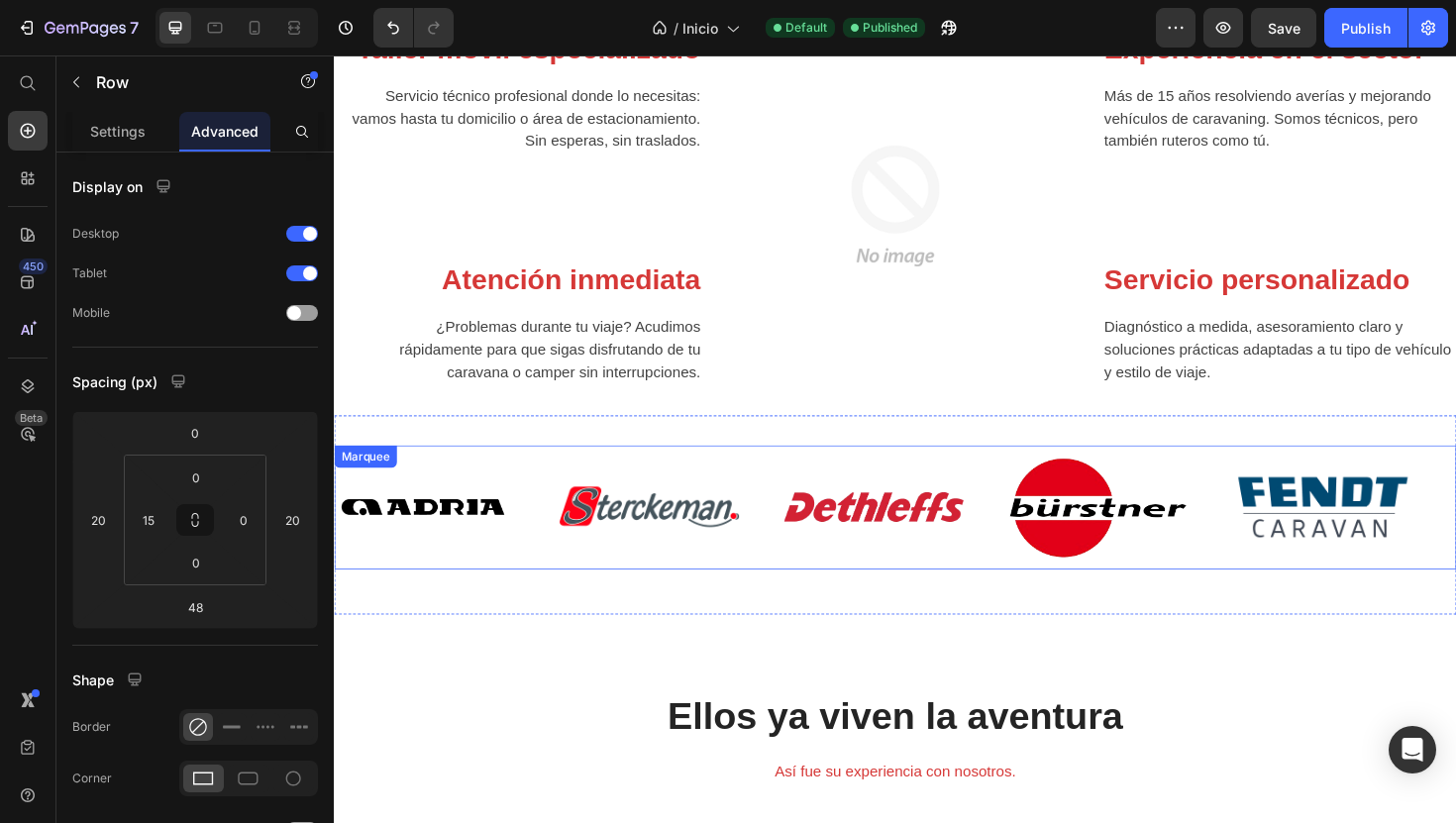 click on "Así fue su experiencia con nosotros." at bounding box center (928, 814) 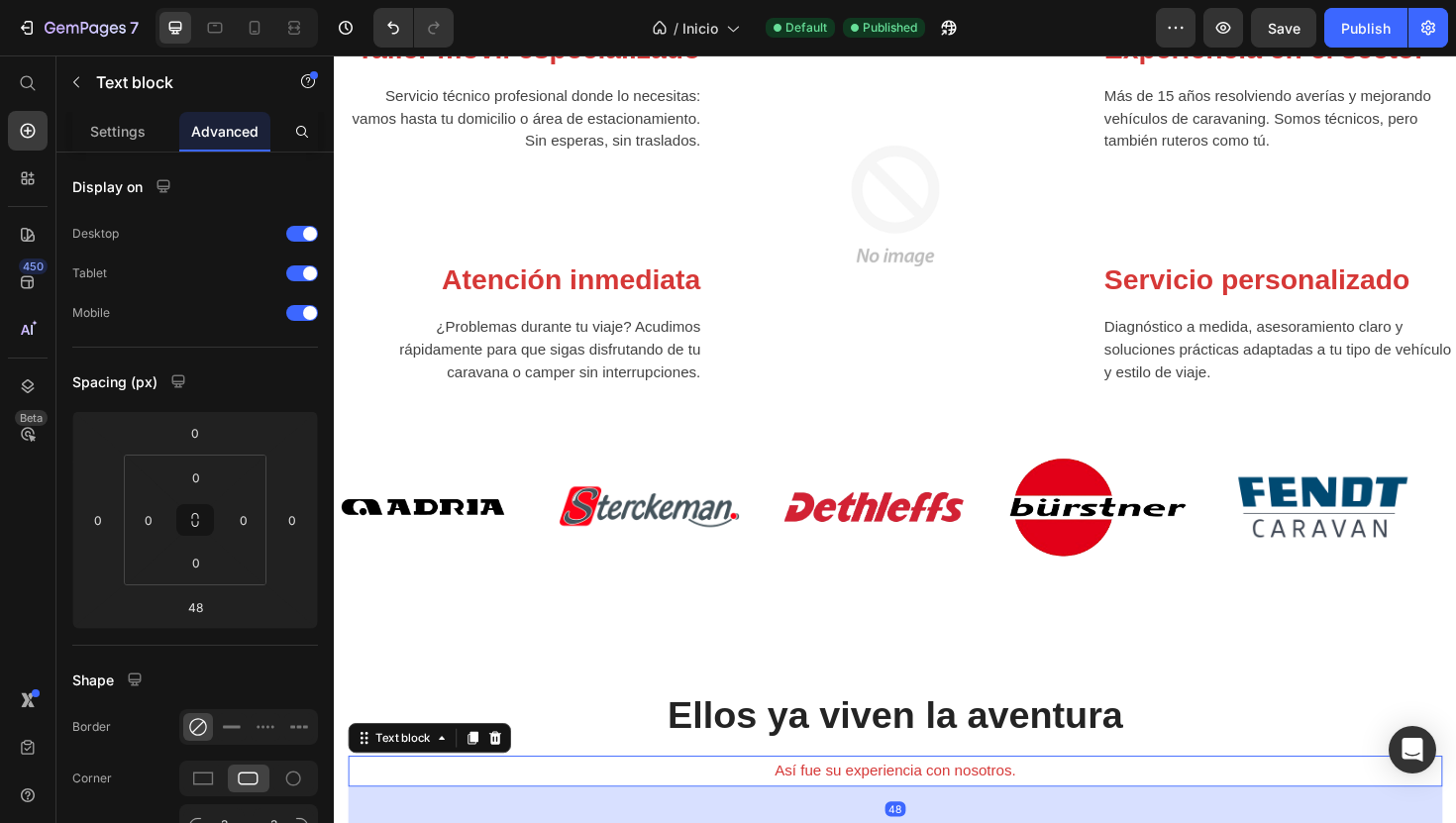 scroll, scrollTop: 3556, scrollLeft: 0, axis: vertical 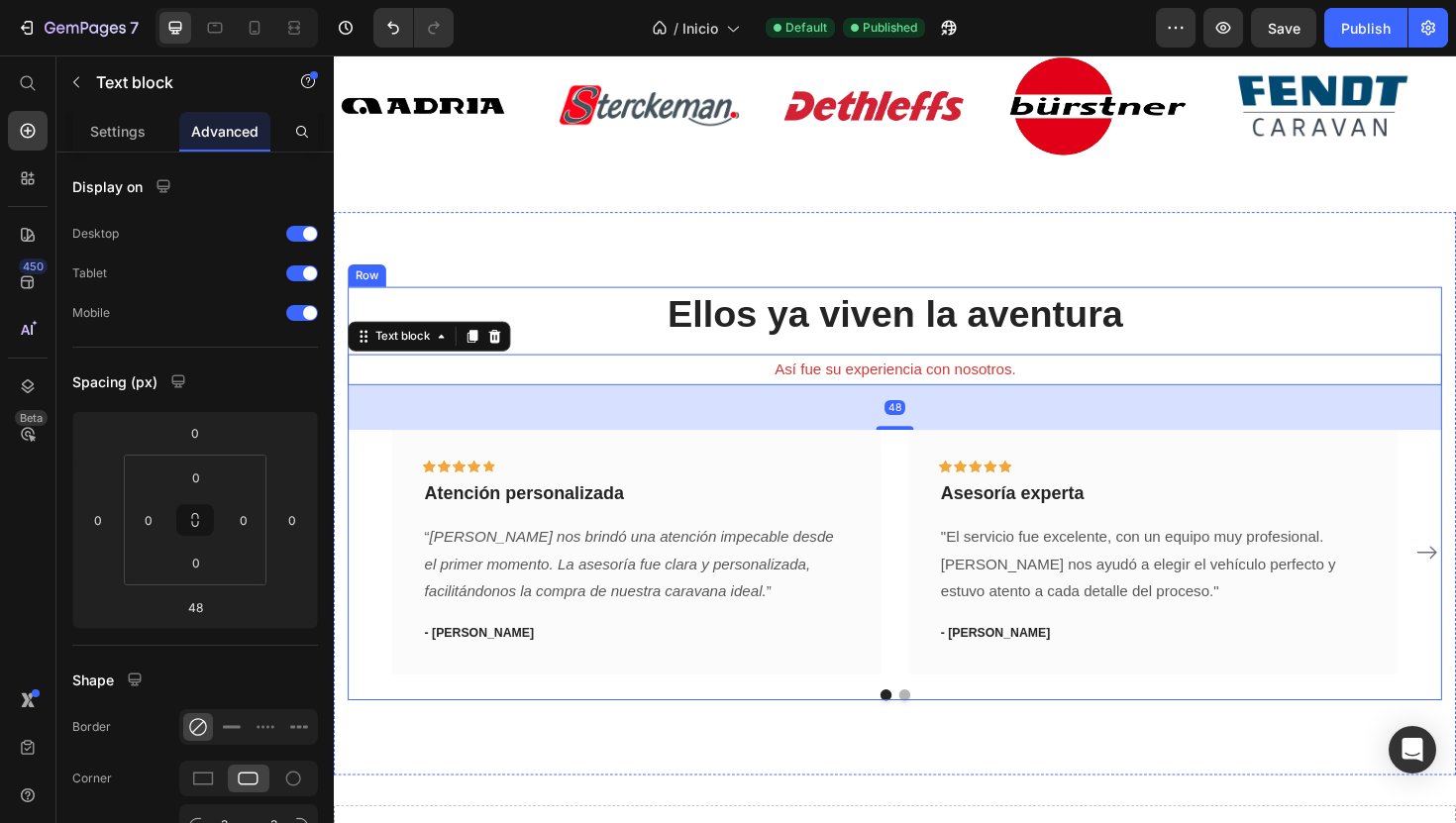 click on "Ellos ya viven la aventura Heading Así fue su experiencia con nosotros. Text block   48
Icon
Icon
Icon
Icon
Icon Row Atención personalizada Text block “ [PERSON_NAME] nos brindó una atención impecable desde el primer momento. La asesoría fue clara y personalizada, facilitándonos la compra de nuestra caravana ideal. ” Text block - [PERSON_NAME] Text block Row
Icon
Icon
Icon
Icon
Icon Row Asesoría experta Text block "El servicio fue excelente, con un equipo muy profesional. [PERSON_NAME] nos ayudó a elegir el vehículo perfecto y estuvo atento a cada detalle del proceso." Text block - [PERSON_NAME] Text block Row
Icon
Icon
Icon
Icon
Icon Row Servicio de taller Text block Text block - [PERSON_NAME] Text block Row
Icon
Icon
Icon Icon" at bounding box center [928, 519] 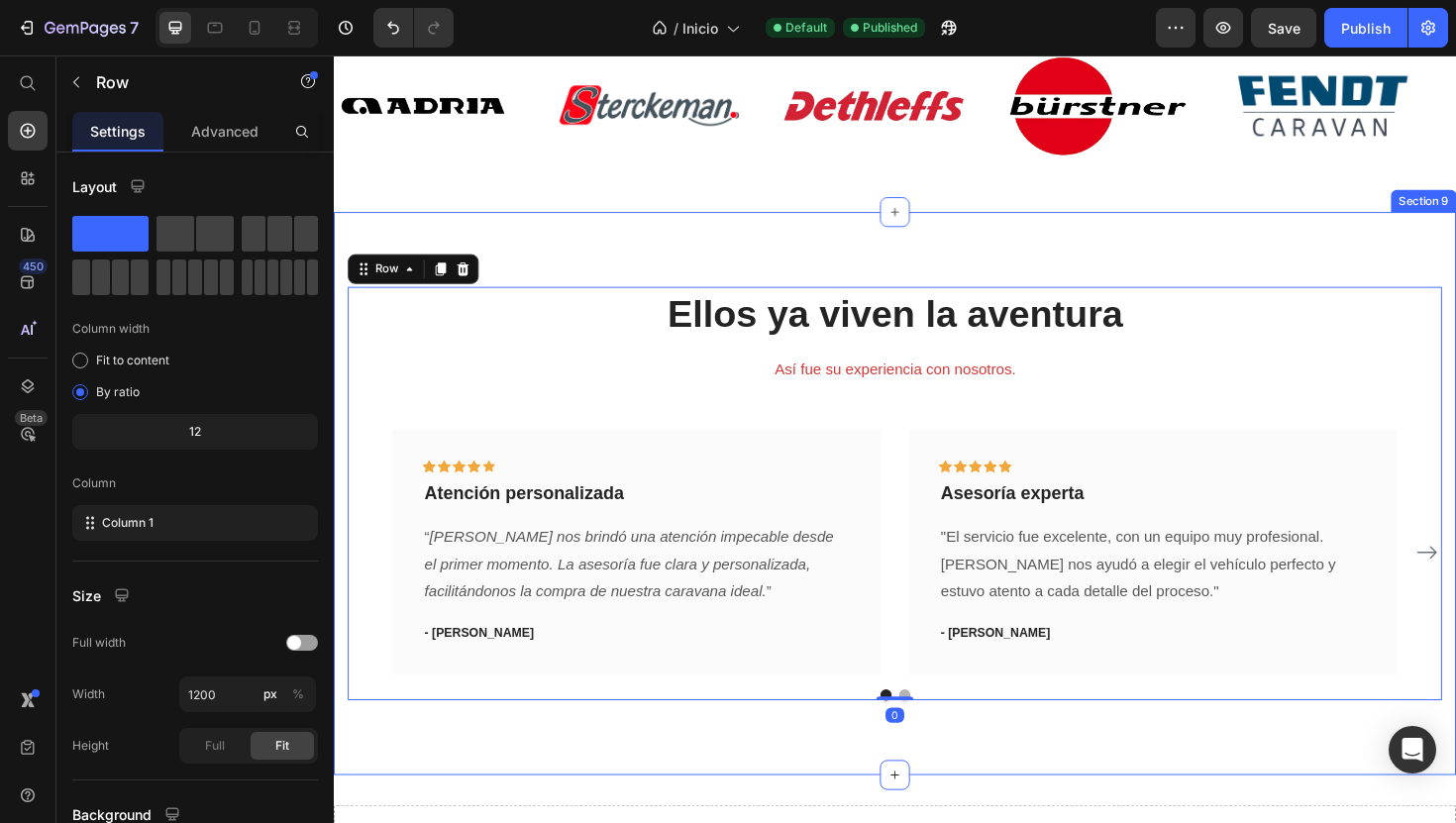 click on "Ellos ya viven la aventura Heading Así fue su experiencia con nosotros. Text block
Icon
Icon
Icon
Icon
Icon Row Atención personalizada Text block “ [PERSON_NAME] nos brindó una atención impecable desde el primer momento. La asesoría fue clara y personalizada, facilitándonos la compra de nuestra caravana ideal. ” Text block - [PERSON_NAME] Text block Row
Icon
Icon
Icon
Icon
Icon Row Asesoría experta Text block "El servicio fue excelente, con un equipo muy profesional. [PERSON_NAME] nos ayudó a elegir el vehículo perfecto y estuvo atento a cada detalle del proceso." Text block - [PERSON_NAME] Text block Row
Icon
Icon
Icon
Icon
Icon Row Servicio de taller Text block Text block - [PERSON_NAME] Text block Row
Icon
Icon
Icon Icon Icon" at bounding box center [928, 519] 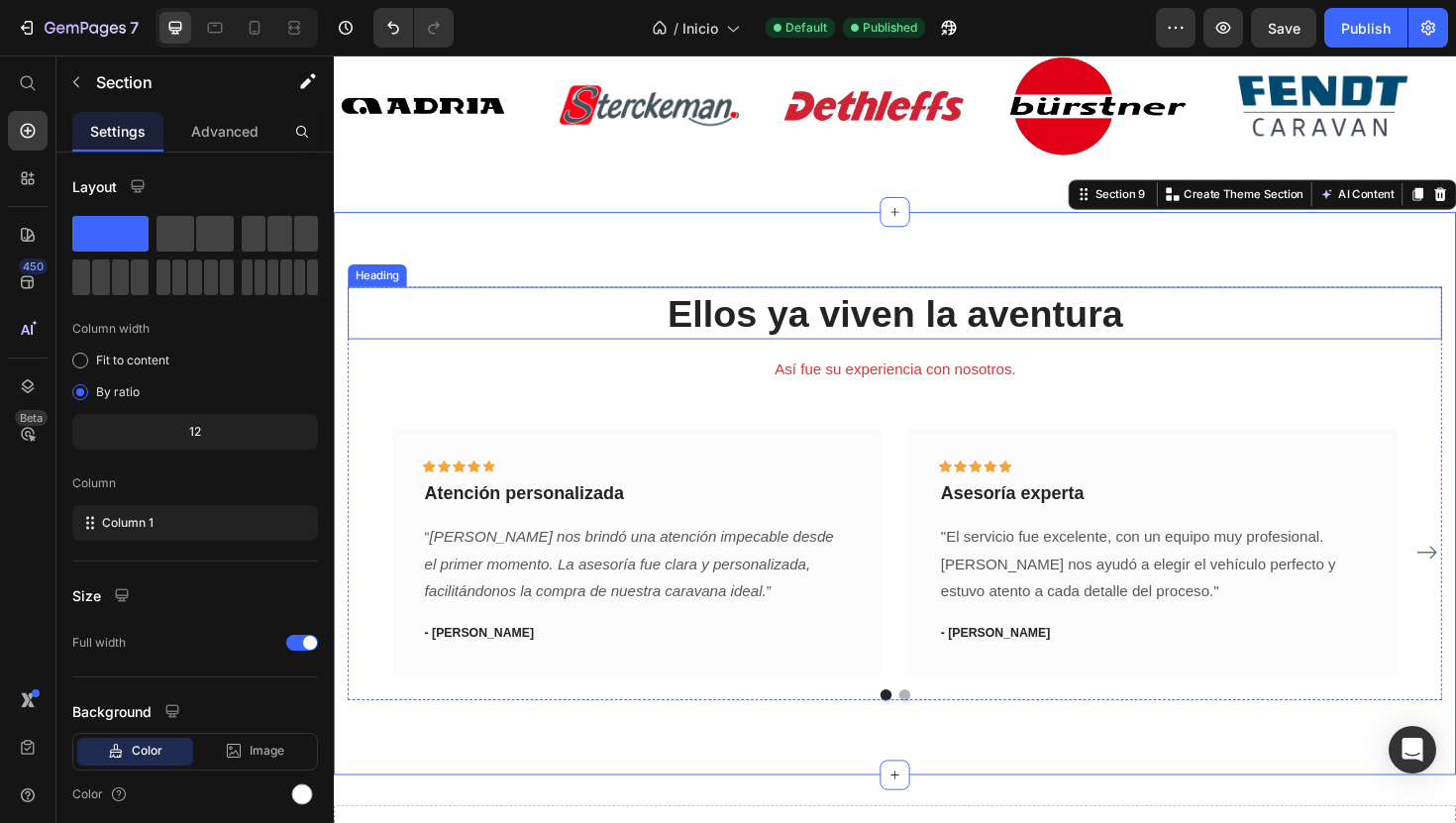 click on "Ellos ya viven la aventura" at bounding box center (928, 329) 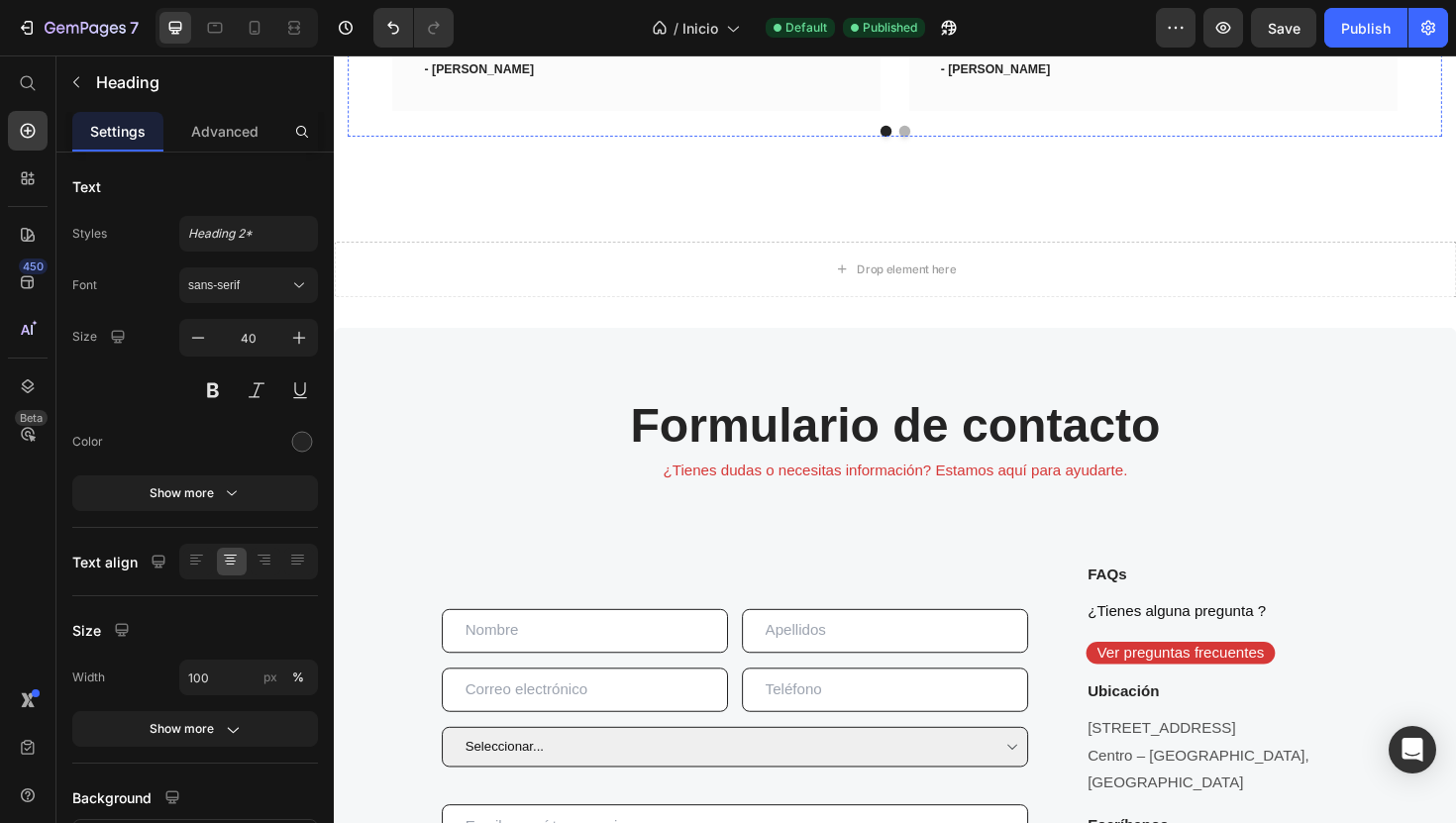 scroll, scrollTop: 4213, scrollLeft: 0, axis: vertical 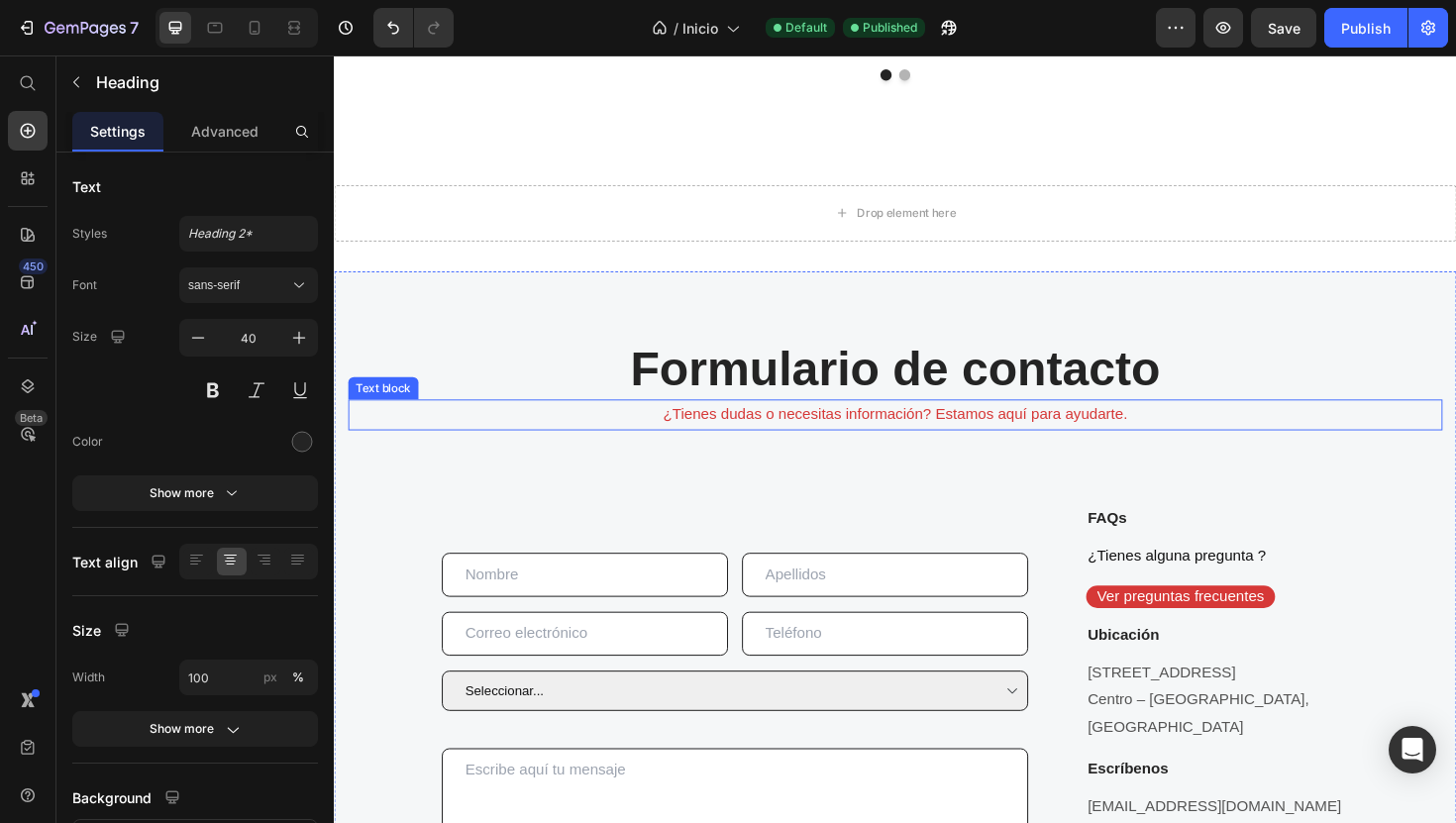 click on "¿Tienes dudas o necesitas información? Estamos aquí para ayudarte." at bounding box center [928, 436] 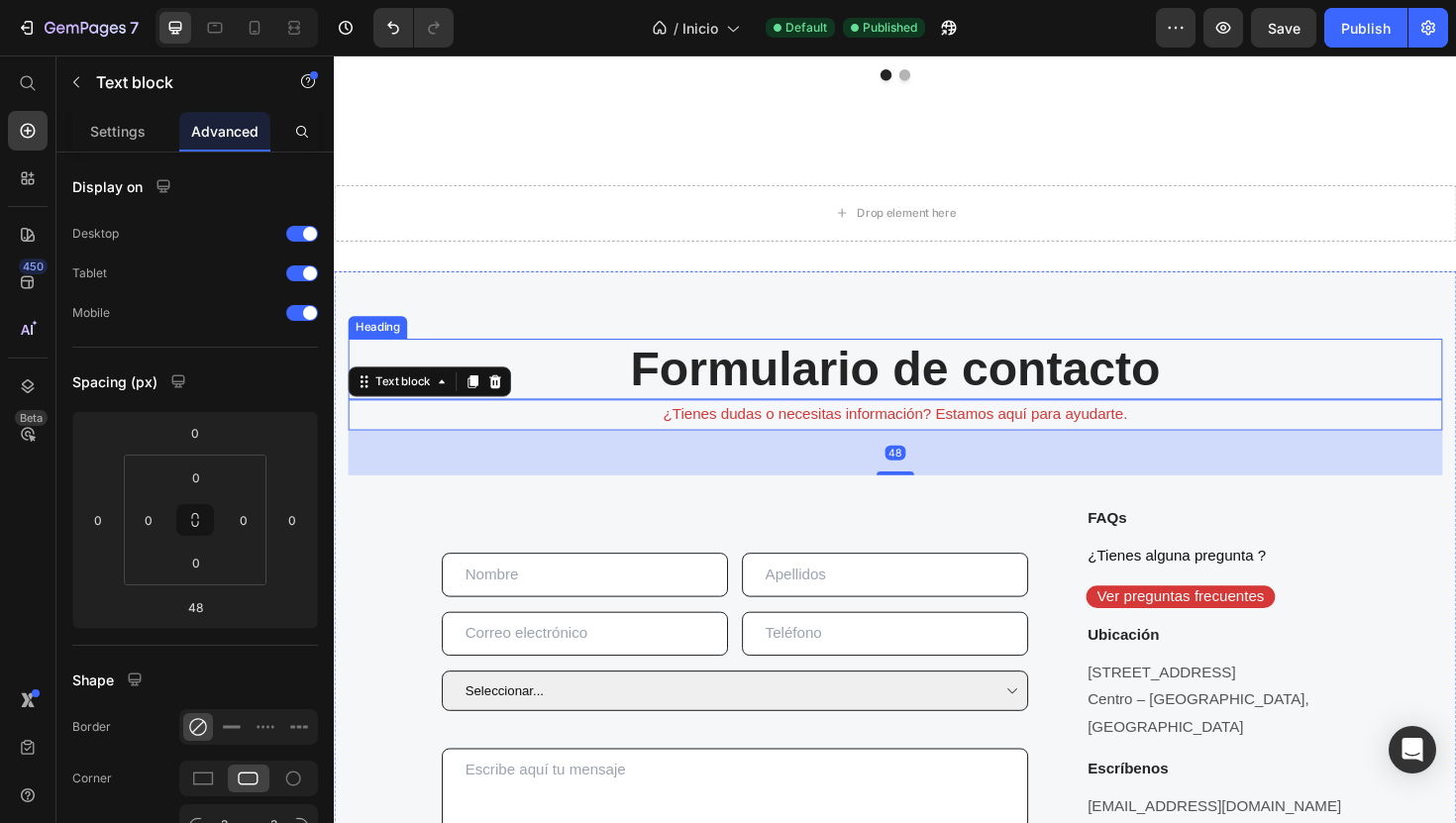 click on "Formulario de contacto" at bounding box center [928, 387] 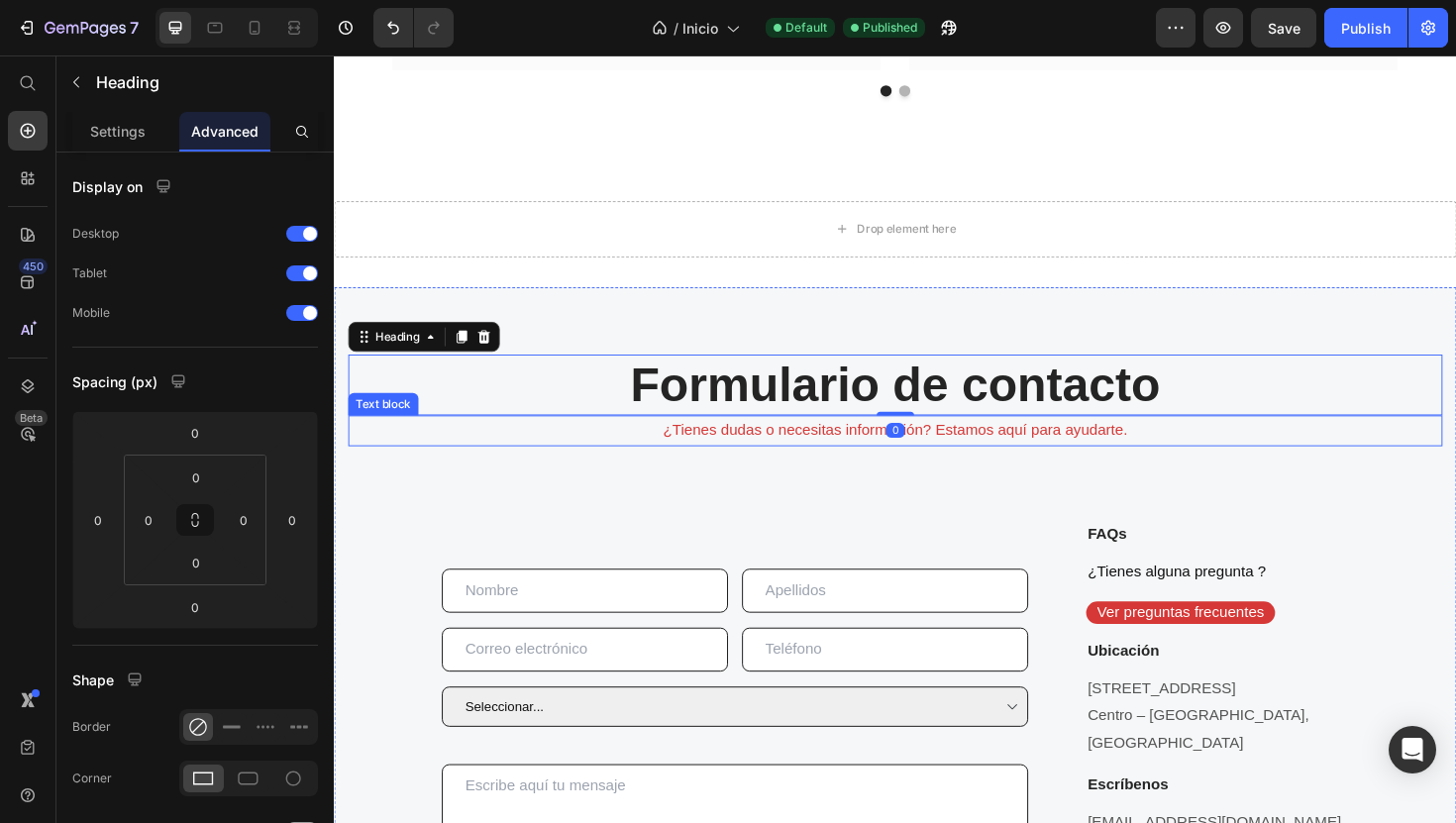 click on "¿Tienes dudas o necesitas información? Estamos aquí para ayudarte." at bounding box center (928, 453) 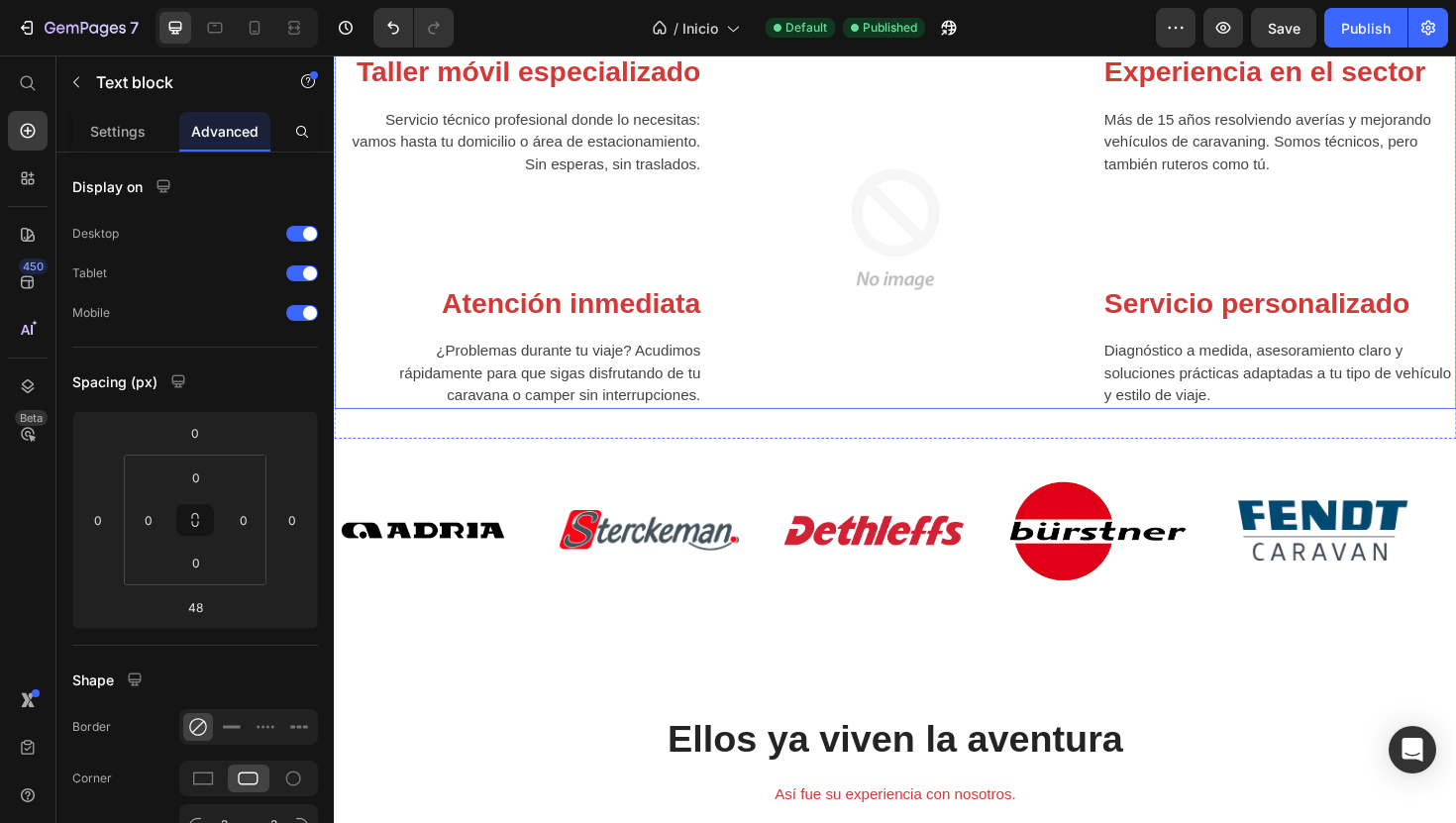 scroll, scrollTop: 2119, scrollLeft: 0, axis: vertical 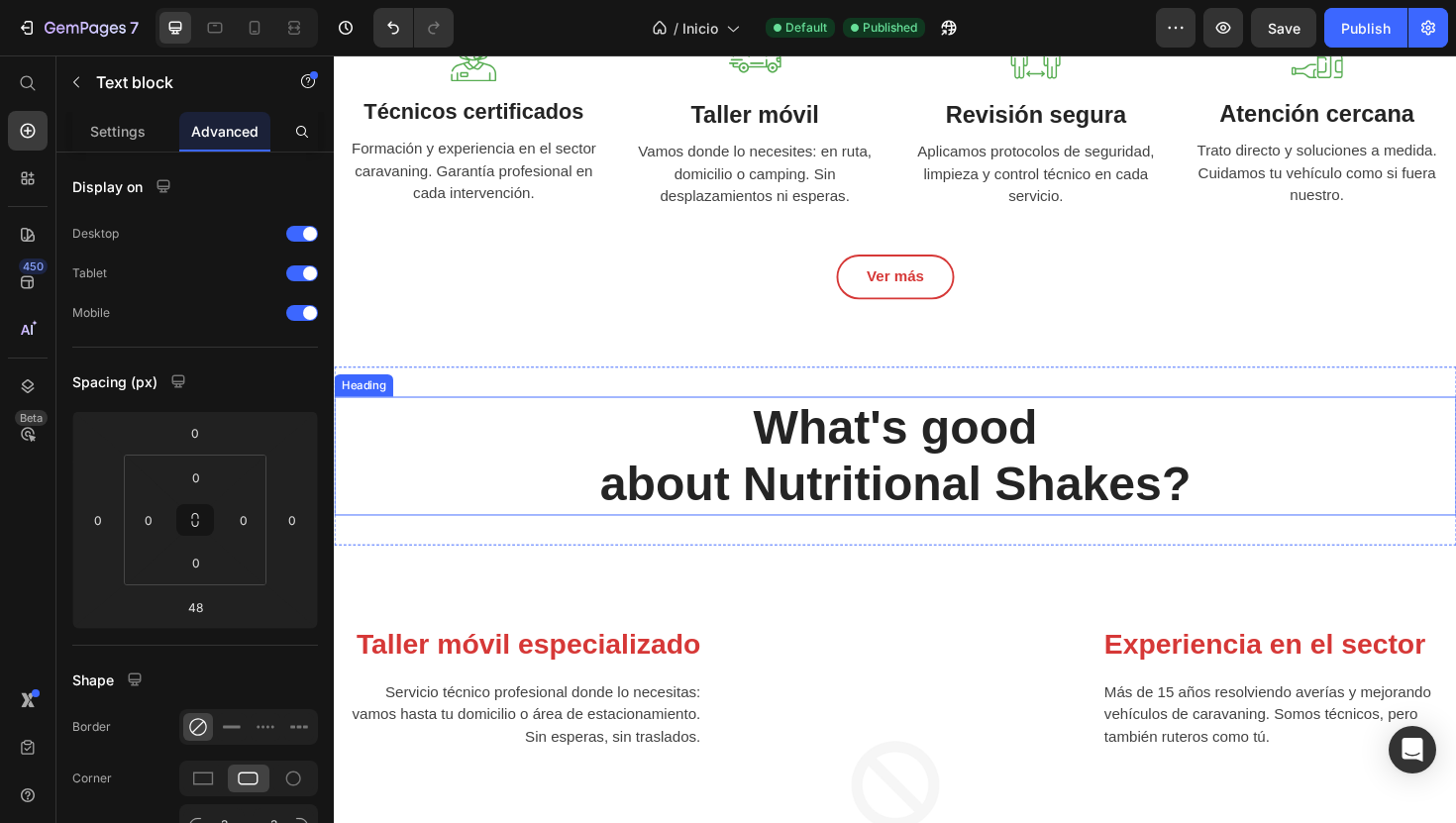 click on "What's good about Nutritional Shakes?" at bounding box center [928, 479] 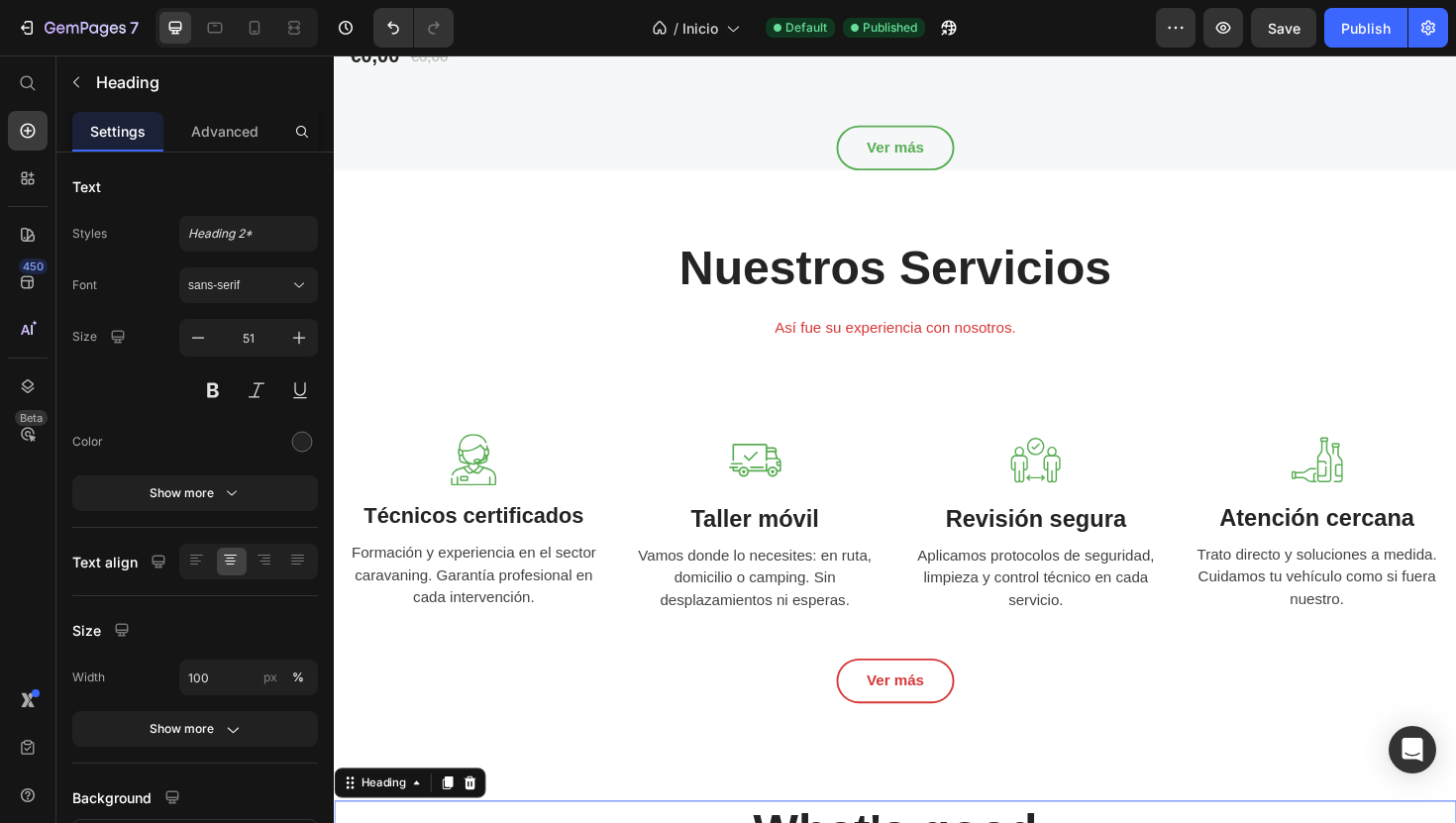 scroll, scrollTop: 2037, scrollLeft: 0, axis: vertical 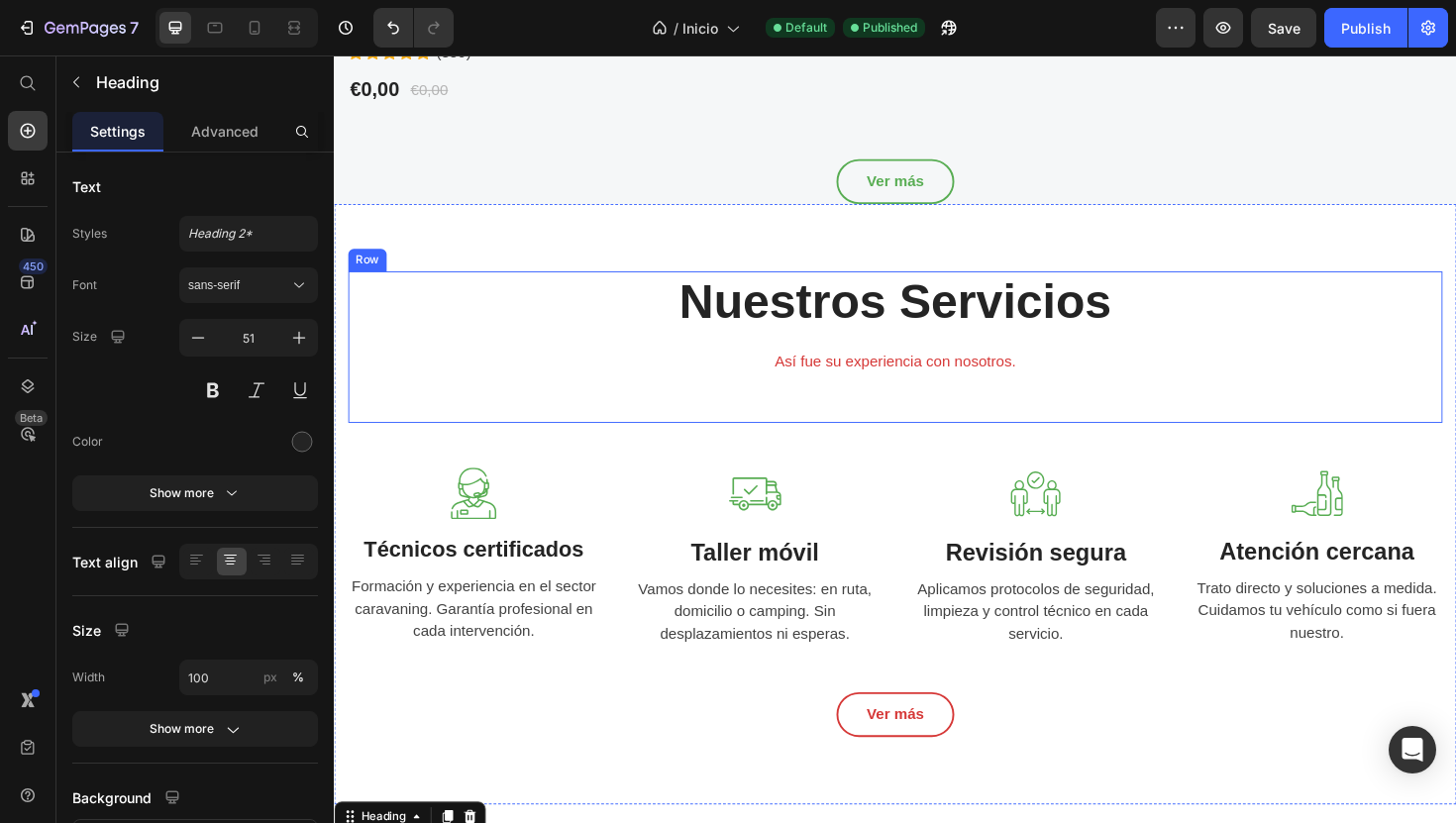 click on "Nuestros Servicios Heading Así fue su experiencia con nosotros. Text block" at bounding box center [928, 364] 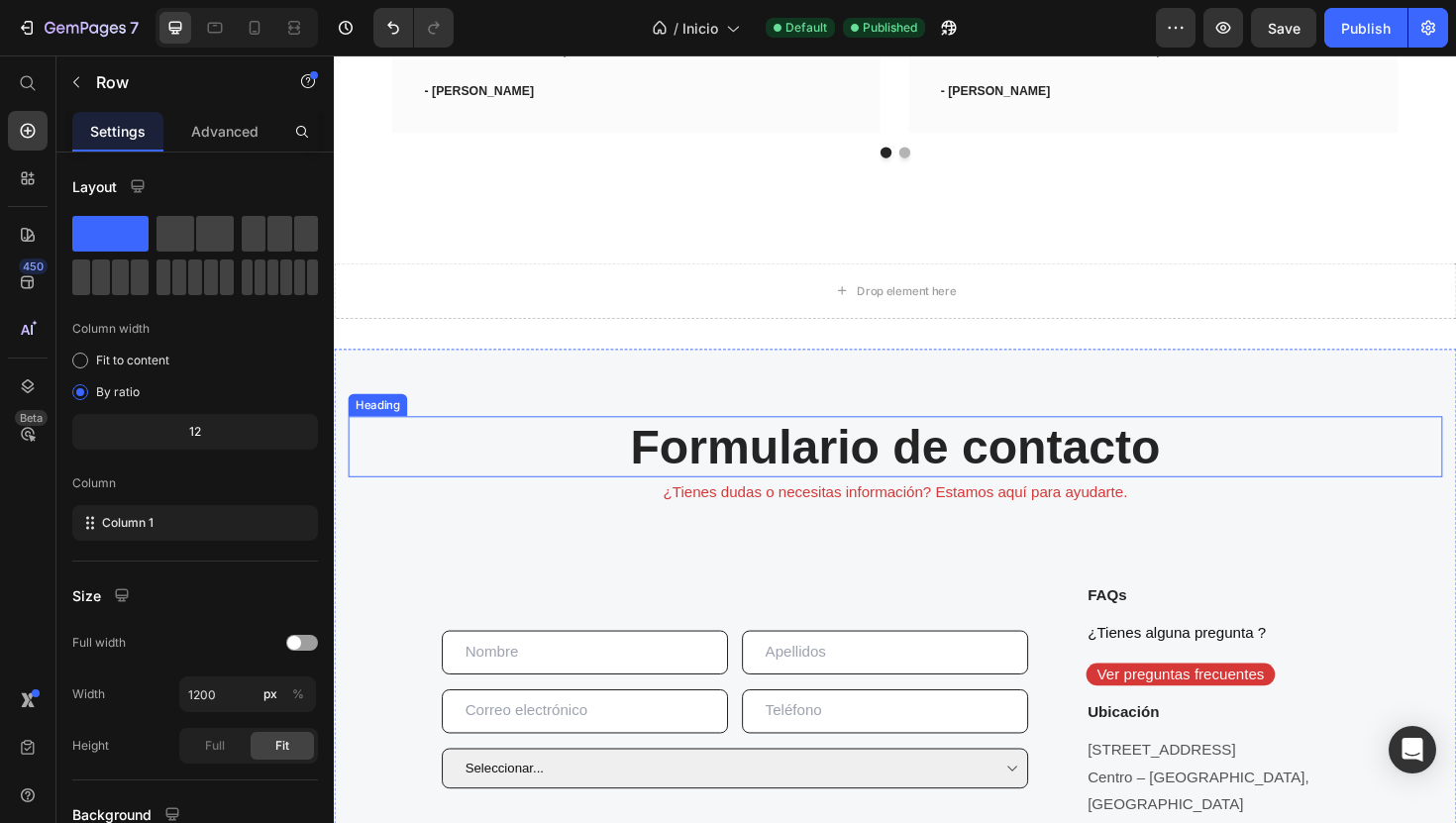 scroll, scrollTop: 4124, scrollLeft: 0, axis: vertical 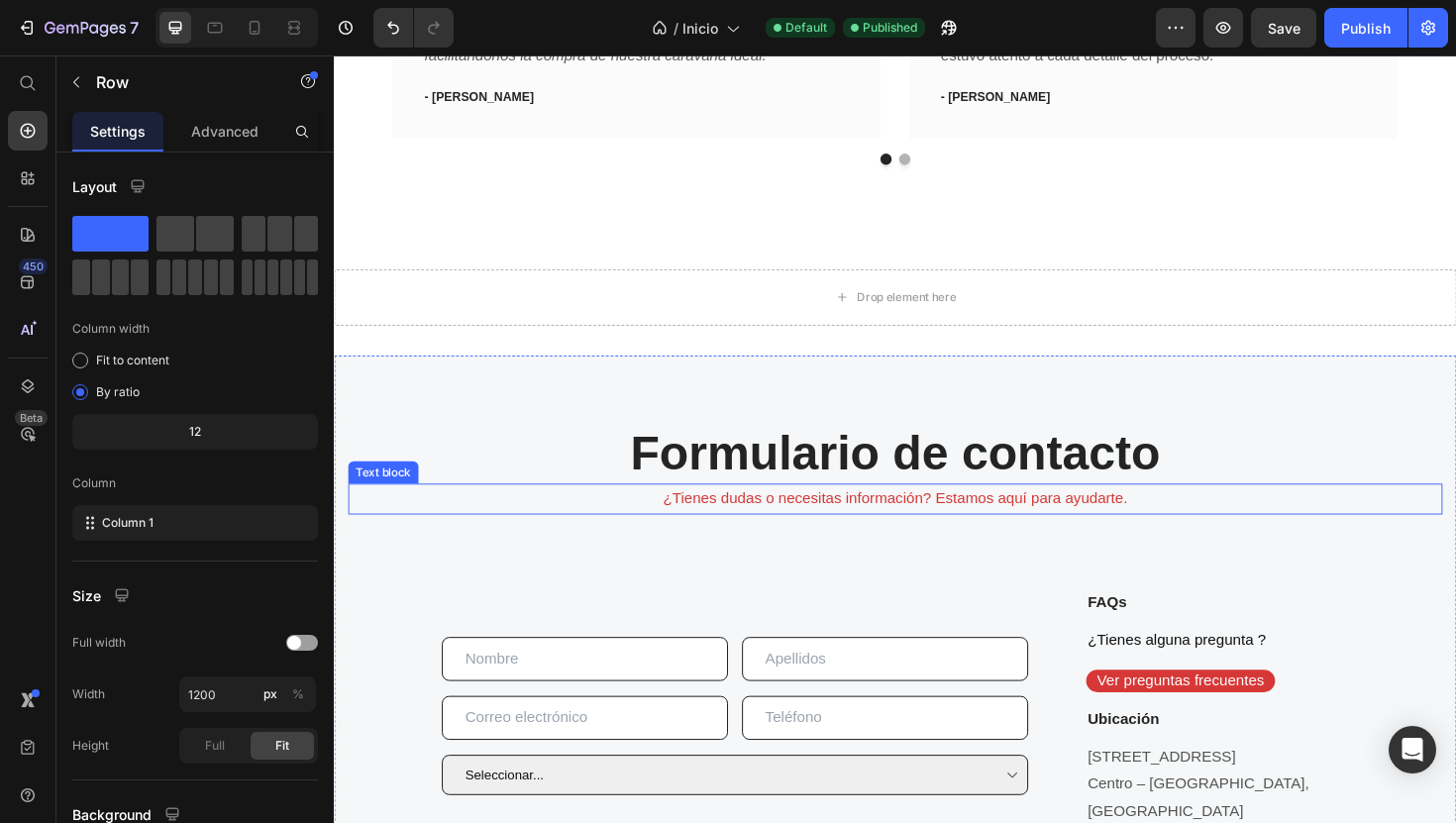 click on "¿Tienes dudas o necesitas información? Estamos aquí para ayudarte." at bounding box center (928, 525) 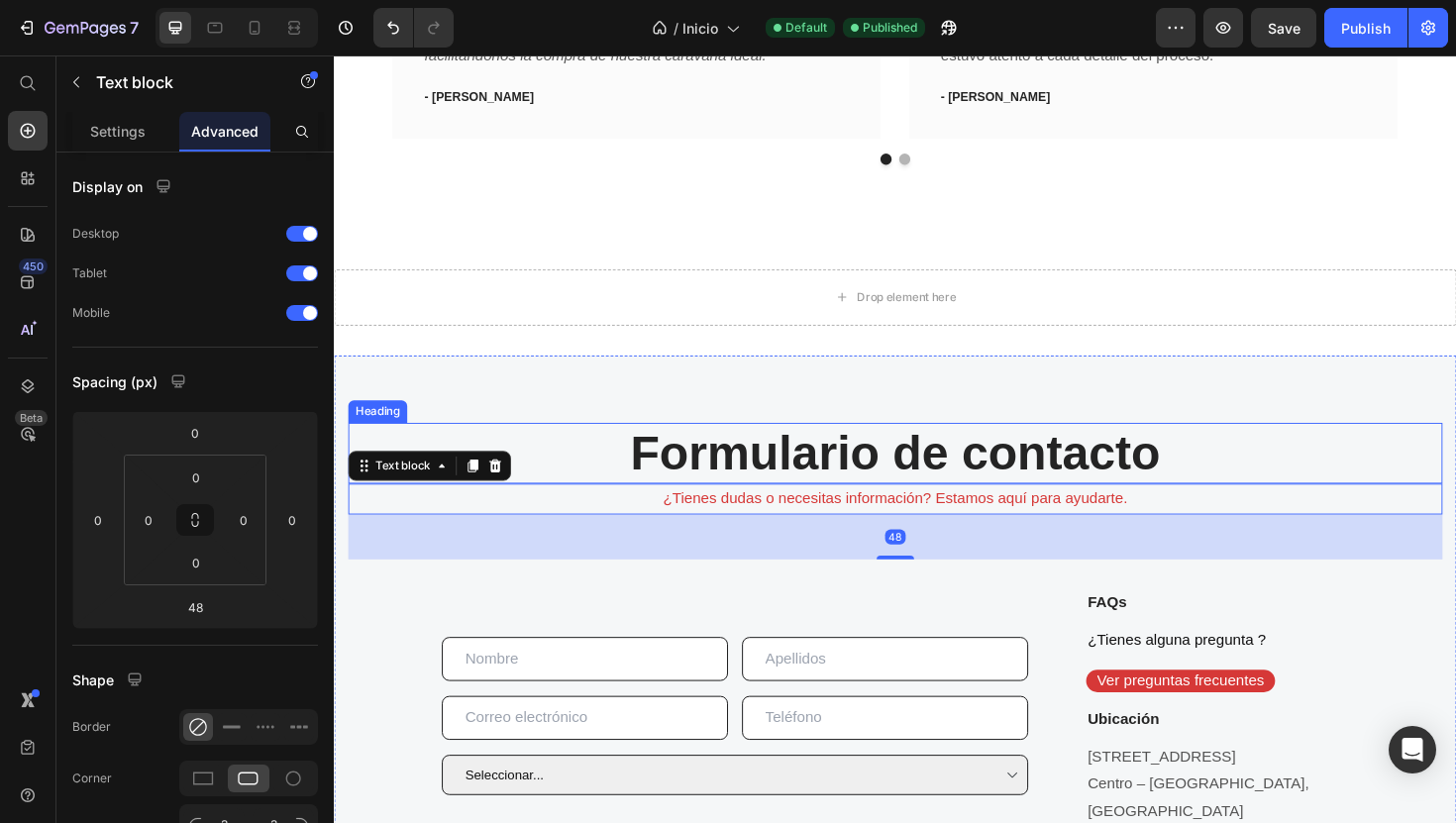 click on "Formulario de contacto" at bounding box center (928, 476) 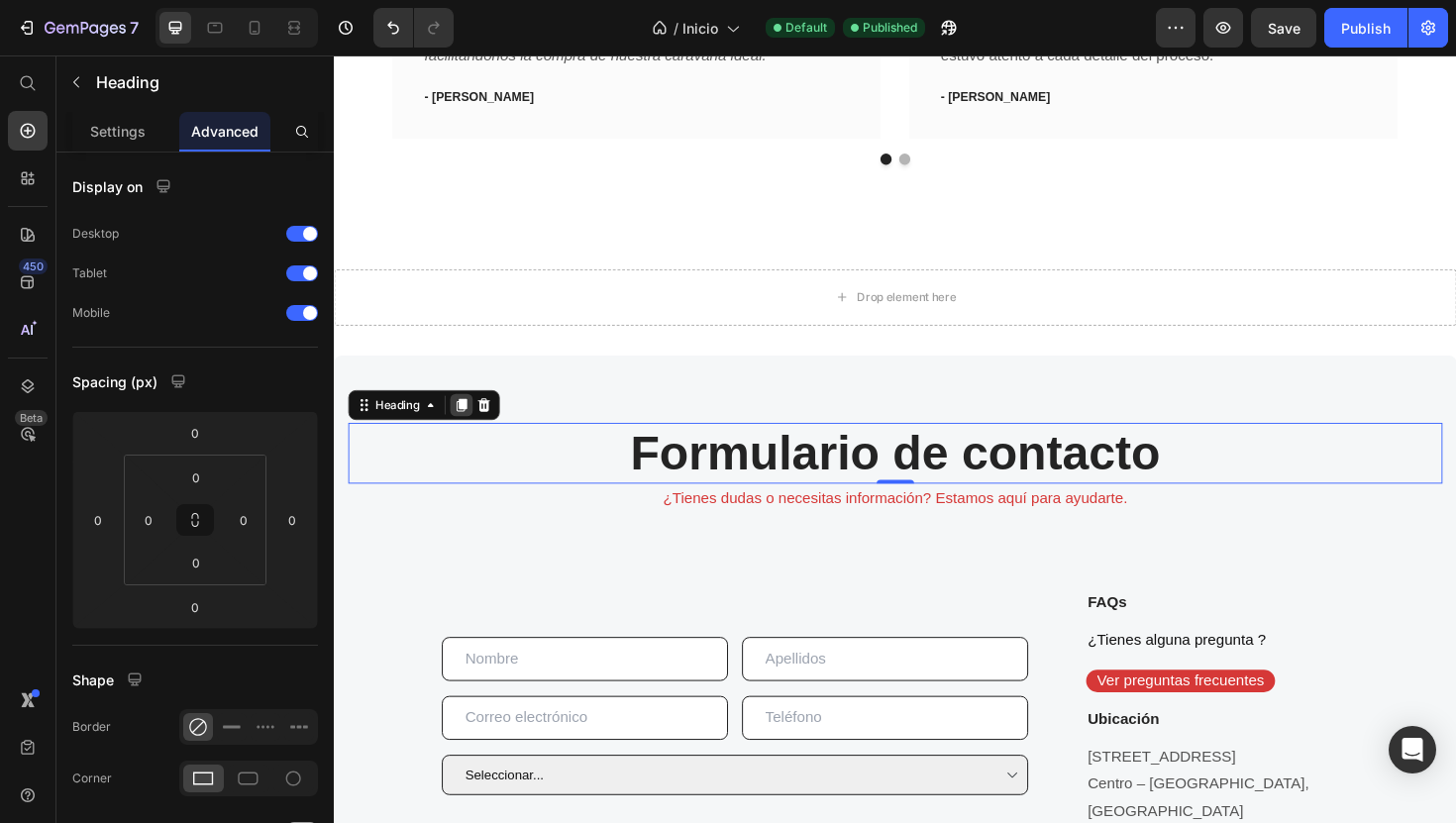 click 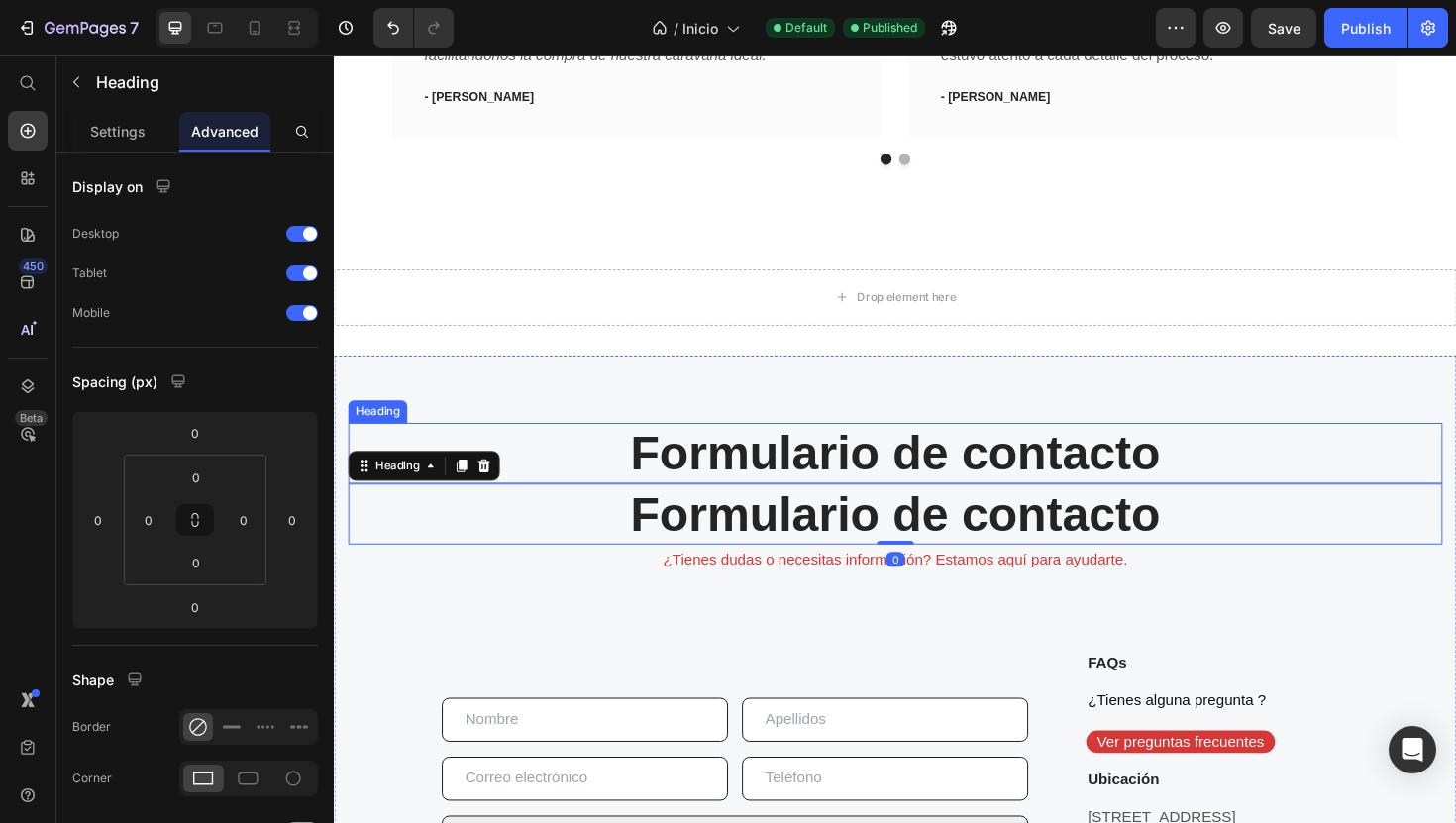 click on "Formulario de contacto" at bounding box center [928, 476] 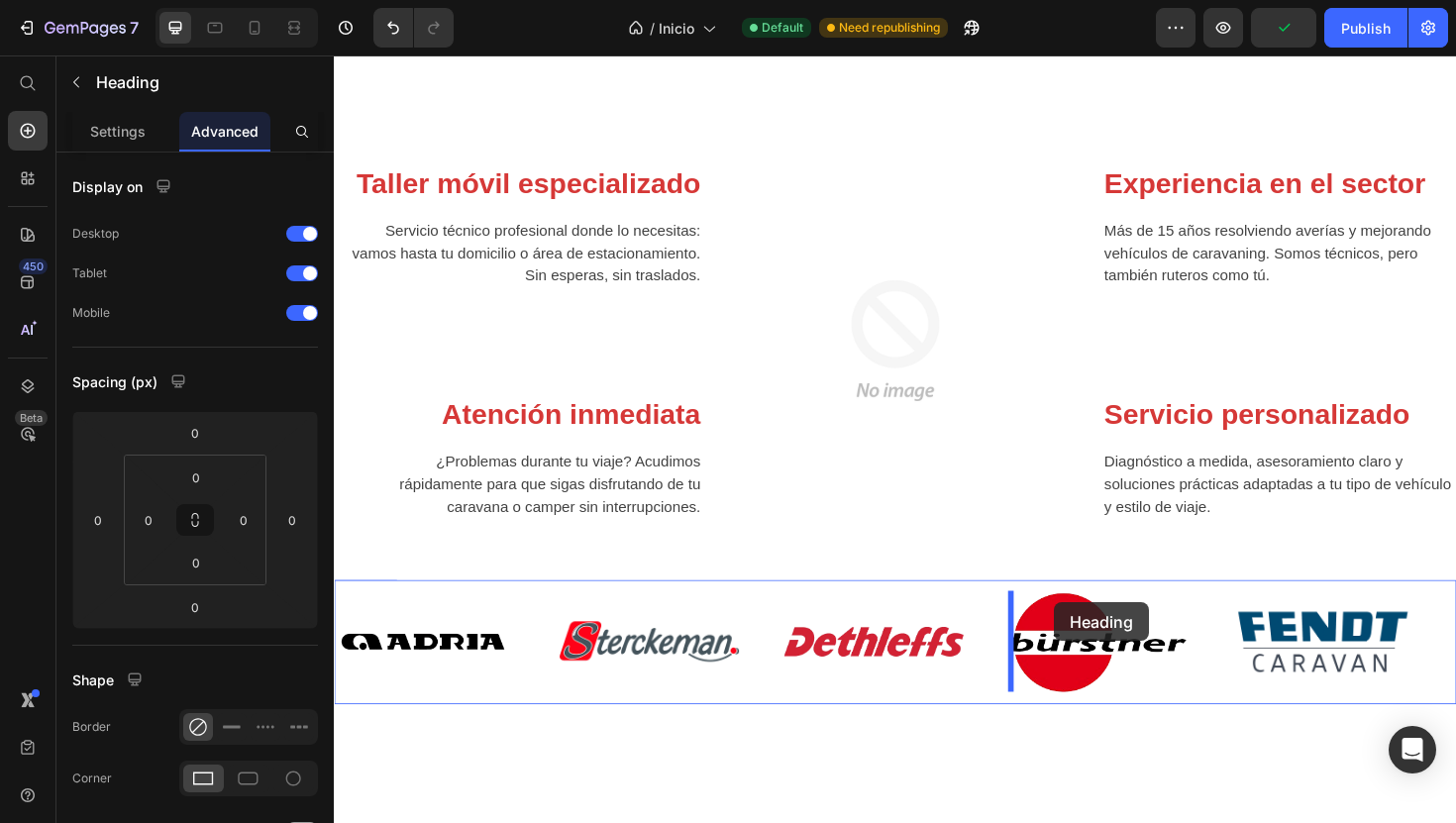 scroll, scrollTop: 3033, scrollLeft: 0, axis: vertical 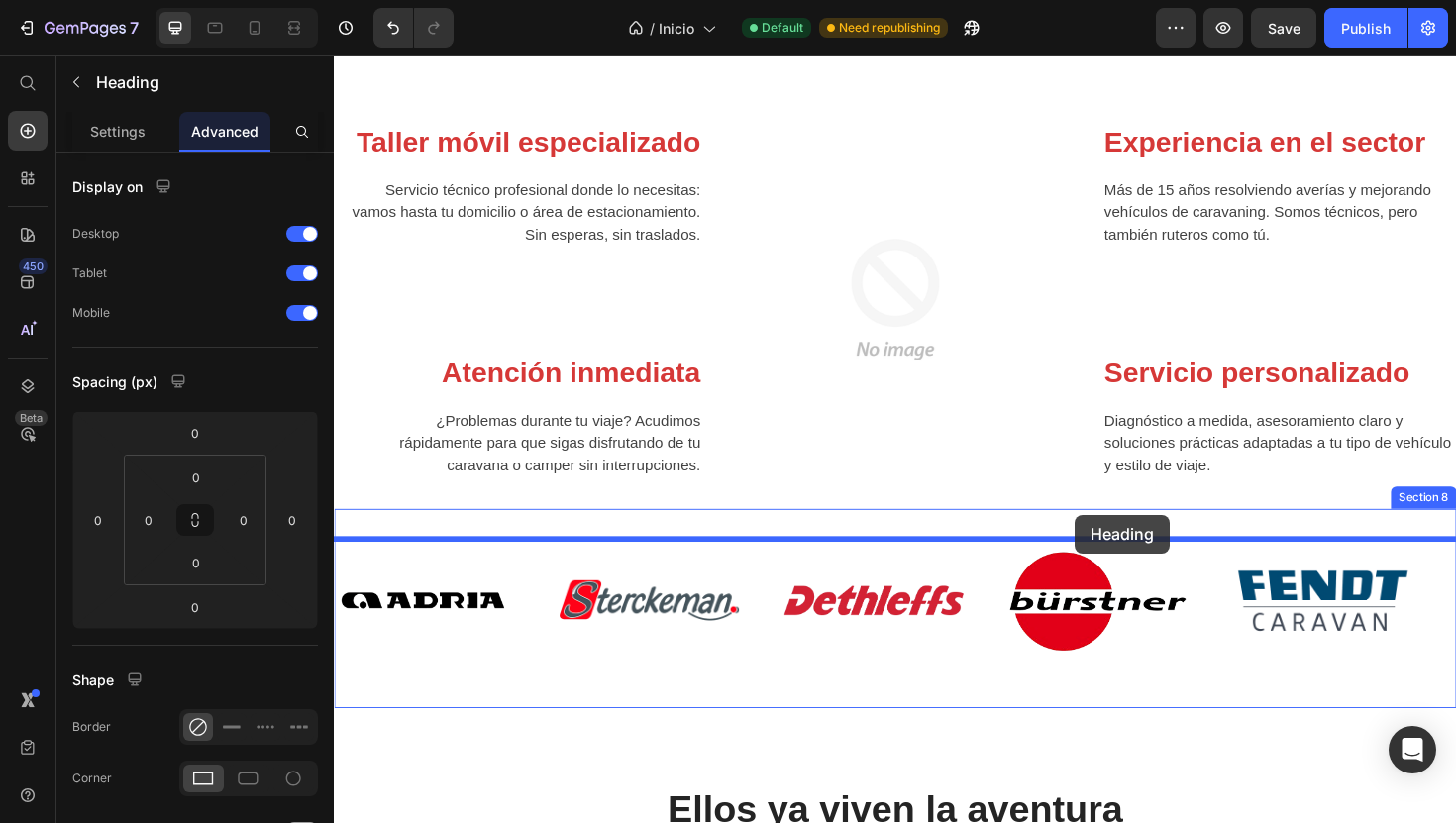 drag, startPoint x: 391, startPoint y: 426, endPoint x: 1118, endPoint y: 542, distance: 736.1963 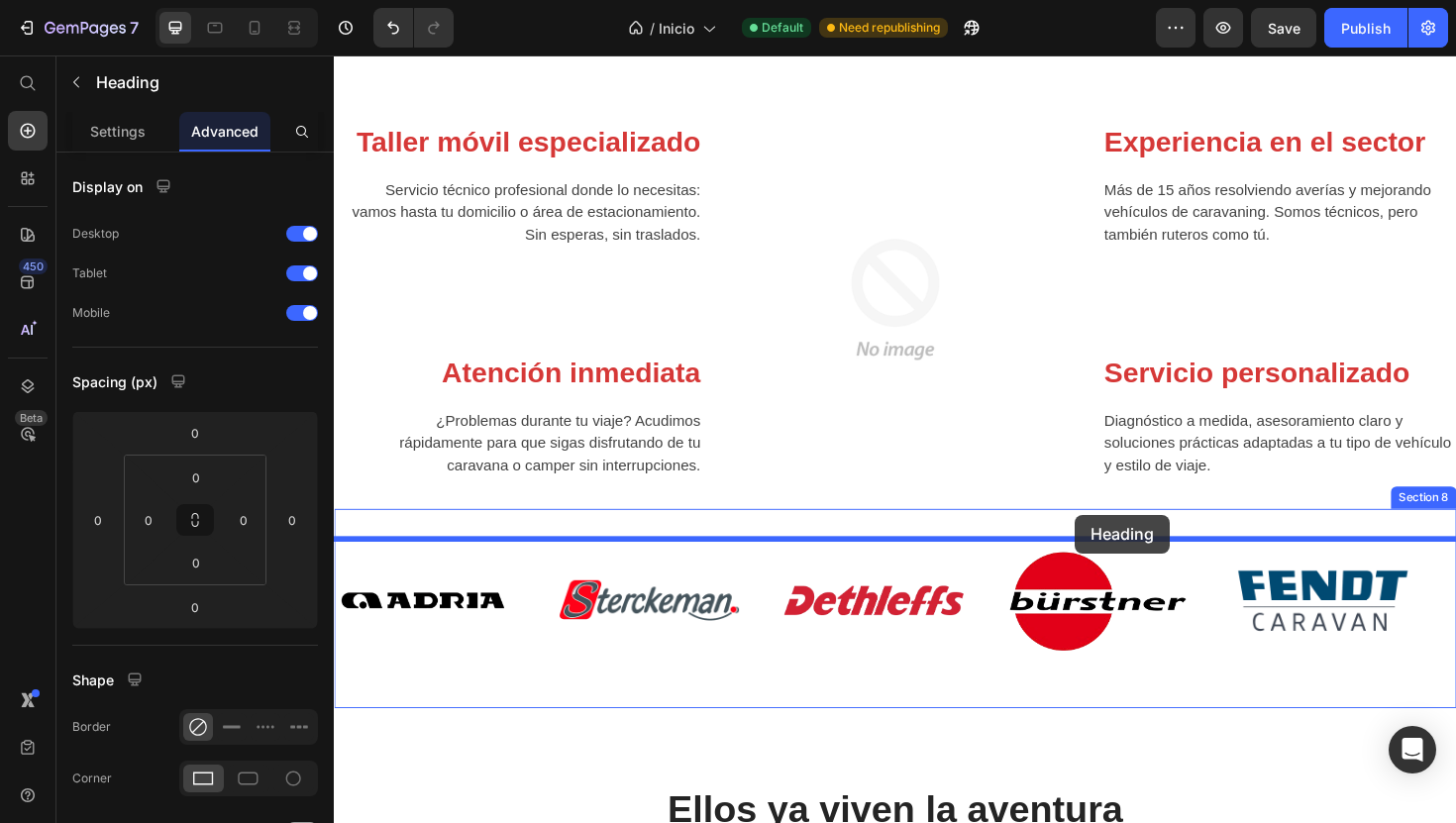 type on "16" 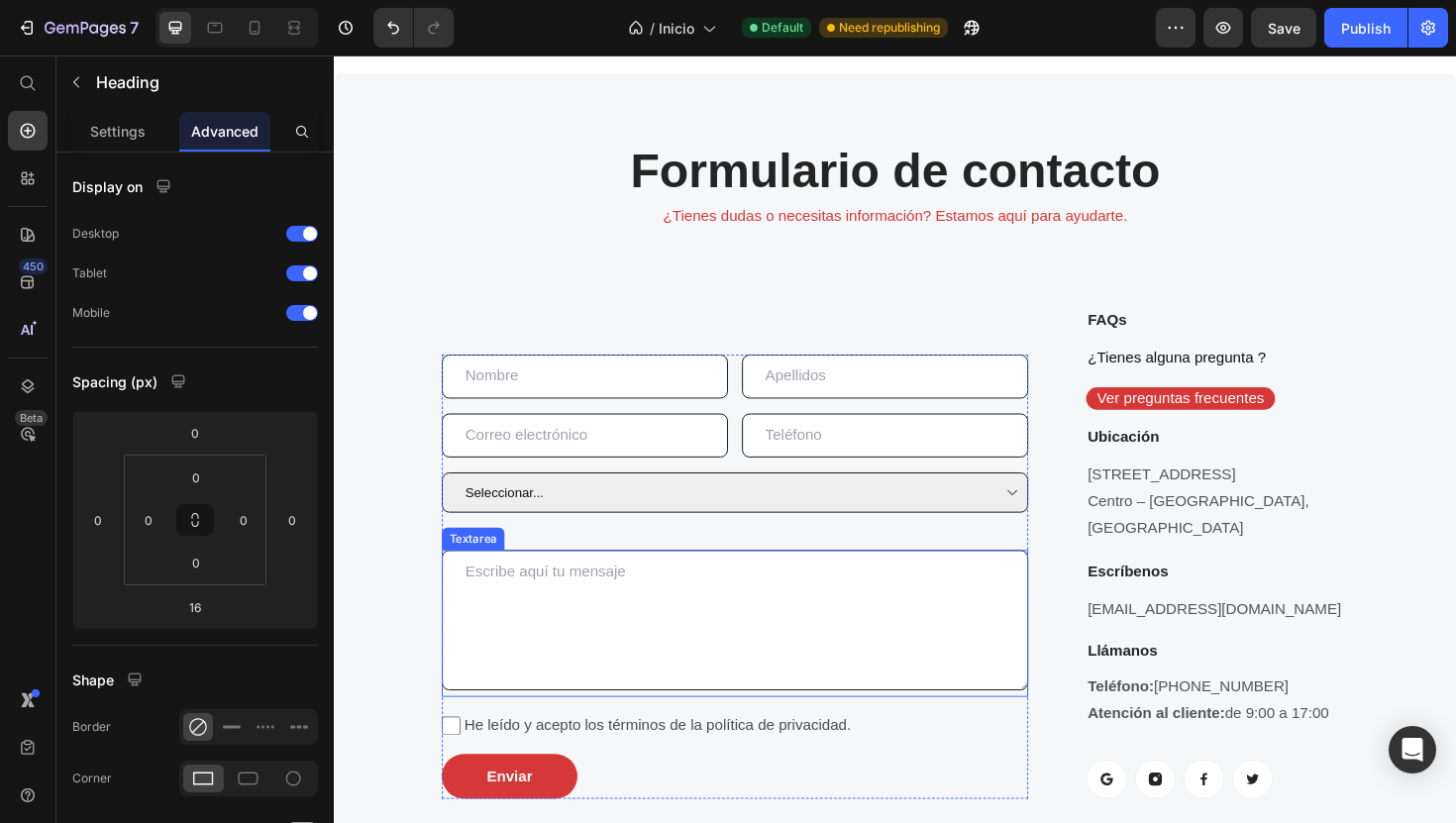 scroll, scrollTop: 4438, scrollLeft: 0, axis: vertical 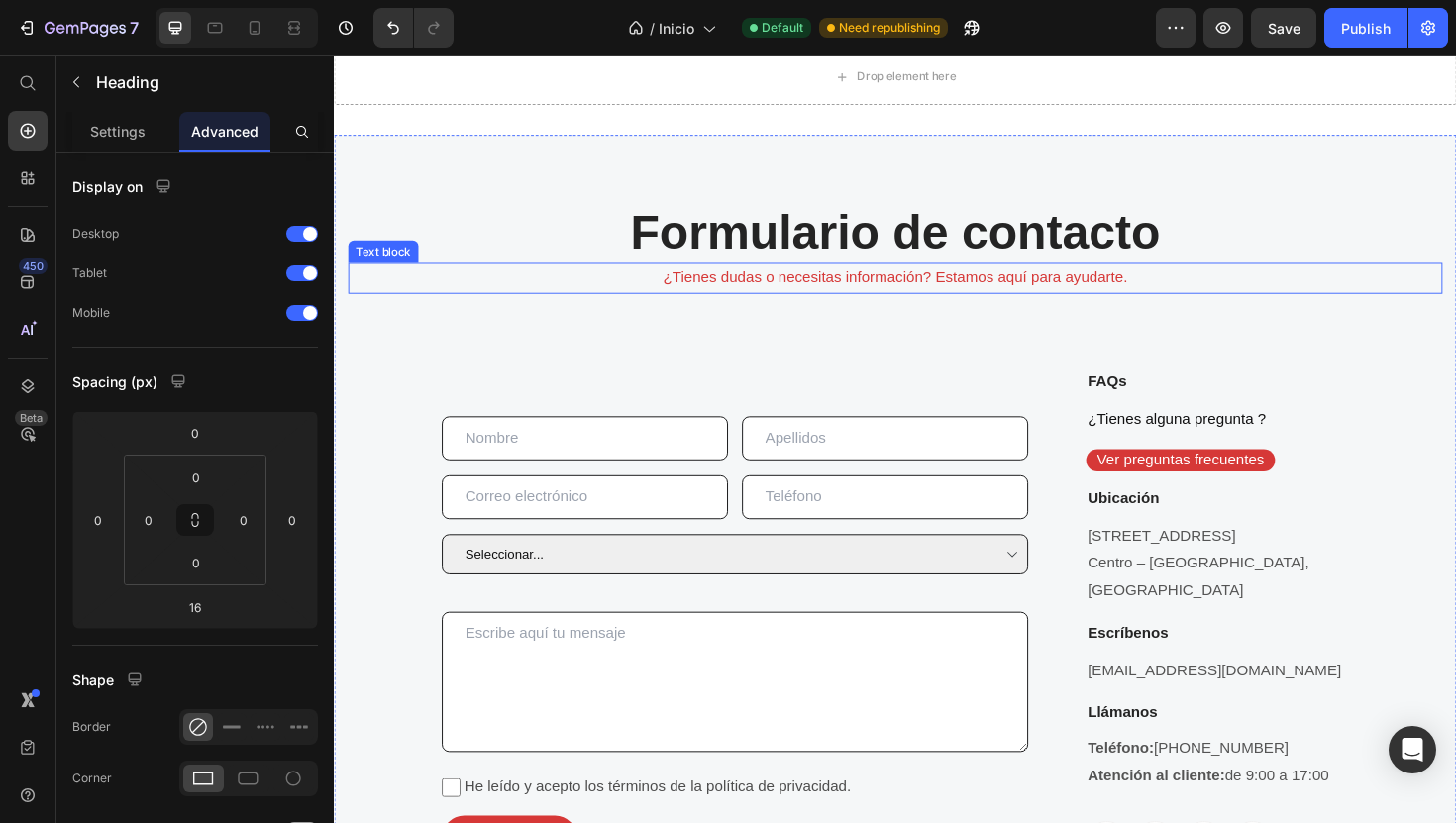 click on "¿Tienes dudas o necesitas información? Estamos aquí para ayudarte." at bounding box center [928, 291] 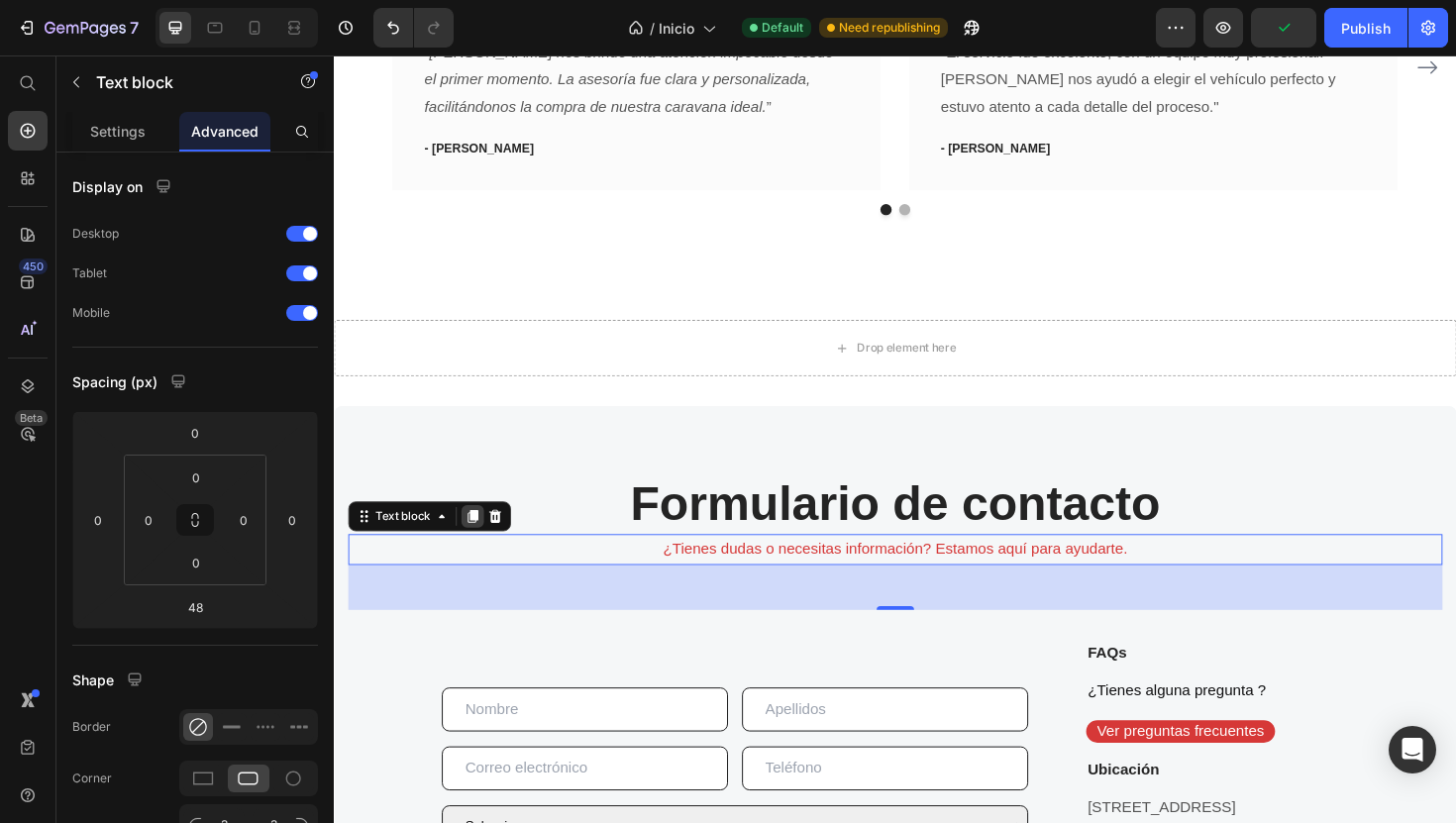 scroll, scrollTop: 4221, scrollLeft: 0, axis: vertical 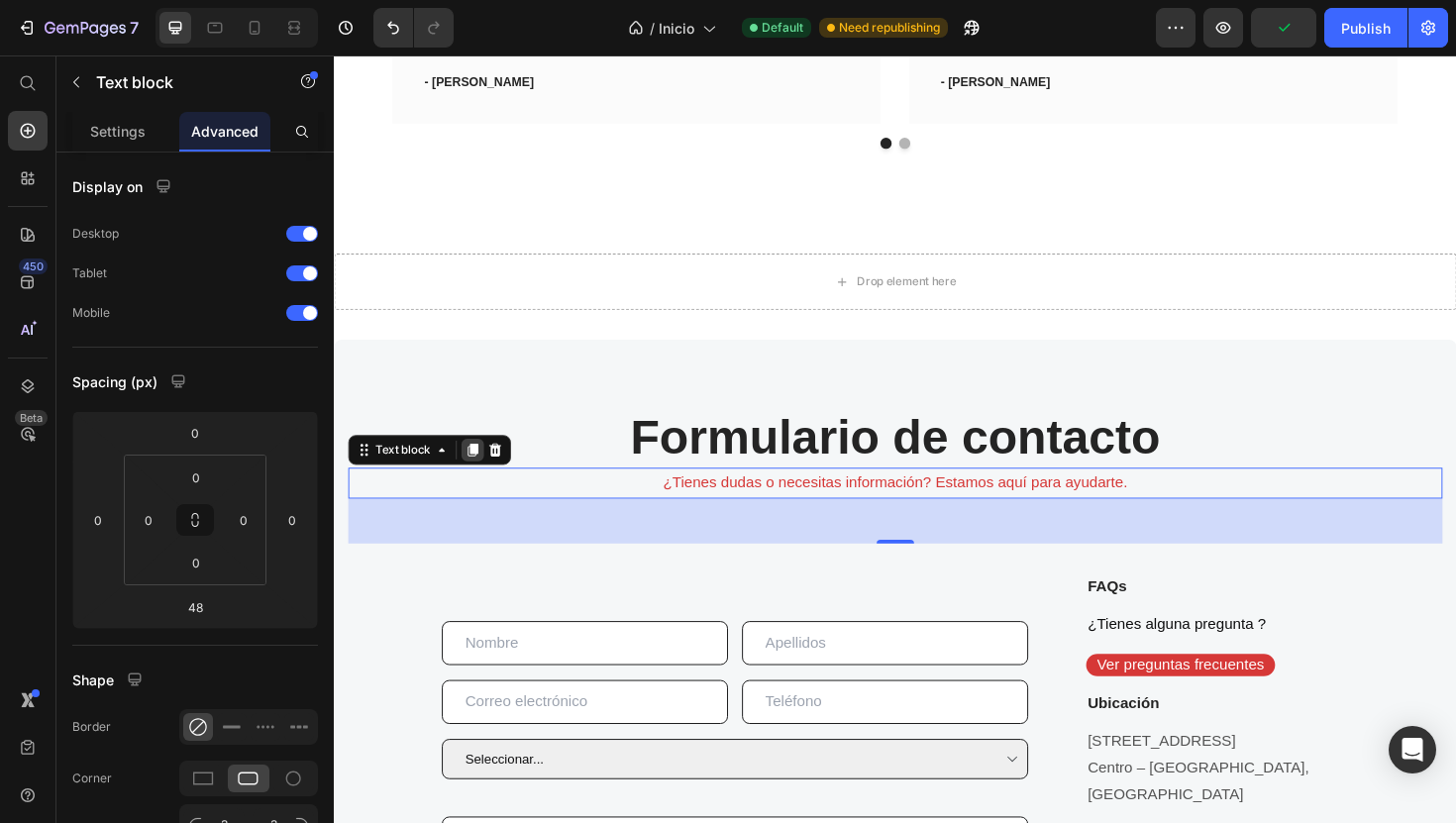 click 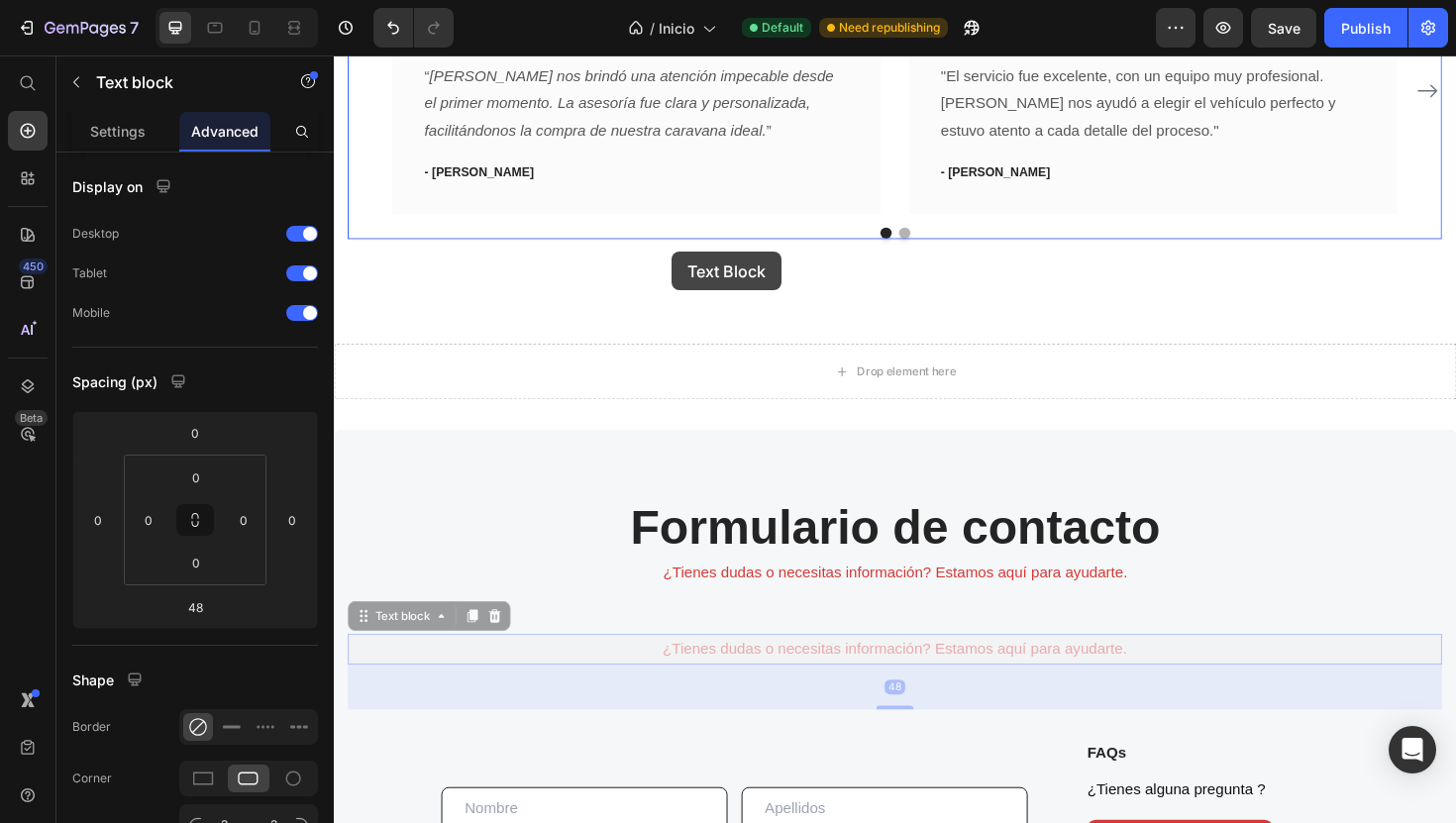 scroll, scrollTop: 3365, scrollLeft: 0, axis: vertical 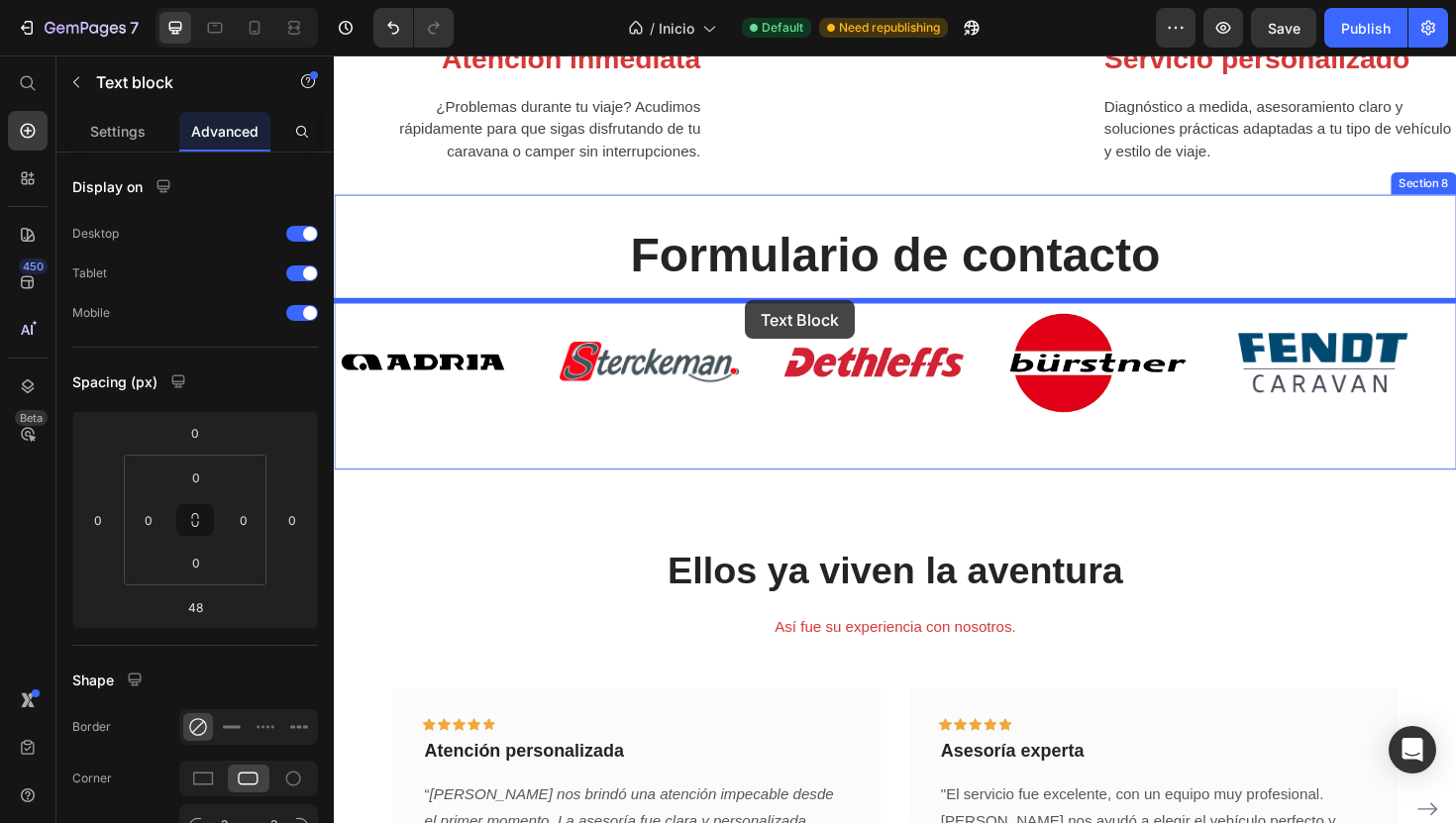 drag, startPoint x: 417, startPoint y: 561, endPoint x: 770, endPoint y: 315, distance: 430.26155 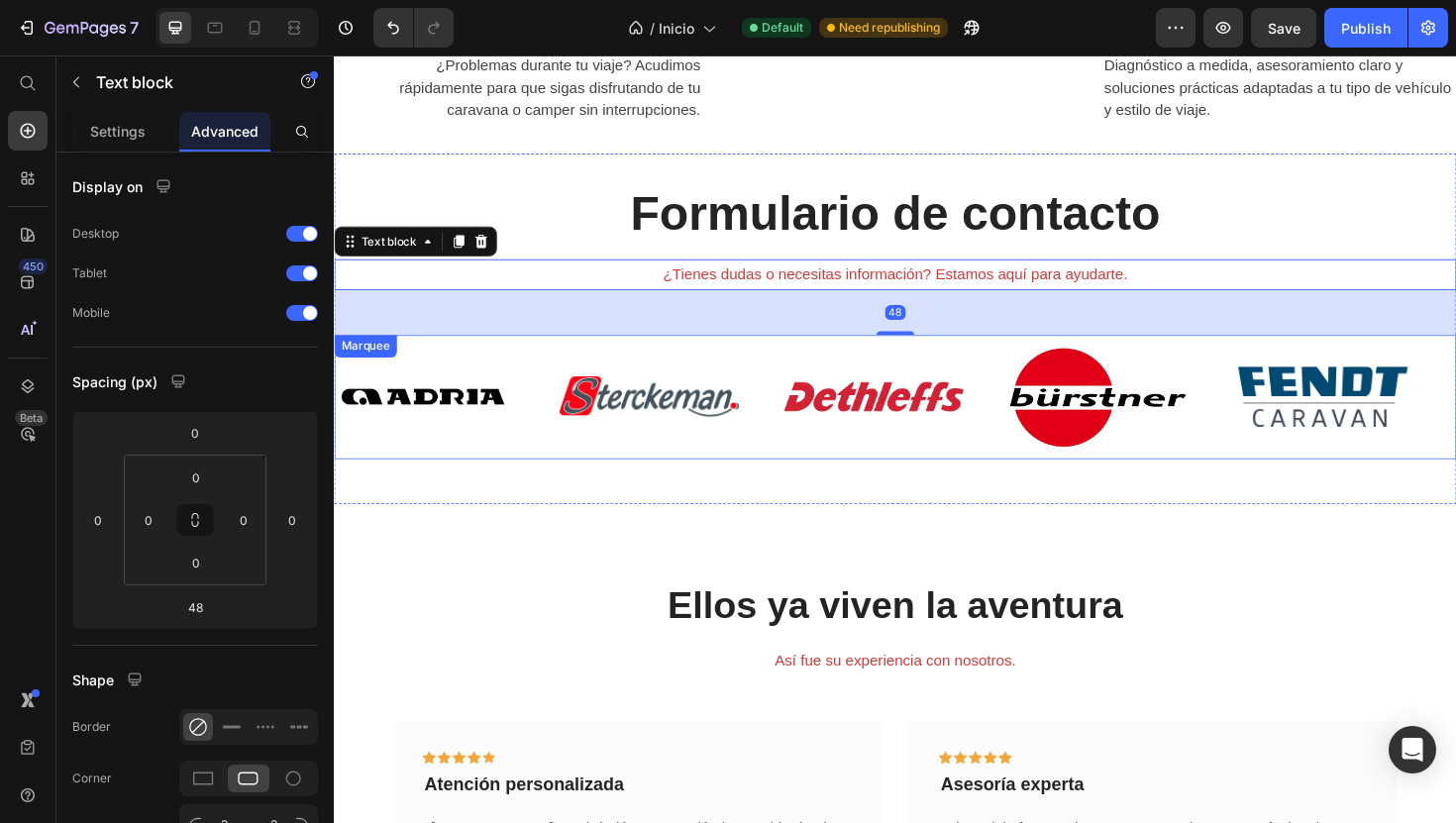 scroll, scrollTop: 3424, scrollLeft: 0, axis: vertical 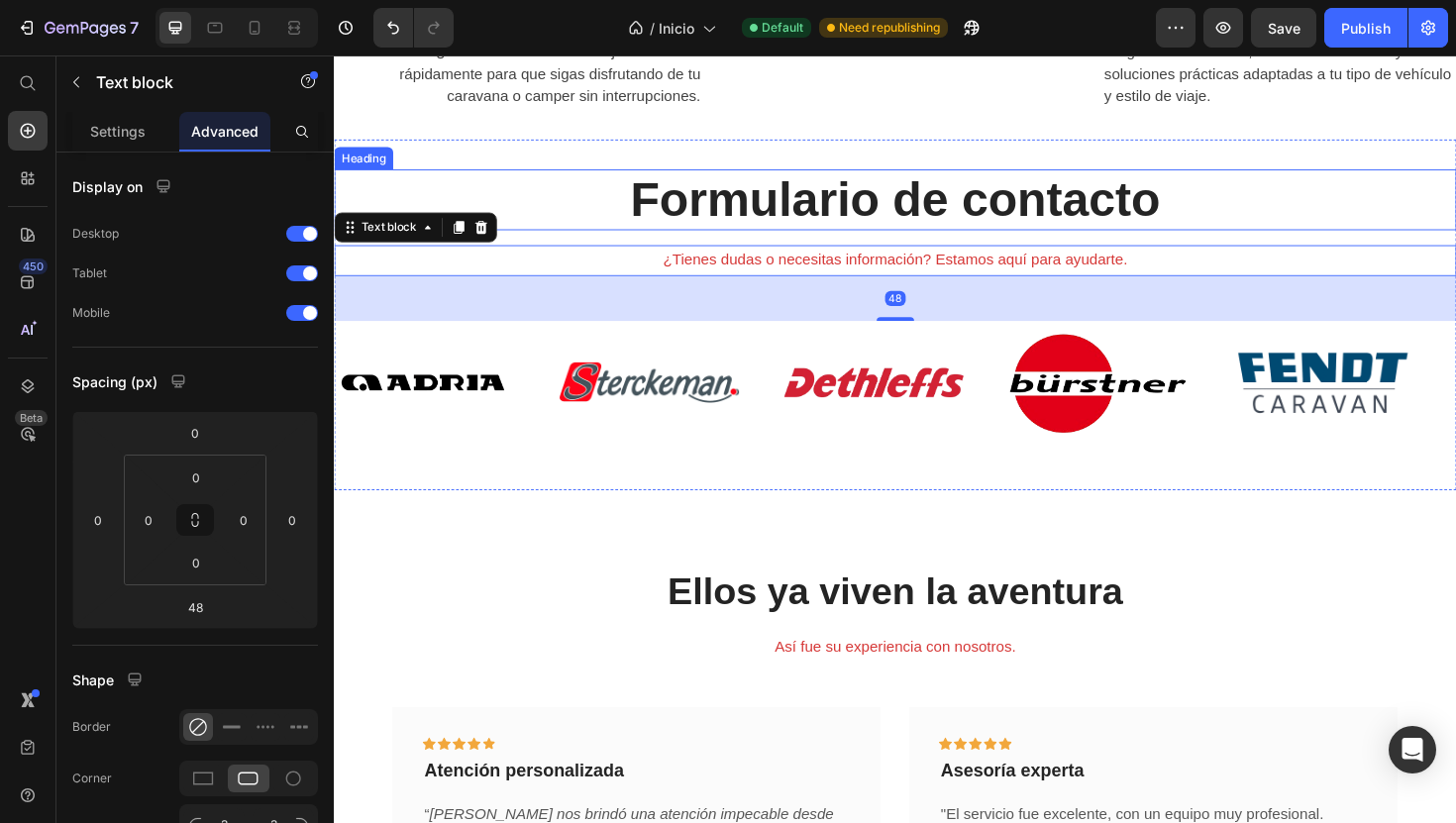 click on "Formulario de contacto" at bounding box center (928, 208) 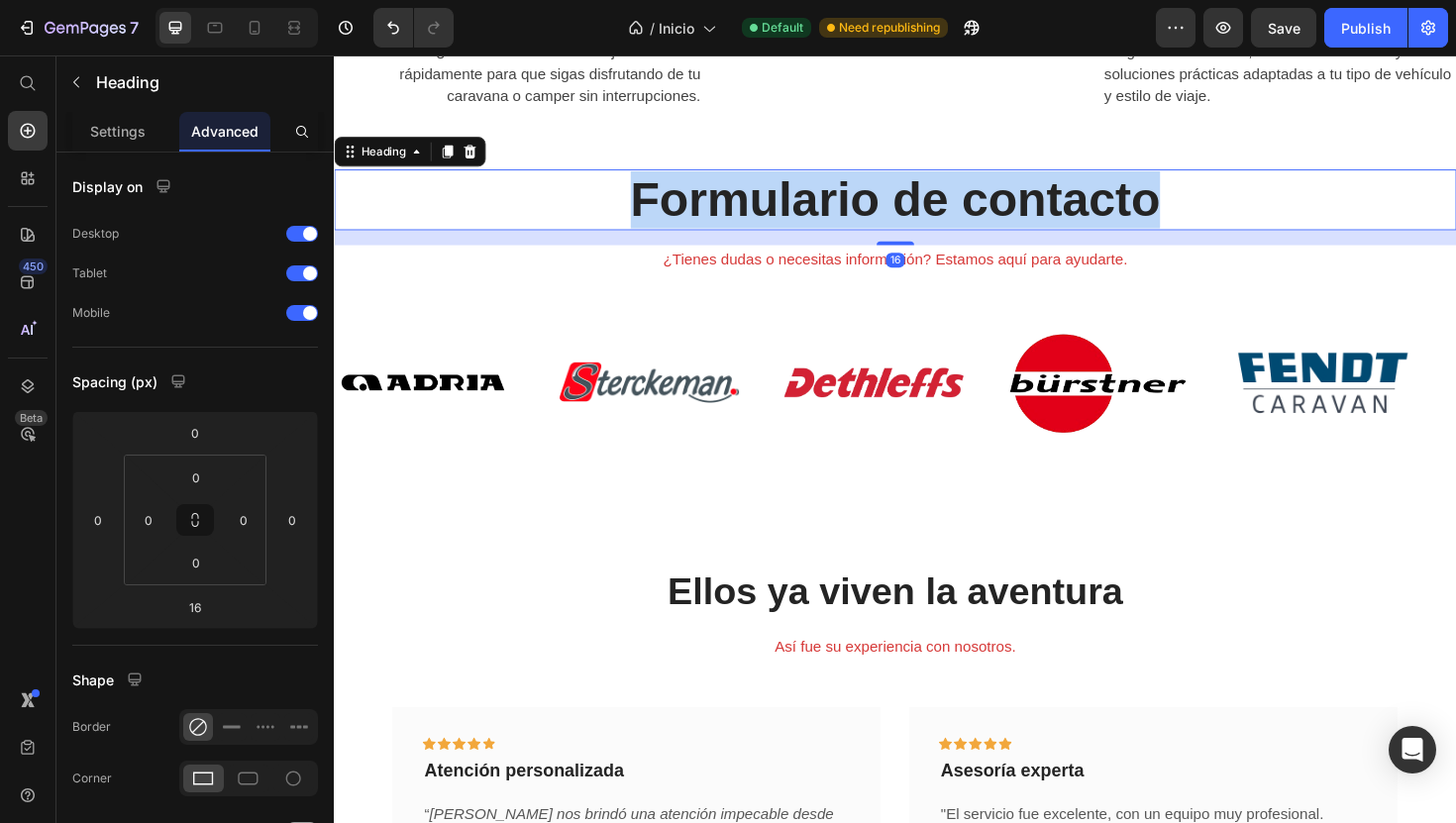 click on "Formulario de contacto" at bounding box center (928, 208) 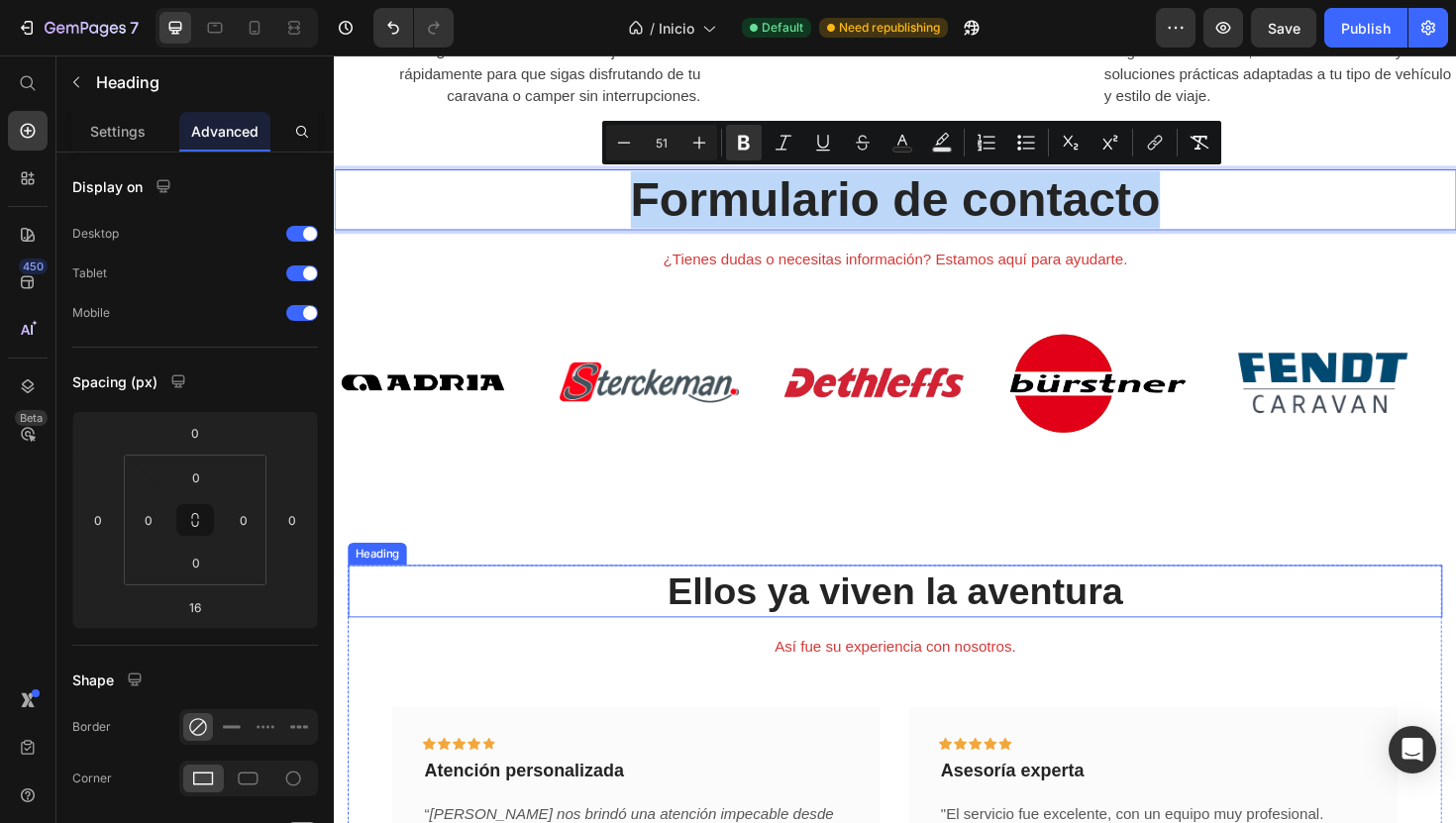 click on "Ellos ya viven la aventura" at bounding box center [928, 623] 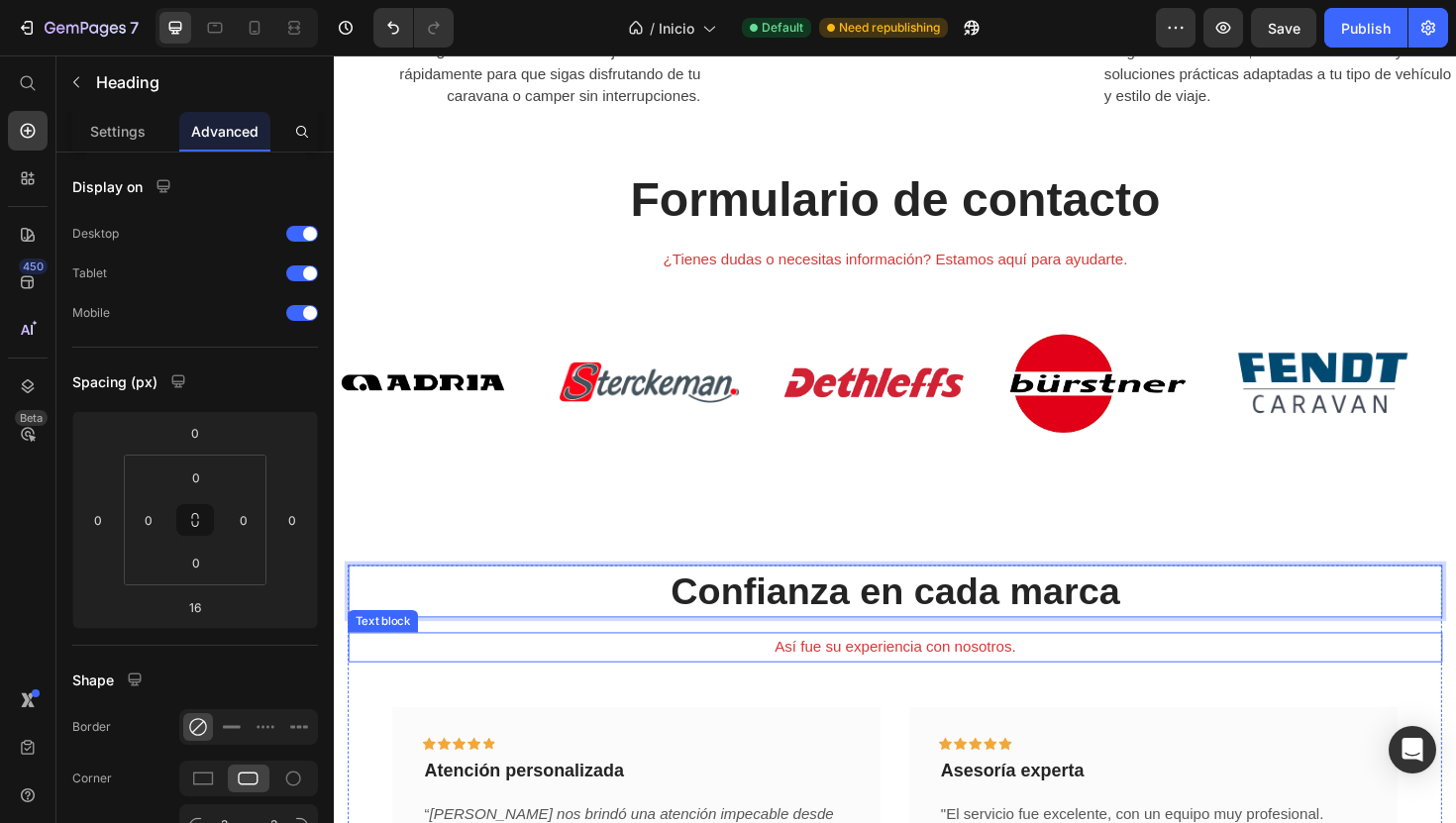 click on "Así fue su experiencia con nosotros." at bounding box center (928, 682) 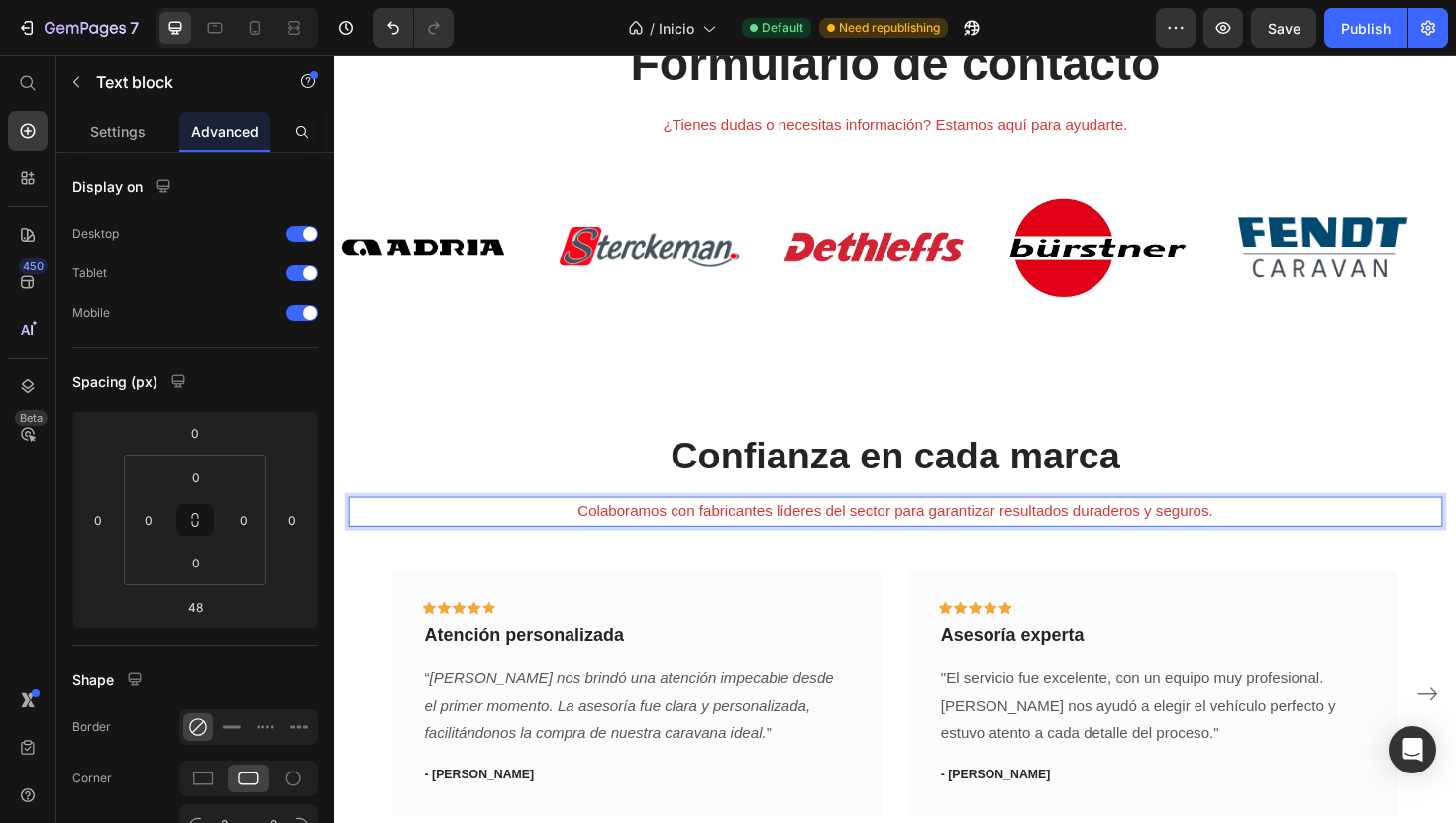 scroll, scrollTop: 3582, scrollLeft: 0, axis: vertical 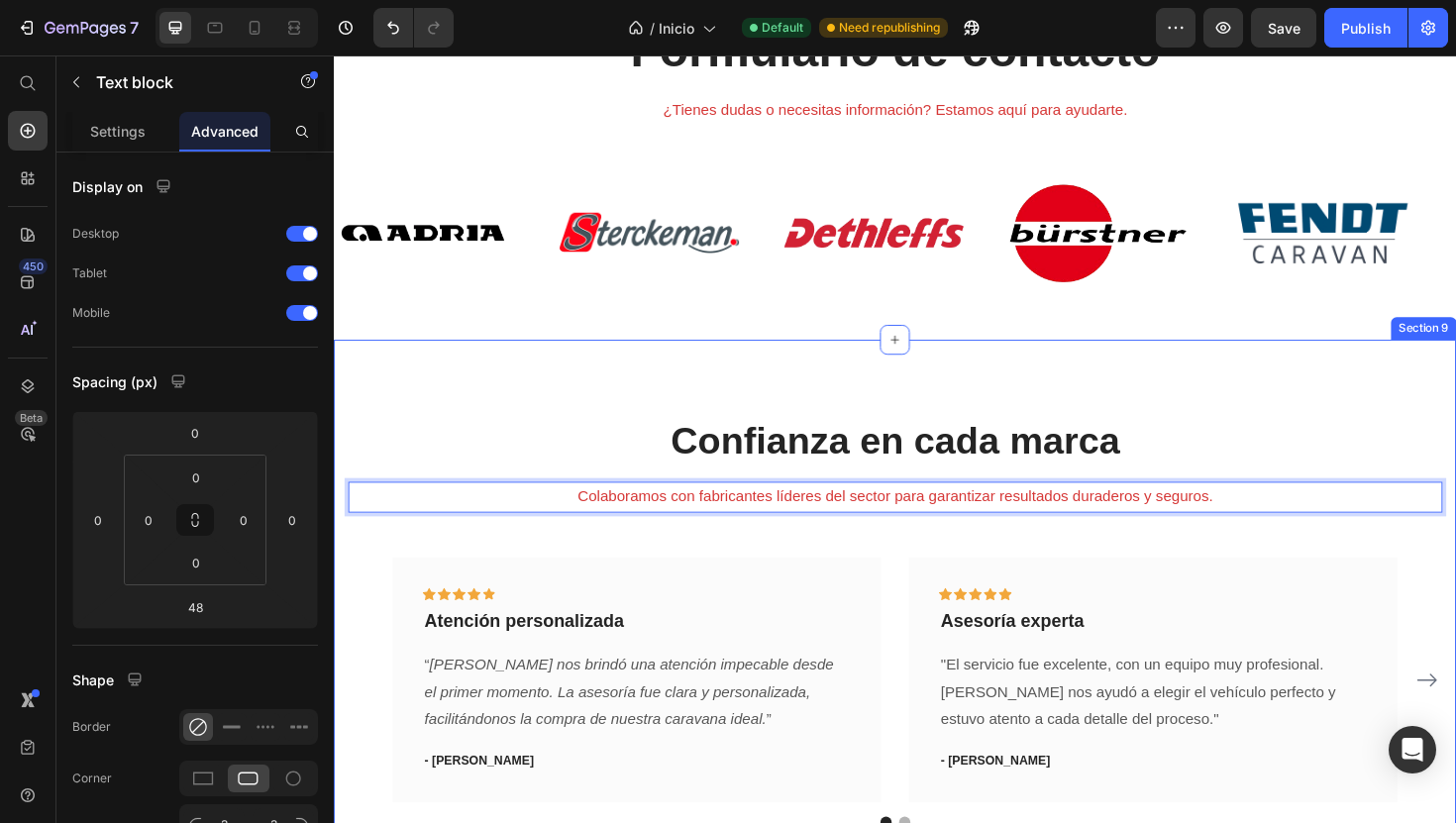 click on "⁠⁠⁠⁠⁠⁠⁠ Confianza en cada marca Heading Colaboramos con fabricantes líderes del sector para garantizar resultados duraderos y seguros. Text block   48
Icon
Icon
Icon
Icon
Icon Row Atención personalizada Text block “ [PERSON_NAME] nos brindó una atención impecable desde el primer momento. La asesoría fue clara y personalizada, facilitándonos la compra de nuestra caravana ideal. ” Text block - [PERSON_NAME] Text block Row
Icon
Icon
Icon
Icon
Icon Row Asesoría experta Text block "El servicio fue excelente, con un equipo muy profesional. [PERSON_NAME] nos ayudó a elegir el vehículo perfecto y estuvo atento a cada detalle del proceso." Text block - [PERSON_NAME] Text block Row
Icon
Icon
Icon
Icon
Icon Row Servicio de taller Text block Text block - [PERSON_NAME] Row" at bounding box center (928, 654) 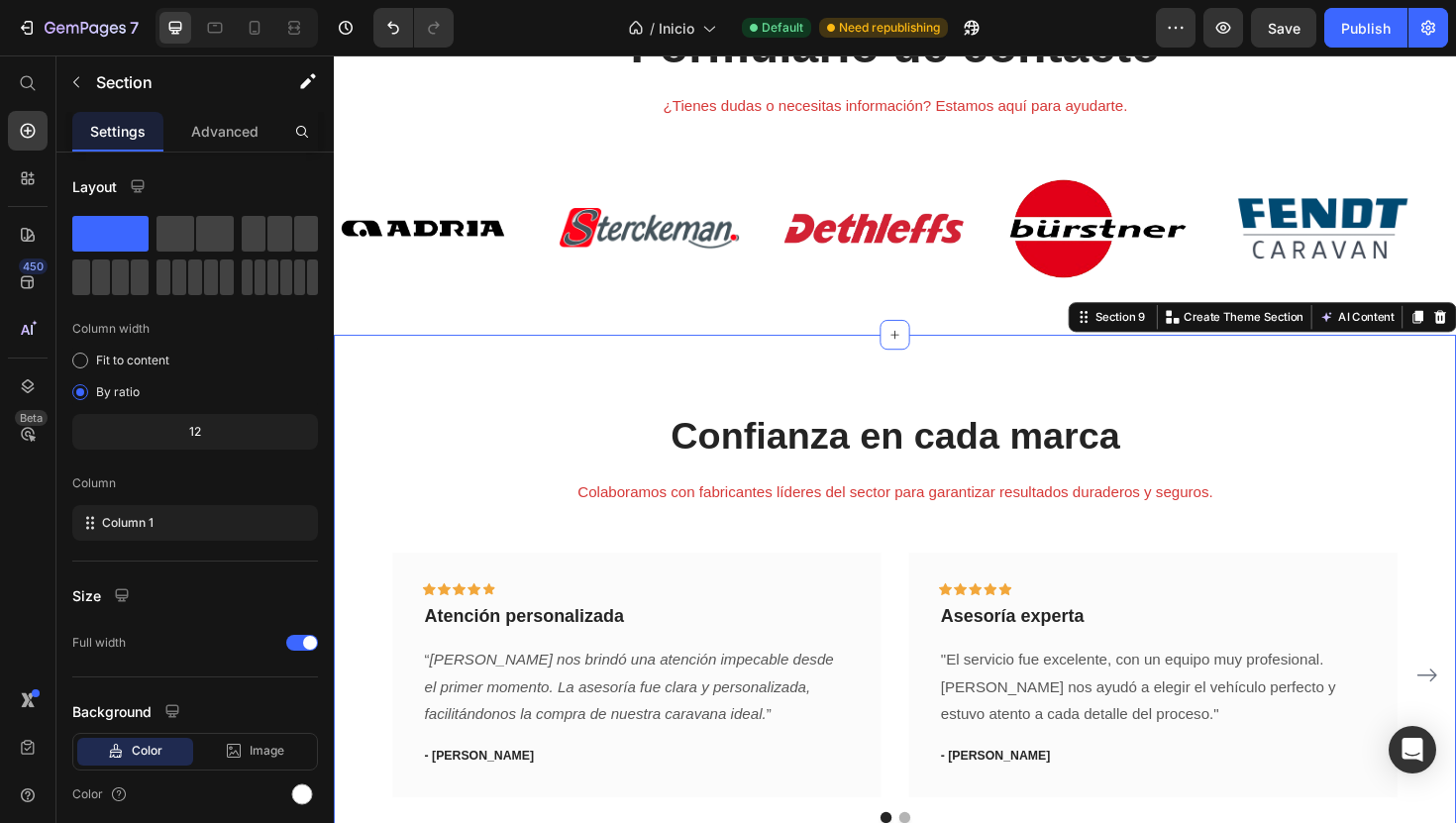 scroll, scrollTop: 3360, scrollLeft: 0, axis: vertical 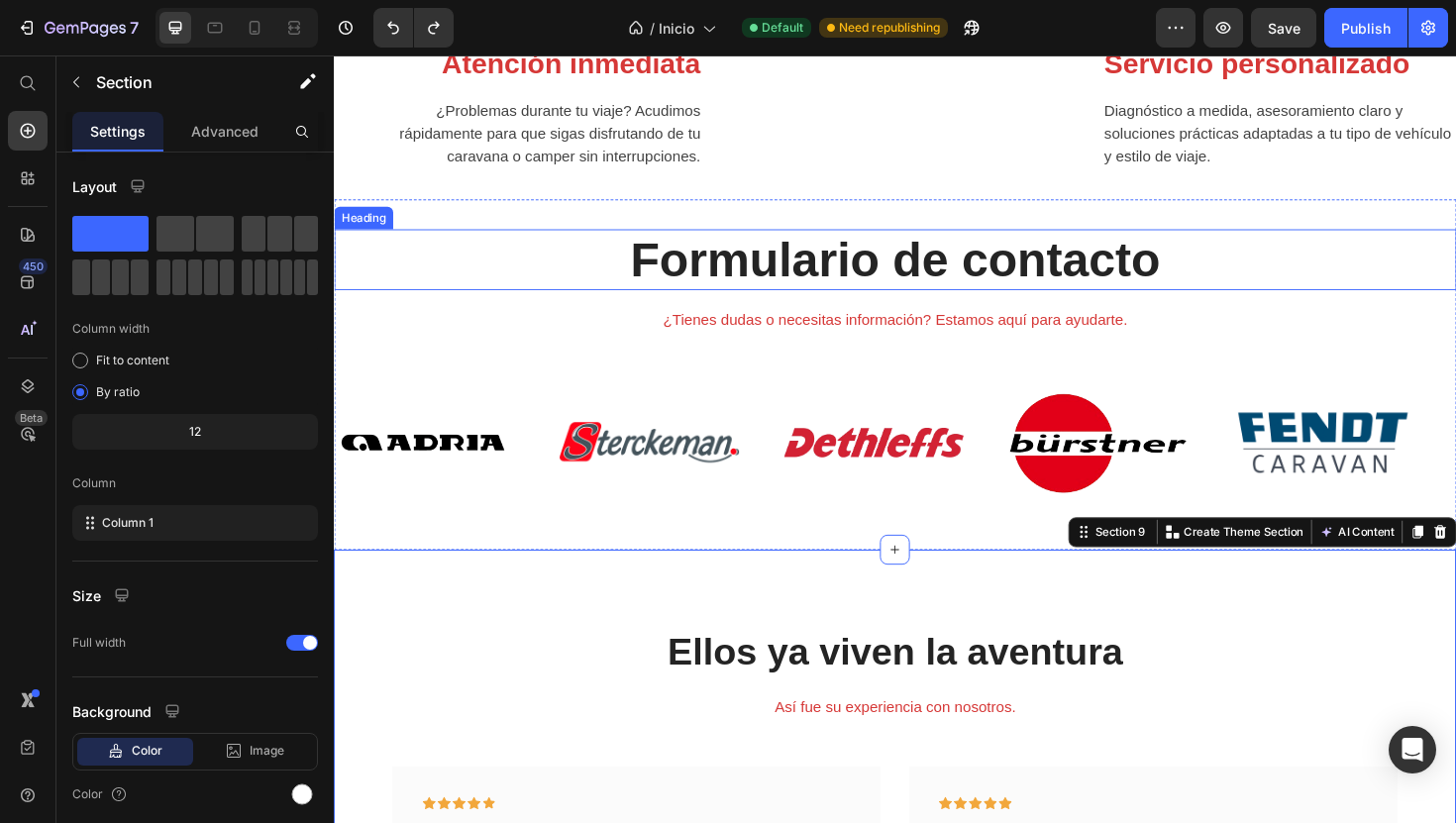 click on "Formulario de contacto" at bounding box center (928, 271) 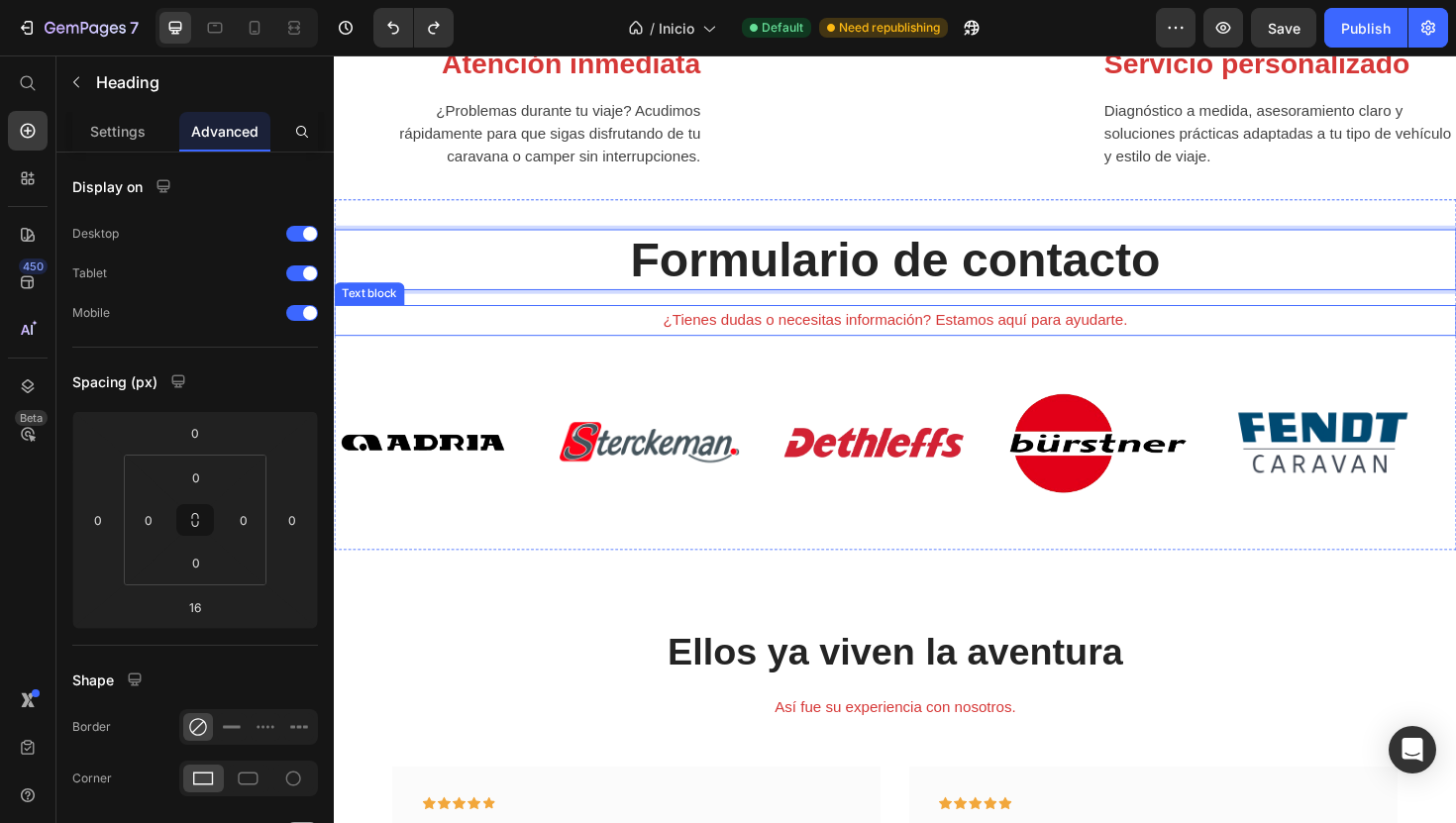 click on "¿Tienes dudas o necesitas información? Estamos aquí para ayudarte." at bounding box center [928, 336] 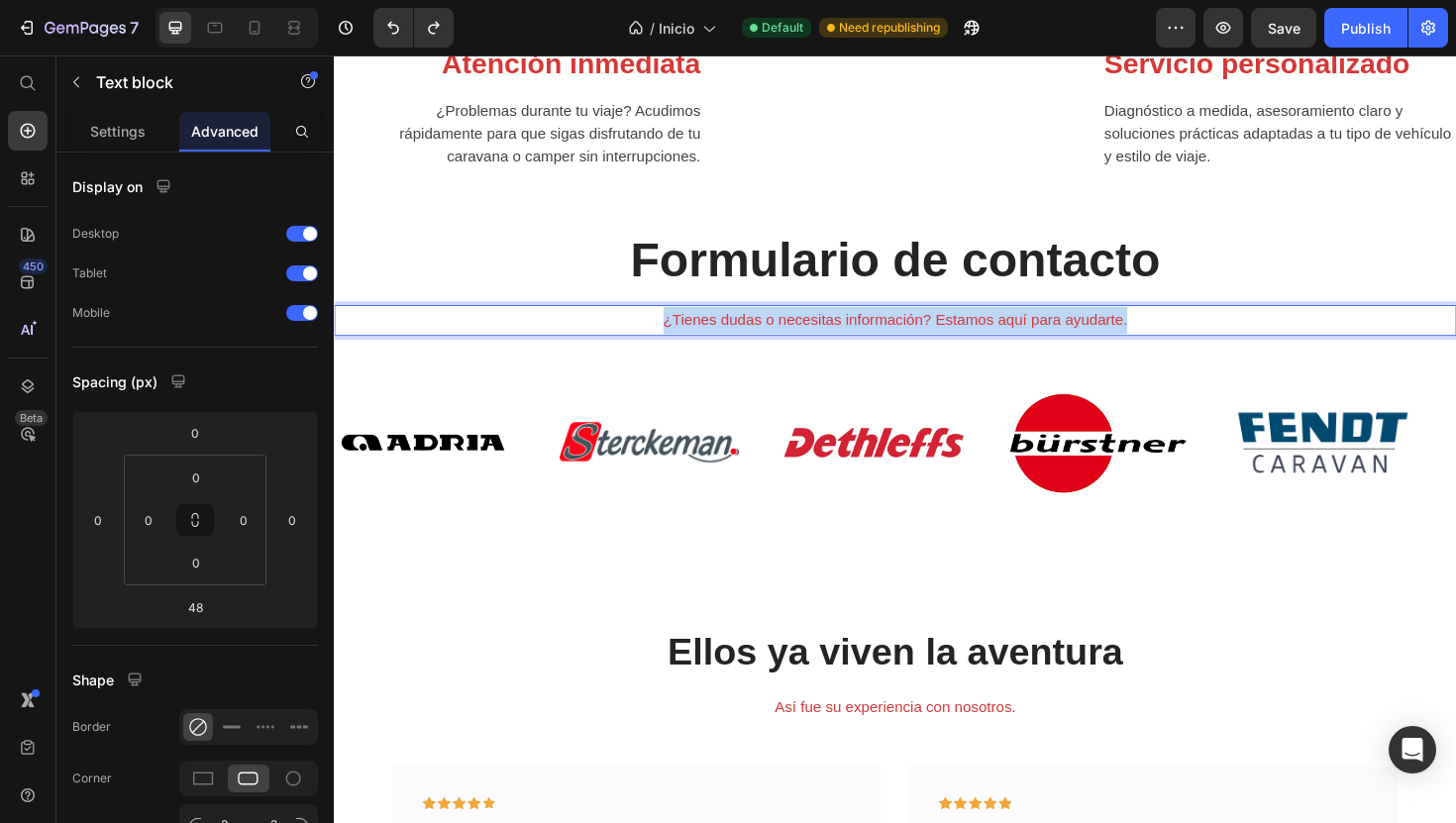 click on "¿Tienes dudas o necesitas información? Estamos aquí para ayudarte." at bounding box center (928, 336) 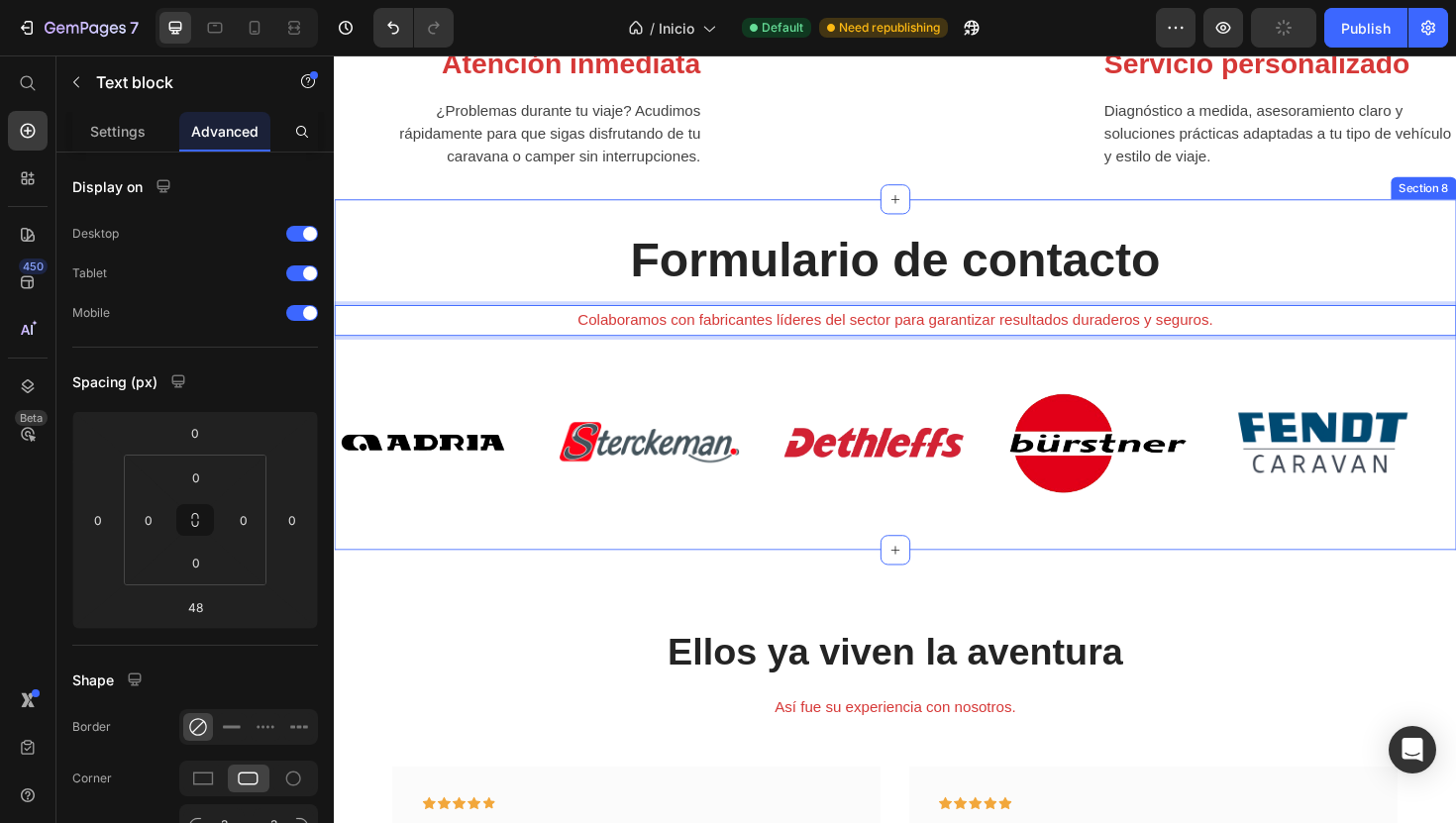 click on "Formulario de contacto" at bounding box center [928, 271] 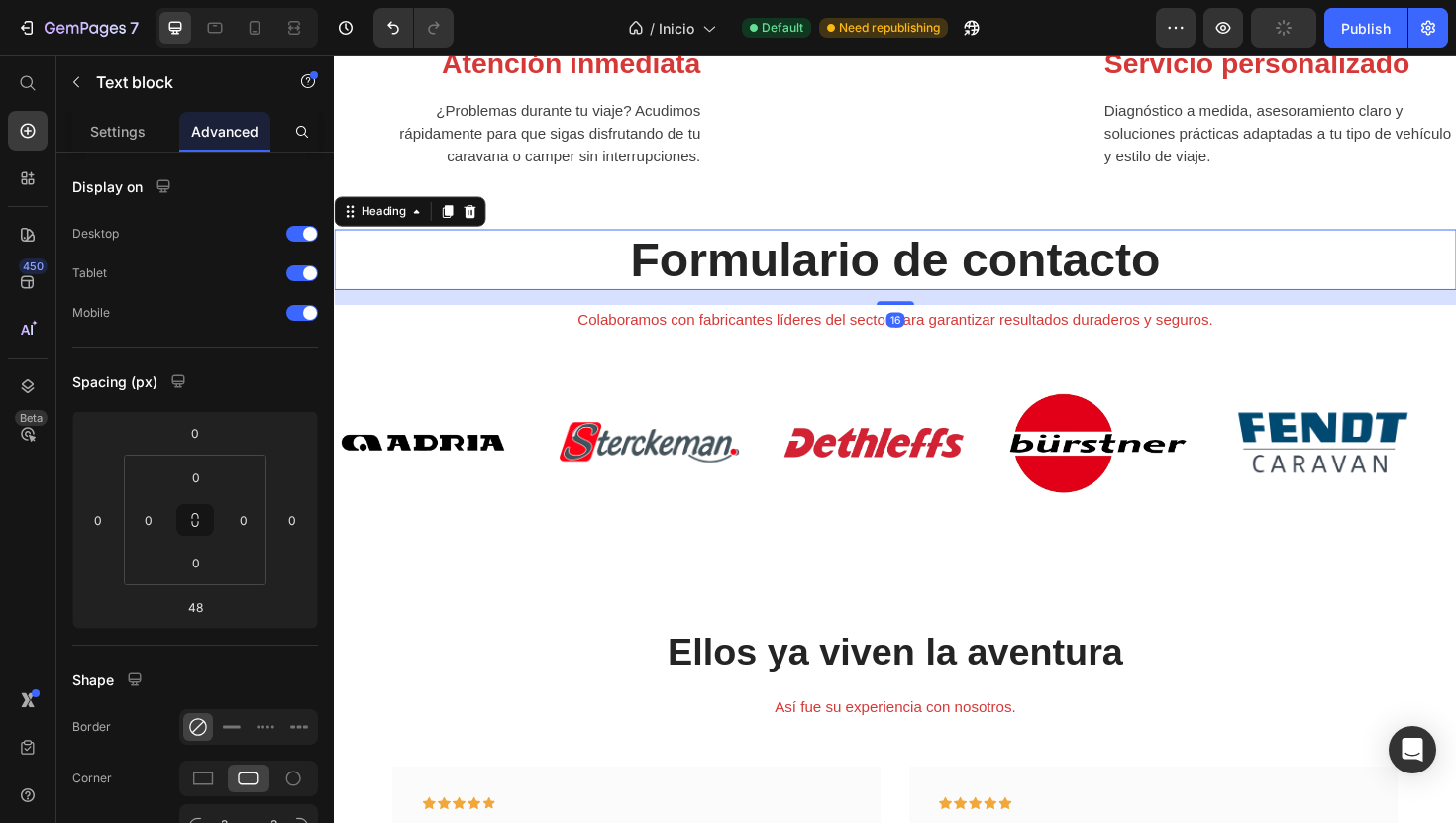 click on "Formulario de contacto" at bounding box center (928, 271) 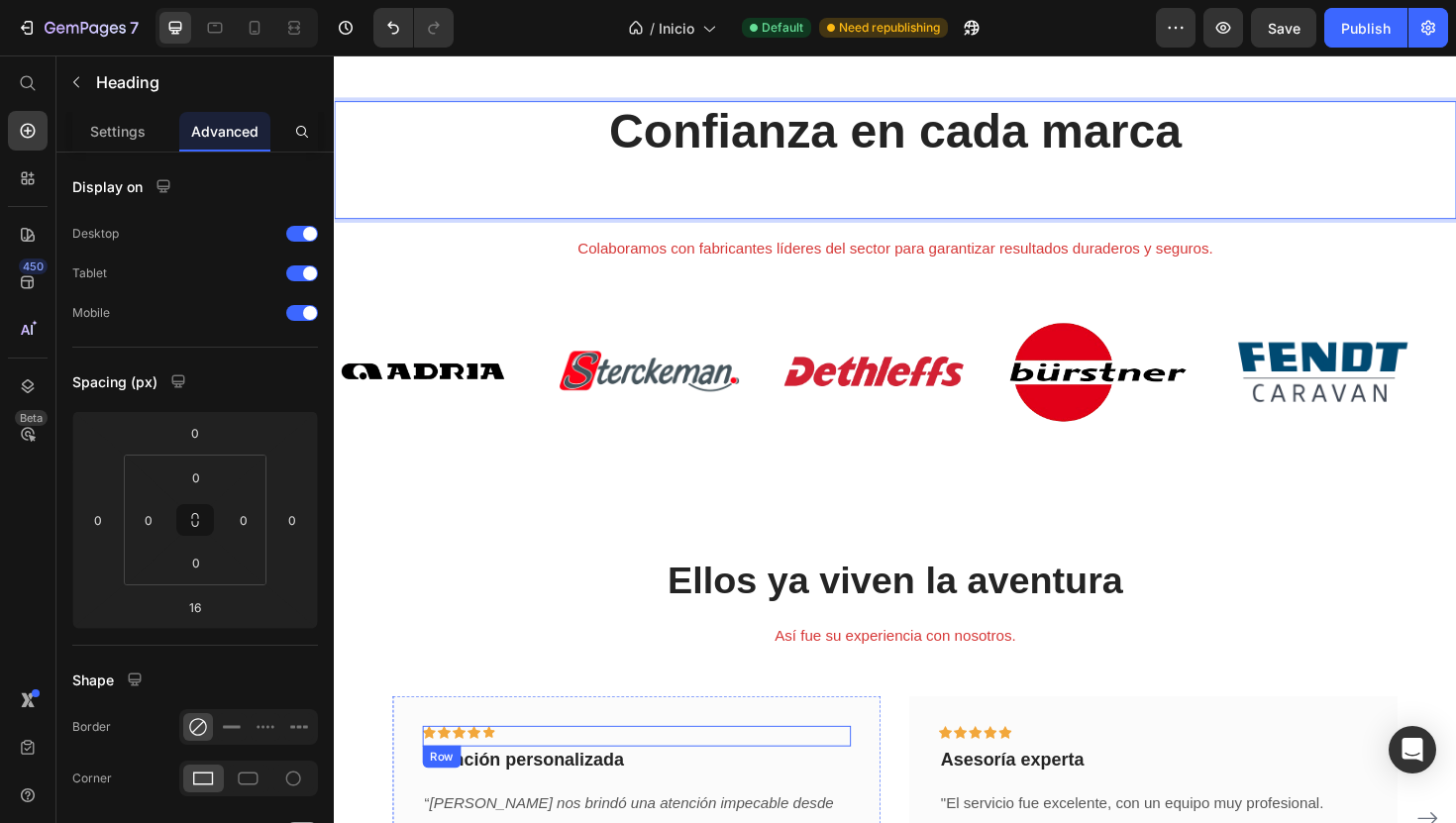 scroll, scrollTop: 3450, scrollLeft: 0, axis: vertical 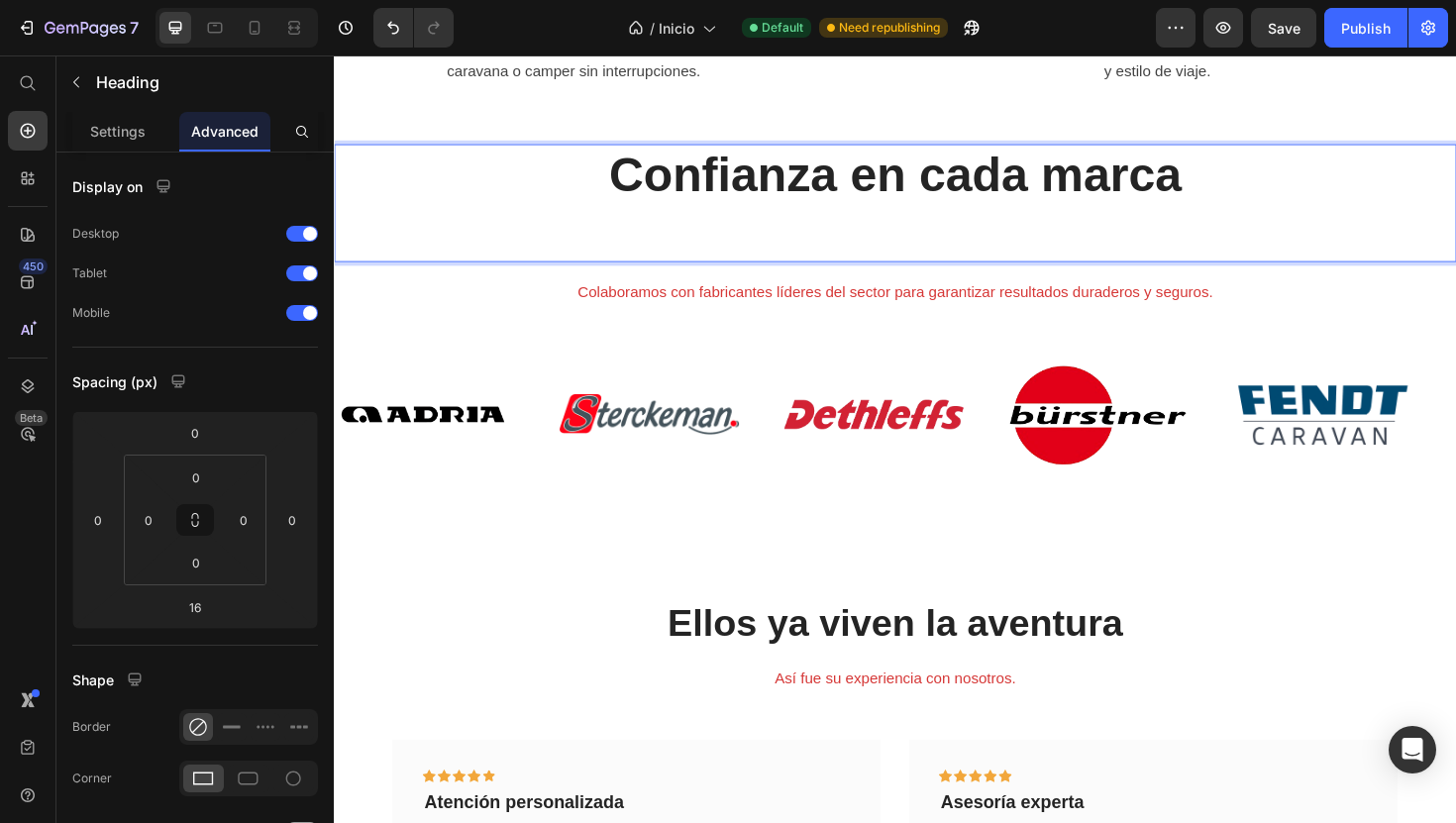 click on "Confianza en cada marca" at bounding box center (928, 212) 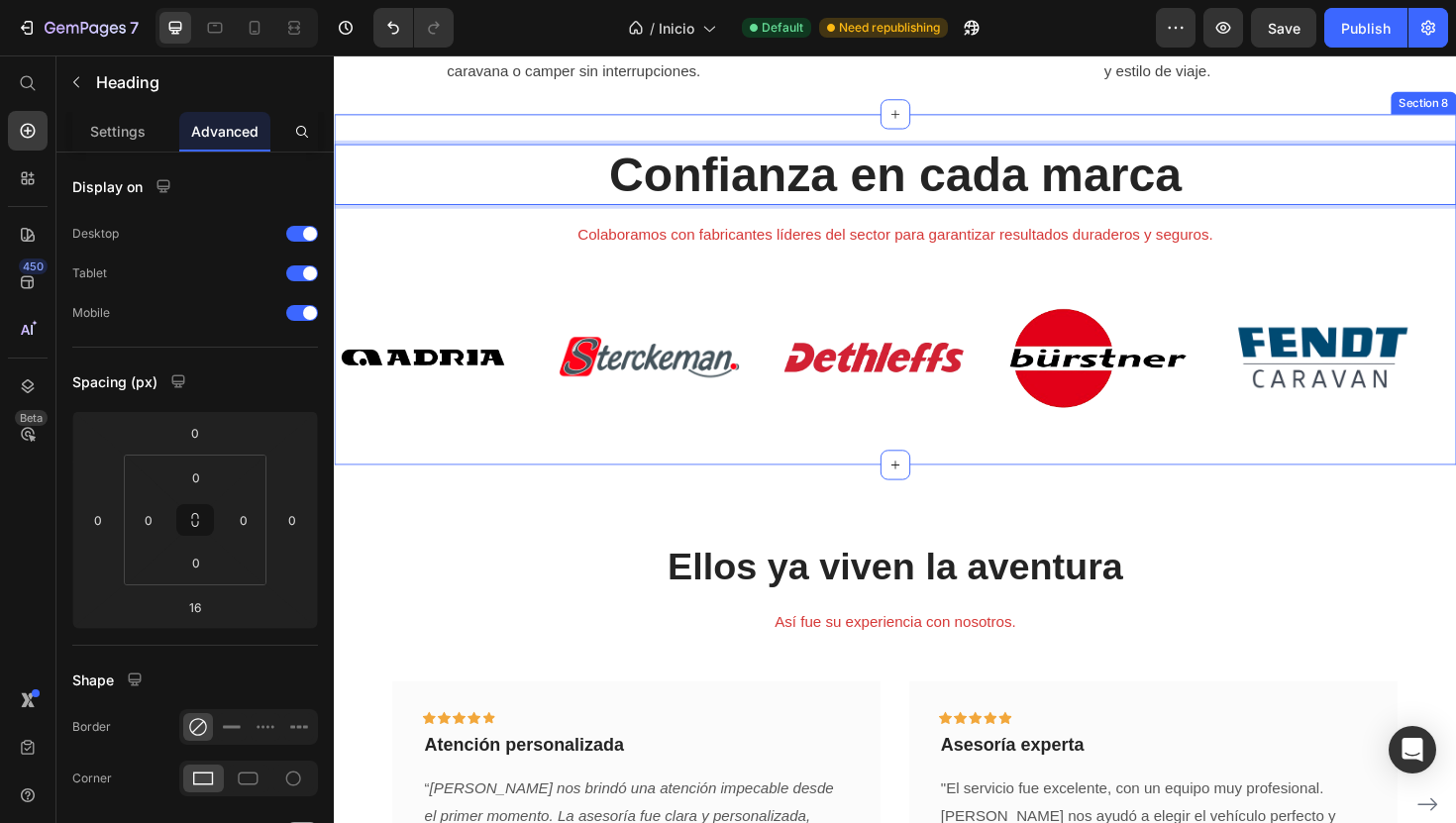 click on "Colaboramos con fabricantes líderes del sector para garantizar resultados duraderos y seguros." at bounding box center (928, 246) 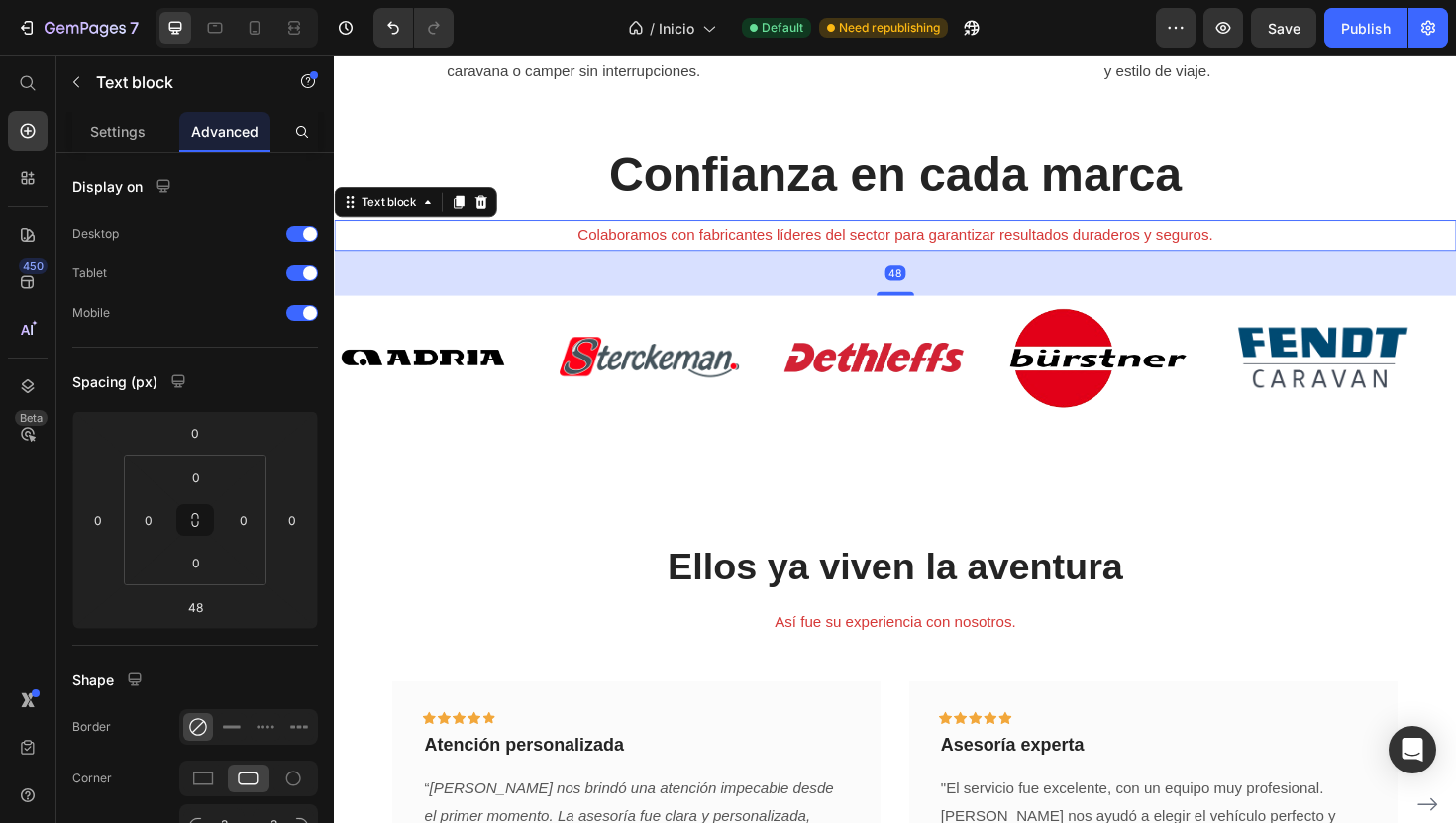 click on "Confianza en cada marca" at bounding box center [928, 181] 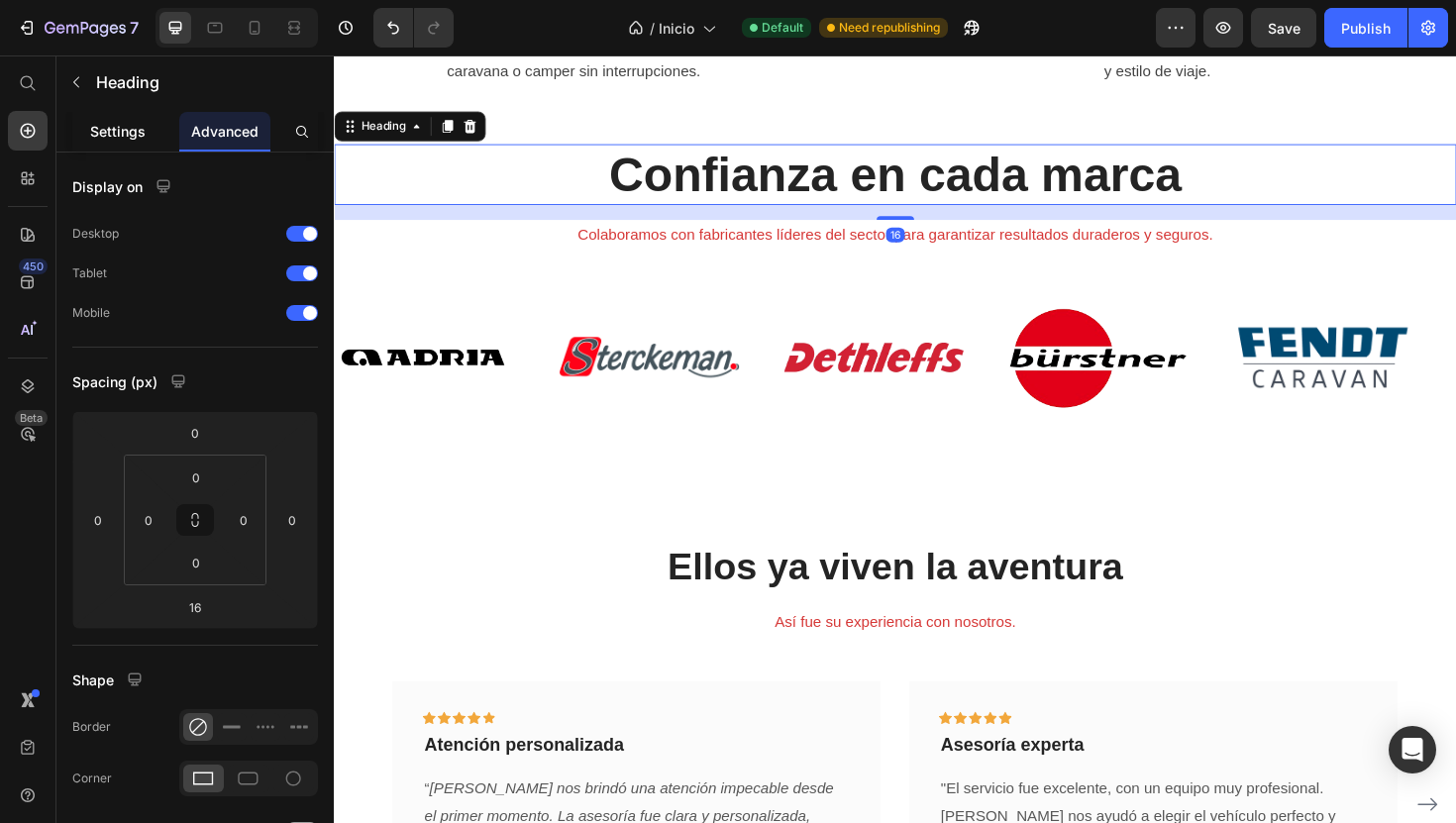 click on "Settings" 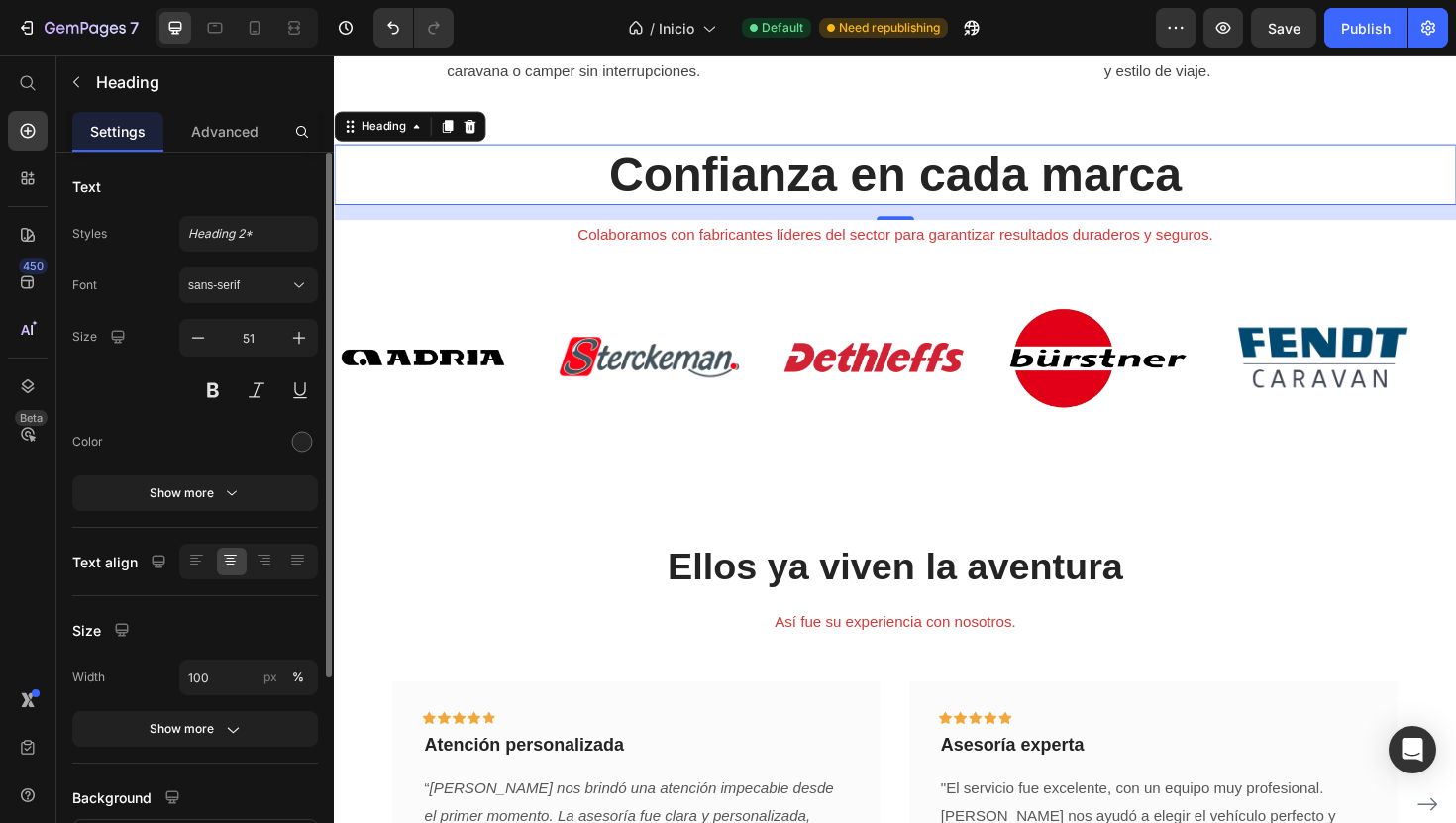 click on "Styles Heading 2* Font sans-serif Size 51 Color Show more" 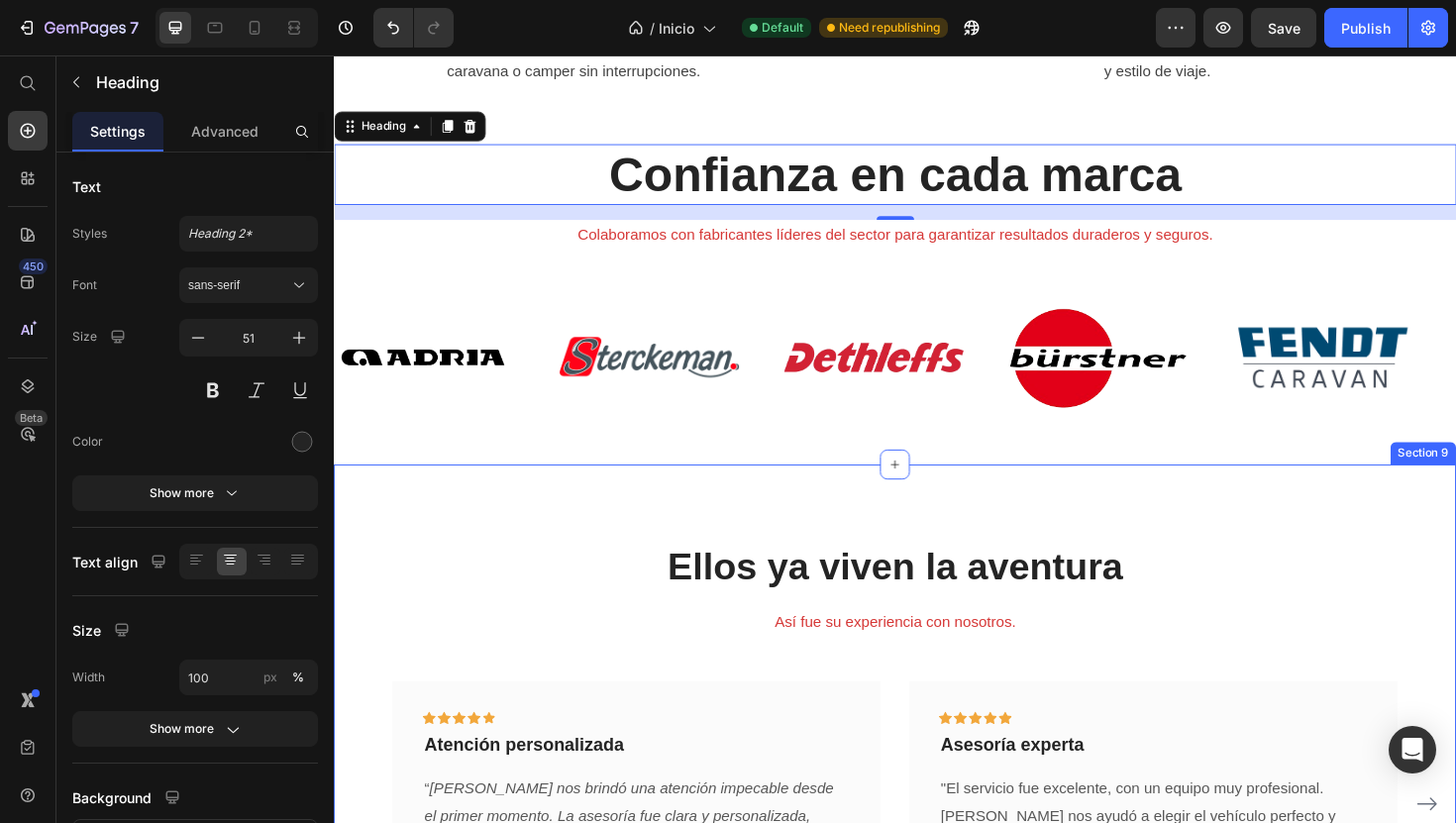 click on "Ellos ya viven la aventura" at bounding box center [928, 596] 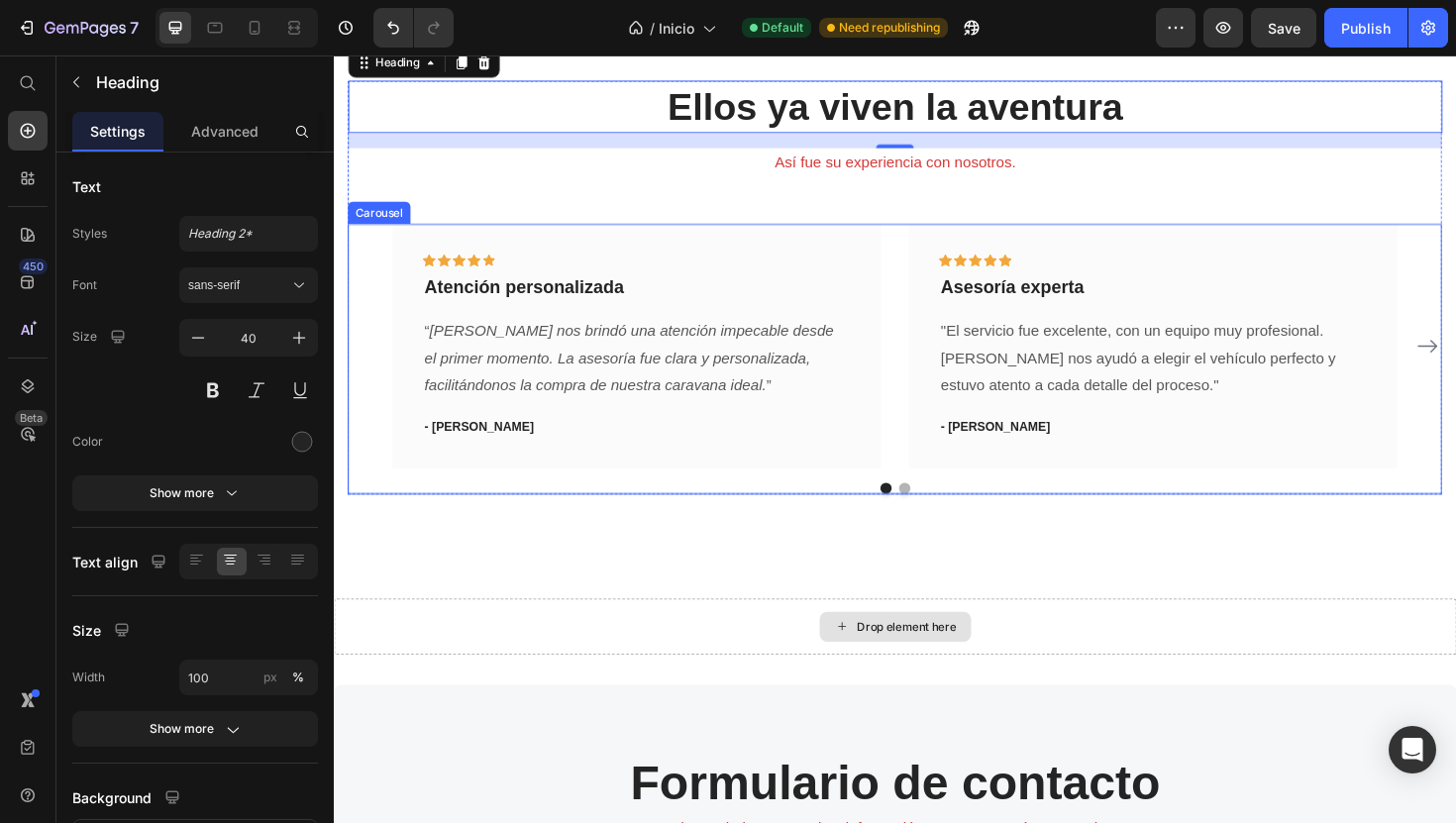 scroll, scrollTop: 4279, scrollLeft: 0, axis: vertical 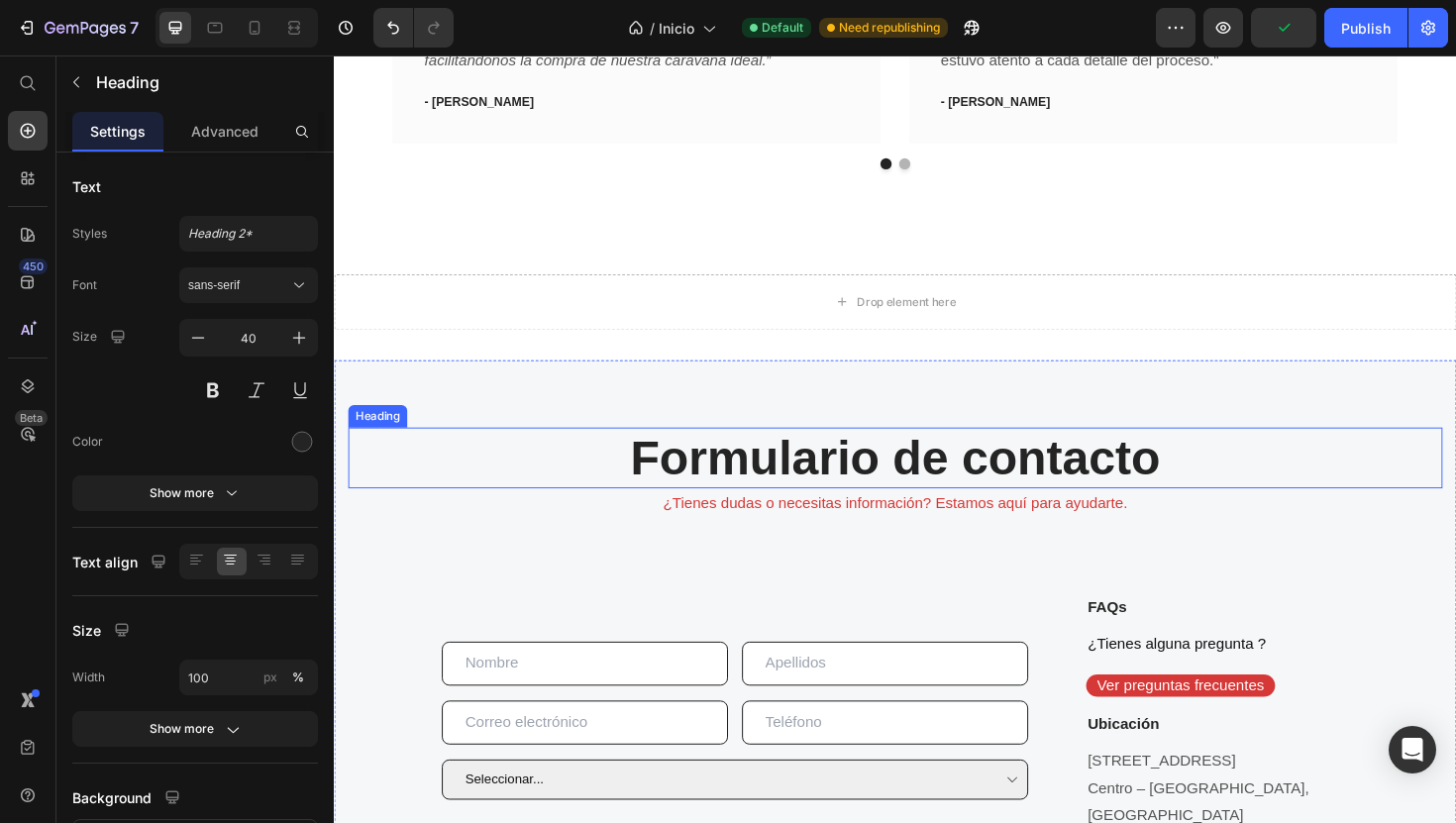 click on "Formulario de contacto" at bounding box center [928, 481] 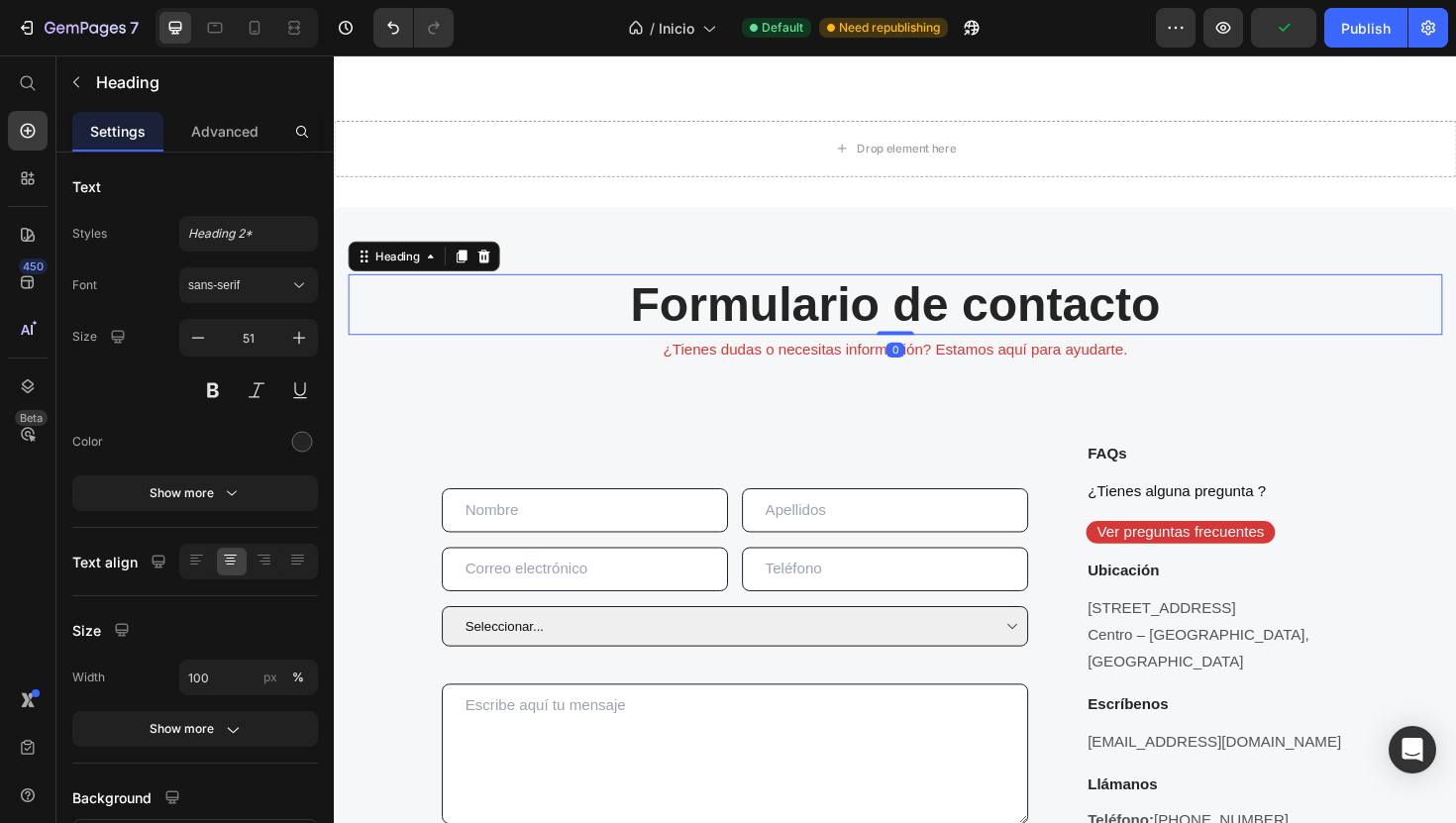 scroll, scrollTop: 5021, scrollLeft: 0, axis: vertical 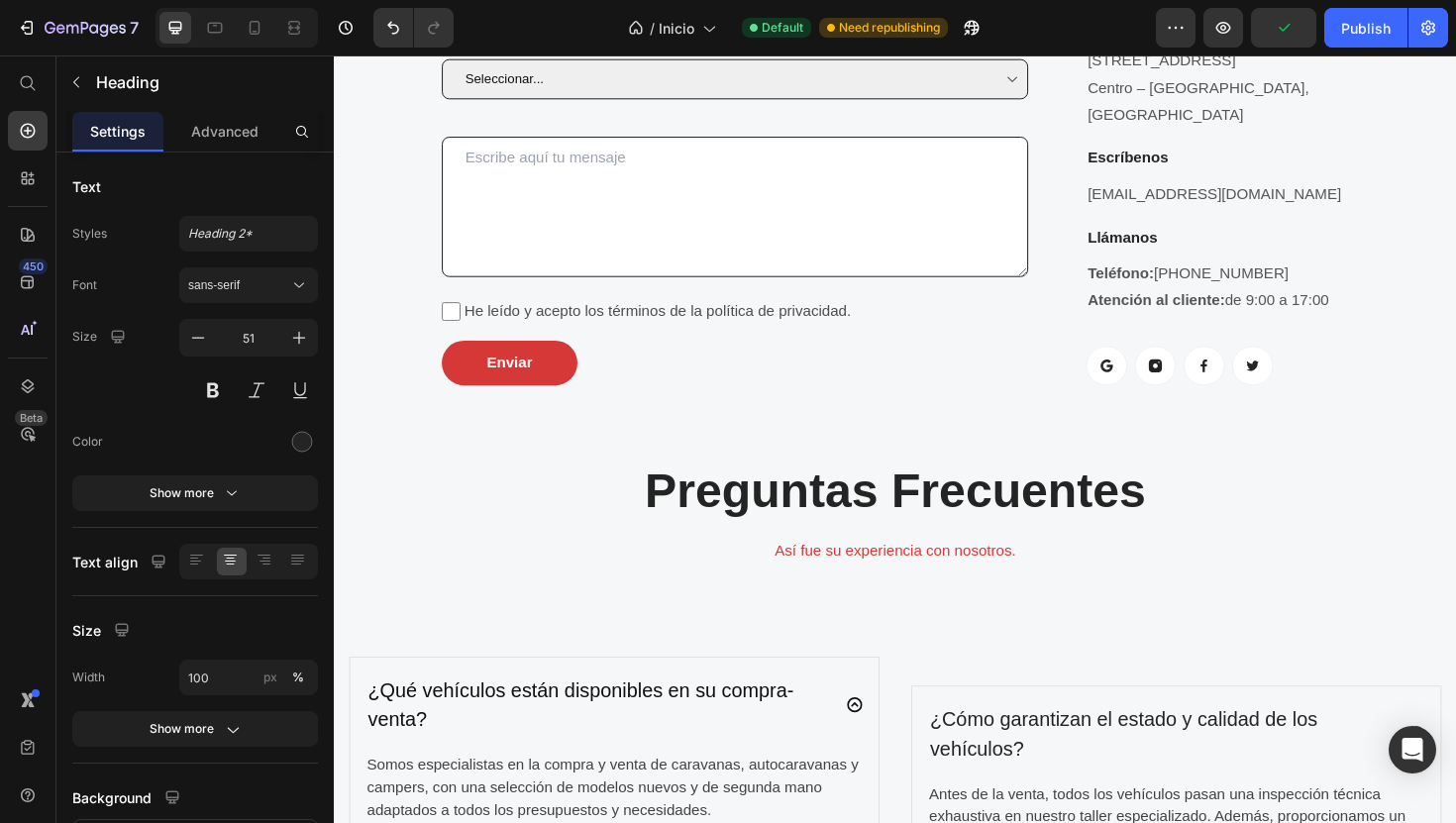 click on "Preguntas Frecuentes" at bounding box center [928, 516] 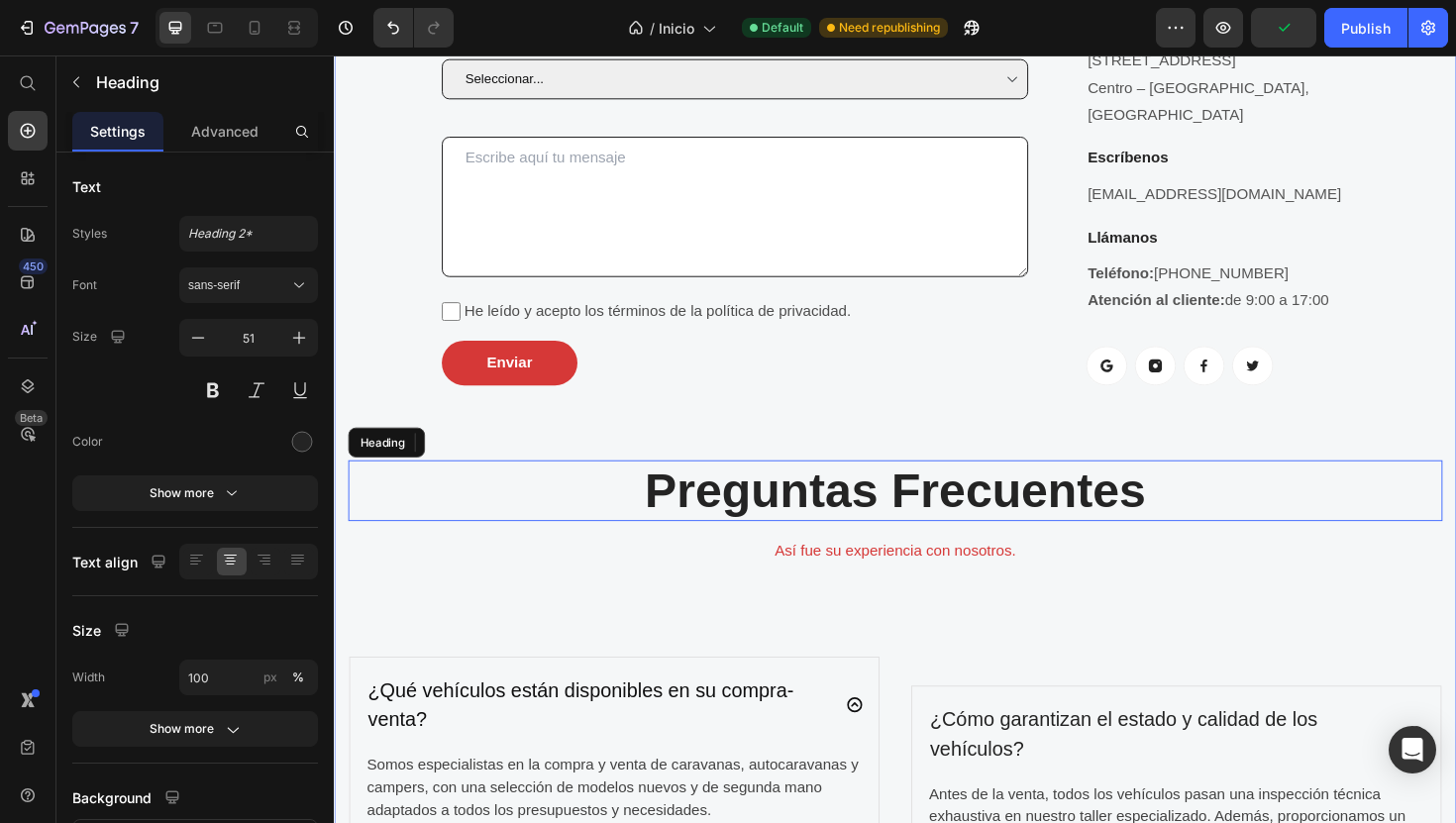 click on "Preguntas Frecuentes" at bounding box center (928, 516) 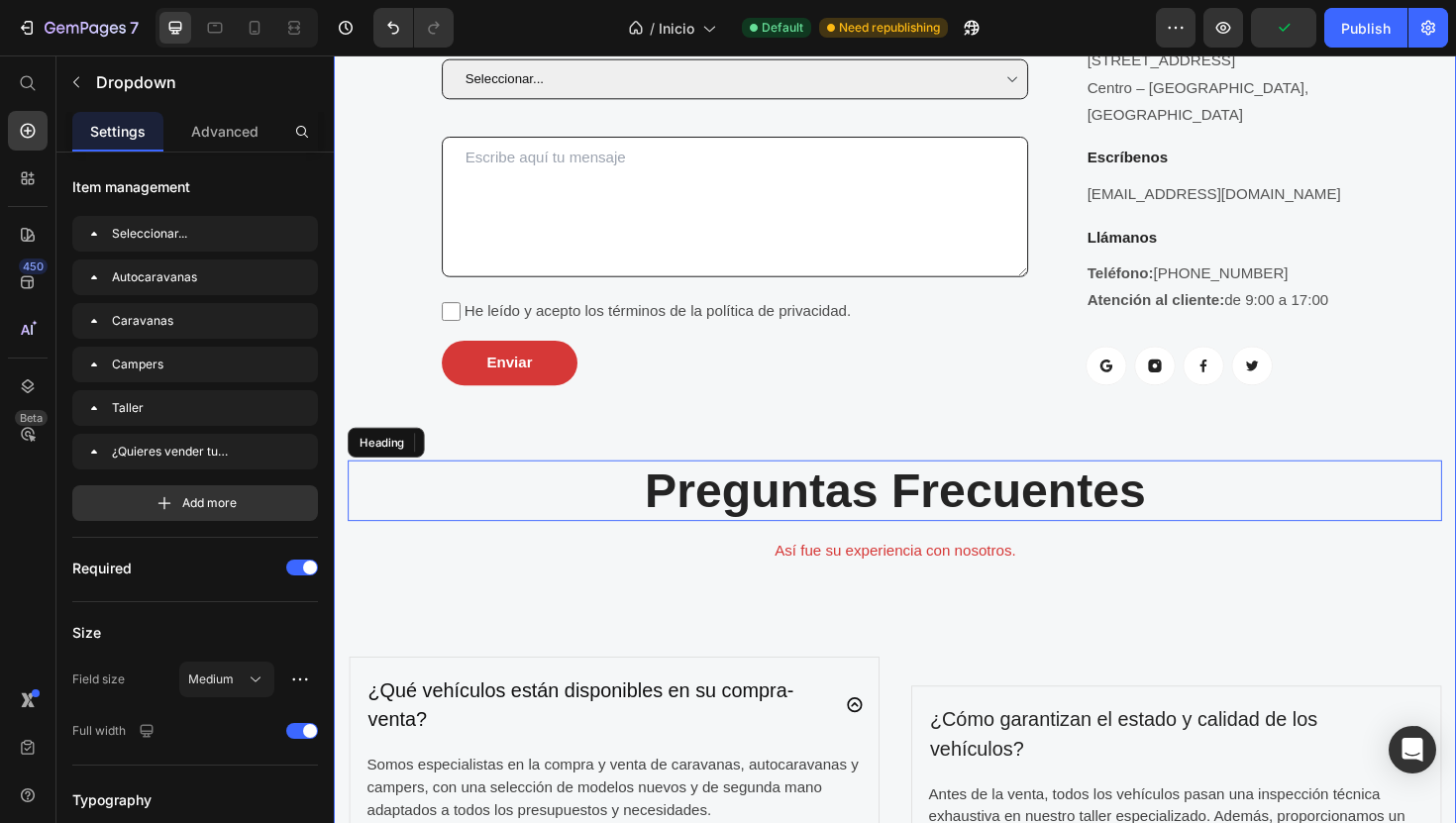 click on "Seleccionar... Autocaravanas Caravanas Campers Taller ¿Quieres vender tu vehículo?" at bounding box center (758, 80) 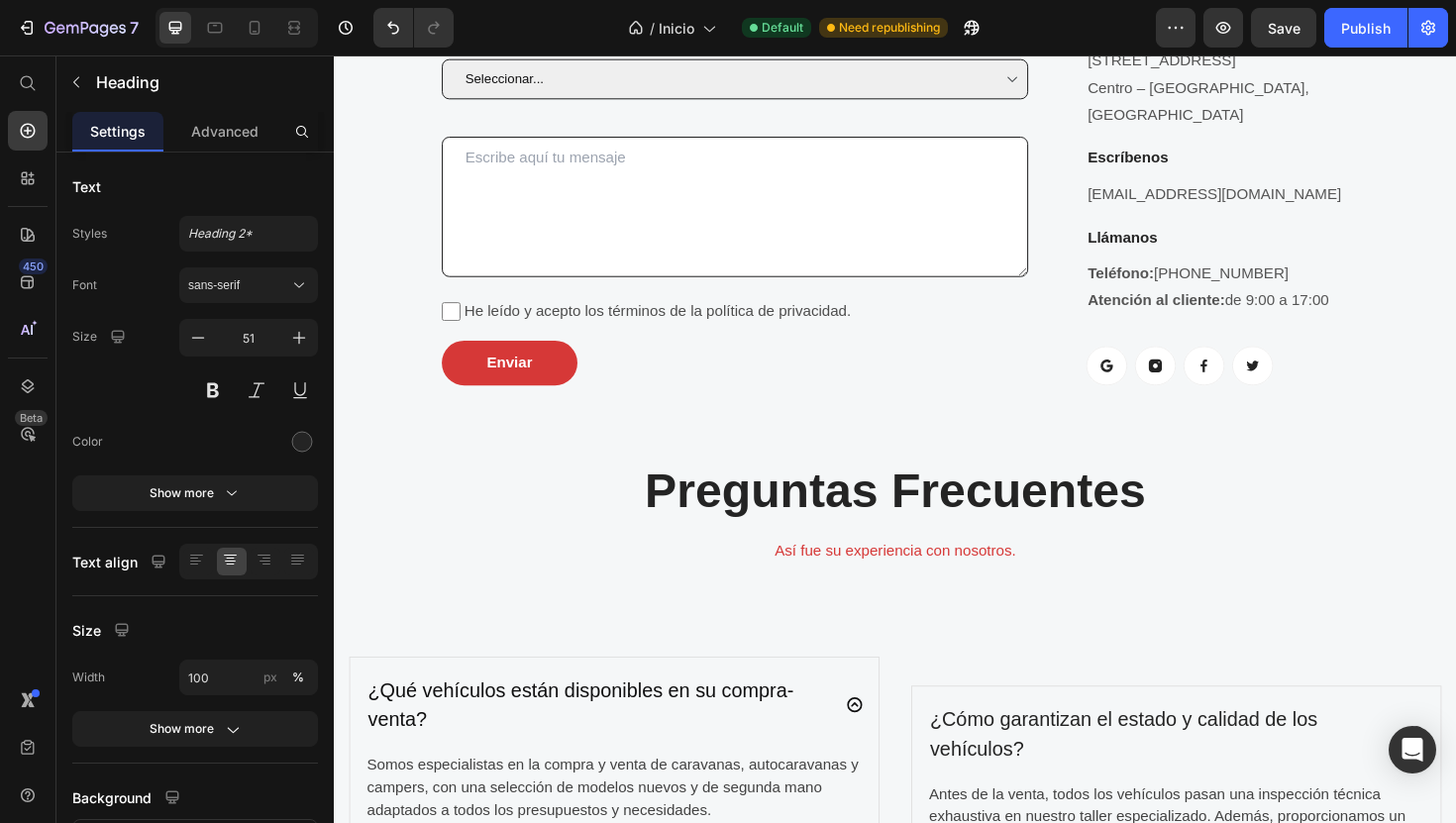 scroll, scrollTop: 4604, scrollLeft: 0, axis: vertical 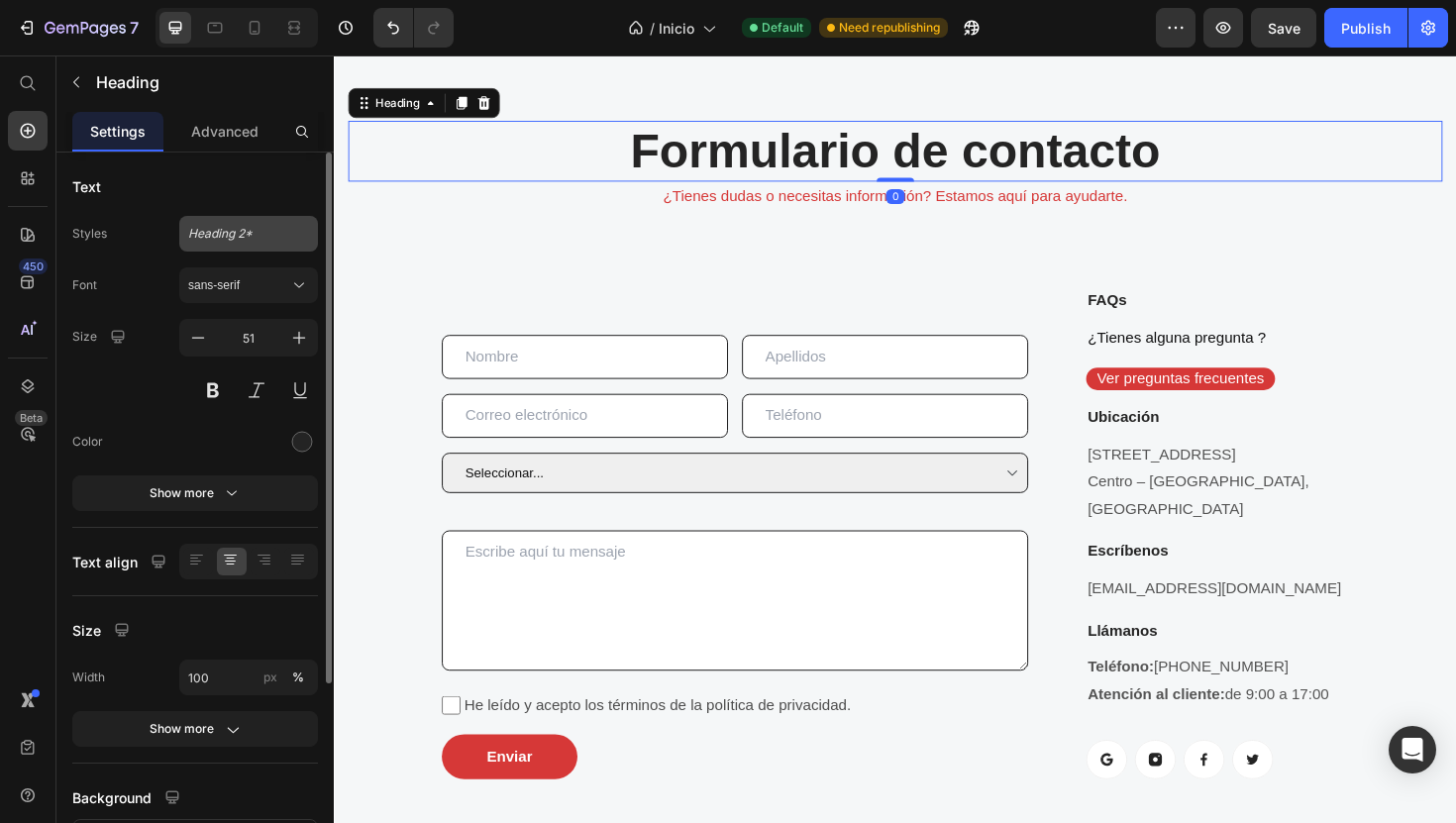 click on "Heading 2*" at bounding box center [249, 234] 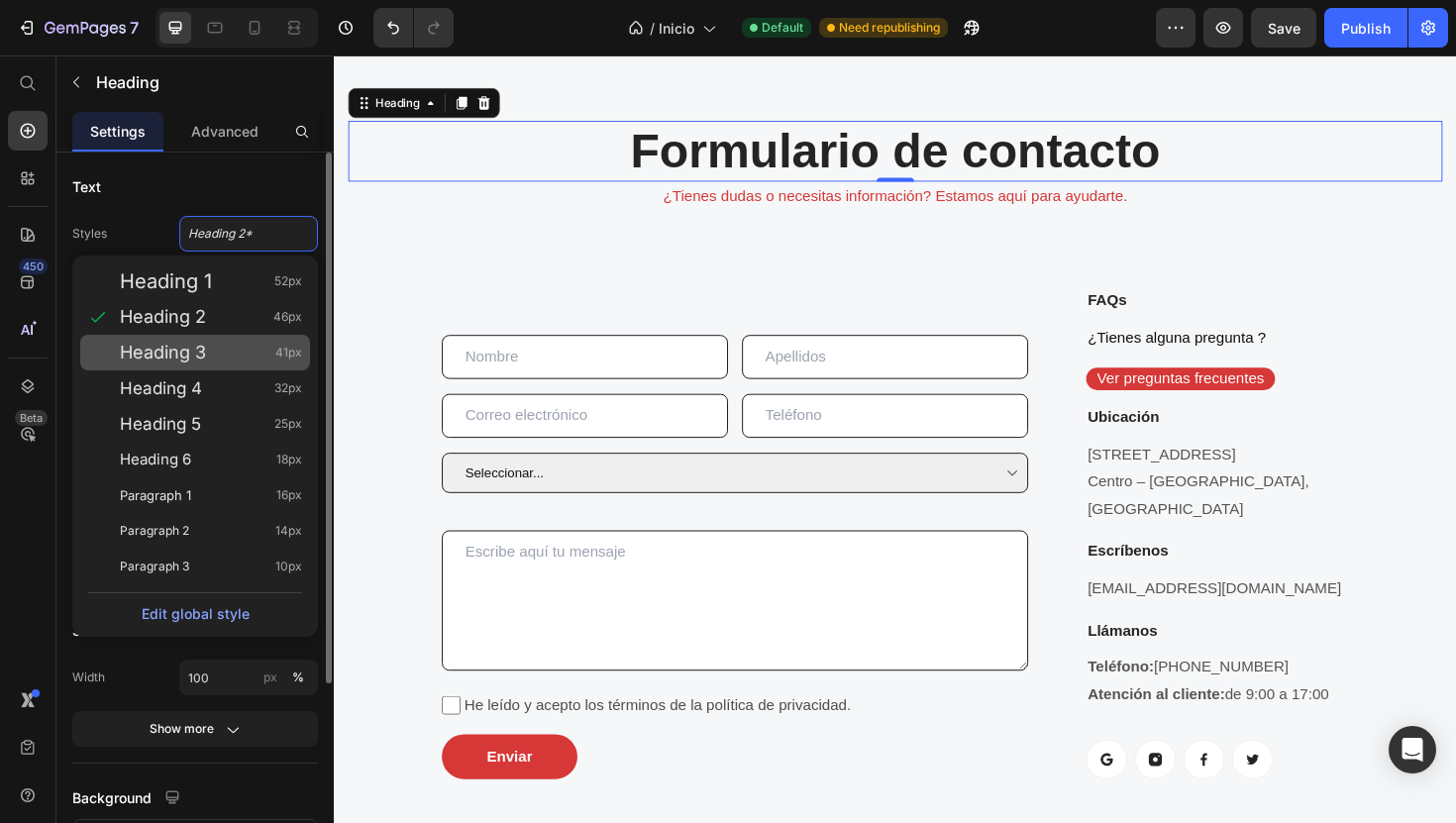 click on "Heading 3" at bounding box center [162, 353] 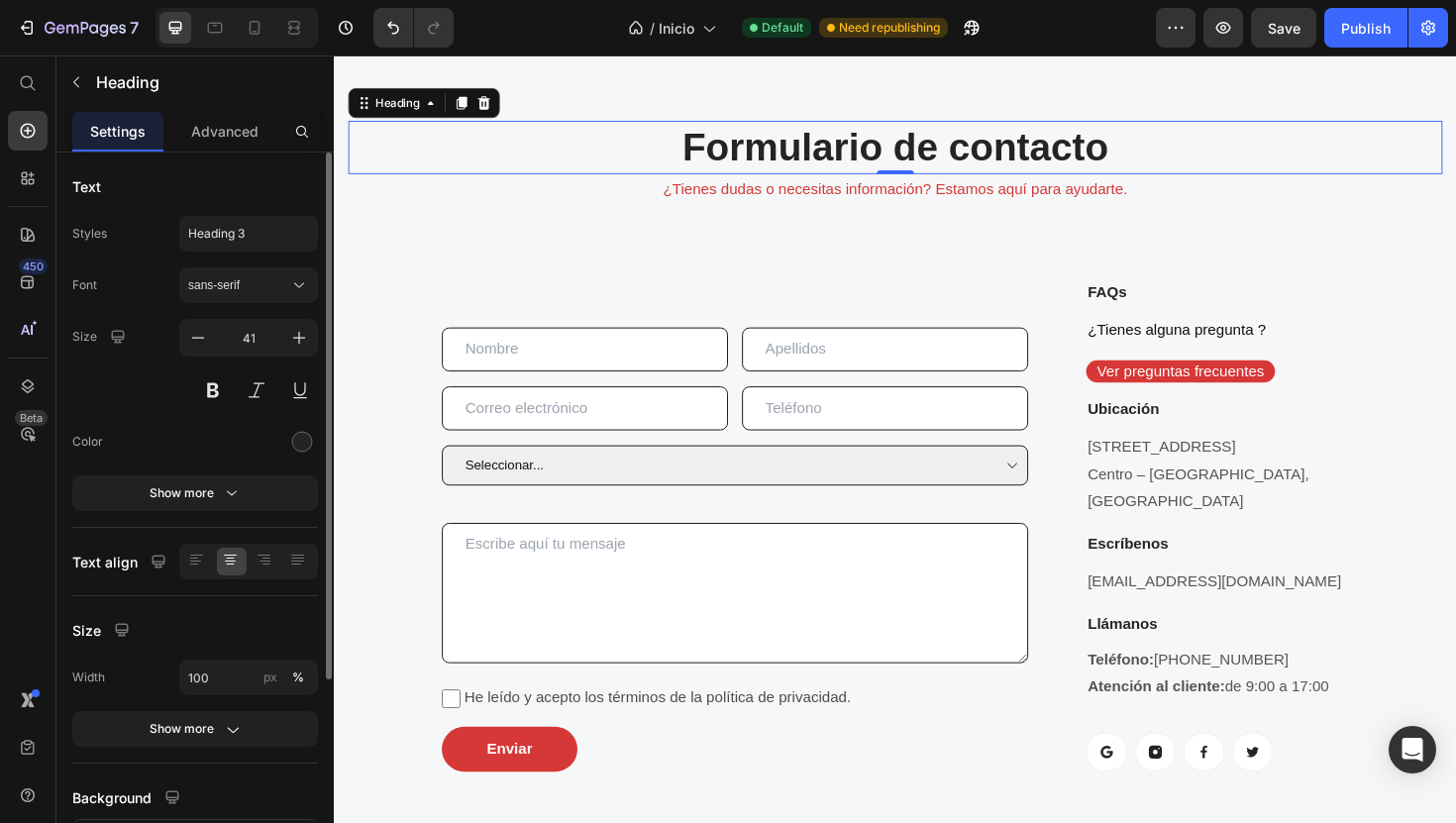 click on "Styles Heading 3 Font sans-serif Size 41 Color Show more" 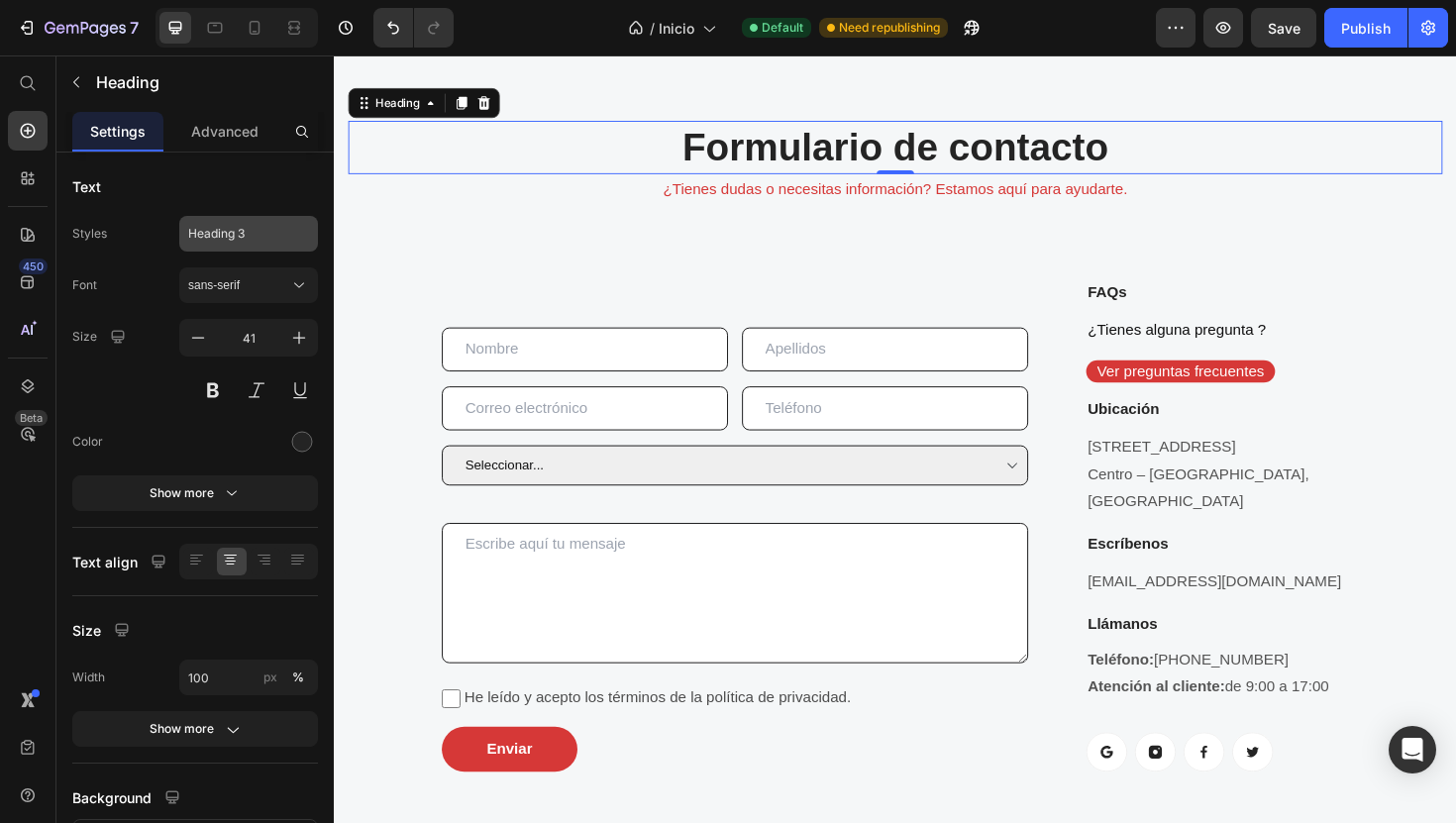click on "Heading 3" at bounding box center (249, 234) 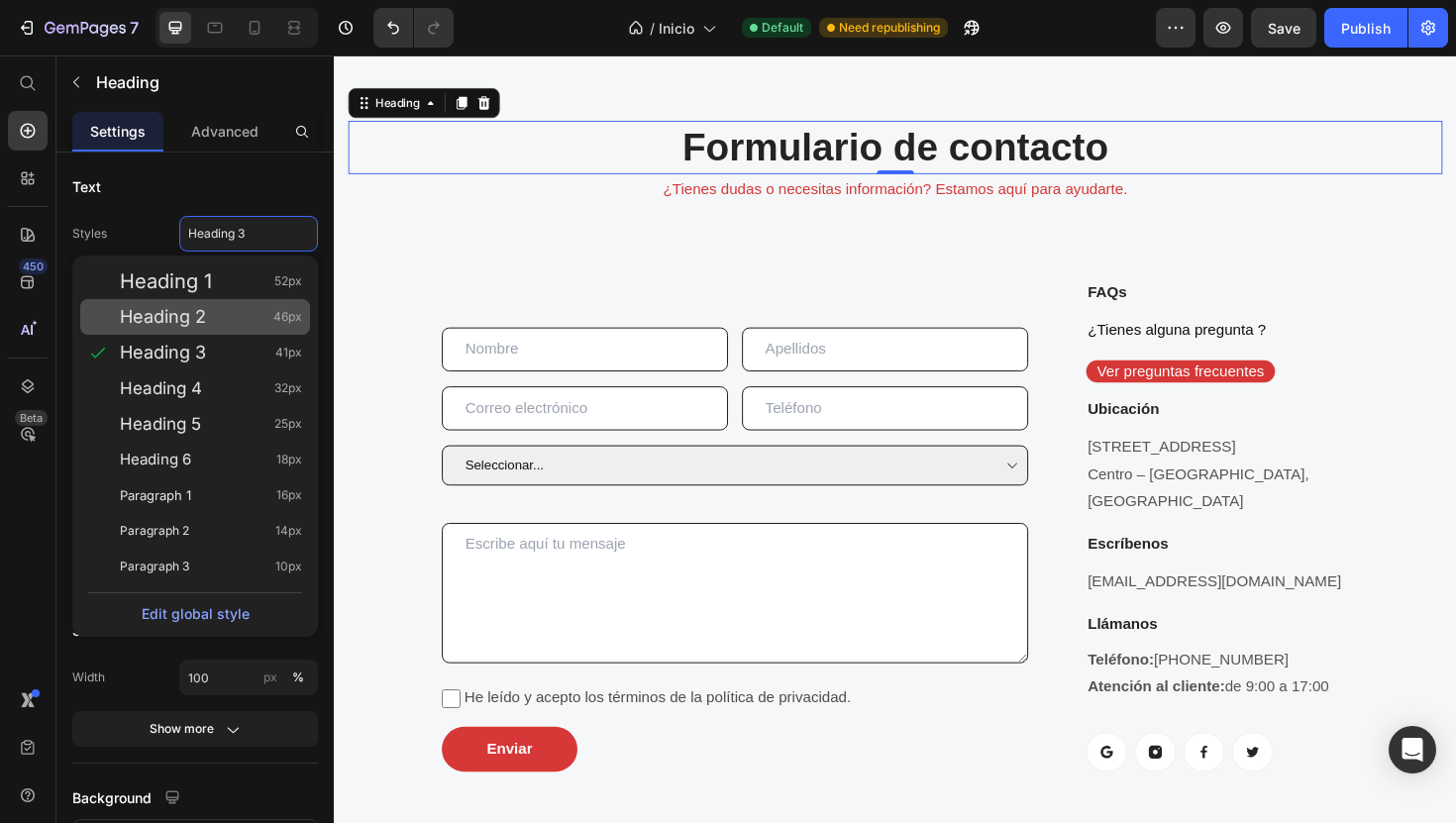 click on "Heading 2" at bounding box center (162, 317) 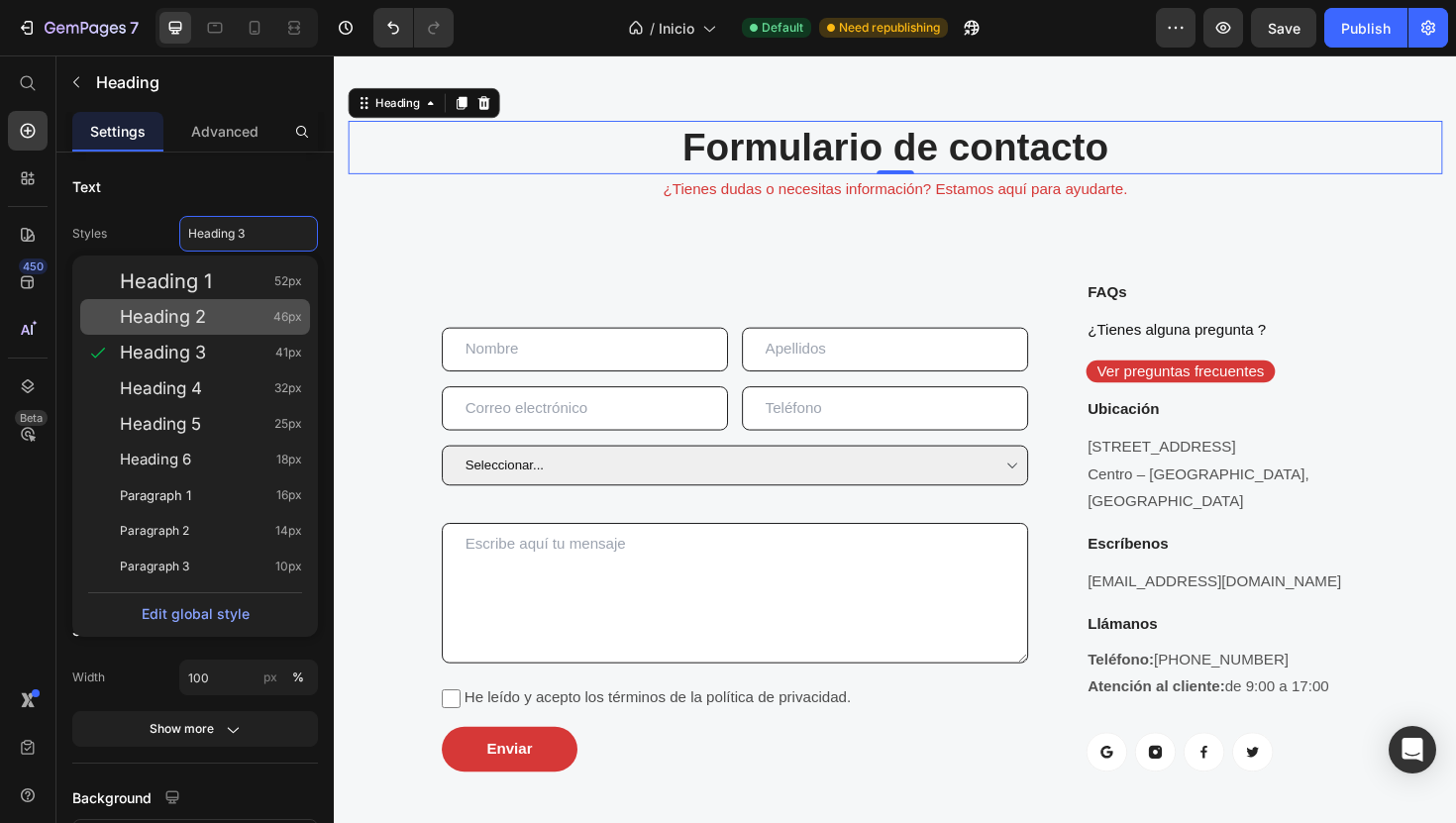 type on "46" 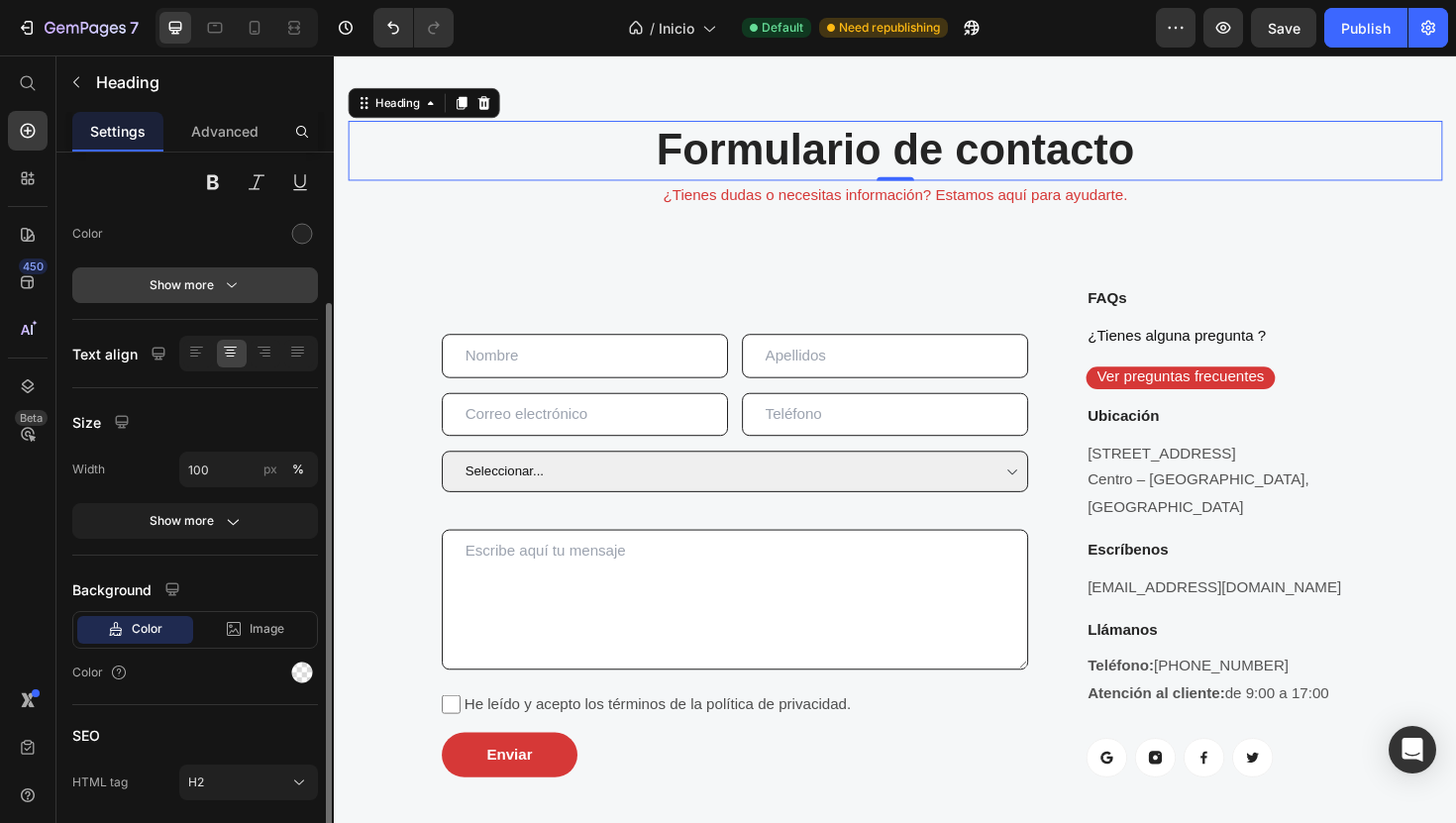 scroll, scrollTop: 275, scrollLeft: 0, axis: vertical 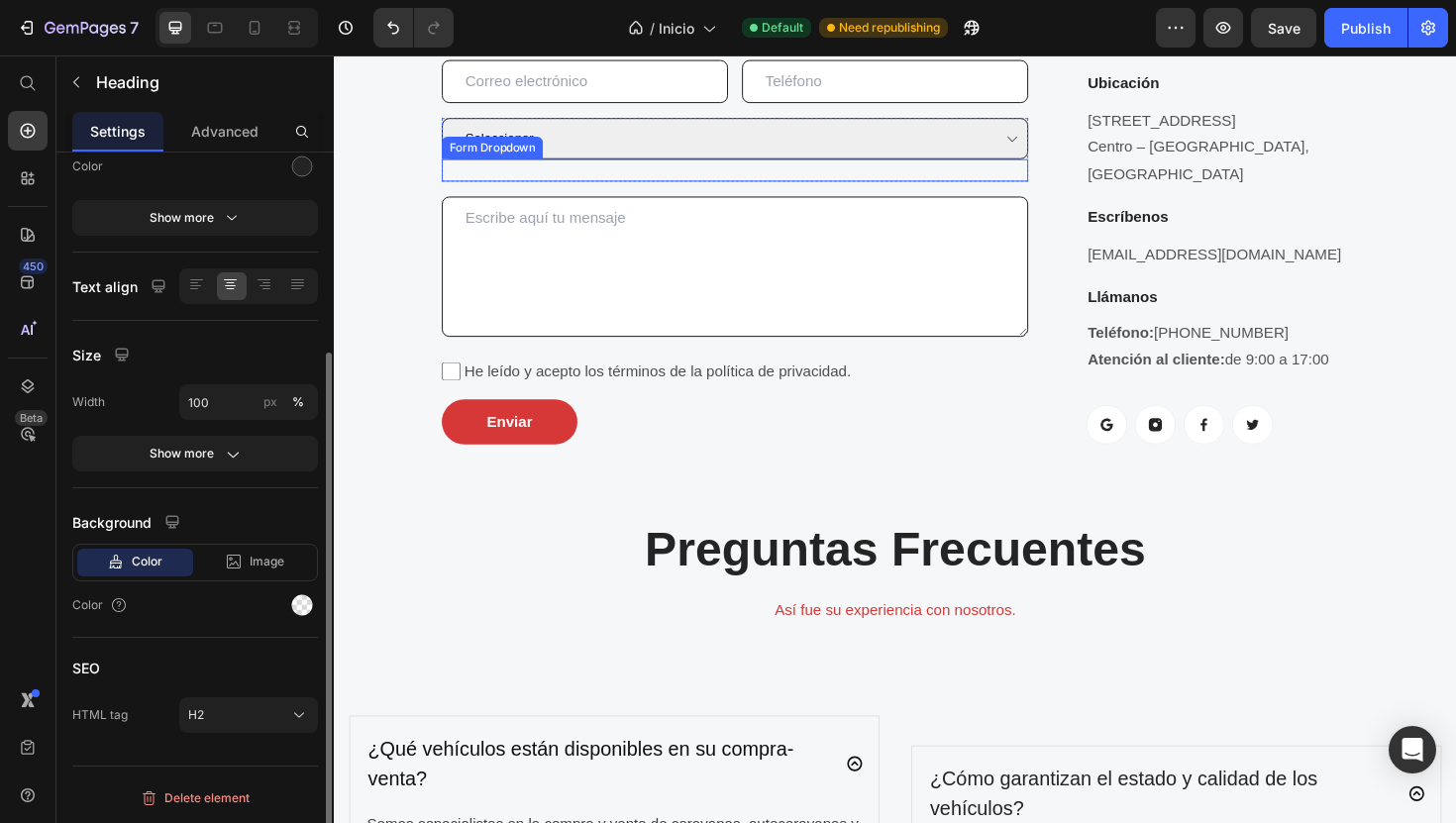 click on "Textarea" at bounding box center [758, 282] 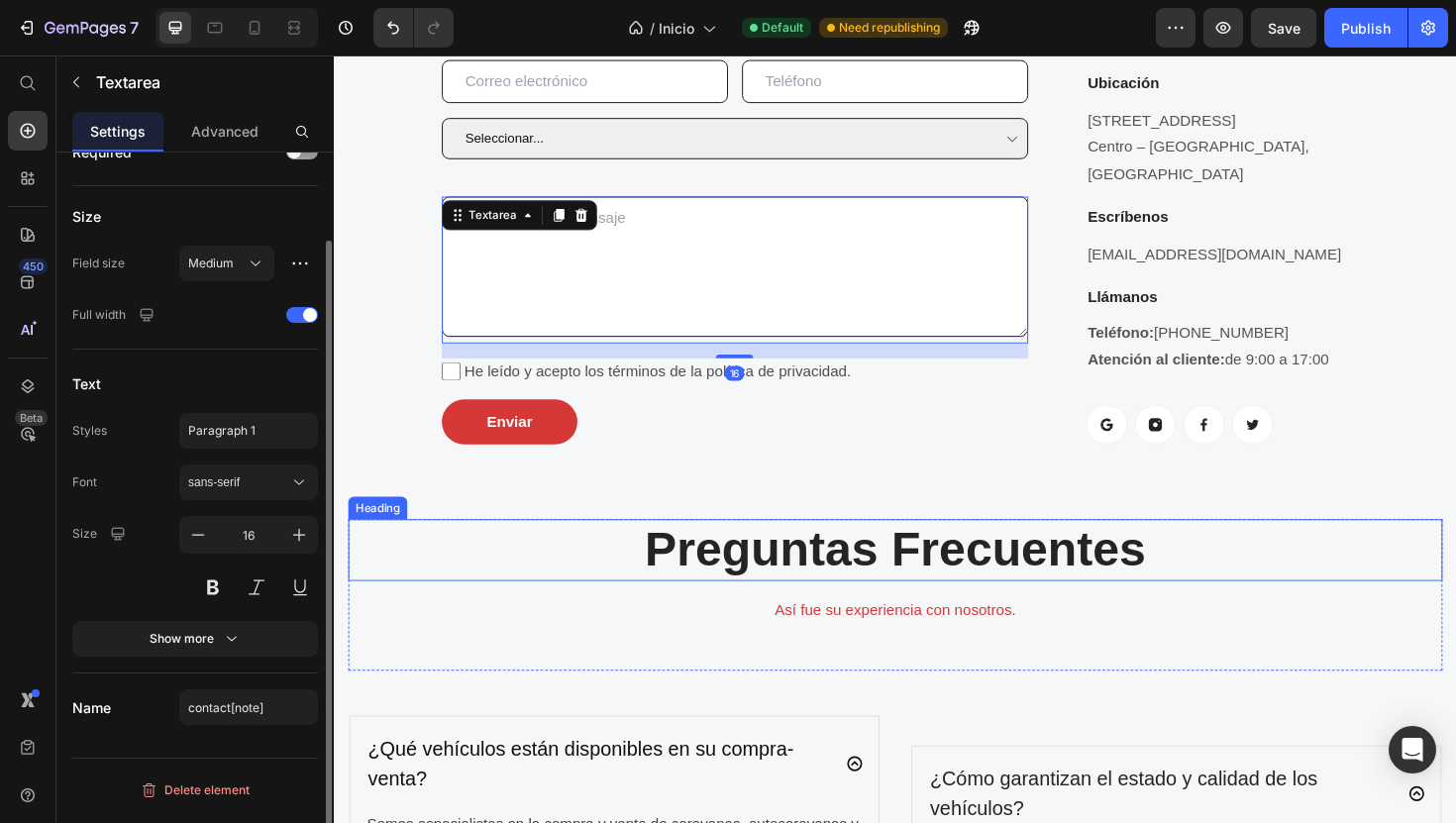 scroll, scrollTop: 5335, scrollLeft: 0, axis: vertical 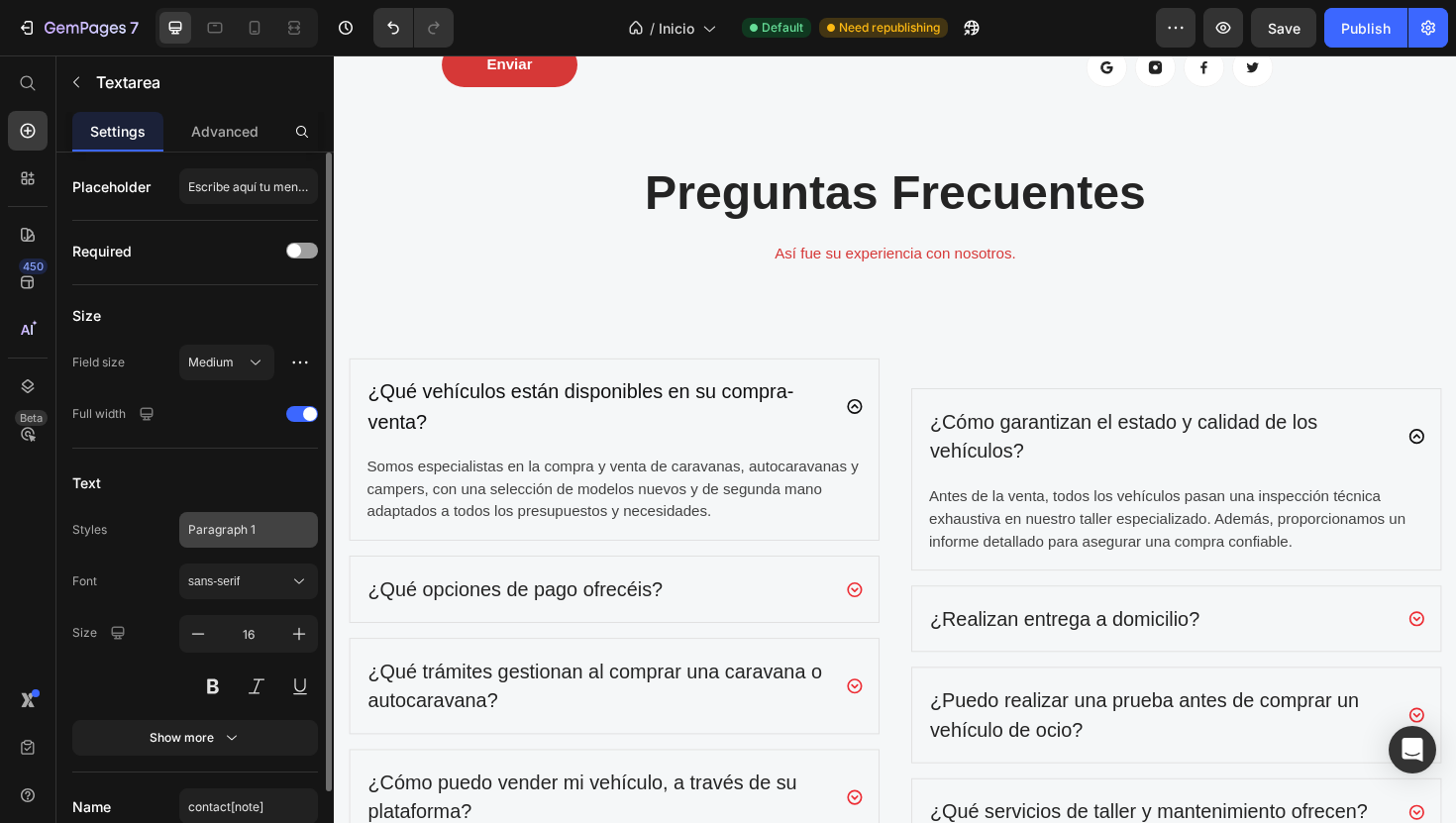 click on "Paragraph 1" 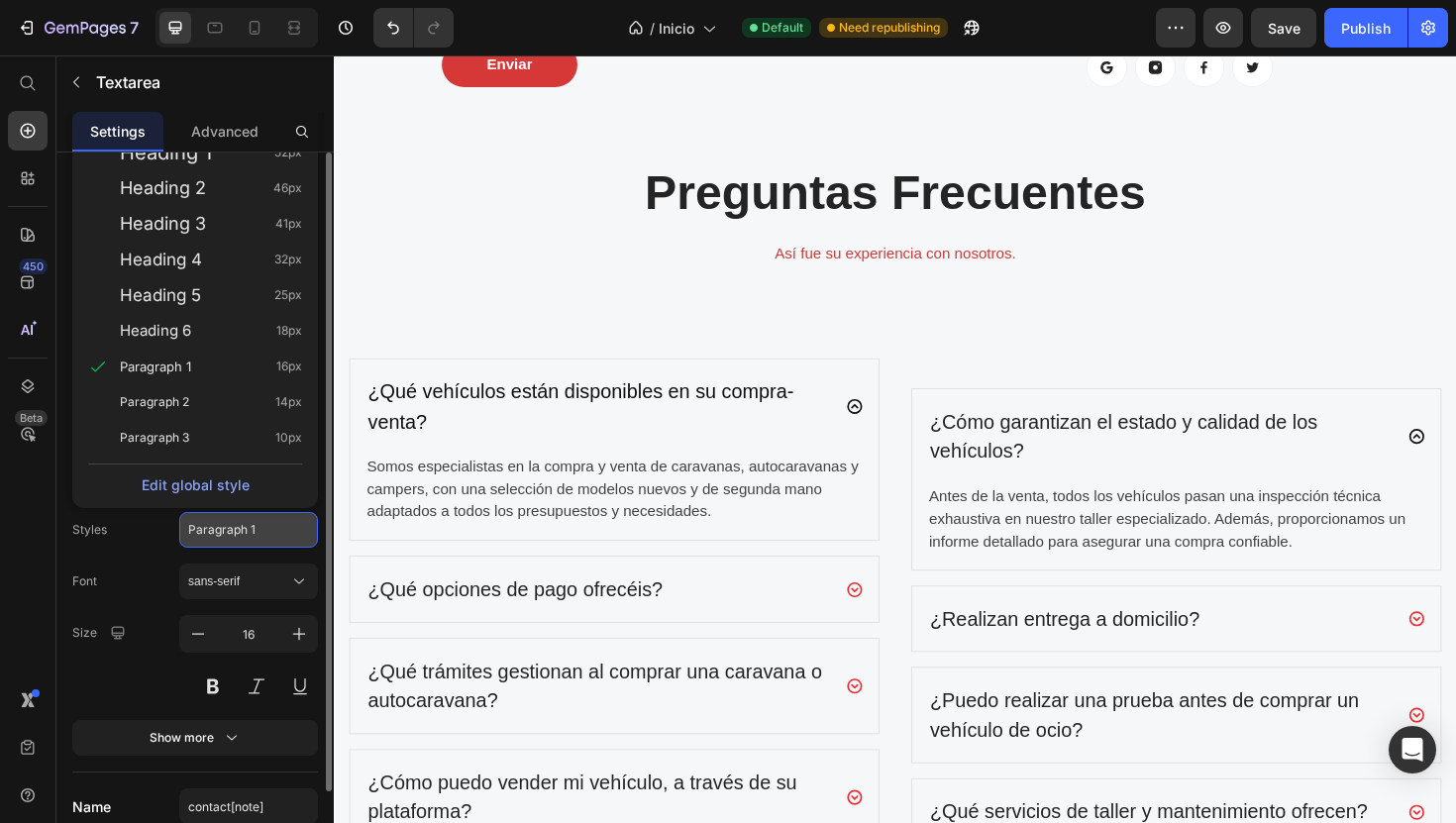 click on "Paragraph 1" 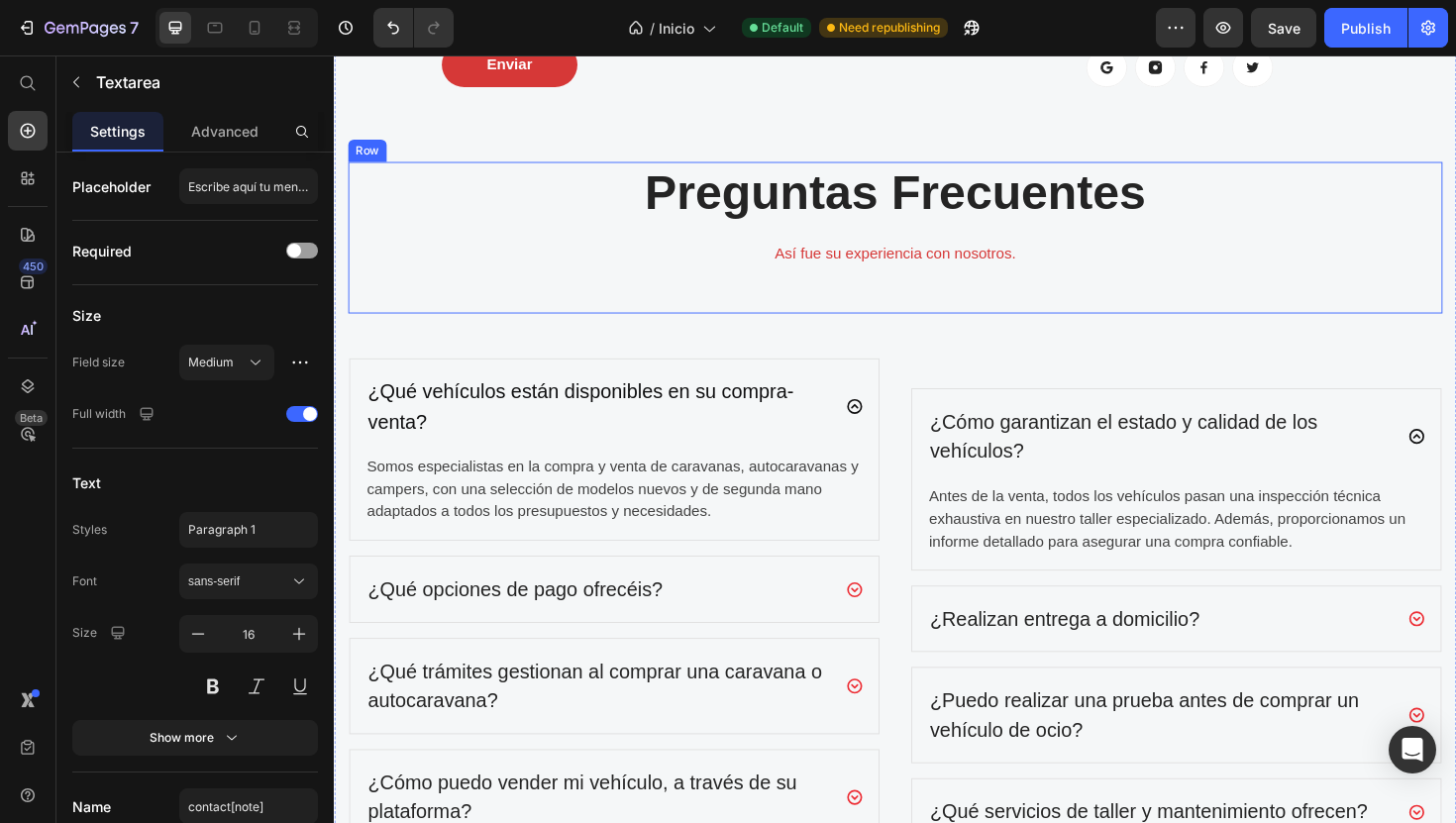click on "Preguntas Frecuentes" at bounding box center (928, 200) 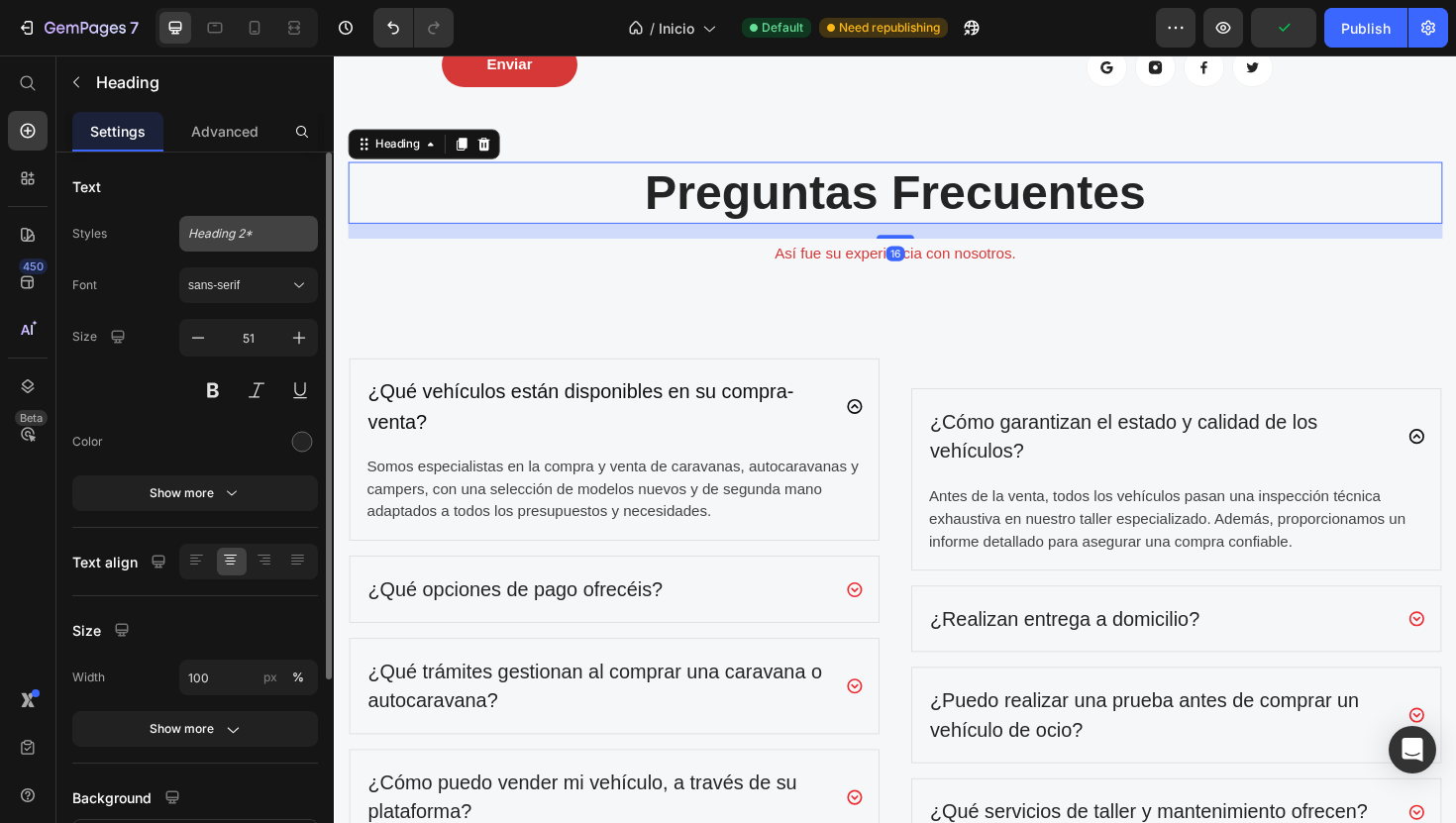 click on "Heading 2*" at bounding box center (249, 234) 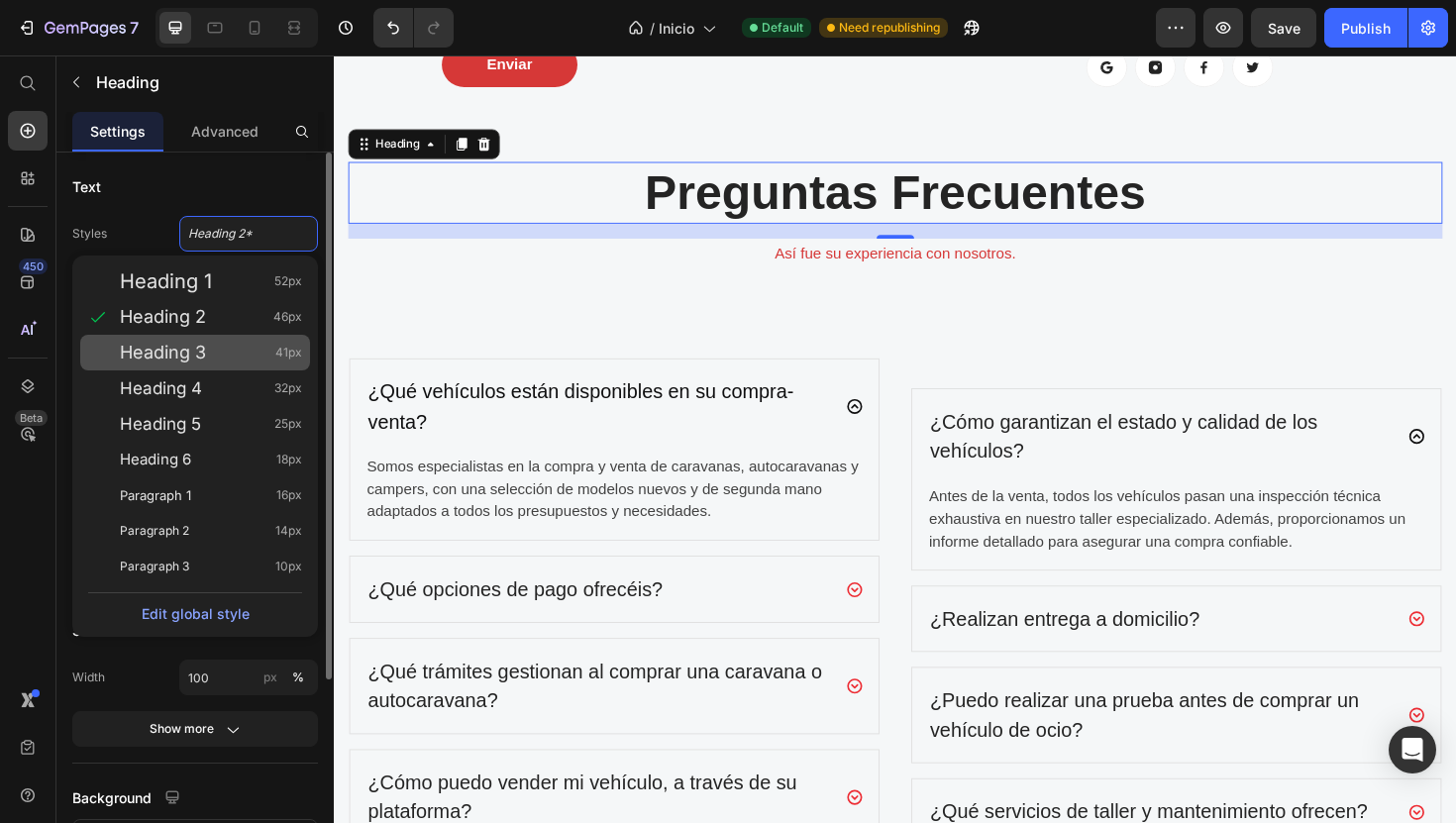 click on "Heading 3 41px" 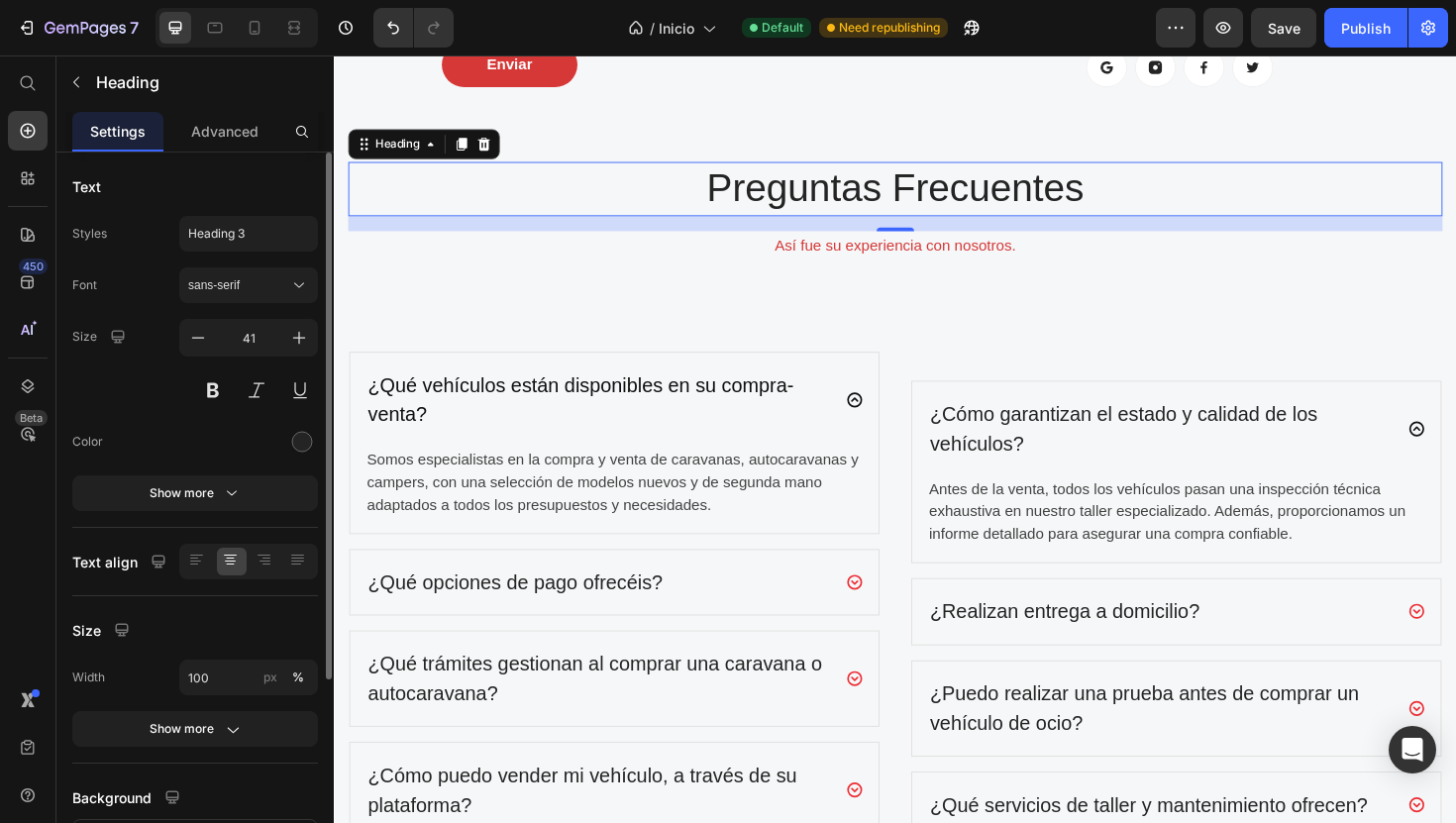 click on "Styles Heading 3 Font sans-serif Size 41 Color Show more" 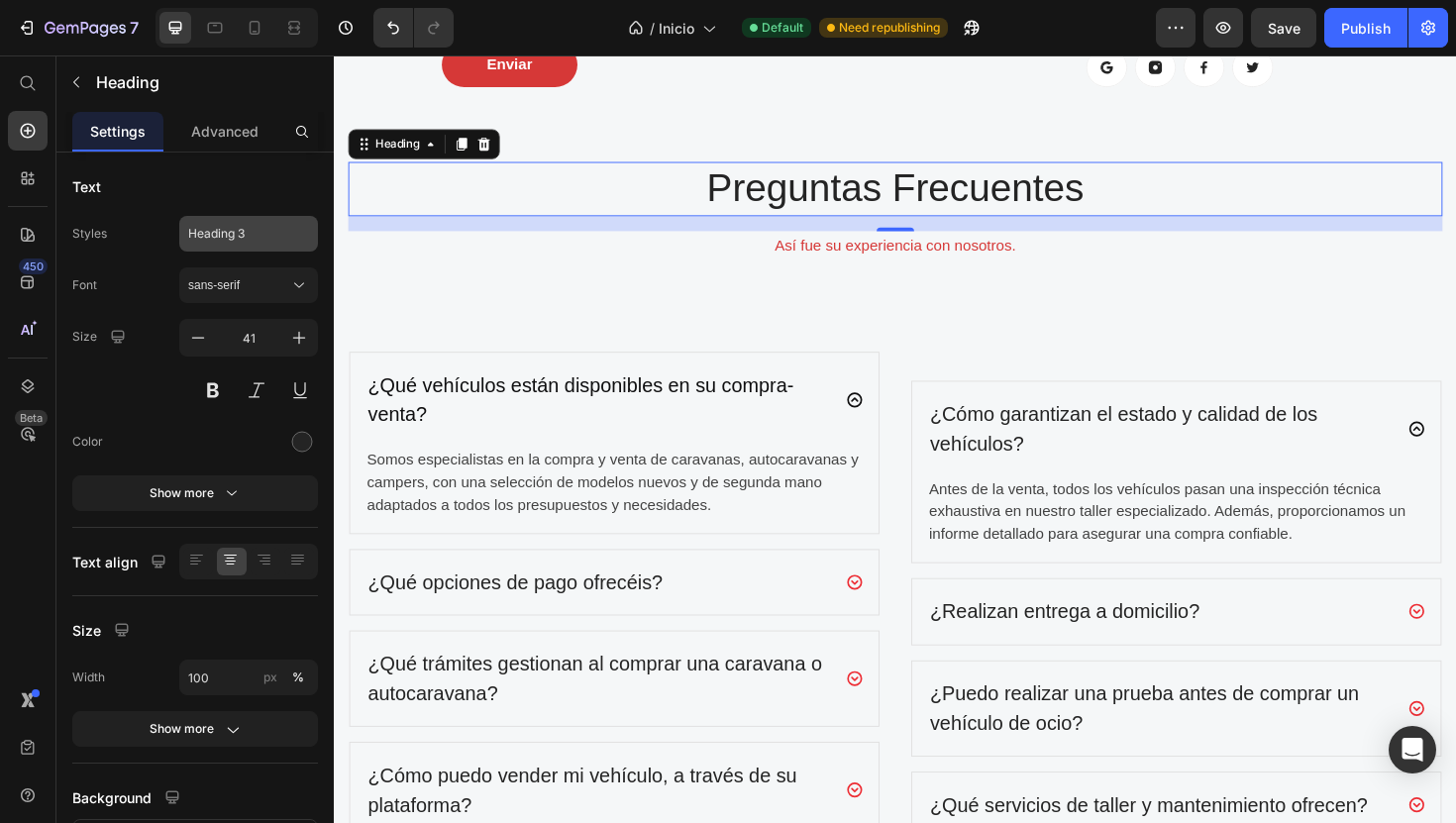 click on "Heading 3" at bounding box center [249, 234] 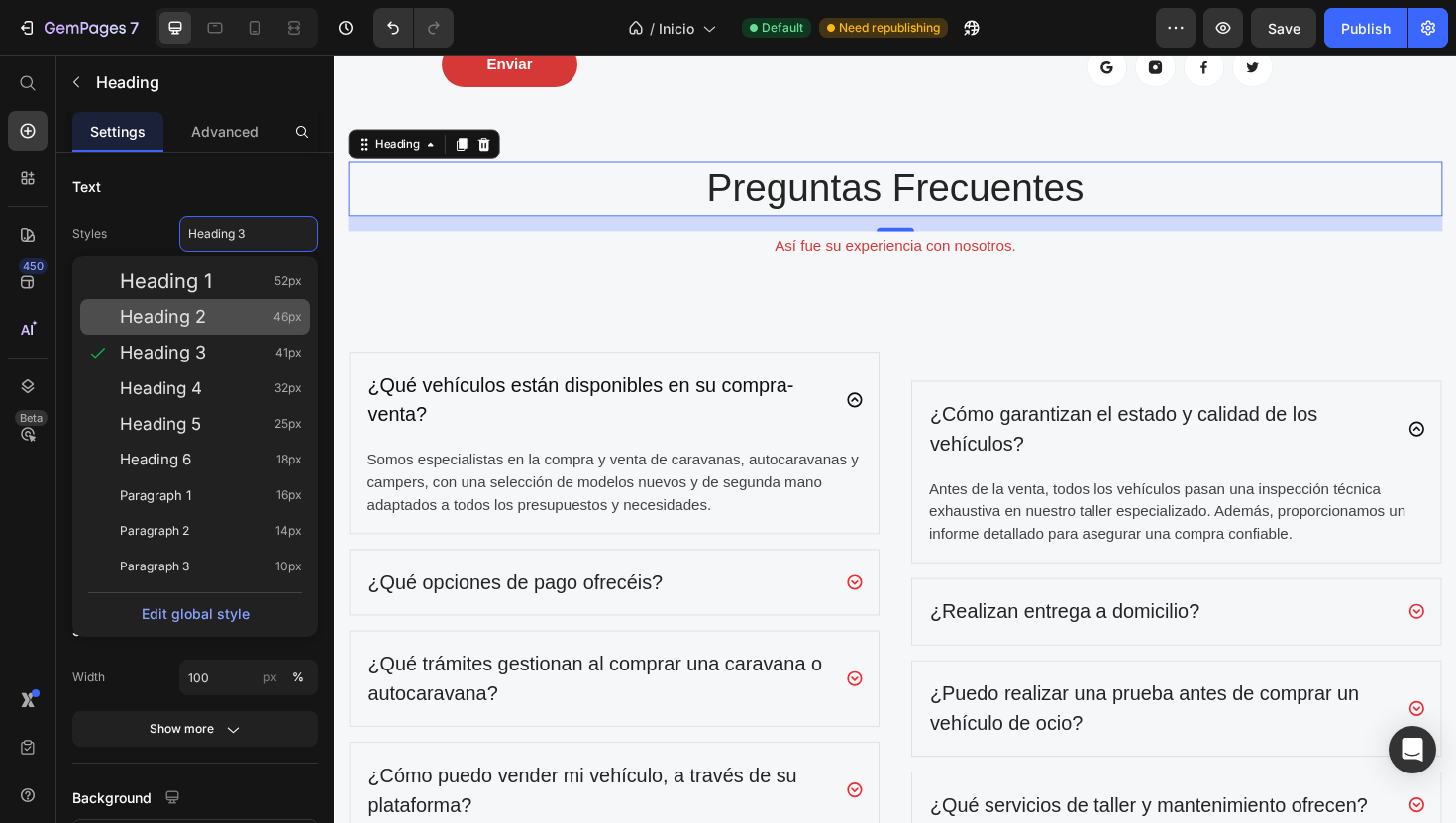 click on "Heading 2 46px" 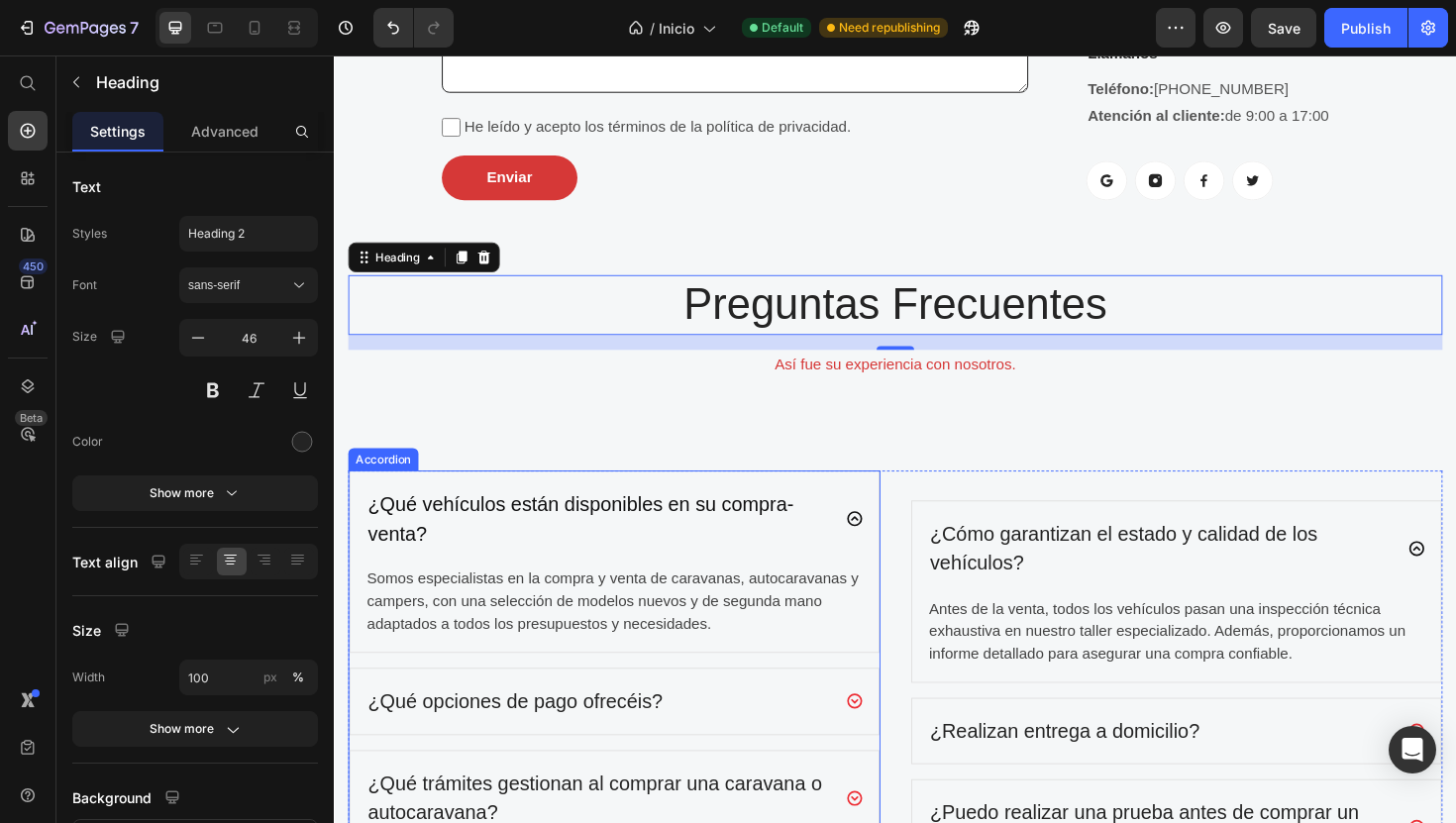 scroll, scrollTop: 4932, scrollLeft: 0, axis: vertical 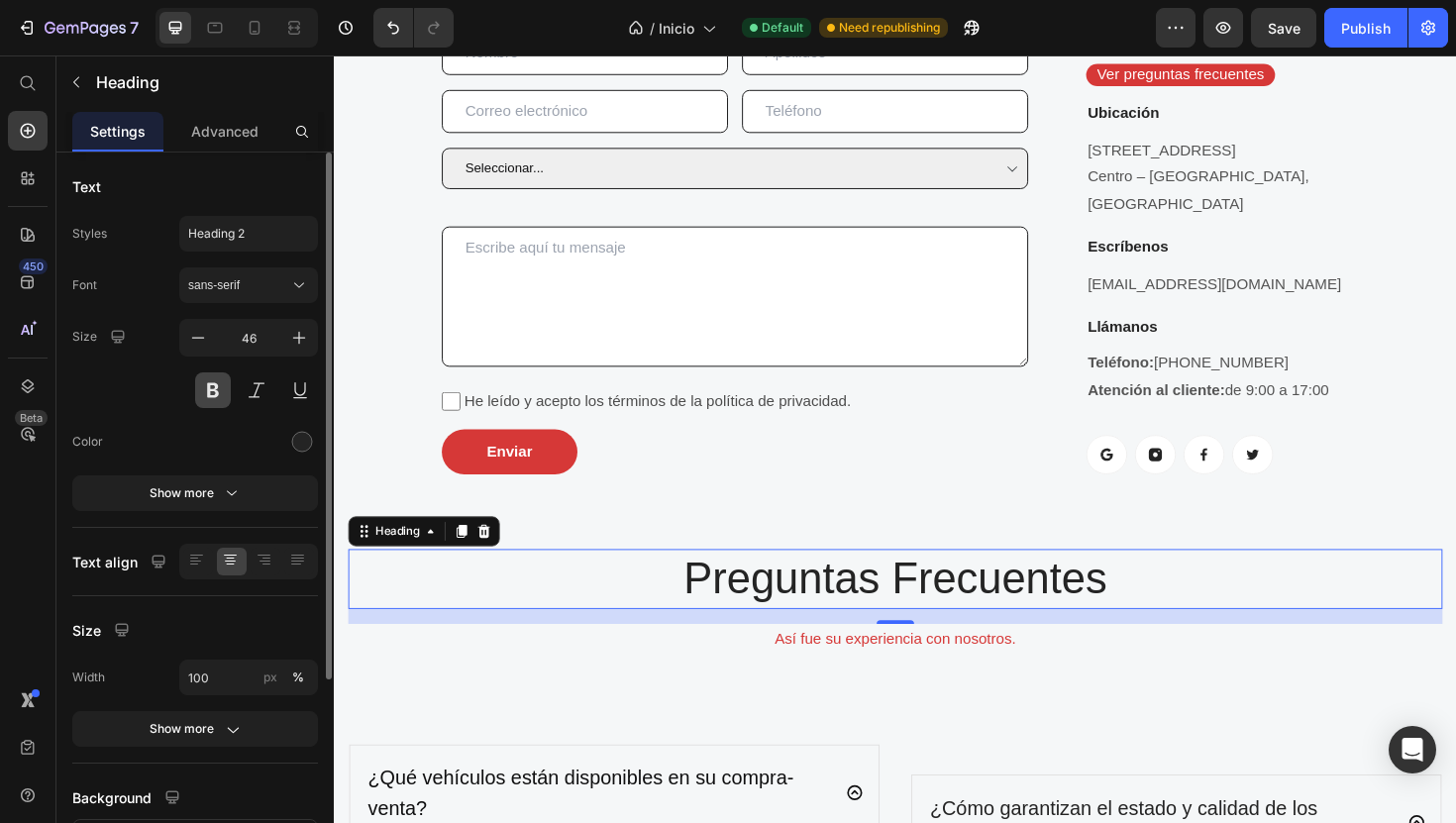 click at bounding box center (213, 390) 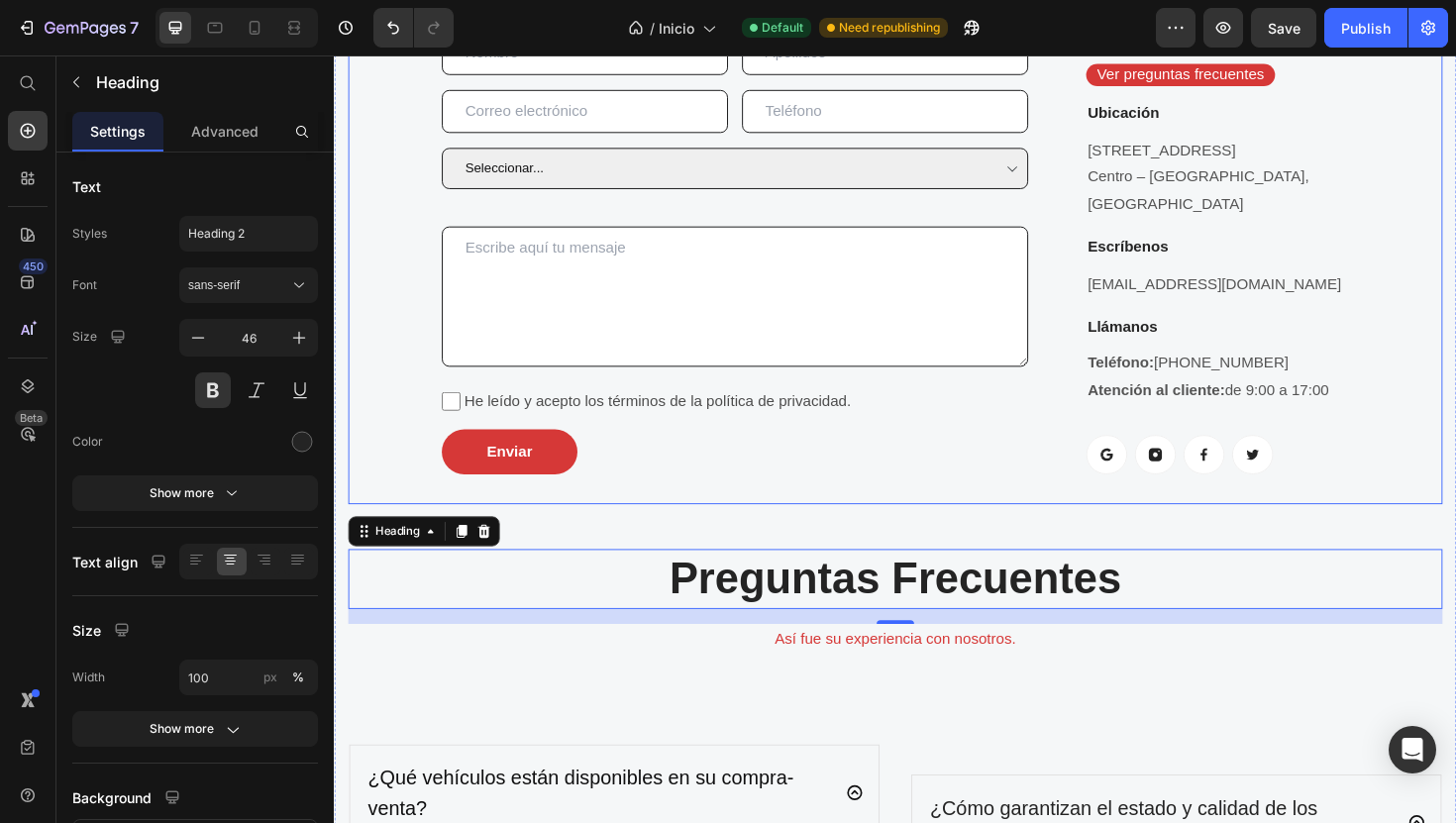 scroll, scrollTop: 5177, scrollLeft: 0, axis: vertical 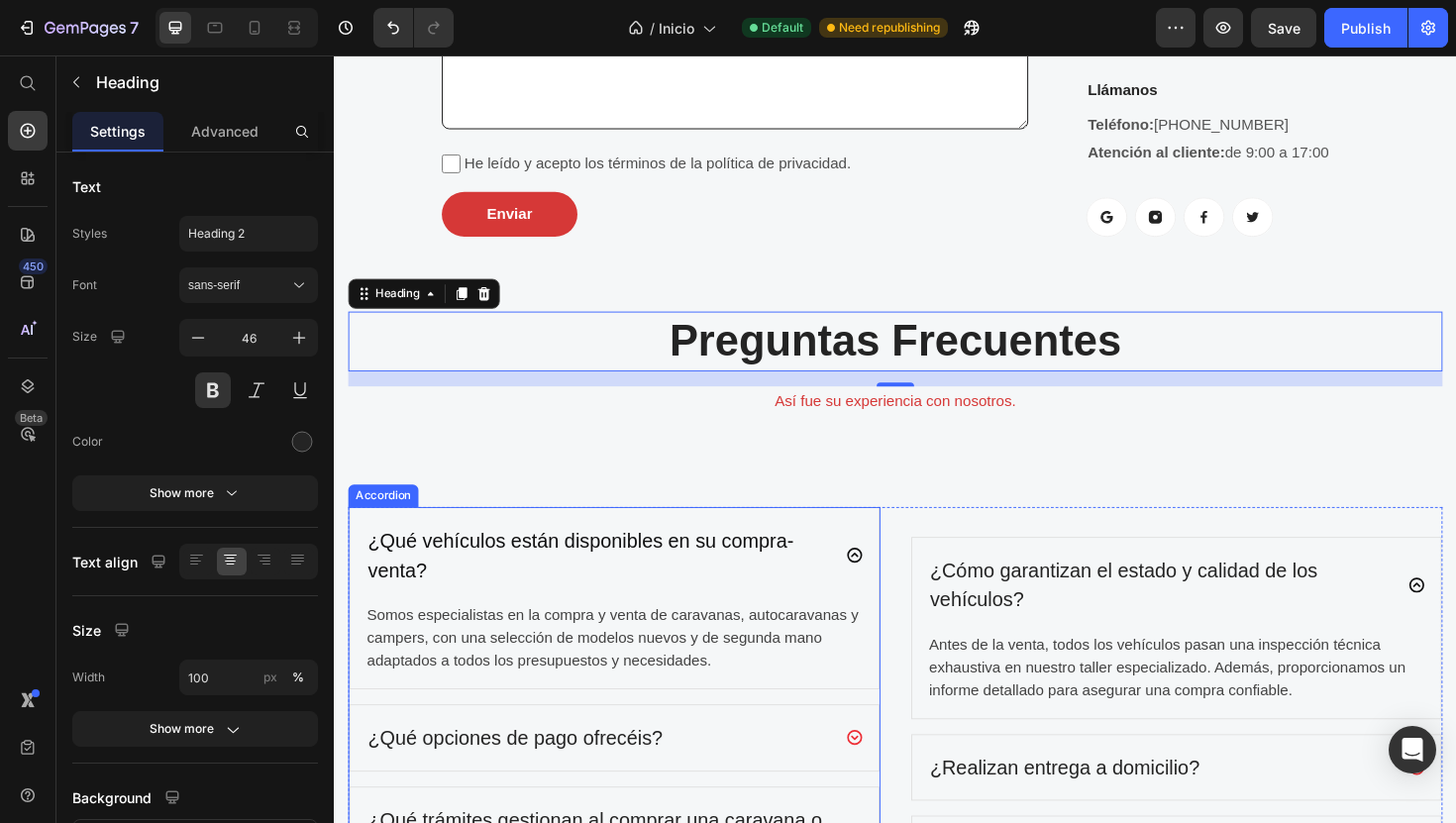 click on "Most Popular Blog Posts" at bounding box center [928, 1346] 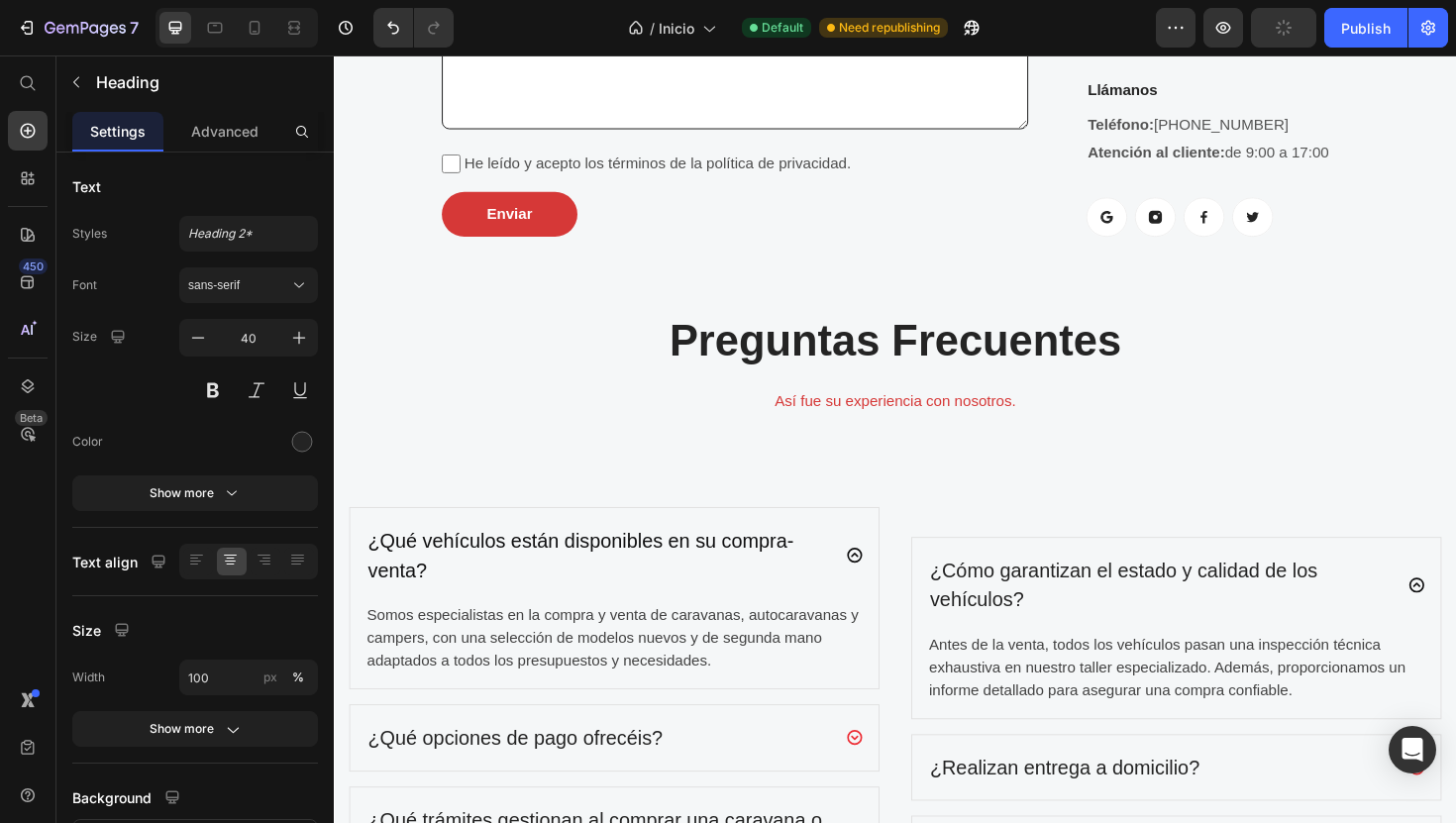 scroll, scrollTop: 6233, scrollLeft: 0, axis: vertical 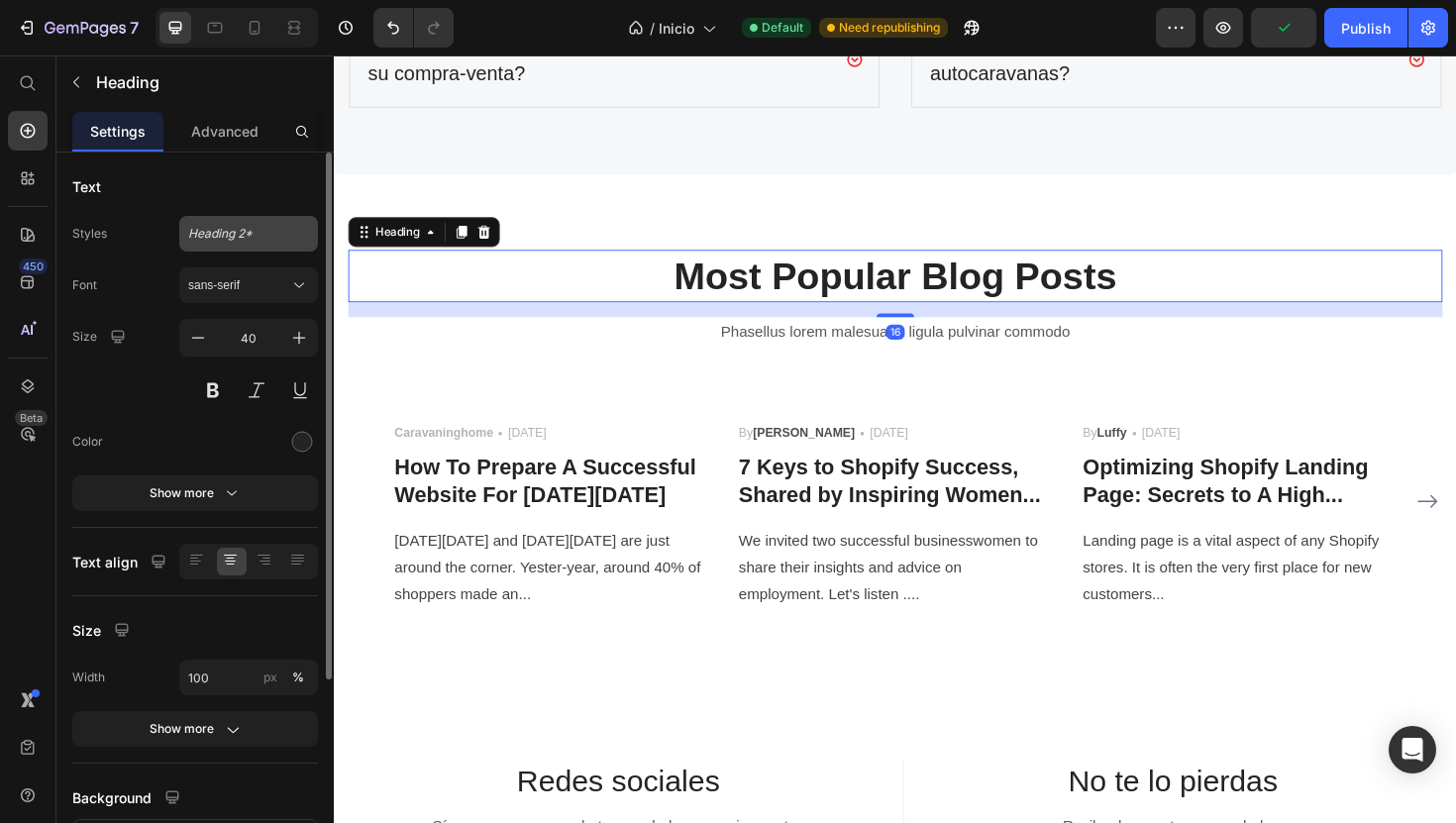 click on "Heading 2*" at bounding box center (249, 234) 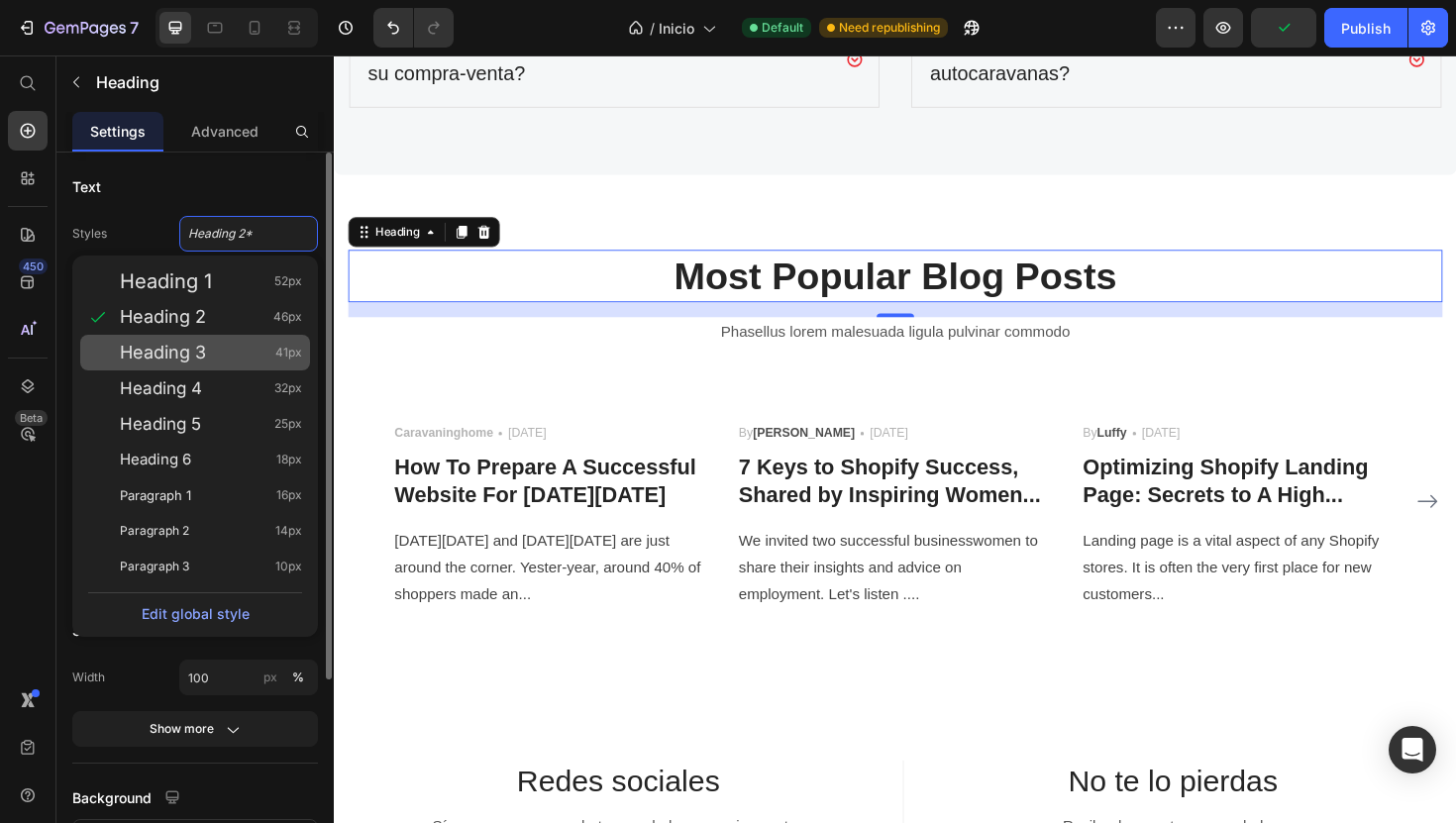 click on "Heading 3" at bounding box center (162, 353) 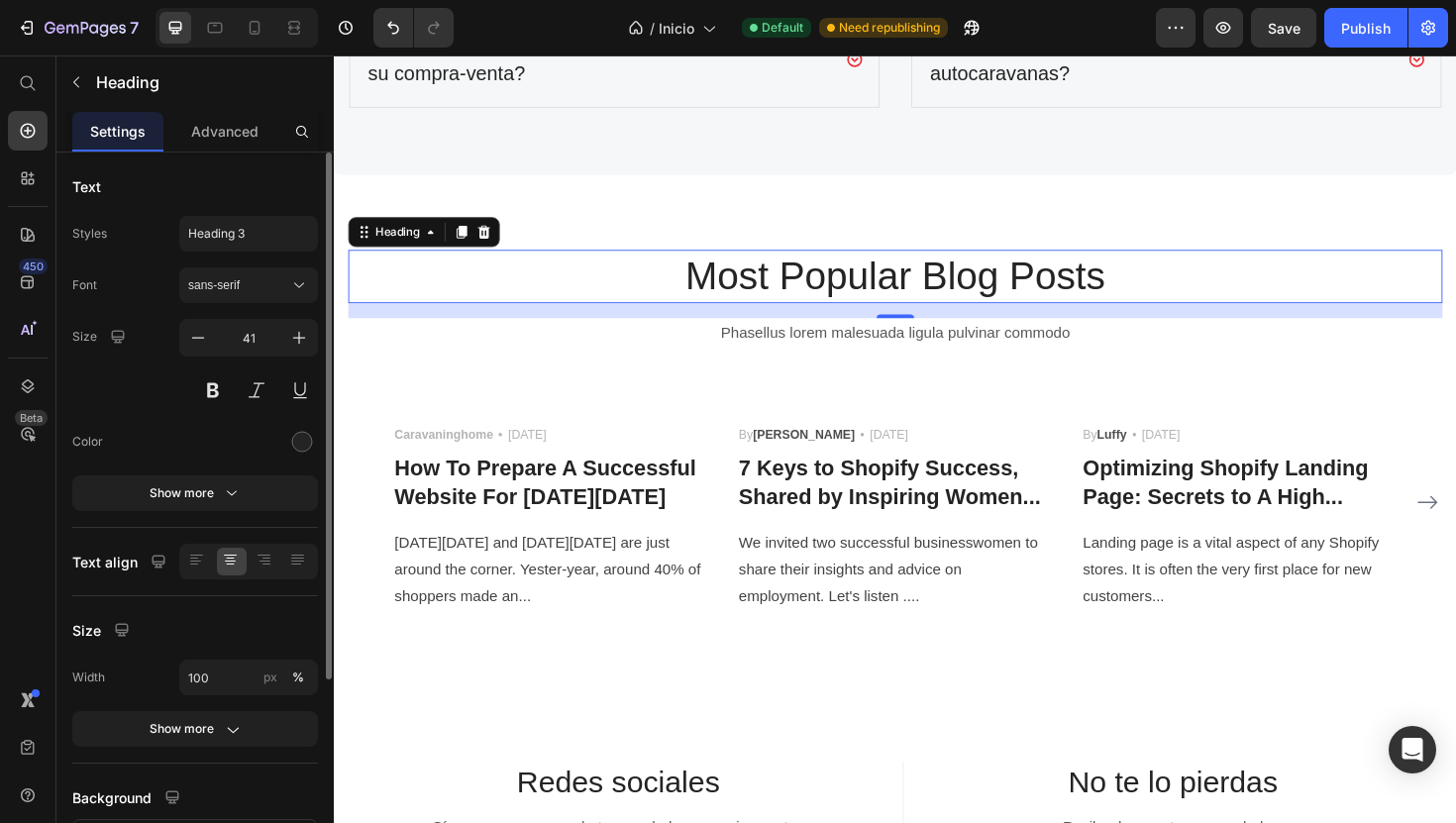 click on "Styles Heading 3 Font sans-serif Size 41 Color Show more" 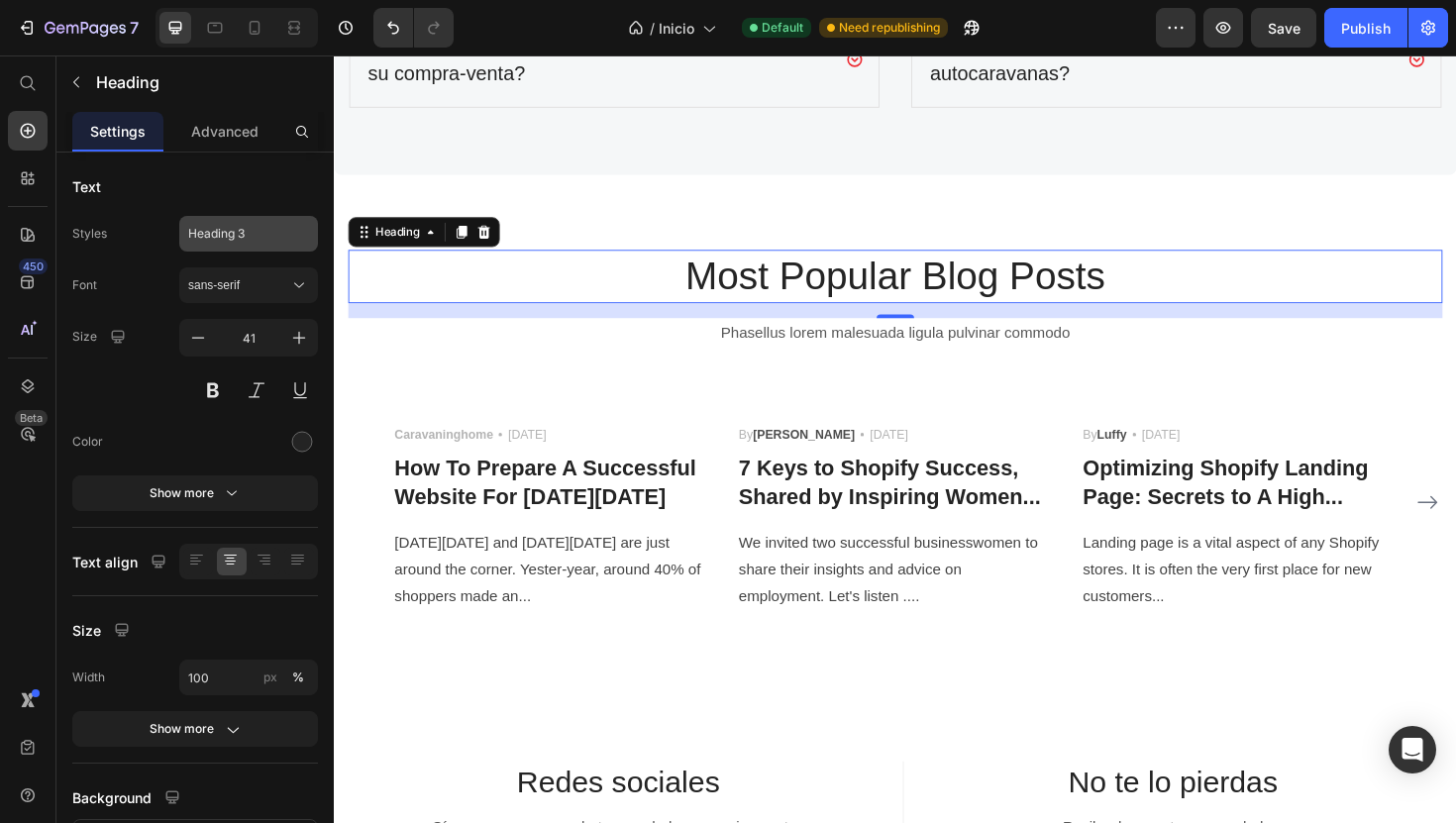 click on "Heading 3" at bounding box center [249, 234] 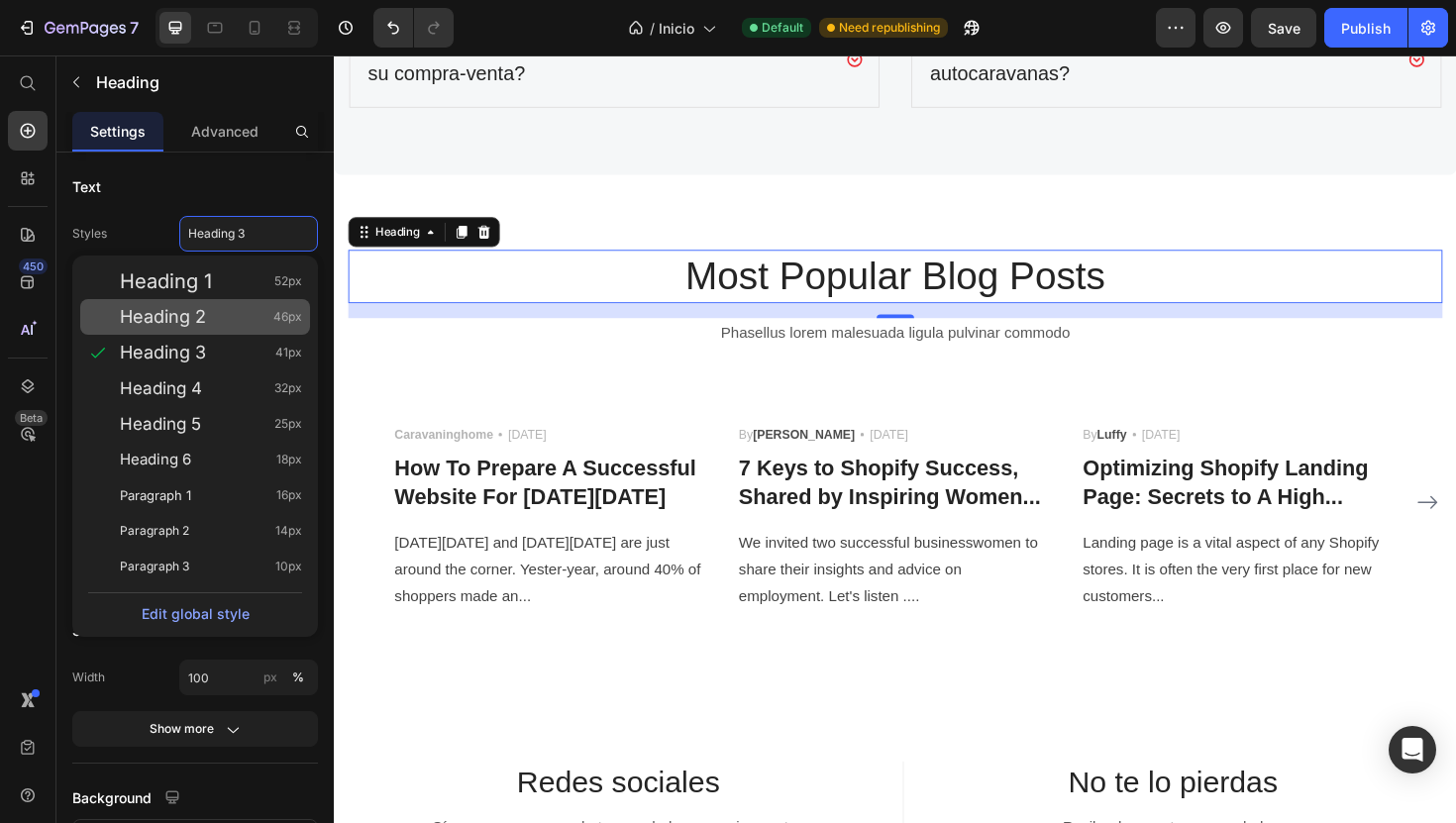 click on "Heading 2" at bounding box center (162, 317) 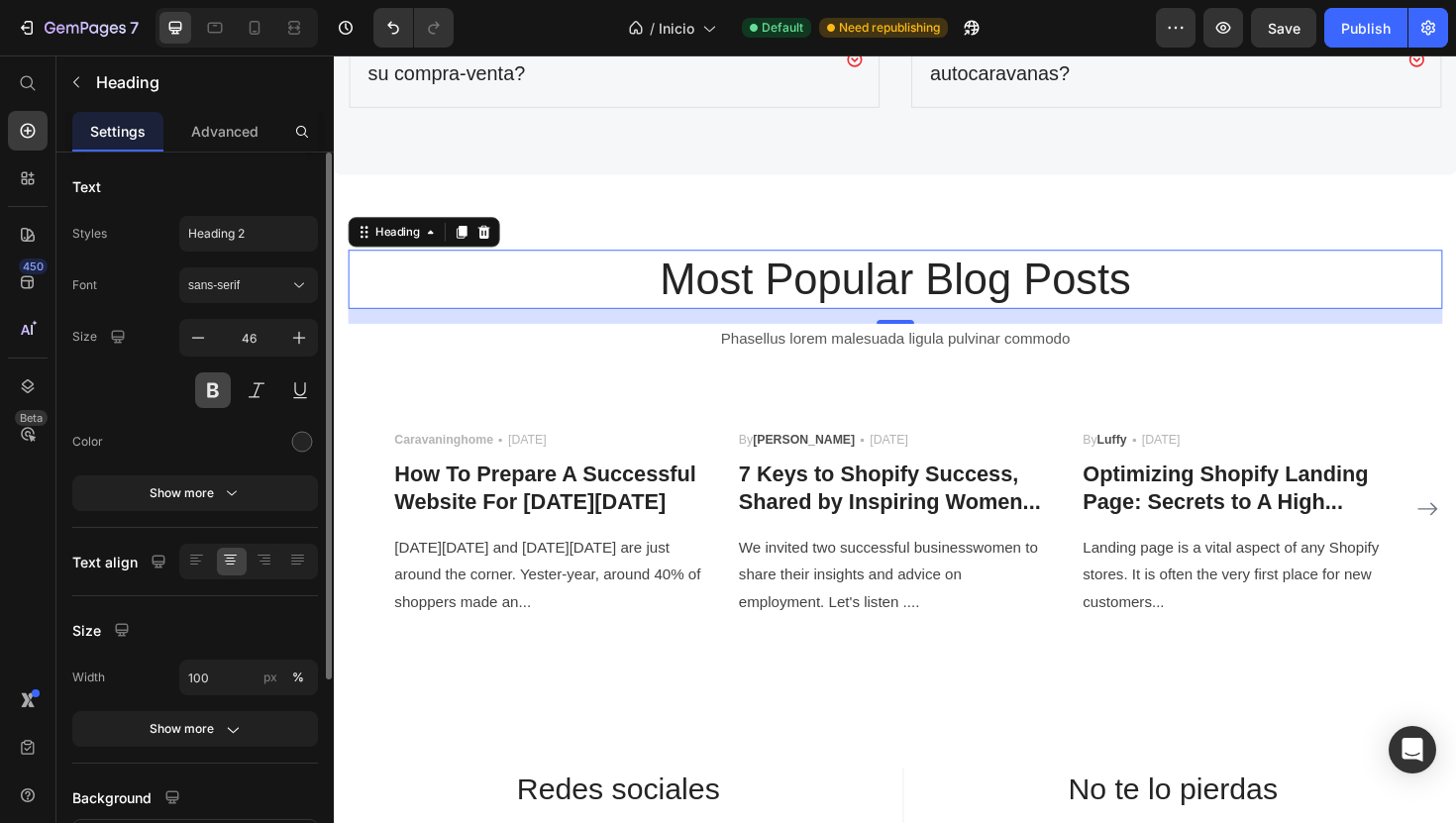 click at bounding box center (213, 390) 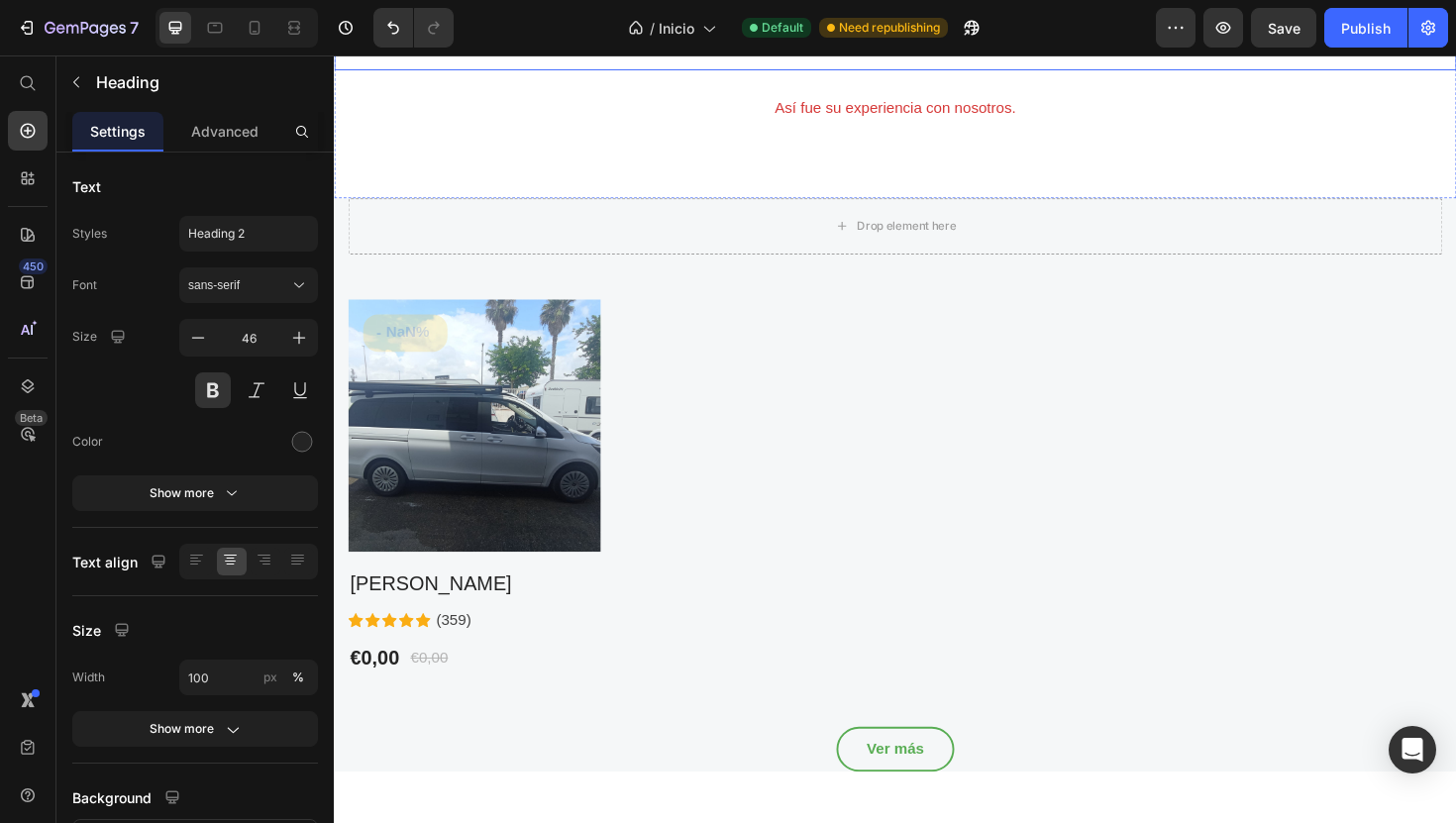 scroll, scrollTop: 1254, scrollLeft: 0, axis: vertical 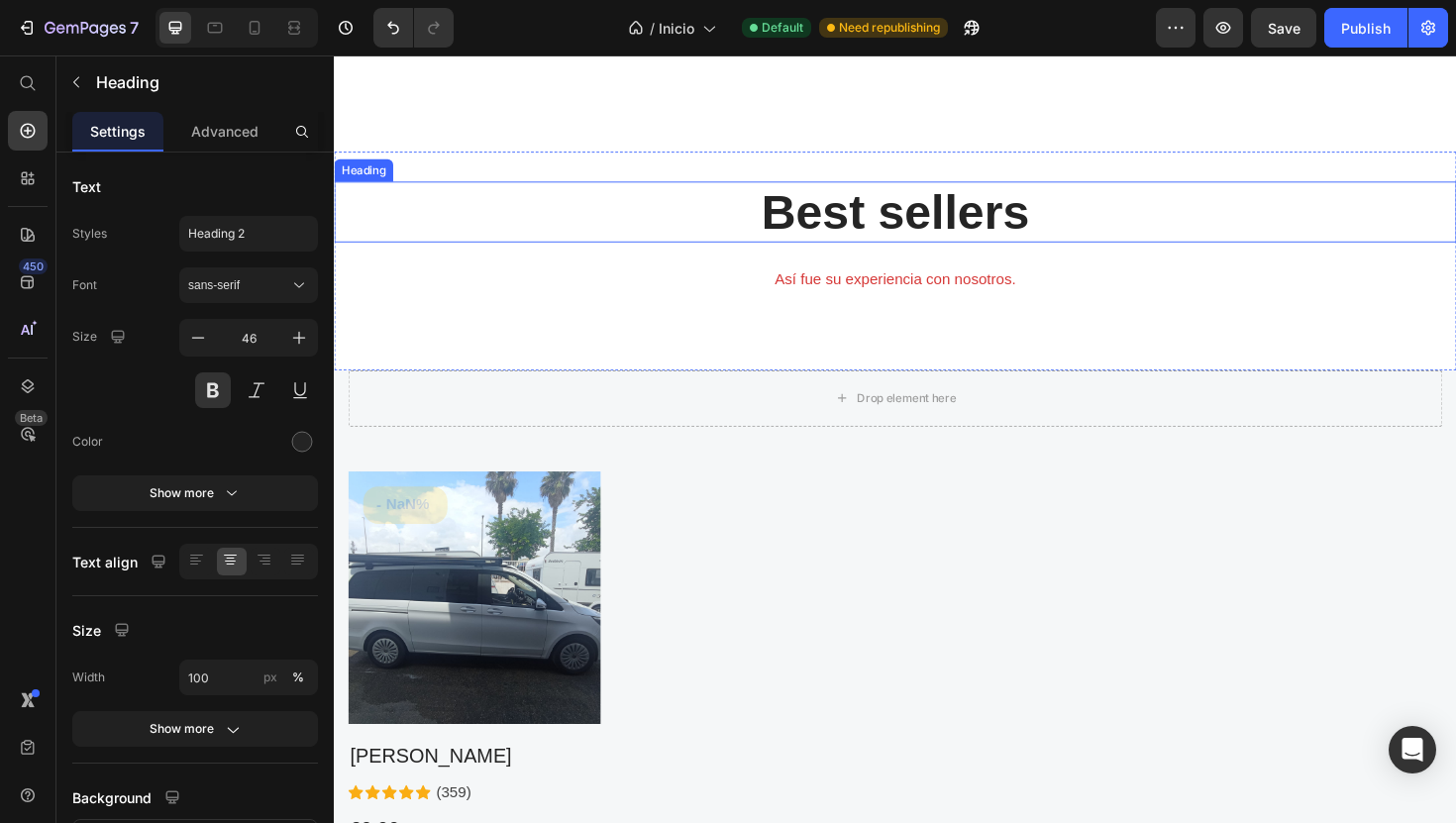 click on "Best sellers" at bounding box center [928, 221] 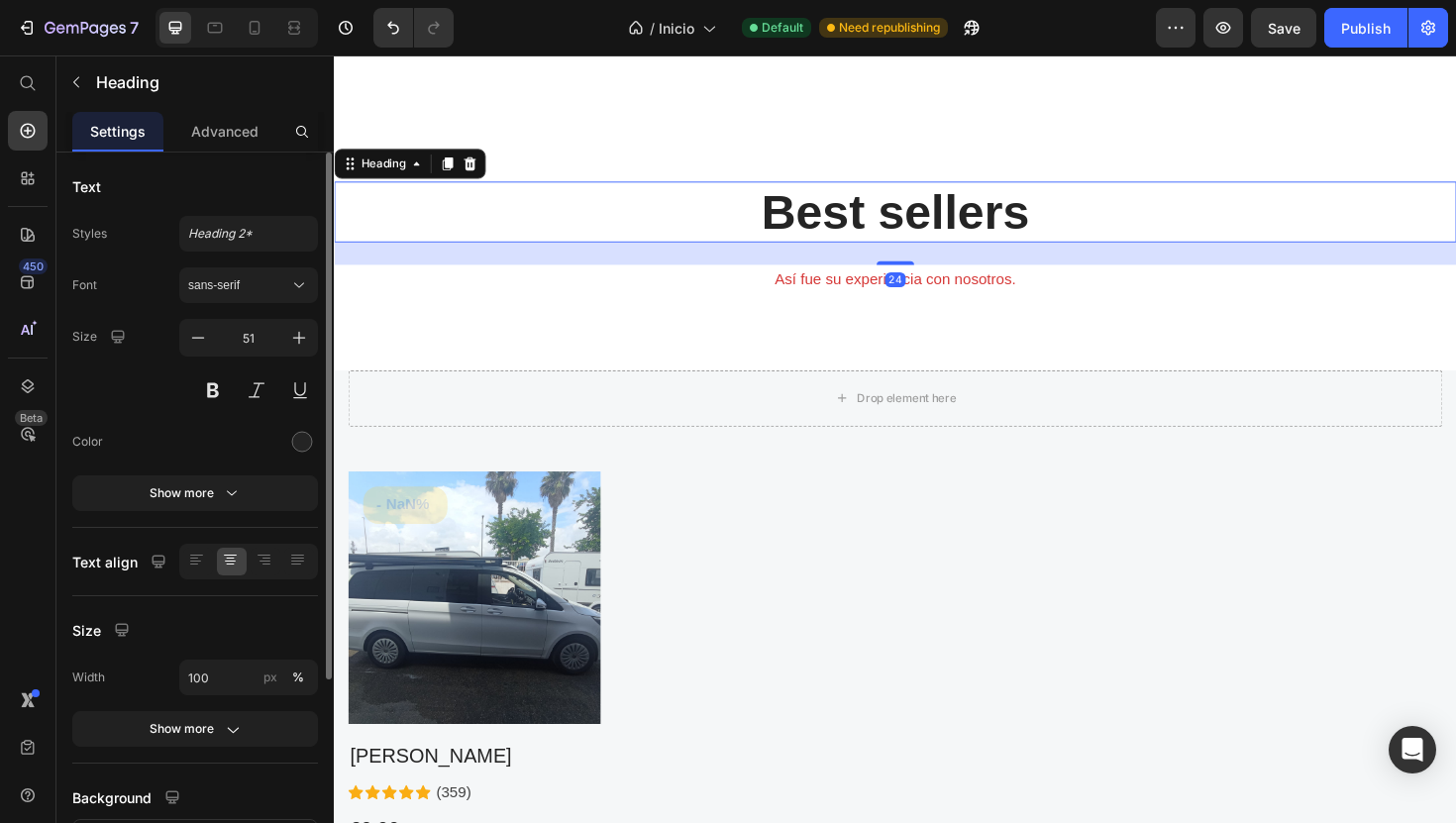 click on "Text" at bounding box center [195, 186] 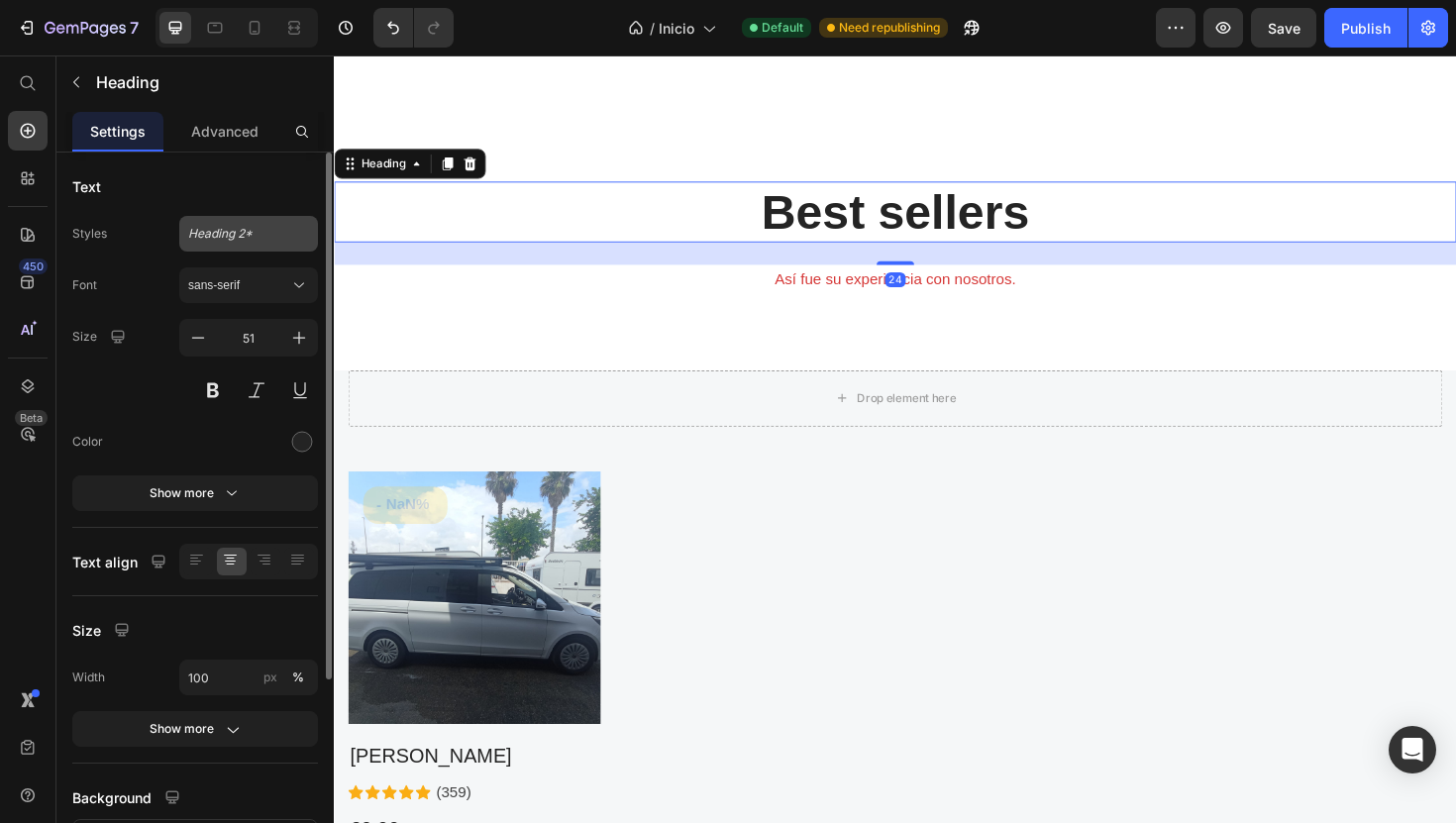 click on "Heading 2*" 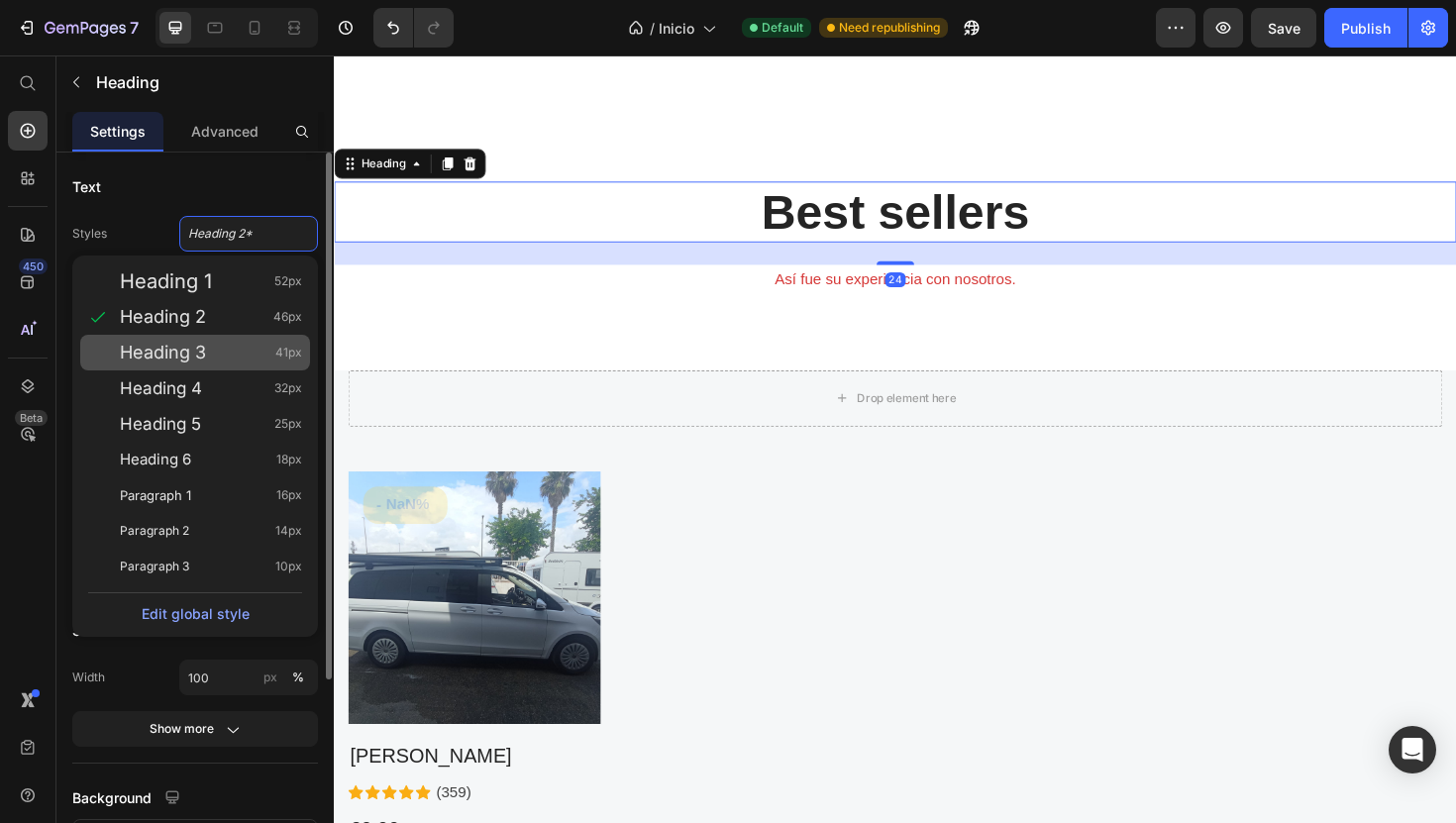 click on "Heading 3 41px" at bounding box center (211, 353) 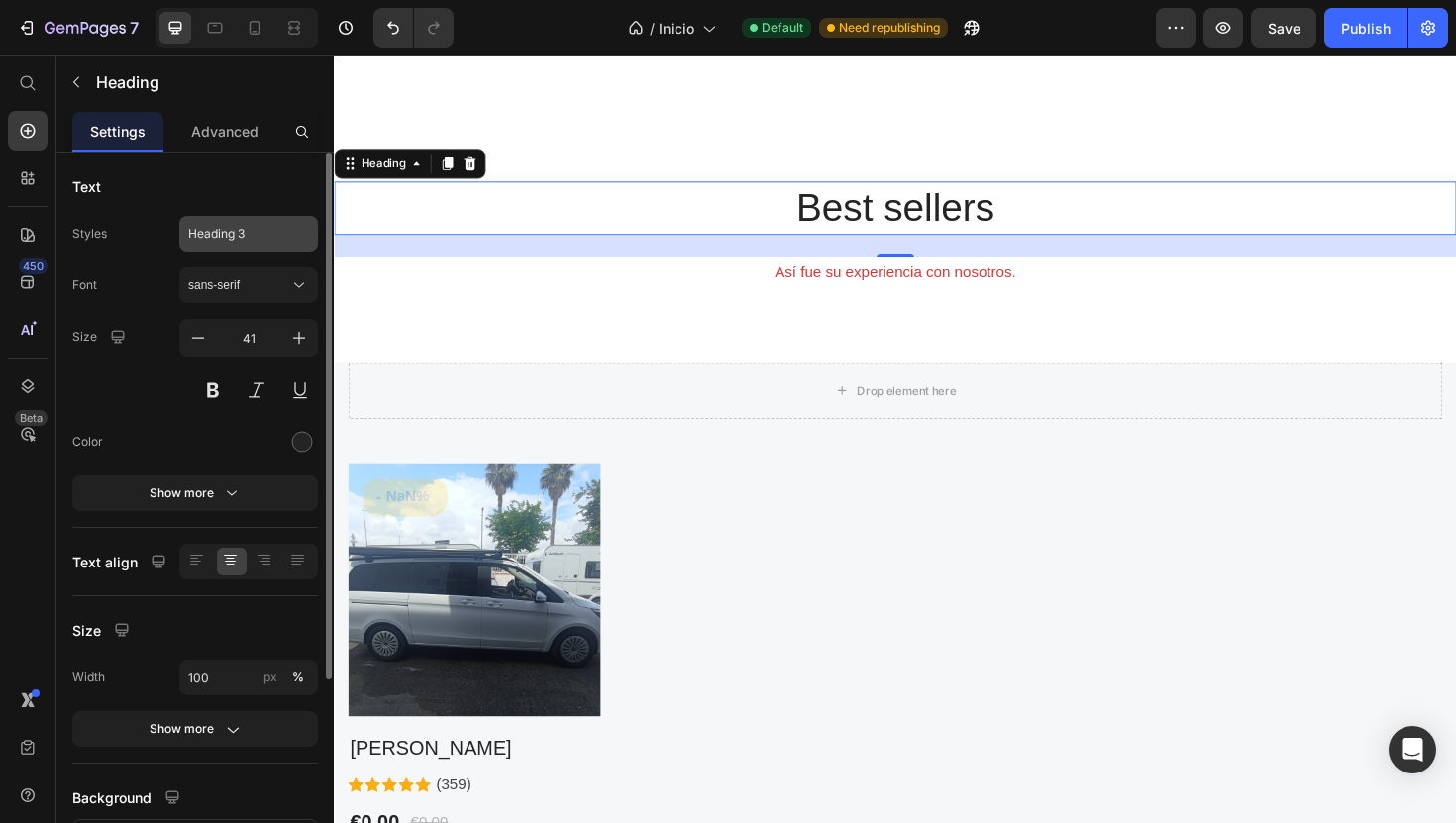 click on "Heading 3" at bounding box center (249, 234) 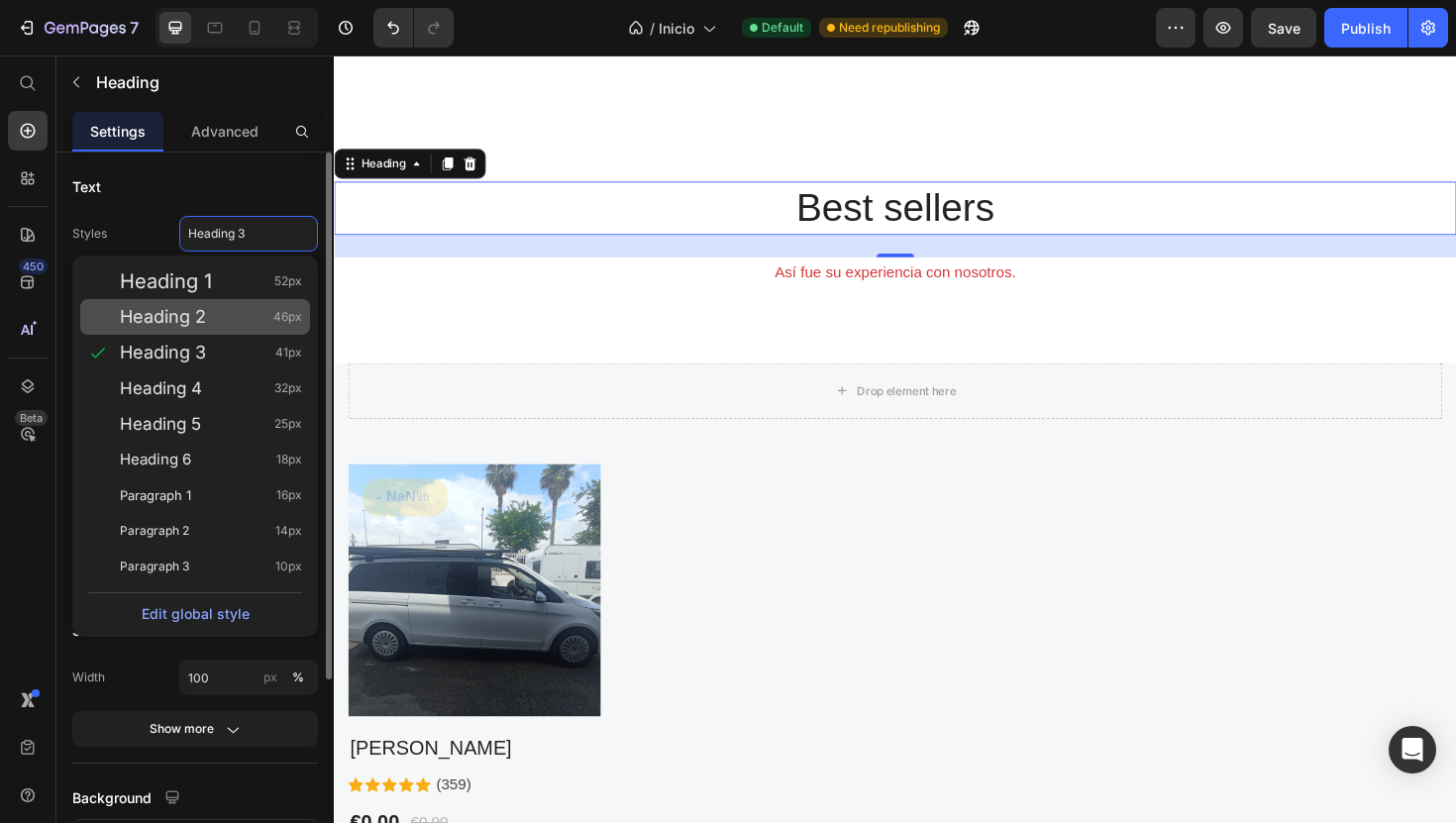 click on "Heading 2 46px" at bounding box center [211, 317] 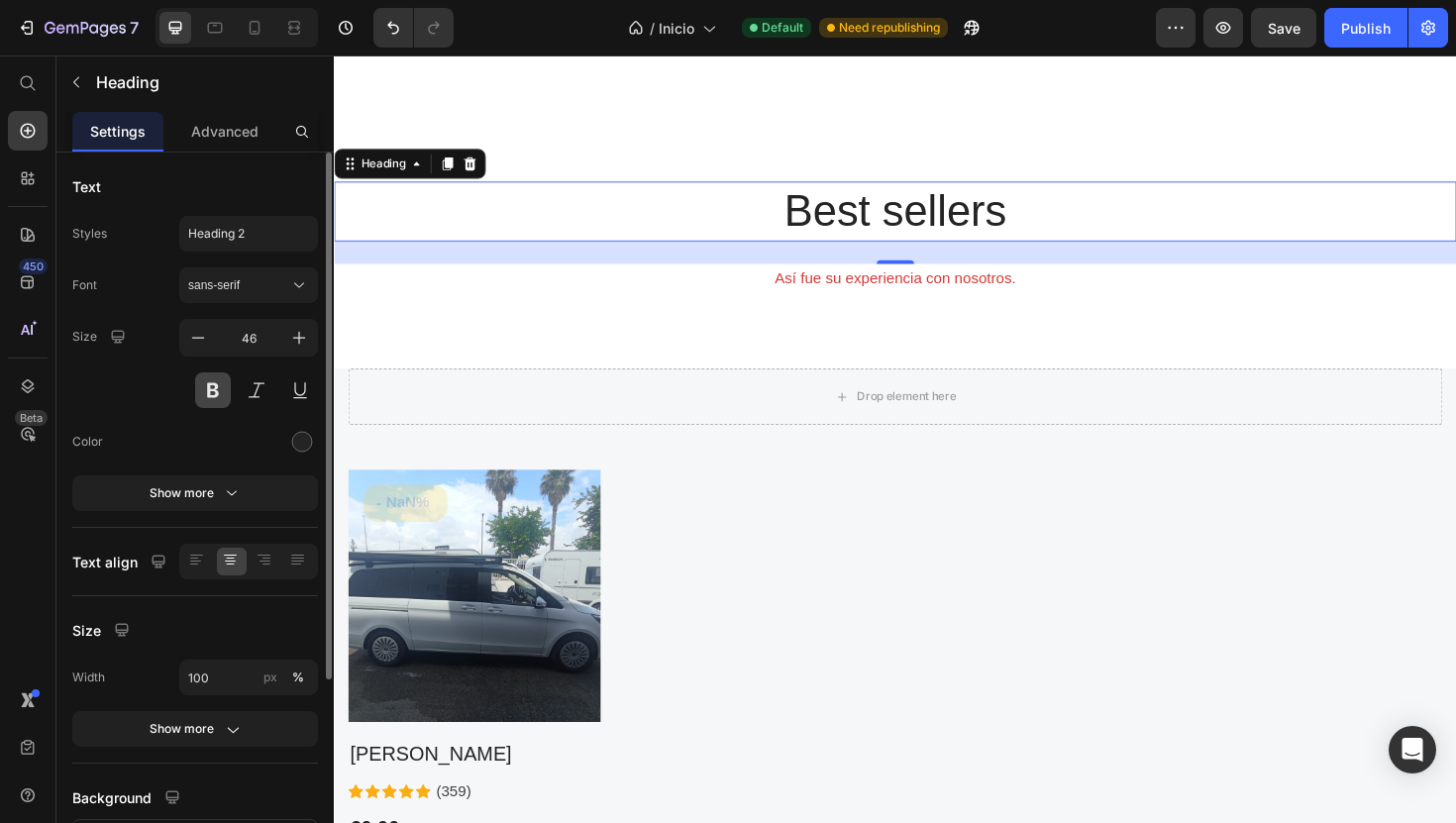 click at bounding box center (213, 390) 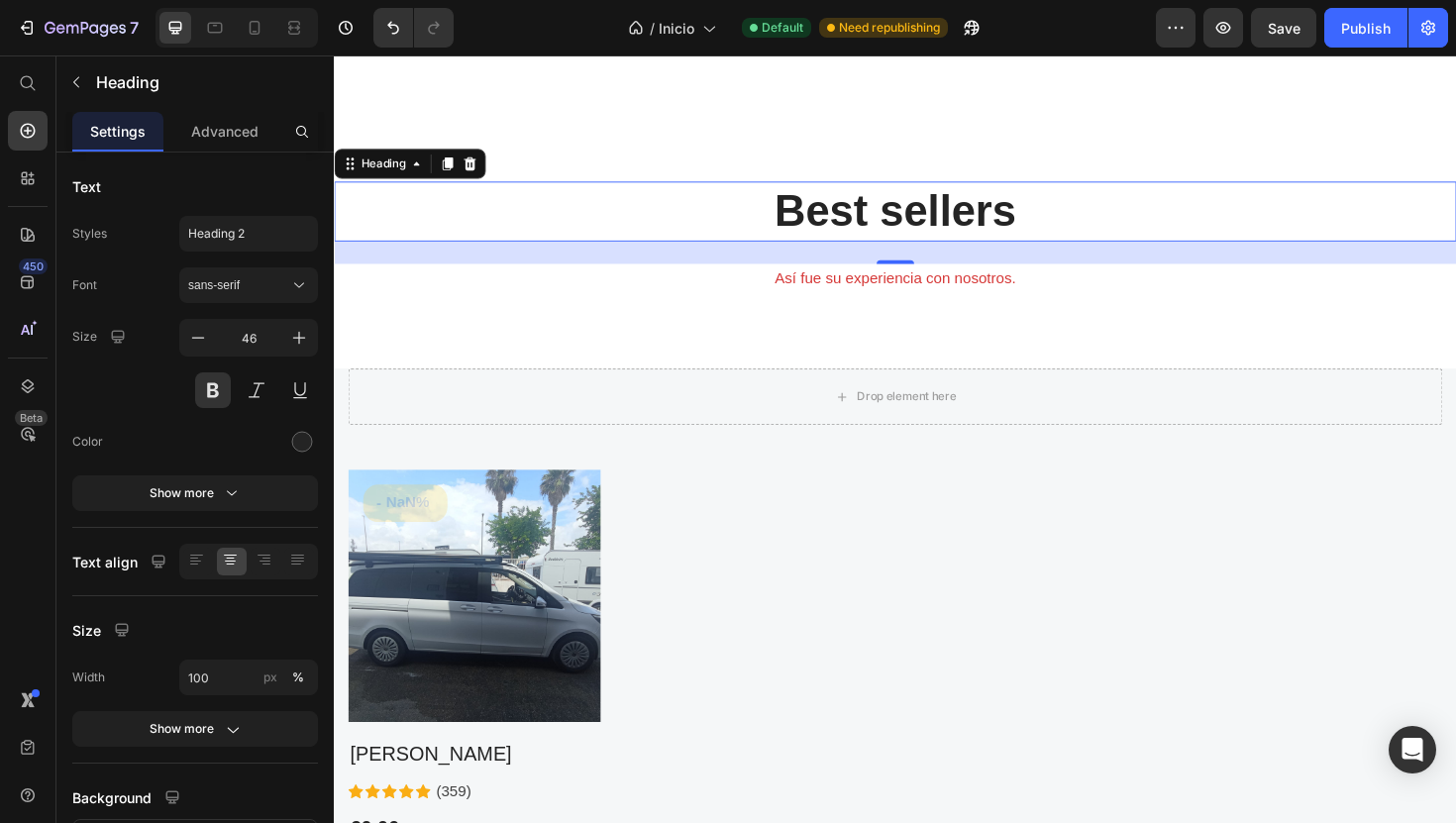 scroll, scrollTop: 718, scrollLeft: 0, axis: vertical 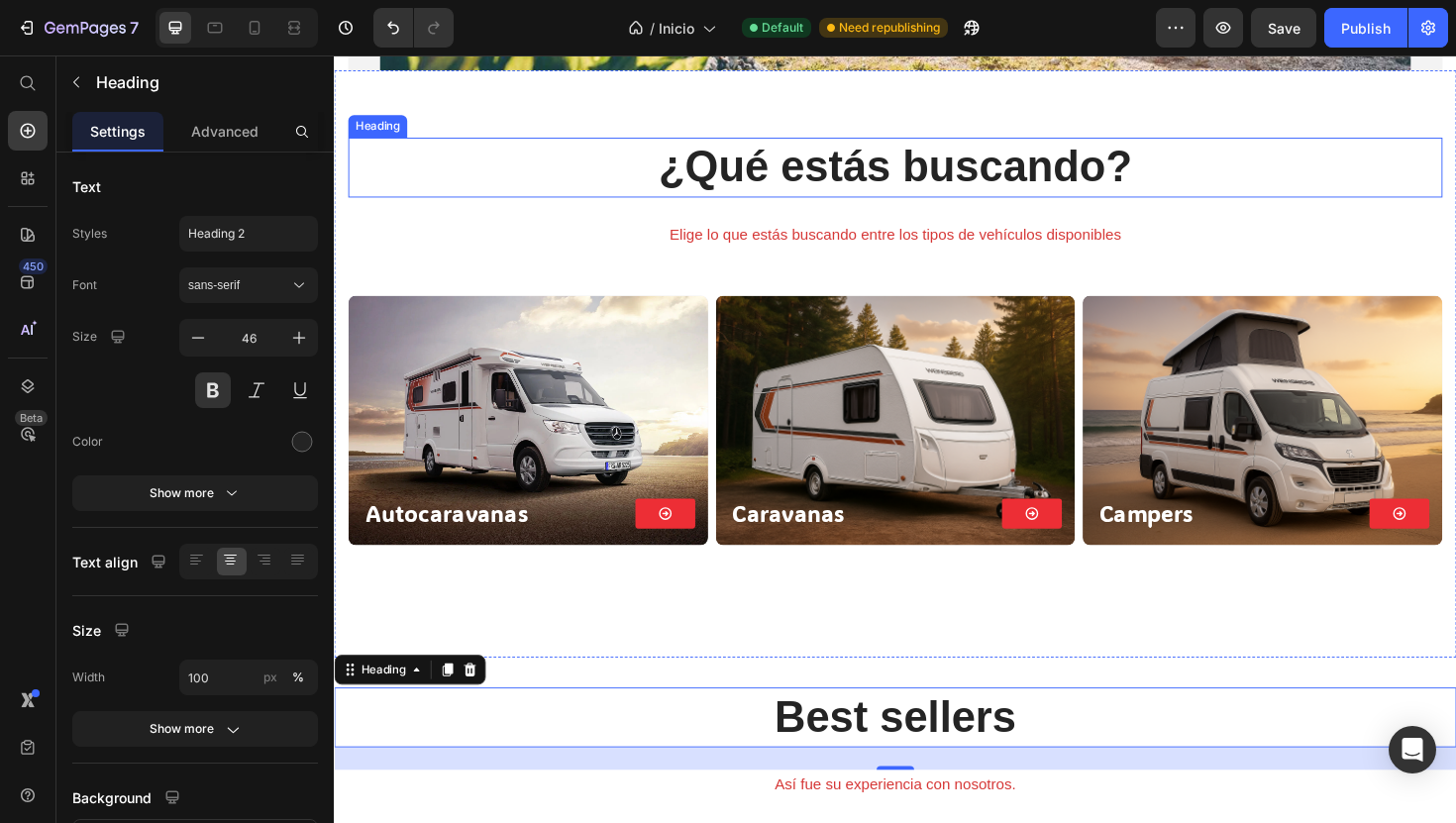 click on "¿Qué estás buscando?" at bounding box center [928, 174] 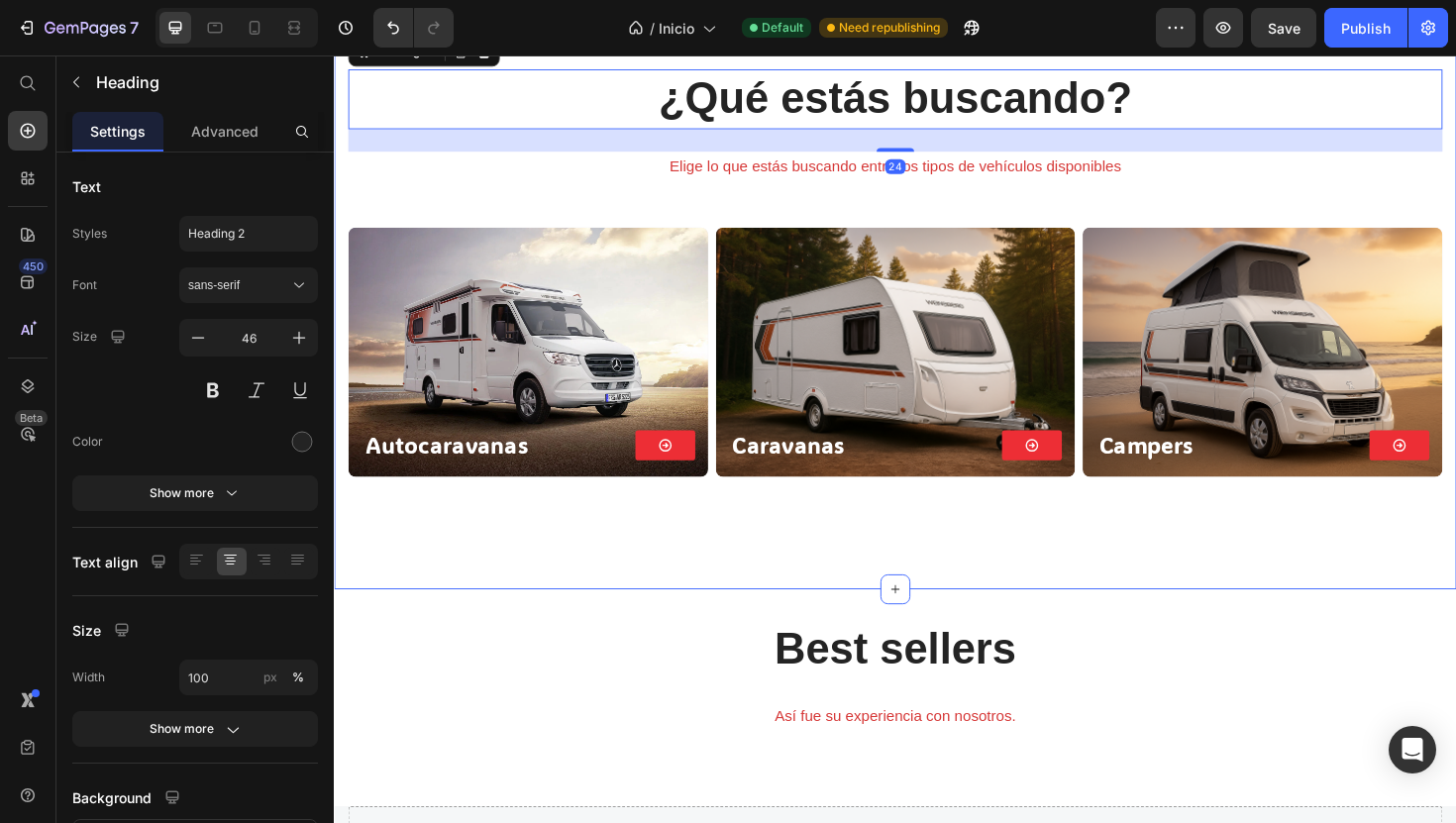scroll, scrollTop: 815, scrollLeft: 0, axis: vertical 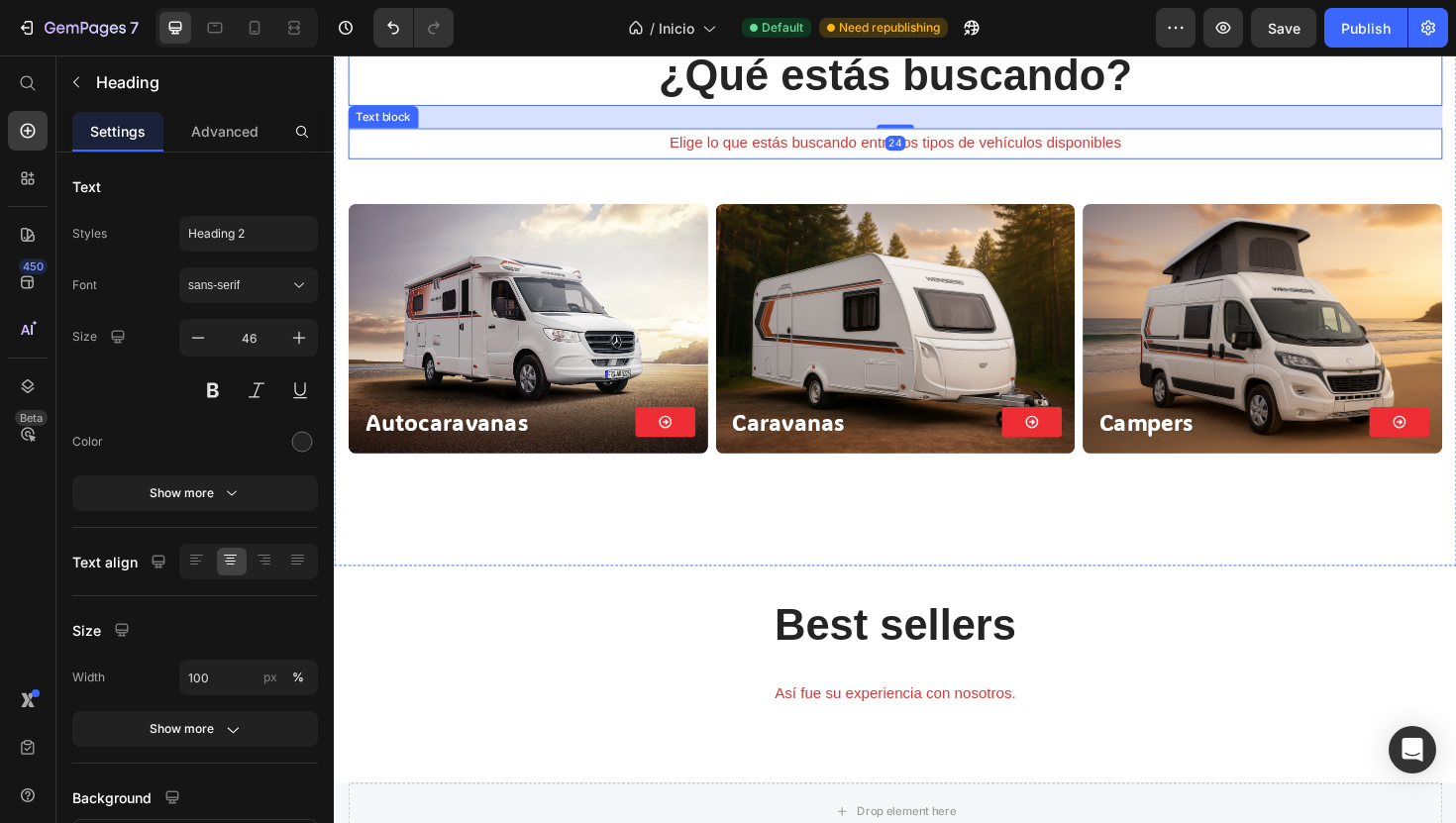 click on "Elige lo que estás buscando entre los tipos de vehículos disponibles" at bounding box center [928, 149] 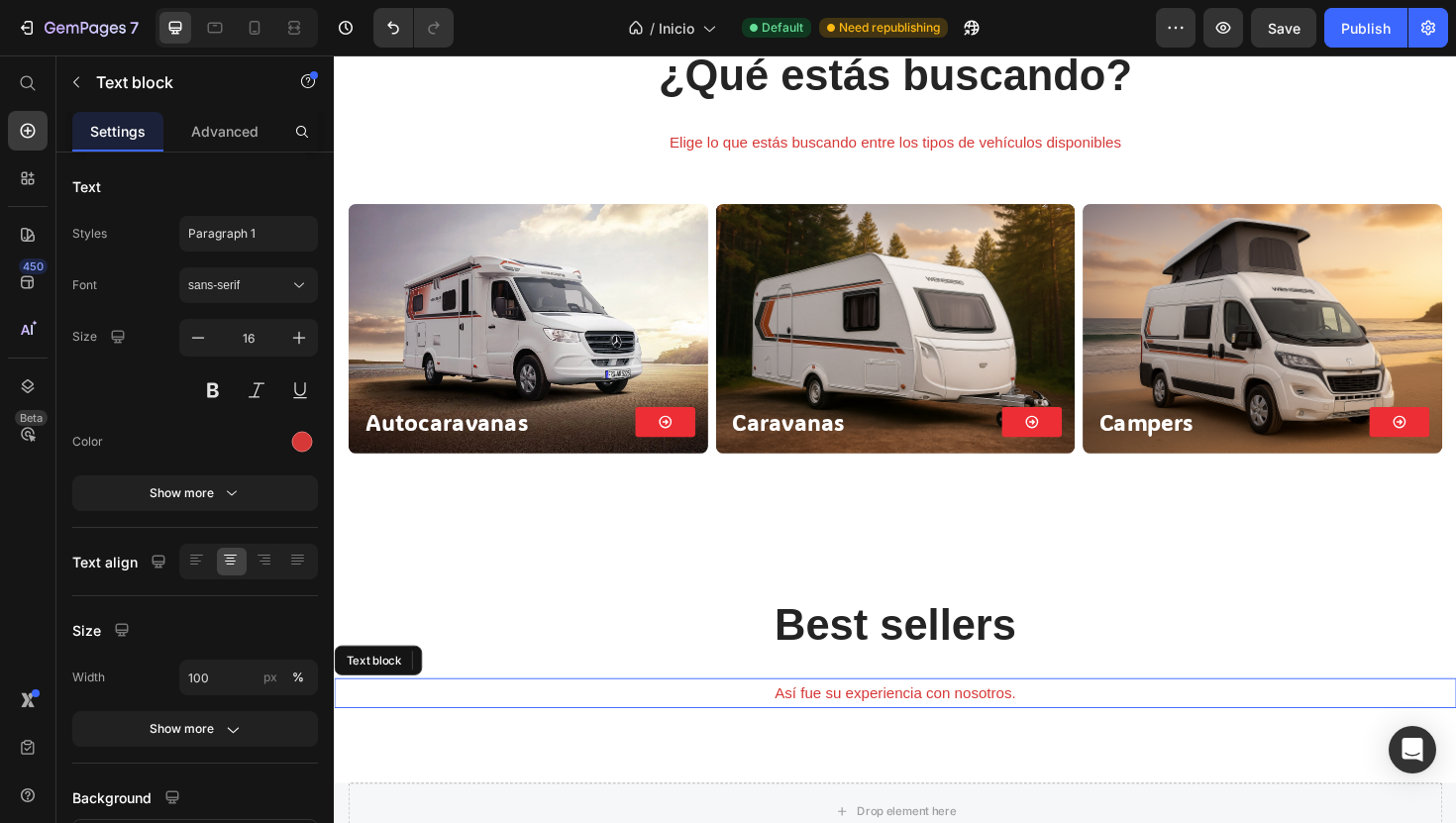click on "Así fue su experiencia con nosotros." at bounding box center (928, 731) 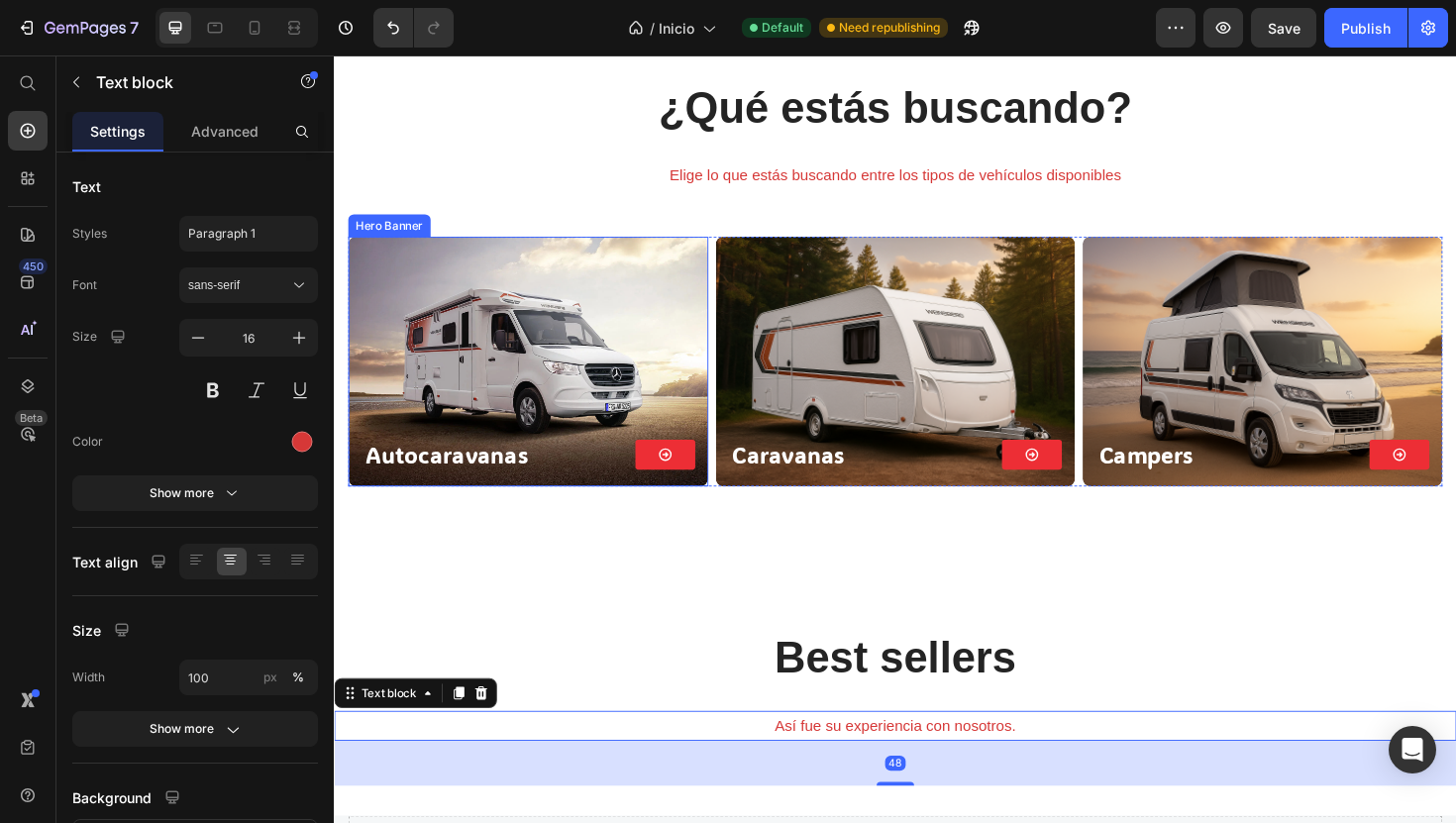 scroll, scrollTop: 685, scrollLeft: 0, axis: vertical 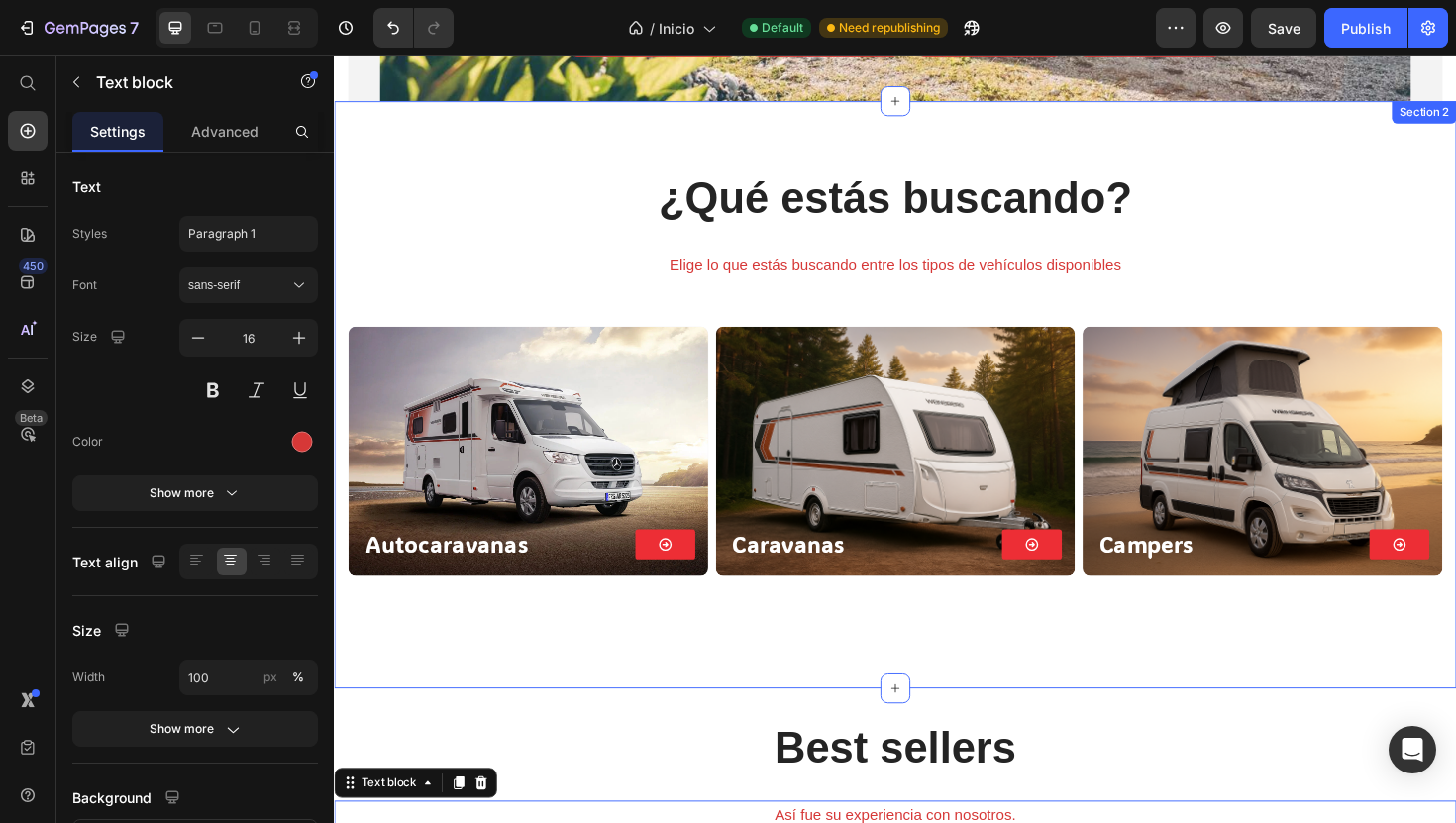 click on "Elige lo que estás buscando entre los tipos de vehículos disponibles" at bounding box center (928, 278) 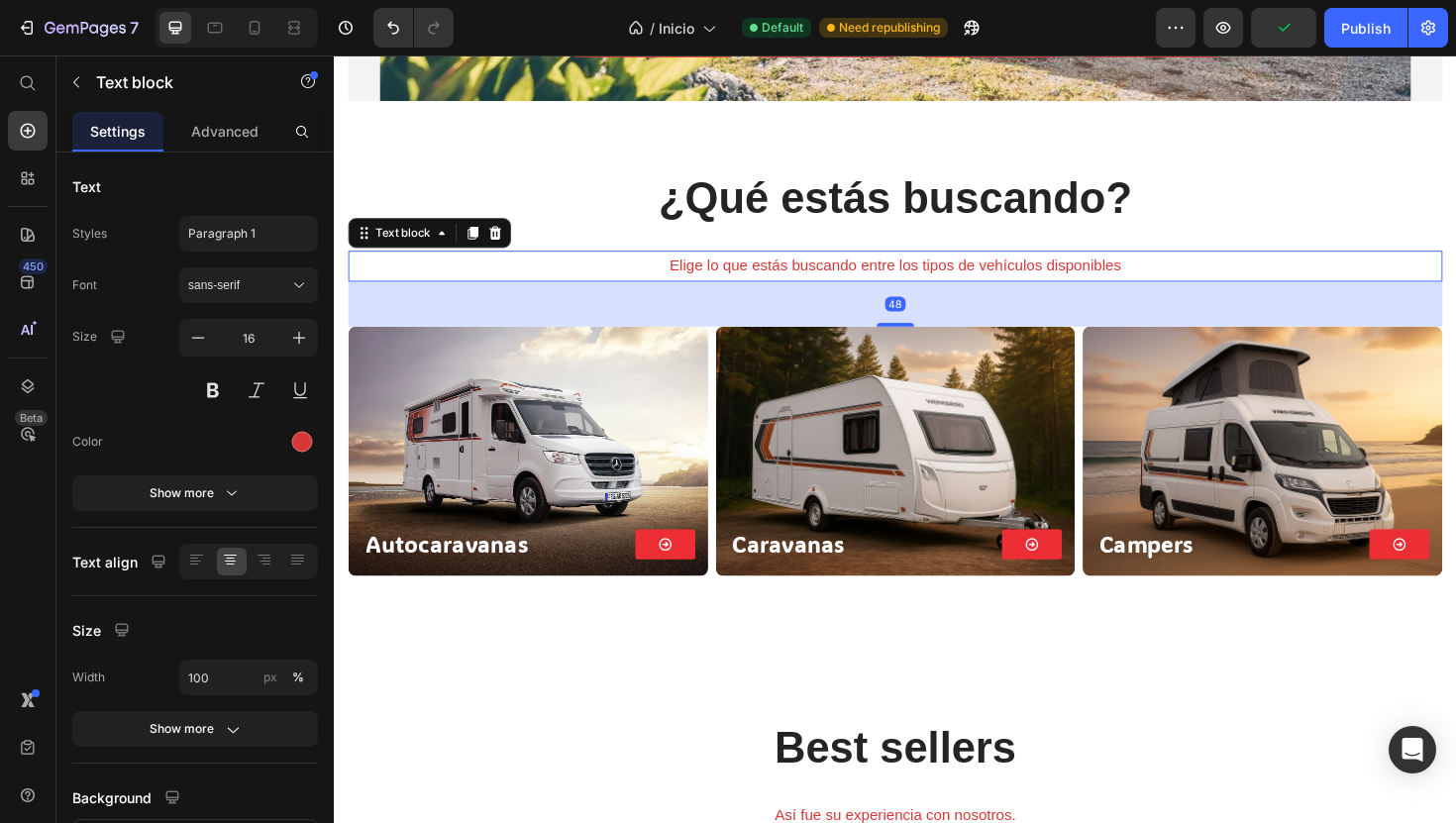click on "¿Qué estás buscando? Heading Elige lo que estás buscando entre los tipos de vehículos disponibles Text block   48 Autocaravanas Heading
Button Row Hero Banner Caravanas Heading
Button Row Hero Banner Campers Heading
Button Row Hero Banner Row" at bounding box center (928, 415) 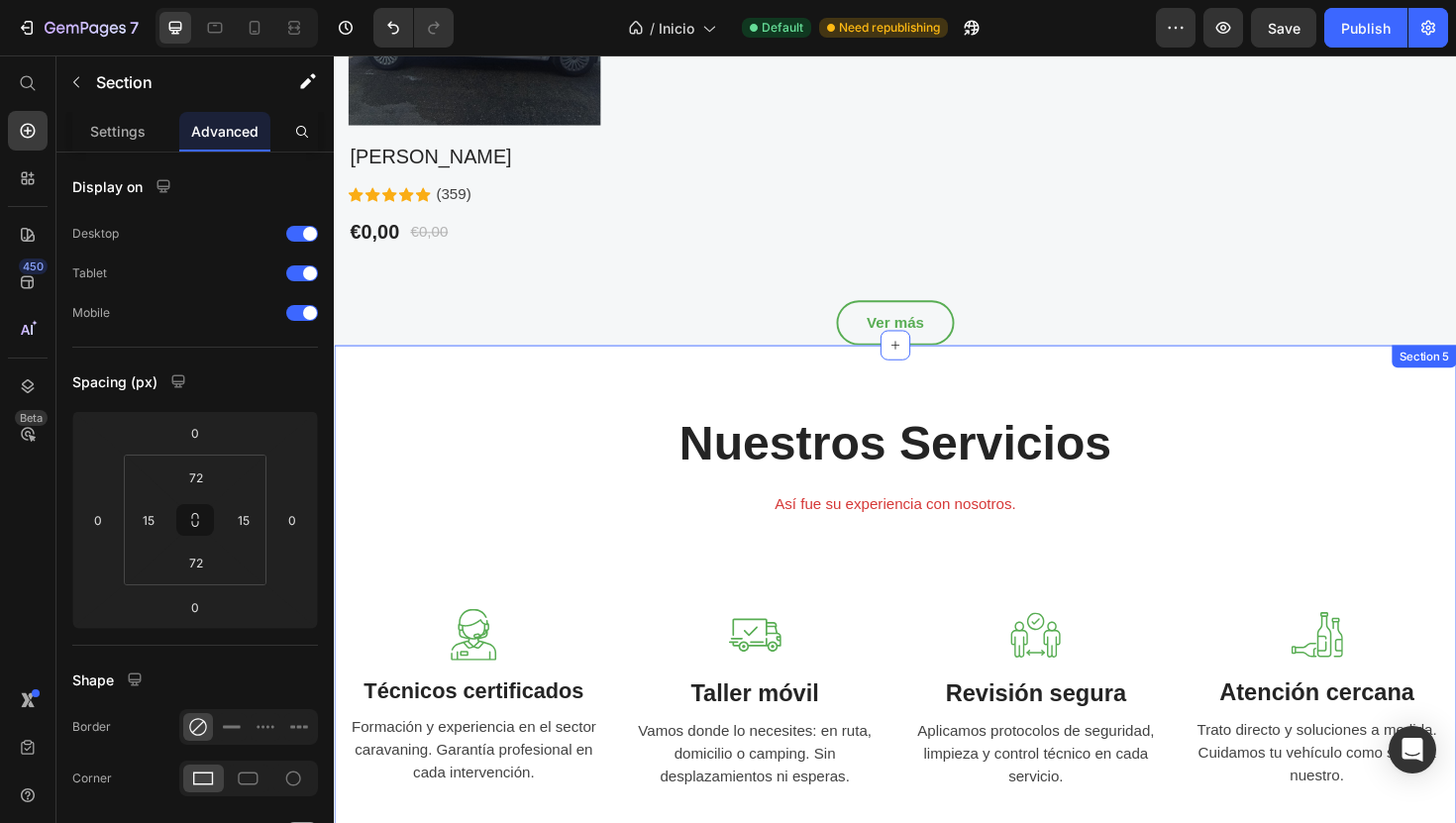scroll, scrollTop: 2421, scrollLeft: 0, axis: vertical 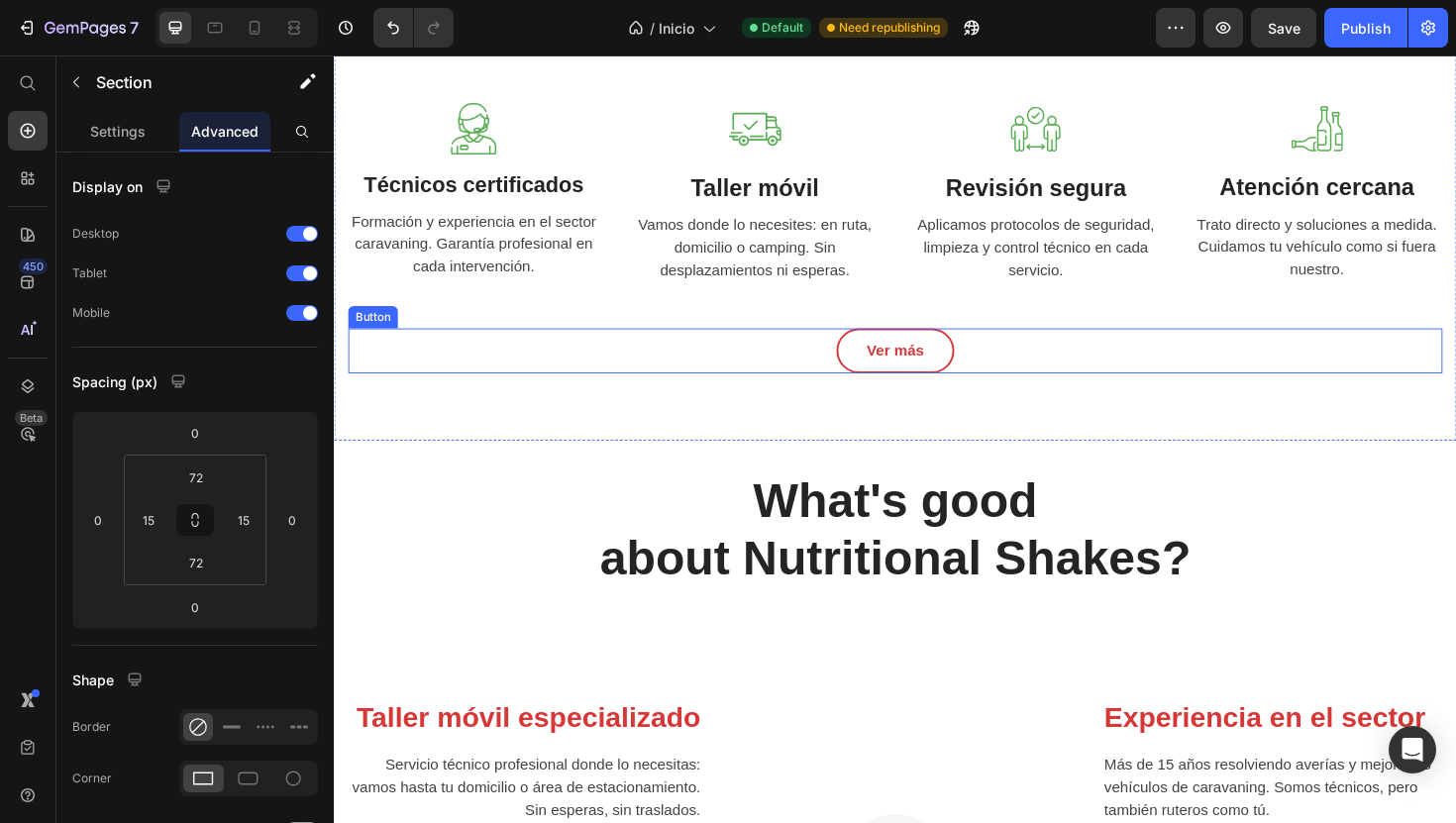 click on "Ver más Button" at bounding box center [928, 368] 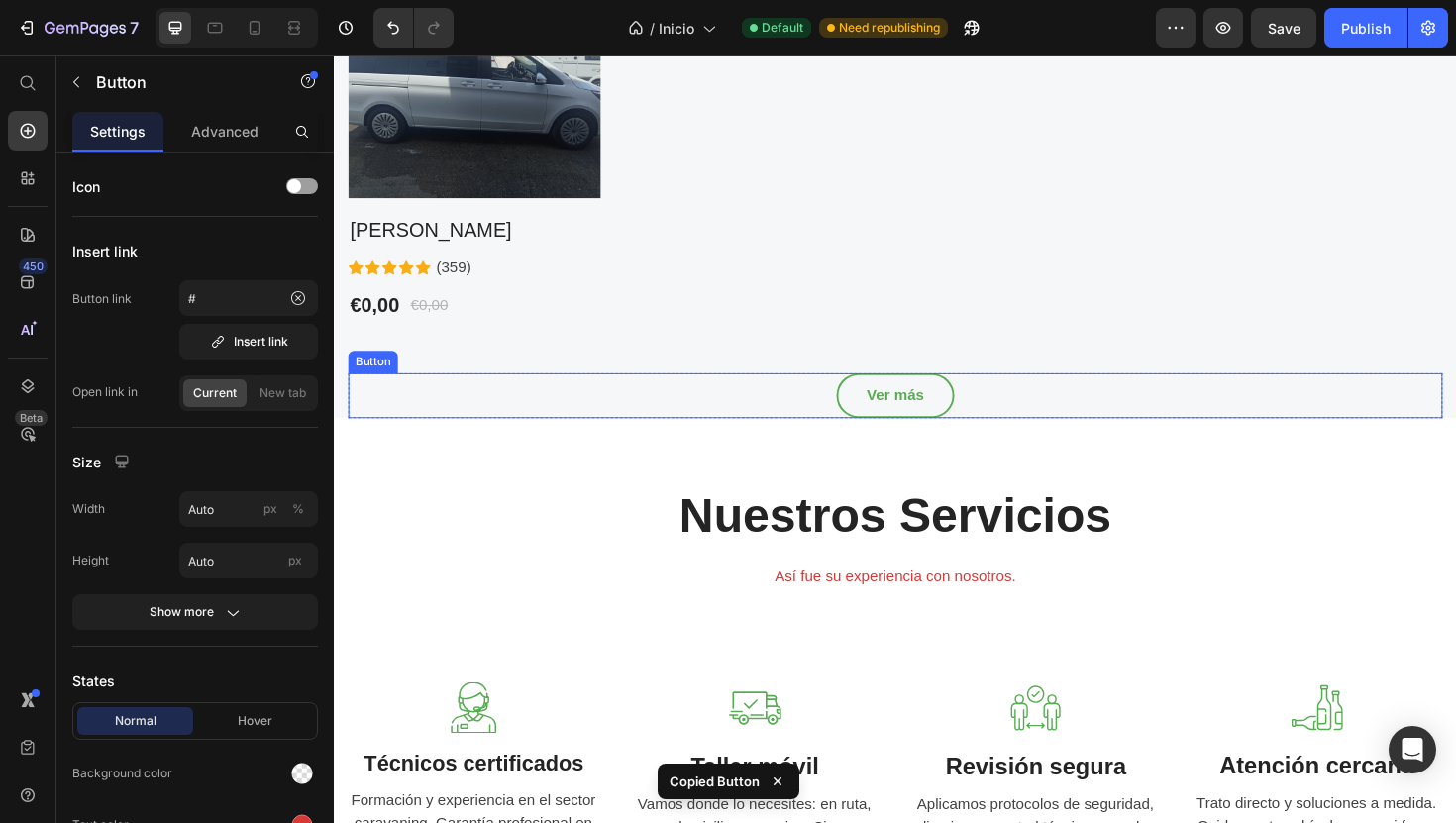 scroll, scrollTop: 1598, scrollLeft: 0, axis: vertical 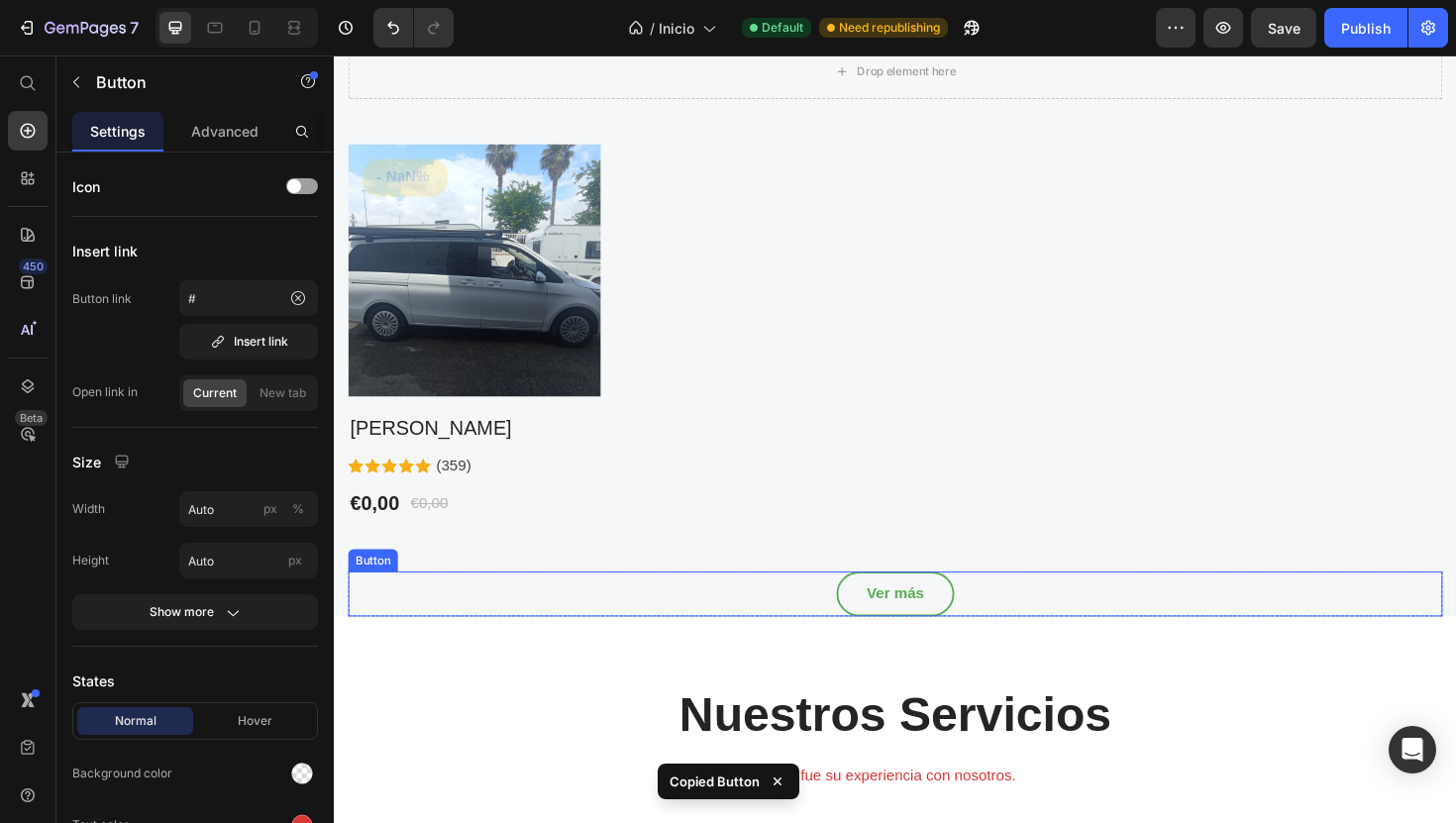 click on "Ver más Button" at bounding box center [928, 626] 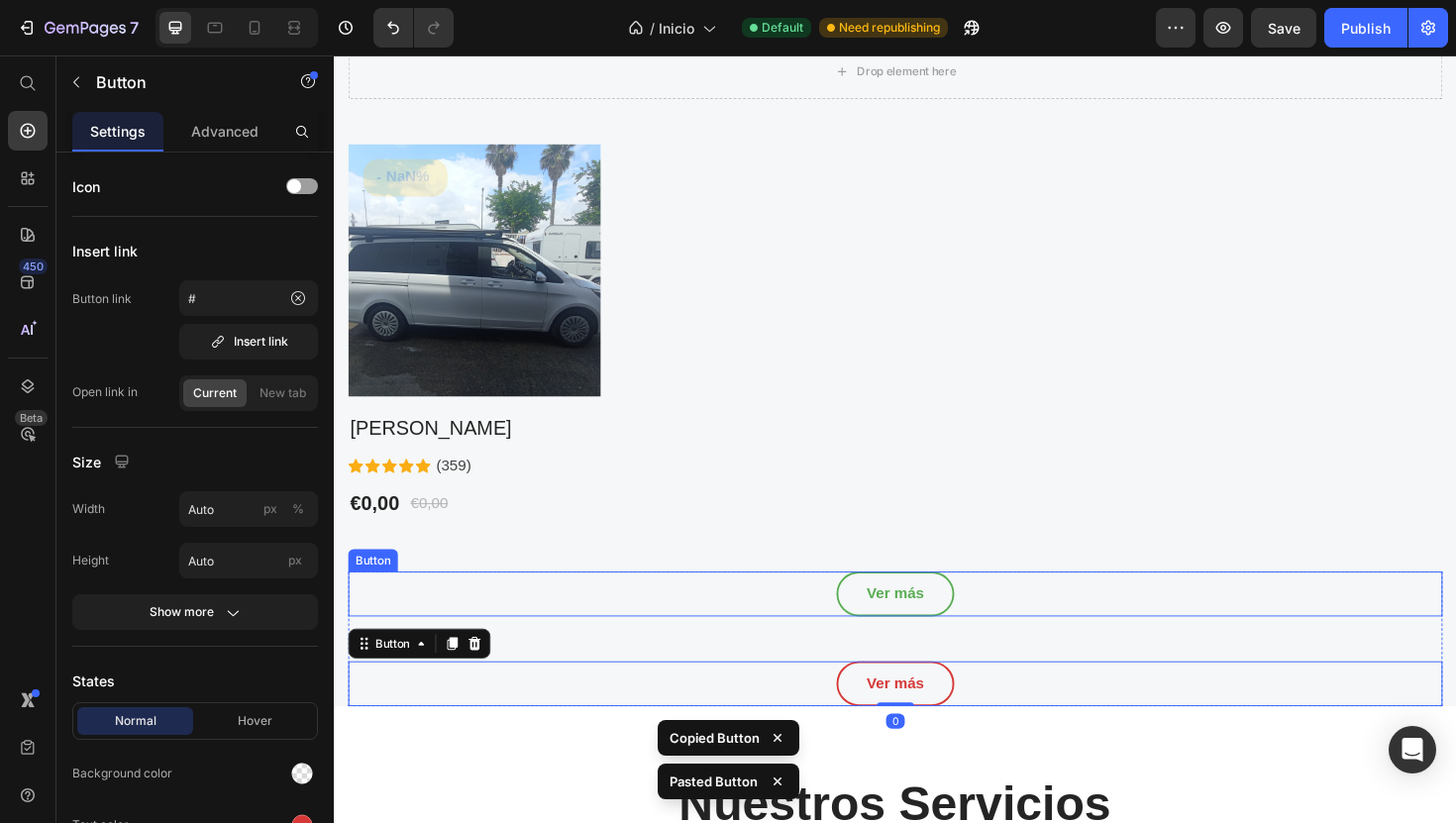 click on "Ver más Button" at bounding box center [928, 626] 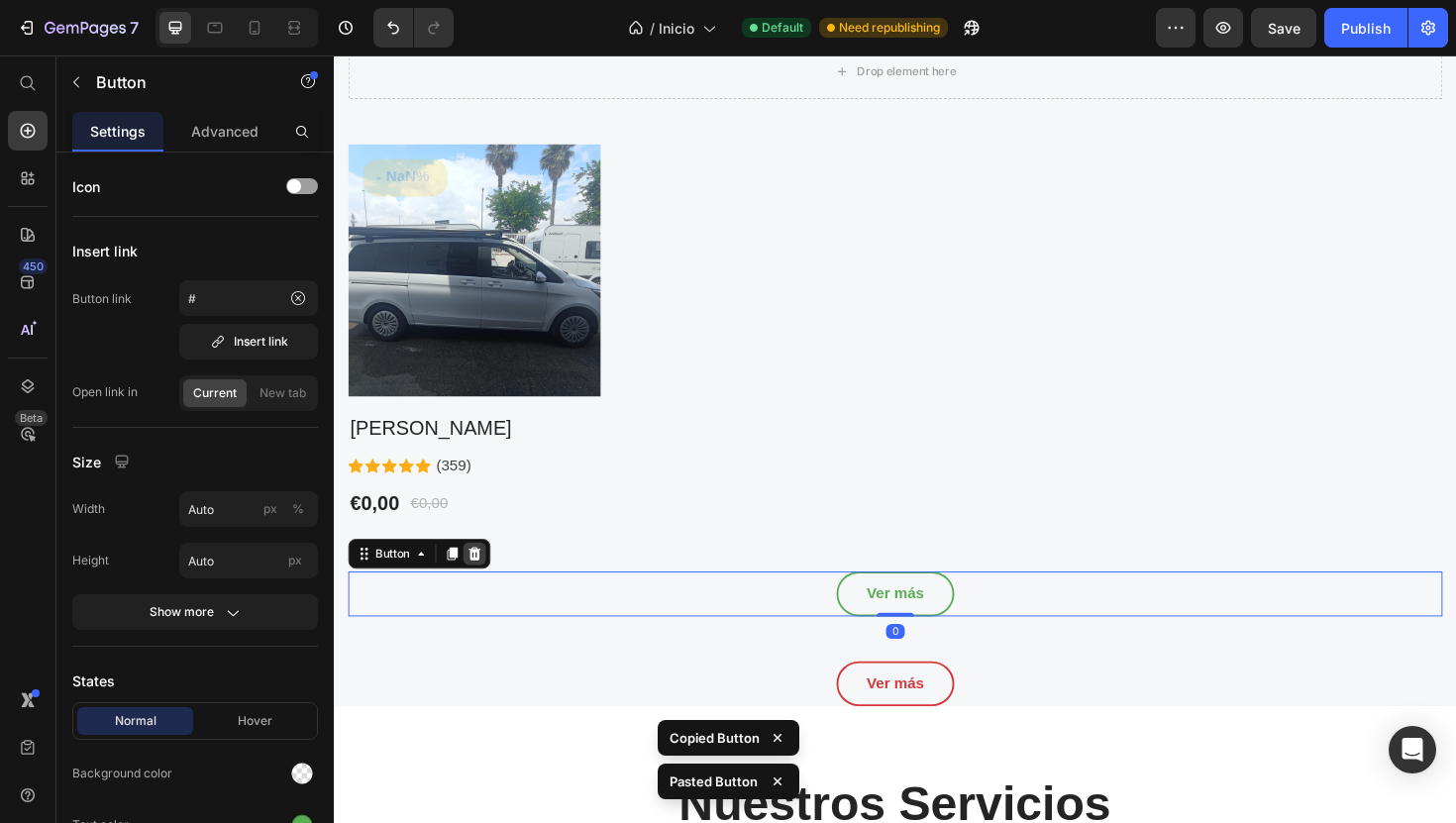 click 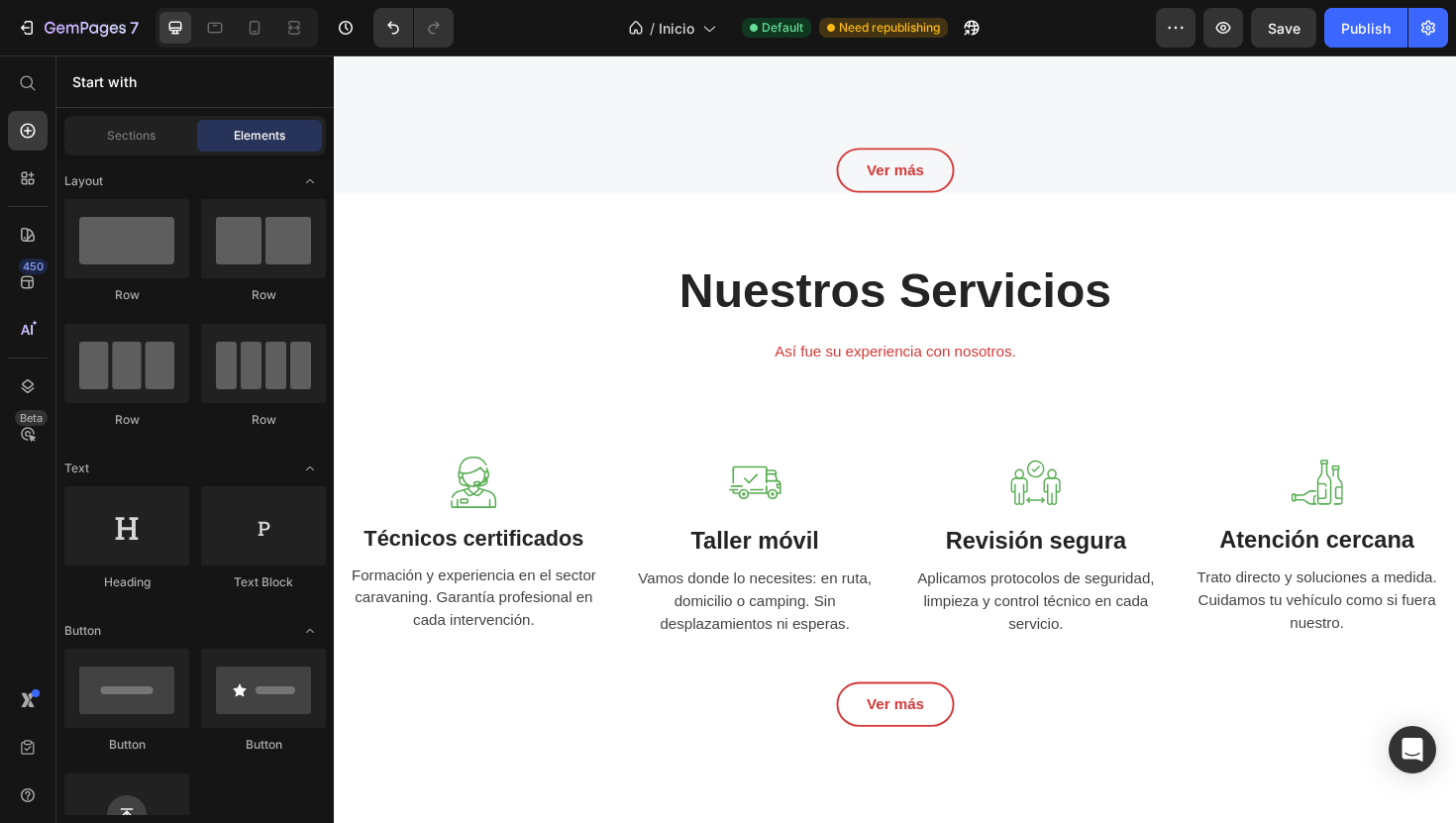 scroll, scrollTop: 1743, scrollLeft: 0, axis: vertical 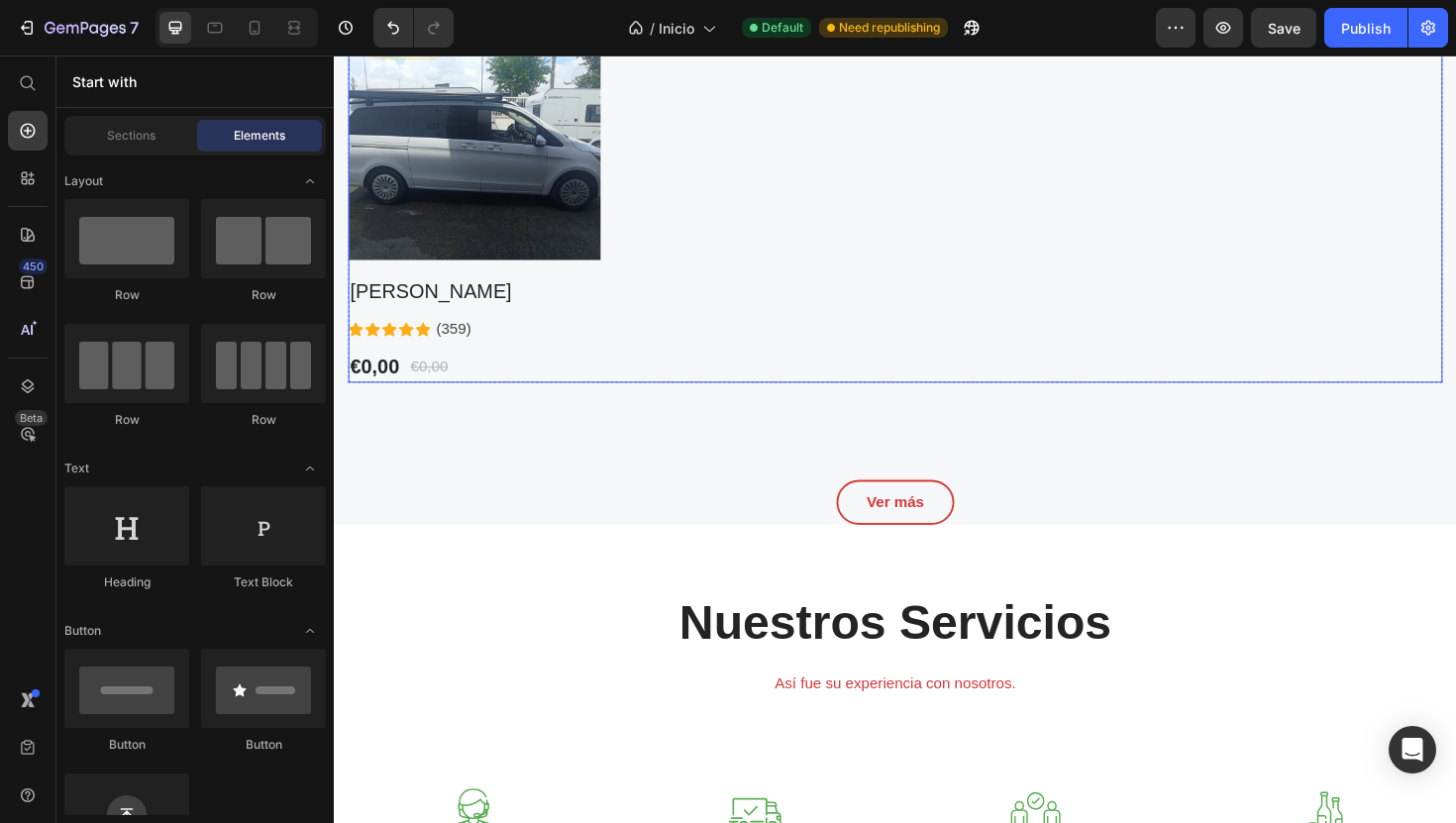 click on "Product Images & Gallery - NaN% (P) Tag Row [PERSON_NAME] (P) Title                Icon                Icon                Icon                Icon                Icon Icon List Hoz (359) Text block Row €0,00 (P) Price €0,00 (P) Price Row Row" at bounding box center (928, 203) 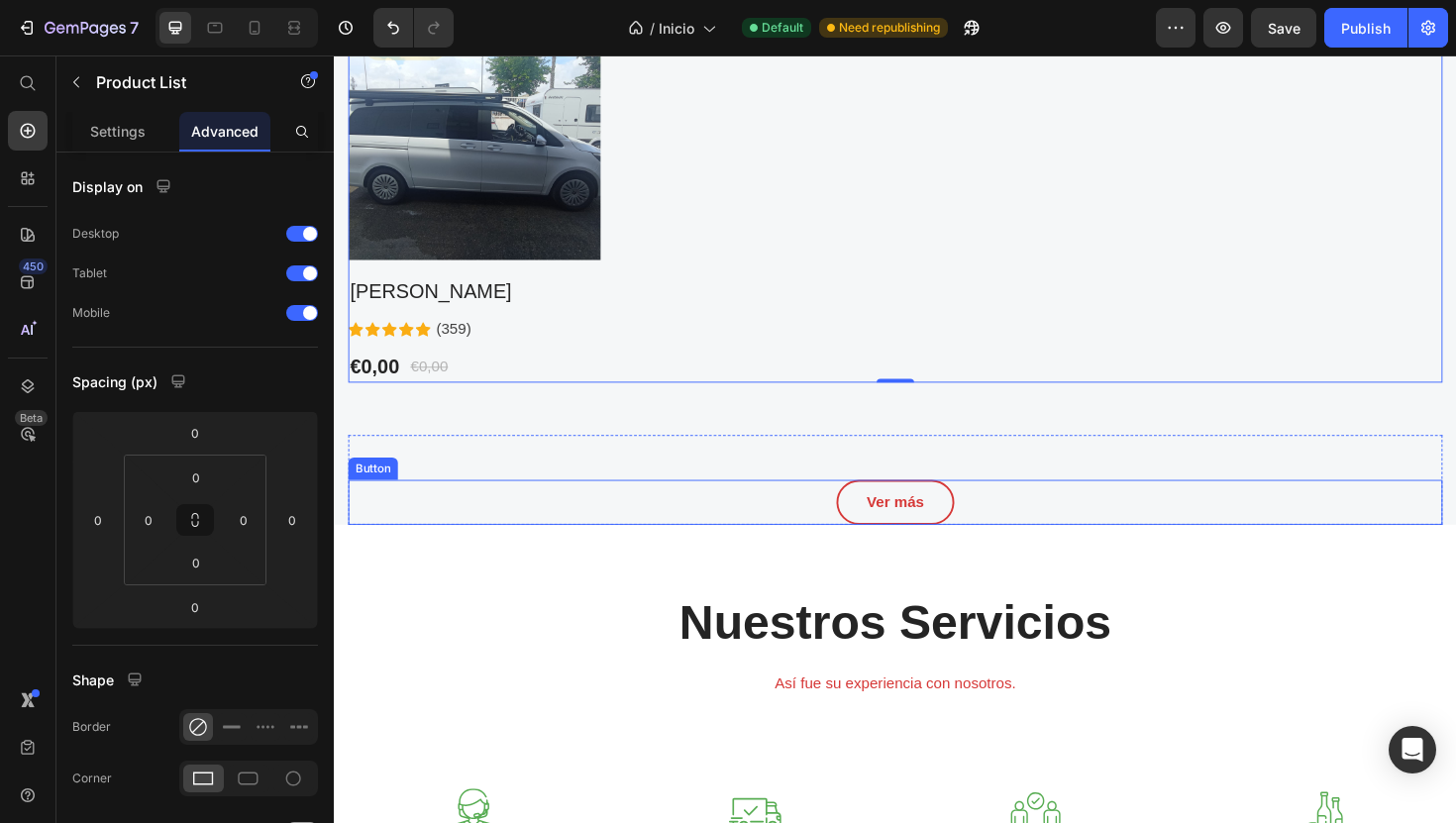 click on "Ver más Button" at bounding box center [928, 529] 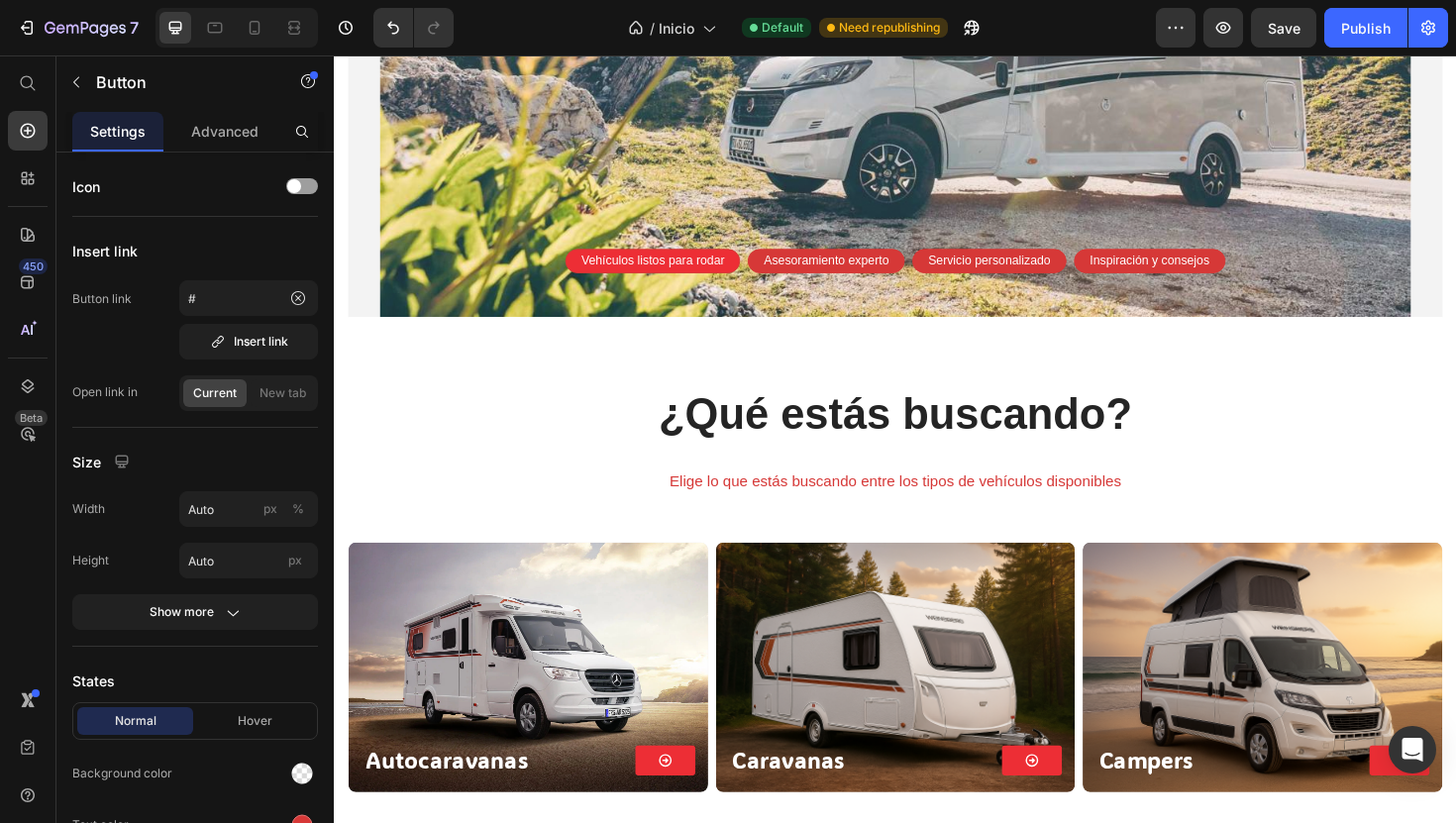 scroll, scrollTop: 316, scrollLeft: 0, axis: vertical 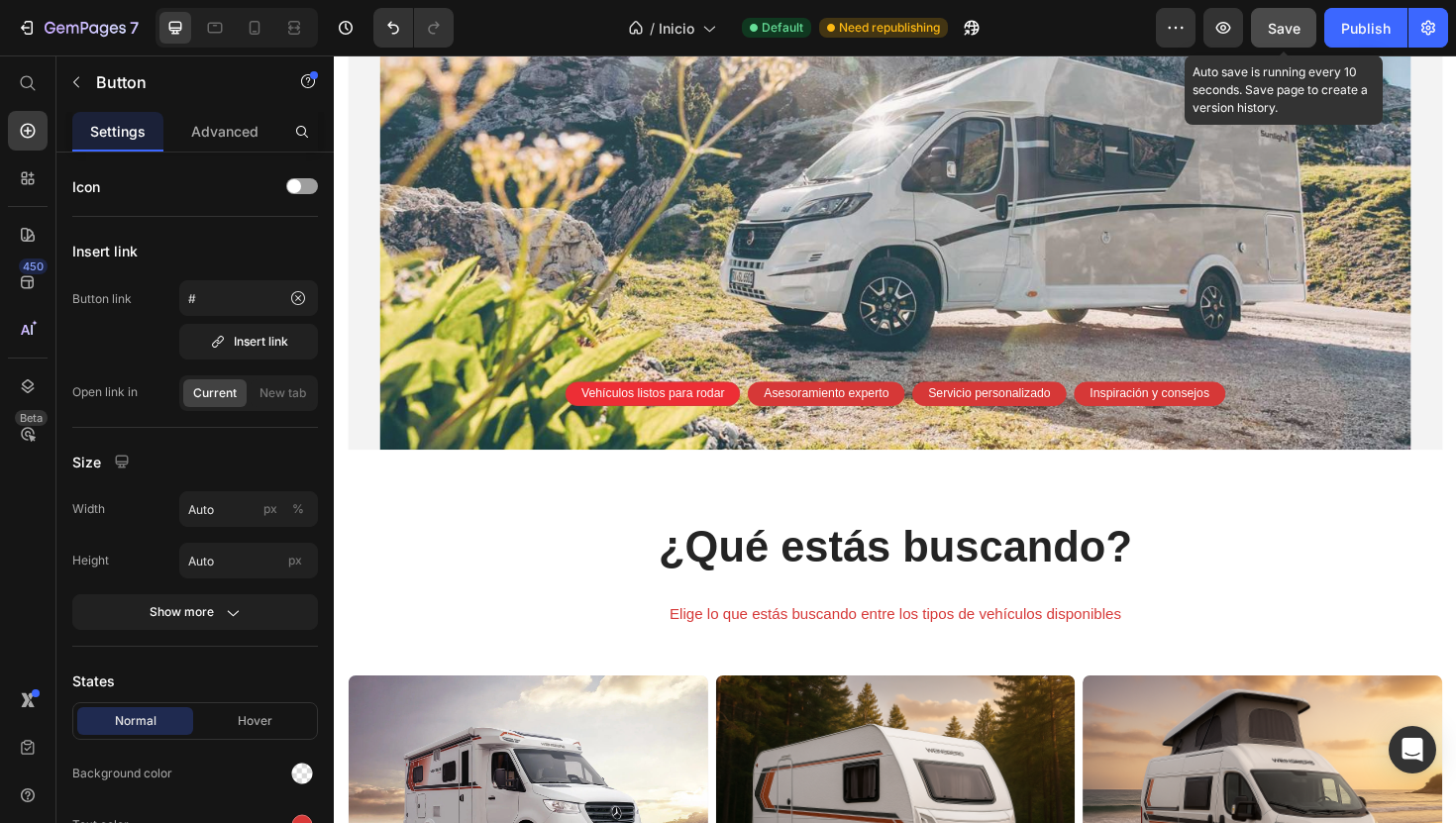 click on "Save" at bounding box center [1284, 28] 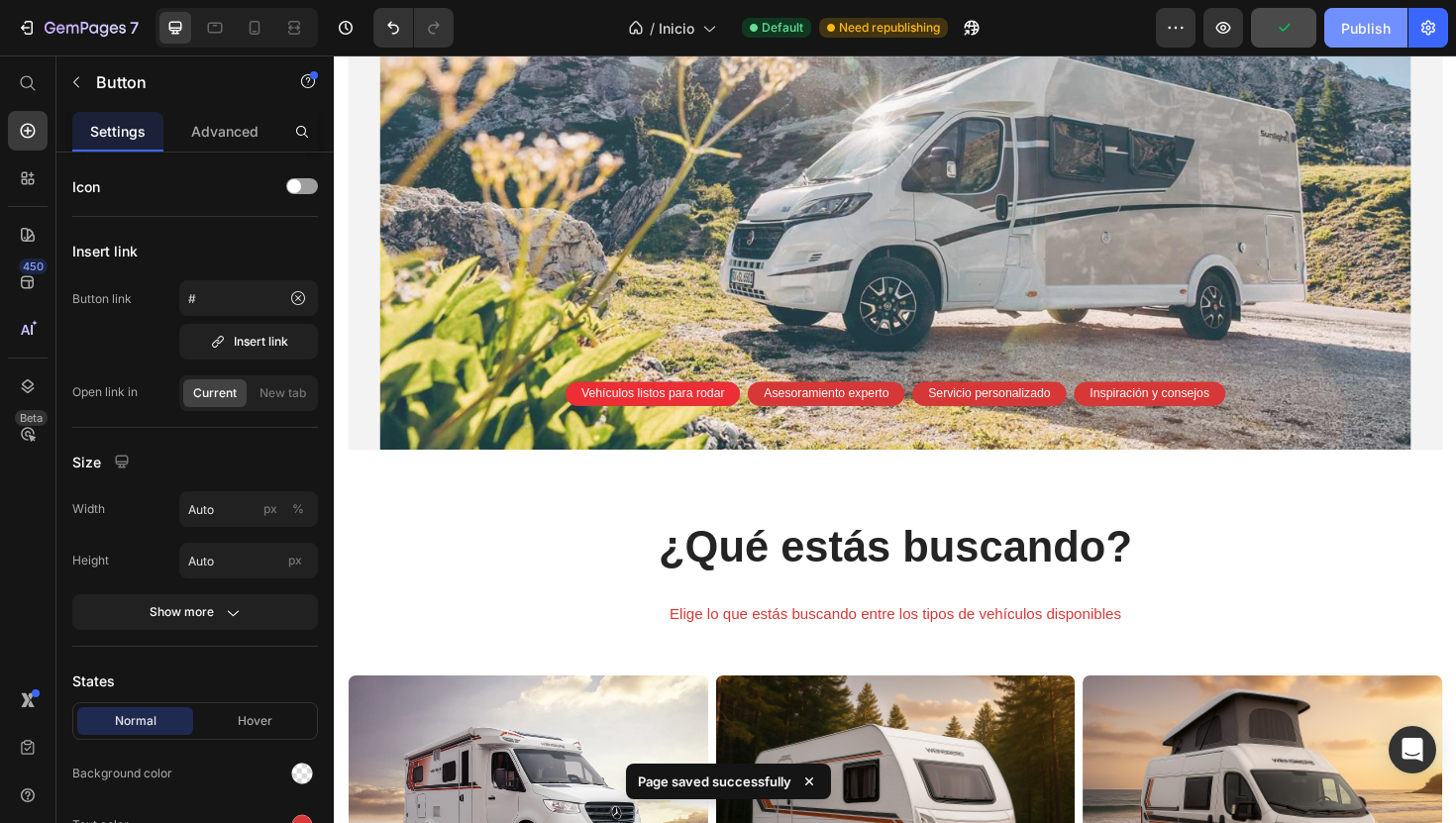 click on "Publish" 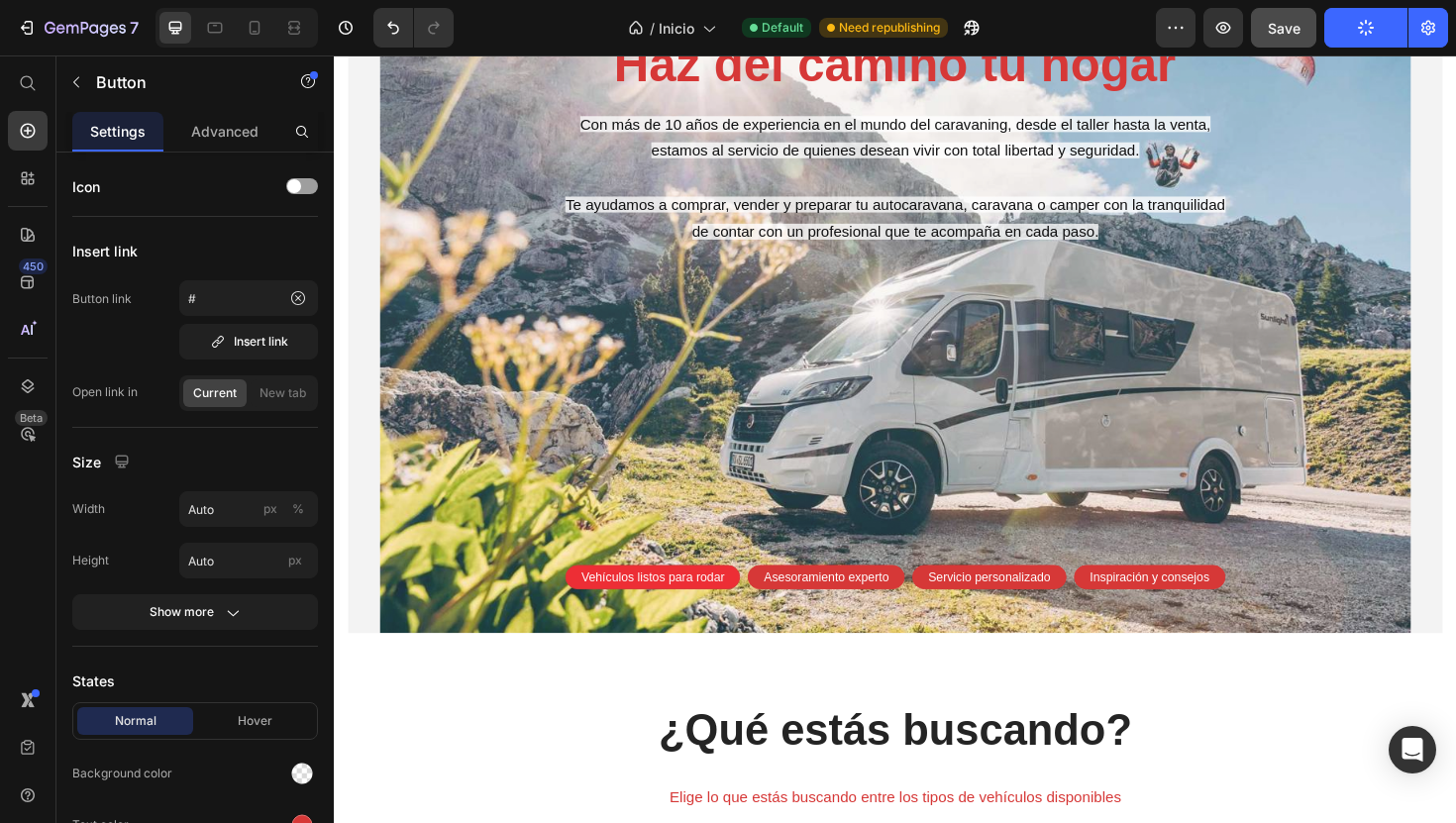 scroll, scrollTop: 124, scrollLeft: 0, axis: vertical 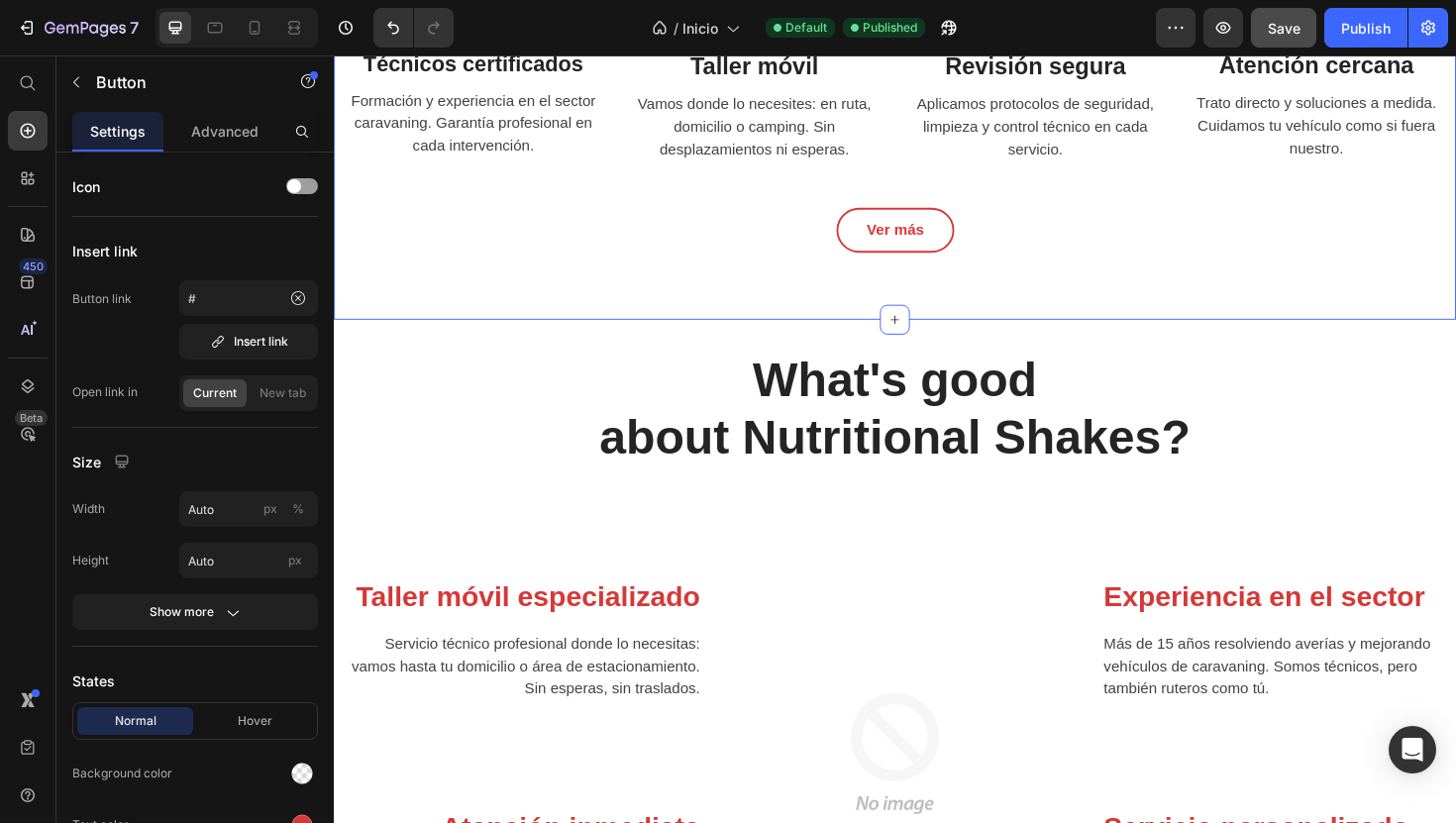 click on "Nuestros Servicios Heading Así fue su experiencia con nosotros. Text block Row Image Técnicos certificados Text block Formación y experiencia en el sector caravaning. Garantía profesional en cada intervención. Text block Image Taller móvil Text block Vamos donde lo necesites: en ruta, domicilio o camping. Sin desplazamientos ni esperas. Text block Image Revisión segura Text block Aplicamos protocolos de seguridad, limpieza y control técnico en cada servicio. Text block Image Atención cercana Text block Trato directo y soluciones a medida. Cuidamos tu vehículo como si fuera nuestro. Text block Row Ver más Button" at bounding box center (928, 17) 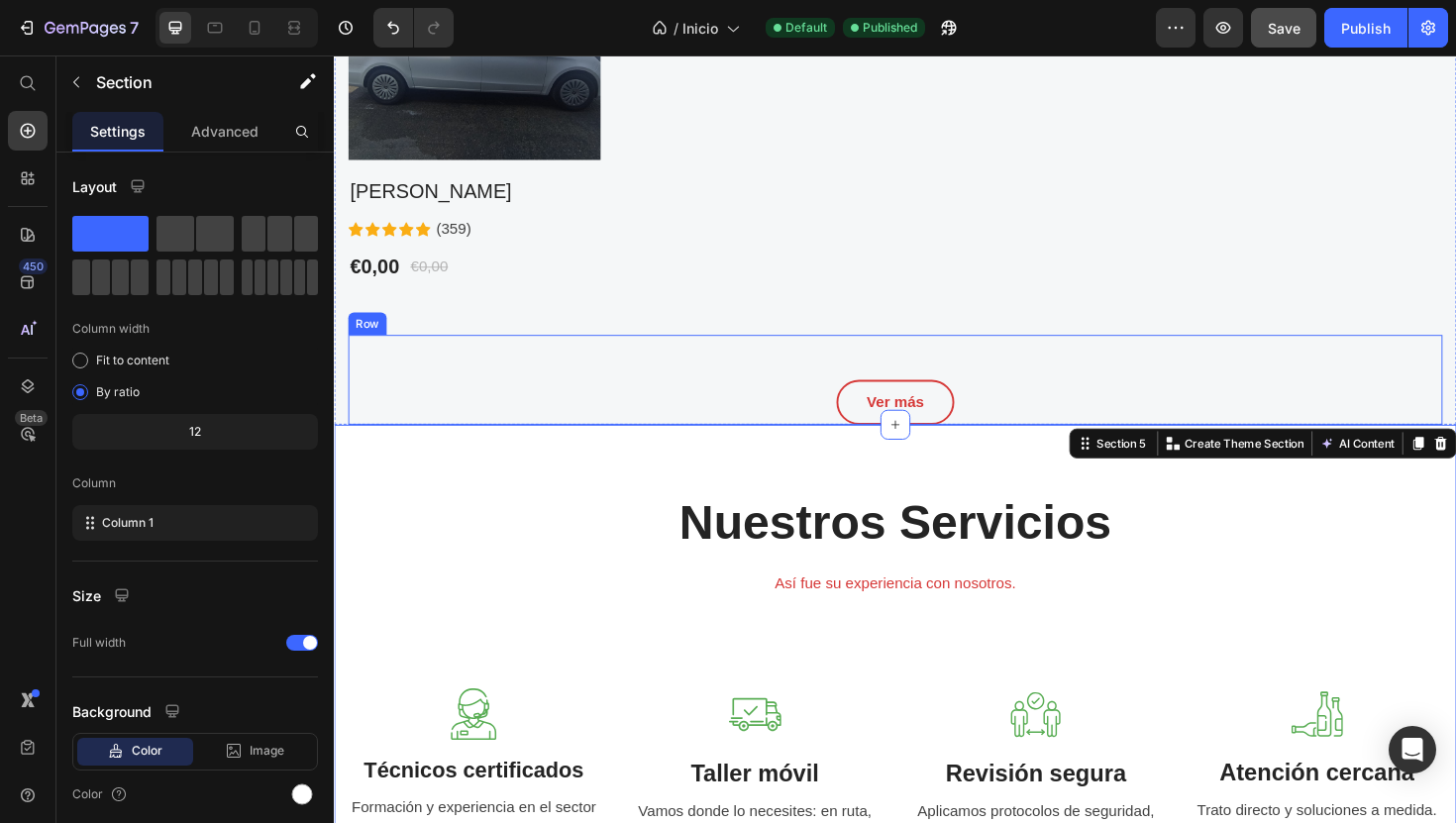 scroll, scrollTop: 1846, scrollLeft: 0, axis: vertical 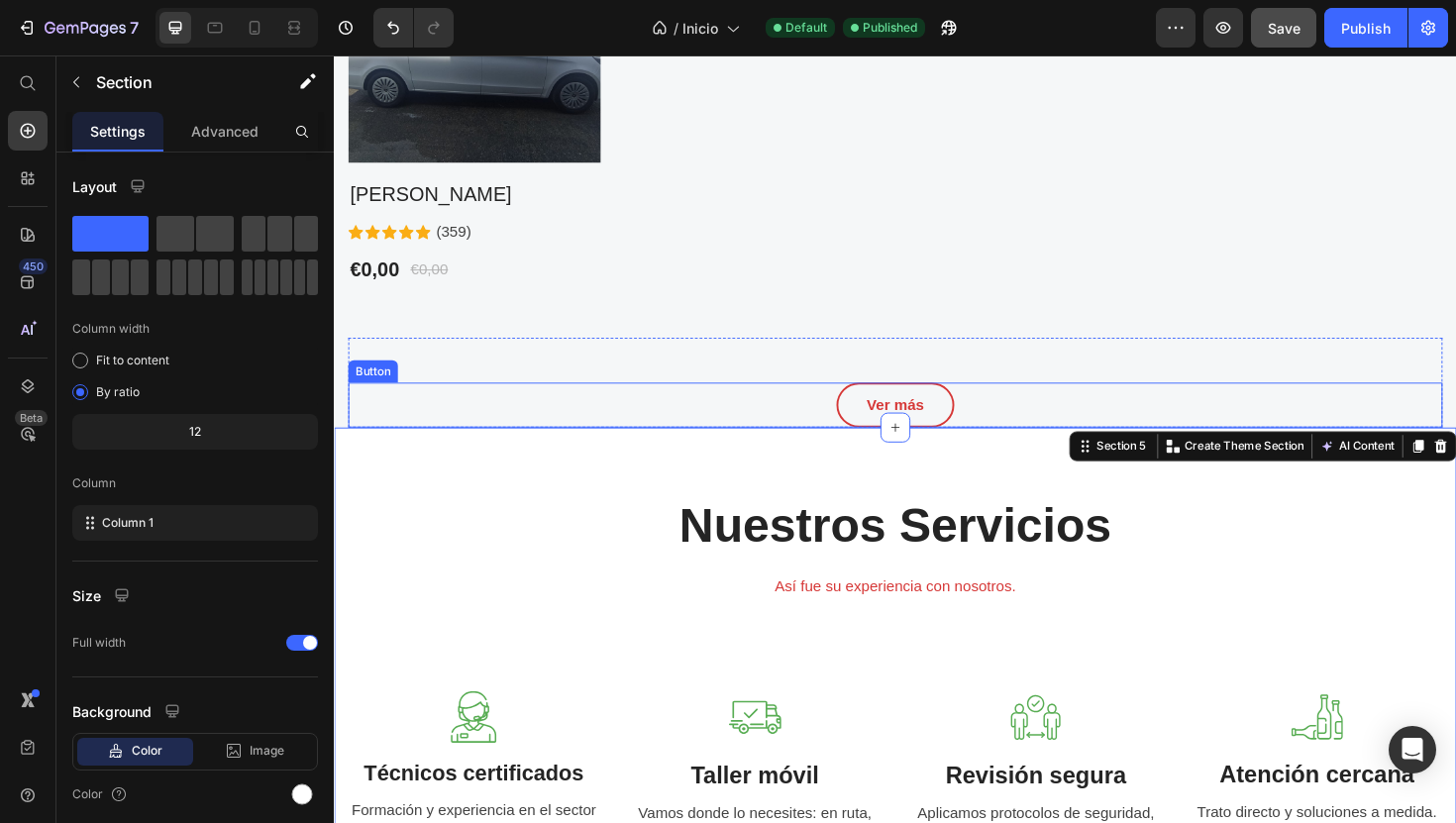 click on "Ver más Button" at bounding box center (928, 426) 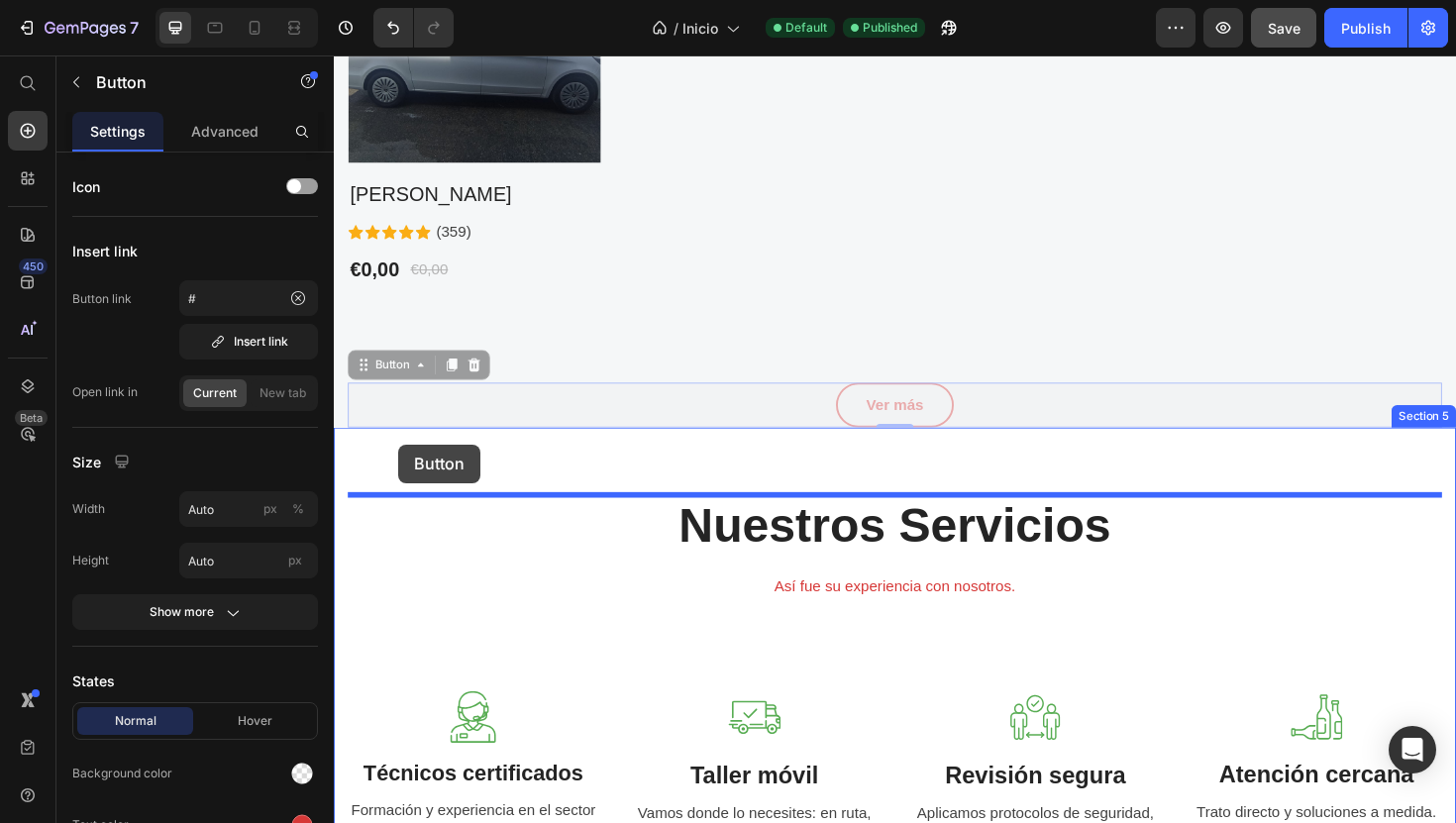 drag, startPoint x: 398, startPoint y: 389, endPoint x: 402, endPoint y: 467, distance: 78.102497 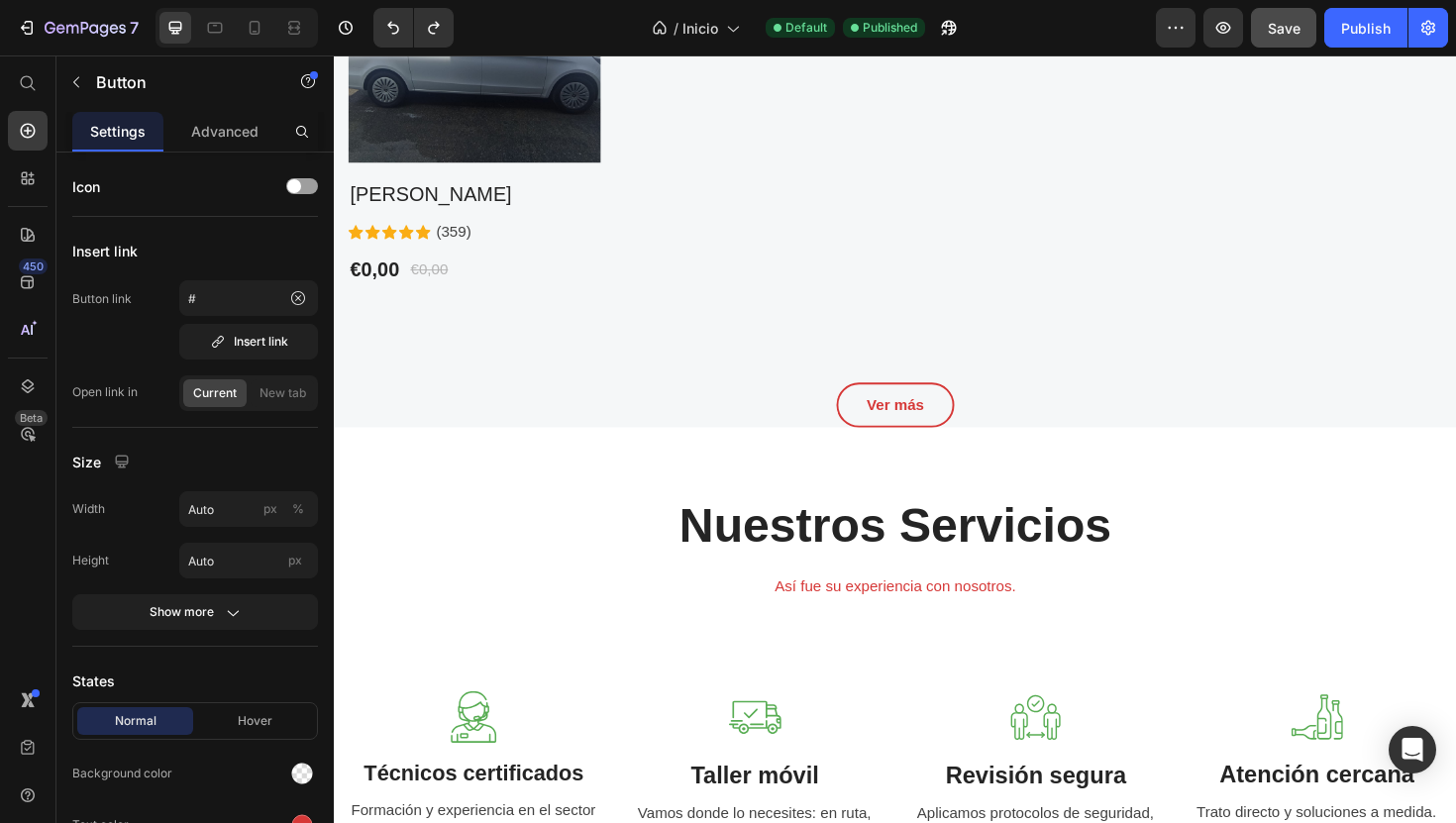 click on "Ver más Button" at bounding box center [928, 426] 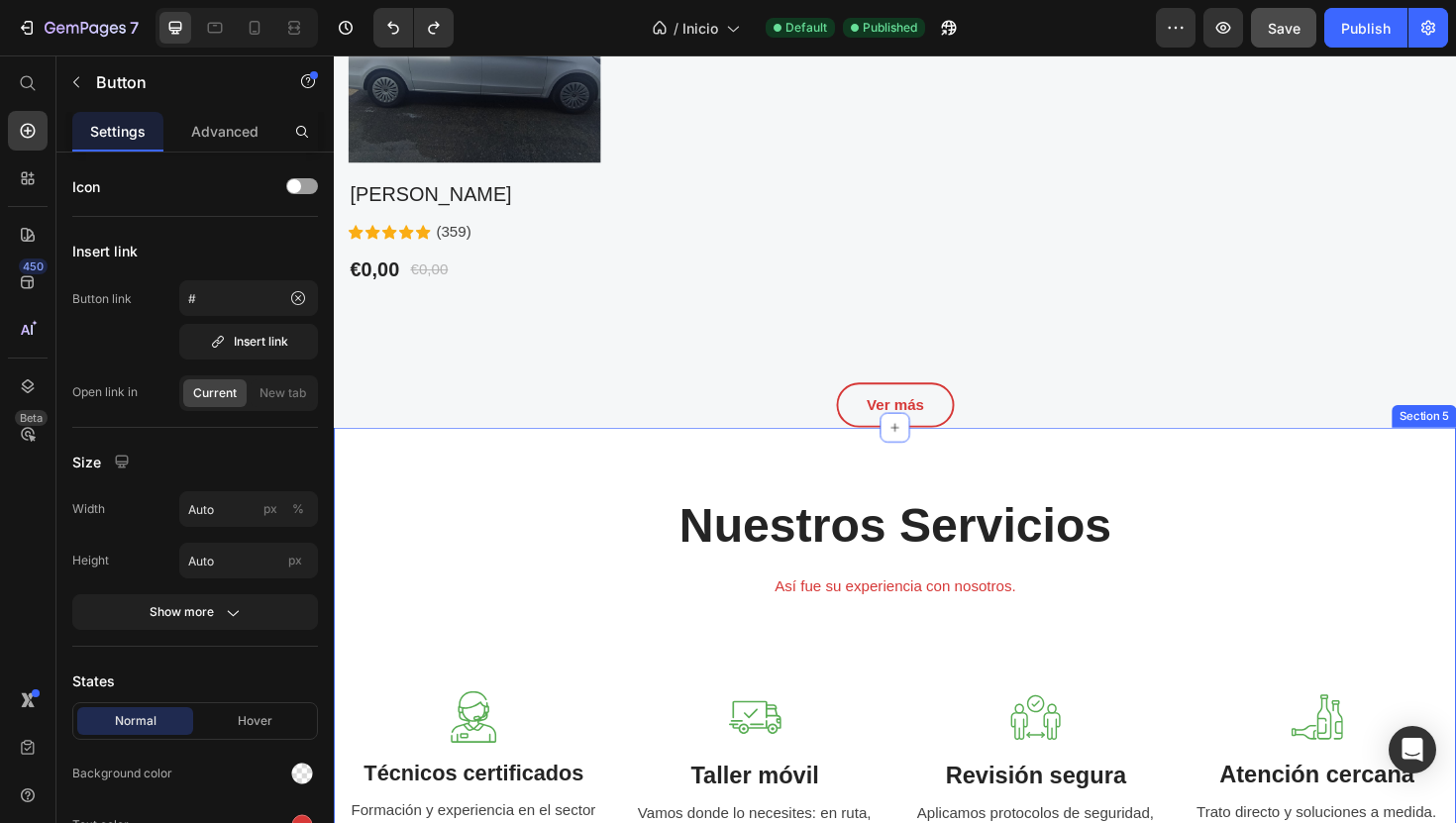 click on "Nuestros Servicios Heading Así fue su experiencia con nosotros. Text block Row Image Técnicos certificados Text block Formación y experiencia en el sector caravaning. Garantía profesional en cada intervención. Text block Image Taller móvil Text block Vamos donde lo necesites: en ruta, domicilio o camping. Sin desplazamientos ni esperas. Text block Image Revisión segura Text block Aplicamos protocolos de seguridad, limpieza y control técnico en cada servicio. Text block Image Atención cercana Text block Trato directo y soluciones a medida. Cuidamos tu vehículo como si fuera nuestro. Text block Row Ver más Button Section 5" at bounding box center (928, 768) 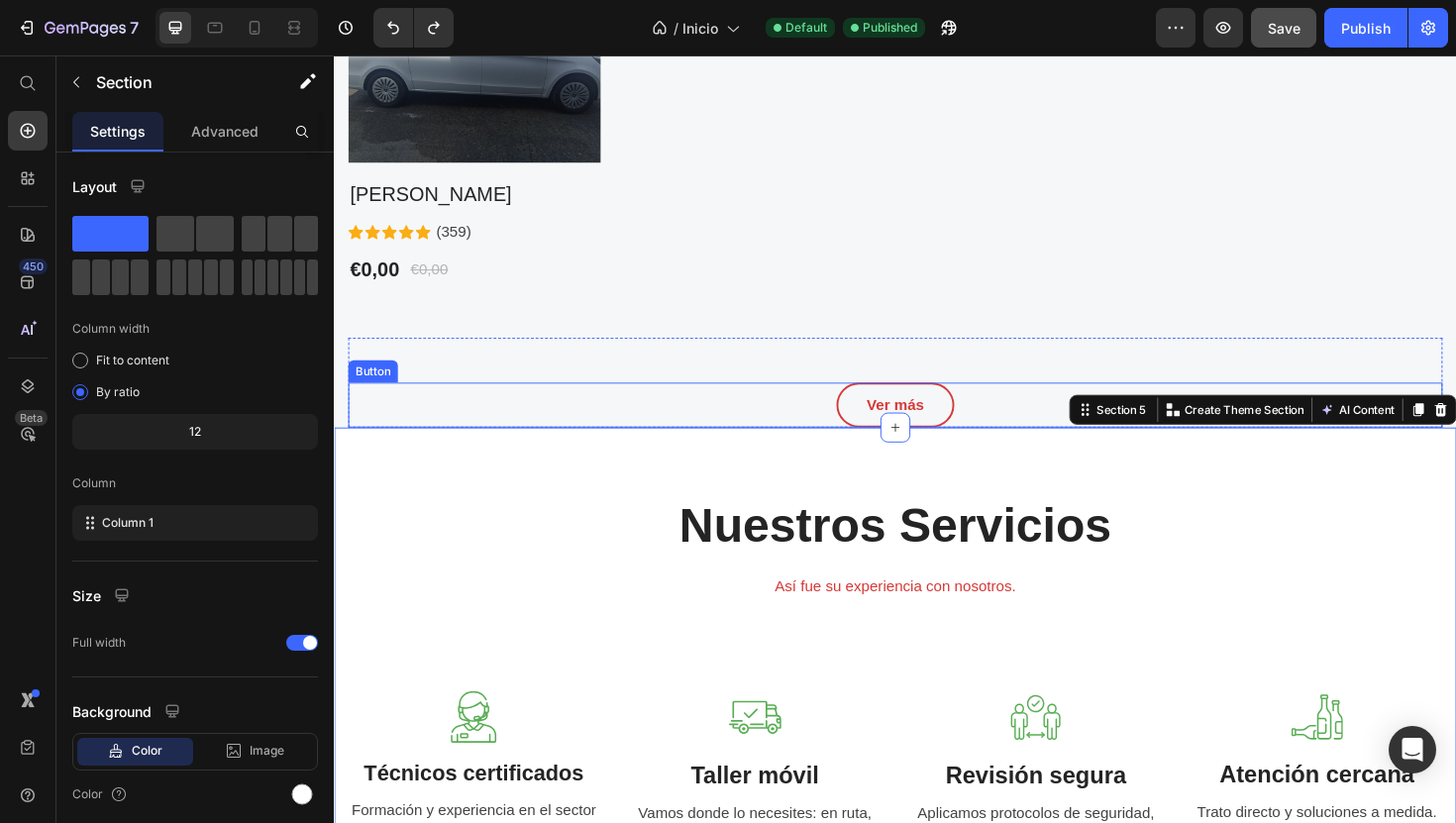 click on "Ver más Button" at bounding box center (928, 426) 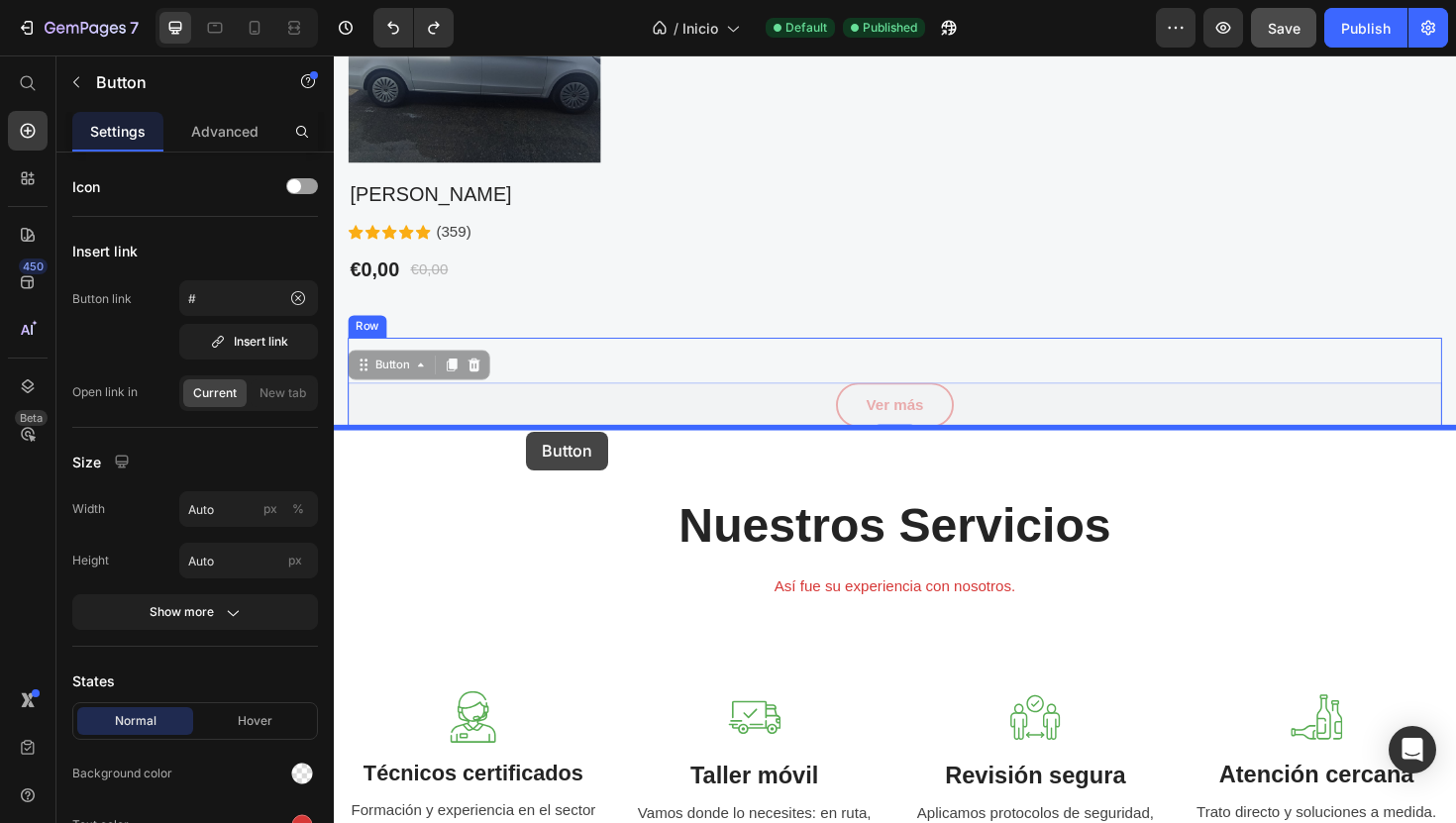 drag, startPoint x: 411, startPoint y: 376, endPoint x: 537, endPoint y: 454, distance: 148.18907 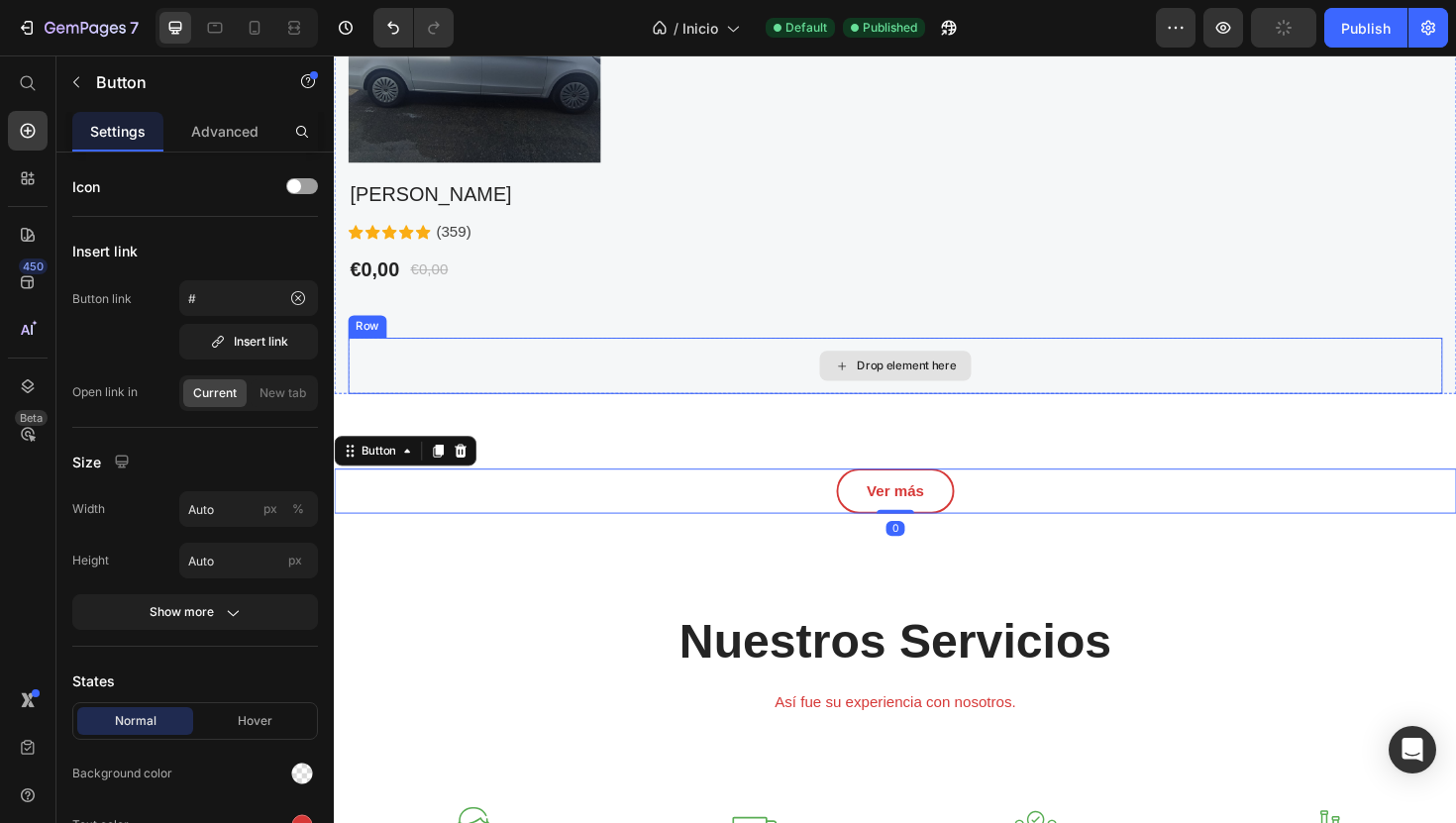 click on "Drop element here" at bounding box center (928, 384) 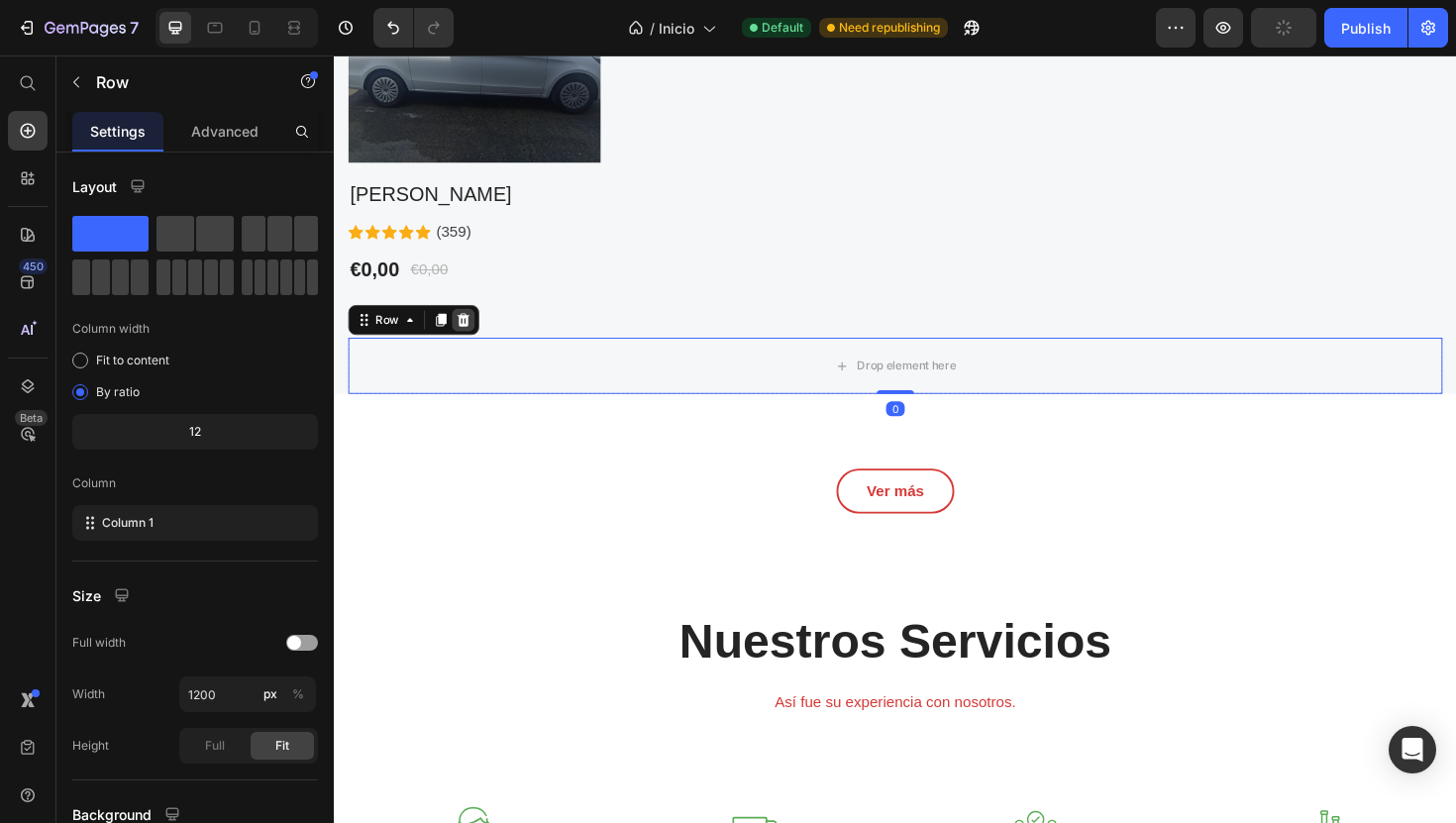 click 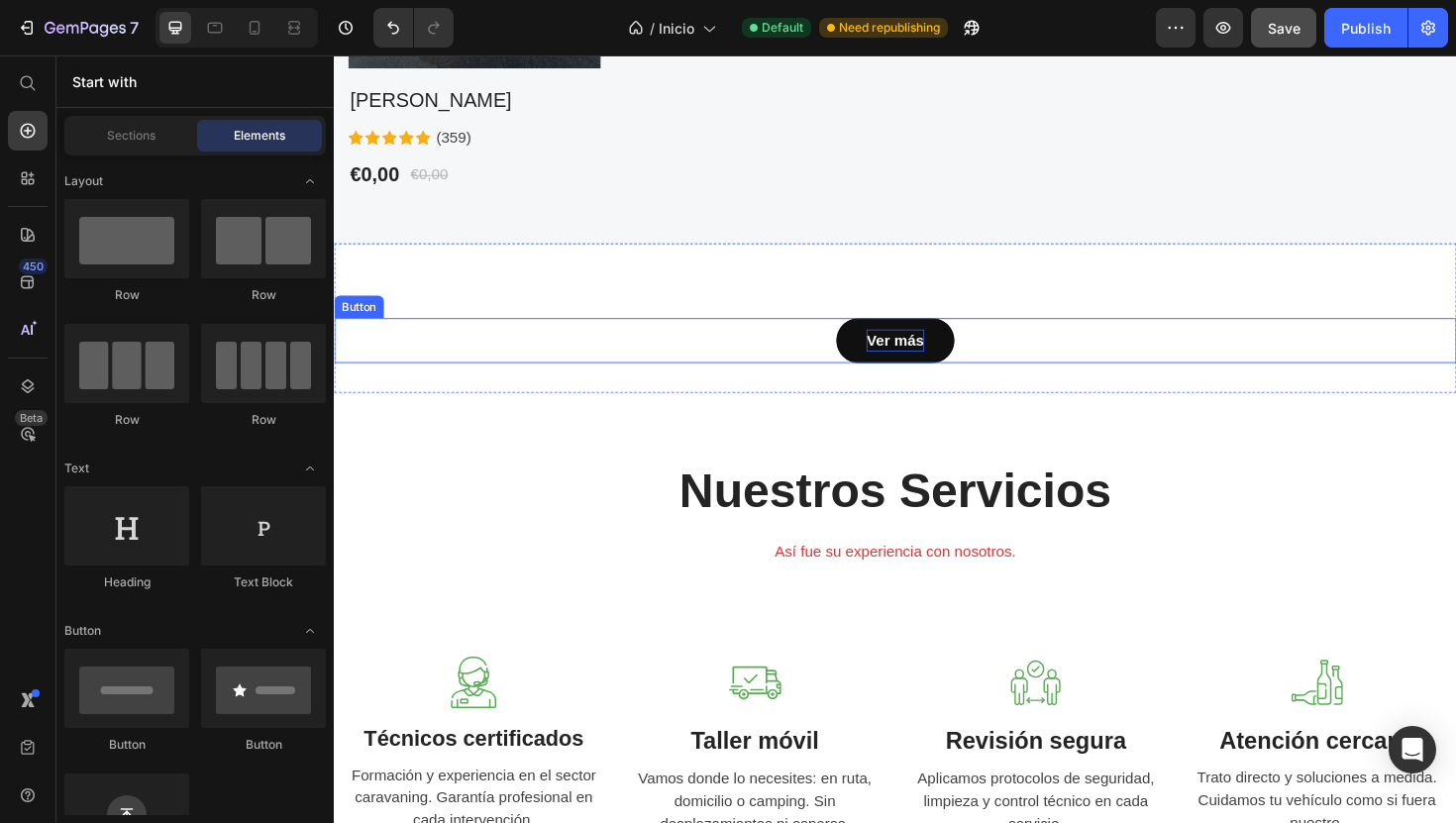 scroll, scrollTop: 1903, scrollLeft: 0, axis: vertical 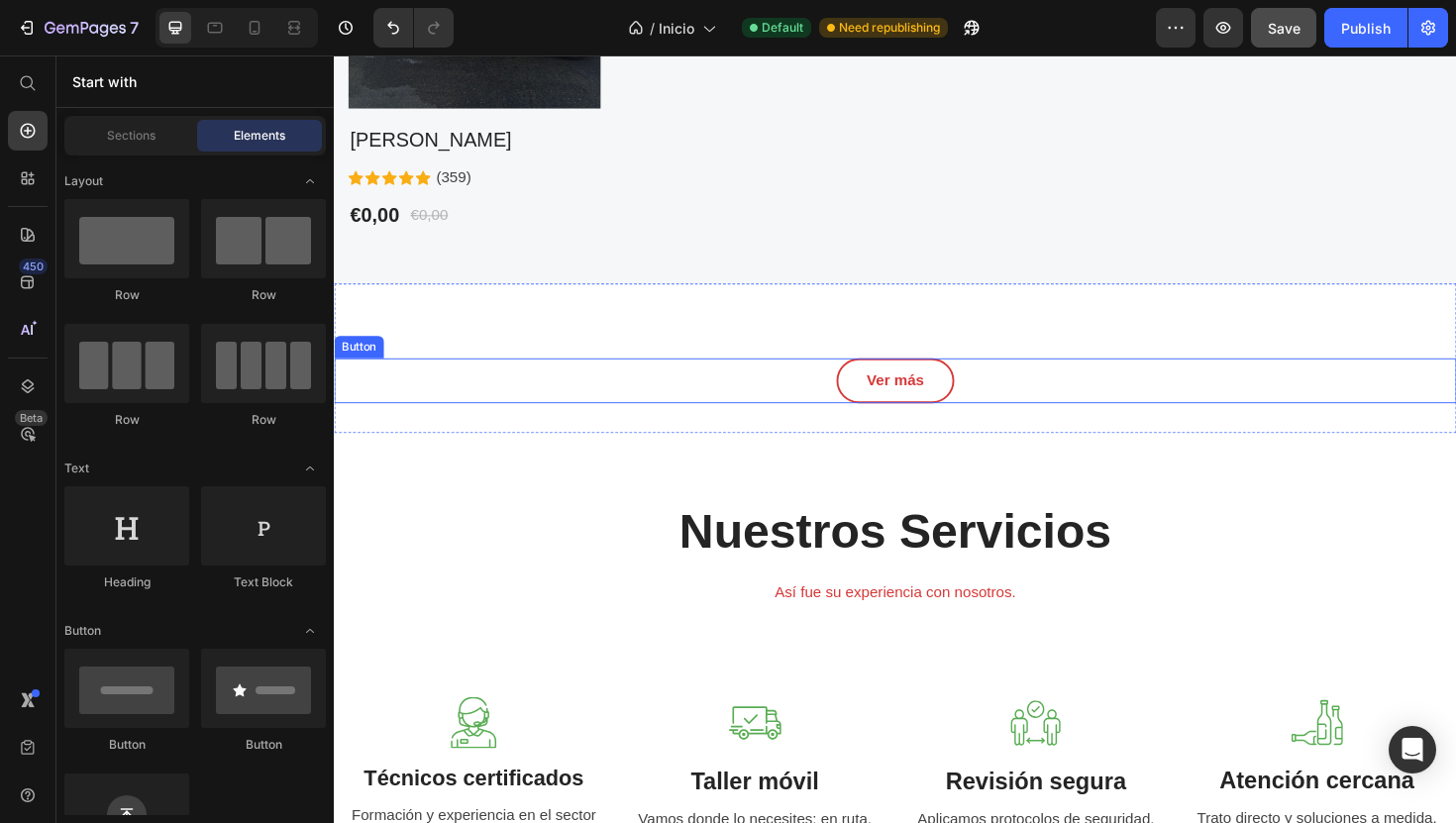 click on "Ver más Button" at bounding box center [928, 400] 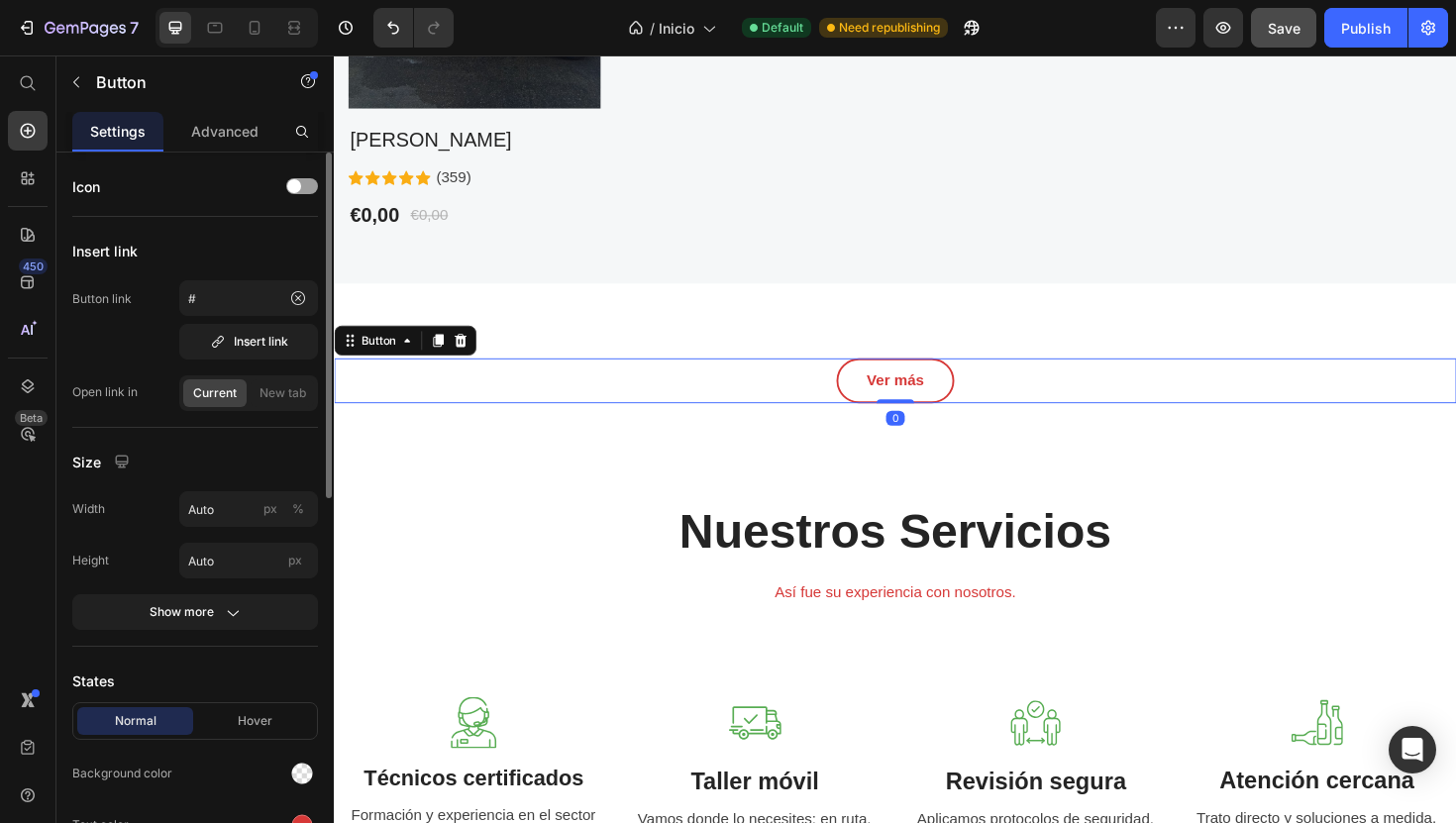 click on "Icon Insert link Button link #  Insert link   Open link in  Current New tab Size Width Auto px % Height Auto px Show more States Normal Hover Background color Text color Border 2 px Corner 999 999 999 999 Shadow Text Styles Paragraph 1* Font sans-serif Size 16 Show more Align  Delete element" at bounding box center (195, 915) 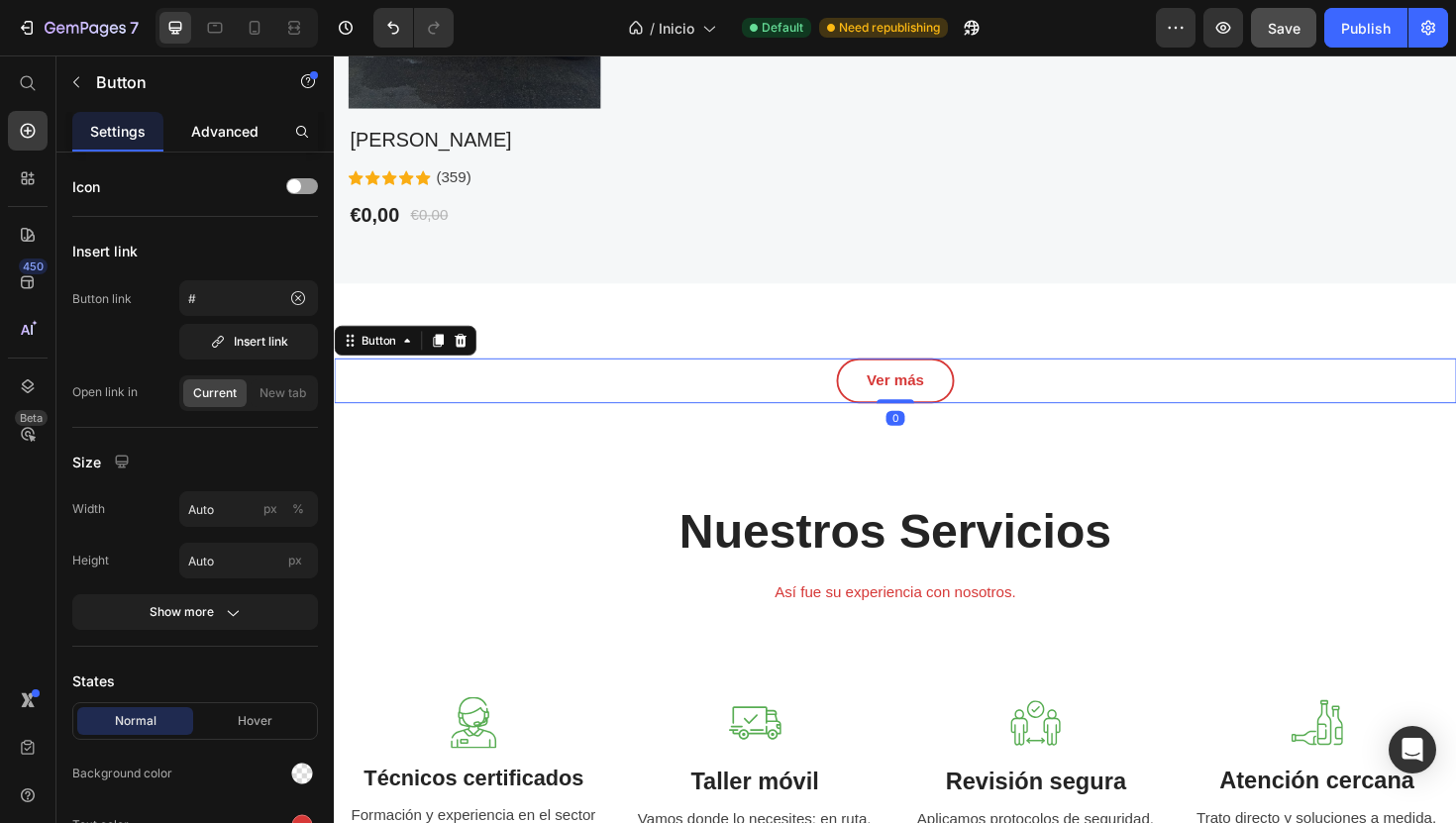 click on "Advanced" 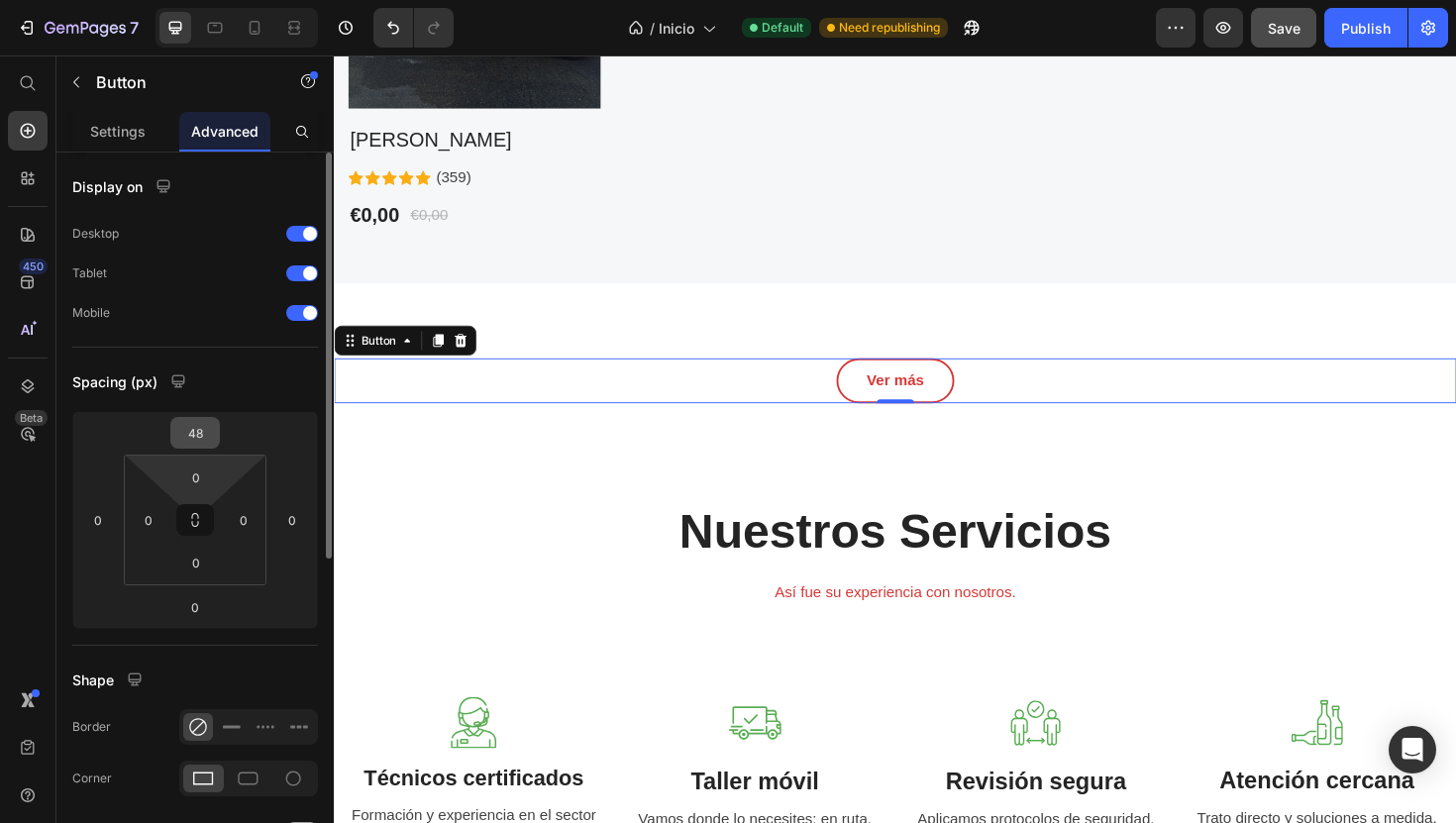 click on "48" at bounding box center [195, 433] 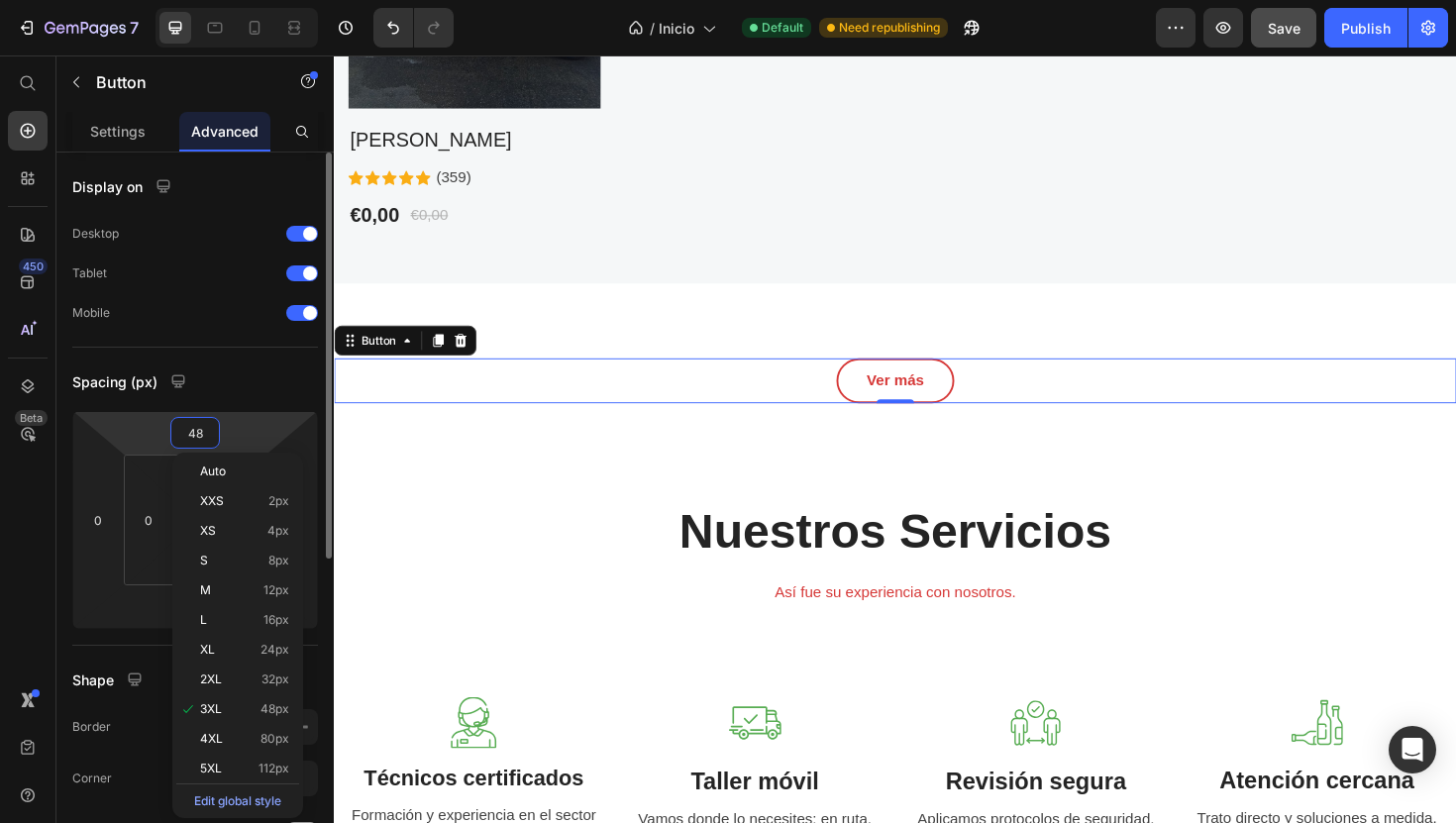 type 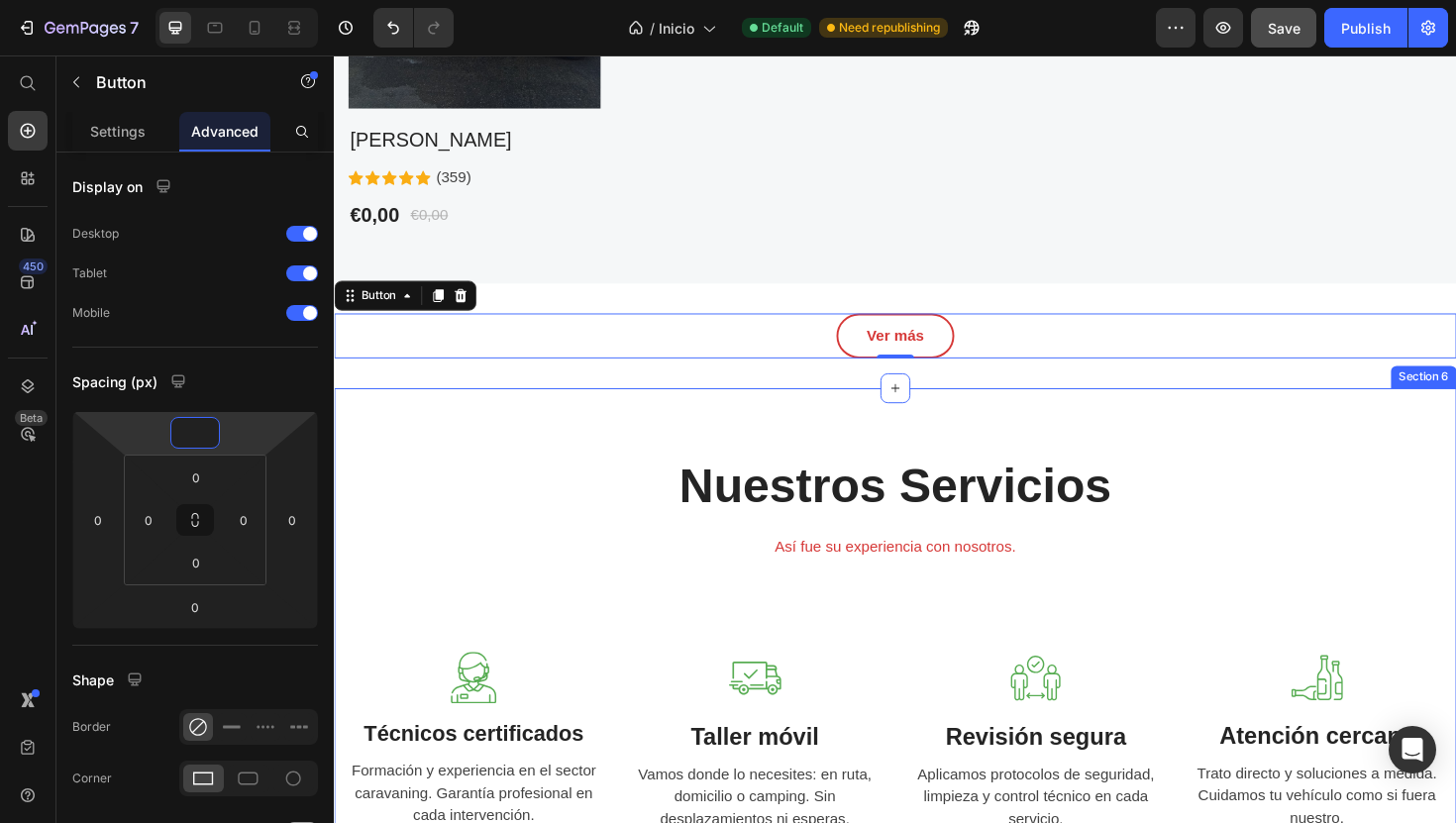 click on "Nuestros Servicios Heading Así fue su experiencia con nosotros. Text block Row Image Técnicos certificados Text block Formación y experiencia en el sector caravaning. Garantía profesional en cada intervención. Text block Image Taller móvil Text block Vamos donde lo necesites: en ruta, domicilio o camping. Sin desplazamientos ni esperas. Text block Image Revisión segura Text block Aplicamos protocolos de seguridad, limpieza y control técnico en cada servicio. Text block Image Atención cercana Text block Trato directo y soluciones a medida. Cuidamos tu vehículo como si fuera nuestro. Text block Row Ver más Button Section 6" at bounding box center (928, 726) 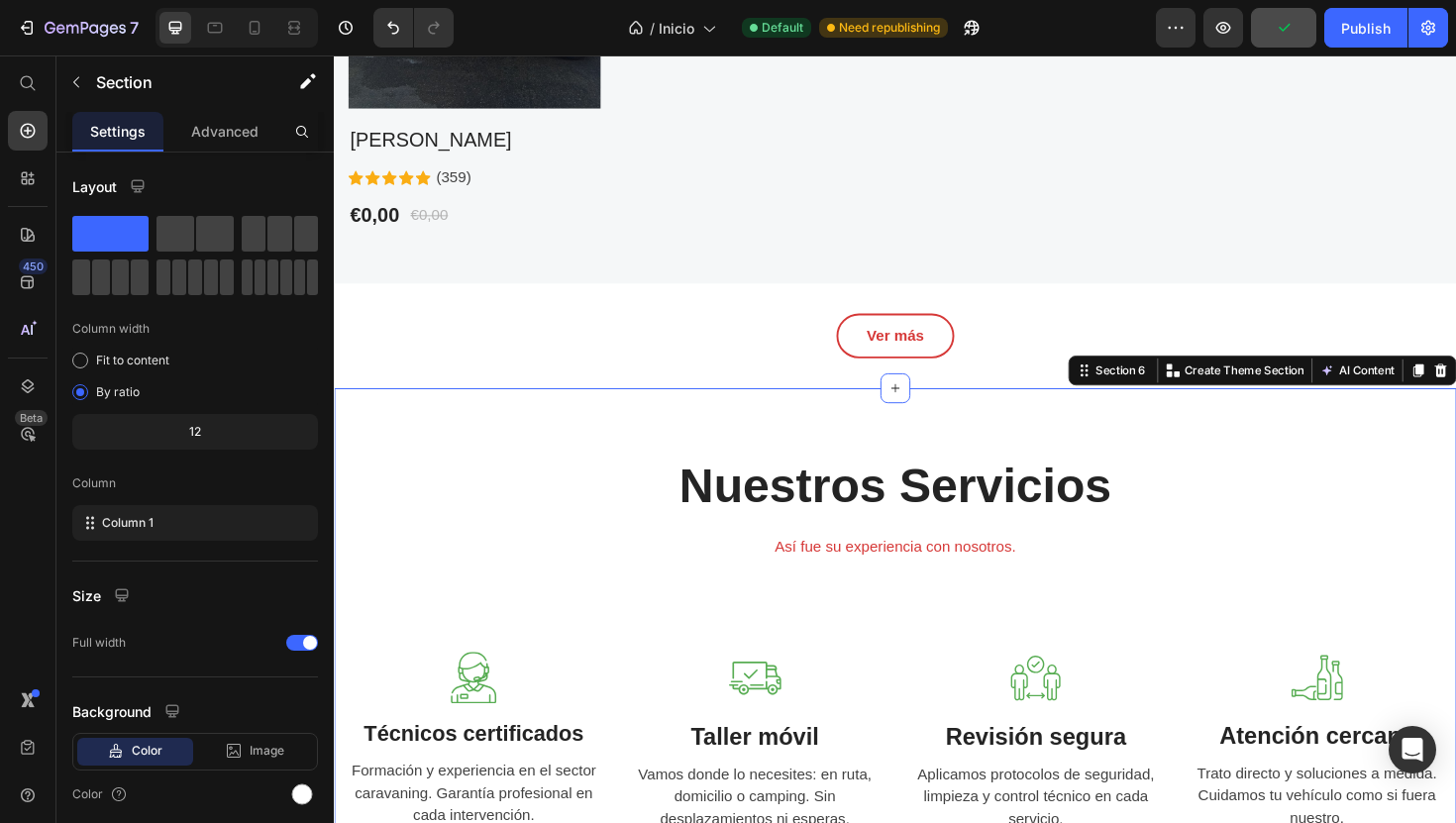 click on "Nuestros Servicios Heading Así fue su experiencia con nosotros. Text block Row Image Técnicos certificados Text block Formación y experiencia en el sector caravaning. Garantía profesional en cada intervención. Text block Image Taller móvil Text block Vamos donde lo necesites: en ruta, domicilio o camping. Sin desplazamientos ni esperas. Text block Image Revisión segura Text block Aplicamos protocolos de seguridad, limpieza y control técnico en cada servicio. Text block Image Atención cercana Text block Trato directo y soluciones a medida. Cuidamos tu vehículo como si fuera nuestro. Text block Row Ver más Button Section 6   You can create reusable sections Create Theme Section AI Content Write with [PERSON_NAME] What would you like to describe here? Tone and Voice Persuasive Product [PERSON_NAME] Show more Generate" at bounding box center (928, 726) 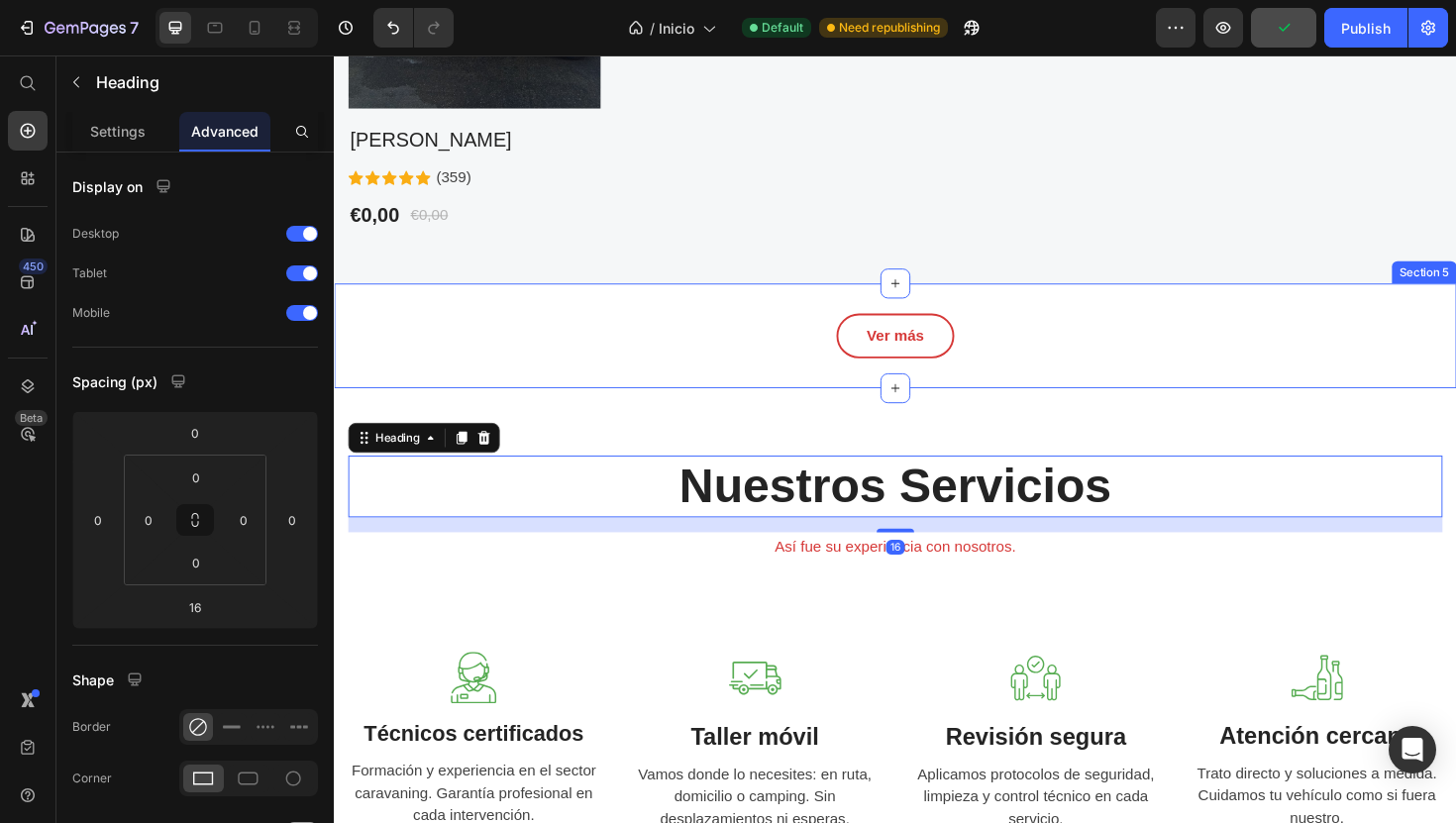 click on "Ver más Button Section 5" at bounding box center (928, 353) 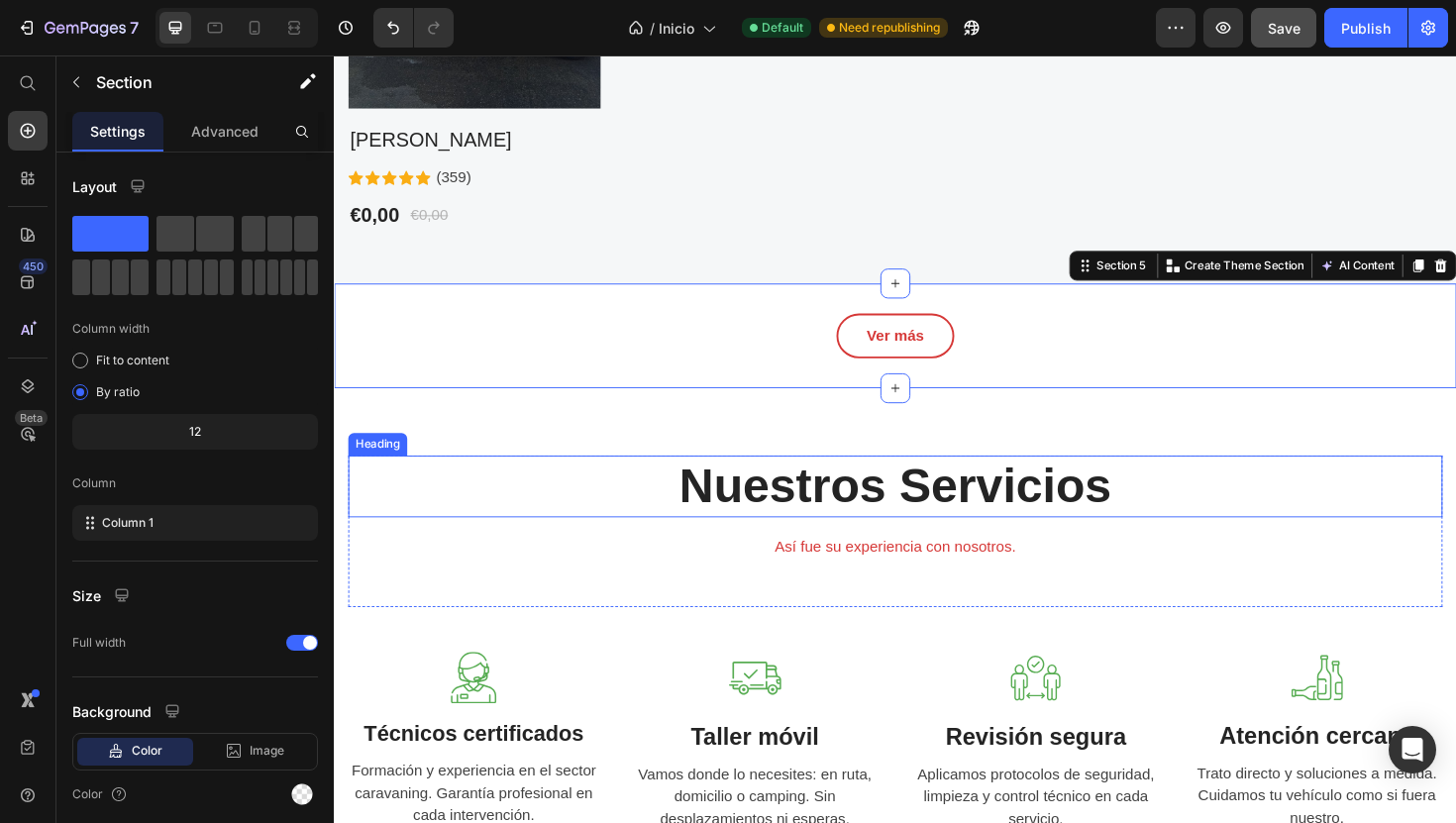 scroll, scrollTop: 2256, scrollLeft: 0, axis: vertical 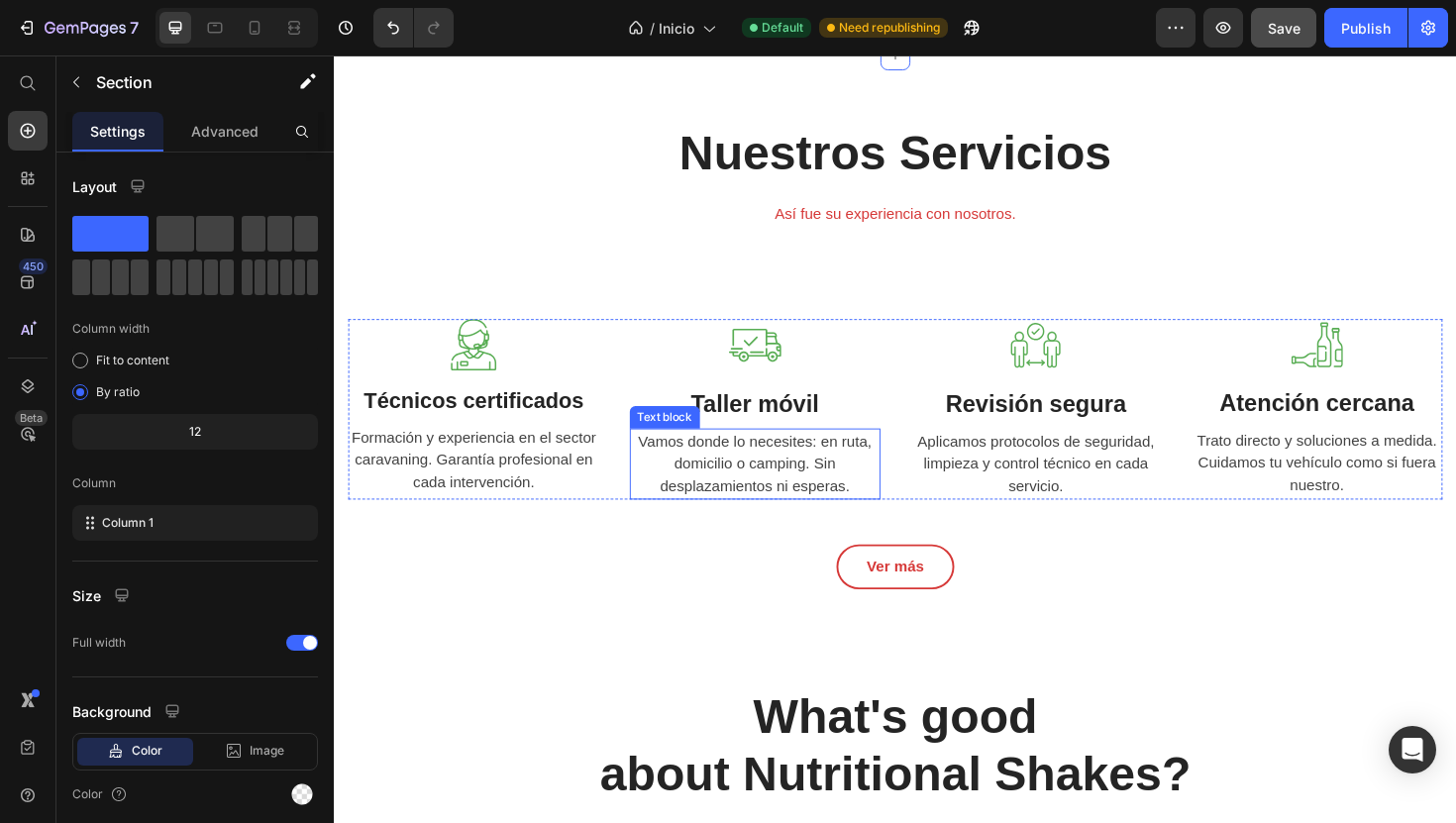 click on "What's good about Nutritional Shakes?" at bounding box center [928, 786] 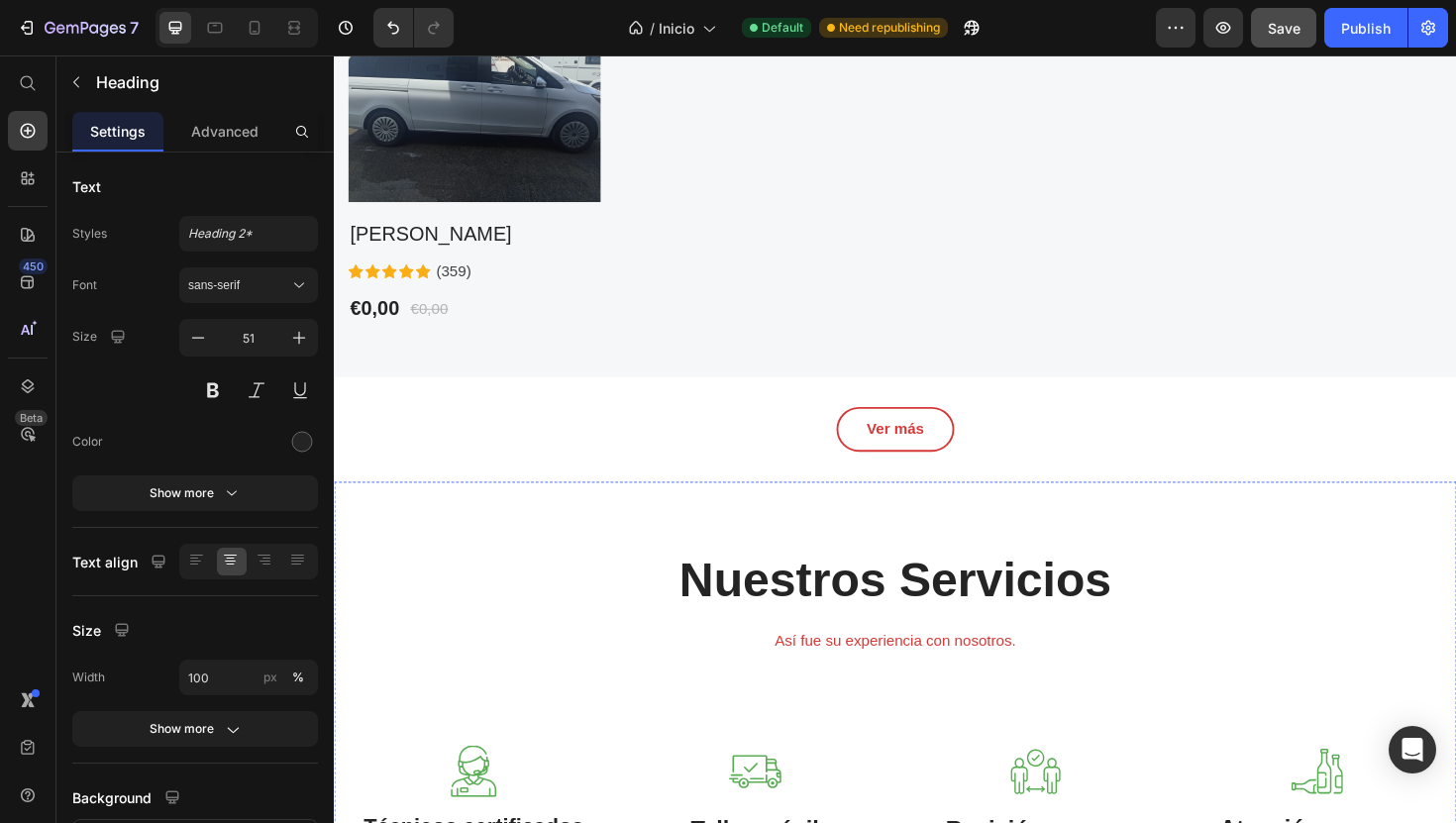scroll, scrollTop: 2186, scrollLeft: 0, axis: vertical 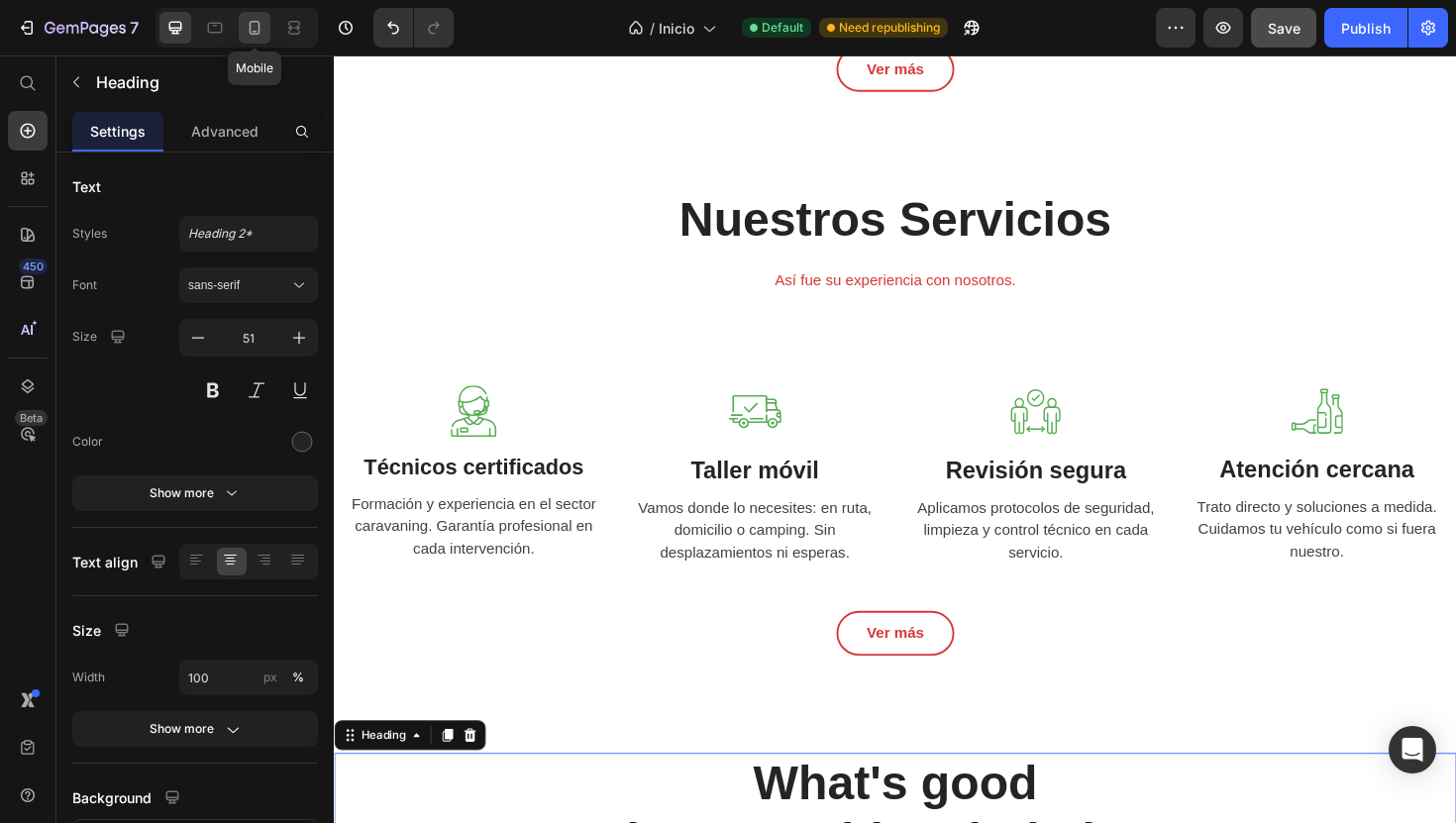 click 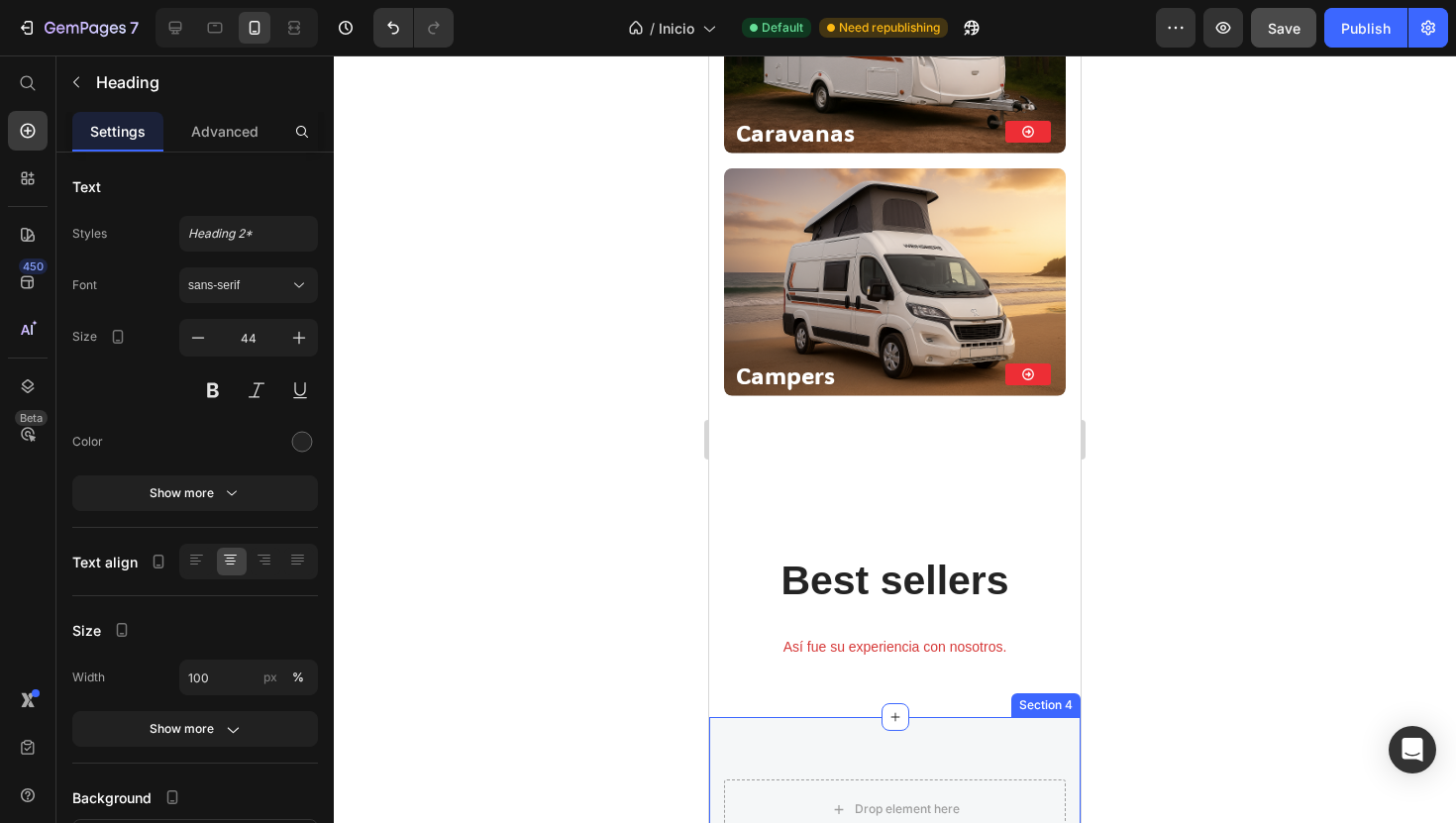 scroll, scrollTop: 1907, scrollLeft: 0, axis: vertical 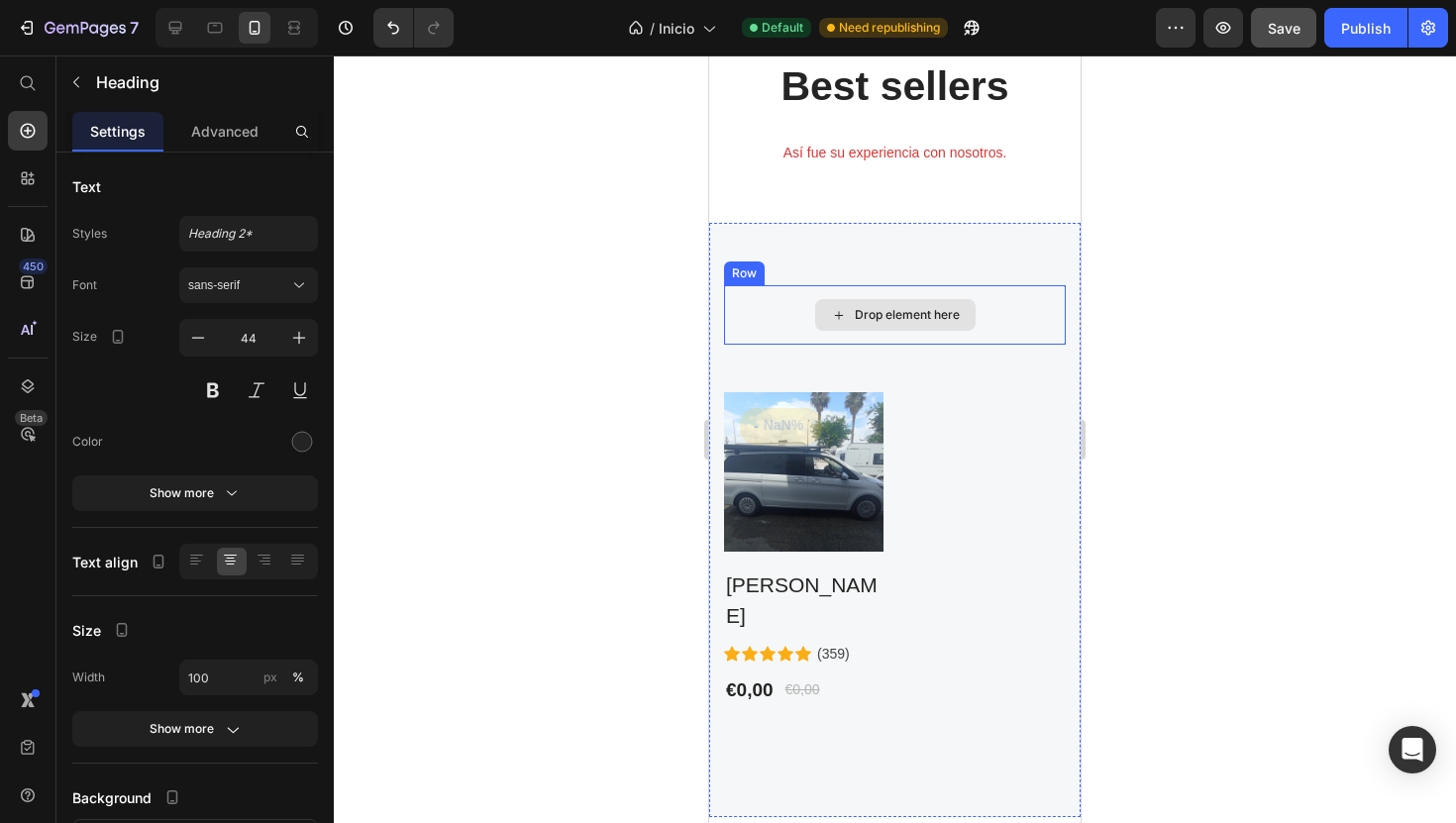click on "Drop element here" at bounding box center (894, 315) 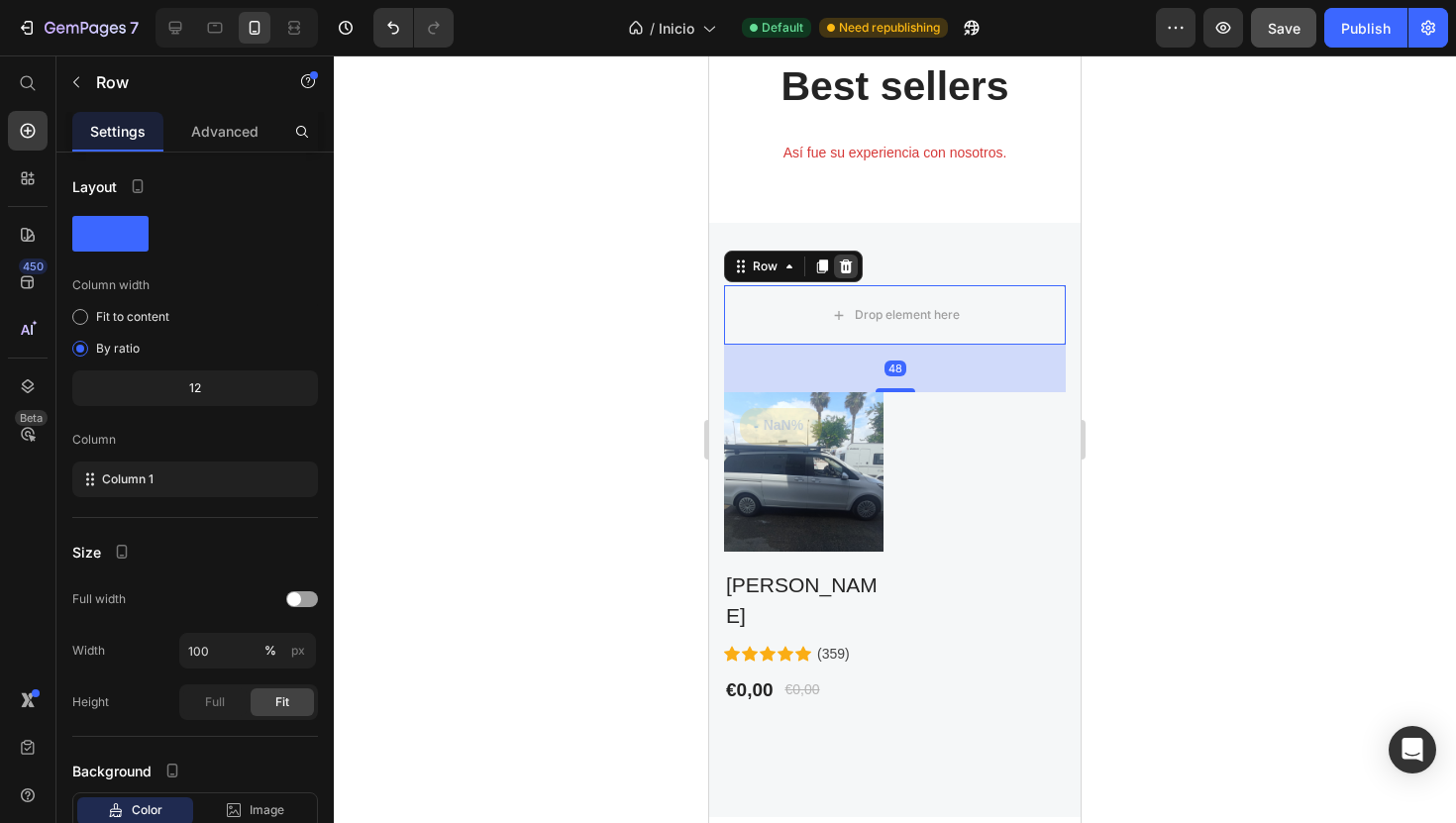 click 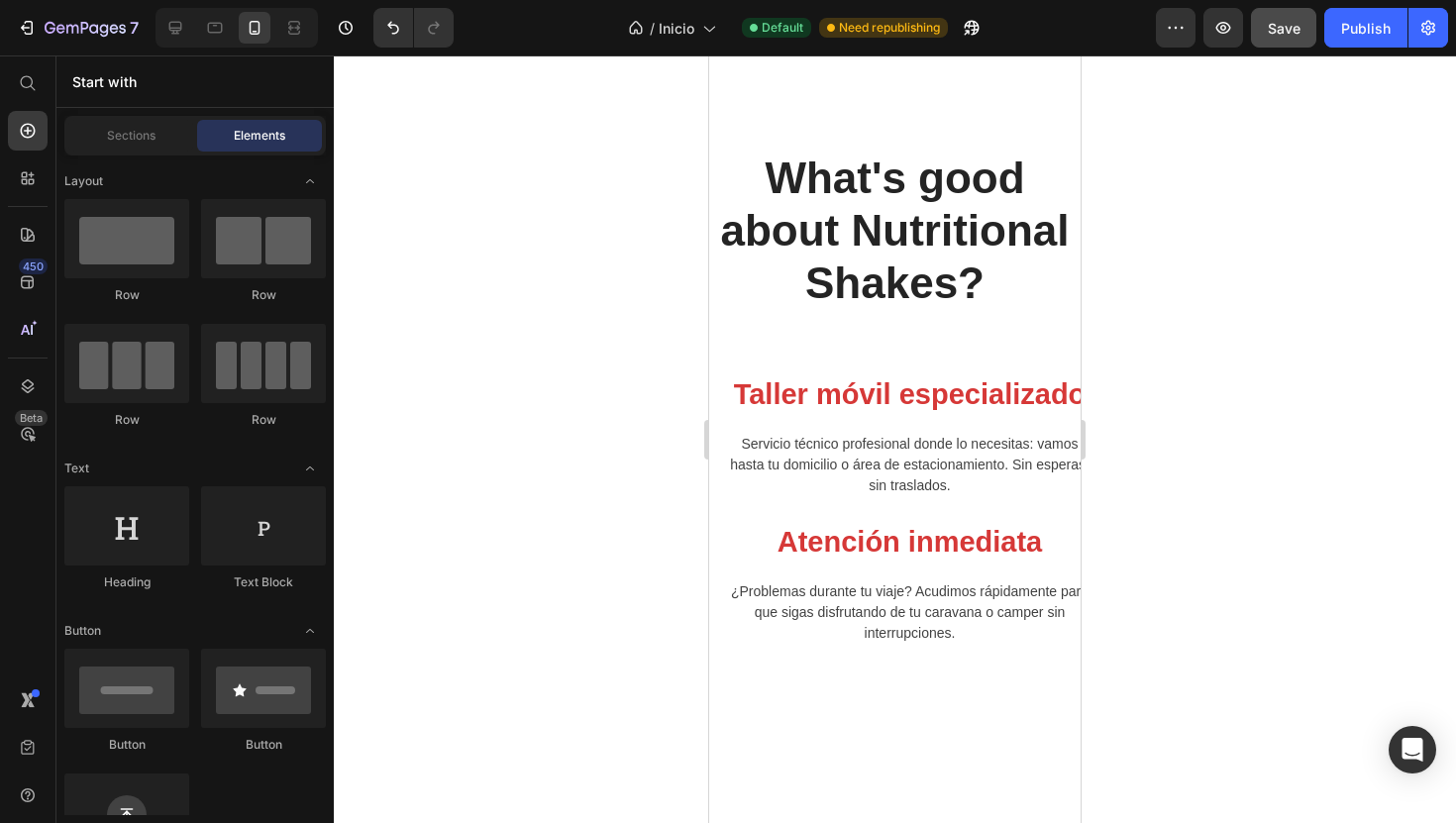 scroll, scrollTop: 4067, scrollLeft: 0, axis: vertical 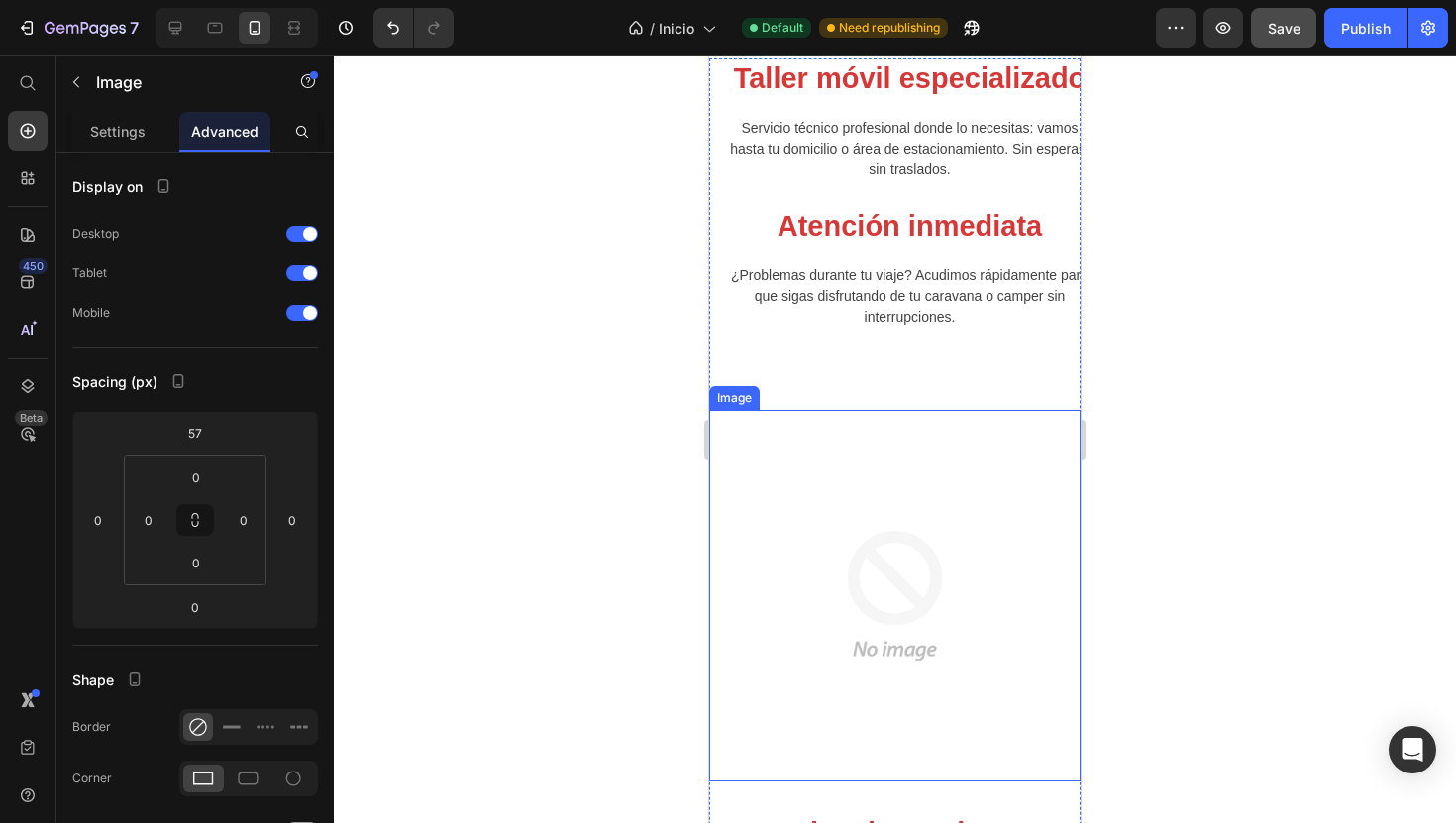 click on "Nuestros Servicios Heading Así fue su experiencia con nosotros. Text block Row Image Técnicos certificados Text block Formación y experiencia en el sector caravaning. Garantía profesional en cada intervención. Text block Image Taller móvil Text block Vamos donde lo necesites: en ruta, domicilio o camping. Sin desplazamientos ni esperas. Text block Image Revisión segura Text block Aplicamos protocolos de seguridad, limpieza y control técnico en cada servicio. Text block Image Atención cercana Text block Trato directo y soluciones a medida. Cuidamos tu vehículo como si fuera nuestro. Text block Row Ver más Button Section 6 What's good about Nutritional Shakes? Heading Section 7 Taller móvil especializado Heading Servicio técnico profesional donde lo necesitas: vamos hasta tu domicilio o área de estacionamiento. Sin esperas, sin traslados. Text block Row Atención inmediata Heading Text block Row Image Experiencia en el sector Heading Text block Row Servicio personalizado Heading Text block Row Row" at bounding box center (894, 747) 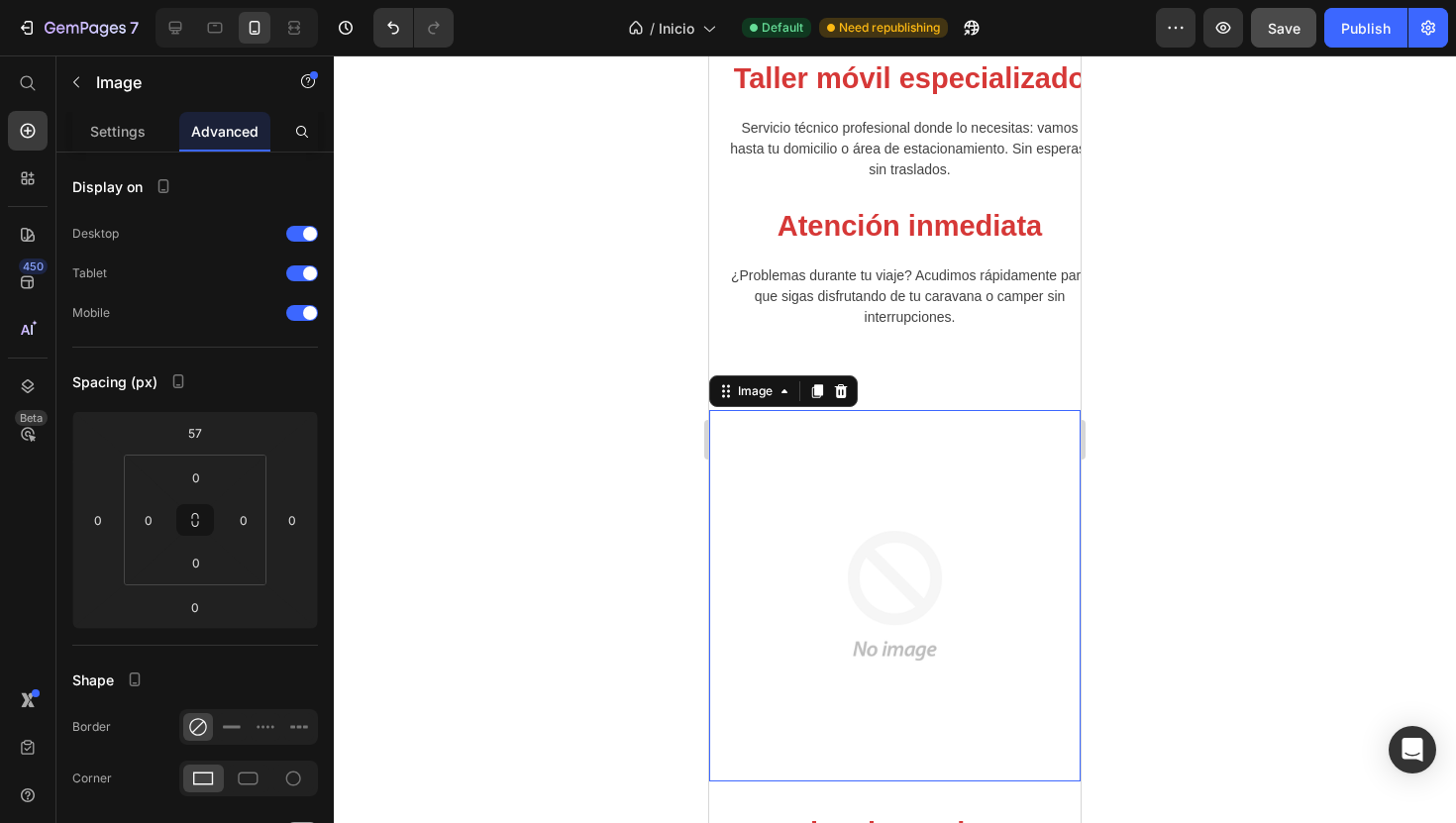 scroll, scrollTop: 5154, scrollLeft: 0, axis: vertical 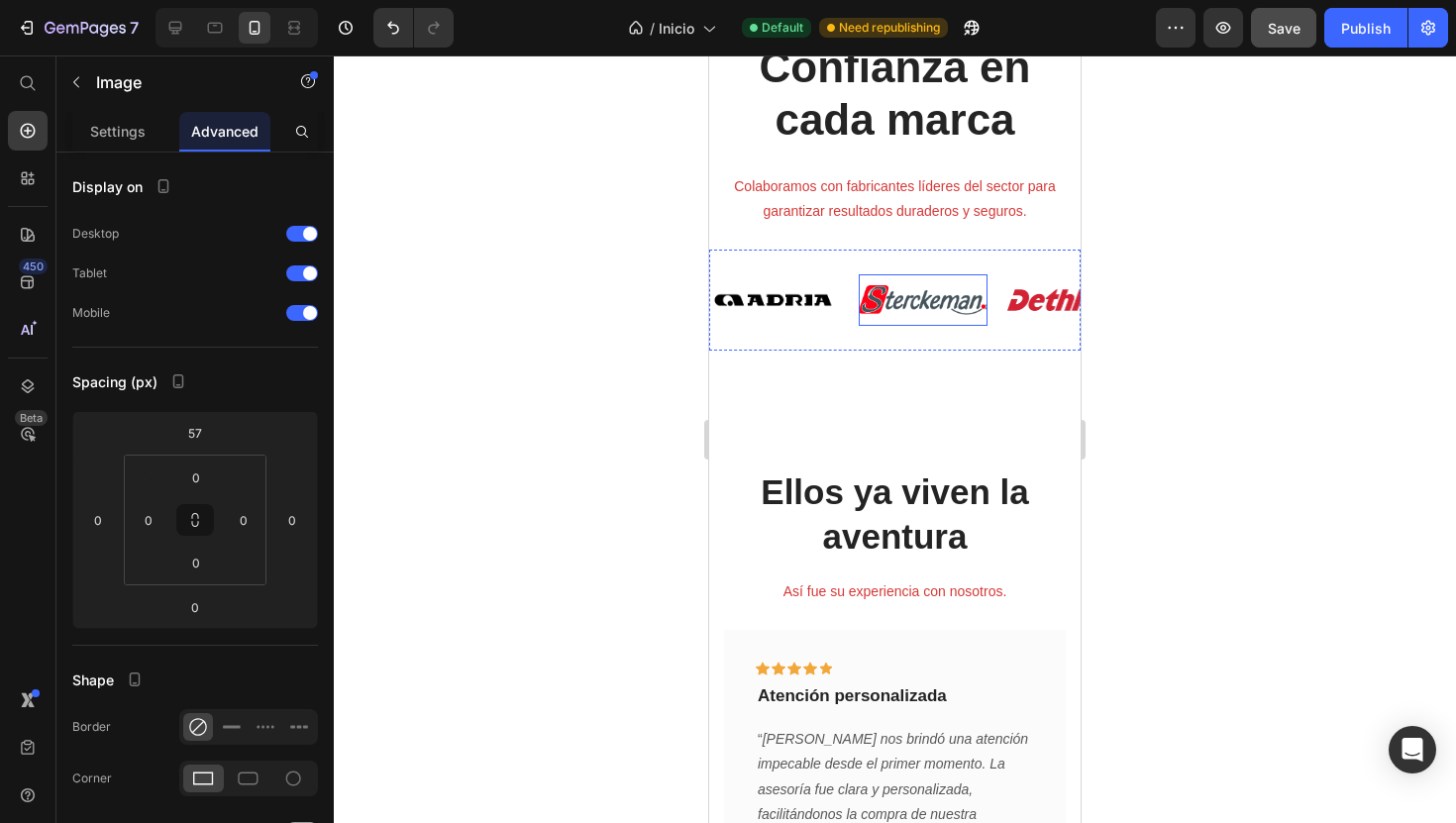 click at bounding box center [923, 299] 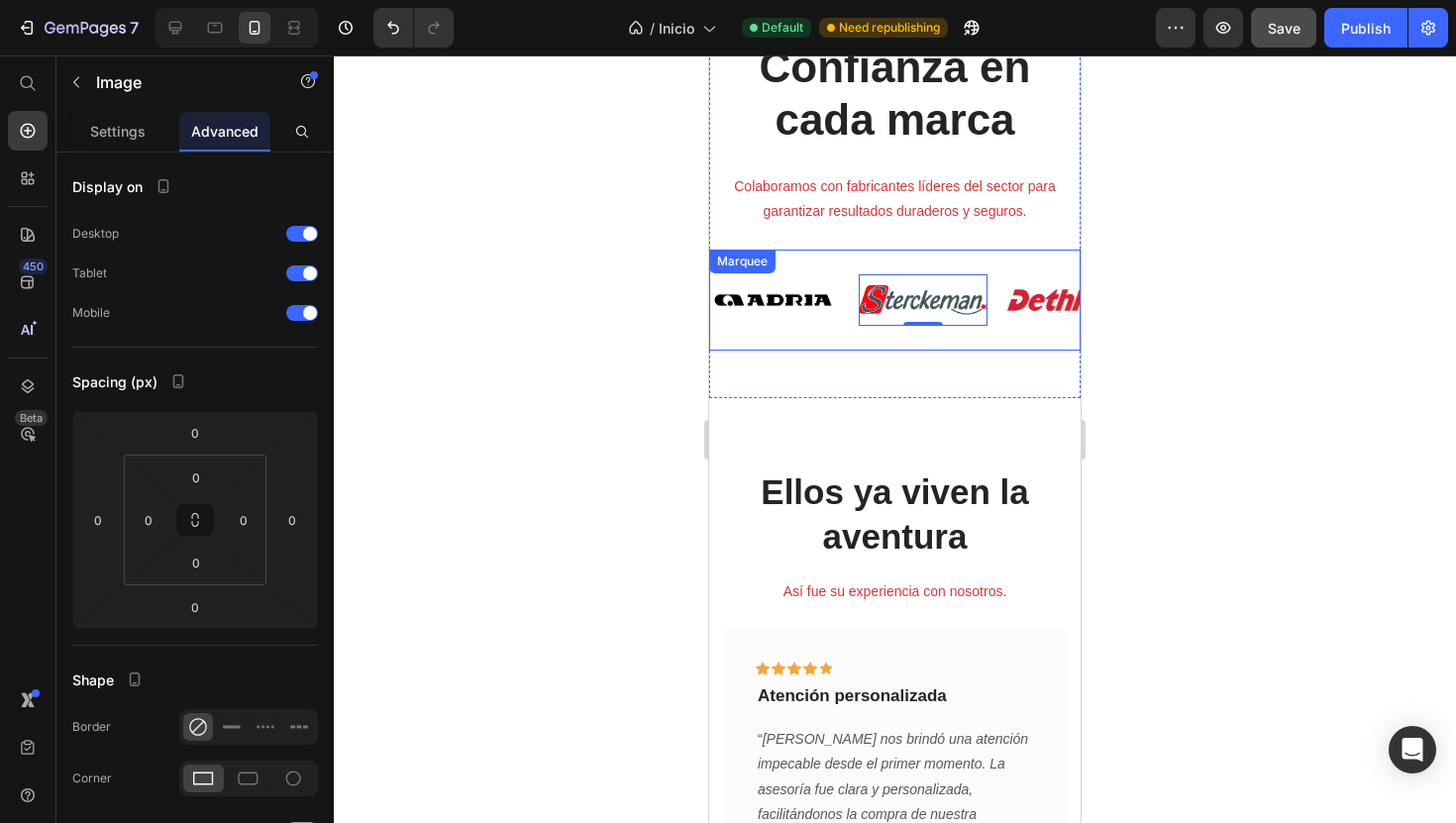 click on "Image Image   0 Image Image Image Image Image   0 Image Image Image Marquee" at bounding box center [894, 300] 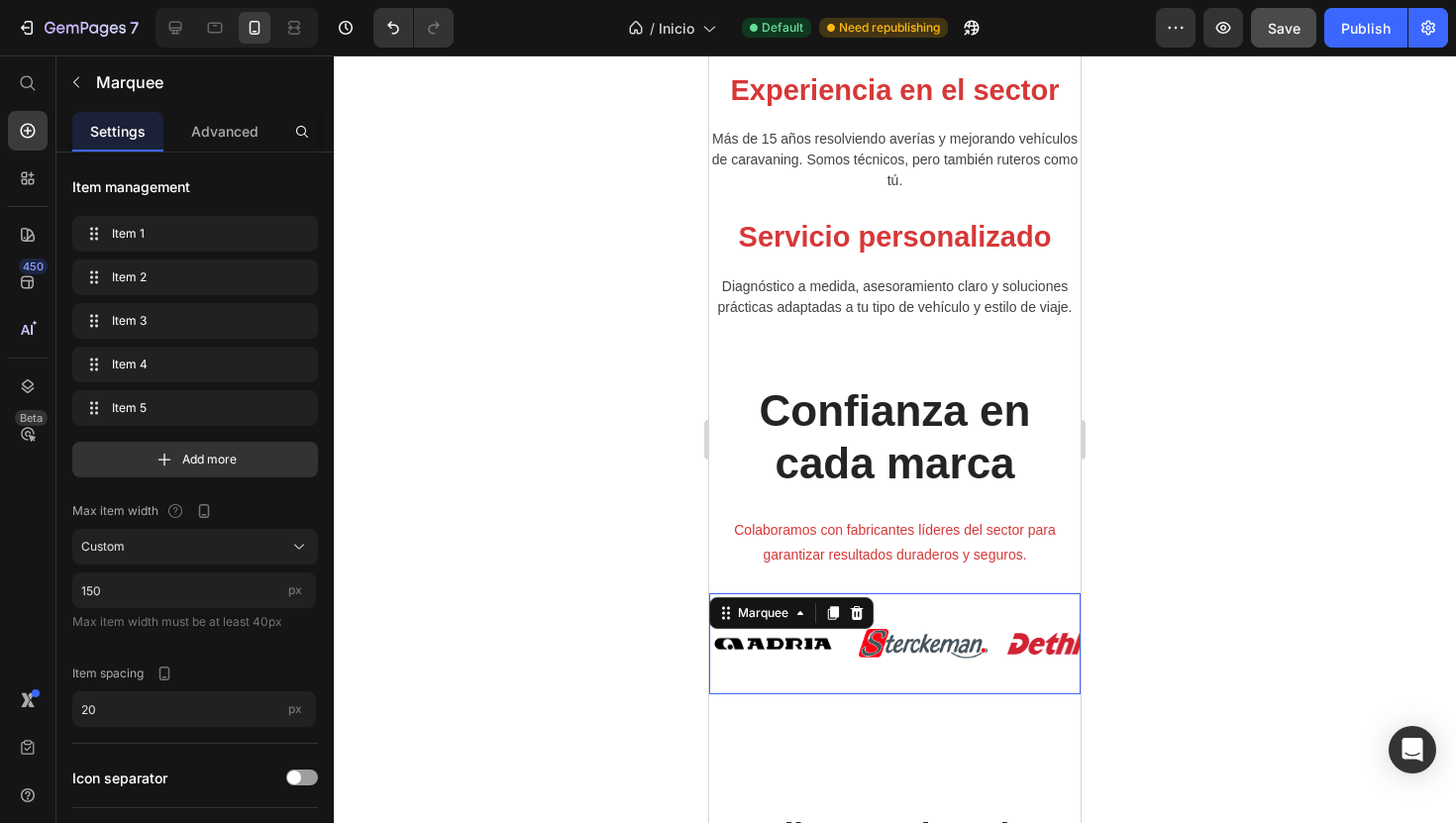scroll, scrollTop: 4918, scrollLeft: 0, axis: vertical 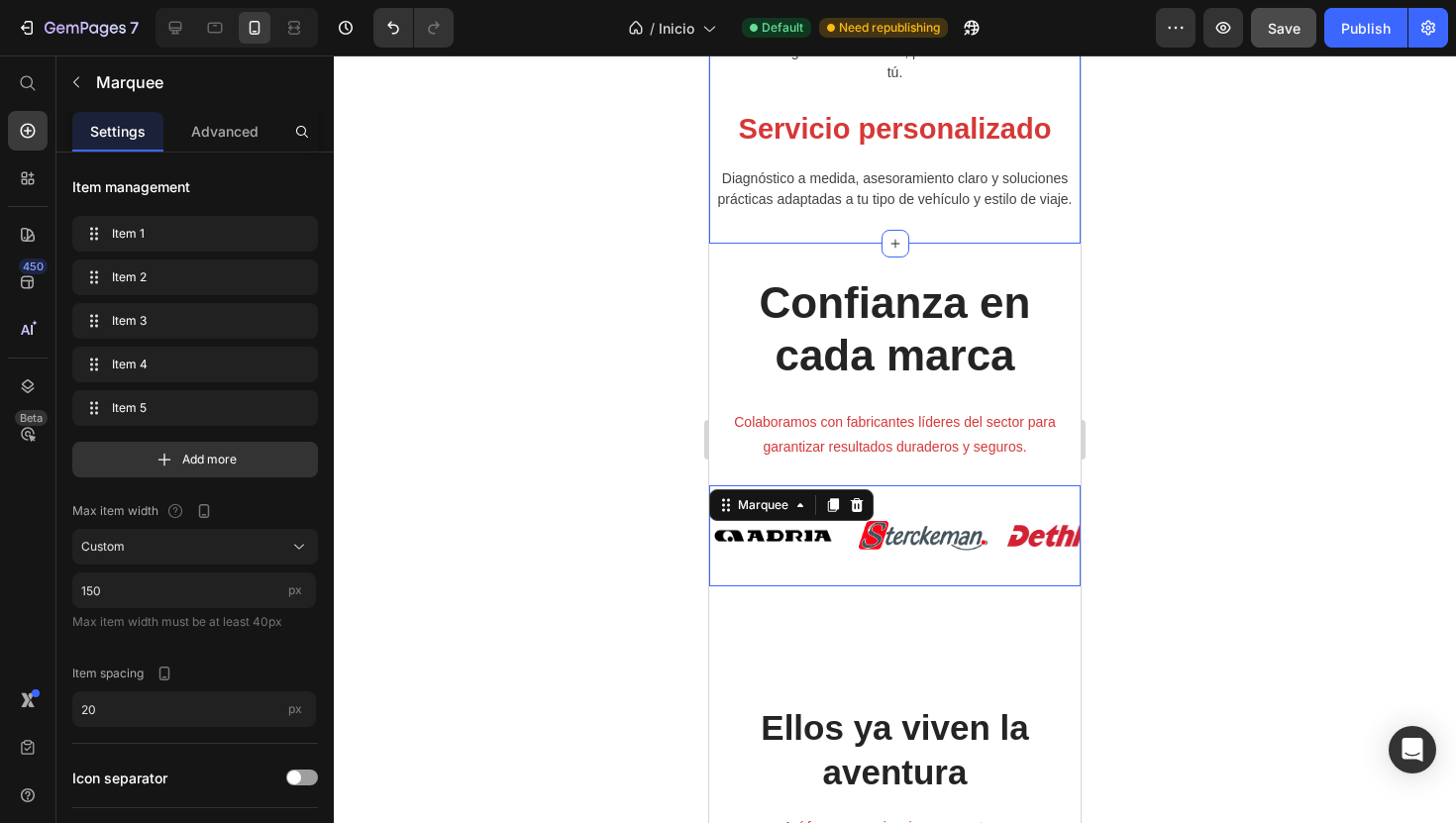 click on "Taller móvil especializado Heading Servicio técnico profesional donde lo necesitas: vamos hasta tu domicilio o área de estacionamiento. Sin esperas, sin traslados. Text block Row Atención inmediata Heading ¿Problemas durante tu viaje? Acudimos rápidamente para que sigas disfrutando de tu caravana o camper sin interrupciones. Text block Row Image Experiencia en el sector Heading Más de 15 años resolviendo averías y mejorando vehículos de caravaning. Somos técnicos, pero también ruteros como tú. Text block Row Servicio personalizado Heading Diagnóstico a medida, asesoramiento claro y soluciones prácticas adaptadas a tu tipo de vehículo y estilo de viaje. Text block Row Row Section 8" at bounding box center (894, -290) 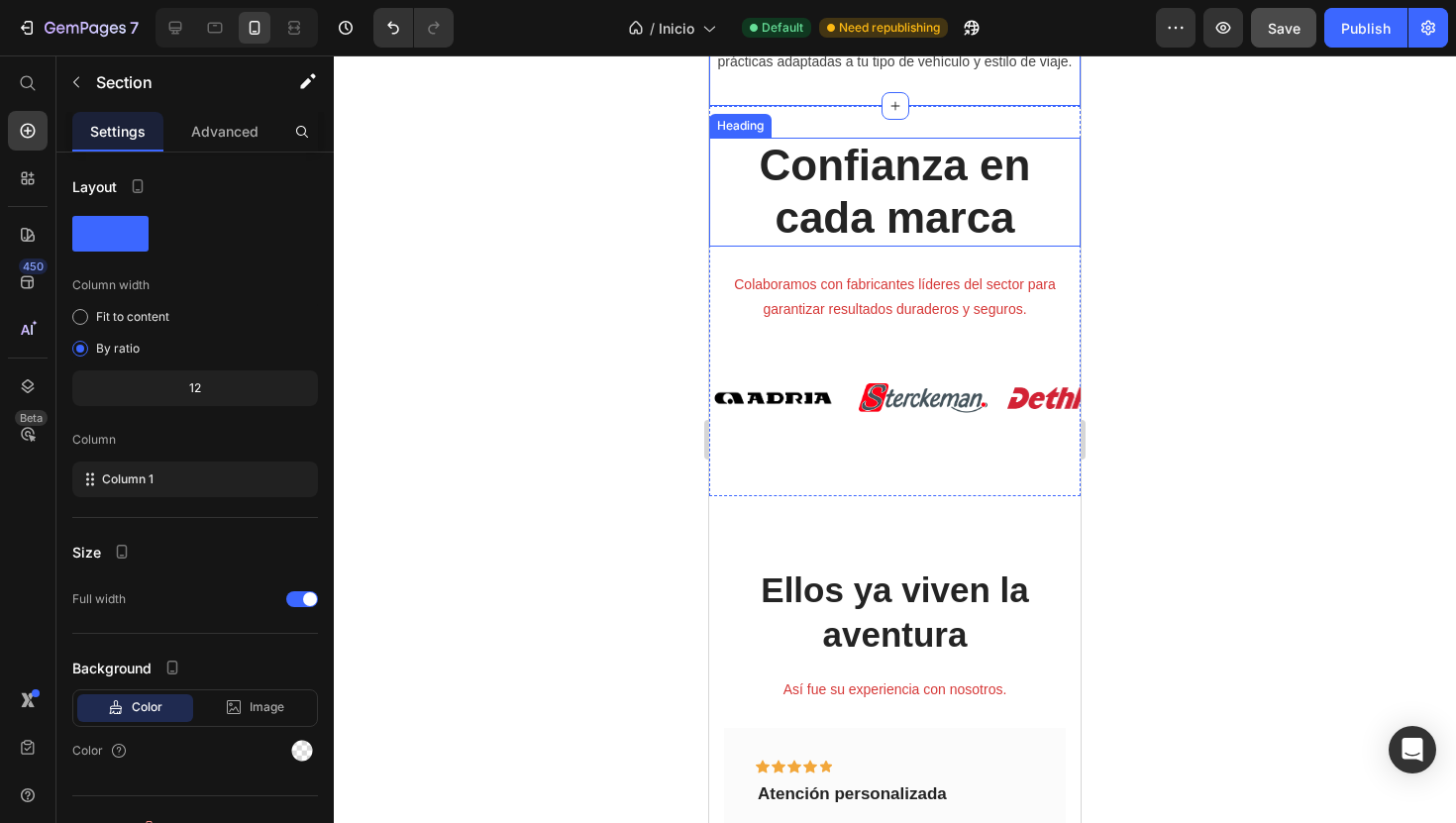 scroll, scrollTop: 5005, scrollLeft: 0, axis: vertical 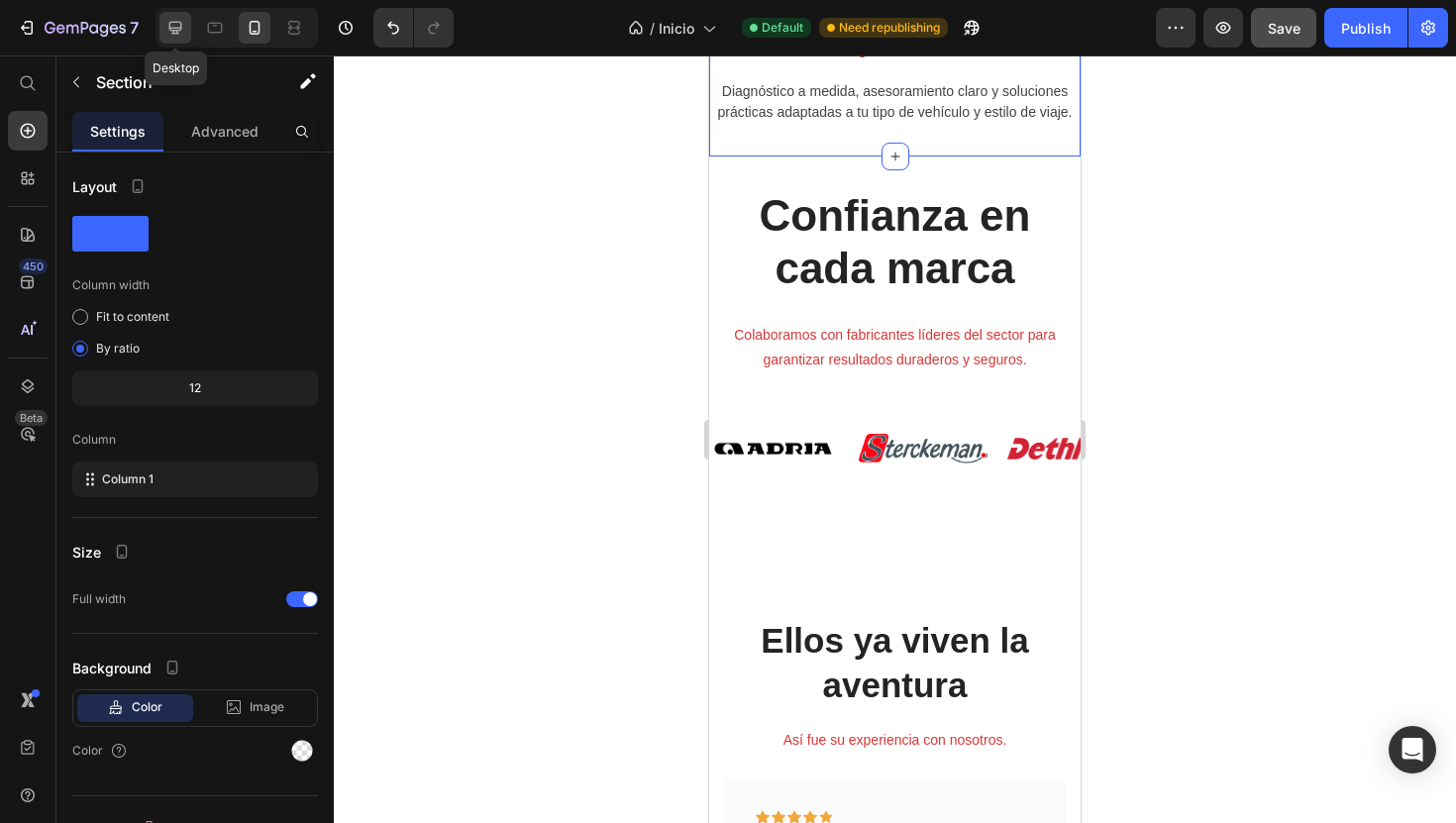 click 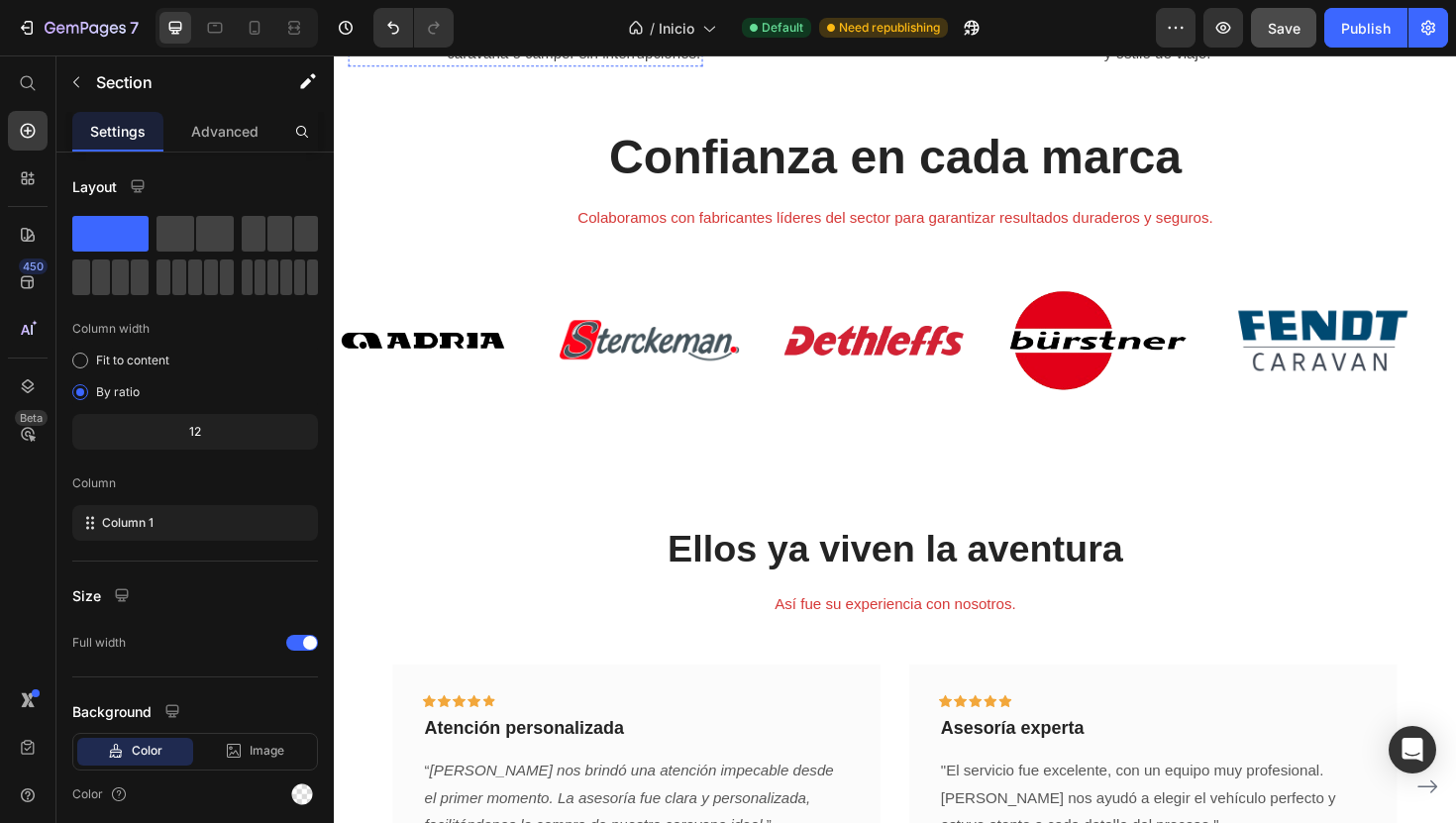 scroll, scrollTop: 3599, scrollLeft: 0, axis: vertical 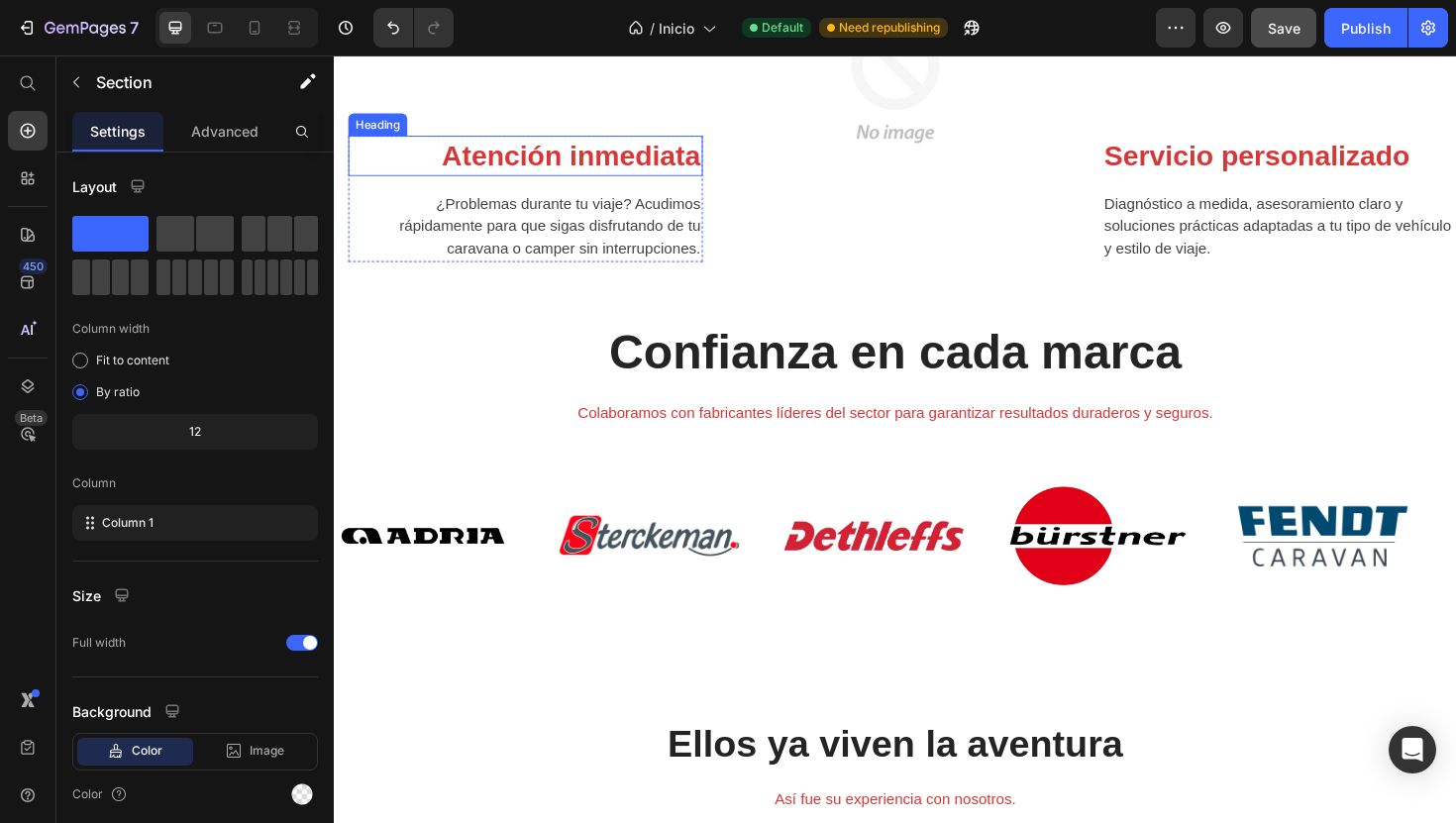 click on "Confianza en cada marca Heading Colaboramos con fabricantes líderes del sector para garantizar resultados duraderos y seguros. Text block Image Image Image Image Image Image Image Image Image Image Marquee" at bounding box center [928, 491] 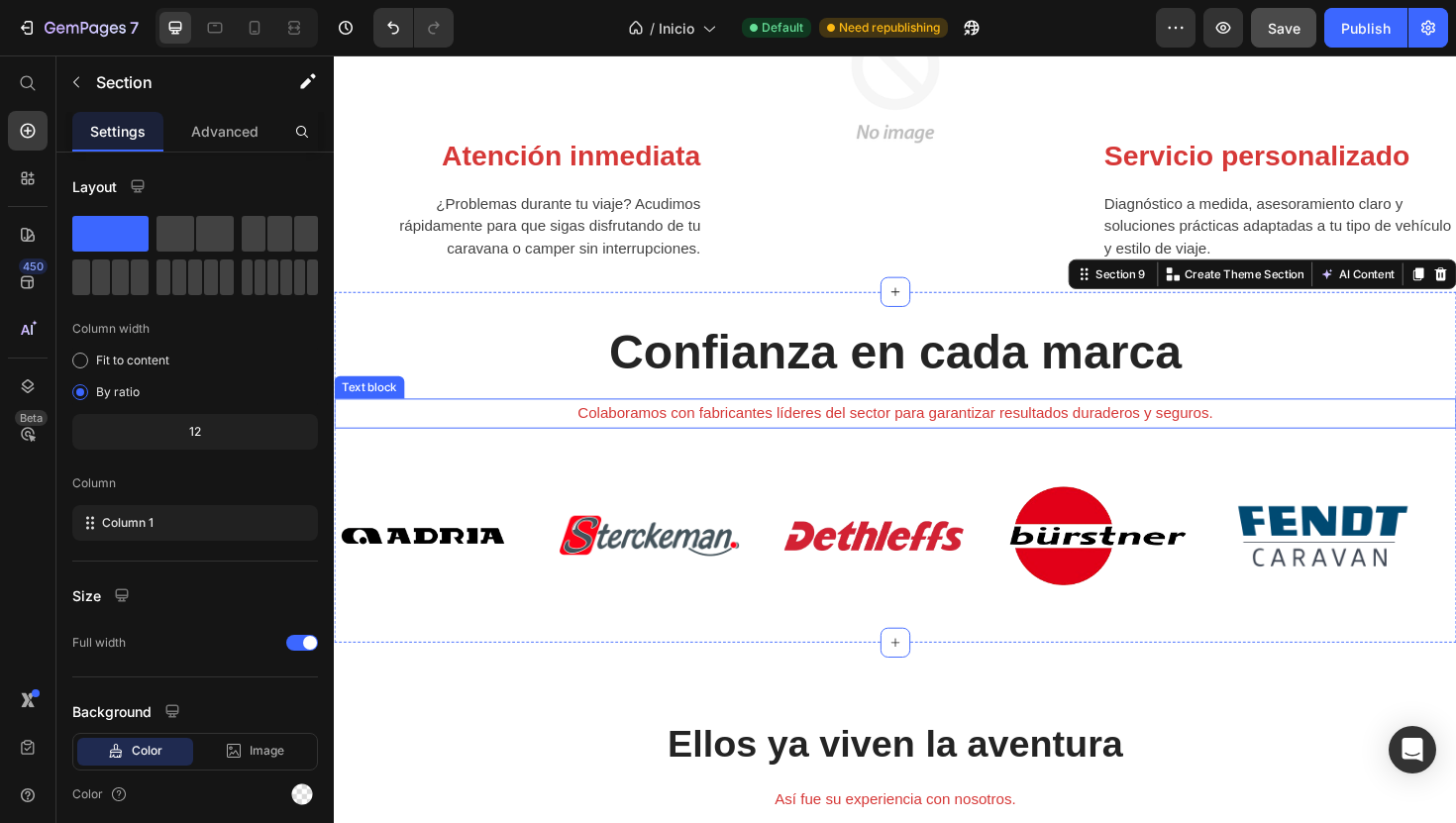 click on "Colaboramos con fabricantes líderes del sector para garantizar resultados duraderos y seguros." at bounding box center (928, 435) 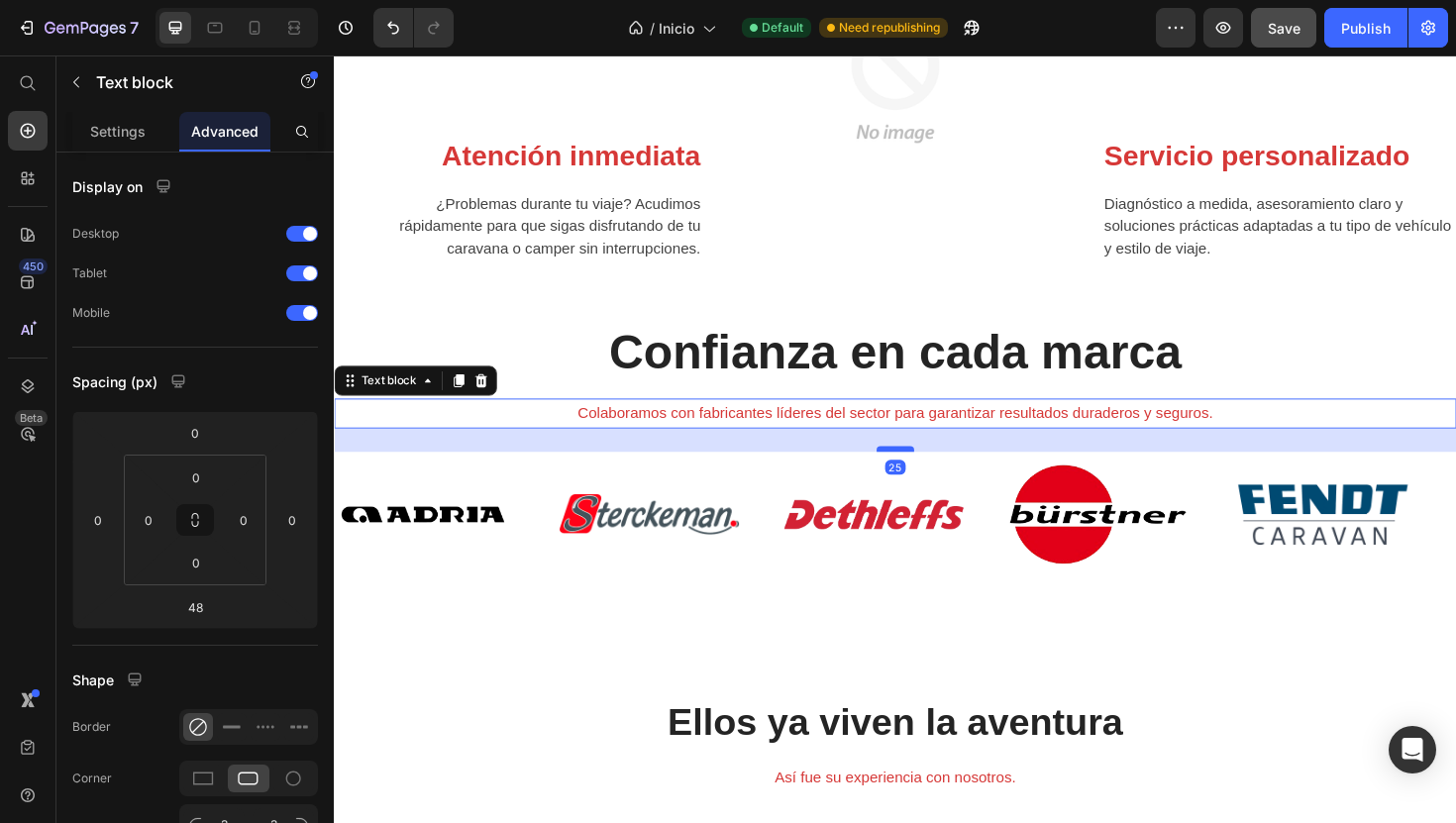 drag, startPoint x: 923, startPoint y: 496, endPoint x: 925, endPoint y: 473, distance: 23.086793 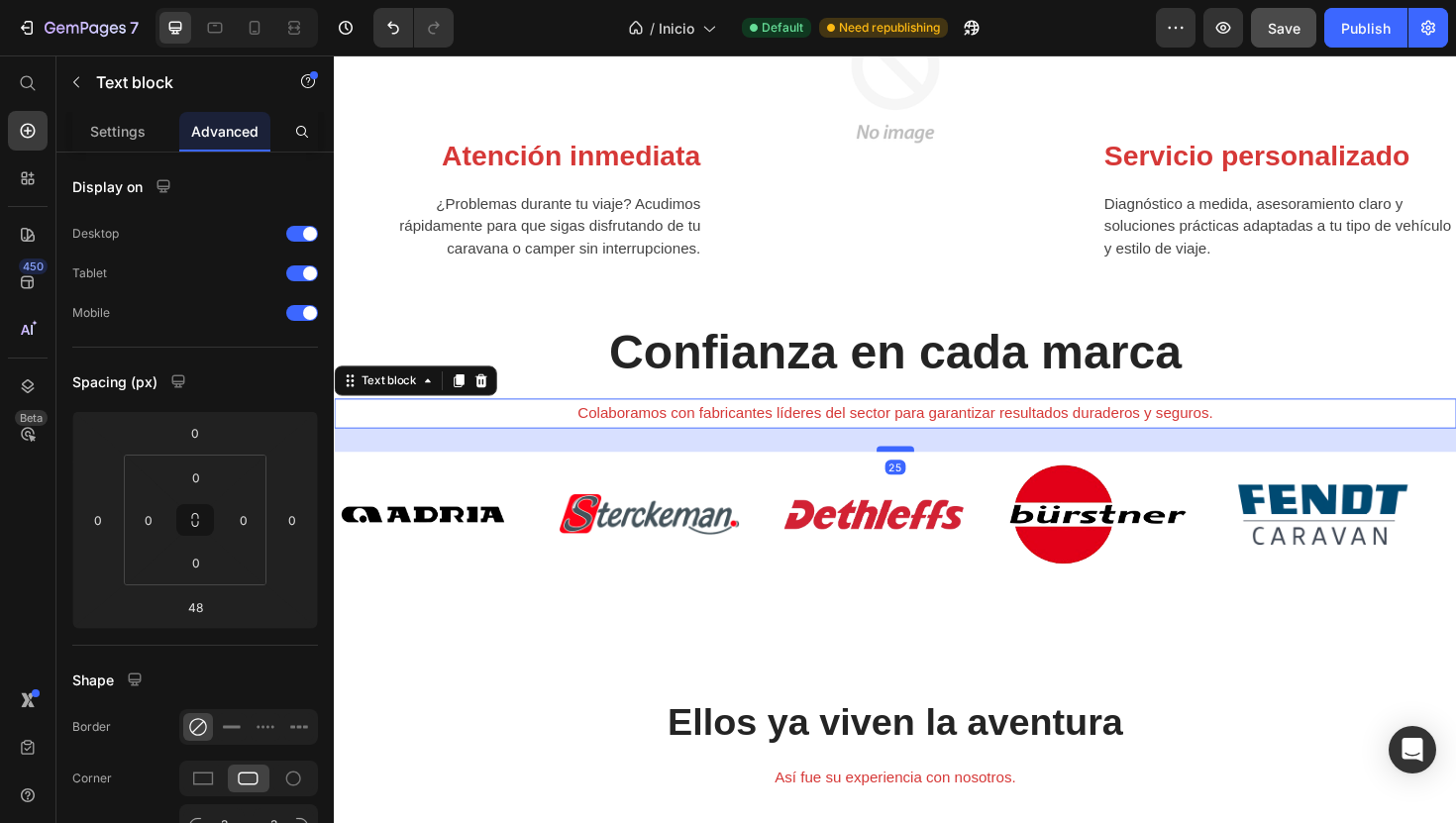 click at bounding box center [928, 472] 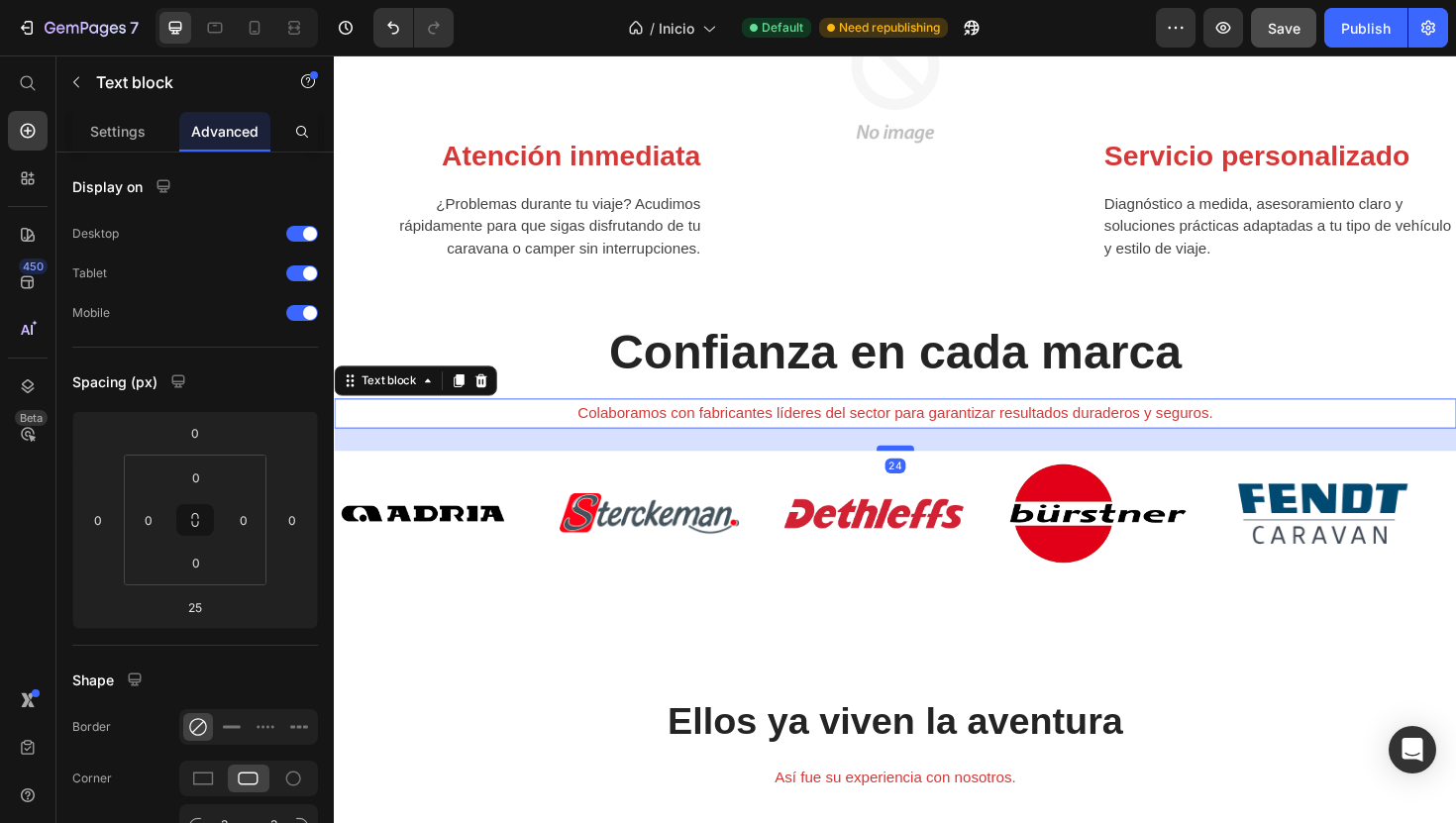 drag, startPoint x: 925, startPoint y: 473, endPoint x: 946, endPoint y: 472, distance: 21.023796 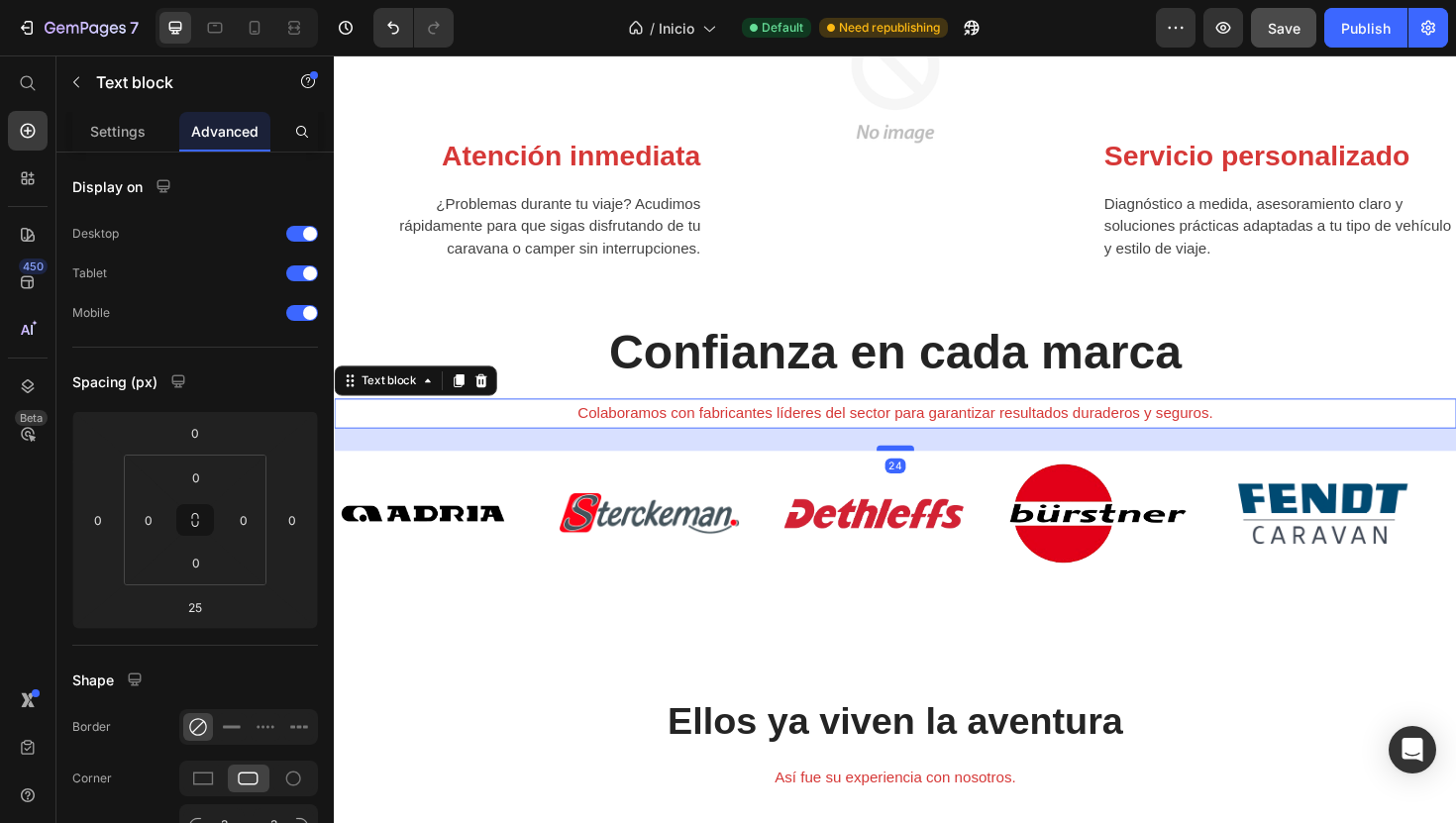 click at bounding box center (928, 471) 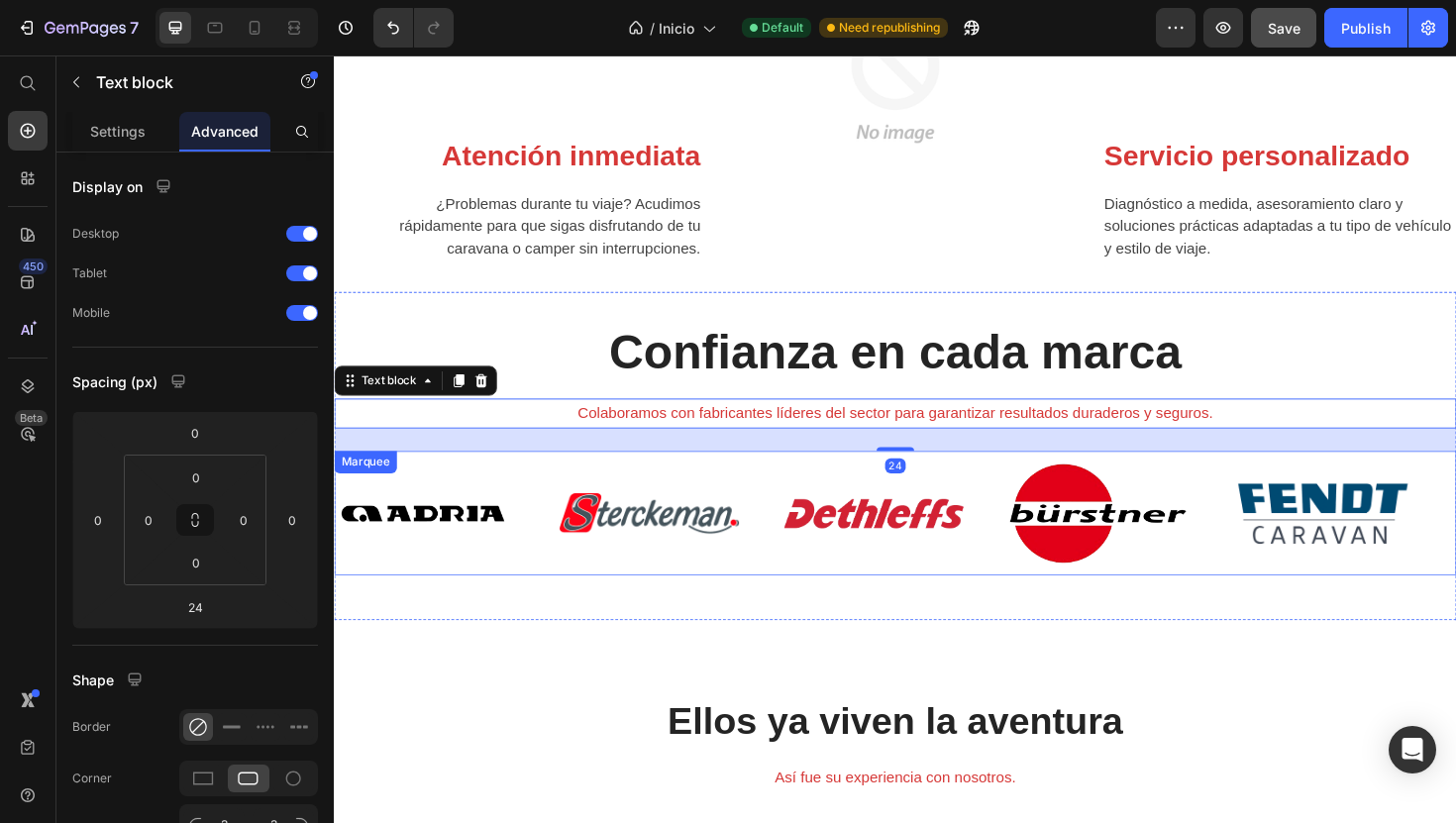 click on "Image Image Image Image Image Image Image Image Image Image Marquee" at bounding box center (928, 540) 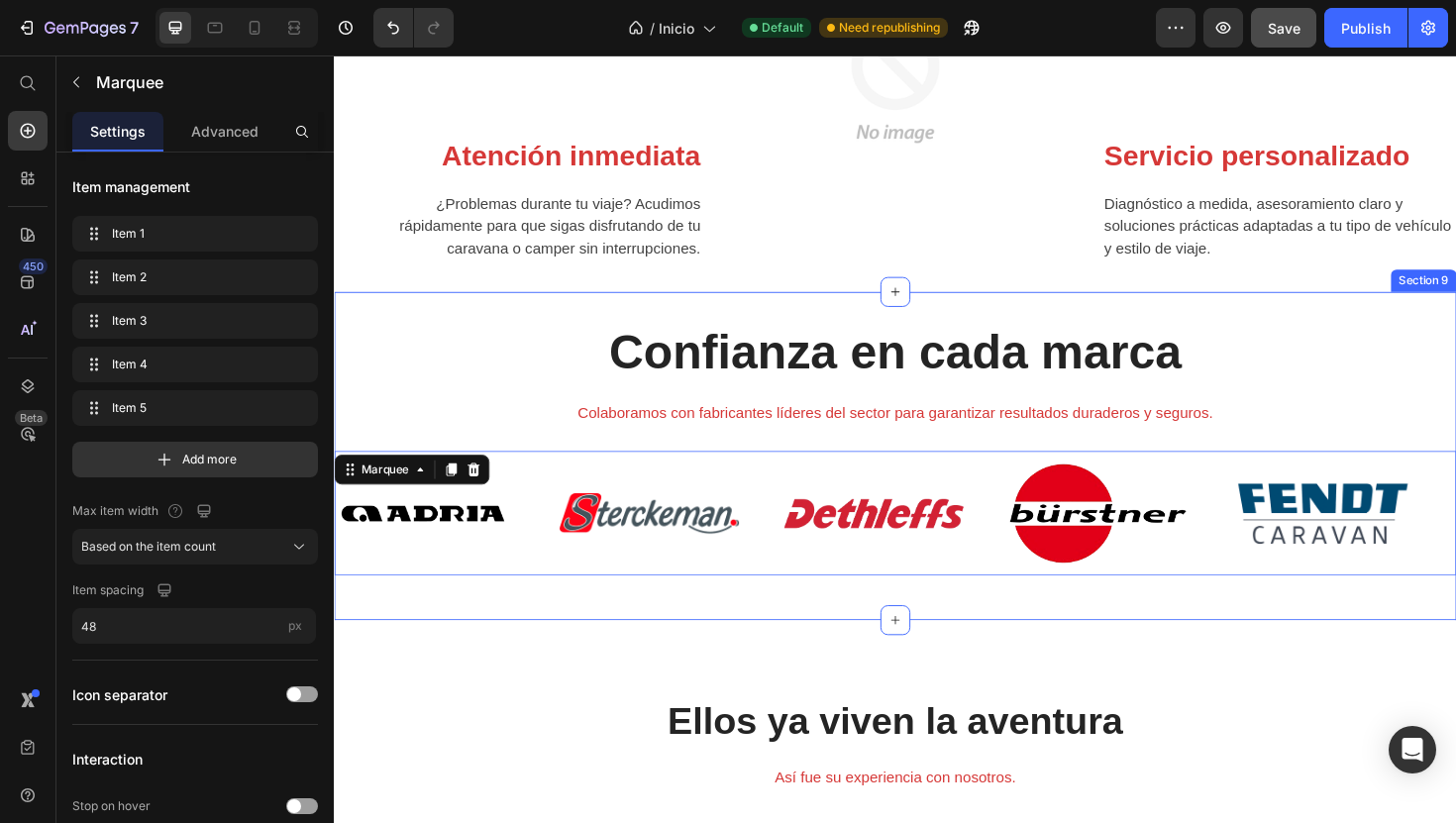 click on "Image Image Image Image Image Image Image Image Image Image Marquee   16" at bounding box center [928, 548] 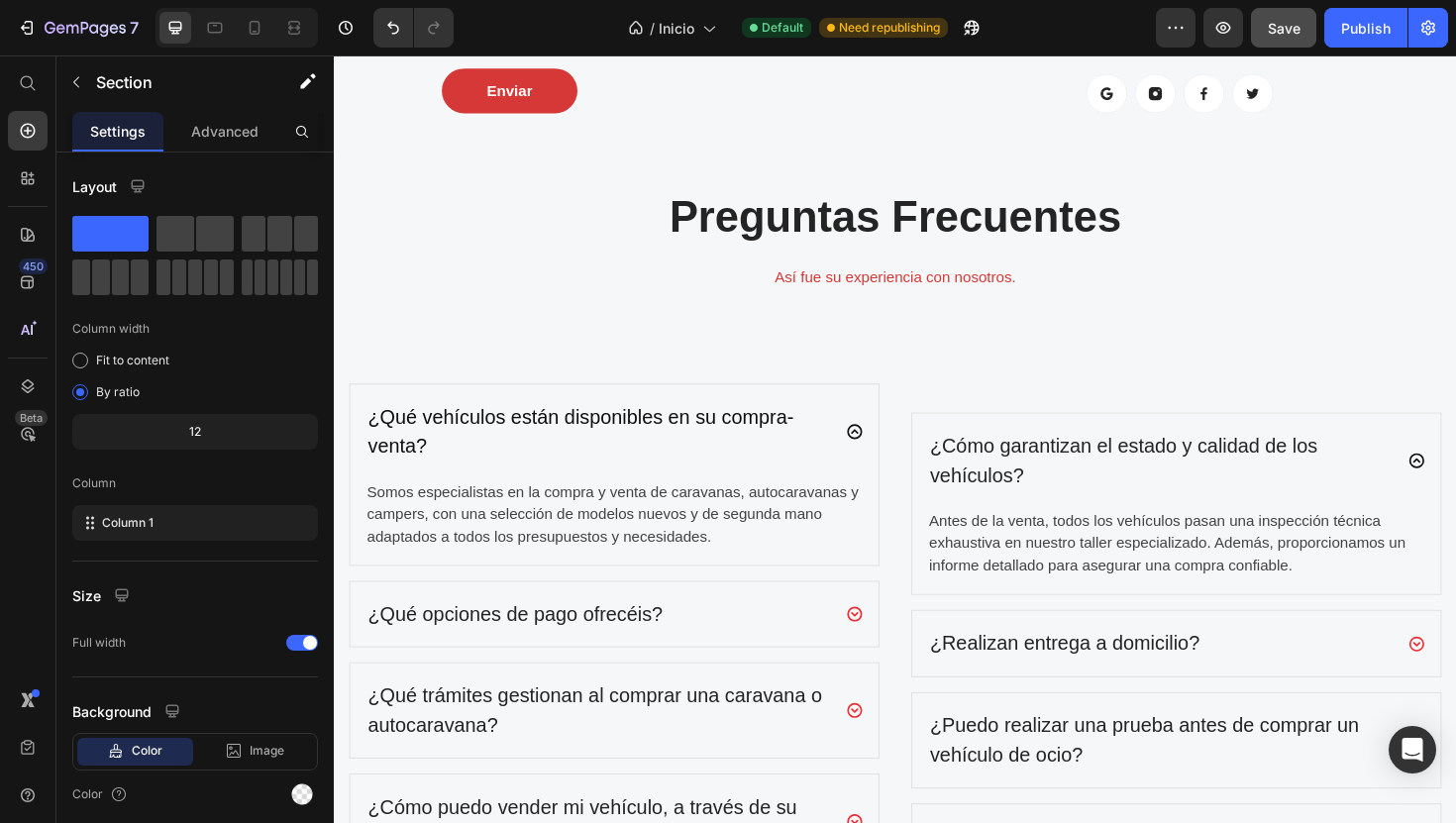 scroll, scrollTop: 5735, scrollLeft: 0, axis: vertical 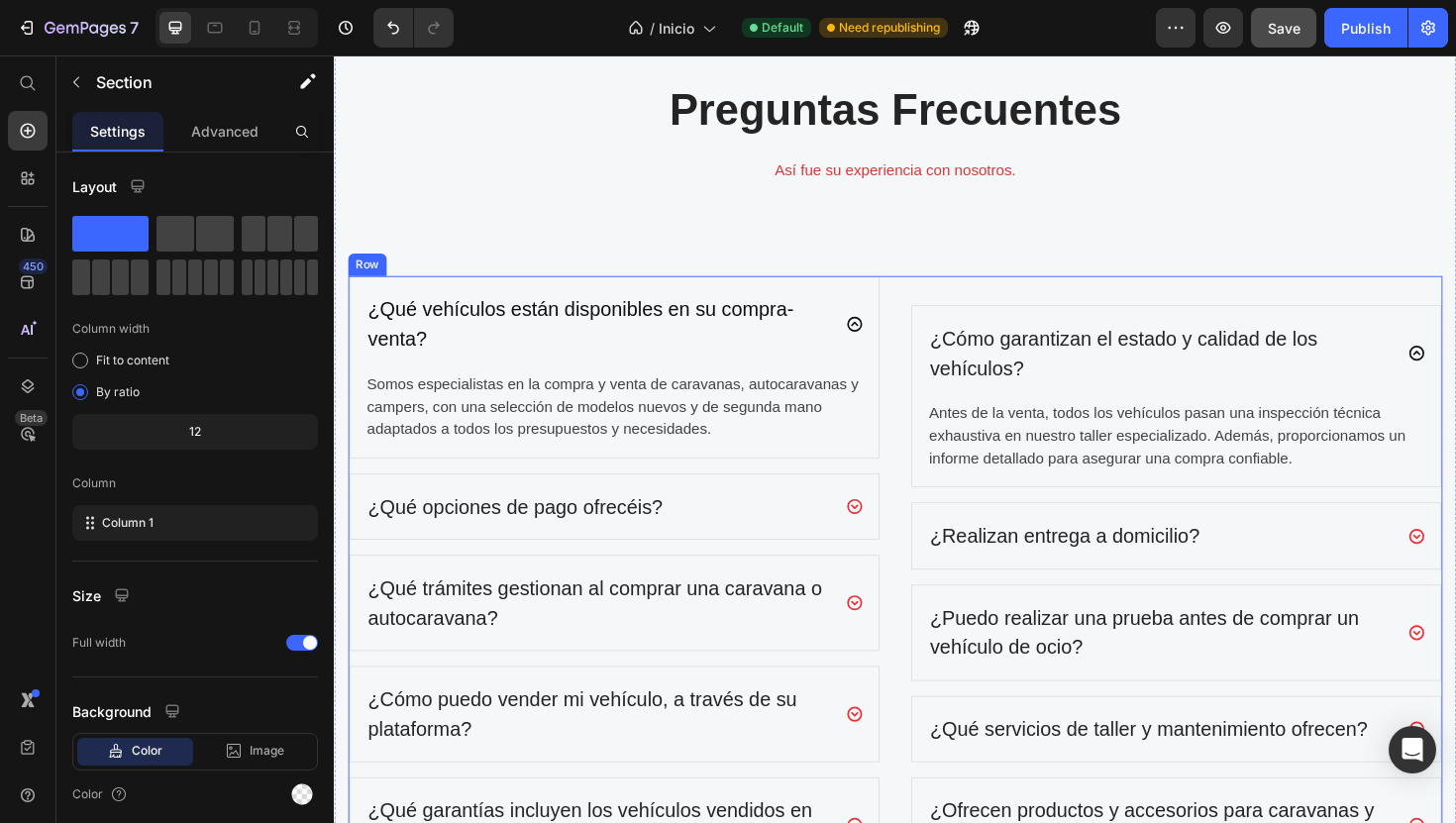 click on "¿Cómo garantizan el estado y calidad de los vehículos? Antes de la venta, todos los vehículos pasan una inspección técnica exhaustiva en nuestro taller especializado. Además, proporcionamos un informe detallado para asegurar una compra confiable. Text block
¿Realizan entrega a domicilio?
¿Puedo realizar una prueba antes de comprar un vehículo de ocio?
¿Qué servicios de taller y mantenimiento ofrecen?
¿Ofrecen productos y accesorios para caravanas y autocaravanas? Accordion" at bounding box center (1225, 606) 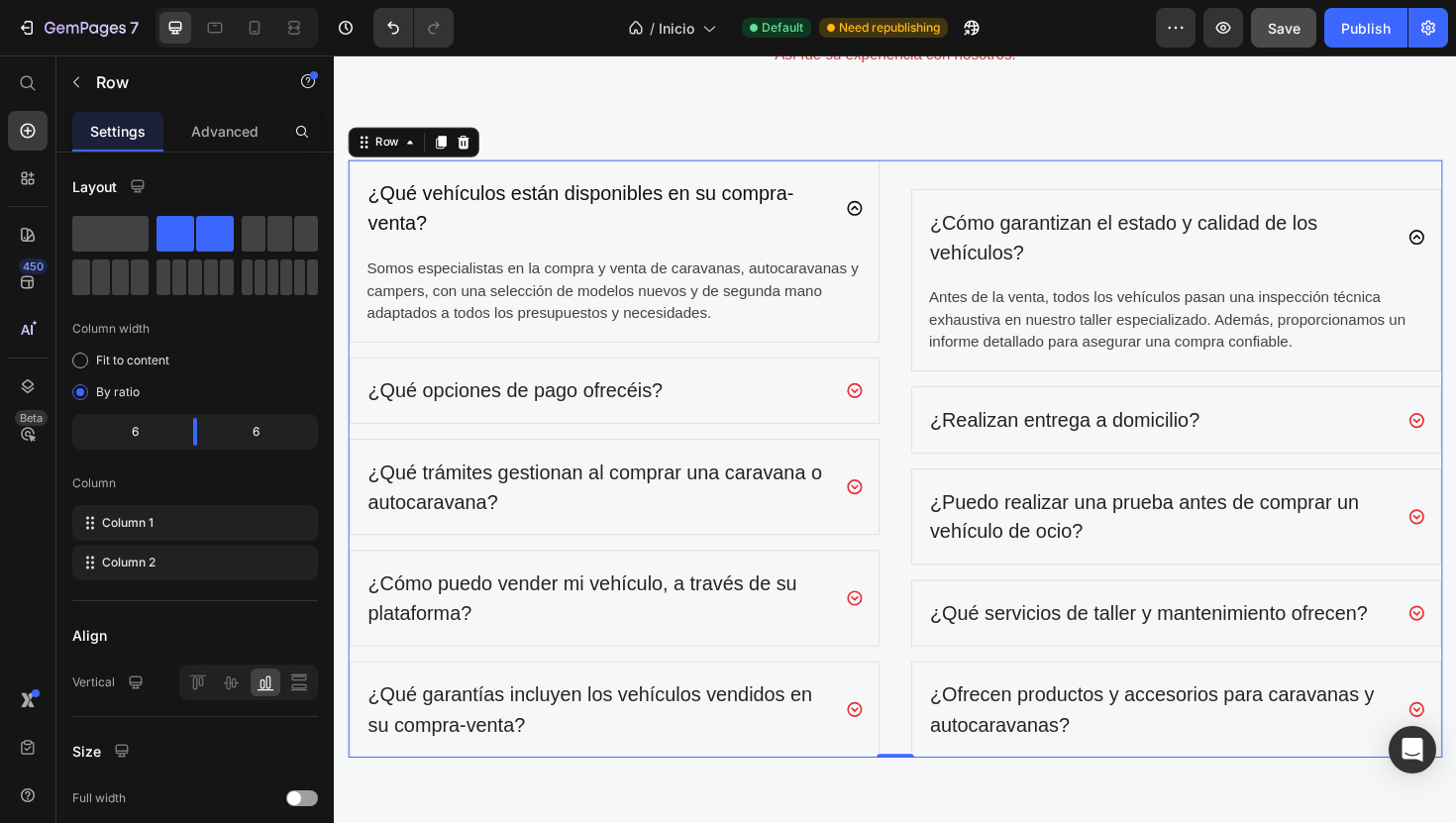 scroll, scrollTop: 5923, scrollLeft: 0, axis: vertical 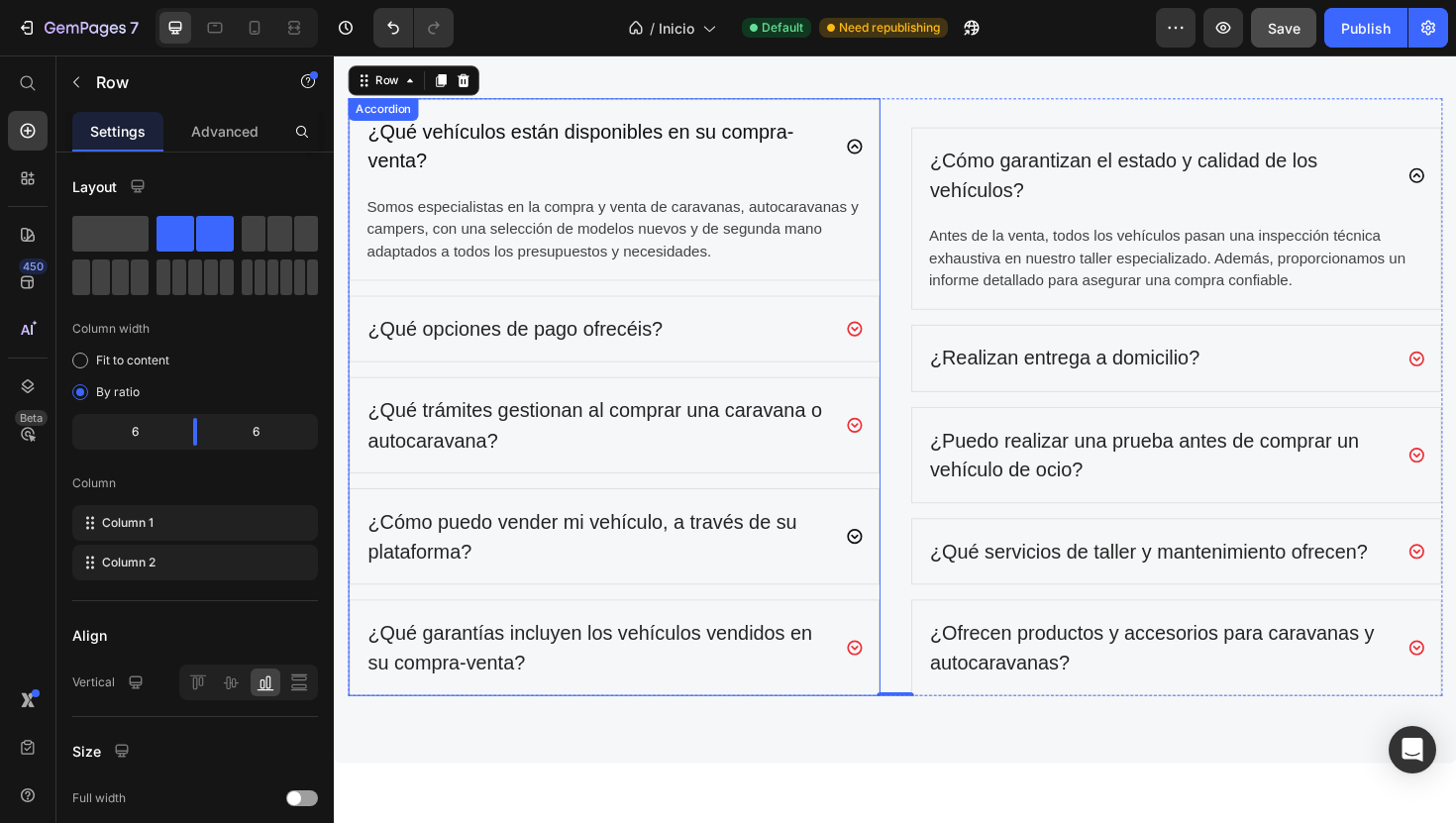 click on "¿Cómo puedo vender mi vehículo, a través de su plataforma?" at bounding box center (613, 565) 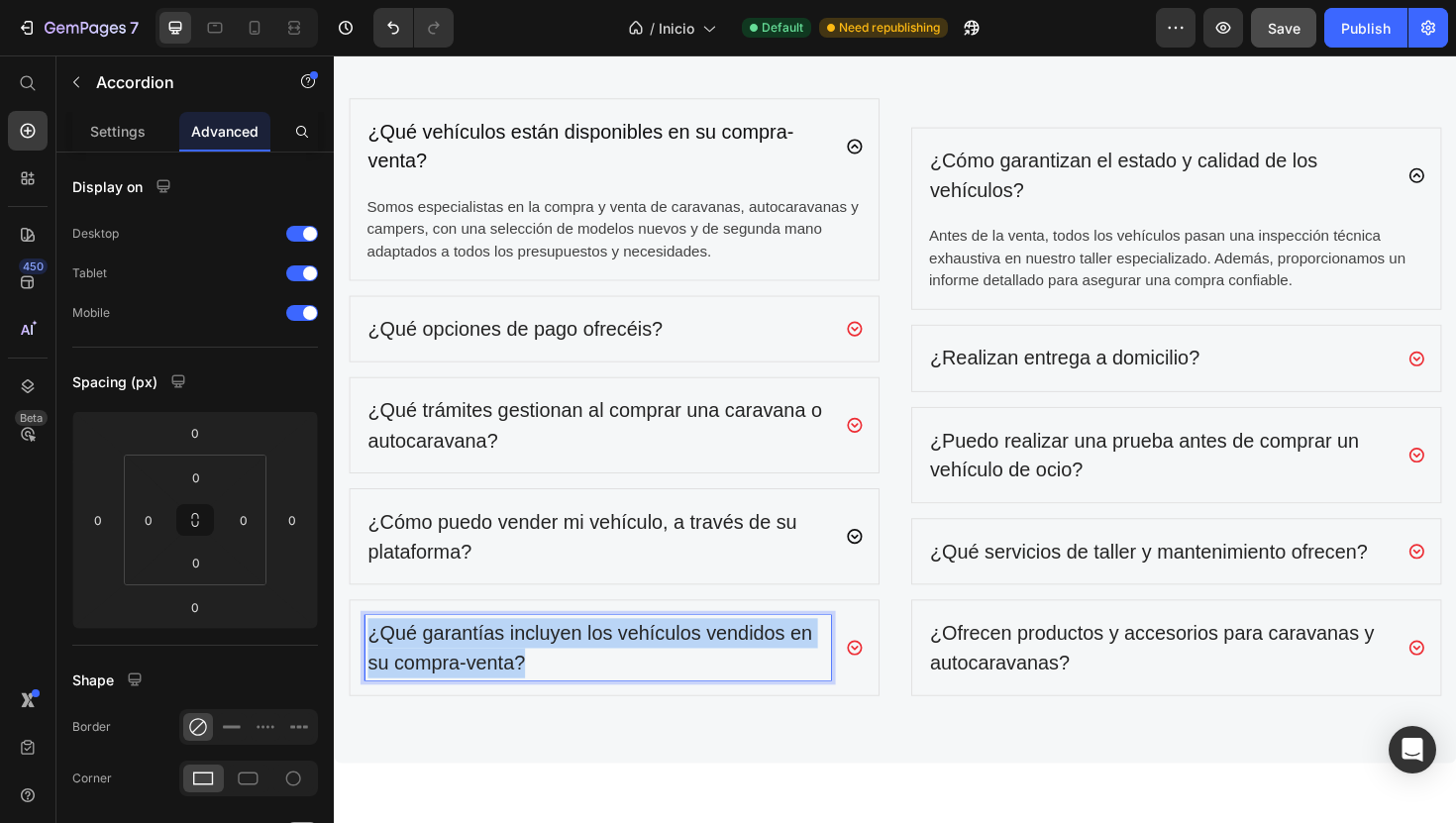 drag, startPoint x: 458, startPoint y: 521, endPoint x: 382, endPoint y: 513, distance: 76.41989 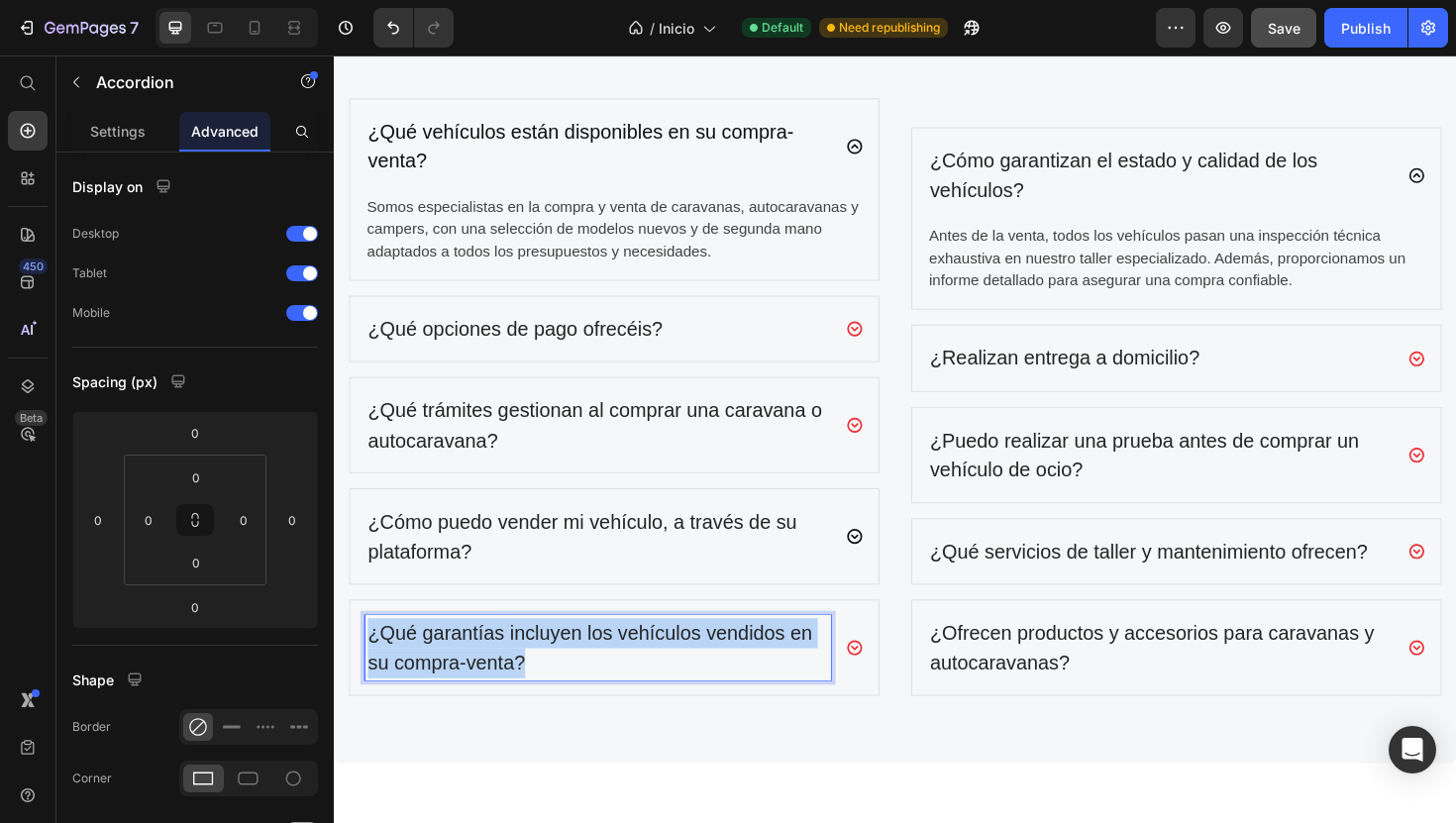 click on "¿Cómo puedo vender mi vehículo, a través de su plataforma?" at bounding box center (613, 565) 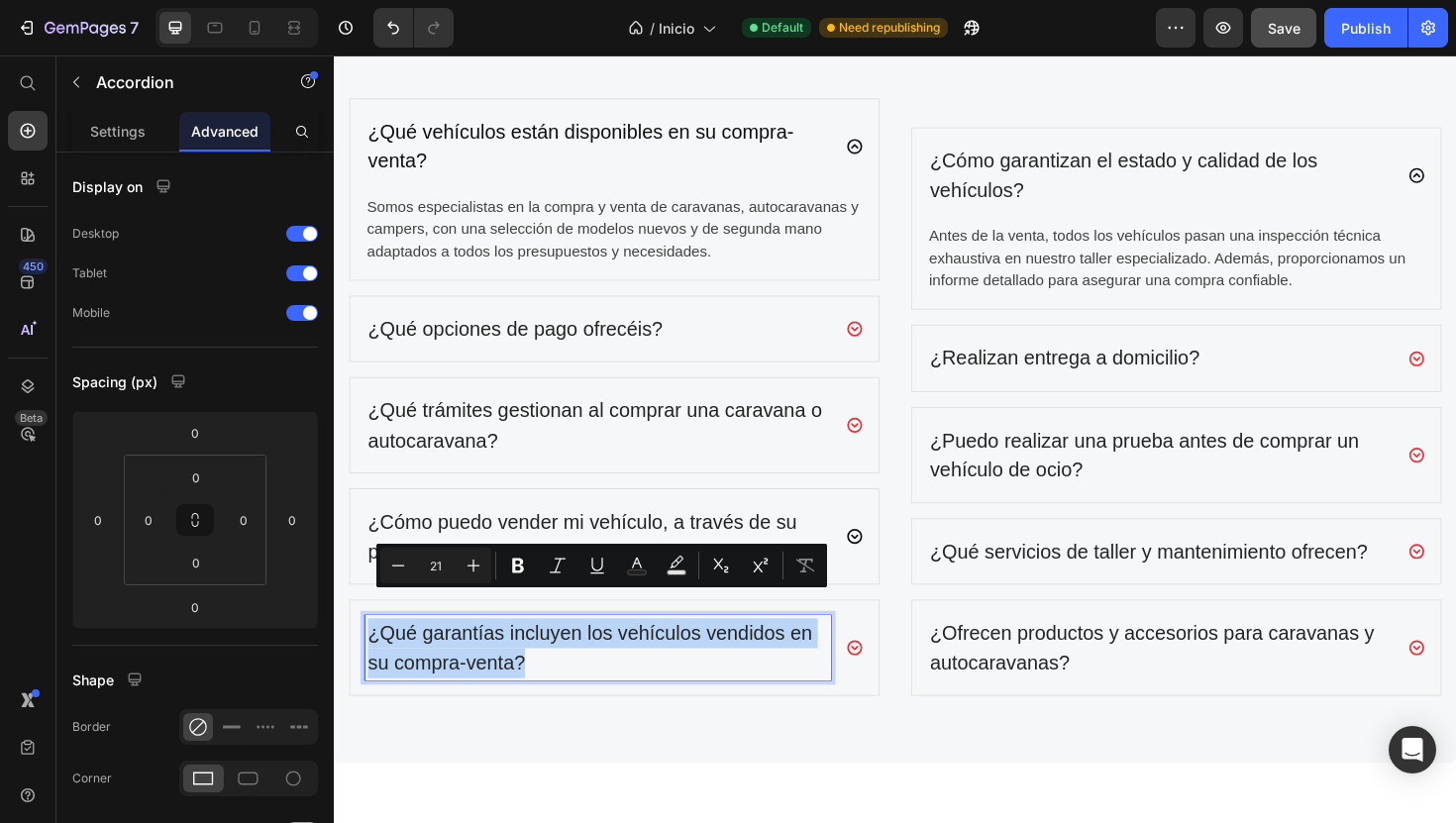 click on "¿Cómo puedo vender mi vehículo, a través de su plataforma?" at bounding box center (613, 565) 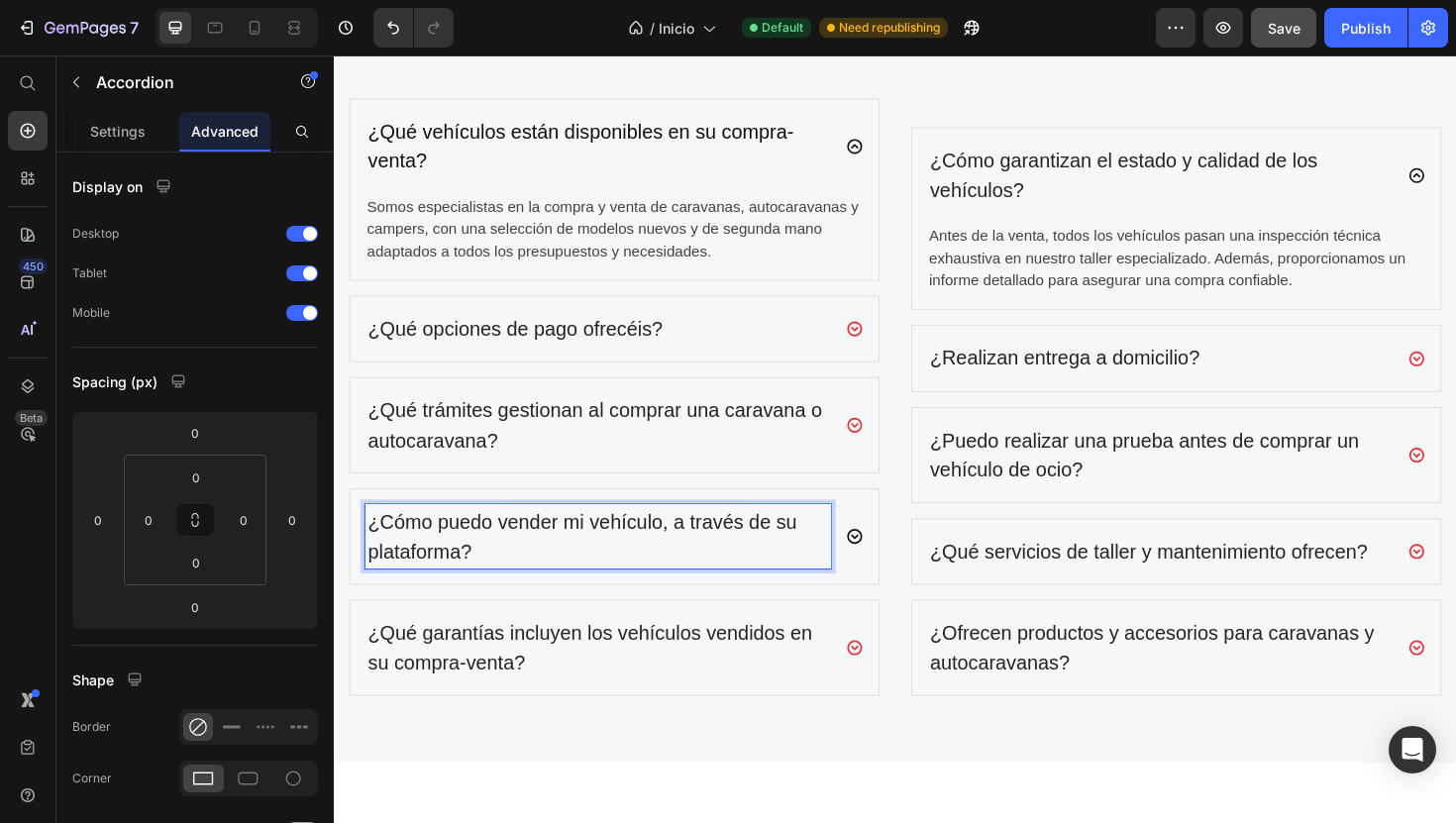 click on "¿Cómo puedo vender mi vehículo, a través de su plataforma?" at bounding box center [613, 565] 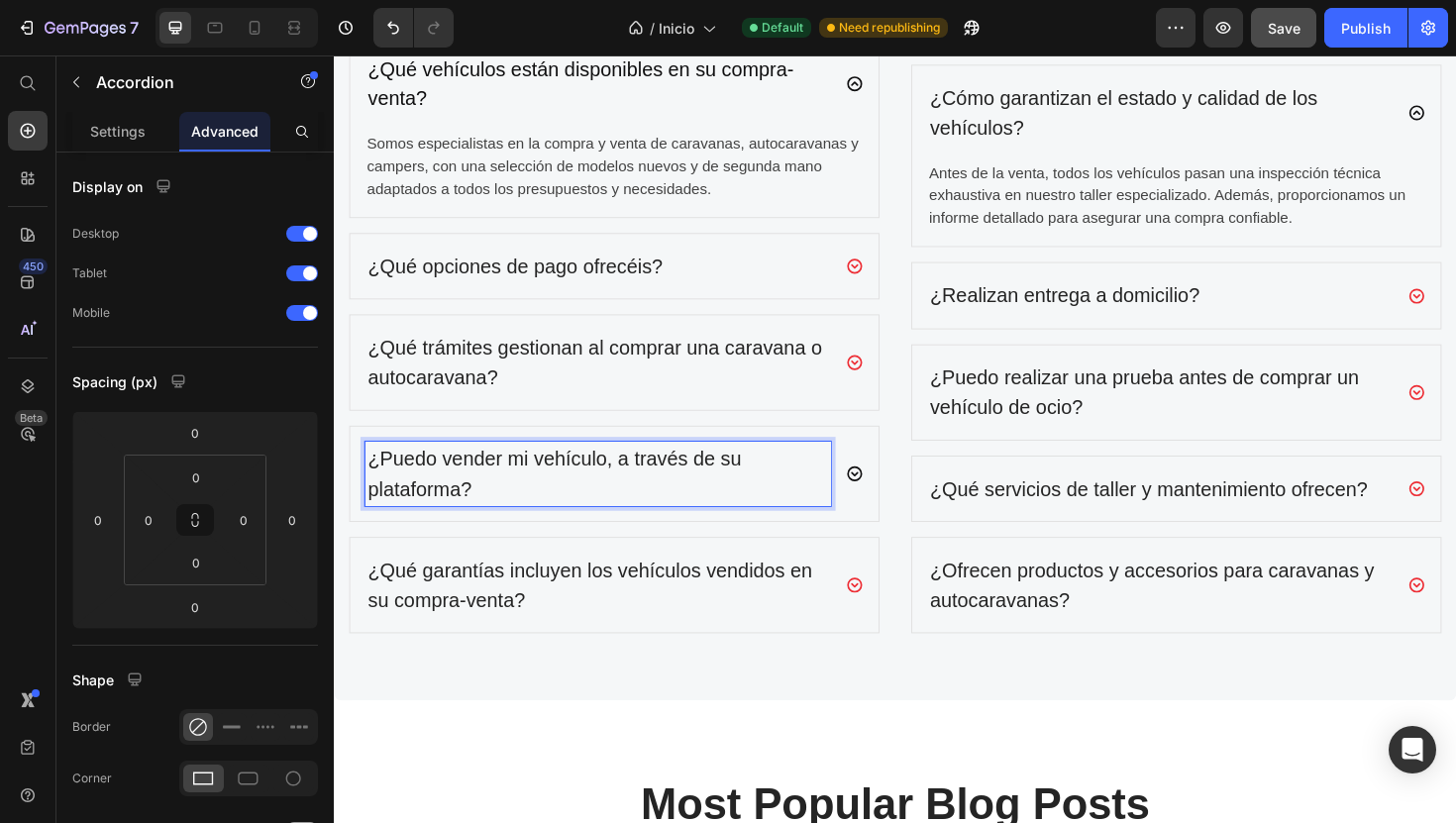 scroll, scrollTop: 5987, scrollLeft: 0, axis: vertical 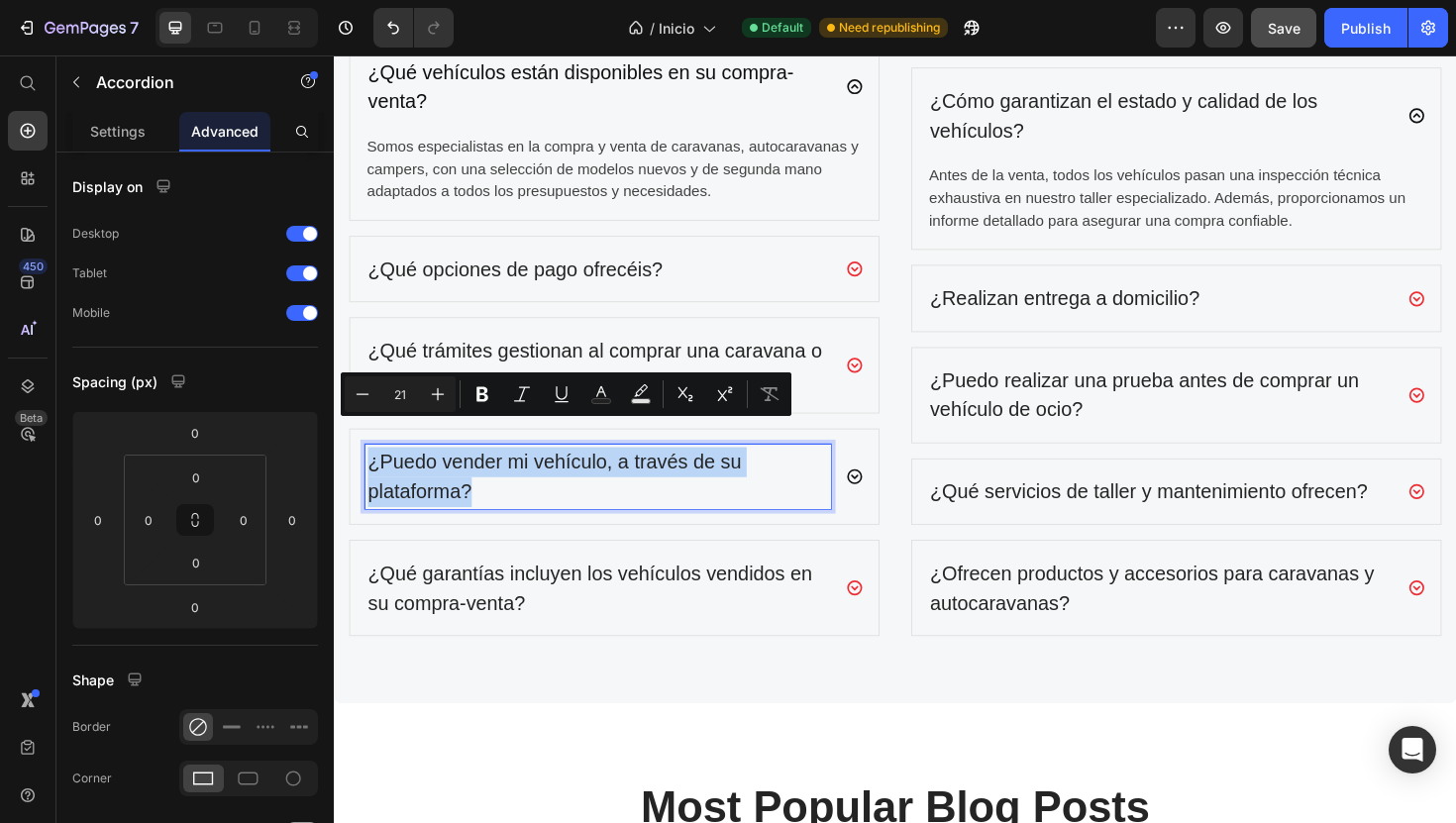 drag, startPoint x: 484, startPoint y: 495, endPoint x: 370, endPoint y: 462, distance: 118.68024 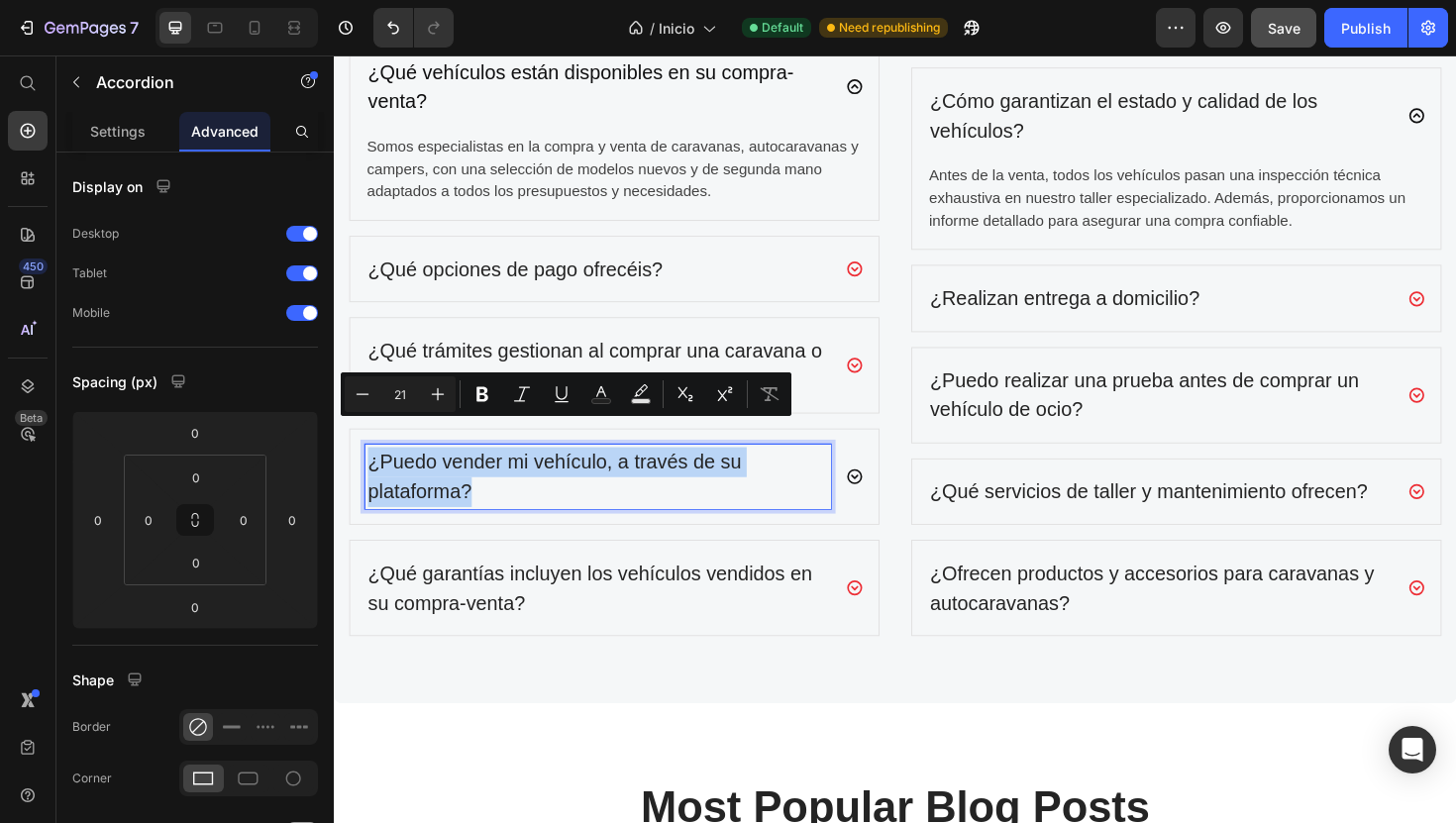 click on "¿Puedo vender mi vehículo, a través de su plataforma?" at bounding box center [613, 501] 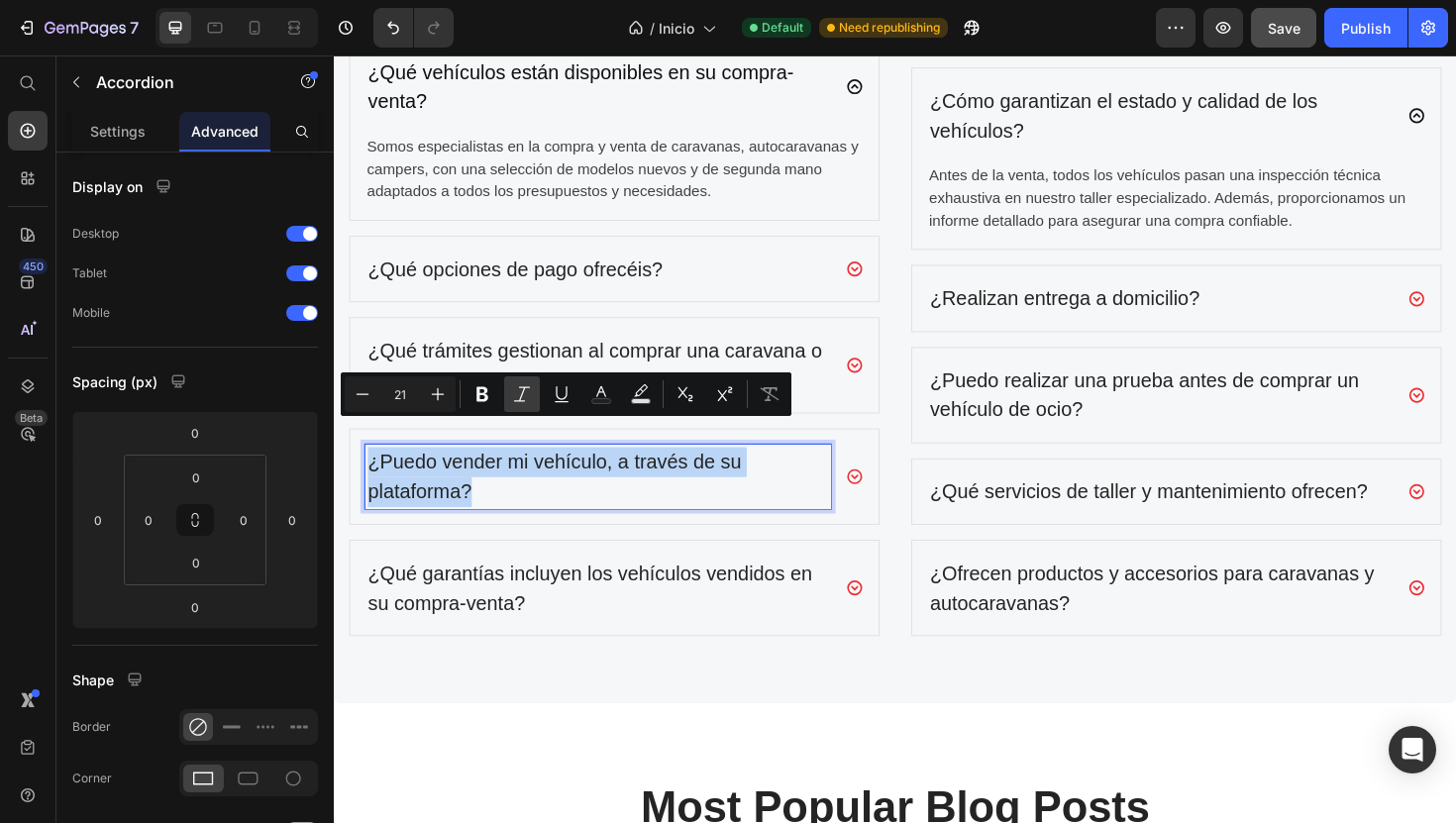 copy on "¿Puedo vender mi vehículo, a través de su plataforma?" 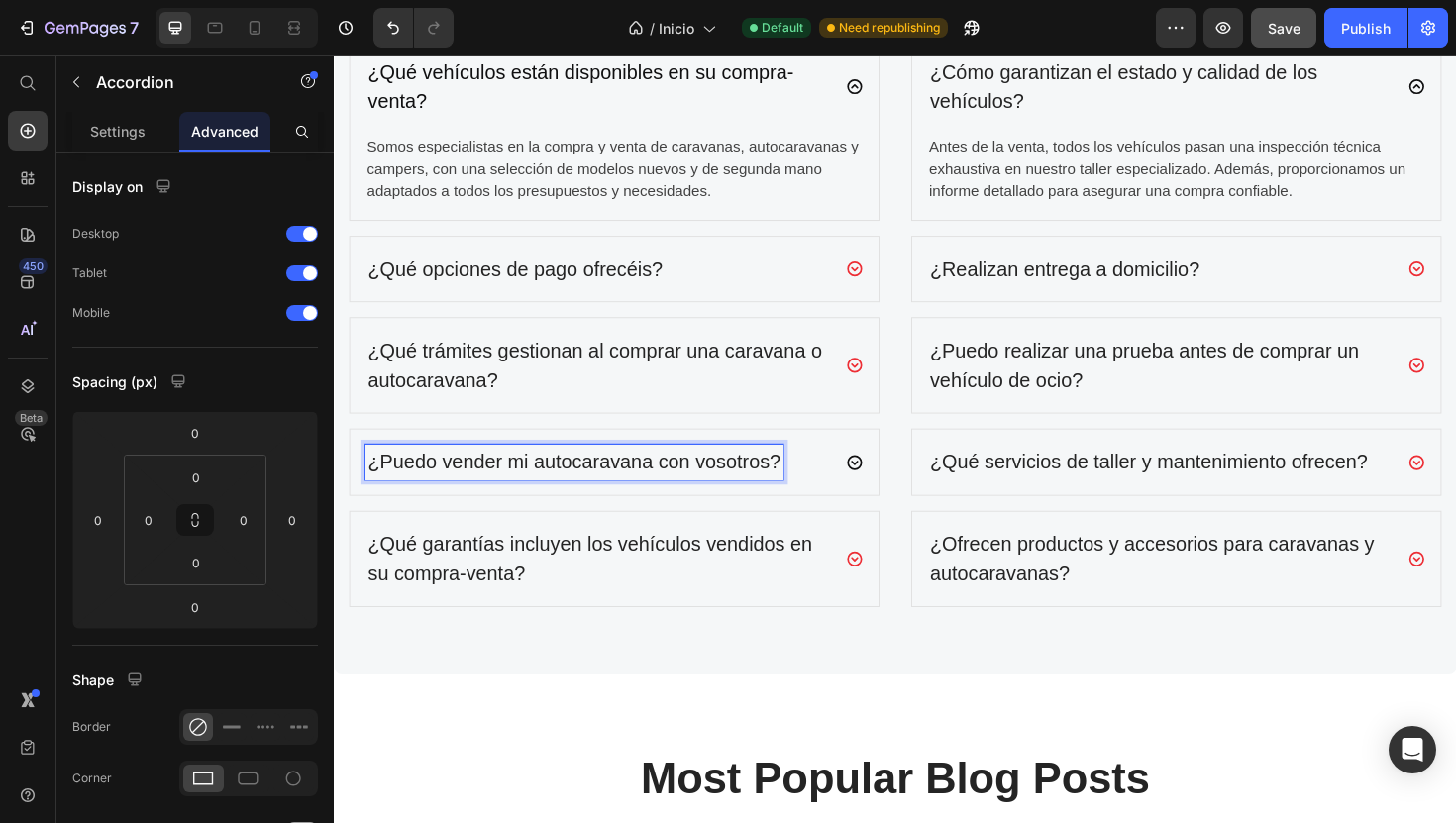 click on "¿Puedo vender mi autocaravana con vosotros?" at bounding box center (587, 486) 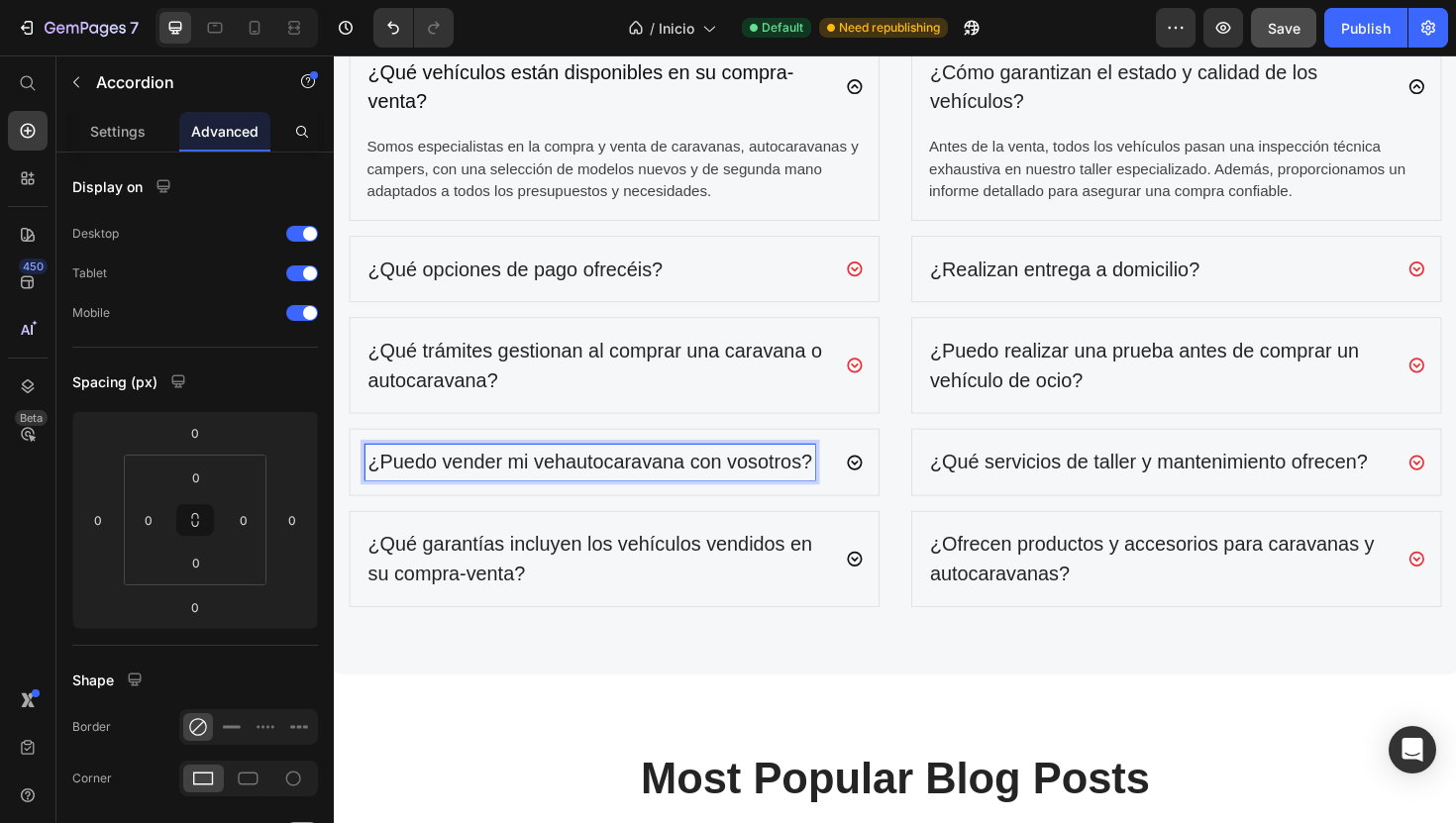 type 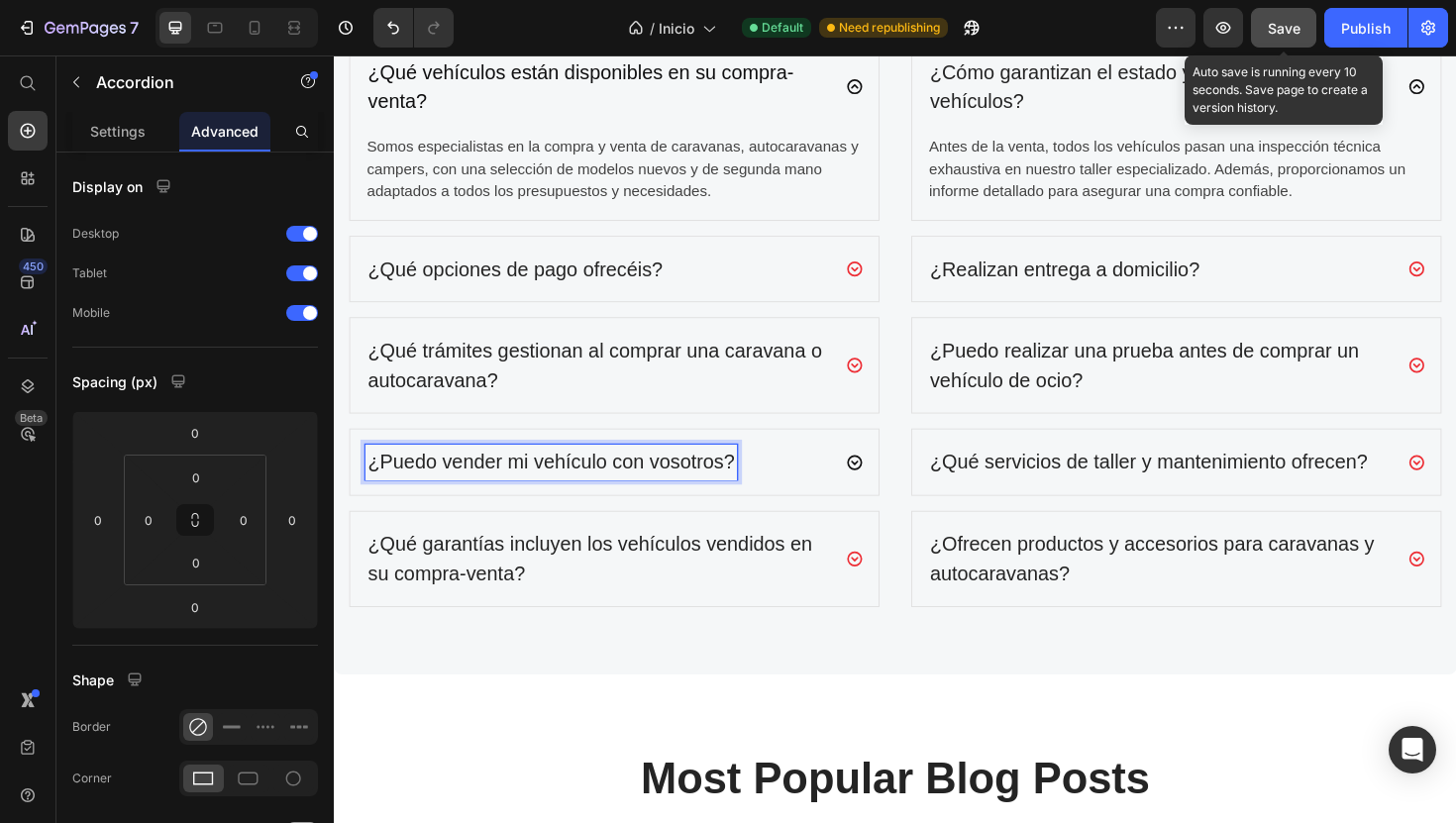 click on "Save" 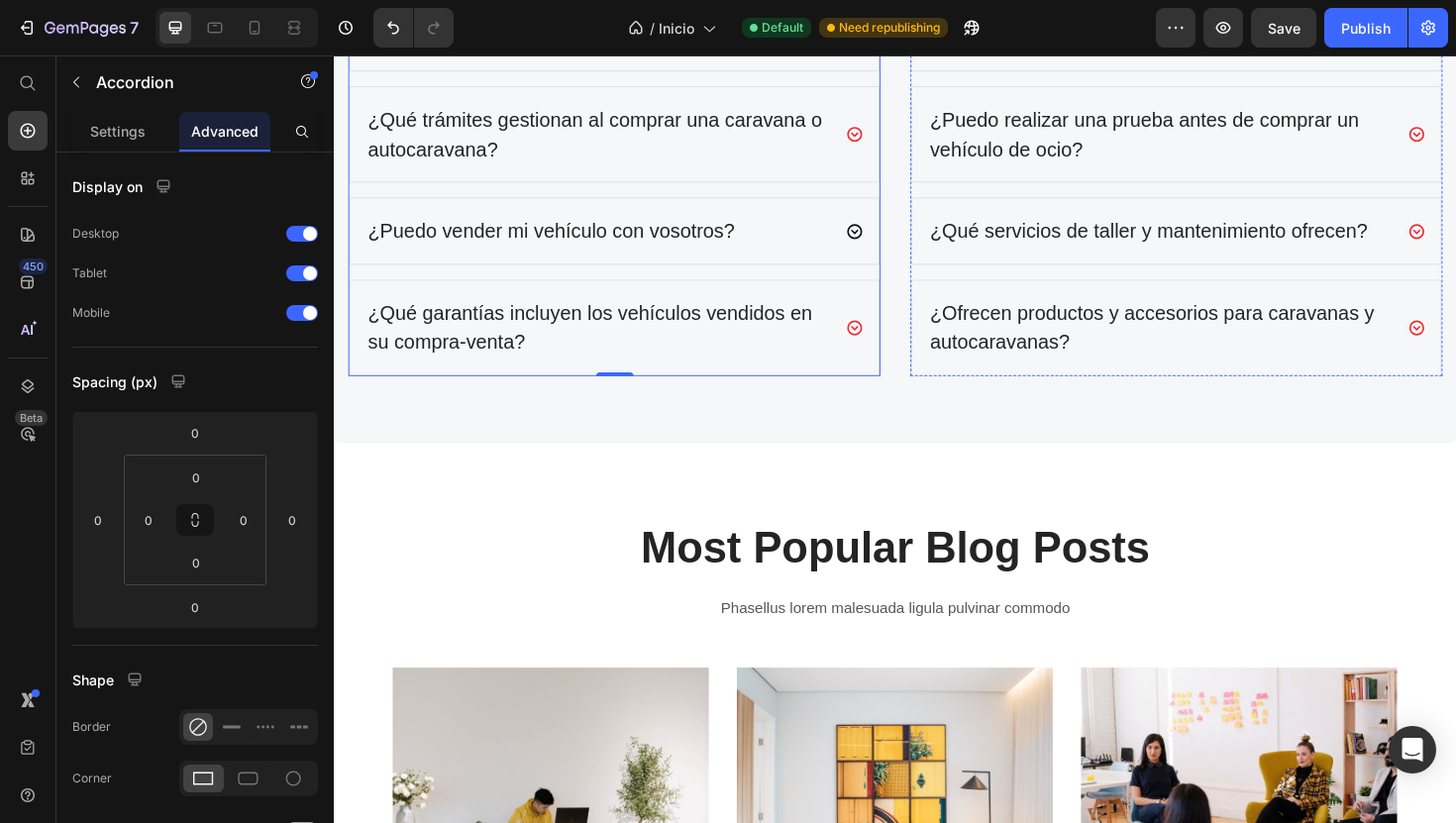 scroll, scrollTop: 6504, scrollLeft: 0, axis: vertical 